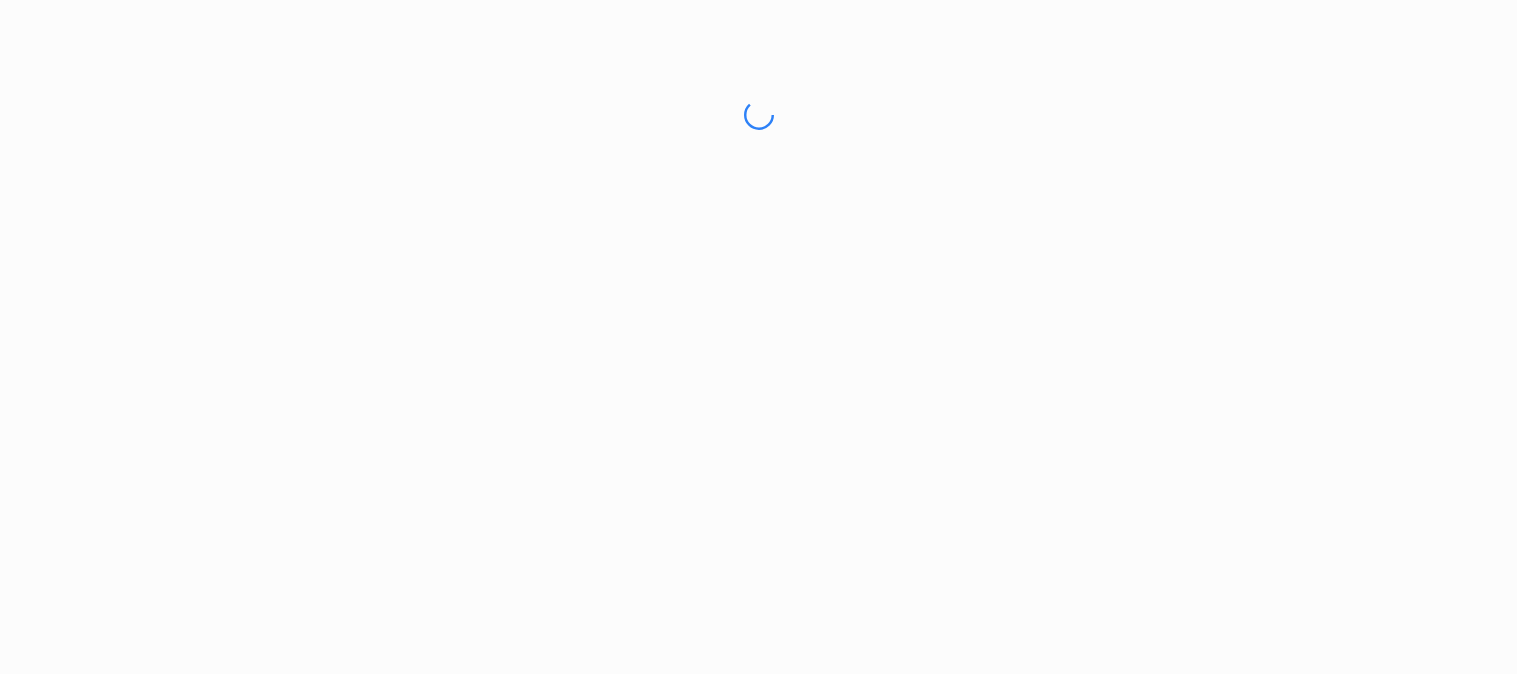 scroll, scrollTop: 0, scrollLeft: 0, axis: both 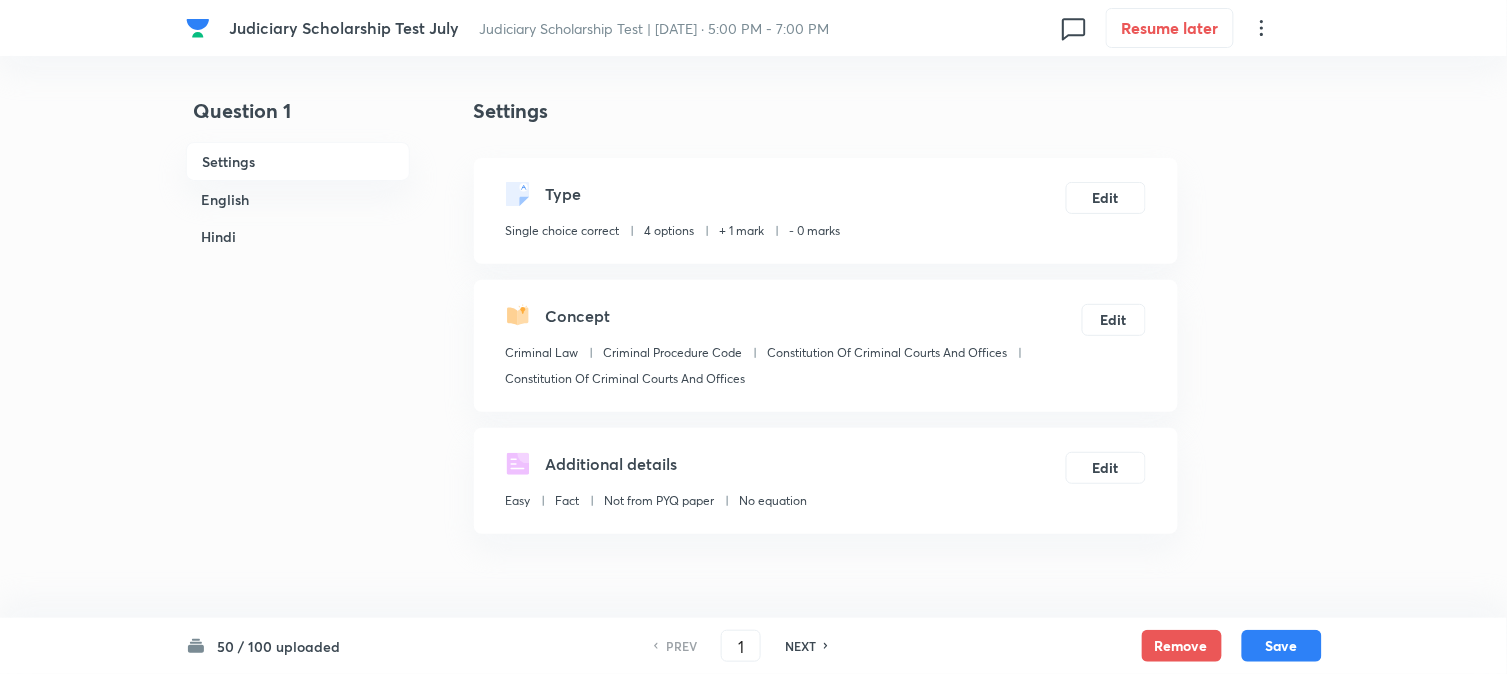 checkbox on "true" 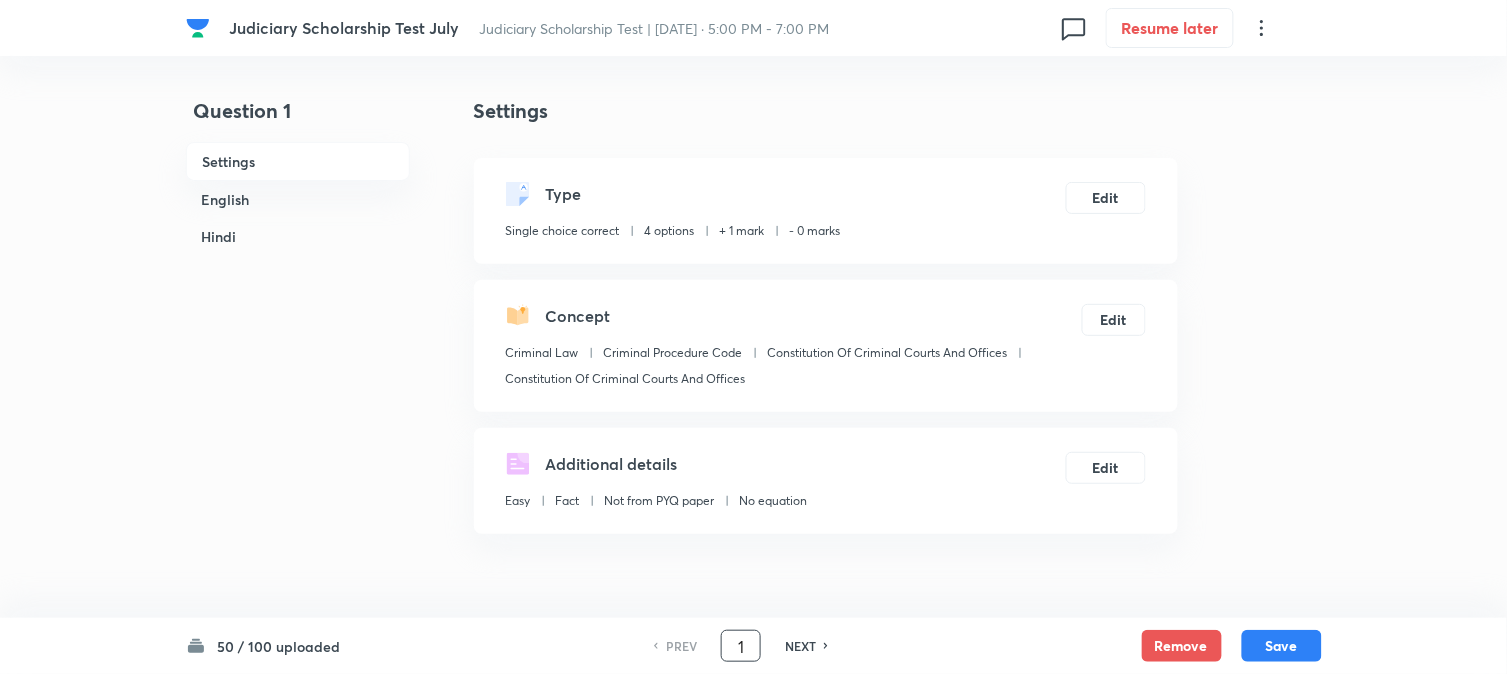 click on "1" at bounding box center [741, 646] 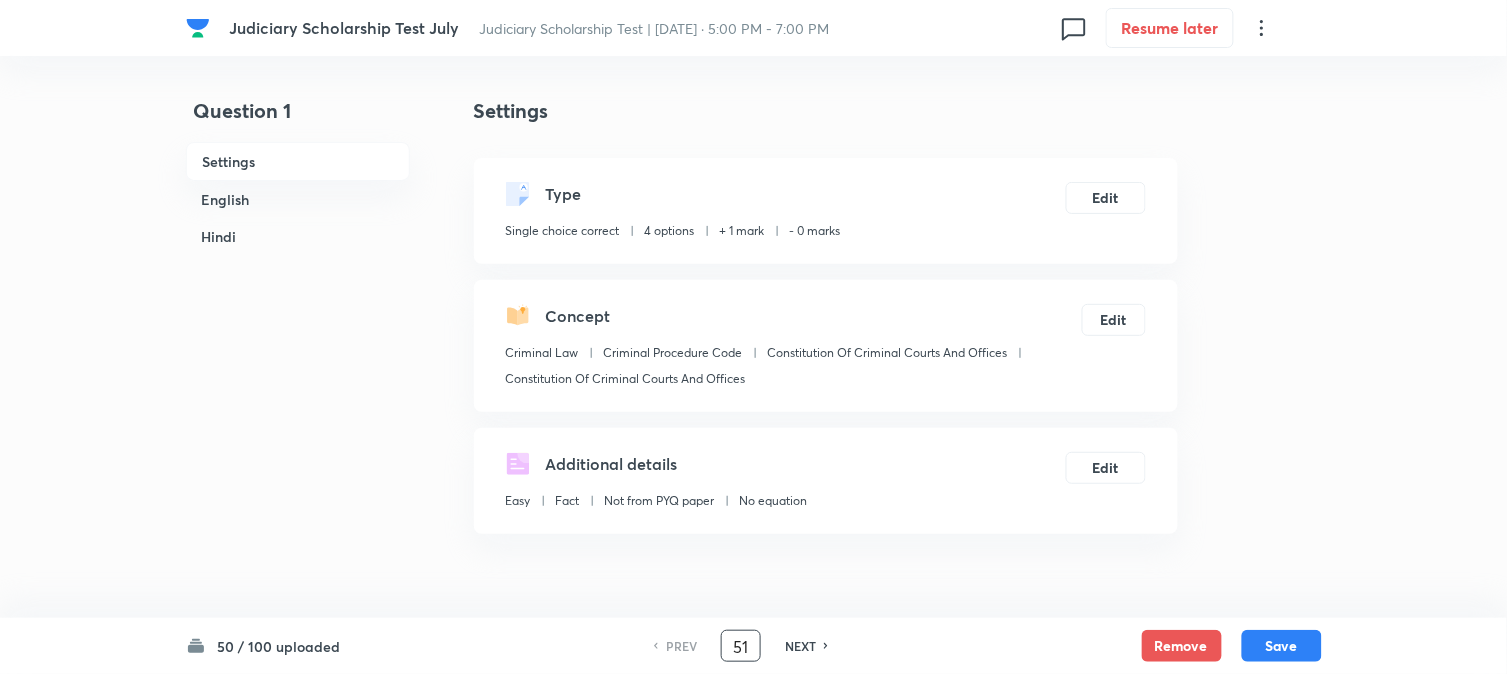 type on "51" 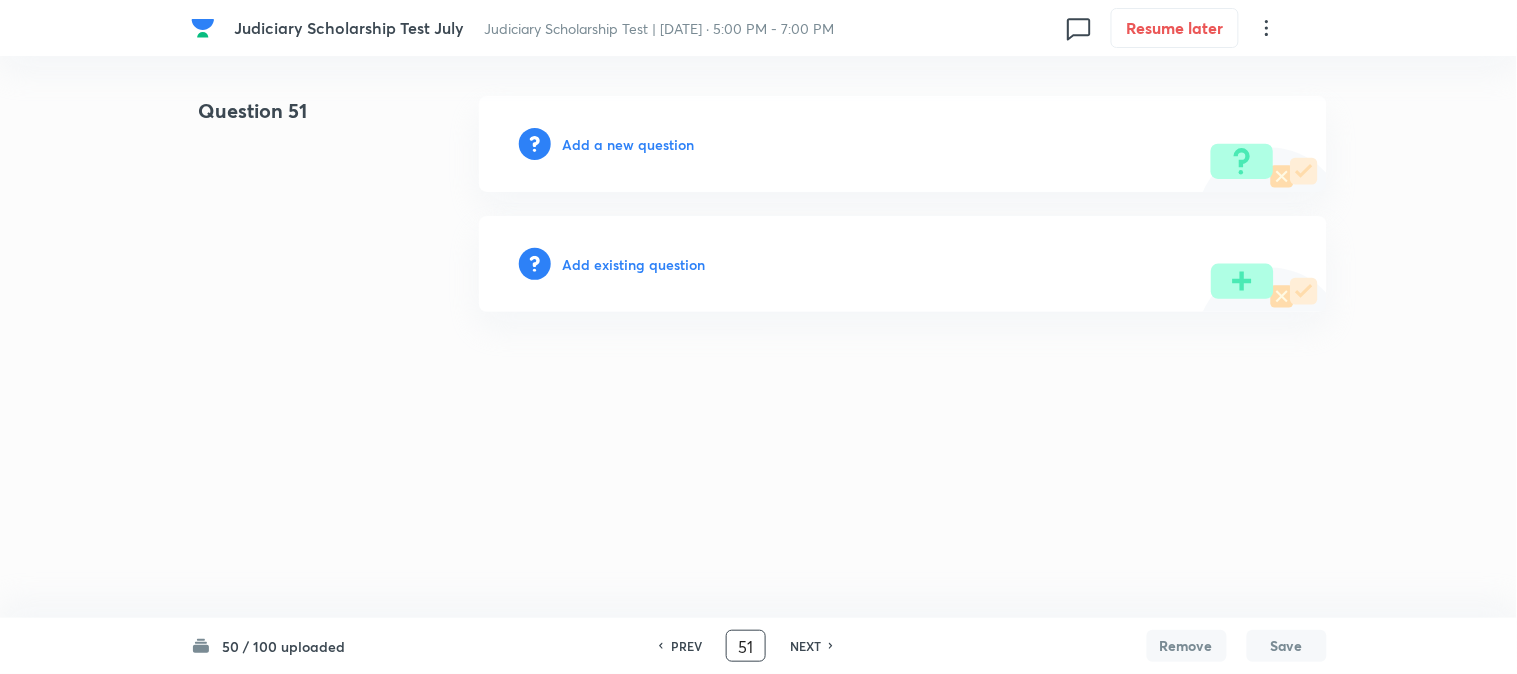 click on "Add a new question" at bounding box center [629, 144] 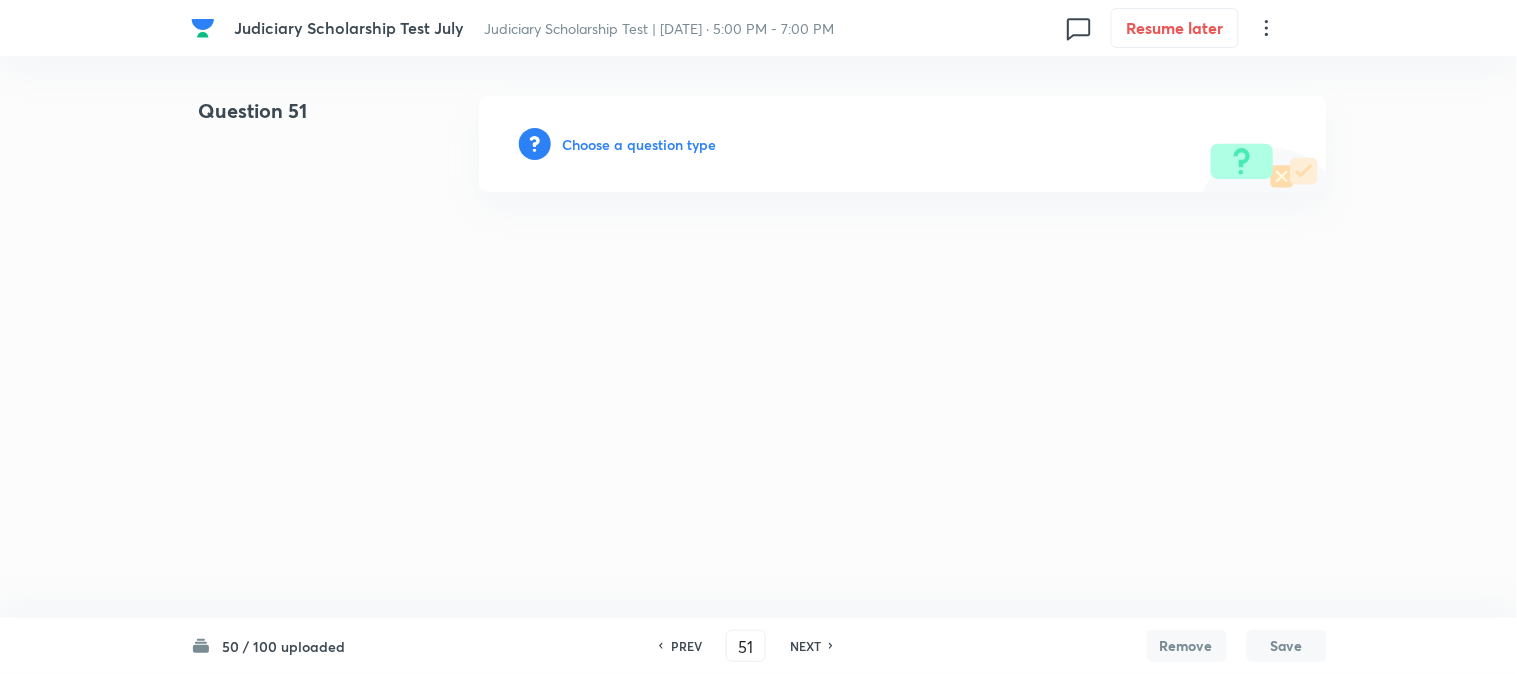 click on "Choose a question type" at bounding box center (640, 144) 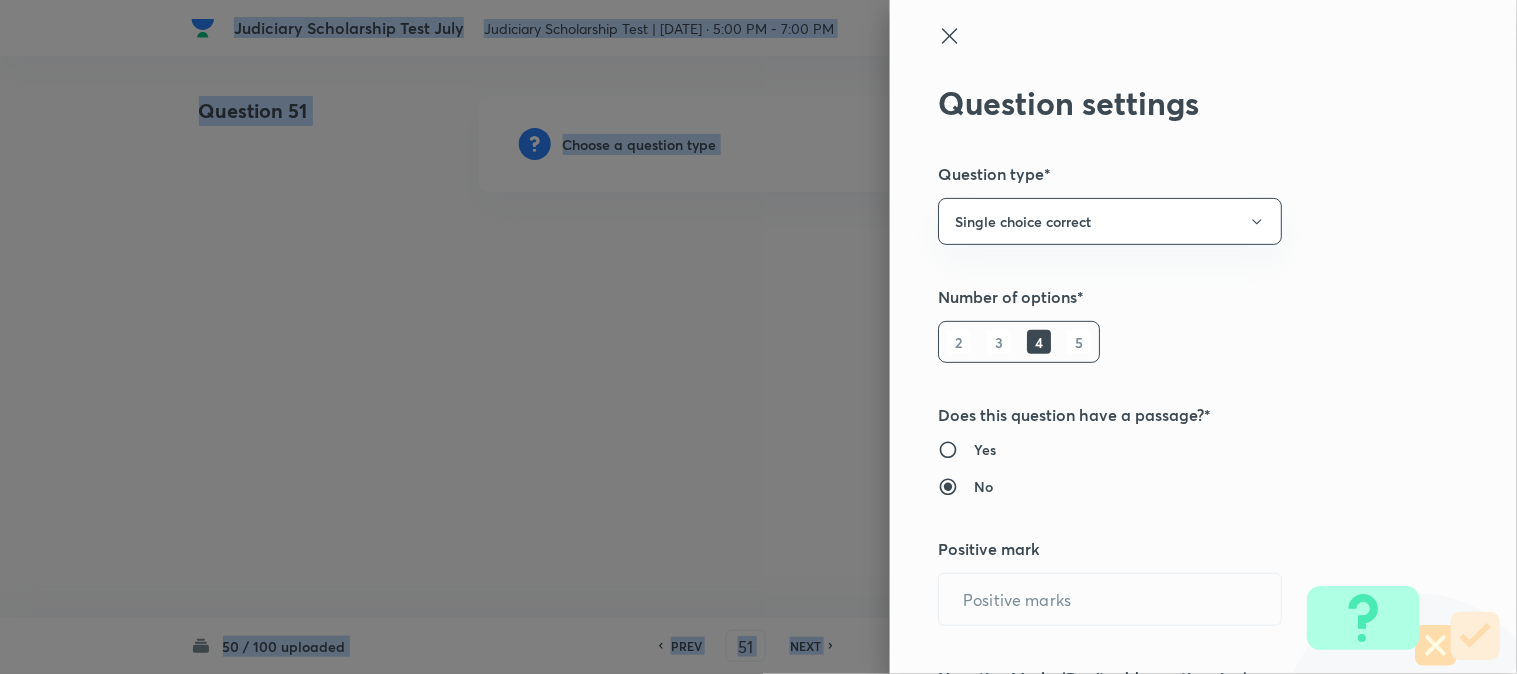 type on "1" 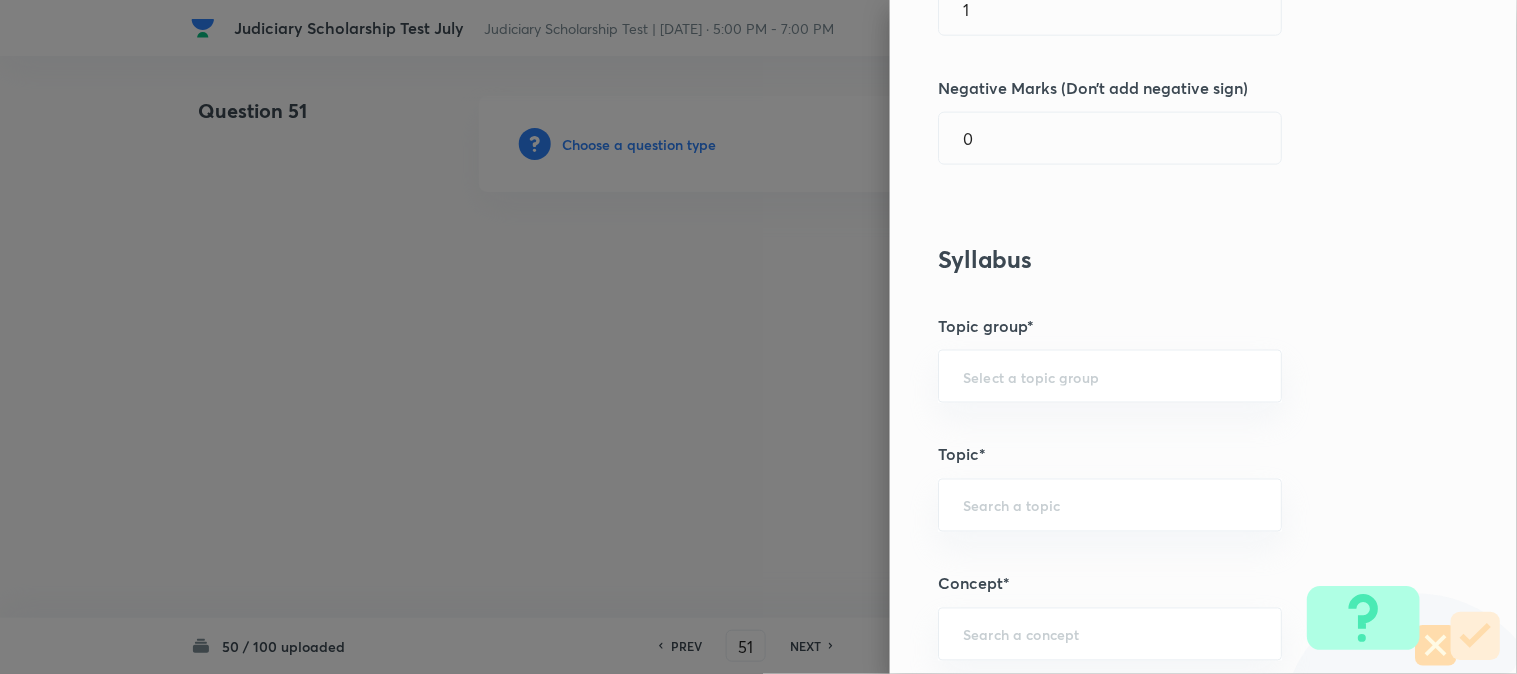scroll, scrollTop: 1180, scrollLeft: 0, axis: vertical 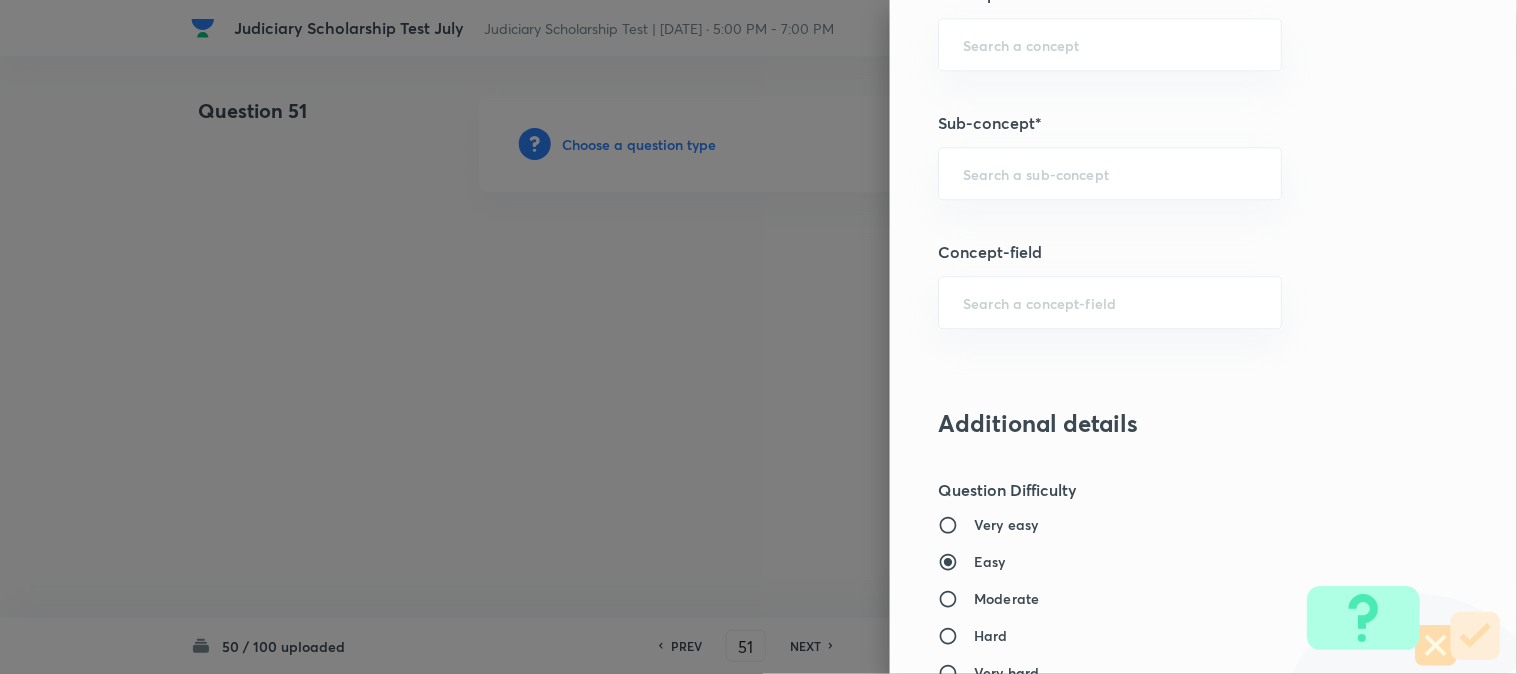 click on "​" at bounding box center (1110, 173) 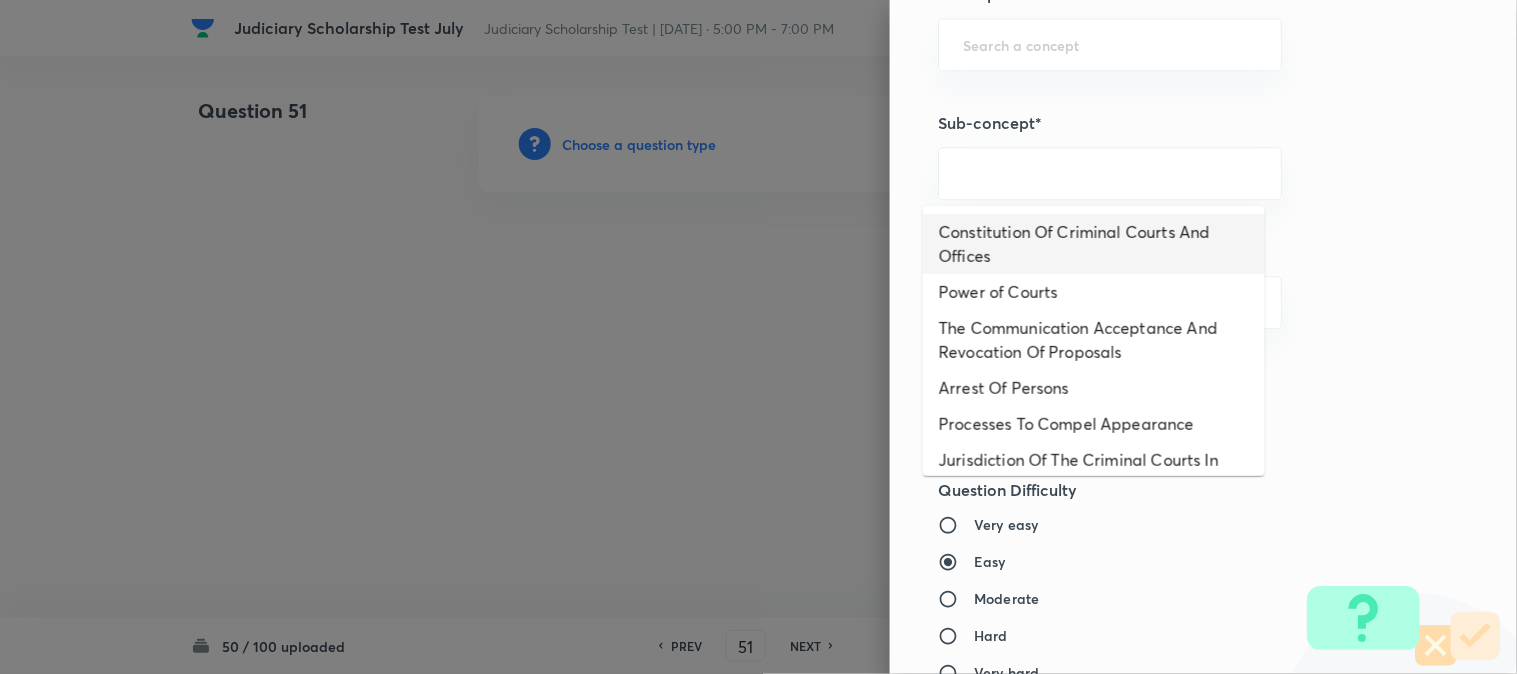 click on "Constitution Of Criminal Courts And Offices" at bounding box center (1094, 244) 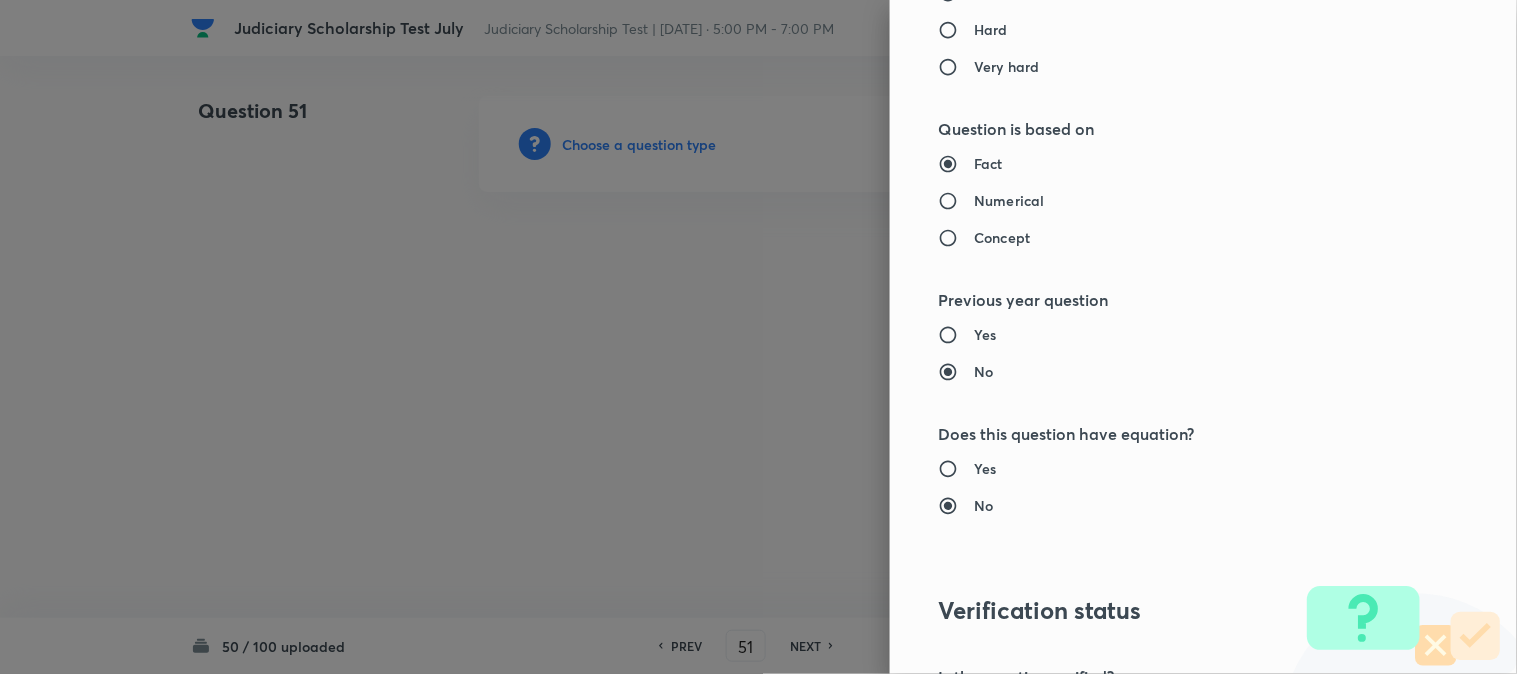 type on "Criminal Law" 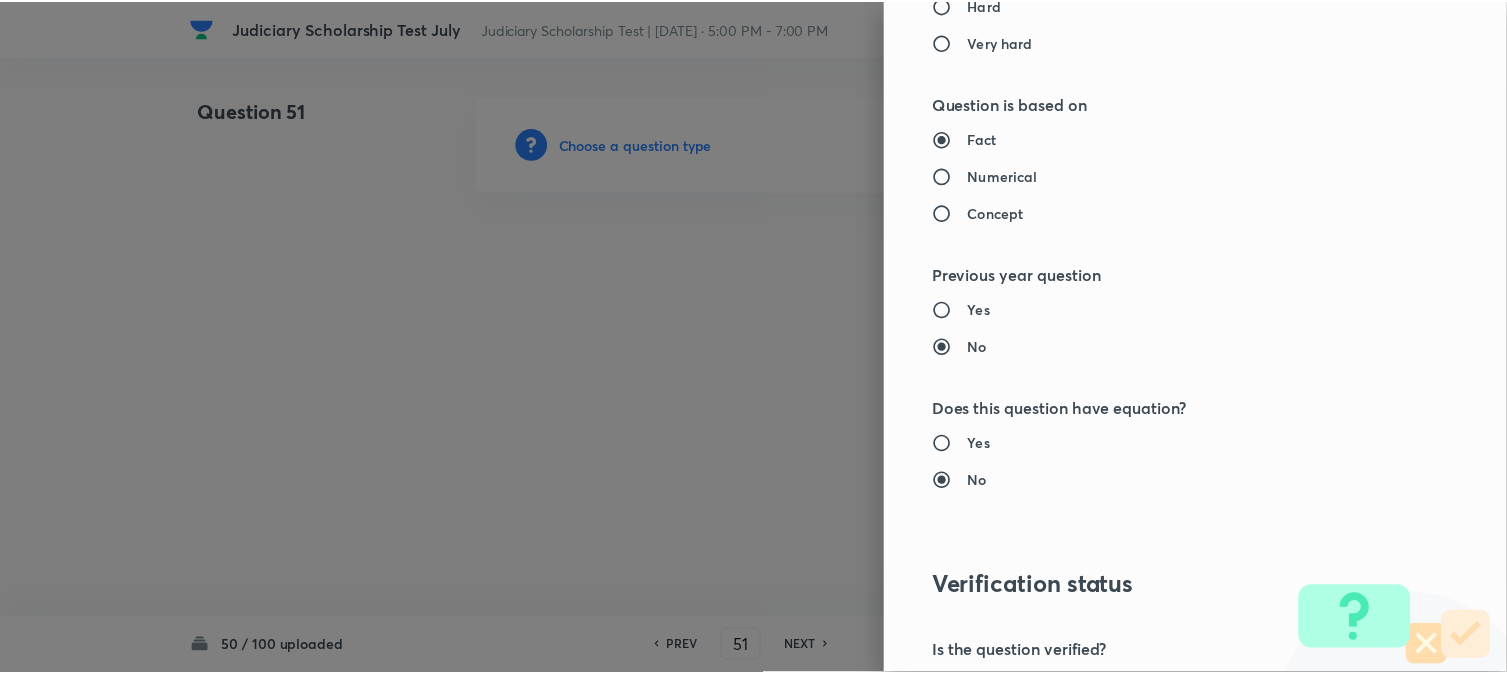 scroll, scrollTop: 2052, scrollLeft: 0, axis: vertical 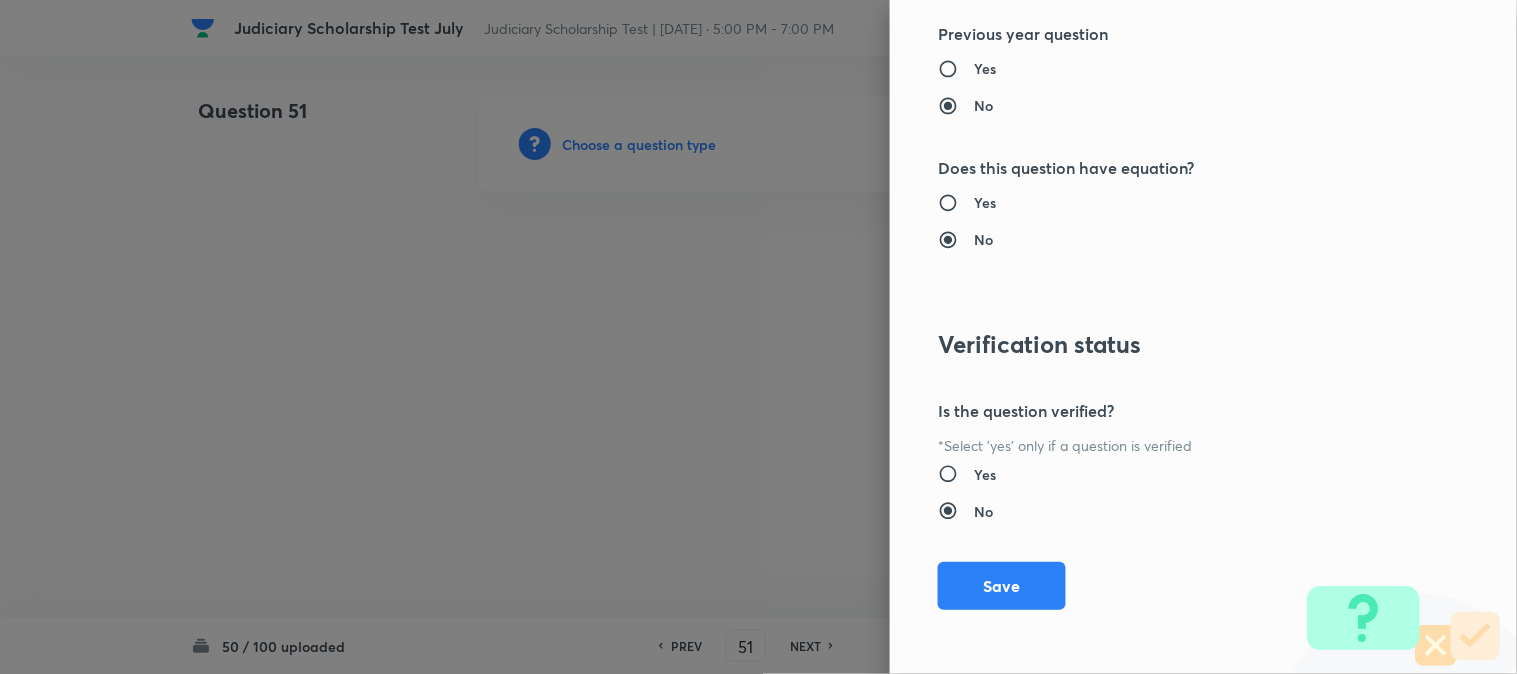 click on "Save" at bounding box center [1002, 586] 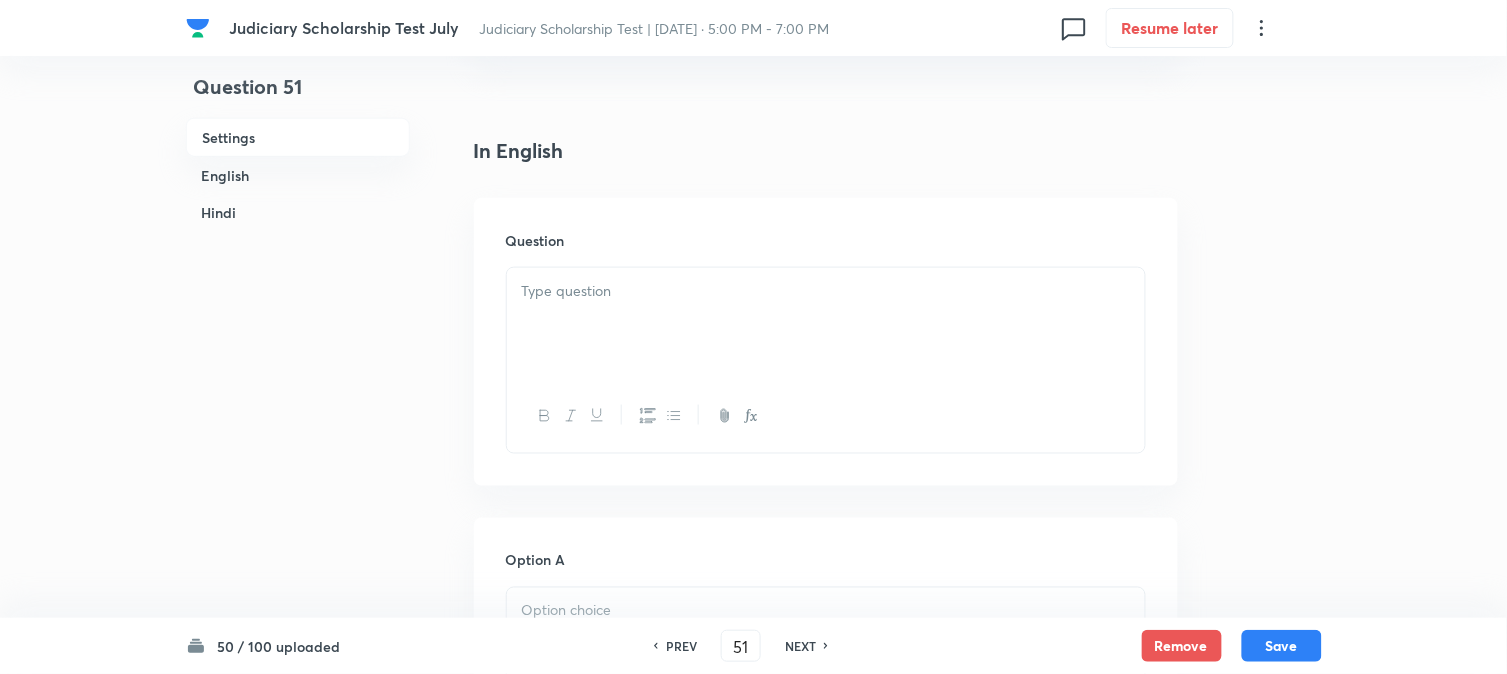 scroll, scrollTop: 590, scrollLeft: 0, axis: vertical 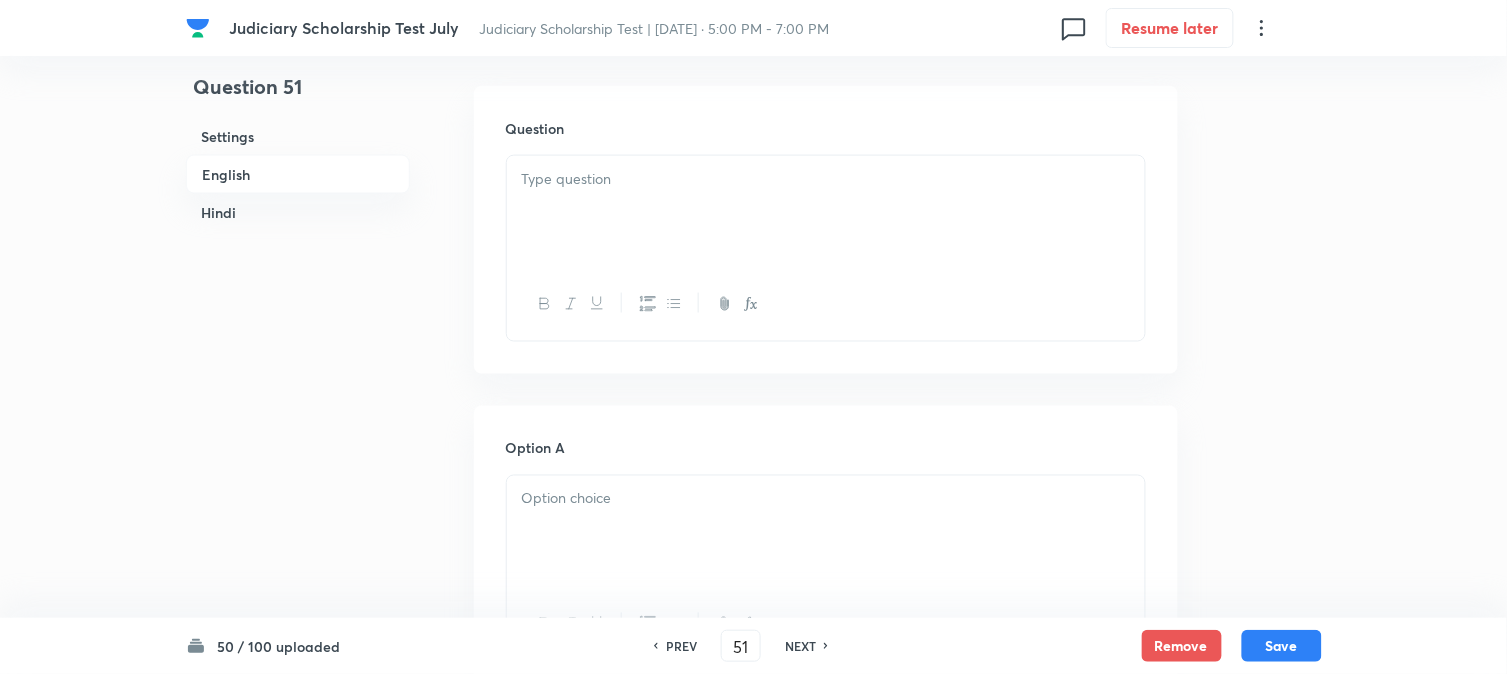 click at bounding box center (826, 179) 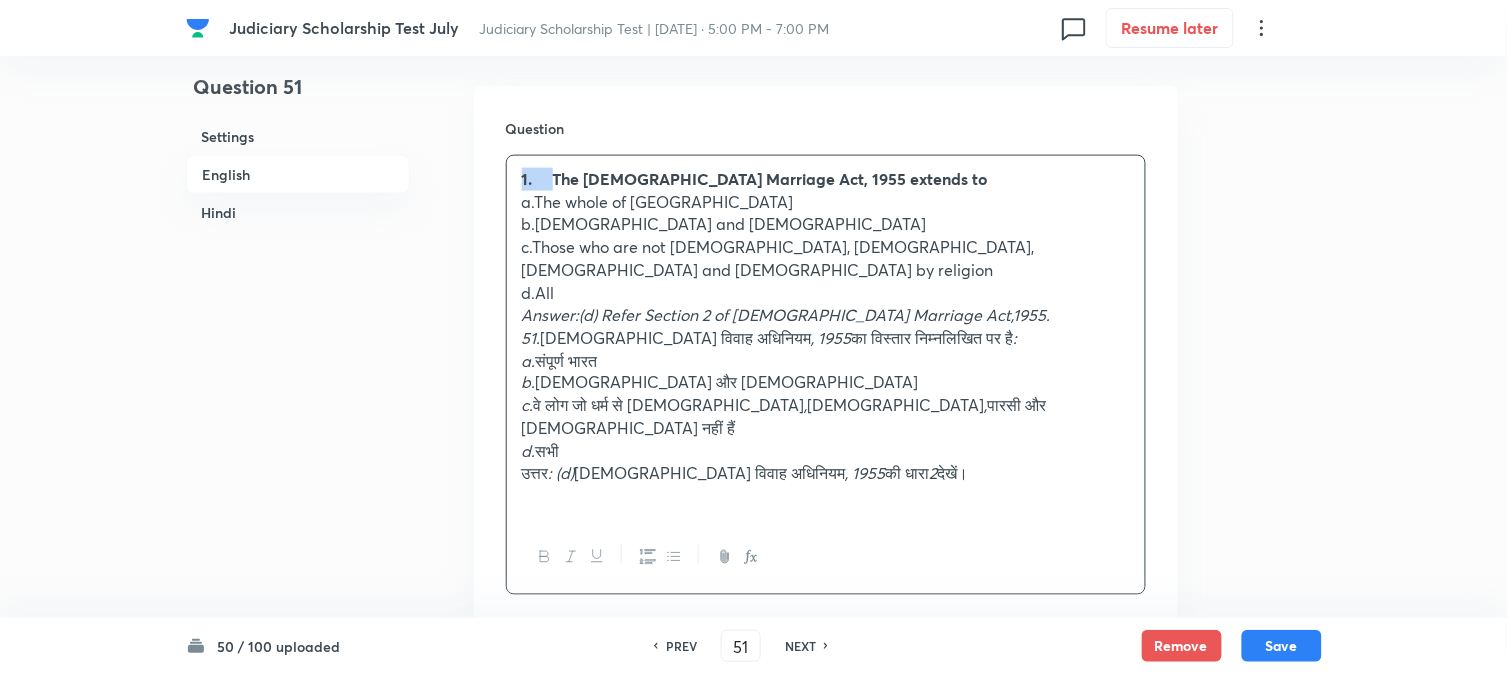 drag, startPoint x: 553, startPoint y: 170, endPoint x: 503, endPoint y: 160, distance: 50.990196 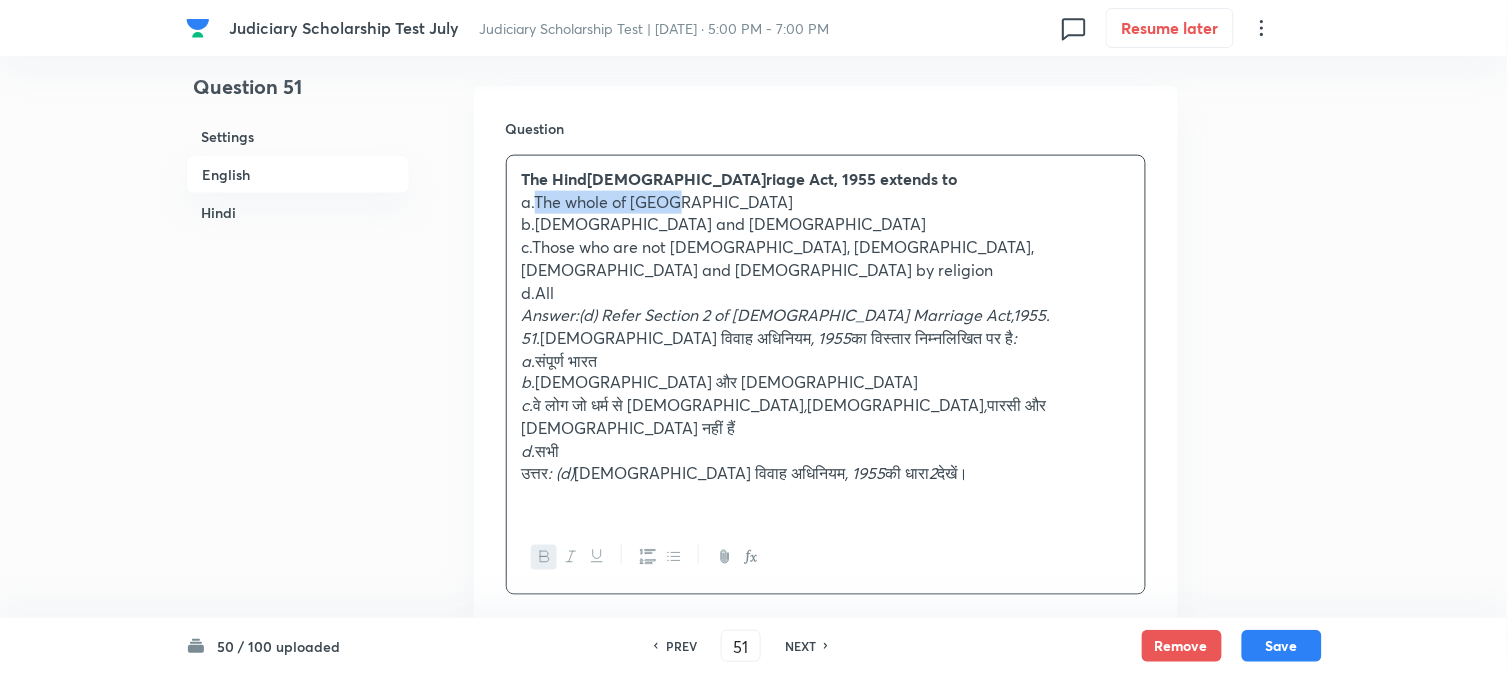 drag, startPoint x: 533, startPoint y: 194, endPoint x: 752, endPoint y: 195, distance: 219.00229 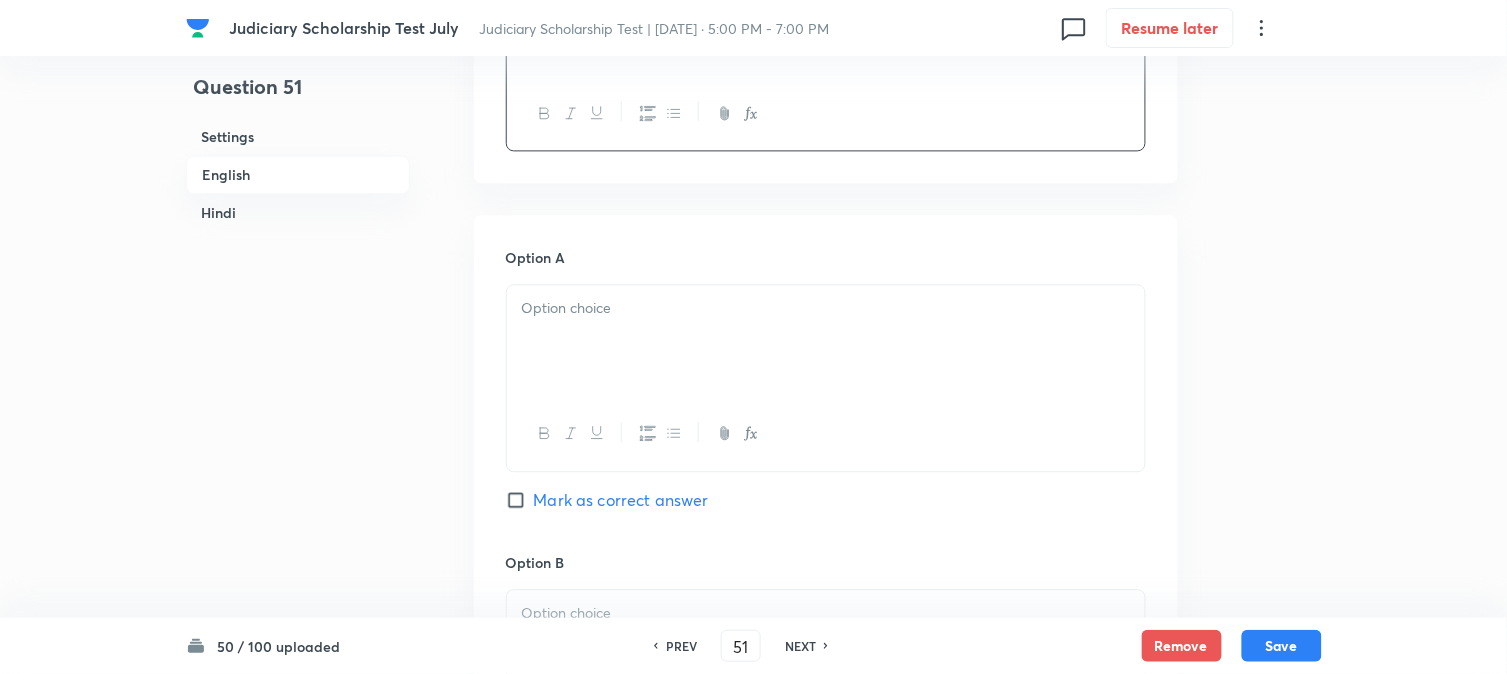 click at bounding box center [826, 341] 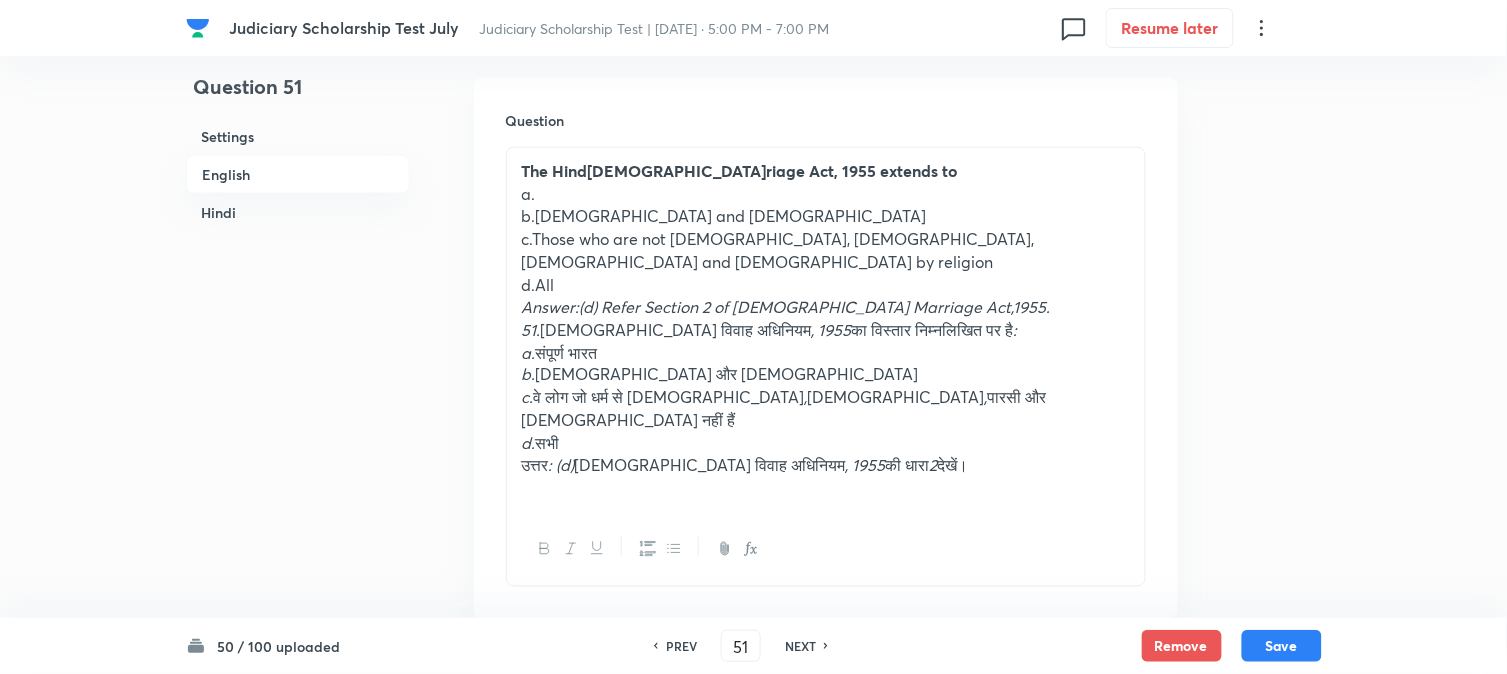 scroll, scrollTop: 590, scrollLeft: 0, axis: vertical 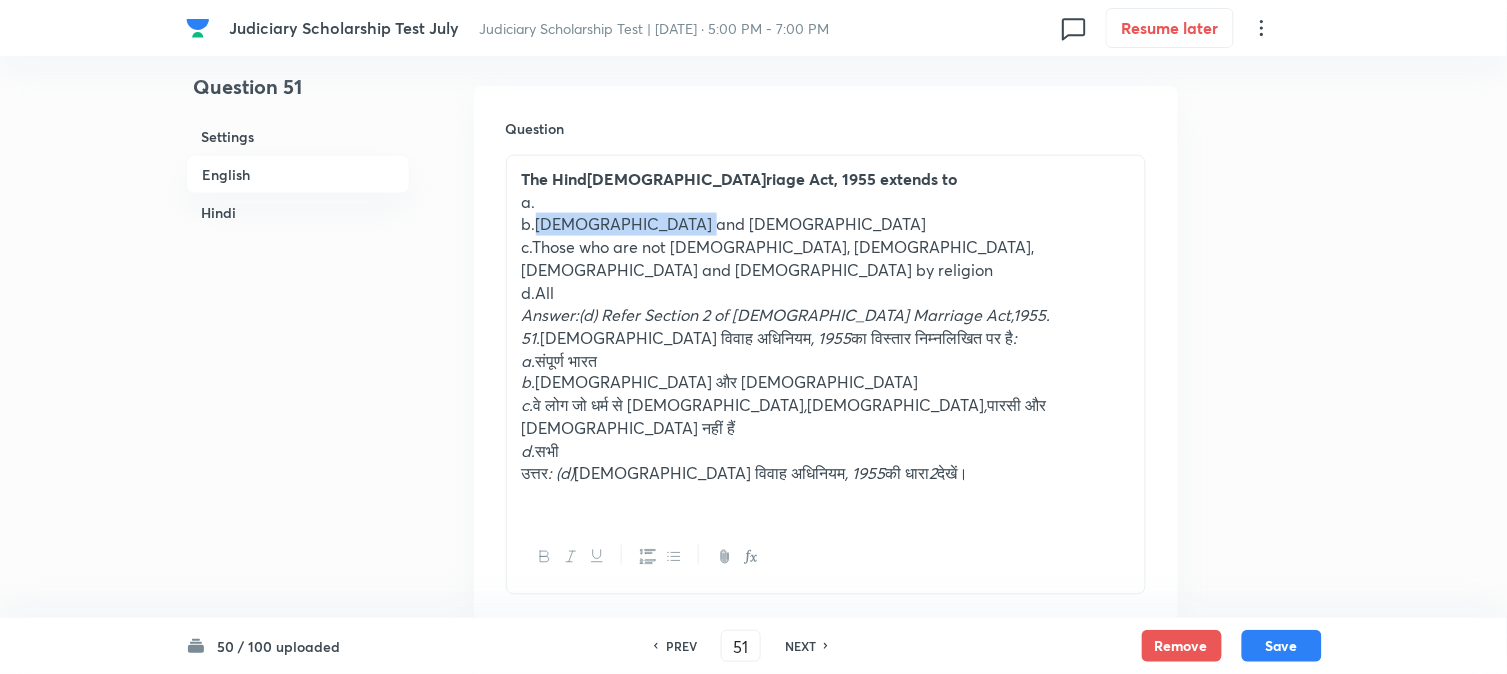drag, startPoint x: 536, startPoint y: 232, endPoint x: 736, endPoint y: 226, distance: 200.08998 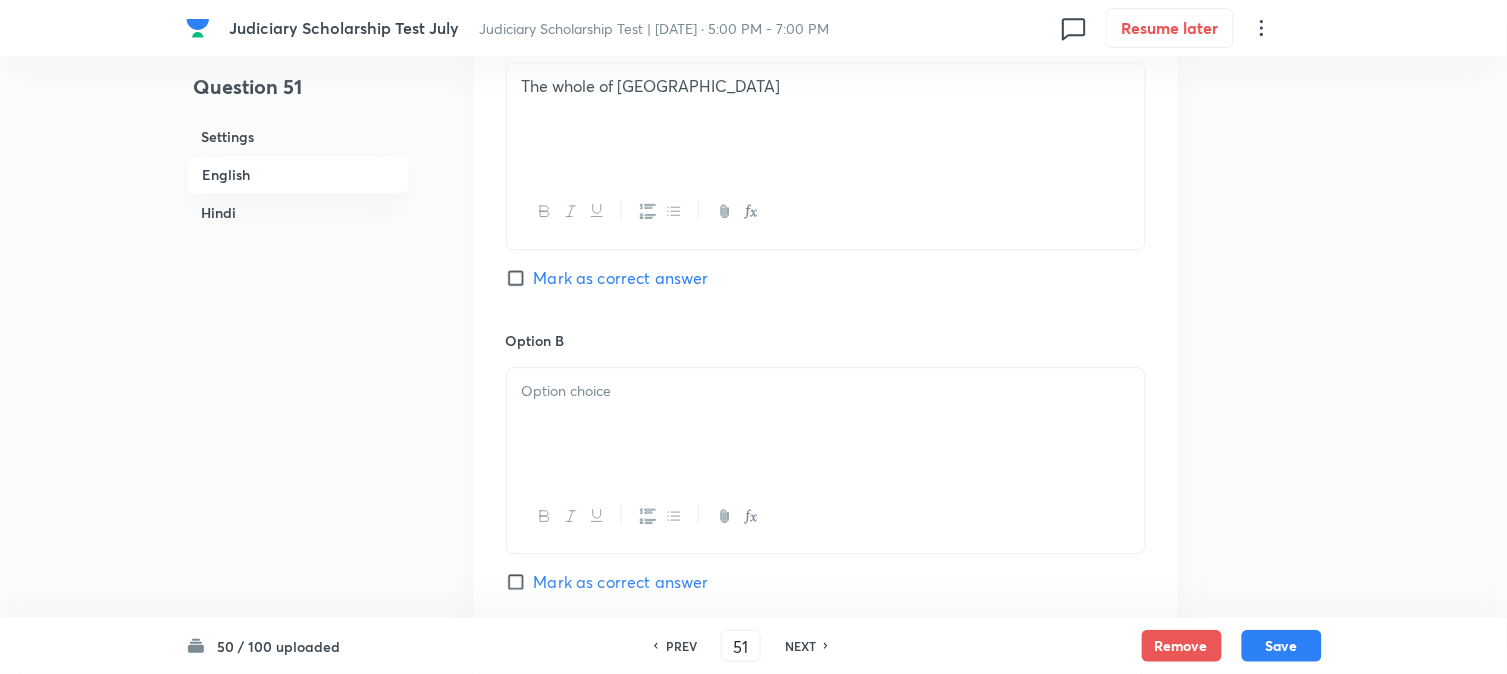drag, startPoint x: 550, startPoint y: 364, endPoint x: 553, endPoint y: 374, distance: 10.440307 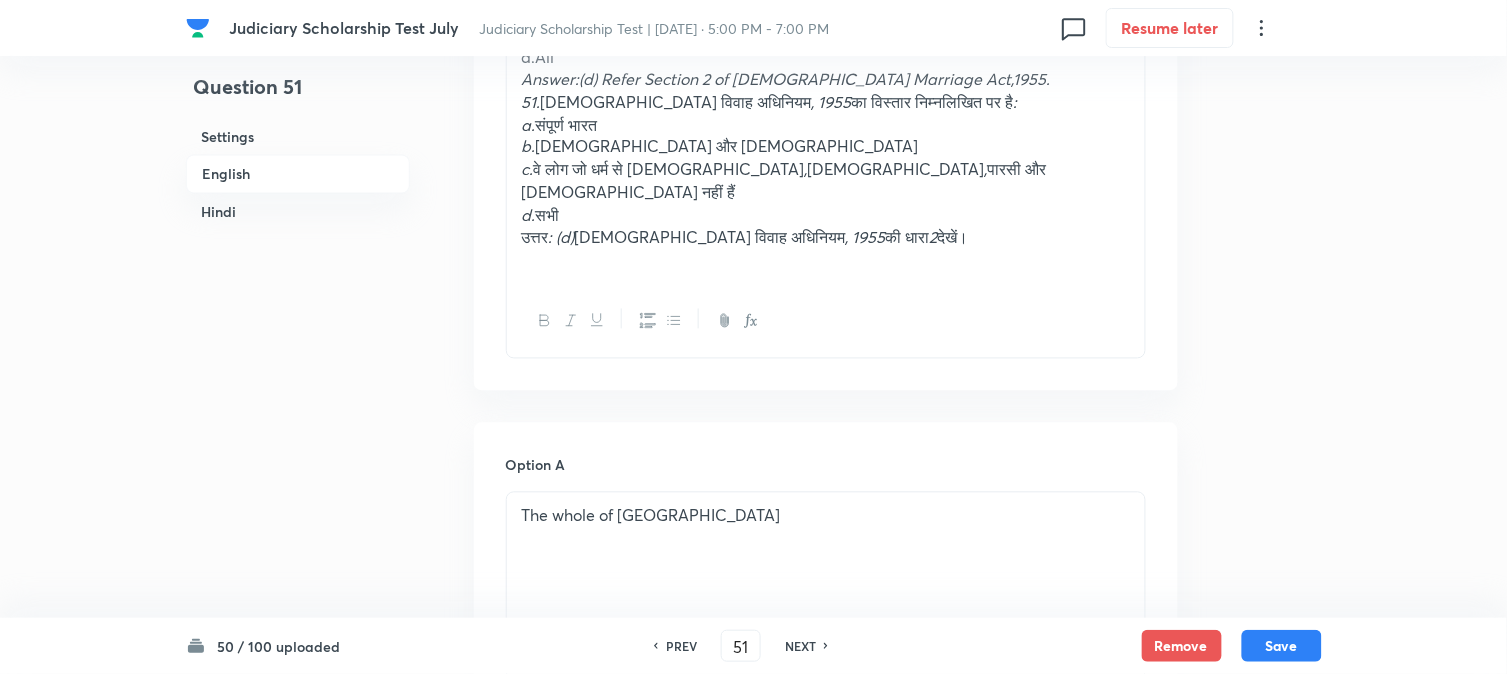 scroll, scrollTop: 590, scrollLeft: 0, axis: vertical 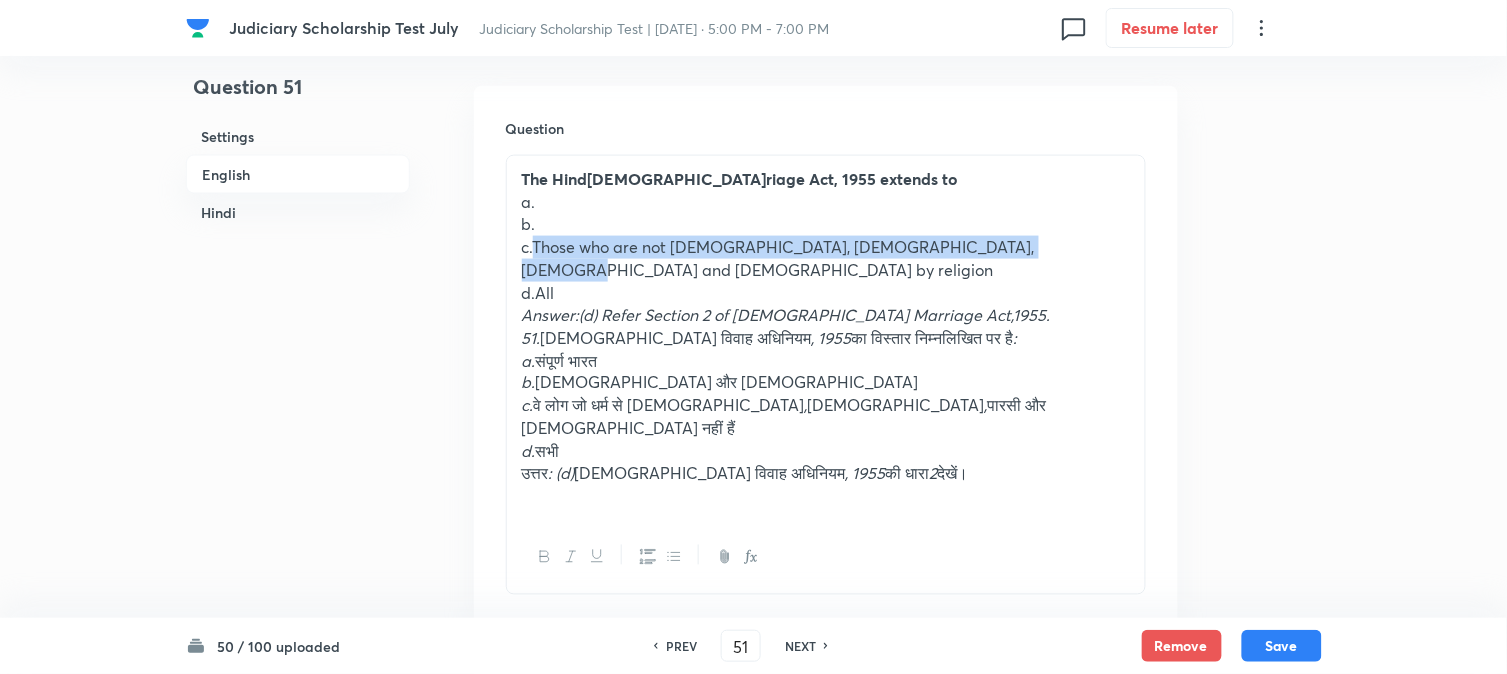 drag, startPoint x: 534, startPoint y: 245, endPoint x: 1076, endPoint y: 245, distance: 542 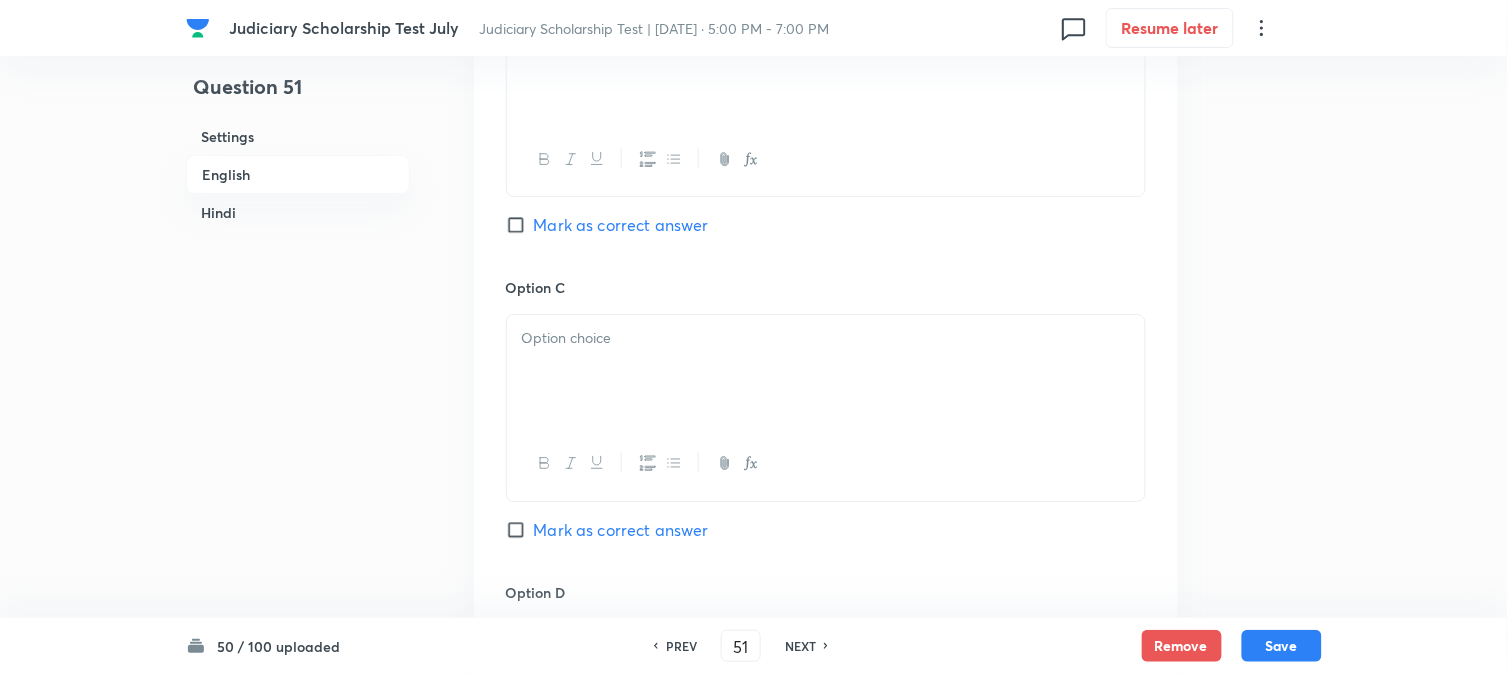 click at bounding box center [826, 371] 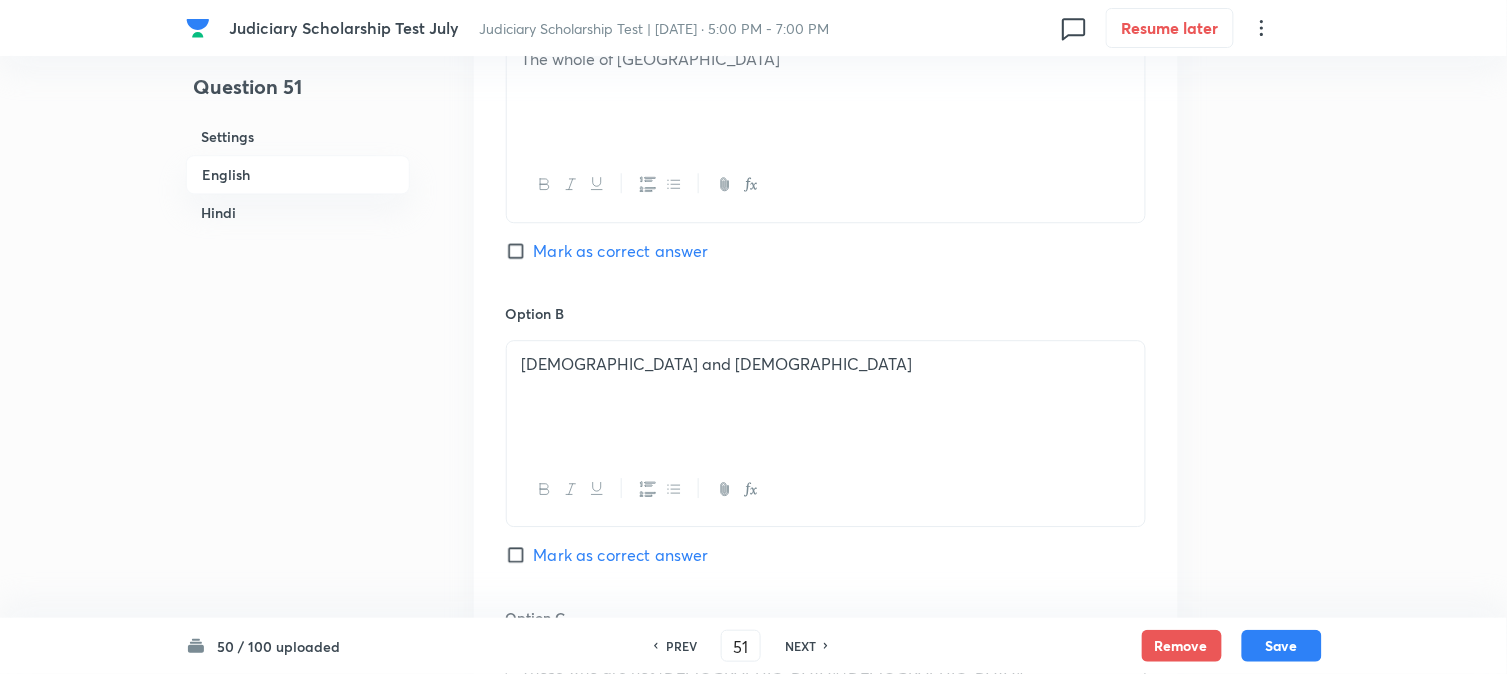 scroll, scrollTop: 590, scrollLeft: 0, axis: vertical 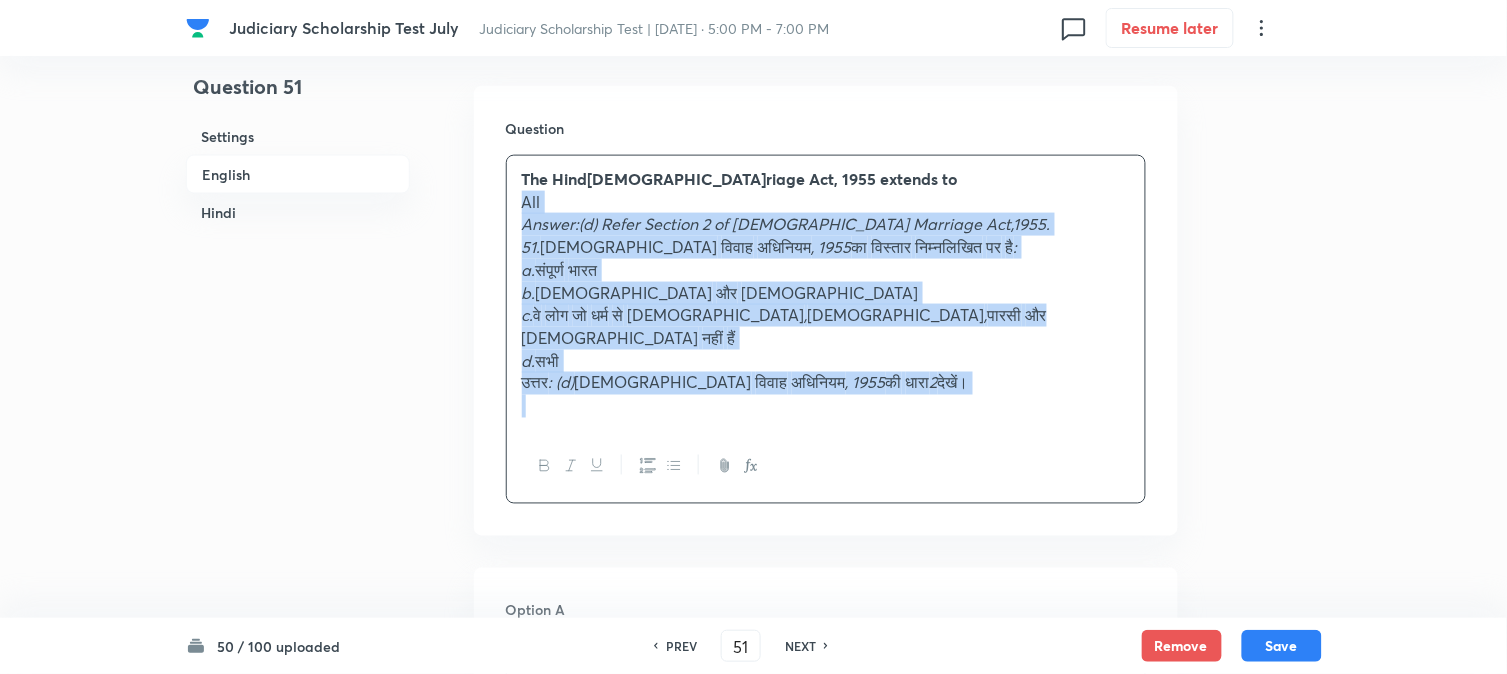 drag, startPoint x: 536, startPoint y: 268, endPoint x: 1210, endPoint y: 510, distance: 716.1285 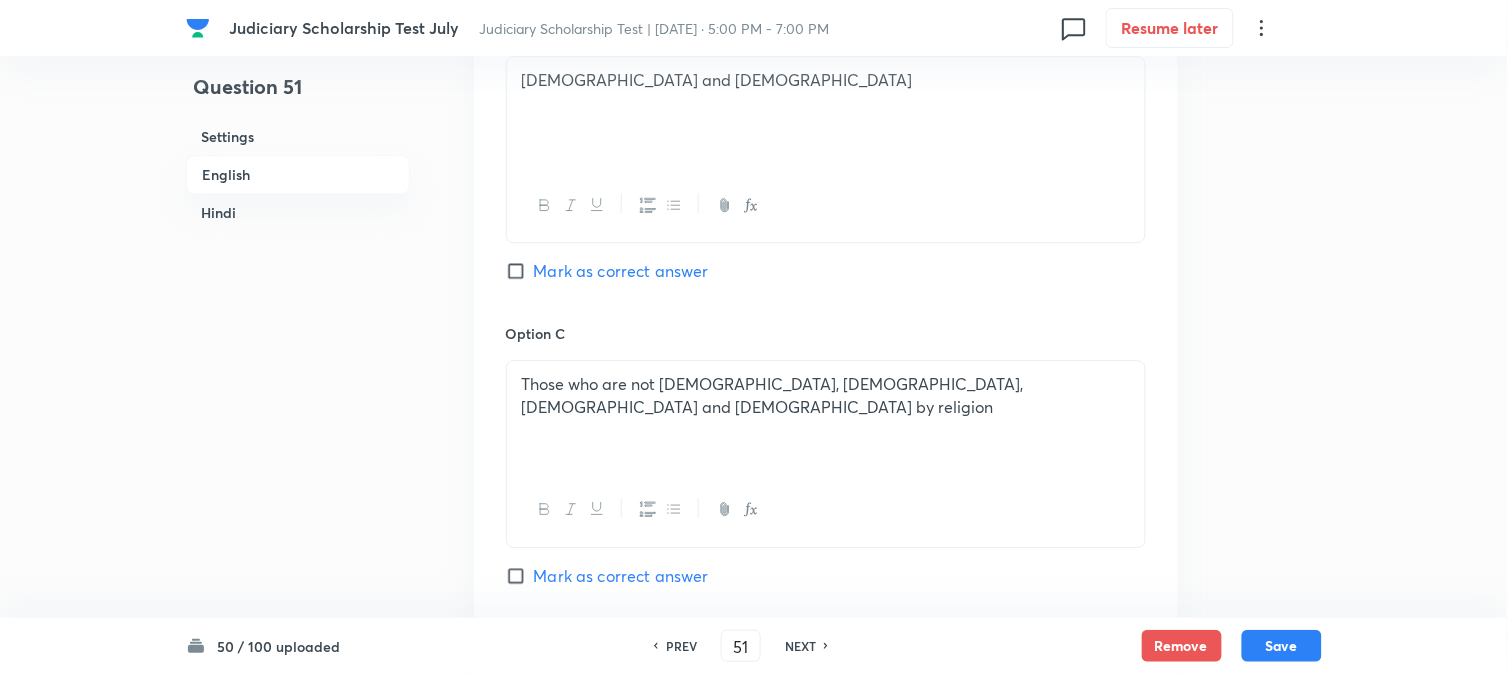 scroll, scrollTop: 1590, scrollLeft: 0, axis: vertical 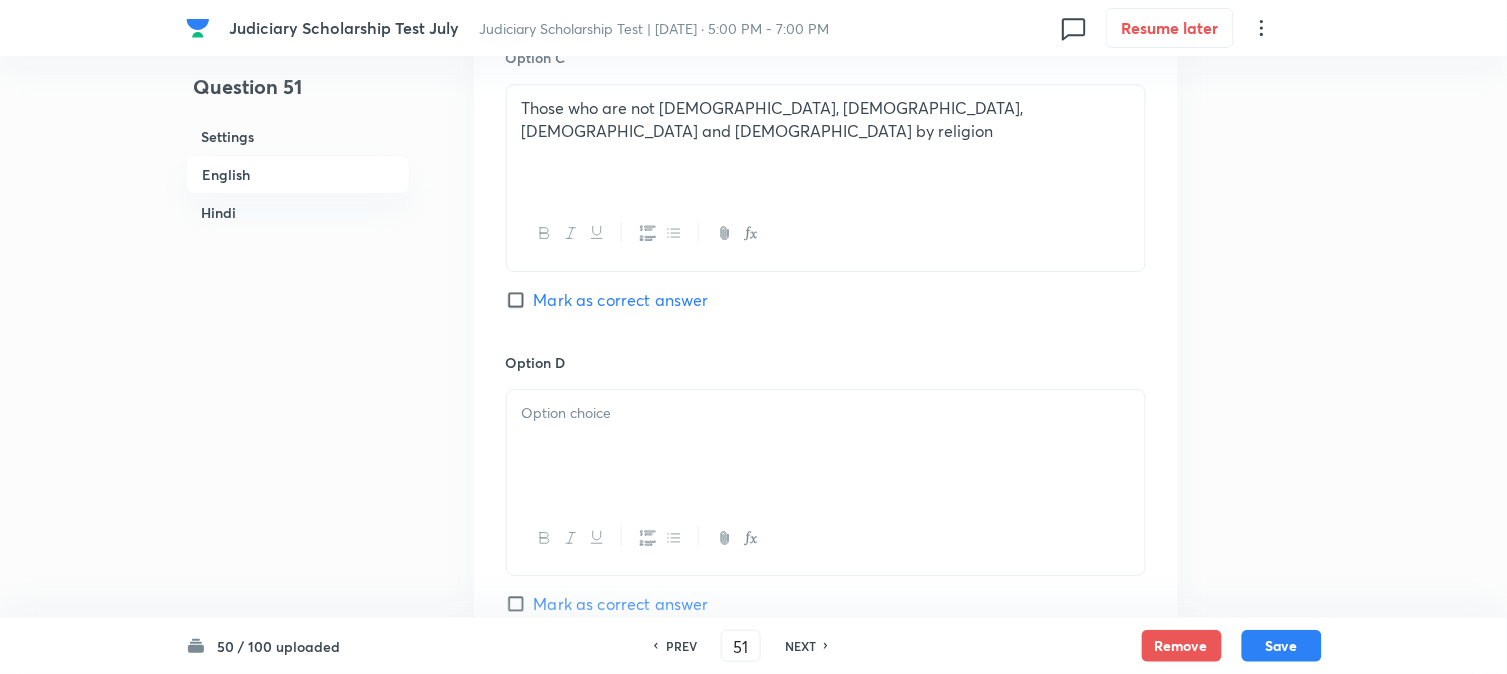 click at bounding box center [826, 446] 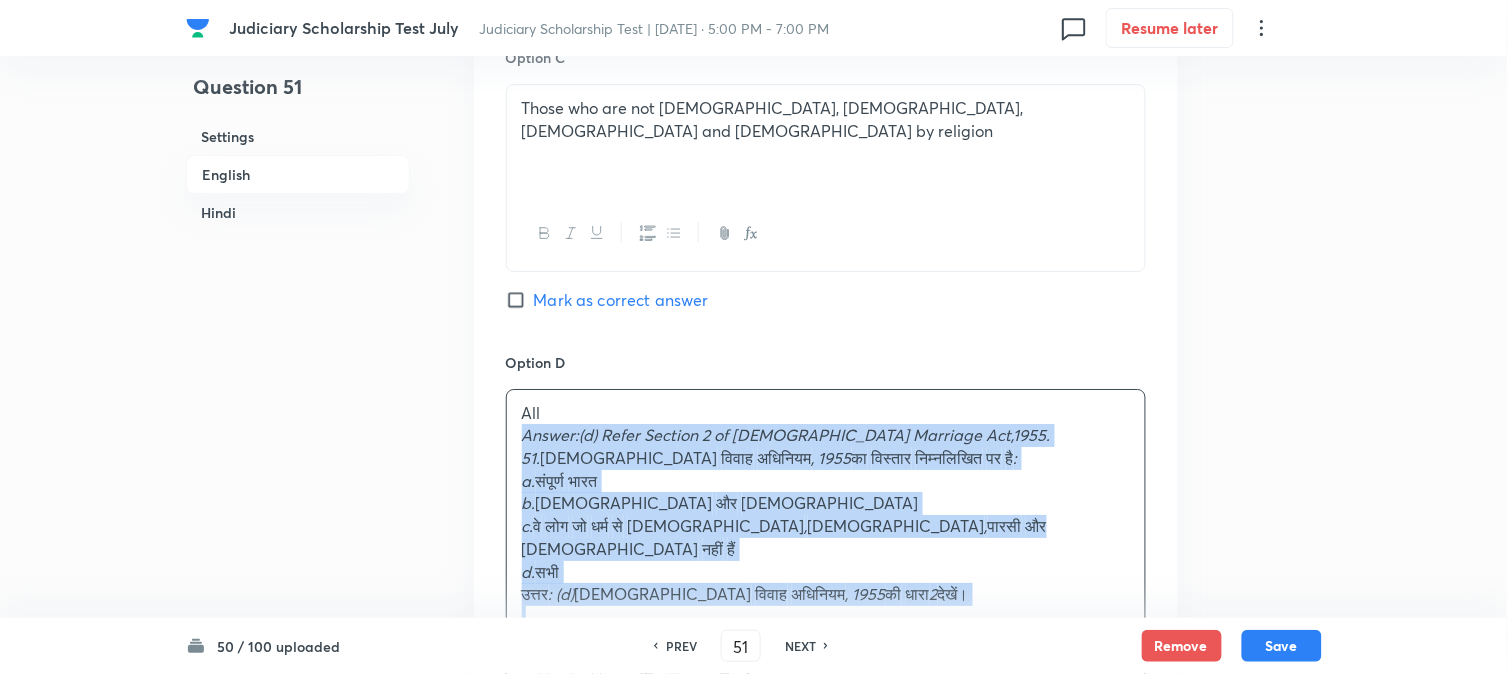 drag, startPoint x: 535, startPoint y: 444, endPoint x: 1060, endPoint y: 564, distance: 538.5397 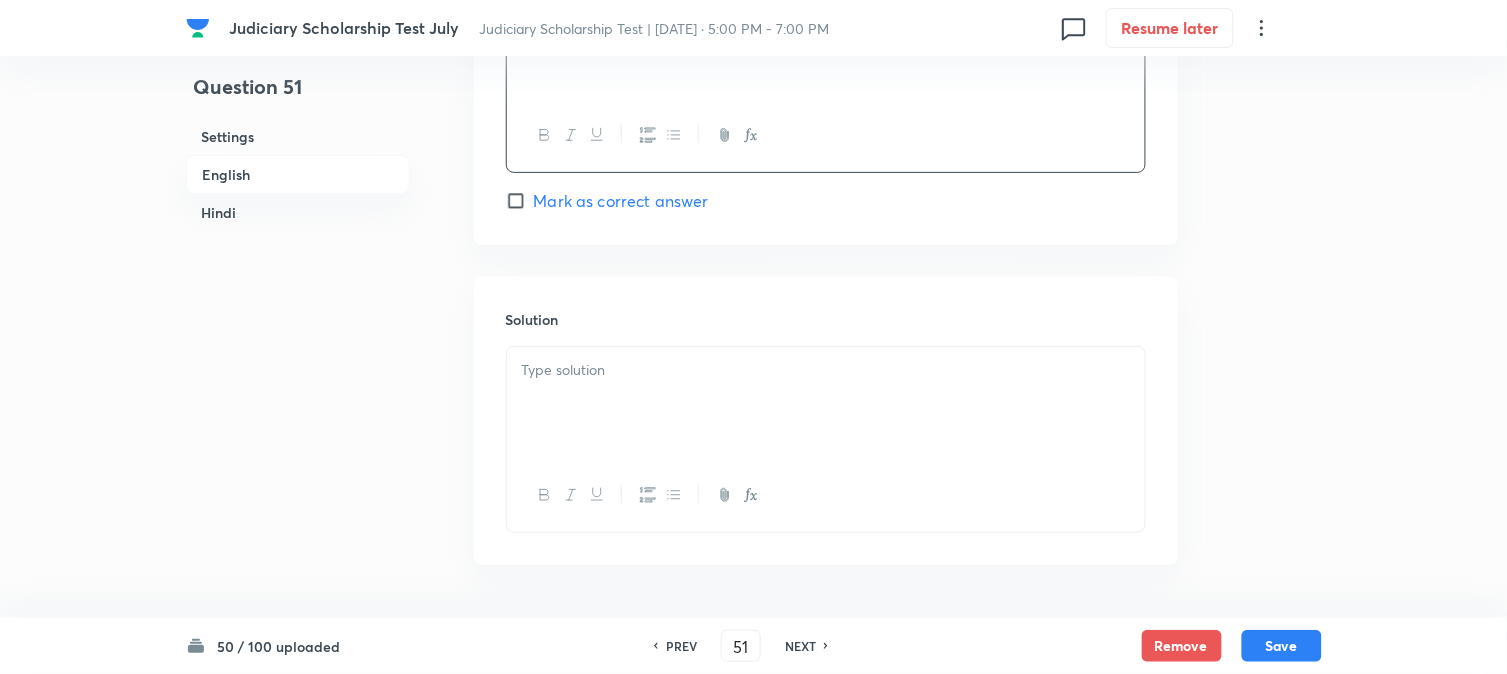 scroll, scrollTop: 2034, scrollLeft: 0, axis: vertical 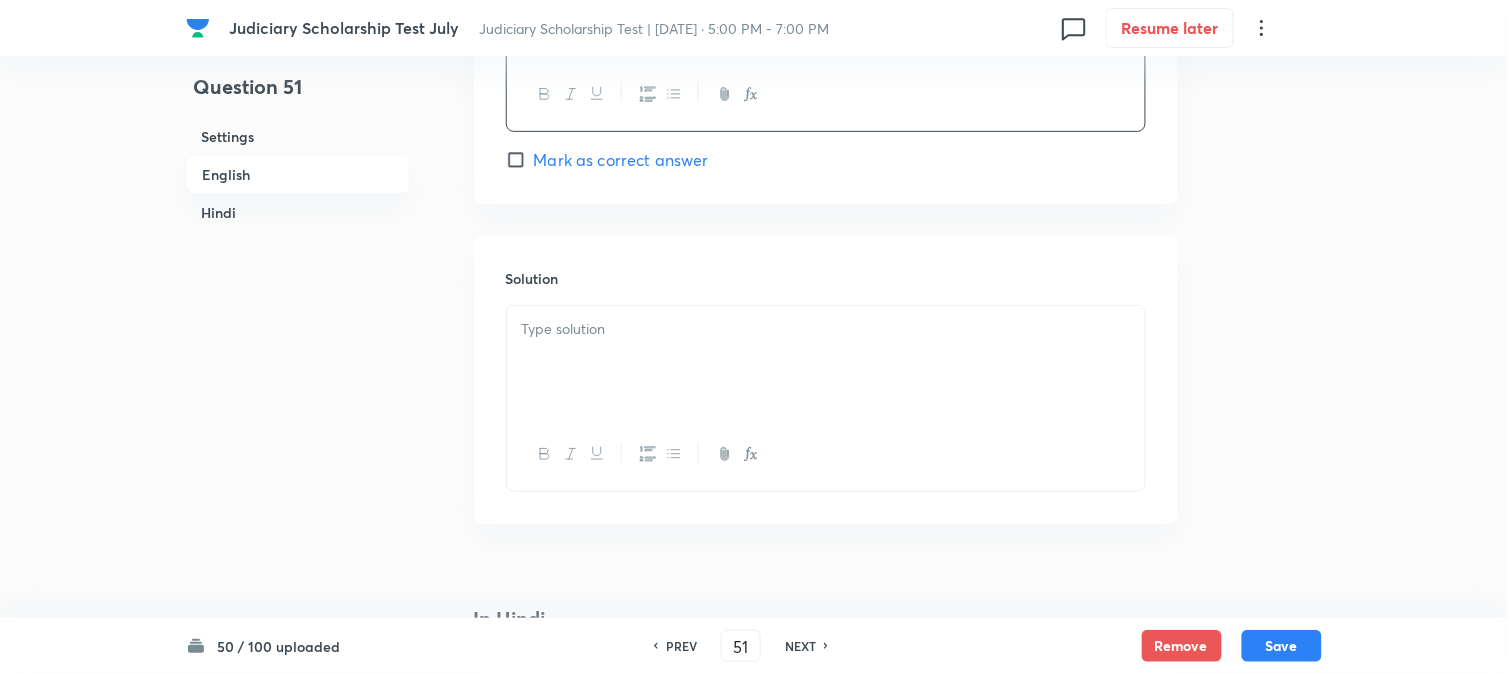 click on "Mark as correct answer" at bounding box center (621, 160) 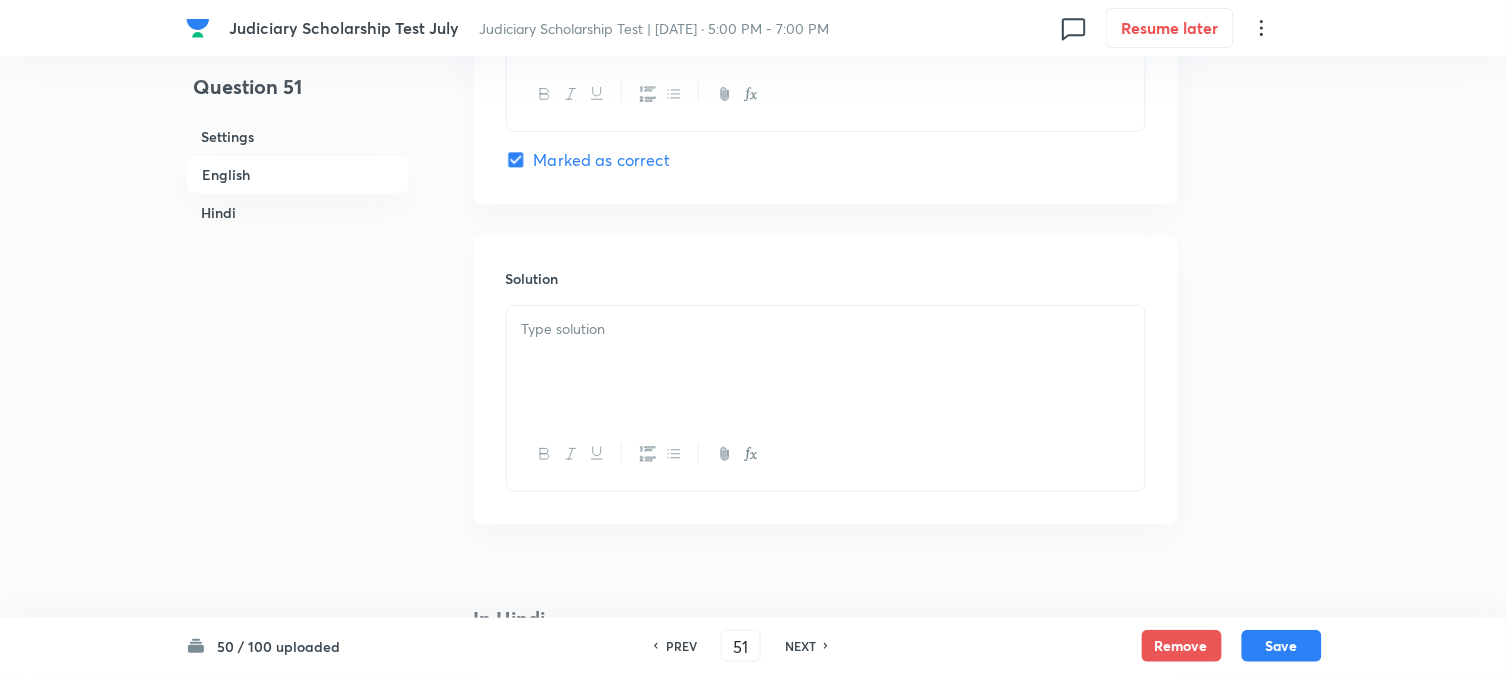 click at bounding box center [826, 362] 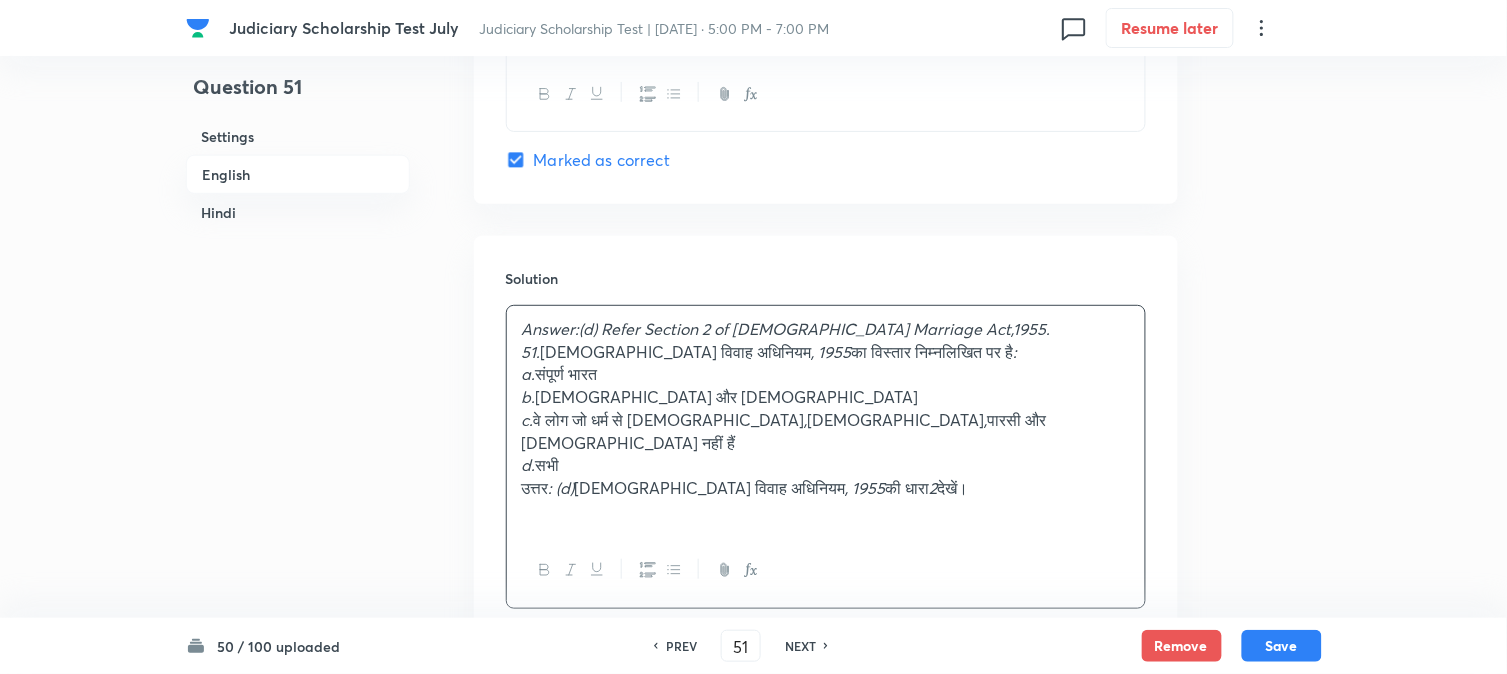 checkbox on "true" 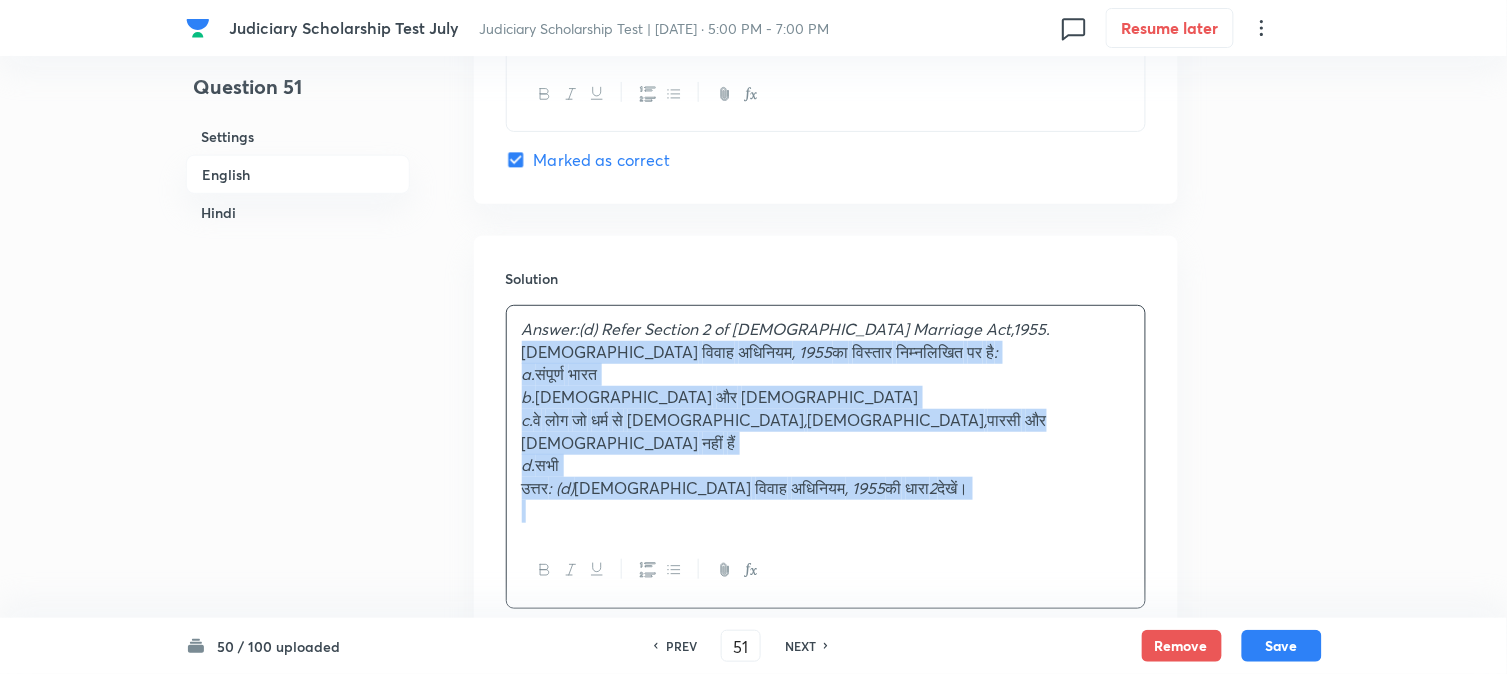 drag, startPoint x: 545, startPoint y: 351, endPoint x: 1233, endPoint y: 538, distance: 712.96075 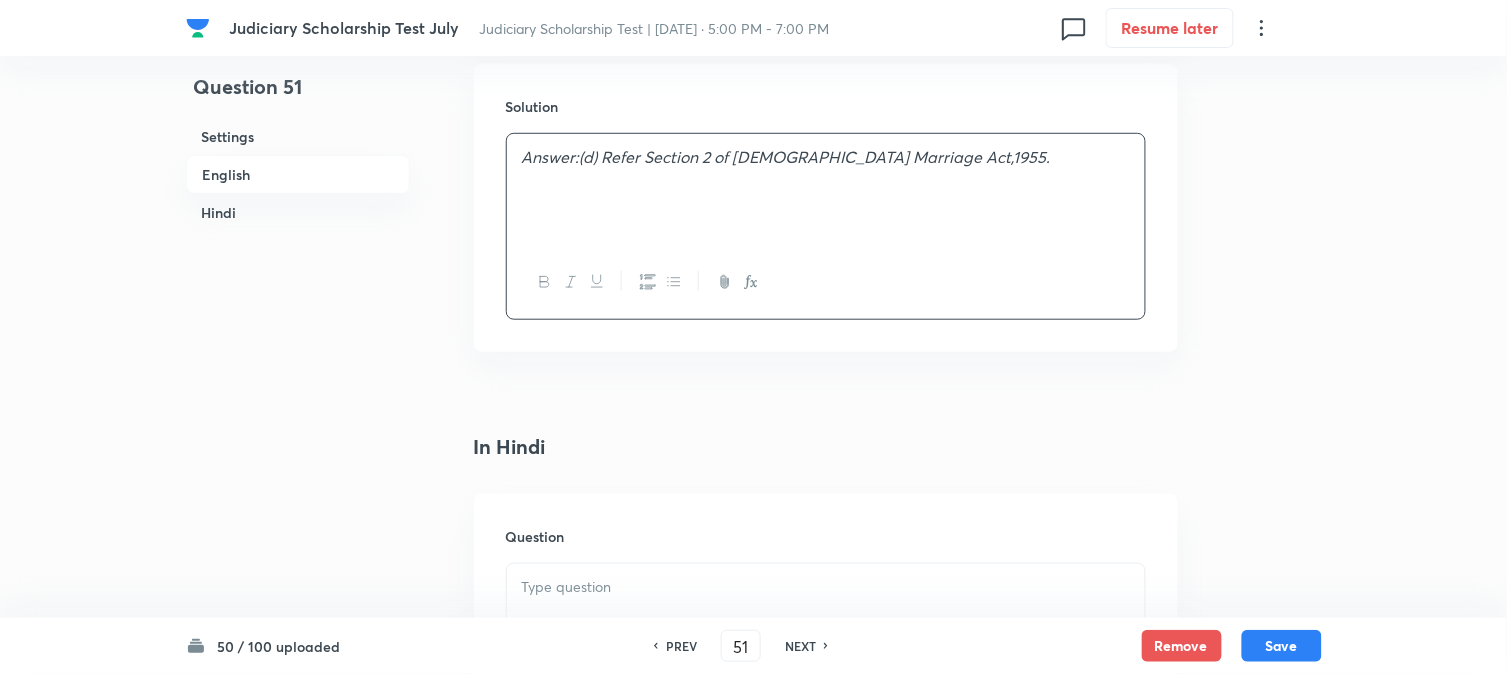 scroll, scrollTop: 2367, scrollLeft: 0, axis: vertical 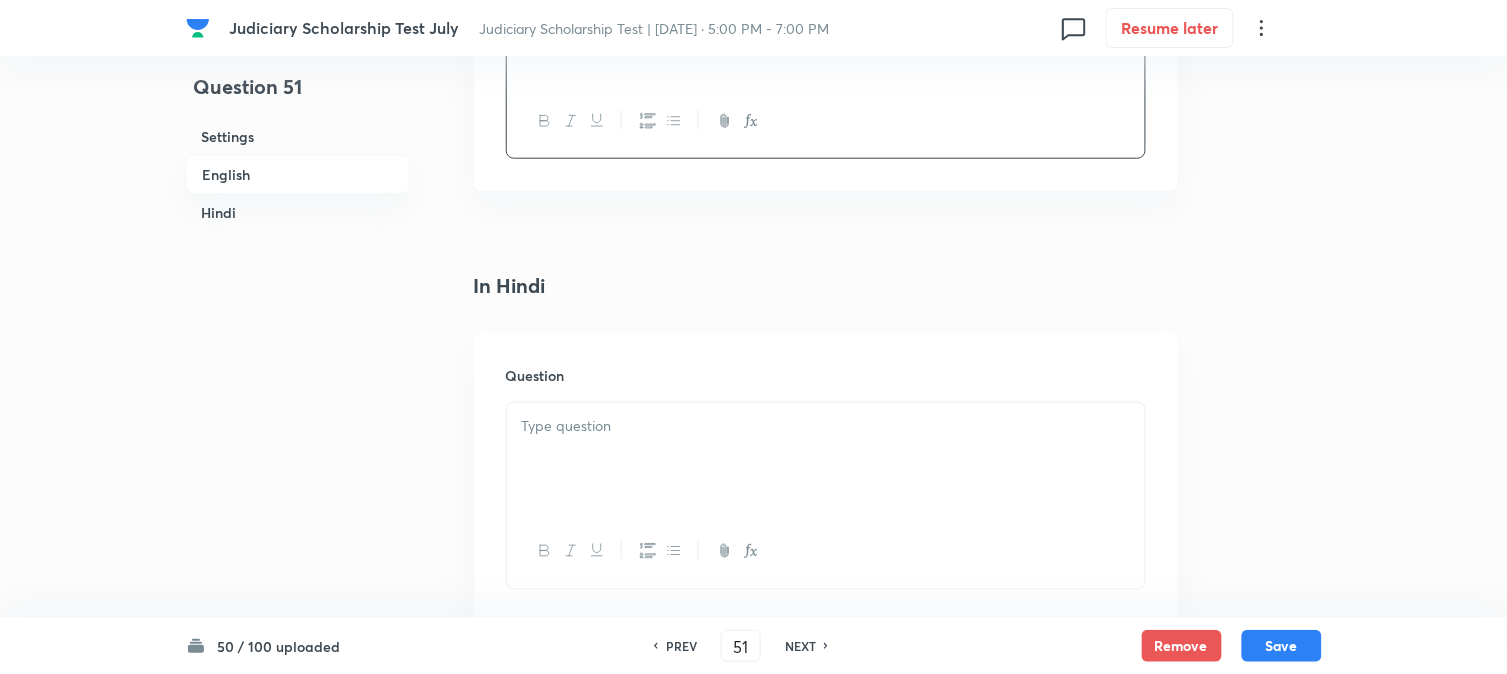 click at bounding box center [826, 459] 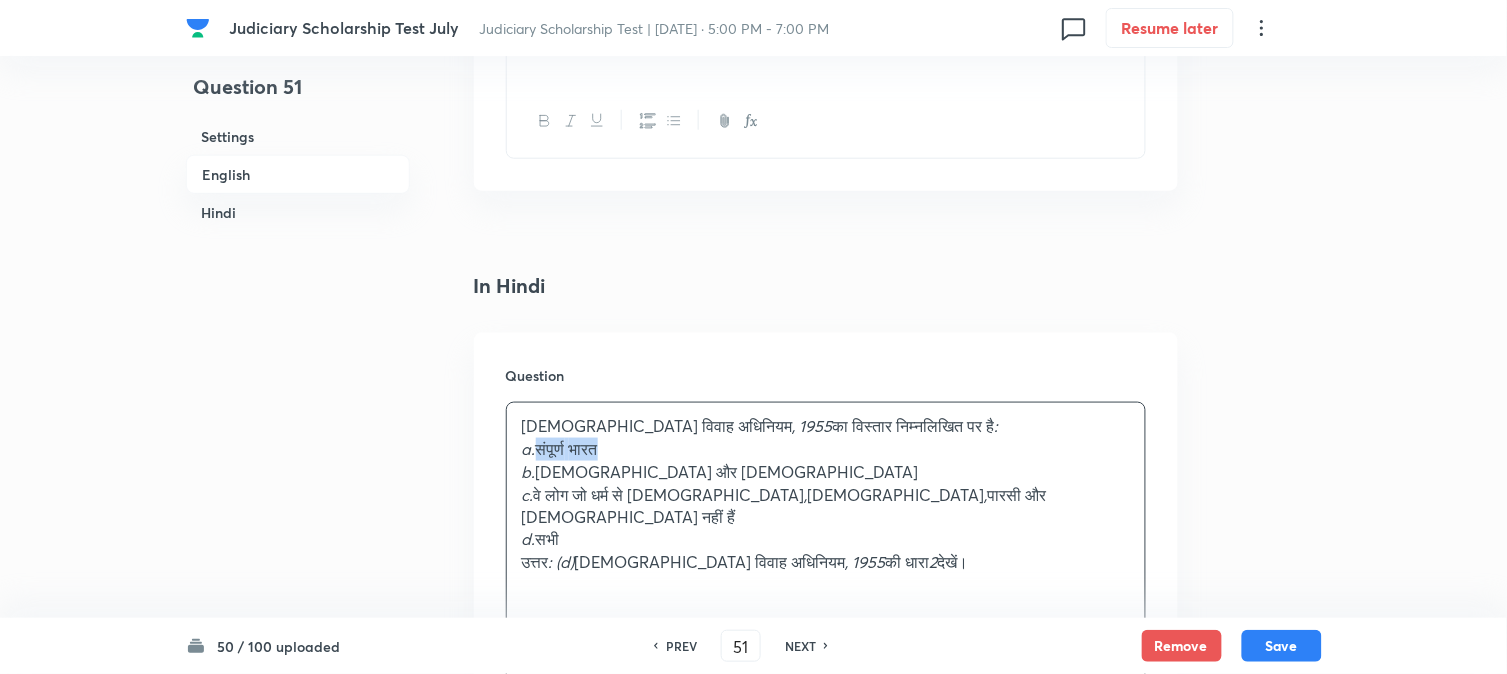 drag, startPoint x: 544, startPoint y: 453, endPoint x: 786, endPoint y: 454, distance: 242.00206 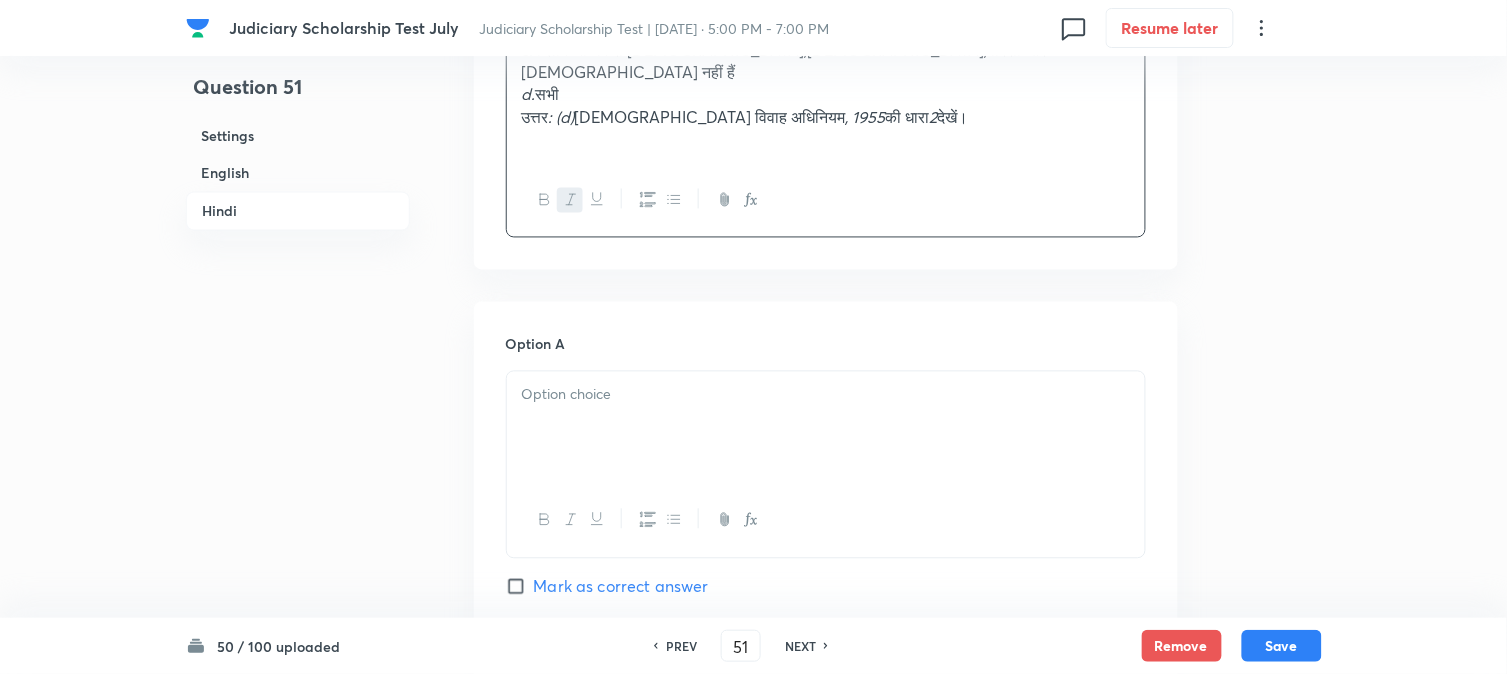 click at bounding box center [826, 428] 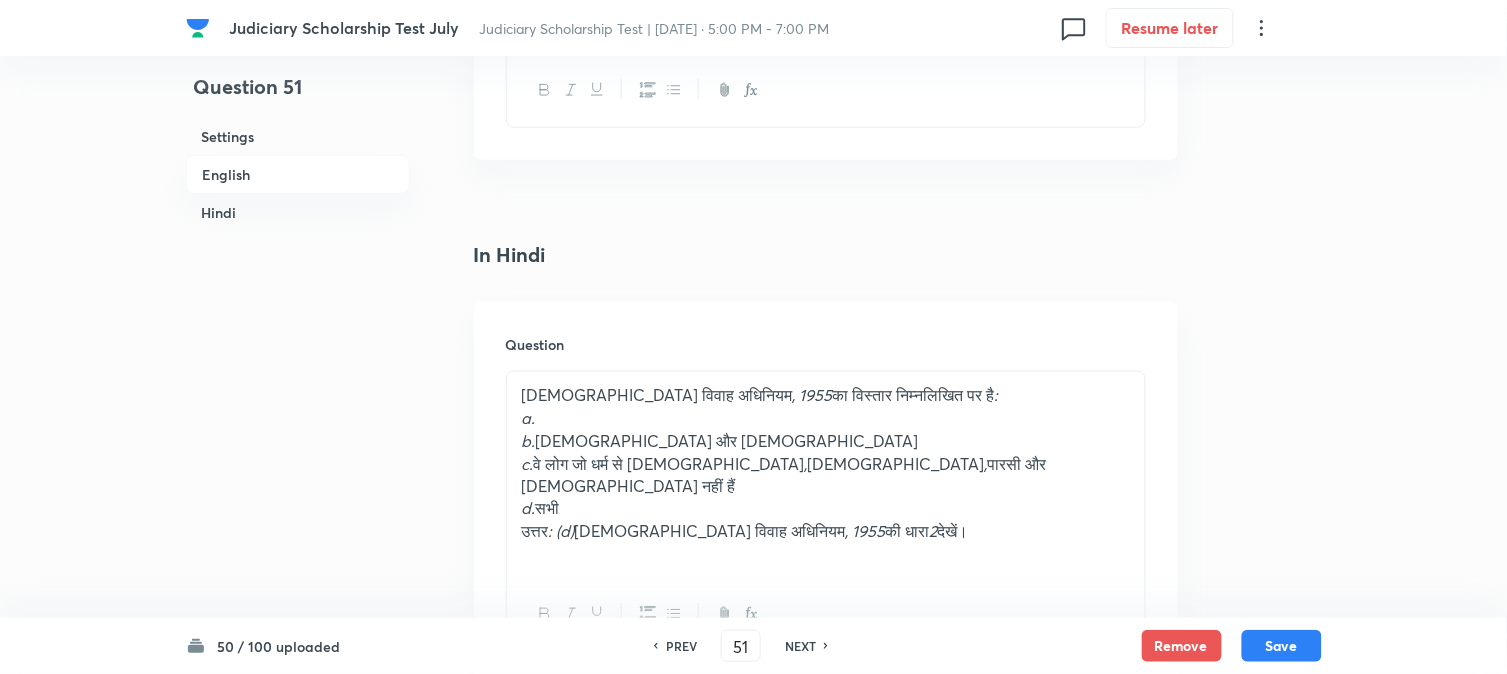 scroll, scrollTop: 2367, scrollLeft: 0, axis: vertical 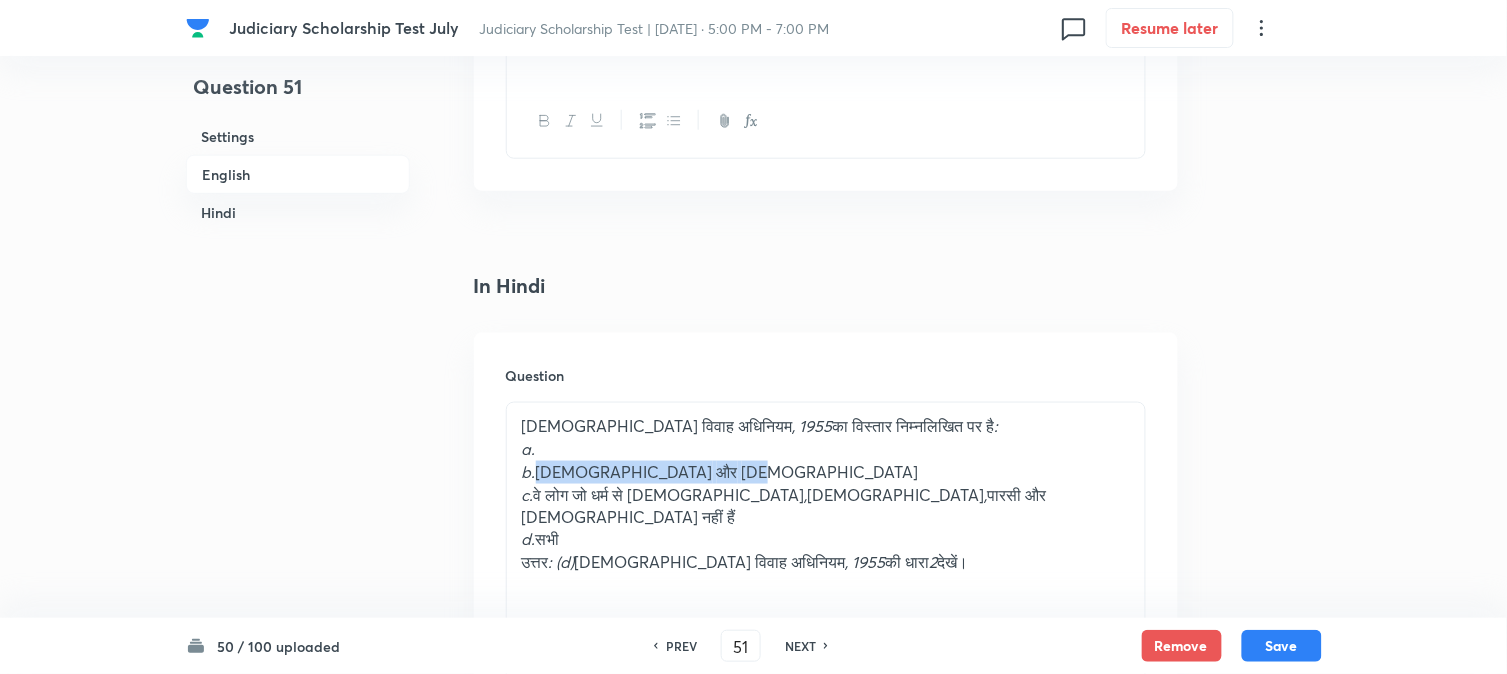 drag, startPoint x: 537, startPoint y: 476, endPoint x: 696, endPoint y: 475, distance: 159.00314 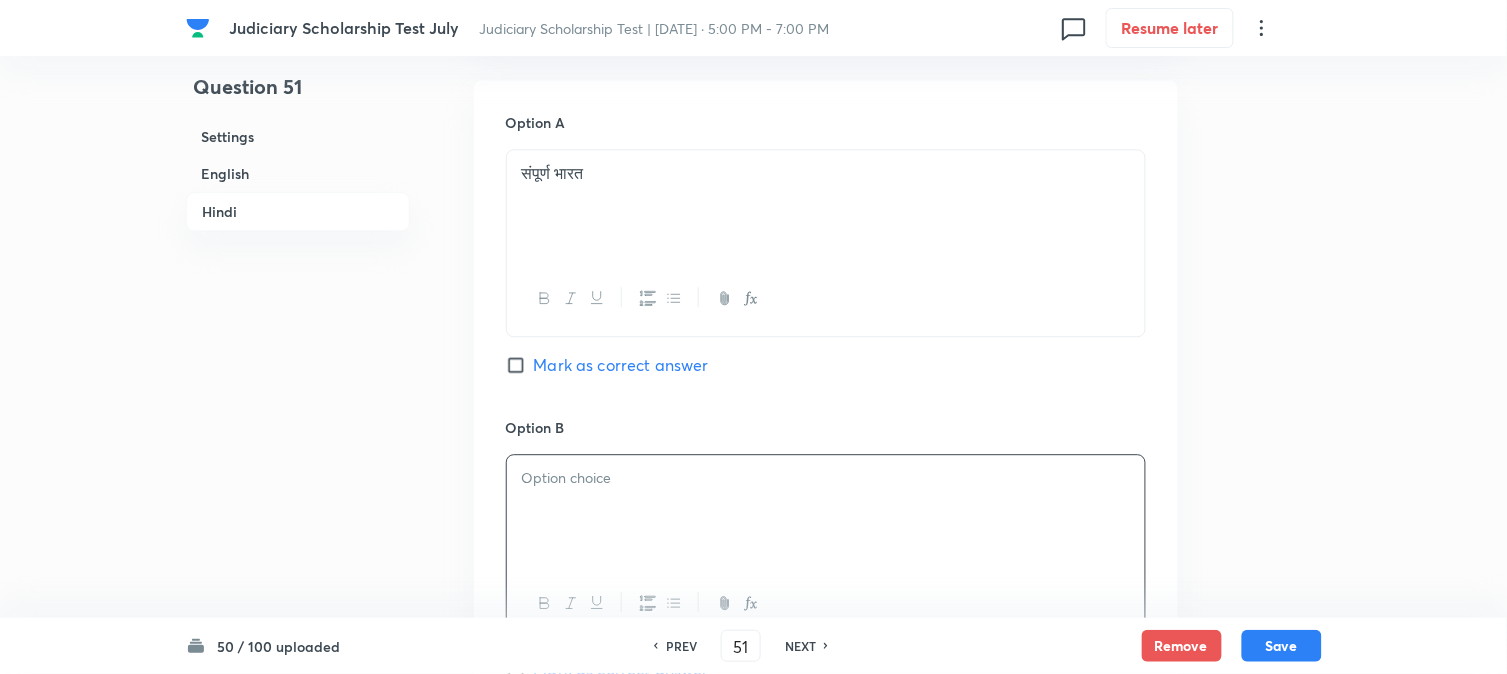 click at bounding box center [826, 511] 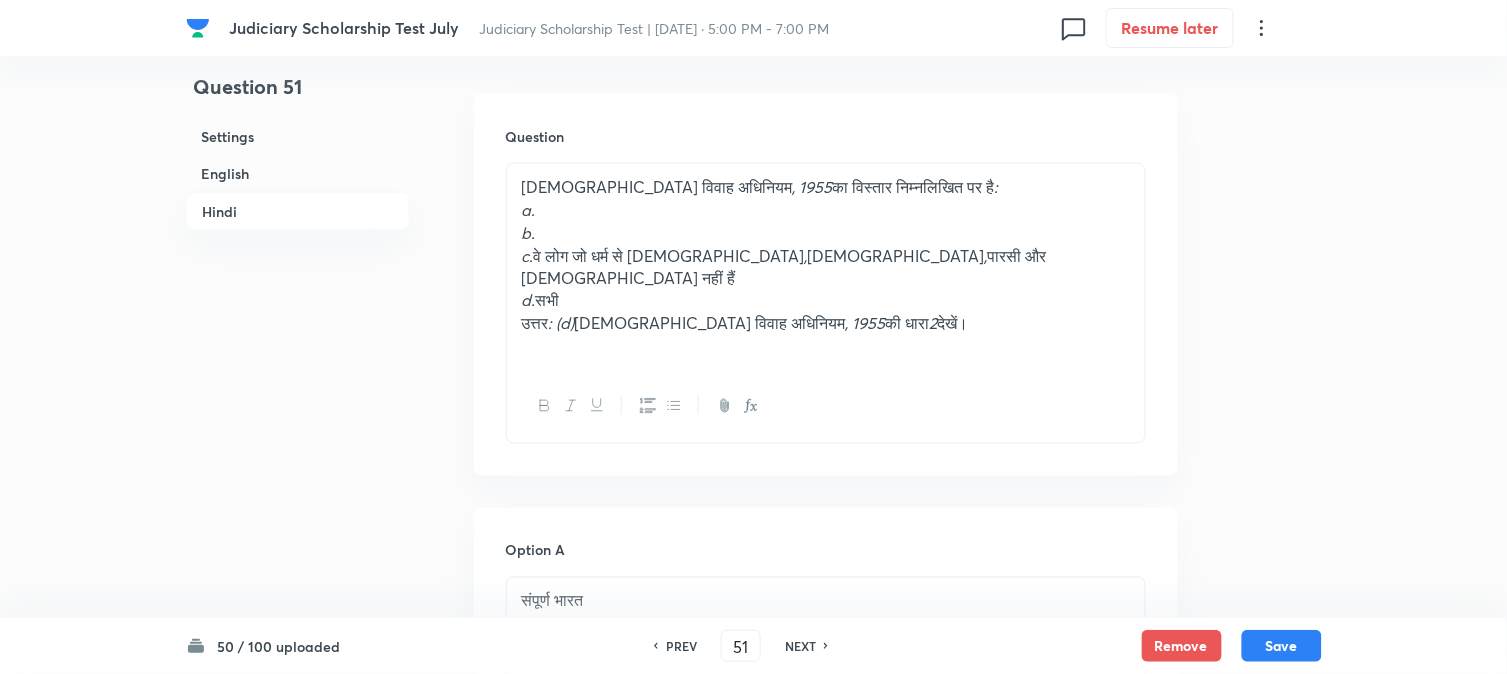 scroll, scrollTop: 2590, scrollLeft: 0, axis: vertical 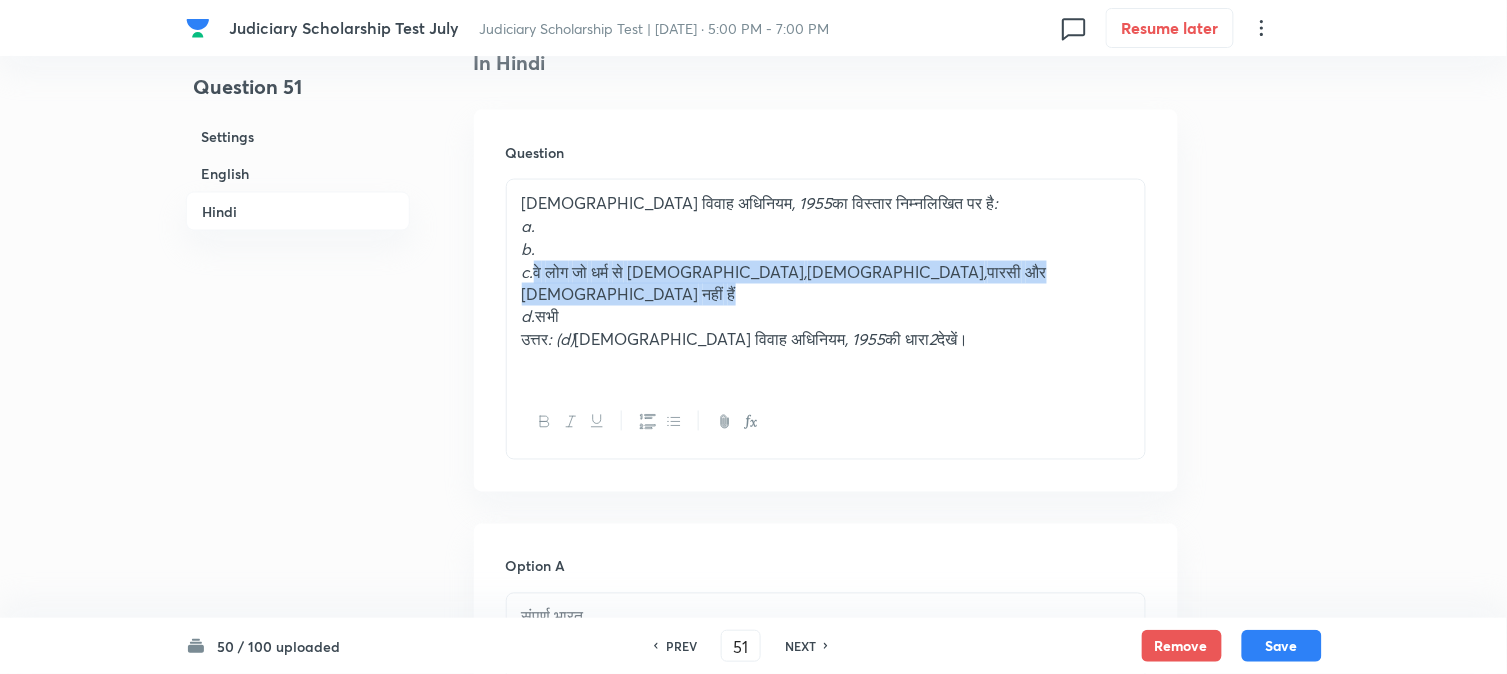 drag, startPoint x: 542, startPoint y: 277, endPoint x: 1024, endPoint y: 267, distance: 482.10373 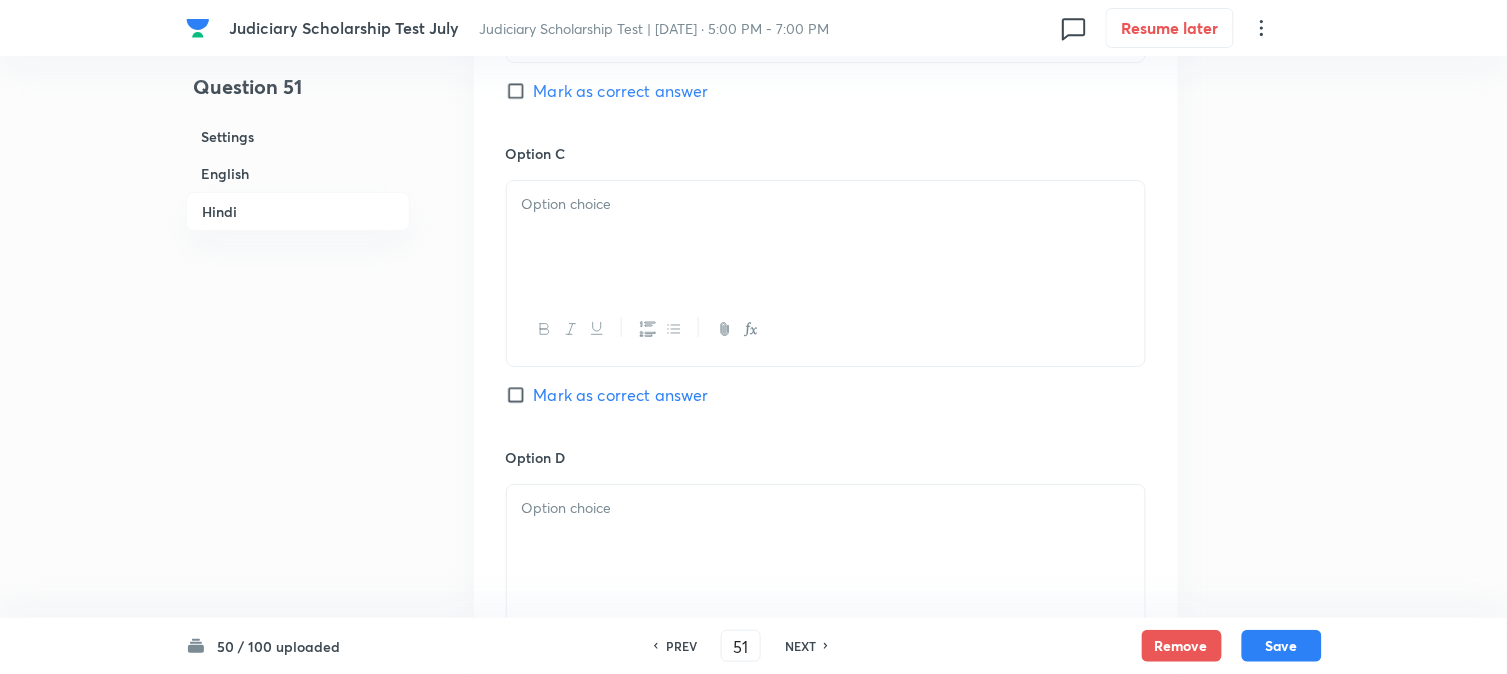 click at bounding box center (826, 204) 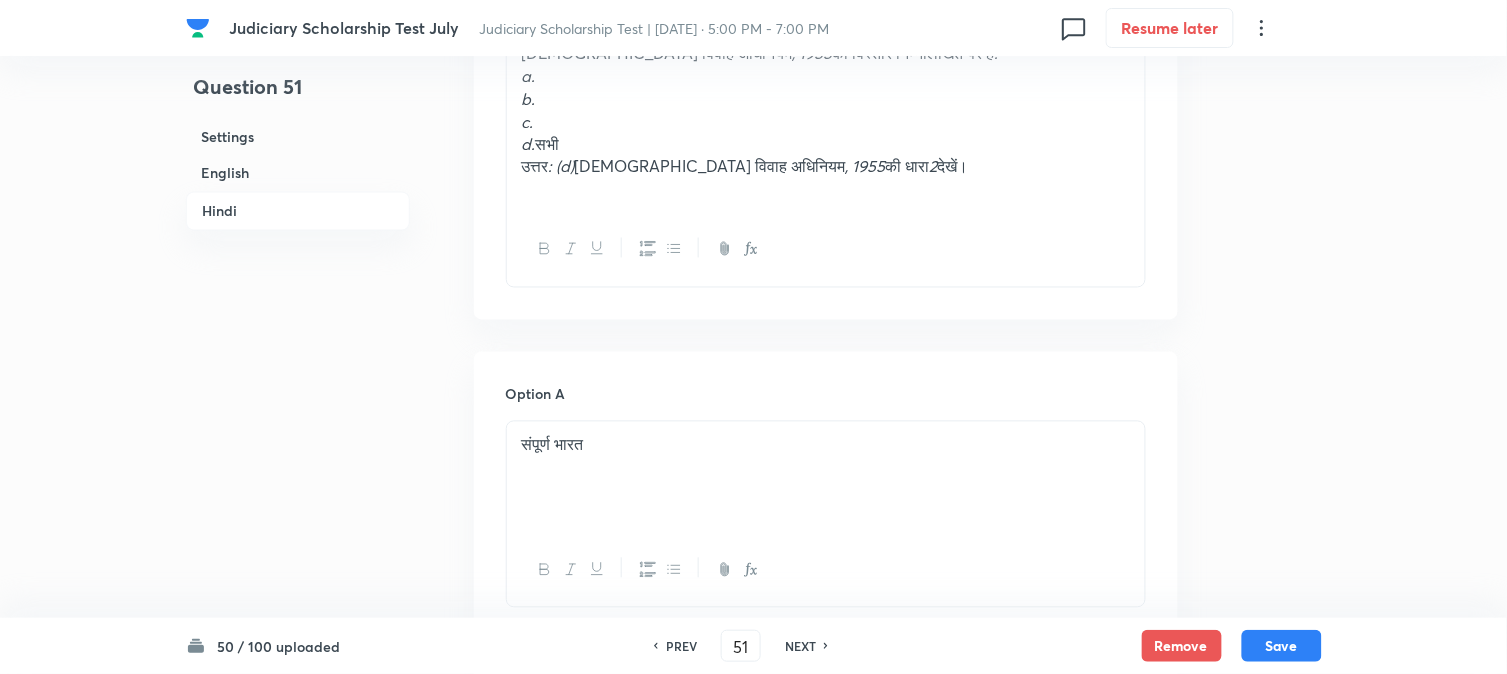 scroll, scrollTop: 2701, scrollLeft: 0, axis: vertical 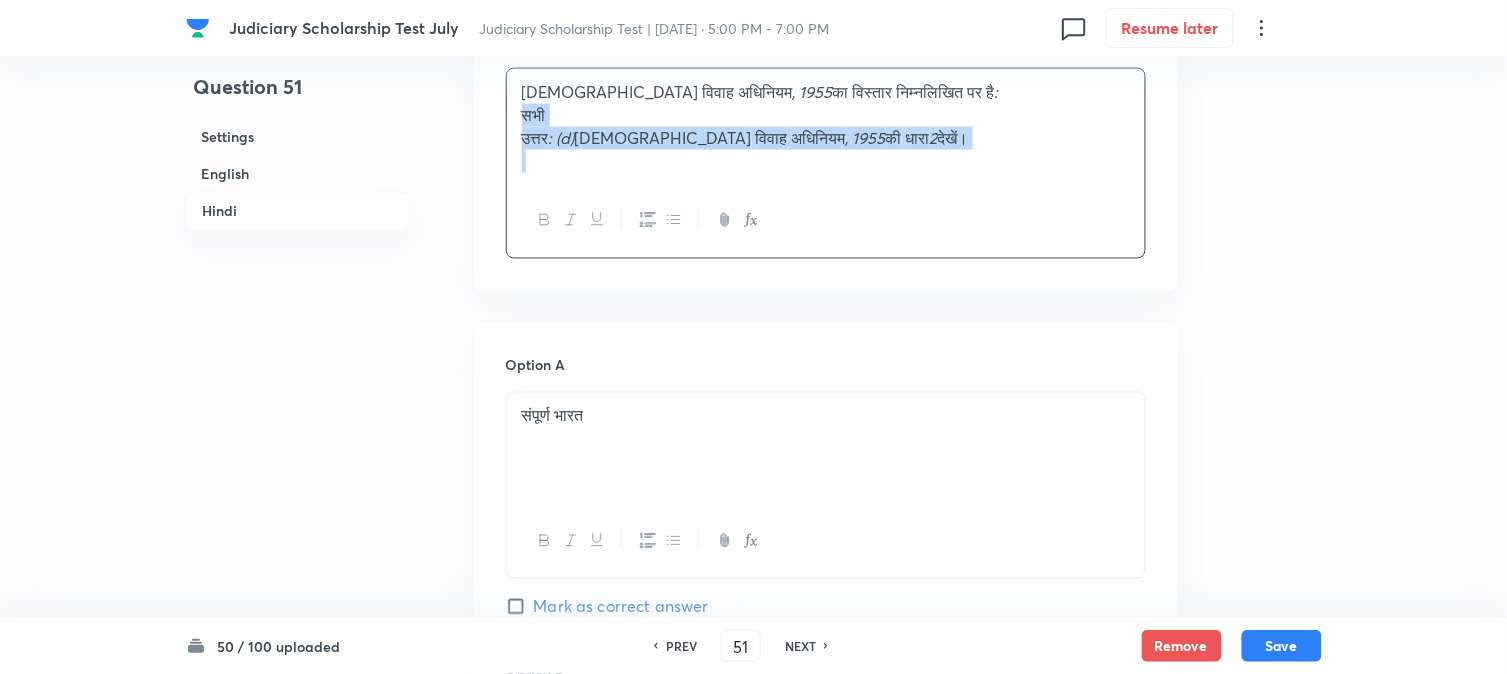 drag, startPoint x: 527, startPoint y: 164, endPoint x: 1133, endPoint y: 222, distance: 608.7692 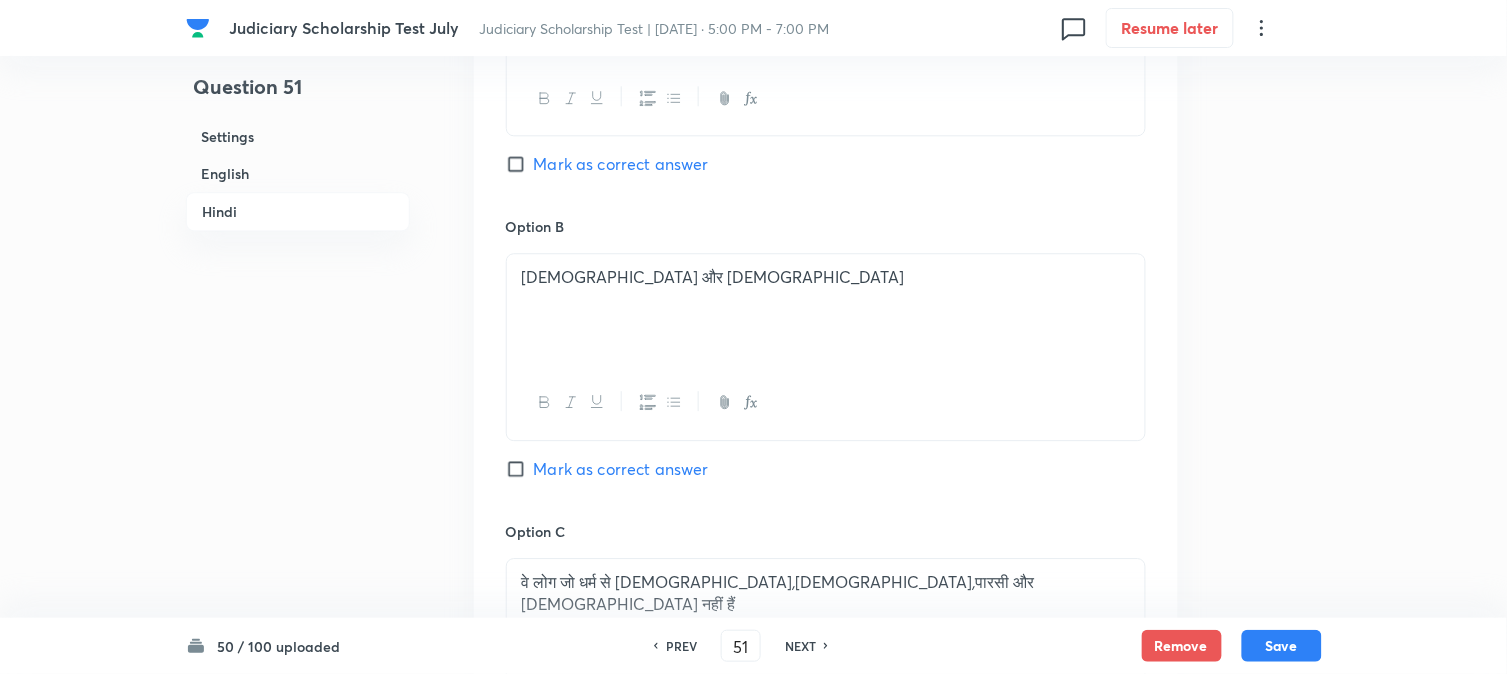 scroll, scrollTop: 3812, scrollLeft: 0, axis: vertical 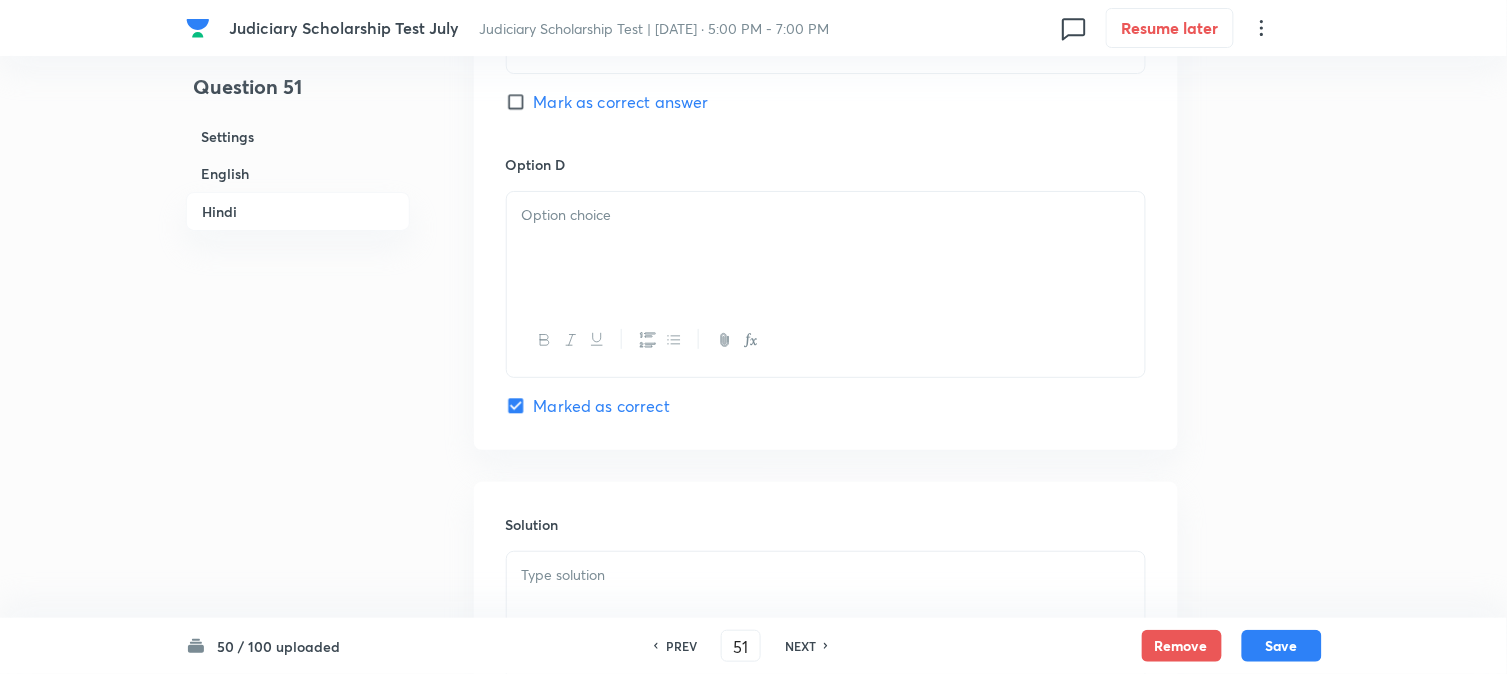 click at bounding box center [826, 248] 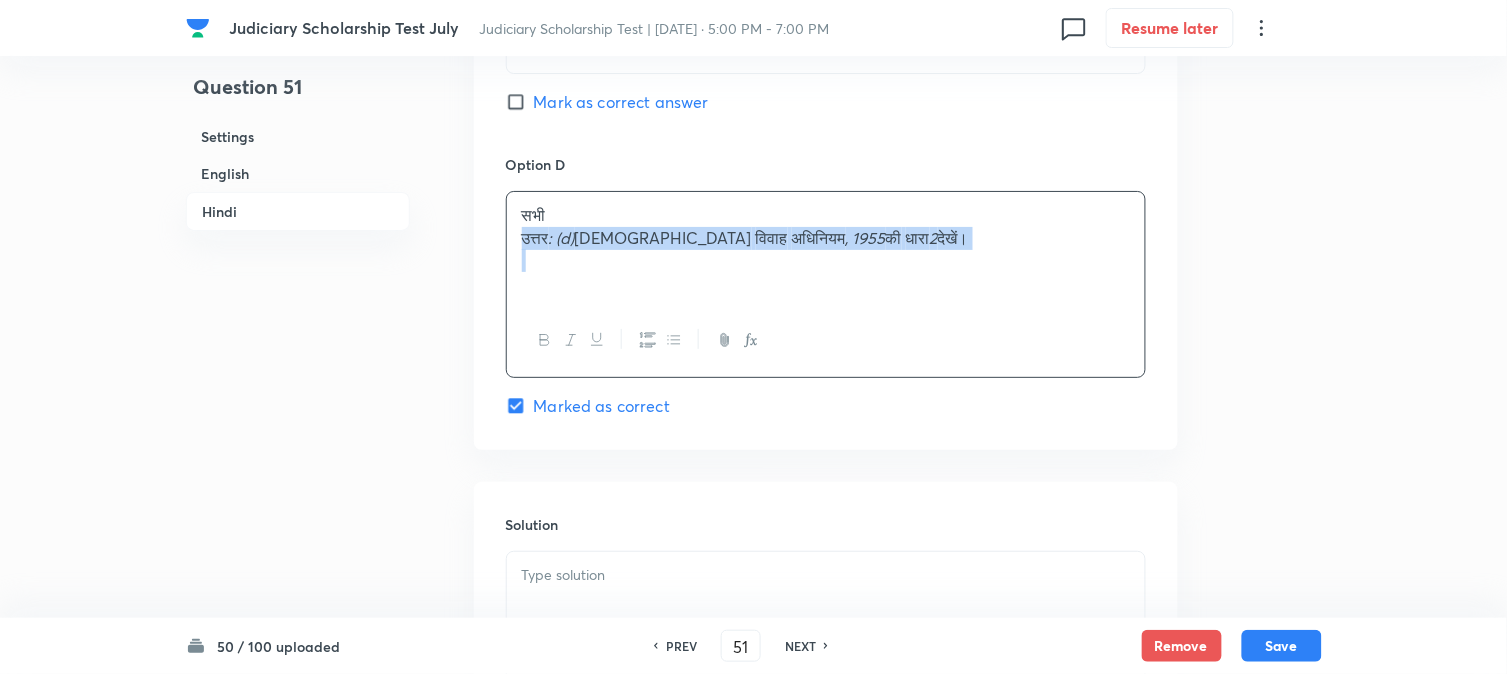 drag, startPoint x: 522, startPoint y: 243, endPoint x: 1034, endPoint y: 344, distance: 521.8668 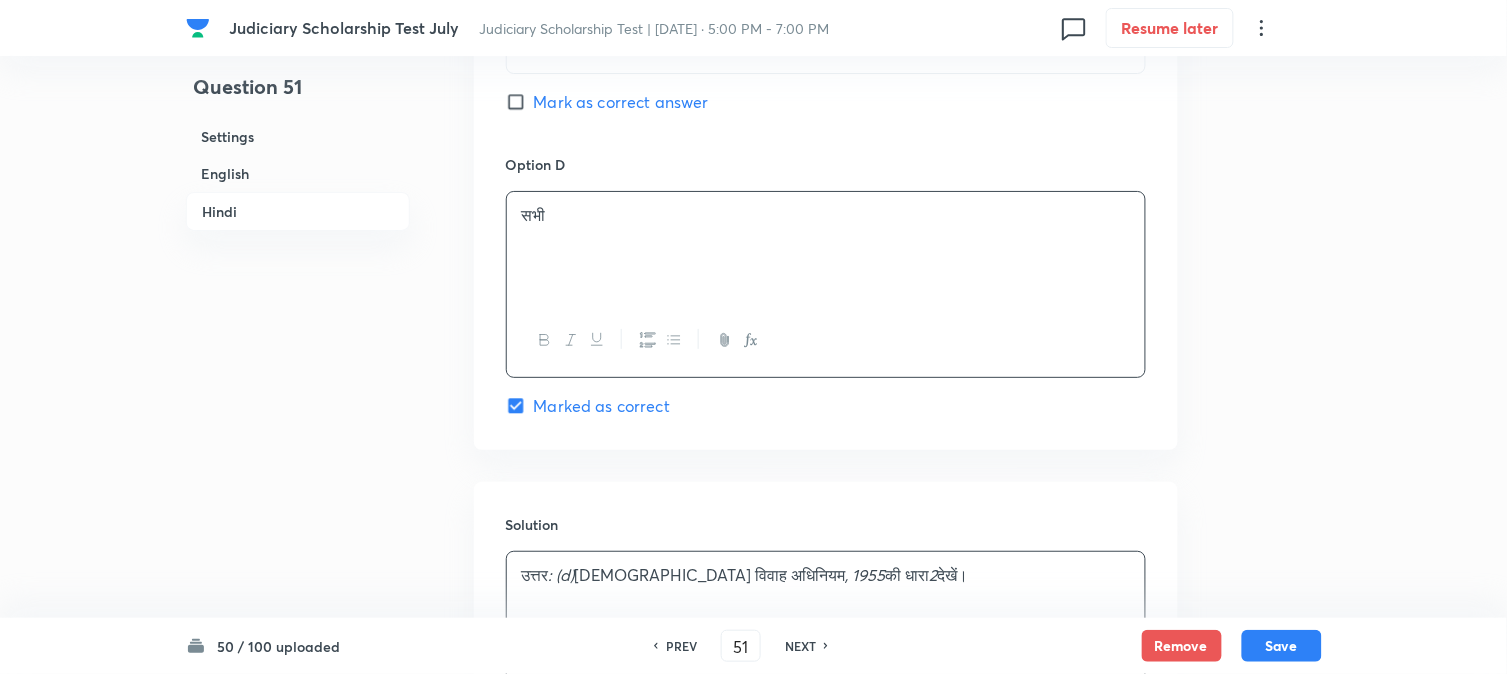 click on "उत्तर : (d)  [DEMOGRAPHIC_DATA]   विवाह   अधिनियम , 1955  की   धारा  2  देखें।" at bounding box center [826, 575] 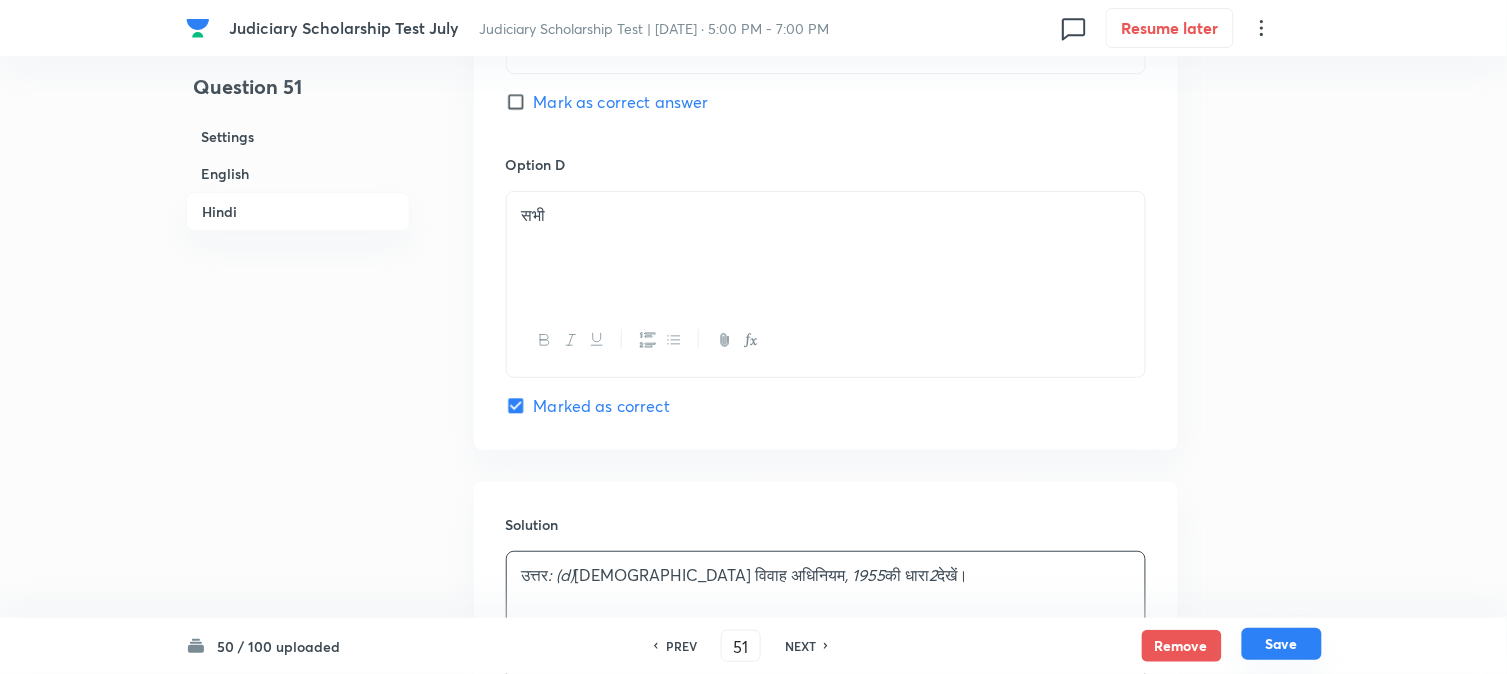 click on "Save" at bounding box center (1282, 644) 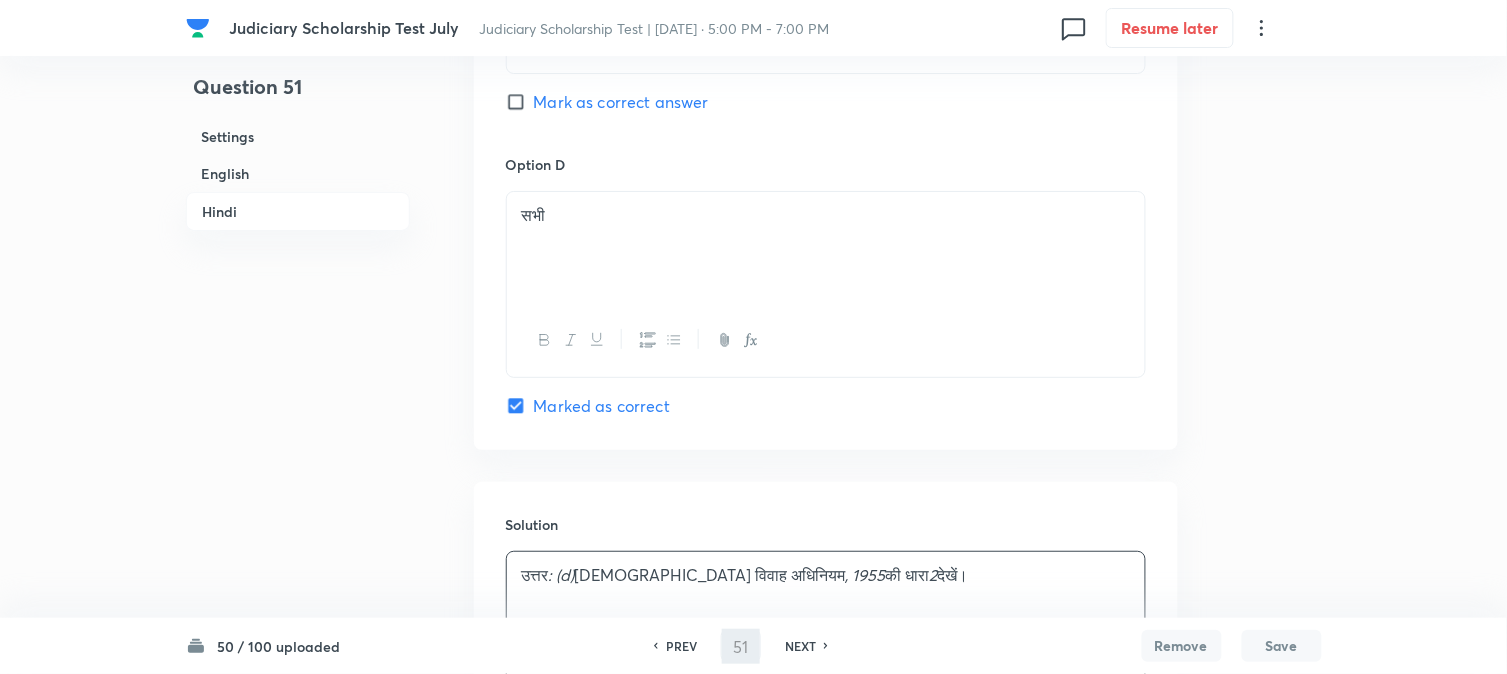 type 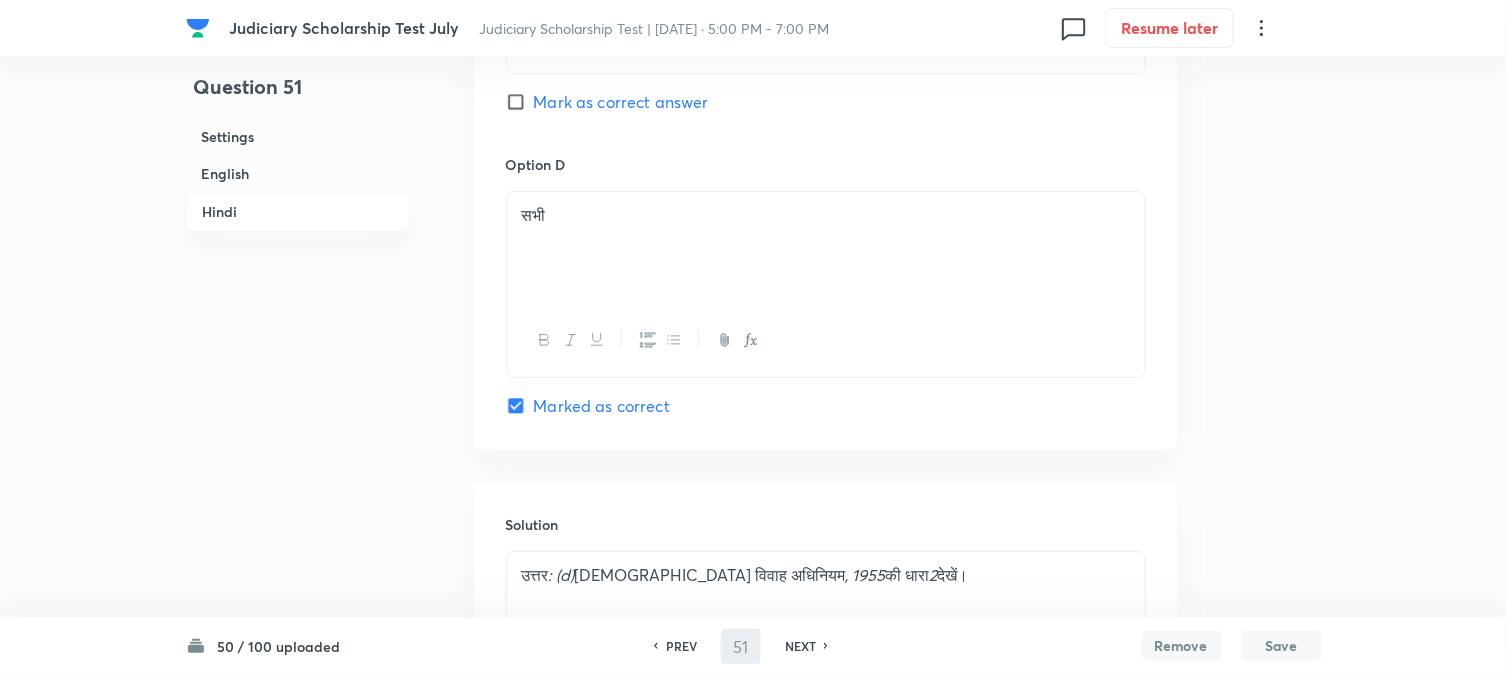 type on "52" 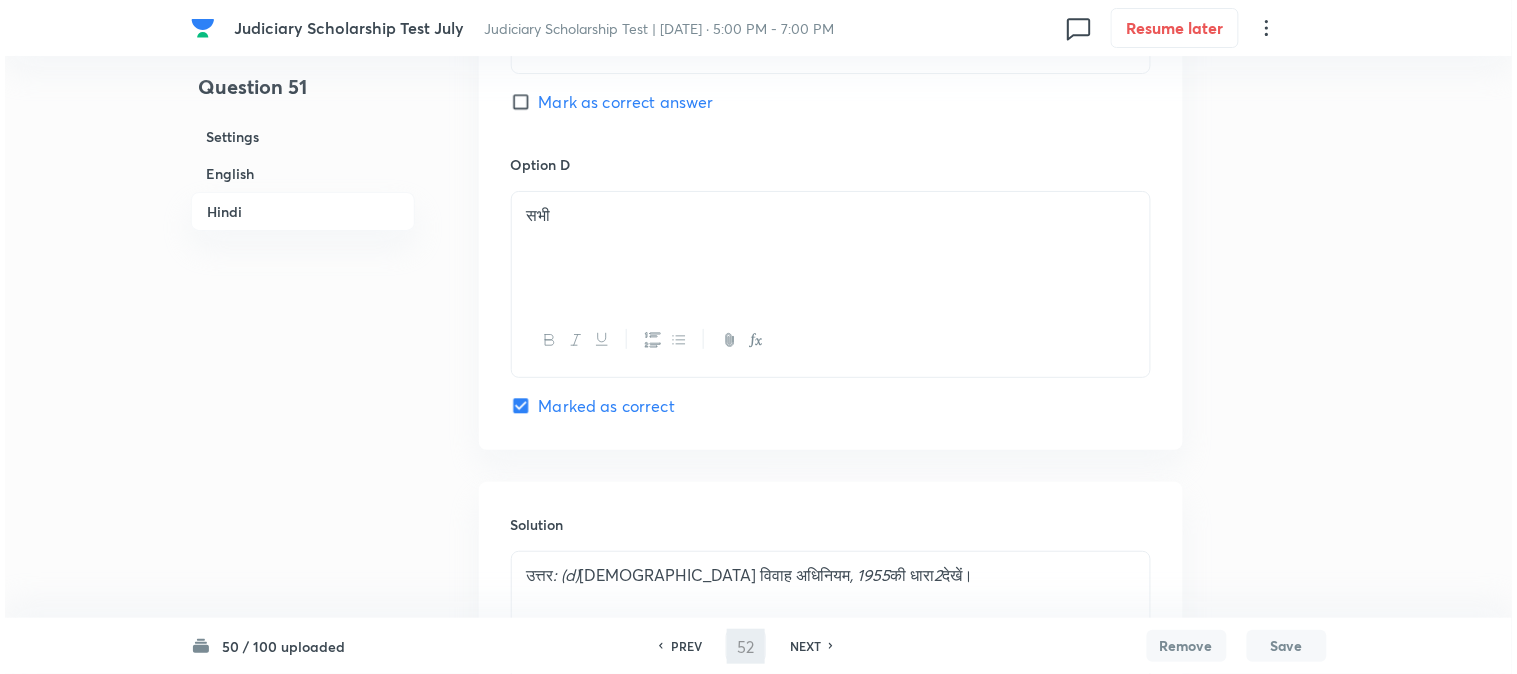 scroll, scrollTop: 0, scrollLeft: 0, axis: both 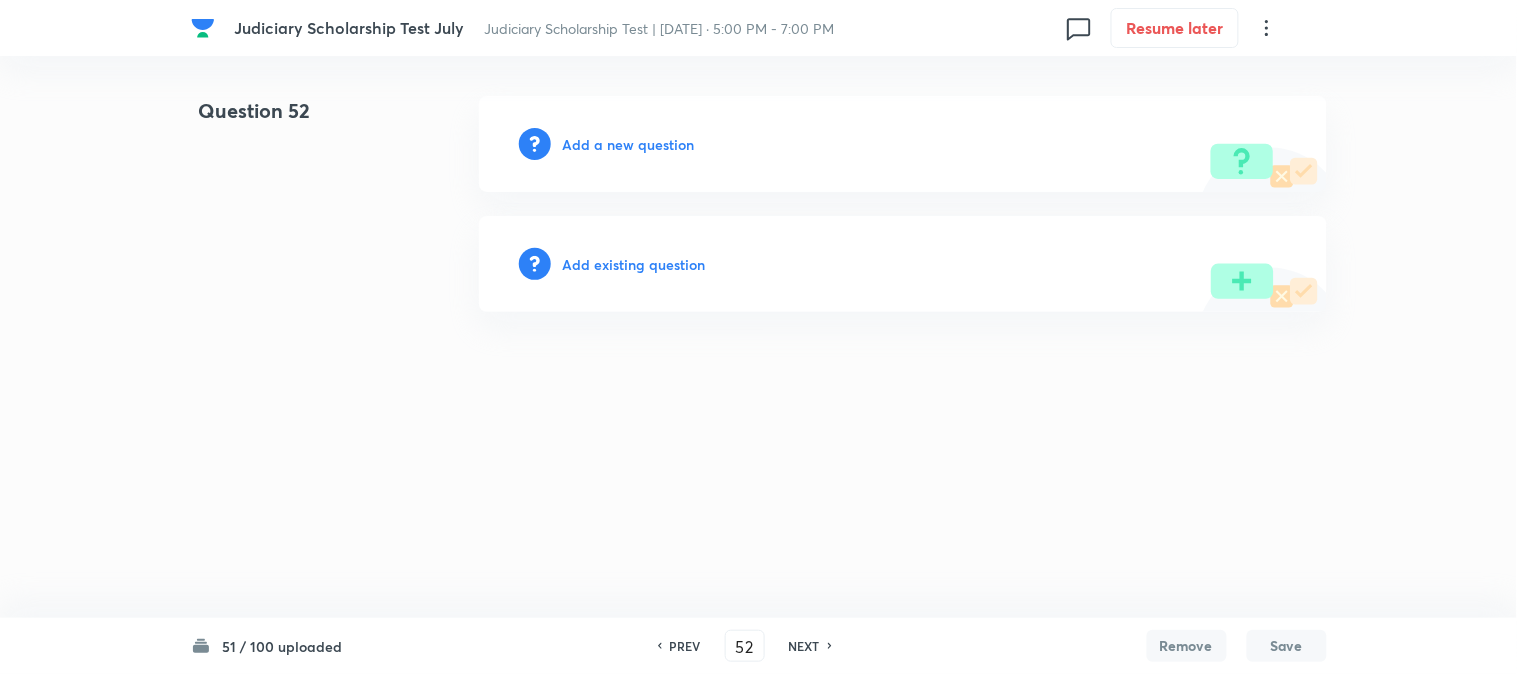 click on "Add a new question" at bounding box center (629, 144) 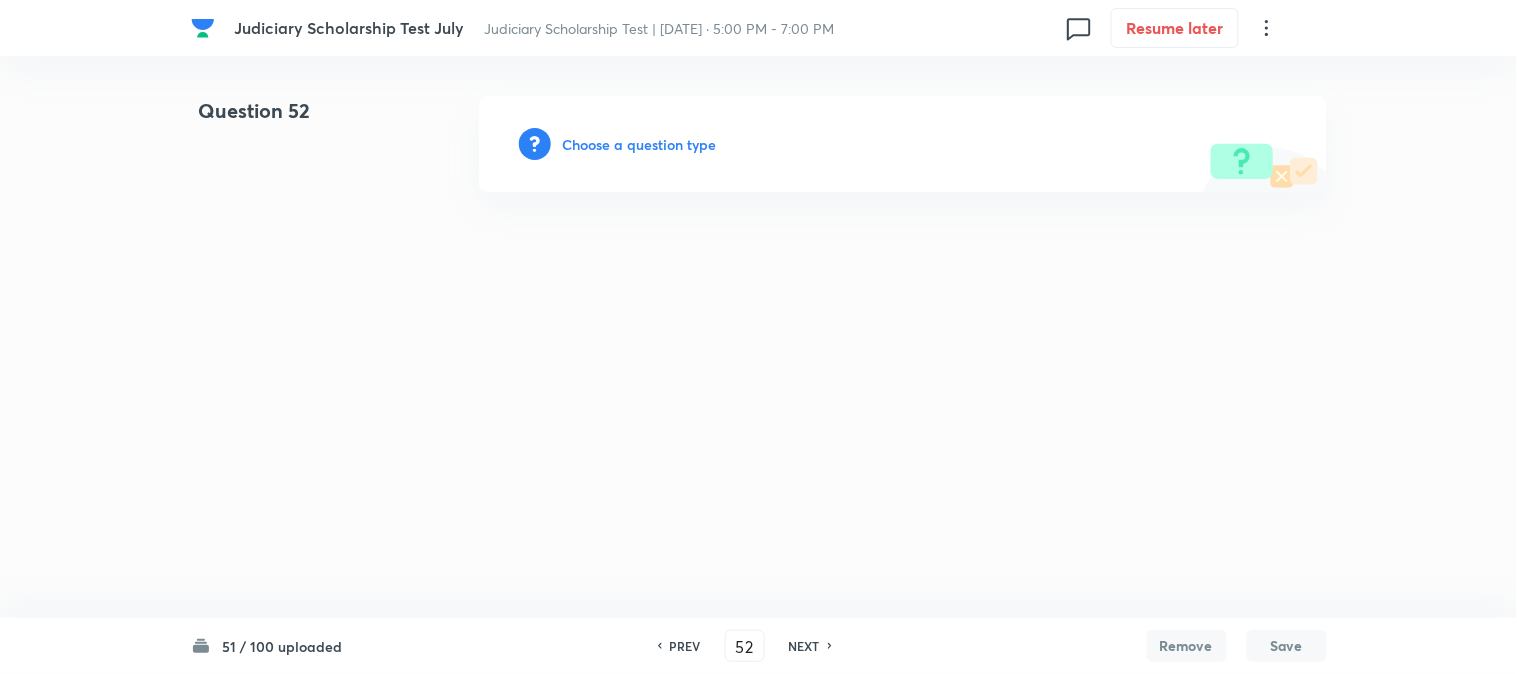 click on "Choose a question type" at bounding box center (640, 144) 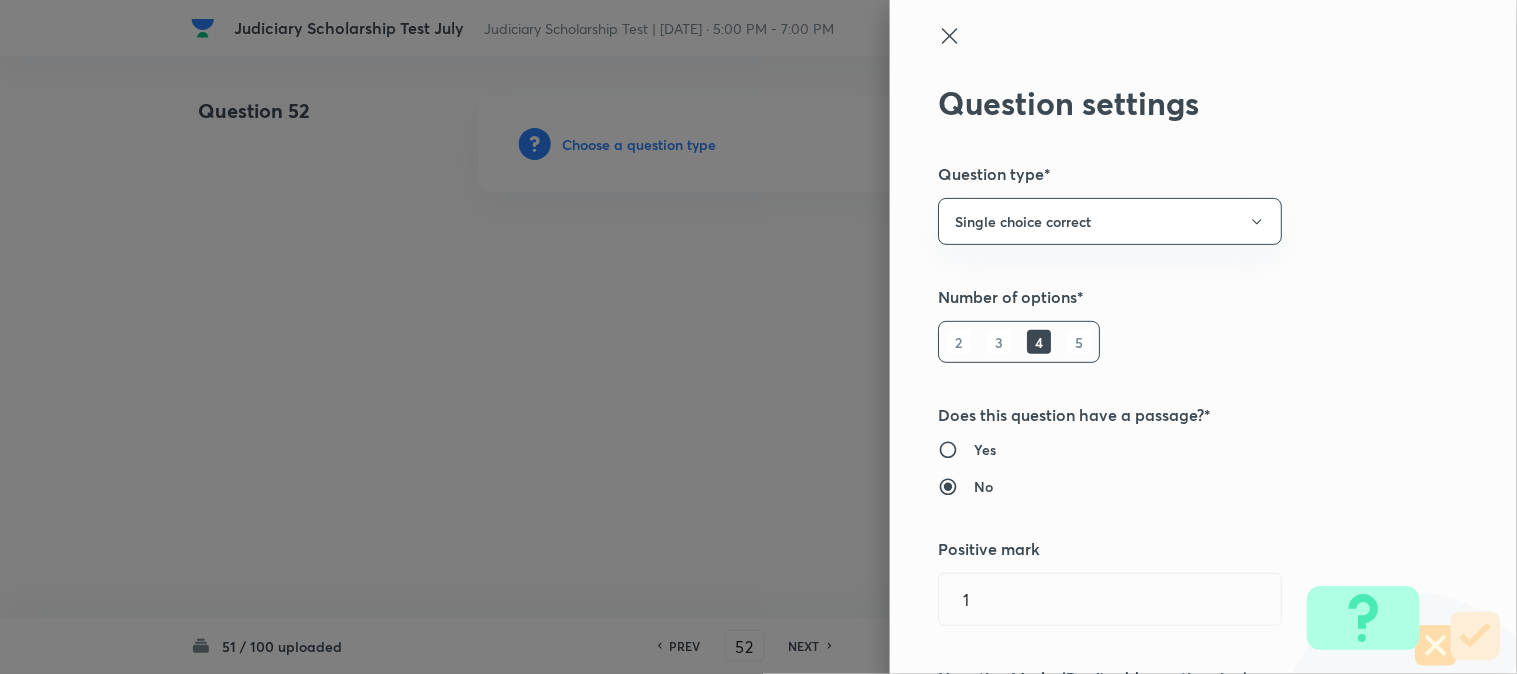 type 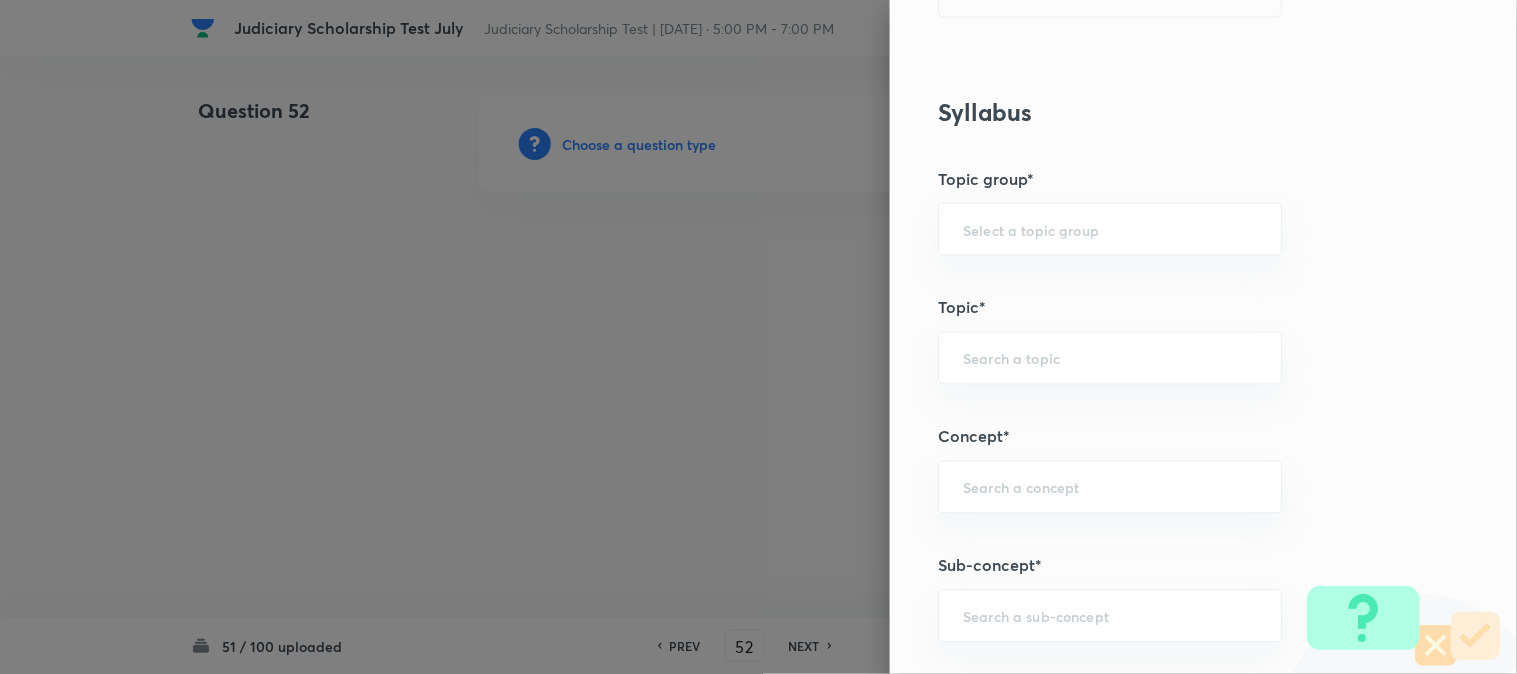 scroll, scrollTop: 1180, scrollLeft: 0, axis: vertical 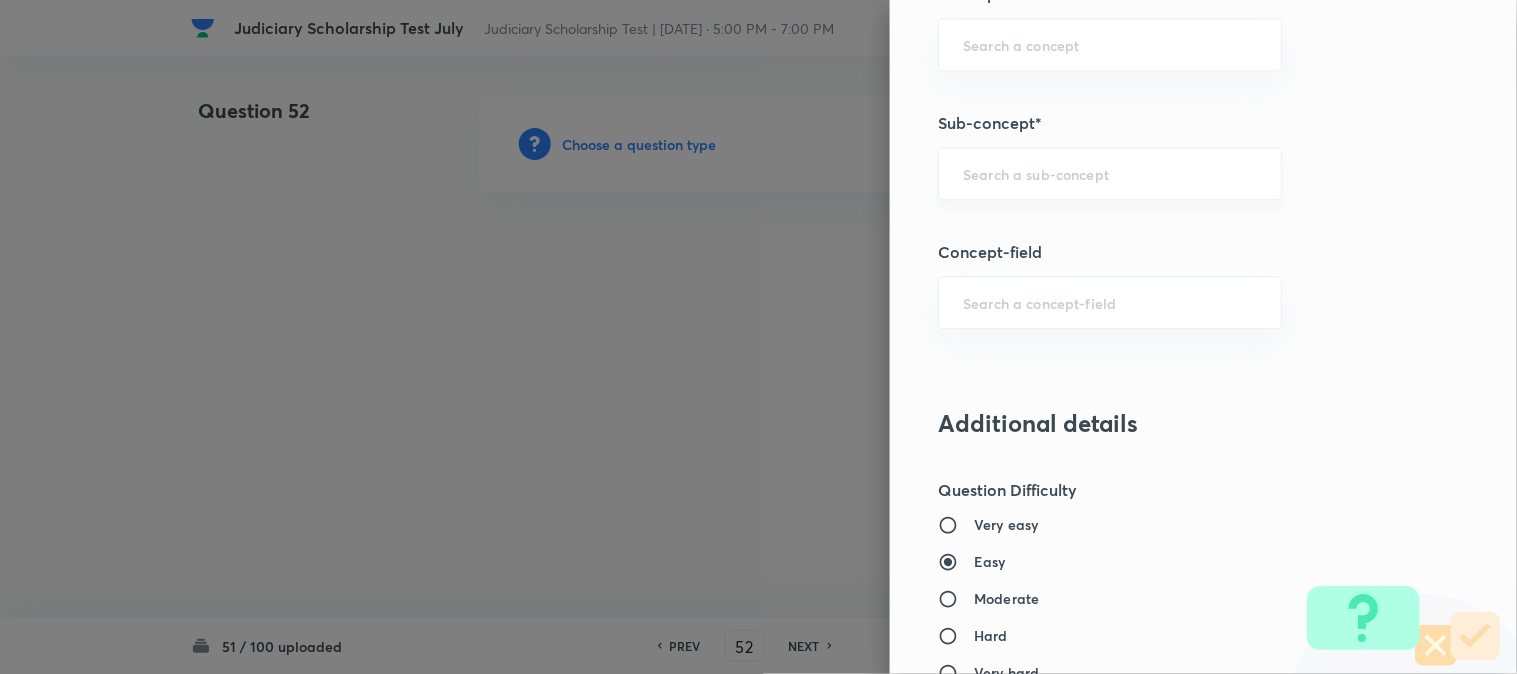 click at bounding box center (1110, 173) 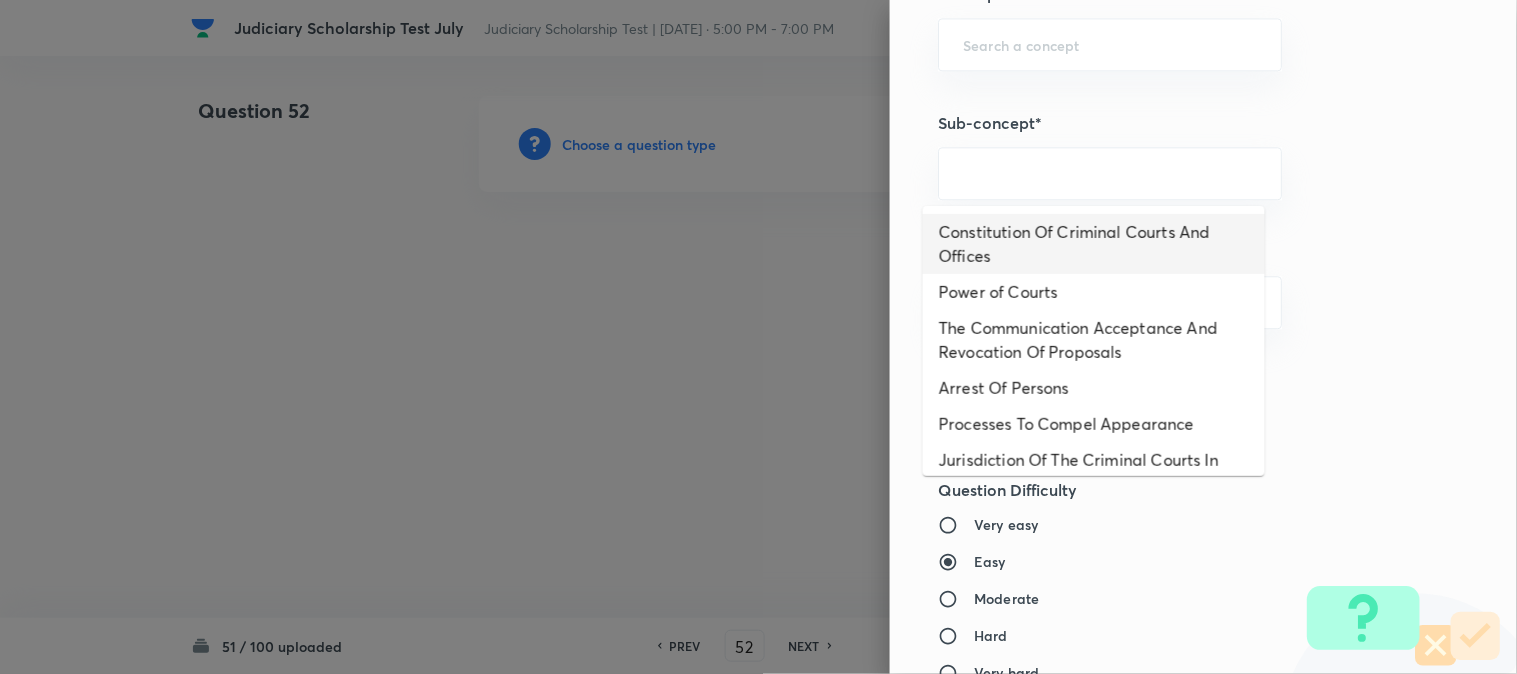 click on "Constitution Of Criminal Courts And Offices" at bounding box center [1094, 244] 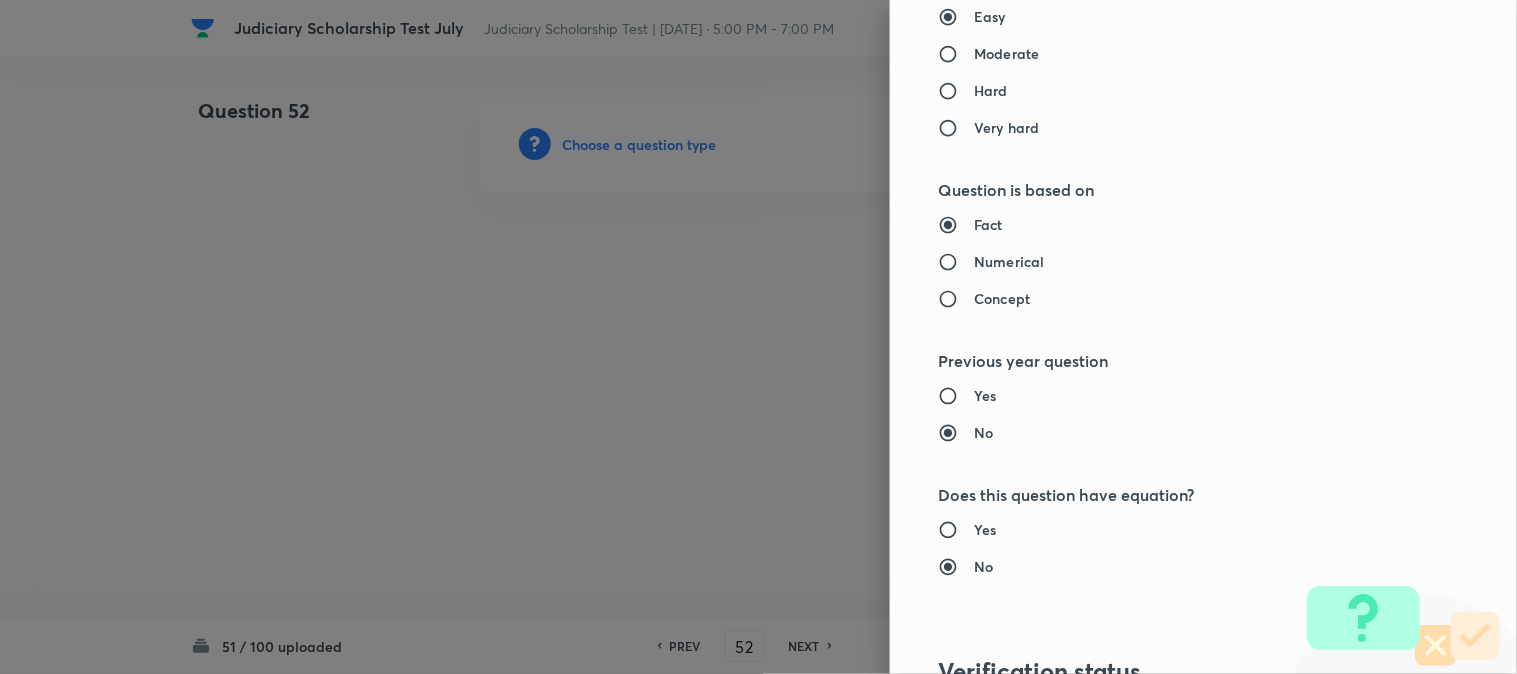 type on "Criminal Law" 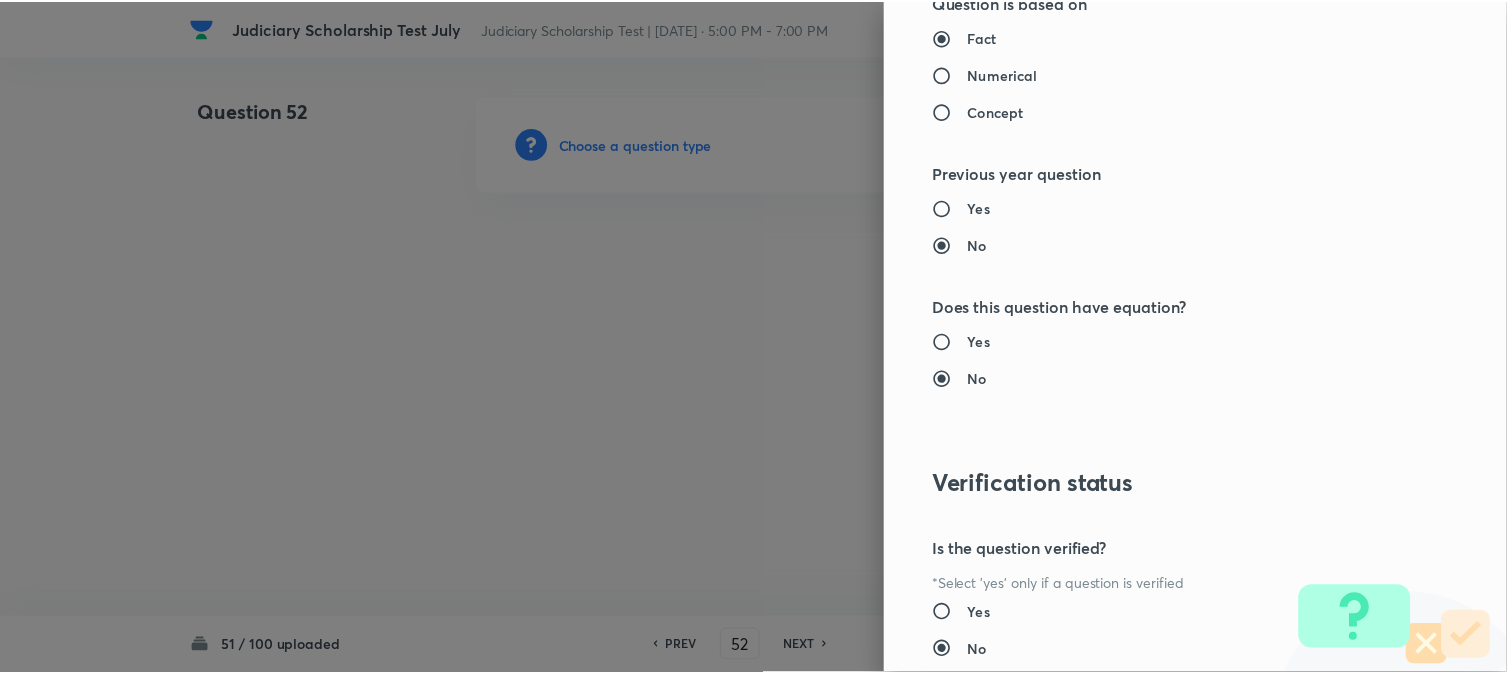 scroll, scrollTop: 2052, scrollLeft: 0, axis: vertical 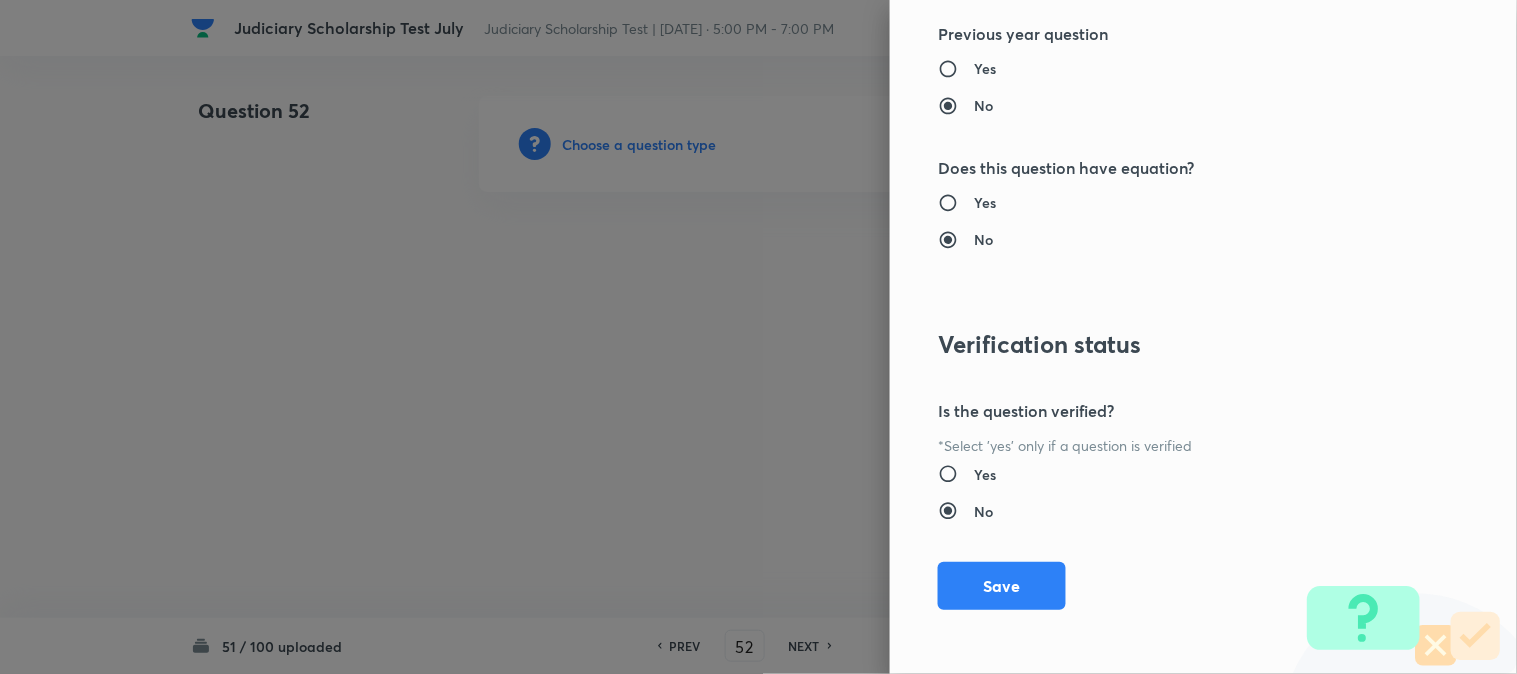 drag, startPoint x: 1006, startPoint y: 586, endPoint x: 965, endPoint y: 513, distance: 83.725746 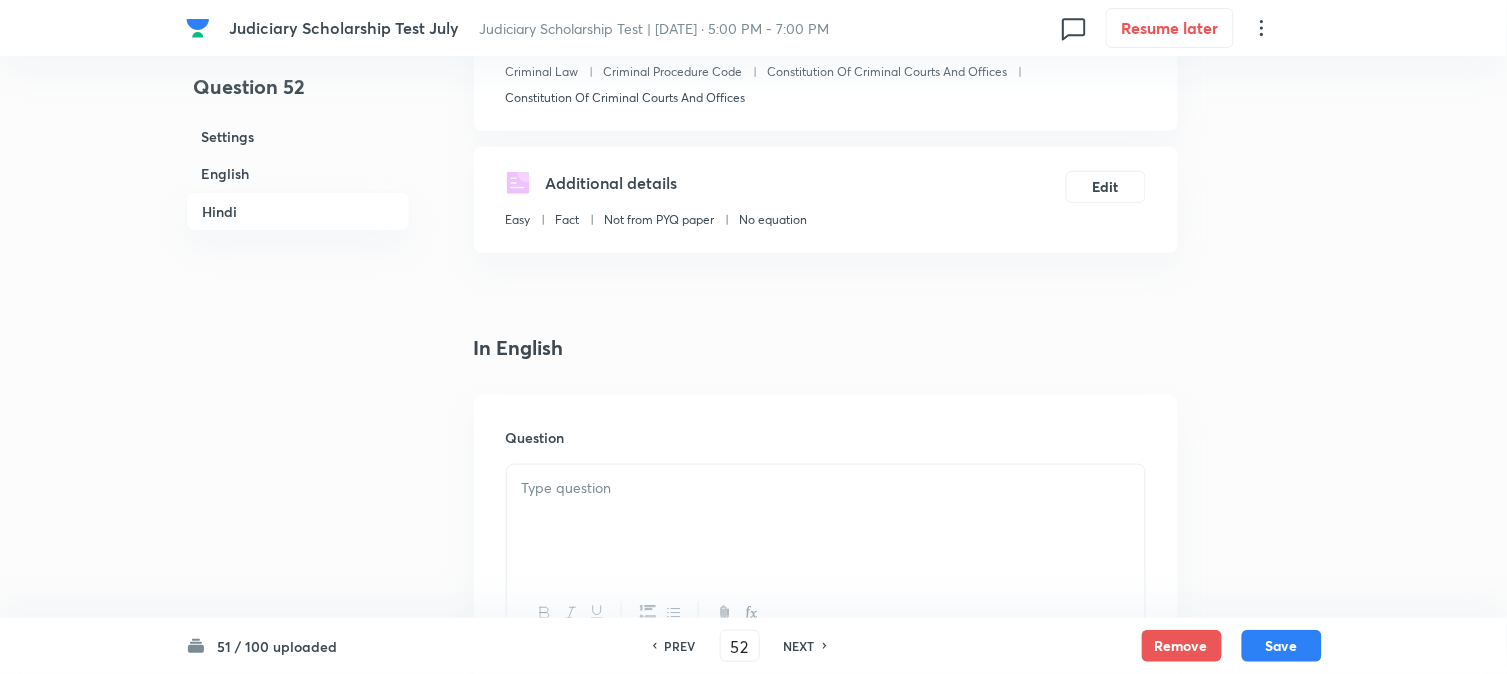 scroll, scrollTop: 590, scrollLeft: 0, axis: vertical 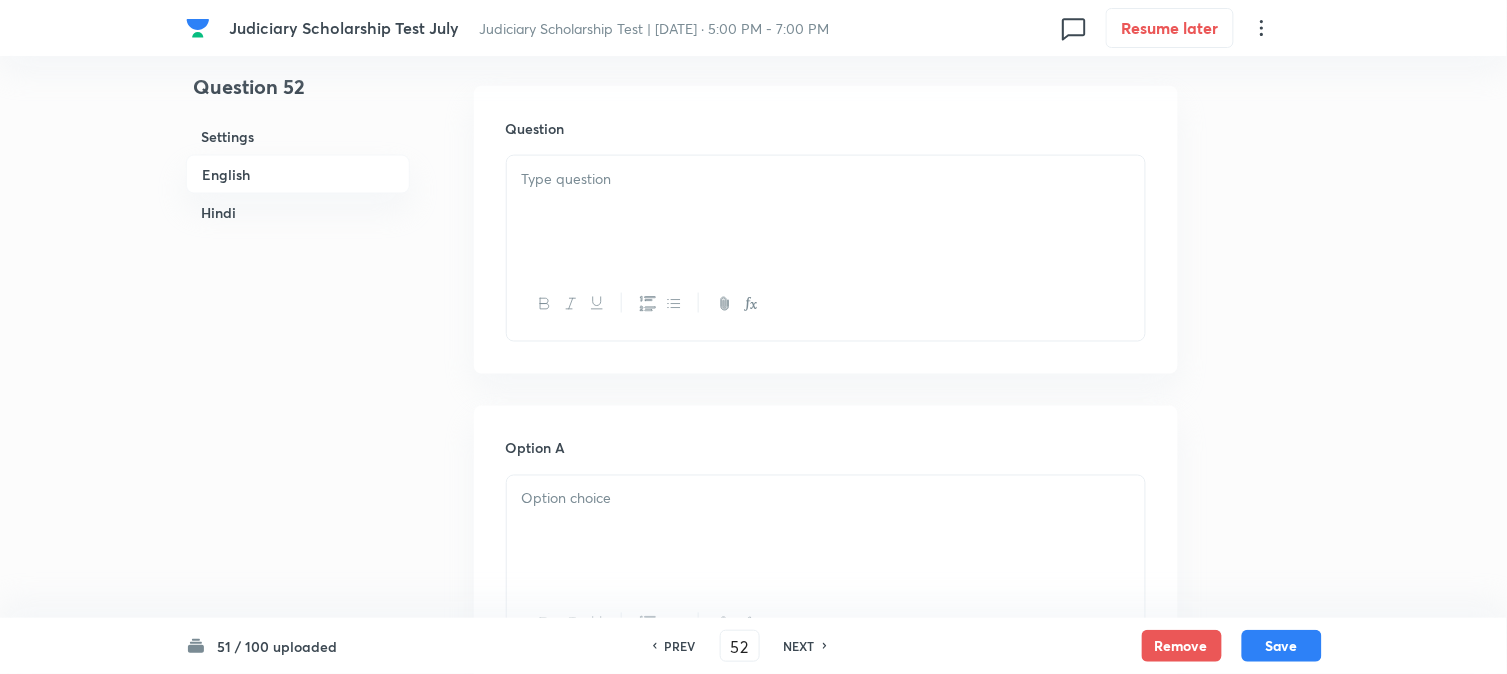 click at bounding box center (826, 212) 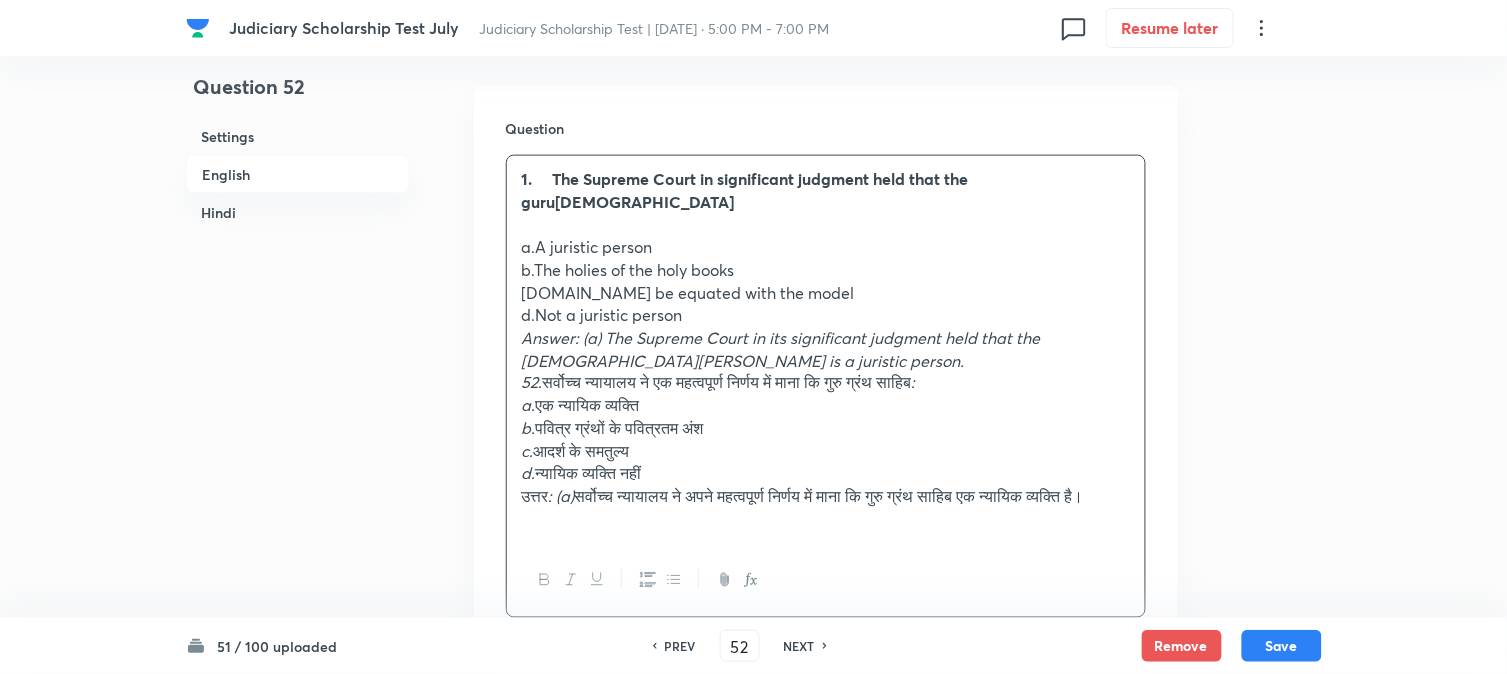 click on "1.     The Supreme Court in significant judgment held that the guru[DEMOGRAPHIC_DATA]" at bounding box center [745, 190] 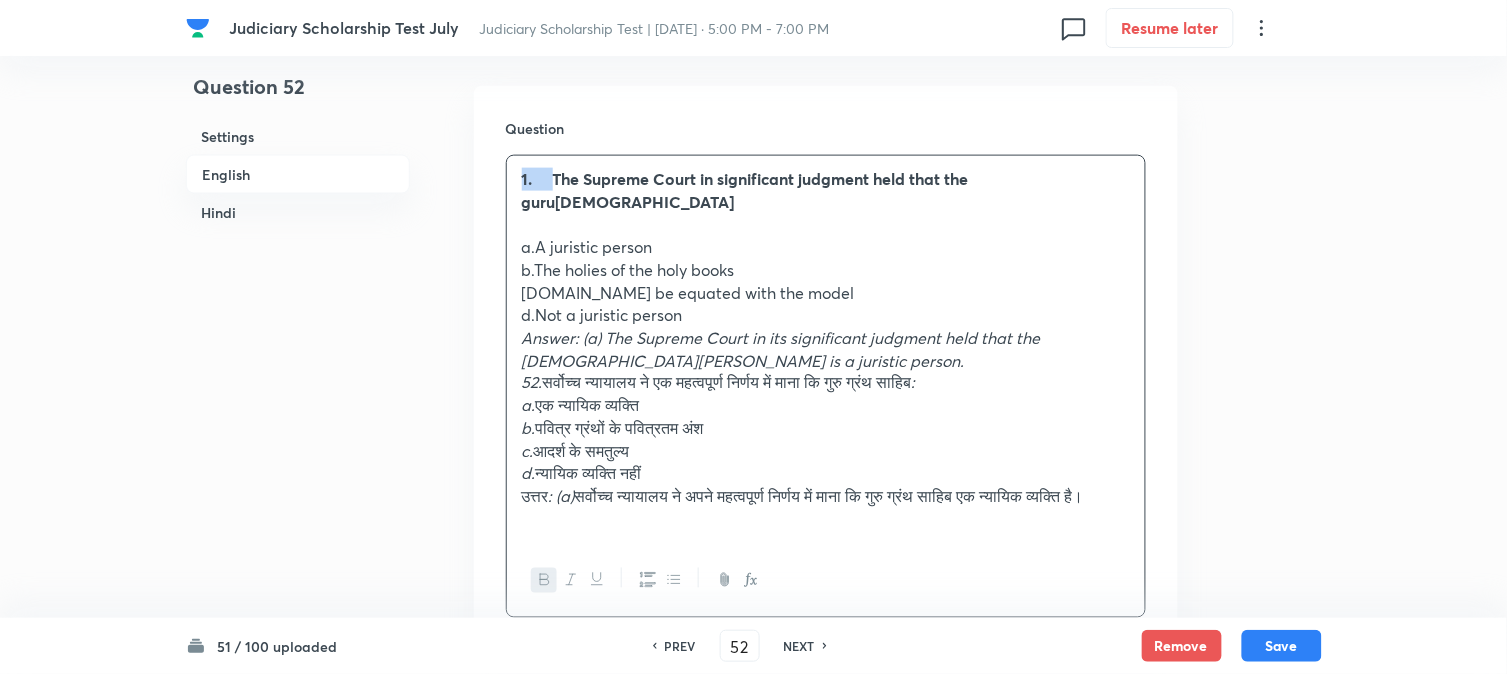 drag, startPoint x: 553, startPoint y: 172, endPoint x: 514, endPoint y: 148, distance: 45.79301 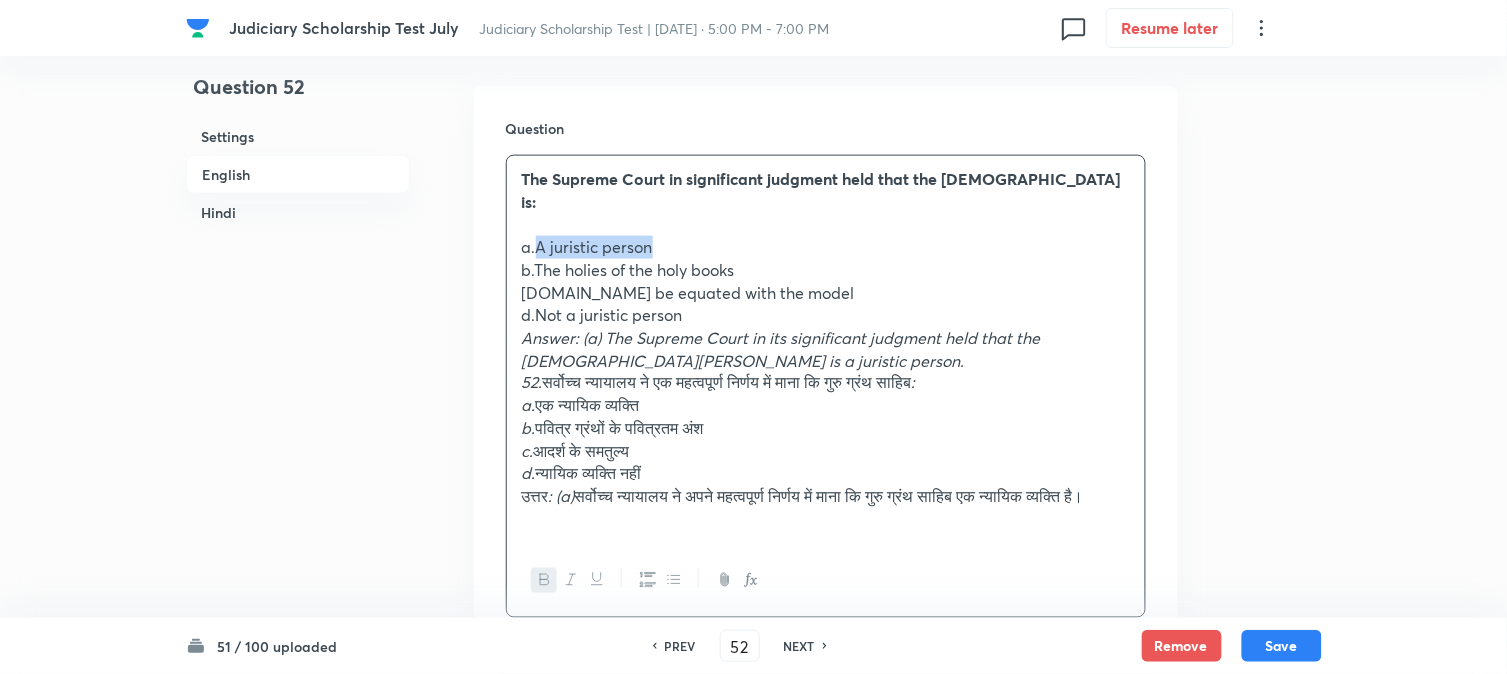 drag, startPoint x: 535, startPoint y: 221, endPoint x: 804, endPoint y: 227, distance: 269.0669 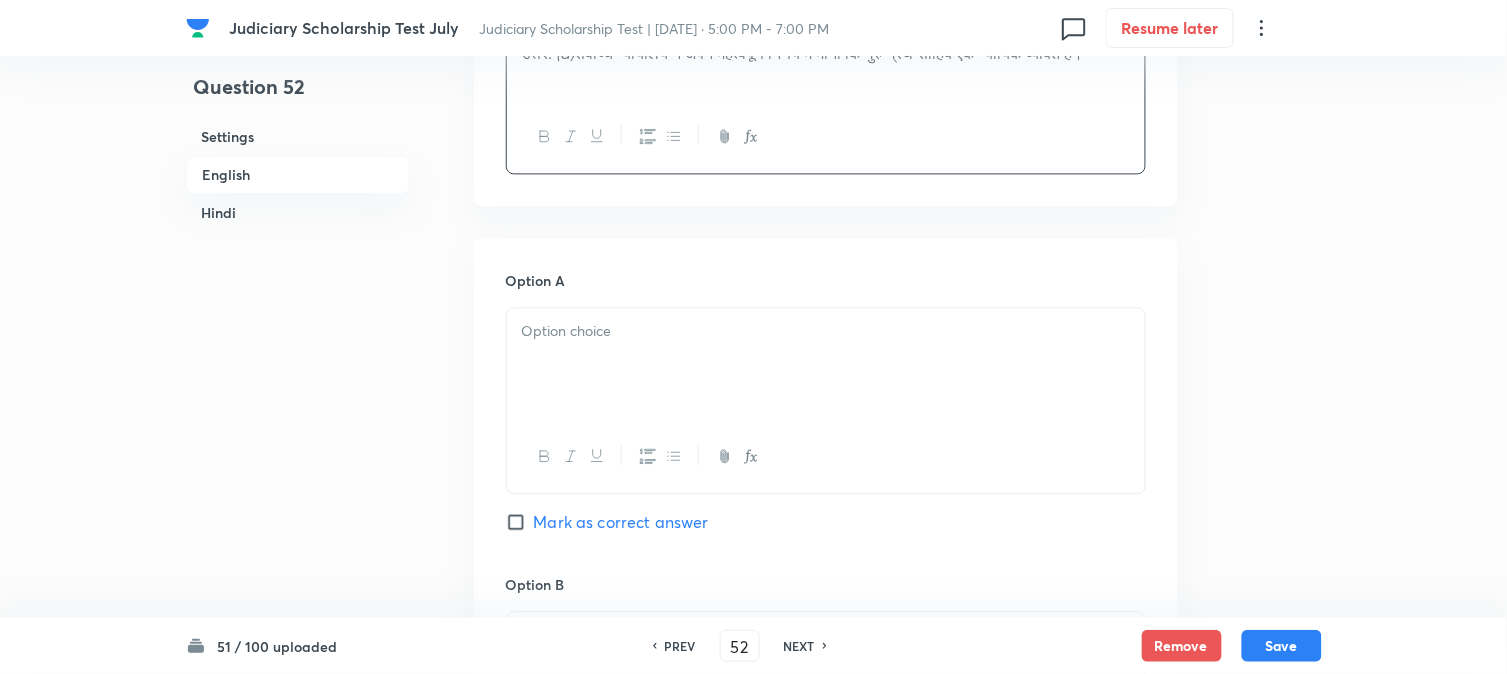 click at bounding box center (826, 364) 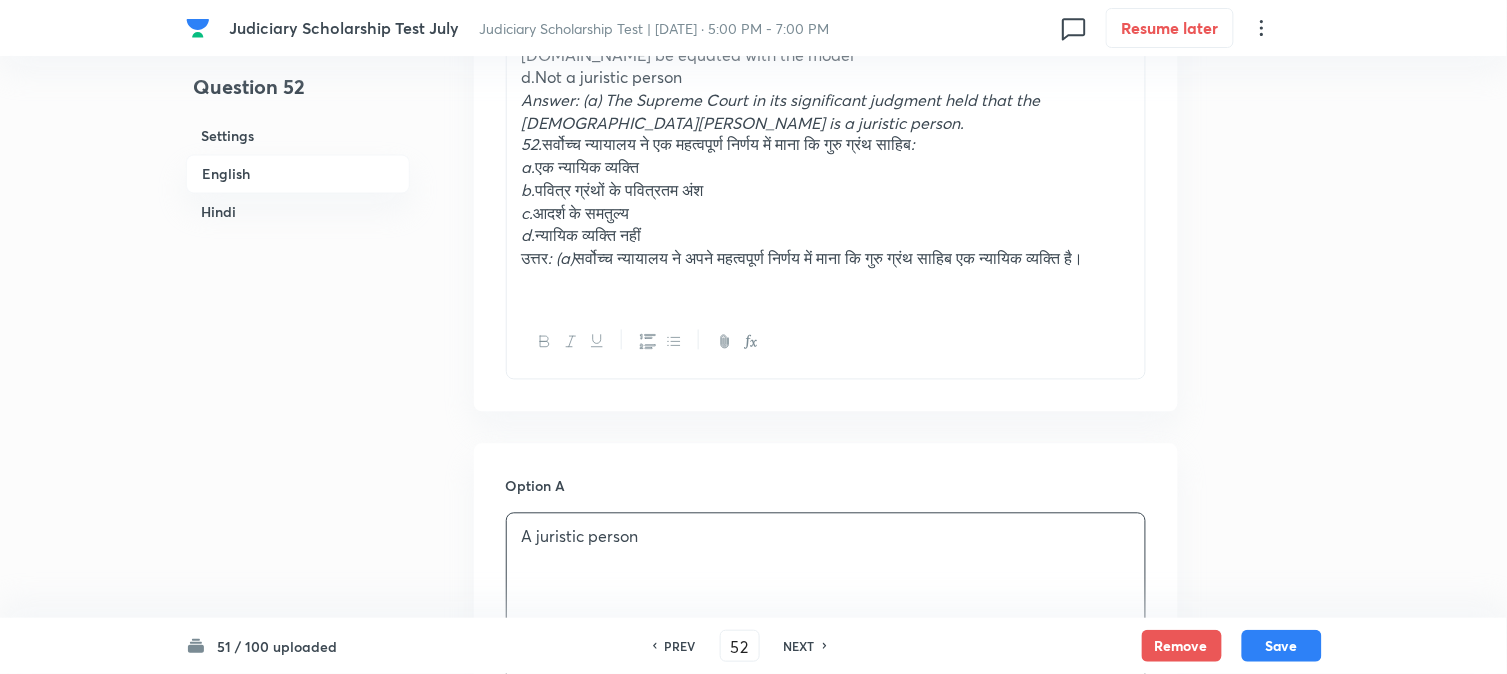 scroll, scrollTop: 590, scrollLeft: 0, axis: vertical 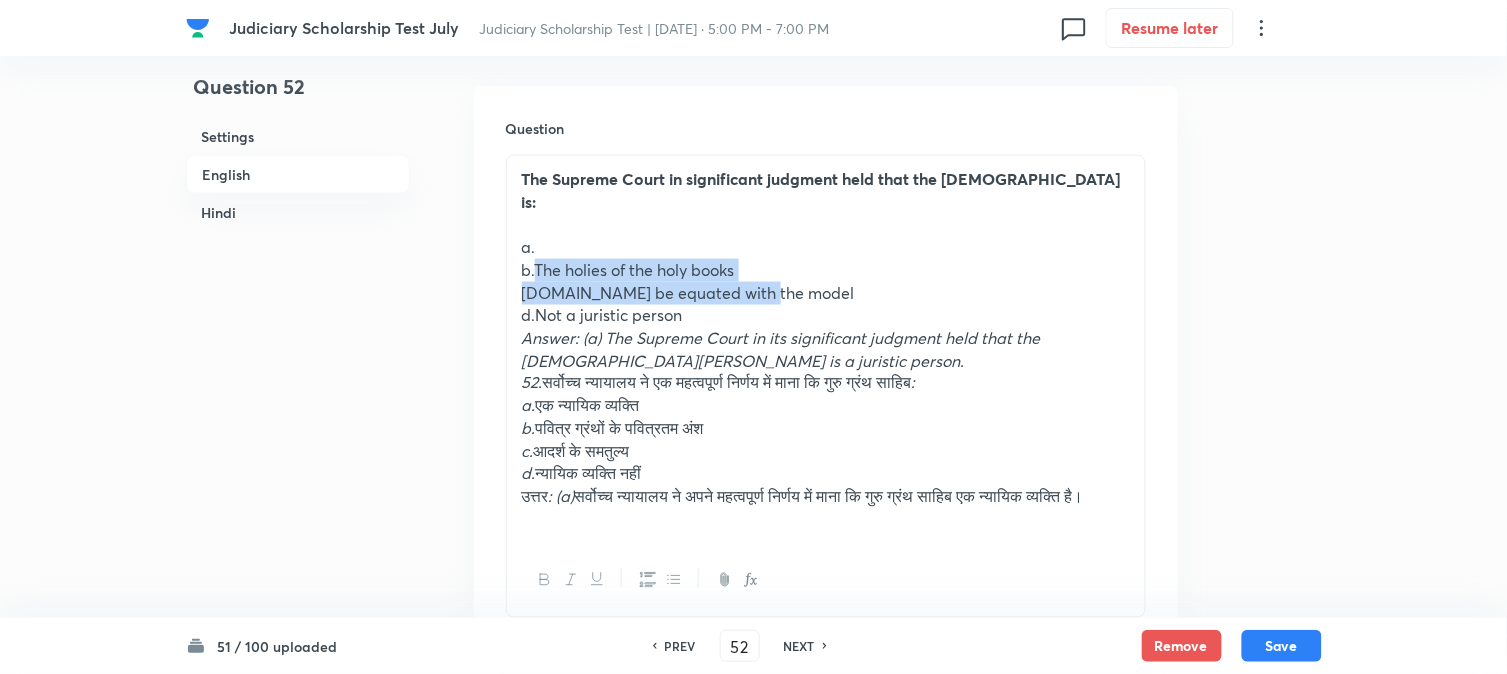 drag, startPoint x: 536, startPoint y: 248, endPoint x: 855, endPoint y: 260, distance: 319.22562 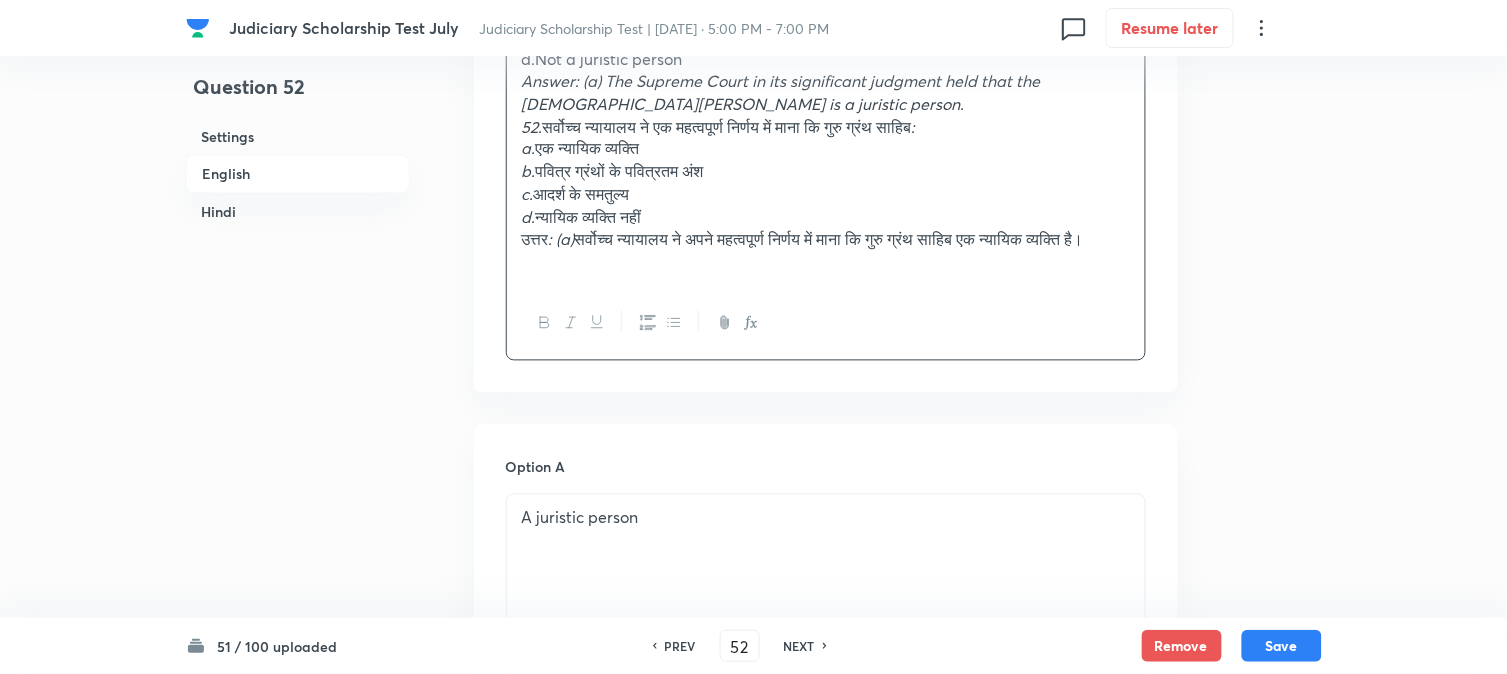 scroll, scrollTop: 1256, scrollLeft: 0, axis: vertical 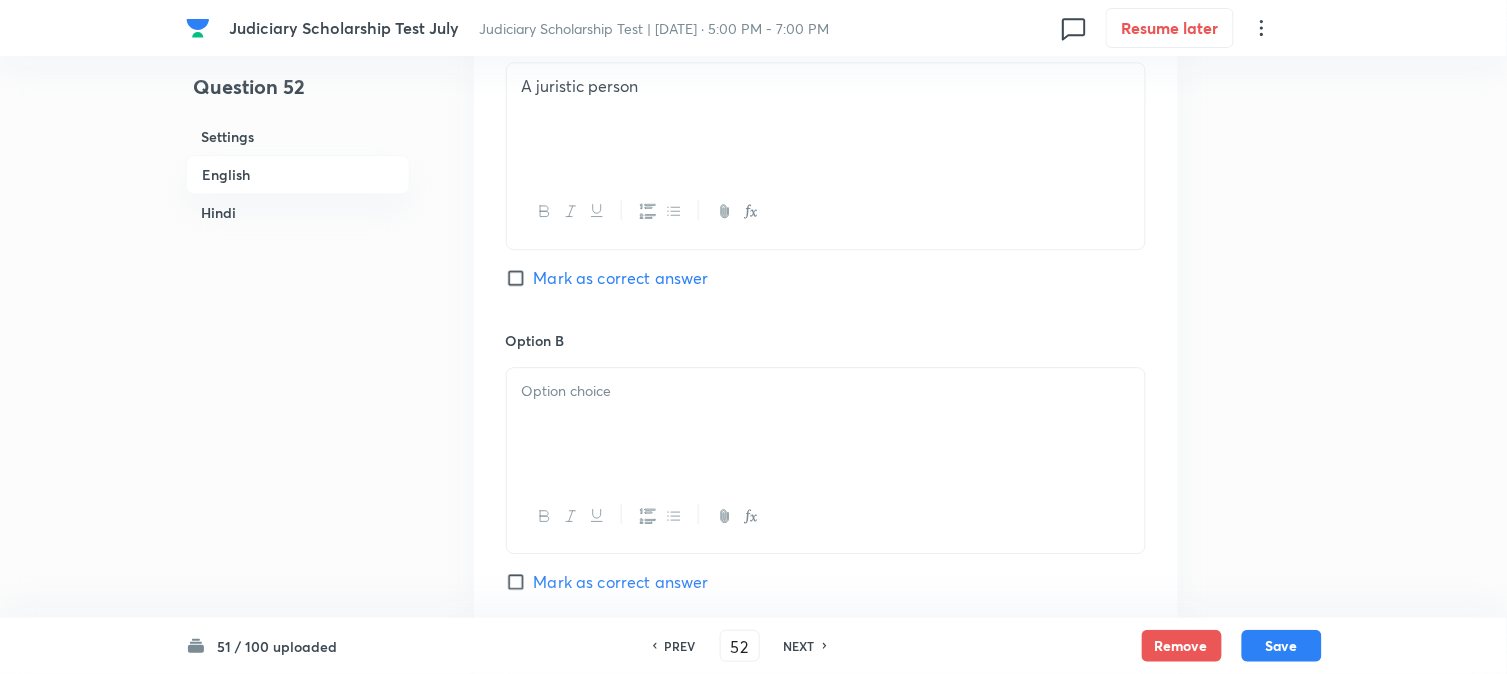 click at bounding box center (826, 424) 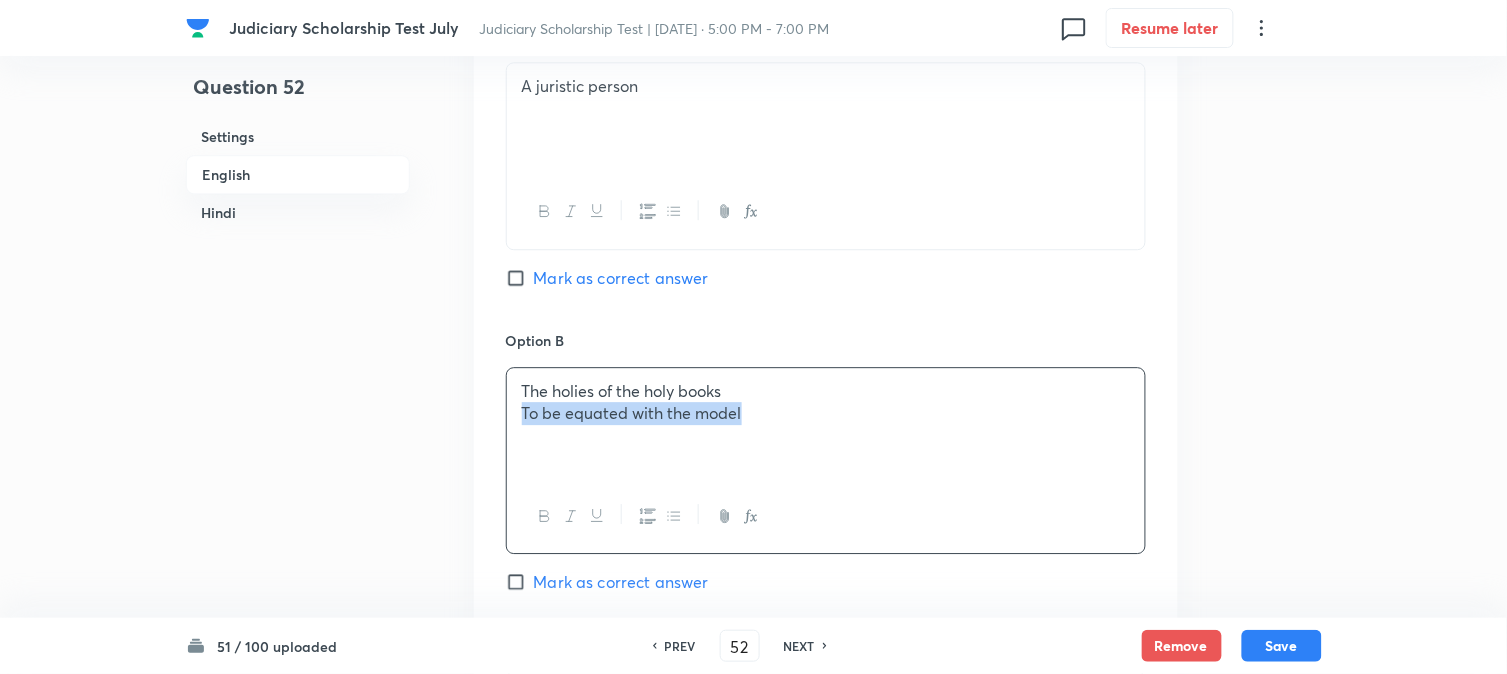 drag, startPoint x: 534, startPoint y: 416, endPoint x: 876, endPoint y: 418, distance: 342.00586 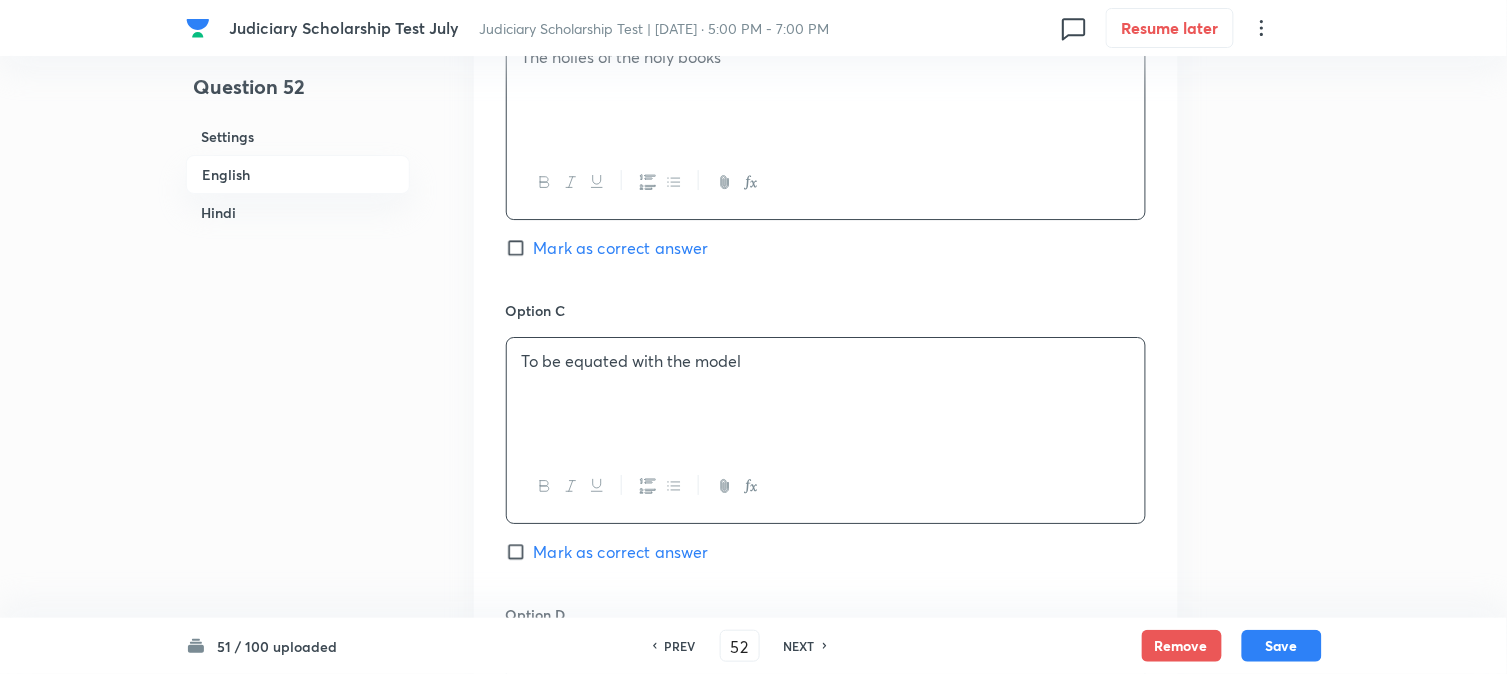 click on "To be equated with the model" at bounding box center [826, 394] 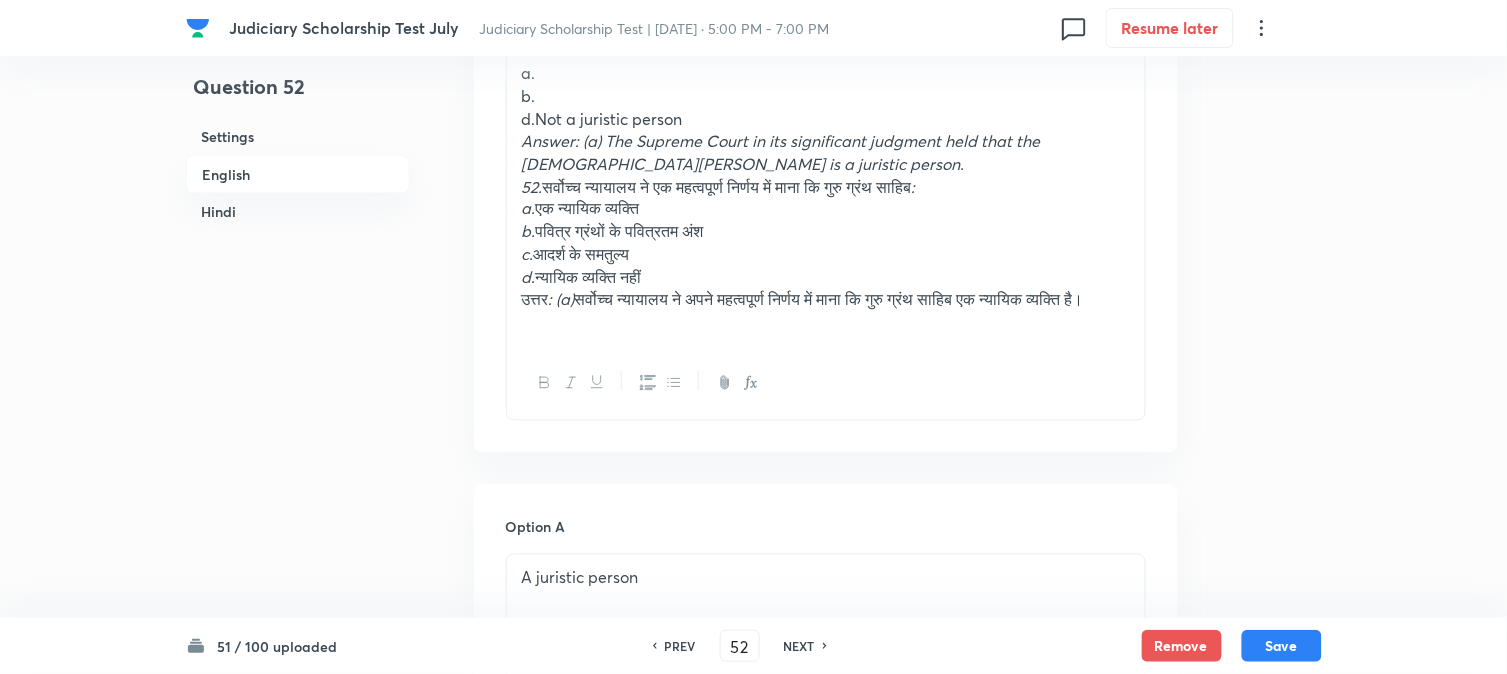 scroll, scrollTop: 701, scrollLeft: 0, axis: vertical 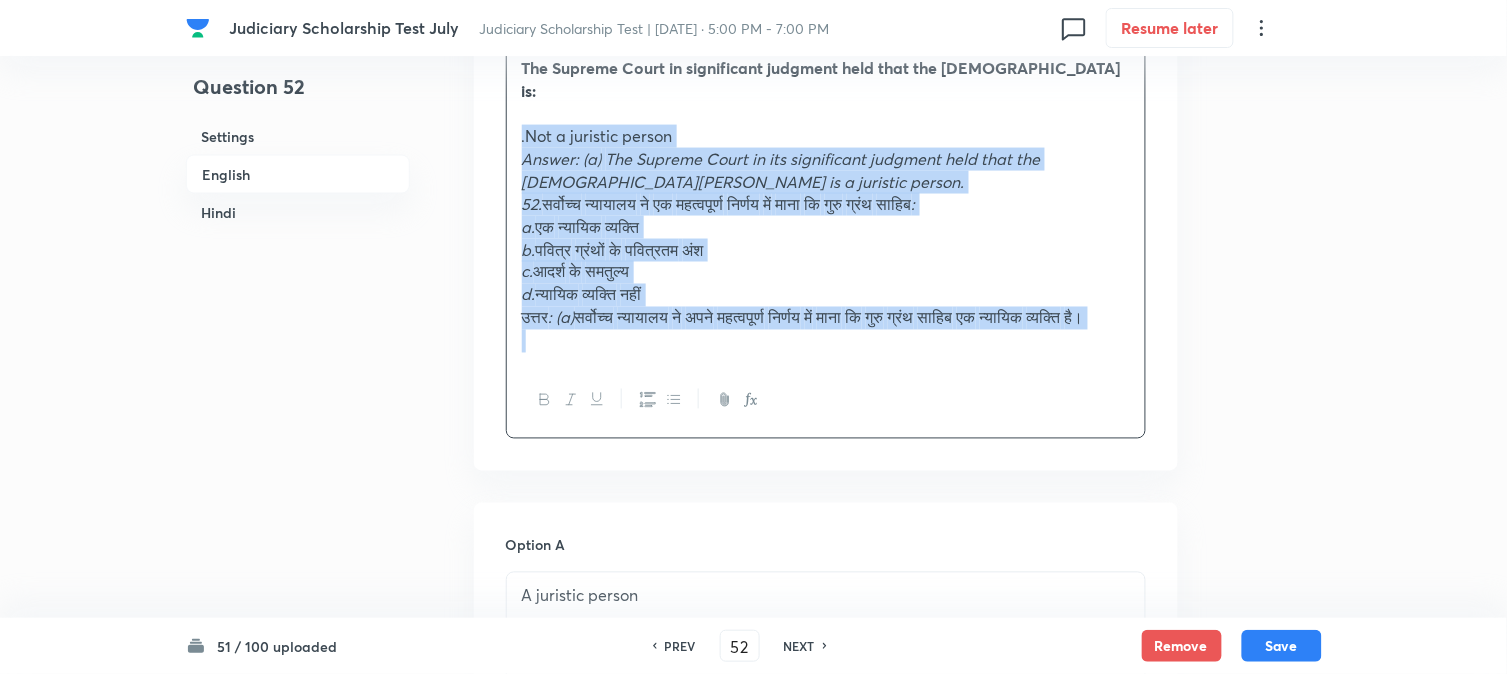 drag, startPoint x: 533, startPoint y: 158, endPoint x: 768, endPoint y: 415, distance: 348.24417 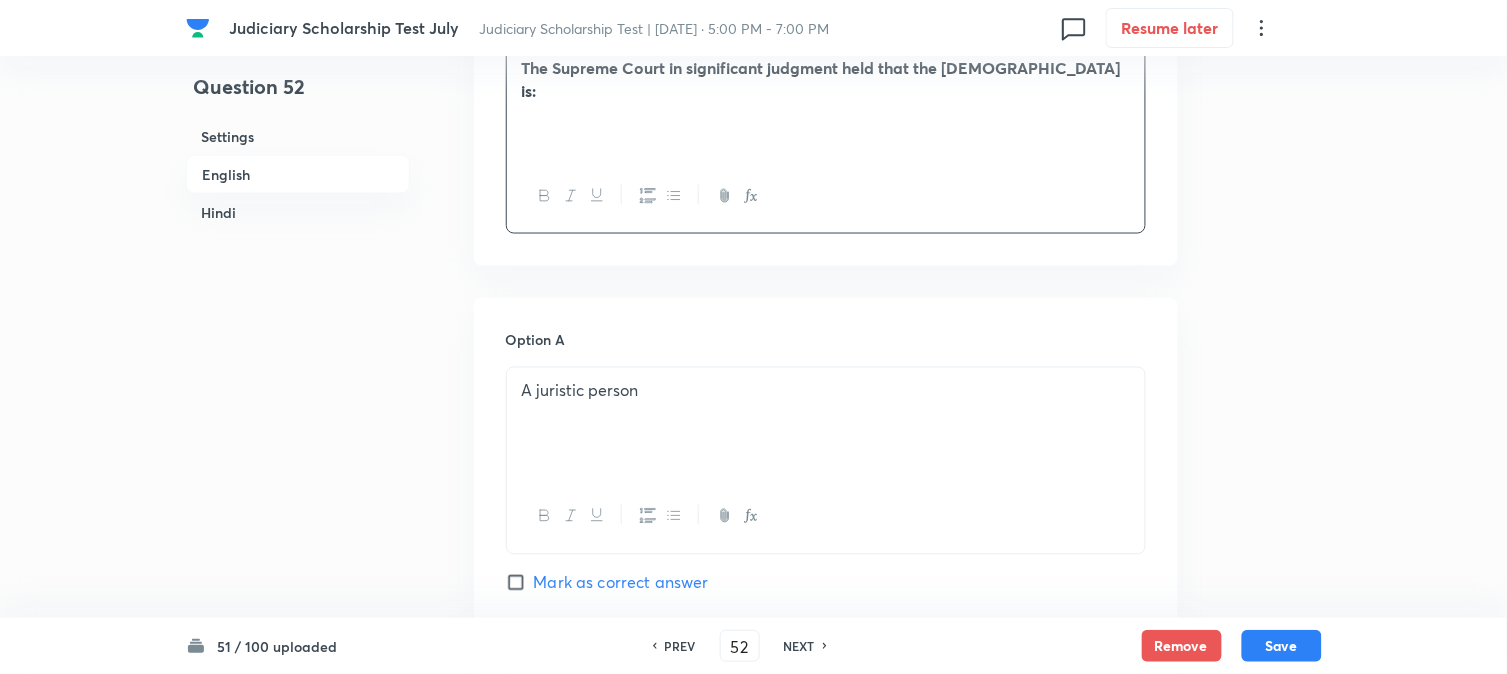 scroll, scrollTop: 1923, scrollLeft: 0, axis: vertical 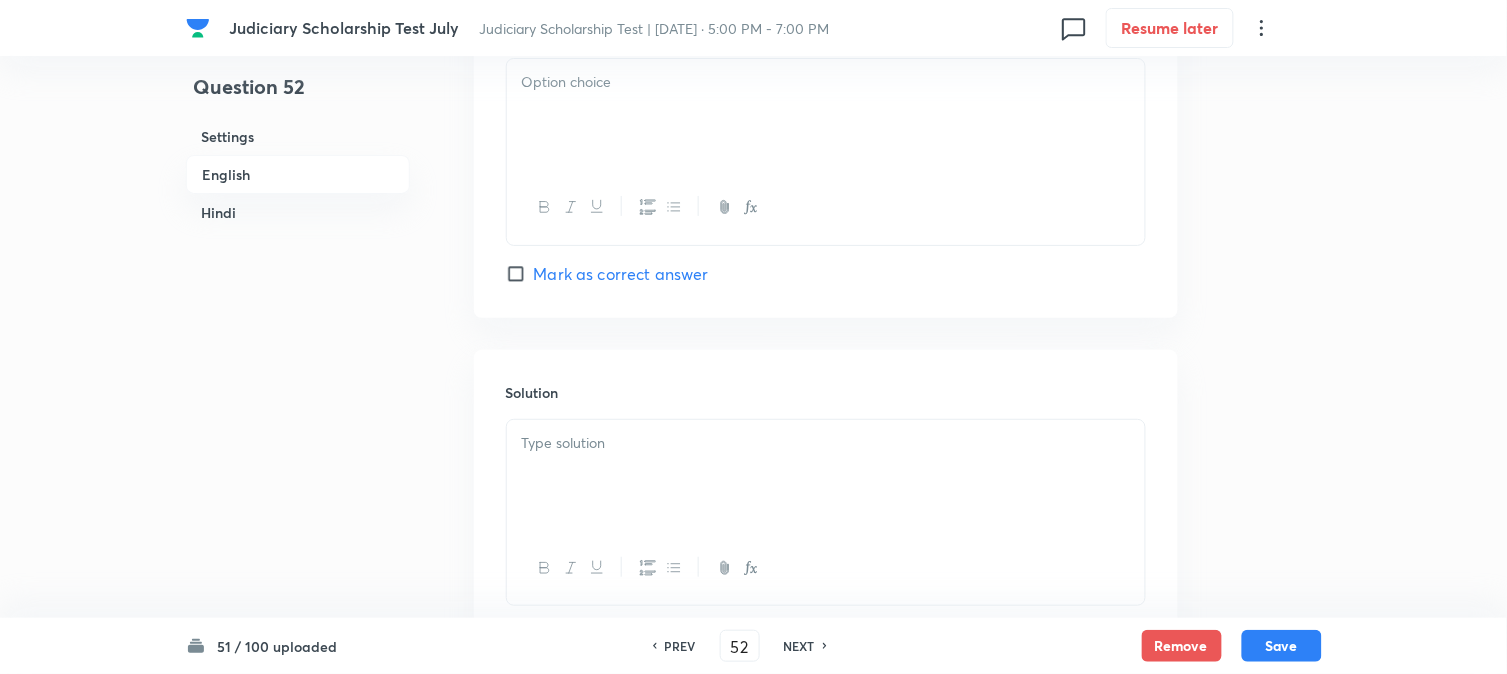 click at bounding box center [826, 115] 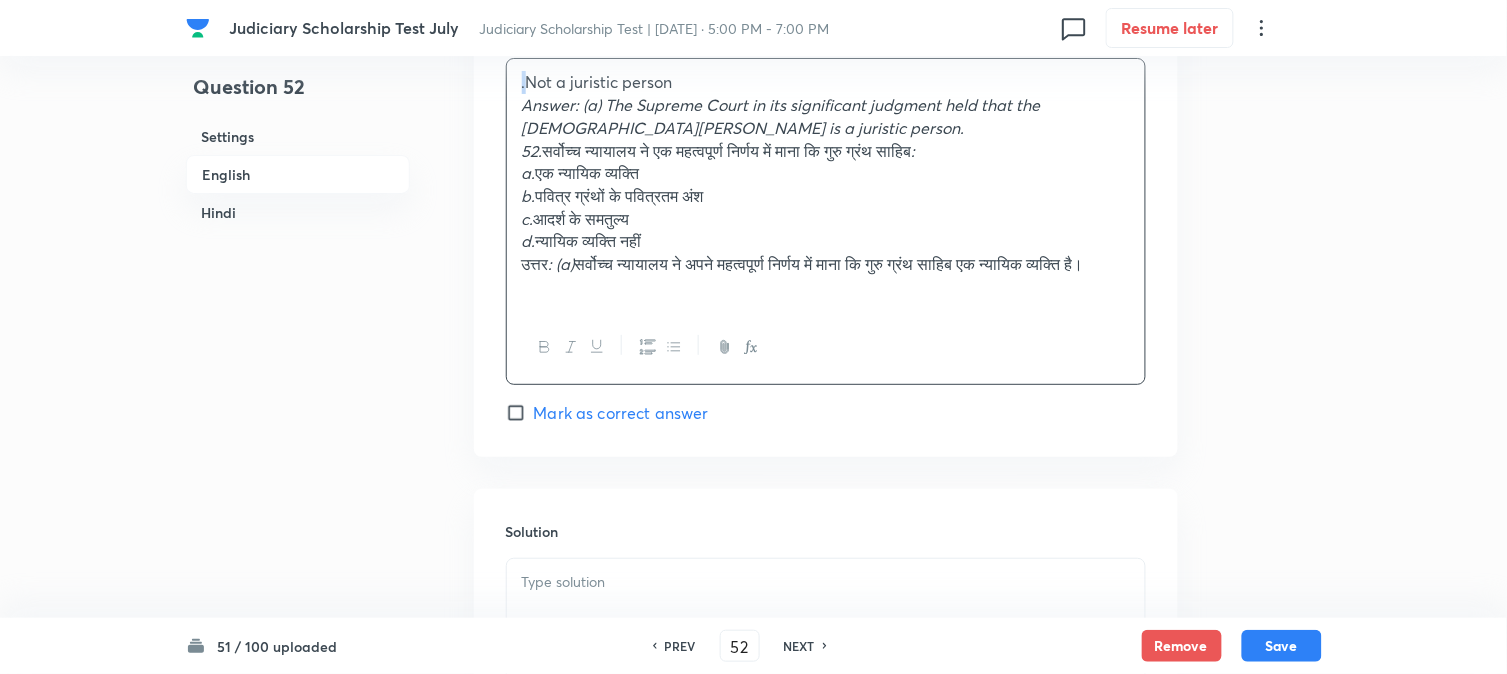 drag, startPoint x: 524, startPoint y: 78, endPoint x: 491, endPoint y: 103, distance: 41.400482 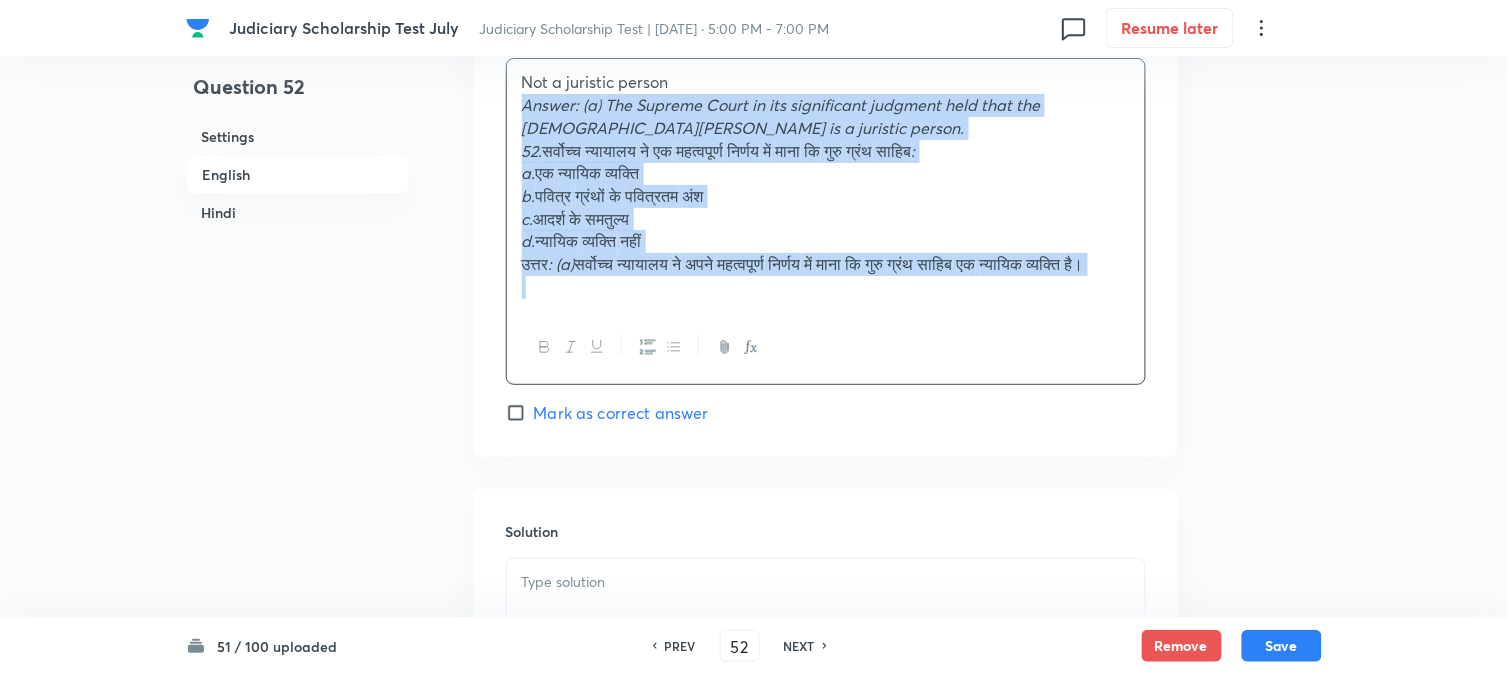 drag, startPoint x: 521, startPoint y: 92, endPoint x: 792, endPoint y: 395, distance: 406.50952 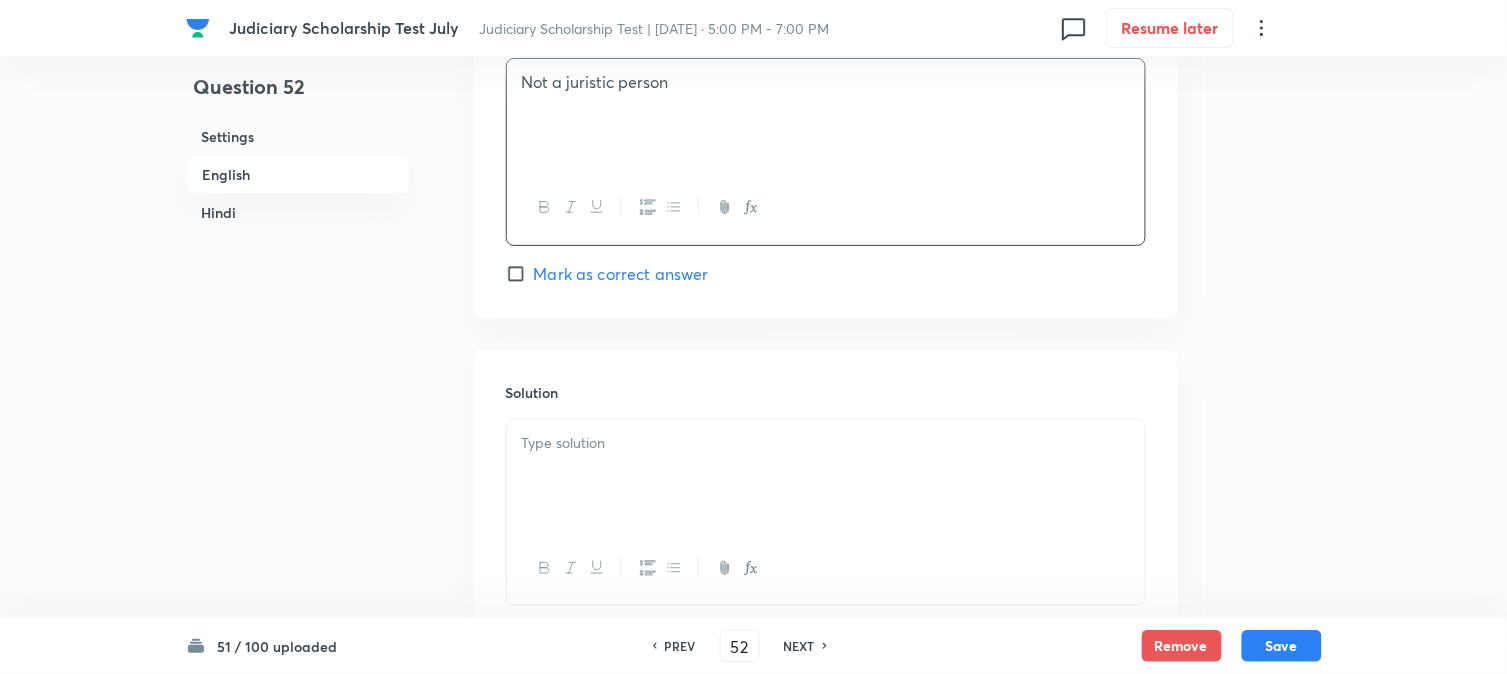 click at bounding box center (826, 476) 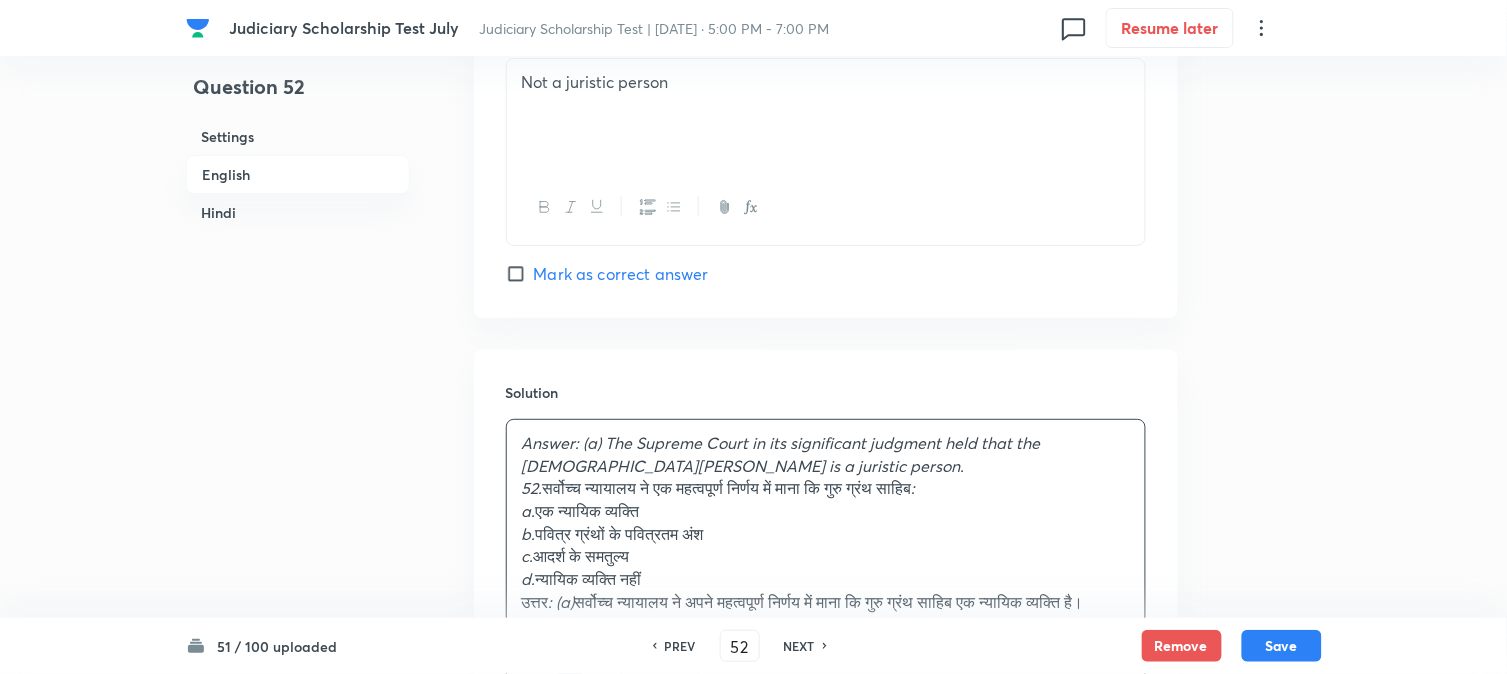 drag, startPoint x: 548, startPoint y: 481, endPoint x: 550, endPoint y: 505, distance: 24.083189 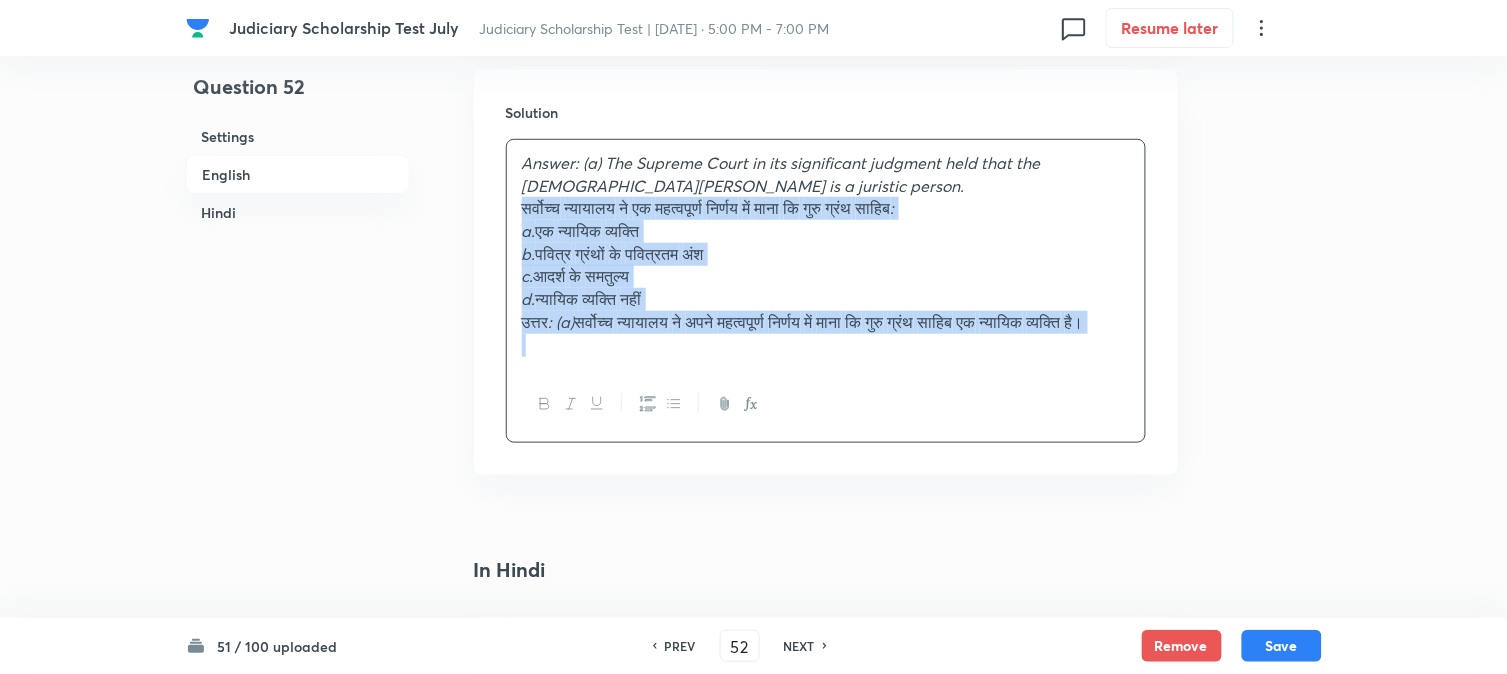 drag, startPoint x: 547, startPoint y: 484, endPoint x: 741, endPoint y: 505, distance: 195.13329 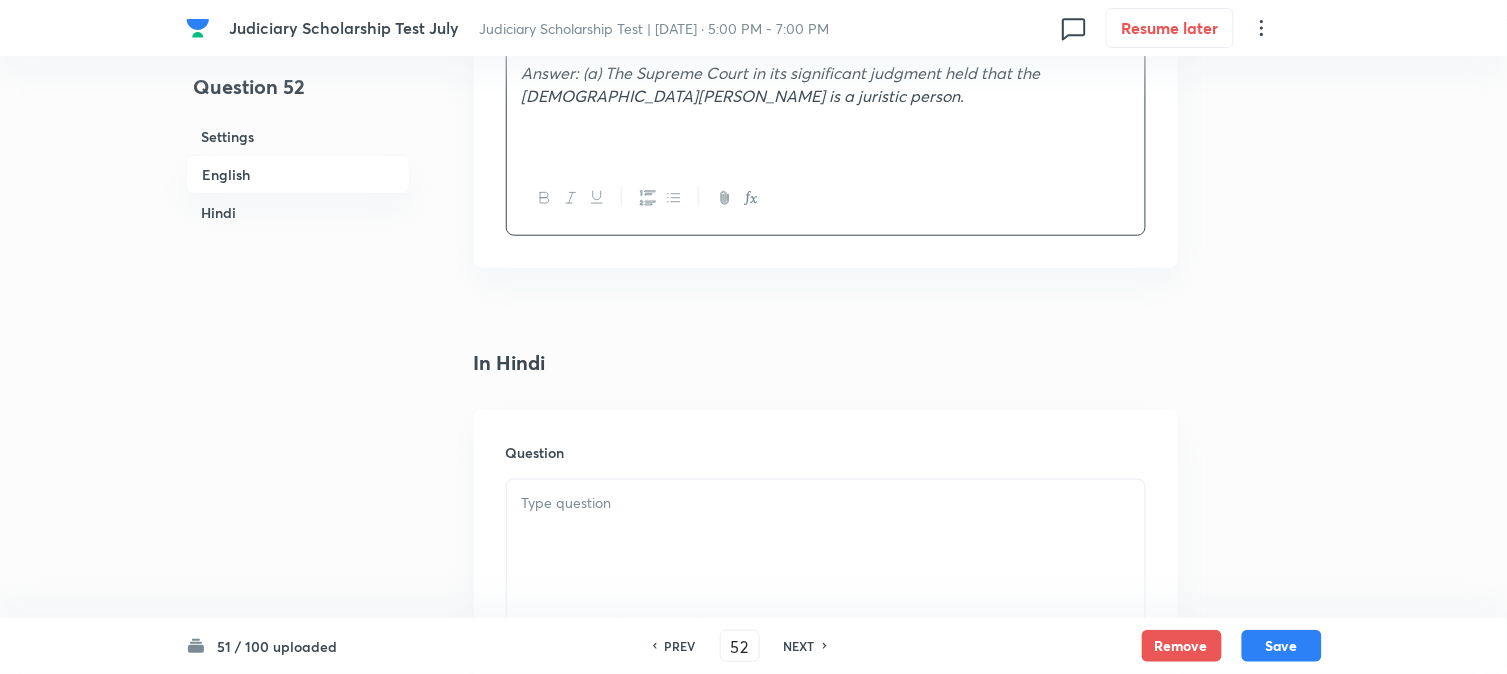 click on "Question" at bounding box center [826, 554] 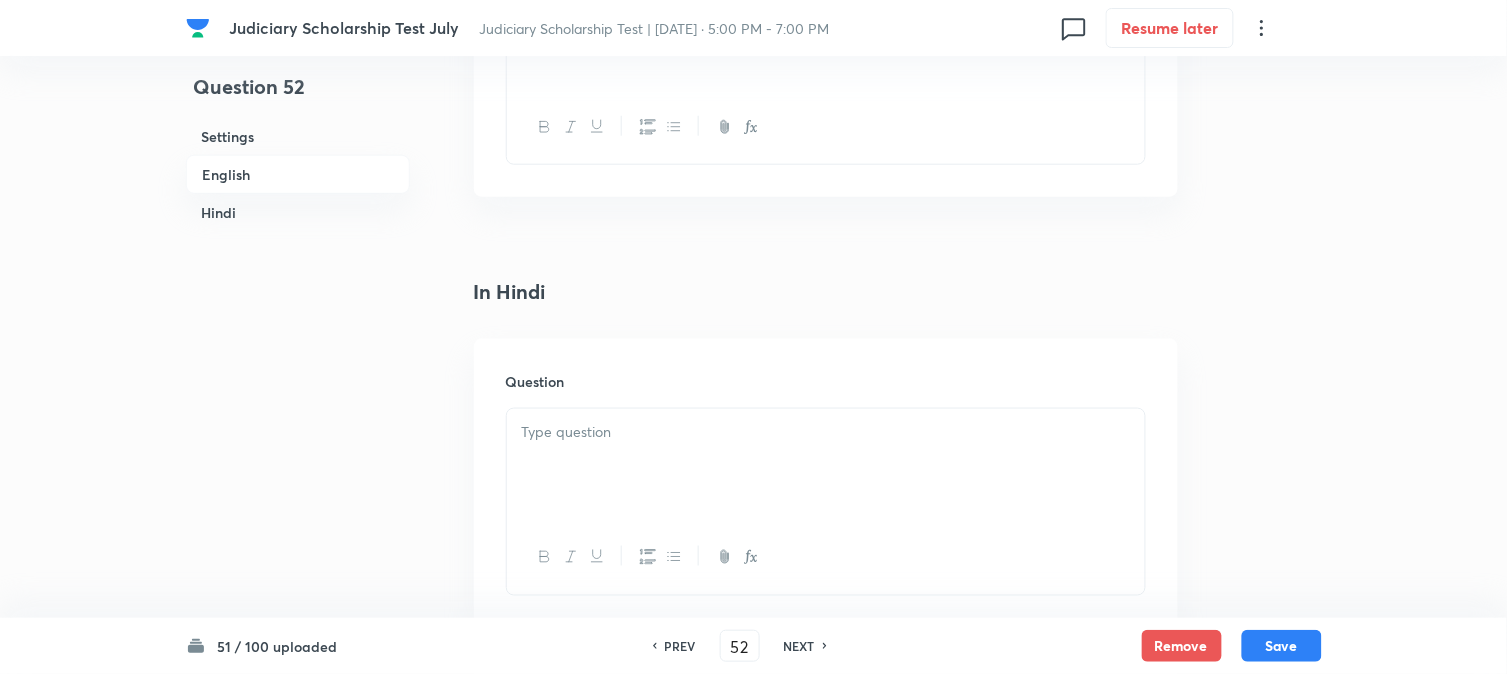 scroll, scrollTop: 2404, scrollLeft: 0, axis: vertical 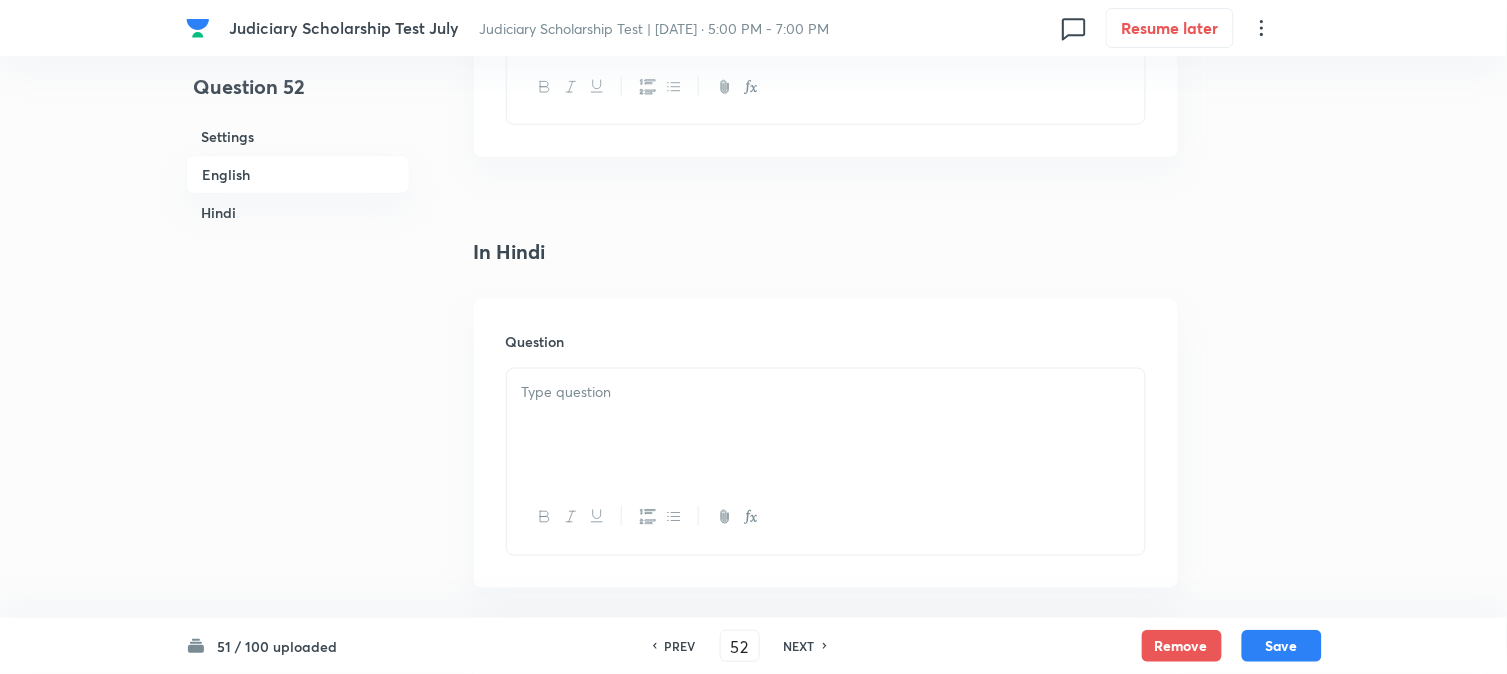 click at bounding box center (826, 425) 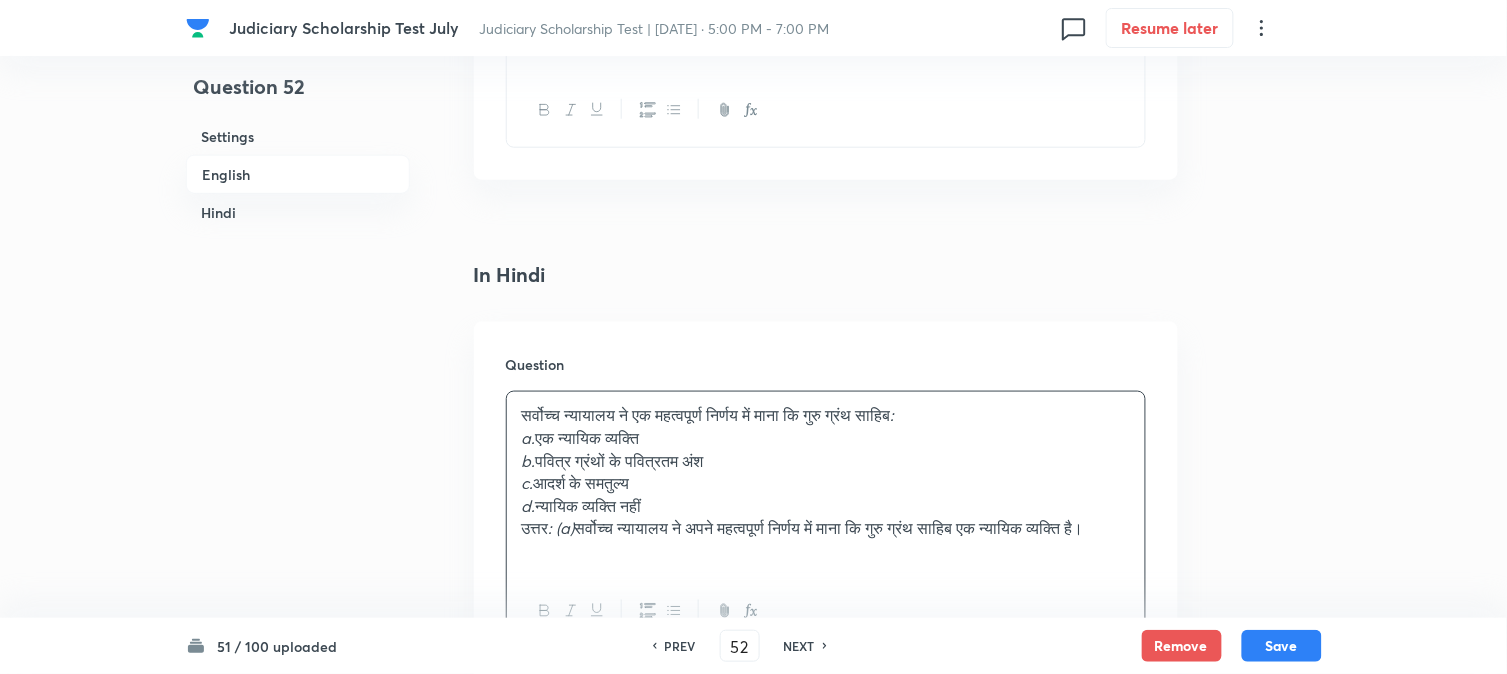 scroll, scrollTop: 2404, scrollLeft: 0, axis: vertical 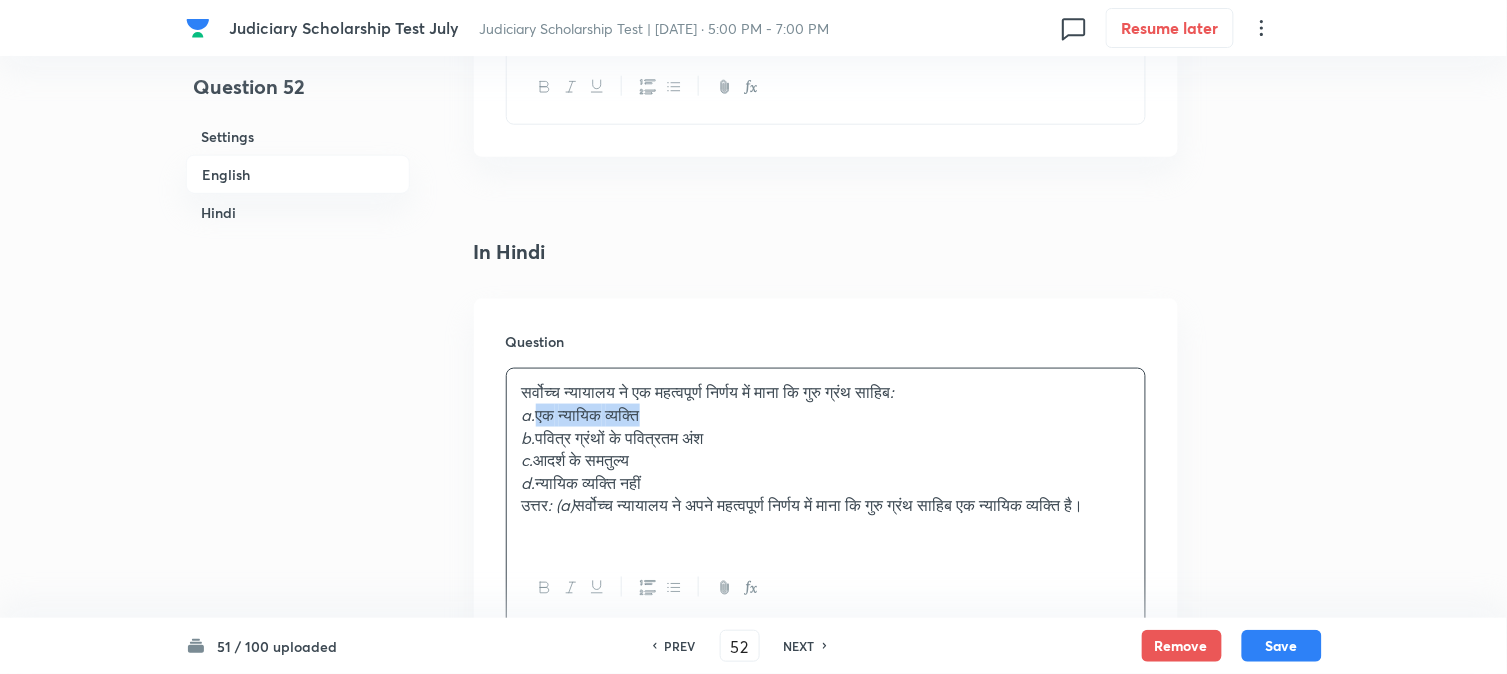 drag, startPoint x: 543, startPoint y: 413, endPoint x: 691, endPoint y: 411, distance: 148.01352 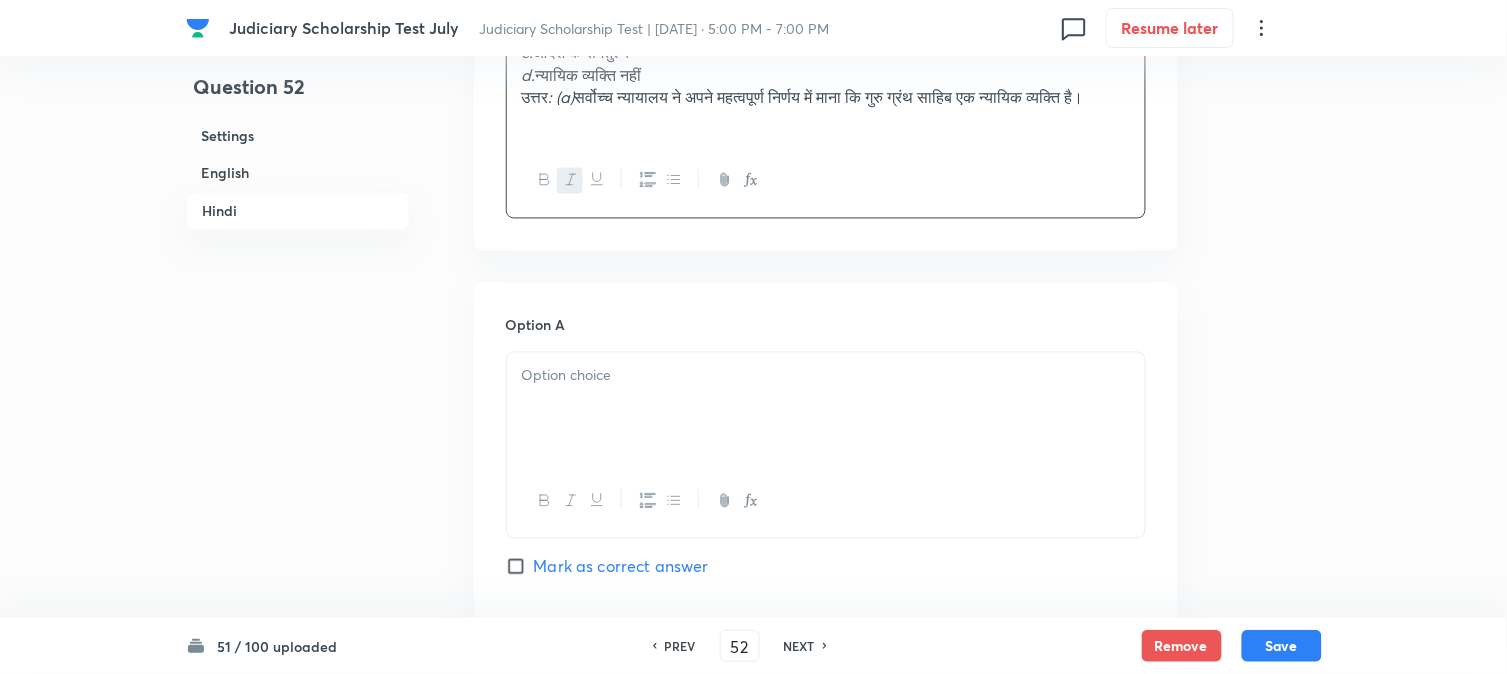 scroll, scrollTop: 2848, scrollLeft: 0, axis: vertical 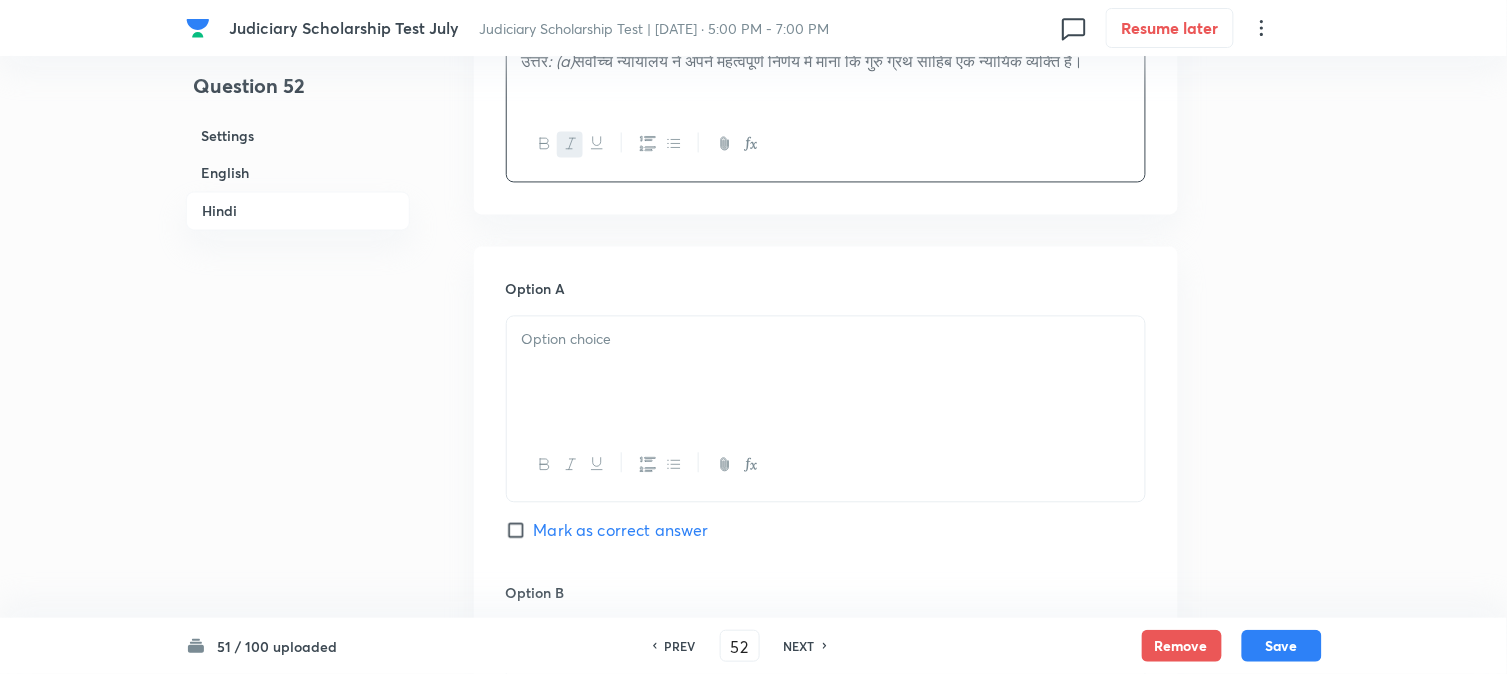 click at bounding box center [826, 373] 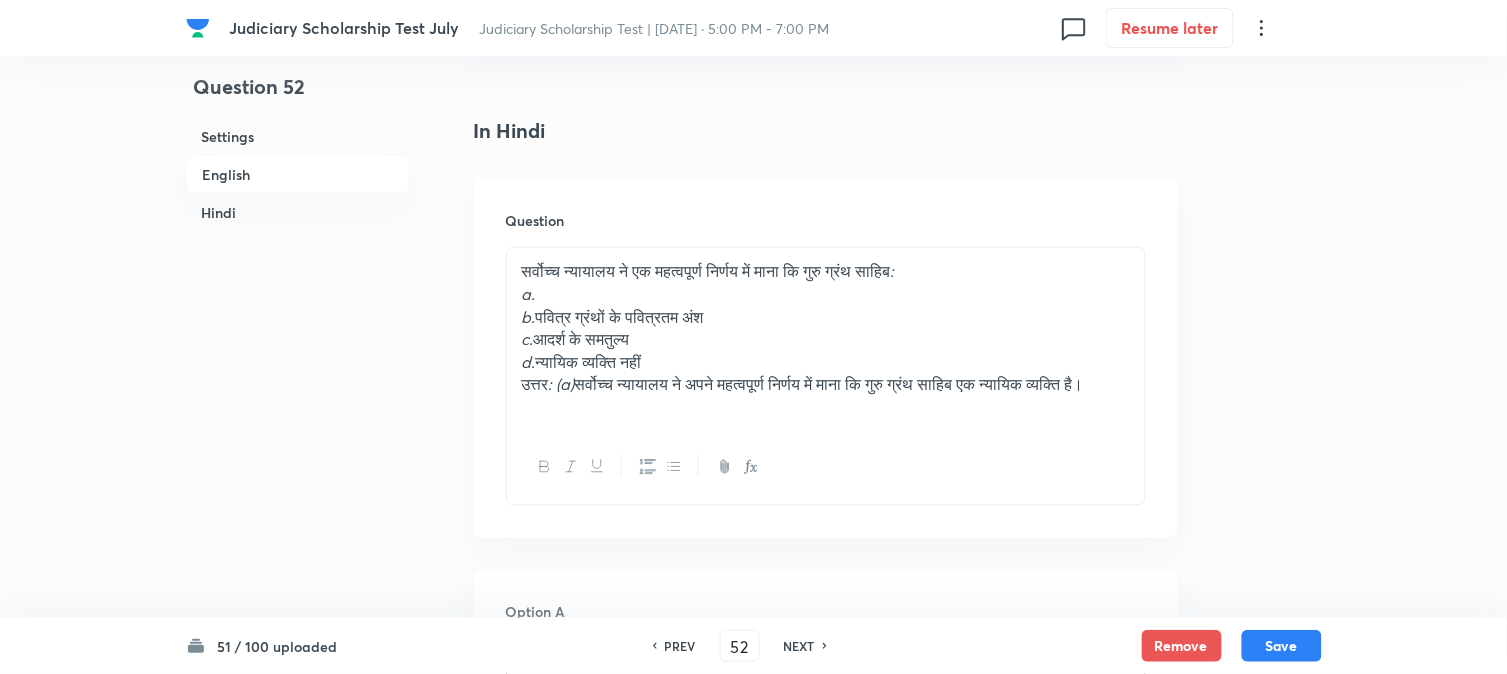scroll, scrollTop: 2515, scrollLeft: 0, axis: vertical 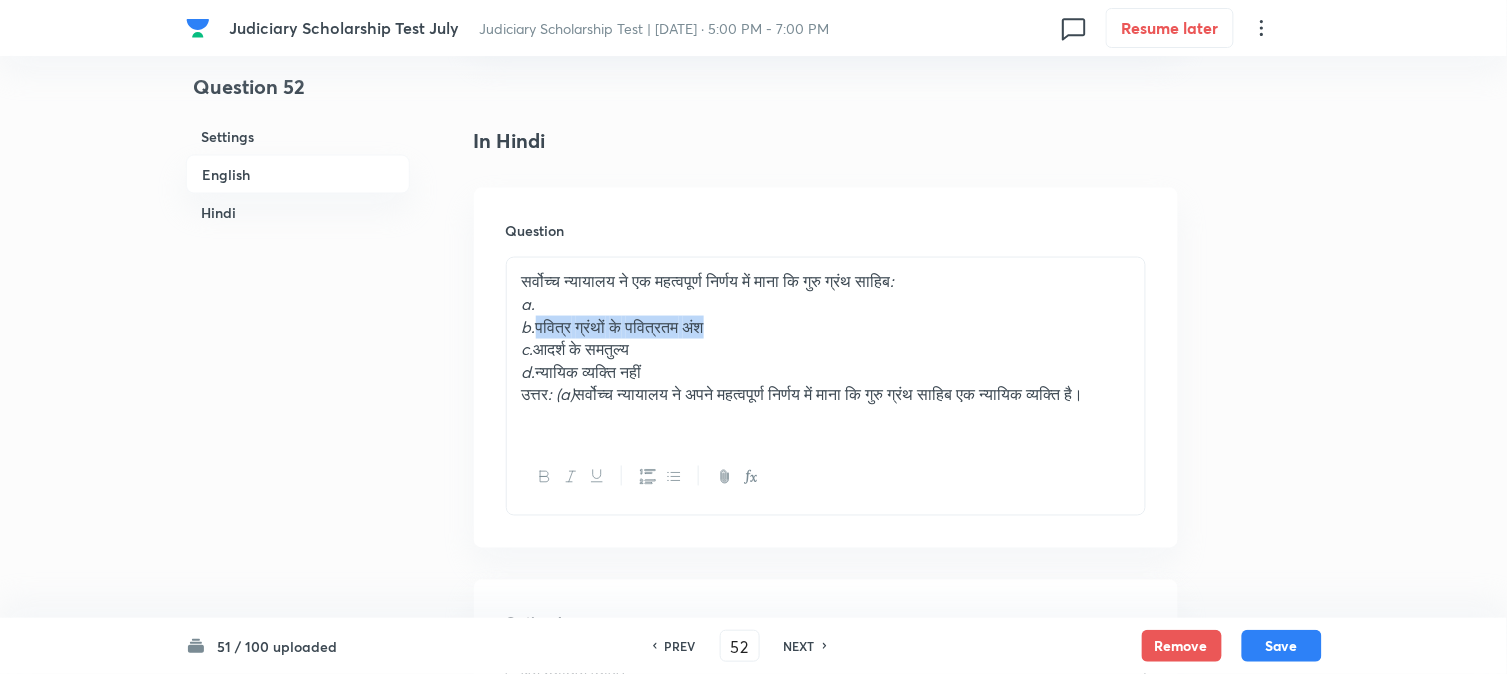 drag, startPoint x: 544, startPoint y: 315, endPoint x: 746, endPoint y: 323, distance: 202.15836 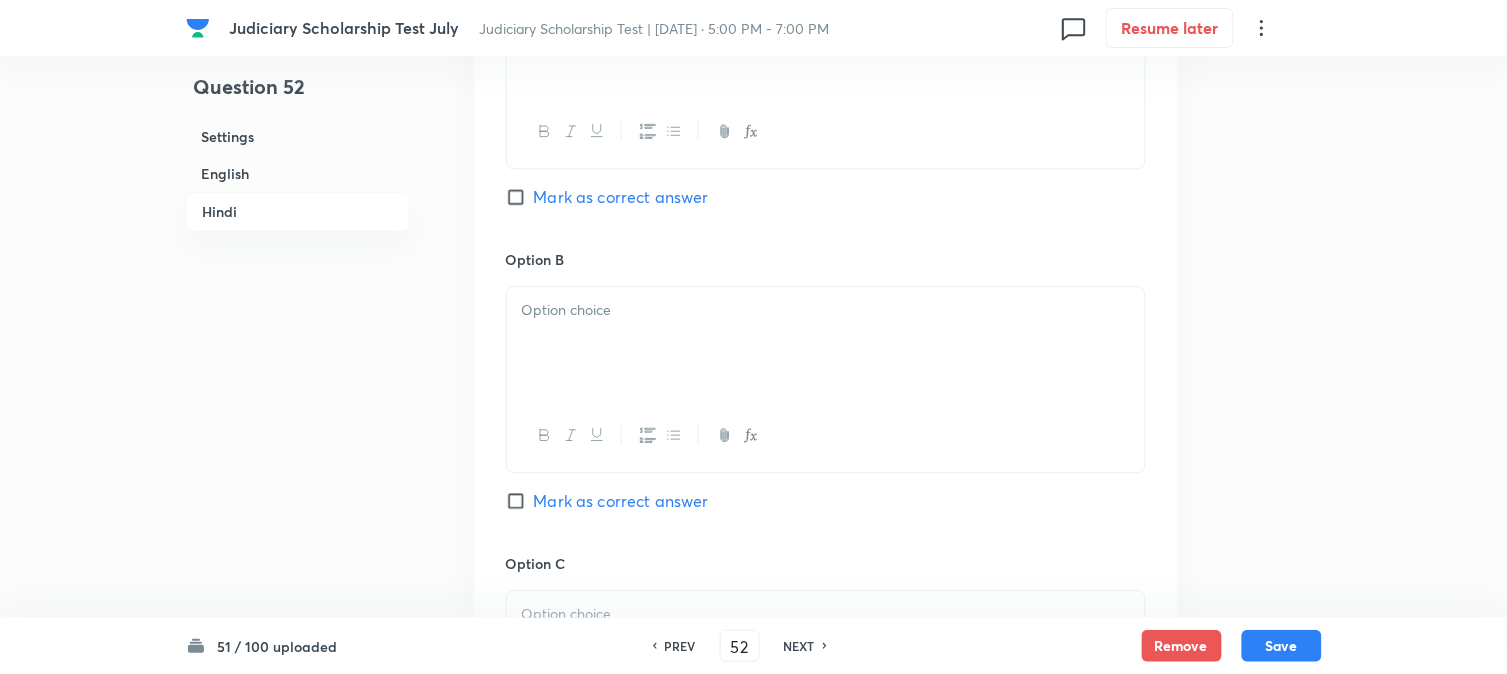 click at bounding box center [826, 343] 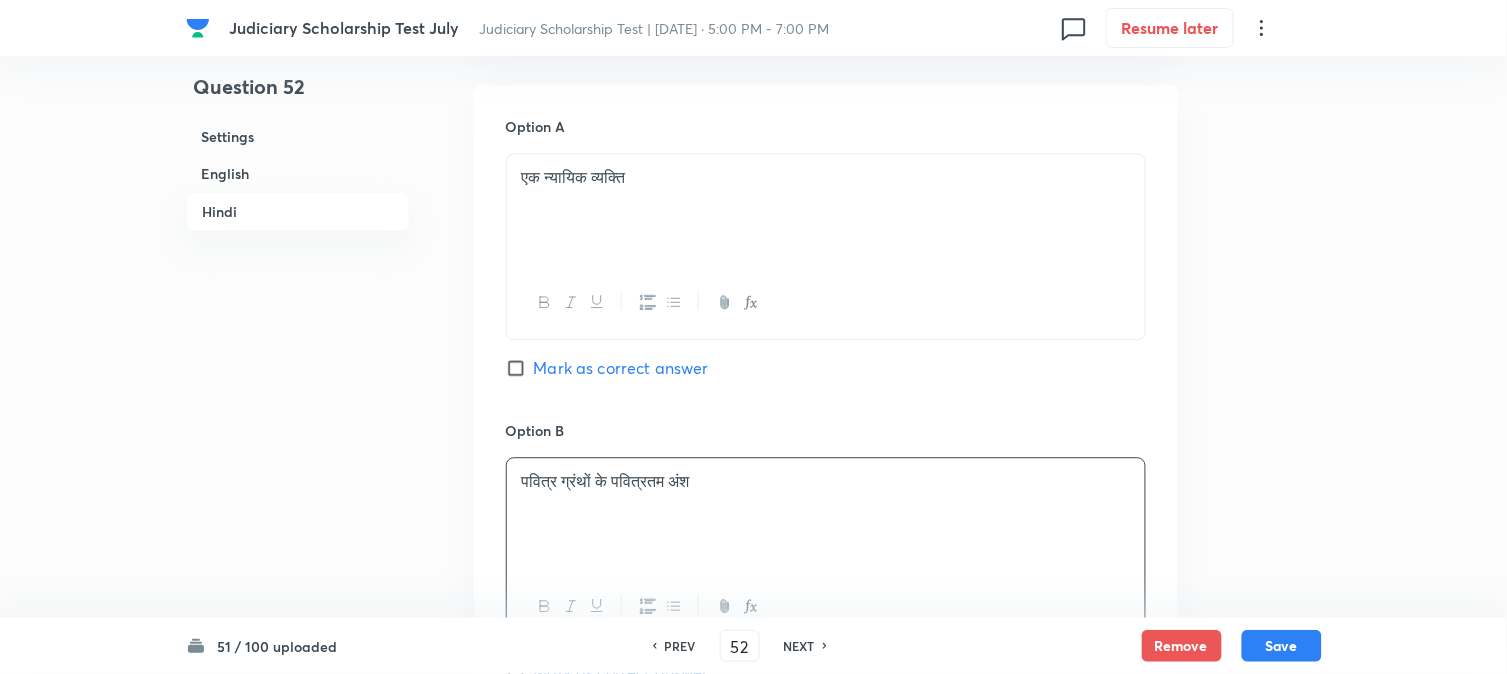 scroll, scrollTop: 2737, scrollLeft: 0, axis: vertical 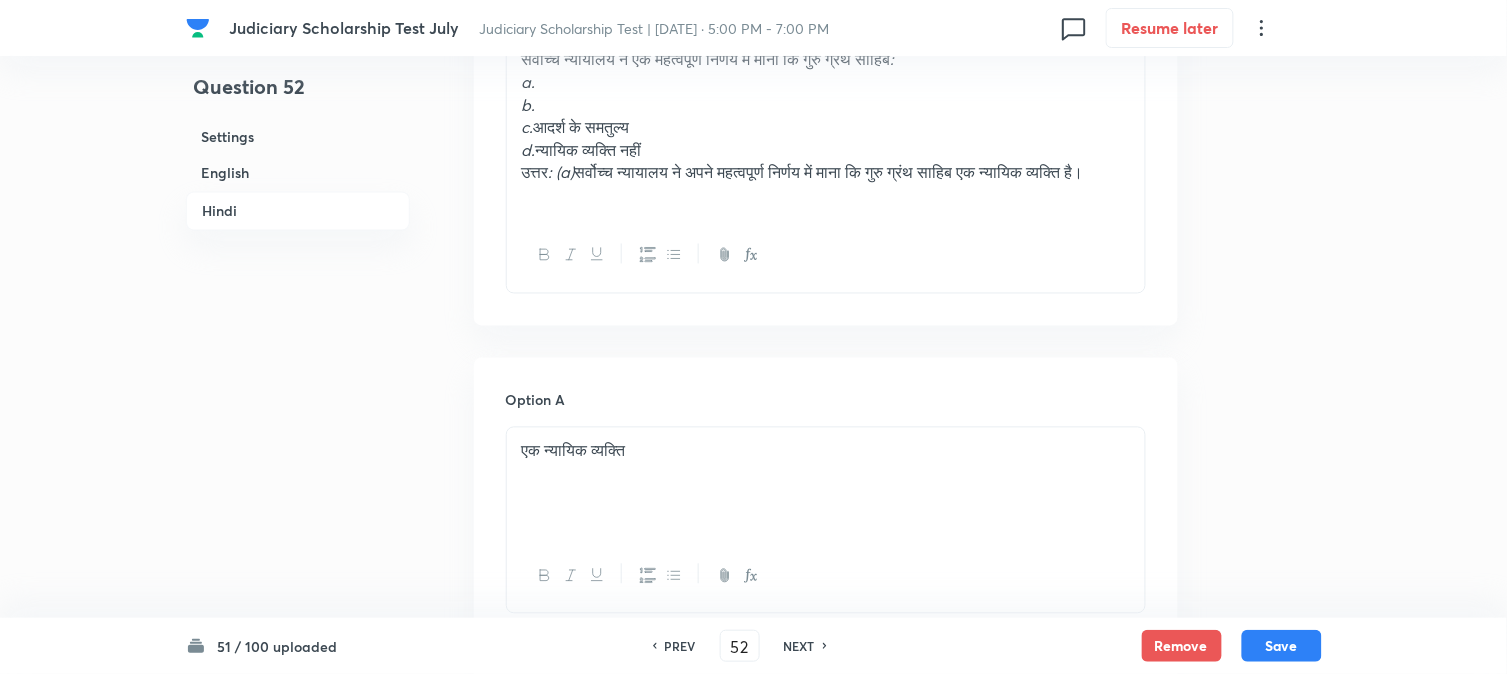 drag, startPoint x: 544, startPoint y: 118, endPoint x: 717, endPoint y: 115, distance: 173.02602 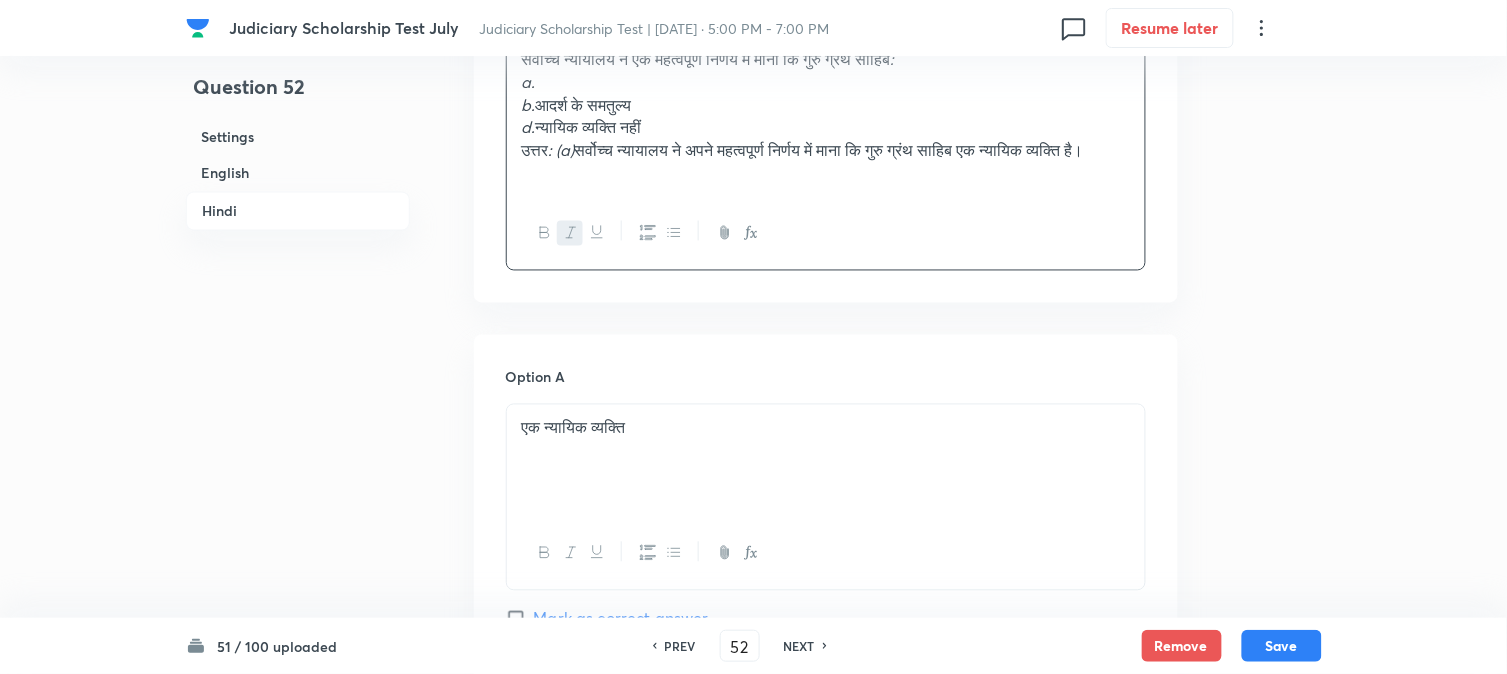 click on "b.  आदर्श   के   समतुल्य" at bounding box center [826, 105] 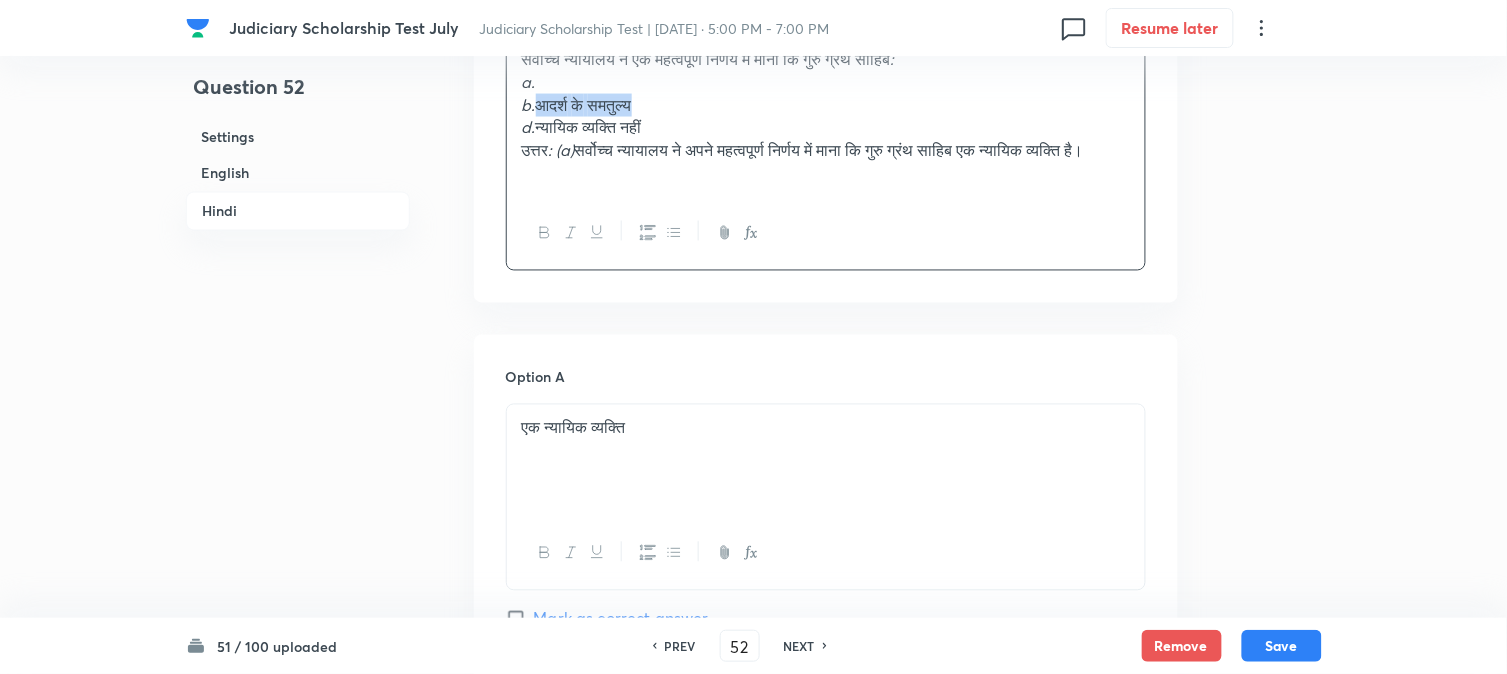 drag, startPoint x: 544, startPoint y: 96, endPoint x: 698, endPoint y: 126, distance: 156.89487 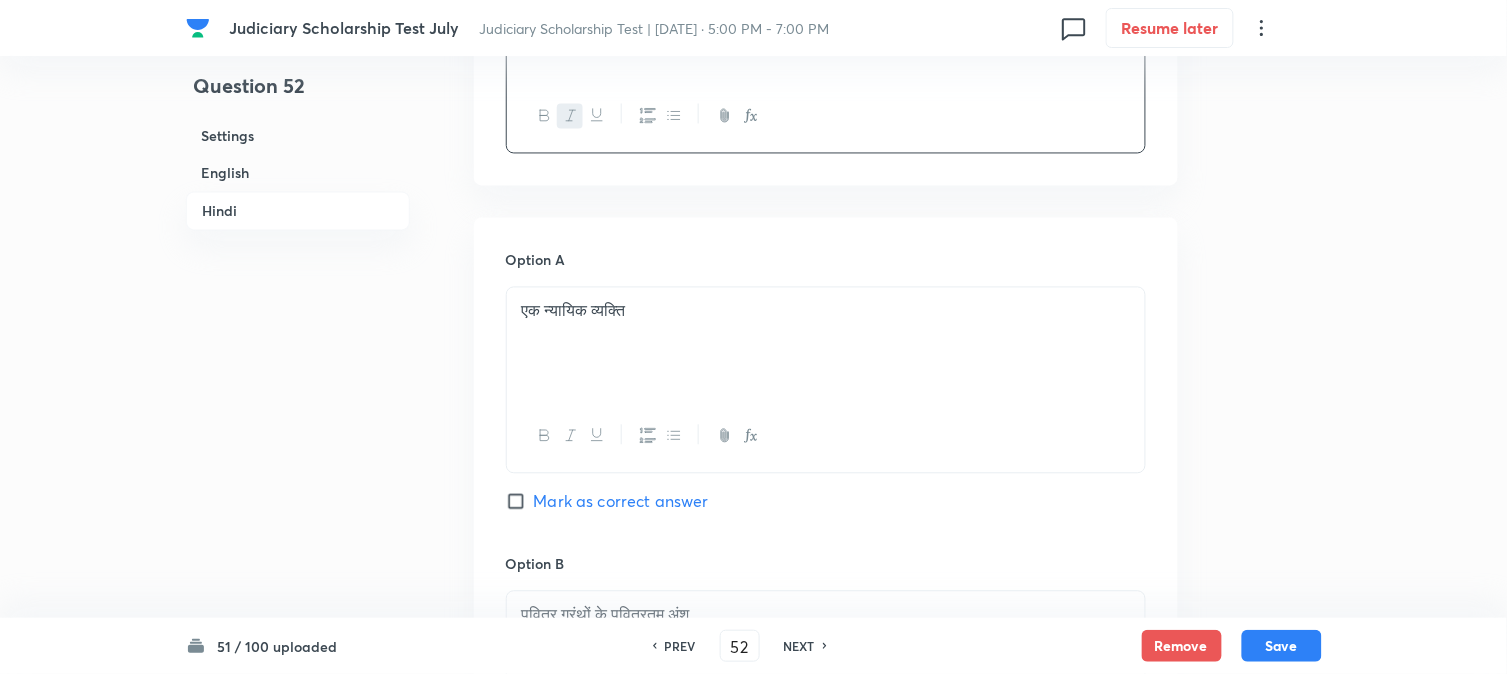 scroll, scrollTop: 2960, scrollLeft: 0, axis: vertical 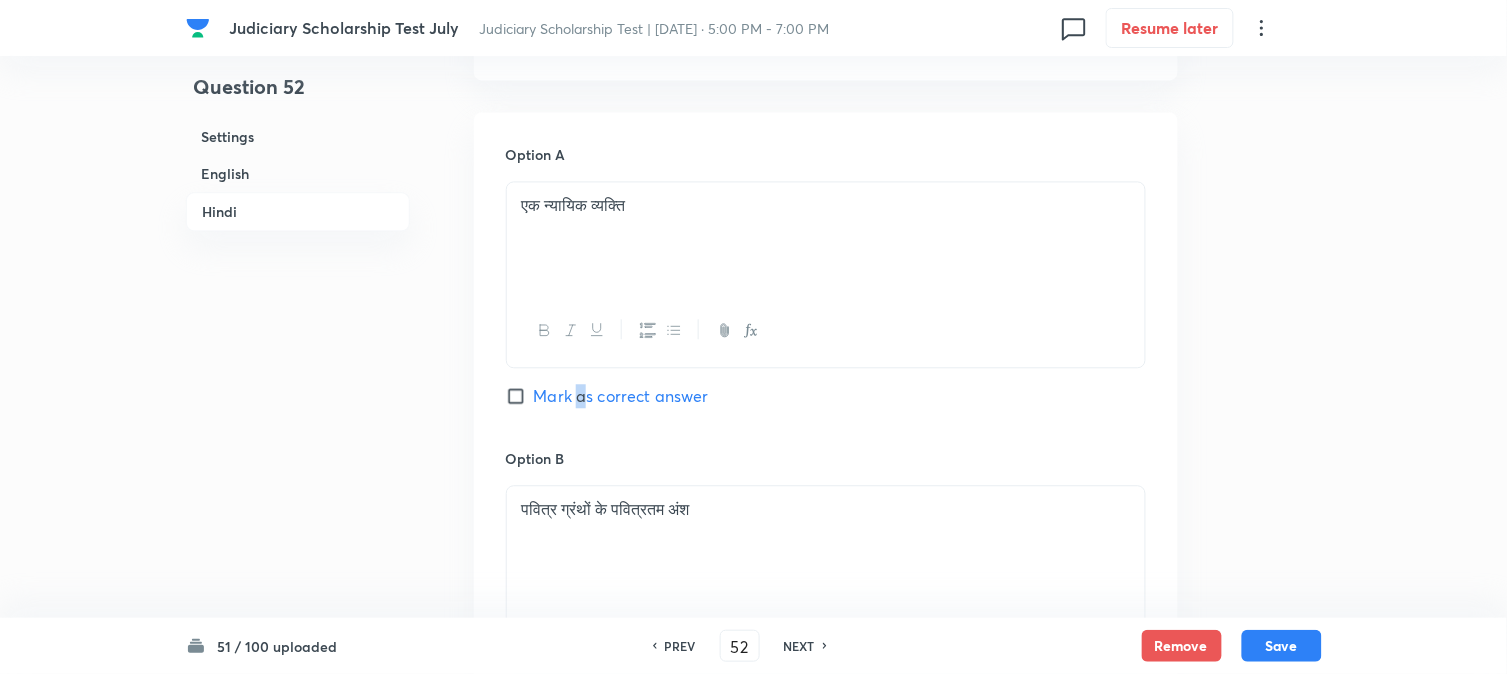 click on "Mark as correct answer" at bounding box center [621, 396] 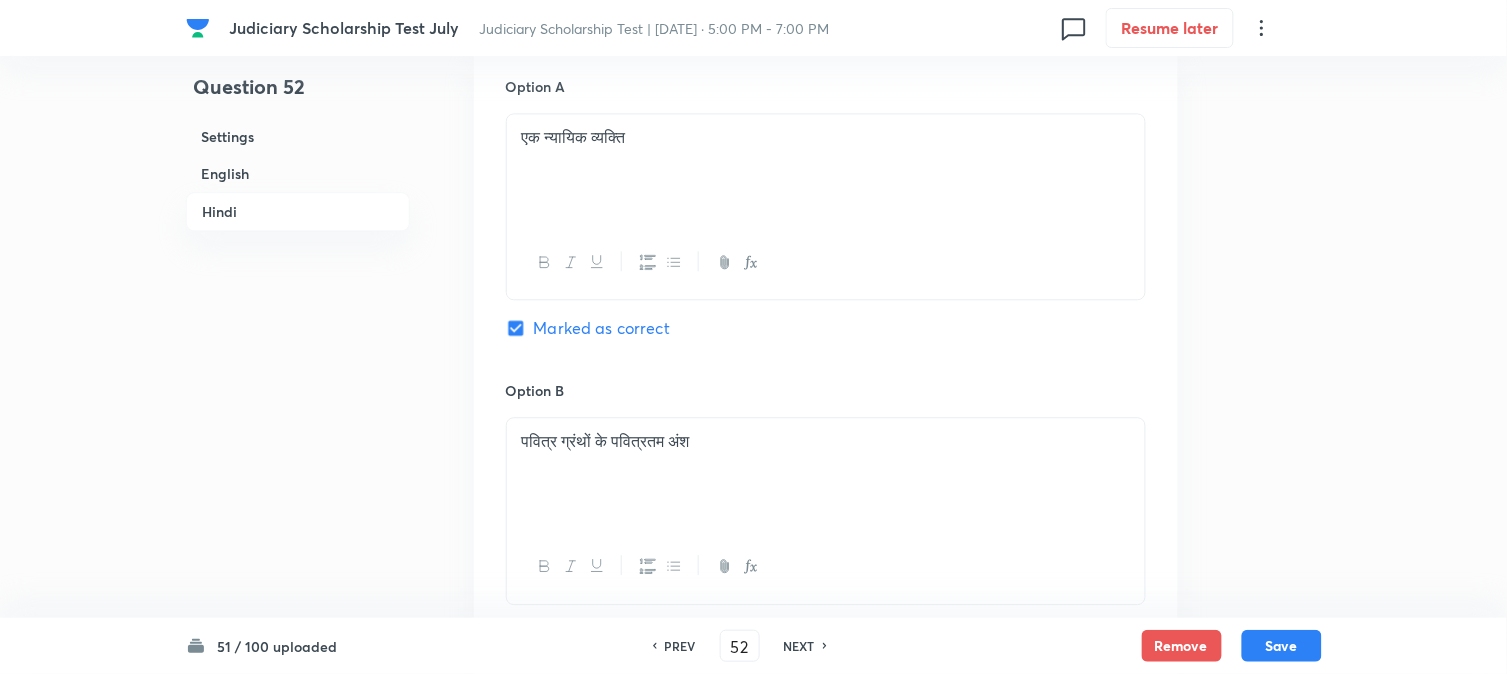 checkbox on "true" 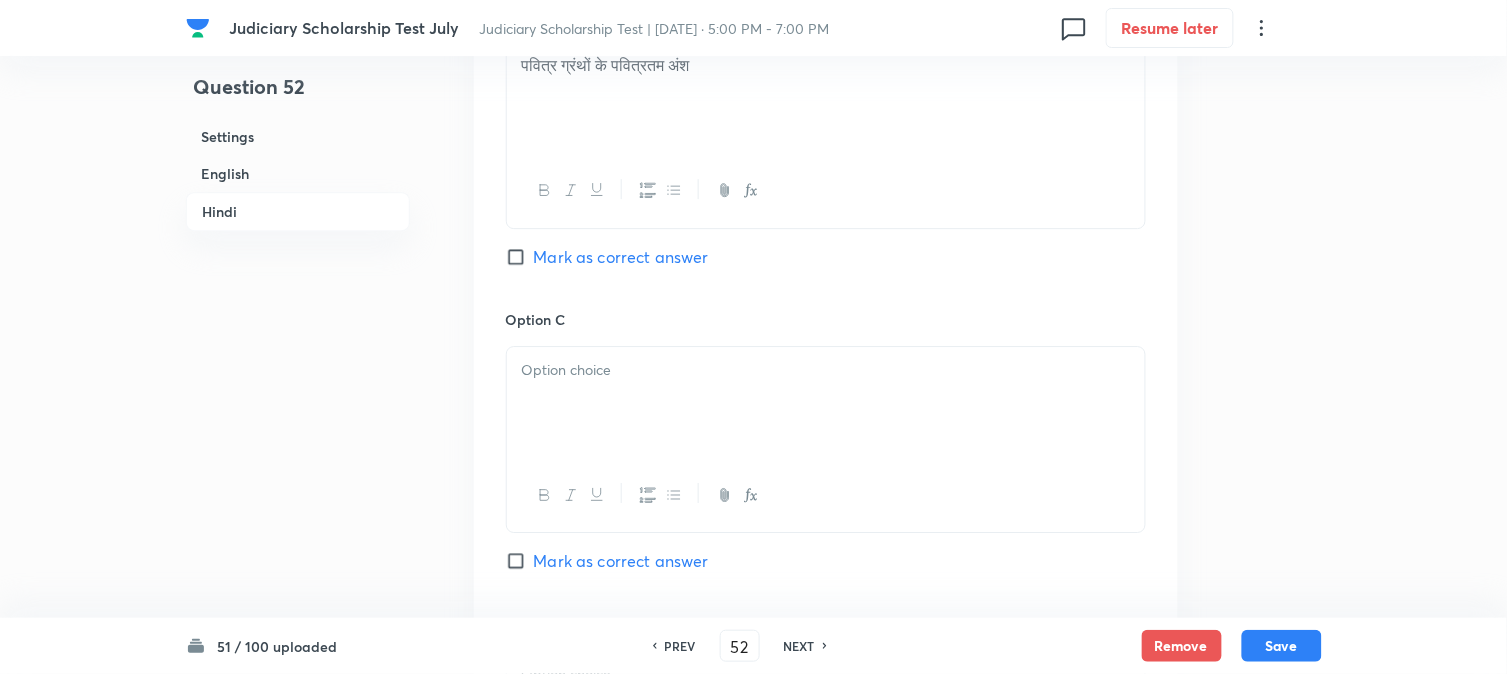 click at bounding box center [826, 370] 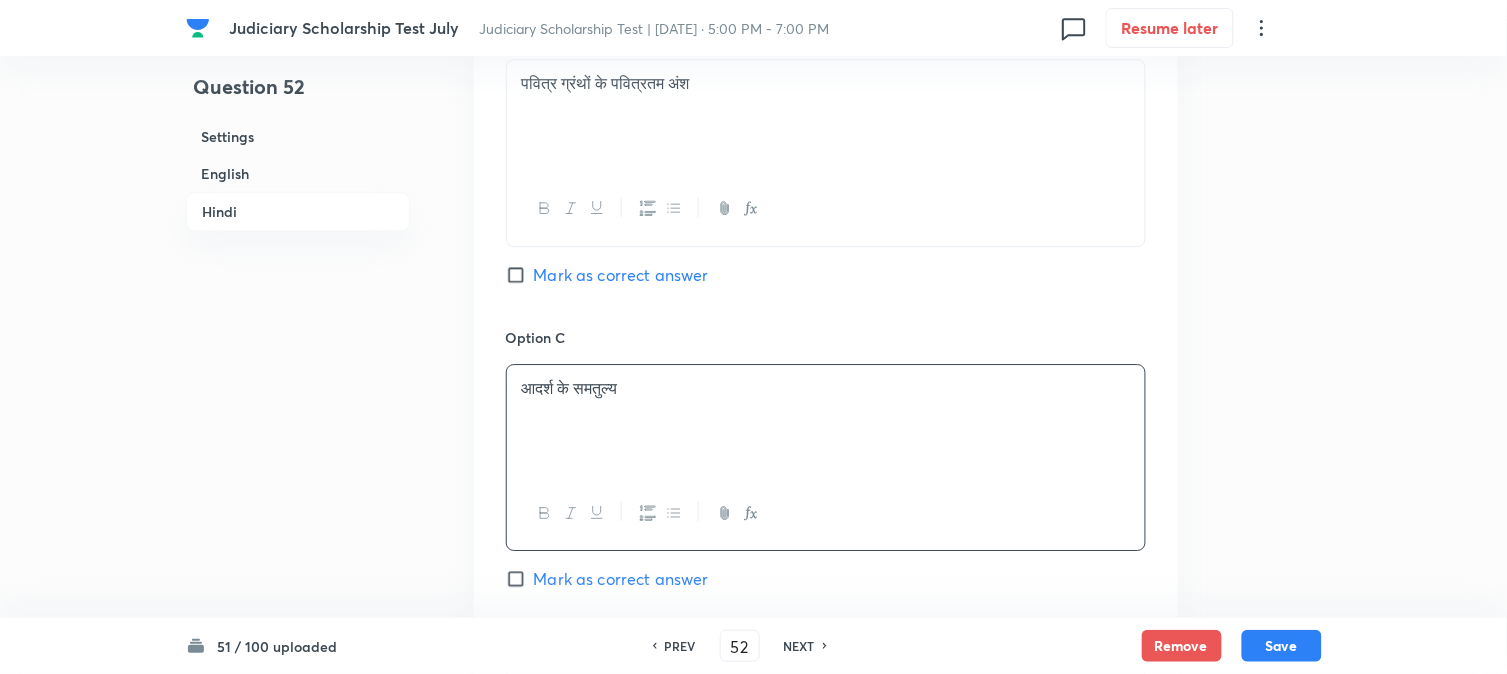 scroll, scrollTop: 2626, scrollLeft: 0, axis: vertical 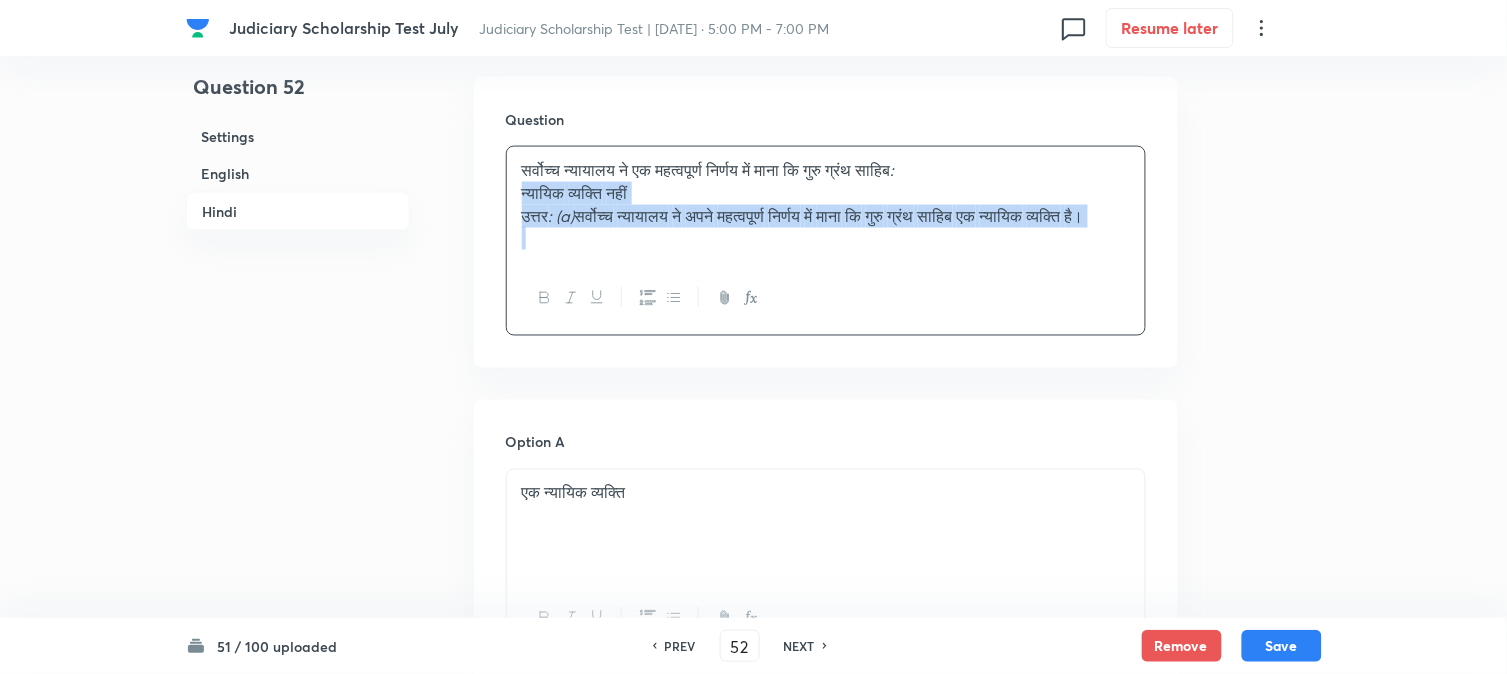 drag, startPoint x: 543, startPoint y: 232, endPoint x: 626, endPoint y: 275, distance: 93.47727 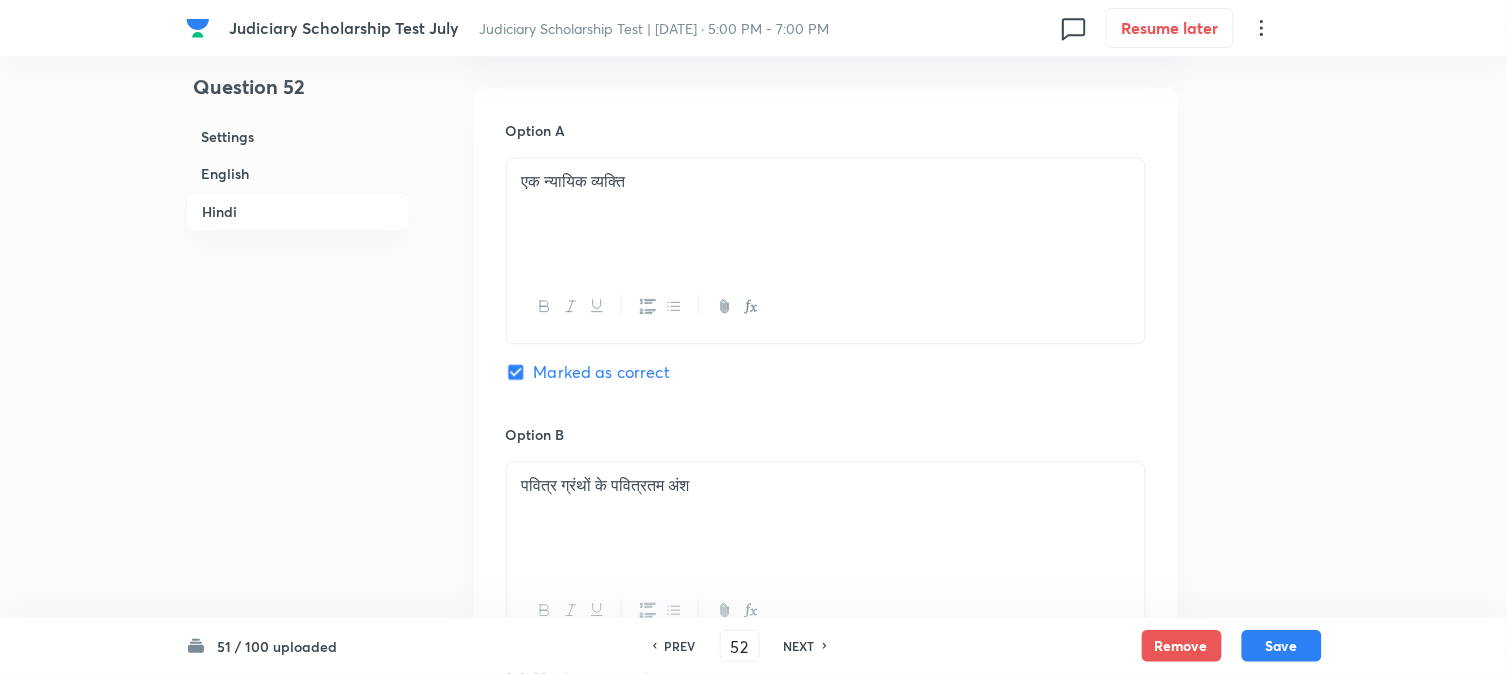 scroll, scrollTop: 3626, scrollLeft: 0, axis: vertical 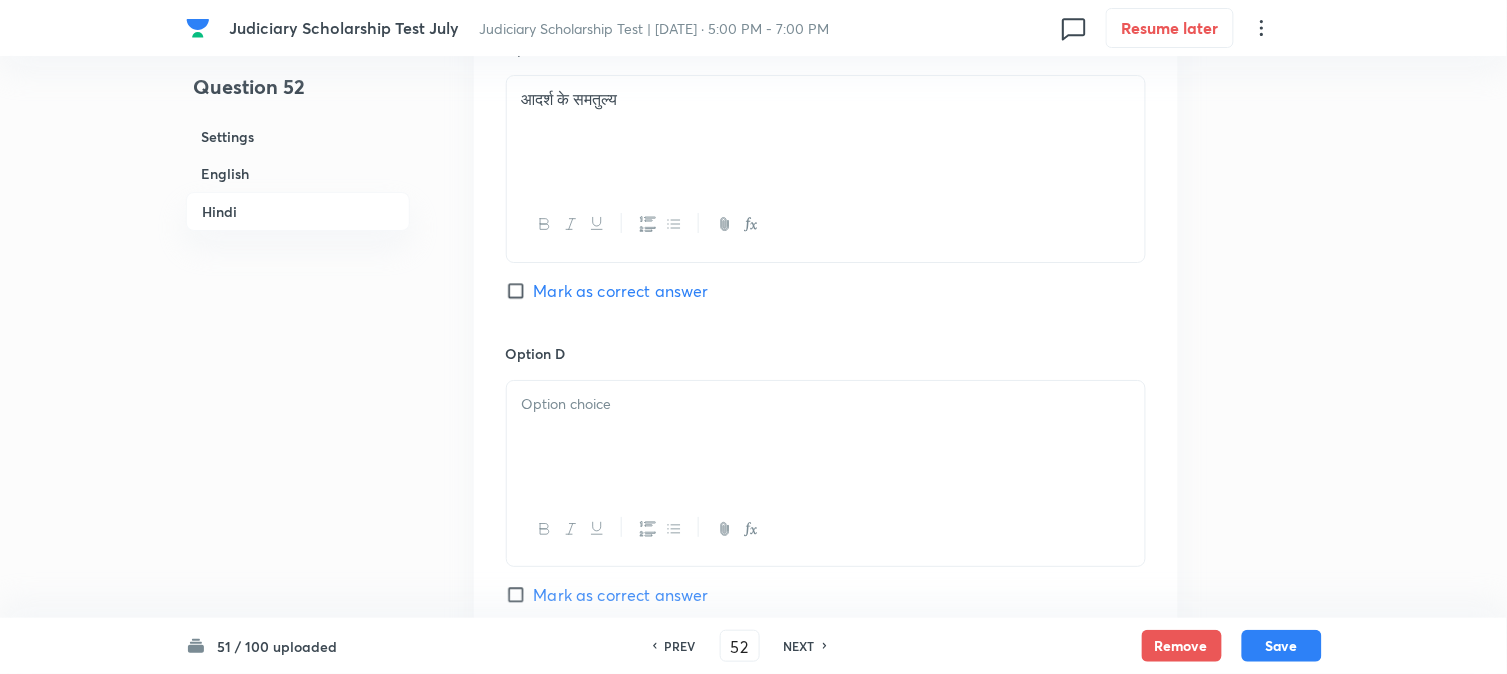 click at bounding box center [826, 437] 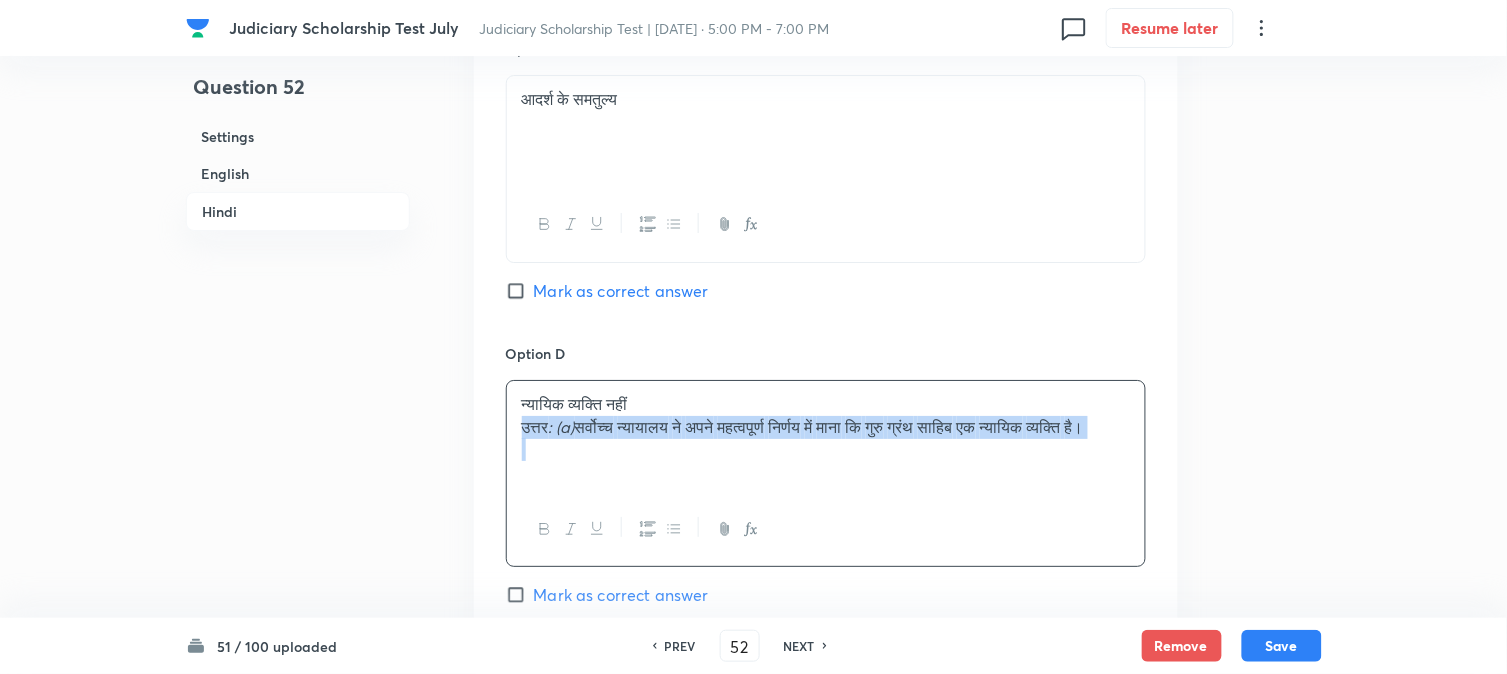 drag, startPoint x: 518, startPoint y: 432, endPoint x: 578, endPoint y: 475, distance: 73.817345 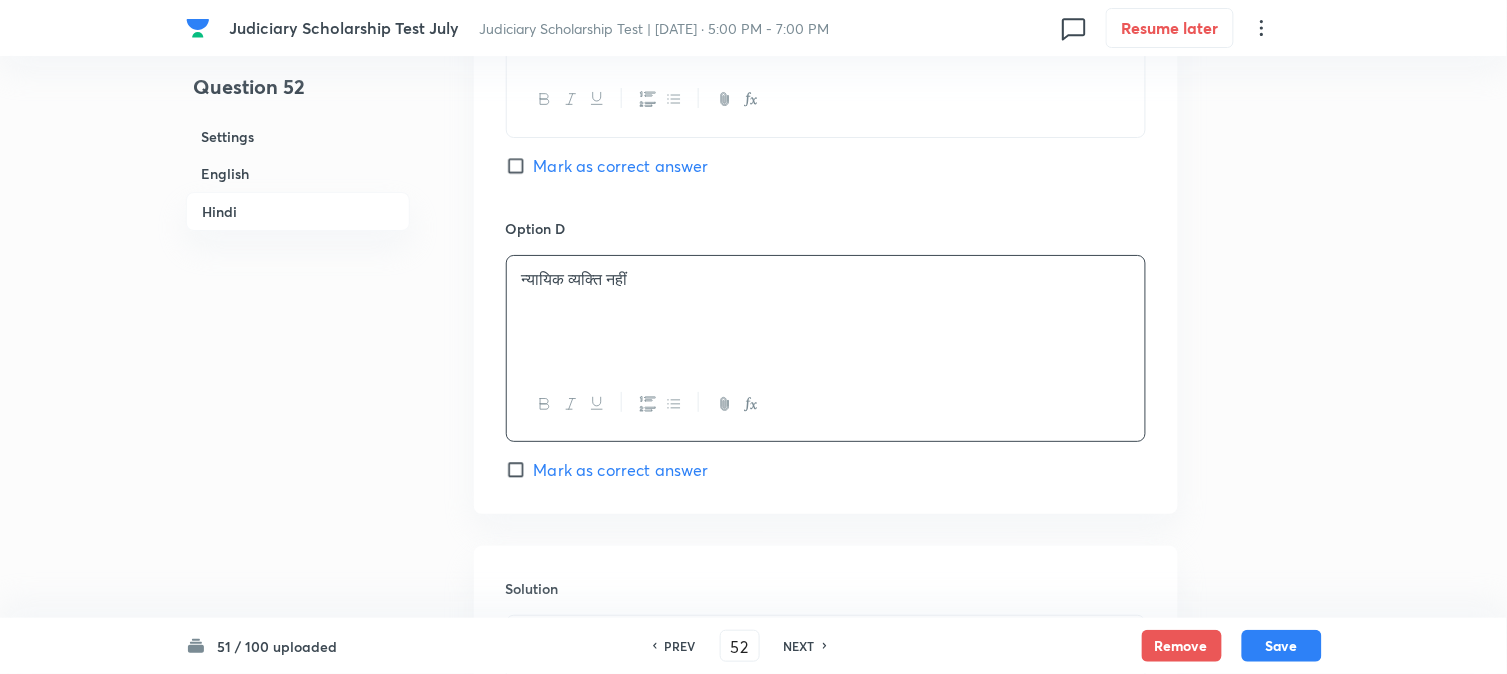 scroll, scrollTop: 3960, scrollLeft: 0, axis: vertical 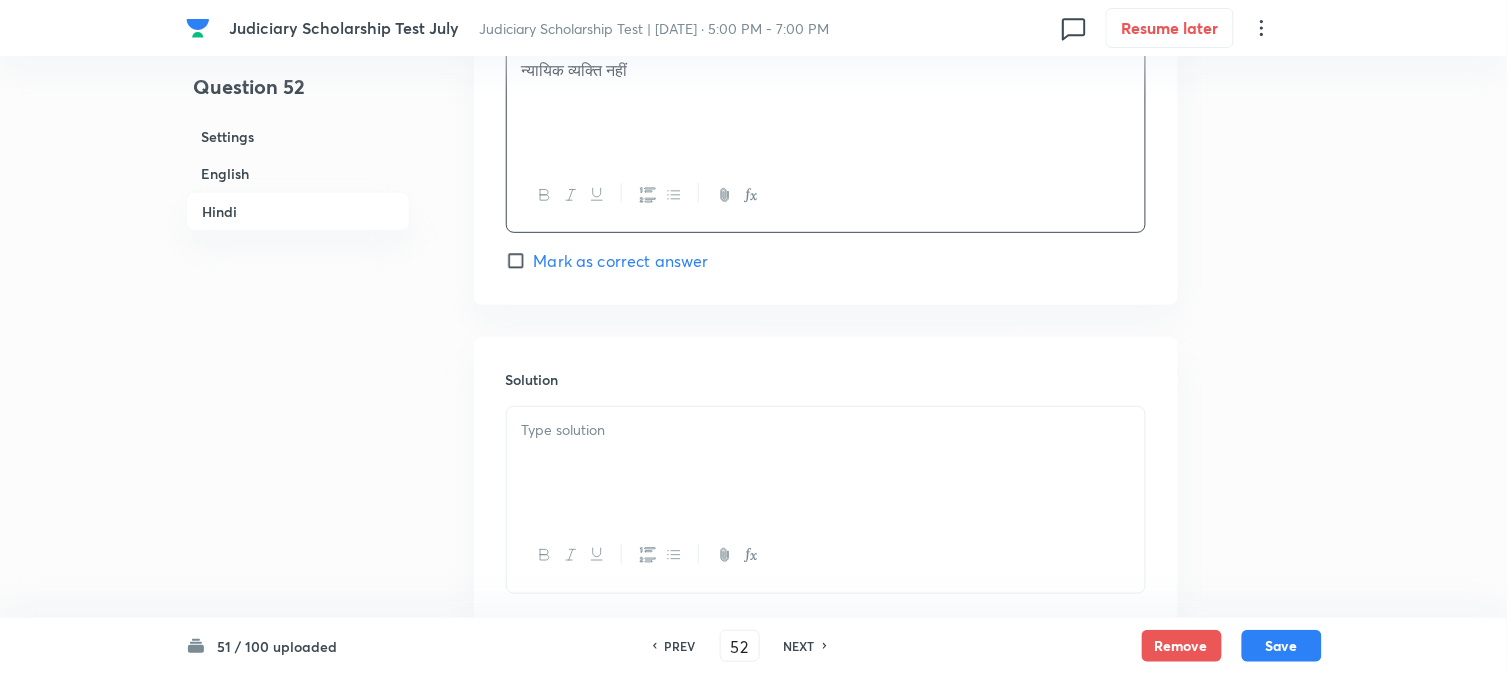 click at bounding box center (826, 463) 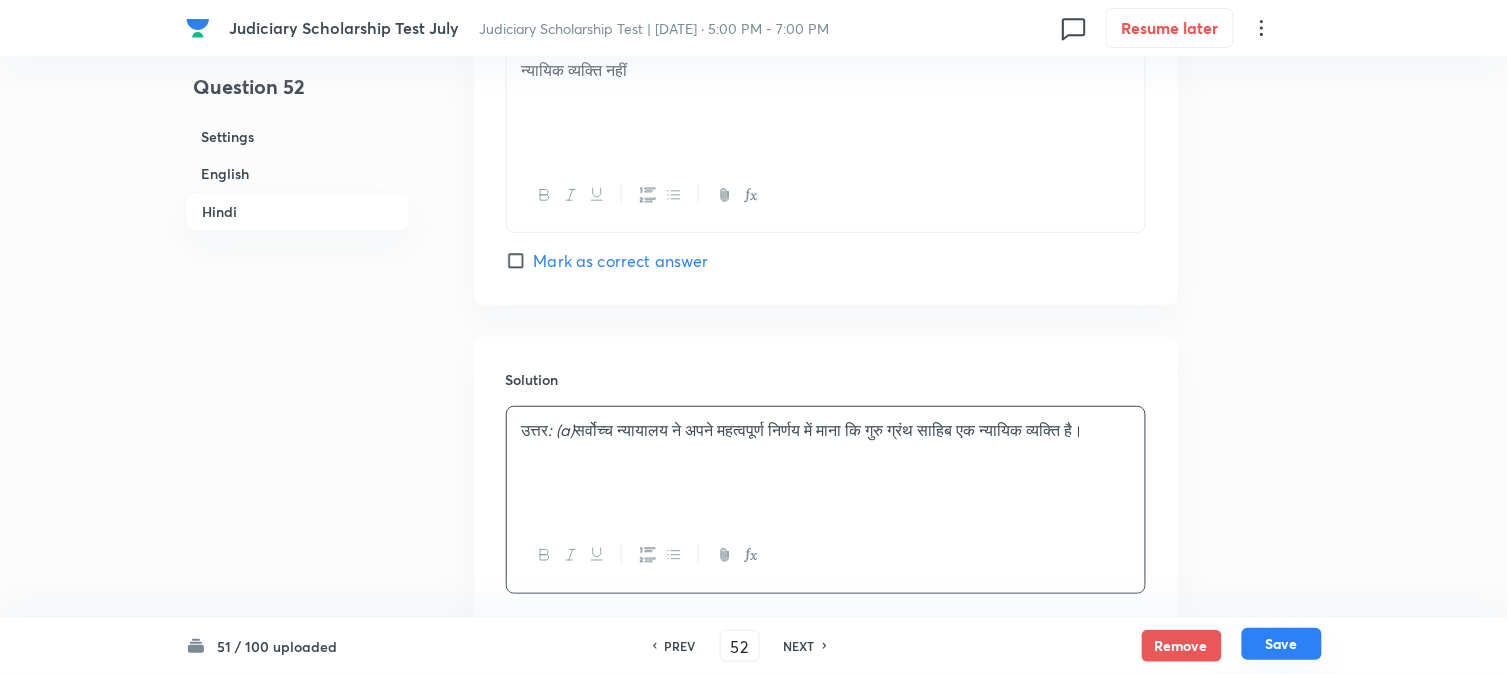 click on "Save" at bounding box center (1282, 644) 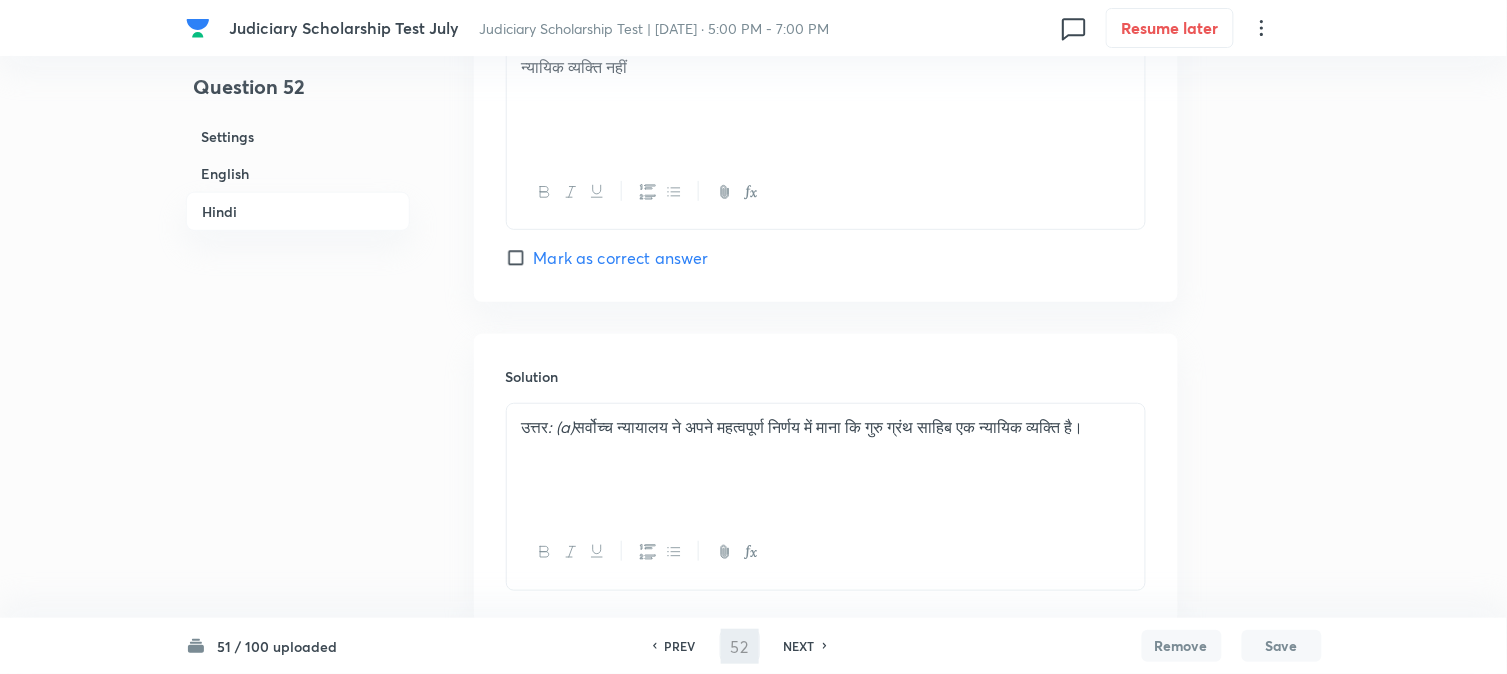 type on "53" 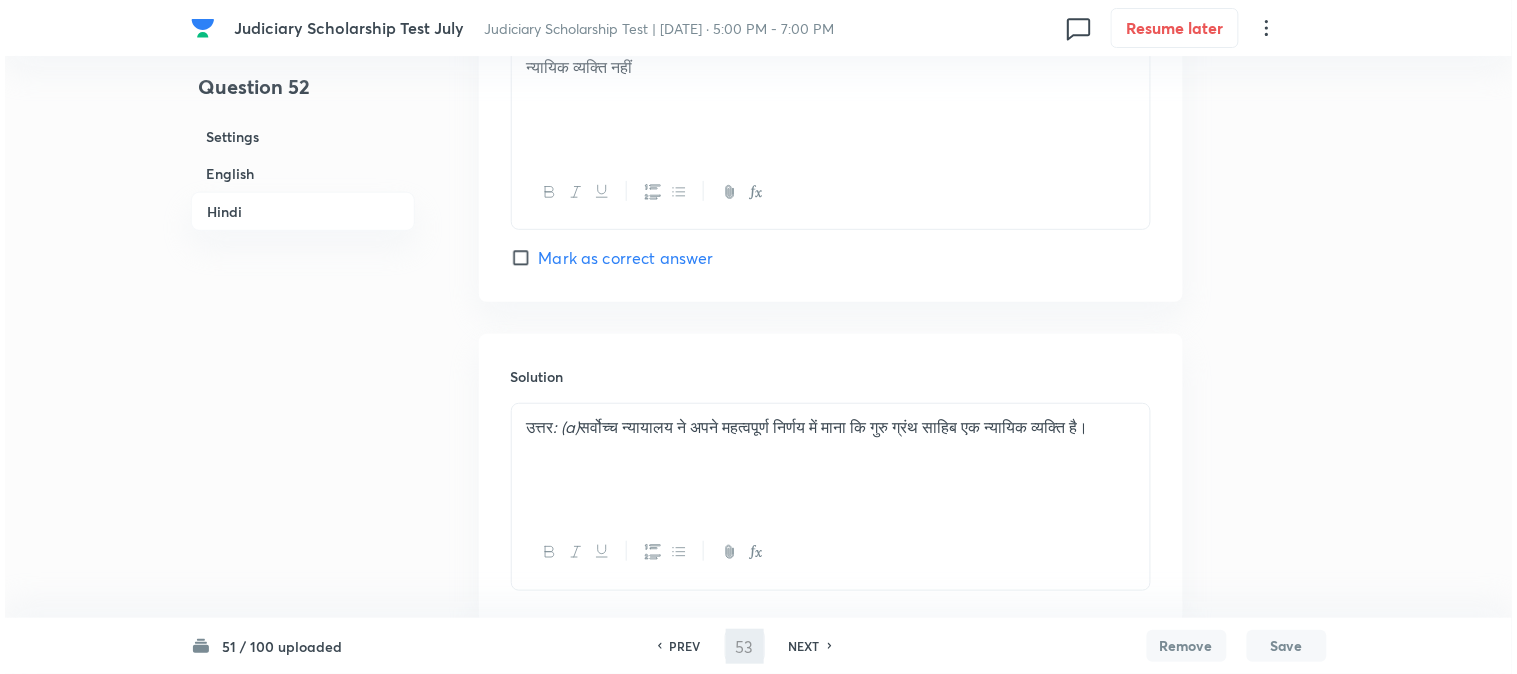 scroll, scrollTop: 0, scrollLeft: 0, axis: both 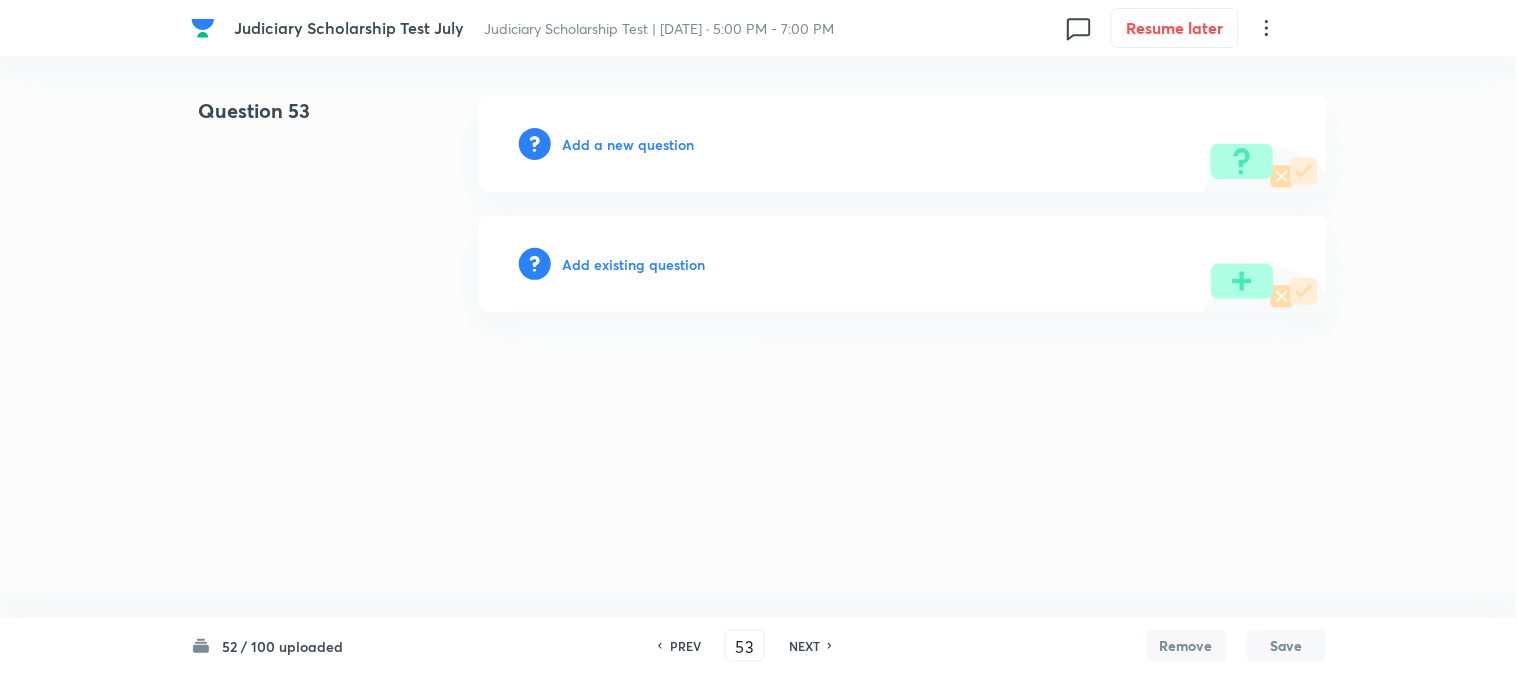 click on "Add a new question" at bounding box center (629, 144) 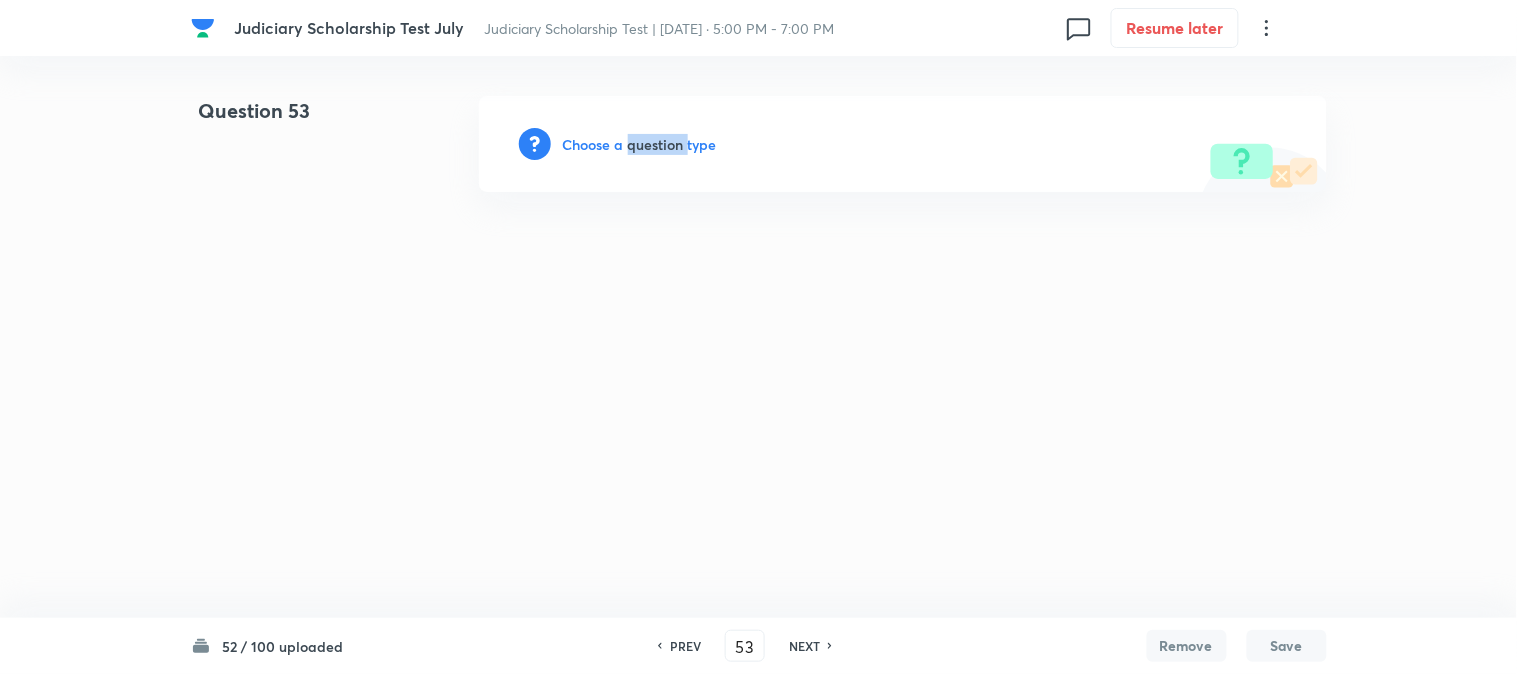 click on "Choose a question type" at bounding box center (640, 144) 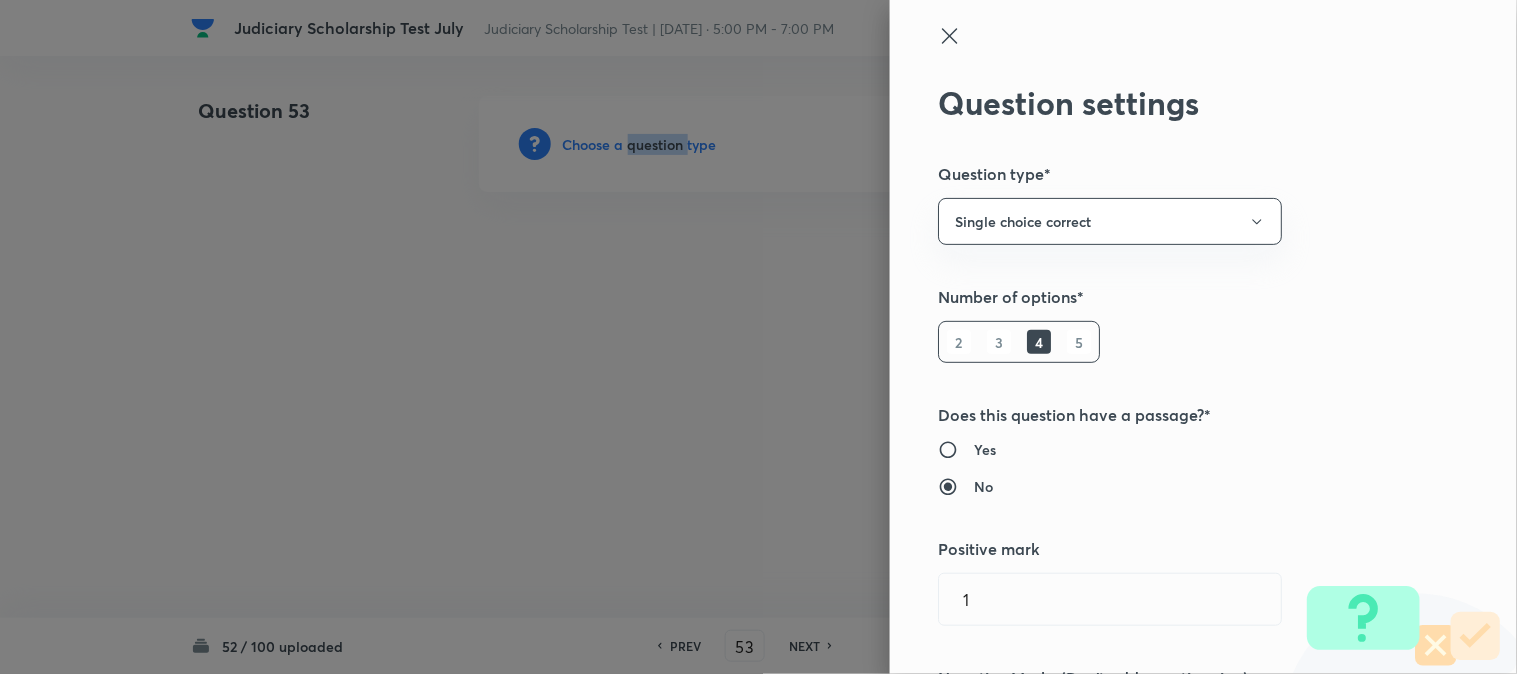 type 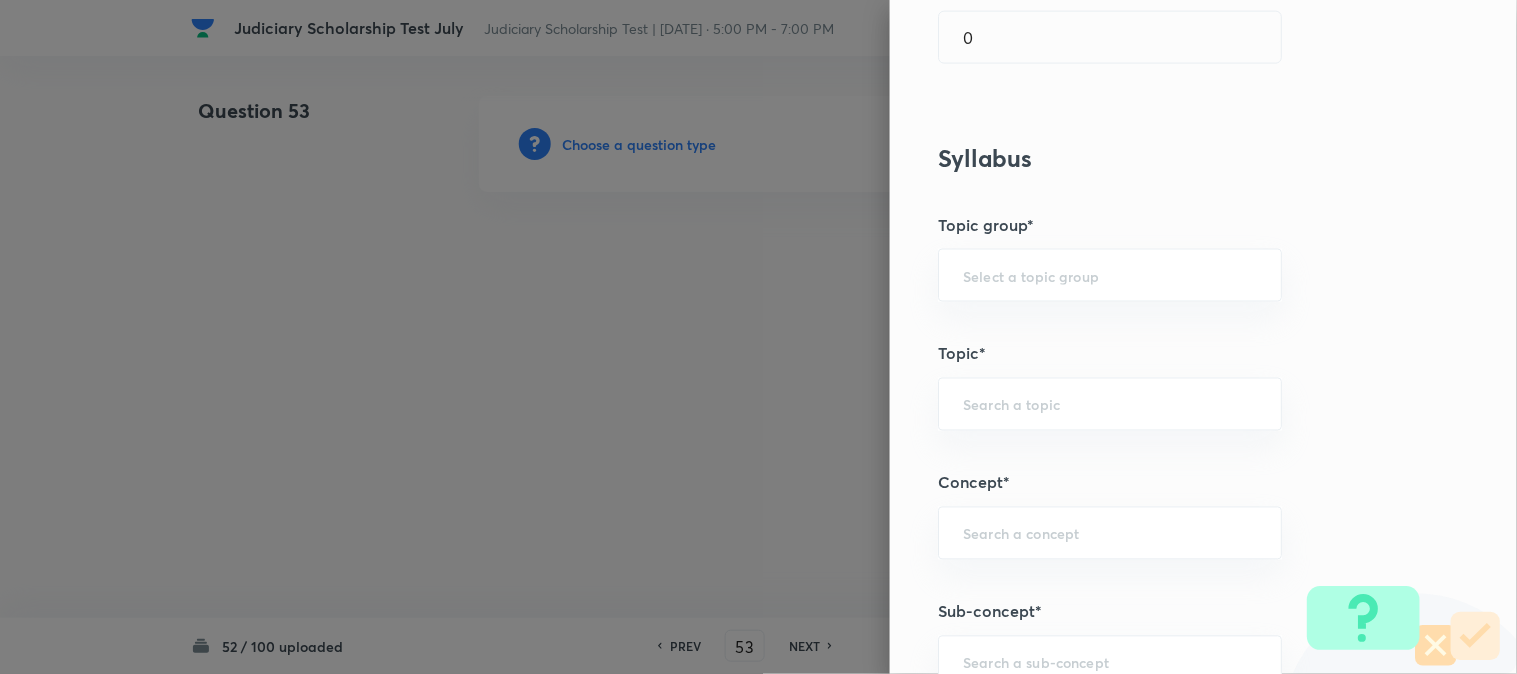 scroll, scrollTop: 1180, scrollLeft: 0, axis: vertical 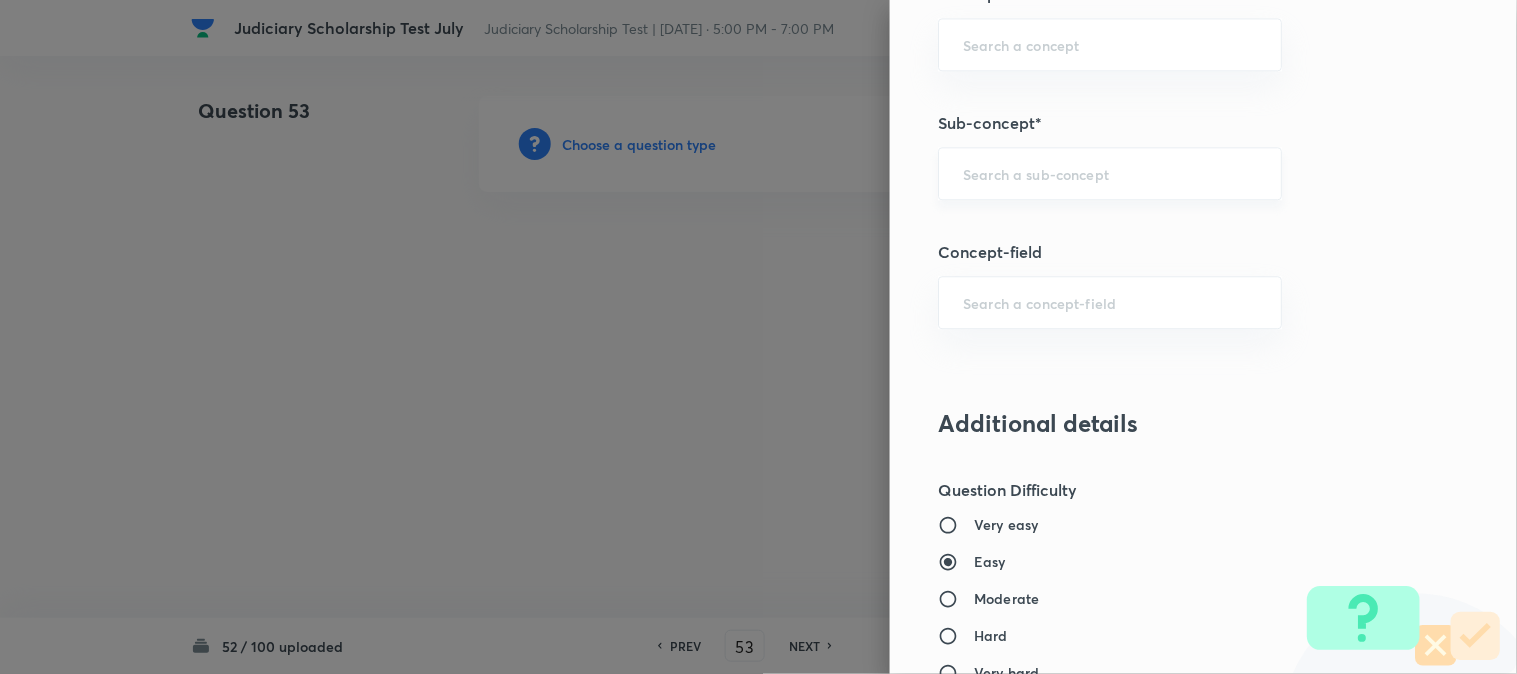 click at bounding box center [1110, 173] 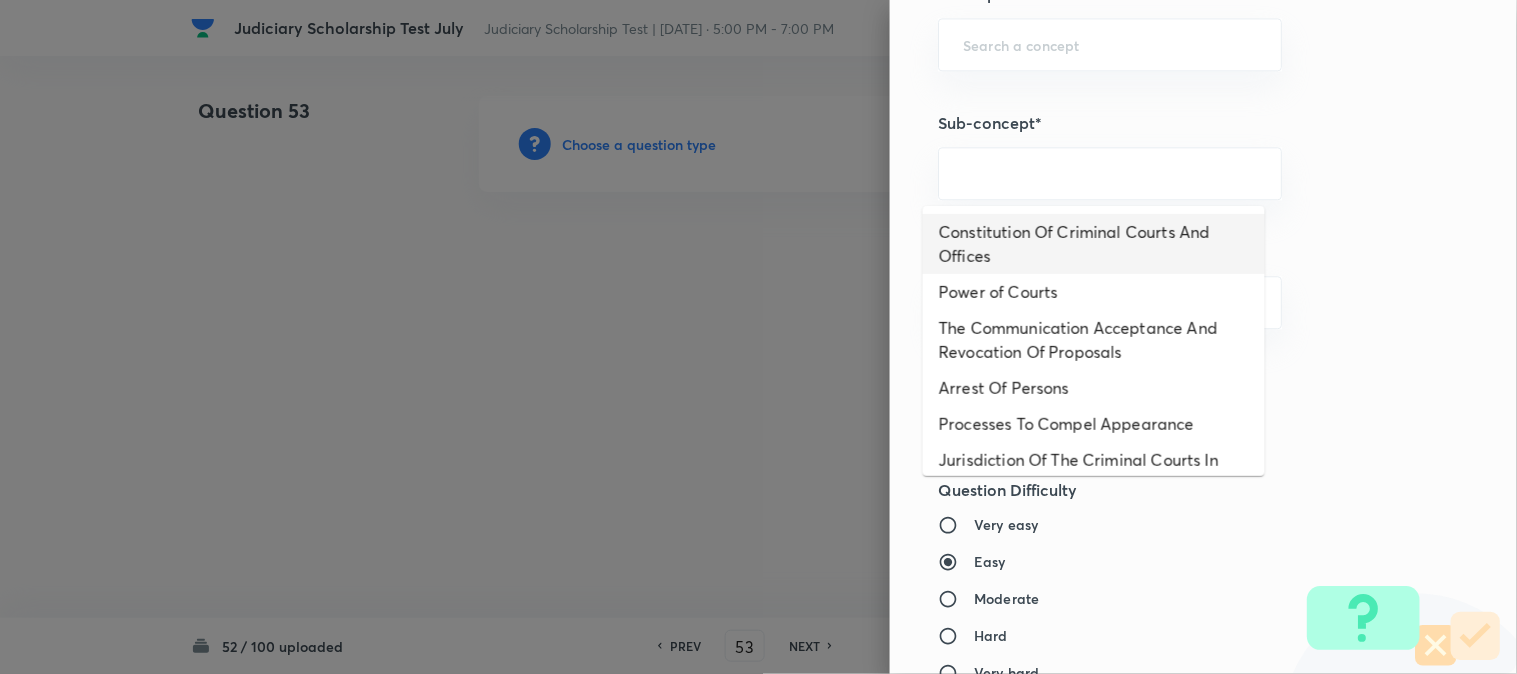 click on "Constitution Of Criminal Courts And Offices" at bounding box center [1094, 244] 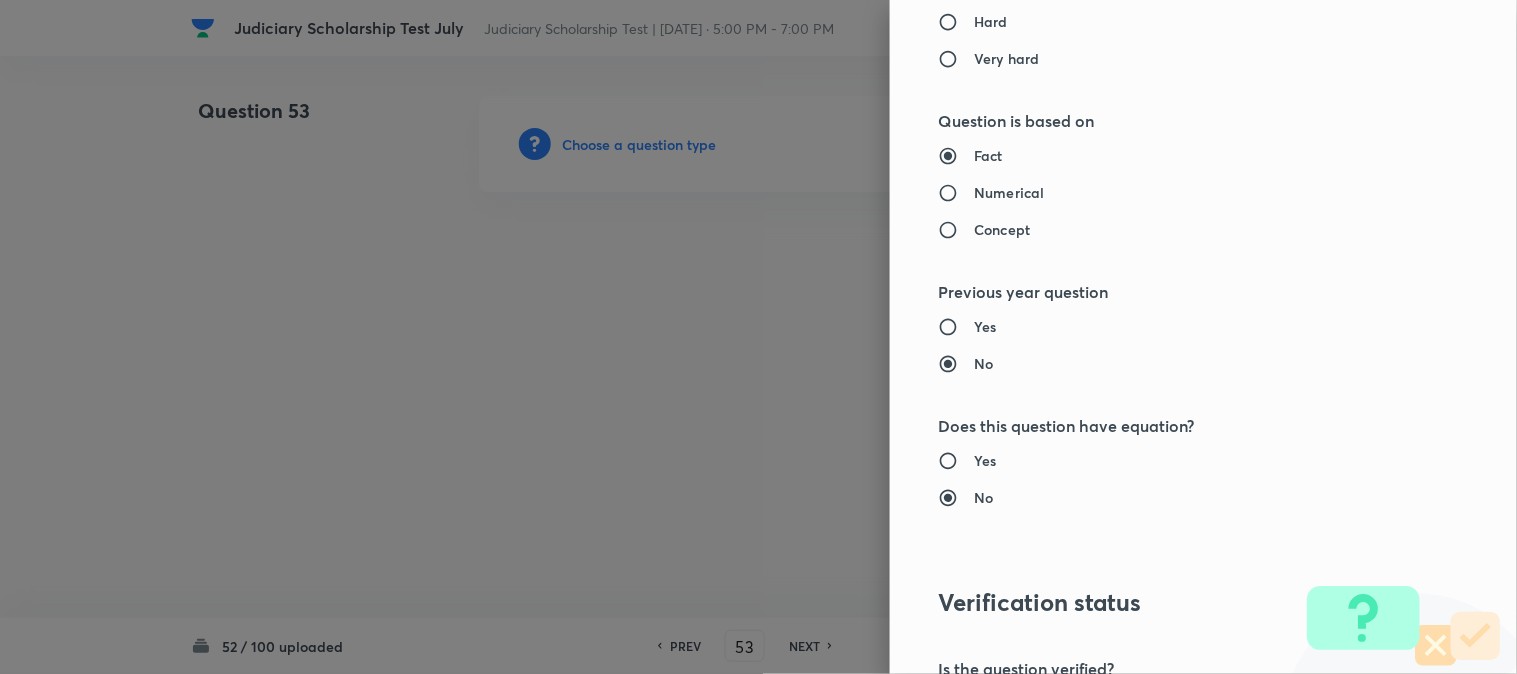 type on "Criminal Law" 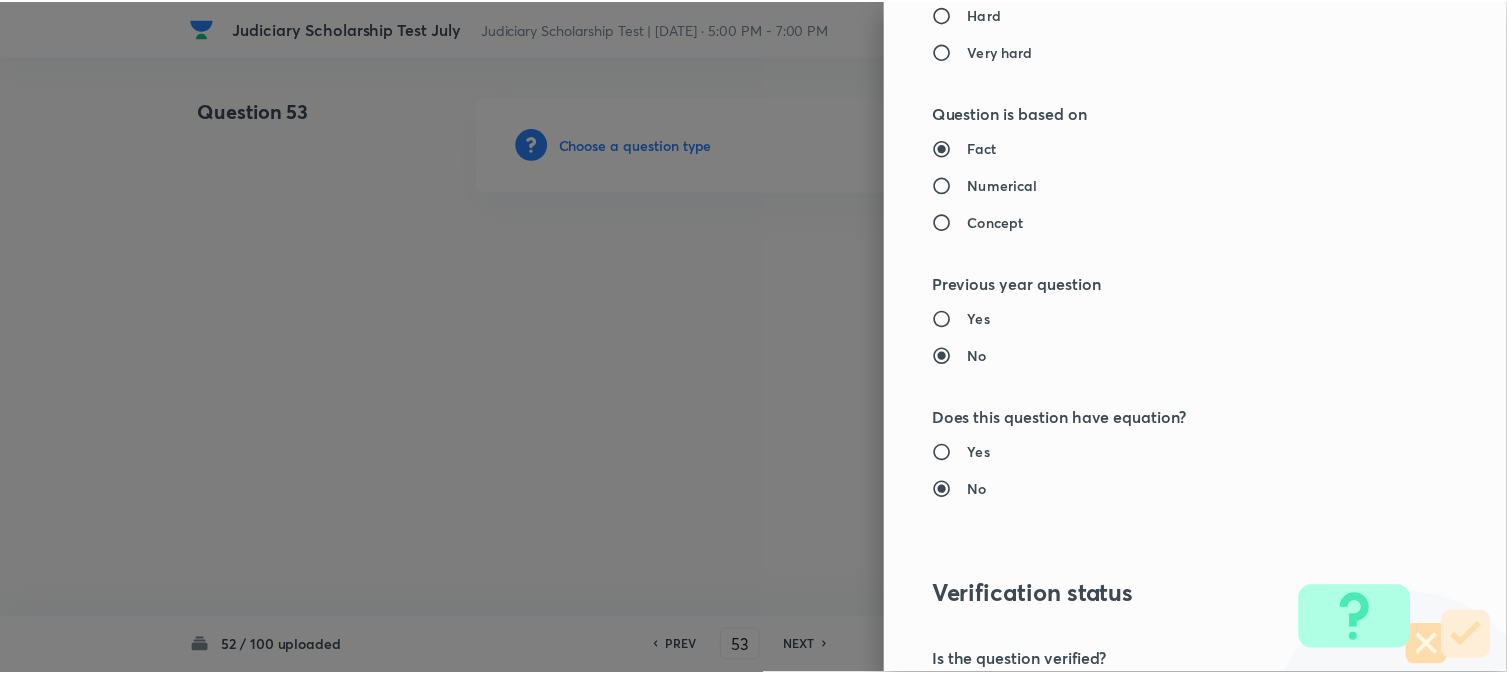 scroll, scrollTop: 2052, scrollLeft: 0, axis: vertical 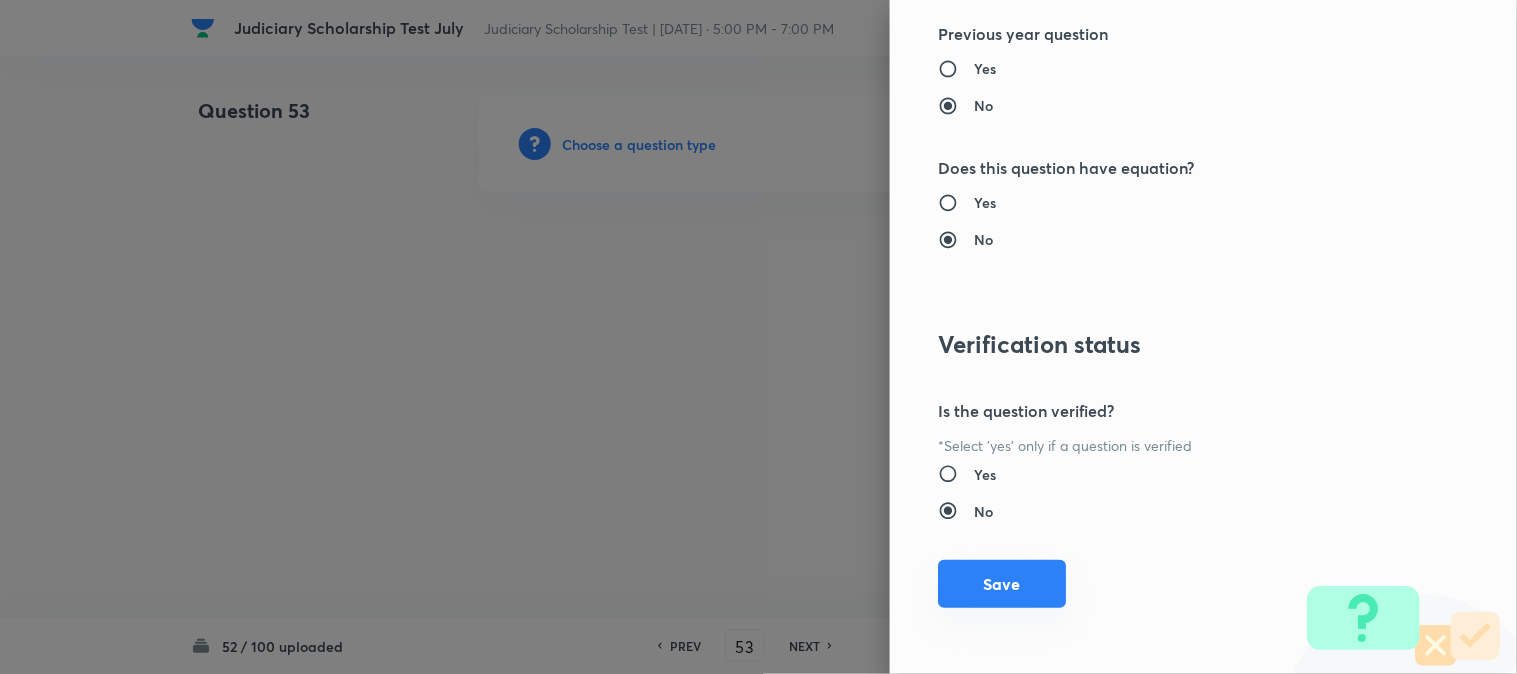 click on "Save" at bounding box center [1002, 584] 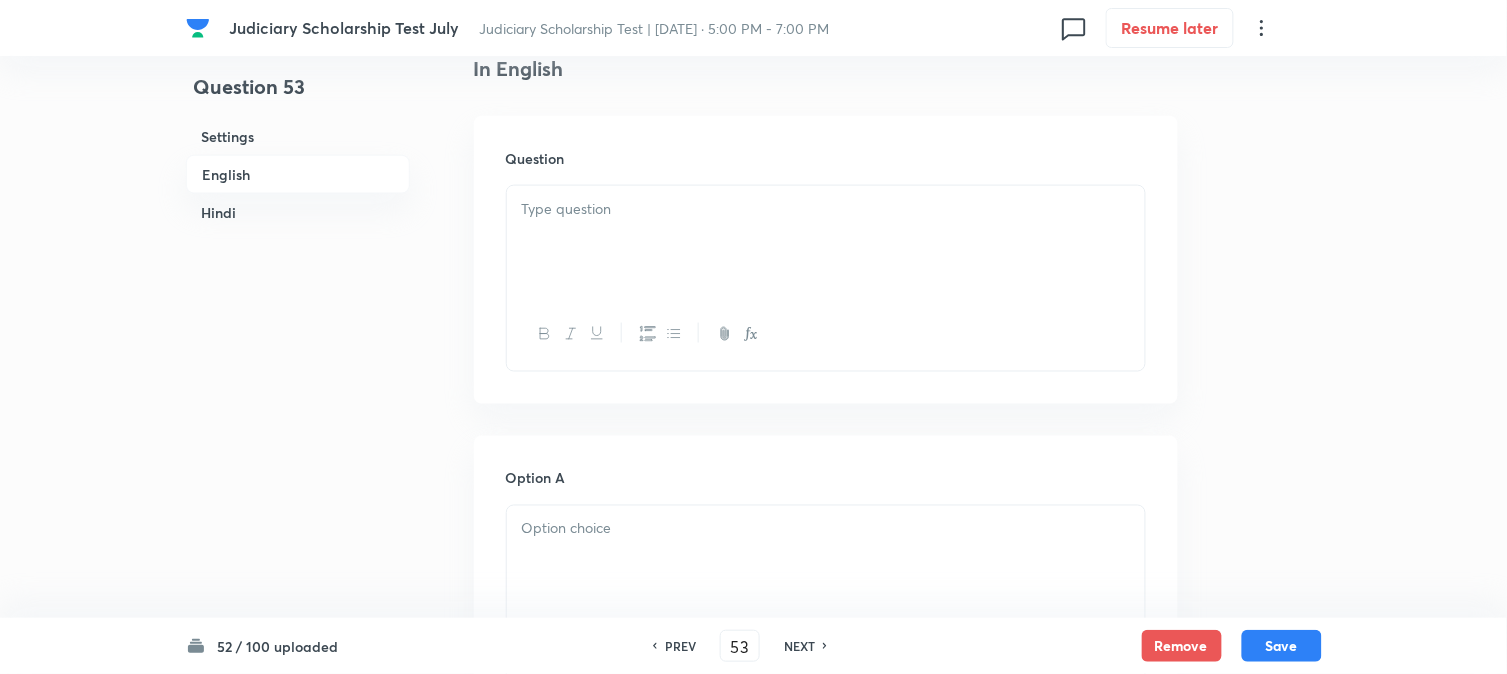 scroll, scrollTop: 590, scrollLeft: 0, axis: vertical 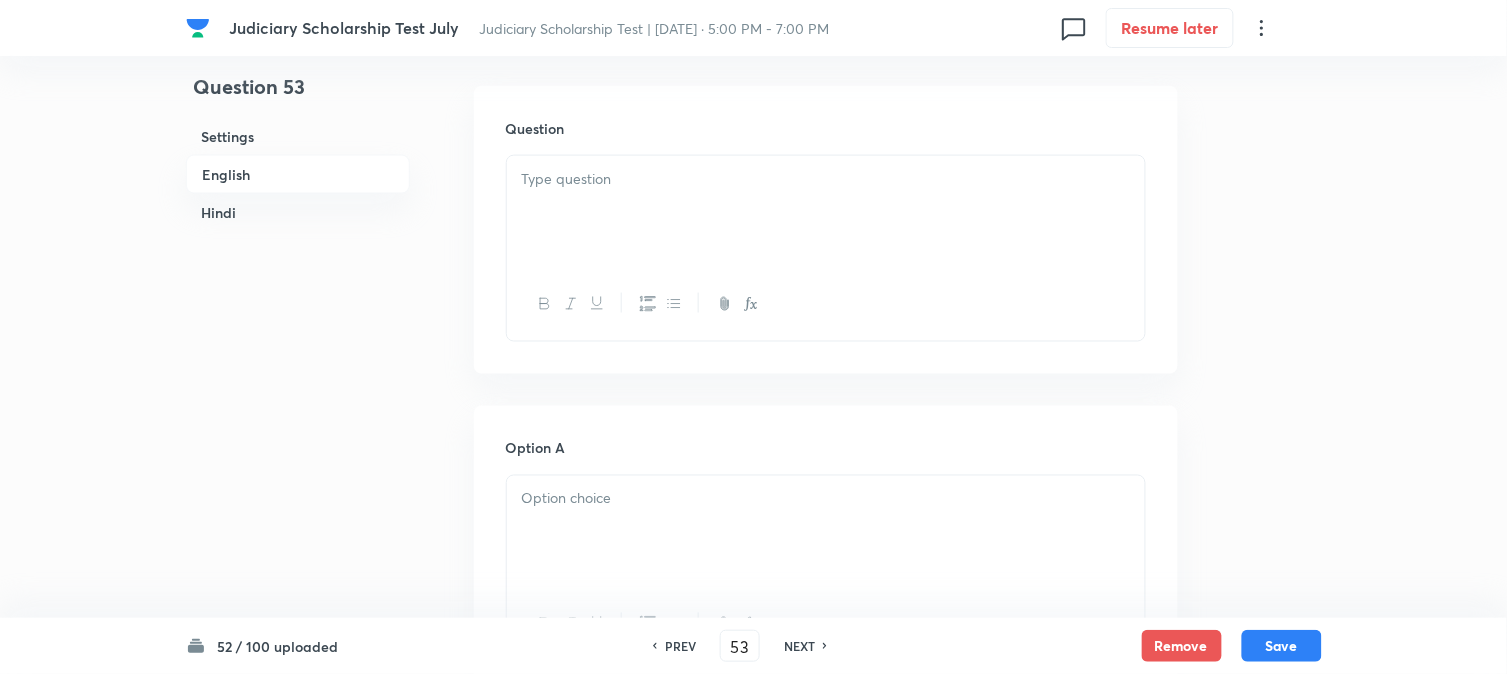 click at bounding box center [826, 212] 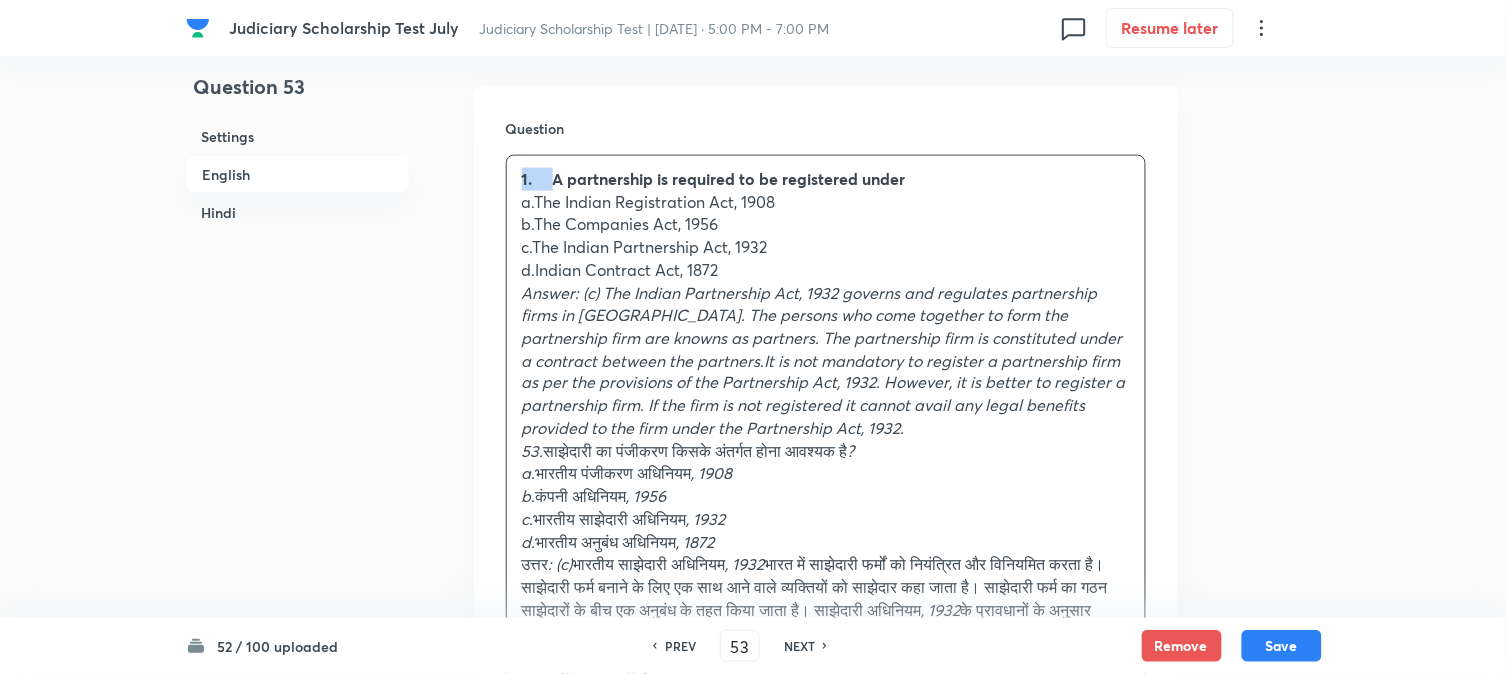 drag, startPoint x: 555, startPoint y: 175, endPoint x: 520, endPoint y: 154, distance: 40.81666 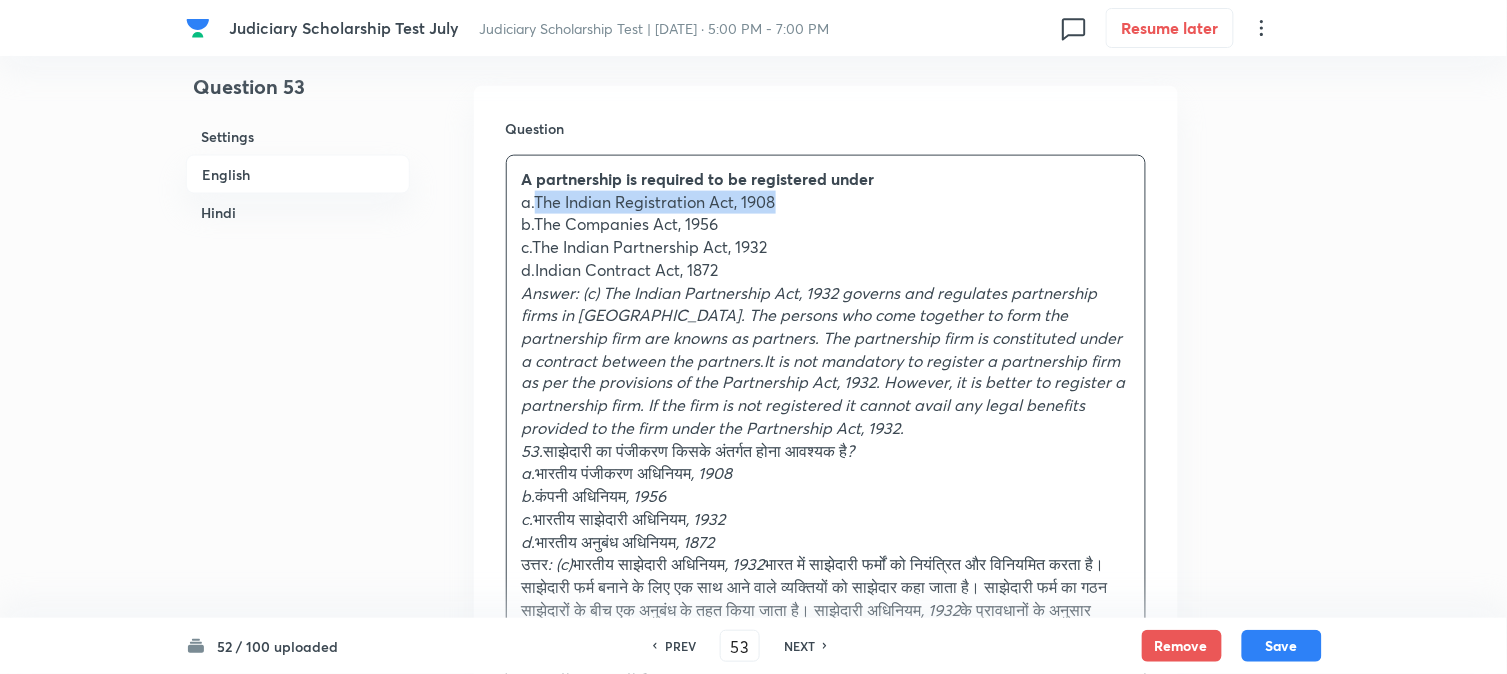 drag, startPoint x: 535, startPoint y: 201, endPoint x: 876, endPoint y: 198, distance: 341.01318 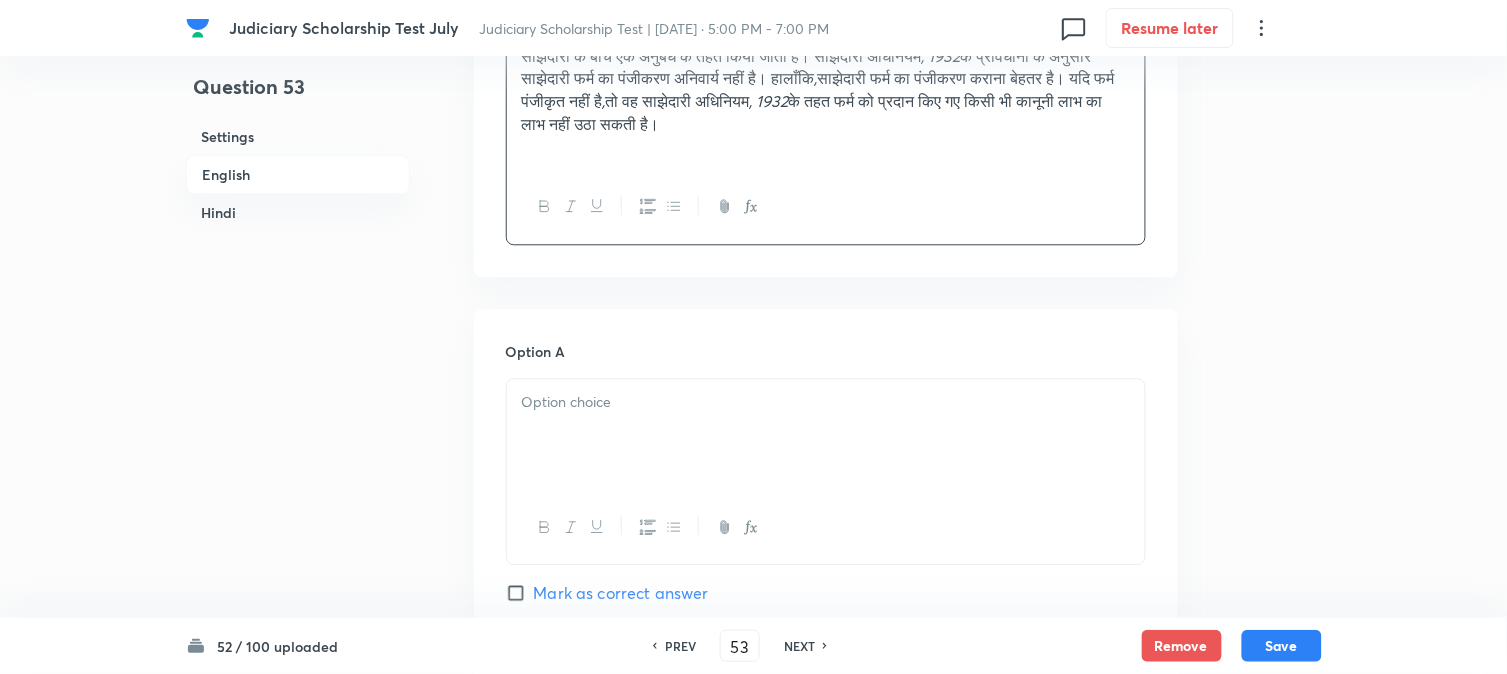 click at bounding box center [826, 435] 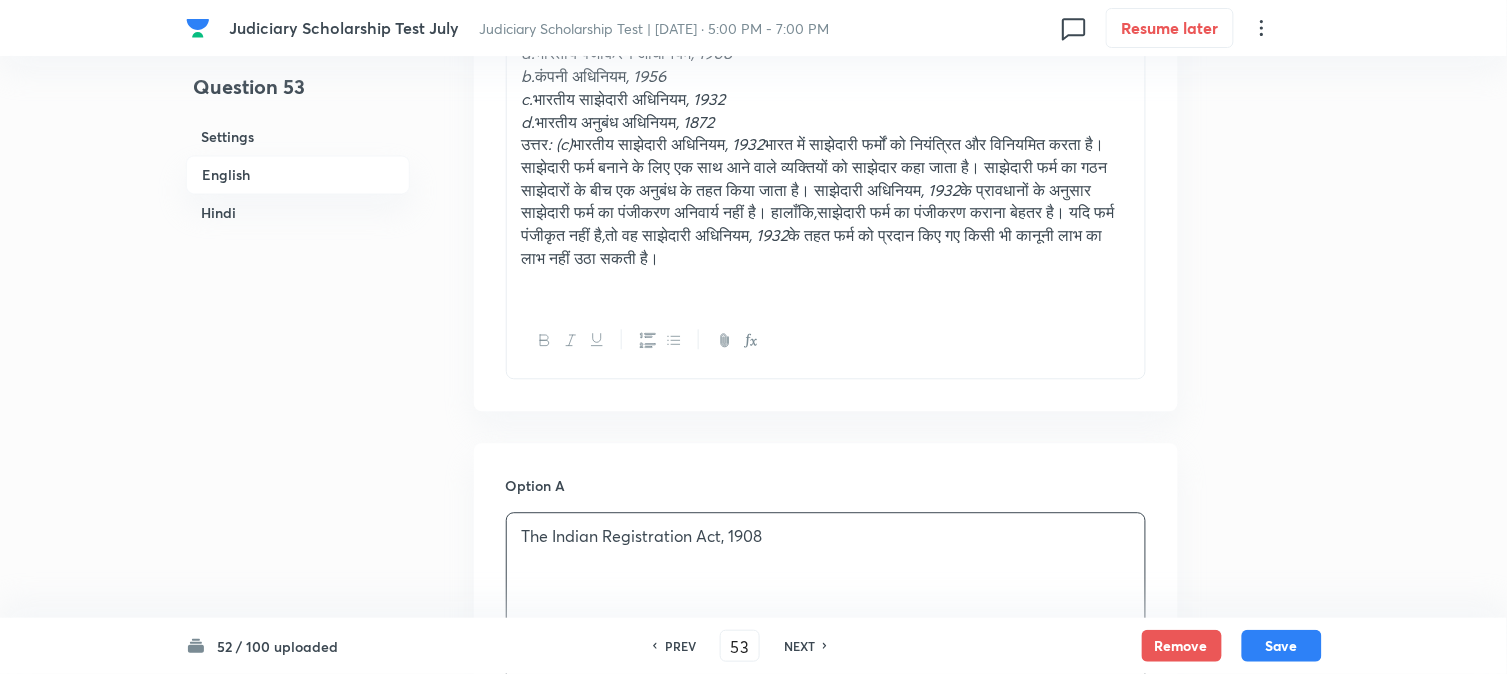 scroll, scrollTop: 701, scrollLeft: 0, axis: vertical 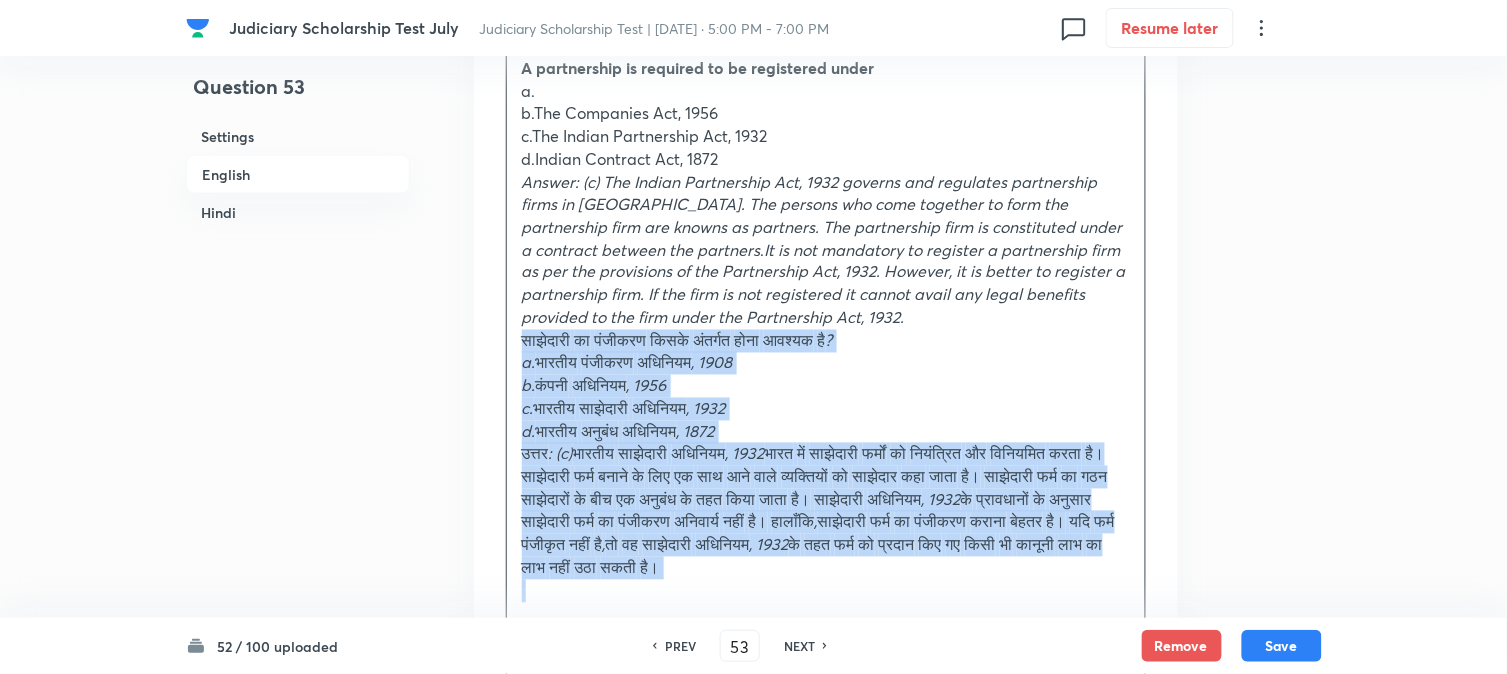 drag, startPoint x: 548, startPoint y: 333, endPoint x: 1205, endPoint y: 545, distance: 690.3572 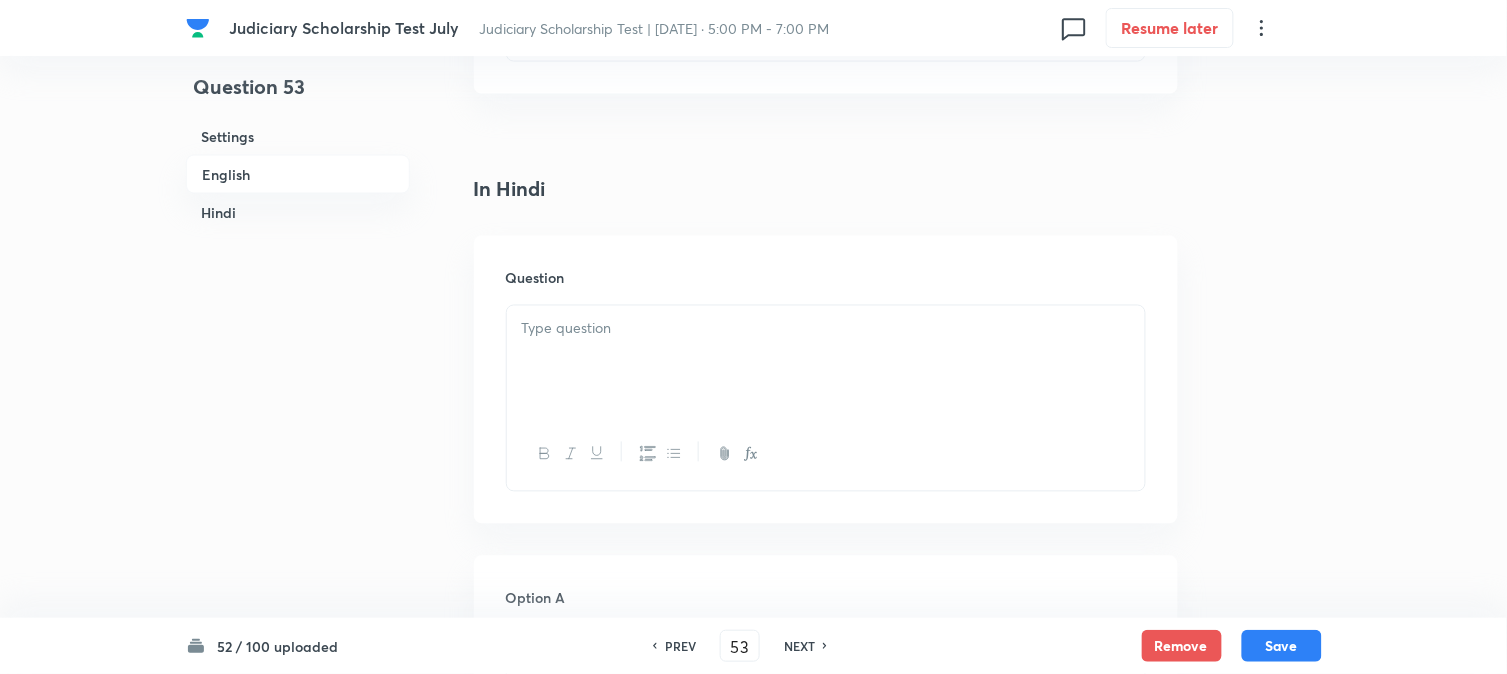 scroll, scrollTop: 2812, scrollLeft: 0, axis: vertical 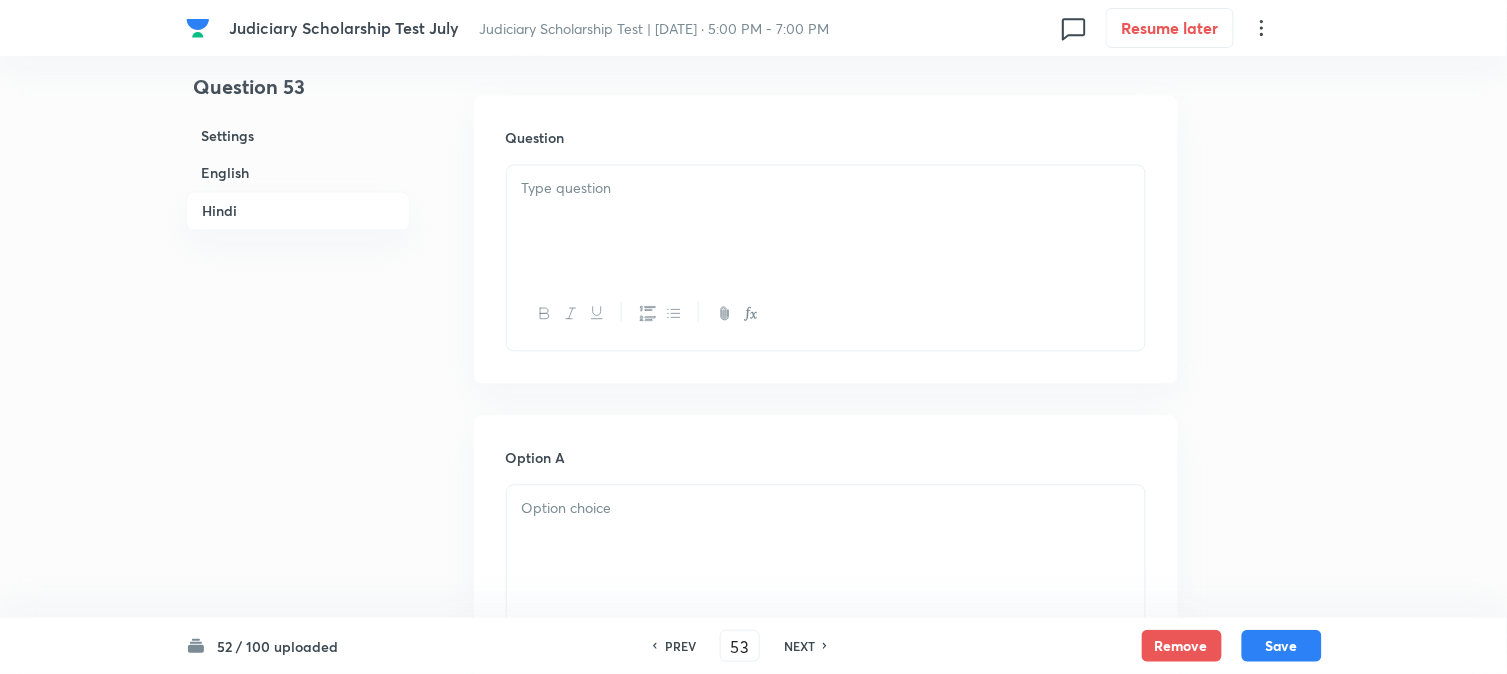 click at bounding box center (826, 222) 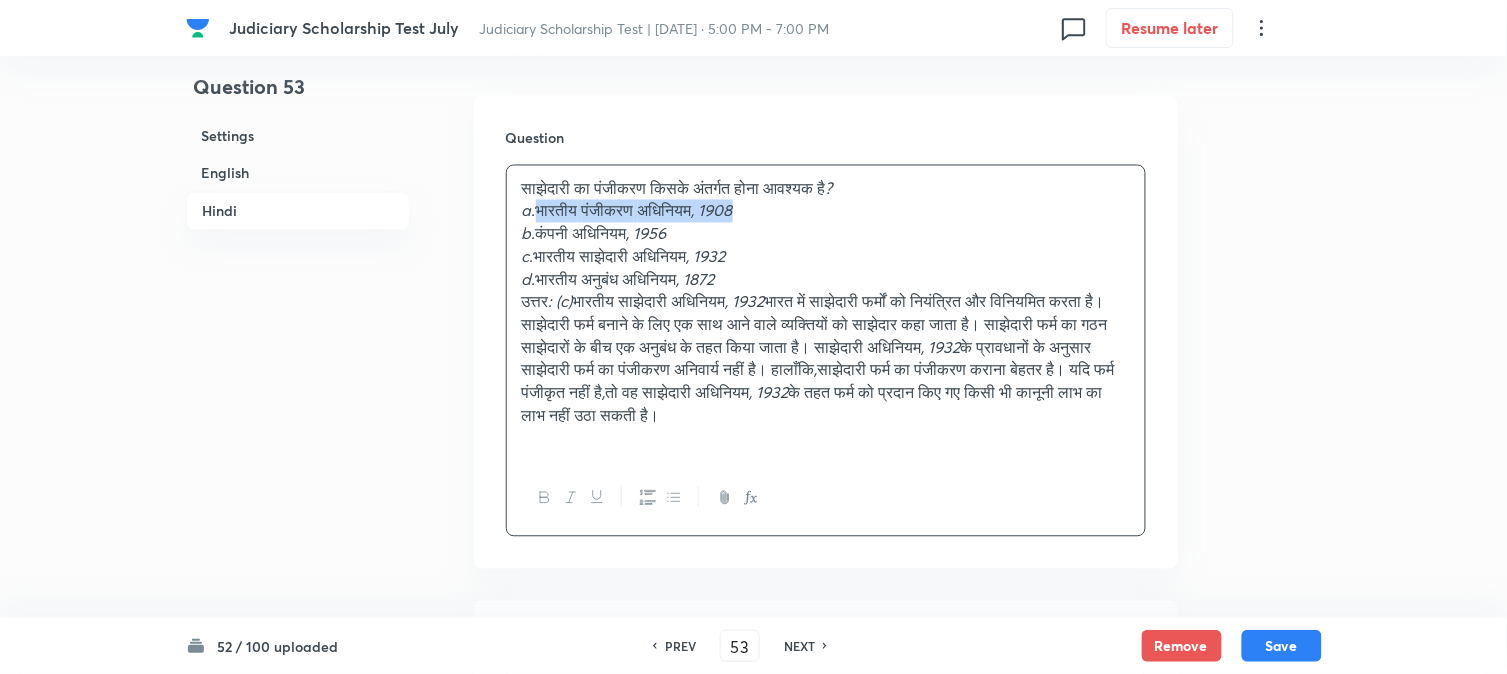 drag, startPoint x: 542, startPoint y: 211, endPoint x: 867, endPoint y: 213, distance: 325.00616 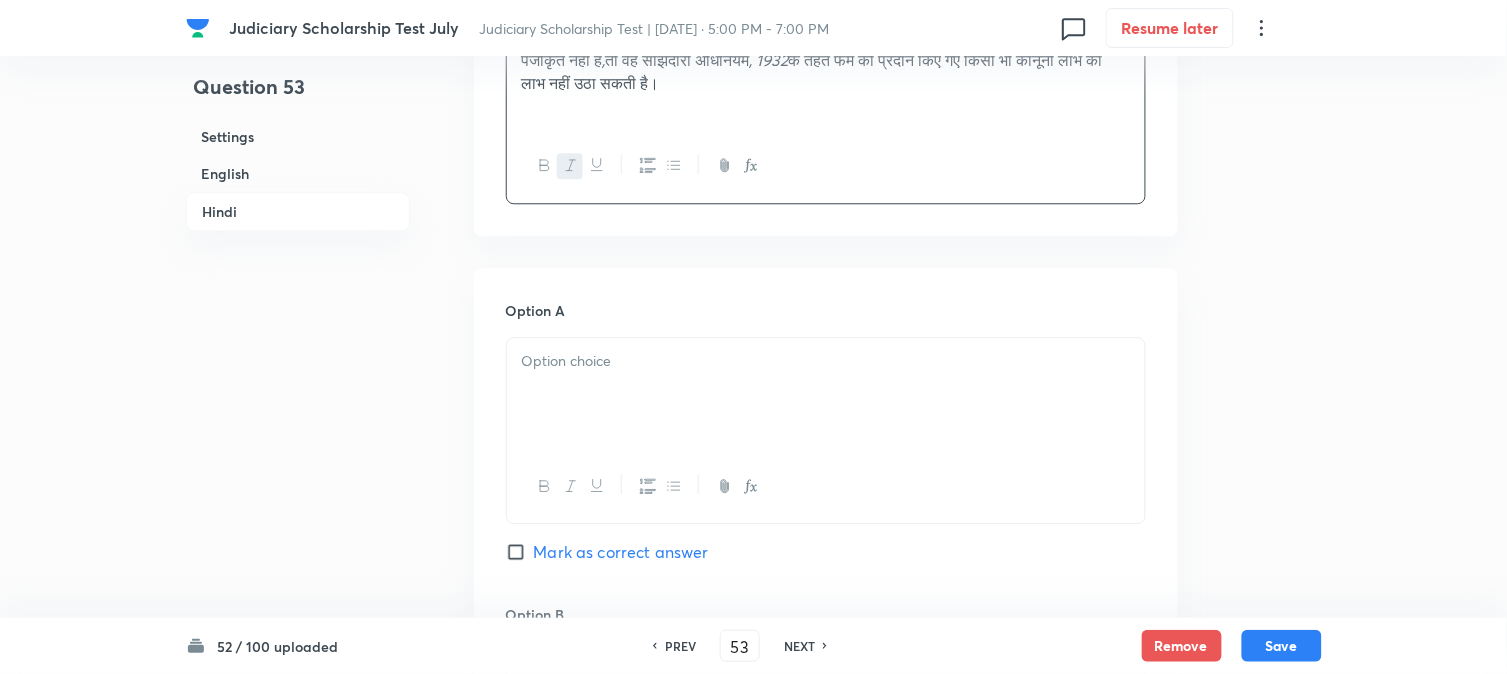 click at bounding box center (826, 394) 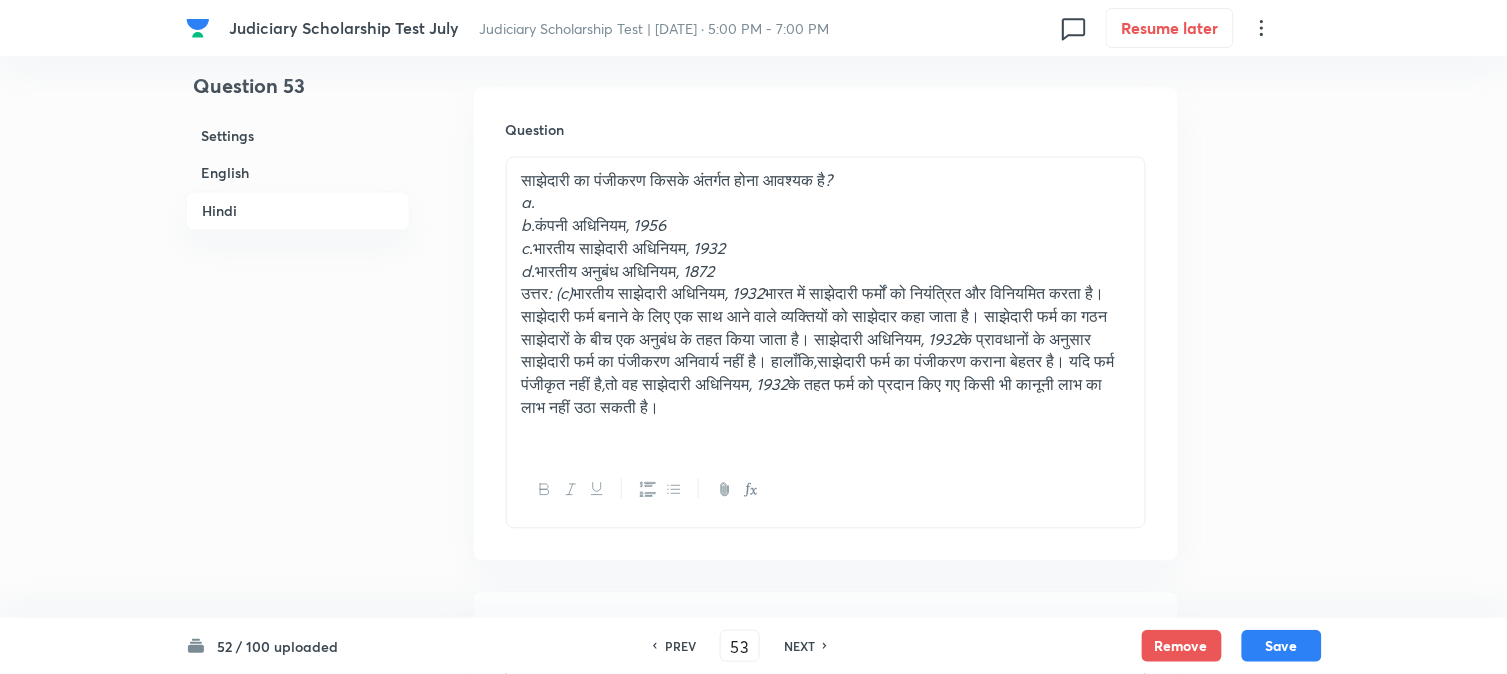 scroll, scrollTop: 2812, scrollLeft: 0, axis: vertical 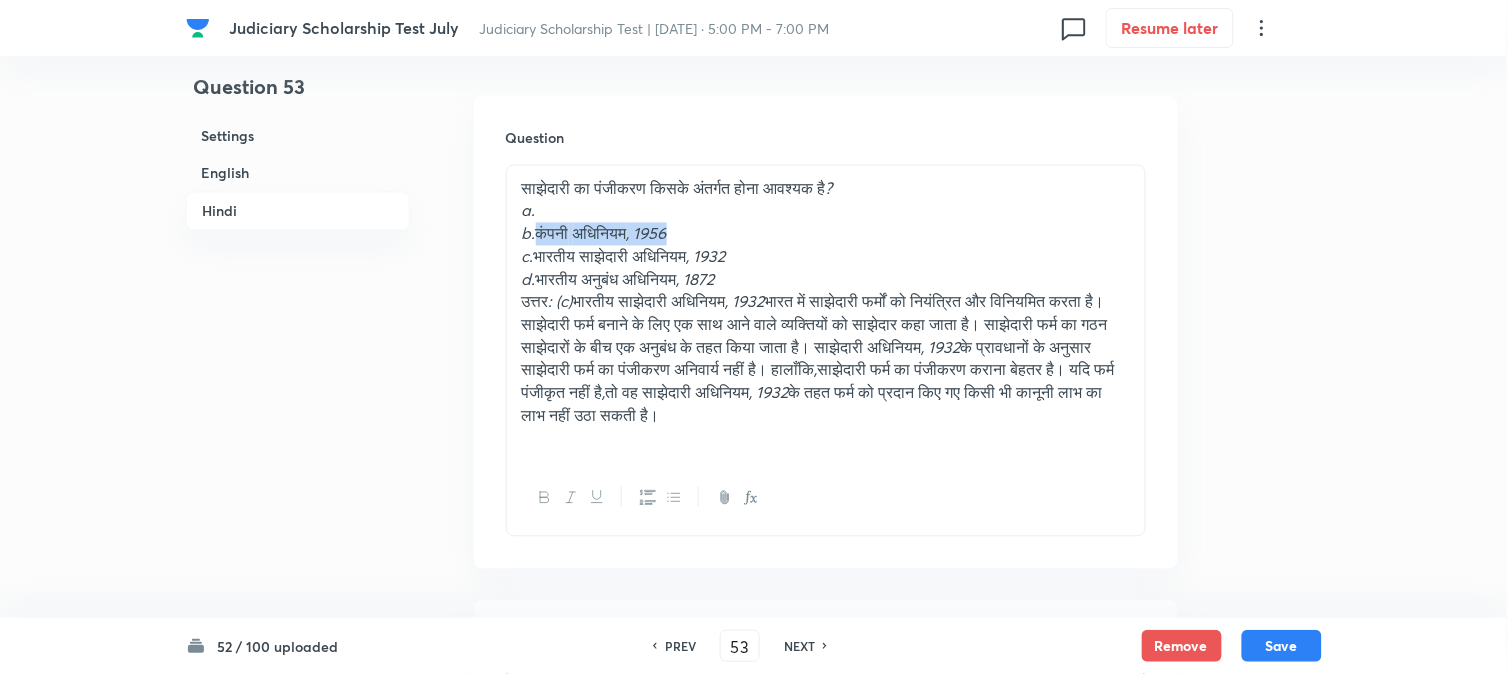 drag, startPoint x: 543, startPoint y: 233, endPoint x: 745, endPoint y: 233, distance: 202 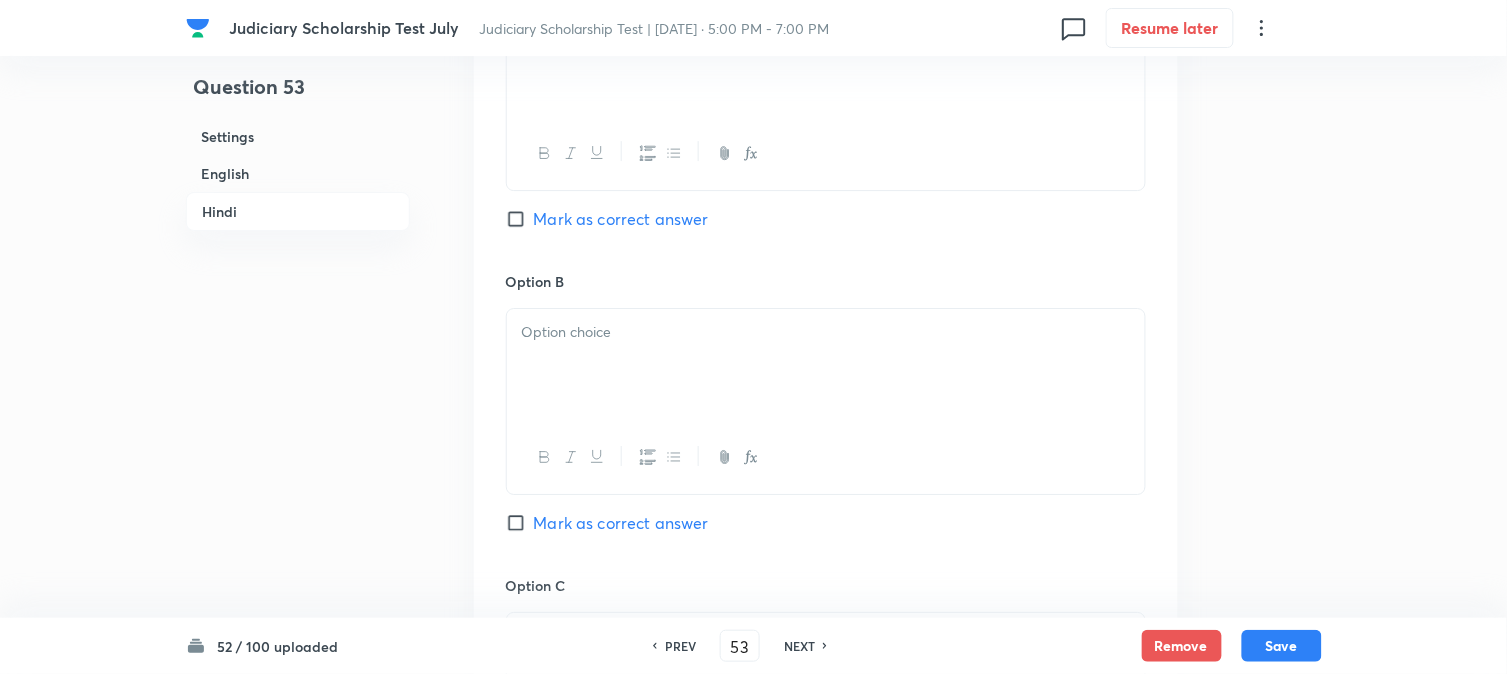 click at bounding box center (826, 365) 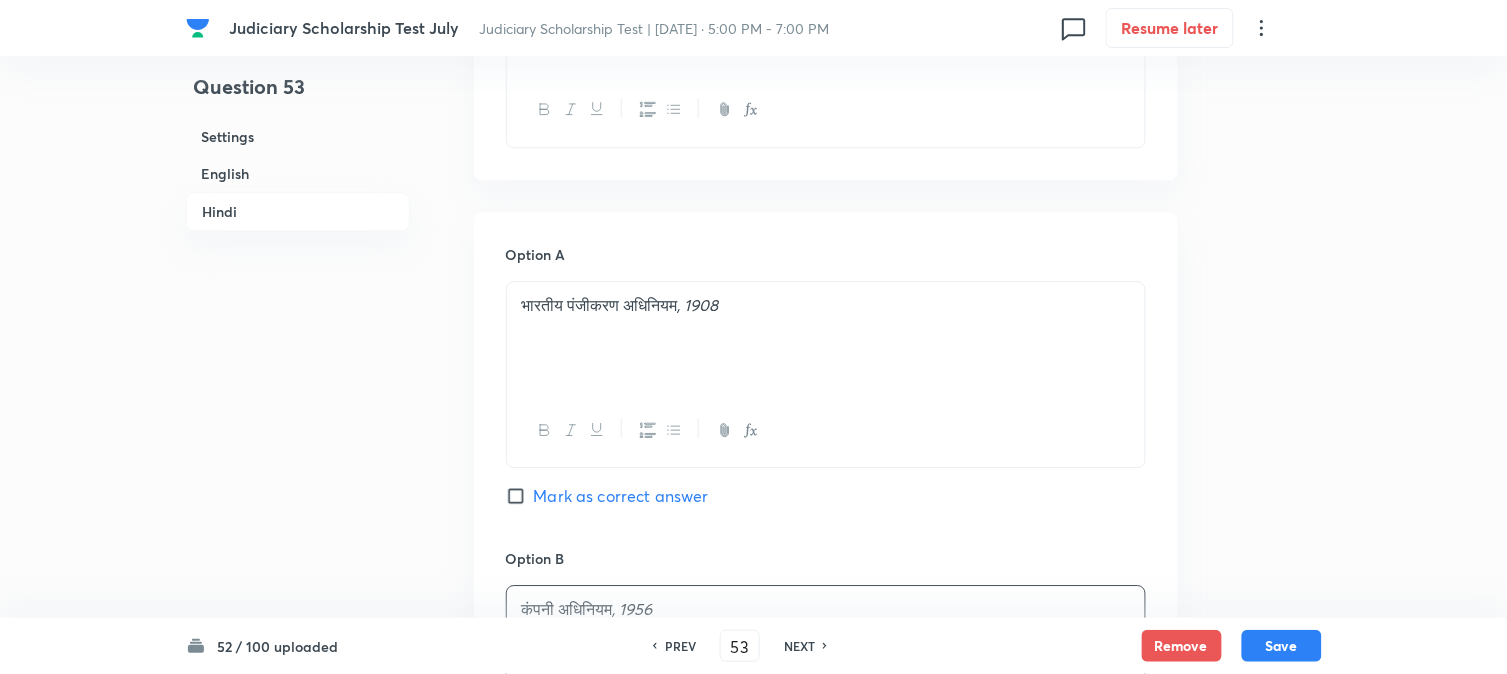scroll, scrollTop: 2923, scrollLeft: 0, axis: vertical 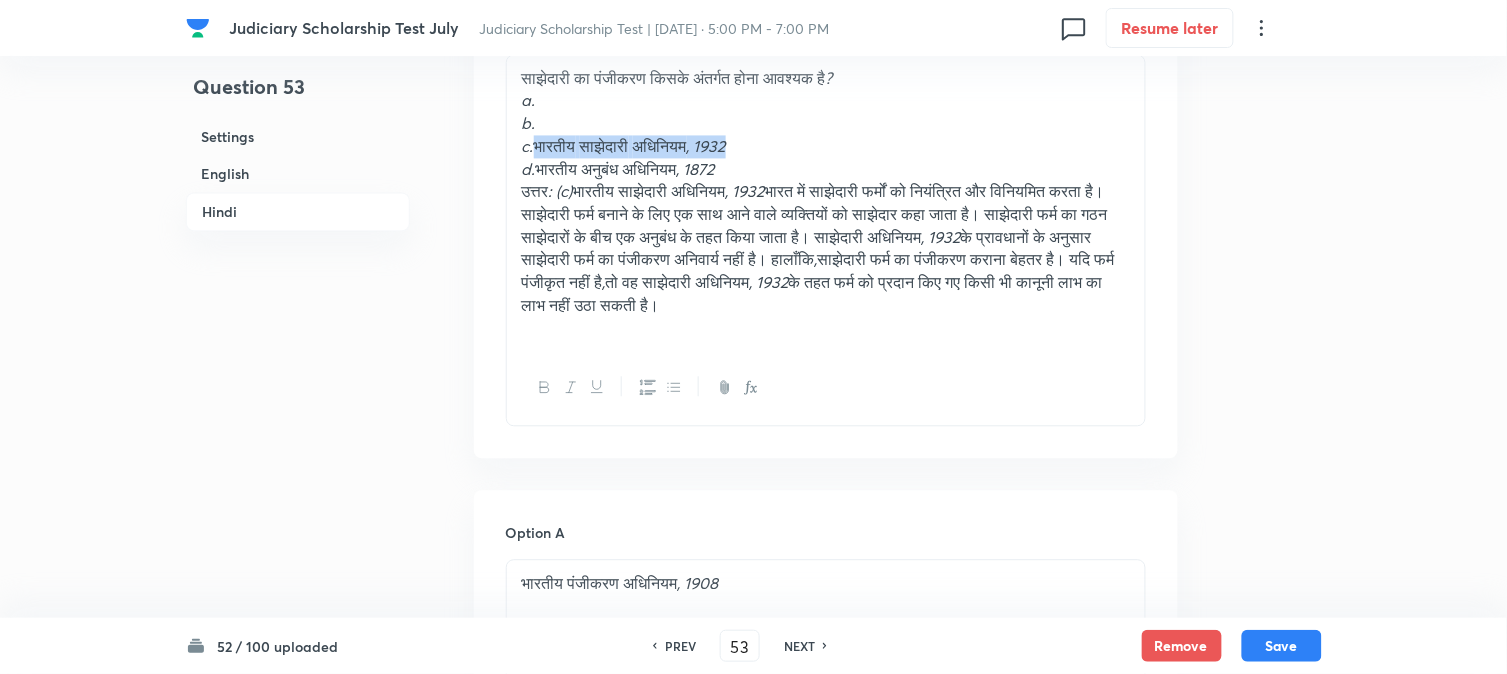 drag, startPoint x: 541, startPoint y: 152, endPoint x: 808, endPoint y: 152, distance: 267 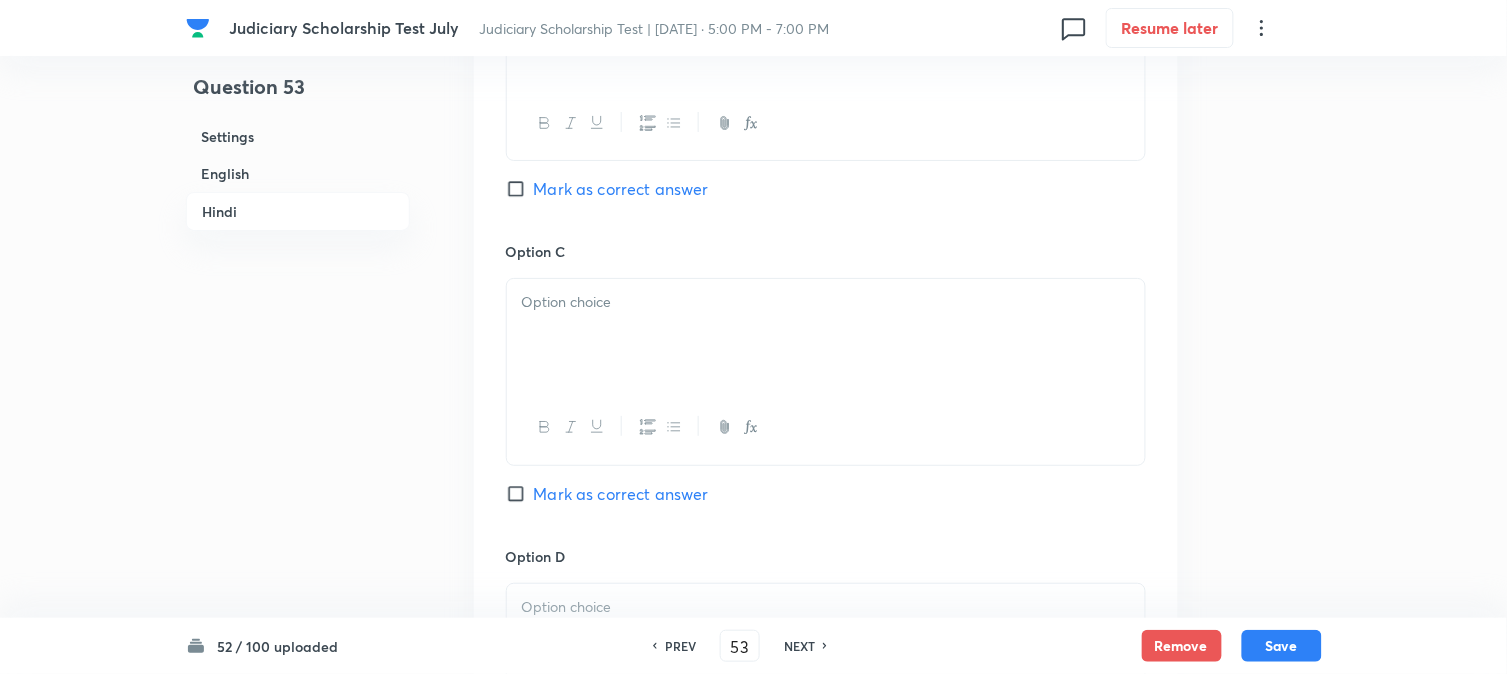 click at bounding box center [826, 335] 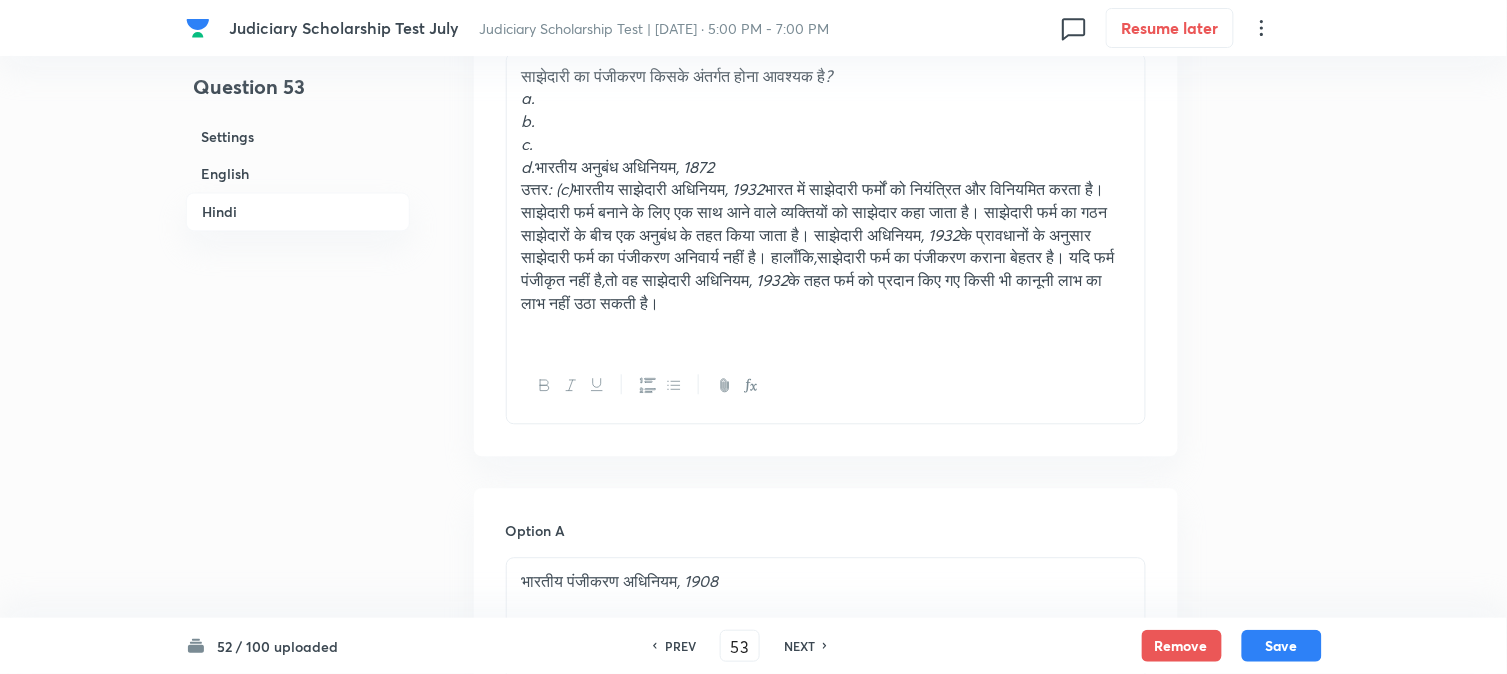 scroll, scrollTop: 2923, scrollLeft: 0, axis: vertical 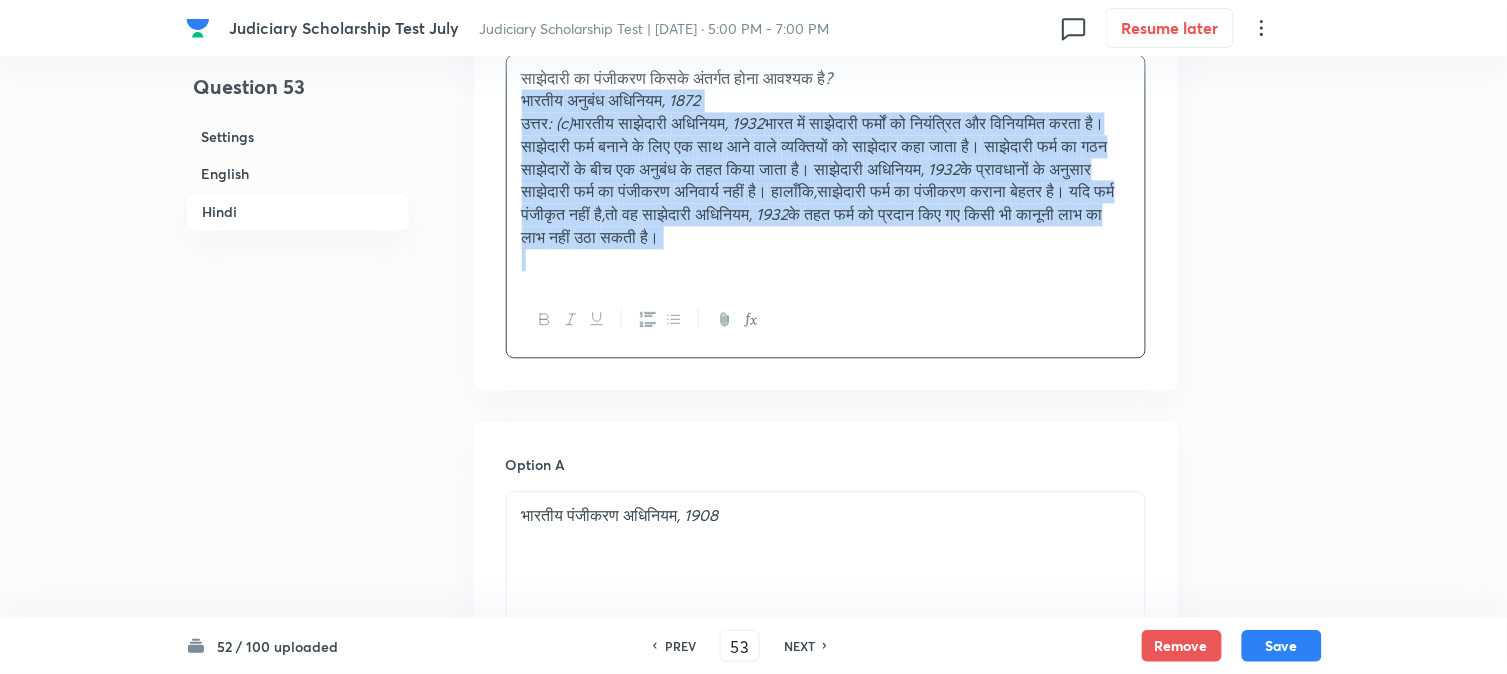 drag, startPoint x: 543, startPoint y: 166, endPoint x: 1298, endPoint y: 323, distance: 771.15106 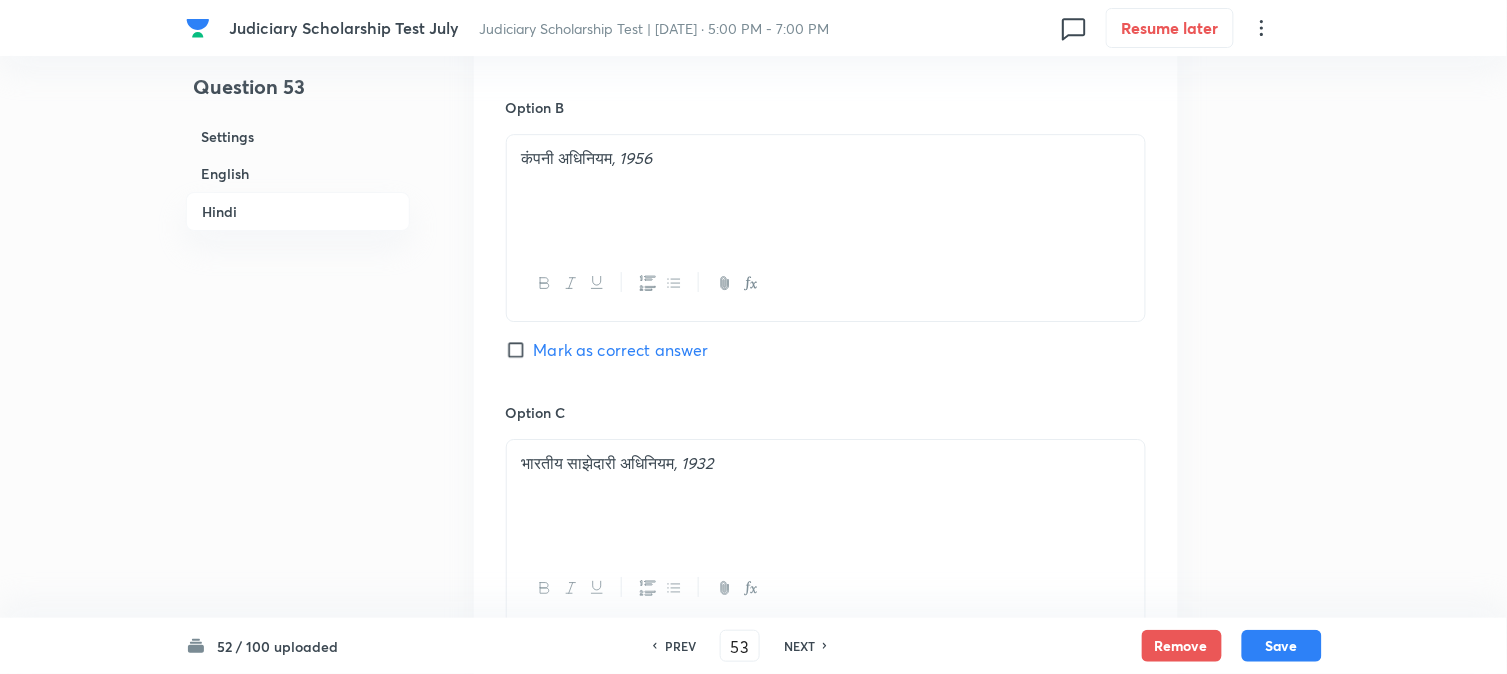 scroll, scrollTop: 3923, scrollLeft: 0, axis: vertical 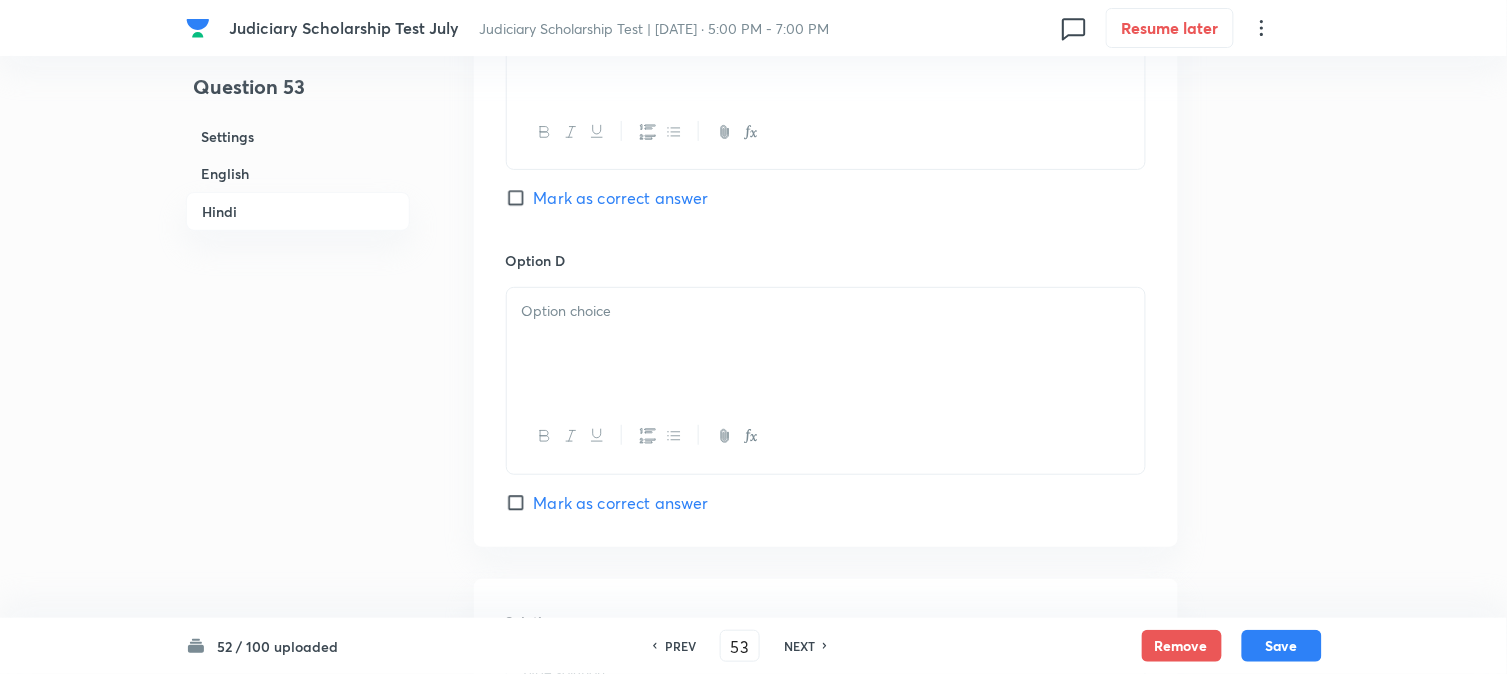 click on "Mark as correct answer" at bounding box center (621, 198) 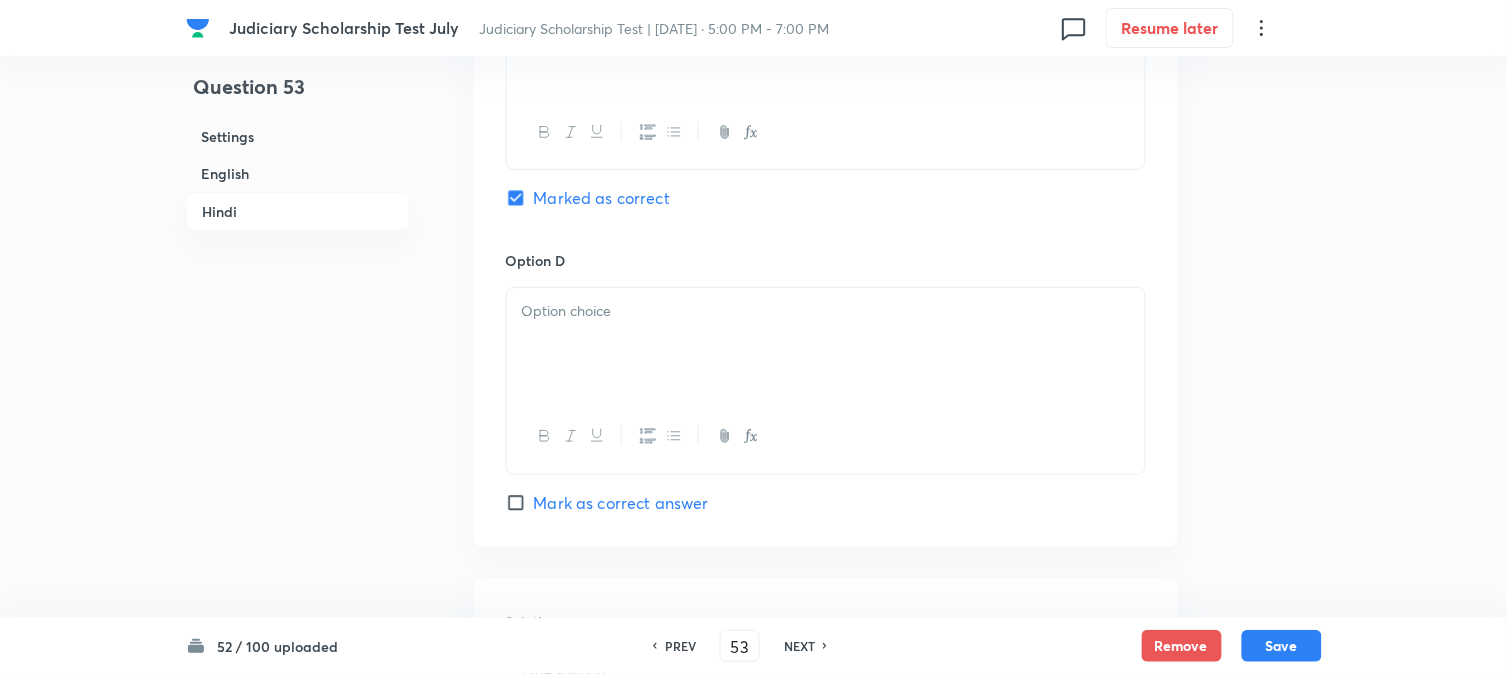 checkbox on "true" 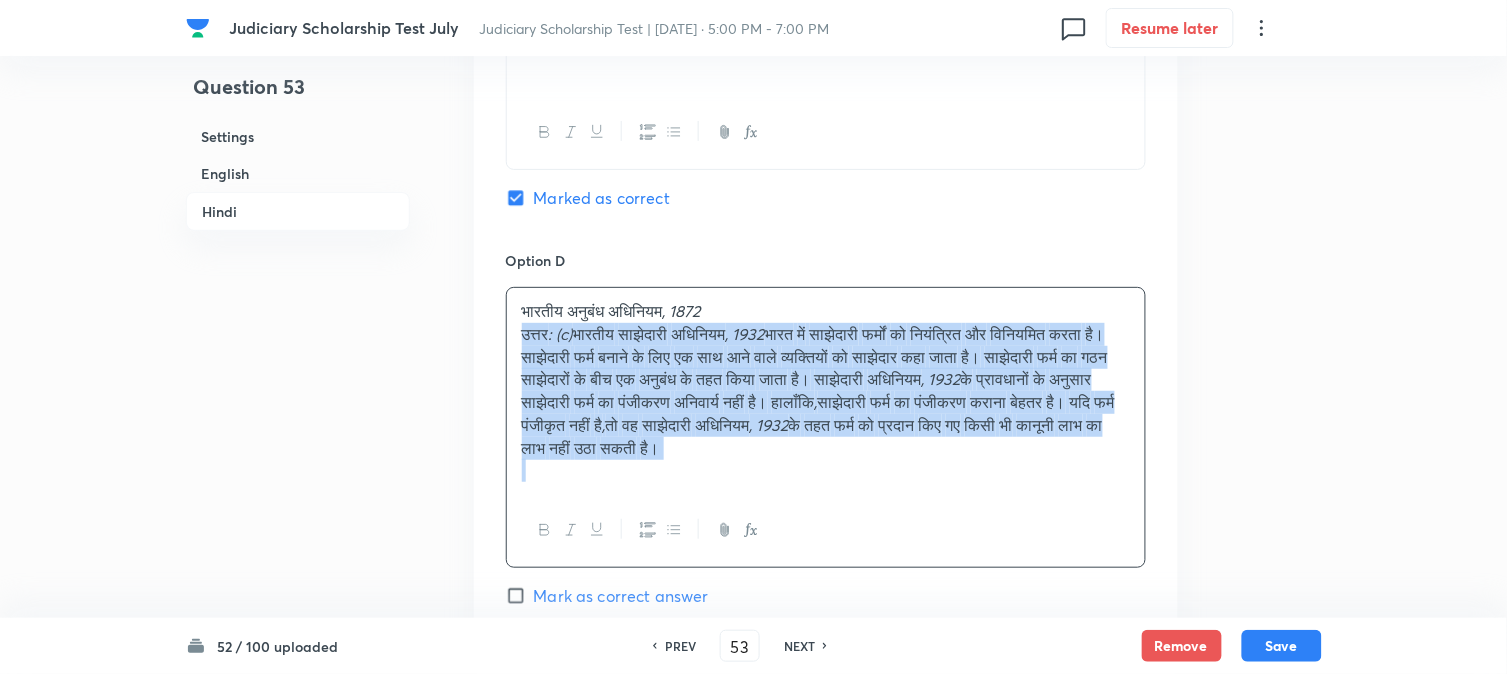 drag, startPoint x: 513, startPoint y: 347, endPoint x: 1237, endPoint y: 548, distance: 751.38336 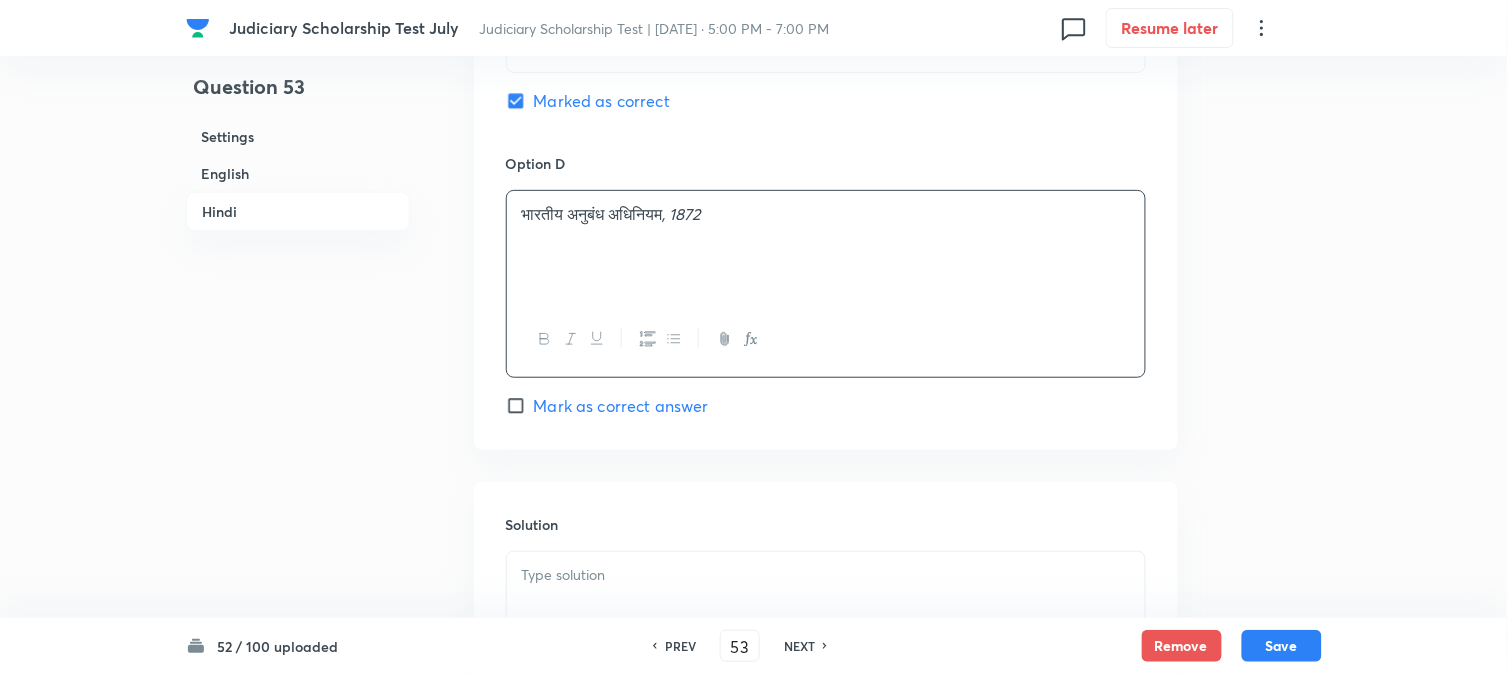 scroll, scrollTop: 4145, scrollLeft: 0, axis: vertical 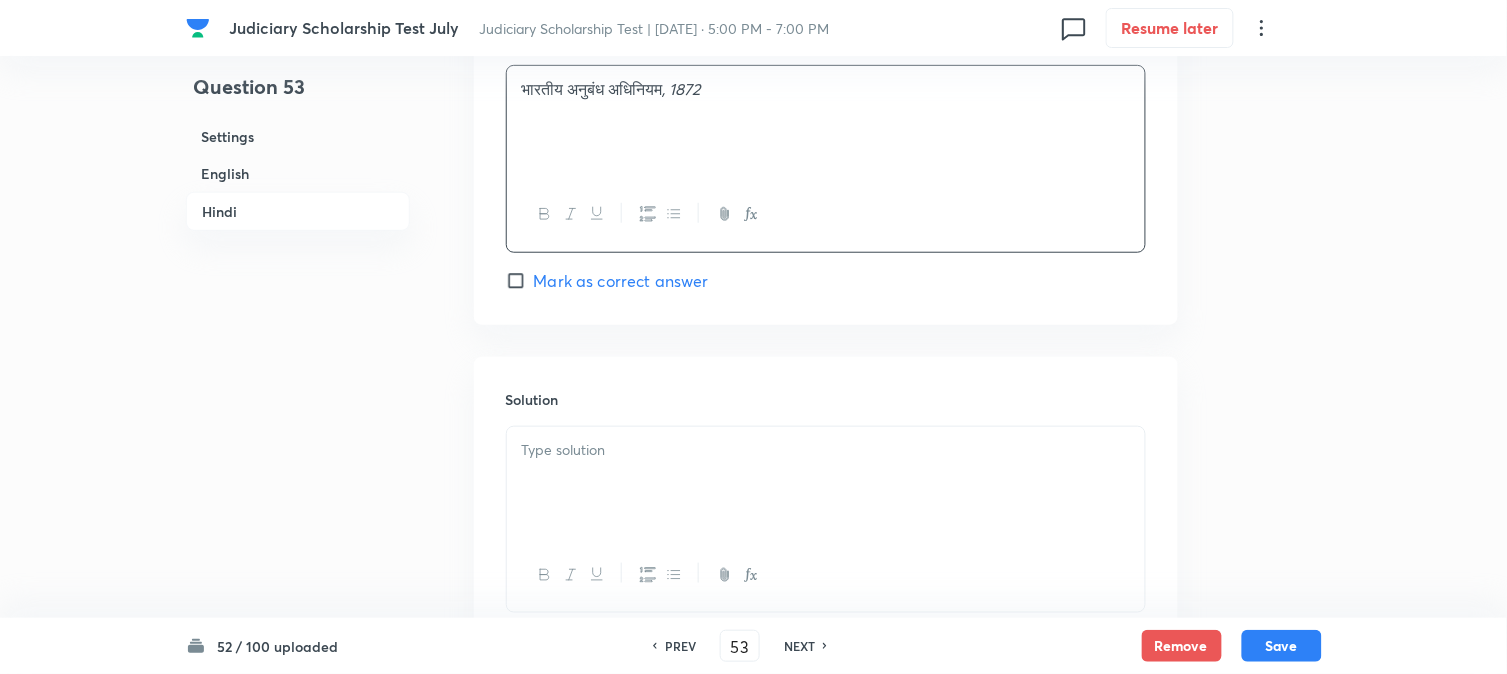 drag, startPoint x: 562, startPoint y: 404, endPoint x: 576, endPoint y: 444, distance: 42.379242 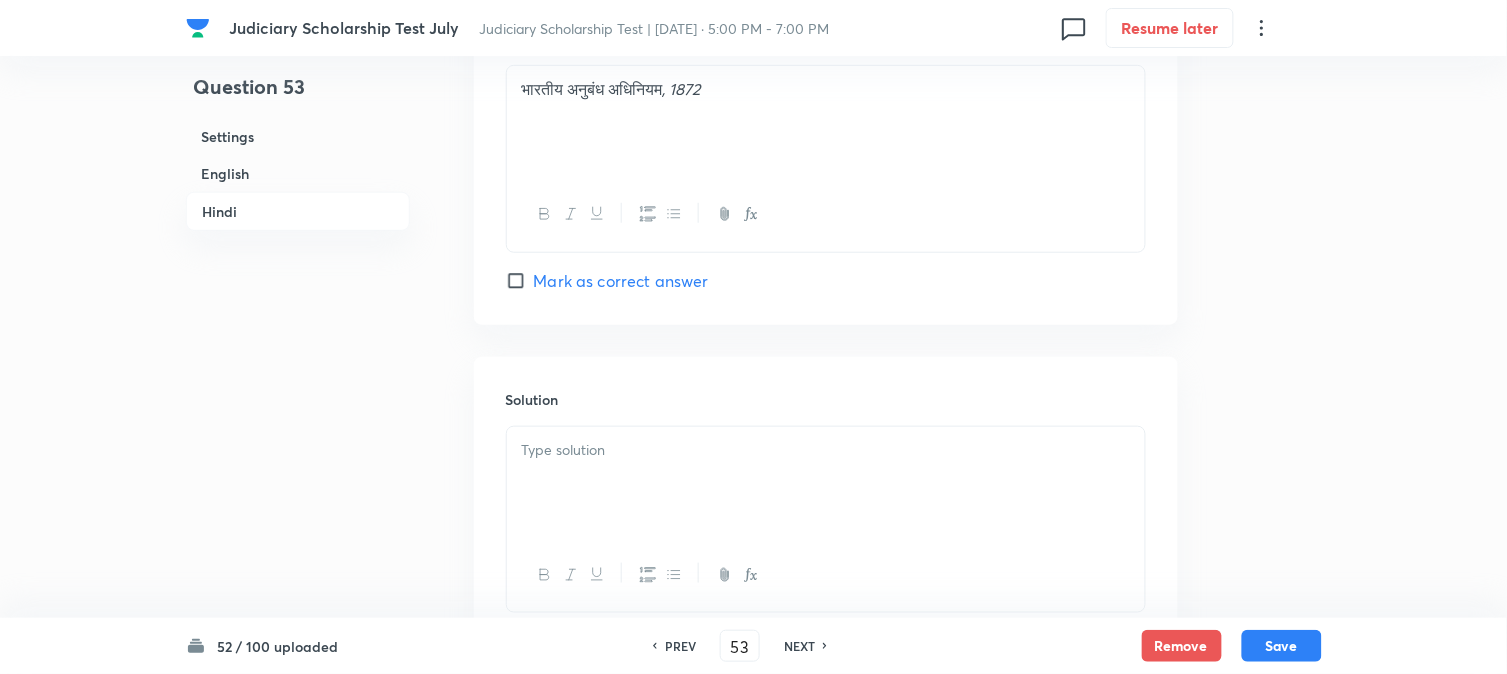 click at bounding box center (826, 483) 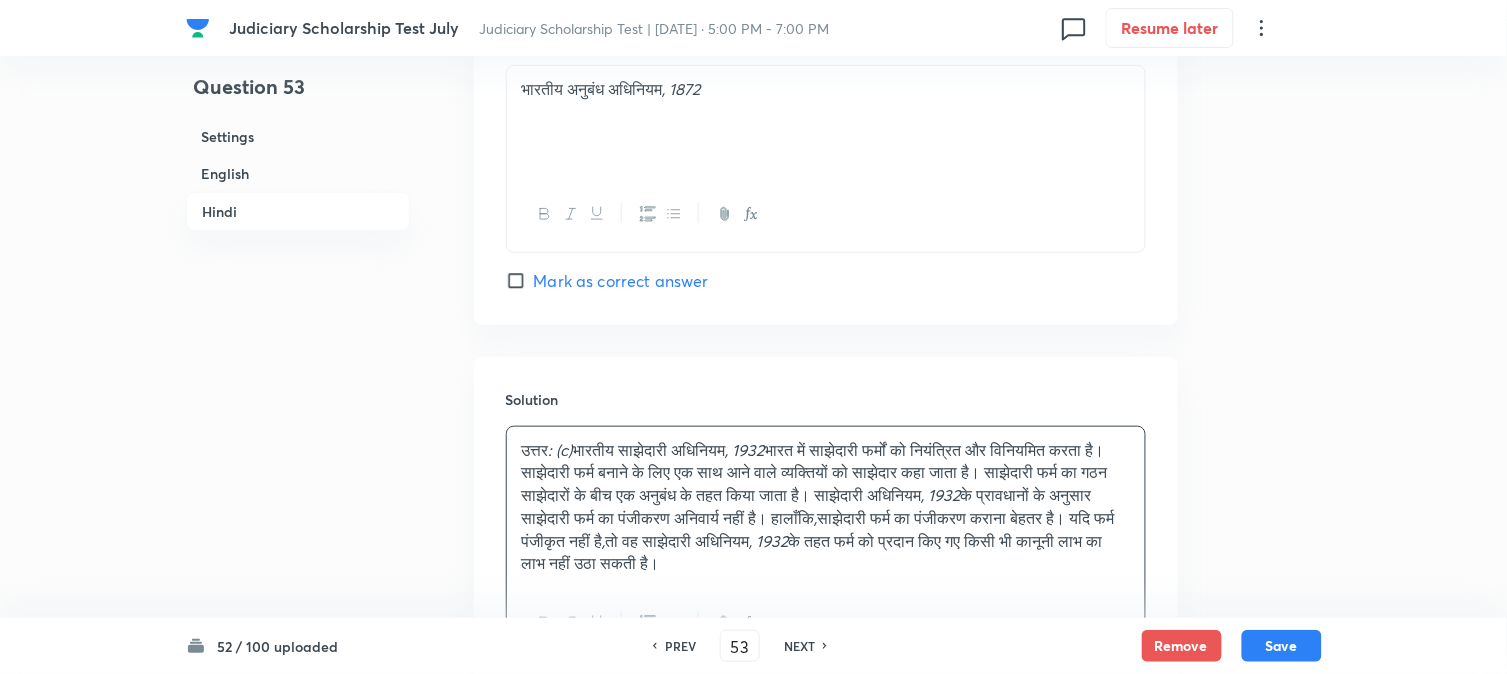 click on "Save" at bounding box center [1282, 646] 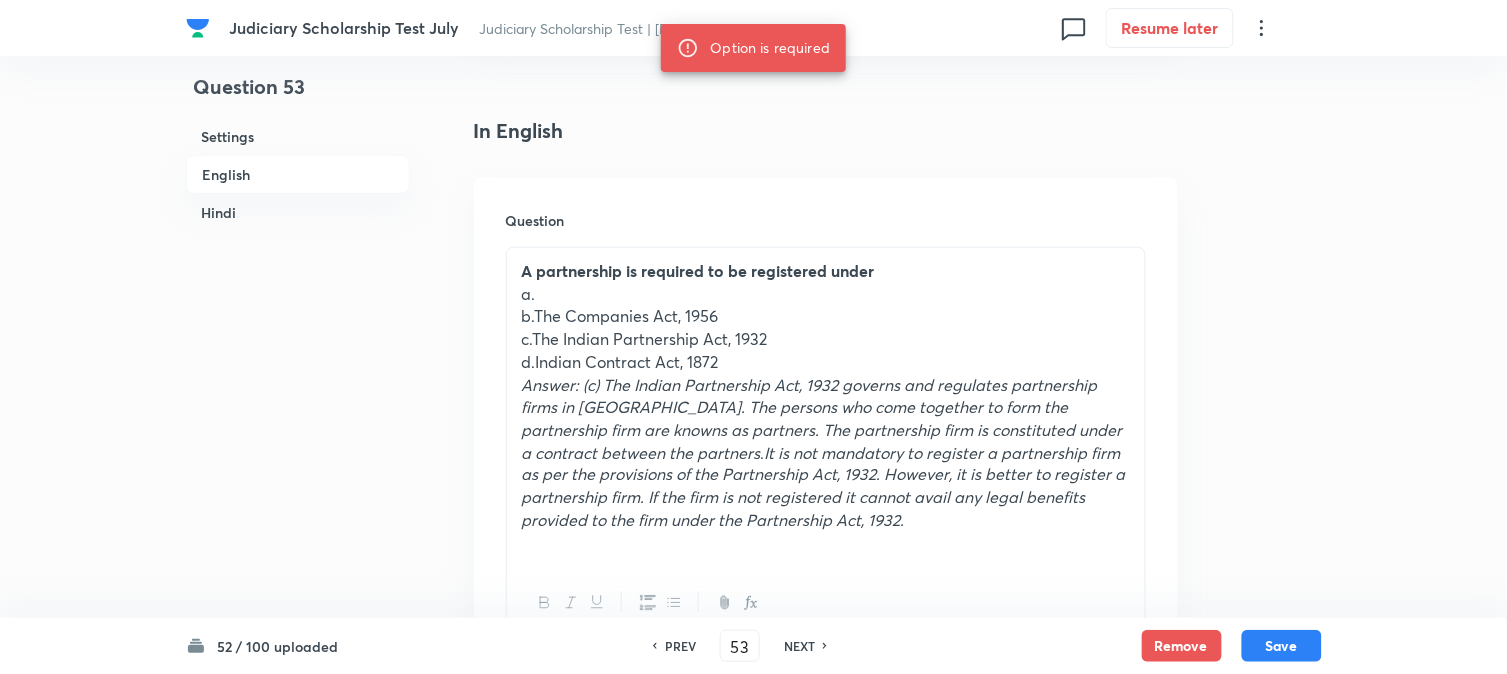 scroll, scrollTop: 478, scrollLeft: 0, axis: vertical 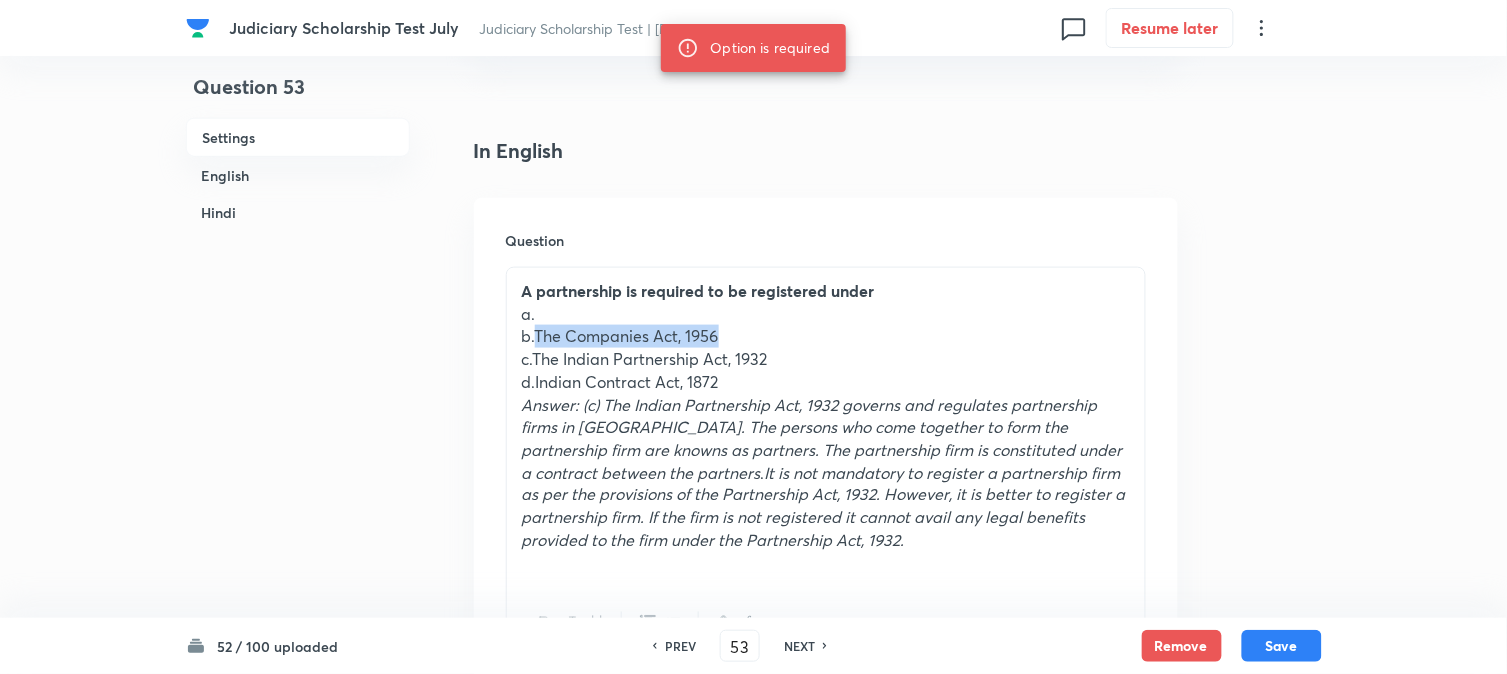 drag, startPoint x: 536, startPoint y: 330, endPoint x: 848, endPoint y: 340, distance: 312.16022 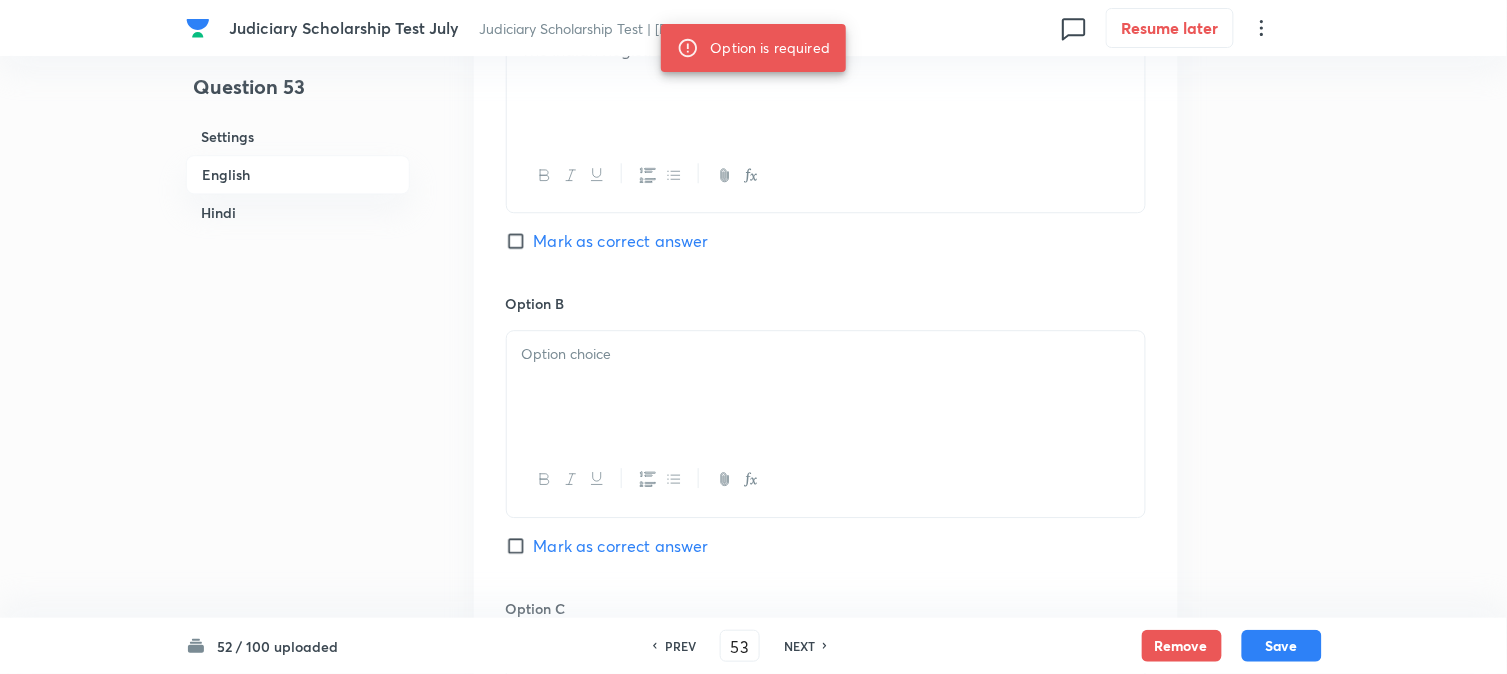 scroll, scrollTop: 1256, scrollLeft: 0, axis: vertical 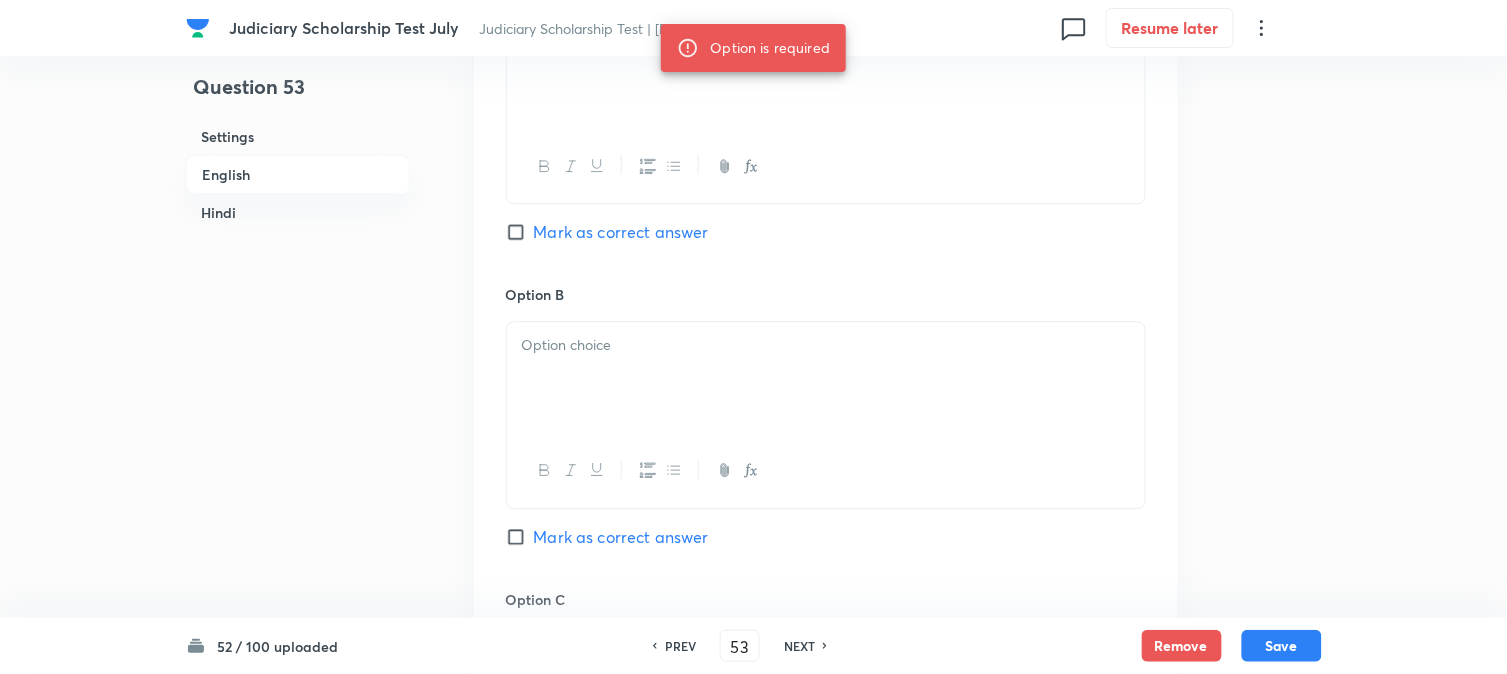 click at bounding box center (826, 378) 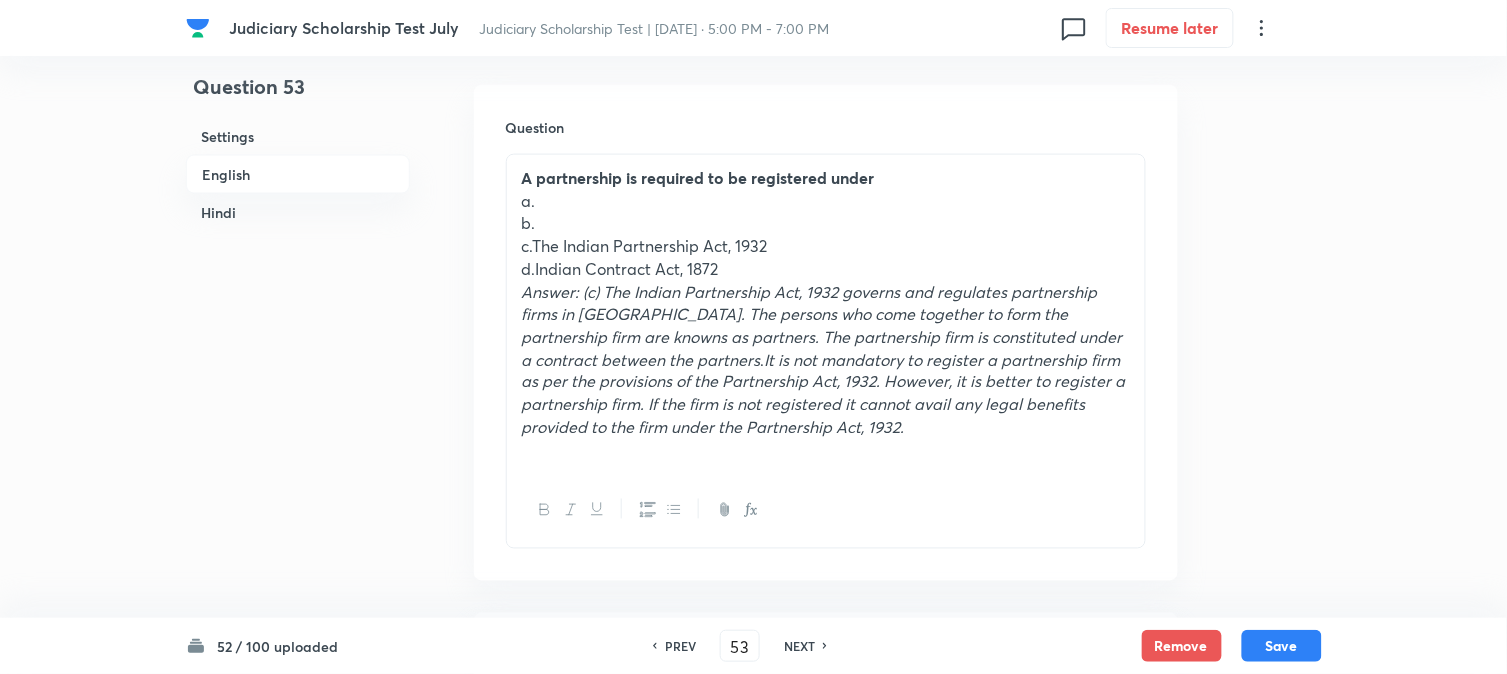scroll, scrollTop: 590, scrollLeft: 0, axis: vertical 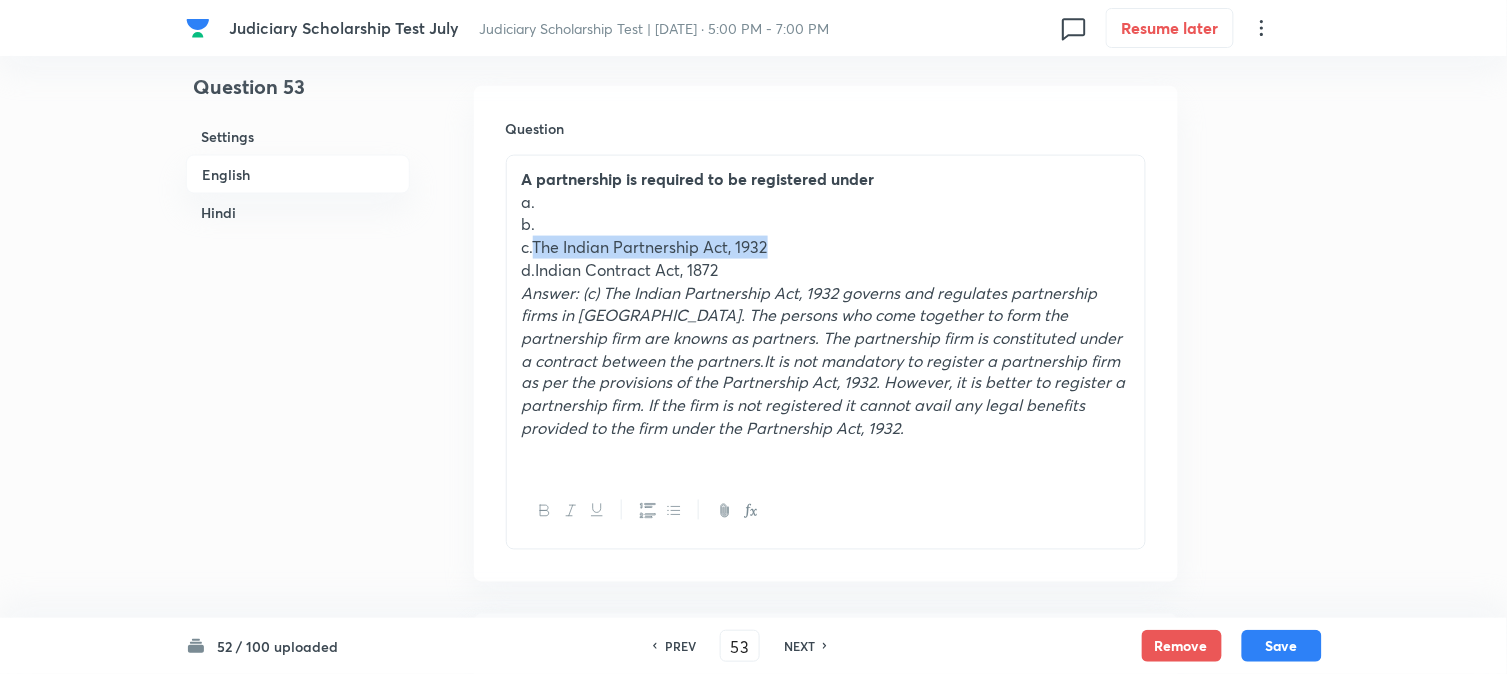 drag, startPoint x: 532, startPoint y: 242, endPoint x: 854, endPoint y: 242, distance: 322 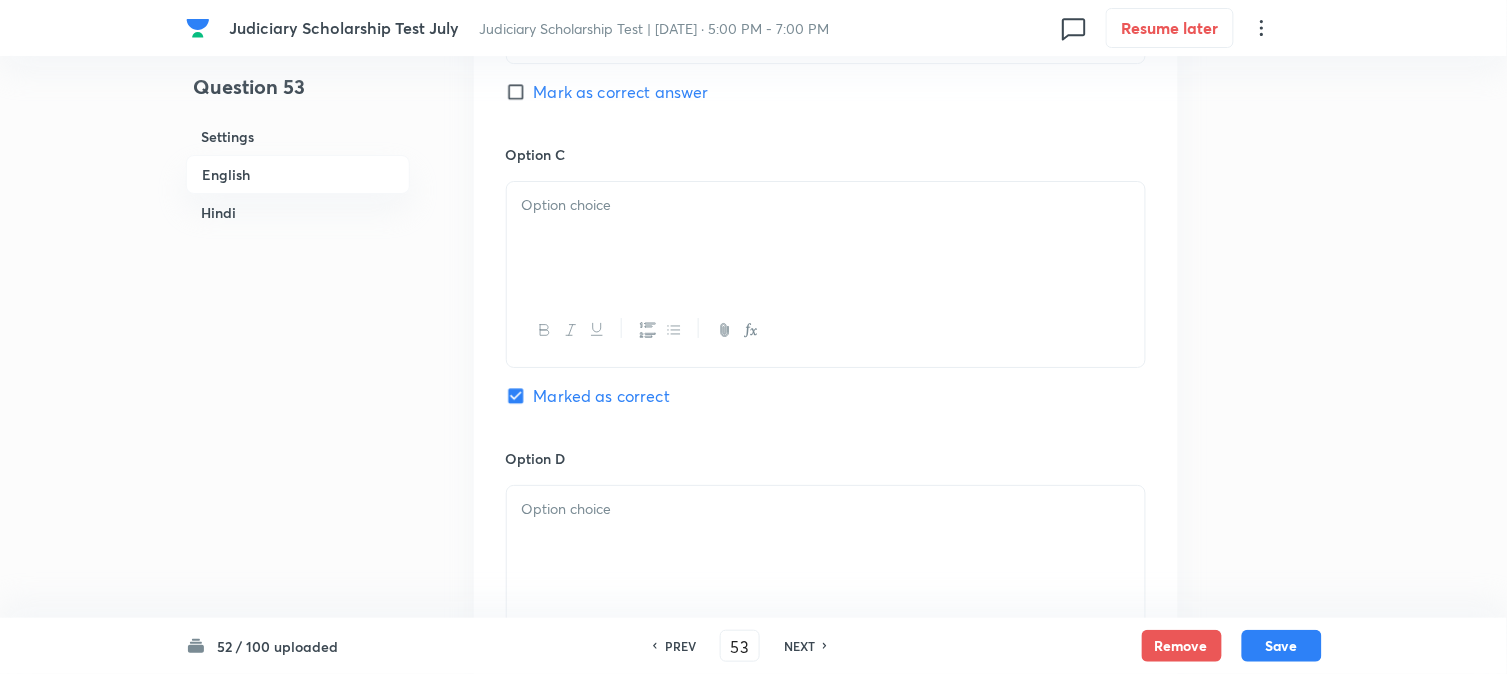 click at bounding box center [826, 238] 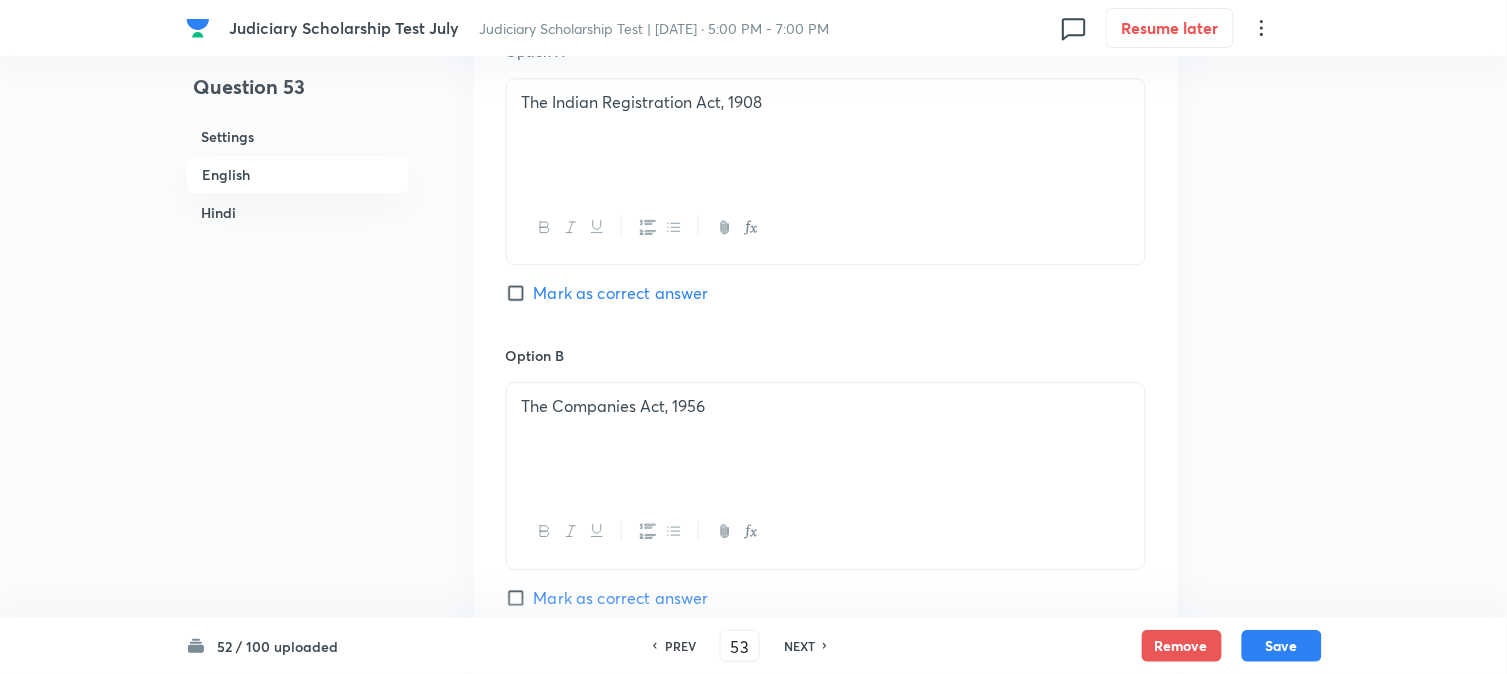 scroll, scrollTop: 701, scrollLeft: 0, axis: vertical 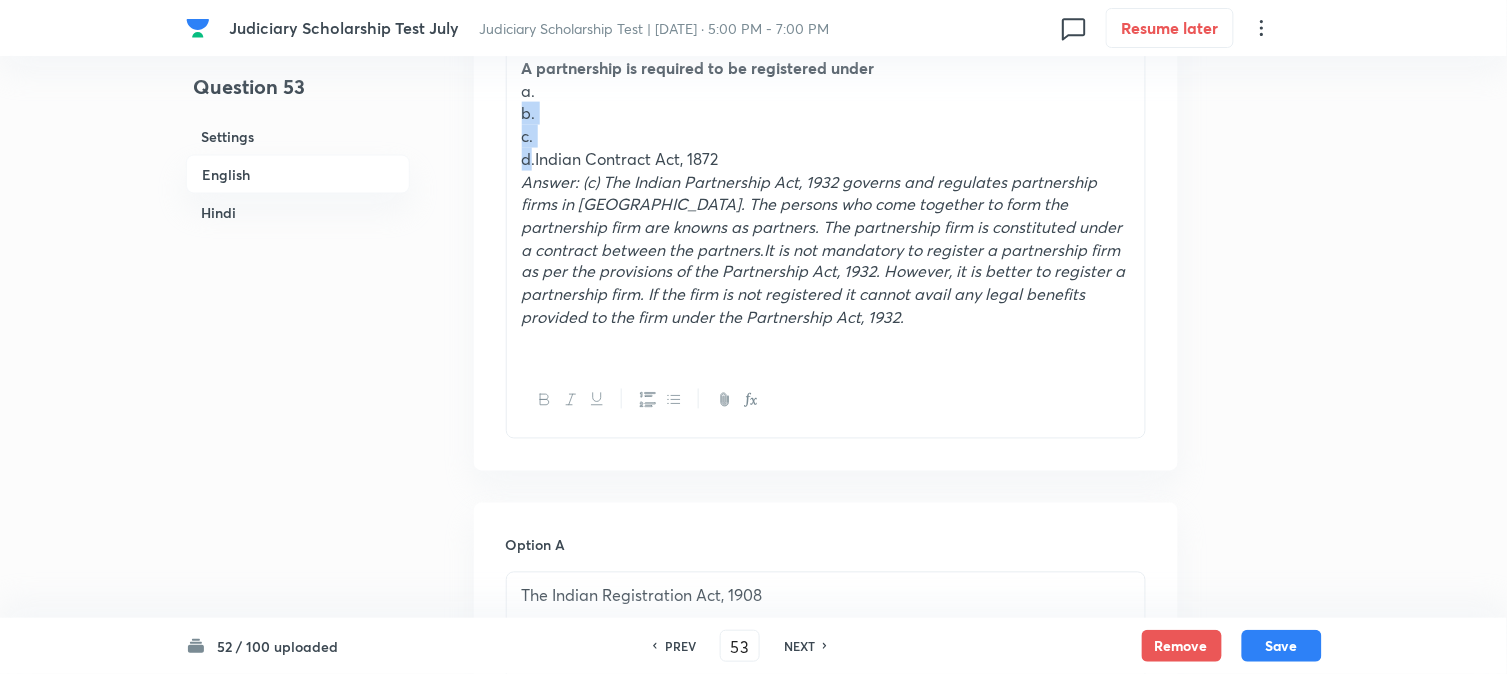 drag, startPoint x: 533, startPoint y: 155, endPoint x: 522, endPoint y: 106, distance: 50.219517 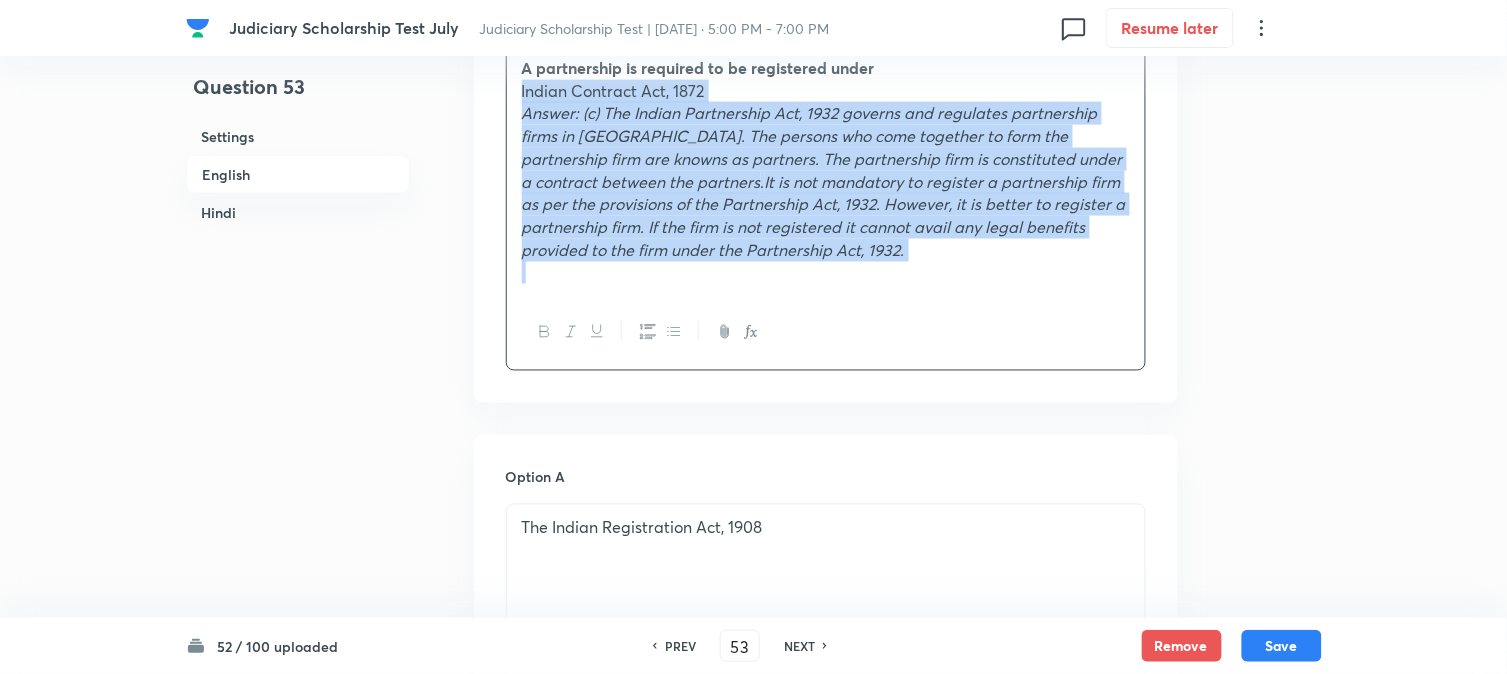 drag, startPoint x: 527, startPoint y: 116, endPoint x: 1002, endPoint y: 291, distance: 506.21143 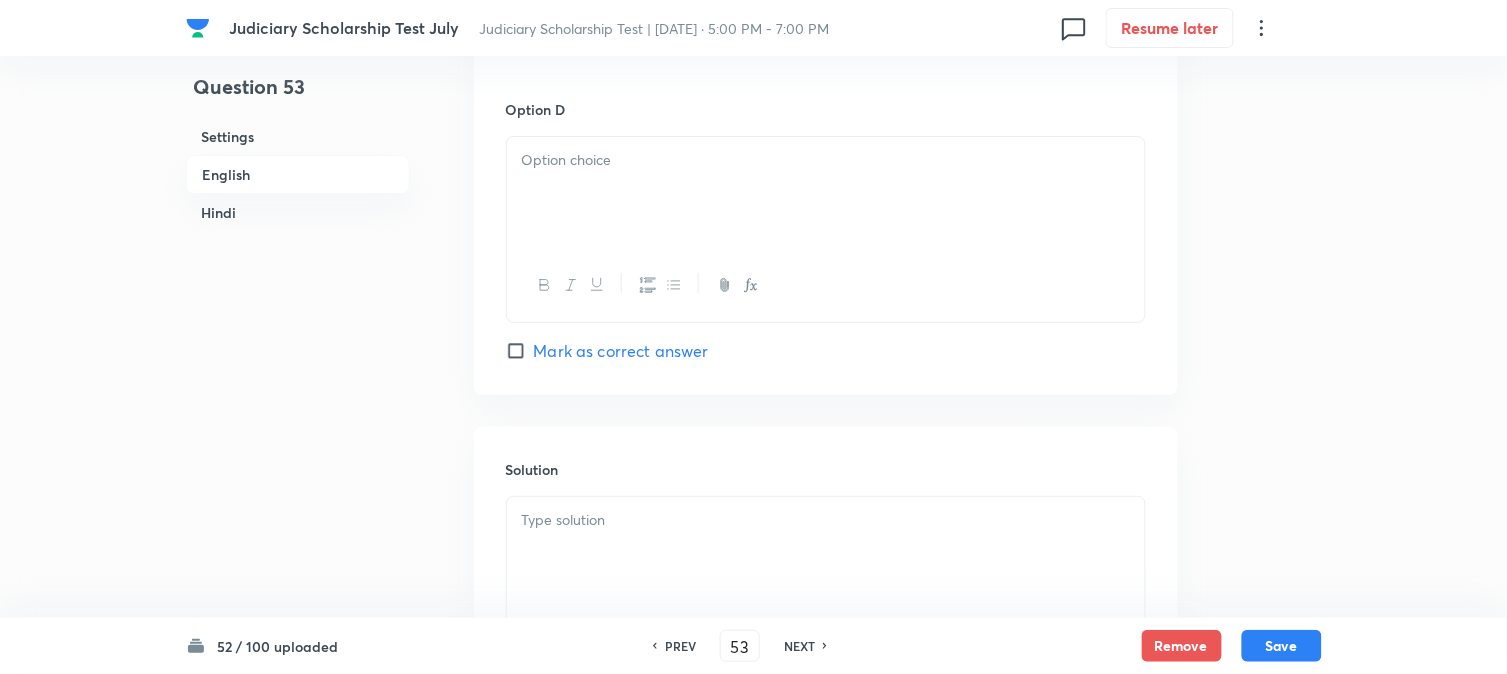 scroll, scrollTop: 1812, scrollLeft: 0, axis: vertical 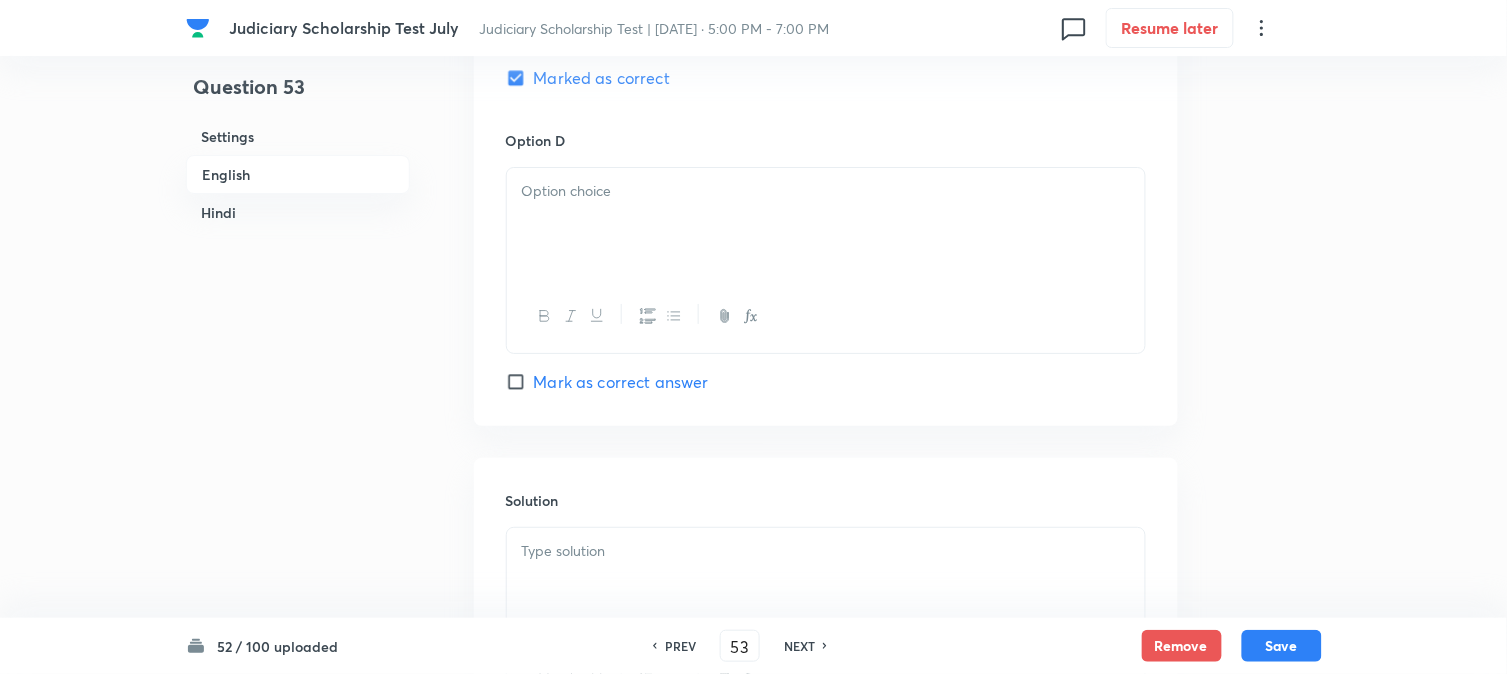 drag, startPoint x: 546, startPoint y: 257, endPoint x: 511, endPoint y: 224, distance: 48.104053 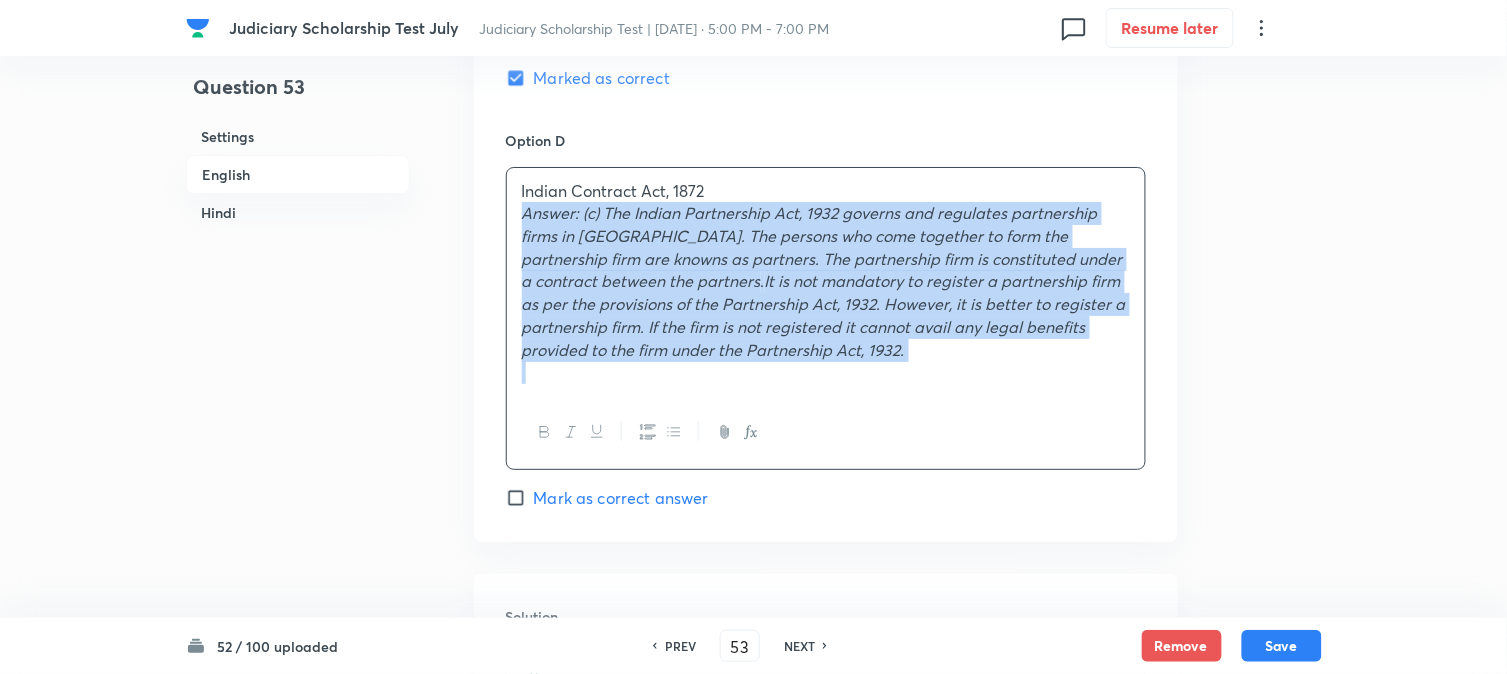 drag, startPoint x: 517, startPoint y: 224, endPoint x: 1048, endPoint y: 408, distance: 561.97595 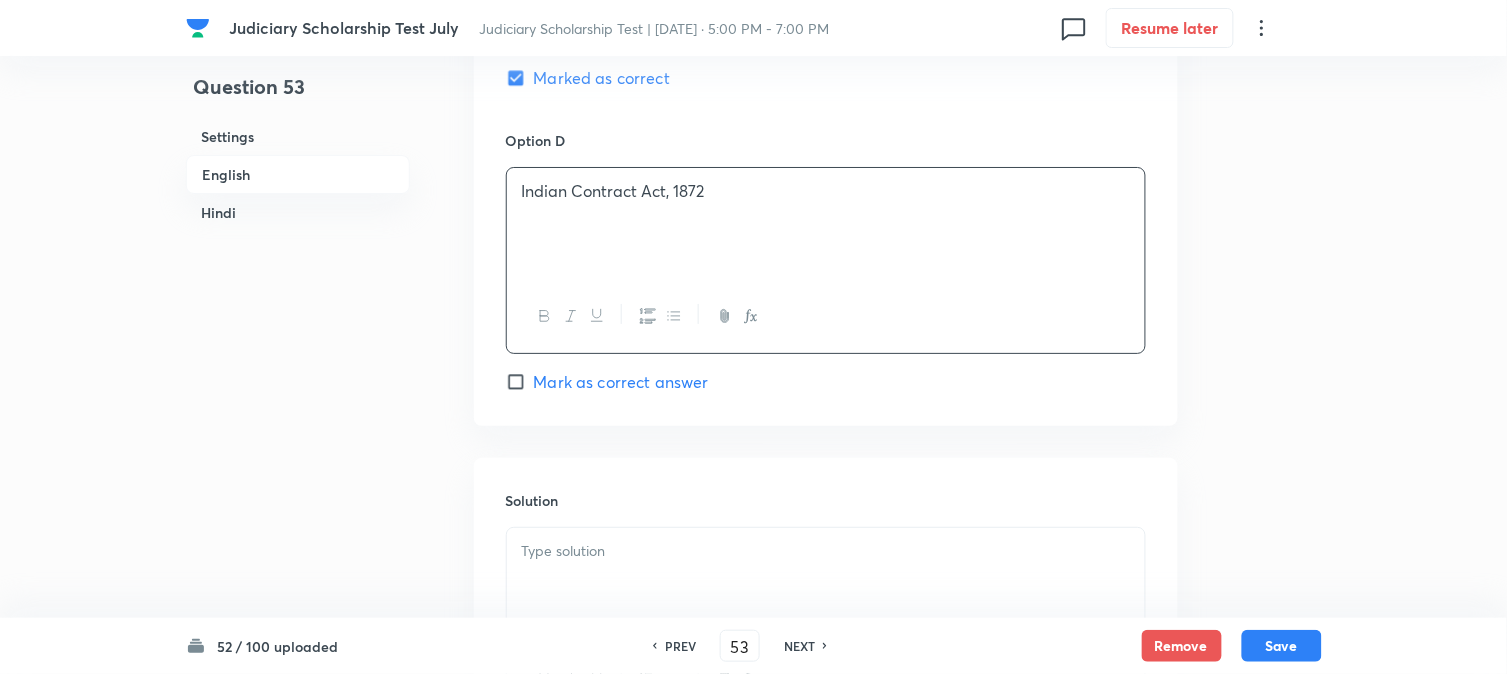 click at bounding box center (826, 551) 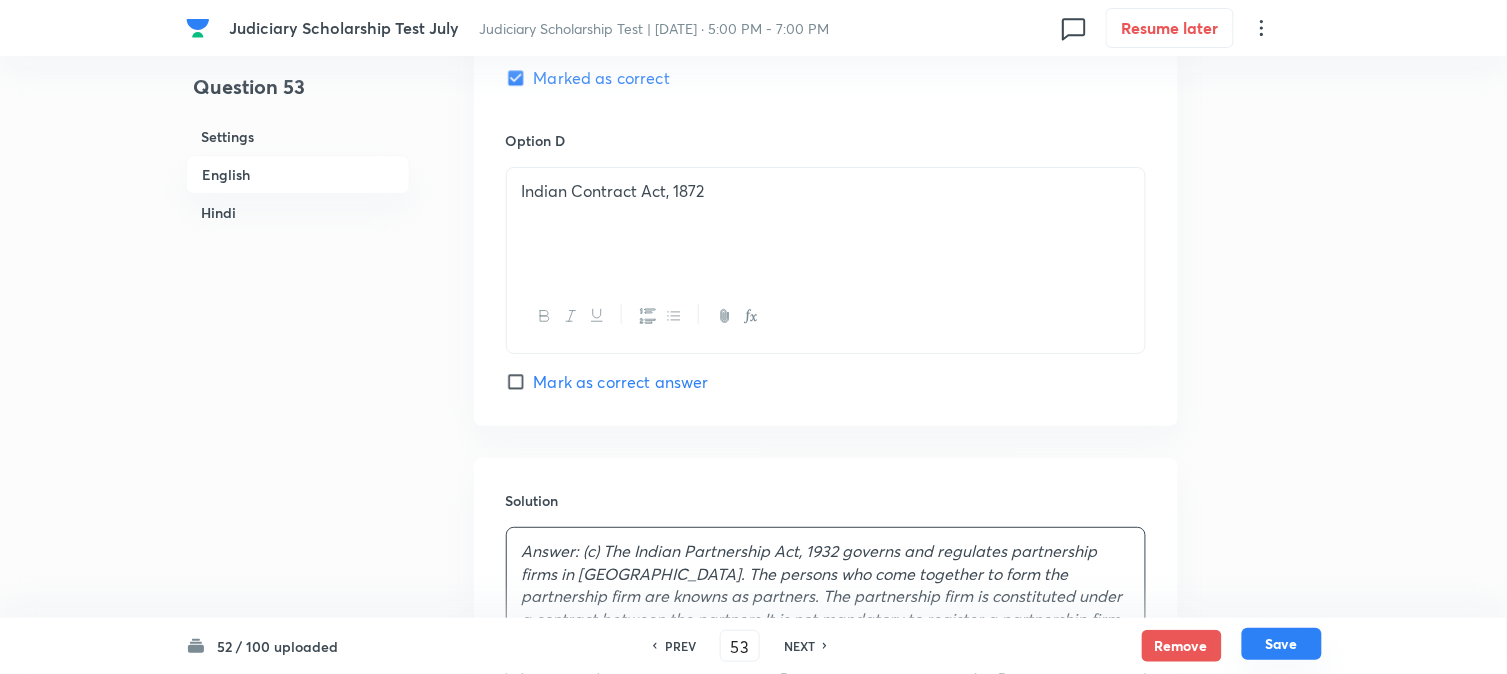 click on "Save" at bounding box center (1282, 644) 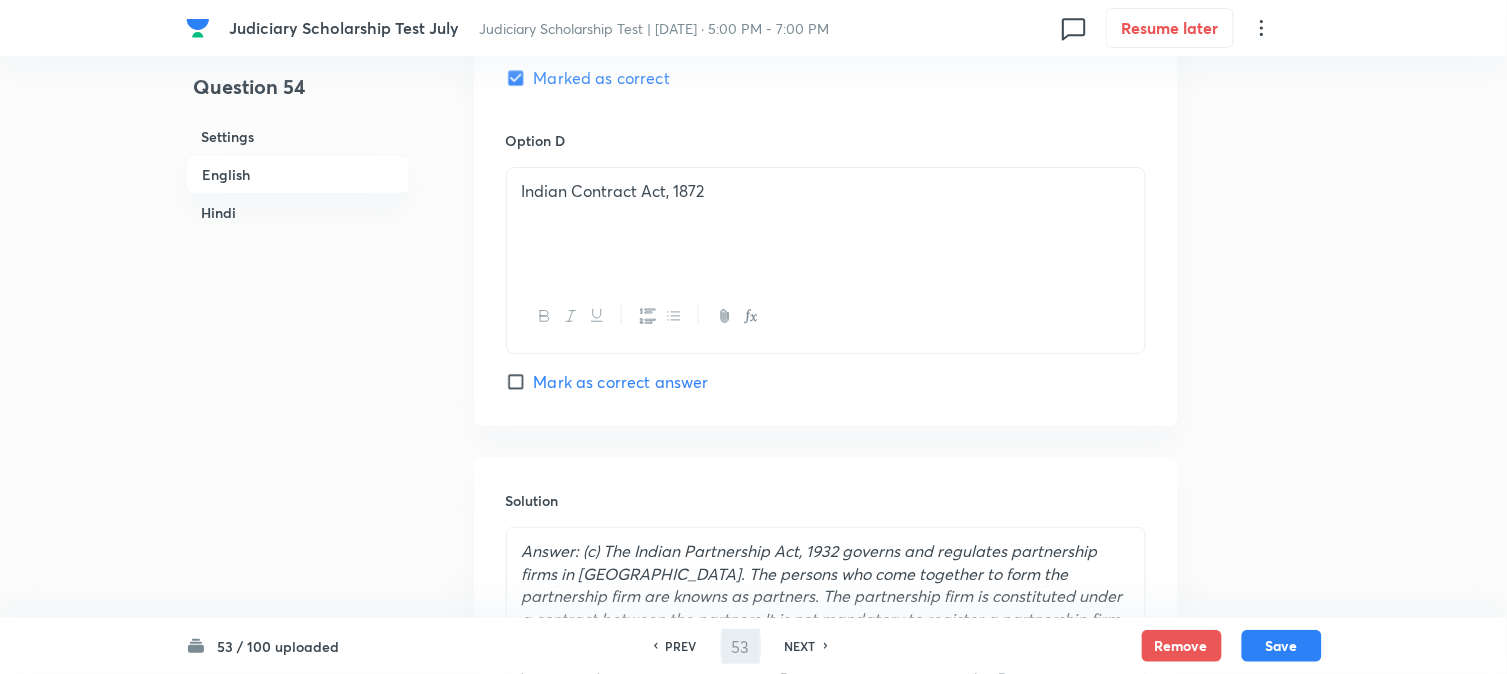 type on "54" 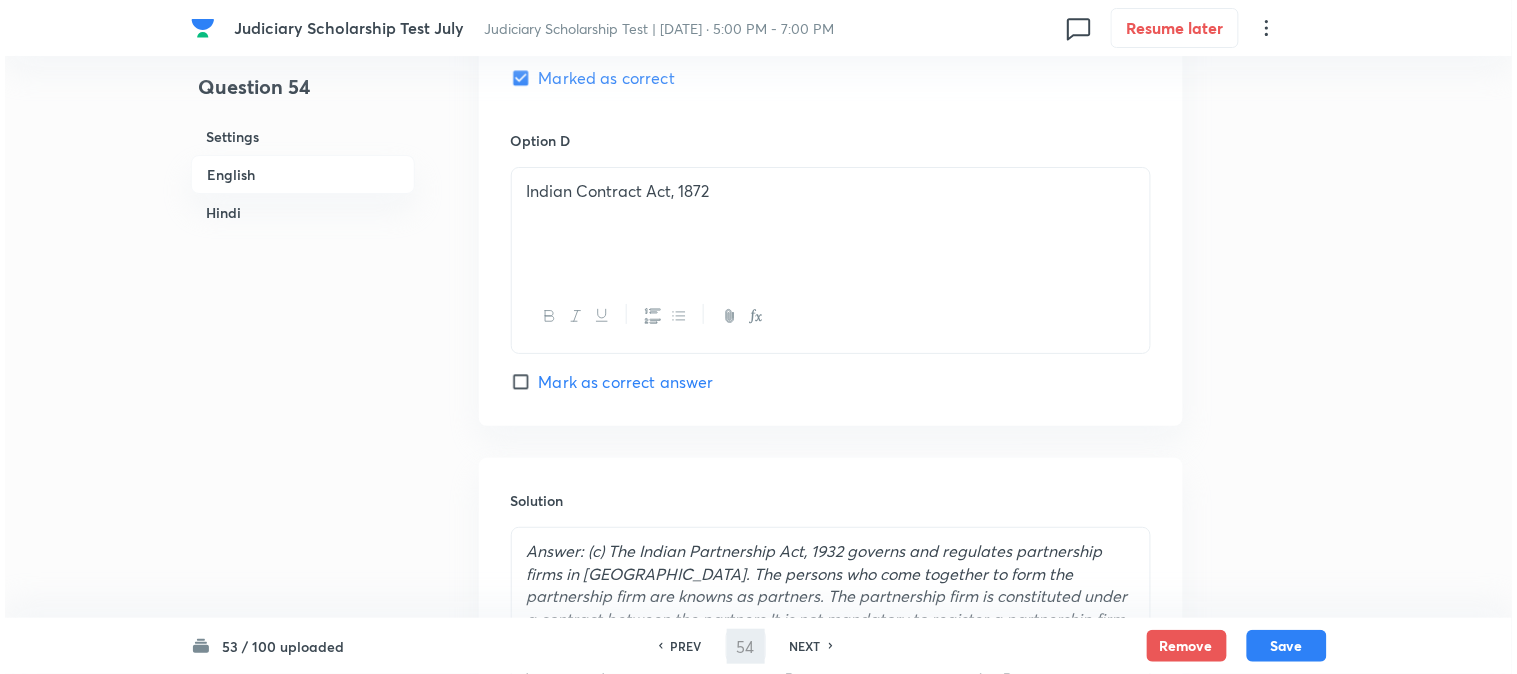 scroll, scrollTop: 0, scrollLeft: 0, axis: both 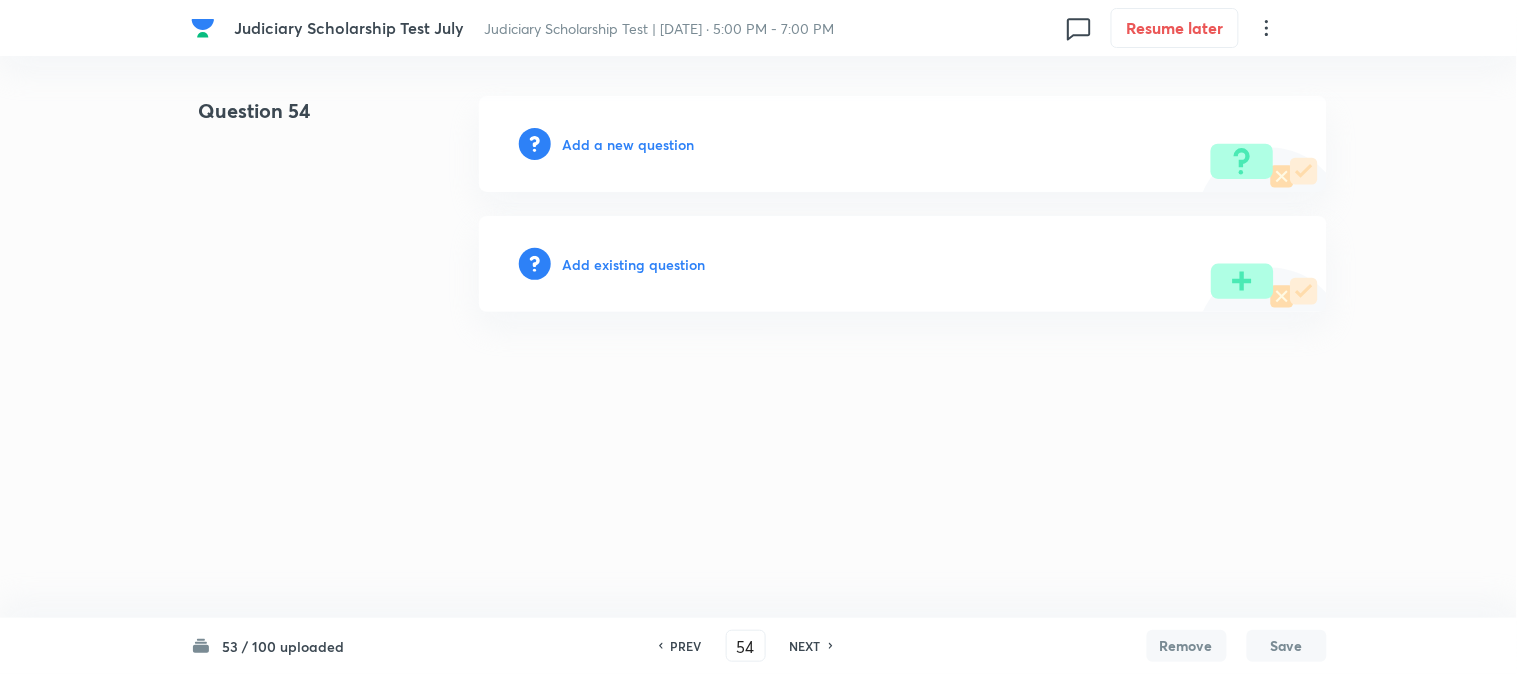 click on "Add a new question" at bounding box center [629, 144] 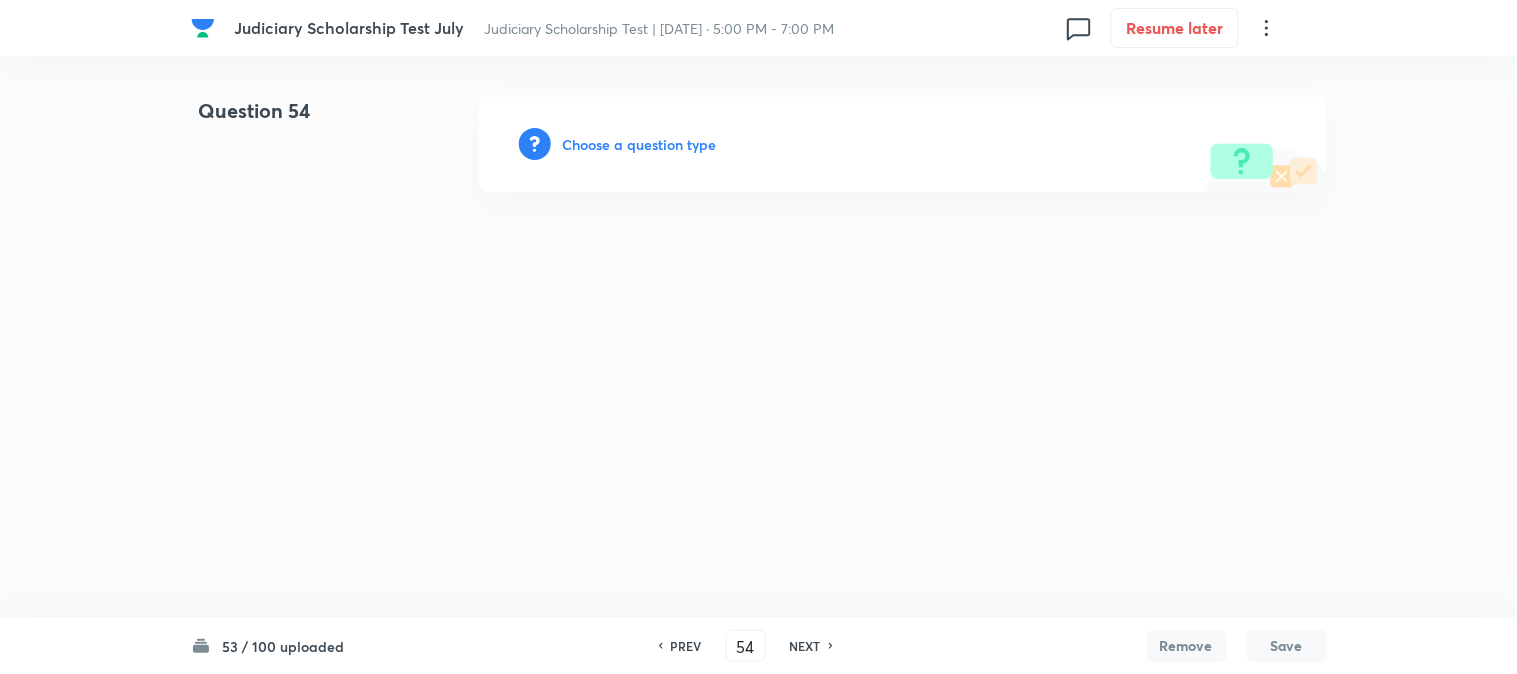 click on "Choose a question type" at bounding box center (640, 144) 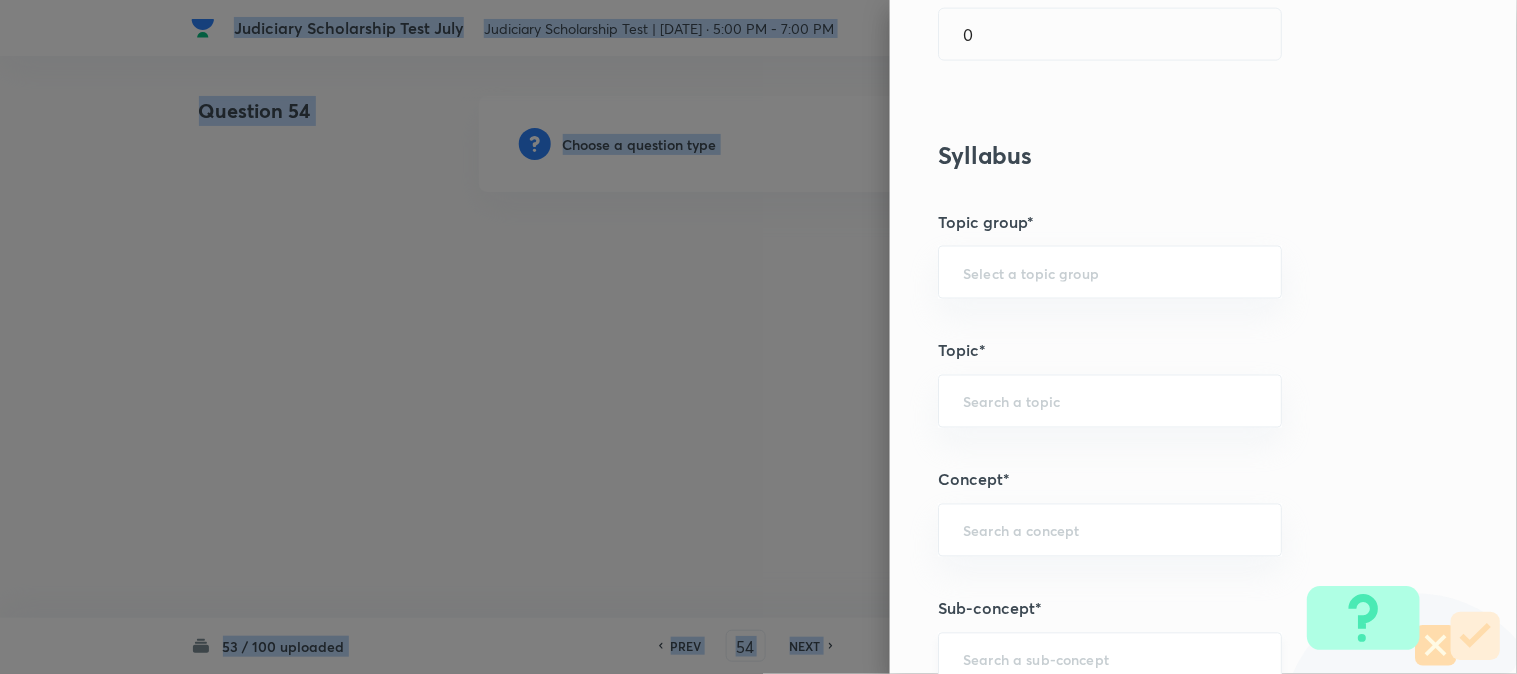 scroll, scrollTop: 1180, scrollLeft: 0, axis: vertical 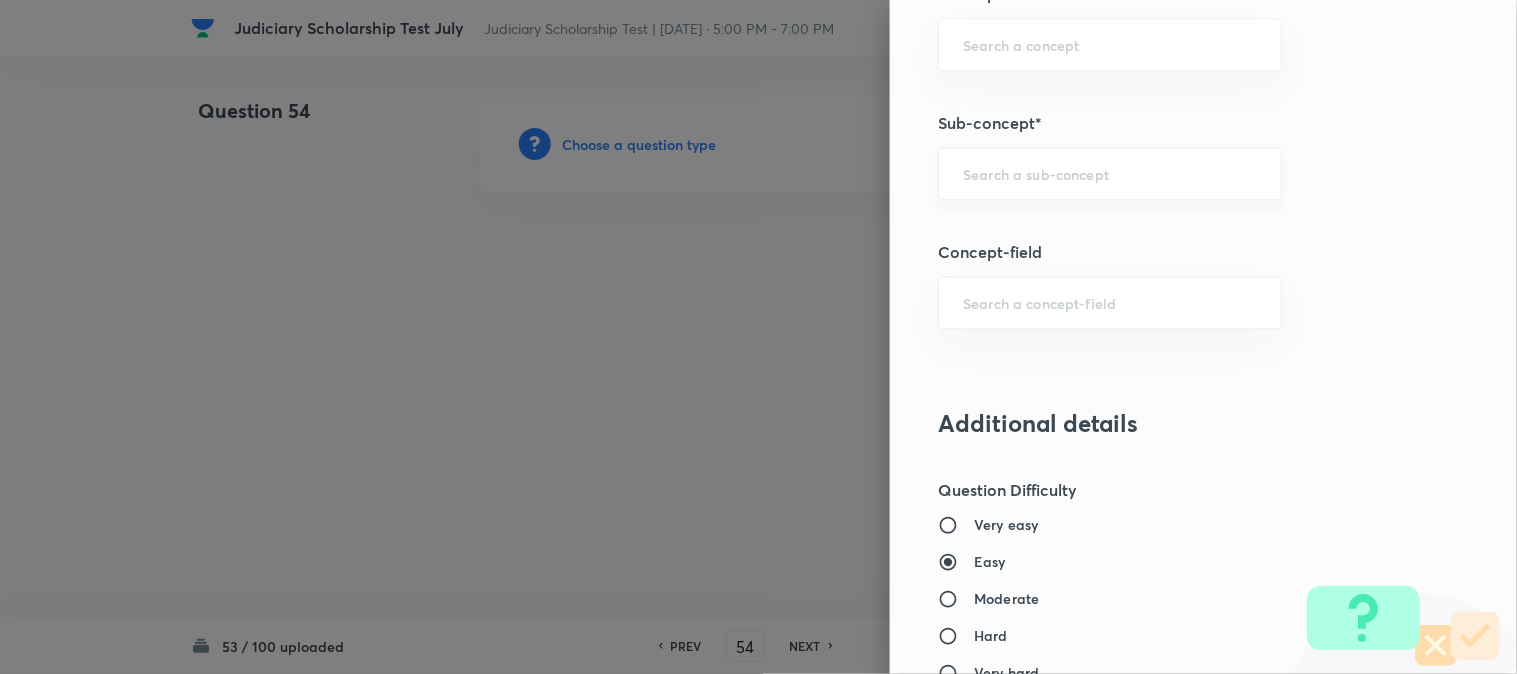 click at bounding box center (1110, 173) 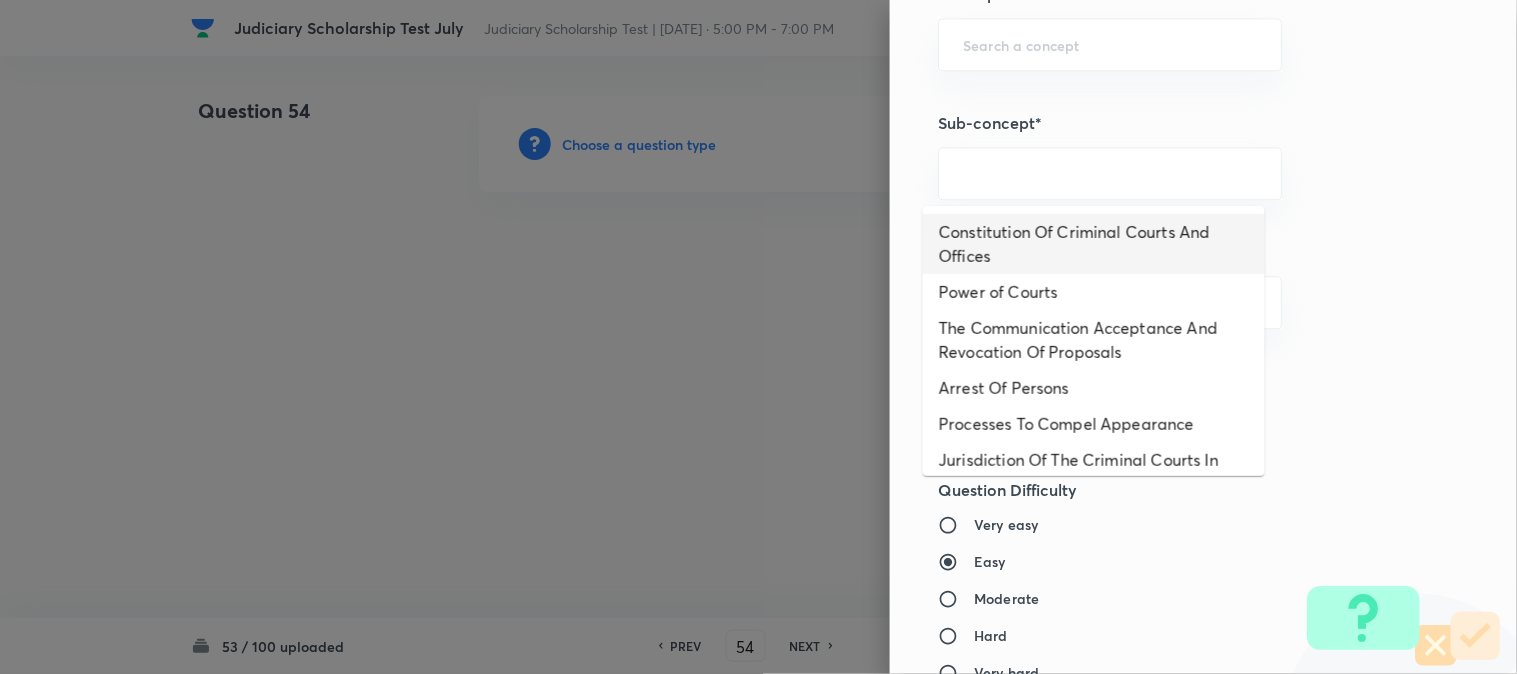 click on "Constitution Of Criminal Courts And Offices" at bounding box center (1094, 244) 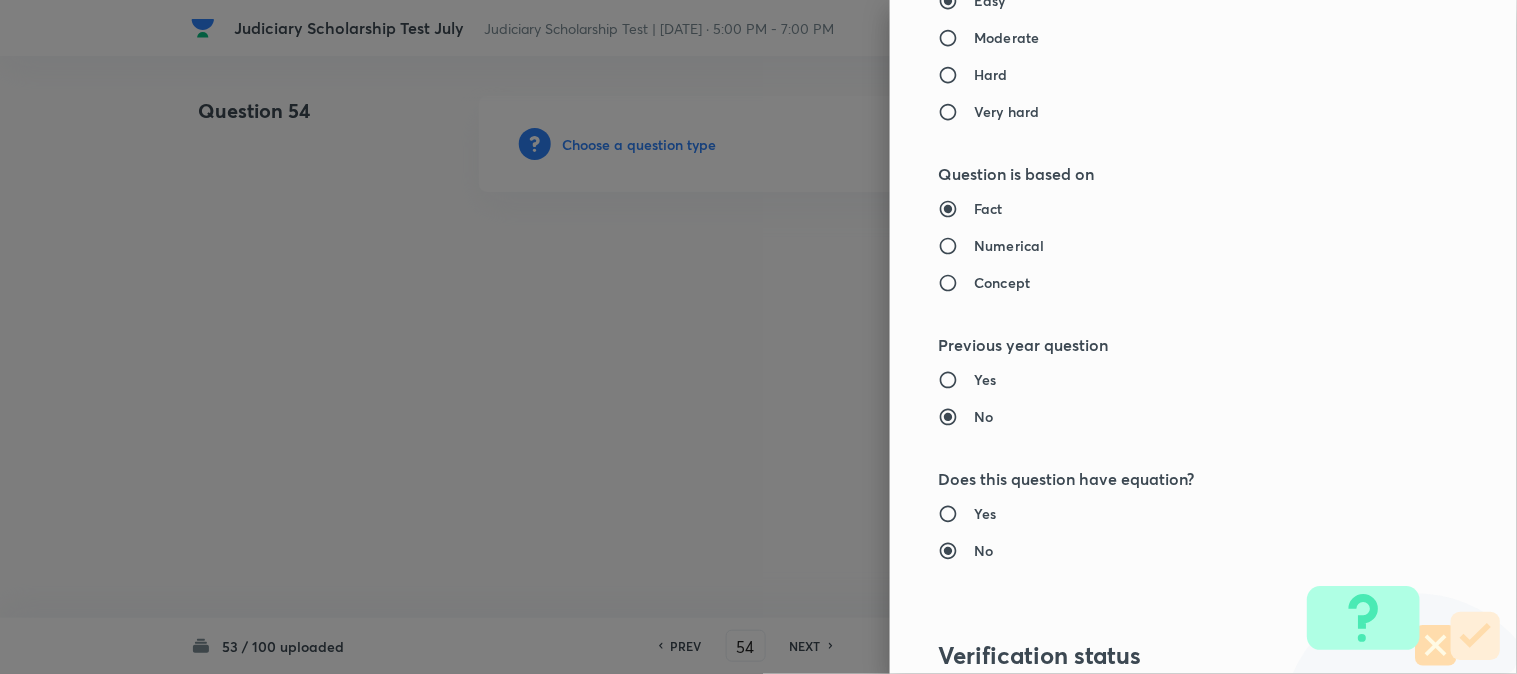 type on "Criminal Law" 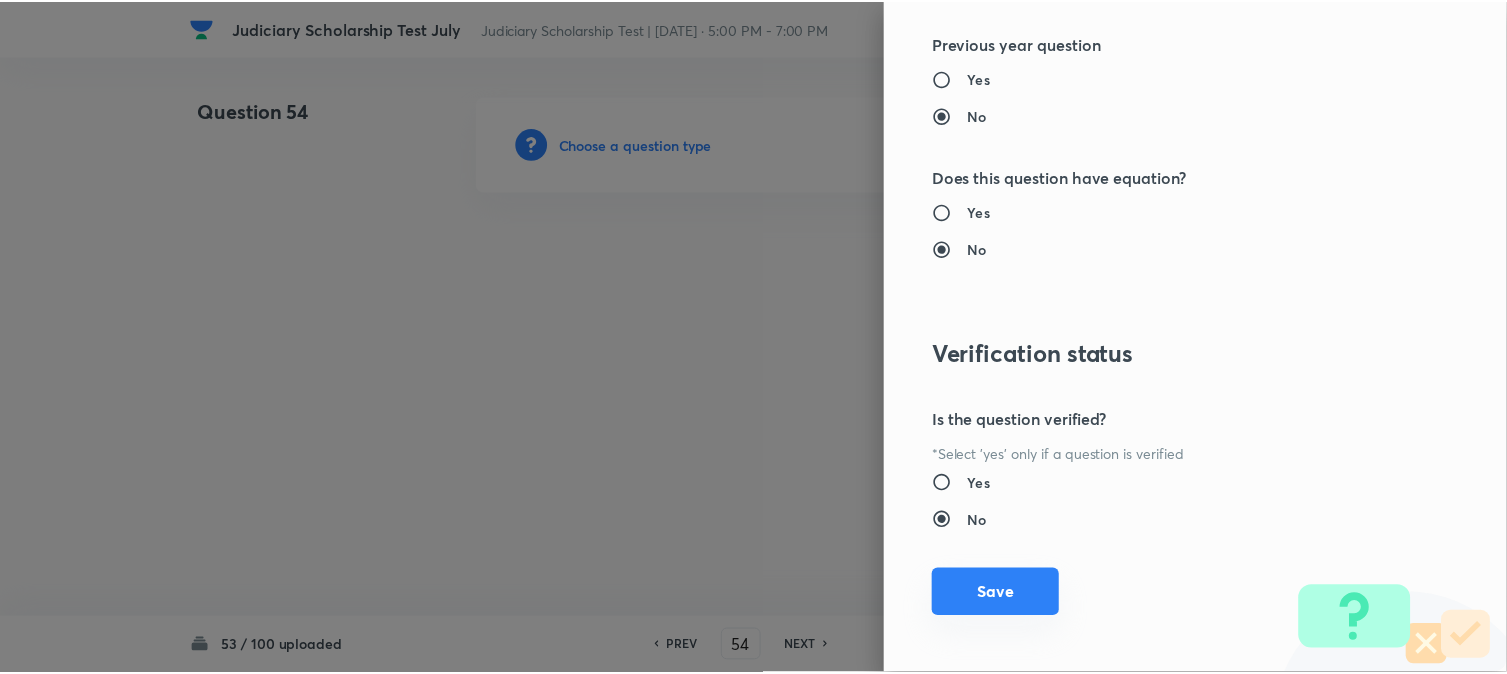 scroll, scrollTop: 2052, scrollLeft: 0, axis: vertical 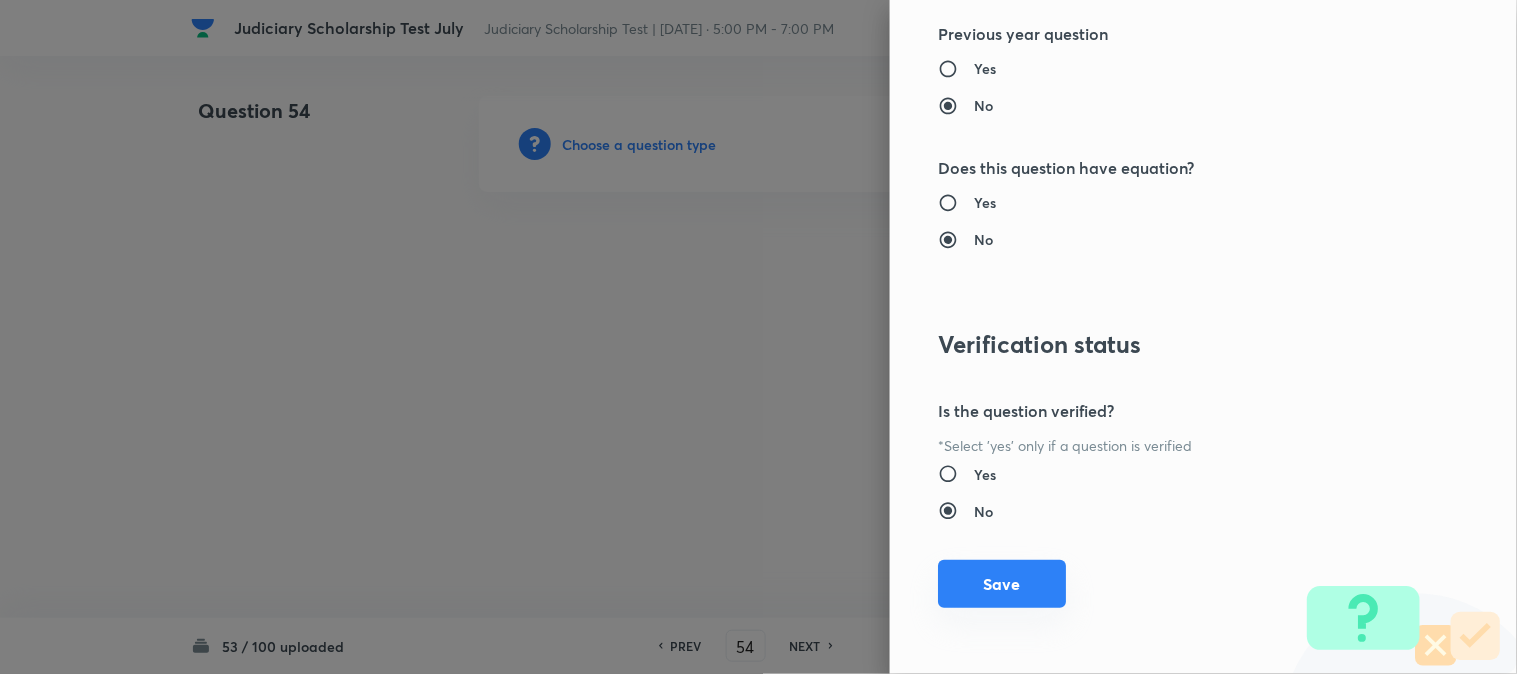 click on "Save" at bounding box center [1002, 584] 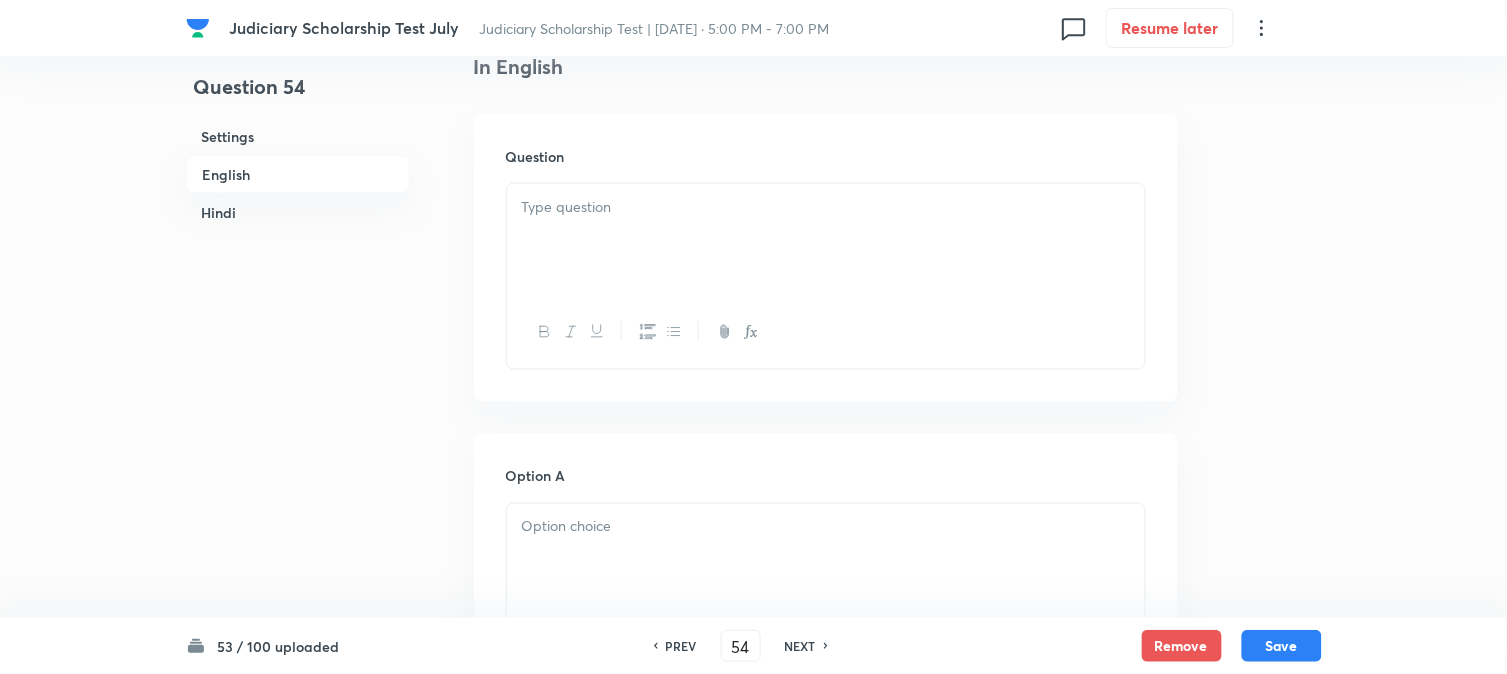 scroll, scrollTop: 590, scrollLeft: 0, axis: vertical 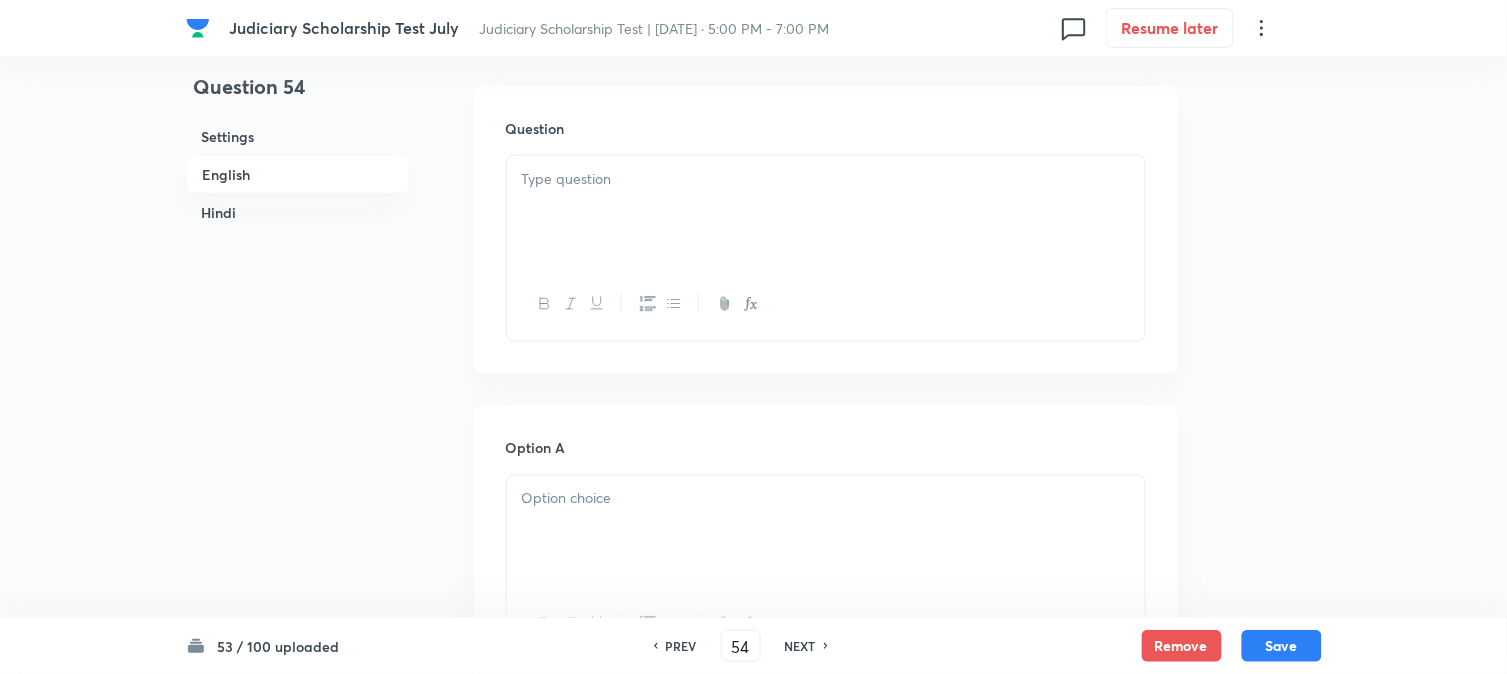 click at bounding box center [826, 212] 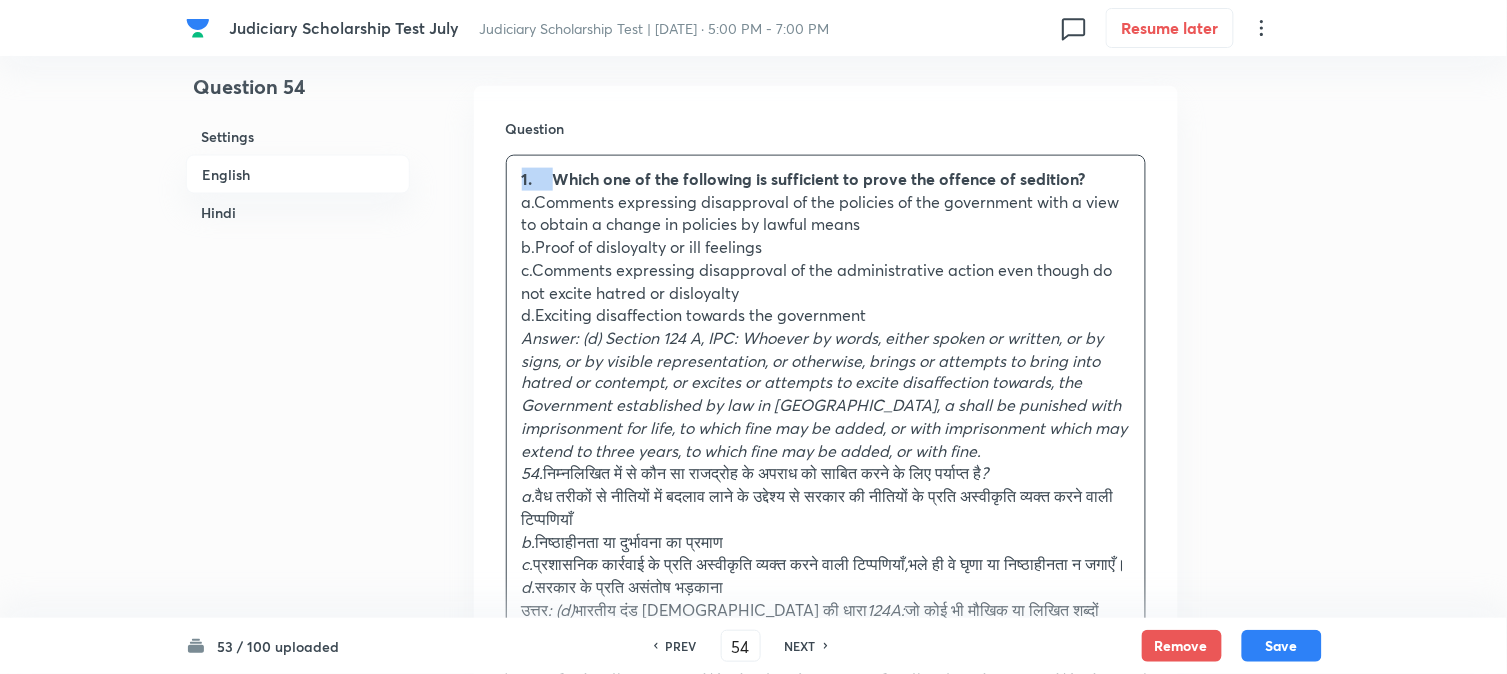 drag, startPoint x: 552, startPoint y: 170, endPoint x: 502, endPoint y: 152, distance: 53.14132 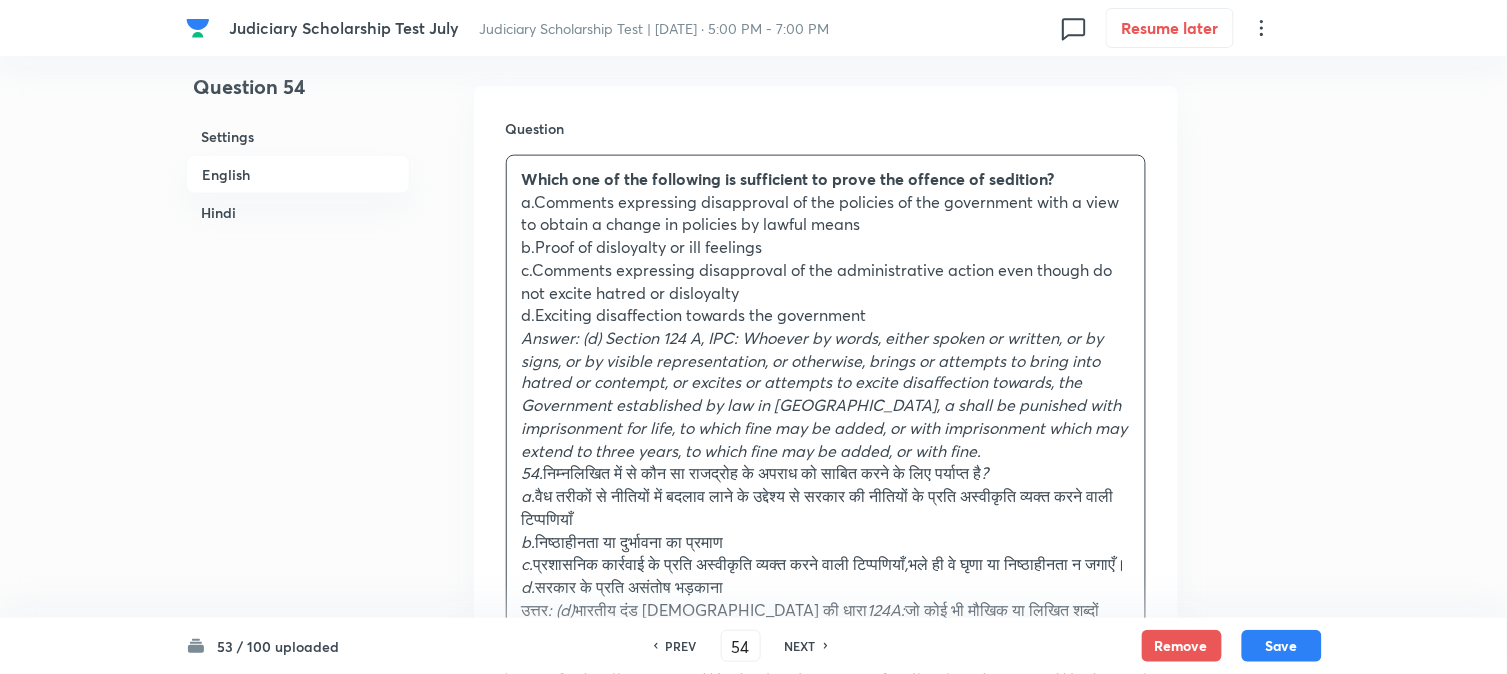 click on "Which one of the following is sufficient to prove the offence of sedition?                                                                                                                                              a.Comments expressing disapproval of the policies of the government with a view to obtain a change in policies by lawful means b.Proof of disloyalty or ill feelings c.Comments expressing disapproval of the administrative action even though do not excite hatred or disloyalty d.Exciting disaffection towards the government 54.  निम्नलिखित   में   से   कौन   सा   राजद्रोह   के   अपराध   को   साबित   करने   के   लिए   पर्याप्त   है ? a.  वैध   तरीकों   से   नीतियों   में   बदलाव   लाने" at bounding box center [826, 452] 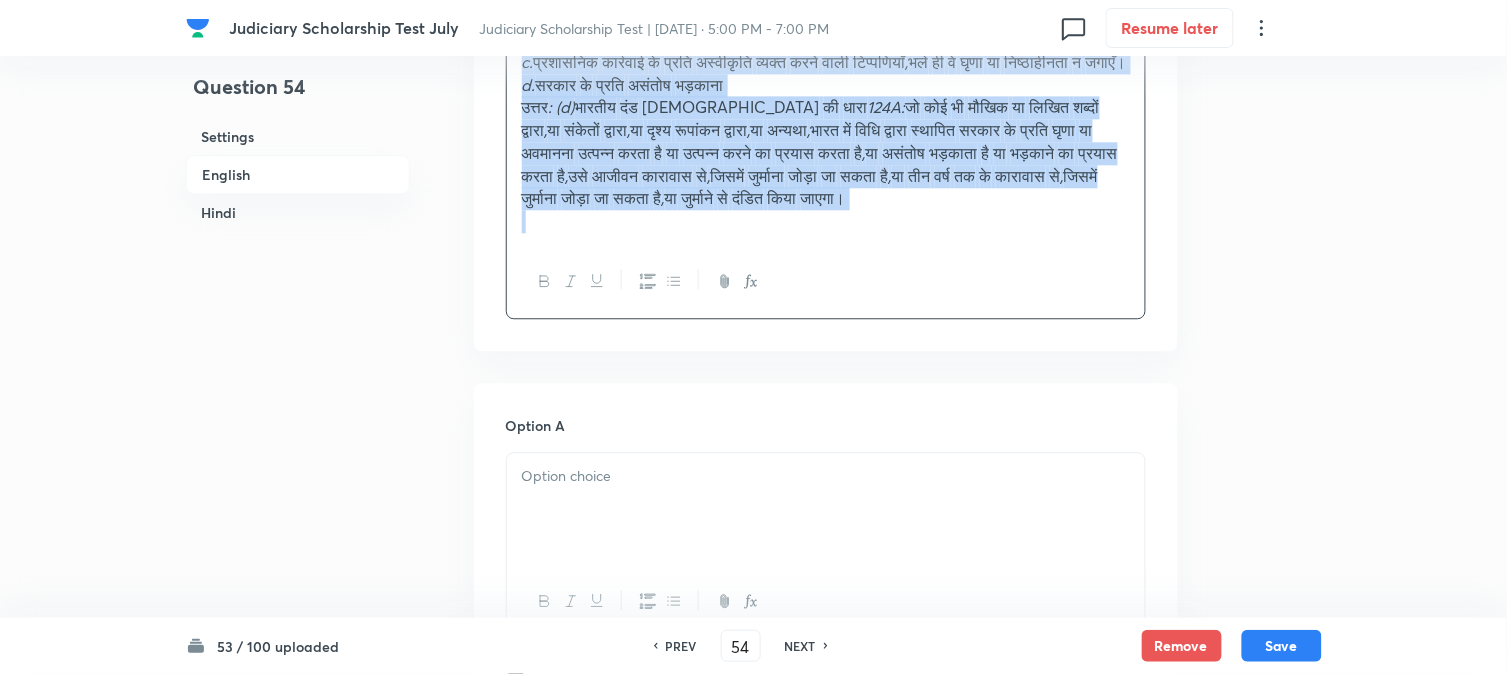 drag, startPoint x: 552, startPoint y: 487, endPoint x: 1338, endPoint y: 430, distance: 788.0641 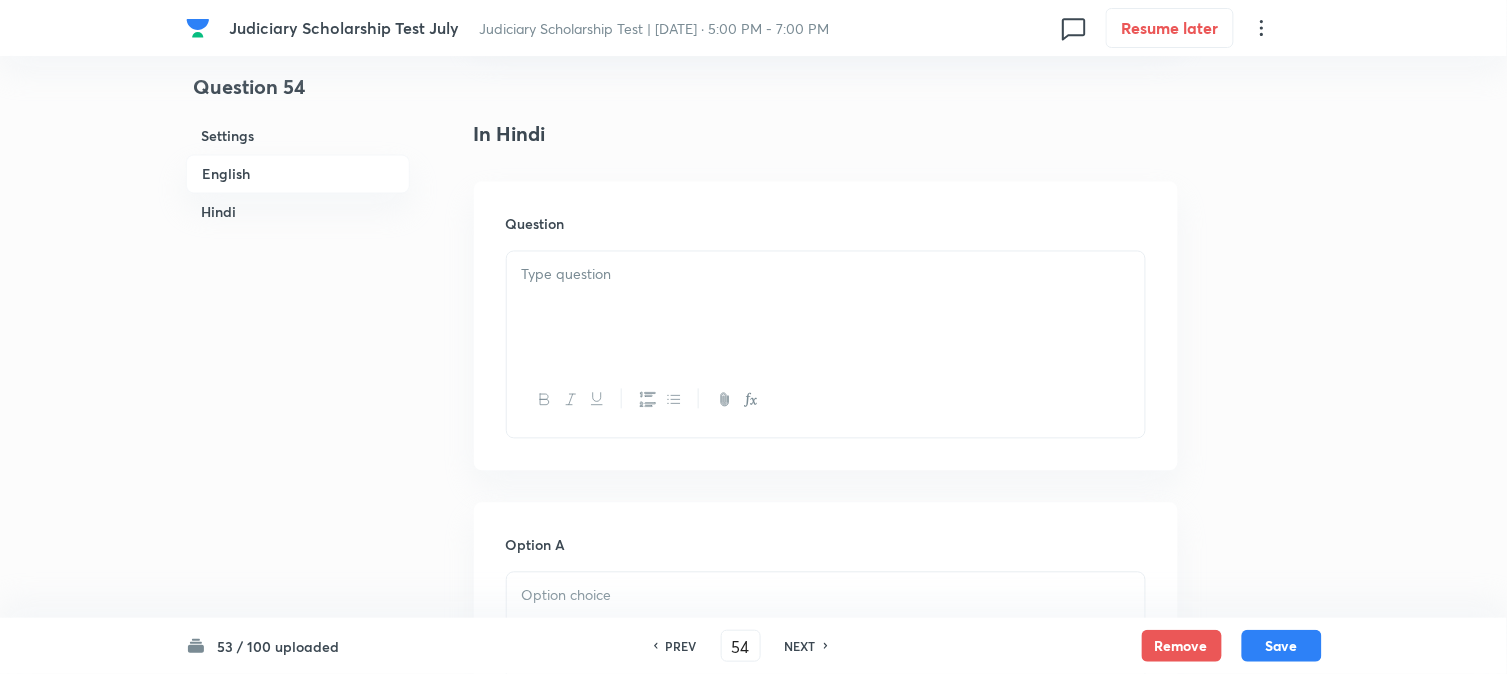 scroll, scrollTop: 2783, scrollLeft: 0, axis: vertical 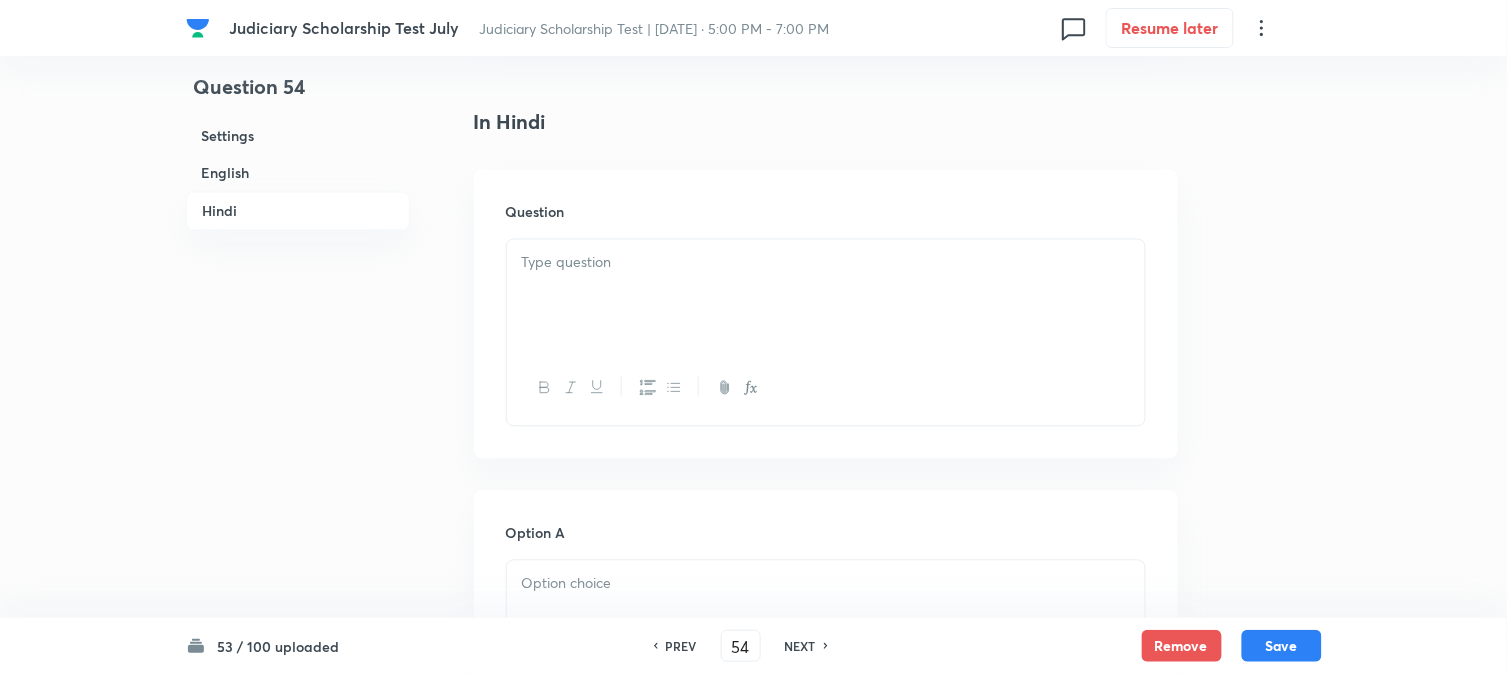 click at bounding box center (826, 296) 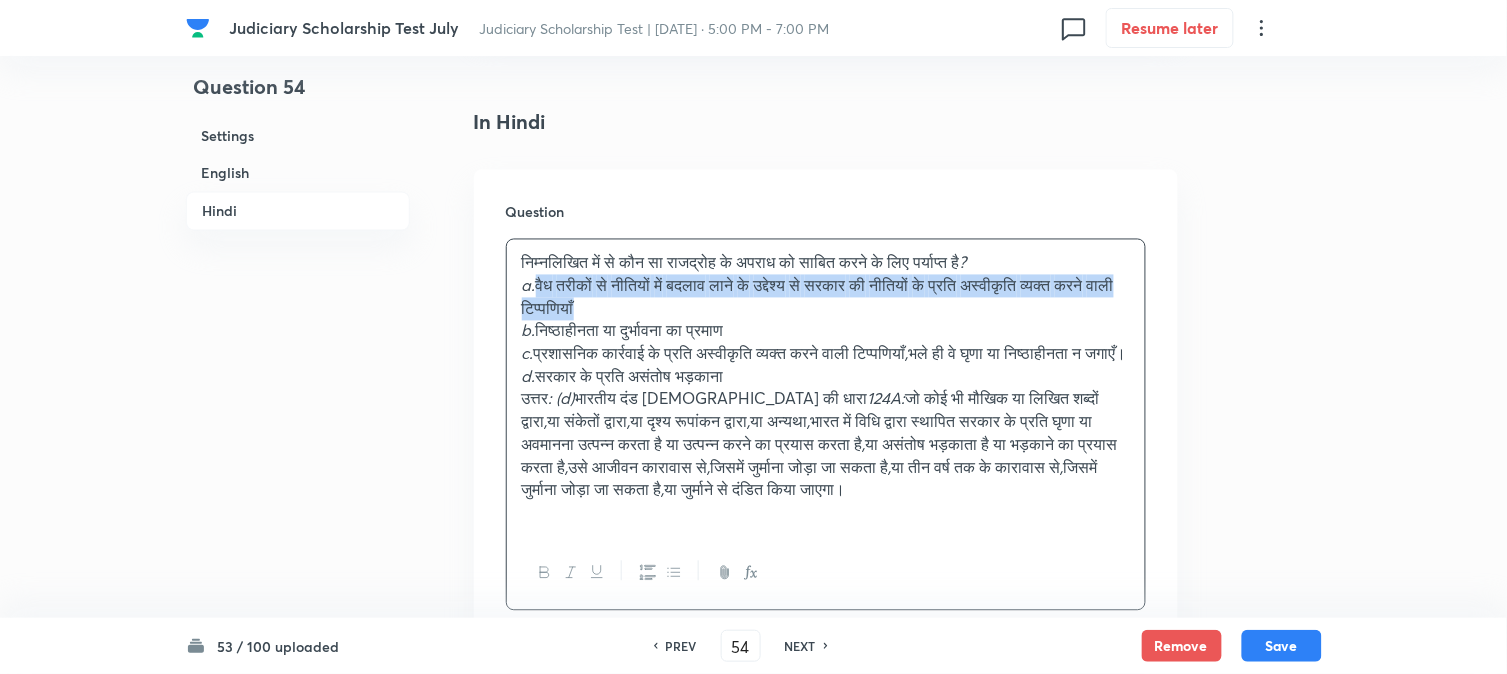 drag, startPoint x: 544, startPoint y: 283, endPoint x: 683, endPoint y: 304, distance: 140.57738 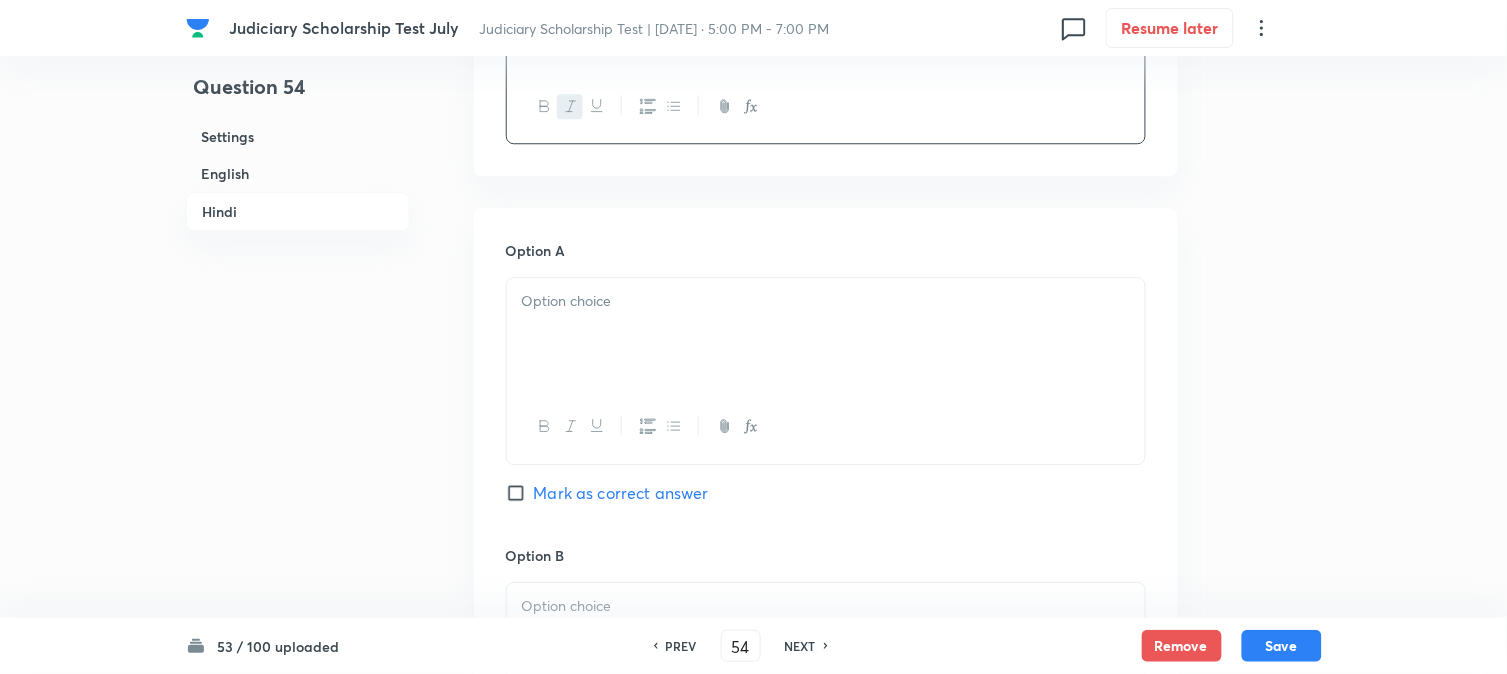 click at bounding box center [826, 334] 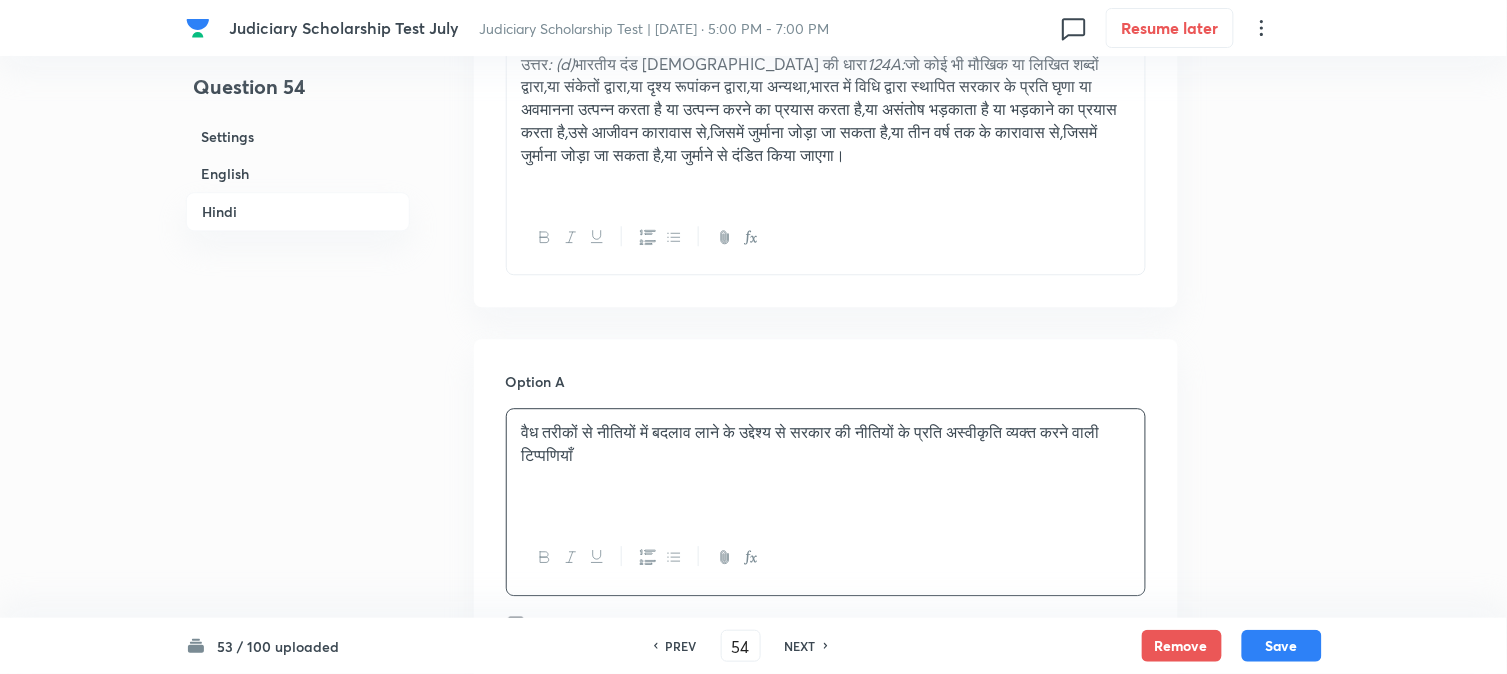 scroll, scrollTop: 2894, scrollLeft: 0, axis: vertical 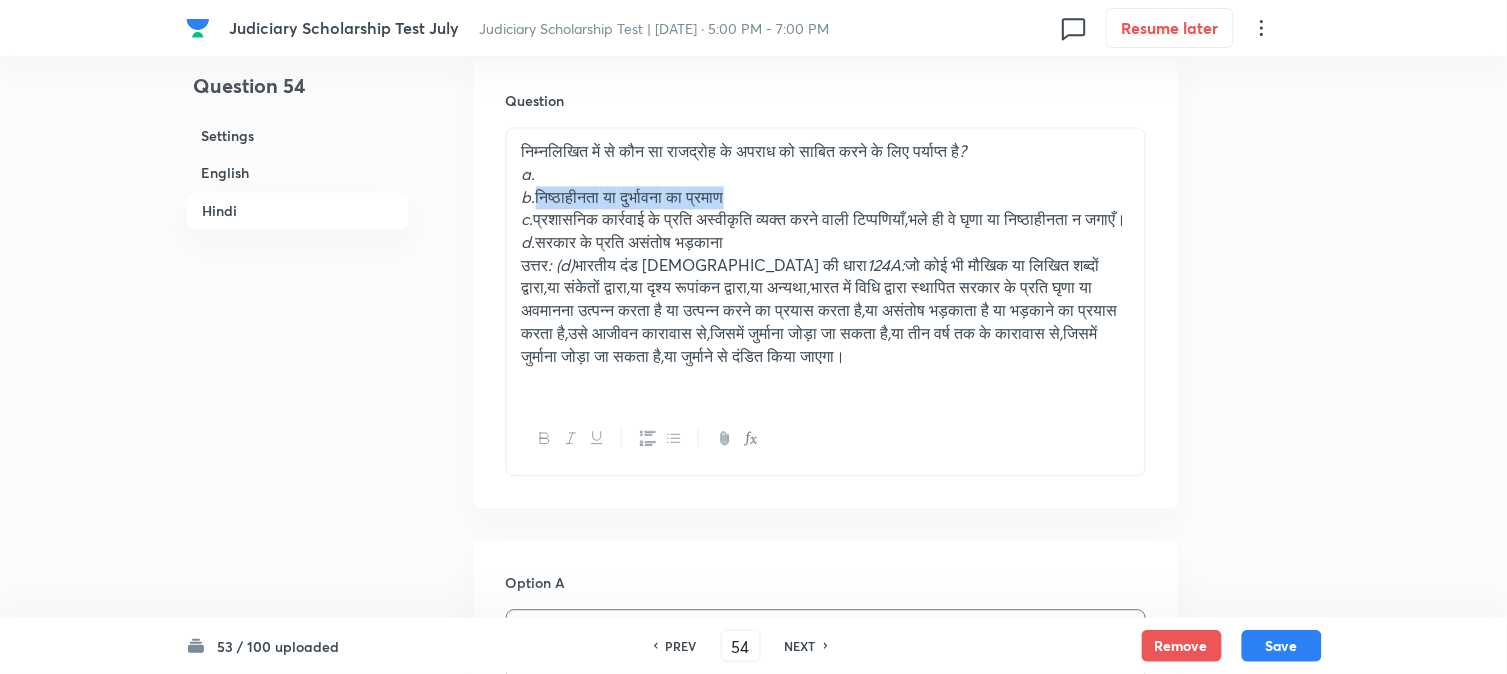 drag, startPoint x: 541, startPoint y: 192, endPoint x: 771, endPoint y: 197, distance: 230.05434 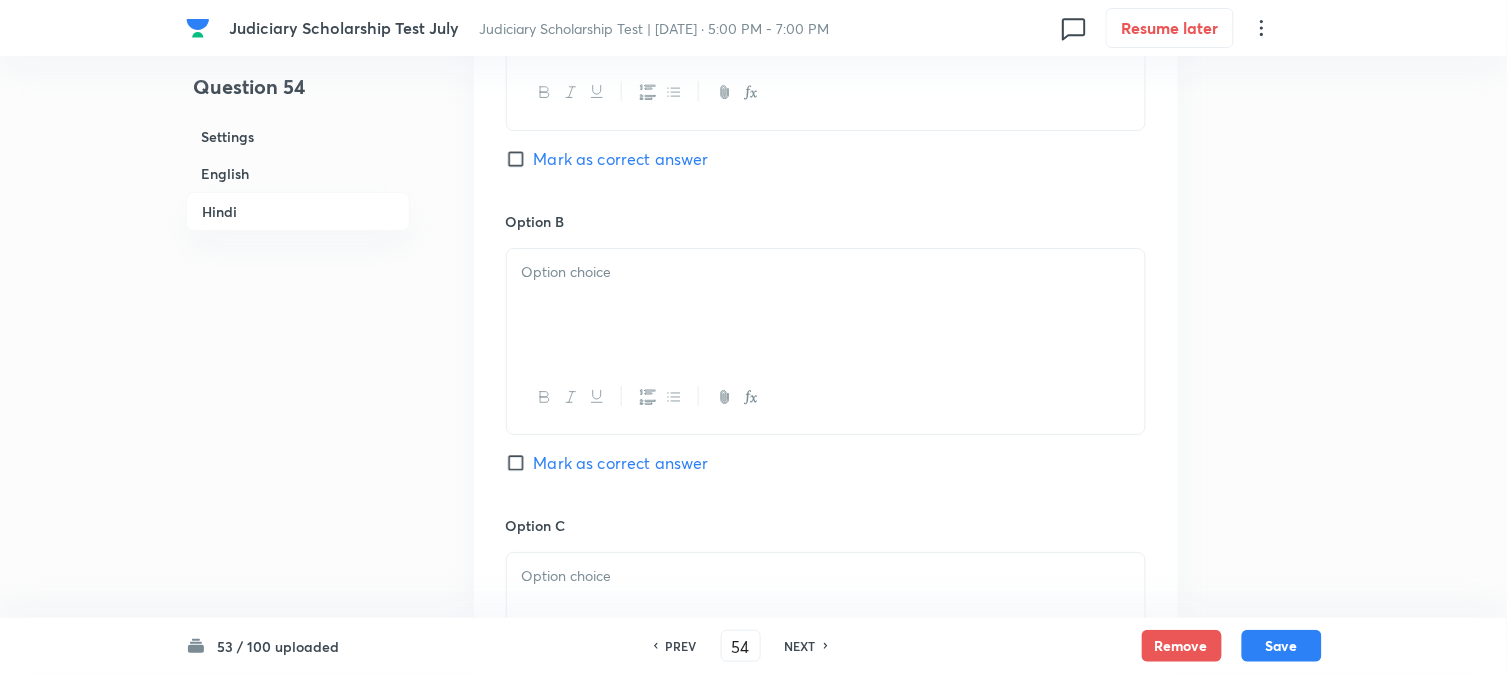 click at bounding box center (826, 305) 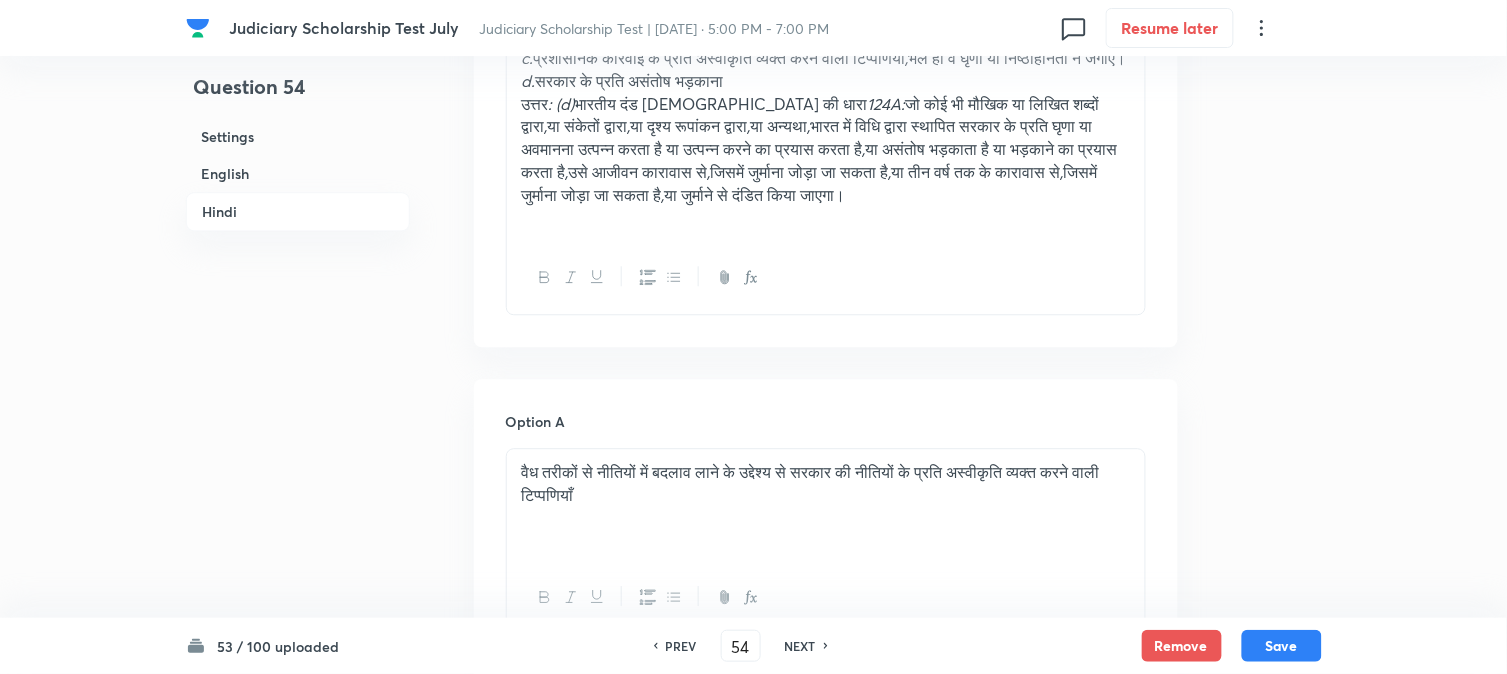 scroll, scrollTop: 3005, scrollLeft: 0, axis: vertical 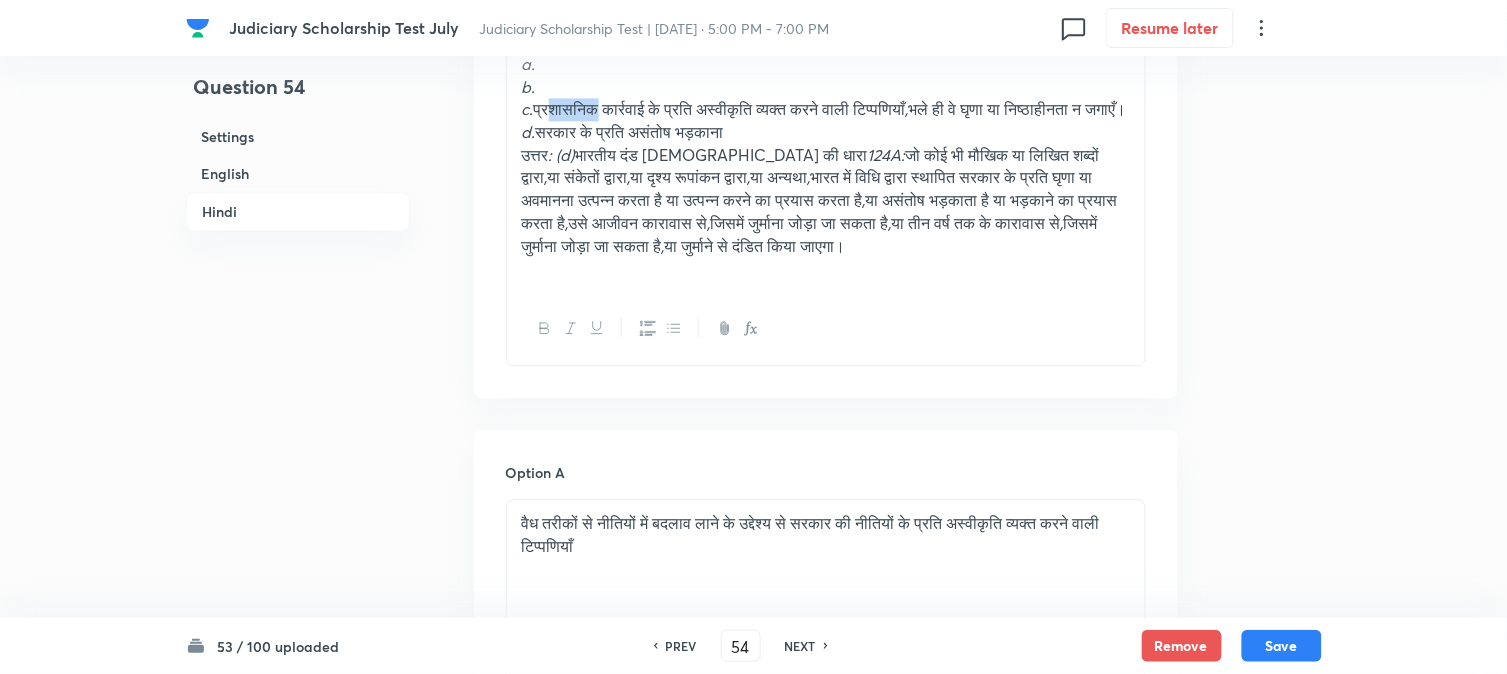 drag, startPoint x: 544, startPoint y: 111, endPoint x: 600, endPoint y: 123, distance: 57.271286 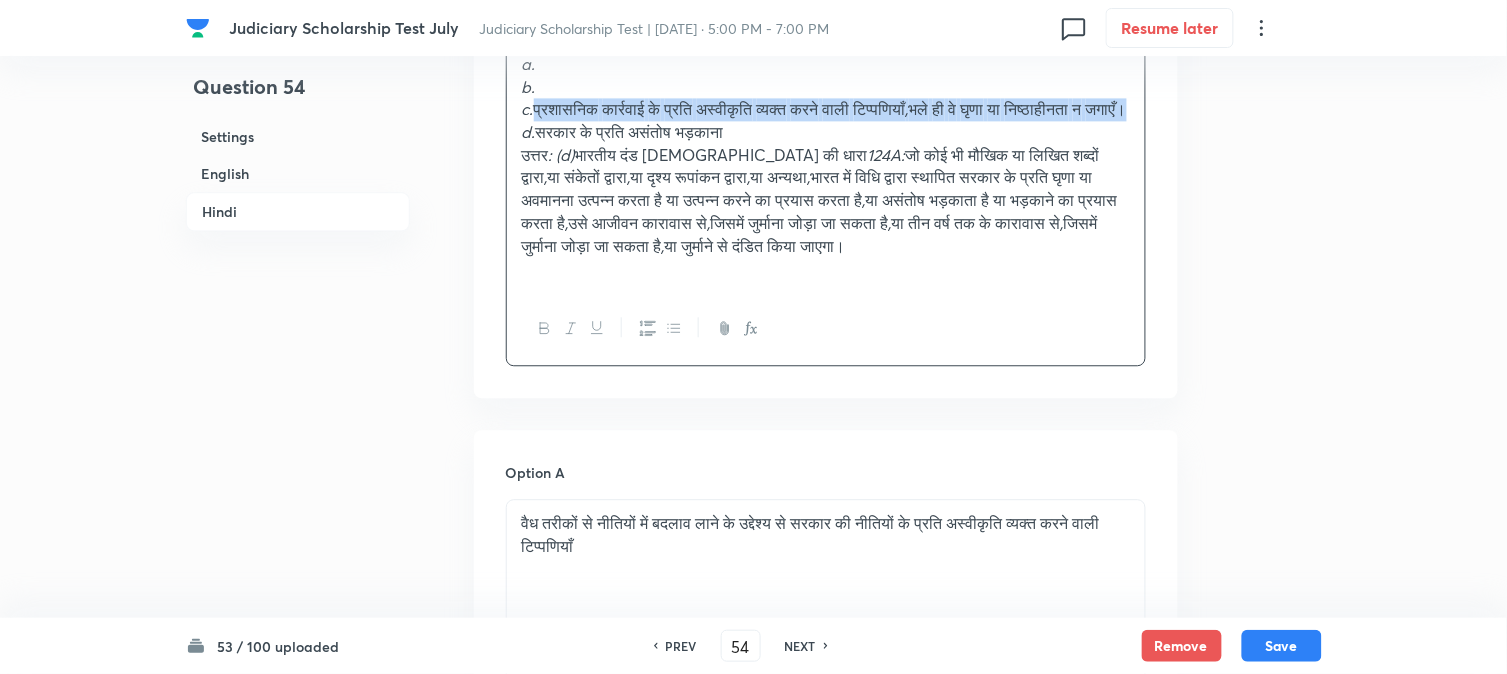 drag, startPoint x: 541, startPoint y: 107, endPoint x: 626, endPoint y: 130, distance: 88.0568 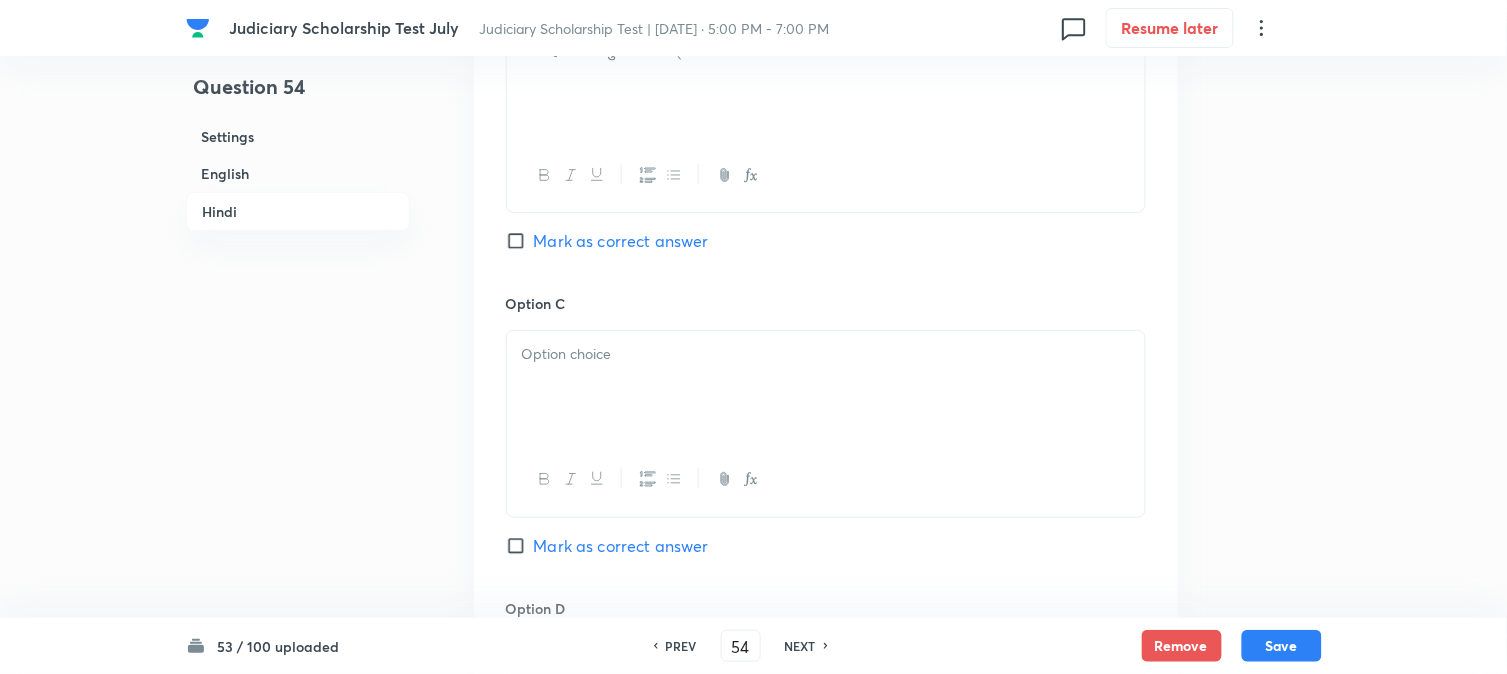 click at bounding box center (826, 387) 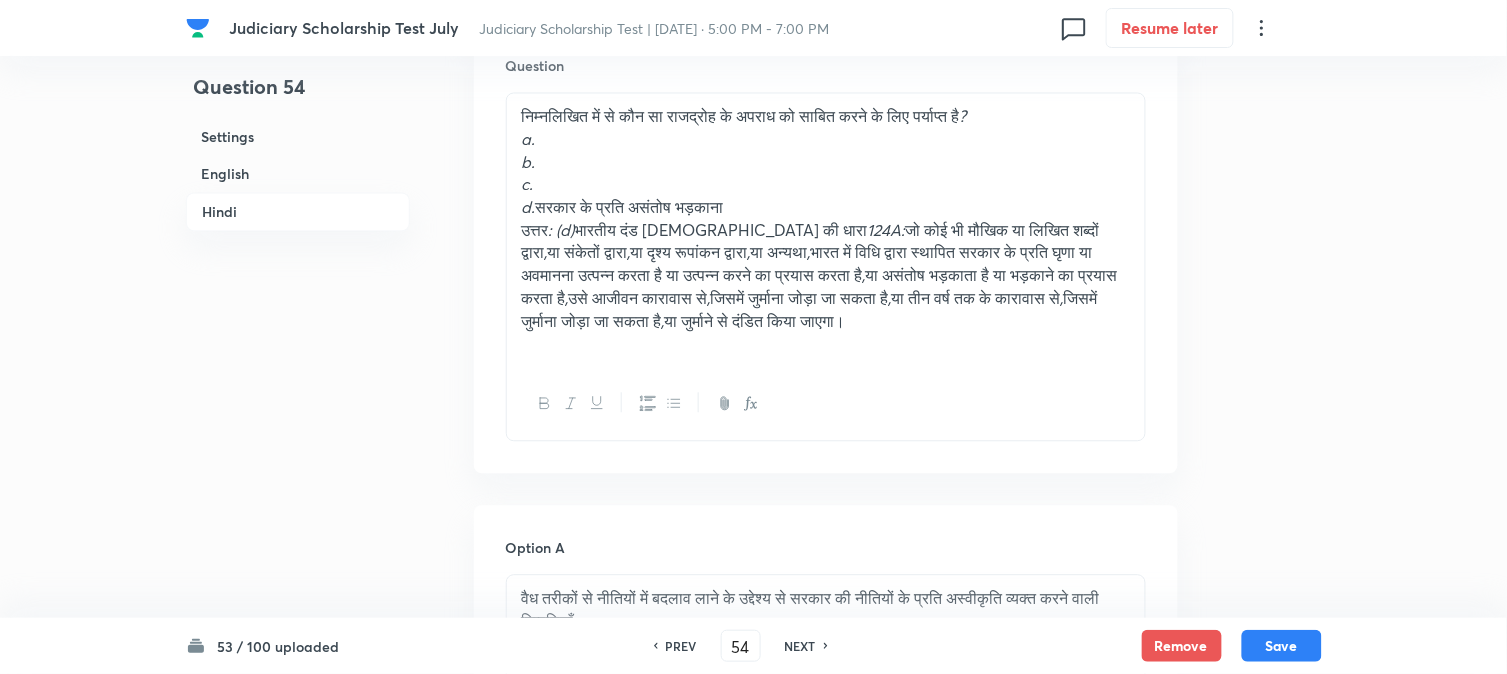 scroll, scrollTop: 2894, scrollLeft: 0, axis: vertical 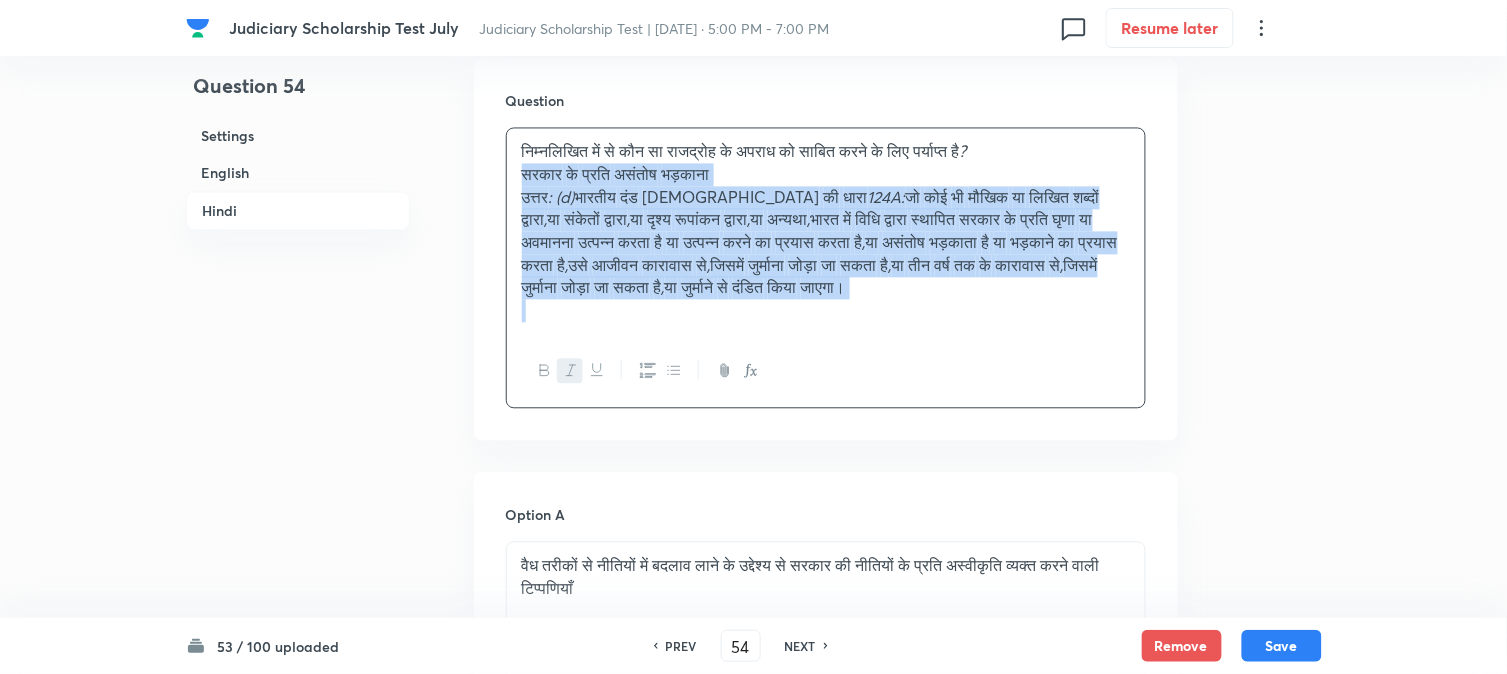 drag, startPoint x: 536, startPoint y: 244, endPoint x: 1275, endPoint y: 387, distance: 752.70844 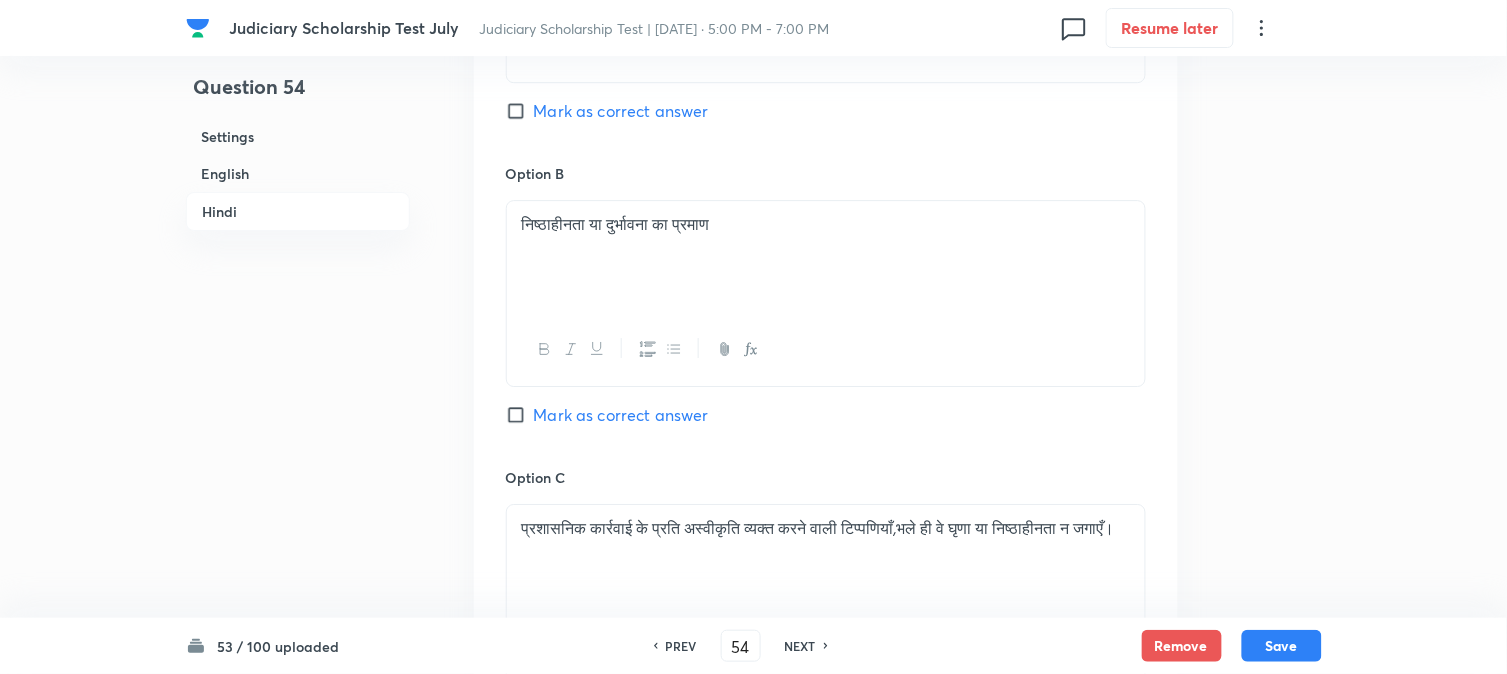 scroll, scrollTop: 4116, scrollLeft: 0, axis: vertical 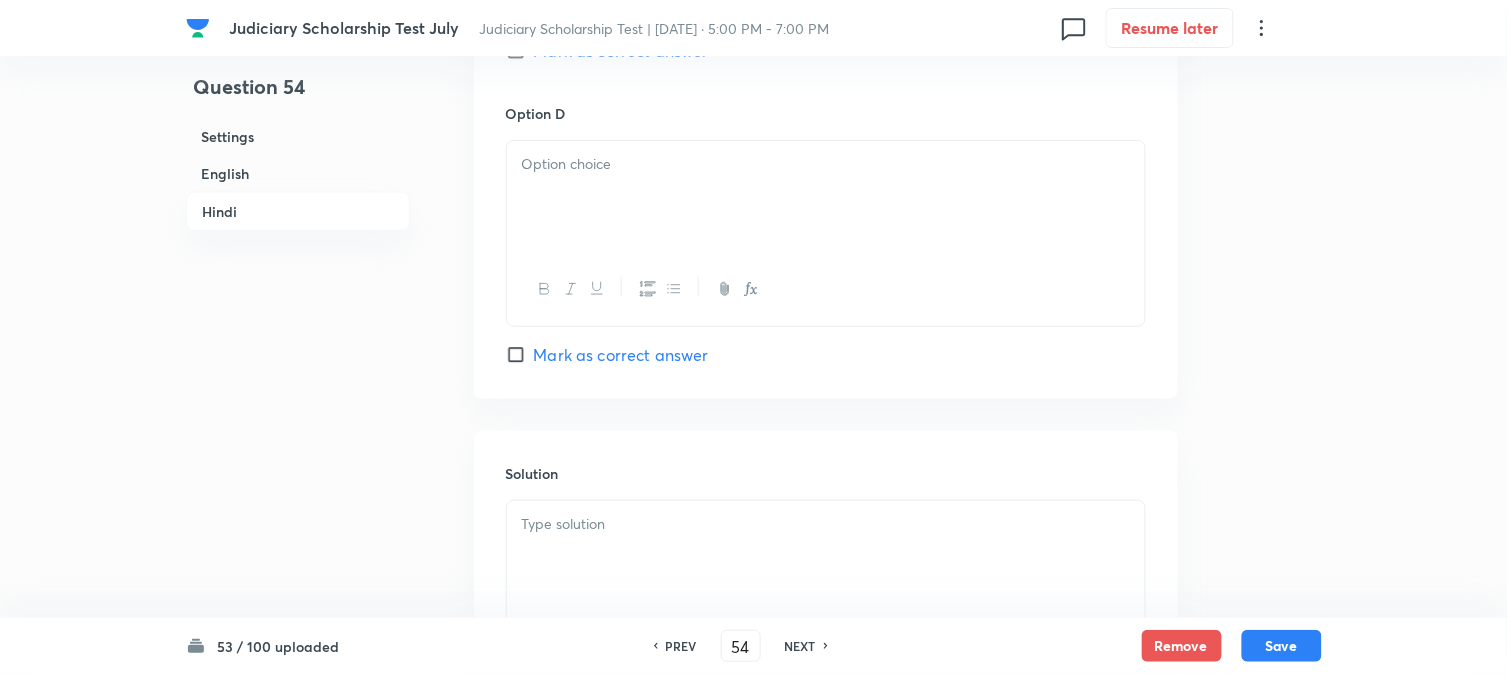 click at bounding box center (826, 197) 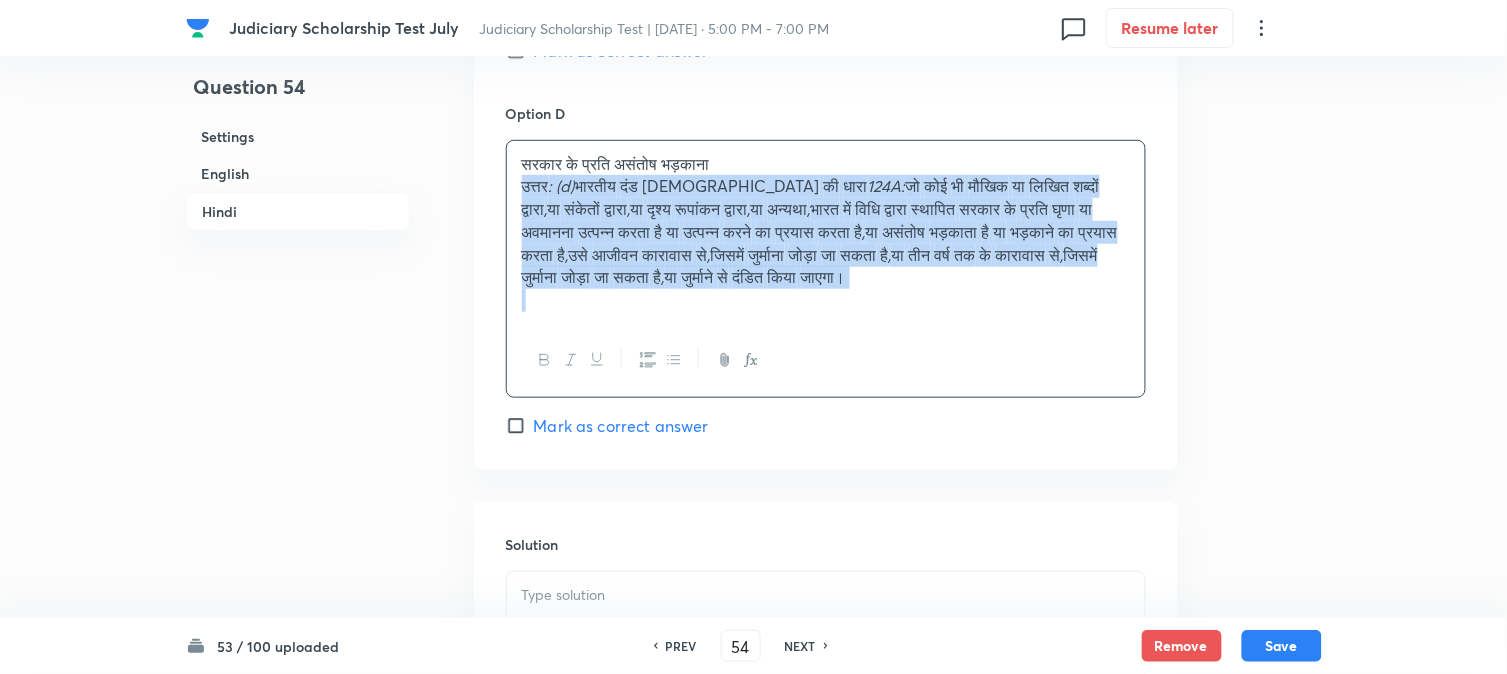 drag, startPoint x: 513, startPoint y: 198, endPoint x: 1178, endPoint y: 363, distance: 685.1642 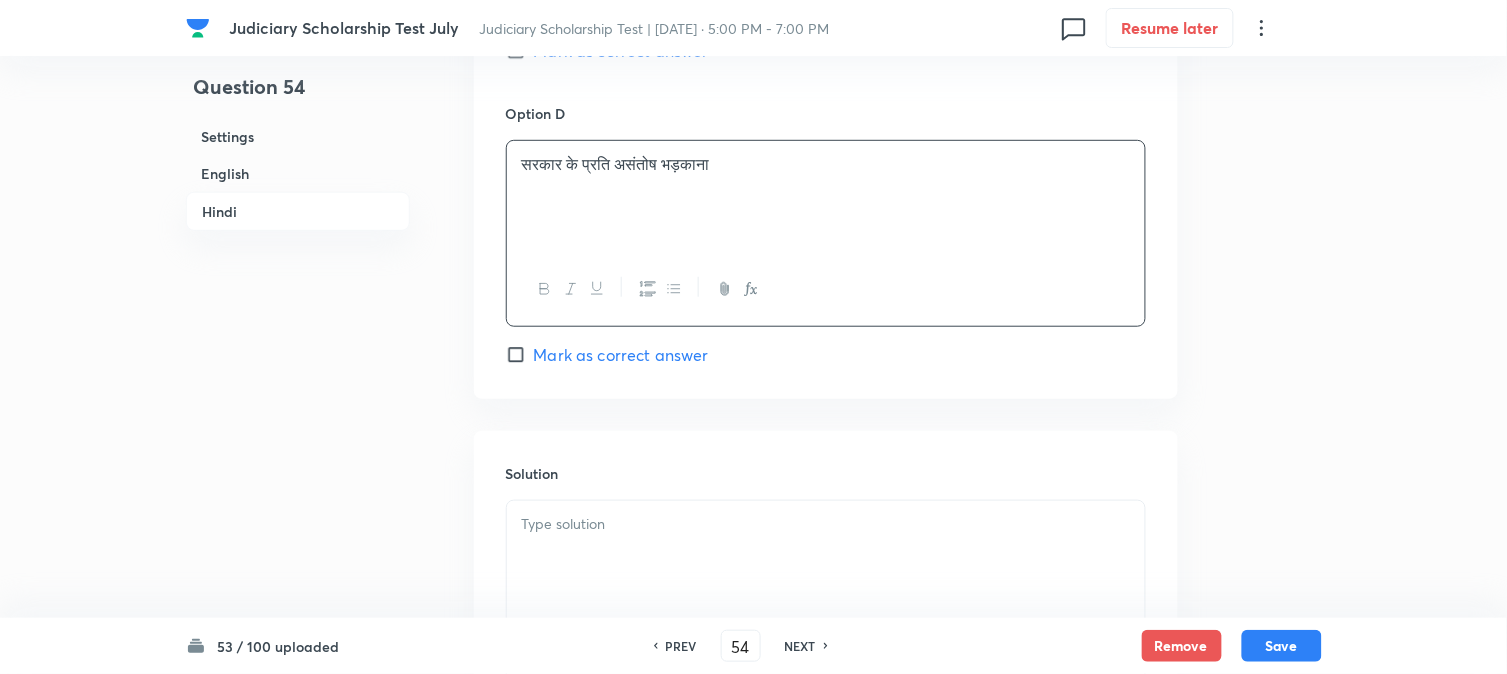 click on "Mark as correct answer" at bounding box center [621, 355] 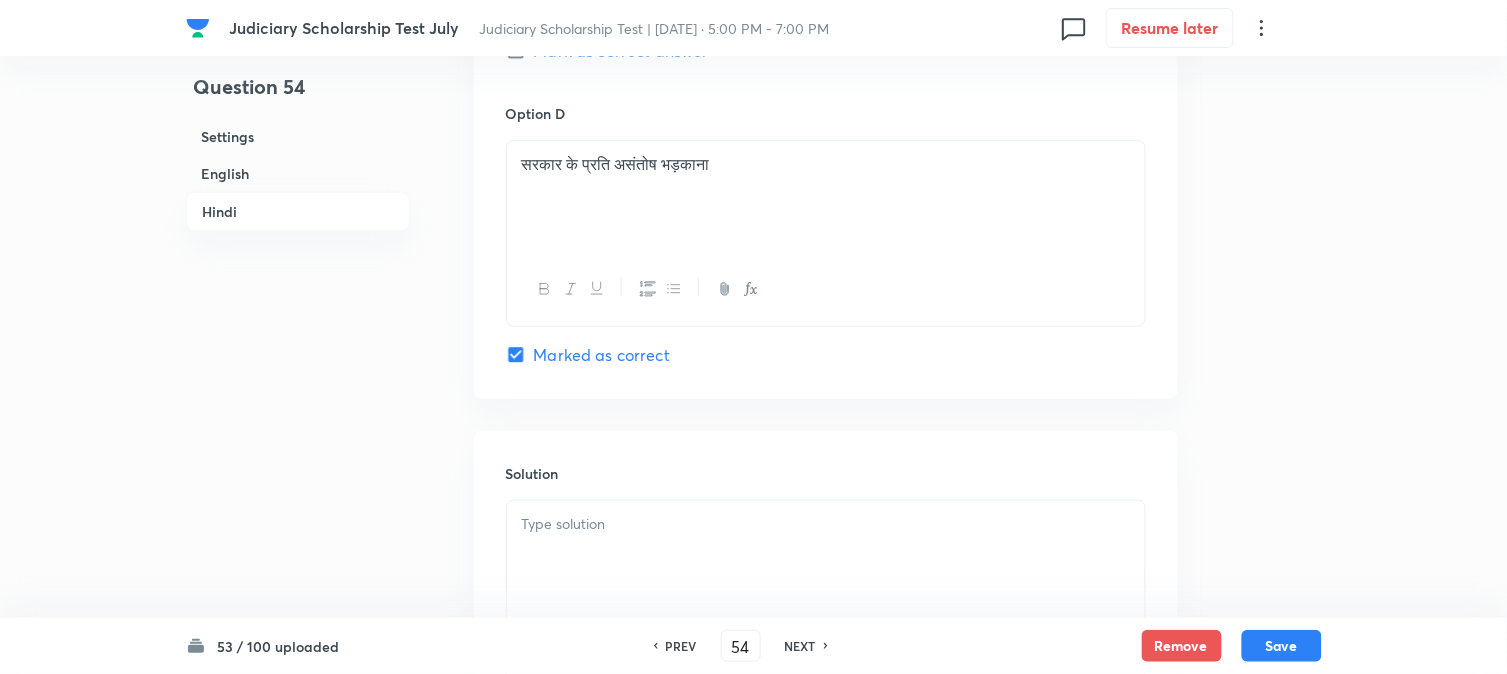 checkbox on "true" 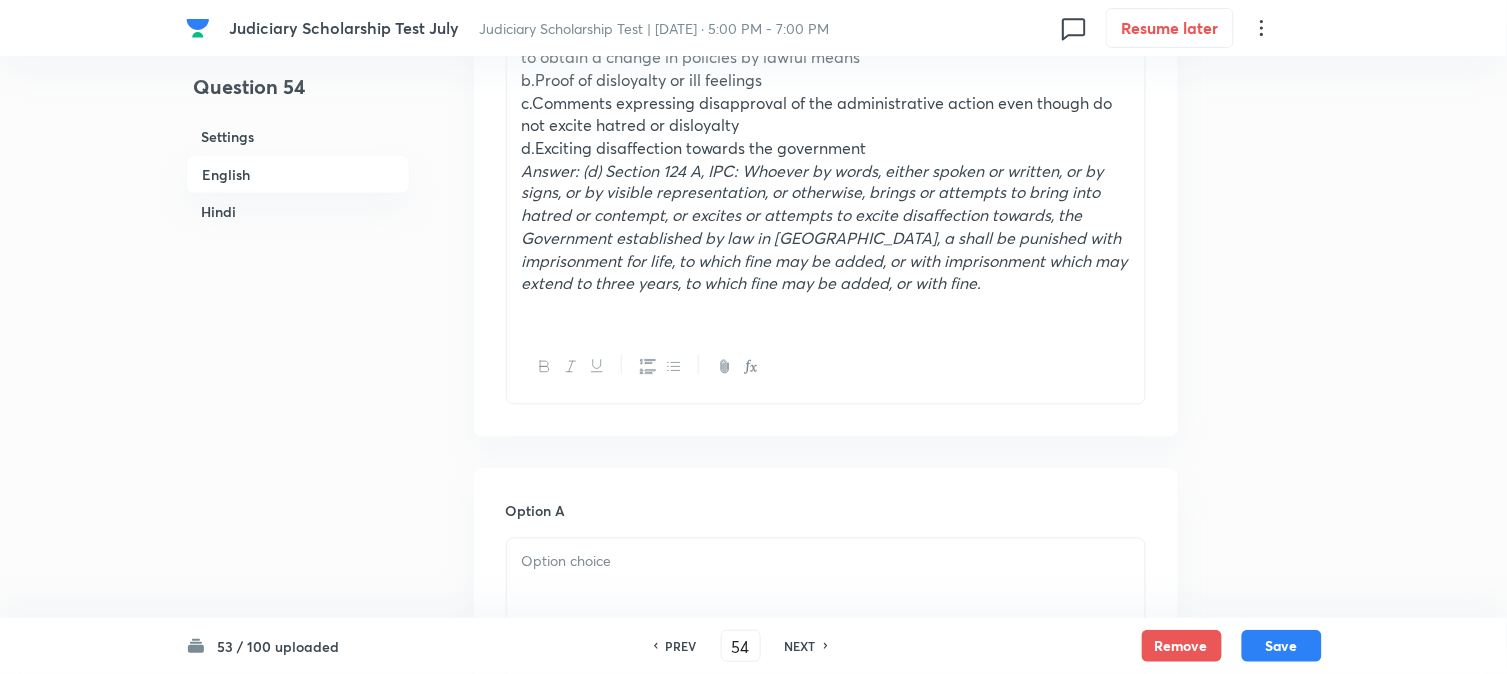 scroll, scrollTop: 672, scrollLeft: 0, axis: vertical 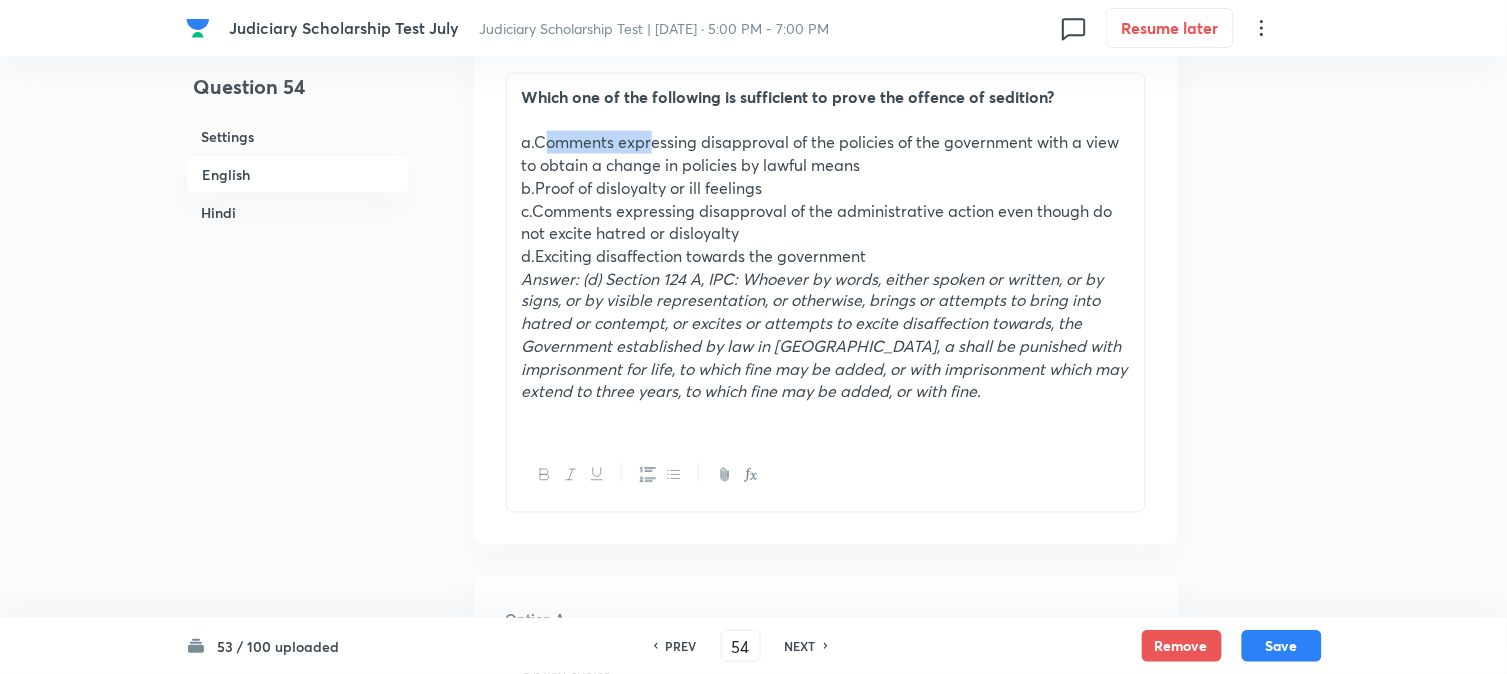 drag, startPoint x: 541, startPoint y: 137, endPoint x: 653, endPoint y: 148, distance: 112.53888 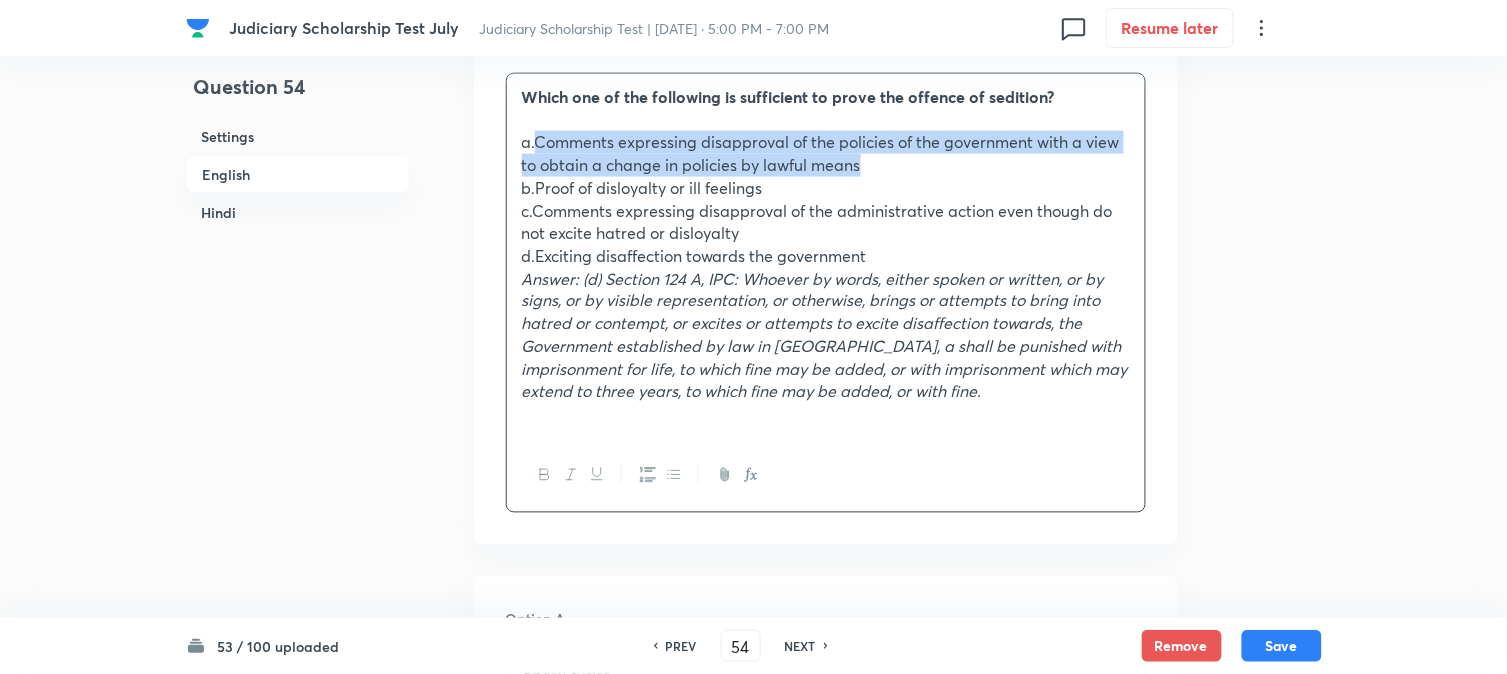drag, startPoint x: 536, startPoint y: 135, endPoint x: 915, endPoint y: 158, distance: 379.69724 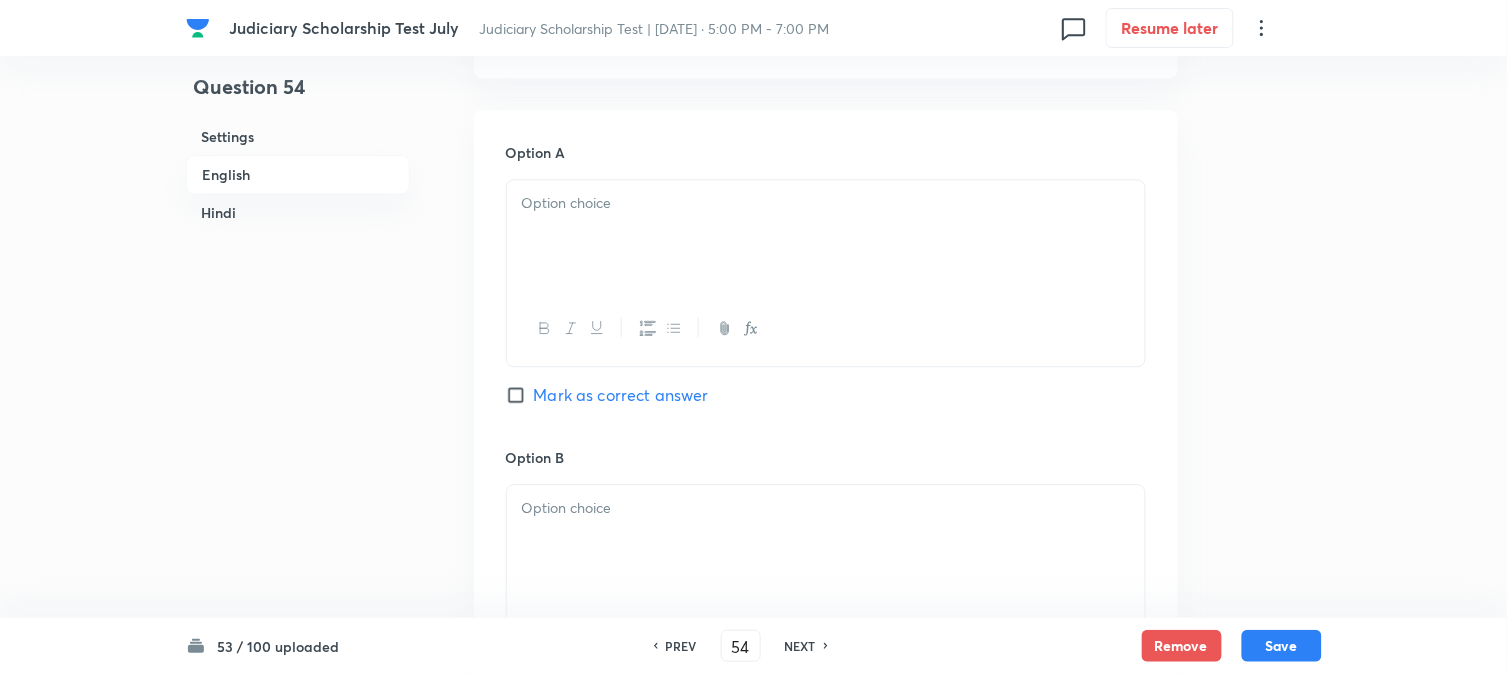 click at bounding box center (826, 236) 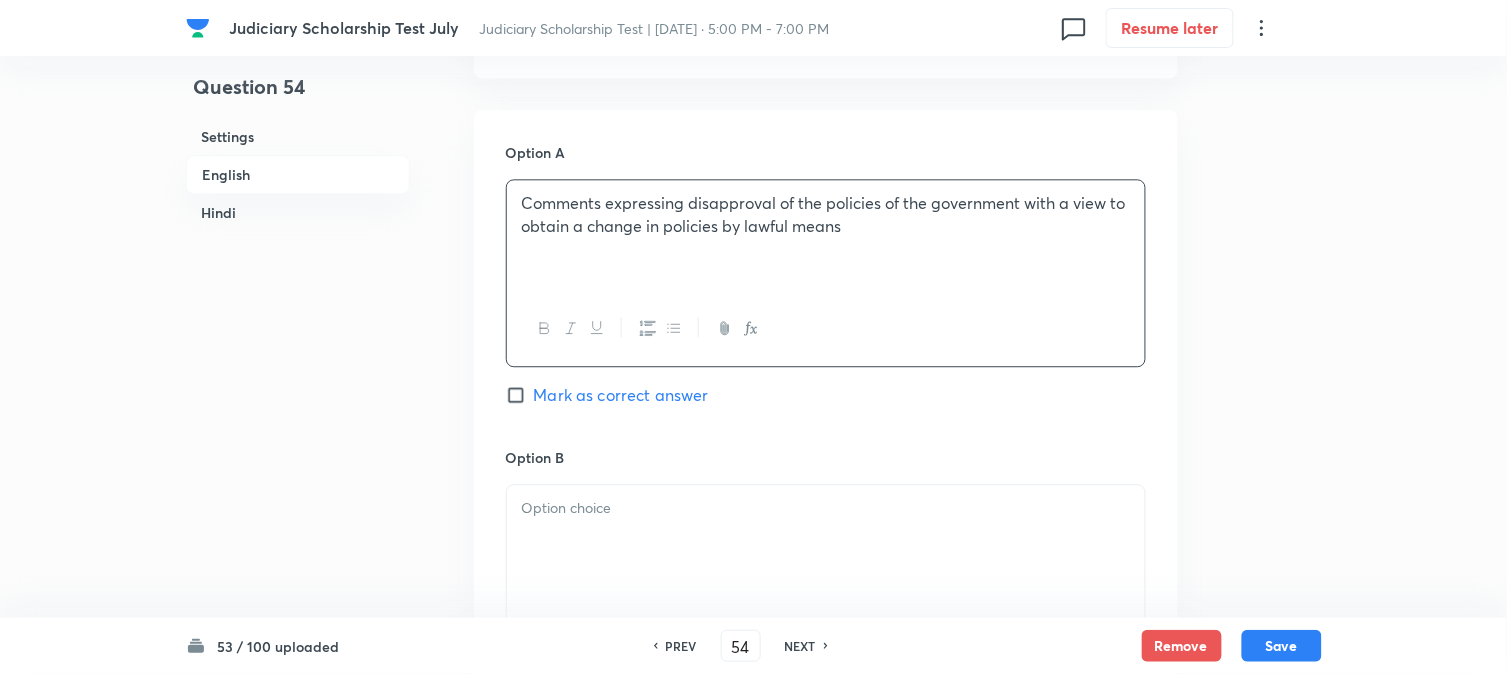 scroll, scrollTop: 672, scrollLeft: 0, axis: vertical 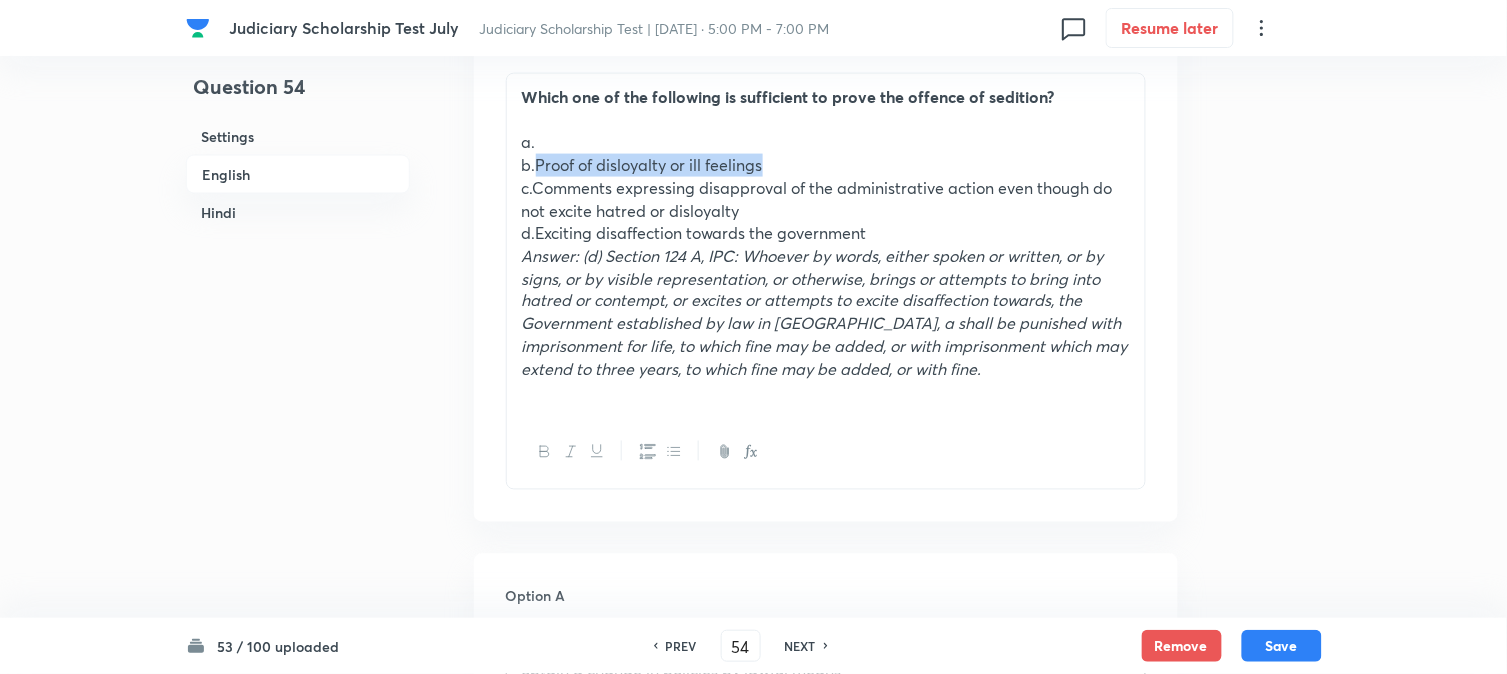 drag, startPoint x: 537, startPoint y: 162, endPoint x: 858, endPoint y: 165, distance: 321.014 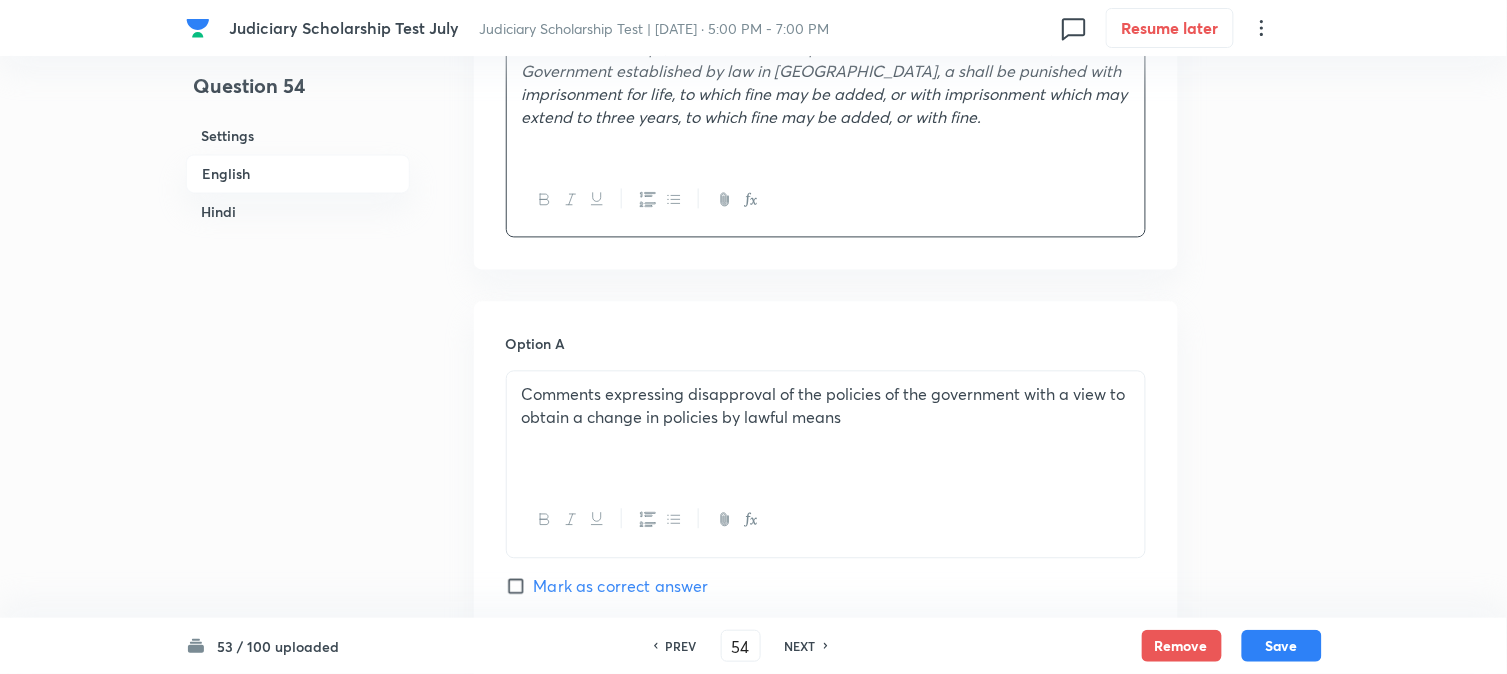 scroll, scrollTop: 1450, scrollLeft: 0, axis: vertical 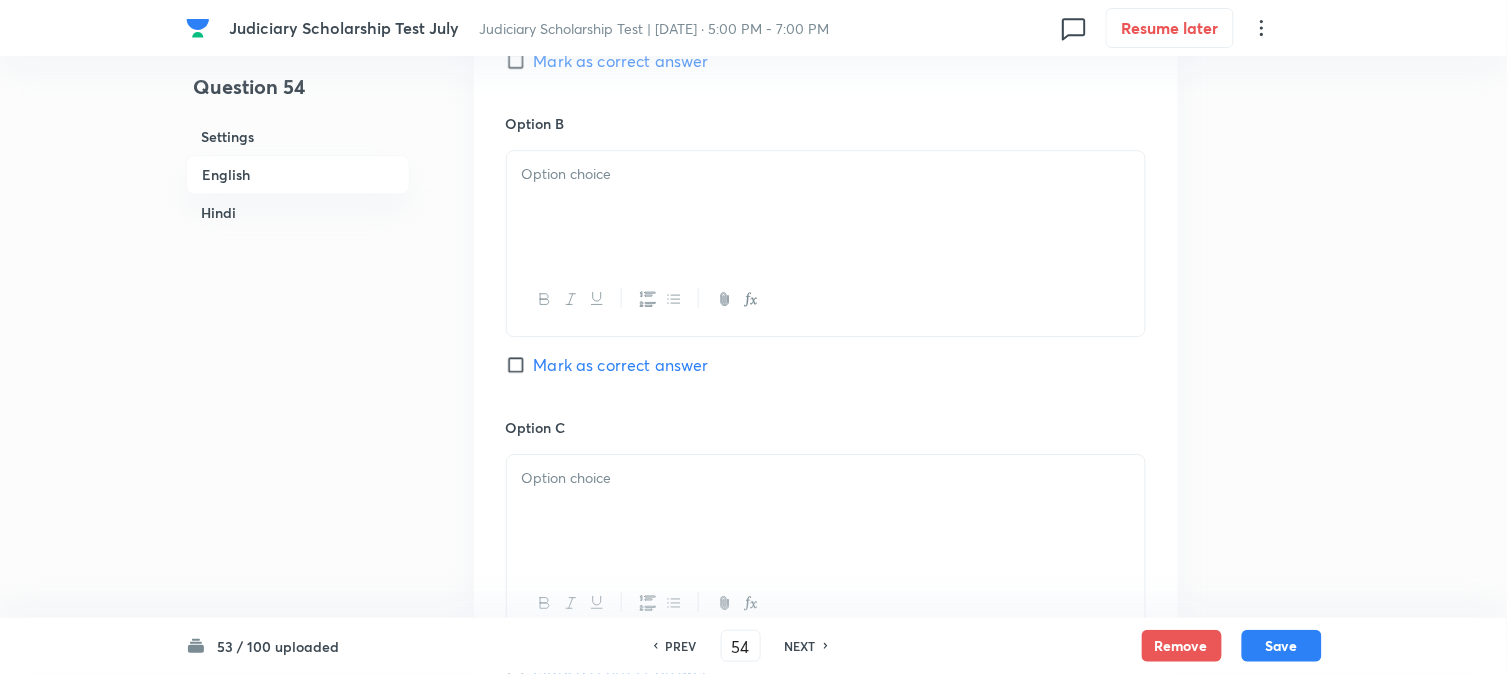 click at bounding box center [826, 299] 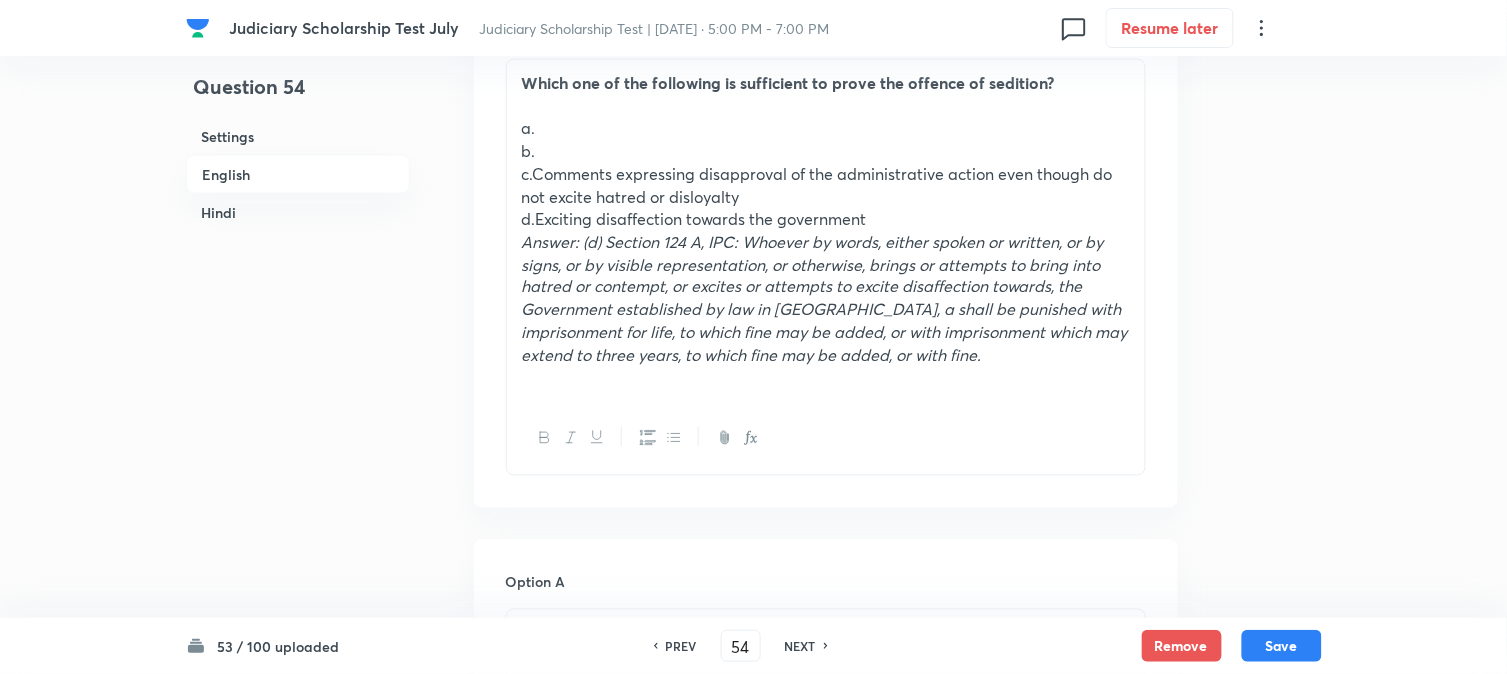 scroll, scrollTop: 672, scrollLeft: 0, axis: vertical 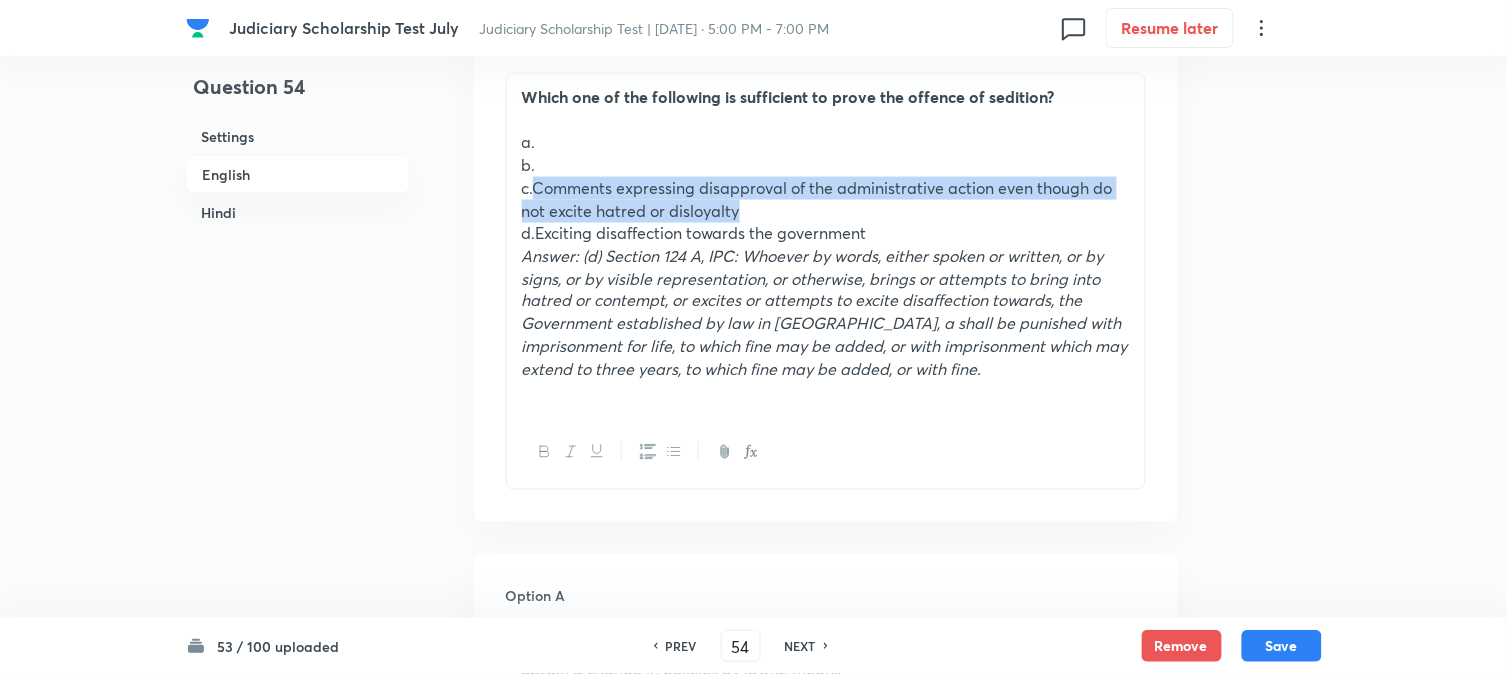 drag, startPoint x: 536, startPoint y: 191, endPoint x: 805, endPoint y: 204, distance: 269.31393 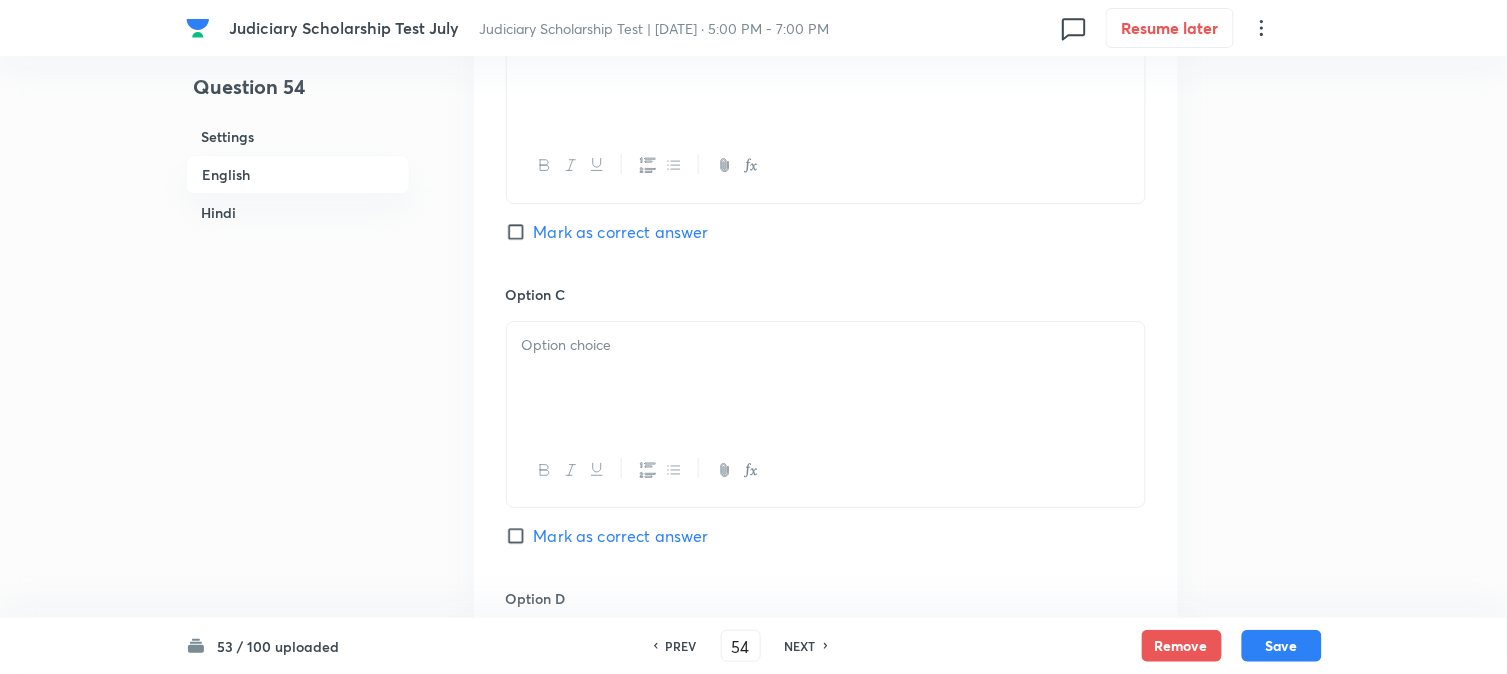 click at bounding box center [826, 345] 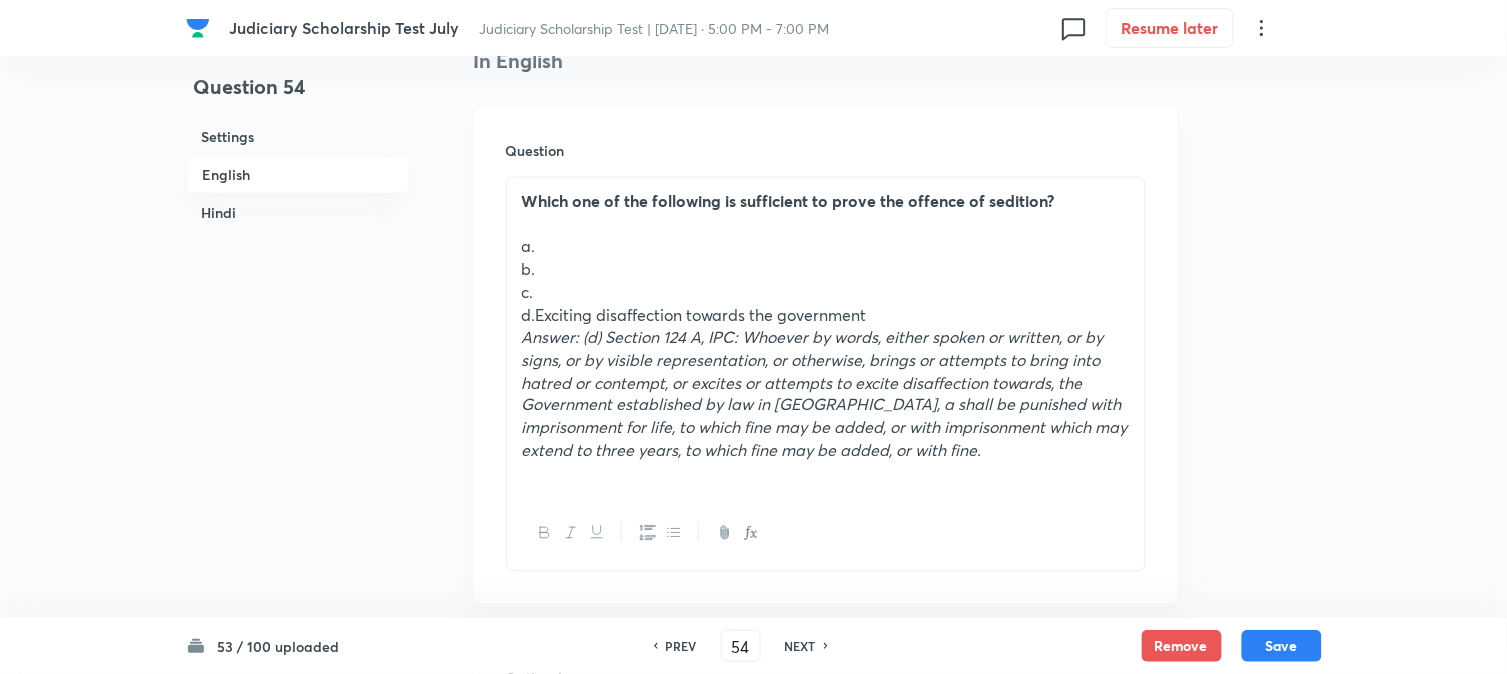 scroll, scrollTop: 561, scrollLeft: 0, axis: vertical 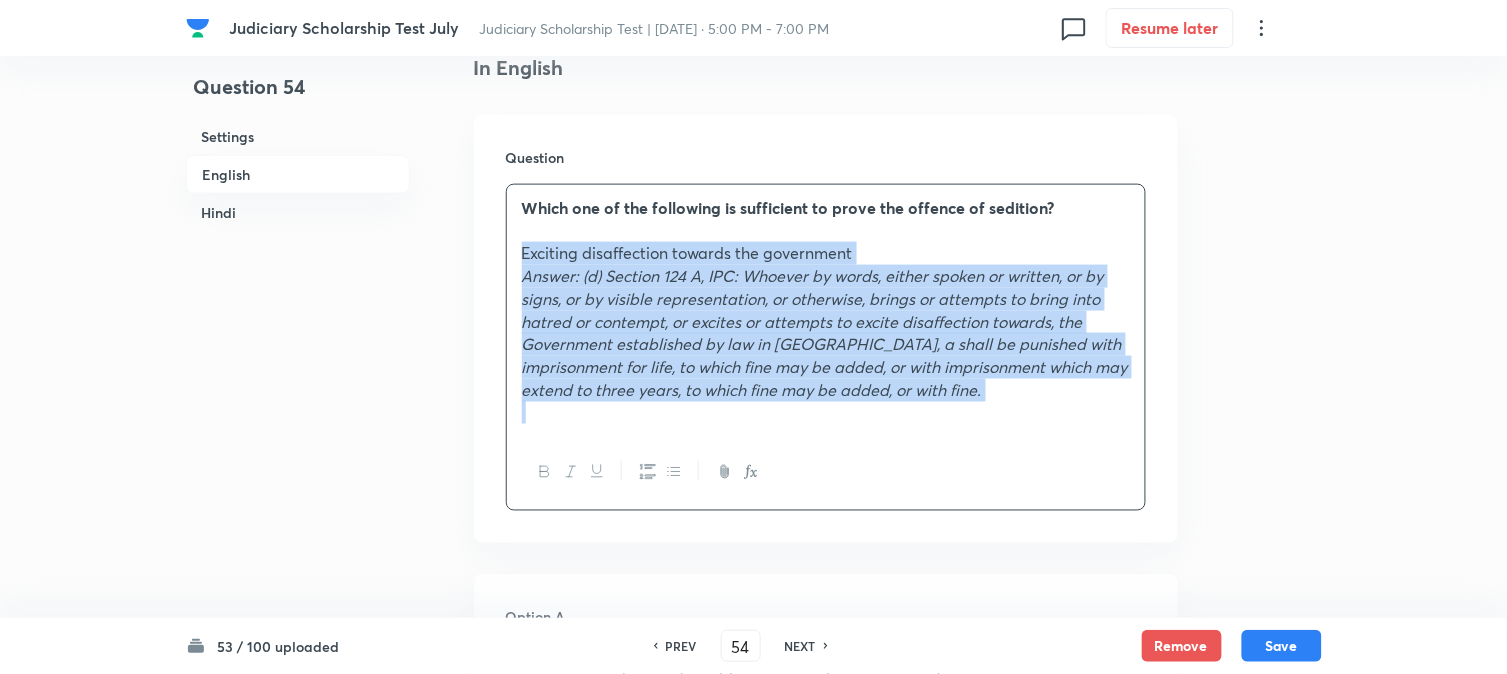 drag, startPoint x: 534, startPoint y: 321, endPoint x: 1171, endPoint y: 467, distance: 653.5174 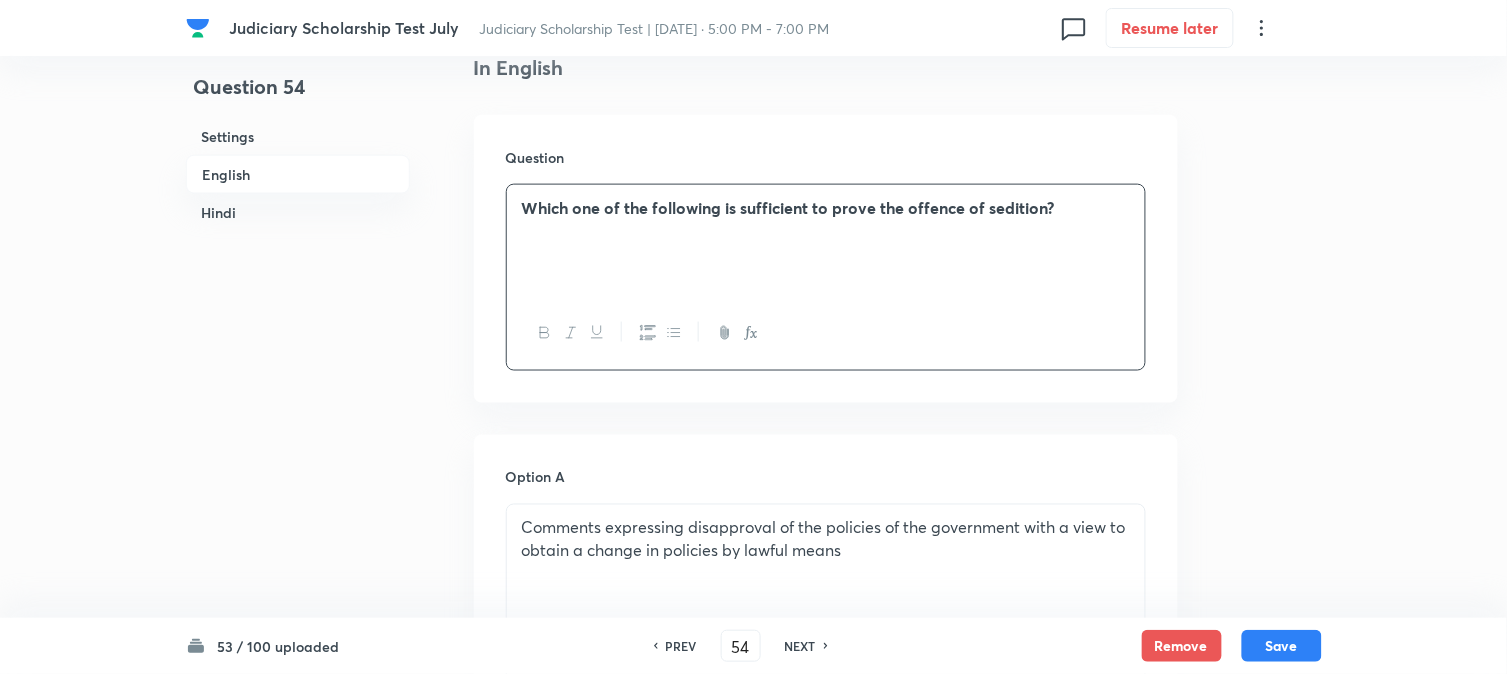 scroll, scrollTop: 1783, scrollLeft: 0, axis: vertical 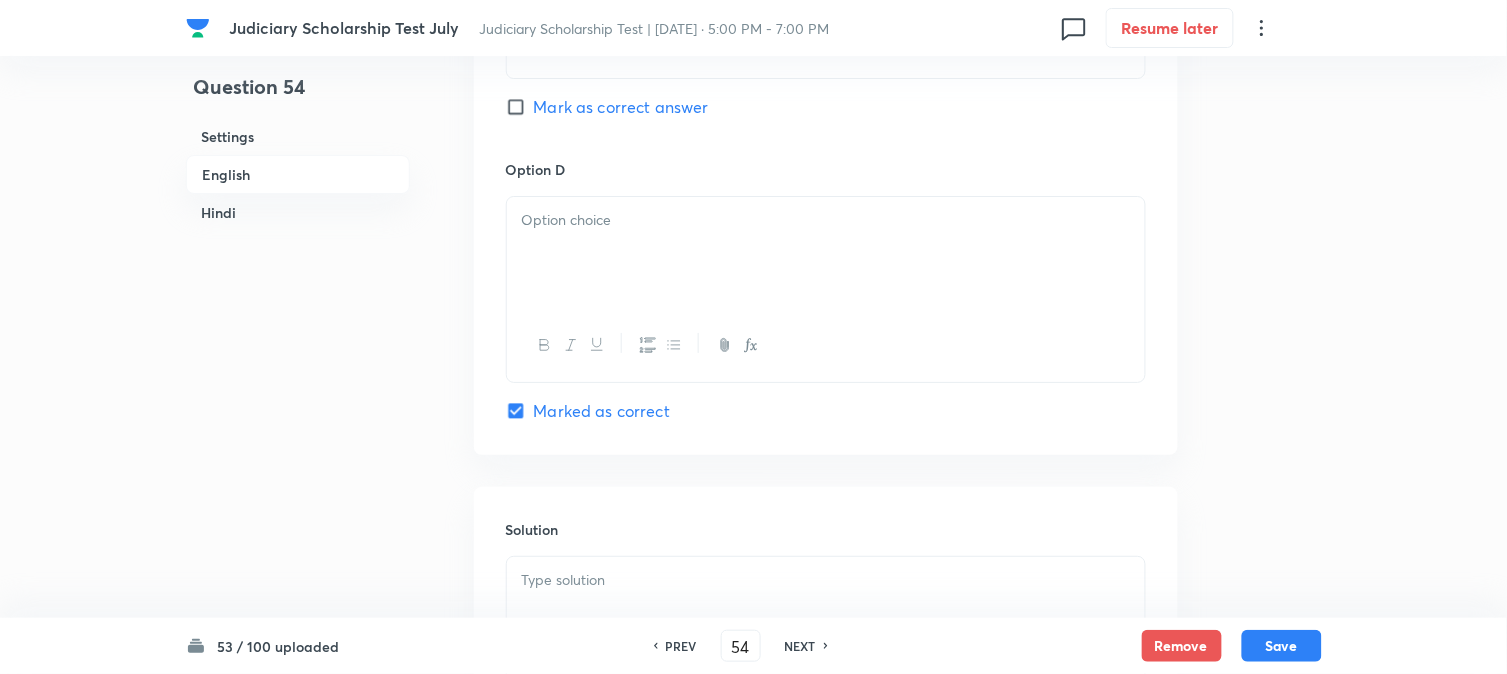 click at bounding box center [826, 253] 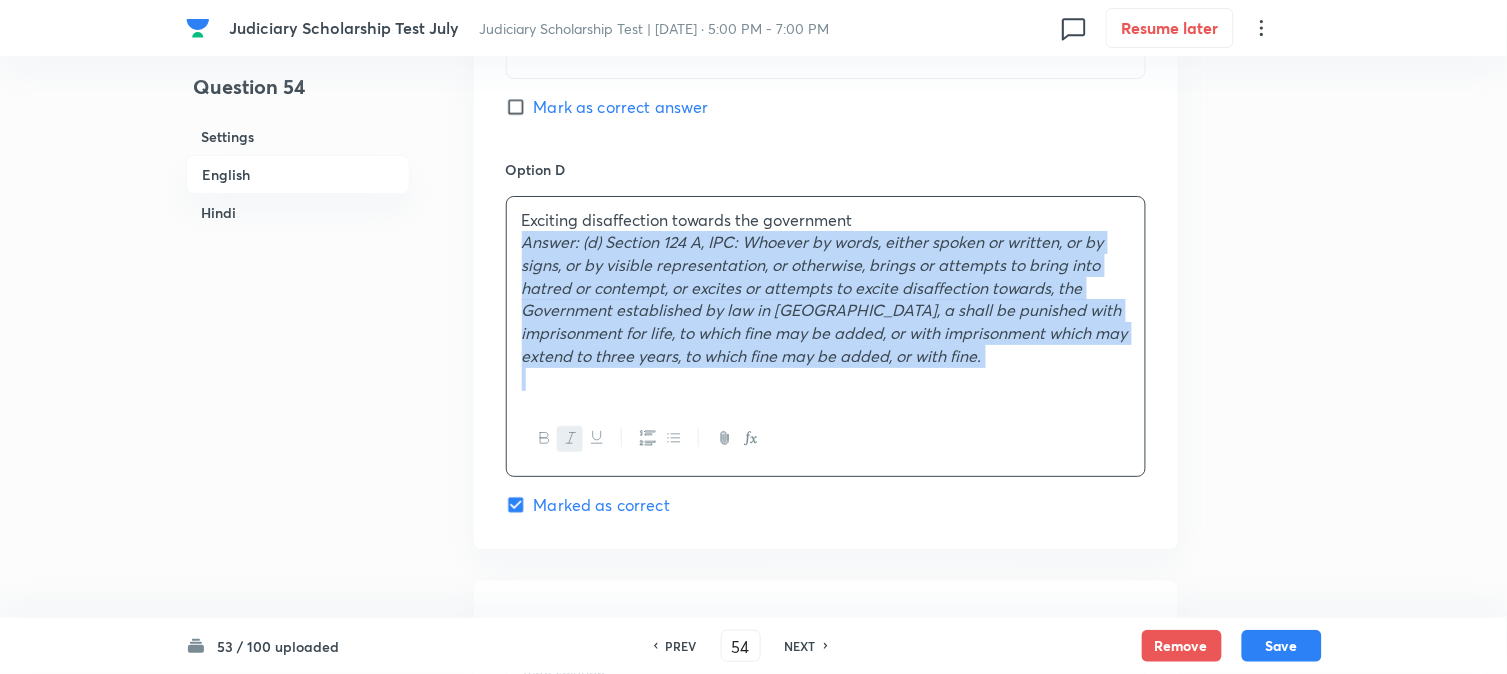 drag, startPoint x: 516, startPoint y: 245, endPoint x: 1095, endPoint y: 393, distance: 597.6161 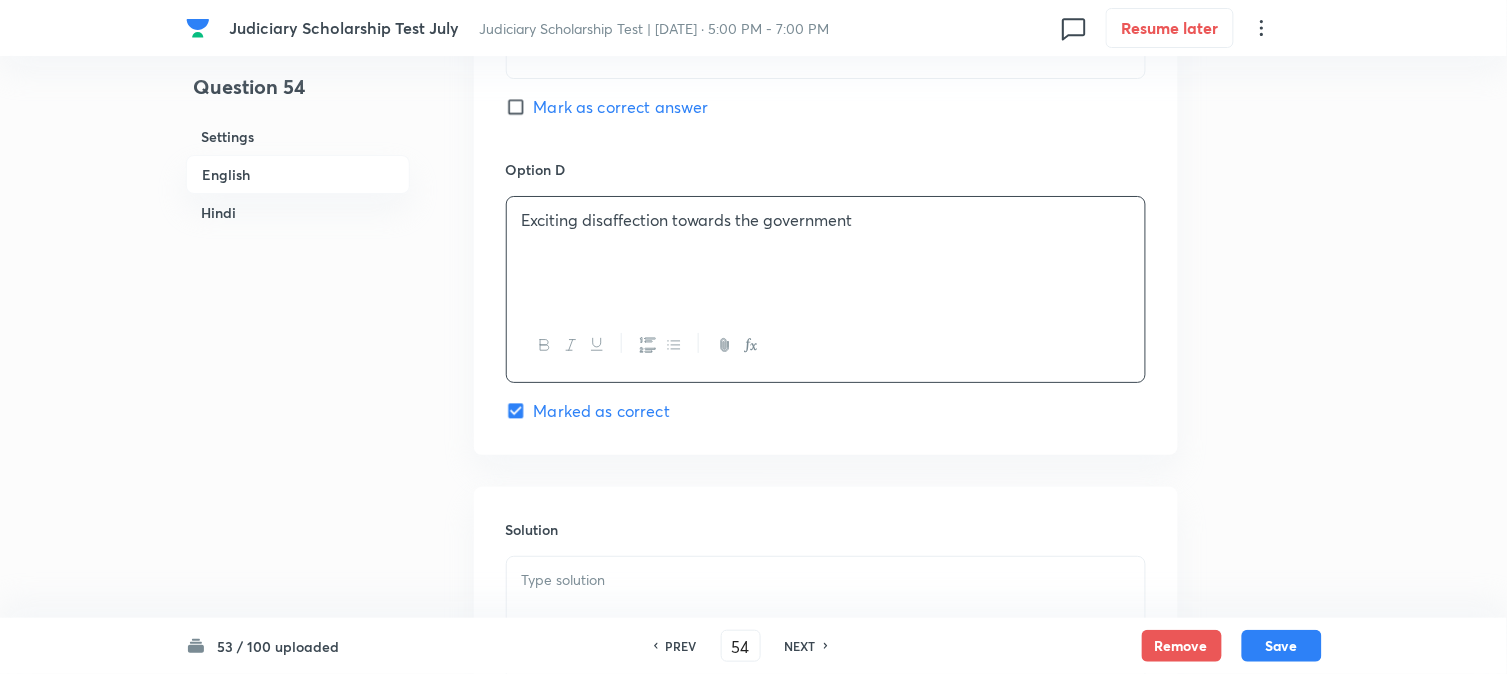 click at bounding box center (826, 580) 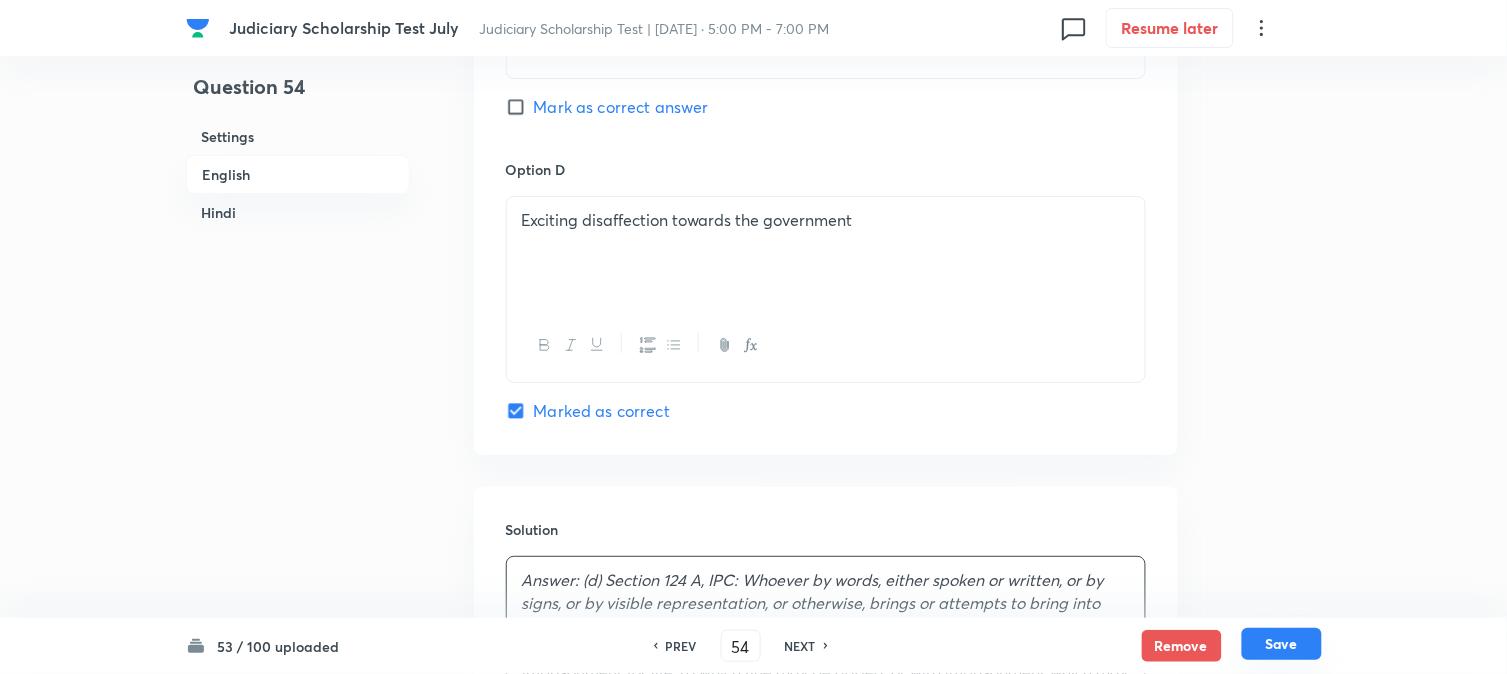 click on "Save" at bounding box center (1282, 644) 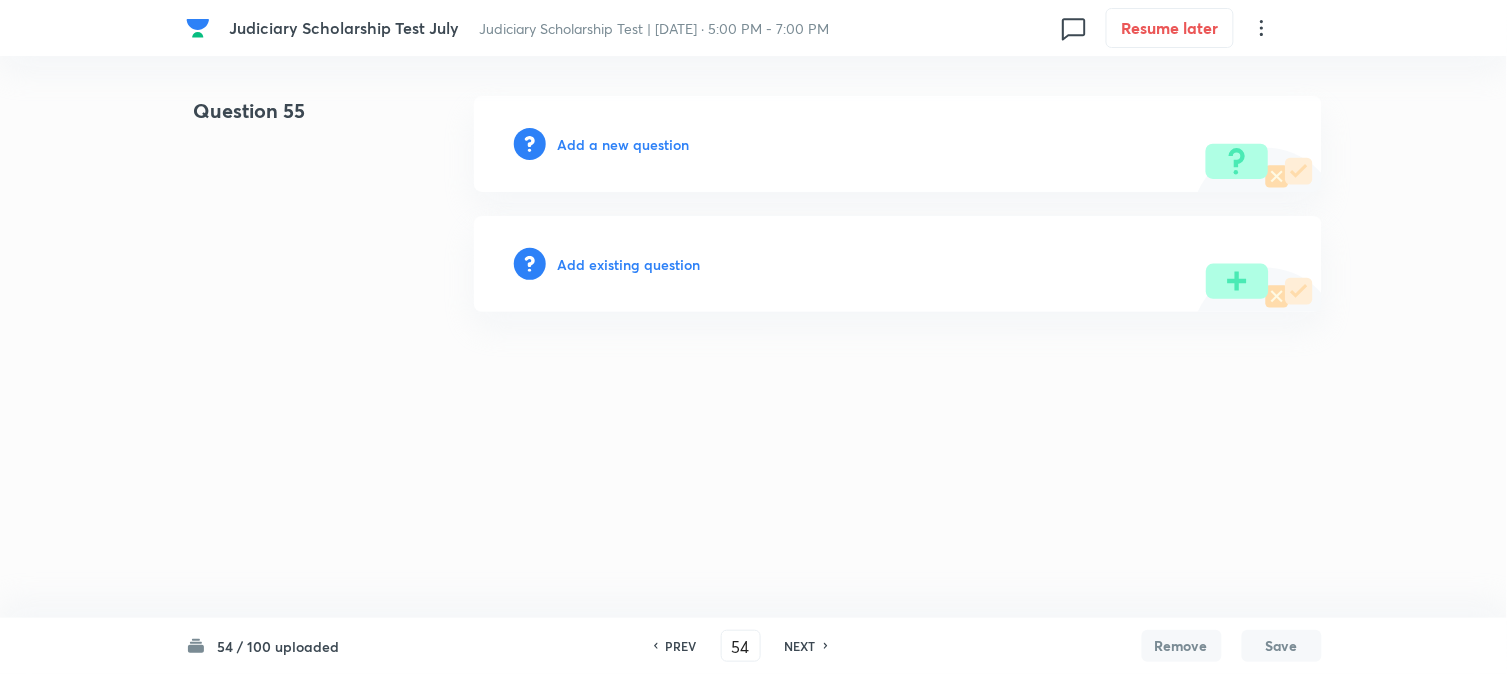 type on "55" 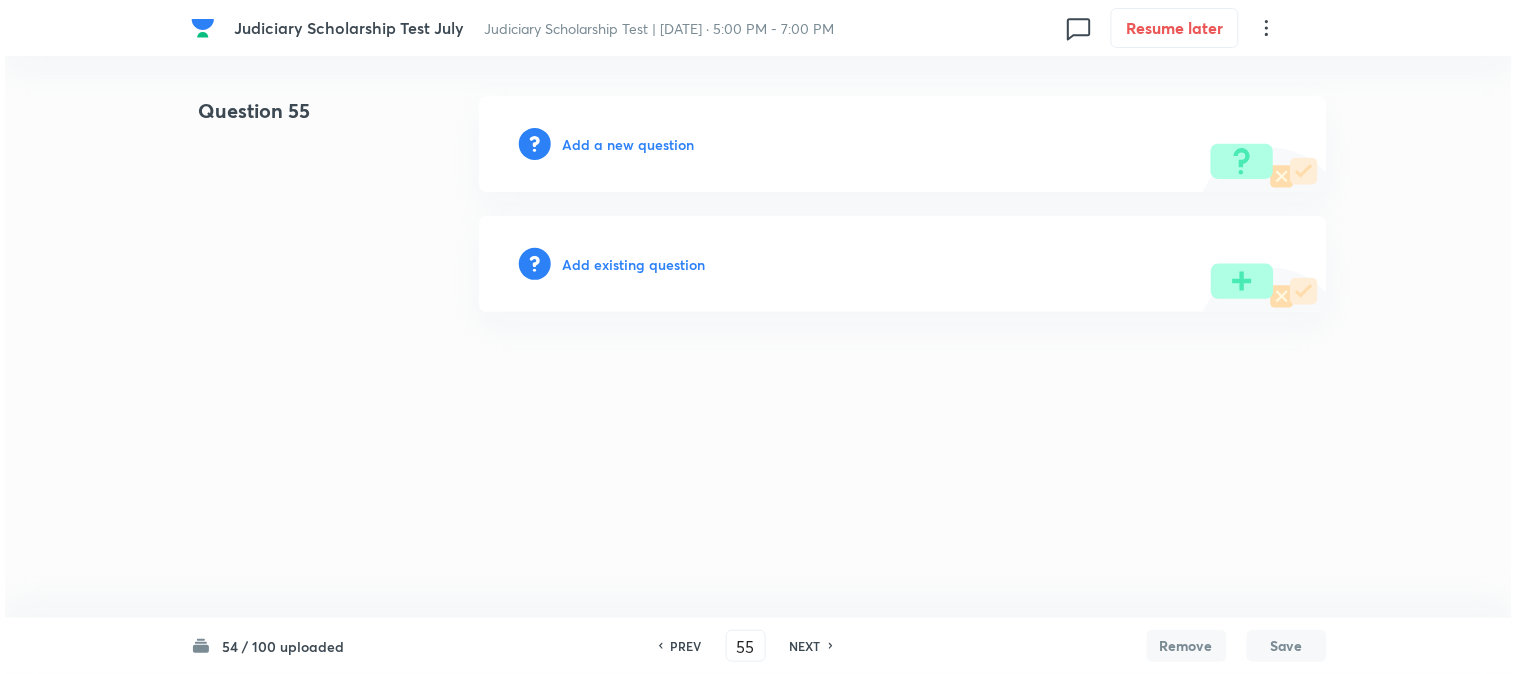 scroll, scrollTop: 0, scrollLeft: 0, axis: both 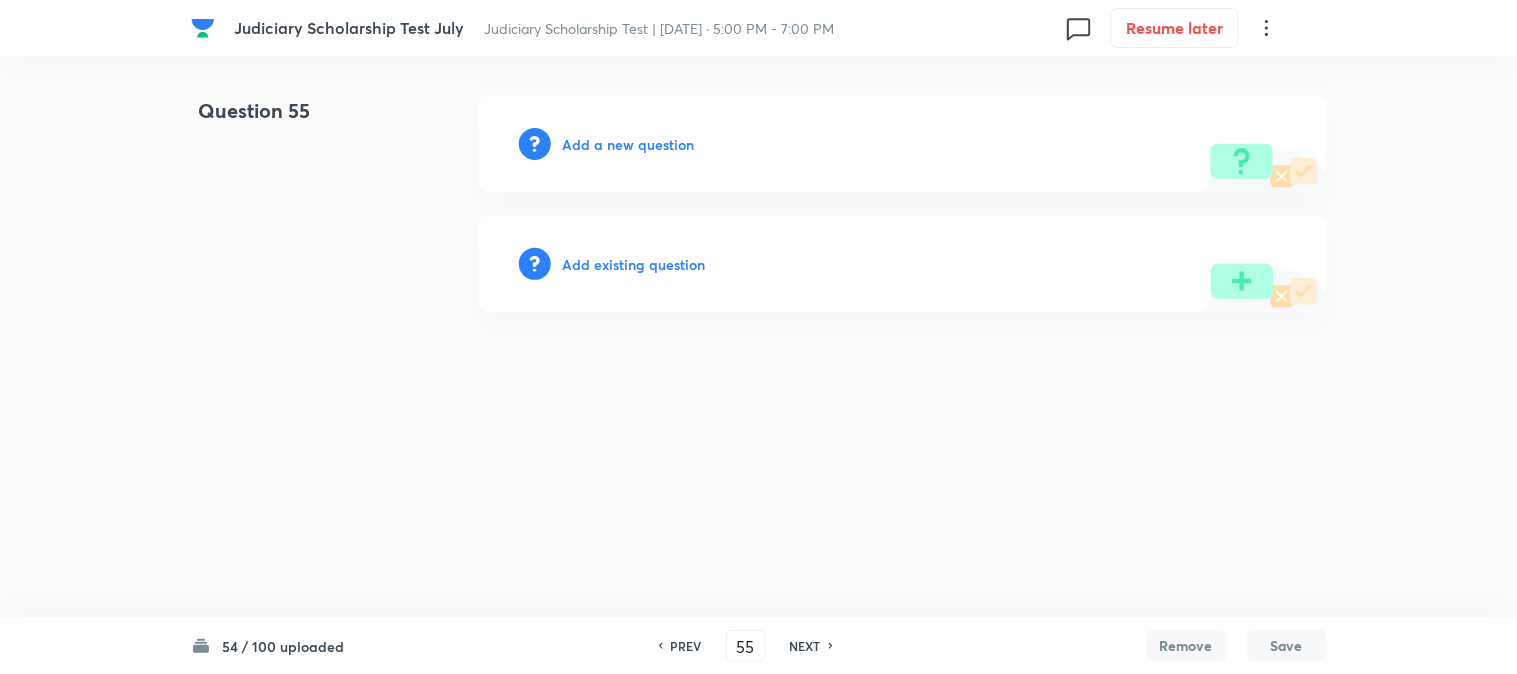 click on "Add a new question" at bounding box center [629, 144] 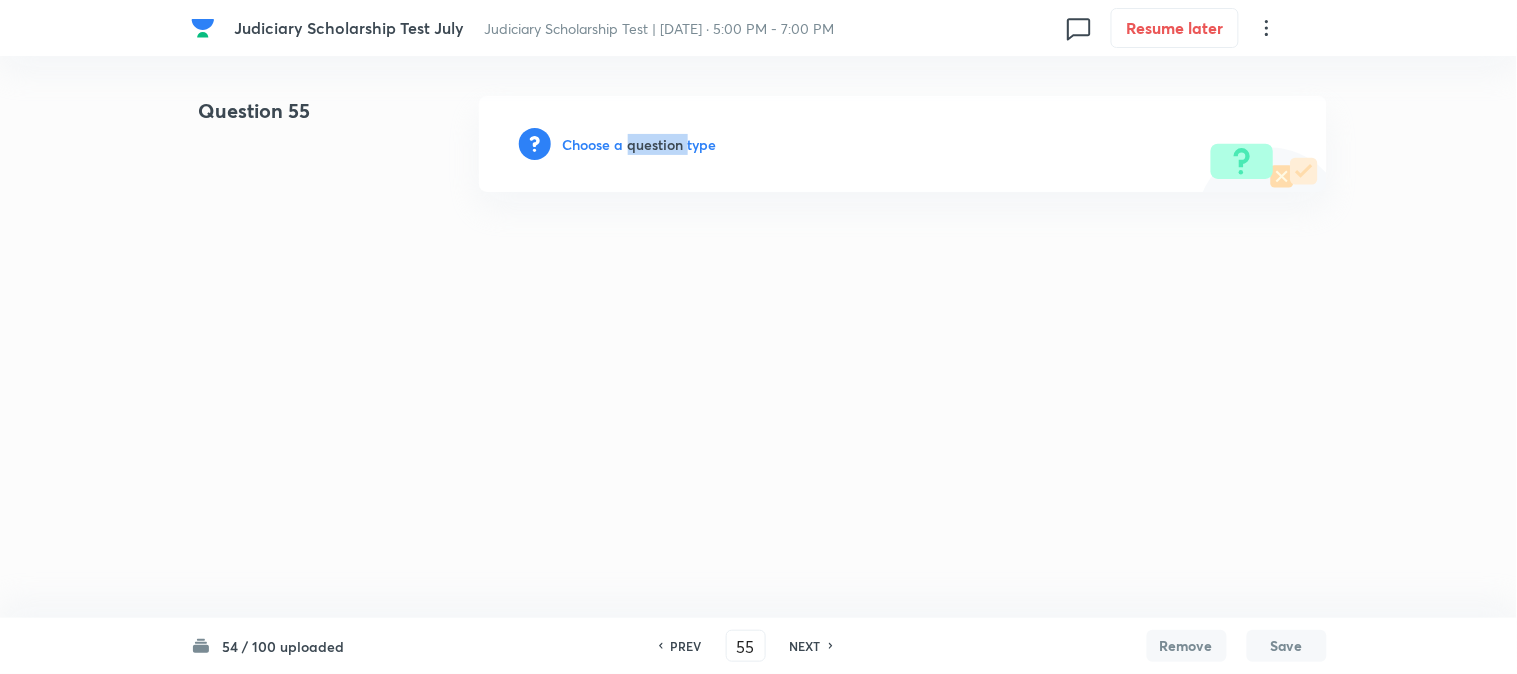 click on "Choose a question type" at bounding box center (640, 144) 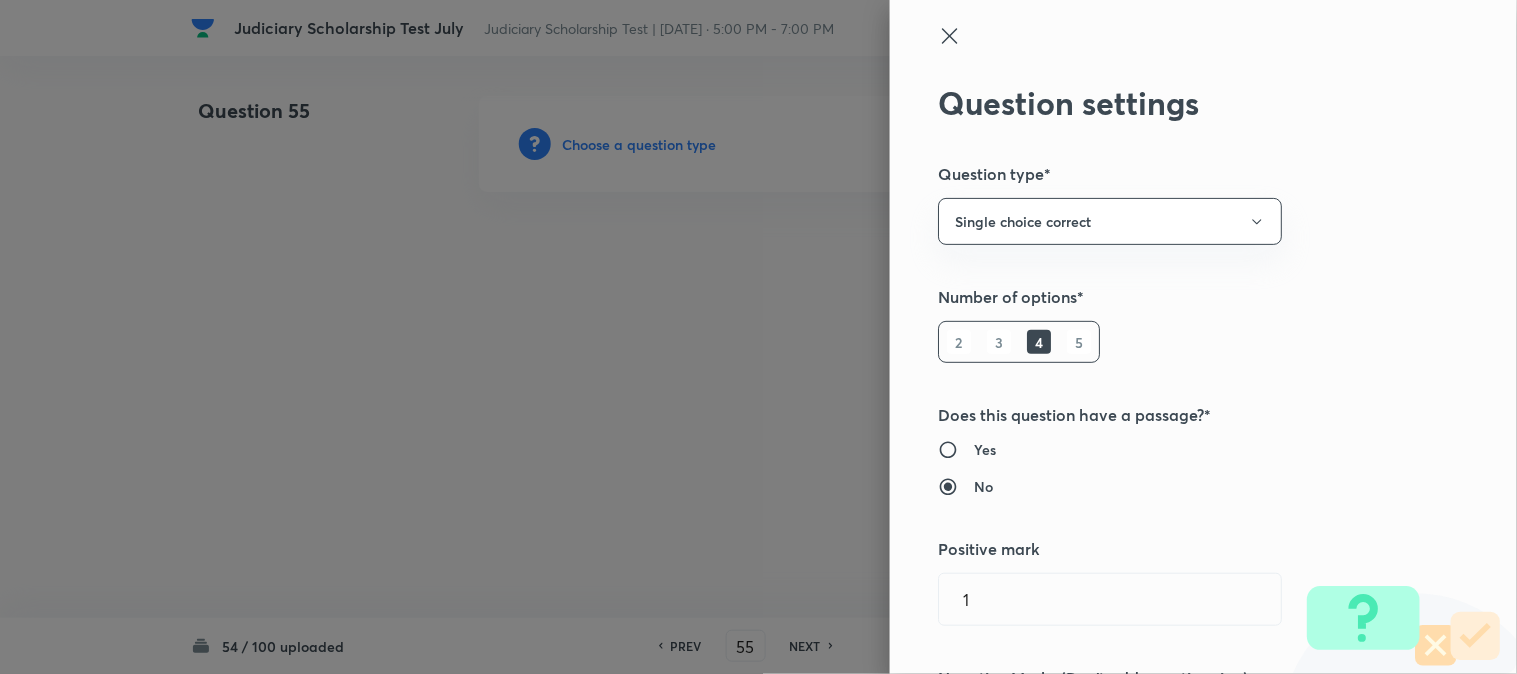 click at bounding box center (758, 337) 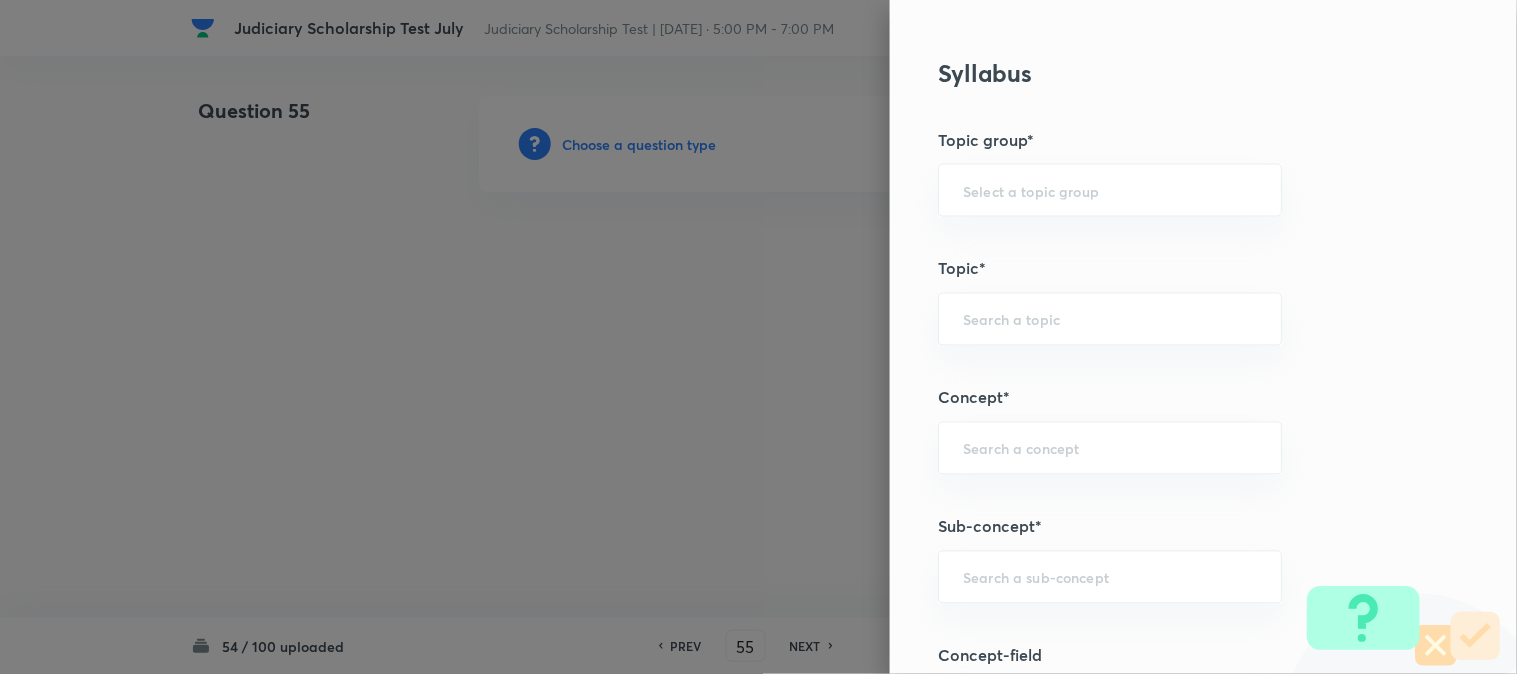 scroll, scrollTop: 1180, scrollLeft: 0, axis: vertical 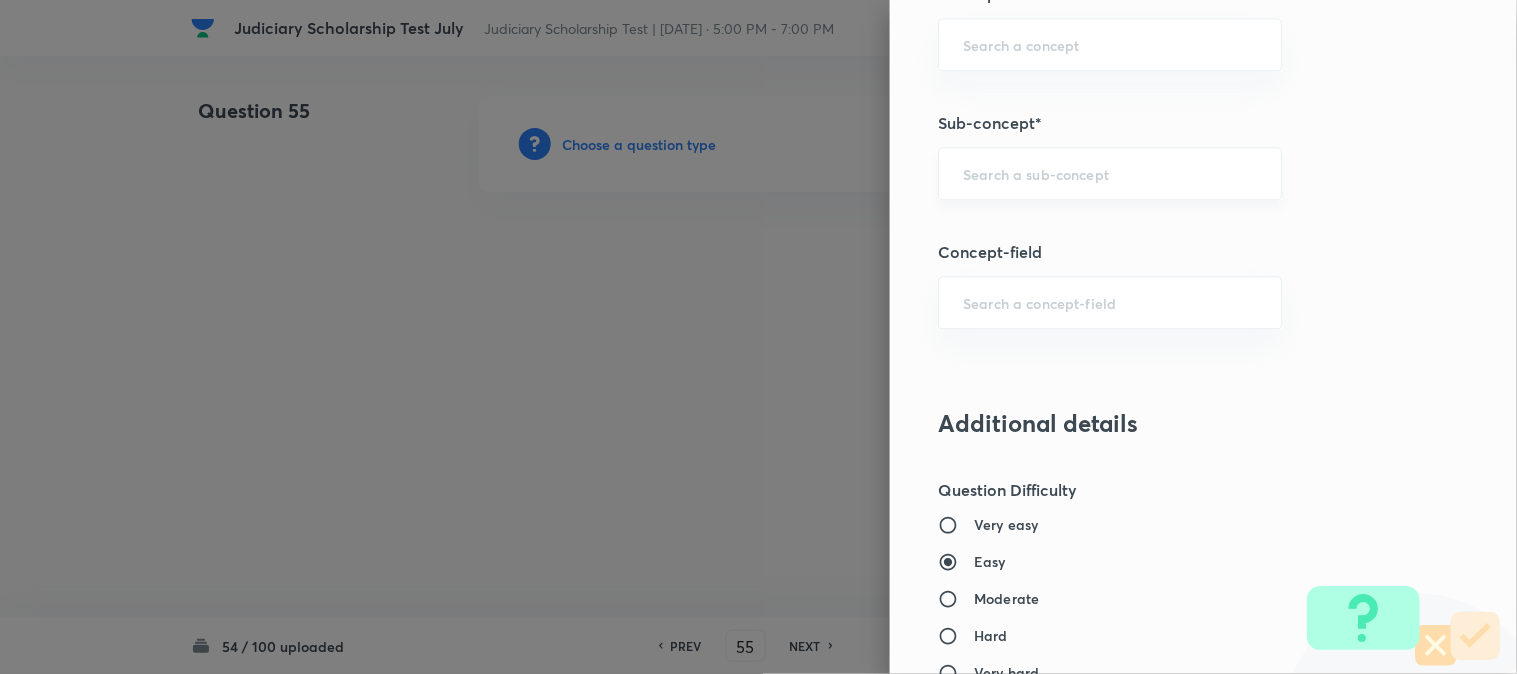 click on "​" at bounding box center [1110, 173] 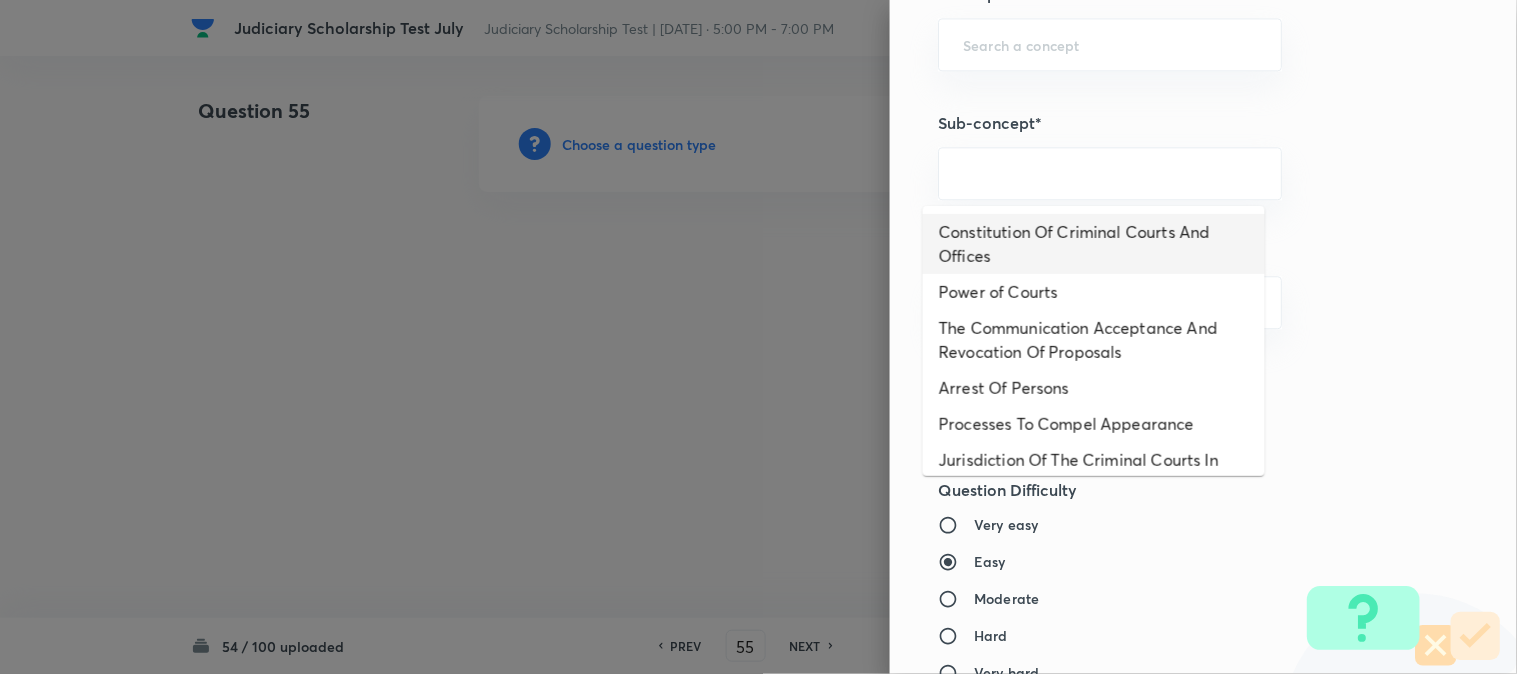 click on "Constitution Of Criminal Courts And Offices" at bounding box center [1094, 244] 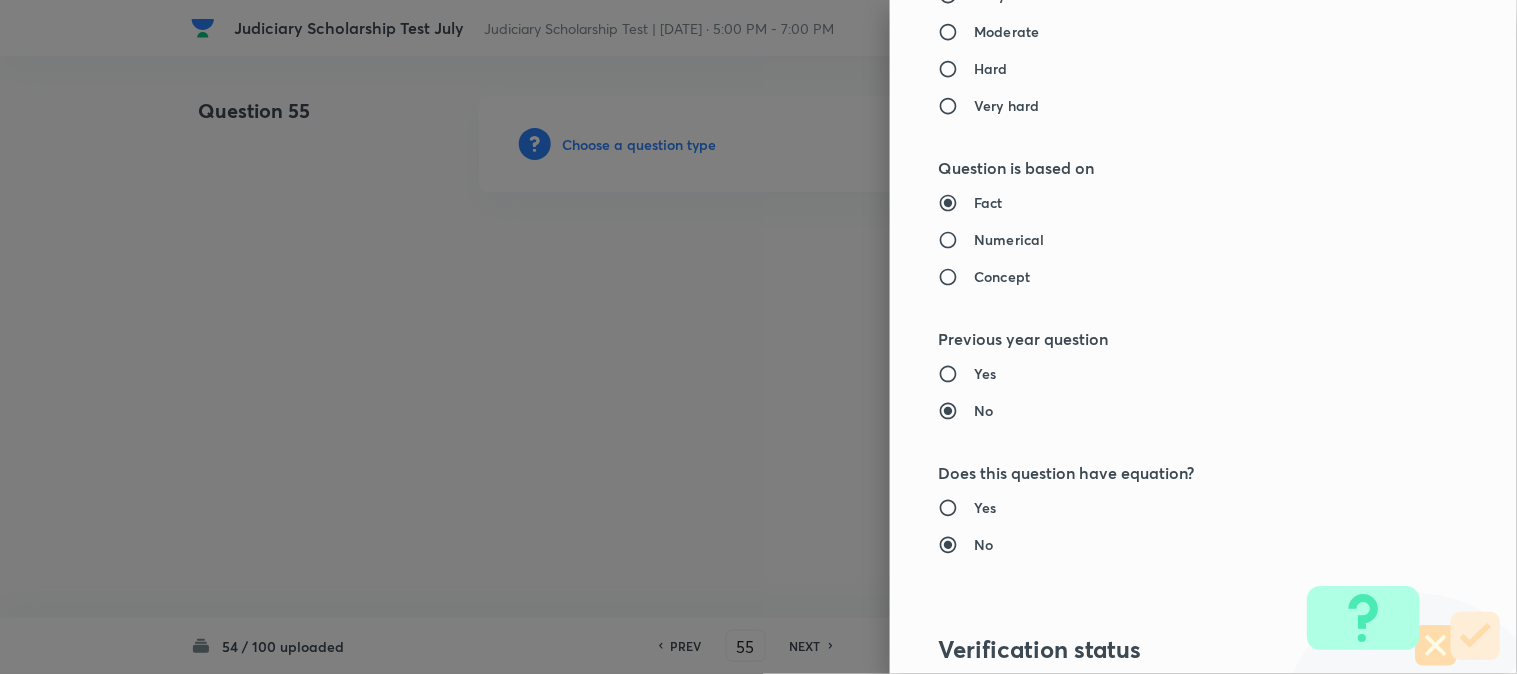 type on "Criminal Law" 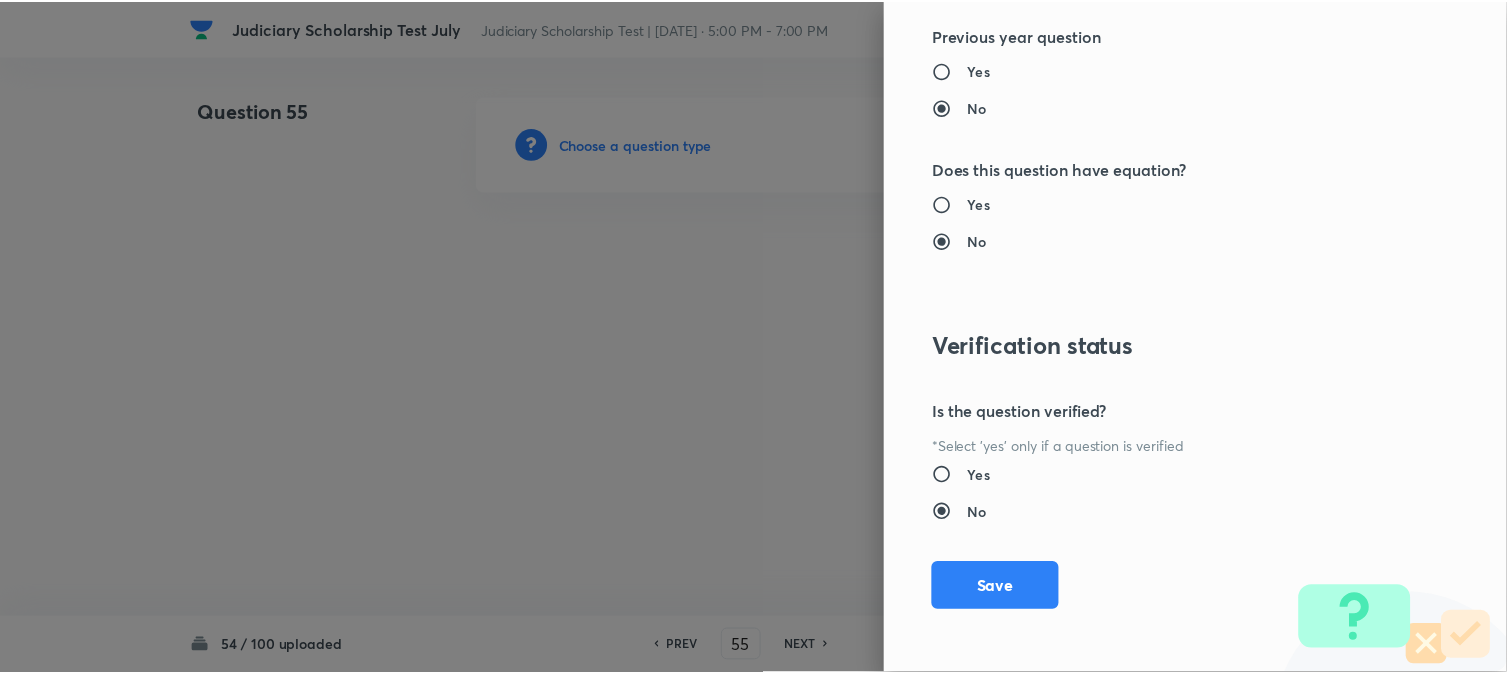 scroll, scrollTop: 2052, scrollLeft: 0, axis: vertical 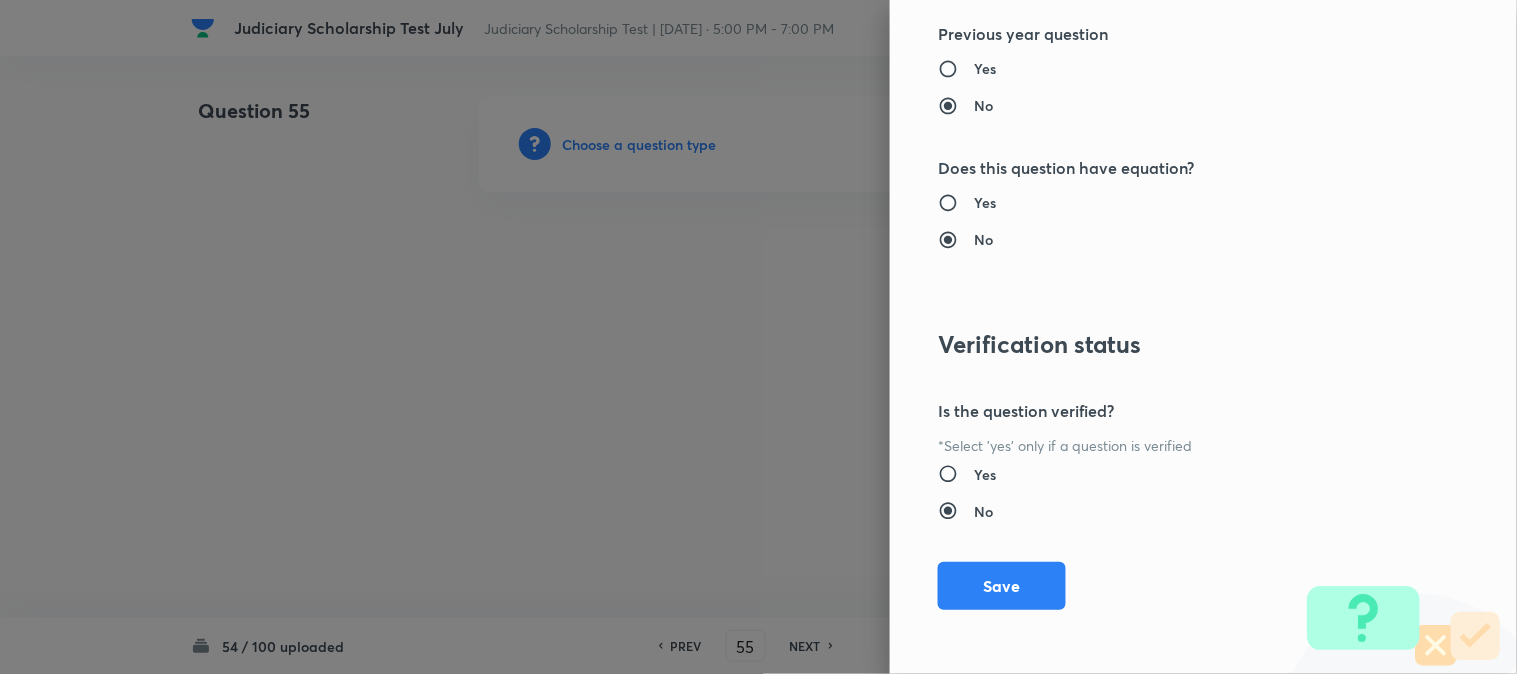 click on "Question settings Question type* Single choice correct Number of options* 2 3 4 5 Does this question have a passage?* Yes No Positive mark 1 ​ Negative Marks (Don’t add negative sign) 0 ​ Syllabus Topic group* Criminal Law ​ Topic* Criminal Procedure Code ​ Concept* Constitution Of Criminal Courts And Offices ​ Sub-concept* Constitution Of Criminal Courts And Offices ​ Concept-field ​ Additional details Question Difficulty Very easy Easy Moderate Hard Very hard Question is based on Fact Numerical Concept Previous year question Yes No Does this question have equation? Yes No Verification status Is the question verified? *Select 'yes' only if a question is verified Yes No Save" at bounding box center (1203, 337) 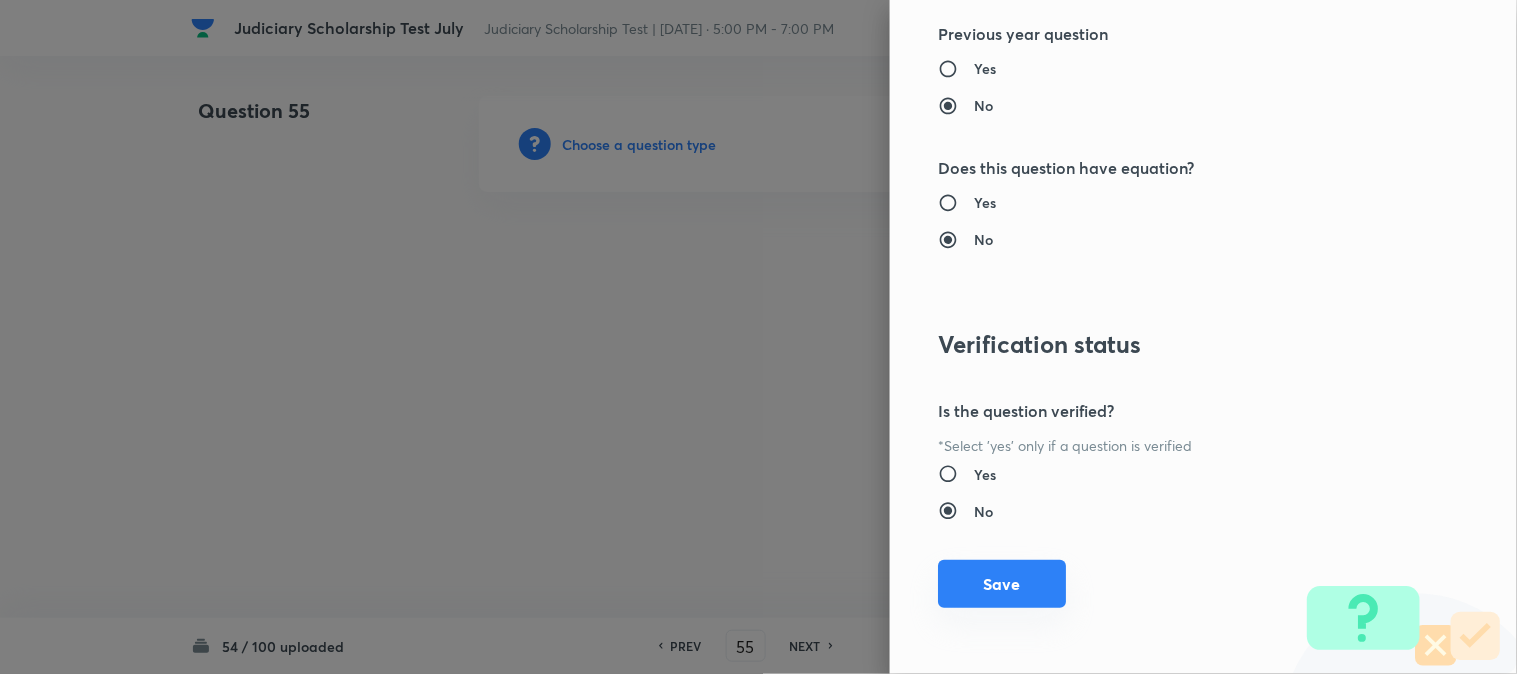 click on "Save" at bounding box center (1002, 584) 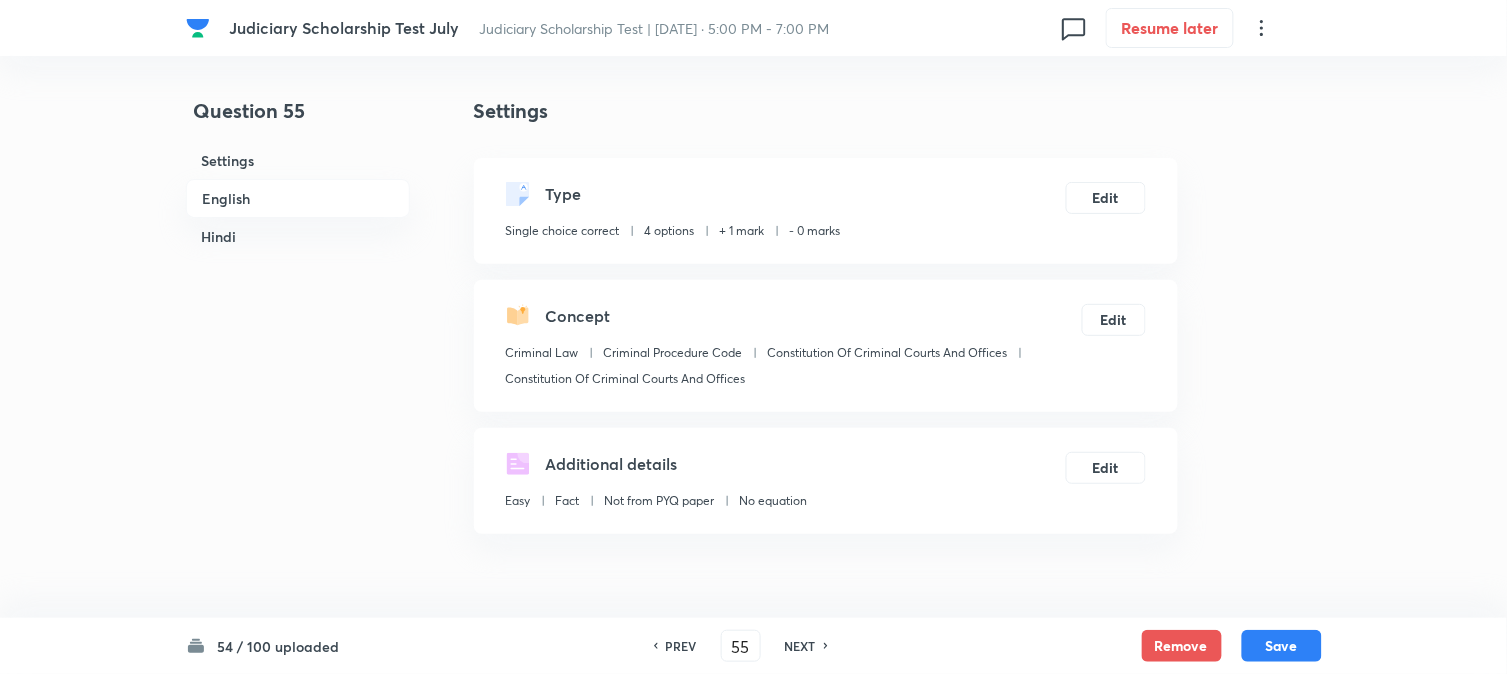 scroll, scrollTop: 590, scrollLeft: 0, axis: vertical 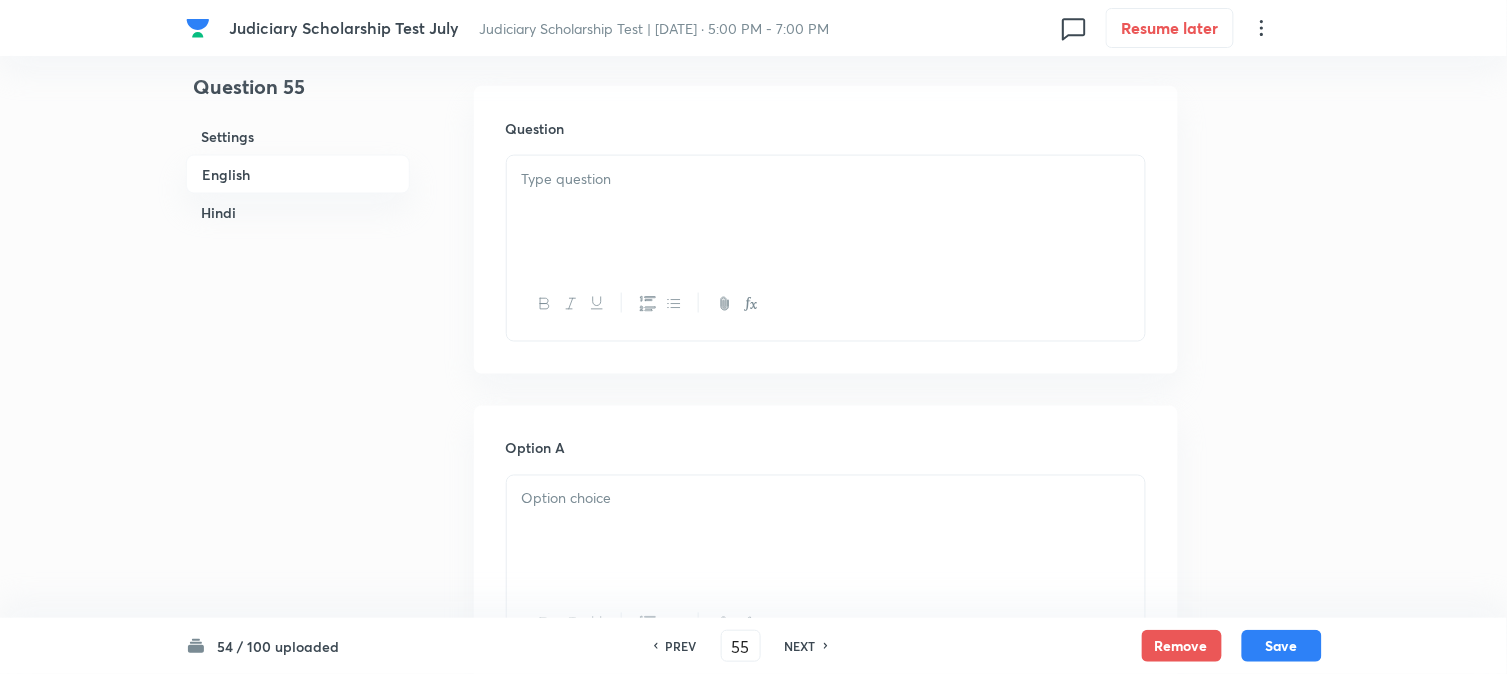 click at bounding box center [826, 179] 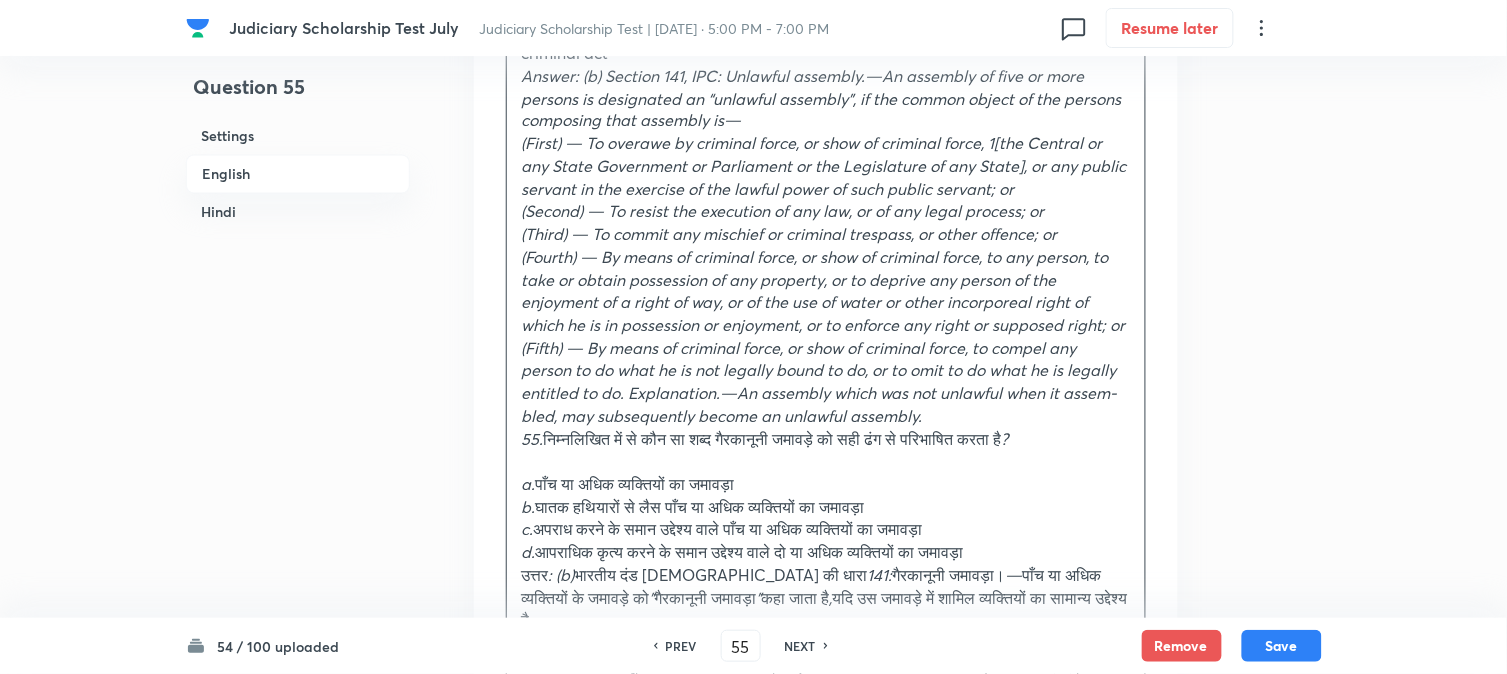 scroll, scrollTop: 923, scrollLeft: 0, axis: vertical 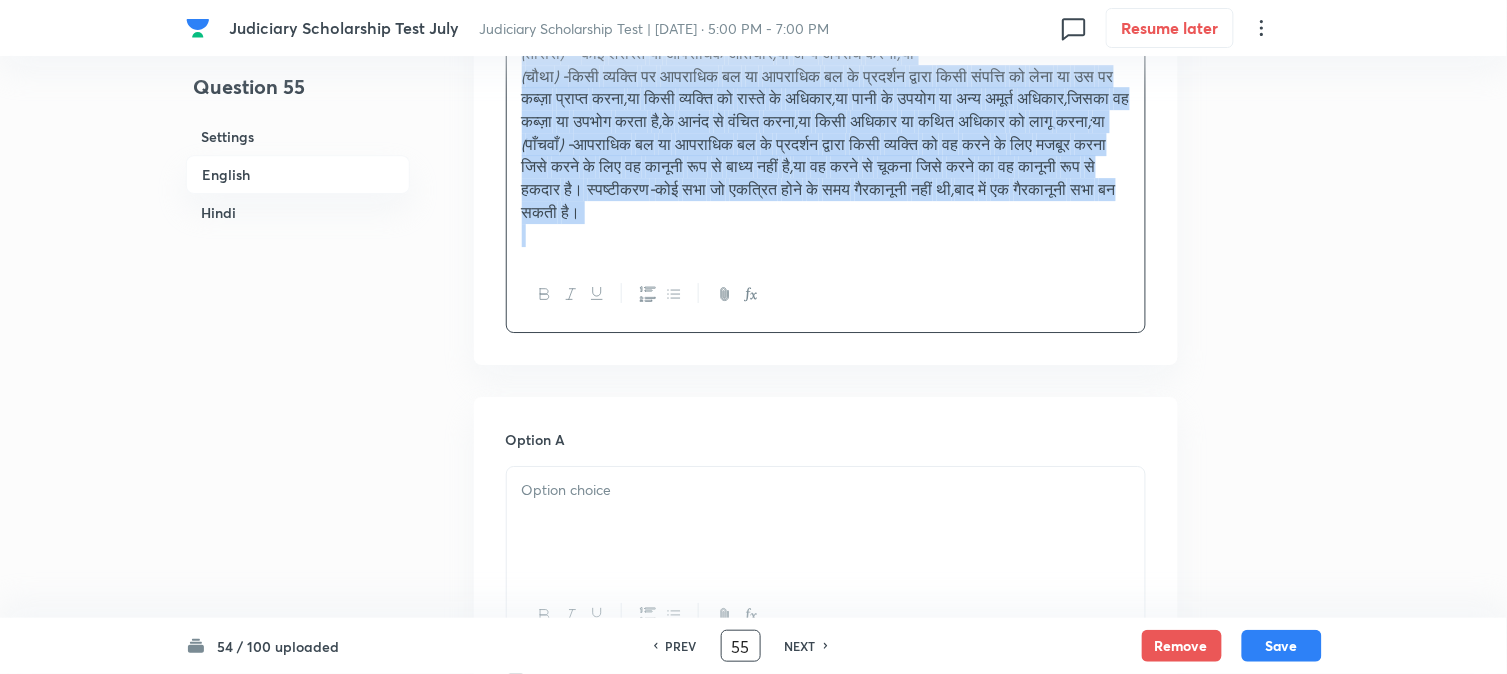 drag, startPoint x: 547, startPoint y: 388, endPoint x: 738, endPoint y: 634, distance: 311.44342 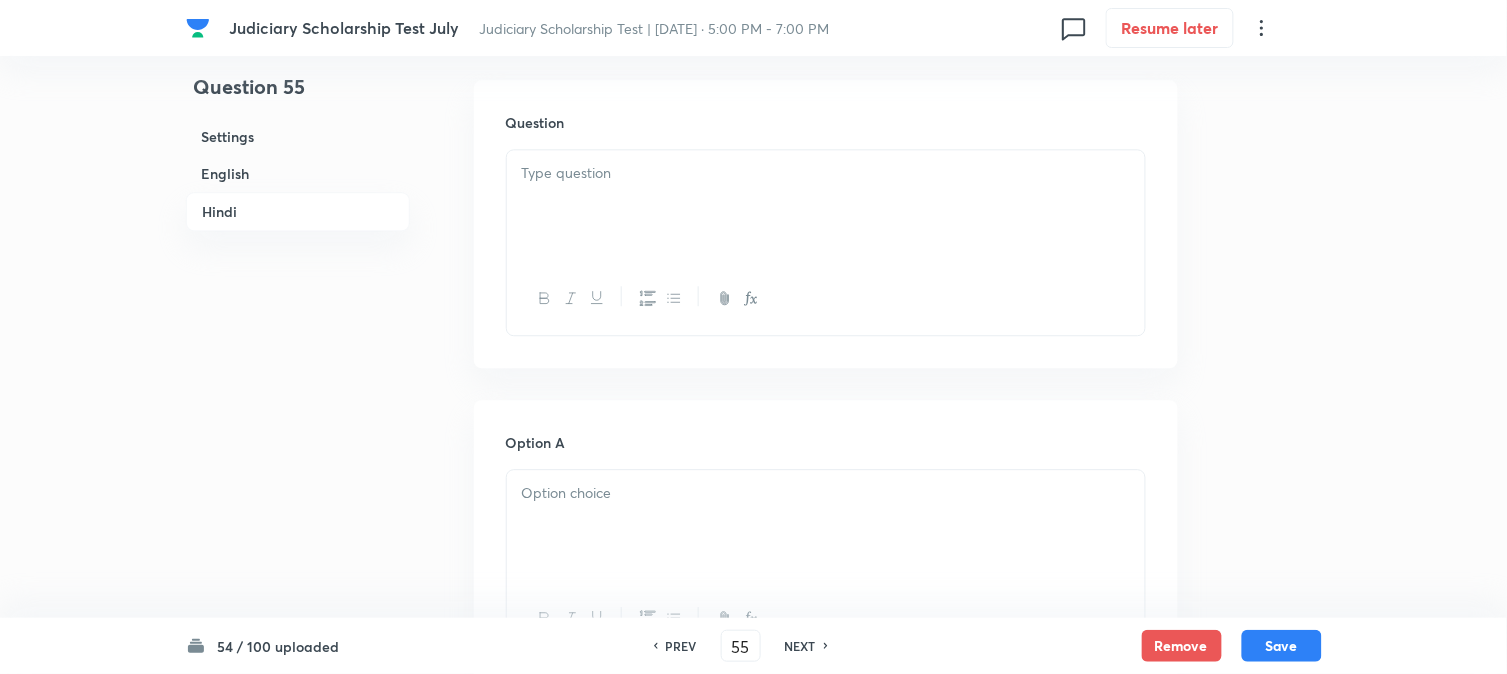 scroll, scrollTop: 3096, scrollLeft: 0, axis: vertical 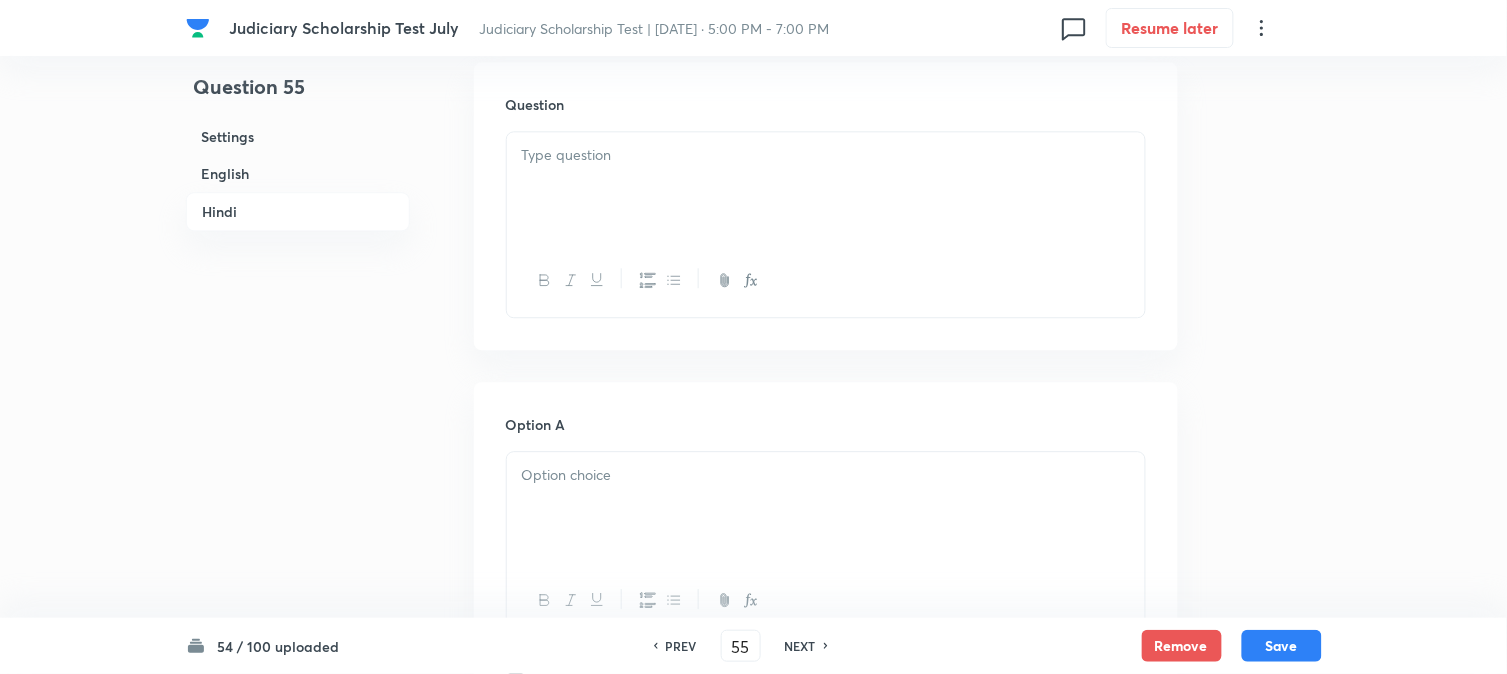 click at bounding box center (826, 188) 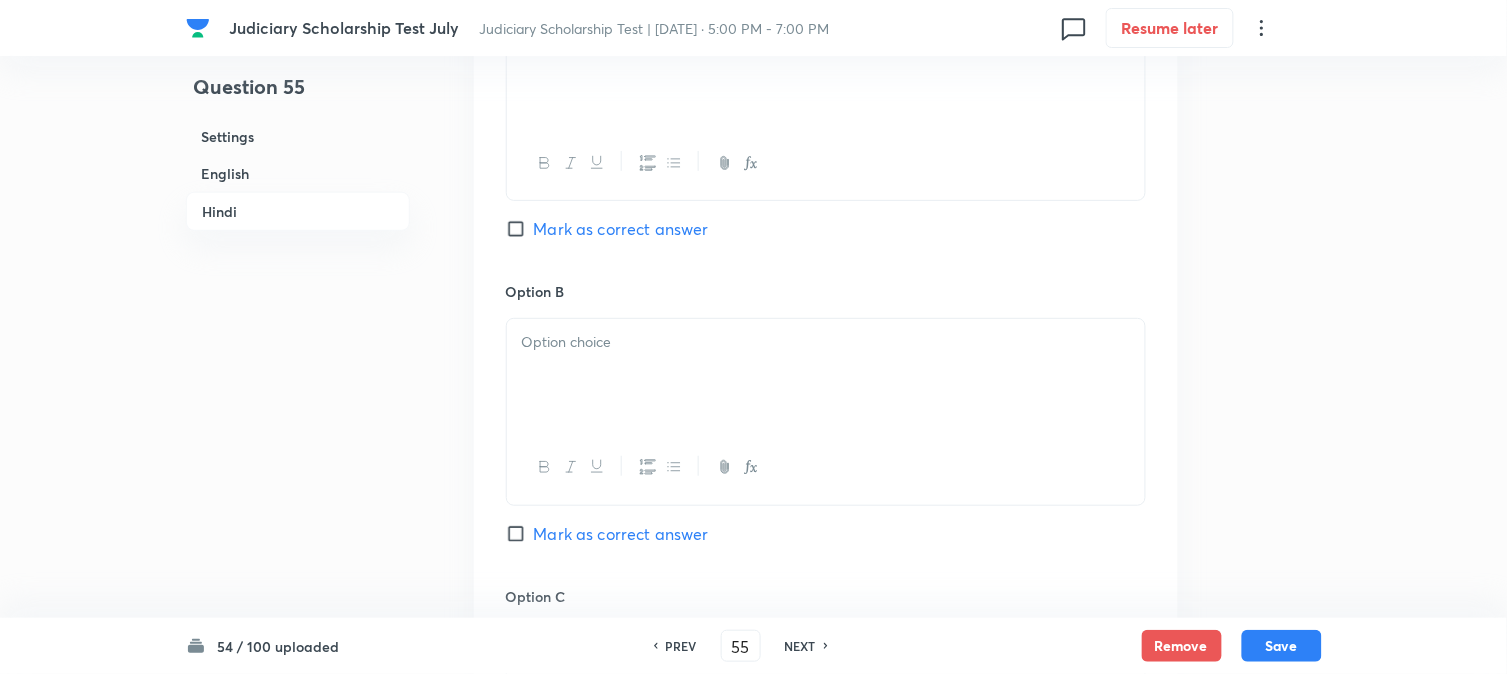 drag, startPoint x: 514, startPoint y: 320, endPoint x: 1087, endPoint y: 396, distance: 578.0182 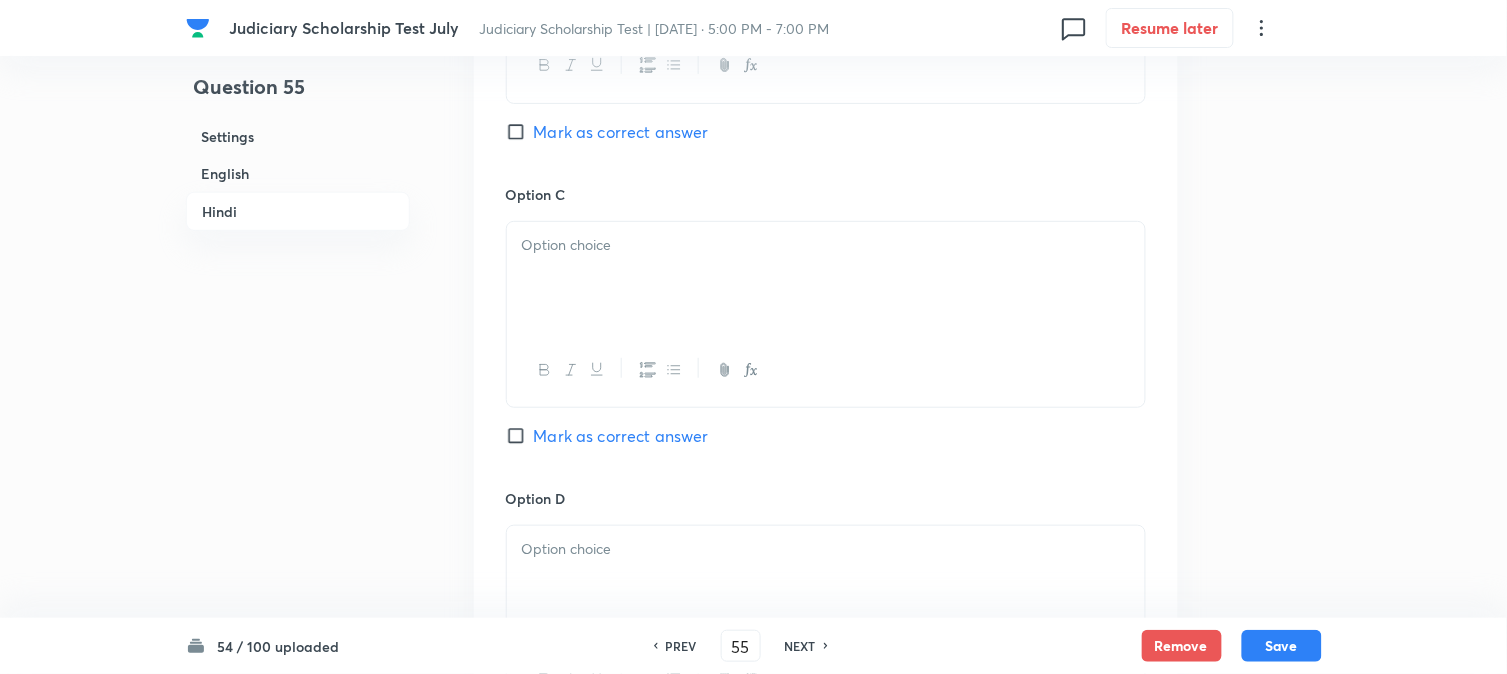 click on "Mark as correct answer" at bounding box center [621, 132] 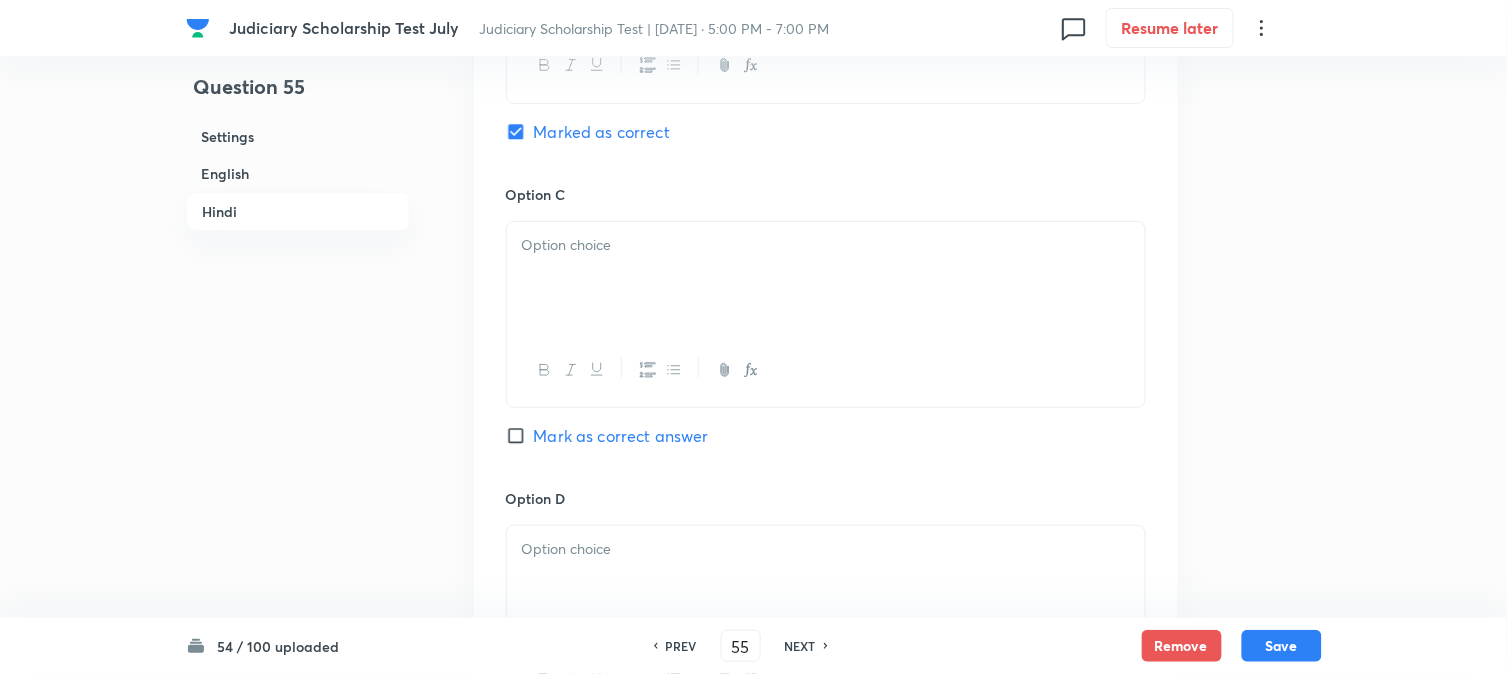 checkbox on "true" 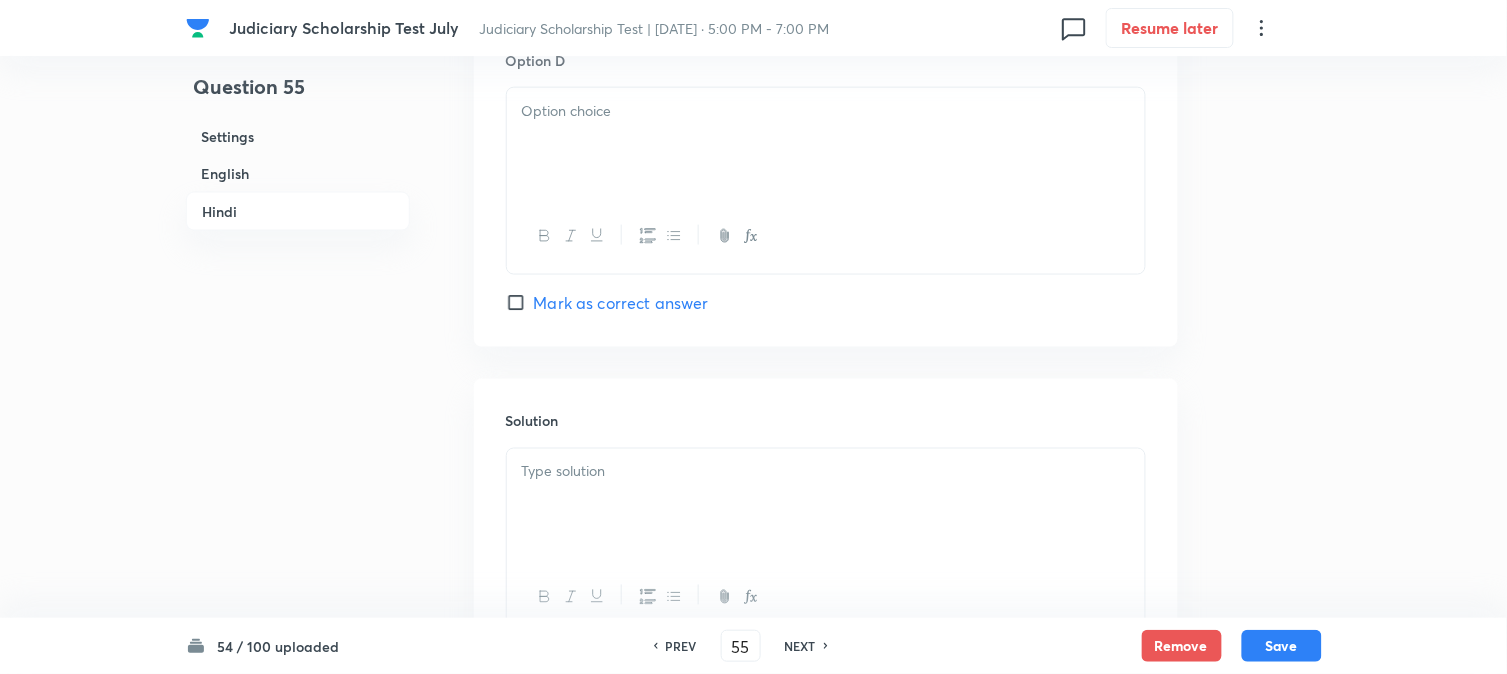 scroll, scrollTop: 4644, scrollLeft: 0, axis: vertical 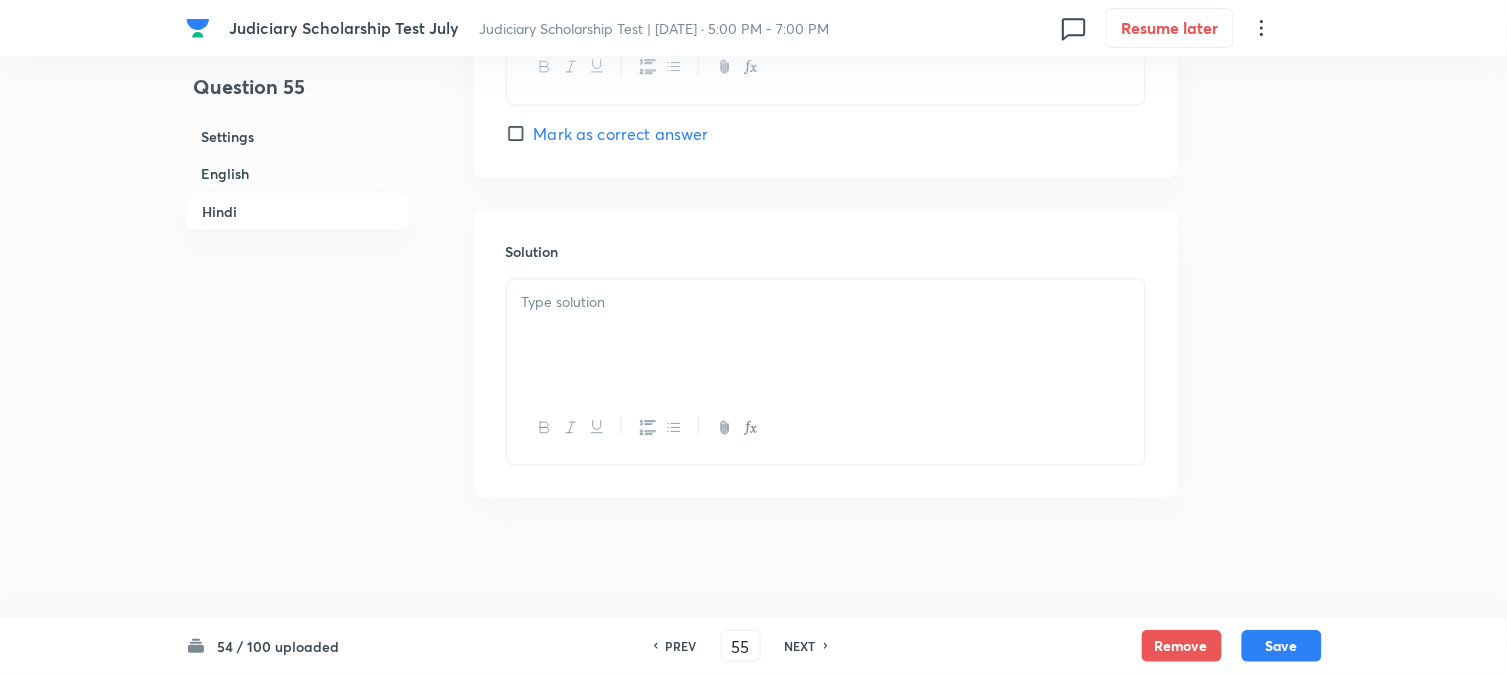 click at bounding box center [826, 336] 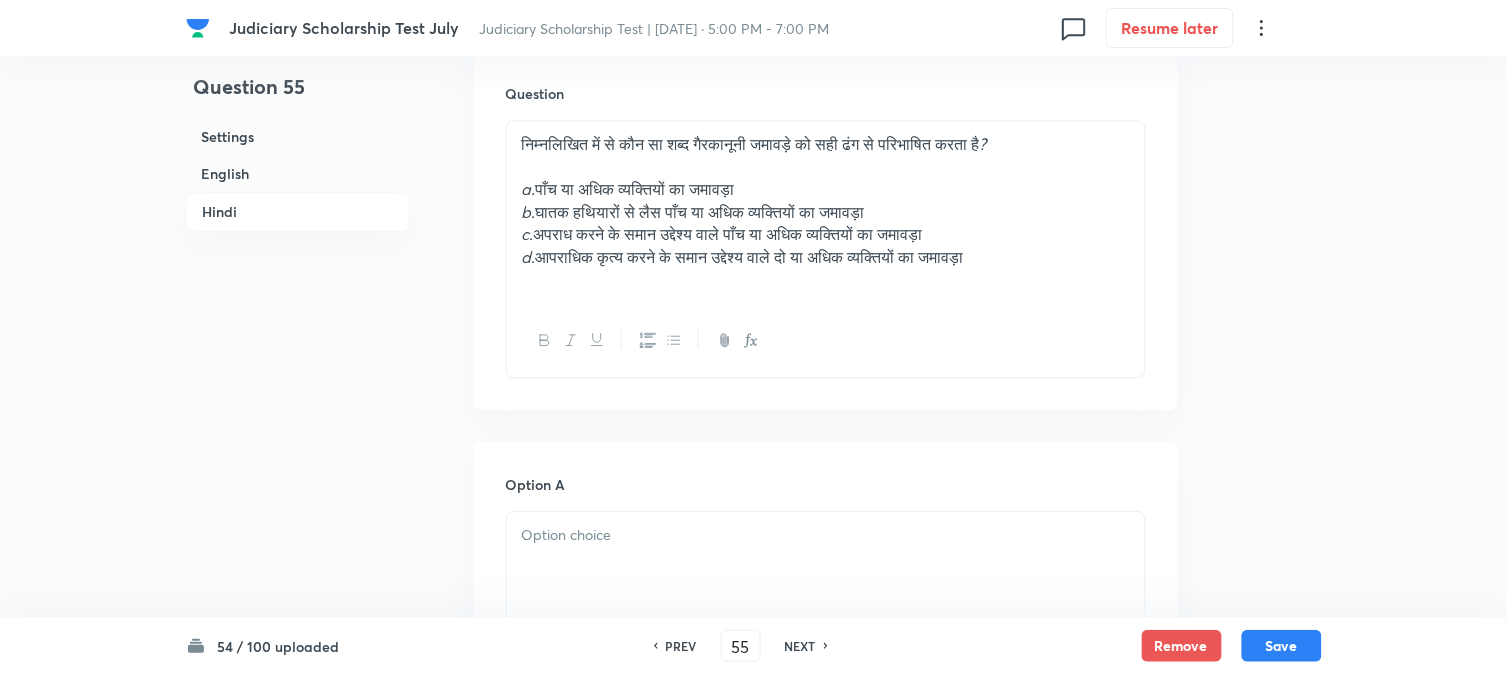 scroll, scrollTop: 3088, scrollLeft: 0, axis: vertical 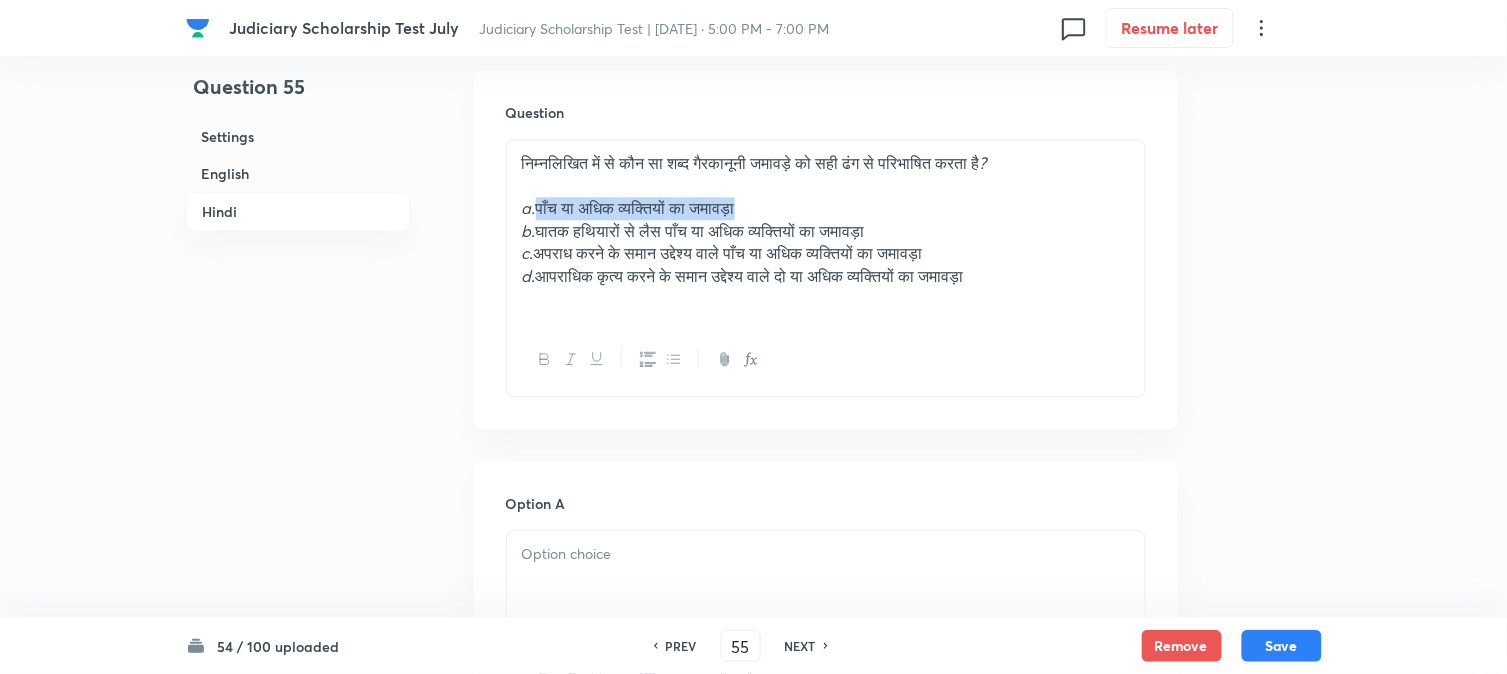 drag, startPoint x: 538, startPoint y: 226, endPoint x: 773, endPoint y: 227, distance: 235.00212 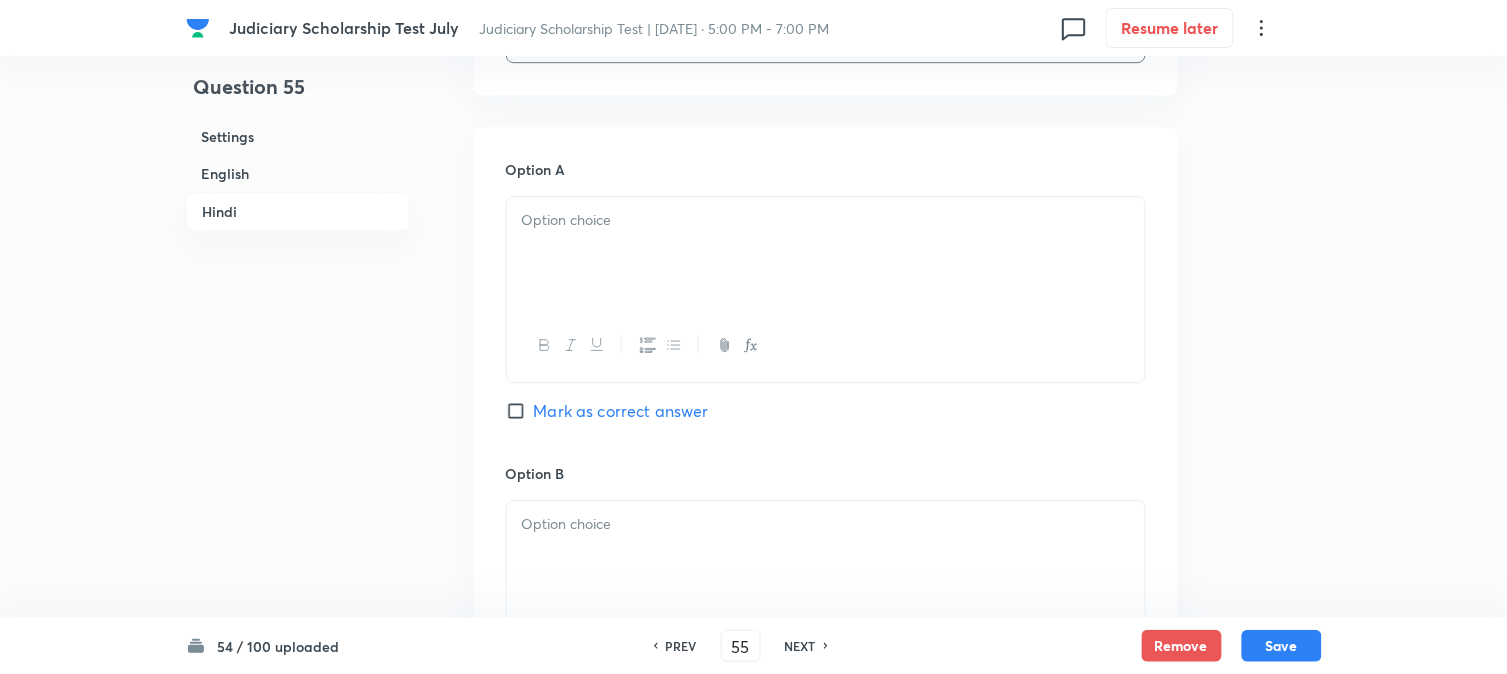 click at bounding box center [826, 253] 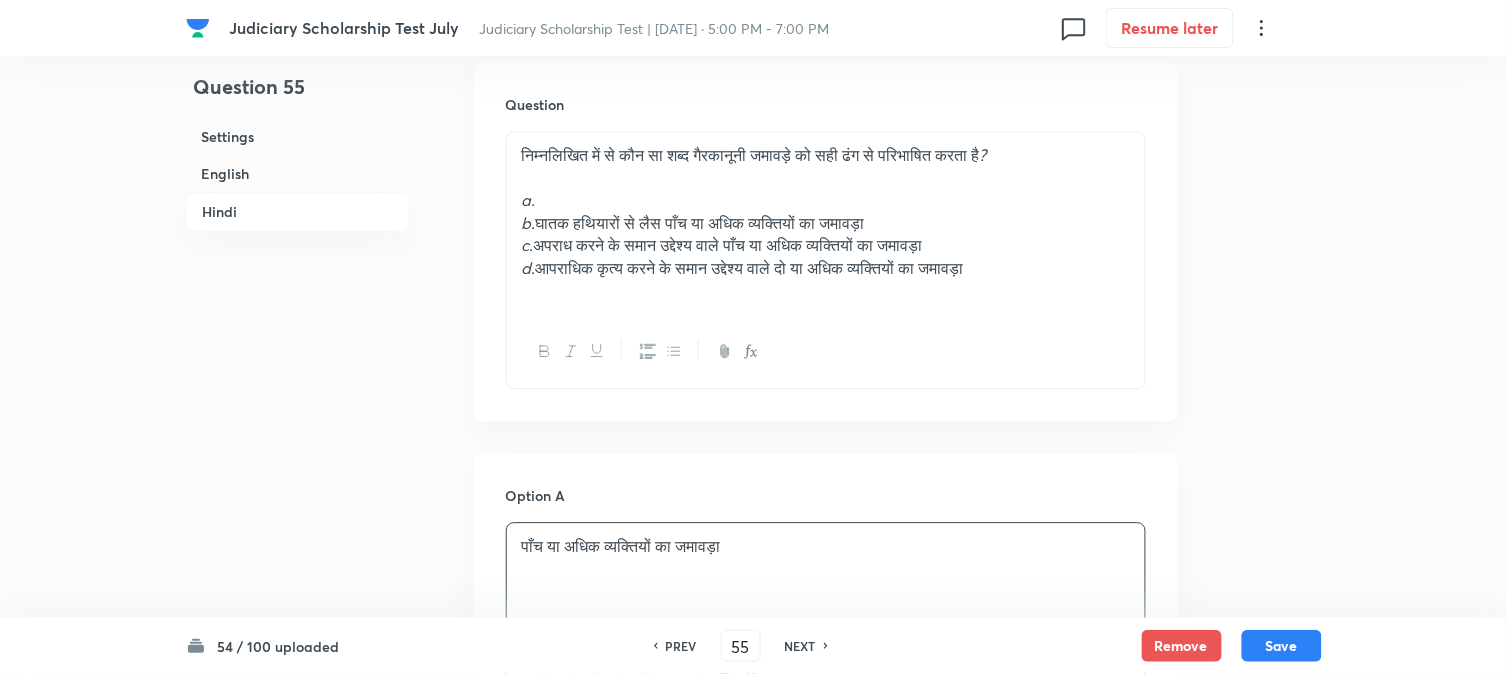 scroll, scrollTop: 3088, scrollLeft: 0, axis: vertical 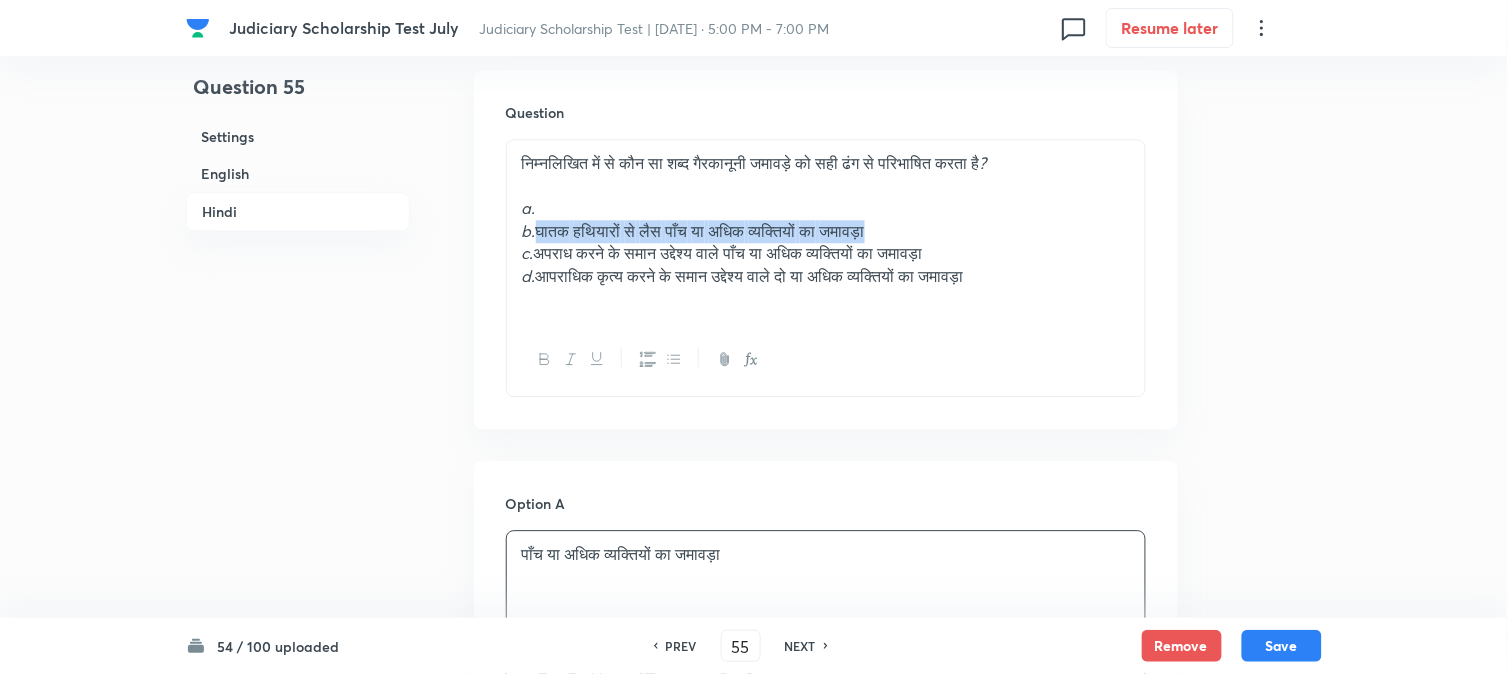 drag, startPoint x: 535, startPoint y: 247, endPoint x: 803, endPoint y: 280, distance: 270.02408 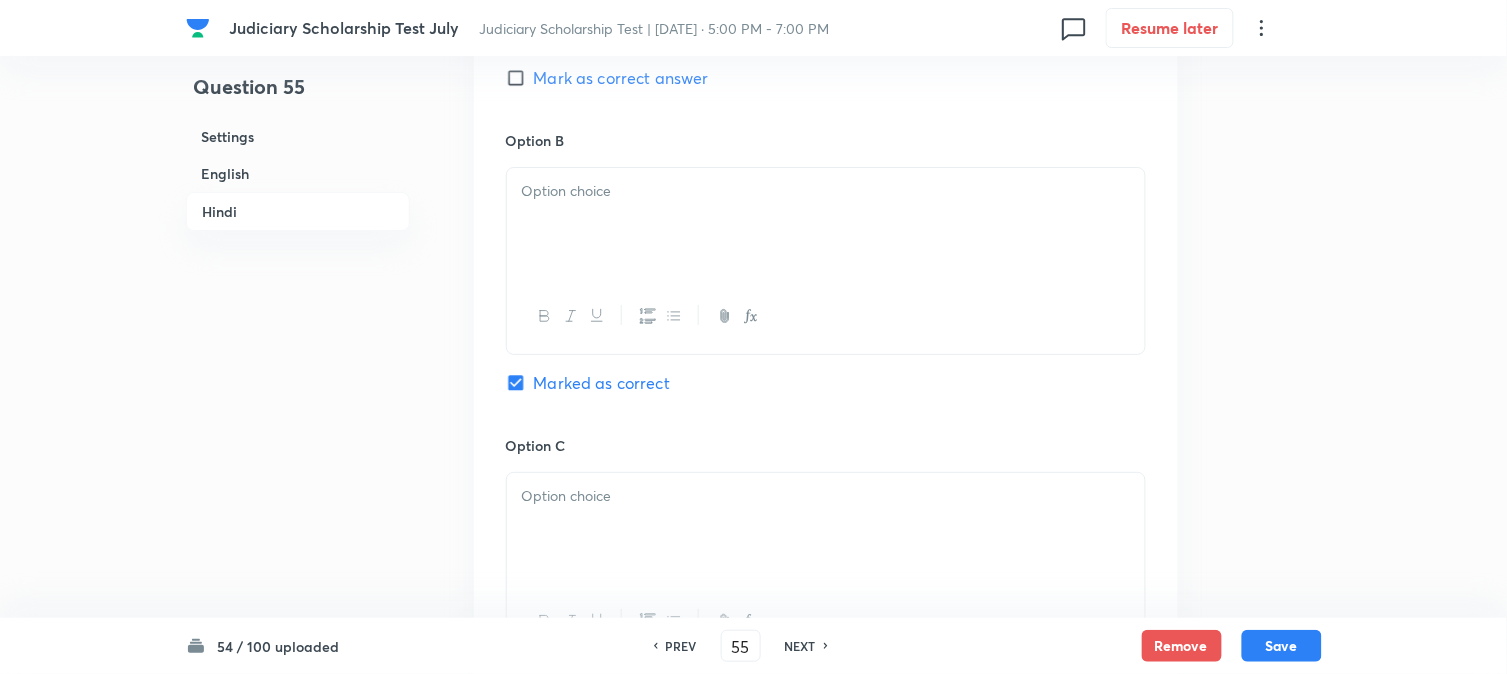 click at bounding box center [826, 224] 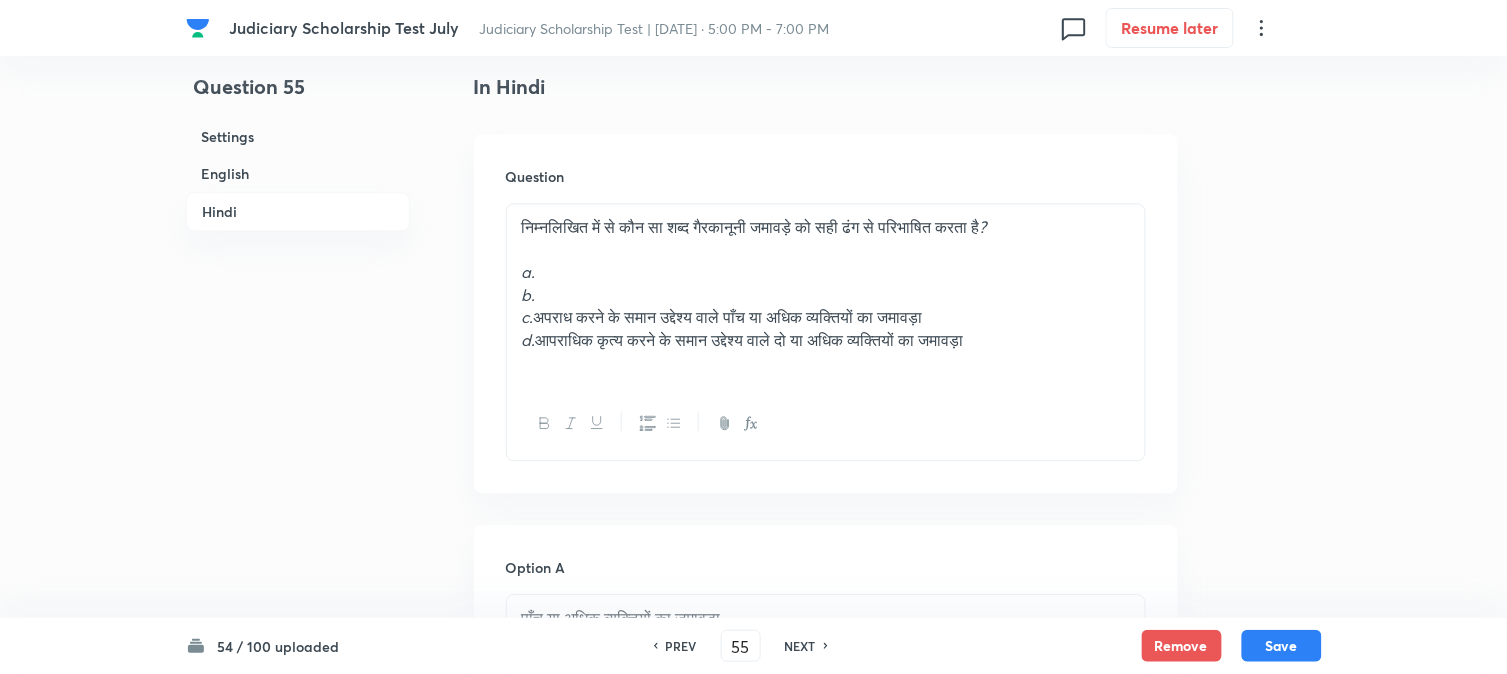 scroll, scrollTop: 2977, scrollLeft: 0, axis: vertical 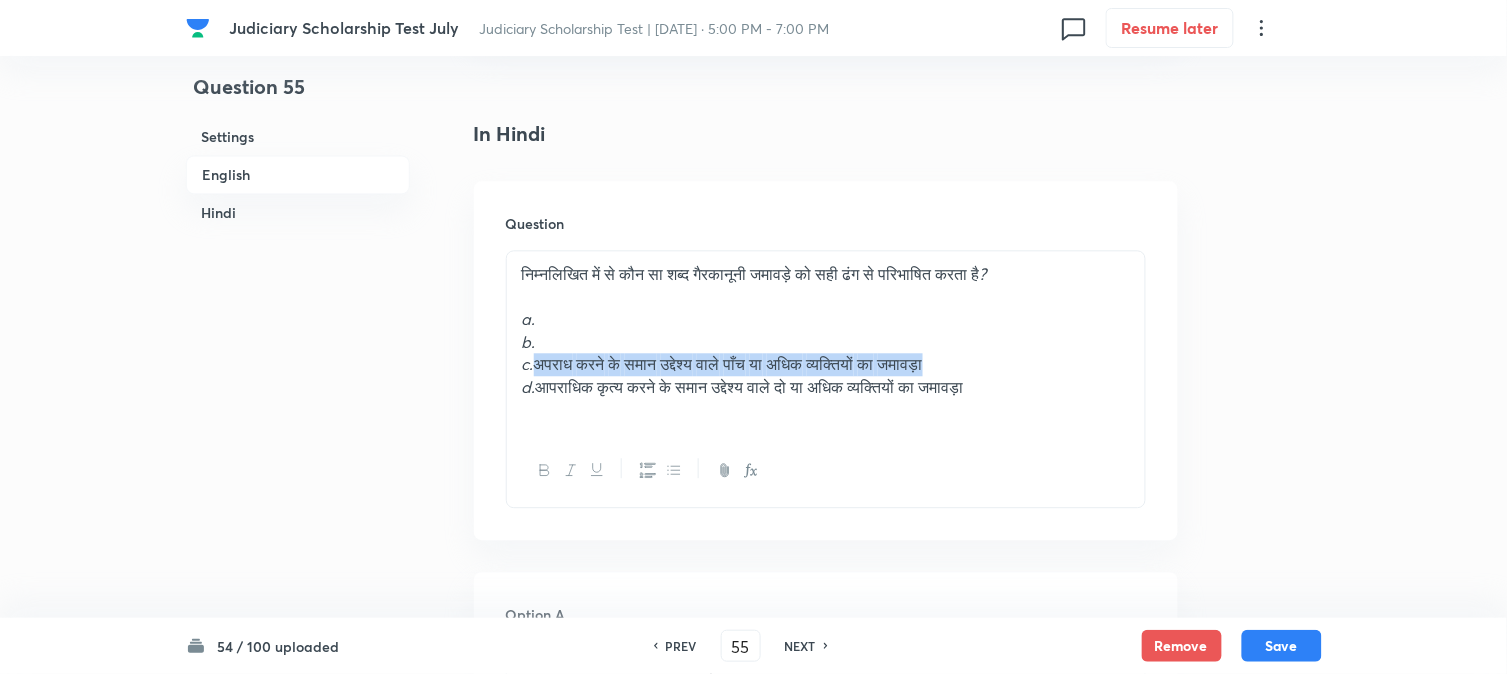 drag, startPoint x: 535, startPoint y: 383, endPoint x: 881, endPoint y: 388, distance: 346.03613 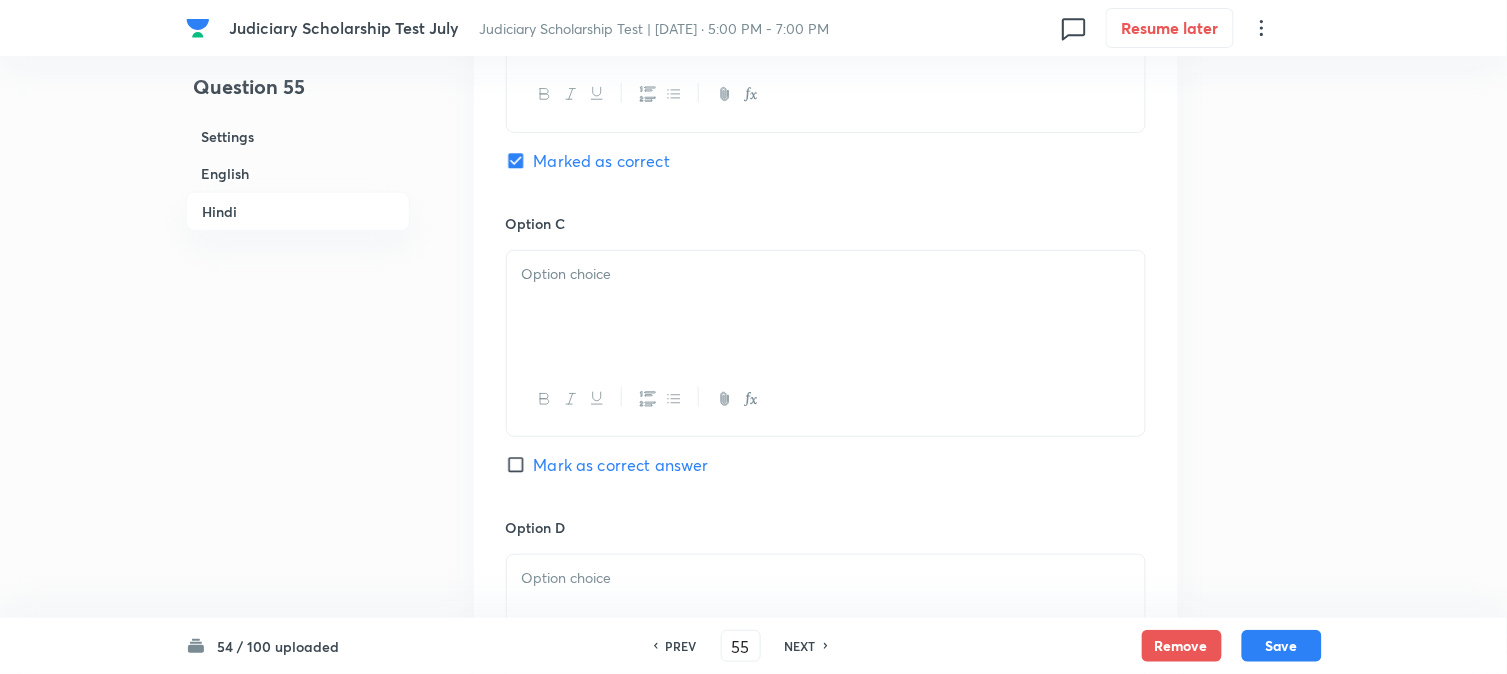 drag, startPoint x: 566, startPoint y: 330, endPoint x: 548, endPoint y: 415, distance: 86.88498 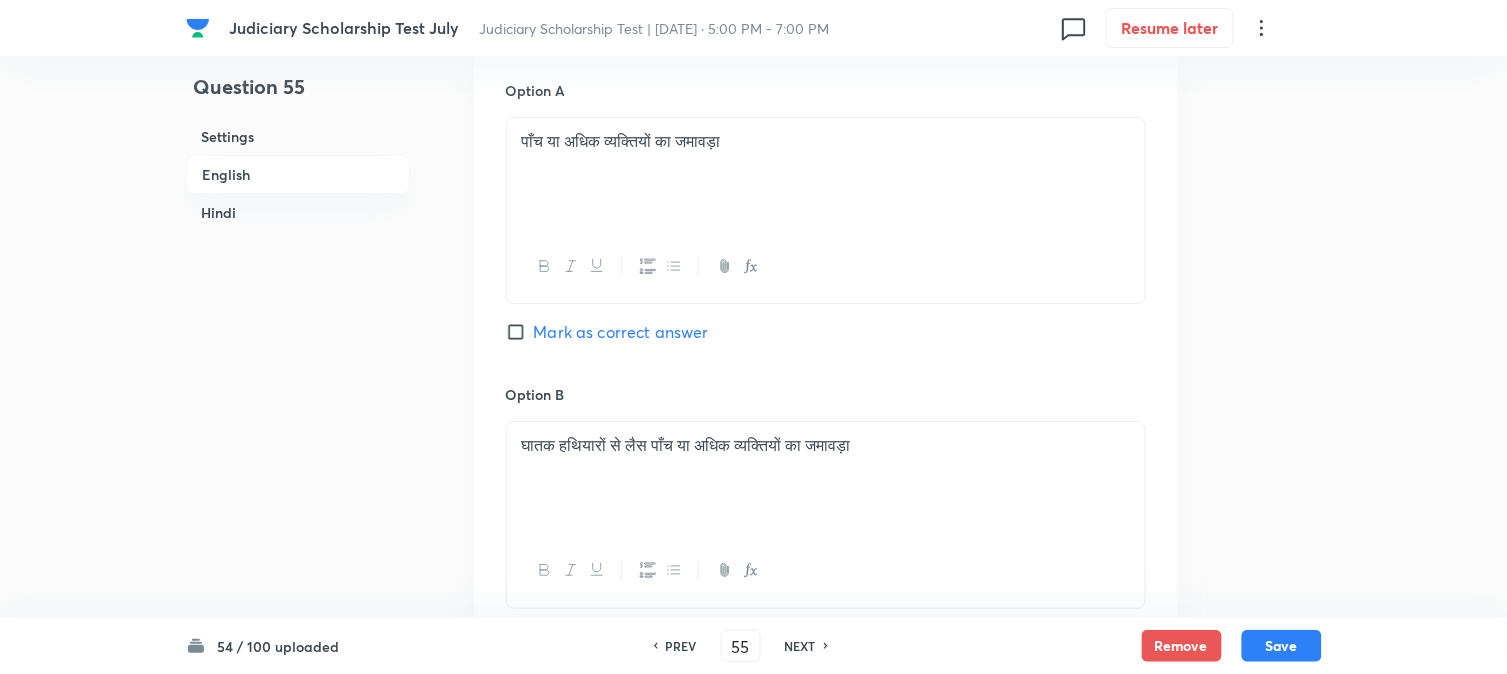 scroll, scrollTop: 2977, scrollLeft: 0, axis: vertical 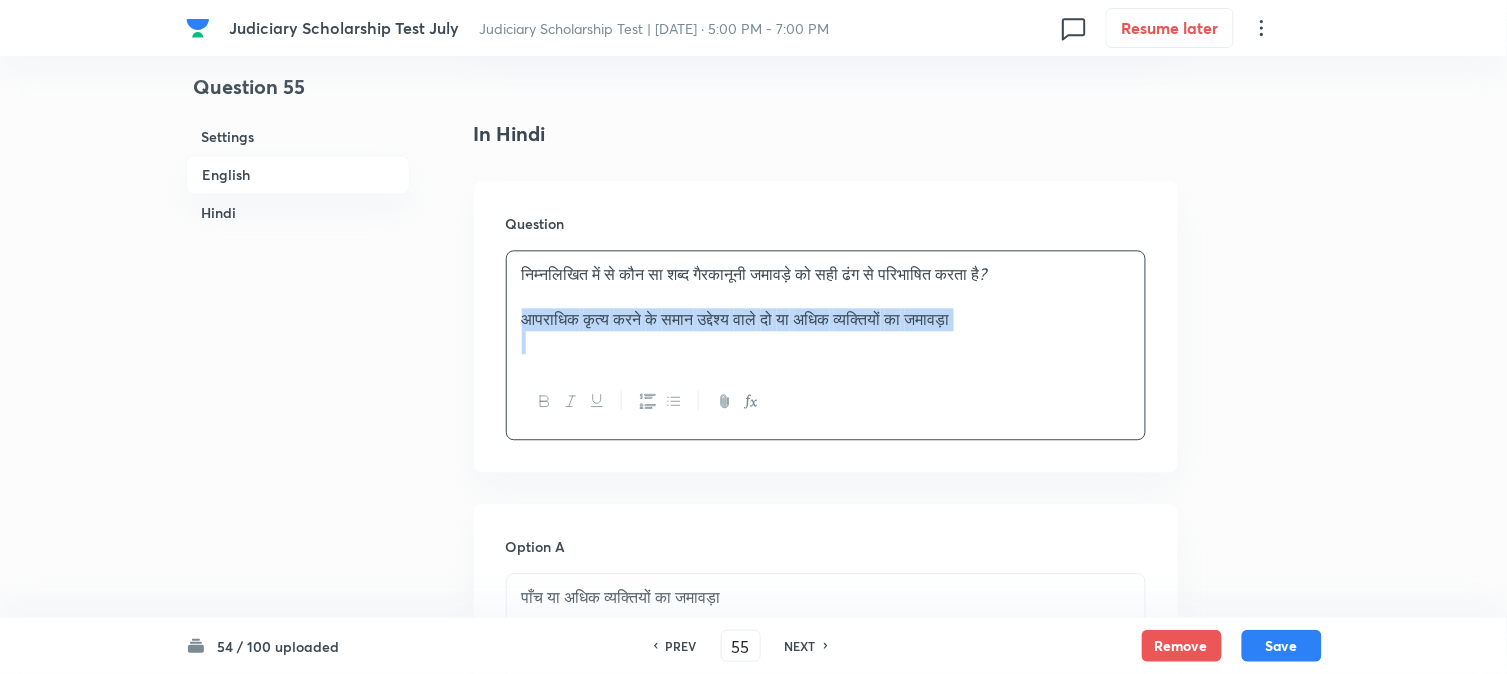 drag, startPoint x: 540, startPoint y: 417, endPoint x: 1111, endPoint y: 361, distance: 573.7395 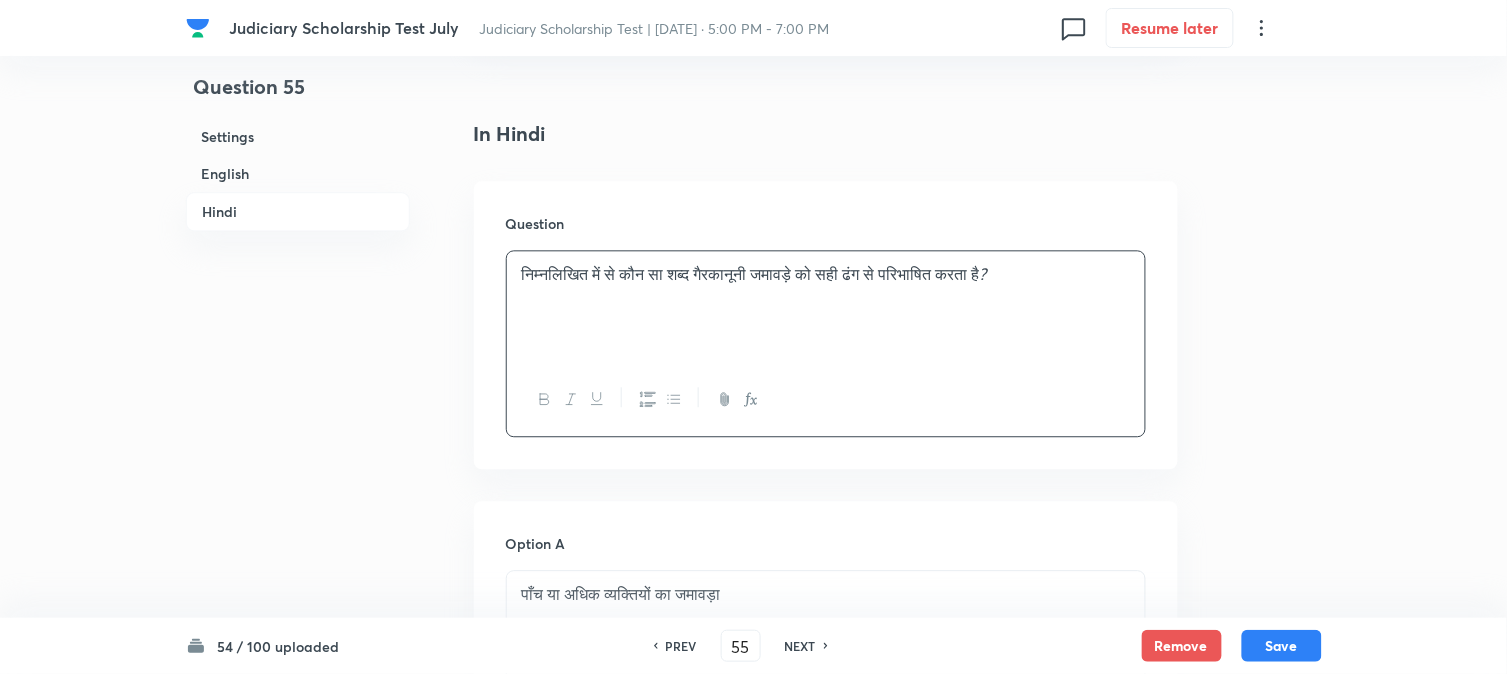 scroll, scrollTop: 4200, scrollLeft: 0, axis: vertical 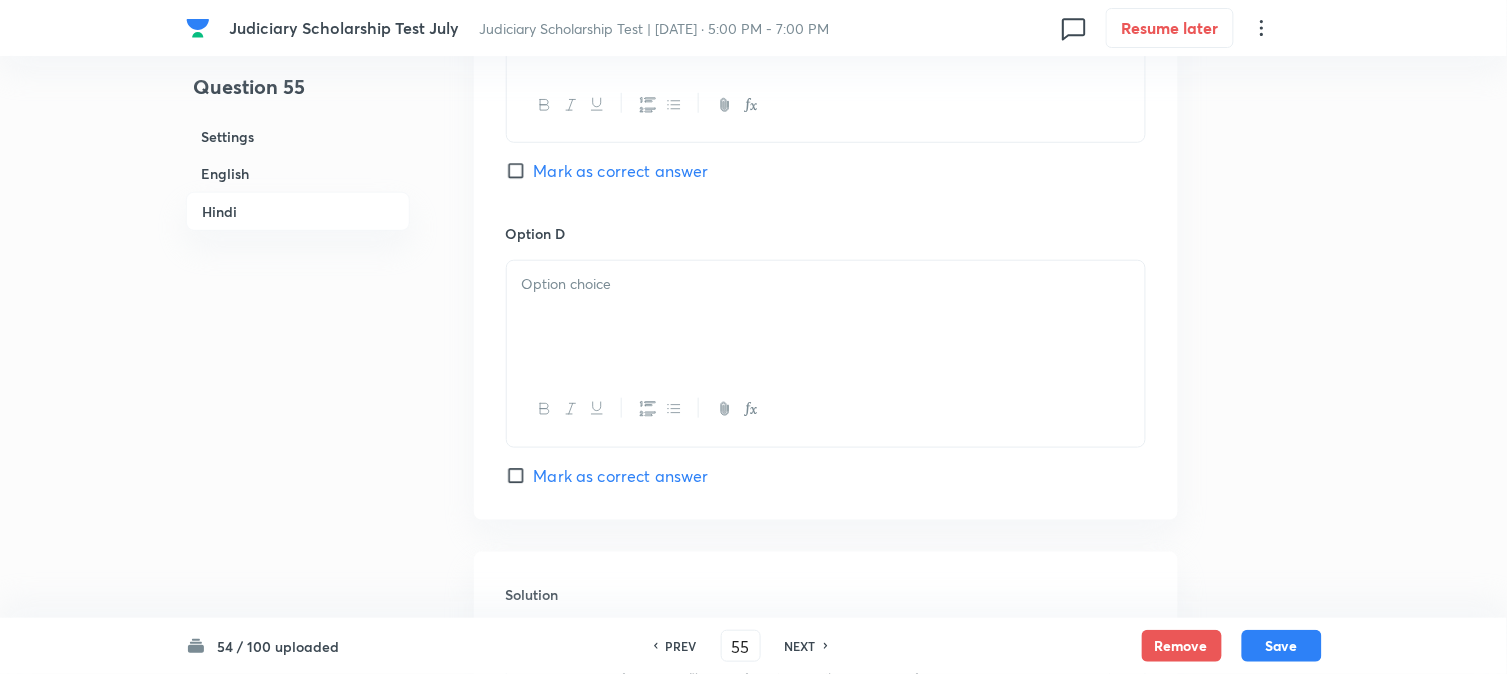 click at bounding box center [826, 317] 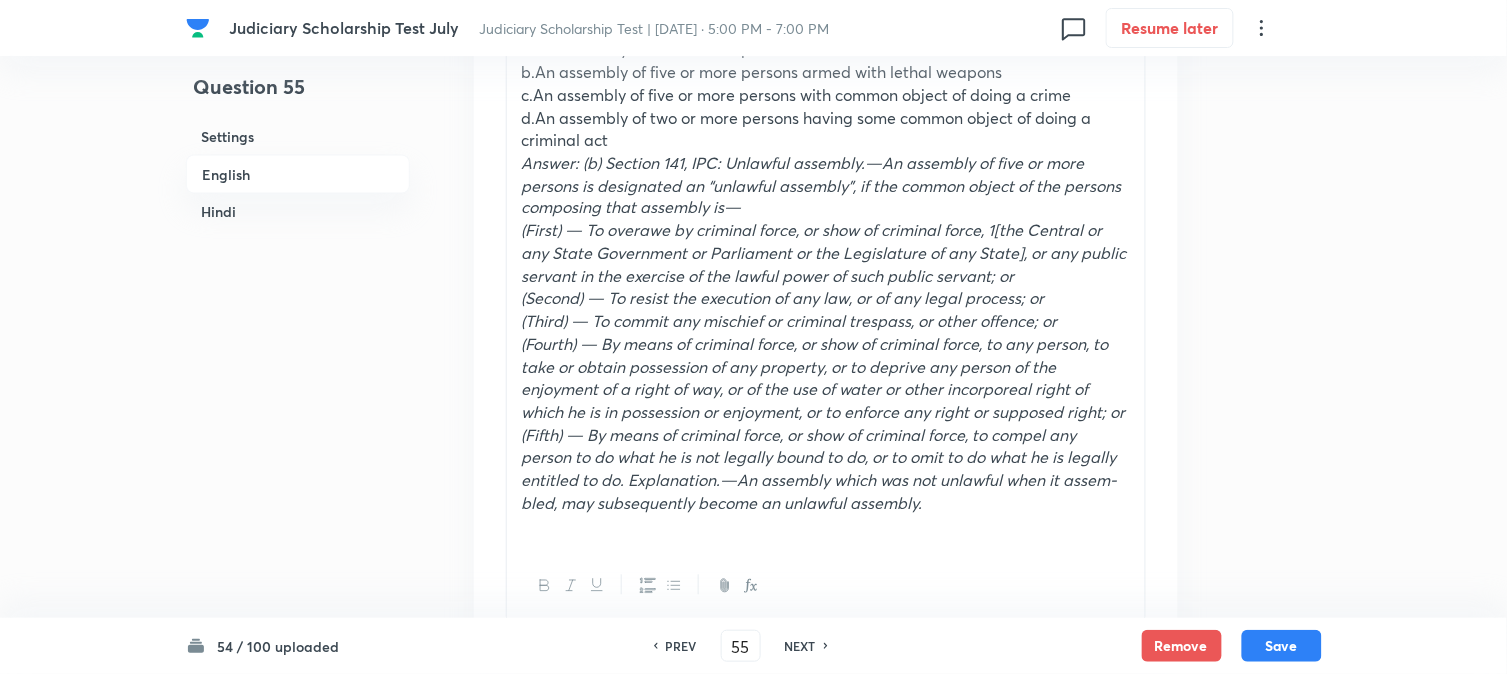 scroll, scrollTop: 755, scrollLeft: 0, axis: vertical 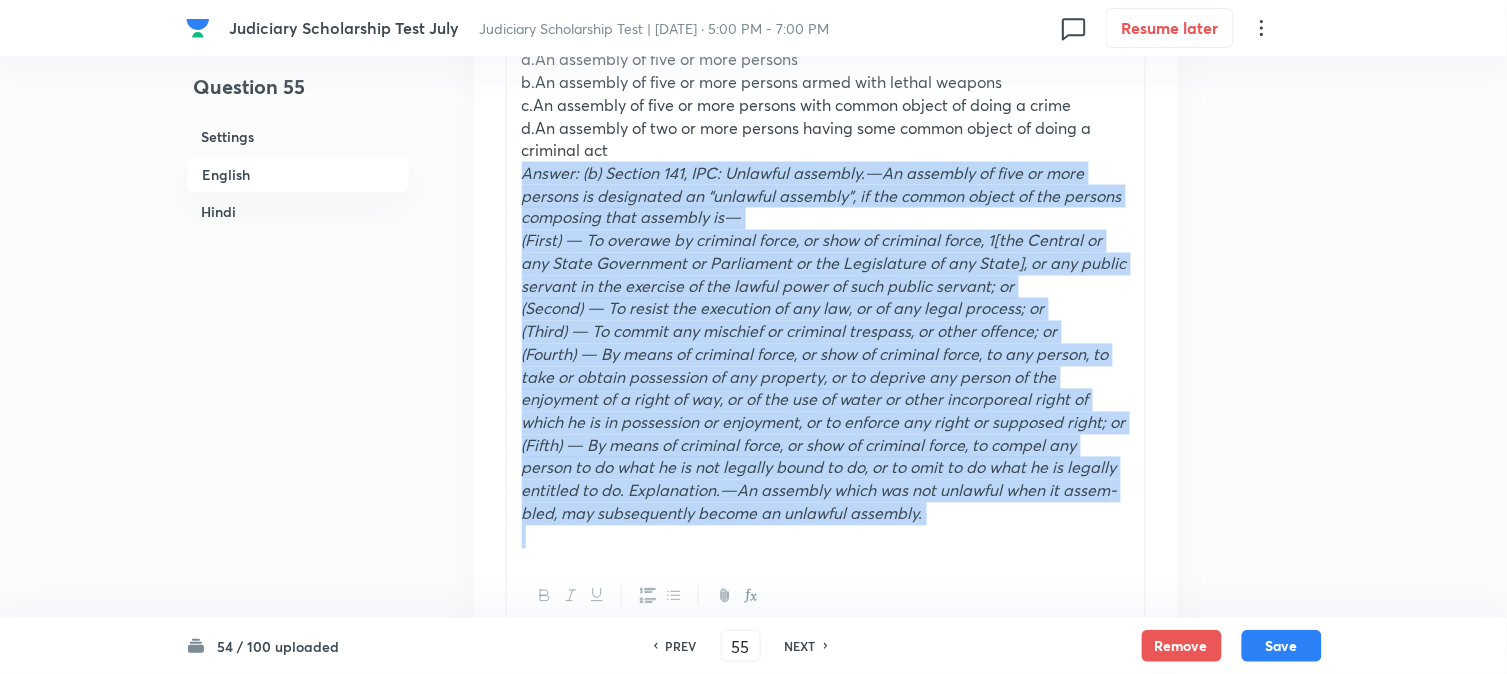 drag, startPoint x: 521, startPoint y: 172, endPoint x: 1051, endPoint y: 591, distance: 675.61896 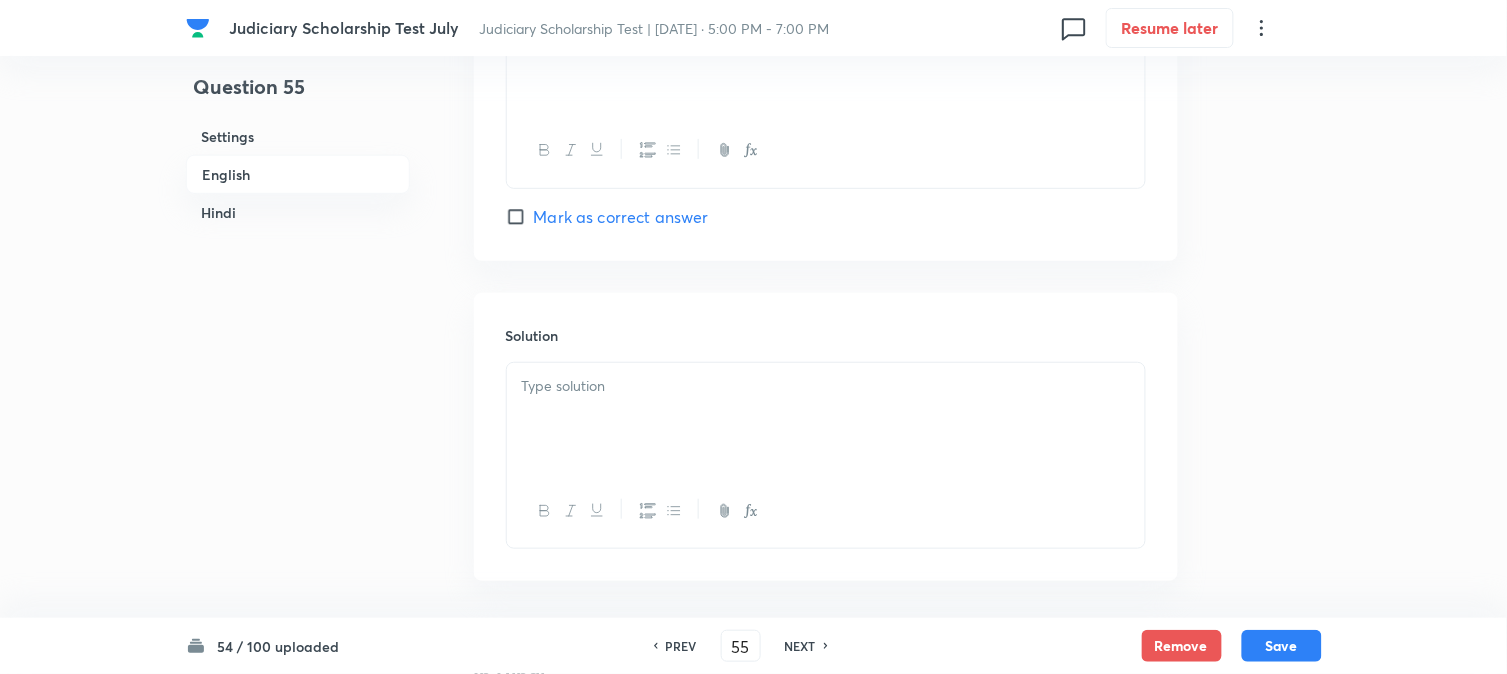 scroll, scrollTop: 2200, scrollLeft: 0, axis: vertical 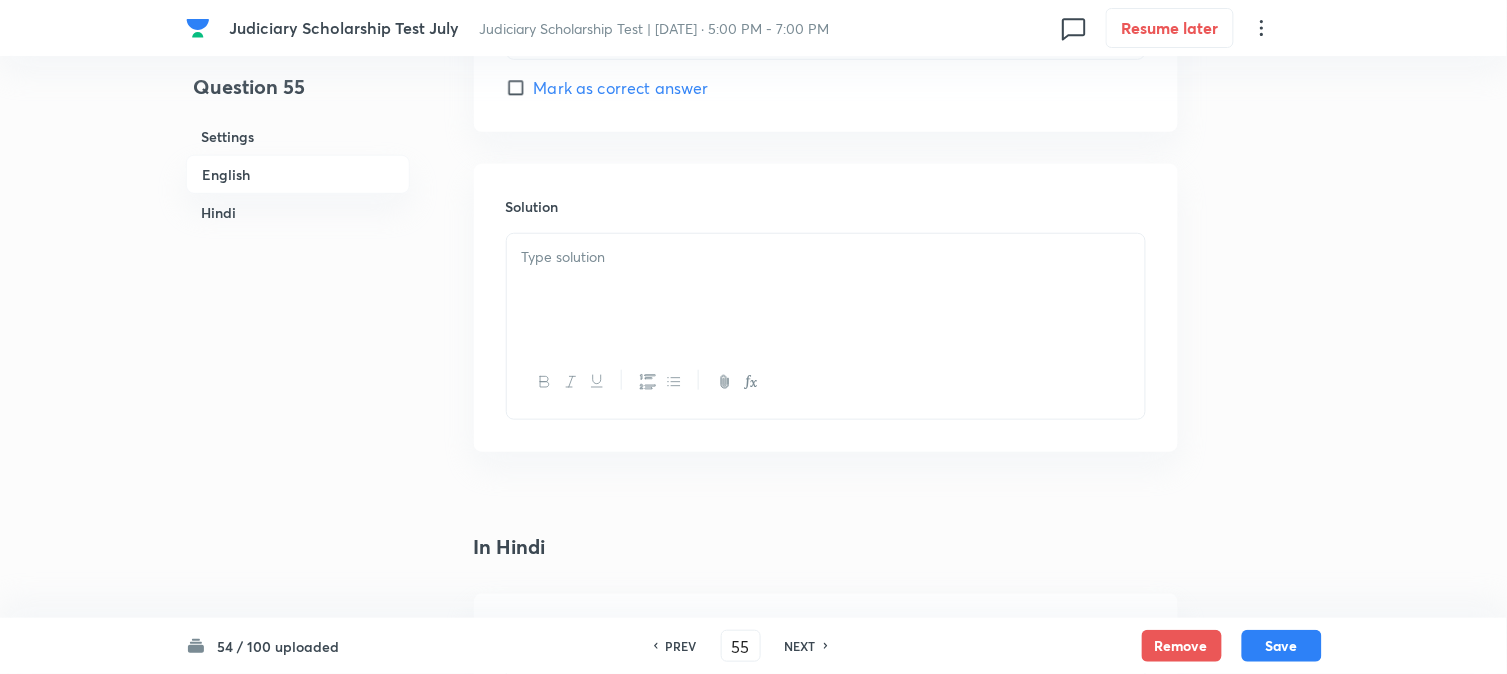 click at bounding box center (826, 290) 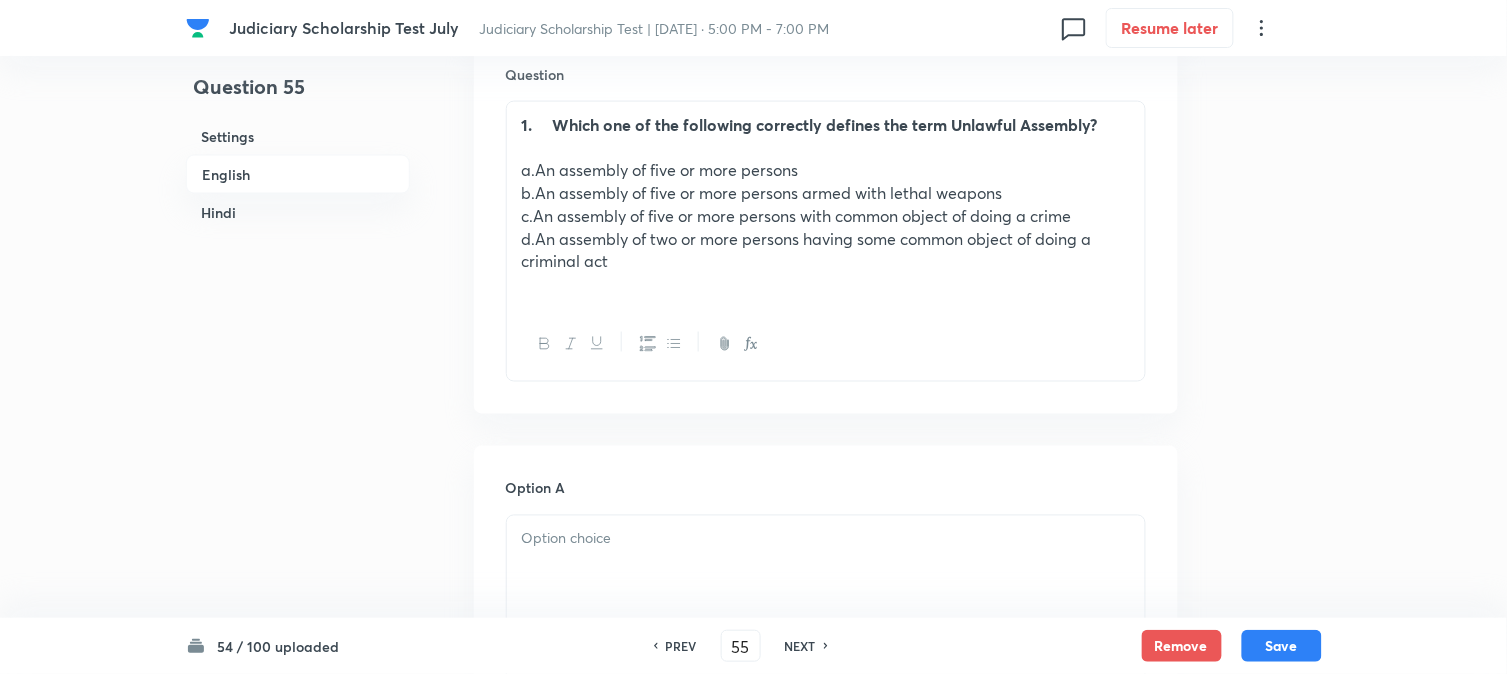scroll, scrollTop: 533, scrollLeft: 0, axis: vertical 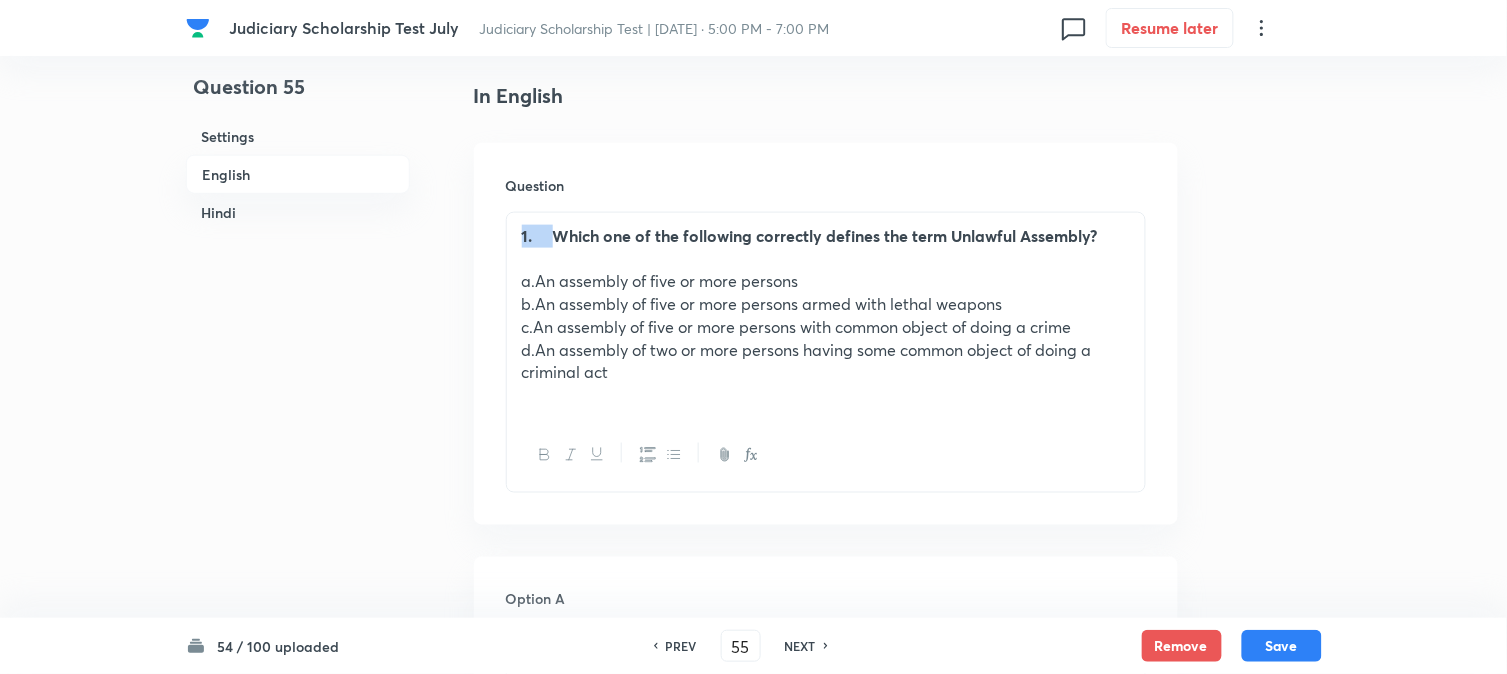 drag, startPoint x: 552, startPoint y: 234, endPoint x: 506, endPoint y: 228, distance: 46.389652 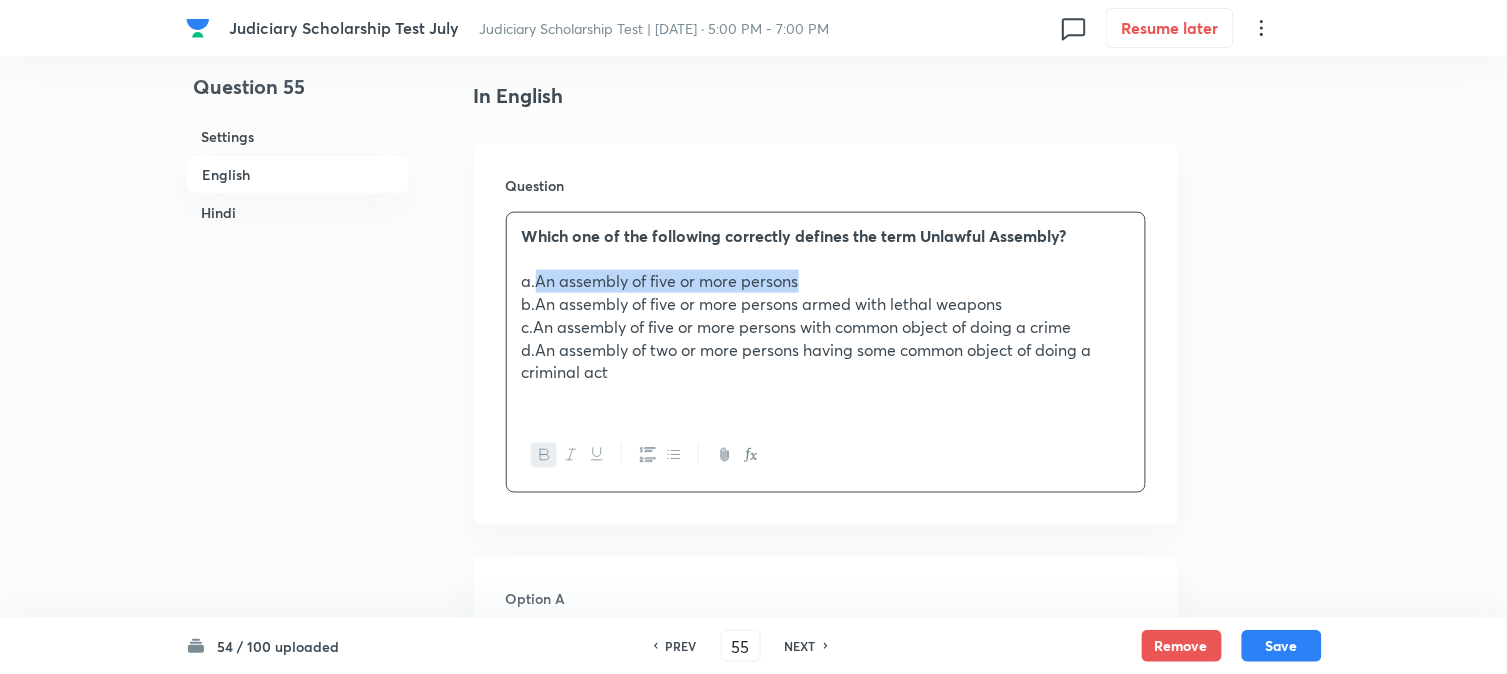 drag, startPoint x: 538, startPoint y: 280, endPoint x: 907, endPoint y: 276, distance: 369.02167 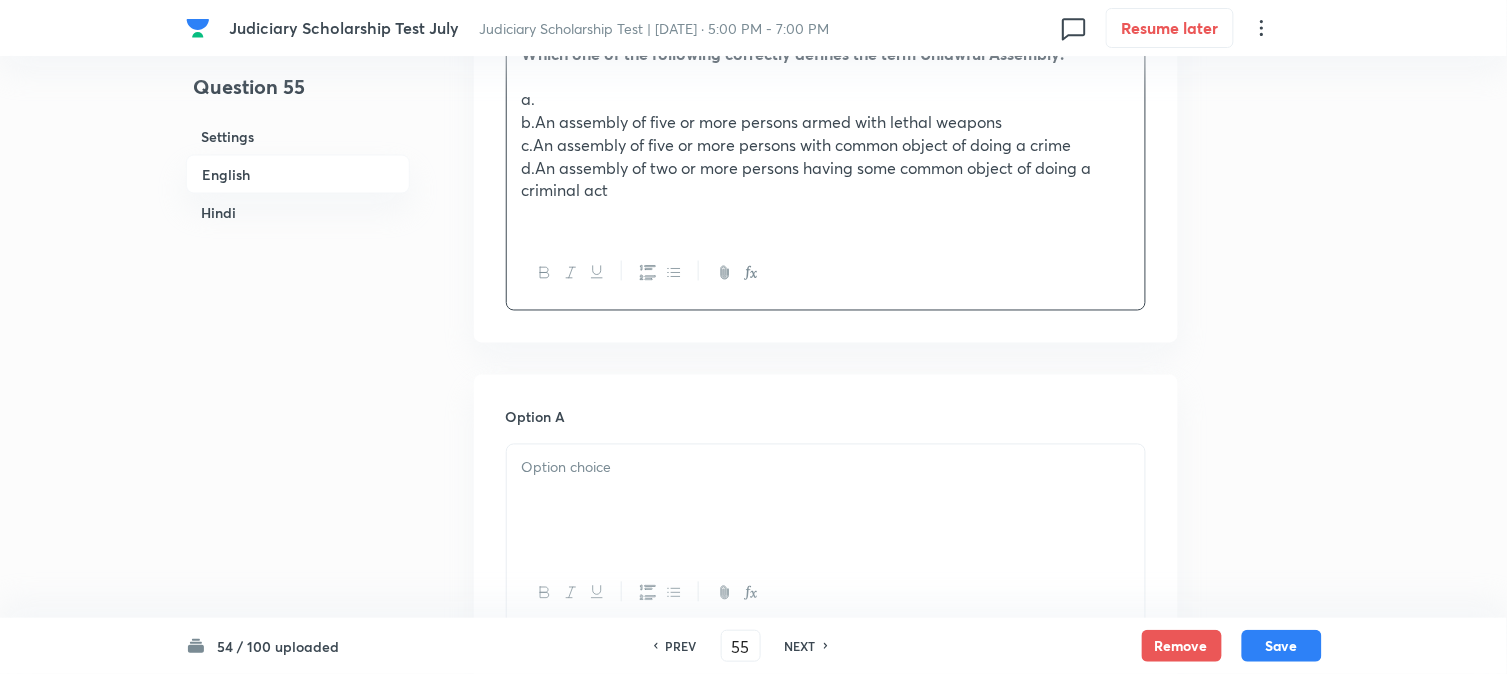 scroll, scrollTop: 977, scrollLeft: 0, axis: vertical 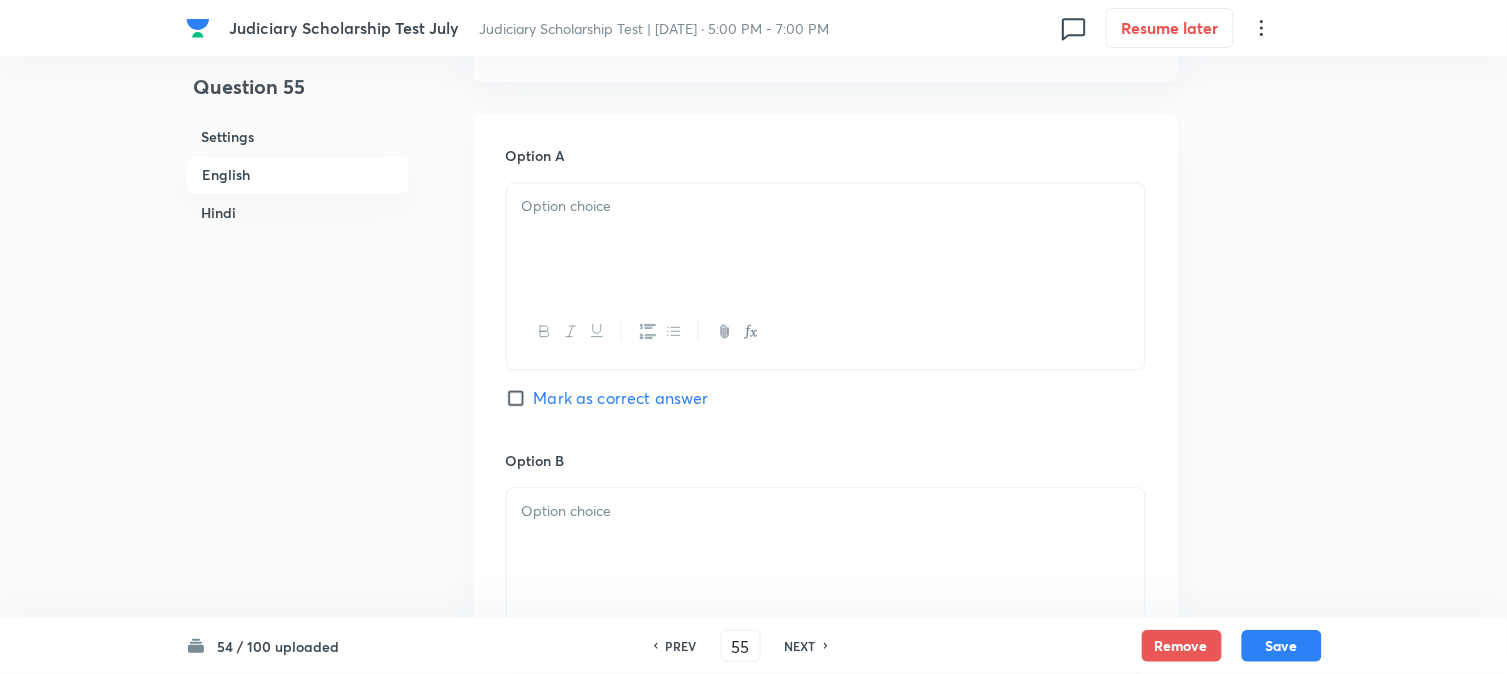 click at bounding box center (826, 331) 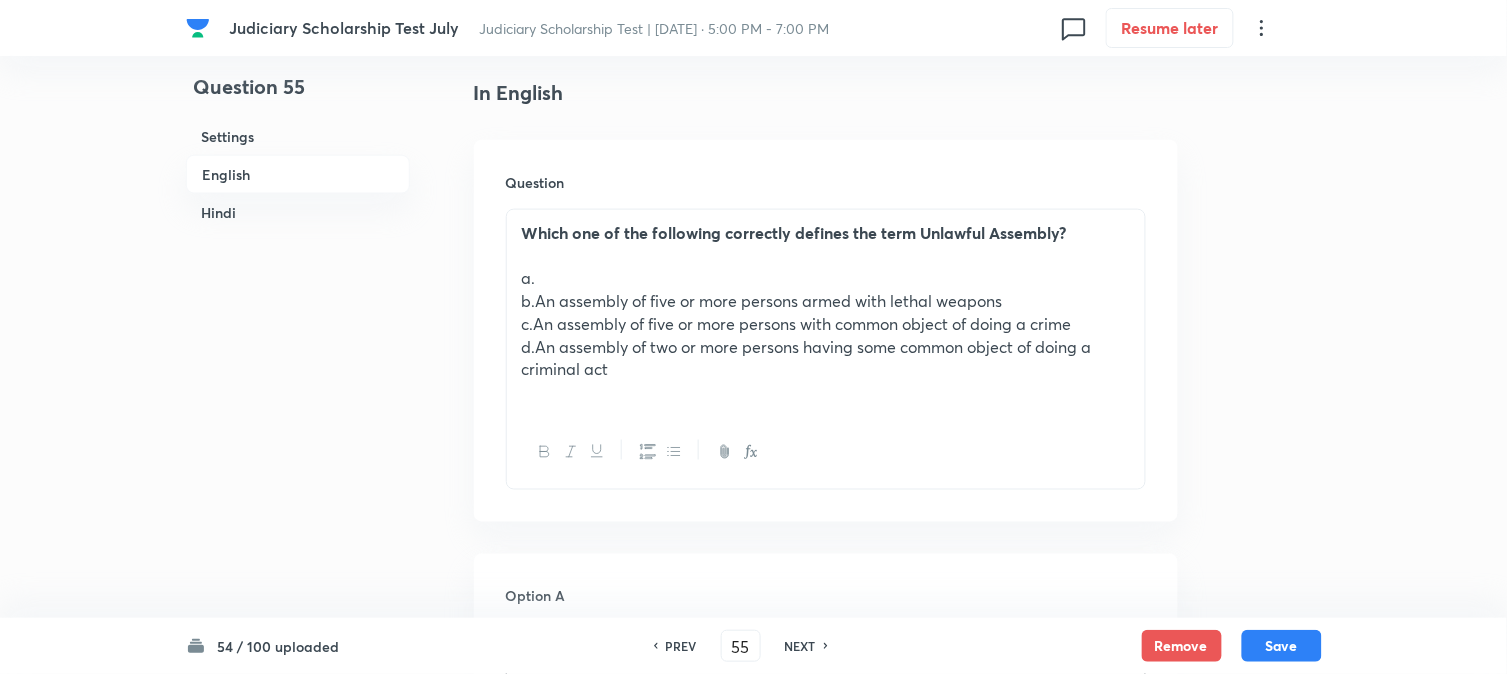 scroll, scrollTop: 533, scrollLeft: 0, axis: vertical 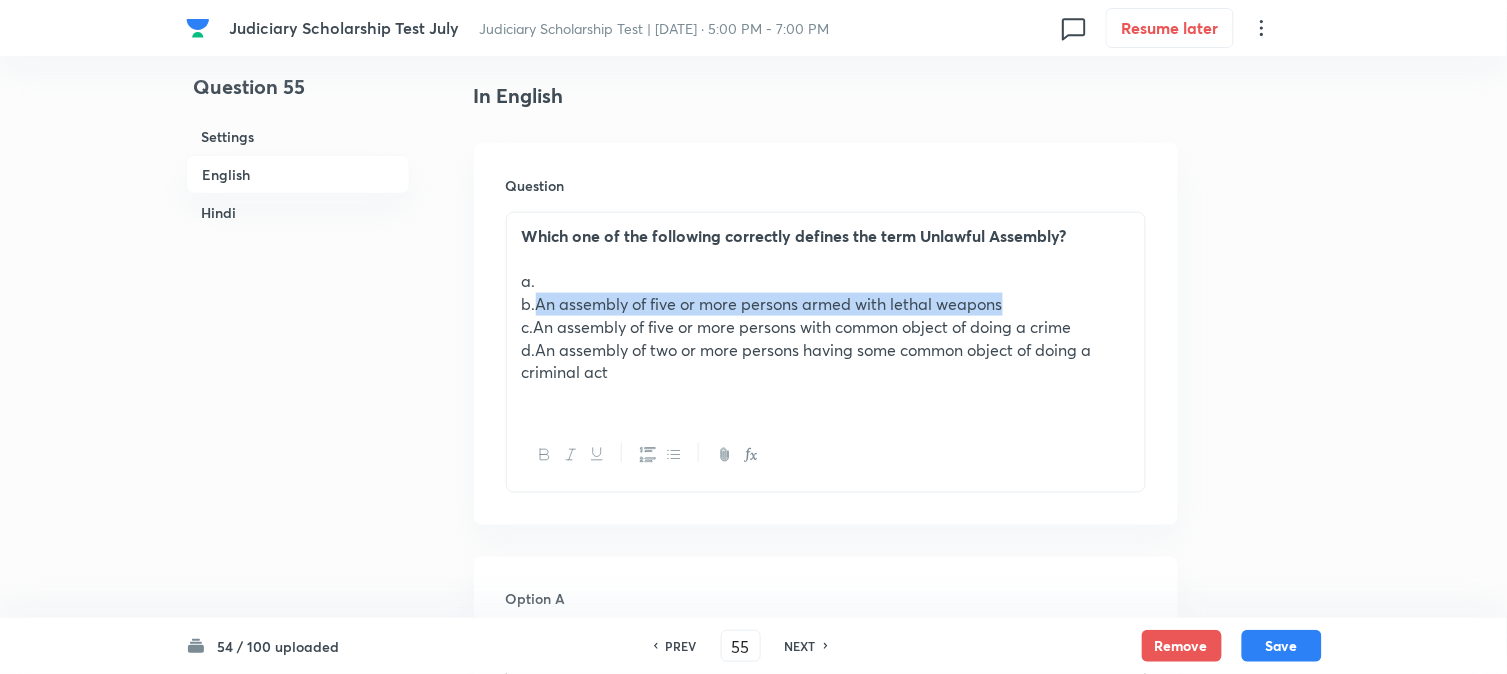 drag, startPoint x: 547, startPoint y: 304, endPoint x: 1074, endPoint y: 300, distance: 527.0152 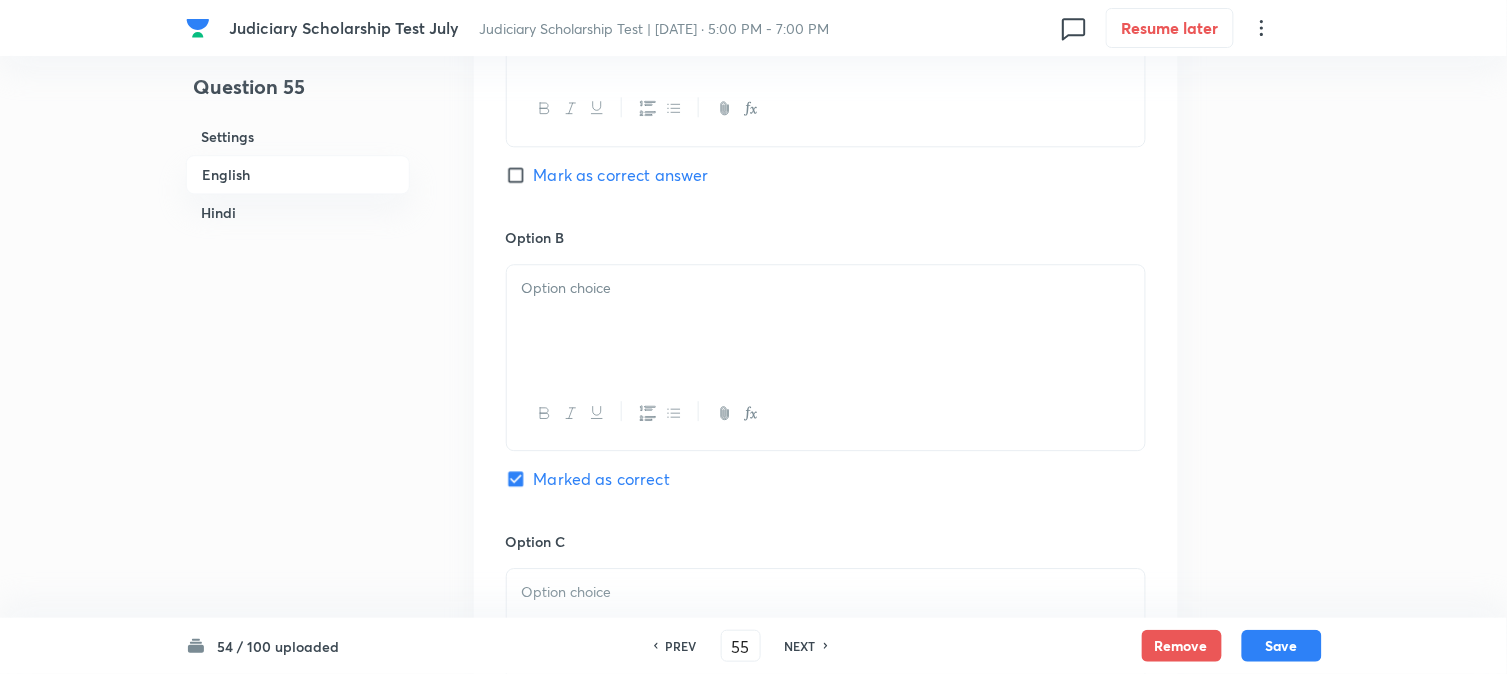 click at bounding box center [826, 288] 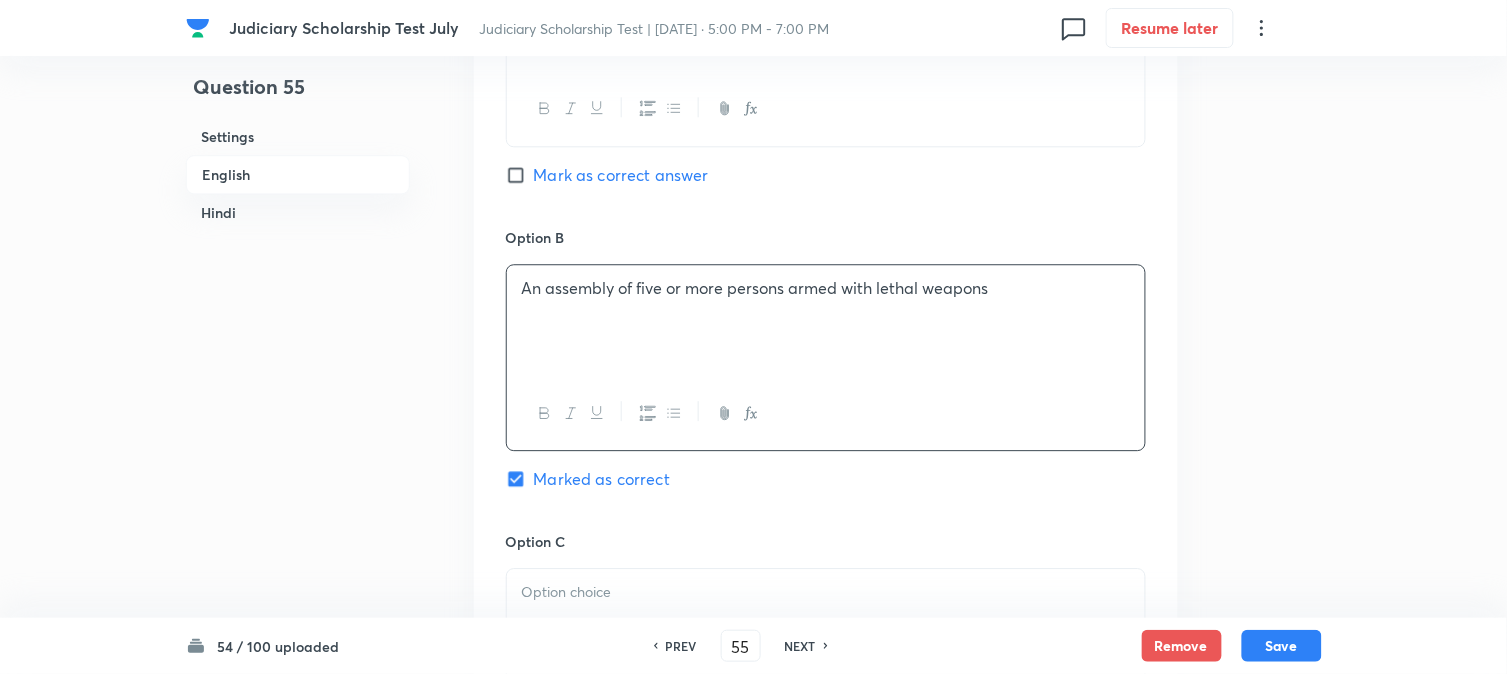 scroll, scrollTop: 422, scrollLeft: 0, axis: vertical 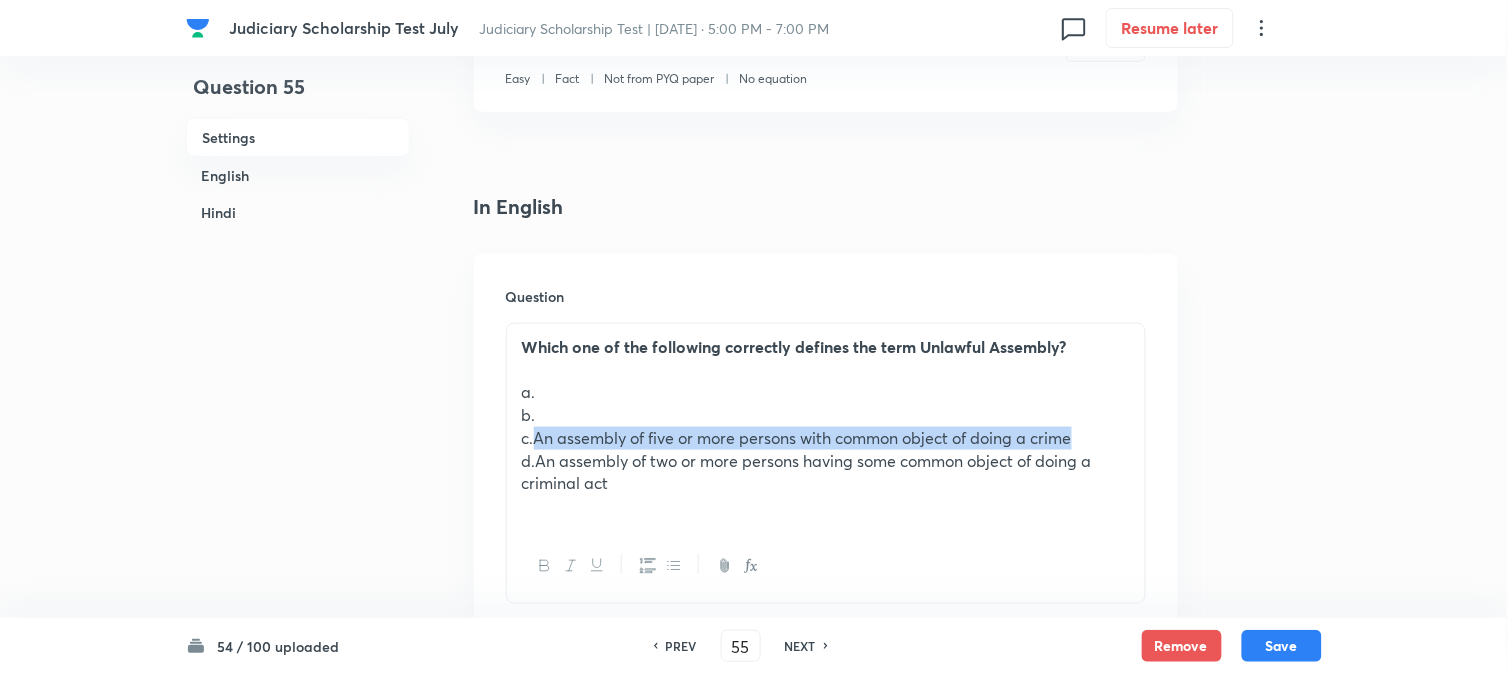 drag, startPoint x: 538, startPoint y: 437, endPoint x: 1044, endPoint y: 403, distance: 507.141 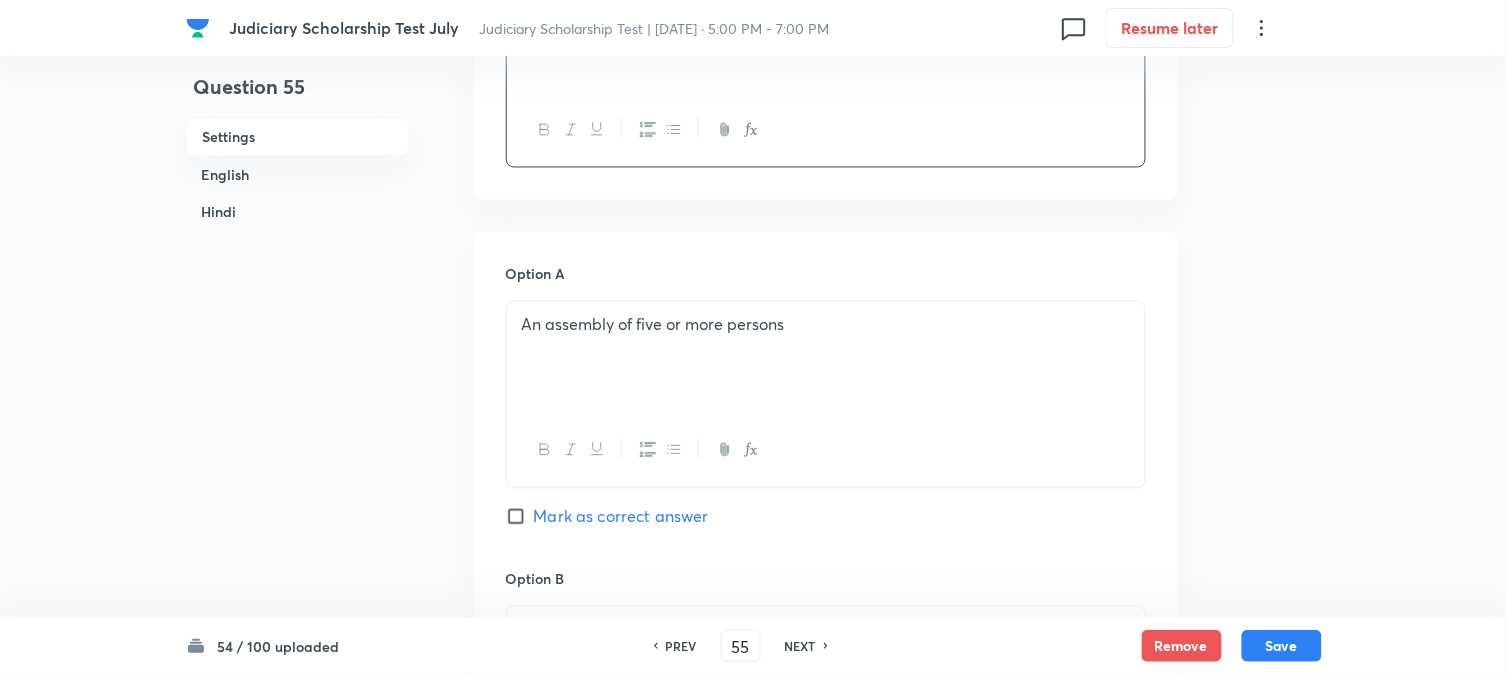 scroll, scrollTop: 1311, scrollLeft: 0, axis: vertical 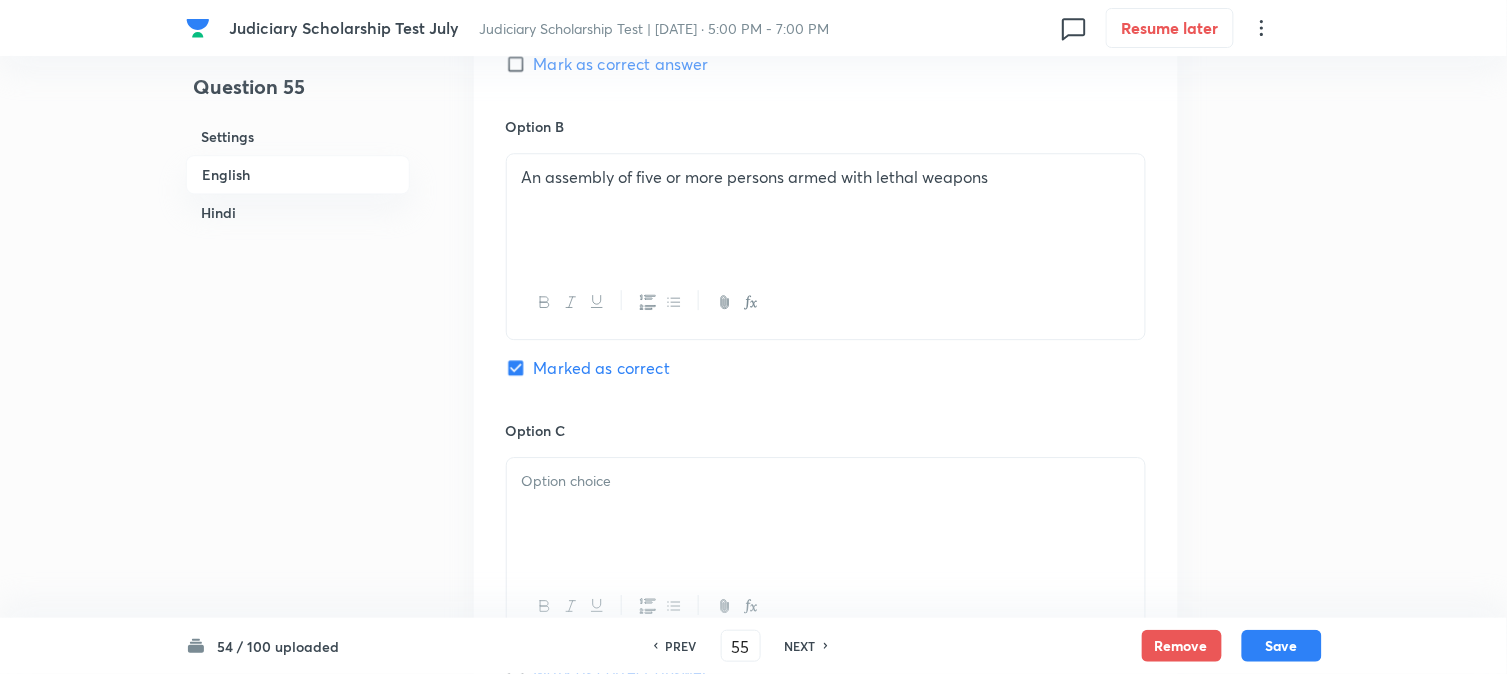 click at bounding box center (826, 514) 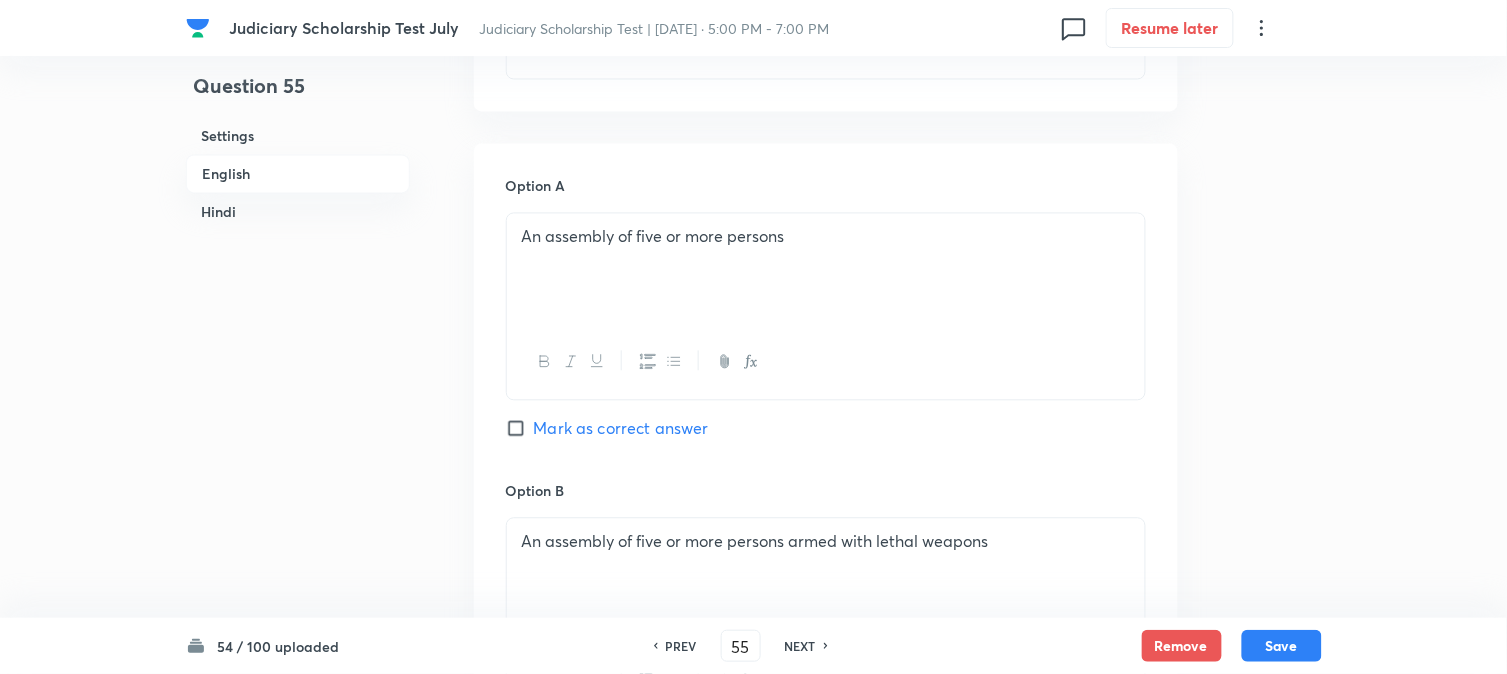 scroll, scrollTop: 422, scrollLeft: 0, axis: vertical 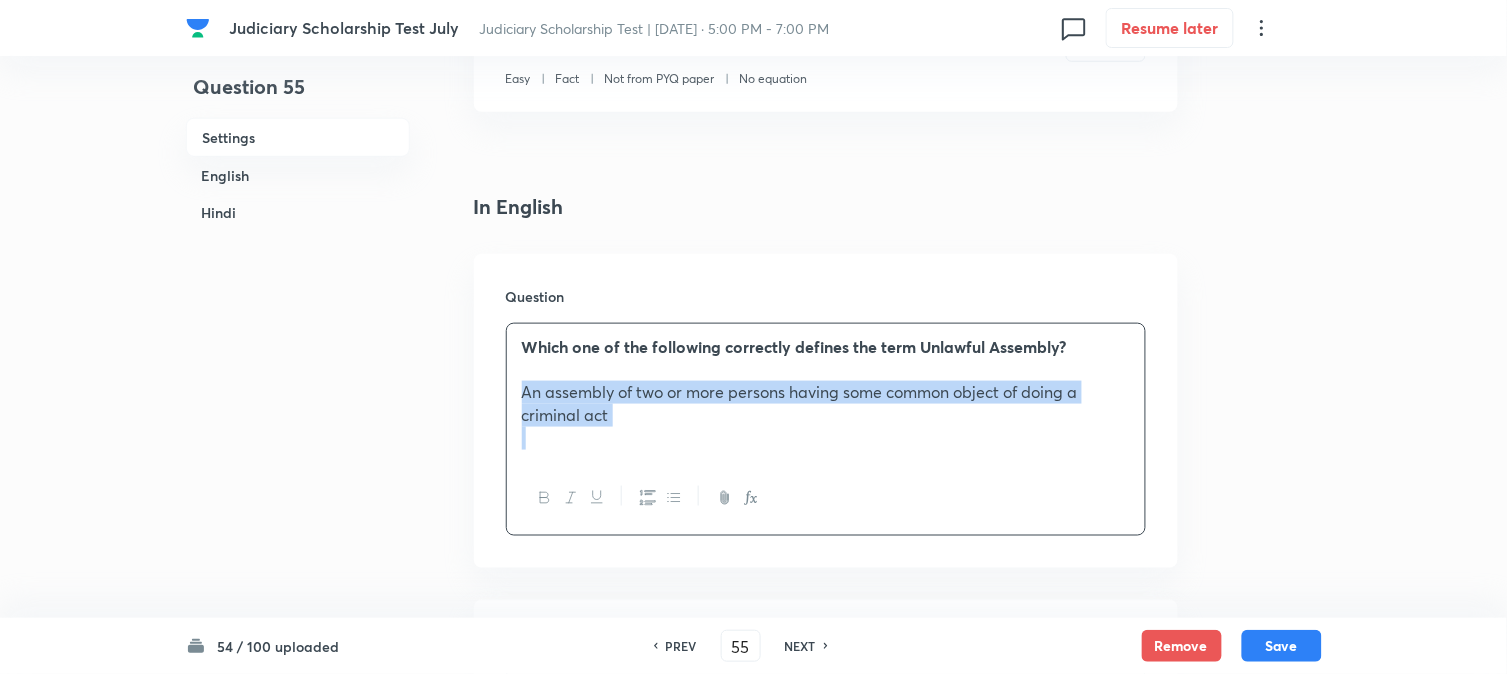 drag, startPoint x: 534, startPoint y: 460, endPoint x: 934, endPoint y: 482, distance: 400.60455 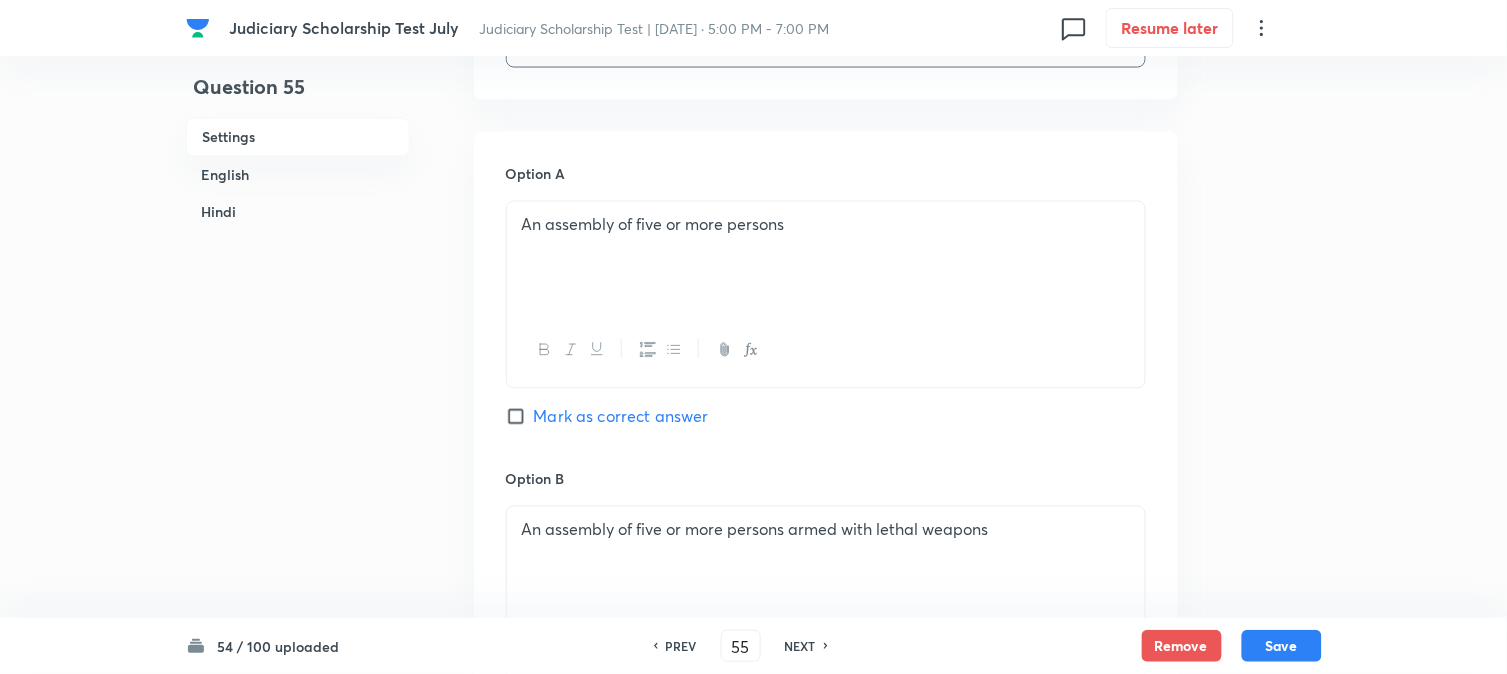 scroll, scrollTop: 1422, scrollLeft: 0, axis: vertical 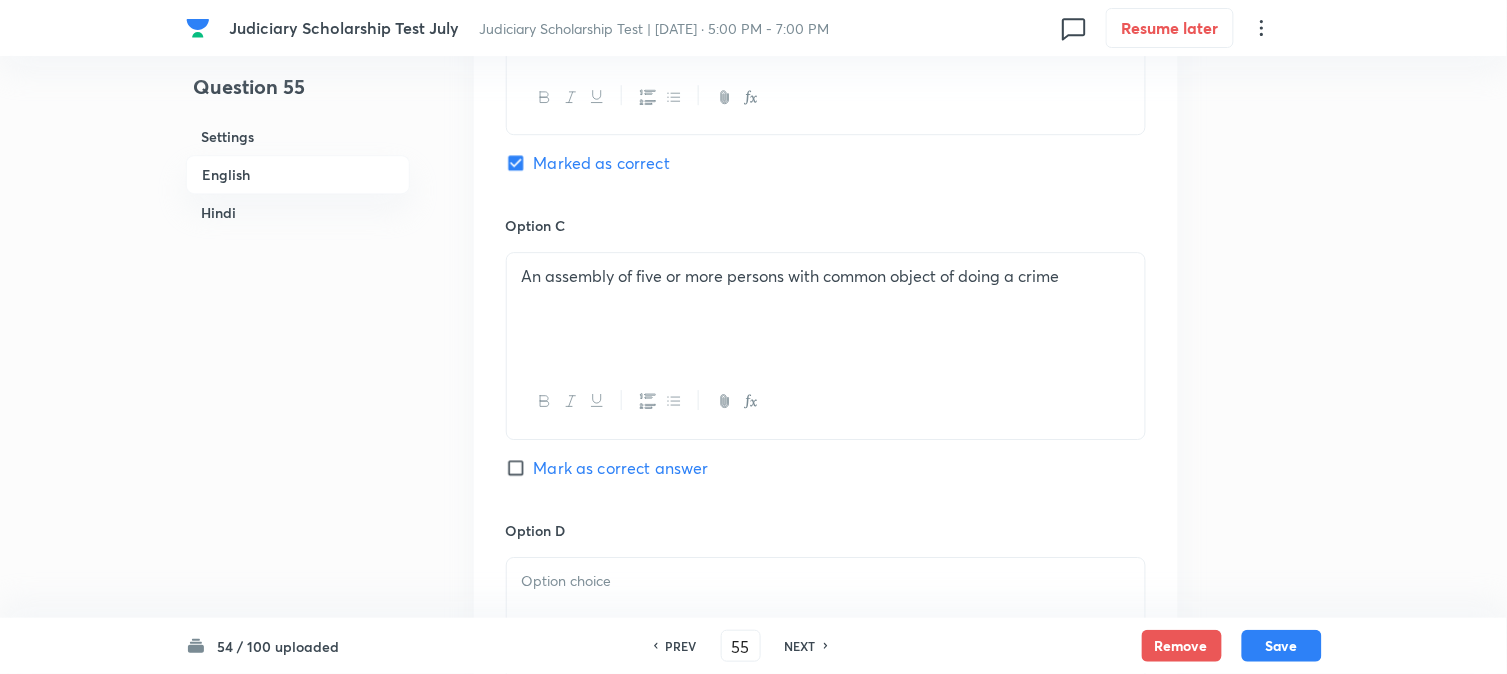click at bounding box center (826, 581) 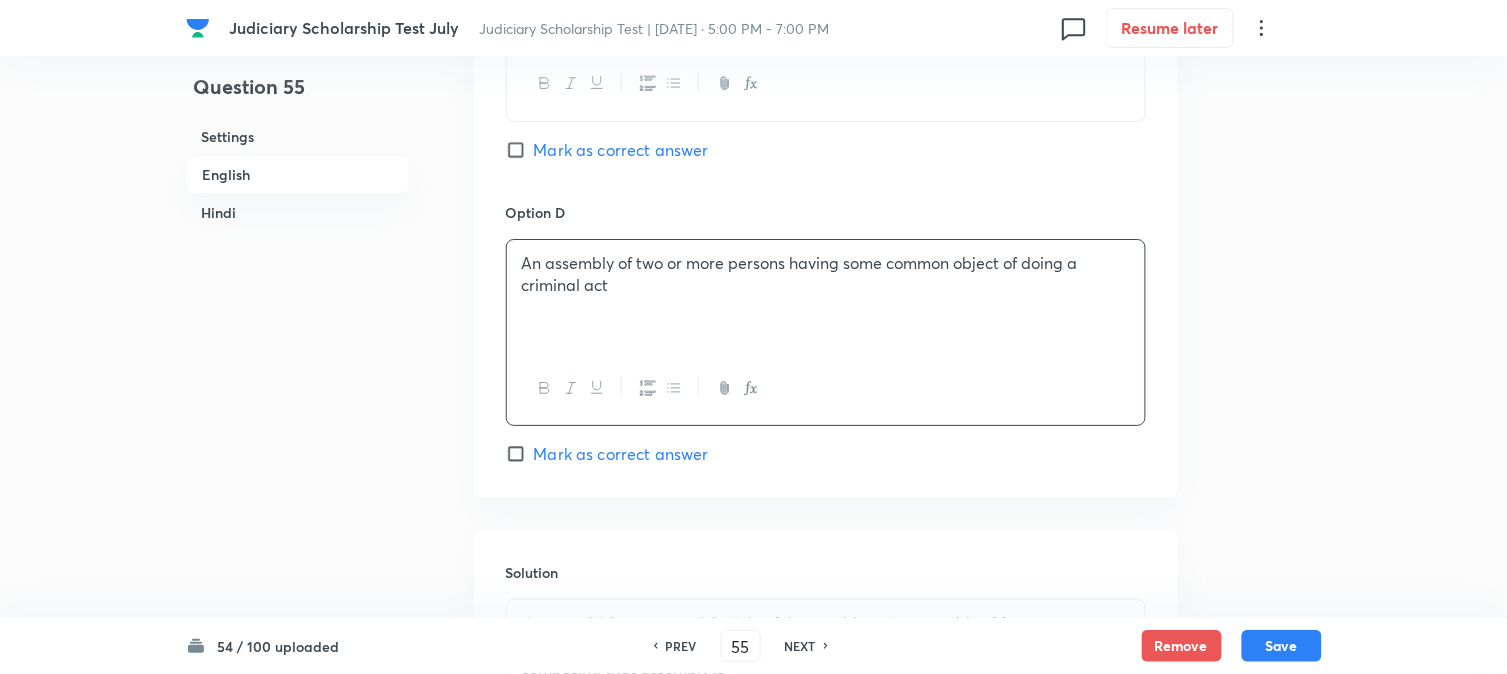 scroll, scrollTop: 1422, scrollLeft: 0, axis: vertical 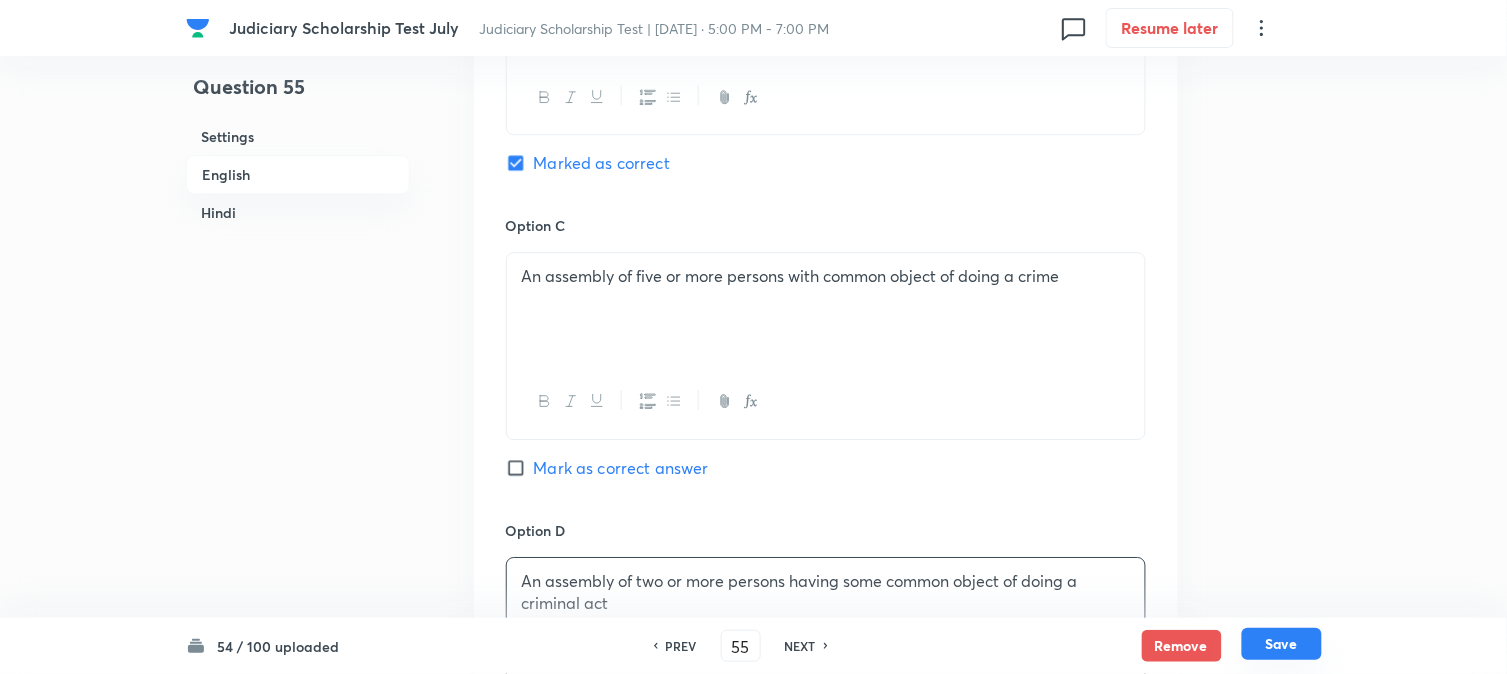 click on "Save" at bounding box center [1282, 644] 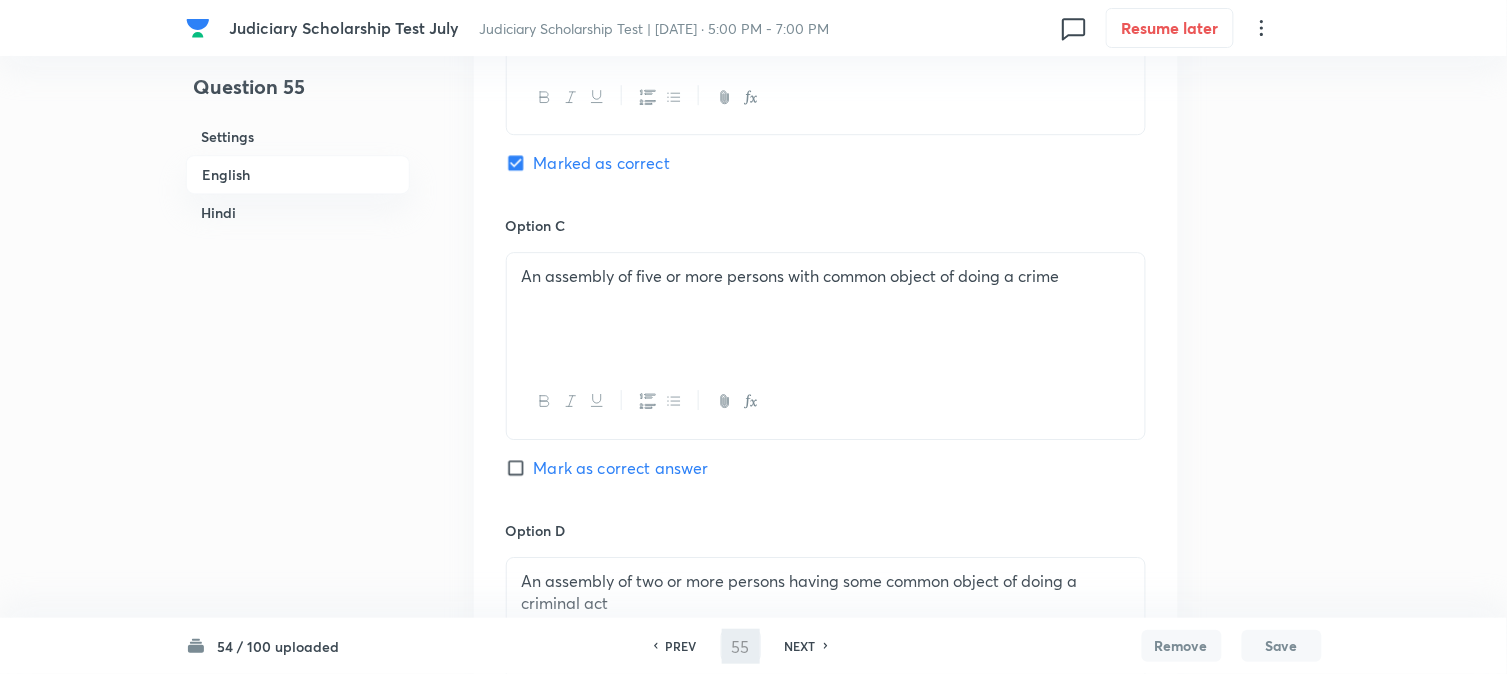 type on "56" 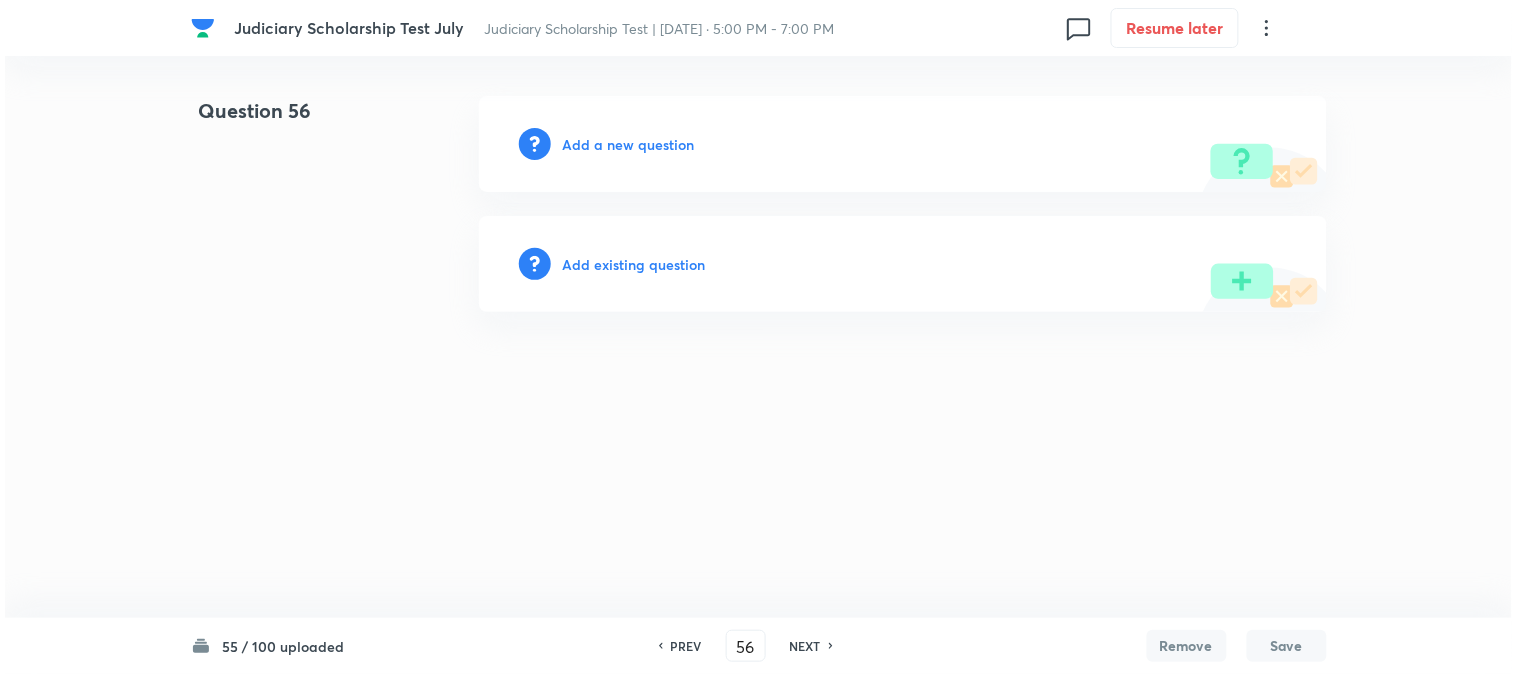 scroll, scrollTop: 0, scrollLeft: 0, axis: both 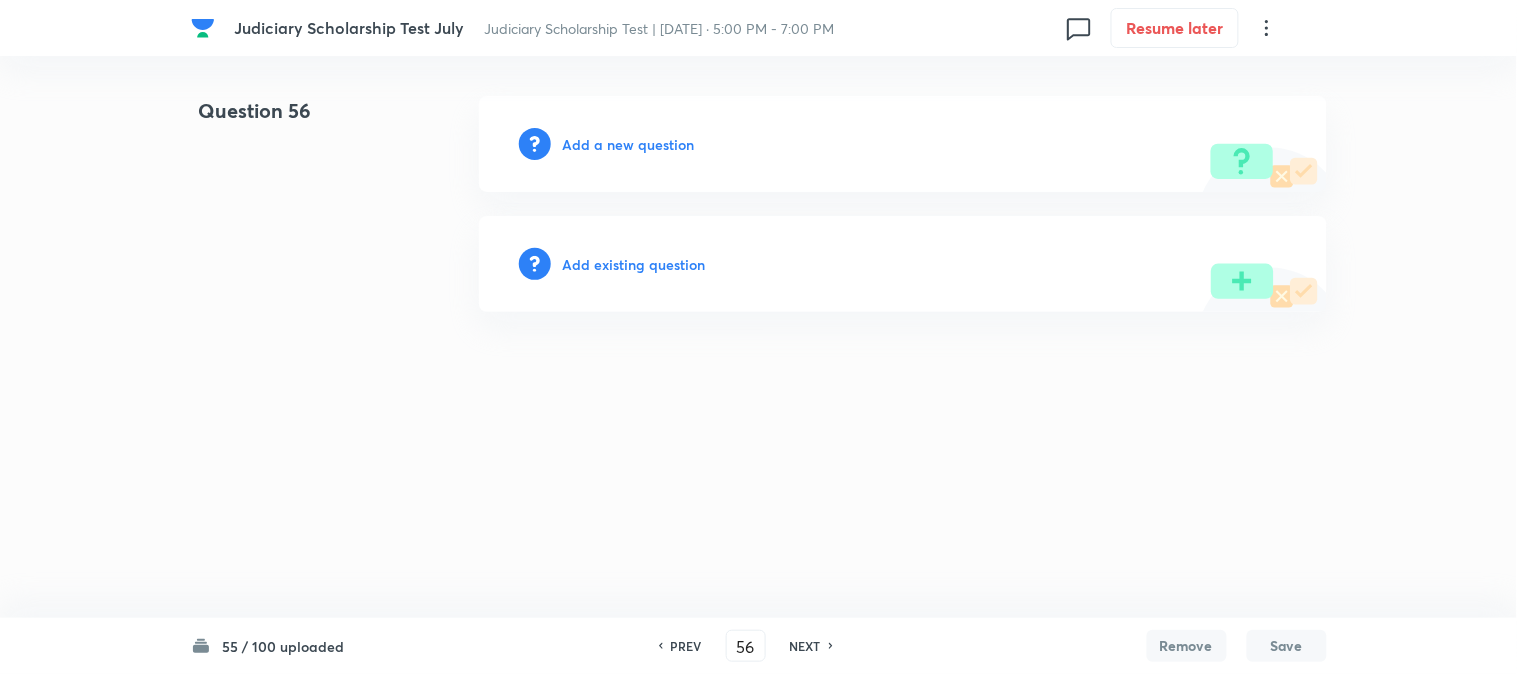 click on "Add a new question" at bounding box center (629, 144) 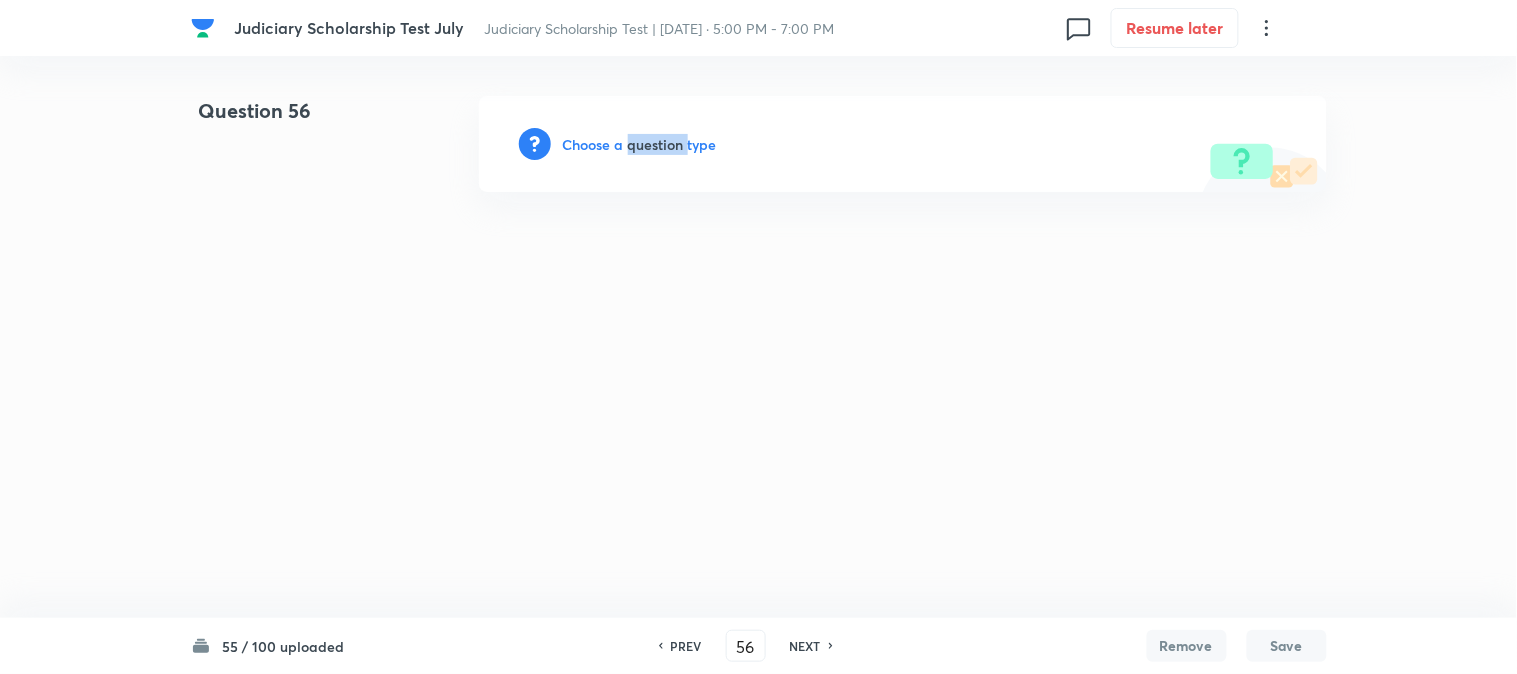 click on "Choose a question type" at bounding box center (640, 144) 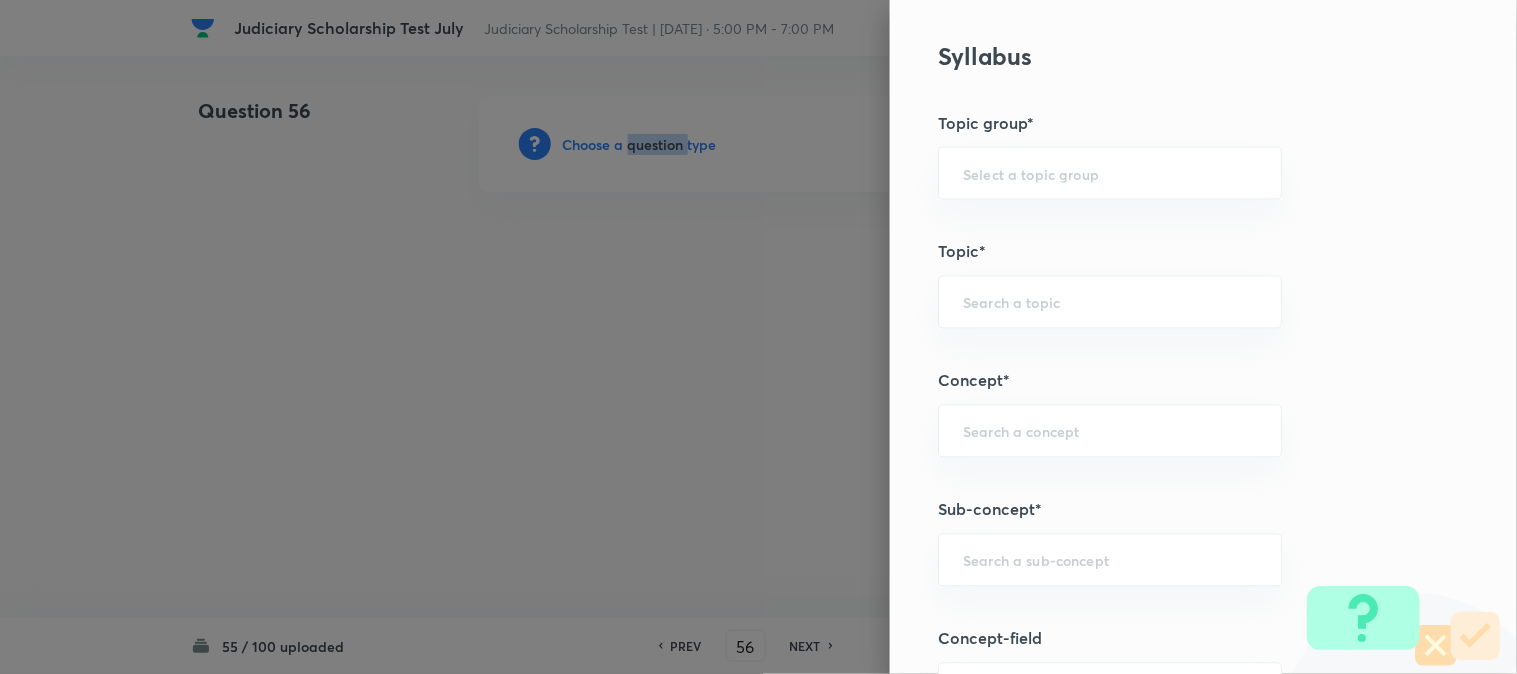 scroll, scrollTop: 1180, scrollLeft: 0, axis: vertical 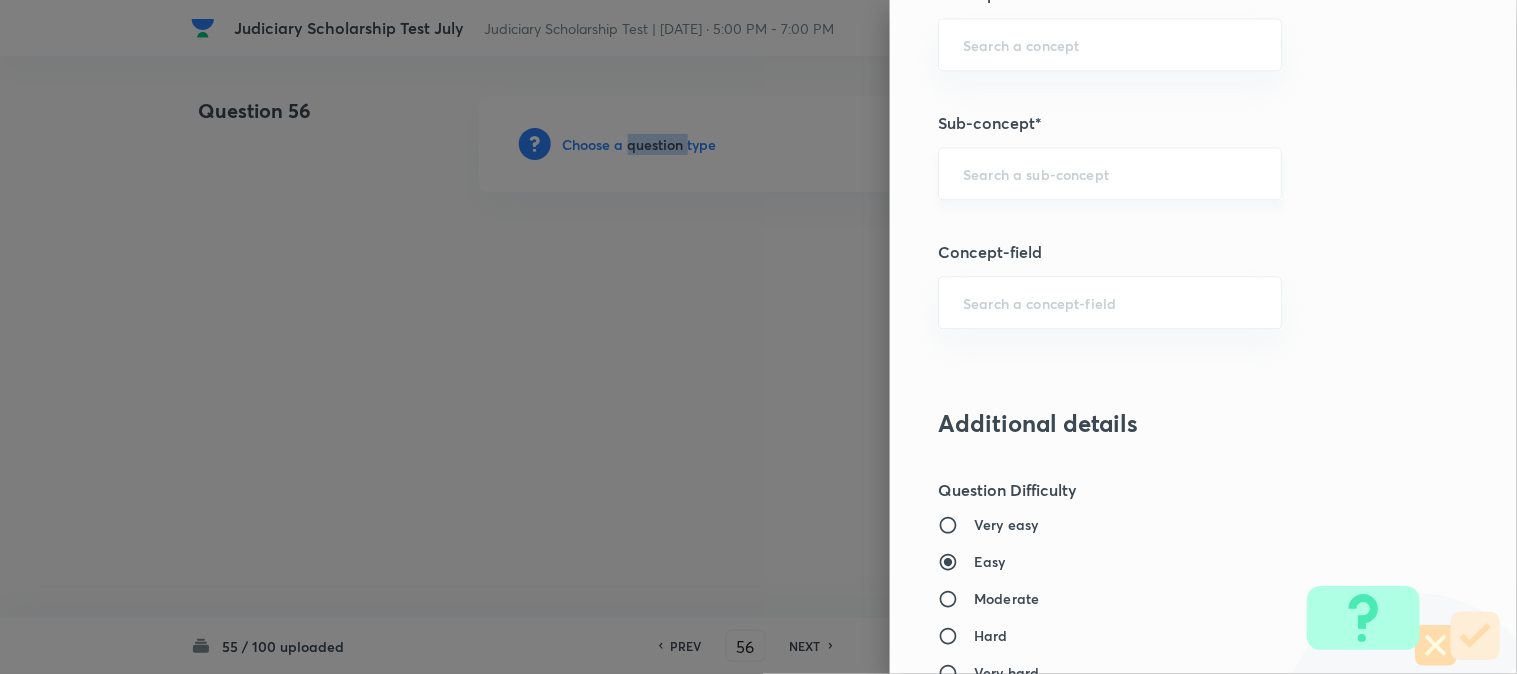 click on "​" at bounding box center [1110, 173] 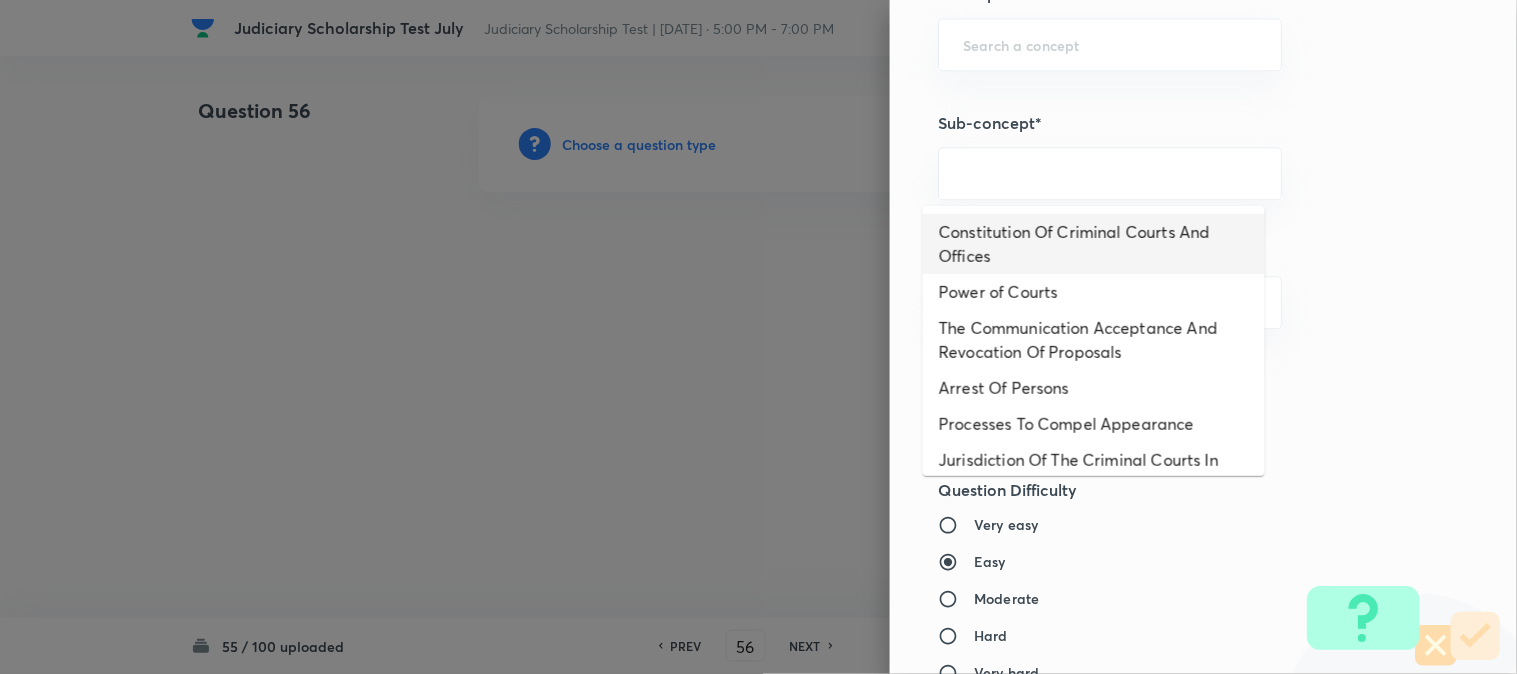 click on "Constitution Of Criminal Courts And Offices" at bounding box center (1094, 244) 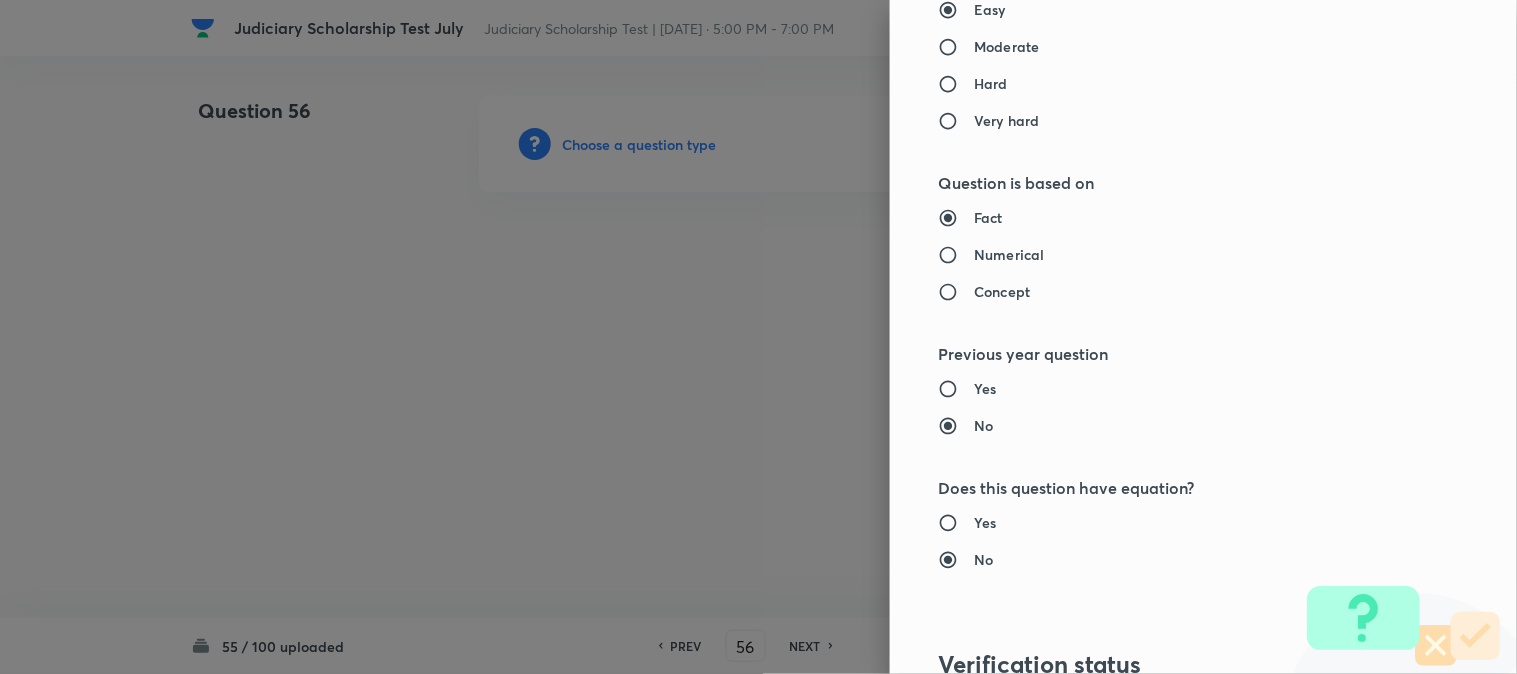 type on "Criminal Law" 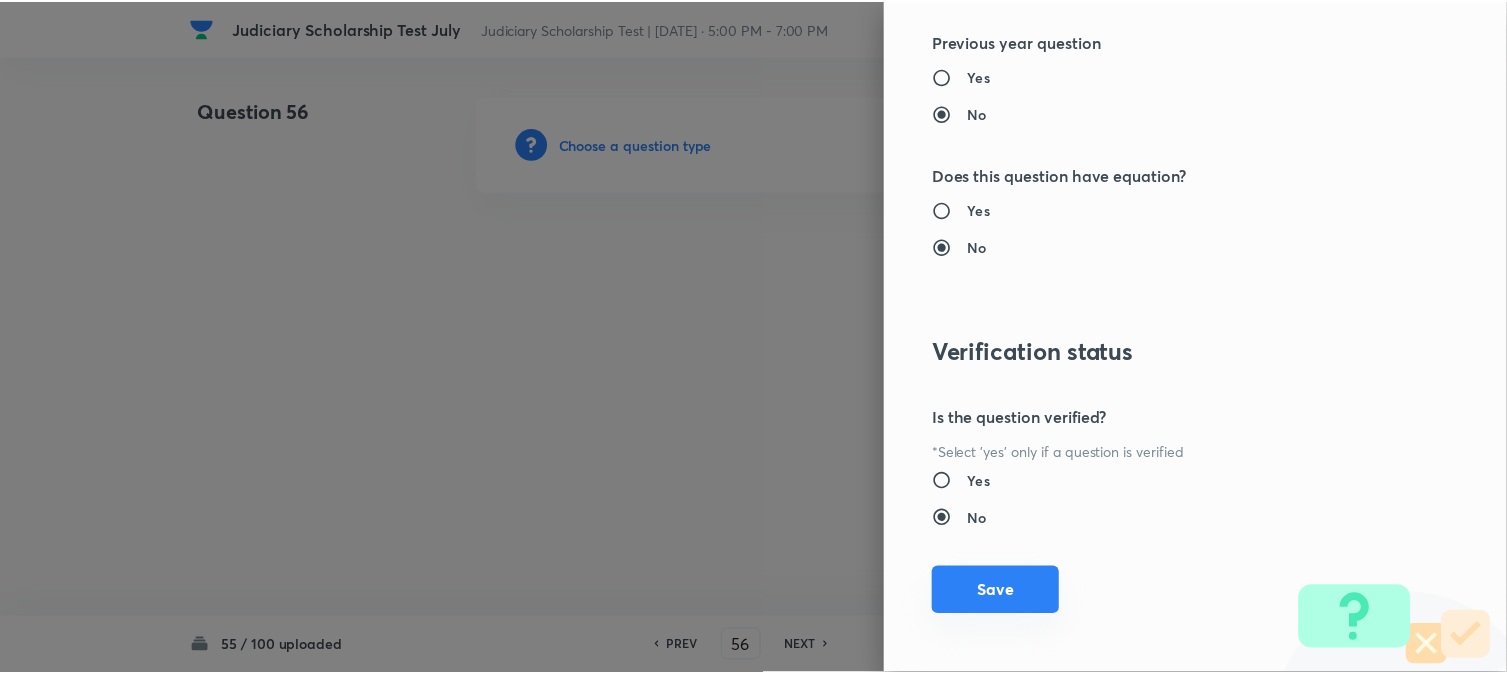 scroll, scrollTop: 2052, scrollLeft: 0, axis: vertical 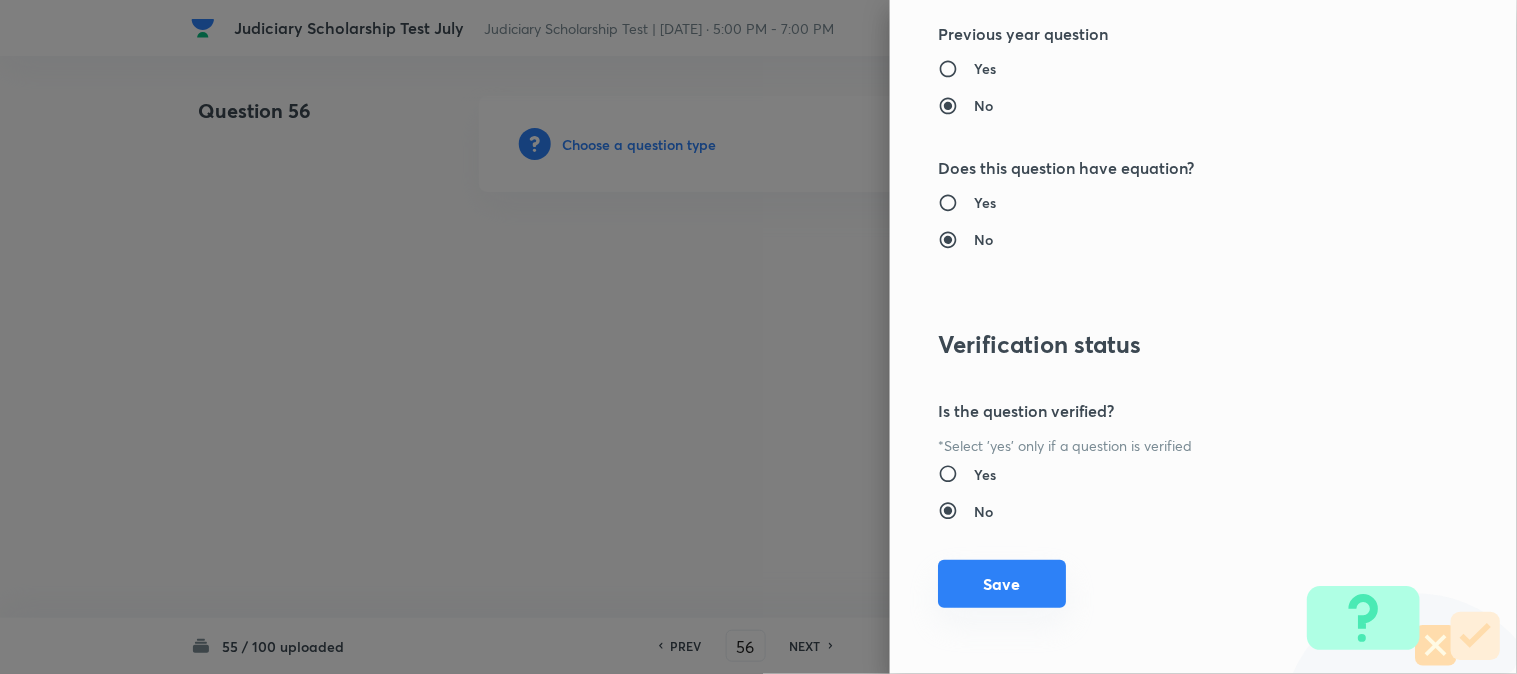 click on "Question settings Question type* Single choice correct Number of options* 2 3 4 5 Does this question have a passage?* Yes No Positive mark 1 ​ Negative Marks (Don’t add negative sign) 0 ​ Syllabus Topic group* Criminal Law ​ Topic* Criminal Procedure Code ​ Concept* Constitution Of Criminal Courts And Offices ​ Sub-concept* Constitution Of Criminal Courts And Offices ​ Concept-field ​ Additional details Question Difficulty Very easy Easy Moderate Hard Very hard Question is based on Fact Numerical Concept Previous year question Yes No Does this question have equation? Yes No Verification status Is the question verified? *Select 'yes' only if a question is verified Yes No Save" at bounding box center [1203, 337] 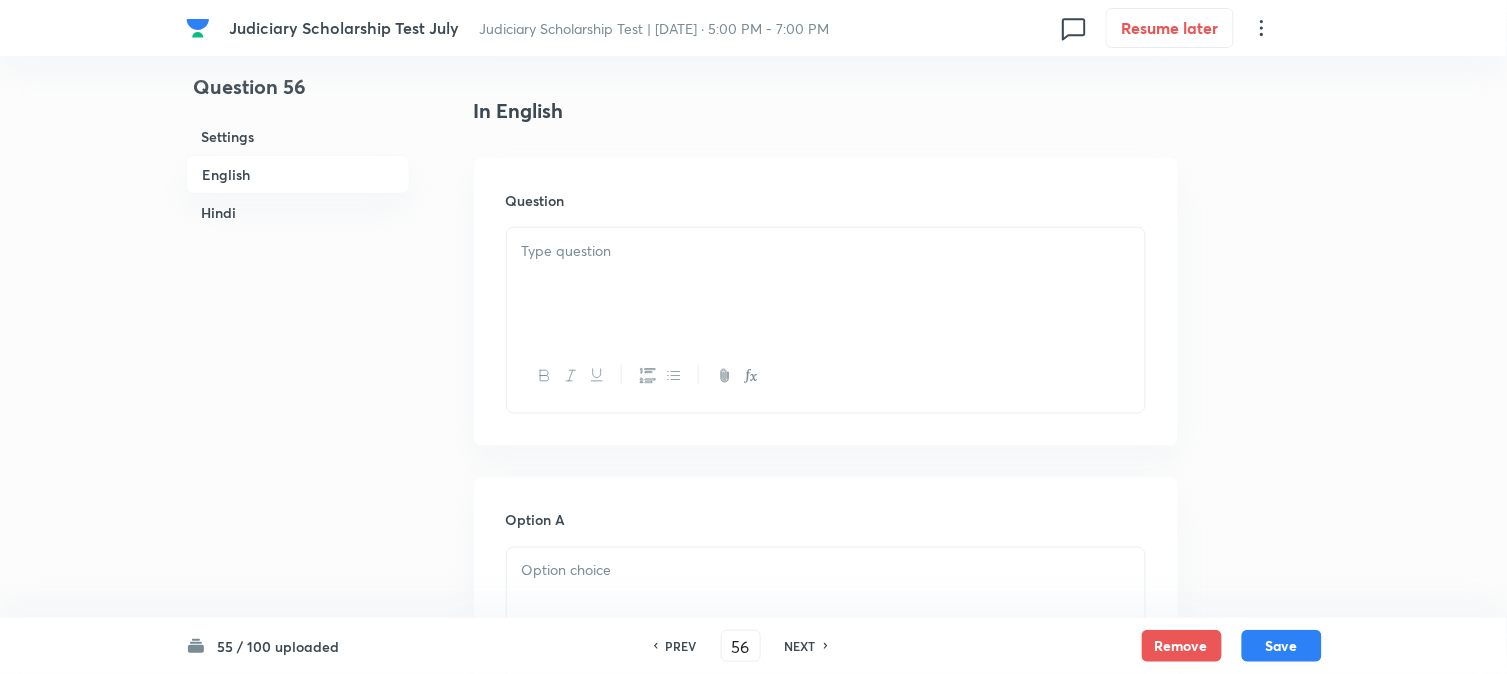 scroll, scrollTop: 590, scrollLeft: 0, axis: vertical 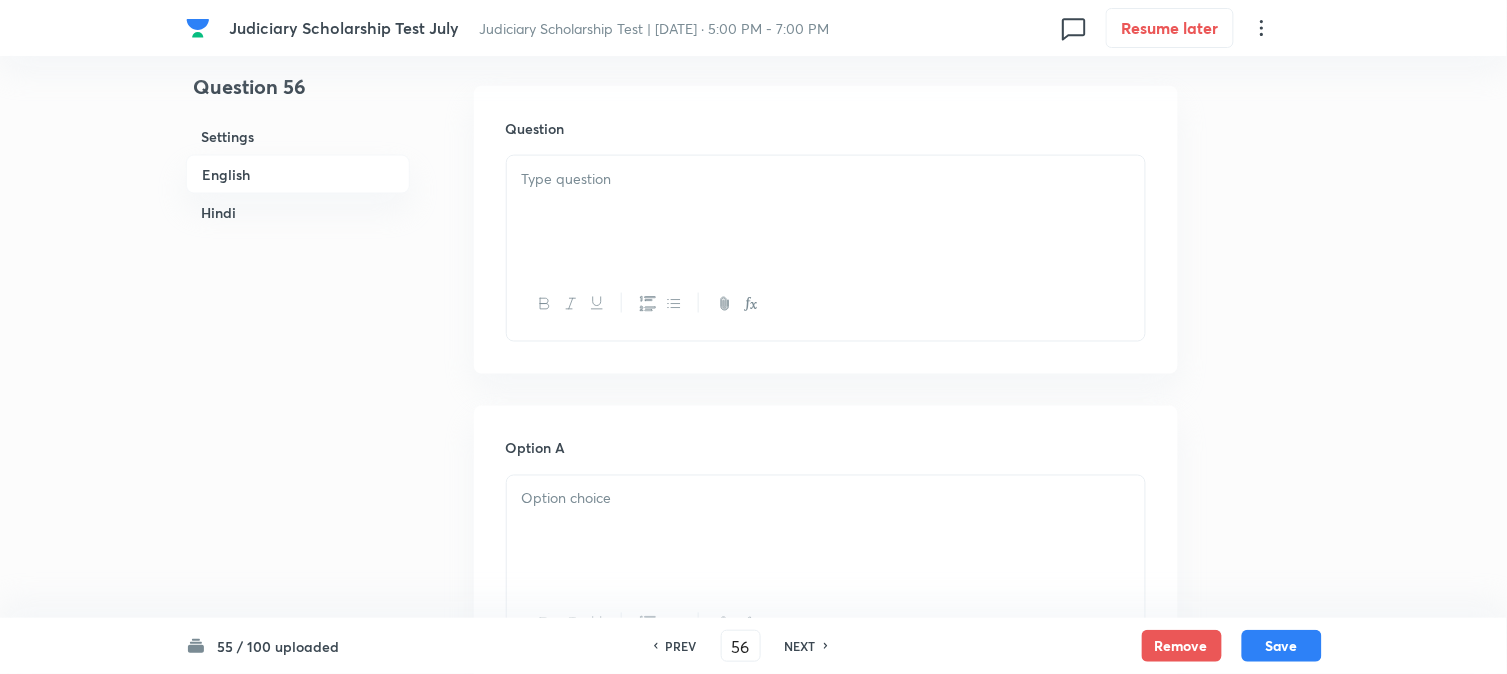 click at bounding box center [826, 212] 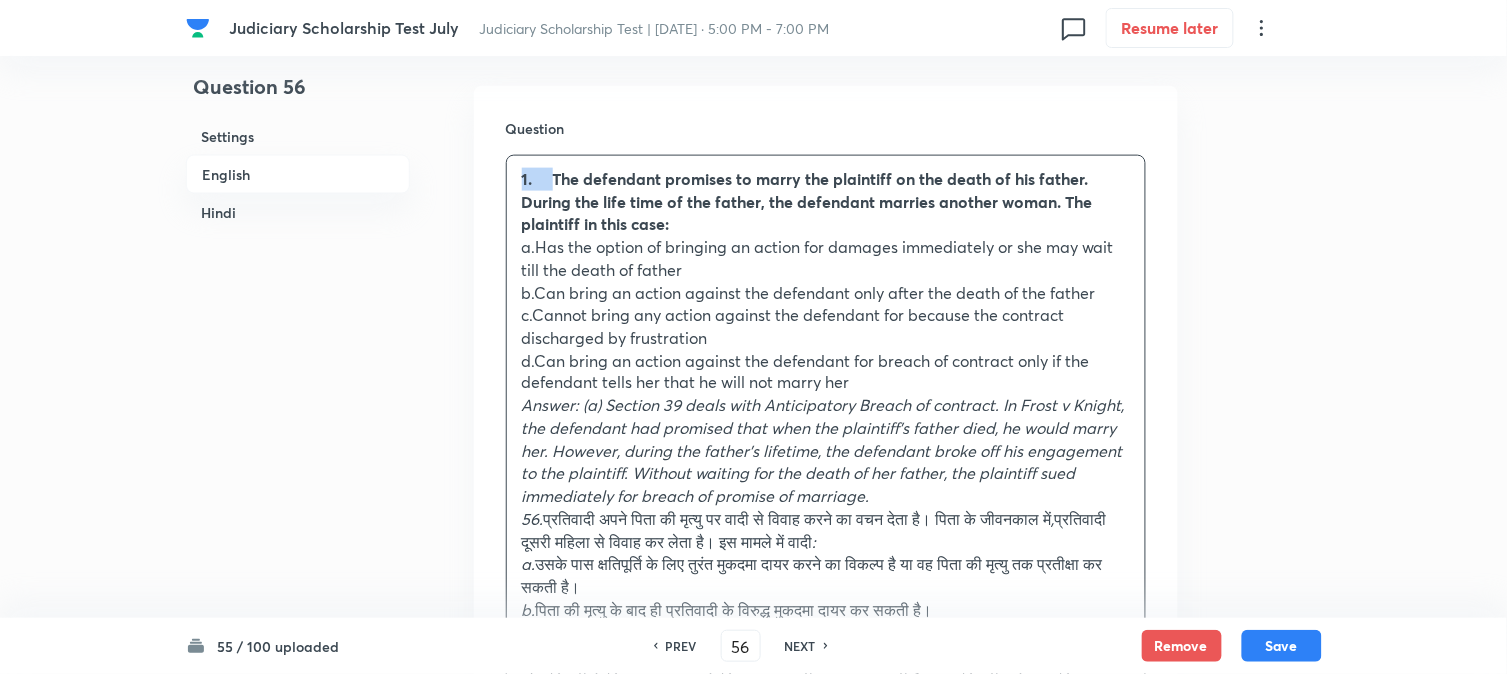 drag, startPoint x: 555, startPoint y: 171, endPoint x: 500, endPoint y: 163, distance: 55.578773 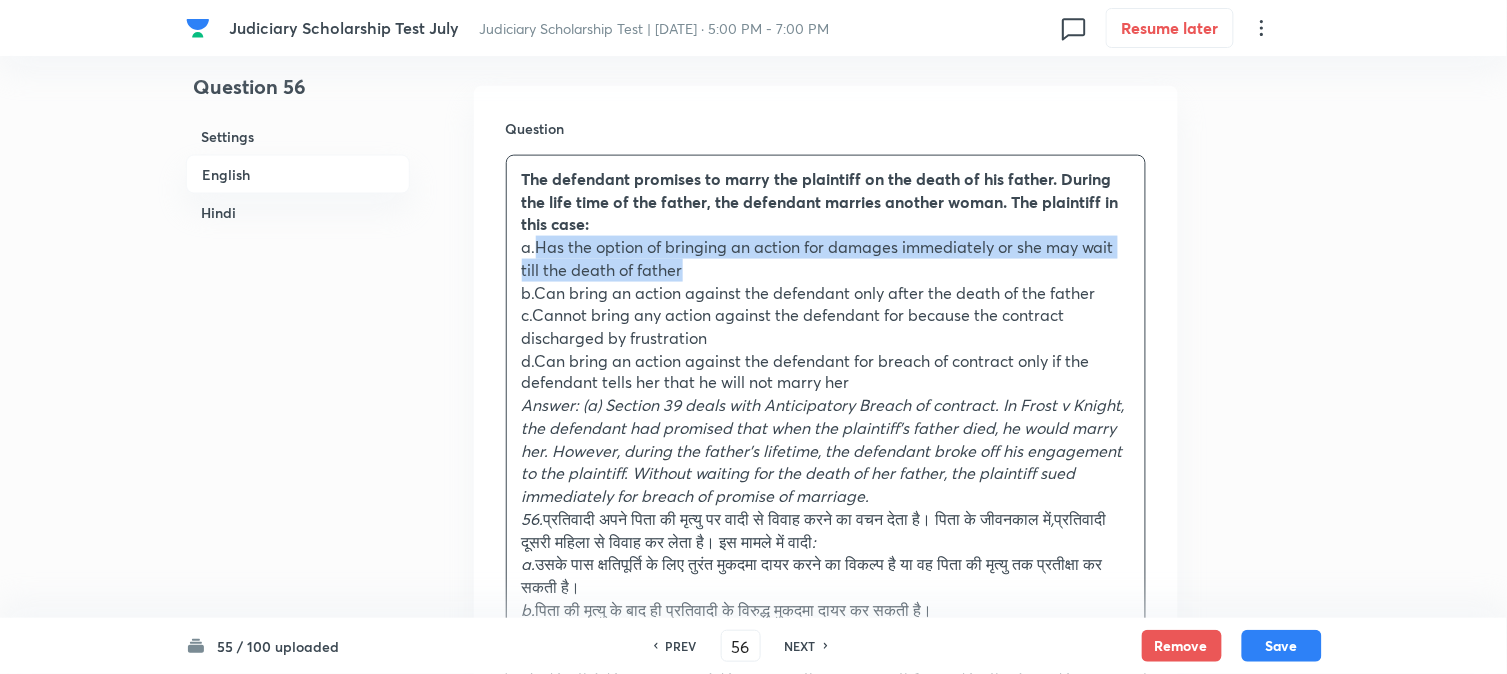 drag, startPoint x: 538, startPoint y: 246, endPoint x: 736, endPoint y: 267, distance: 199.11052 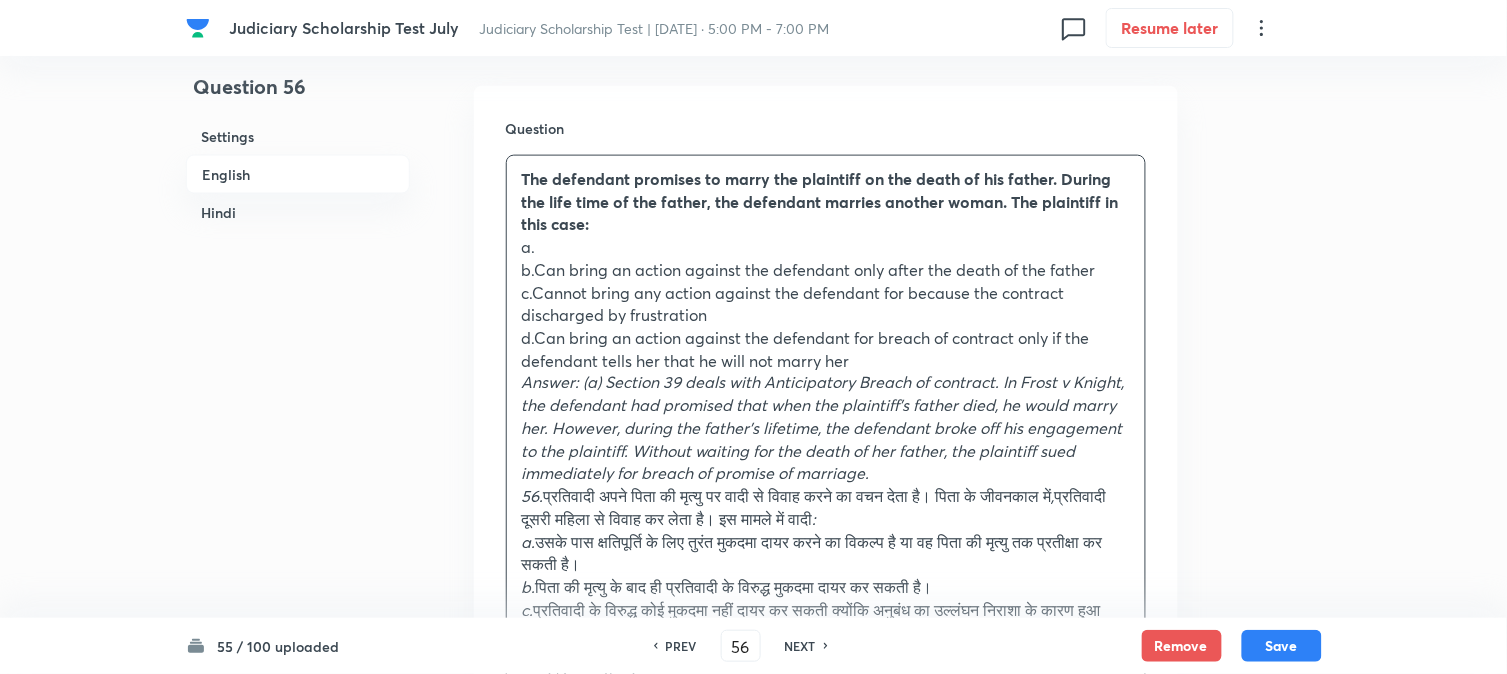 scroll, scrollTop: 1256, scrollLeft: 0, axis: vertical 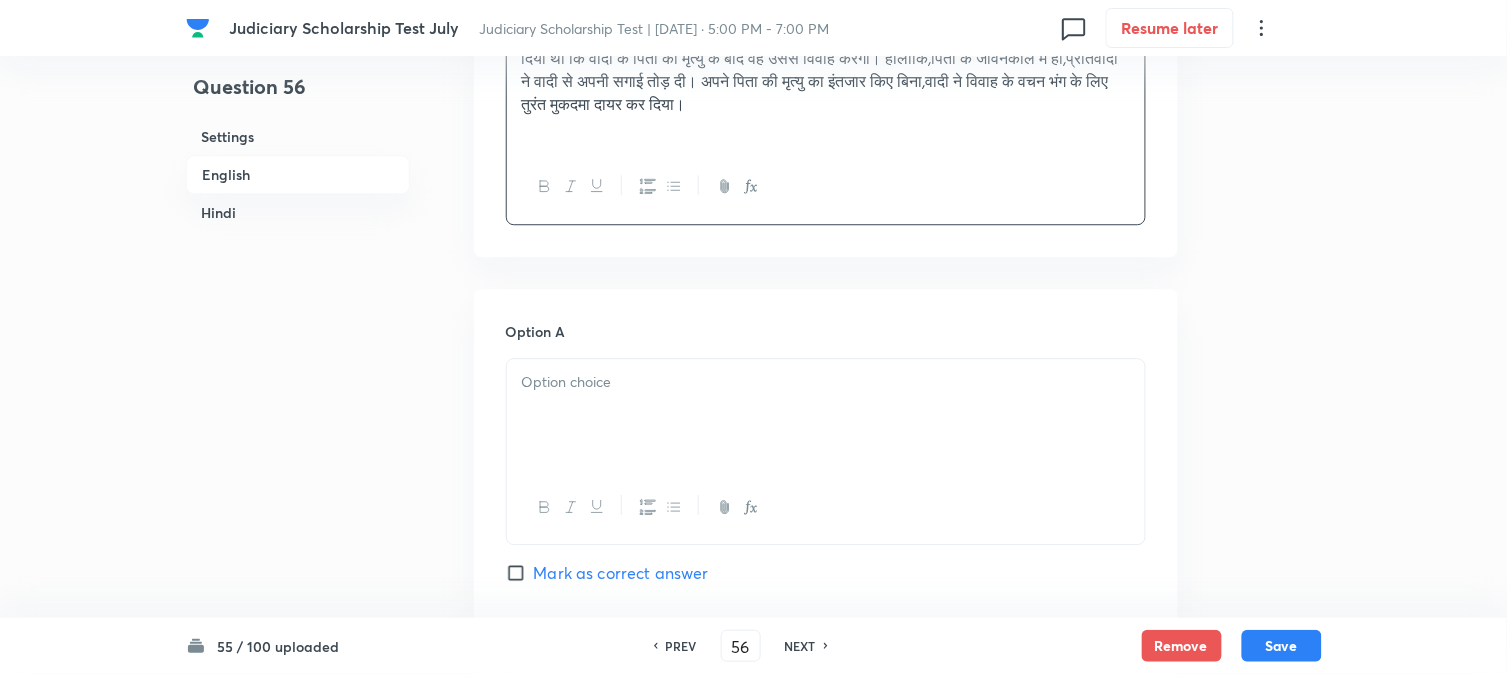 drag, startPoint x: 558, startPoint y: 470, endPoint x: 557, endPoint y: 414, distance: 56.008926 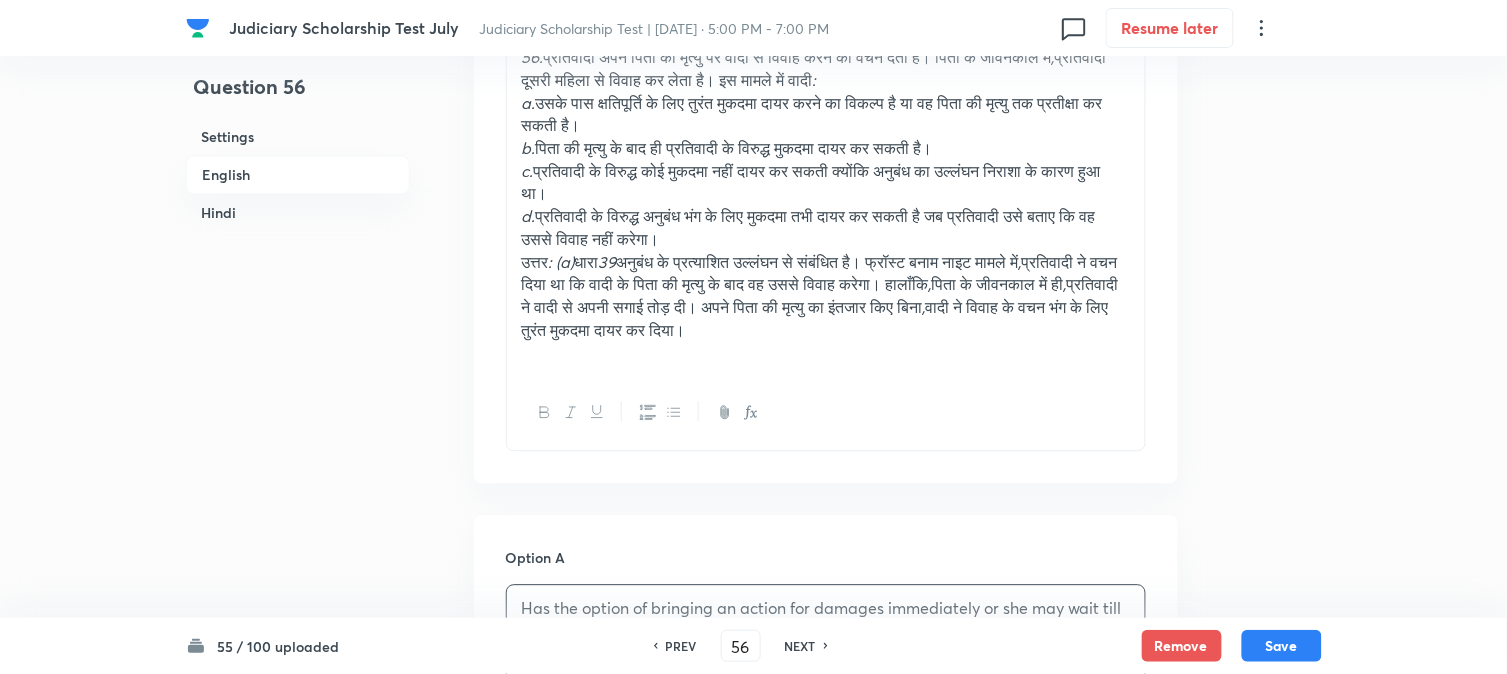 scroll, scrollTop: 701, scrollLeft: 0, axis: vertical 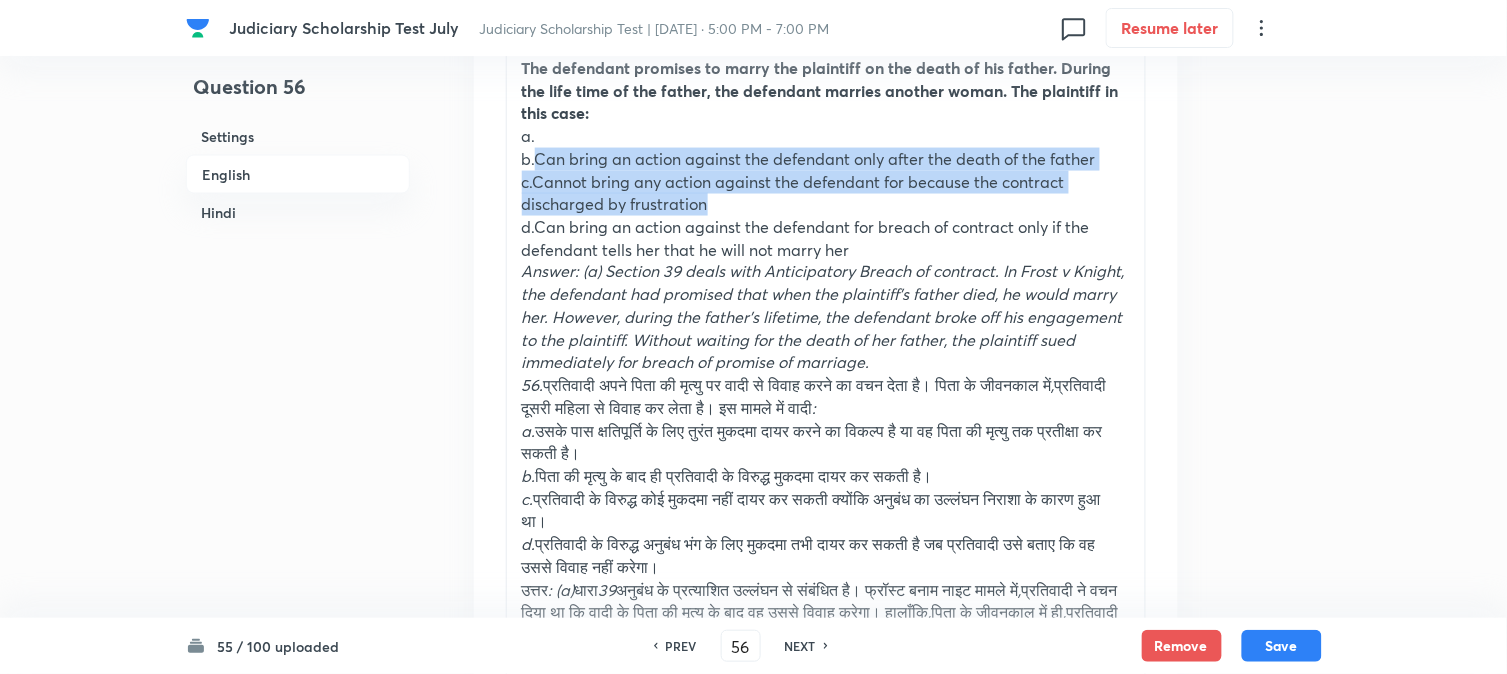 drag, startPoint x: 538, startPoint y: 157, endPoint x: 755, endPoint y: 200, distance: 221.21935 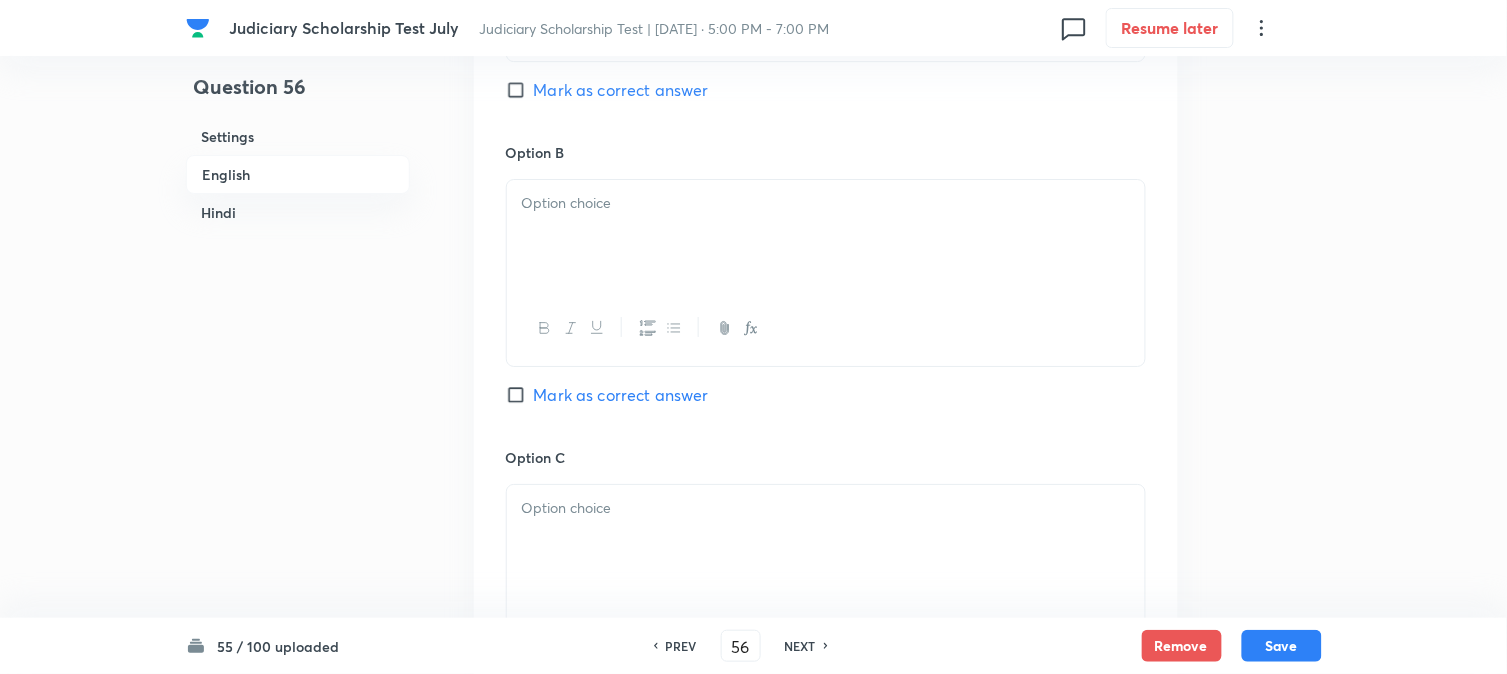 scroll, scrollTop: 1701, scrollLeft: 0, axis: vertical 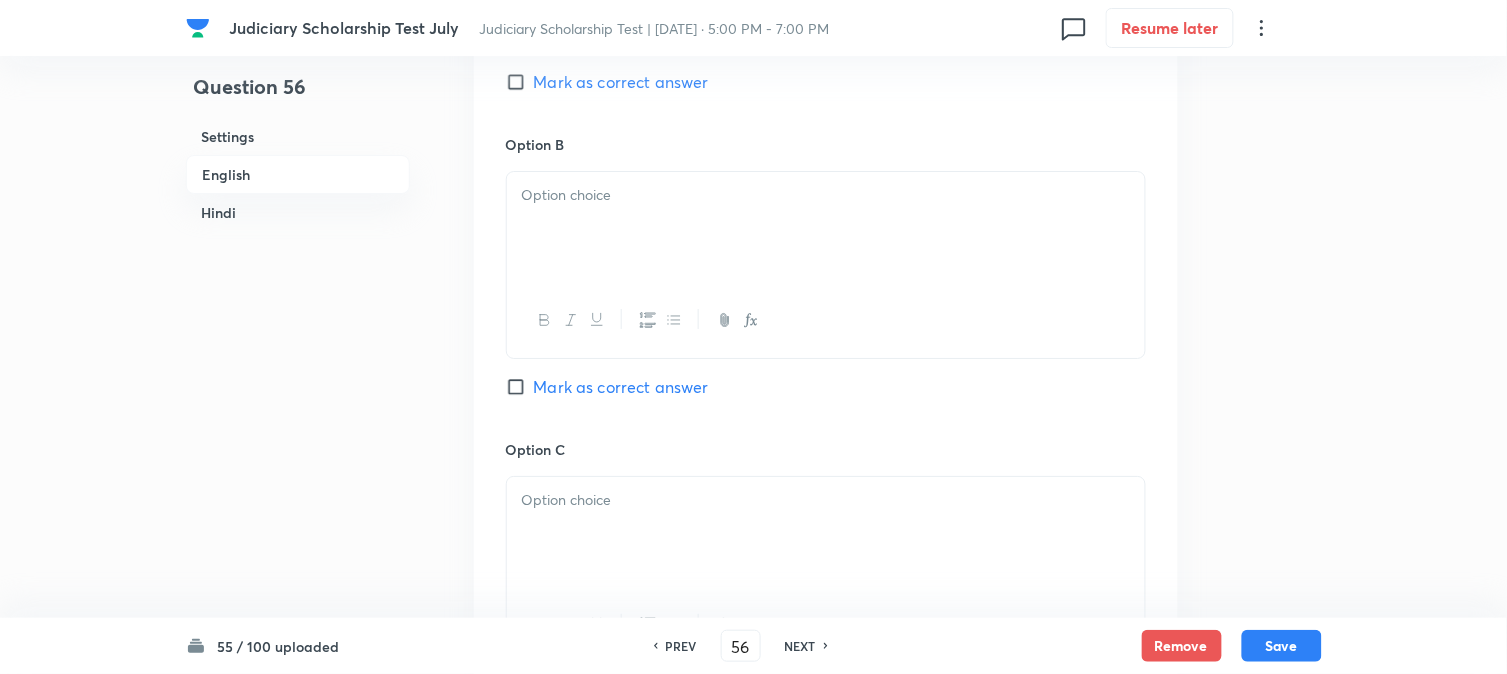 click at bounding box center [826, 228] 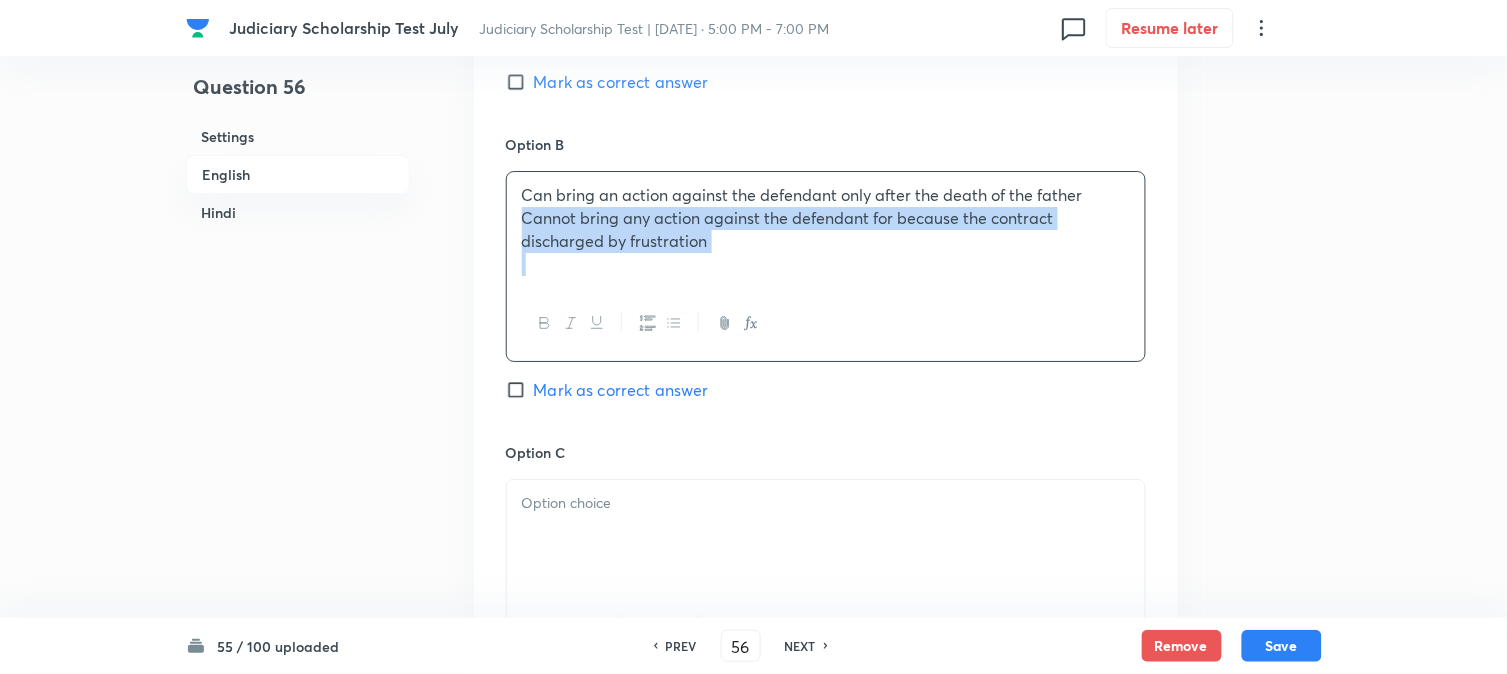 drag, startPoint x: 535, startPoint y: 221, endPoint x: 1044, endPoint y: 302, distance: 515.4047 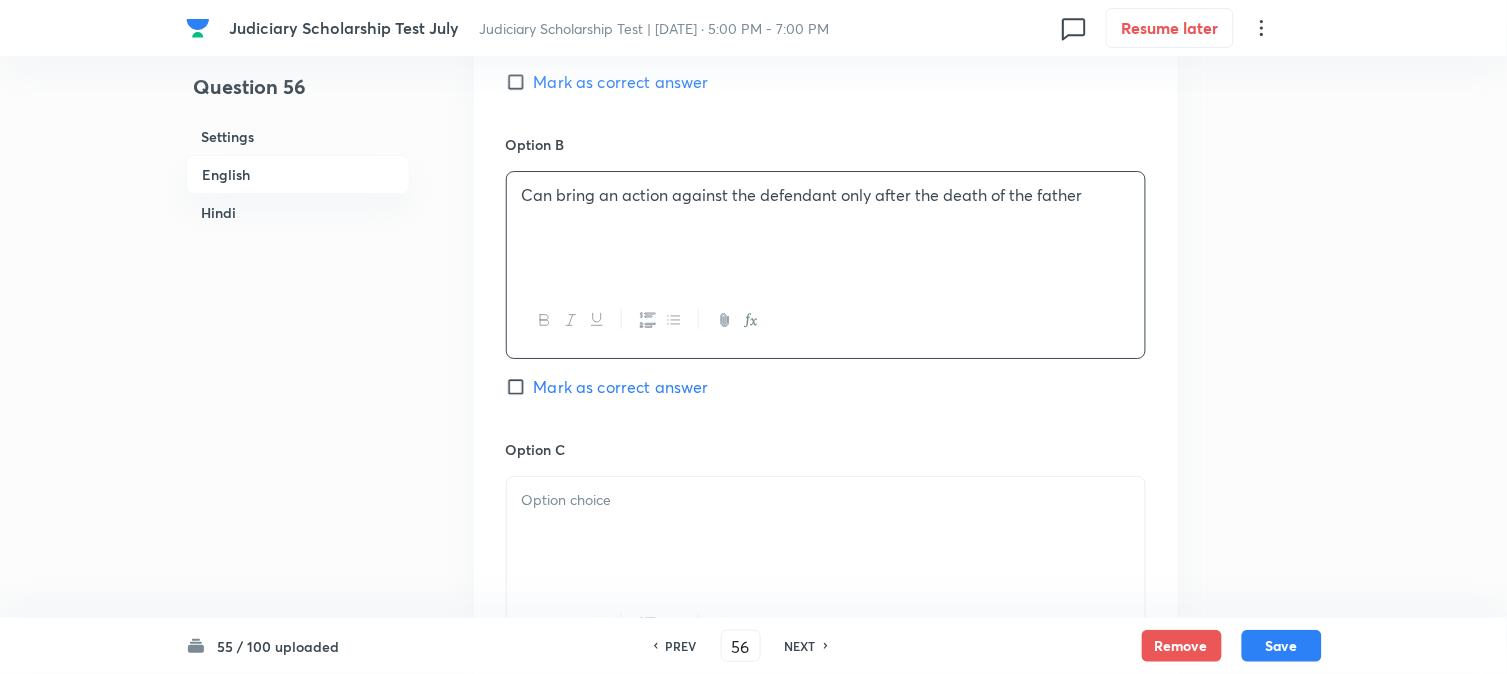 click at bounding box center (826, 533) 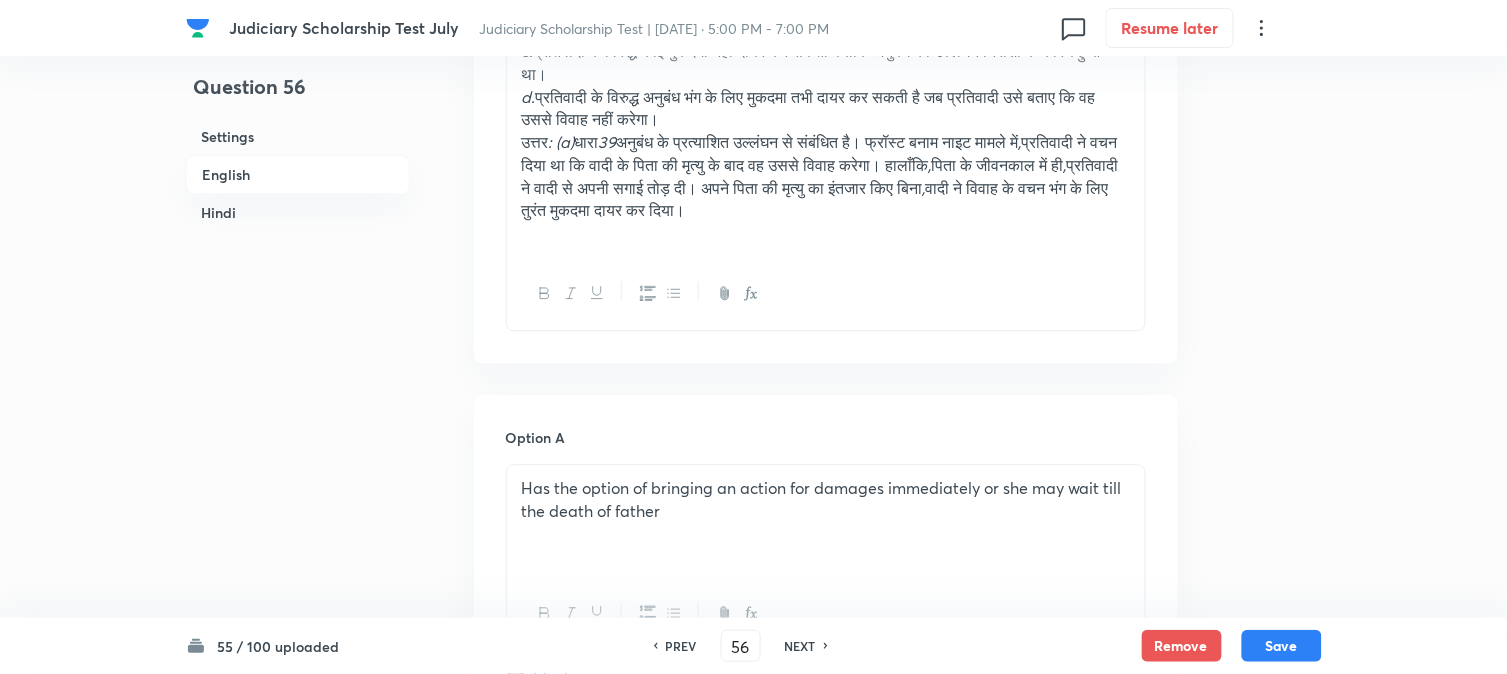 scroll, scrollTop: 590, scrollLeft: 0, axis: vertical 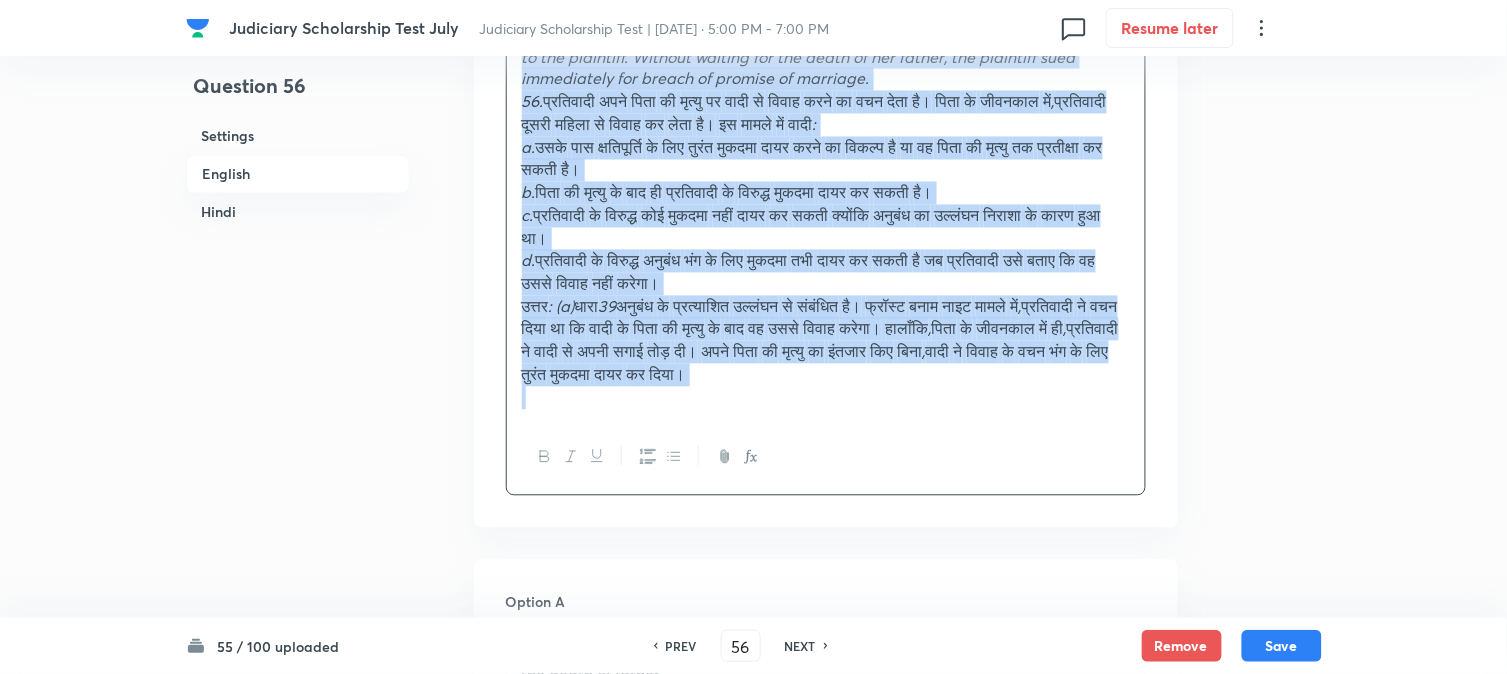 drag, startPoint x: 536, startPoint y: 283, endPoint x: 981, endPoint y: 661, distance: 583.87415 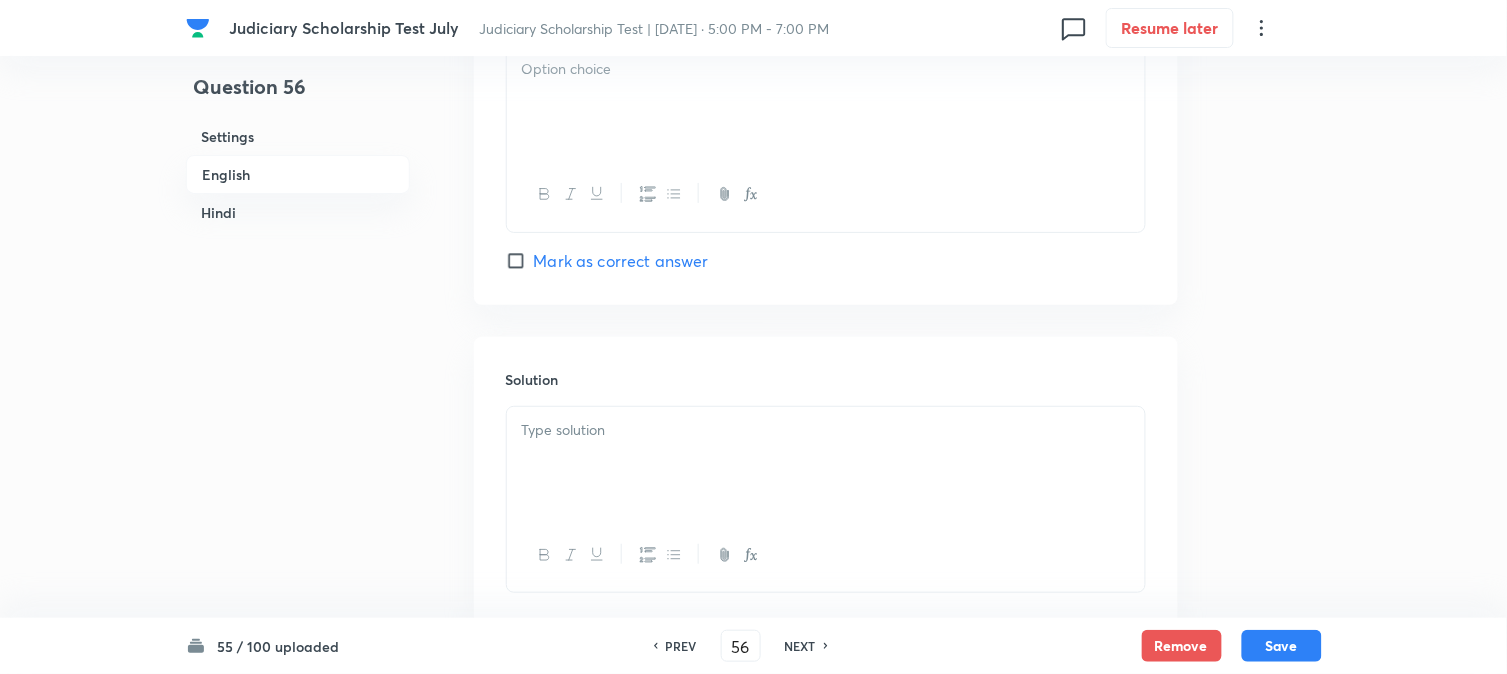 scroll, scrollTop: 1934, scrollLeft: 0, axis: vertical 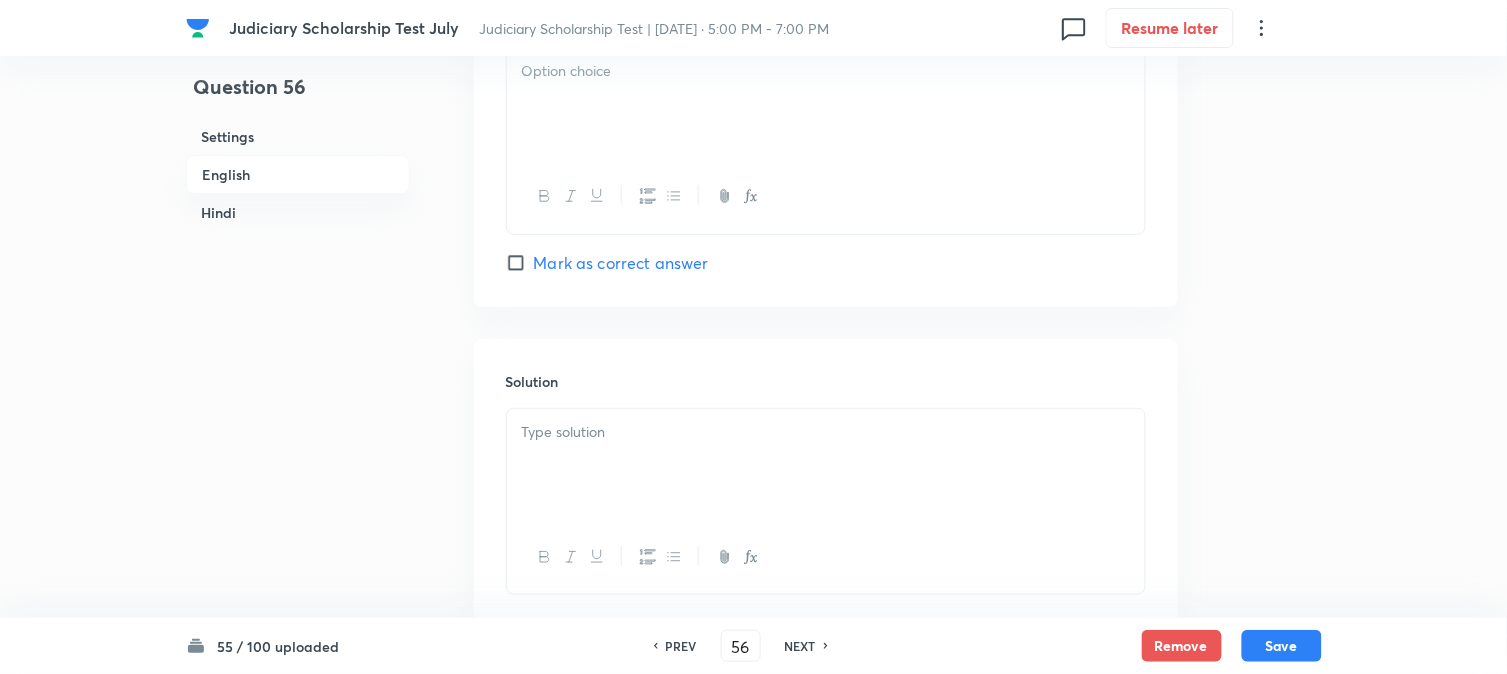 click at bounding box center [826, 104] 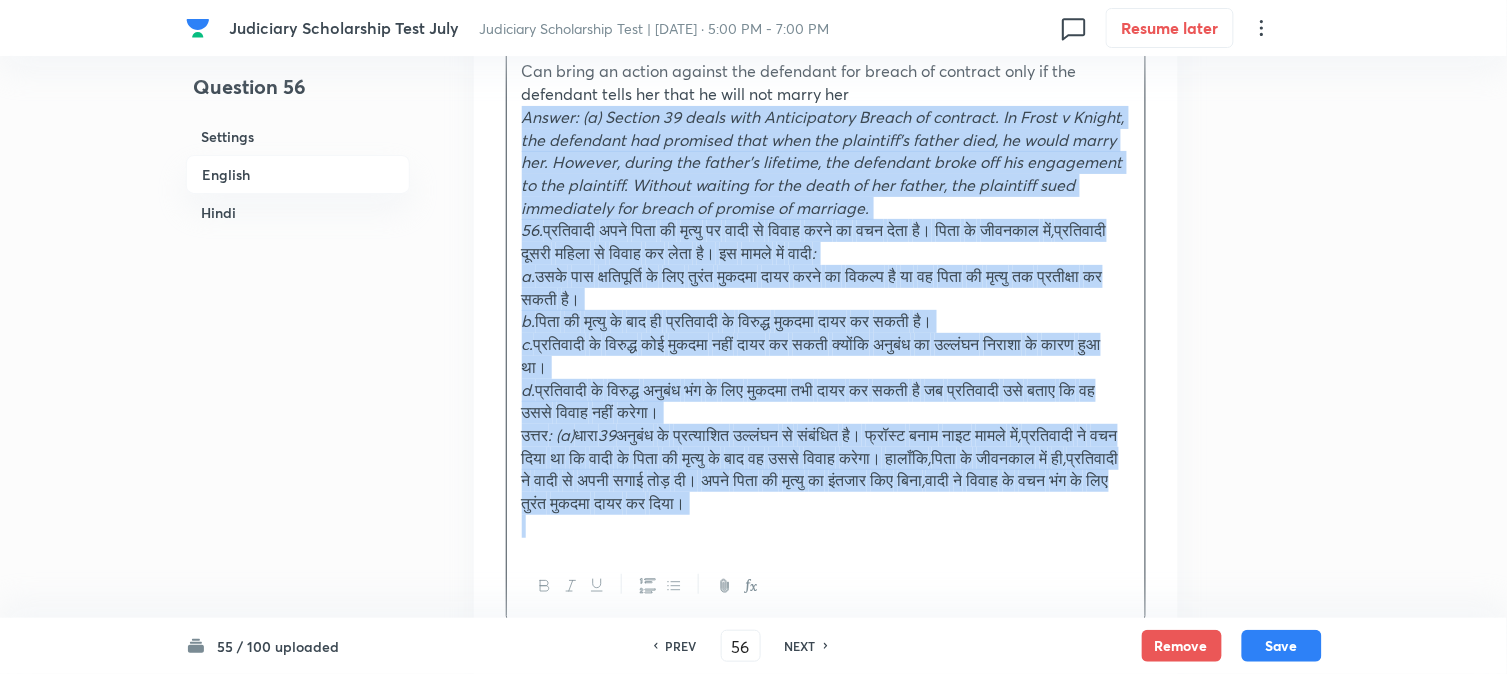 scroll, scrollTop: 2038, scrollLeft: 0, axis: vertical 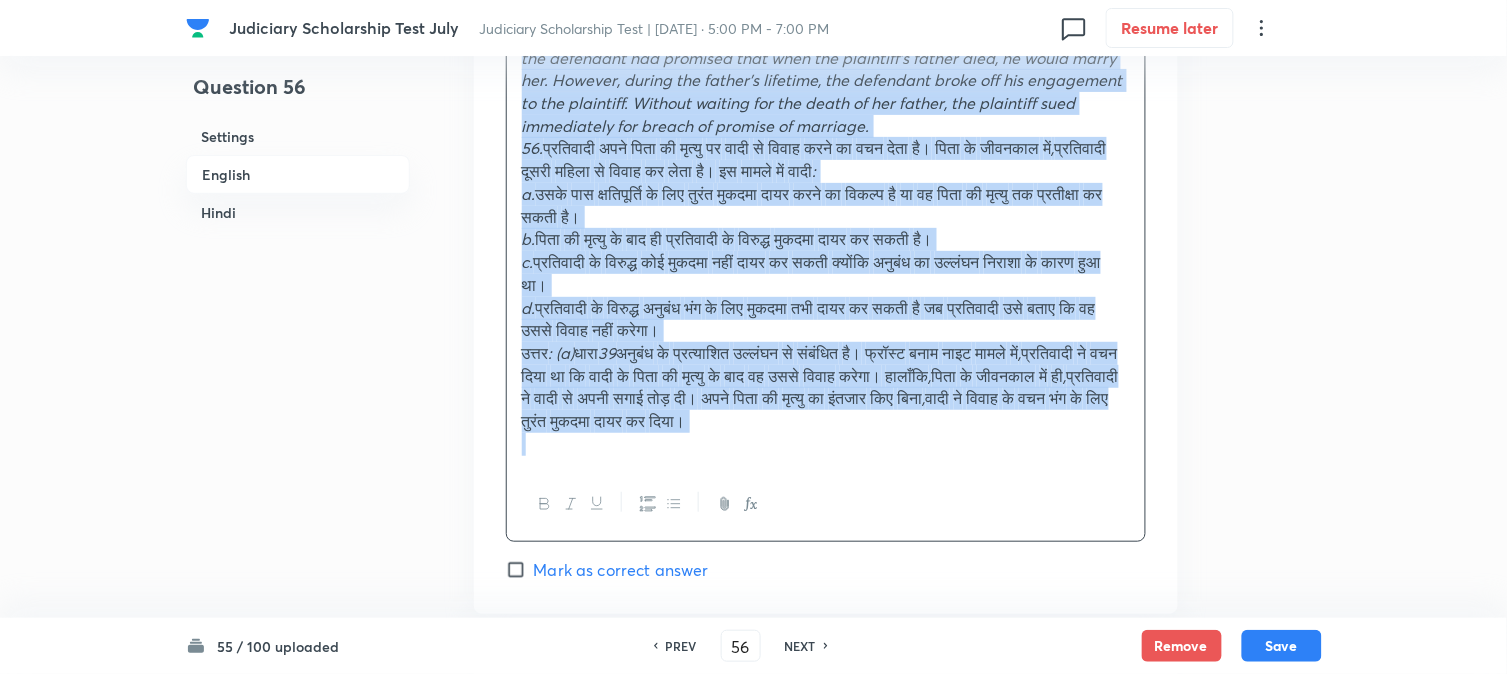 drag, startPoint x: 518, startPoint y: 113, endPoint x: 1275, endPoint y: 665, distance: 936.8847 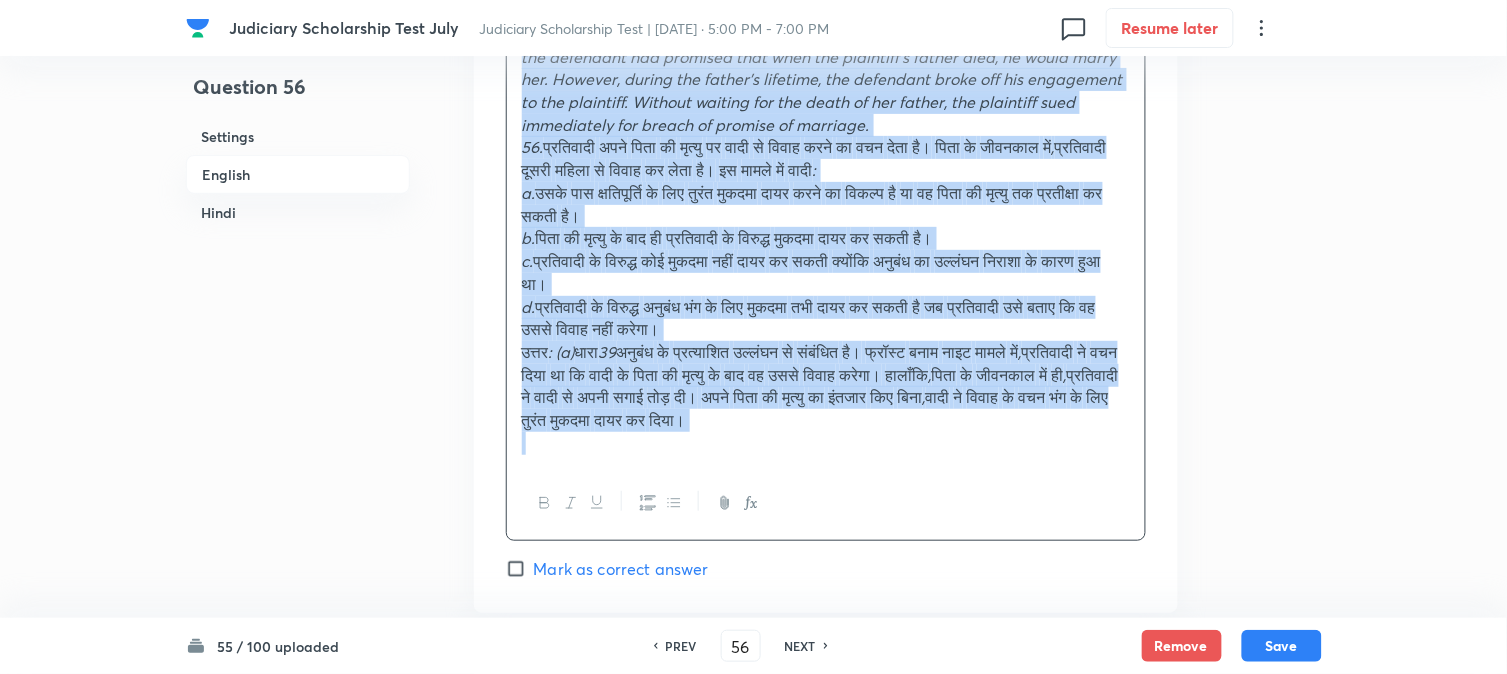 click on "Judiciary Scholarship Test July Judiciary Scholarship Test | [DATE] [DATE] 5:00 PM - 7:00 PM 0 Resume later Question 56 Settings English Hindi Settings Type Single choice correct 4 options + 1 mark - 0 marks Edit Concept Criminal Law Criminal Procedure Code Constitution Of Criminal Courts And Offices Constitution Of Criminal Courts And Offices Edit Additional details Easy Fact Not from PYQ paper No equation Edit In English Question The defendant promises to marry the plaintiff on the death of his father. During the life time of the father, the defendant marries another woman. The plaintiff in this case:                                                                                                             Option A Has the option of bringing an action for damages immediately or she may wait till the death of father  [PERSON_NAME] as correct answer Option B [PERSON_NAME] as correct answer Option C Option D 56." at bounding box center (753, 558) 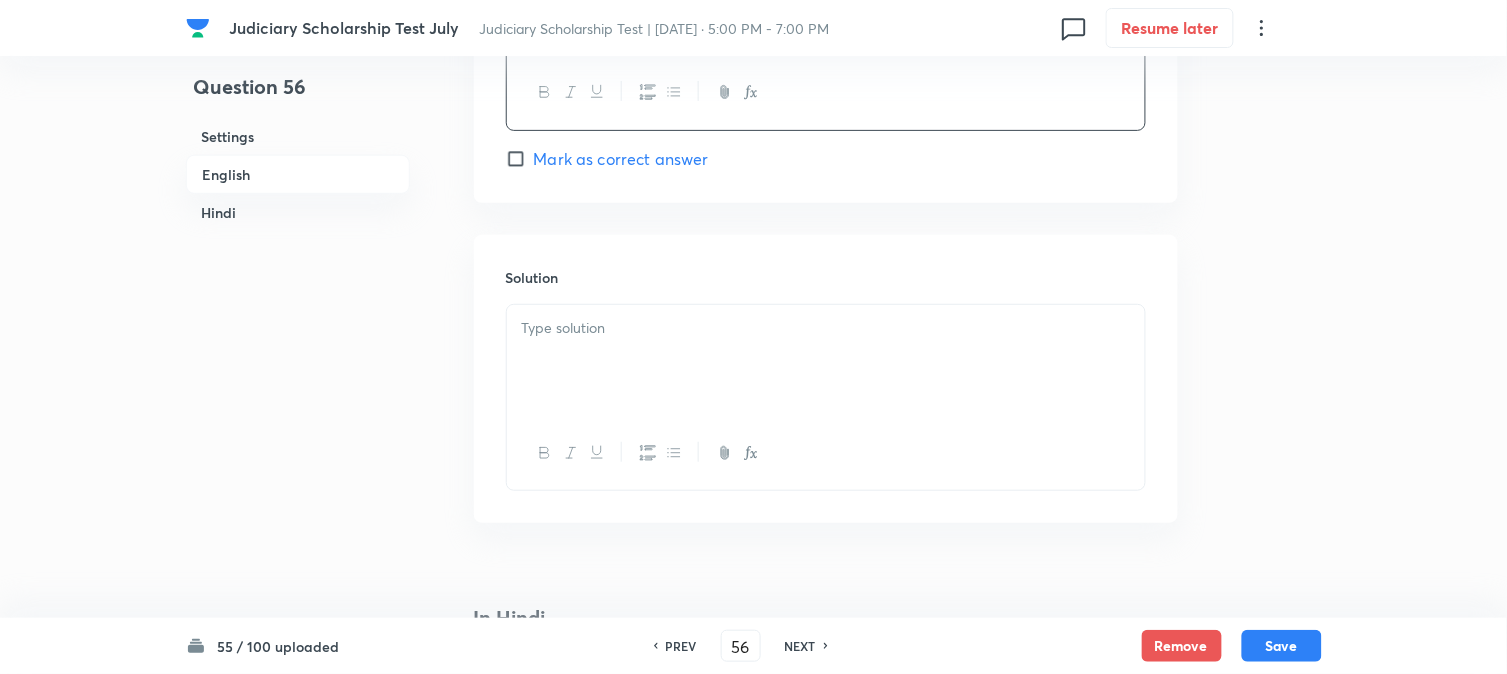 click at bounding box center [826, 361] 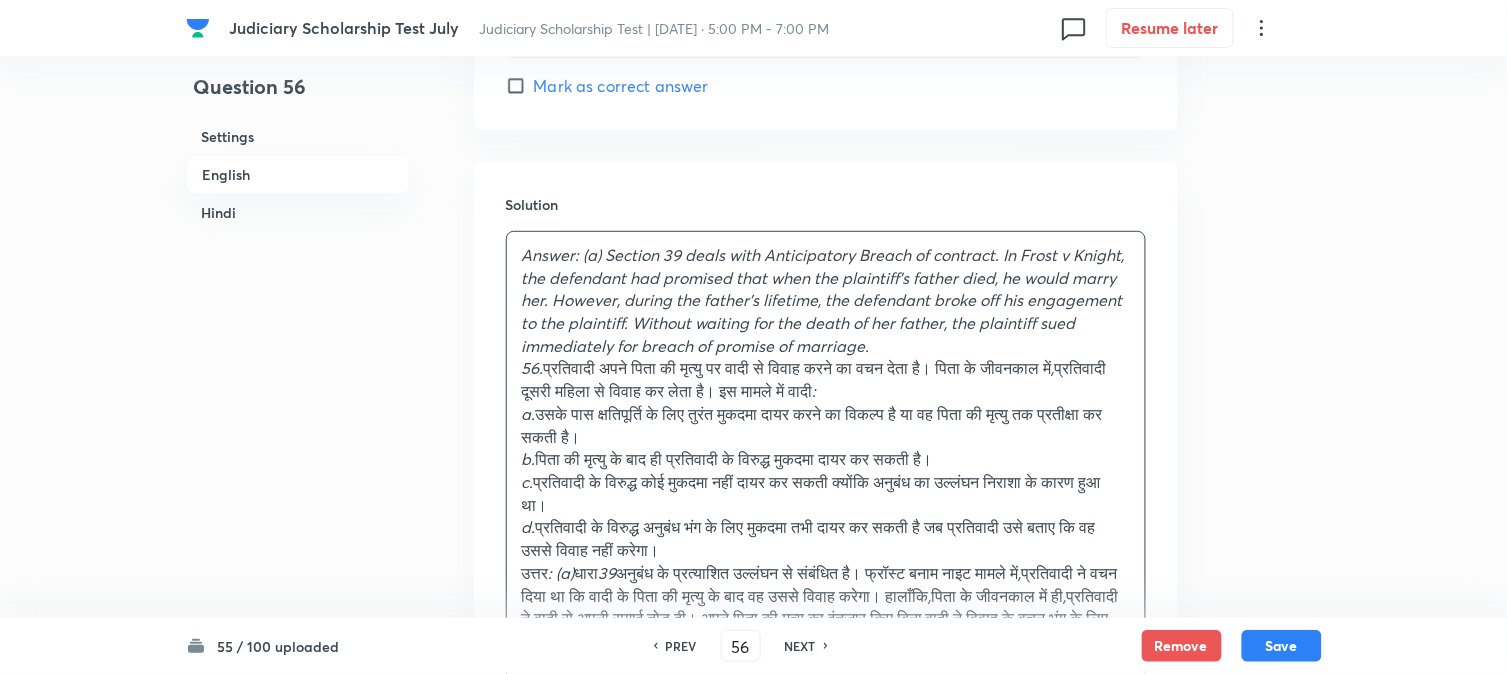 scroll, scrollTop: 2150, scrollLeft: 0, axis: vertical 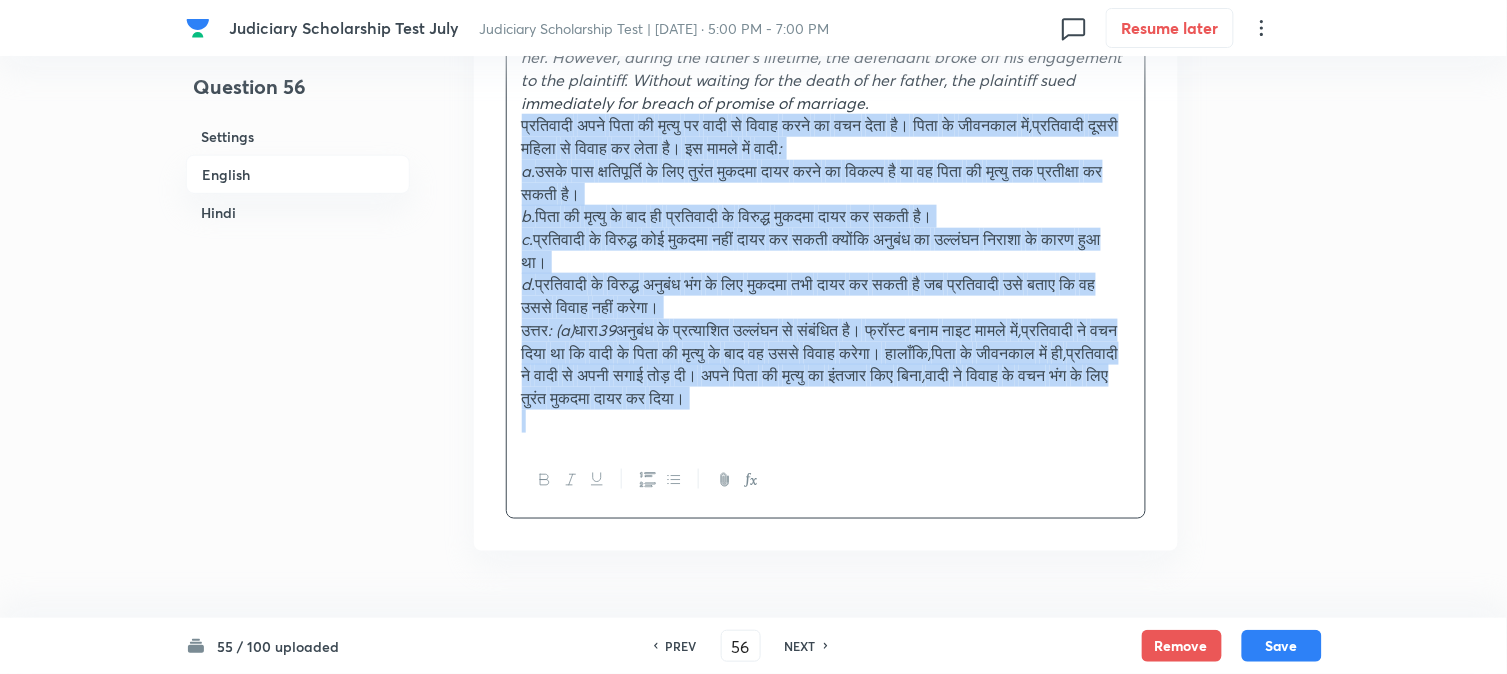 drag, startPoint x: 548, startPoint y: 327, endPoint x: 968, endPoint y: 433, distance: 433.1697 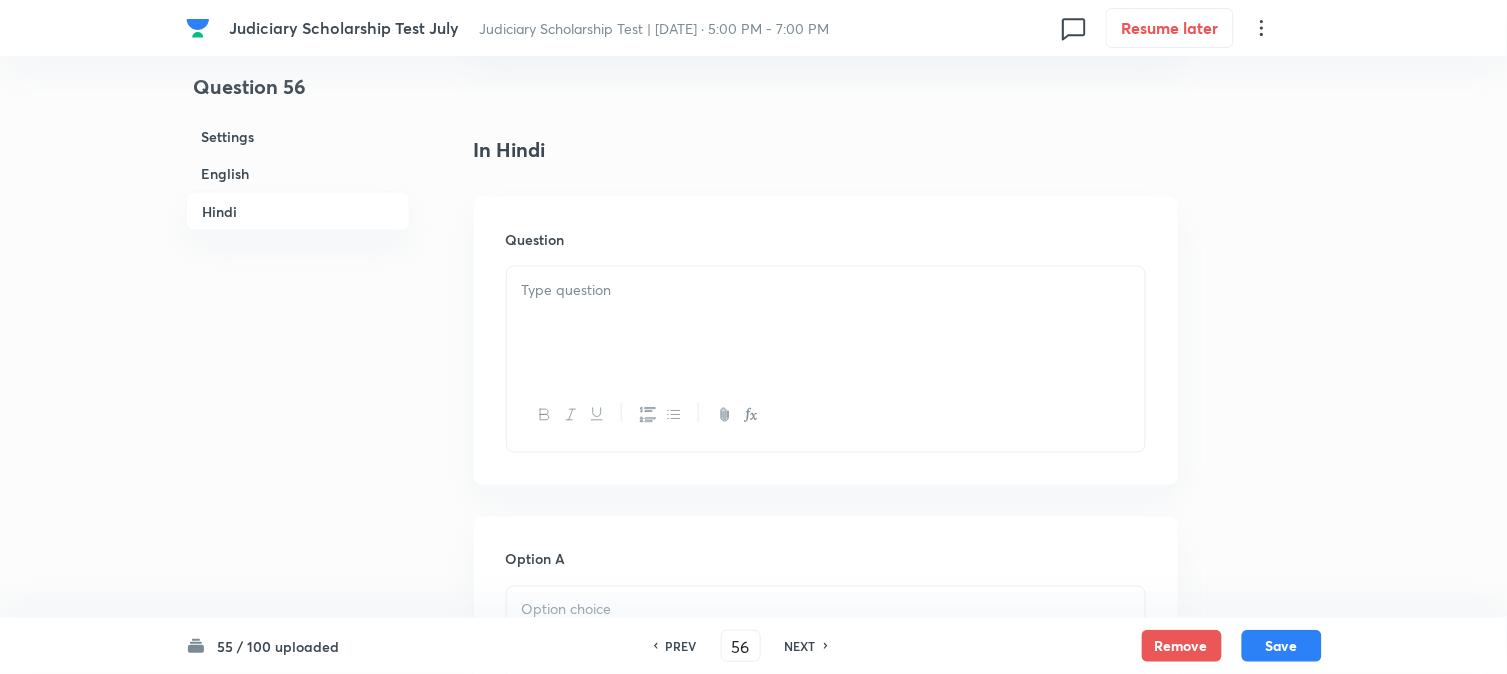 scroll, scrollTop: 2576, scrollLeft: 0, axis: vertical 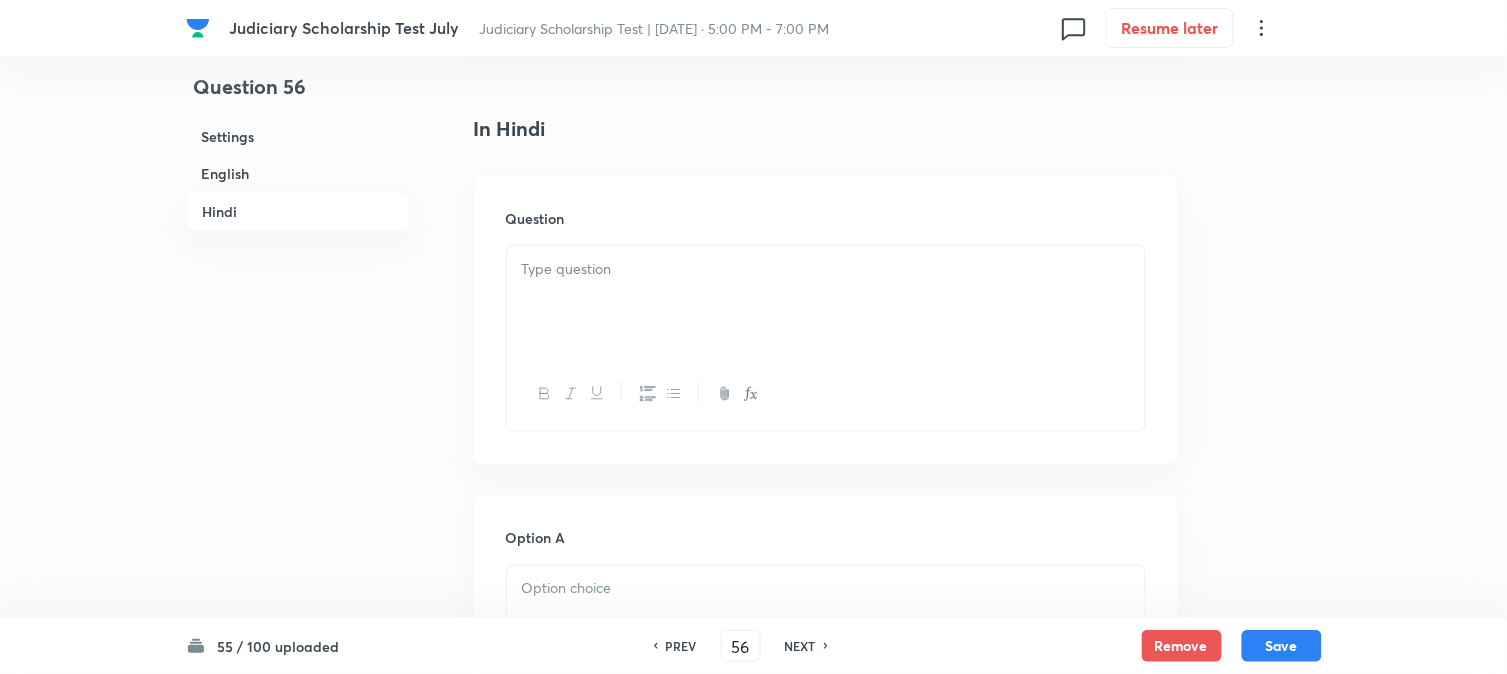click at bounding box center (826, 302) 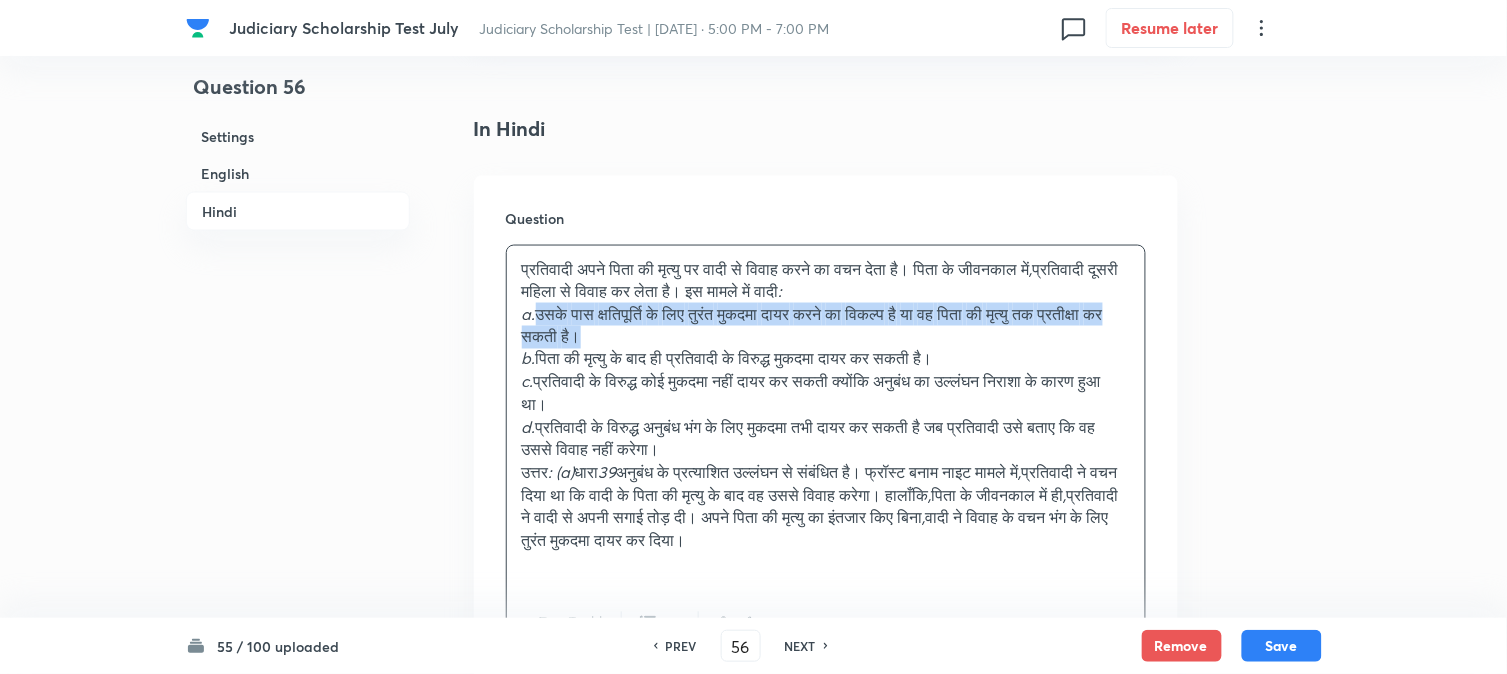 drag, startPoint x: 541, startPoint y: 318, endPoint x: 684, endPoint y: 338, distance: 144.39183 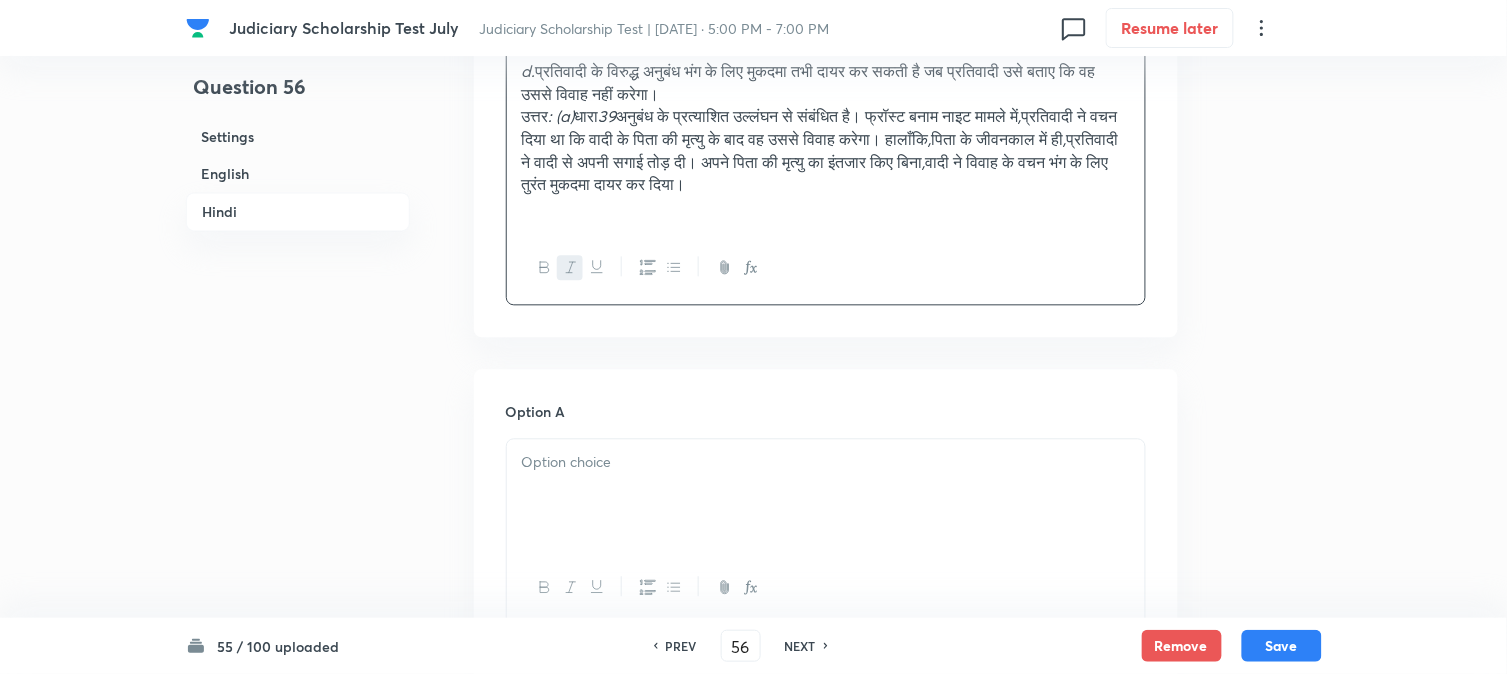 click at bounding box center [826, 495] 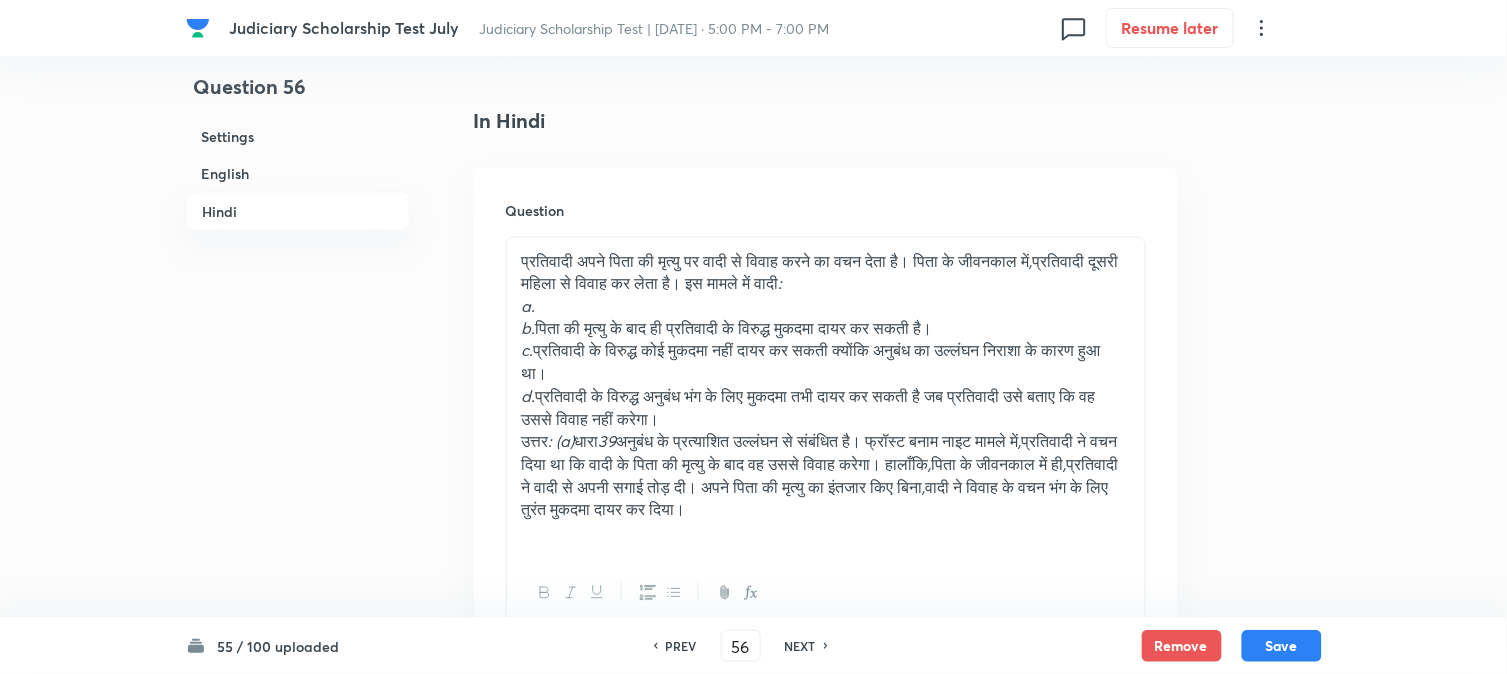 scroll, scrollTop: 2576, scrollLeft: 0, axis: vertical 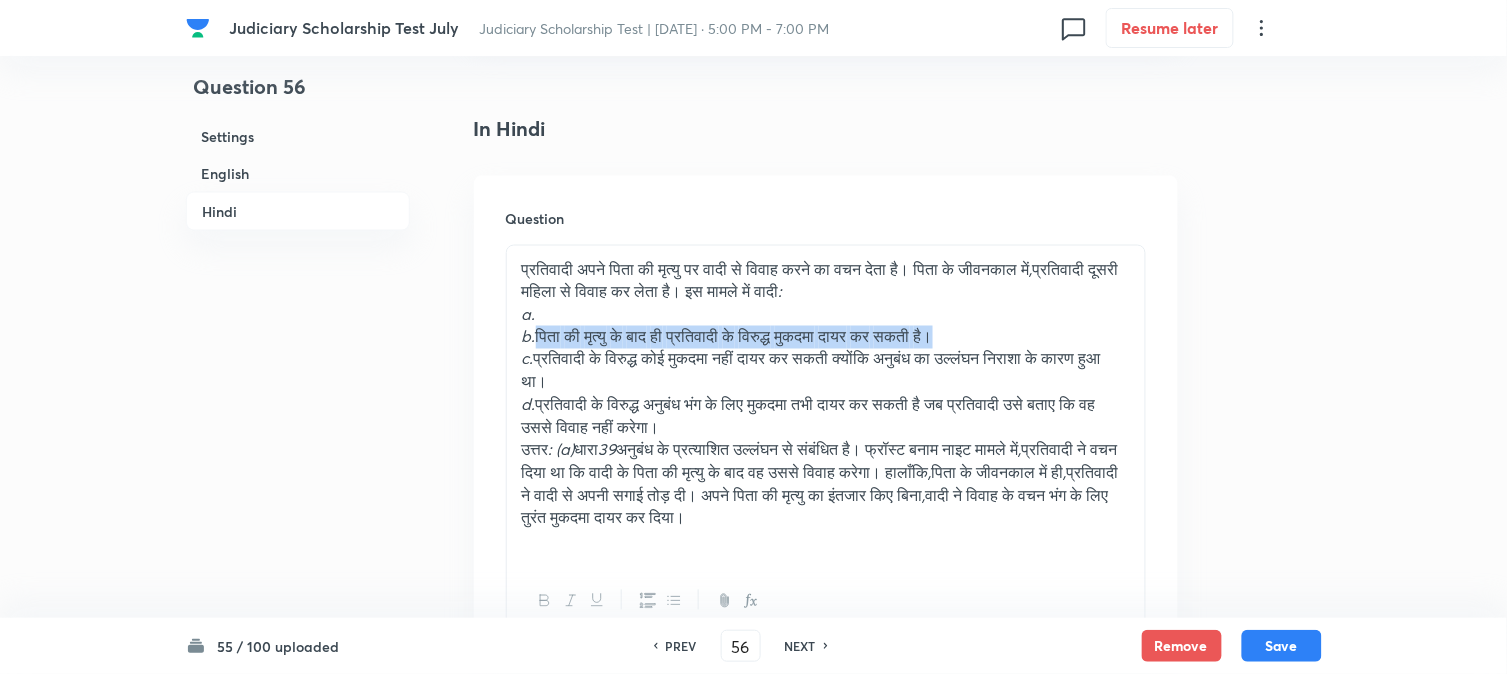 drag, startPoint x: 543, startPoint y: 338, endPoint x: 1055, endPoint y: 341, distance: 512.0088 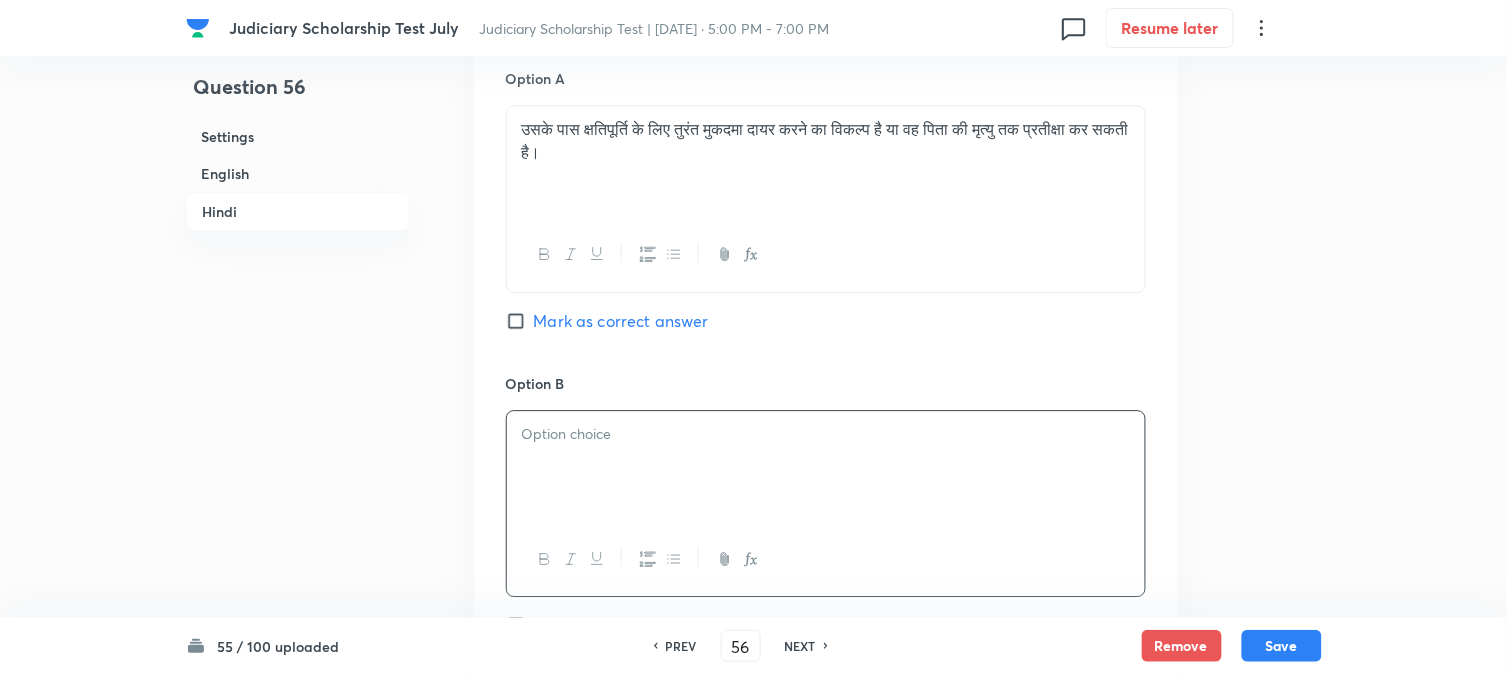 click at bounding box center [826, 467] 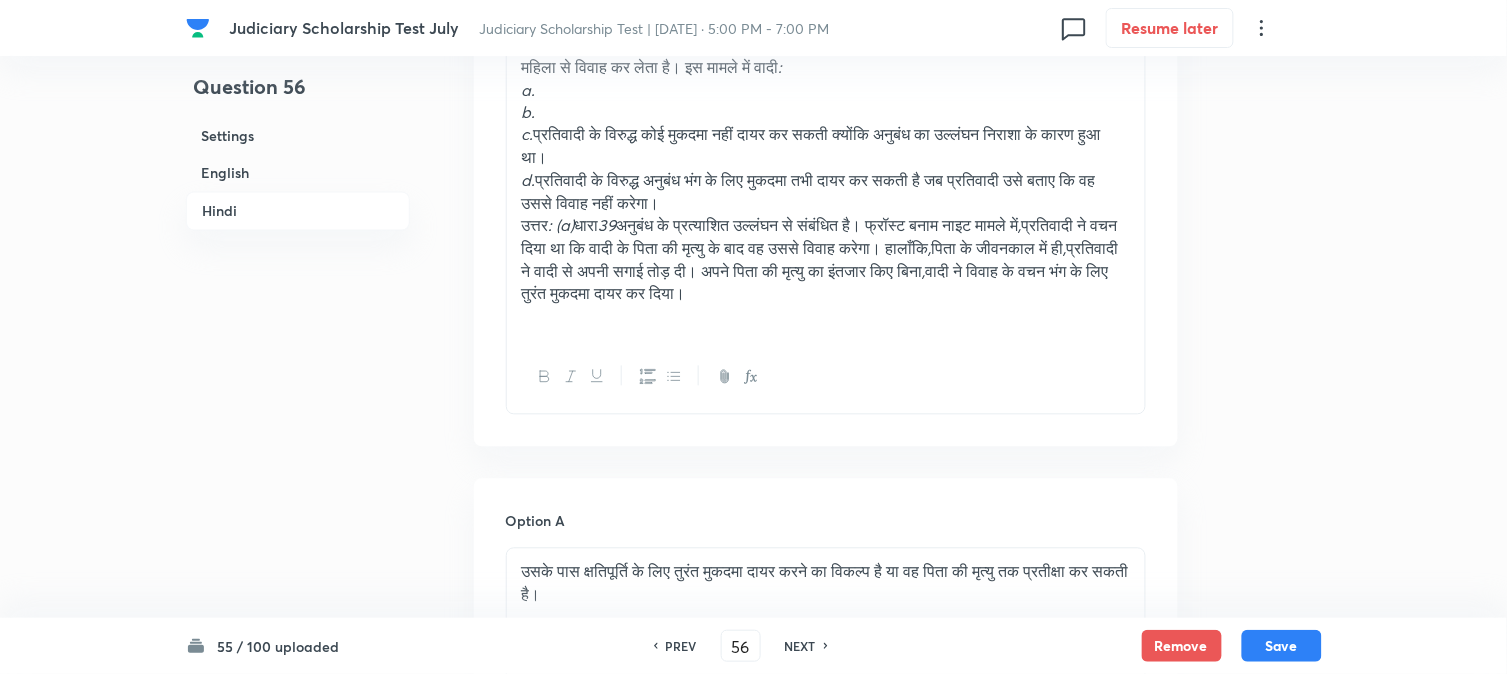 scroll, scrollTop: 2798, scrollLeft: 0, axis: vertical 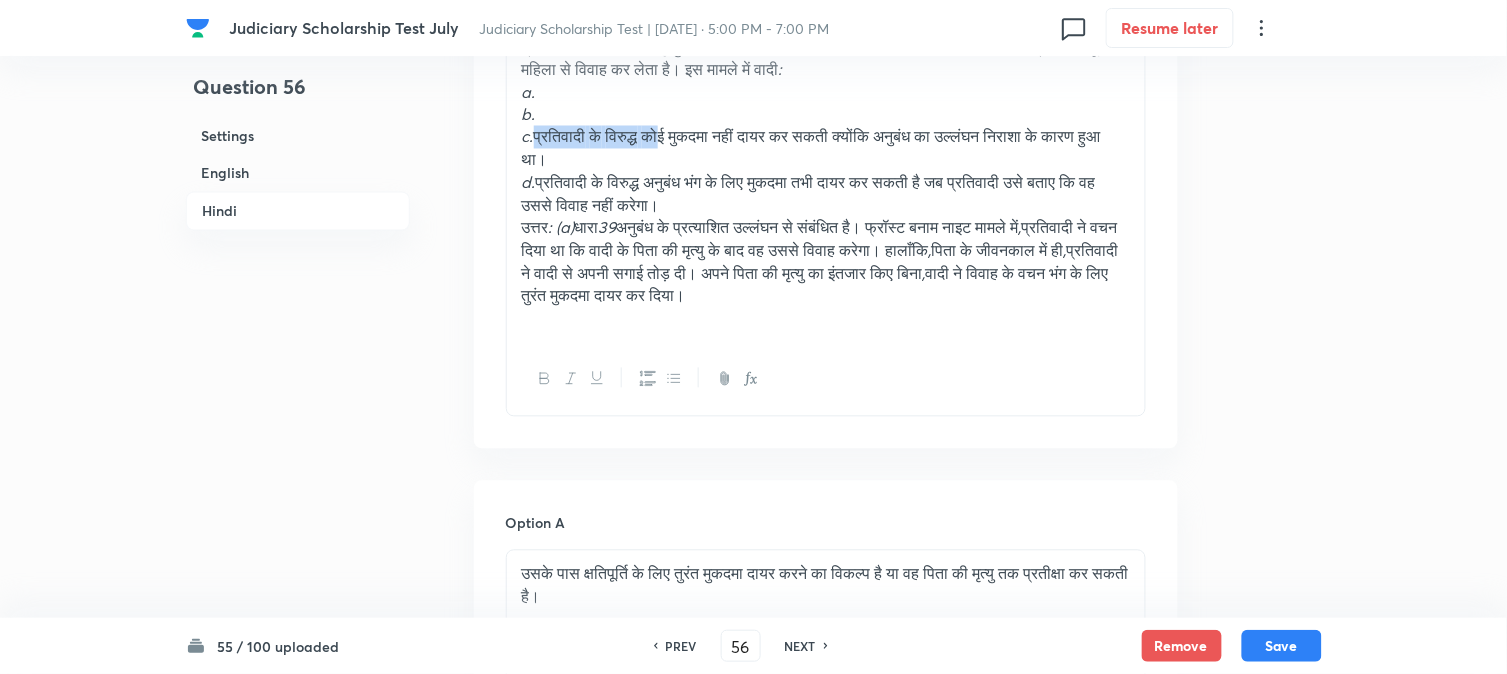 drag, startPoint x: 542, startPoint y: 138, endPoint x: 665, endPoint y: 151, distance: 123.68508 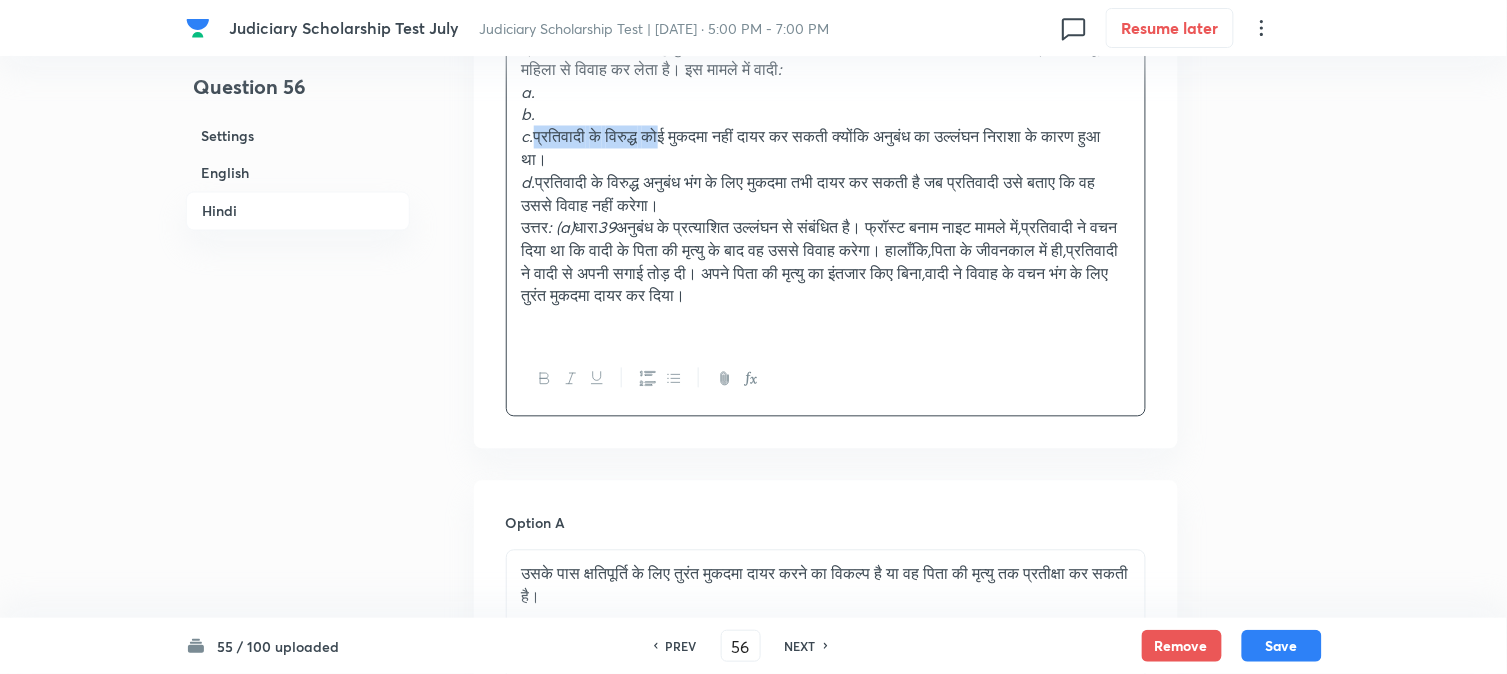 click on "c.  प्रतिवादी   के   विरुद्ध   कोई   मुकदमा   नहीं   दायर   कर   सकती   क्योंकि   अनुबंध   का   उल्लंघन   निराशा   के   कारण   हुआ   था।" at bounding box center (826, 148) 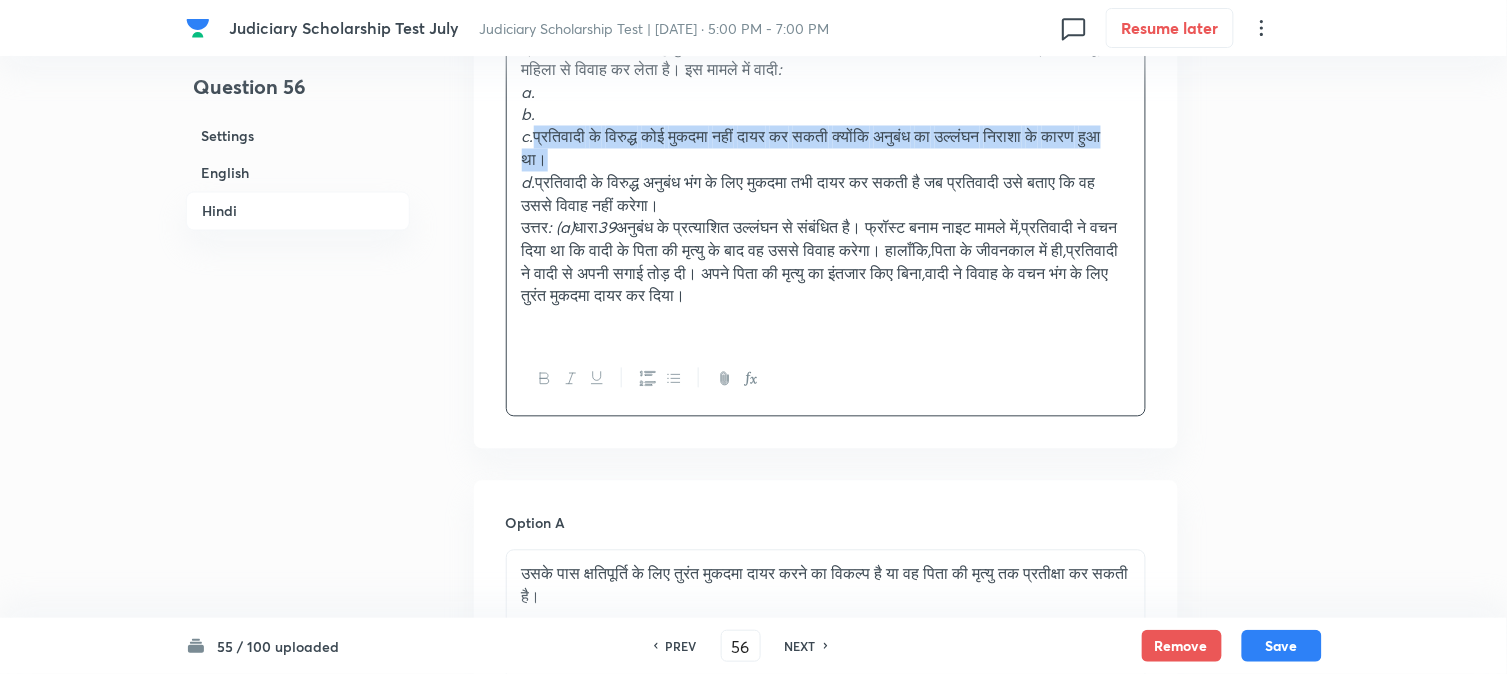 drag, startPoint x: 535, startPoint y: 137, endPoint x: 695, endPoint y: 163, distance: 162.09874 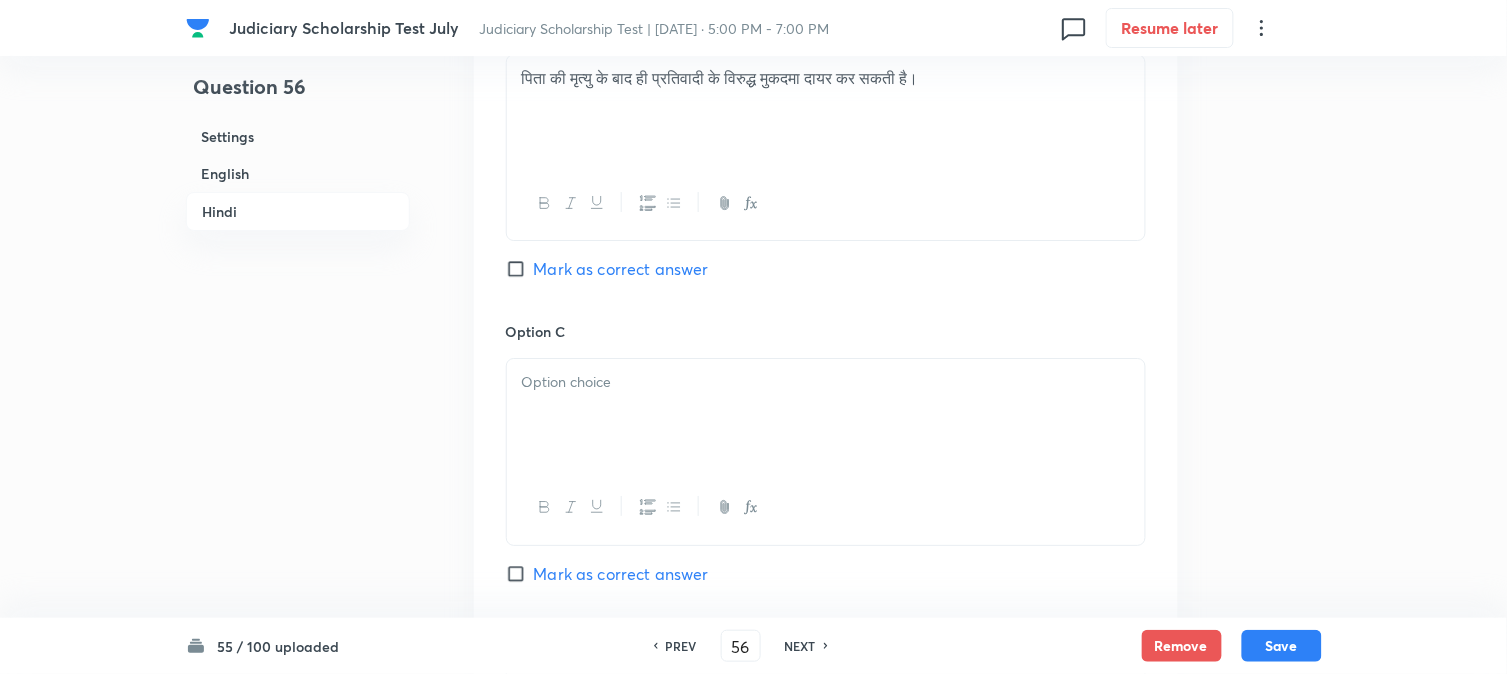 click at bounding box center [826, 415] 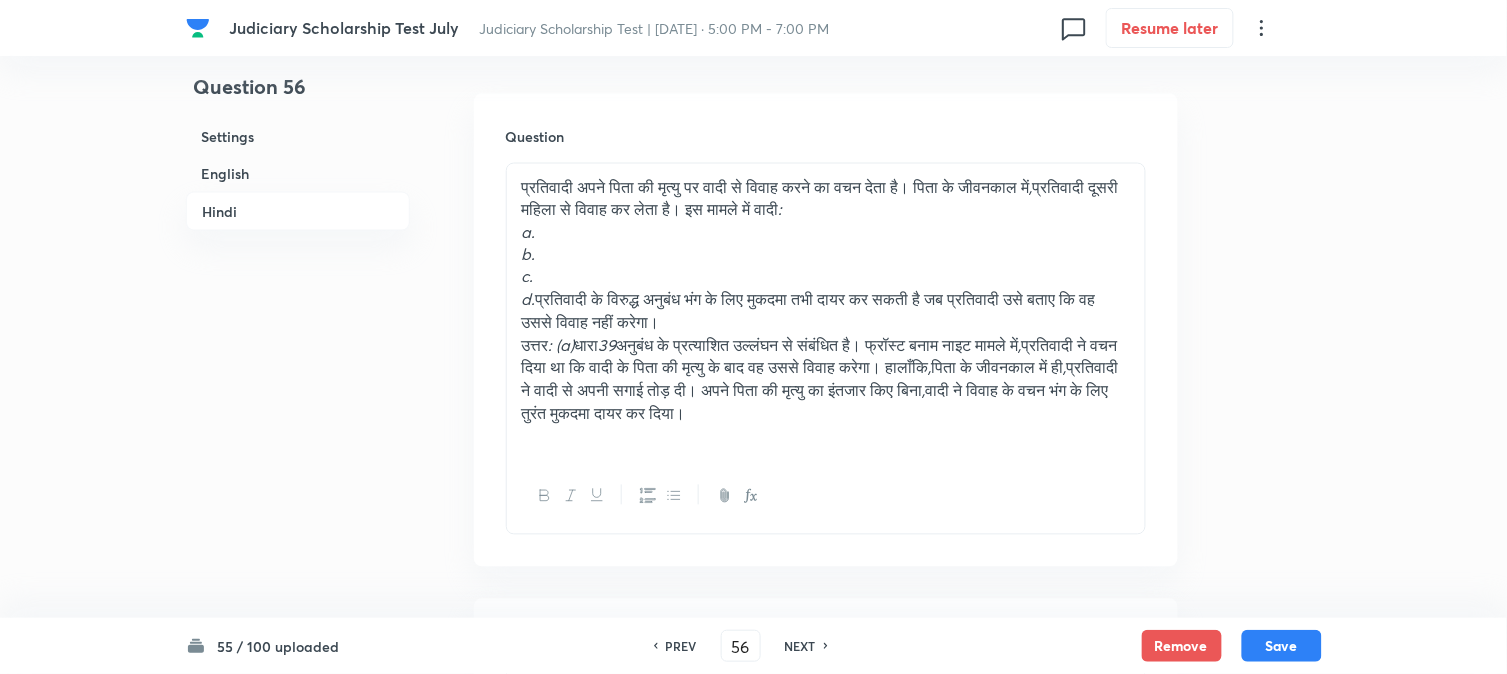 scroll, scrollTop: 2576, scrollLeft: 0, axis: vertical 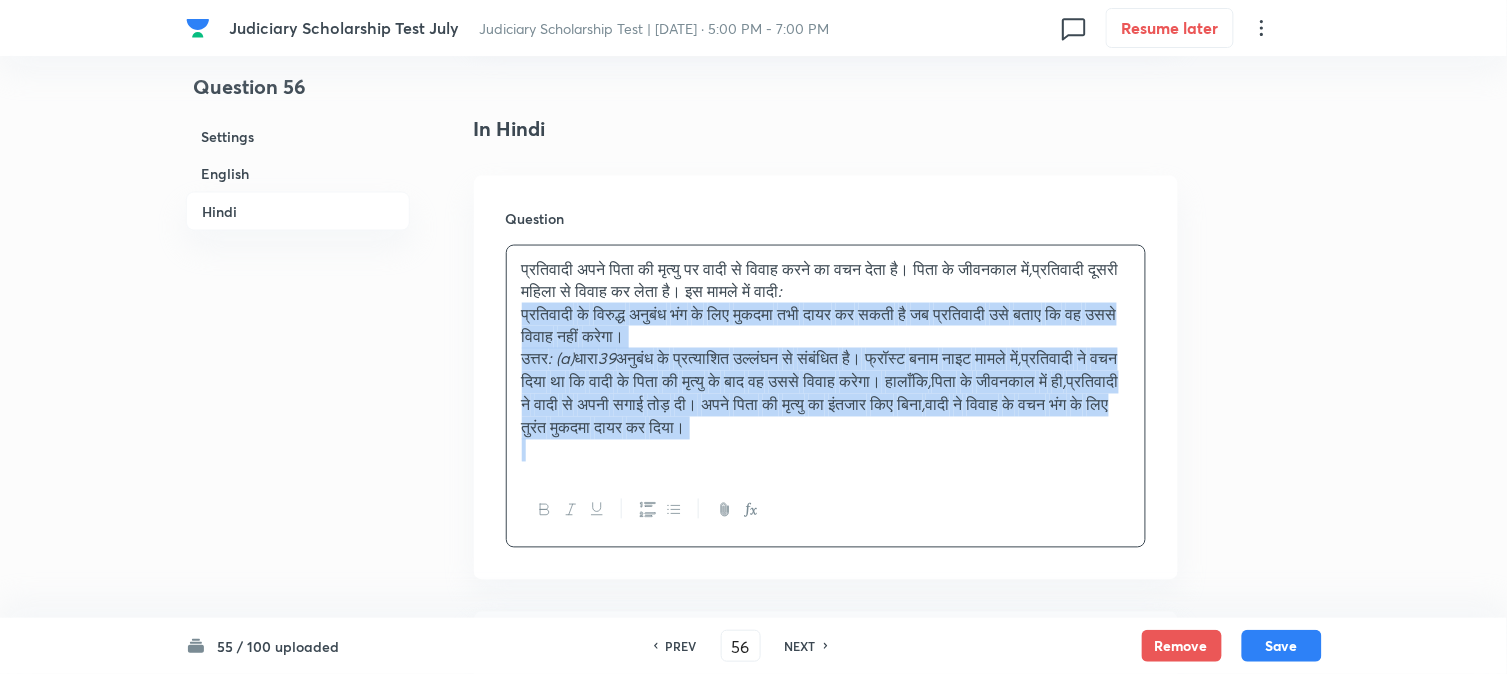 drag, startPoint x: 540, startPoint y: 383, endPoint x: 1187, endPoint y: 461, distance: 651.68475 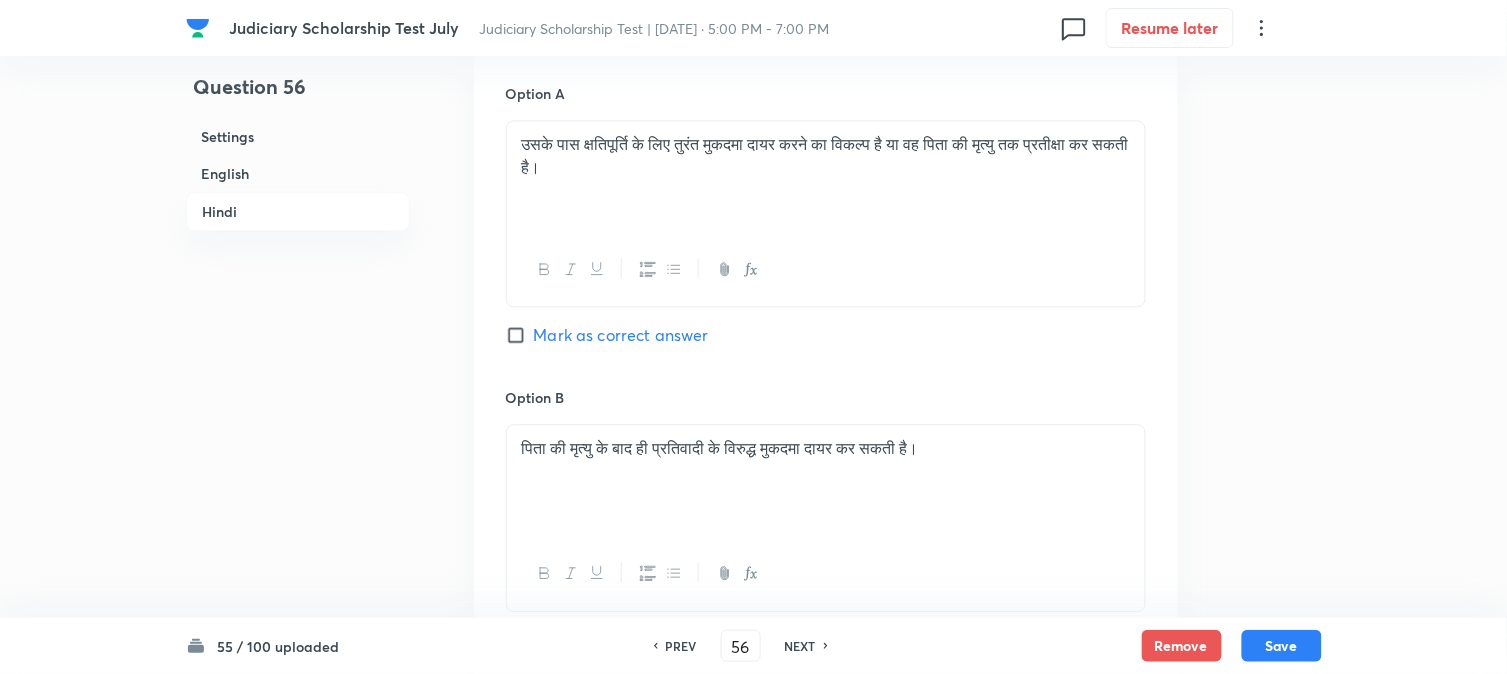 click on "Mark as correct answer" at bounding box center (621, 335) 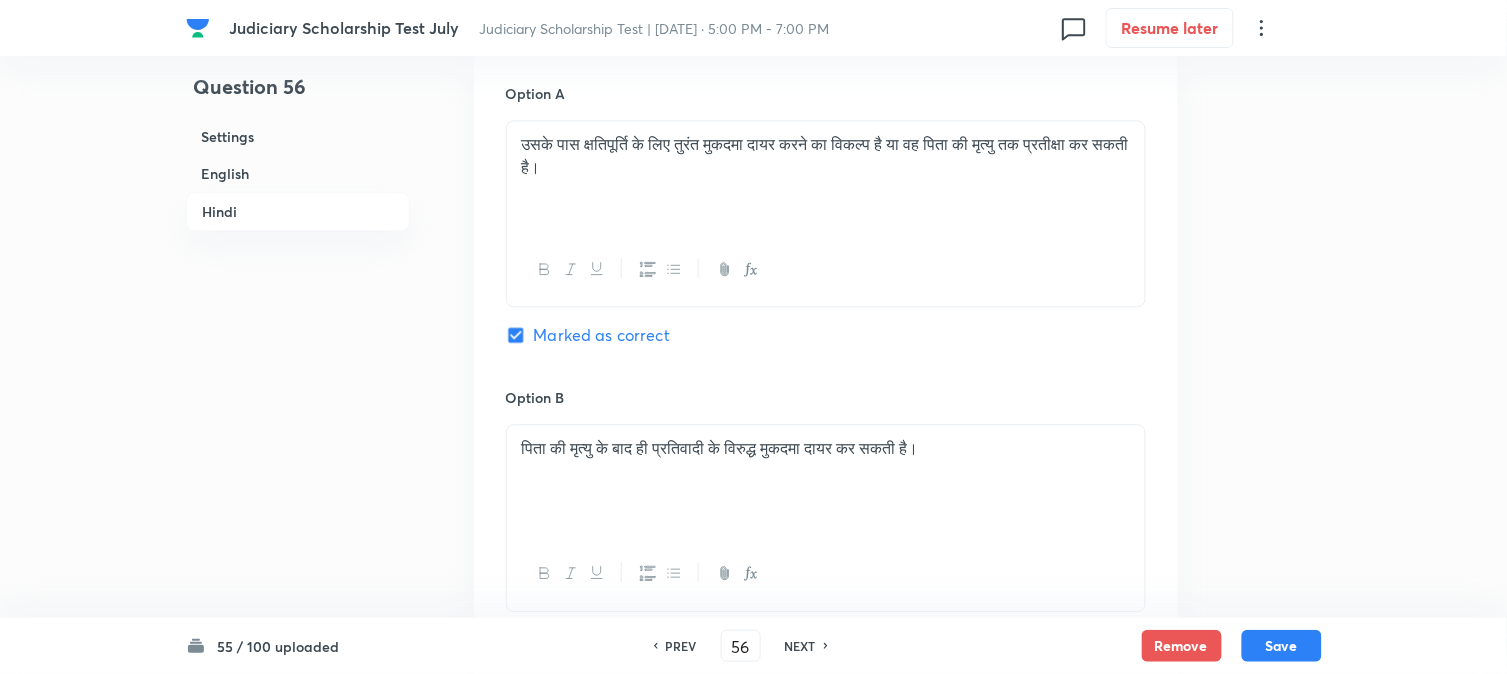 checkbox on "true" 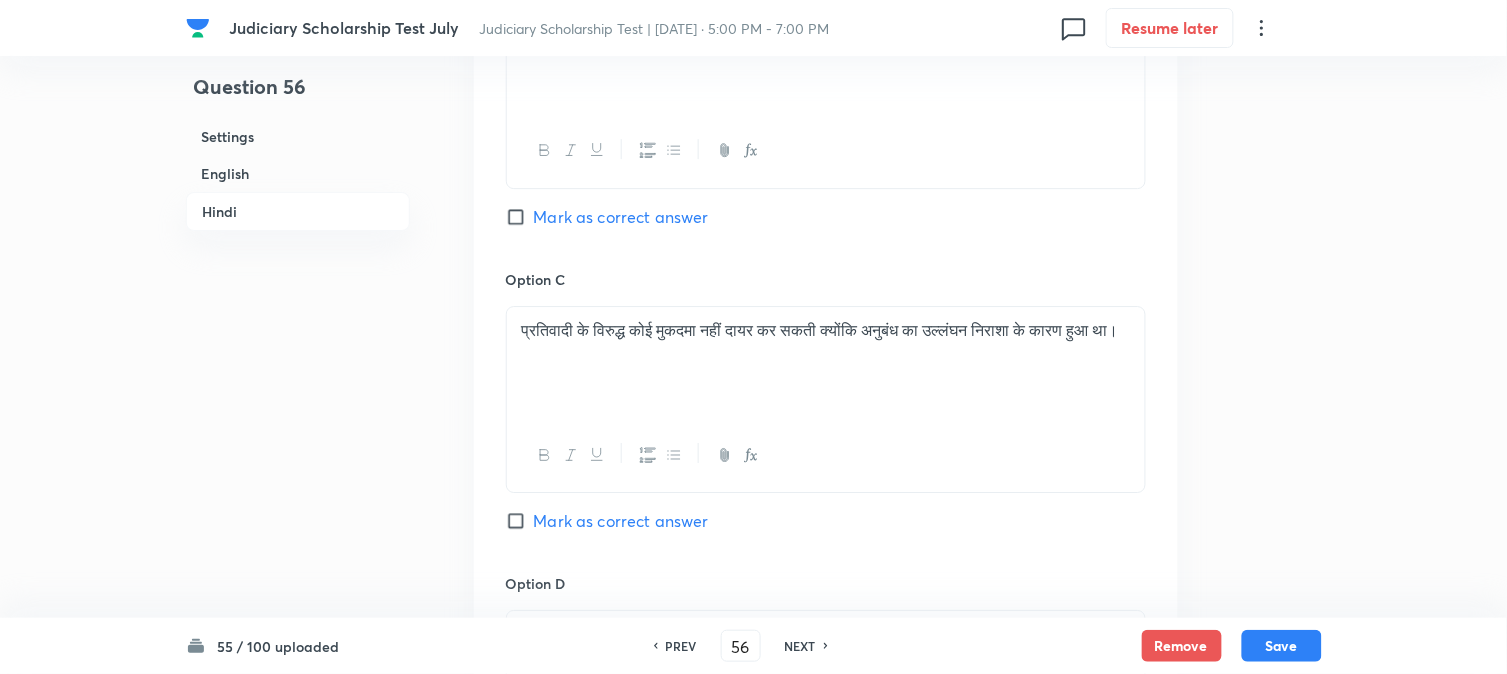 scroll, scrollTop: 3687, scrollLeft: 0, axis: vertical 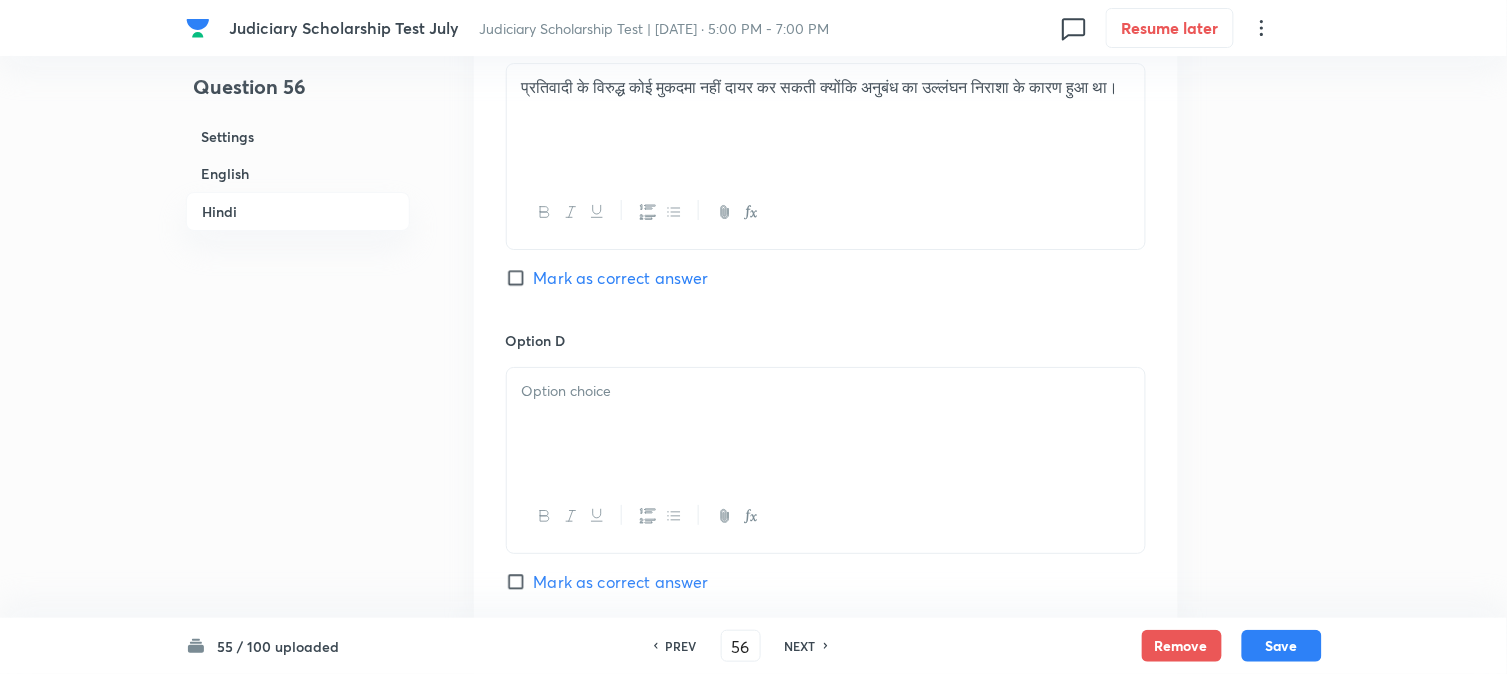 drag, startPoint x: 561, startPoint y: 410, endPoint x: 514, endPoint y: 412, distance: 47.042534 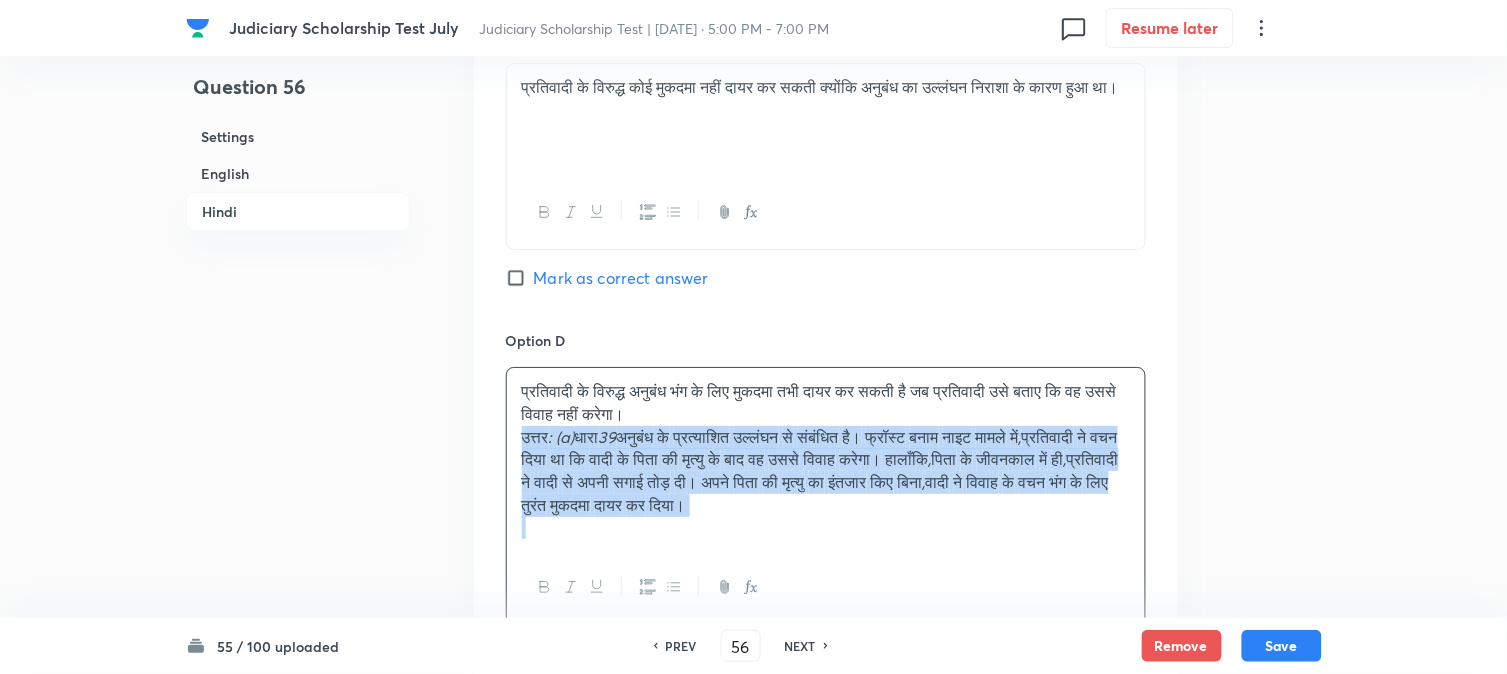 drag, startPoint x: 524, startPoint y: 442, endPoint x: 1217, endPoint y: 576, distance: 705.83636 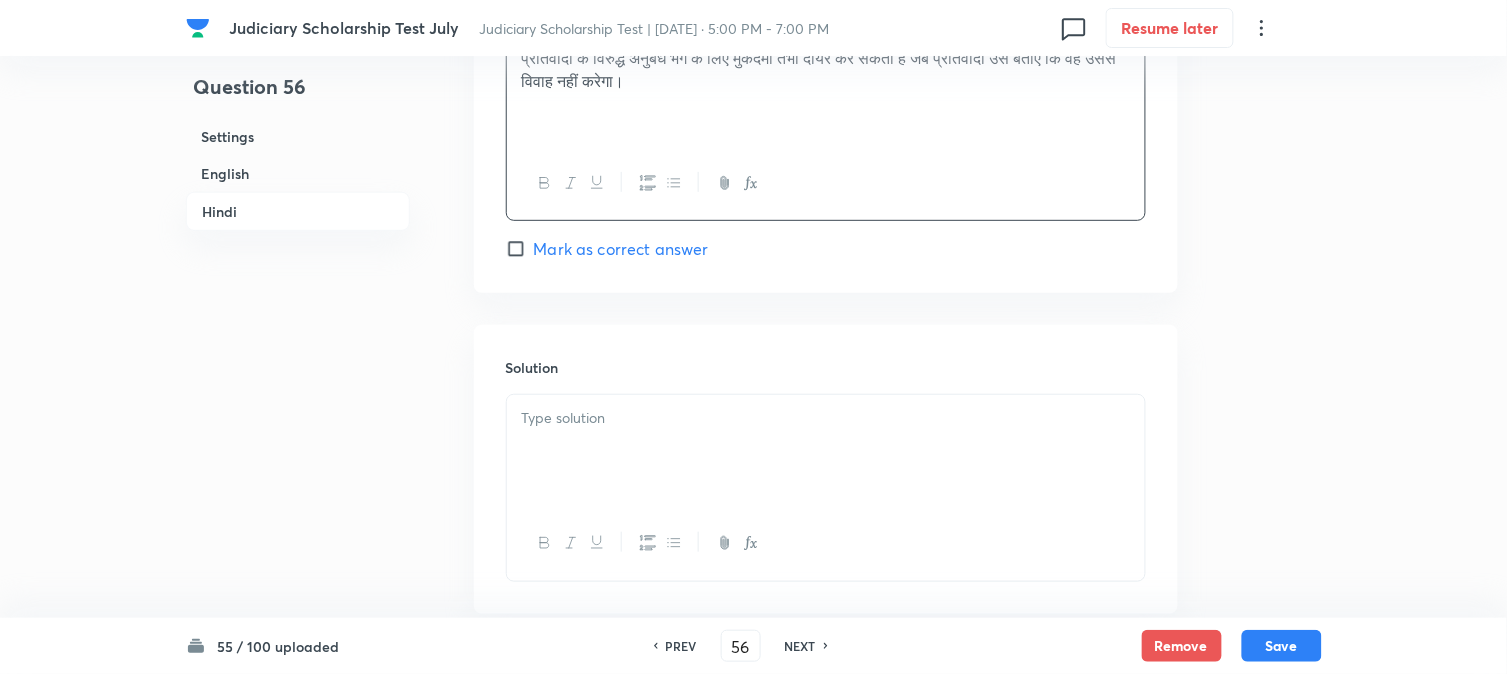 scroll, scrollTop: 4021, scrollLeft: 0, axis: vertical 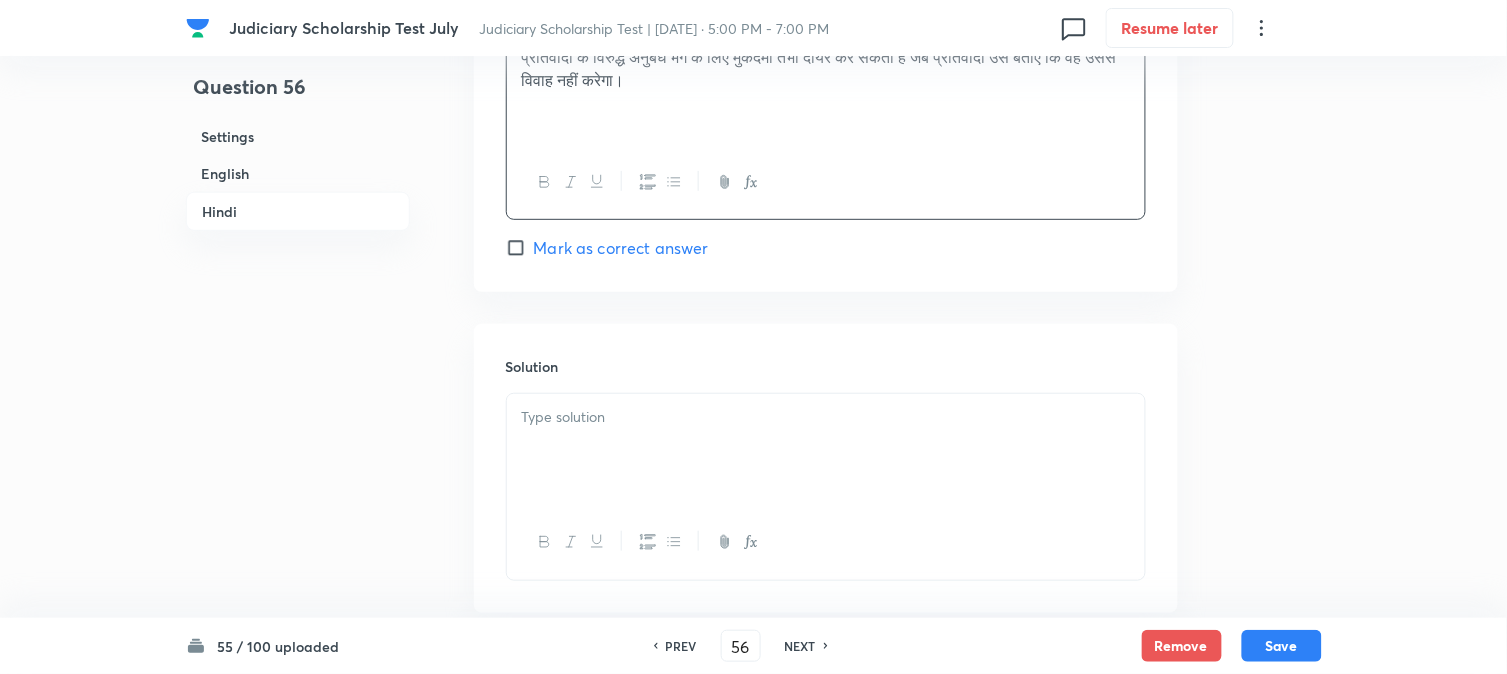 click at bounding box center (826, 450) 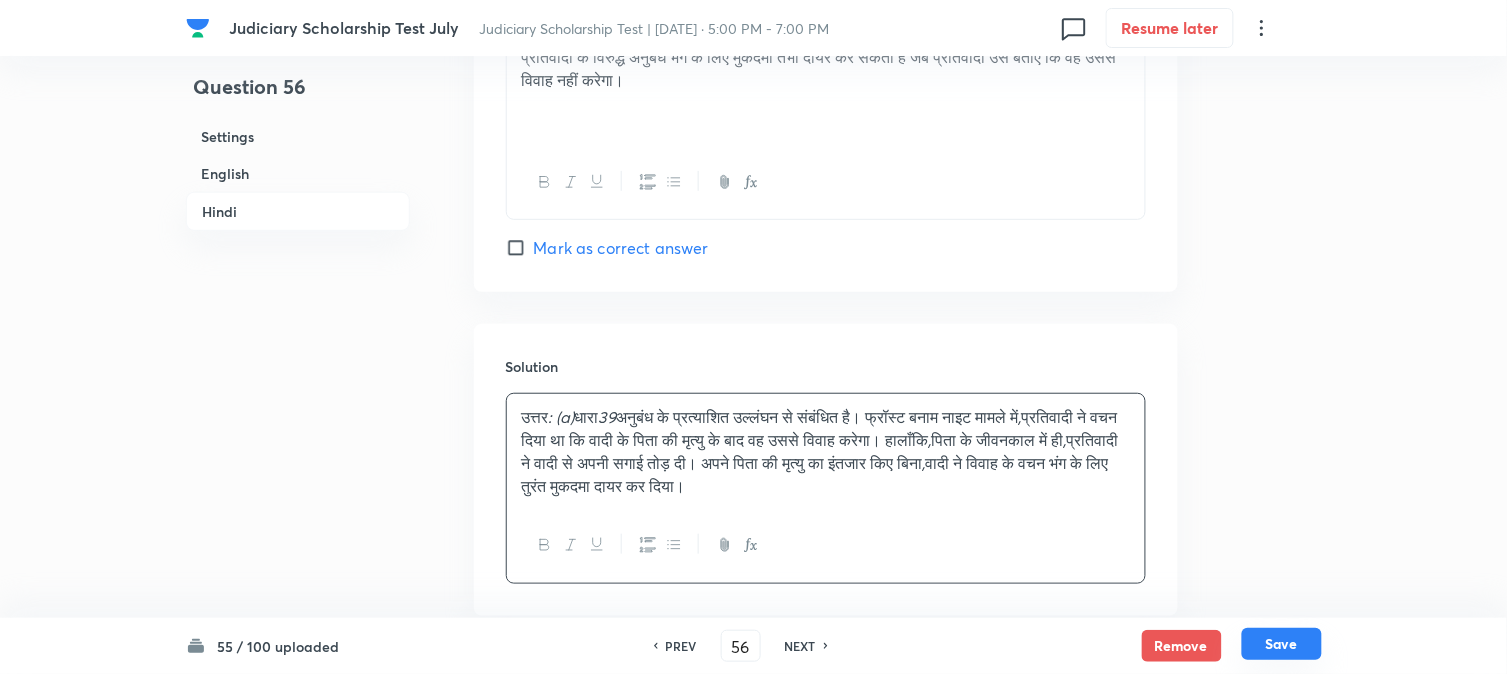 click on "Save" at bounding box center (1282, 644) 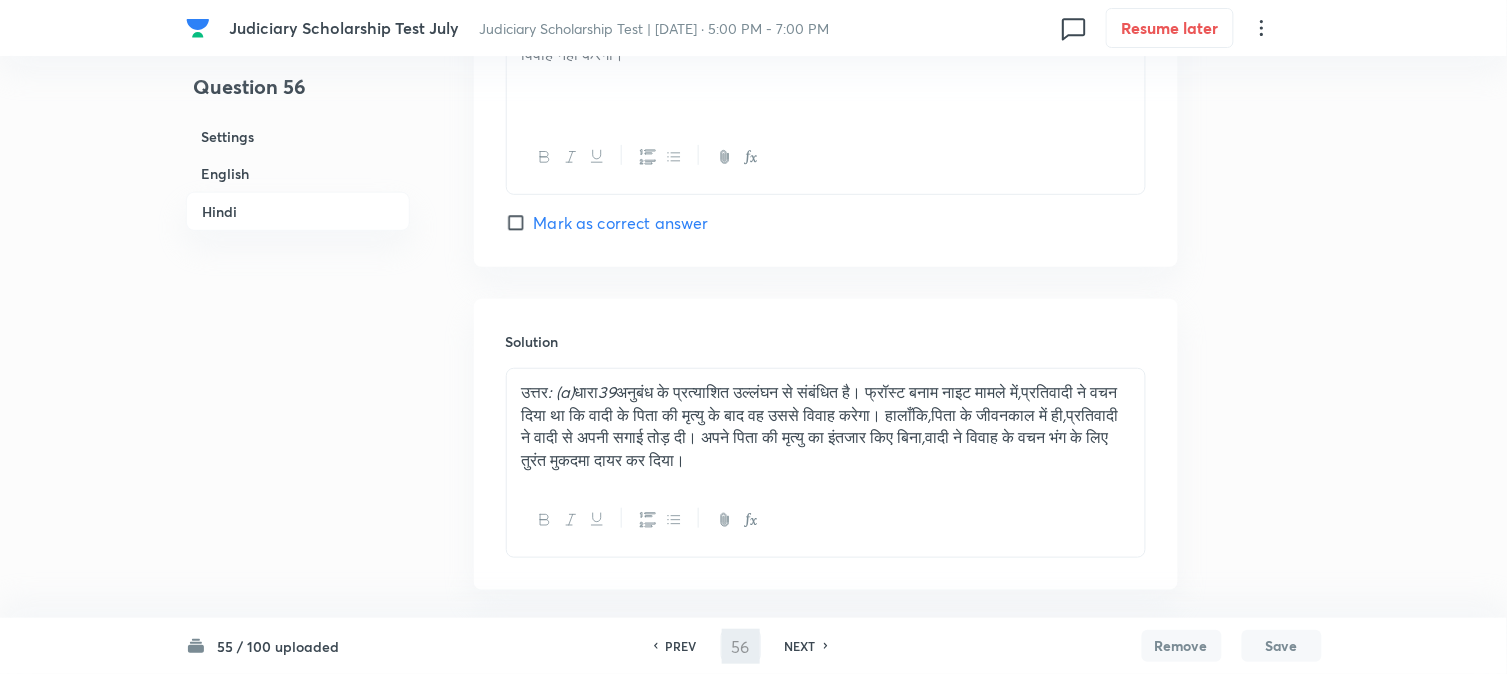 type on "57" 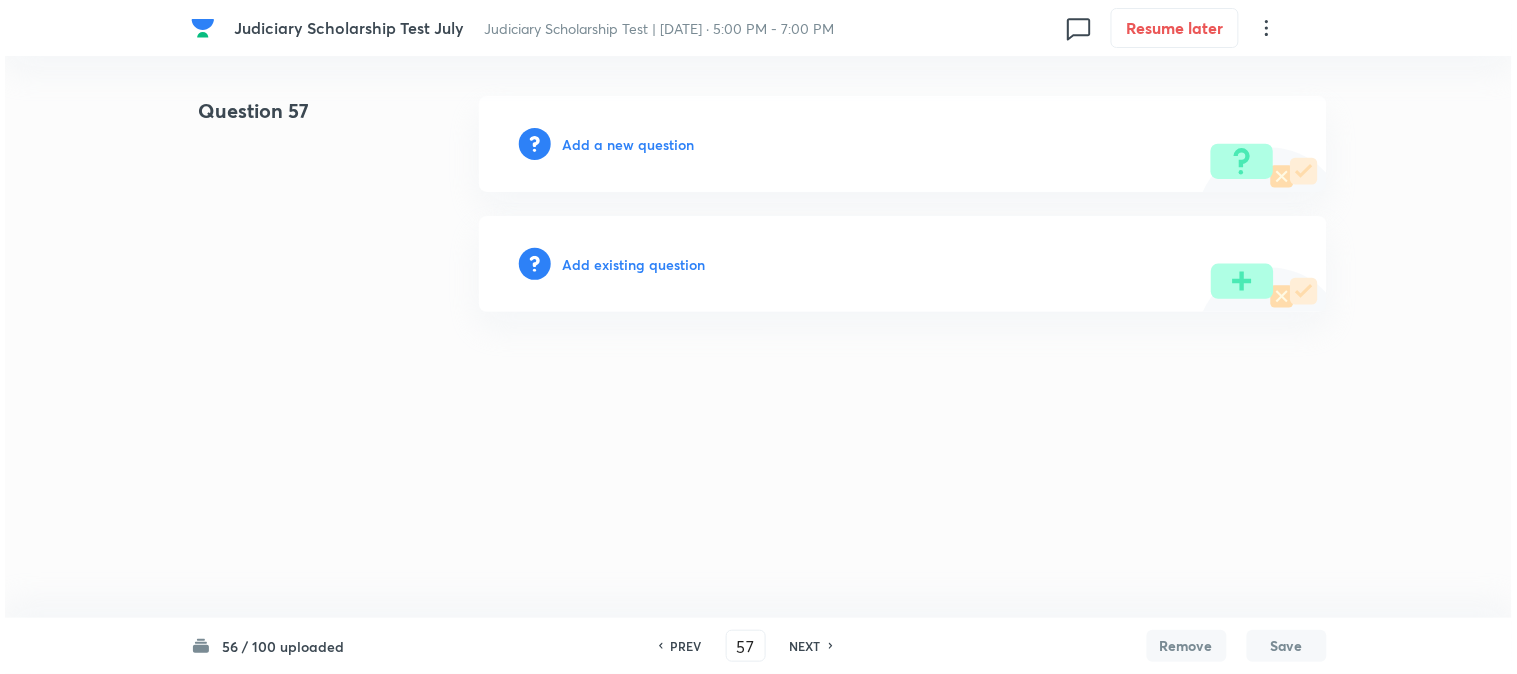 scroll, scrollTop: 0, scrollLeft: 0, axis: both 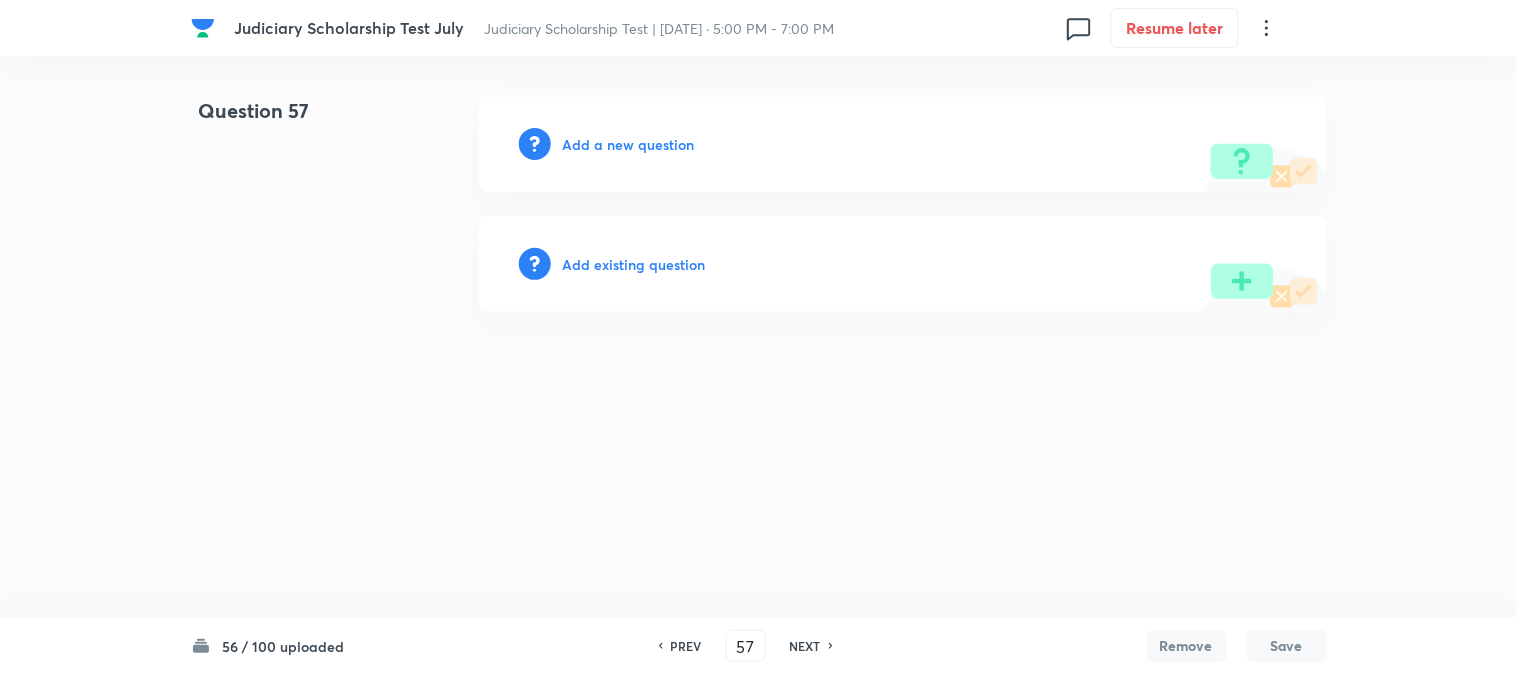 click on "Add a new question" at bounding box center [903, 144] 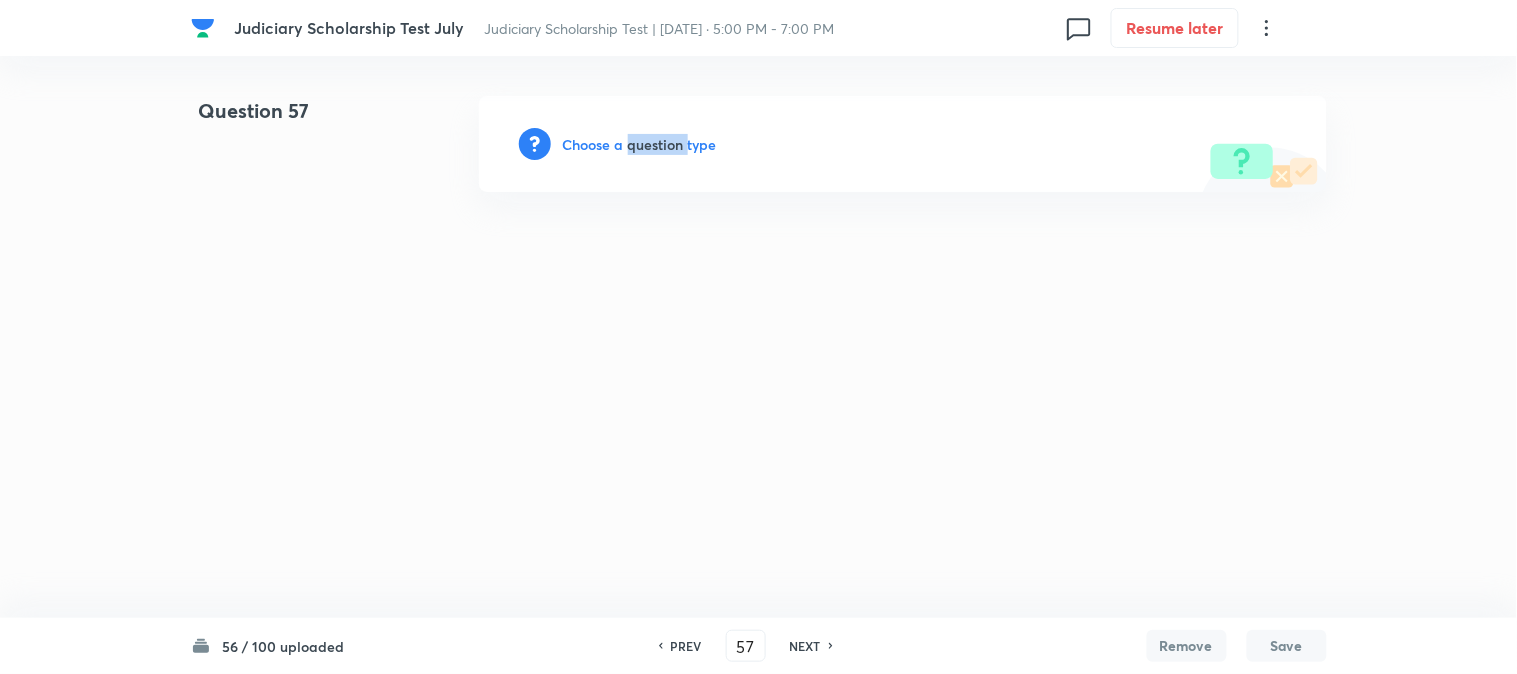 click on "Choose a question type" at bounding box center (640, 144) 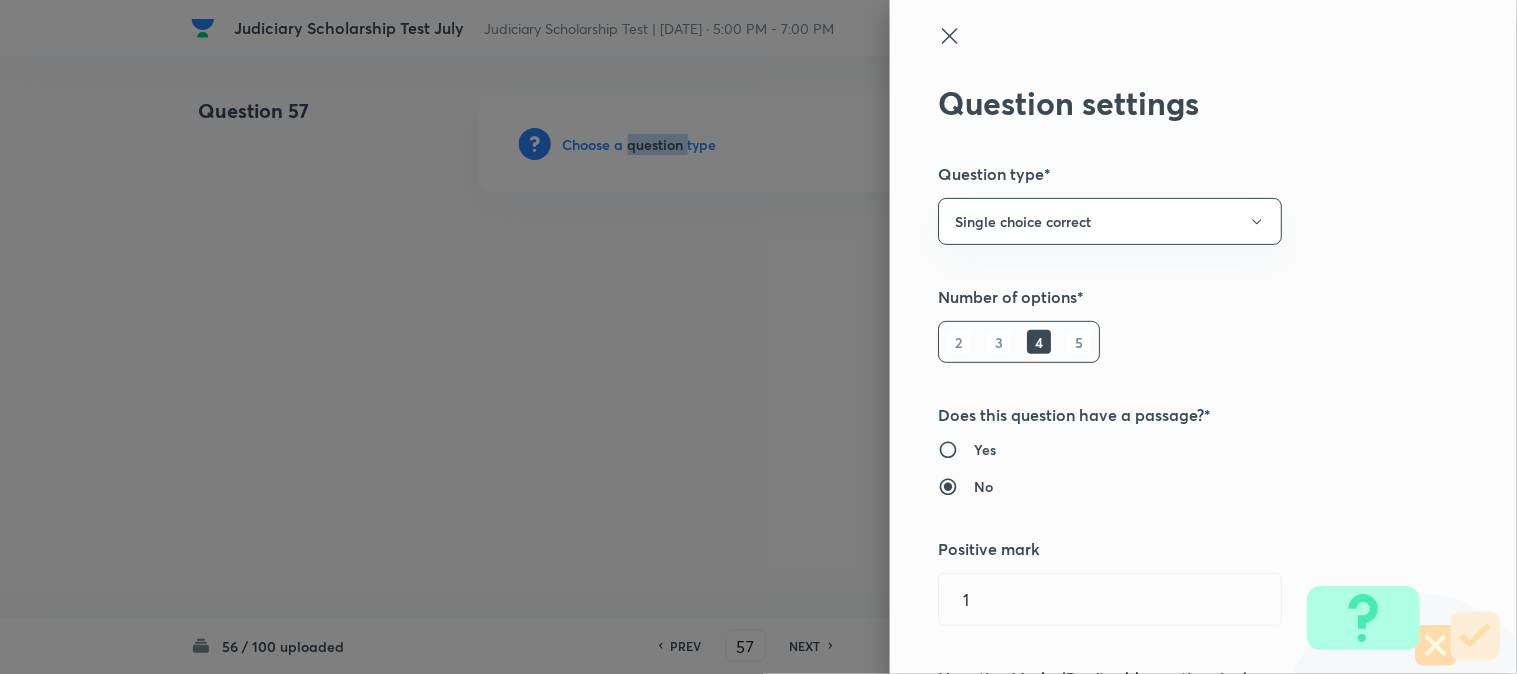 type 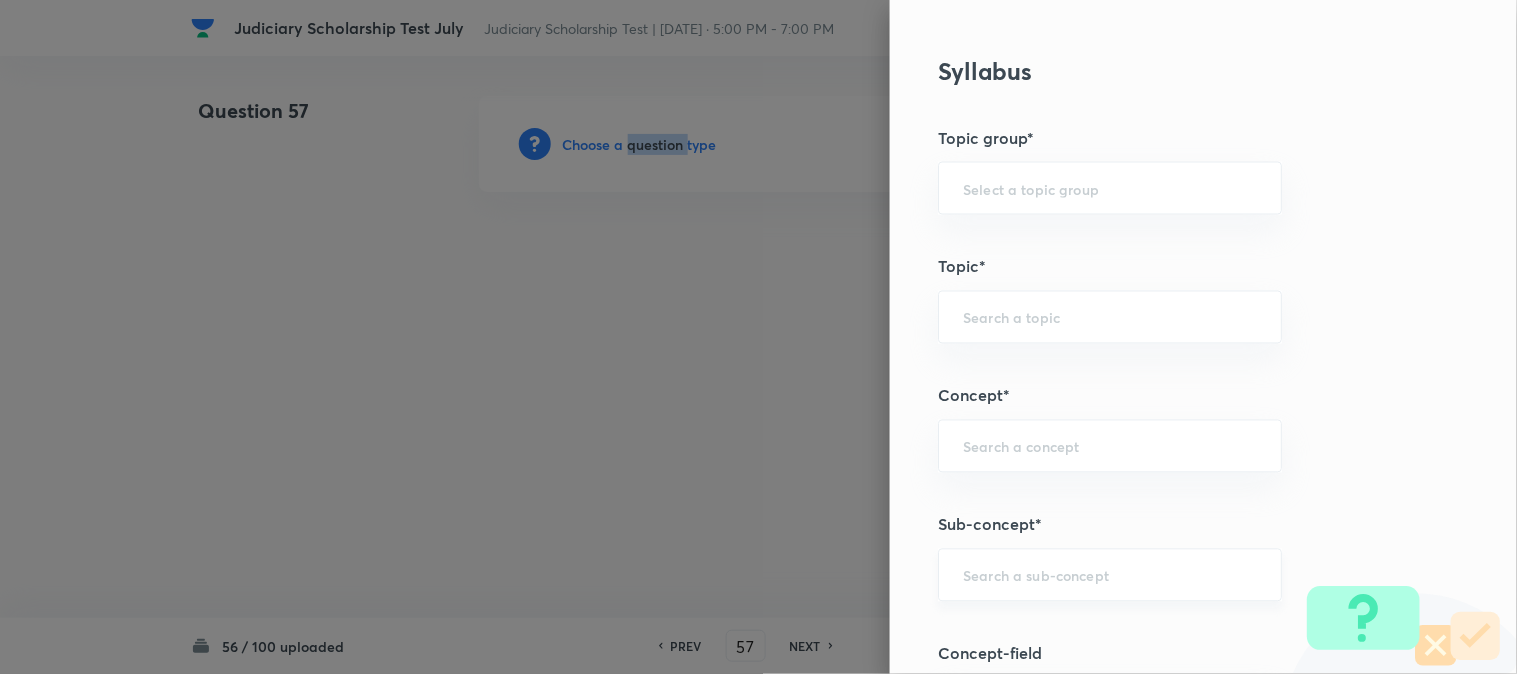 scroll, scrollTop: 1180, scrollLeft: 0, axis: vertical 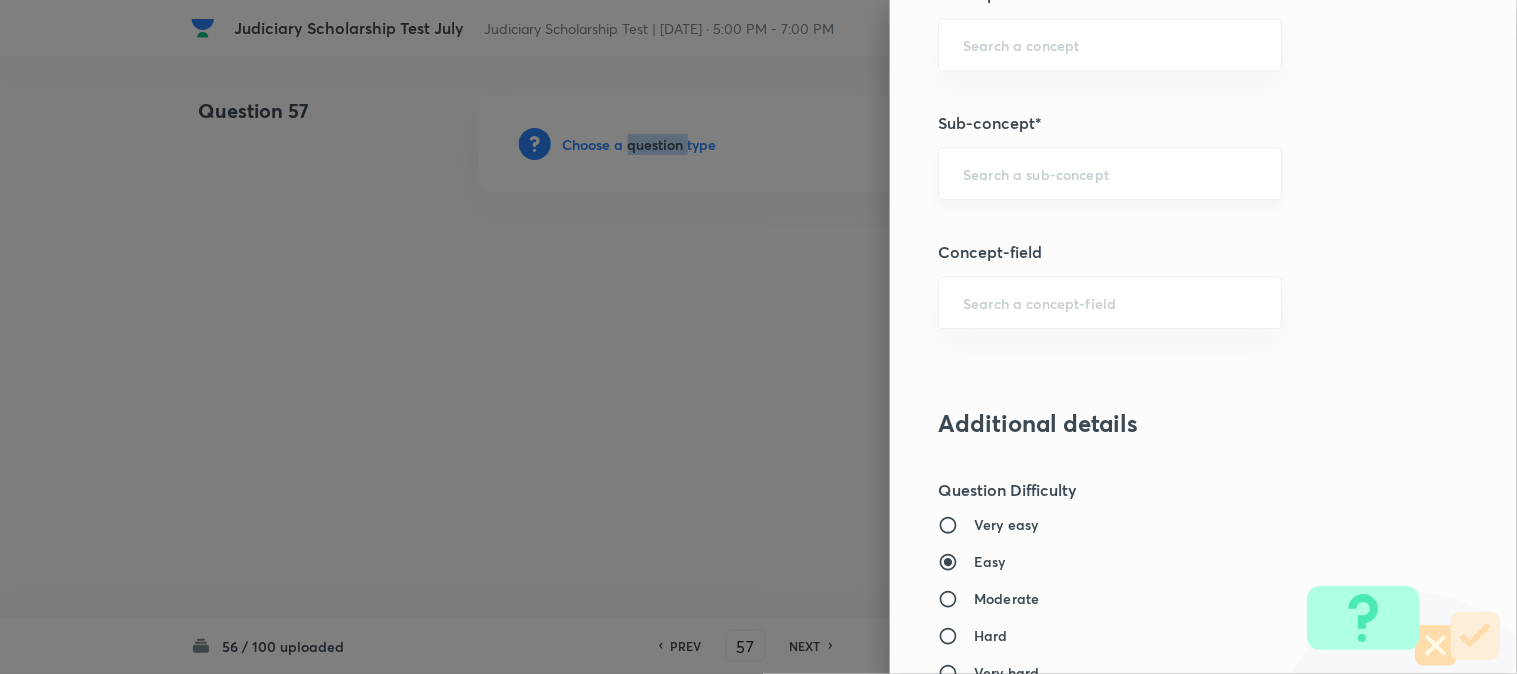 click on "​" at bounding box center [1110, 173] 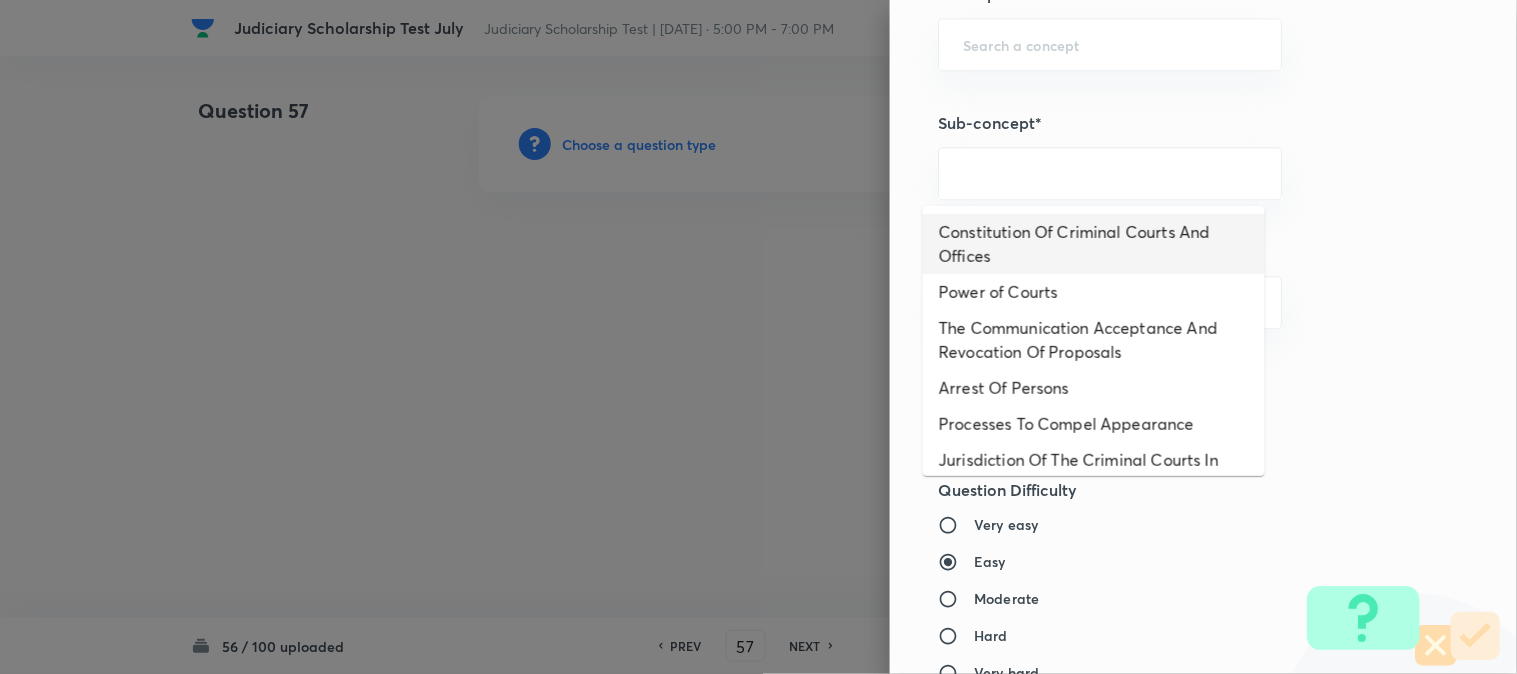 click on "Constitution Of Criminal Courts And Offices" at bounding box center (1094, 244) 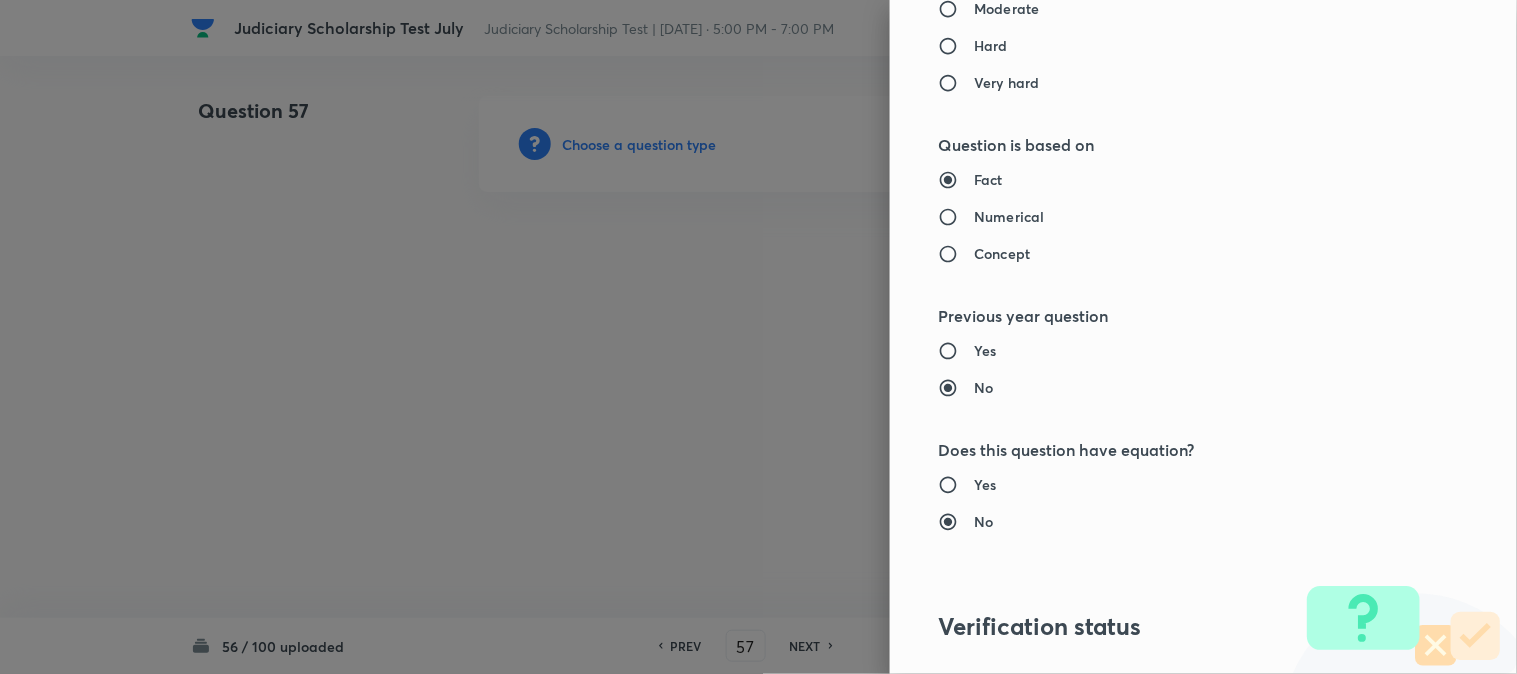 type on "Criminal Law" 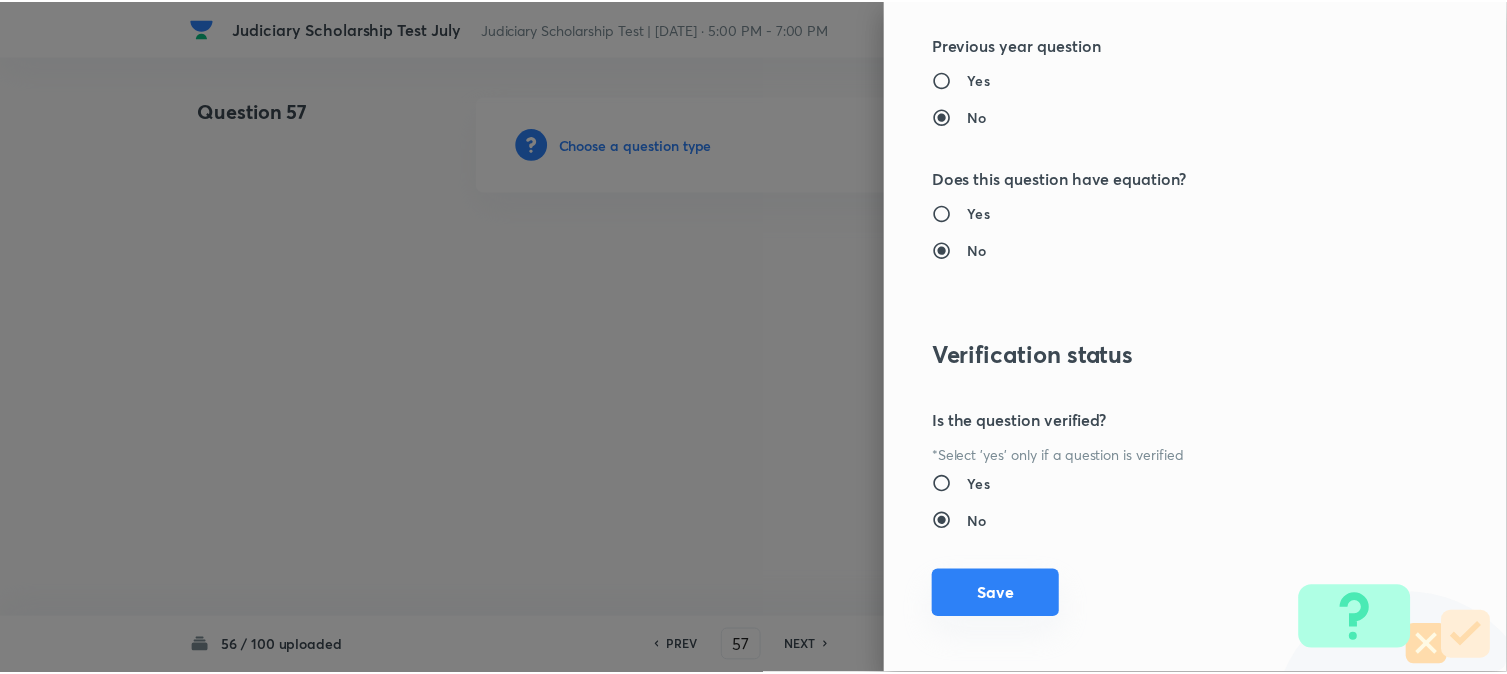 scroll, scrollTop: 2052, scrollLeft: 0, axis: vertical 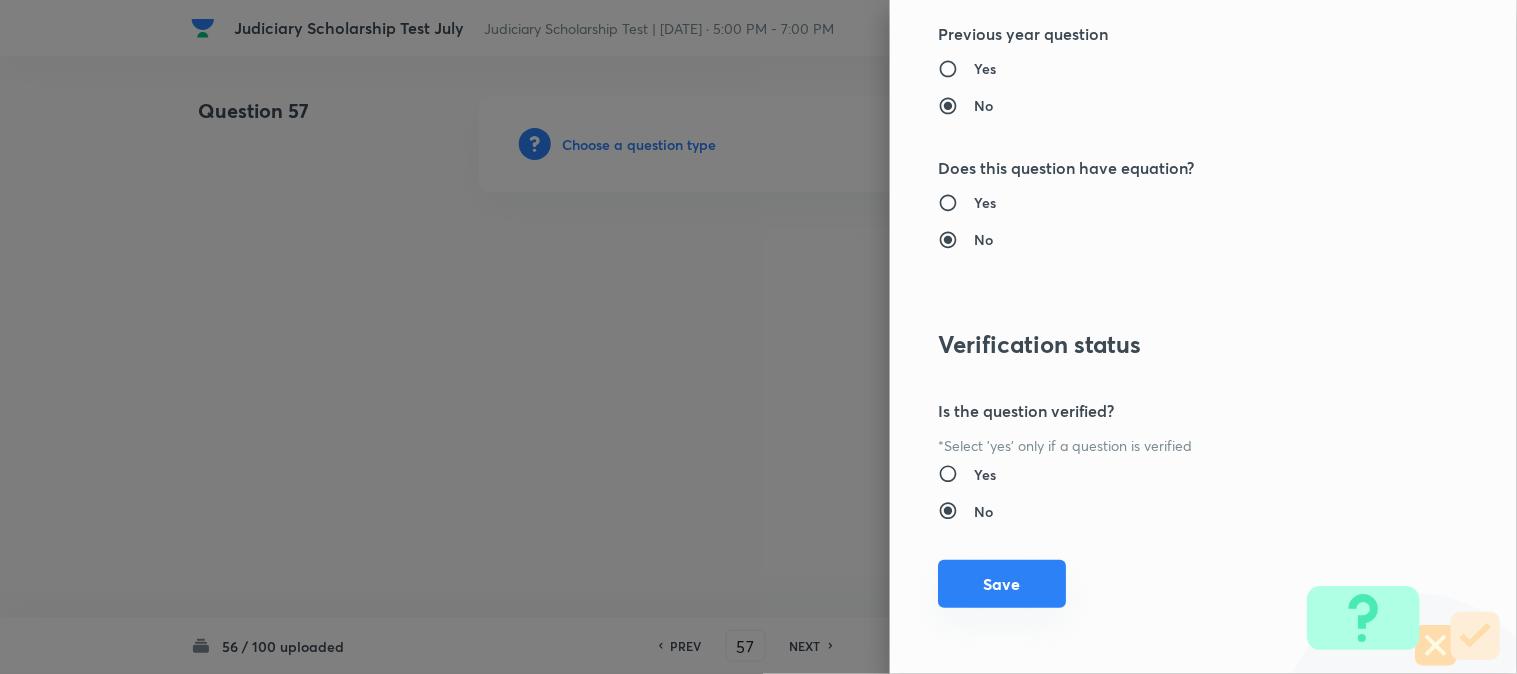 click on "Save" at bounding box center [1002, 584] 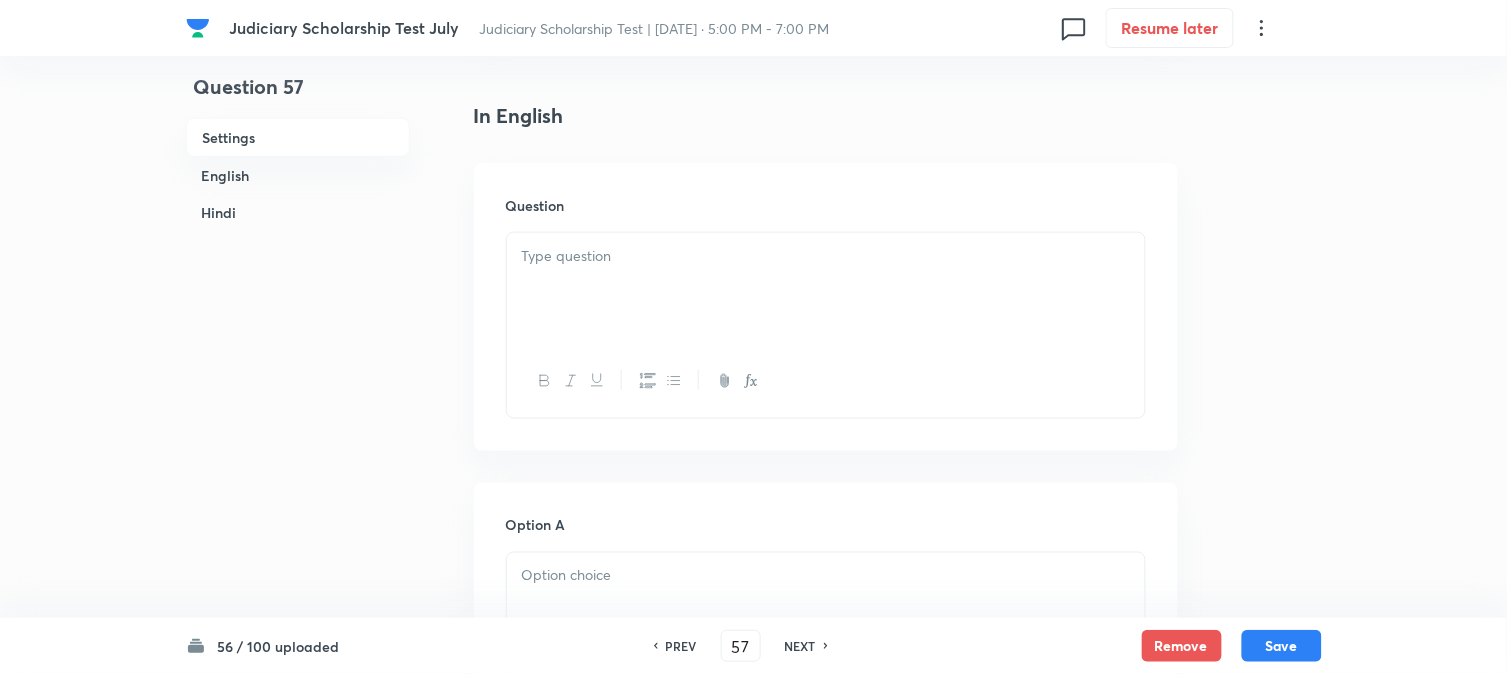 scroll, scrollTop: 590, scrollLeft: 0, axis: vertical 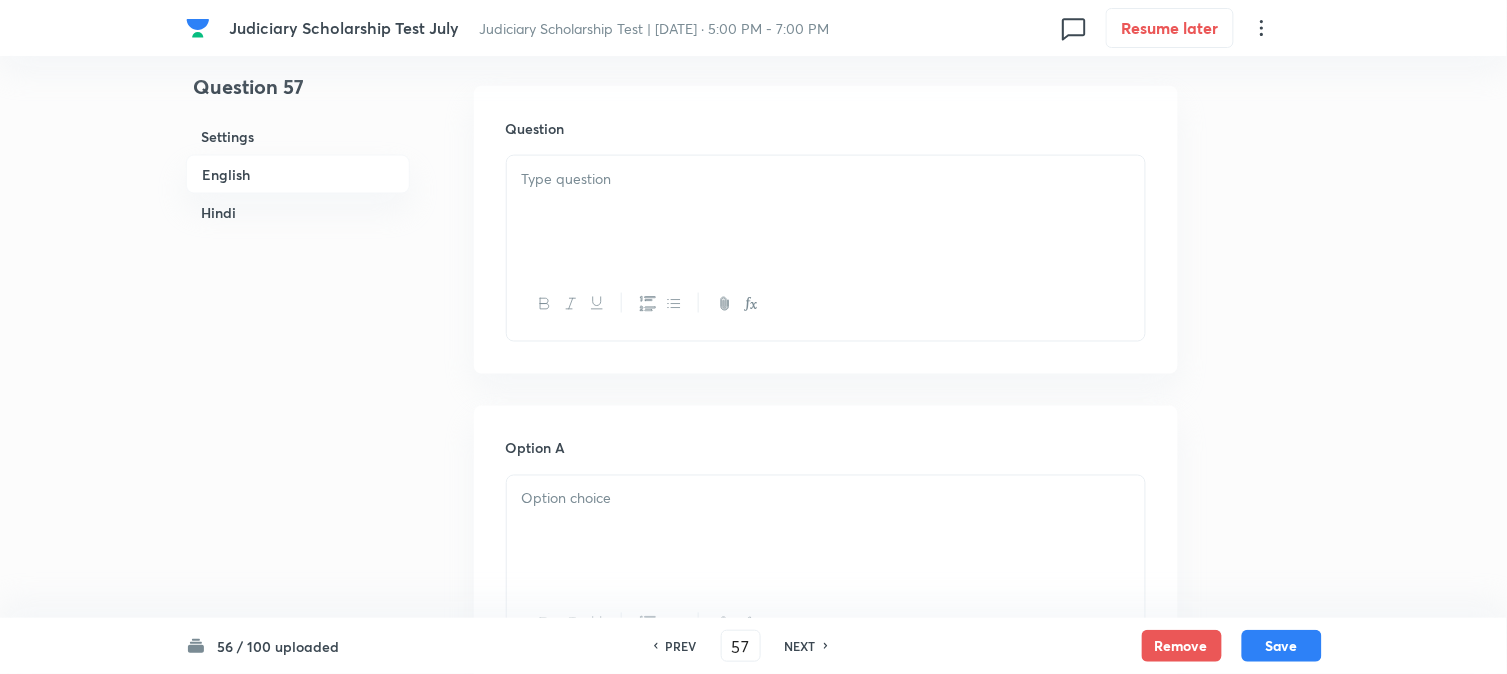 click at bounding box center (826, 212) 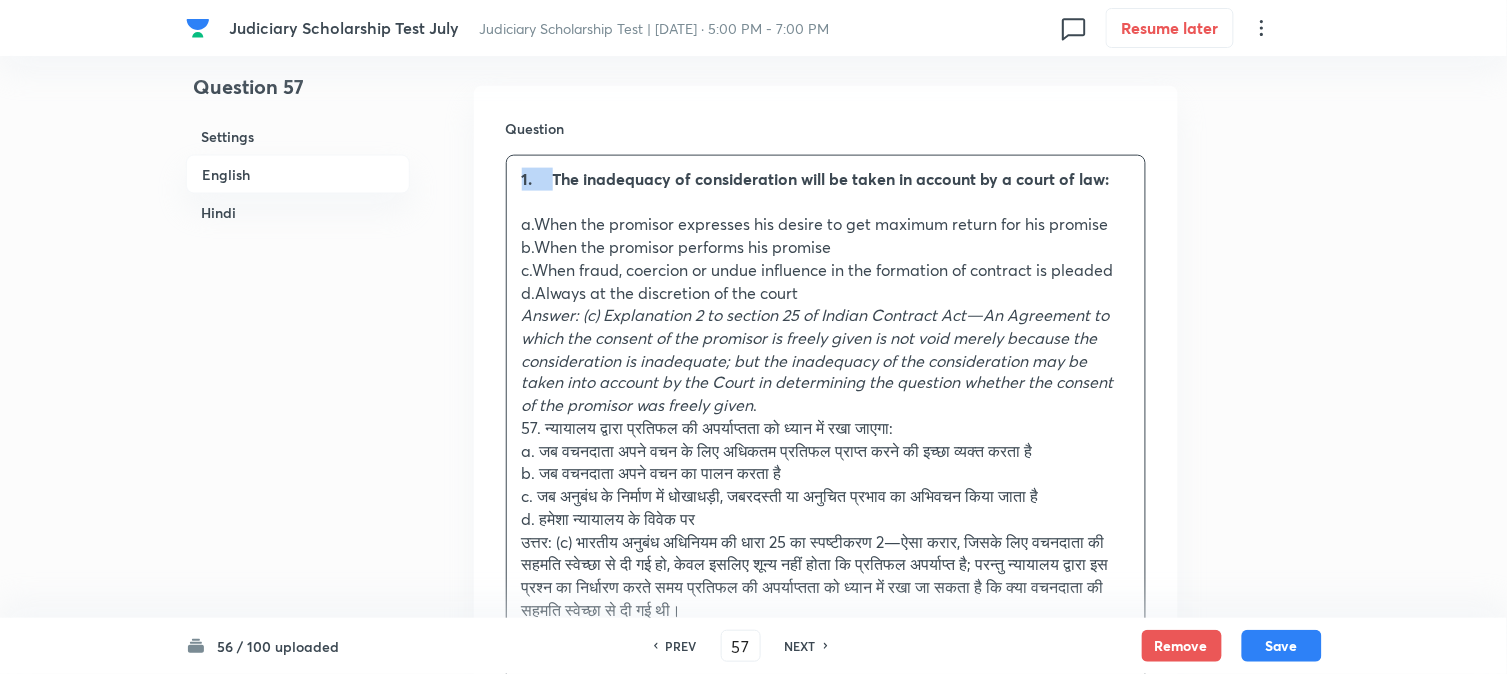 drag, startPoint x: 553, startPoint y: 171, endPoint x: 470, endPoint y: 155, distance: 84.5281 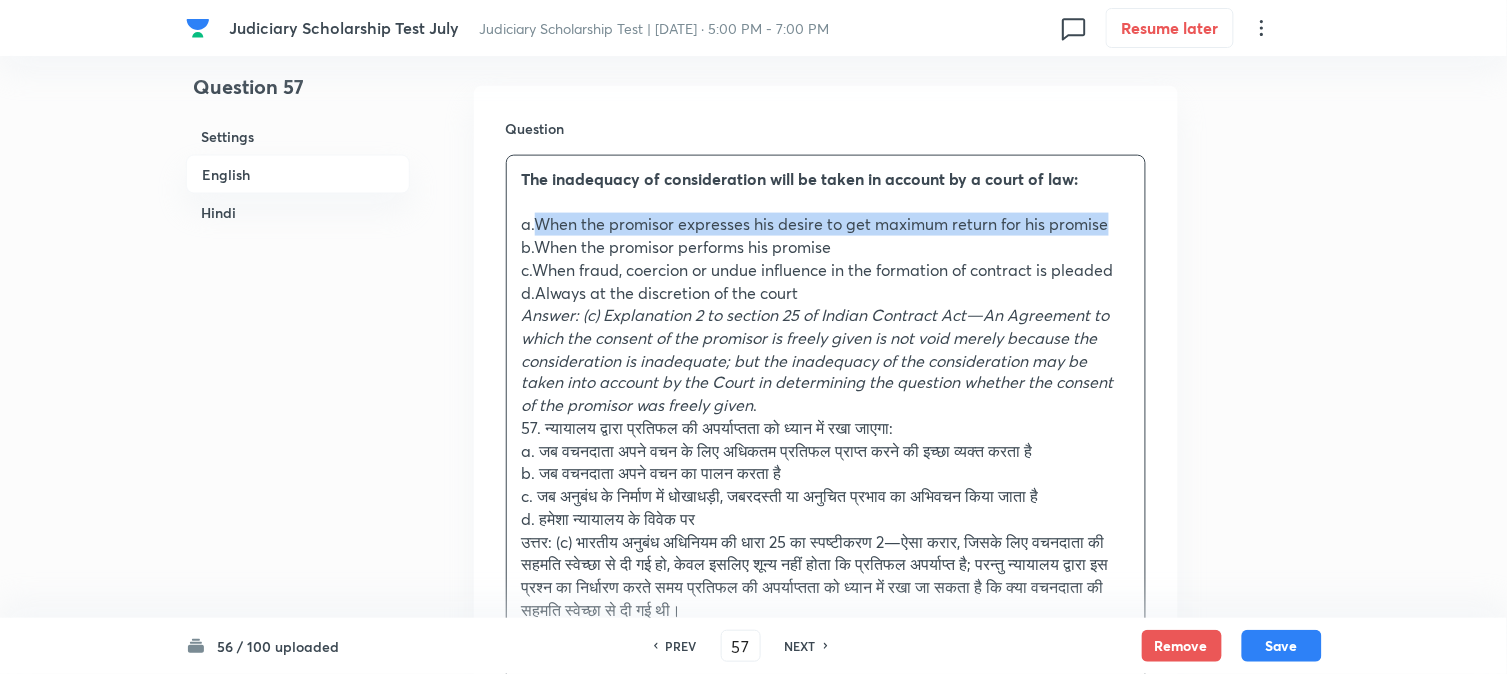 drag, startPoint x: 542, startPoint y: 218, endPoint x: 1116, endPoint y: 234, distance: 574.22296 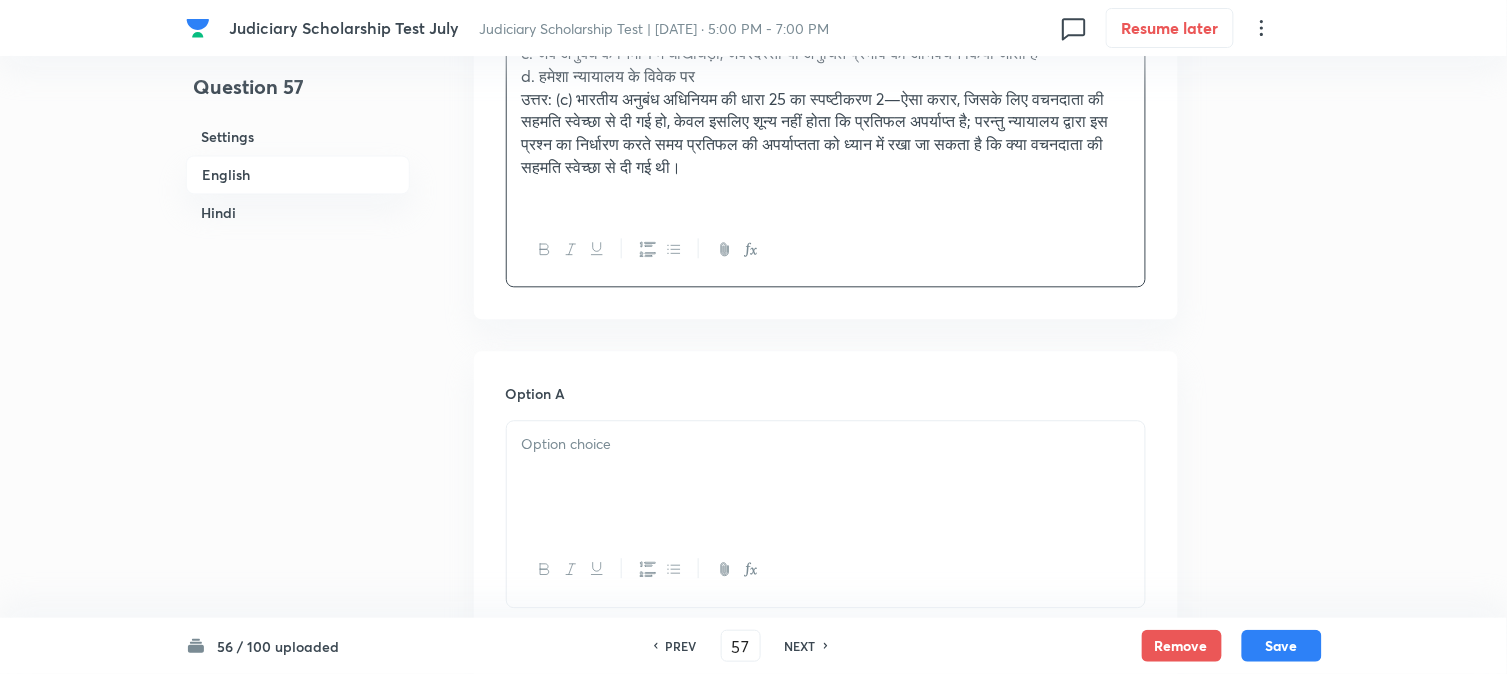 click at bounding box center (826, 477) 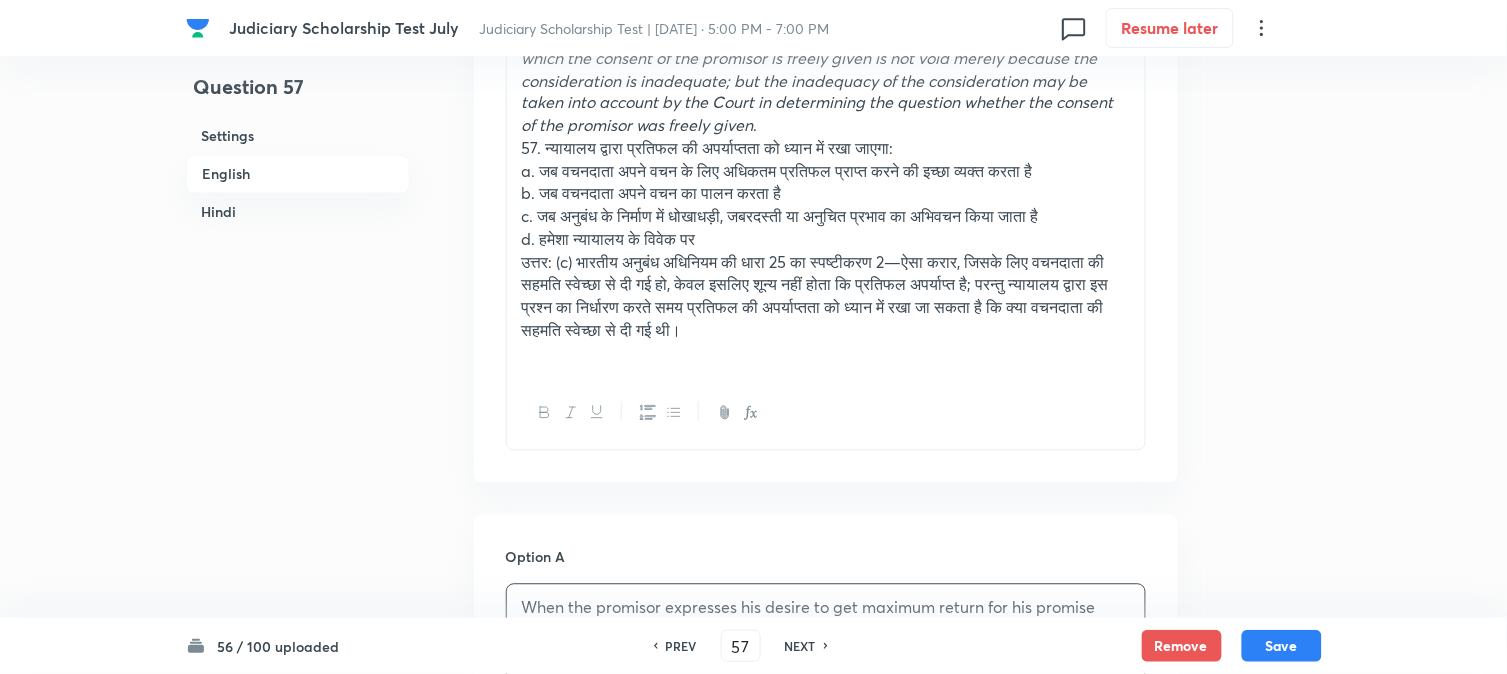 scroll, scrollTop: 590, scrollLeft: 0, axis: vertical 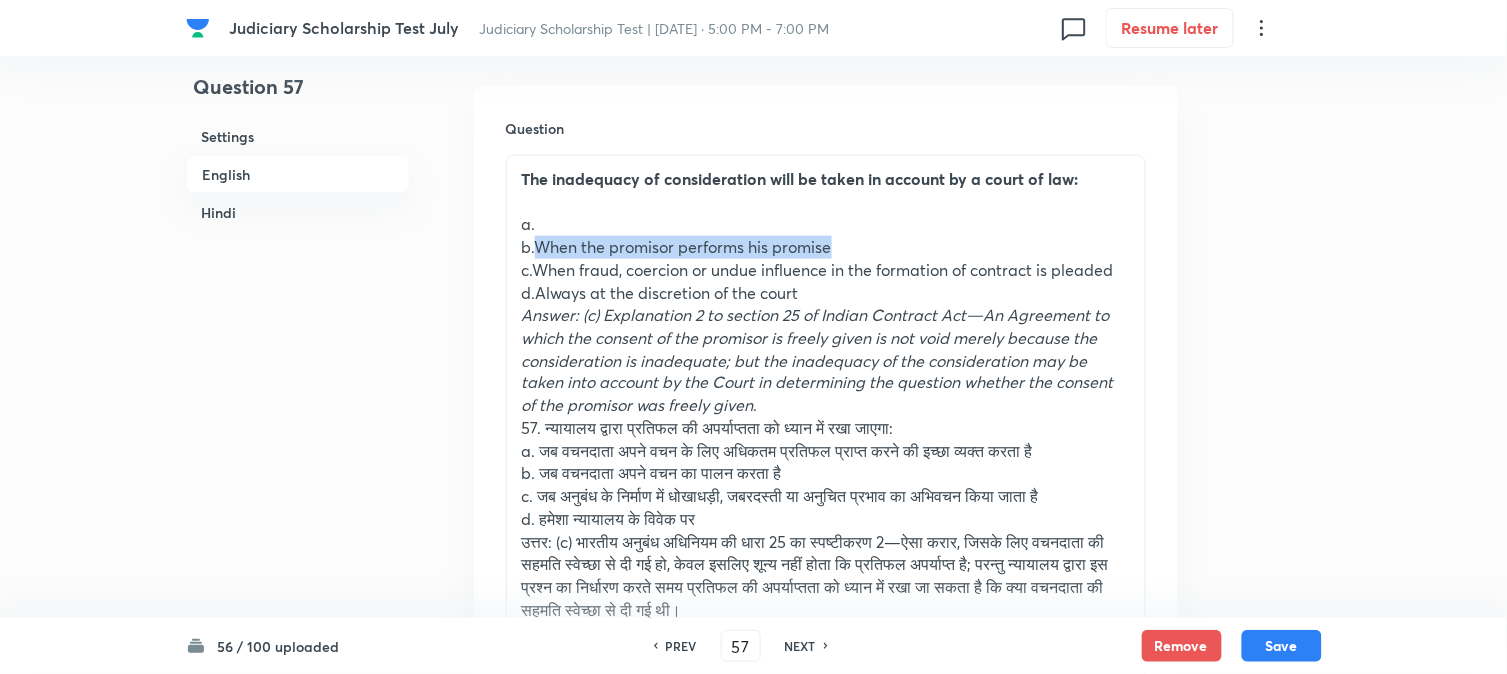 drag, startPoint x: 540, startPoint y: 247, endPoint x: 907, endPoint y: 245, distance: 367.00546 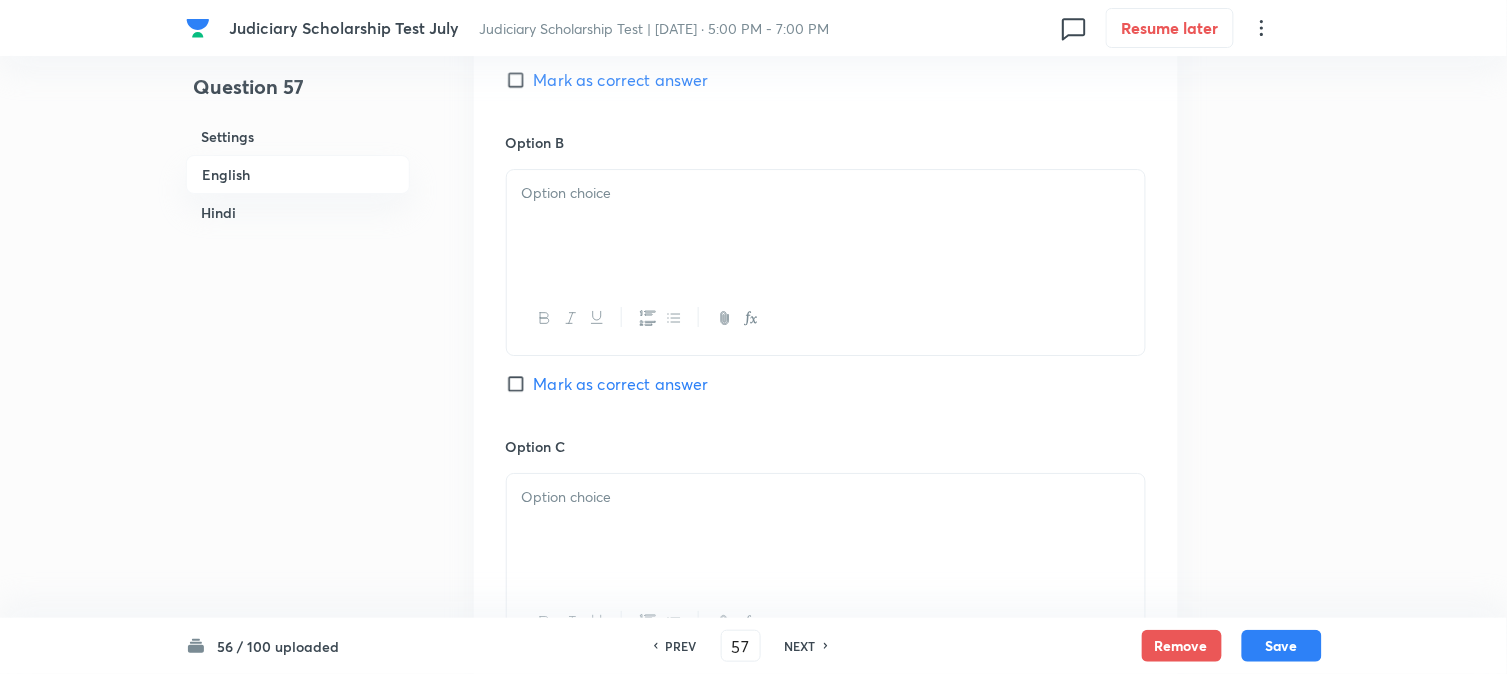 click at bounding box center (826, 226) 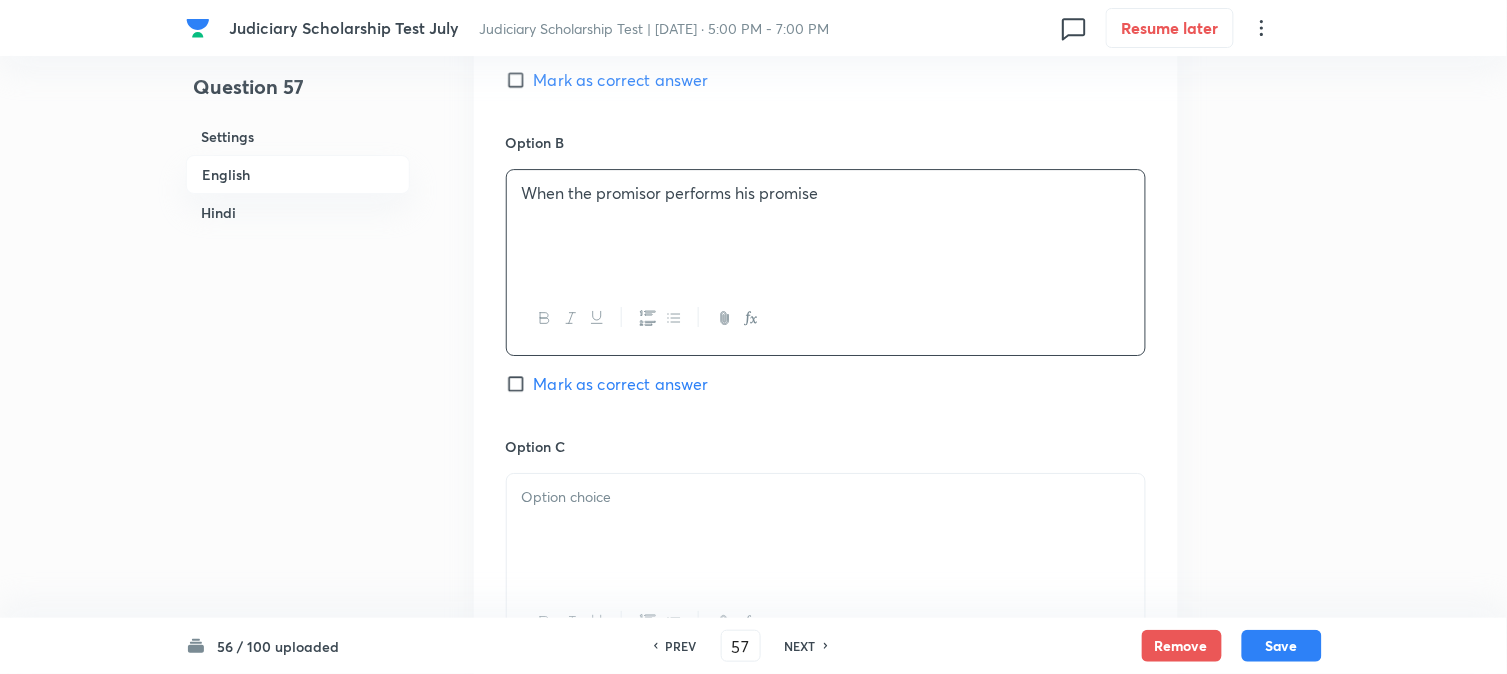 scroll, scrollTop: 812, scrollLeft: 0, axis: vertical 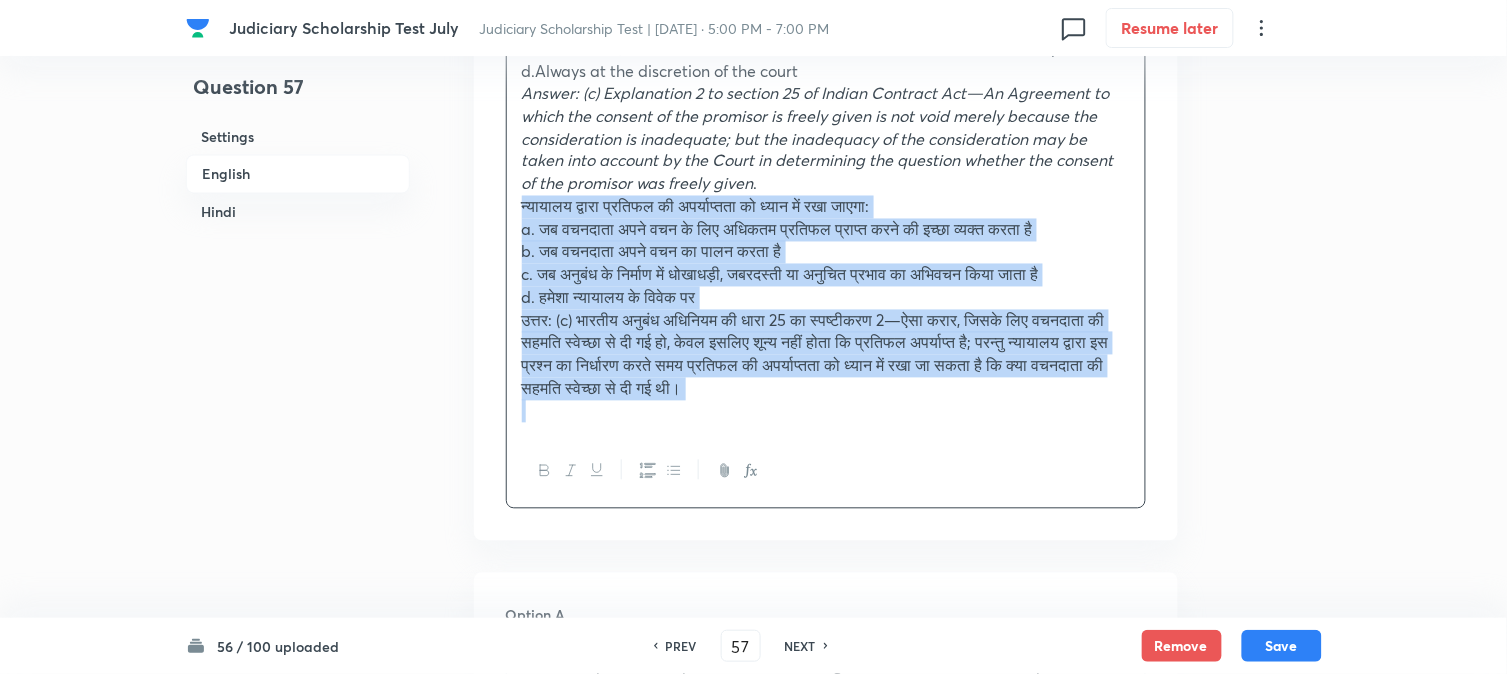 drag, startPoint x: 543, startPoint y: 210, endPoint x: 1315, endPoint y: 428, distance: 802.1895 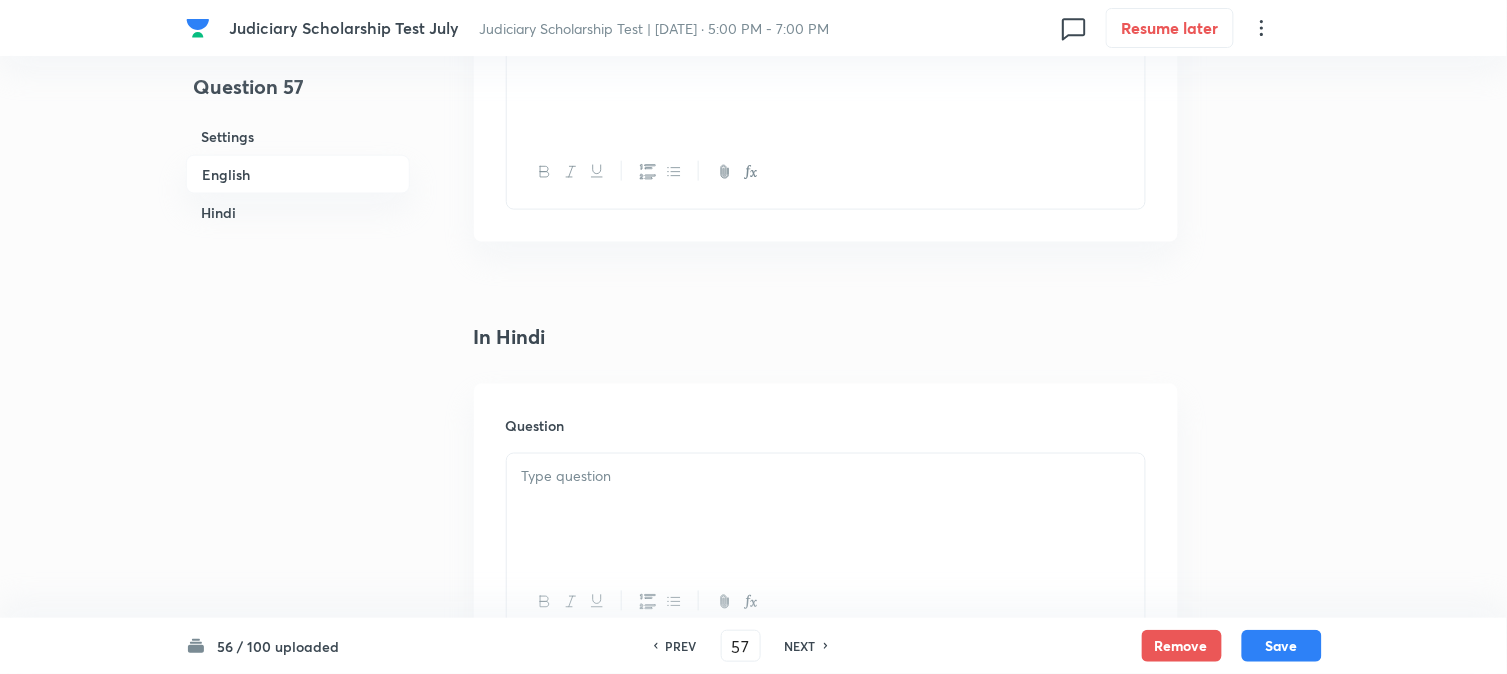 scroll, scrollTop: 2812, scrollLeft: 0, axis: vertical 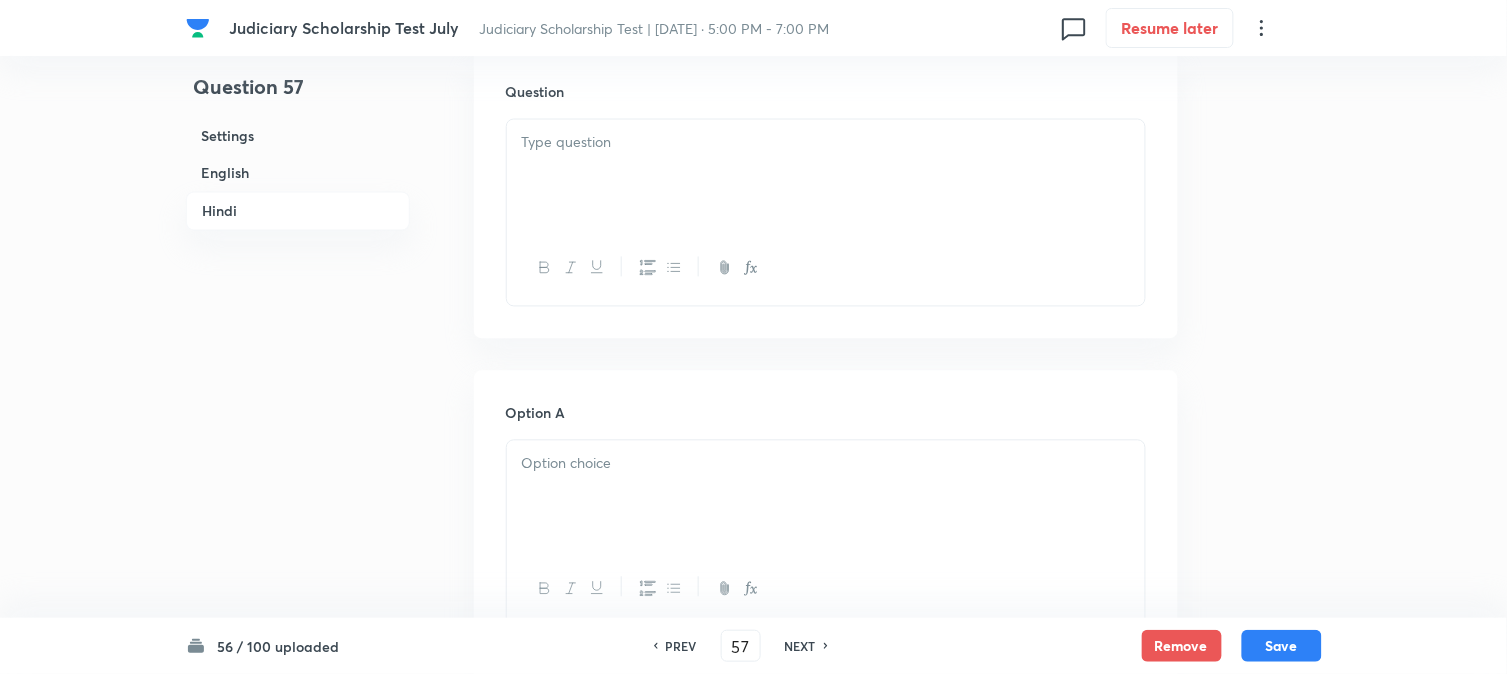 click at bounding box center [826, 176] 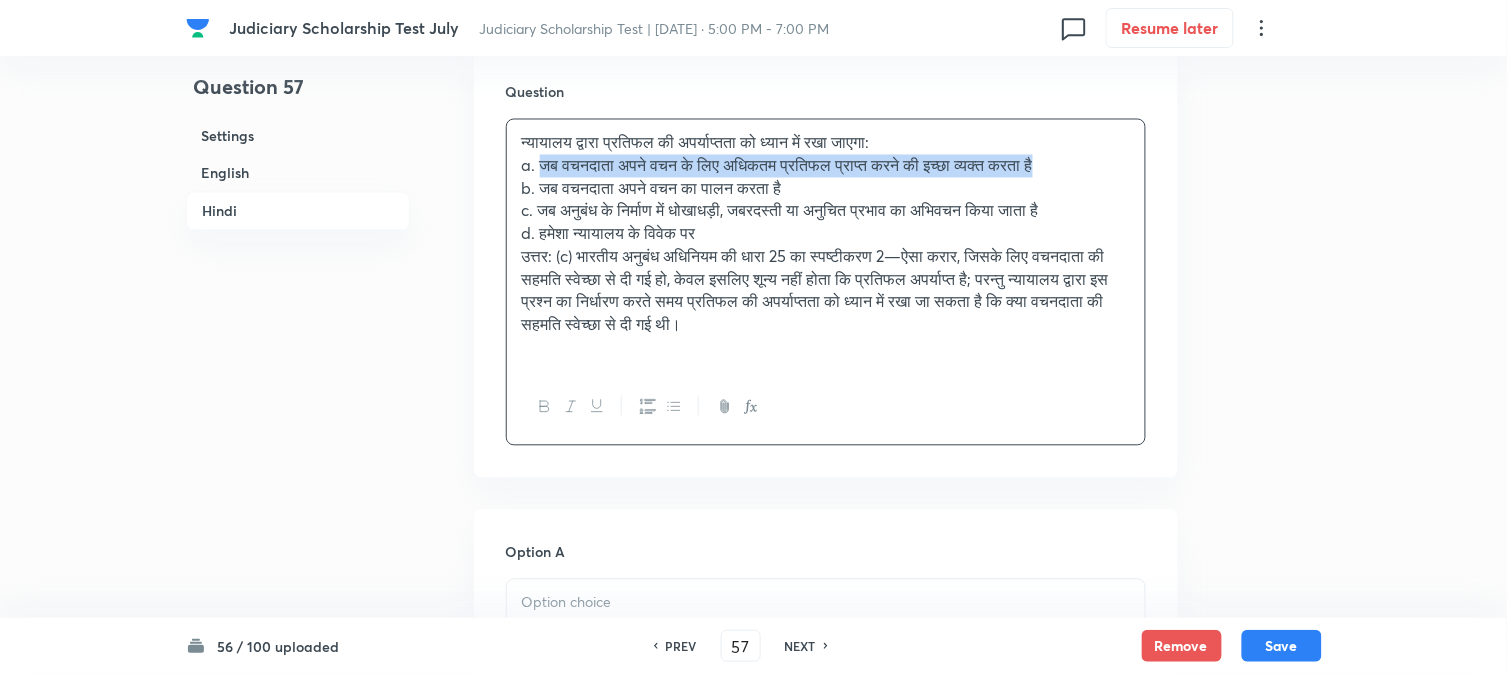 drag, startPoint x: 541, startPoint y: 167, endPoint x: 1223, endPoint y: 171, distance: 682.0117 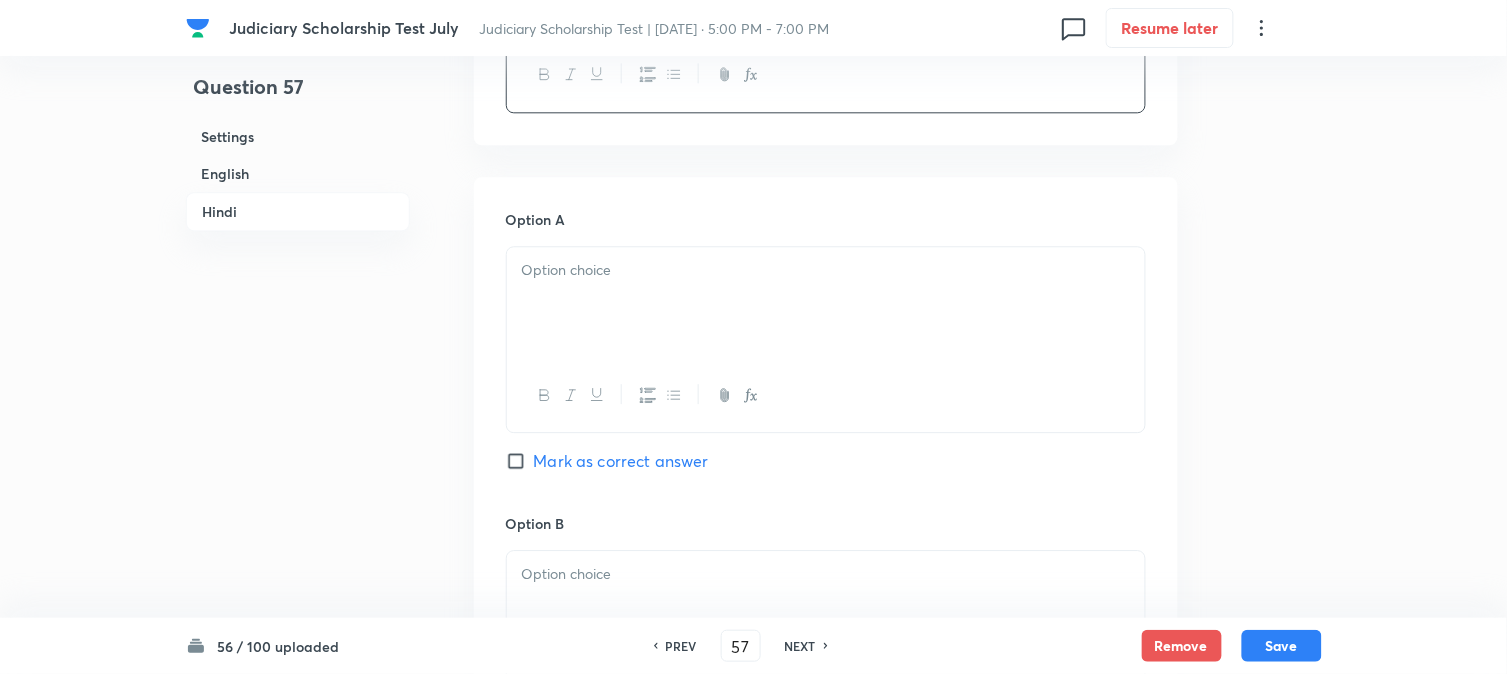 click at bounding box center [826, 303] 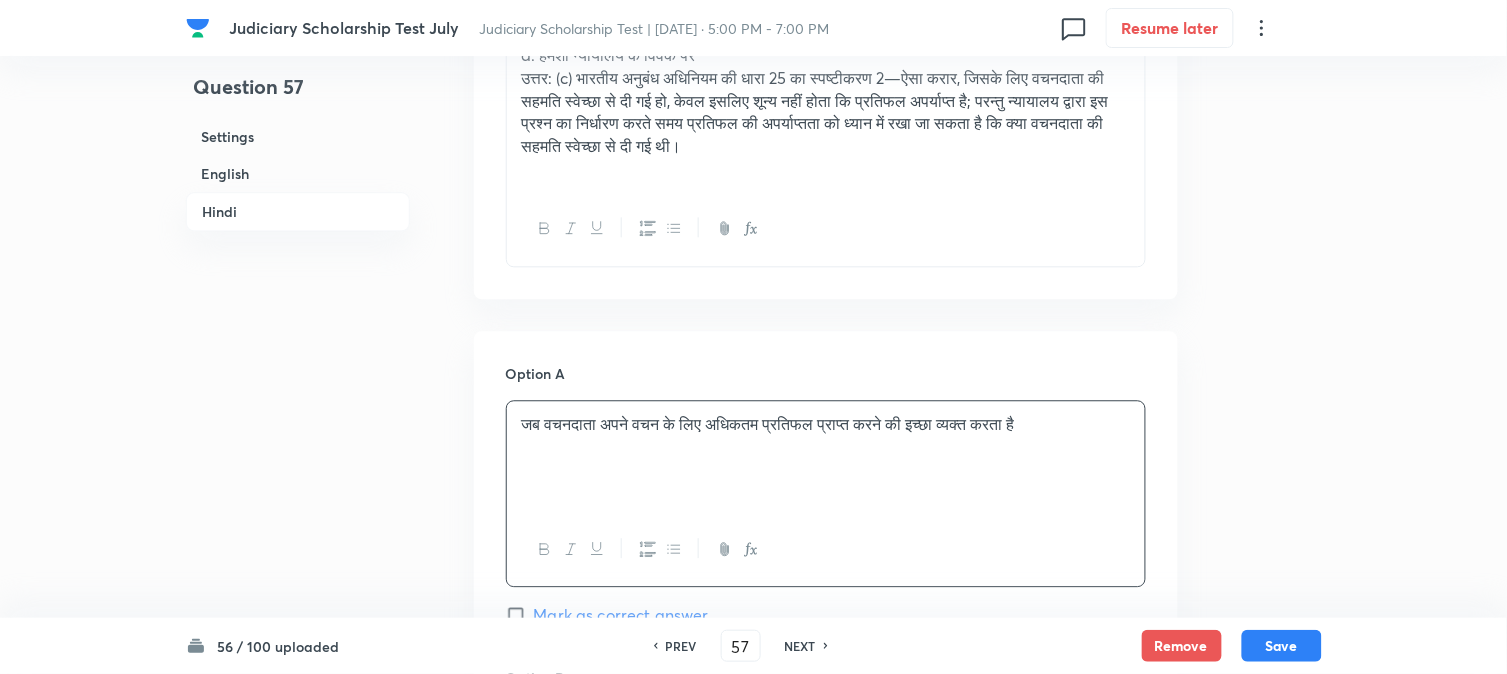 scroll, scrollTop: 2812, scrollLeft: 0, axis: vertical 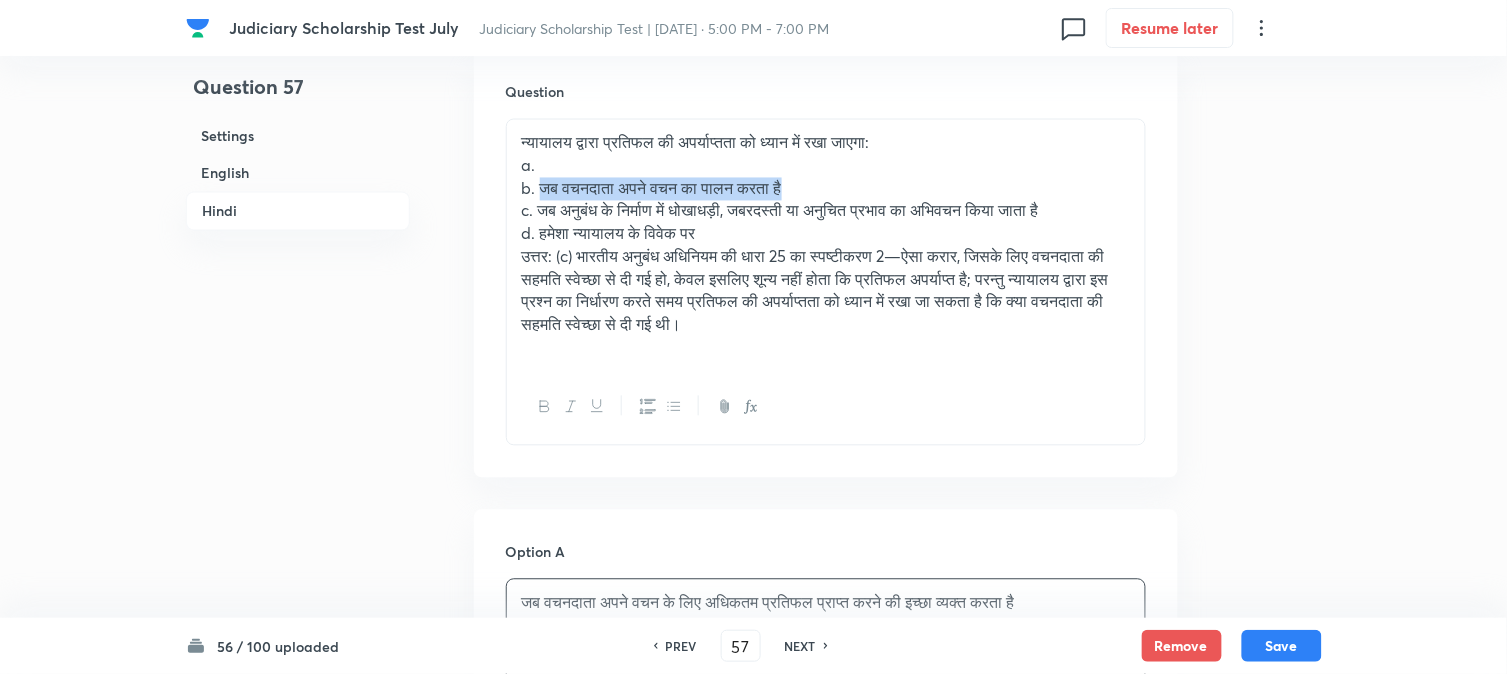 drag, startPoint x: 542, startPoint y: 194, endPoint x: 938, endPoint y: 201, distance: 396.06186 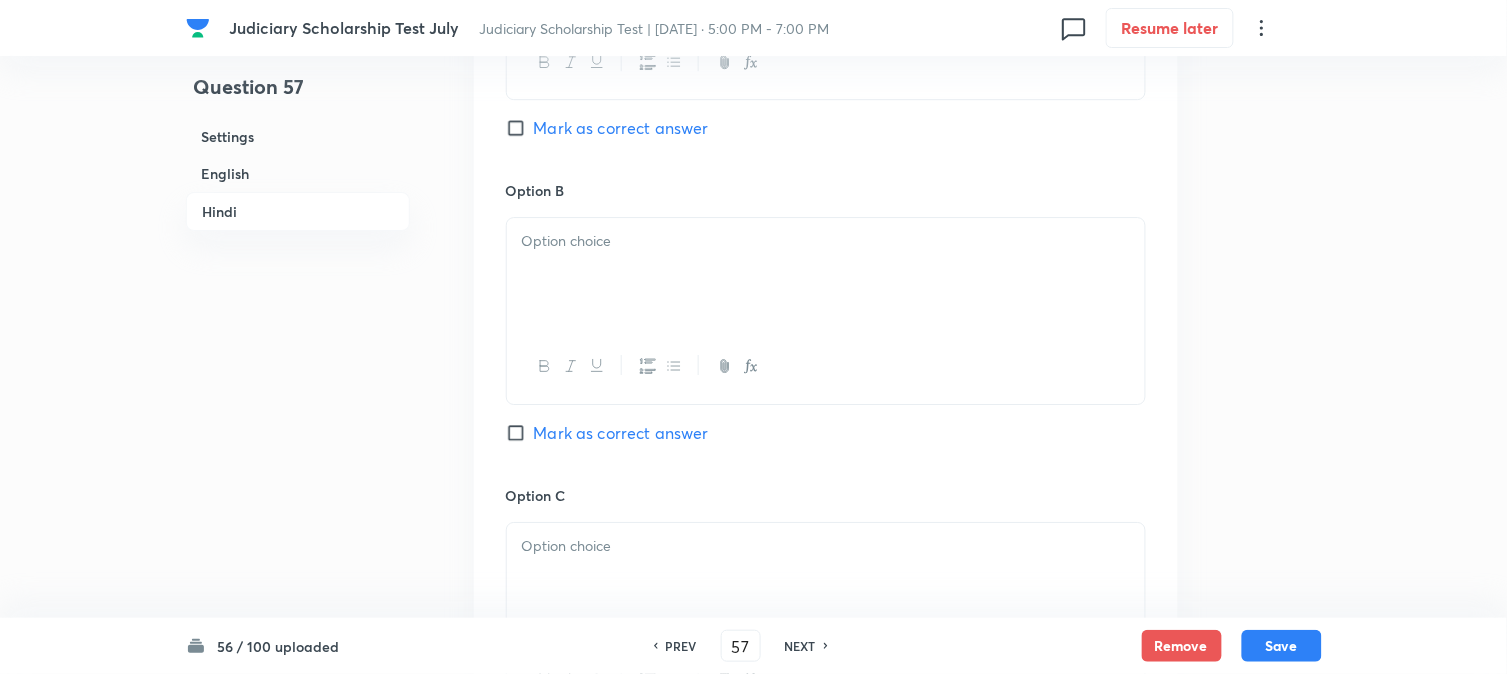 click at bounding box center [826, 274] 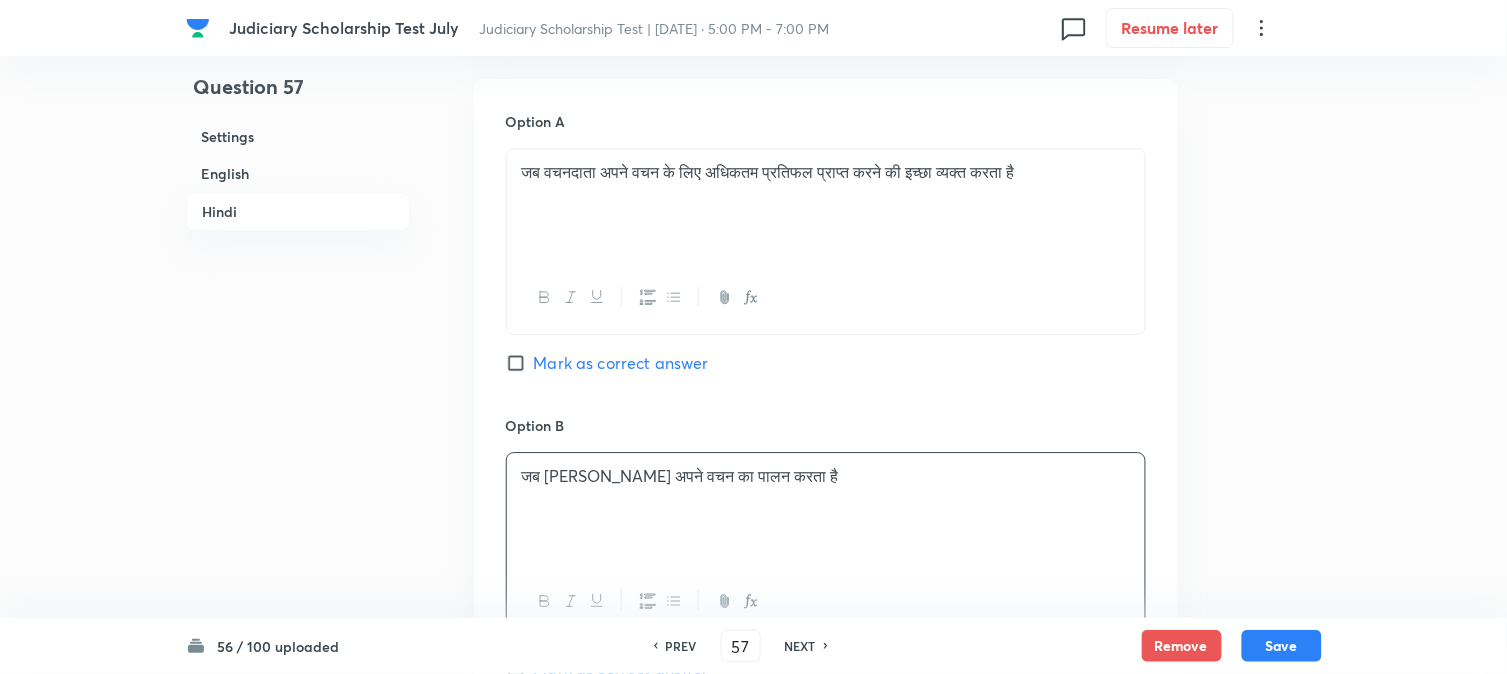 scroll, scrollTop: 2812, scrollLeft: 0, axis: vertical 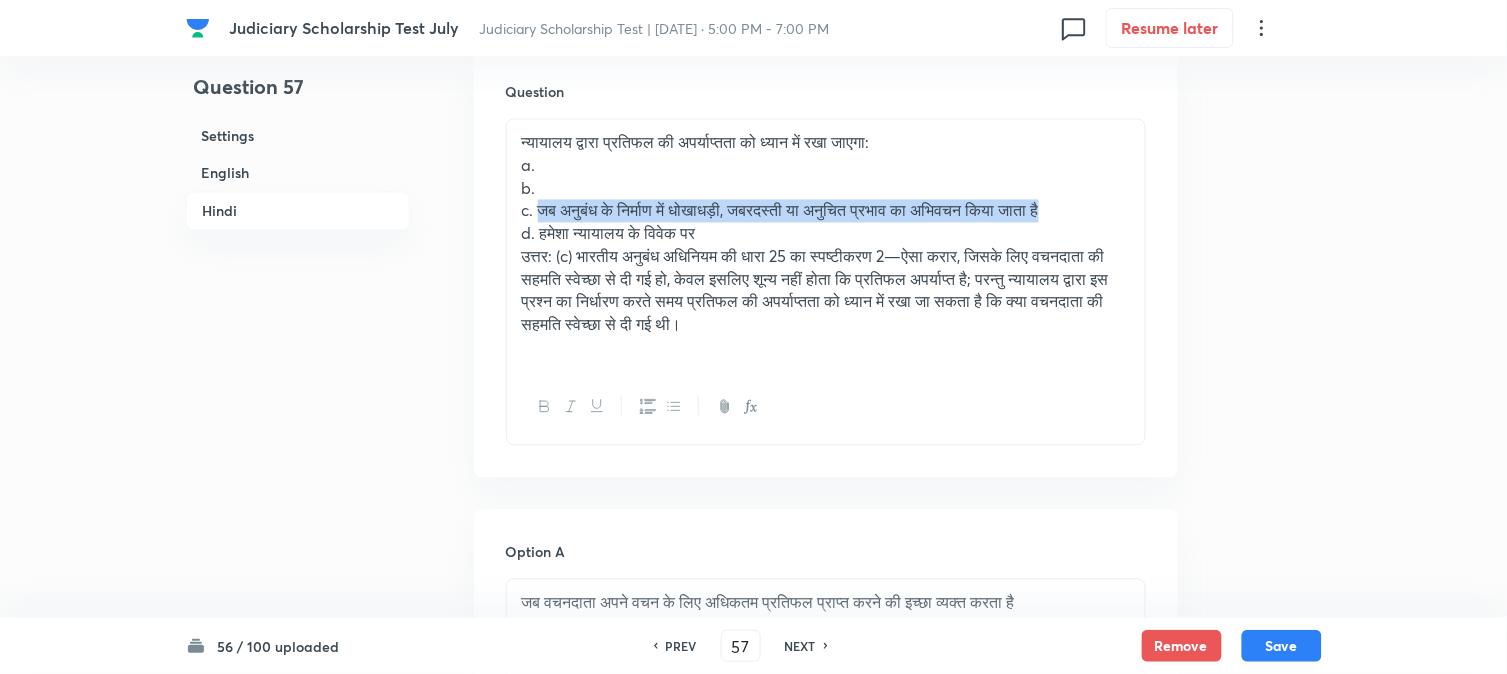 drag, startPoint x: 541, startPoint y: 214, endPoint x: 1255, endPoint y: 205, distance: 714.0567 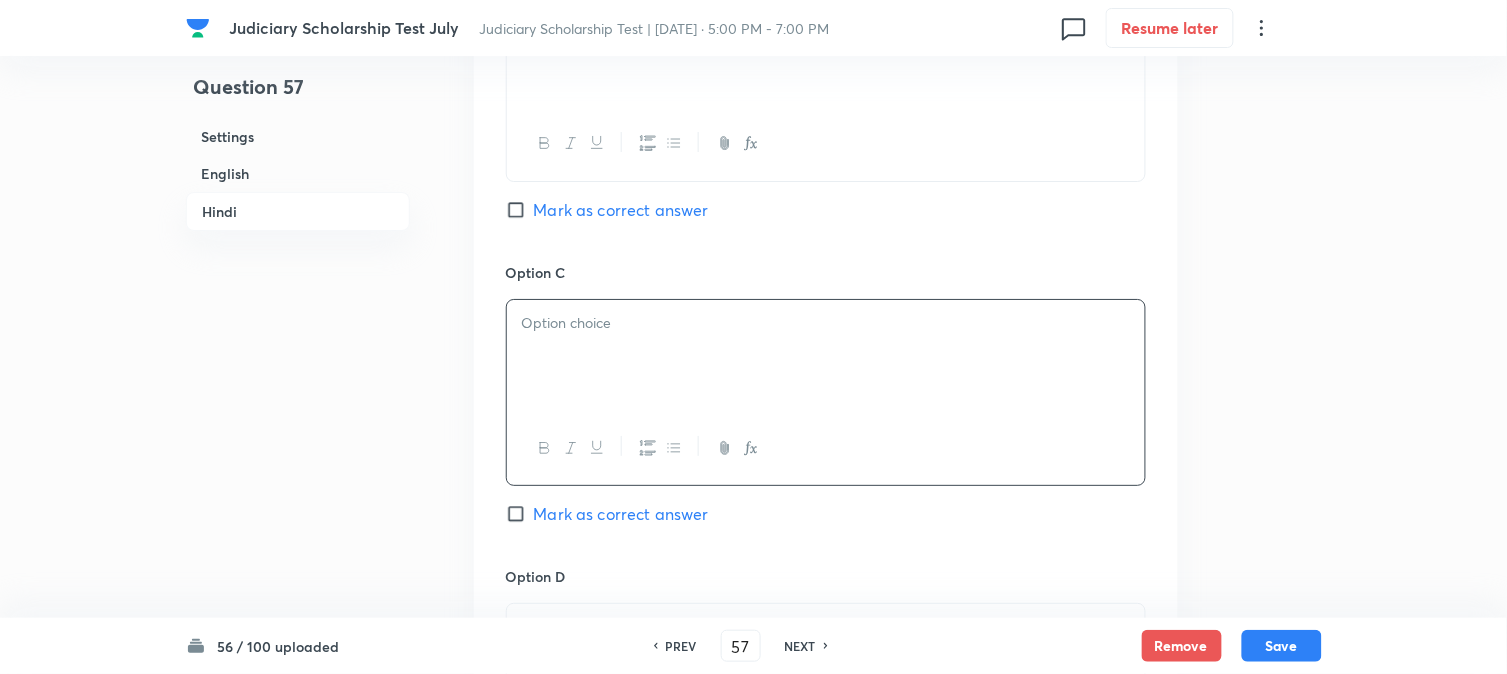 click at bounding box center (826, 356) 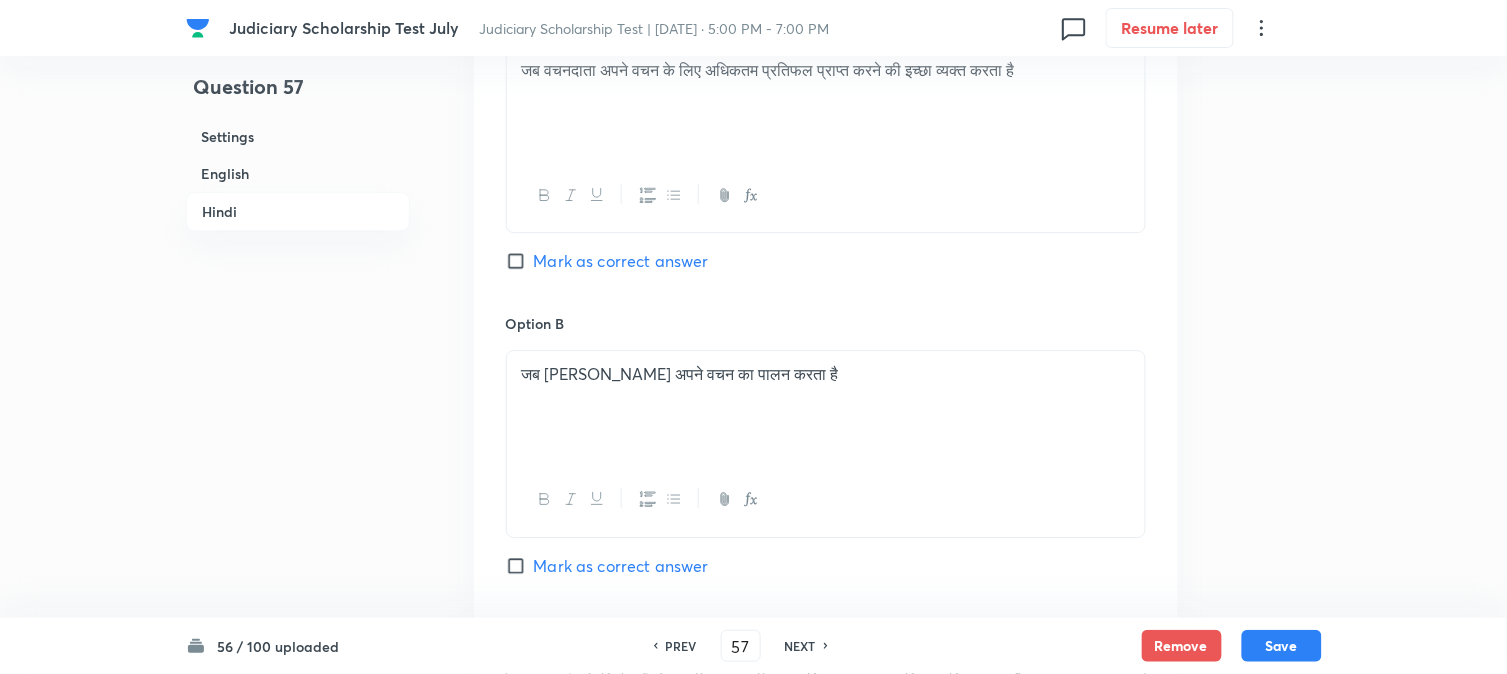 scroll, scrollTop: 2812, scrollLeft: 0, axis: vertical 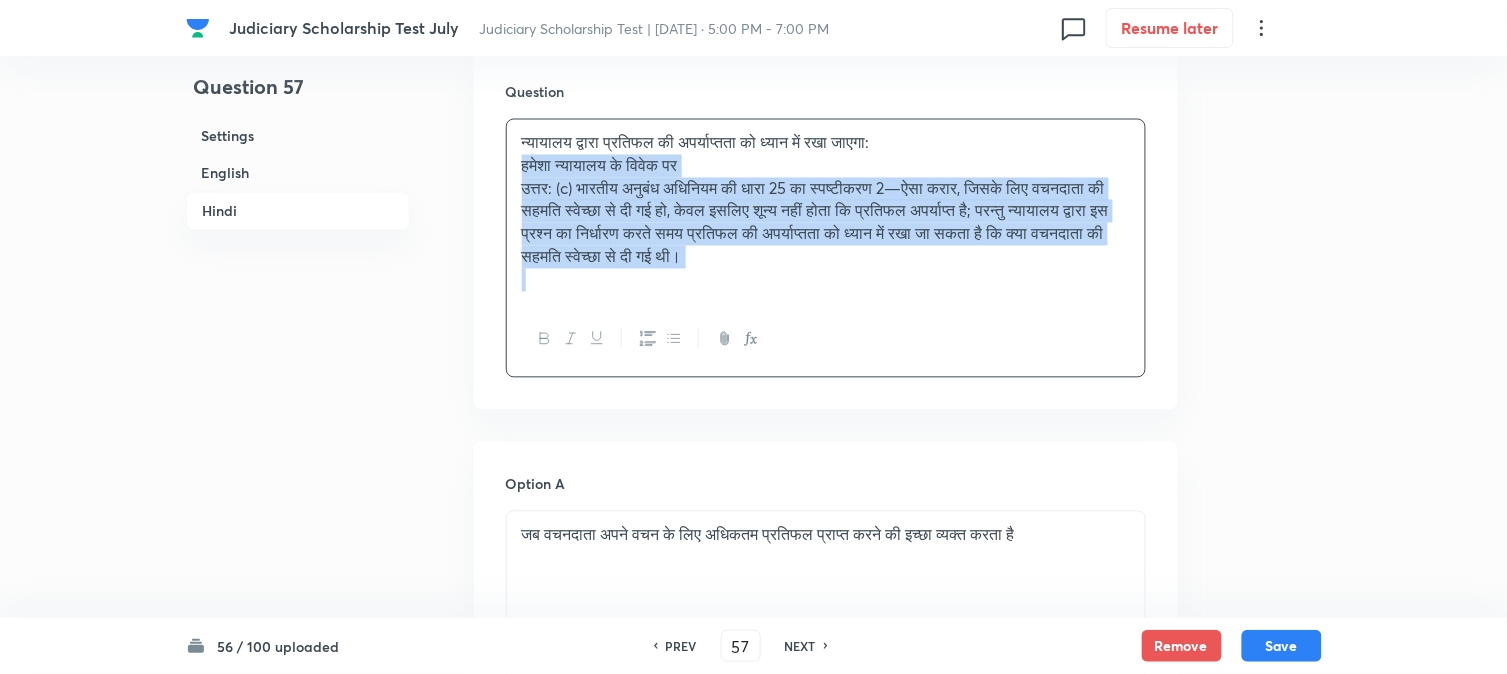 drag, startPoint x: 541, startPoint y: 234, endPoint x: 1312, endPoint y: 361, distance: 781.3898 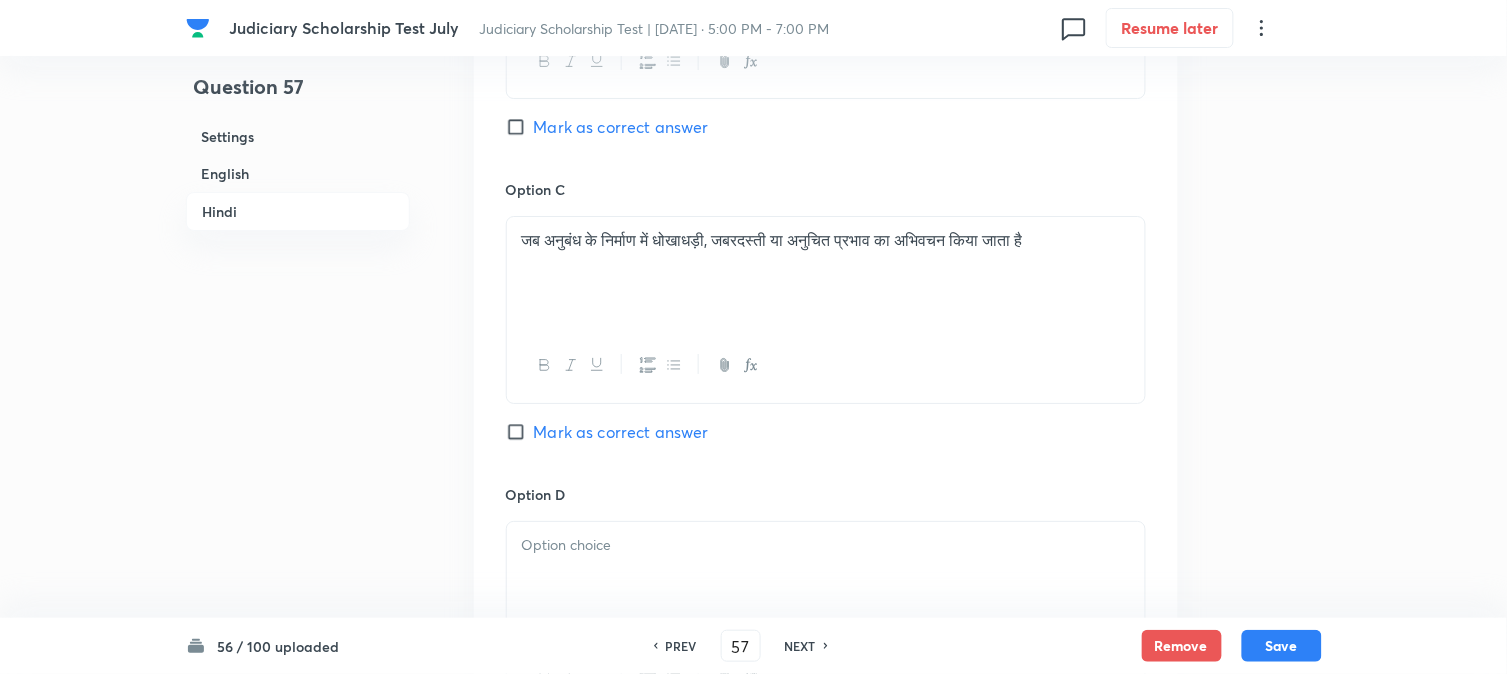 scroll, scrollTop: 3923, scrollLeft: 0, axis: vertical 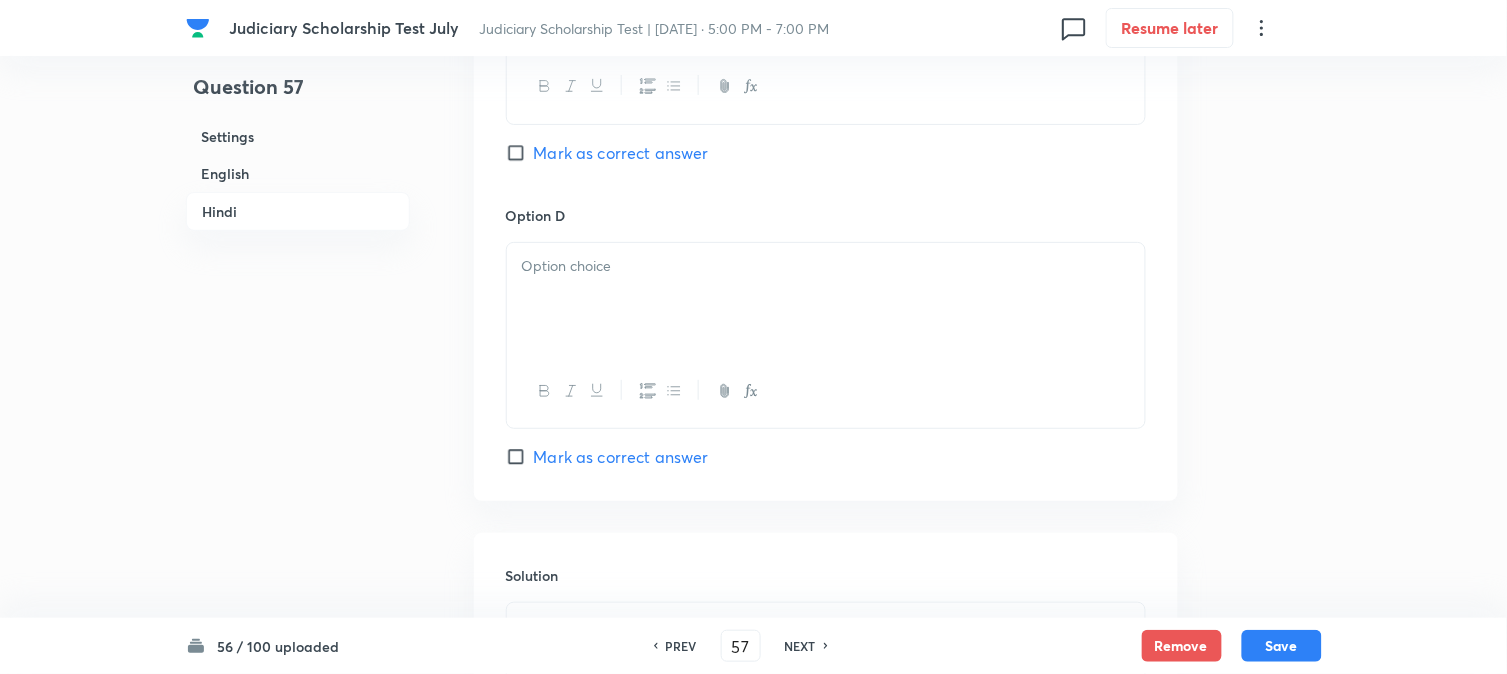 click at bounding box center [826, 299] 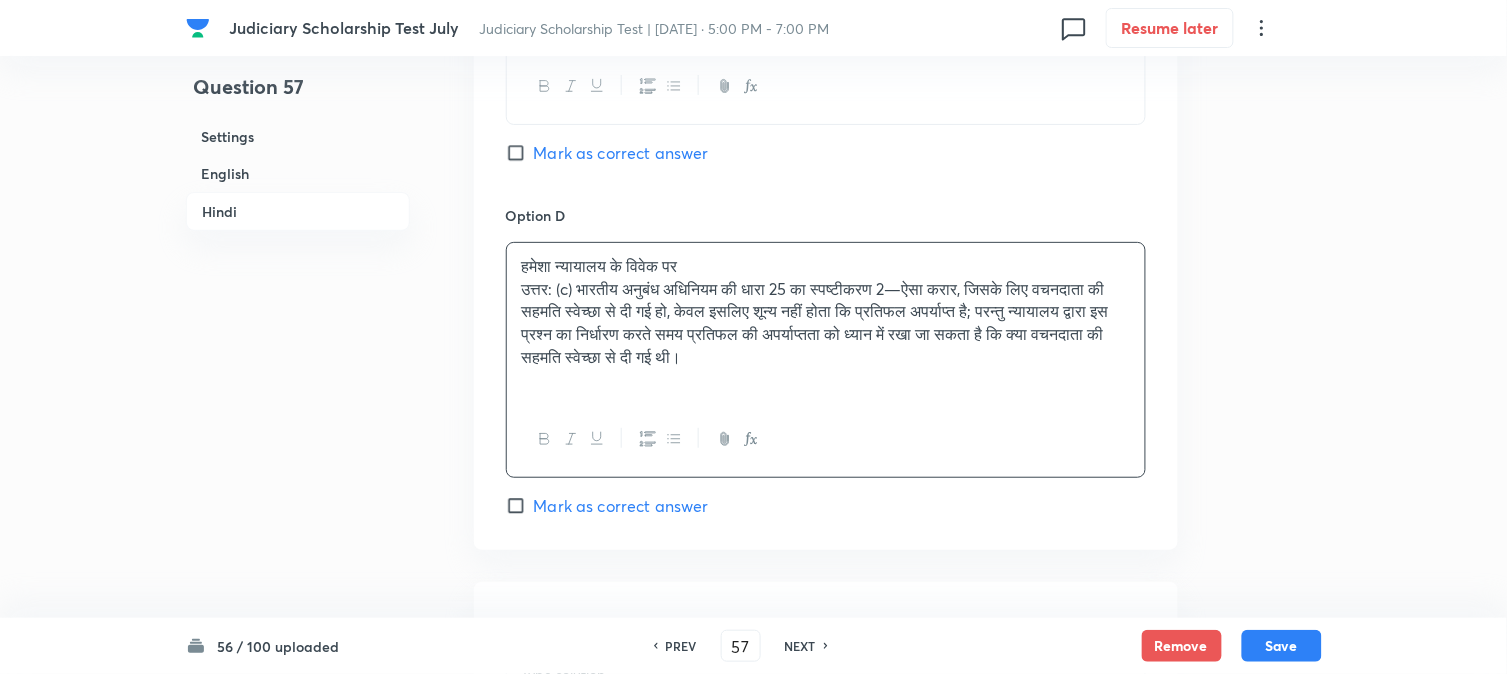 click on "Mark as correct answer" at bounding box center (621, 153) 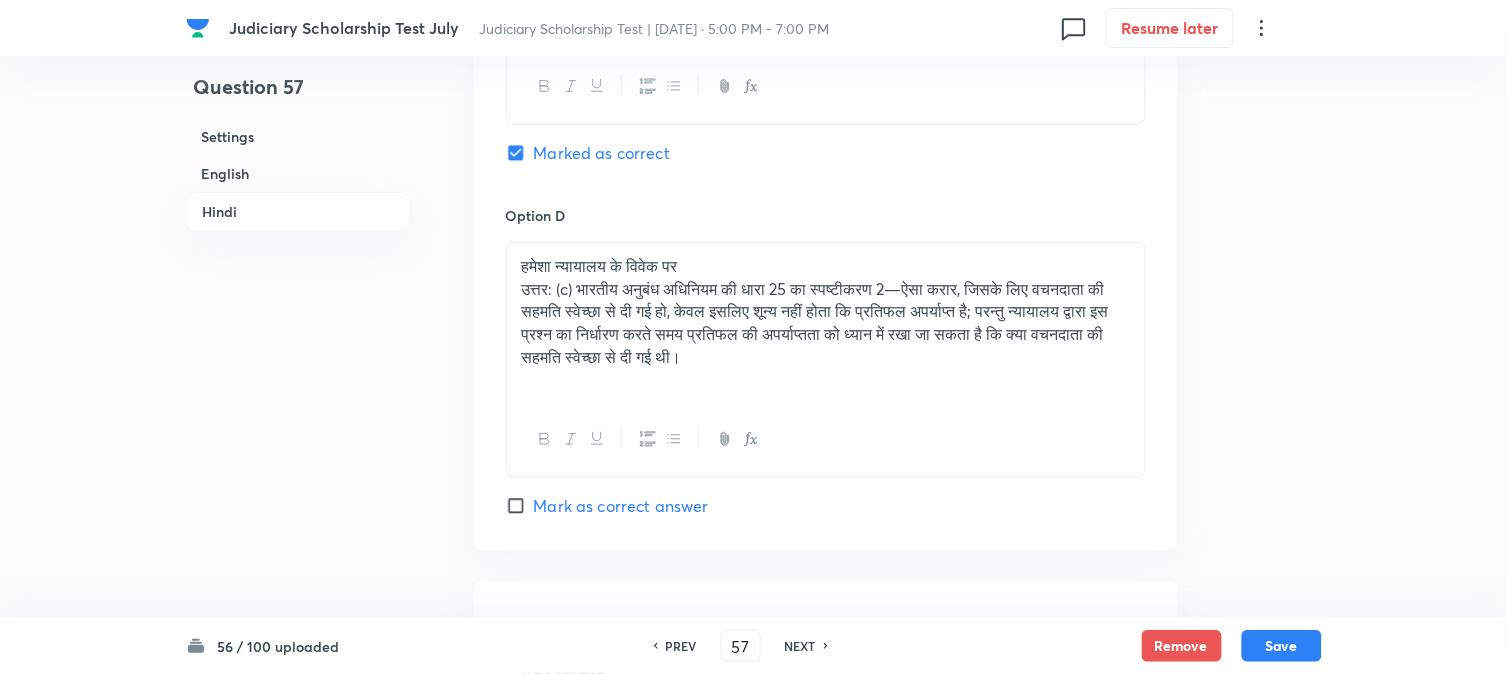 checkbox on "true" 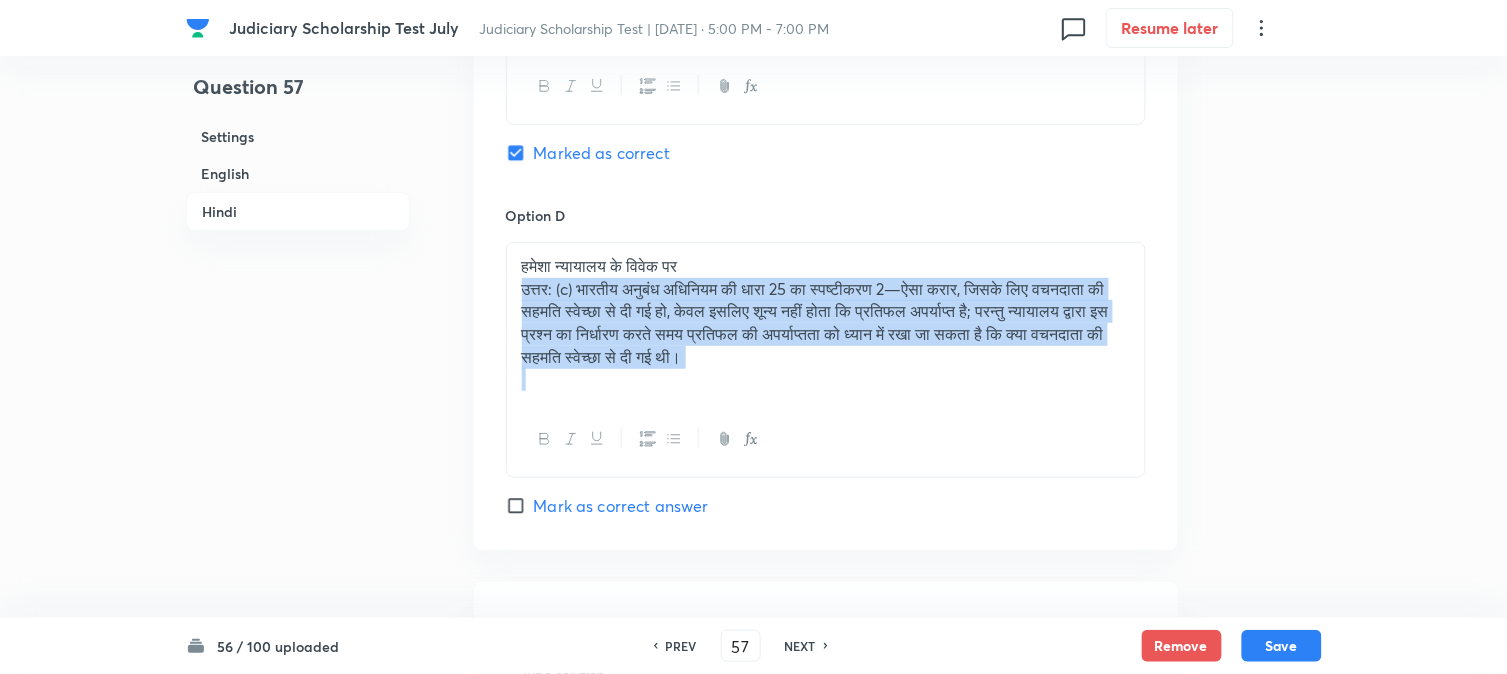 drag, startPoint x: 515, startPoint y: 301, endPoint x: 1285, endPoint y: 480, distance: 790.5321 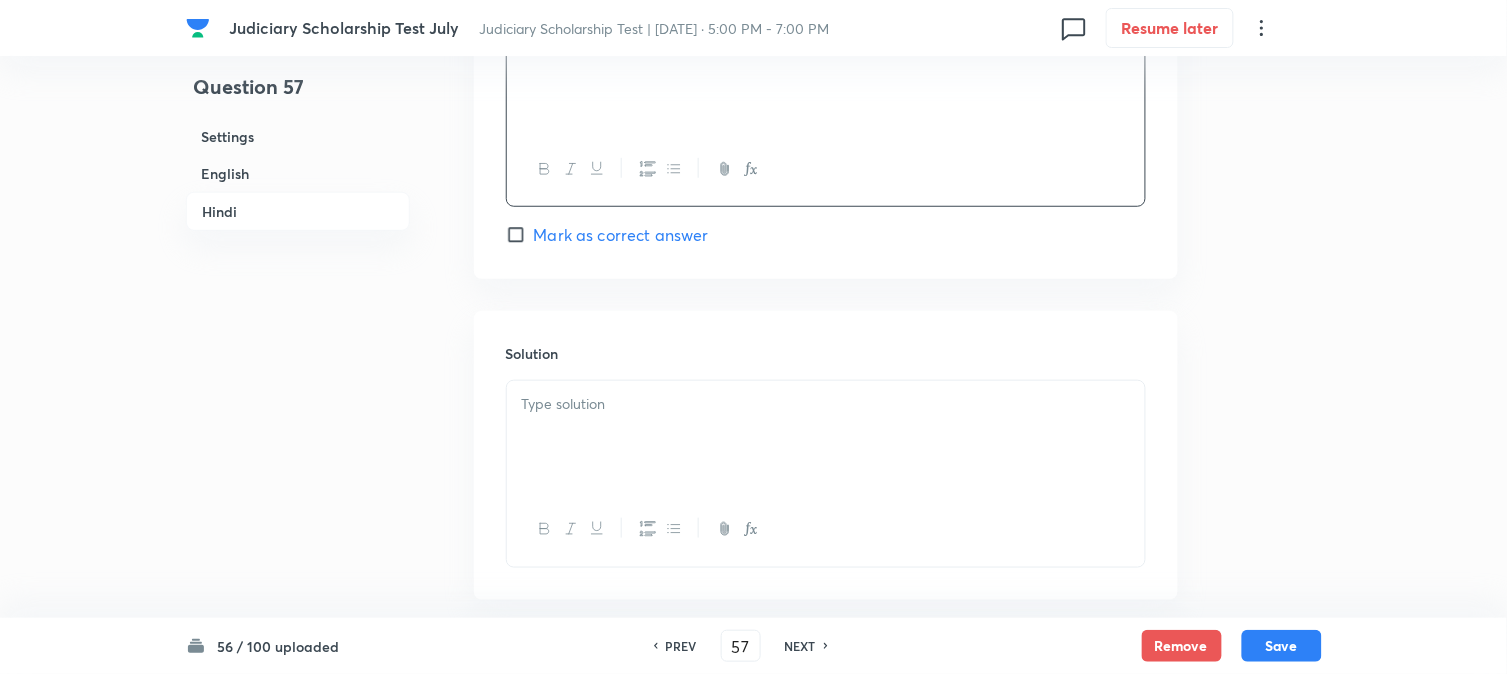 click at bounding box center [826, 404] 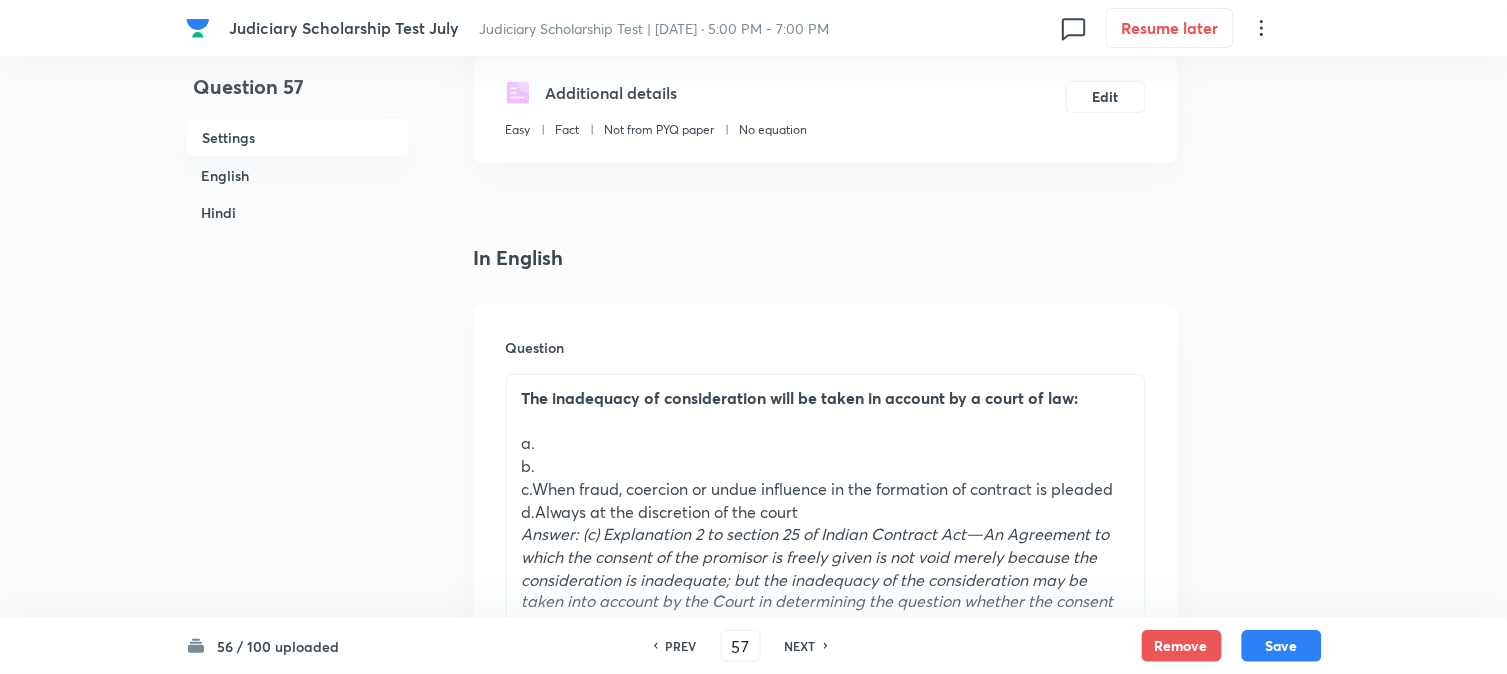 scroll, scrollTop: 367, scrollLeft: 0, axis: vertical 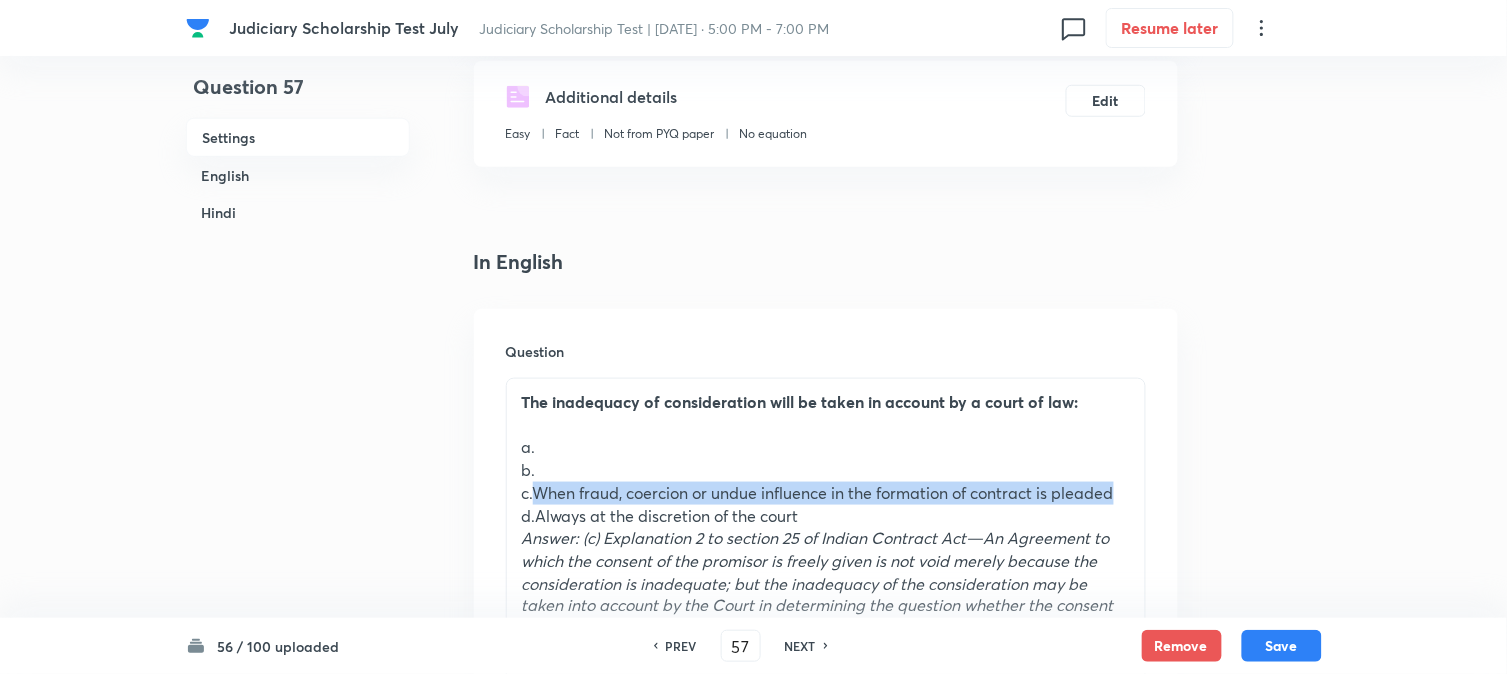 drag, startPoint x: 534, startPoint y: 486, endPoint x: 1177, endPoint y: 501, distance: 643.1749 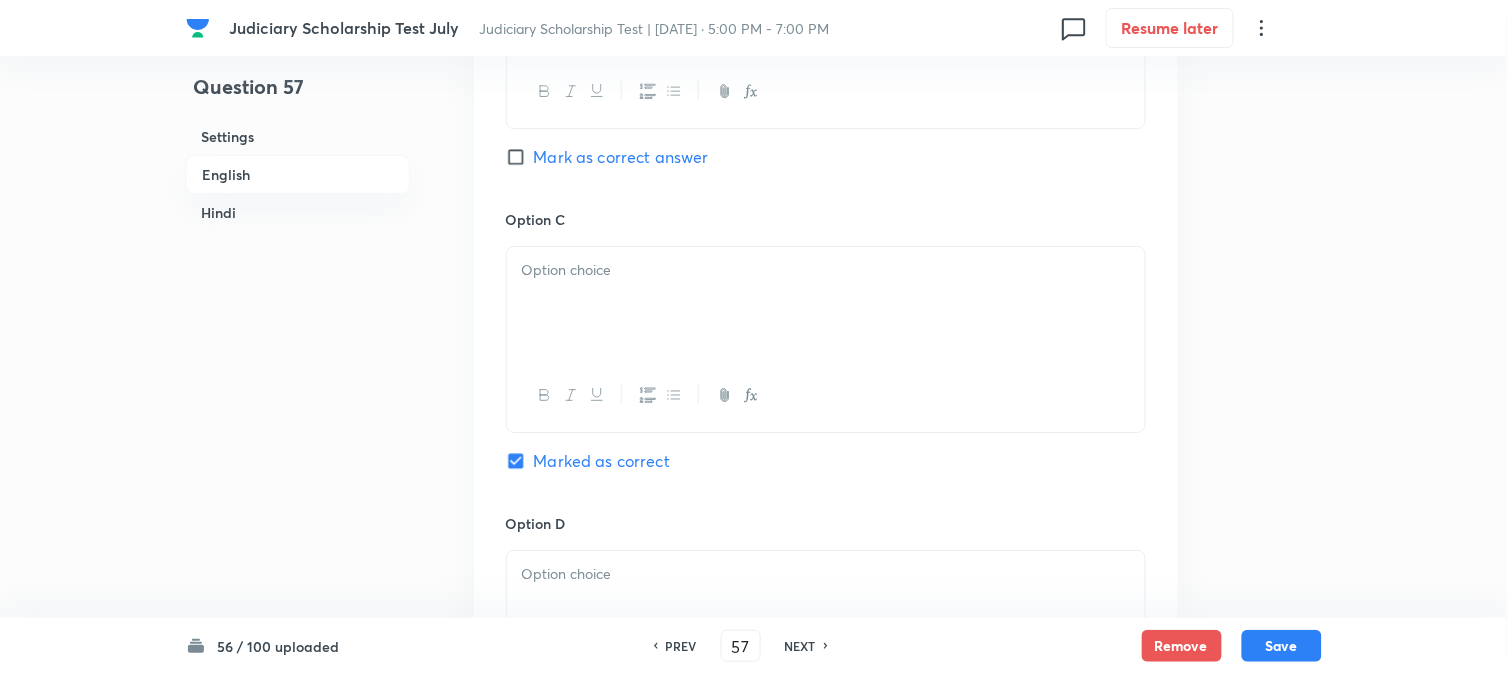 click at bounding box center (826, 303) 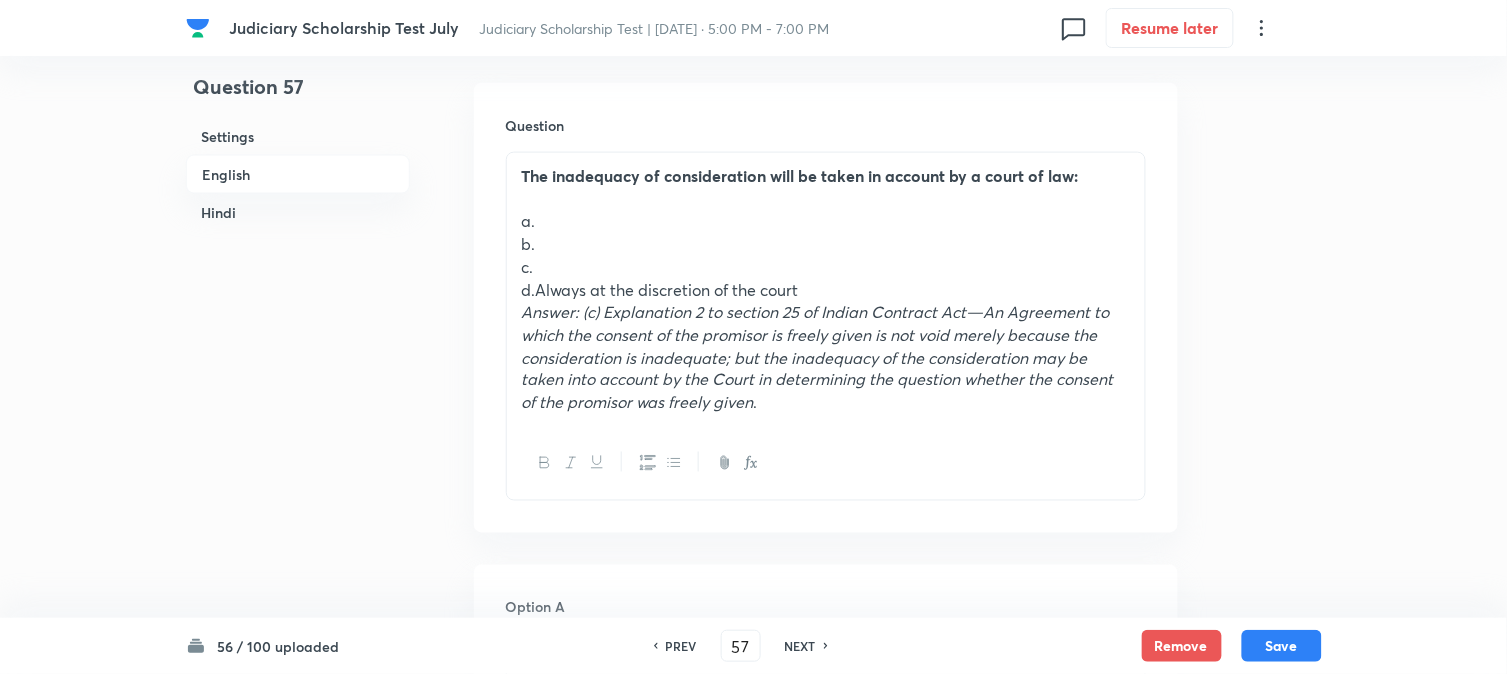 scroll, scrollTop: 590, scrollLeft: 0, axis: vertical 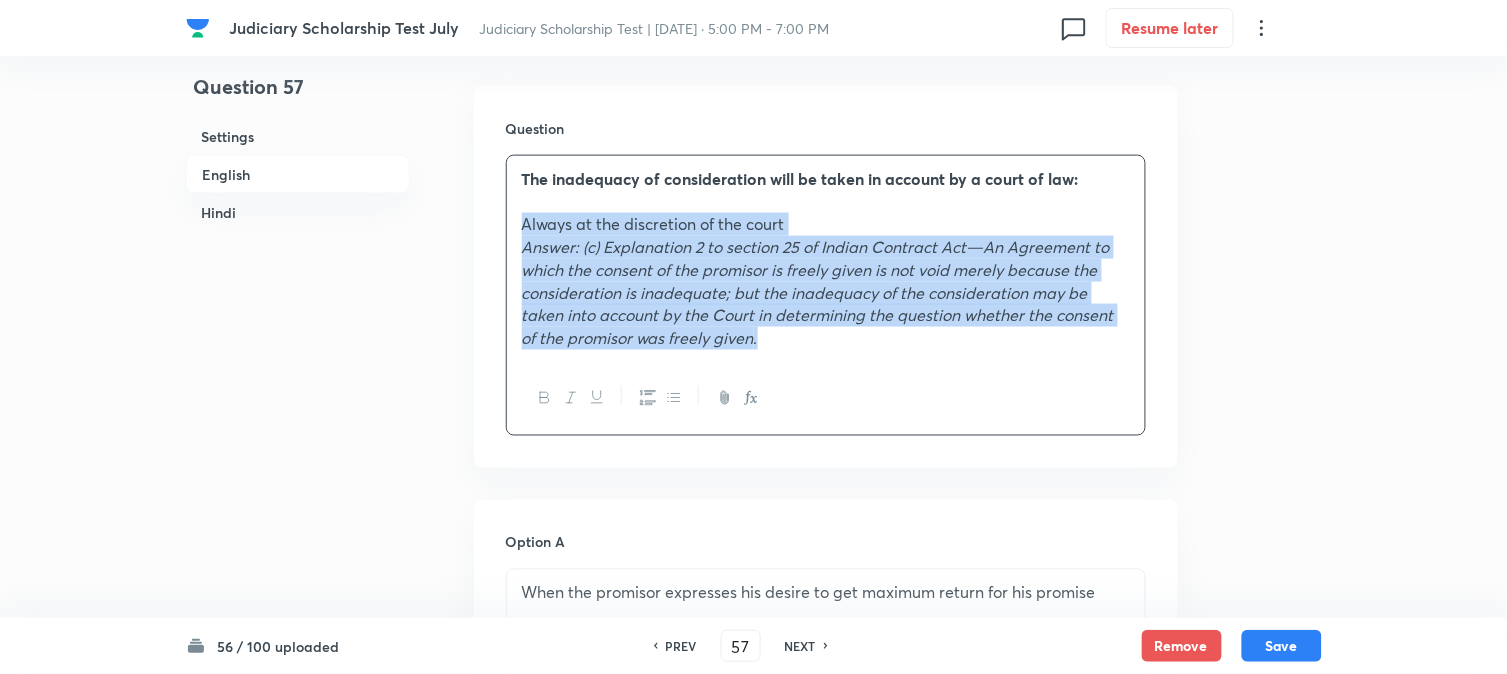 drag, startPoint x: 537, startPoint y: 294, endPoint x: 1161, endPoint y: 468, distance: 647.80554 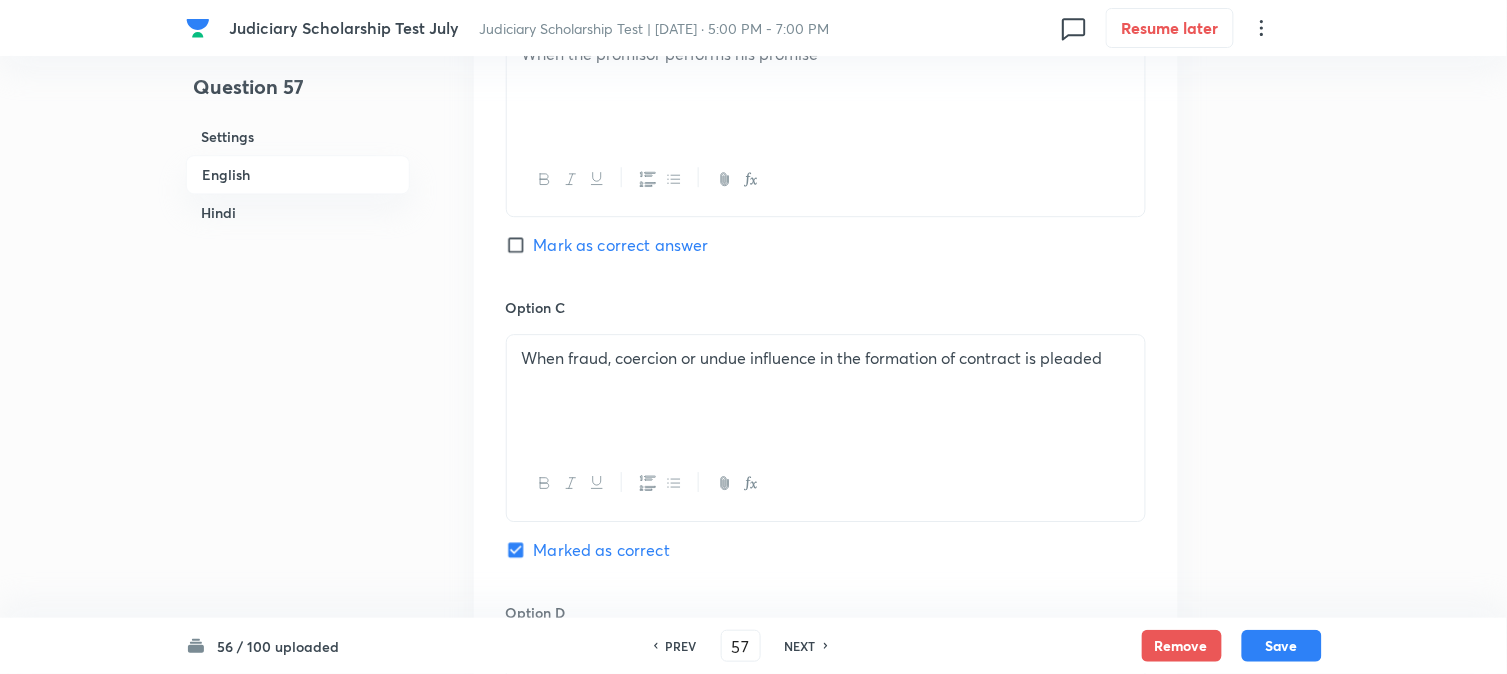 scroll, scrollTop: 1701, scrollLeft: 0, axis: vertical 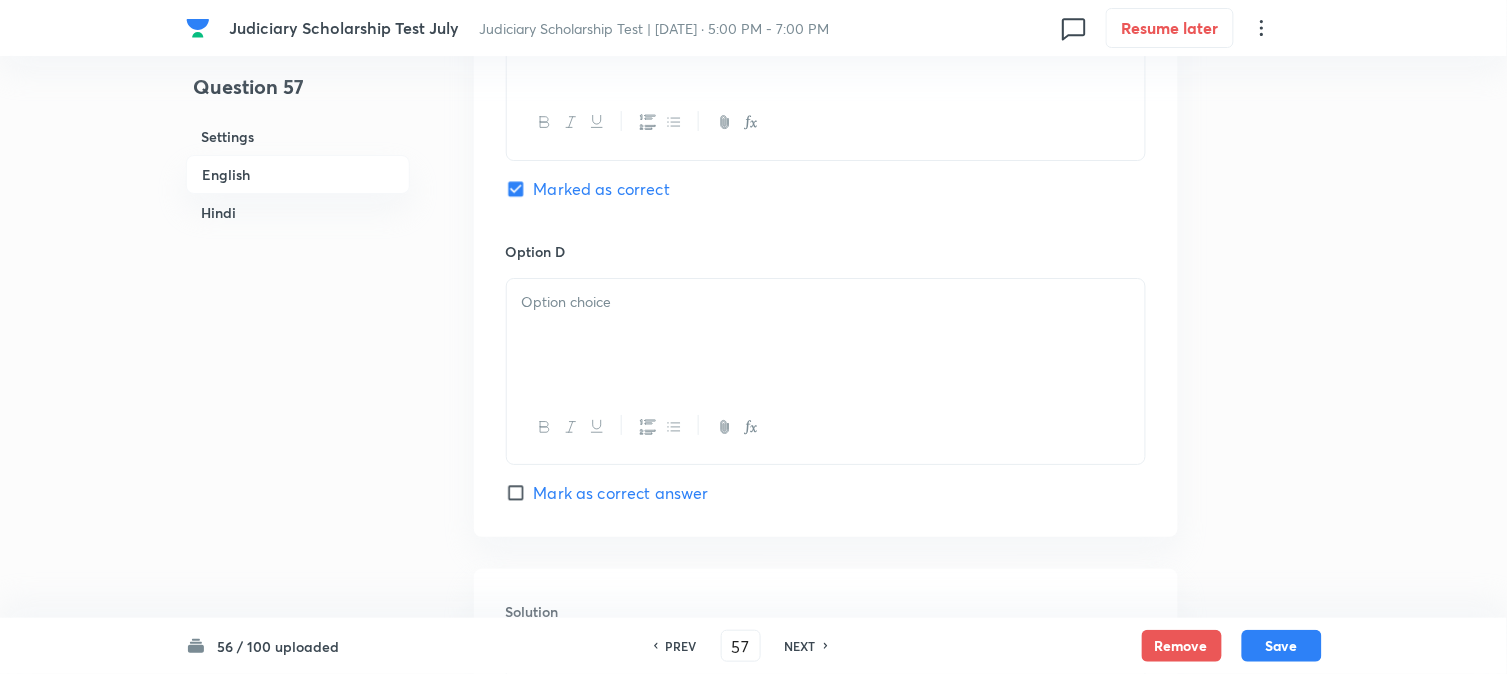 click at bounding box center [826, 335] 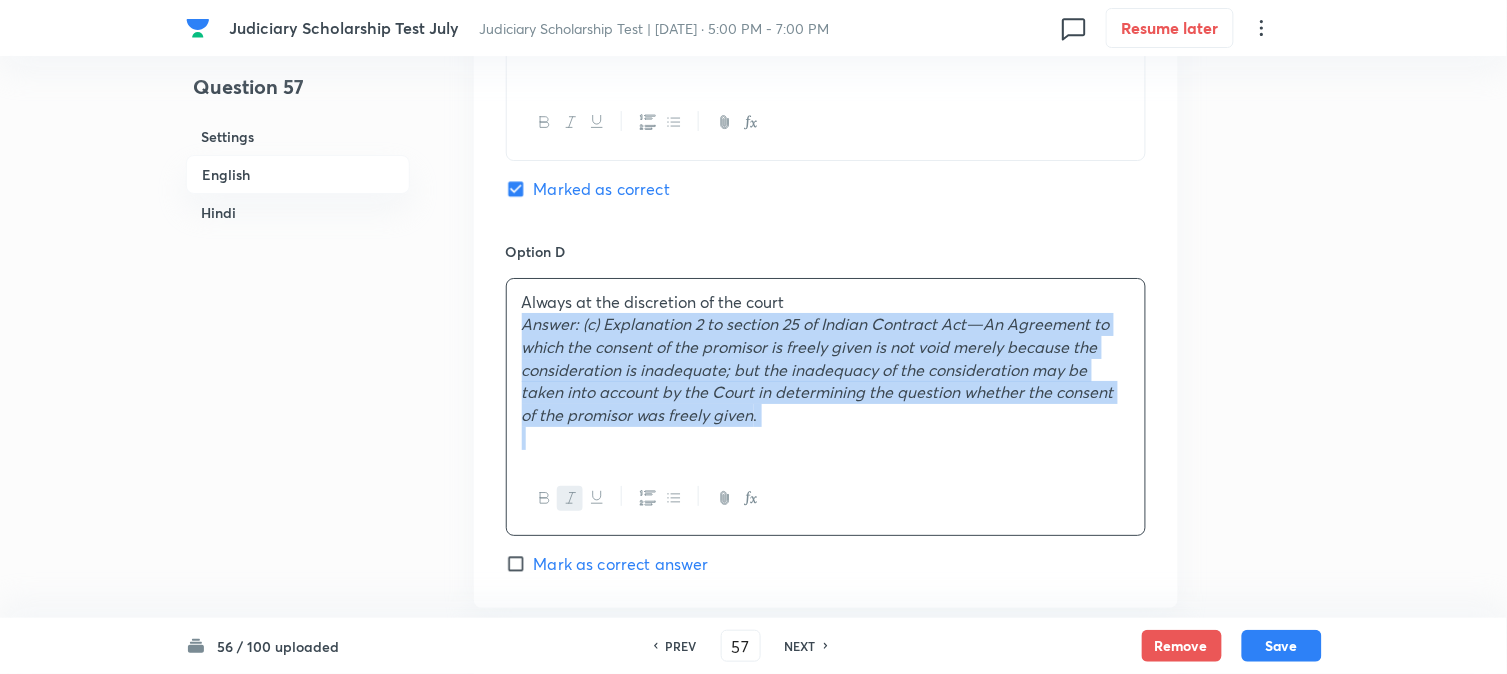 drag, startPoint x: 522, startPoint y: 331, endPoint x: 1118, endPoint y: 508, distance: 621.7274 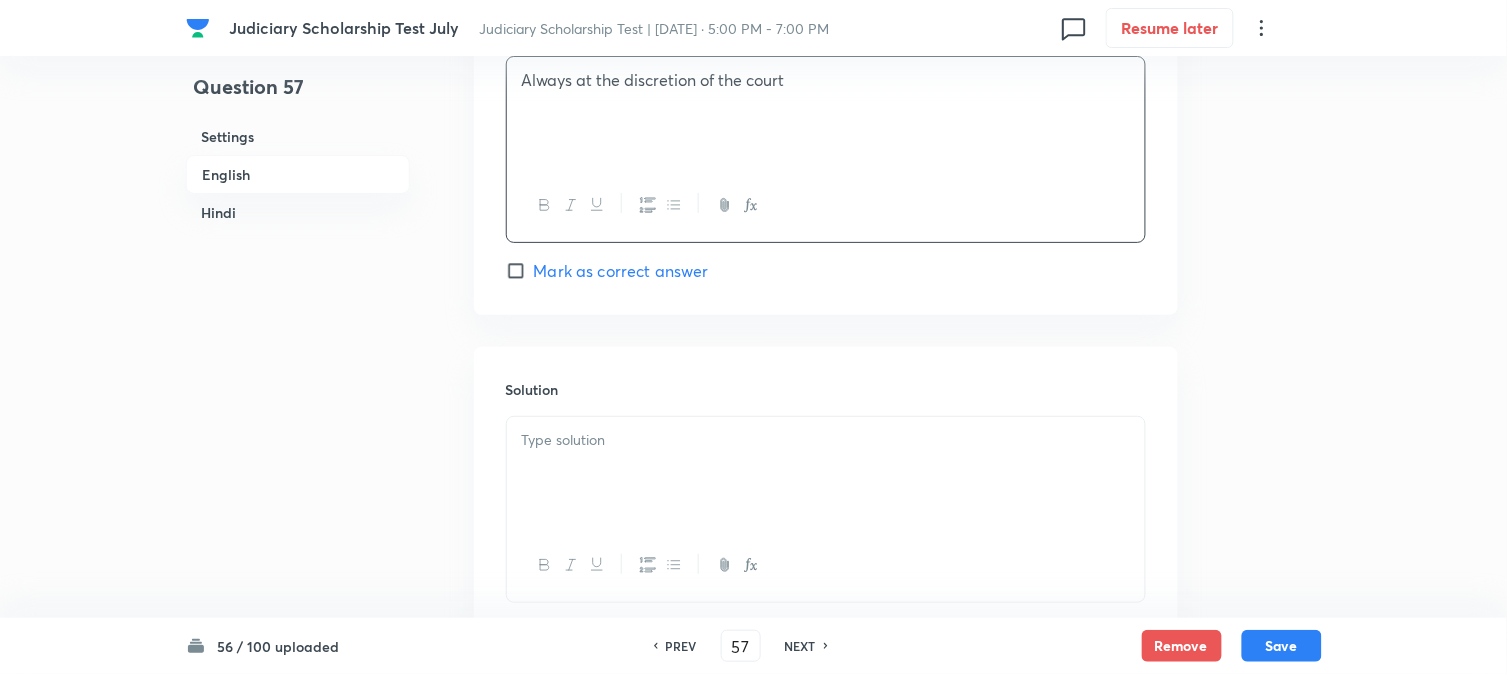 click at bounding box center [826, 473] 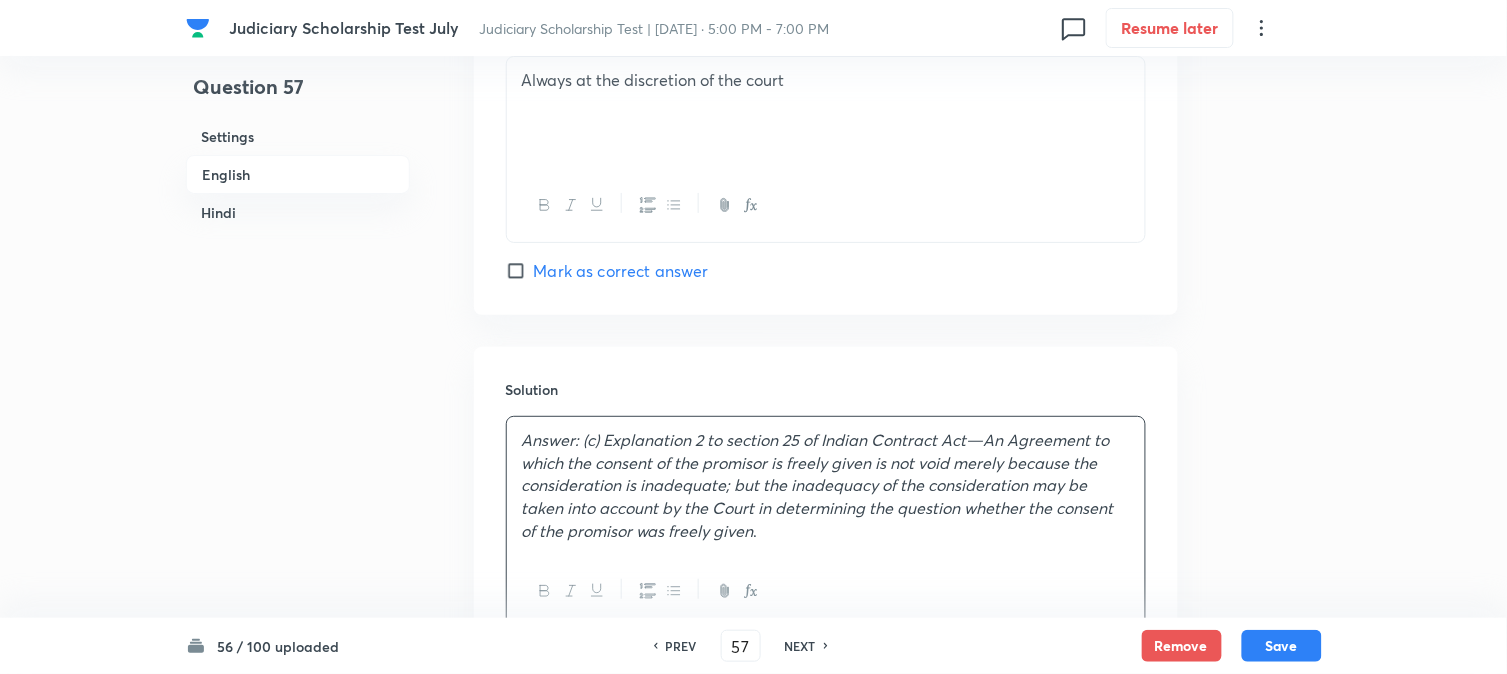 scroll, scrollTop: 1701, scrollLeft: 0, axis: vertical 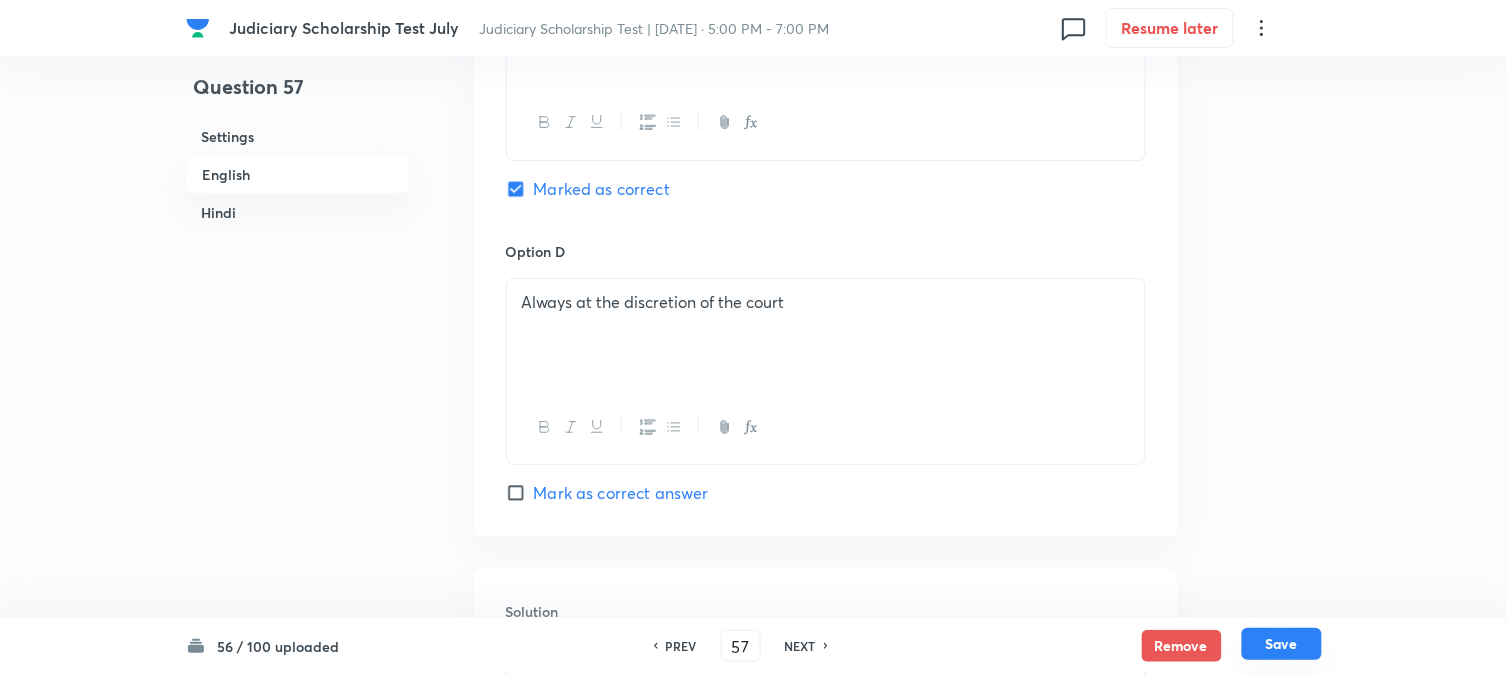 click on "Save" at bounding box center (1282, 644) 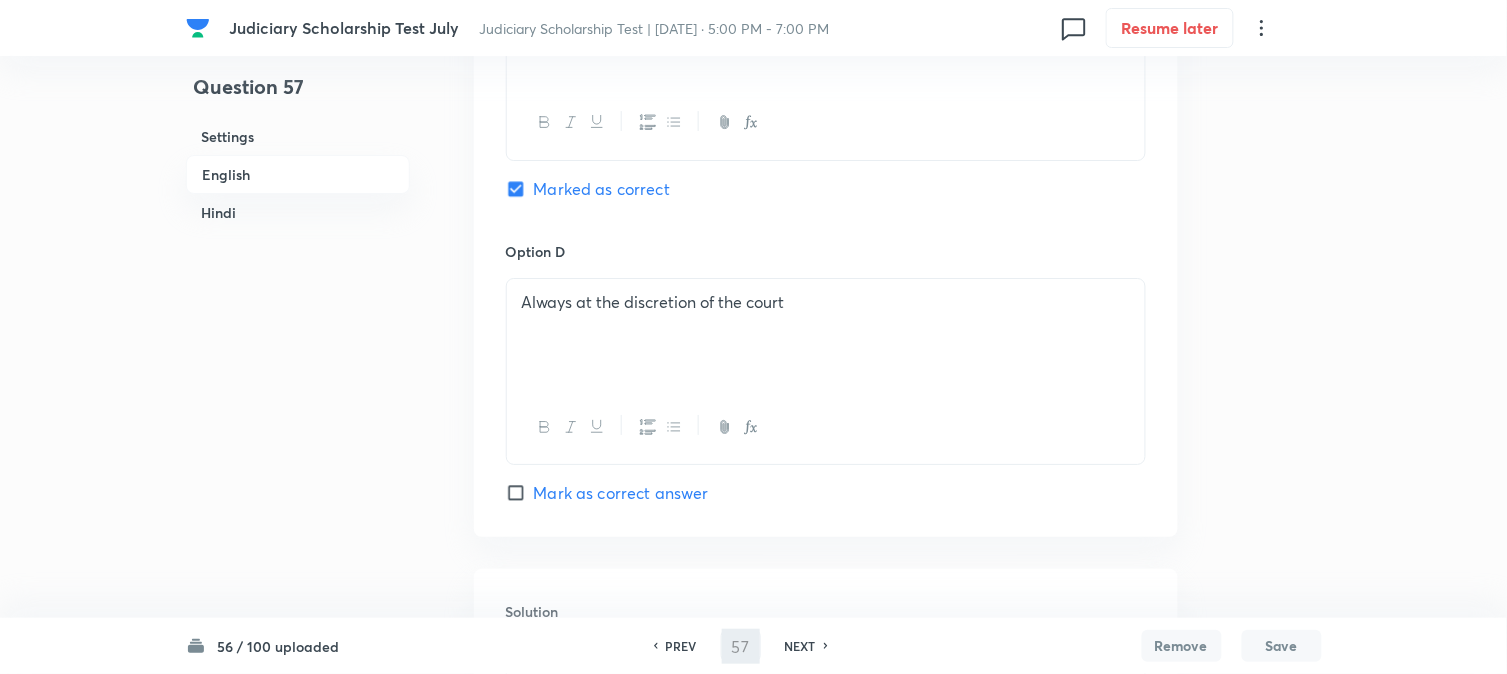 type on "58" 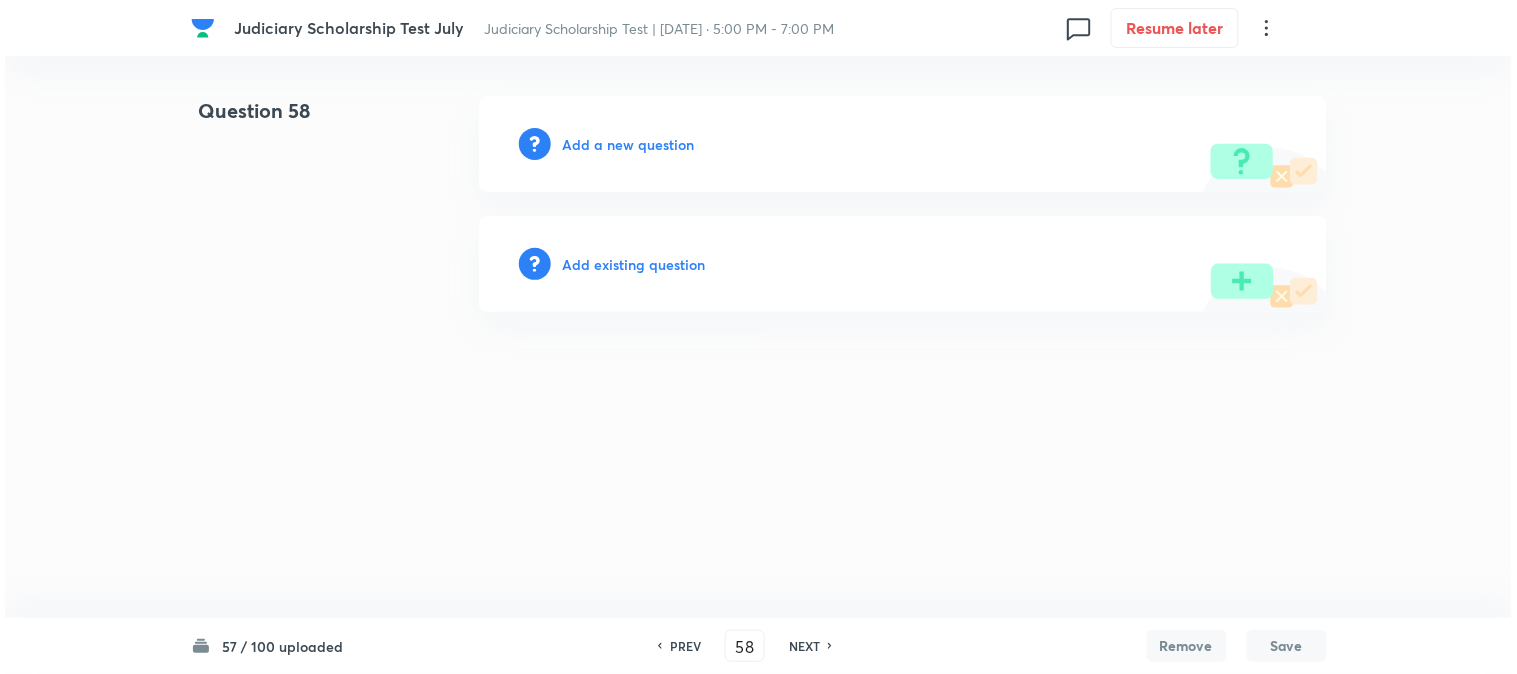 scroll, scrollTop: 0, scrollLeft: 0, axis: both 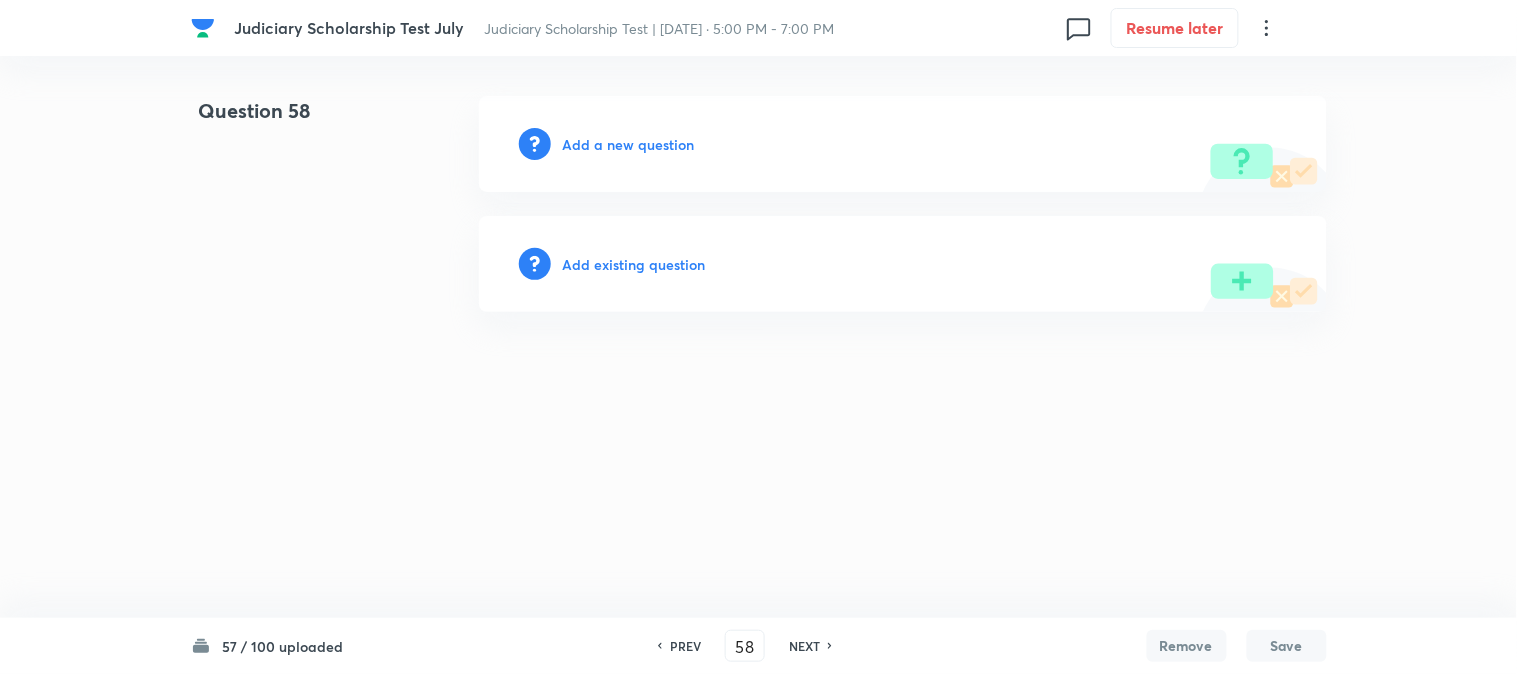 click on "Add a new question" at bounding box center [629, 144] 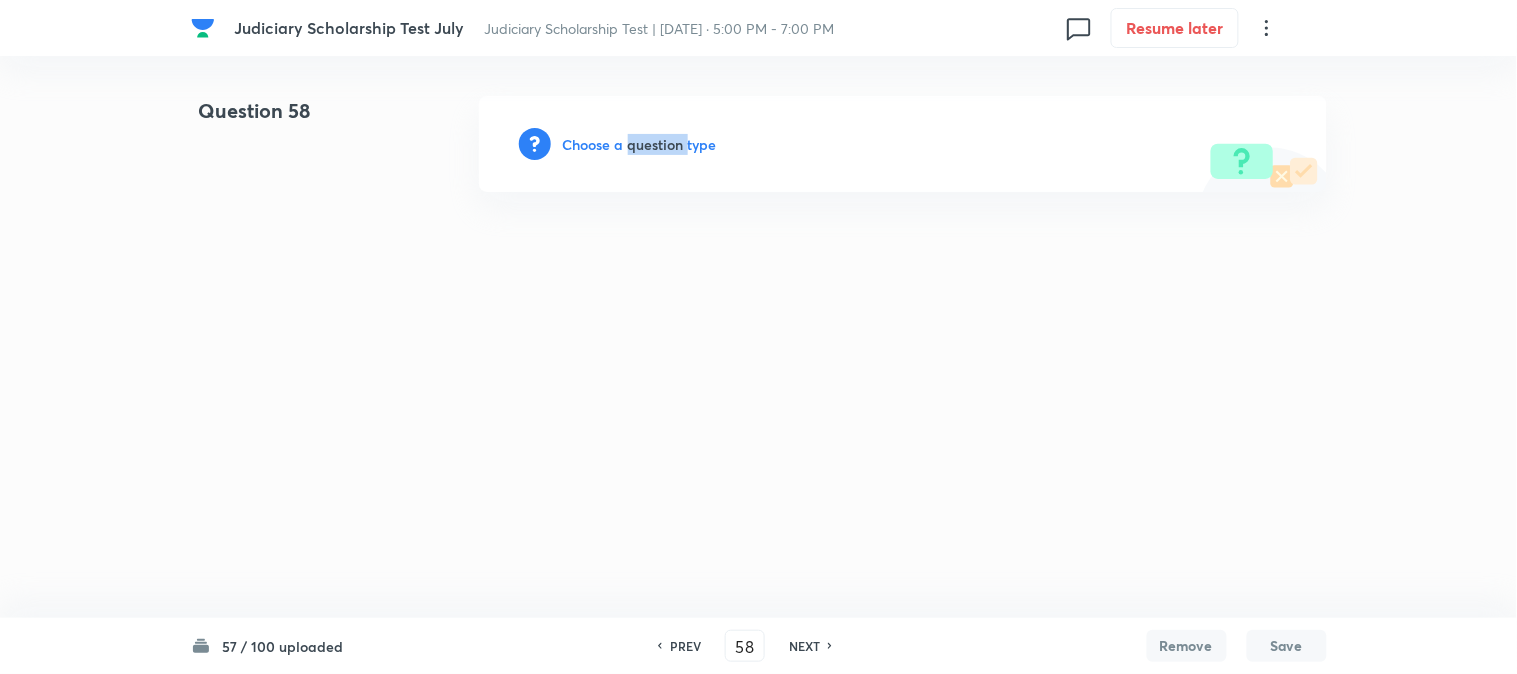click on "Choose a question type" at bounding box center [640, 144] 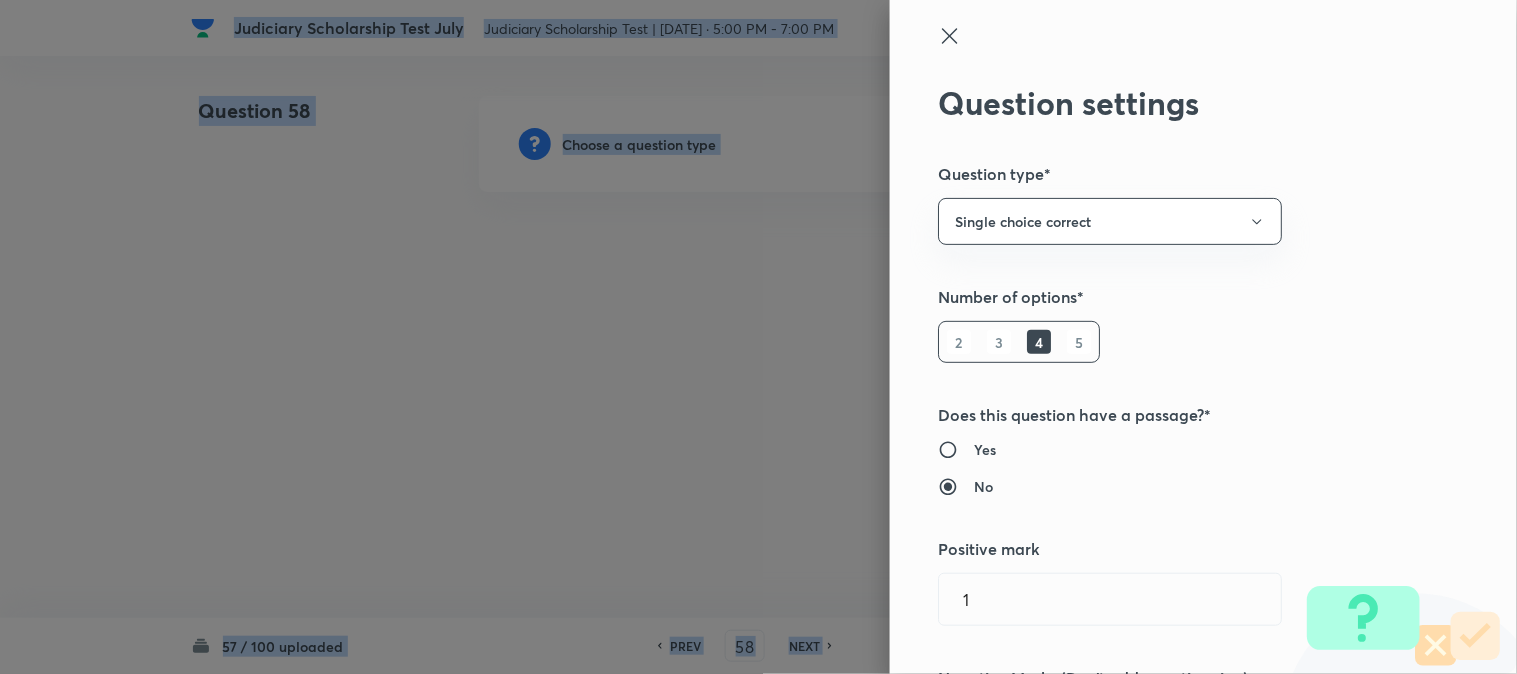 click at bounding box center (758, 337) 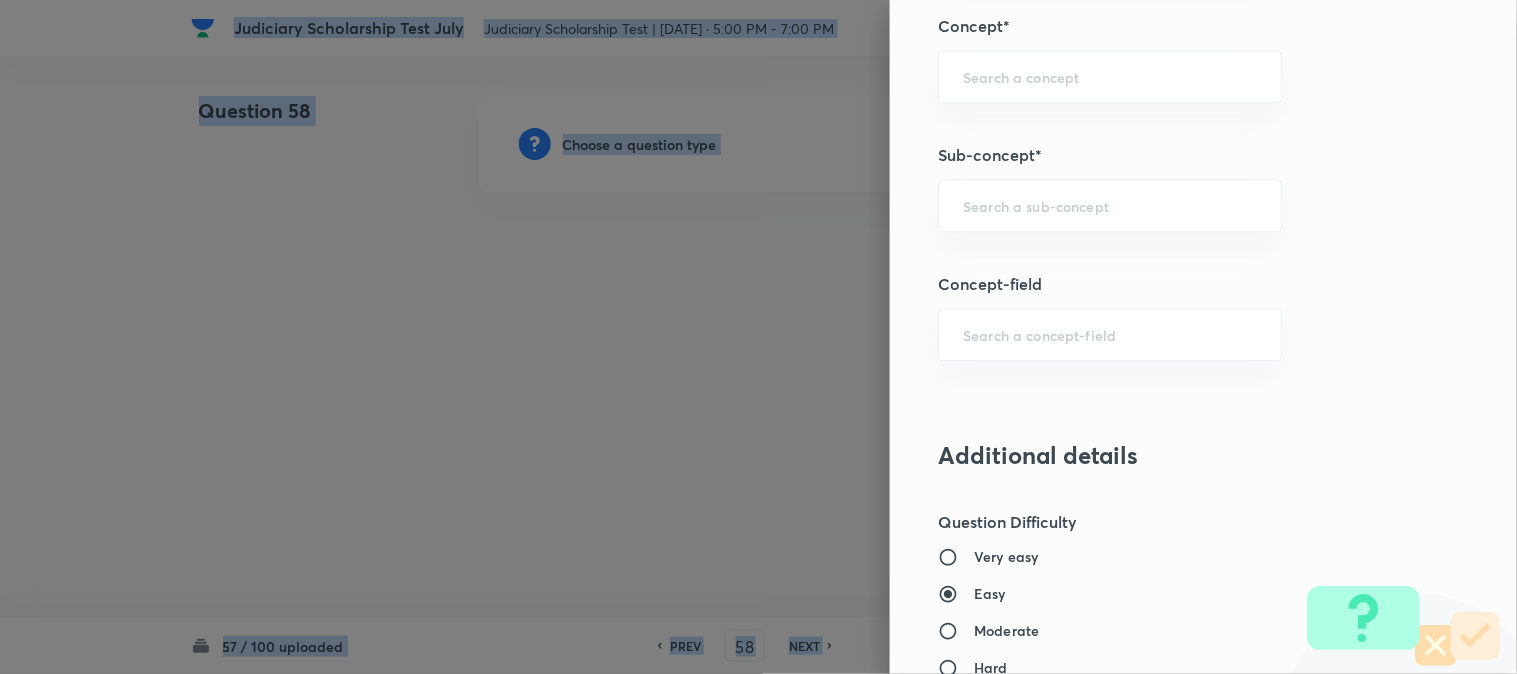 scroll, scrollTop: 1180, scrollLeft: 0, axis: vertical 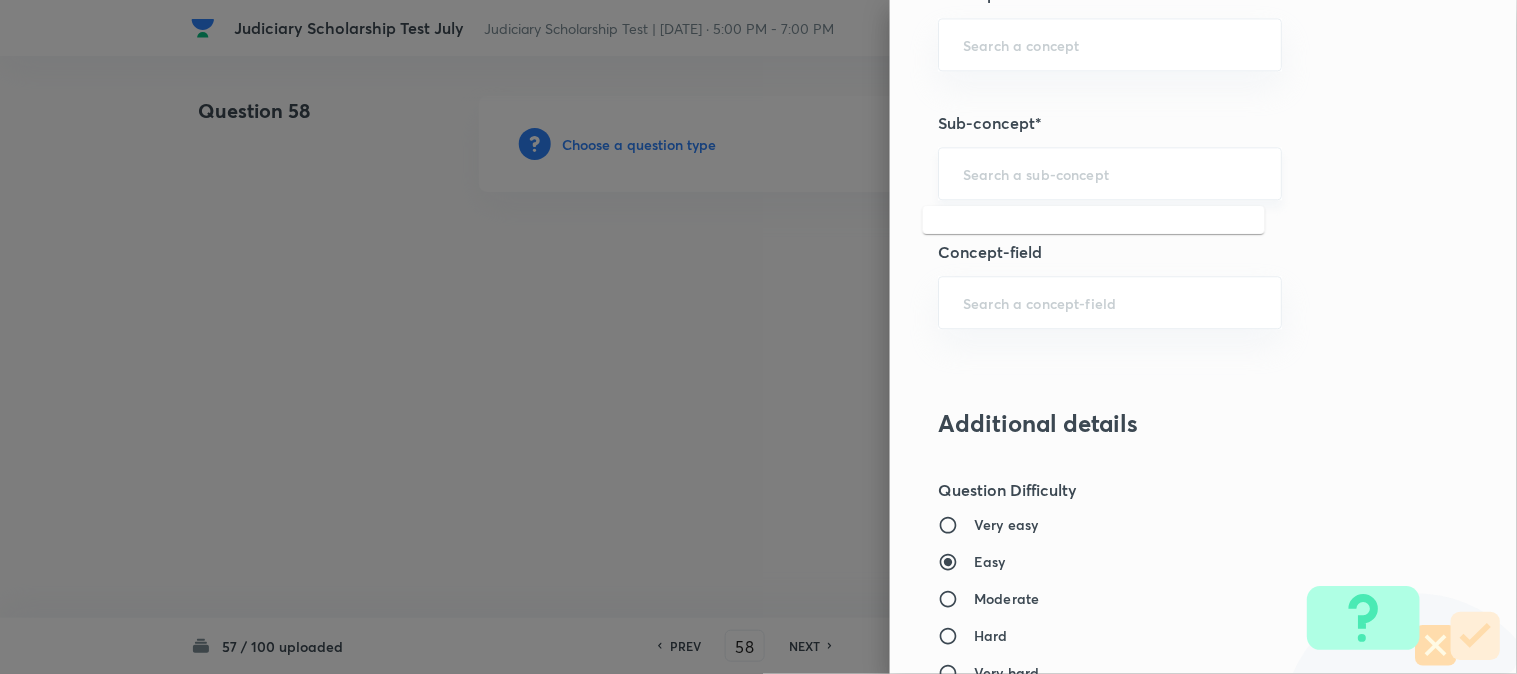 click at bounding box center (1110, 173) 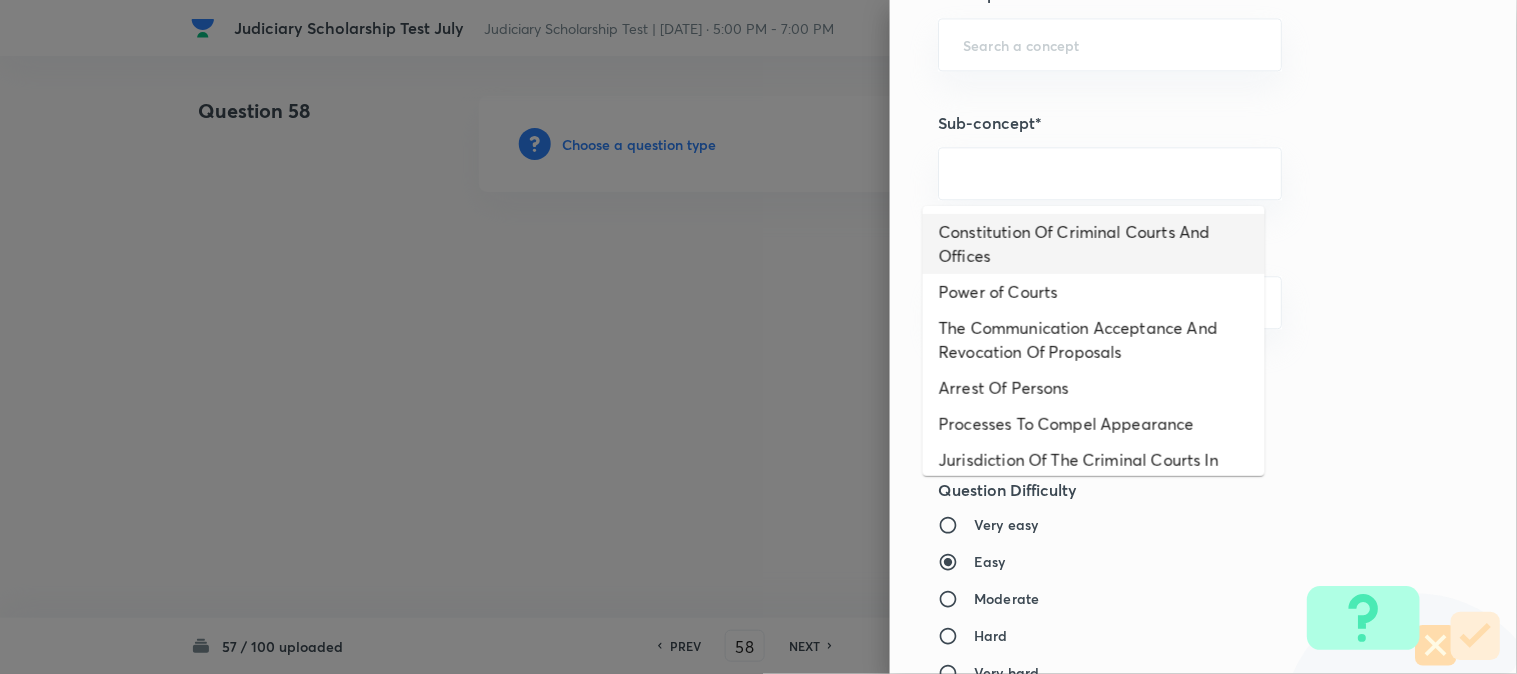 click on "Constitution Of Criminal Courts And Offices" at bounding box center (1094, 244) 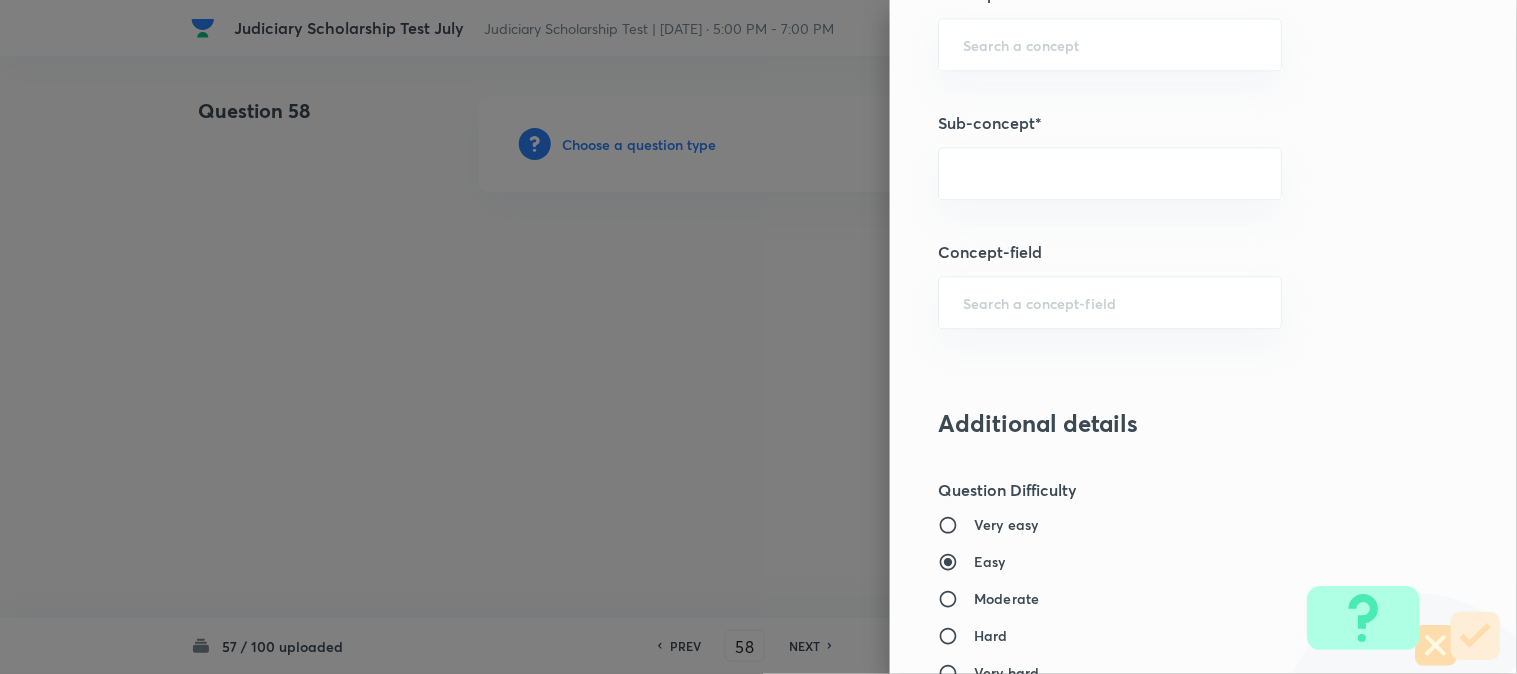 type on "Constitution Of Criminal Courts And Offices" 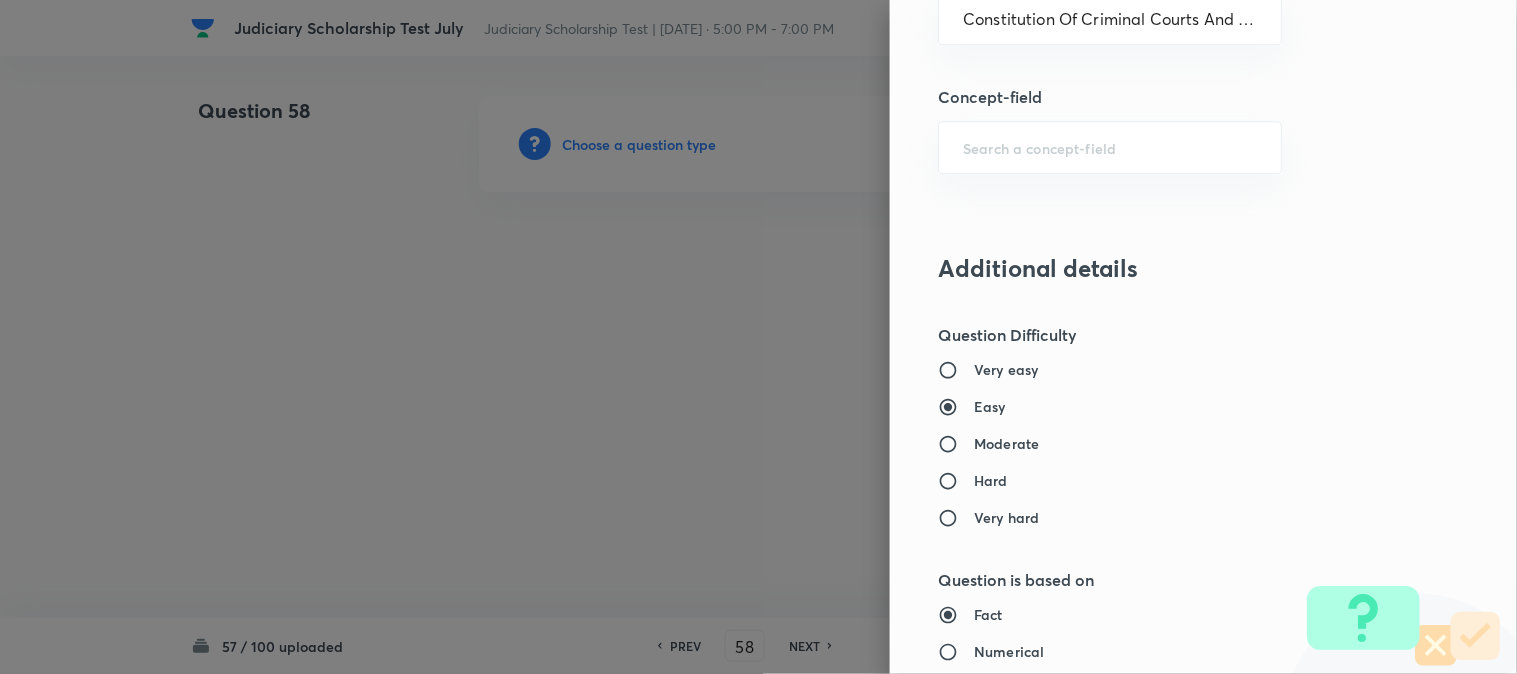 type on "Criminal Law" 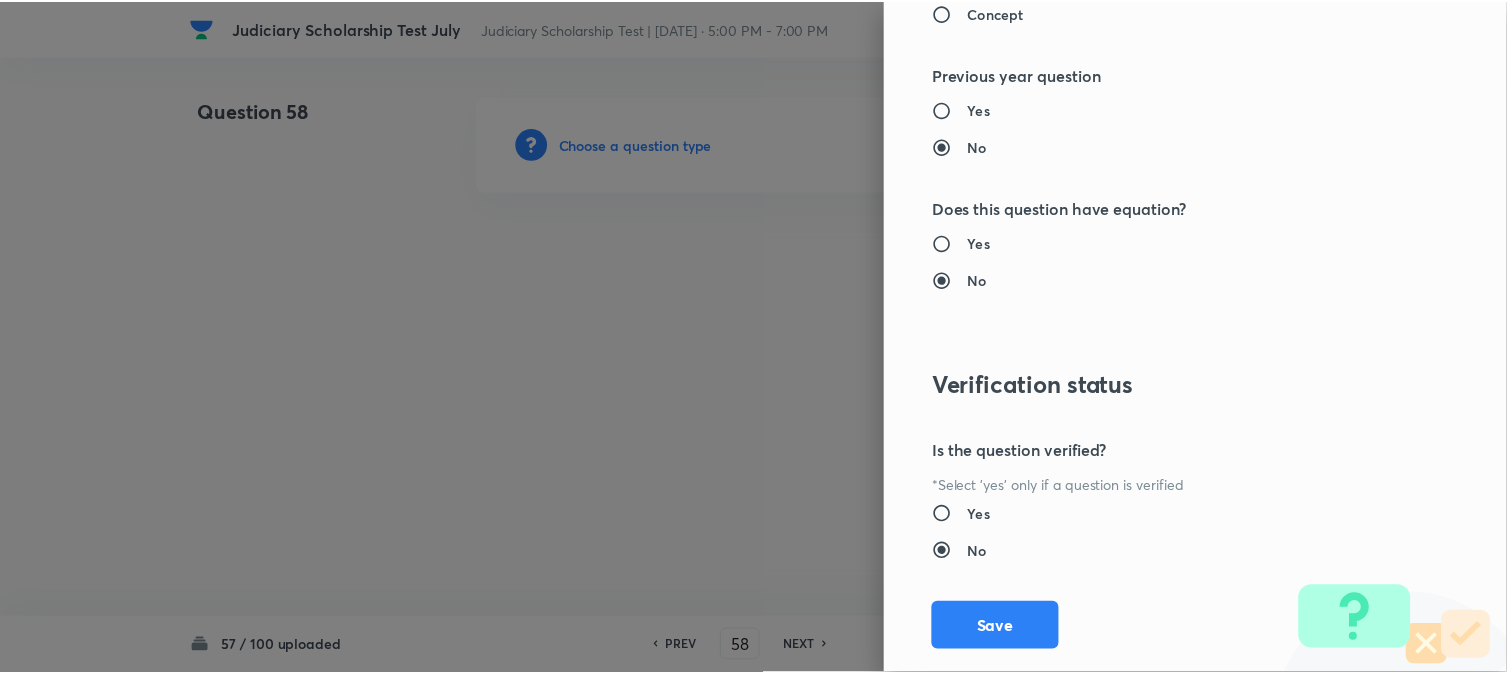 scroll, scrollTop: 2052, scrollLeft: 0, axis: vertical 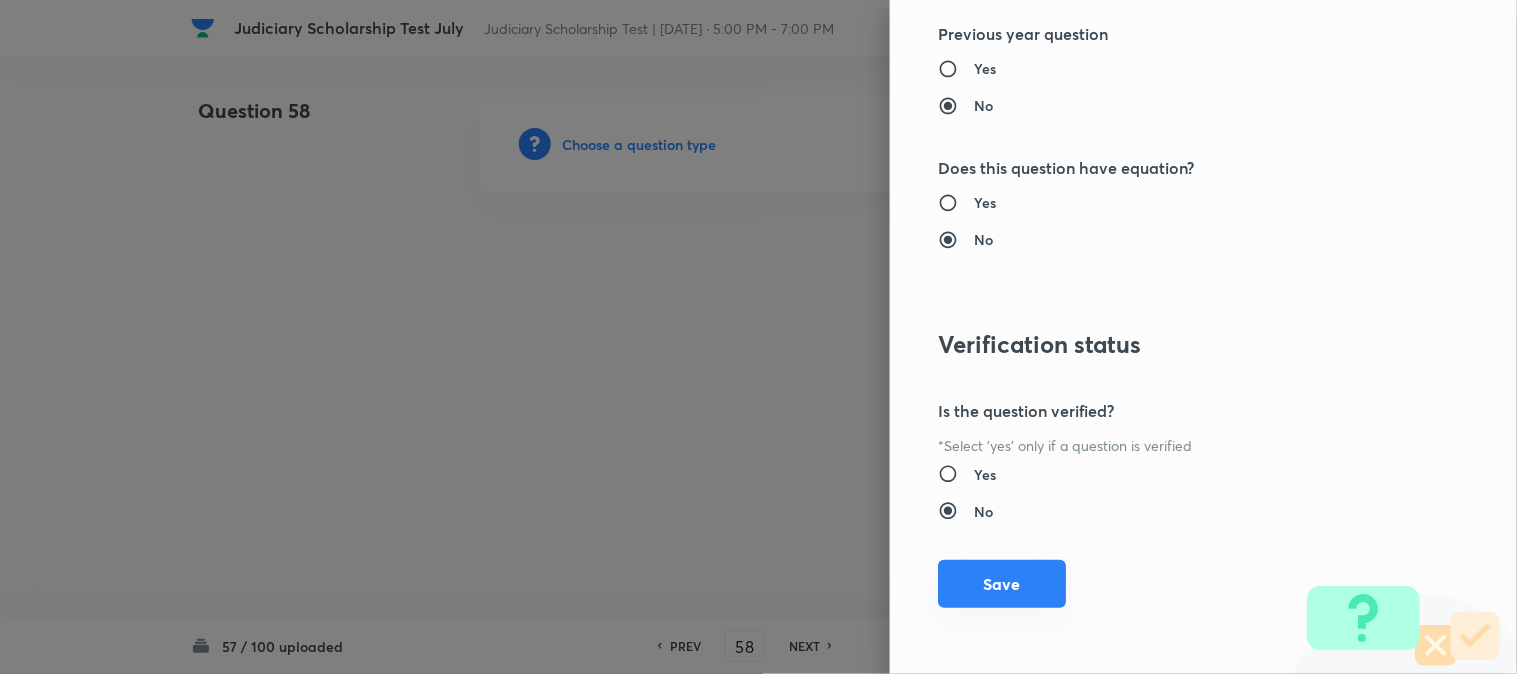 click on "Save" at bounding box center (1002, 584) 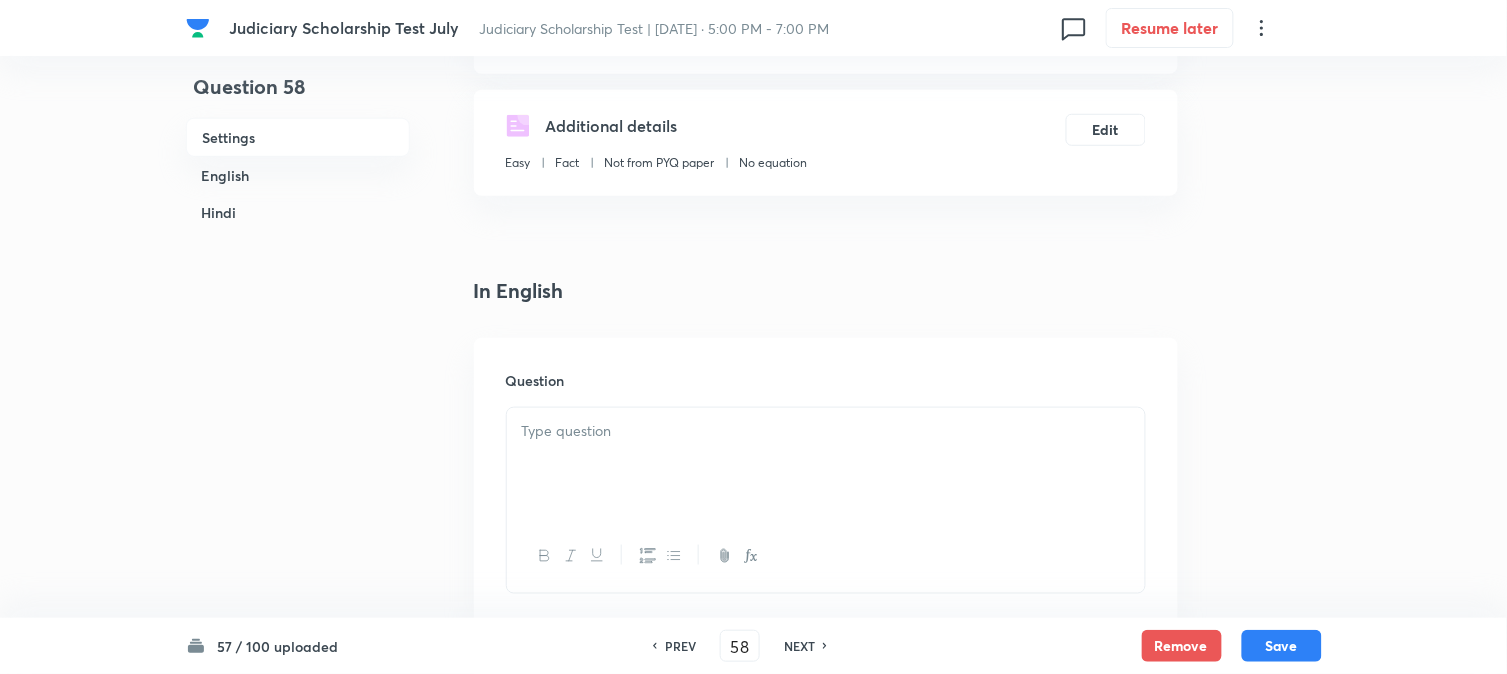 scroll, scrollTop: 590, scrollLeft: 0, axis: vertical 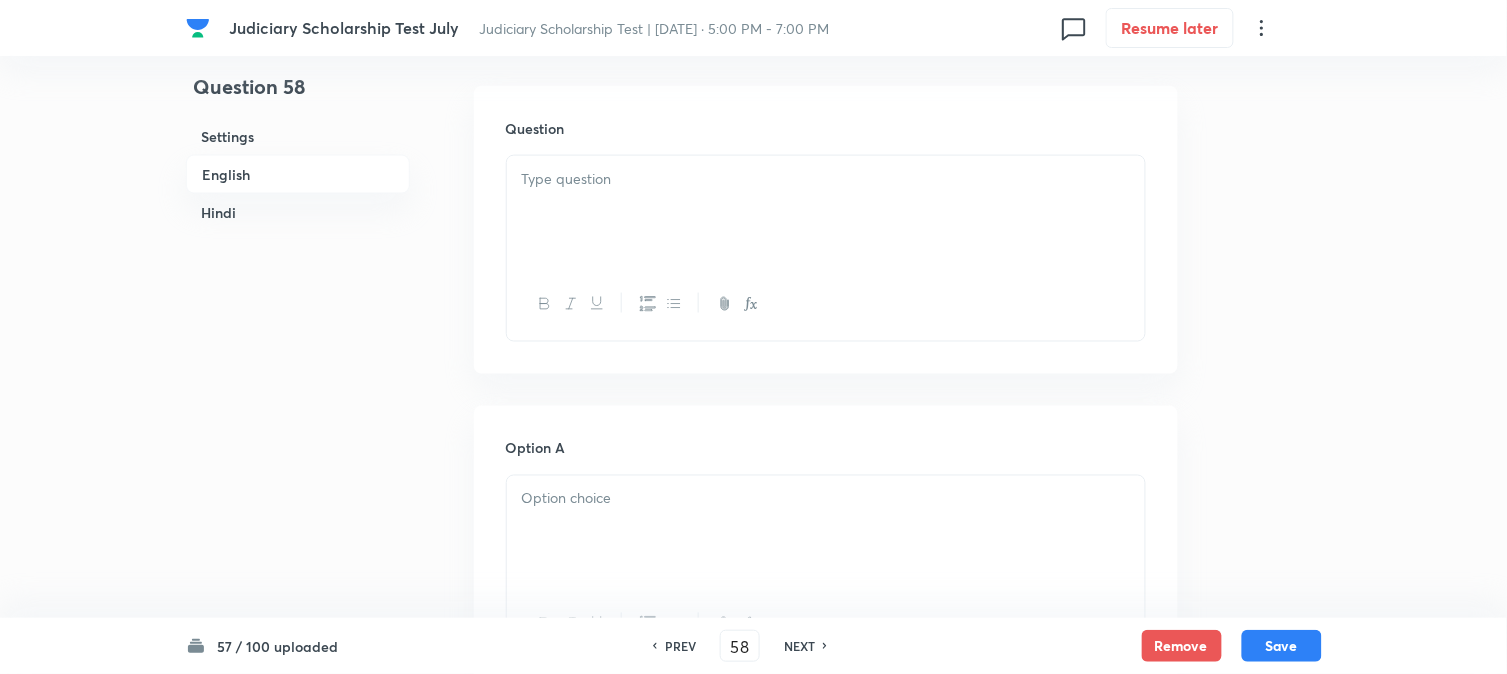 drag, startPoint x: 558, startPoint y: 197, endPoint x: 548, endPoint y: 240, distance: 44.14748 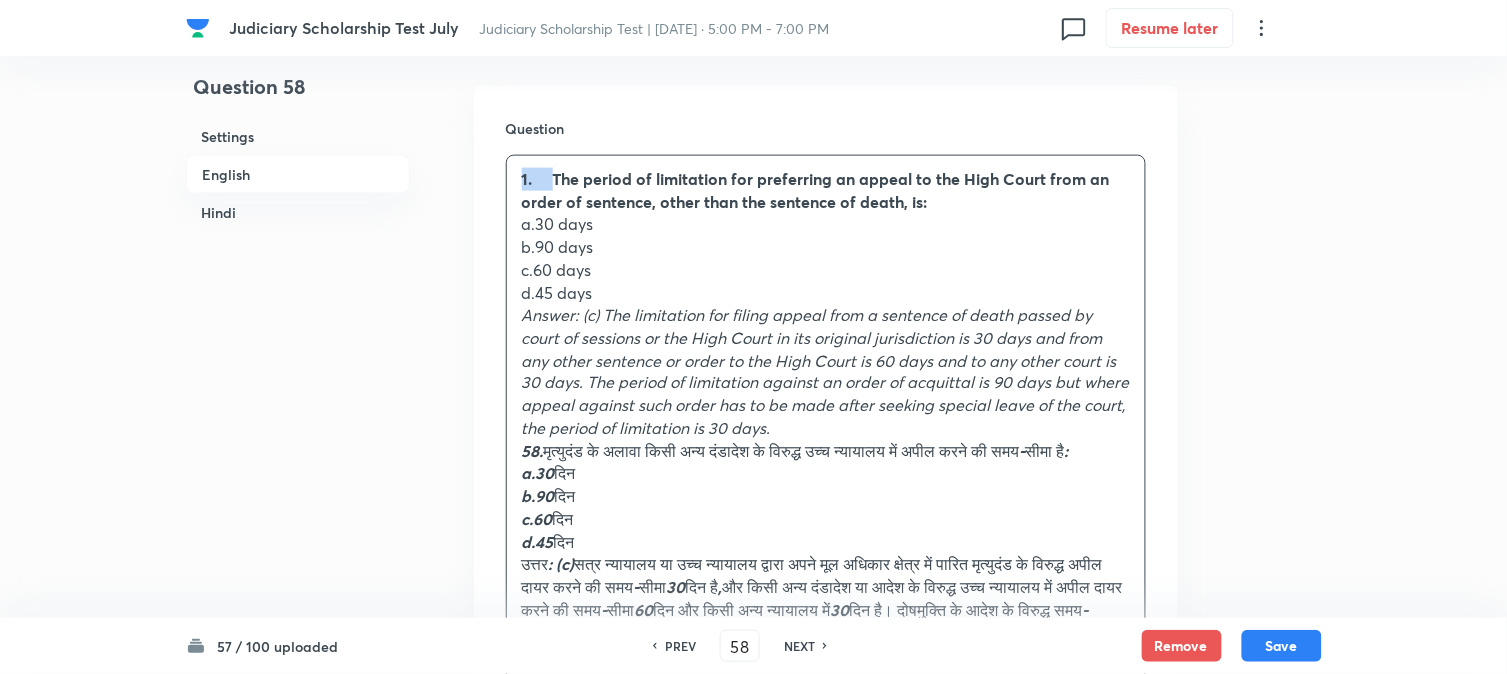 drag, startPoint x: 557, startPoint y: 174, endPoint x: 503, endPoint y: 158, distance: 56.32051 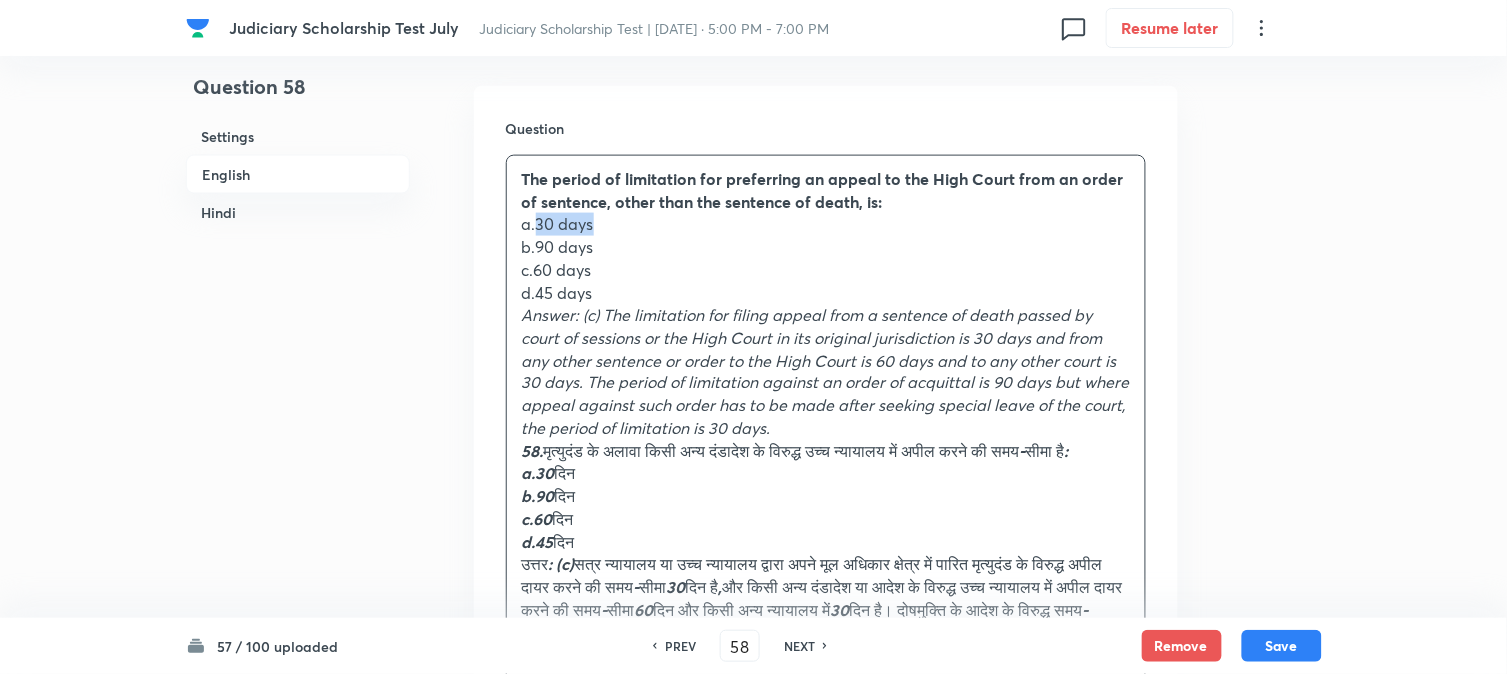 drag, startPoint x: 537, startPoint y: 224, endPoint x: 651, endPoint y: 225, distance: 114.00439 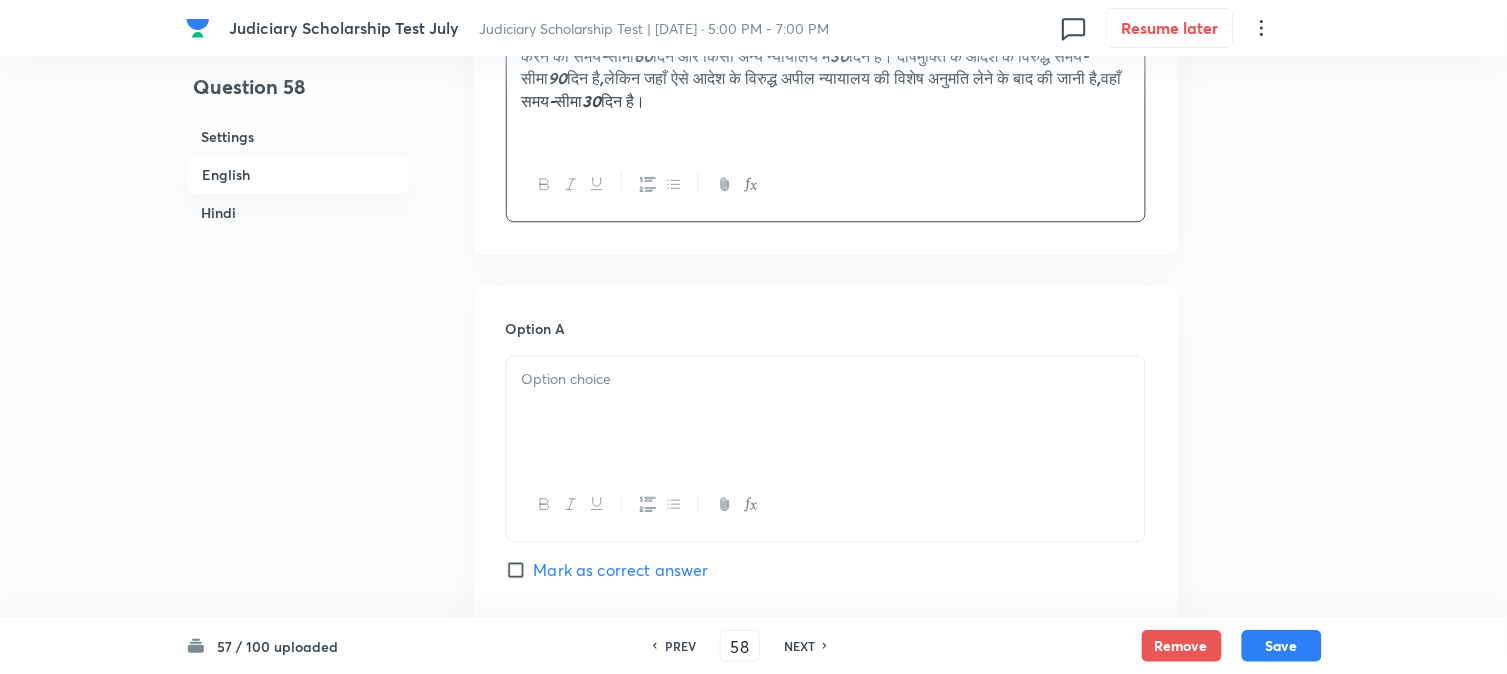 click at bounding box center [826, 412] 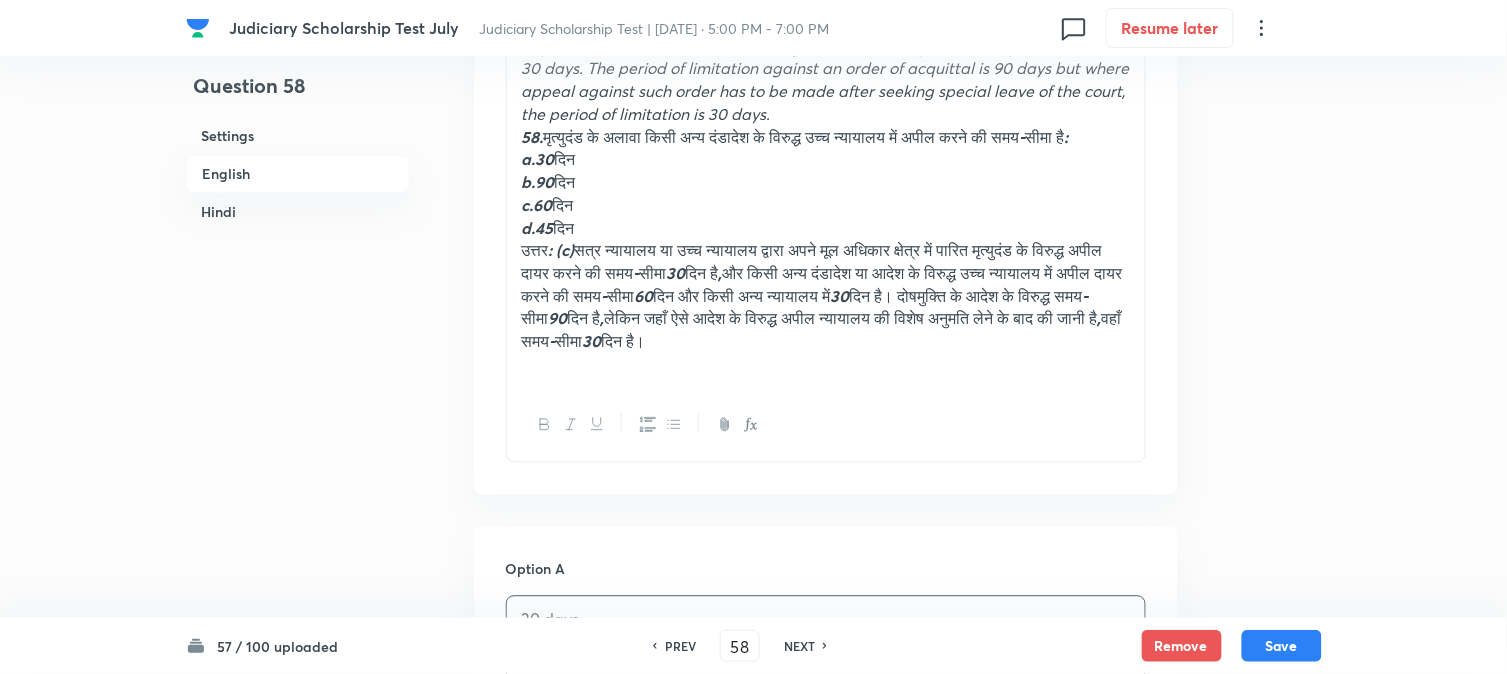 scroll, scrollTop: 701, scrollLeft: 0, axis: vertical 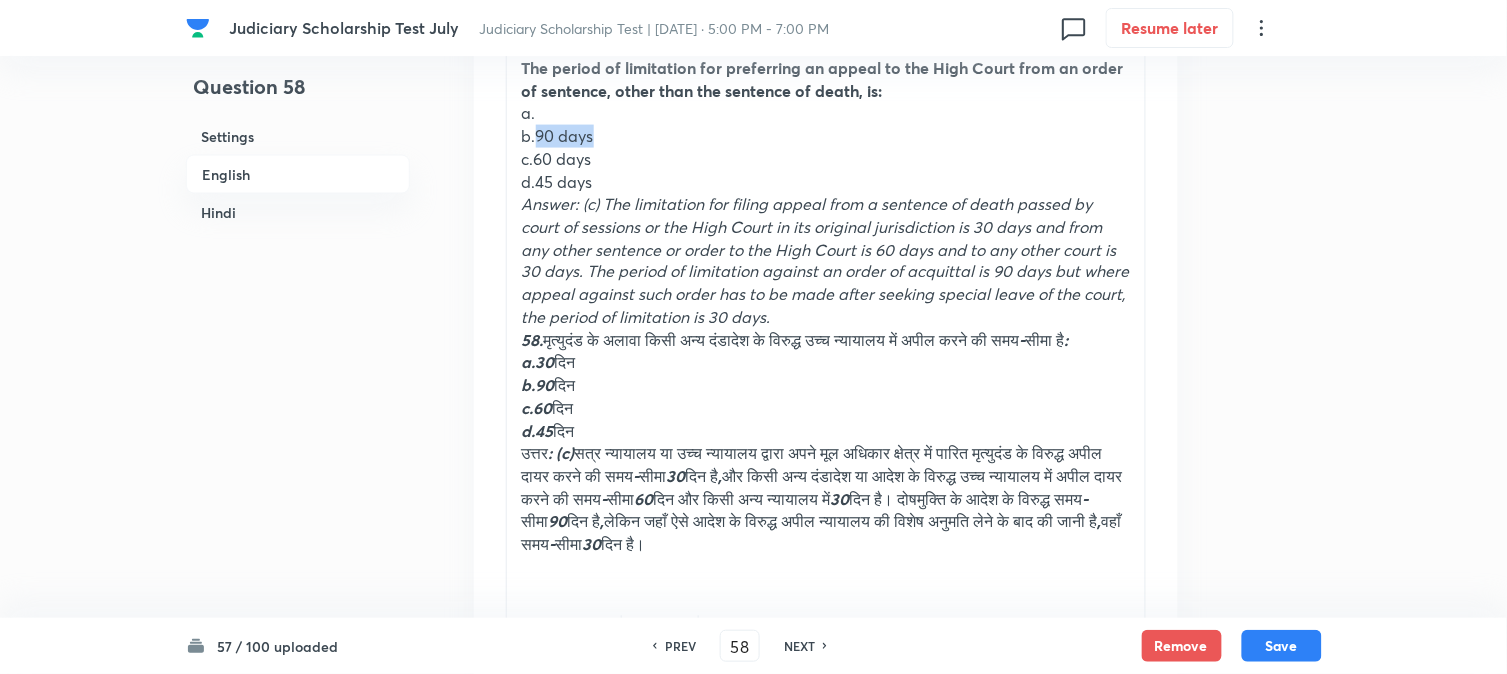 drag, startPoint x: 534, startPoint y: 126, endPoint x: 641, endPoint y: 136, distance: 107.46627 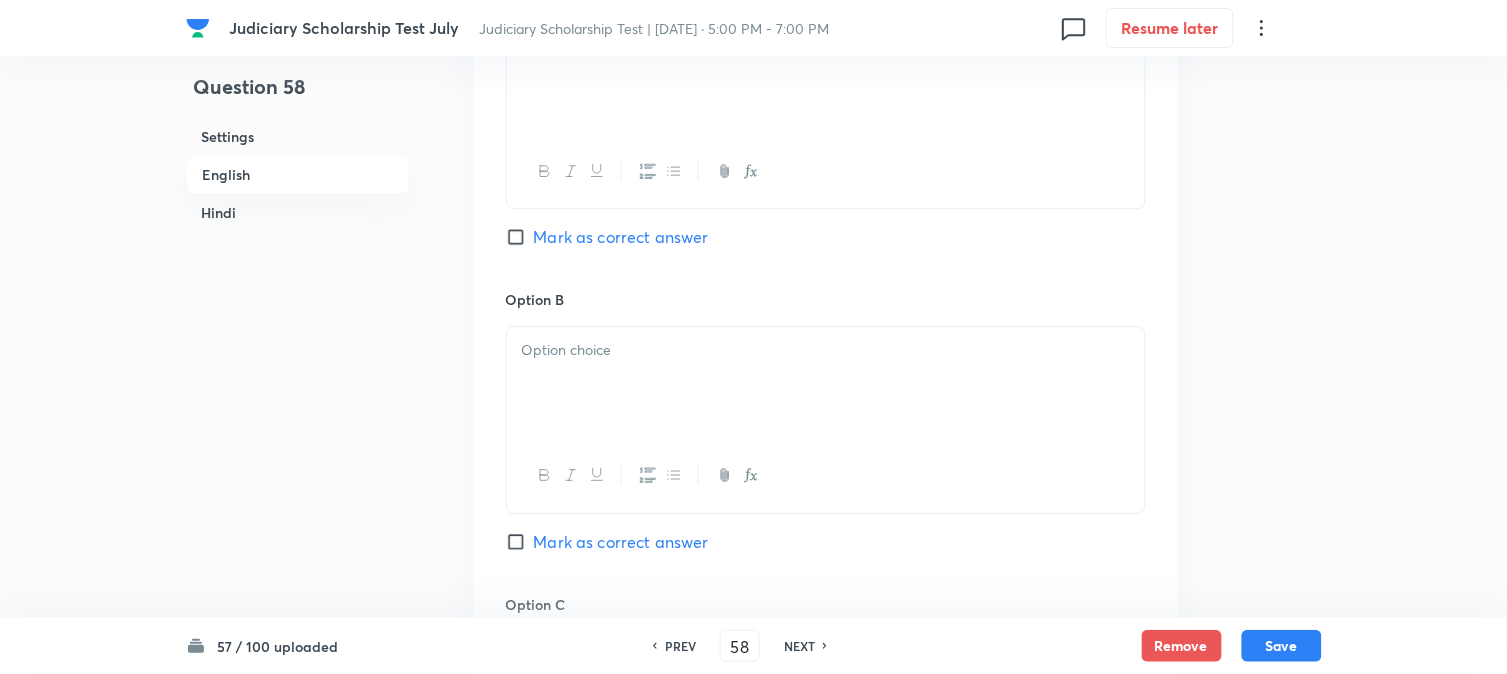 click at bounding box center (826, 383) 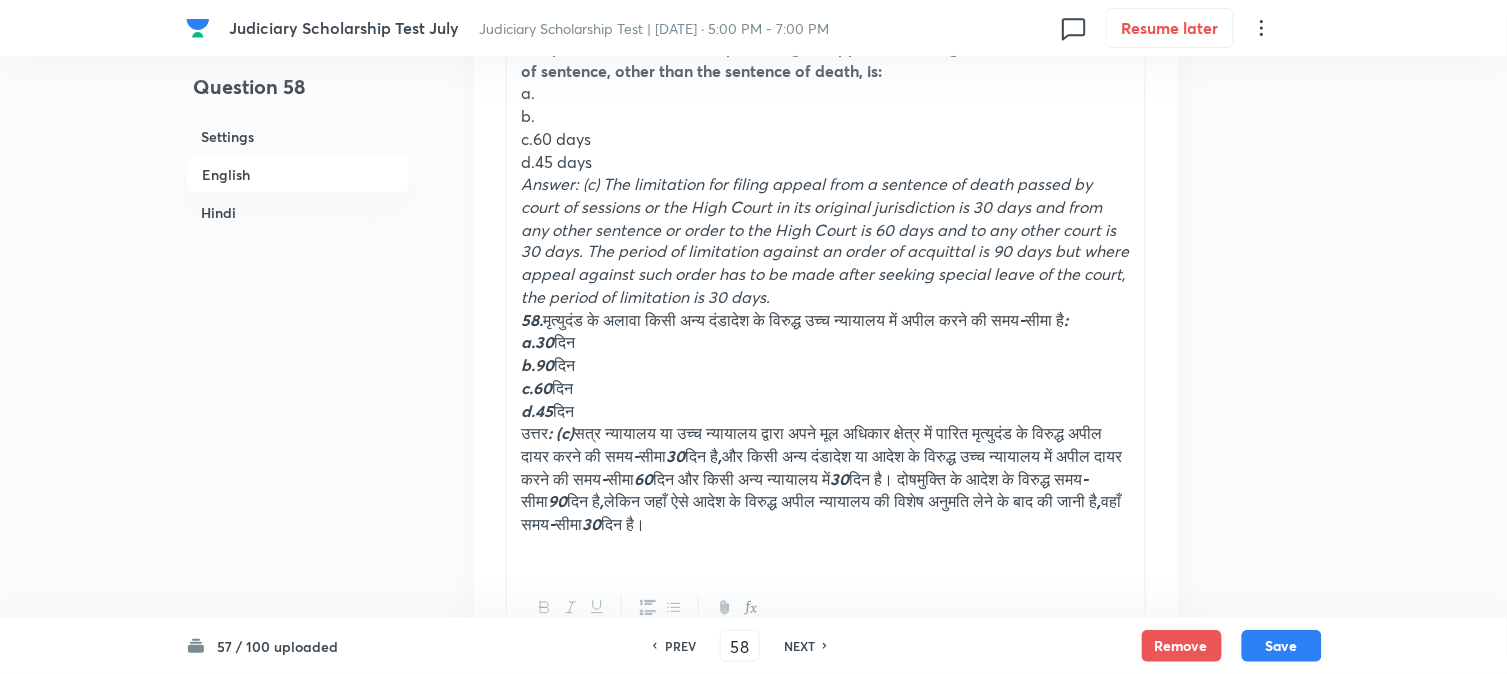 scroll, scrollTop: 590, scrollLeft: 0, axis: vertical 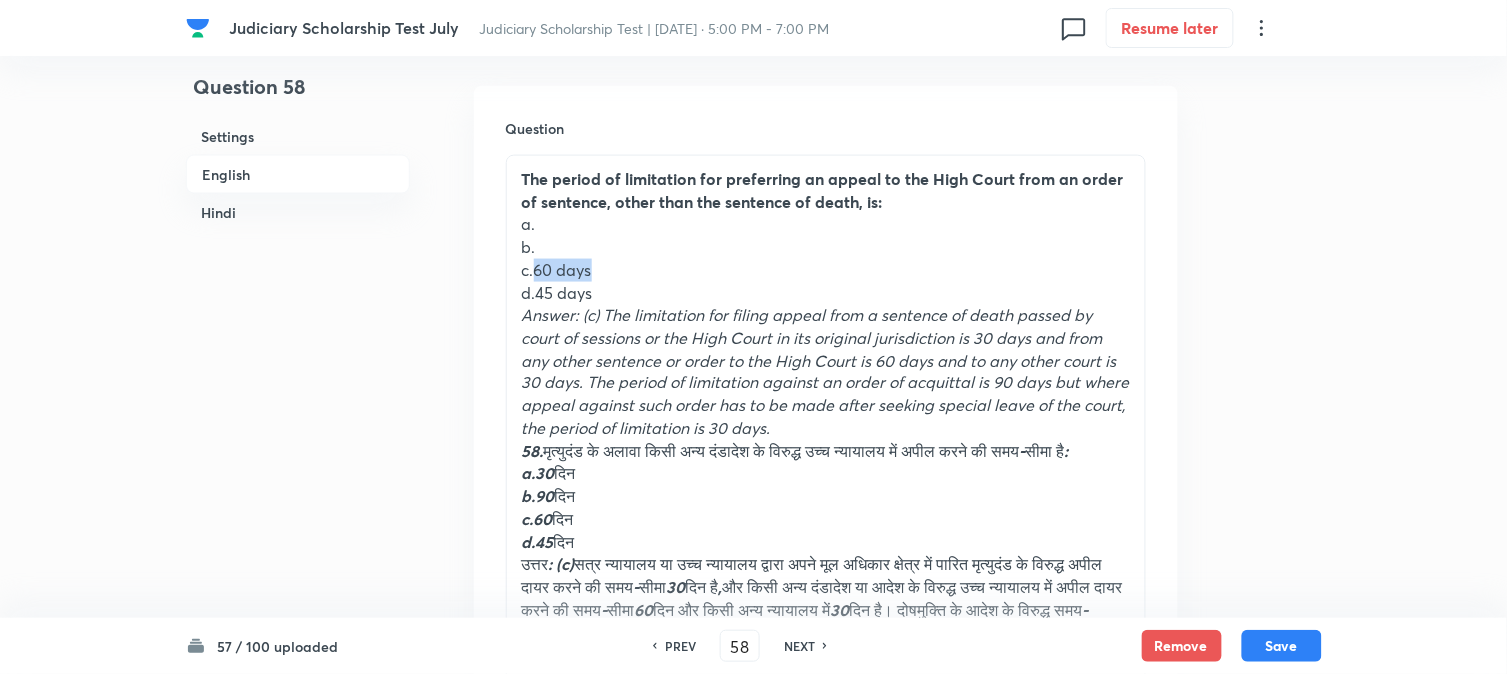 drag, startPoint x: 536, startPoint y: 273, endPoint x: 625, endPoint y: 277, distance: 89.08984 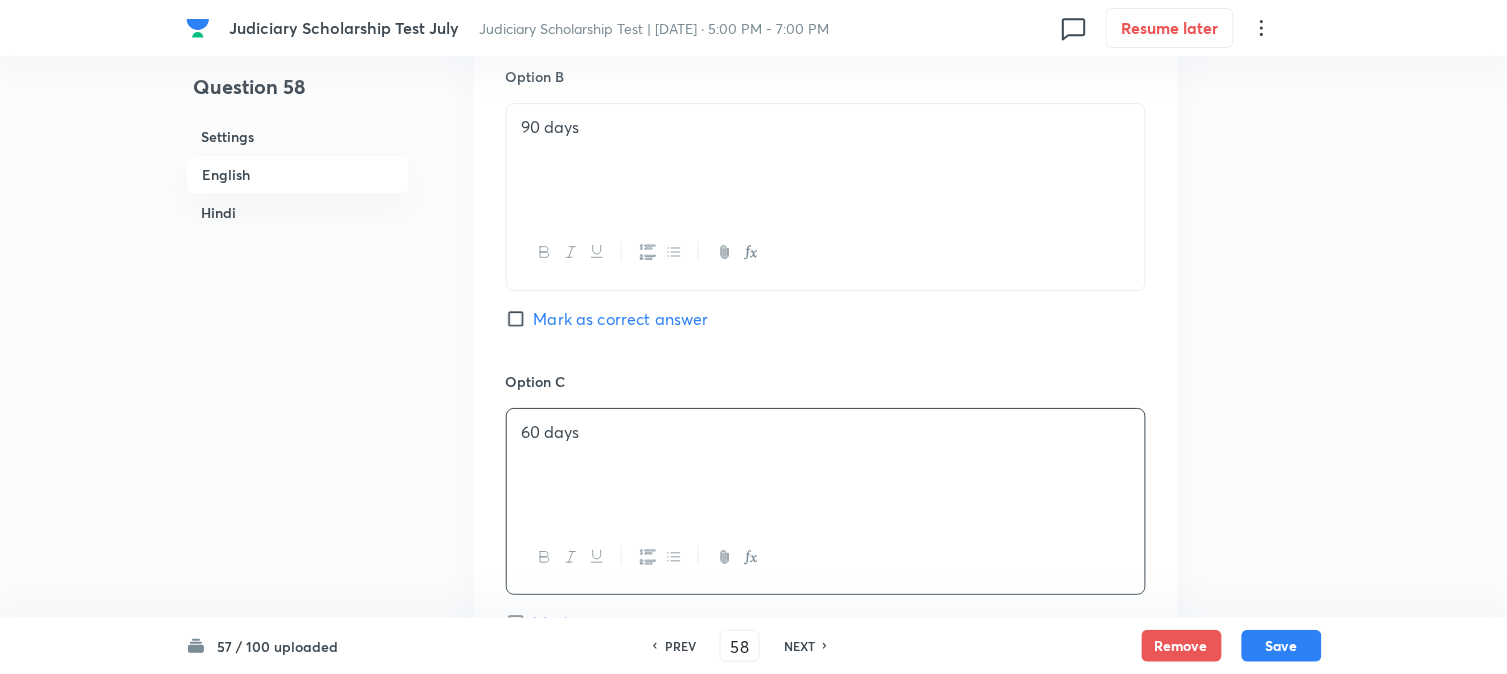click on "60 days" at bounding box center [826, 465] 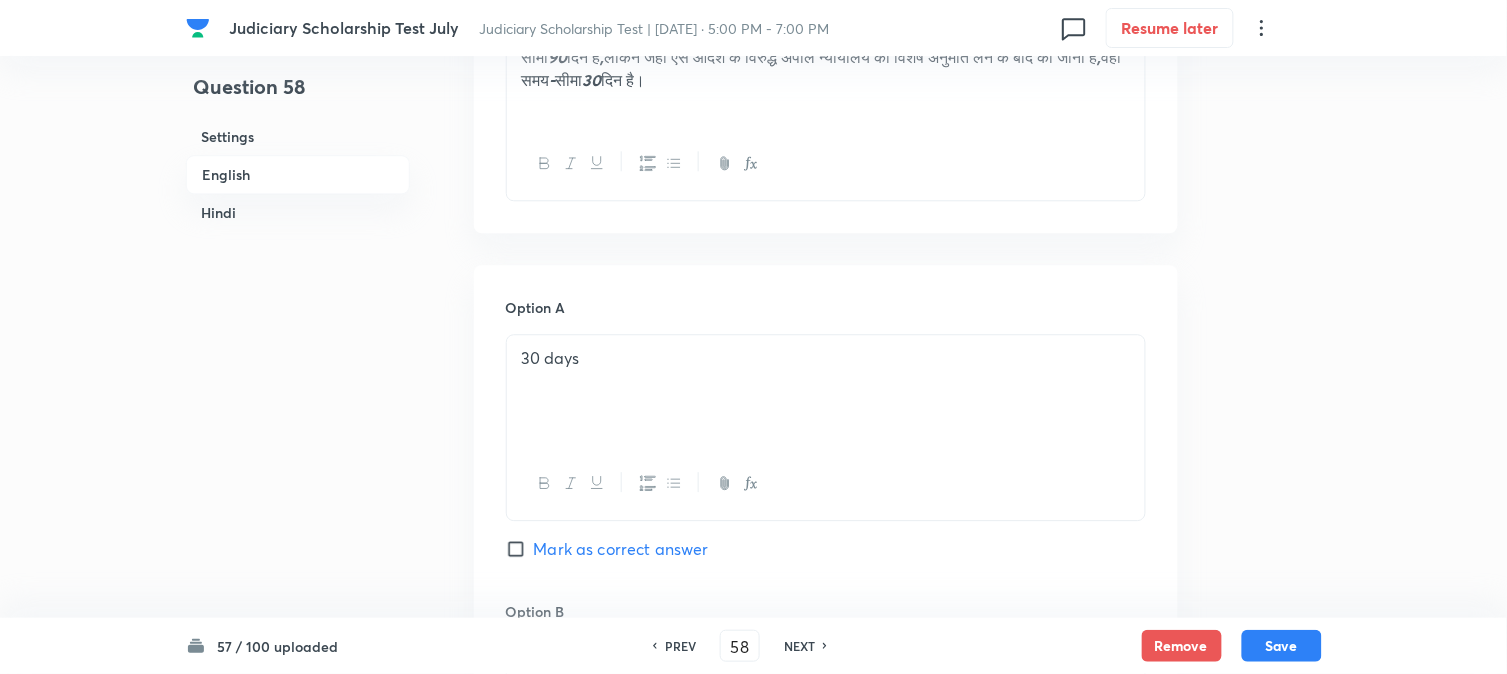 scroll, scrollTop: 812, scrollLeft: 0, axis: vertical 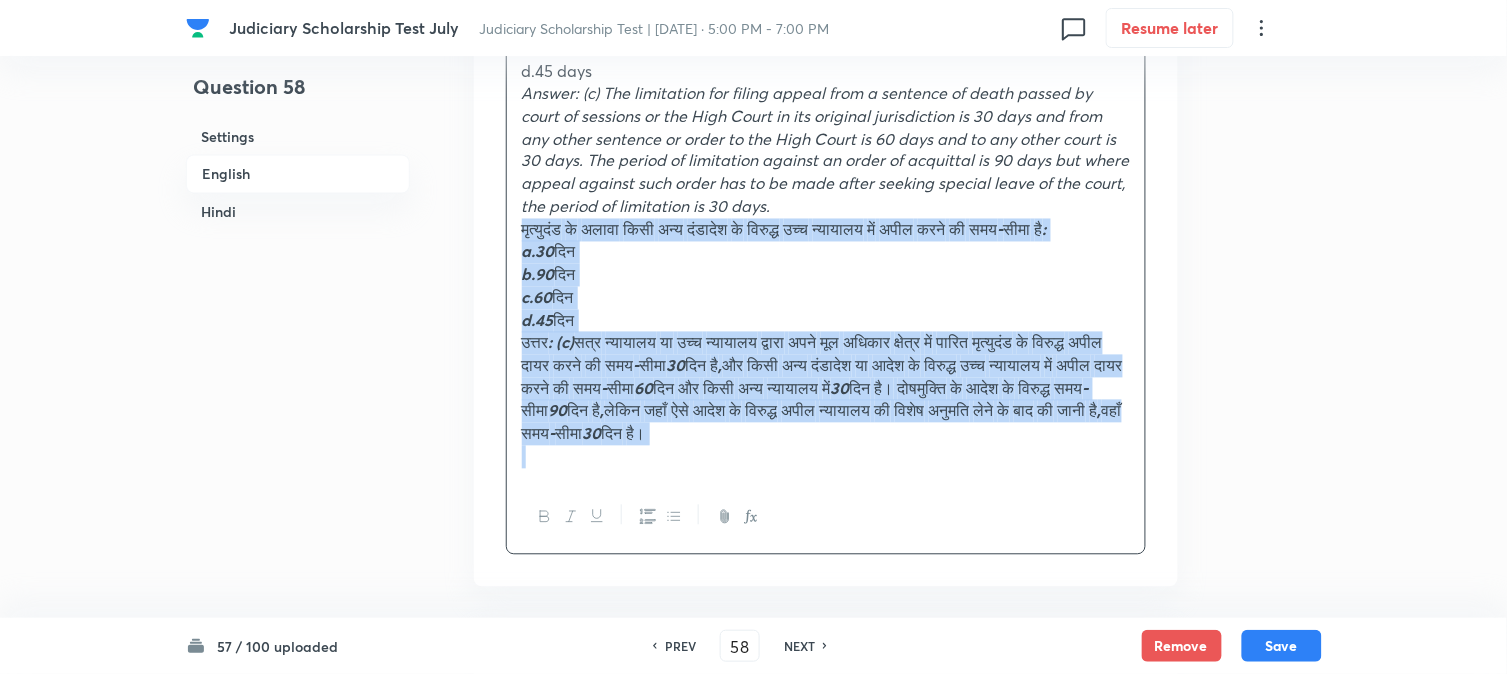 drag, startPoint x: 546, startPoint y: 234, endPoint x: 1383, endPoint y: 532, distance: 888.4667 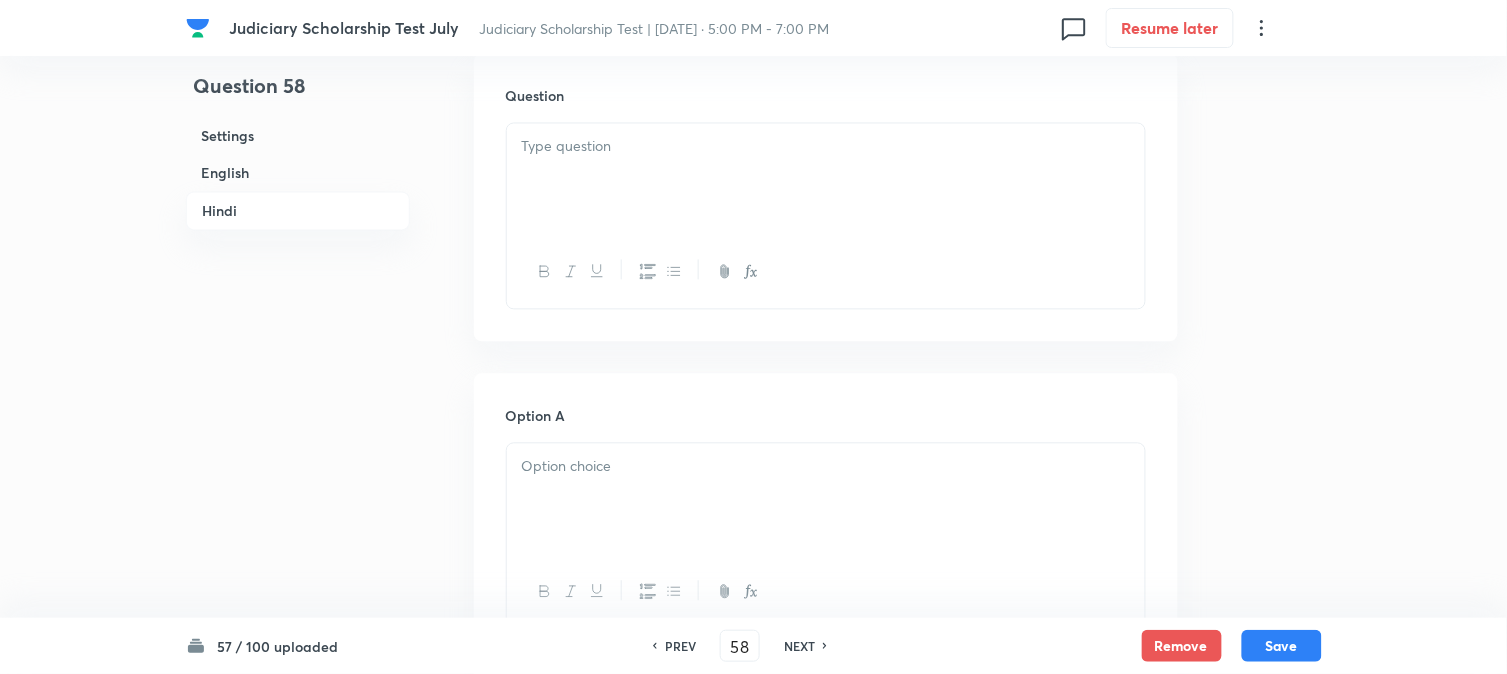 scroll, scrollTop: 2923, scrollLeft: 0, axis: vertical 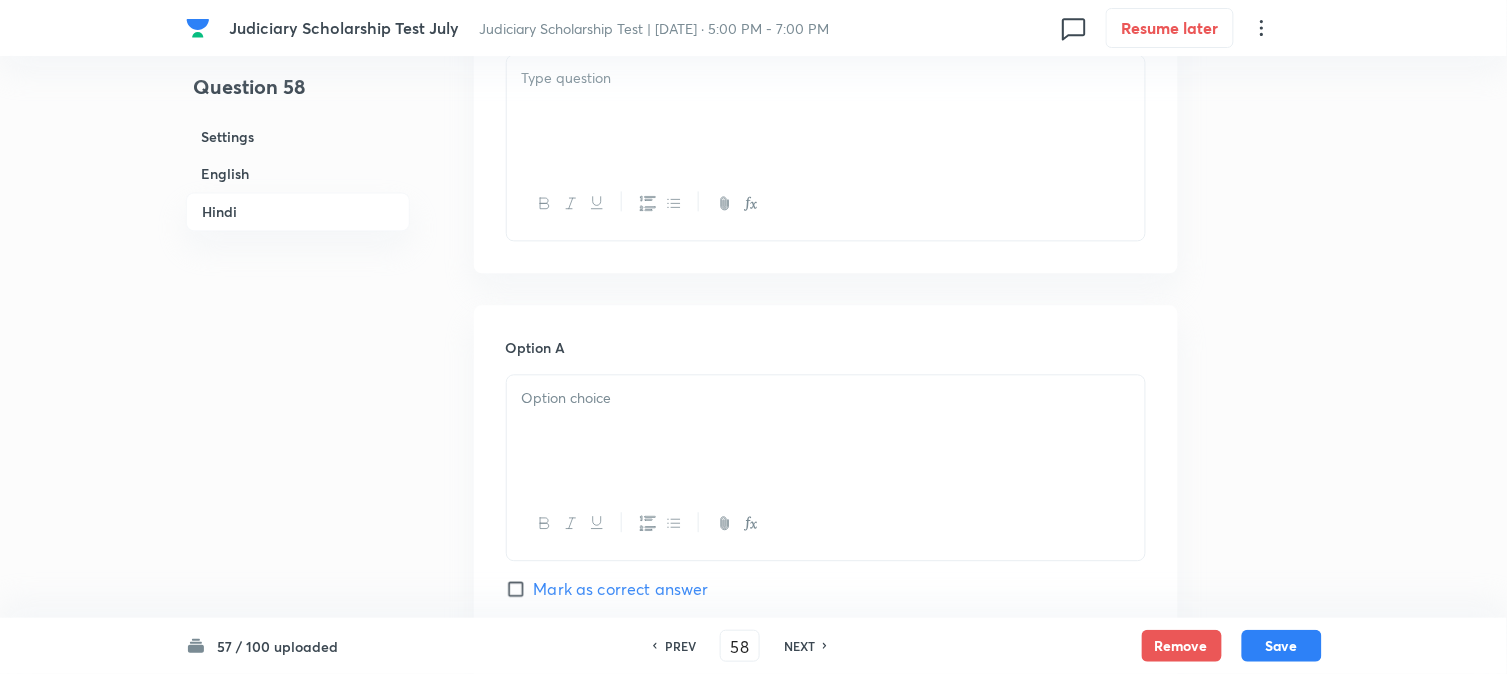 click at bounding box center [826, 111] 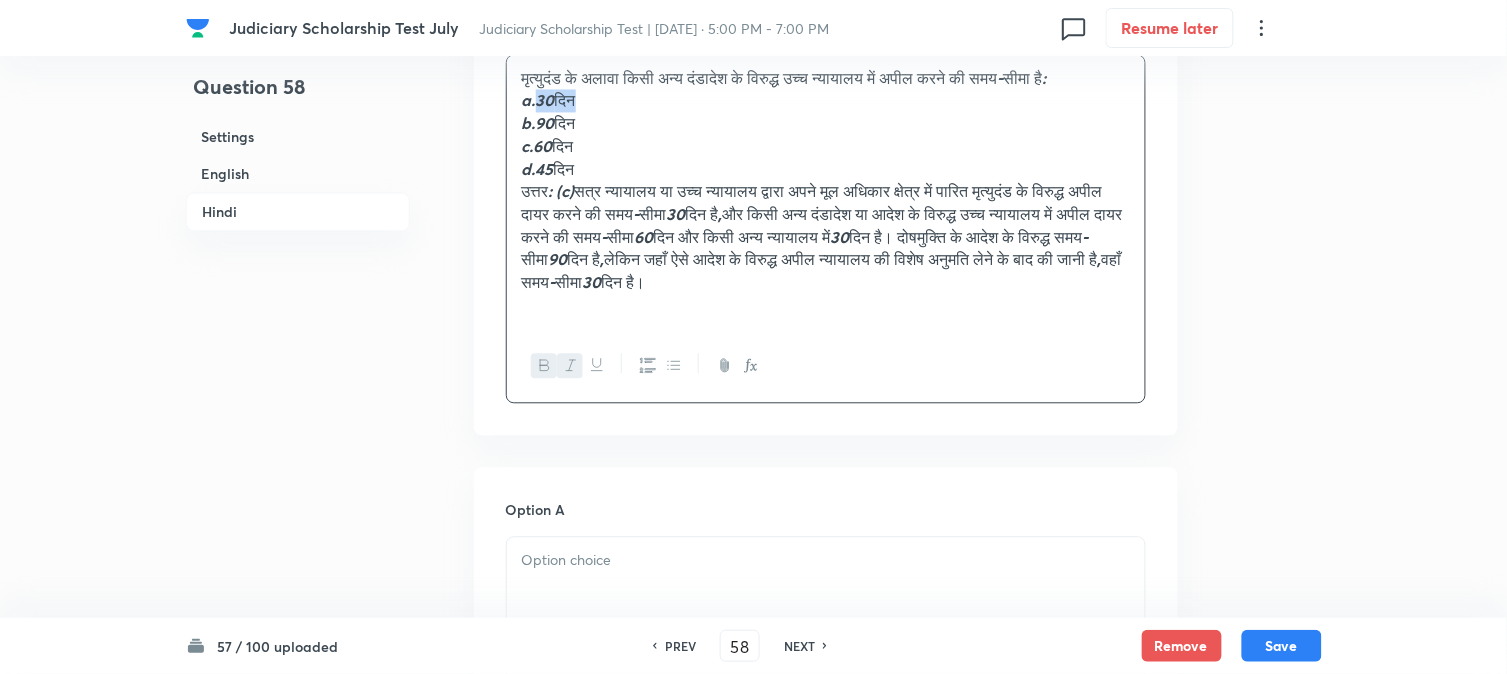 drag, startPoint x: 542, startPoint y: 104, endPoint x: 650, endPoint y: 250, distance: 181.60396 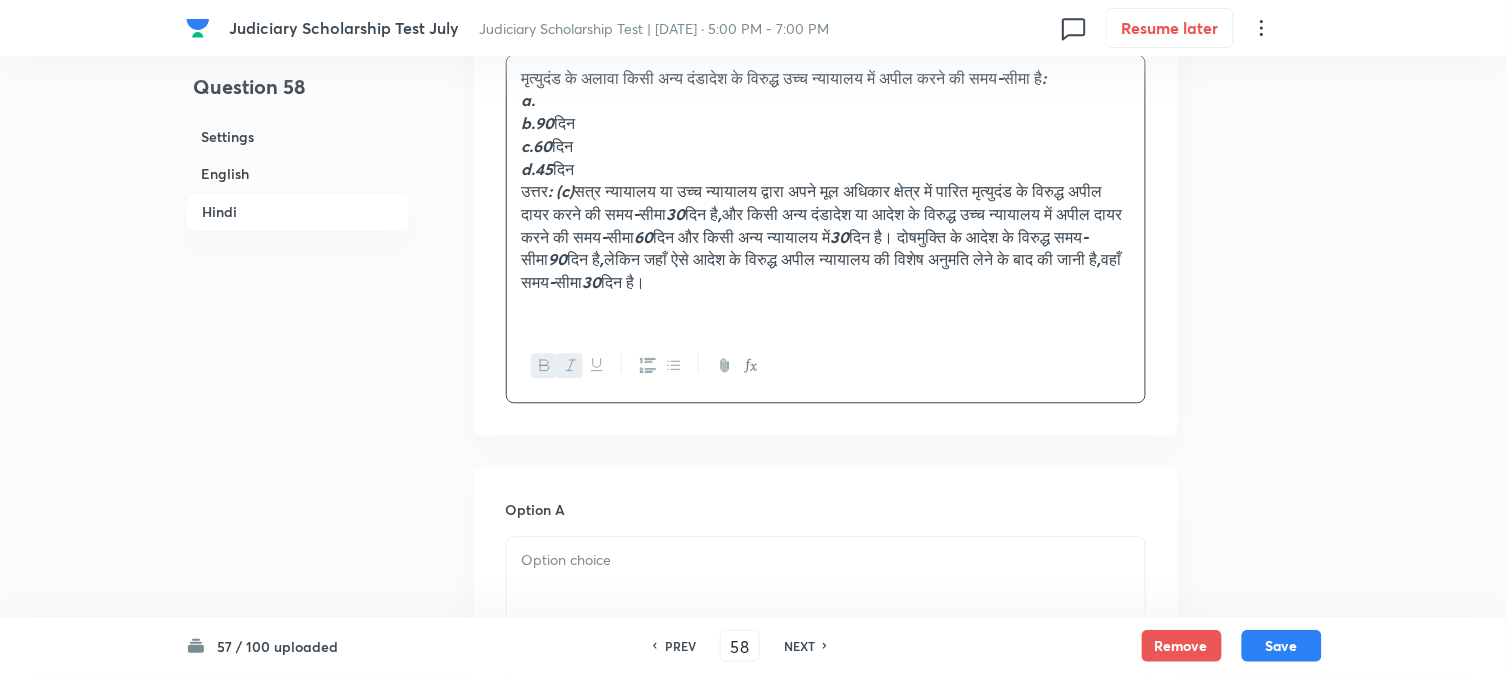 drag, startPoint x: 598, startPoint y: 603, endPoint x: 562, endPoint y: 295, distance: 310.09677 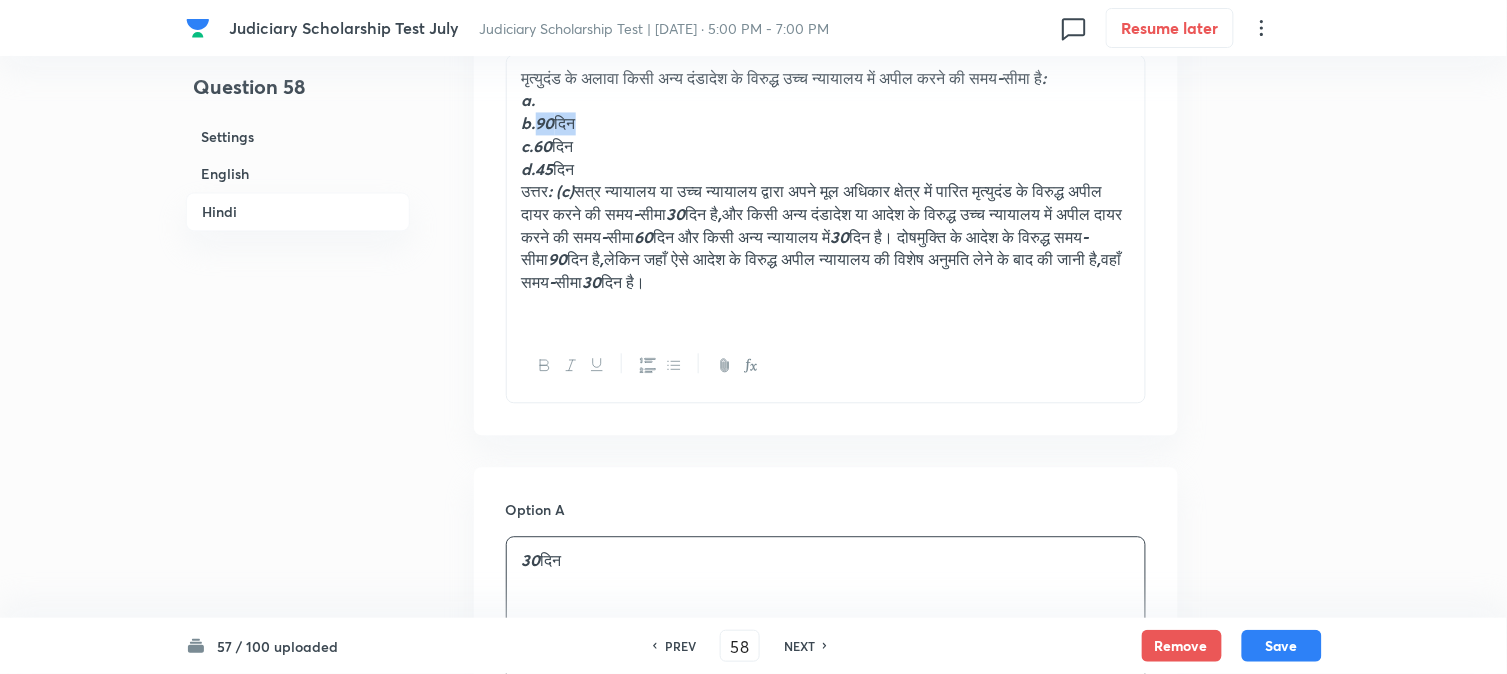 drag, startPoint x: 536, startPoint y: 122, endPoint x: 651, endPoint y: 125, distance: 115.03912 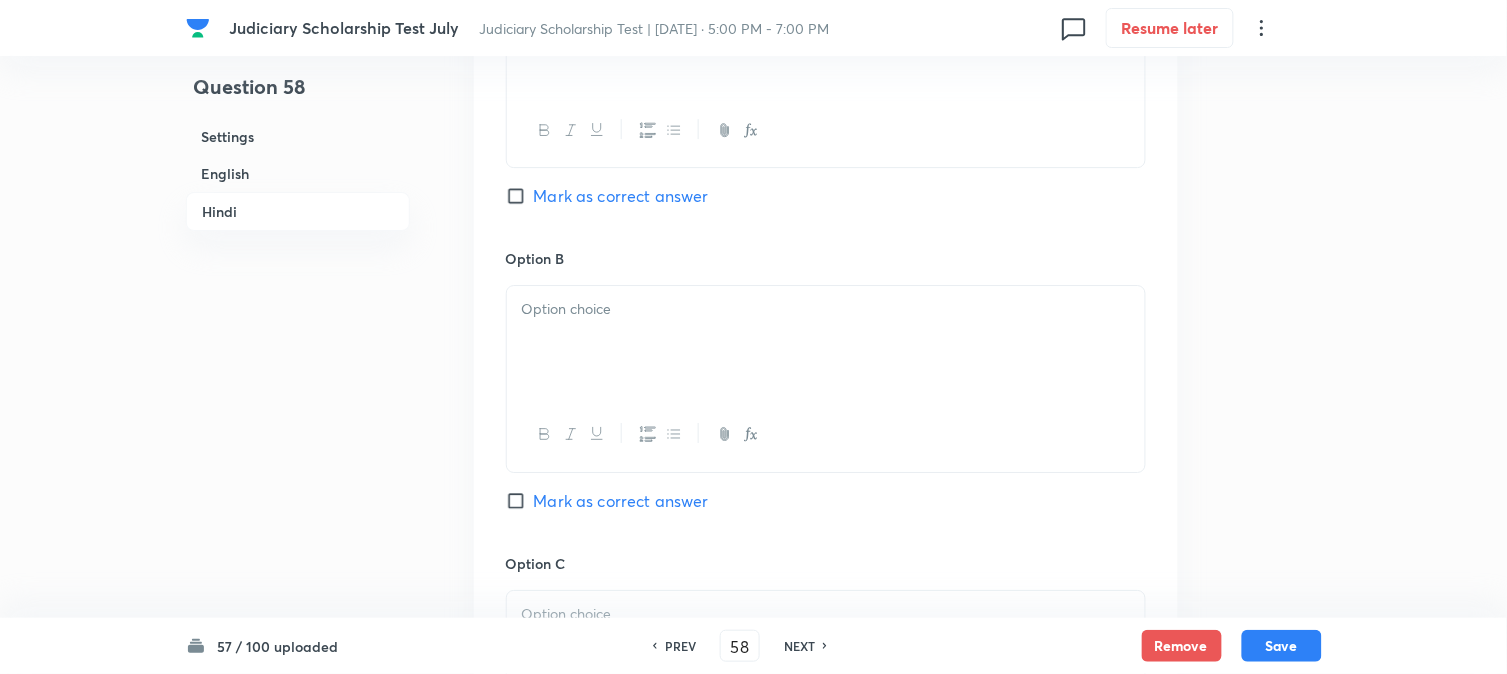 click at bounding box center [826, 342] 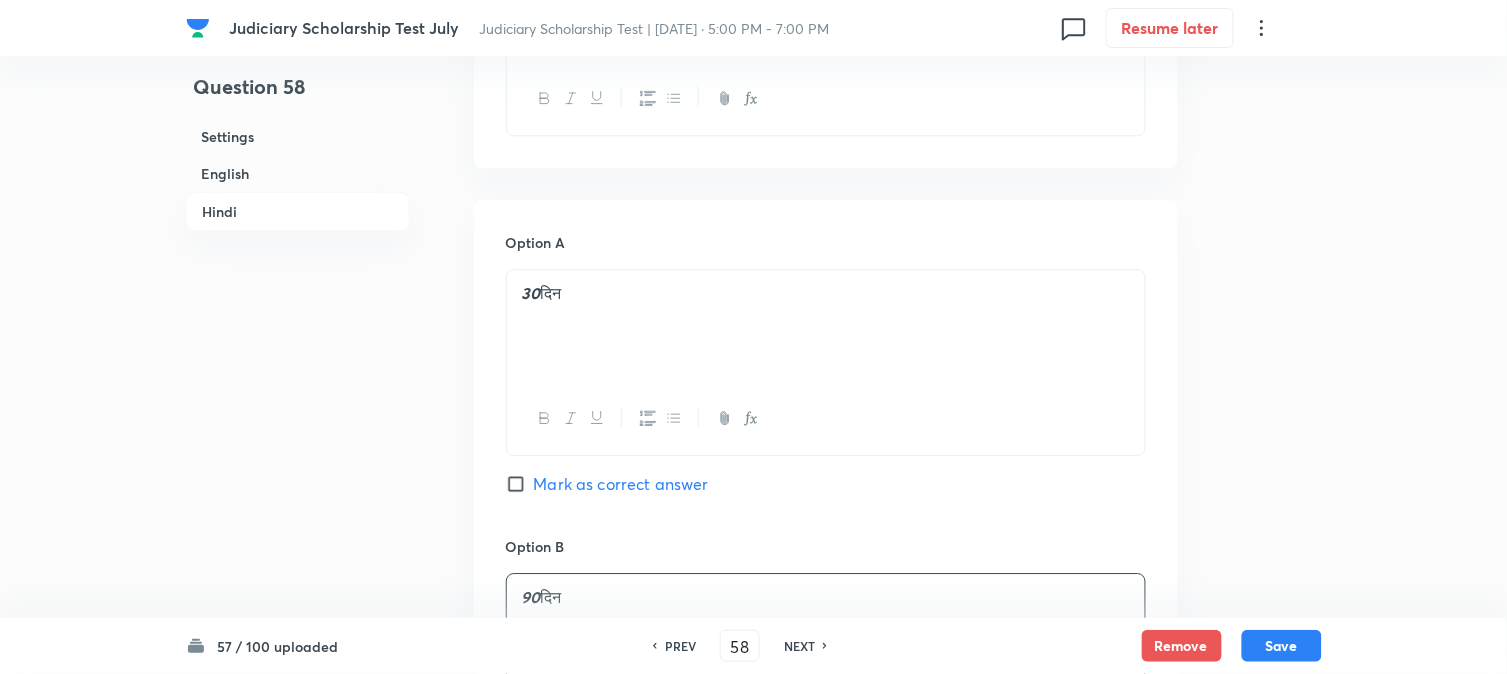 scroll, scrollTop: 2812, scrollLeft: 0, axis: vertical 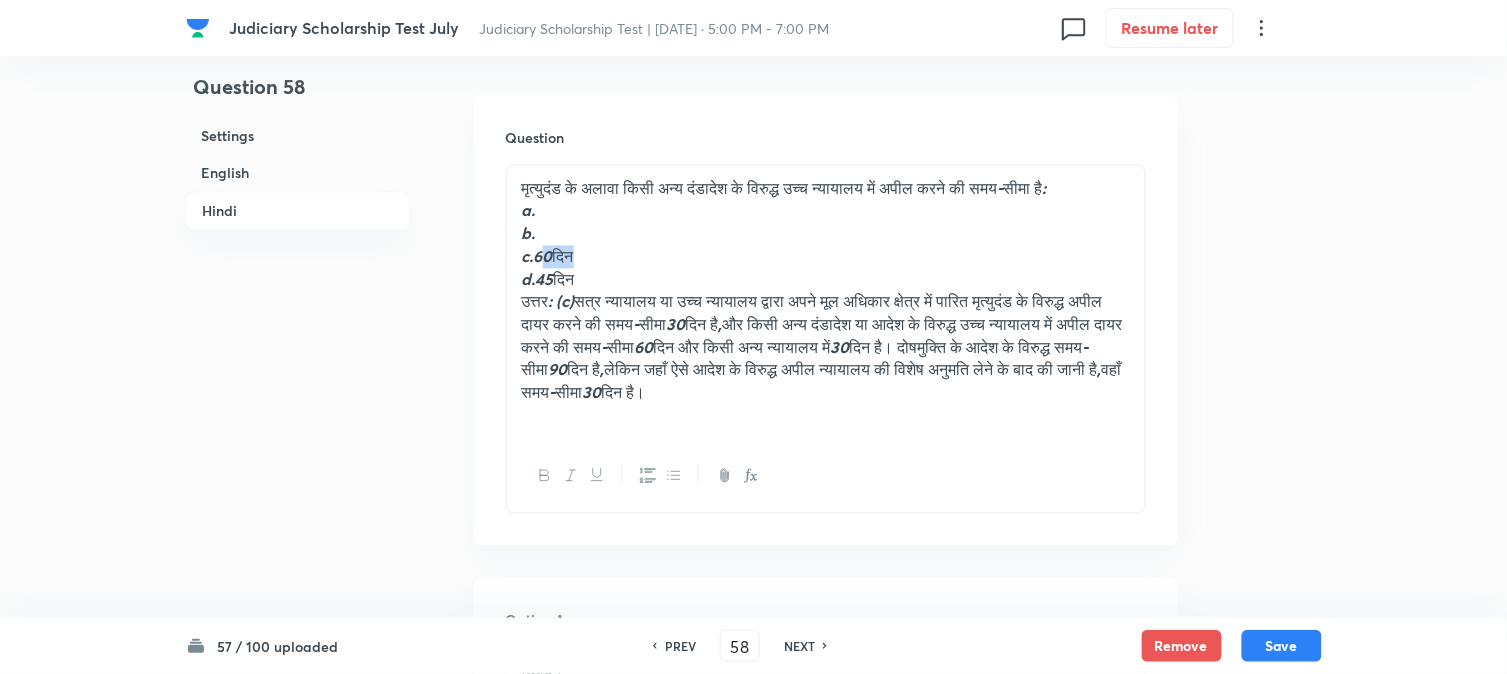 drag, startPoint x: 540, startPoint y: 253, endPoint x: 642, endPoint y: 254, distance: 102.0049 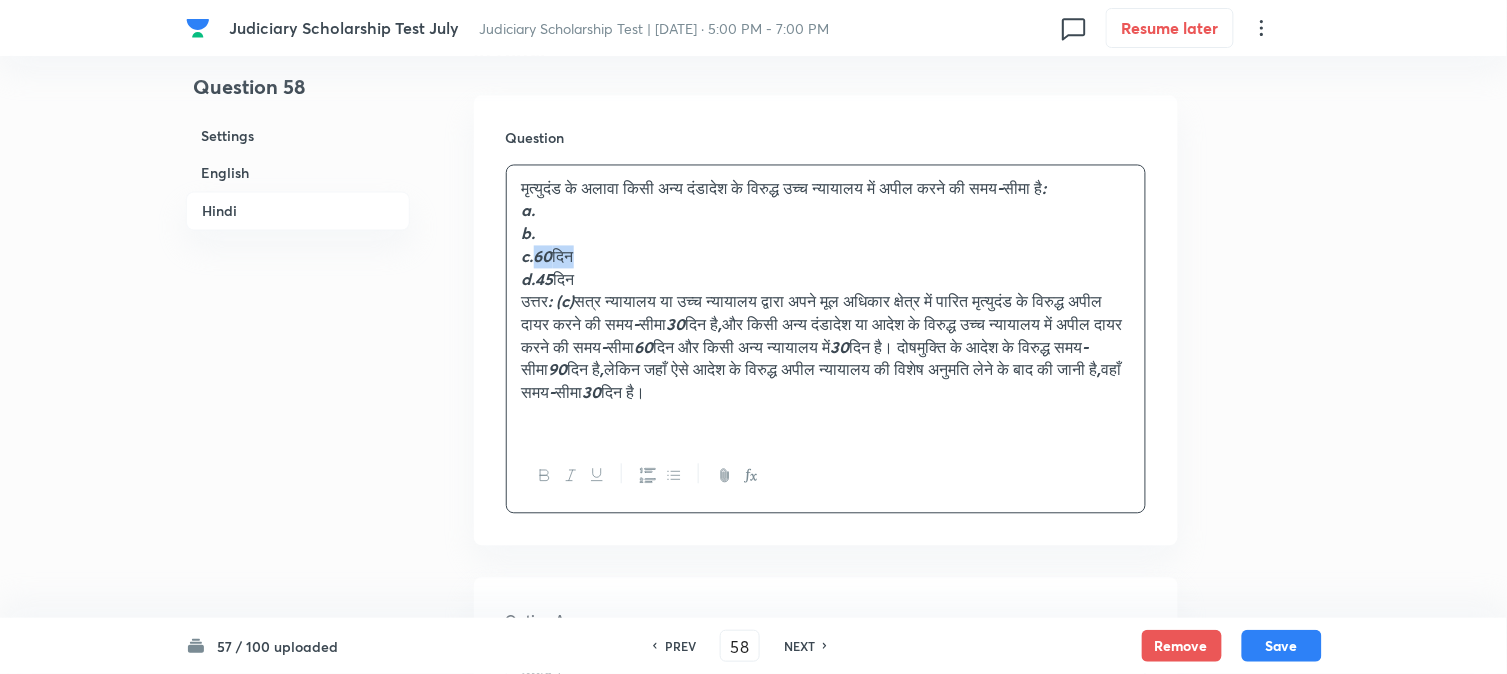drag, startPoint x: 535, startPoint y: 263, endPoint x: 662, endPoint y: 254, distance: 127.3185 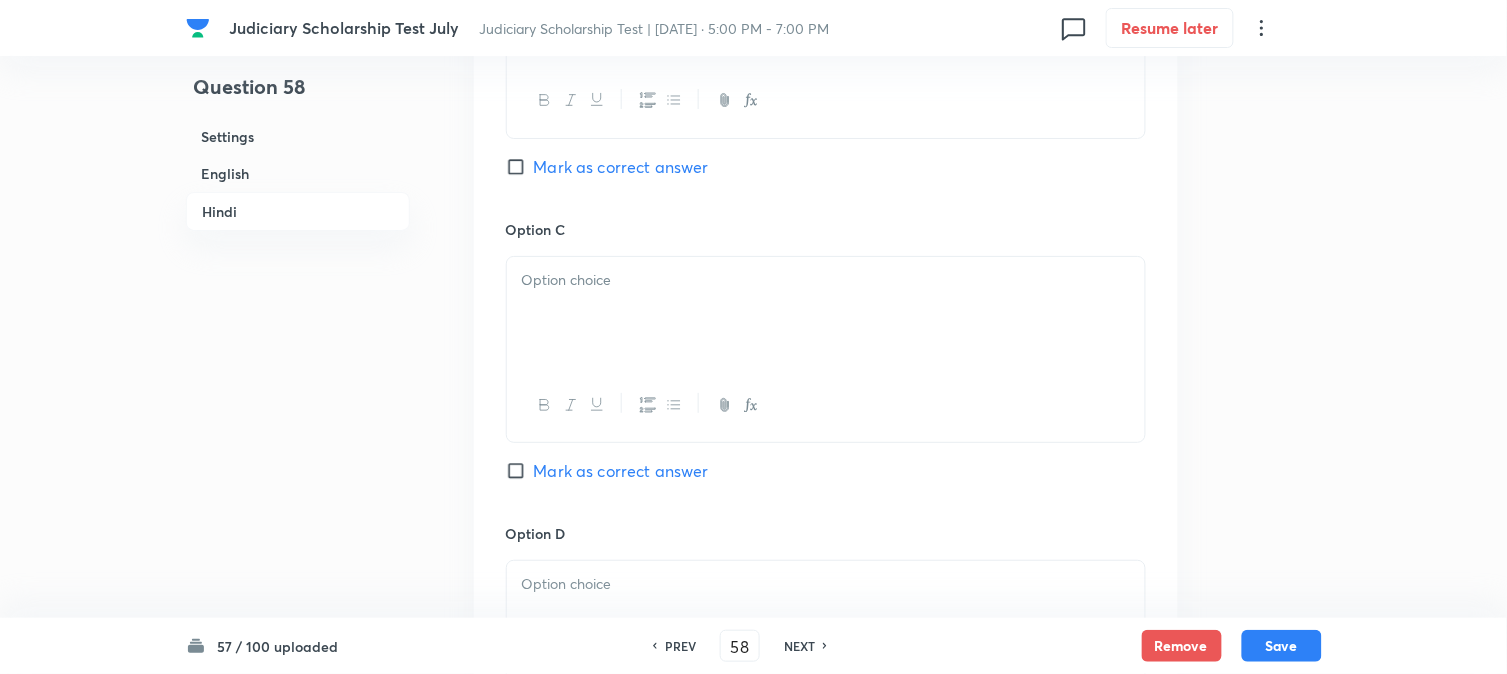 click at bounding box center [826, 313] 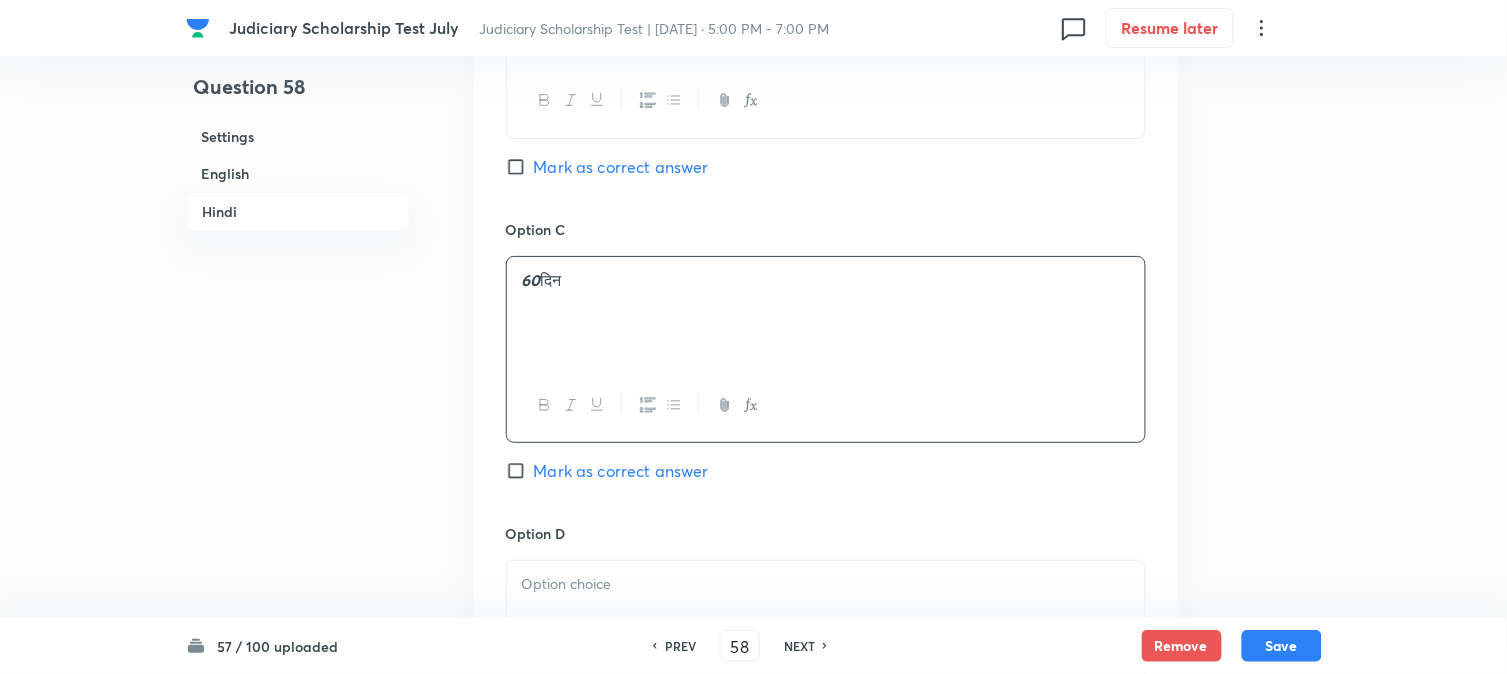 scroll, scrollTop: 2812, scrollLeft: 0, axis: vertical 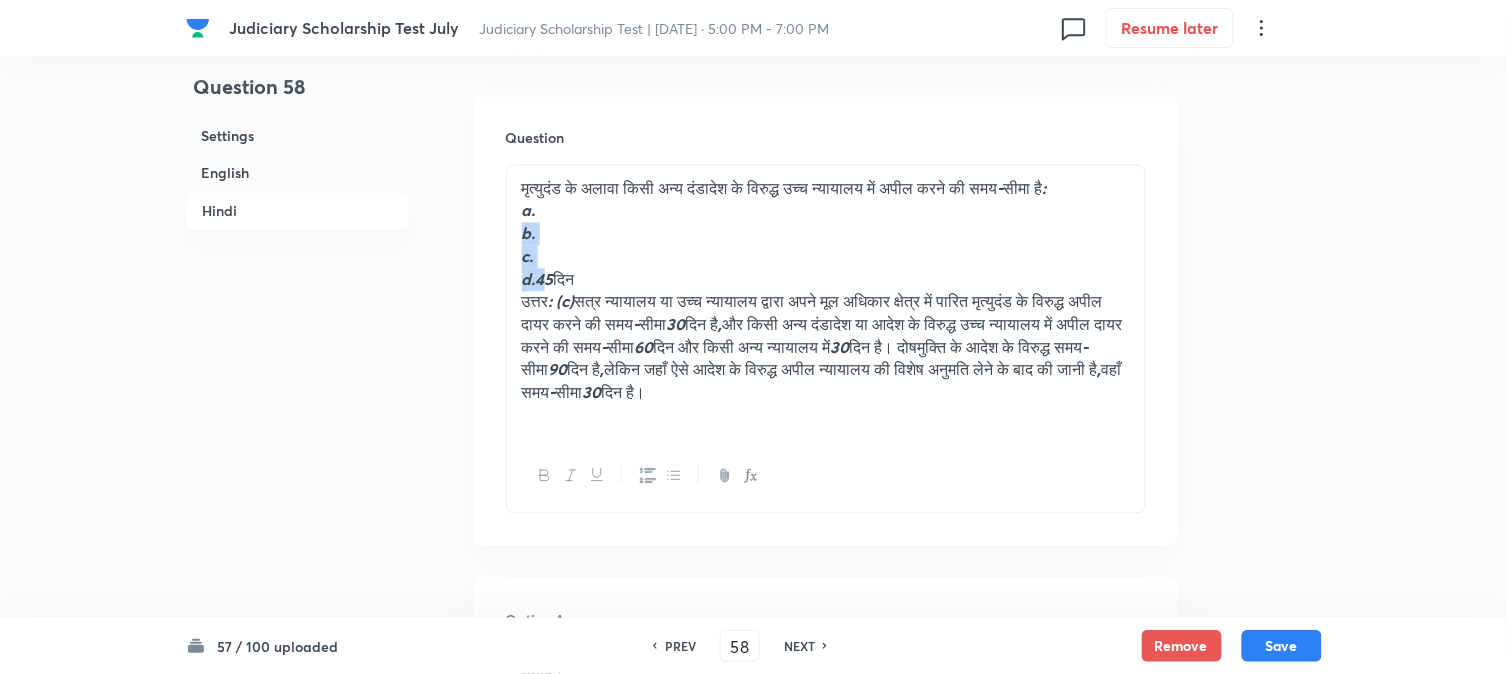 drag, startPoint x: 541, startPoint y: 283, endPoint x: 516, endPoint y: 230, distance: 58.60034 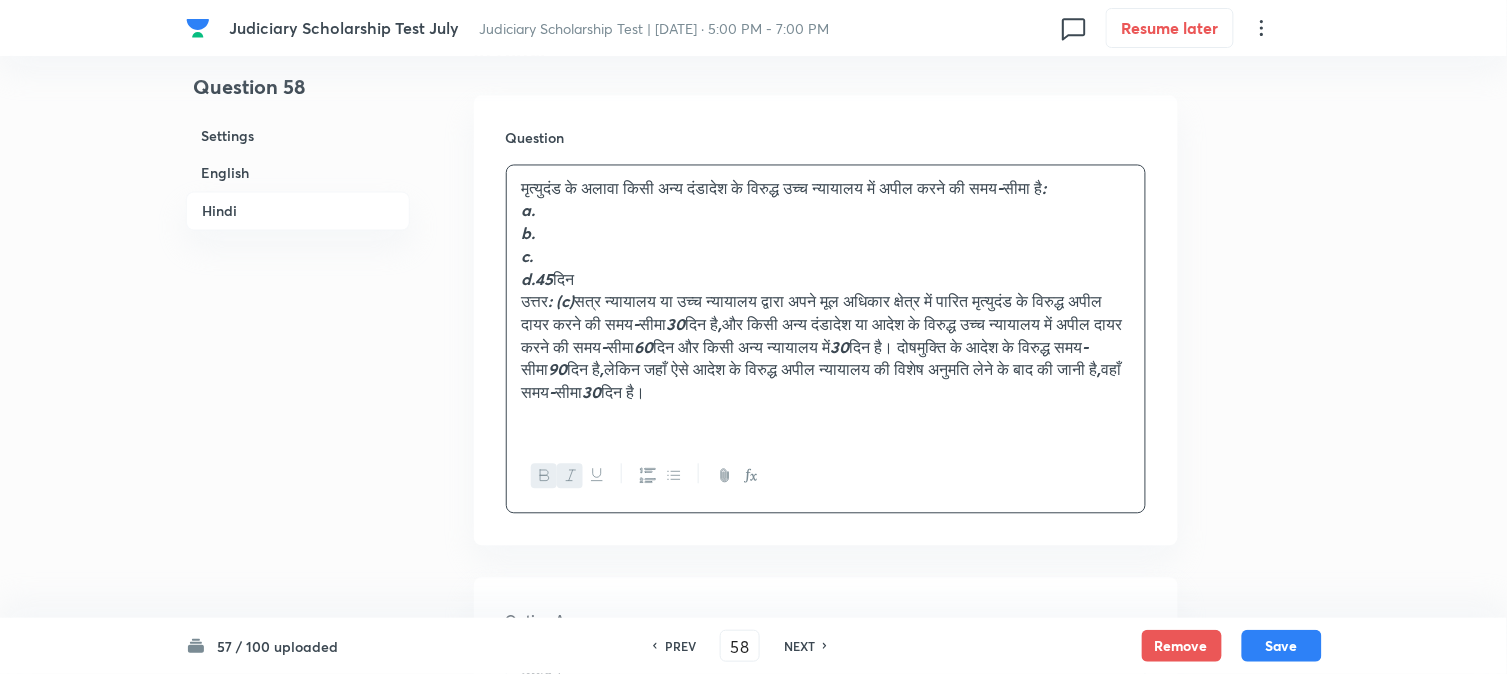 click on "उत्तर : (c)  सत्र   न्यायालय   या   उच्च   न्यायालय   द्वारा   अपने   मूल   अधिकार   क्षेत्र   में   पारित   मृत्युदंड   के   विरुद्ध   अपील   दायर   करने   की   समय - सीमा  30  दिन   है ,  और   किसी   अन्य   दंडादेश   या   आदेश   के   विरुद्ध   उच्च   न्यायालय   में   अपील   दायर   करने   की   समय - सीमा  60  दिन   और   किसी   अन्य   न्यायालय   में  30  दिन   है।   दोषमुक्ति   के   आदेश   के   विरुद्ध   समय - सीमा  90  दिन   है ,  लेकिन   जहाँ   ऐसे   आदेश   के   विरुद्ध" at bounding box center [826, 348] 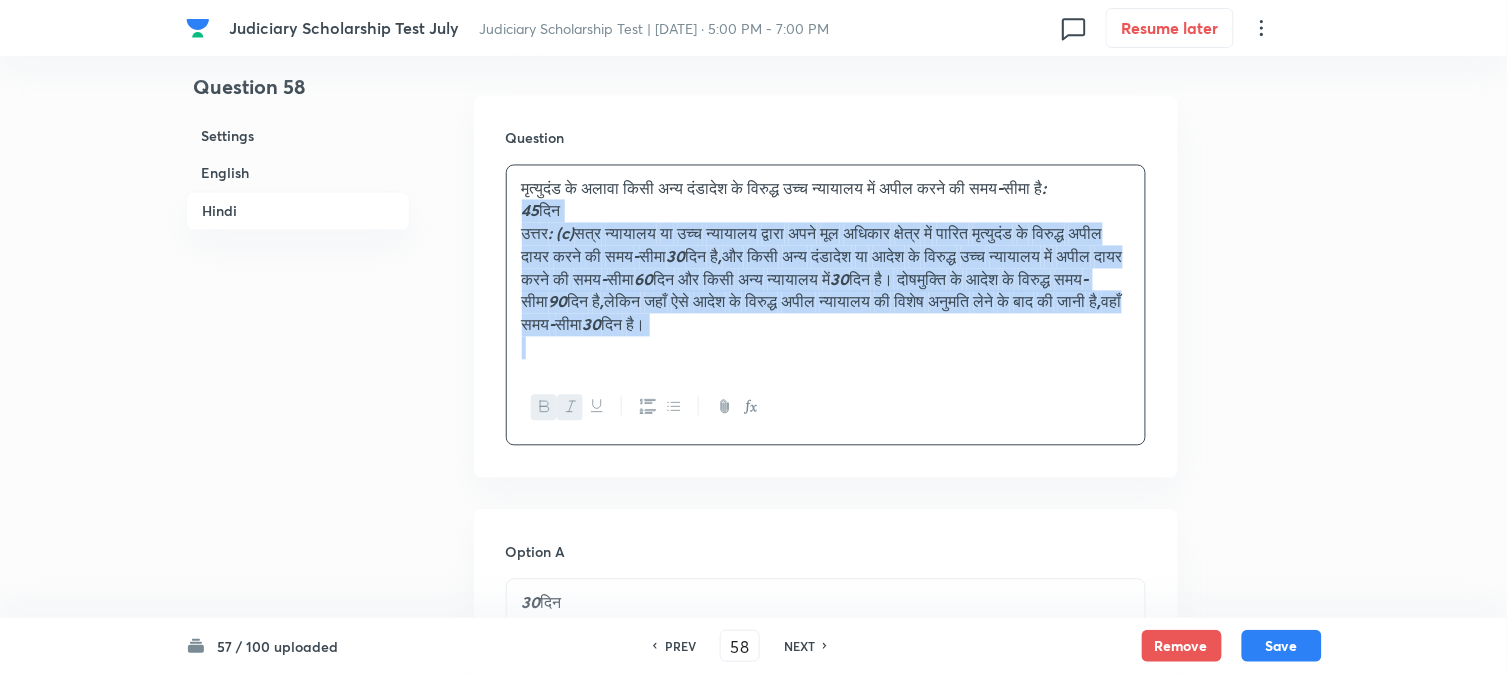 drag, startPoint x: 537, startPoint y: 286, endPoint x: 1374, endPoint y: 451, distance: 853.10846 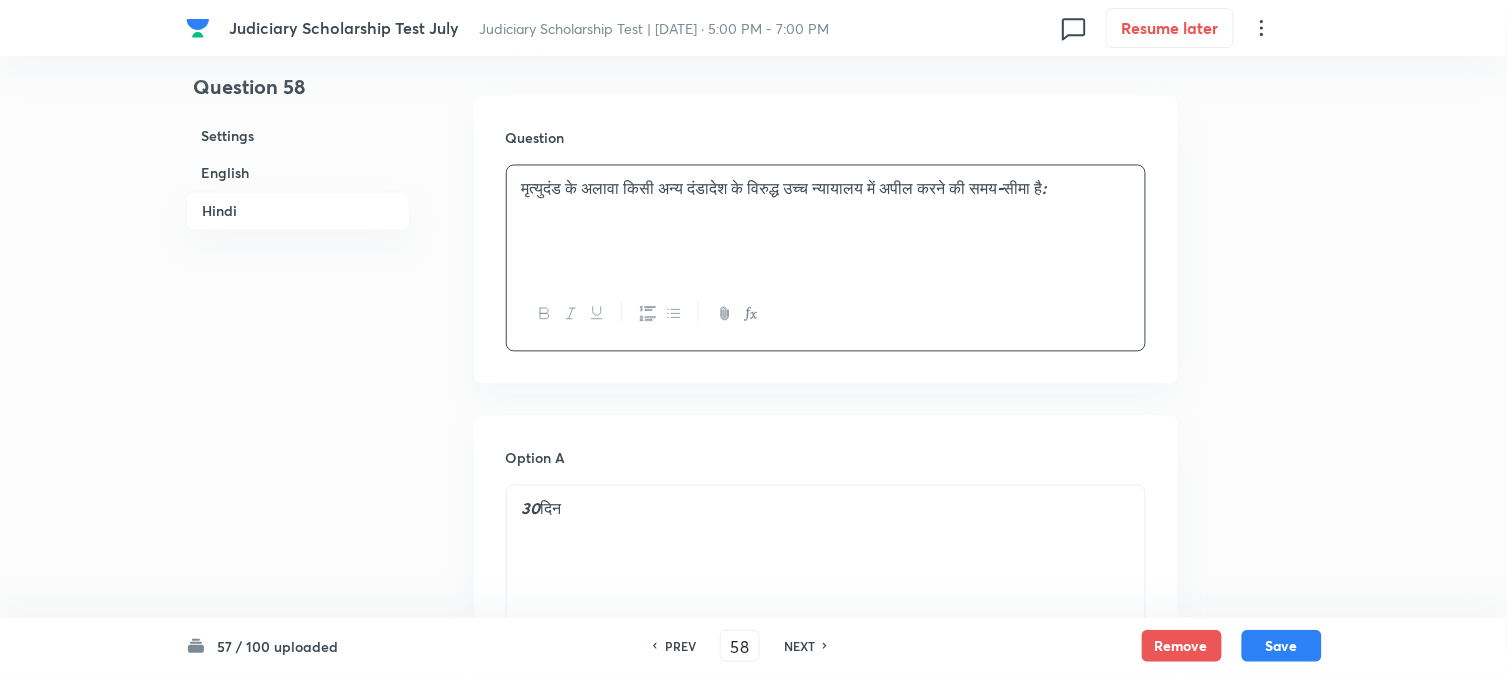scroll, scrollTop: 4034, scrollLeft: 0, axis: vertical 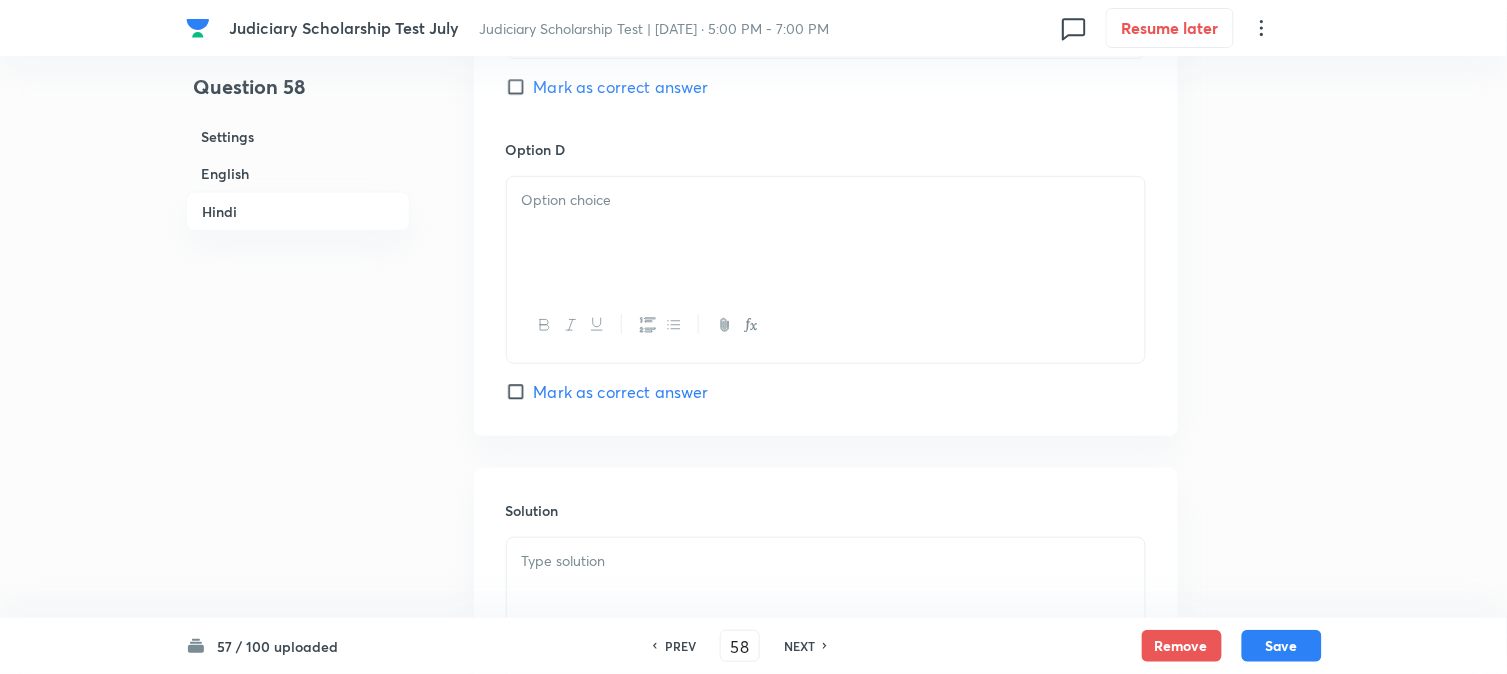 click on "Mark as correct answer" at bounding box center [621, 87] 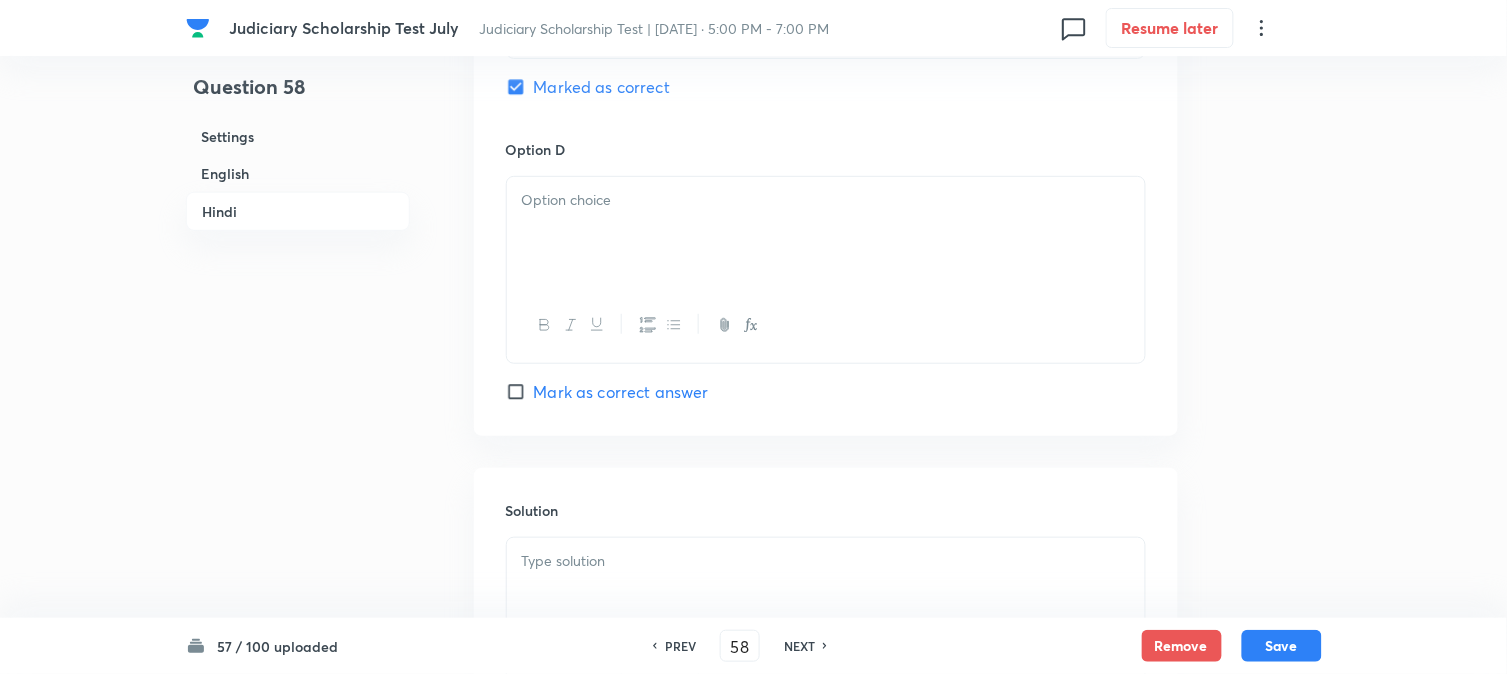 checkbox on "true" 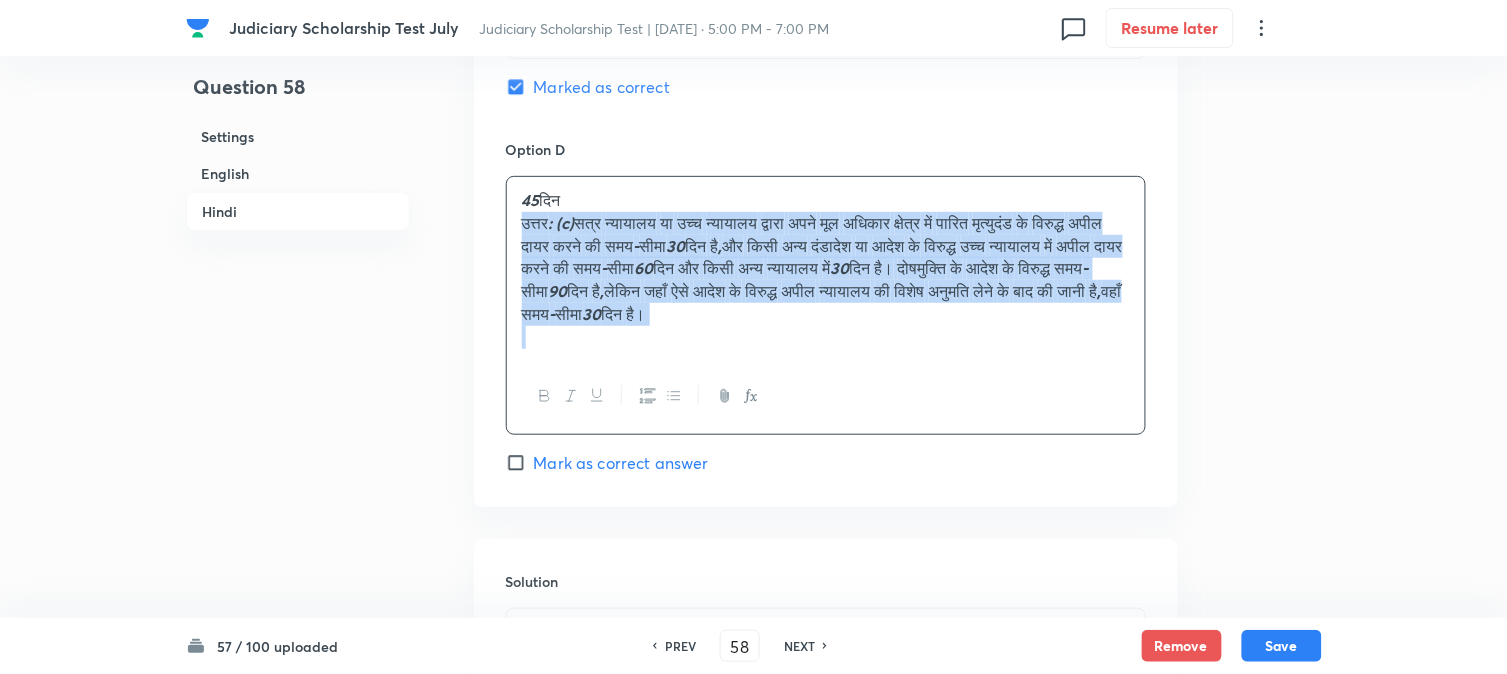 drag, startPoint x: 516, startPoint y: 231, endPoint x: 1337, endPoint y: 407, distance: 839.6529 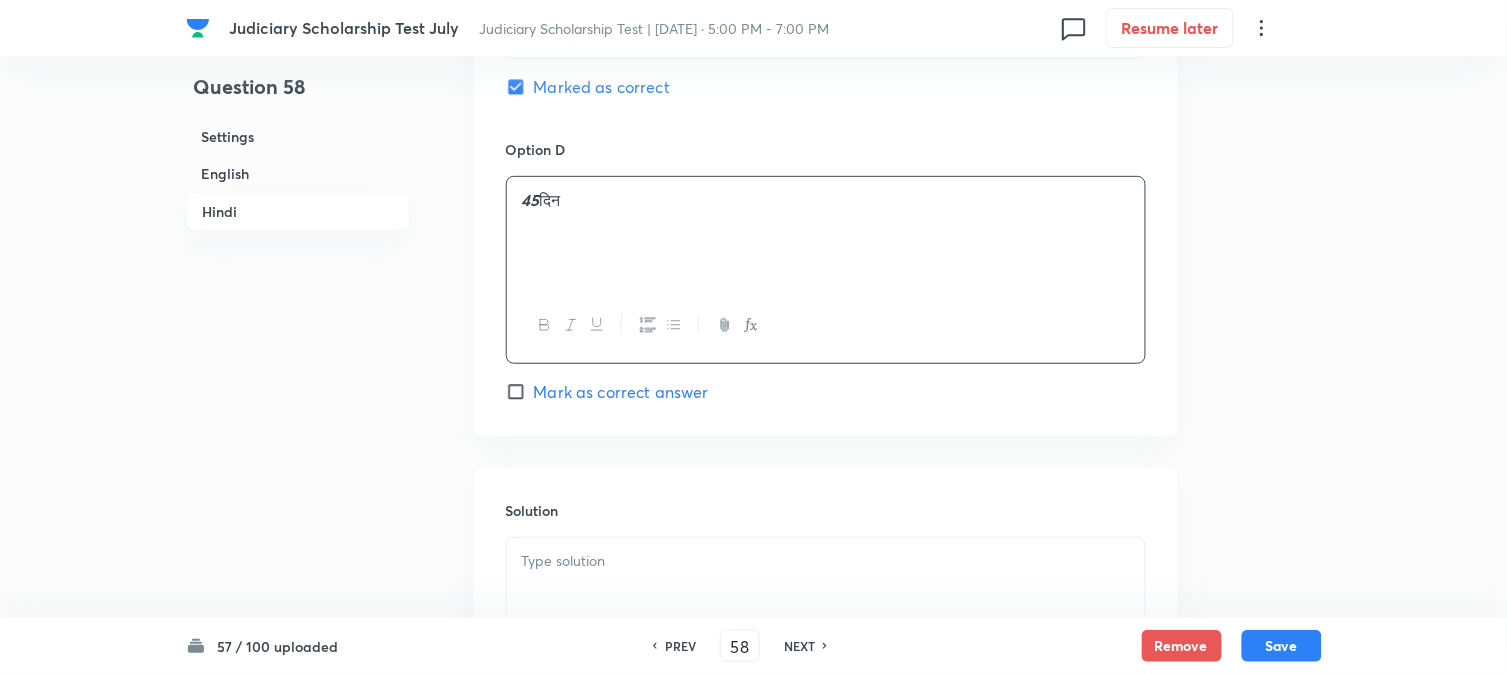 click at bounding box center [826, 561] 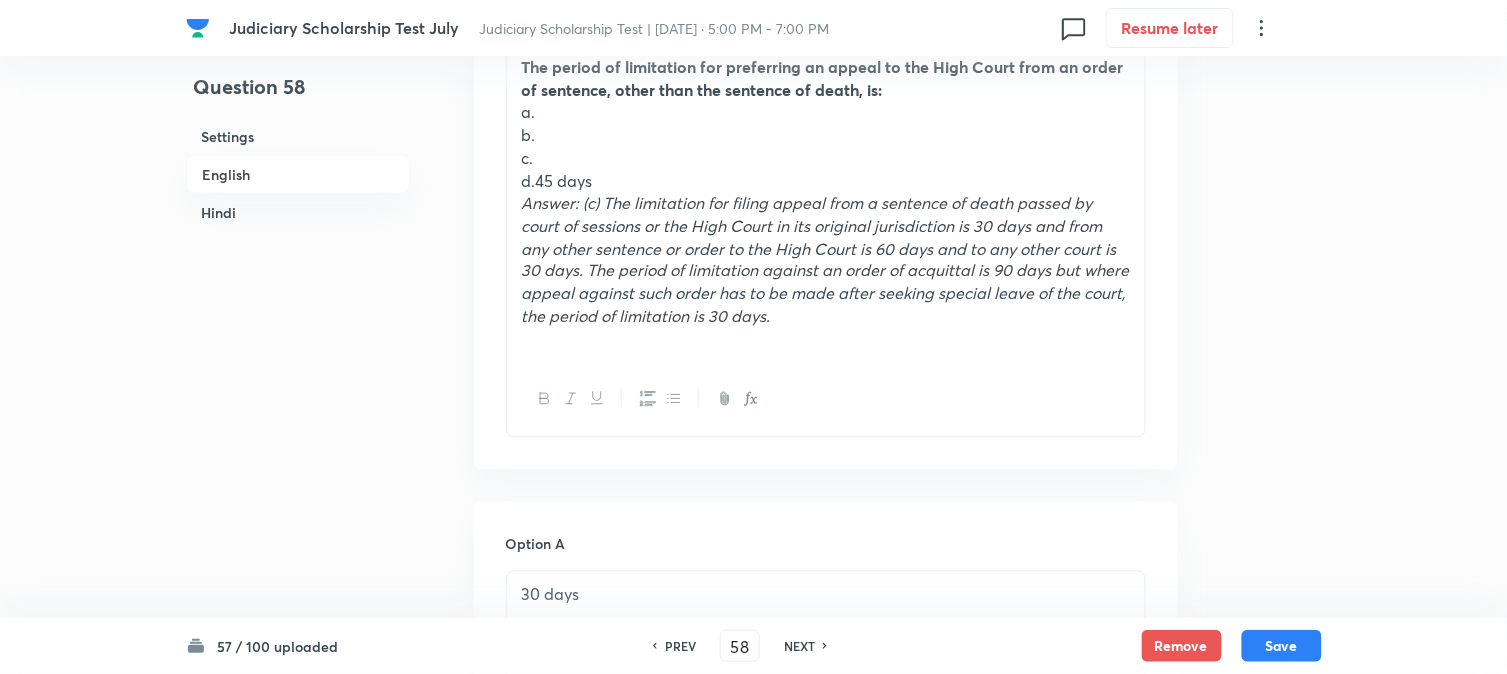 scroll, scrollTop: 701, scrollLeft: 0, axis: vertical 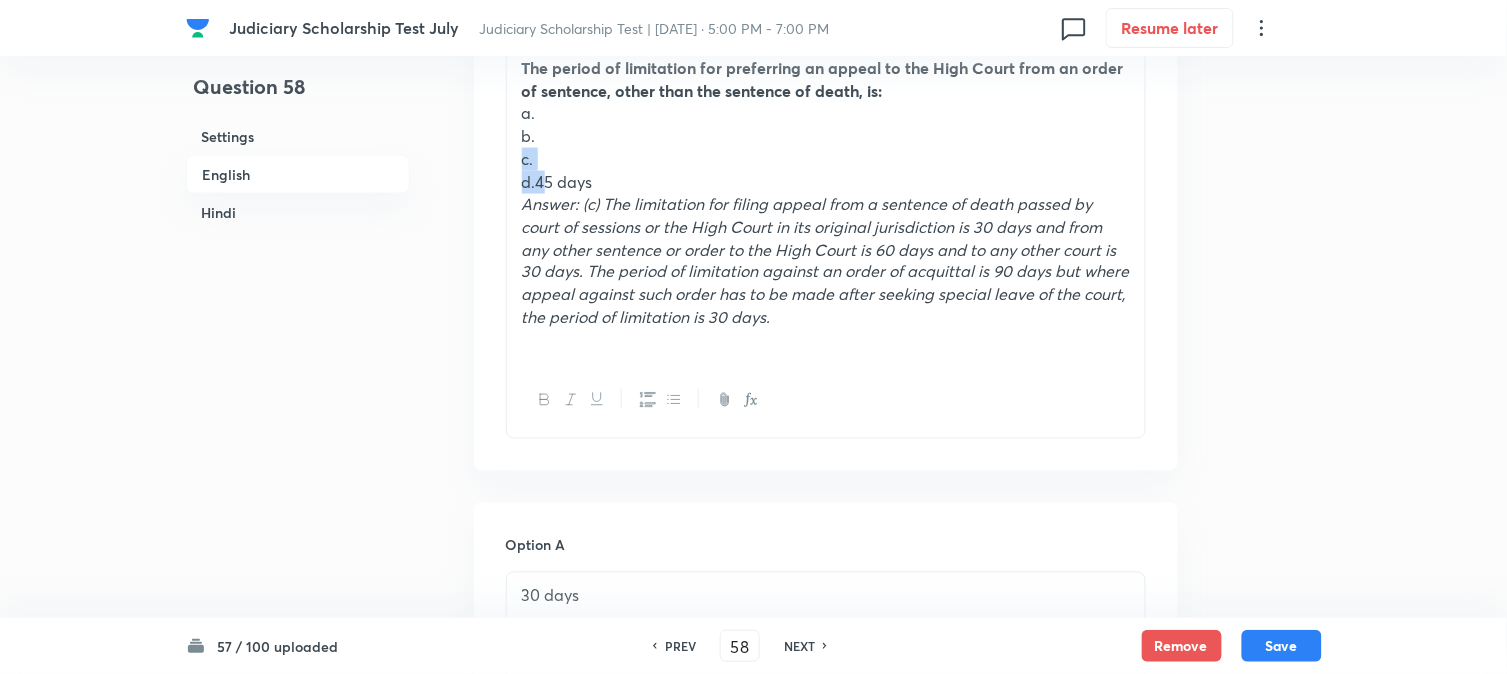 drag, startPoint x: 540, startPoint y: 174, endPoint x: 525, endPoint y: 158, distance: 21.931713 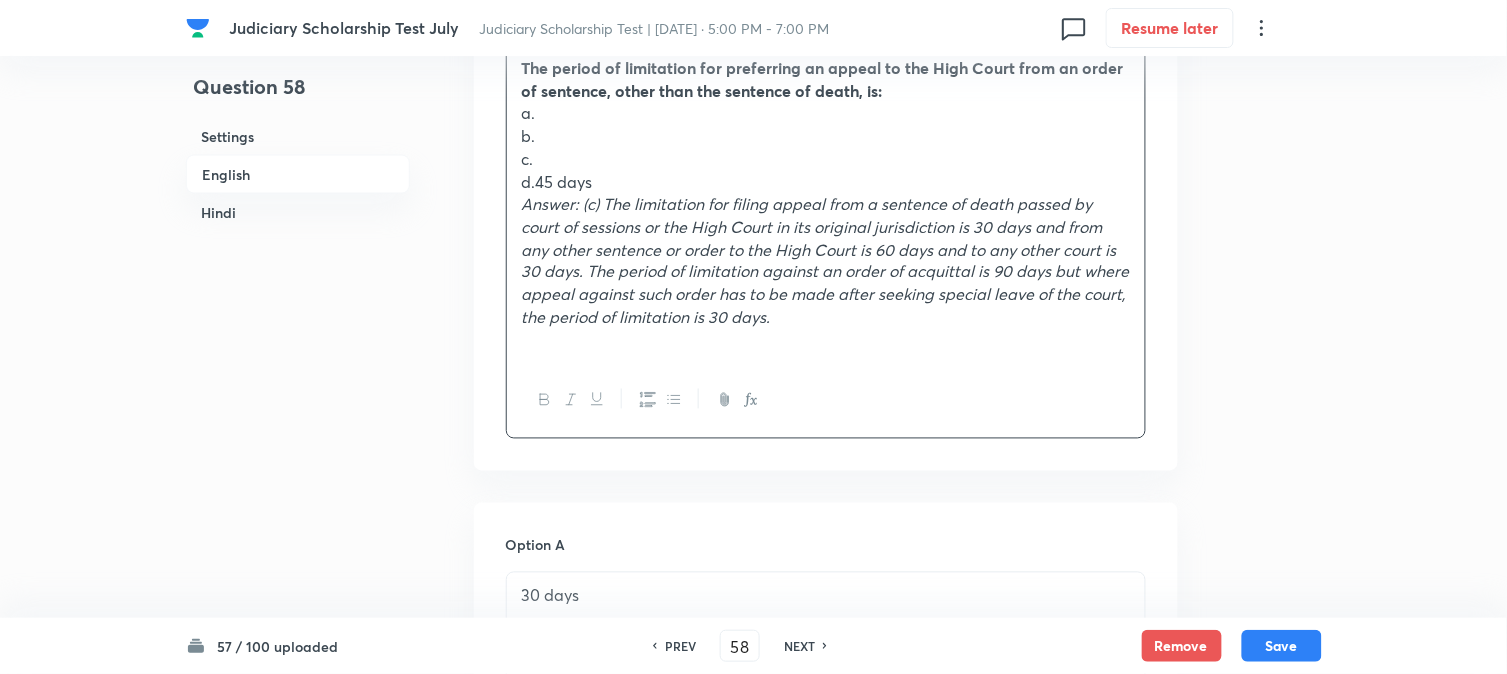 click on "Answer: (c) The limitation for filing appeal from a sentence of death passed by court of sessions or the High Court in its original jurisdiction is 30 days and from any other sentence or order to the High Court is 60 days and to any other court is 30 days. The period of limitation against an order of acquittal is 90 days but where appeal against such order has to be made after seeking special leave of the court, the period of limitation is 30 days." at bounding box center [826, 260] 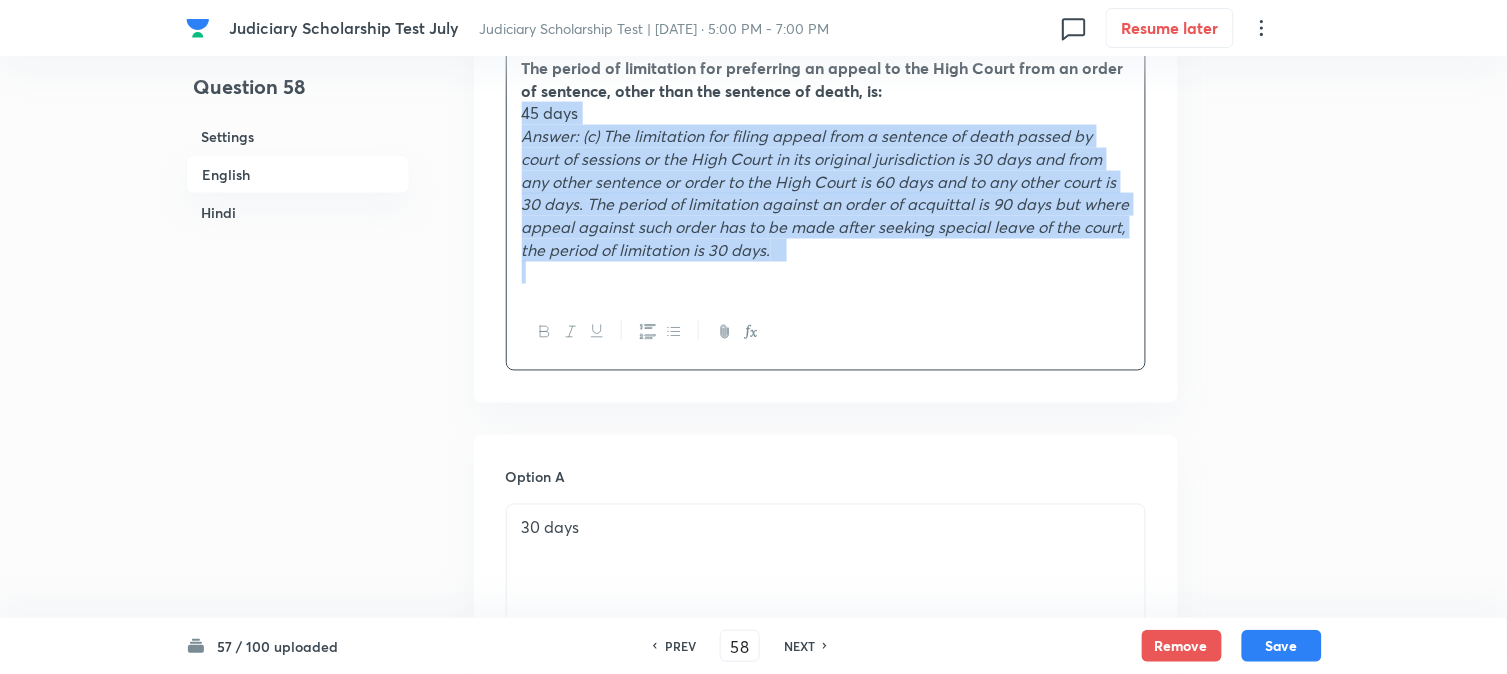 drag, startPoint x: 534, startPoint y: 182, endPoint x: 1148, endPoint y: 336, distance: 633.0182 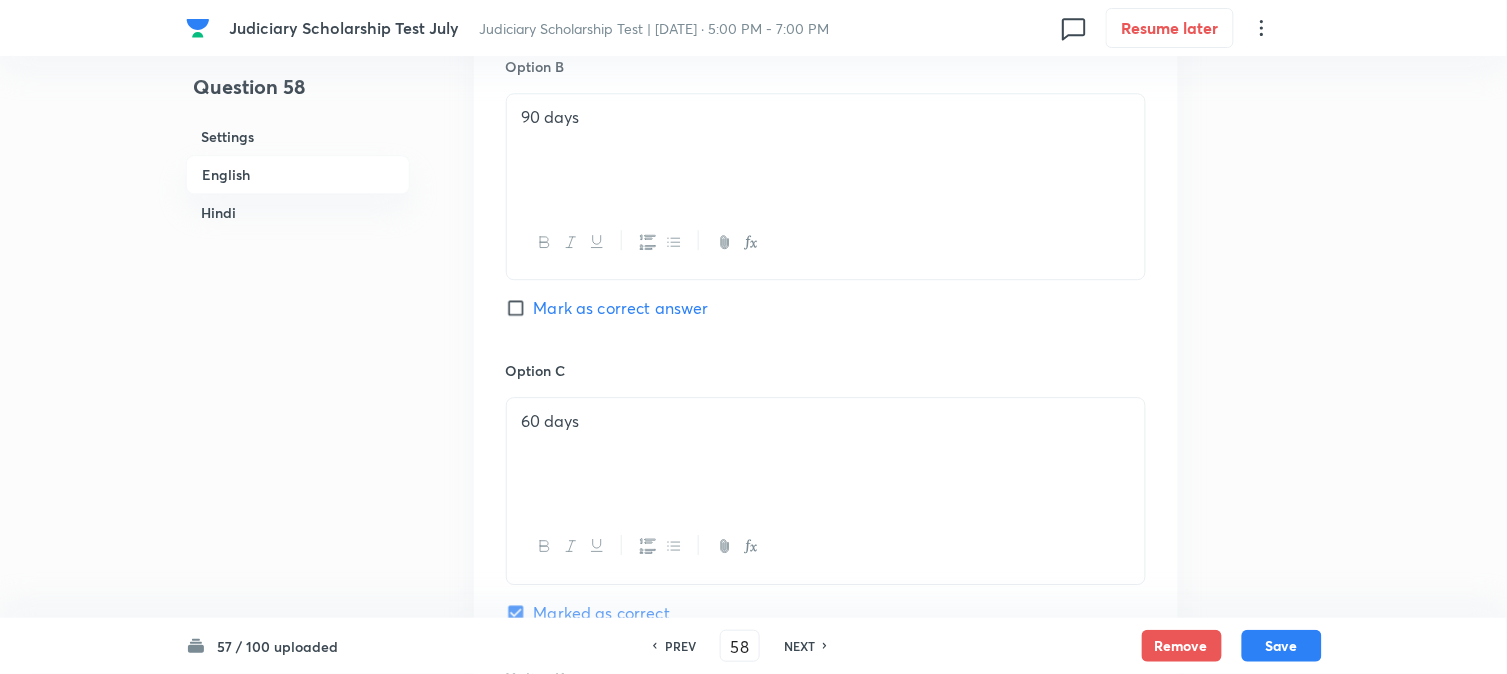 scroll, scrollTop: 1701, scrollLeft: 0, axis: vertical 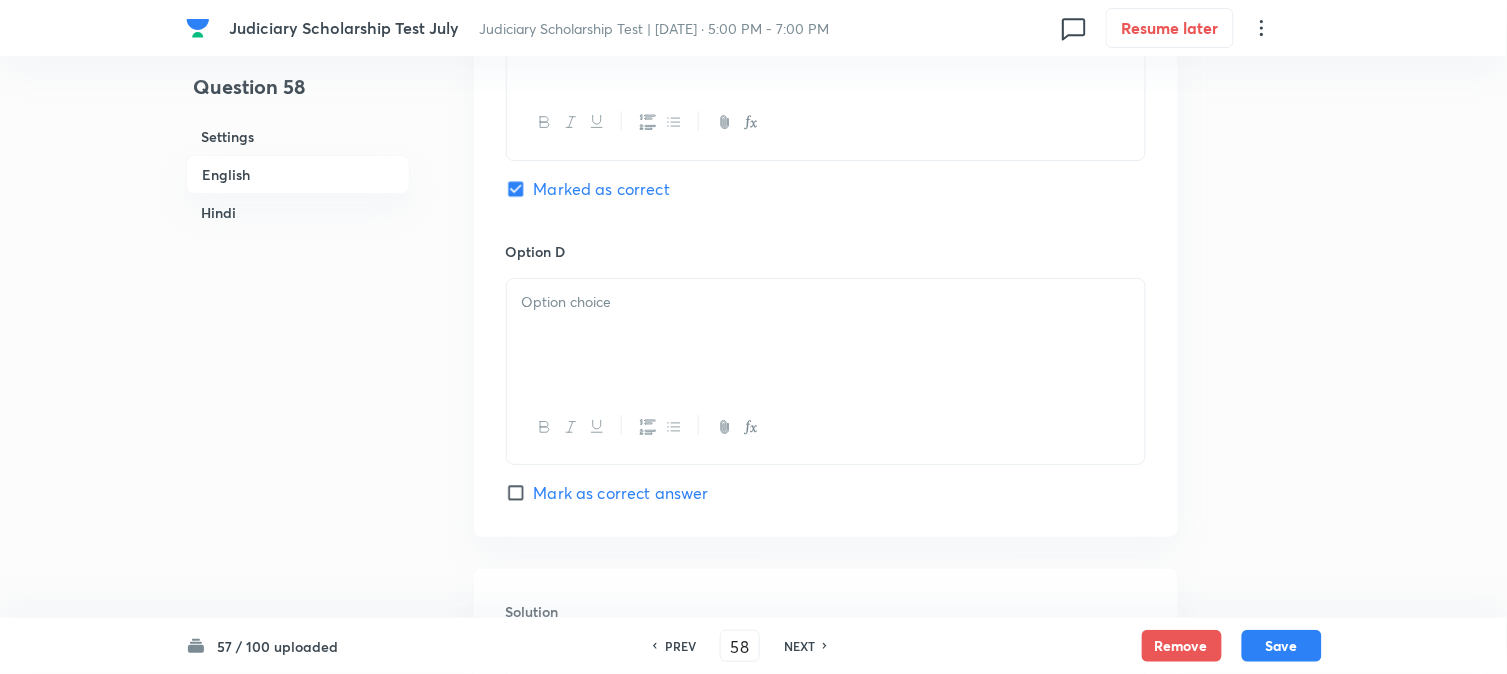 click at bounding box center [826, 335] 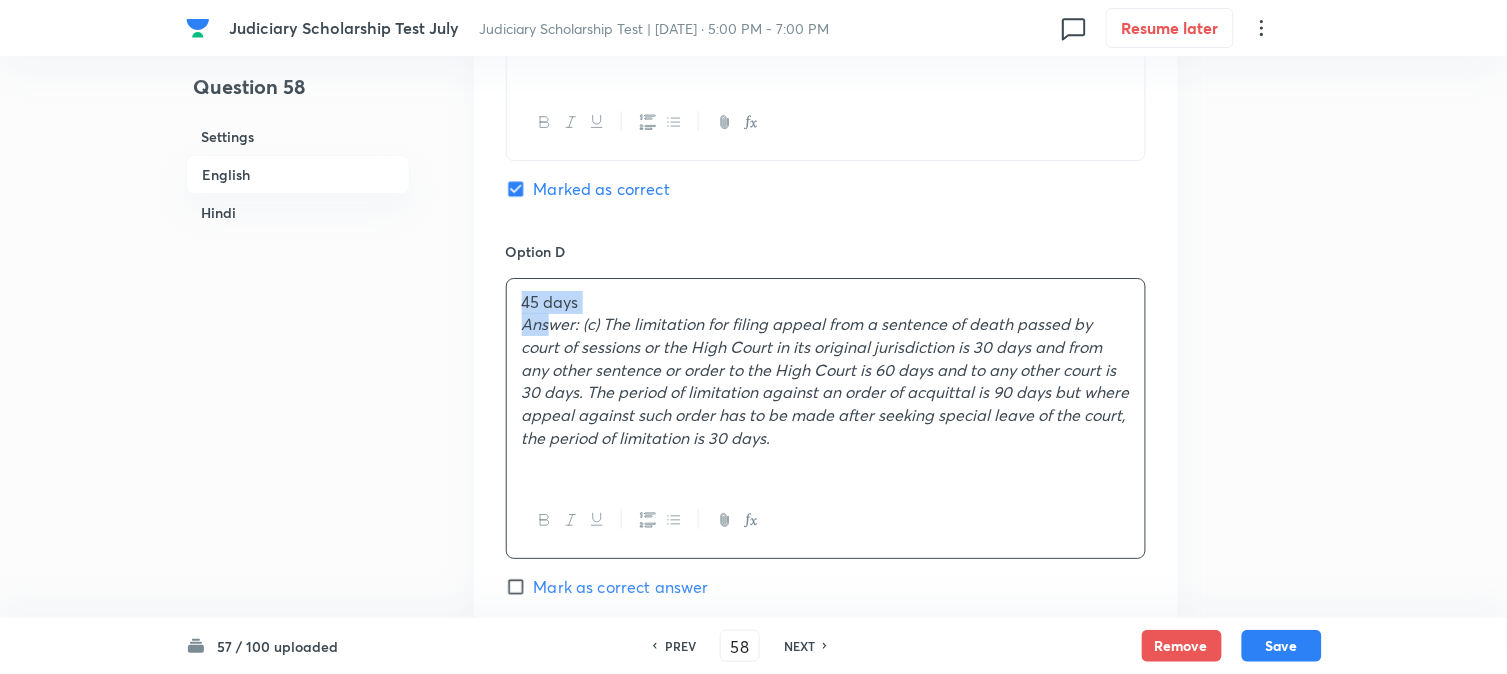 drag, startPoint x: 516, startPoint y: 315, endPoint x: 550, endPoint y: 336, distance: 39.962482 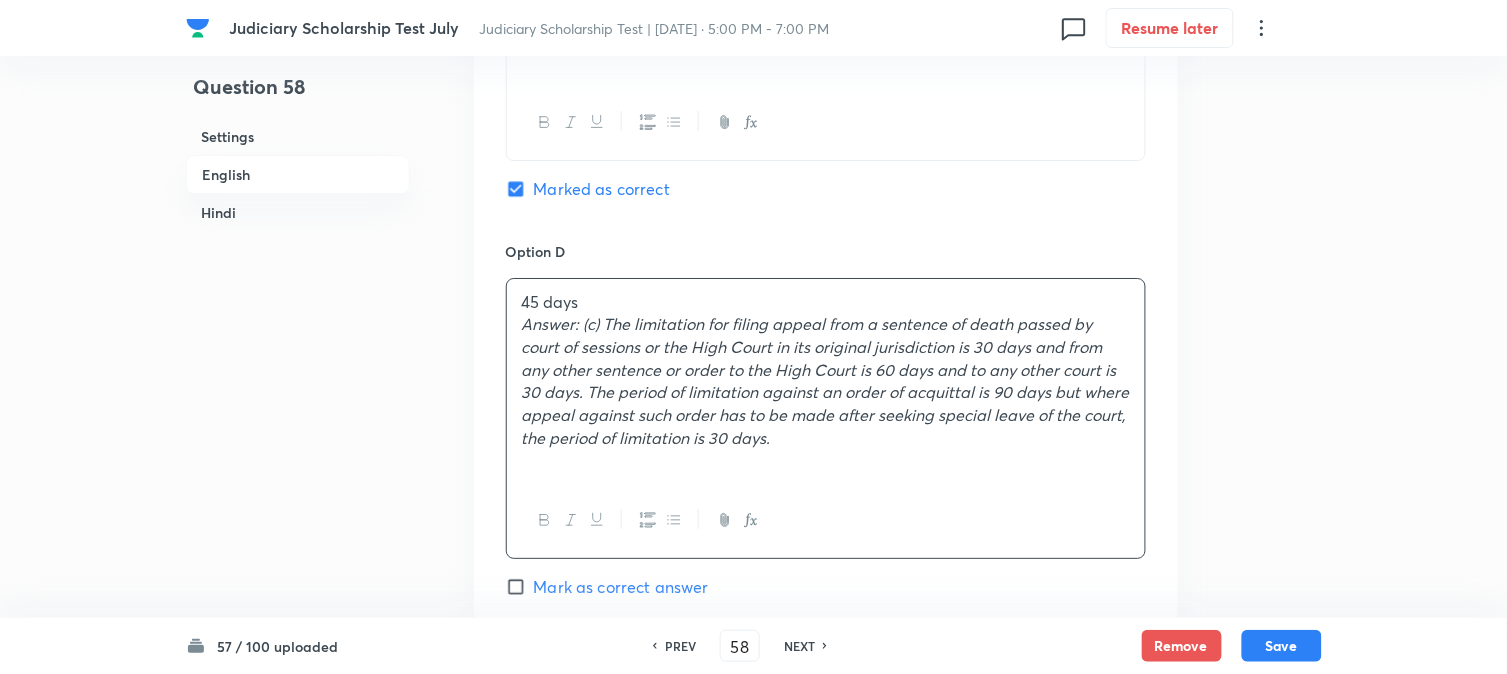 click on "Answer: (c) The limitation for filing appeal from a sentence of death passed by court of sessions or the High Court in its original jurisdiction is 30 days and from any other sentence or order to the High Court is 60 days and to any other court is 30 days. The period of limitation against an order of acquittal is 90 days but where appeal against such order has to be made after seeking special leave of the court, the period of limitation is 30 days." at bounding box center [826, 380] 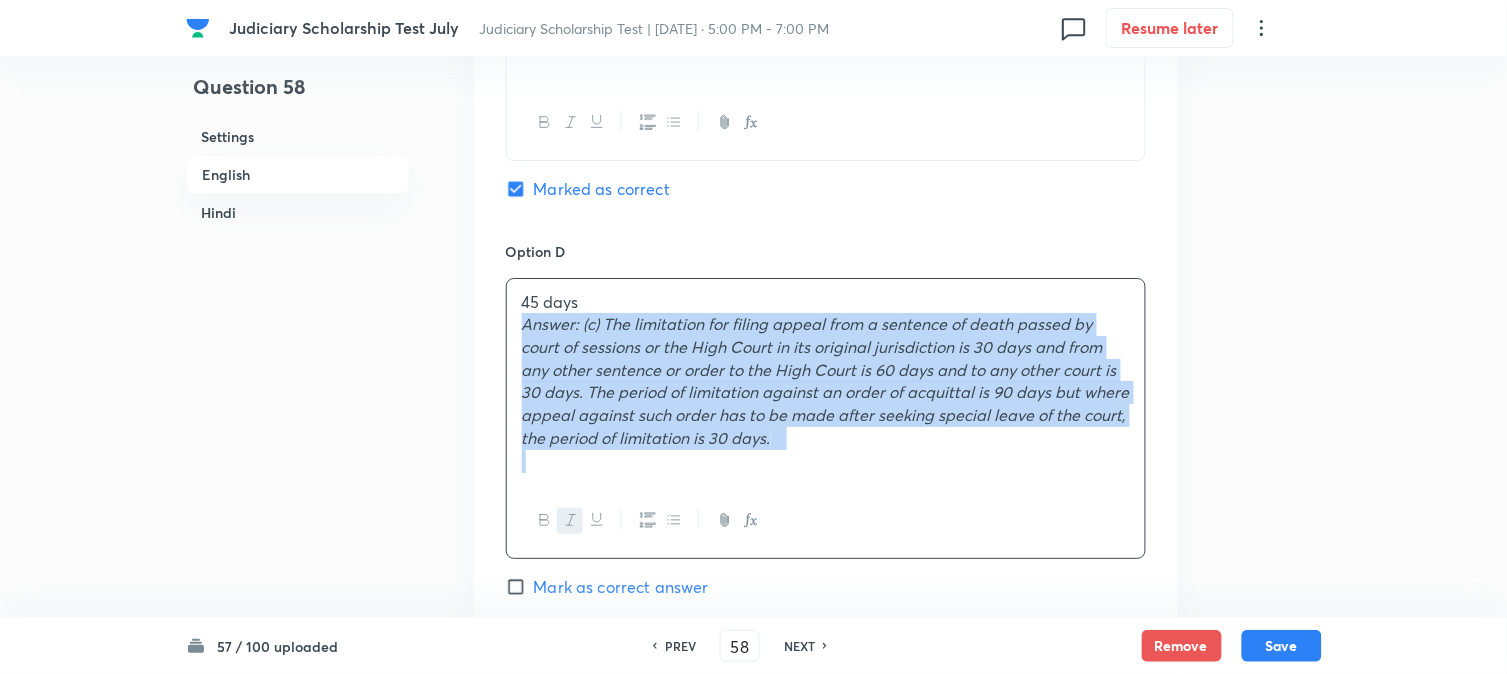 drag, startPoint x: 520, startPoint y: 326, endPoint x: 1298, endPoint y: 558, distance: 811.8547 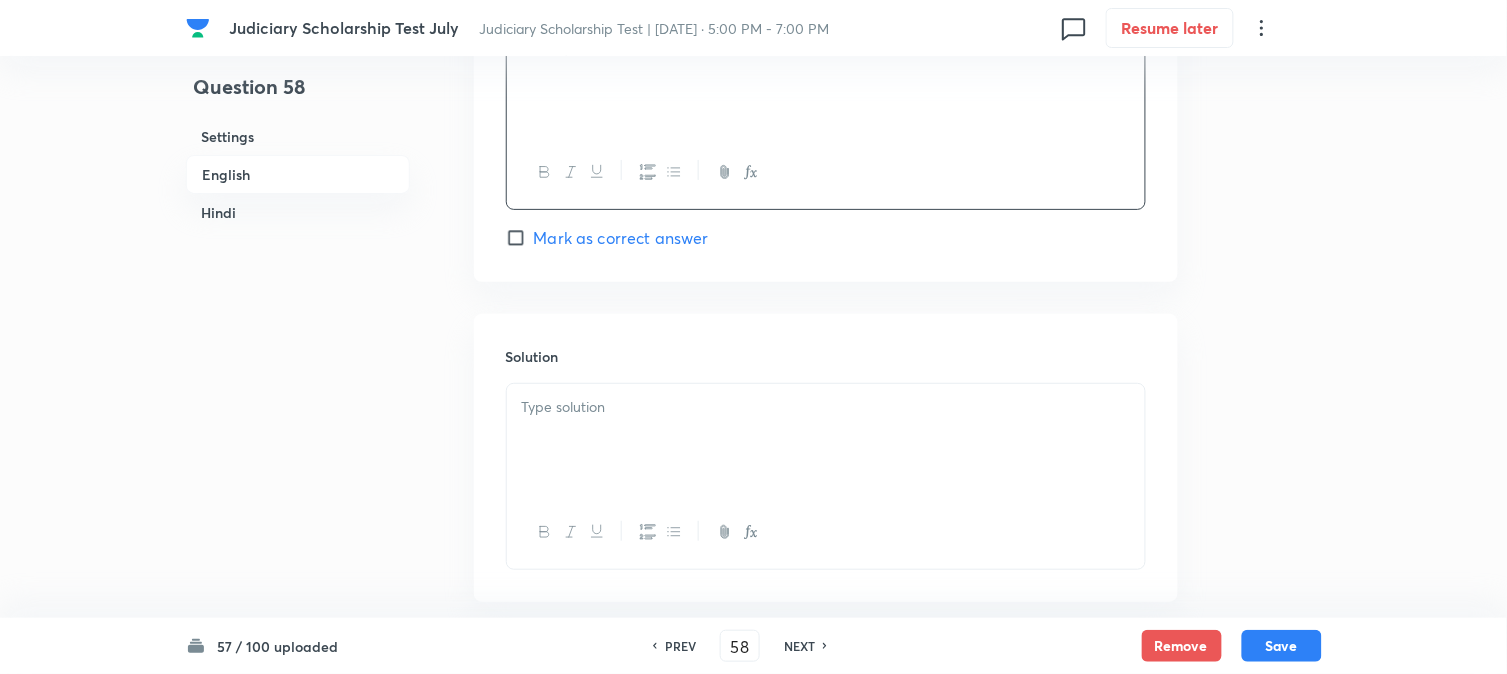 scroll, scrollTop: 2034, scrollLeft: 0, axis: vertical 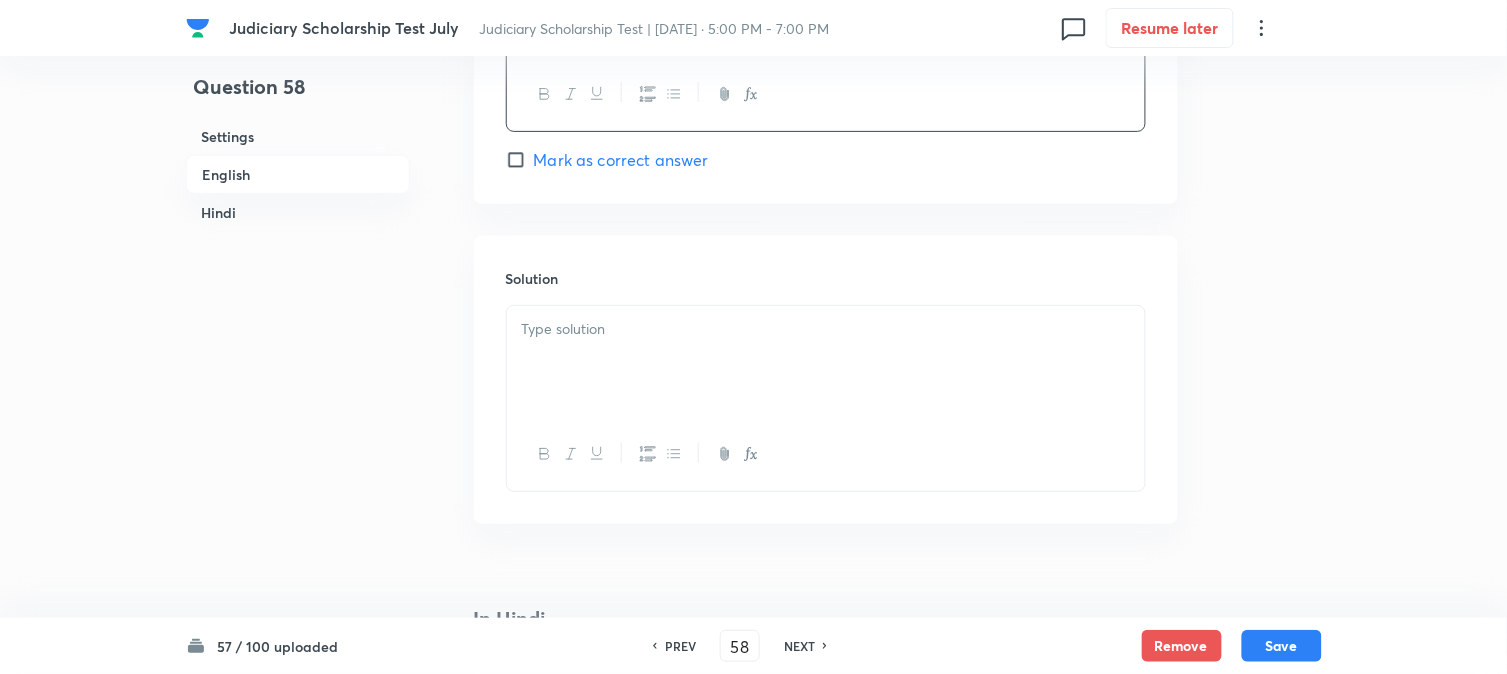 click at bounding box center [826, 362] 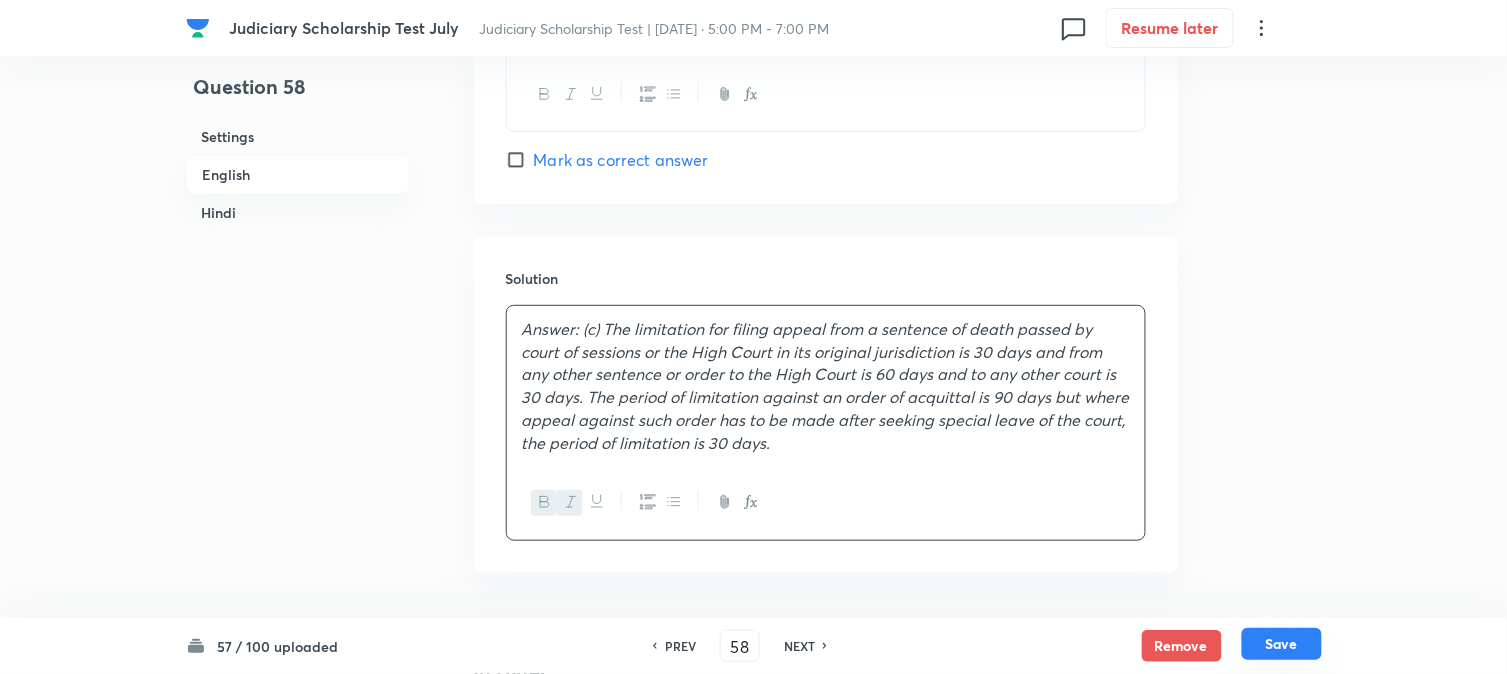 click on "Save" at bounding box center (1282, 644) 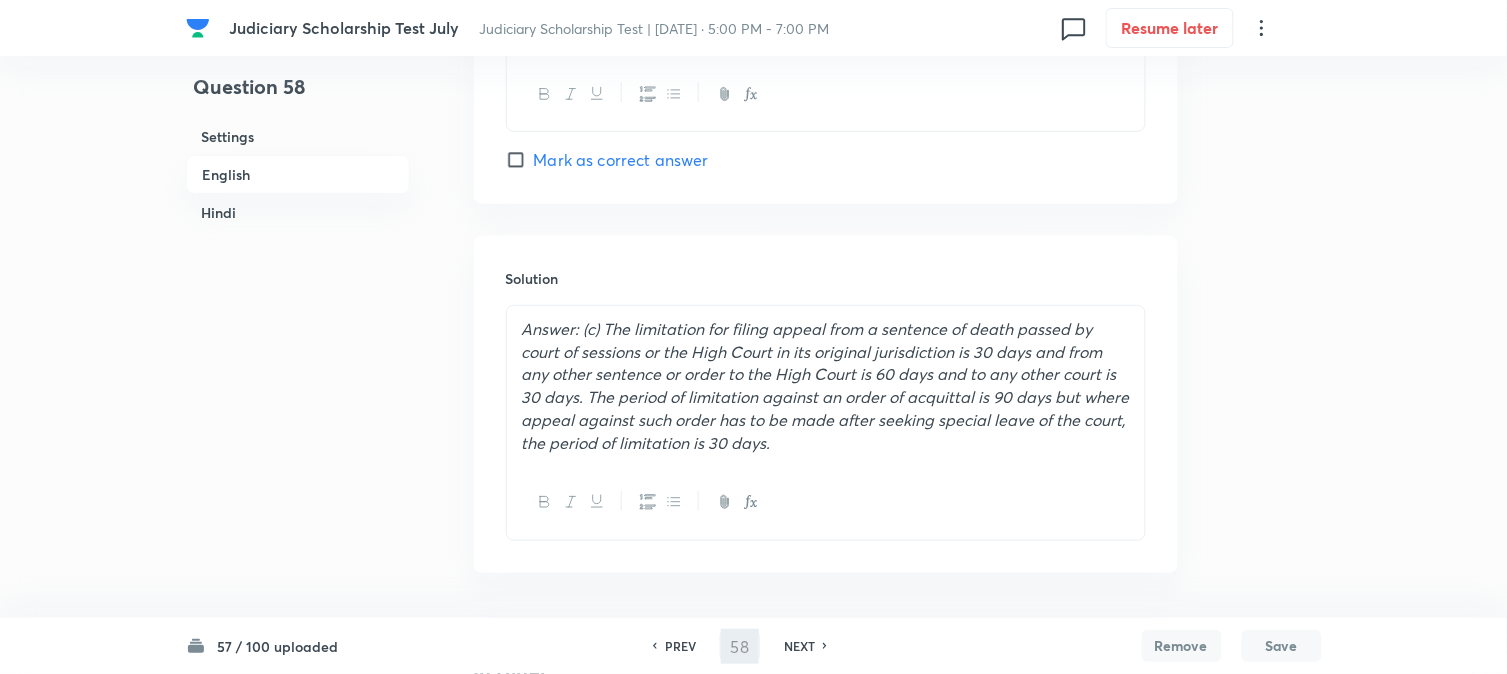 type on "59" 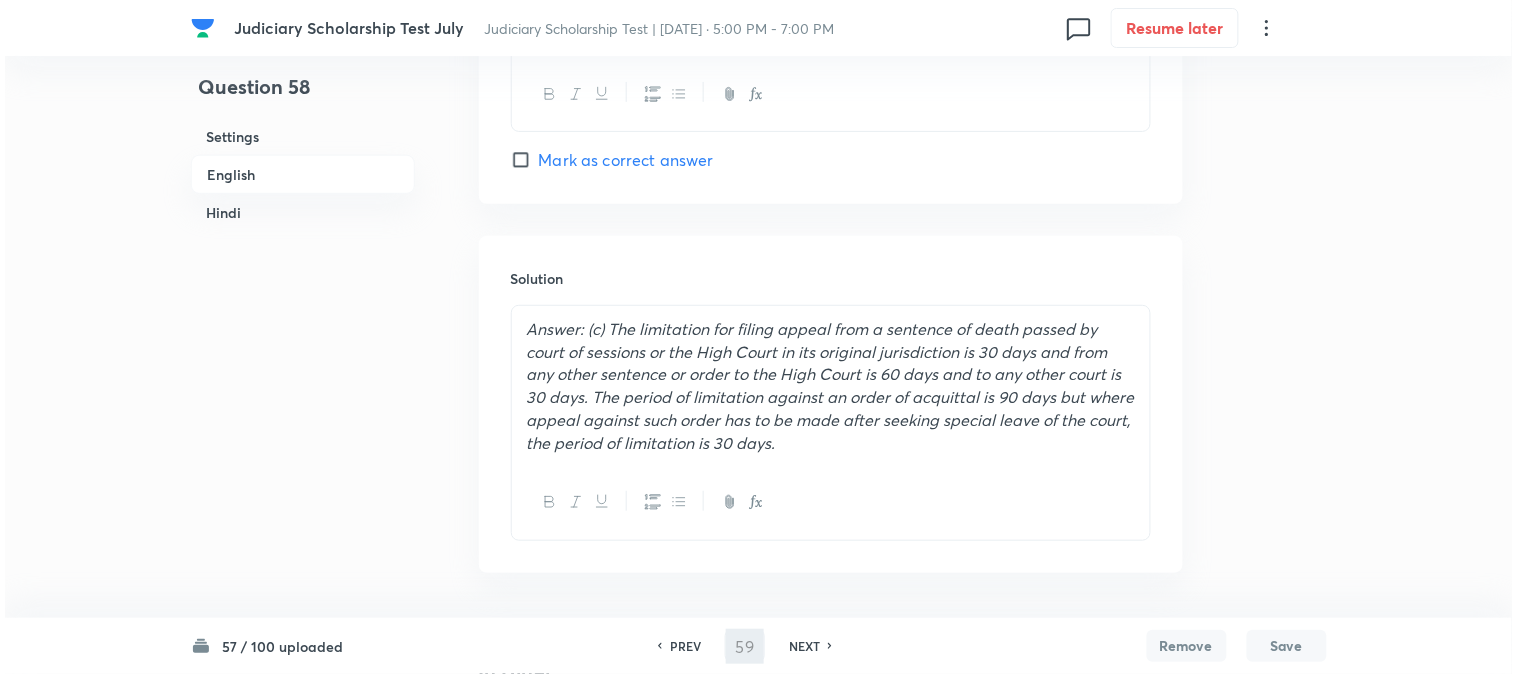 scroll, scrollTop: 0, scrollLeft: 0, axis: both 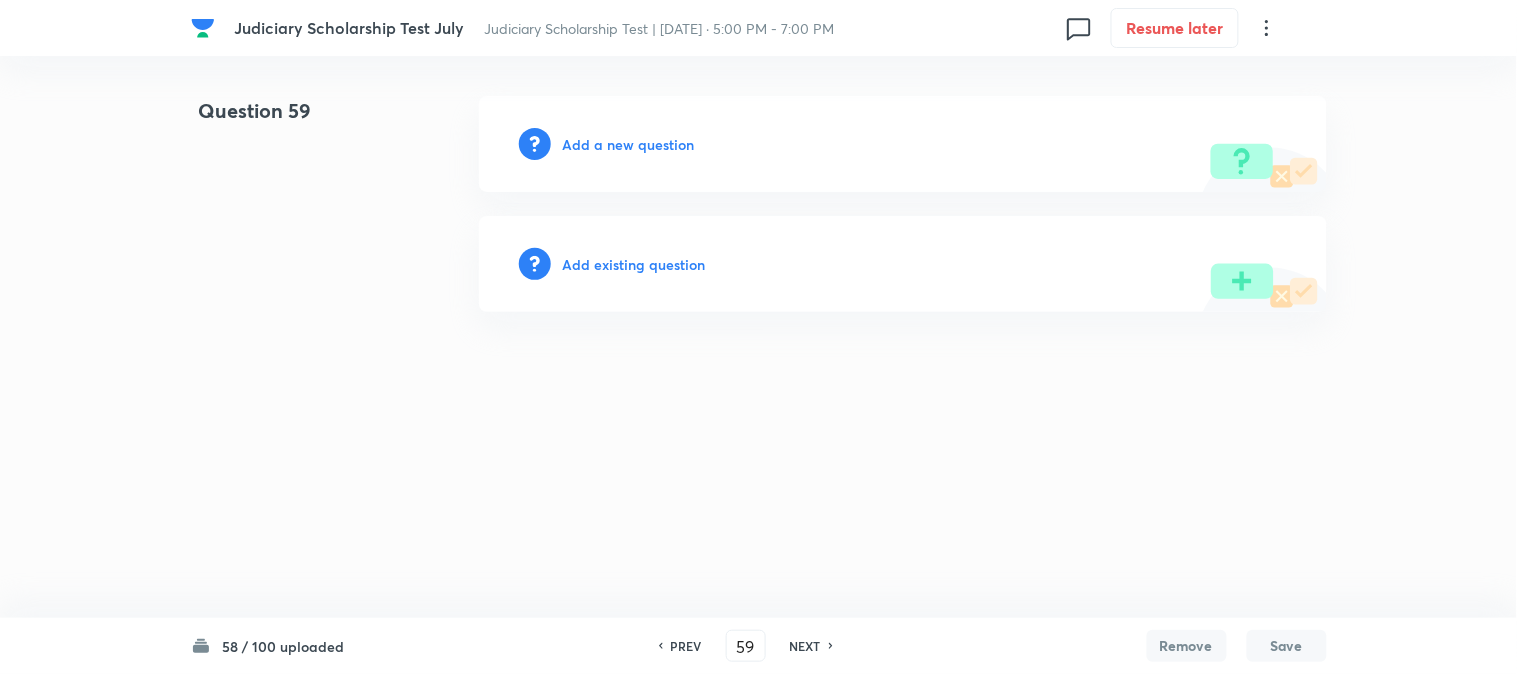 click on "Add a new question" at bounding box center [629, 144] 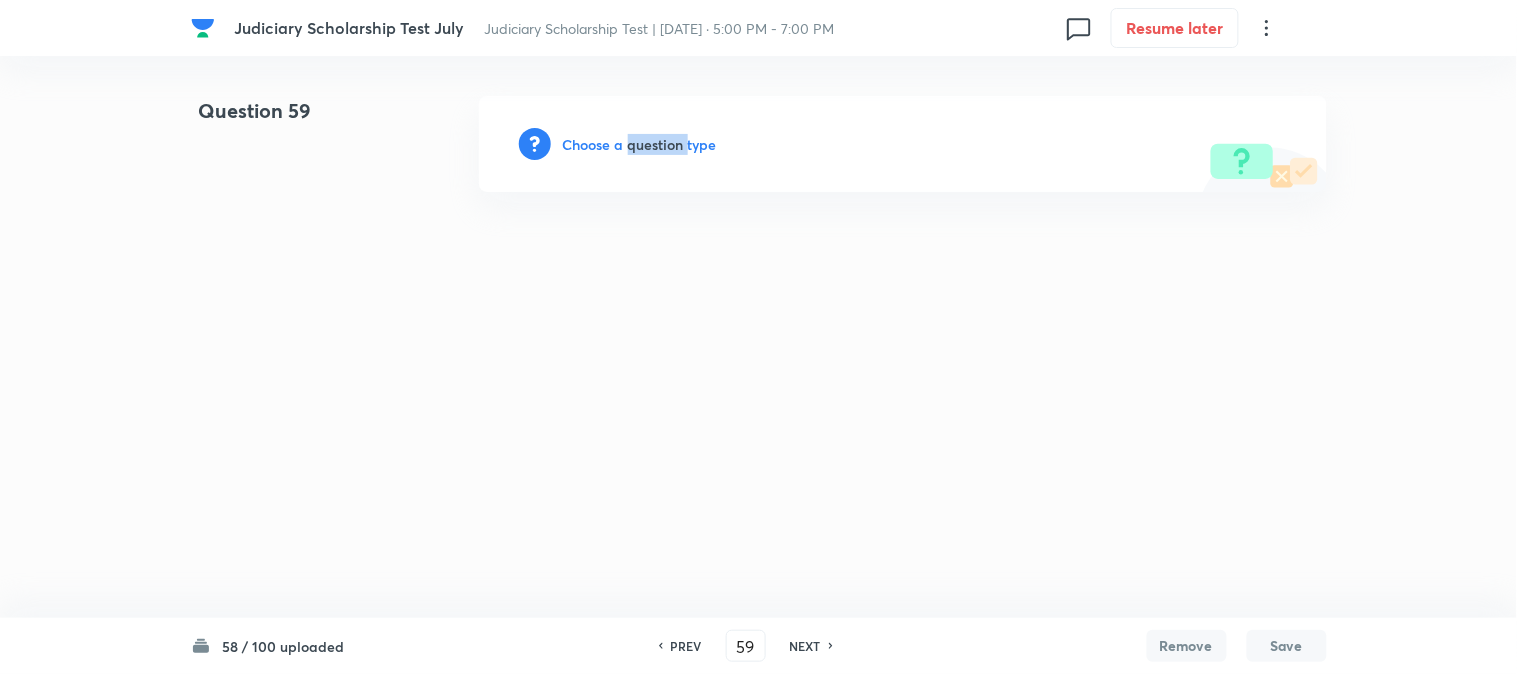 click on "Choose a question type" at bounding box center (640, 144) 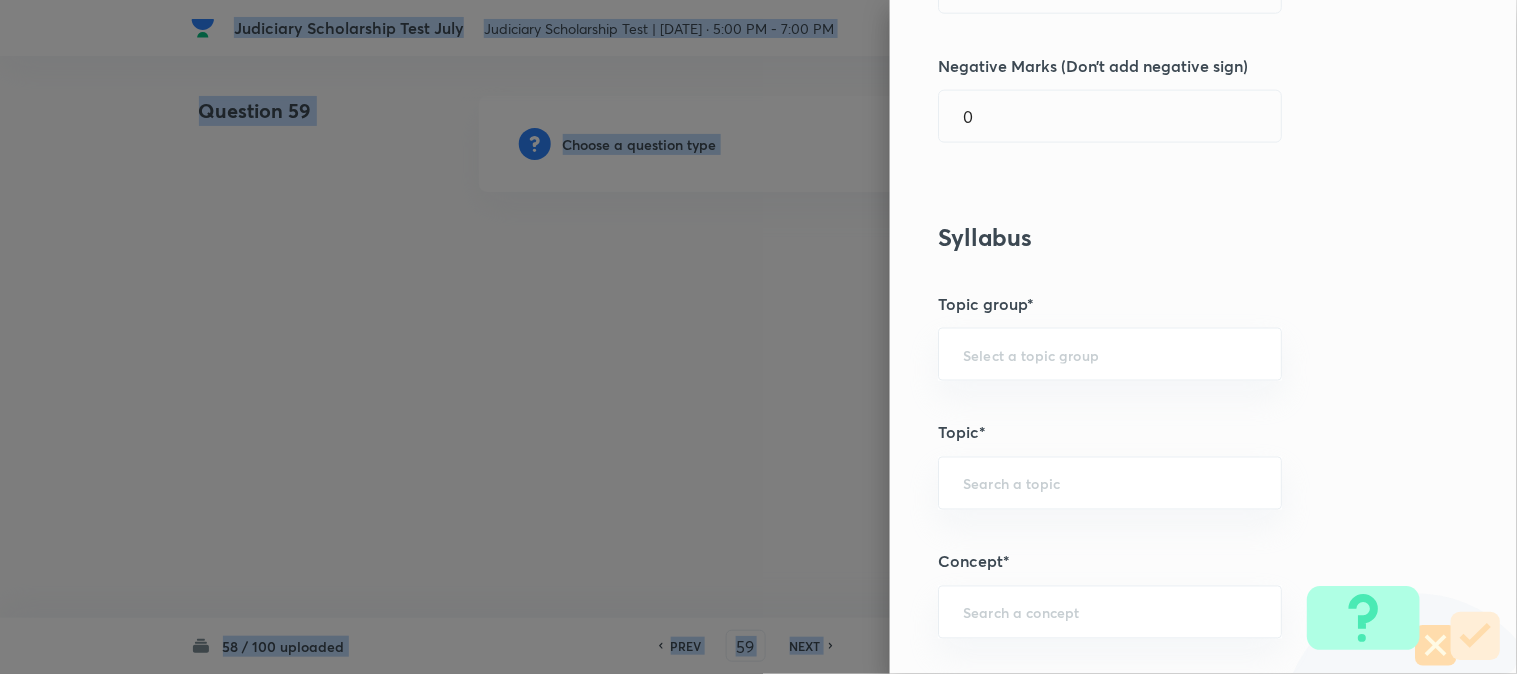 scroll, scrollTop: 1180, scrollLeft: 0, axis: vertical 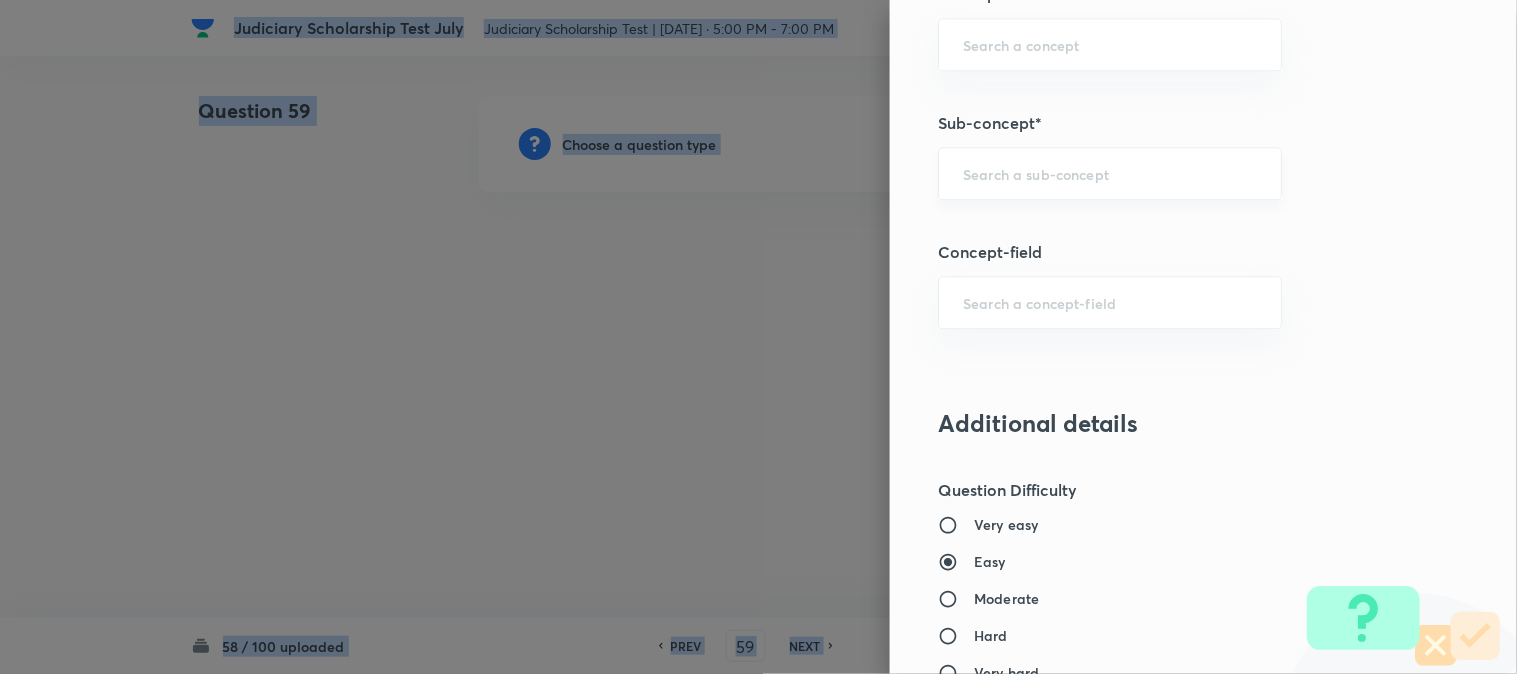 click on "​" at bounding box center [1110, 173] 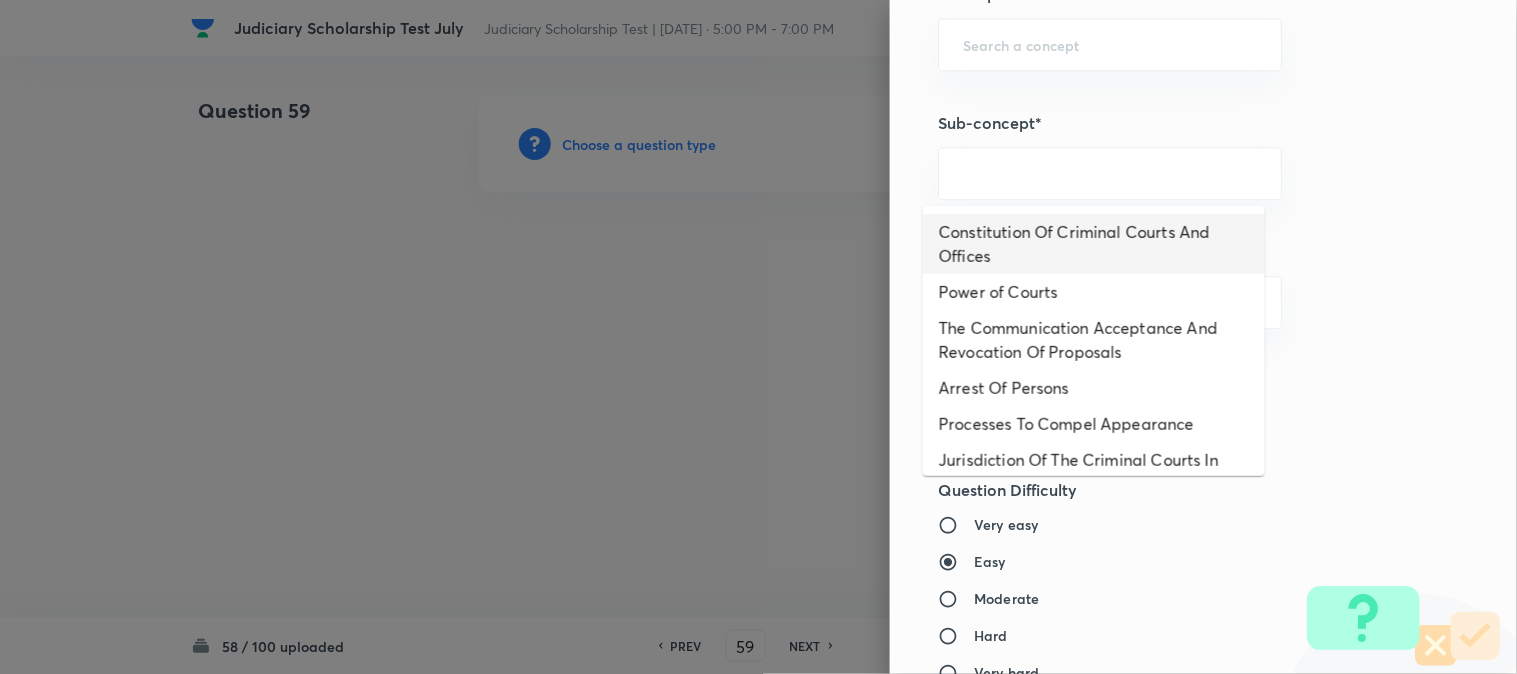 click on "Constitution Of Criminal Courts And Offices" at bounding box center (1094, 244) 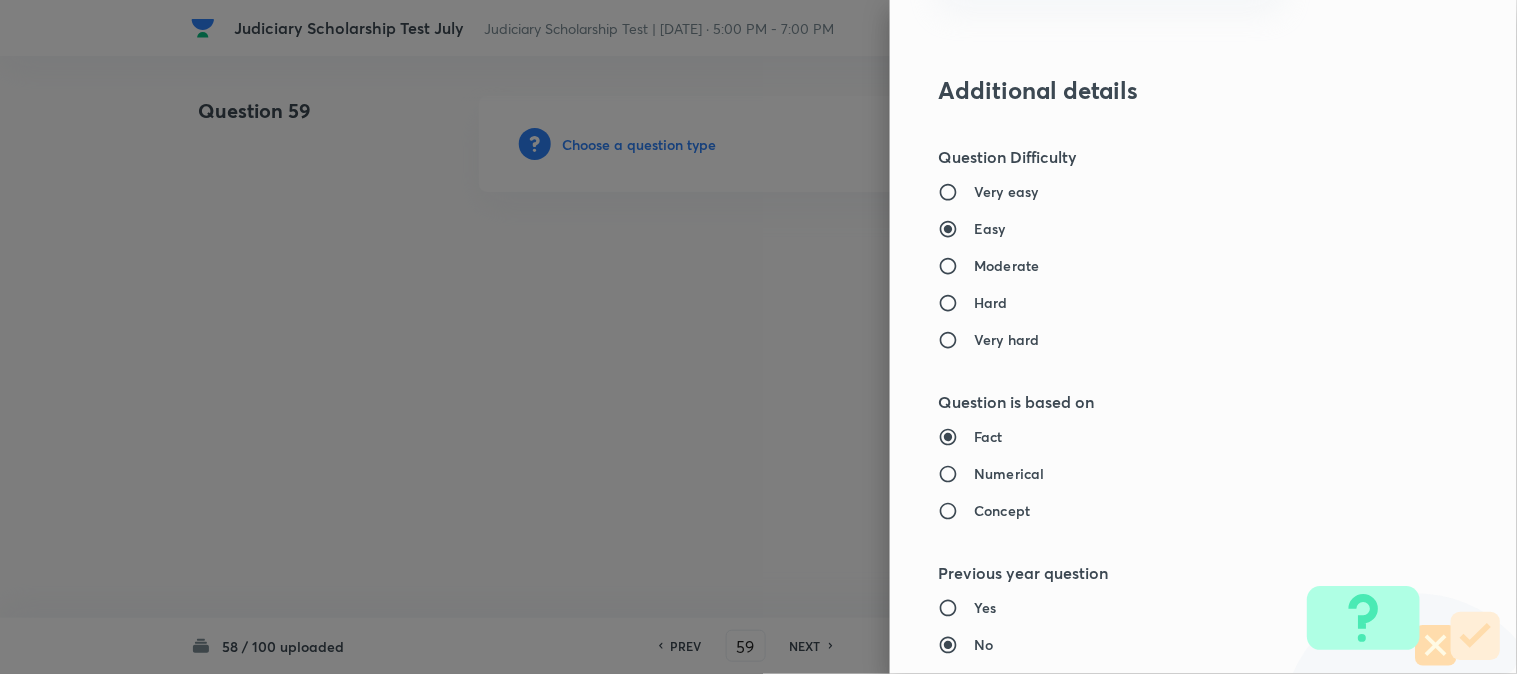 type on "Criminal Law" 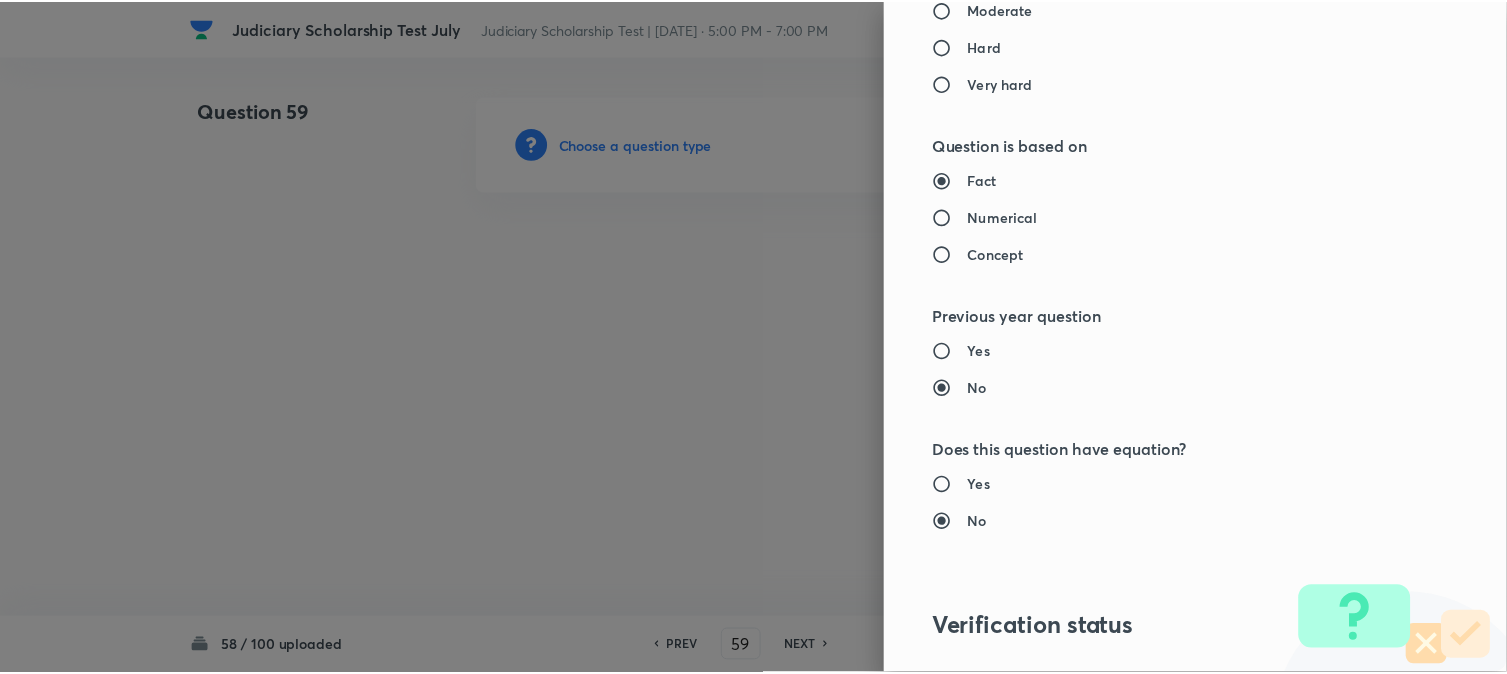 scroll, scrollTop: 2052, scrollLeft: 0, axis: vertical 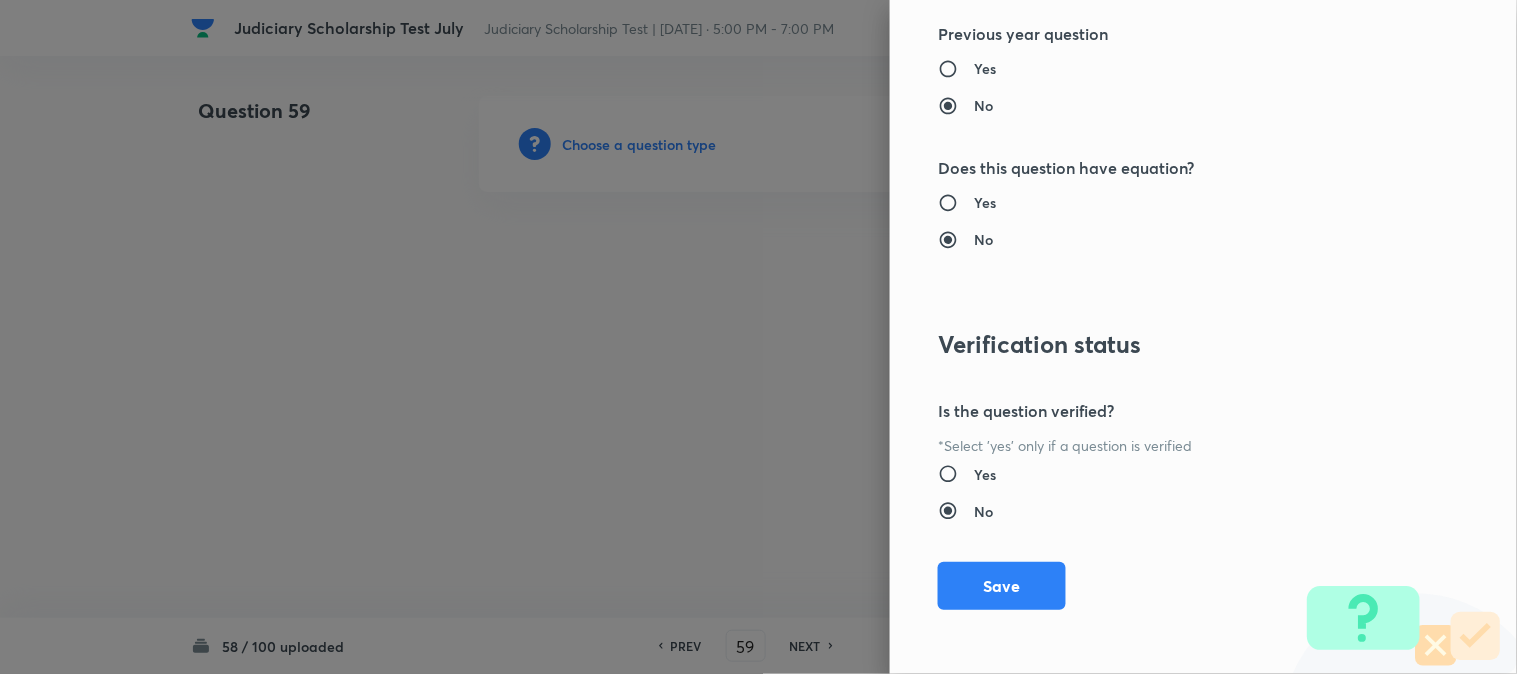 click on "Question settings Question type* Single choice correct Number of options* 2 3 4 5 Does this question have a passage?* Yes No Positive mark 1 ​ Negative Marks (Don’t add negative sign) 0 ​ Syllabus Topic group* Criminal Law ​ Topic* Criminal Procedure Code ​ Concept* Constitution Of Criminal Courts And Offices ​ Sub-concept* Constitution Of Criminal Courts And Offices ​ Concept-field ​ Additional details Question Difficulty Very easy Easy Moderate Hard Very hard Question is based on Fact Numerical Concept Previous year question Yes No Does this question have equation? Yes No Verification status Is the question verified? *Select 'yes' only if a question is verified Yes No Save" at bounding box center (1203, 337) 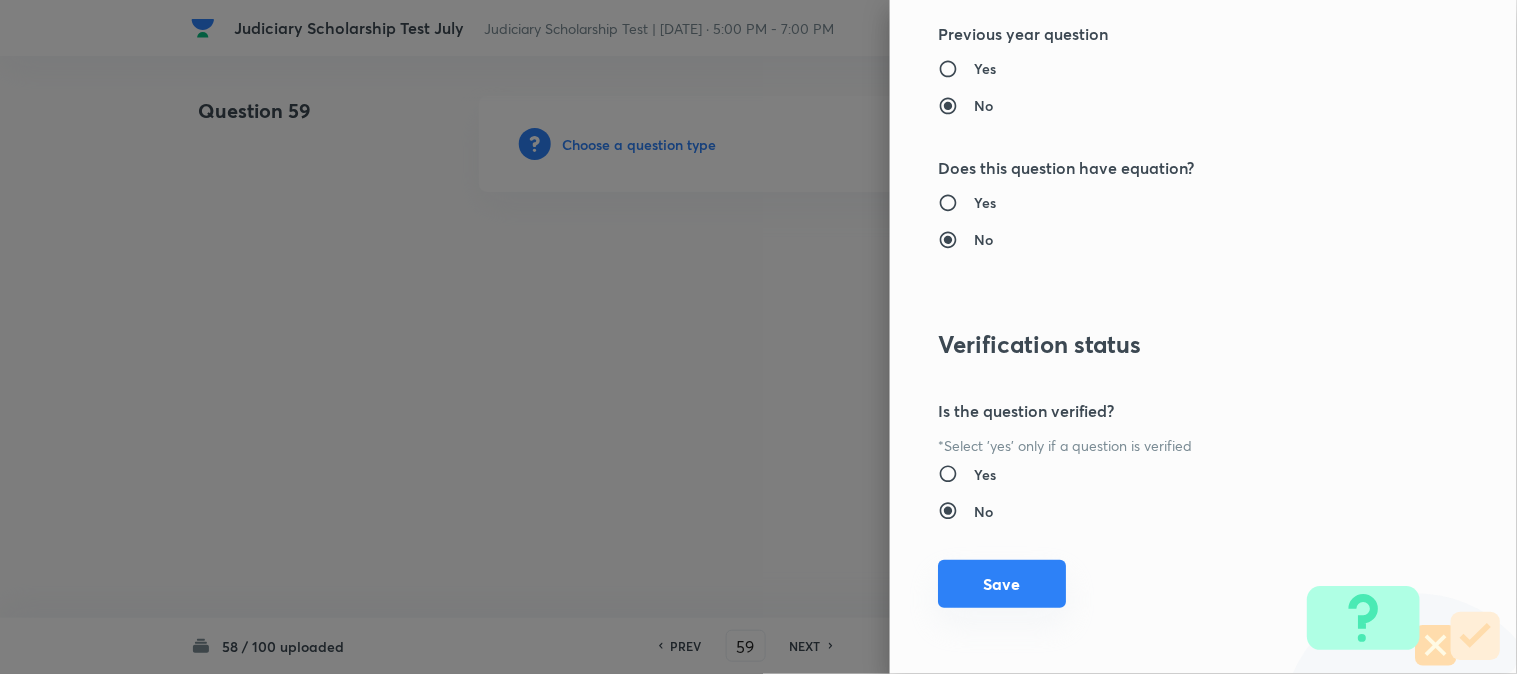 click on "Save" at bounding box center [1002, 584] 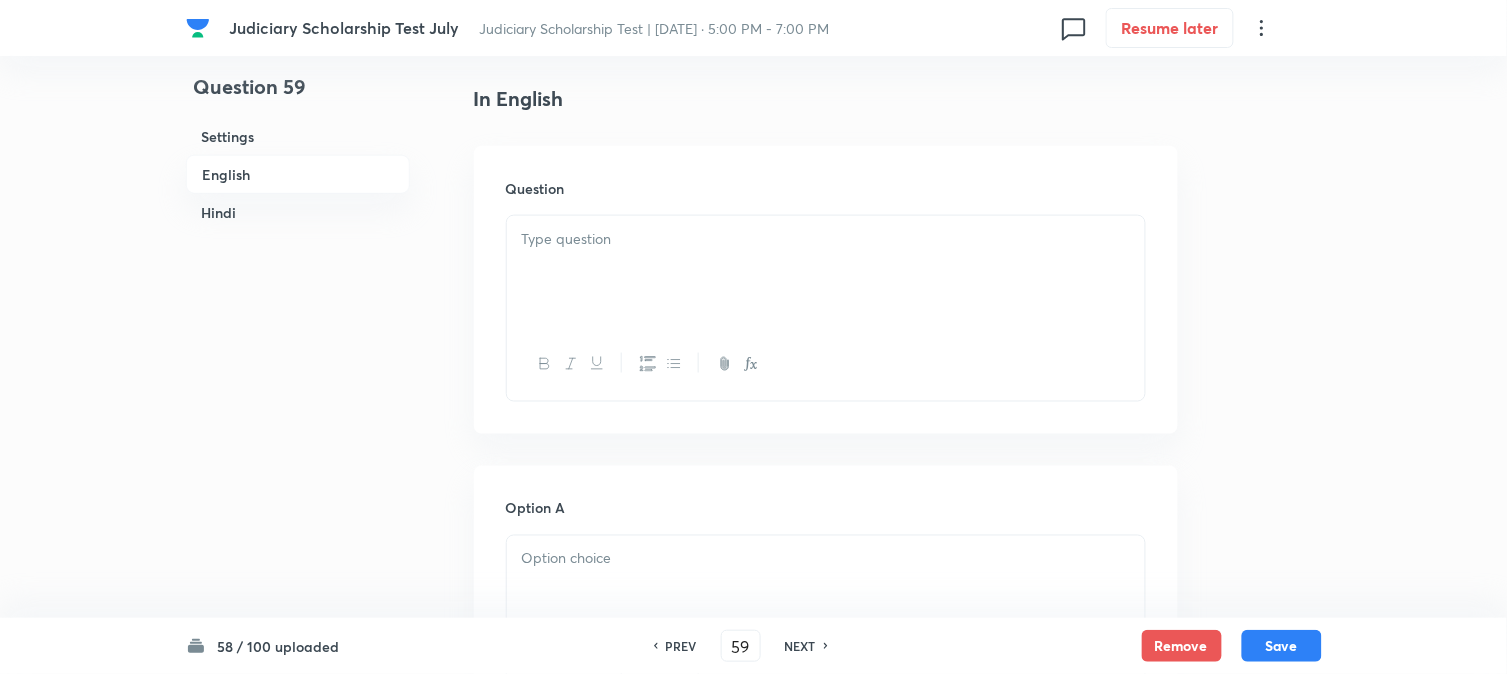 scroll, scrollTop: 590, scrollLeft: 0, axis: vertical 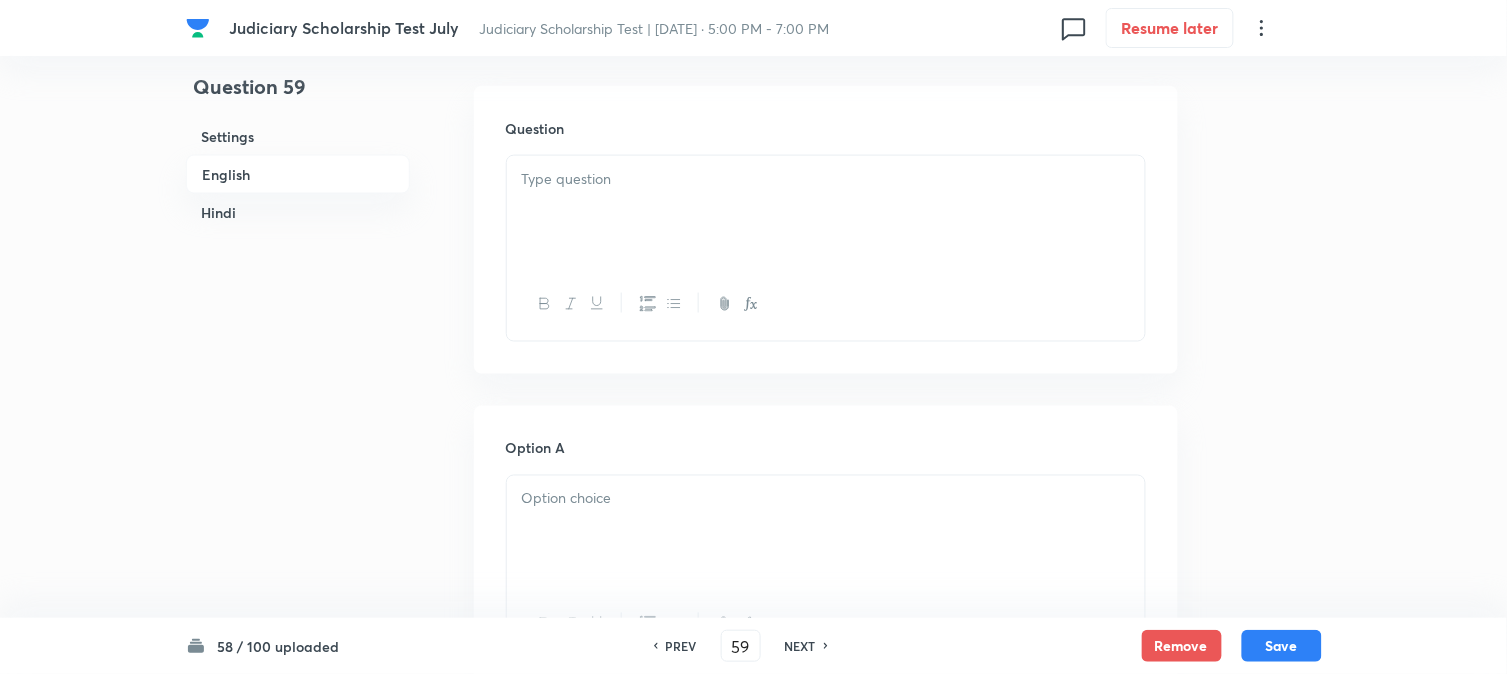 click at bounding box center [826, 212] 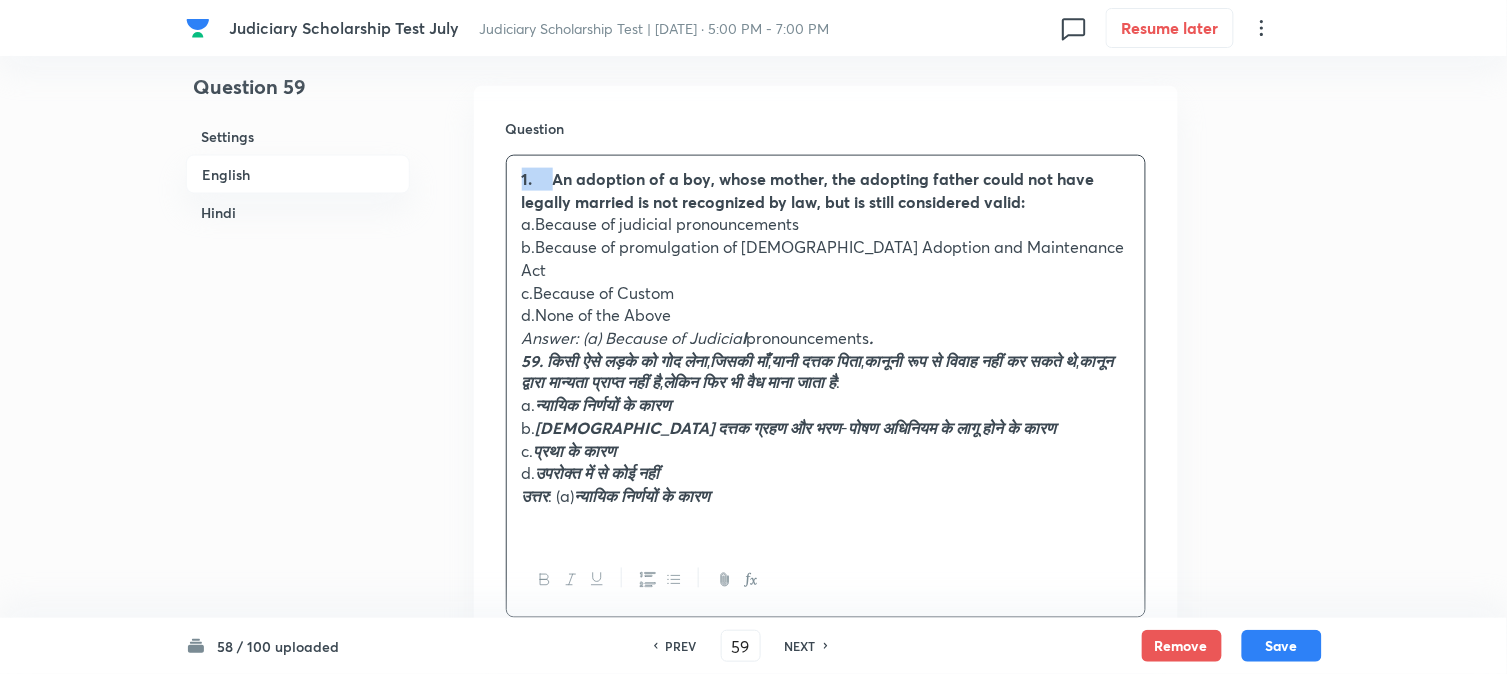drag, startPoint x: 557, startPoint y: 172, endPoint x: 476, endPoint y: 160, distance: 81.88406 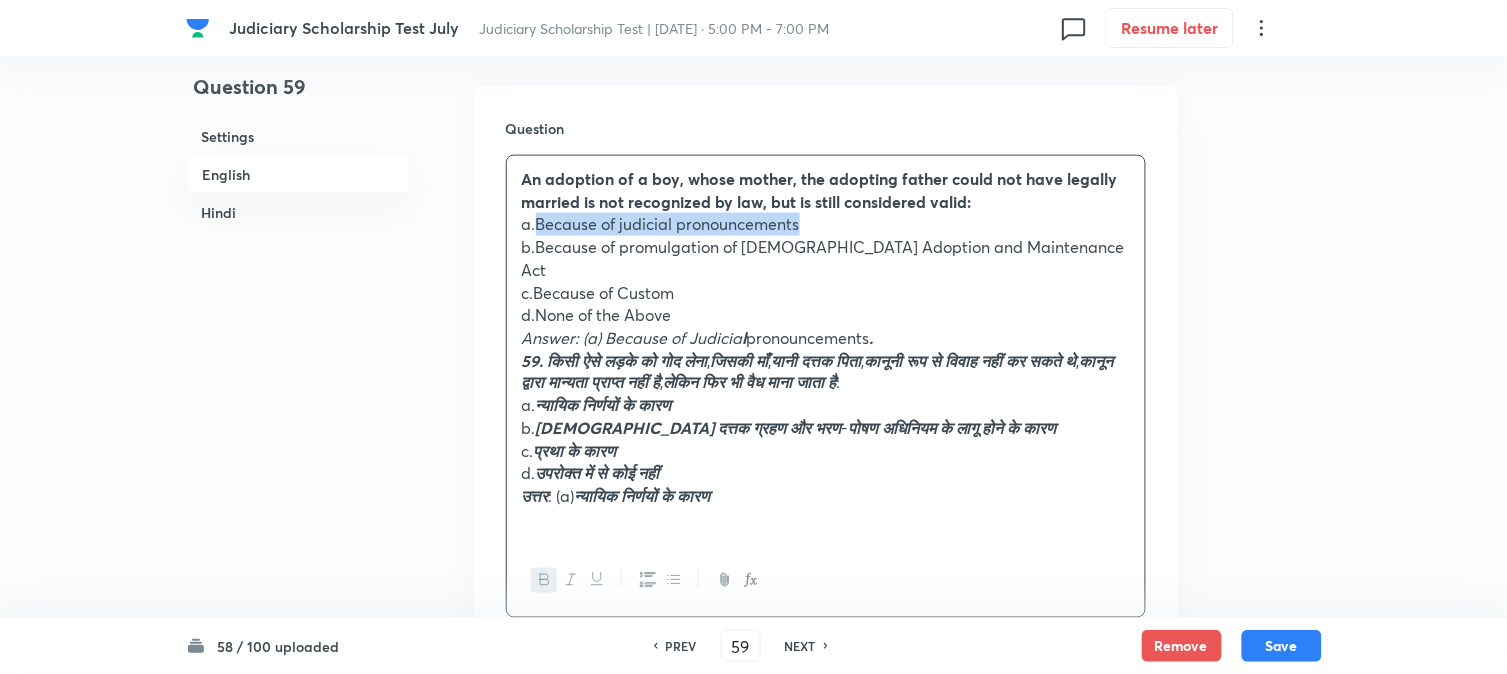drag, startPoint x: 540, startPoint y: 224, endPoint x: 841, endPoint y: 223, distance: 301.00165 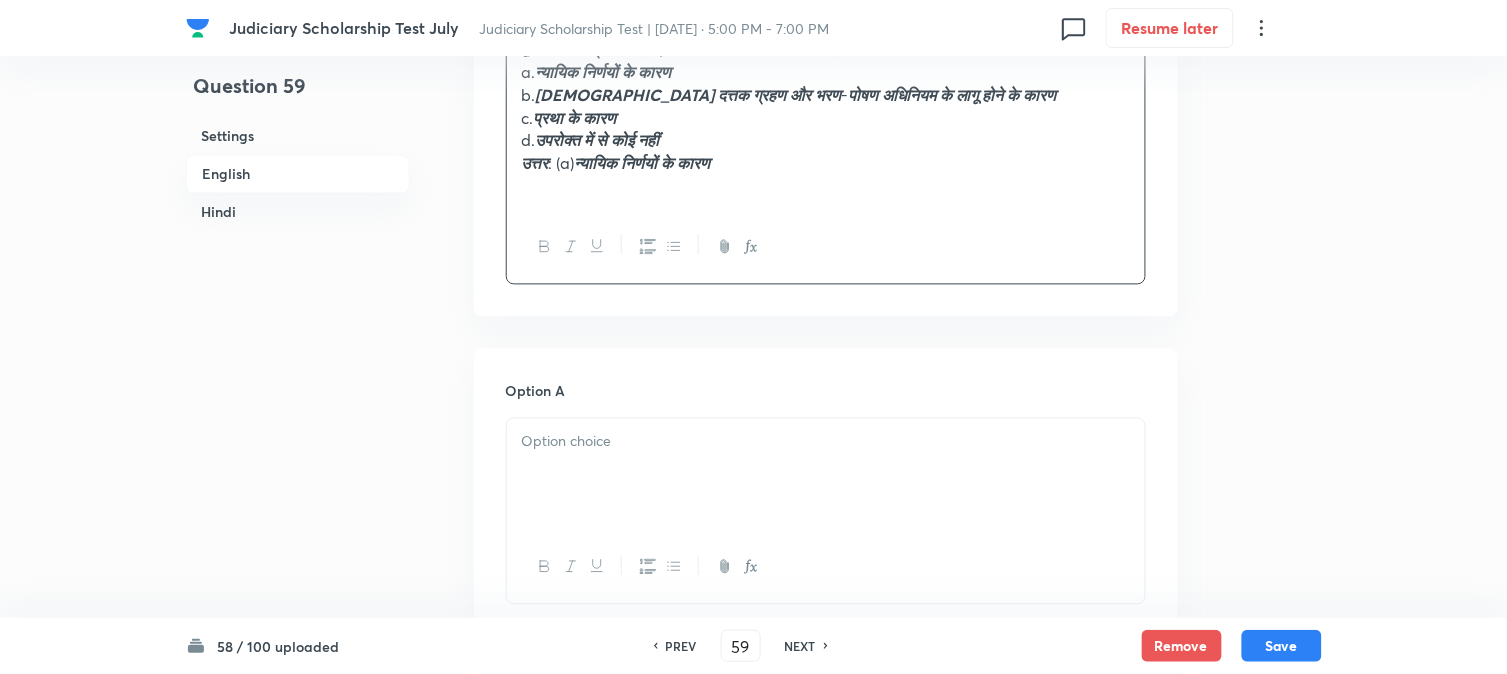 click at bounding box center [826, 475] 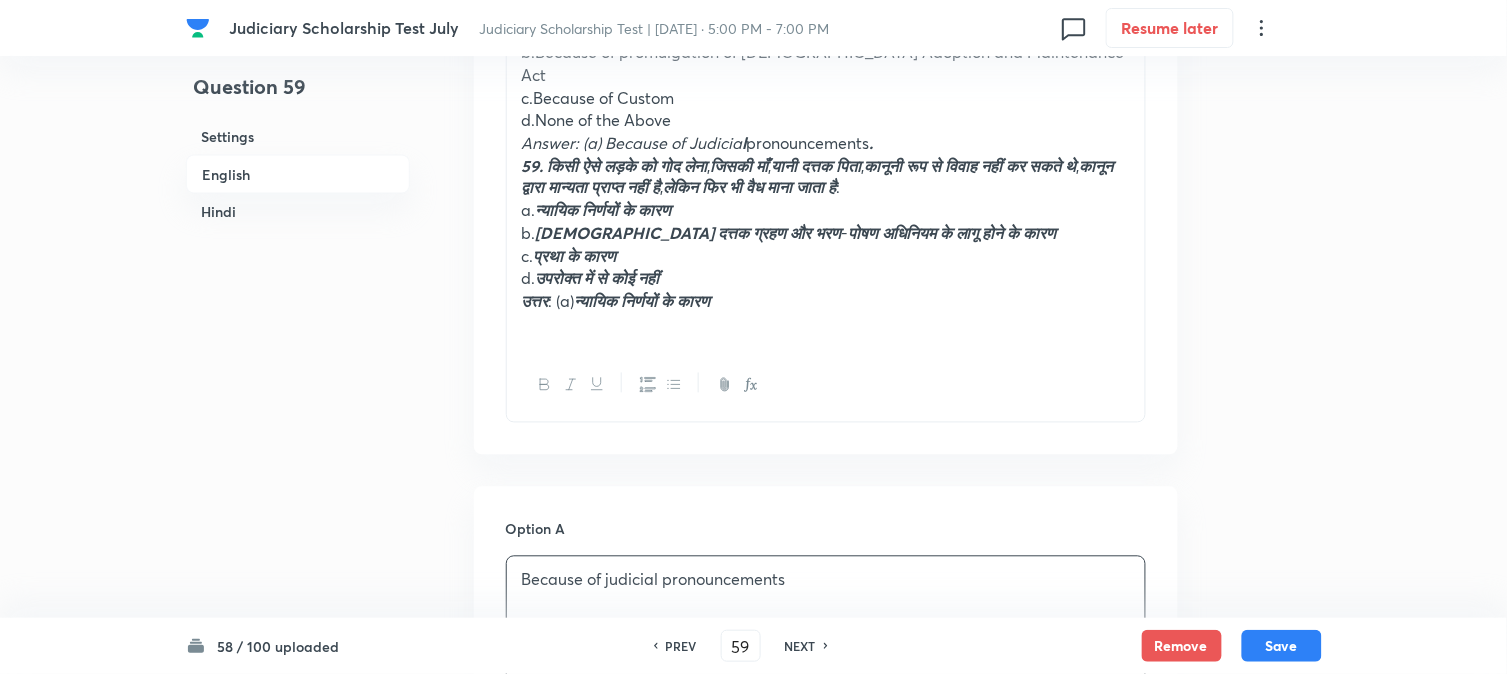 scroll, scrollTop: 590, scrollLeft: 0, axis: vertical 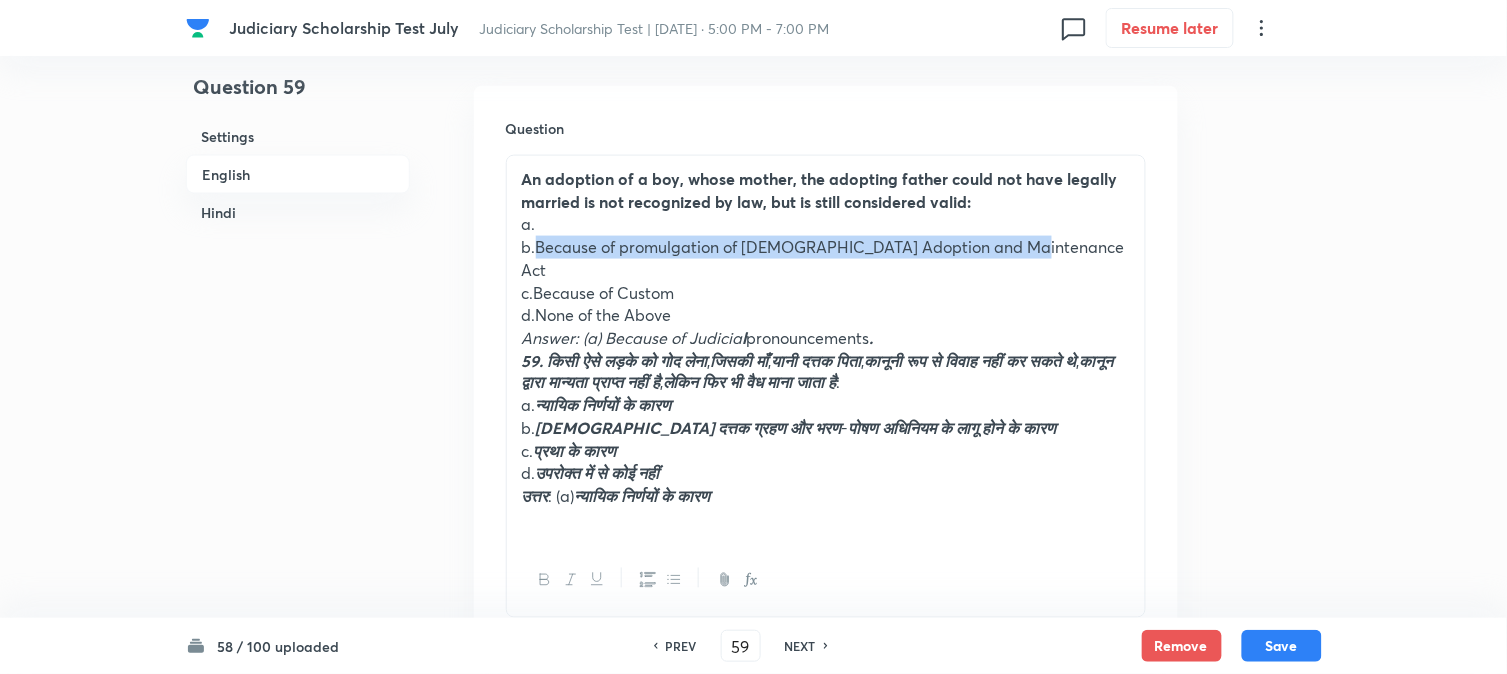 drag, startPoint x: 540, startPoint y: 246, endPoint x: 1067, endPoint y: 253, distance: 527.0465 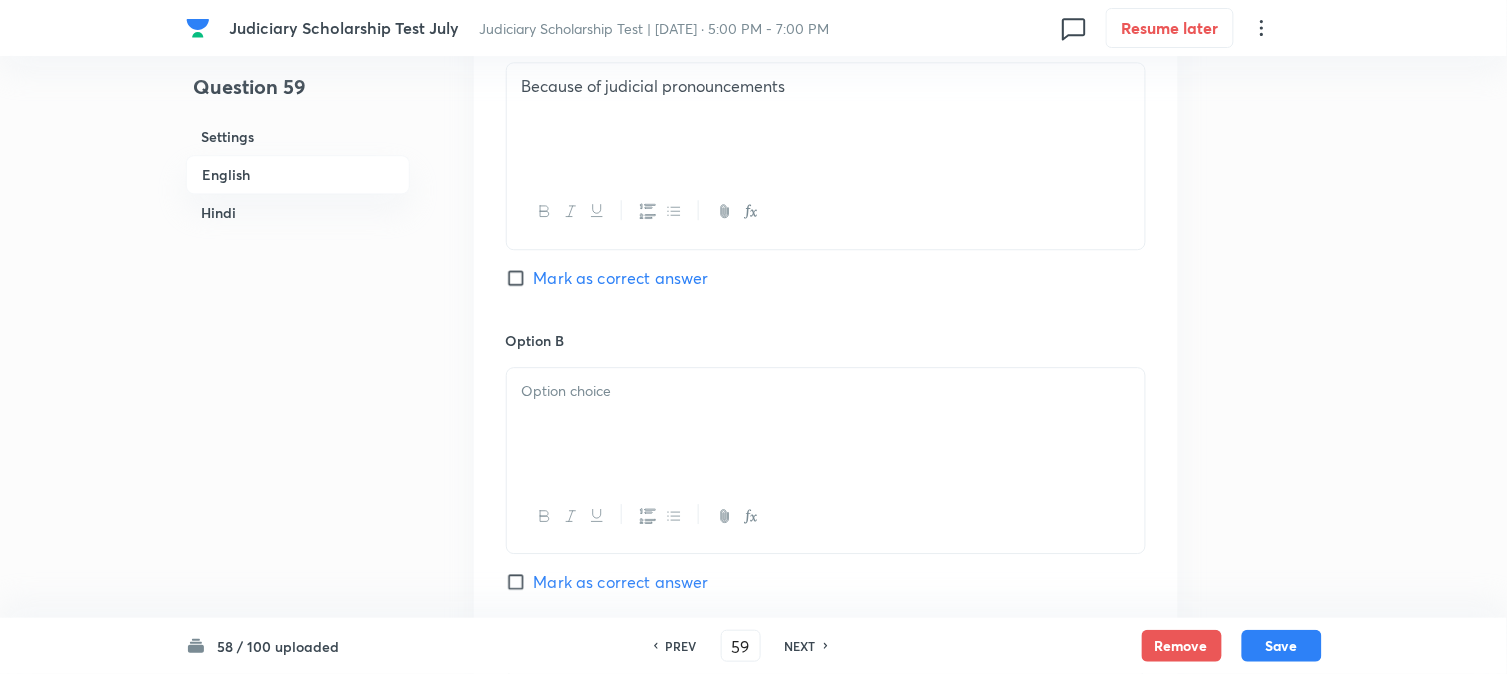click at bounding box center (826, 424) 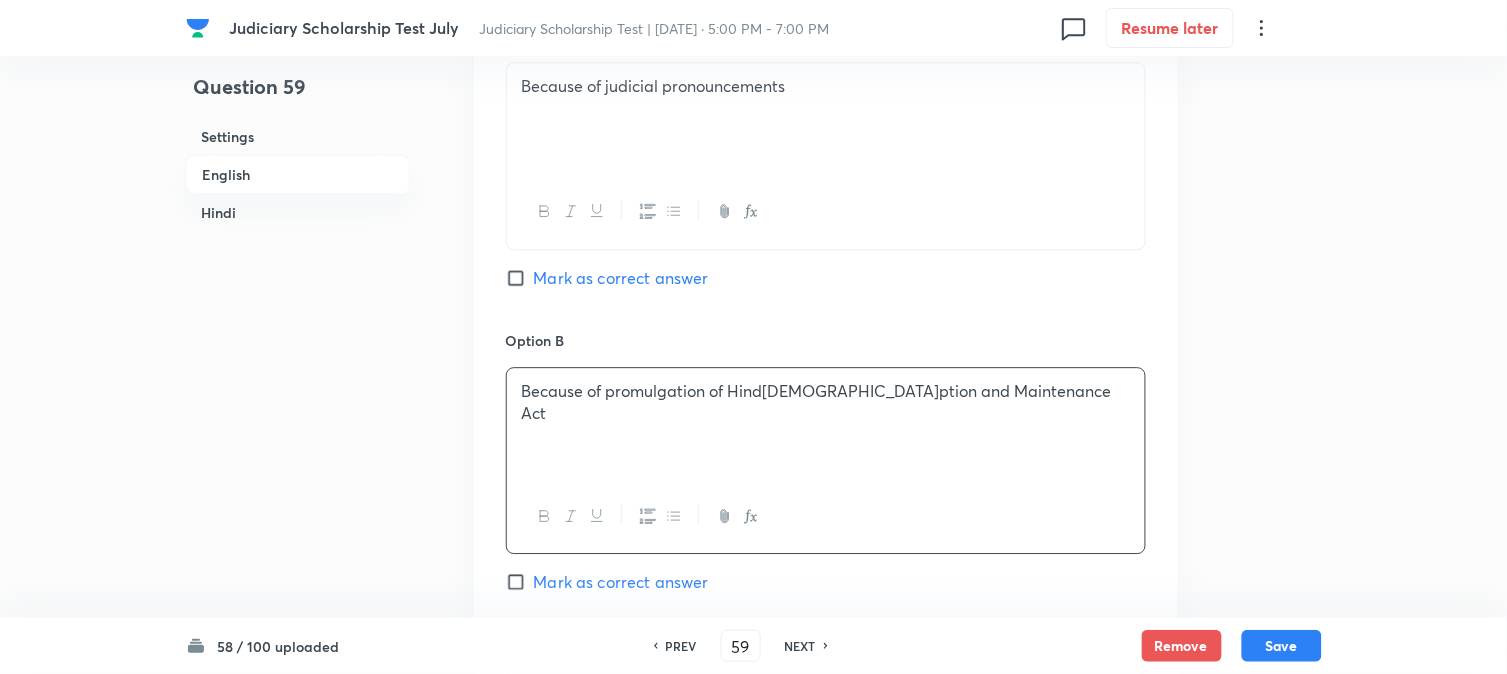 scroll, scrollTop: 590, scrollLeft: 0, axis: vertical 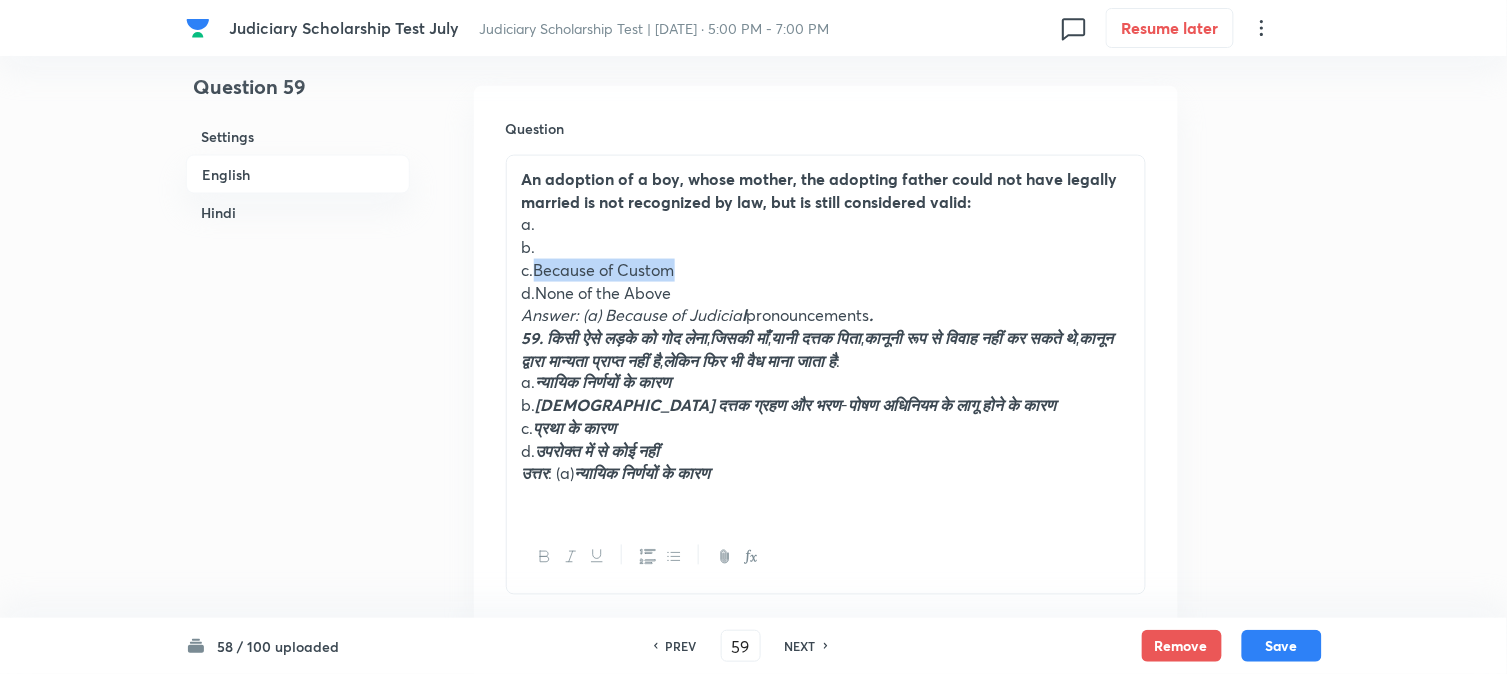 drag, startPoint x: 535, startPoint y: 263, endPoint x: 745, endPoint y: 266, distance: 210.02142 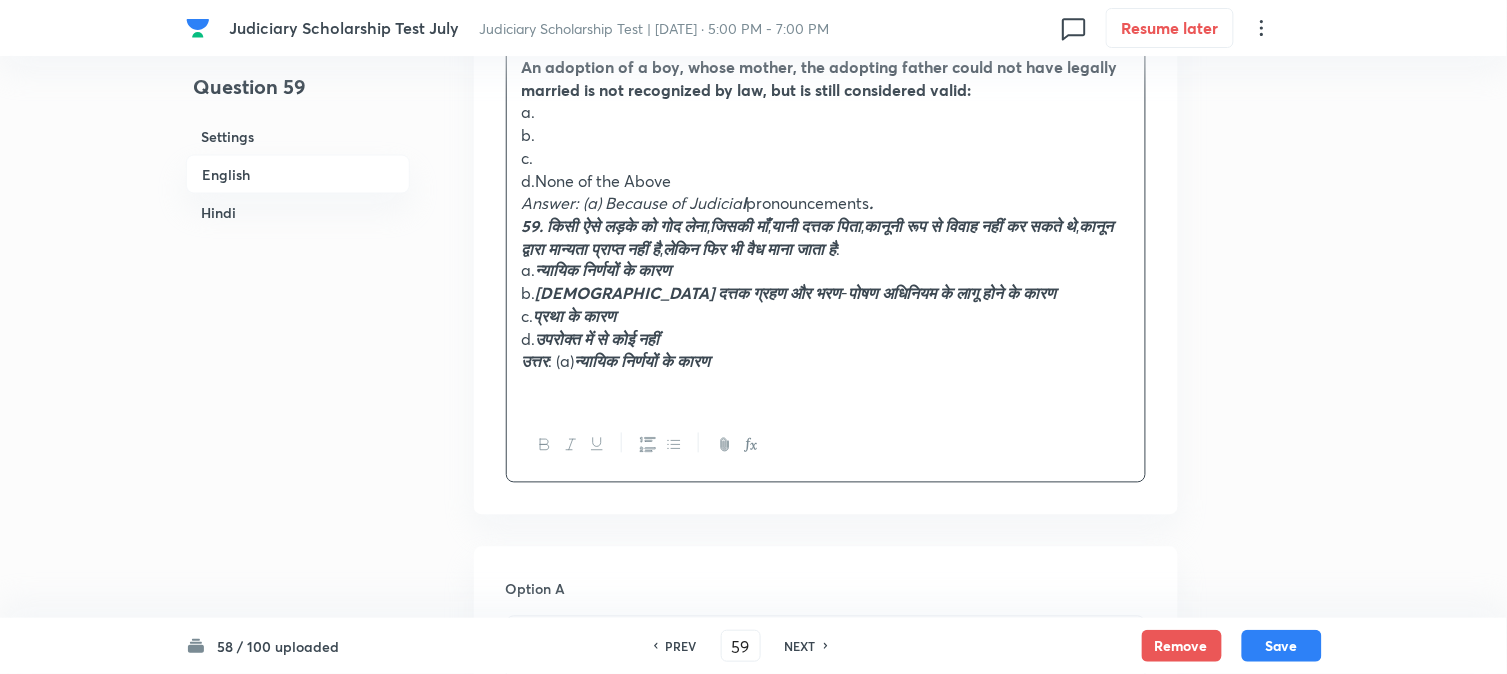 scroll, scrollTop: 1034, scrollLeft: 0, axis: vertical 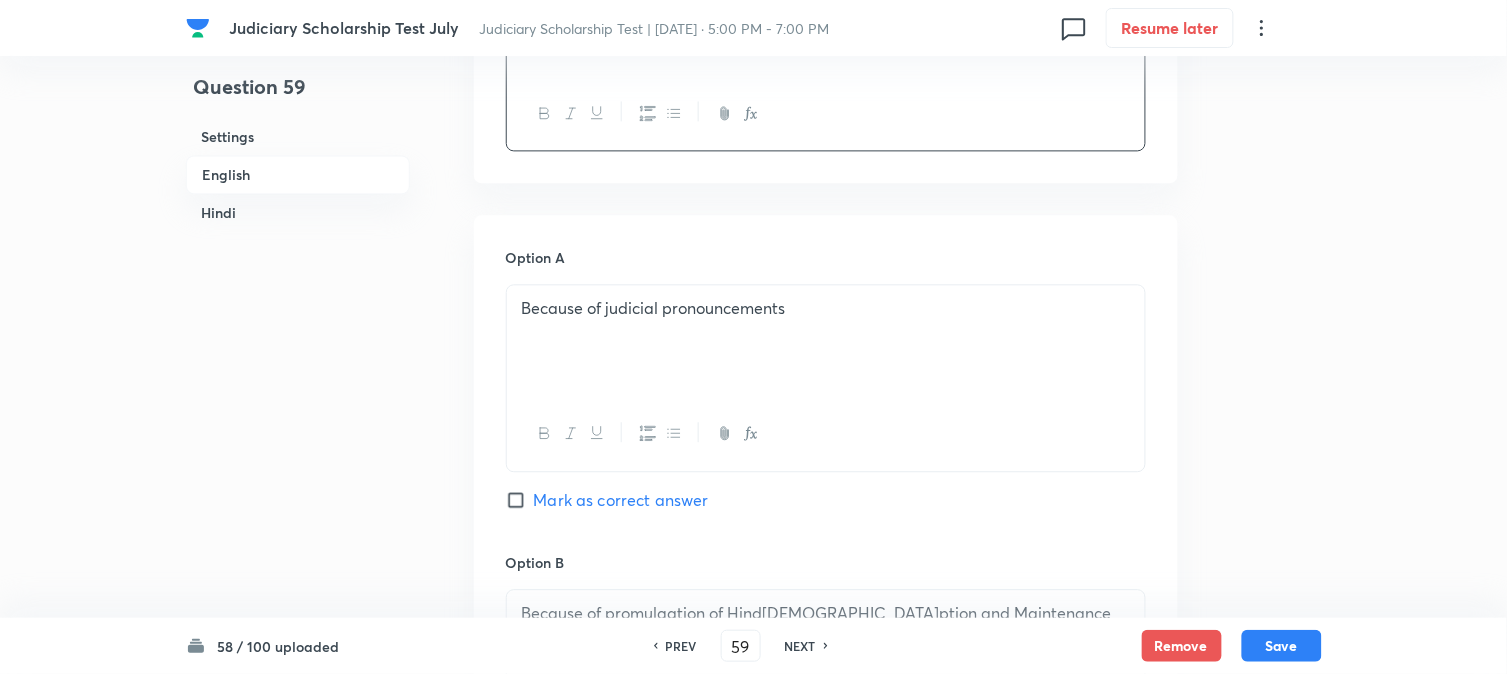 click on "Mark as correct answer" at bounding box center (621, 500) 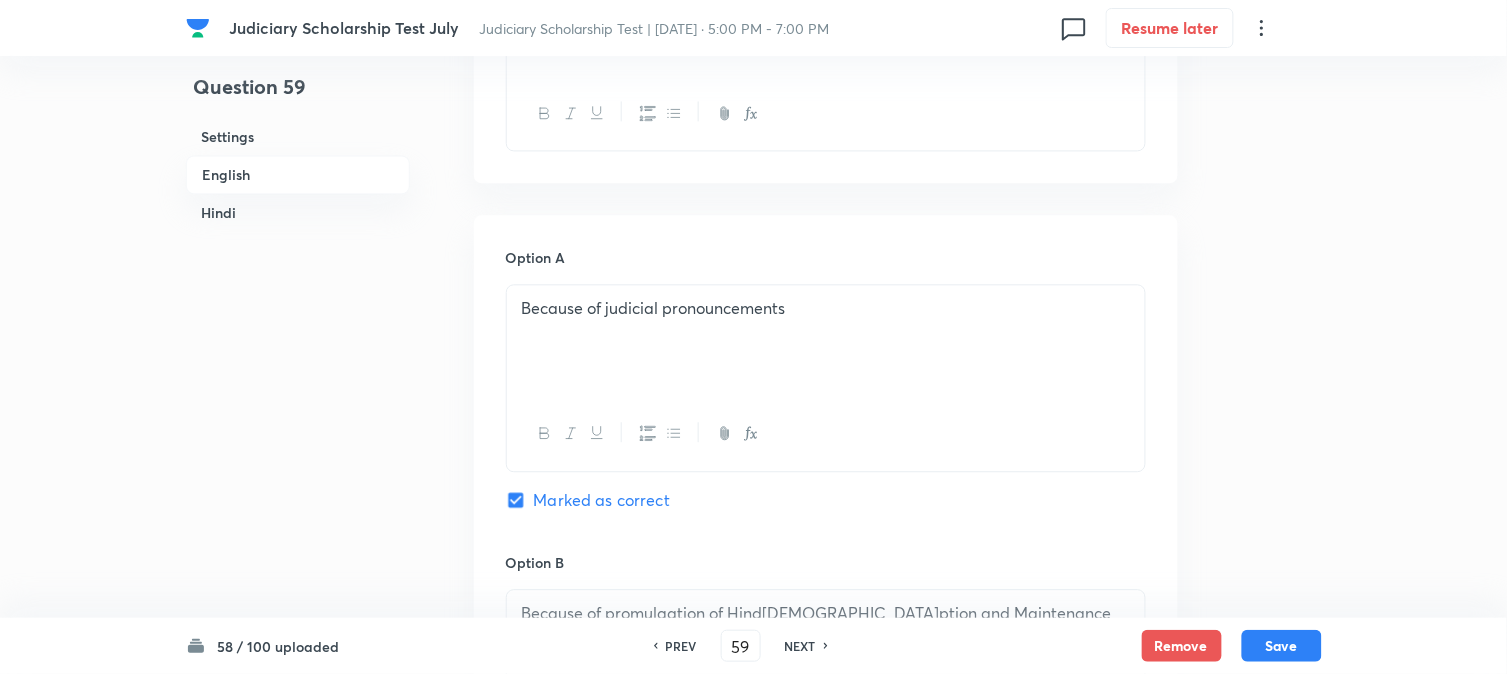 checkbox on "true" 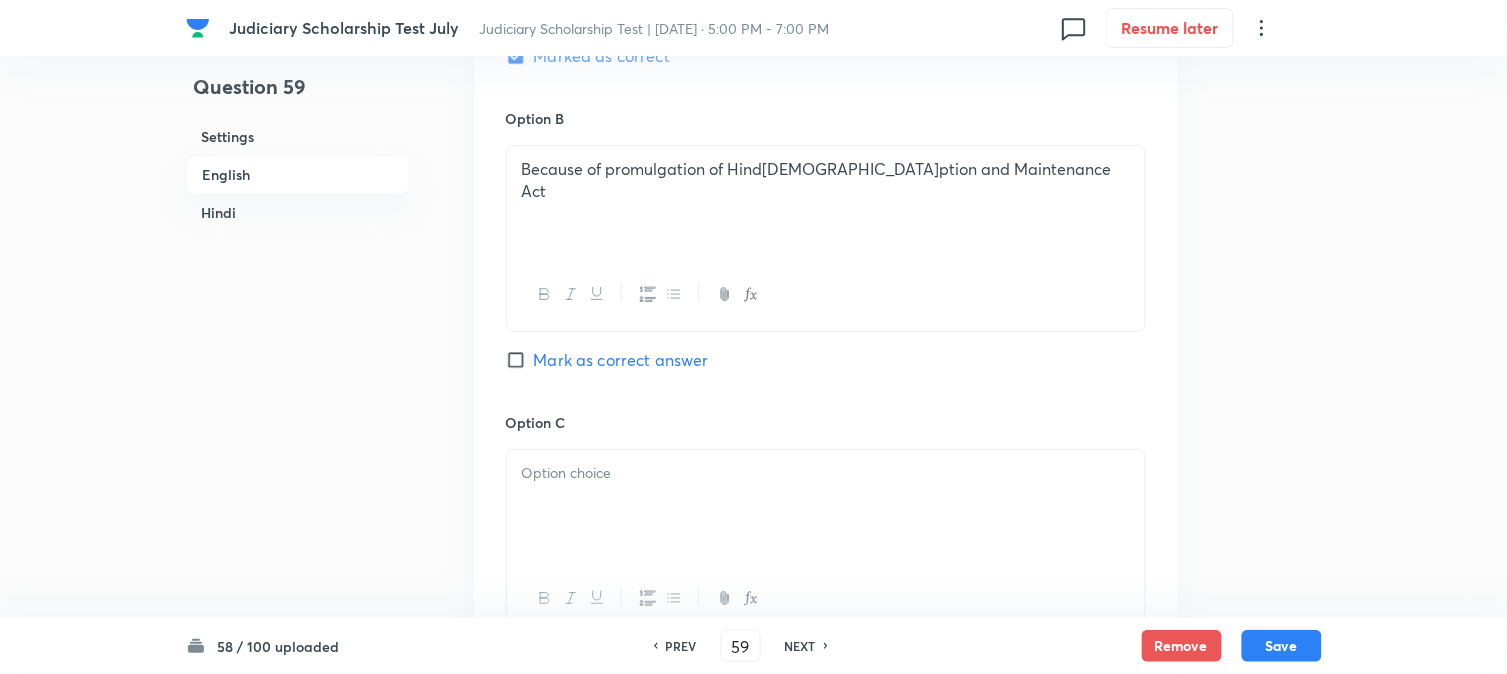 drag, startPoint x: 572, startPoint y: 428, endPoint x: 575, endPoint y: 472, distance: 44.102154 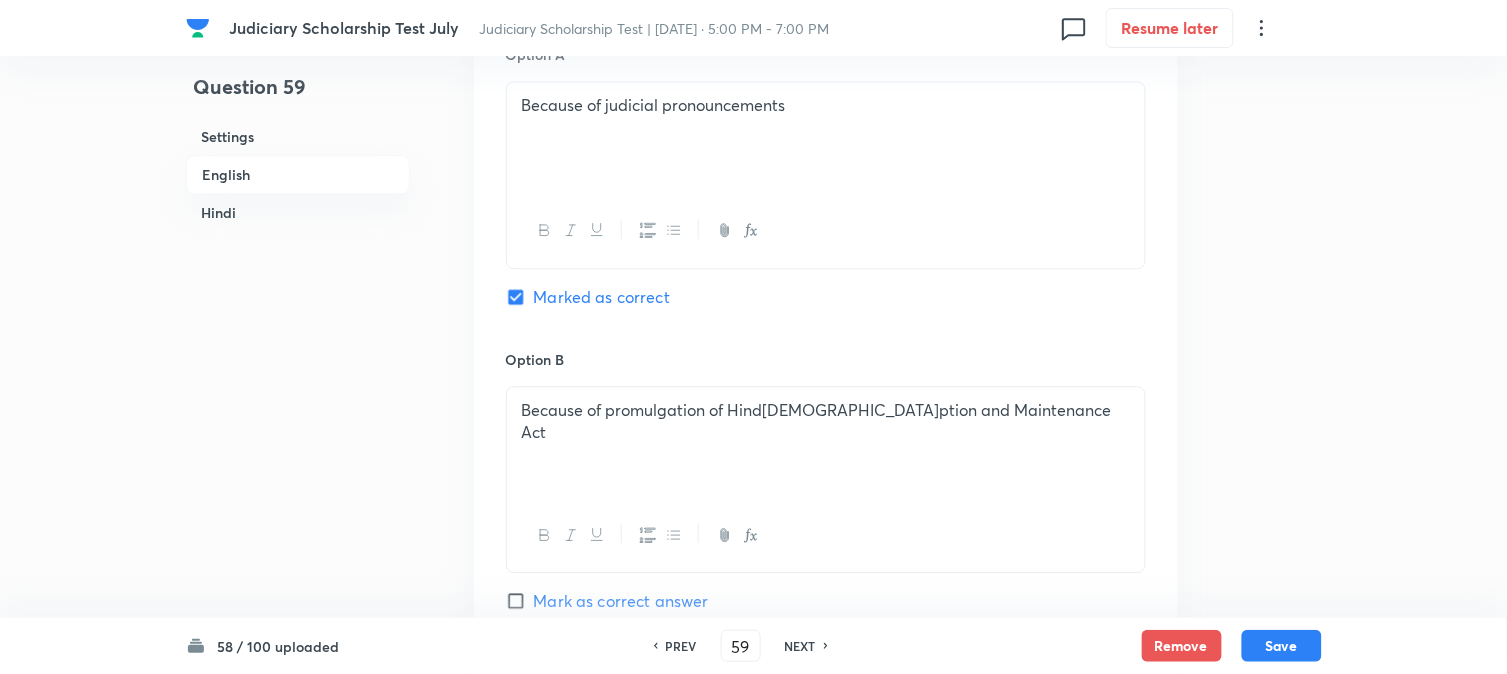 scroll, scrollTop: 590, scrollLeft: 0, axis: vertical 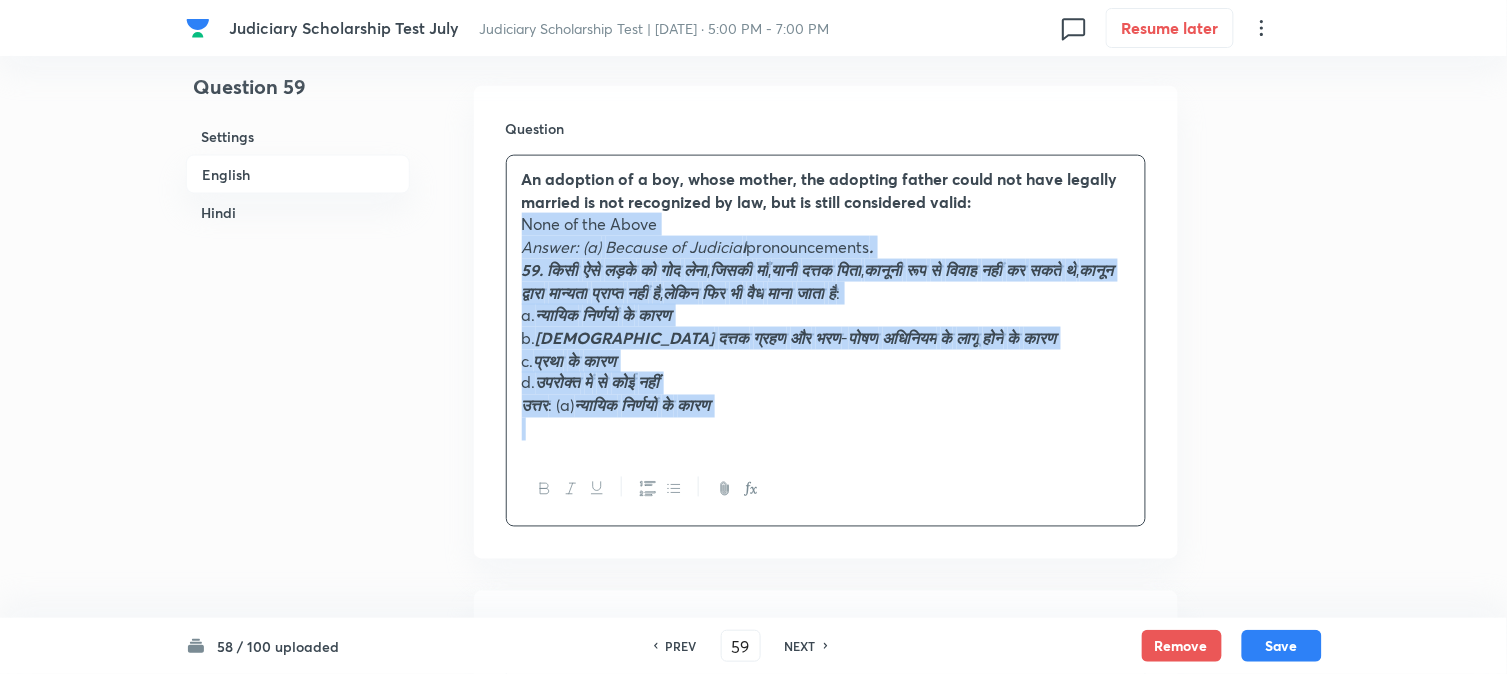 drag, startPoint x: 541, startPoint y: 293, endPoint x: 1007, endPoint y: 485, distance: 504.00397 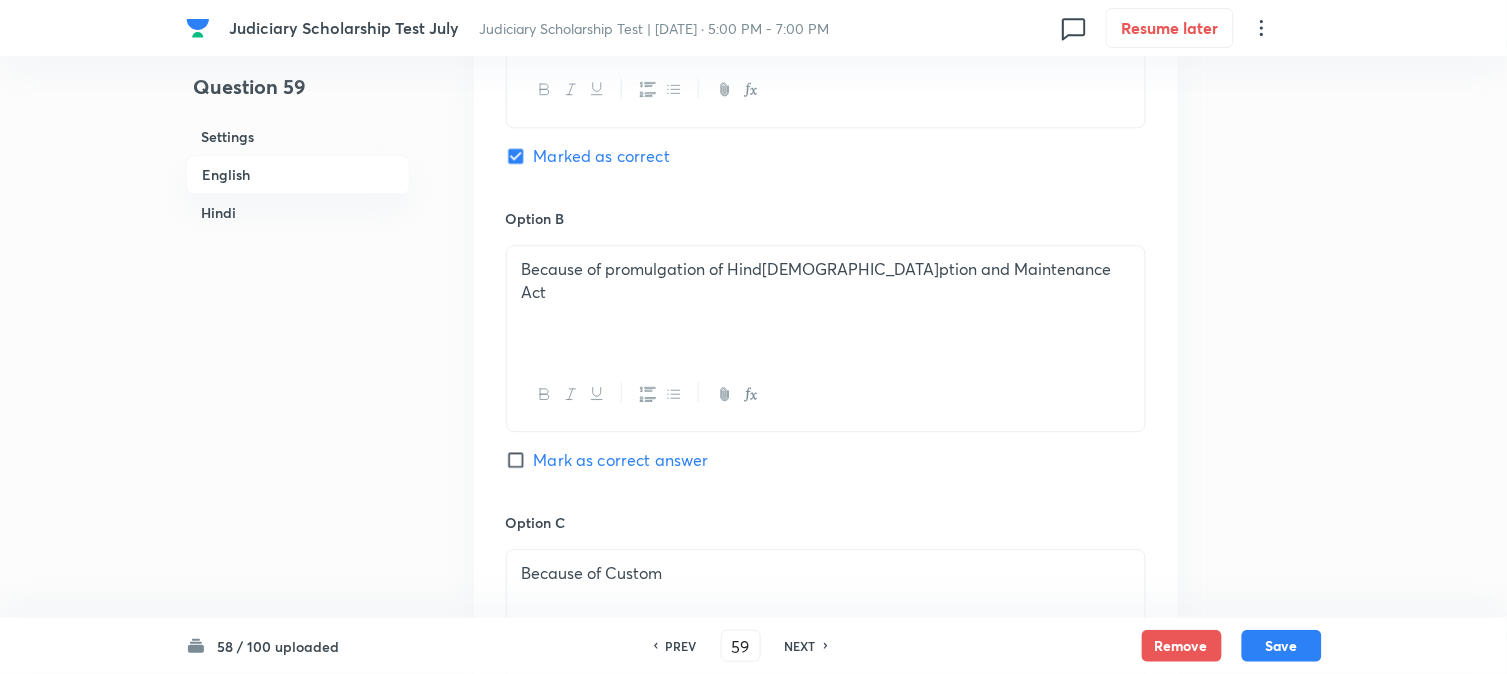 scroll, scrollTop: 1701, scrollLeft: 0, axis: vertical 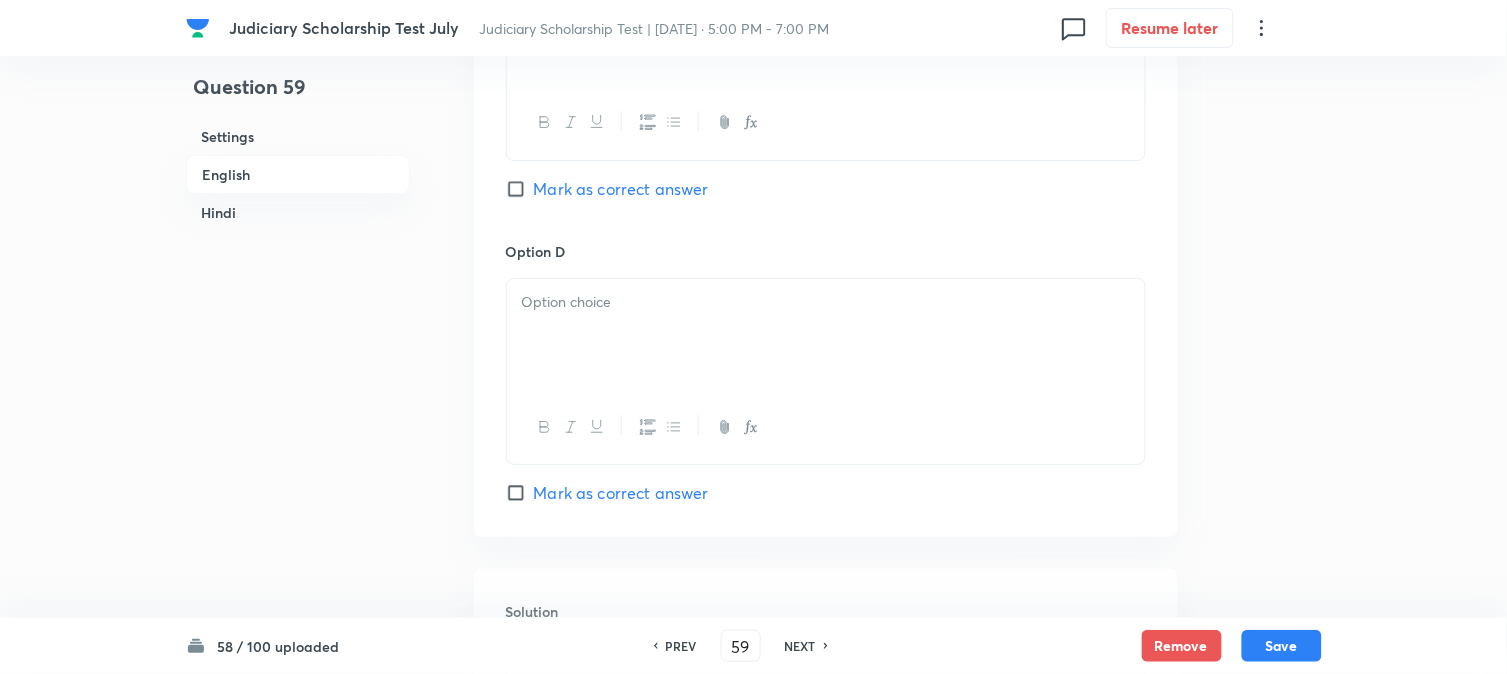 click at bounding box center (826, 335) 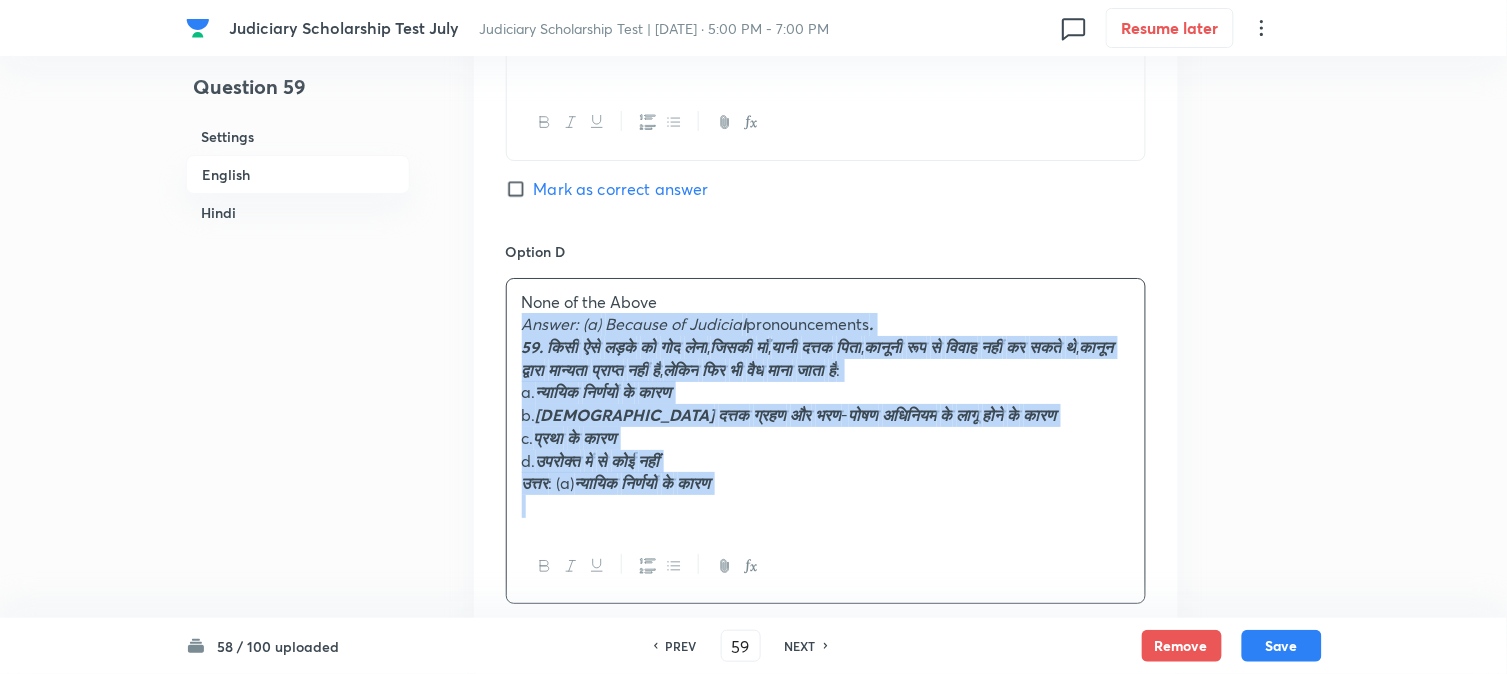 drag, startPoint x: 522, startPoint y: 323, endPoint x: 1032, endPoint y: 551, distance: 558.6448 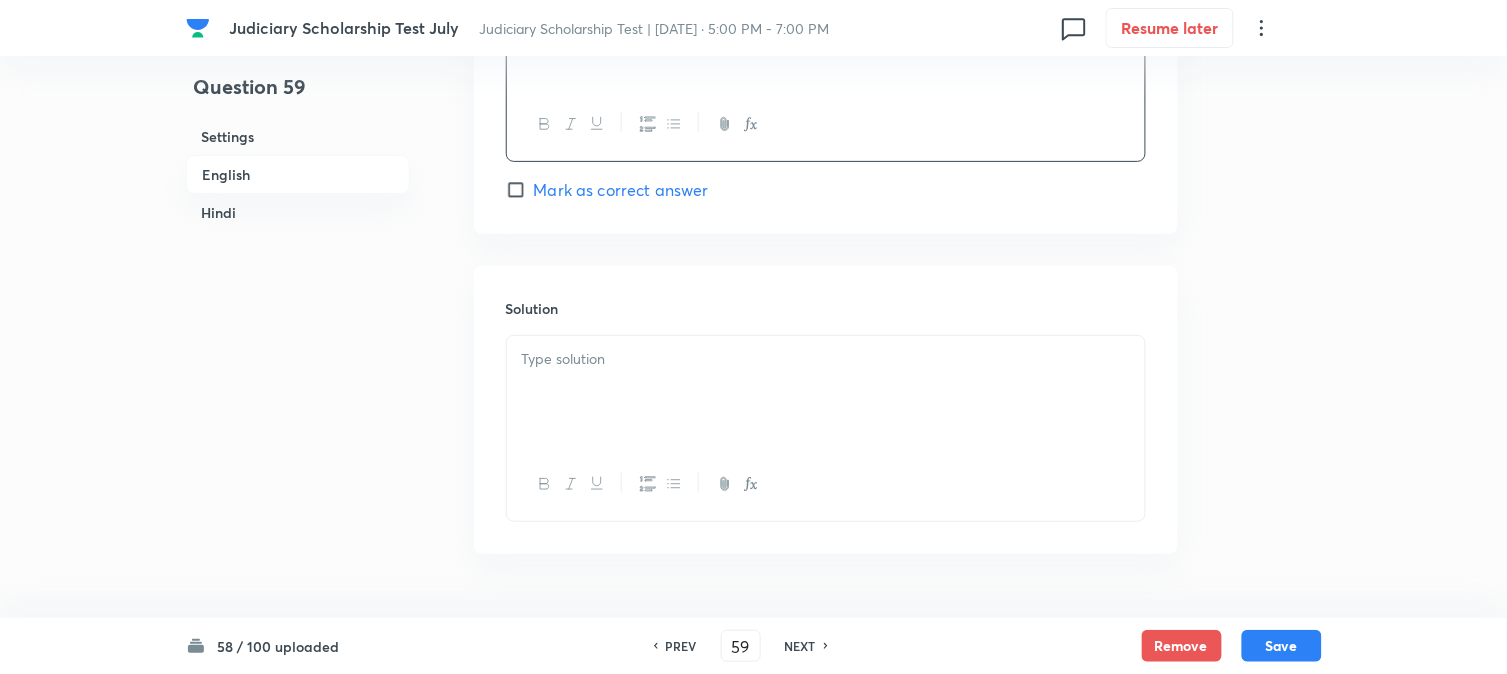 scroll, scrollTop: 2034, scrollLeft: 0, axis: vertical 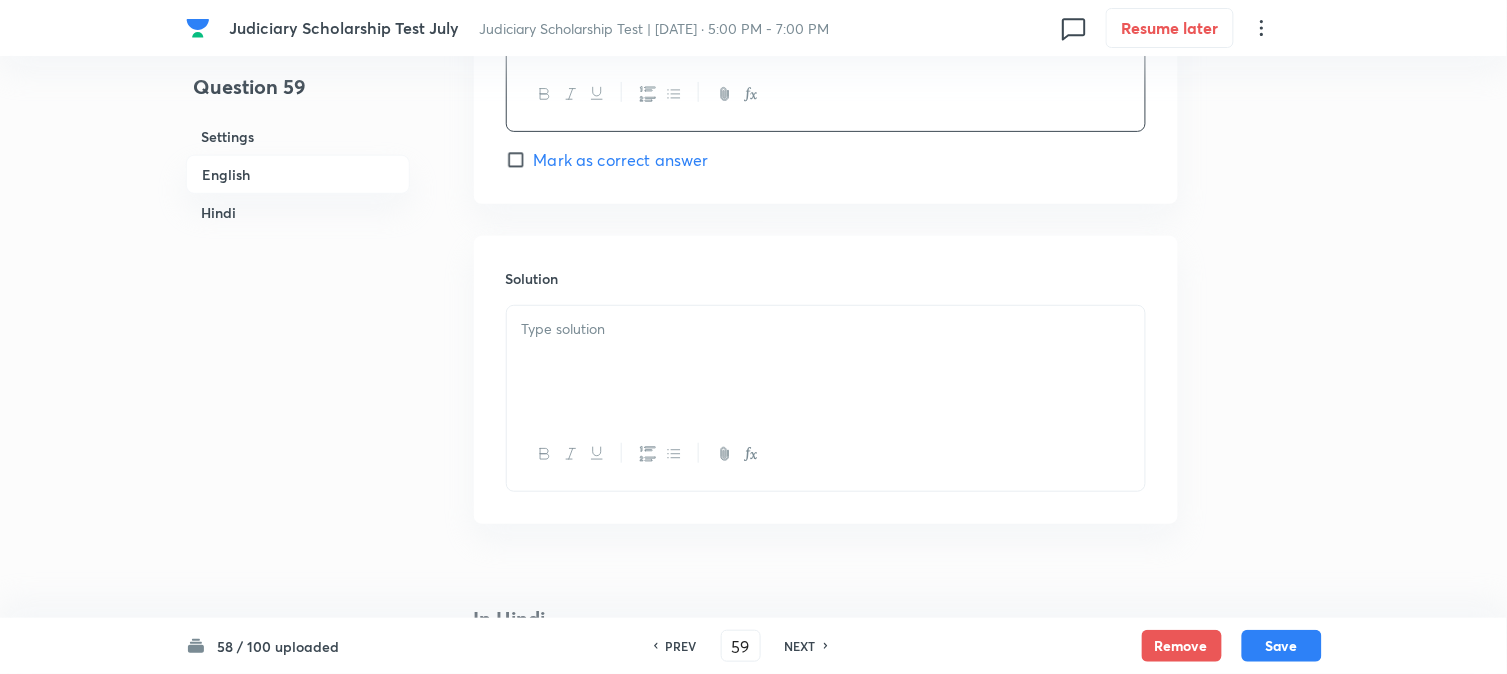 click at bounding box center (826, 362) 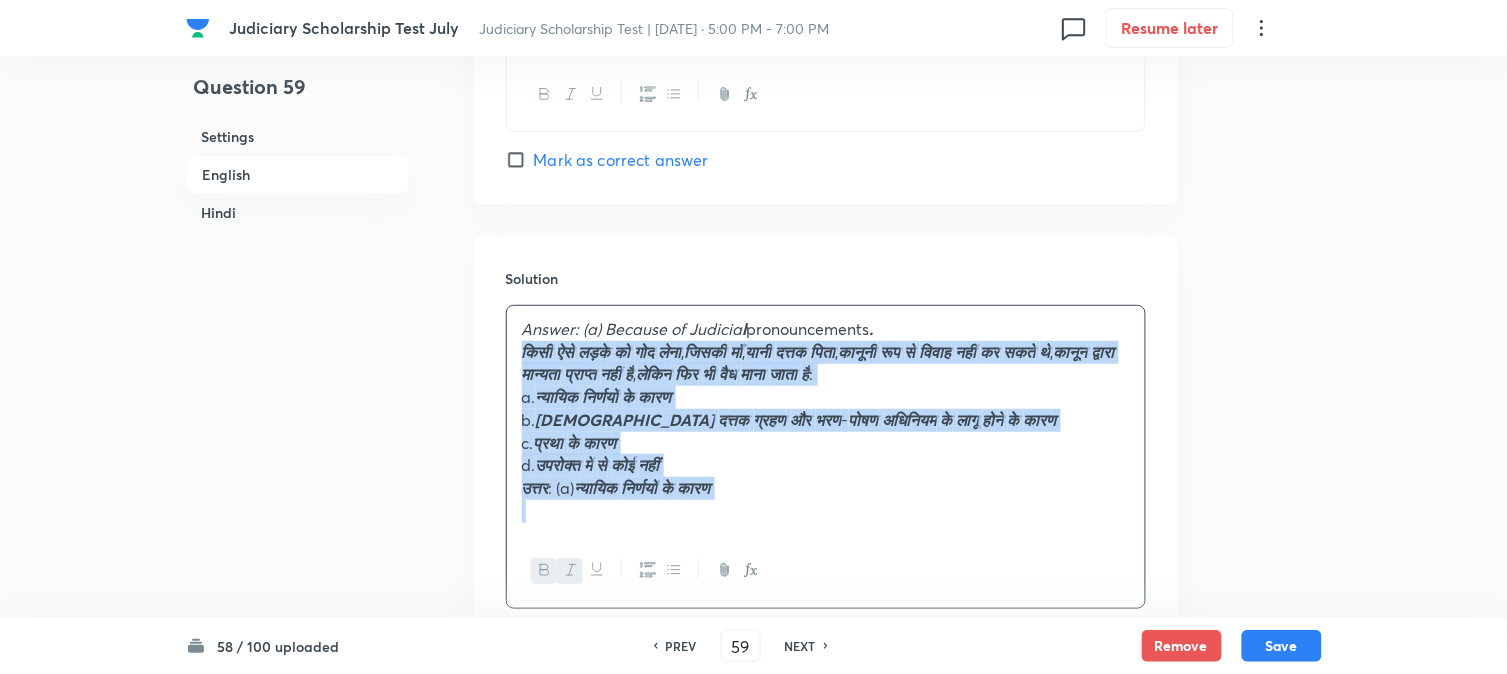 drag, startPoint x: 543, startPoint y: 352, endPoint x: 1081, endPoint y: 633, distance: 606.96375 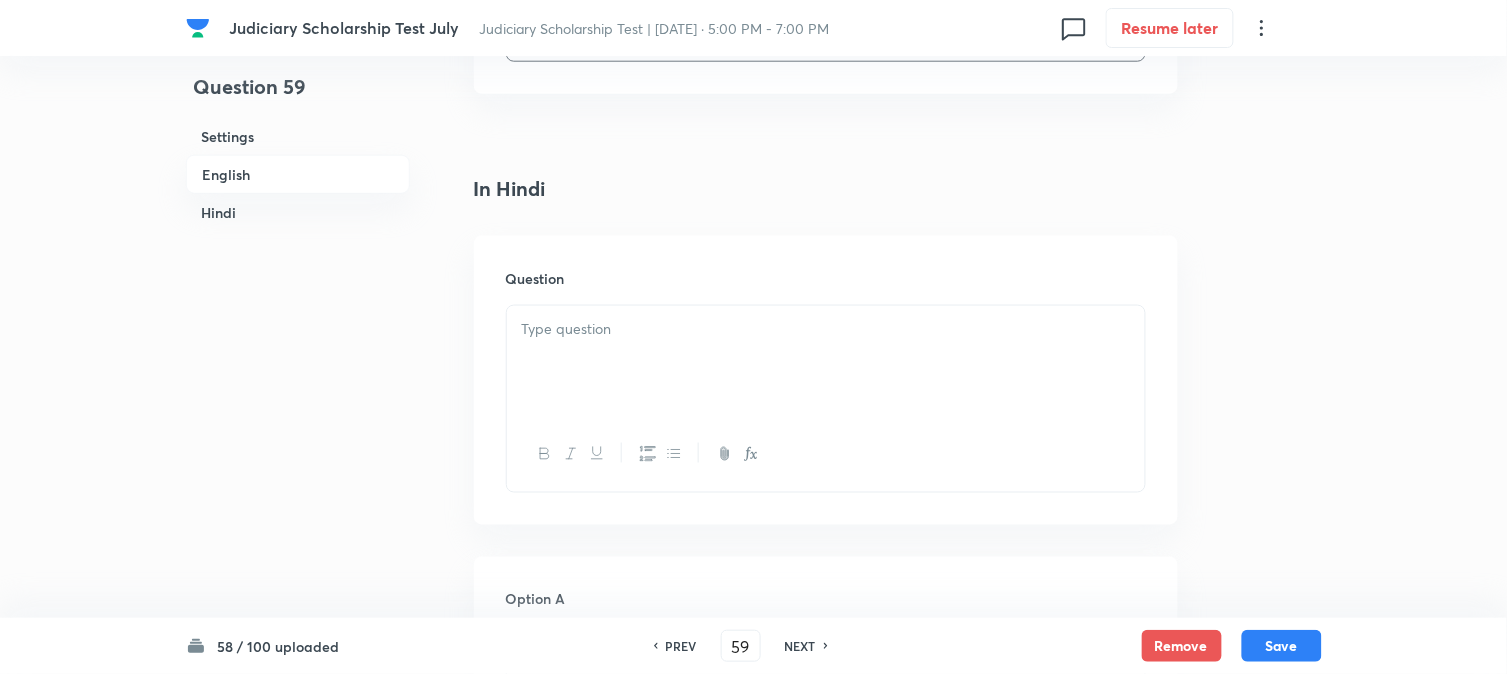 scroll, scrollTop: 2478, scrollLeft: 0, axis: vertical 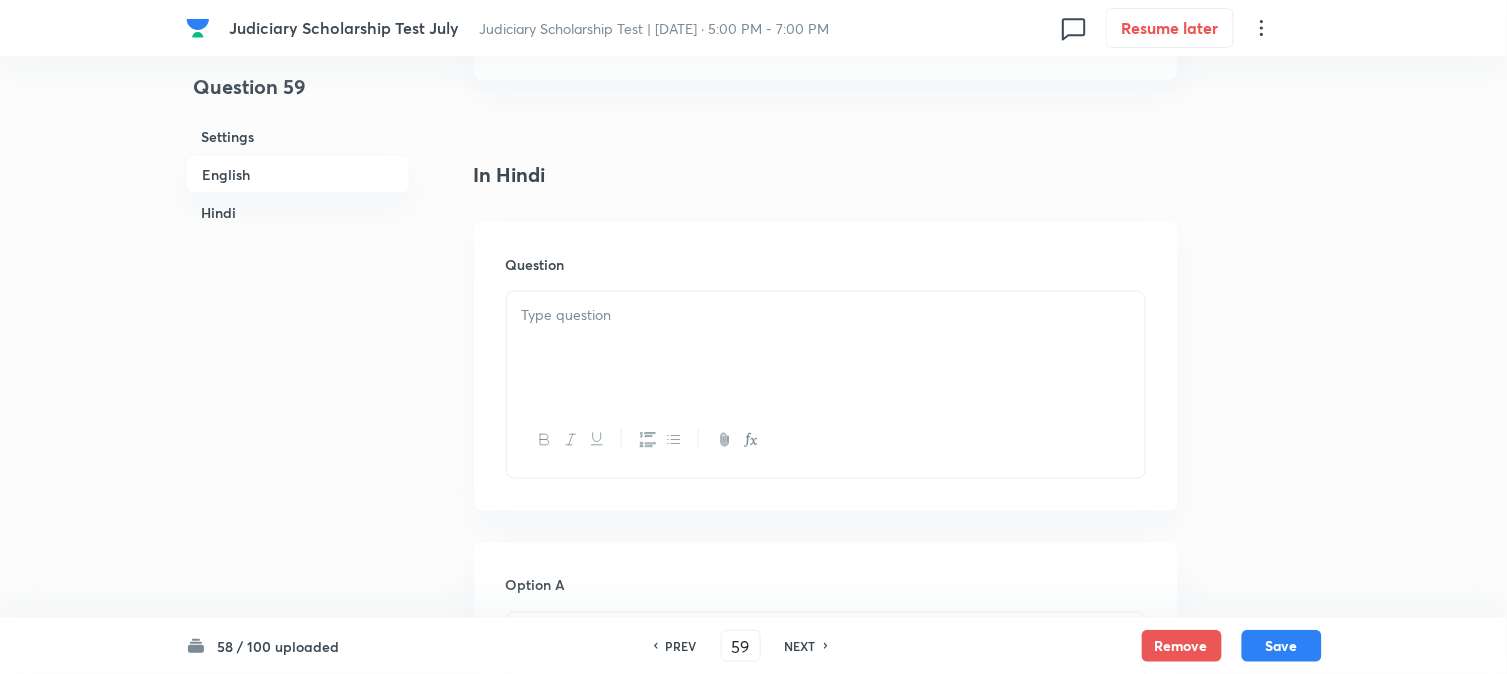 click at bounding box center (826, 315) 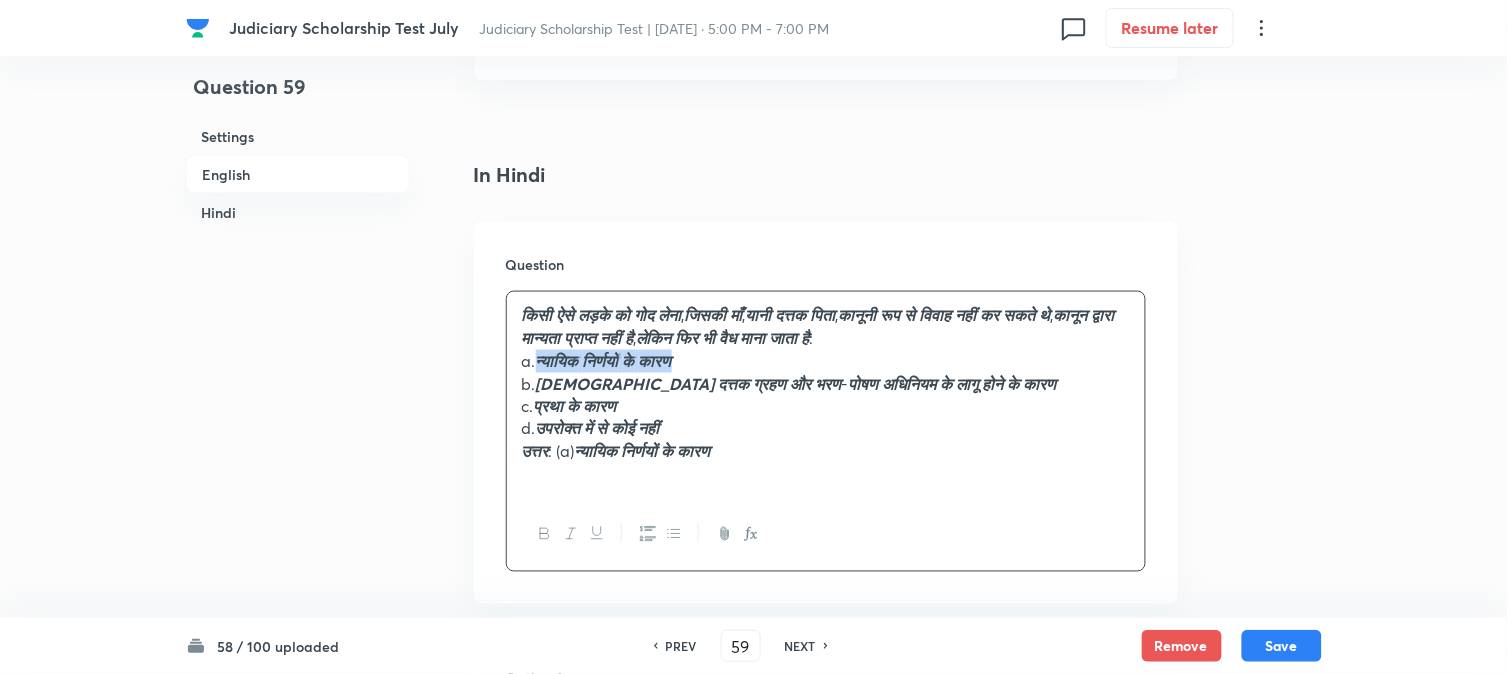 drag, startPoint x: 540, startPoint y: 355, endPoint x: 813, endPoint y: 368, distance: 273.30936 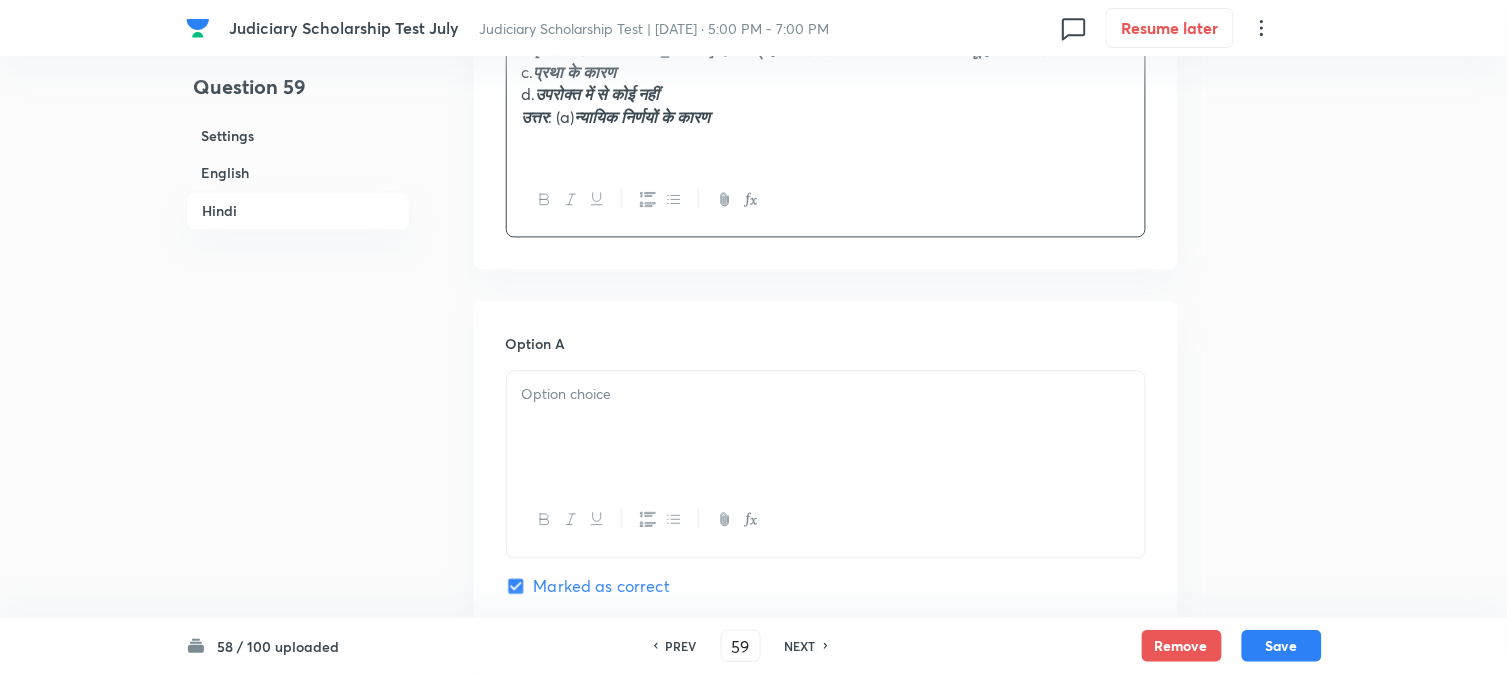 click at bounding box center [826, 395] 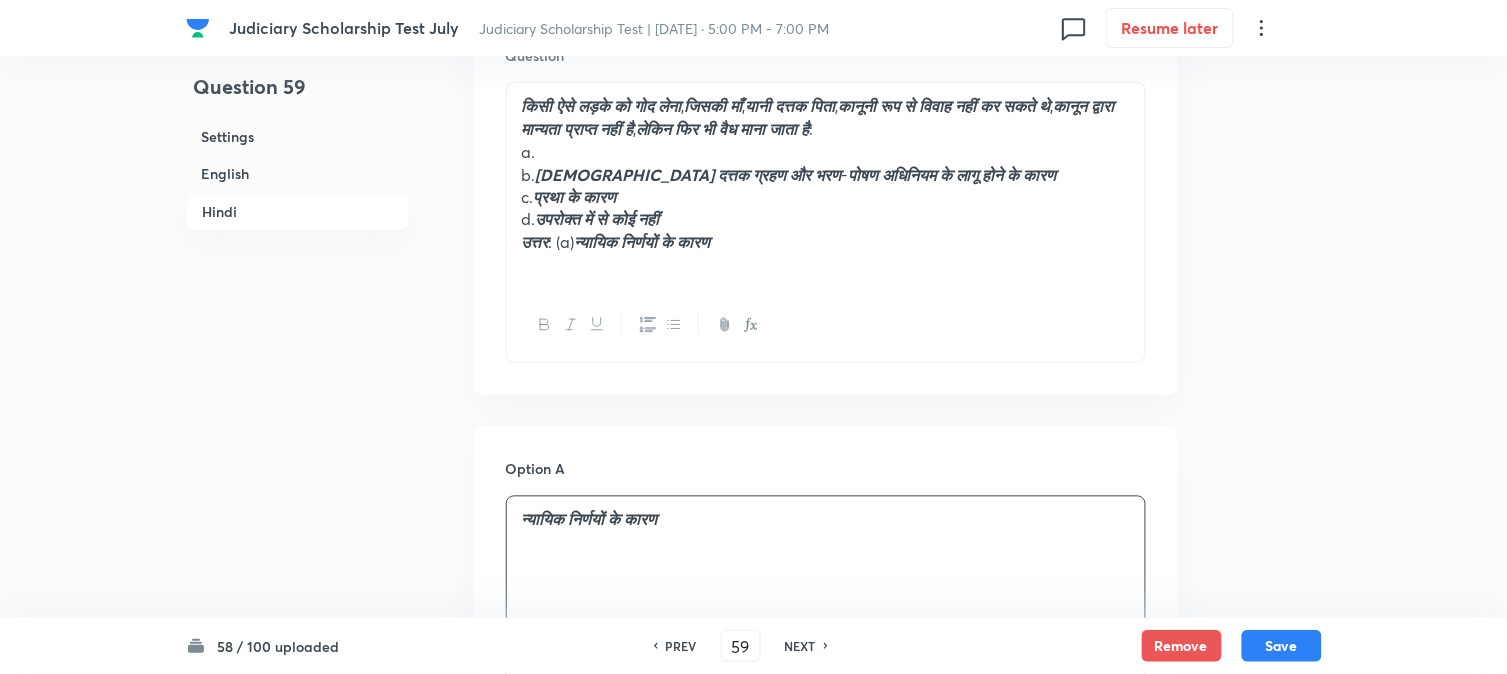 scroll, scrollTop: 2478, scrollLeft: 0, axis: vertical 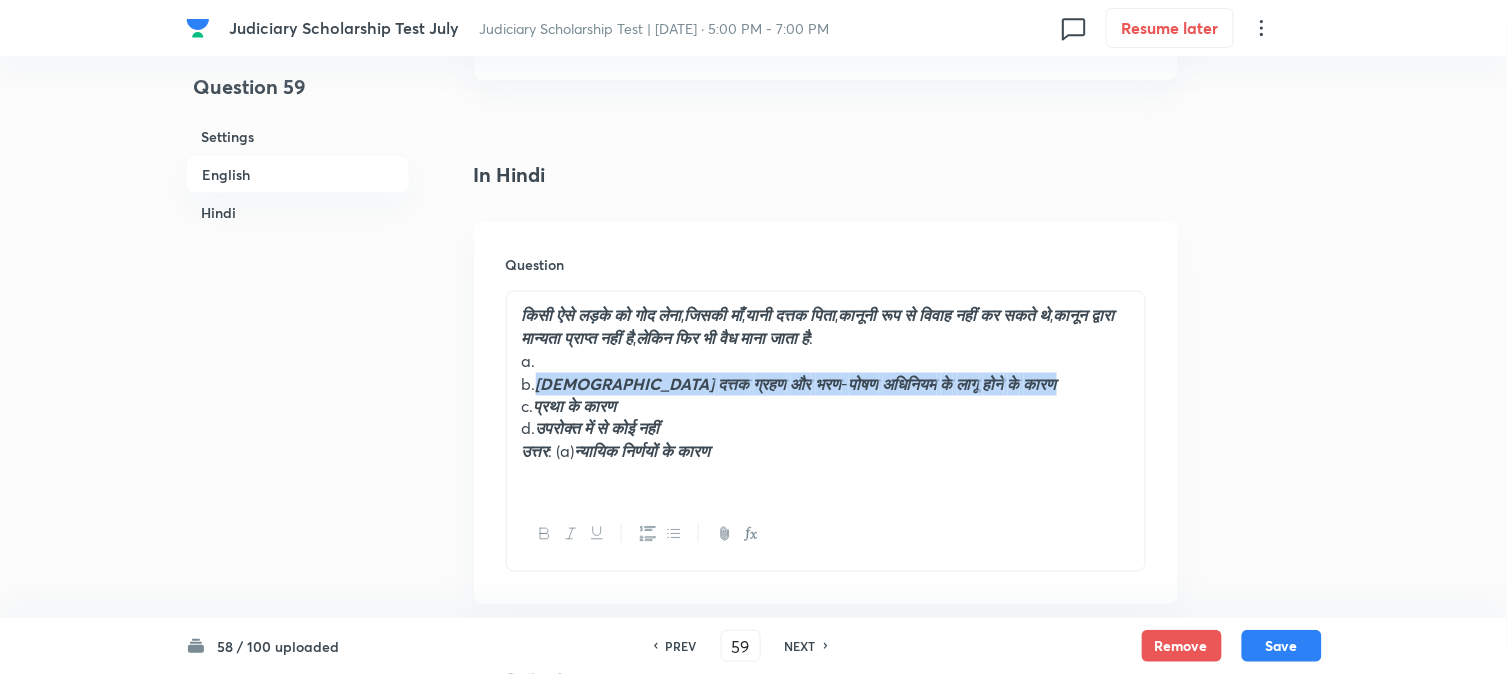 drag, startPoint x: 540, startPoint y: 390, endPoint x: 1151, endPoint y: 388, distance: 611.0033 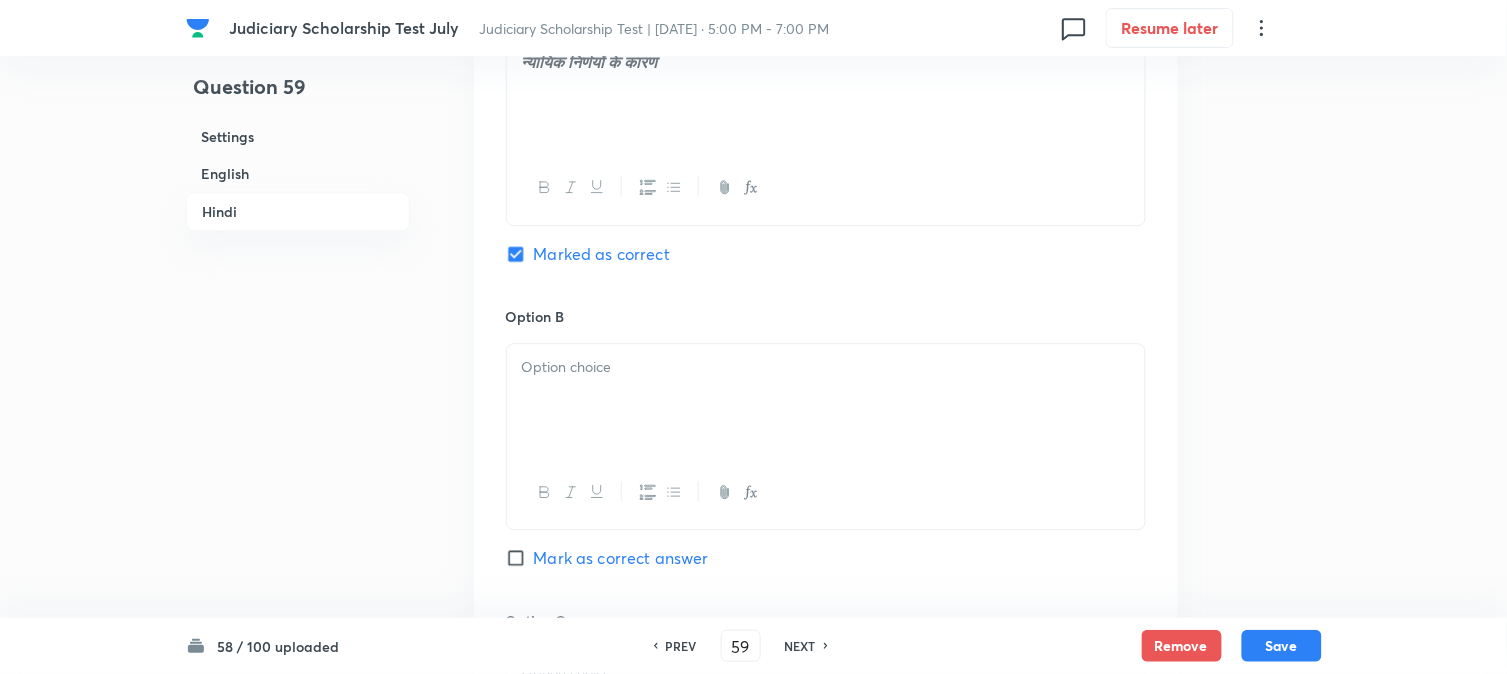click at bounding box center (826, 400) 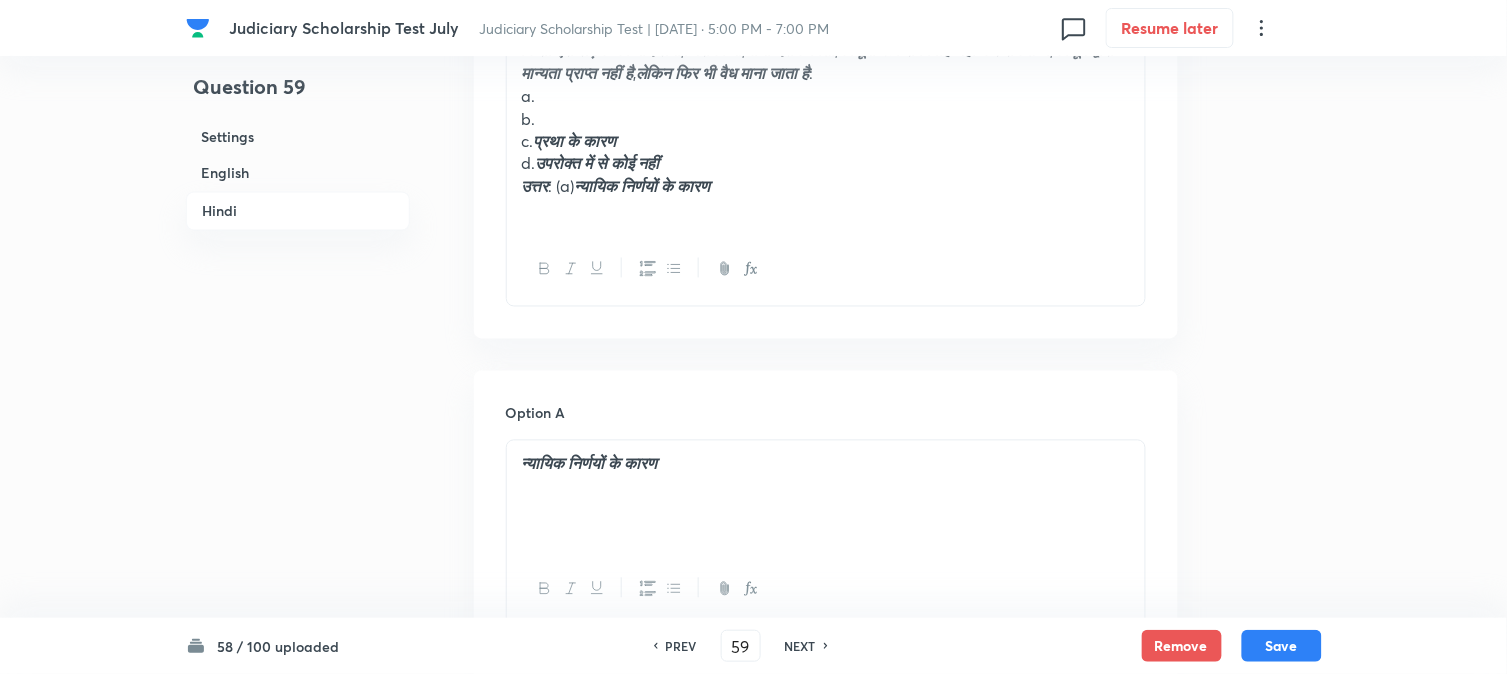 scroll, scrollTop: 2590, scrollLeft: 0, axis: vertical 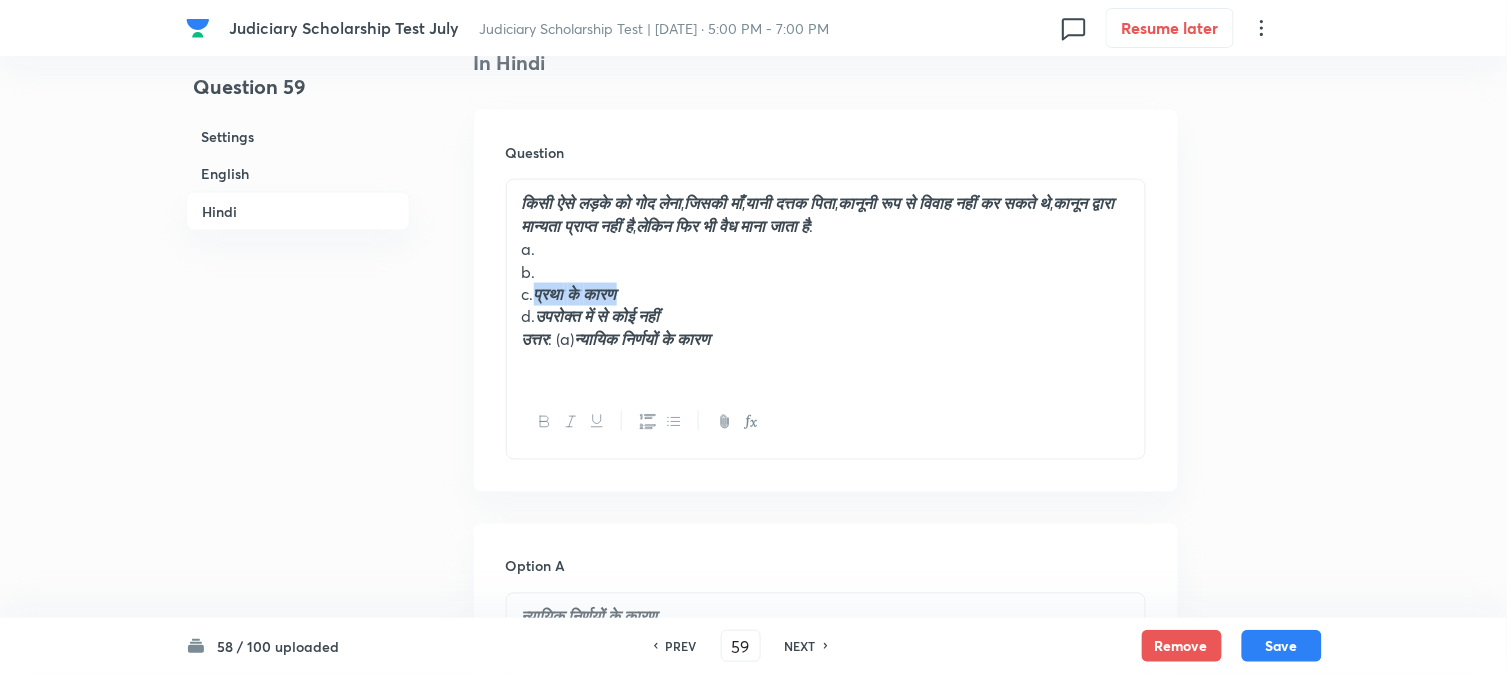 drag, startPoint x: 540, startPoint y: 293, endPoint x: 753, endPoint y: 300, distance: 213.11499 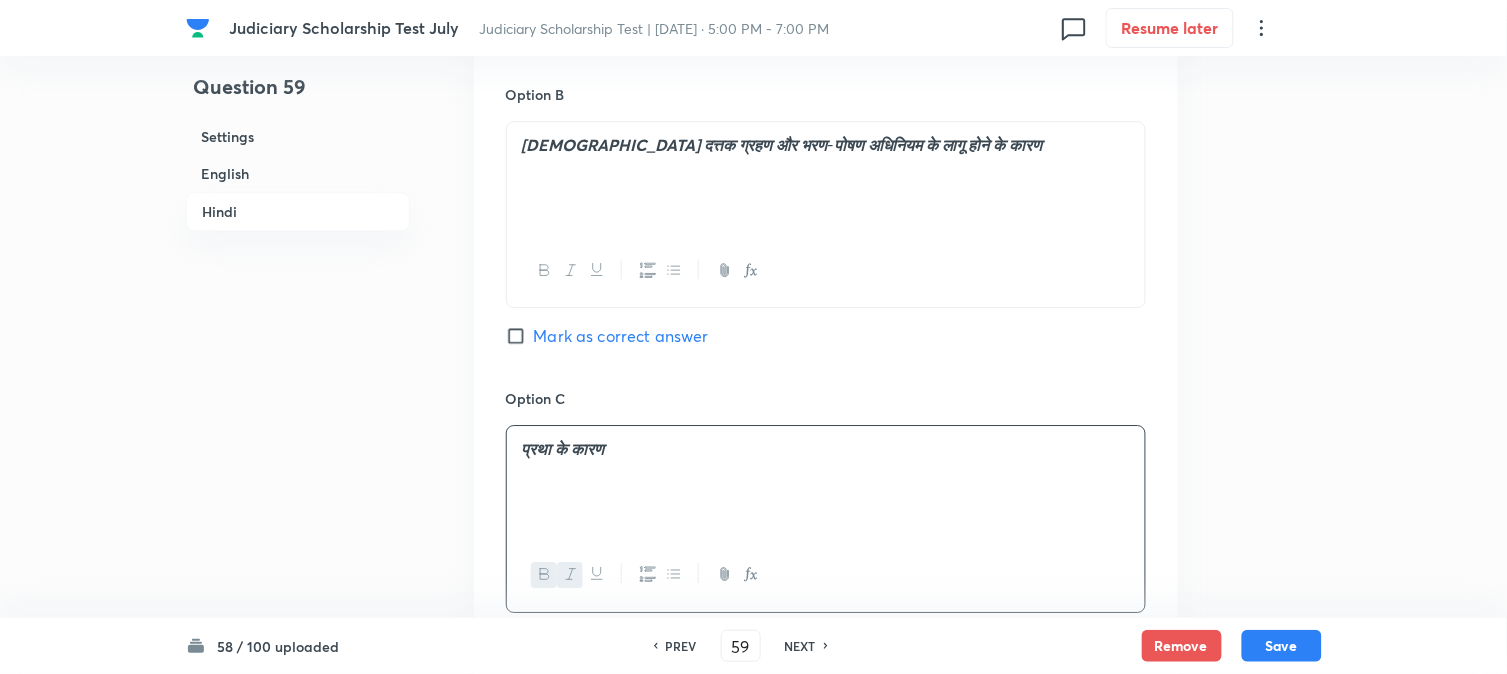 click on "प्रथा   के   कारण" at bounding box center (826, 482) 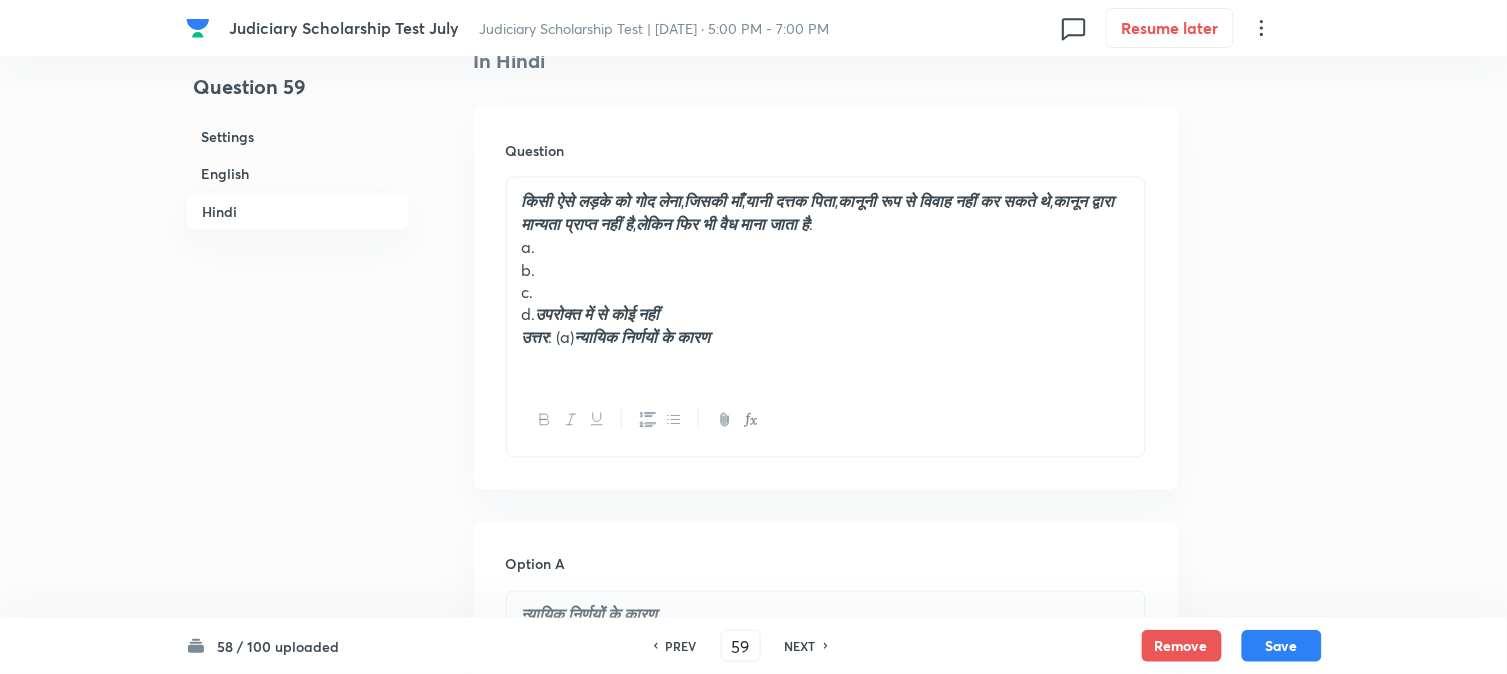 scroll, scrollTop: 2590, scrollLeft: 0, axis: vertical 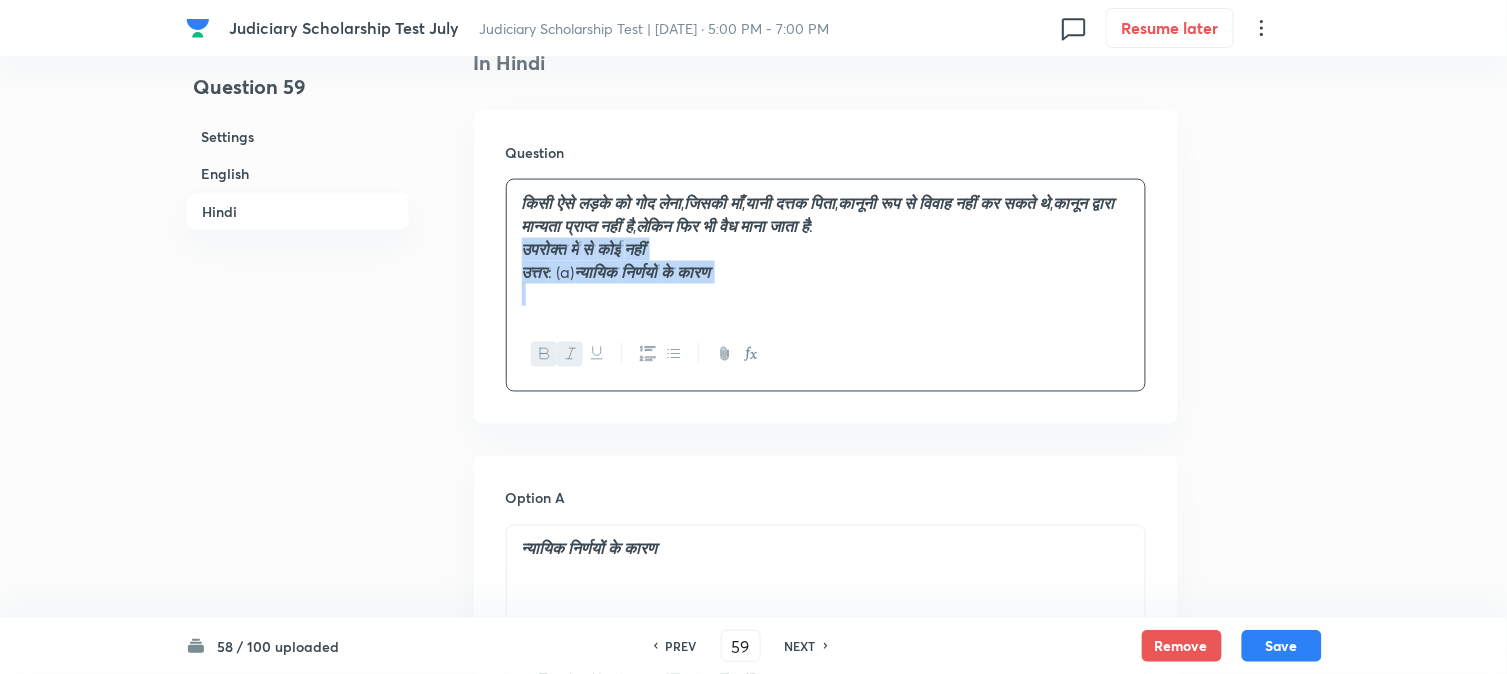 drag, startPoint x: 541, startPoint y: 330, endPoint x: 1041, endPoint y: 370, distance: 501.59744 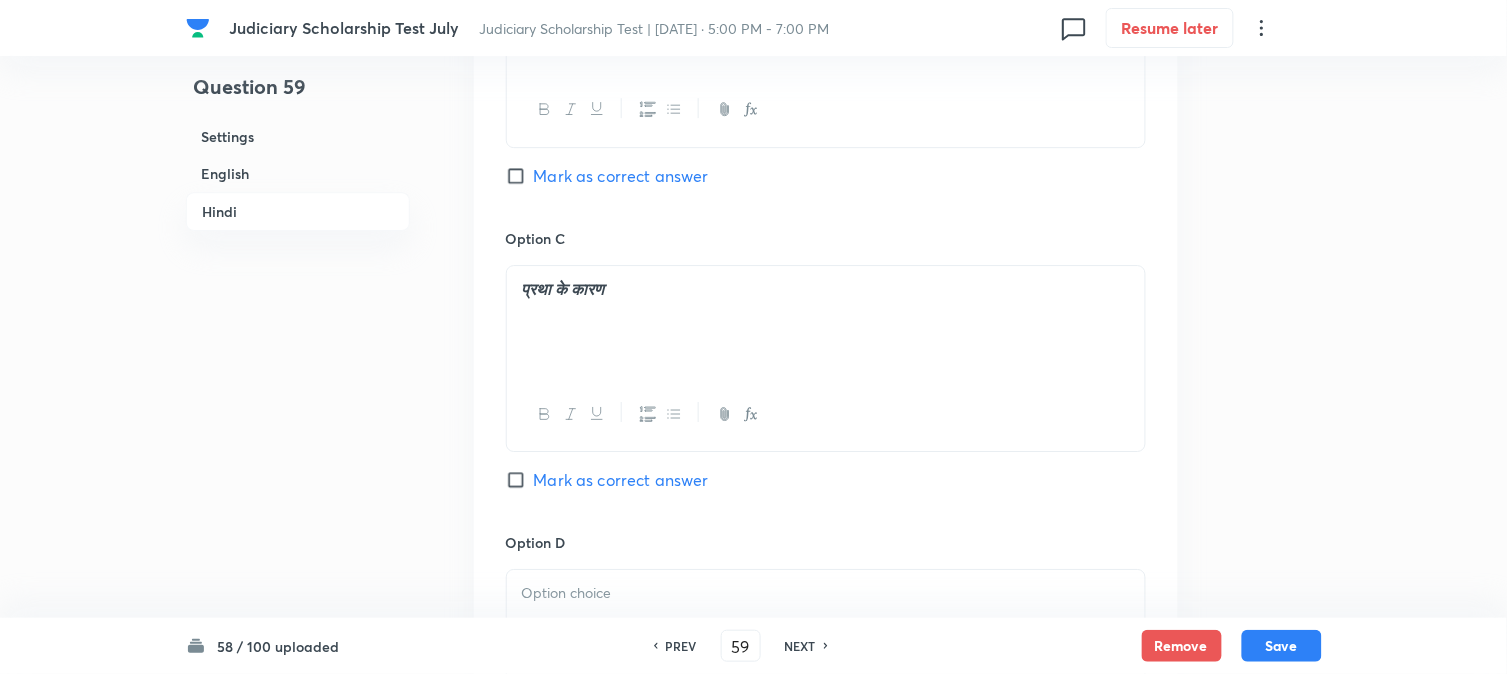 scroll, scrollTop: 3590, scrollLeft: 0, axis: vertical 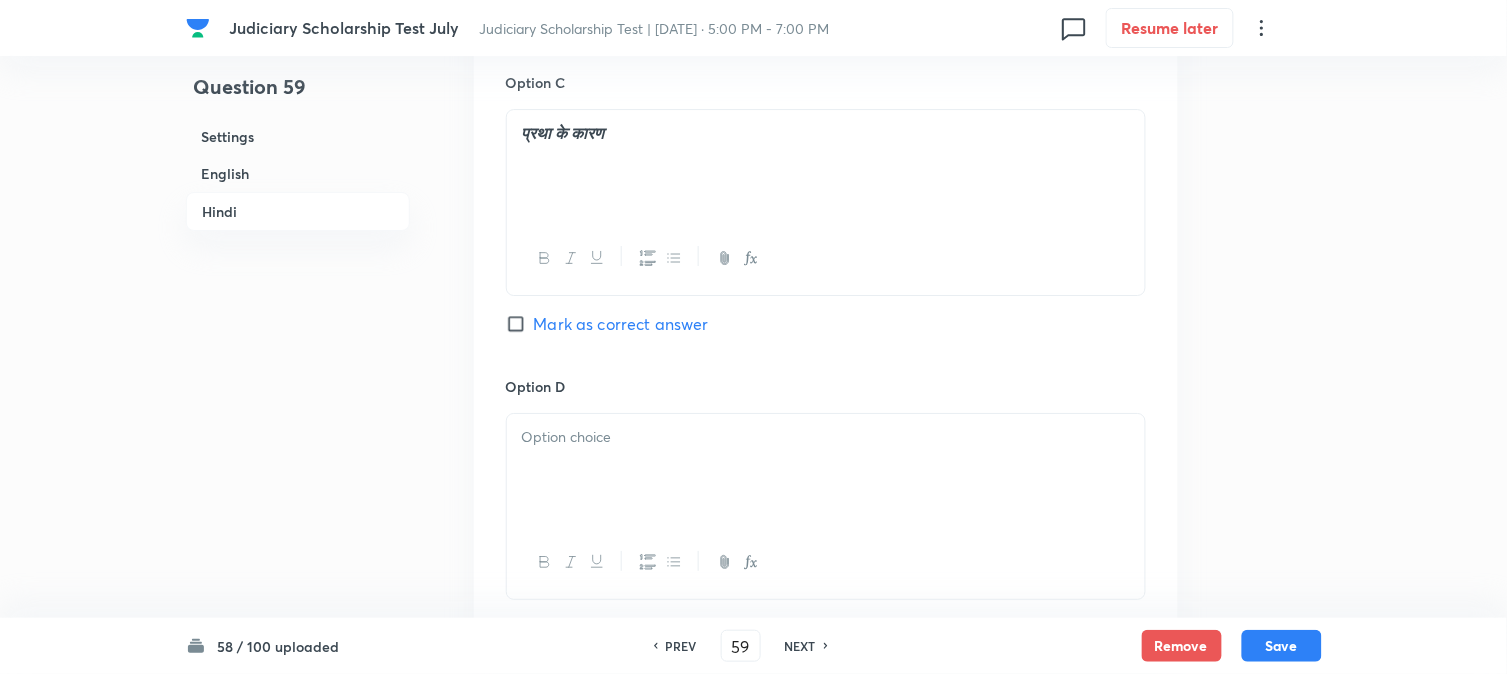 click at bounding box center [826, 470] 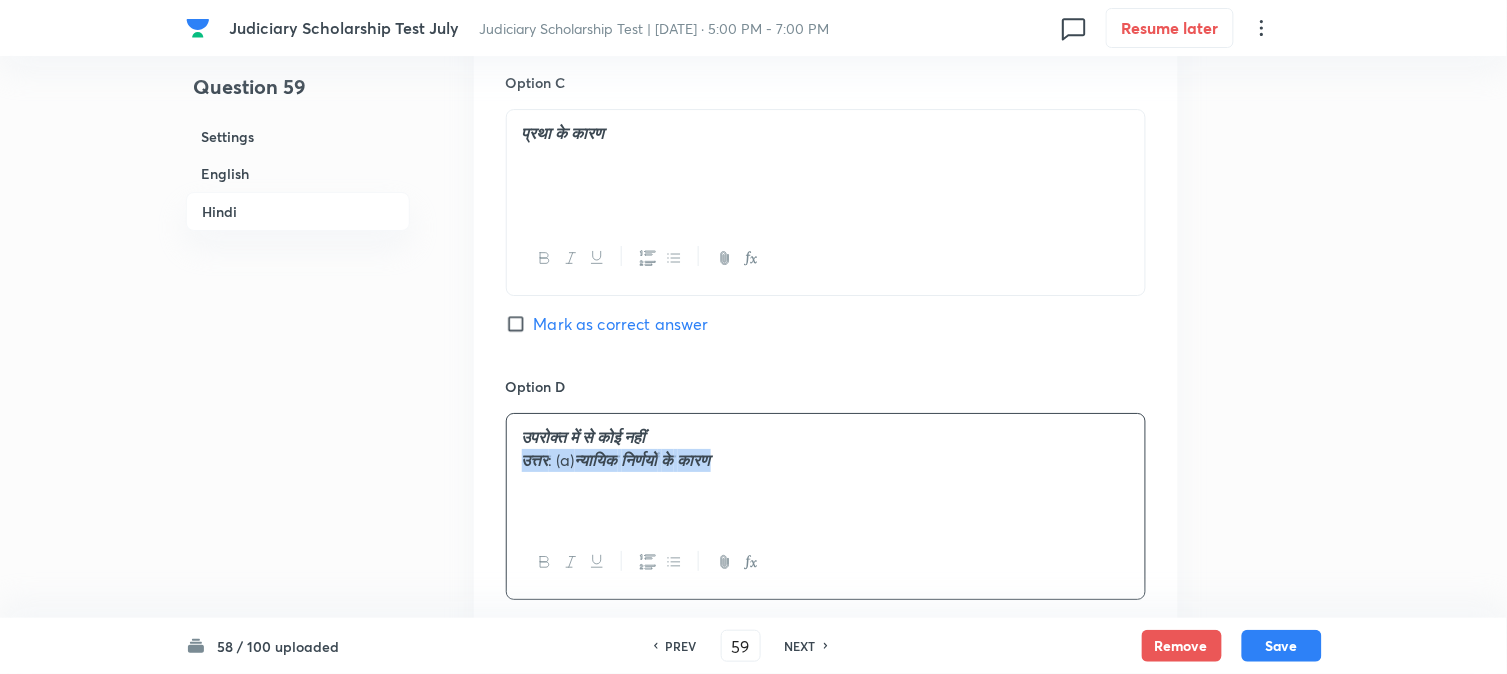 drag, startPoint x: 517, startPoint y: 467, endPoint x: 953, endPoint y: 472, distance: 436.02866 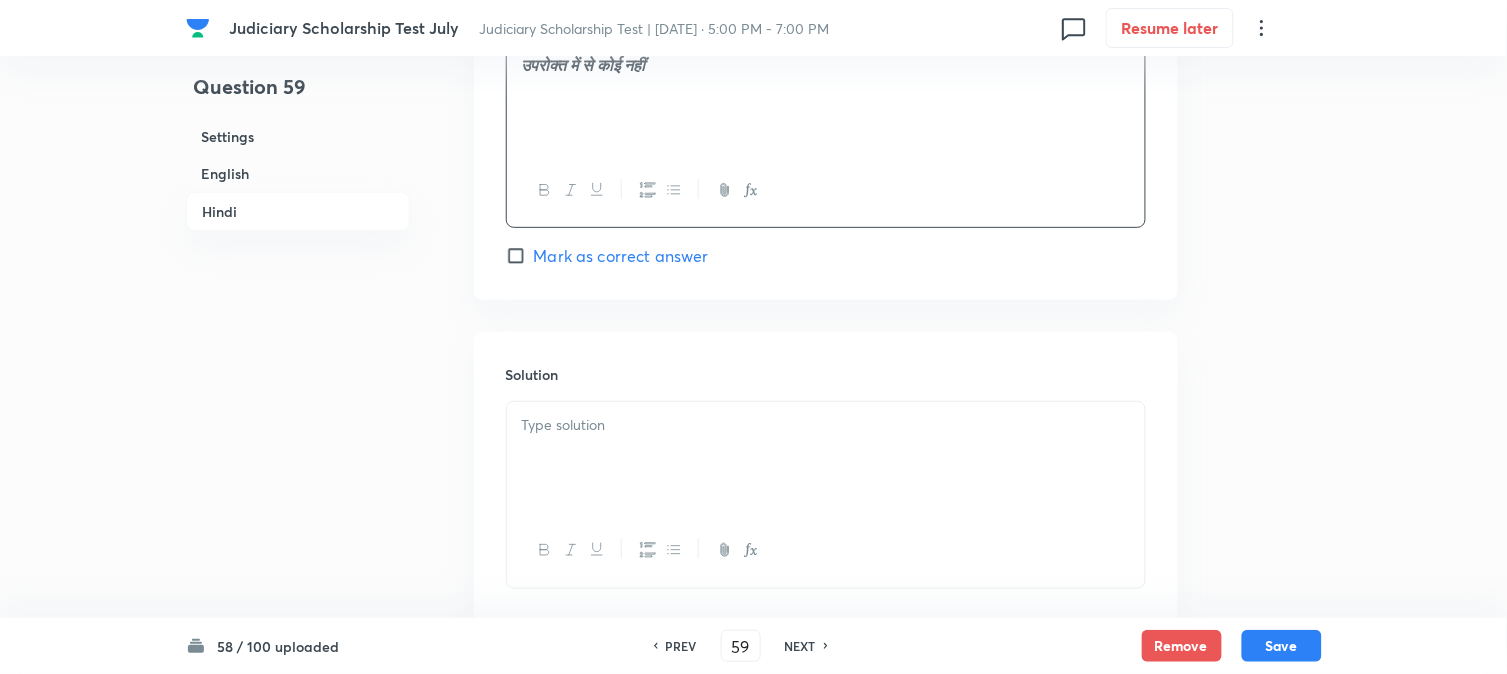 scroll, scrollTop: 4034, scrollLeft: 0, axis: vertical 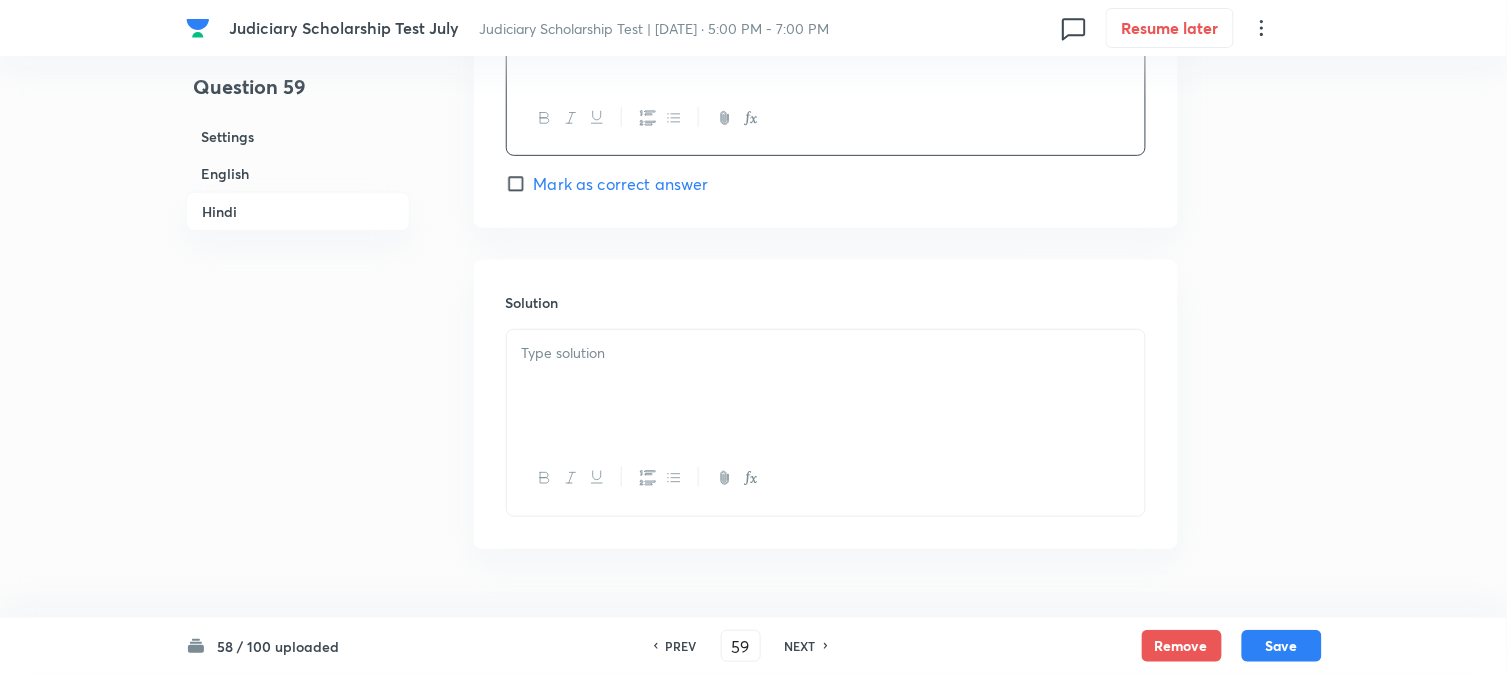 click at bounding box center (826, 478) 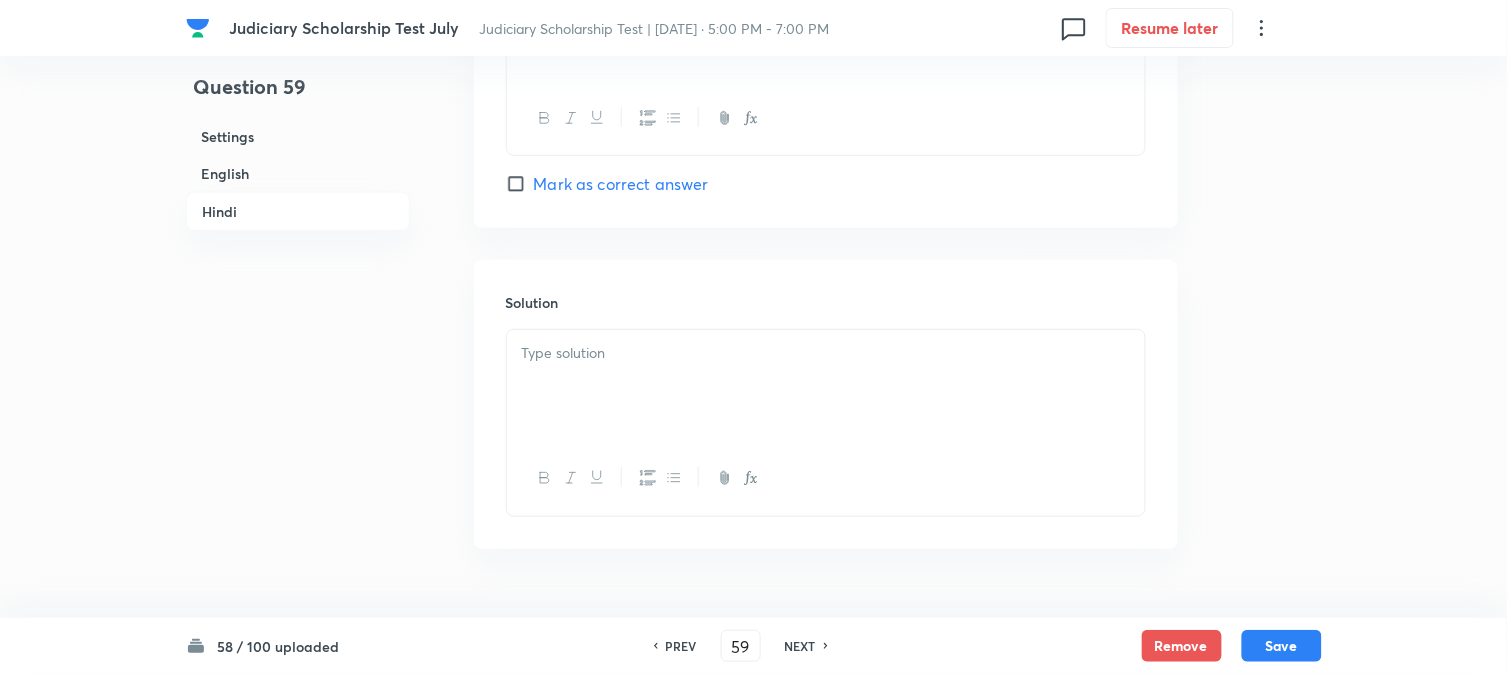 click at bounding box center [826, 386] 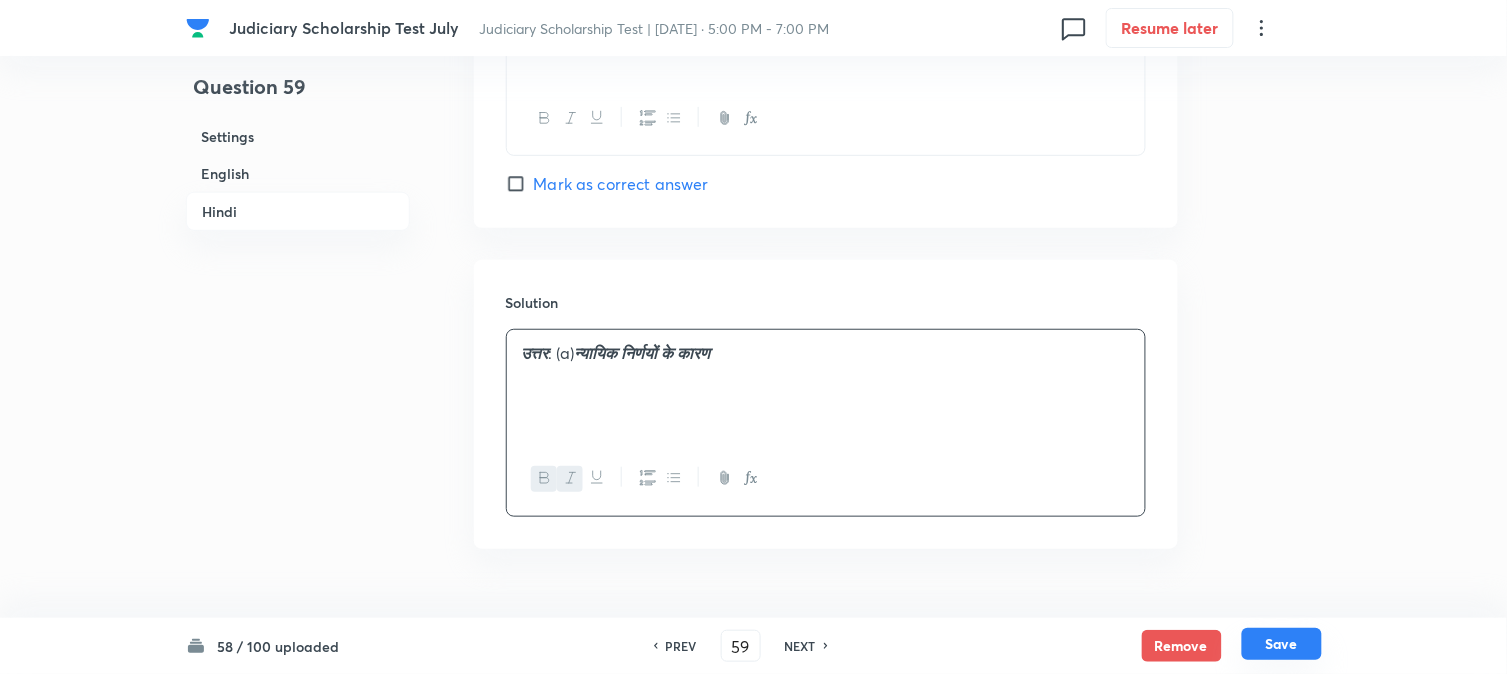click on "Save" at bounding box center (1282, 644) 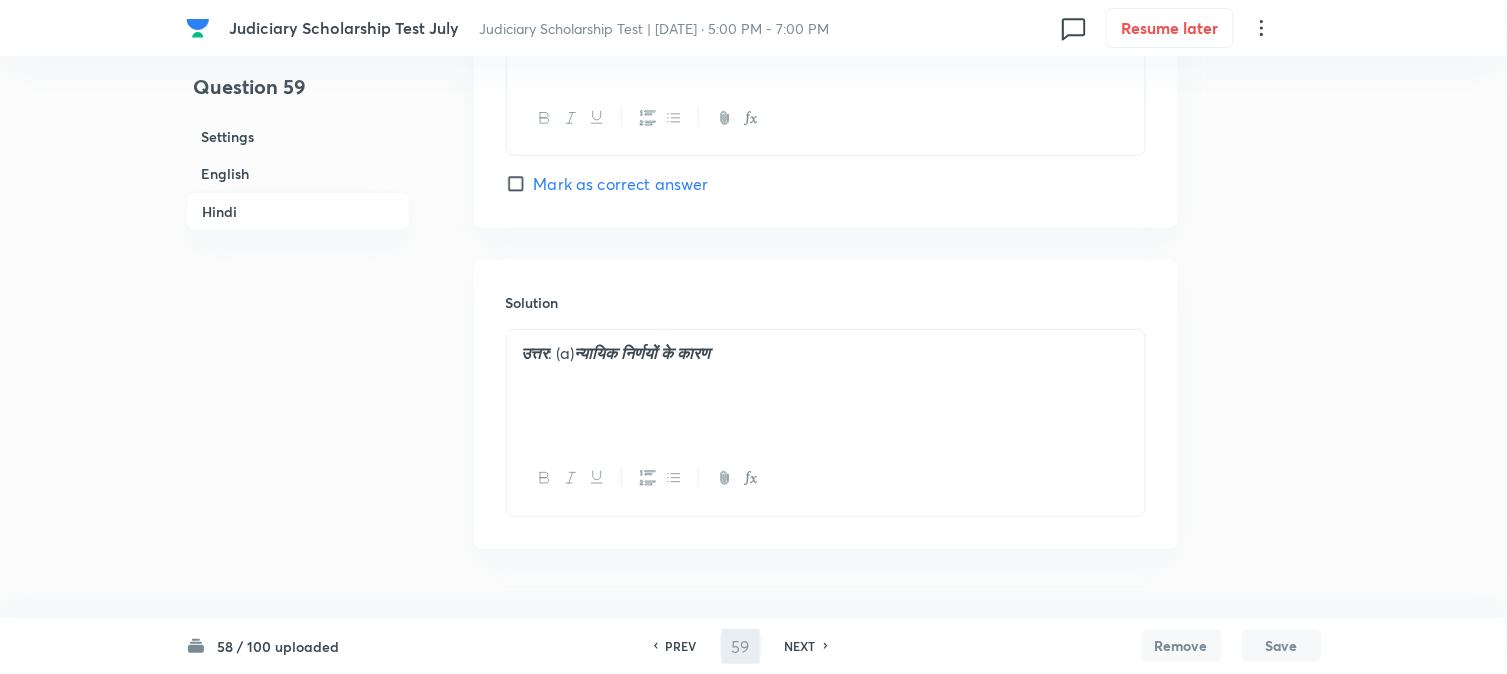 type on "60" 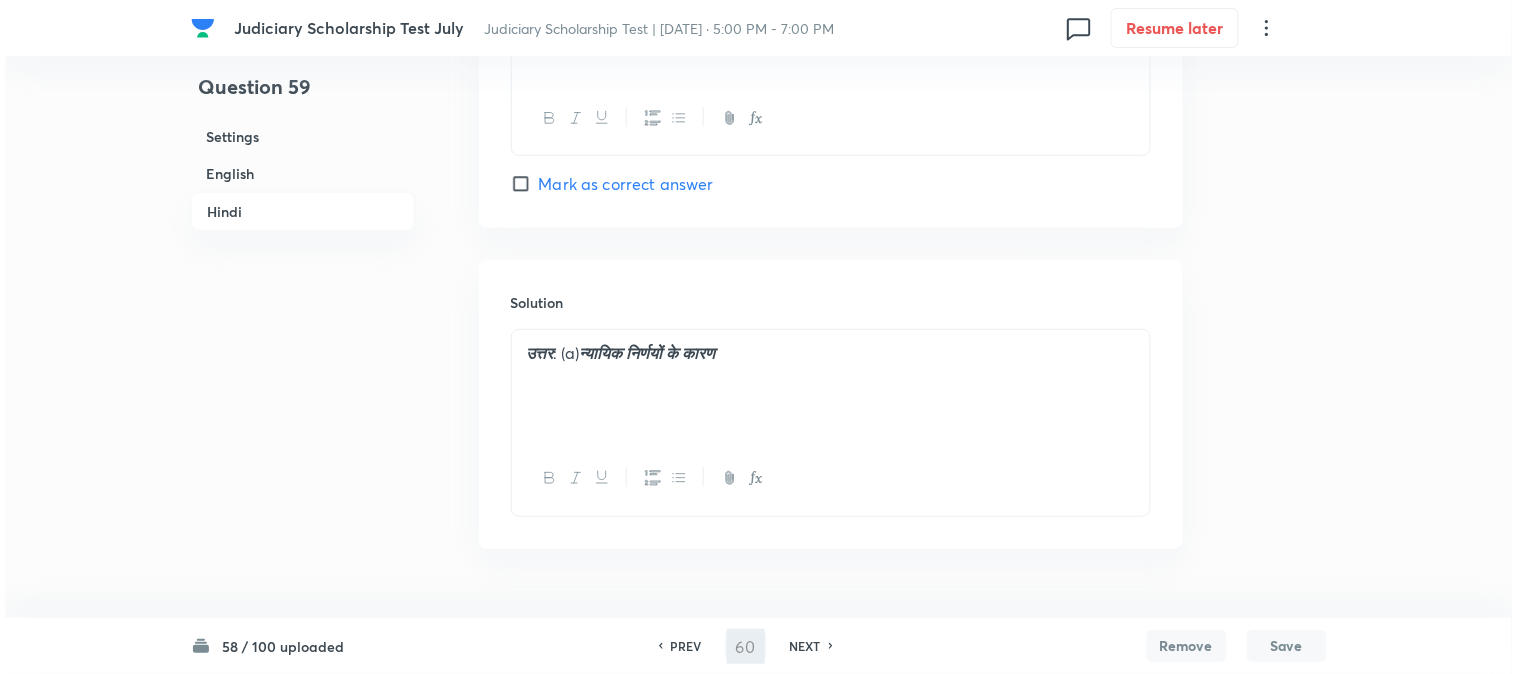 scroll, scrollTop: 0, scrollLeft: 0, axis: both 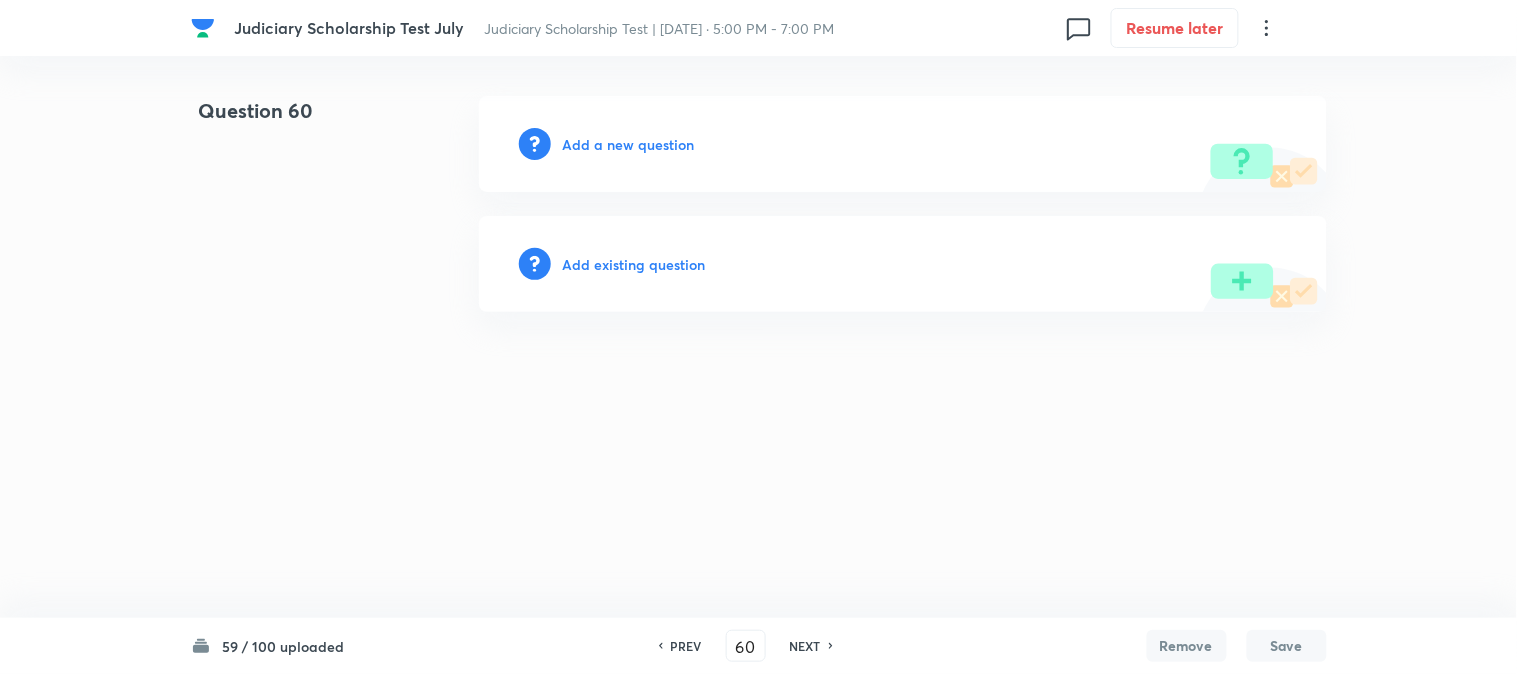click on "Add a new question" at bounding box center [629, 144] 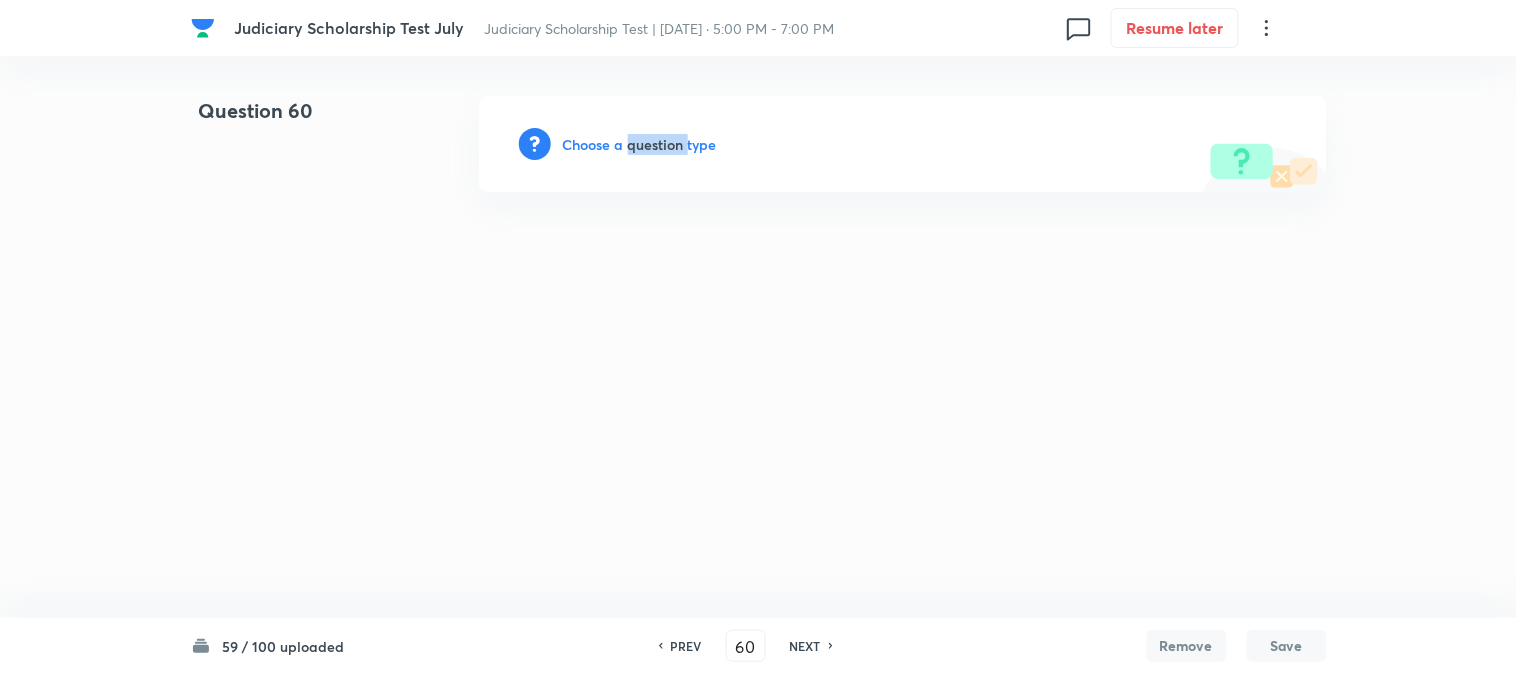 click on "Choose a question type" at bounding box center (640, 144) 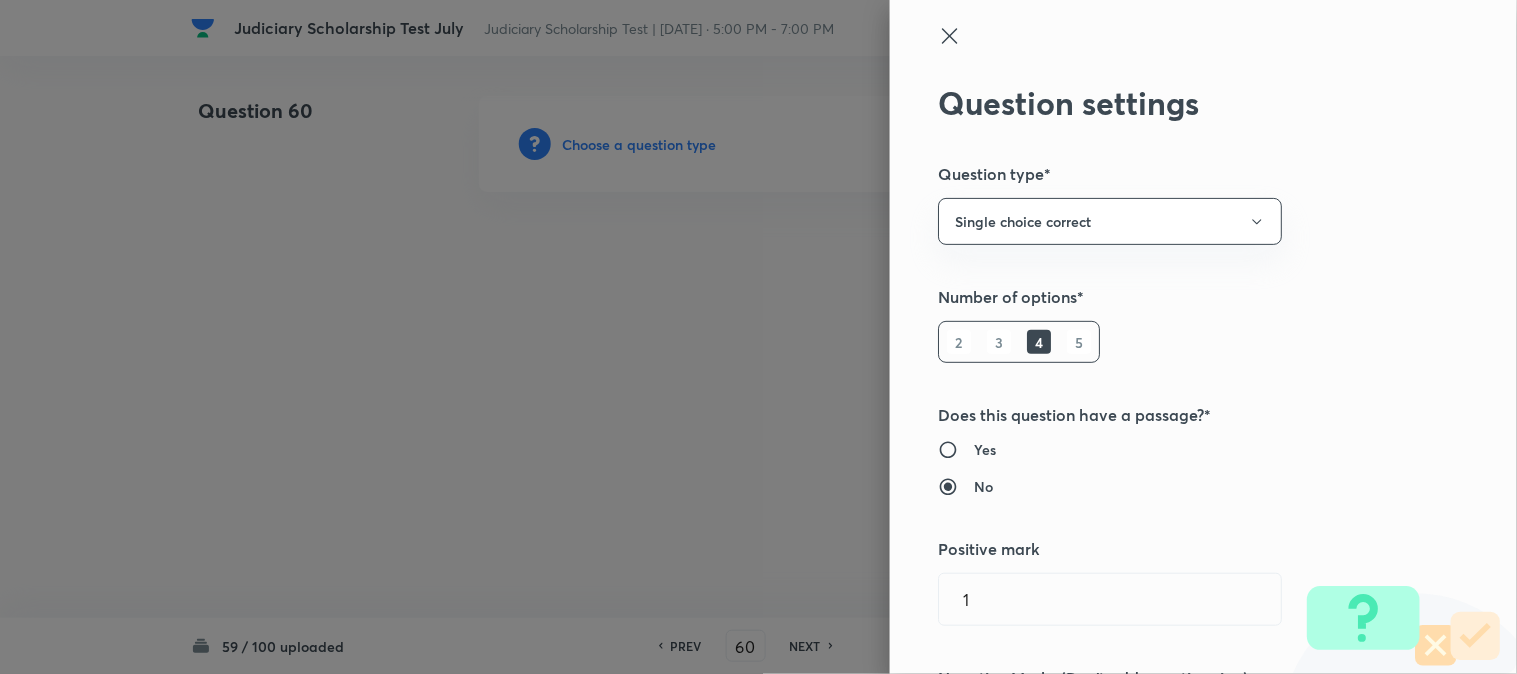 click at bounding box center [758, 337] 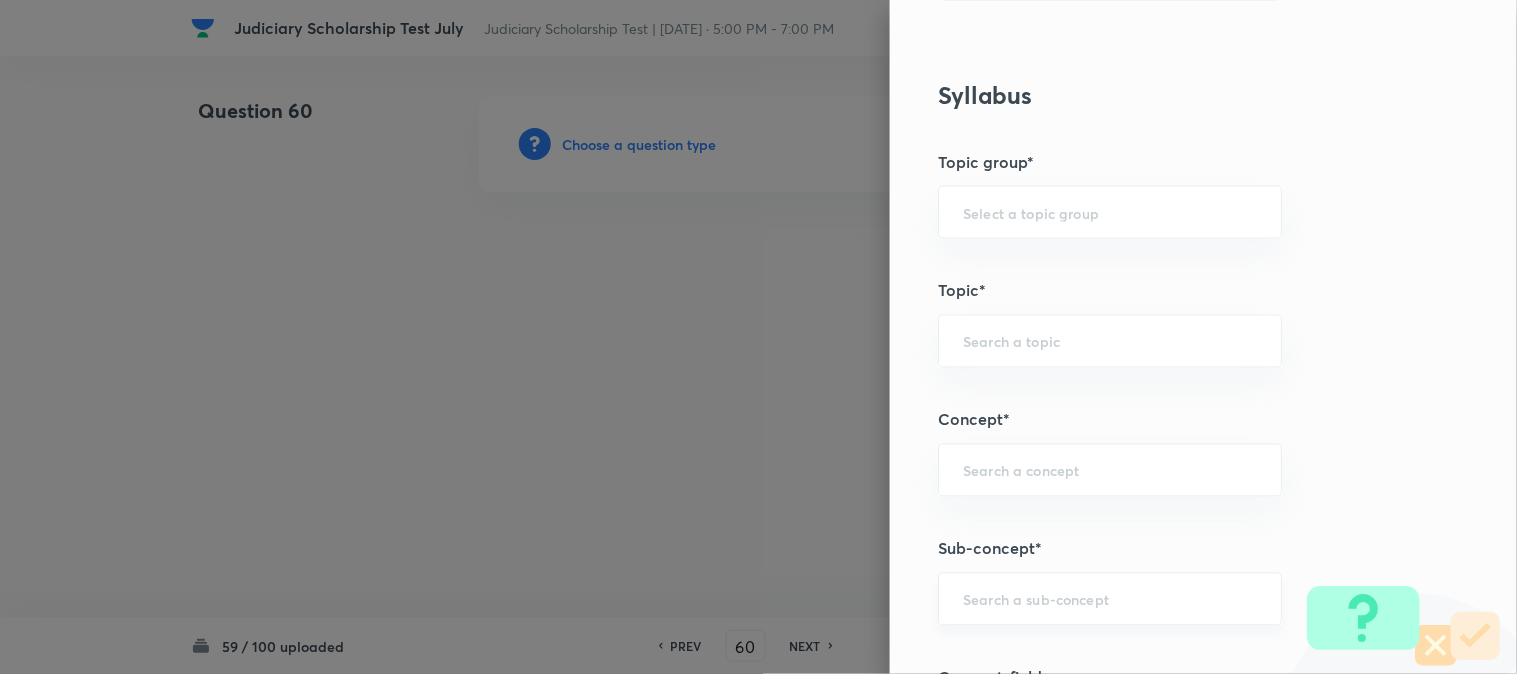 scroll, scrollTop: 1180, scrollLeft: 0, axis: vertical 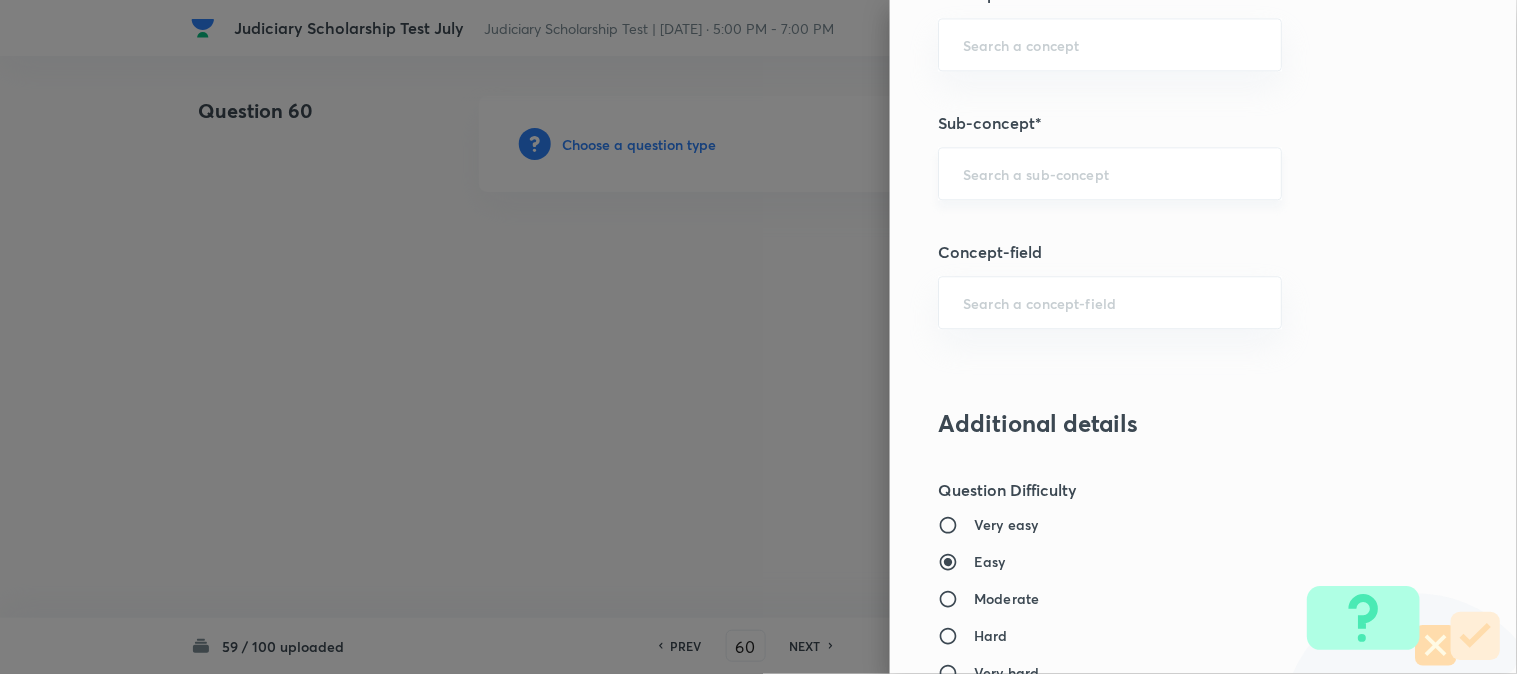 click at bounding box center (1110, 173) 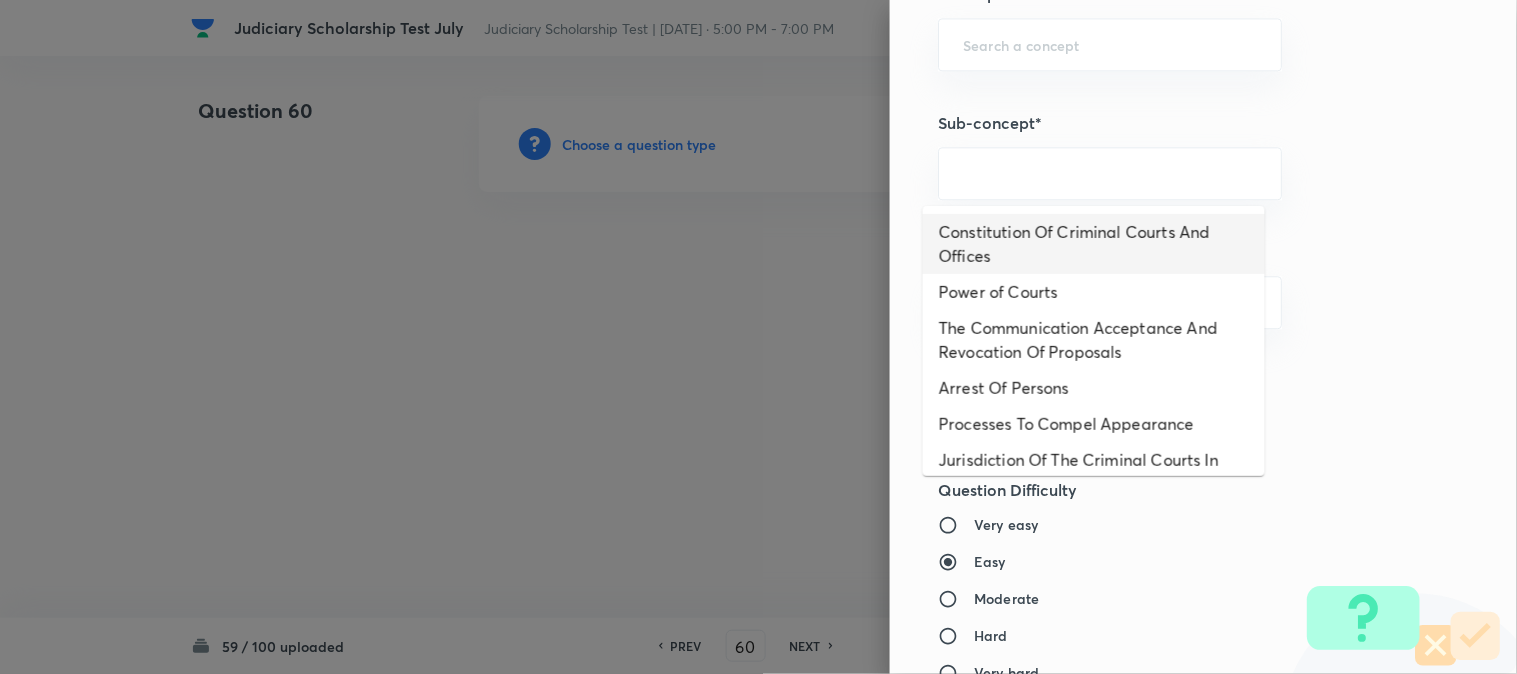 click on "Constitution Of Criminal Courts And Offices" at bounding box center [1094, 244] 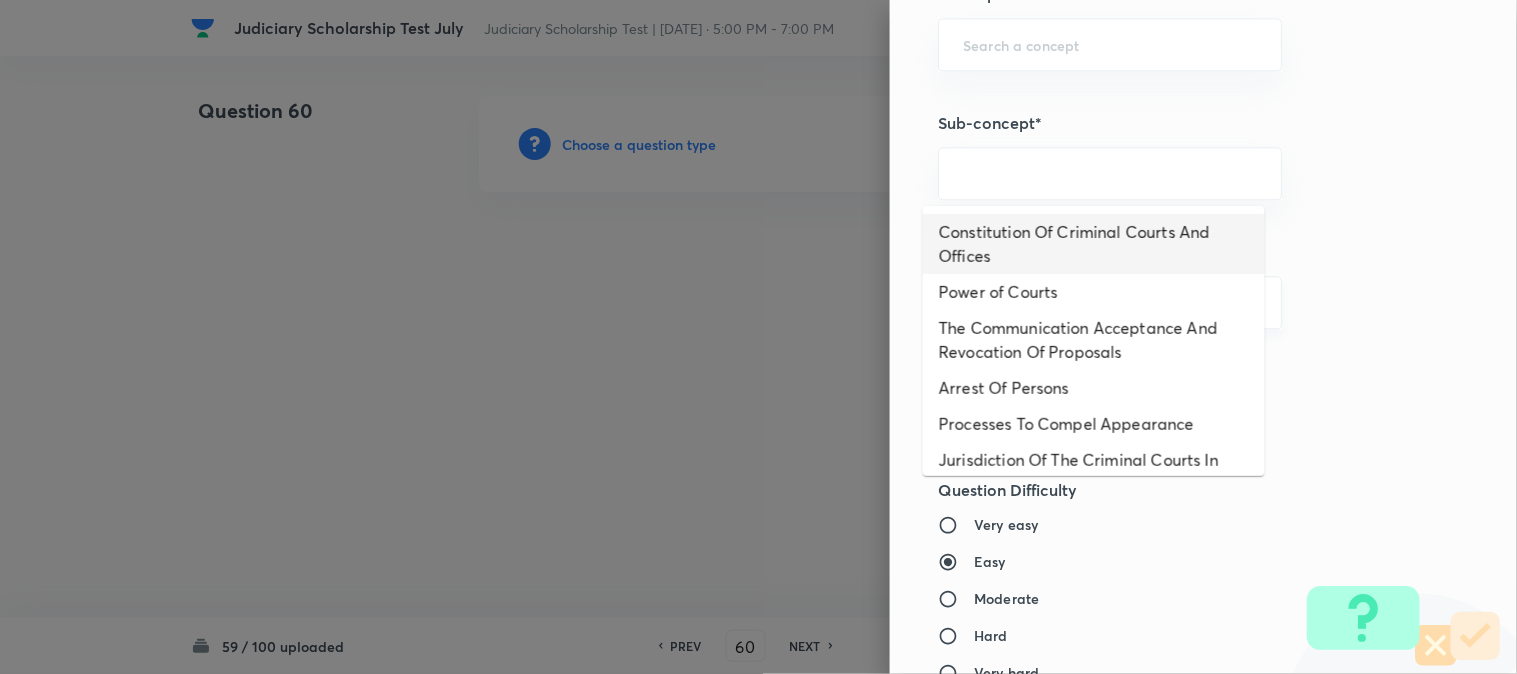 type on "Constitution Of Criminal Courts And Offices" 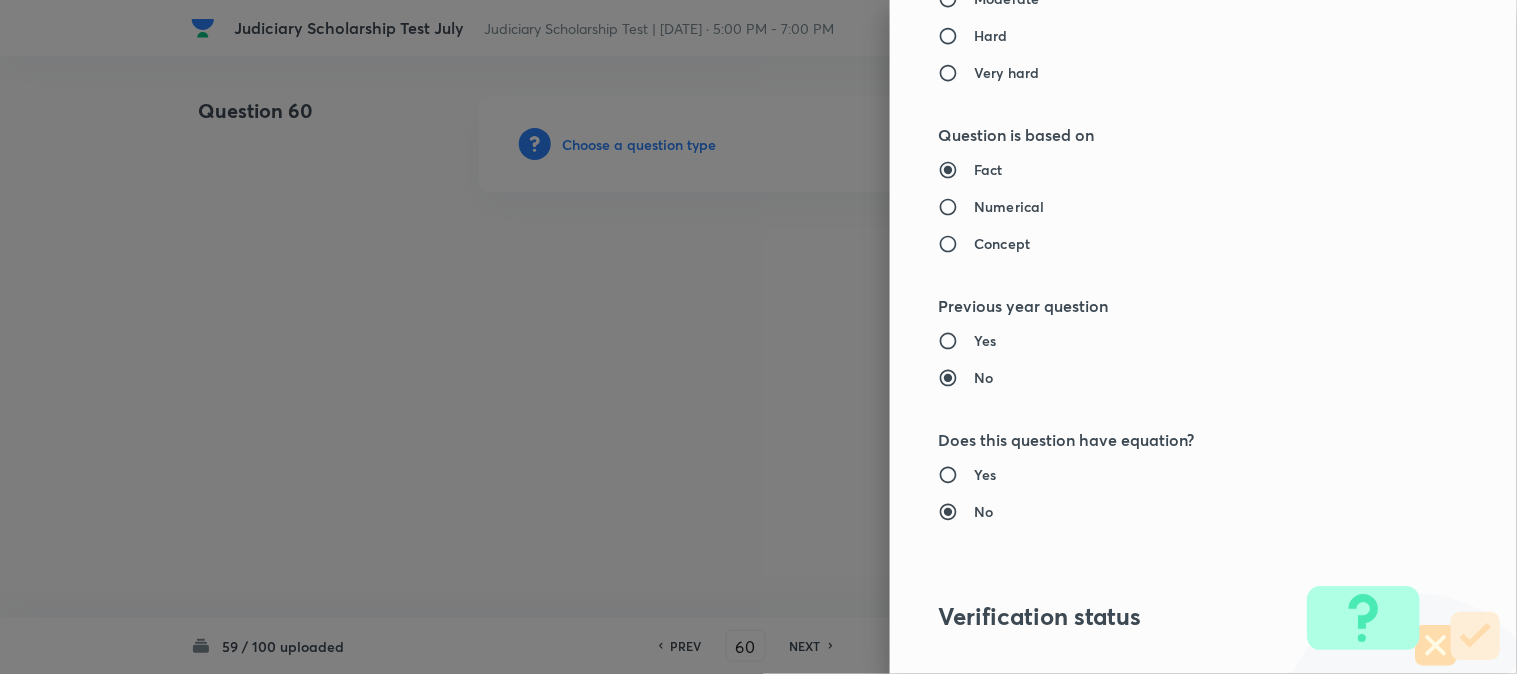 type on "Criminal Law" 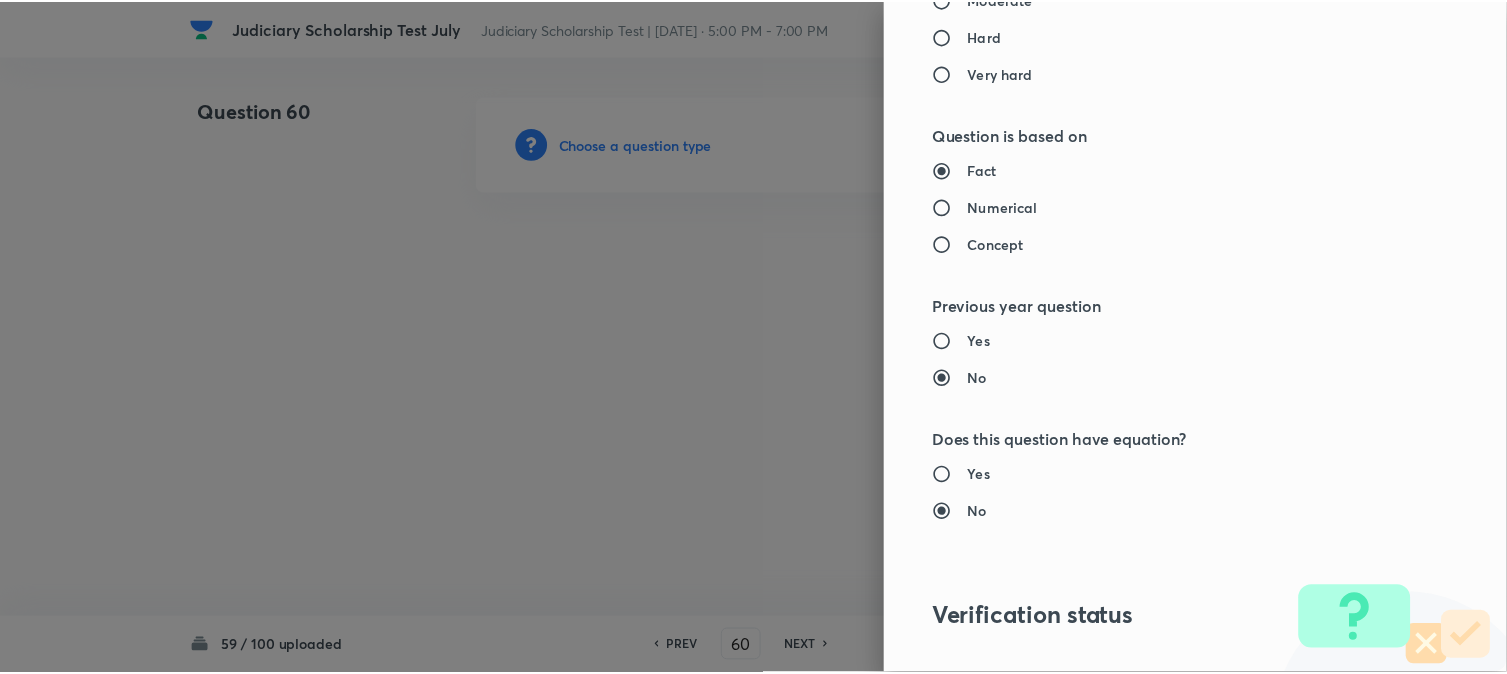 scroll, scrollTop: 2052, scrollLeft: 0, axis: vertical 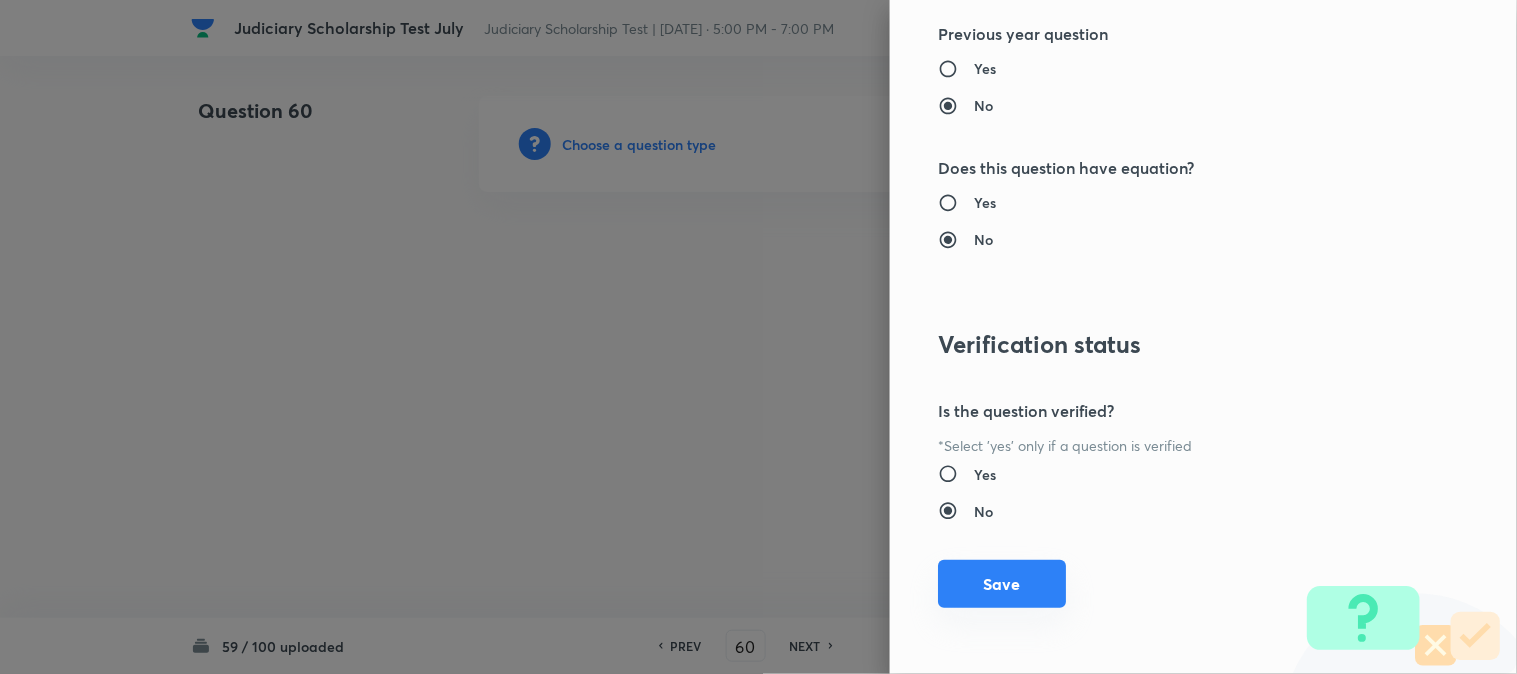 click on "Save" at bounding box center [1002, 584] 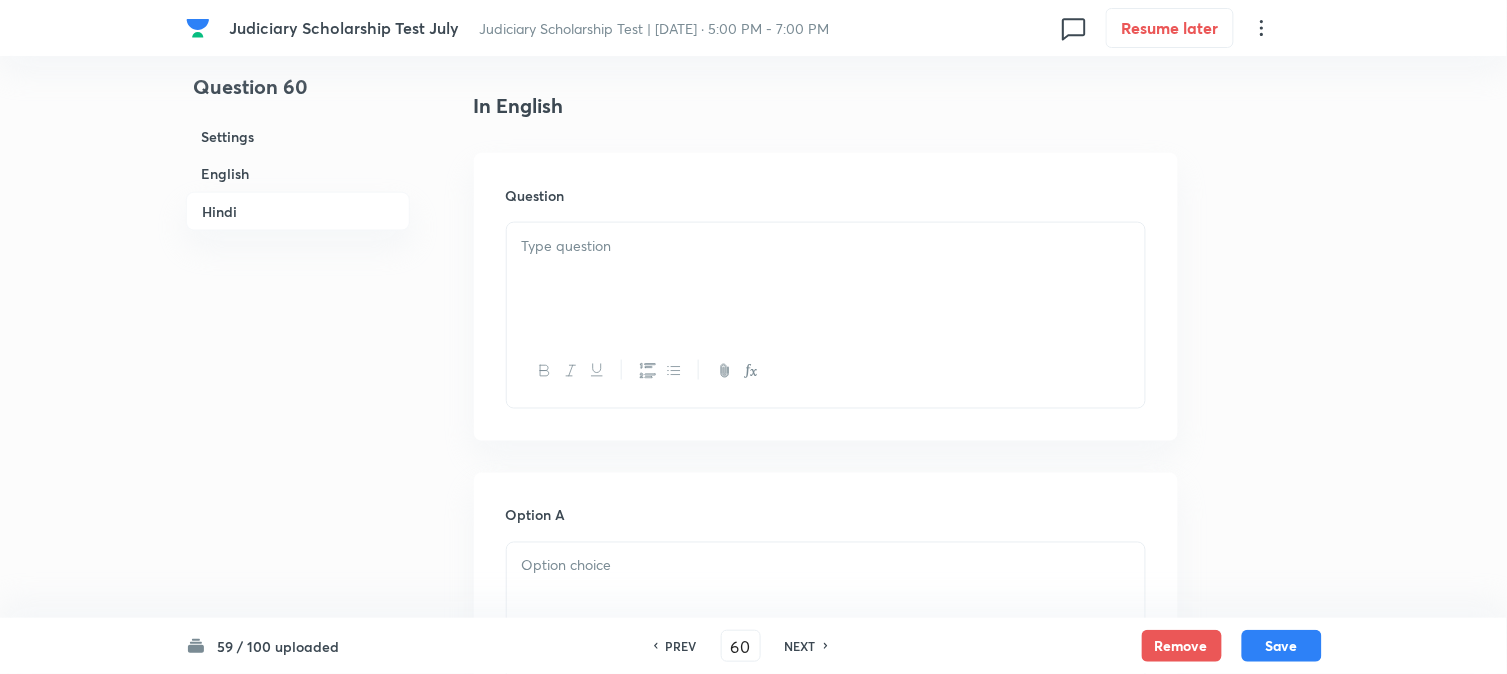 scroll, scrollTop: 590, scrollLeft: 0, axis: vertical 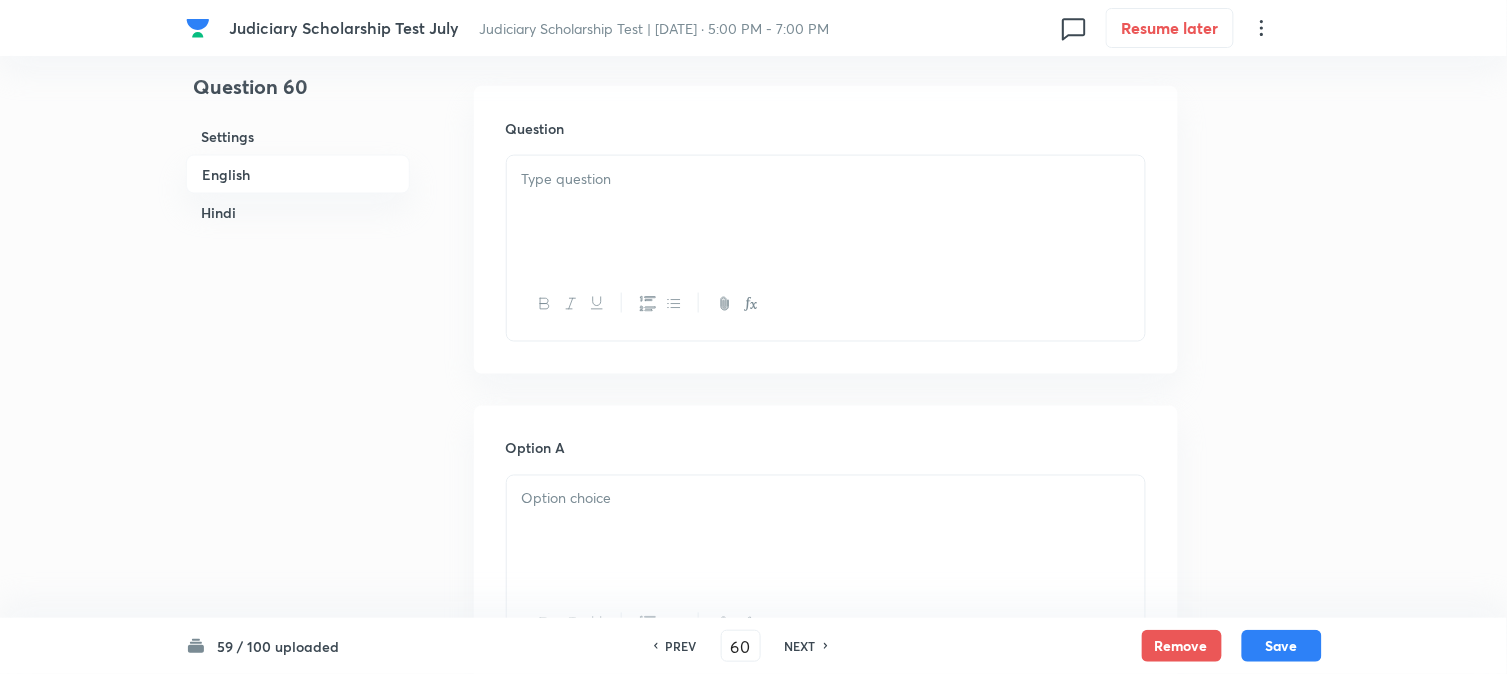 click at bounding box center (826, 212) 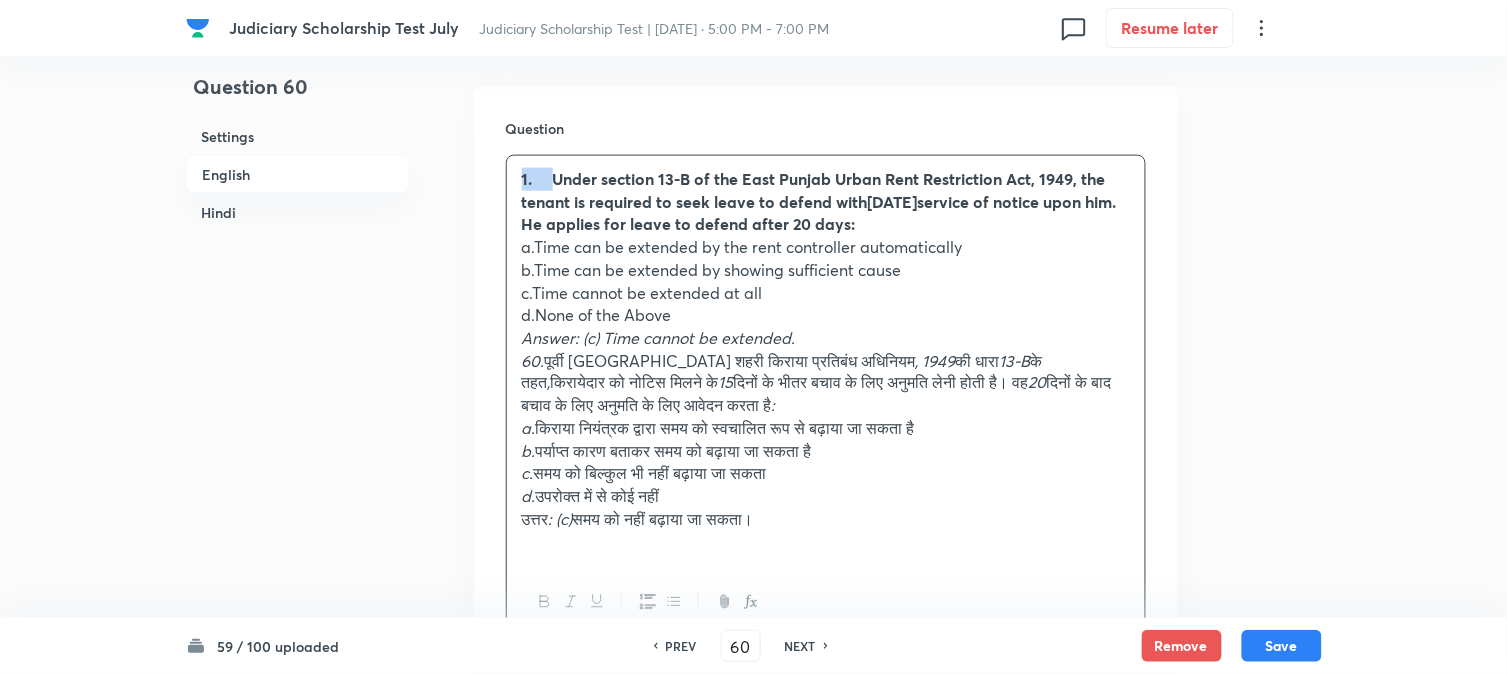 drag, startPoint x: 555, startPoint y: 173, endPoint x: 474, endPoint y: 160, distance: 82.036575 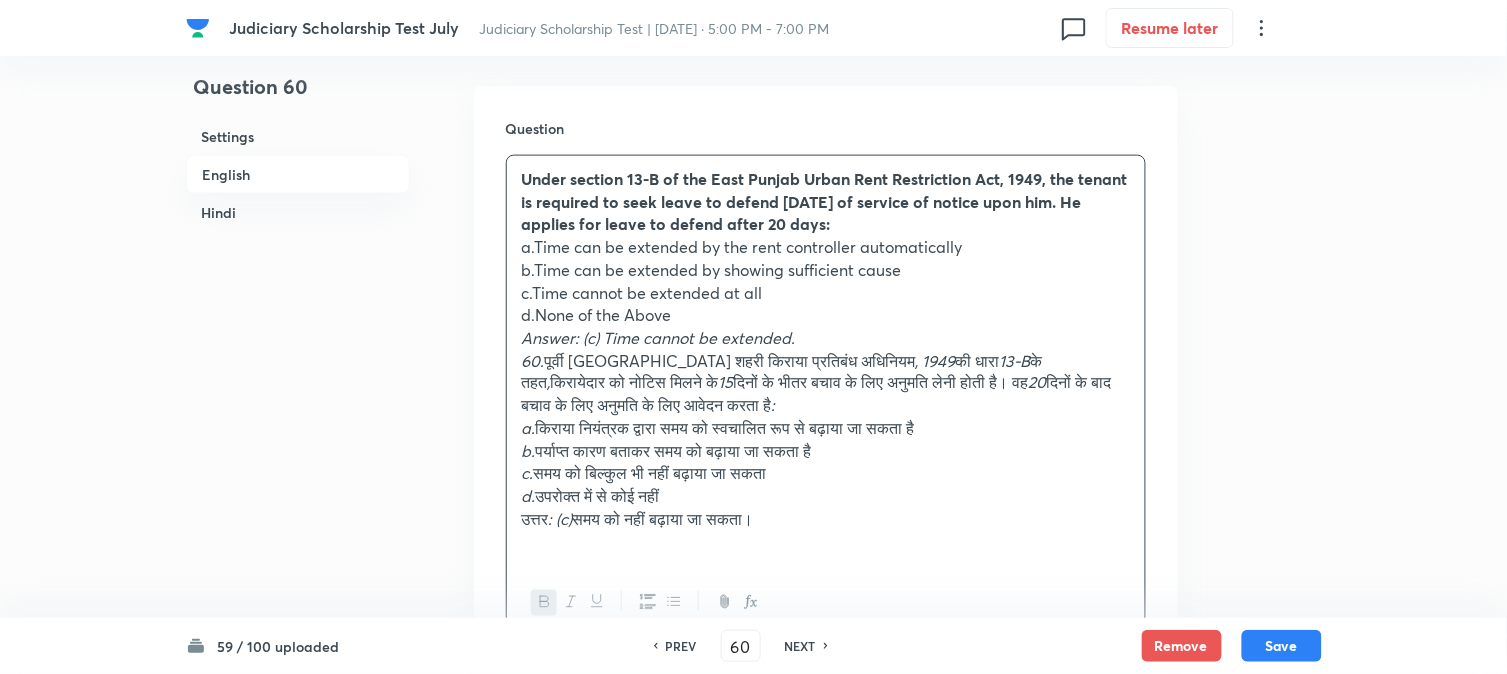 click on "a.Time can be extended by the rent controller automatically" at bounding box center [826, 247] 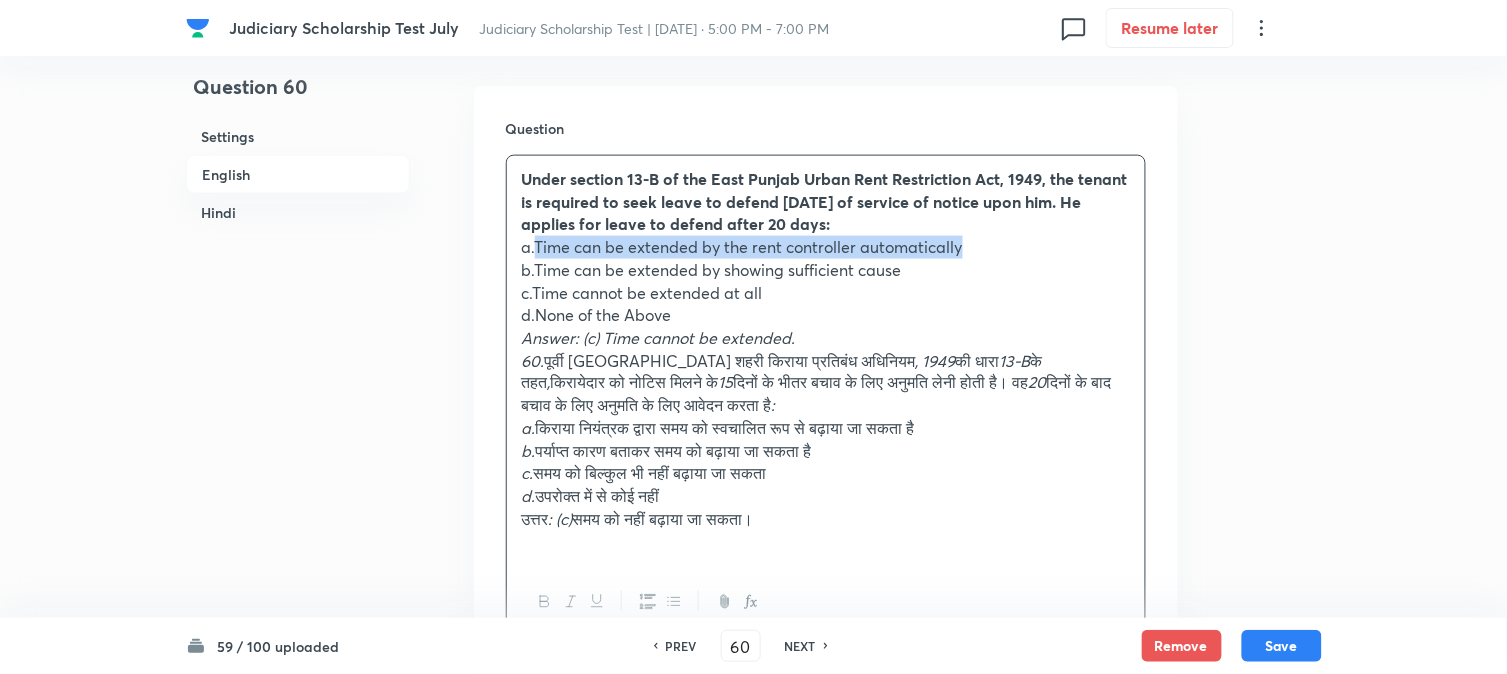 drag, startPoint x: 536, startPoint y: 243, endPoint x: 1086, endPoint y: 237, distance: 550.0327 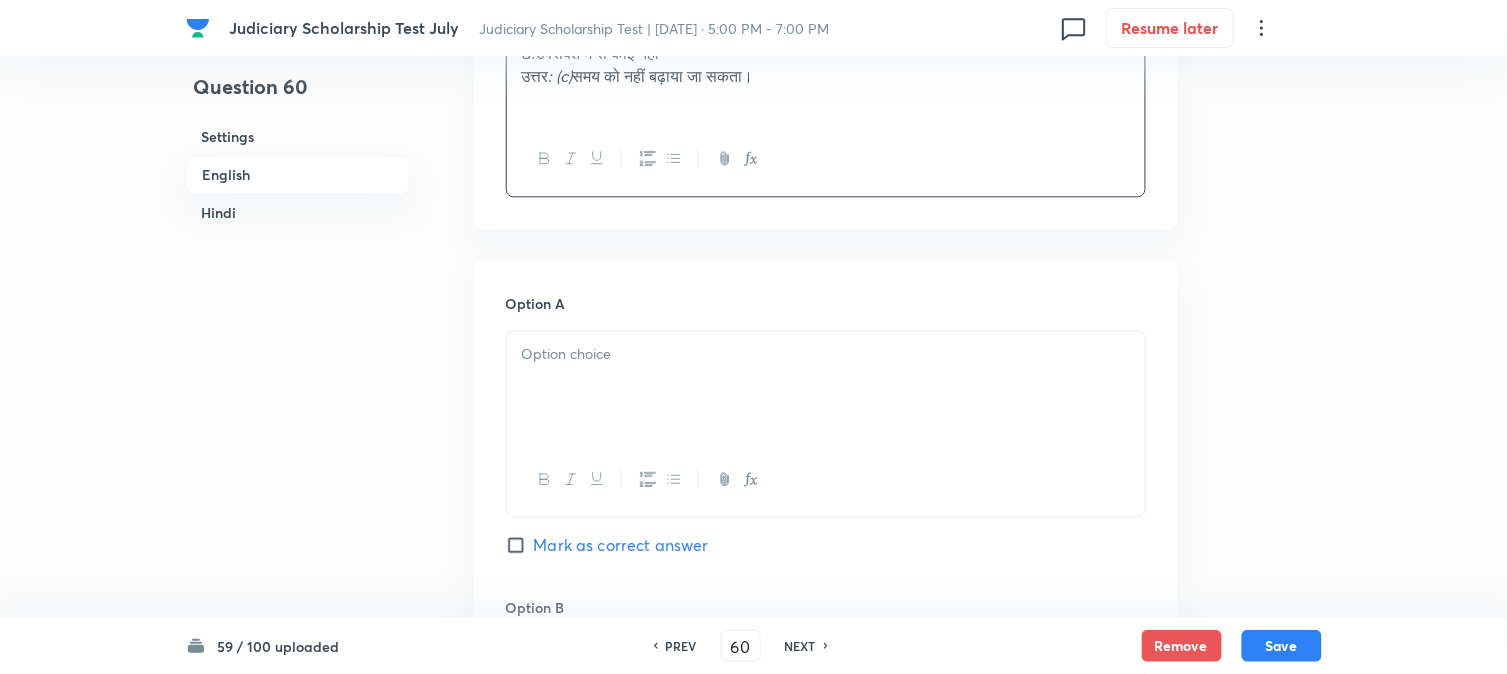 click at bounding box center (826, 354) 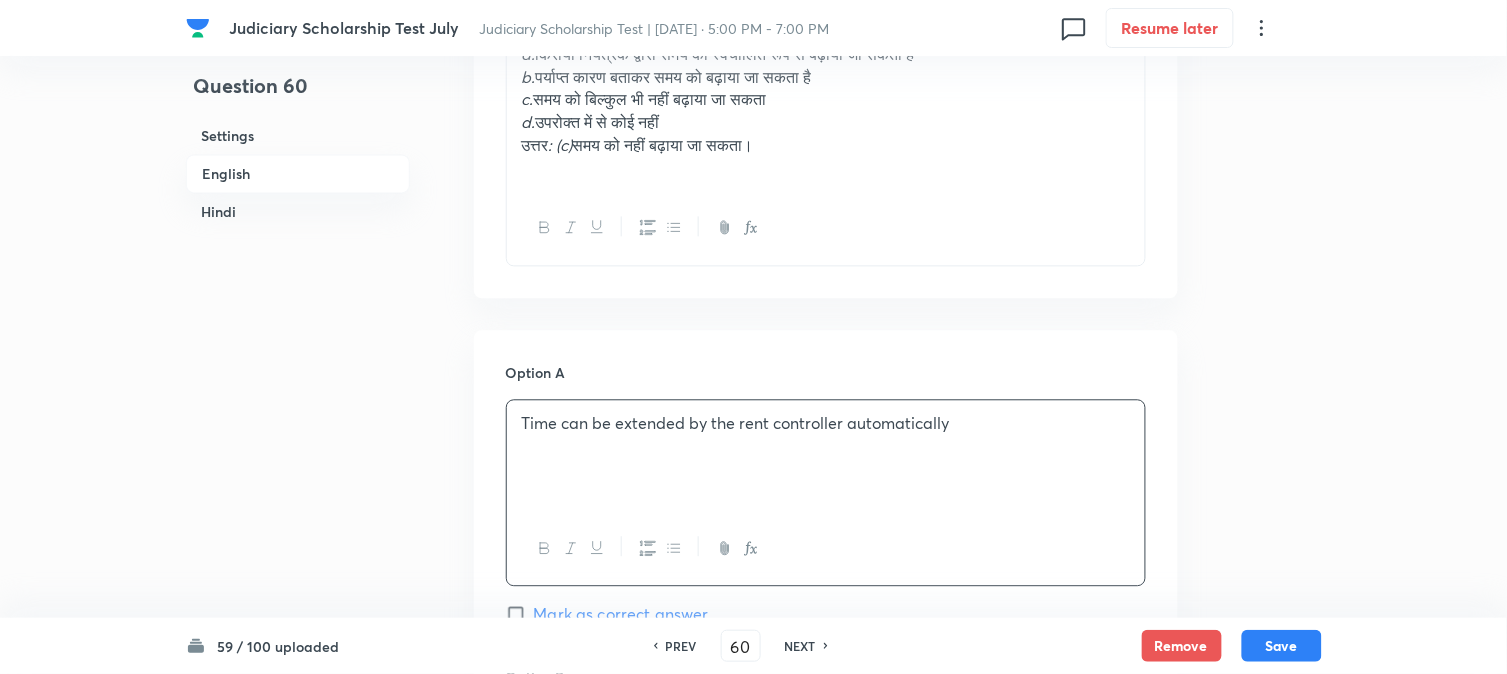 scroll, scrollTop: 701, scrollLeft: 0, axis: vertical 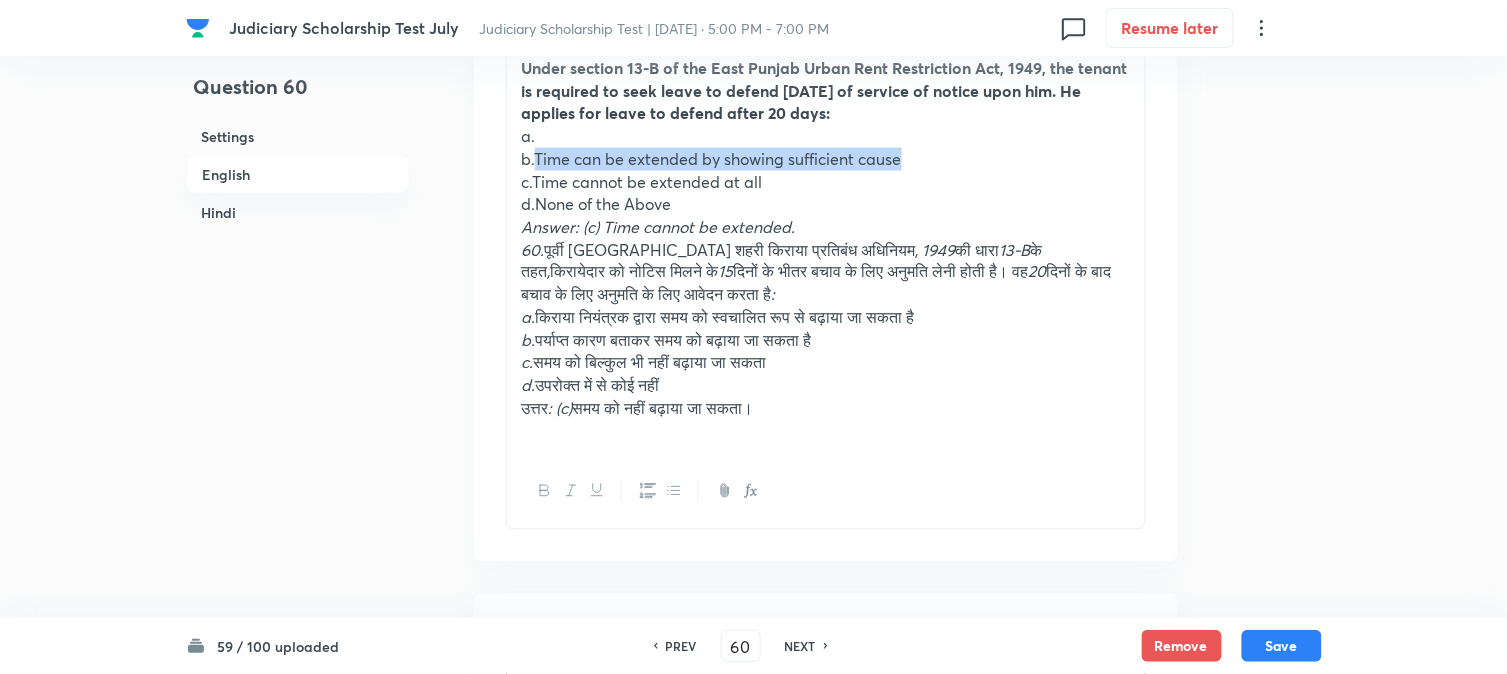 drag, startPoint x: 535, startPoint y: 162, endPoint x: 1037, endPoint y: 166, distance: 502.01593 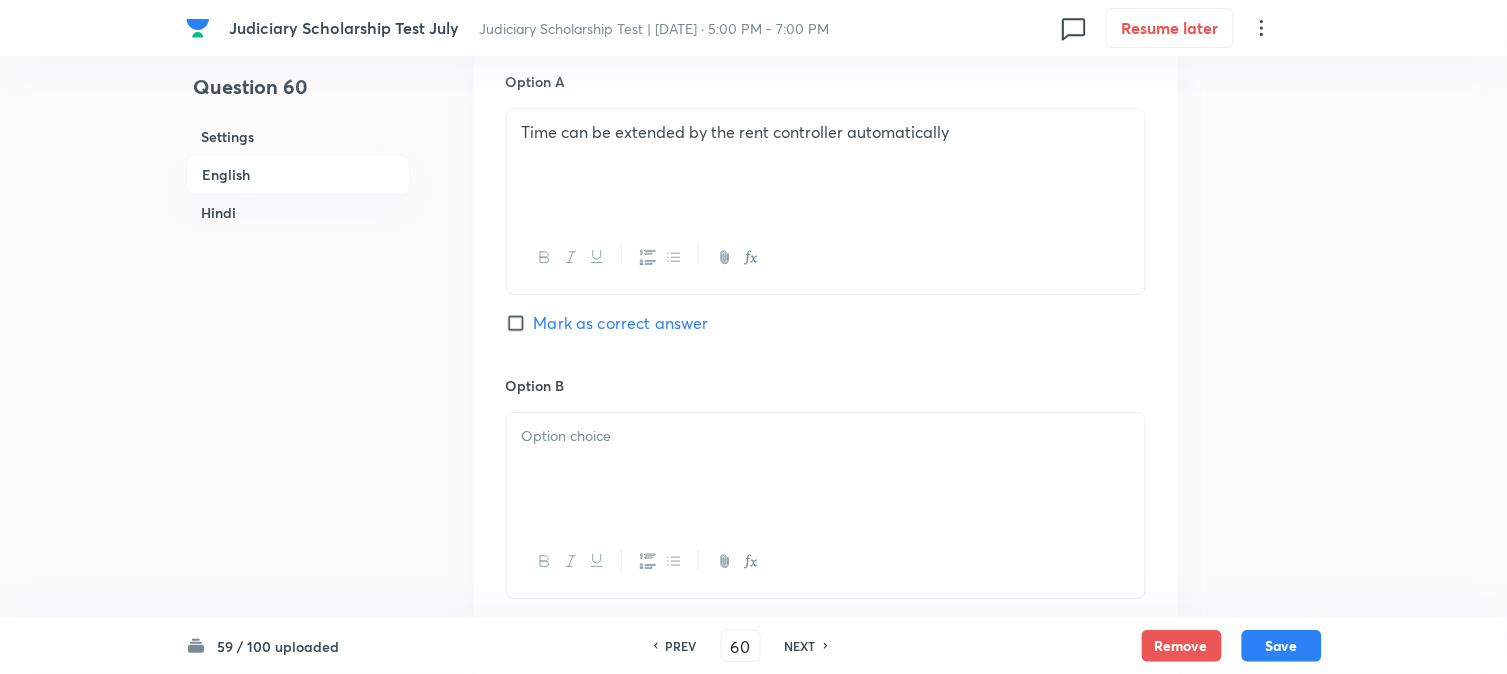drag, startPoint x: 606, startPoint y: 445, endPoint x: 605, endPoint y: 467, distance: 22.022715 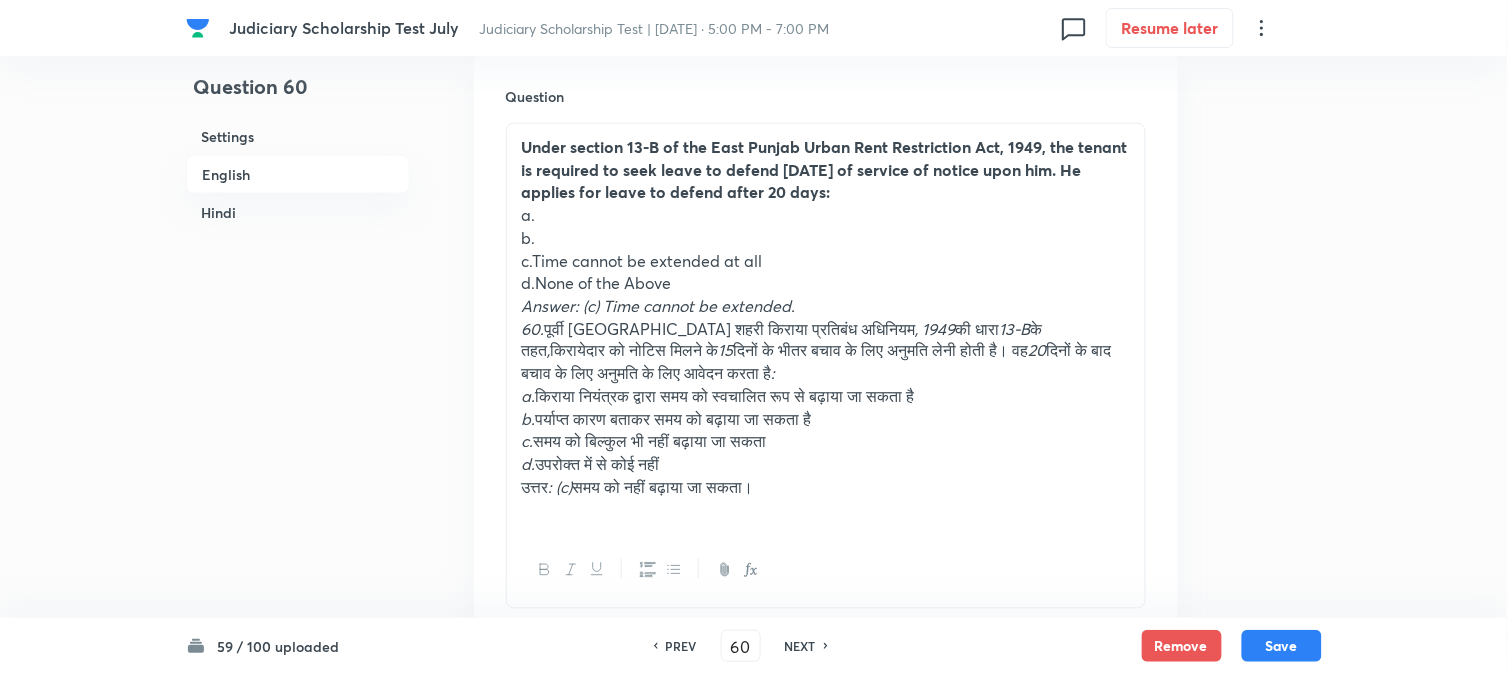 scroll, scrollTop: 590, scrollLeft: 0, axis: vertical 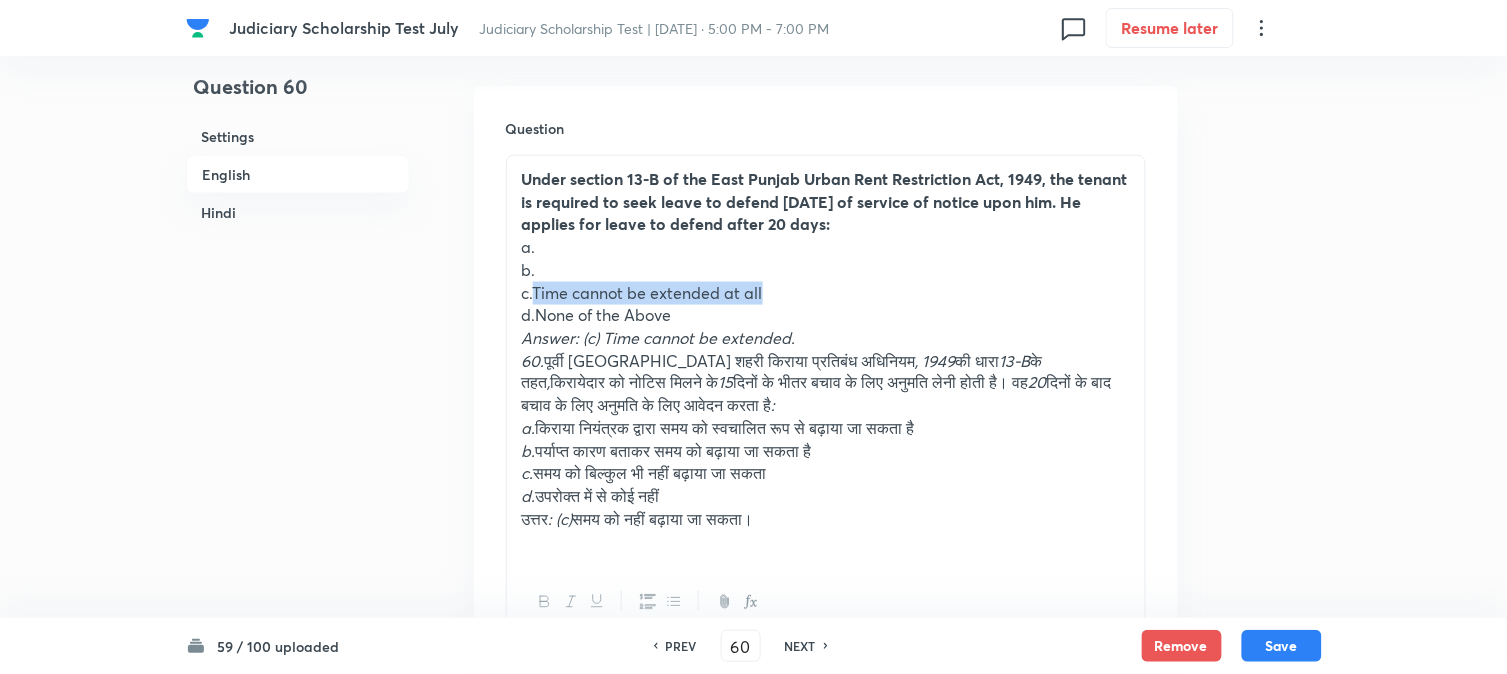 drag, startPoint x: 536, startPoint y: 292, endPoint x: 920, endPoint y: 292, distance: 384 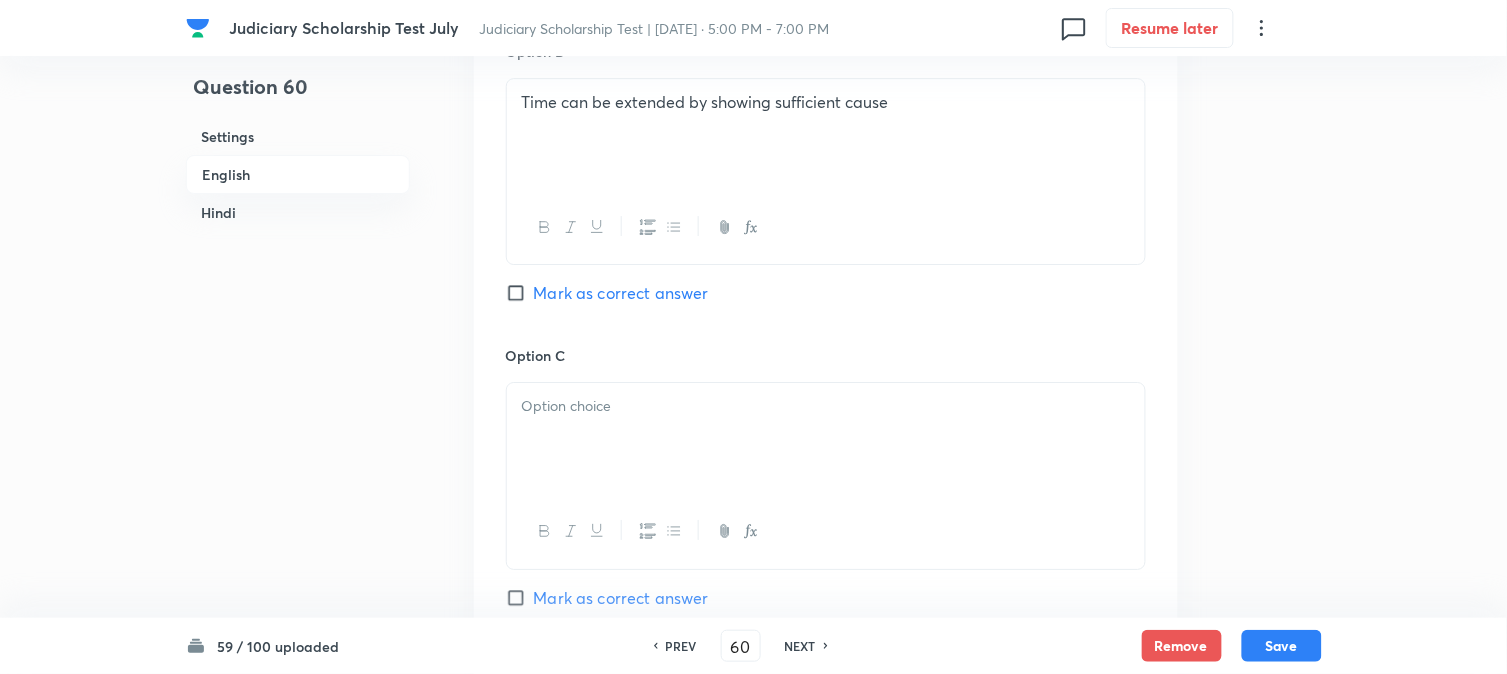 drag, startPoint x: 558, startPoint y: 446, endPoint x: 562, endPoint y: 457, distance: 11.7046995 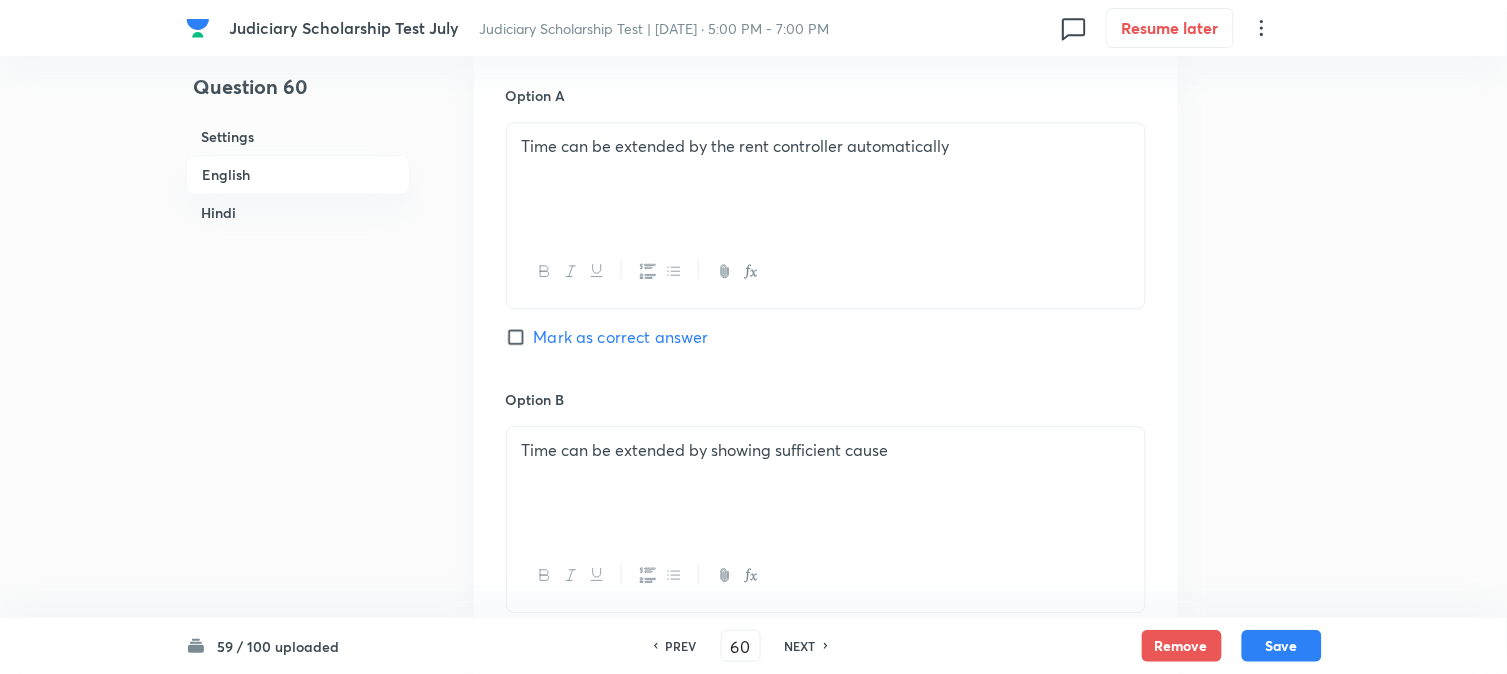 scroll, scrollTop: 701, scrollLeft: 0, axis: vertical 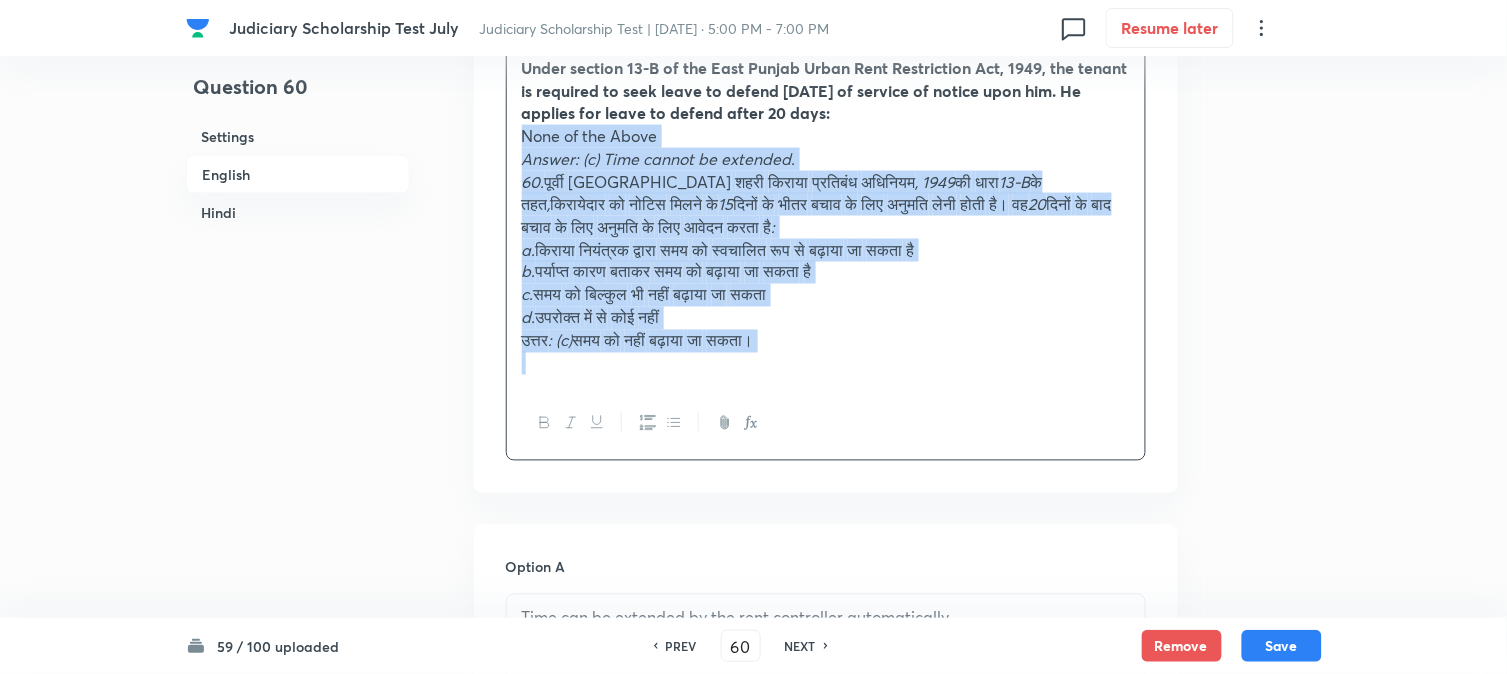 drag, startPoint x: 536, startPoint y: 198, endPoint x: 1111, endPoint y: 505, distance: 651.8236 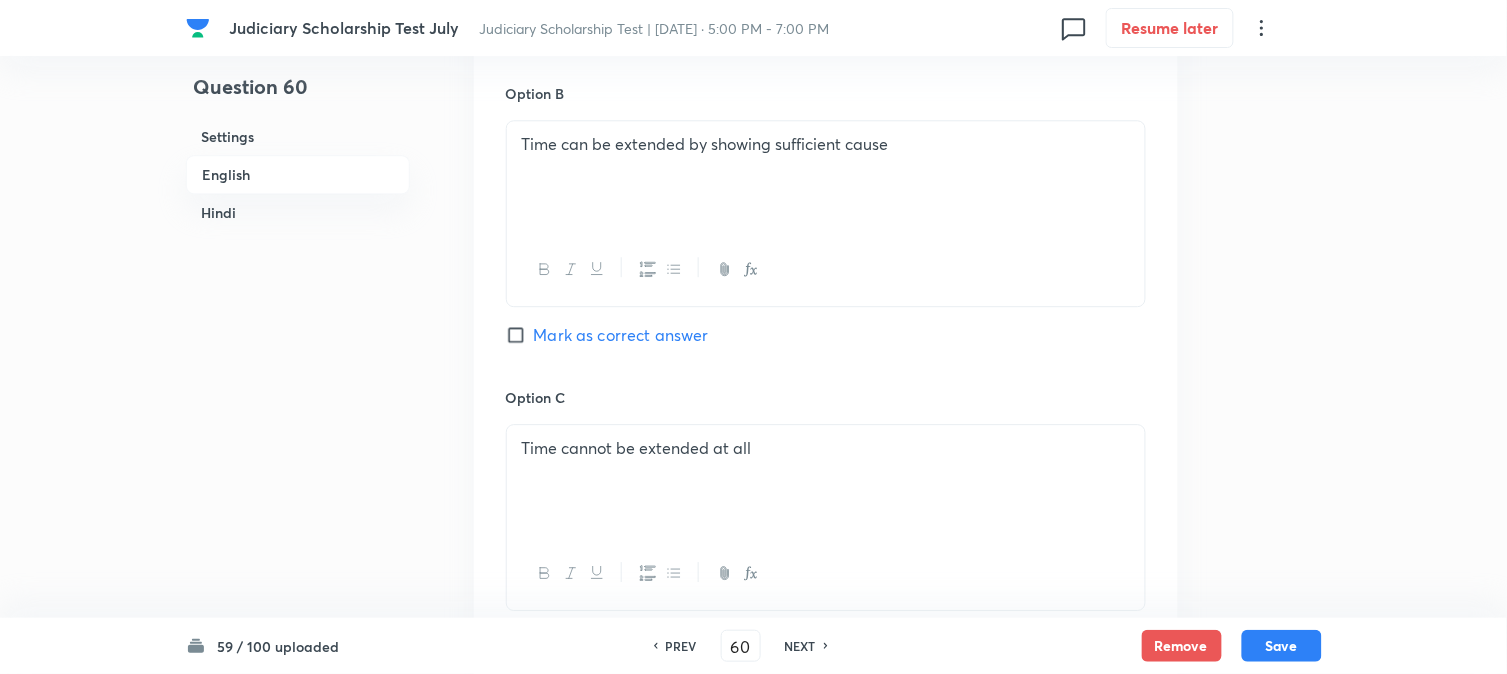 scroll, scrollTop: 1812, scrollLeft: 0, axis: vertical 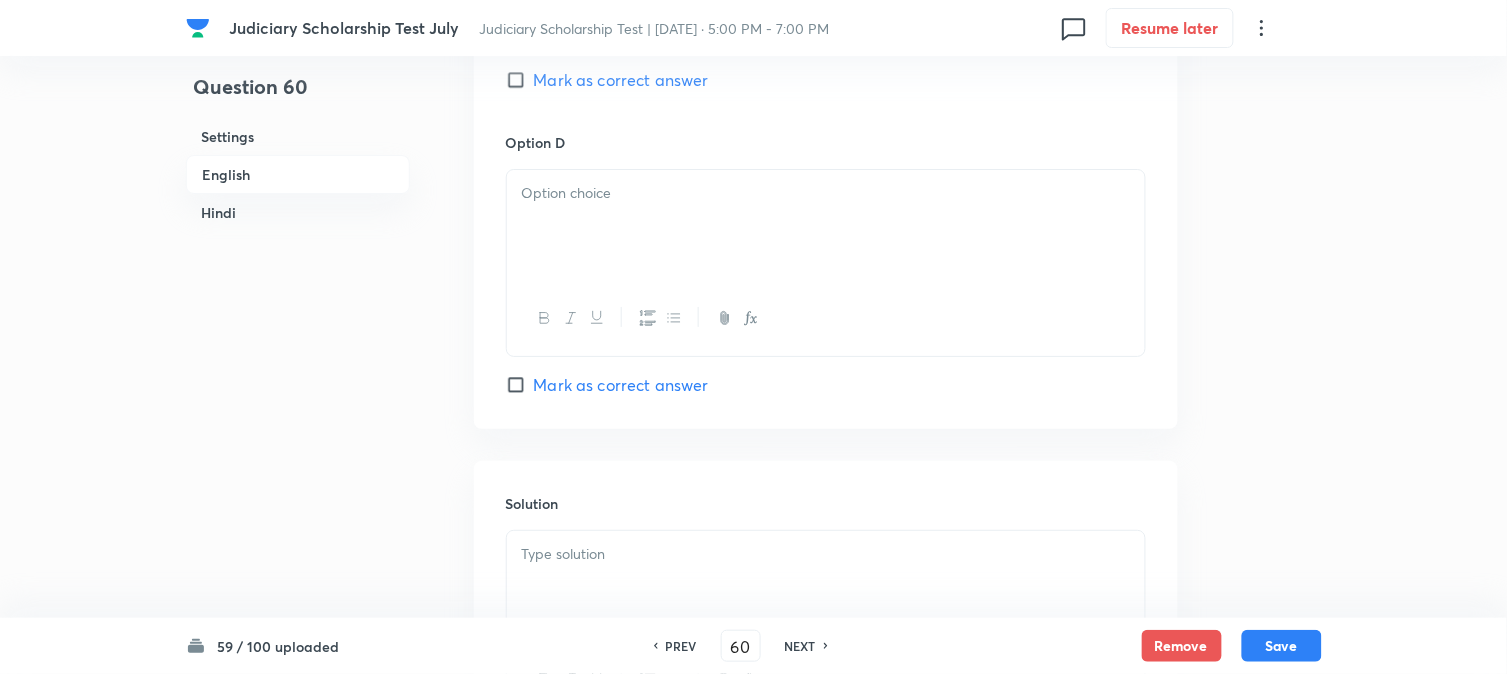 click on "Mark as correct answer" at bounding box center [621, 80] 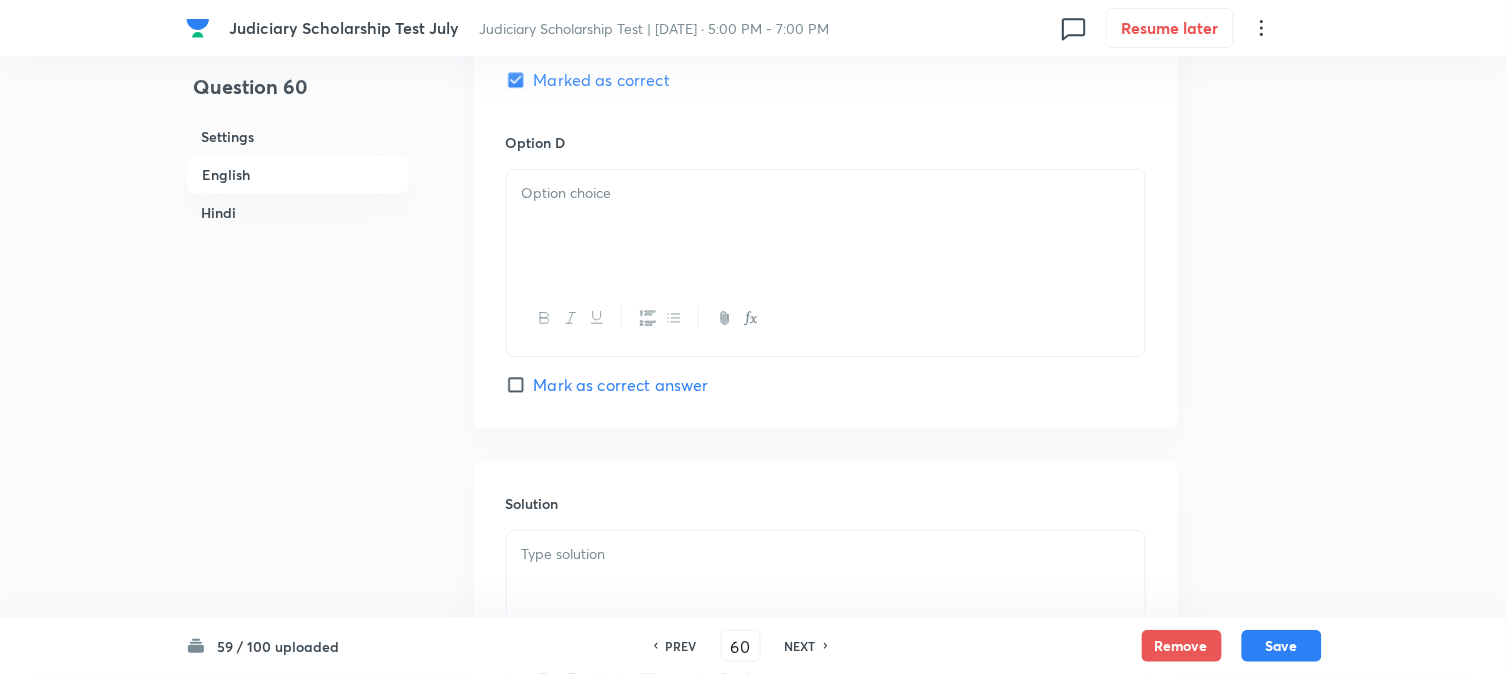 checkbox on "true" 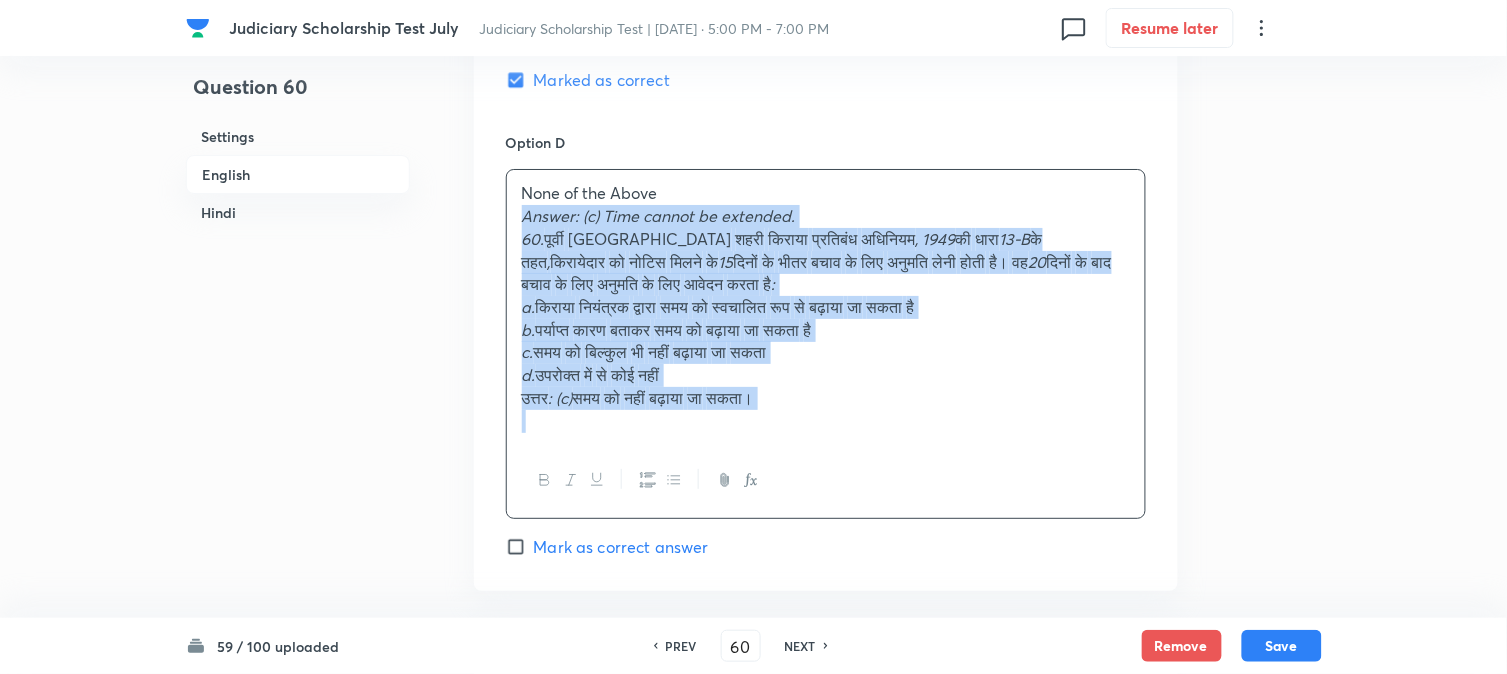 drag, startPoint x: 511, startPoint y: 230, endPoint x: 1046, endPoint y: 437, distance: 573.6497 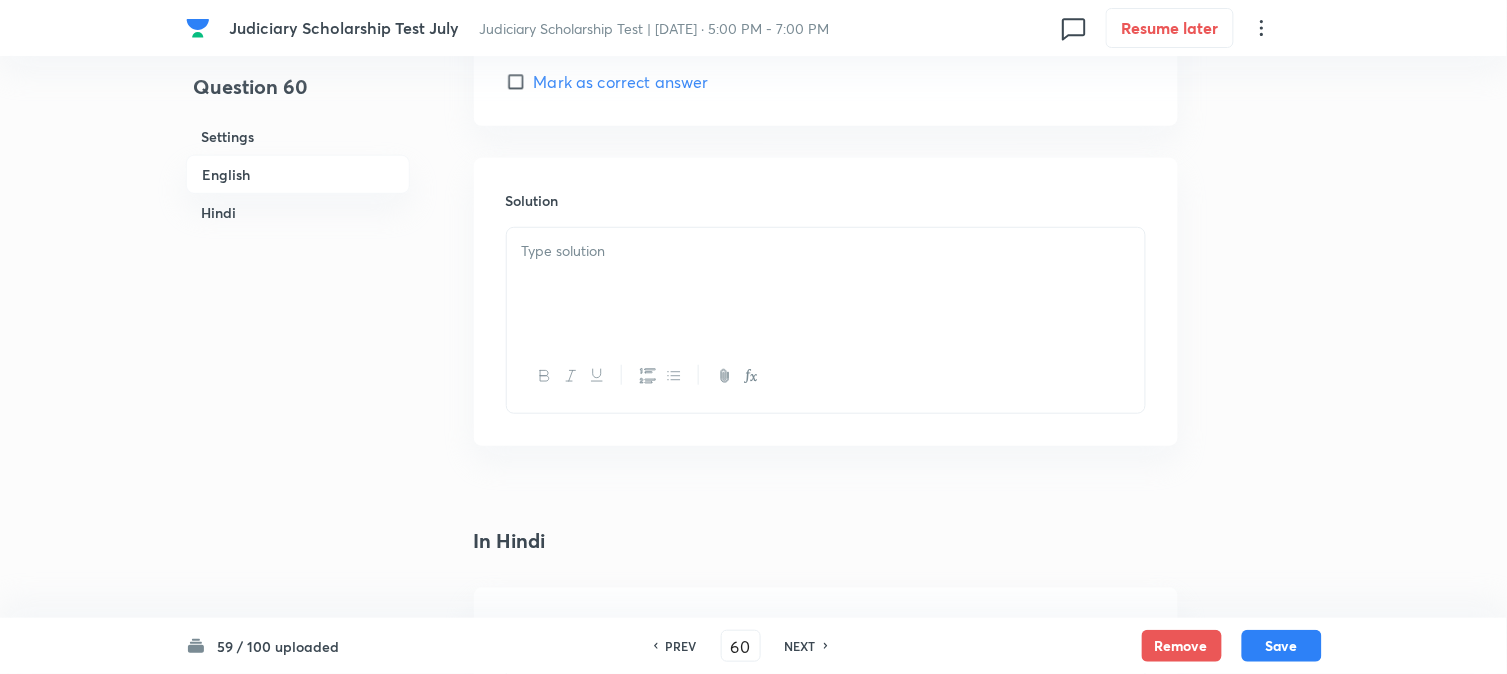 scroll, scrollTop: 2145, scrollLeft: 0, axis: vertical 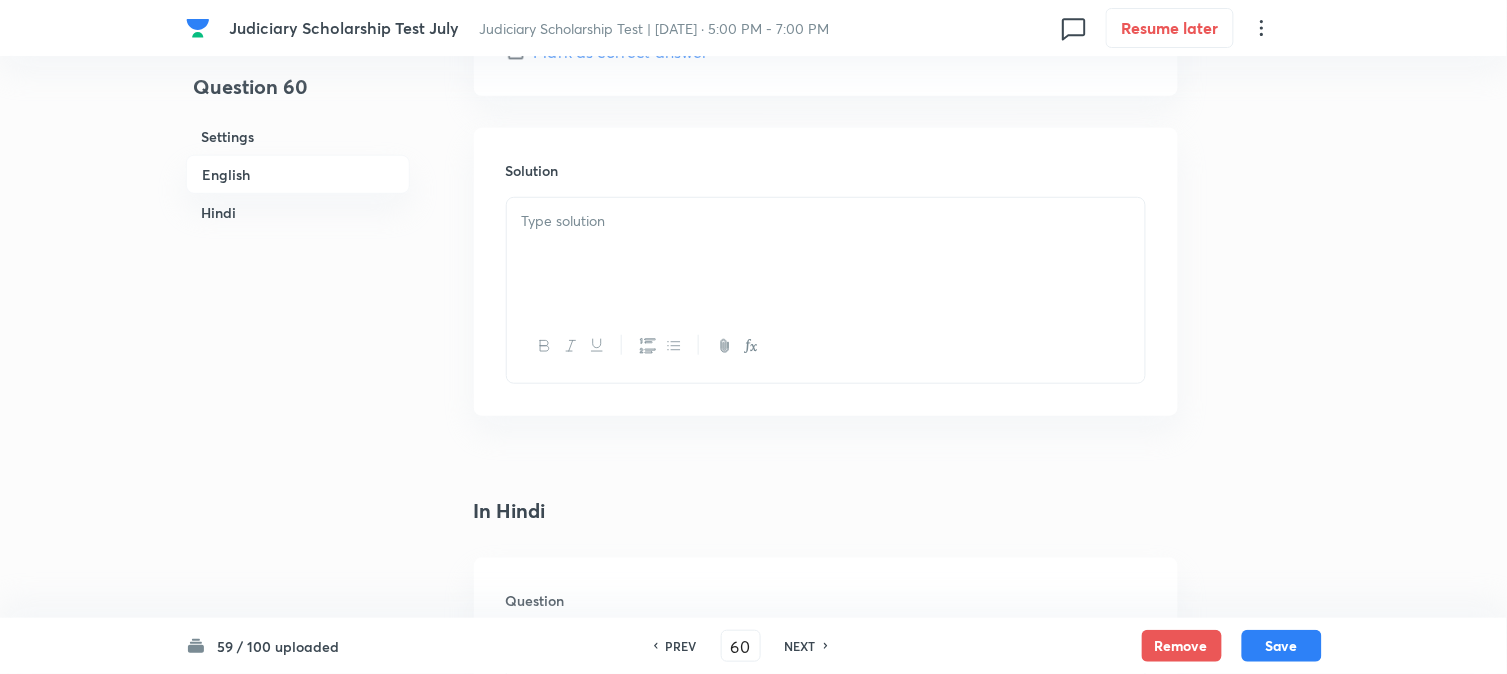 click at bounding box center (826, 346) 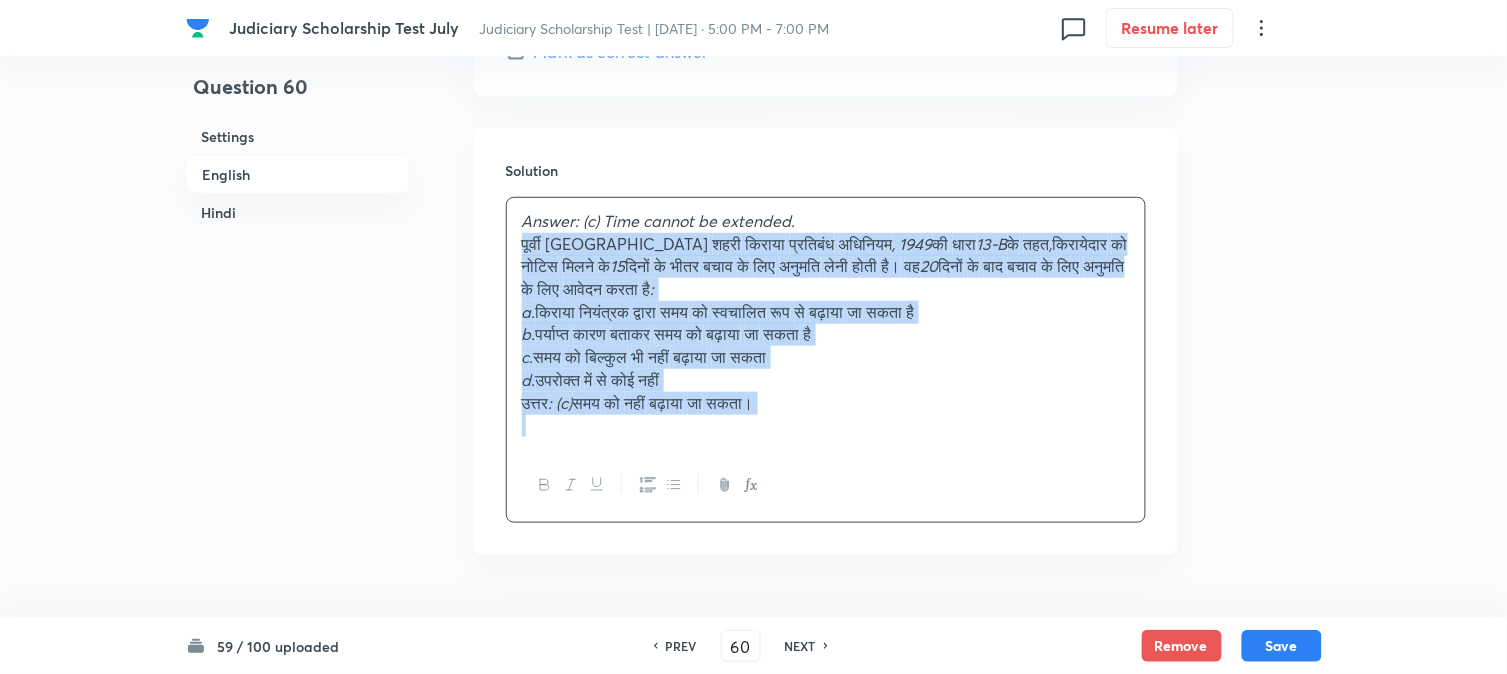 drag, startPoint x: 550, startPoint y: 244, endPoint x: 1125, endPoint y: 513, distance: 634.81177 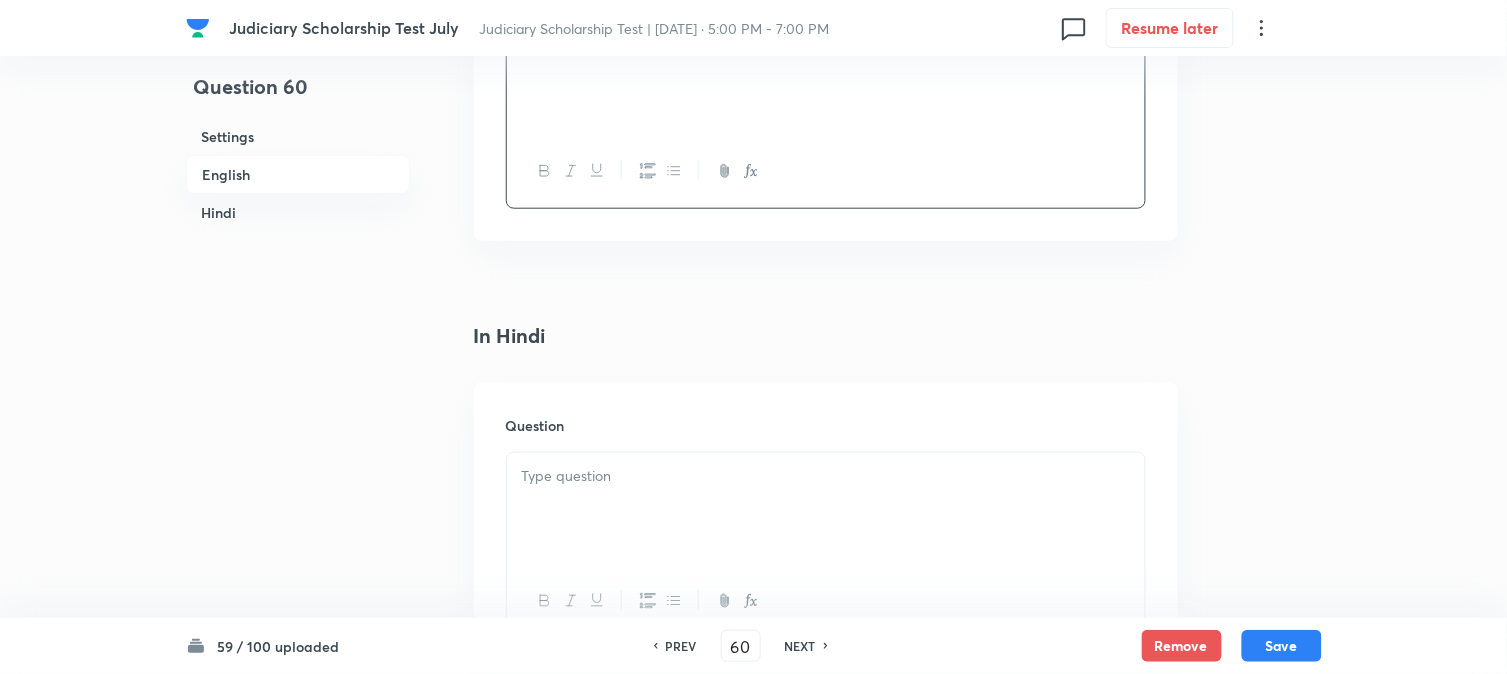 scroll, scrollTop: 2478, scrollLeft: 0, axis: vertical 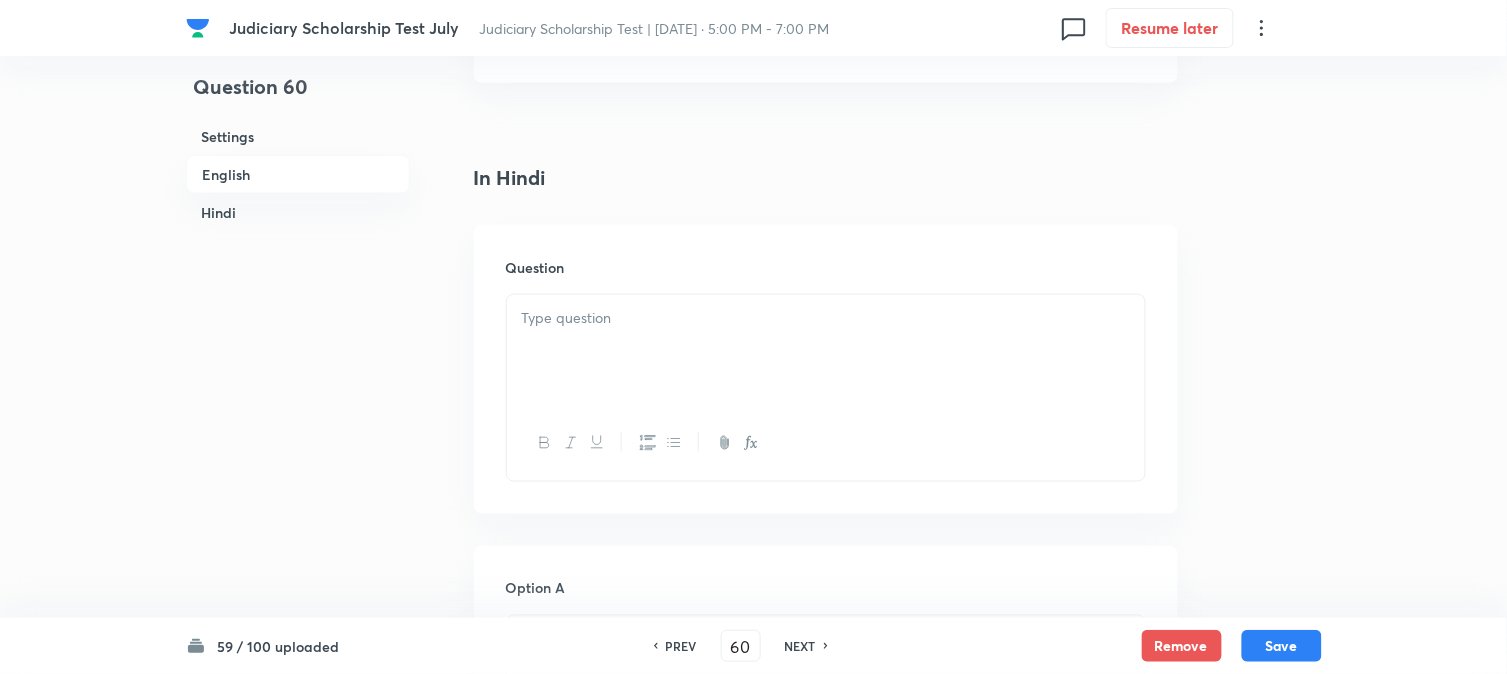 click at bounding box center [826, 351] 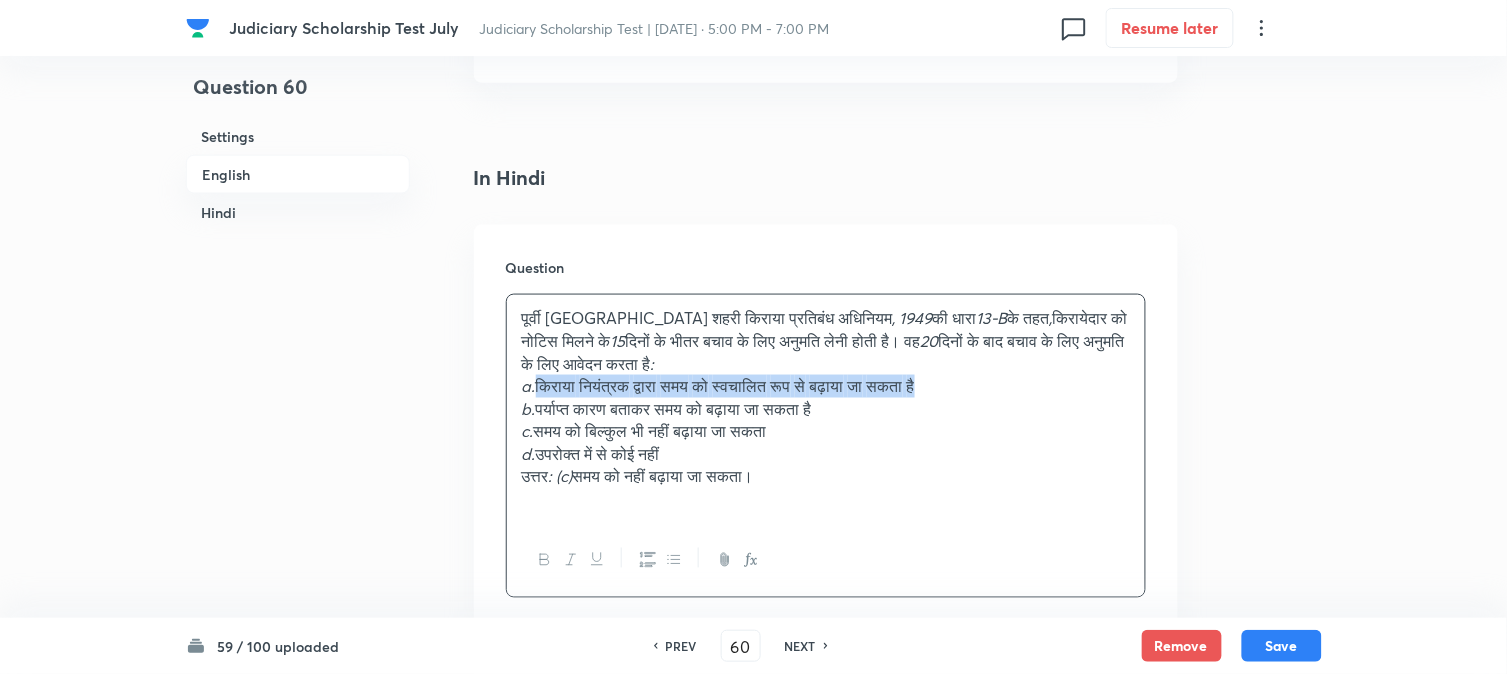 drag, startPoint x: 545, startPoint y: 390, endPoint x: 1073, endPoint y: 386, distance: 528.01514 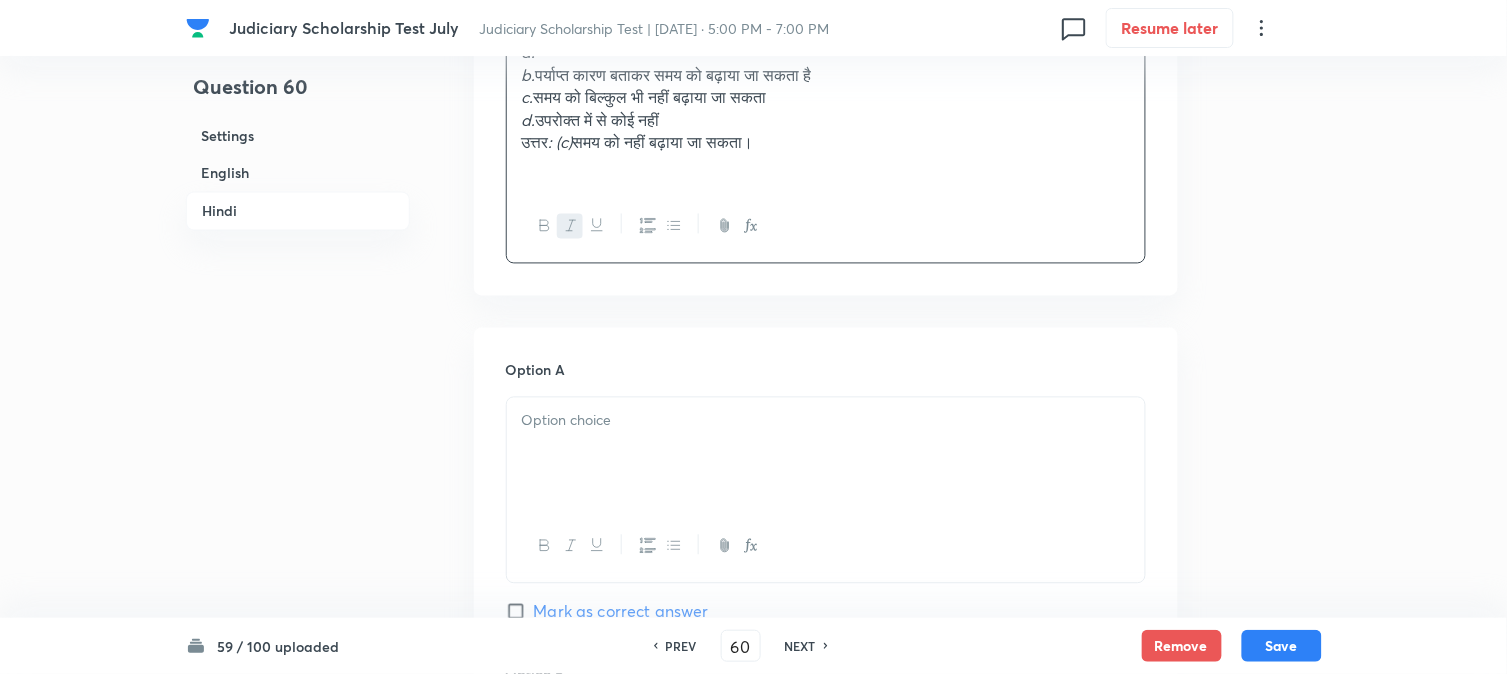 click at bounding box center [826, 454] 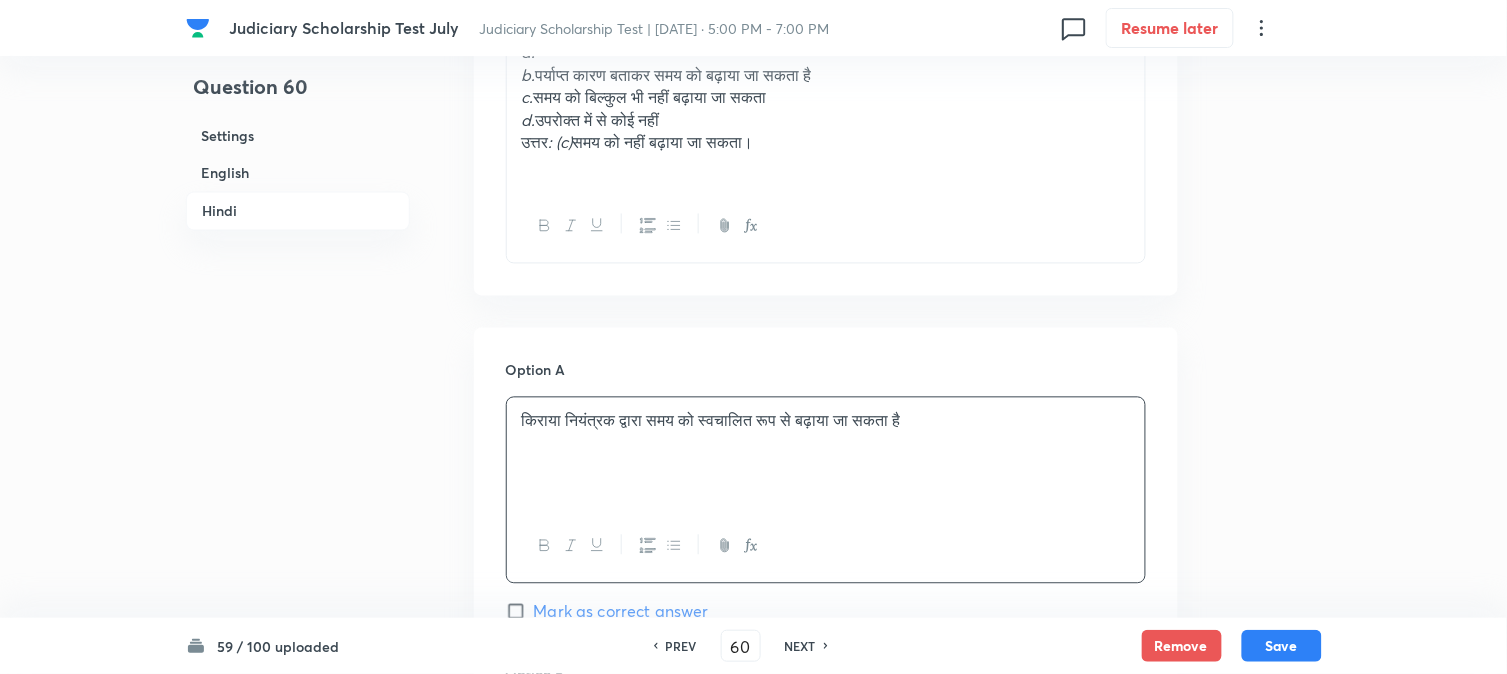 scroll, scrollTop: 2478, scrollLeft: 0, axis: vertical 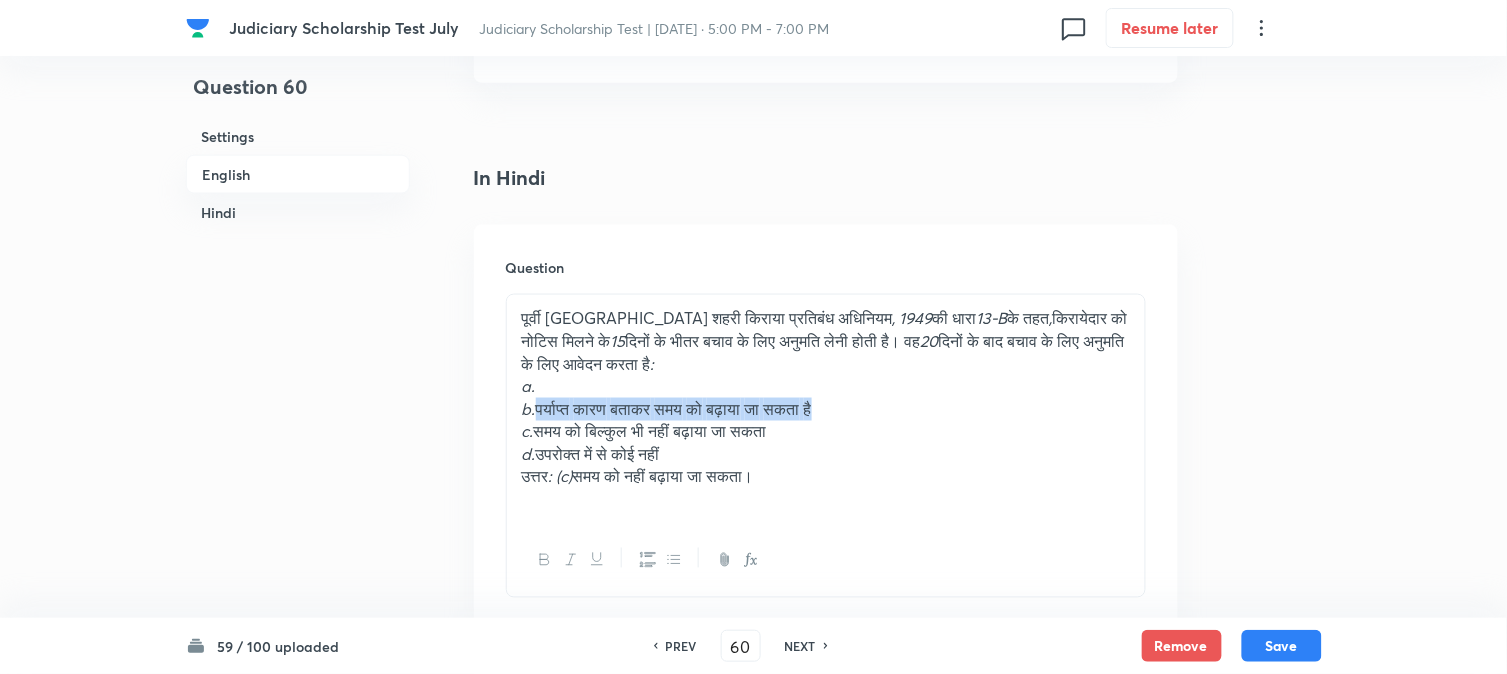 drag, startPoint x: 543, startPoint y: 420, endPoint x: 918, endPoint y: 404, distance: 375.3412 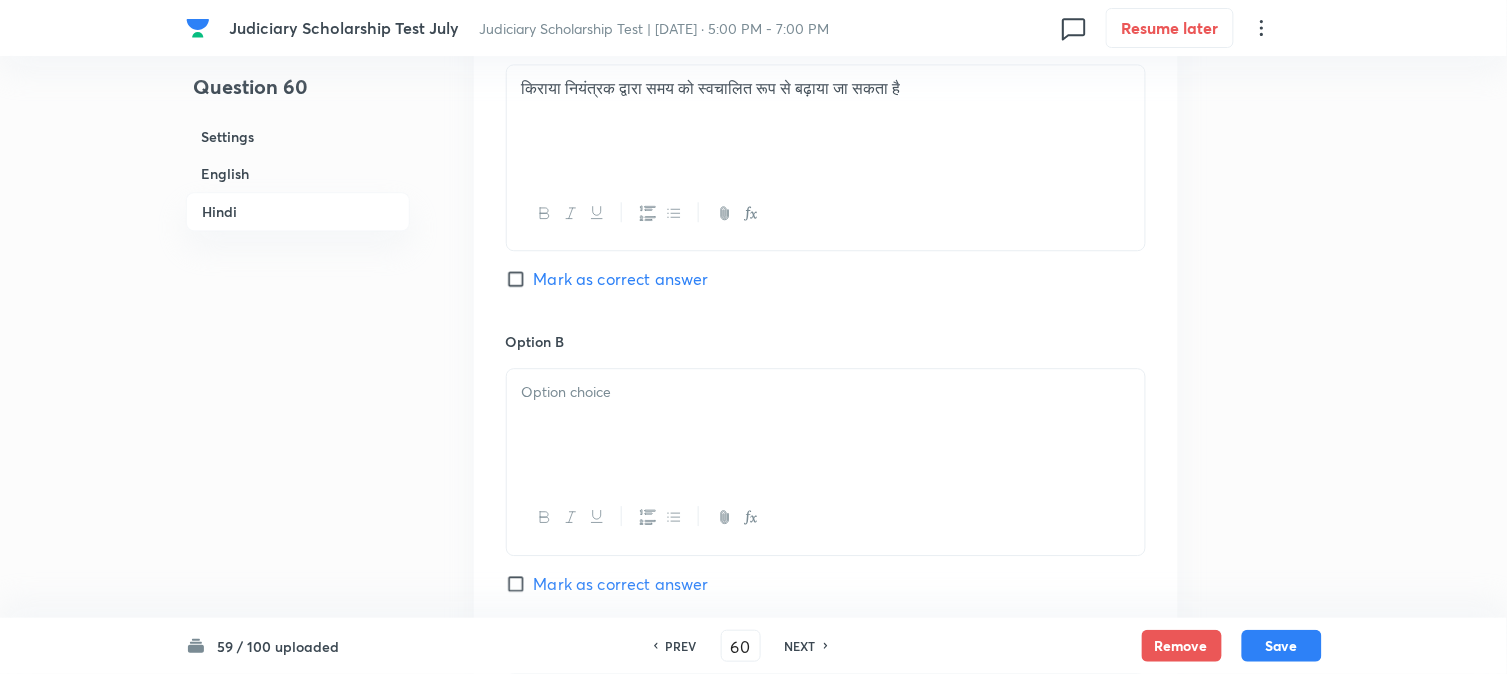 click at bounding box center (826, 425) 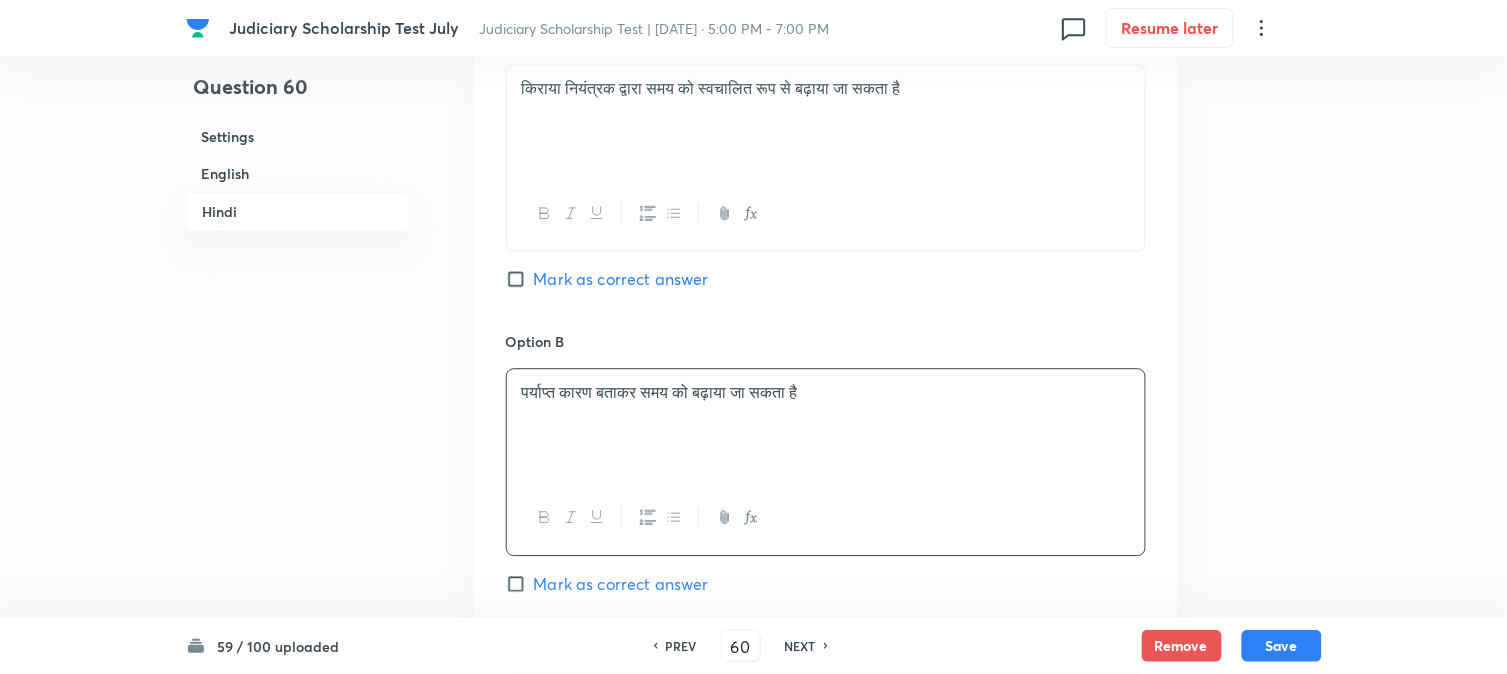 scroll, scrollTop: 2478, scrollLeft: 0, axis: vertical 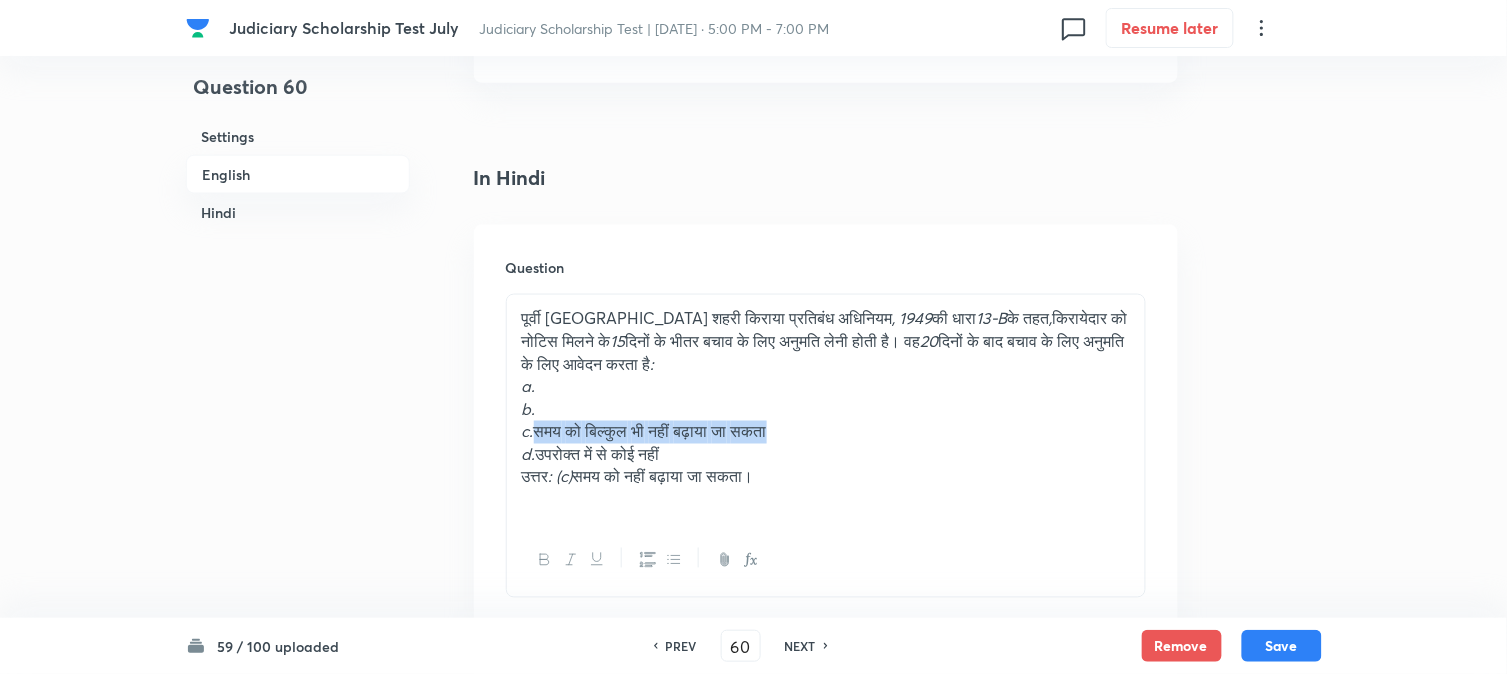 drag, startPoint x: 541, startPoint y: 428, endPoint x: 956, endPoint y: 430, distance: 415.00482 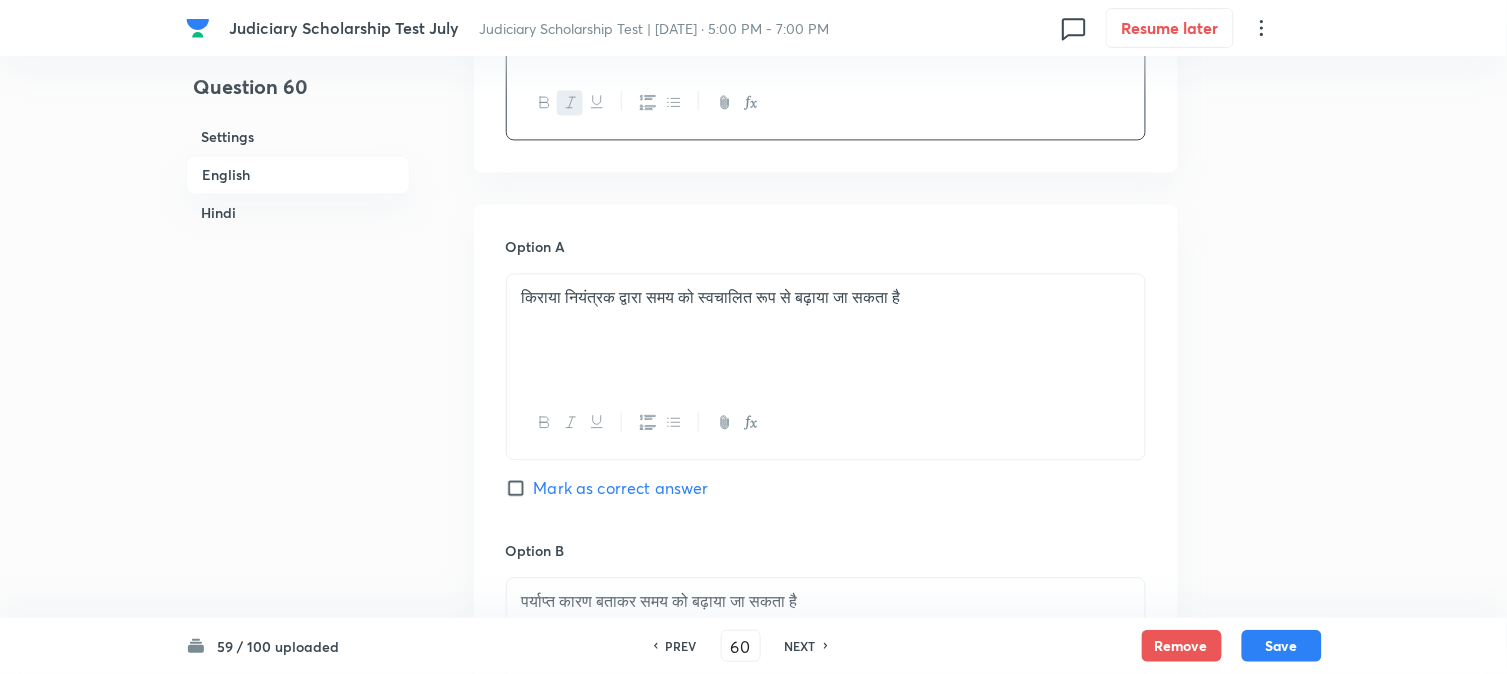 scroll, scrollTop: 3478, scrollLeft: 0, axis: vertical 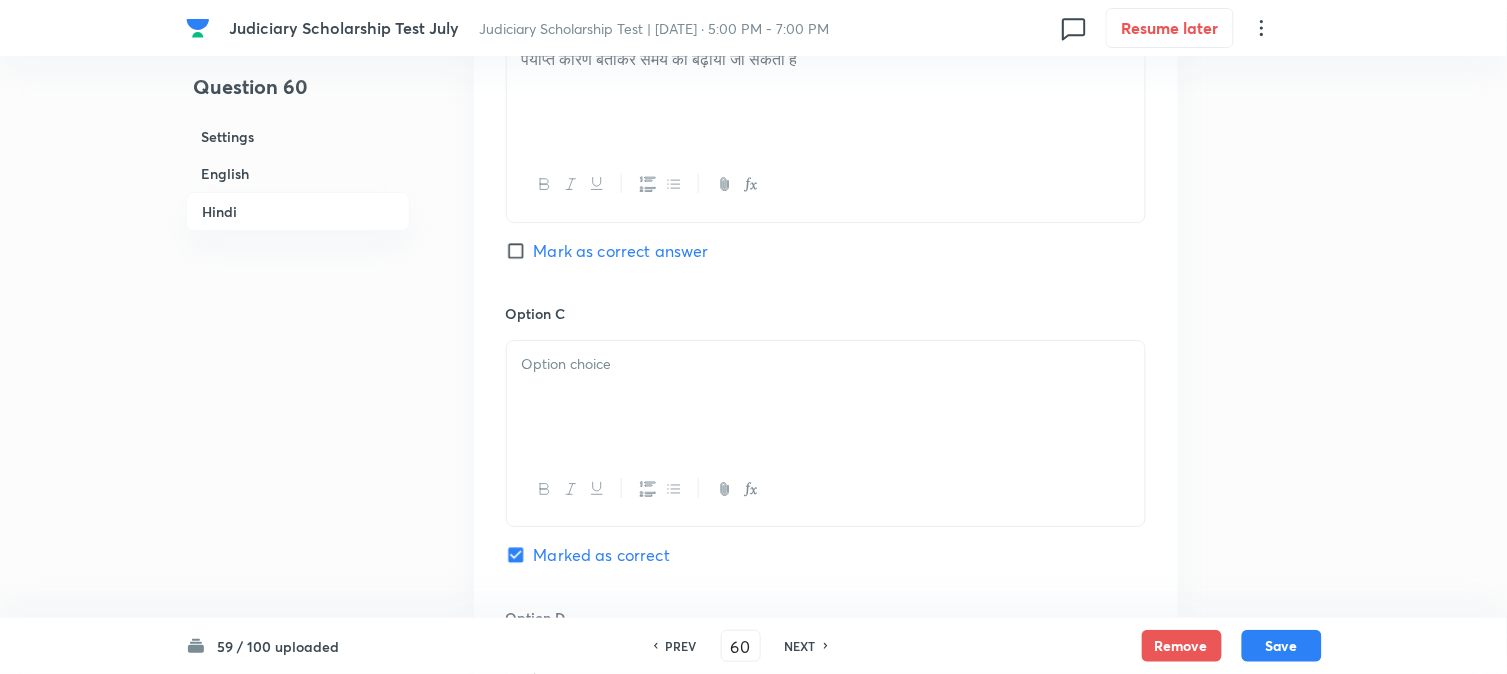 click at bounding box center [826, 489] 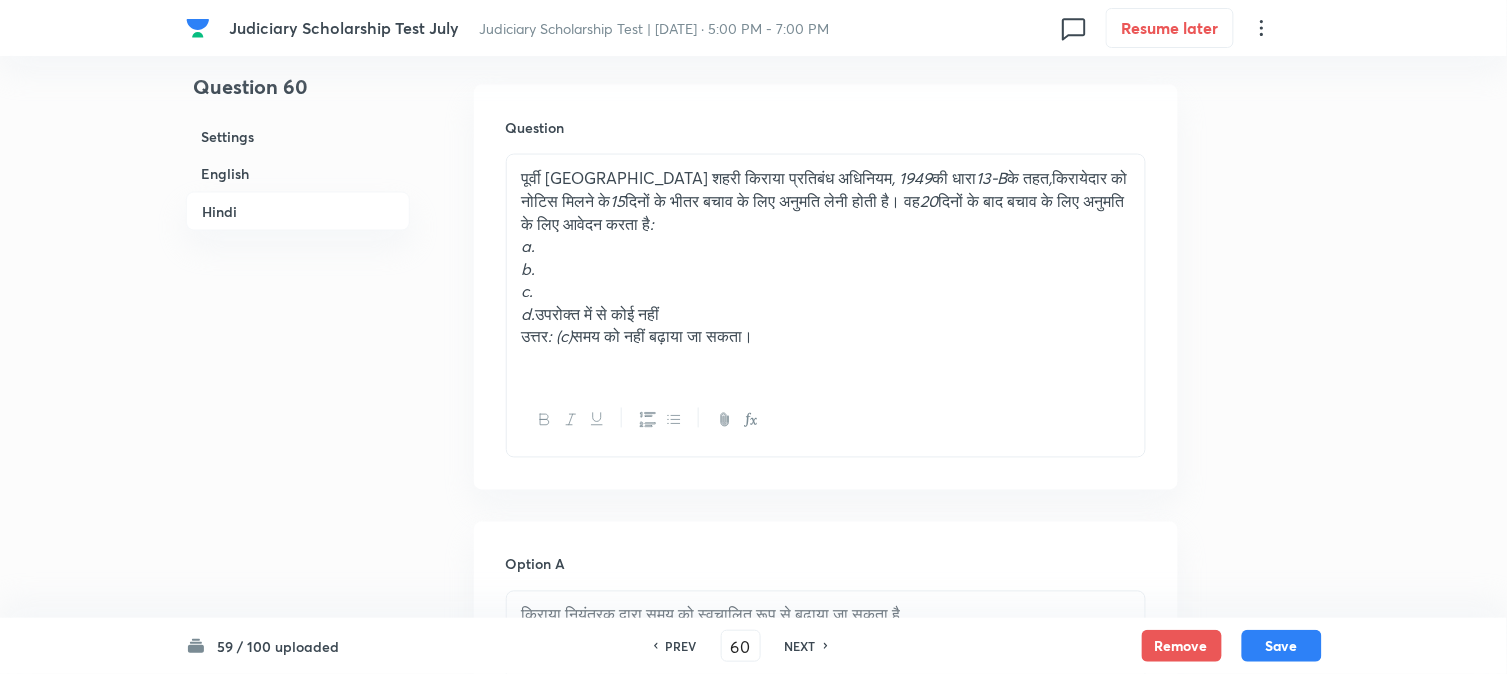 scroll, scrollTop: 2590, scrollLeft: 0, axis: vertical 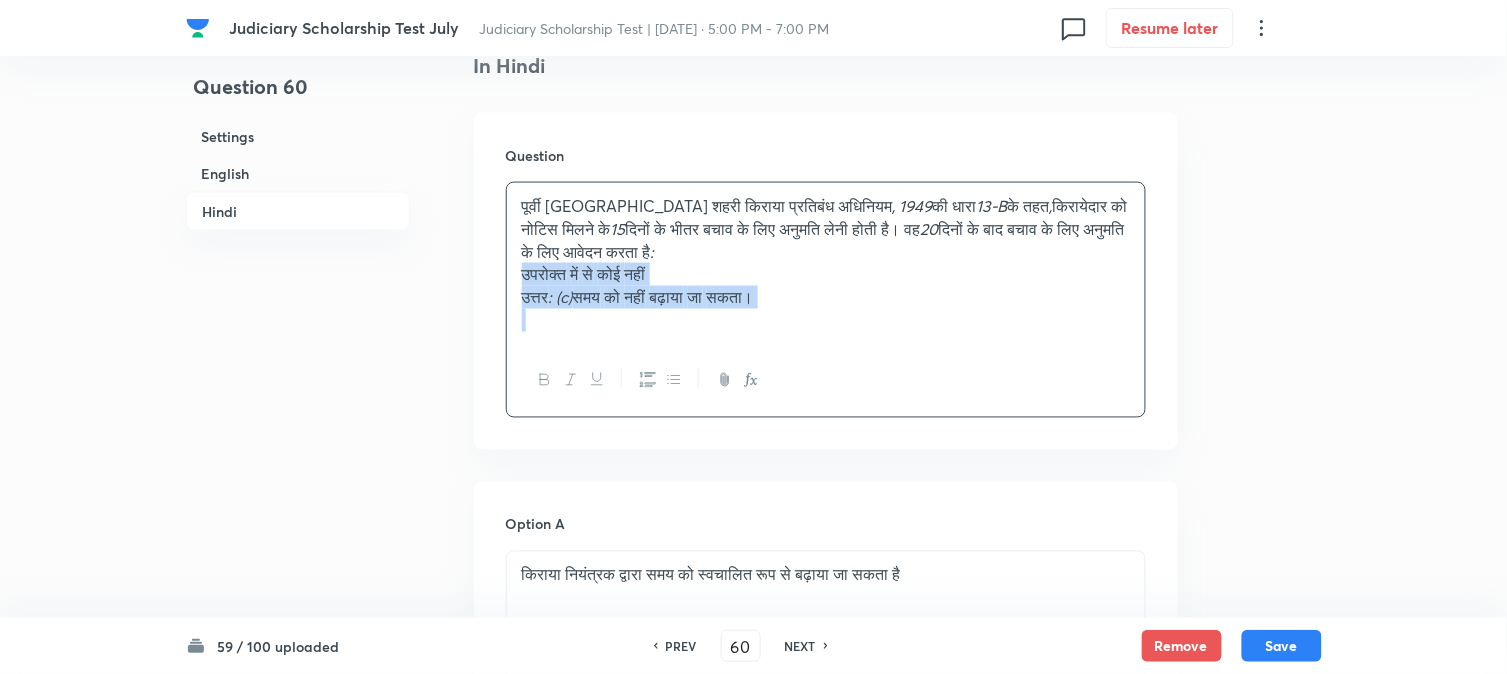 drag, startPoint x: 542, startPoint y: 348, endPoint x: 1025, endPoint y: 376, distance: 483.8109 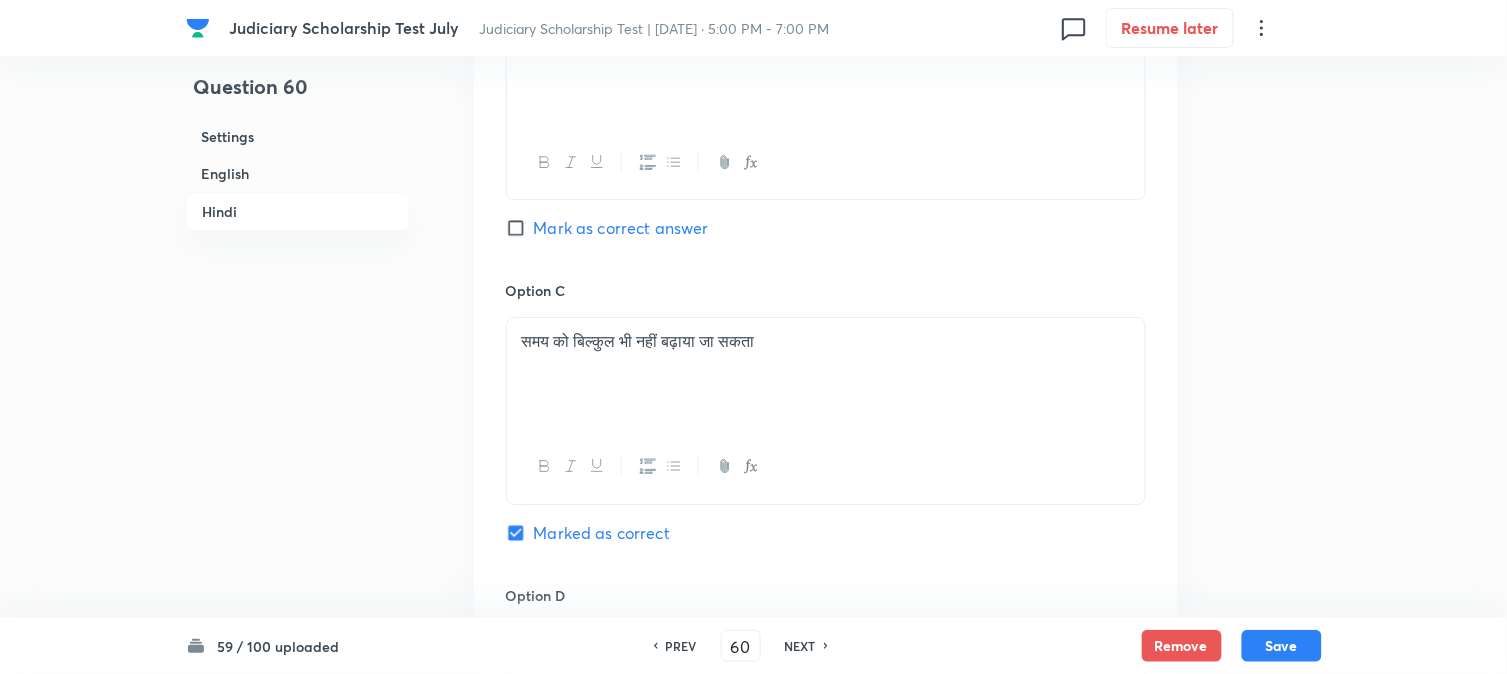 scroll, scrollTop: 3701, scrollLeft: 0, axis: vertical 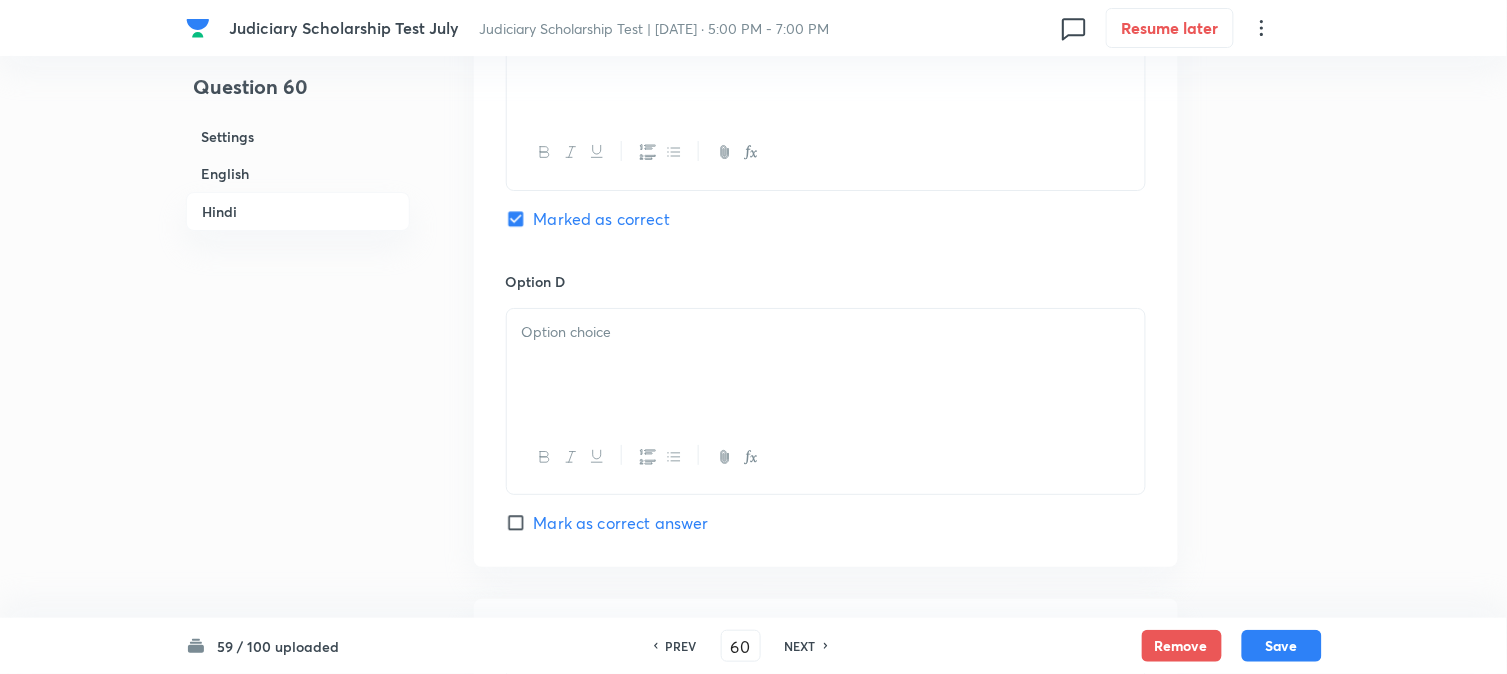 click at bounding box center (826, 365) 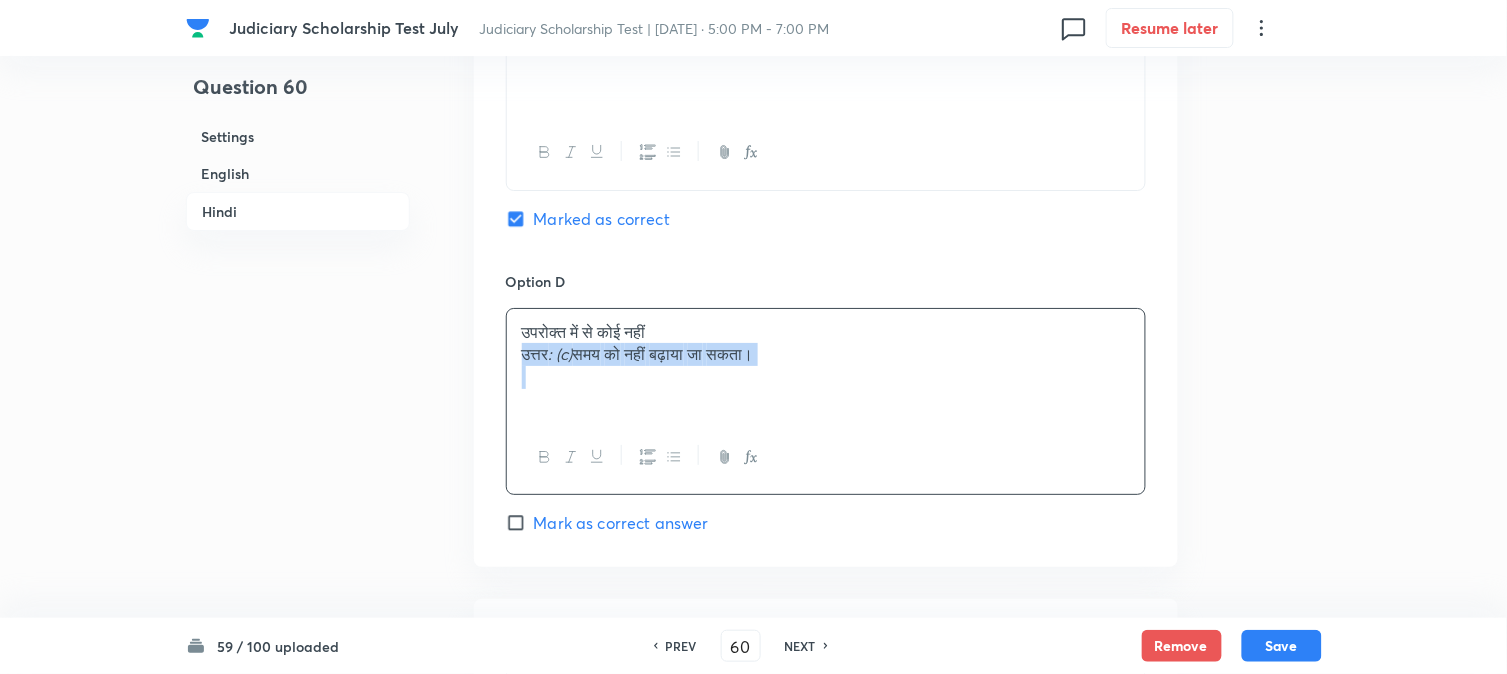 drag, startPoint x: 528, startPoint y: 356, endPoint x: 1160, endPoint y: 417, distance: 634.937 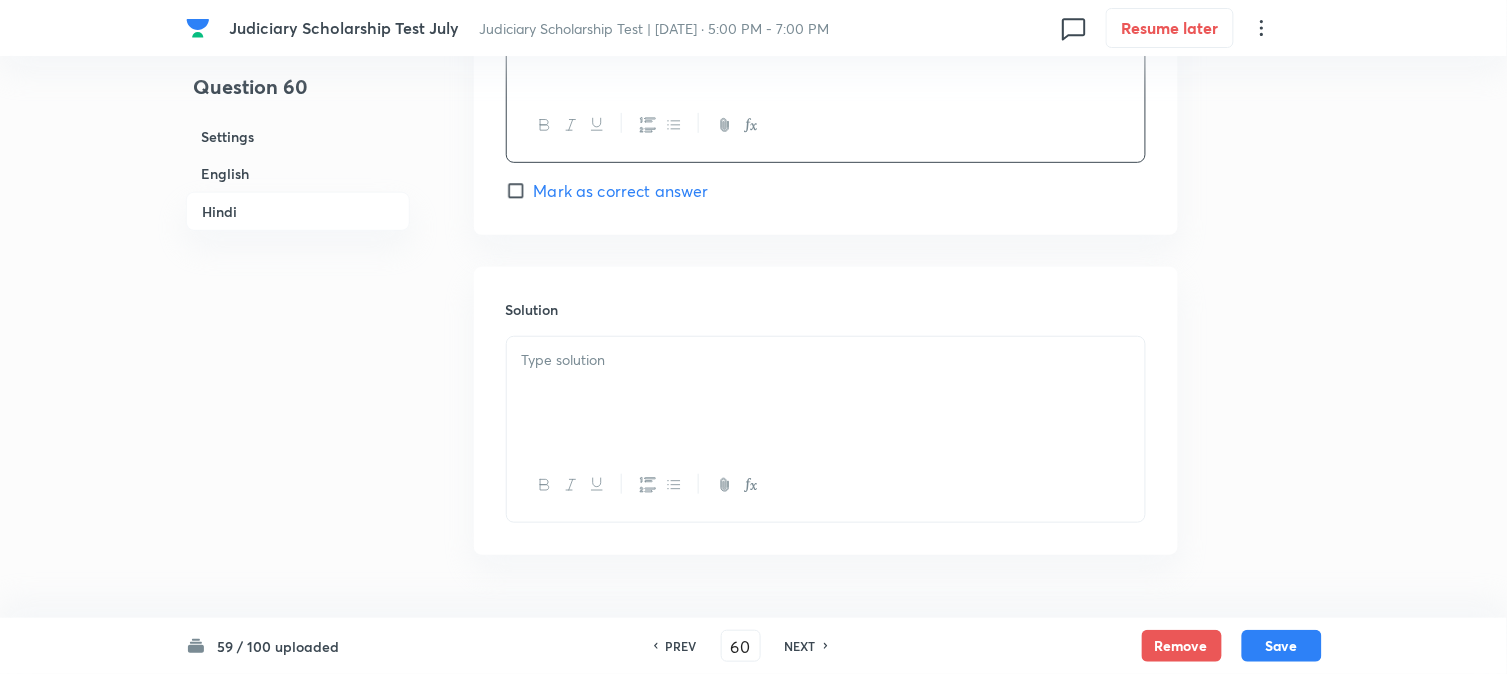 scroll, scrollTop: 4034, scrollLeft: 0, axis: vertical 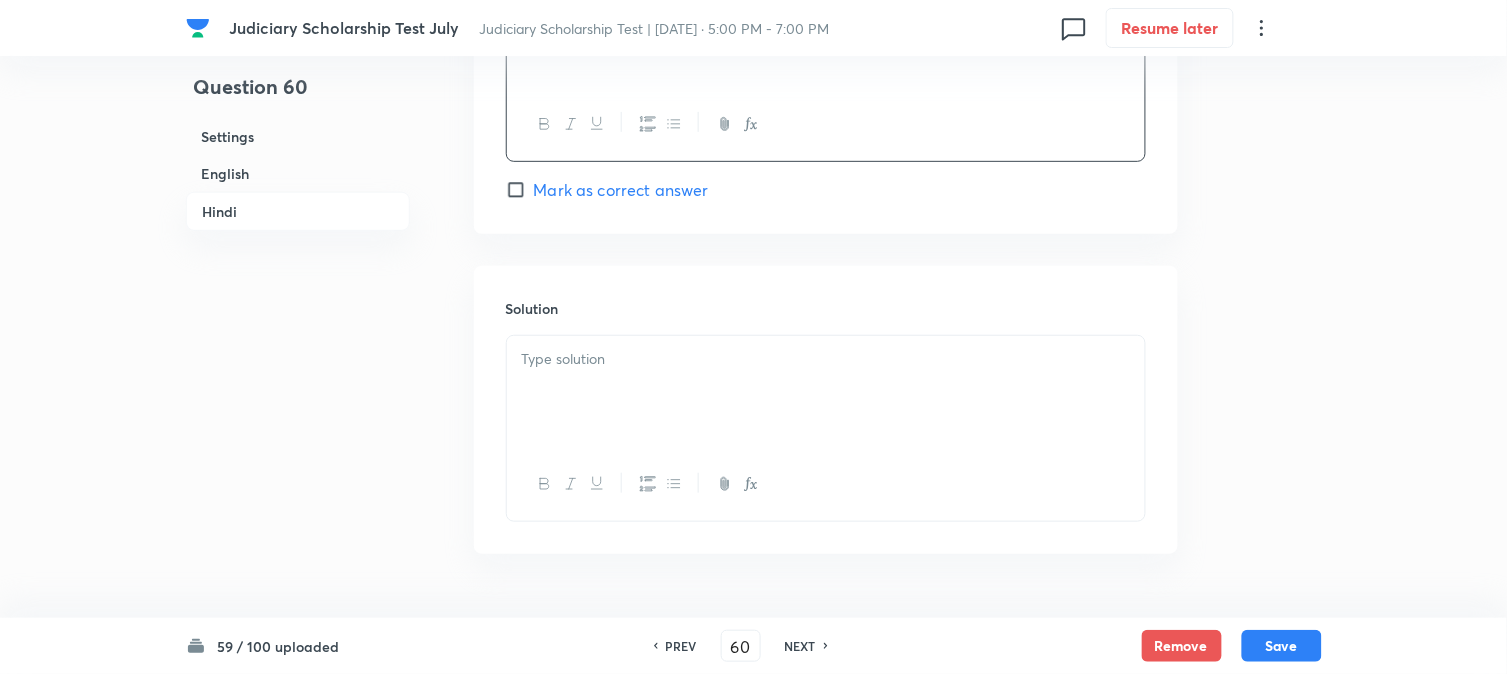 click at bounding box center (826, 392) 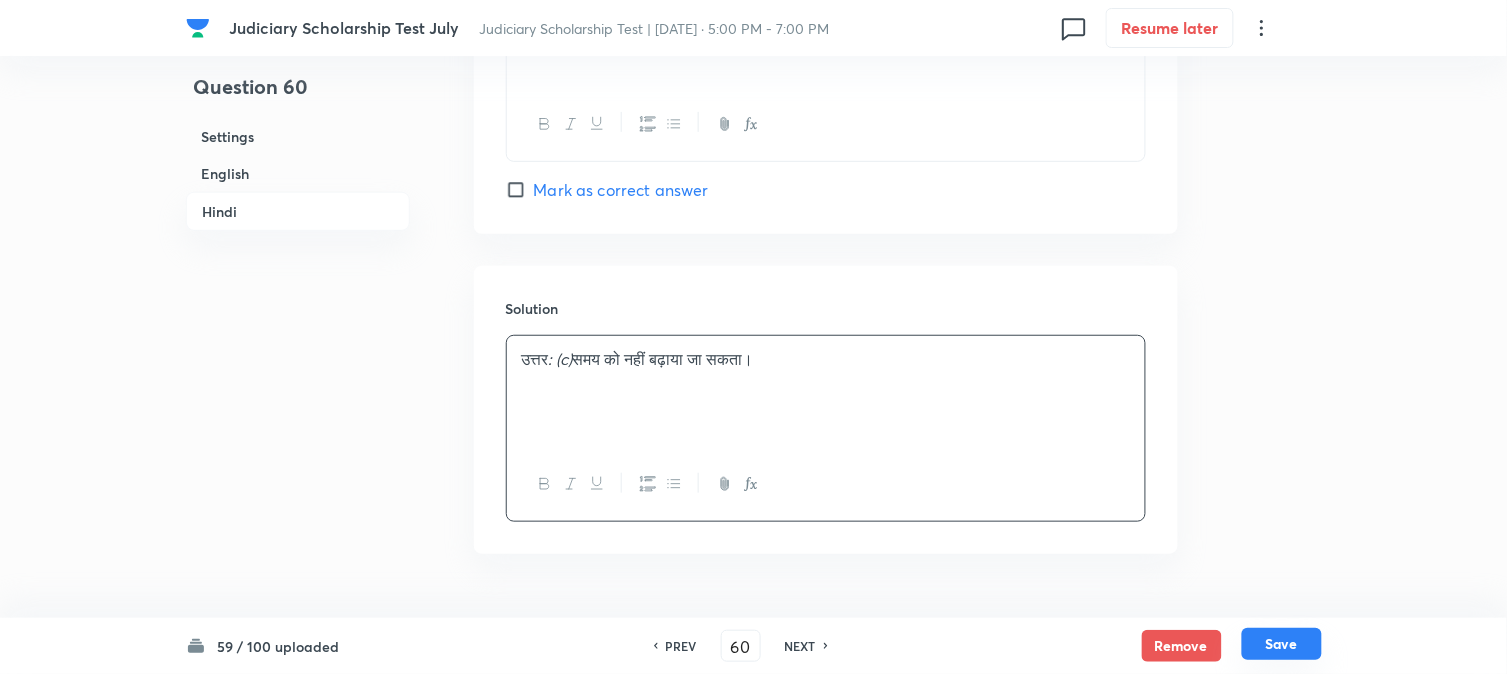 click on "Save" at bounding box center (1282, 644) 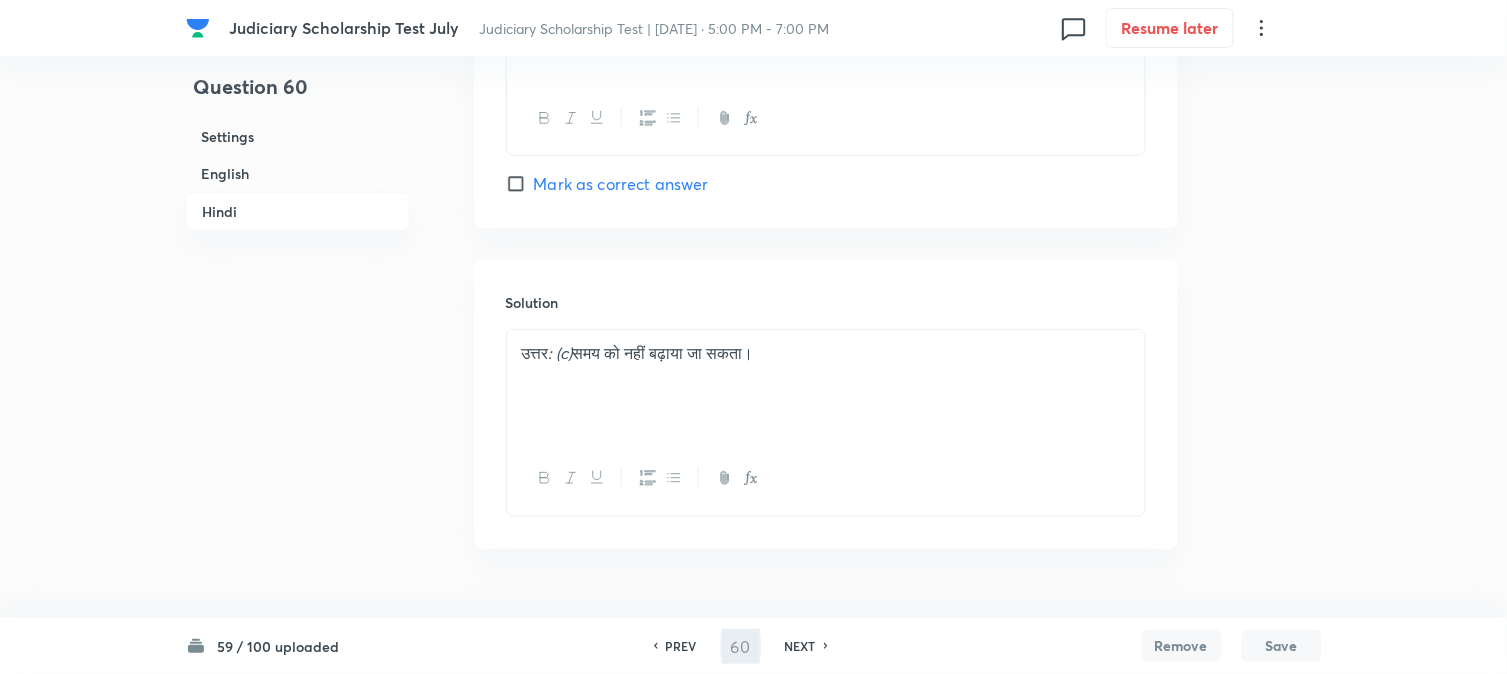 type on "61" 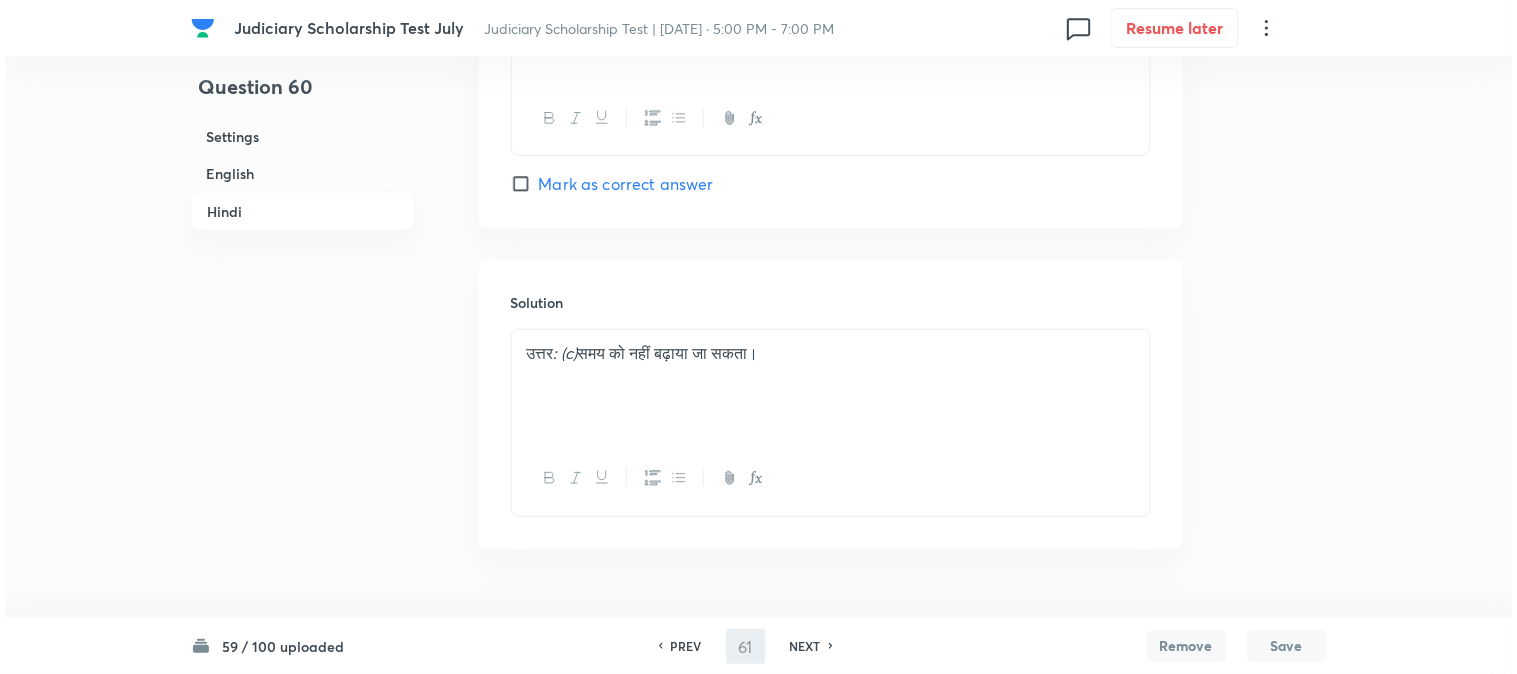 scroll, scrollTop: 0, scrollLeft: 0, axis: both 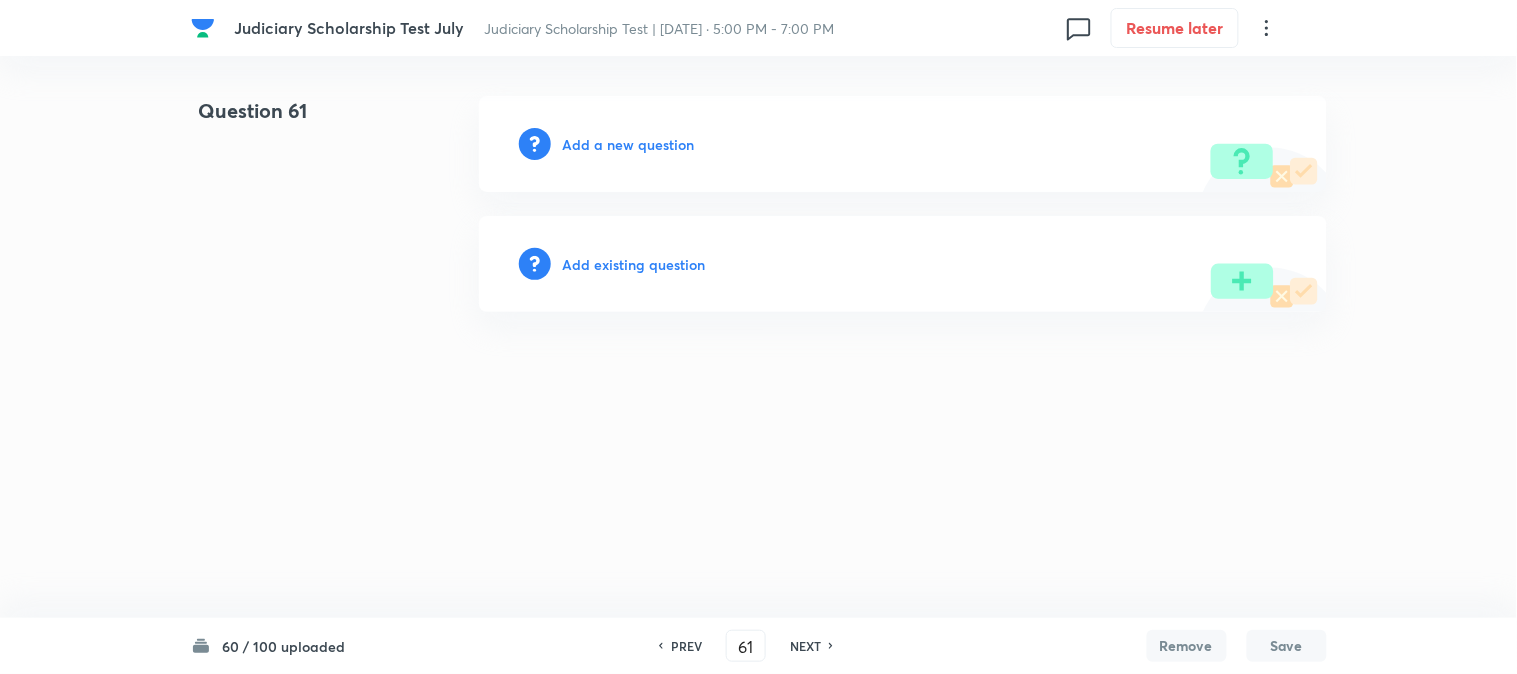 click on "Add a new question" at bounding box center (629, 144) 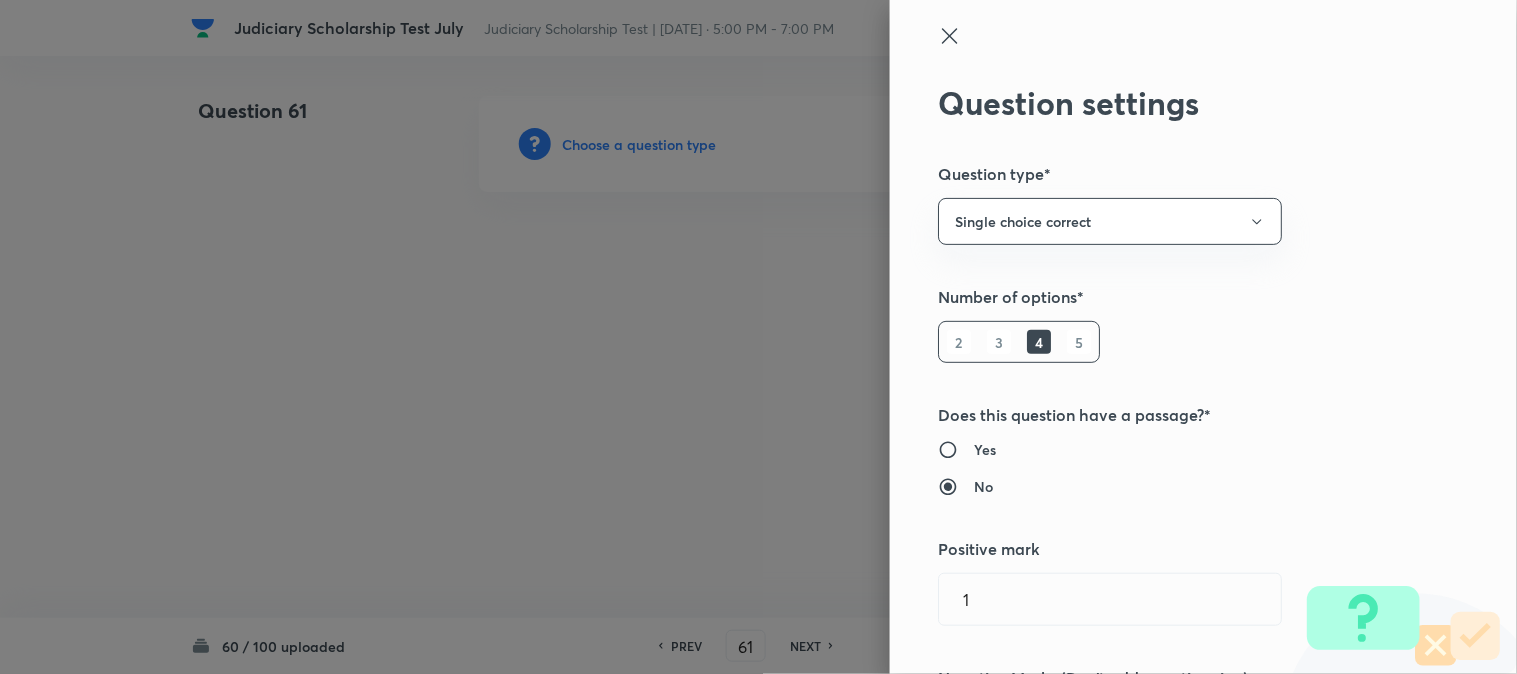 type 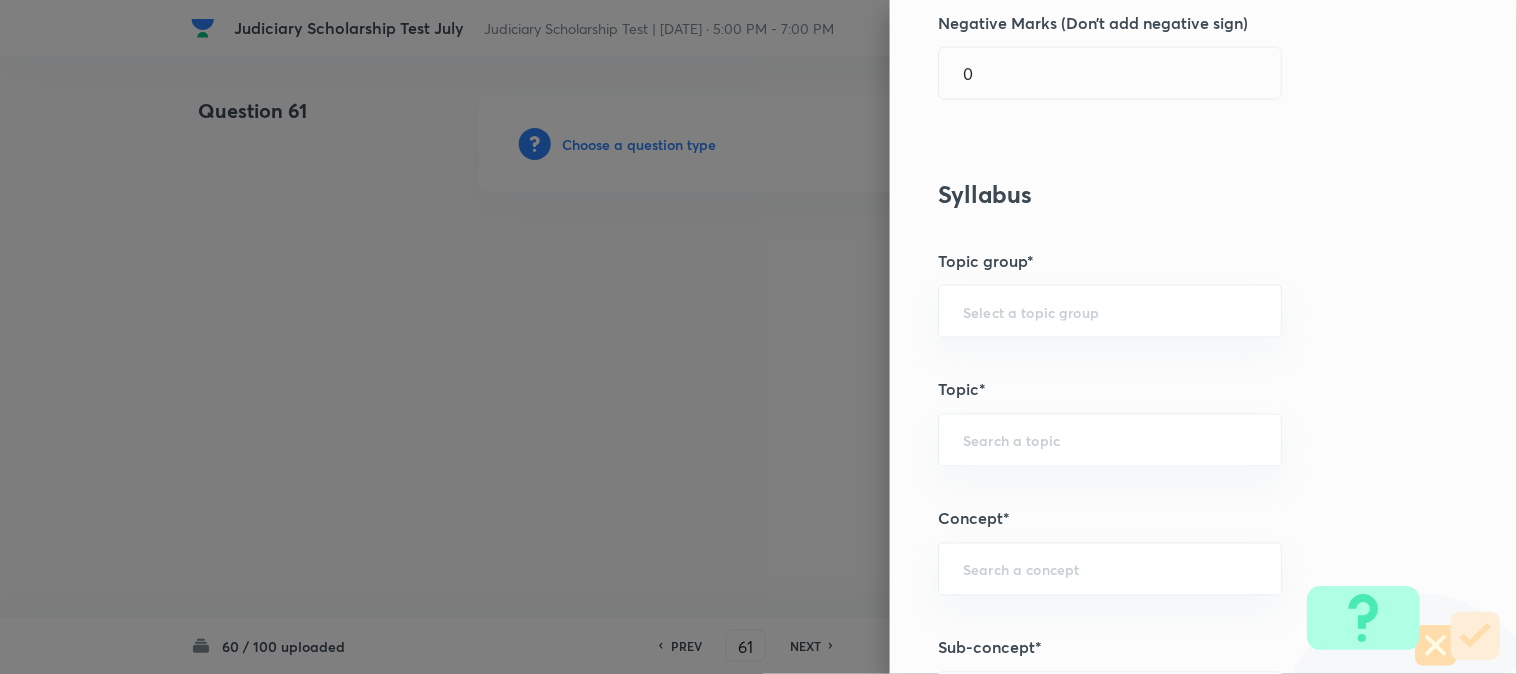 scroll, scrollTop: 1180, scrollLeft: 0, axis: vertical 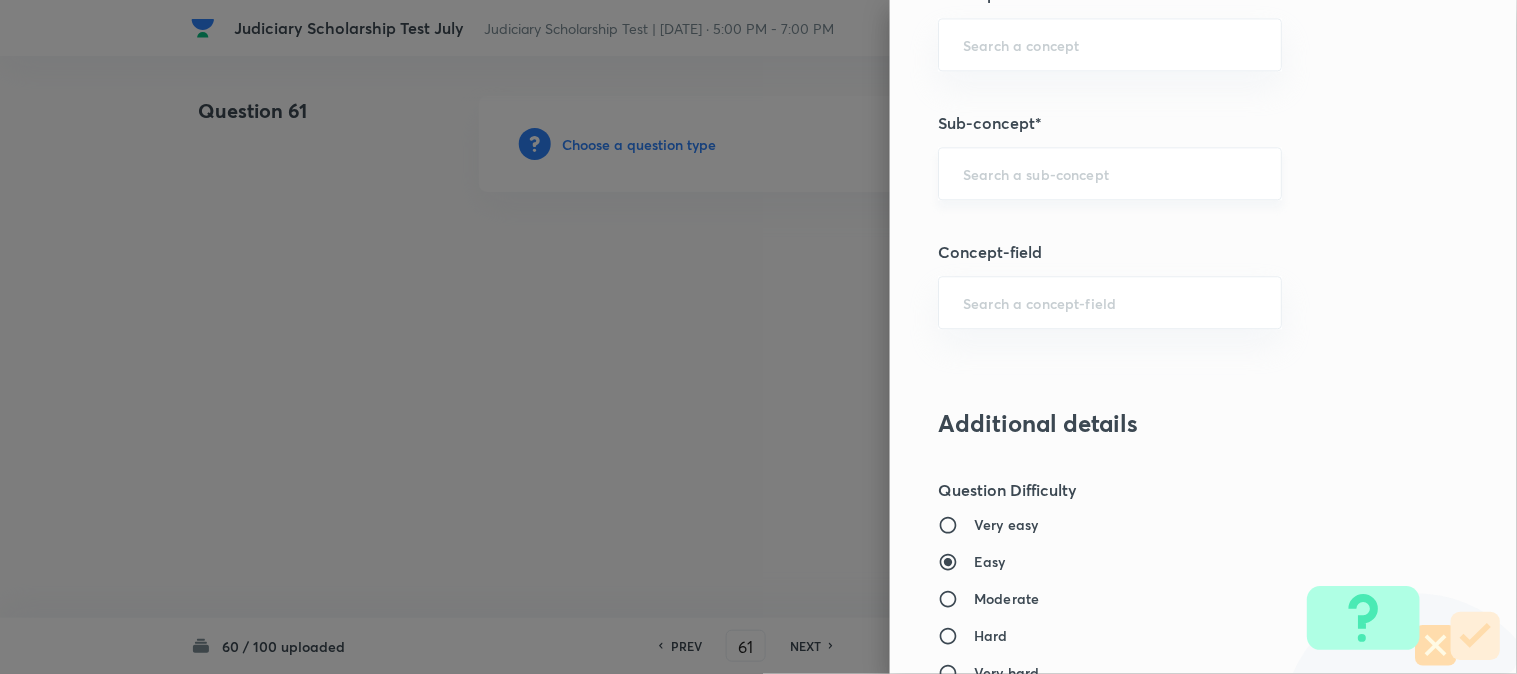 click on "​" at bounding box center [1110, 173] 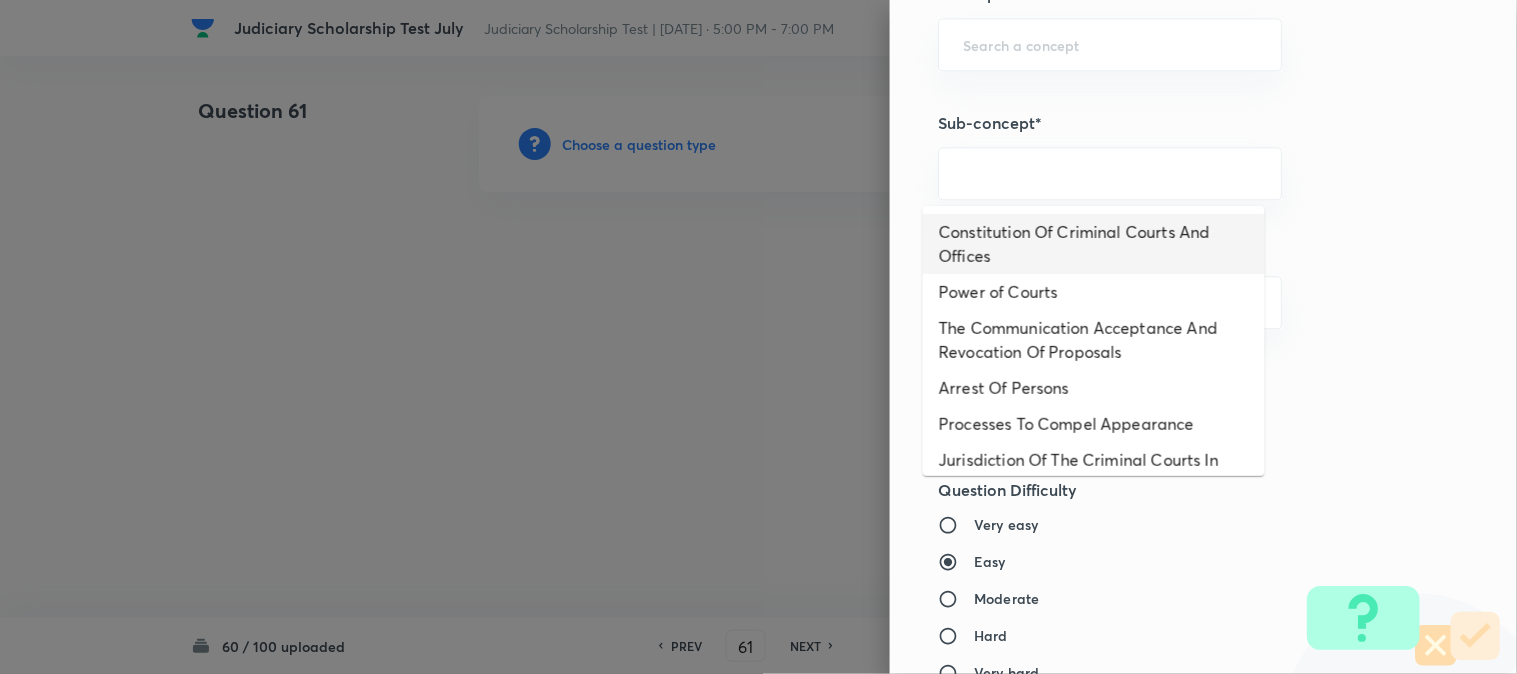 click on "Constitution Of Criminal Courts And Offices" at bounding box center (1094, 244) 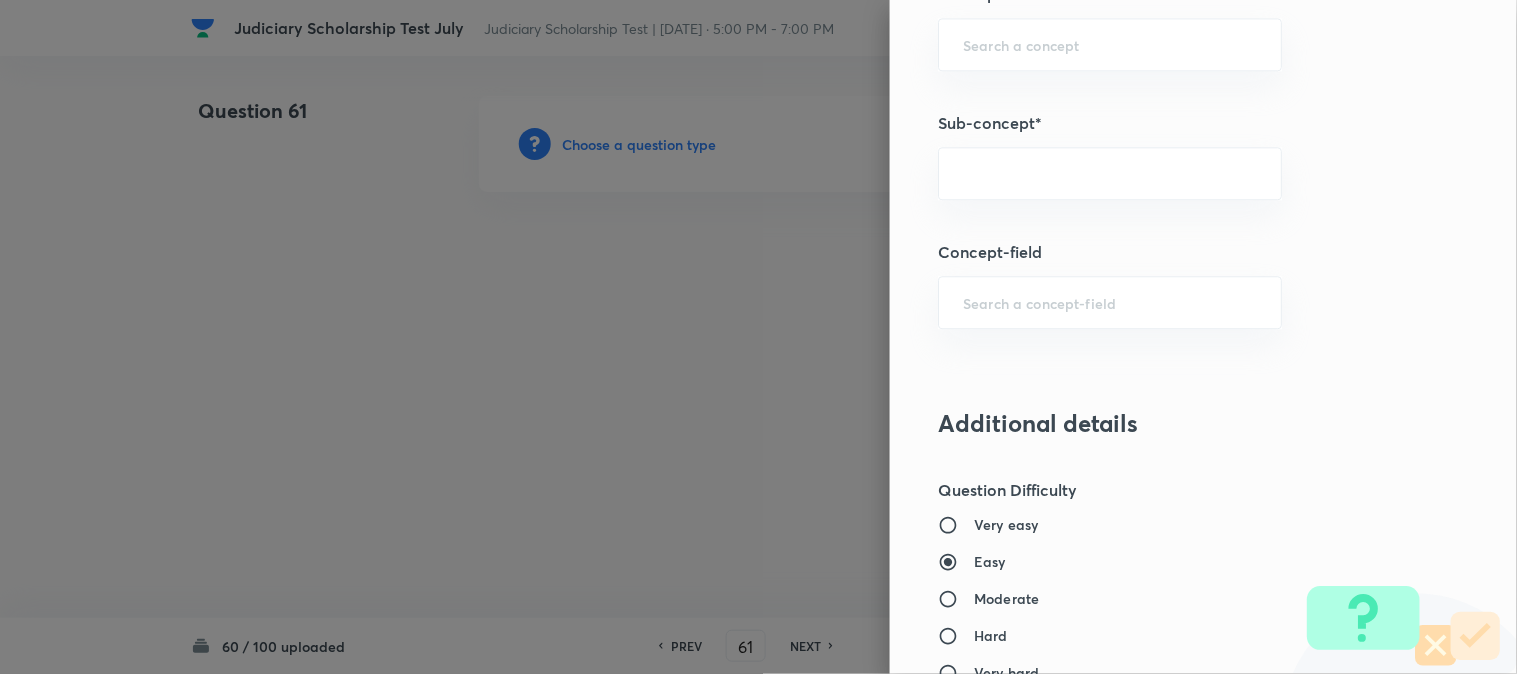 type on "Constitution Of Criminal Courts And Offices" 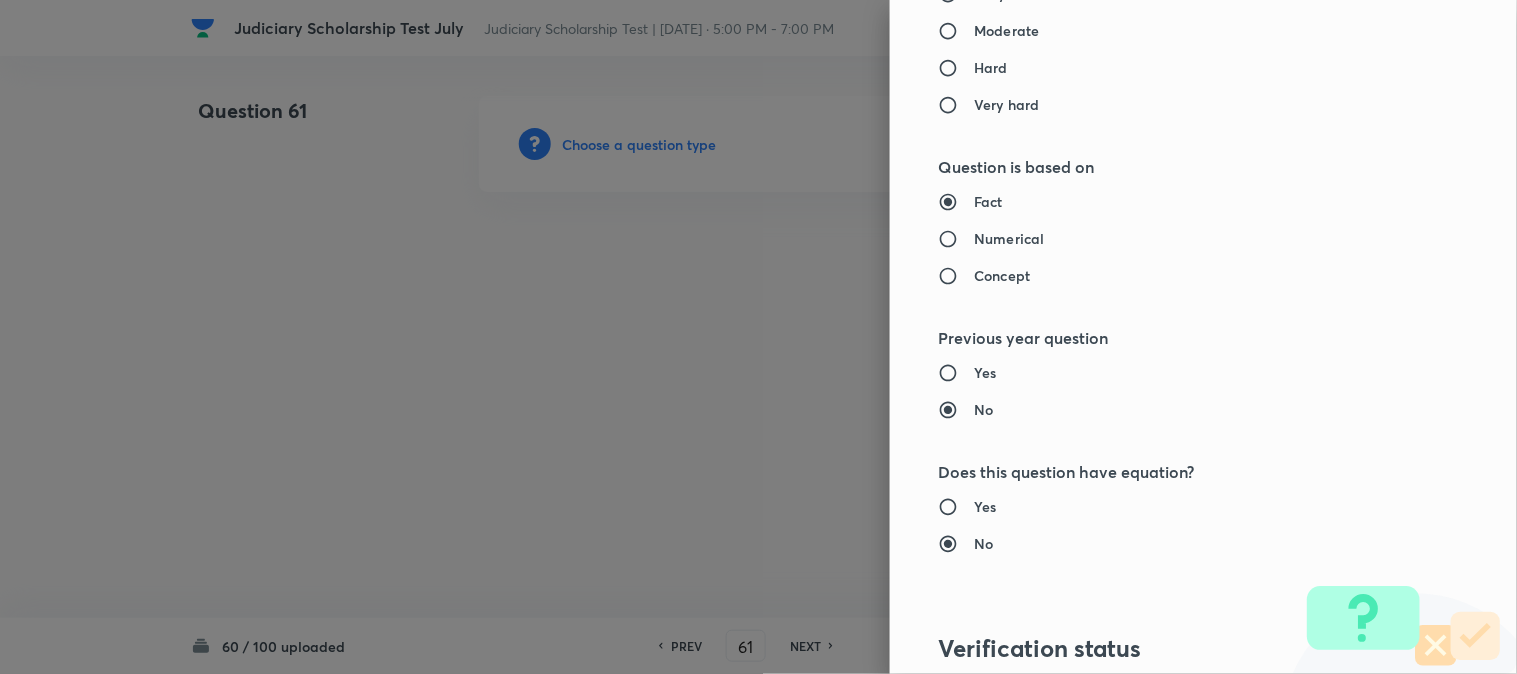 type on "Criminal Law" 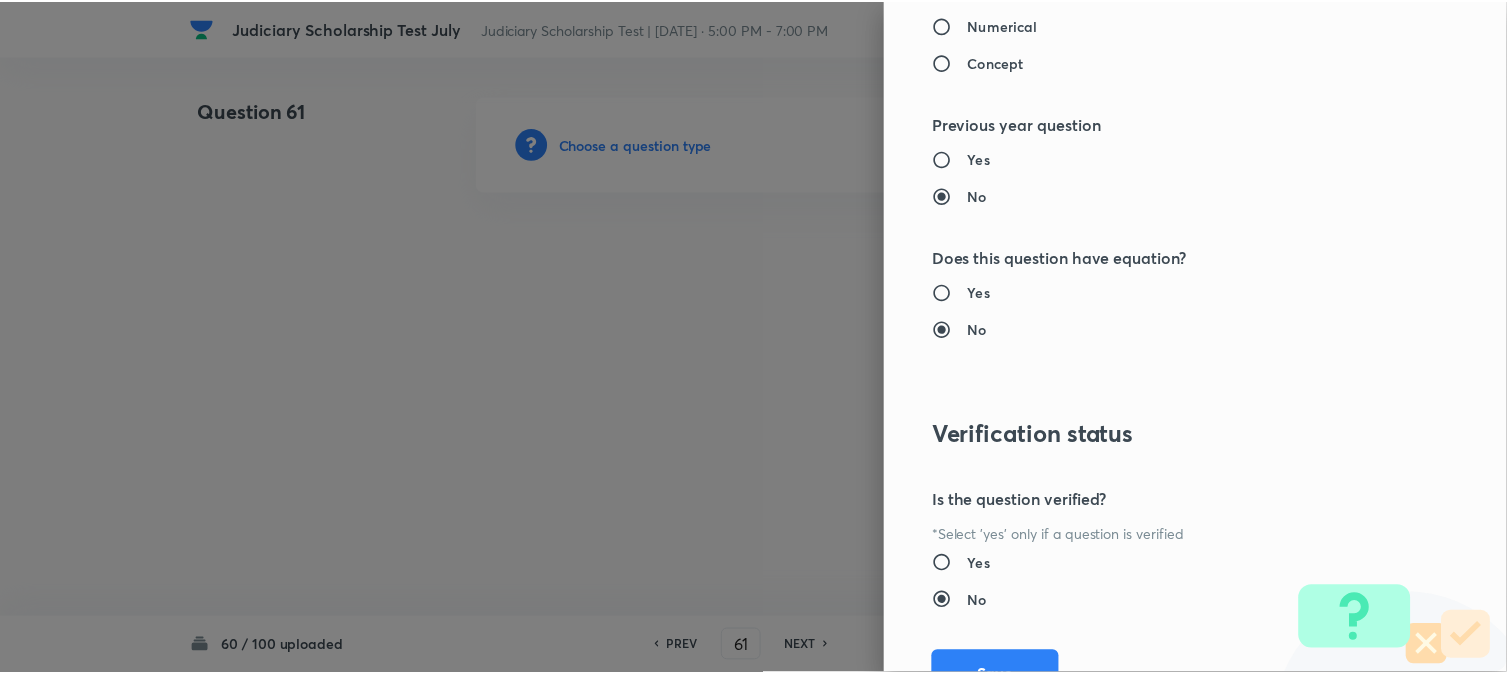 scroll, scrollTop: 2052, scrollLeft: 0, axis: vertical 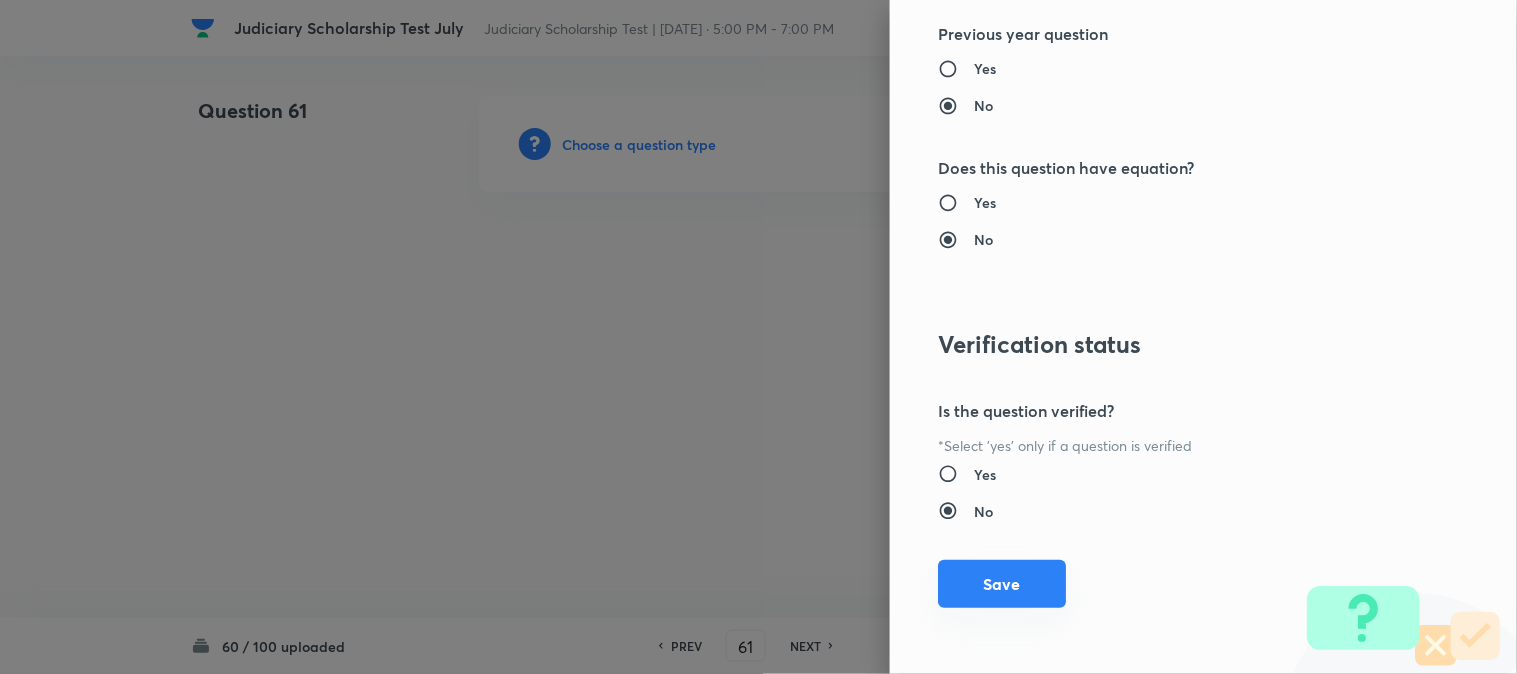 click on "Save" at bounding box center (1002, 584) 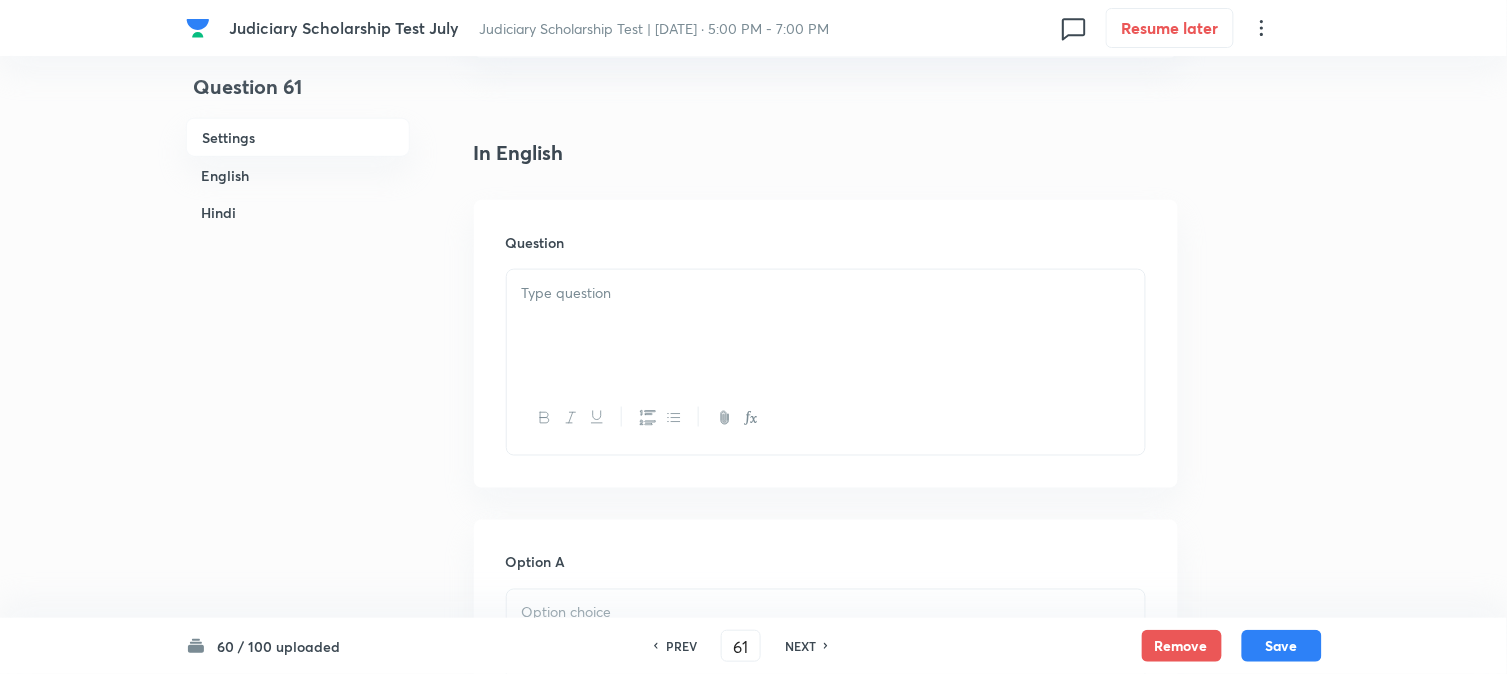 scroll, scrollTop: 590, scrollLeft: 0, axis: vertical 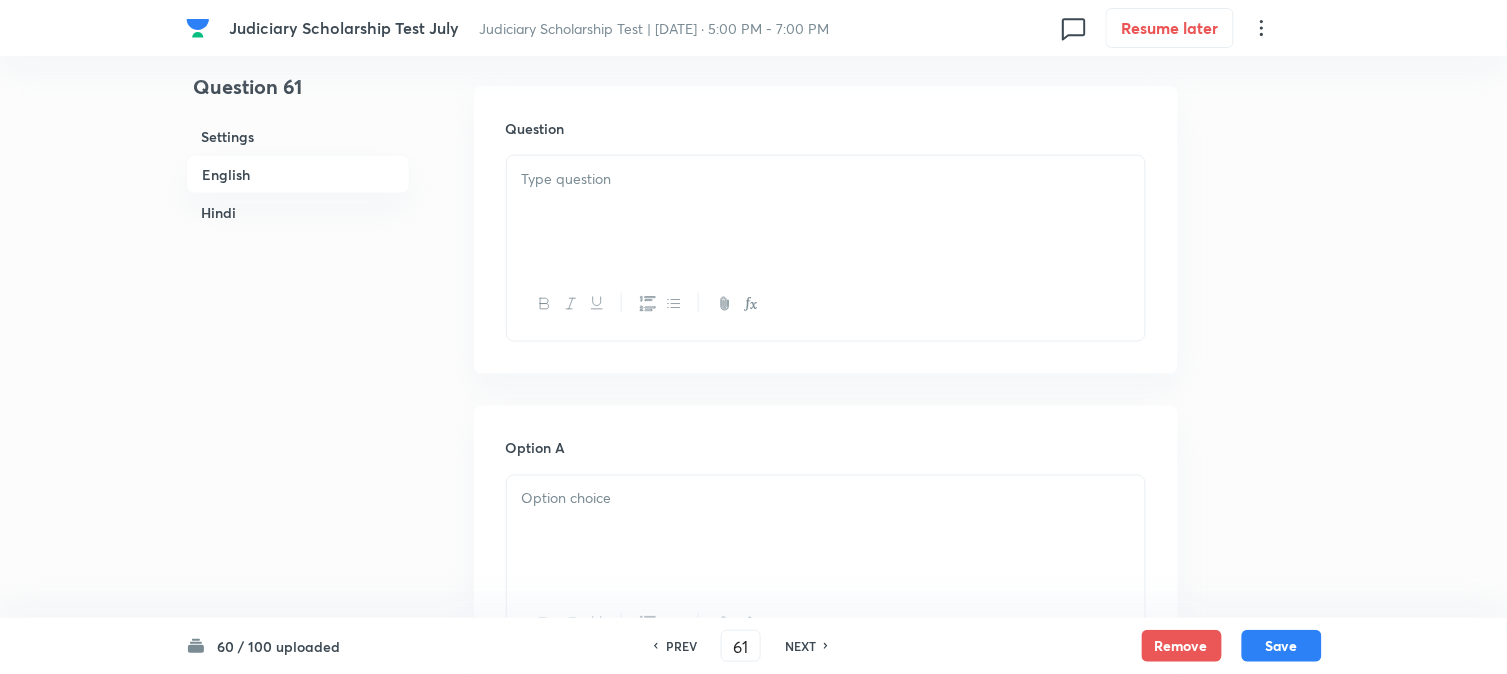click at bounding box center [826, 179] 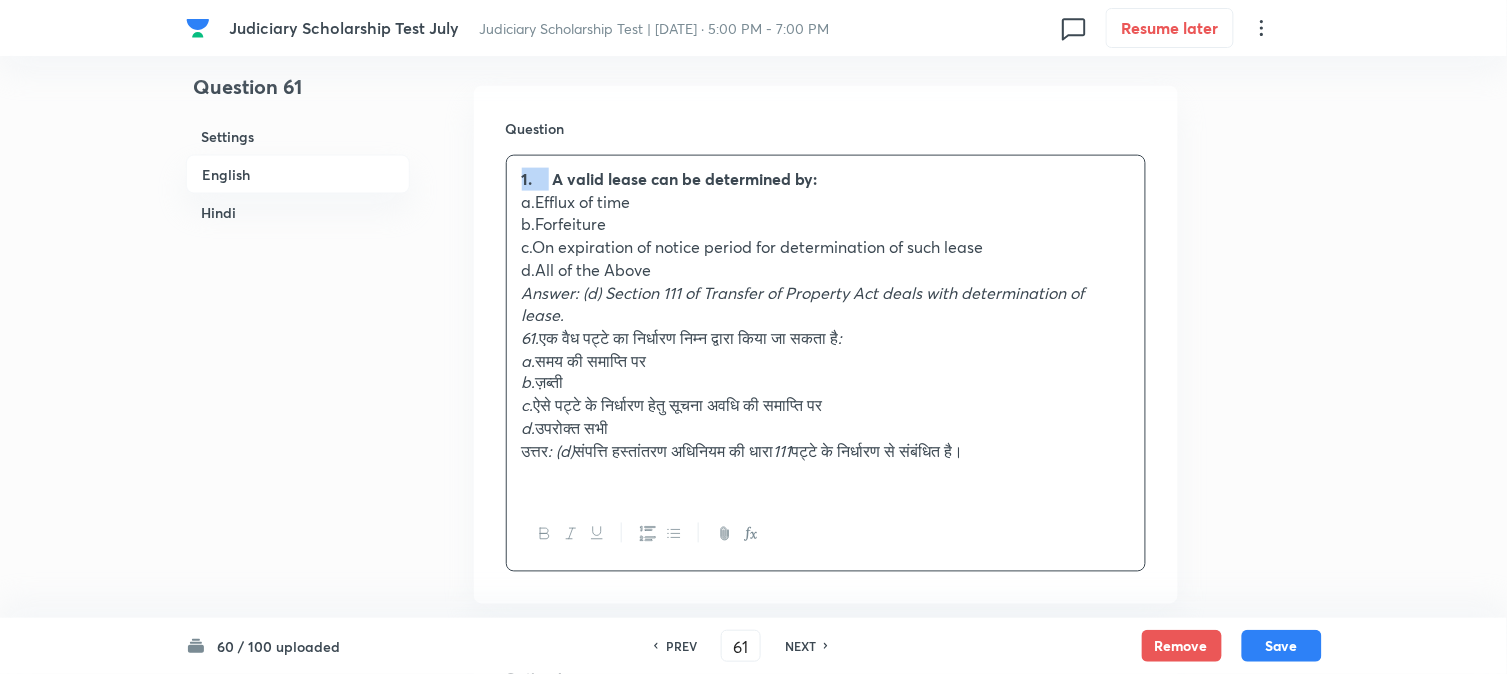 drag, startPoint x: 550, startPoint y: 172, endPoint x: 487, endPoint y: 158, distance: 64.53681 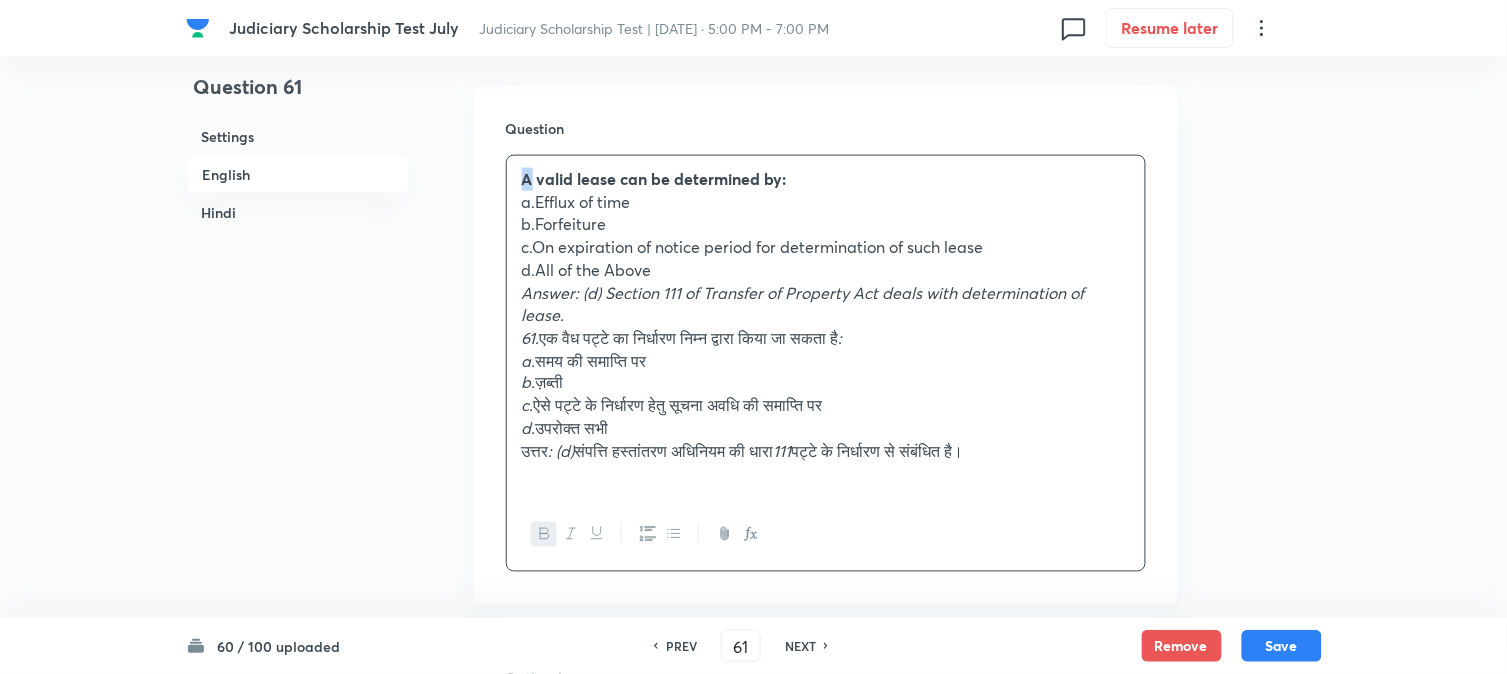 drag, startPoint x: 525, startPoint y: 171, endPoint x: 507, endPoint y: 162, distance: 20.12461 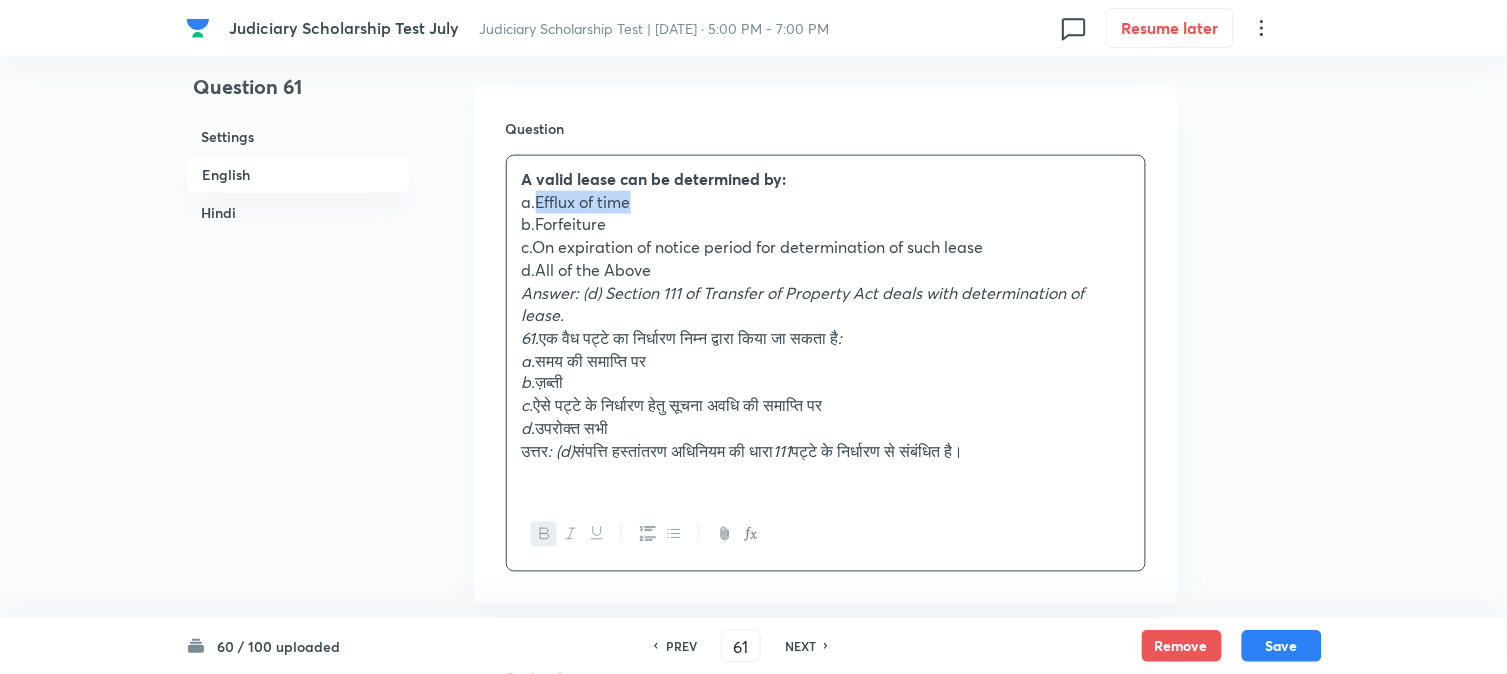 drag, startPoint x: 536, startPoint y: 196, endPoint x: 751, endPoint y: 196, distance: 215 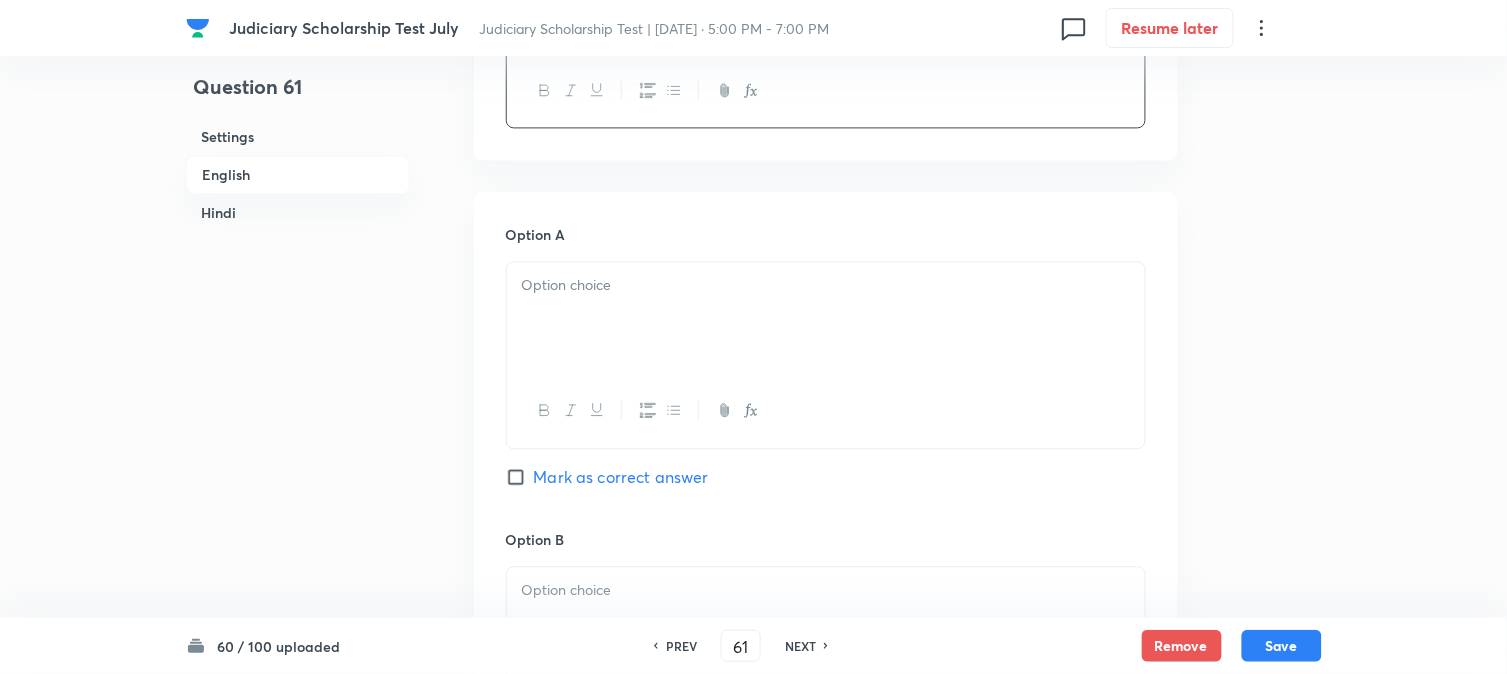 click at bounding box center [826, 318] 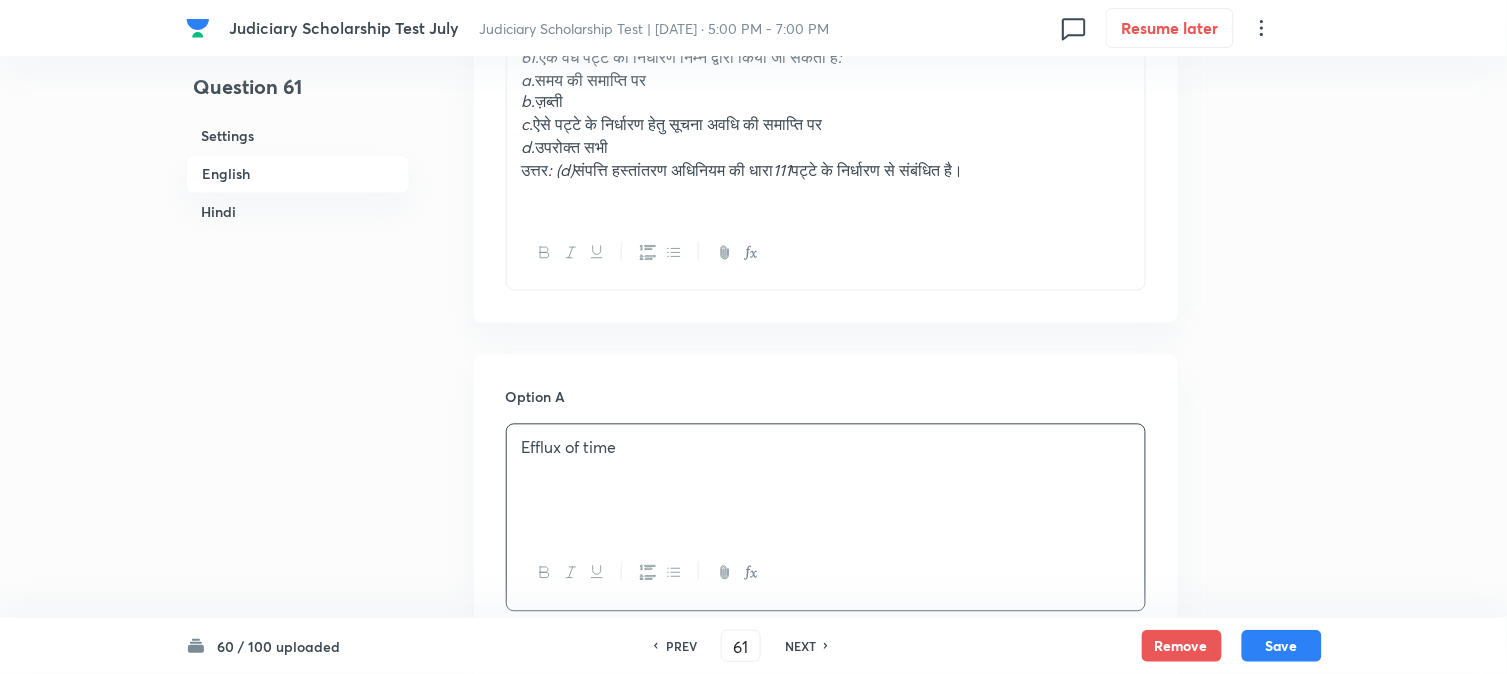 scroll, scrollTop: 701, scrollLeft: 0, axis: vertical 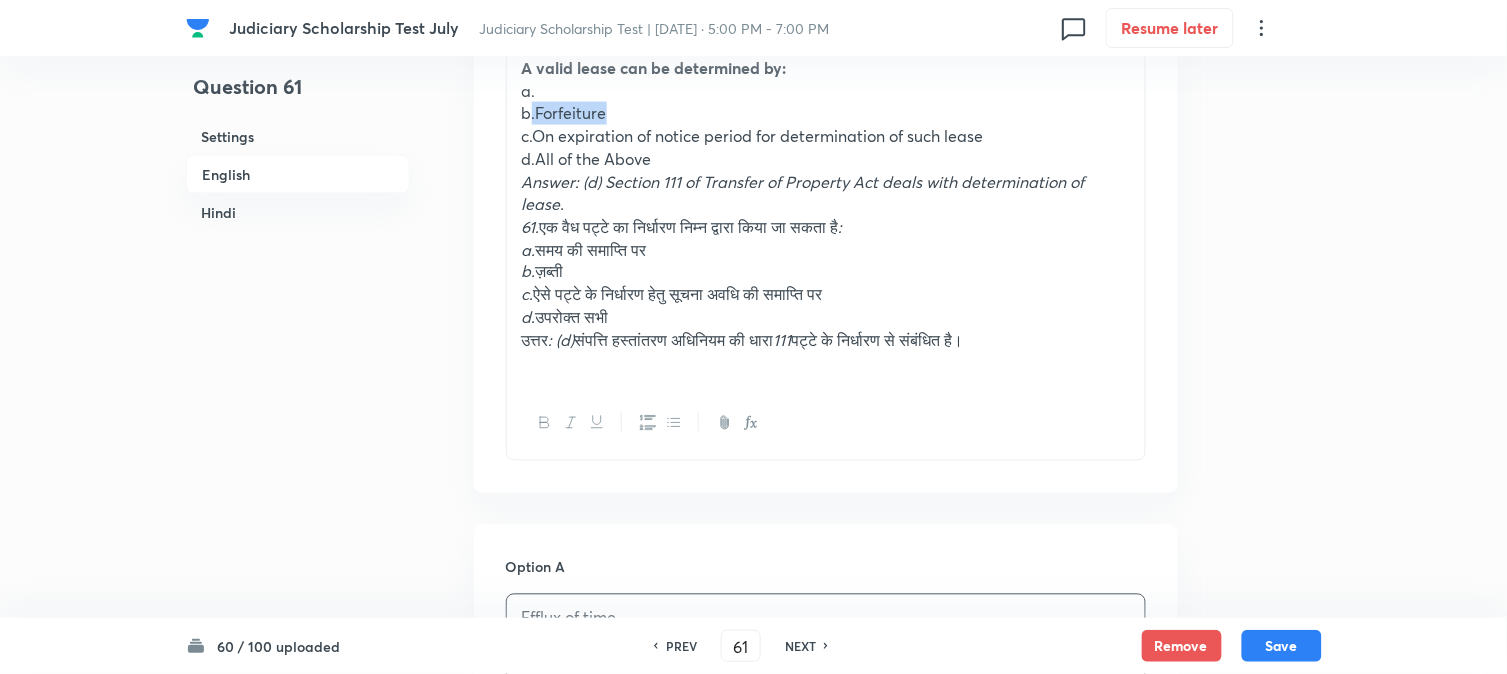 drag, startPoint x: 533, startPoint y: 110, endPoint x: 776, endPoint y: 114, distance: 243.03291 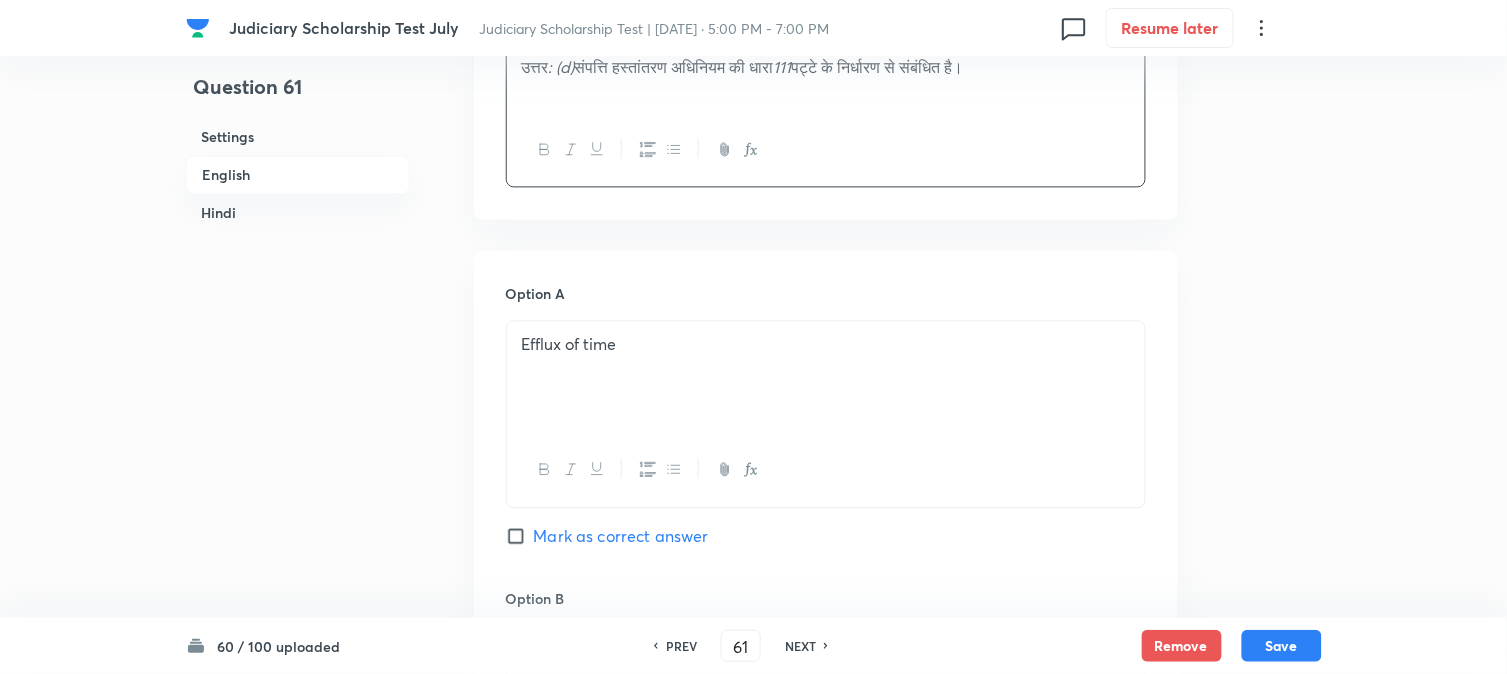 scroll, scrollTop: 1256, scrollLeft: 0, axis: vertical 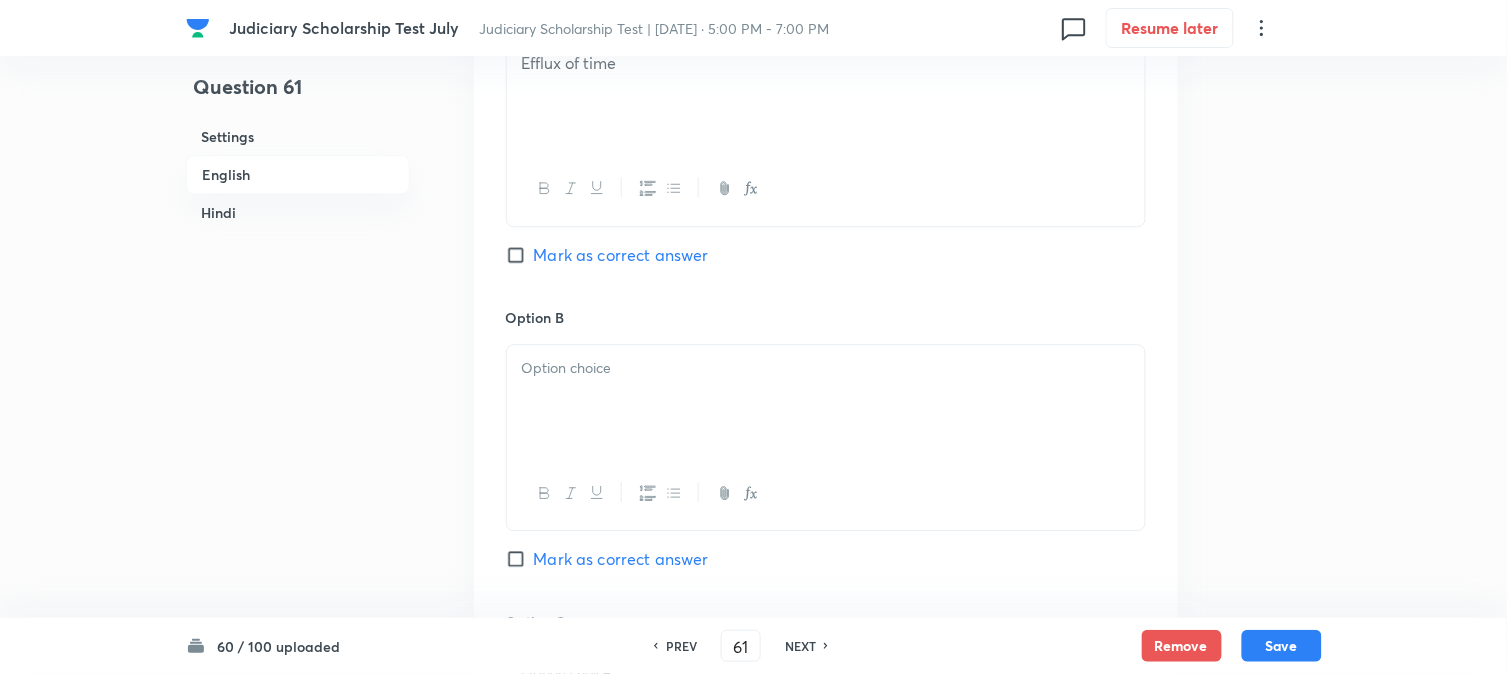 click at bounding box center [826, 401] 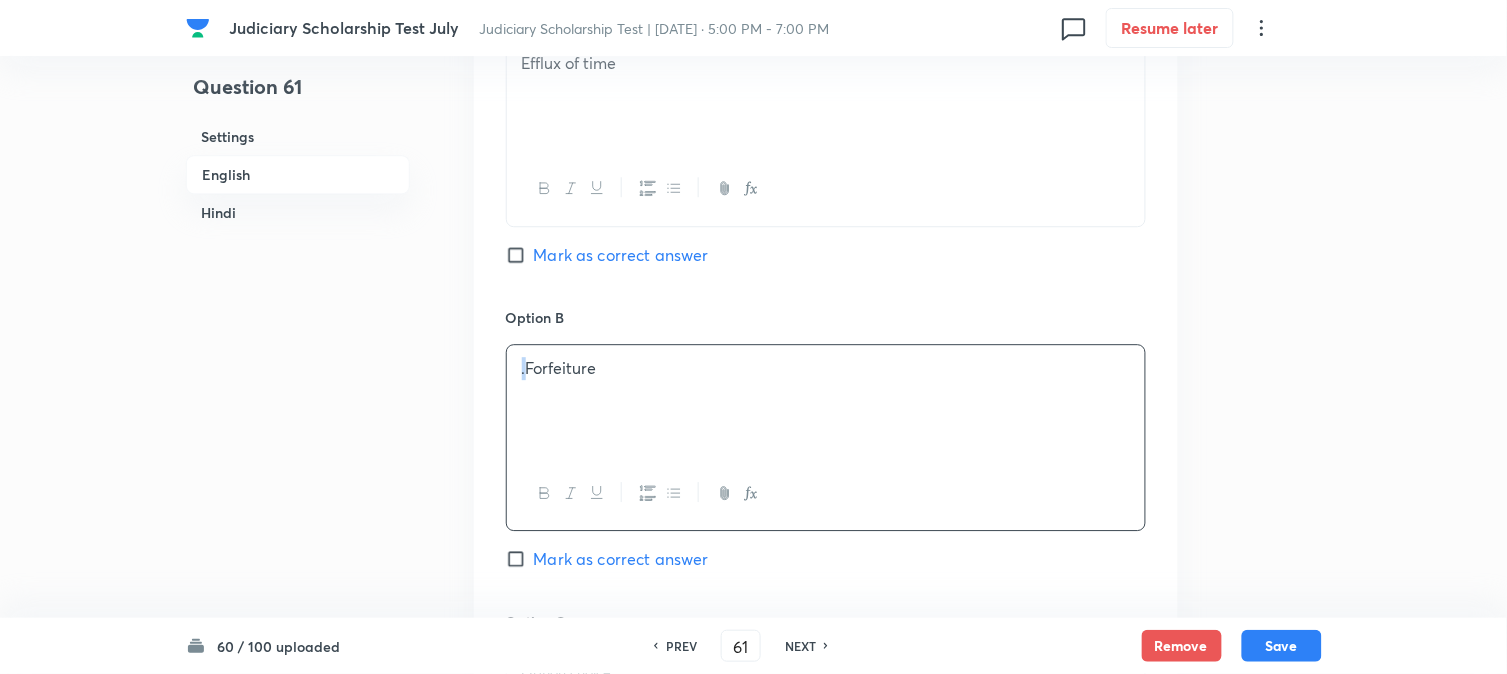 drag, startPoint x: 528, startPoint y: 374, endPoint x: 504, endPoint y: 344, distance: 38.418747 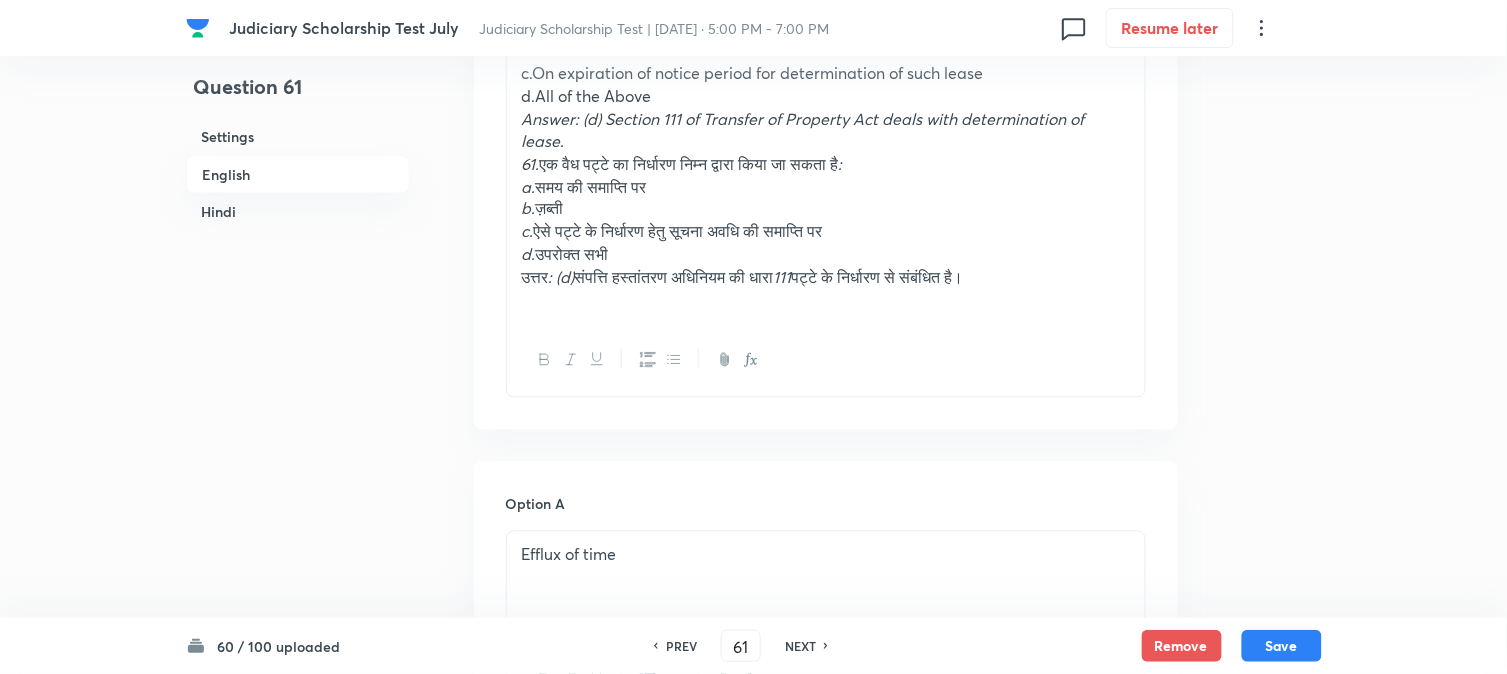 scroll, scrollTop: 590, scrollLeft: 0, axis: vertical 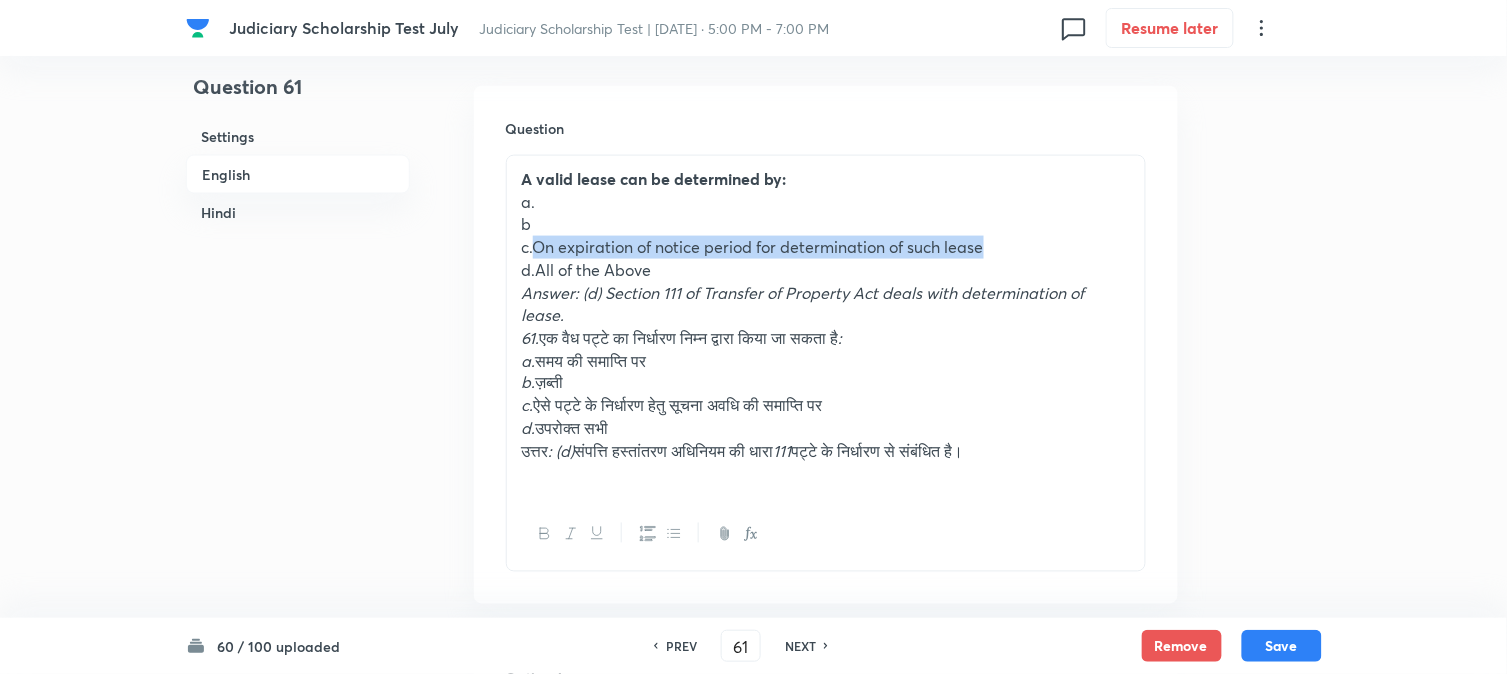 drag, startPoint x: 538, startPoint y: 240, endPoint x: 1046, endPoint y: 243, distance: 508.00885 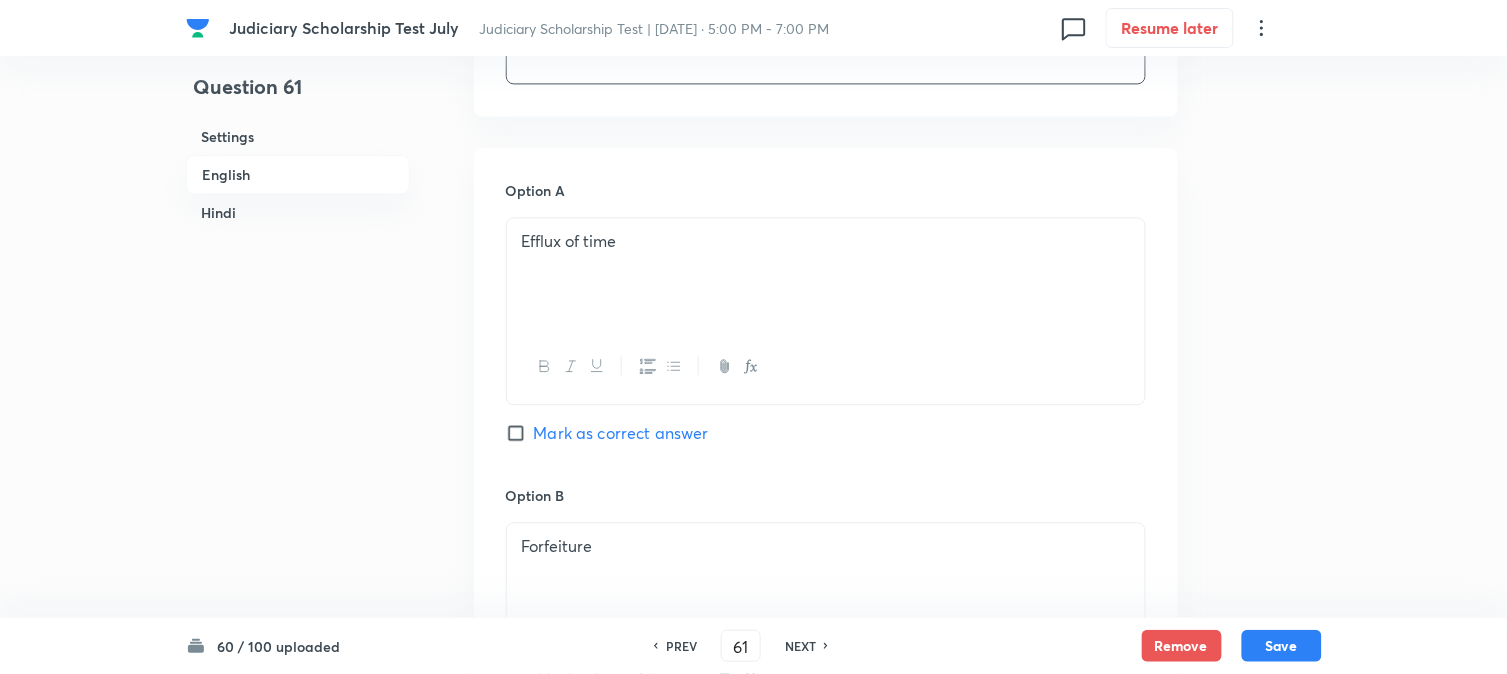 scroll, scrollTop: 1590, scrollLeft: 0, axis: vertical 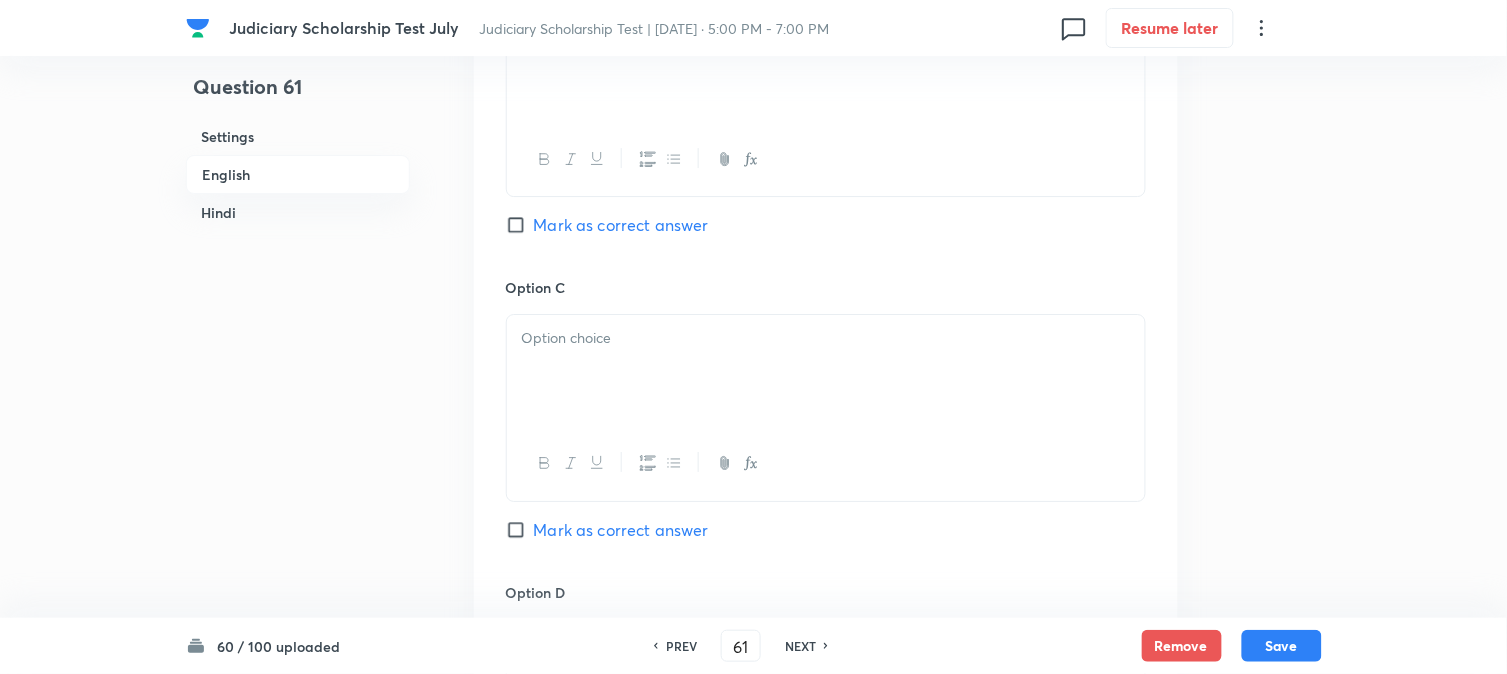click at bounding box center (826, 371) 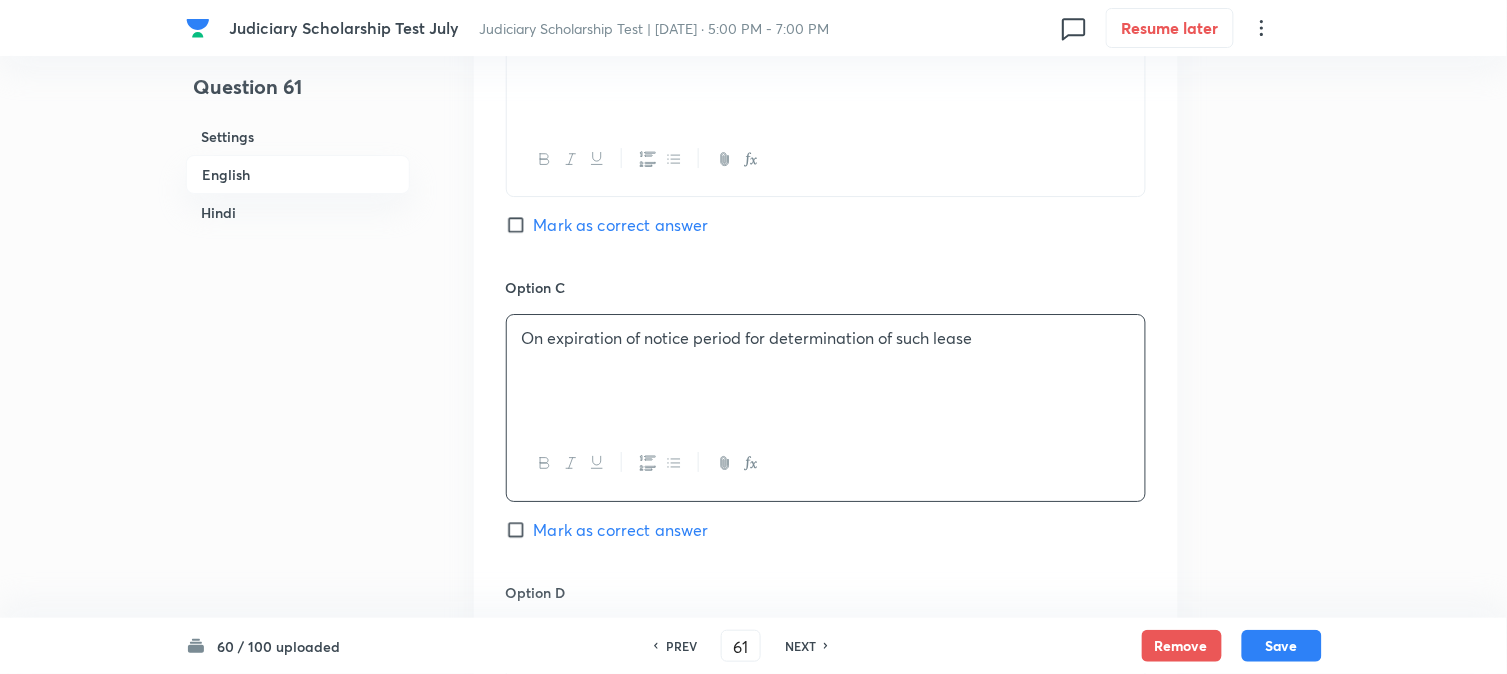 click on "Option B Forfeiture  Mark as correct answer" at bounding box center [826, 125] 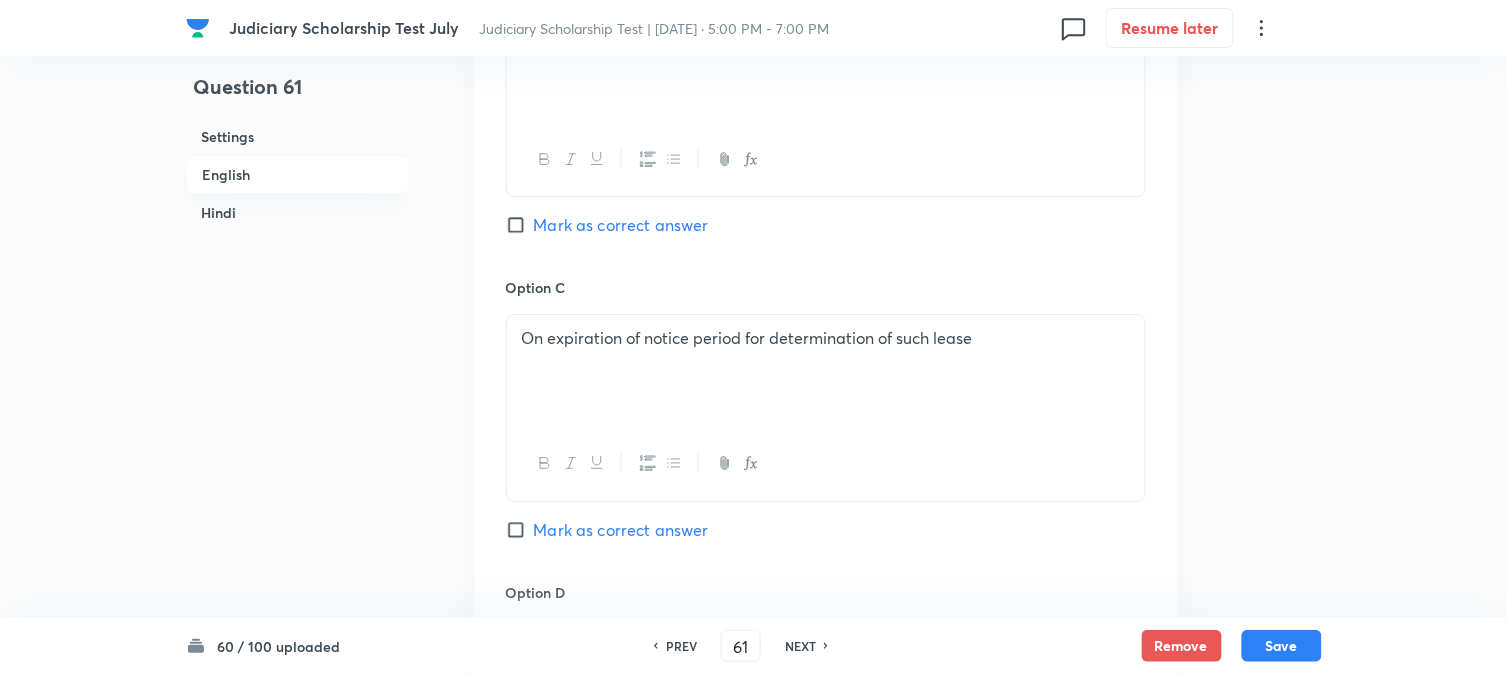 click on "Mark as correct answer" at bounding box center [621, 225] 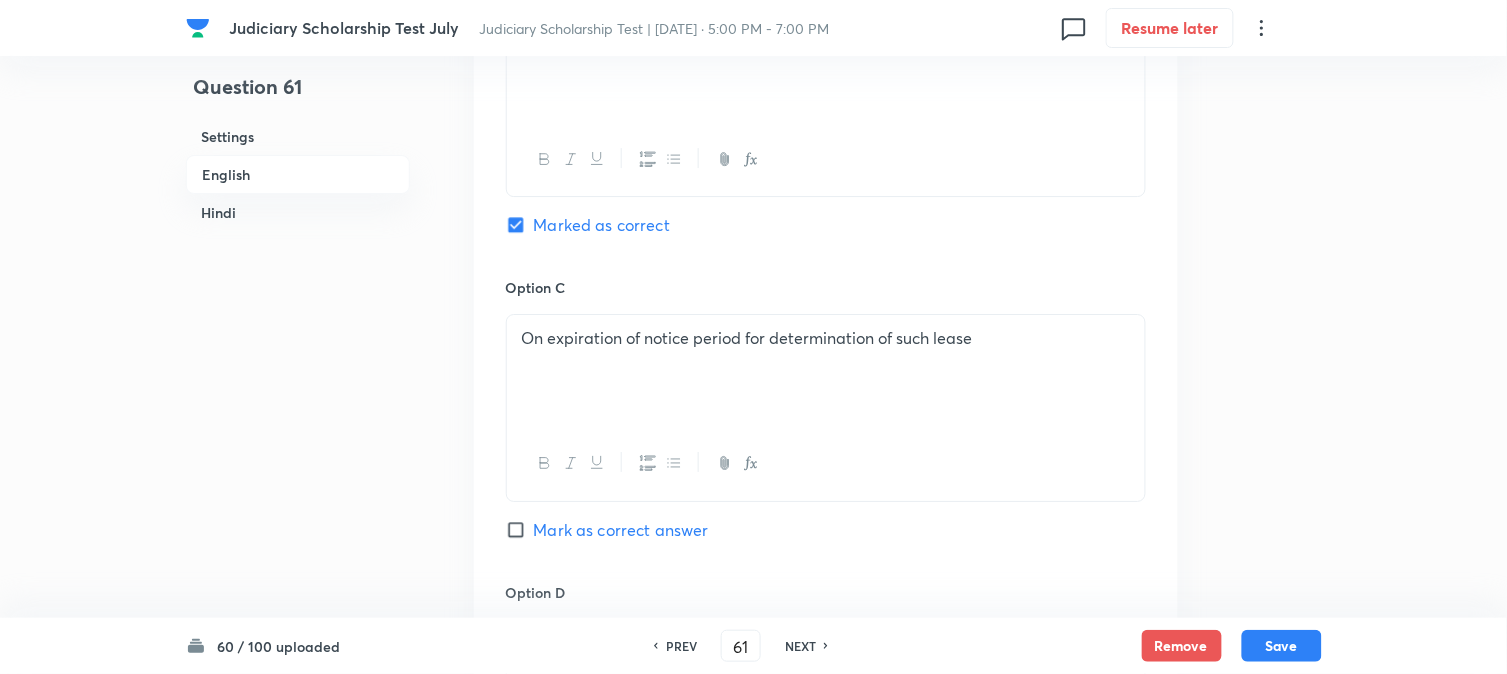 checkbox on "true" 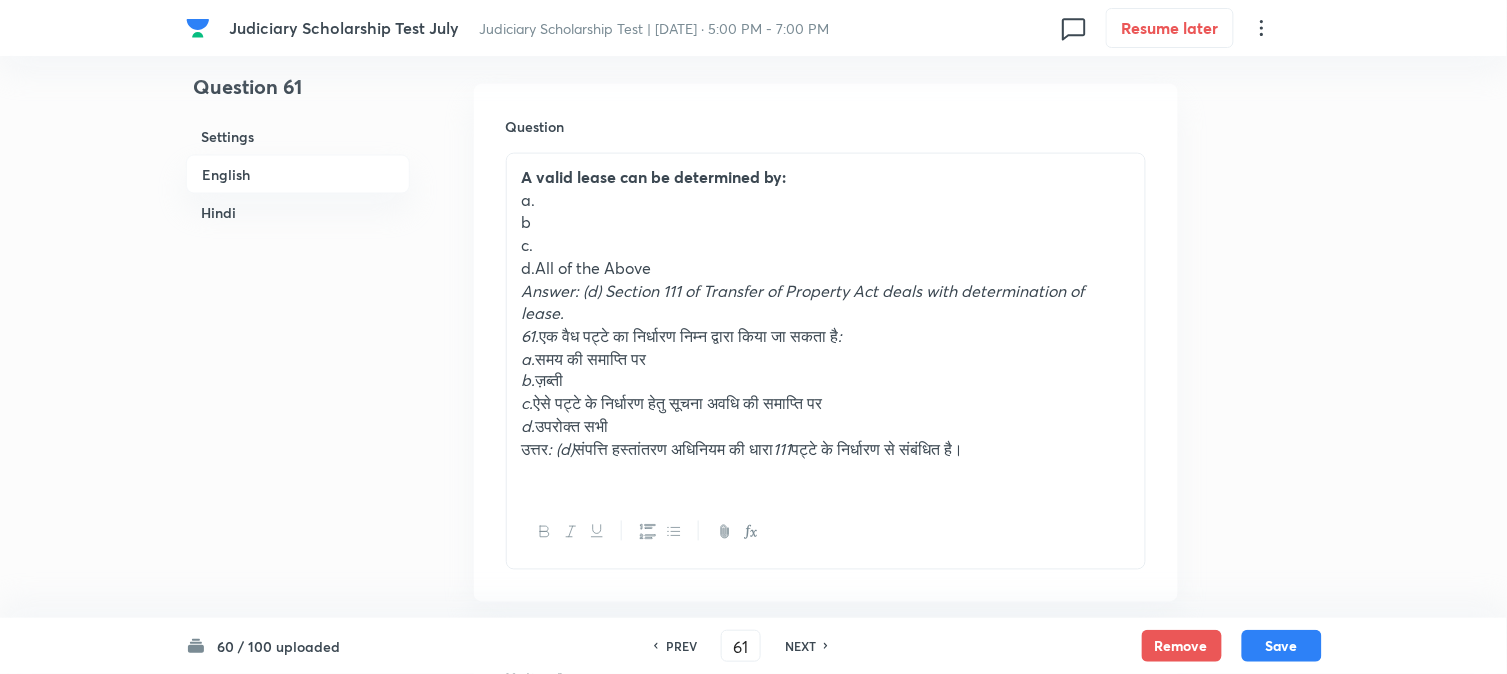 scroll, scrollTop: 590, scrollLeft: 0, axis: vertical 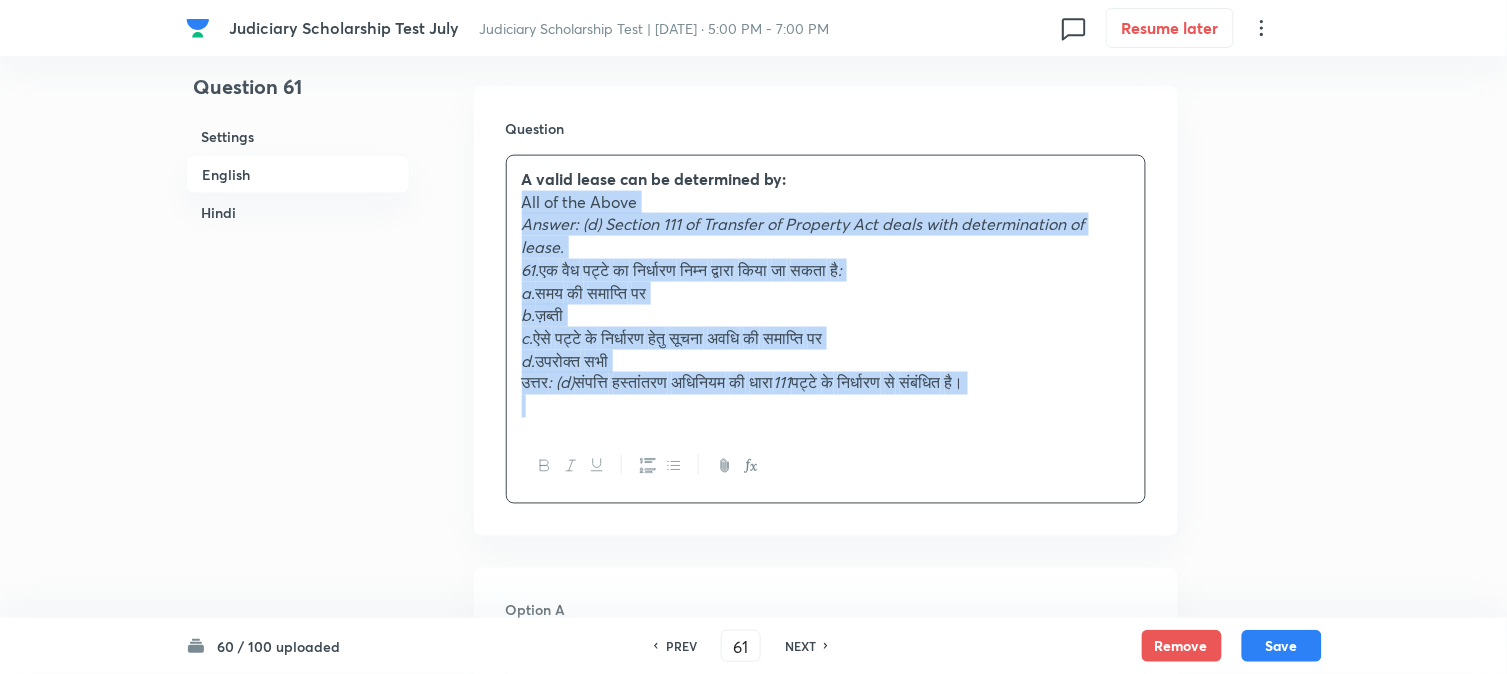 drag, startPoint x: 537, startPoint y: 272, endPoint x: 1516, endPoint y: 531, distance: 1012.6806 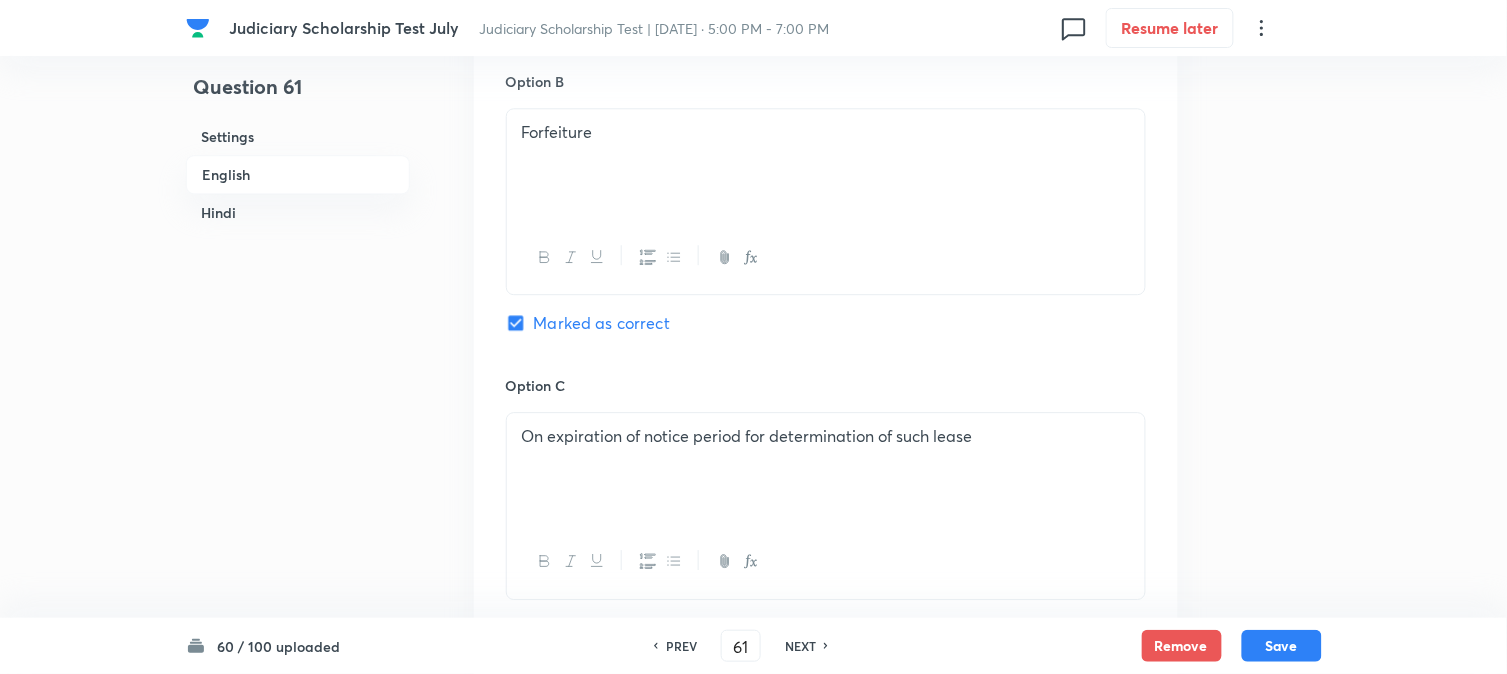 scroll, scrollTop: 1923, scrollLeft: 0, axis: vertical 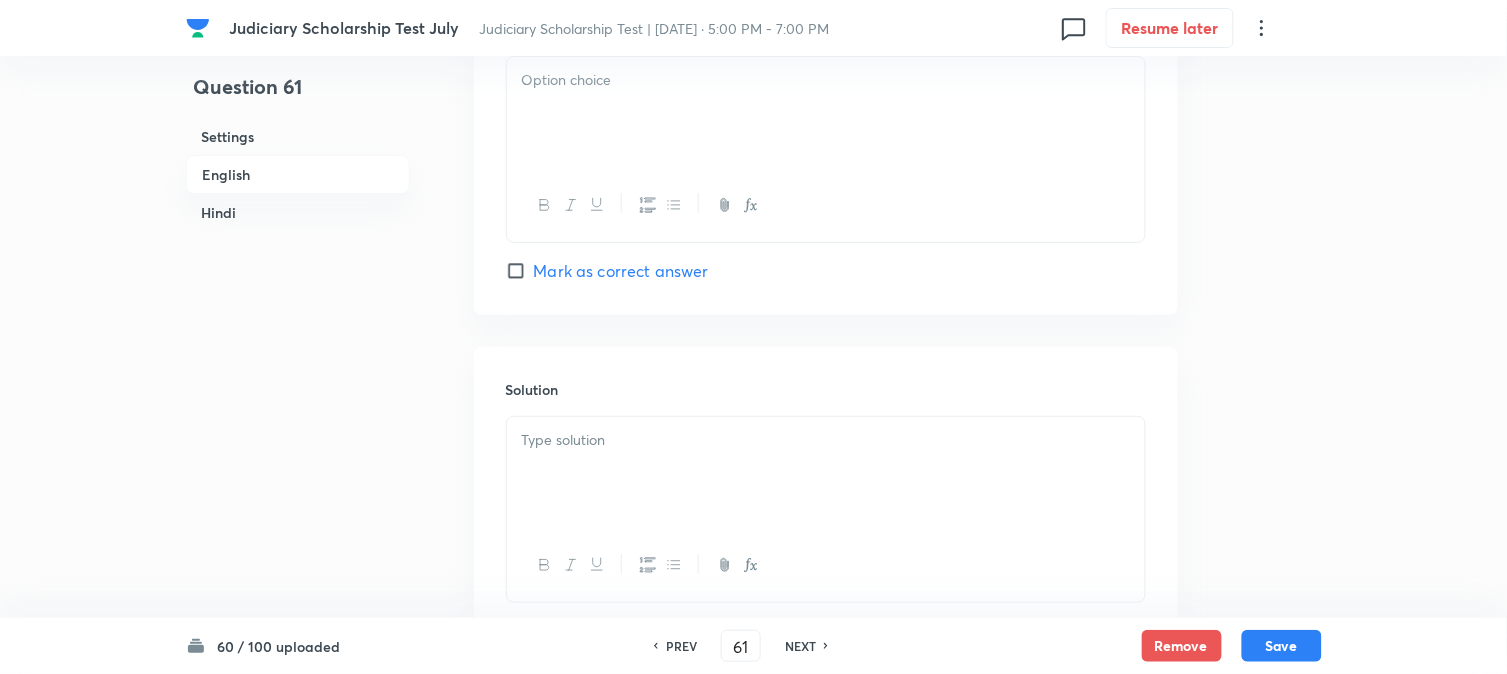 click at bounding box center (826, 113) 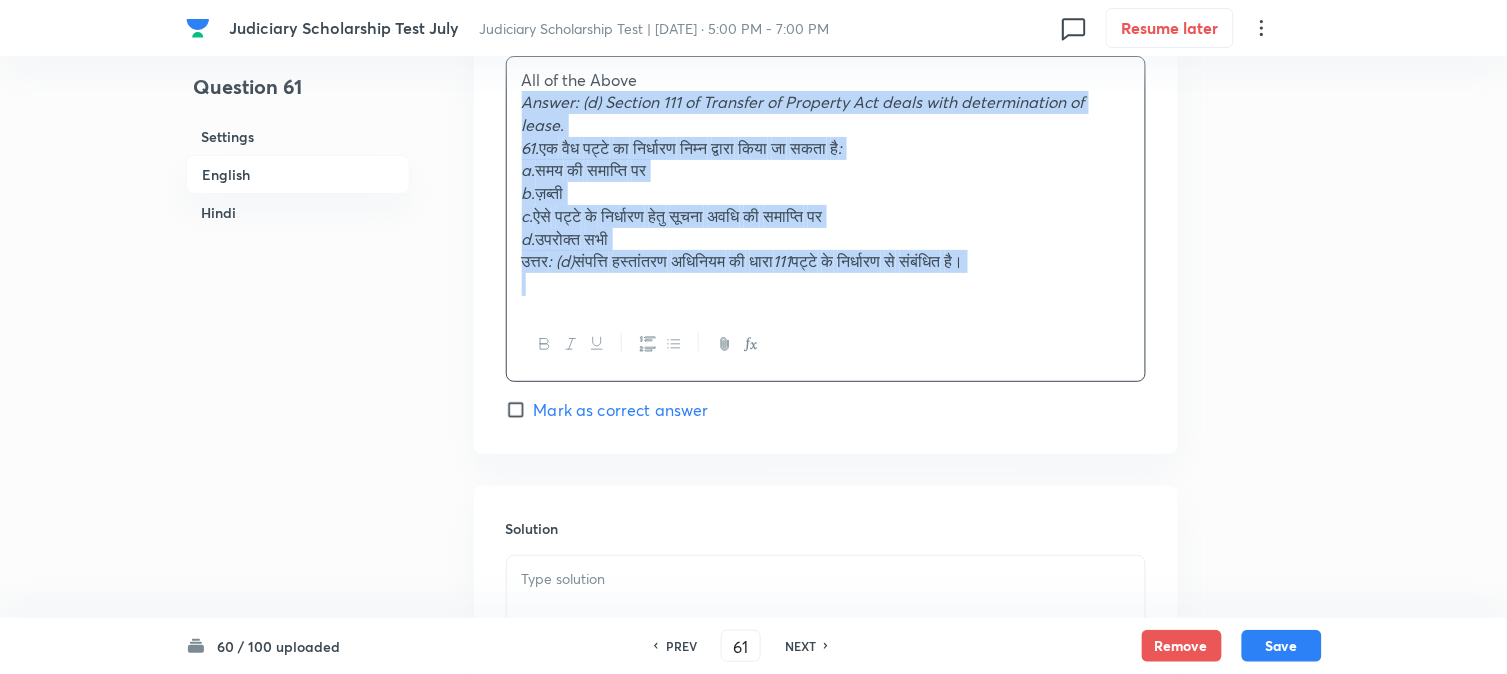 drag, startPoint x: 516, startPoint y: 105, endPoint x: 1505, endPoint y: 374, distance: 1024.9303 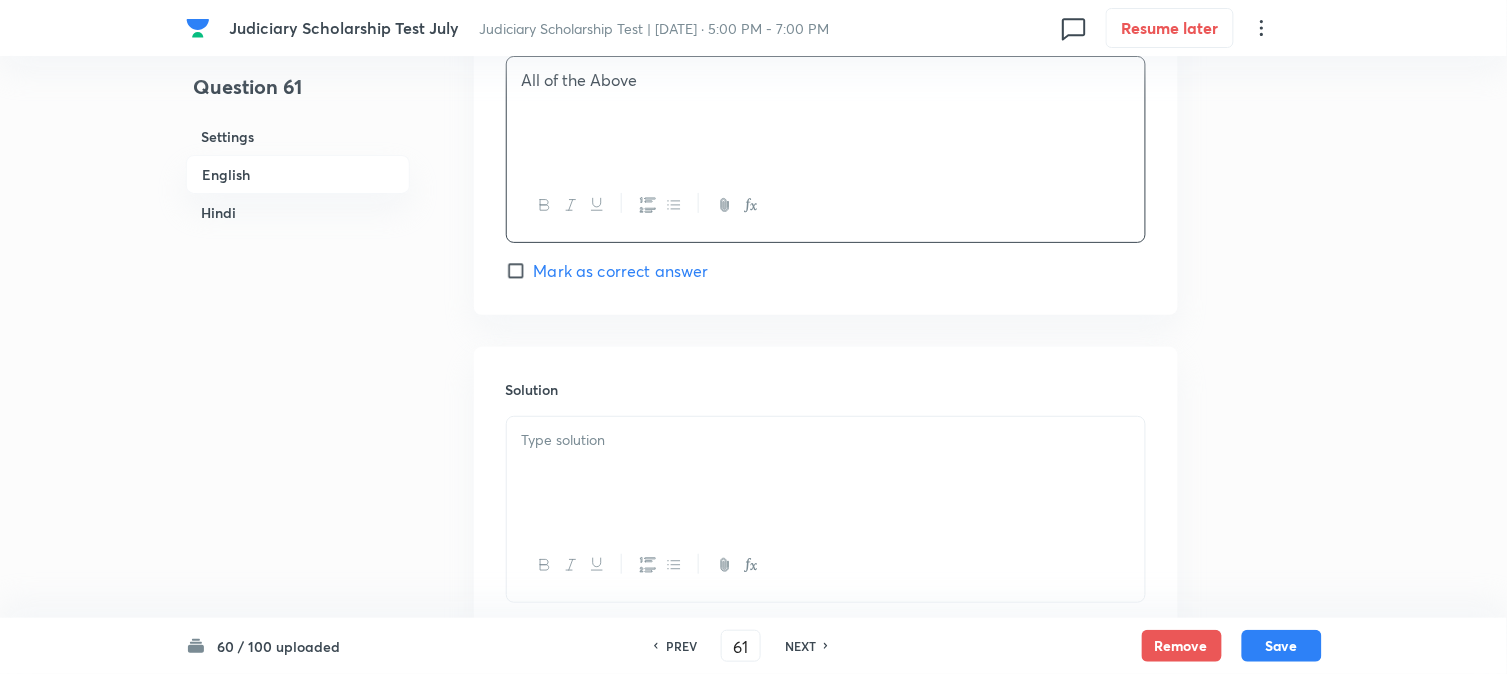 click on "Option A Efflux of time  Mark as correct answer Option B Forfeiture  Marked as correct Option C On expiration of notice period for determination of such lease  Mark as correct answer Option D All of the Above Mark as correct answer" at bounding box center (826, -306) 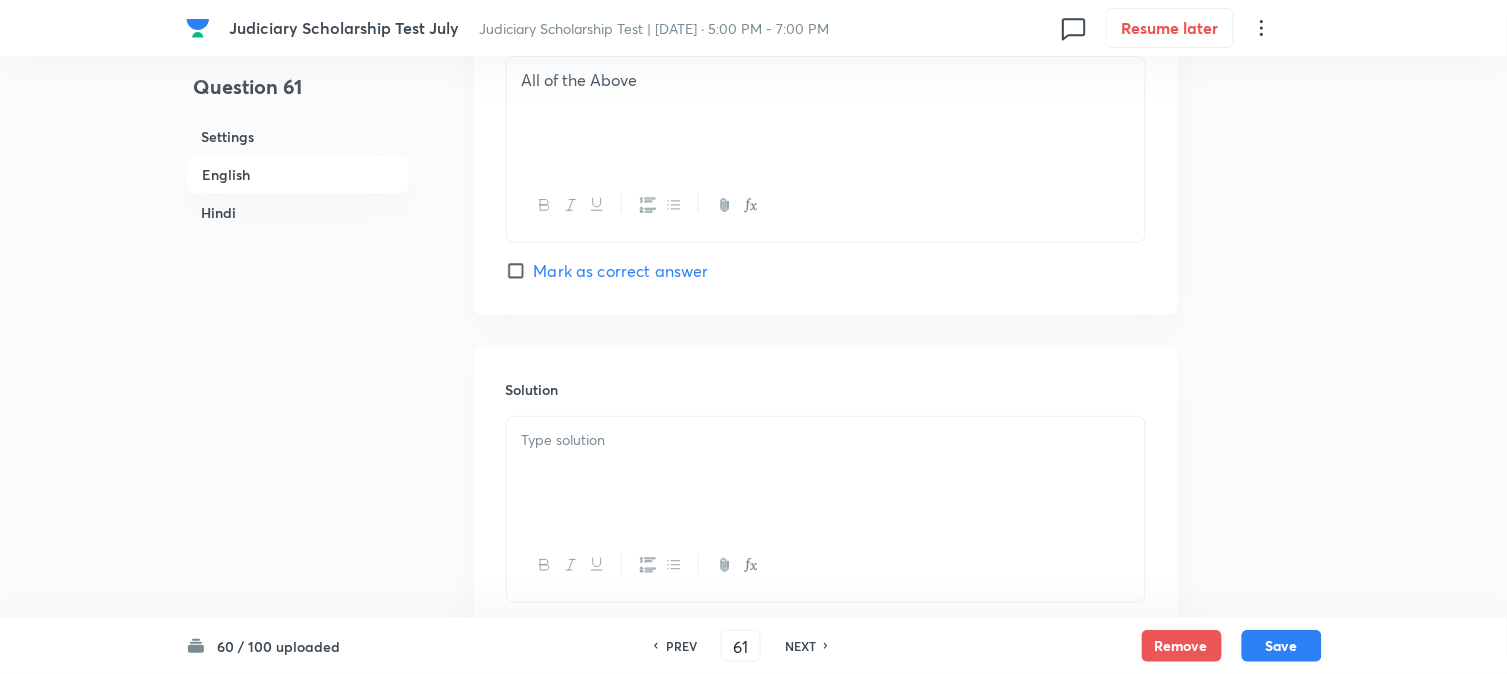 click at bounding box center [826, 473] 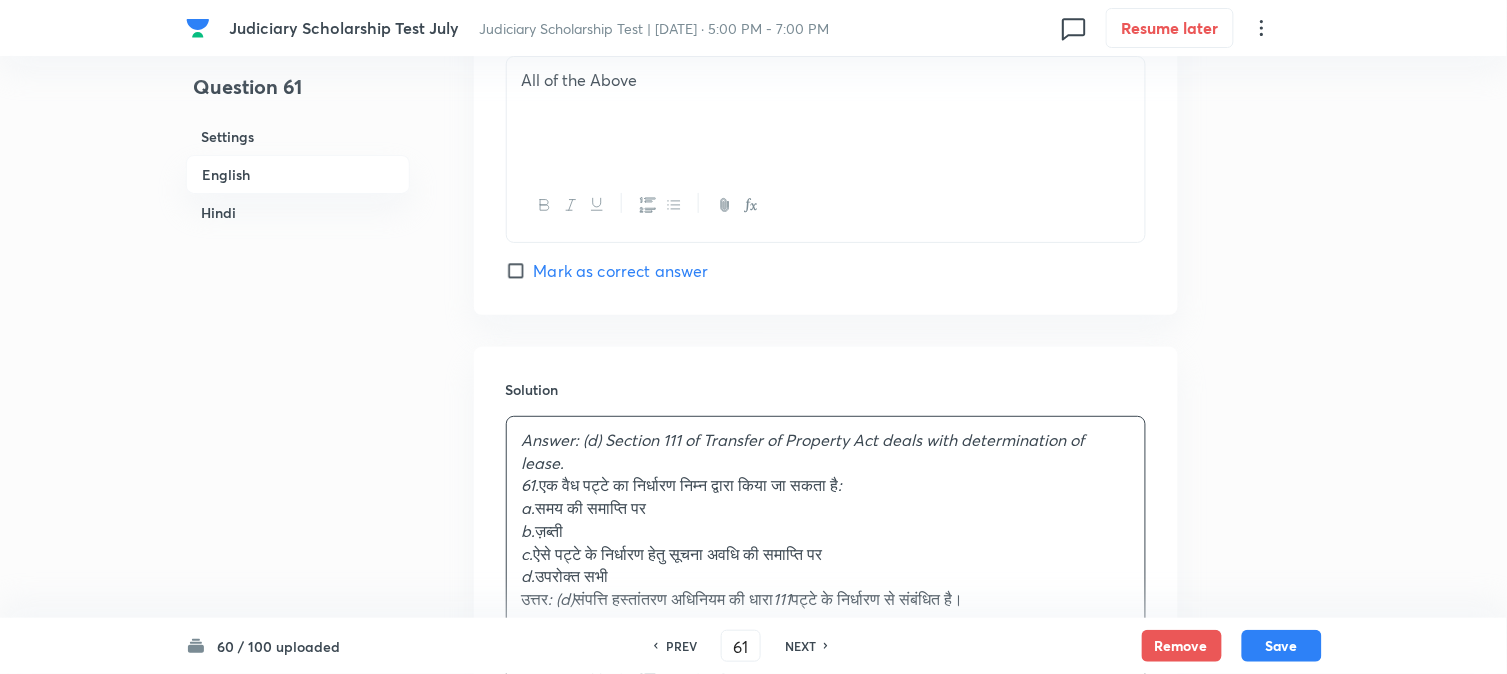 click on "Mark as correct answer" at bounding box center (621, 271) 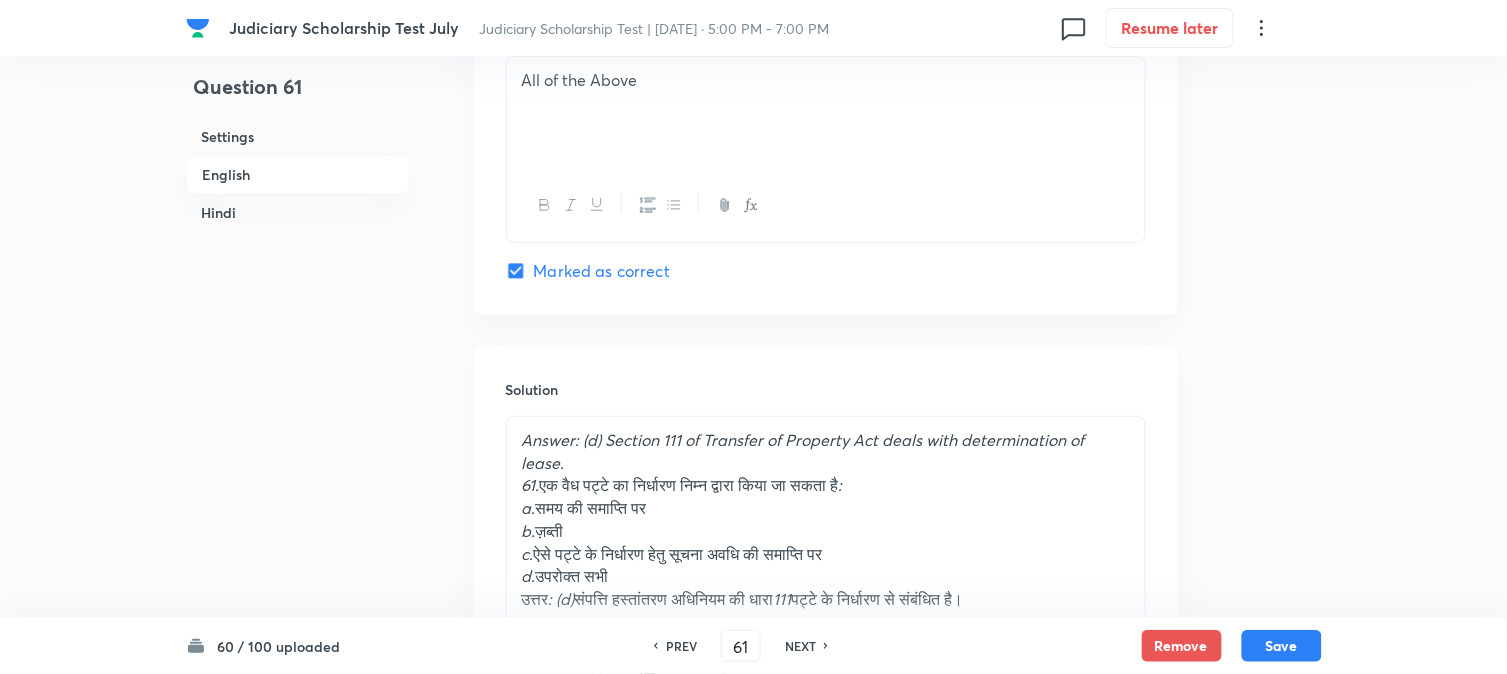checkbox on "false" 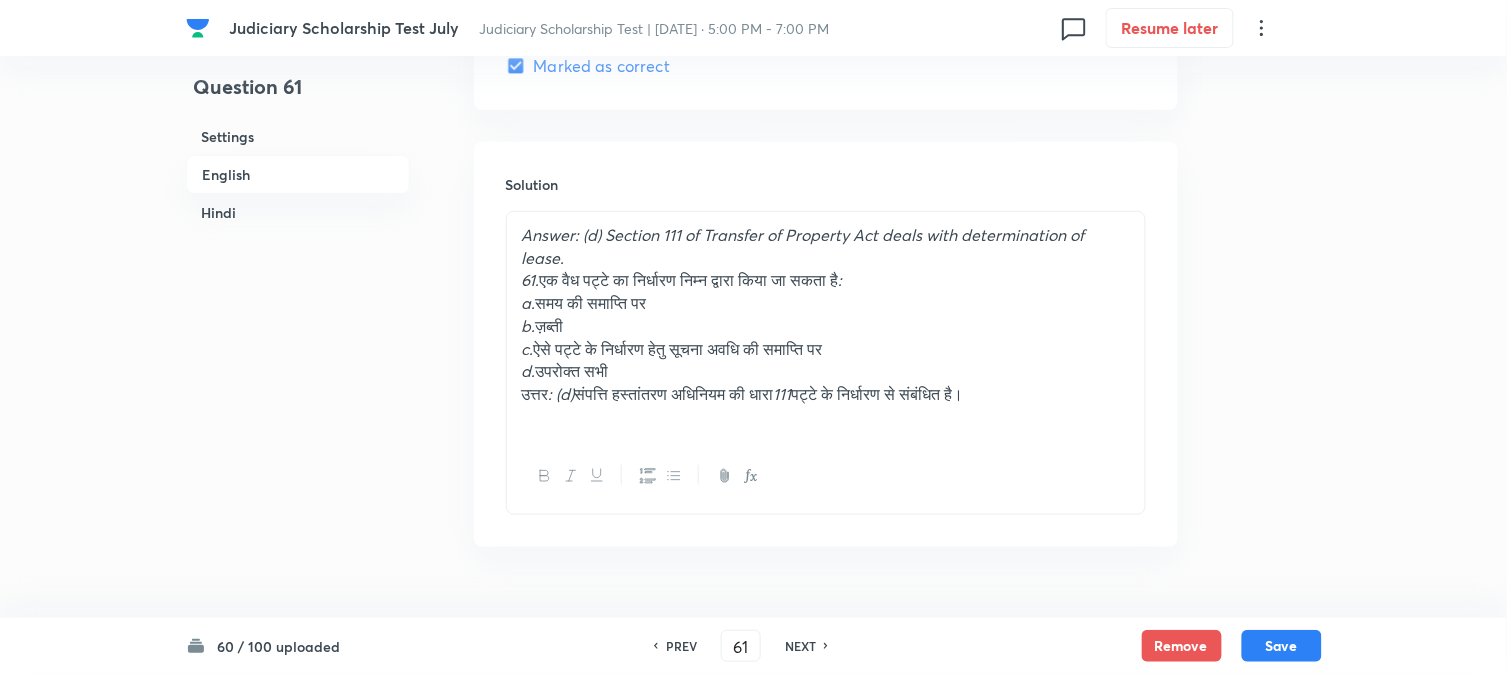 scroll, scrollTop: 2145, scrollLeft: 0, axis: vertical 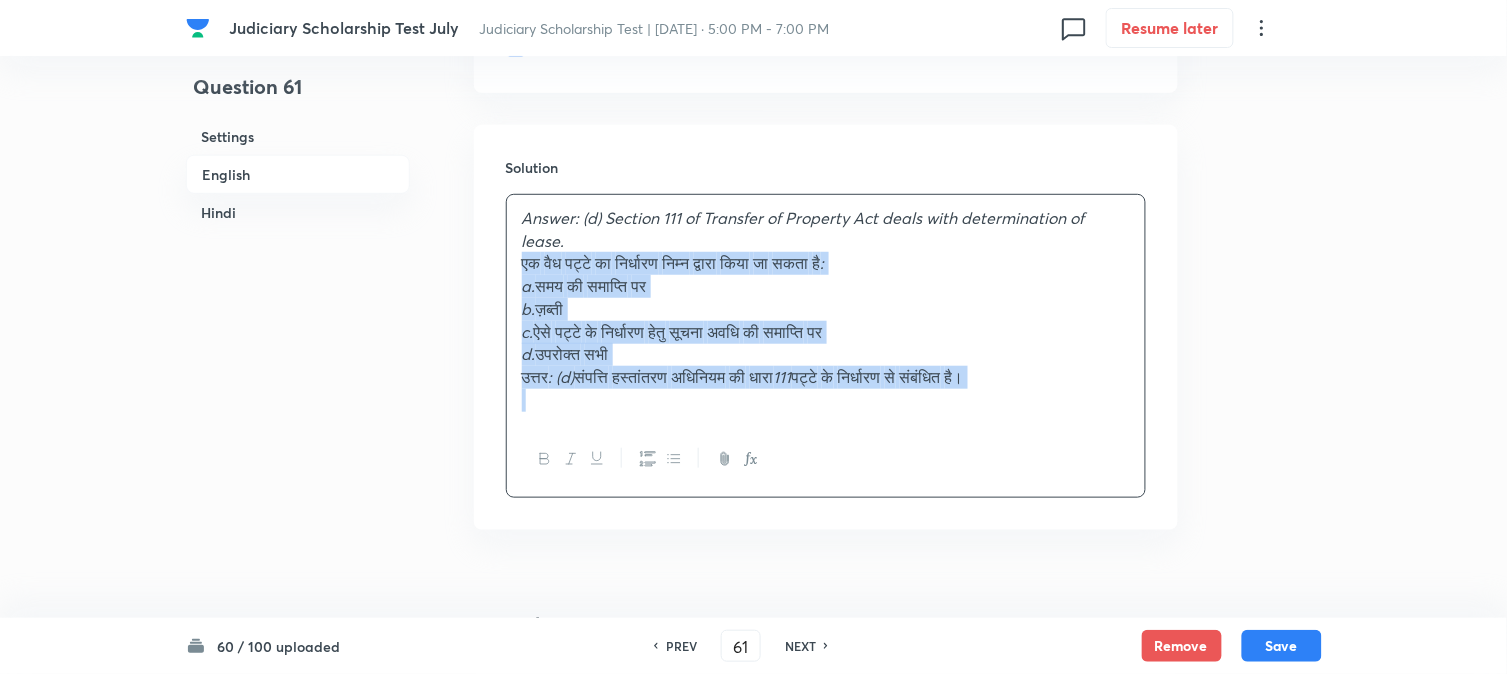 drag, startPoint x: 543, startPoint y: 266, endPoint x: 1486, endPoint y: 490, distance: 969.2394 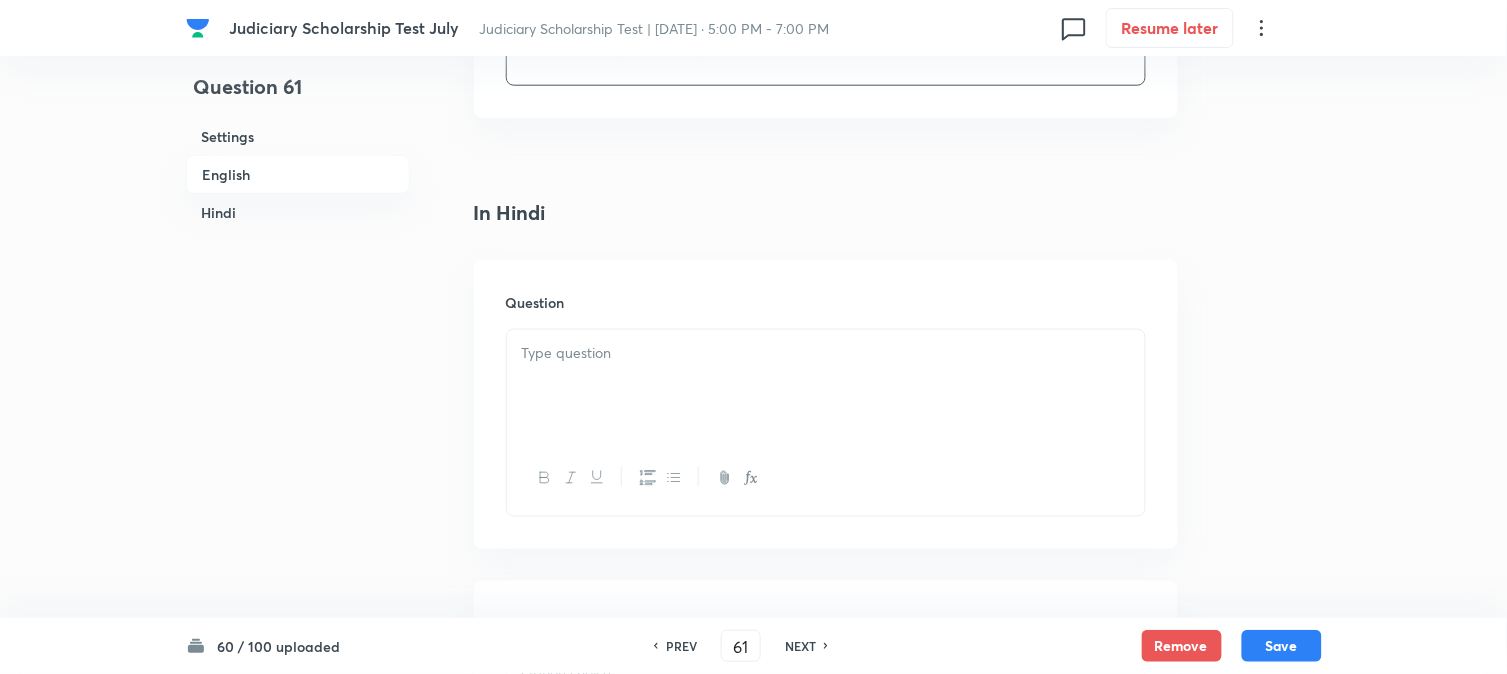 scroll, scrollTop: 2478, scrollLeft: 0, axis: vertical 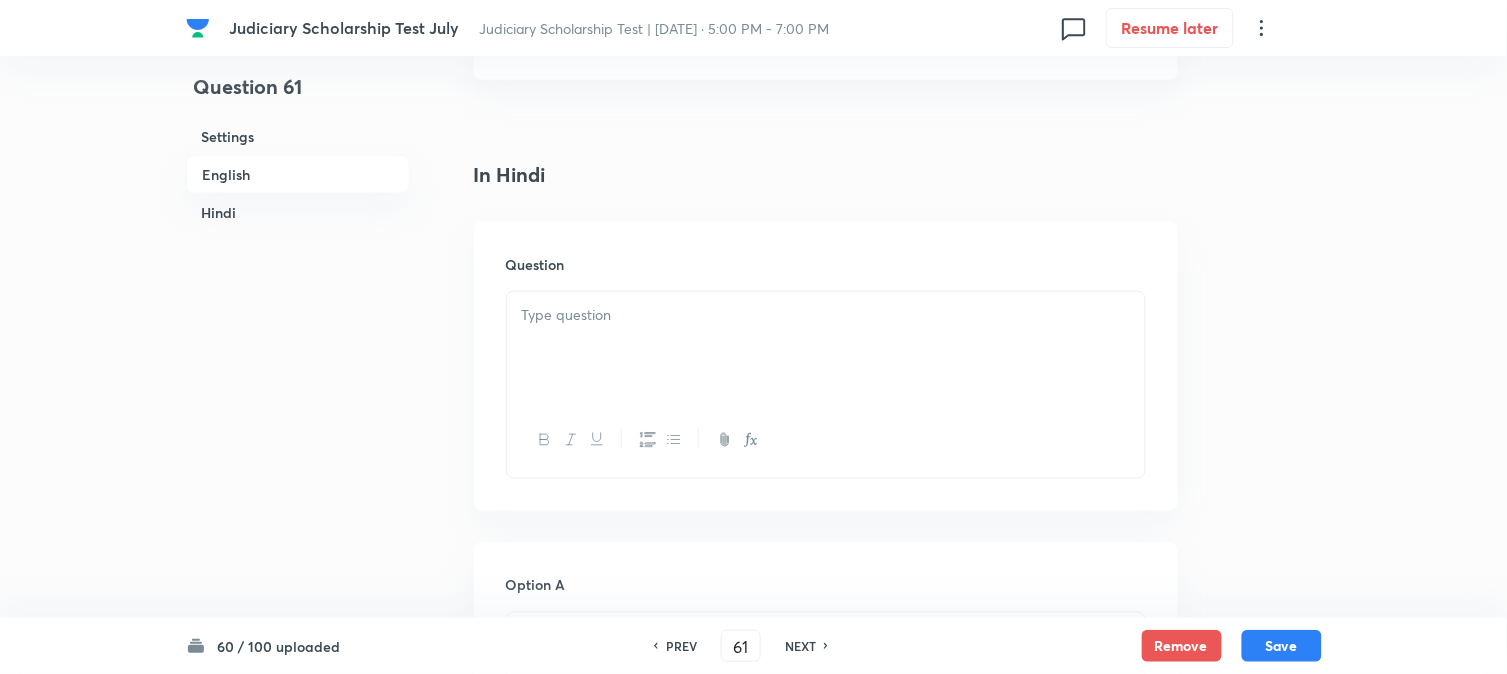 click on "Question" at bounding box center (826, 366) 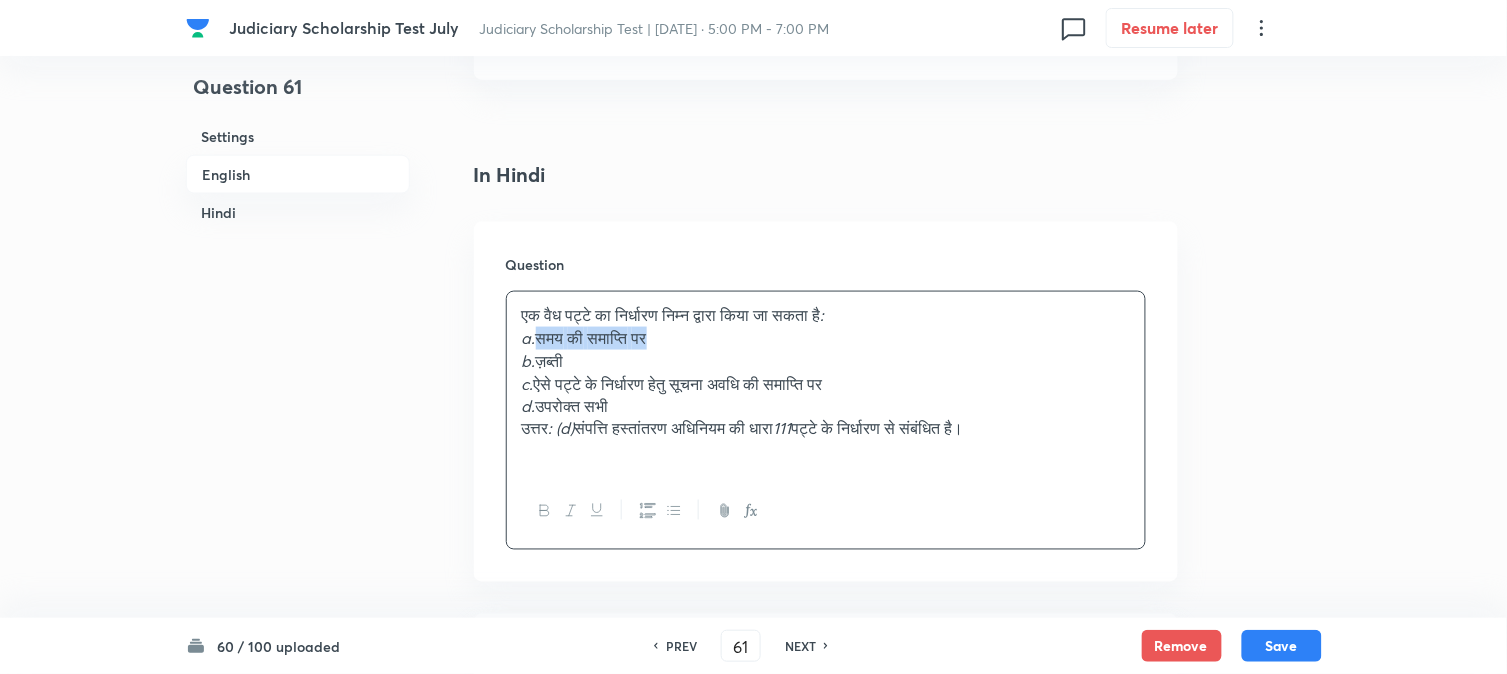 drag, startPoint x: 540, startPoint y: 335, endPoint x: 815, endPoint y: 336, distance: 275.00183 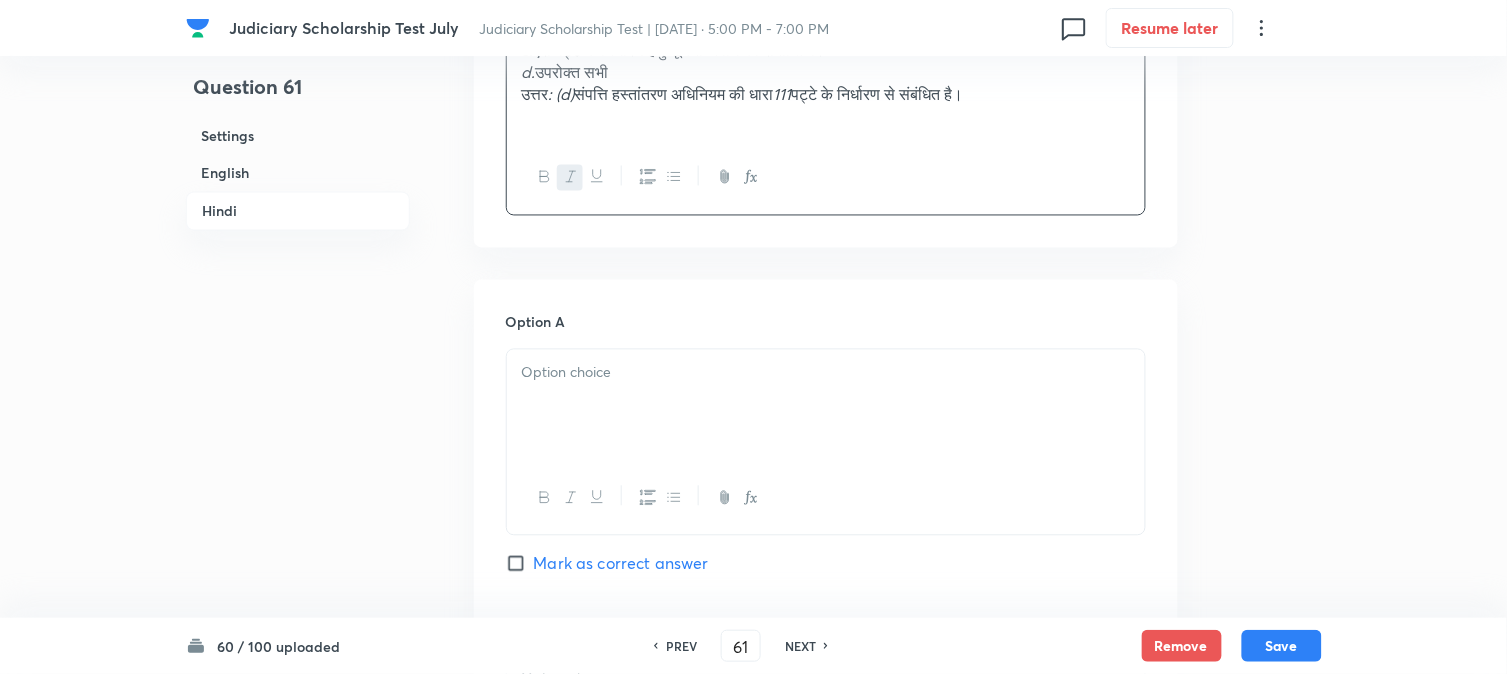 click at bounding box center [826, 406] 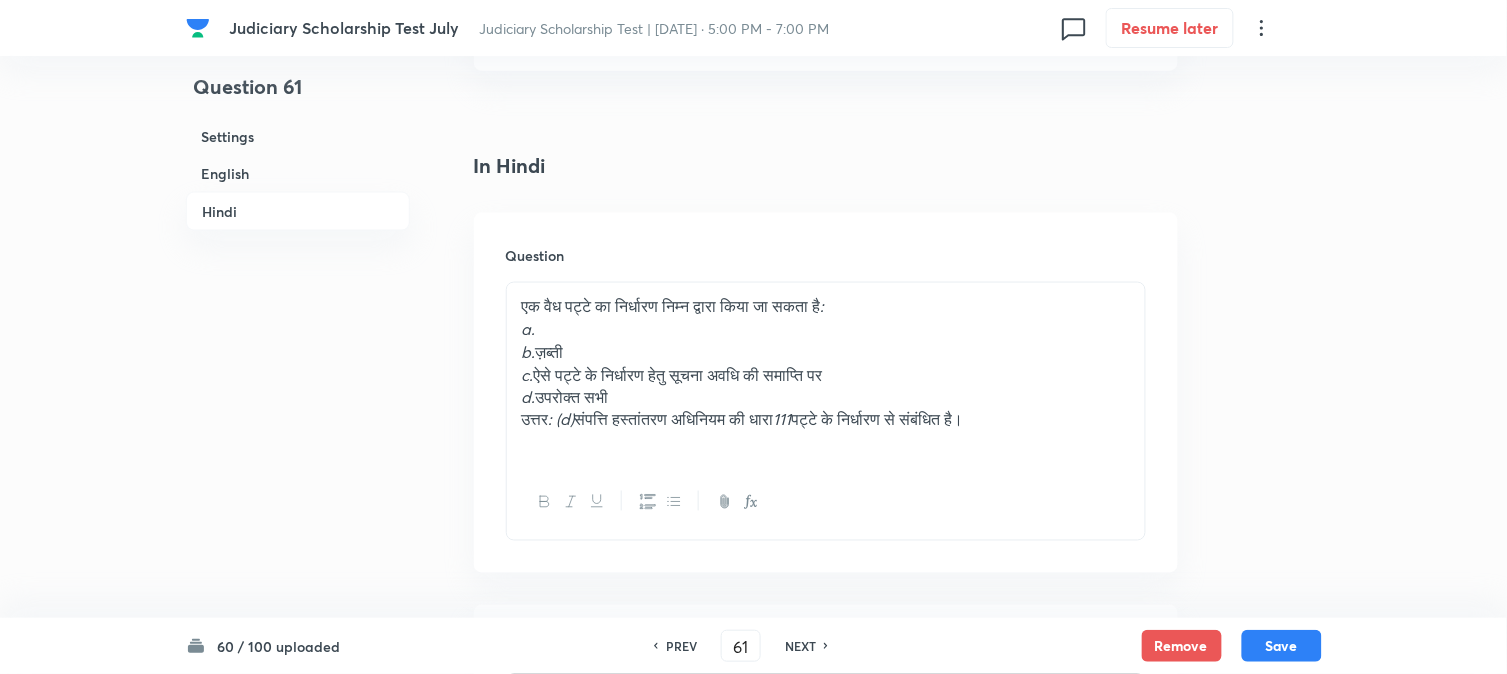 scroll, scrollTop: 2478, scrollLeft: 0, axis: vertical 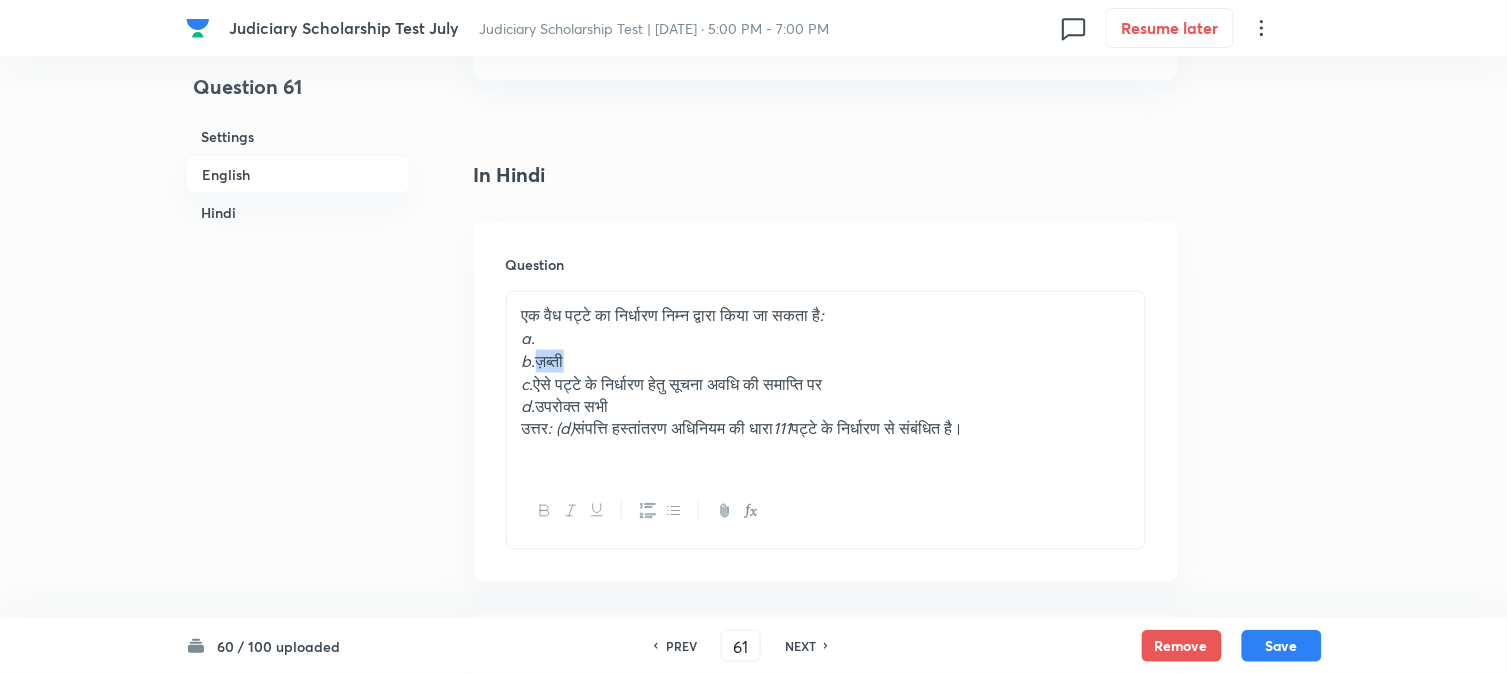 drag, startPoint x: 541, startPoint y: 358, endPoint x: 613, endPoint y: 355, distance: 72.06247 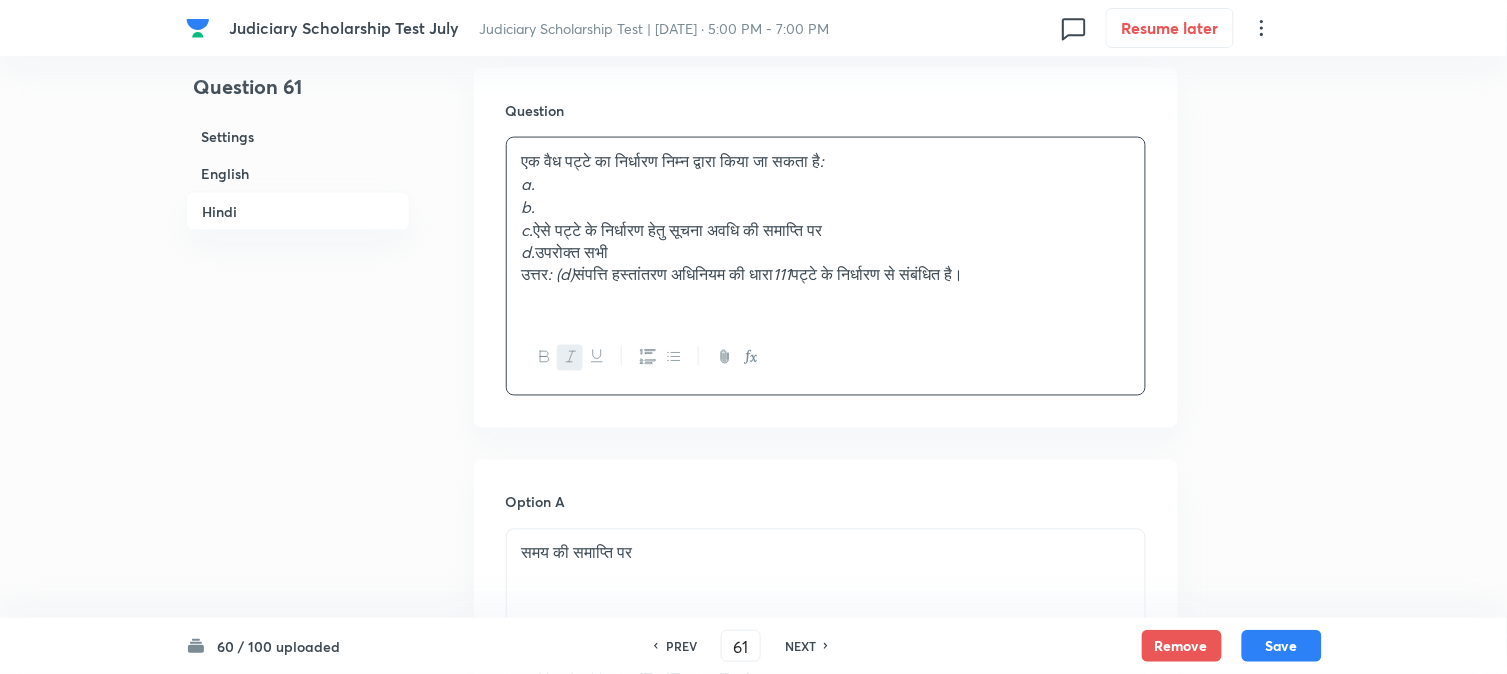 scroll, scrollTop: 2923, scrollLeft: 0, axis: vertical 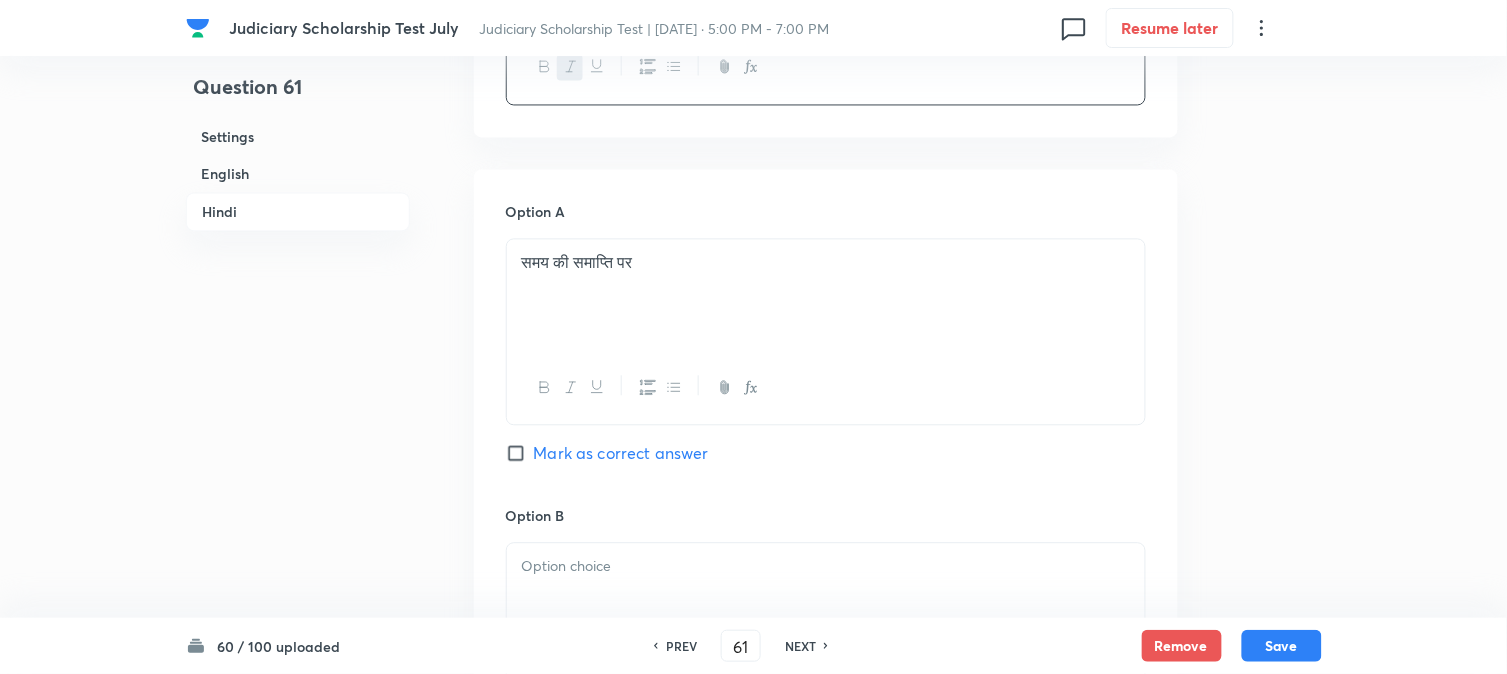 click at bounding box center [826, 599] 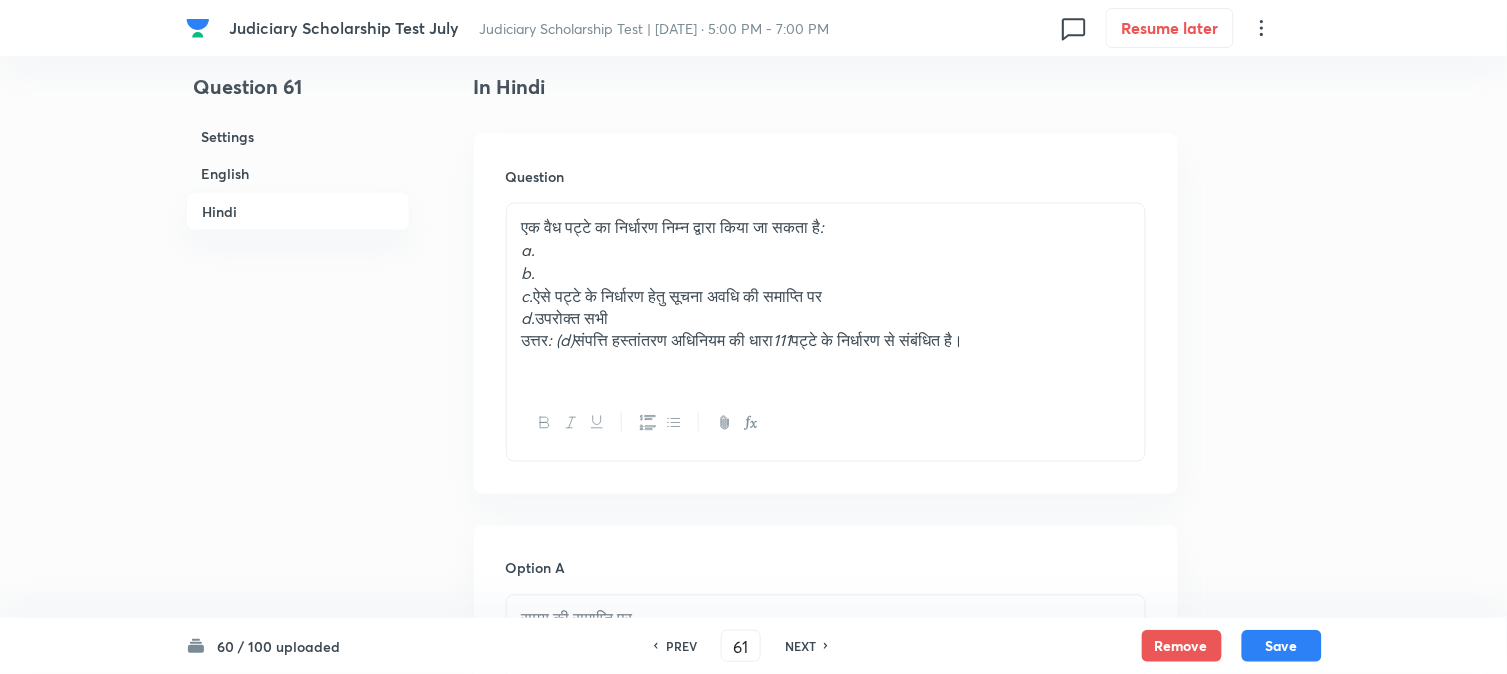 scroll, scrollTop: 2590, scrollLeft: 0, axis: vertical 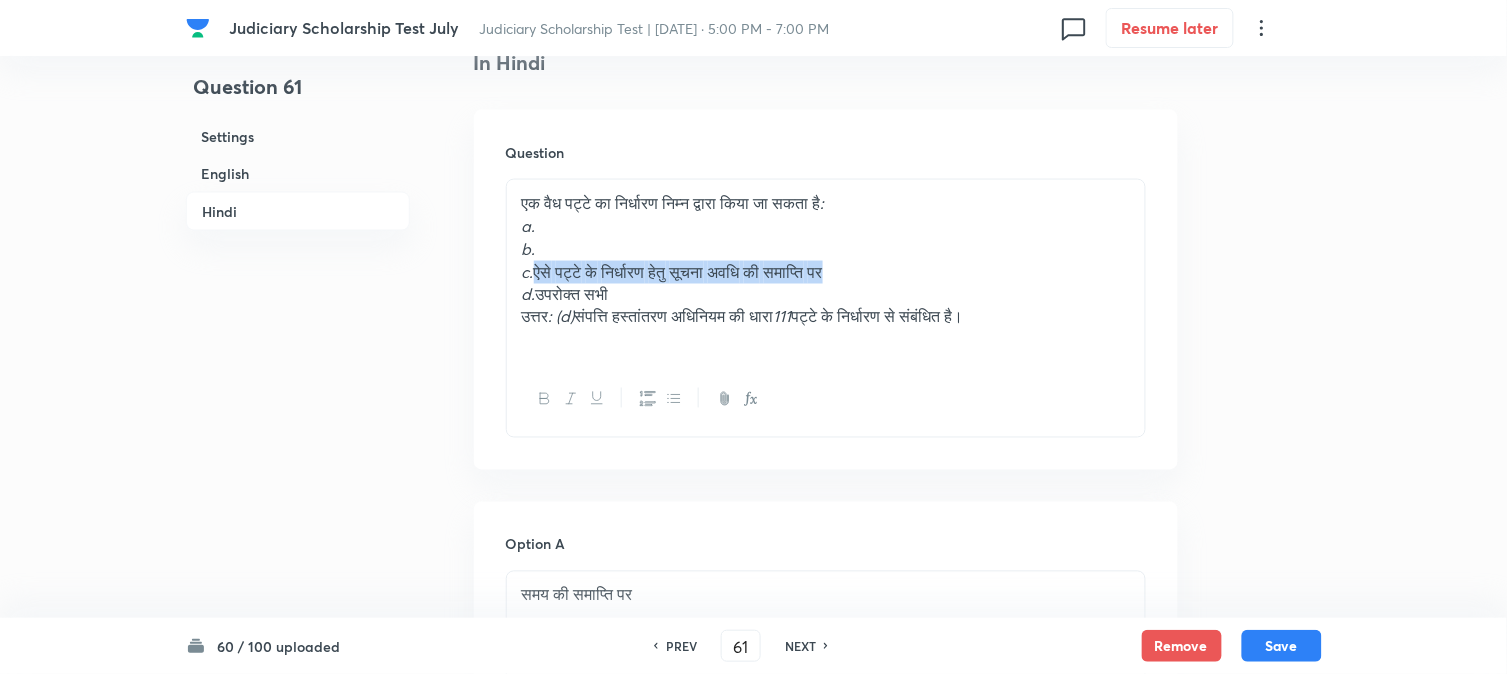 drag, startPoint x: 537, startPoint y: 275, endPoint x: 962, endPoint y: 267, distance: 425.0753 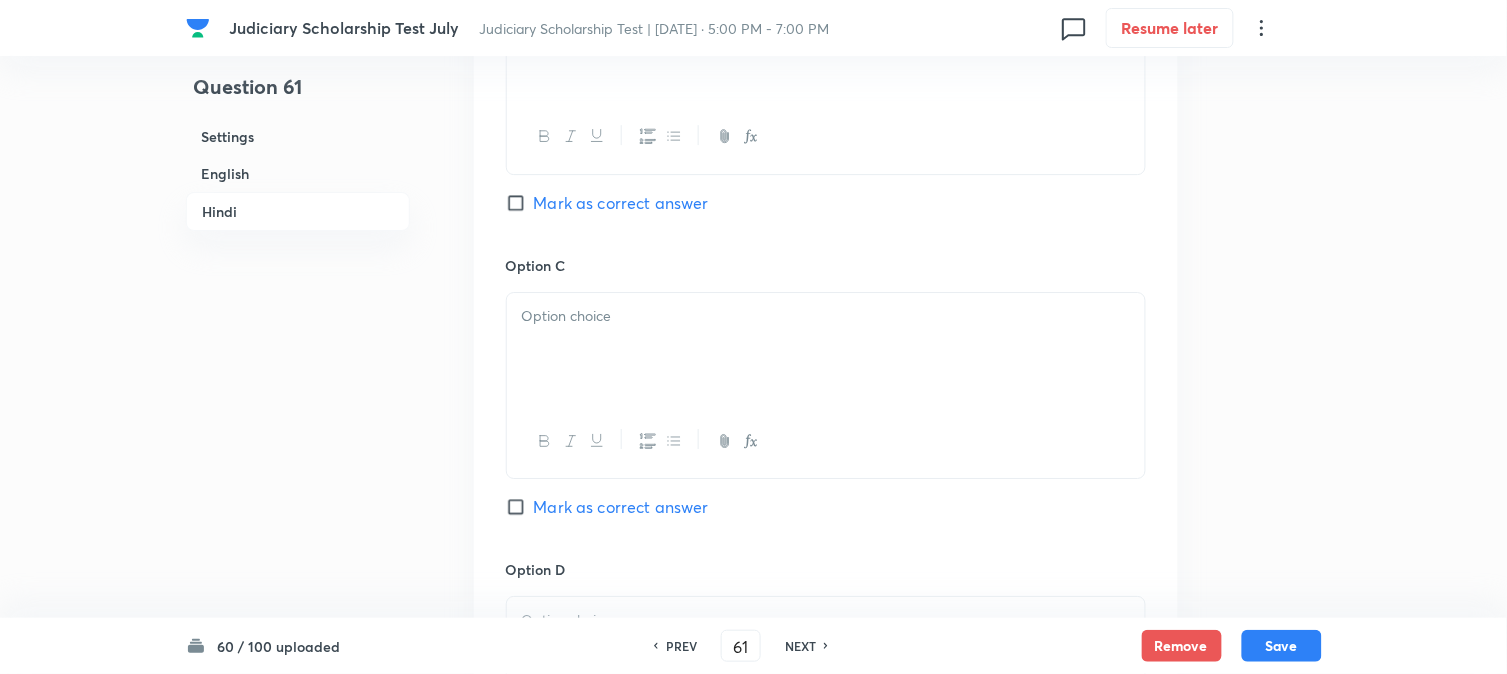 click at bounding box center (826, 349) 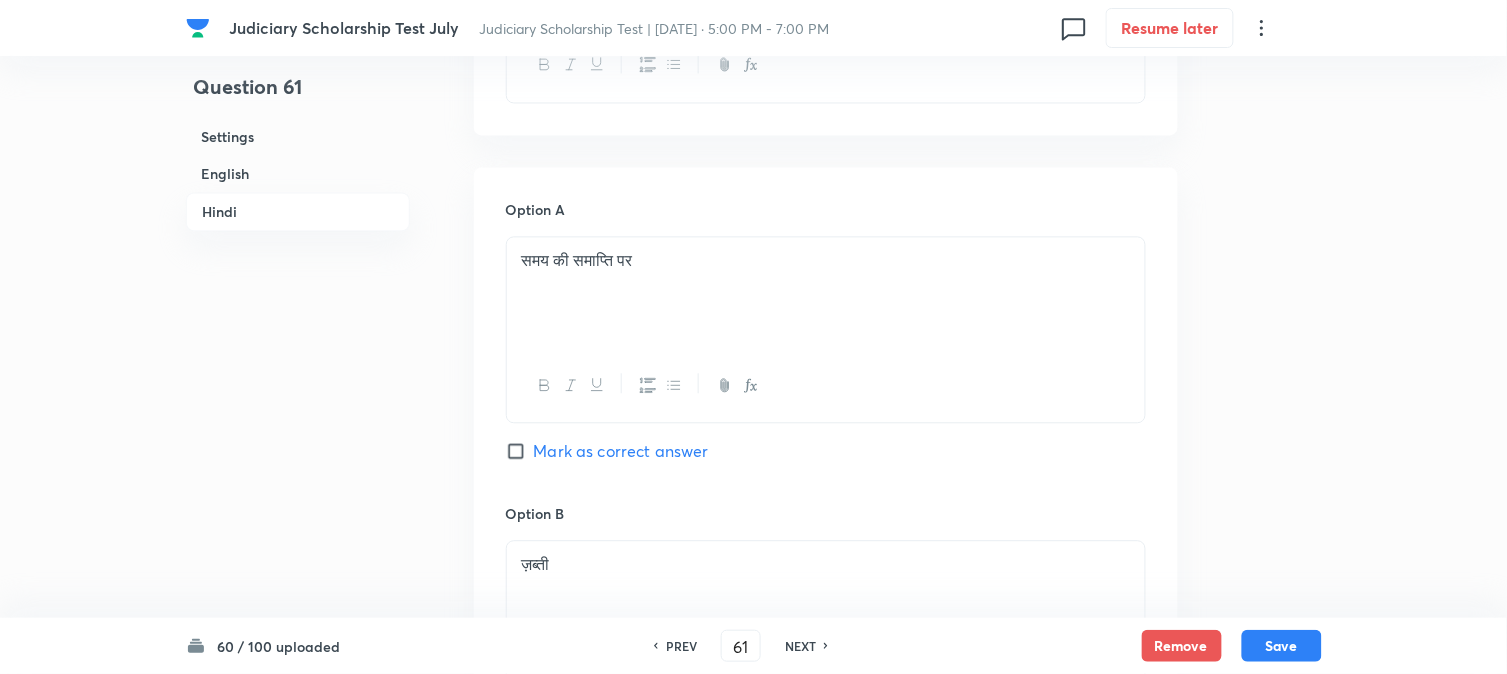 scroll, scrollTop: 2701, scrollLeft: 0, axis: vertical 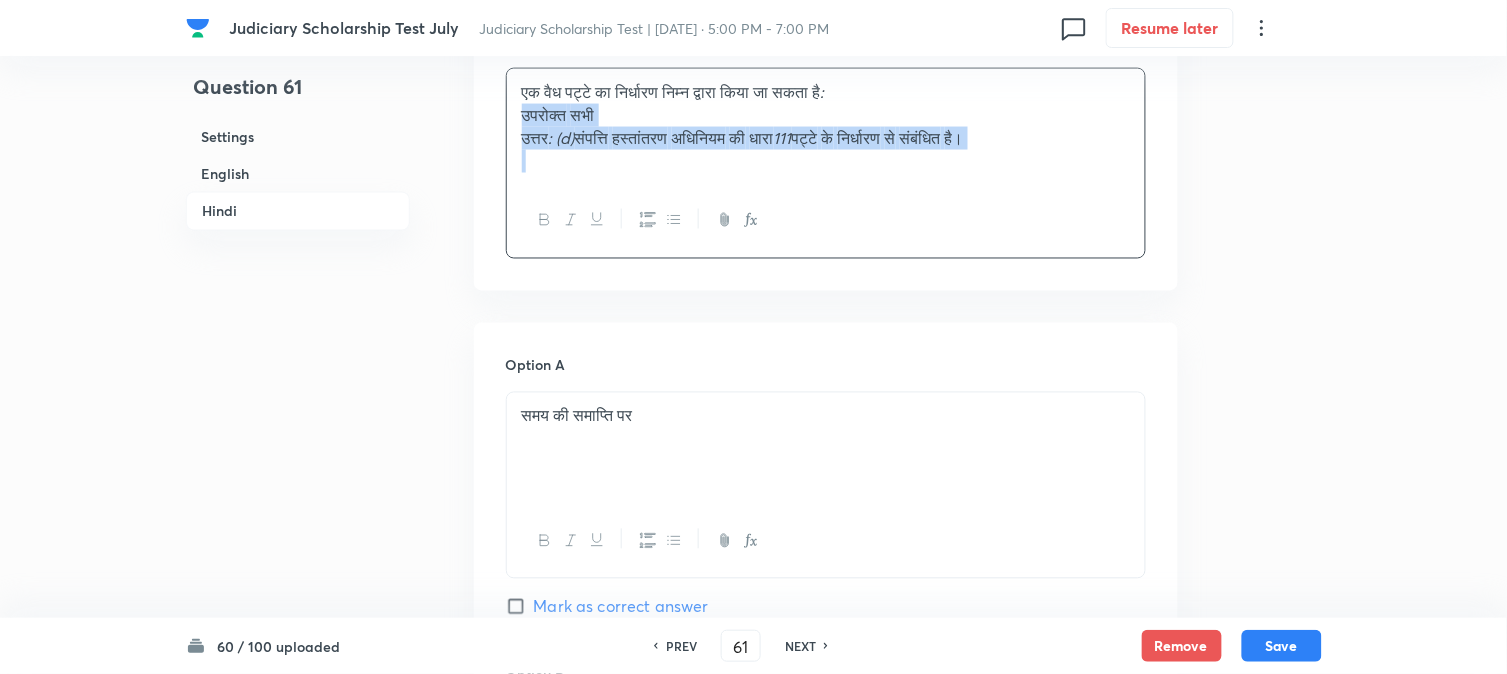 drag, startPoint x: 536, startPoint y: 184, endPoint x: 1366, endPoint y: 216, distance: 830.61664 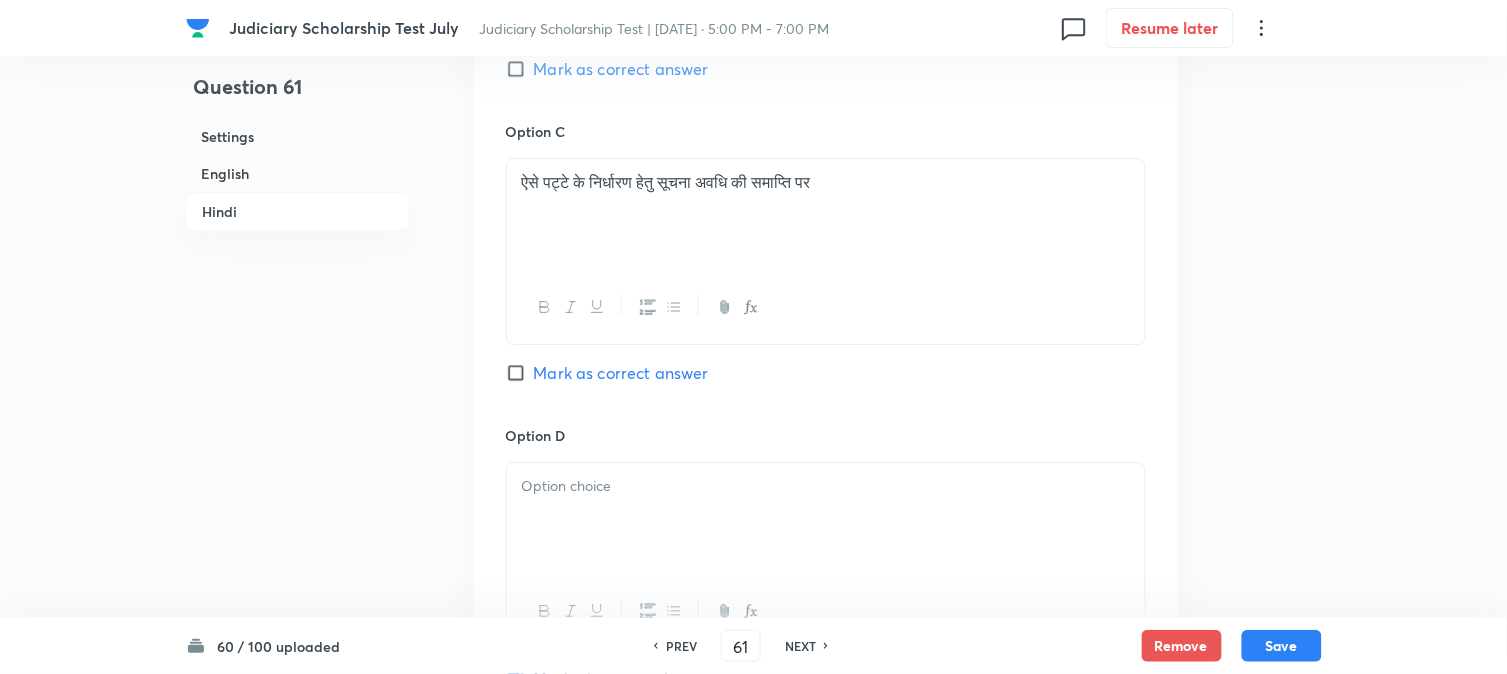 scroll, scrollTop: 3701, scrollLeft: 0, axis: vertical 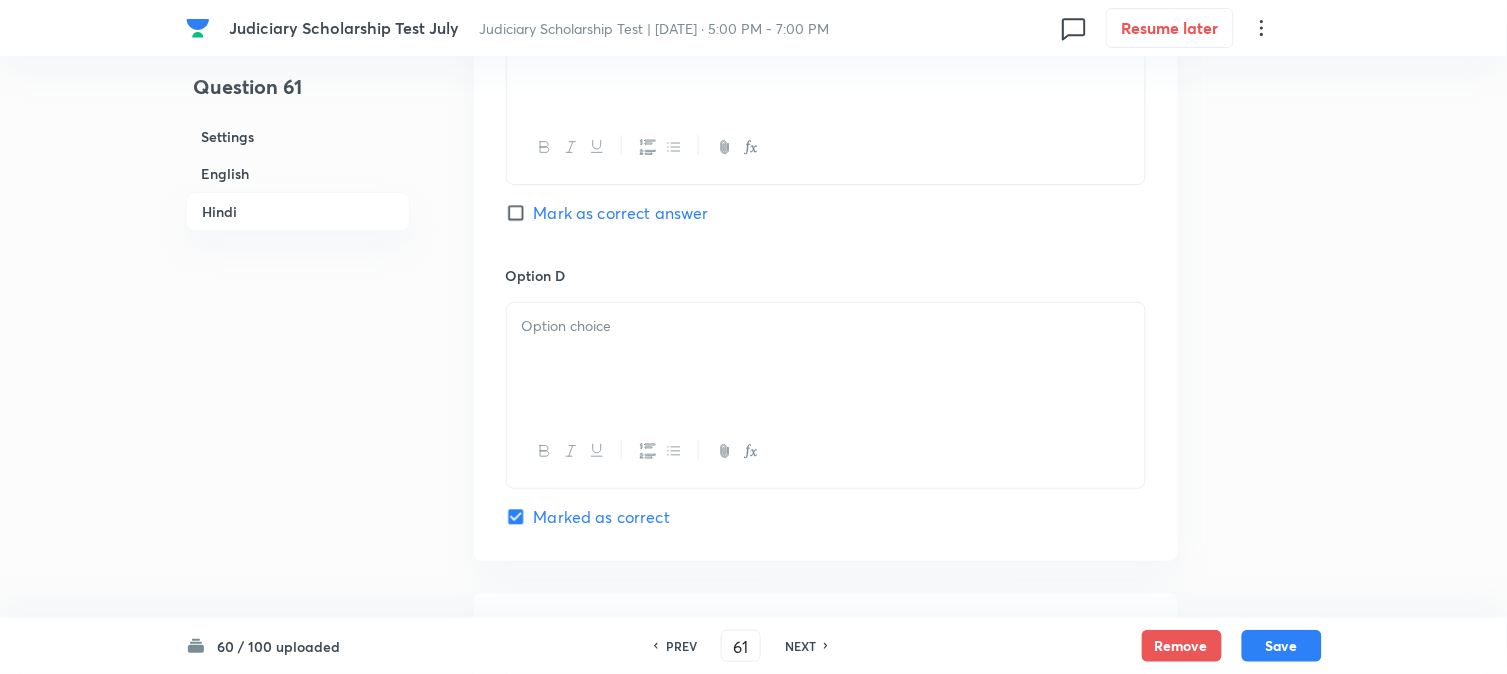 click at bounding box center [826, 359] 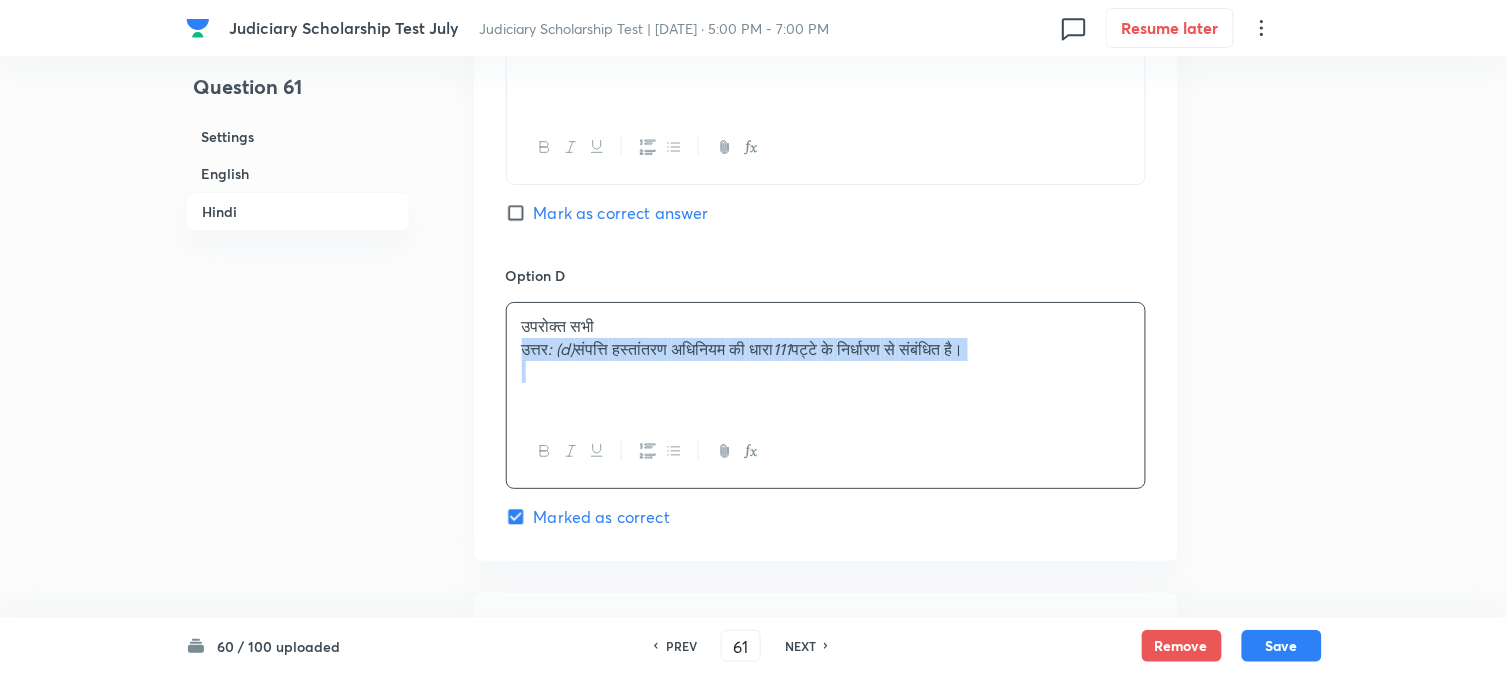drag, startPoint x: 514, startPoint y: 357, endPoint x: 1451, endPoint y: 444, distance: 941.0303 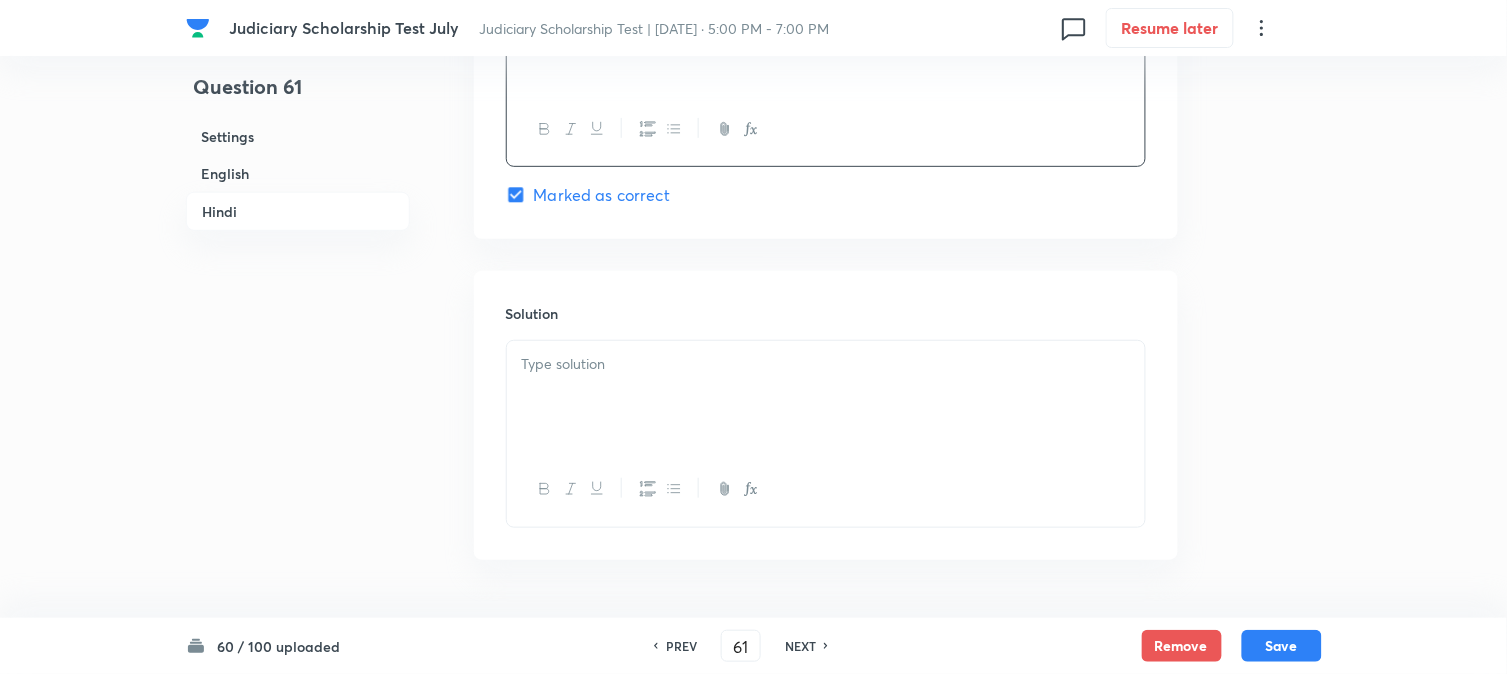 scroll, scrollTop: 4034, scrollLeft: 0, axis: vertical 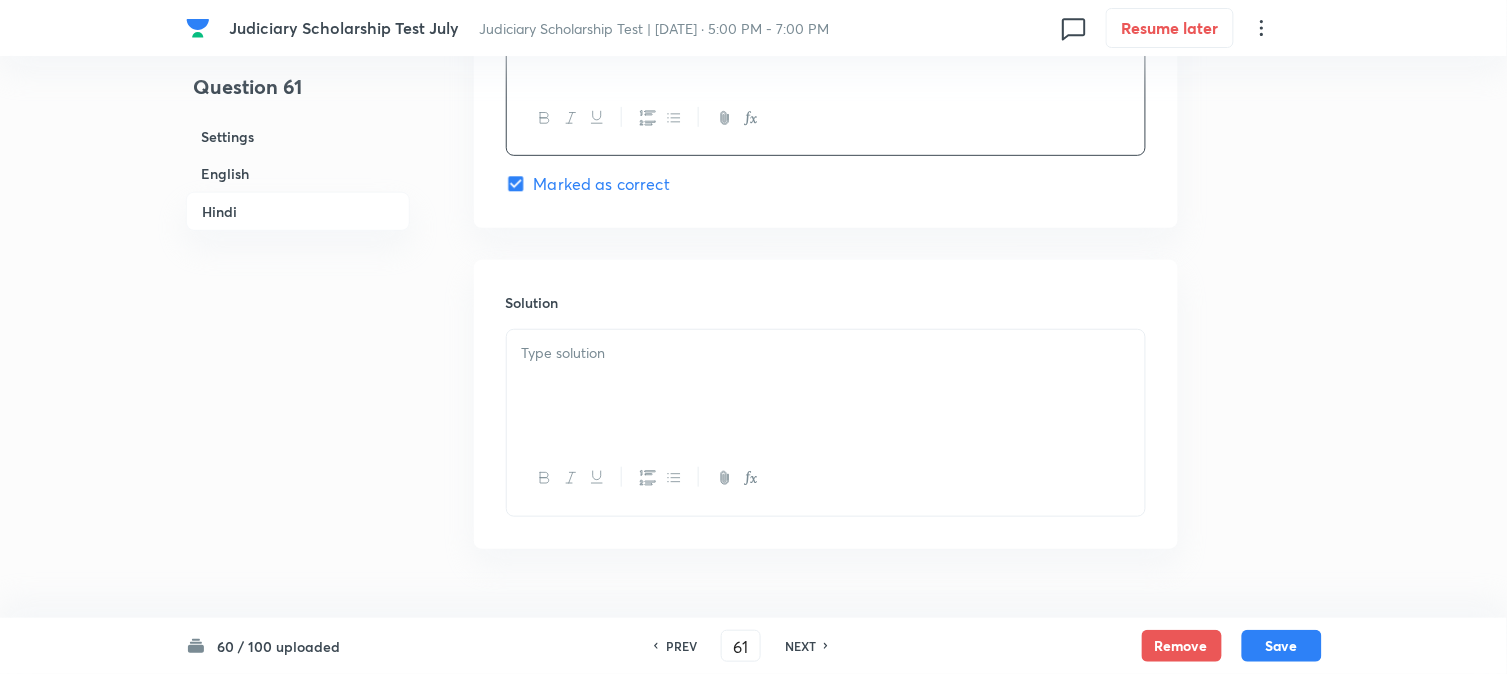 click at bounding box center [826, 386] 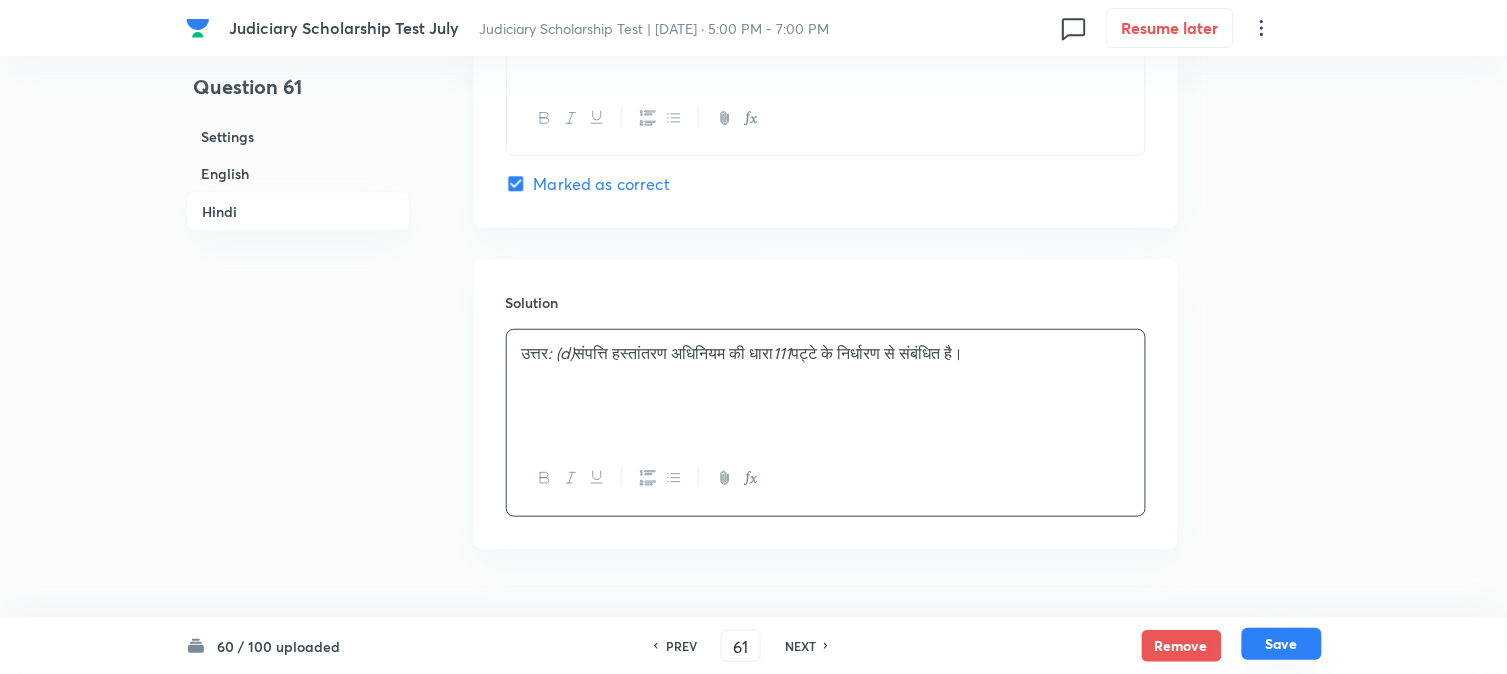 click on "Save" at bounding box center (1282, 644) 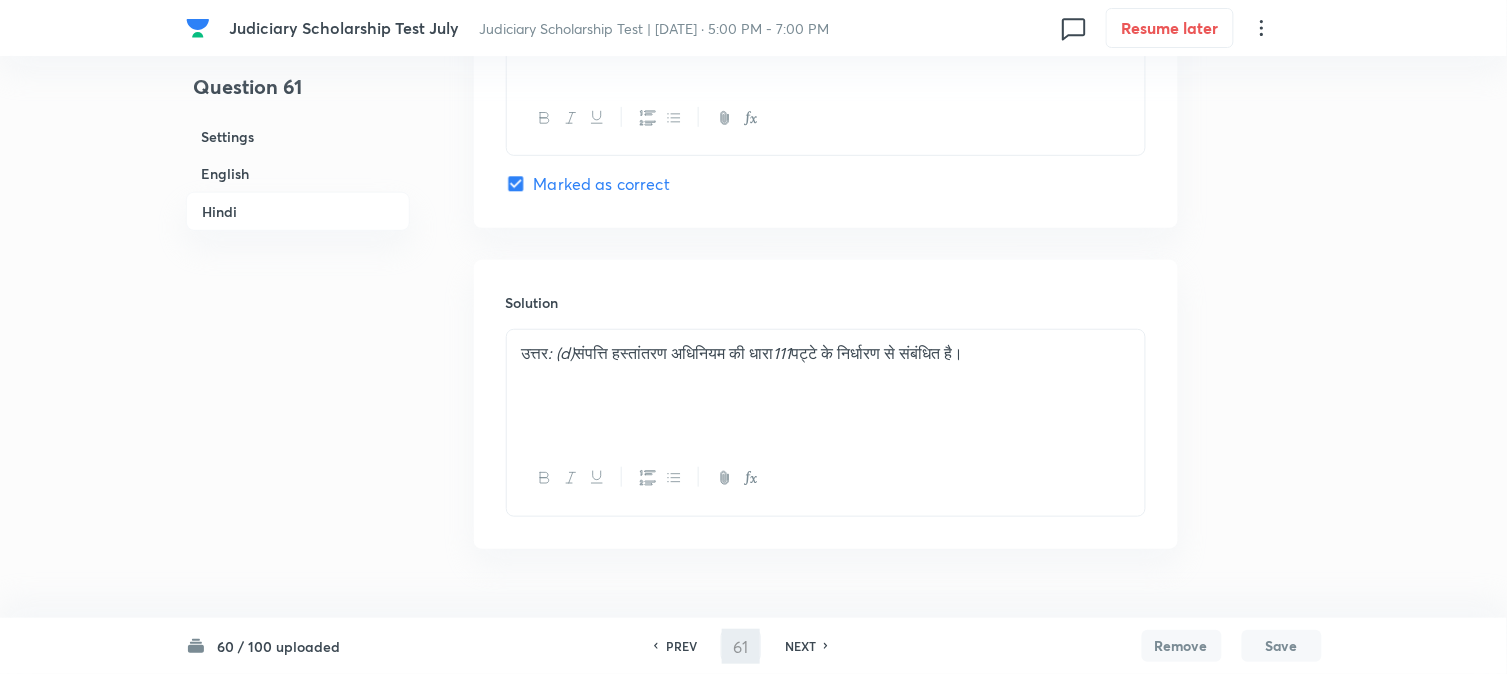 type on "62" 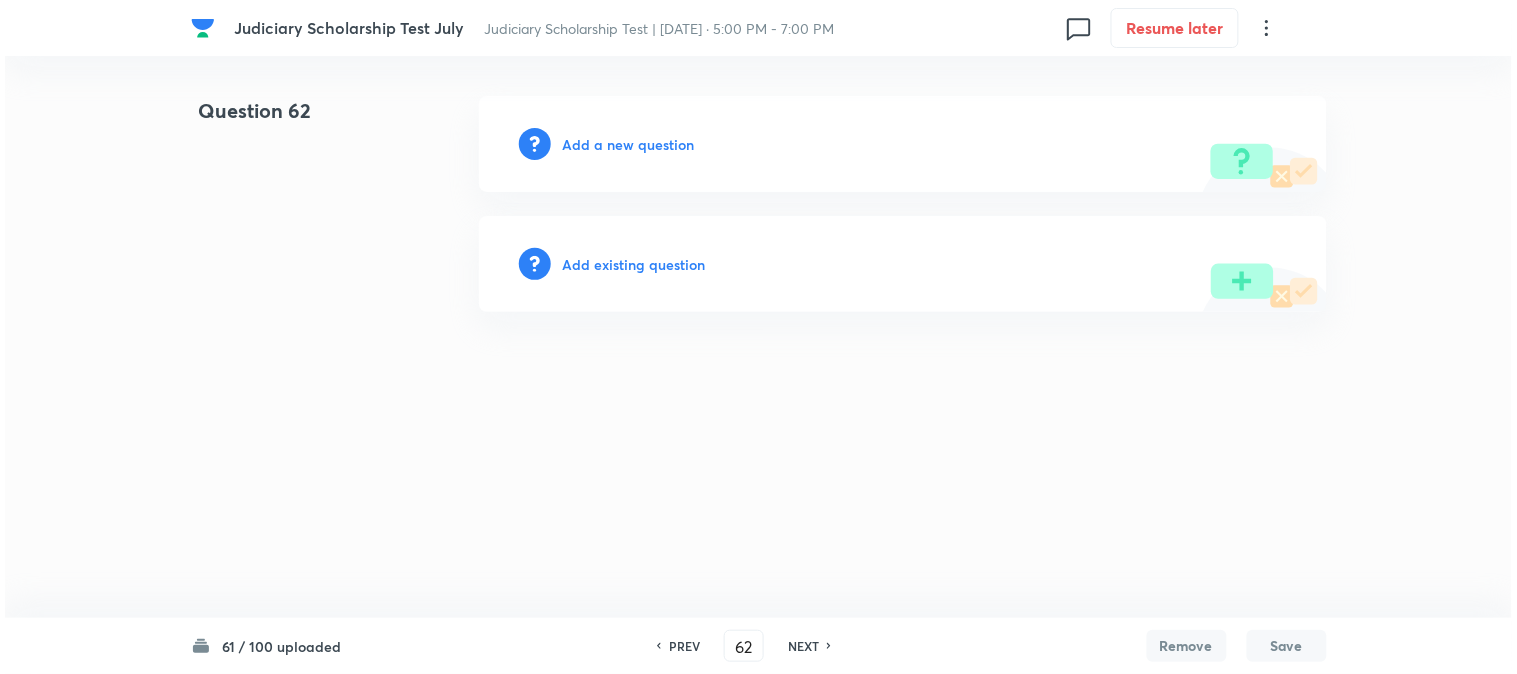 scroll, scrollTop: 0, scrollLeft: 0, axis: both 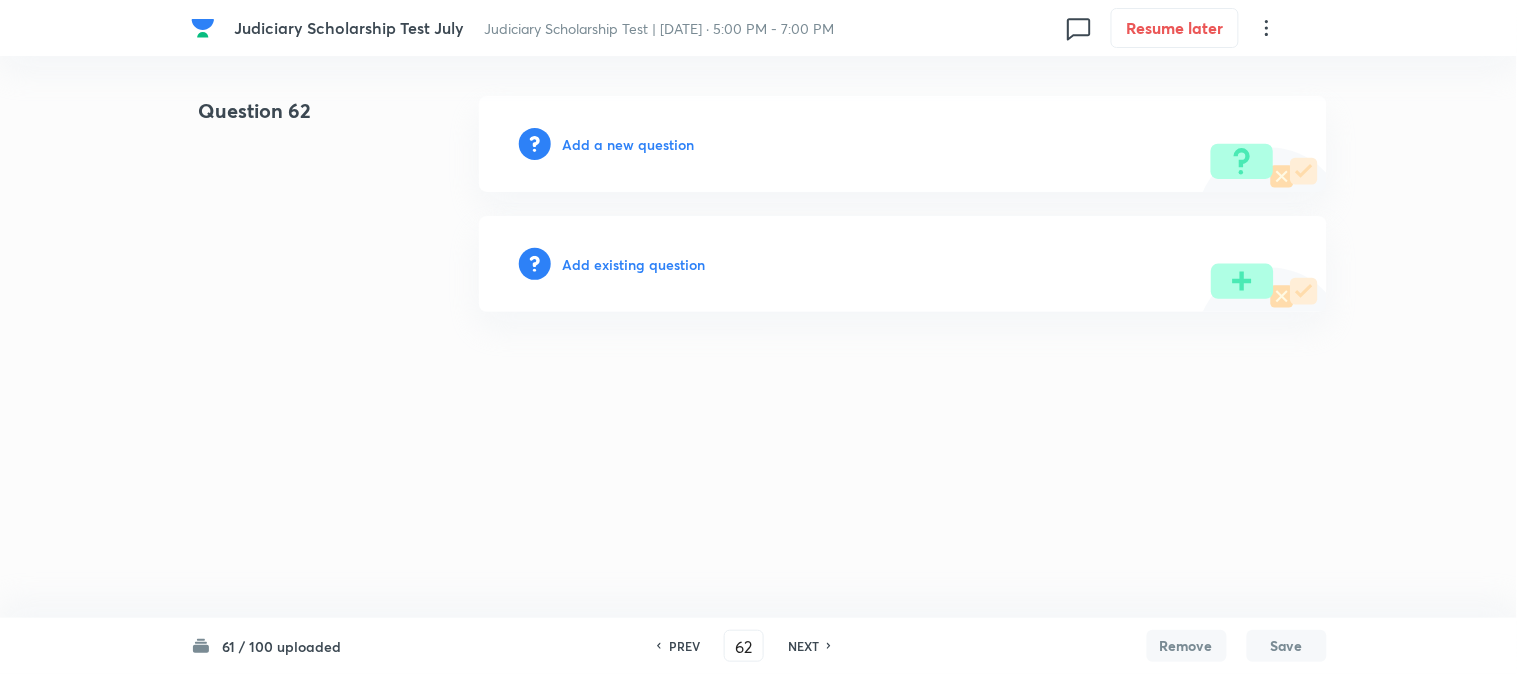 click on "Add a new question" at bounding box center (629, 144) 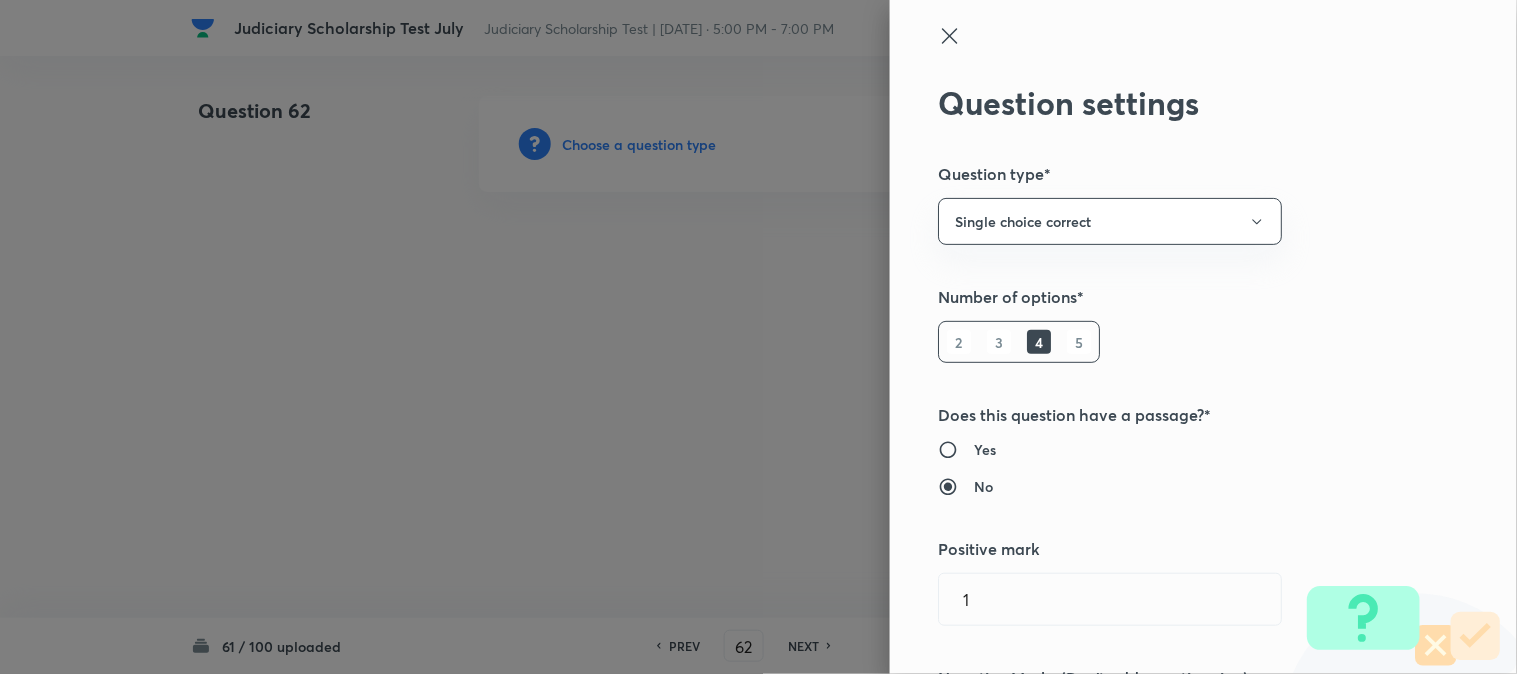 type 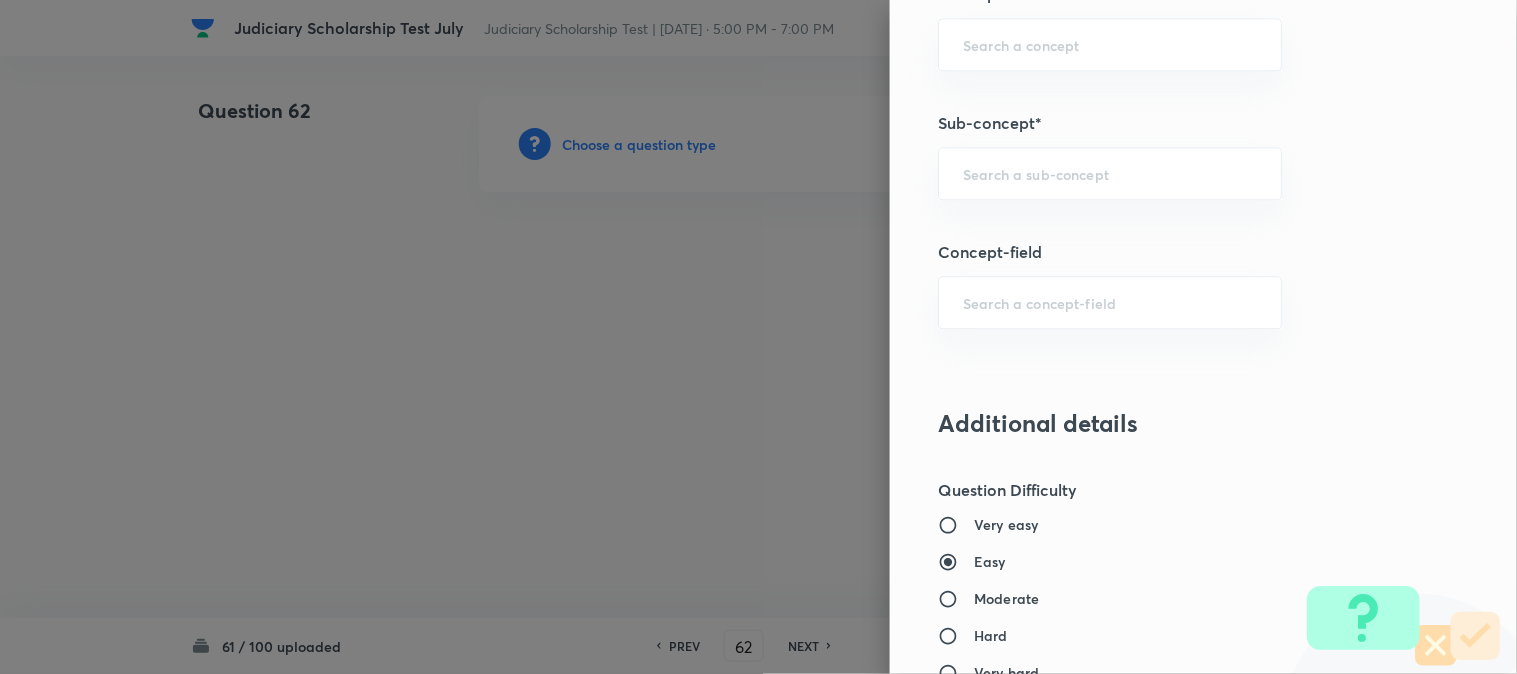 click on "Question settings Question type* Single choice correct Number of options* 2 3 4 5 Does this question have a passage?* Yes No Positive mark 1 ​ Negative Marks (Don’t add negative sign) 0 ​ Syllabus Topic group* ​ Topic* ​ Concept* ​ Sub-concept* ​ Concept-field ​ Additional details Question Difficulty Very easy Easy Moderate Hard Very hard Question is based on Fact Numerical Concept Previous year question Yes No Does this question have equation? Yes No Verification status Is the question verified? *Select 'yes' only if a question is verified Yes No Save" at bounding box center [1203, 337] 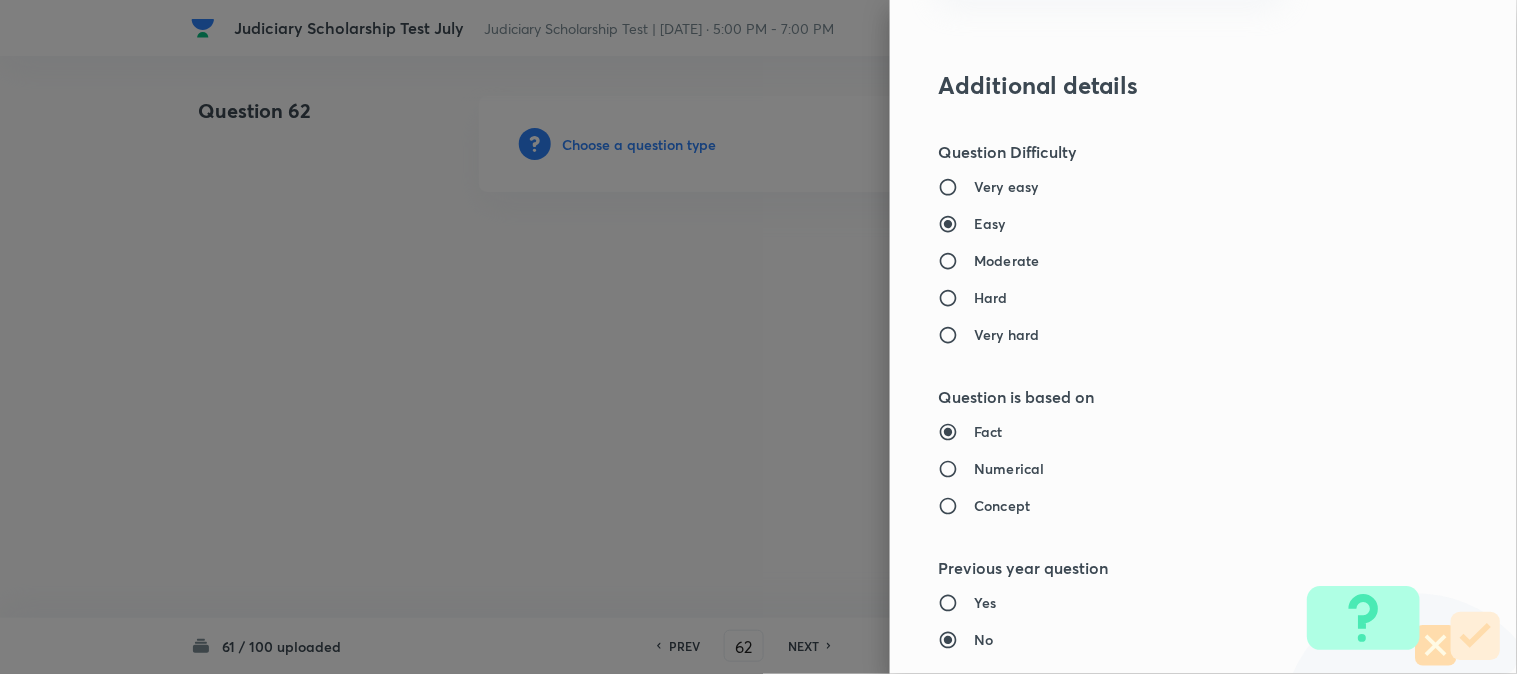 scroll, scrollTop: 1325, scrollLeft: 0, axis: vertical 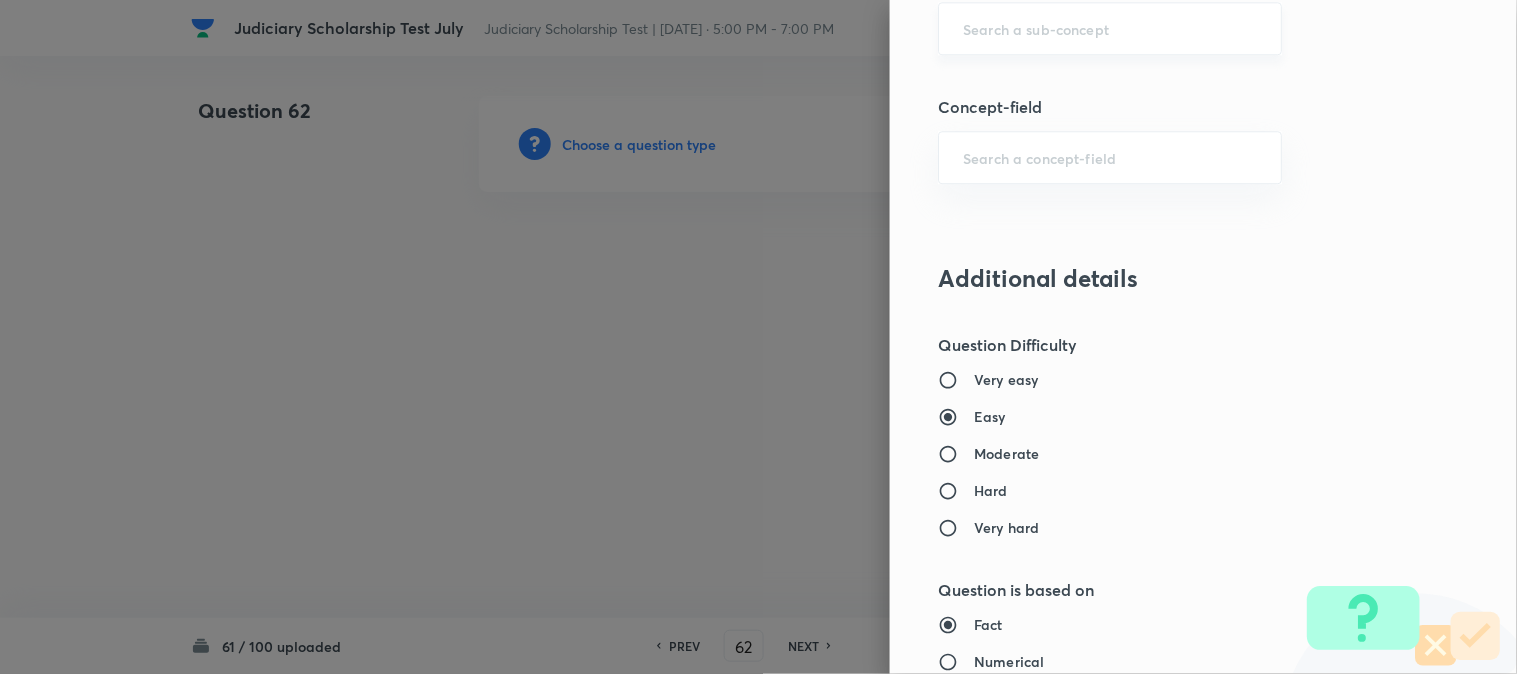 click at bounding box center [1110, 28] 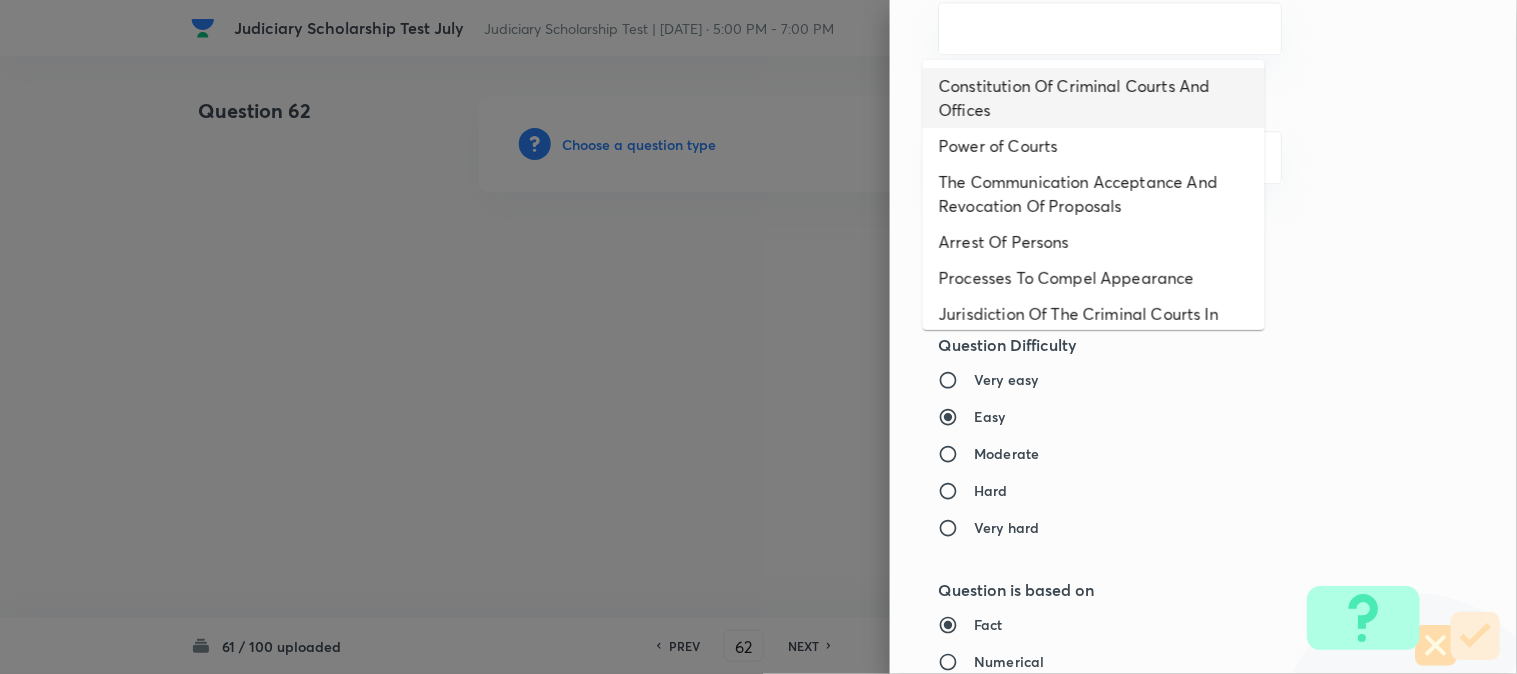 click on "Constitution Of Criminal Courts And Offices" at bounding box center (1094, 98) 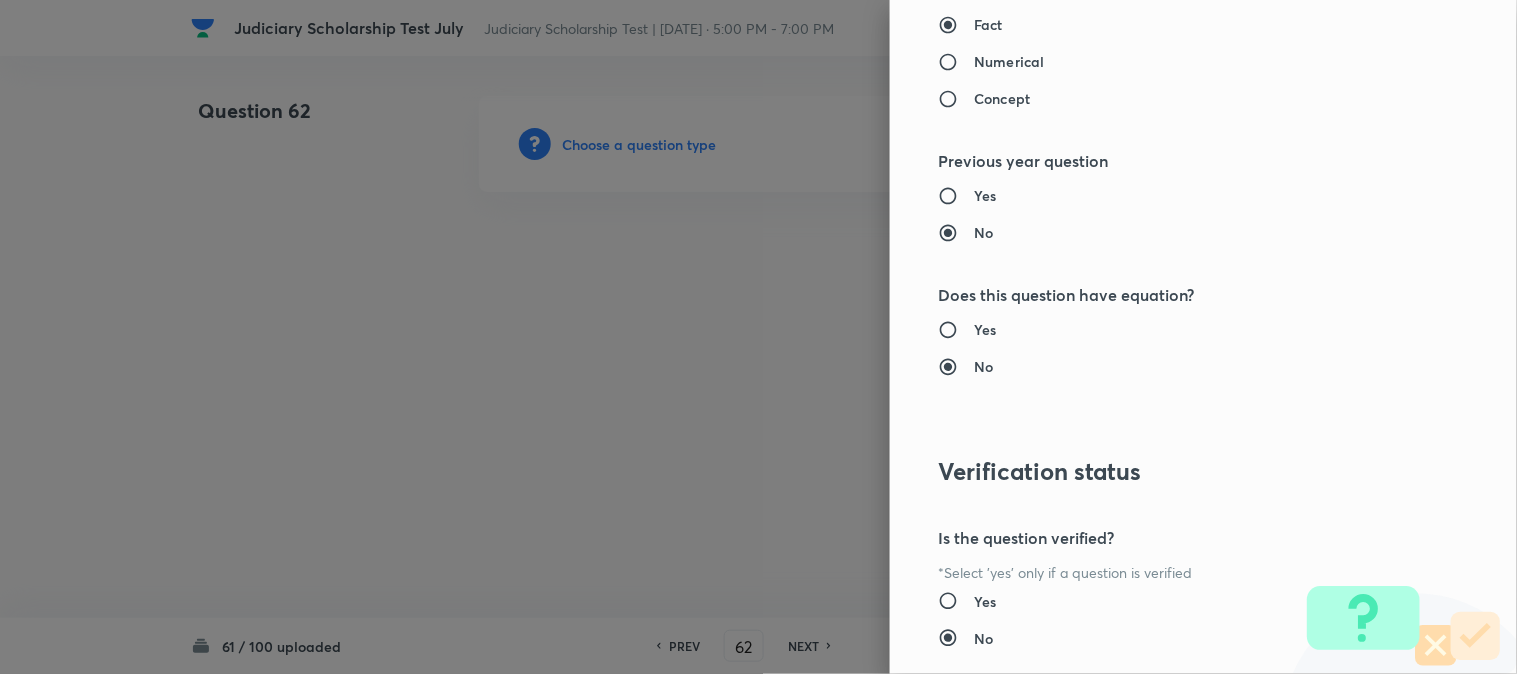 type on "Criminal Law" 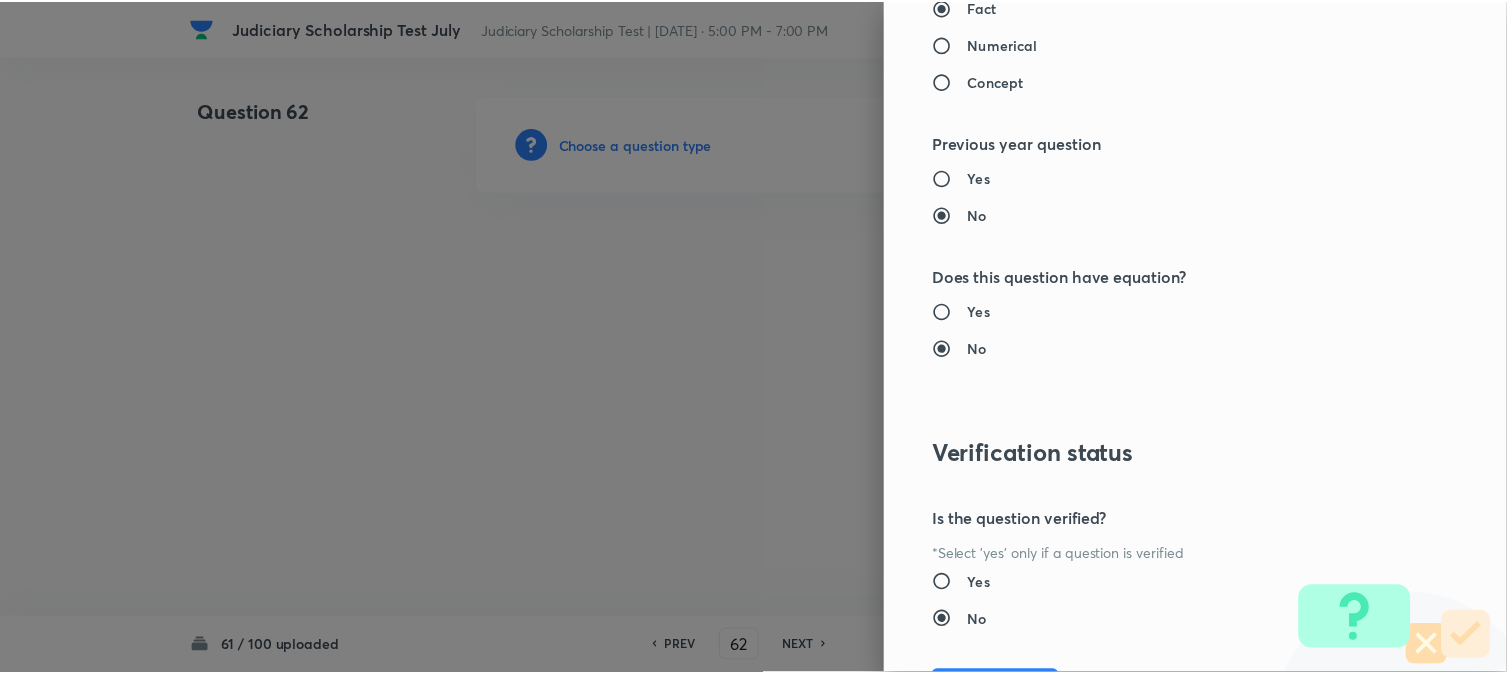 scroll, scrollTop: 2052, scrollLeft: 0, axis: vertical 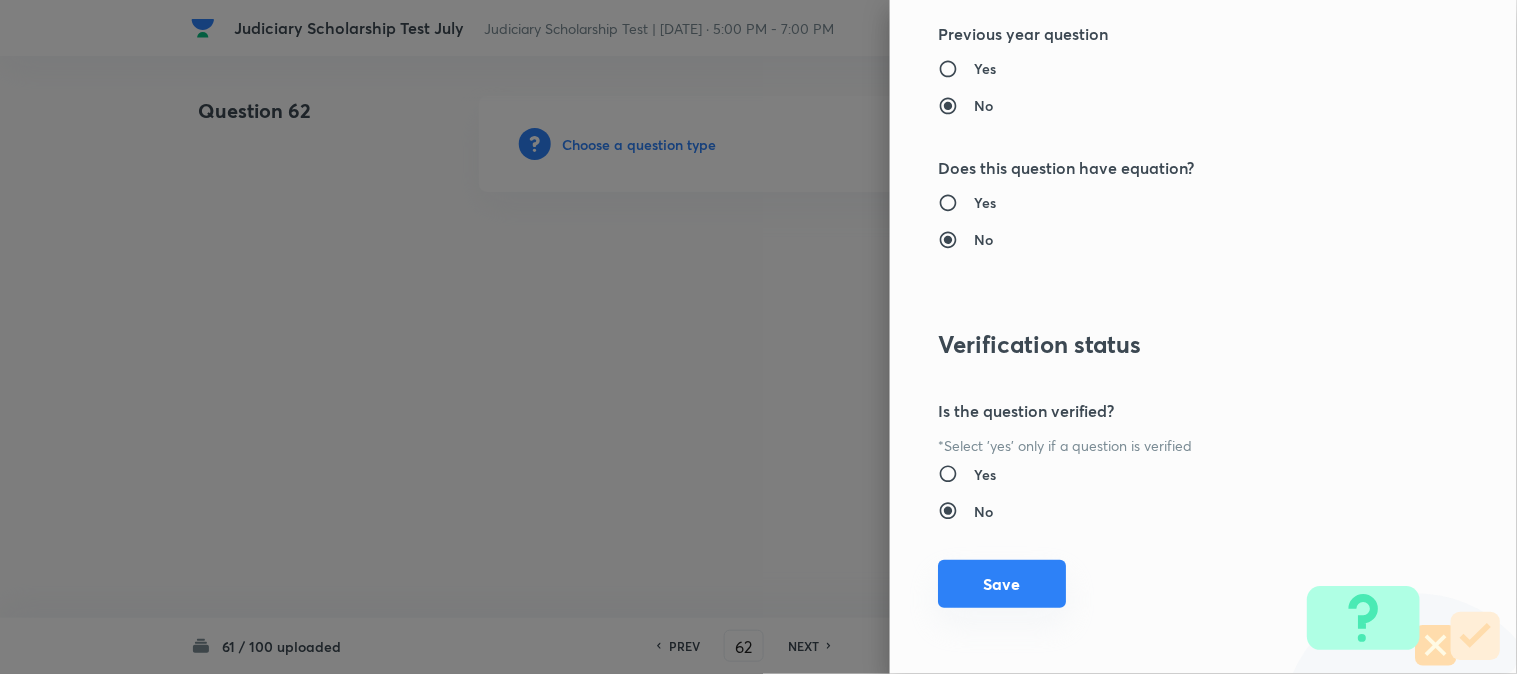 drag, startPoint x: 1000, startPoint y: 572, endPoint x: 974, endPoint y: 566, distance: 26.683329 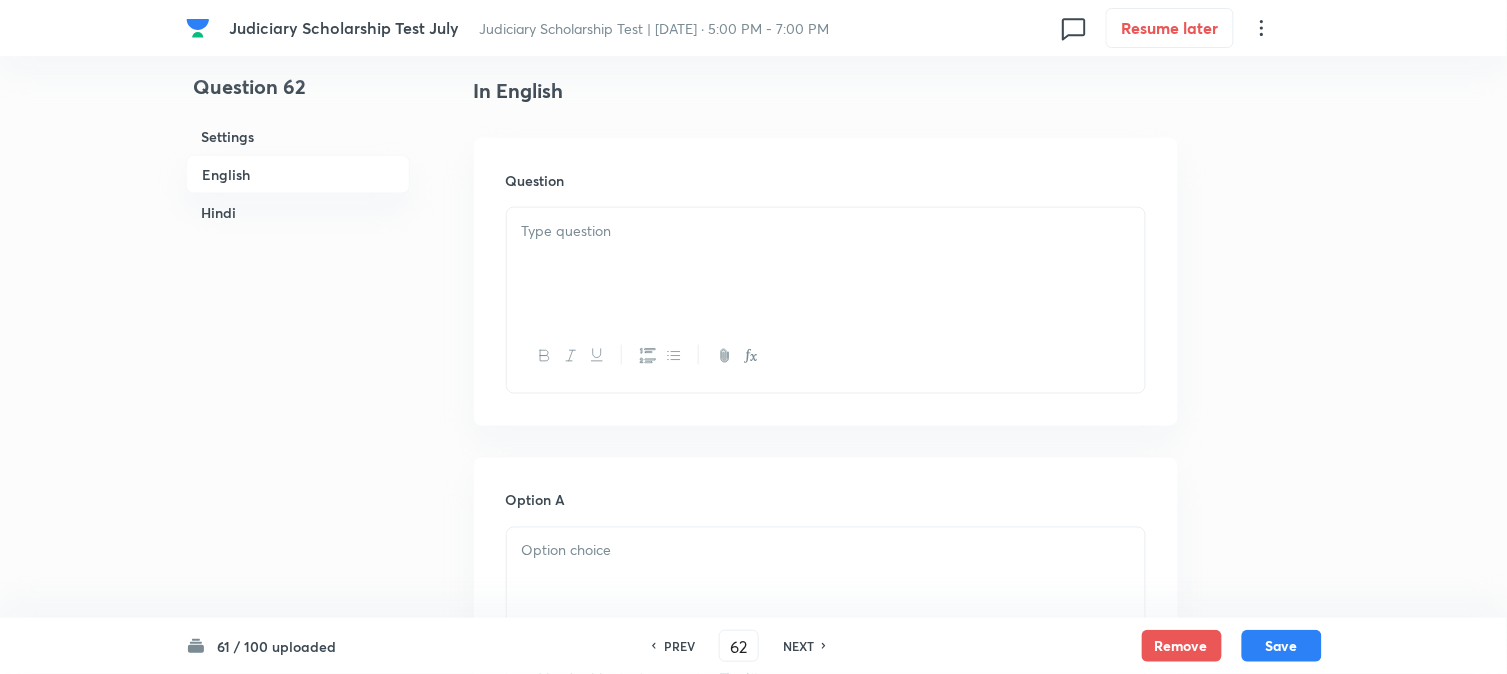 scroll, scrollTop: 590, scrollLeft: 0, axis: vertical 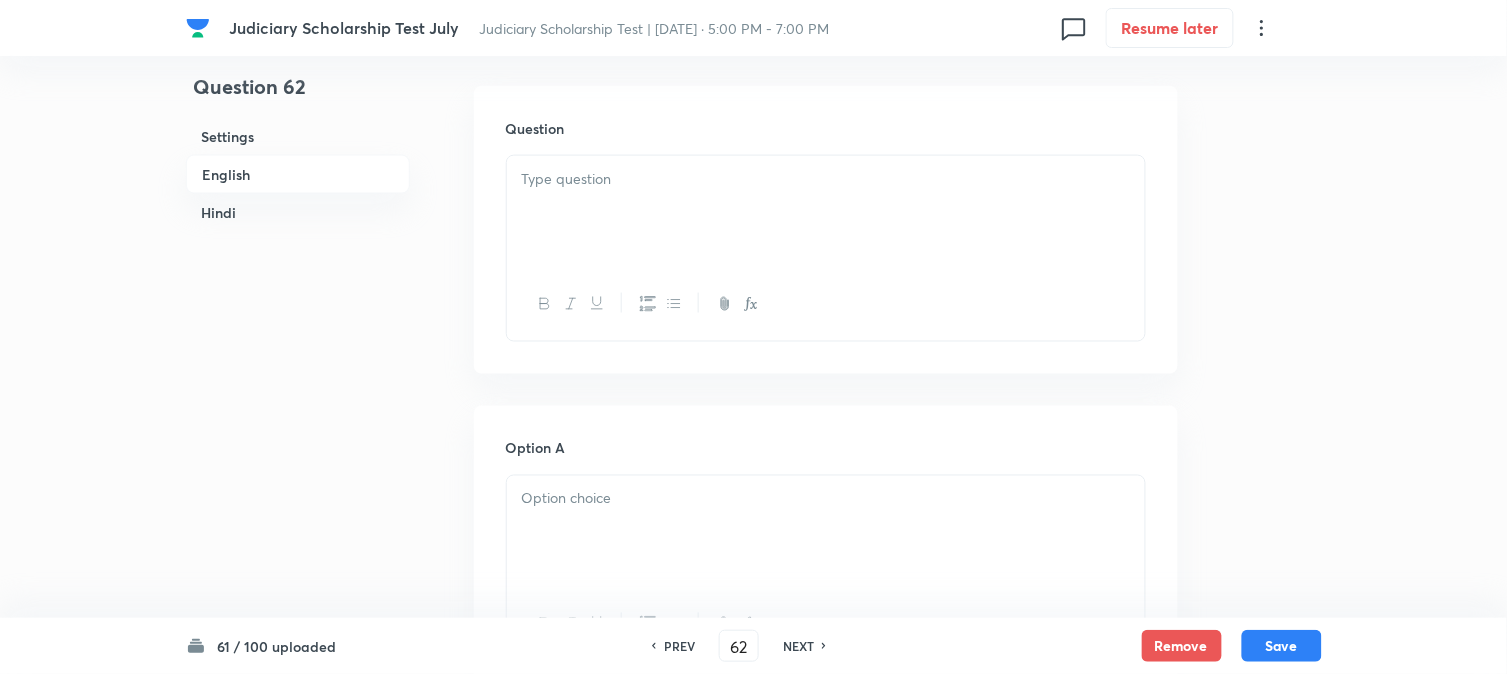 click at bounding box center (826, 179) 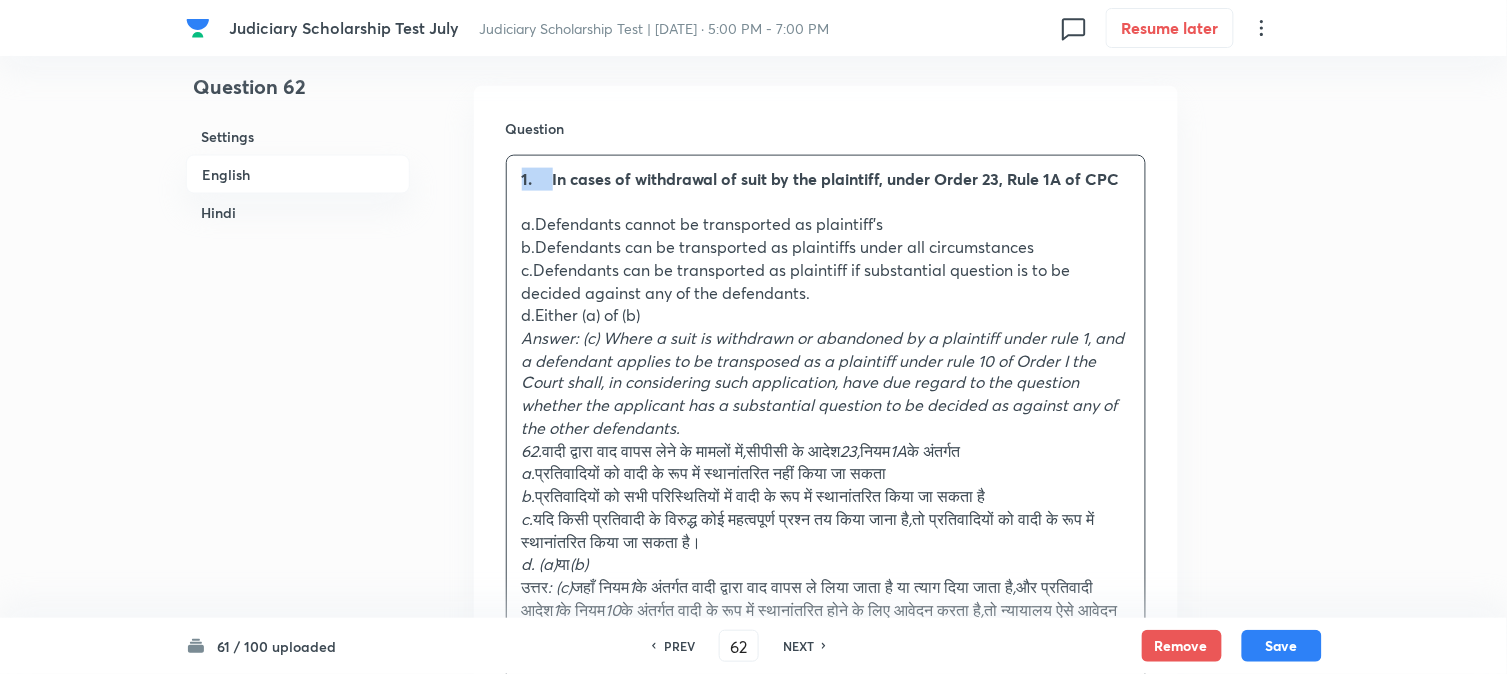 drag, startPoint x: 552, startPoint y: 180, endPoint x: 517, endPoint y: 164, distance: 38.483765 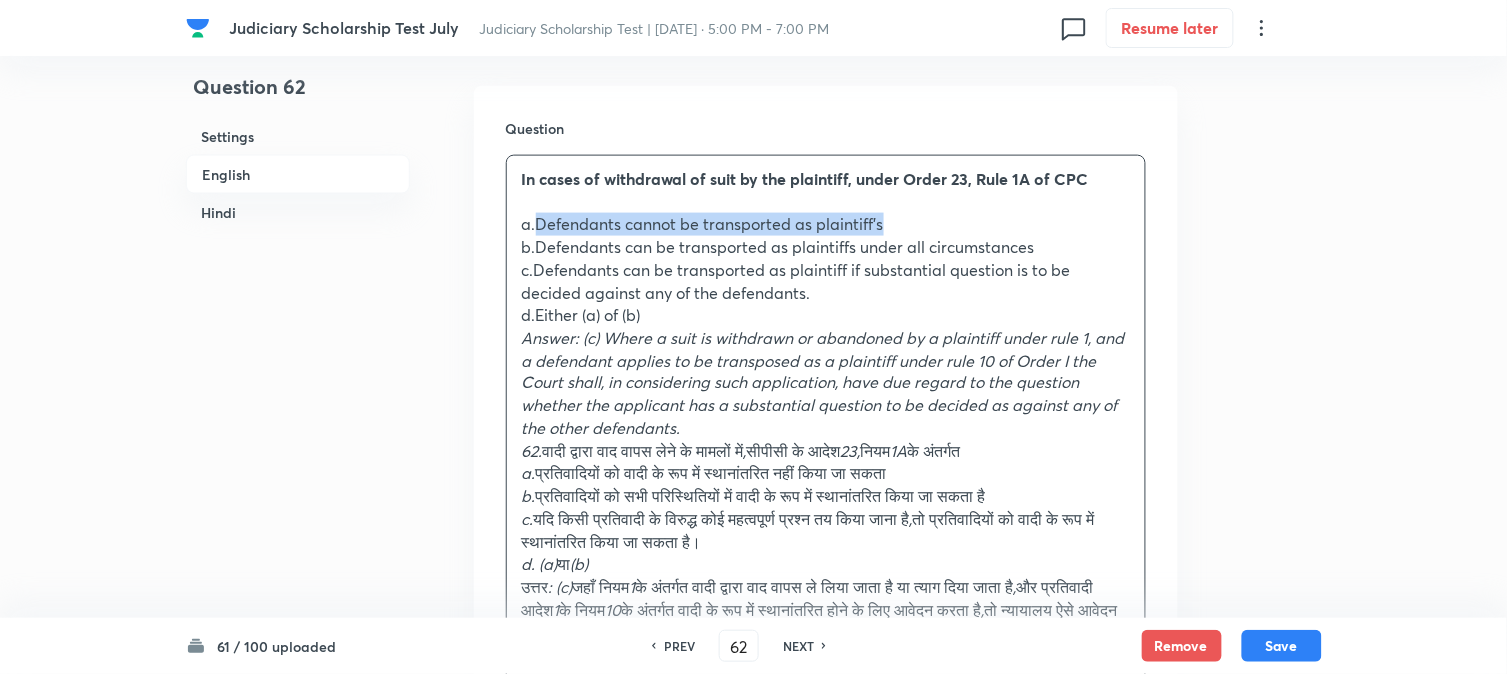 drag, startPoint x: 534, startPoint y: 223, endPoint x: 1005, endPoint y: 214, distance: 471.08597 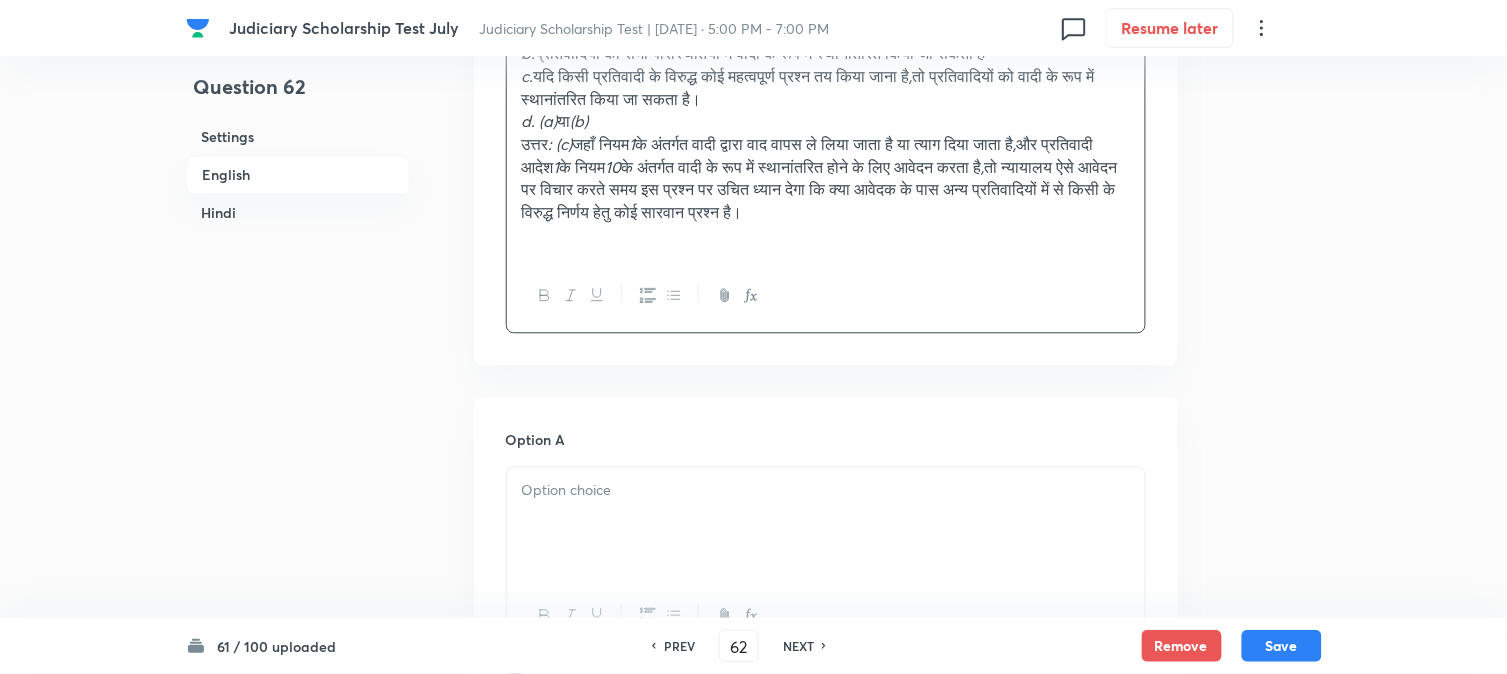 click at bounding box center (826, 523) 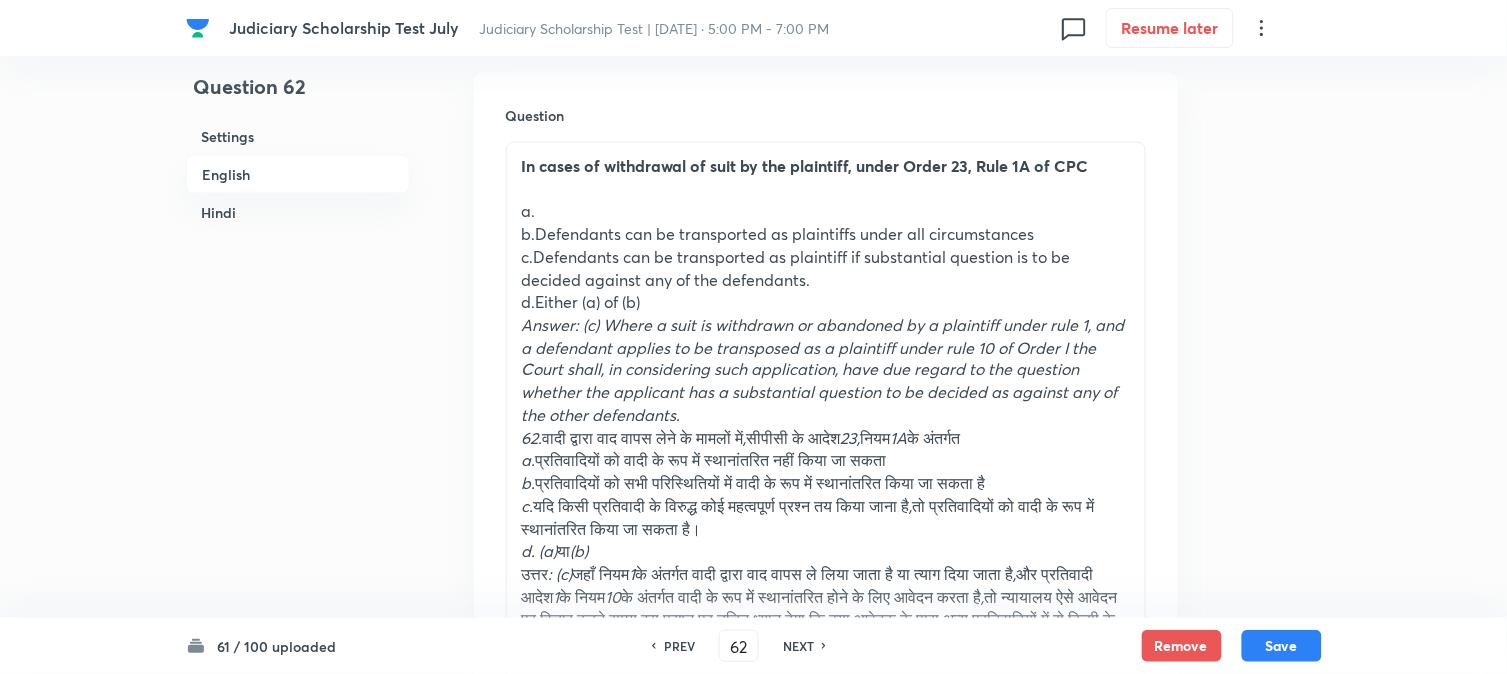 scroll, scrollTop: 590, scrollLeft: 0, axis: vertical 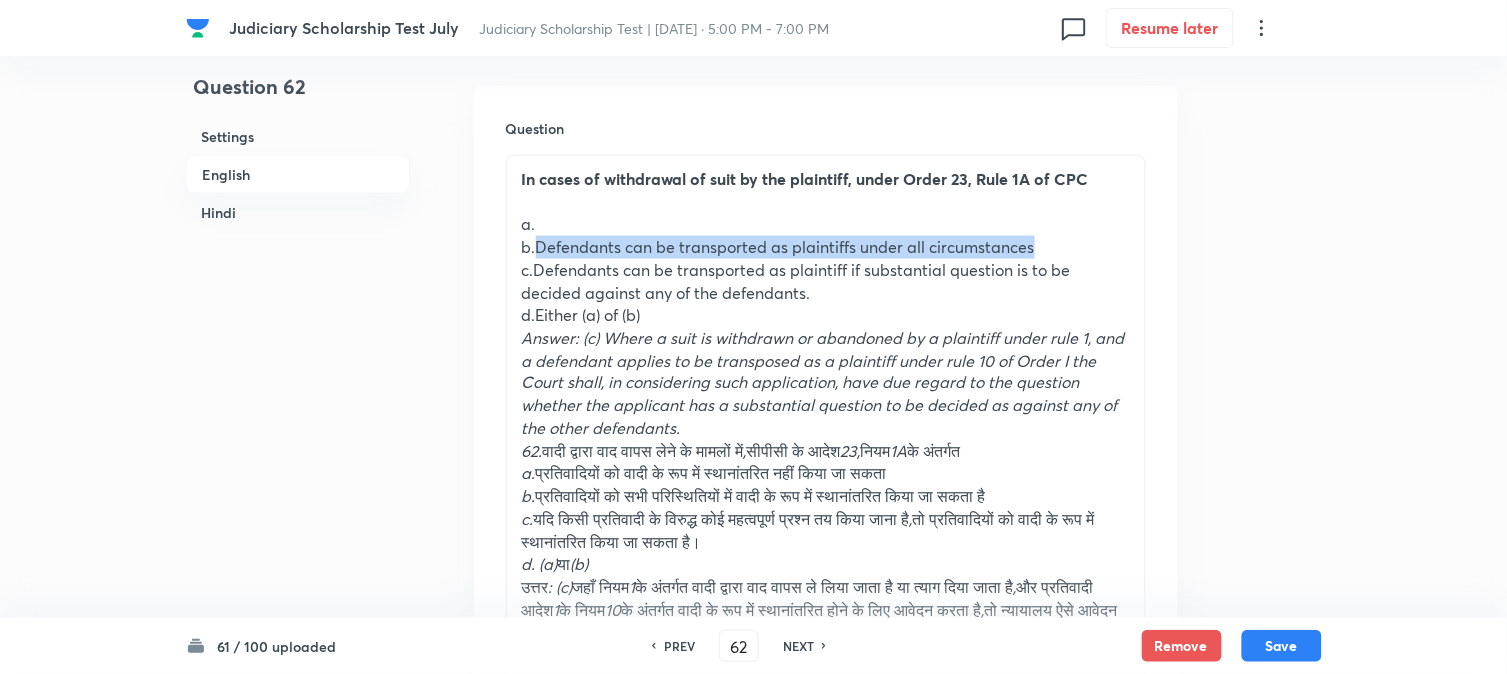 drag, startPoint x: 535, startPoint y: 245, endPoint x: 1102, endPoint y: 236, distance: 567.0714 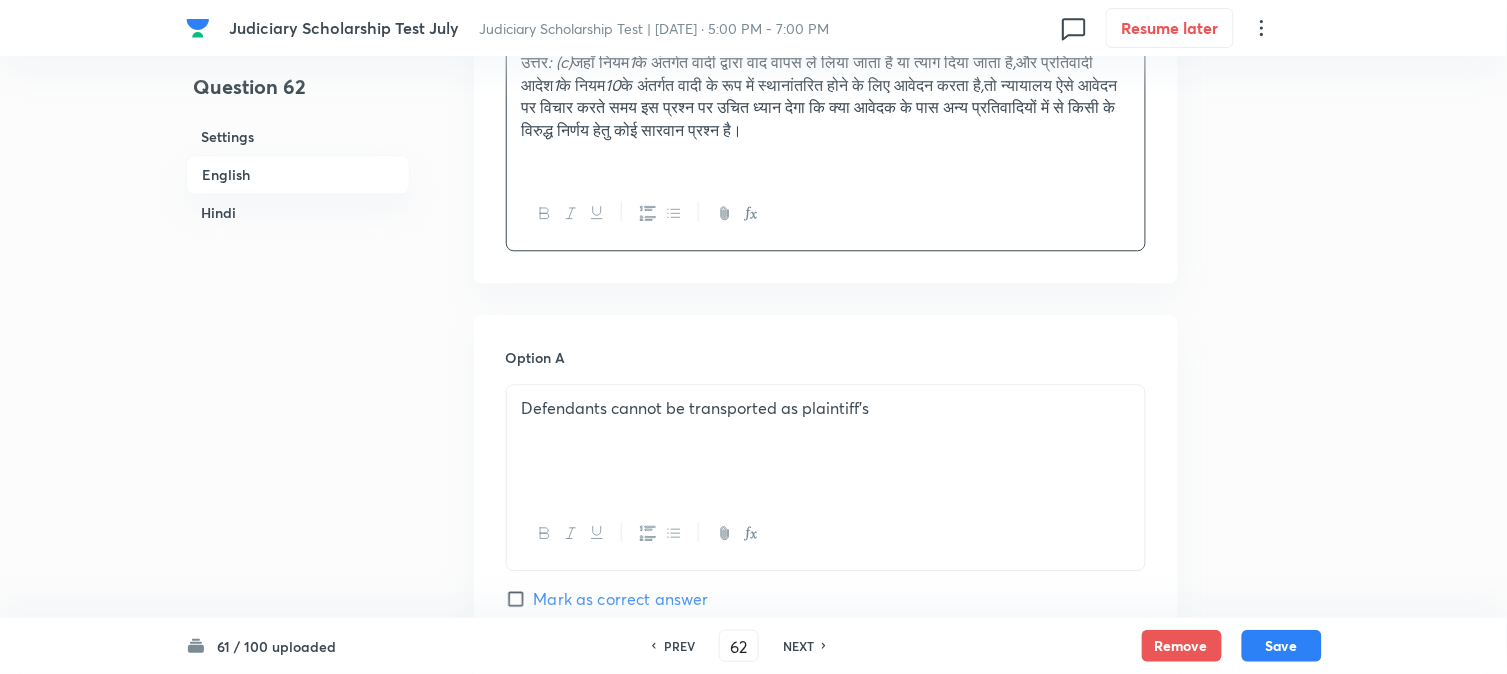 scroll, scrollTop: 1590, scrollLeft: 0, axis: vertical 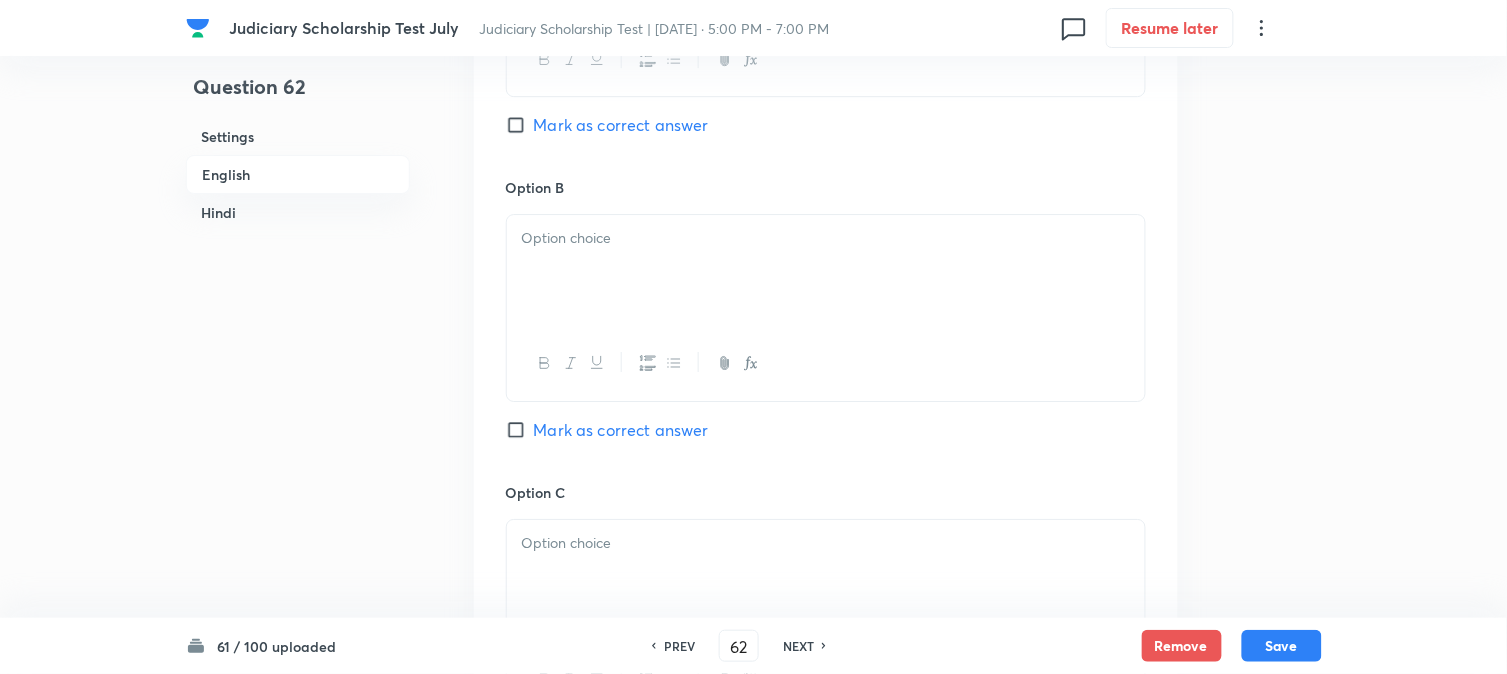 click at bounding box center (826, 271) 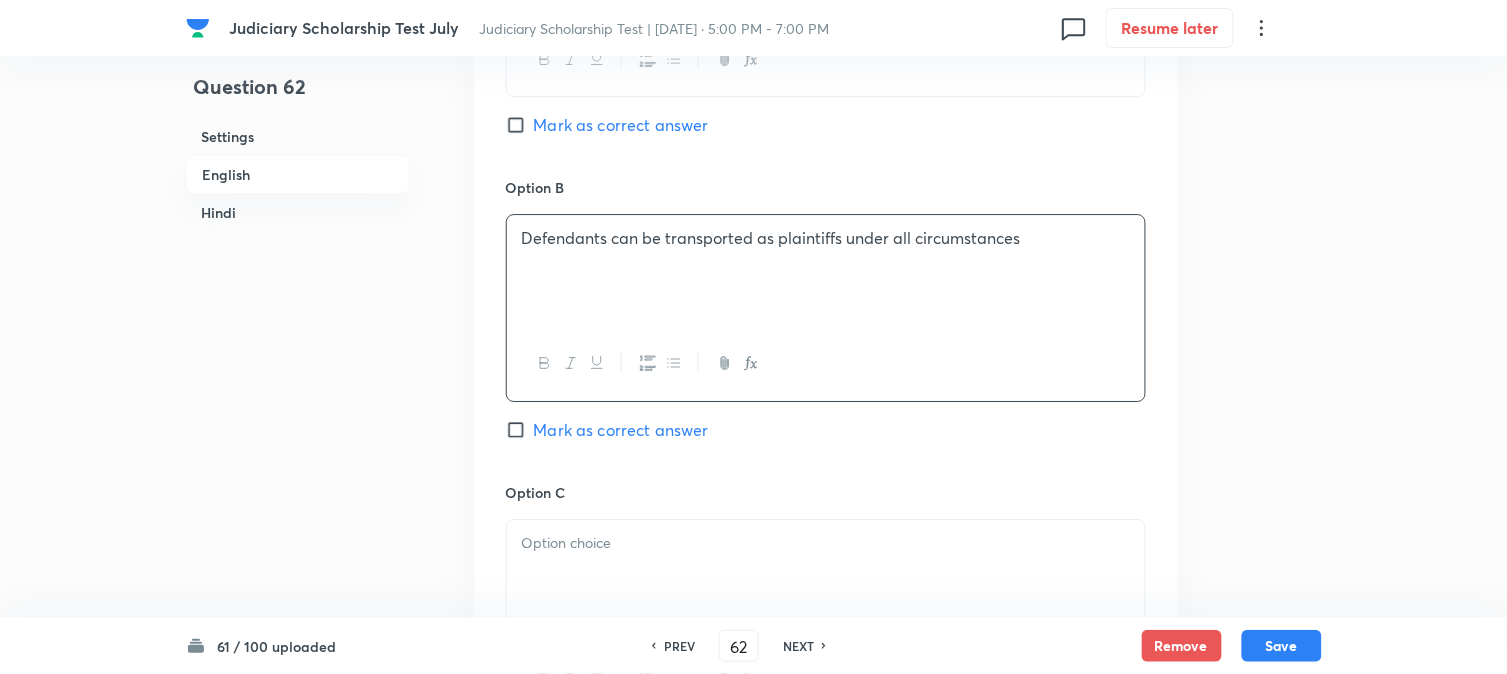 click on "Mark as correct answer" at bounding box center [621, 125] 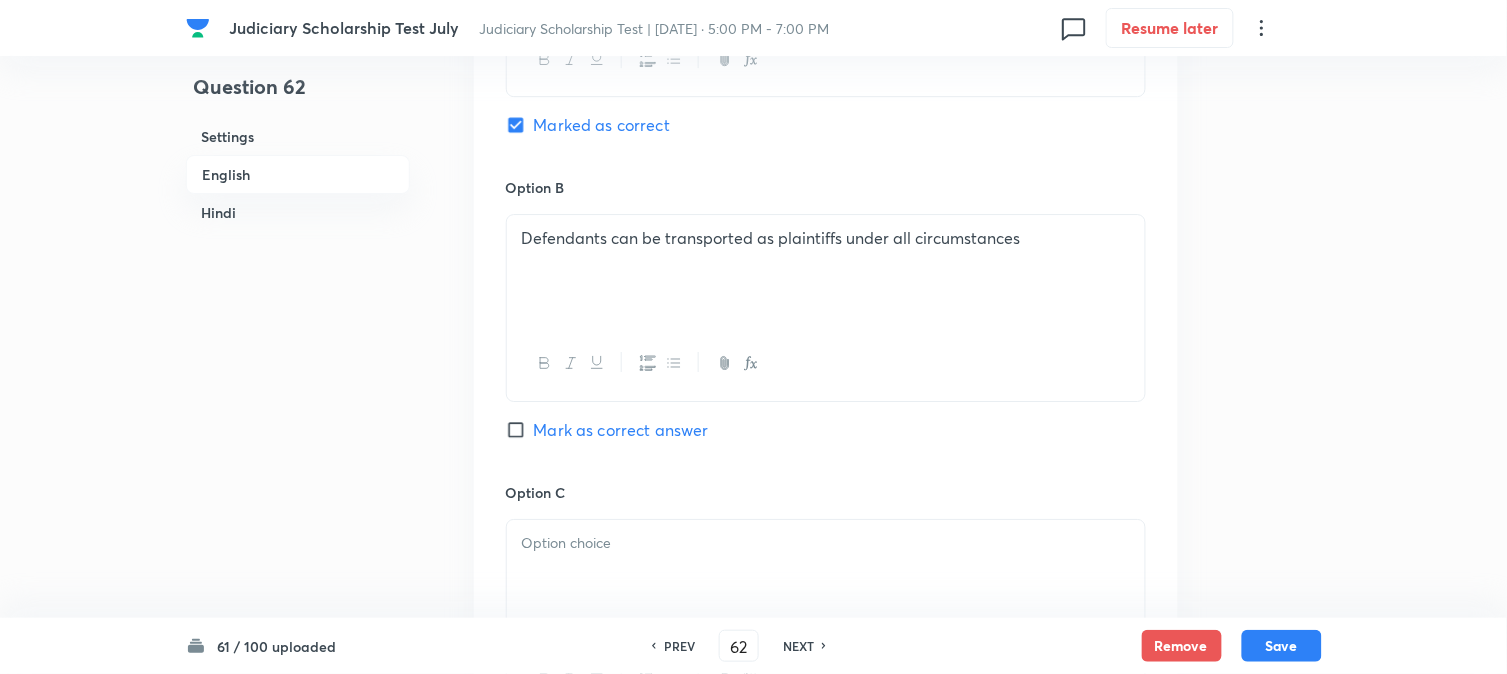 checkbox on "true" 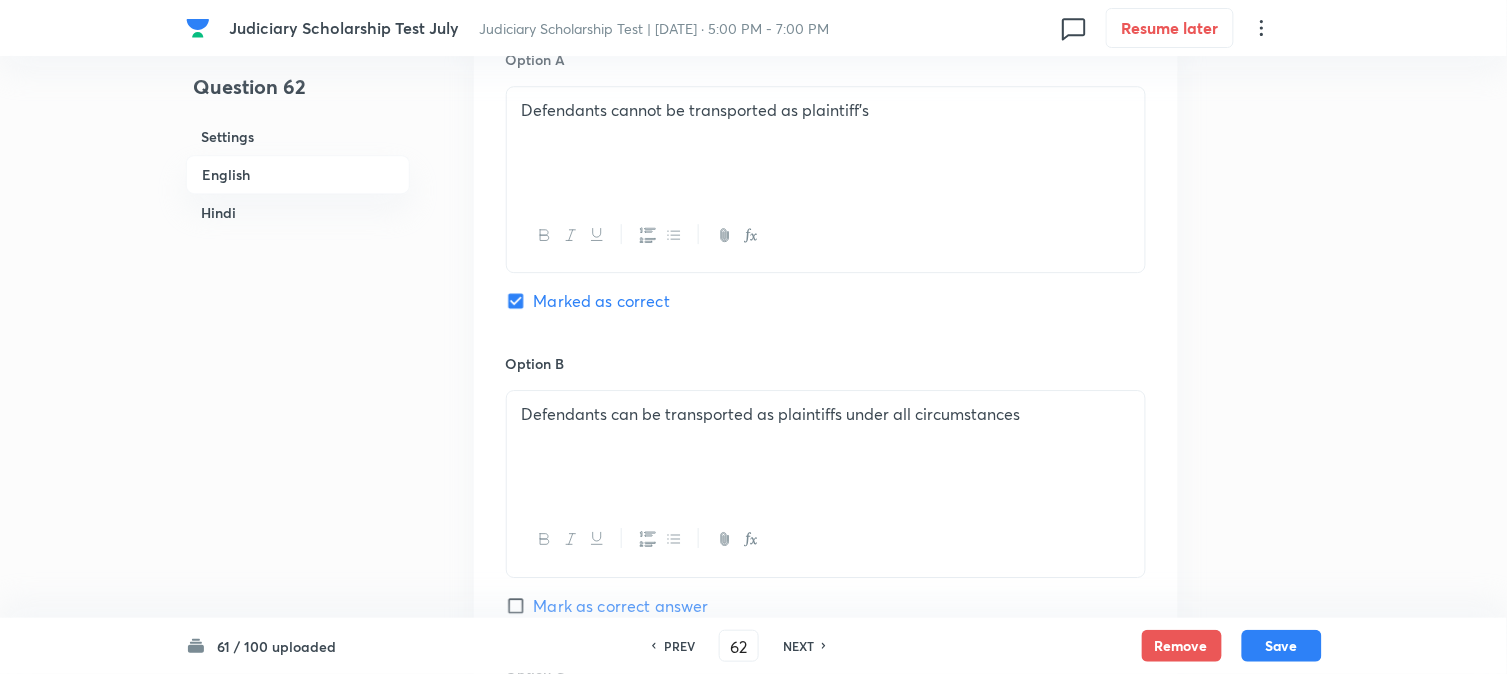 scroll, scrollTop: 590, scrollLeft: 0, axis: vertical 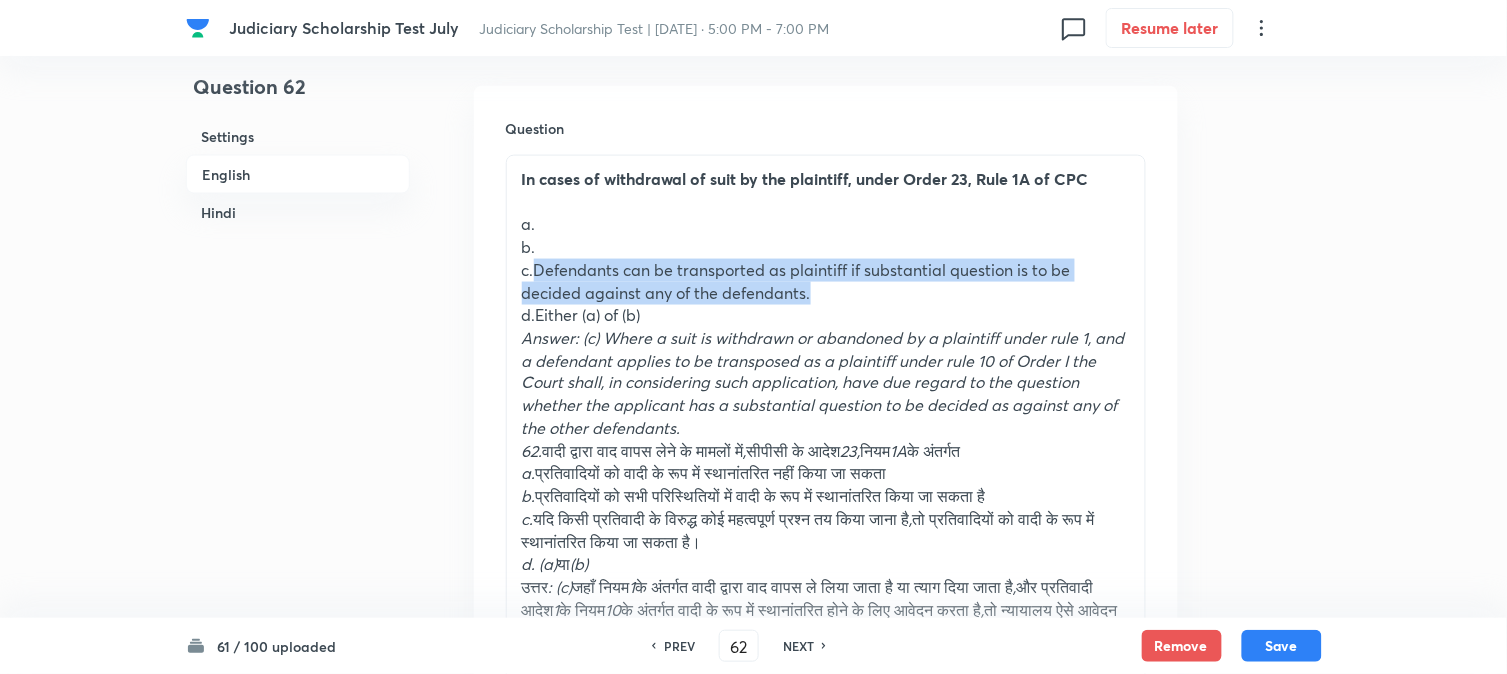 drag, startPoint x: 537, startPoint y: 270, endPoint x: 1195, endPoint y: 287, distance: 658.21954 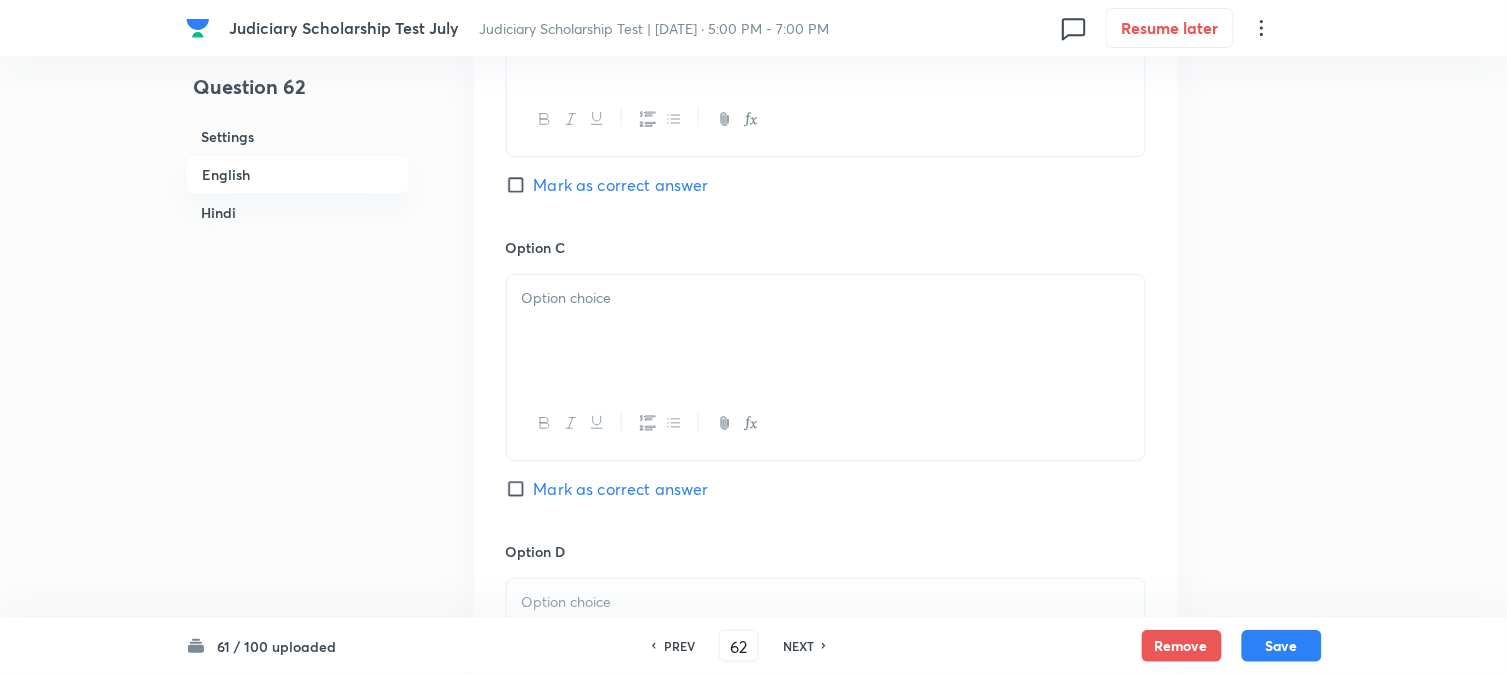 click at bounding box center [826, 331] 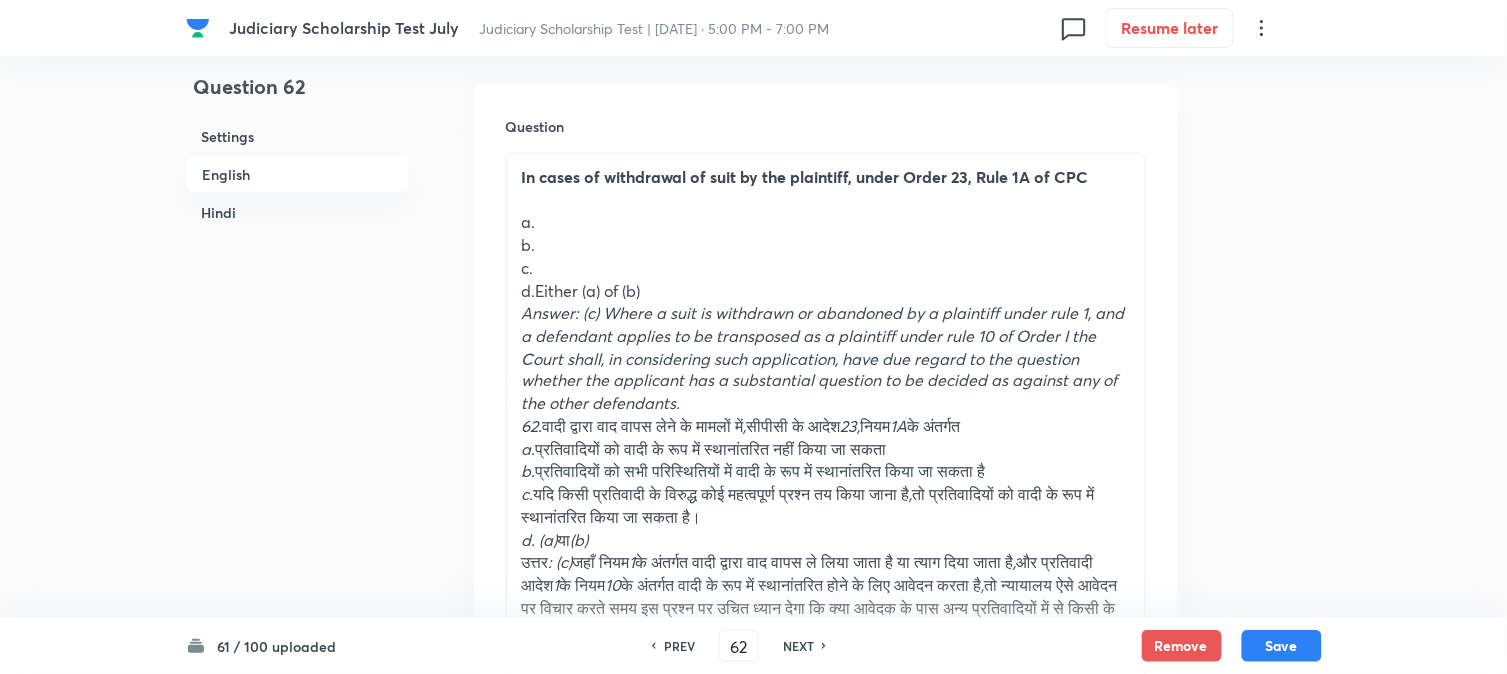 scroll, scrollTop: 590, scrollLeft: 0, axis: vertical 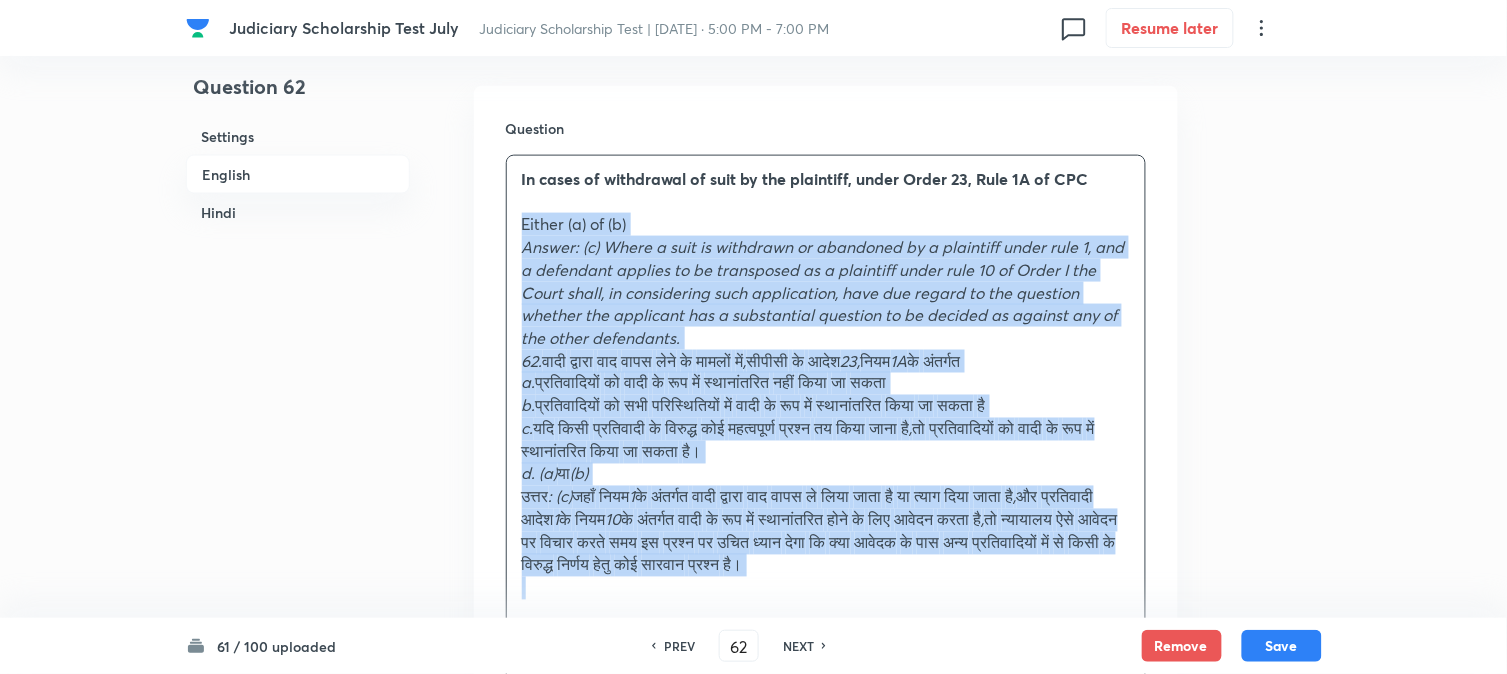 drag, startPoint x: 536, startPoint y: 284, endPoint x: 974, endPoint y: 472, distance: 476.64243 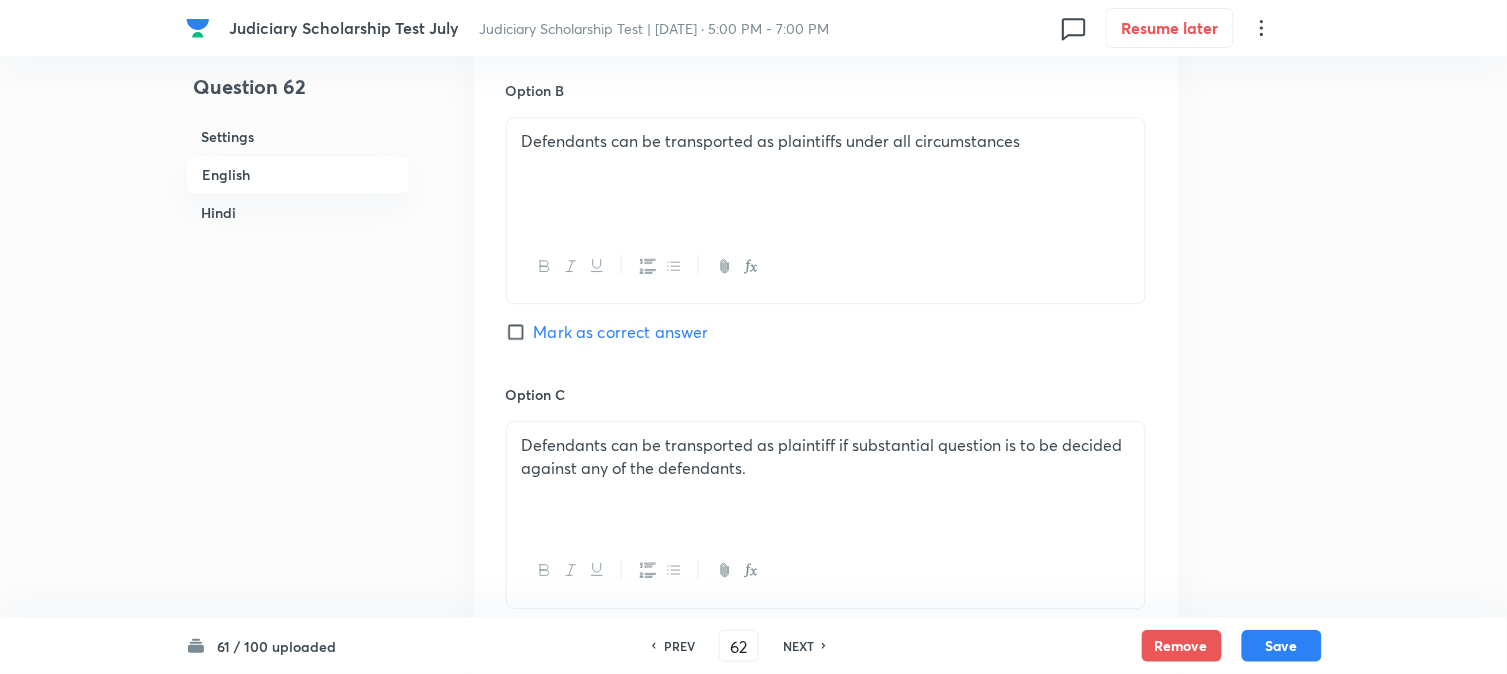 scroll, scrollTop: 1701, scrollLeft: 0, axis: vertical 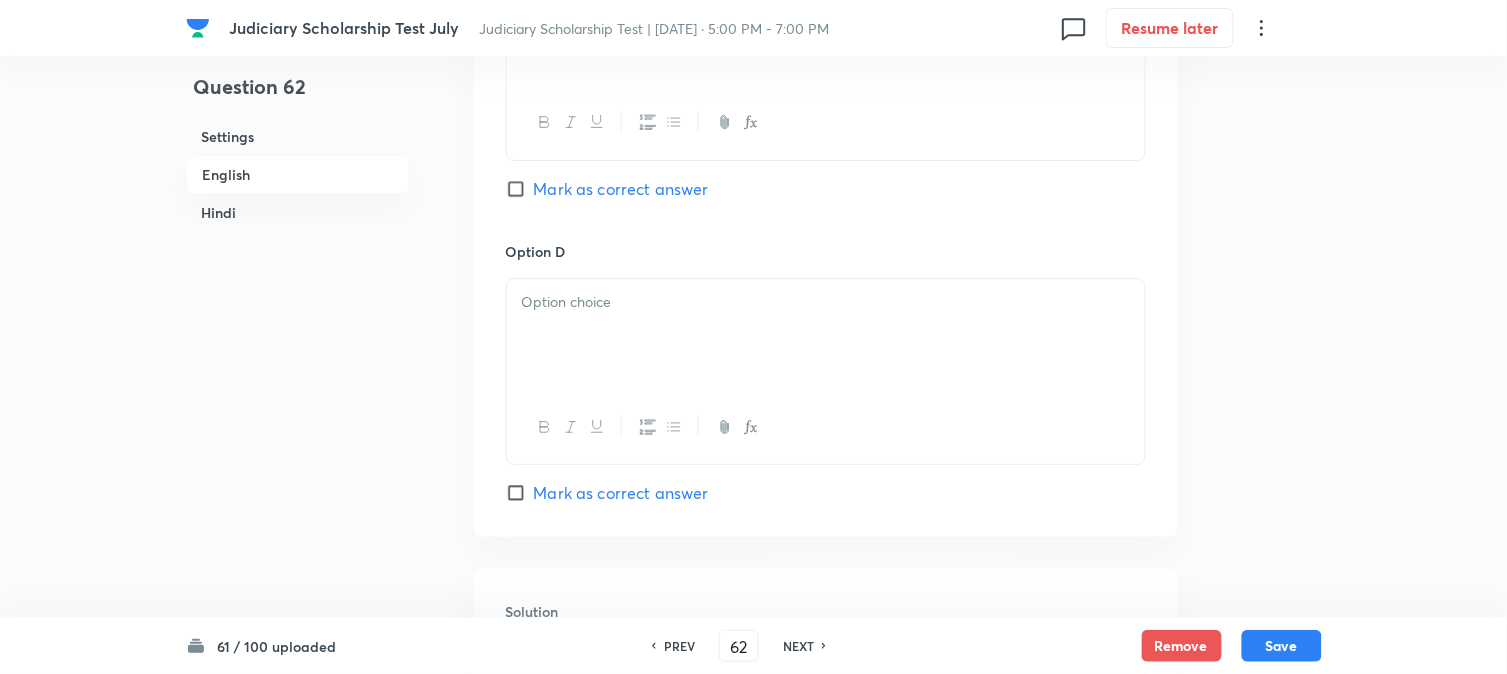 click at bounding box center [826, 335] 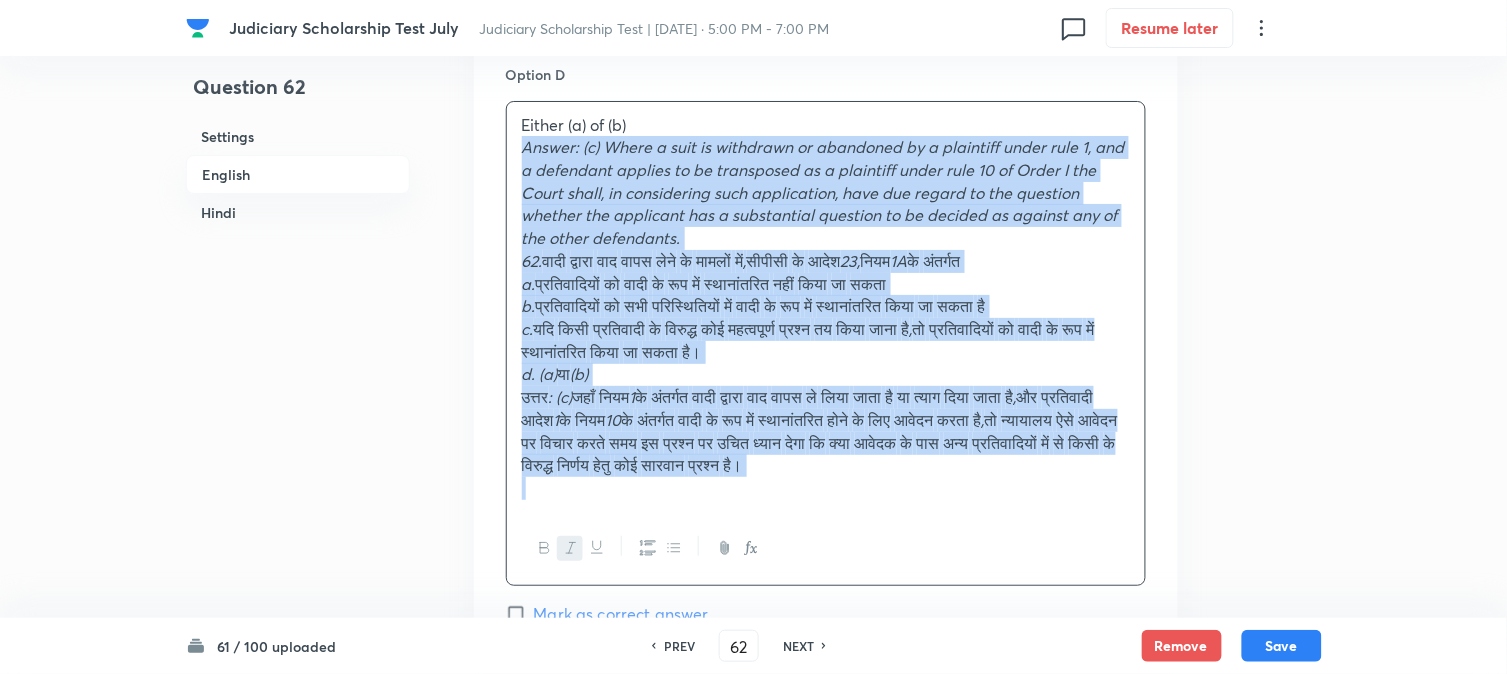 drag, startPoint x: 522, startPoint y: 324, endPoint x: 1024, endPoint y: 410, distance: 509.31326 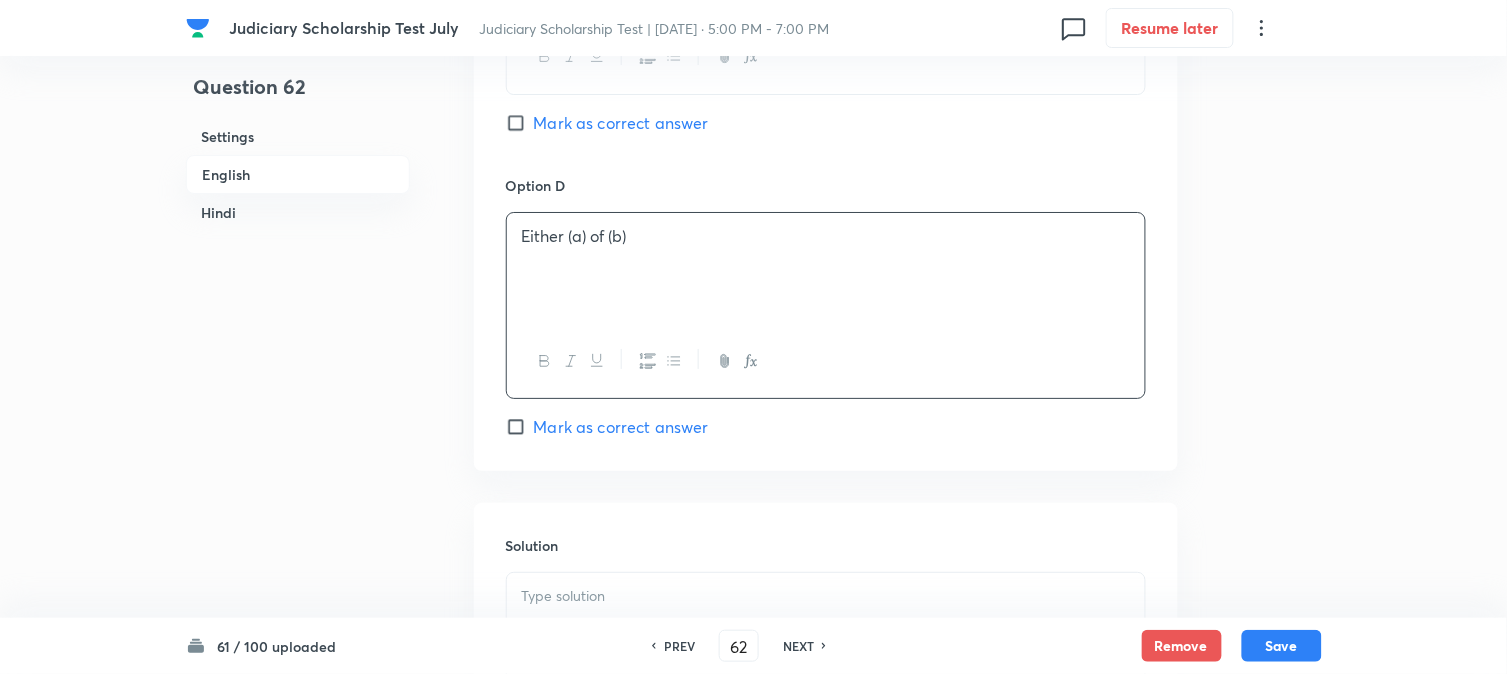 click on "Mark as correct answer" at bounding box center [621, 123] 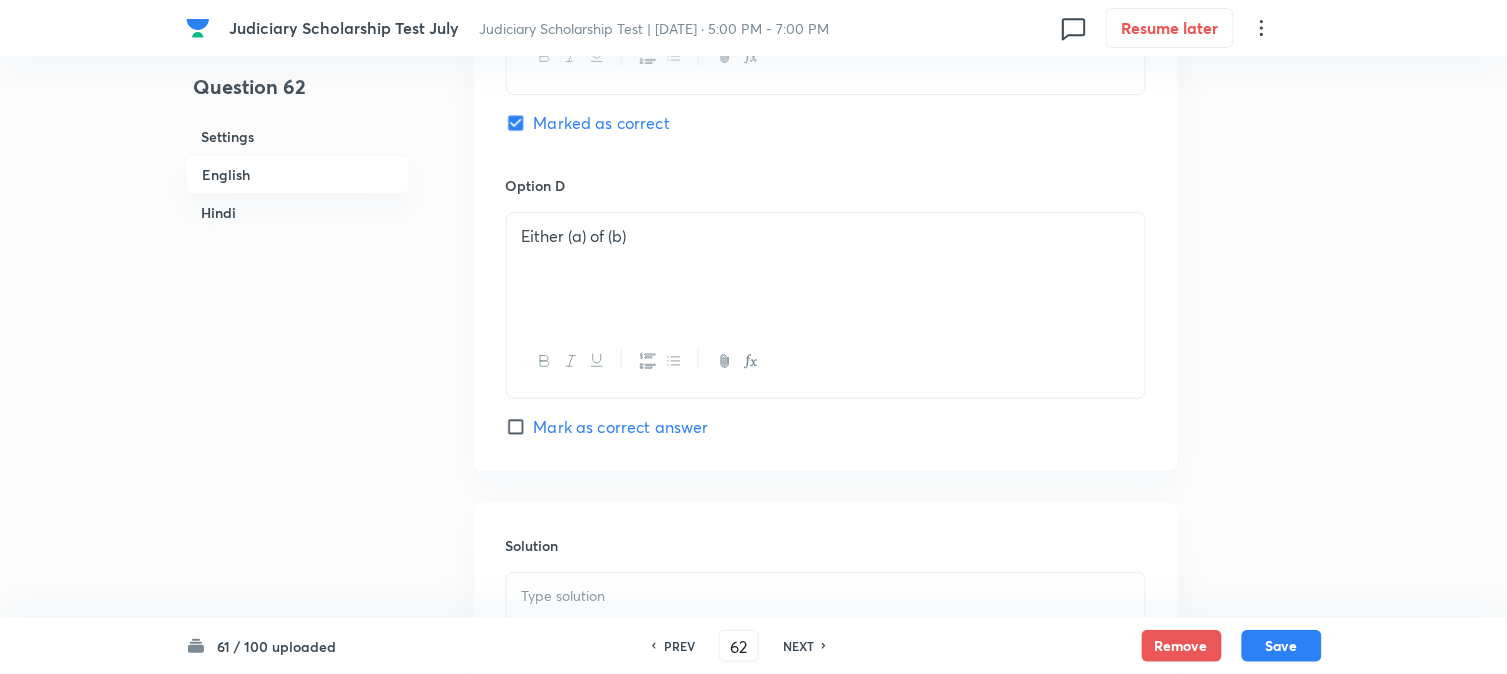 checkbox on "false" 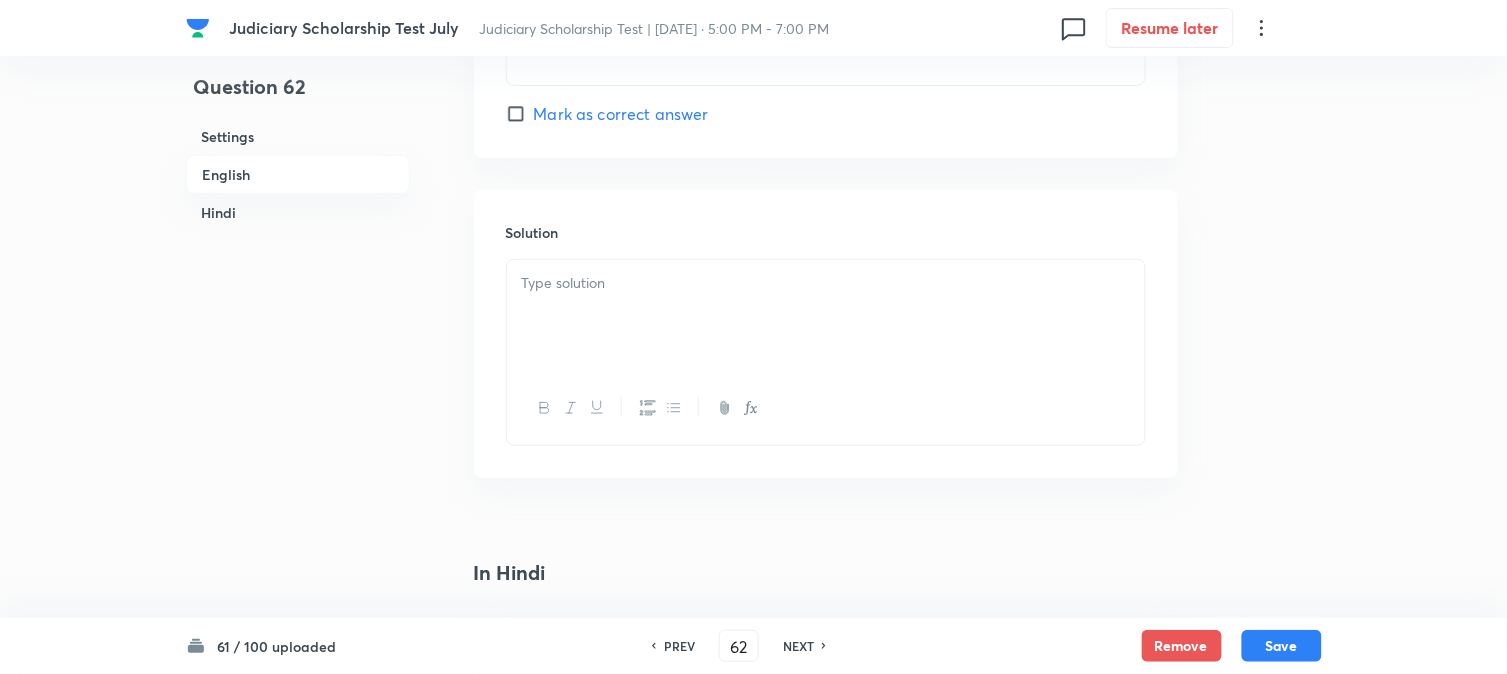 scroll, scrollTop: 2101, scrollLeft: 0, axis: vertical 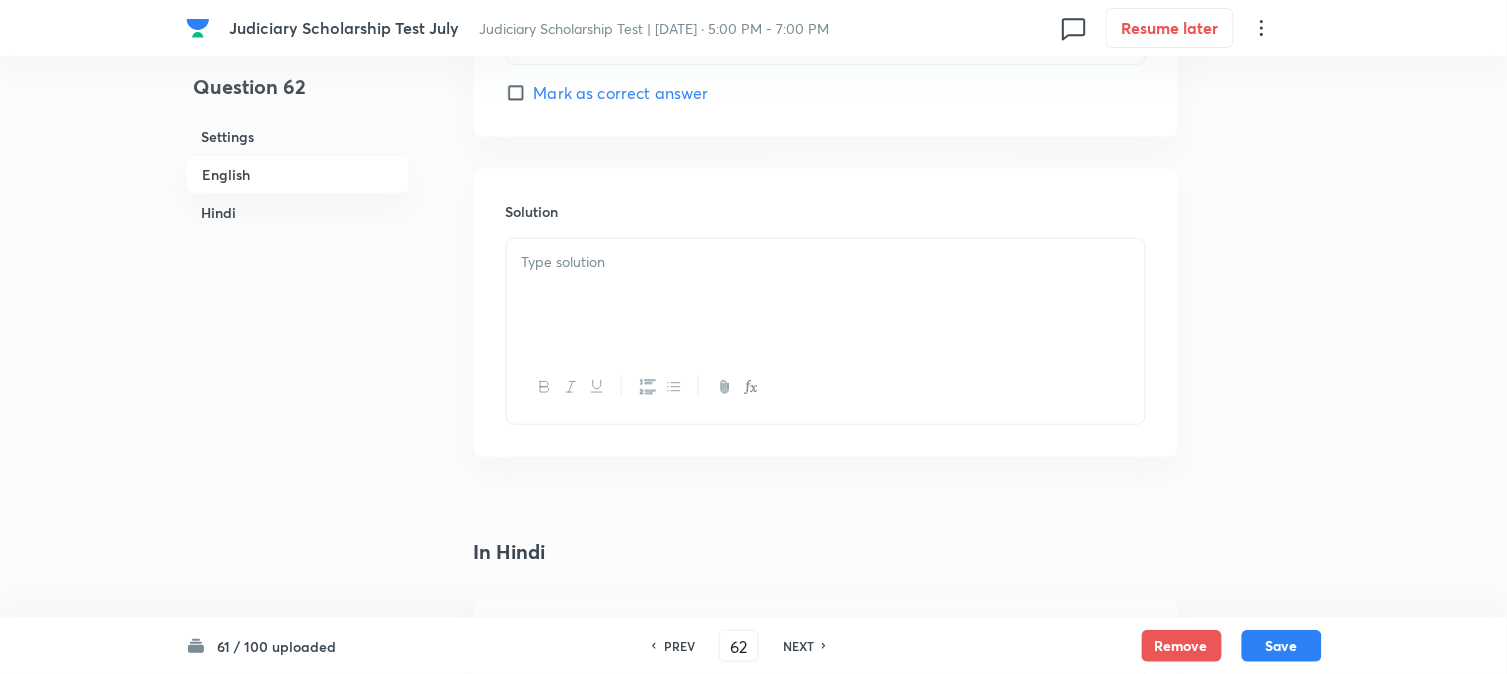click at bounding box center (826, 295) 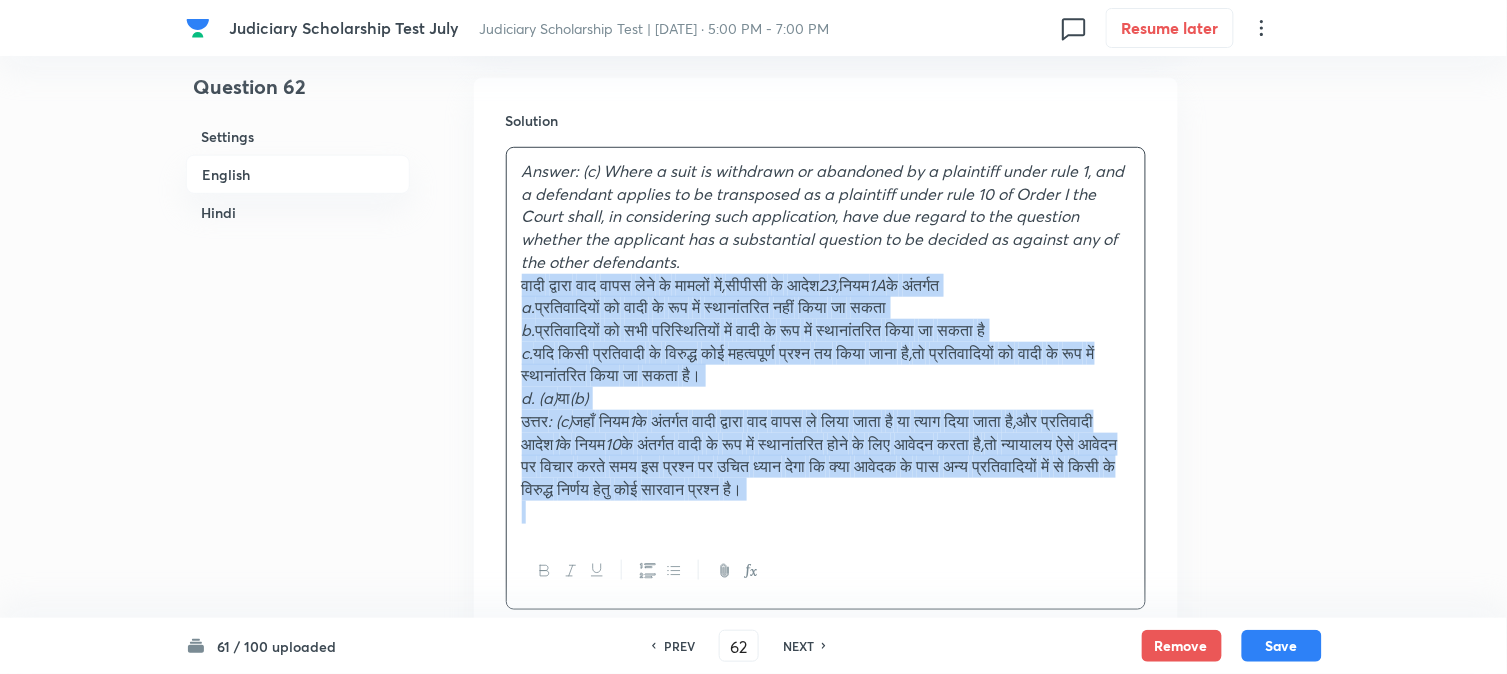 drag, startPoint x: 543, startPoint y: 375, endPoint x: 1277, endPoint y: 666, distance: 789.58026 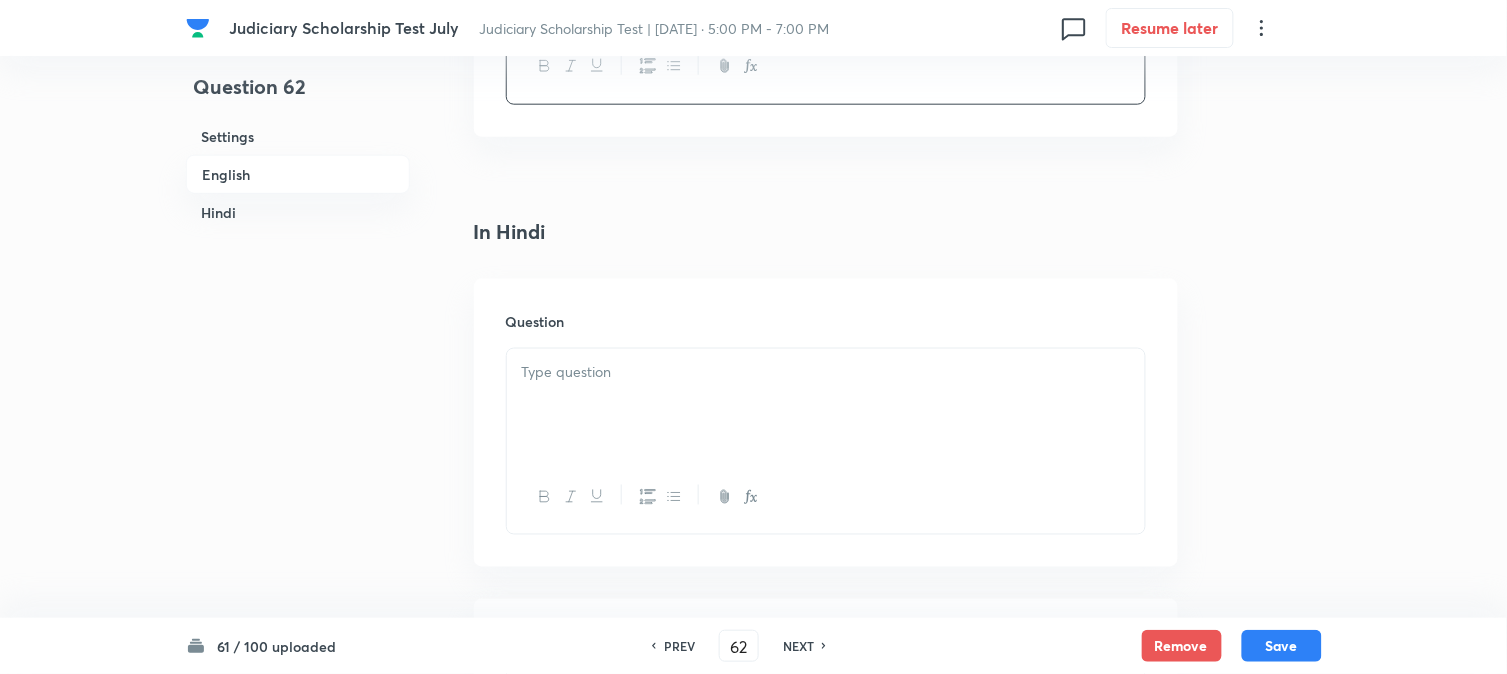 scroll, scrollTop: 2541, scrollLeft: 0, axis: vertical 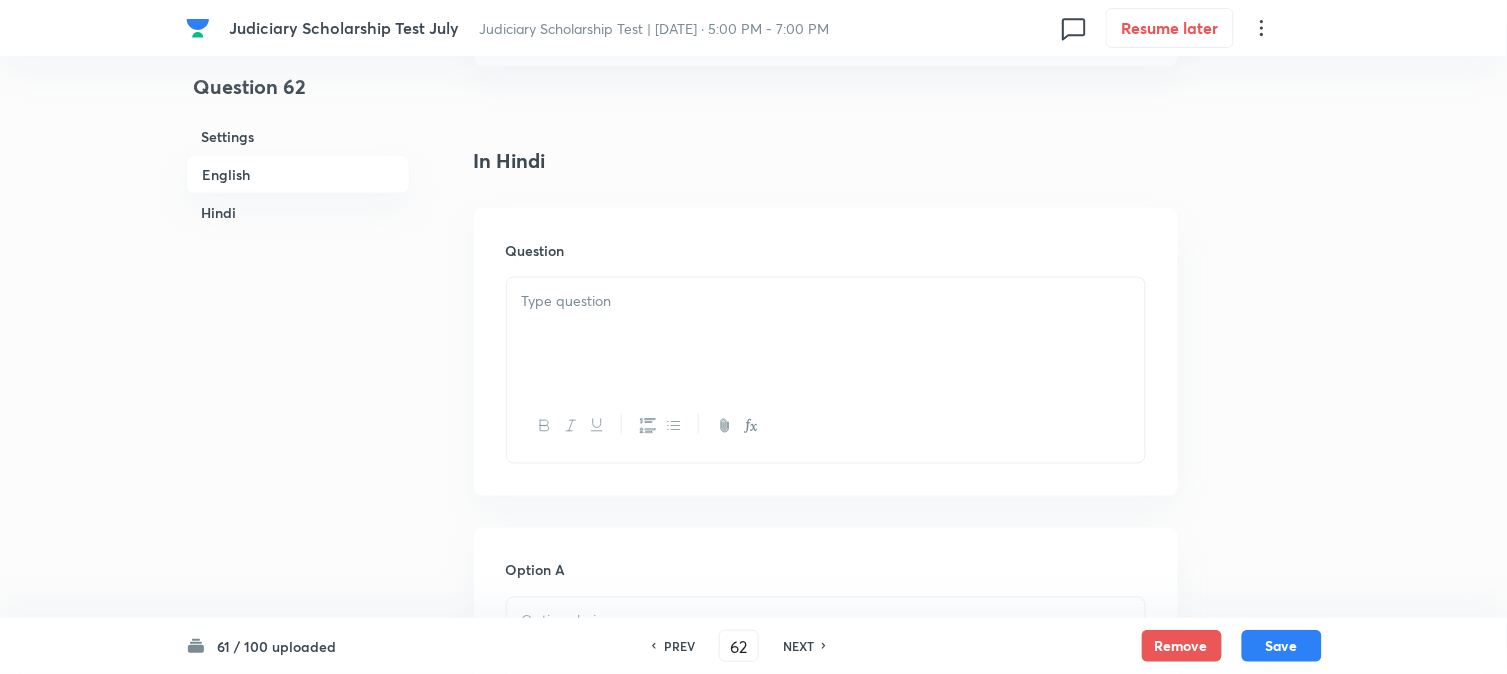 click at bounding box center (826, 301) 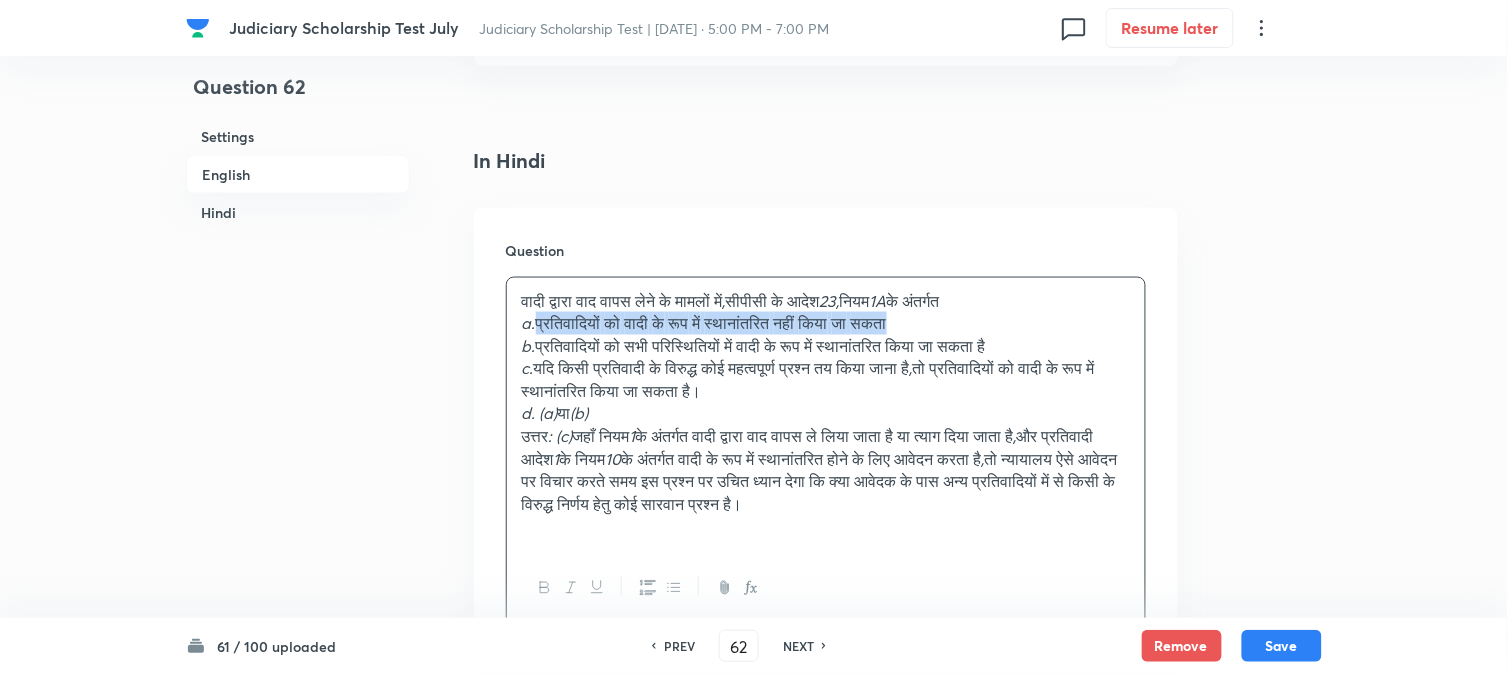 drag, startPoint x: 544, startPoint y: 331, endPoint x: 963, endPoint y: 328, distance: 419.01074 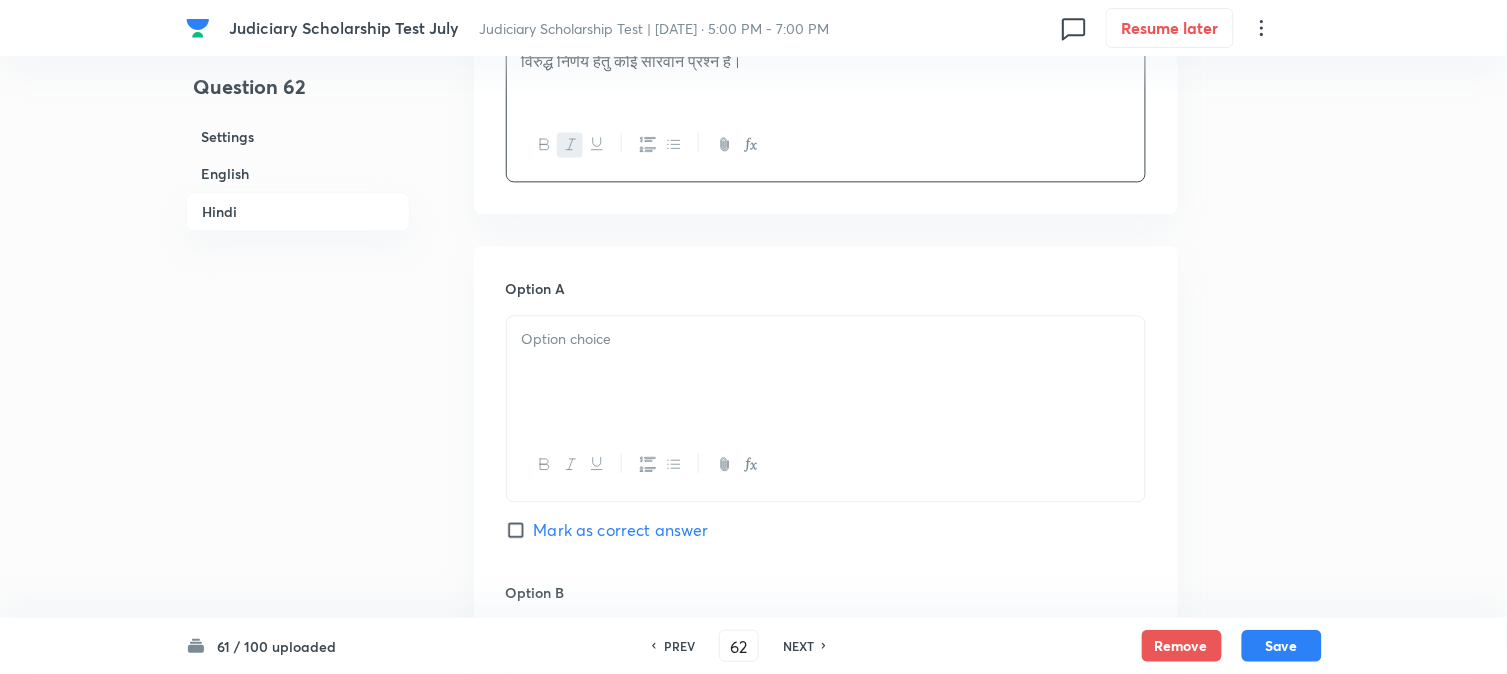 click at bounding box center [826, 372] 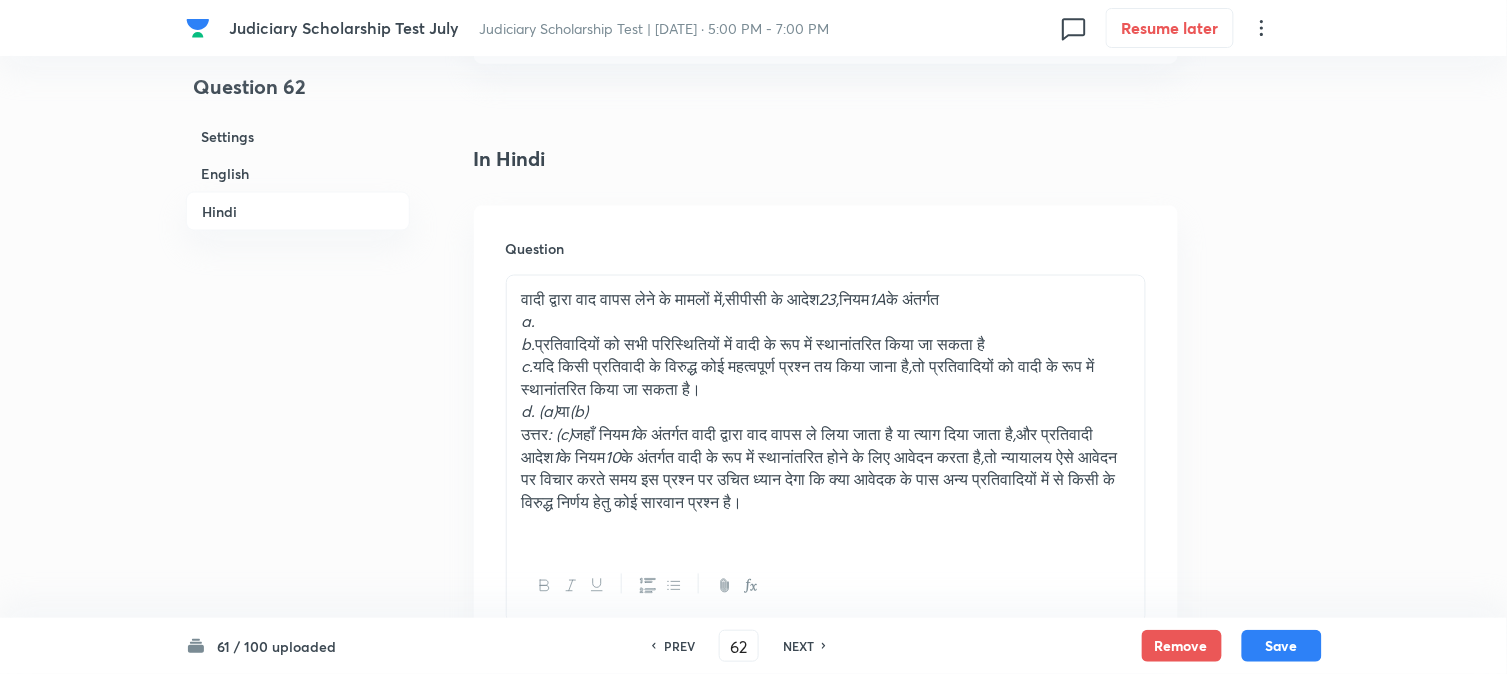 scroll, scrollTop: 2541, scrollLeft: 0, axis: vertical 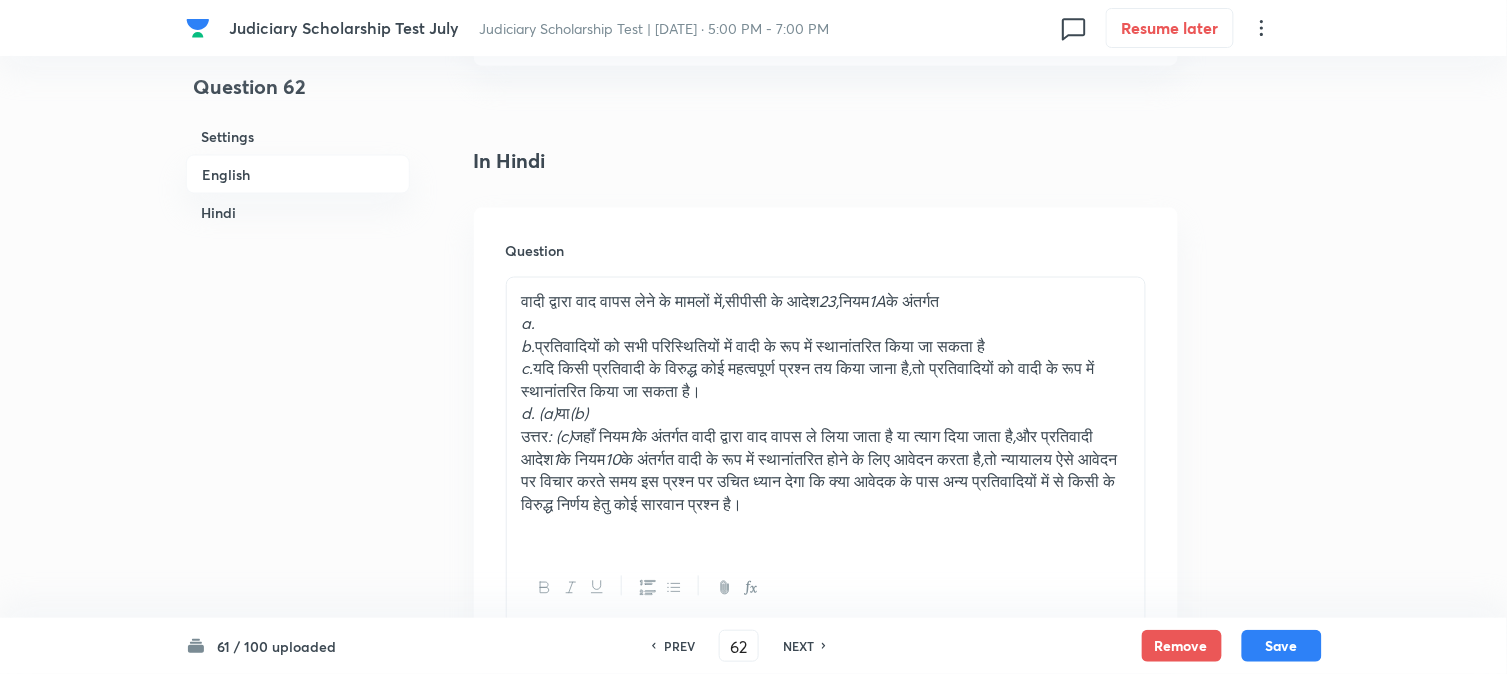 click on "b.  प्रतिवादियों   को   सभी   परिस्थितियों   में   वादी   के   रूप   में   स्थानांतरित   किया   जा   सकता   है" at bounding box center (826, 346) 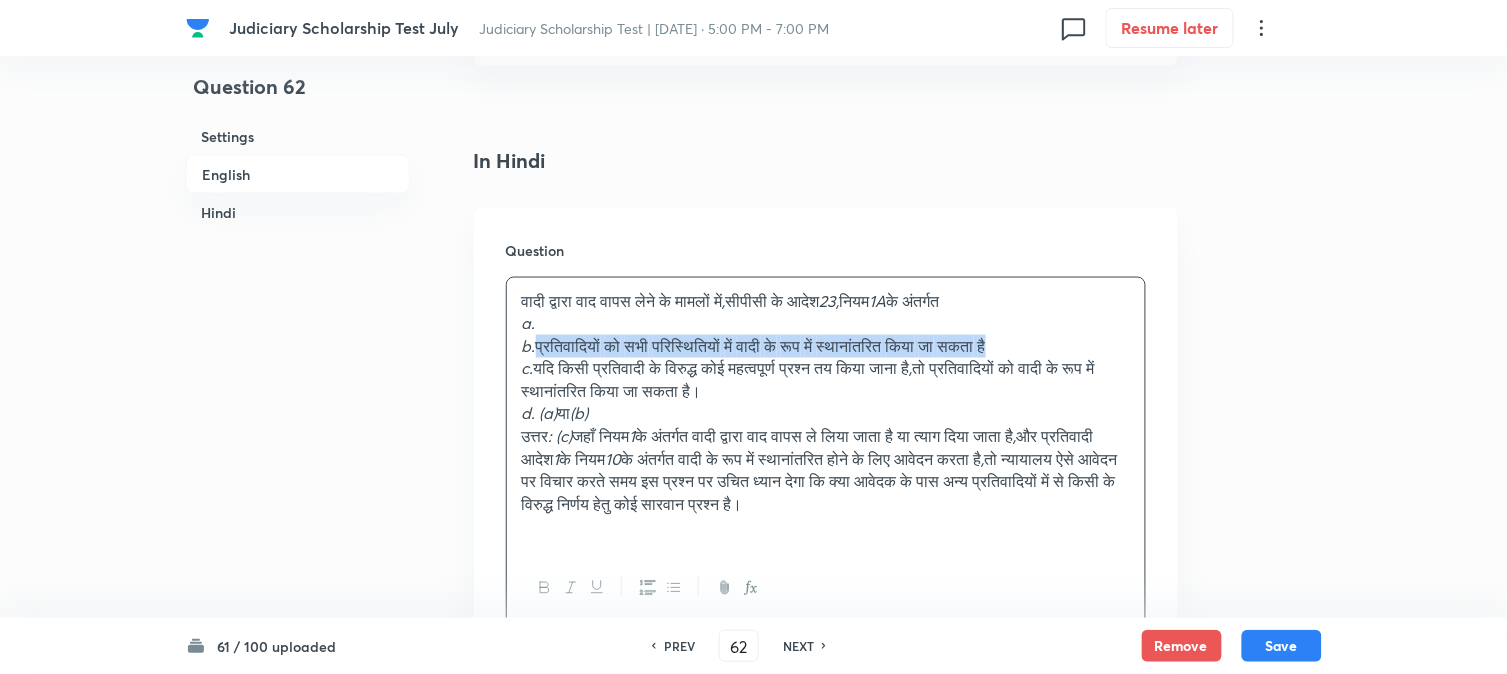 drag, startPoint x: 535, startPoint y: 352, endPoint x: 1197, endPoint y: 351, distance: 662.00073 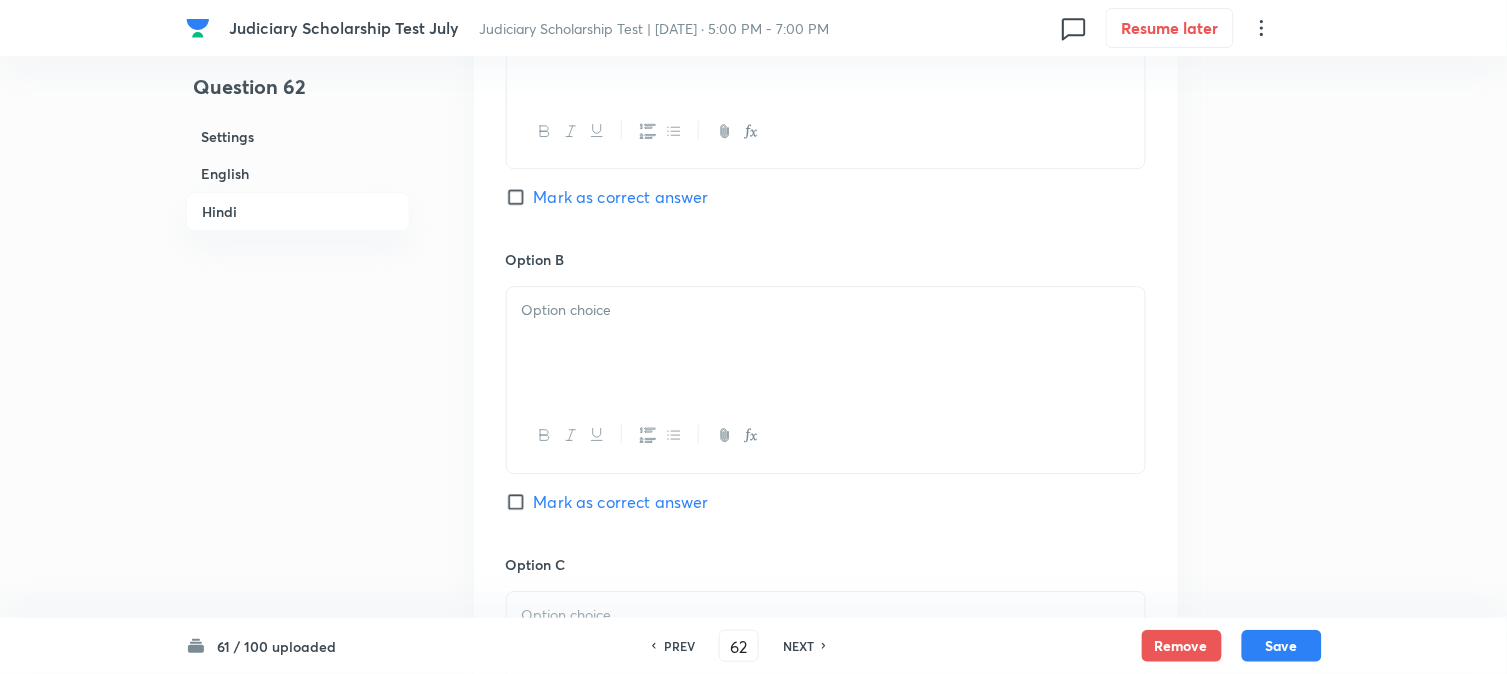 click at bounding box center [826, 343] 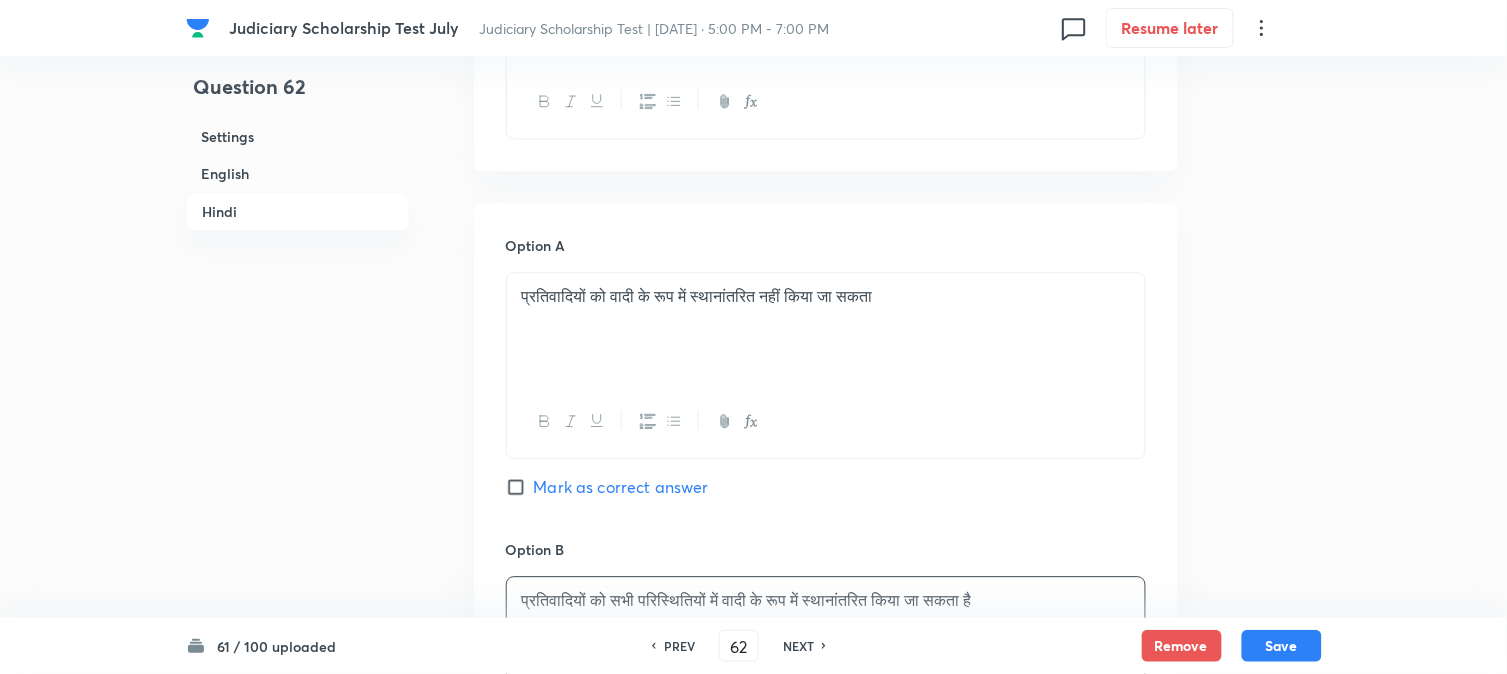 scroll, scrollTop: 2652, scrollLeft: 0, axis: vertical 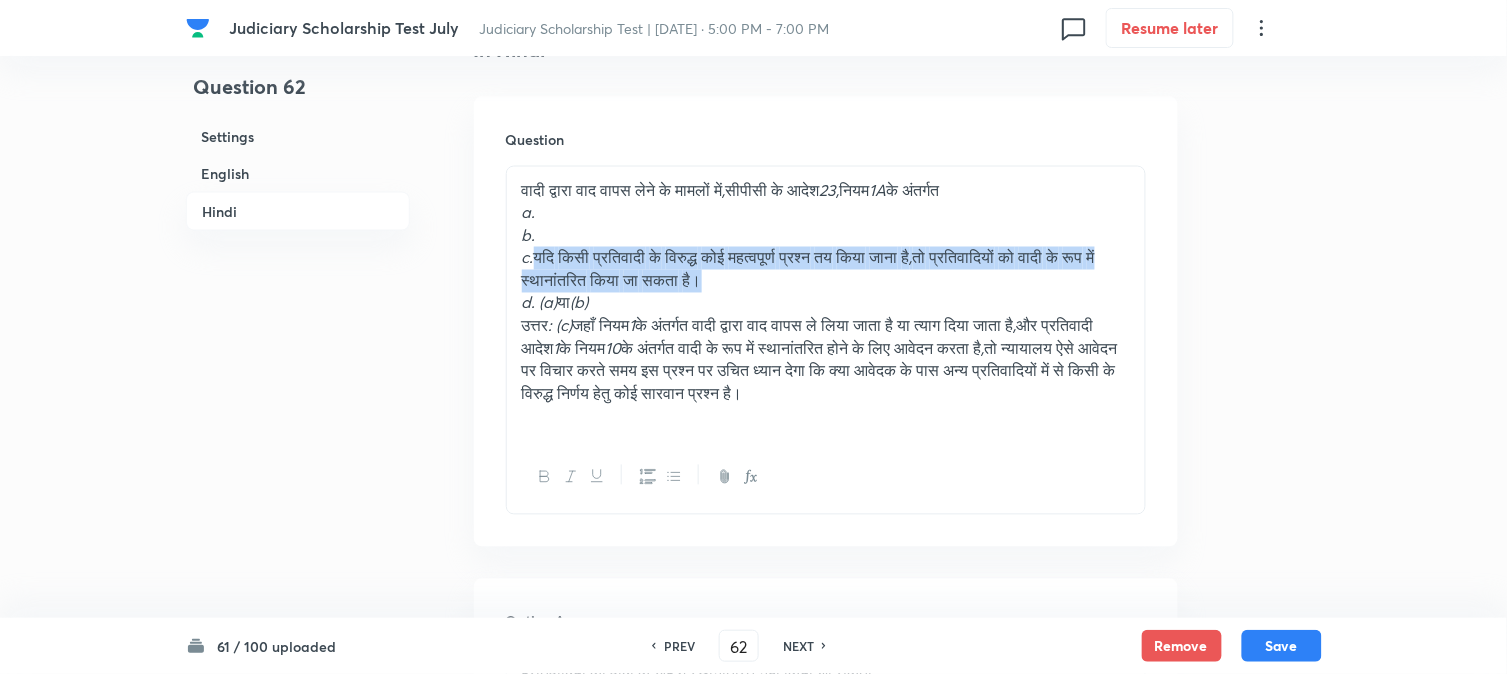 drag, startPoint x: 538, startPoint y: 255, endPoint x: 817, endPoint y: 283, distance: 280.4015 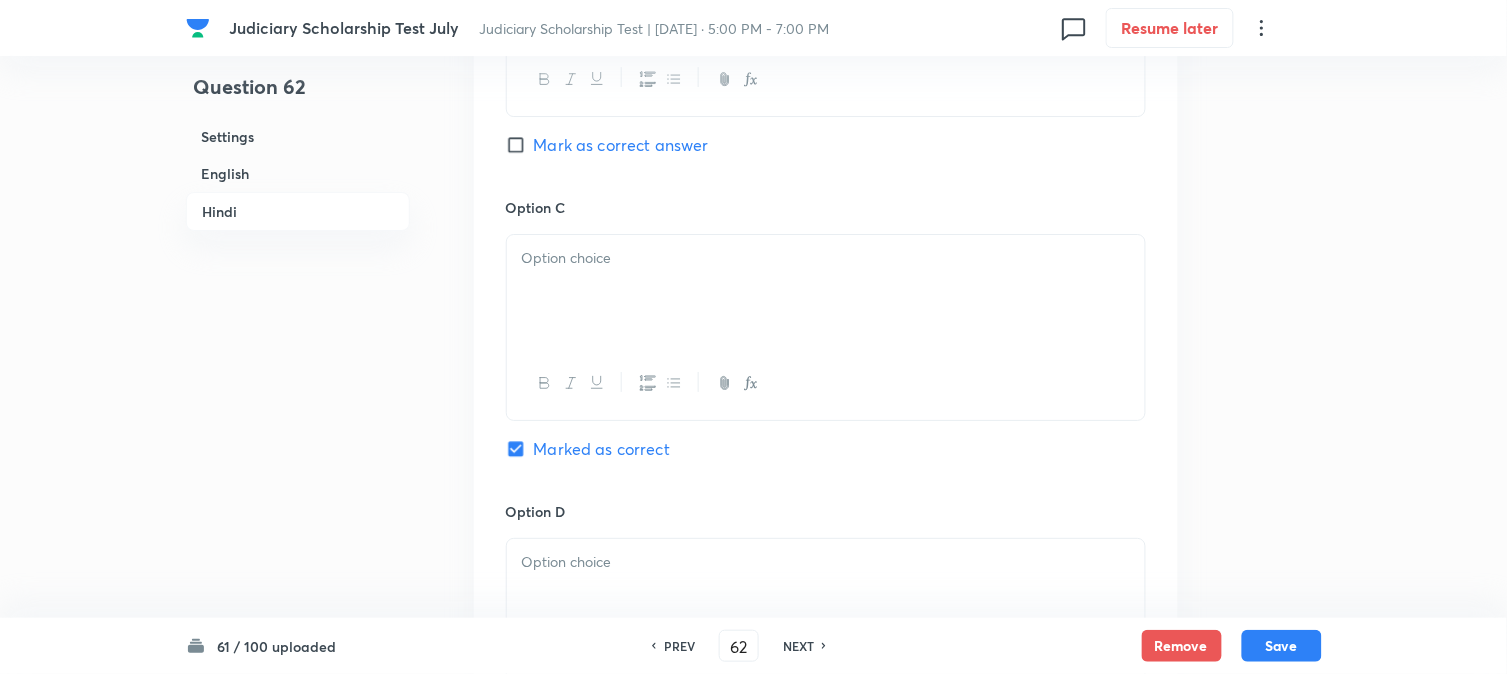 click at bounding box center [826, 291] 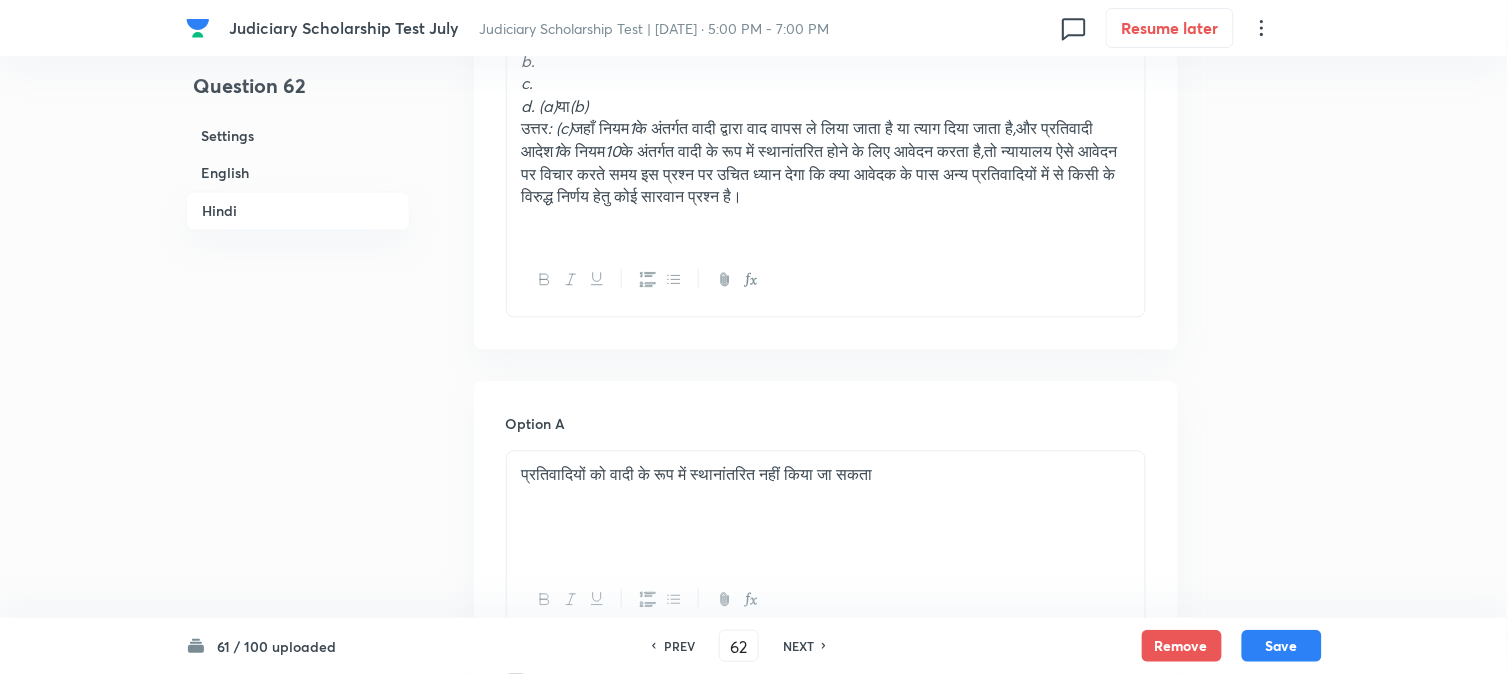 scroll, scrollTop: 2763, scrollLeft: 0, axis: vertical 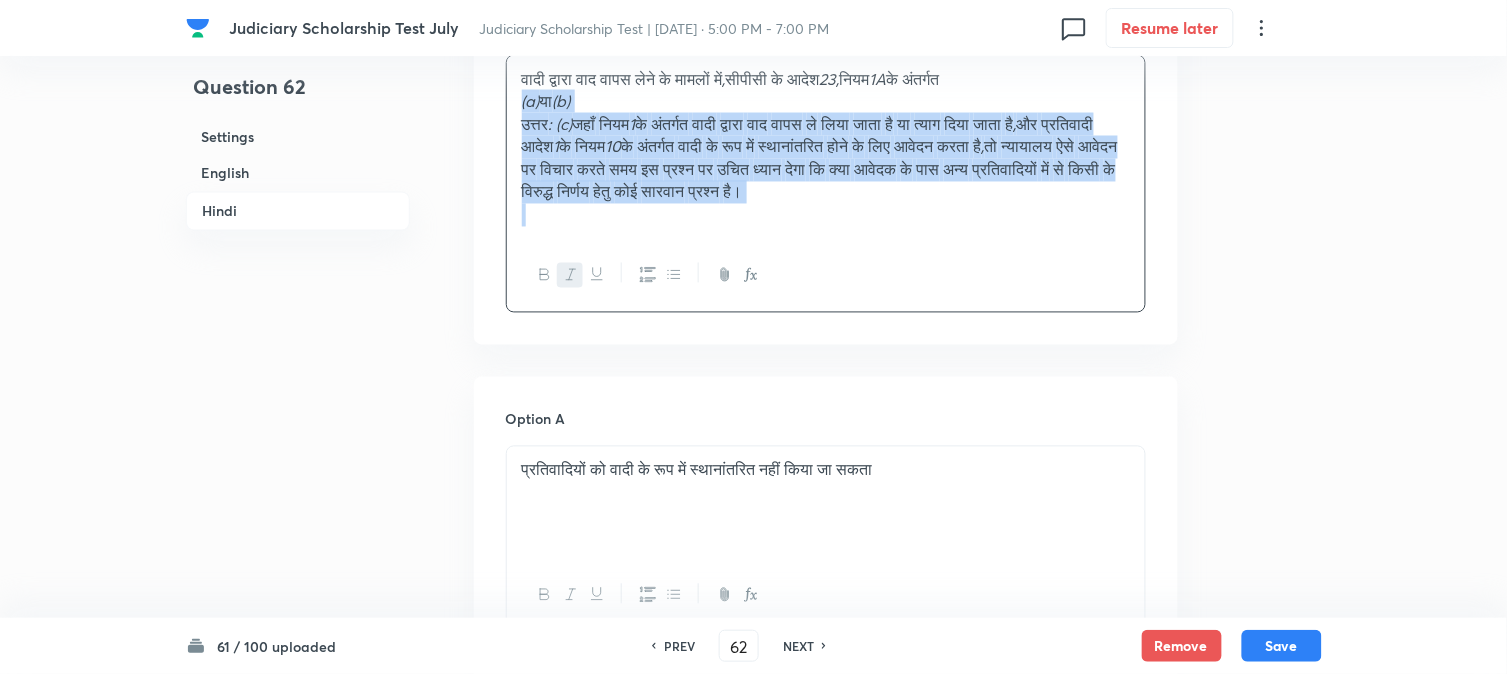 drag, startPoint x: 541, startPoint y: 172, endPoint x: 1225, endPoint y: 264, distance: 690.1594 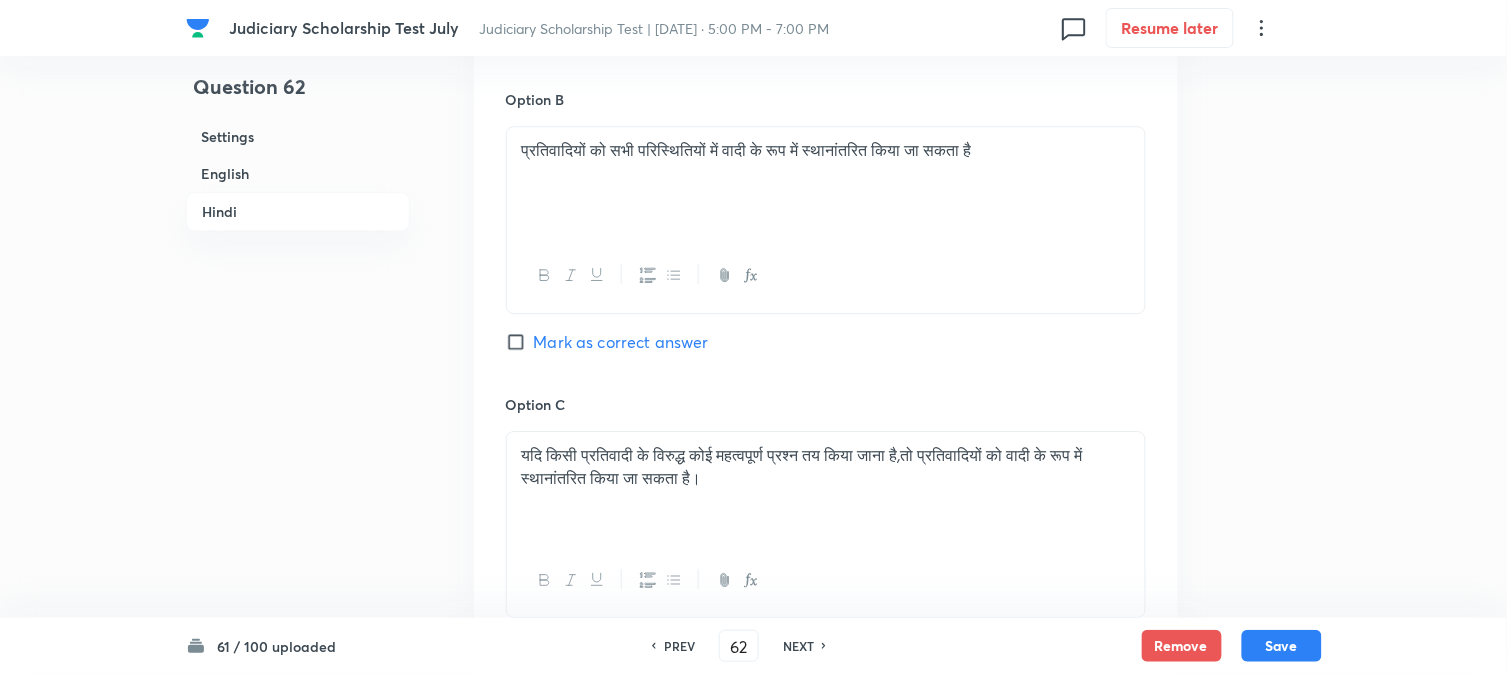 scroll, scrollTop: 3874, scrollLeft: 0, axis: vertical 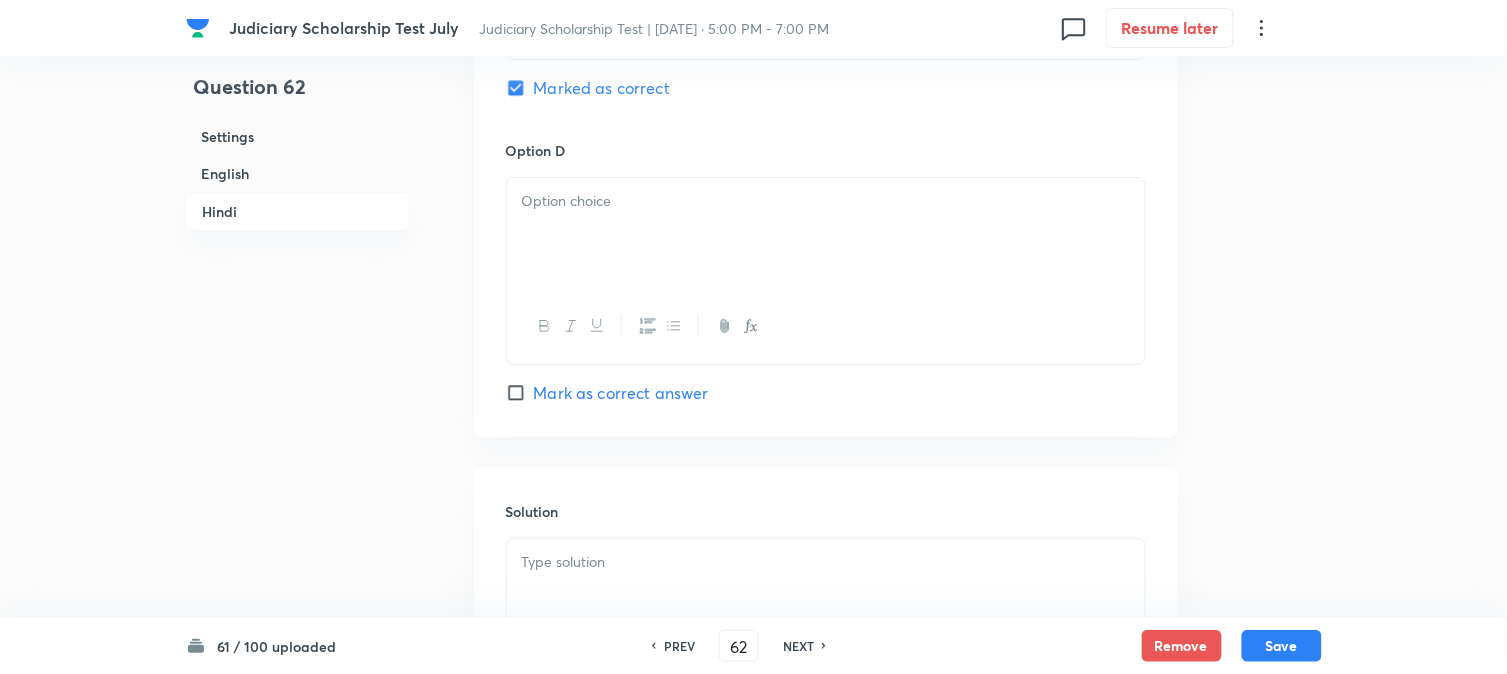 click at bounding box center (826, 234) 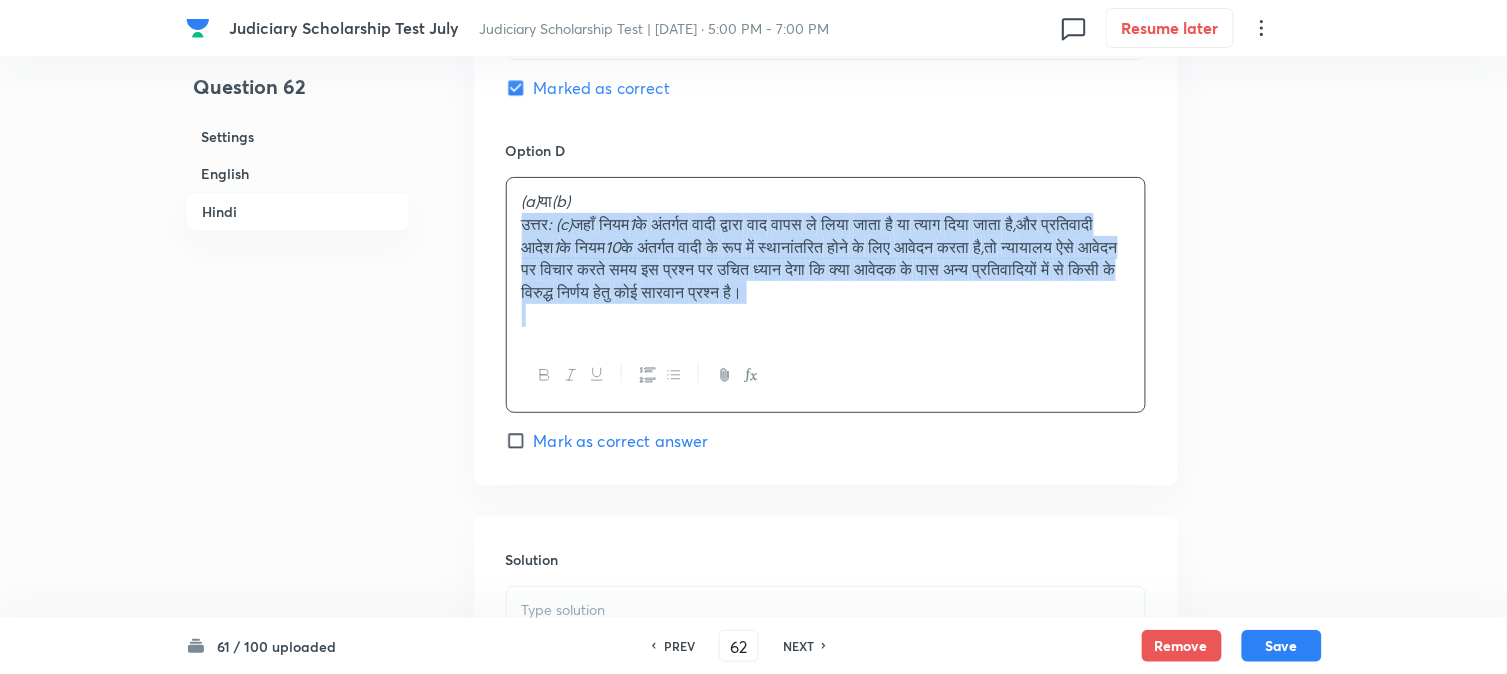 drag, startPoint x: 521, startPoint y: 232, endPoint x: 1218, endPoint y: 364, distance: 709.38916 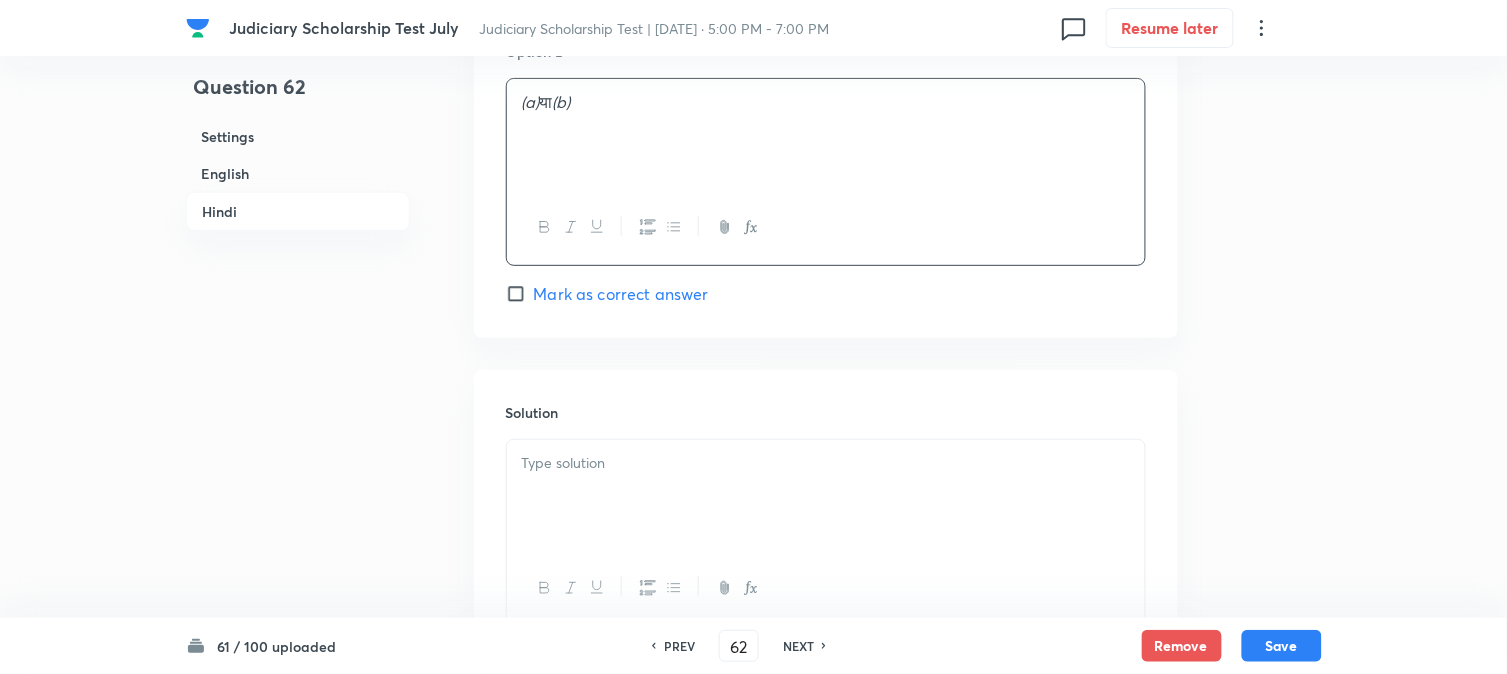 scroll, scrollTop: 4096, scrollLeft: 0, axis: vertical 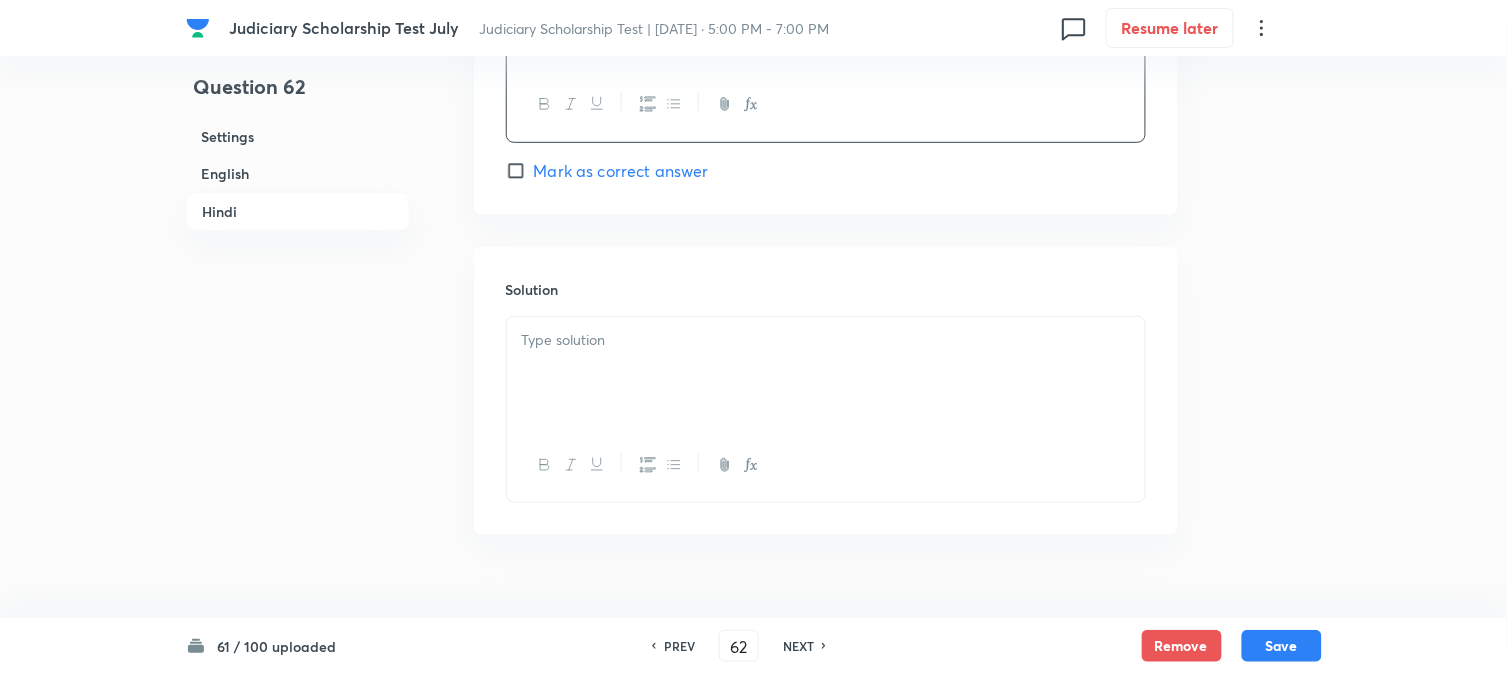 click at bounding box center (826, 373) 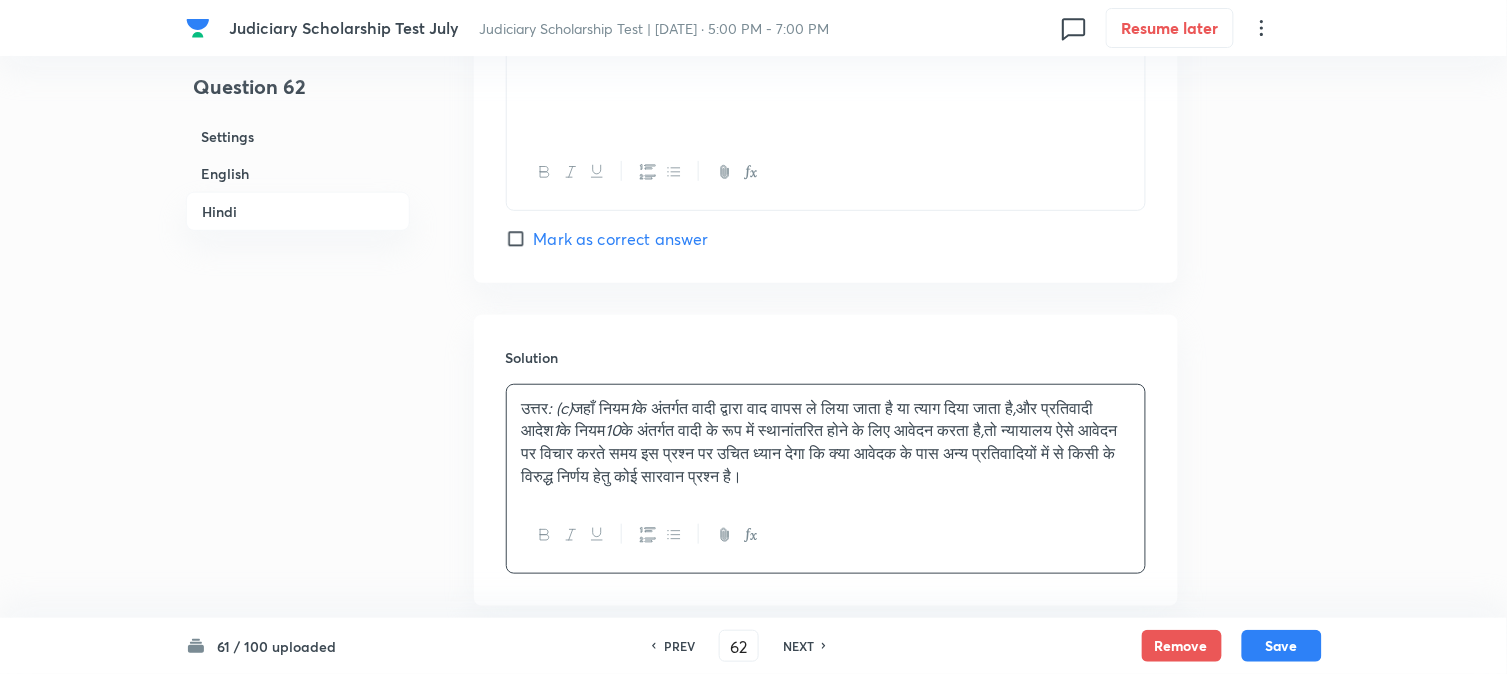 scroll, scrollTop: 3874, scrollLeft: 0, axis: vertical 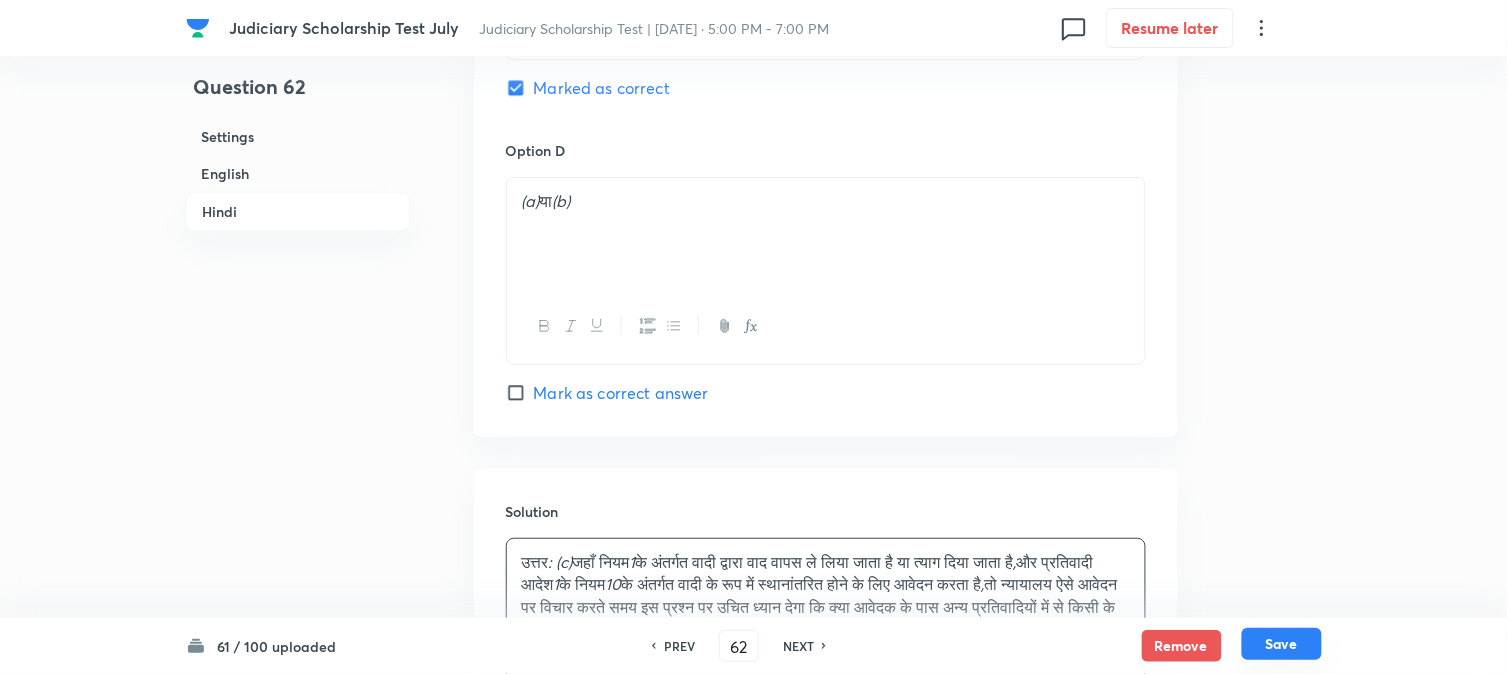 click on "Save" at bounding box center (1282, 644) 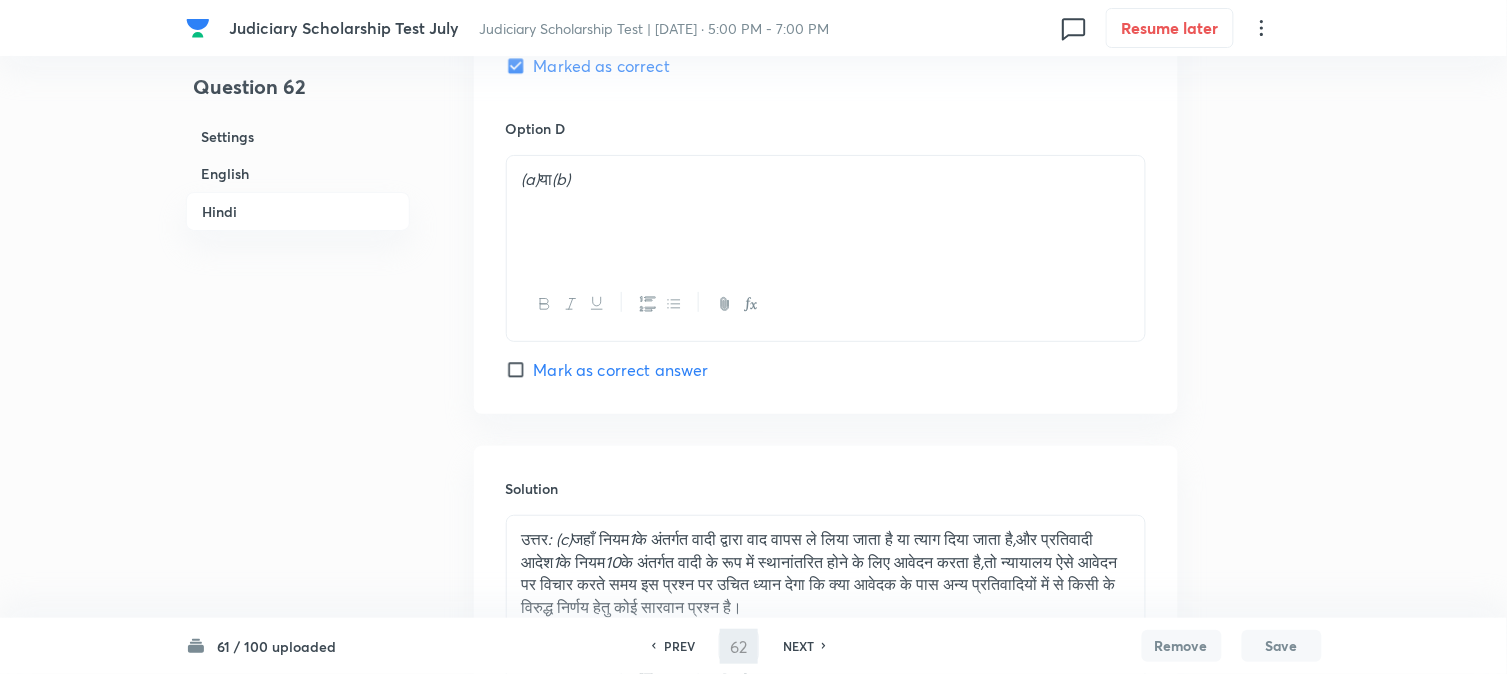 type on "63" 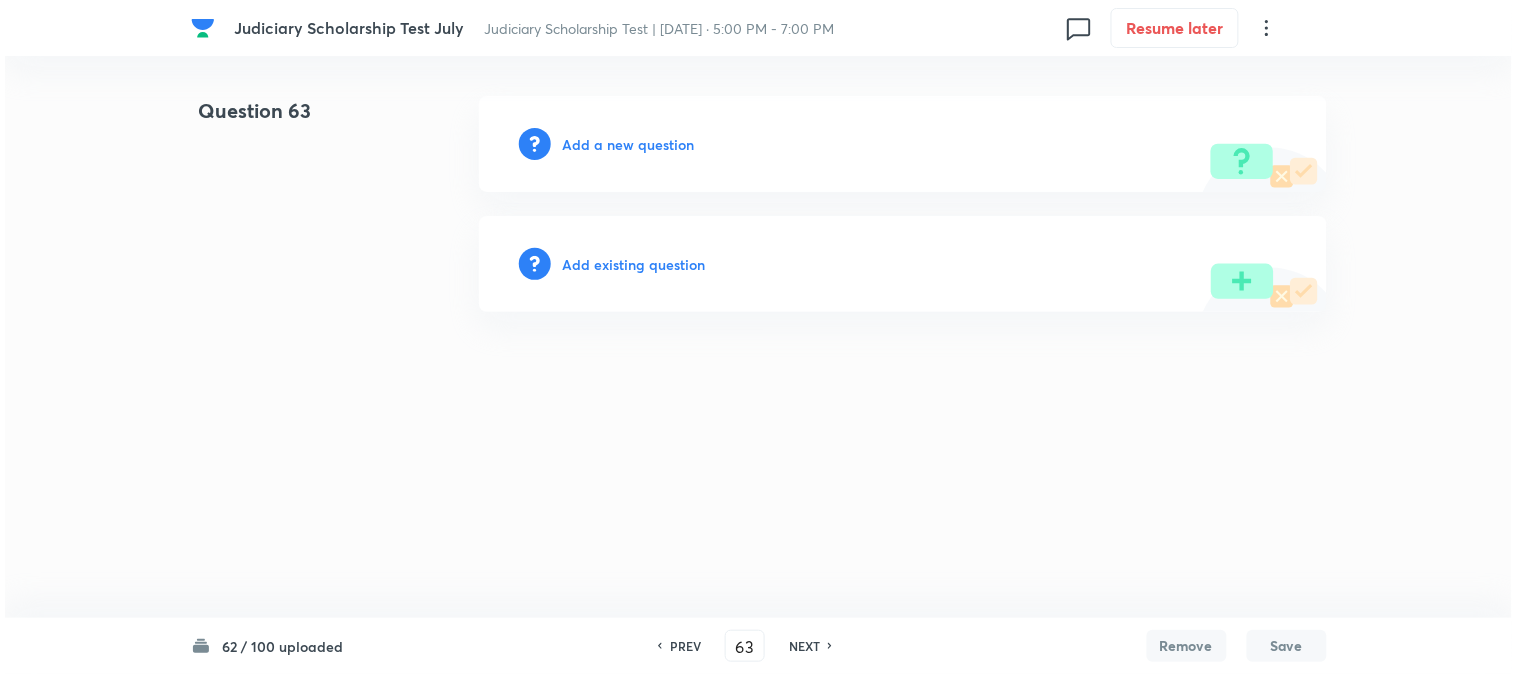 scroll, scrollTop: 0, scrollLeft: 0, axis: both 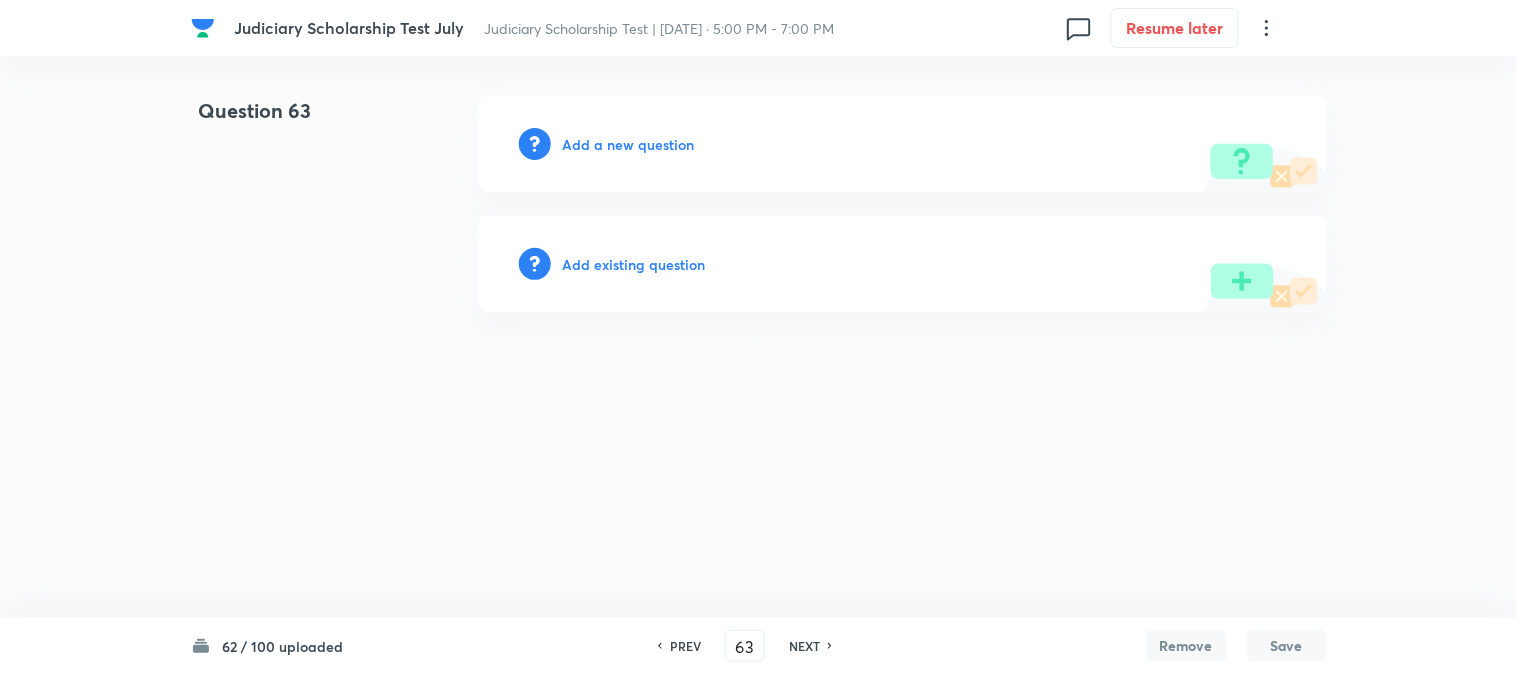 click on "Add a new question" at bounding box center (629, 144) 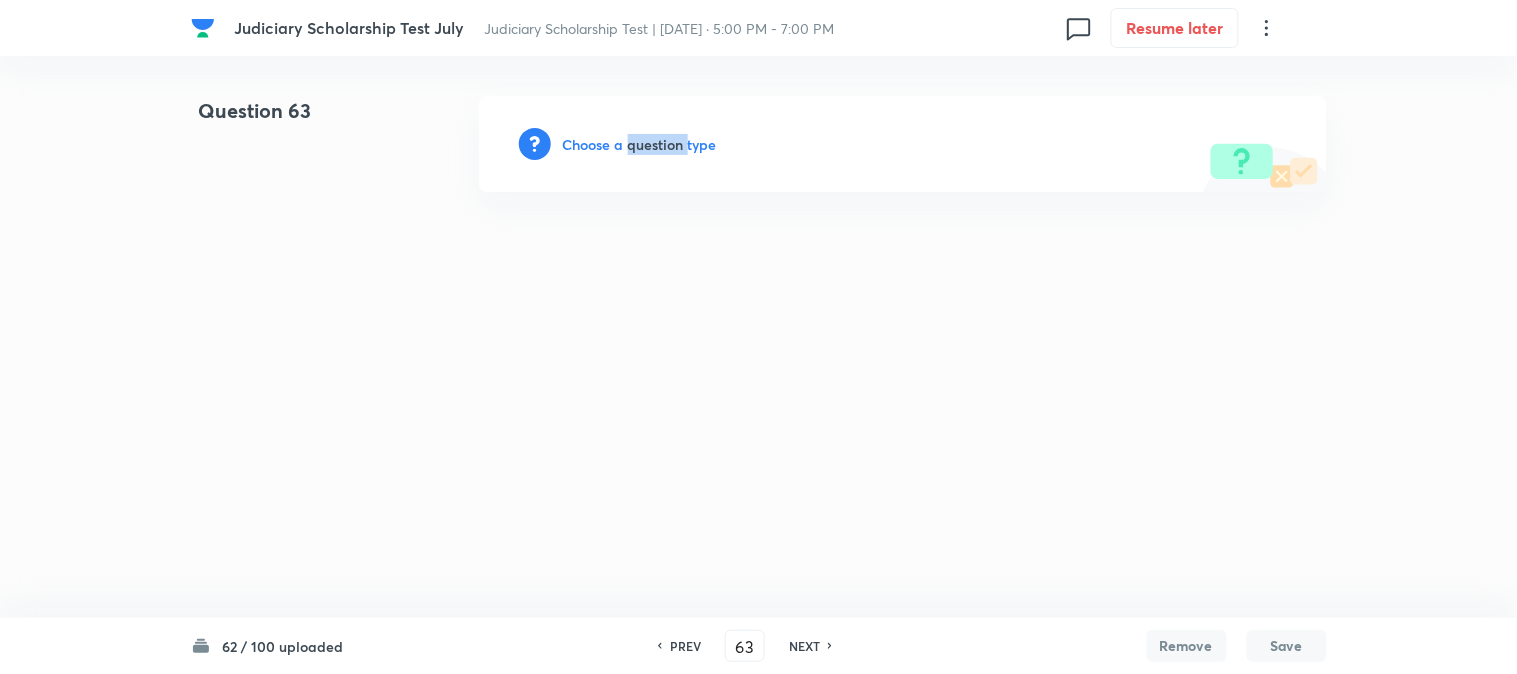click on "Choose a question type" at bounding box center (640, 144) 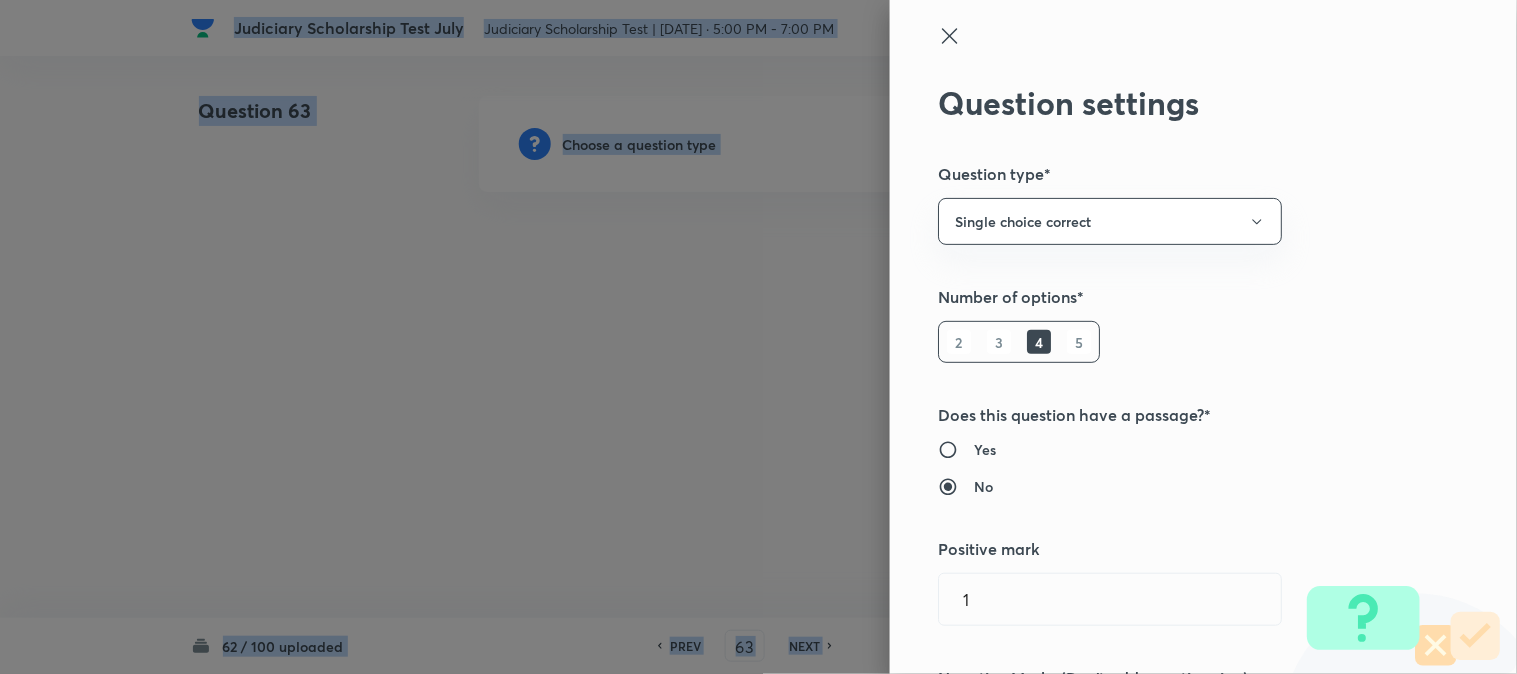 click at bounding box center [758, 337] 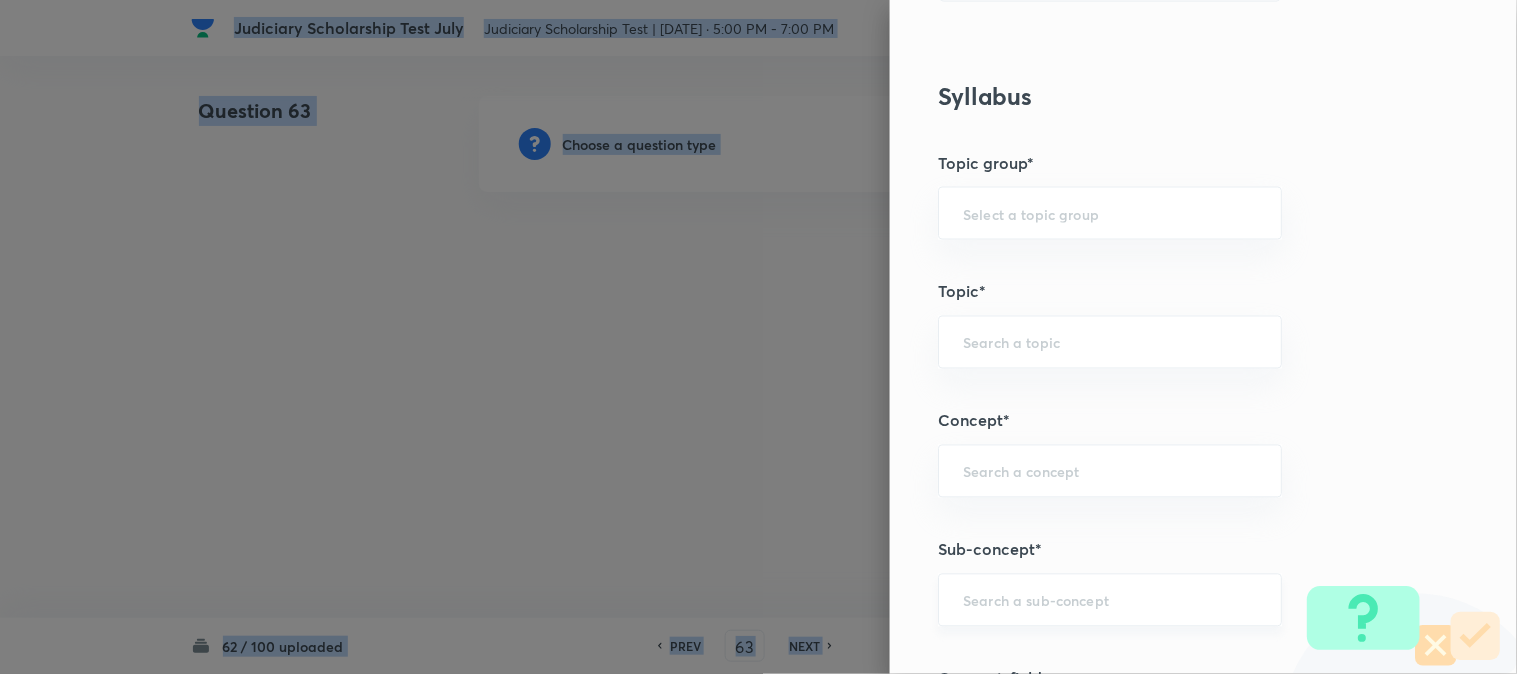 scroll, scrollTop: 1180, scrollLeft: 0, axis: vertical 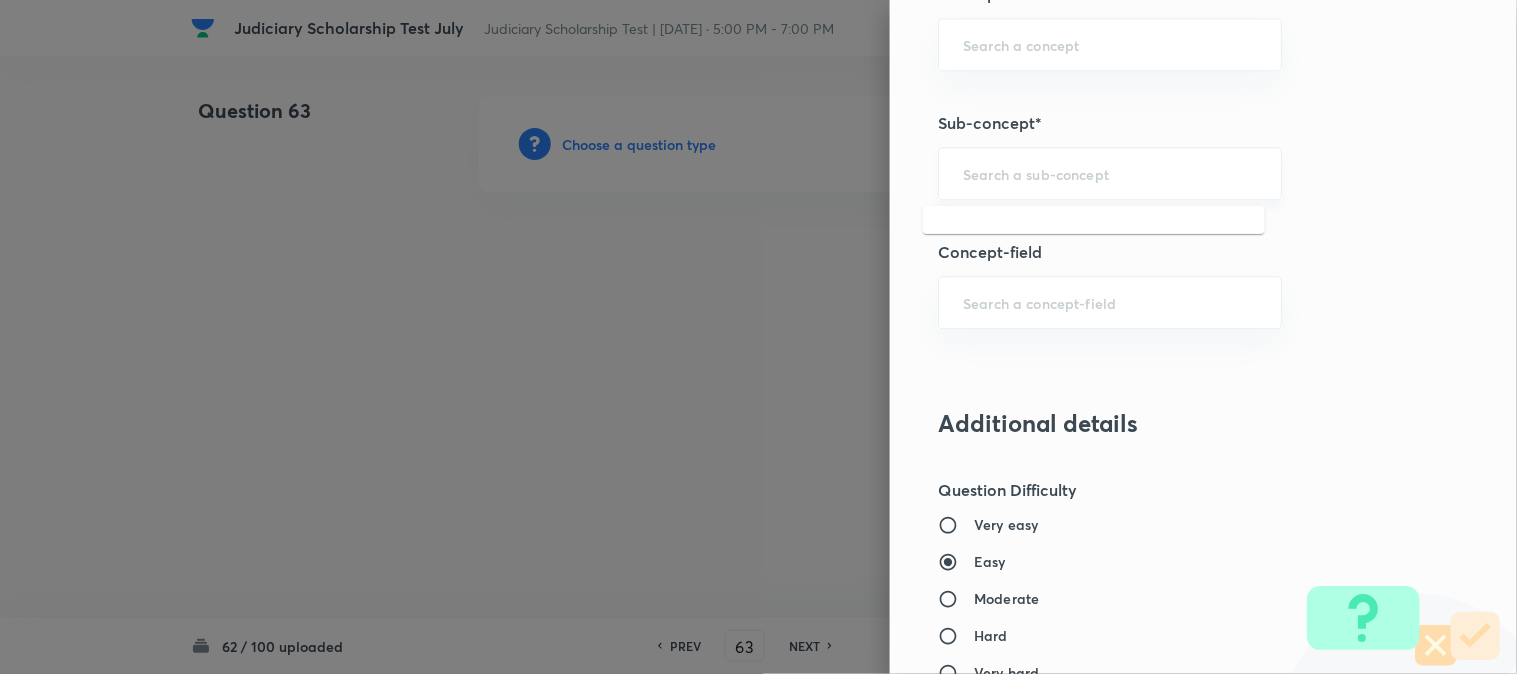click at bounding box center (1110, 173) 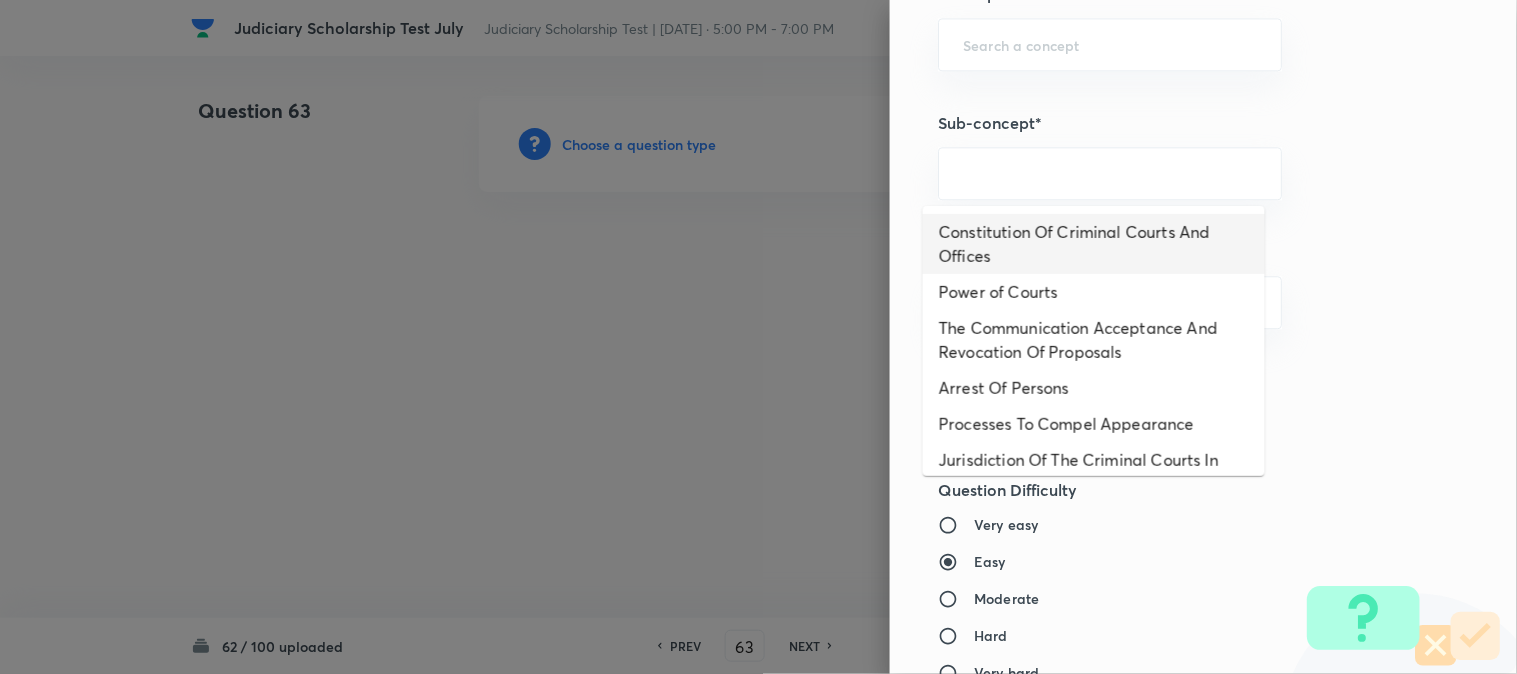 click on "Constitution Of Criminal Courts And Offices" at bounding box center [1094, 244] 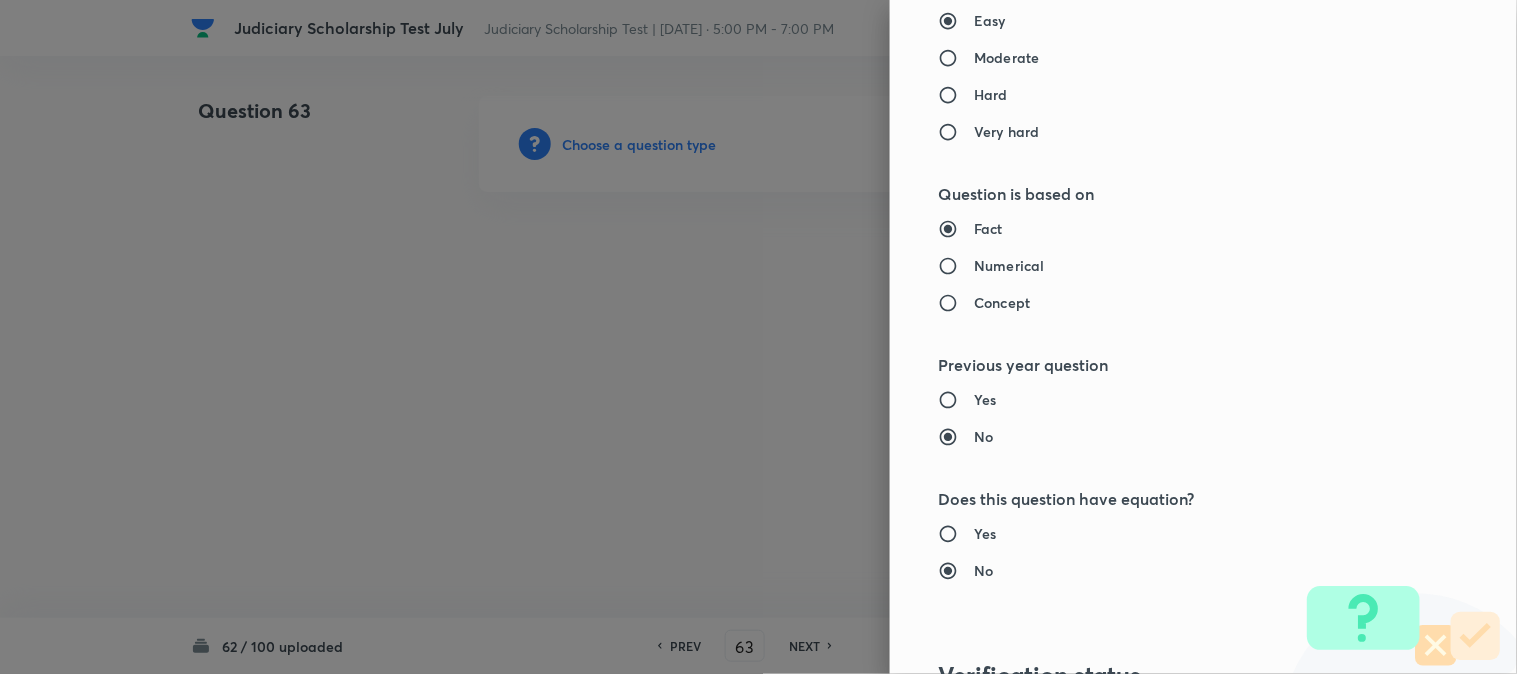 type on "Criminal Law" 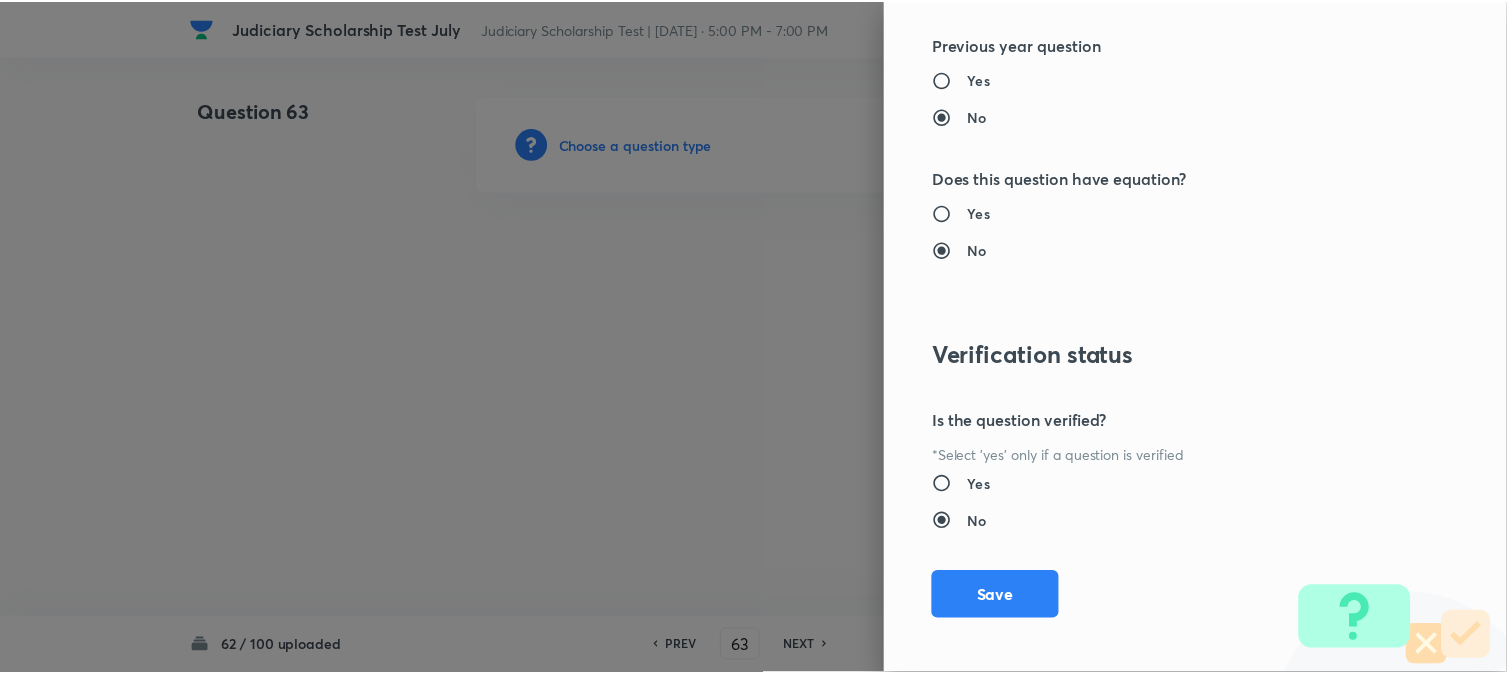 scroll, scrollTop: 2052, scrollLeft: 0, axis: vertical 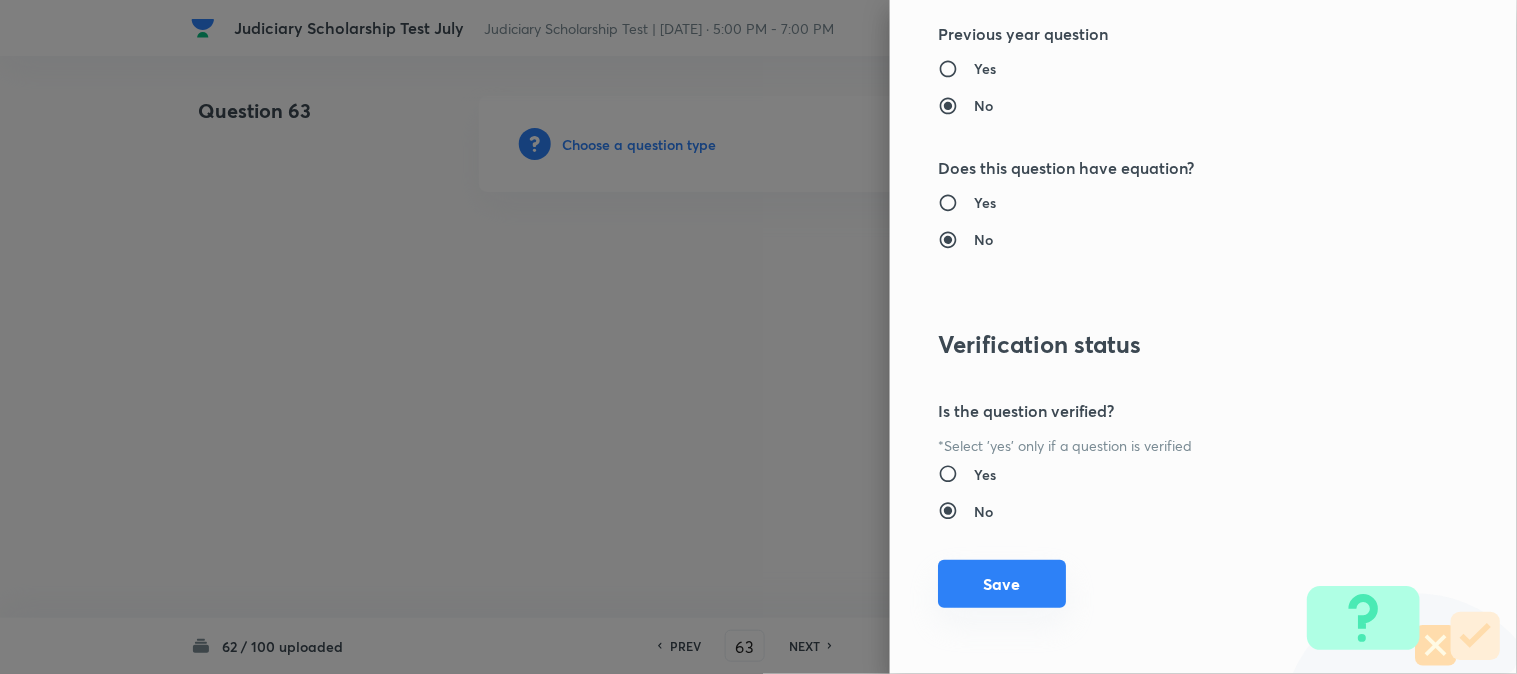 click on "Save" at bounding box center [1002, 584] 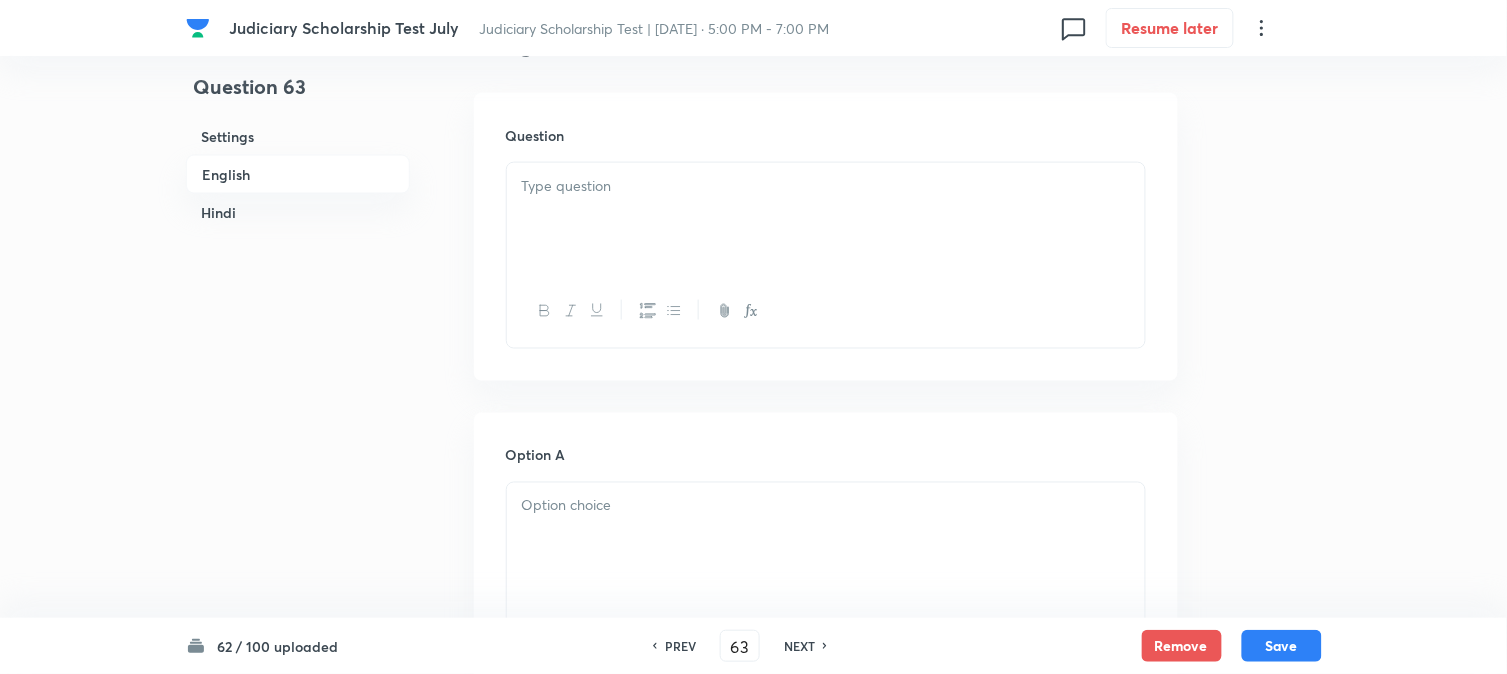 scroll, scrollTop: 590, scrollLeft: 0, axis: vertical 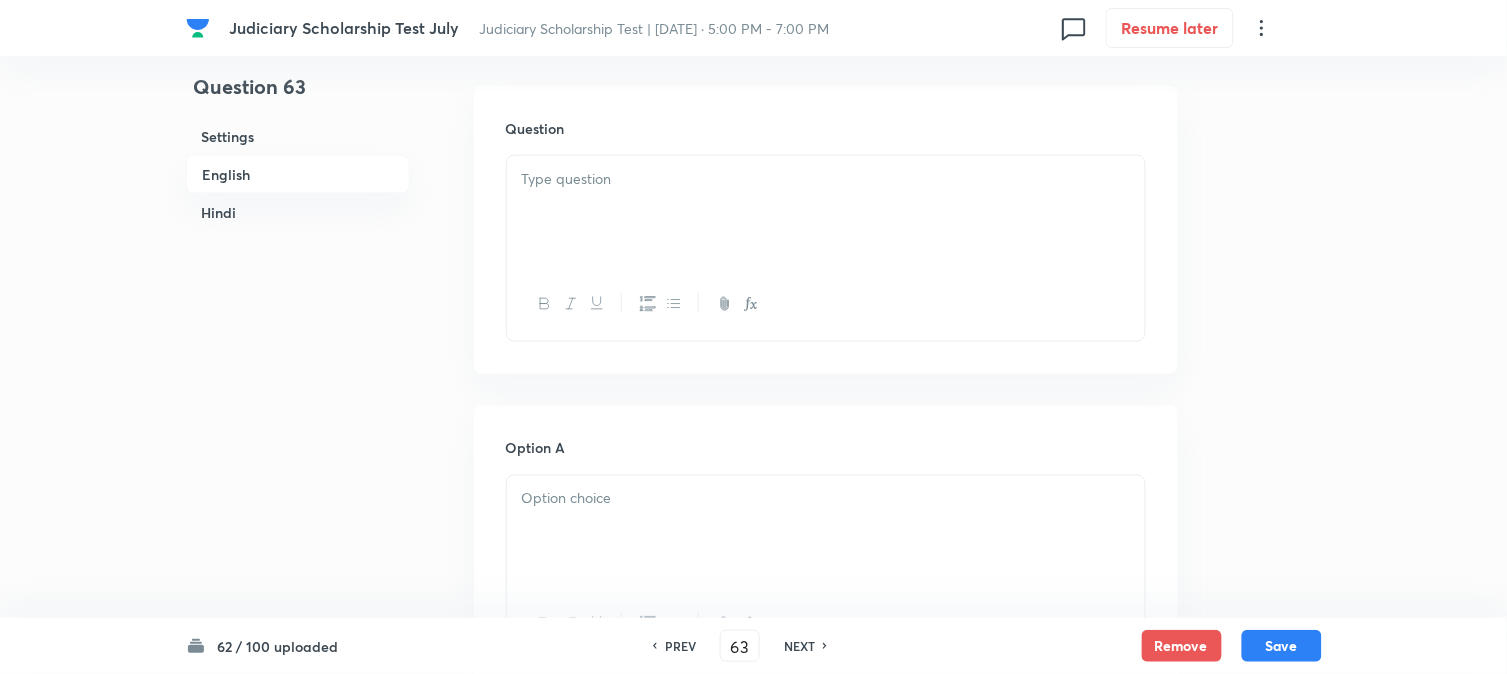 click at bounding box center (826, 212) 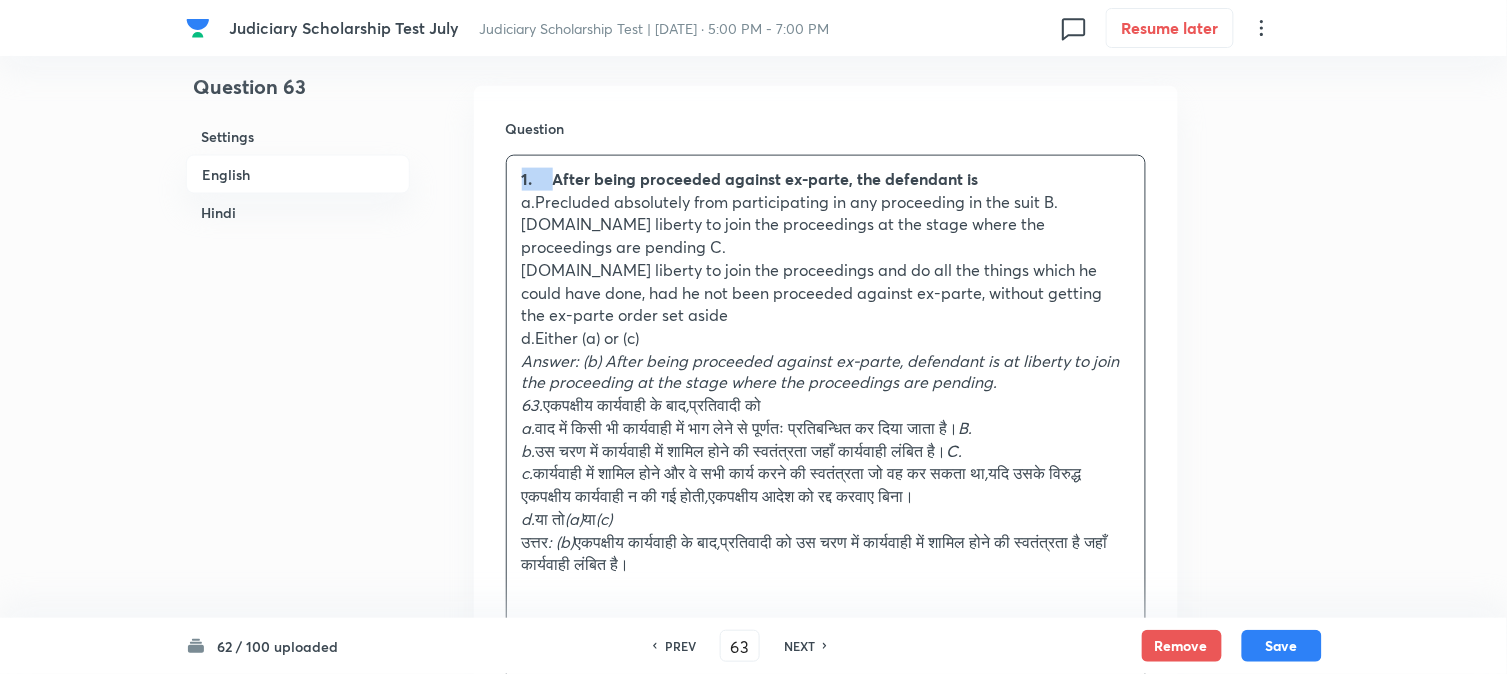 drag, startPoint x: 556, startPoint y: 171, endPoint x: 508, endPoint y: 170, distance: 48.010414 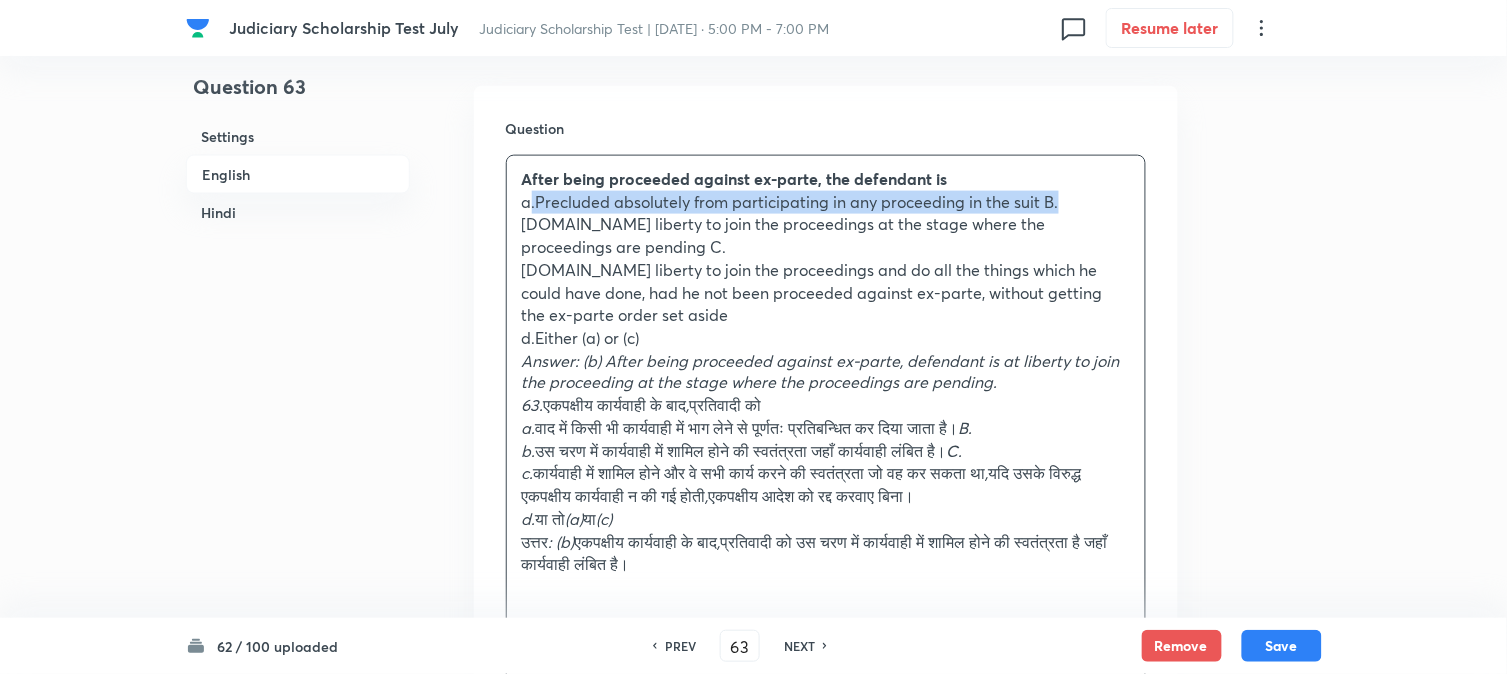 drag, startPoint x: 532, startPoint y: 201, endPoint x: 1067, endPoint y: 204, distance: 535.0084 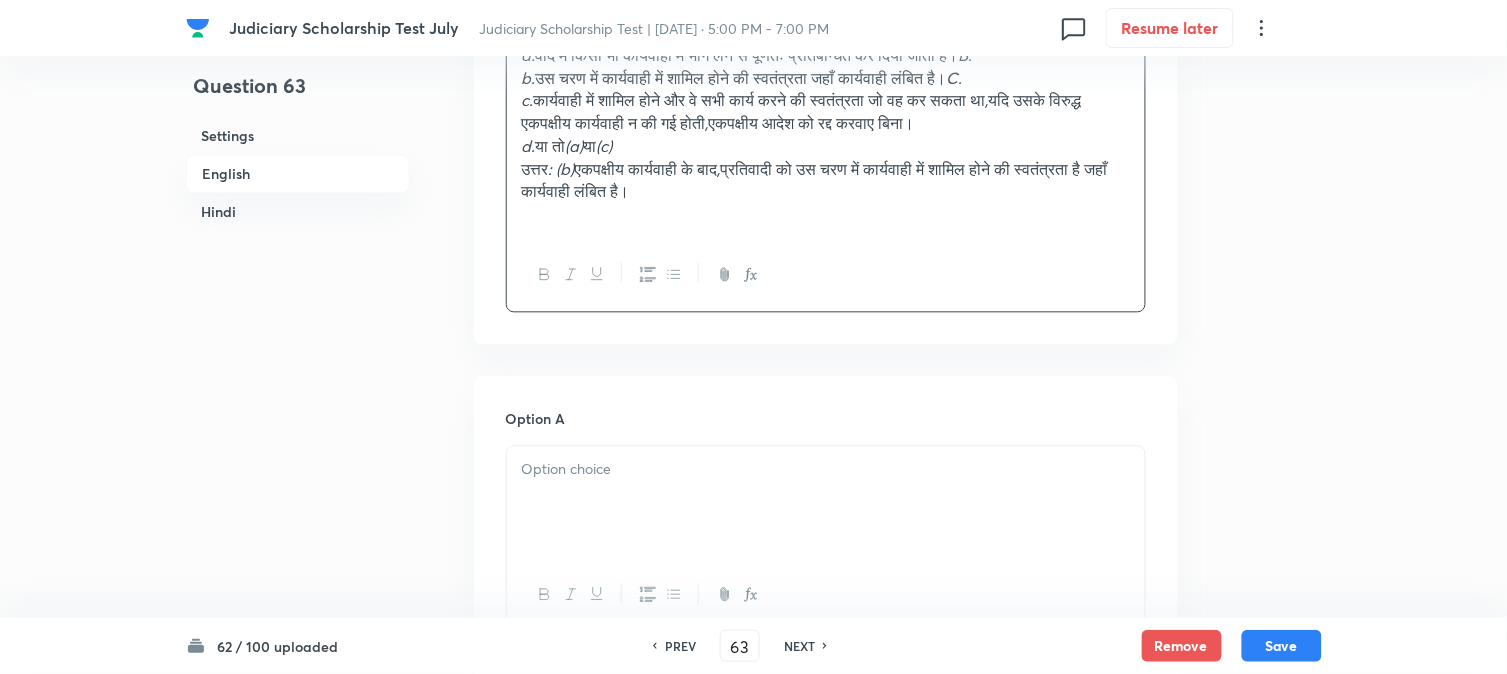 scroll, scrollTop: 1034, scrollLeft: 0, axis: vertical 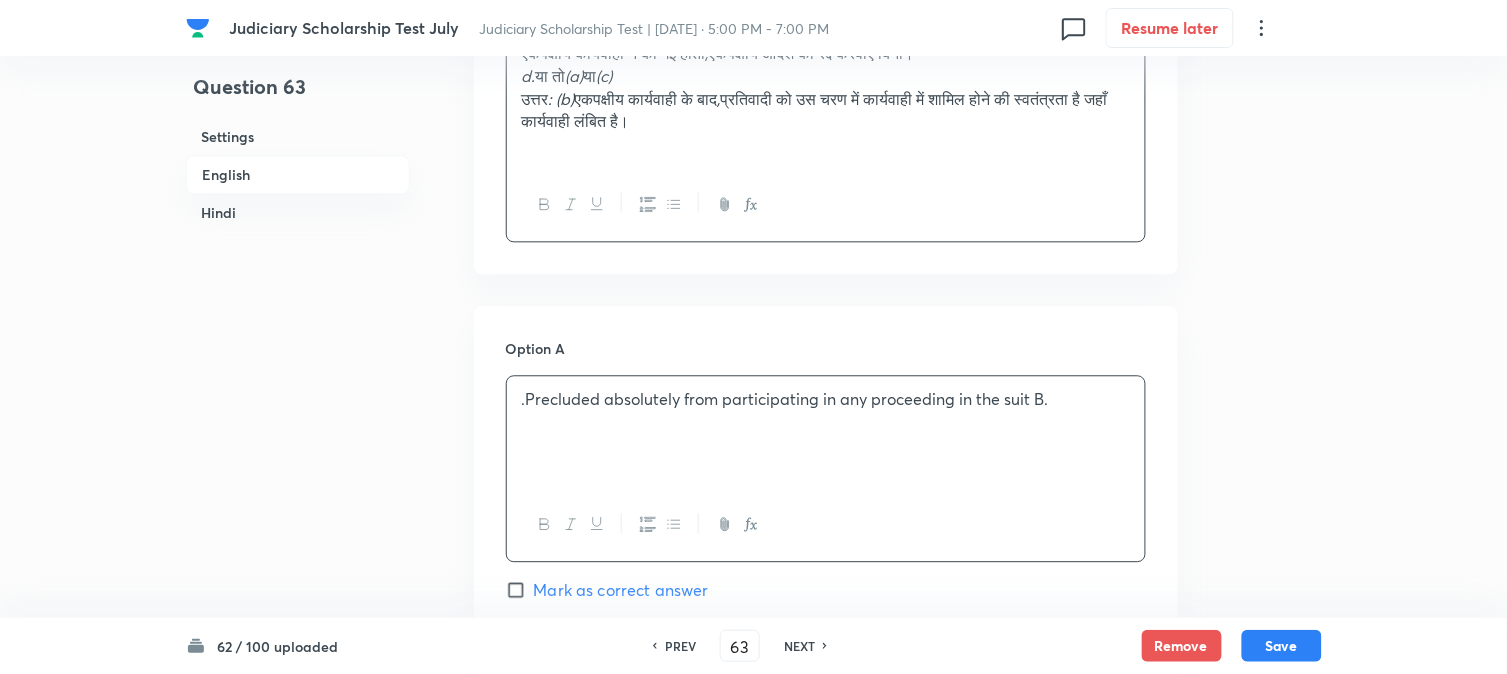 click on ".Precluded absolutely from participating in any proceeding in the suit B." at bounding box center (826, 432) 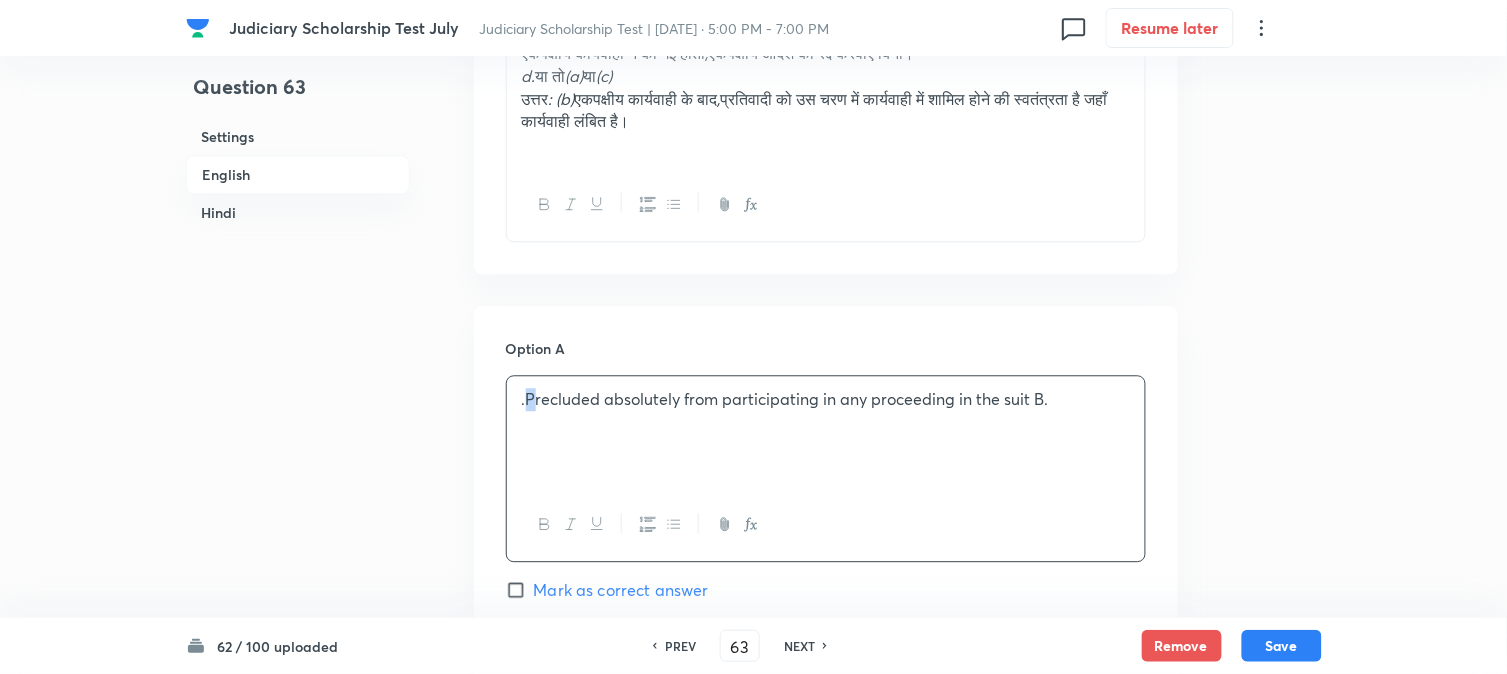click on ".Precluded absolutely from participating in any proceeding in the suit B." at bounding box center [826, 399] 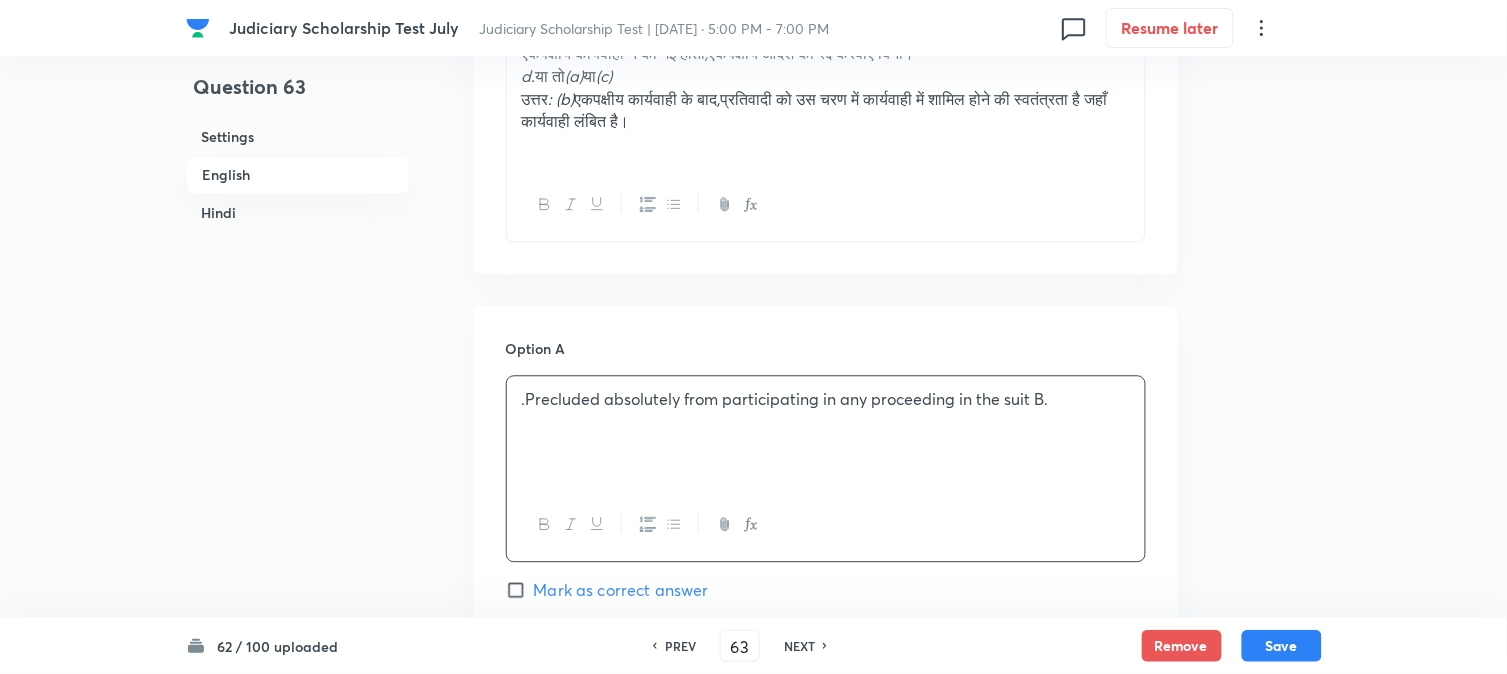 click on ".Precluded absolutely from participating in any proceeding in the suit B." at bounding box center (826, 432) 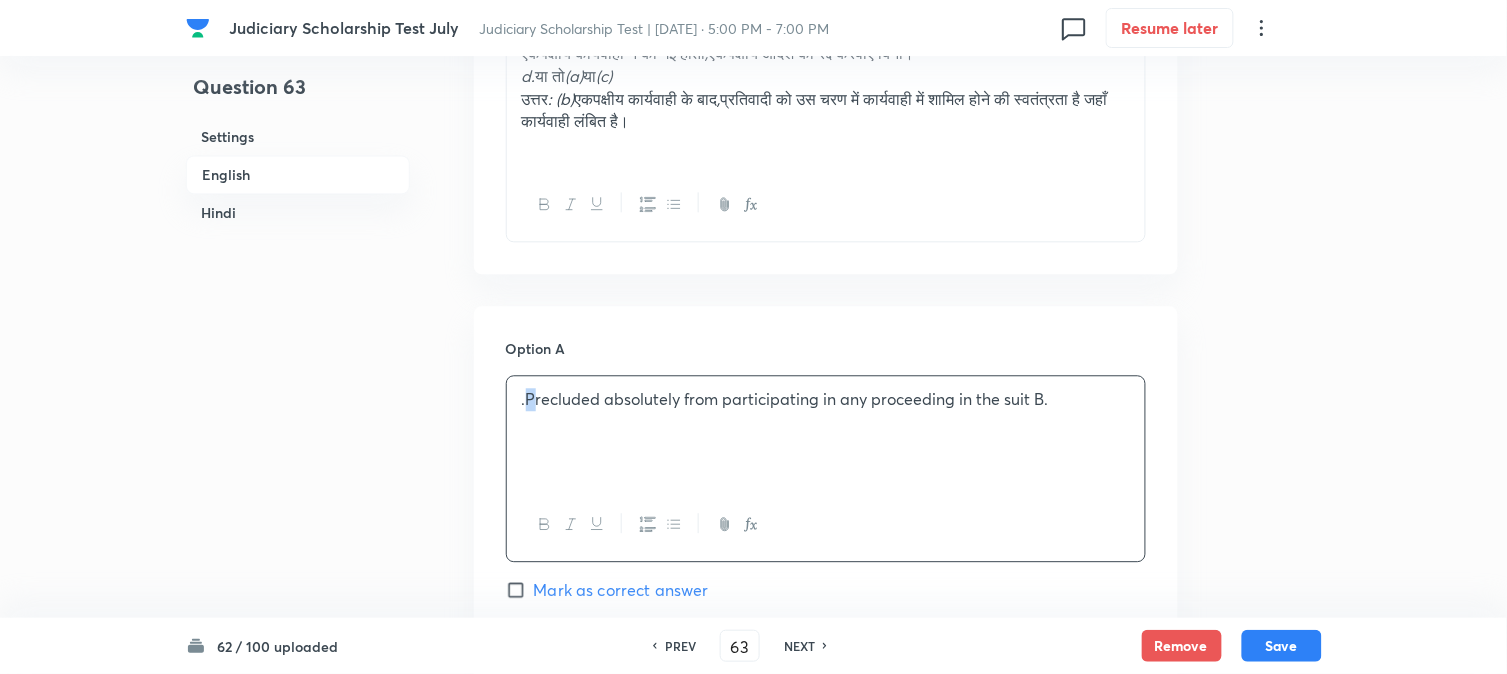click on ".Precluded absolutely from participating in any proceeding in the suit B." at bounding box center (826, 399) 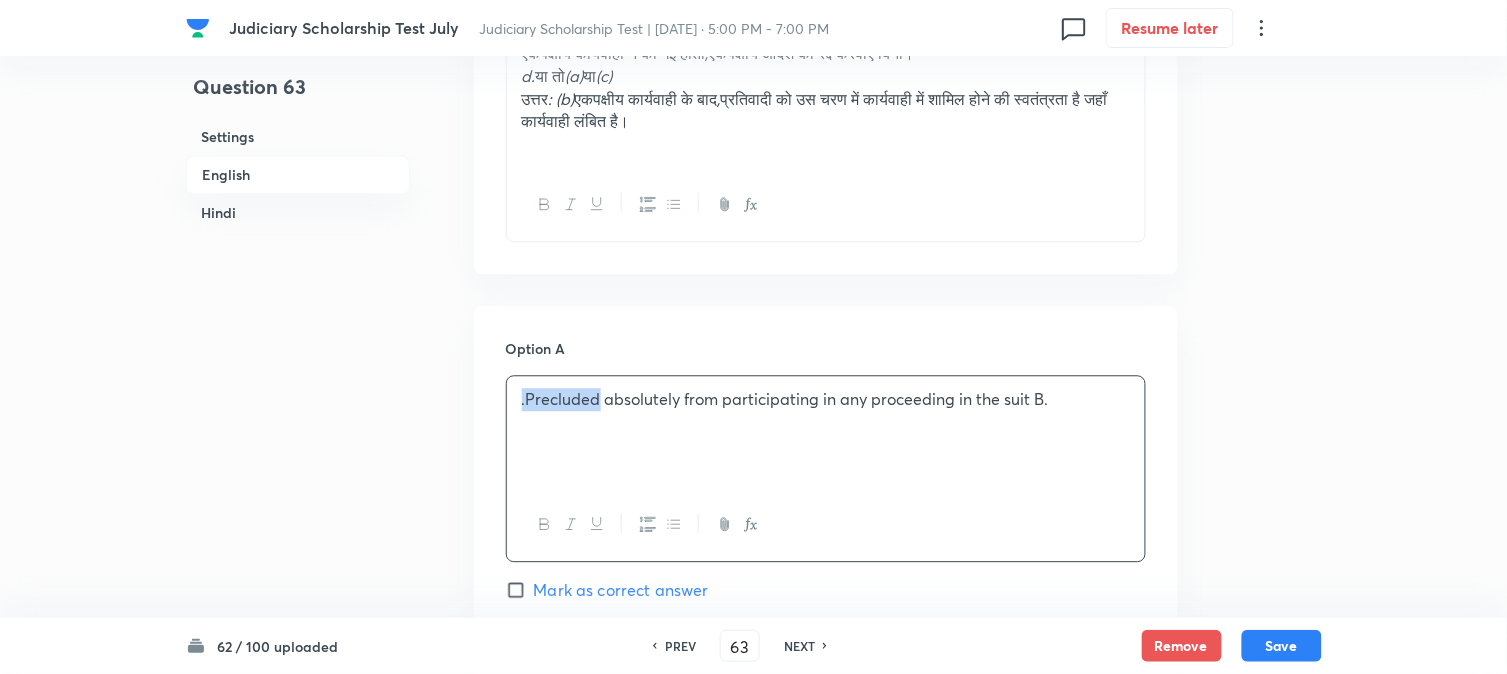 drag, startPoint x: 526, startPoint y: 403, endPoint x: 486, endPoint y: 374, distance: 49.40648 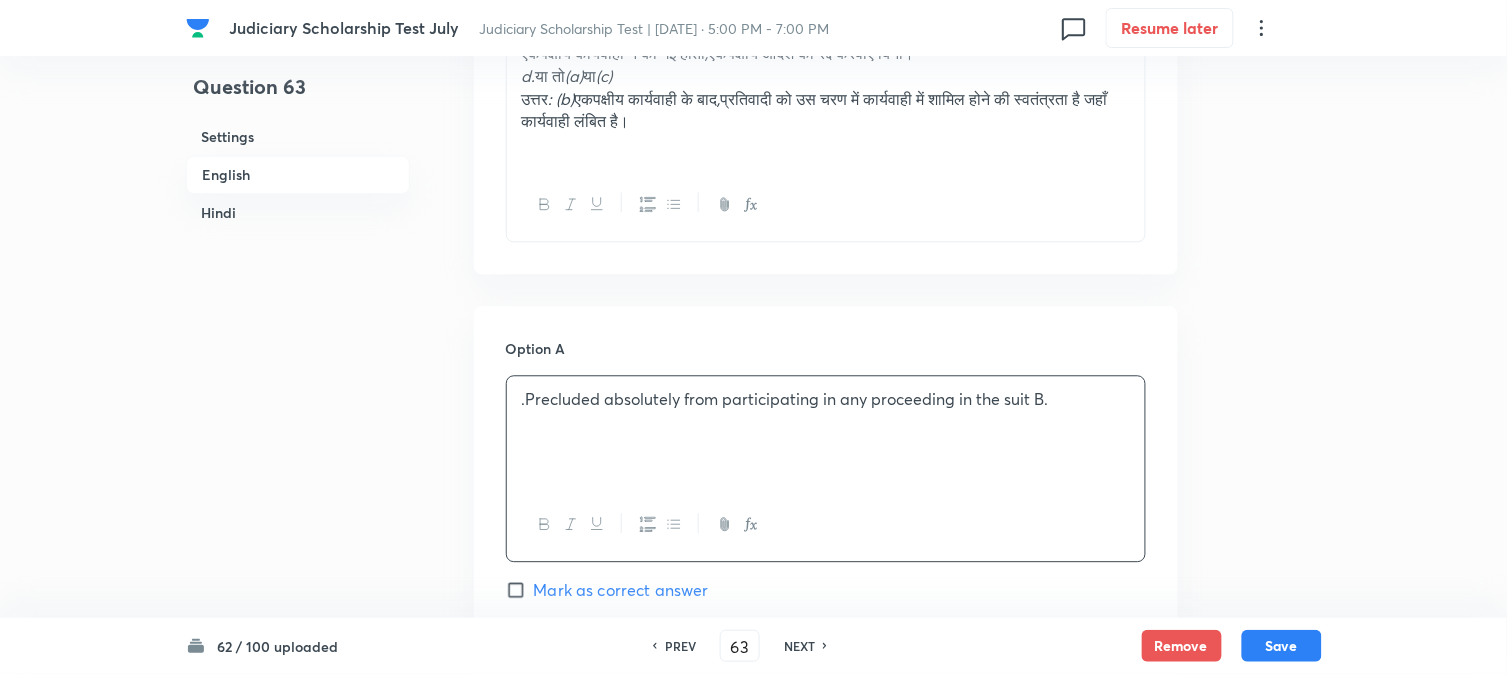click on ".Precluded absolutely from participating in any proceeding in the suit B." at bounding box center [826, 399] 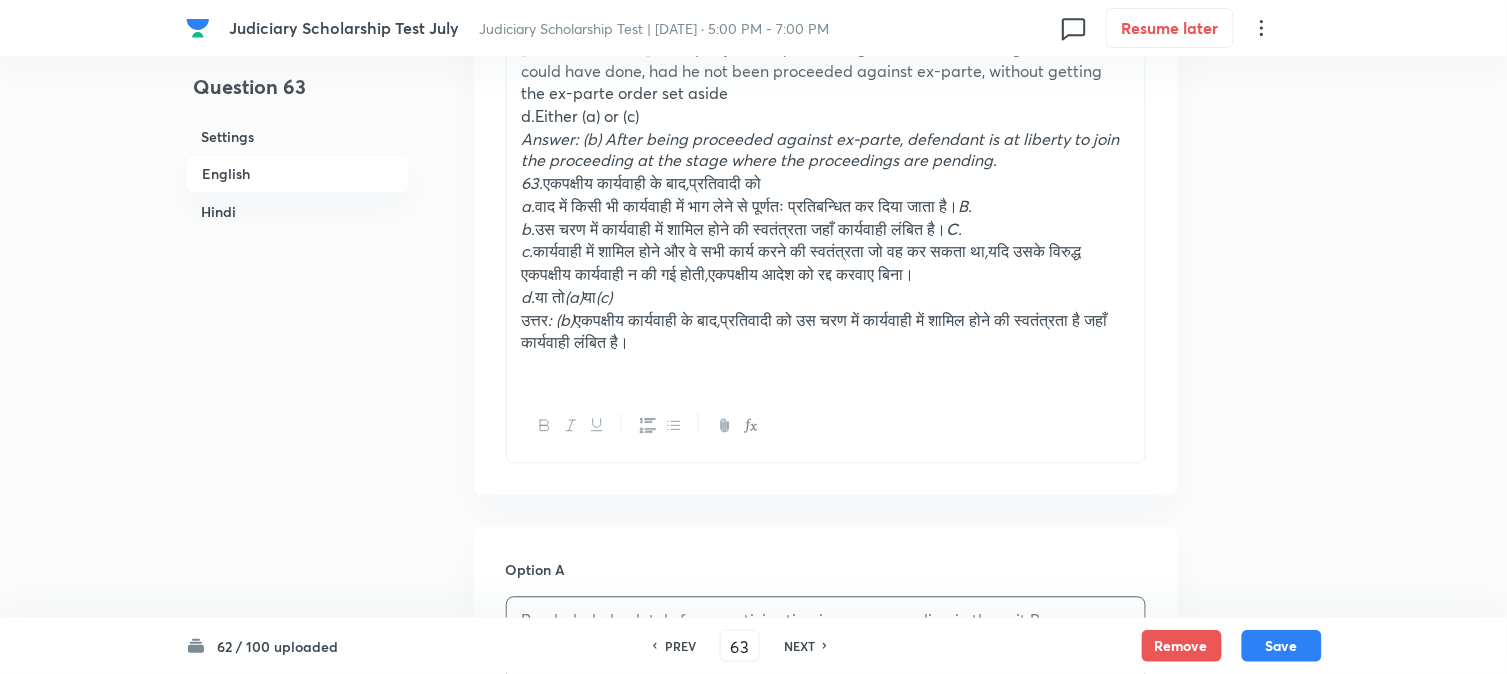 scroll, scrollTop: 478, scrollLeft: 0, axis: vertical 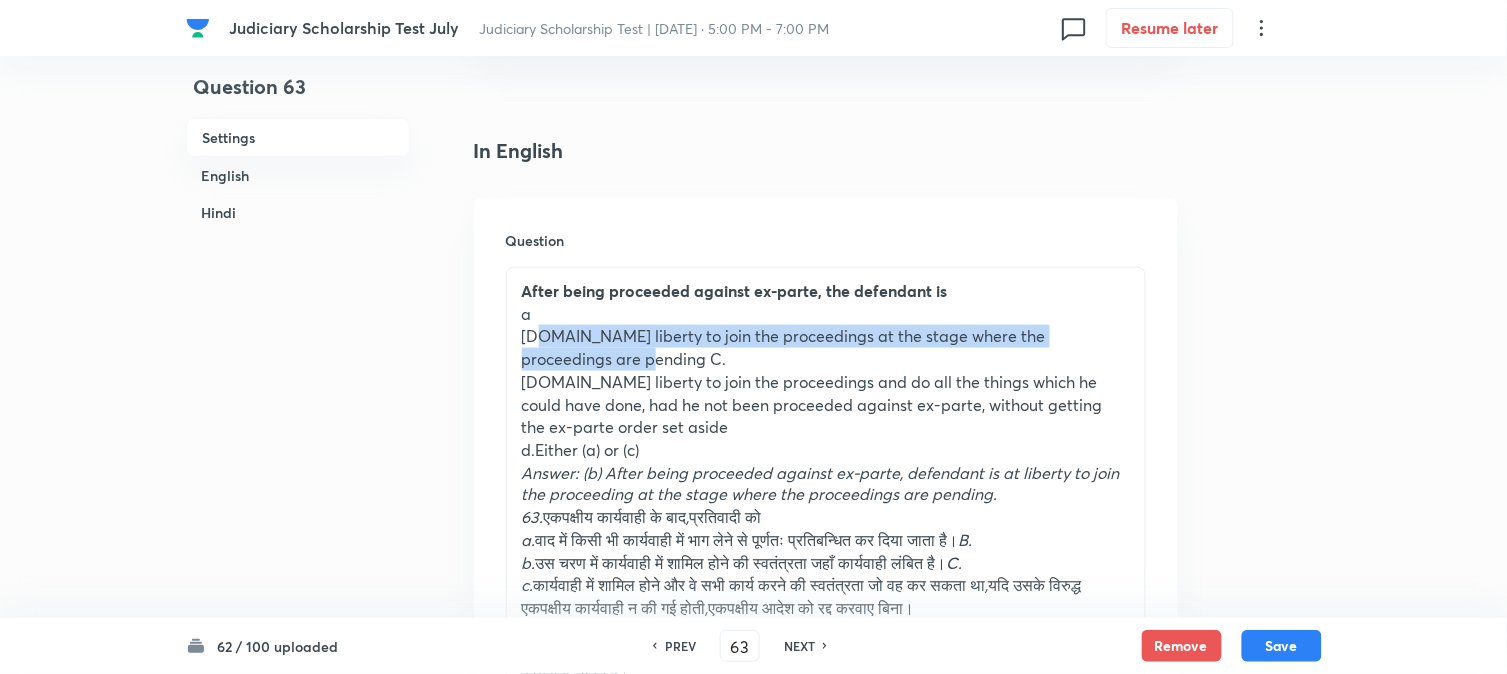 drag, startPoint x: 540, startPoint y: 331, endPoint x: 632, endPoint y: 354, distance: 94.83143 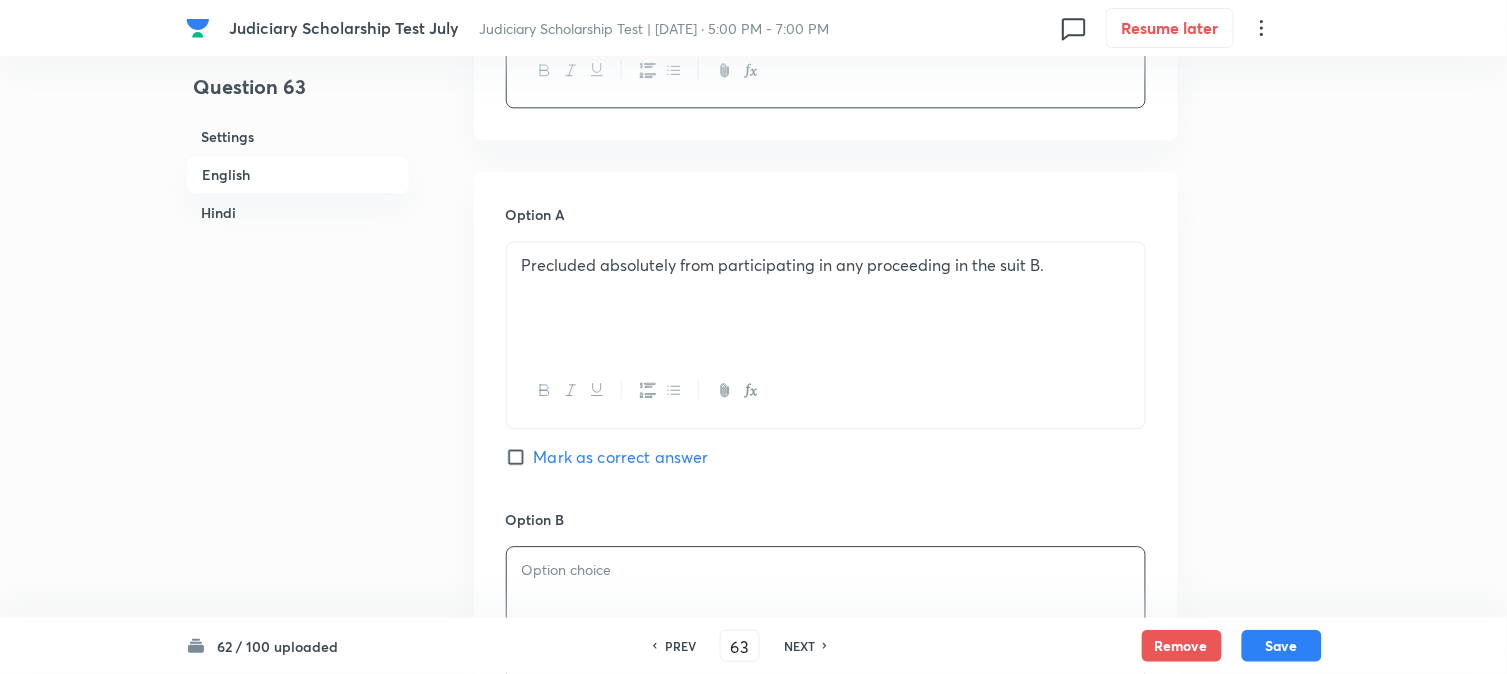 drag, startPoint x: 570, startPoint y: 566, endPoint x: 573, endPoint y: 582, distance: 16.27882 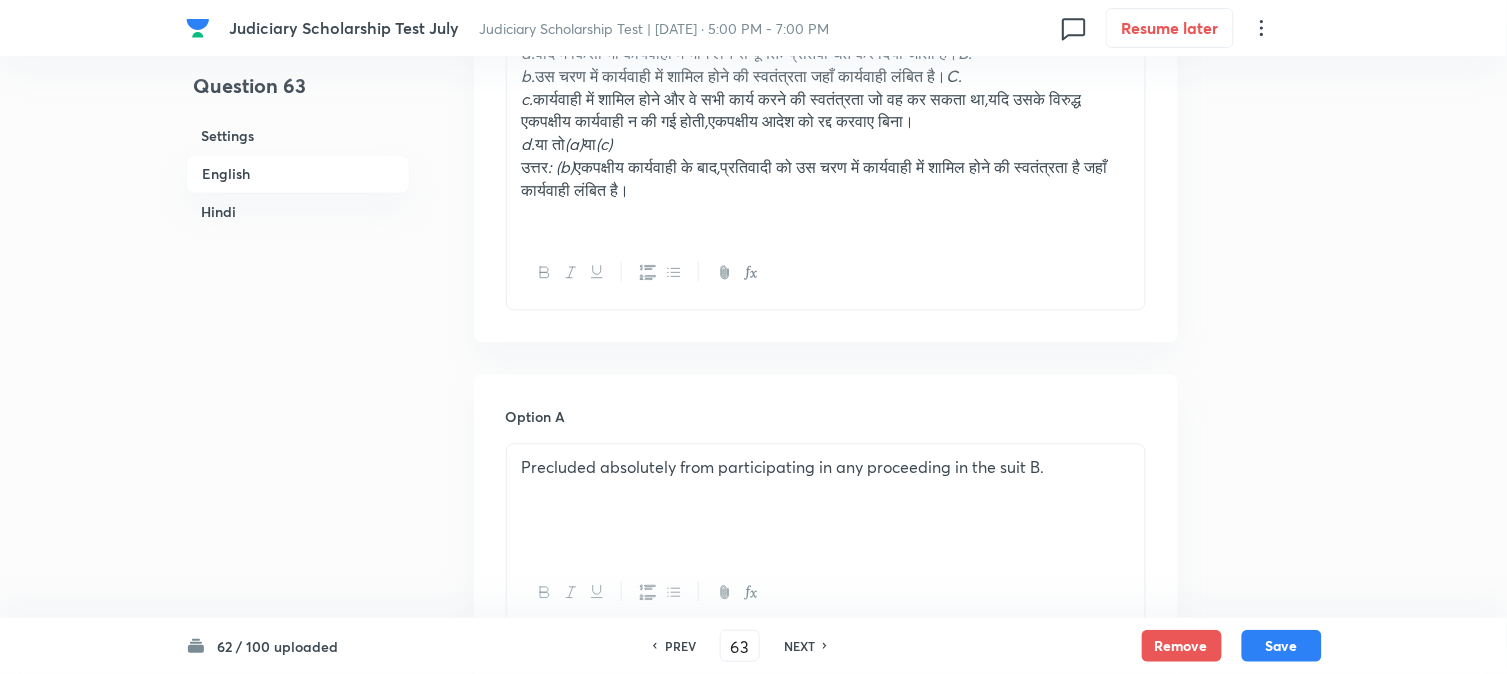 scroll, scrollTop: 701, scrollLeft: 0, axis: vertical 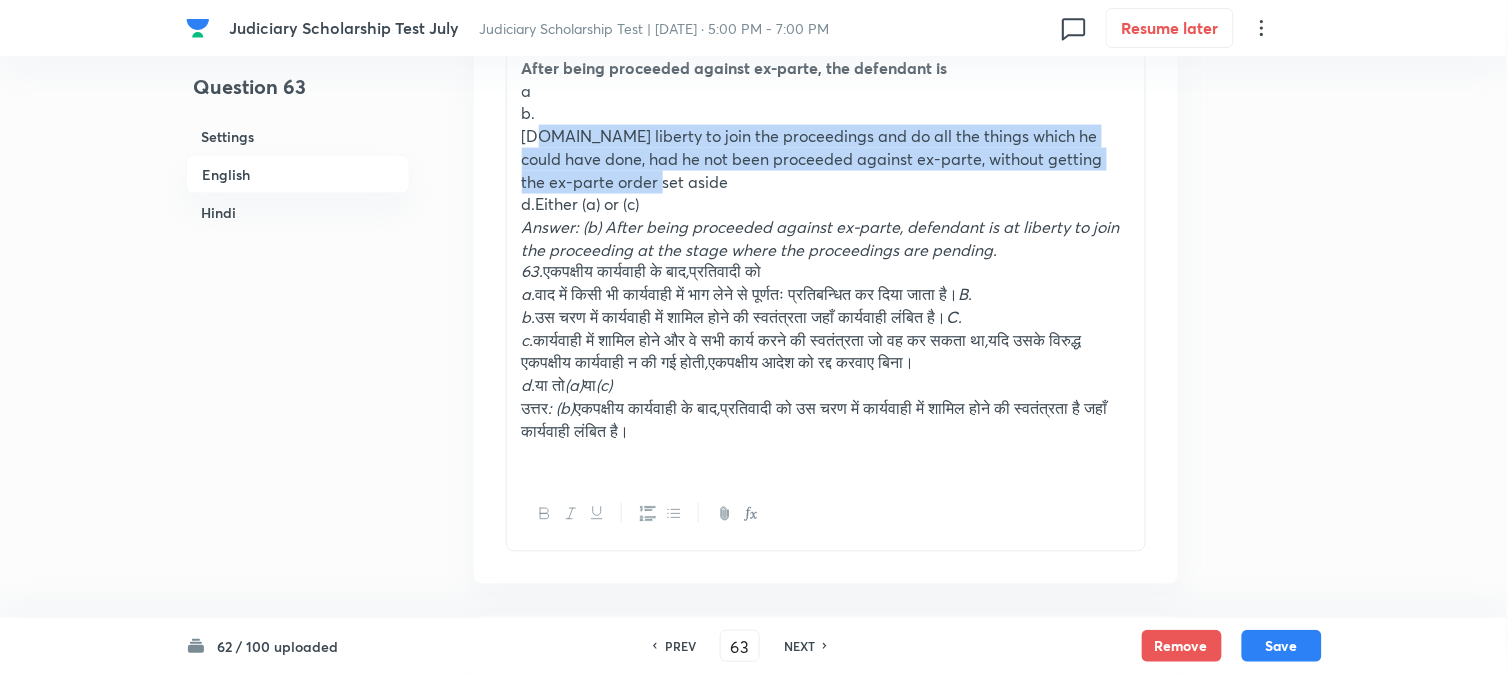 drag, startPoint x: 537, startPoint y: 137, endPoint x: 615, endPoint y: 176, distance: 87.20665 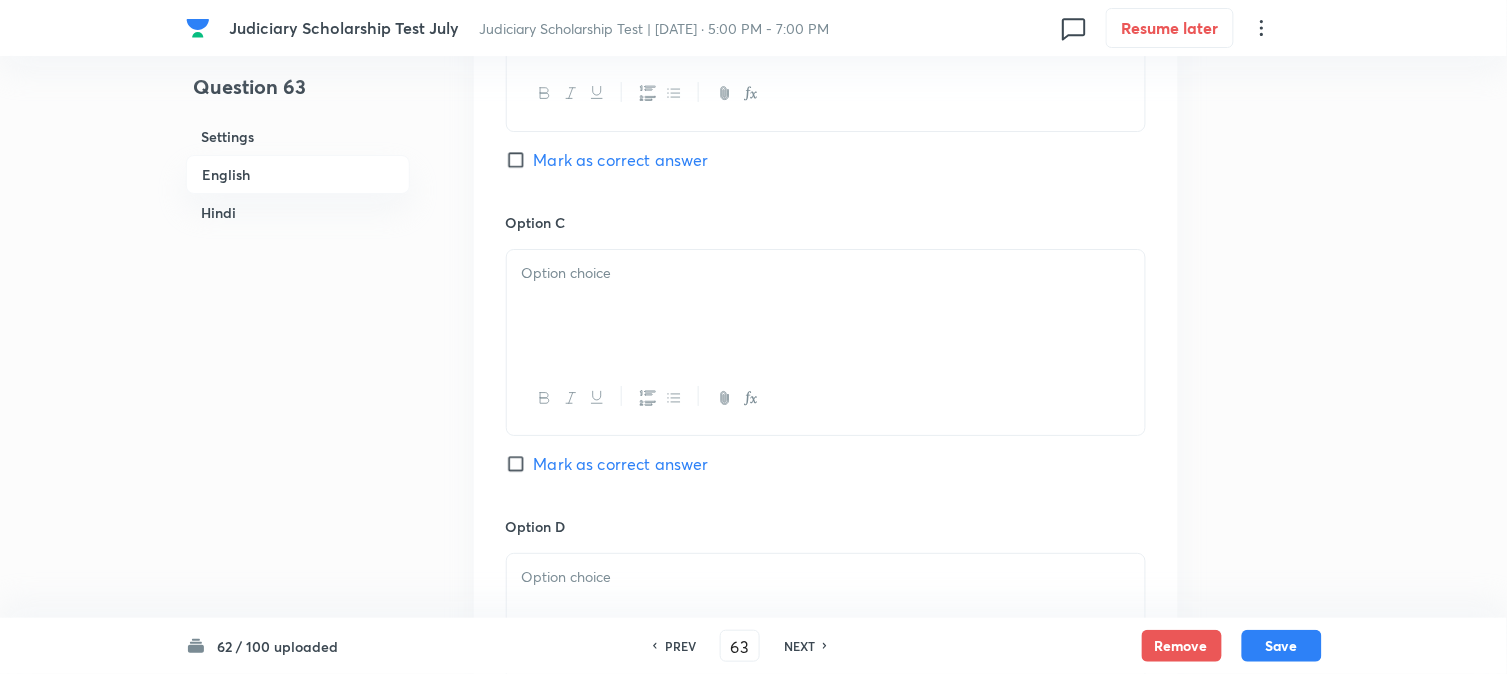 click at bounding box center (826, 306) 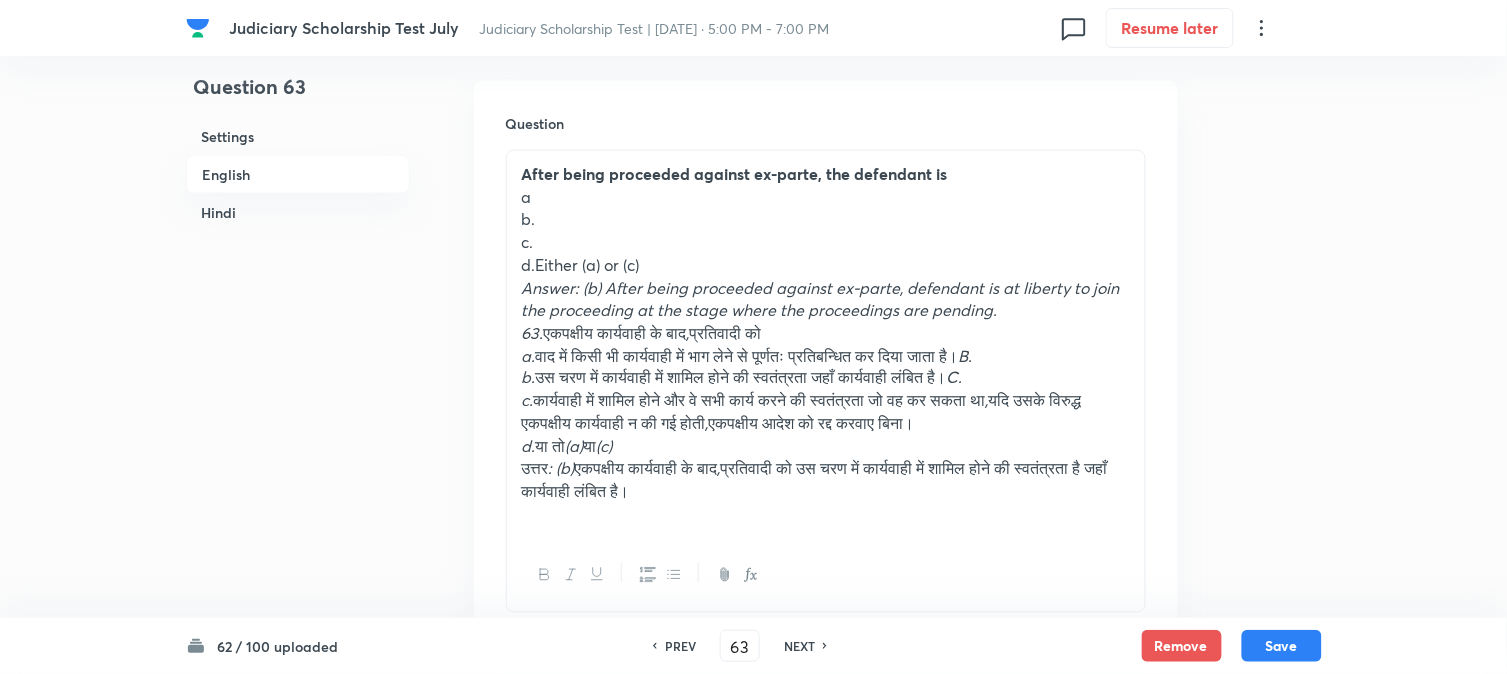scroll, scrollTop: 590, scrollLeft: 0, axis: vertical 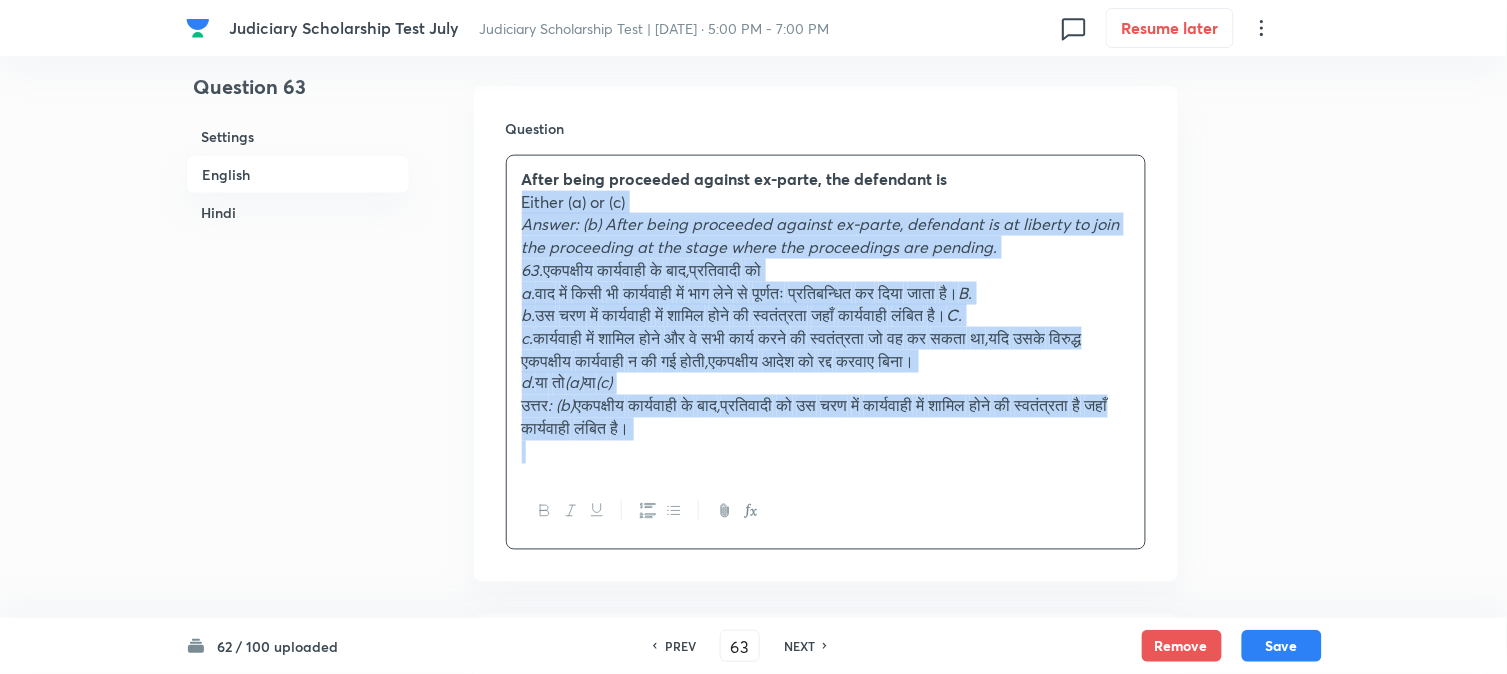 drag, startPoint x: 536, startPoint y: 274, endPoint x: 993, endPoint y: 545, distance: 531.3097 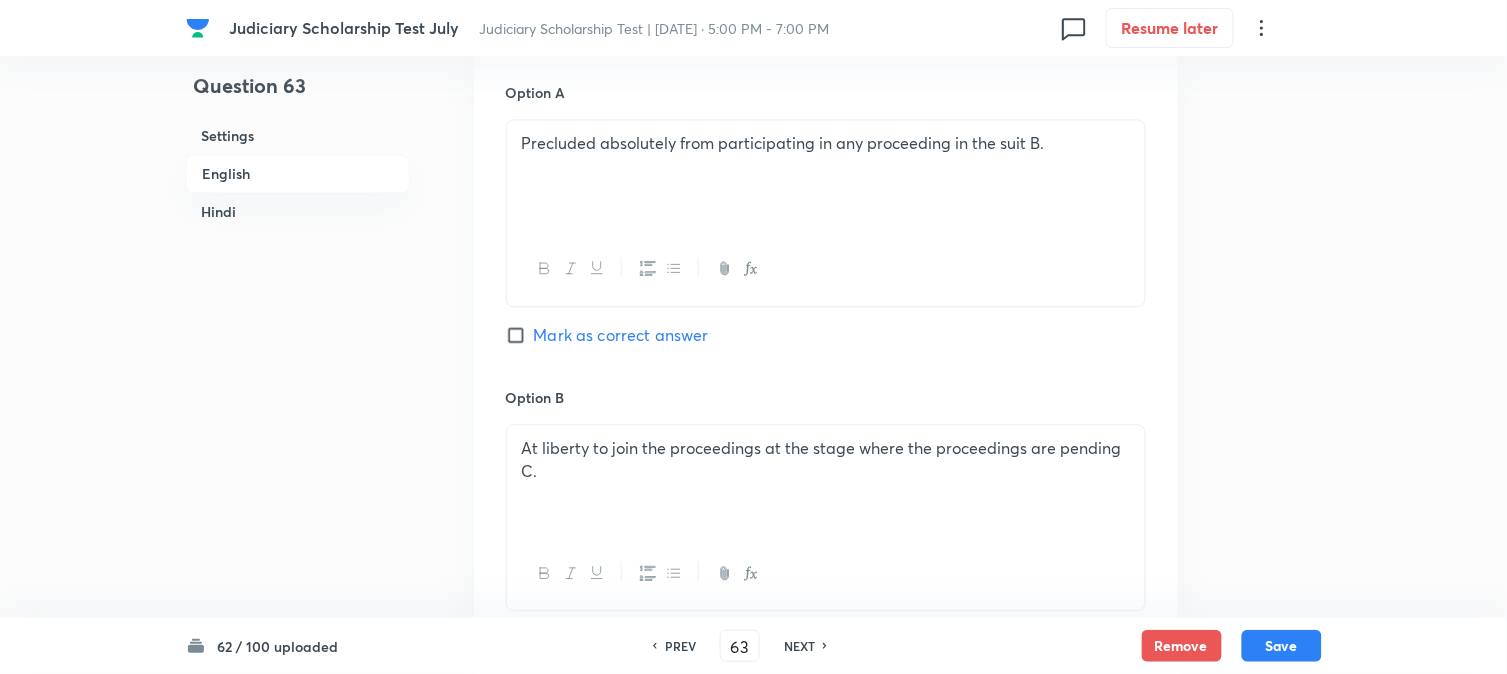 scroll, scrollTop: 1256, scrollLeft: 0, axis: vertical 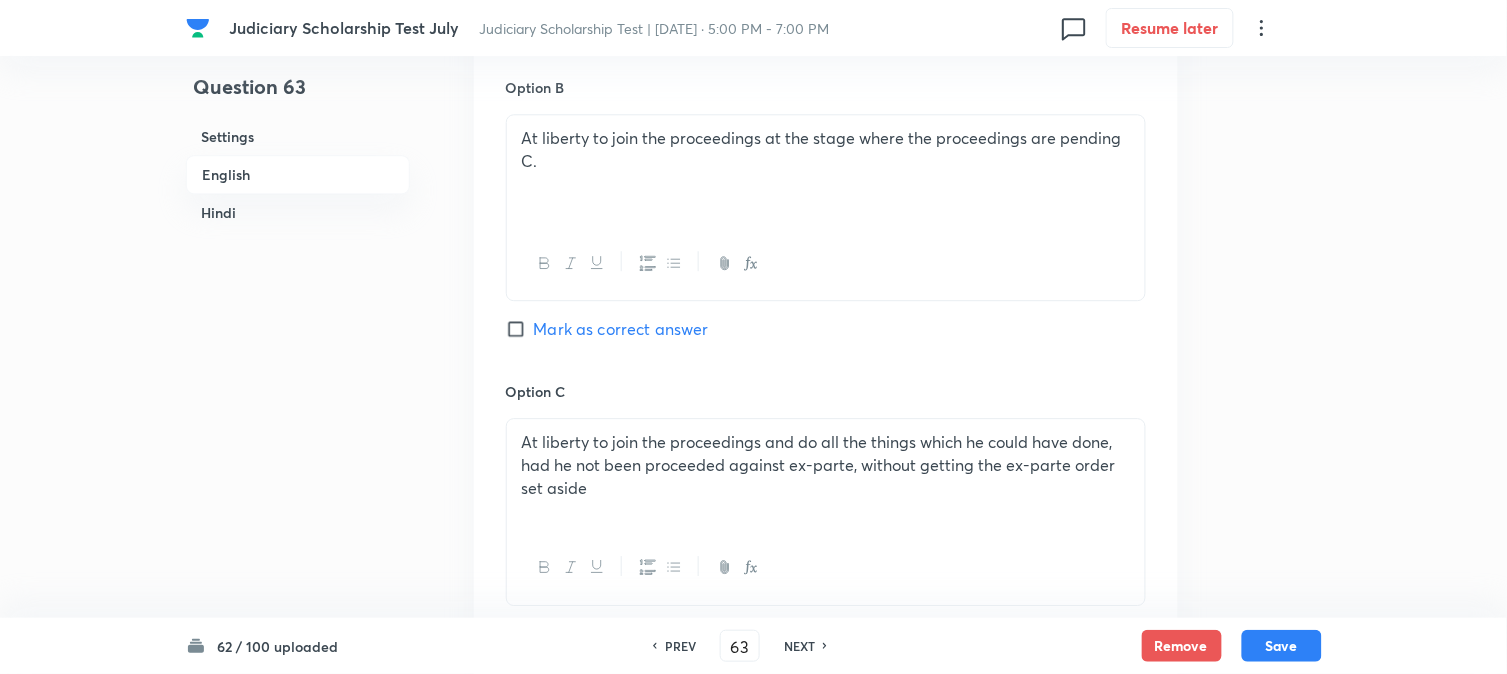 click on "Mark as correct answer" at bounding box center (621, 329) 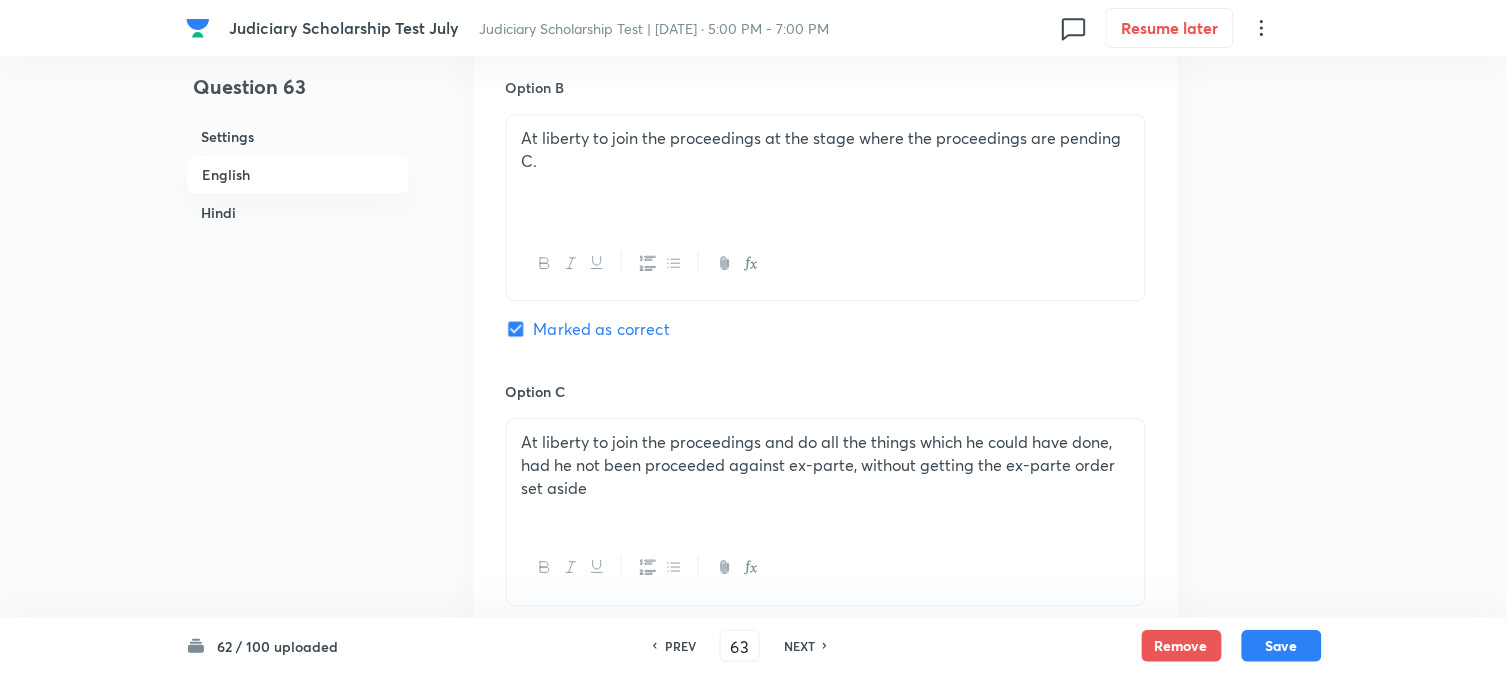 checkbox on "true" 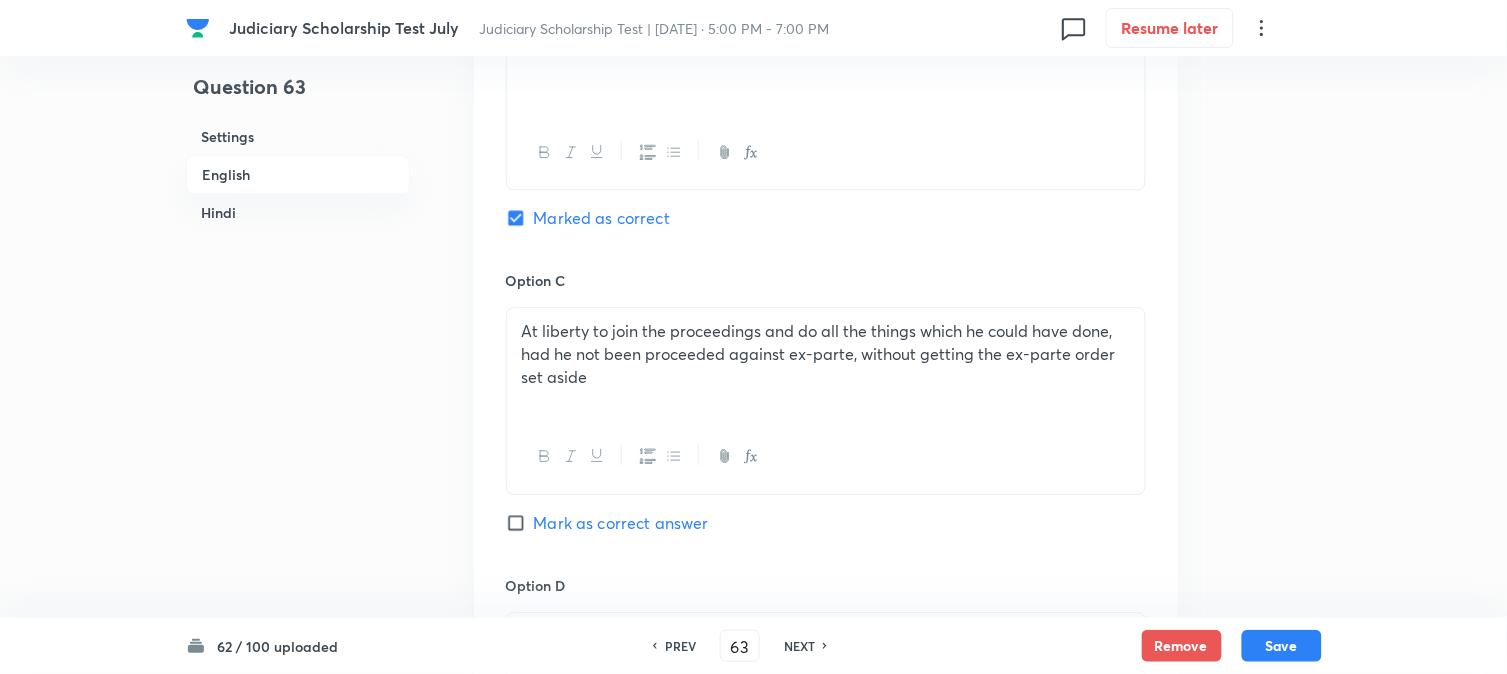 scroll, scrollTop: 1590, scrollLeft: 0, axis: vertical 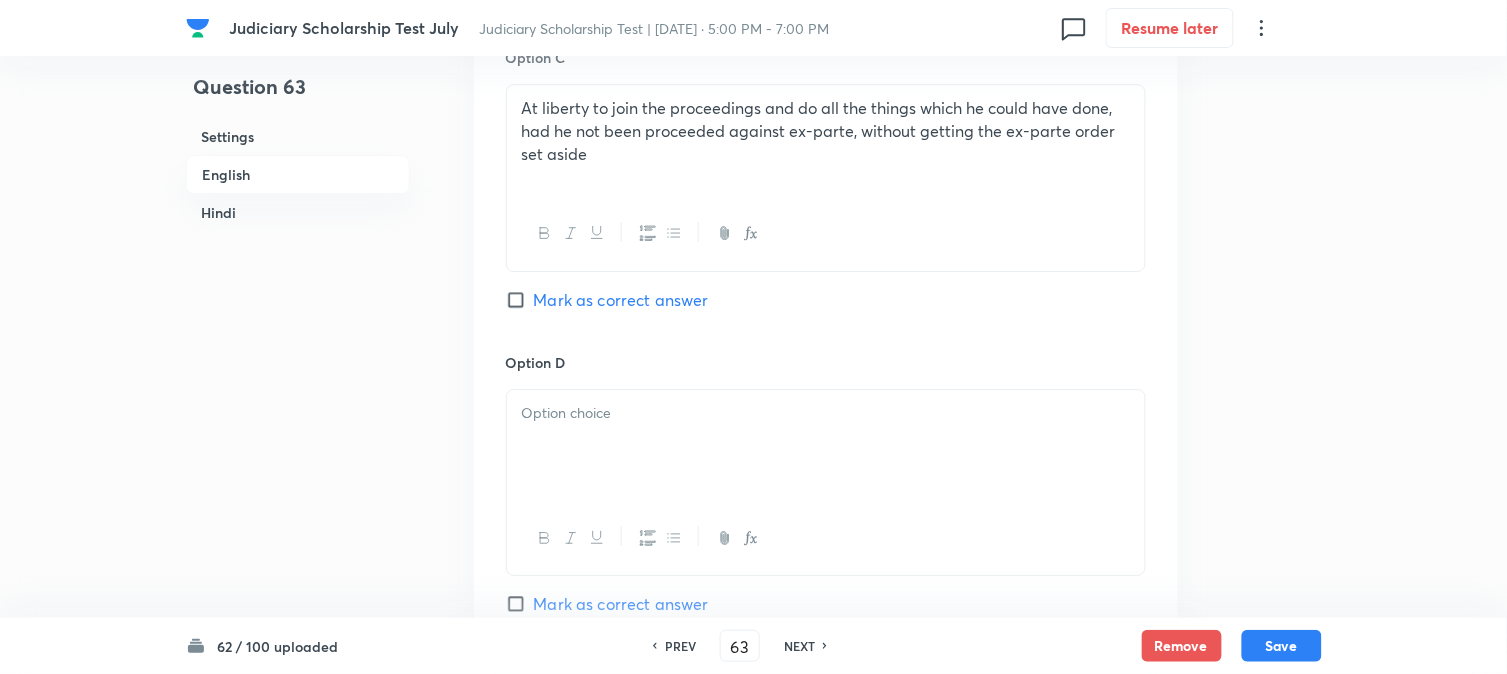 click at bounding box center [826, 413] 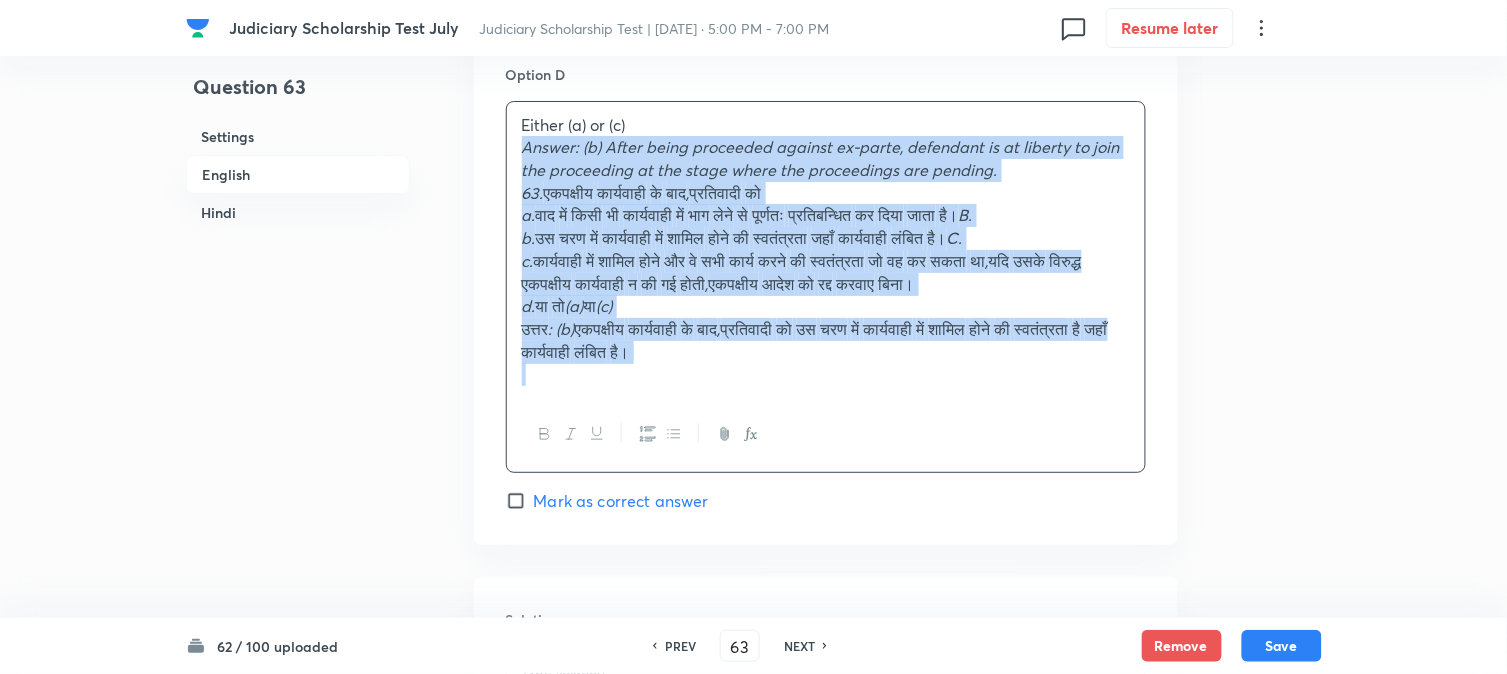 drag, startPoint x: 512, startPoint y: 443, endPoint x: 894, endPoint y: 556, distance: 398.3629 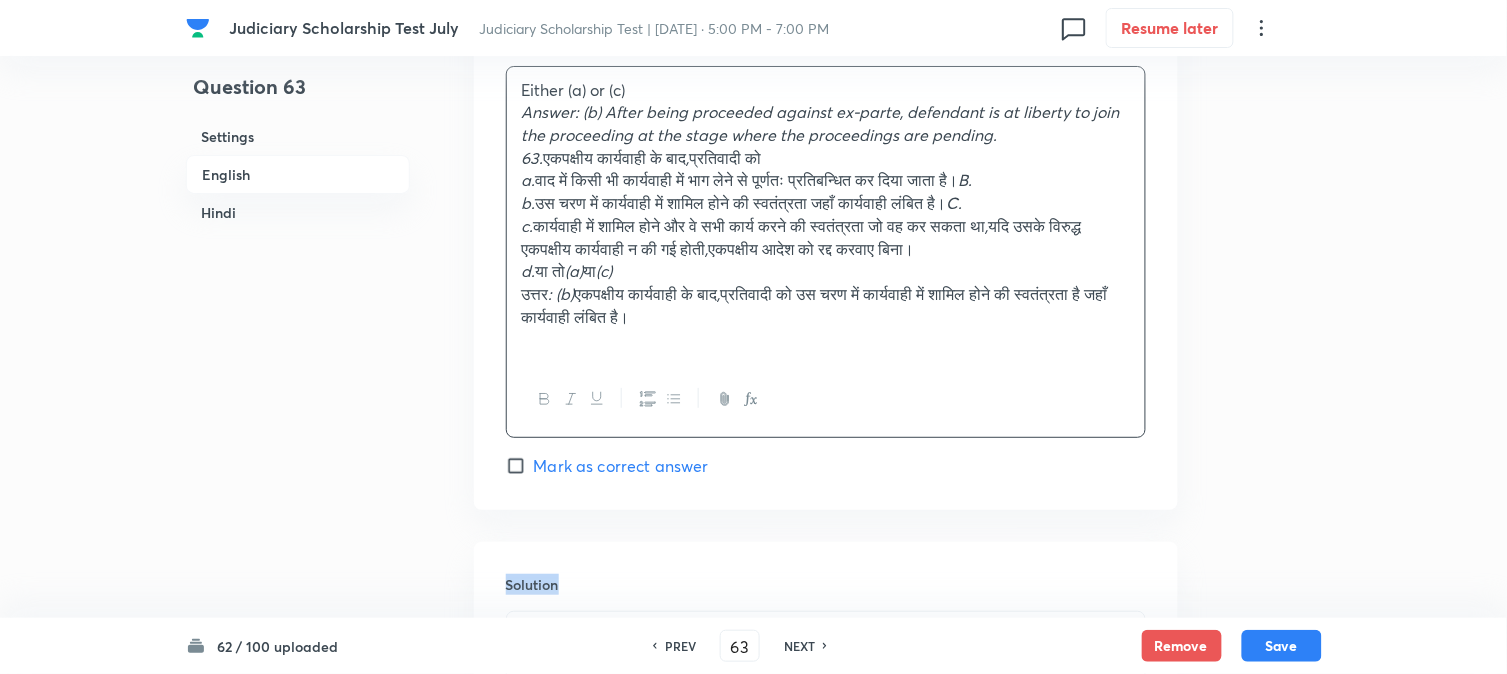 drag, startPoint x: 1066, startPoint y: 501, endPoint x: 1122, endPoint y: 478, distance: 60.53924 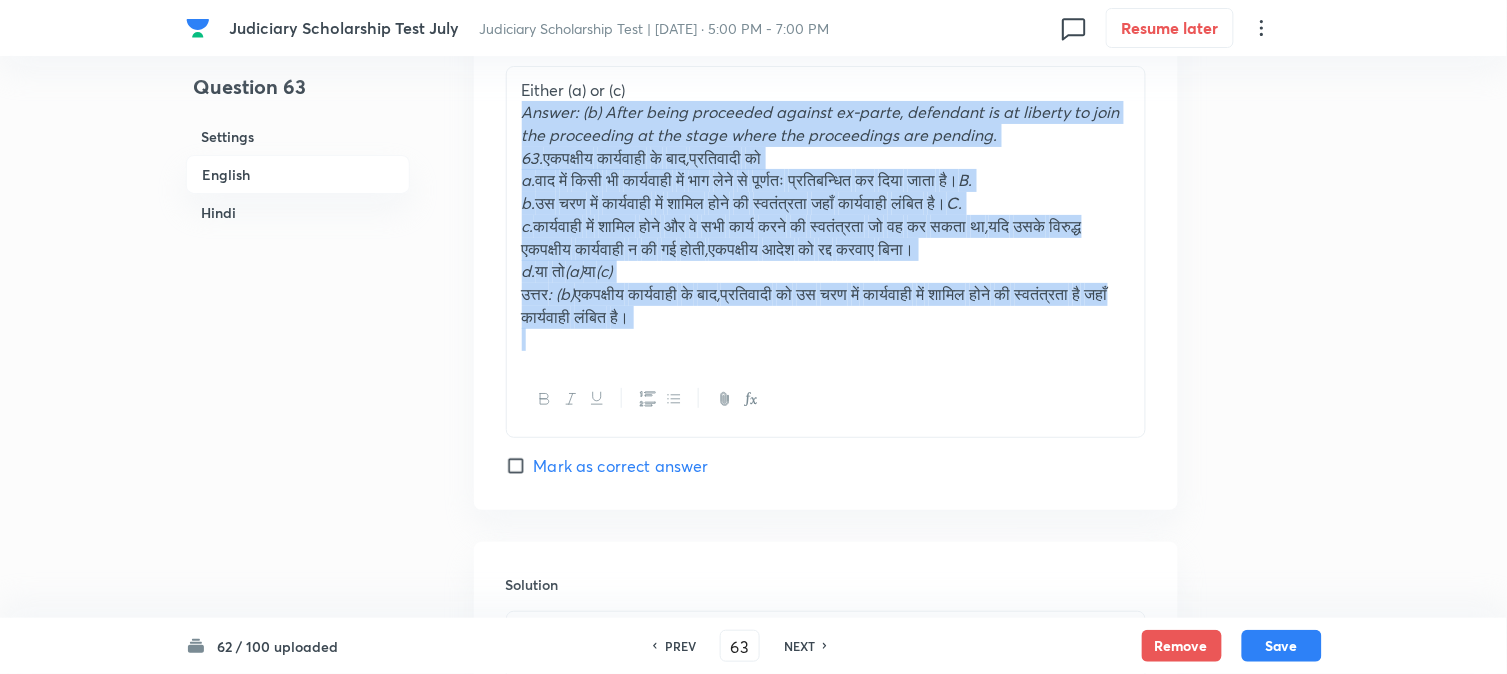 drag, startPoint x: 520, startPoint y: 113, endPoint x: 933, endPoint y: 366, distance: 484.33252 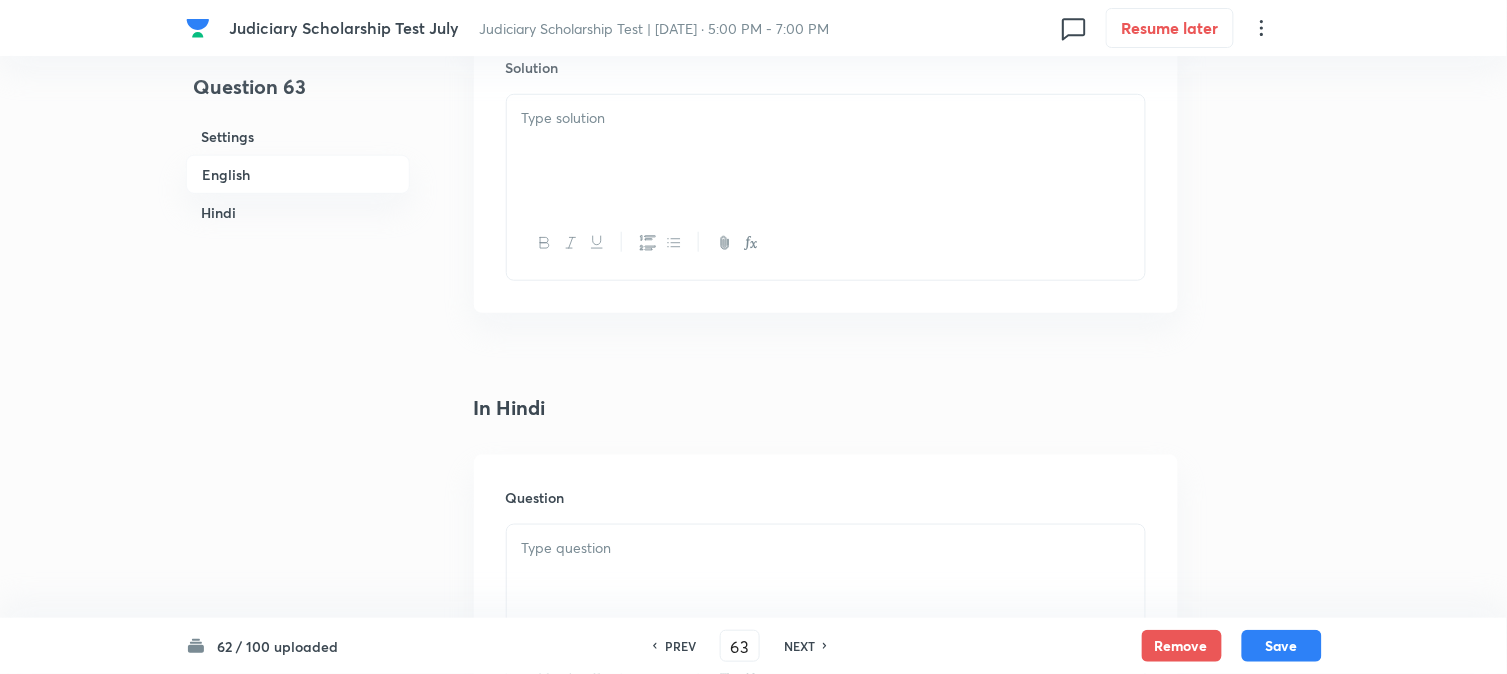 scroll, scrollTop: 2246, scrollLeft: 0, axis: vertical 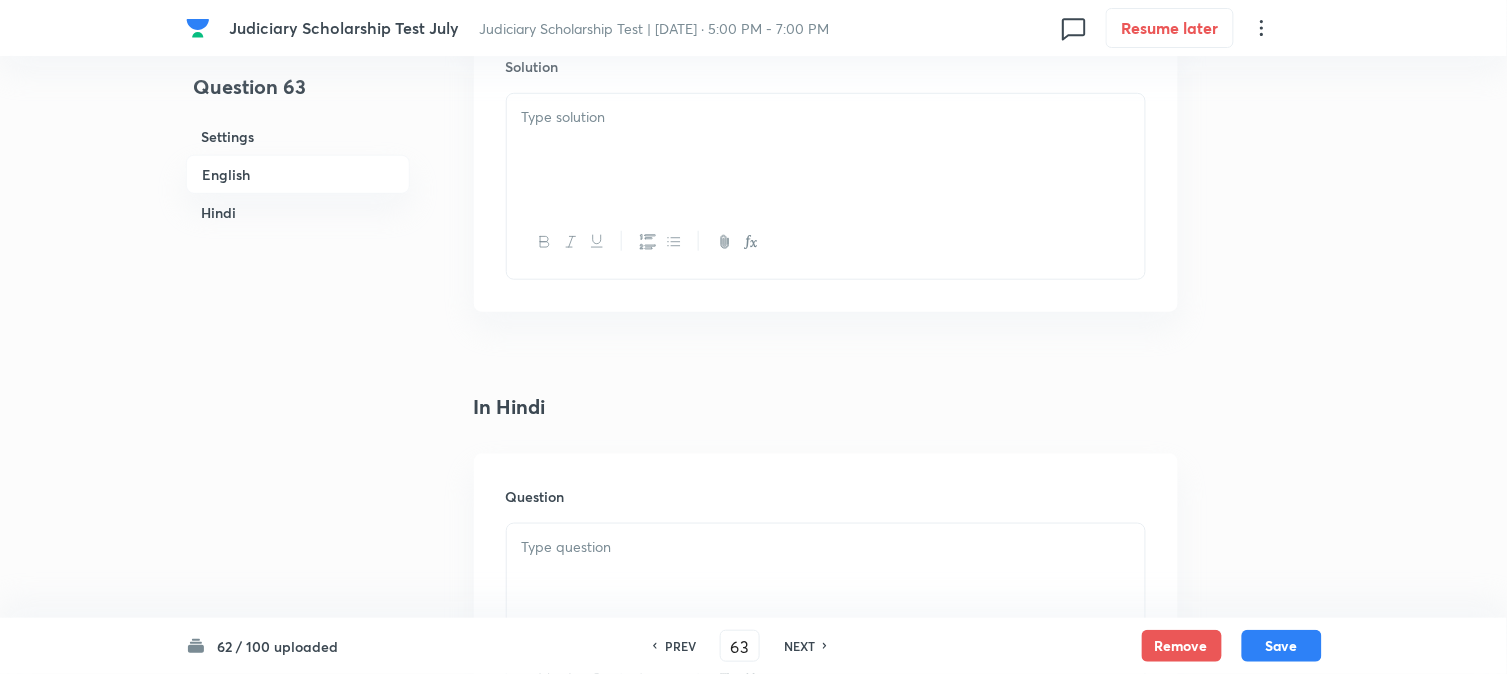 click at bounding box center (826, 150) 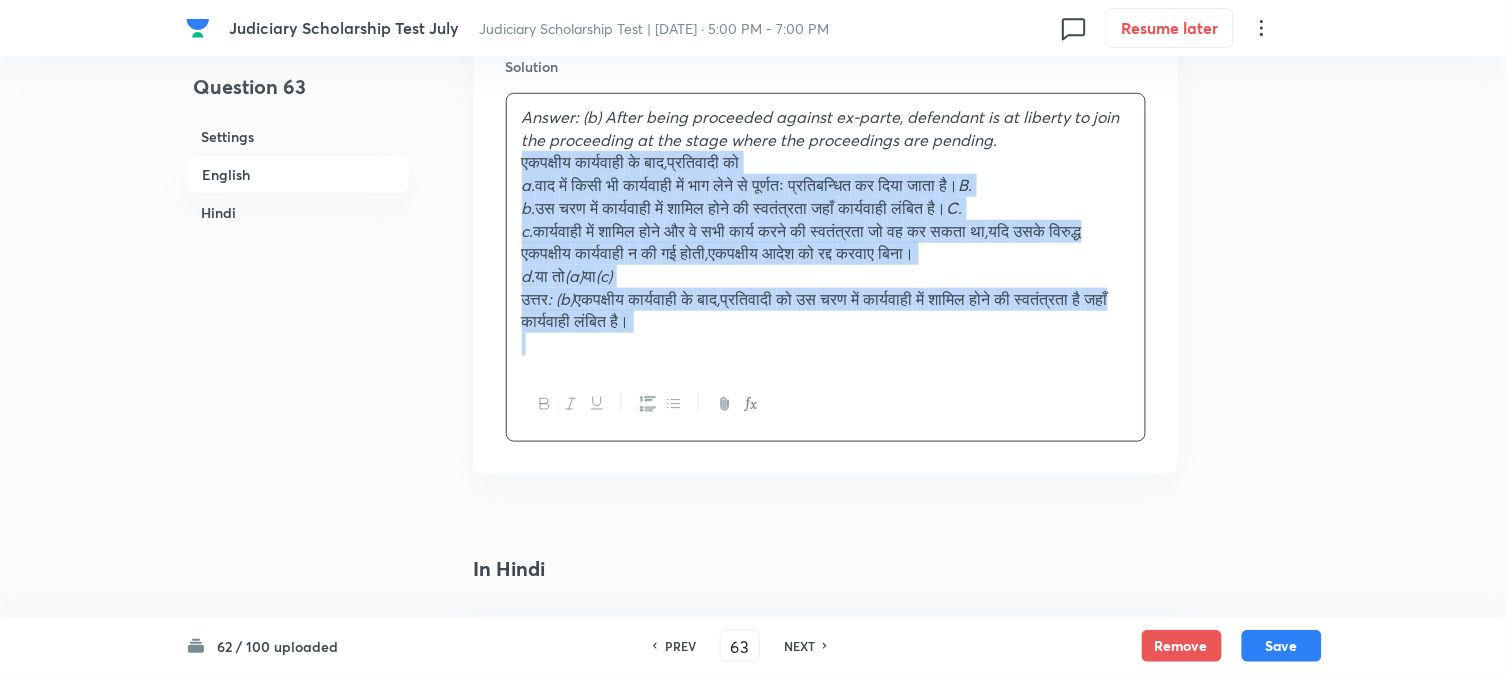 drag, startPoint x: 547, startPoint y: 161, endPoint x: 968, endPoint y: 373, distance: 471.36505 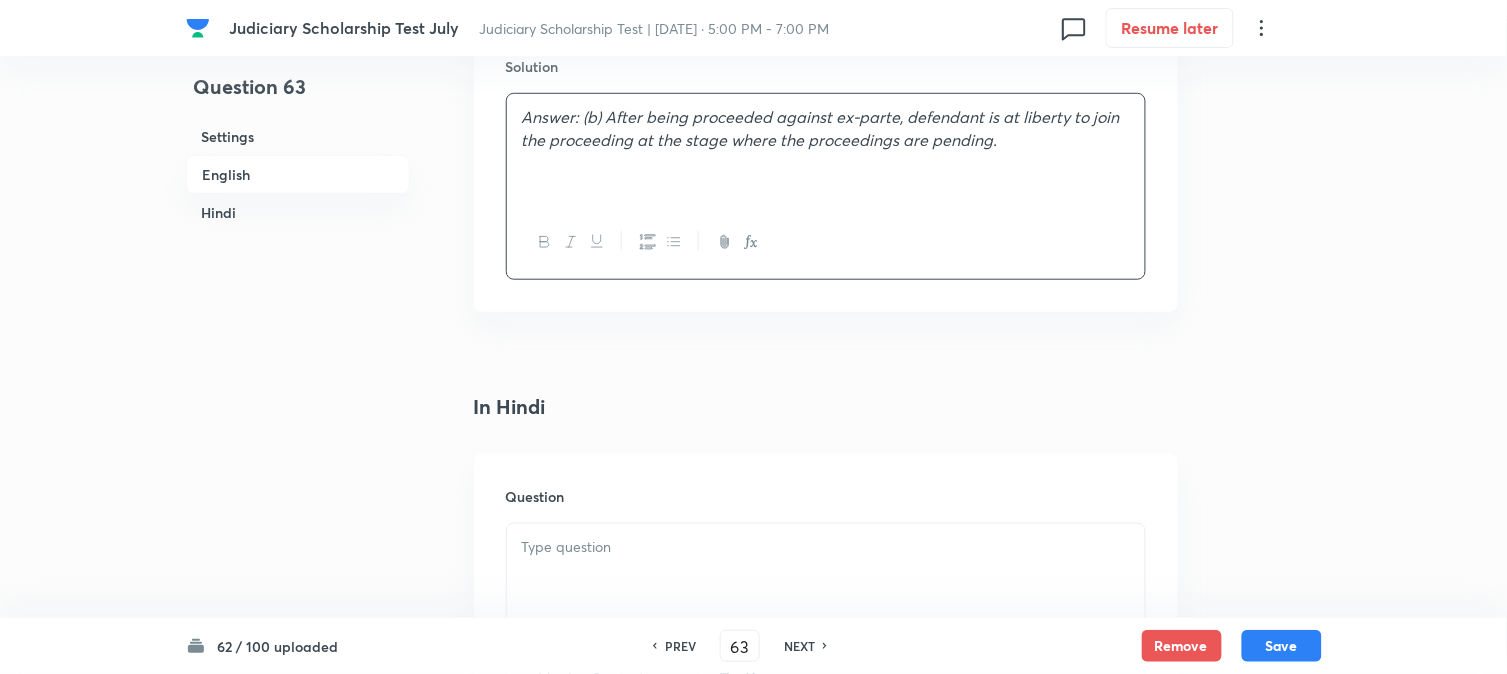 click at bounding box center [826, 580] 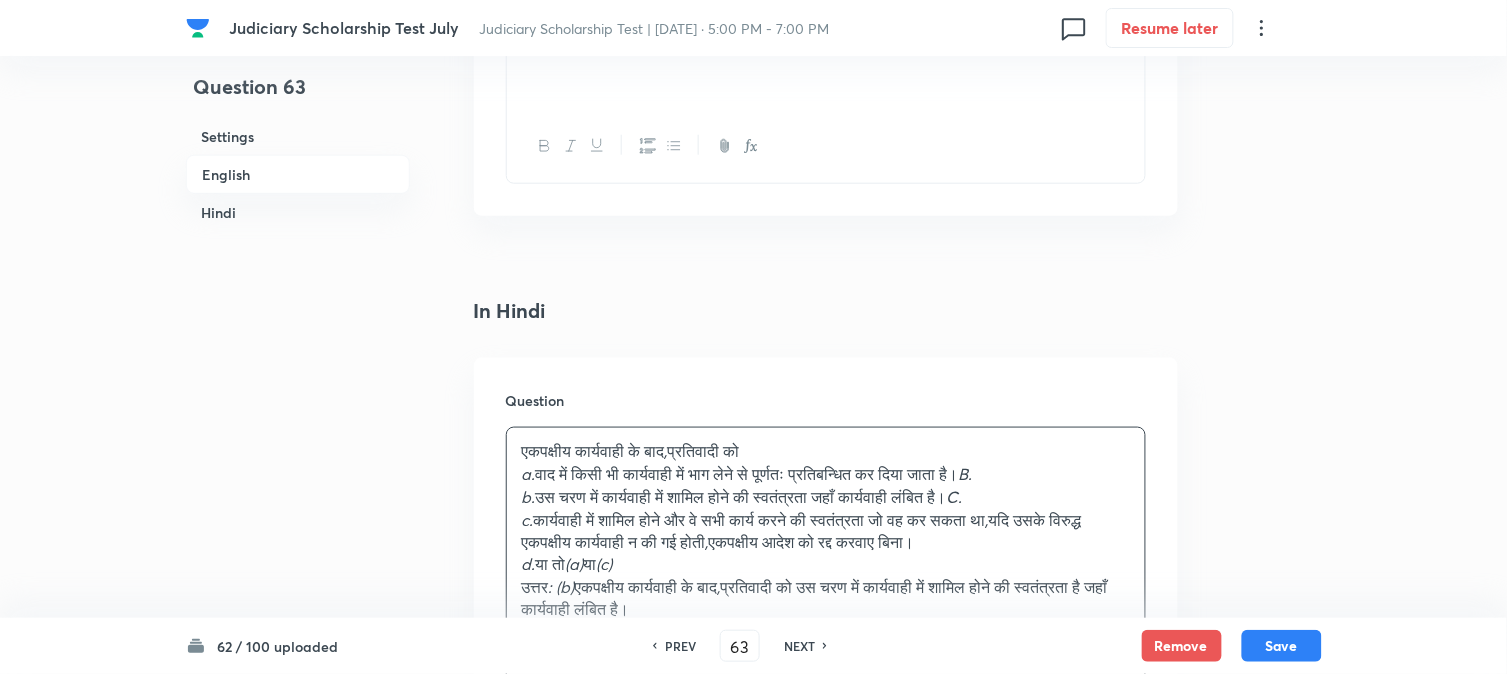 scroll, scrollTop: 2468, scrollLeft: 0, axis: vertical 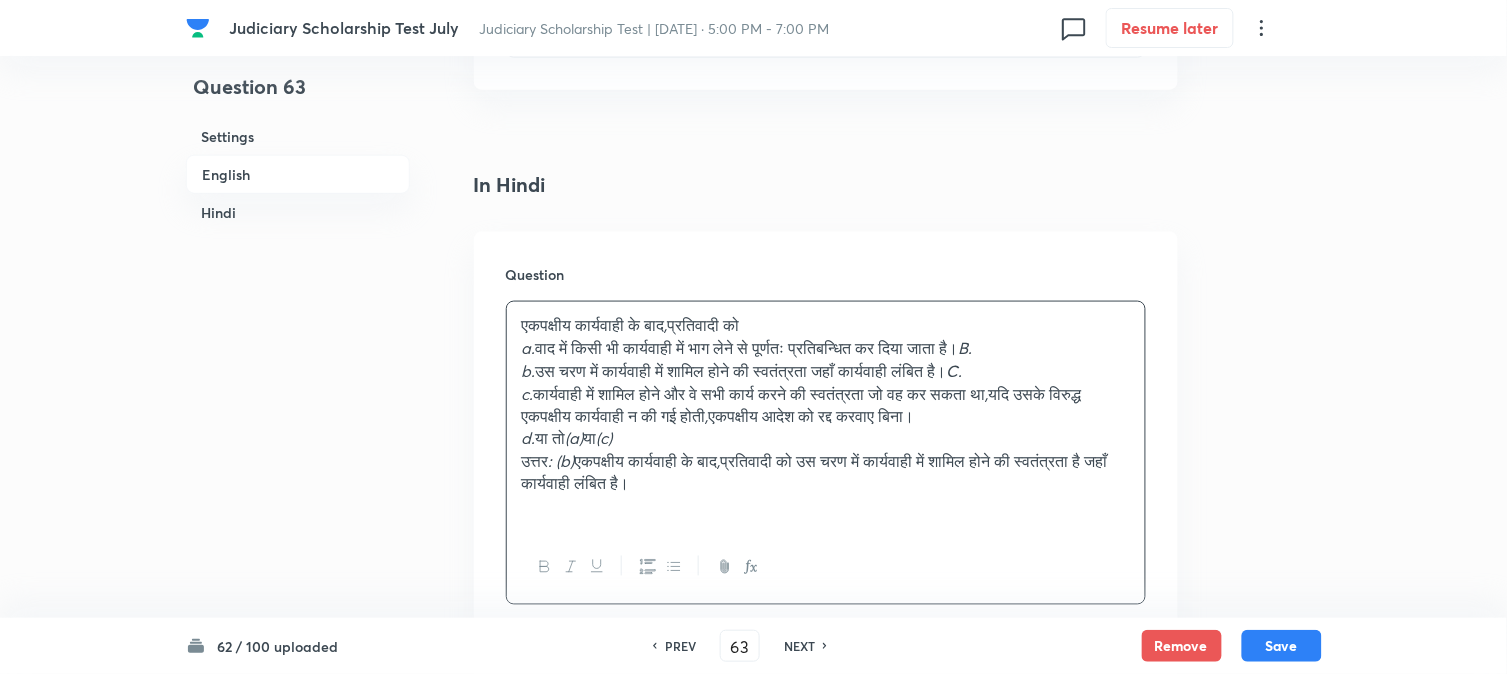 drag, startPoint x: 540, startPoint y: 350, endPoint x: 1095, endPoint y: 346, distance: 555.0144 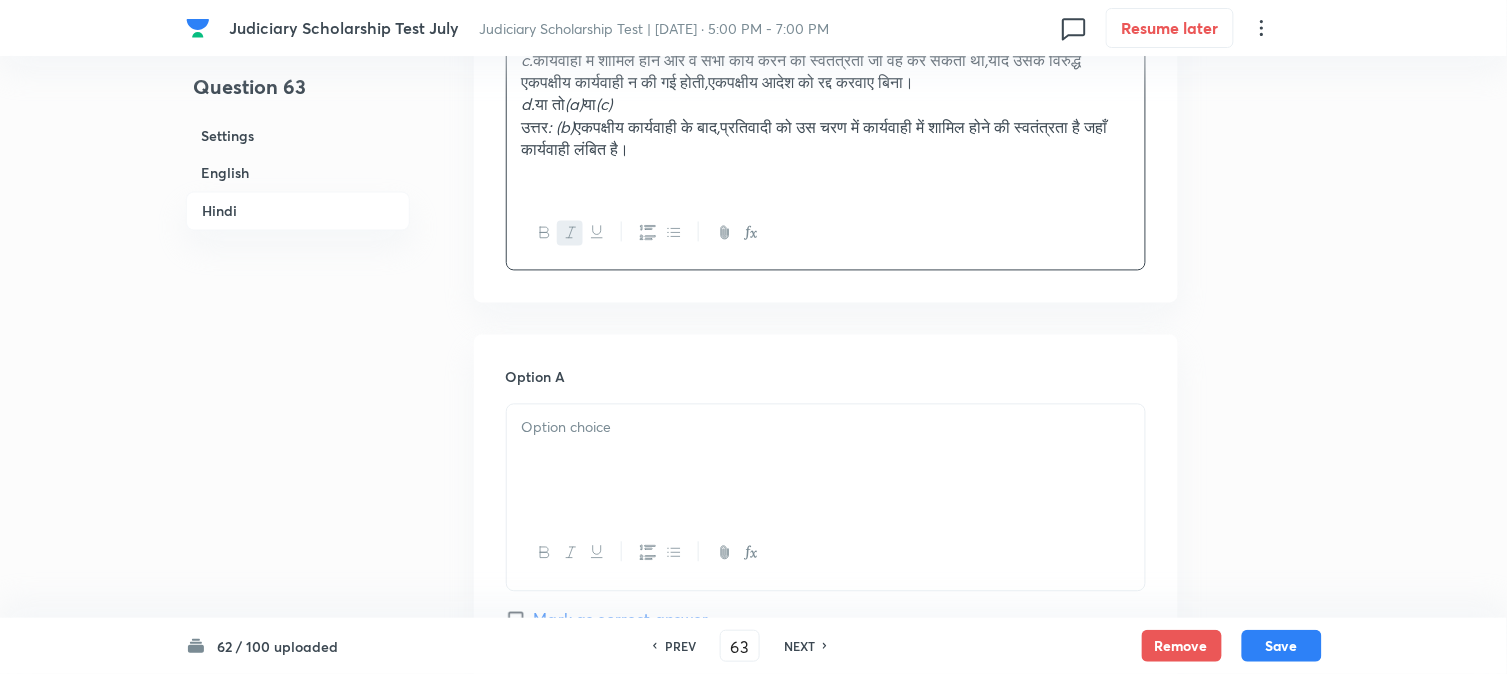 drag, startPoint x: 580, startPoint y: 414, endPoint x: 576, endPoint y: 454, distance: 40.1995 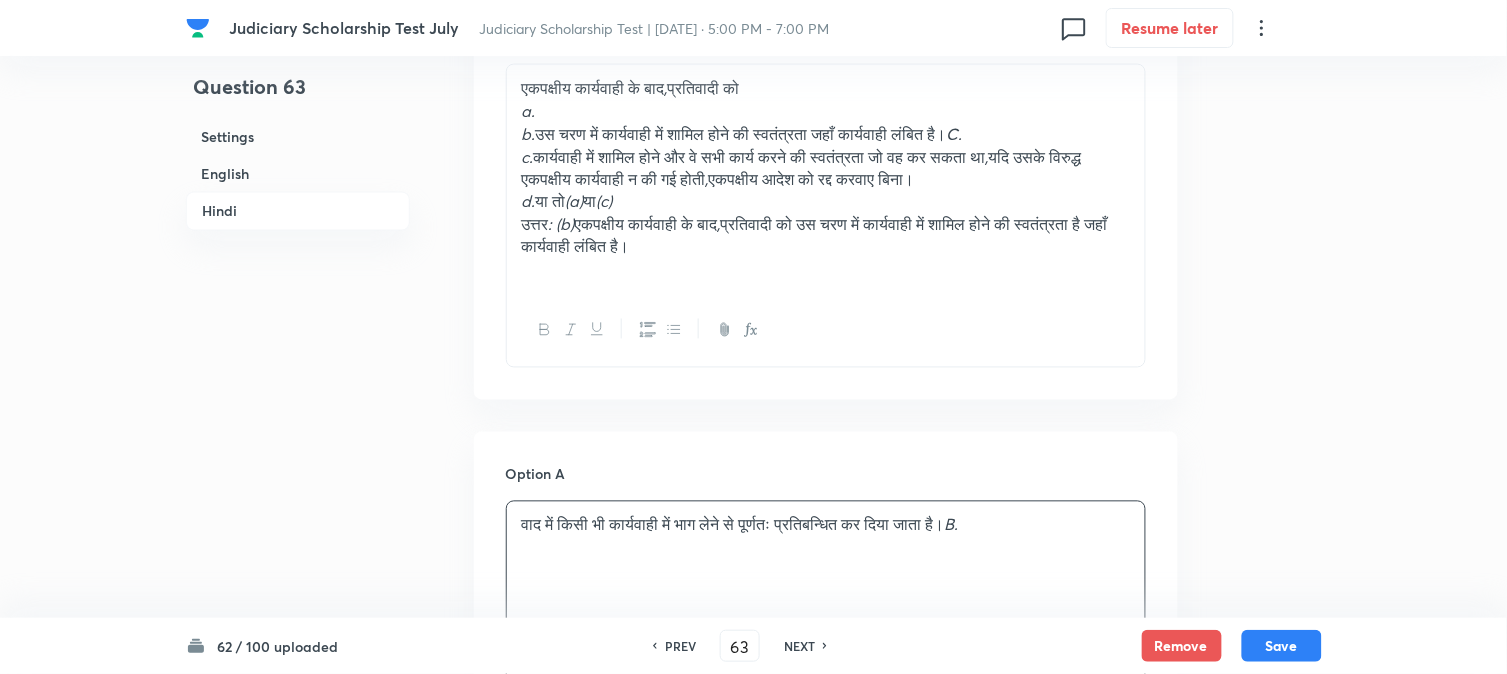 scroll, scrollTop: 2580, scrollLeft: 0, axis: vertical 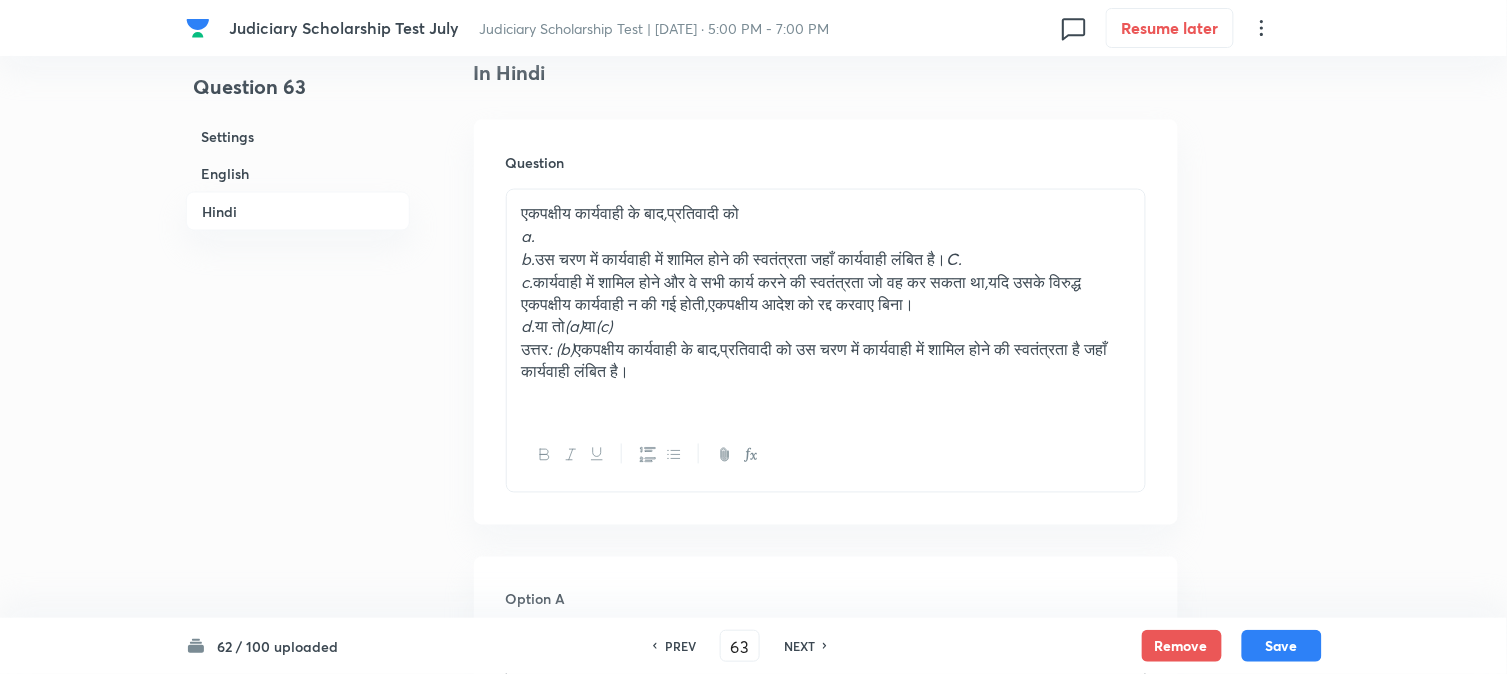 drag, startPoint x: 541, startPoint y: 261, endPoint x: 1138, endPoint y: 250, distance: 597.1013 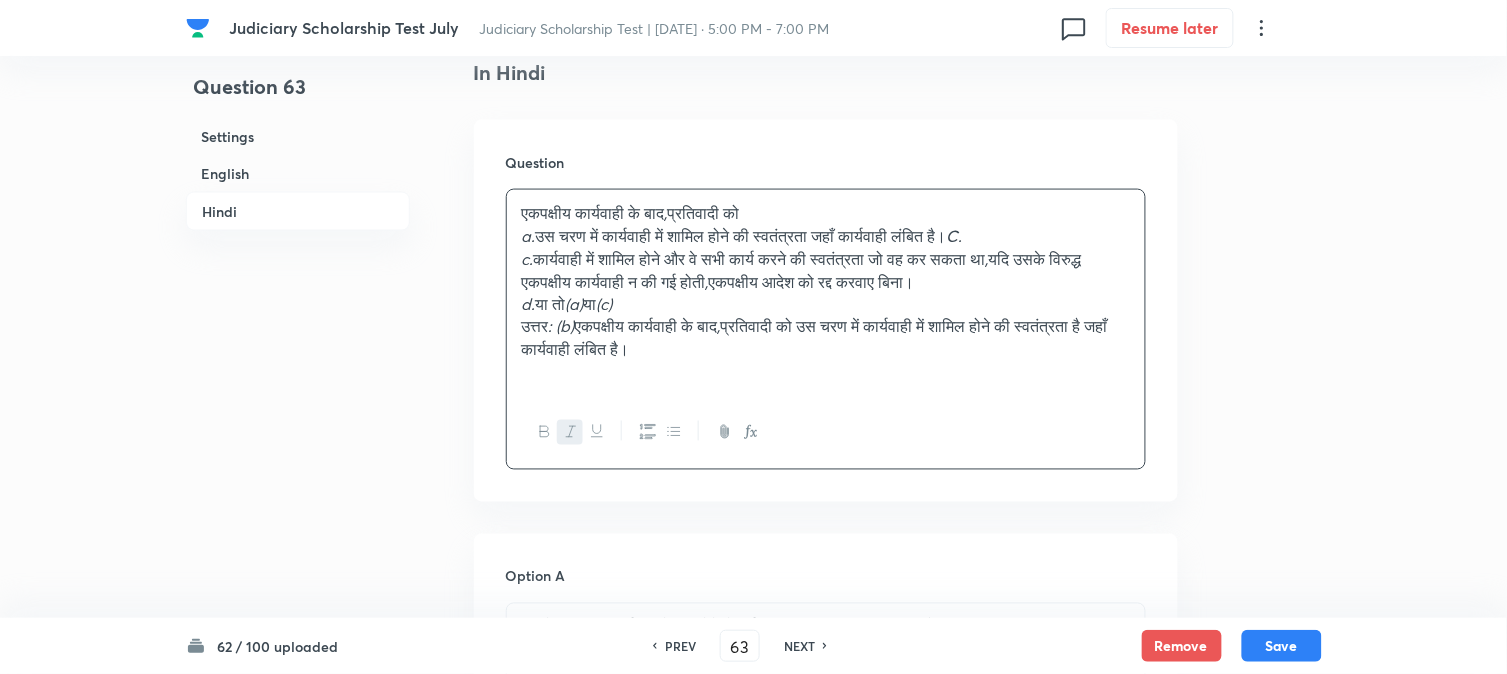 drag, startPoint x: 541, startPoint y: 238, endPoint x: 1062, endPoint y: 245, distance: 521.047 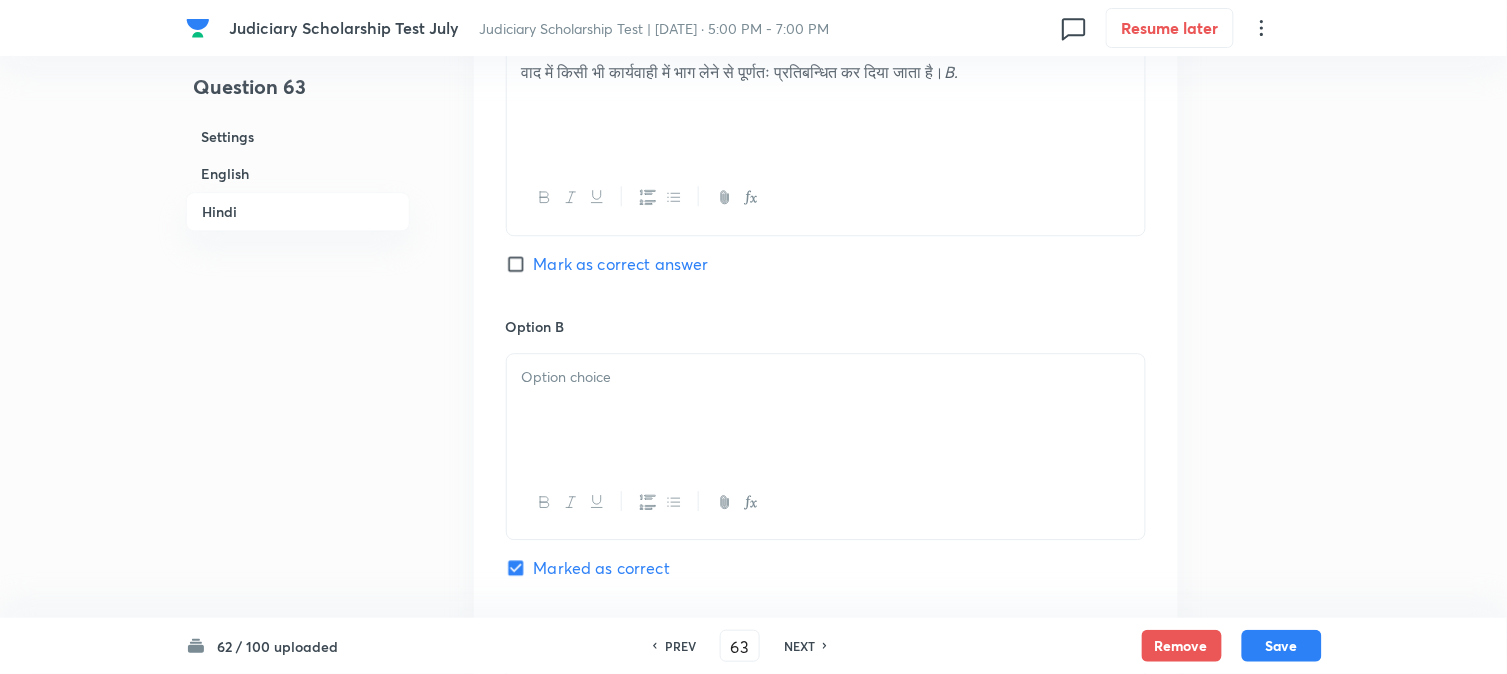 click at bounding box center [826, 410] 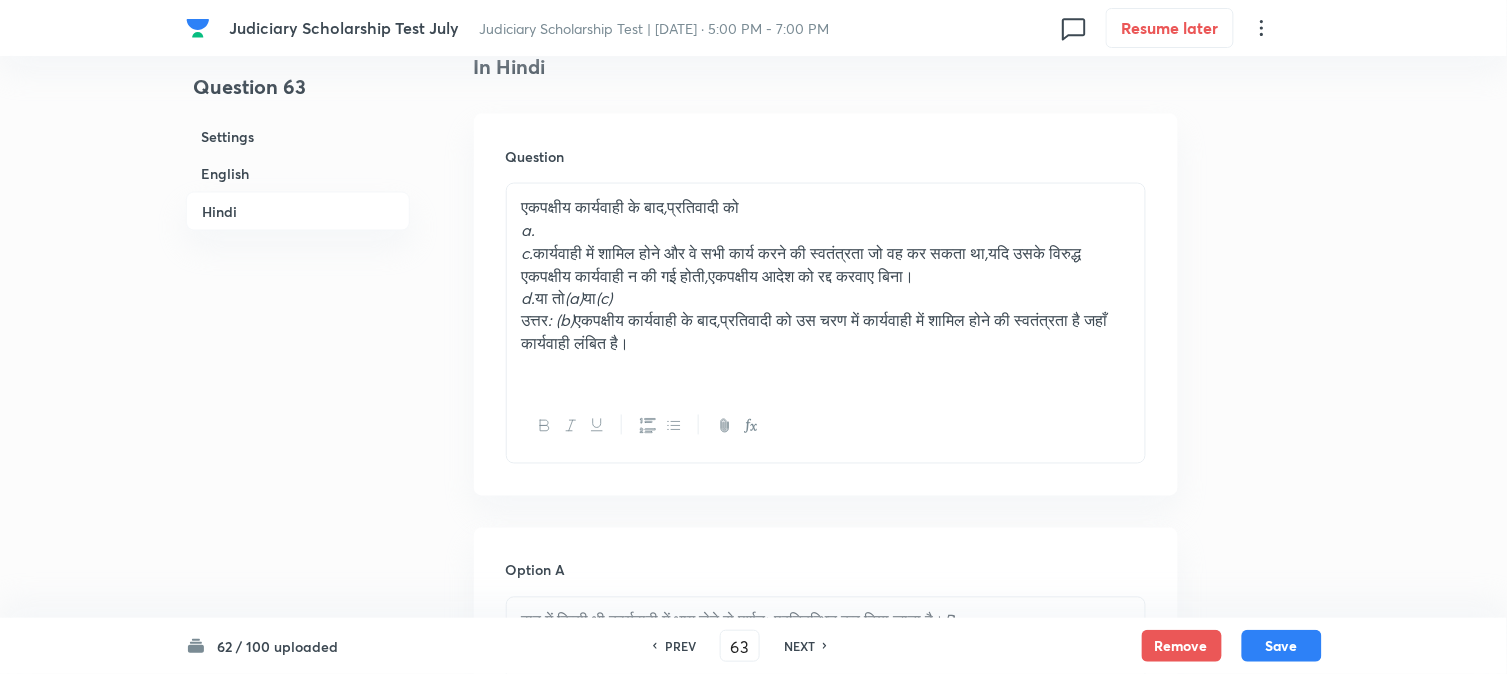 scroll, scrollTop: 2580, scrollLeft: 0, axis: vertical 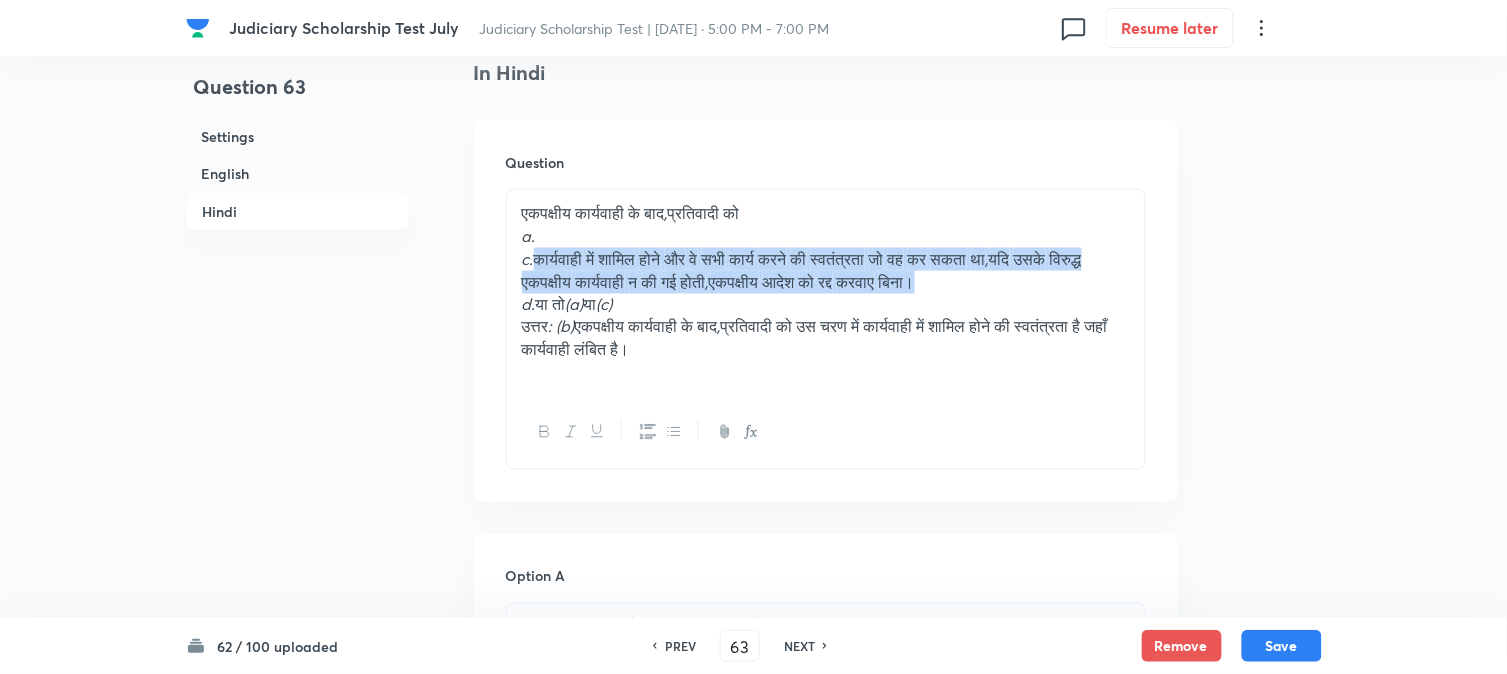 drag, startPoint x: 538, startPoint y: 260, endPoint x: 1048, endPoint y: 276, distance: 510.25092 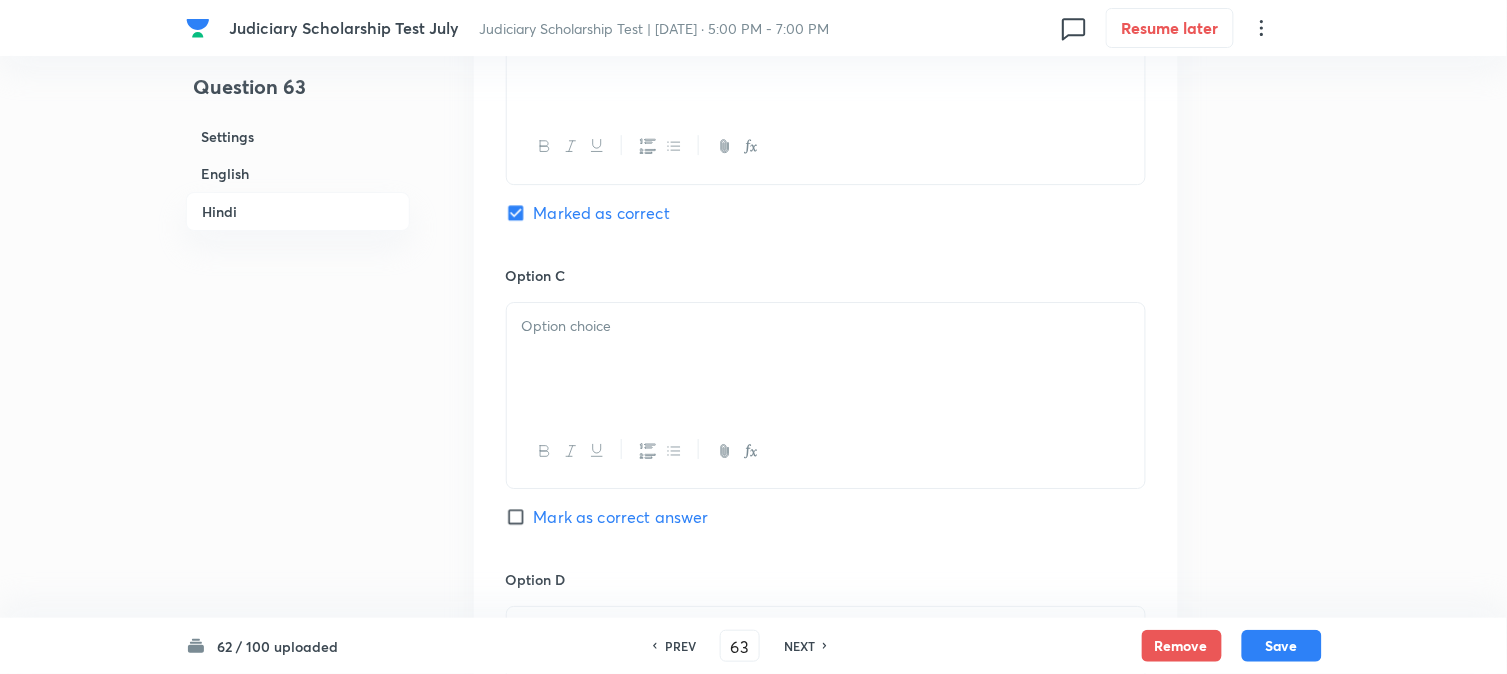 click at bounding box center [826, 359] 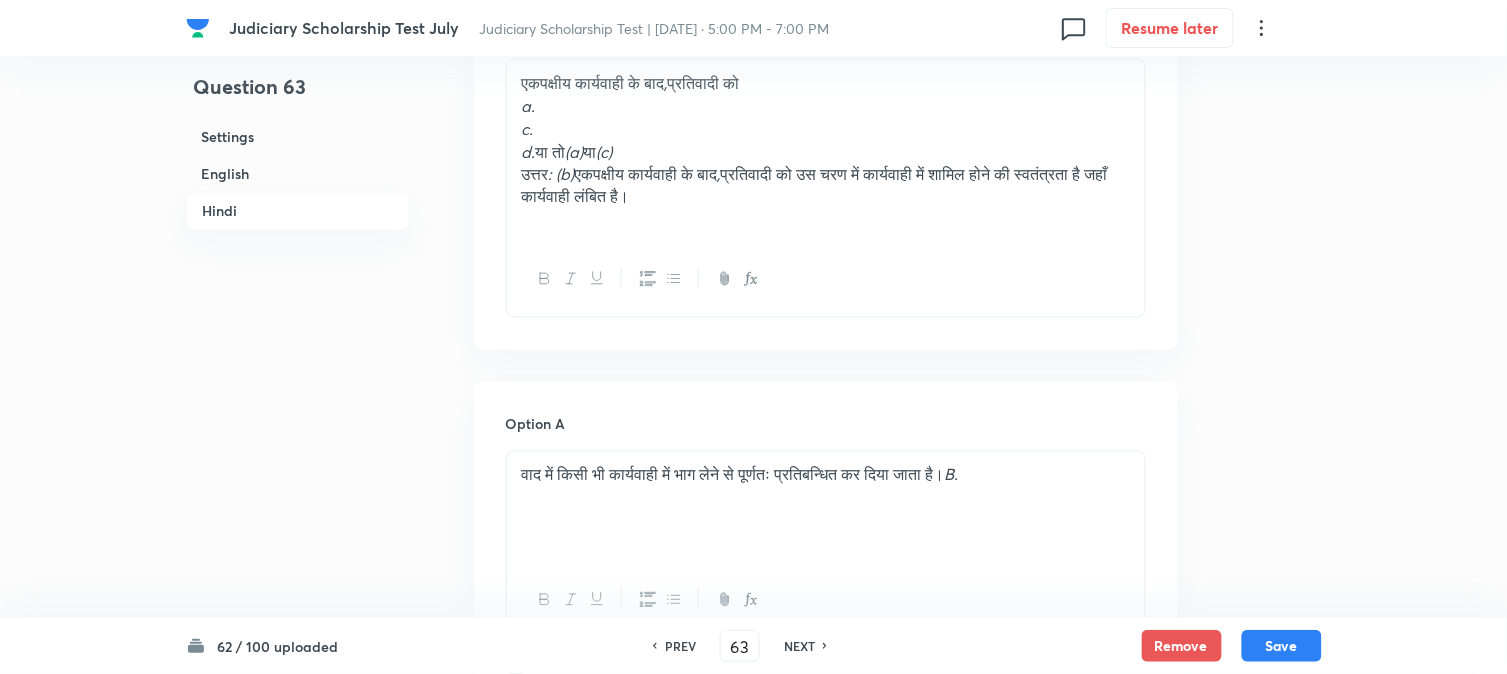 scroll, scrollTop: 2691, scrollLeft: 0, axis: vertical 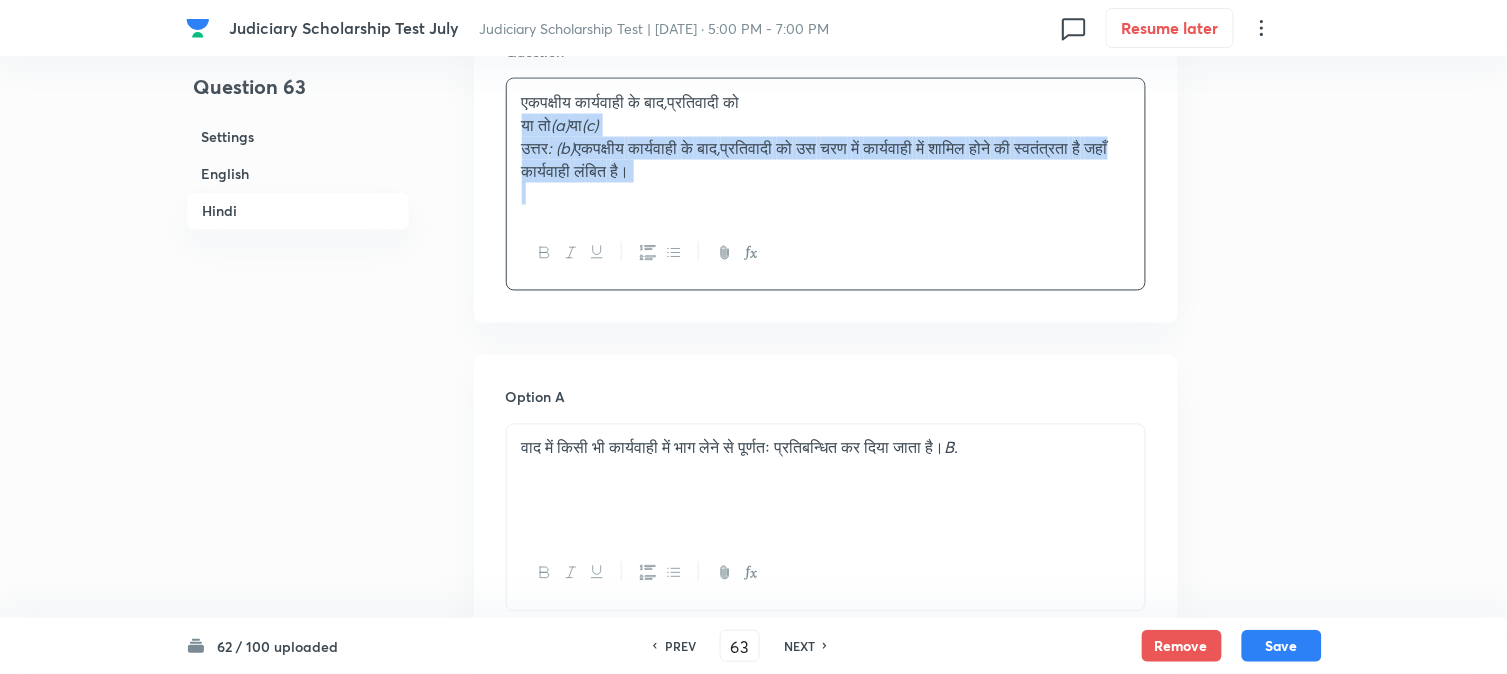 drag, startPoint x: 542, startPoint y: 171, endPoint x: 968, endPoint y: 276, distance: 438.74936 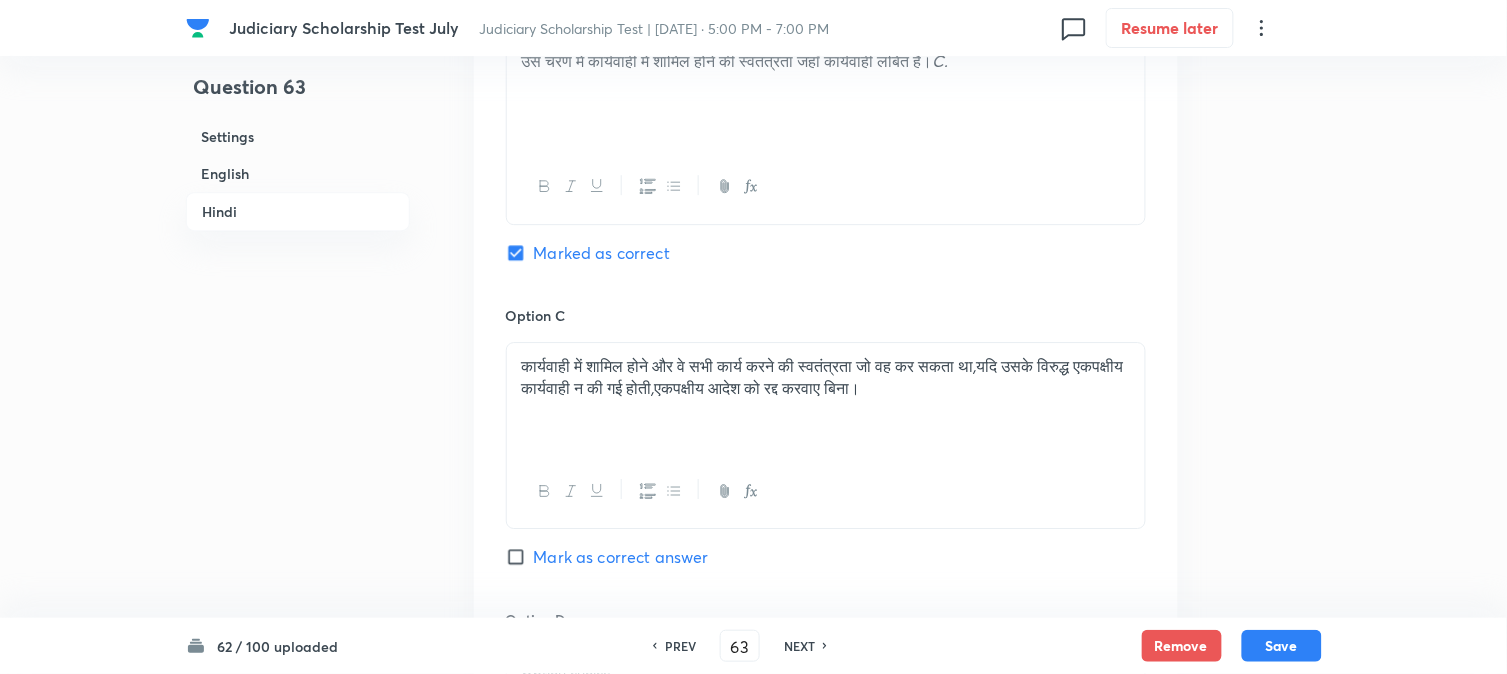 scroll, scrollTop: 3691, scrollLeft: 0, axis: vertical 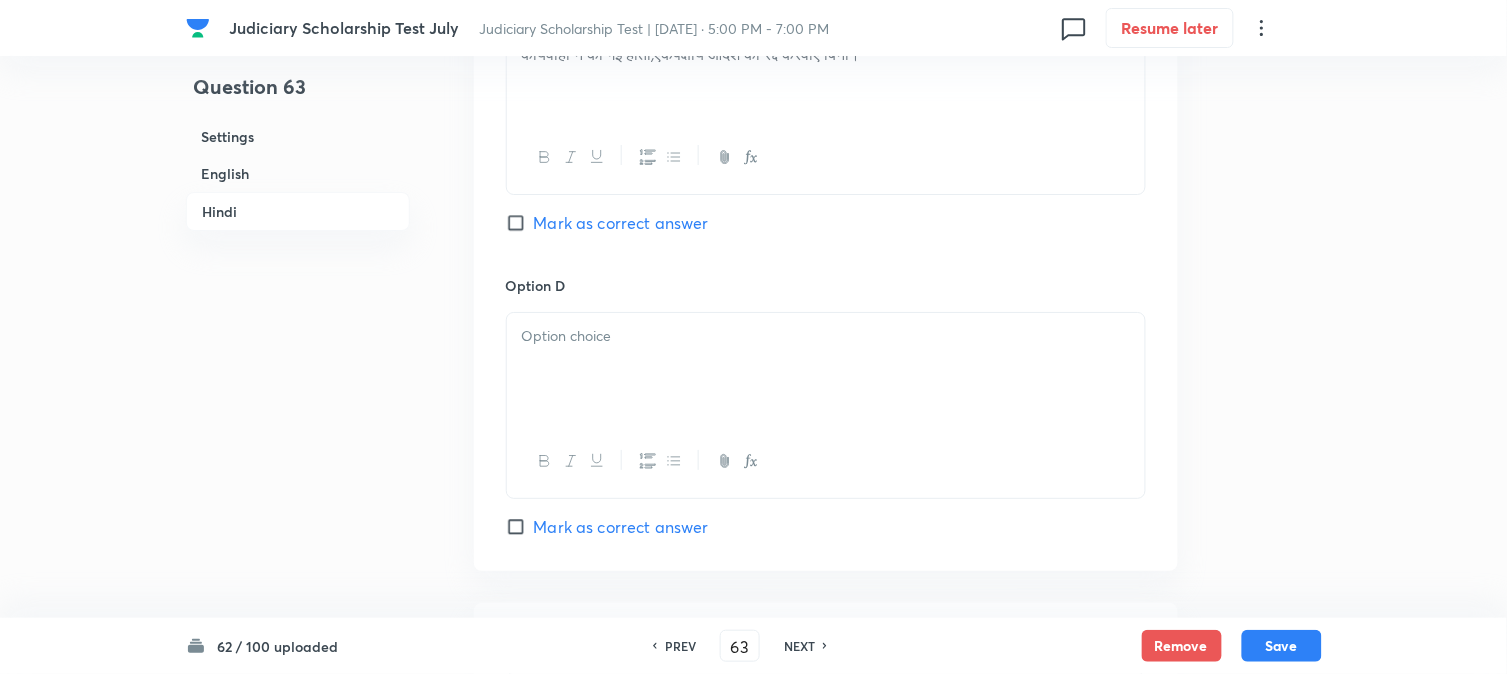 click at bounding box center [826, 336] 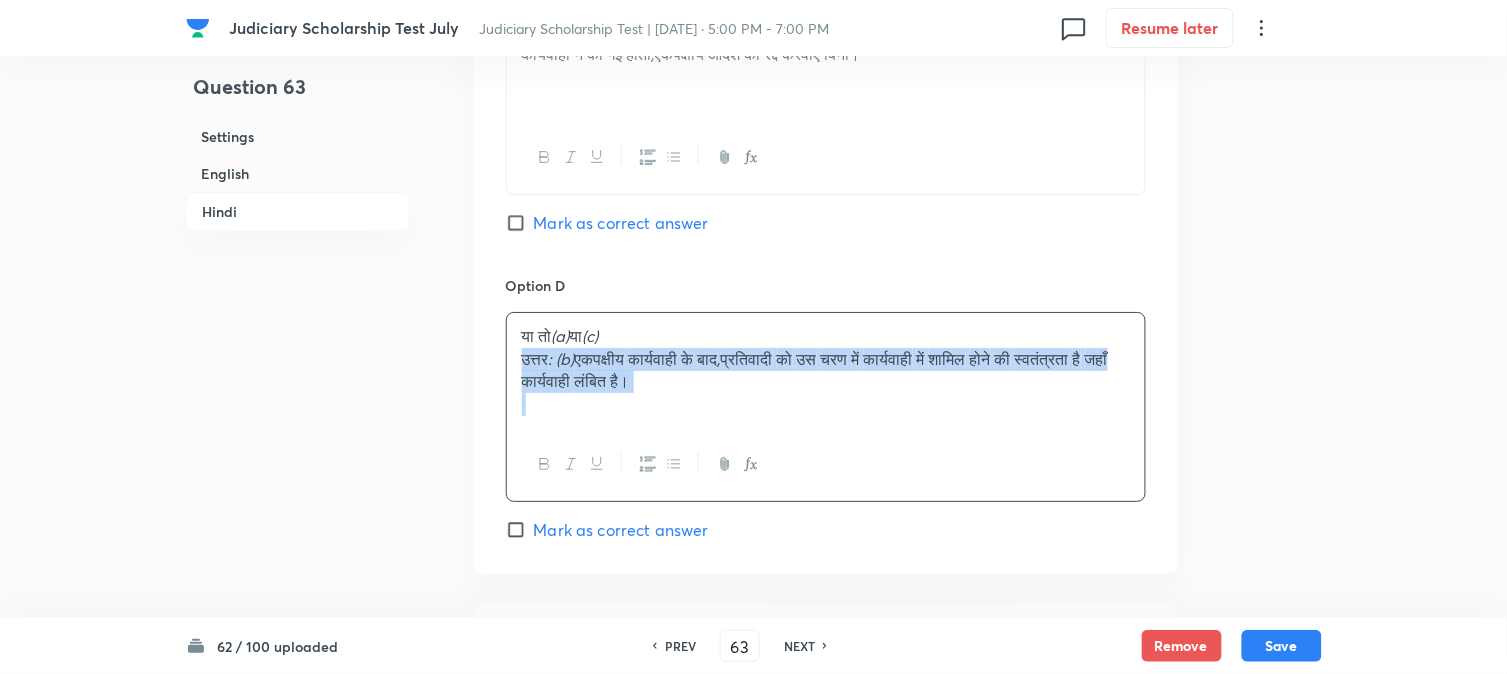 drag, startPoint x: 518, startPoint y: 362, endPoint x: 997, endPoint y: 416, distance: 482.03424 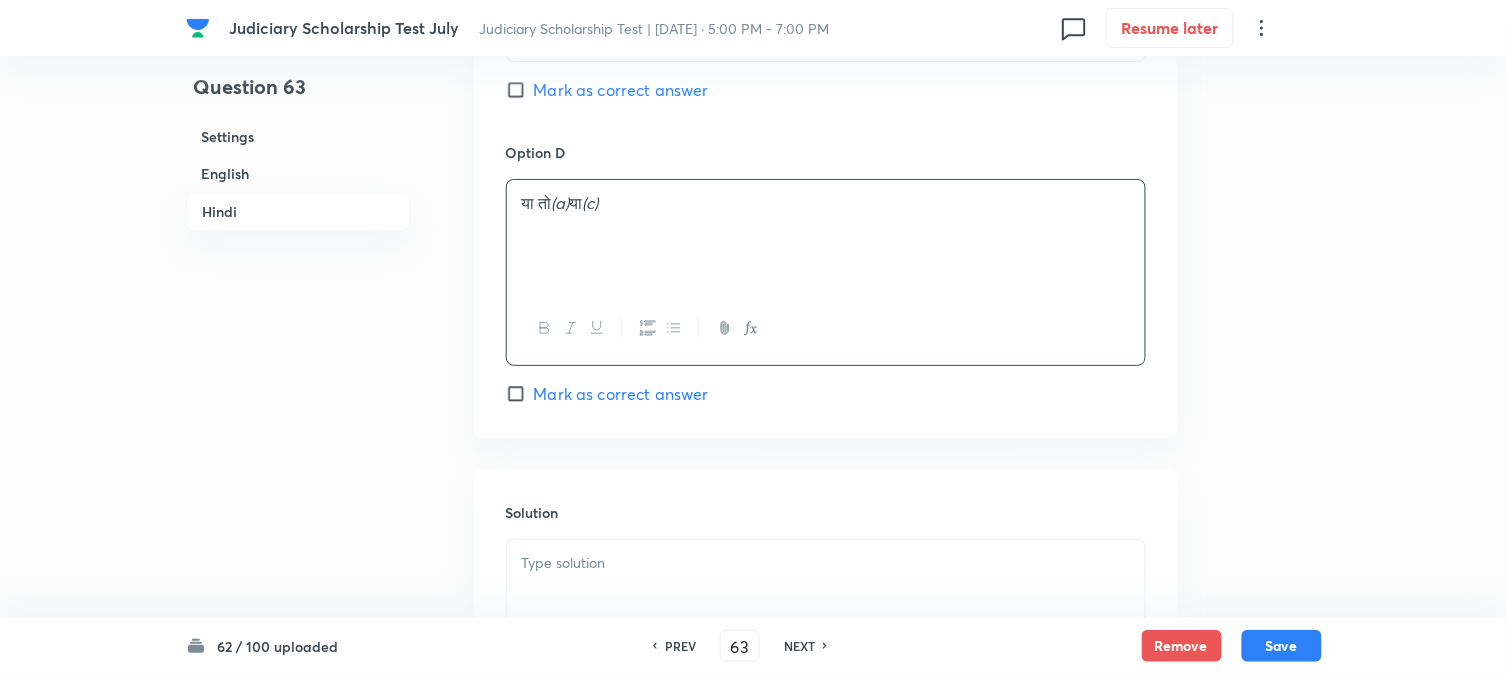 scroll, scrollTop: 4024, scrollLeft: 0, axis: vertical 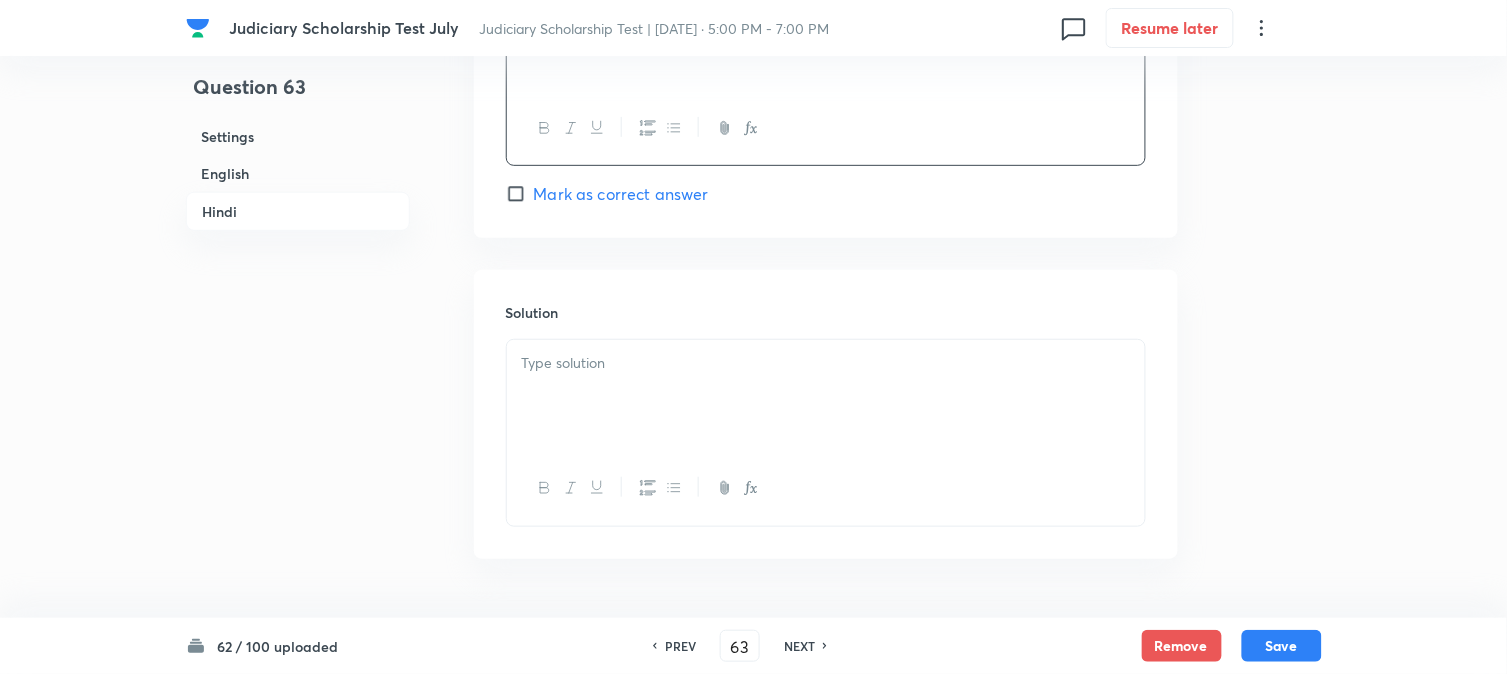 click at bounding box center [826, 396] 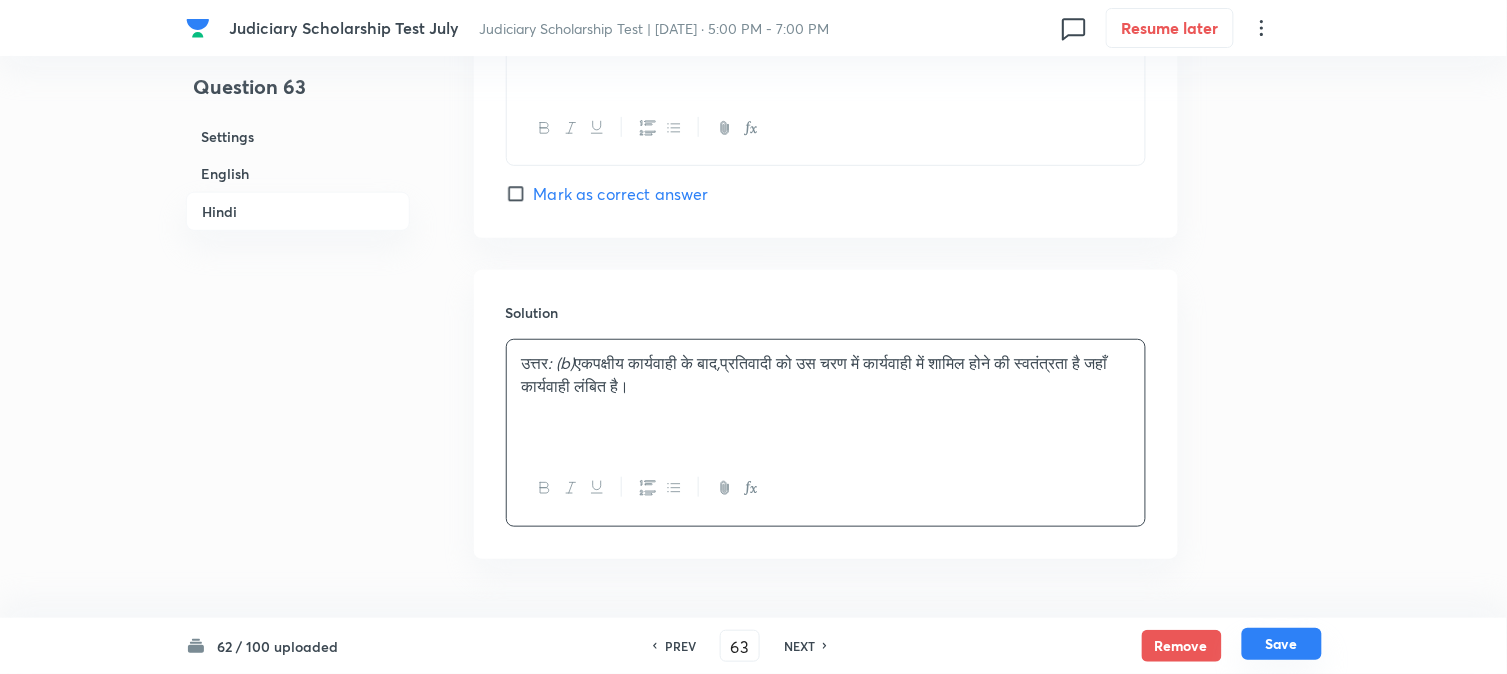 click on "Save" at bounding box center (1282, 644) 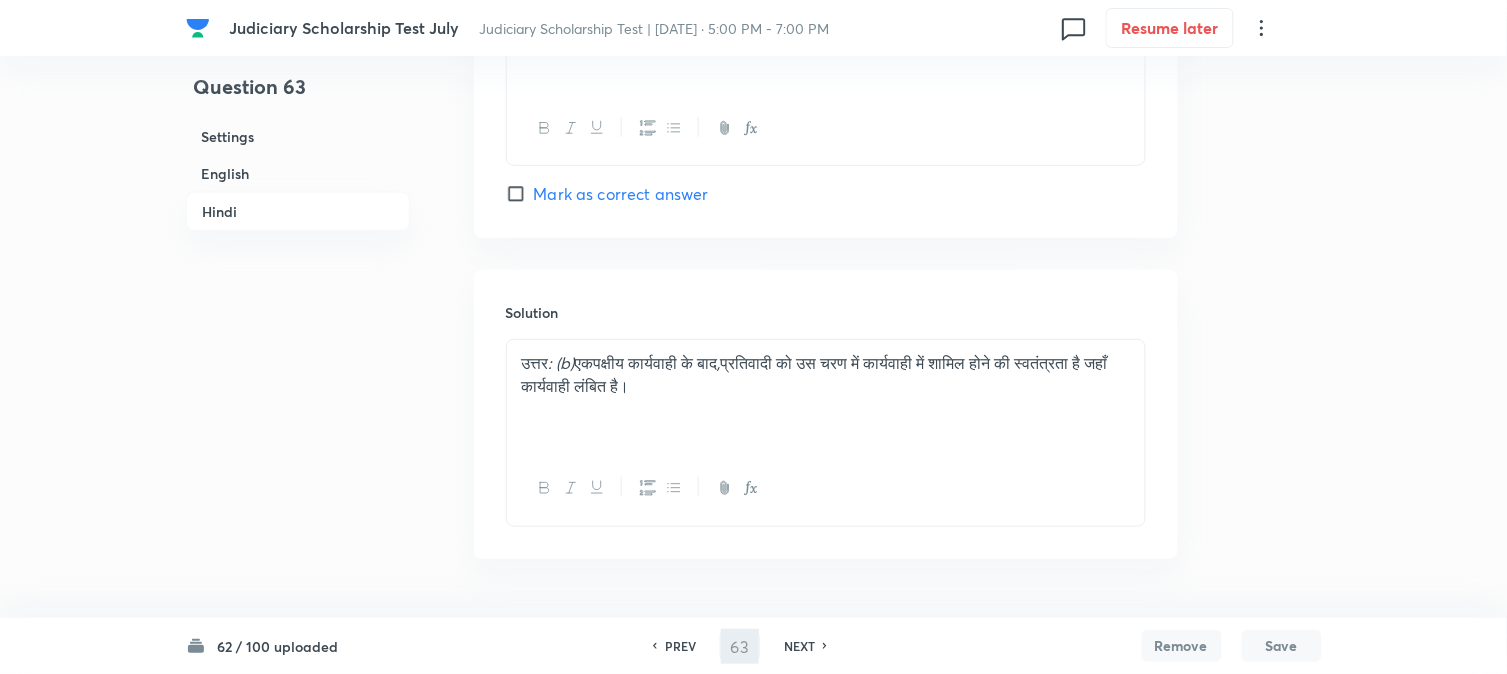 type on "64" 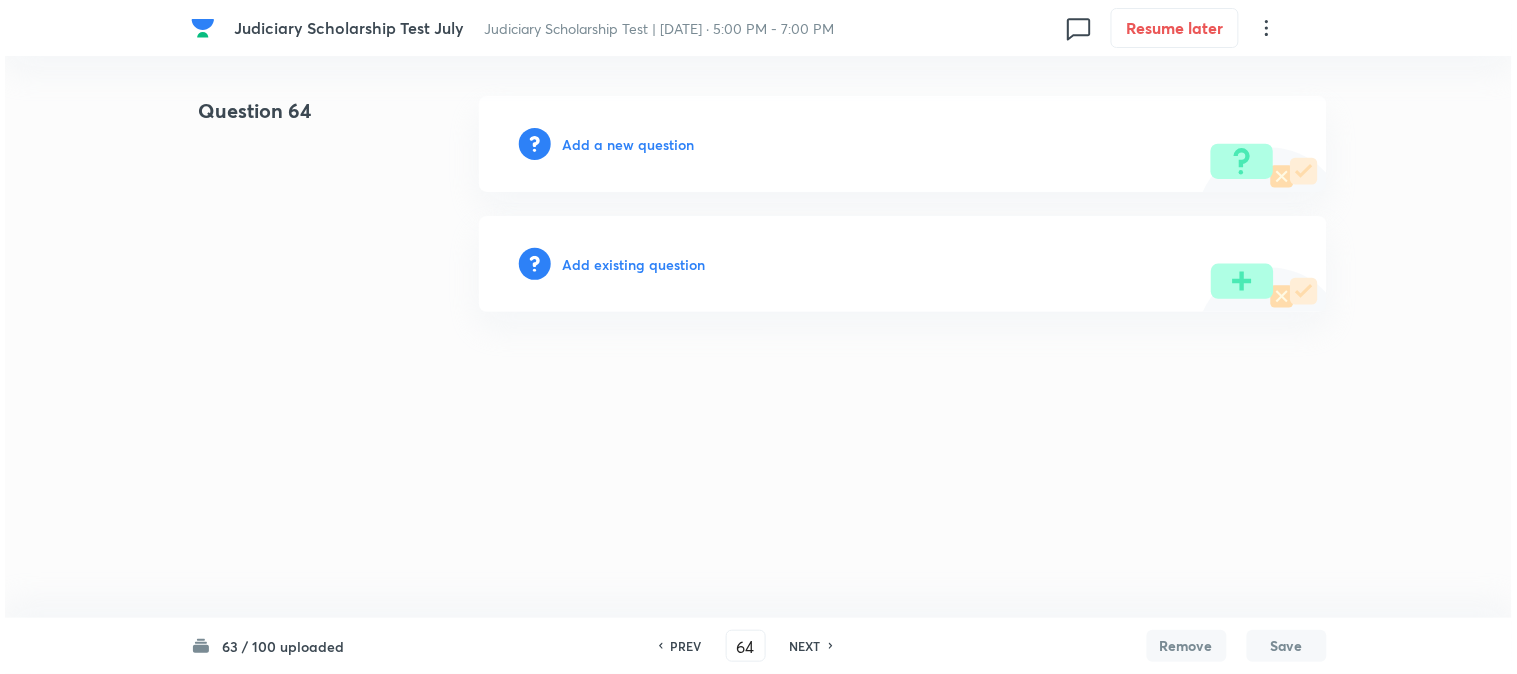 scroll, scrollTop: 0, scrollLeft: 0, axis: both 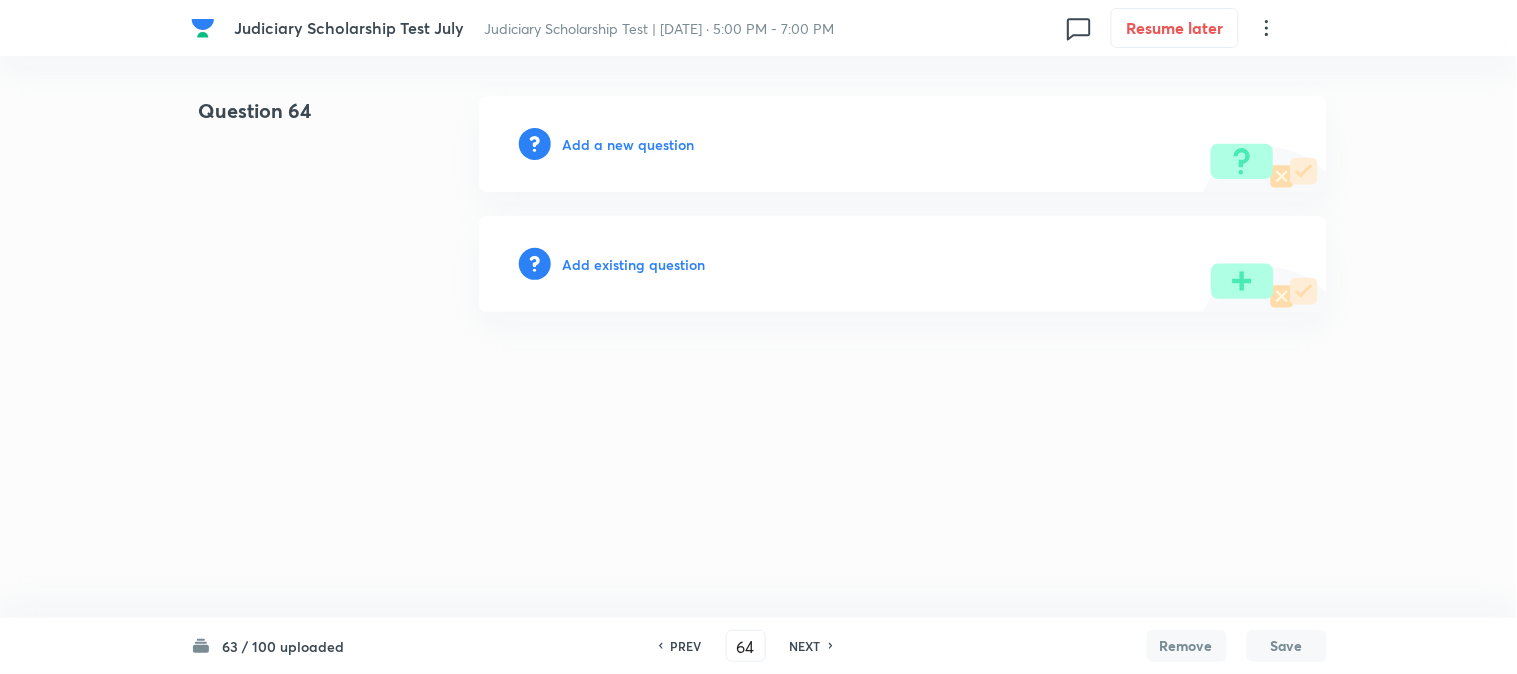click on "Add a new question" at bounding box center [629, 144] 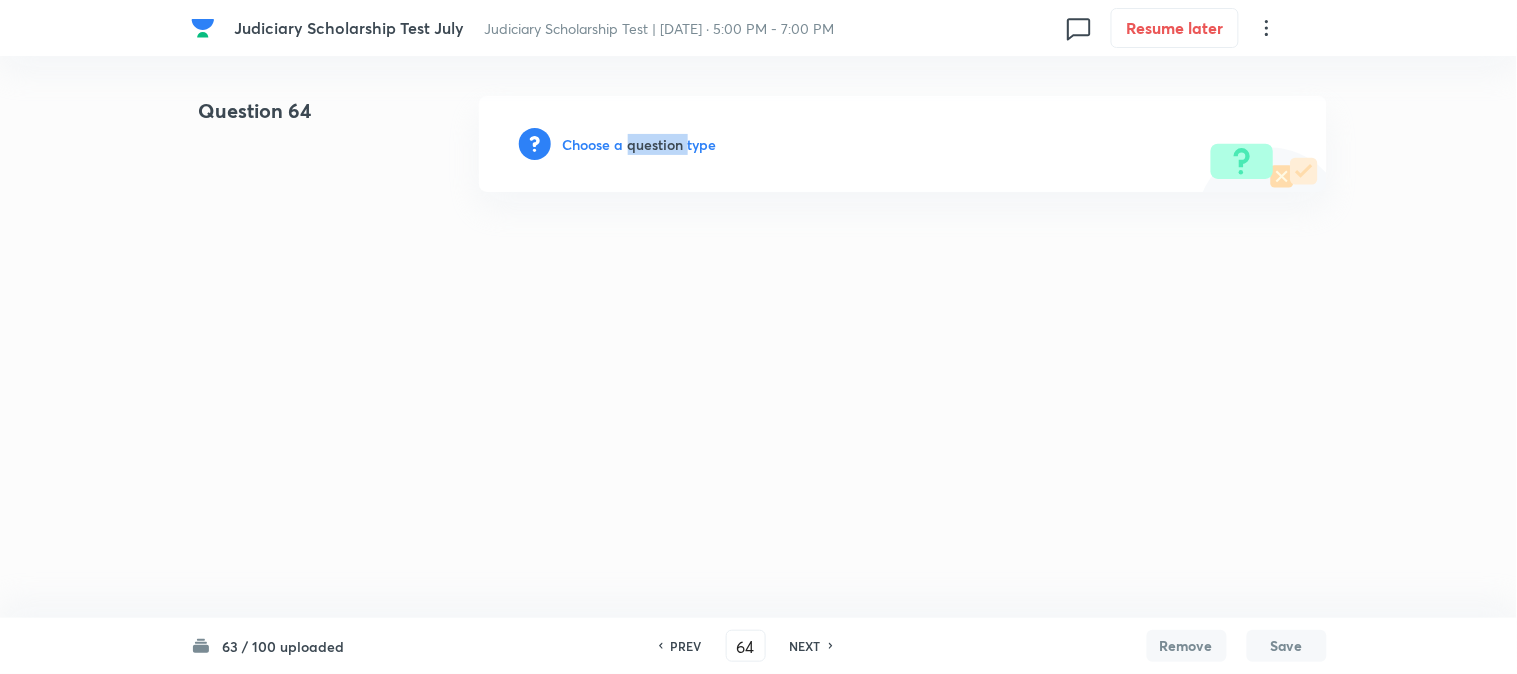 click on "Choose a question type" at bounding box center [640, 144] 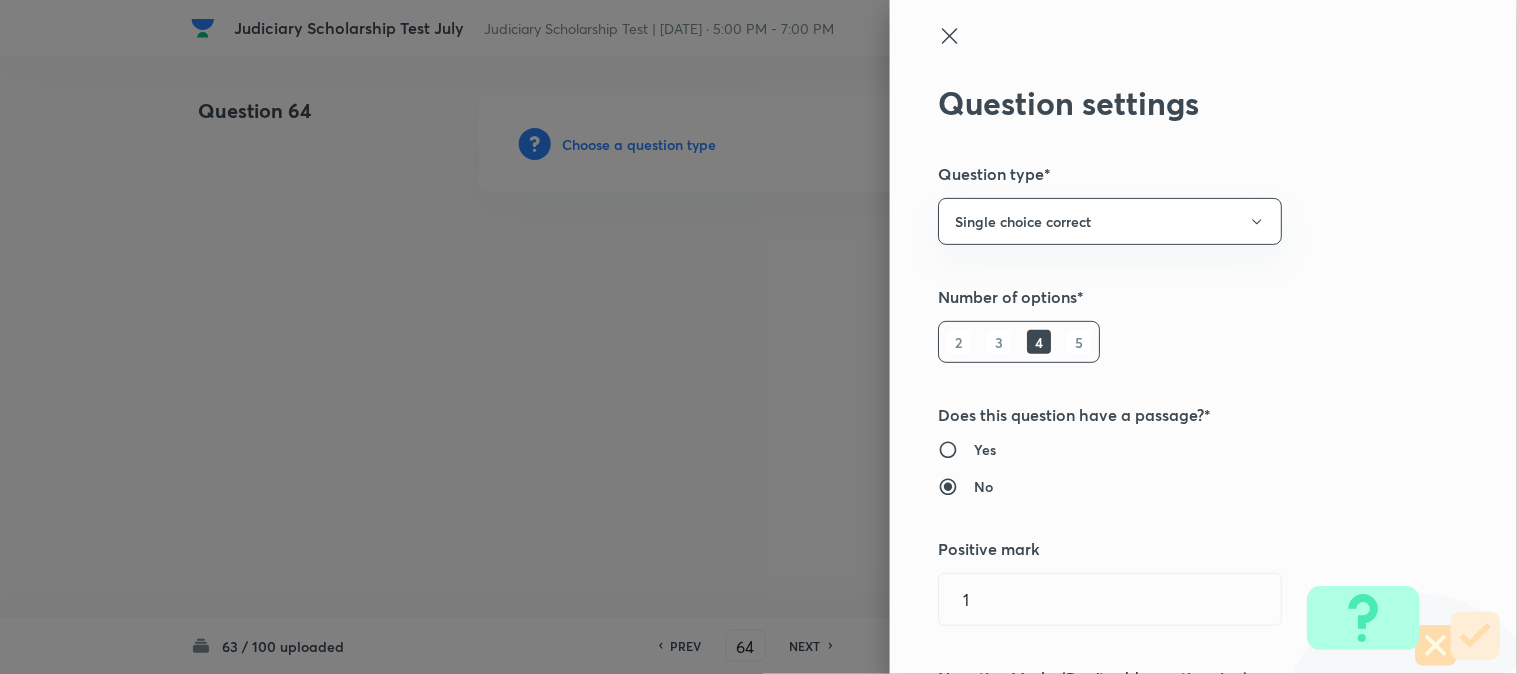 click at bounding box center [758, 337] 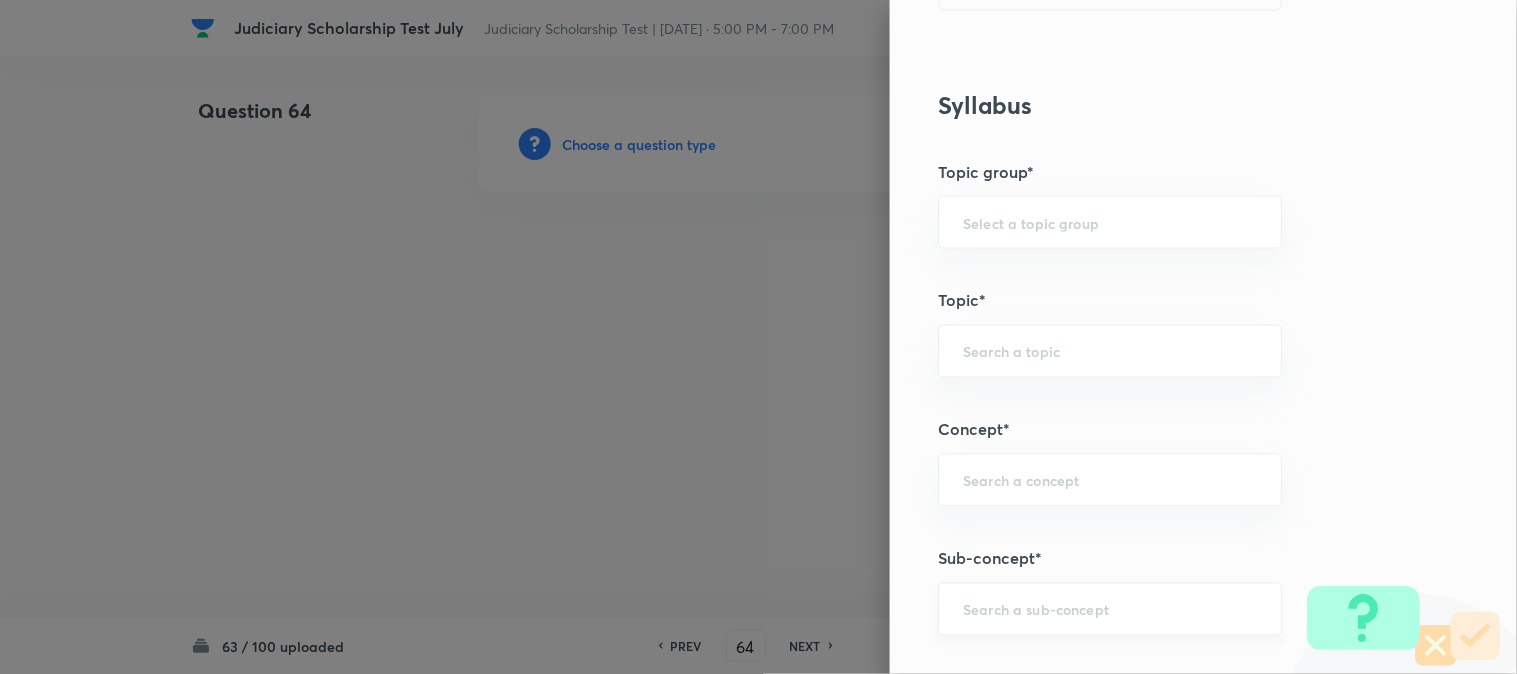 scroll, scrollTop: 1180, scrollLeft: 0, axis: vertical 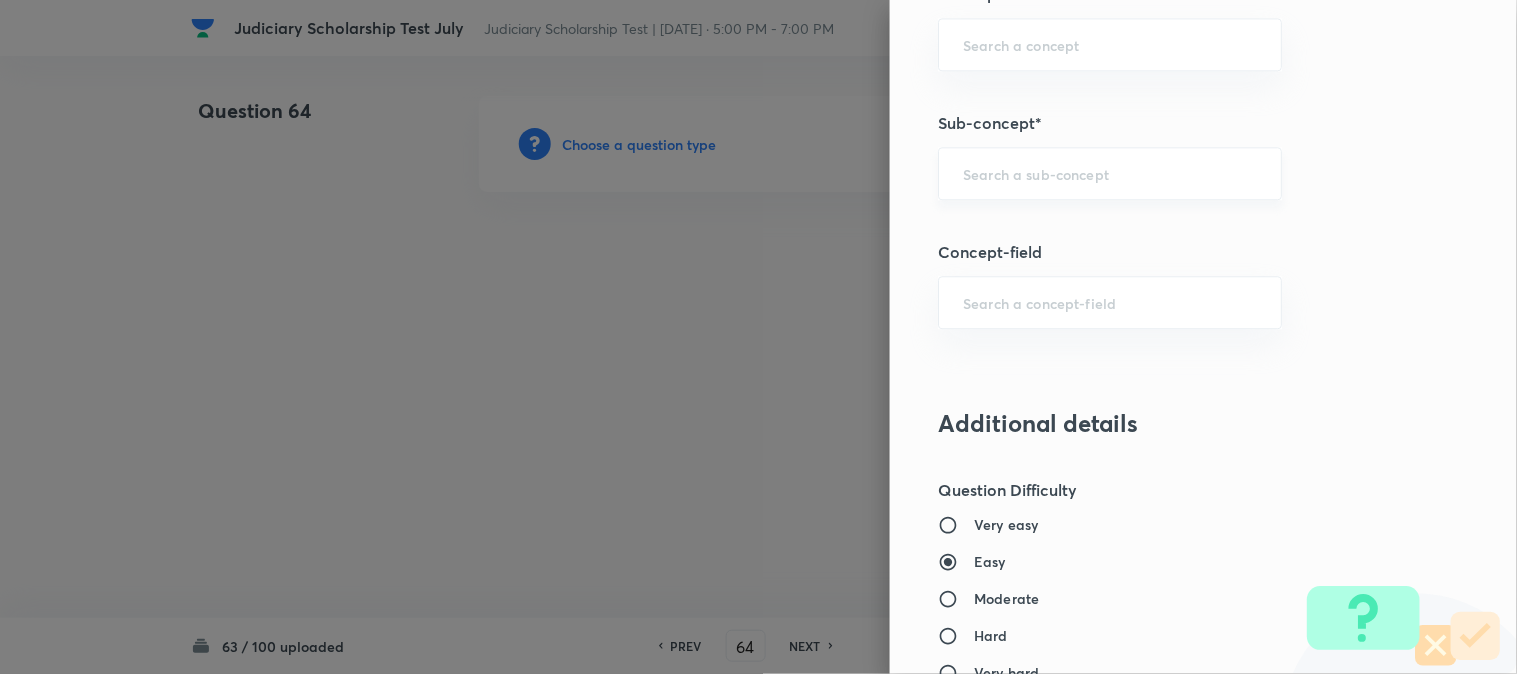 click at bounding box center [1110, 173] 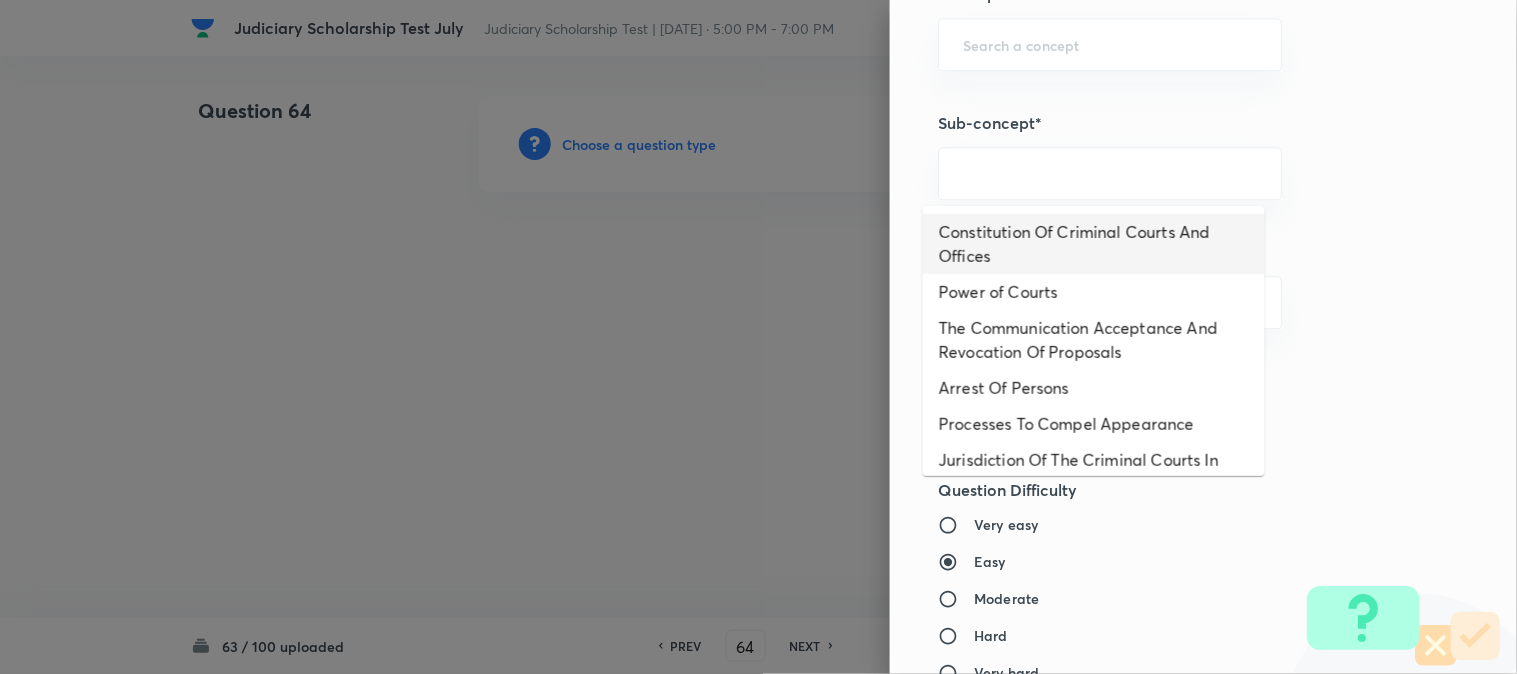 click on "Constitution Of Criminal Courts And Offices" at bounding box center (1094, 244) 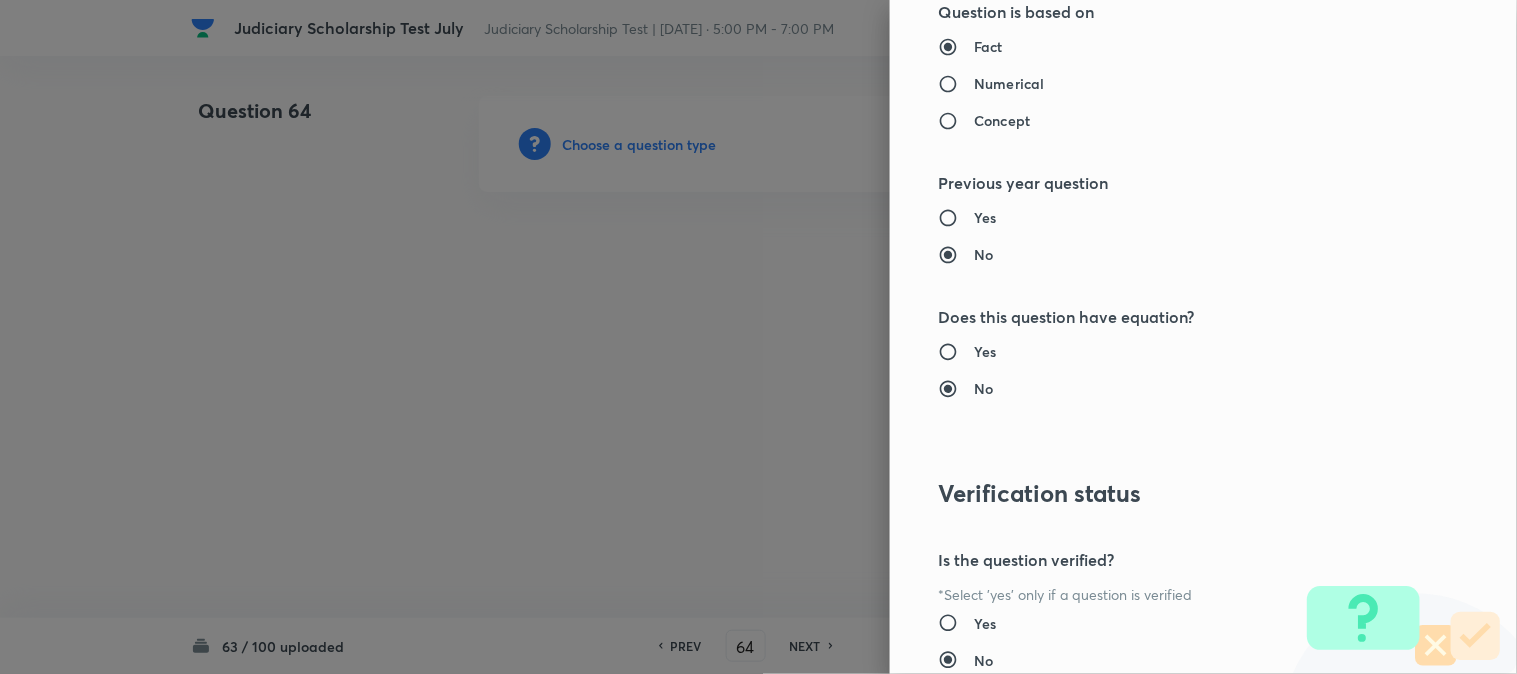 type on "Criminal Law" 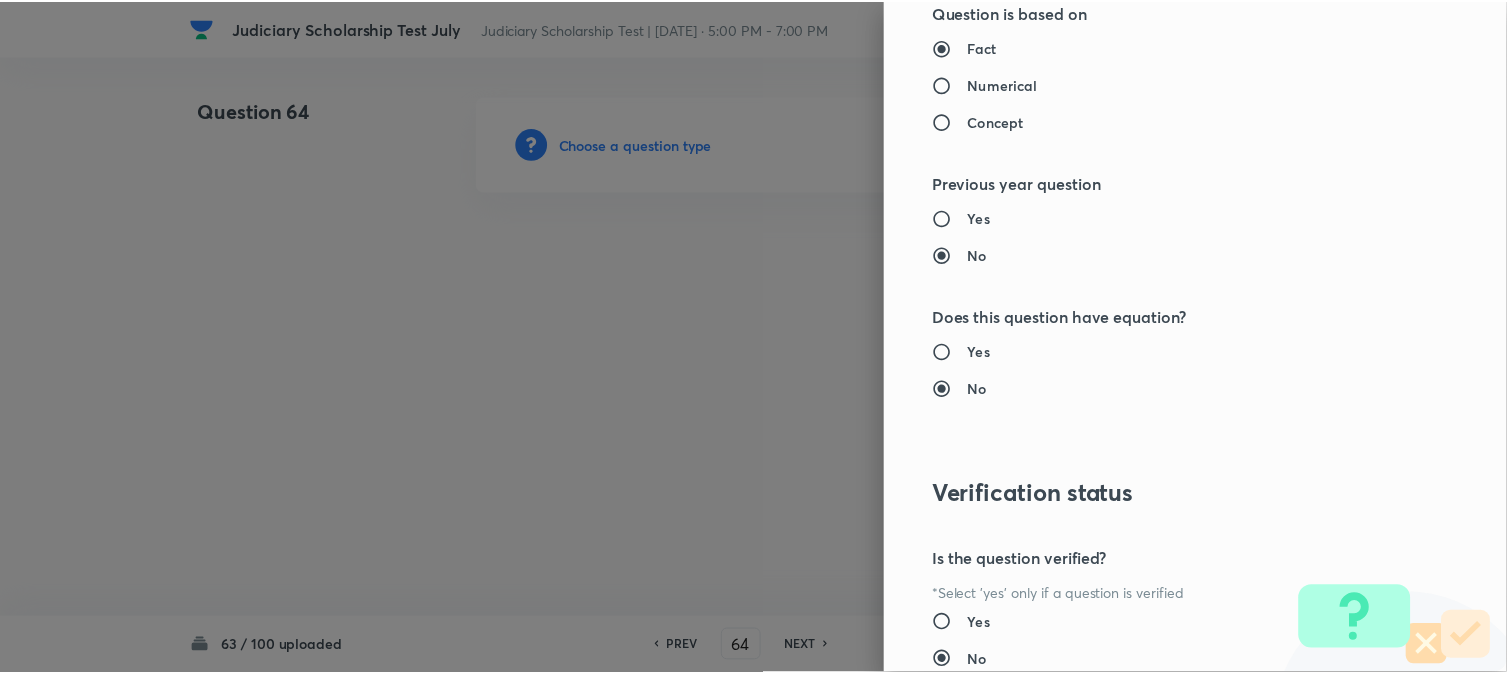 scroll, scrollTop: 2052, scrollLeft: 0, axis: vertical 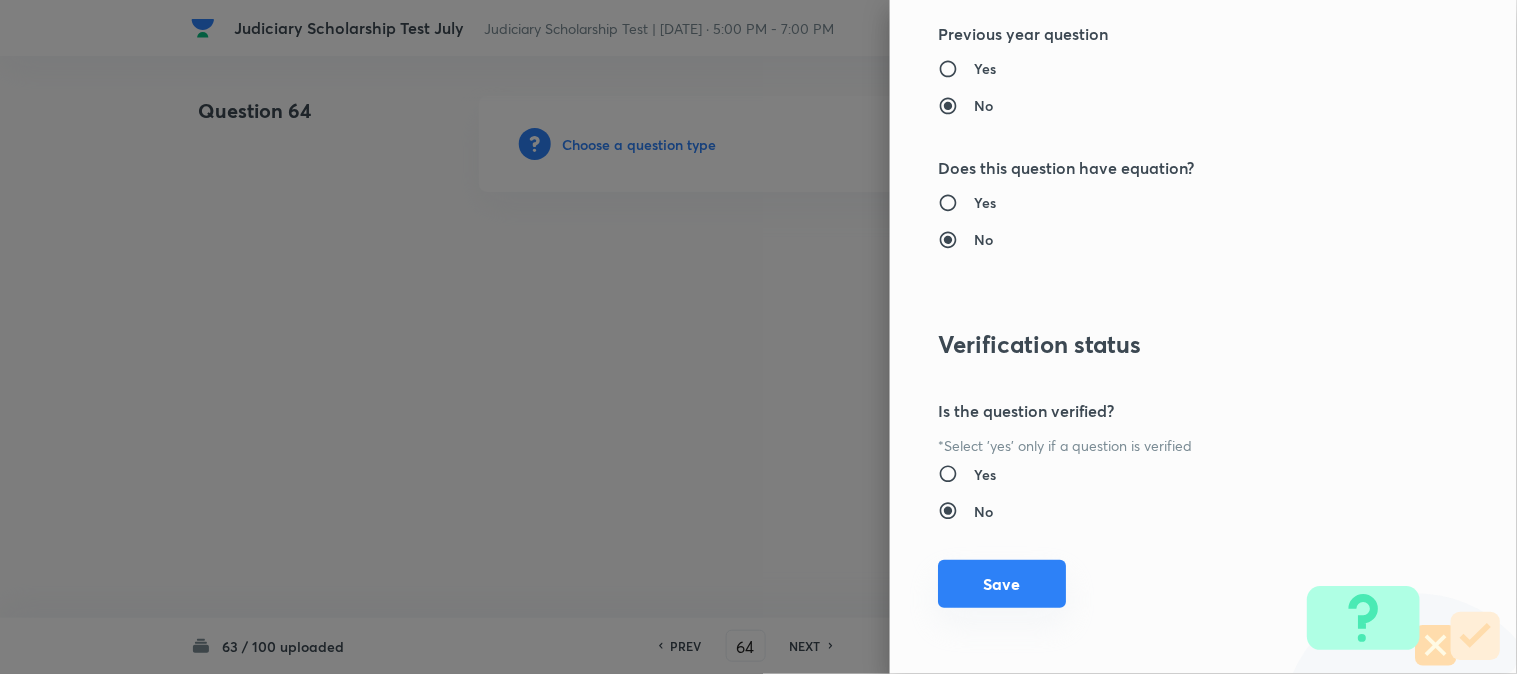 click on "Save" at bounding box center (1002, 584) 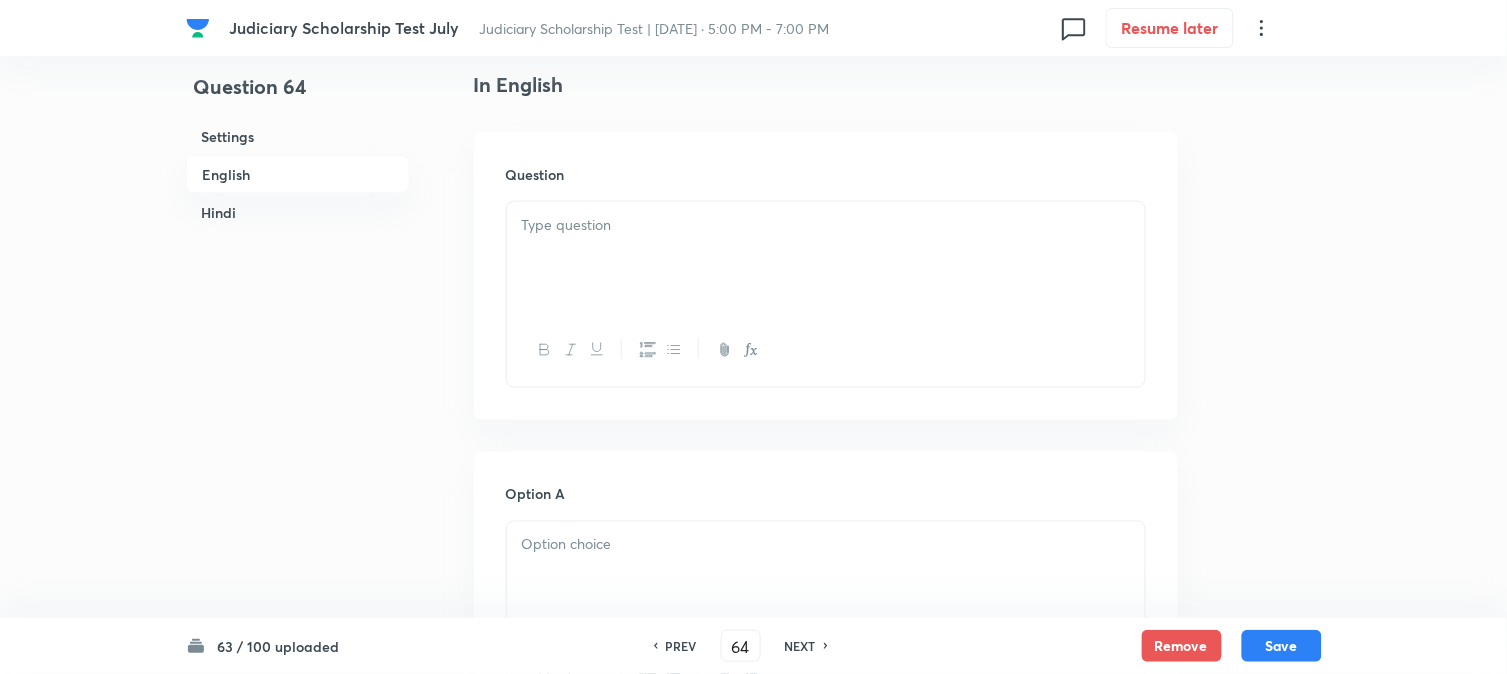scroll, scrollTop: 590, scrollLeft: 0, axis: vertical 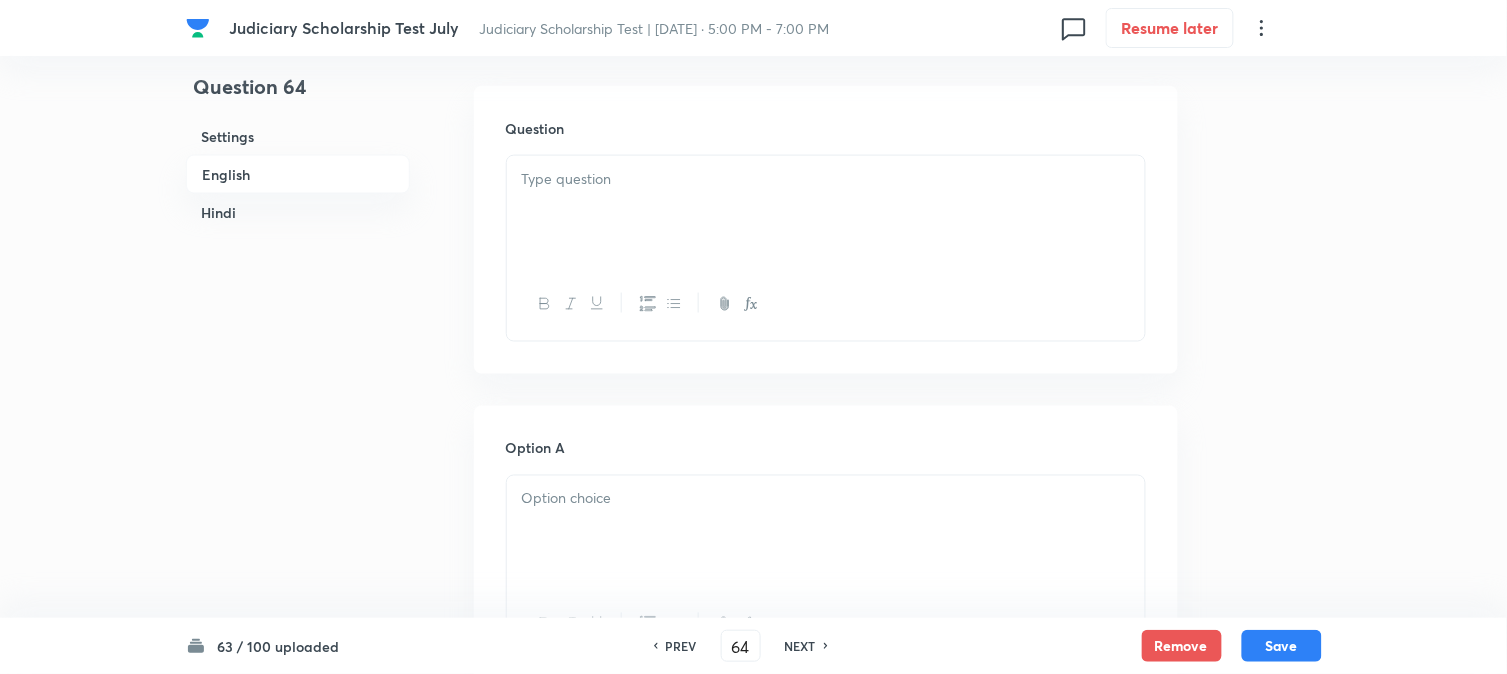 drag, startPoint x: 561, startPoint y: 164, endPoint x: 544, endPoint y: 292, distance: 129.12398 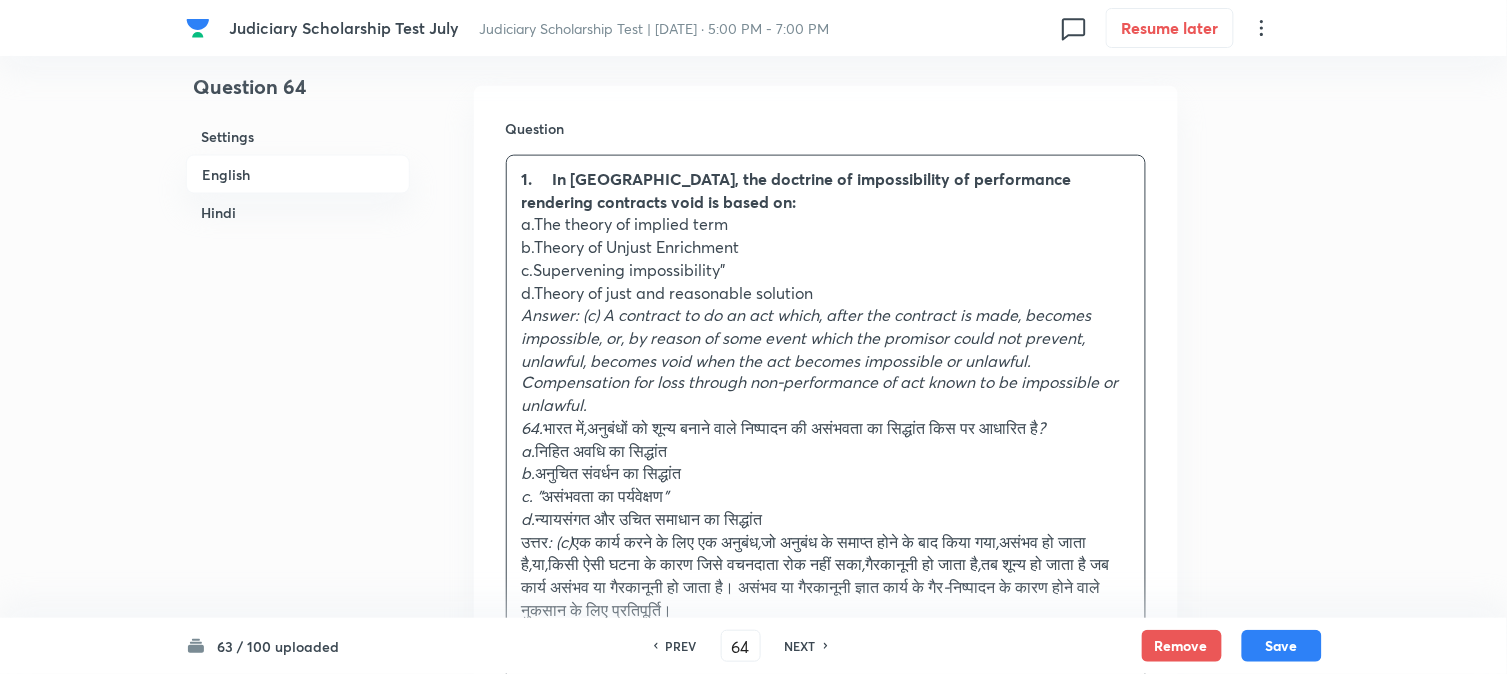 click on "1.     In [GEOGRAPHIC_DATA], the doctrine of impossibility of performance rendering contracts void is based on:" at bounding box center (797, 190) 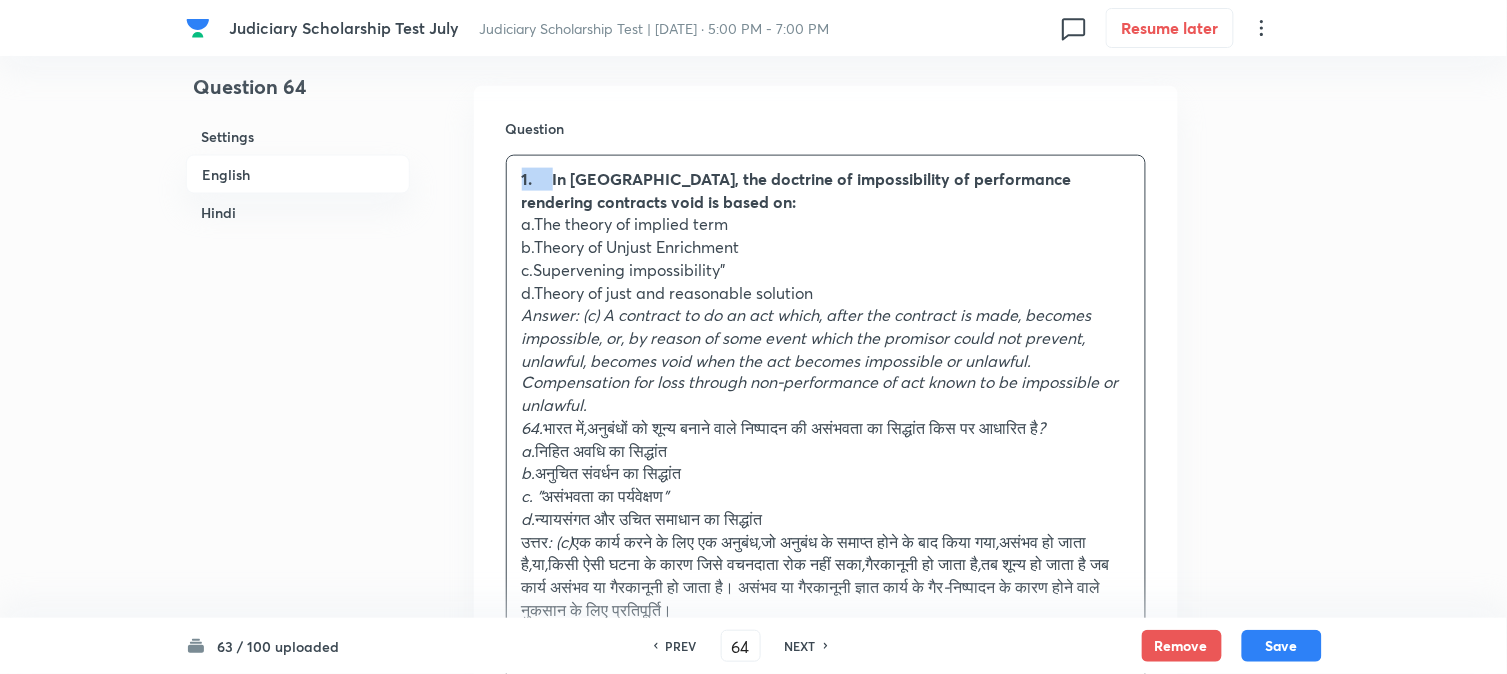 drag, startPoint x: 553, startPoint y: 177, endPoint x: 508, endPoint y: 147, distance: 54.08327 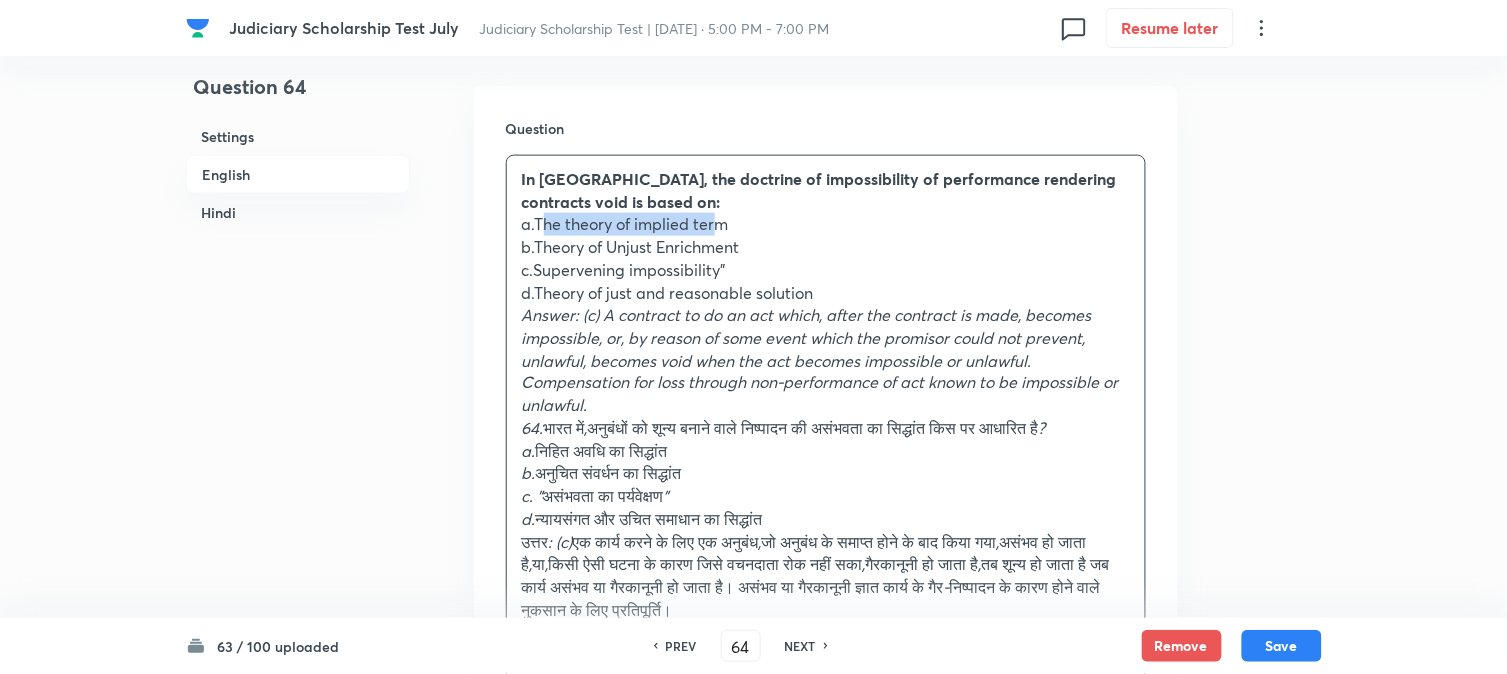 drag, startPoint x: 538, startPoint y: 228, endPoint x: 714, endPoint y: 222, distance: 176.10225 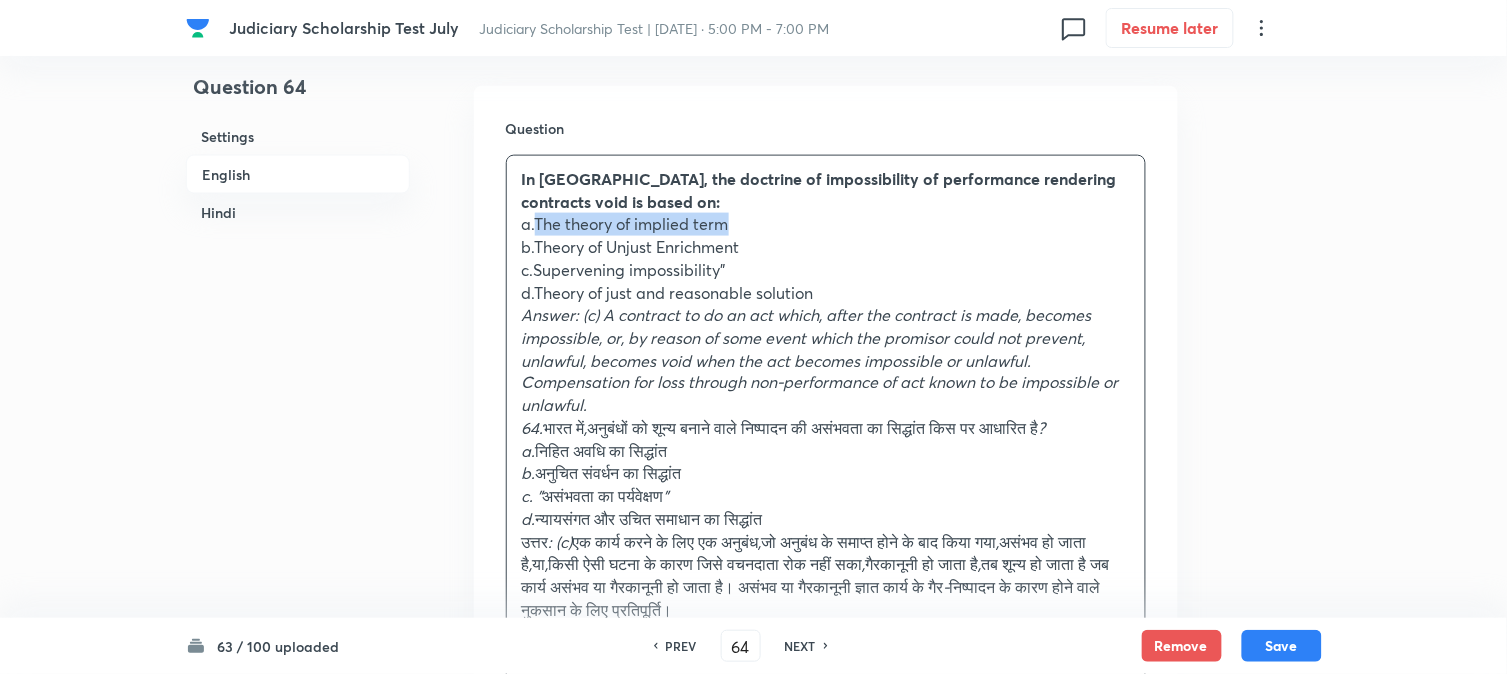 drag, startPoint x: 537, startPoint y: 218, endPoint x: 771, endPoint y: 222, distance: 234.03418 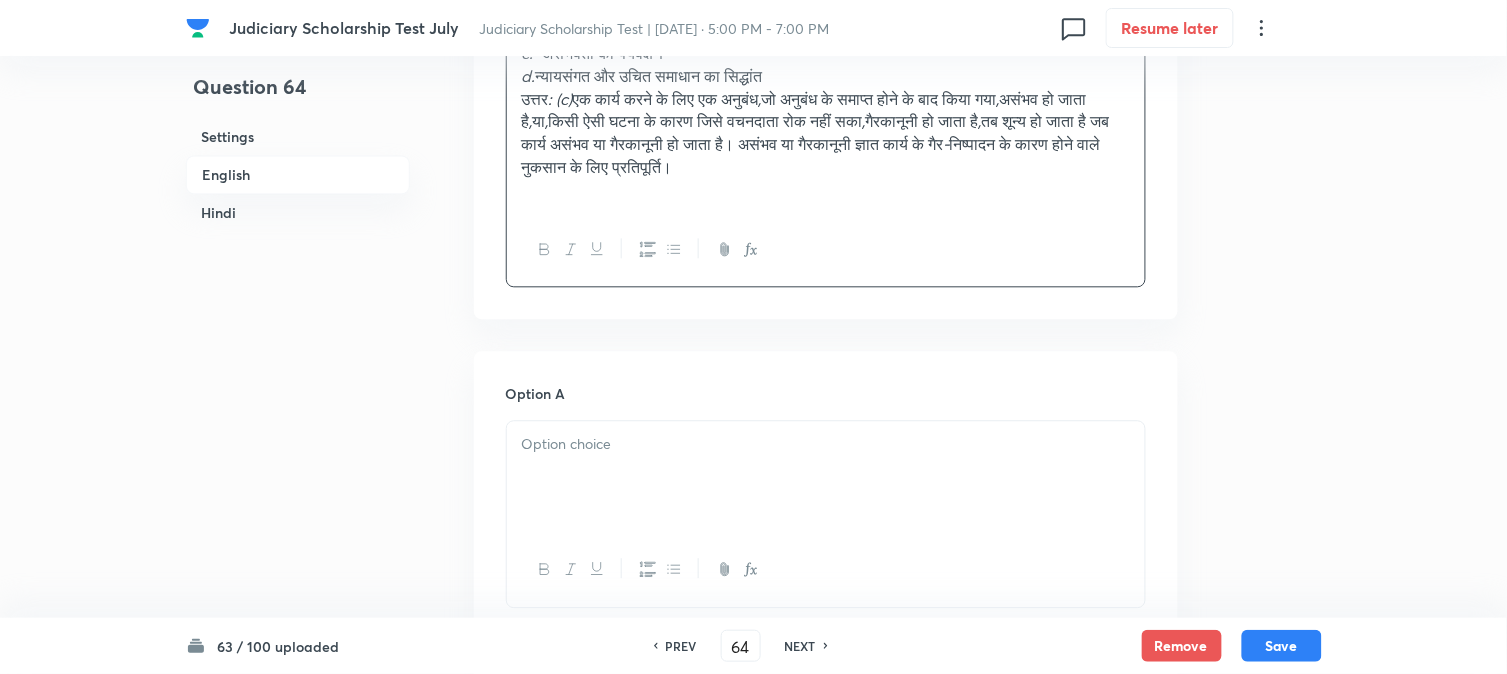 click at bounding box center (826, 477) 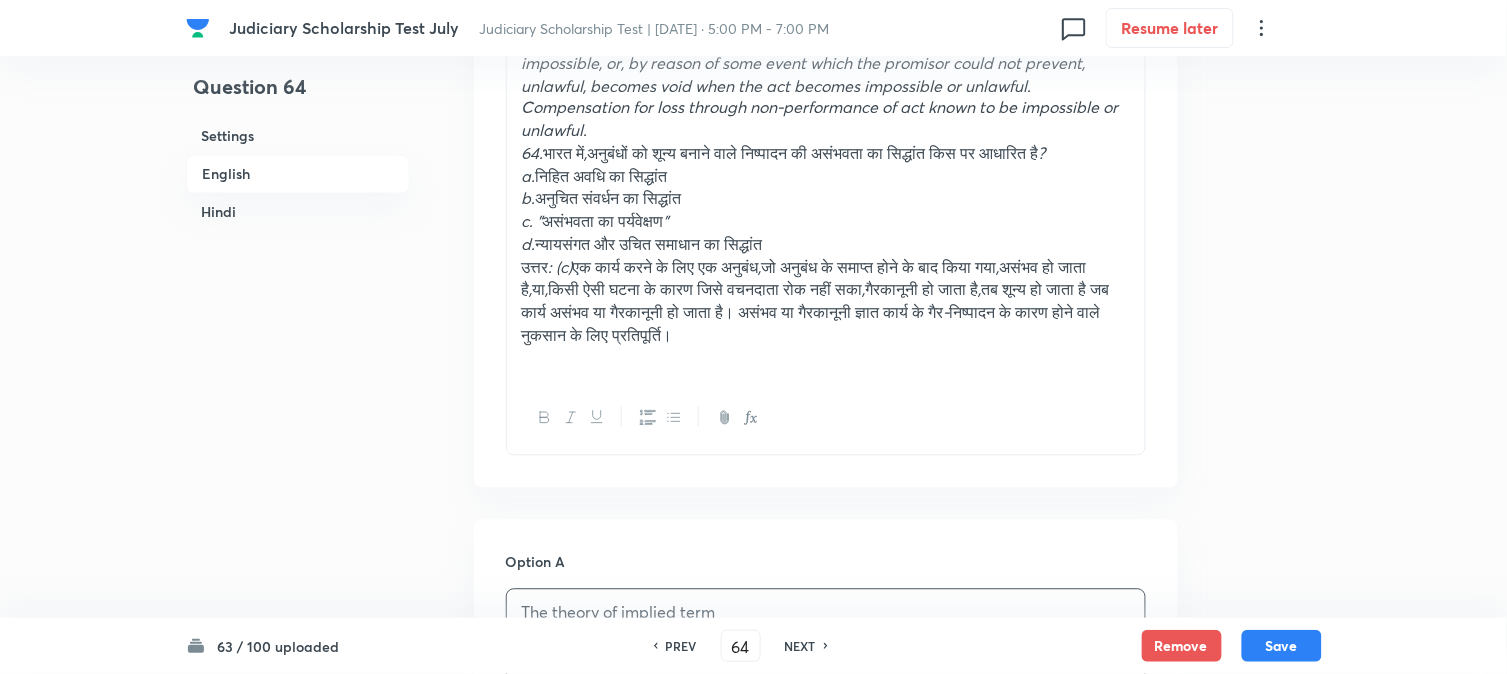 scroll, scrollTop: 590, scrollLeft: 0, axis: vertical 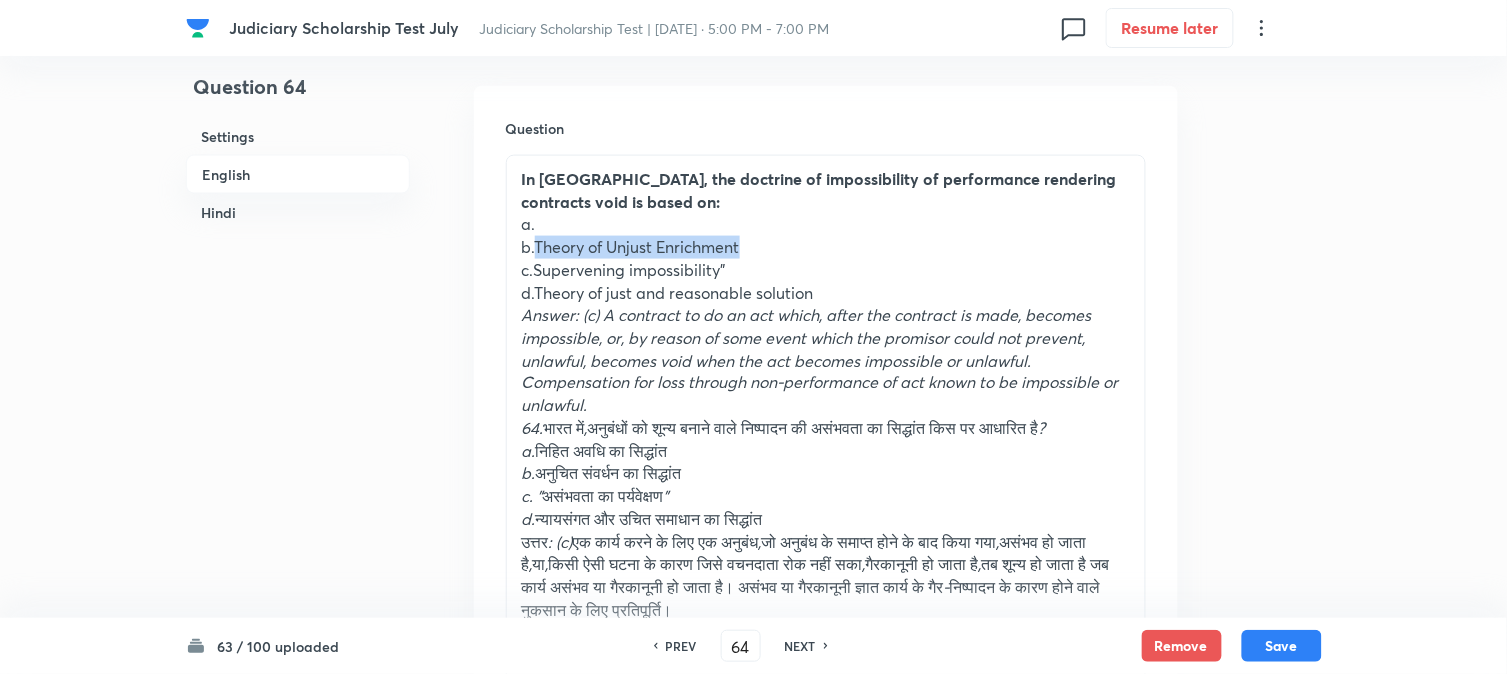 drag, startPoint x: 534, startPoint y: 244, endPoint x: 815, endPoint y: 251, distance: 281.0872 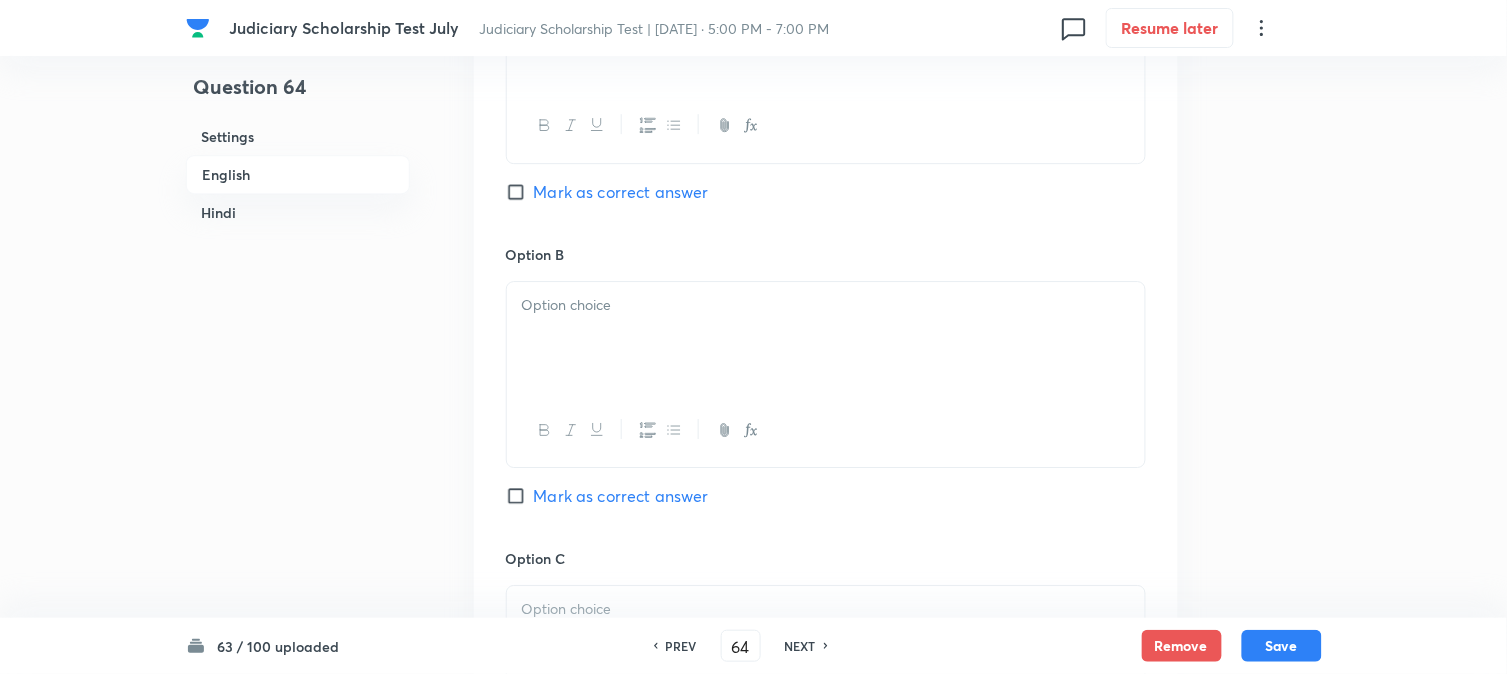drag, startPoint x: 567, startPoint y: 352, endPoint x: 556, endPoint y: 370, distance: 21.095022 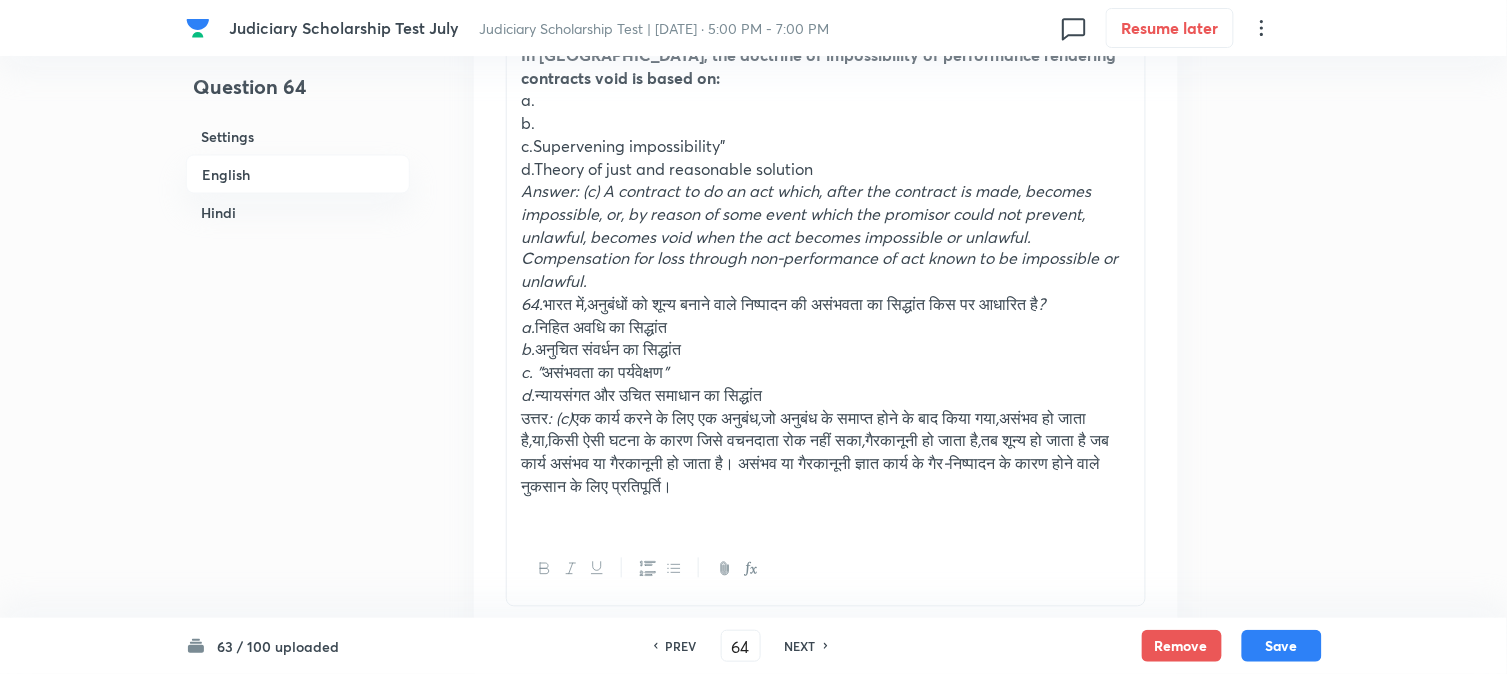scroll, scrollTop: 701, scrollLeft: 0, axis: vertical 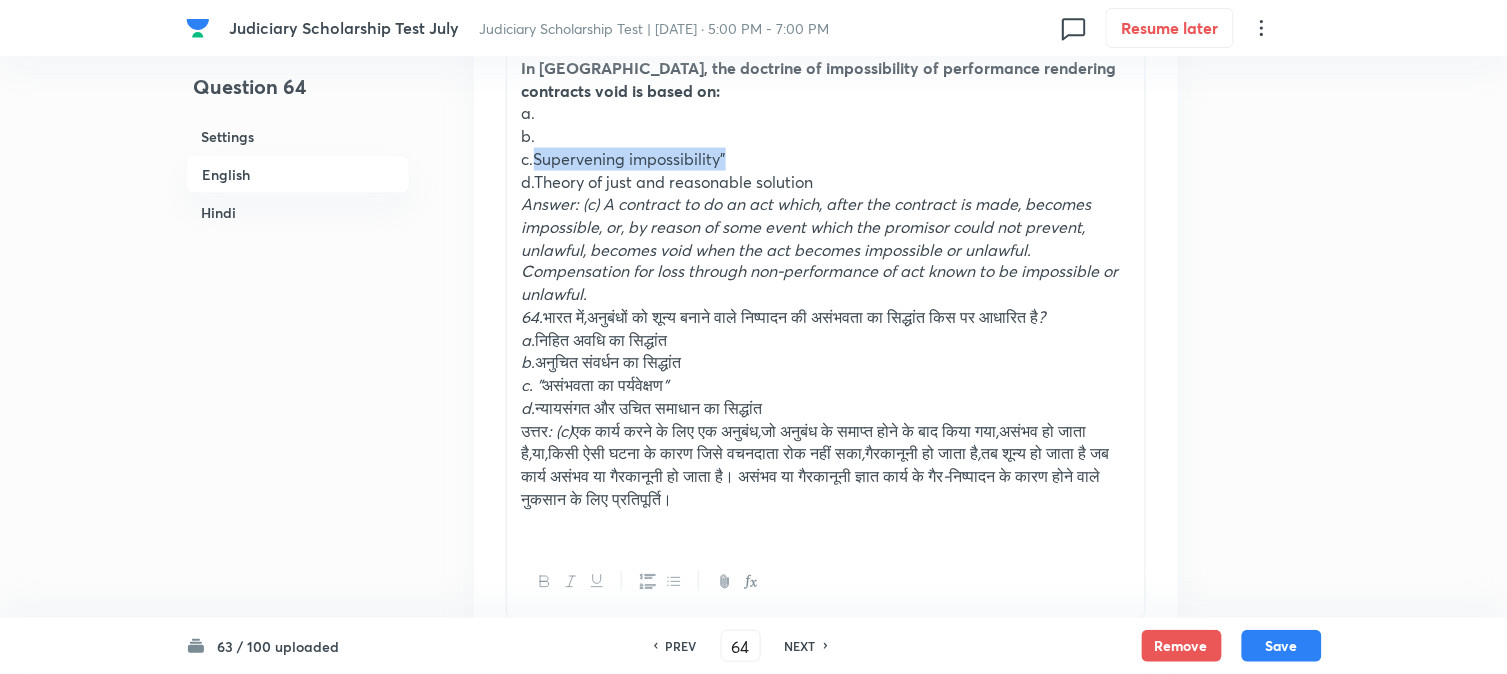drag, startPoint x: 533, startPoint y: 155, endPoint x: 853, endPoint y: 160, distance: 320.03906 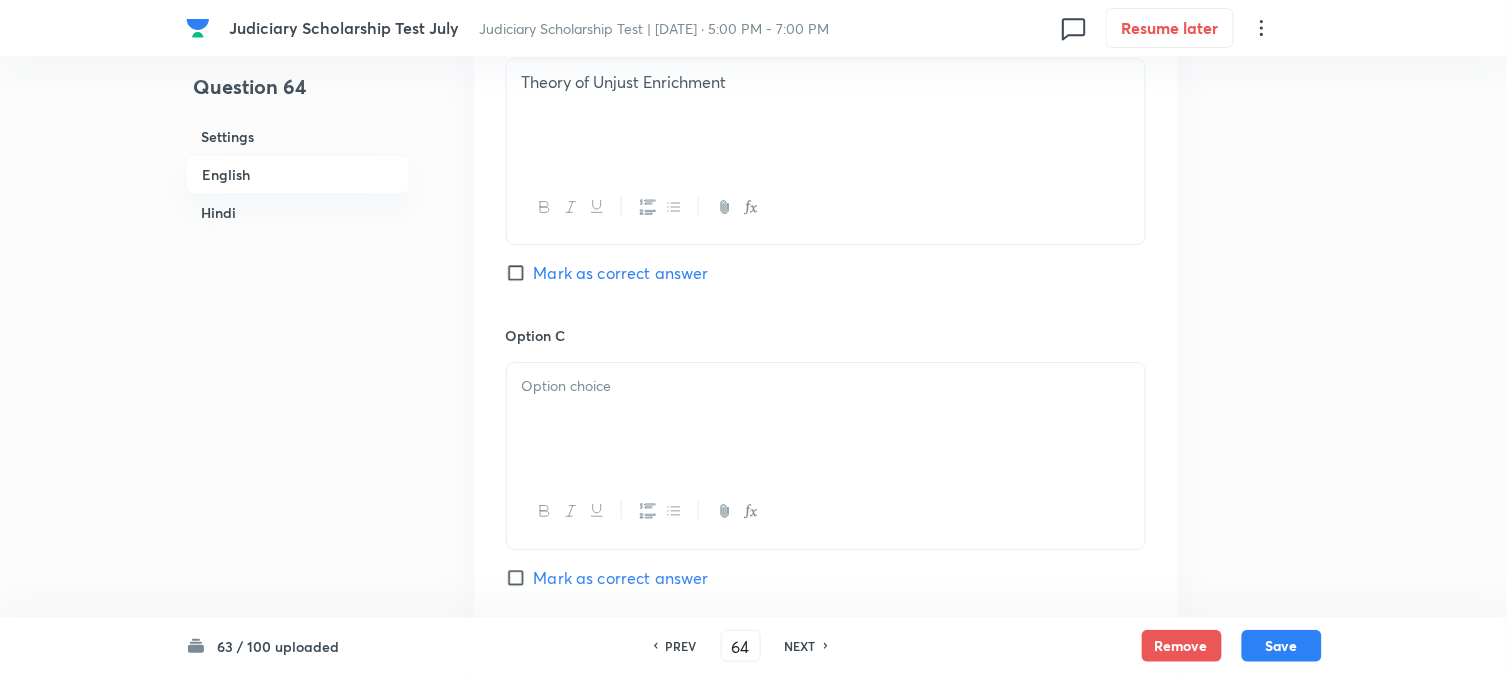 click at bounding box center [826, 419] 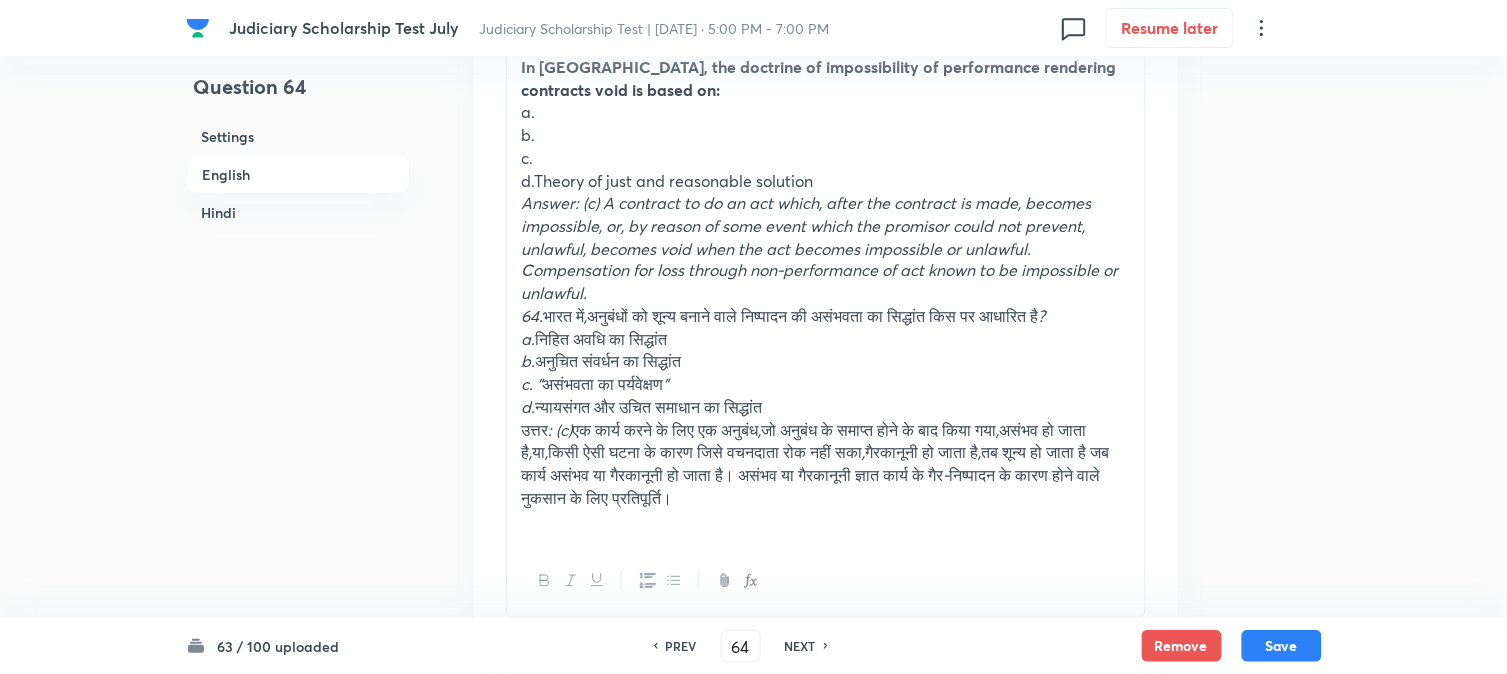 scroll, scrollTop: 701, scrollLeft: 0, axis: vertical 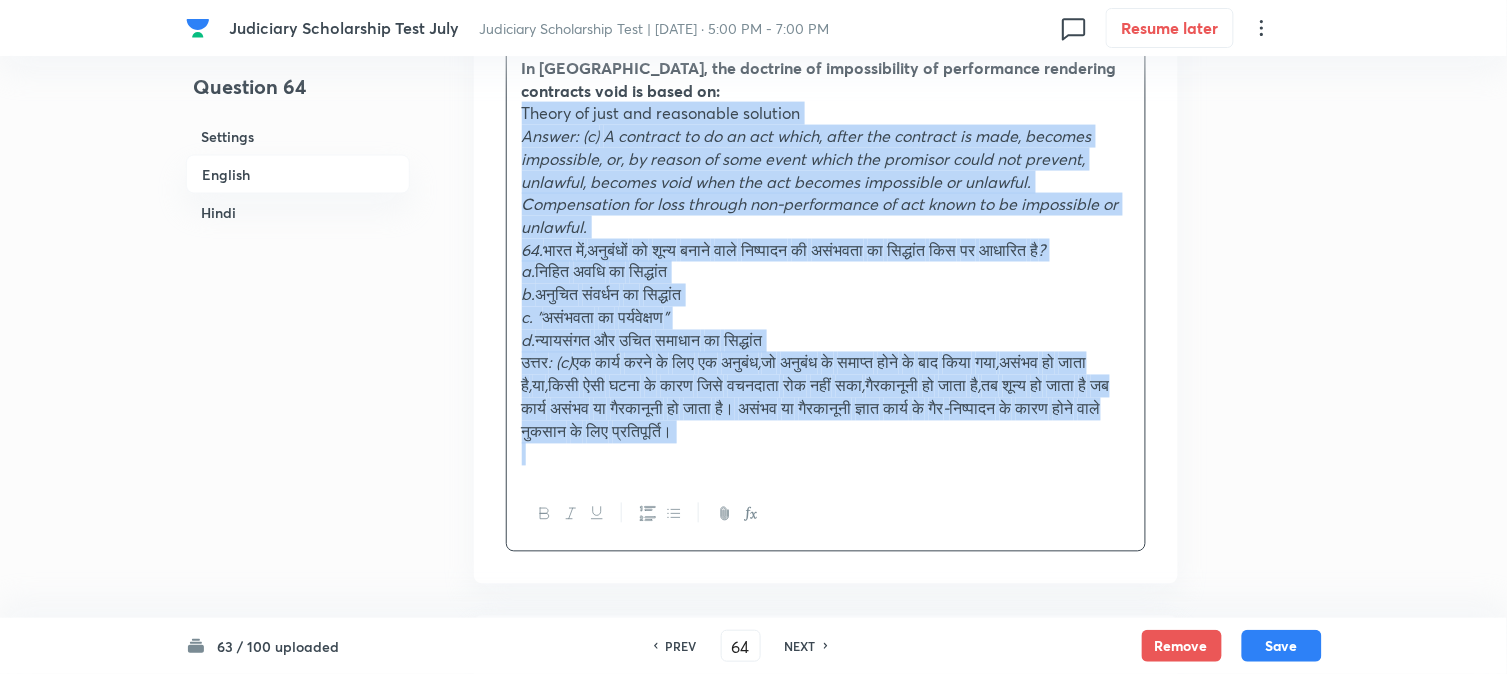 drag, startPoint x: 535, startPoint y: 177, endPoint x: 1130, endPoint y: 520, distance: 686.7853 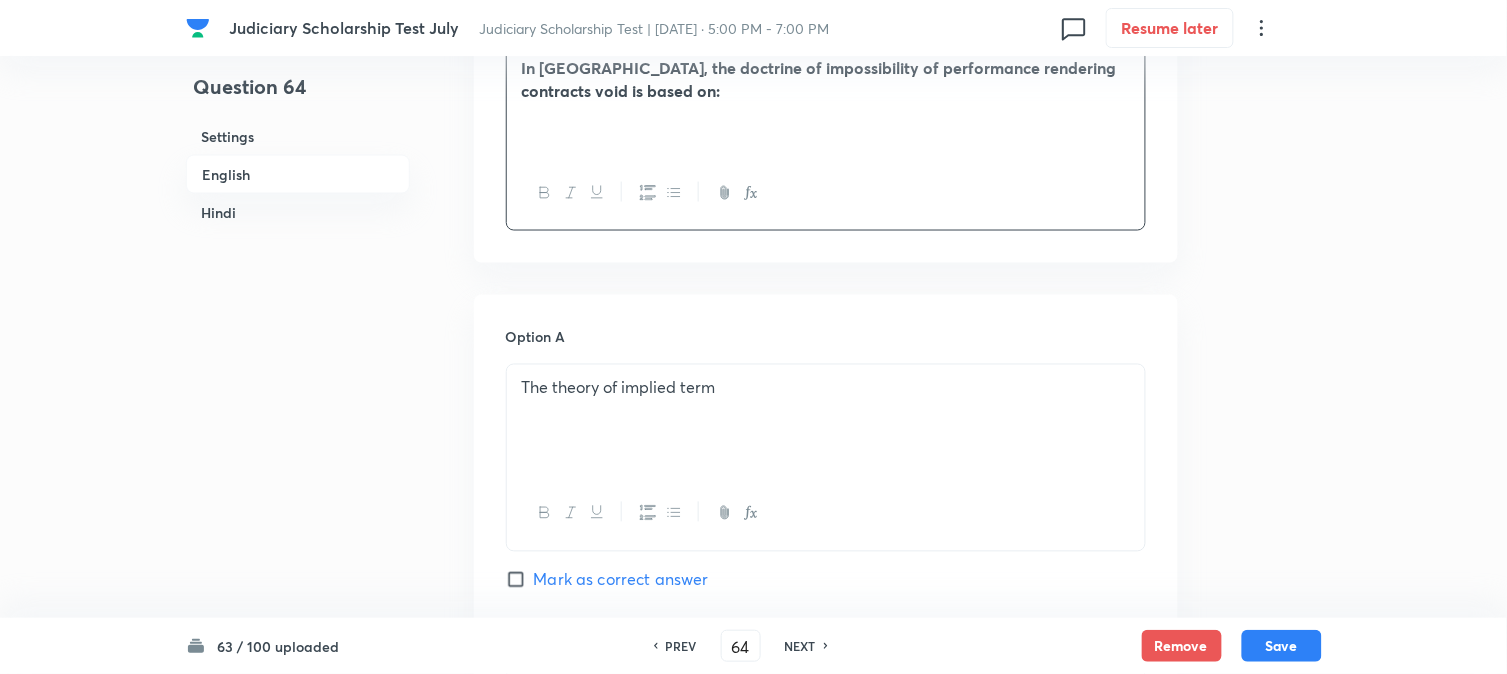 scroll, scrollTop: 1701, scrollLeft: 0, axis: vertical 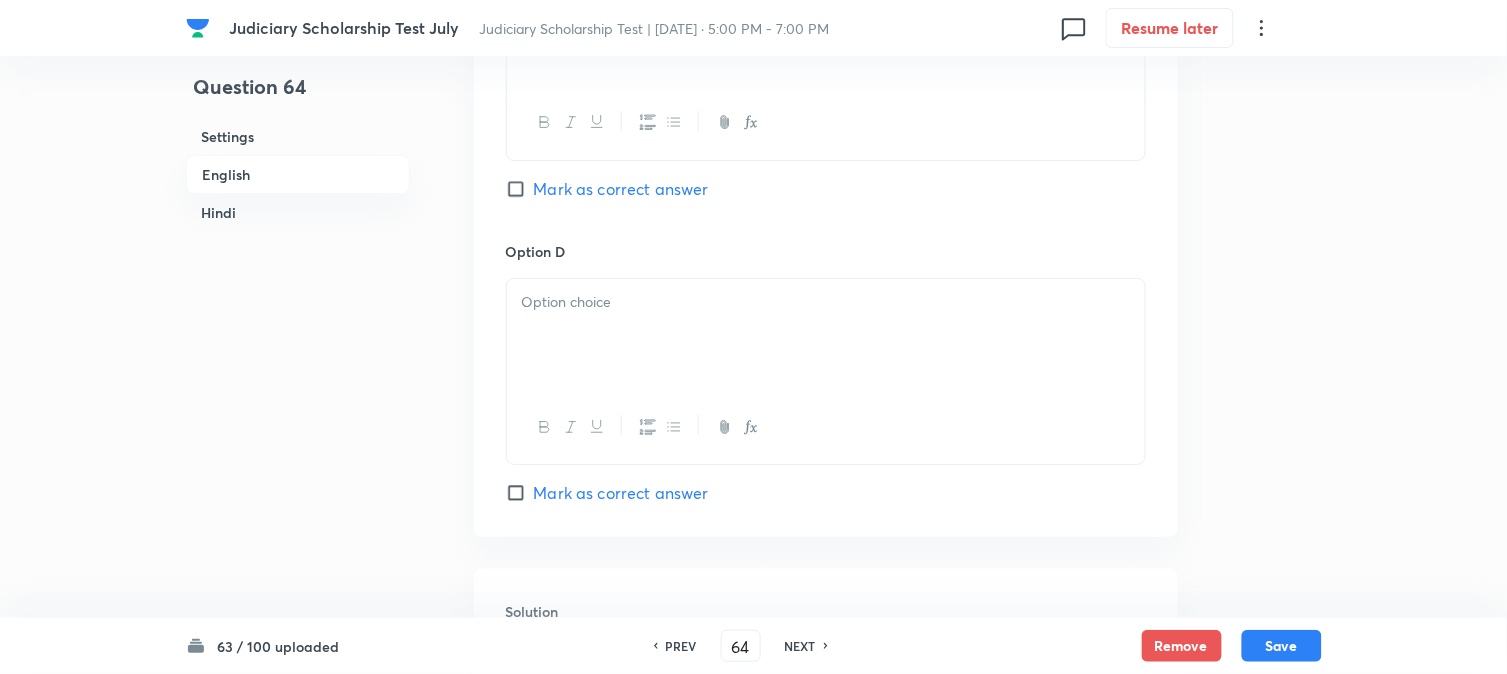 click on "Mark as correct answer" at bounding box center [621, 189] 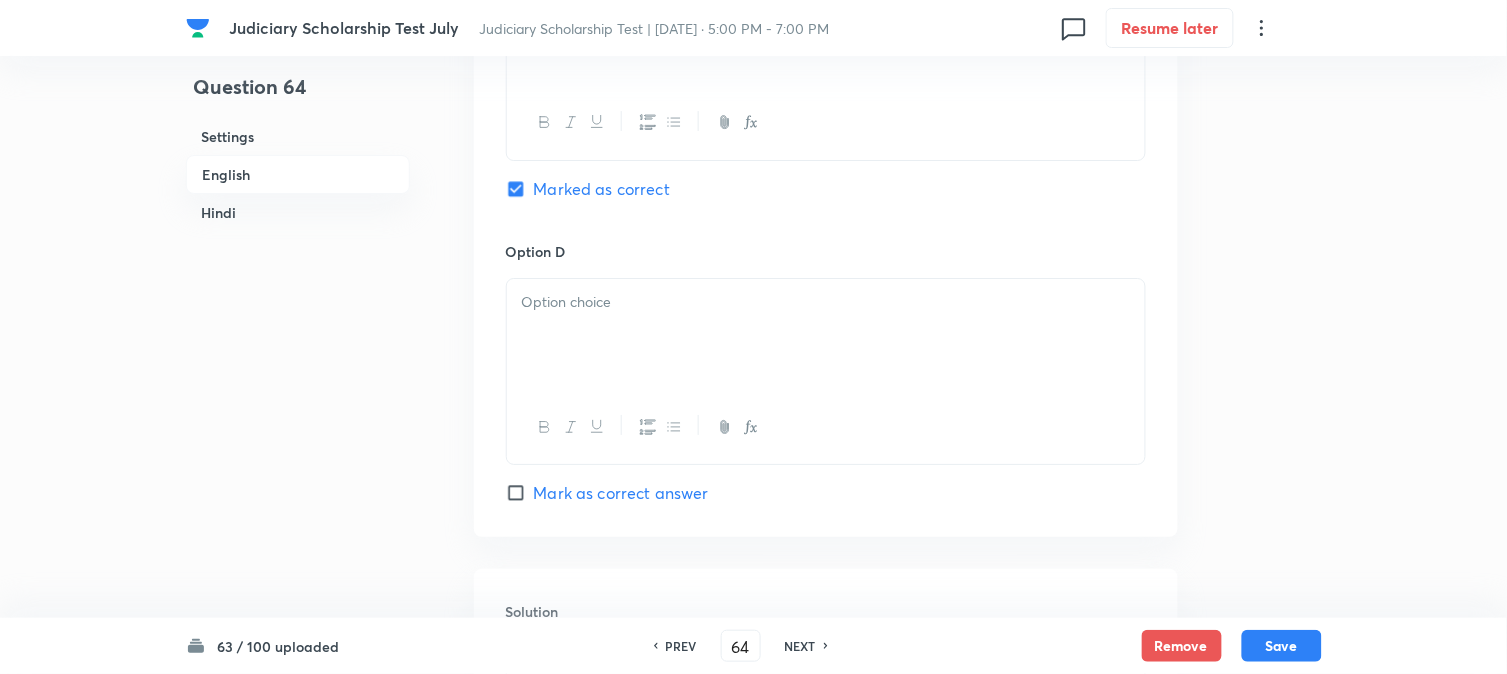 click at bounding box center [826, 302] 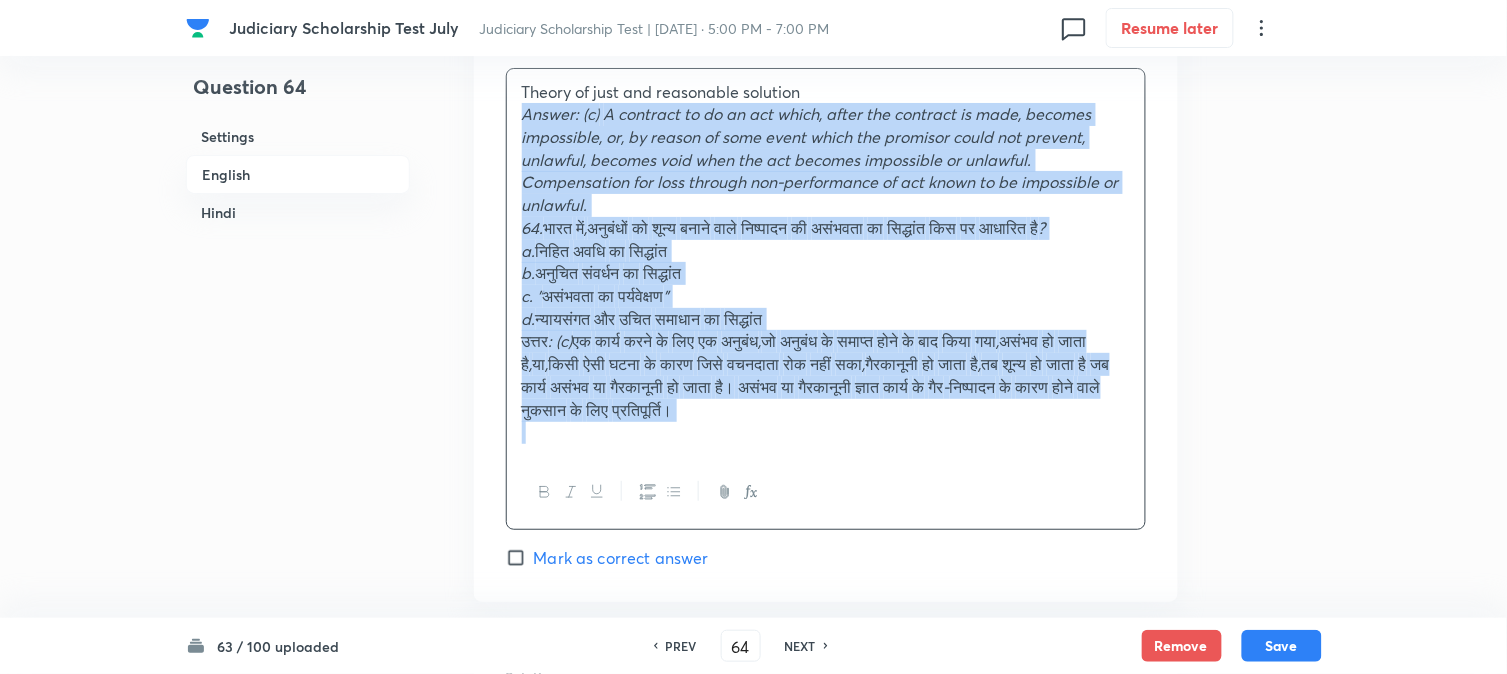 scroll, scrollTop: 2015, scrollLeft: 0, axis: vertical 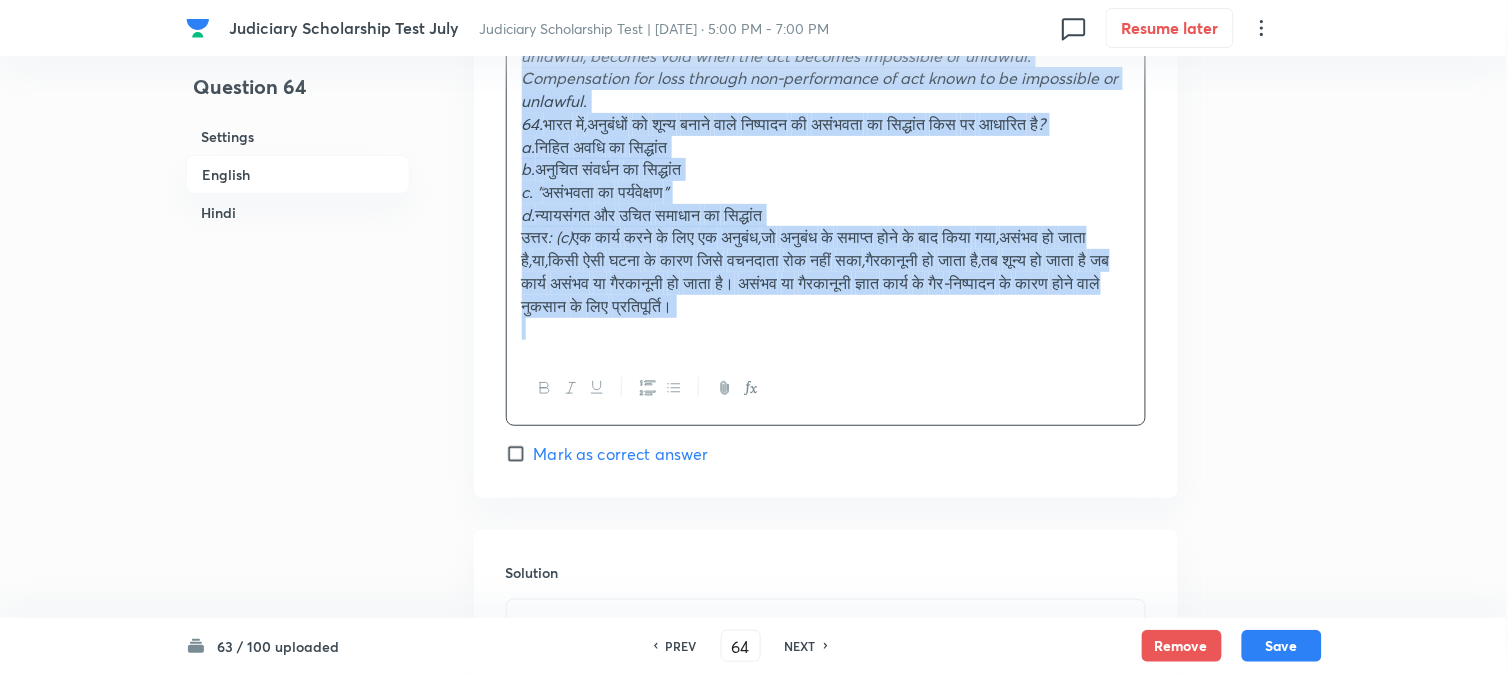drag, startPoint x: 524, startPoint y: 326, endPoint x: 1082, endPoint y: 380, distance: 560.6068 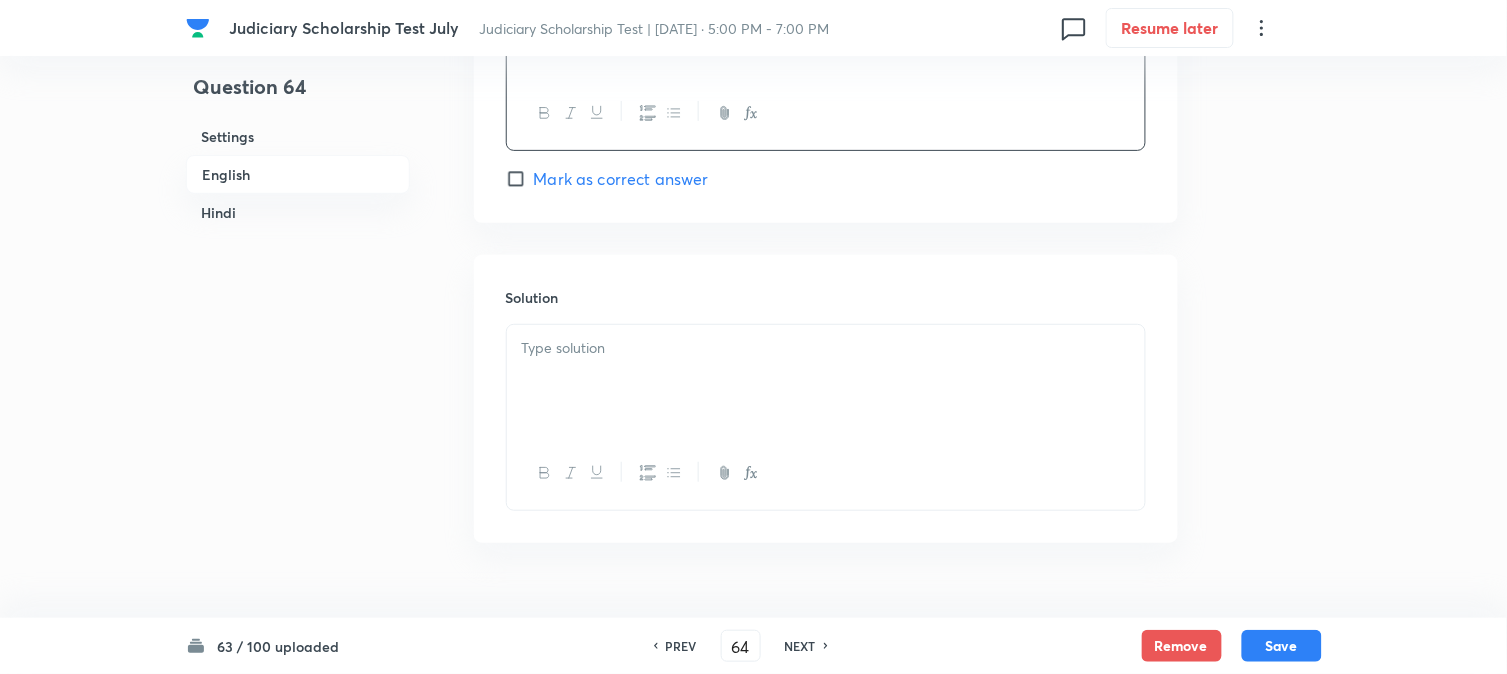click at bounding box center [826, 381] 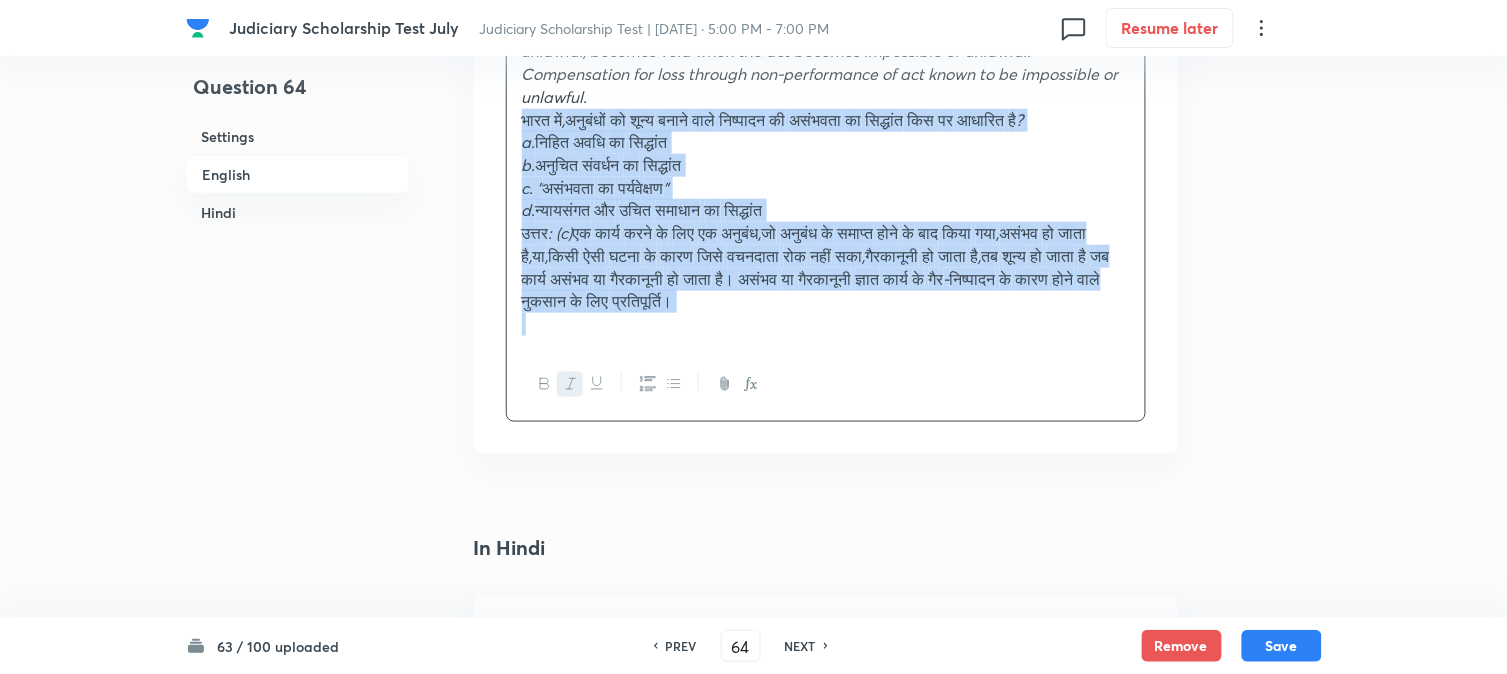 drag, startPoint x: 545, startPoint y: 465, endPoint x: 1178, endPoint y: 520, distance: 635.38495 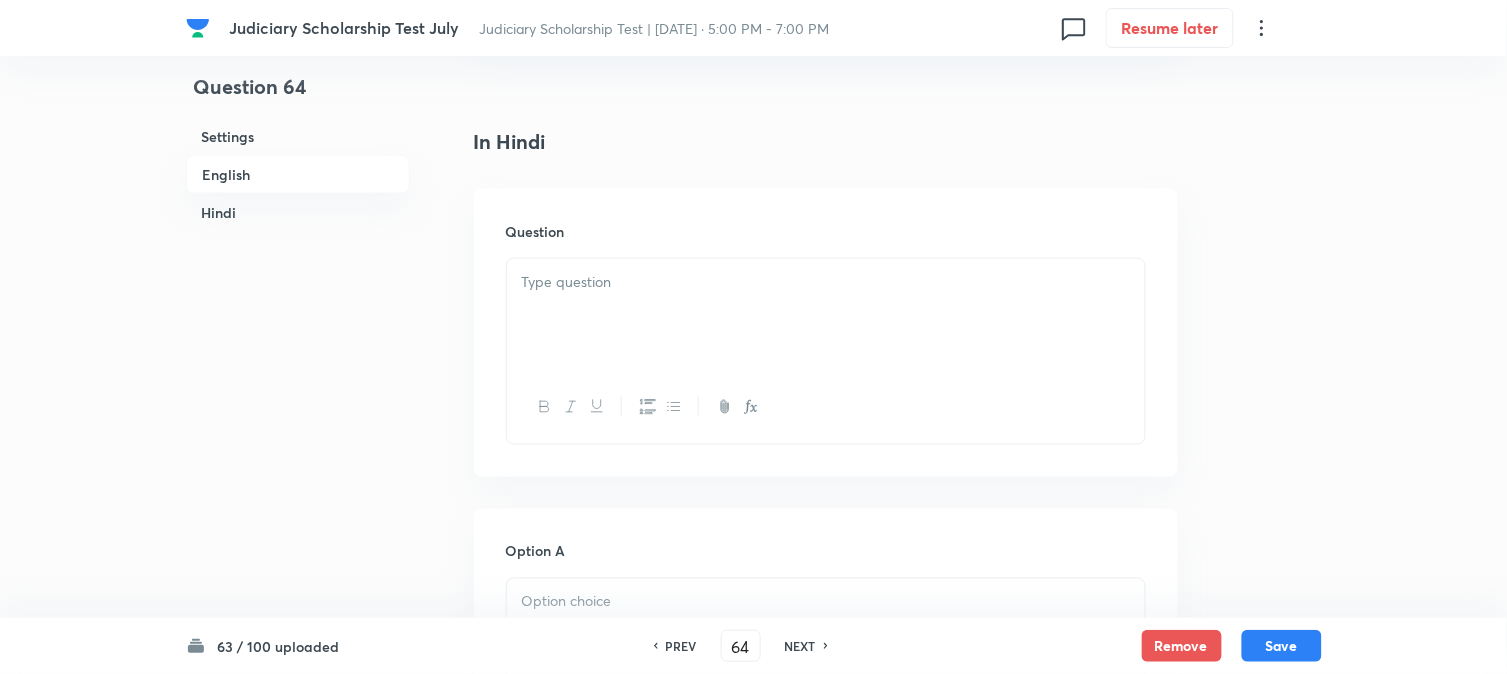 scroll, scrollTop: 2580, scrollLeft: 0, axis: vertical 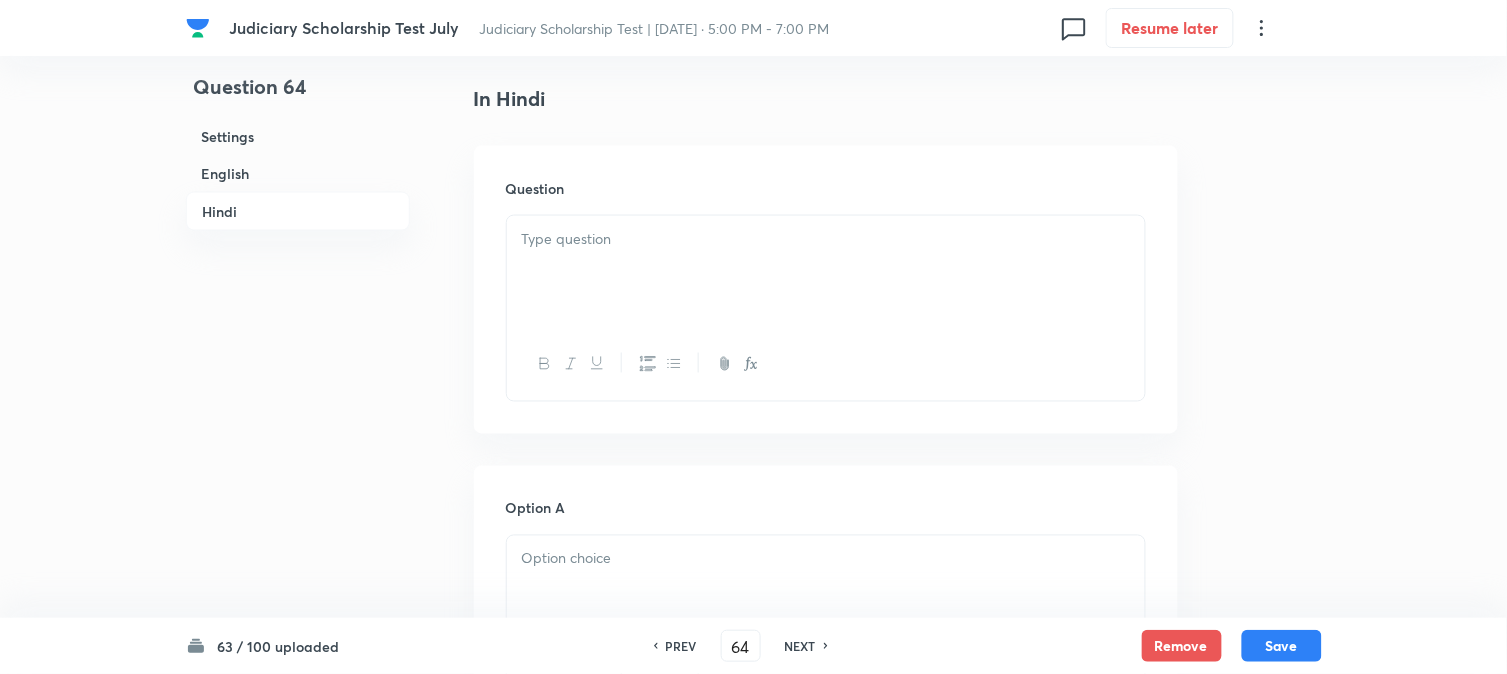 click at bounding box center (826, 272) 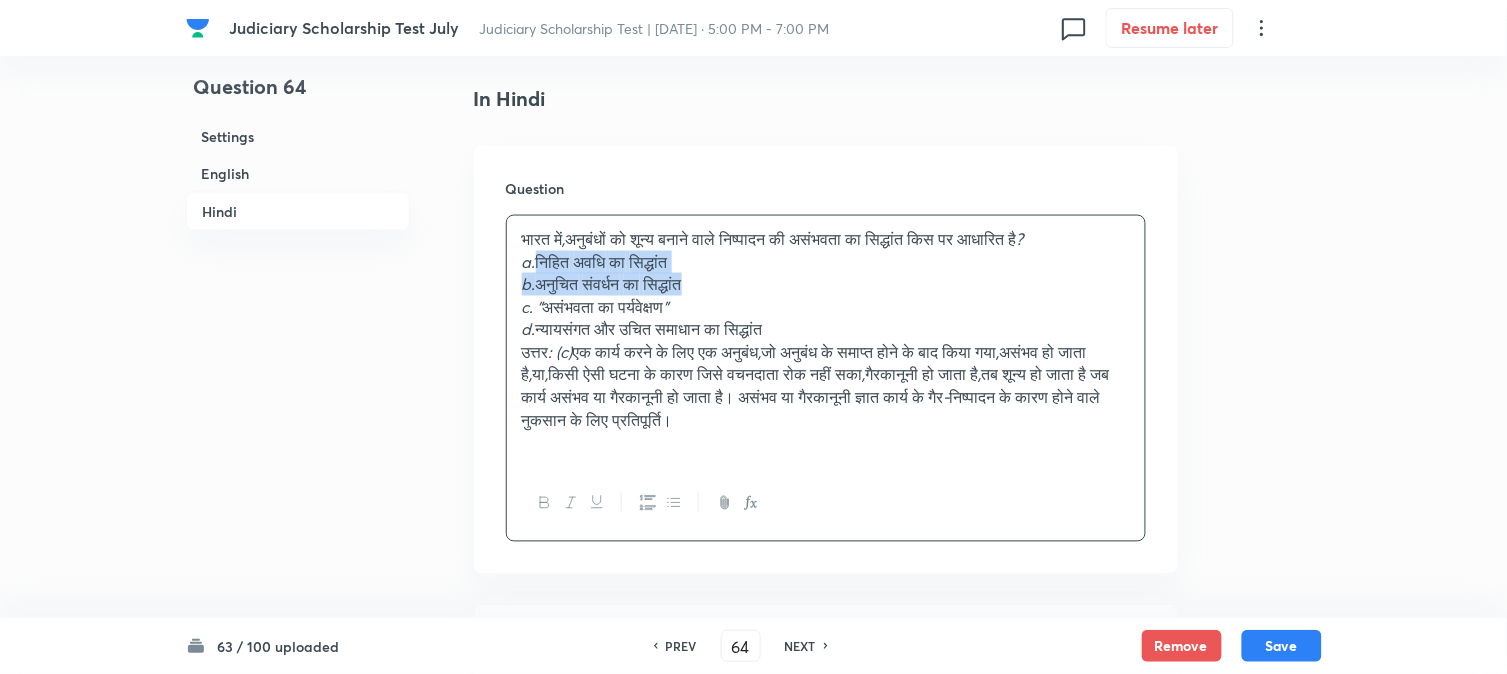 drag, startPoint x: 542, startPoint y: 265, endPoint x: 798, endPoint y: 277, distance: 256.2811 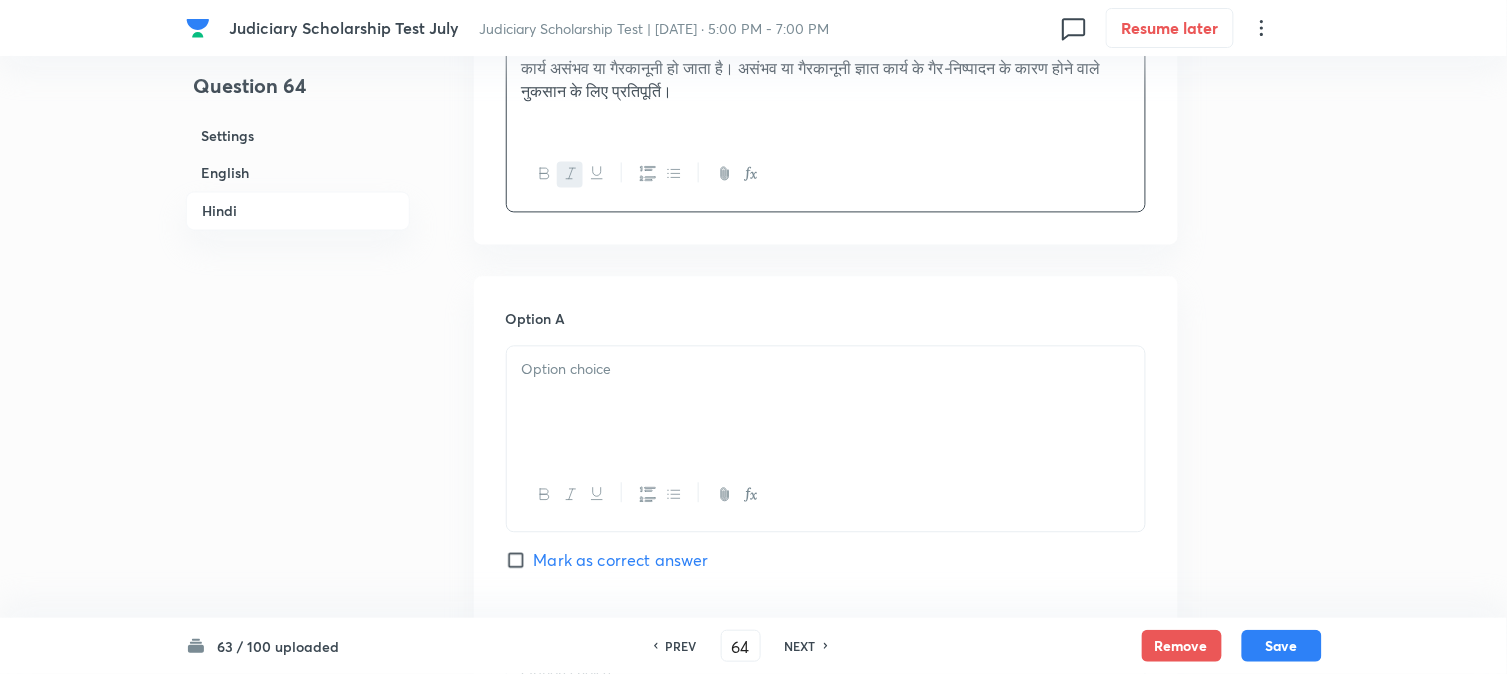 scroll, scrollTop: 2913, scrollLeft: 0, axis: vertical 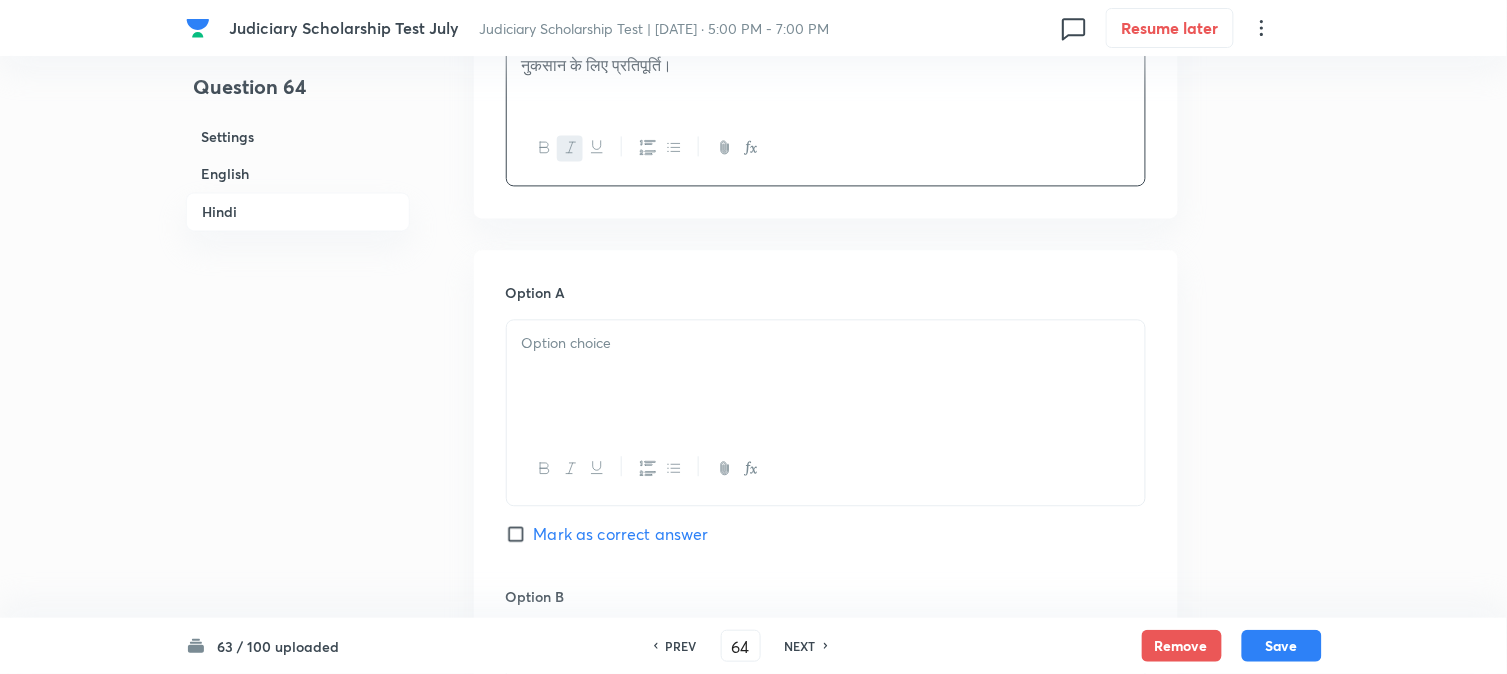 click at bounding box center [826, 376] 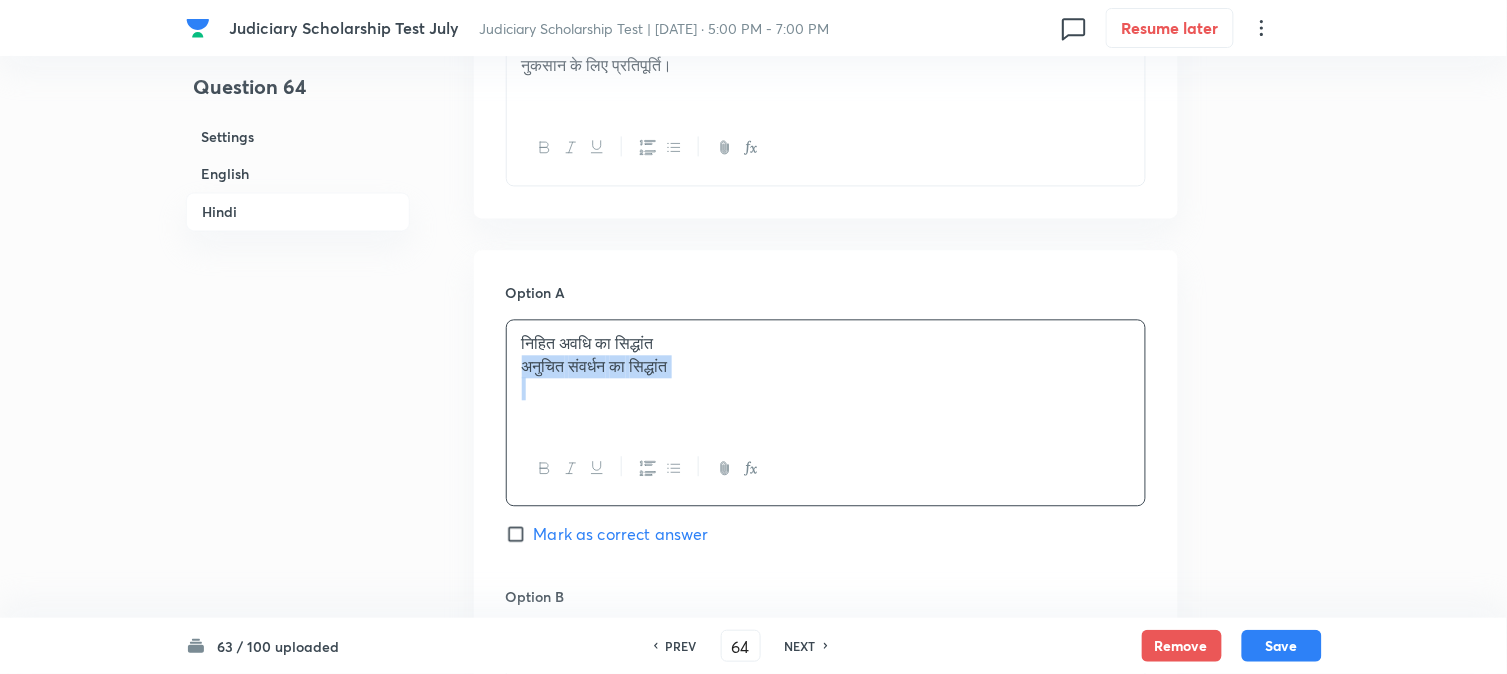 drag, startPoint x: 544, startPoint y: 364, endPoint x: 955, endPoint y: 397, distance: 412.3227 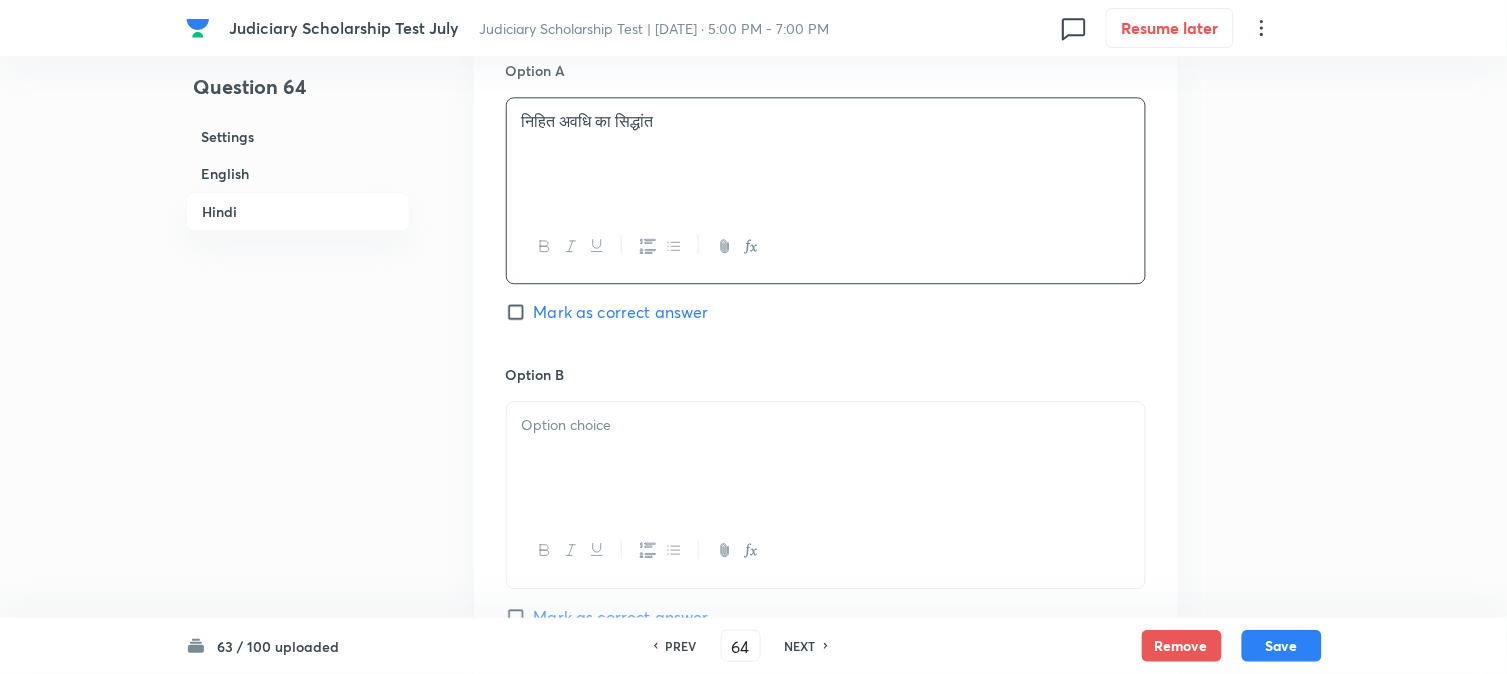 click at bounding box center [826, 458] 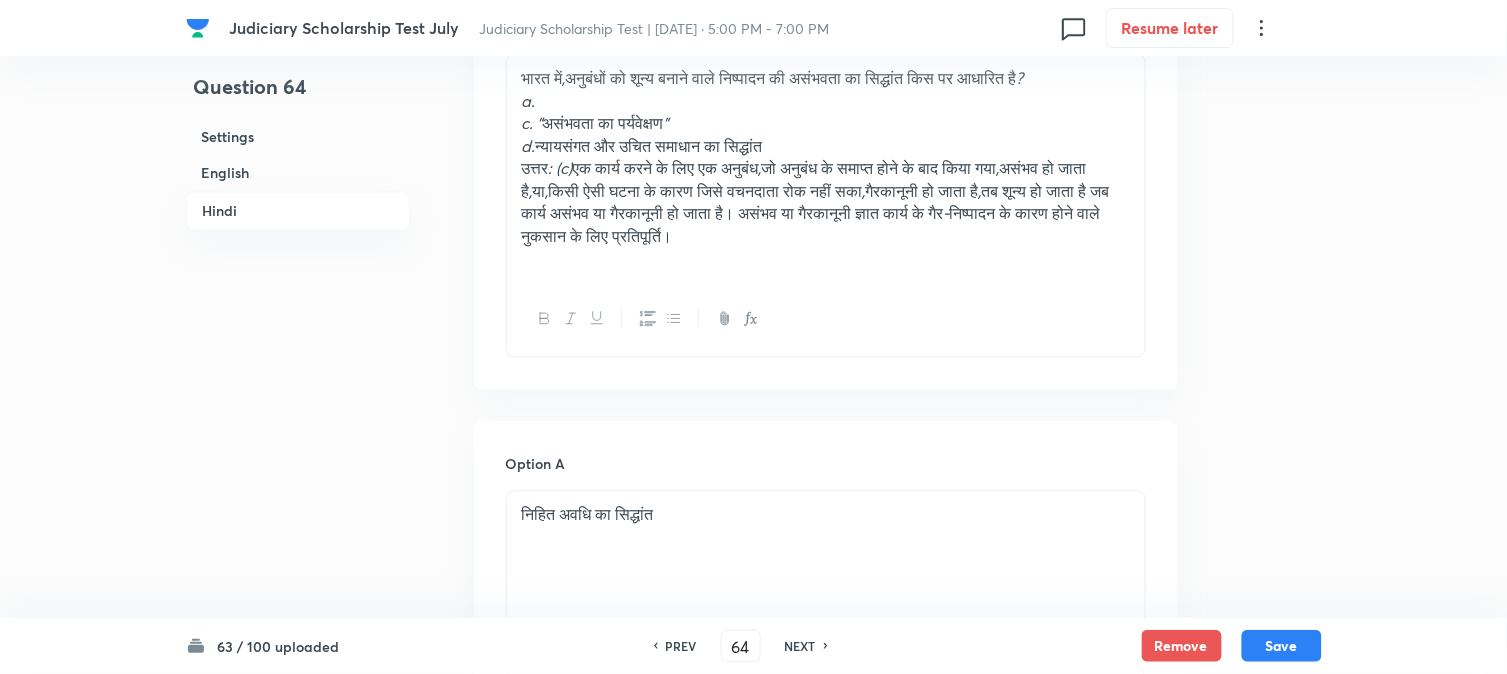 scroll, scrollTop: 2691, scrollLeft: 0, axis: vertical 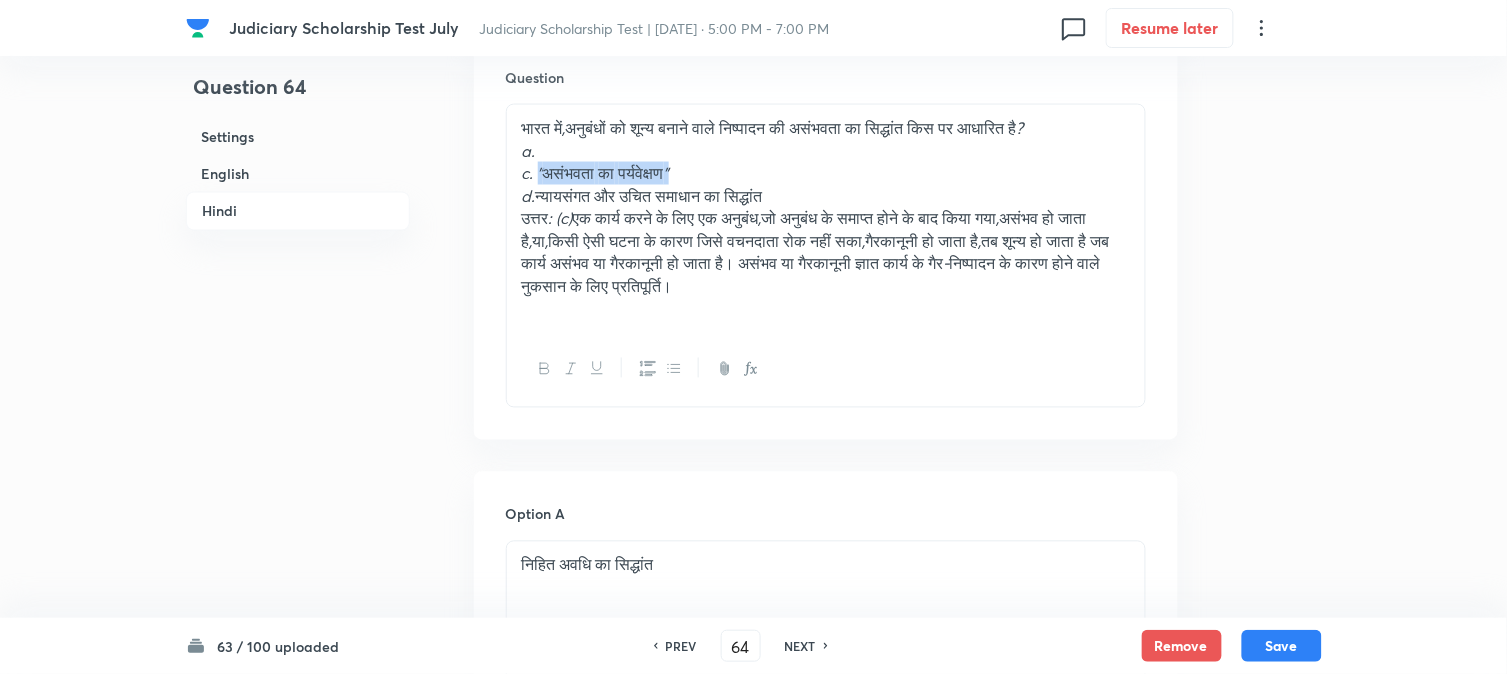 drag, startPoint x: 537, startPoint y: 172, endPoint x: 836, endPoint y: 172, distance: 299 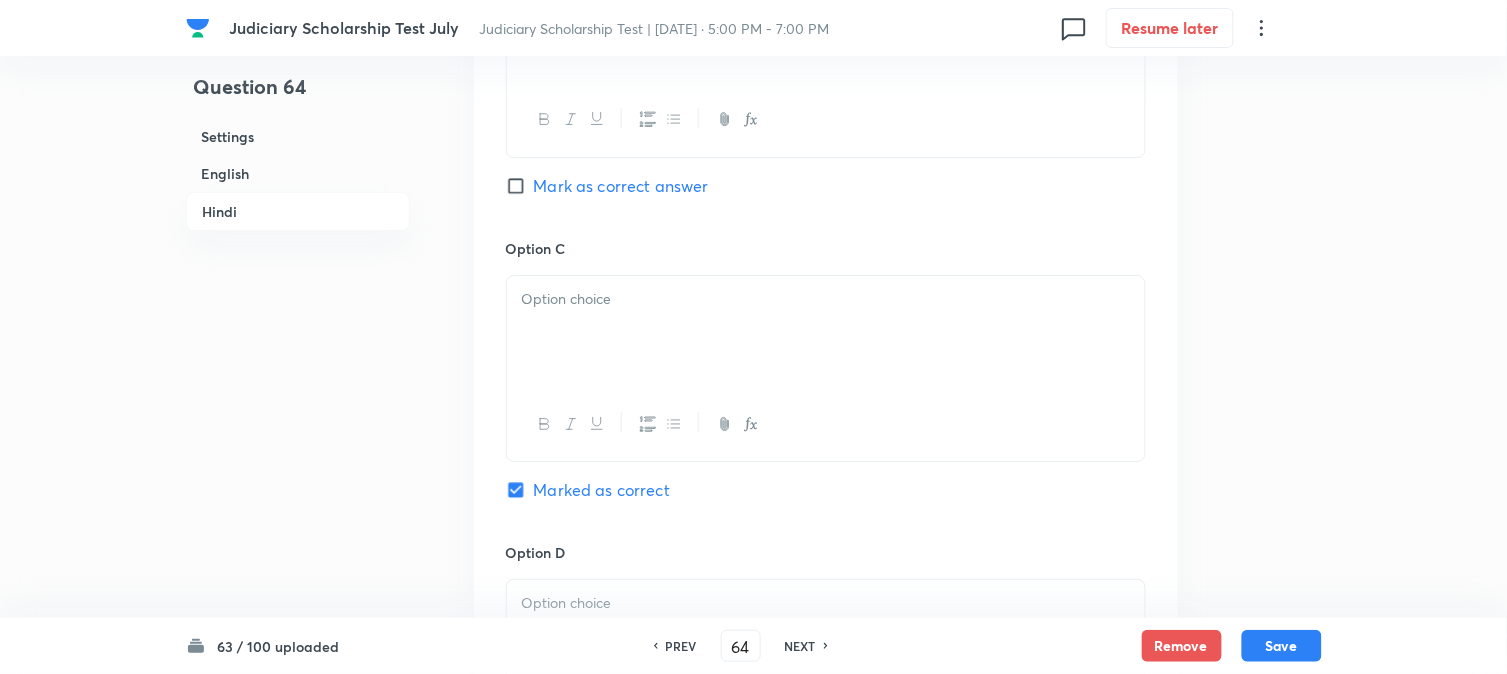scroll, scrollTop: 3580, scrollLeft: 0, axis: vertical 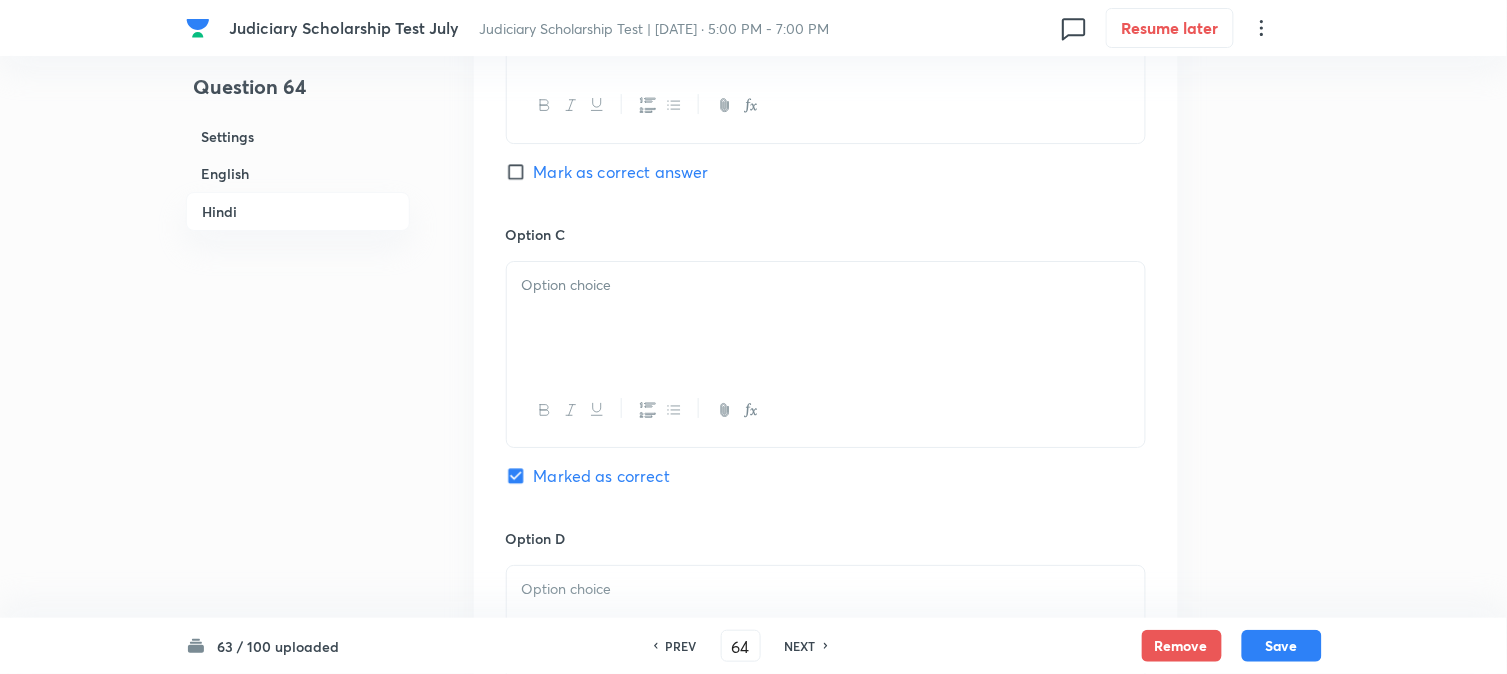 click at bounding box center [826, 318] 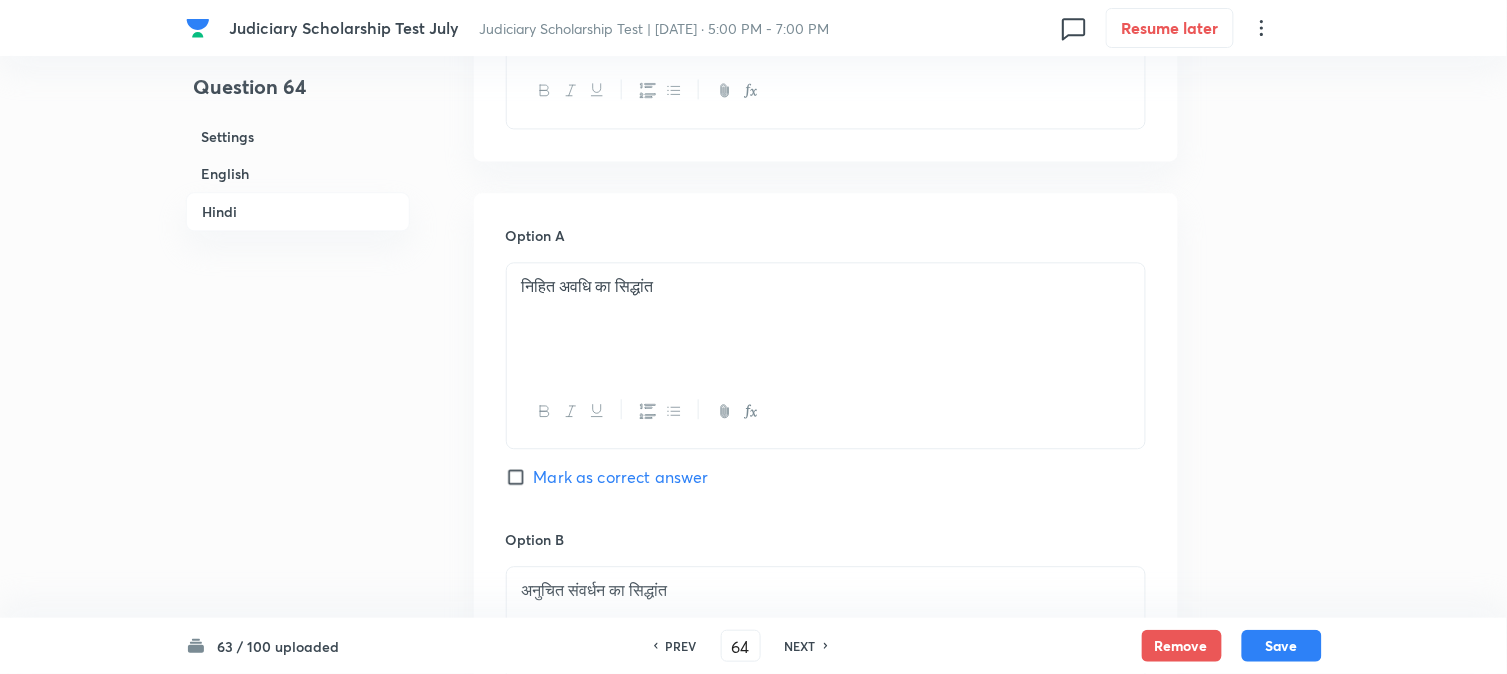 scroll, scrollTop: 2691, scrollLeft: 0, axis: vertical 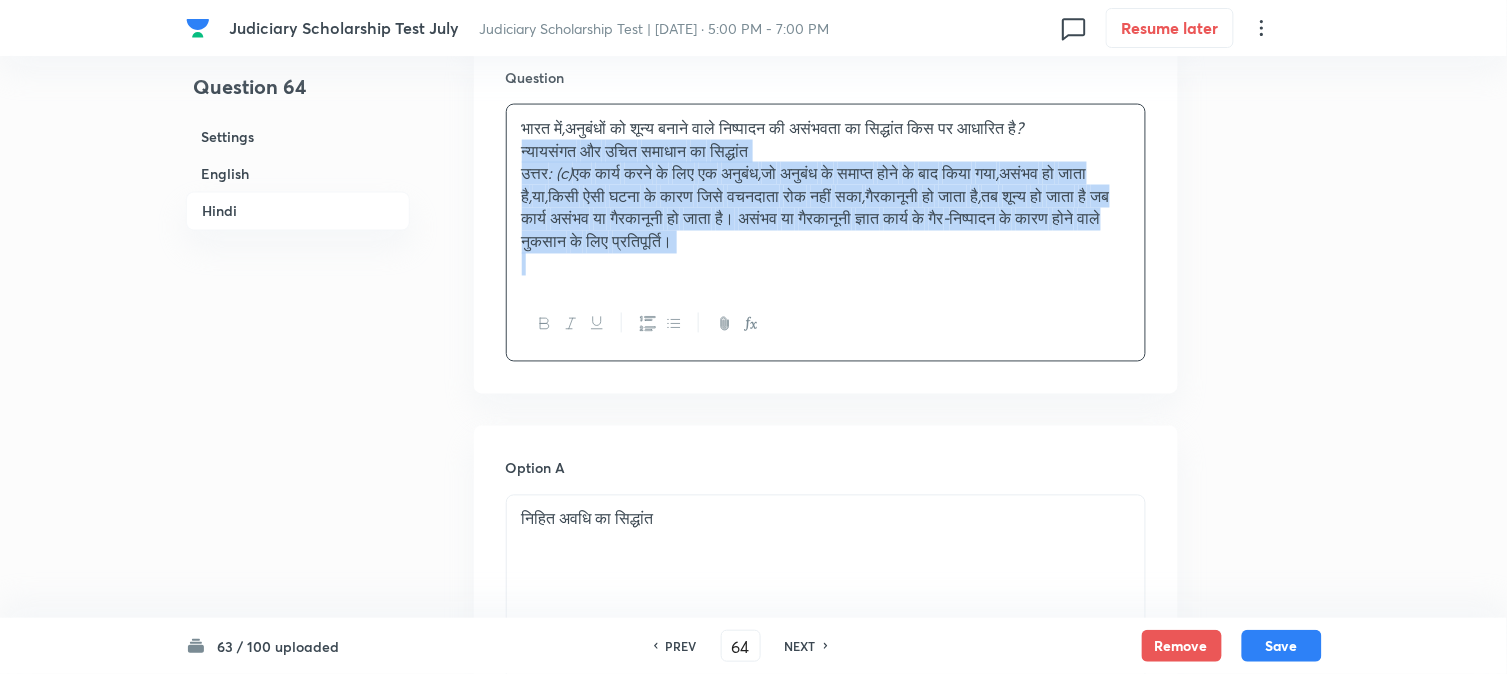 drag, startPoint x: 537, startPoint y: 190, endPoint x: 1333, endPoint y: 378, distance: 817.8997 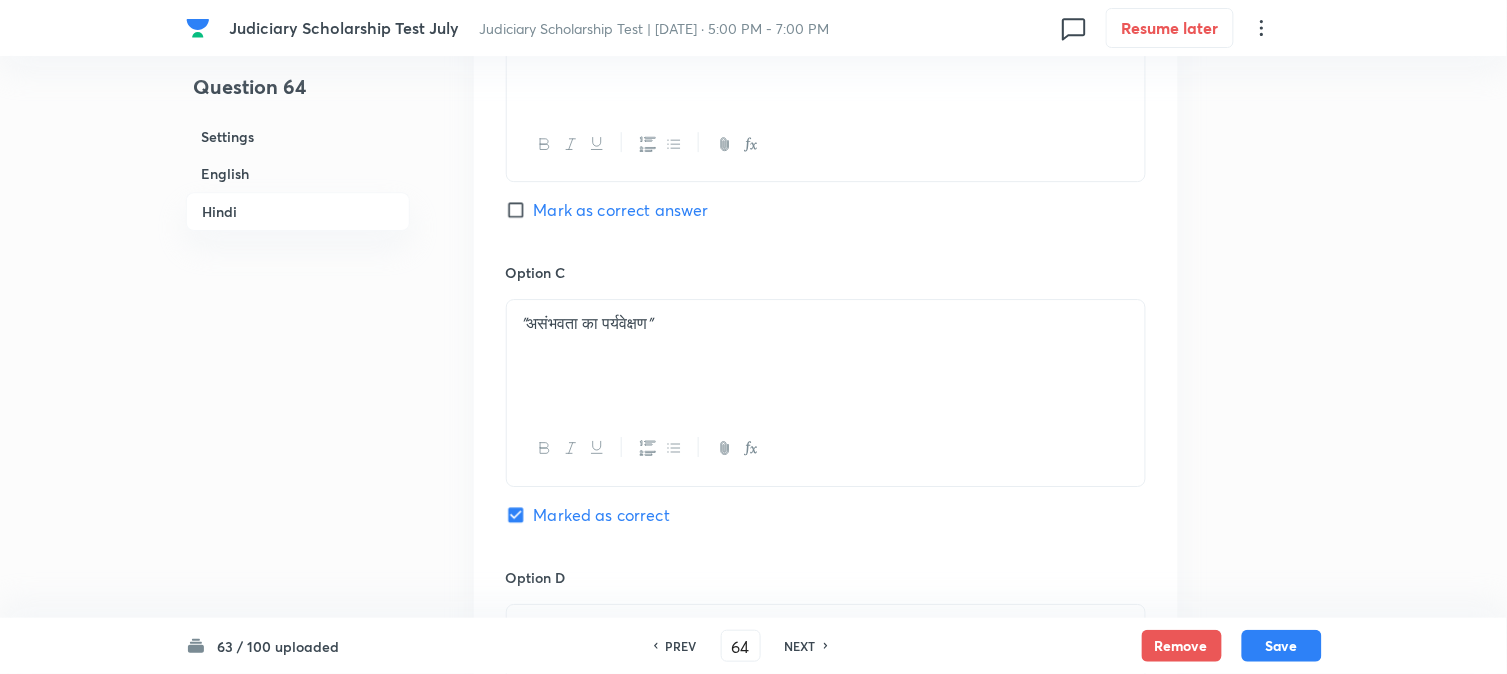 scroll, scrollTop: 3691, scrollLeft: 0, axis: vertical 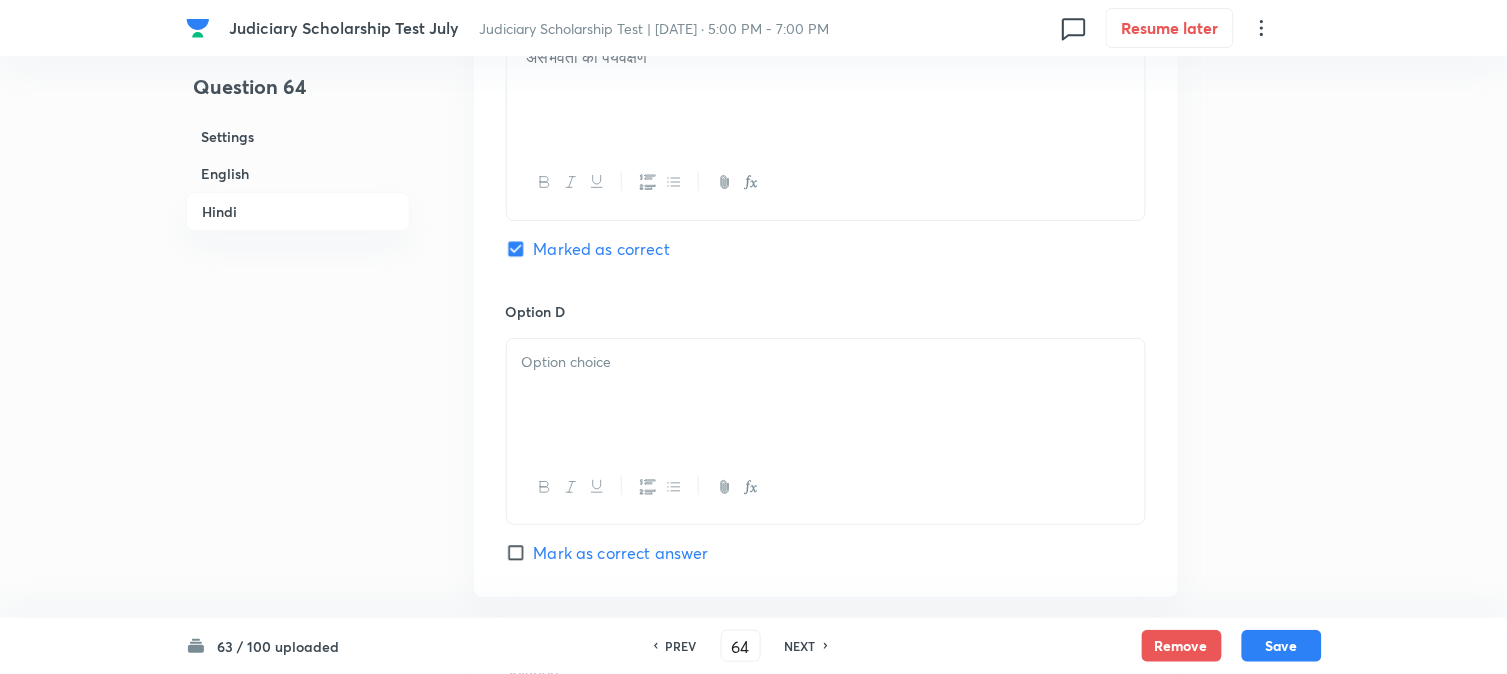 click at bounding box center [826, 395] 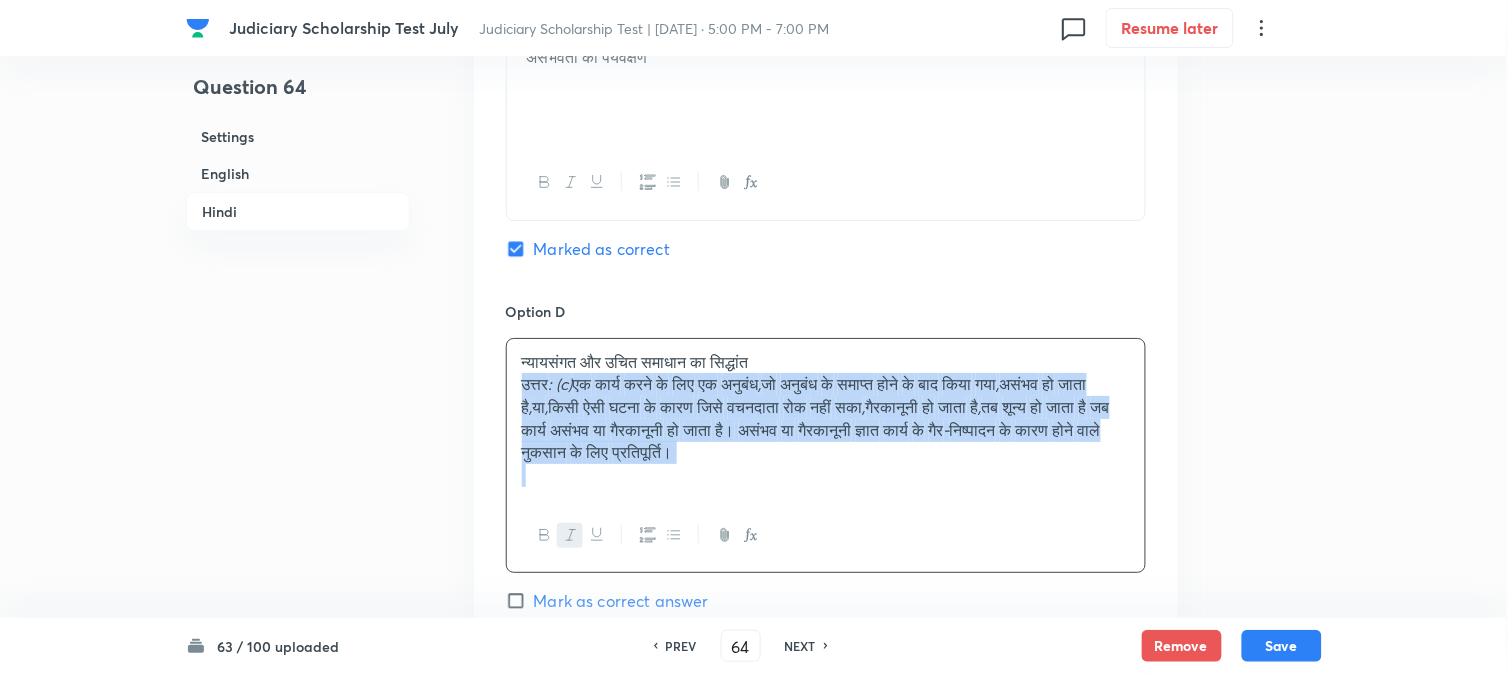 drag, startPoint x: 517, startPoint y: 382, endPoint x: 1248, endPoint y: 497, distance: 739.99054 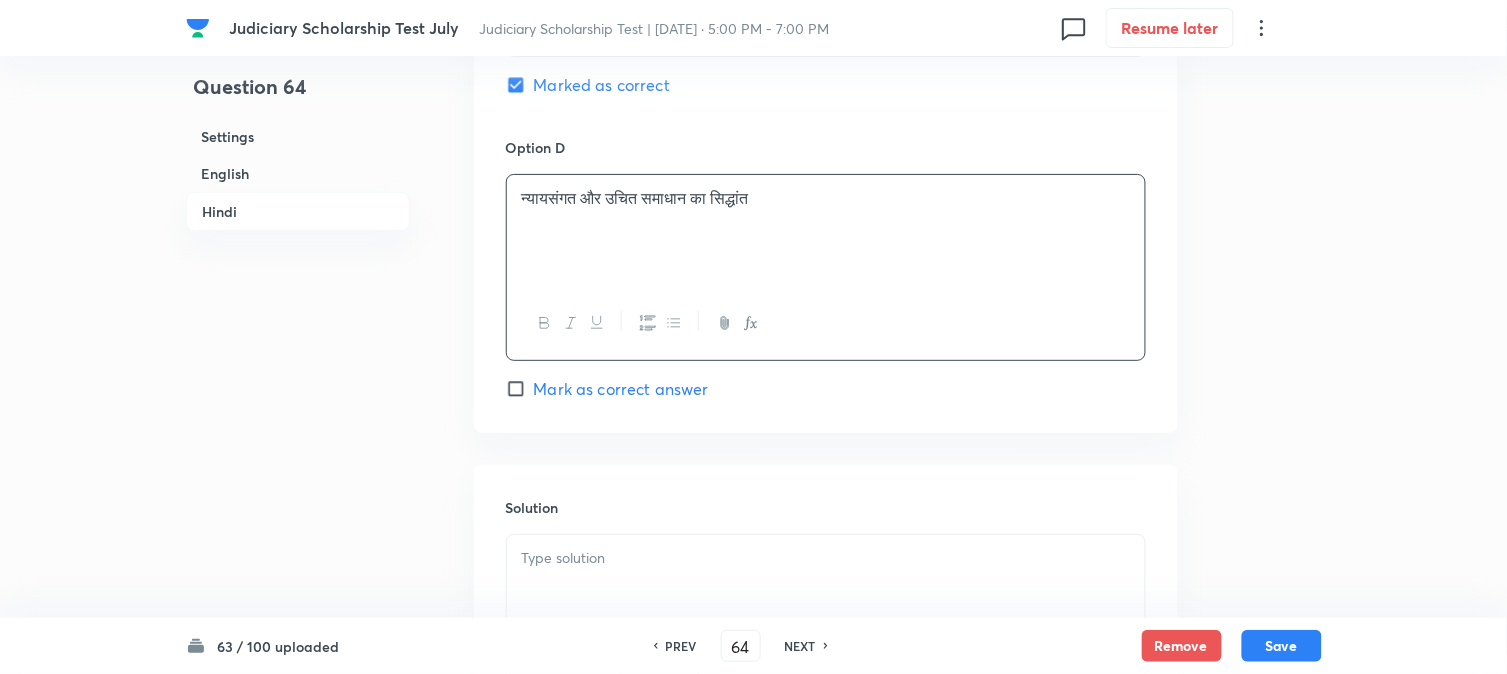 scroll, scrollTop: 4024, scrollLeft: 0, axis: vertical 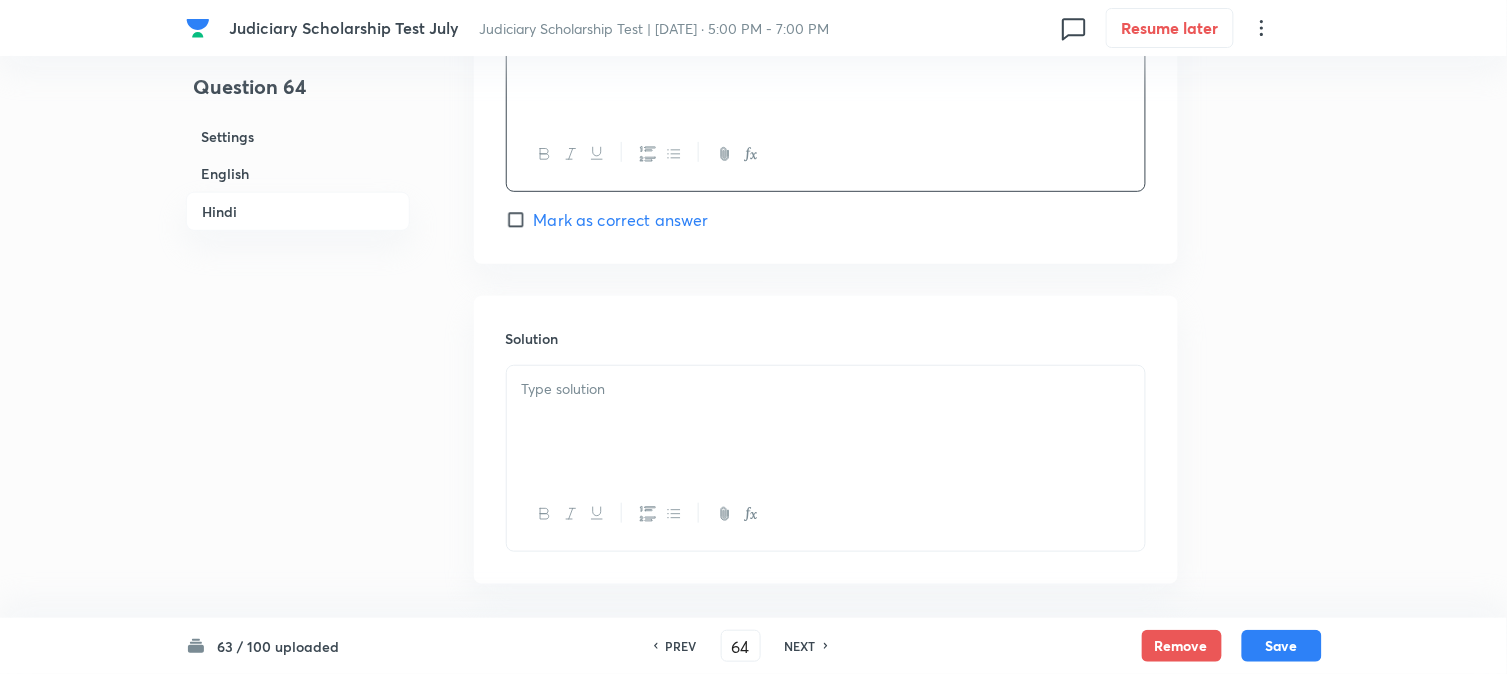 click at bounding box center [826, 422] 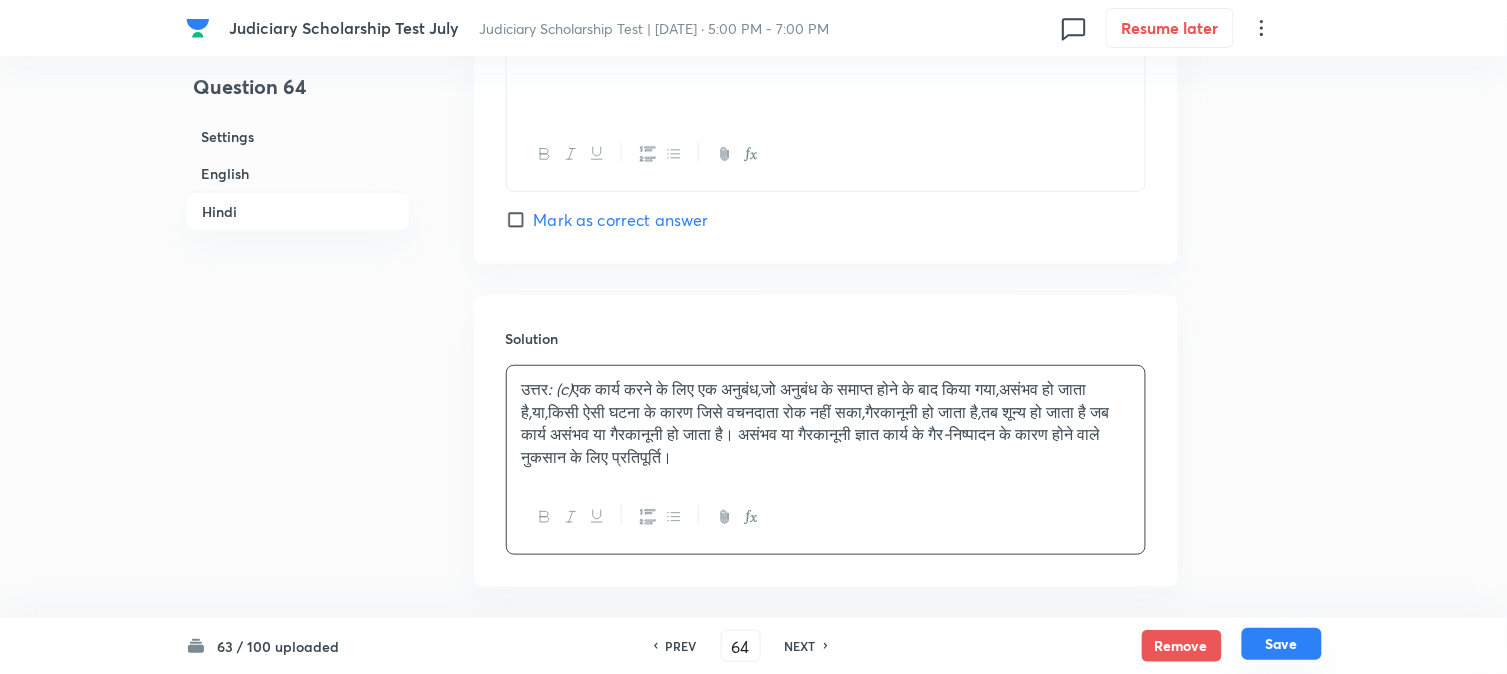 click on "Save" at bounding box center [1282, 644] 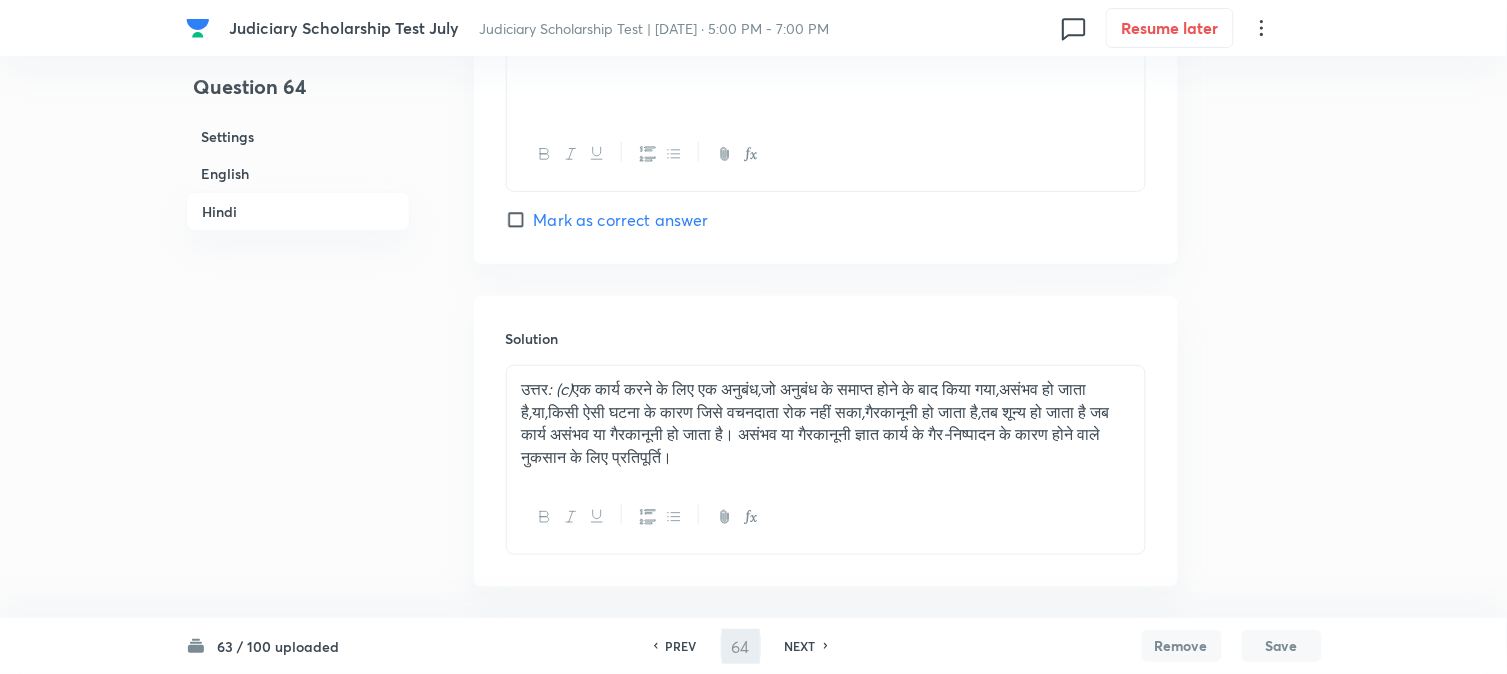 type on "65" 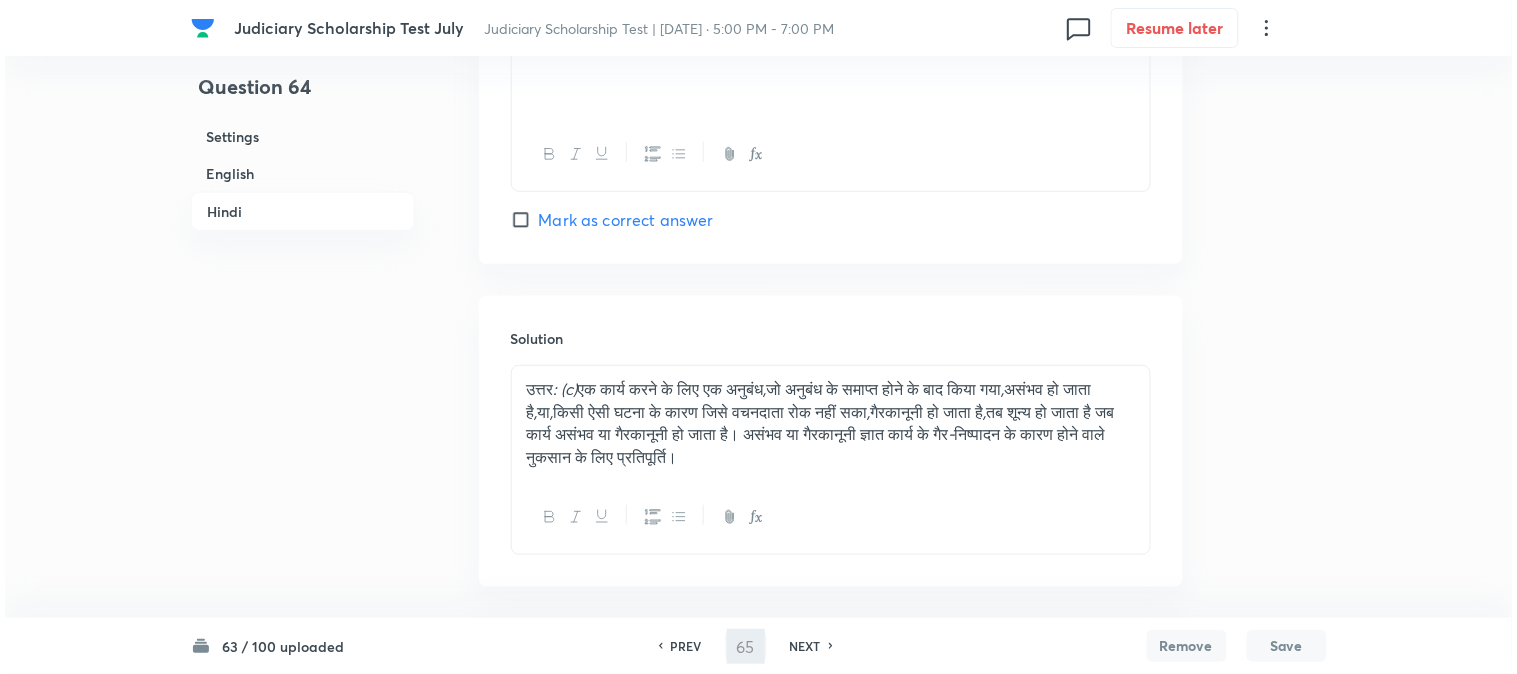 scroll, scrollTop: 0, scrollLeft: 0, axis: both 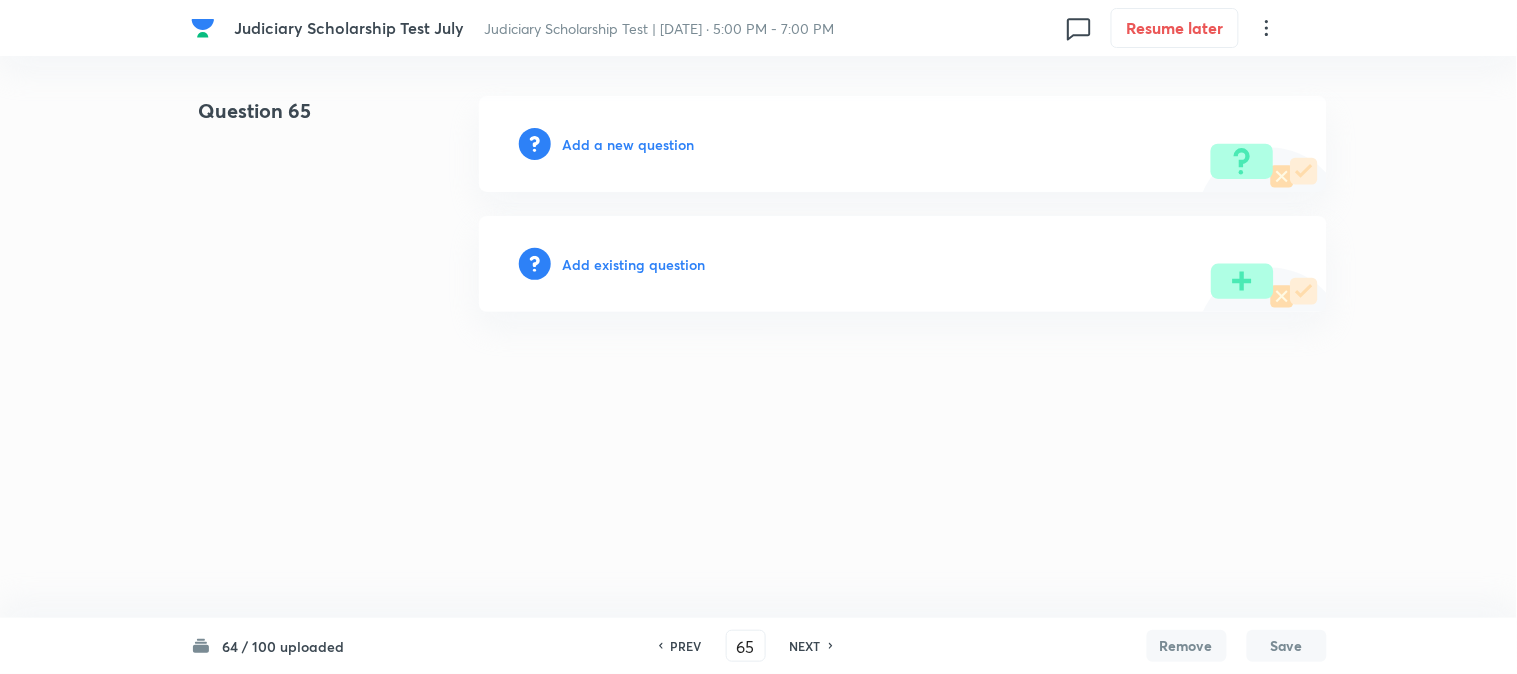 click on "Add a new question" at bounding box center [629, 144] 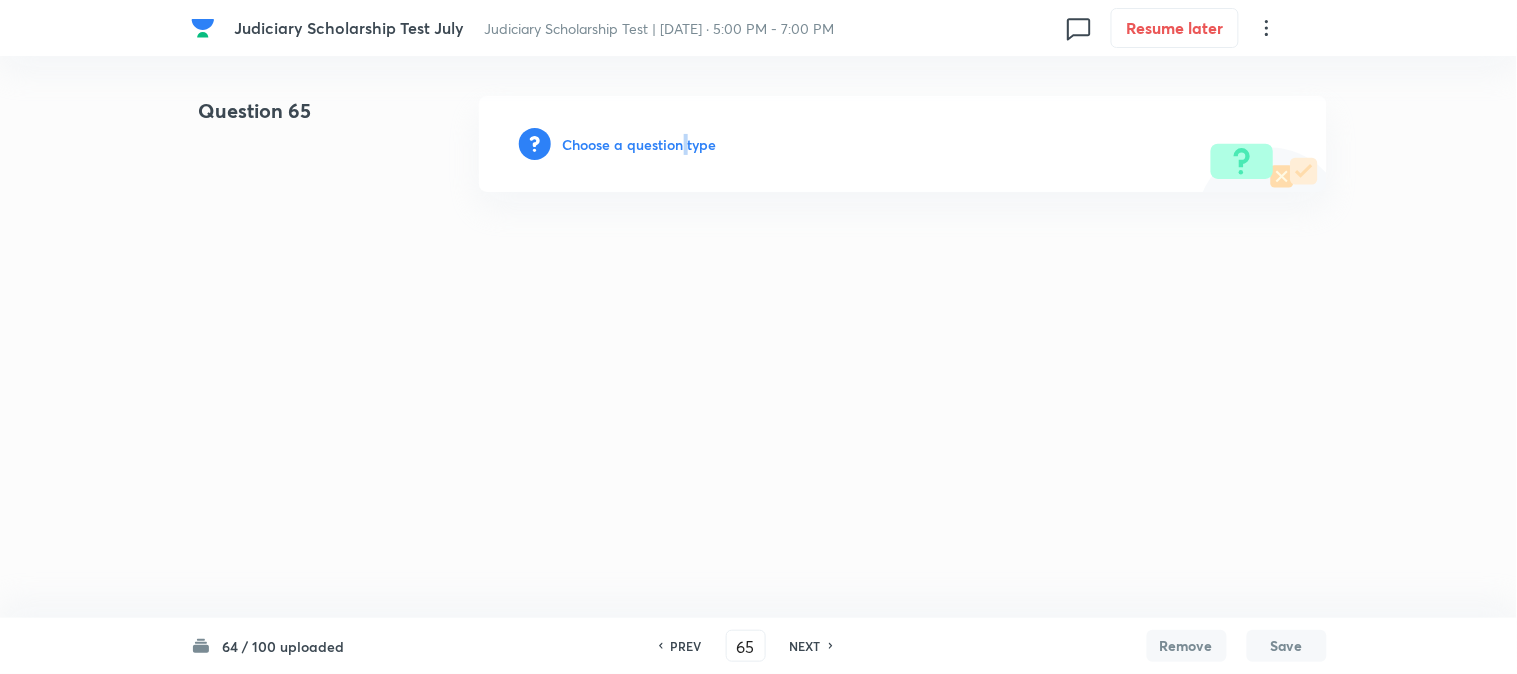 click on "Choose a question type" at bounding box center (640, 144) 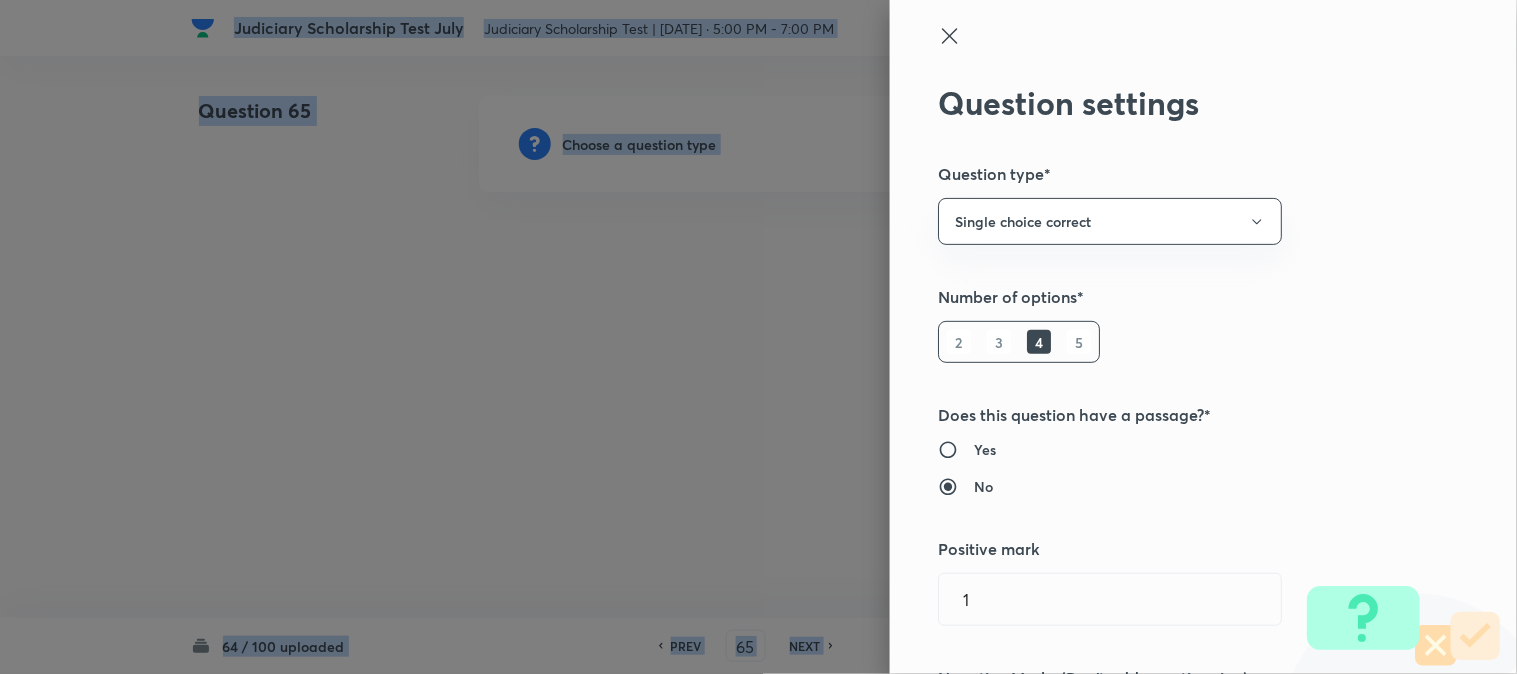 click at bounding box center [758, 337] 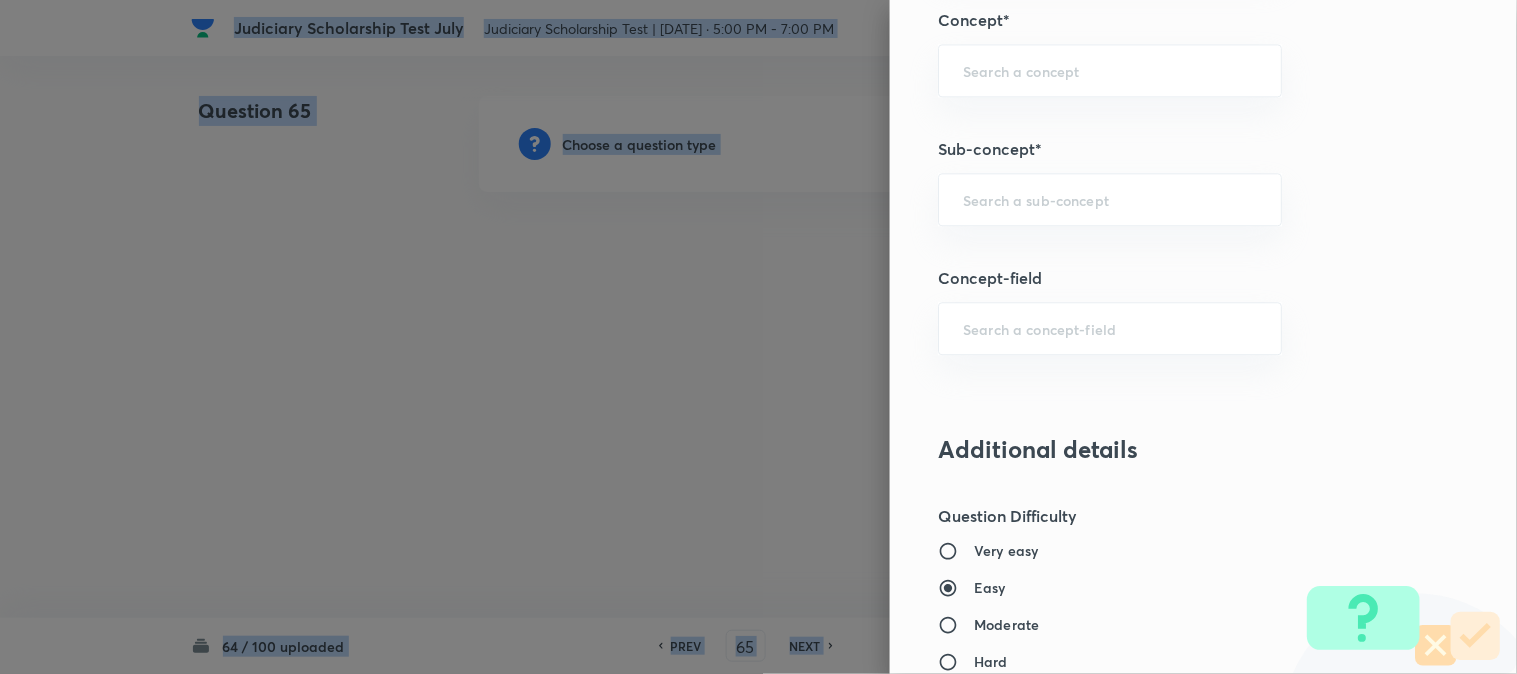 scroll, scrollTop: 1180, scrollLeft: 0, axis: vertical 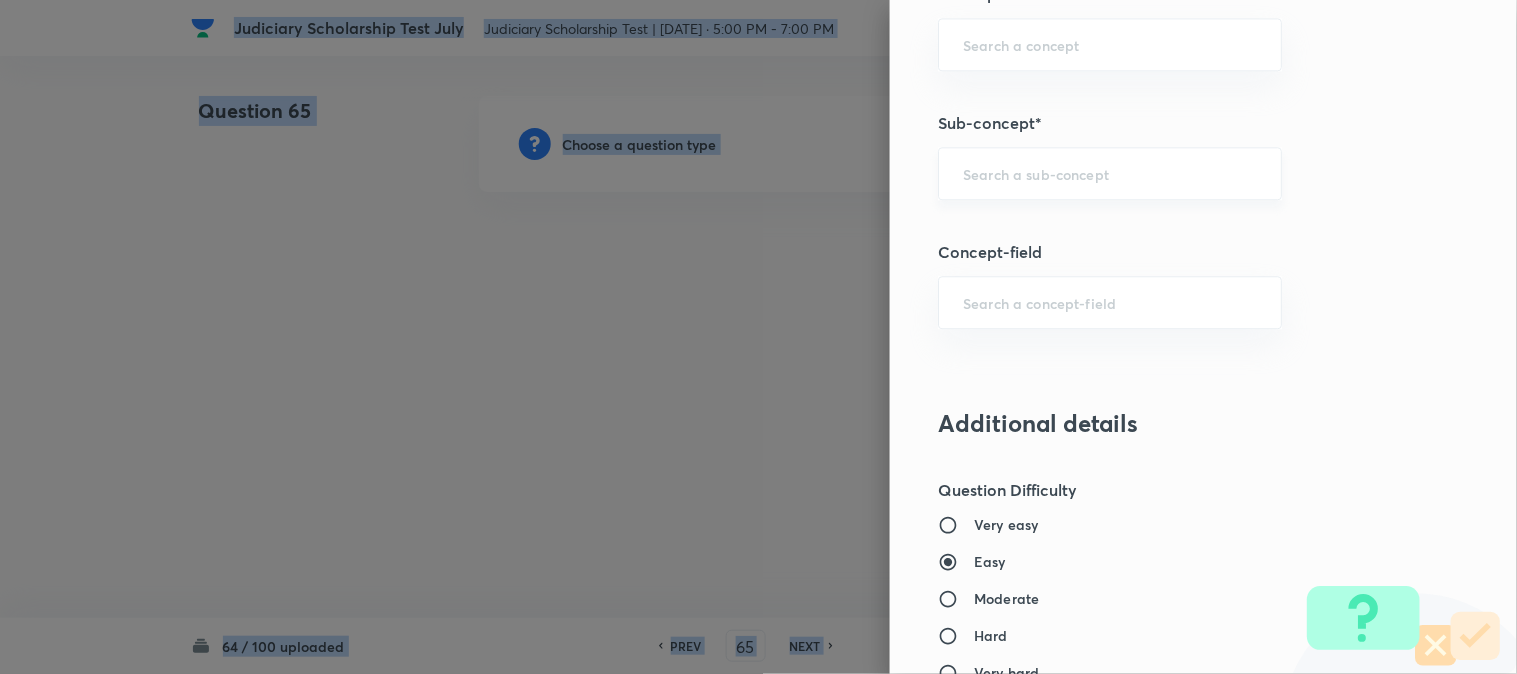 click on "​" at bounding box center [1110, 173] 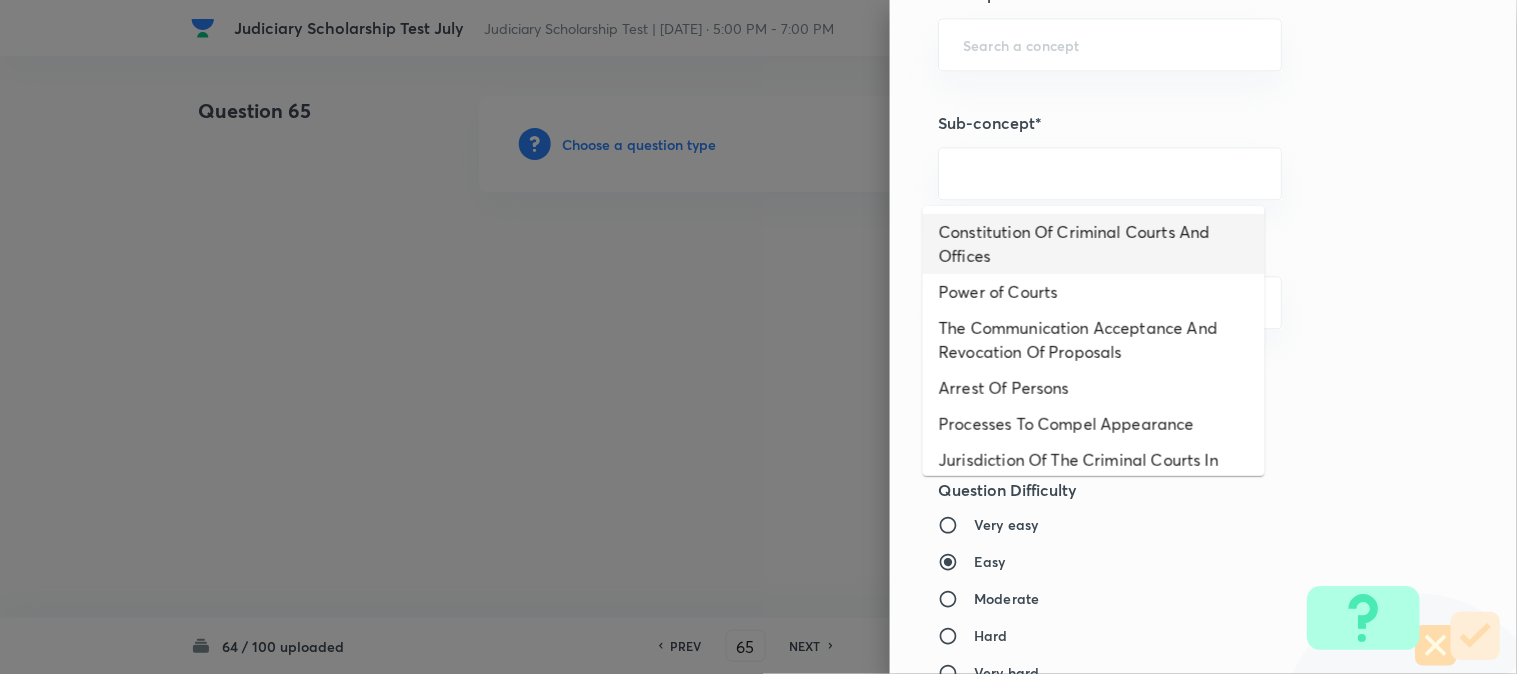 click on "Constitution Of Criminal Courts And Offices" at bounding box center (1094, 244) 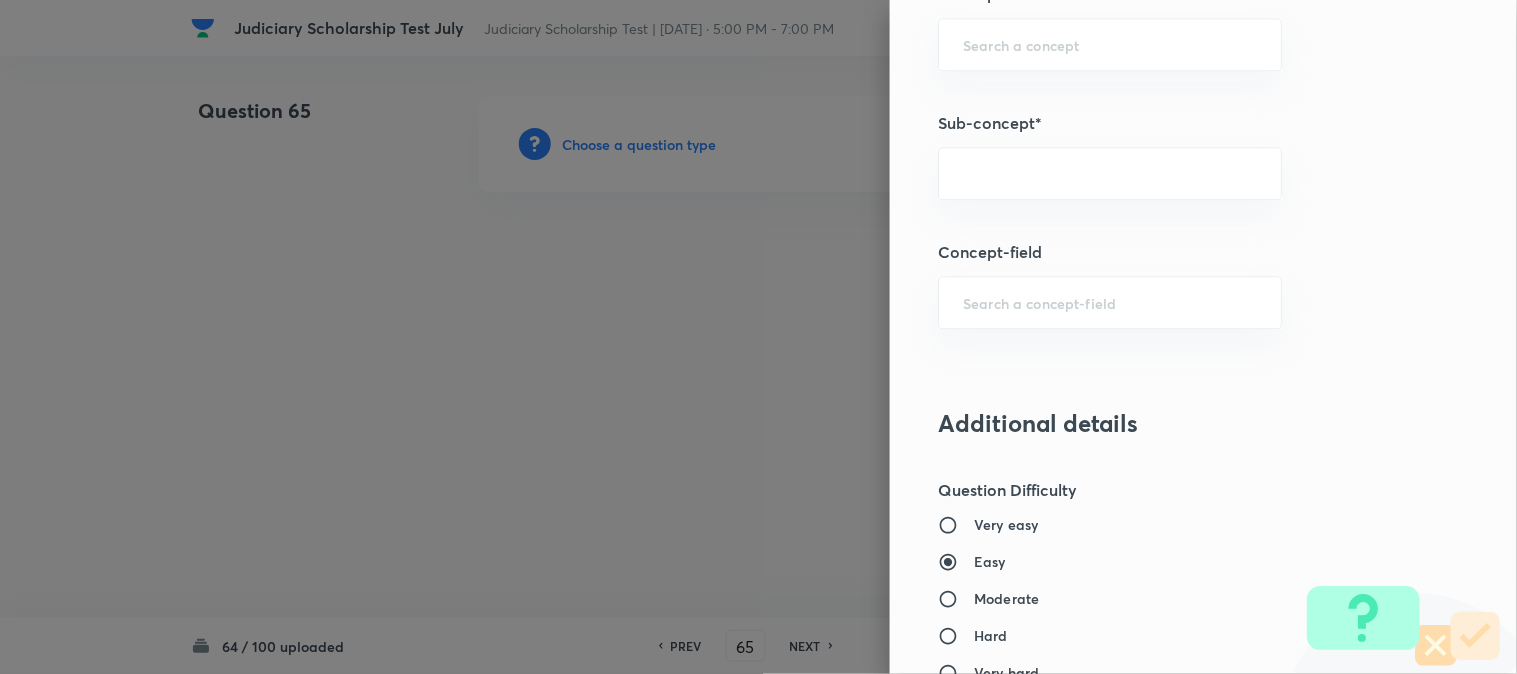 type on "Constitution Of Criminal Courts And Offices" 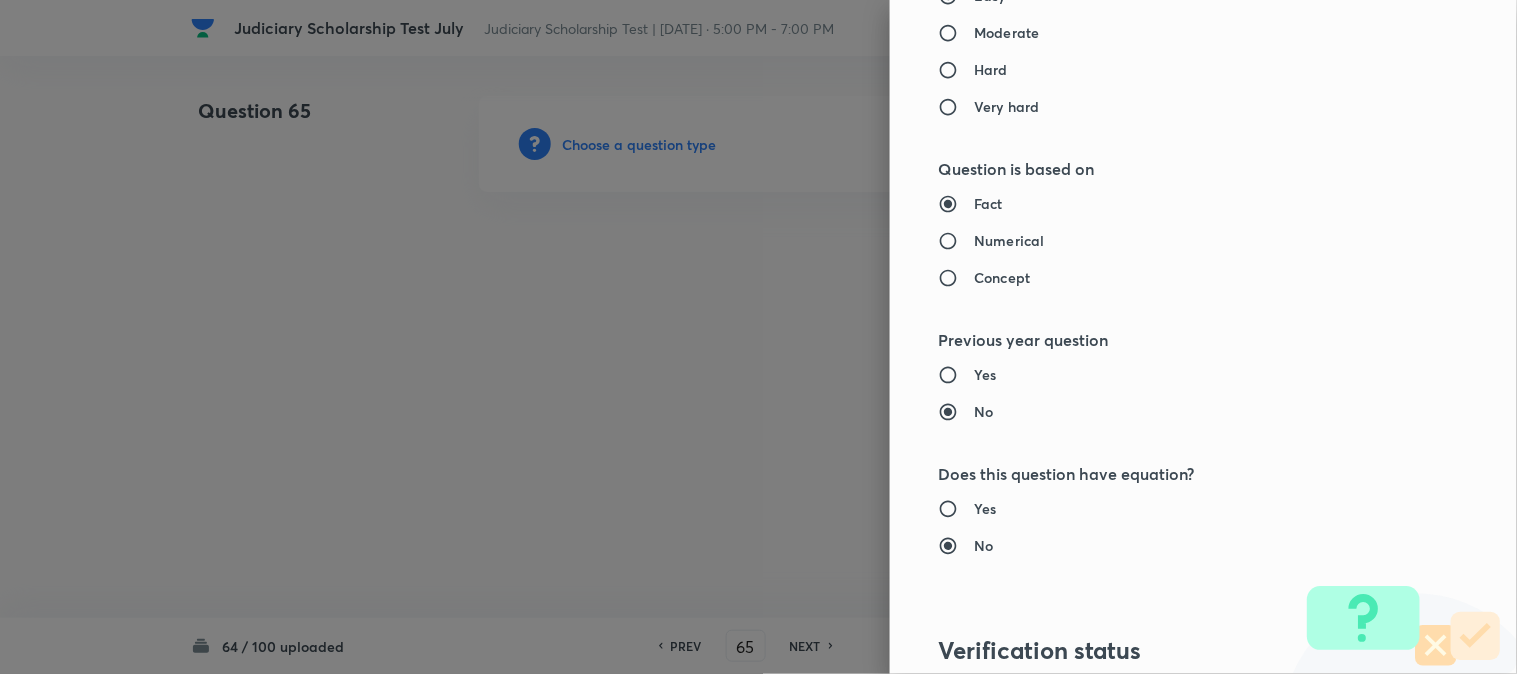 type on "Criminal Law" 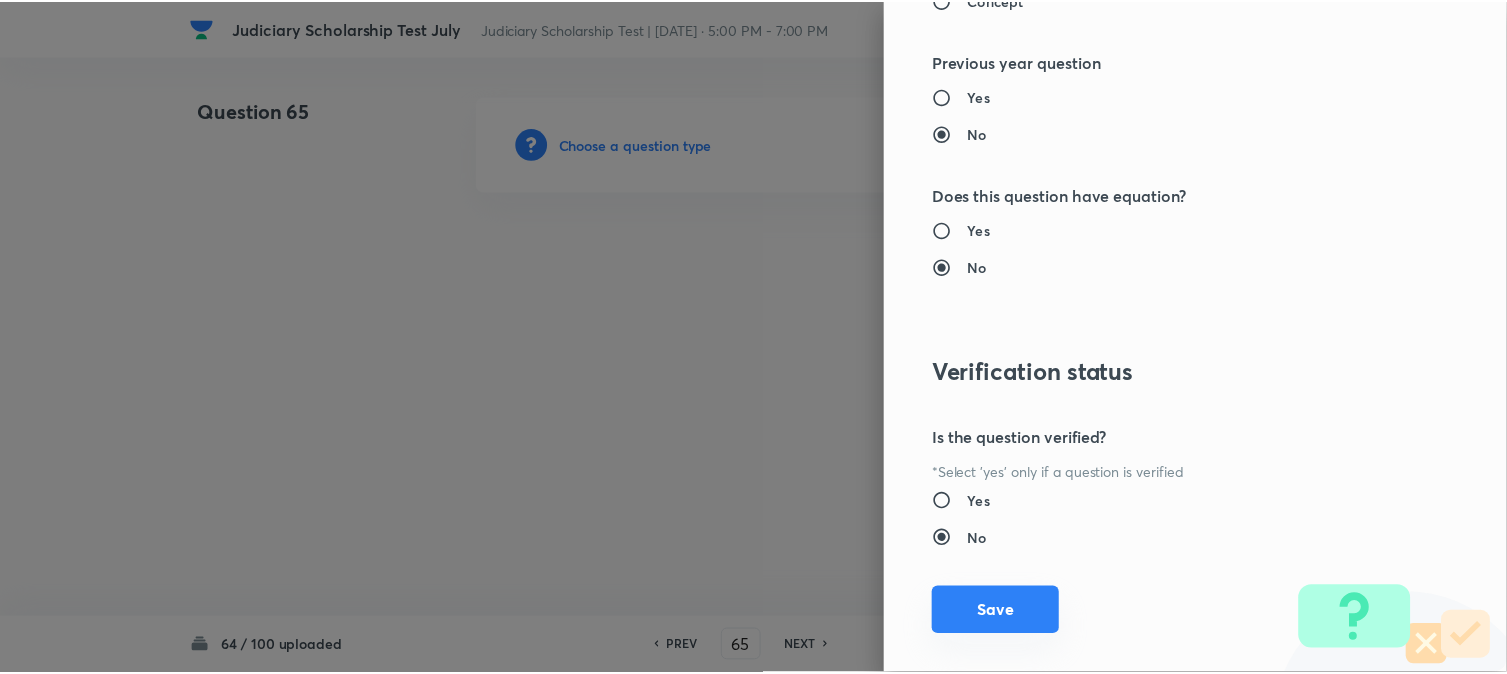 scroll, scrollTop: 2052, scrollLeft: 0, axis: vertical 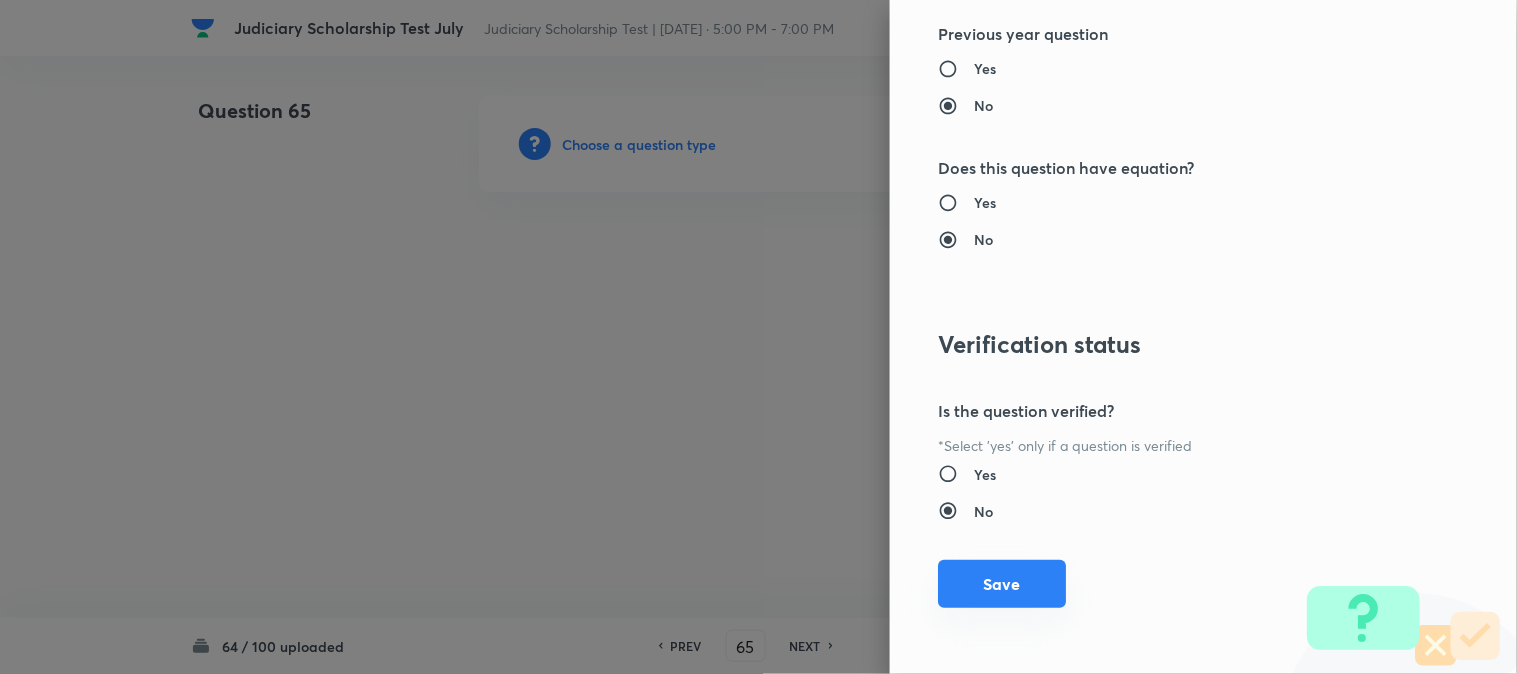 click on "Save" at bounding box center [1002, 584] 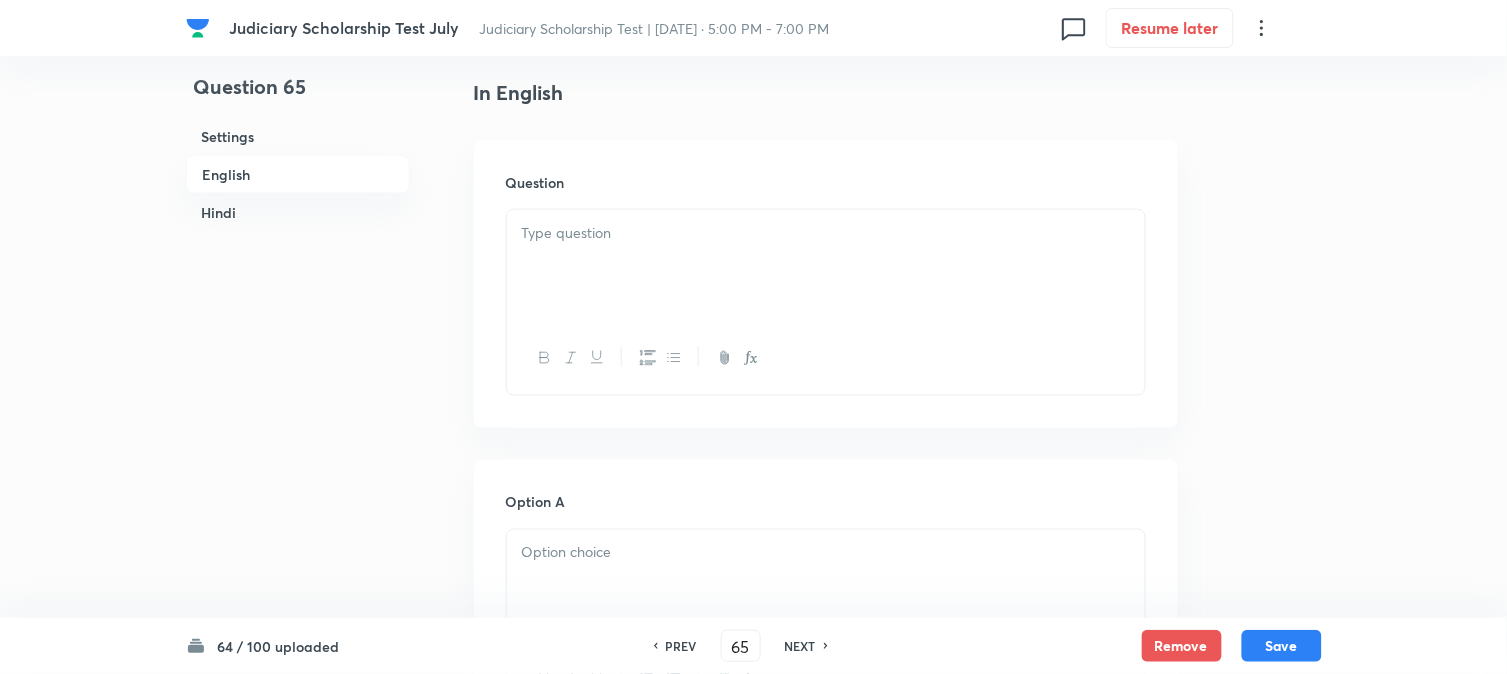 scroll, scrollTop: 590, scrollLeft: 0, axis: vertical 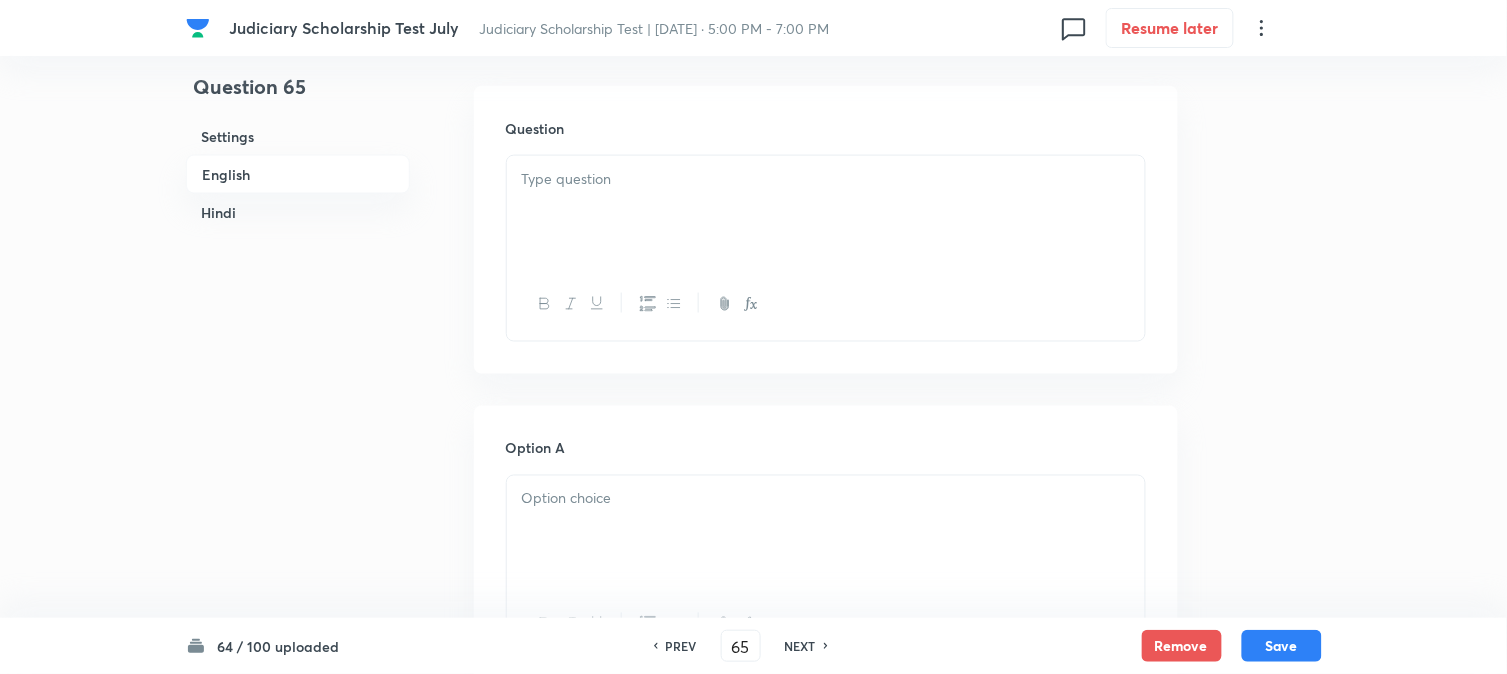 drag, startPoint x: 553, startPoint y: 205, endPoint x: 538, endPoint y: 233, distance: 31.764761 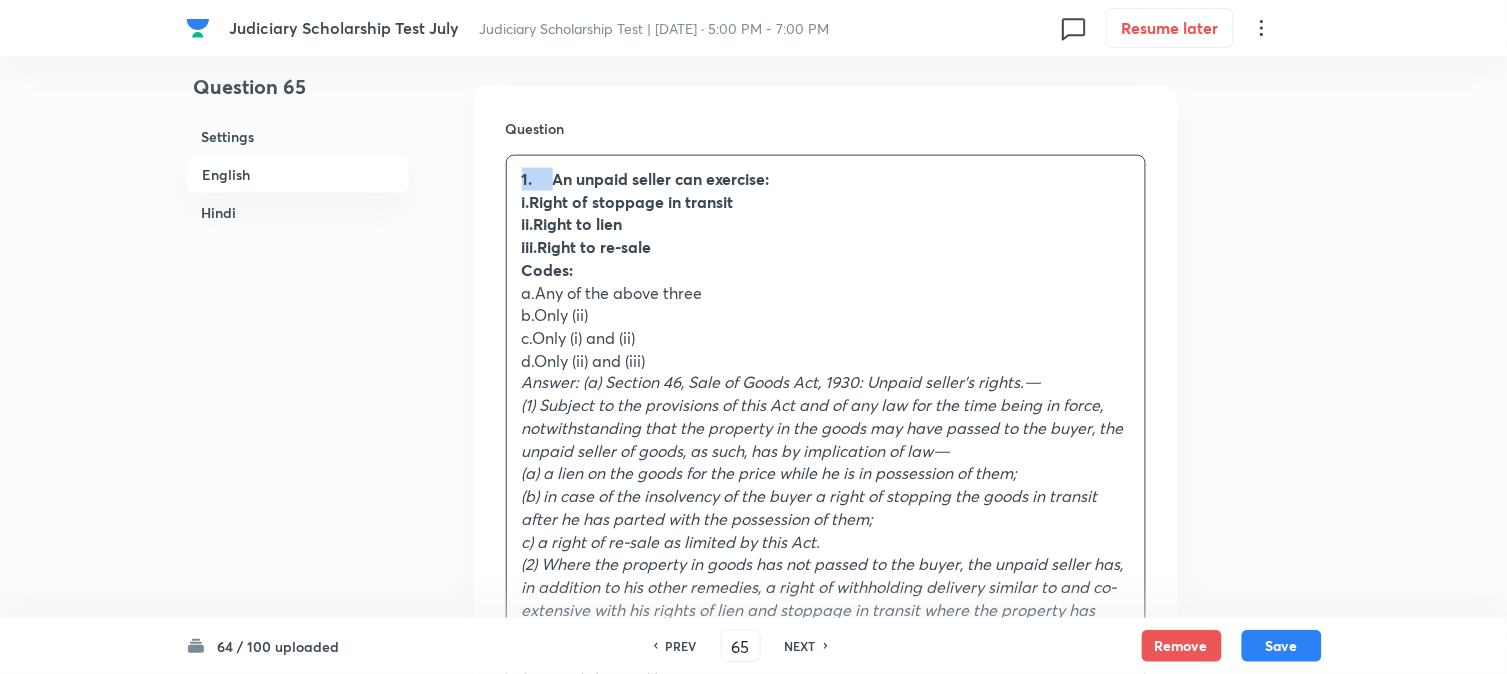 drag, startPoint x: 554, startPoint y: 184, endPoint x: 516, endPoint y: 168, distance: 41.231056 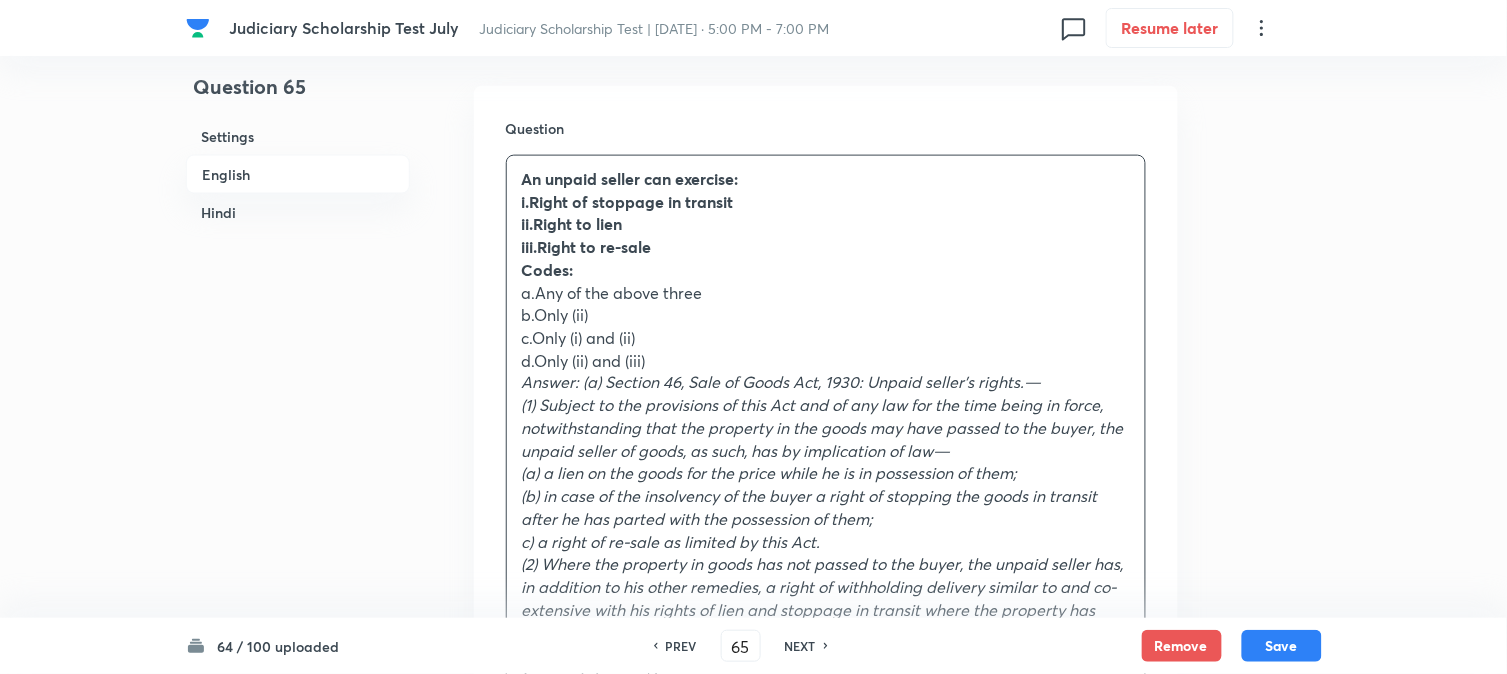click on "ii.Right to lien" at bounding box center [572, 223] 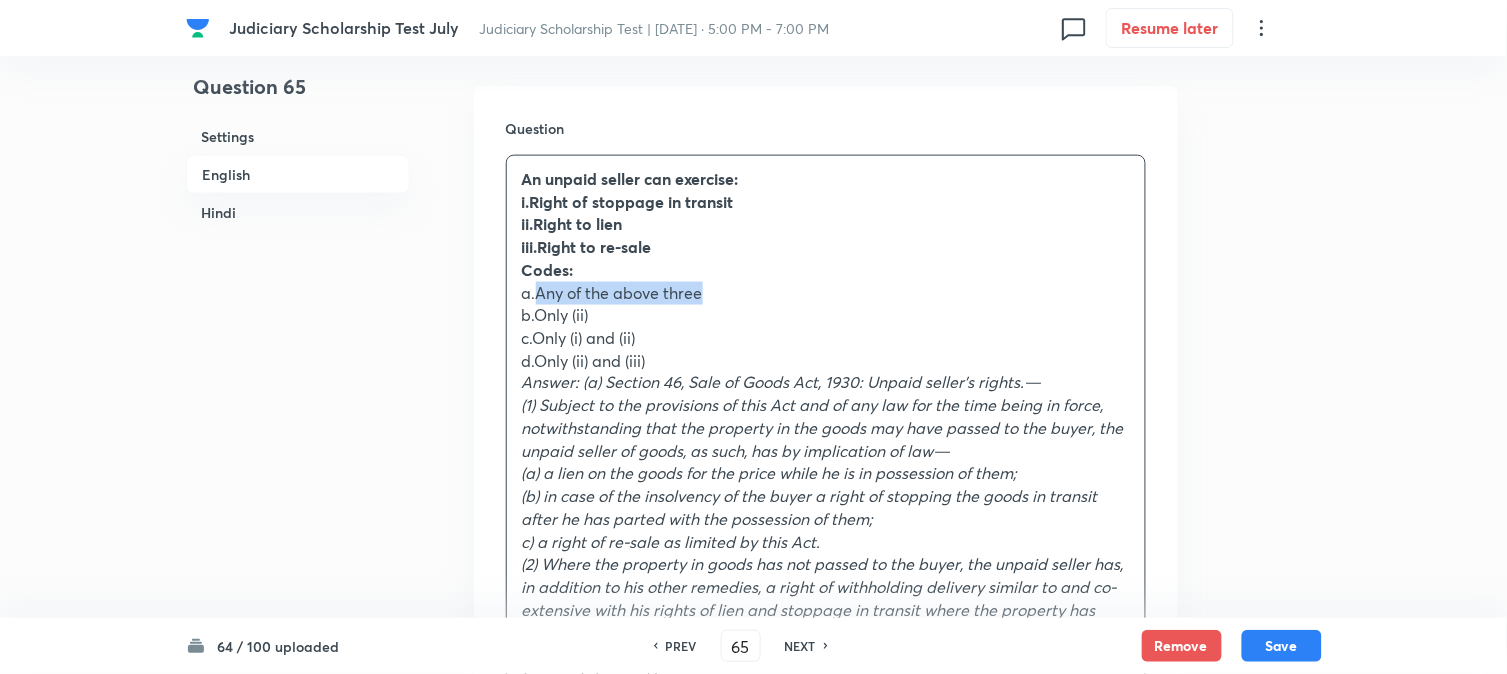 drag, startPoint x: 538, startPoint y: 296, endPoint x: 747, endPoint y: 292, distance: 209.03827 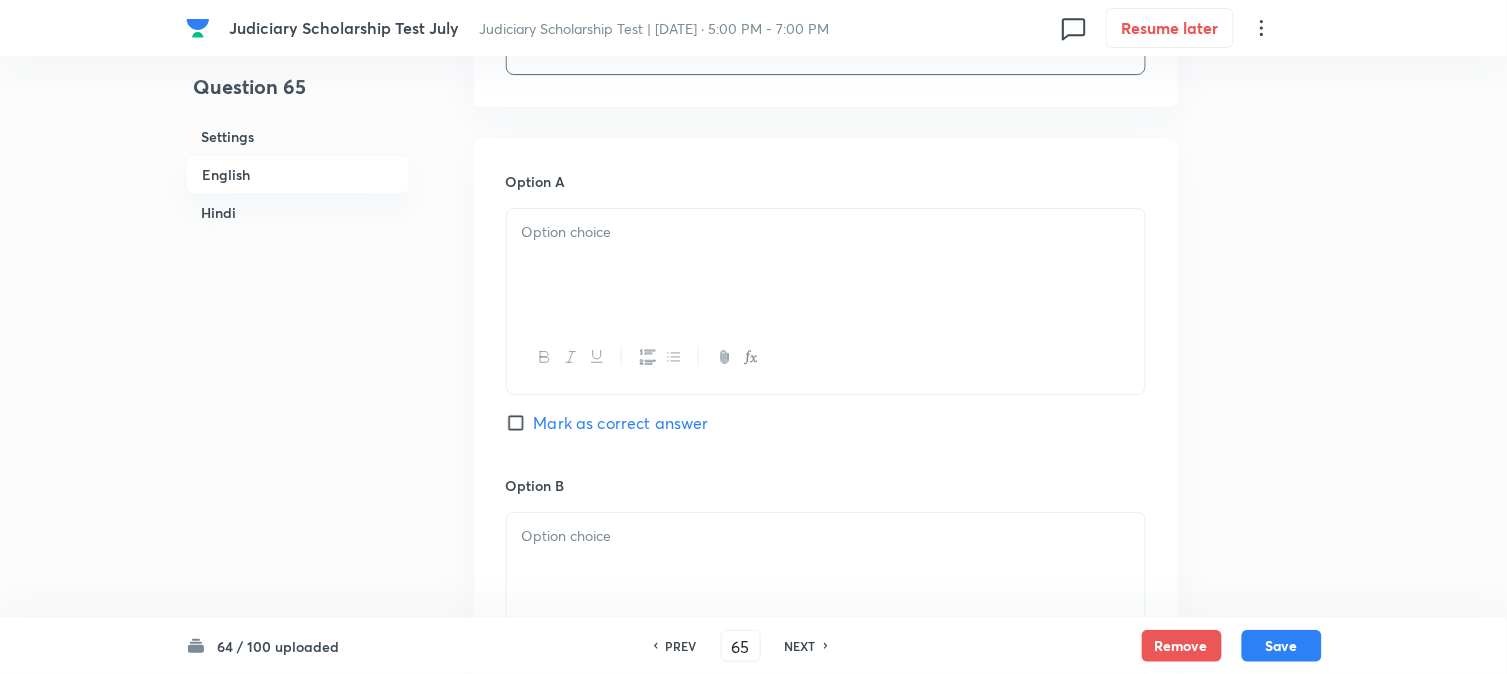 click at bounding box center (826, 265) 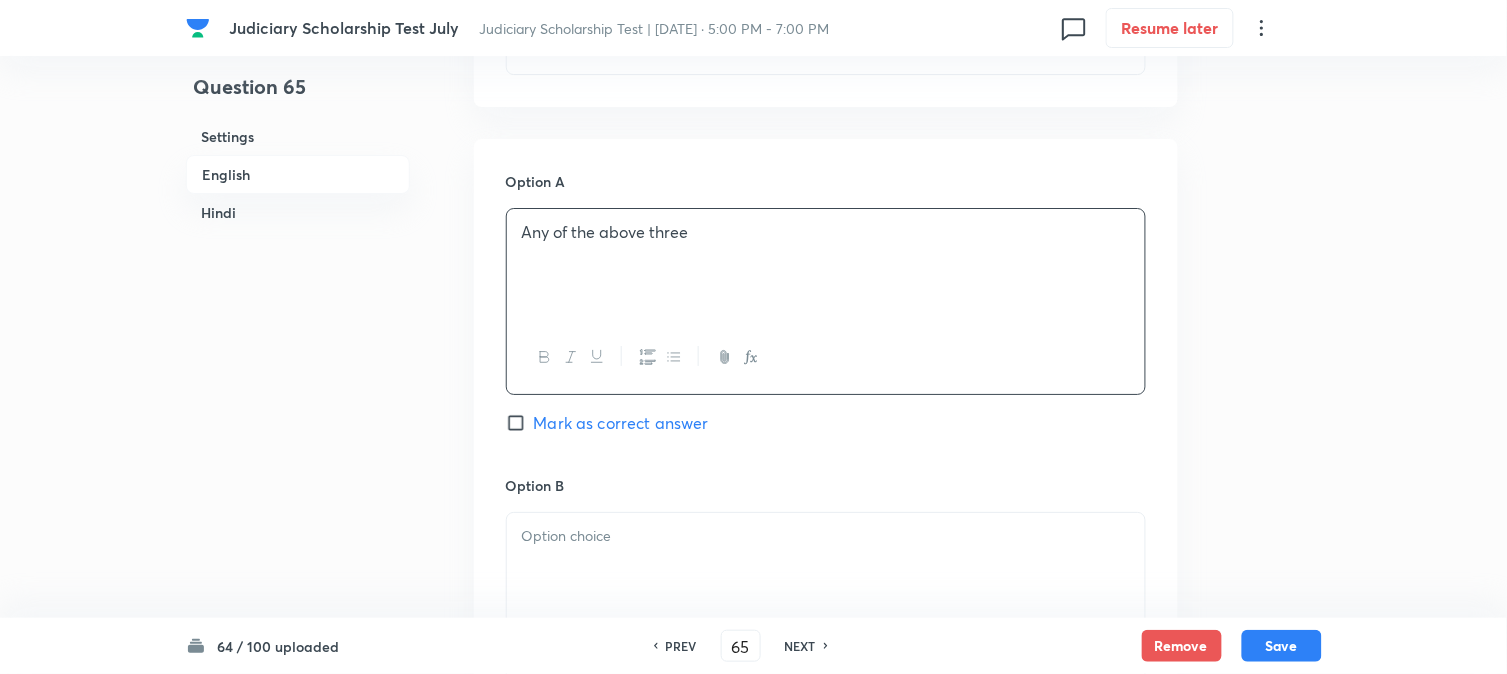 scroll, scrollTop: 1034, scrollLeft: 0, axis: vertical 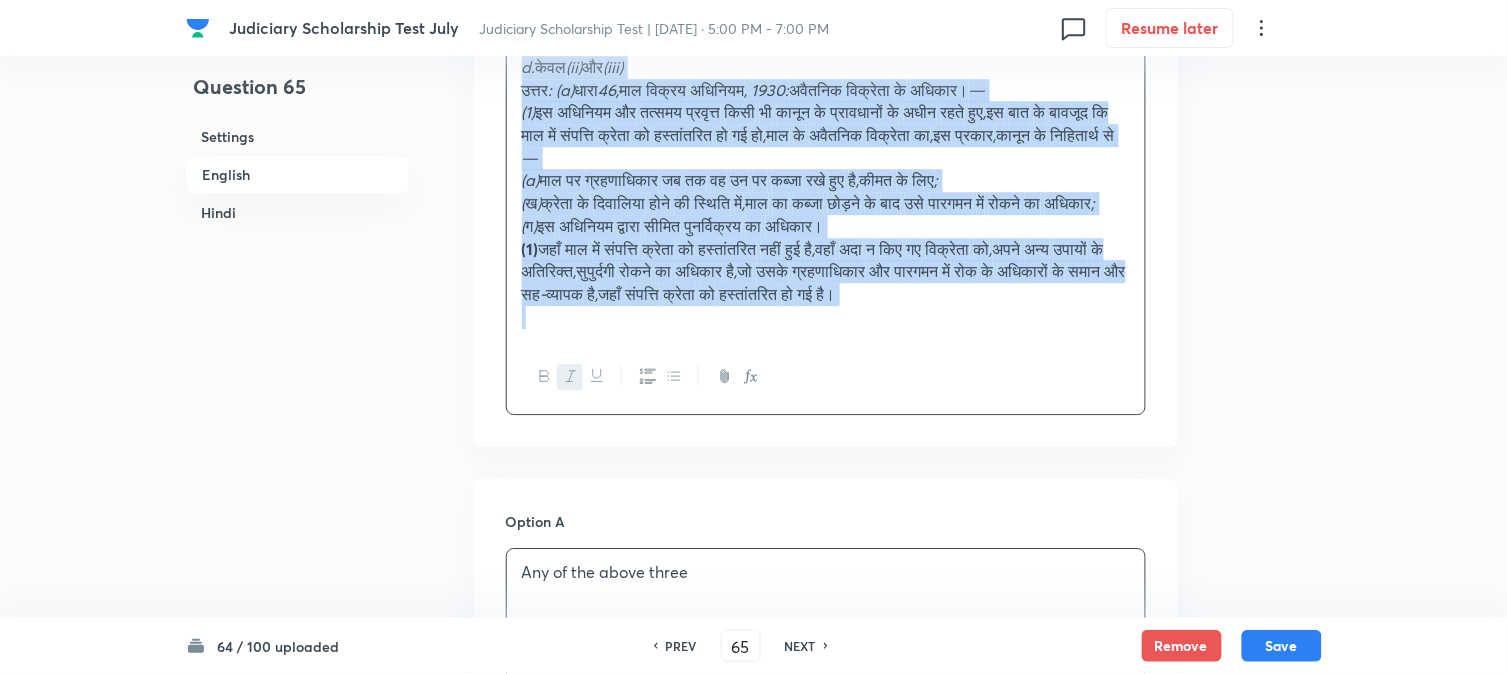 drag, startPoint x: 545, startPoint y: 204, endPoint x: 945, endPoint y: 417, distance: 453.17657 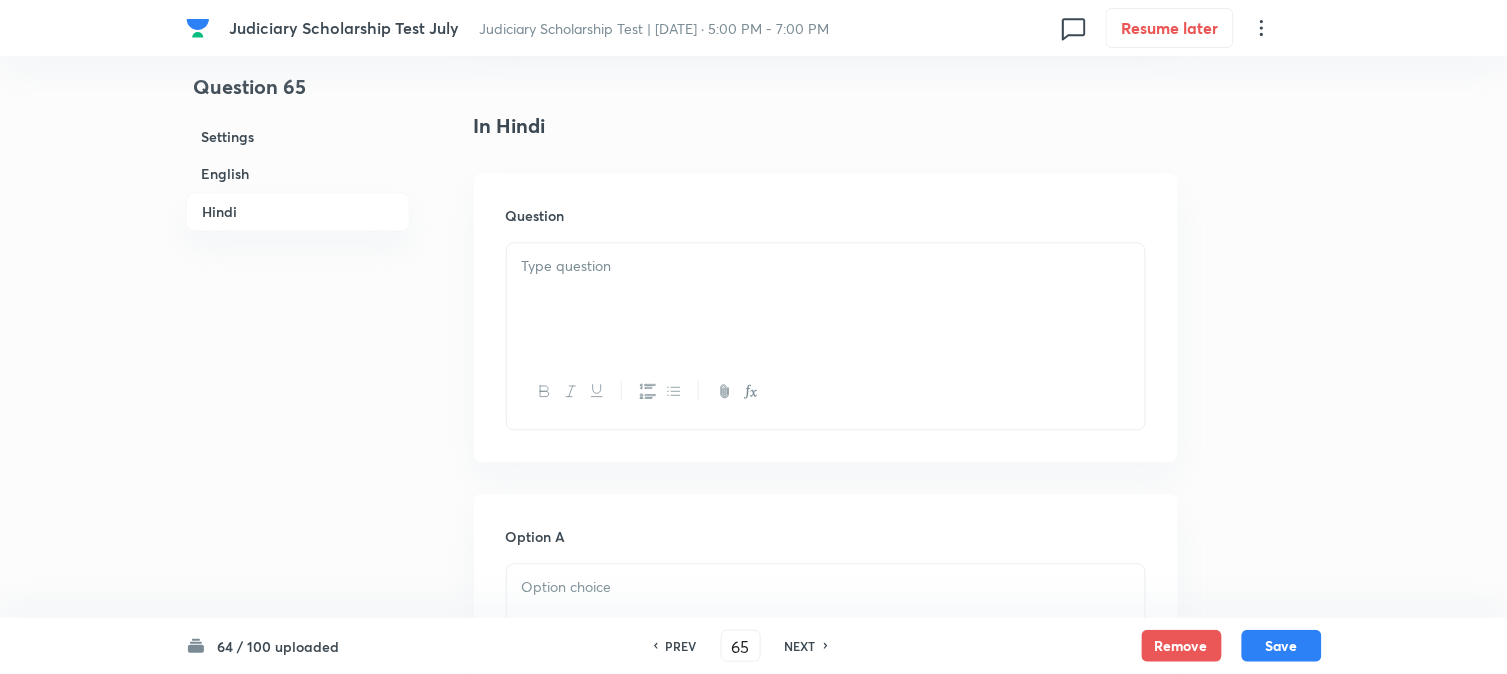 click at bounding box center [826, 299] 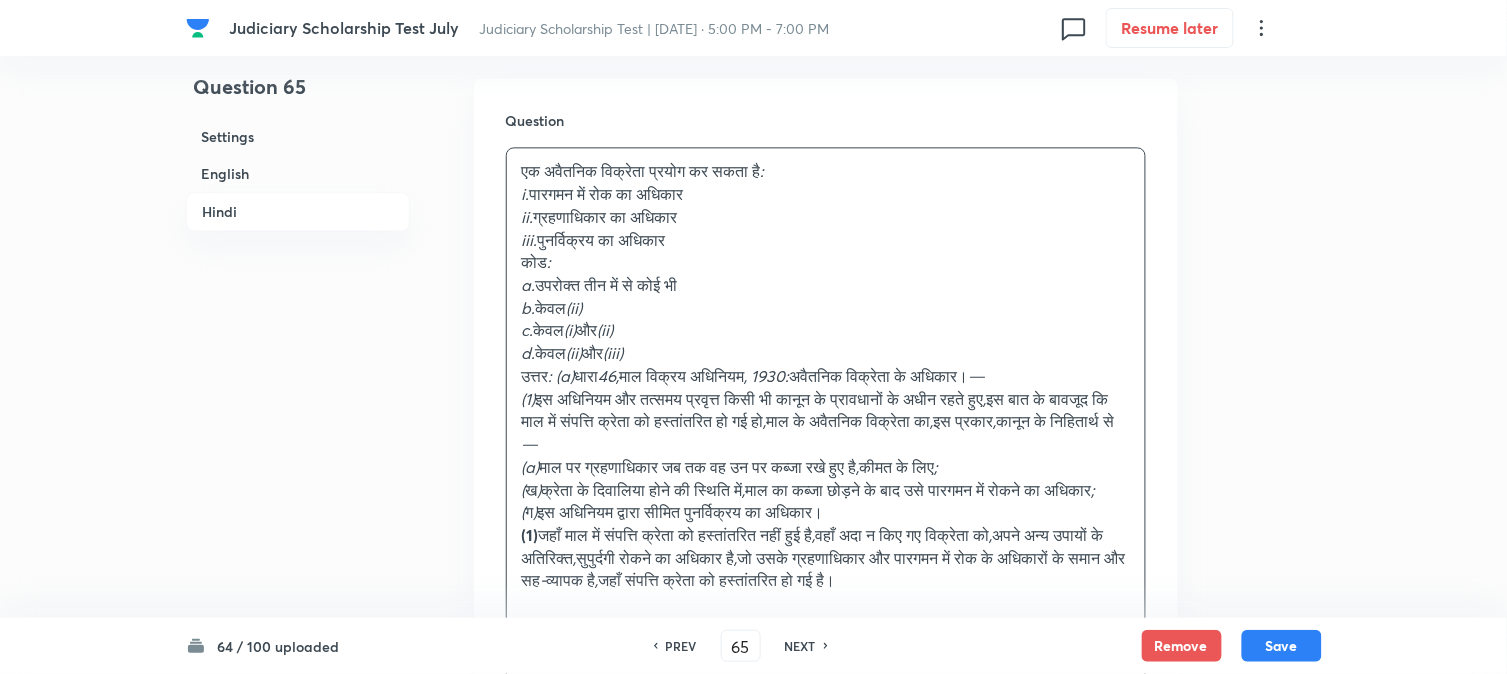 scroll, scrollTop: 3138, scrollLeft: 0, axis: vertical 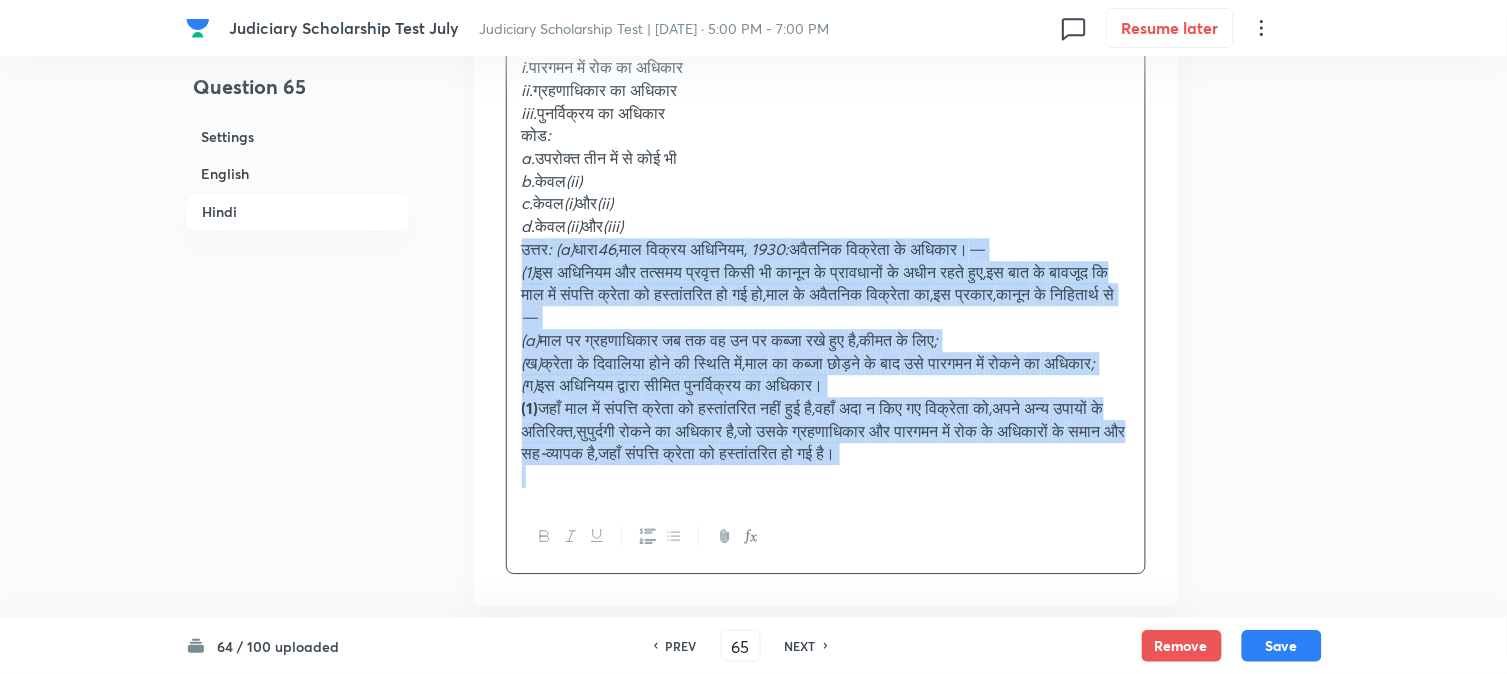 drag, startPoint x: 523, startPoint y: 245, endPoint x: 904, endPoint y: 292, distance: 383.888 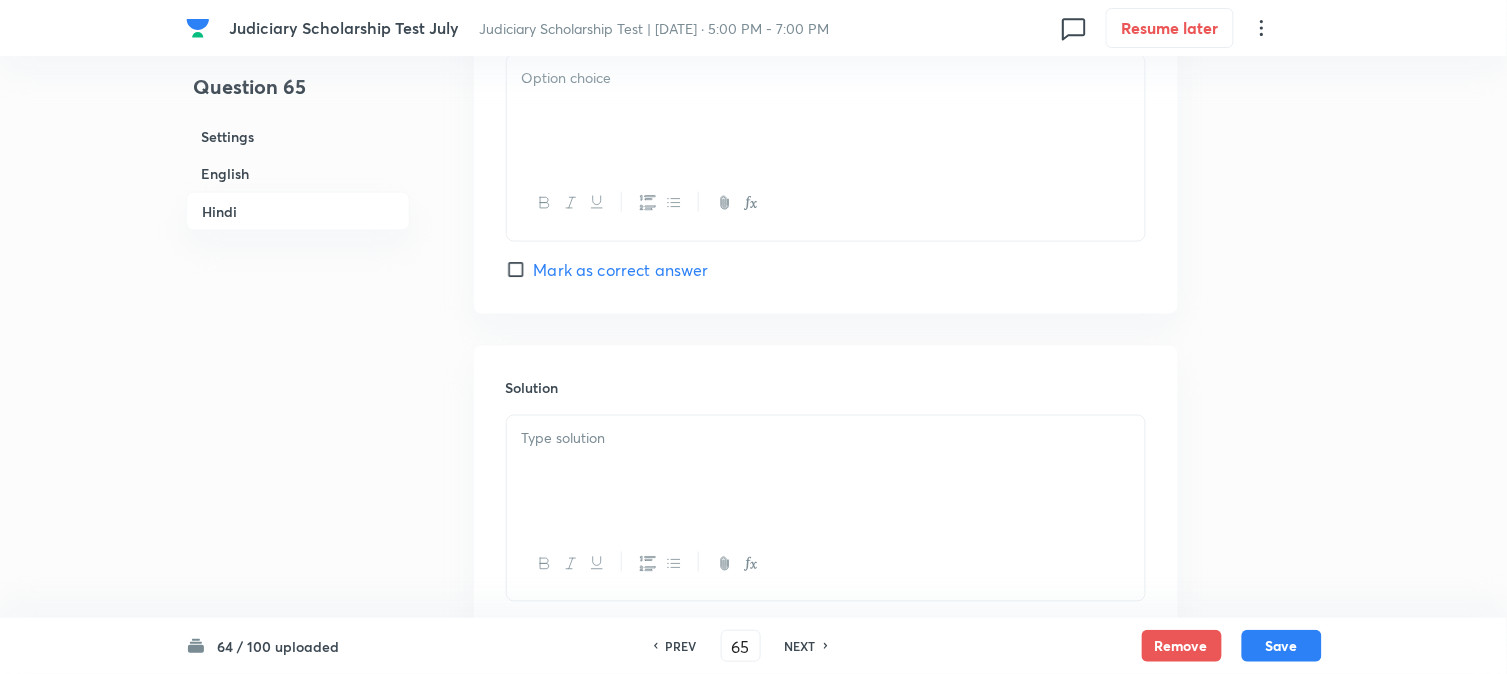scroll, scrollTop: 4621, scrollLeft: 0, axis: vertical 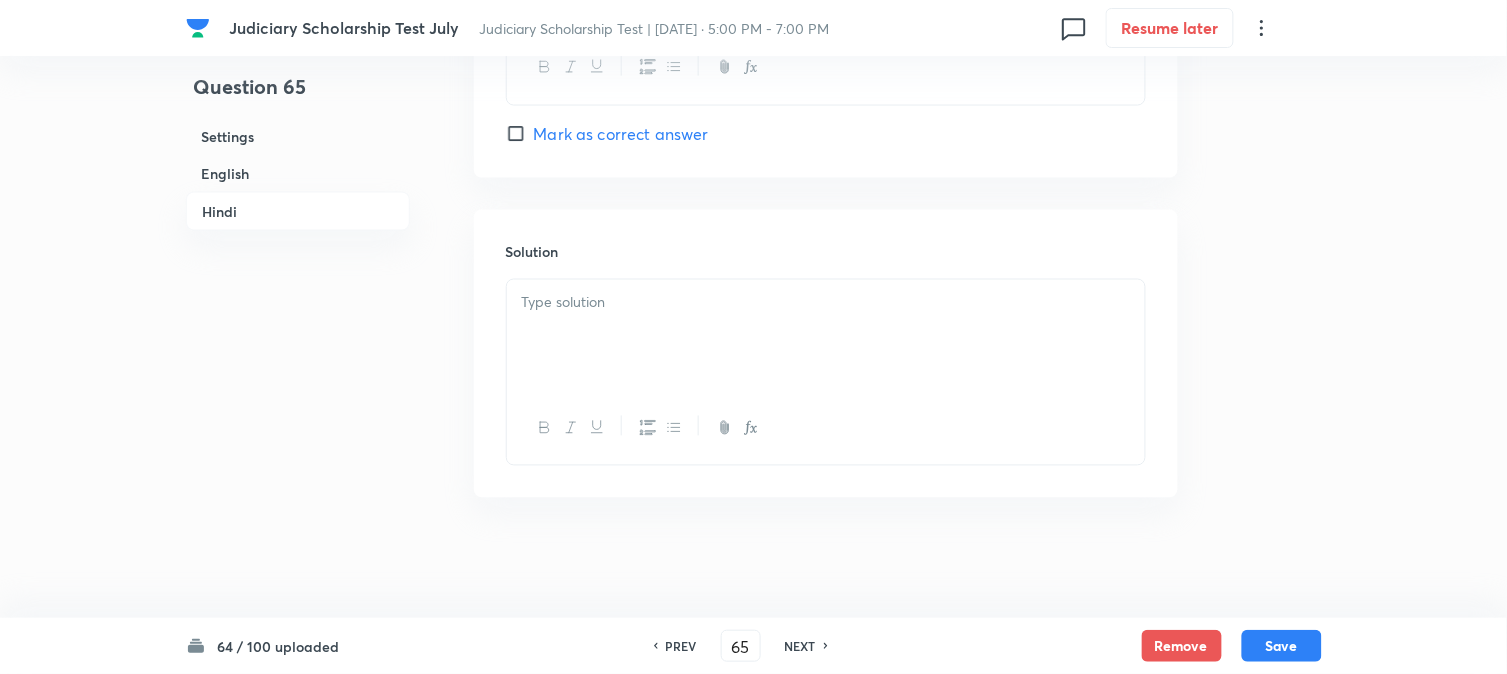 click at bounding box center (826, 336) 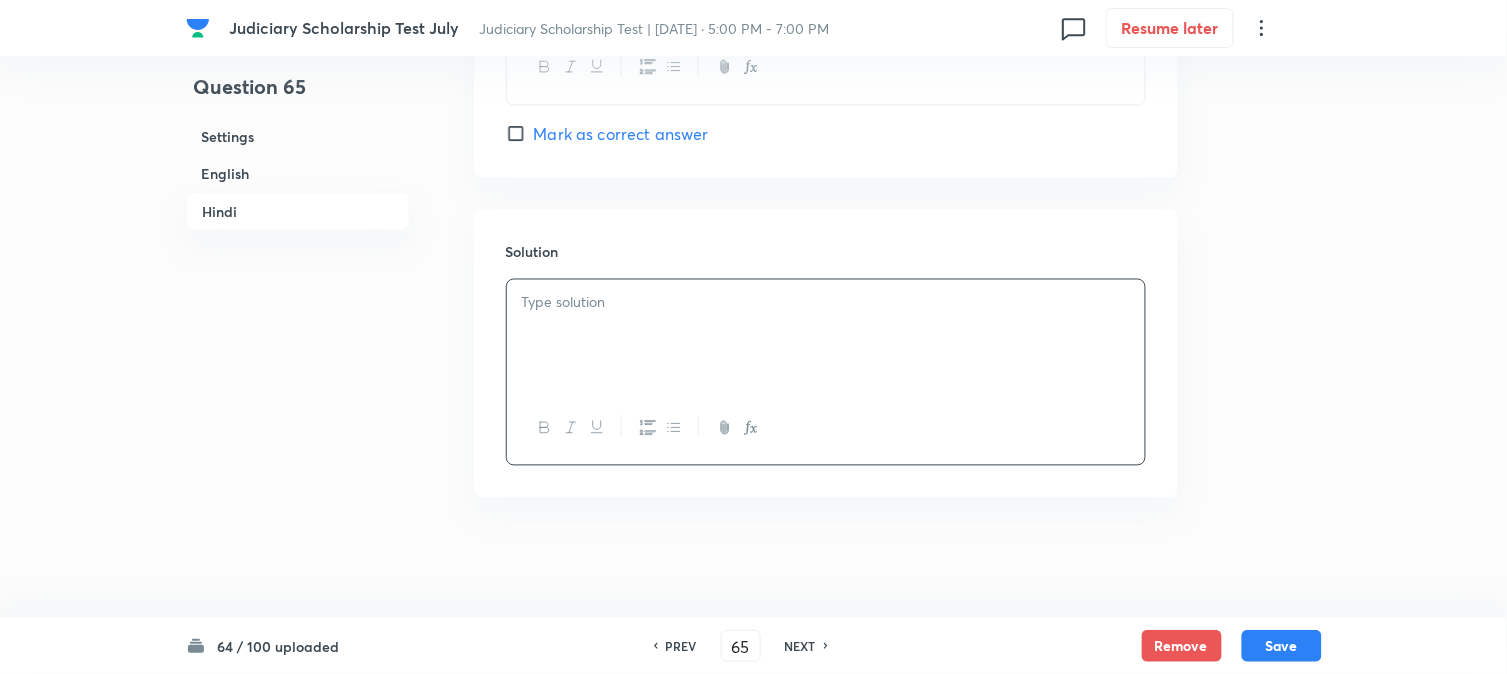 click at bounding box center (826, 336) 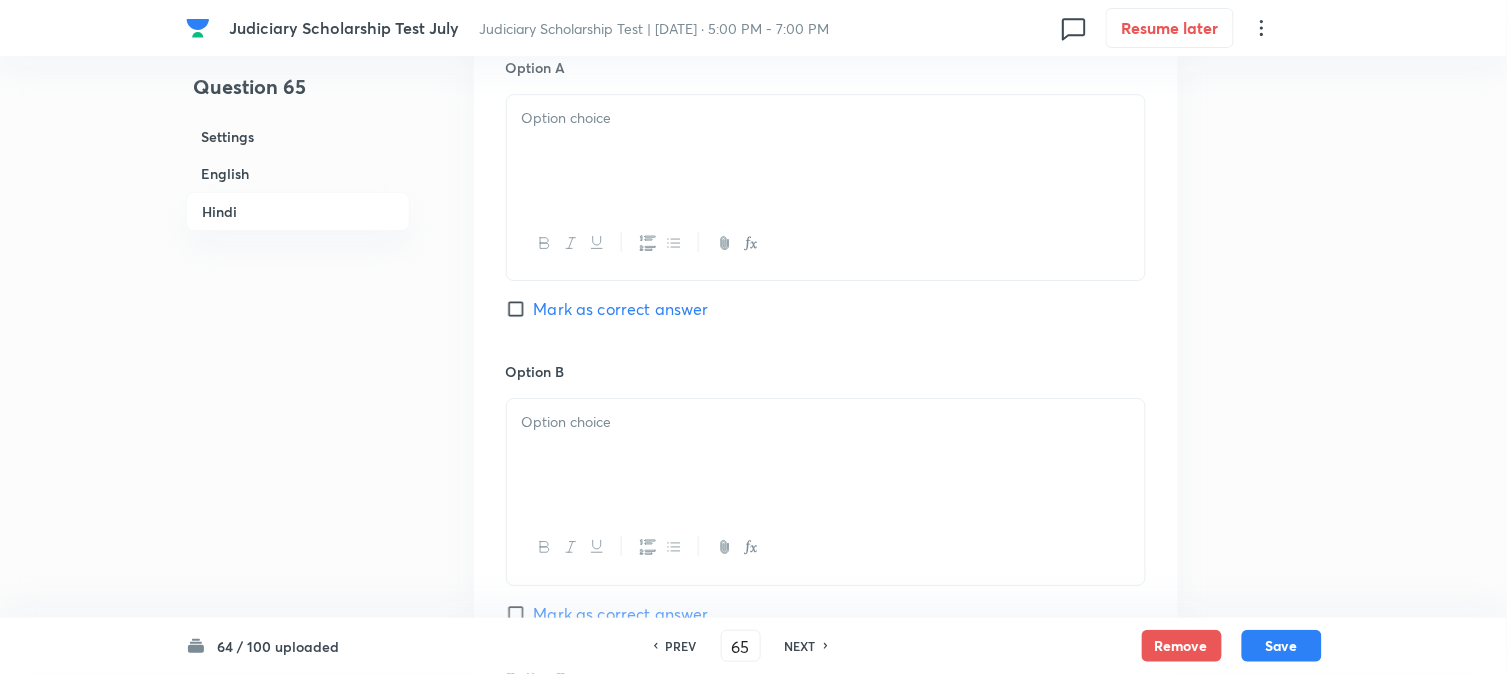 scroll, scrollTop: 3398, scrollLeft: 0, axis: vertical 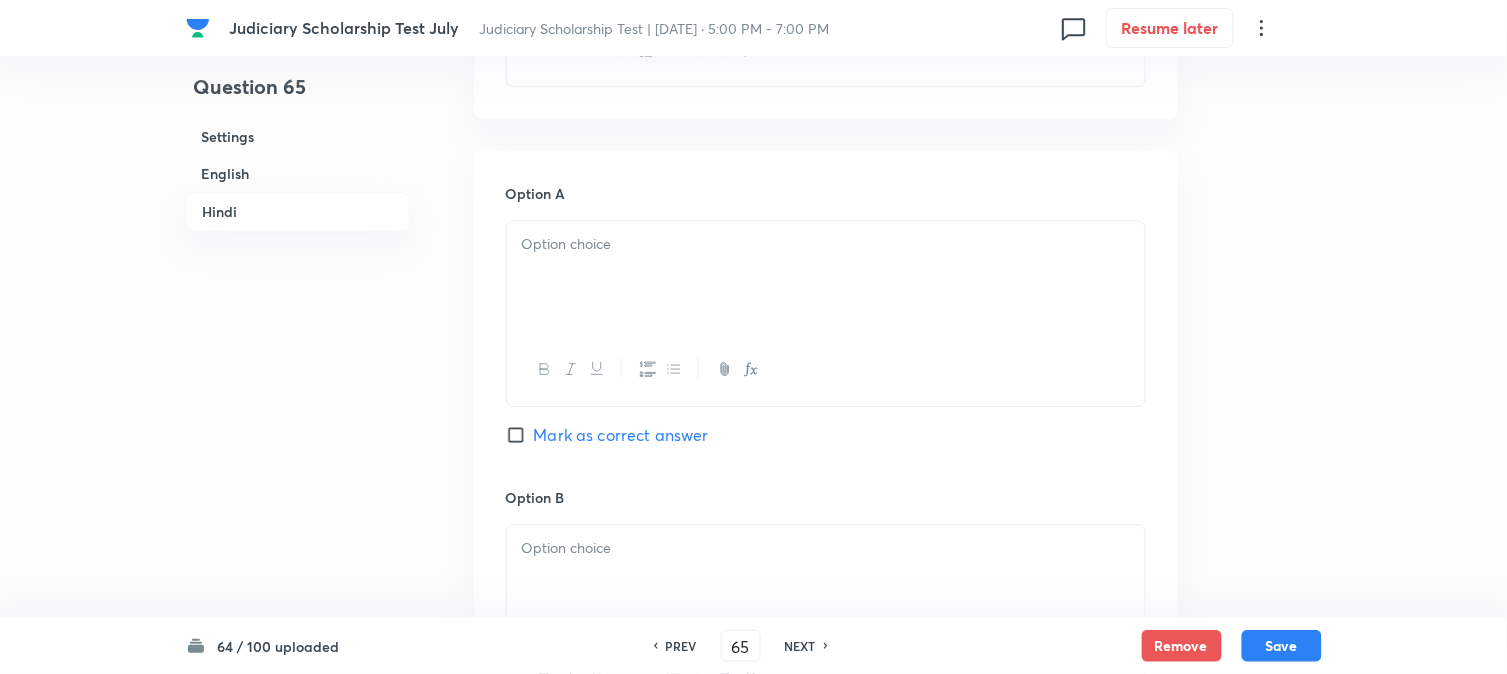 click on "Mark as correct answer" at bounding box center [621, 435] 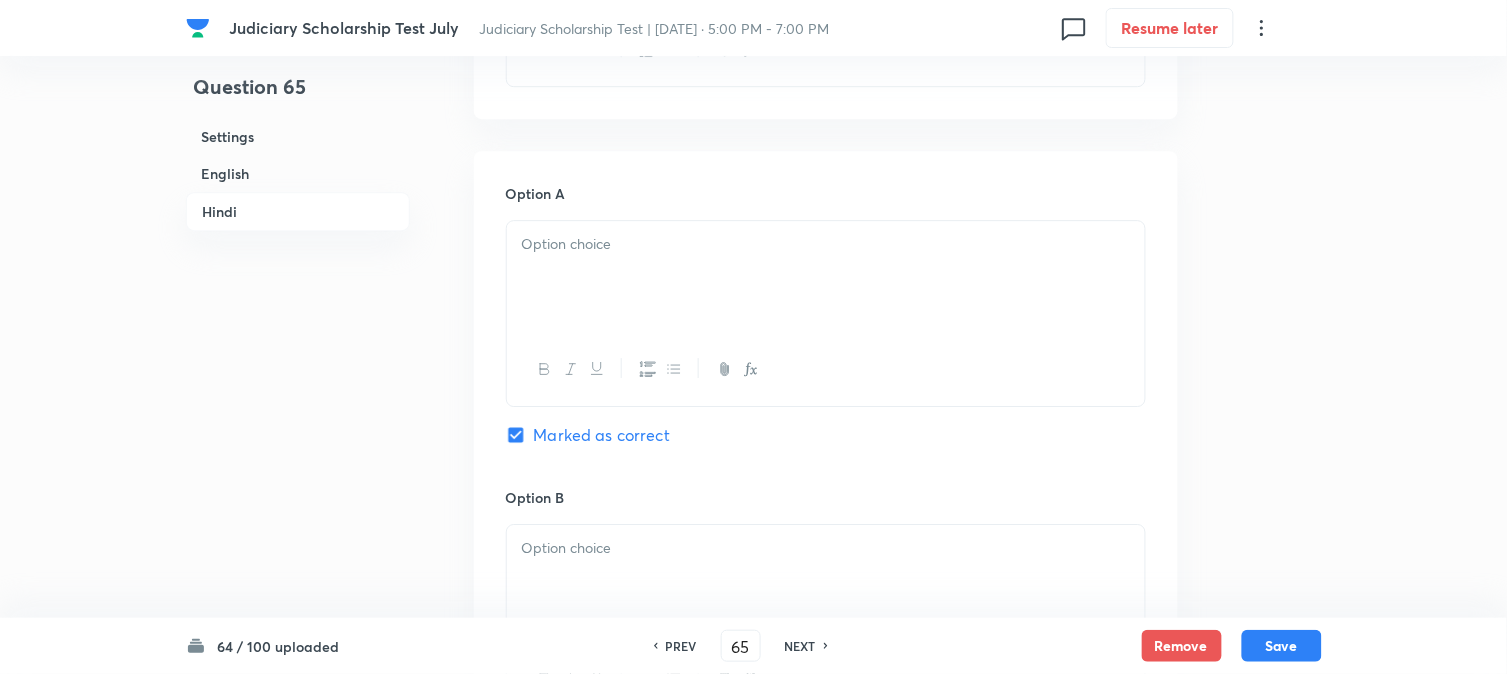 checkbox on "true" 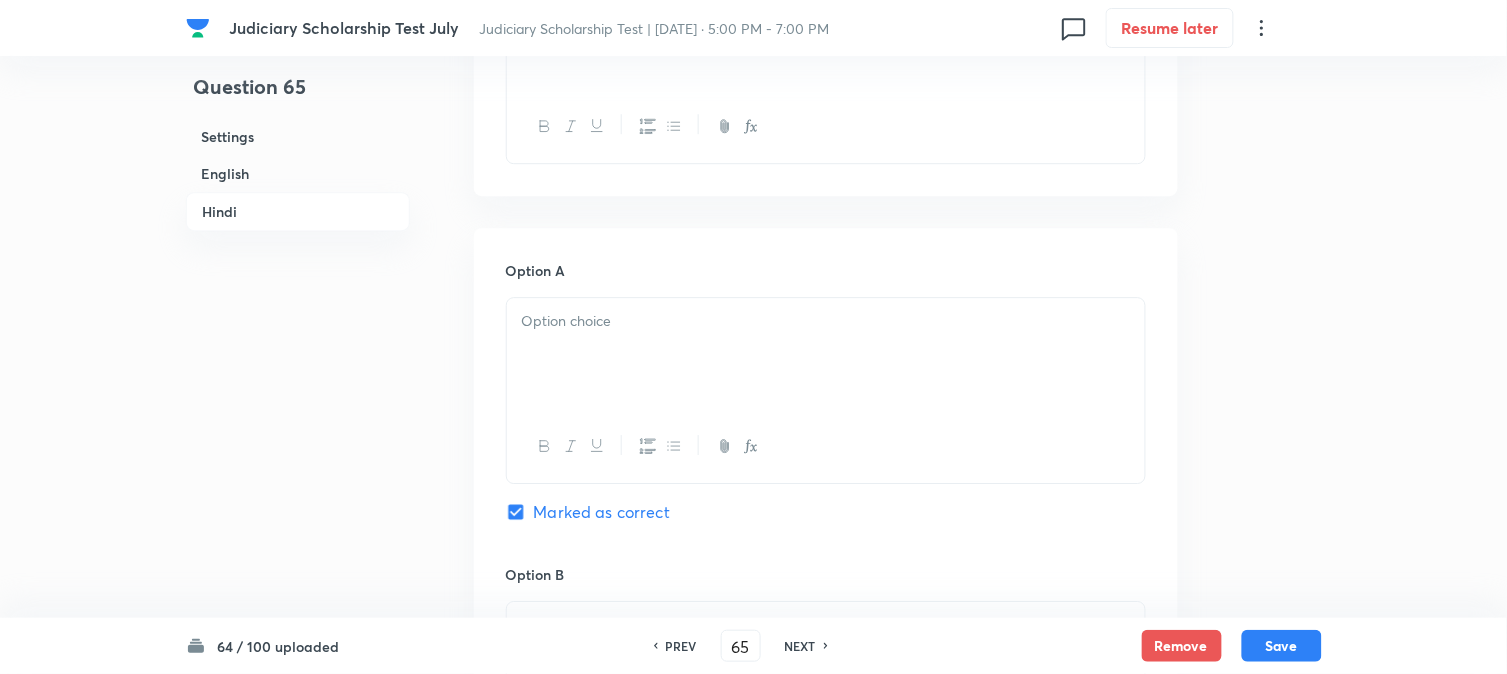 scroll, scrollTop: 2954, scrollLeft: 0, axis: vertical 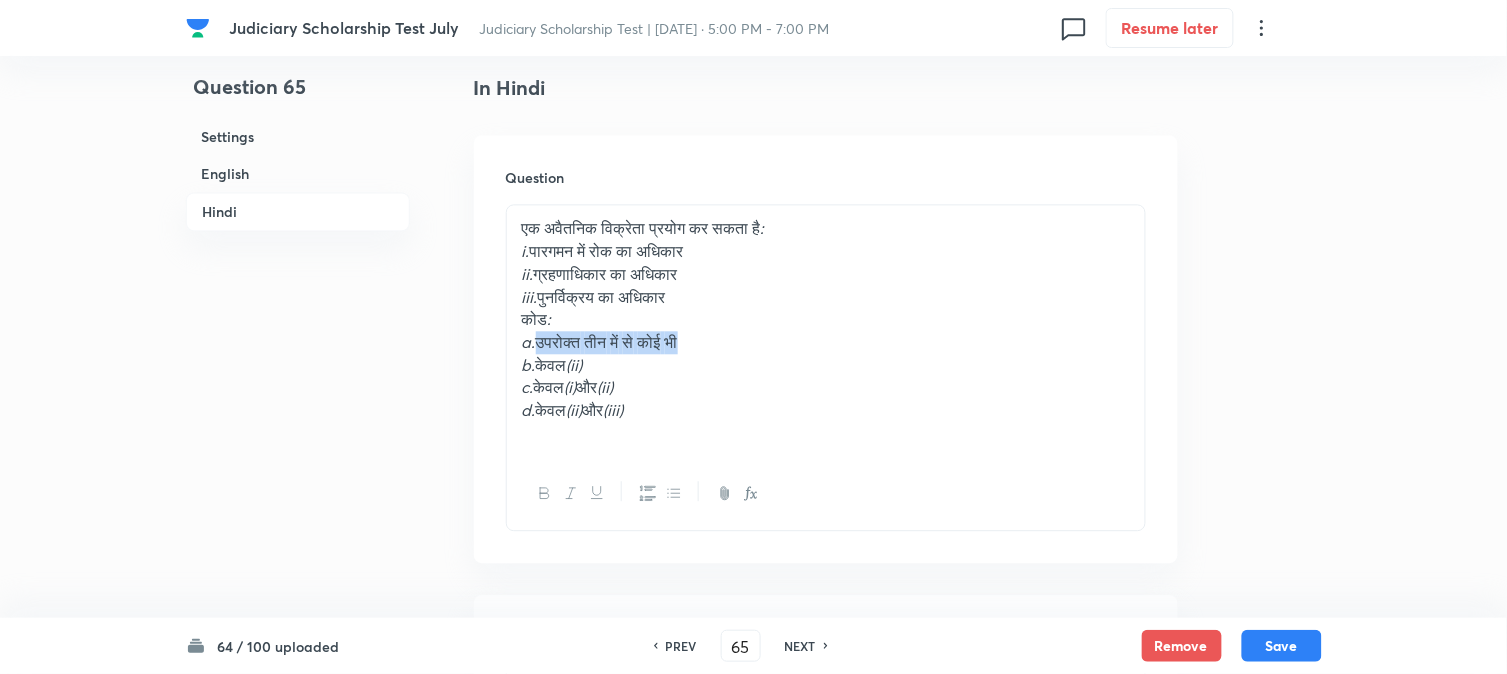 drag, startPoint x: 538, startPoint y: 353, endPoint x: 896, endPoint y: 351, distance: 358.00558 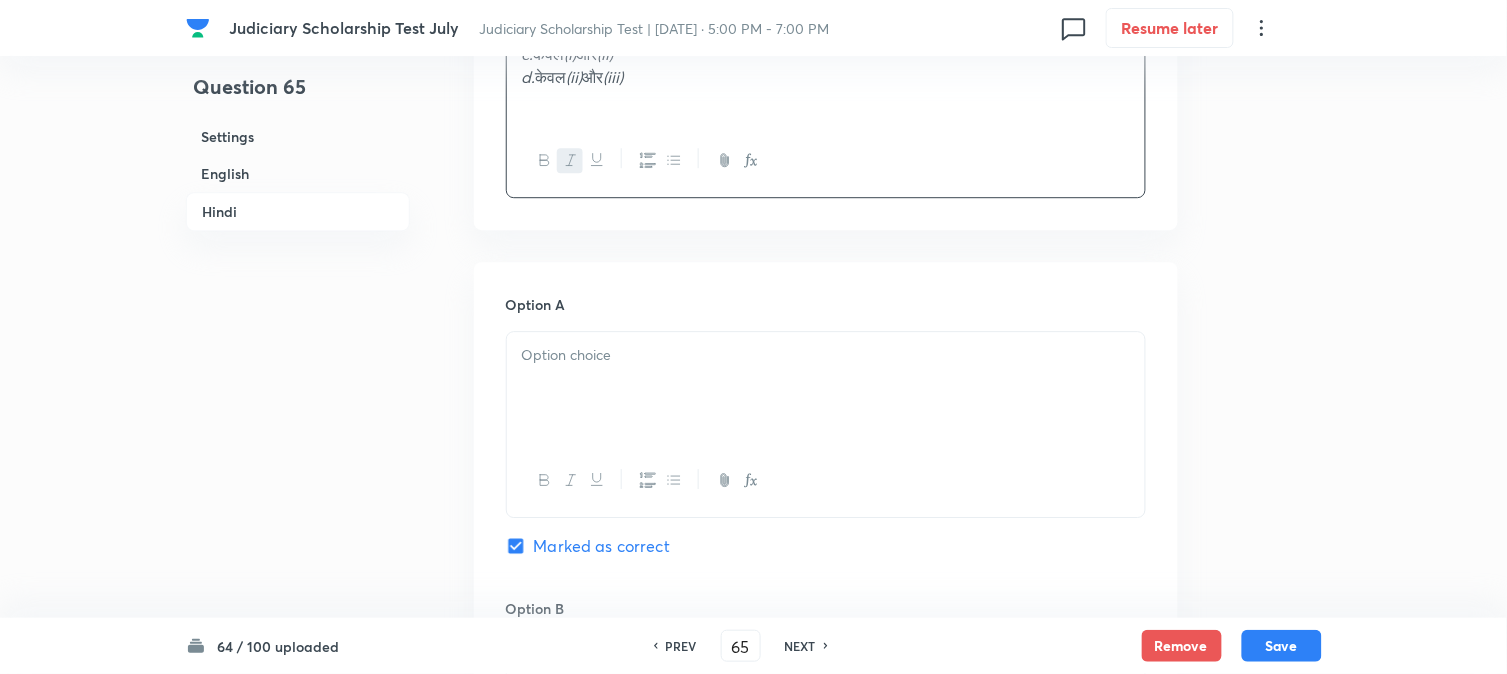 click at bounding box center [826, 388] 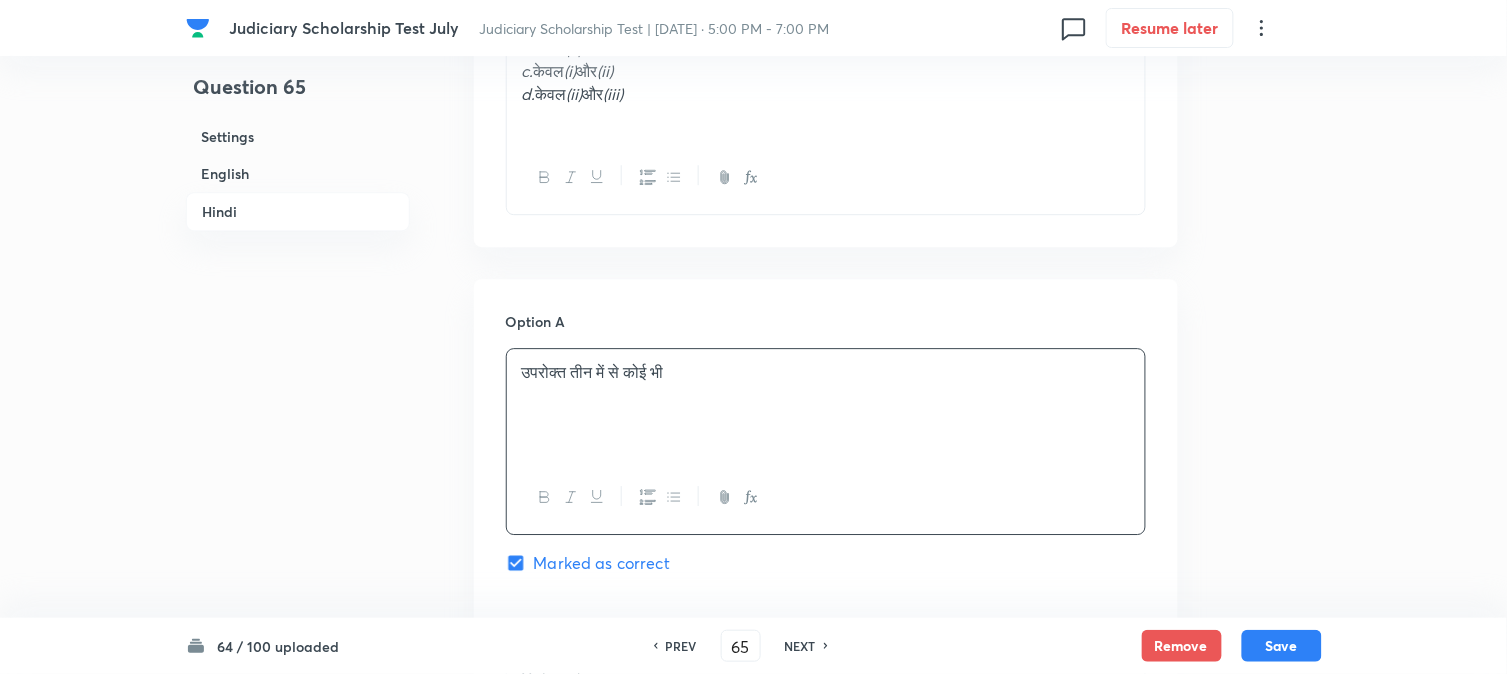 scroll, scrollTop: 2954, scrollLeft: 0, axis: vertical 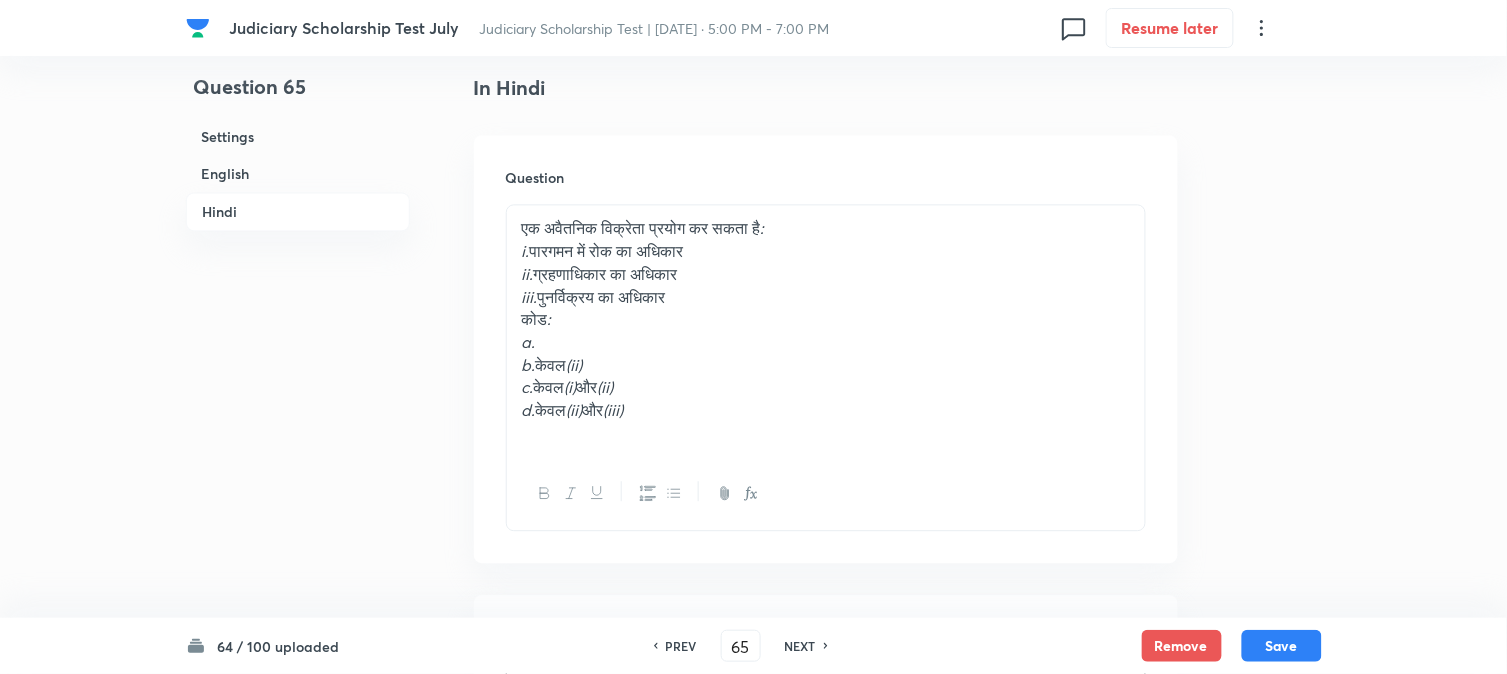 drag, startPoint x: 542, startPoint y: 372, endPoint x: 670, endPoint y: 372, distance: 128 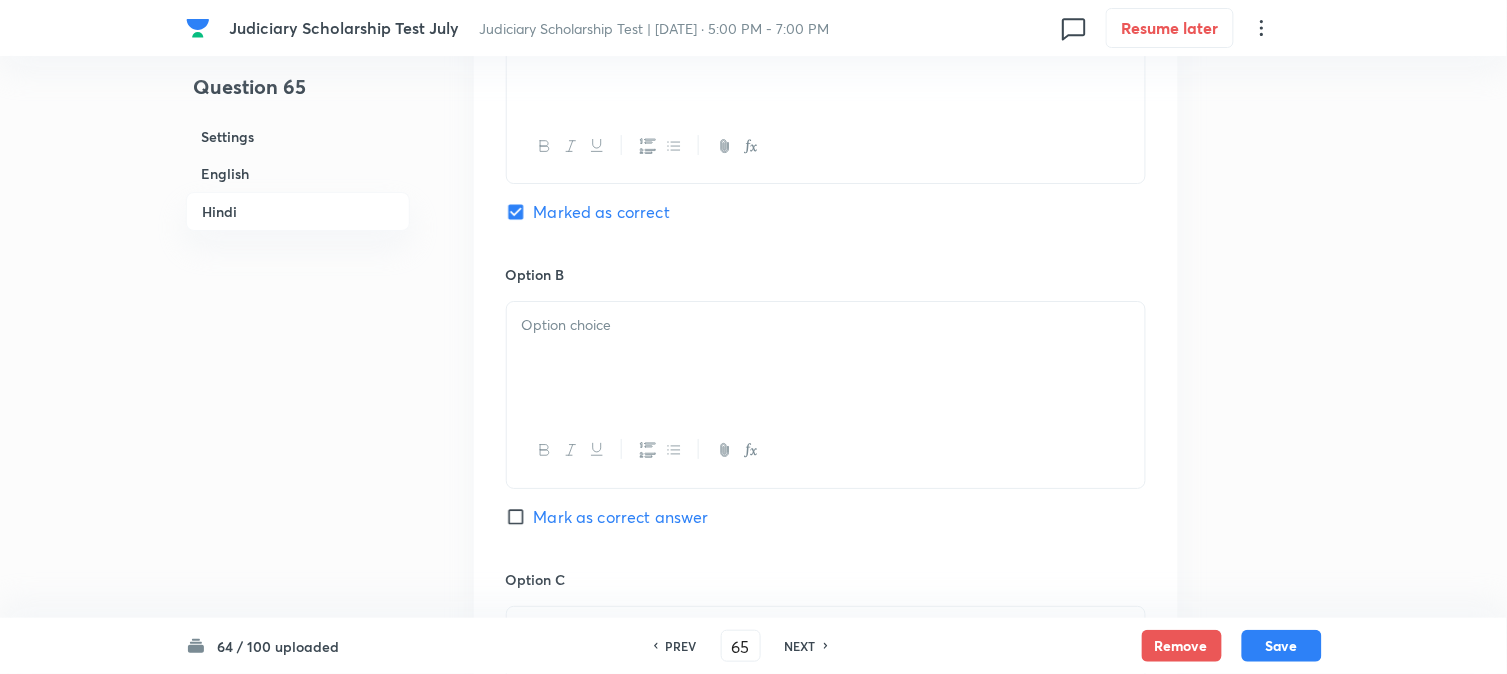click at bounding box center [826, 358] 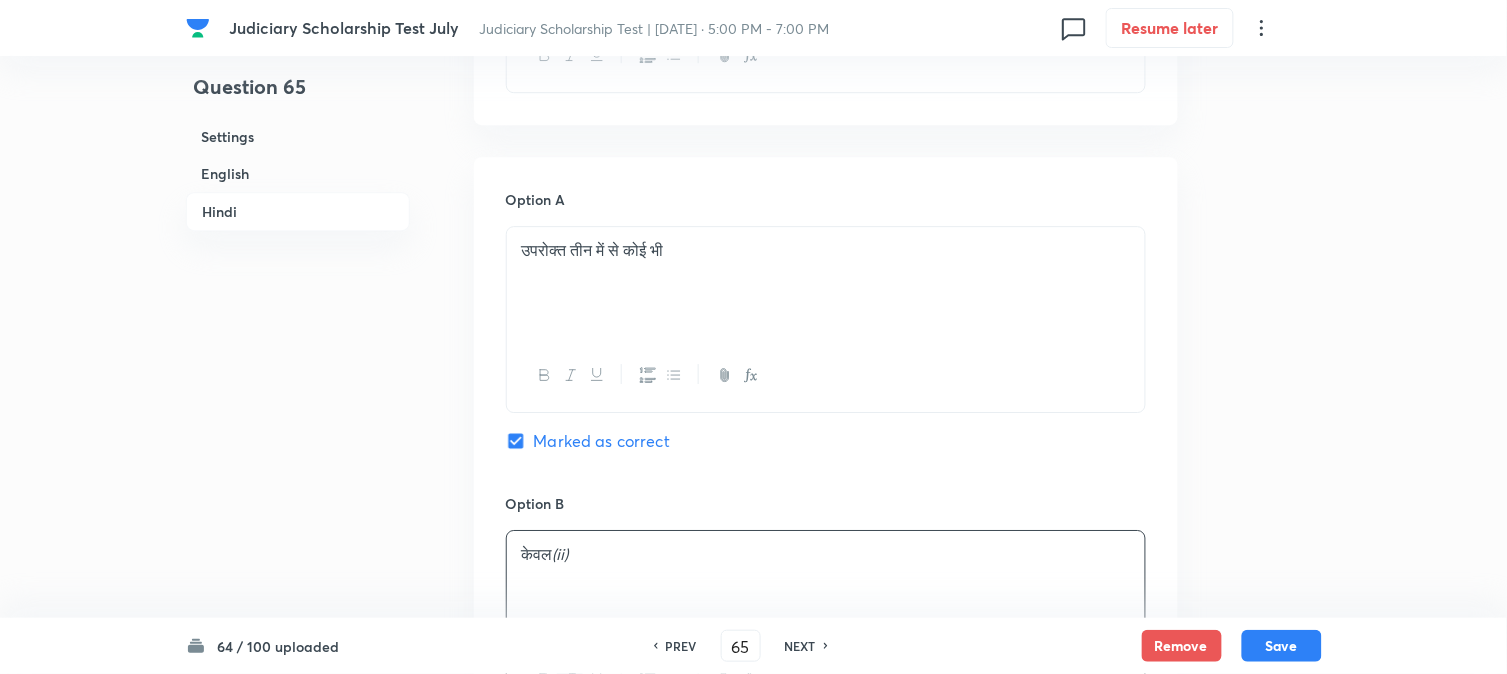 scroll, scrollTop: 3065, scrollLeft: 0, axis: vertical 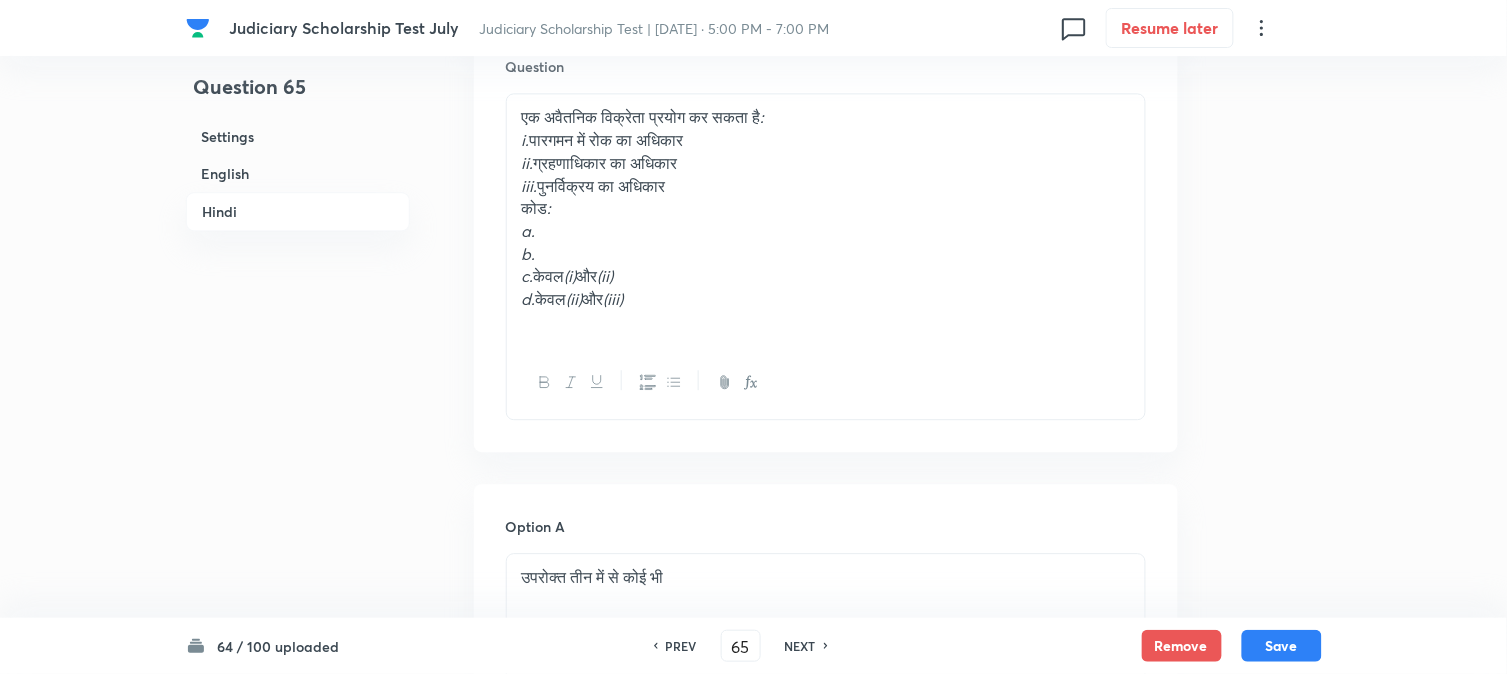 drag, startPoint x: 540, startPoint y: 276, endPoint x: 745, endPoint y: 278, distance: 205.00975 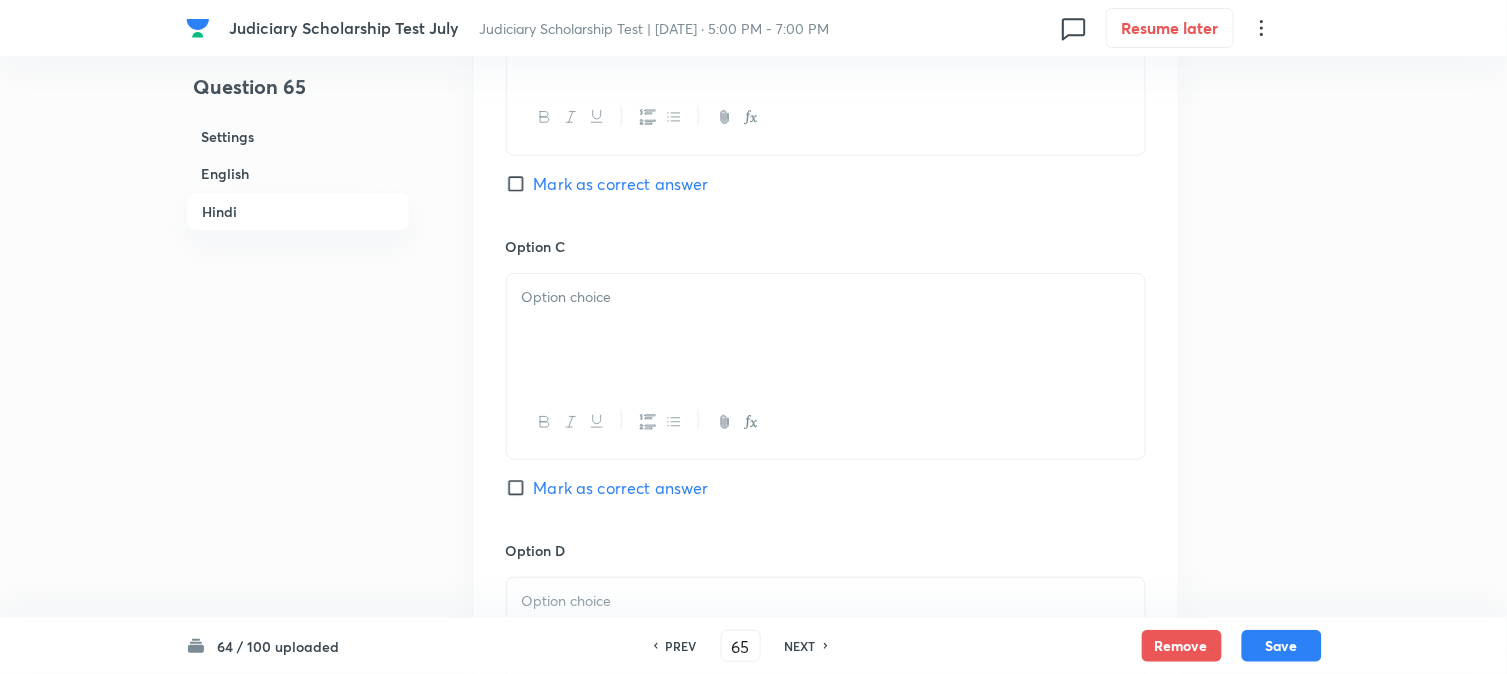 click at bounding box center (826, 366) 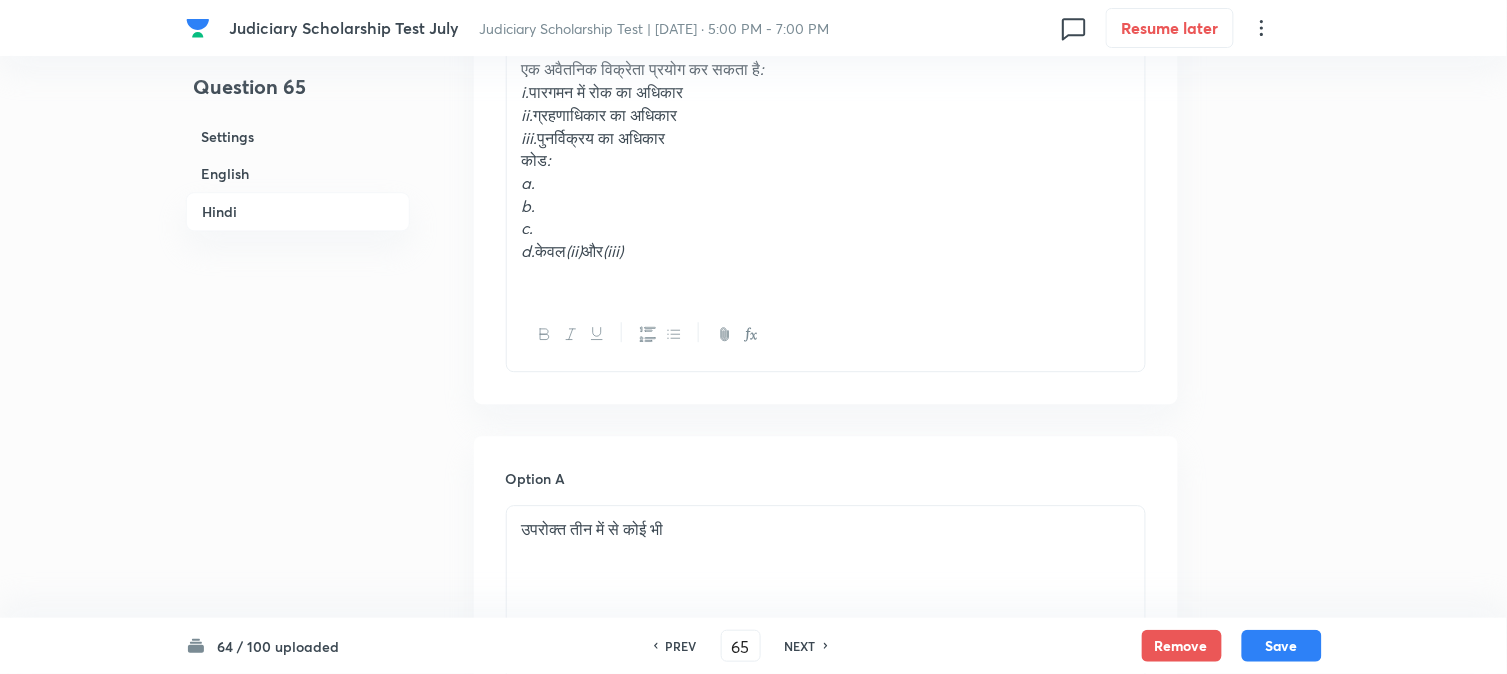 scroll, scrollTop: 3065, scrollLeft: 0, axis: vertical 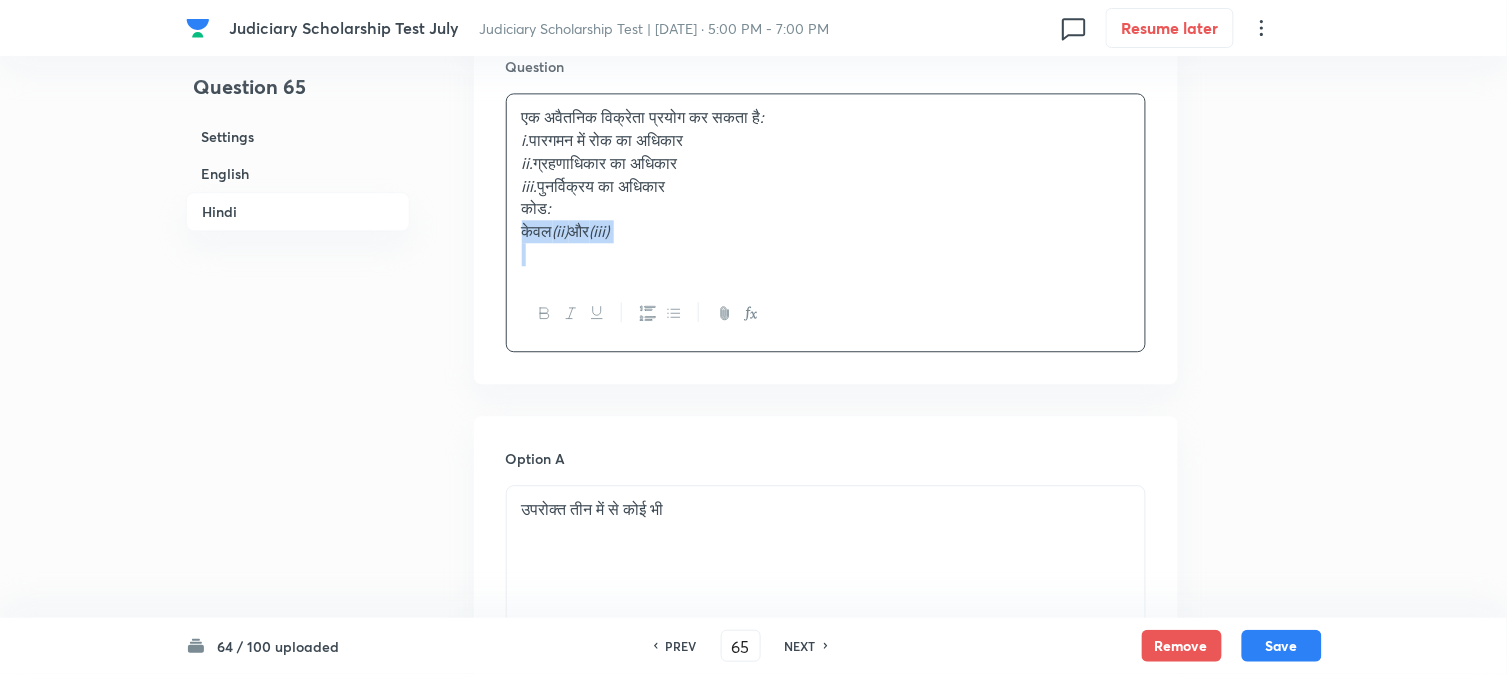 drag, startPoint x: 542, startPoint y: 308, endPoint x: 830, endPoint y: 290, distance: 288.56195 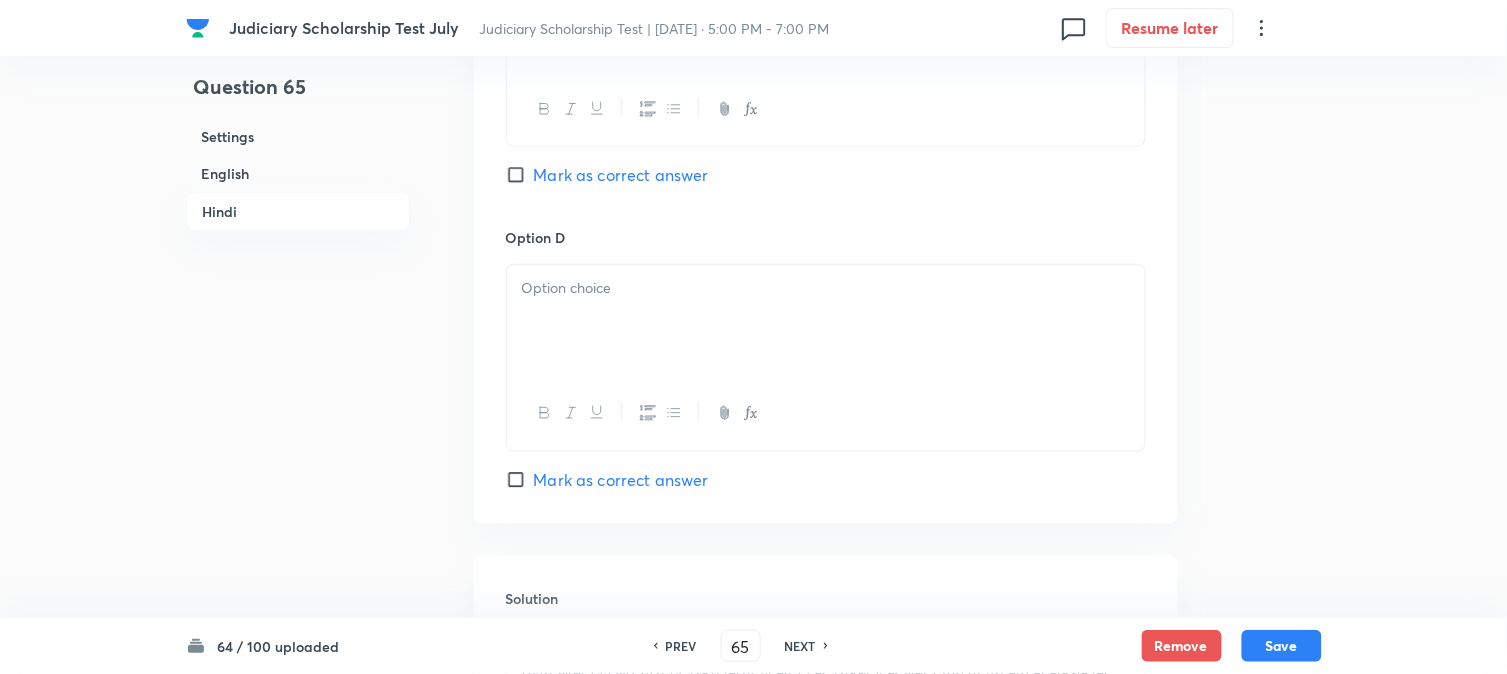 click at bounding box center (826, 321) 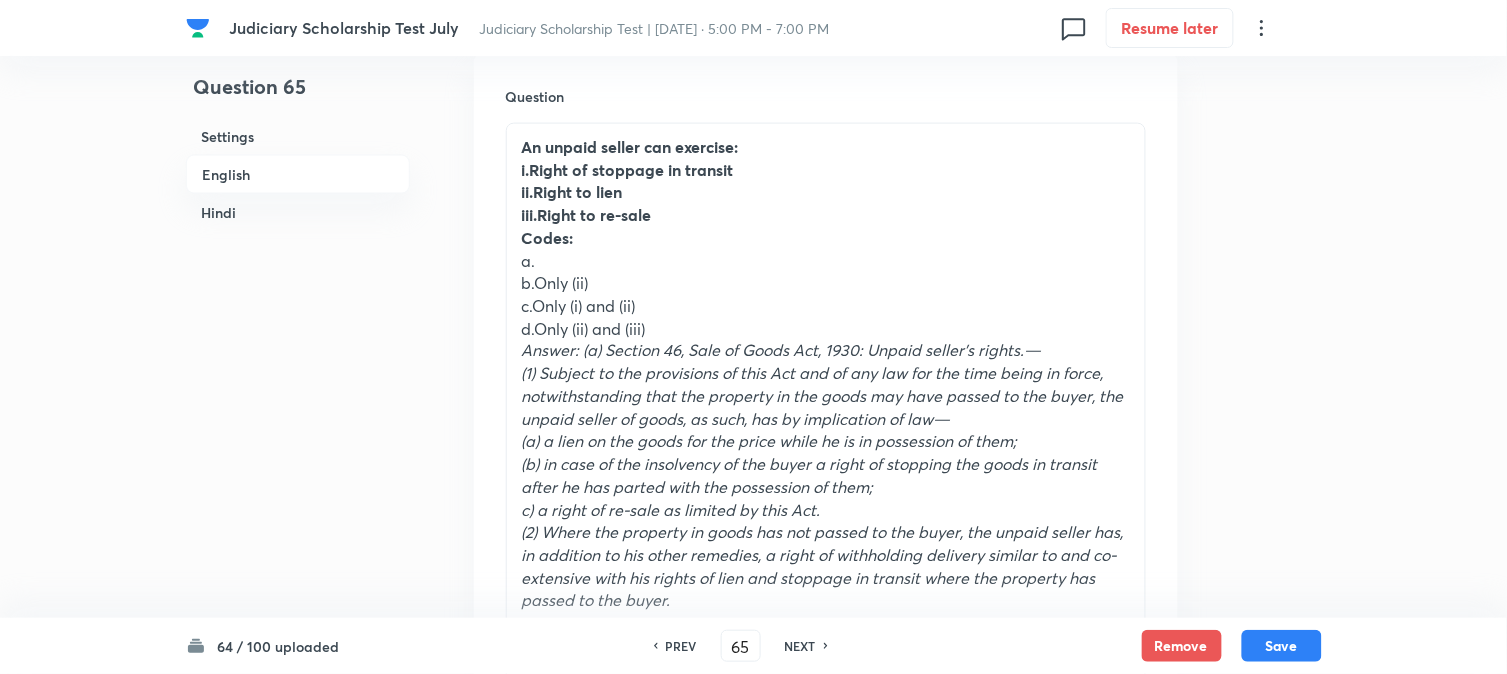 scroll, scrollTop: 621, scrollLeft: 0, axis: vertical 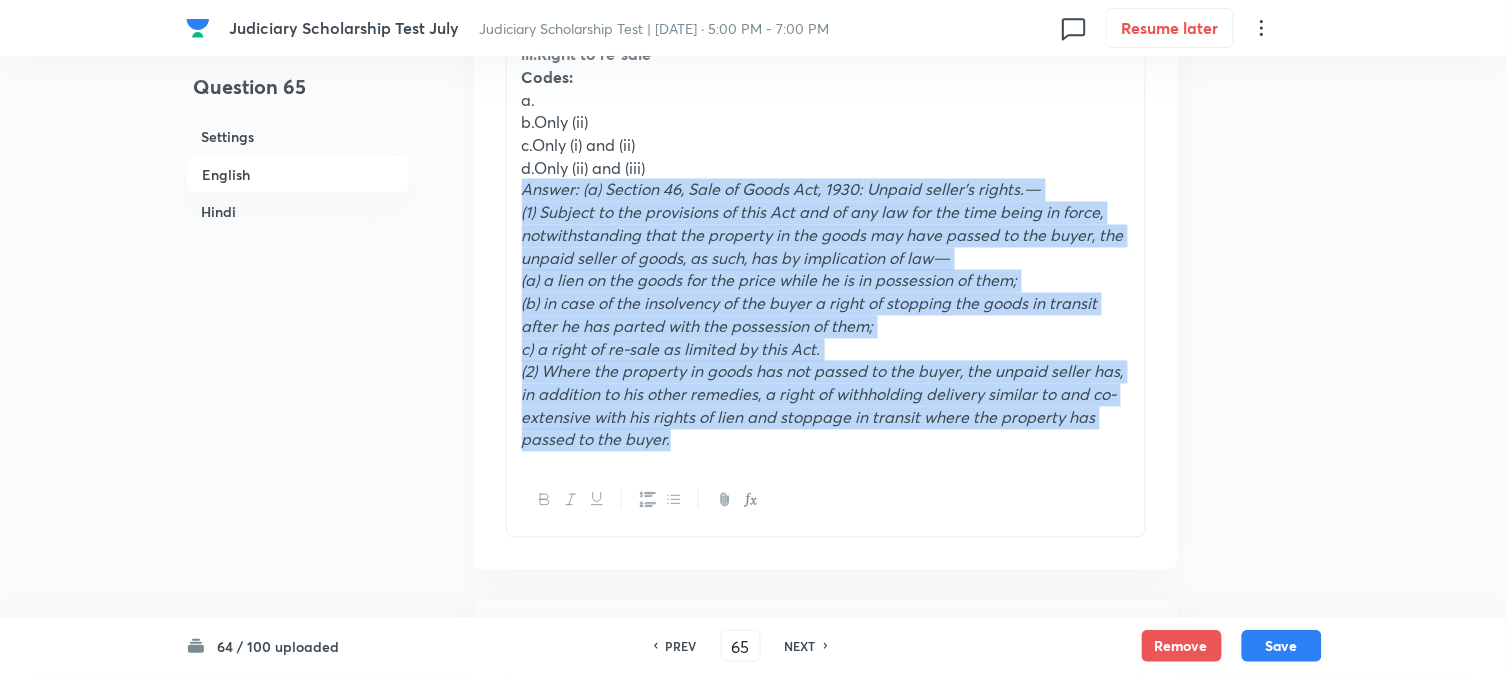 drag, startPoint x: 515, startPoint y: 351, endPoint x: 858, endPoint y: 664, distance: 464.34686 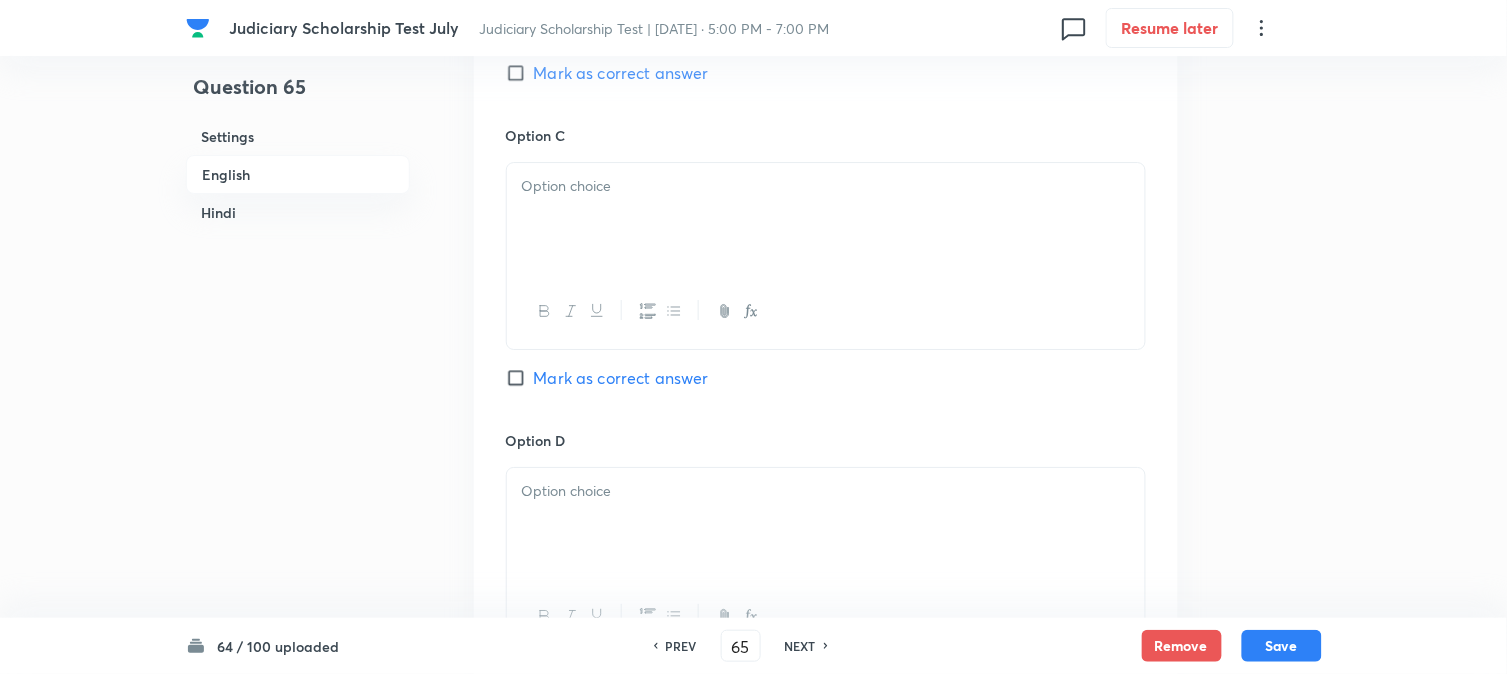scroll, scrollTop: 1974, scrollLeft: 0, axis: vertical 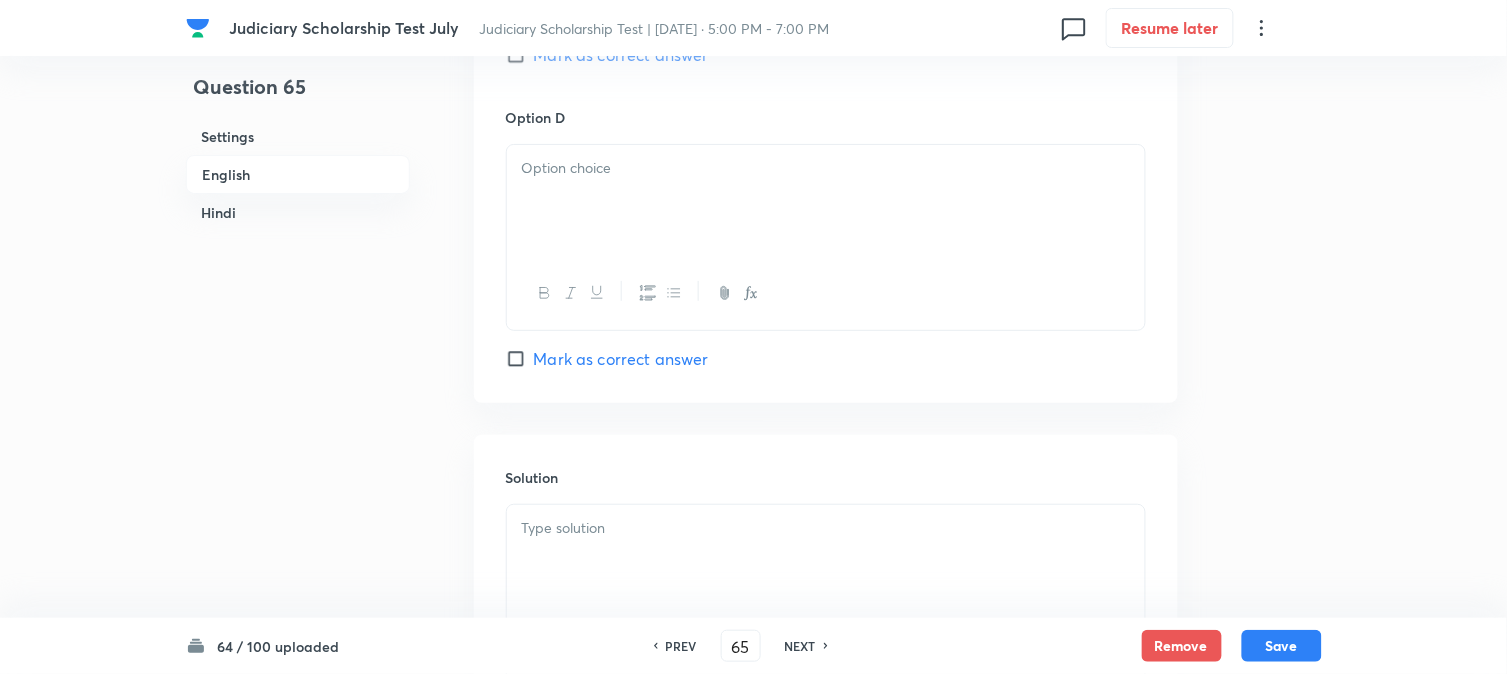 drag, startPoint x: 588, startPoint y: 512, endPoint x: 597, endPoint y: 534, distance: 23.769728 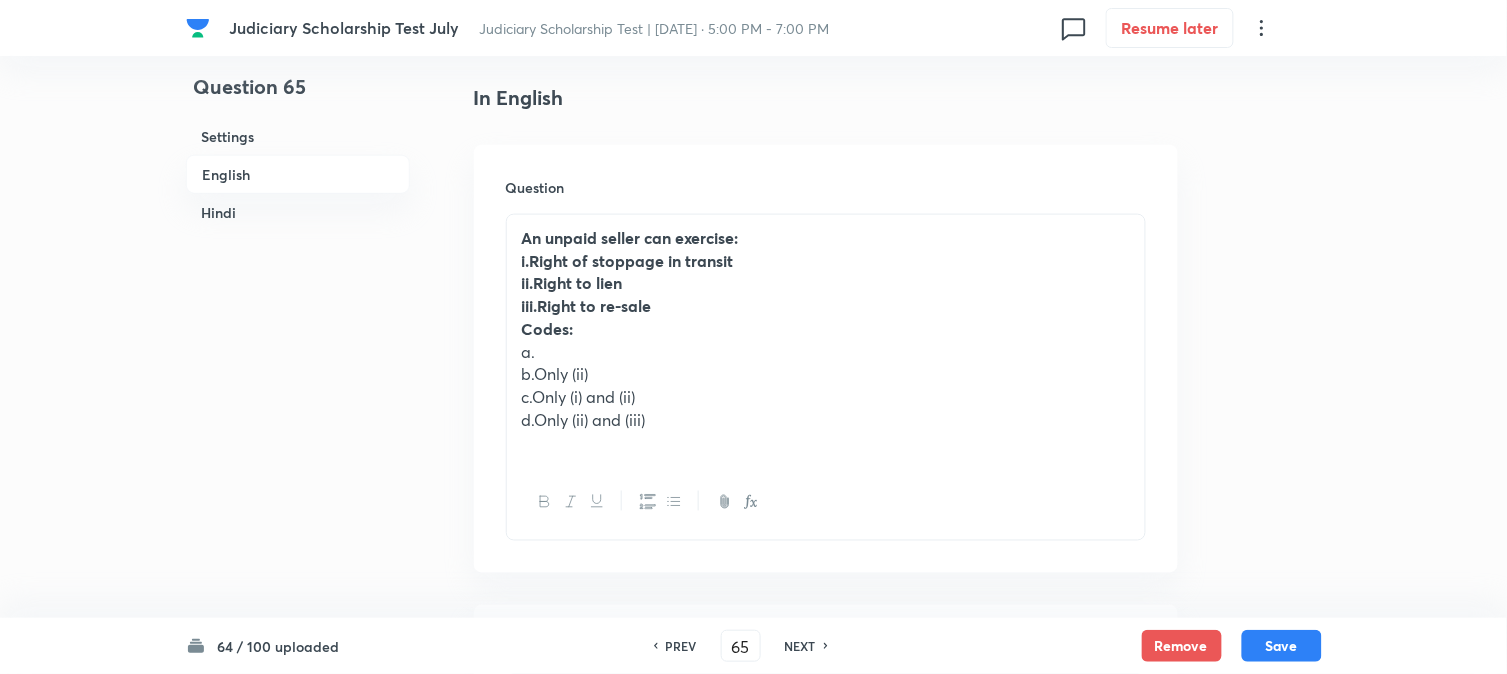 scroll, scrollTop: 530, scrollLeft: 0, axis: vertical 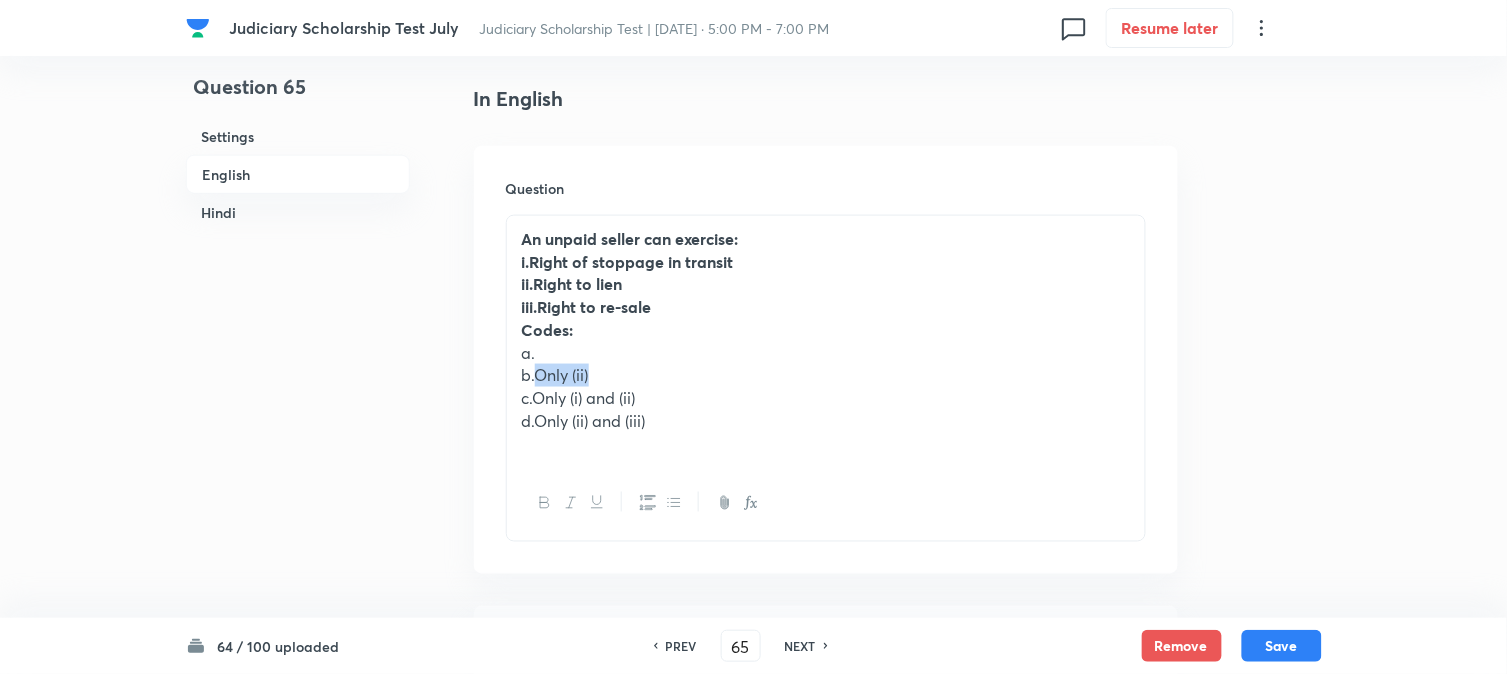 drag, startPoint x: 537, startPoint y: 374, endPoint x: 642, endPoint y: 374, distance: 105 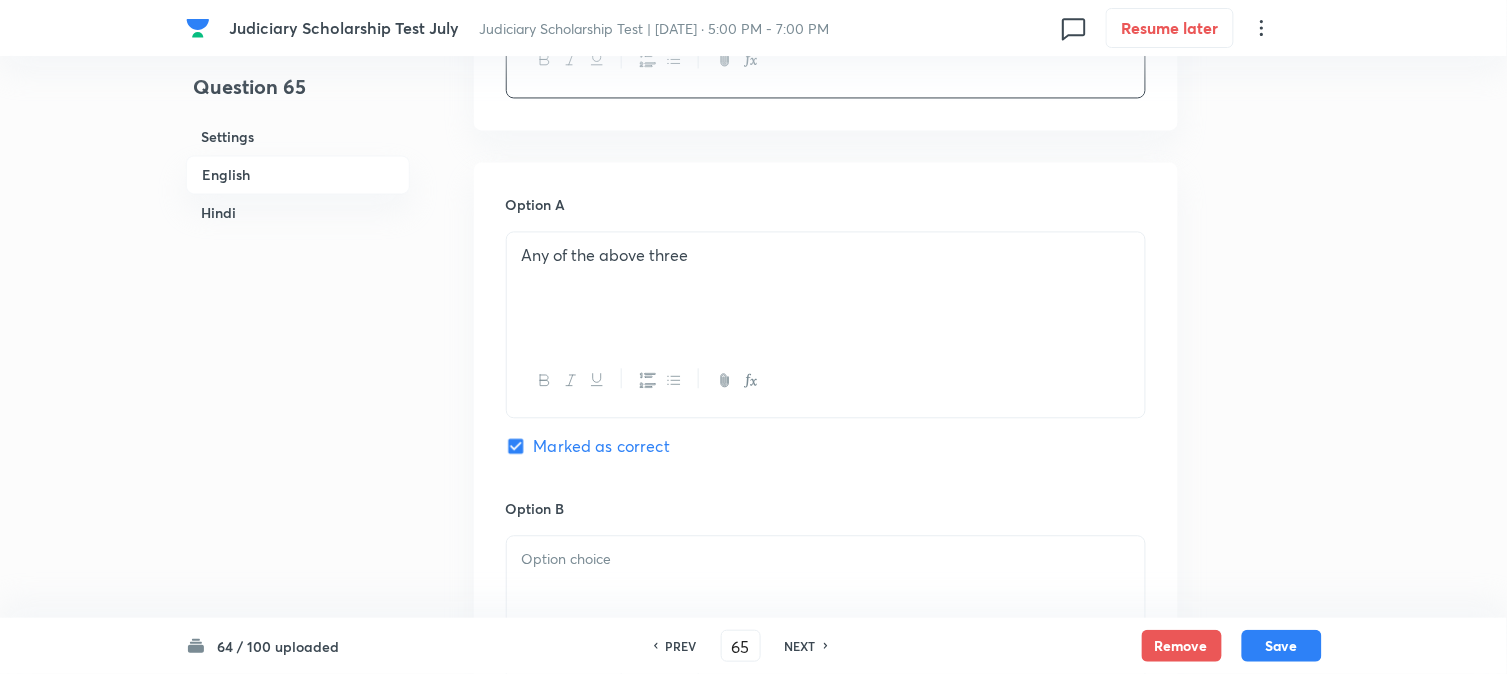 click at bounding box center [826, 559] 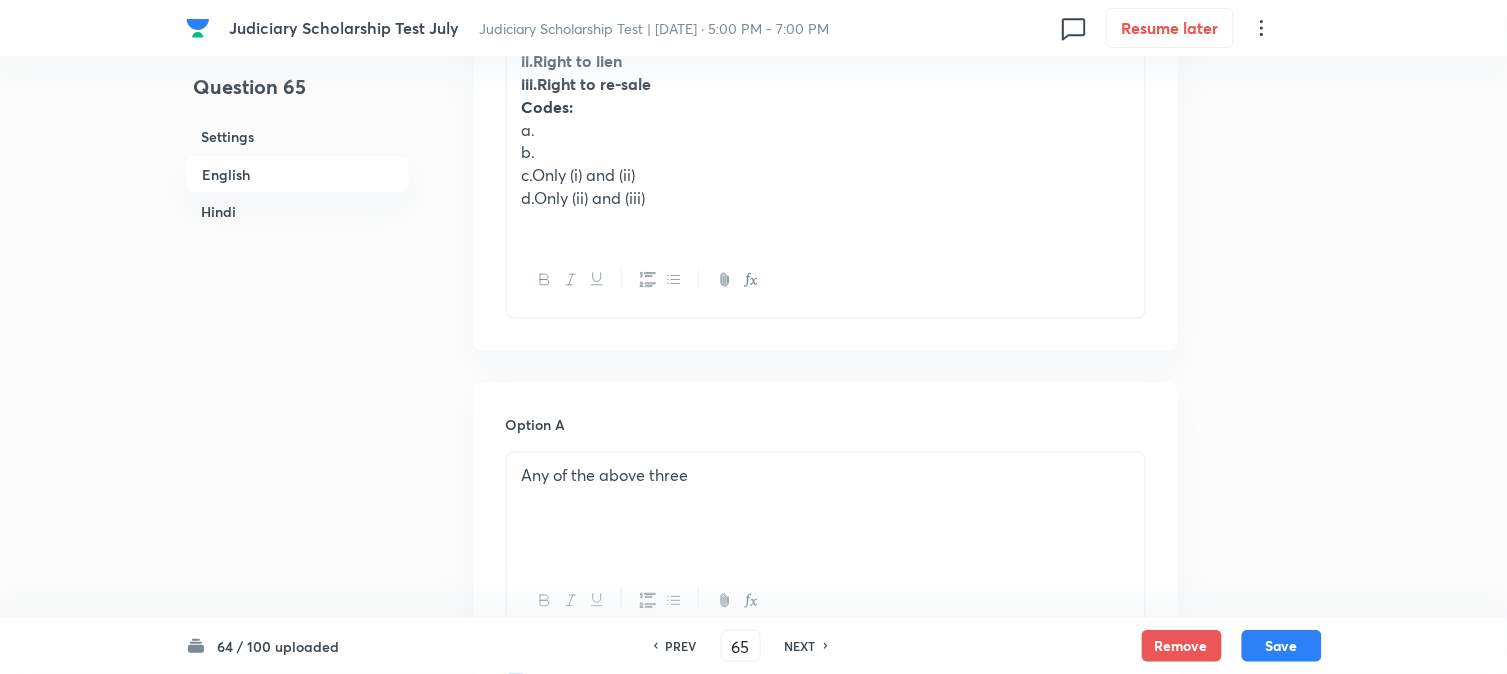 scroll, scrollTop: 752, scrollLeft: 0, axis: vertical 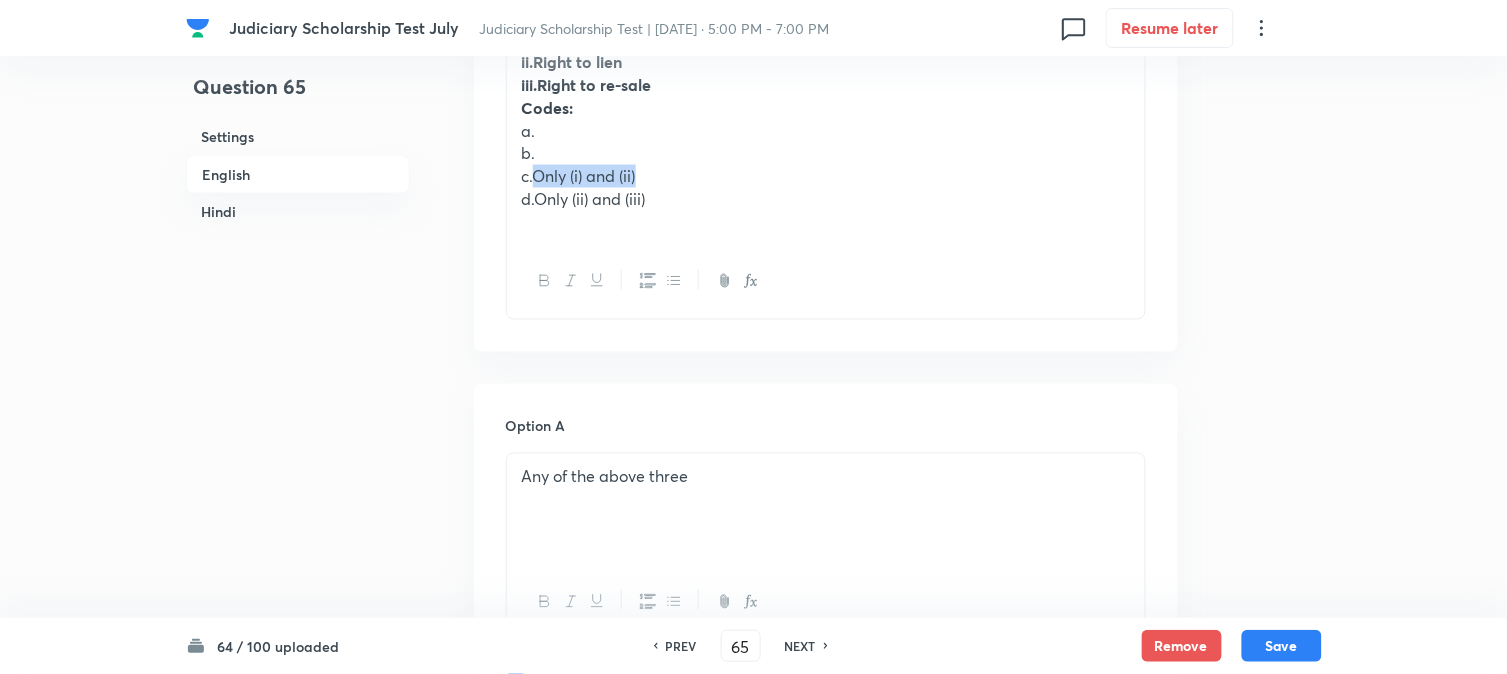 drag, startPoint x: 611, startPoint y: 170, endPoint x: 722, endPoint y: 175, distance: 111.11256 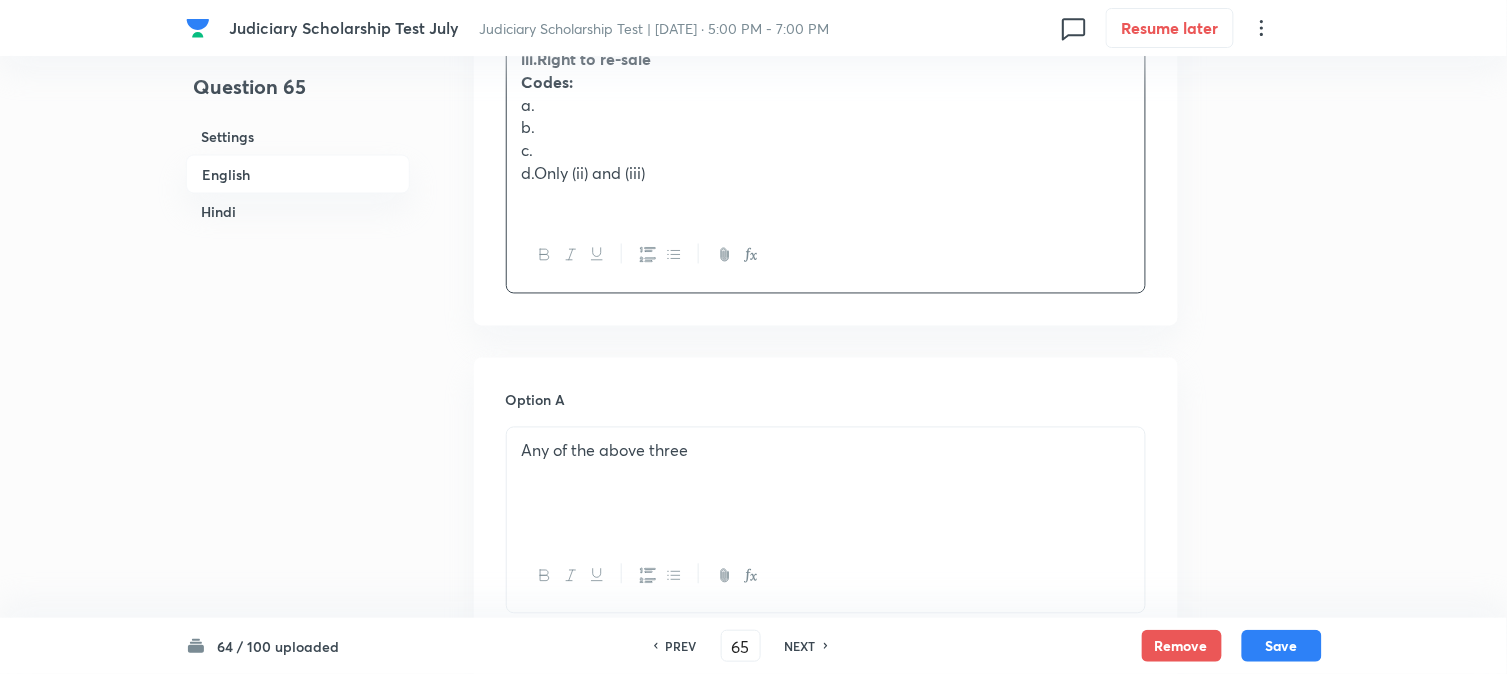 scroll, scrollTop: 1641, scrollLeft: 0, axis: vertical 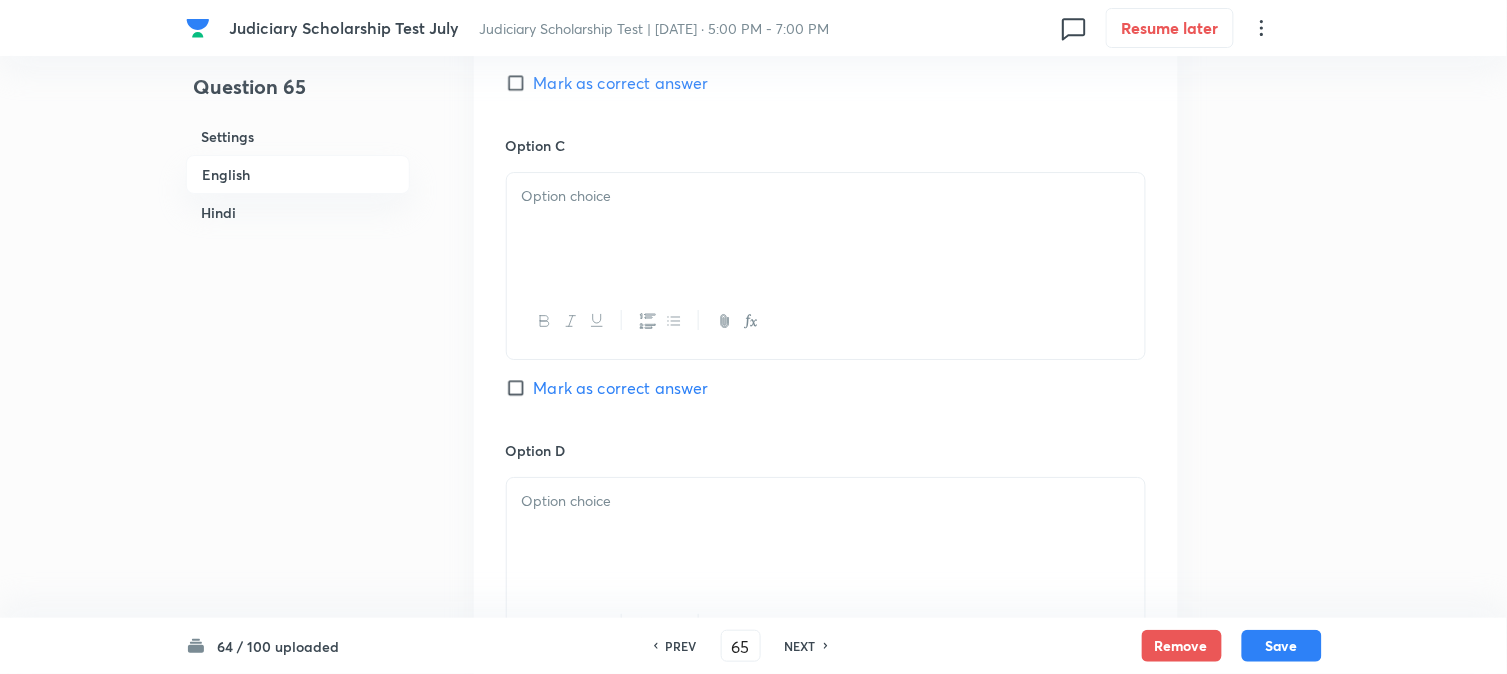 click at bounding box center [826, 321] 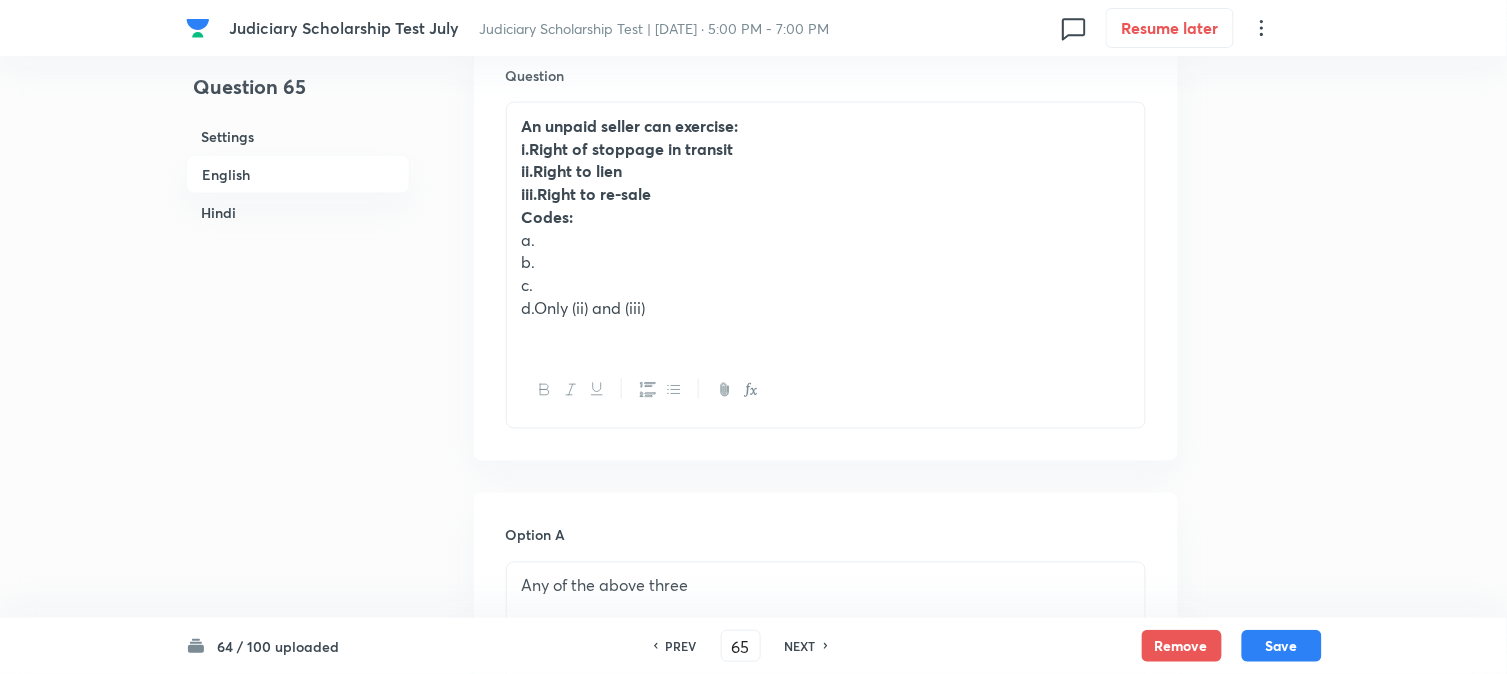 scroll, scrollTop: 641, scrollLeft: 0, axis: vertical 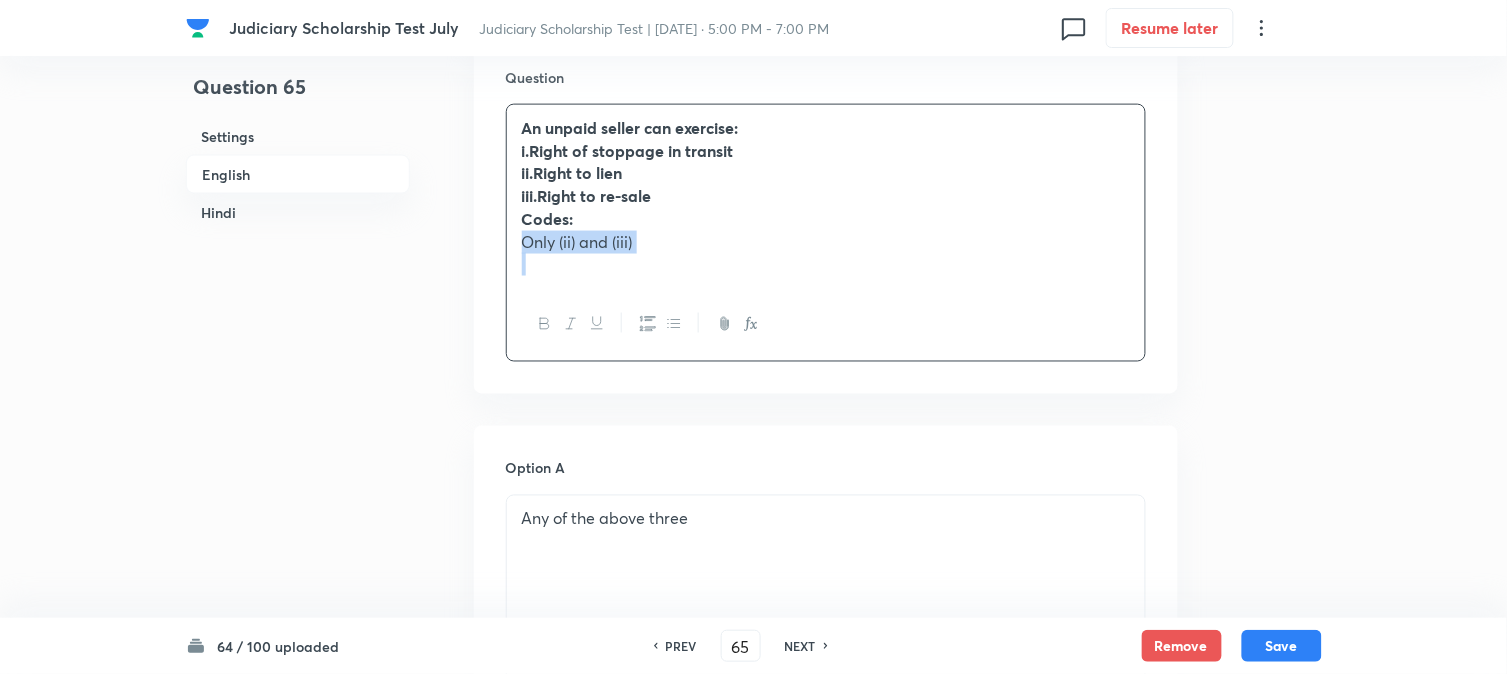 drag, startPoint x: 535, startPoint y: 317, endPoint x: 871, endPoint y: 287, distance: 337.33664 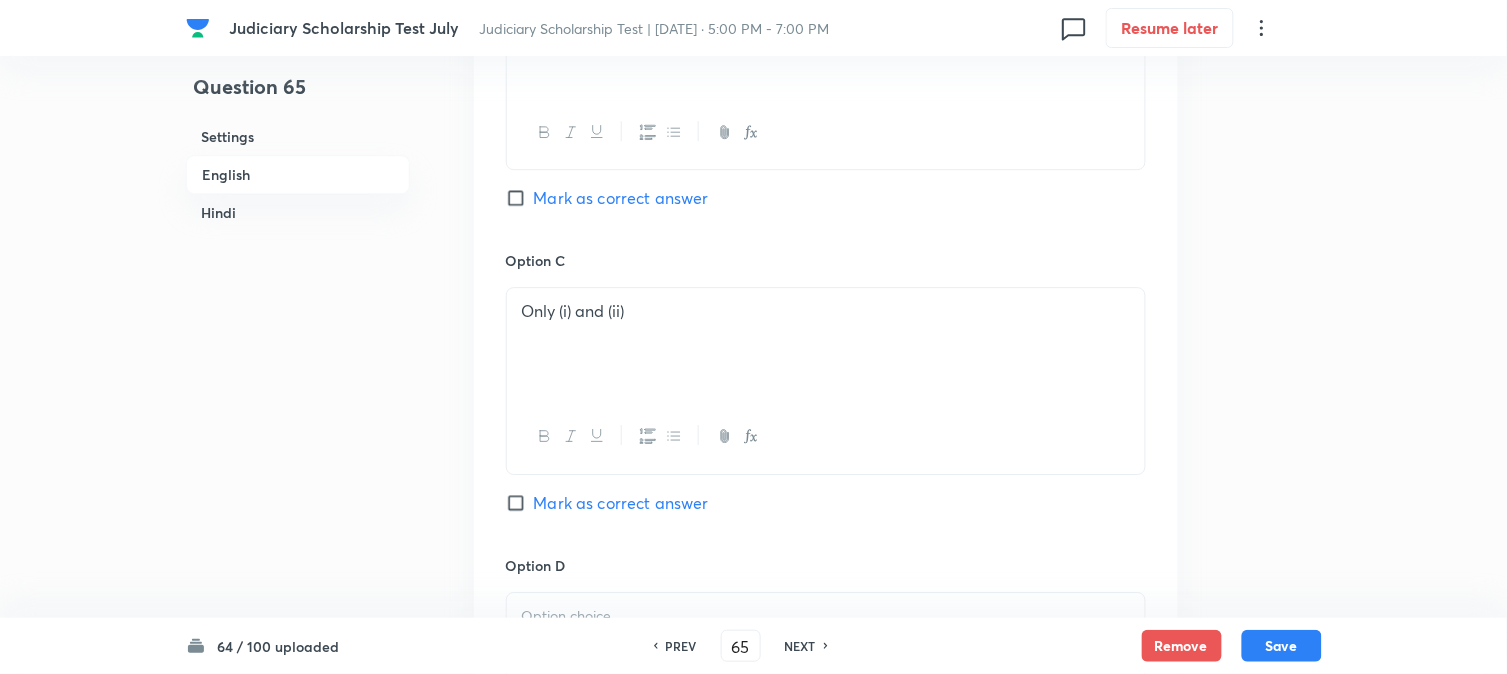 scroll, scrollTop: 1863, scrollLeft: 0, axis: vertical 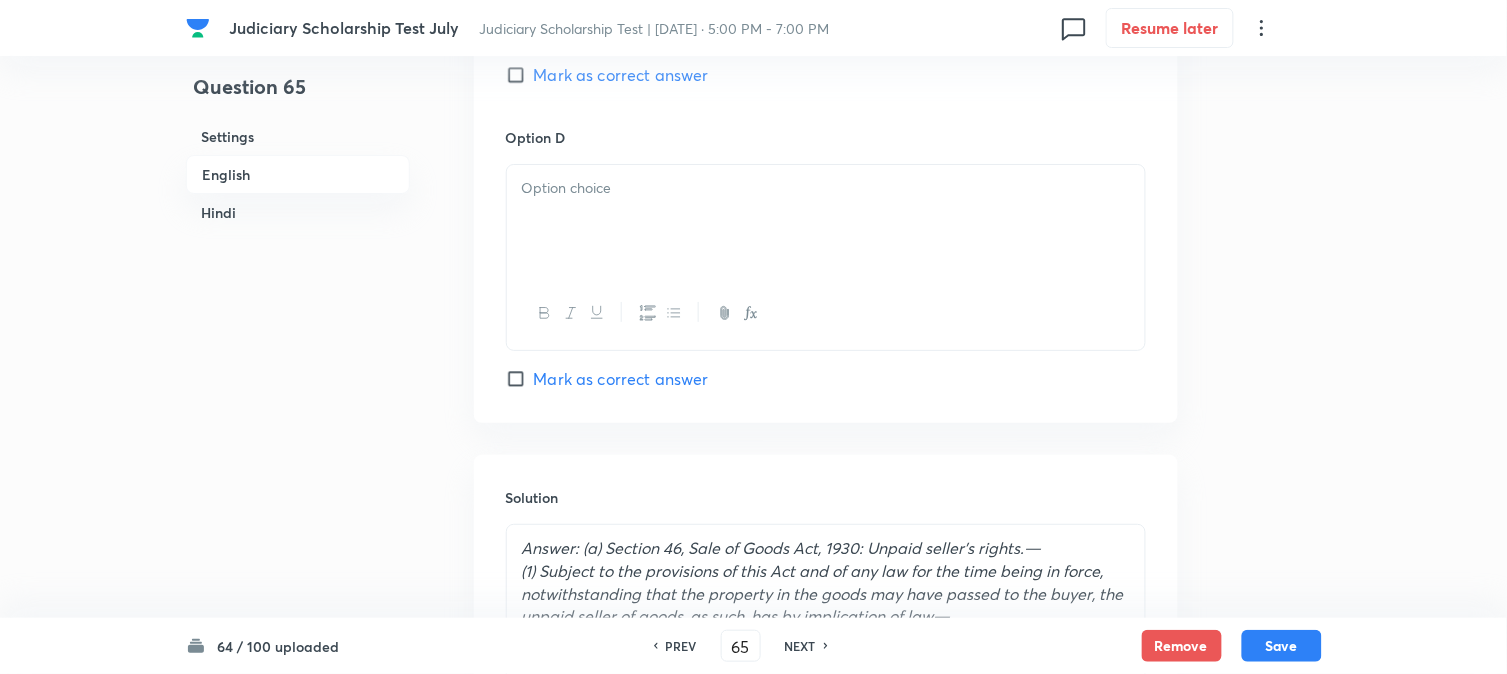 click at bounding box center (826, 221) 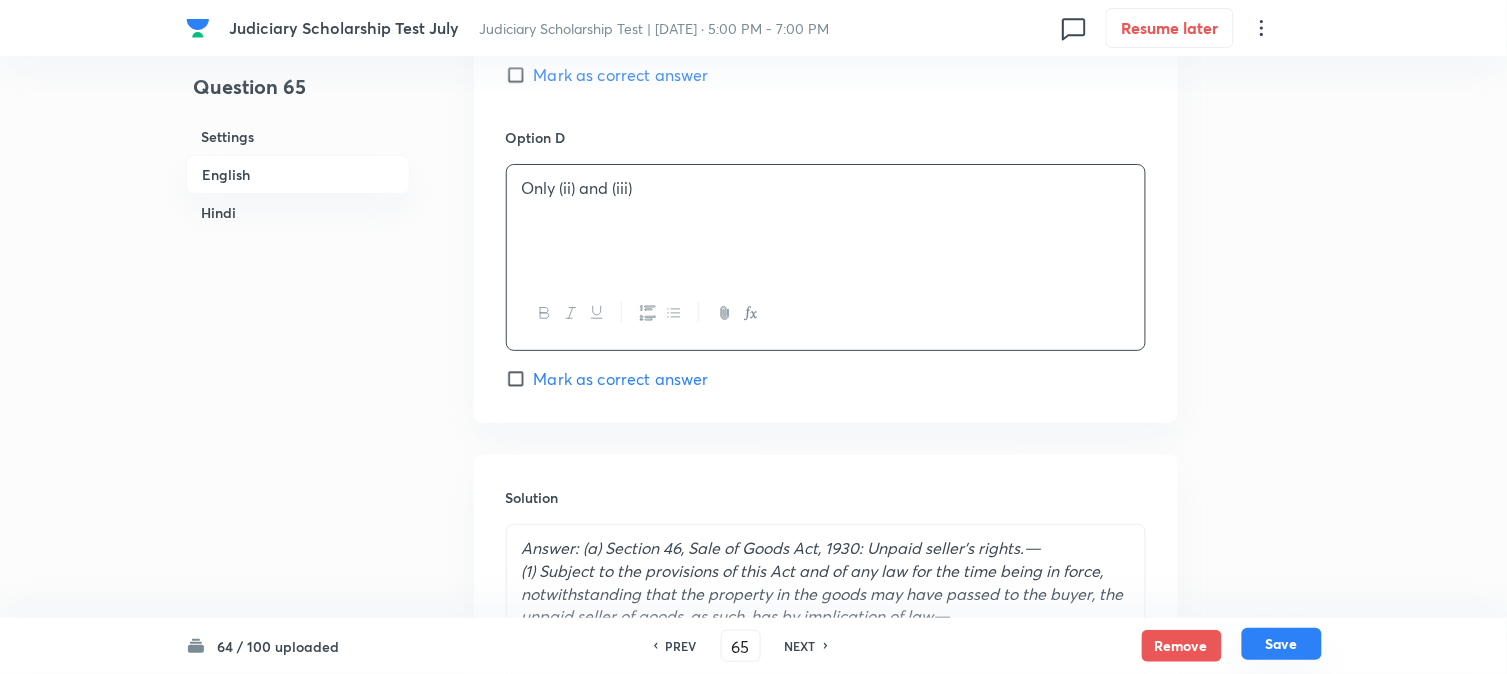 click on "Save" at bounding box center (1282, 644) 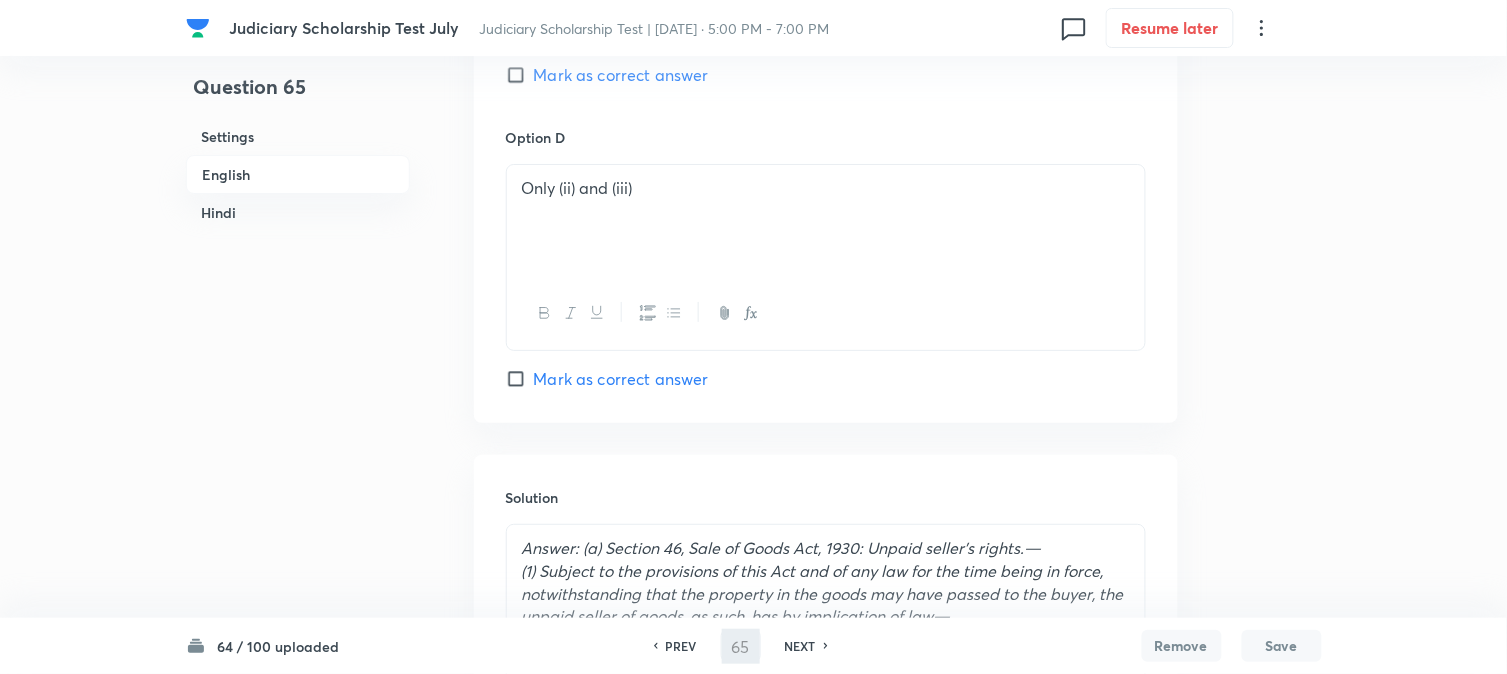 type on "66" 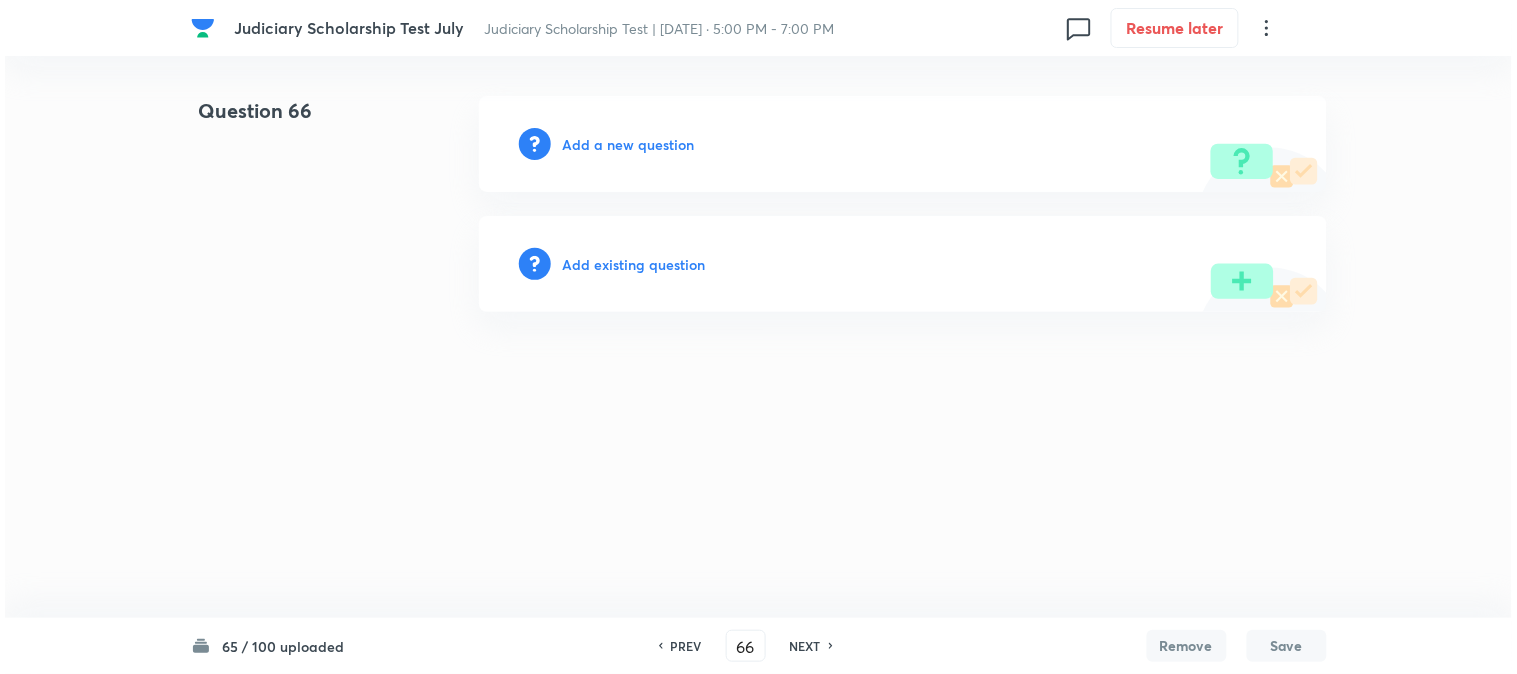scroll, scrollTop: 0, scrollLeft: 0, axis: both 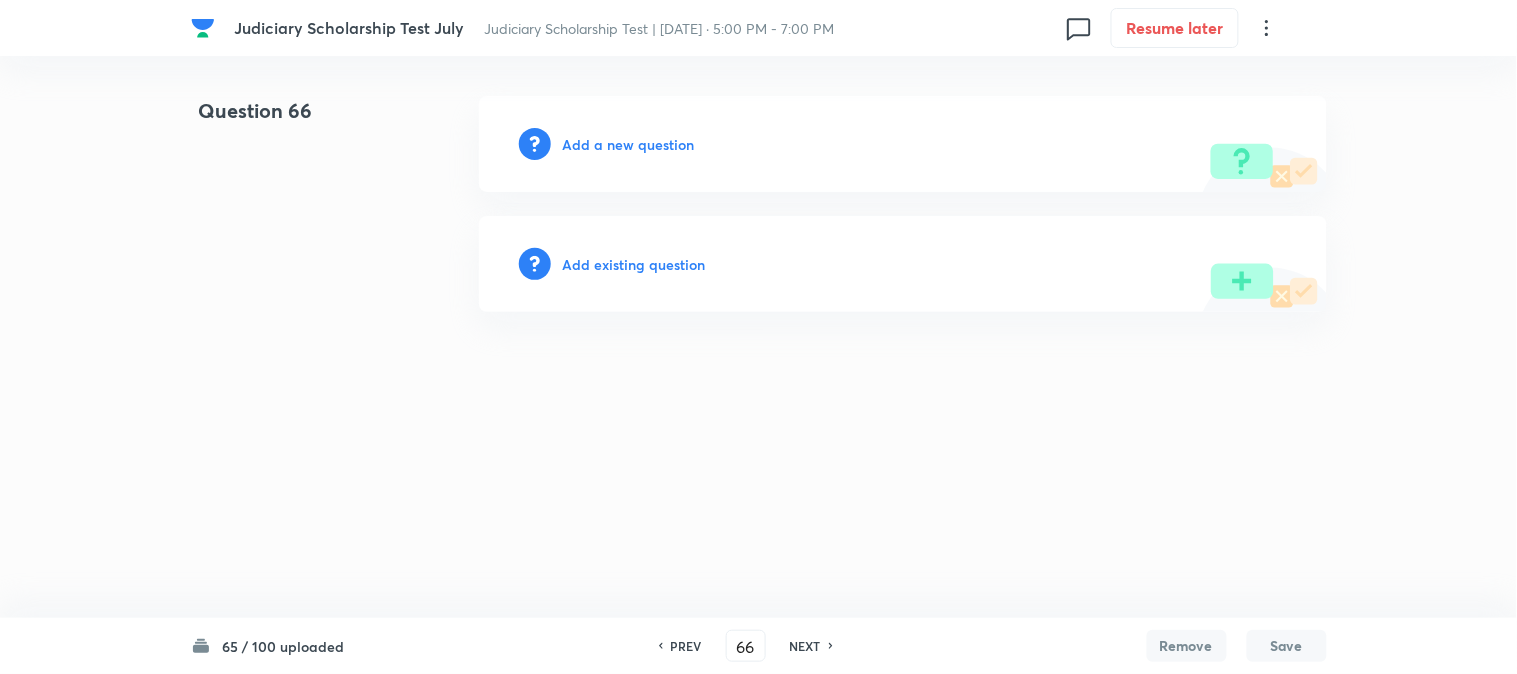 click on "Save" at bounding box center (1287, 646) 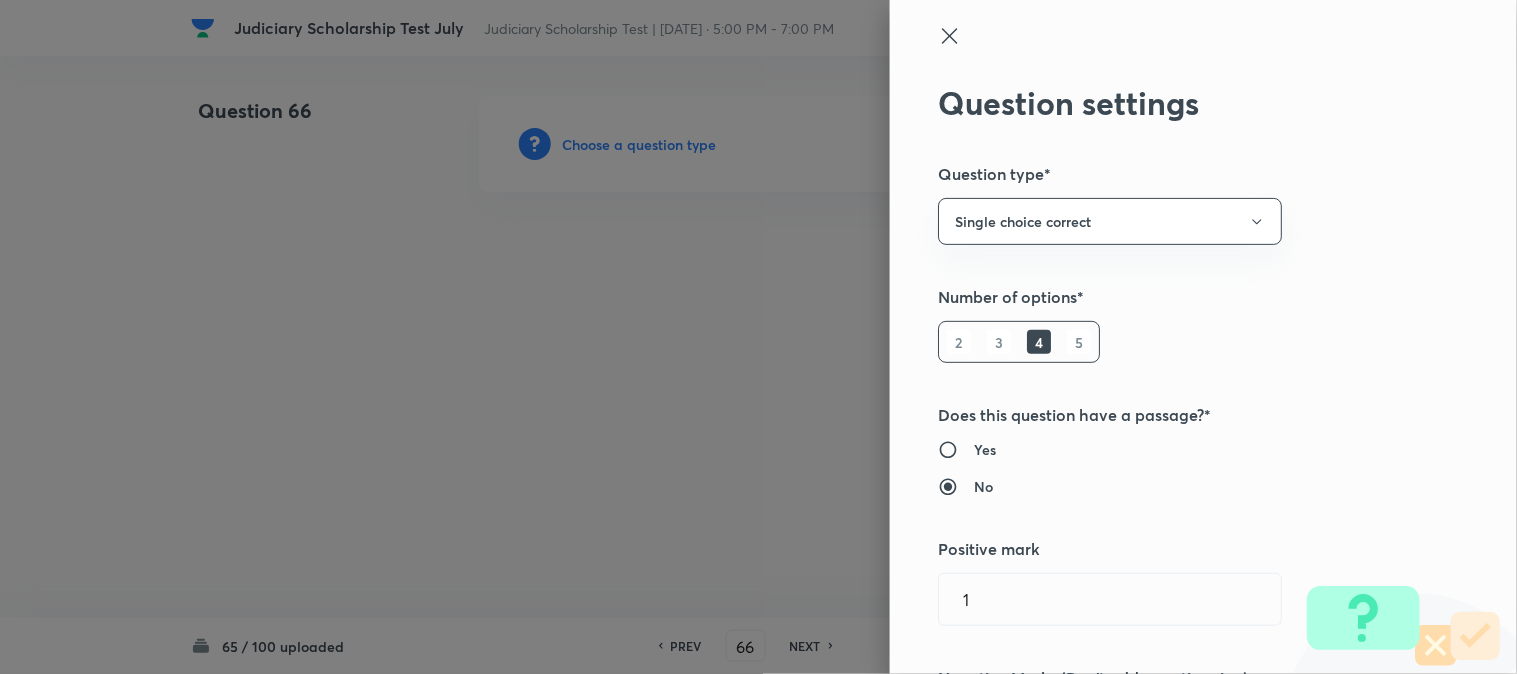 type 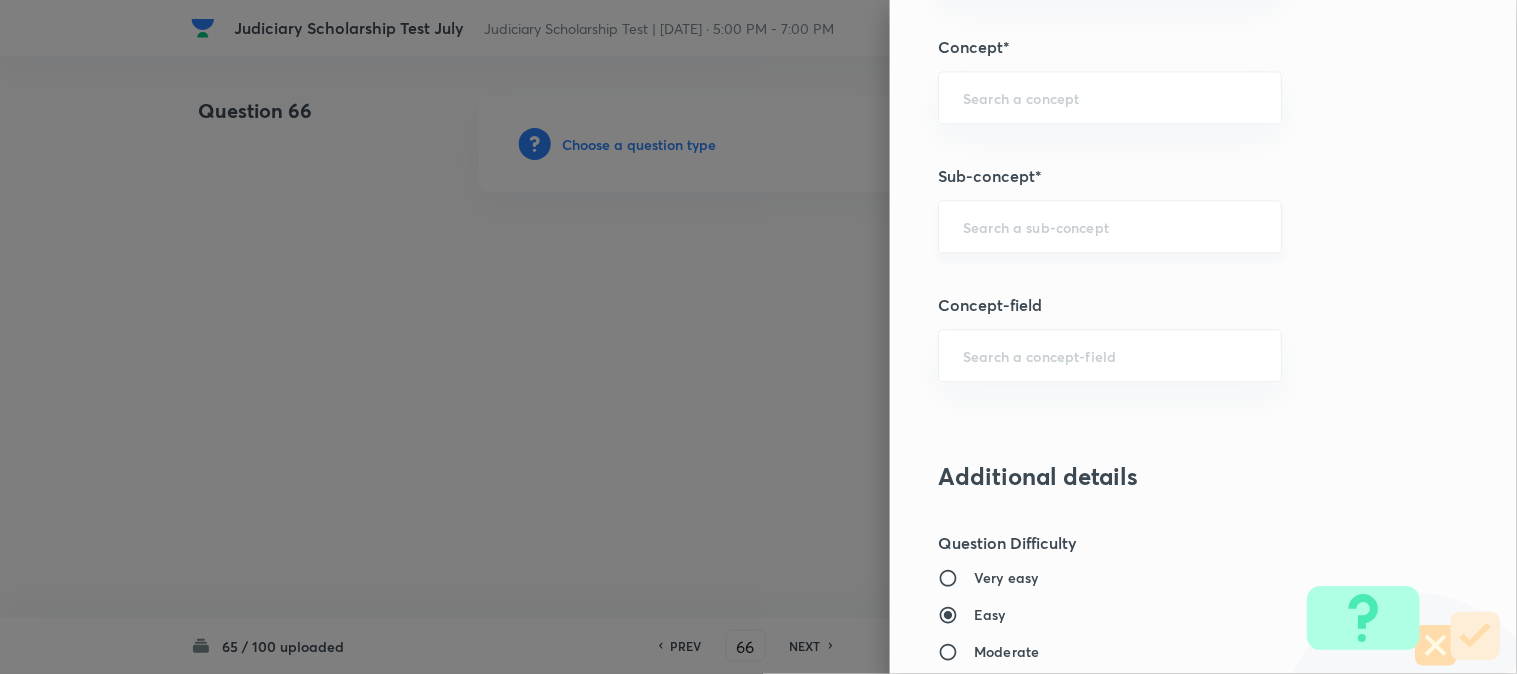 scroll, scrollTop: 1180, scrollLeft: 0, axis: vertical 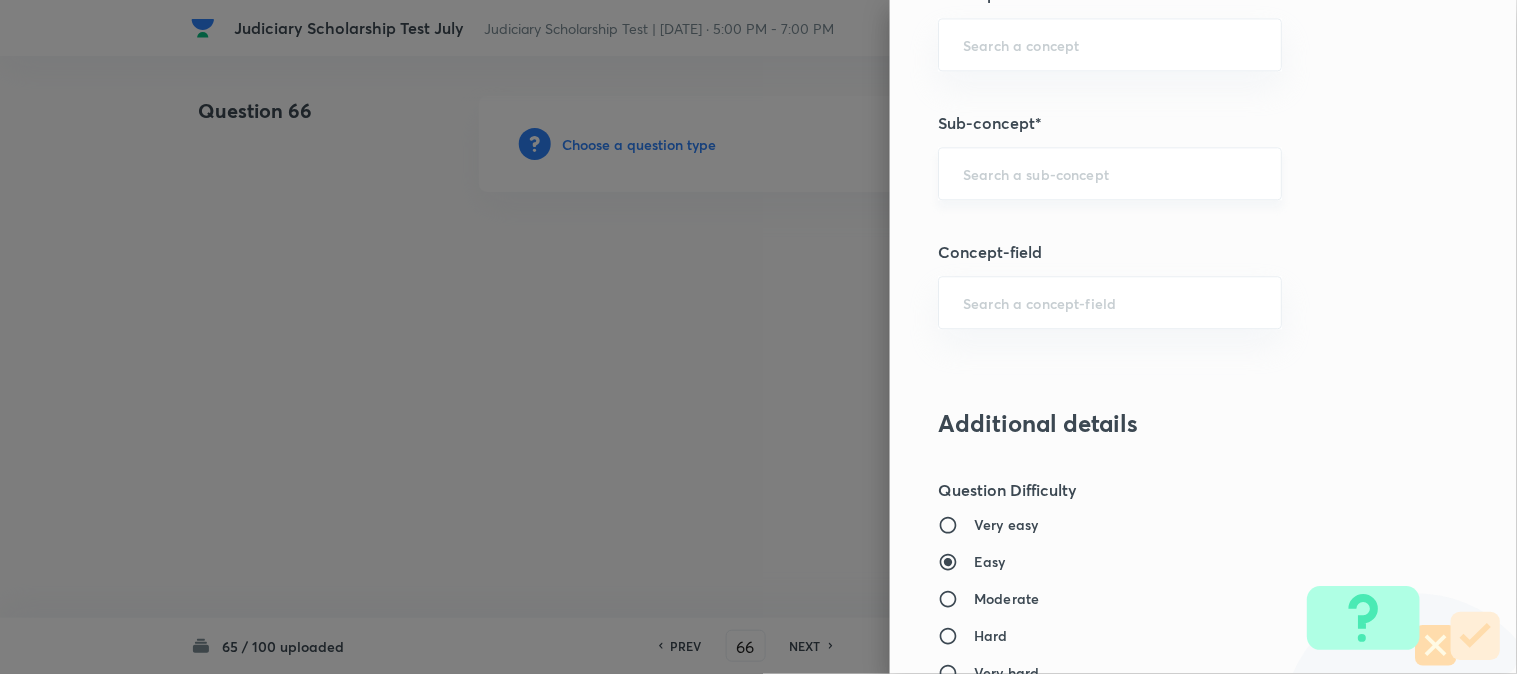 click at bounding box center [1110, 173] 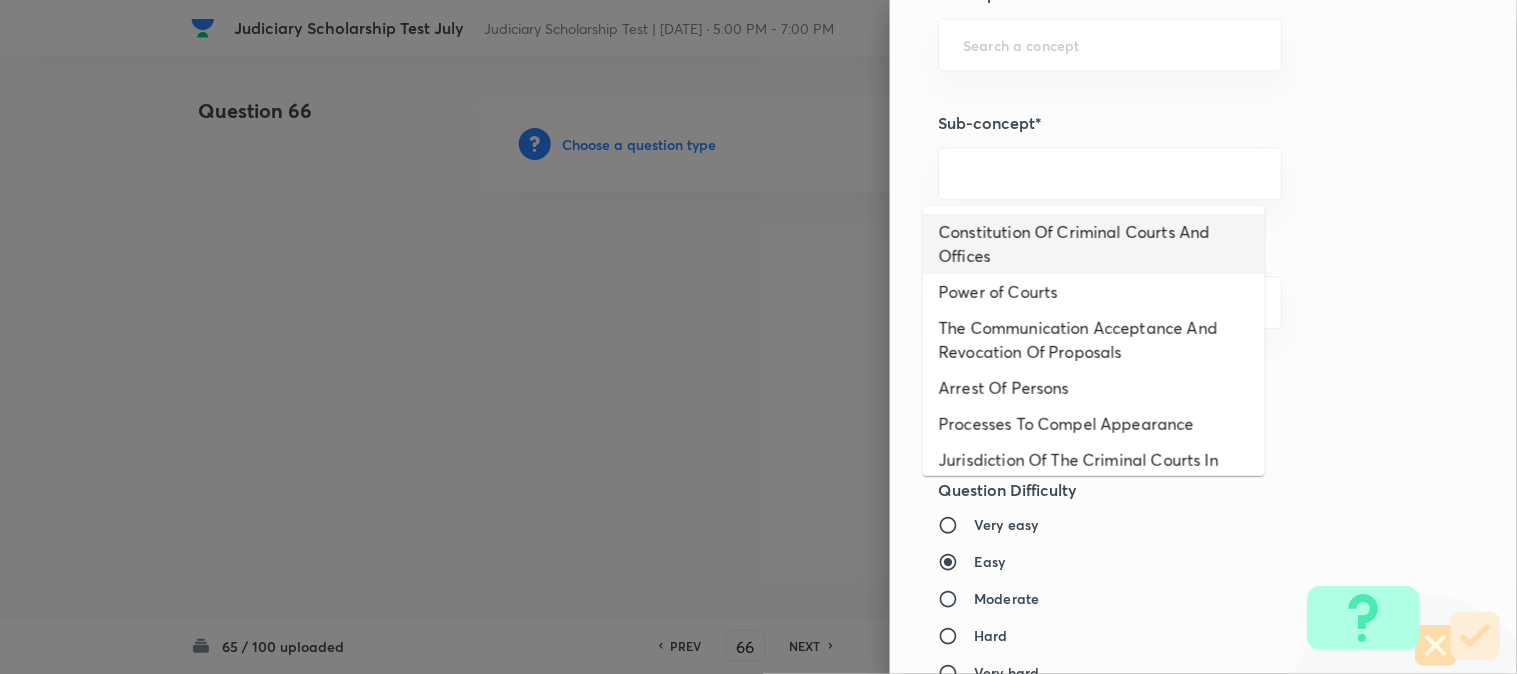 click on "Constitution Of Criminal Courts And Offices" at bounding box center (1094, 244) 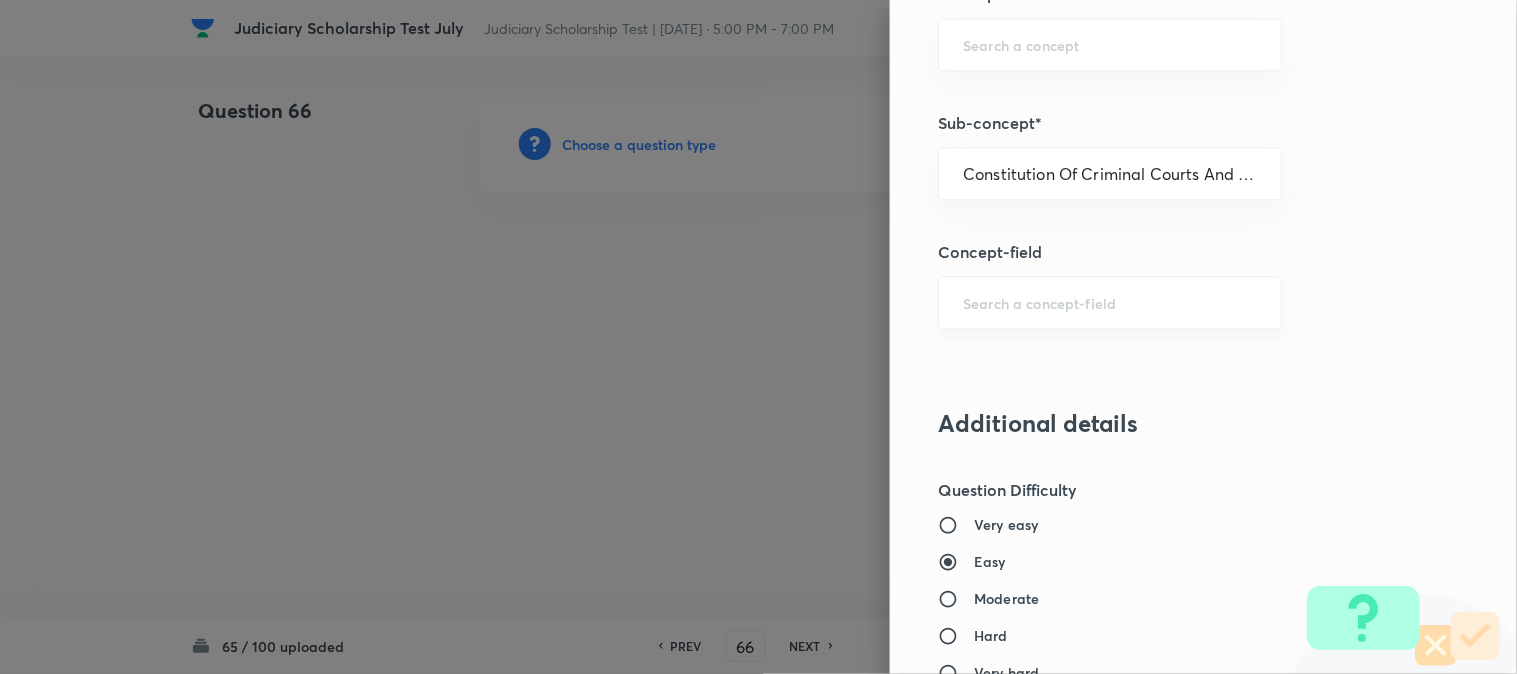 type on "Criminal Law" 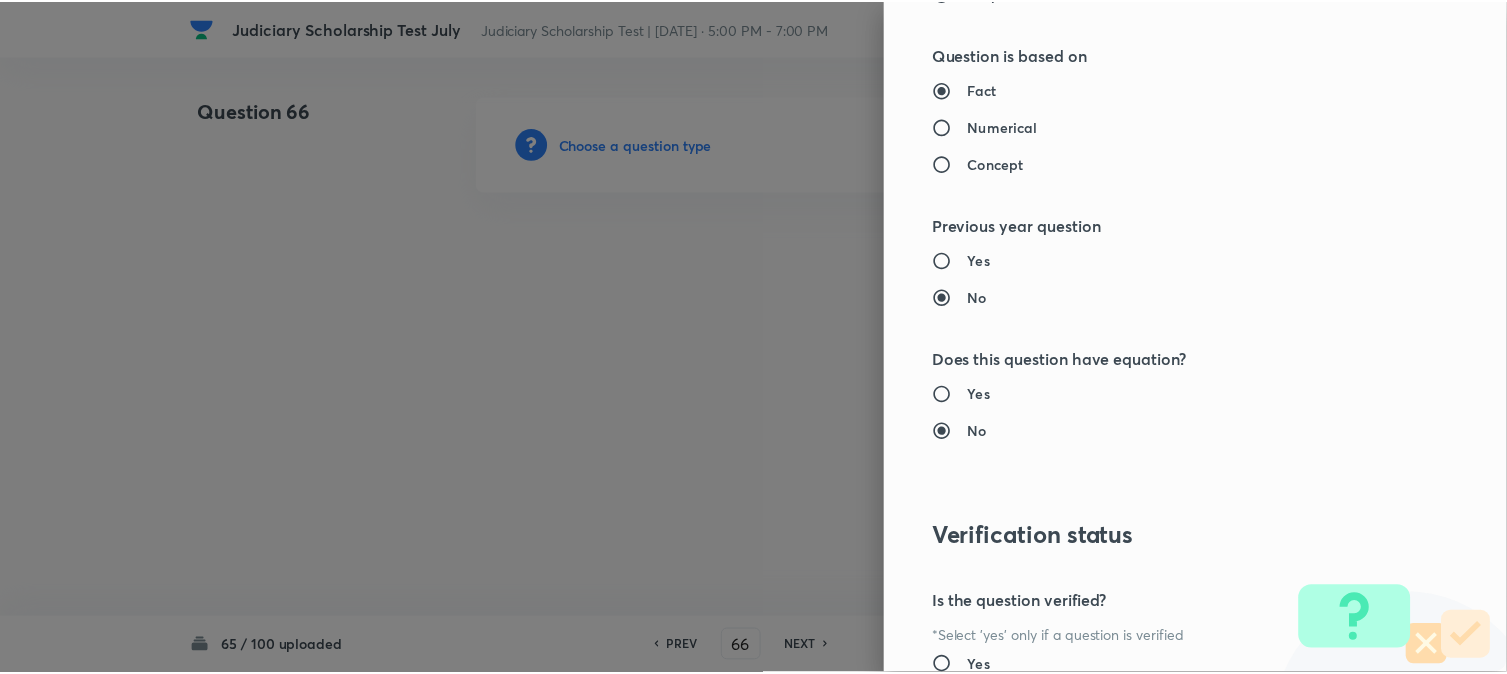 scroll, scrollTop: 2052, scrollLeft: 0, axis: vertical 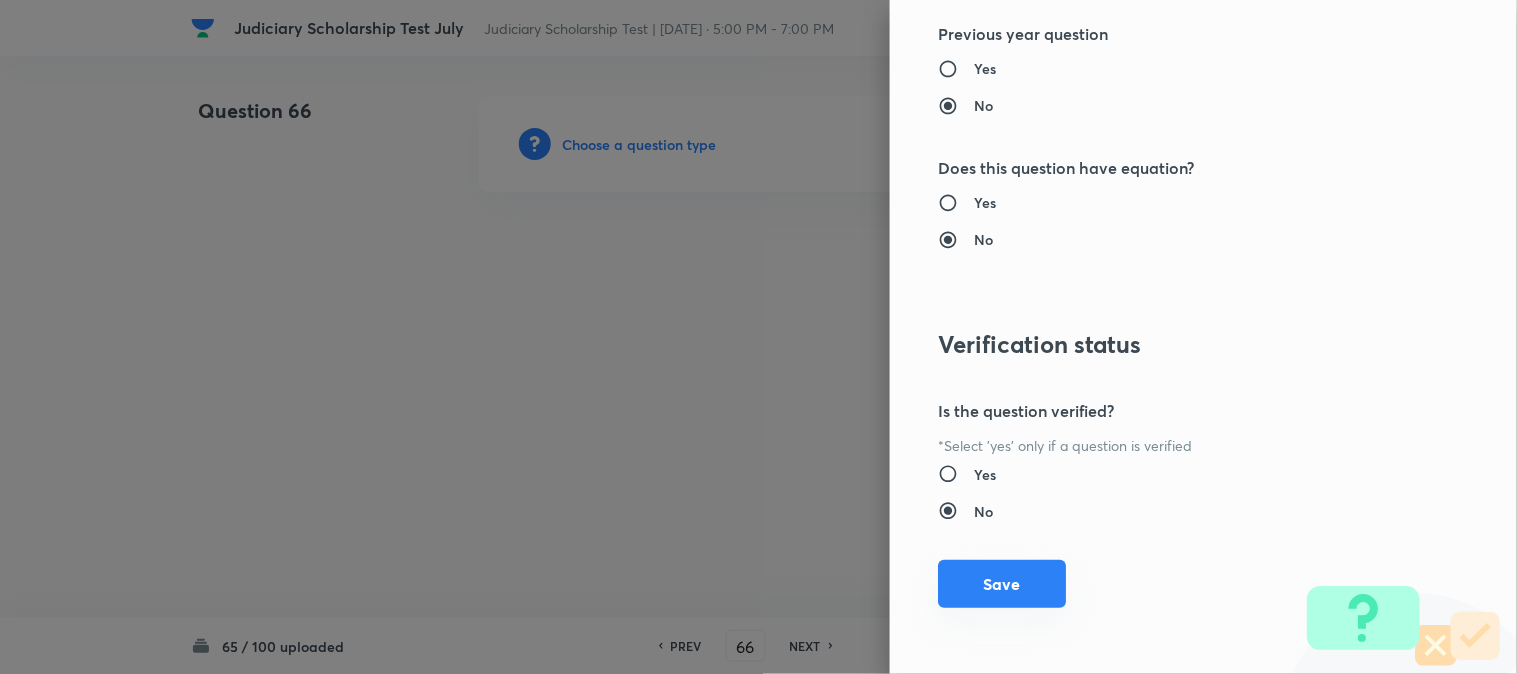 click on "Save" at bounding box center (1002, 584) 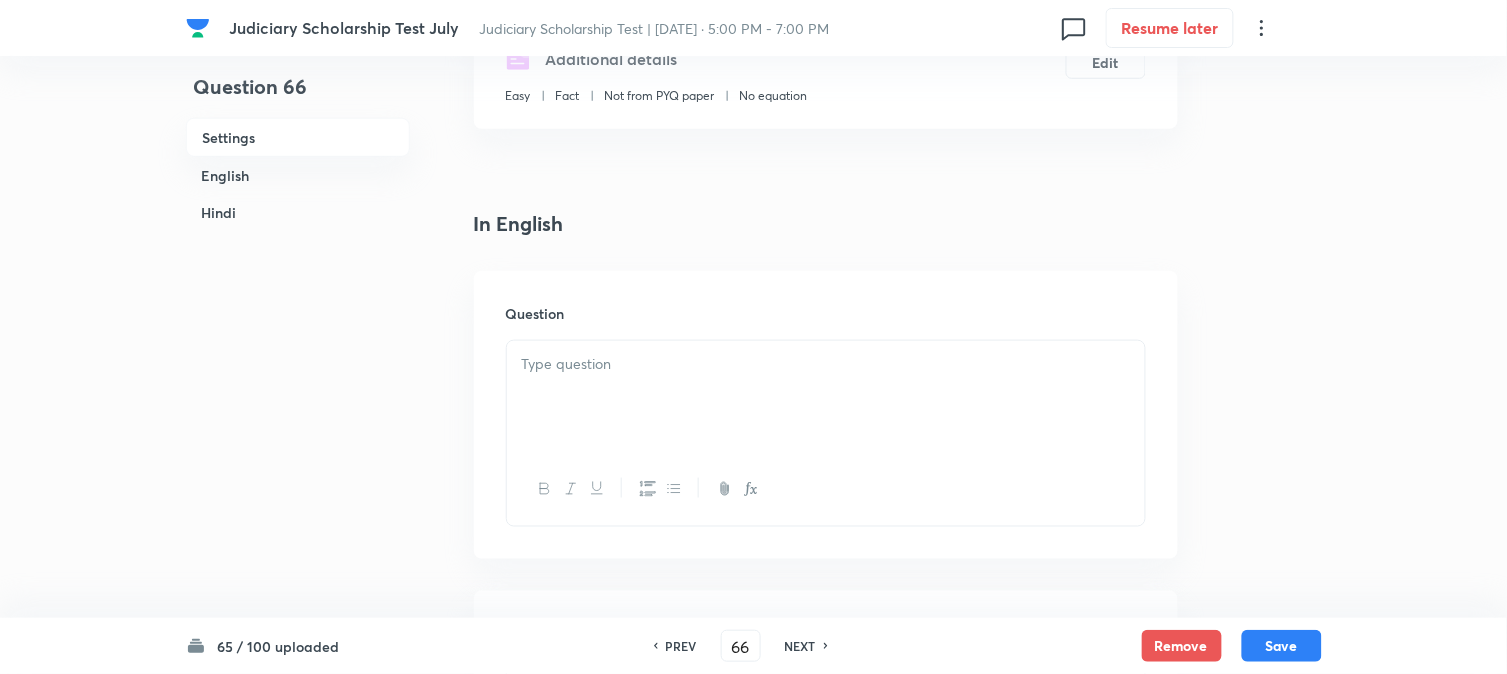 scroll, scrollTop: 590, scrollLeft: 0, axis: vertical 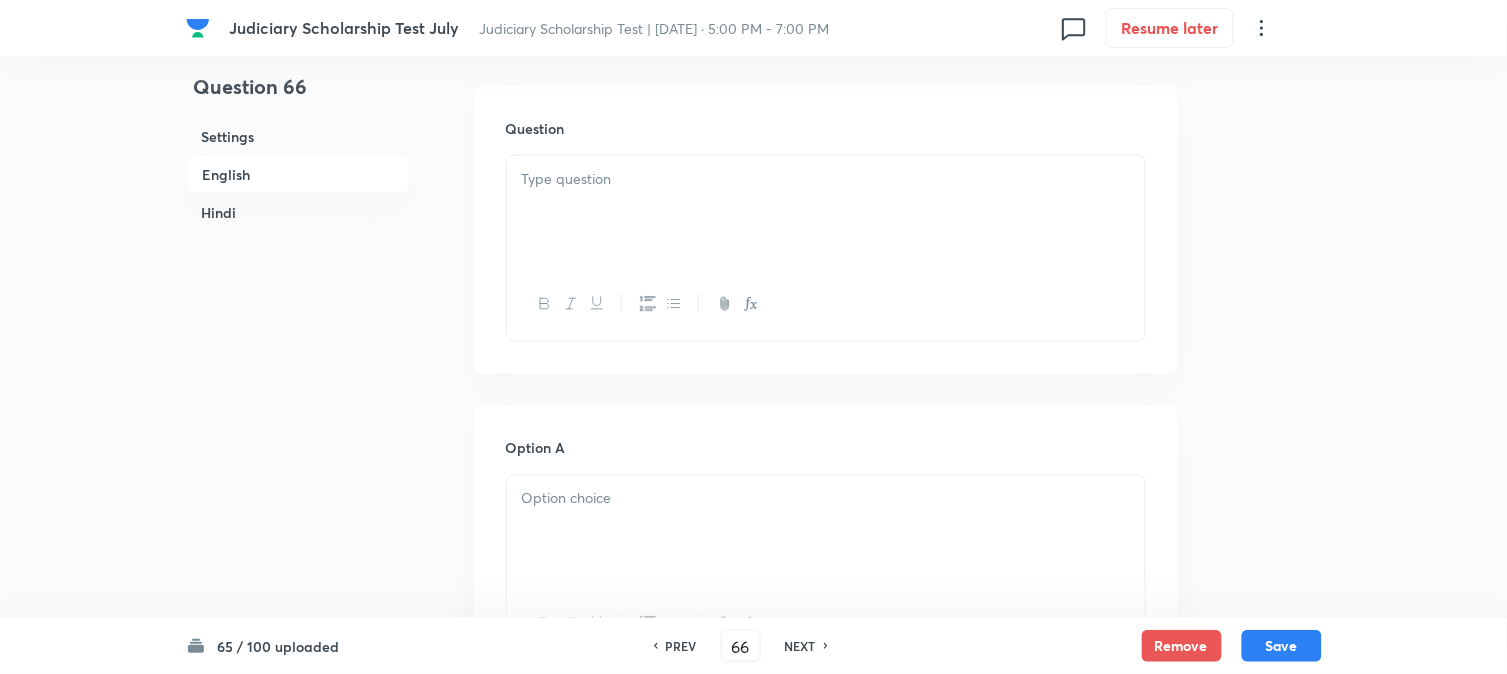click at bounding box center (826, 212) 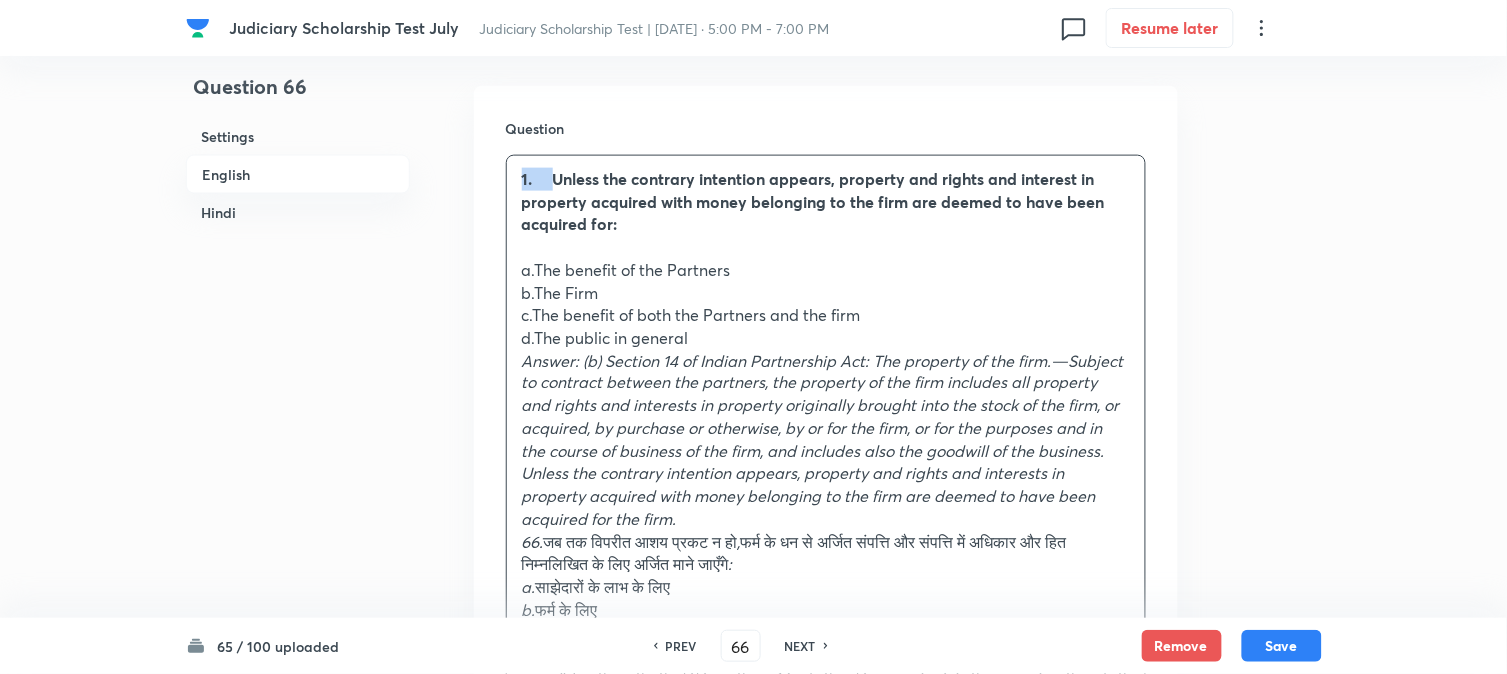 drag, startPoint x: 552, startPoint y: 173, endPoint x: 517, endPoint y: 168, distance: 35.35534 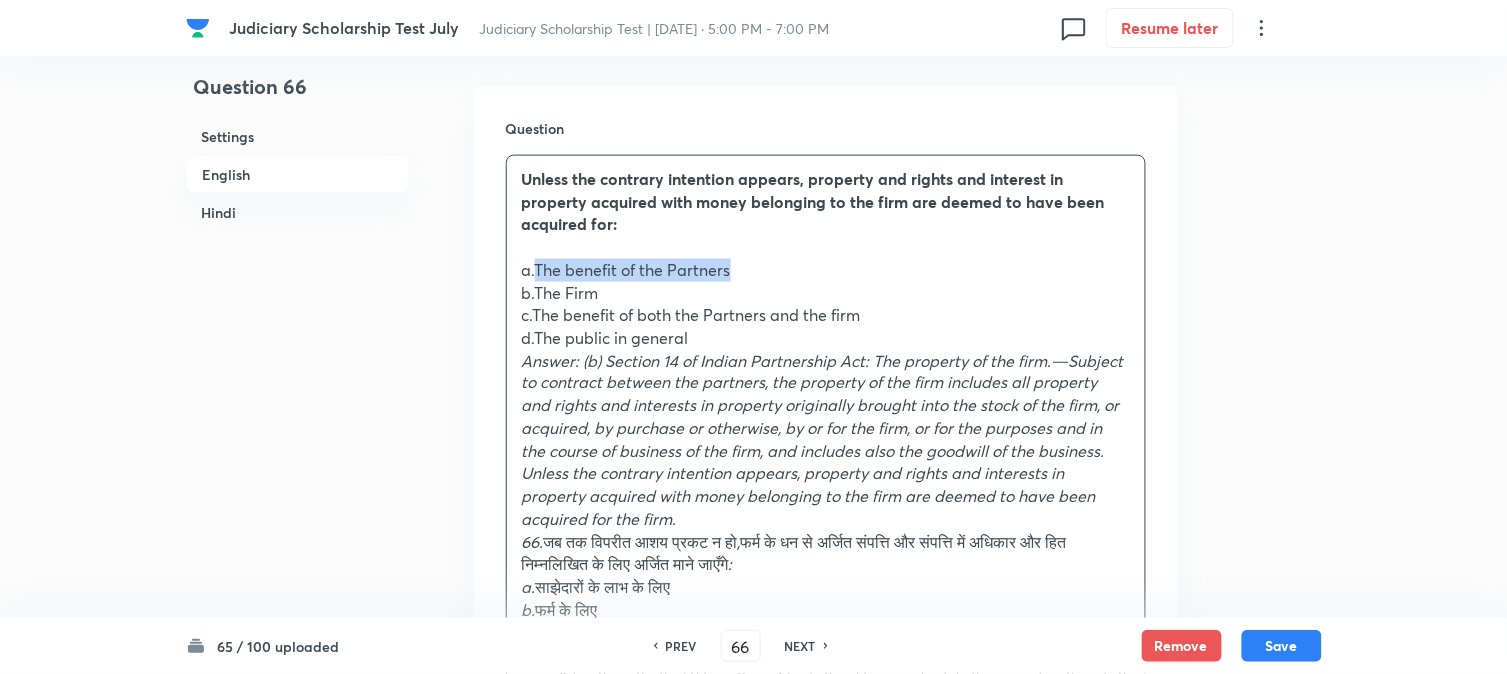 drag, startPoint x: 534, startPoint y: 273, endPoint x: 760, endPoint y: 273, distance: 226 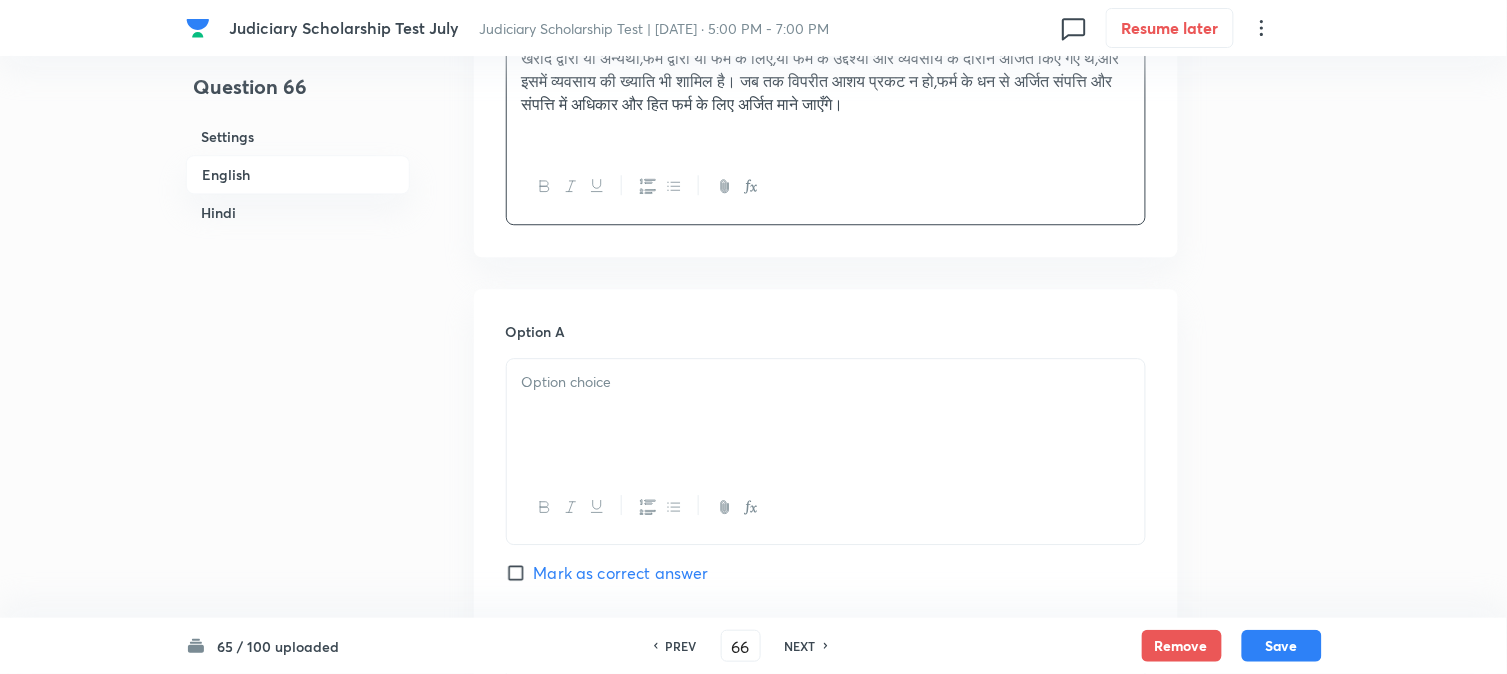 click at bounding box center [826, 415] 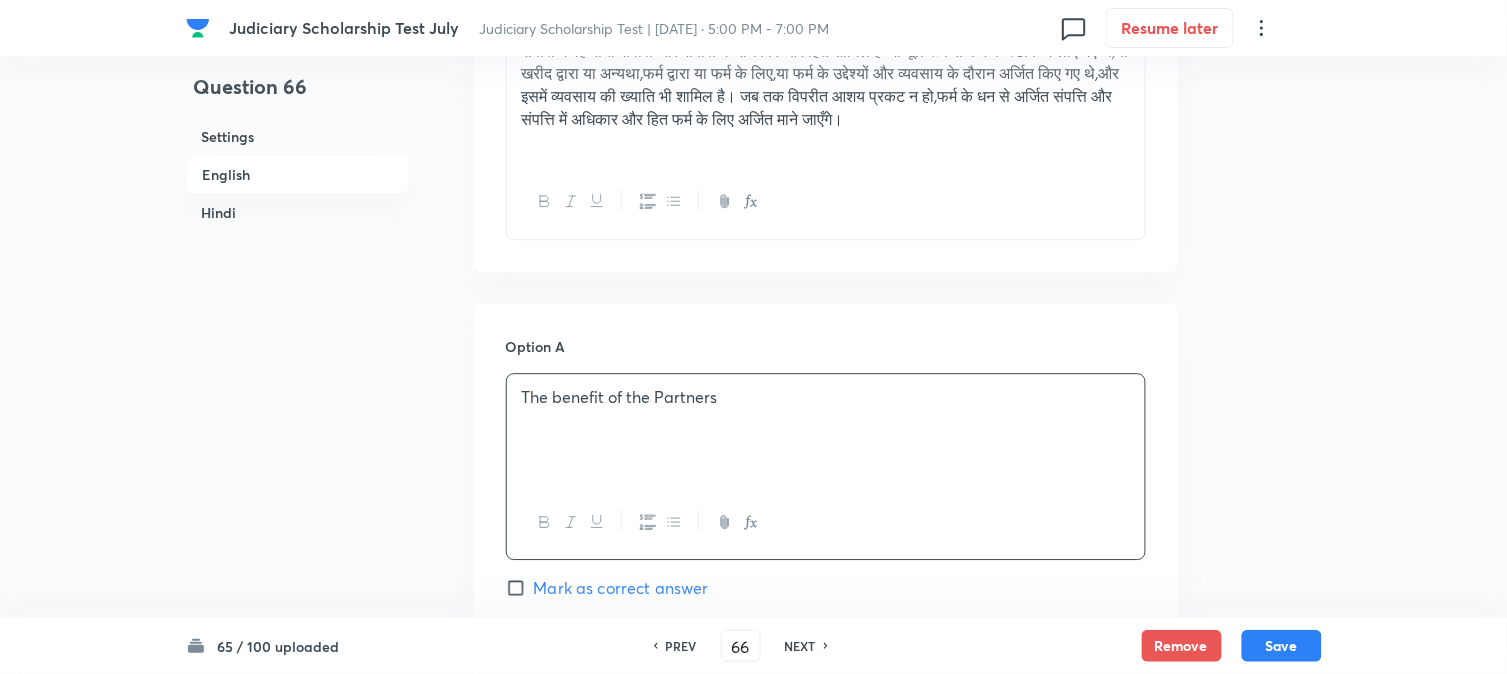 scroll, scrollTop: 812, scrollLeft: 0, axis: vertical 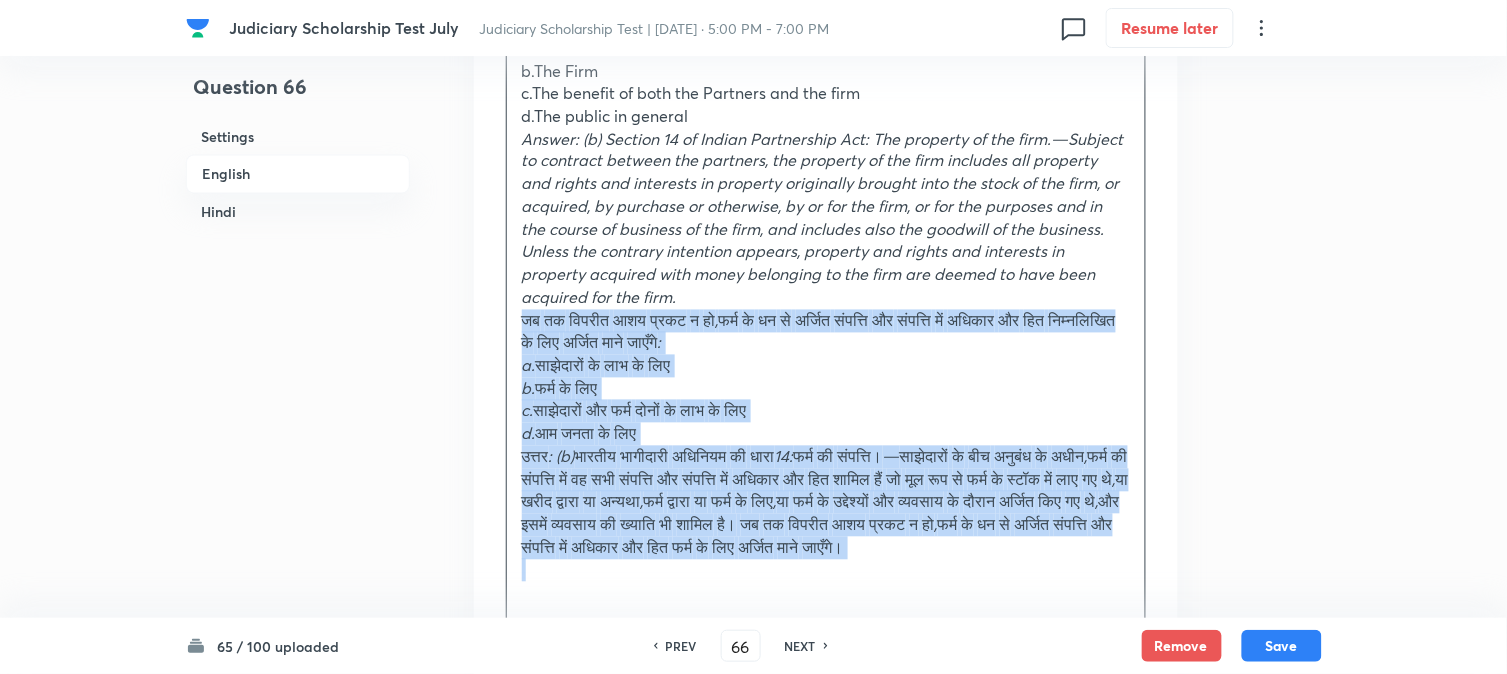 drag, startPoint x: 550, startPoint y: 318, endPoint x: 782, endPoint y: 616, distance: 377.66122 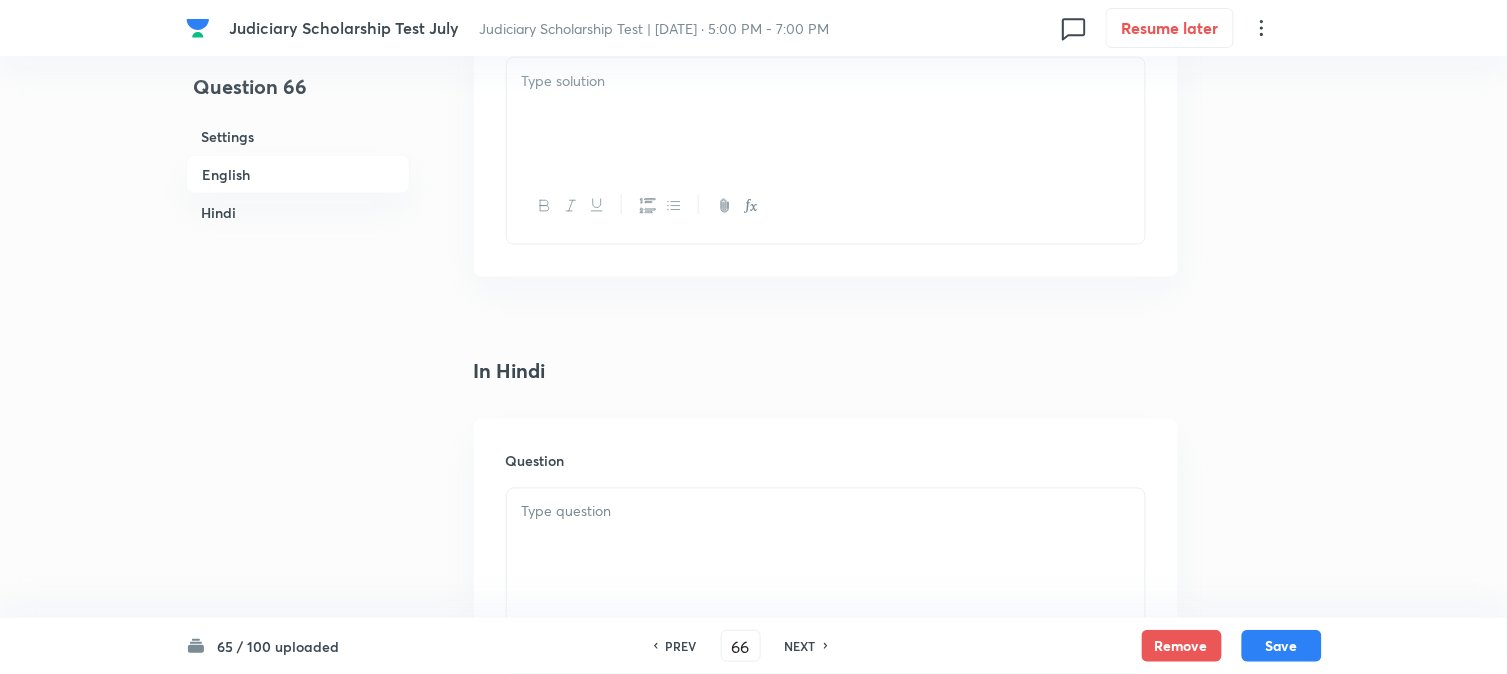 scroll, scrollTop: 2590, scrollLeft: 0, axis: vertical 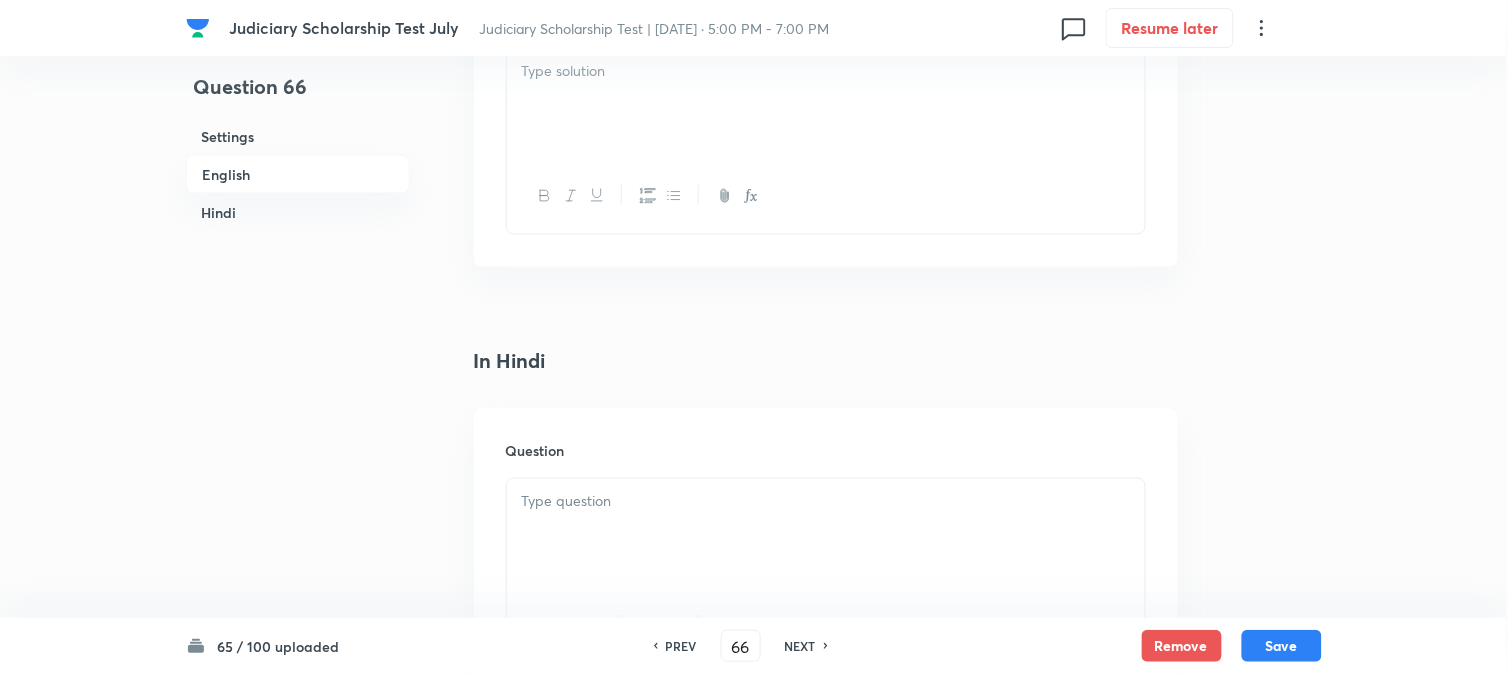 drag, startPoint x: 600, startPoint y: 507, endPoint x: 600, endPoint y: 518, distance: 11 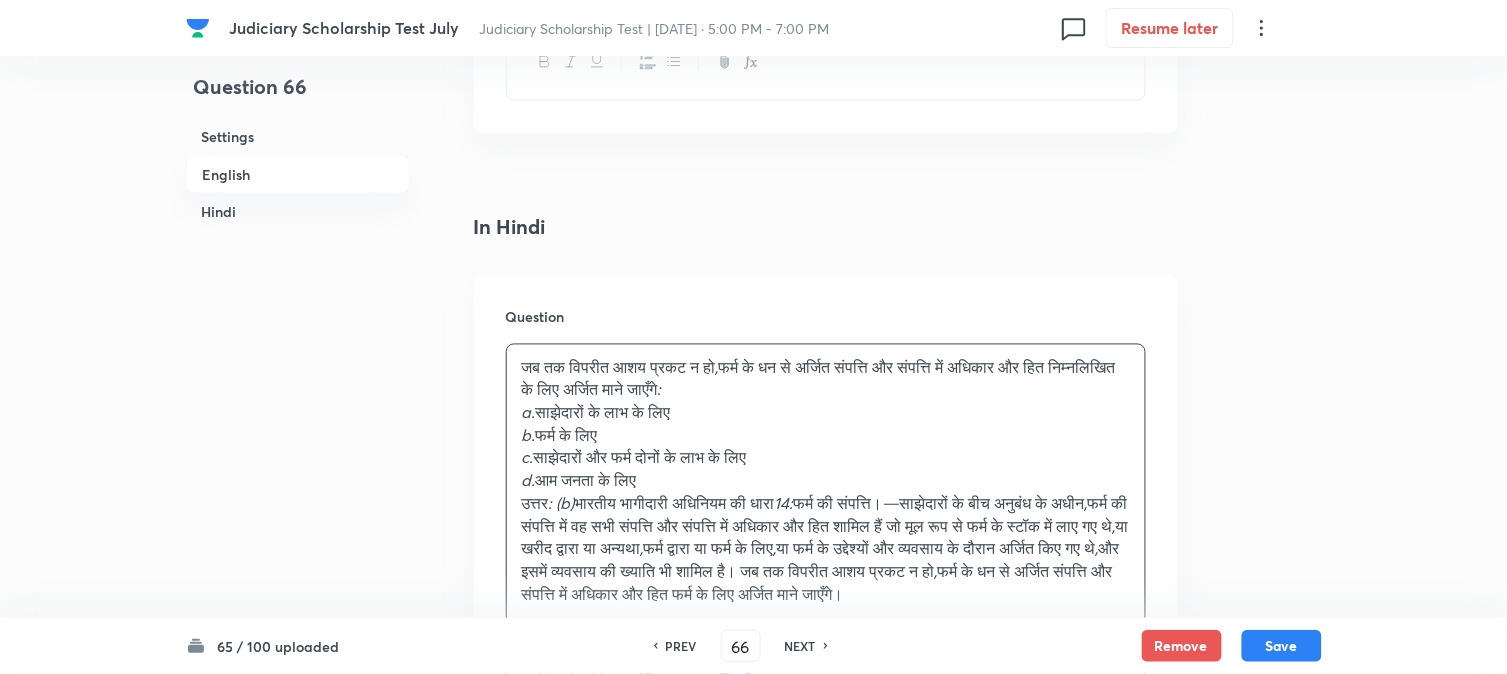 scroll, scrollTop: 2923, scrollLeft: 0, axis: vertical 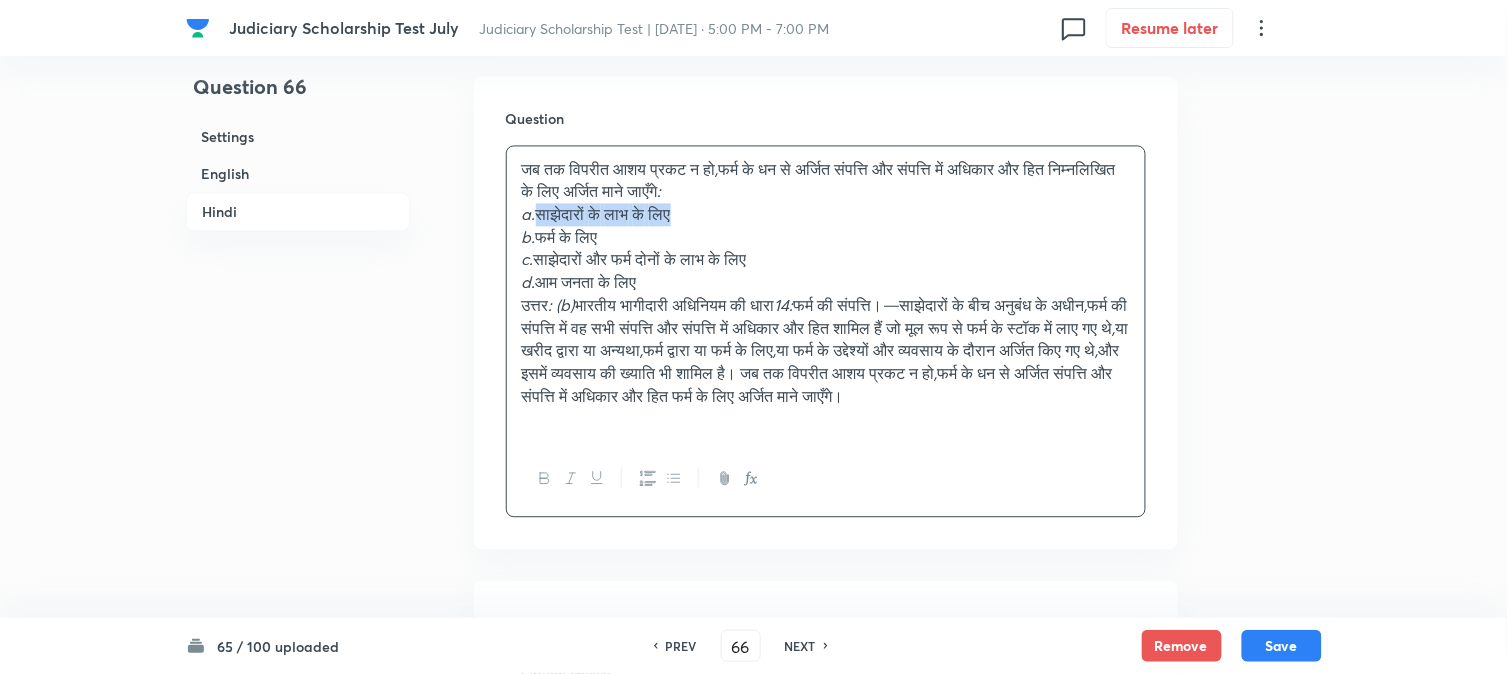 drag, startPoint x: 542, startPoint y: 212, endPoint x: 750, endPoint y: 217, distance: 208.06009 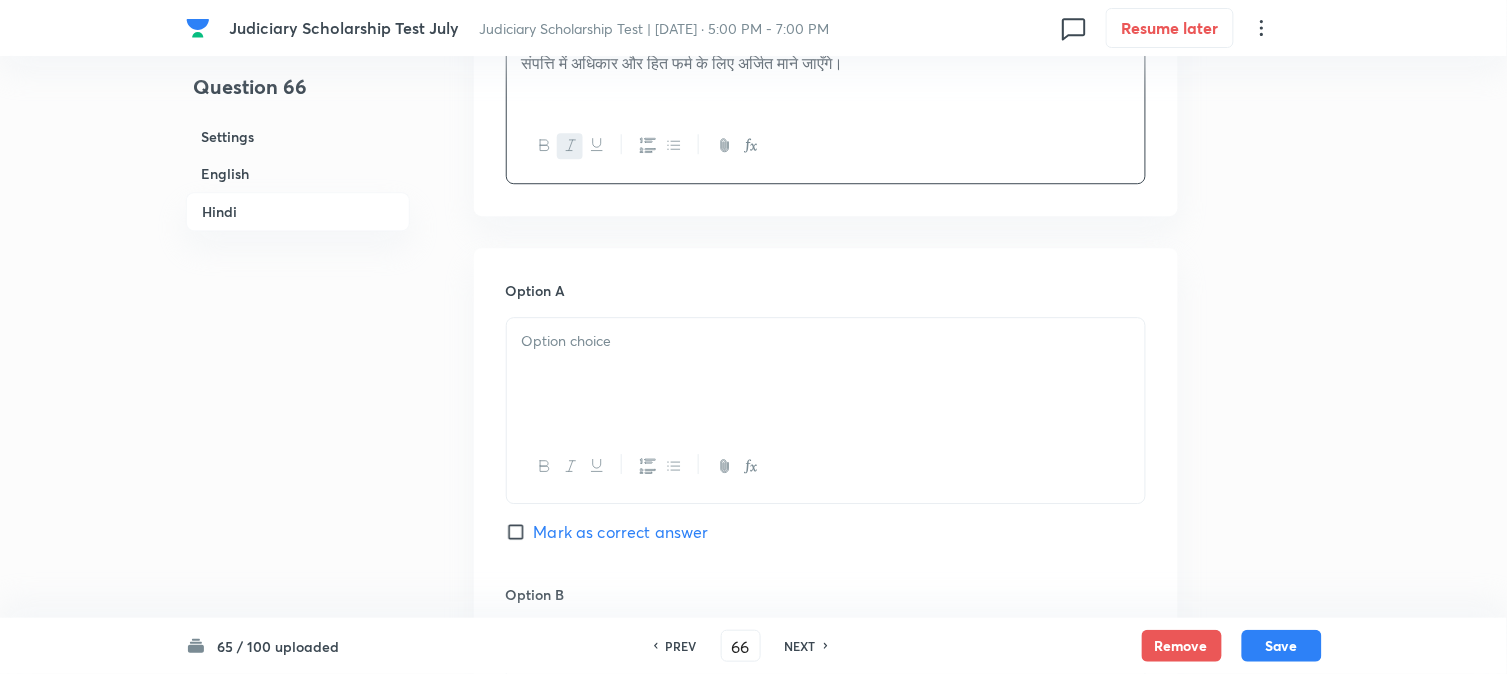 click at bounding box center [826, 374] 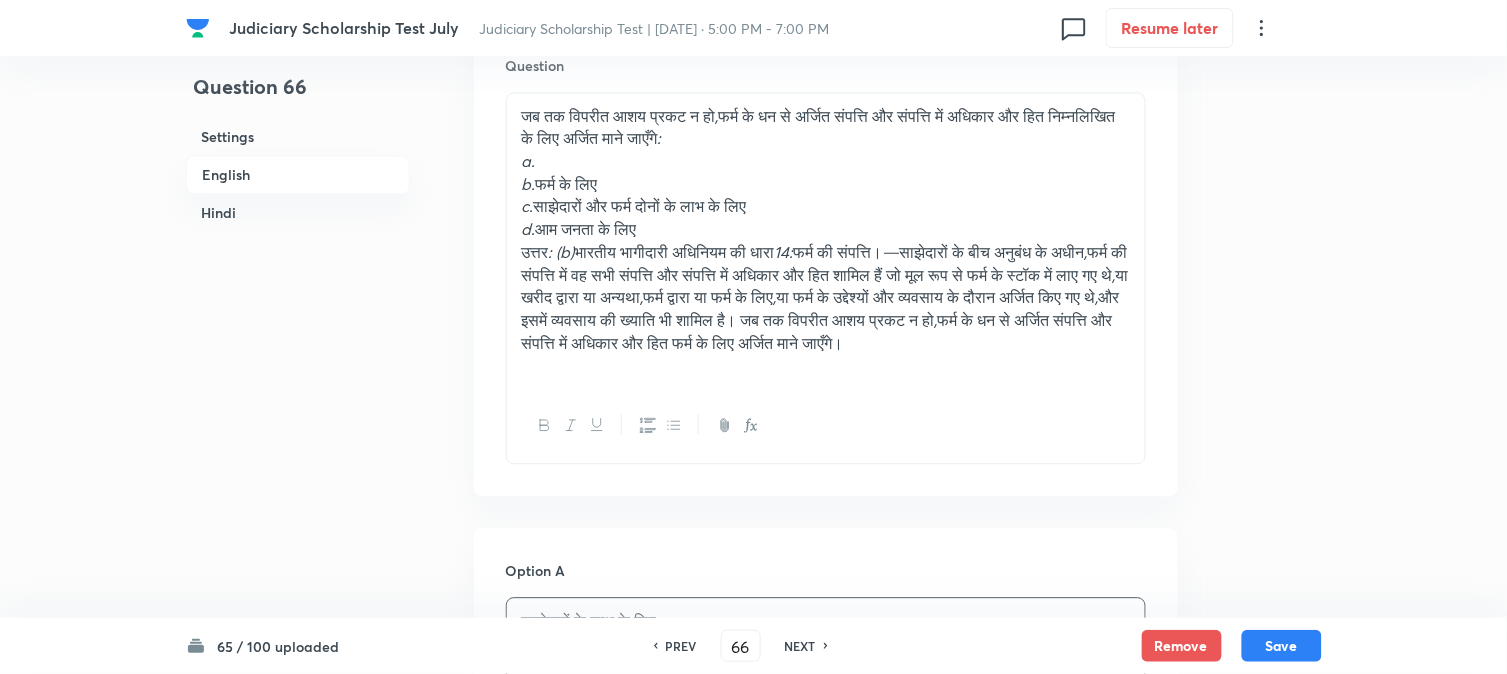 scroll, scrollTop: 2812, scrollLeft: 0, axis: vertical 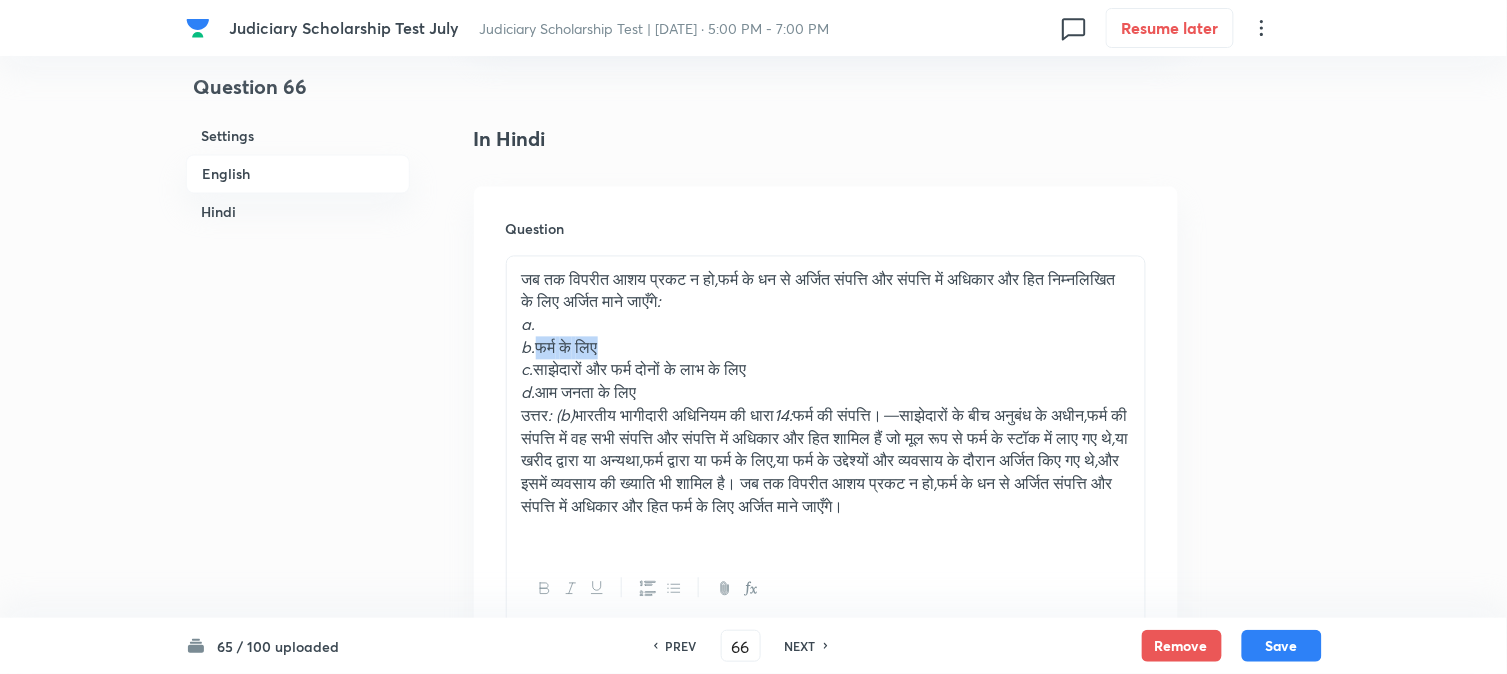 drag, startPoint x: 542, startPoint y: 355, endPoint x: 682, endPoint y: 355, distance: 140 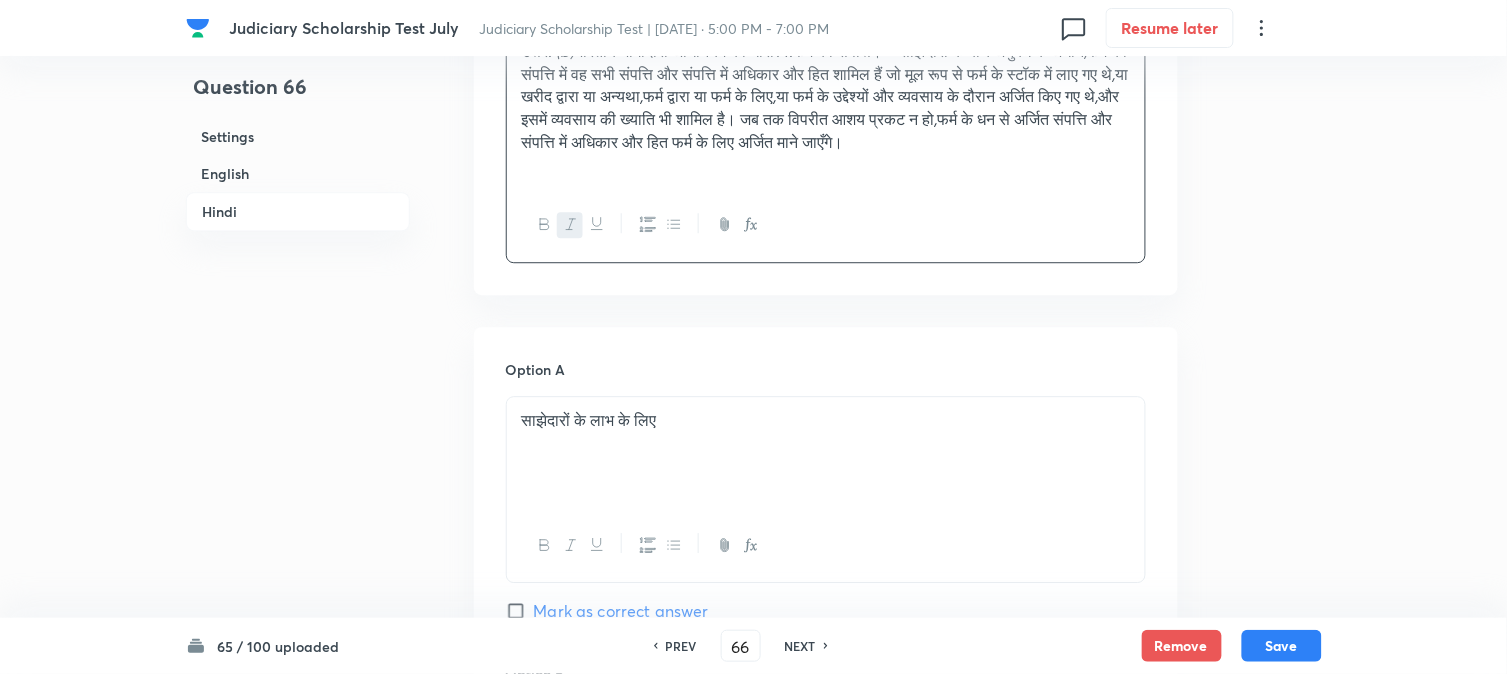 scroll, scrollTop: 3590, scrollLeft: 0, axis: vertical 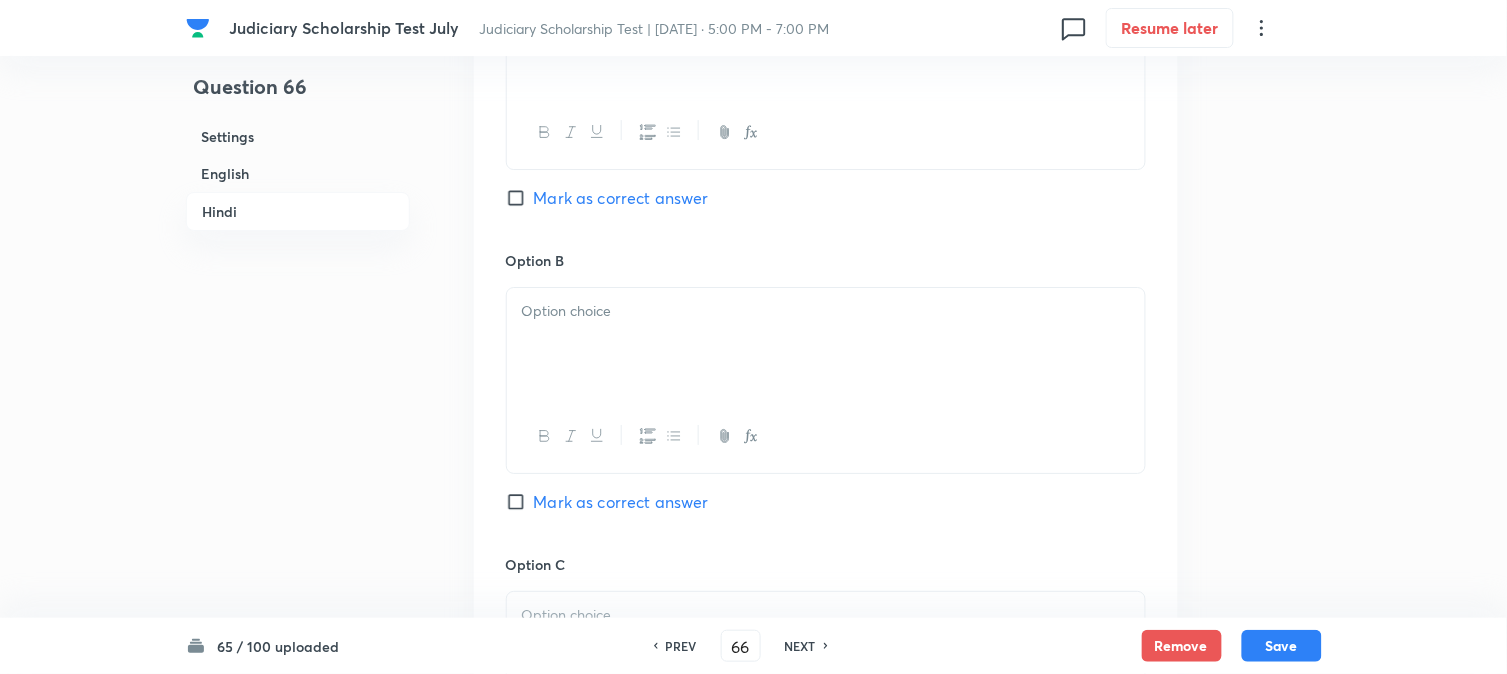 click at bounding box center (826, 344) 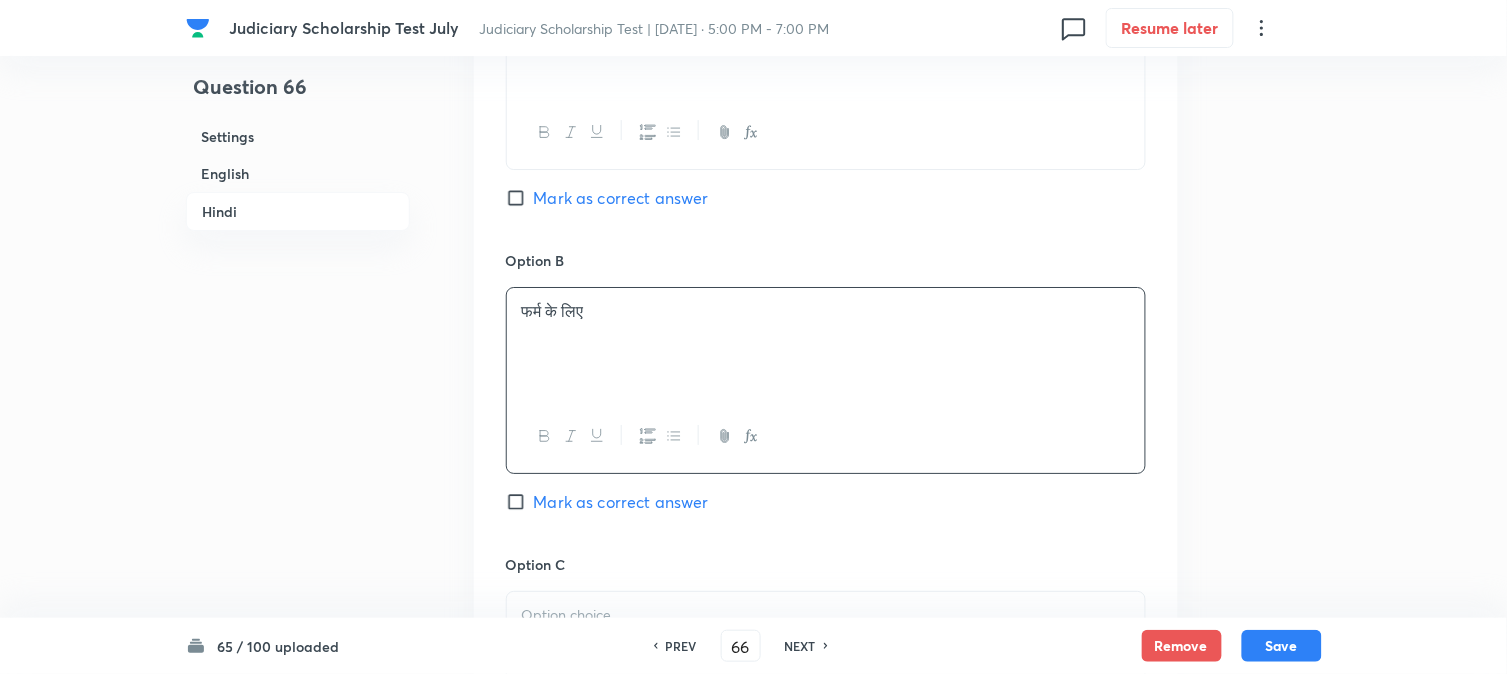 click on "Mark as correct answer" at bounding box center (621, 502) 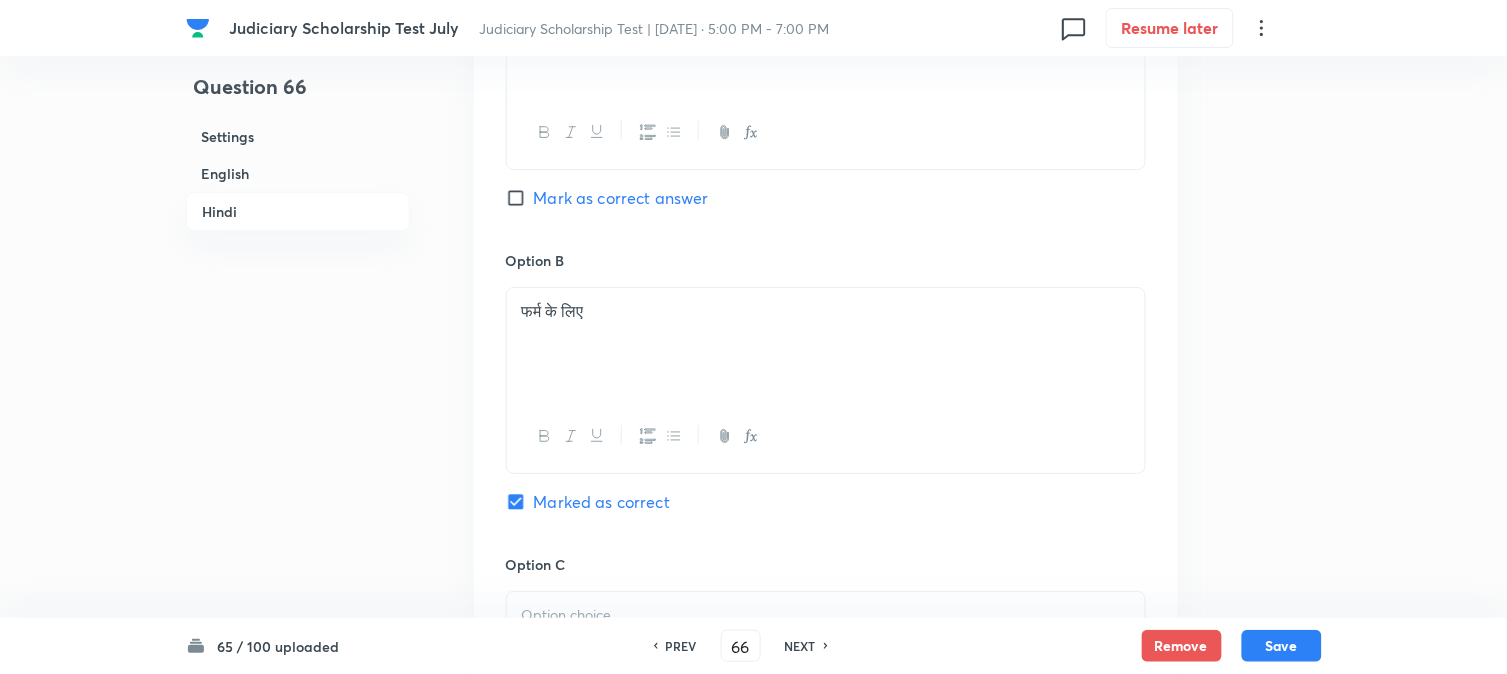 checkbox on "true" 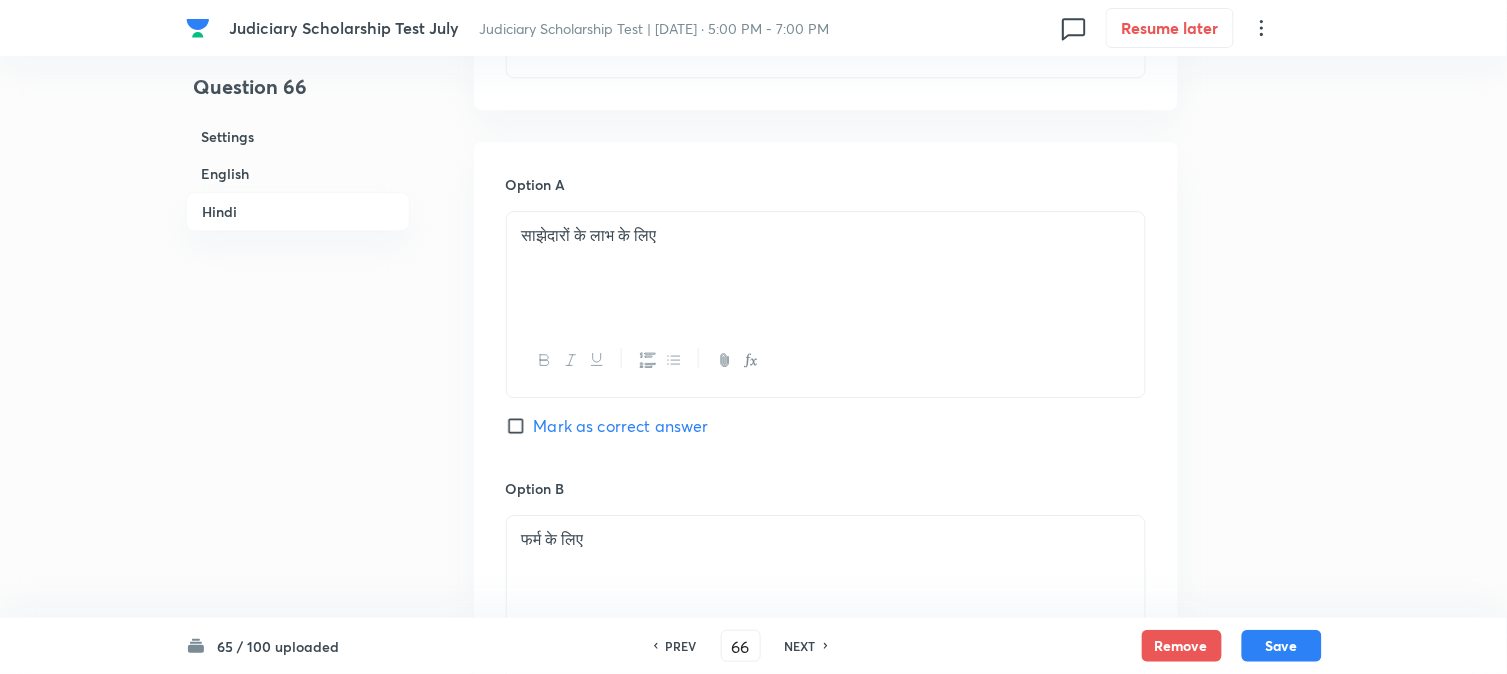 scroll, scrollTop: 2701, scrollLeft: 0, axis: vertical 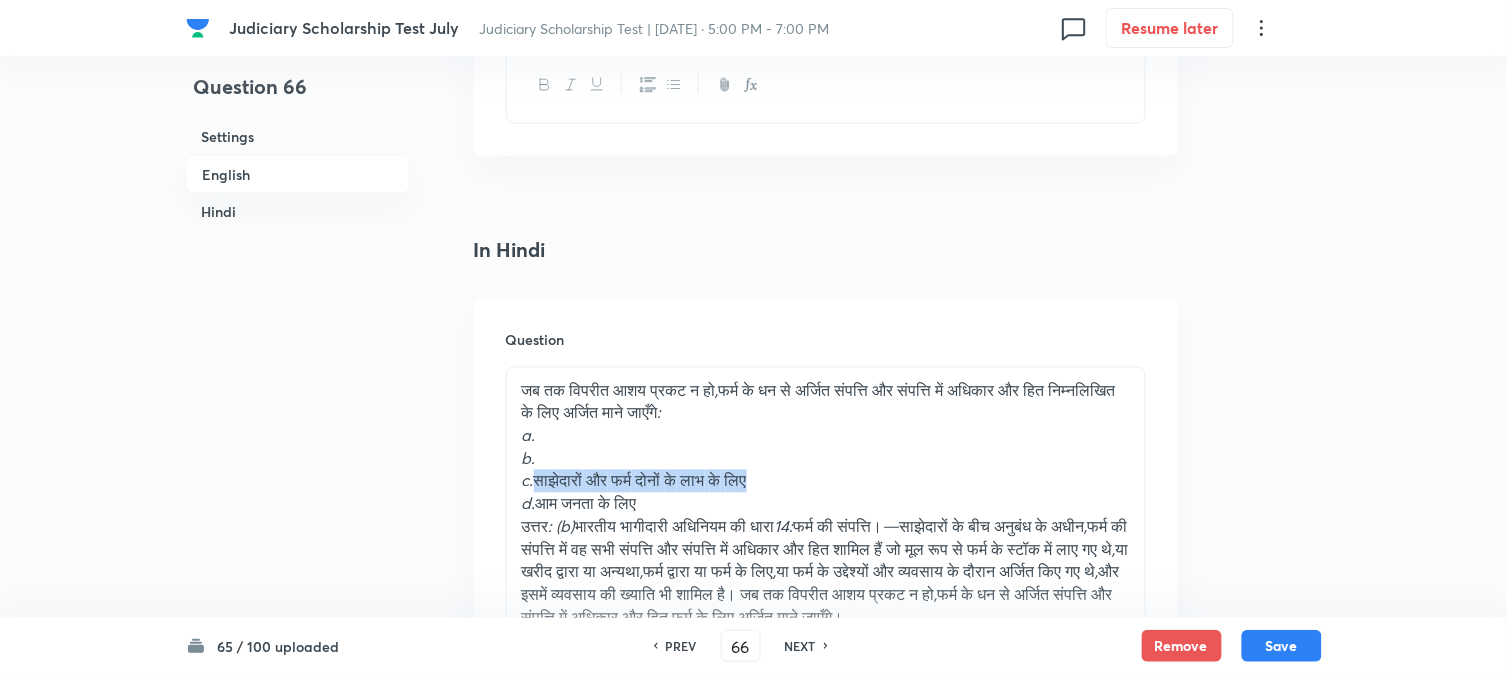 drag, startPoint x: 536, startPoint y: 480, endPoint x: 805, endPoint y: 480, distance: 269 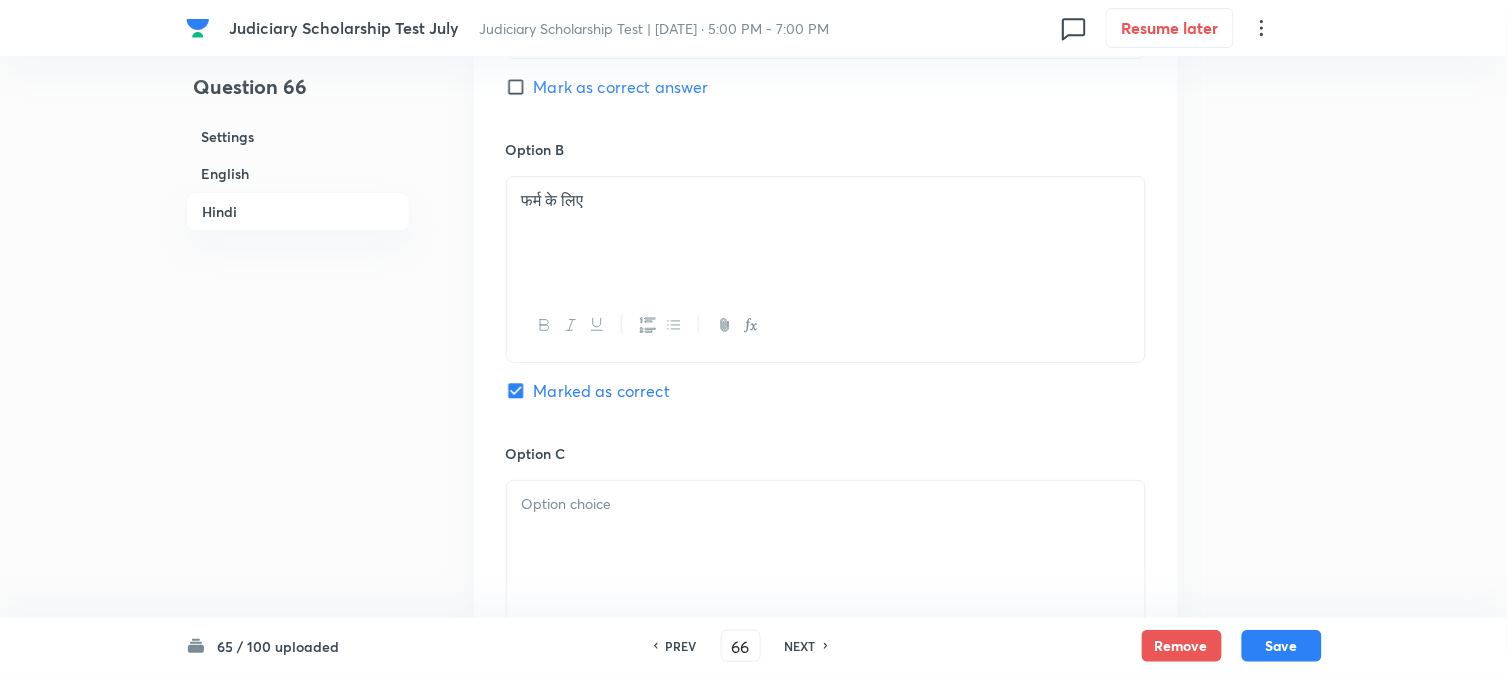click at bounding box center [826, 537] 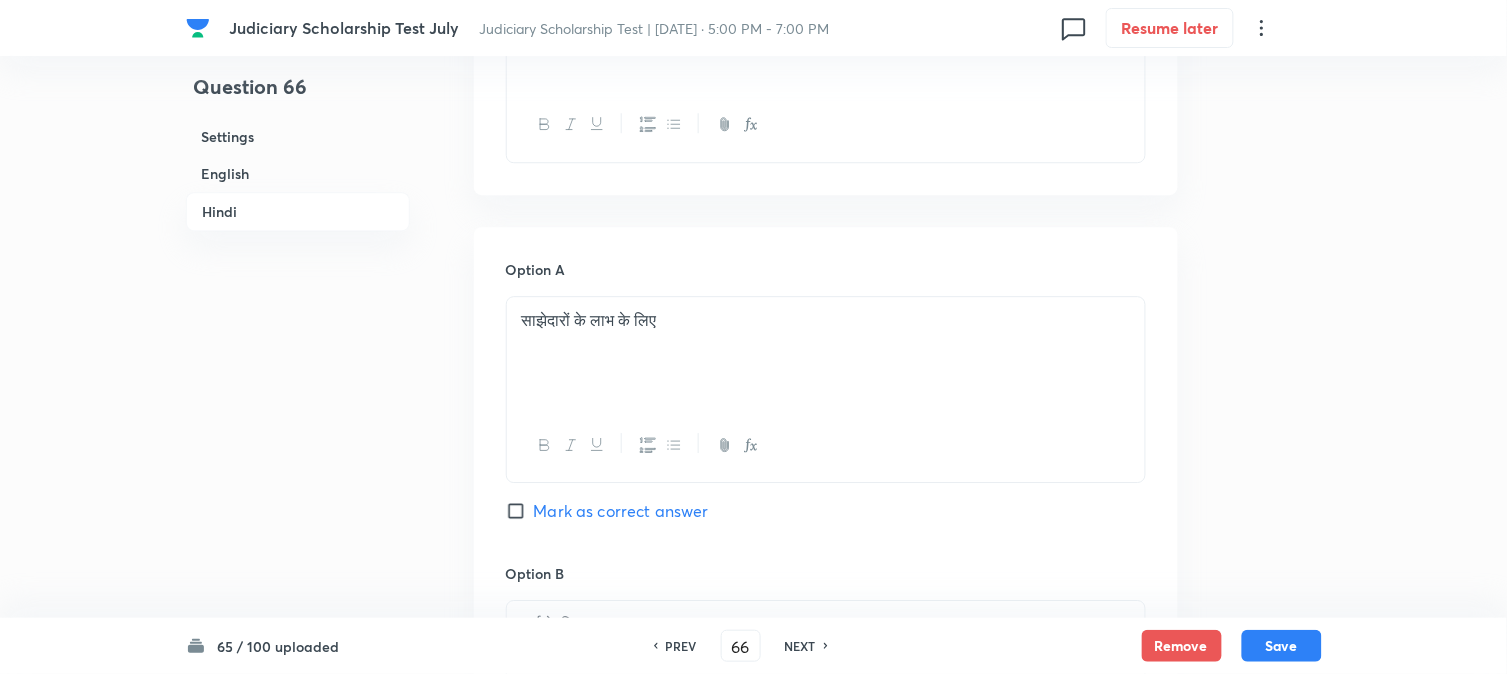 scroll, scrollTop: 2923, scrollLeft: 0, axis: vertical 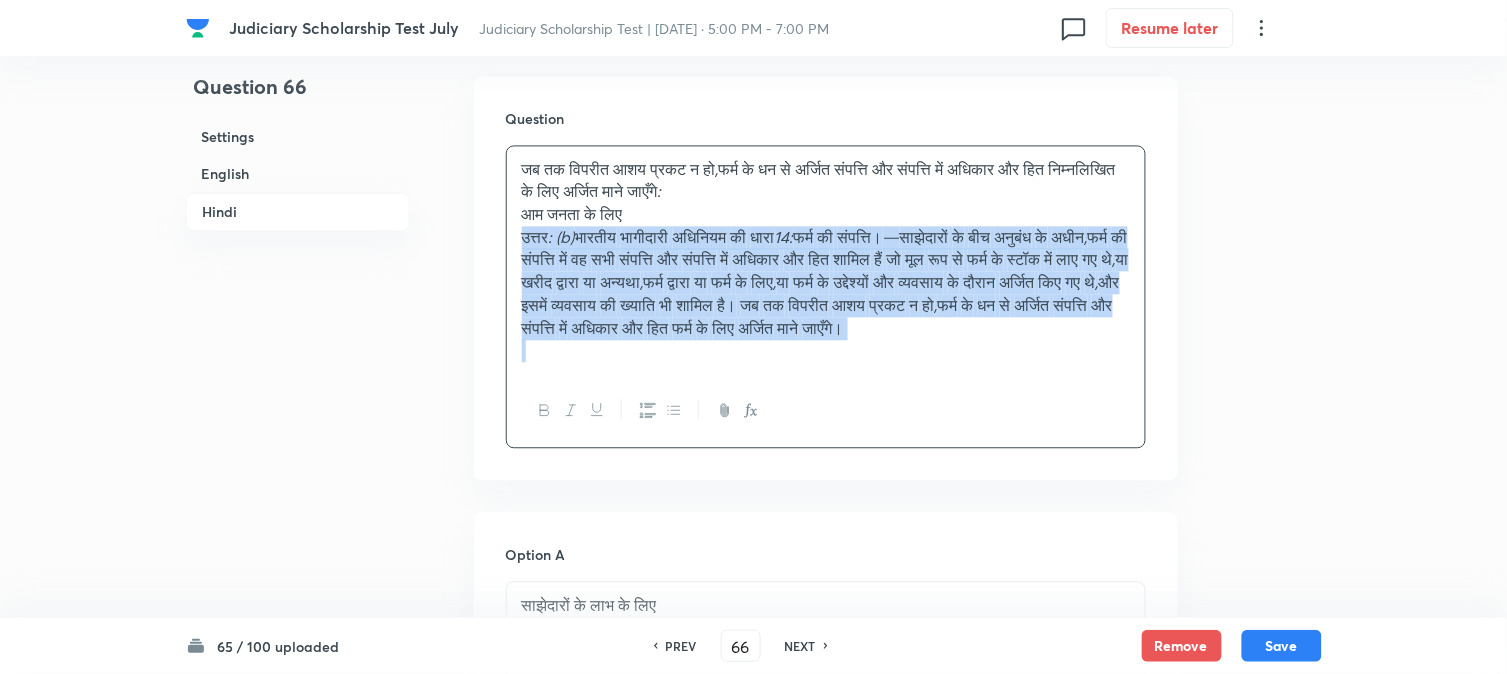 drag, startPoint x: 544, startPoint y: 285, endPoint x: 810, endPoint y: 410, distance: 293.90643 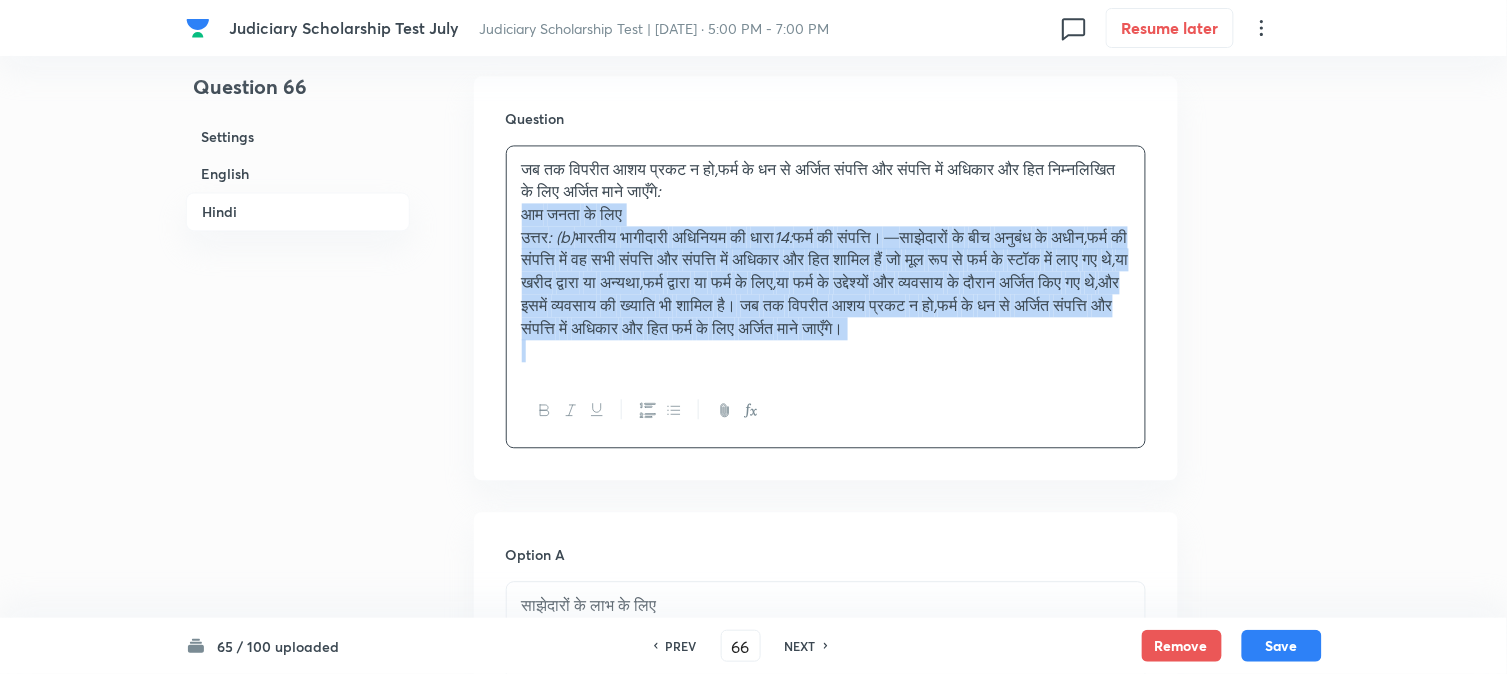 drag, startPoint x: 546, startPoint y: 278, endPoint x: 814, endPoint y: 411, distance: 299.18723 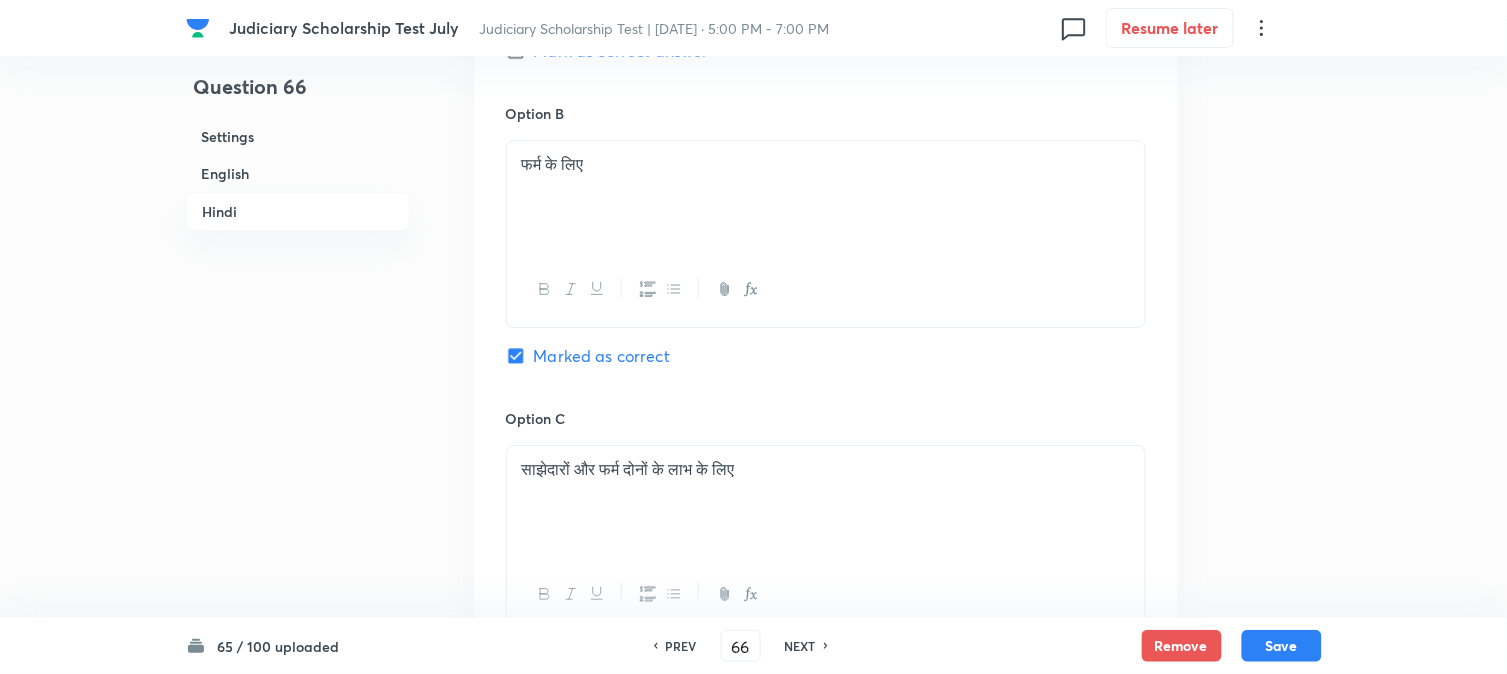 scroll, scrollTop: 4145, scrollLeft: 0, axis: vertical 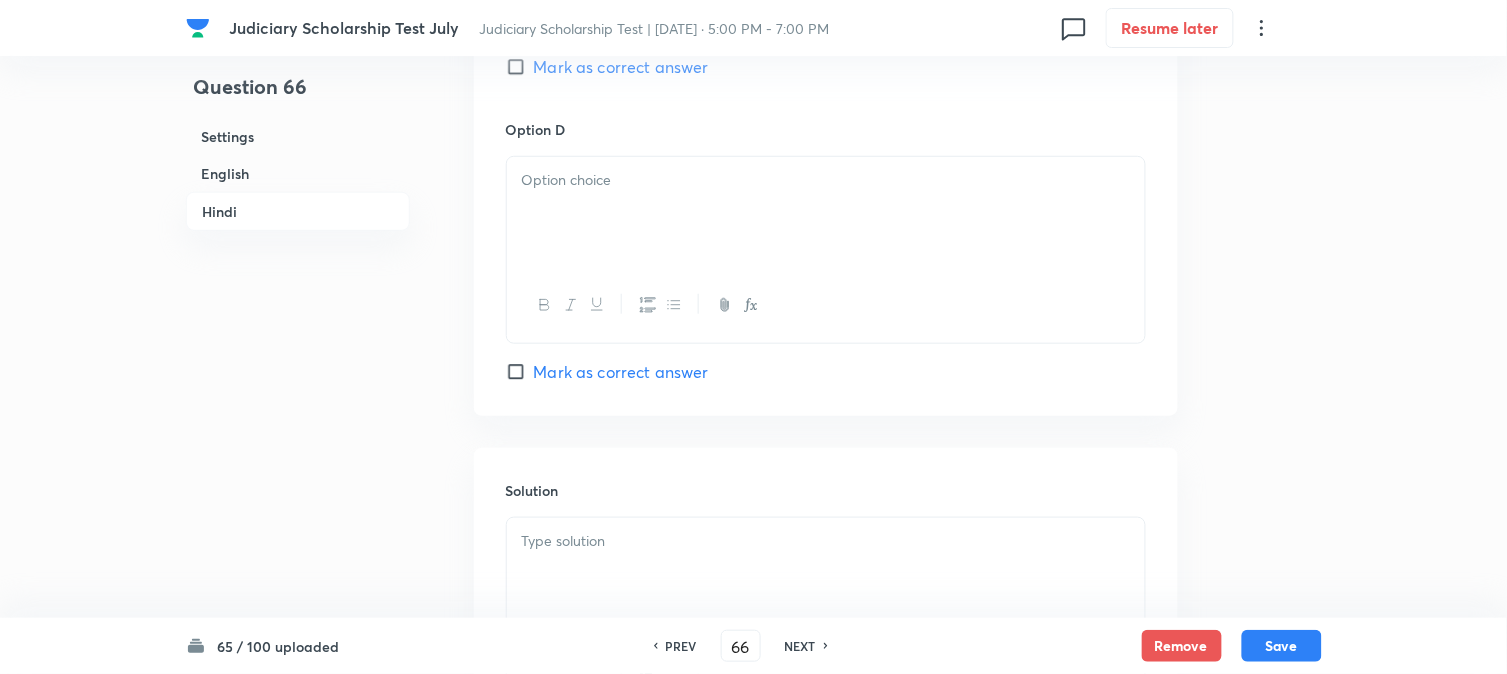 click at bounding box center [826, 213] 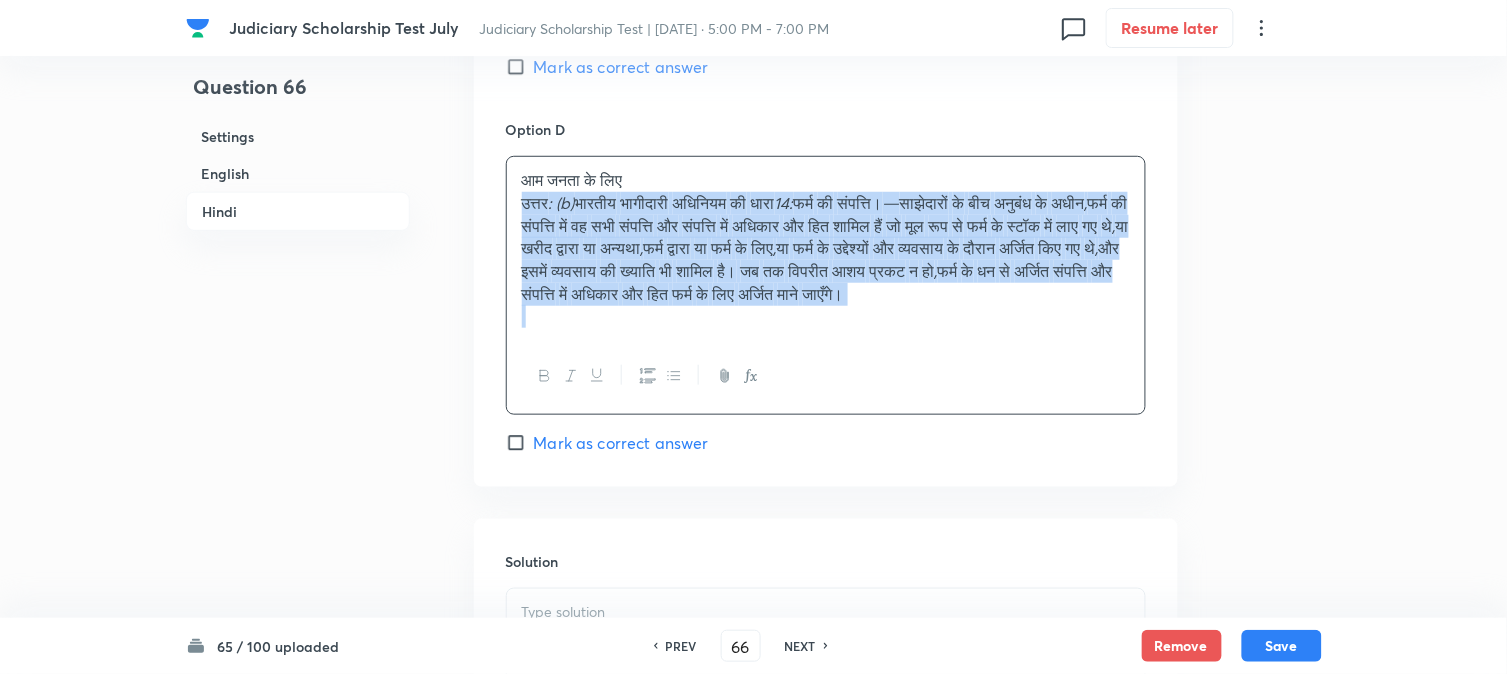 drag, startPoint x: 522, startPoint y: 210, endPoint x: 695, endPoint y: 356, distance: 226.37358 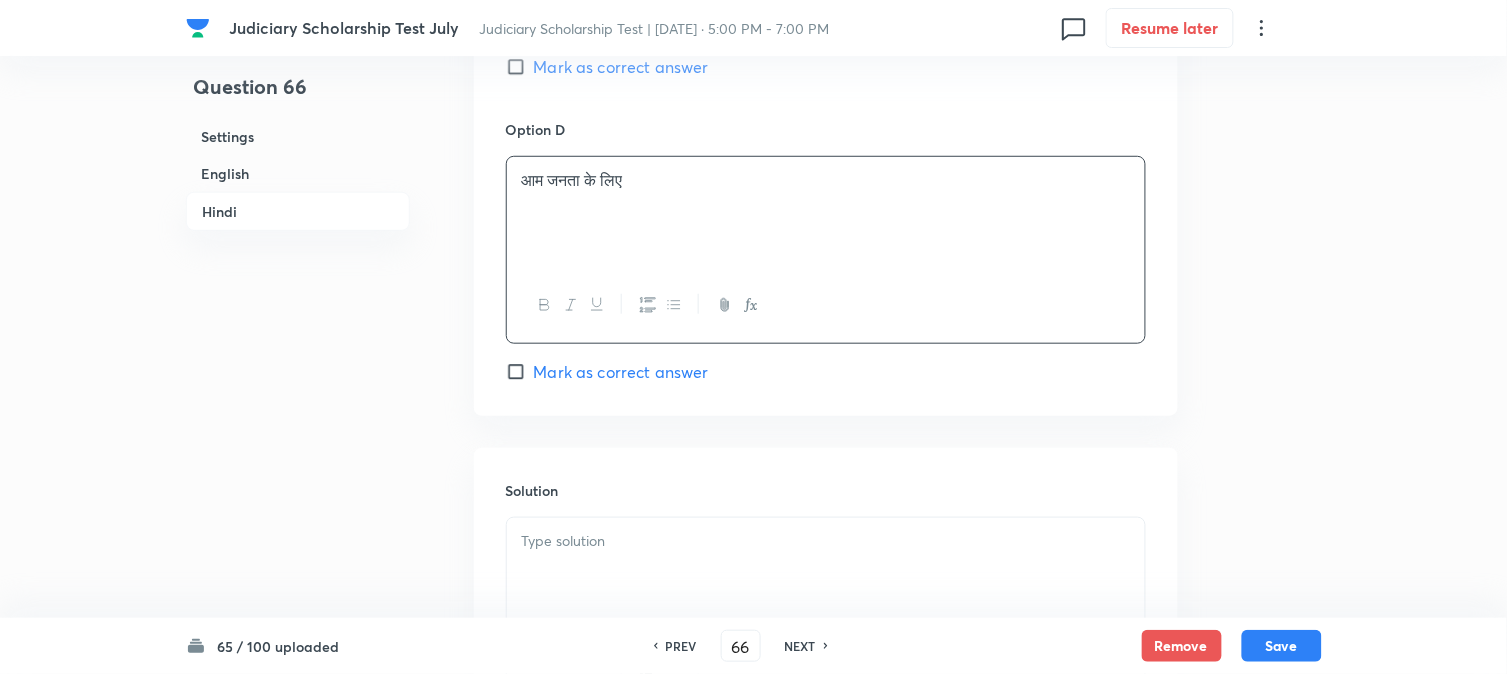 drag, startPoint x: 546, startPoint y: 580, endPoint x: 606, endPoint y: 487, distance: 110.6752 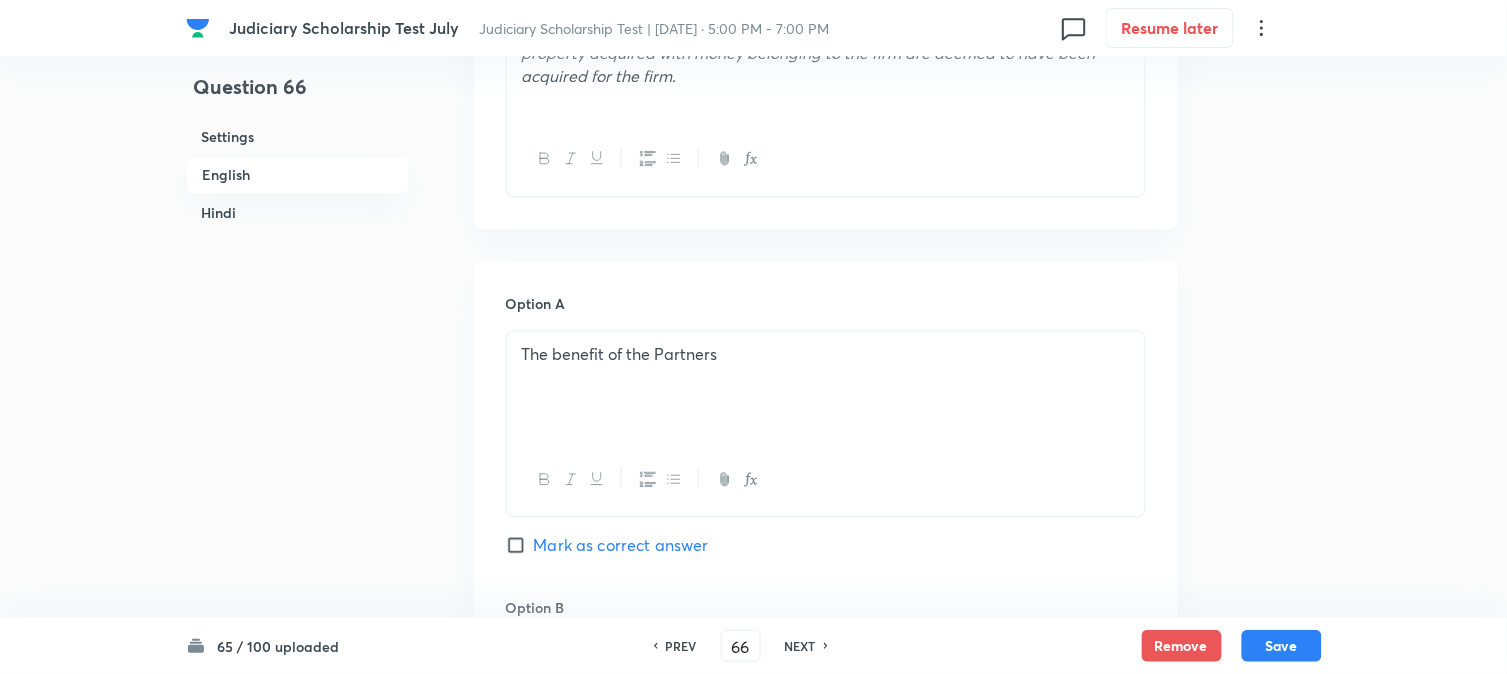 scroll, scrollTop: 478, scrollLeft: 0, axis: vertical 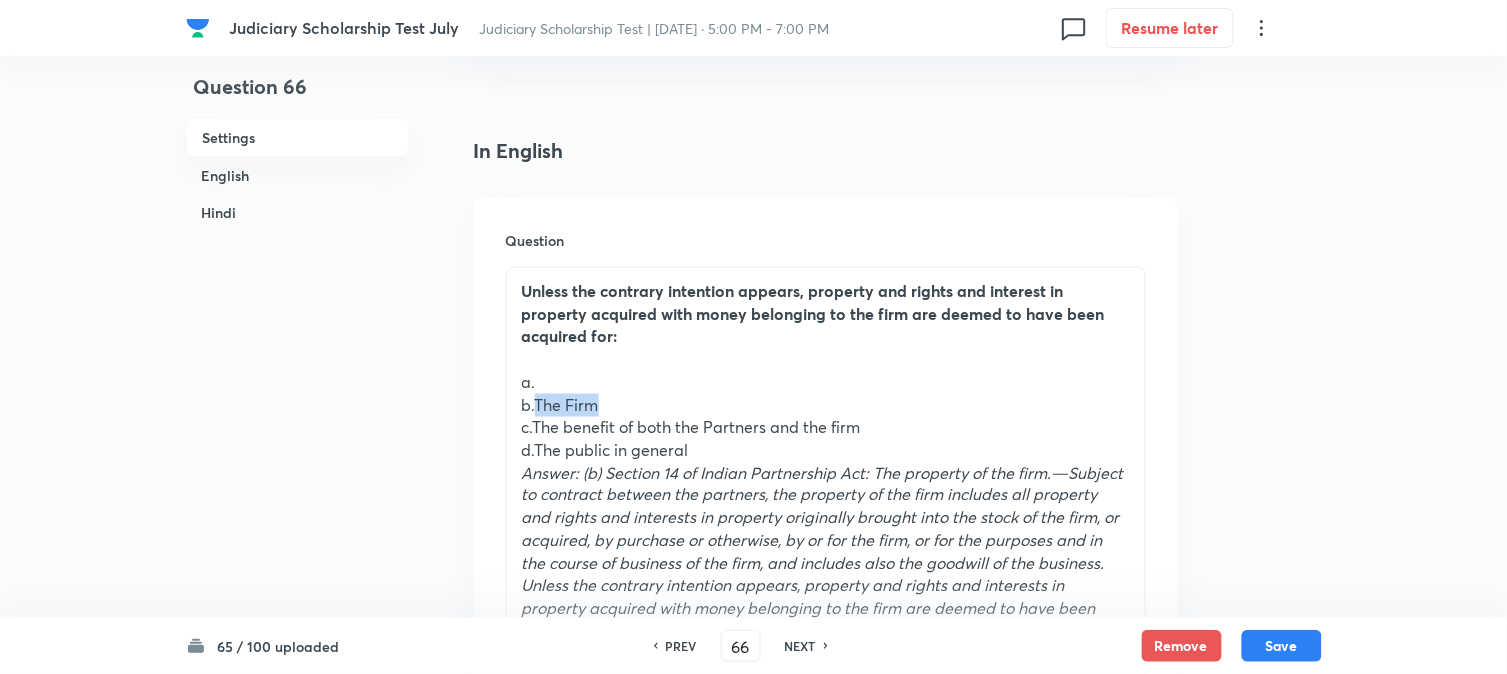 drag, startPoint x: 533, startPoint y: 403, endPoint x: 684, endPoint y: 403, distance: 151 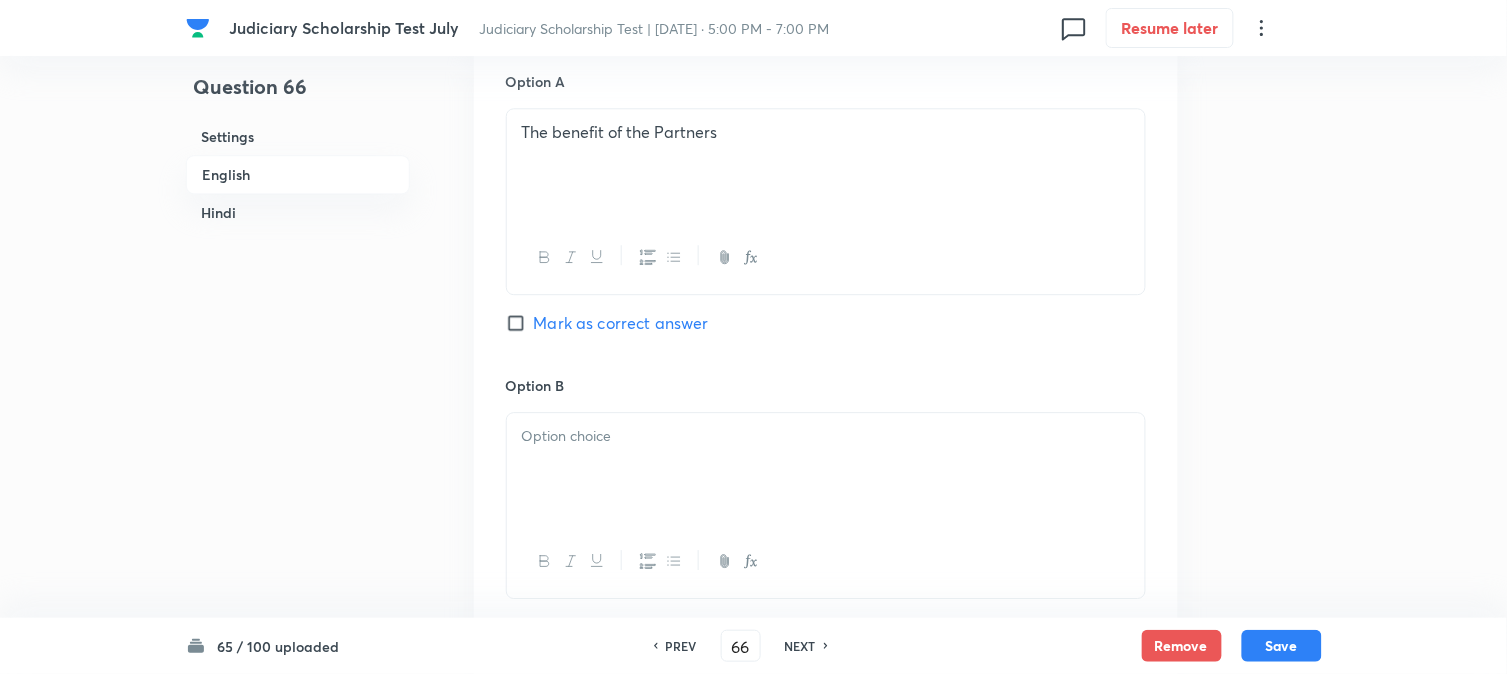 click at bounding box center [826, 436] 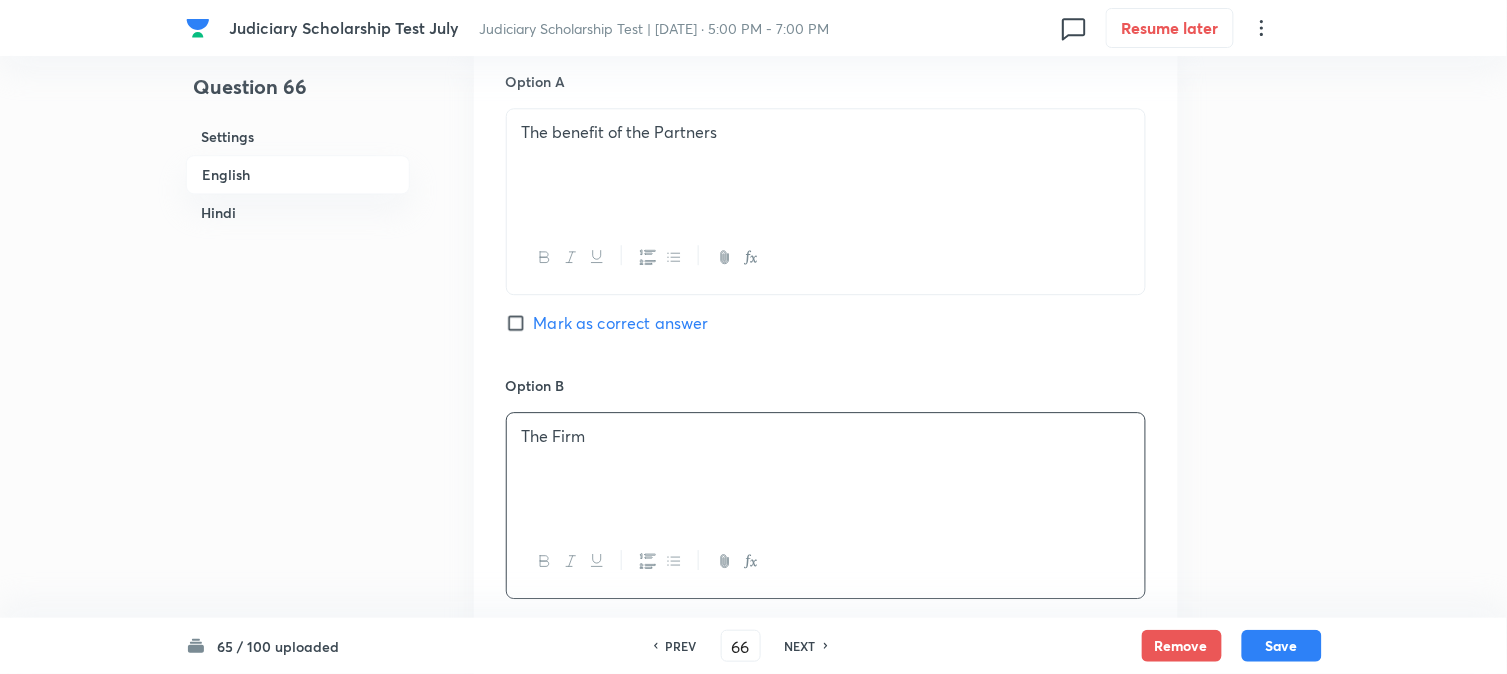 scroll, scrollTop: 701, scrollLeft: 0, axis: vertical 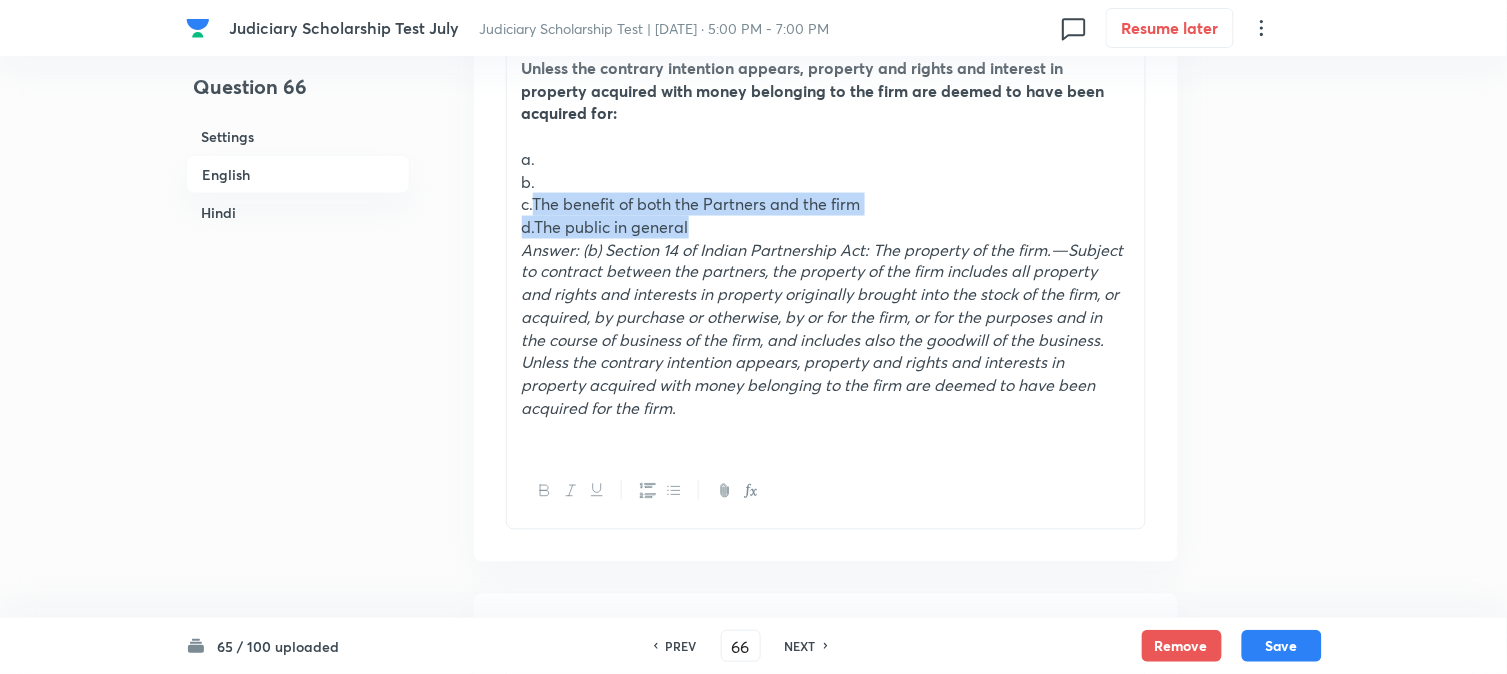 drag, startPoint x: 532, startPoint y: 200, endPoint x: 1003, endPoint y: 225, distance: 471.66302 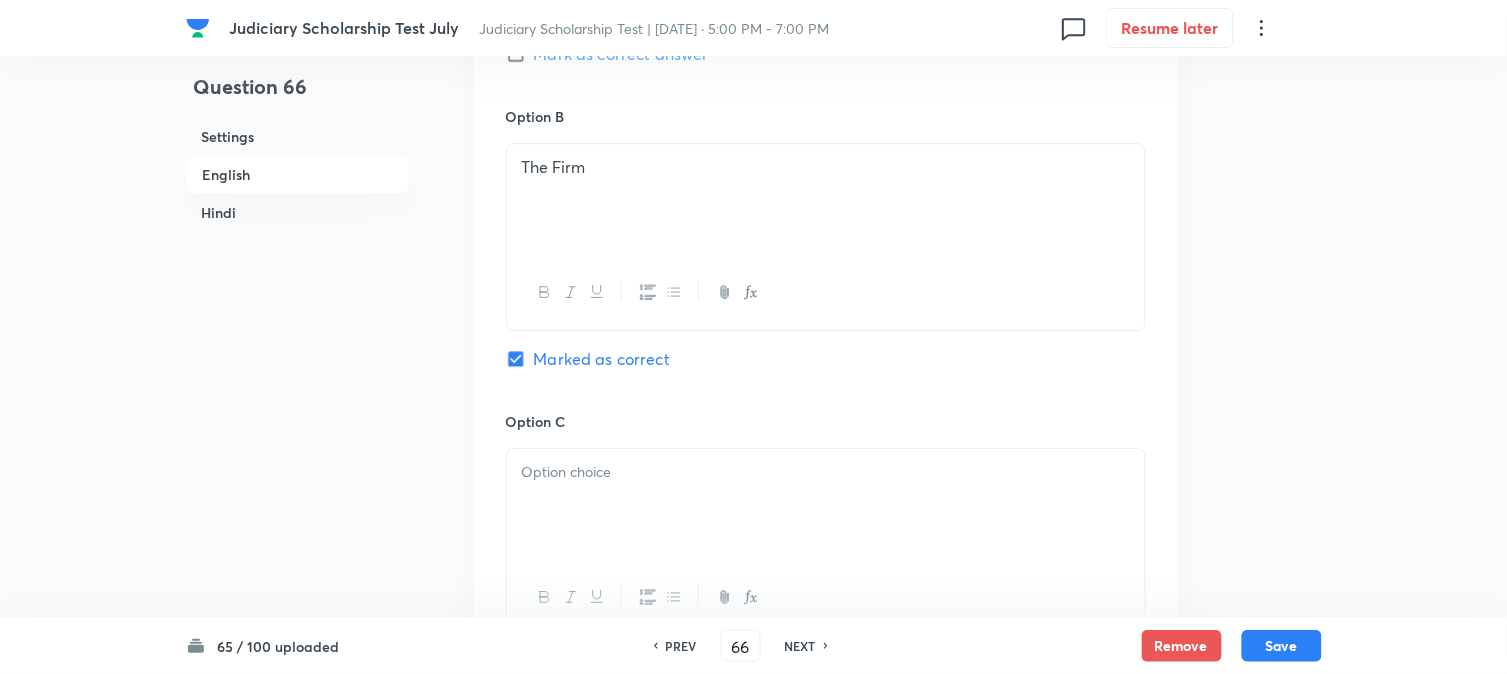 scroll, scrollTop: 1812, scrollLeft: 0, axis: vertical 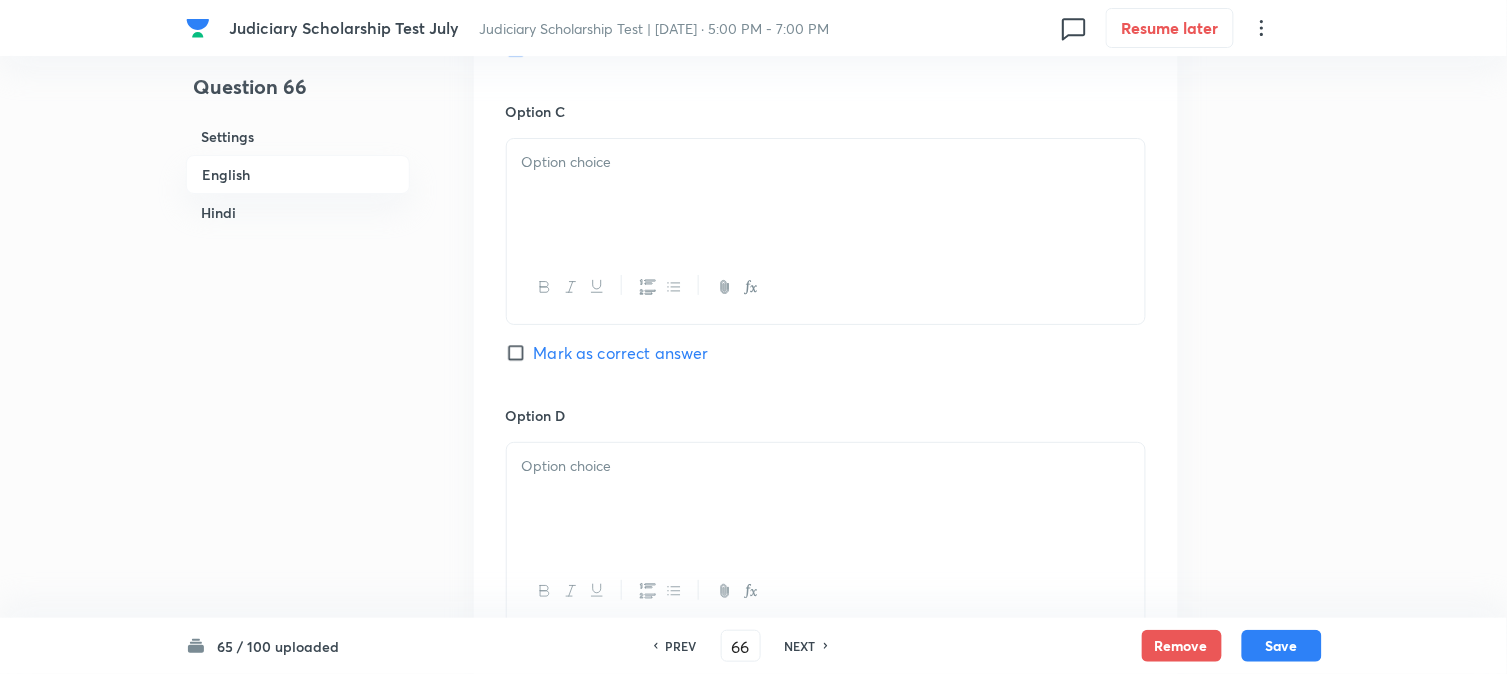 click at bounding box center [826, 195] 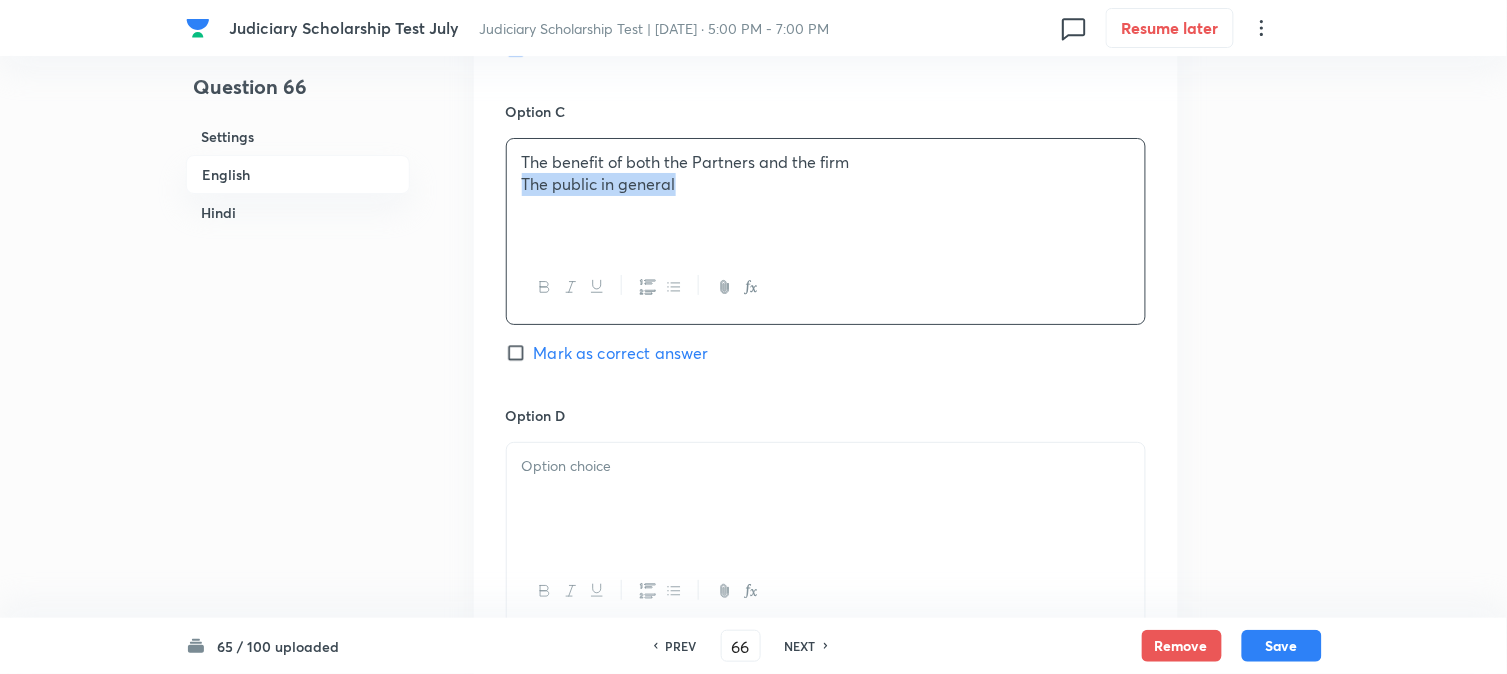 drag, startPoint x: 535, startPoint y: 190, endPoint x: 885, endPoint y: 204, distance: 350.27988 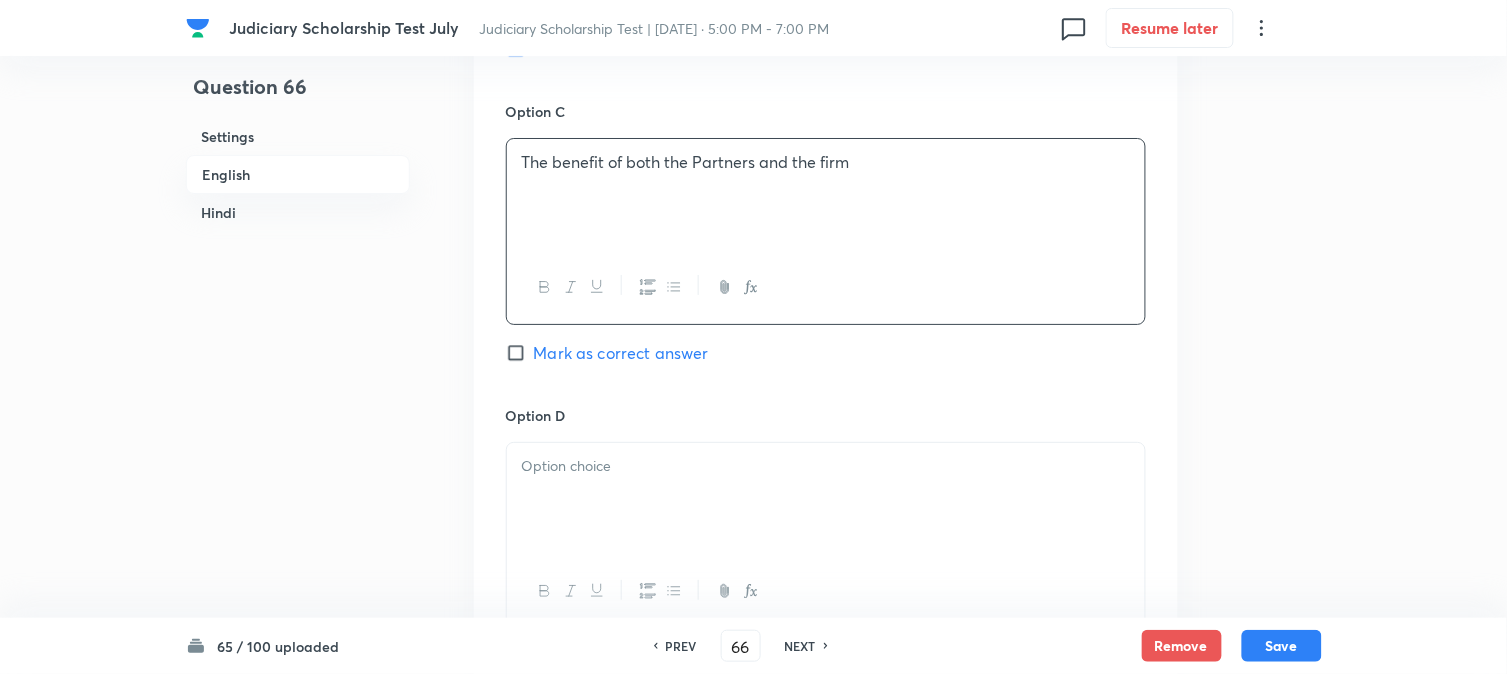click at bounding box center [826, 499] 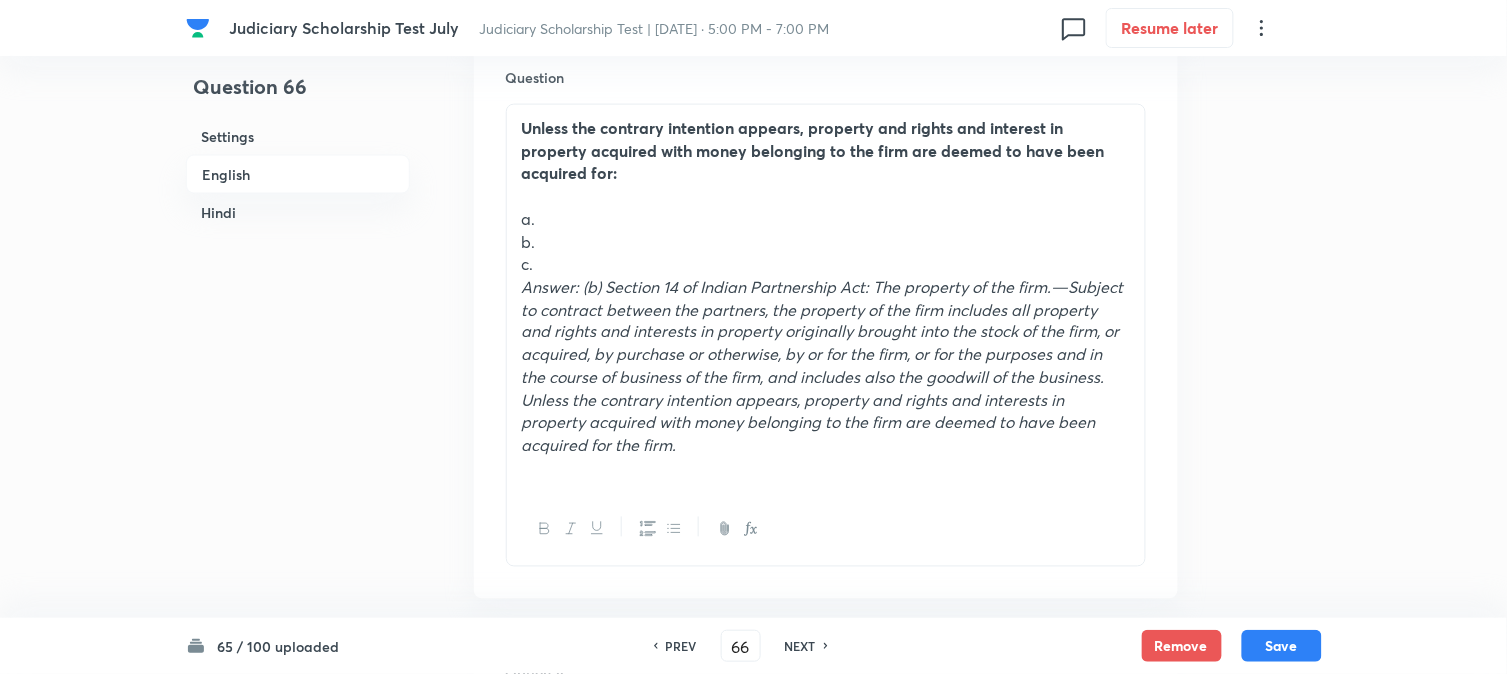 scroll, scrollTop: 590, scrollLeft: 0, axis: vertical 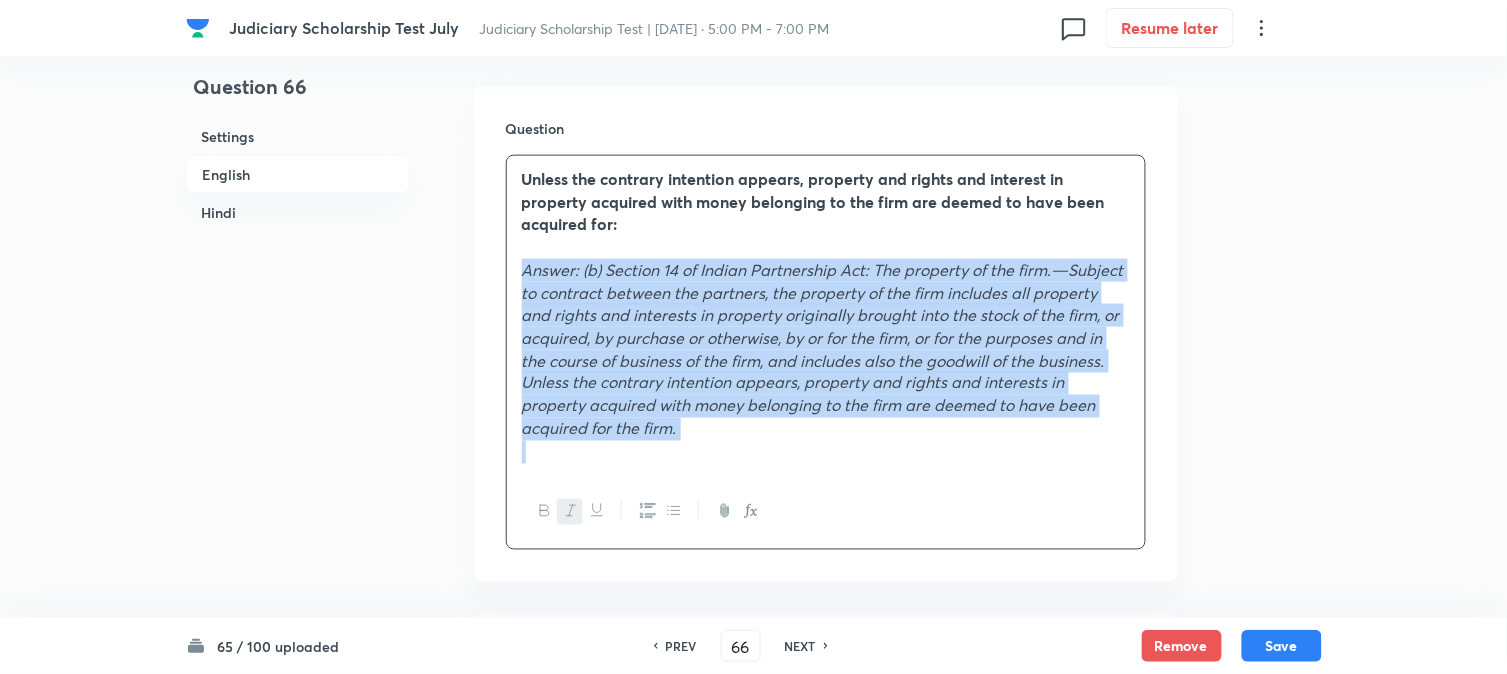 drag, startPoint x: 518, startPoint y: 334, endPoint x: 986, endPoint y: 572, distance: 525.04095 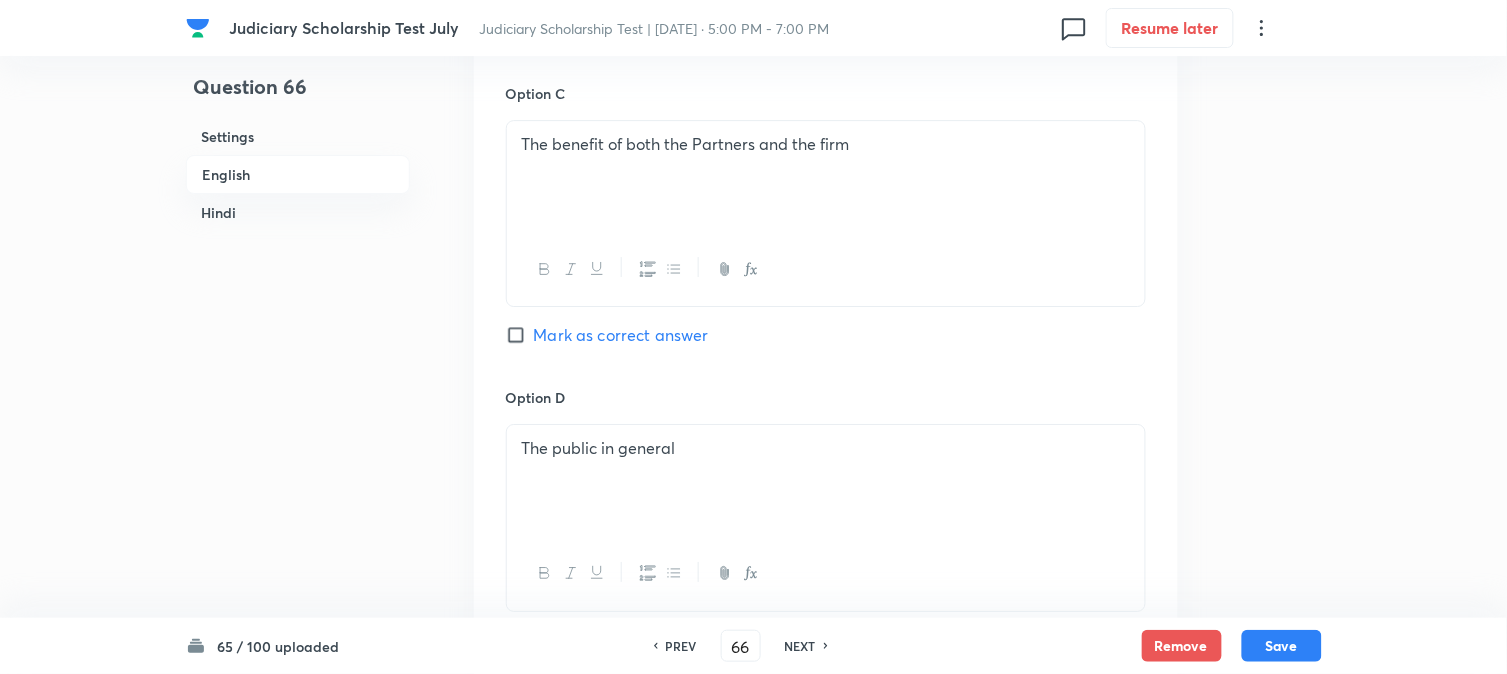 scroll, scrollTop: 1923, scrollLeft: 0, axis: vertical 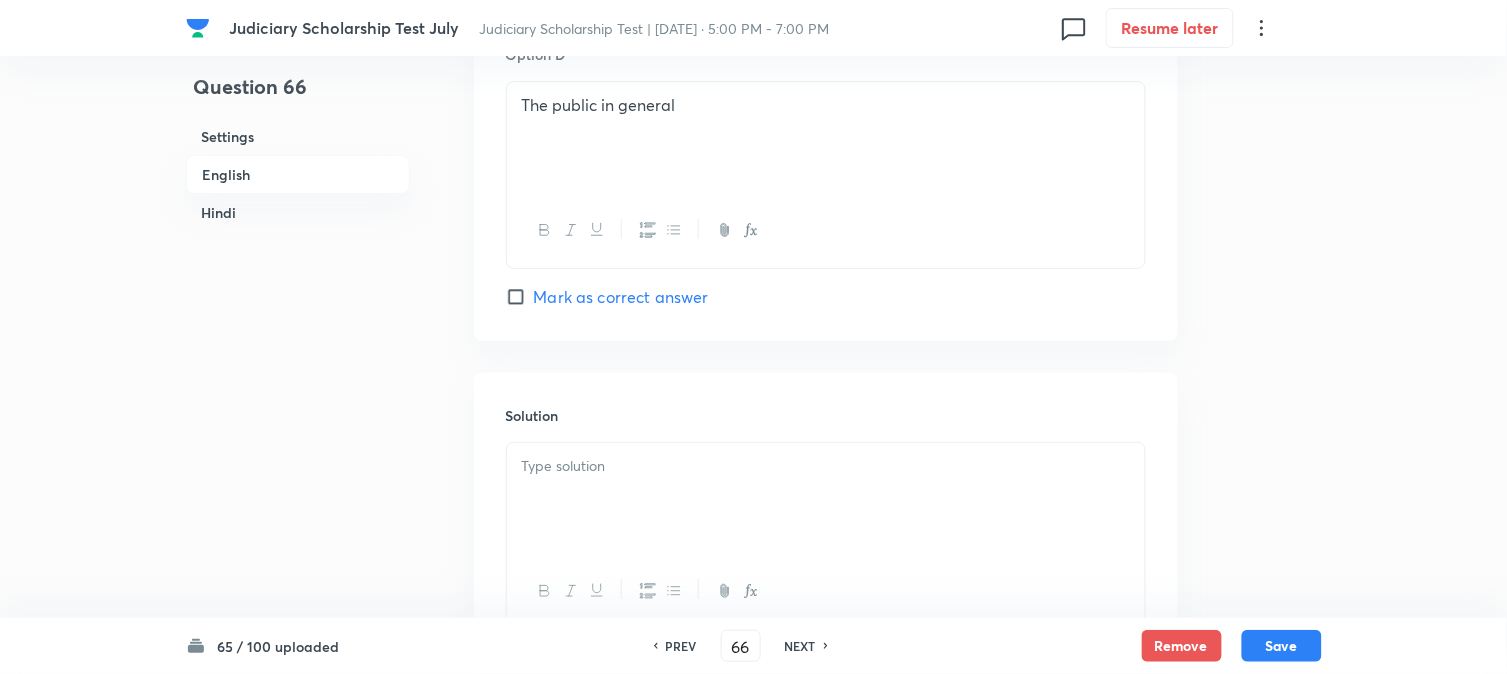 click at bounding box center [826, 499] 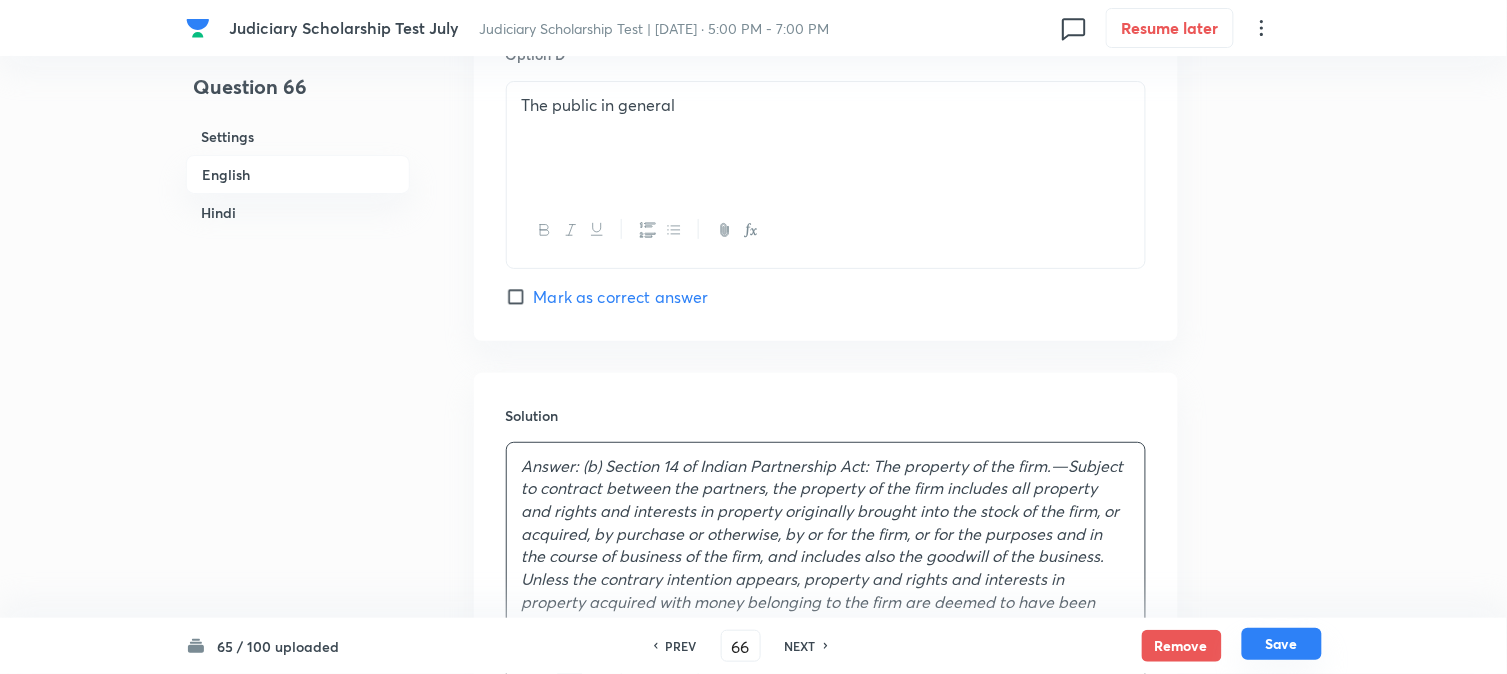 click on "Save" at bounding box center [1282, 644] 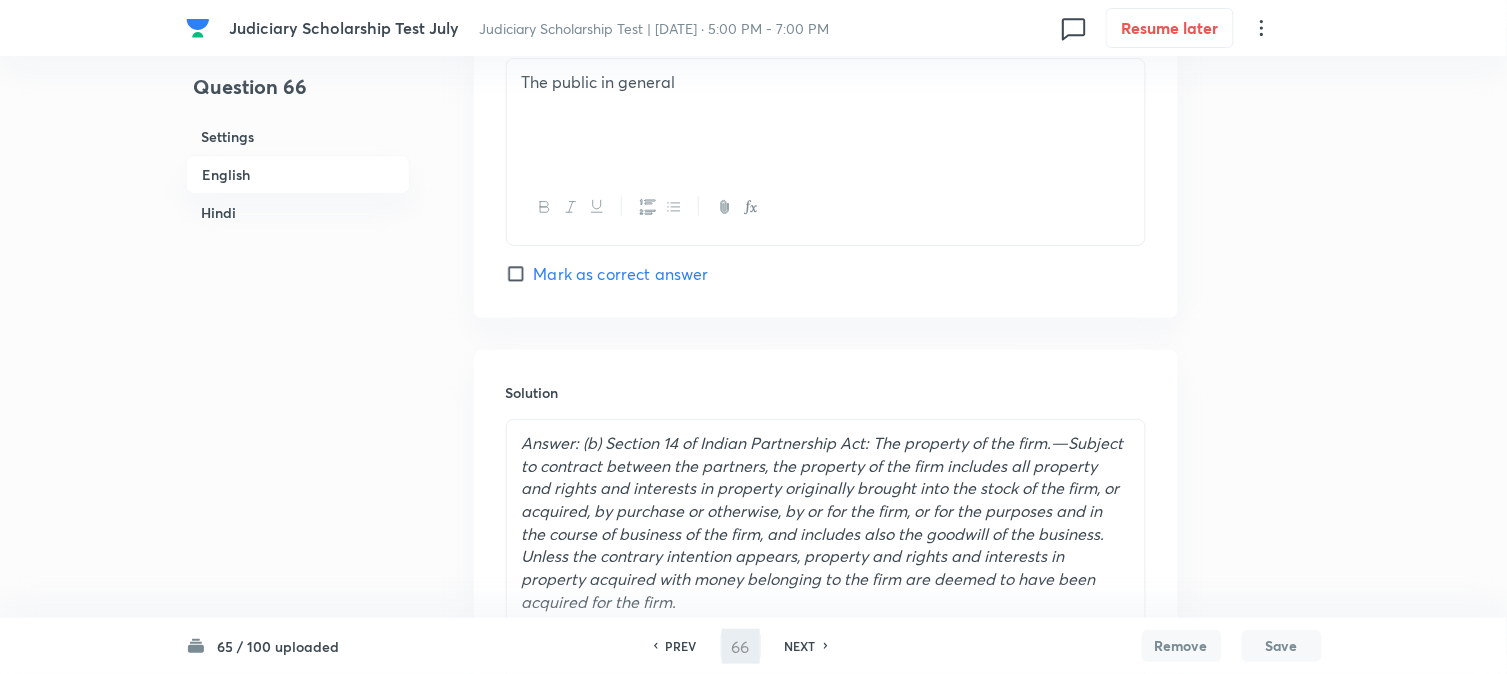 type on "67" 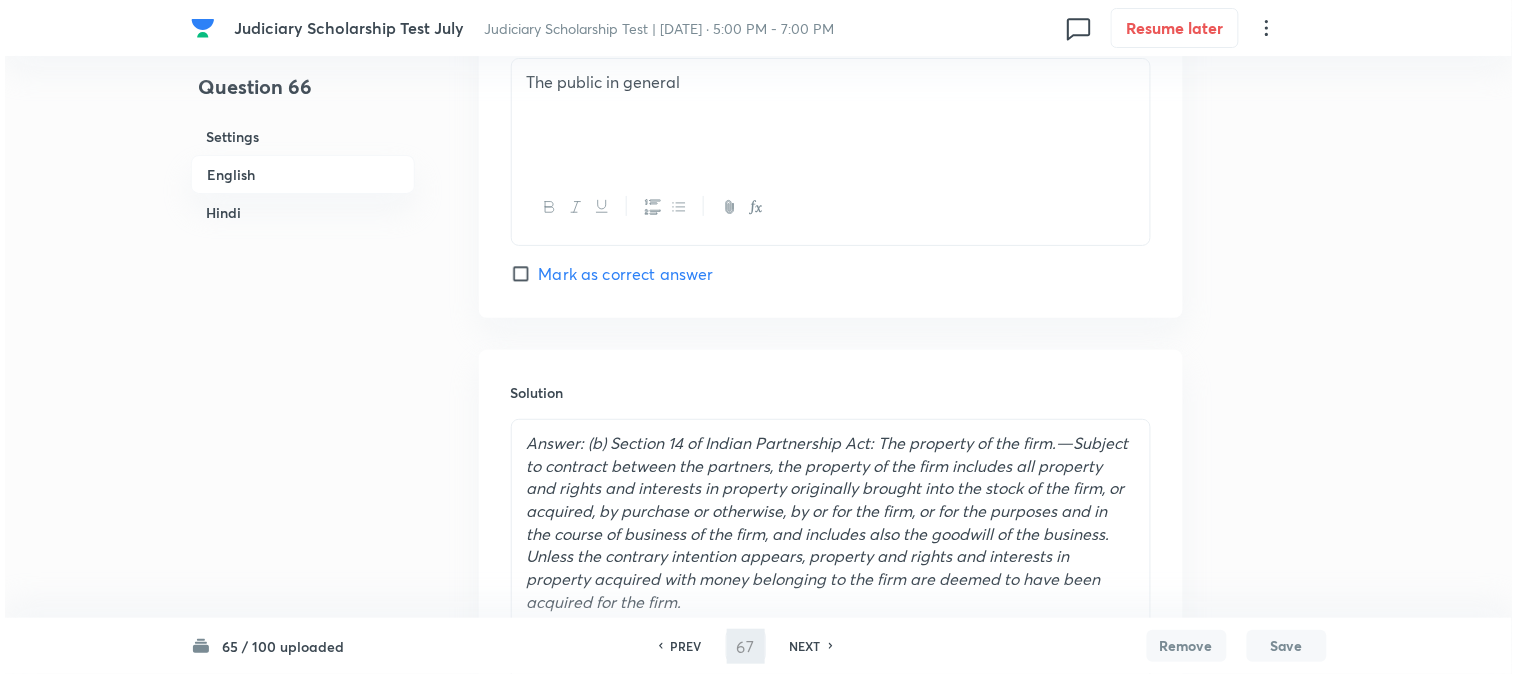 scroll, scrollTop: 0, scrollLeft: 0, axis: both 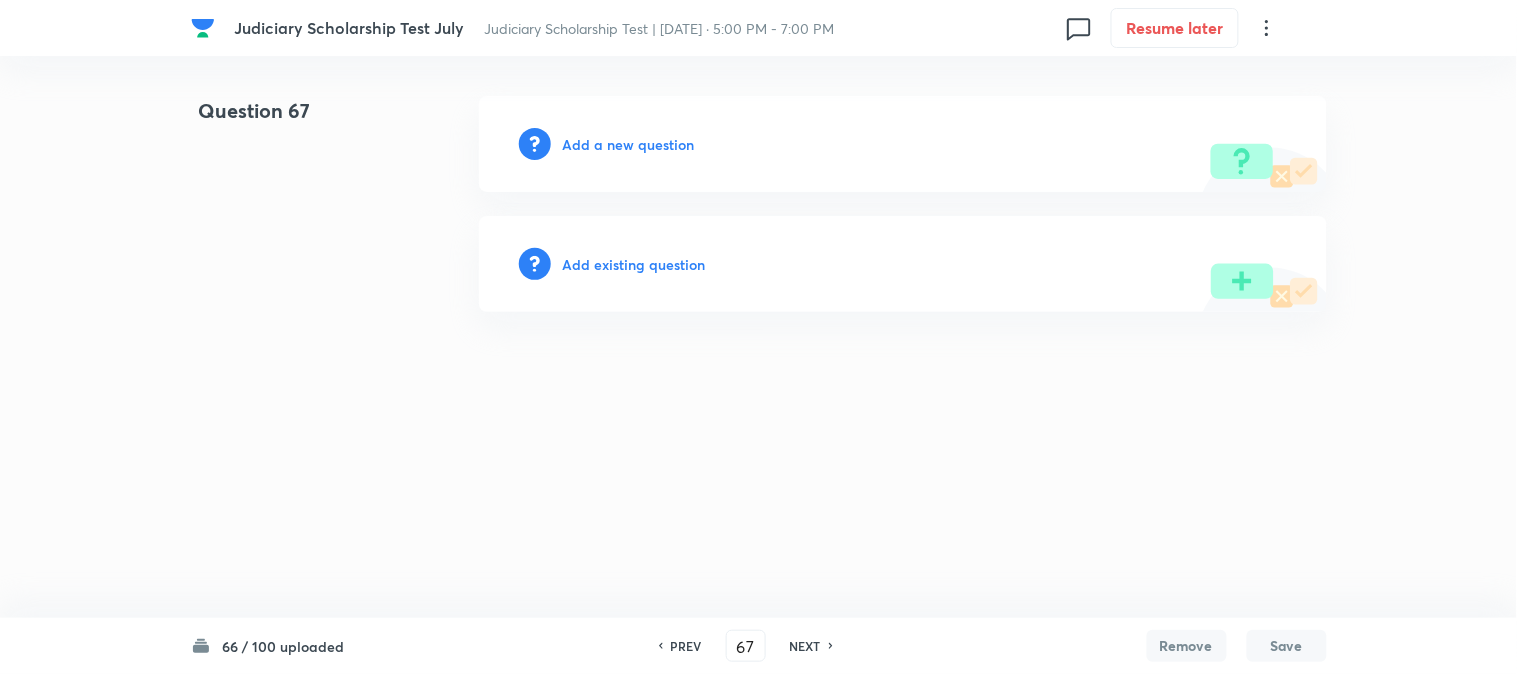 click on "Add a new question" at bounding box center [903, 144] 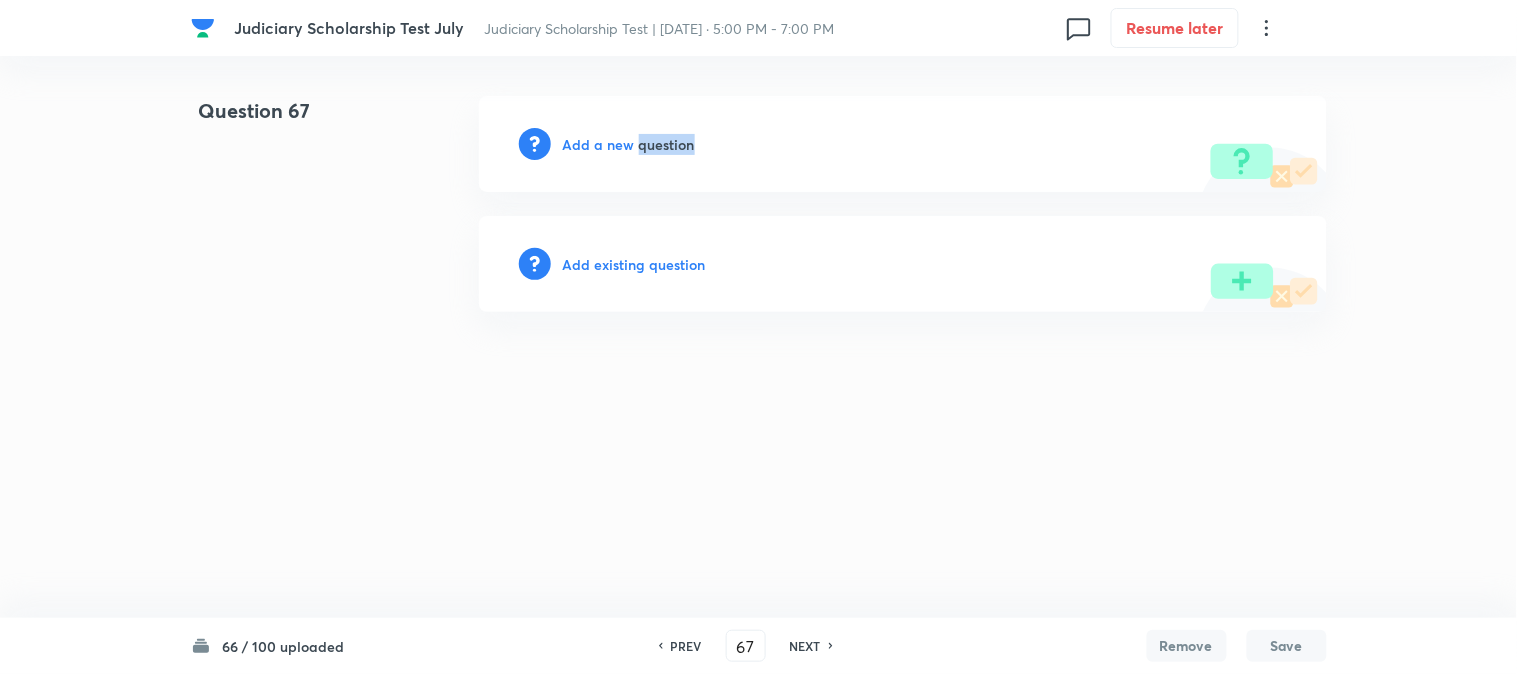 click on "Add a new question" at bounding box center [903, 144] 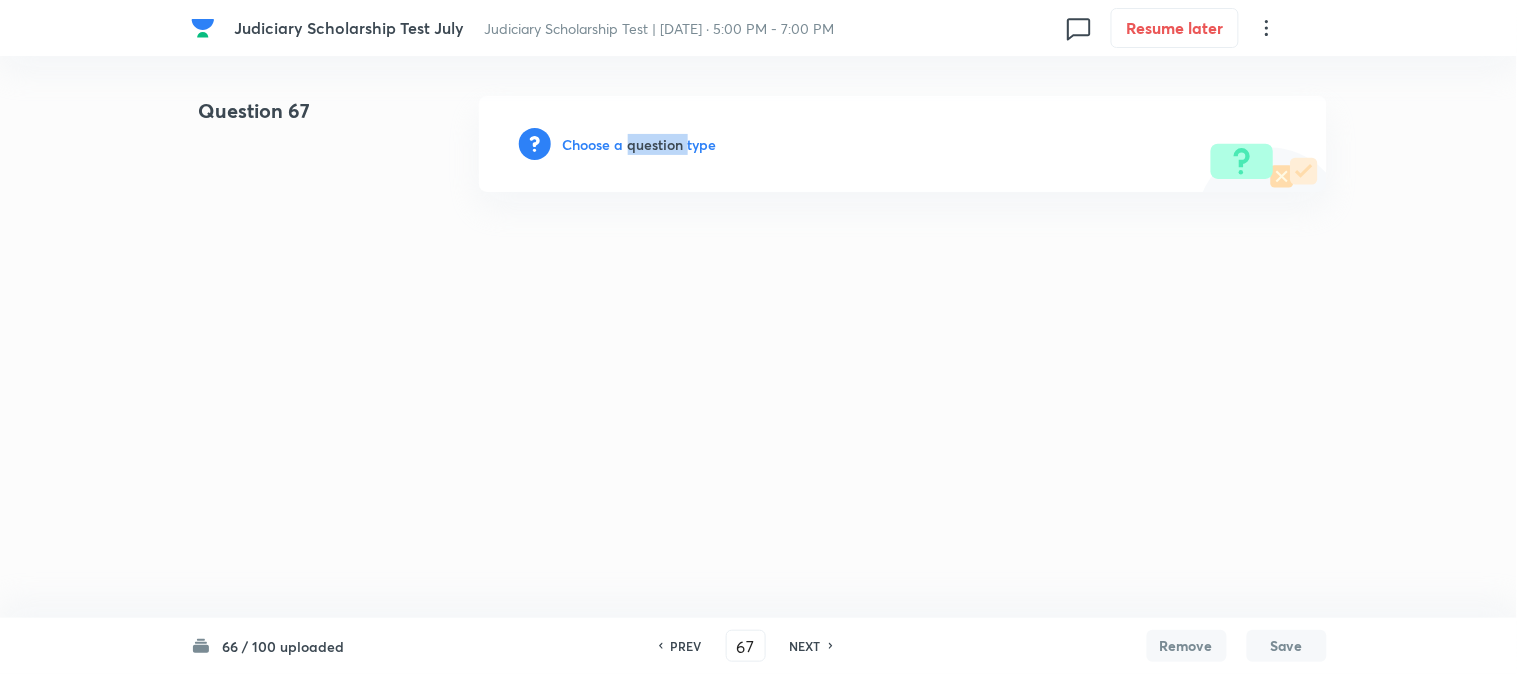 click on "Choose a question type" at bounding box center (640, 144) 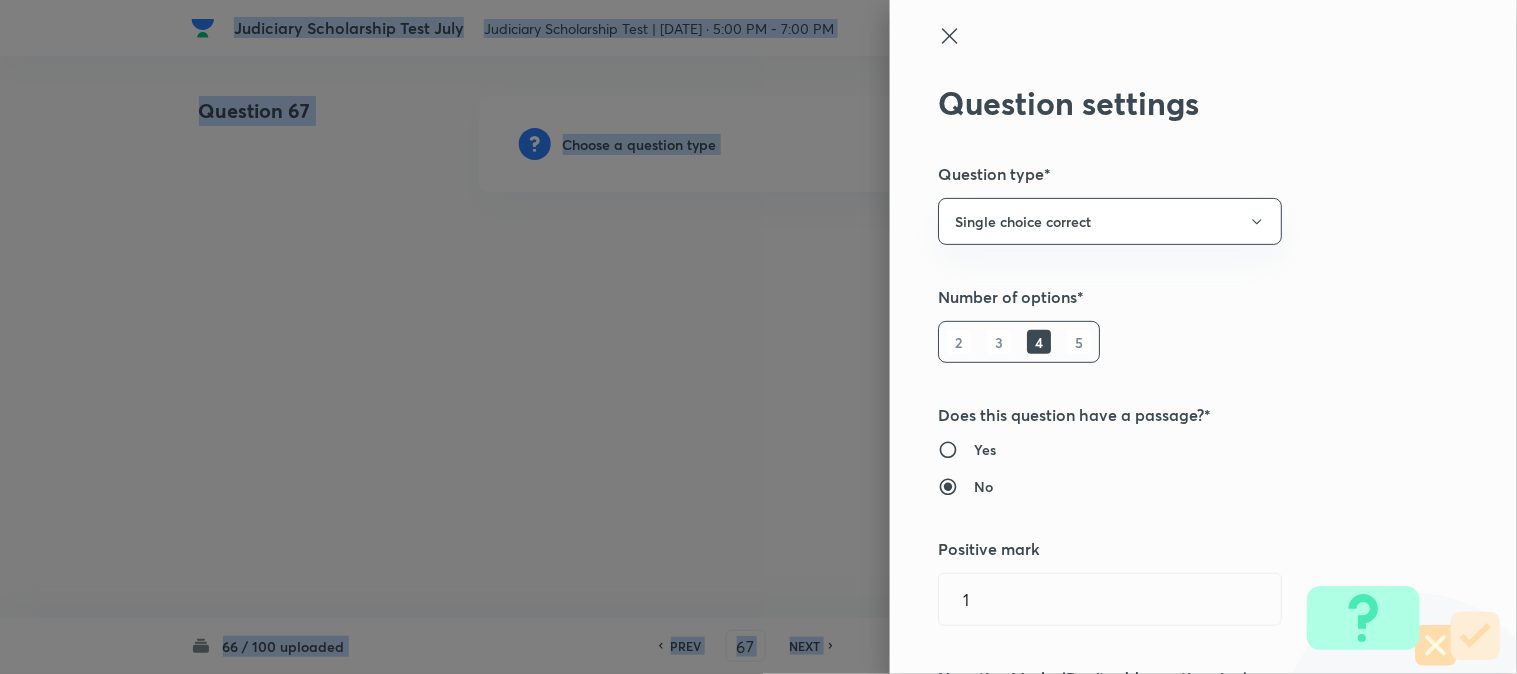 click at bounding box center (758, 337) 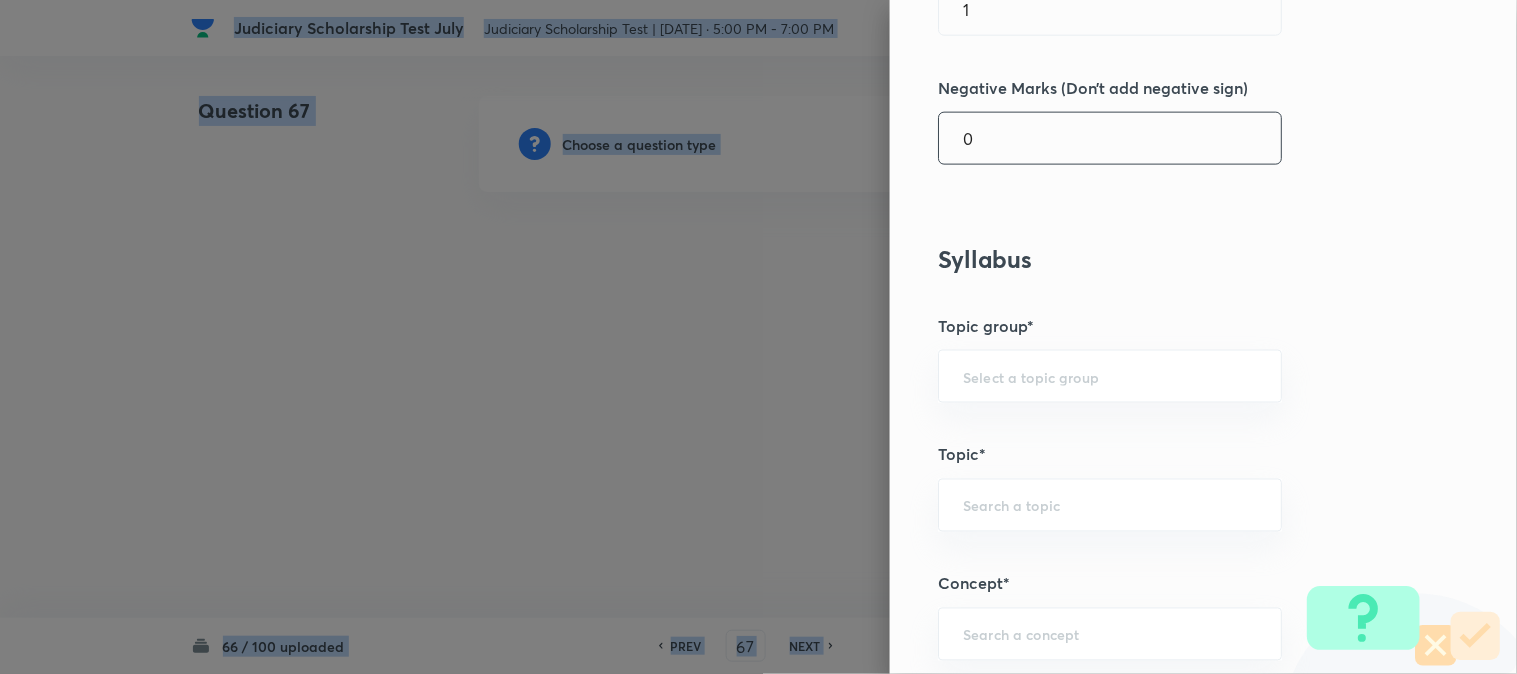 scroll, scrollTop: 1180, scrollLeft: 0, axis: vertical 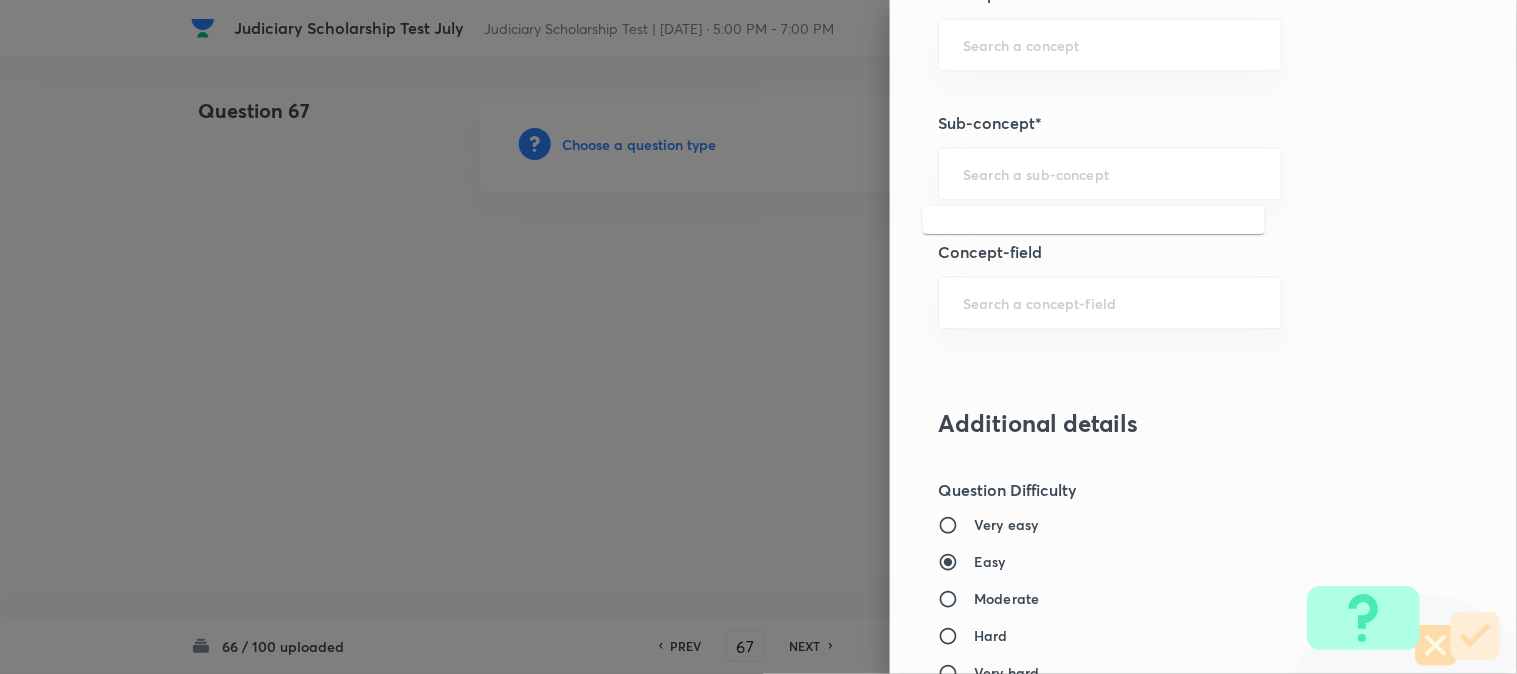 click at bounding box center [1110, 173] 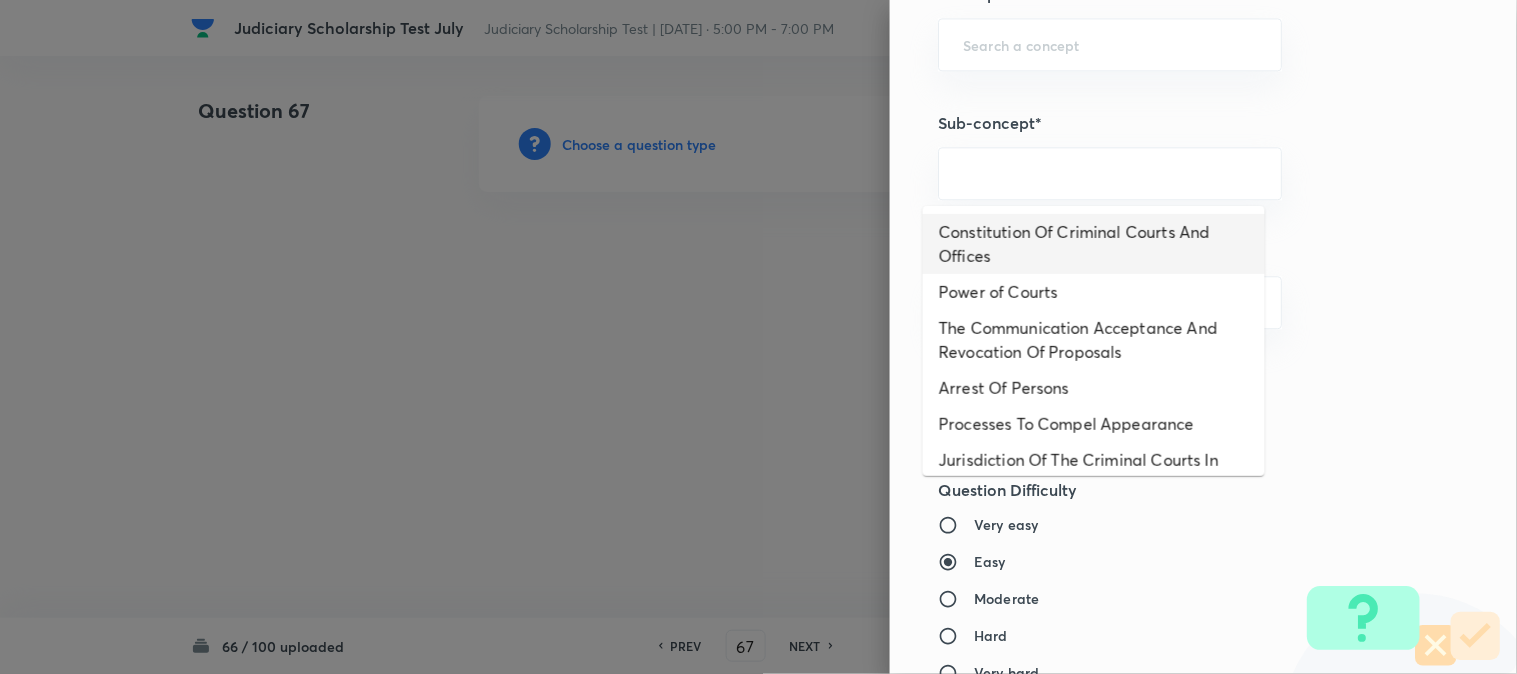 click on "Constitution Of Criminal Courts And Offices" at bounding box center (1094, 244) 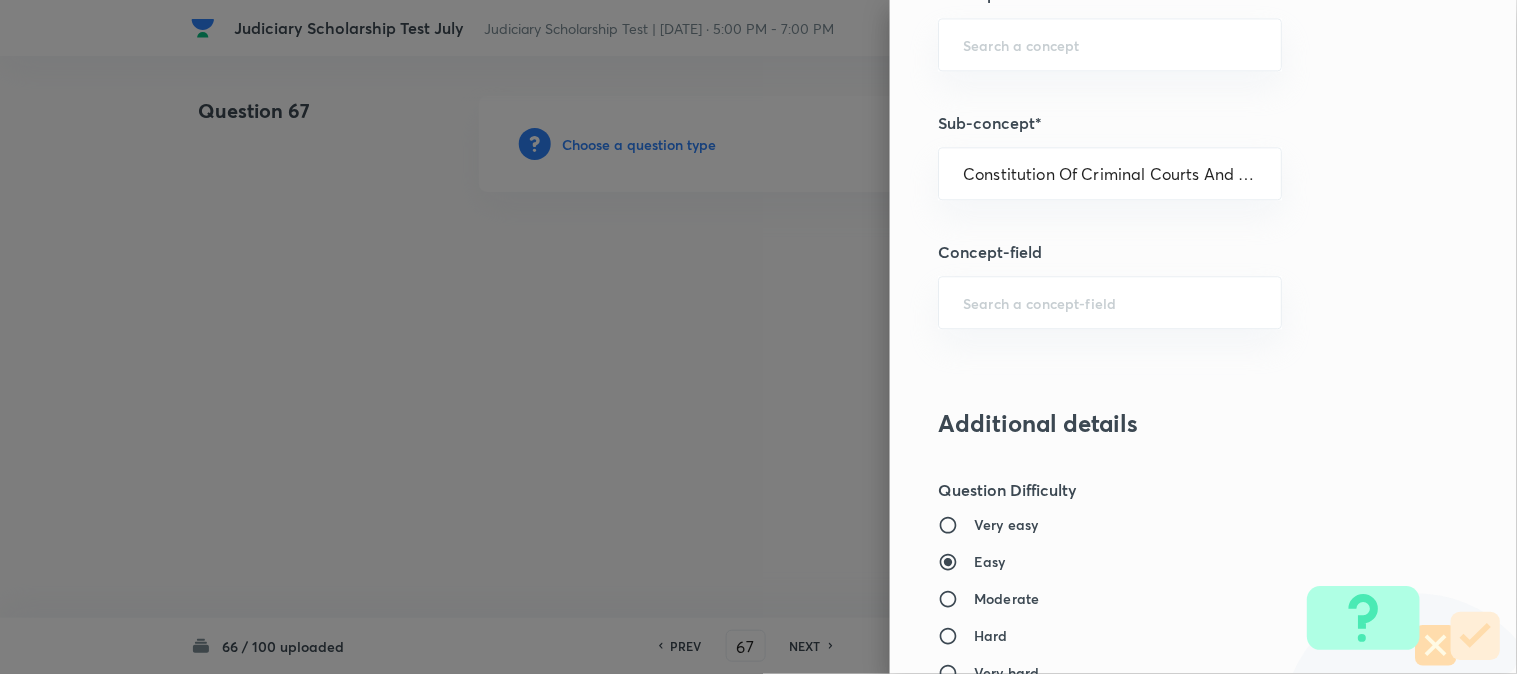 type on "Criminal Law" 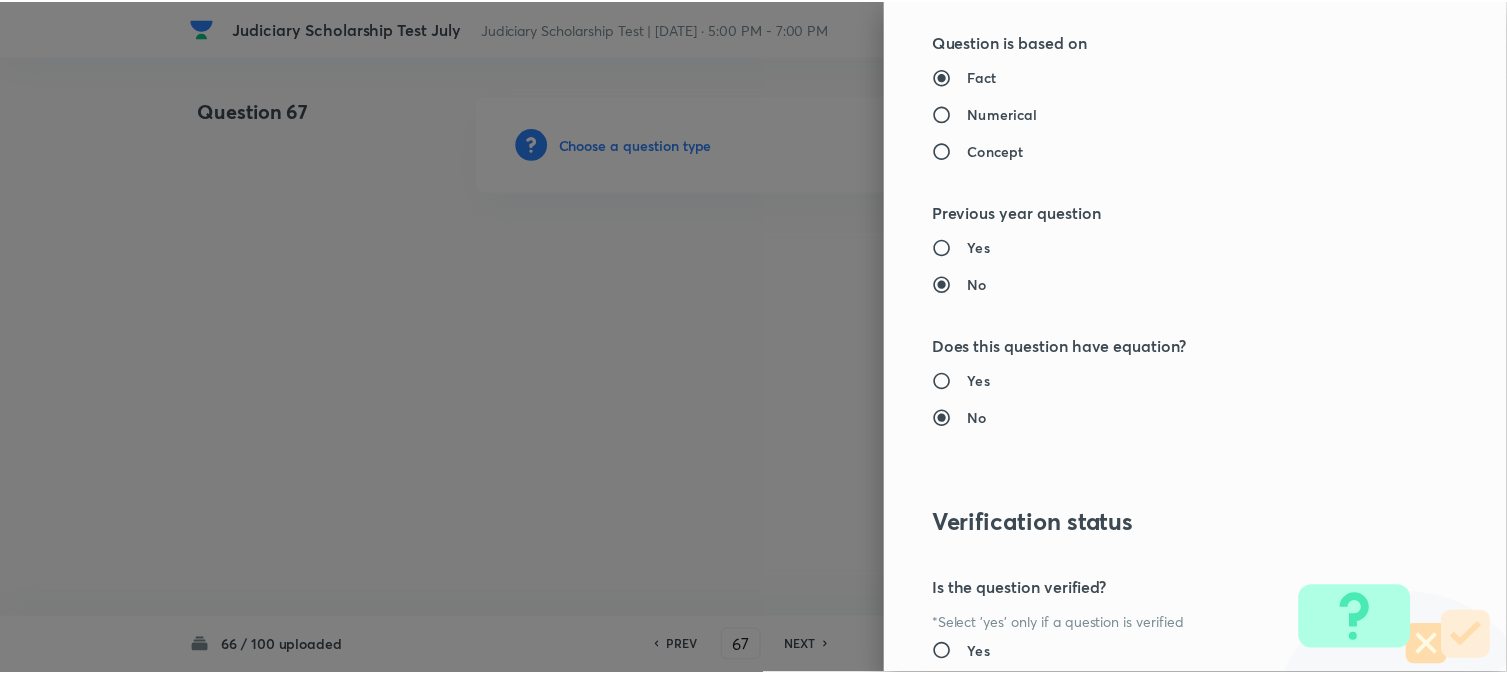 scroll, scrollTop: 2052, scrollLeft: 0, axis: vertical 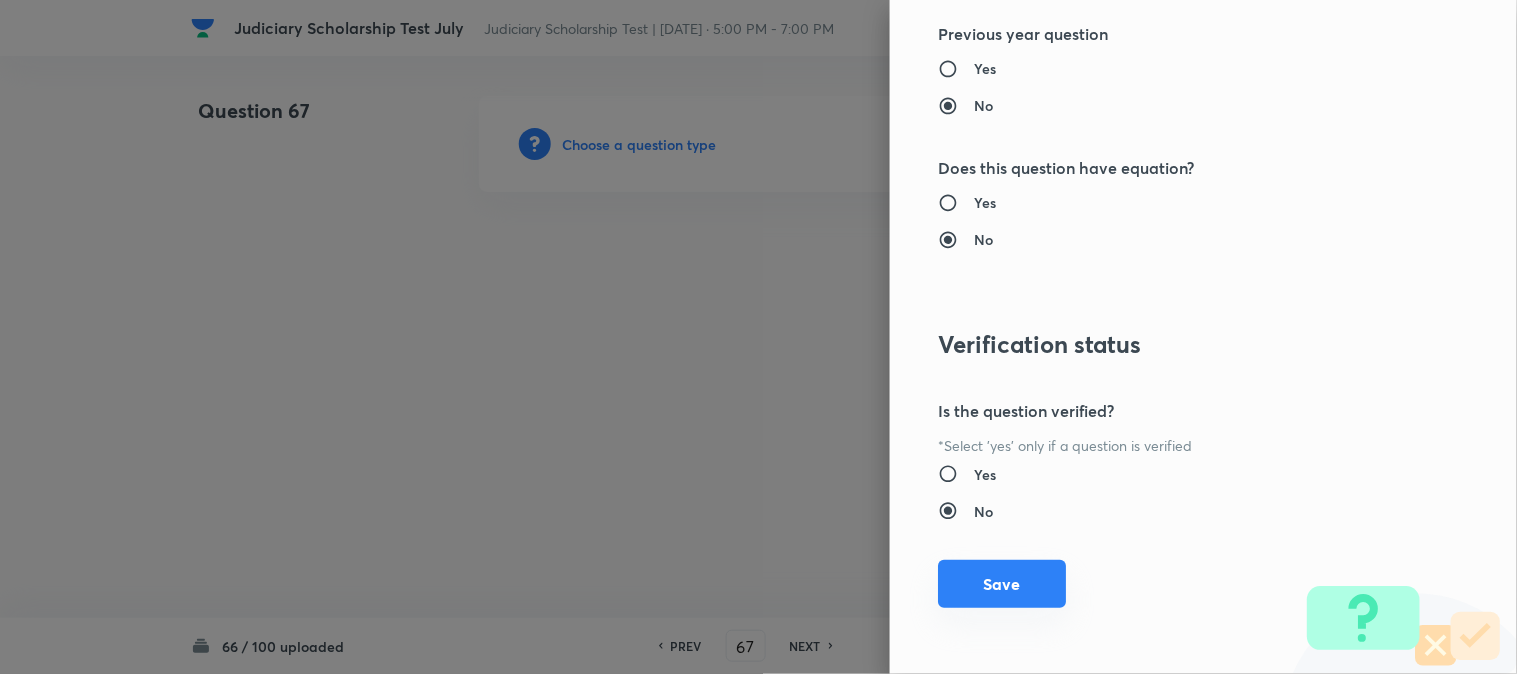 click on "Save" at bounding box center [1002, 584] 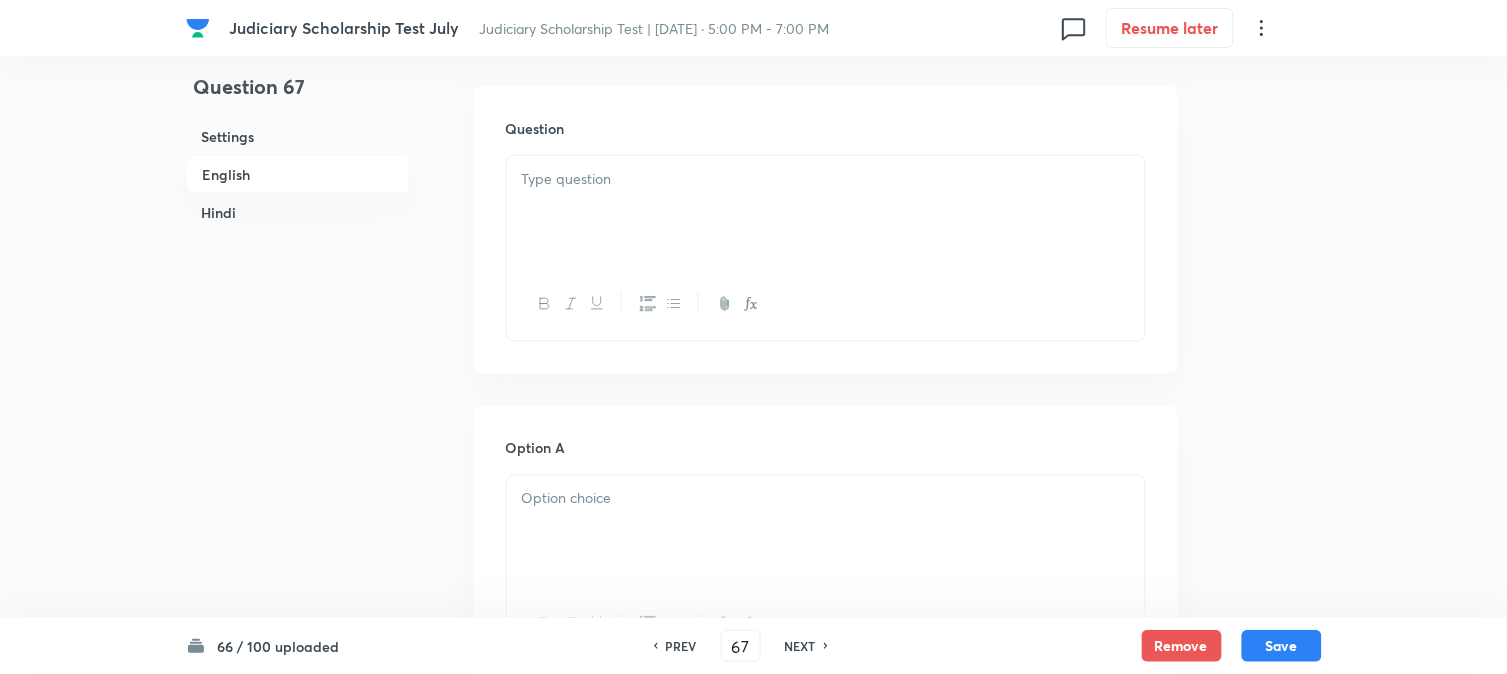 drag, startPoint x: 508, startPoint y: 157, endPoint x: 547, endPoint y: 221, distance: 74.94665 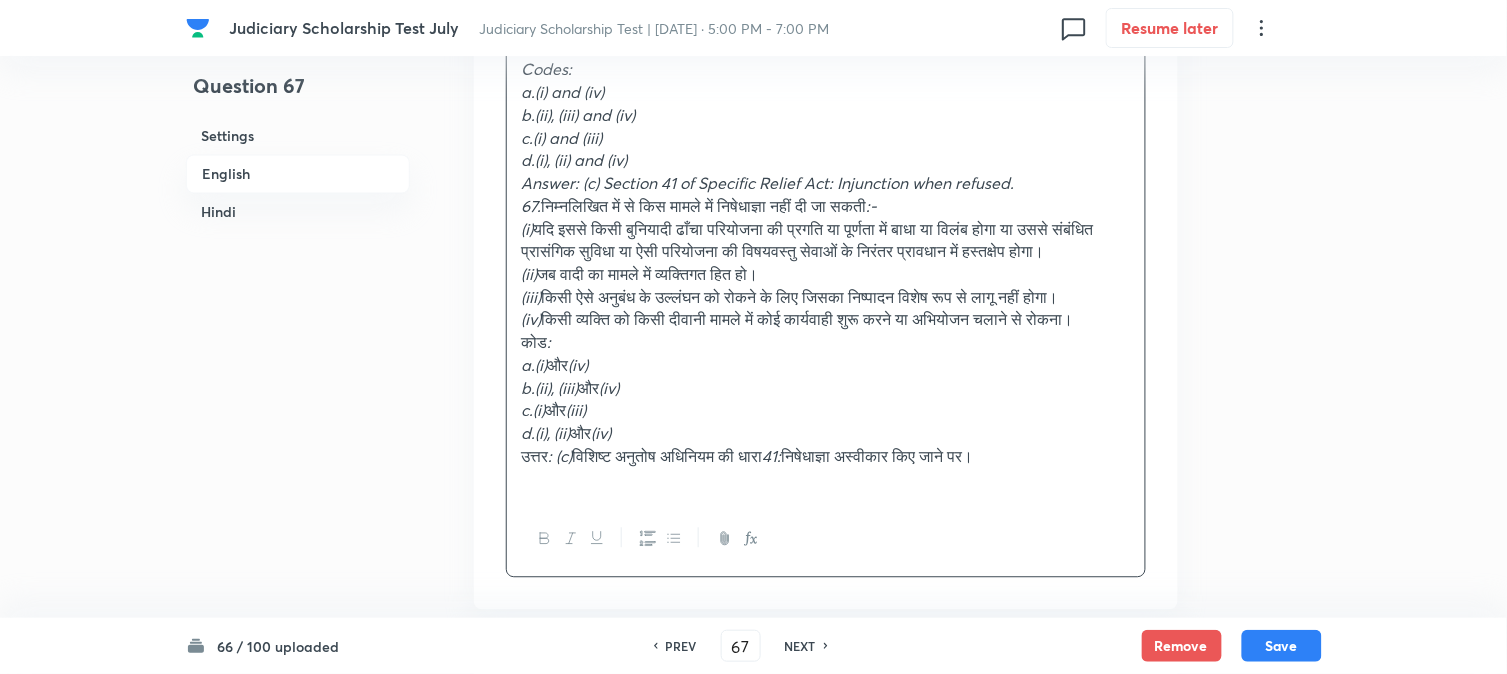 scroll, scrollTop: 923, scrollLeft: 0, axis: vertical 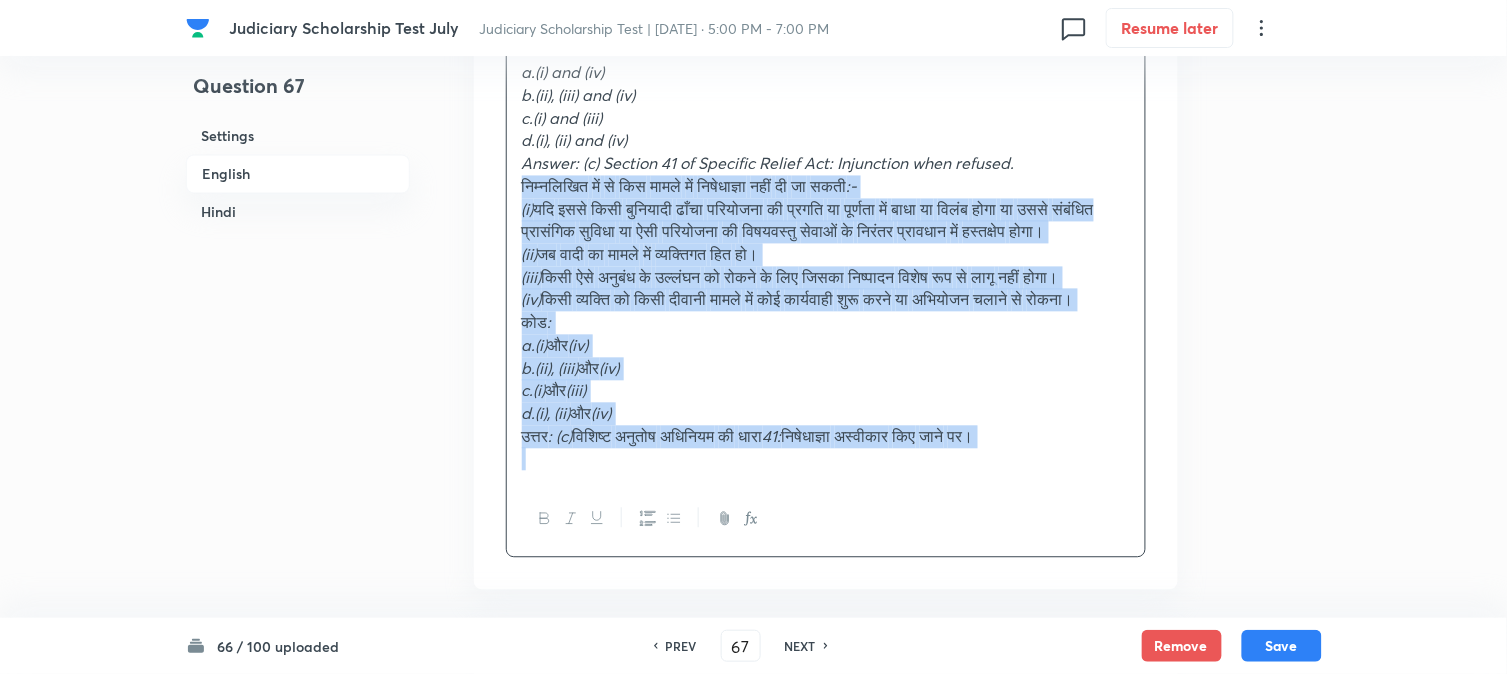 drag, startPoint x: 544, startPoint y: 183, endPoint x: 1385, endPoint y: 580, distance: 929.9946 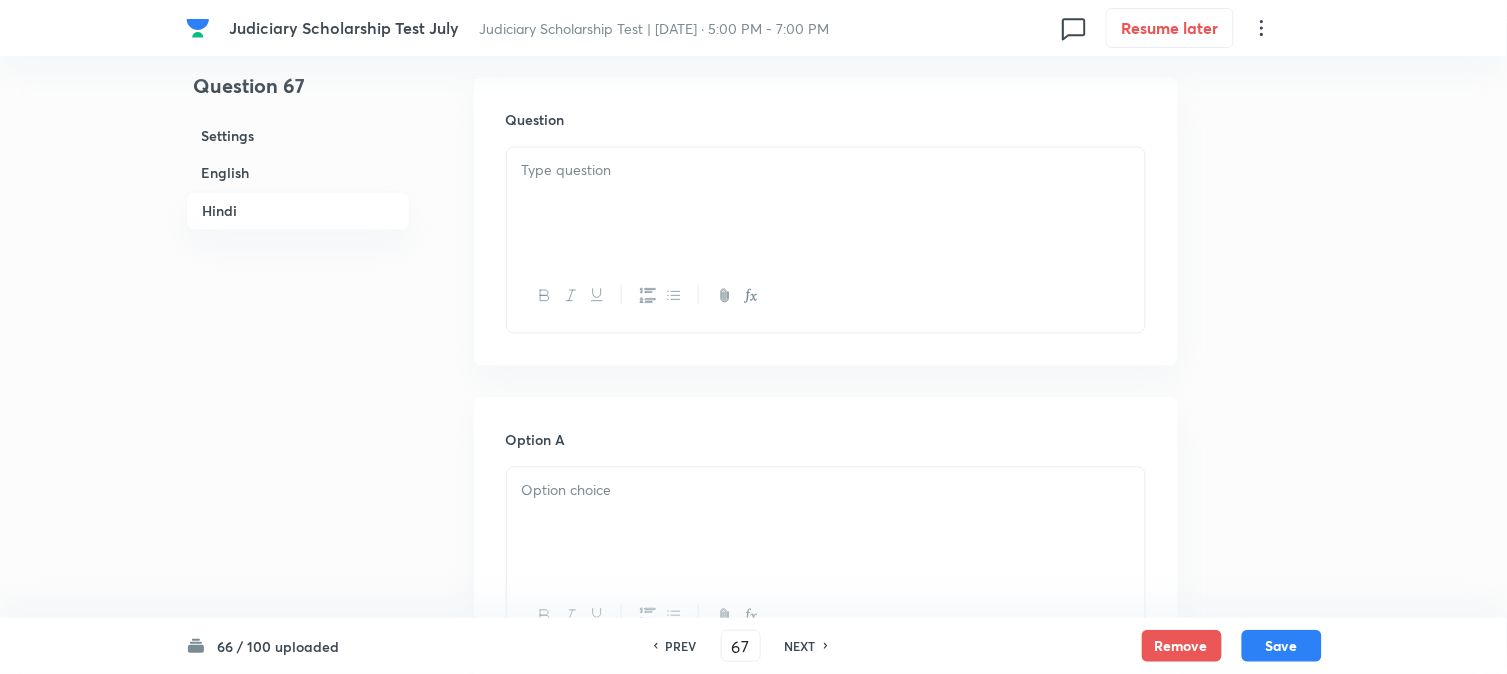 scroll, scrollTop: 2923, scrollLeft: 0, axis: vertical 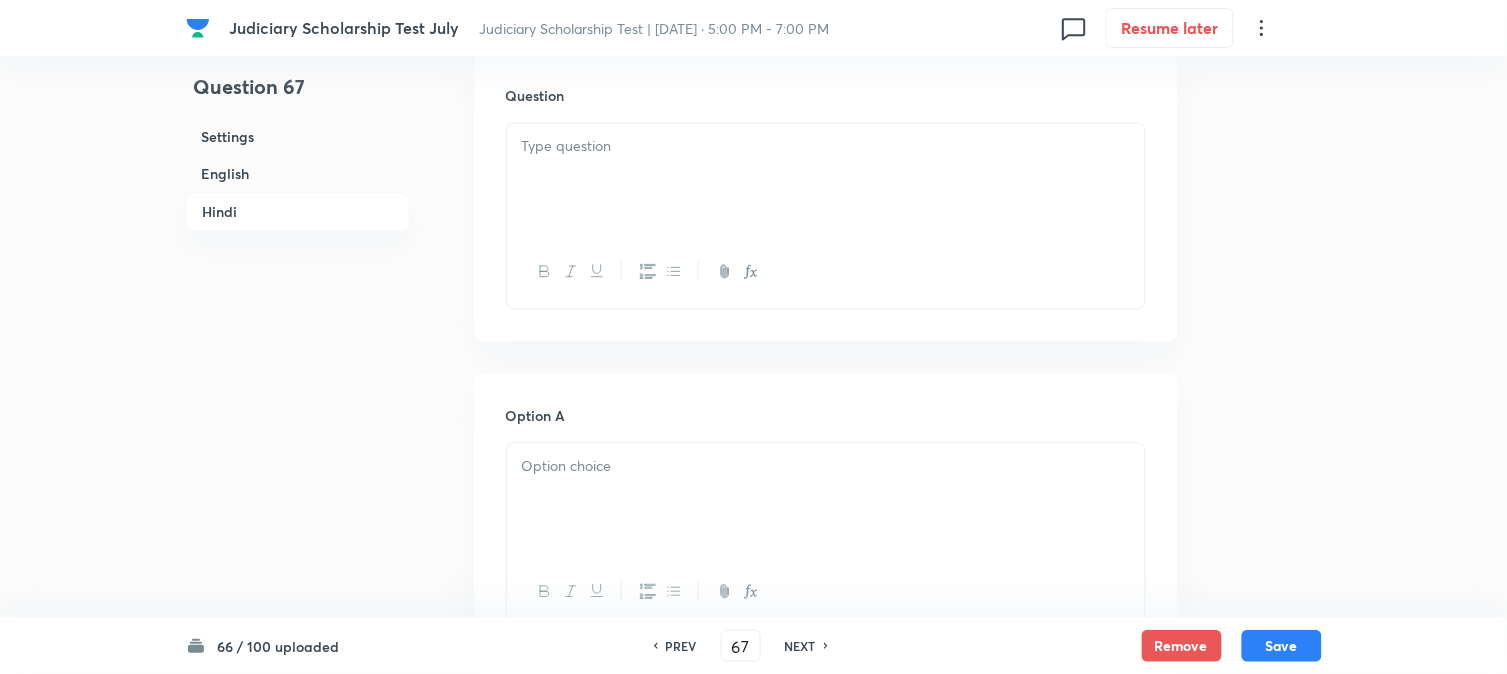 click at bounding box center [826, 179] 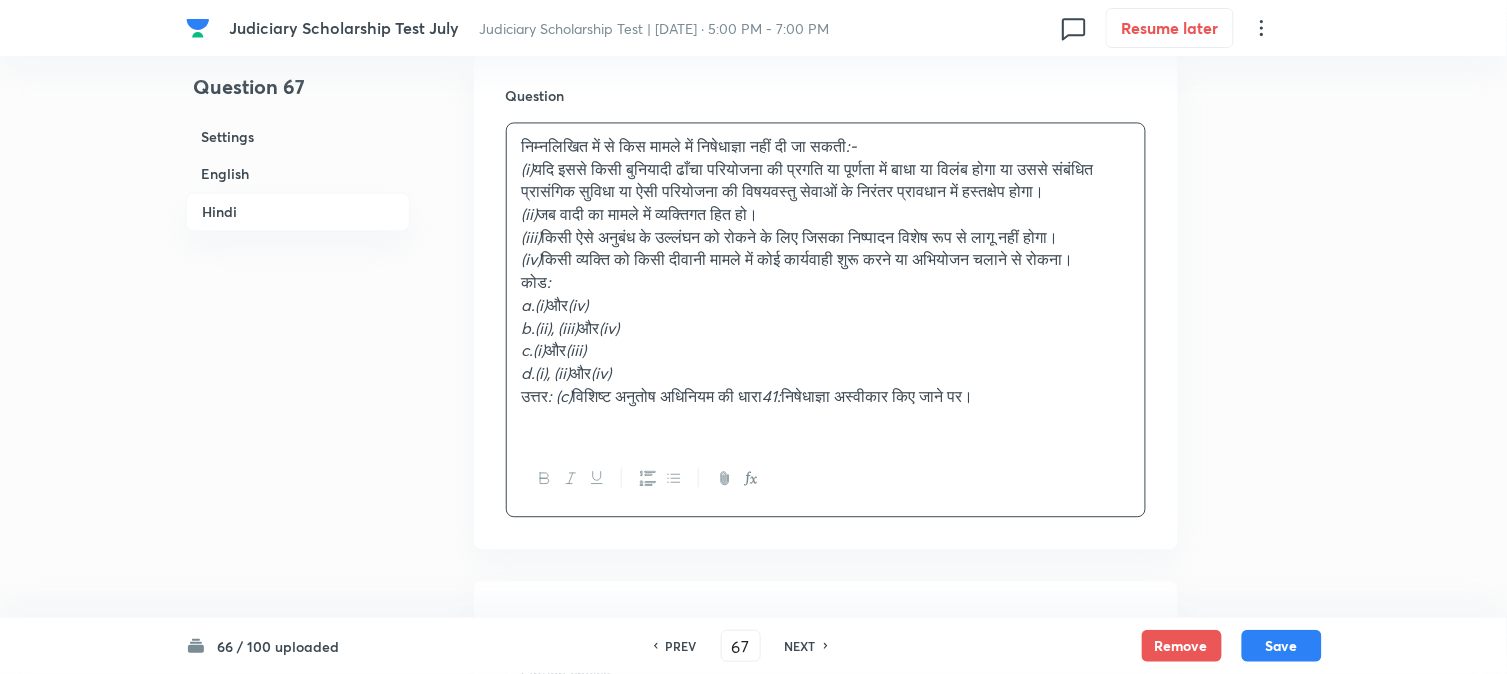 drag, startPoint x: 534, startPoint y: 352, endPoint x: 603, endPoint y: 346, distance: 69.260376 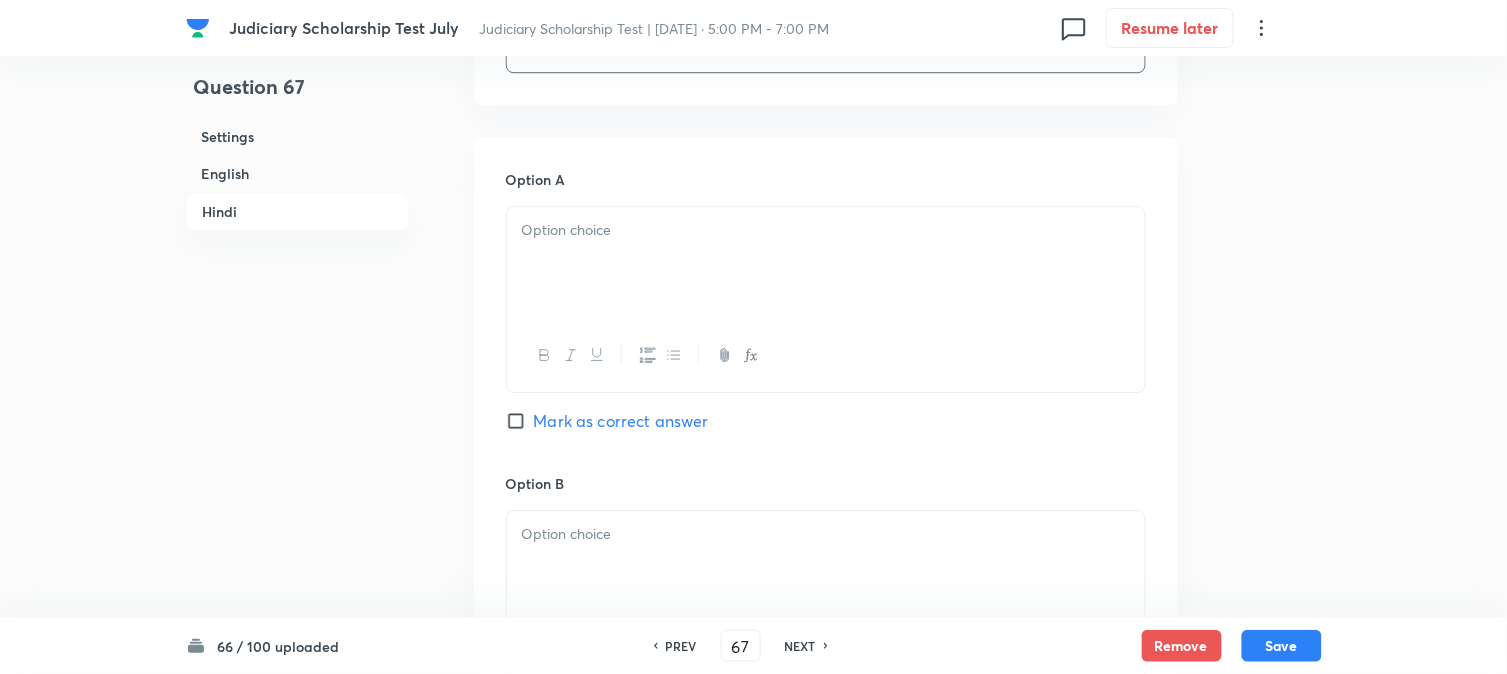 click at bounding box center (826, 230) 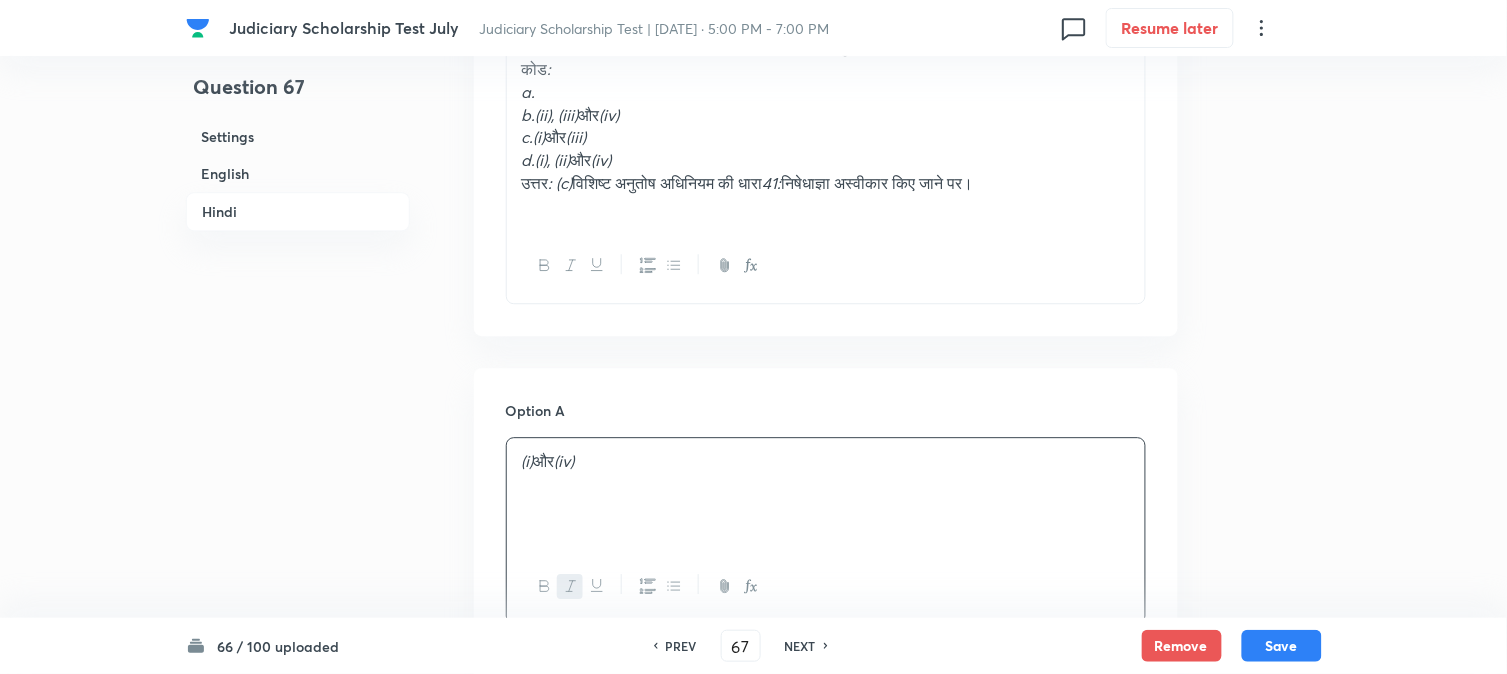 scroll, scrollTop: 2923, scrollLeft: 0, axis: vertical 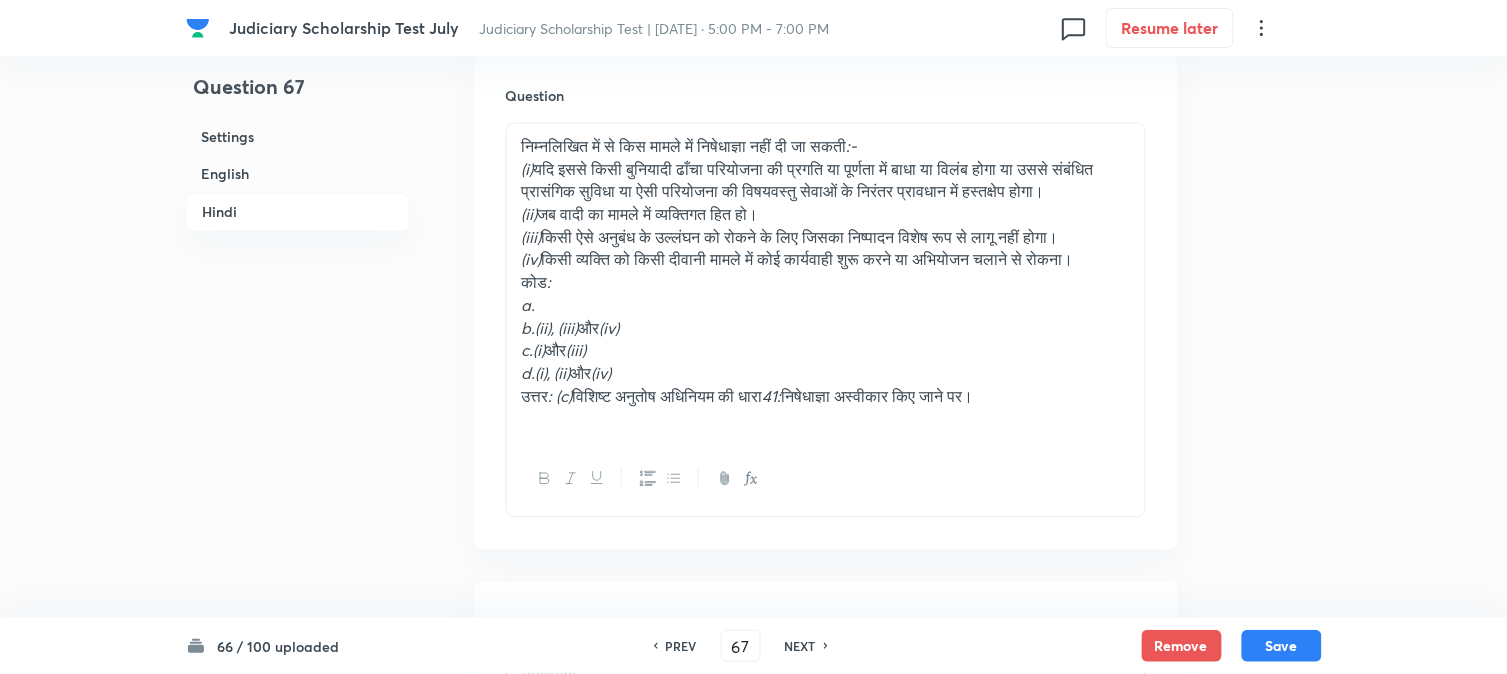 drag, startPoint x: 534, startPoint y: 380, endPoint x: 614, endPoint y: 353, distance: 84.4334 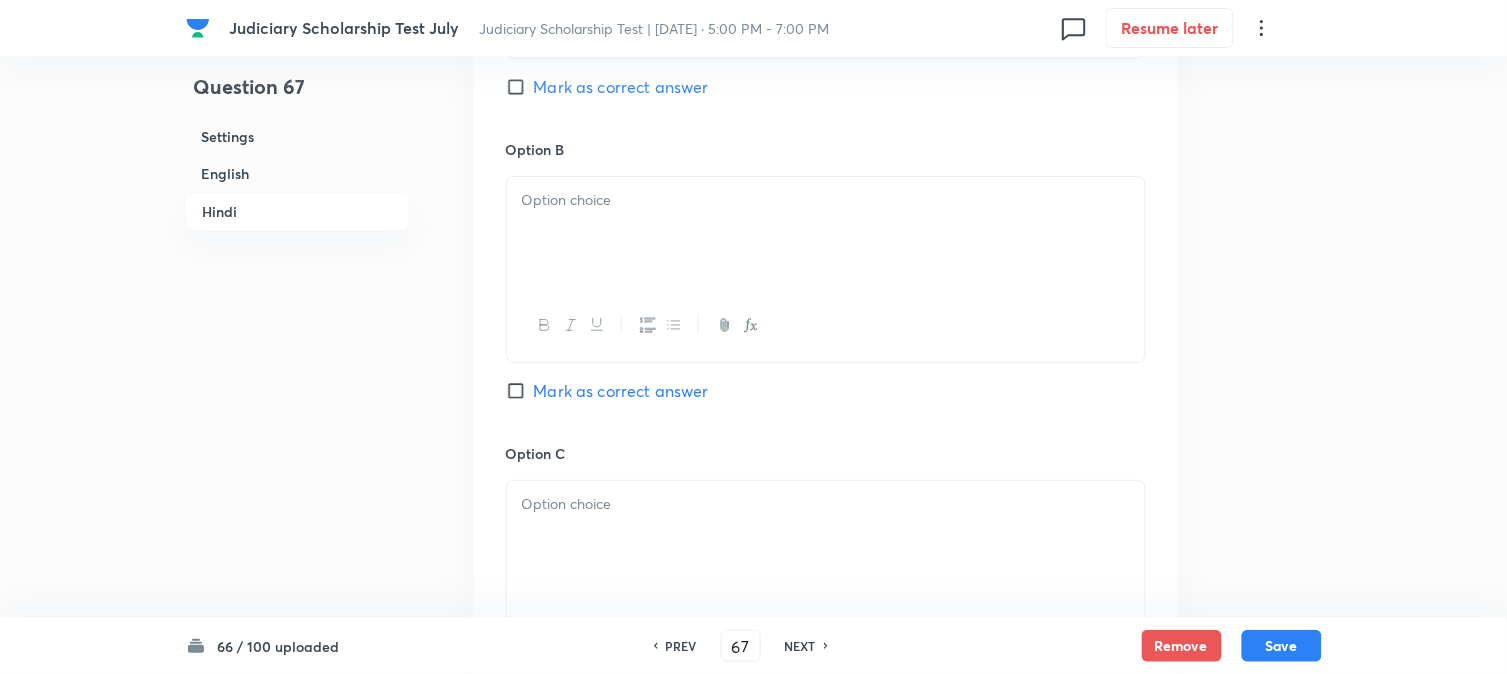 click at bounding box center [826, 233] 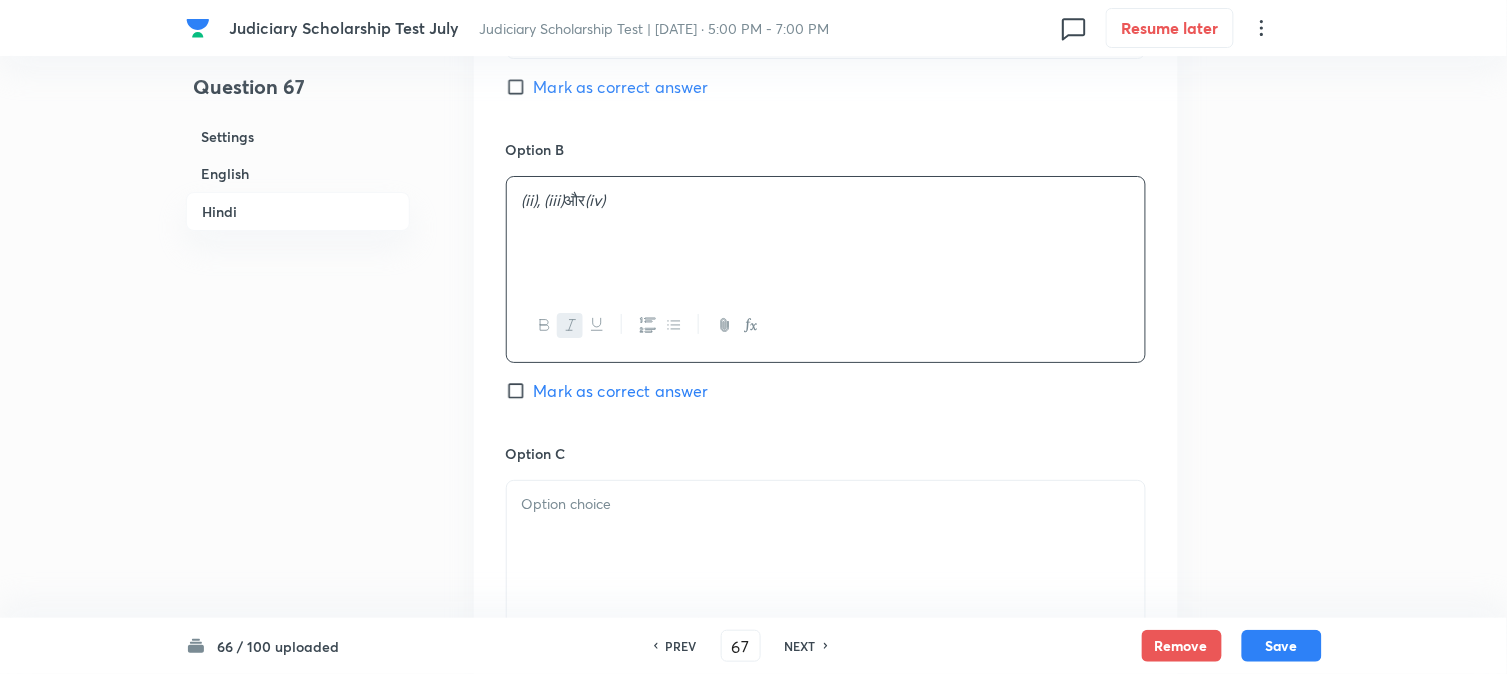 scroll, scrollTop: 2923, scrollLeft: 0, axis: vertical 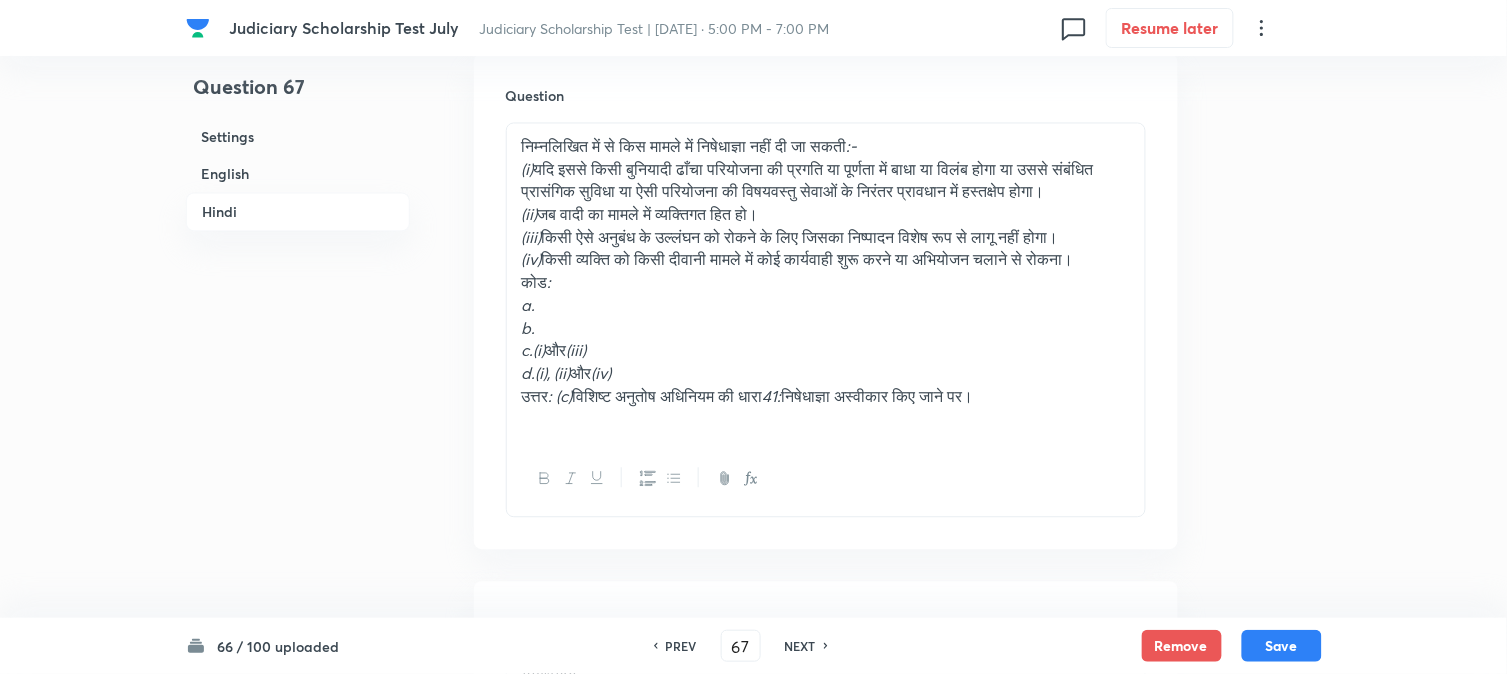 drag, startPoint x: 536, startPoint y: 402, endPoint x: 640, endPoint y: 392, distance: 104.47966 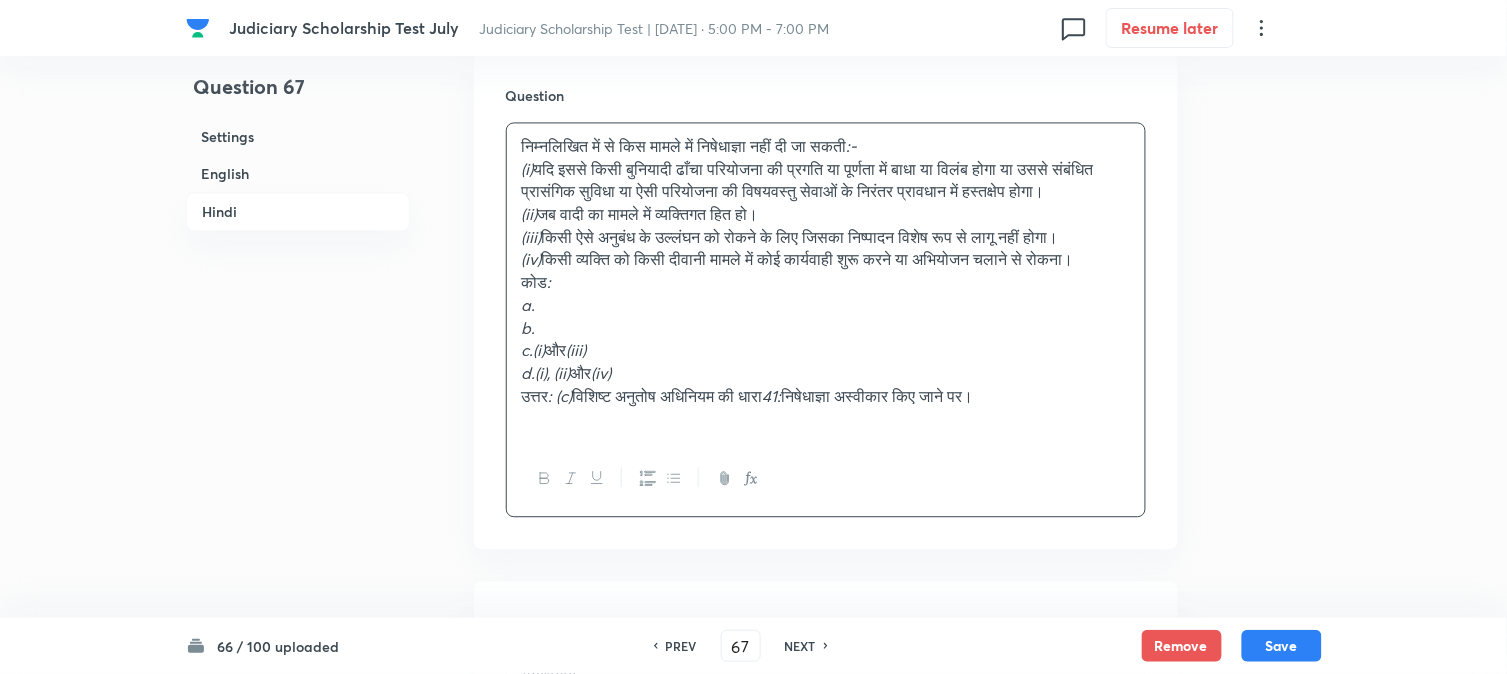 click on "निम्नलिखित   में   से   किस   मामले   में   निषेधाज्ञा   नहीं   दी   जा   सकती :- (i)  यदि   इससे   किसी   बुनियादी   ढाँचा   परियोजना   की   प्रगति   या   पूर्णता   में   बाधा   या   विलंब   होगा   या   उससे   संबंधित   प्रासंगिक   सुविधा   या   ऐसी   परियोजना   की   विषयवस्तु   सेवाओं   के   निरंतर   प्रावधान   में   हस्तक्षेप   होगा। (ii)  जब   वादी   का   मामले   में   व्यक्तिगत   हित   हो। (iii)  किसी   ऐसे   अनुबंध   के   उल्लंघन   को   रोकने   के   लिए   जिसका" at bounding box center [826, 282] 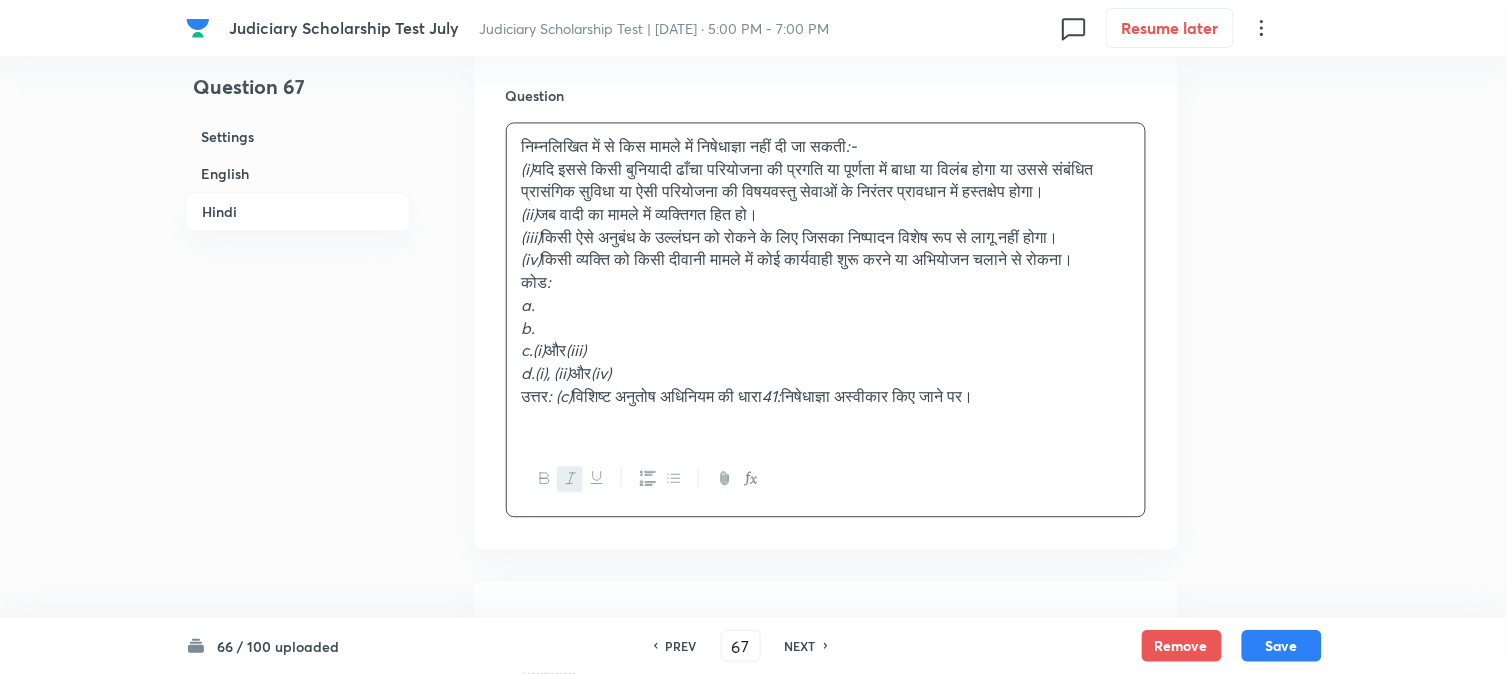 drag, startPoint x: 533, startPoint y: 393, endPoint x: 603, endPoint y: 385, distance: 70.45566 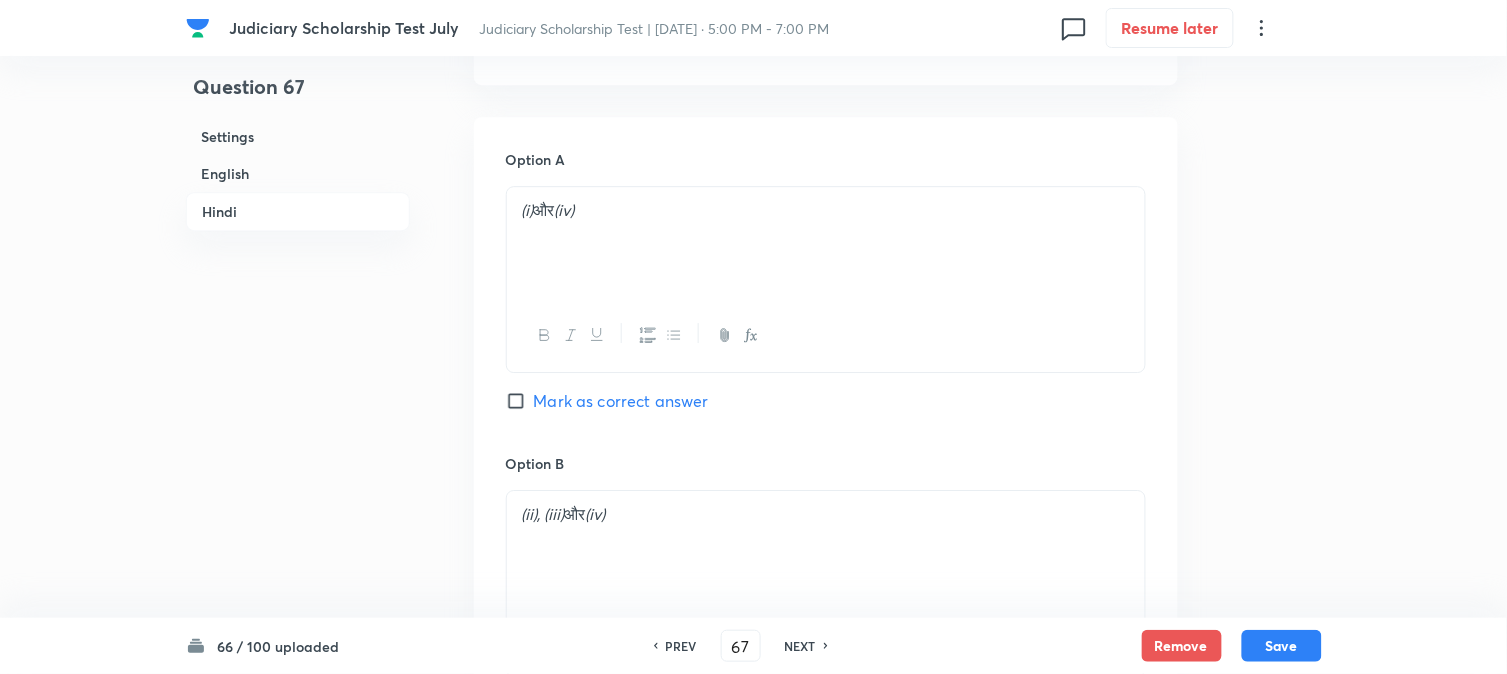scroll, scrollTop: 3923, scrollLeft: 0, axis: vertical 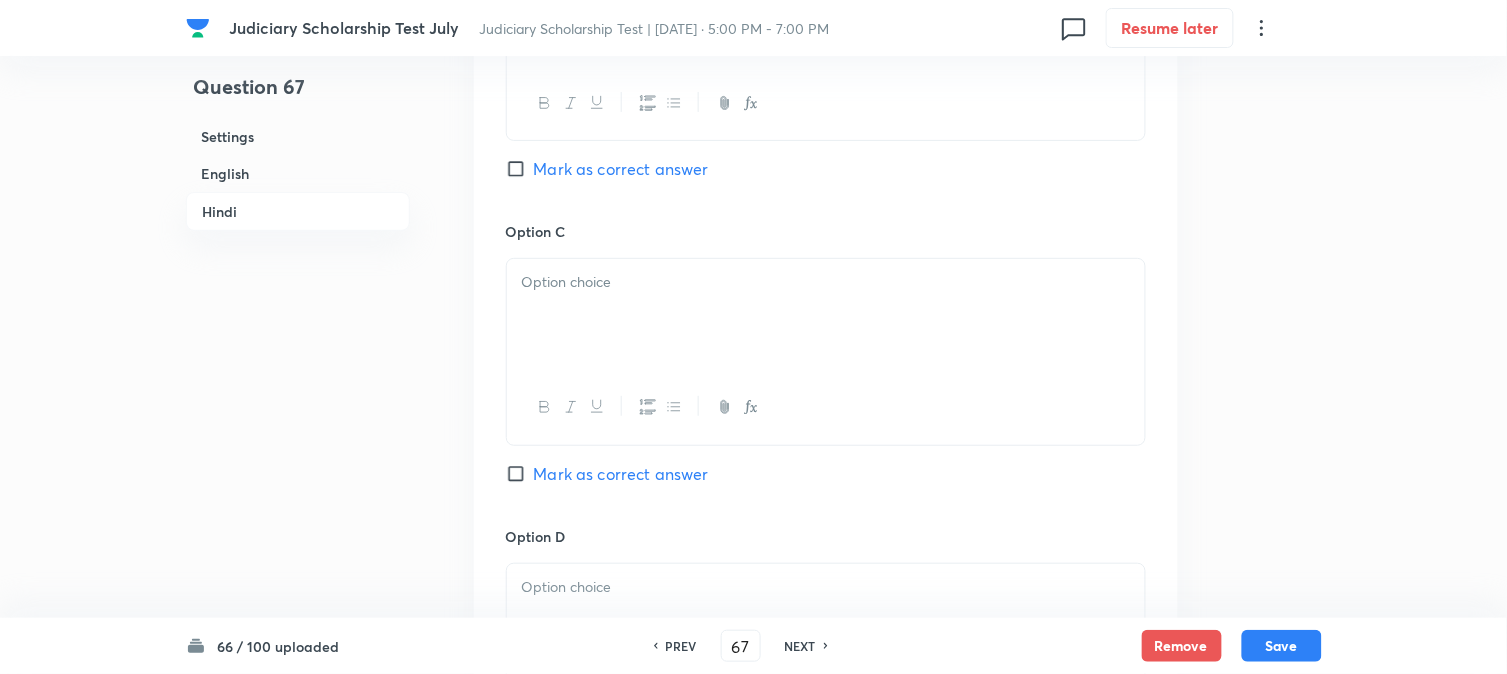 click at bounding box center (826, 315) 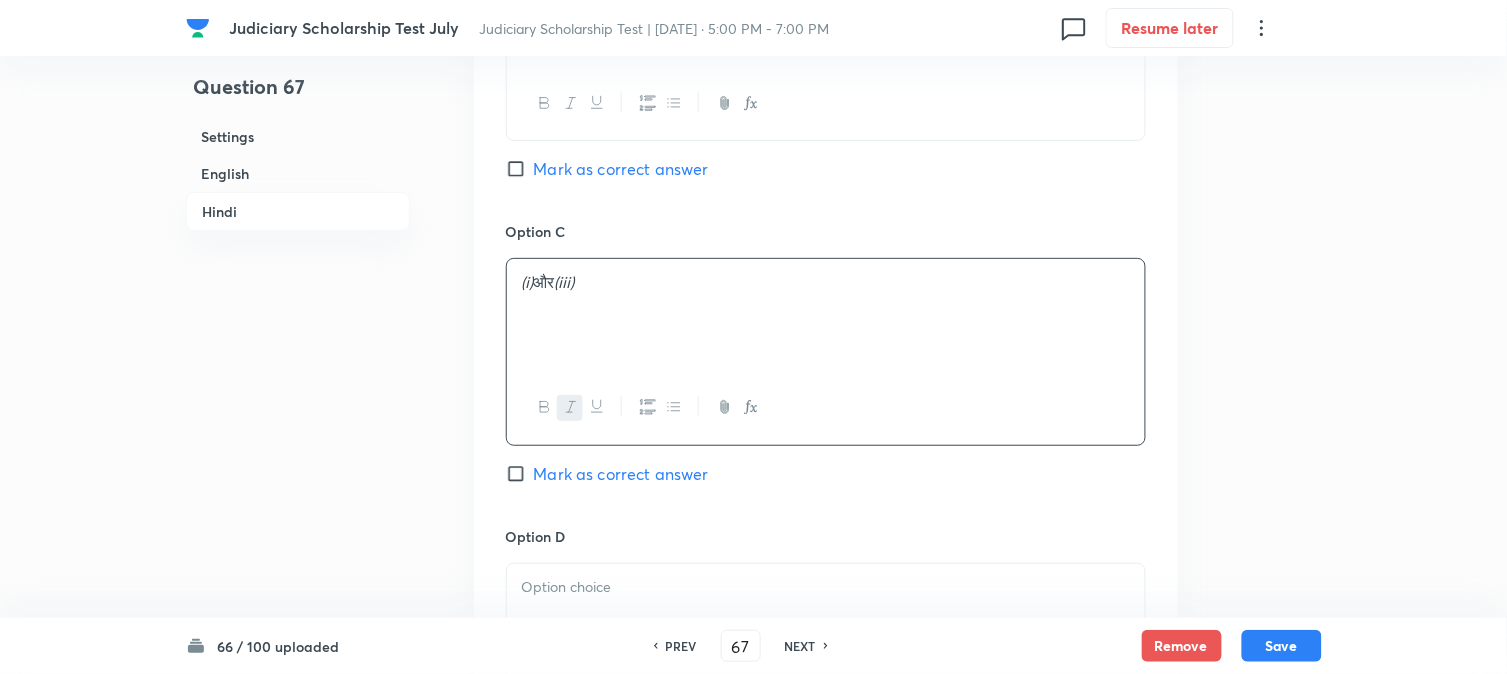 click on "Option C (i)  और  (iii) [PERSON_NAME] as correct answer" at bounding box center [826, 373] 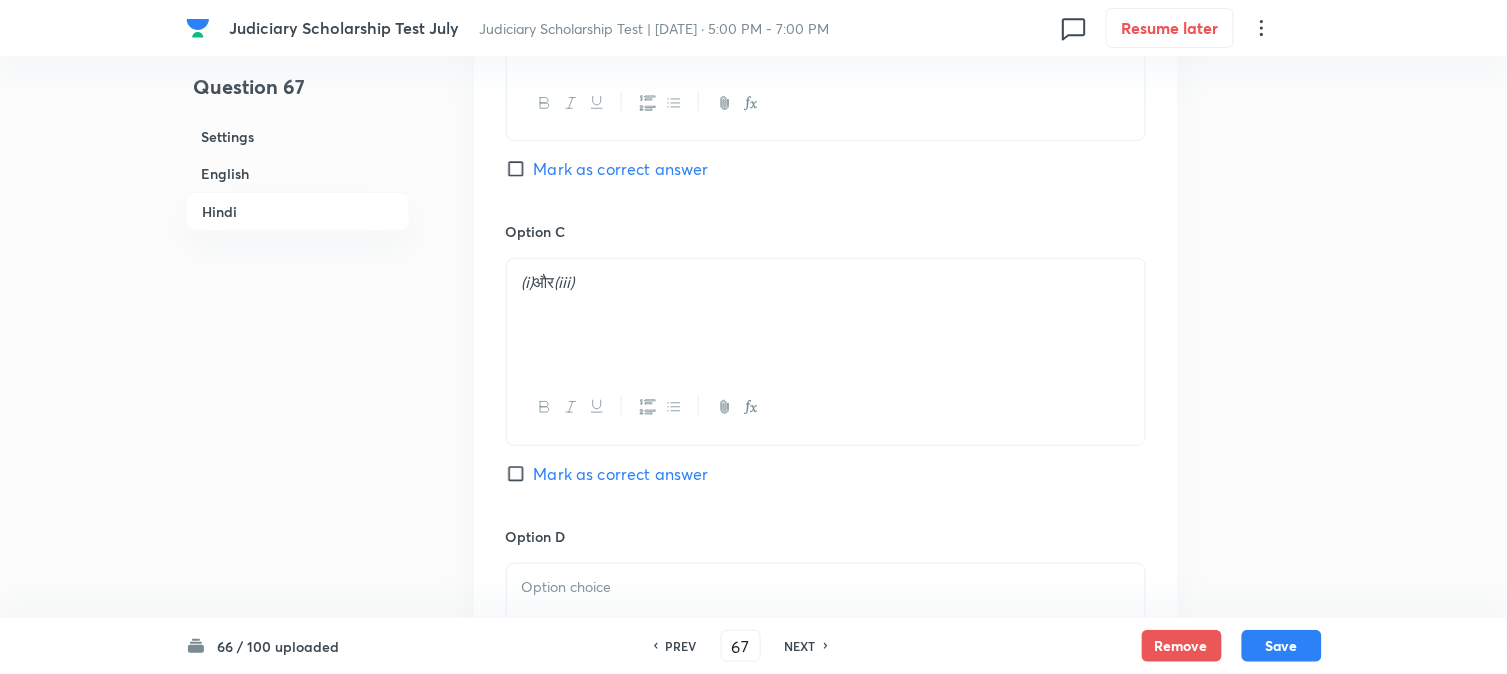 click on "Mark as correct answer" at bounding box center (621, 474) 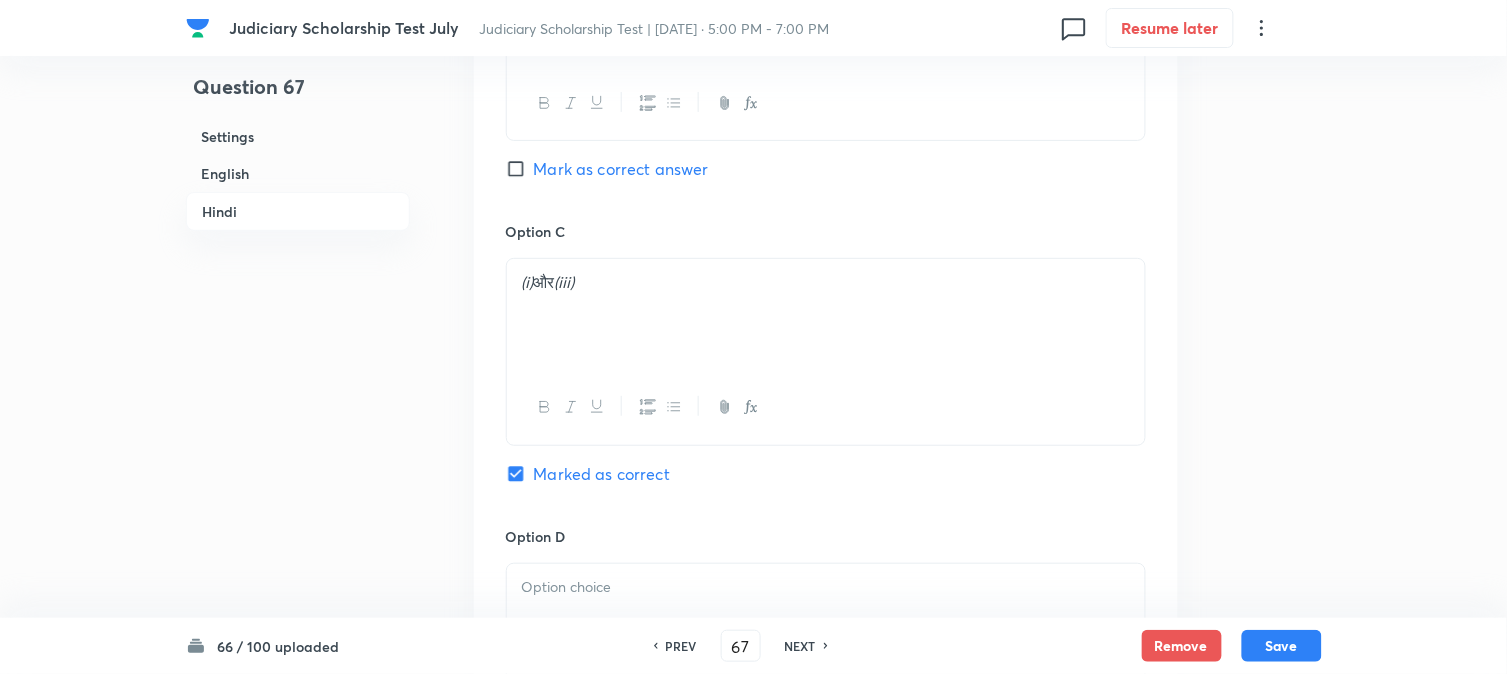checkbox on "true" 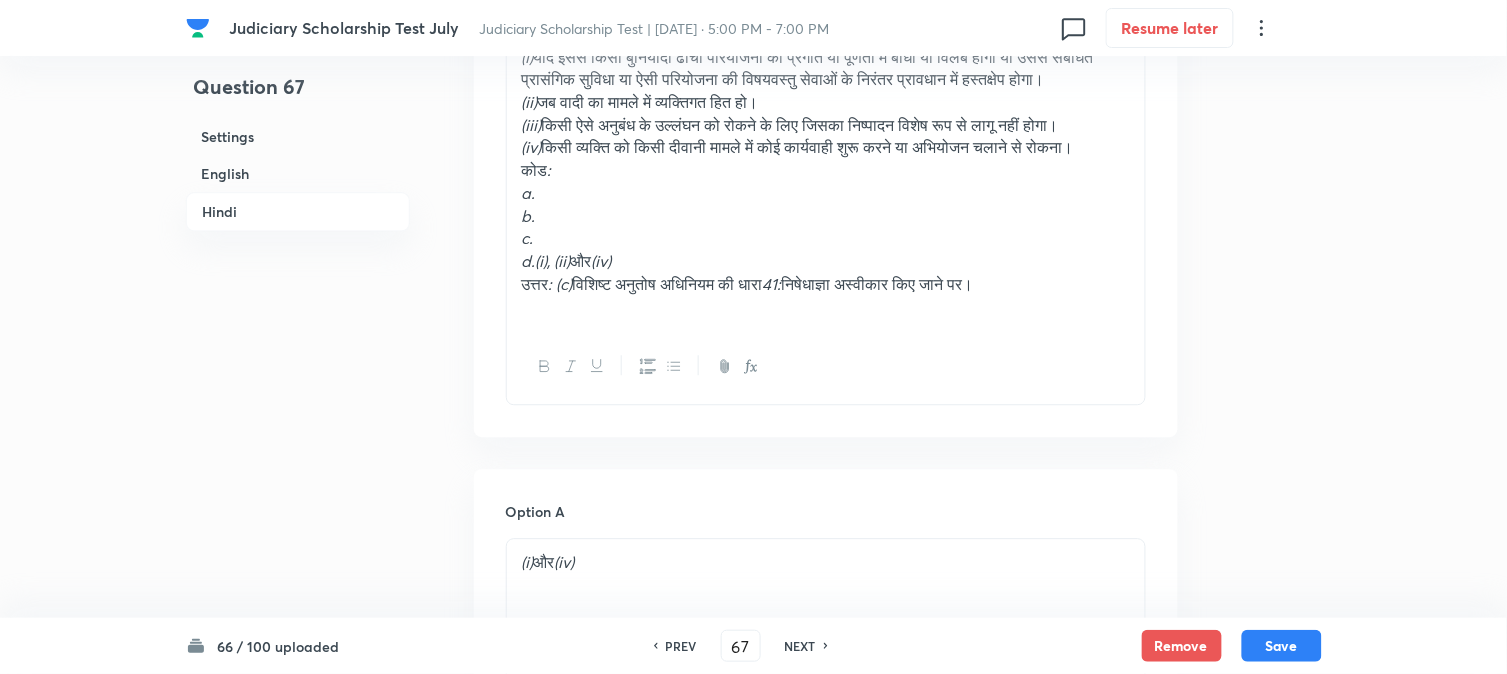 scroll, scrollTop: 3034, scrollLeft: 0, axis: vertical 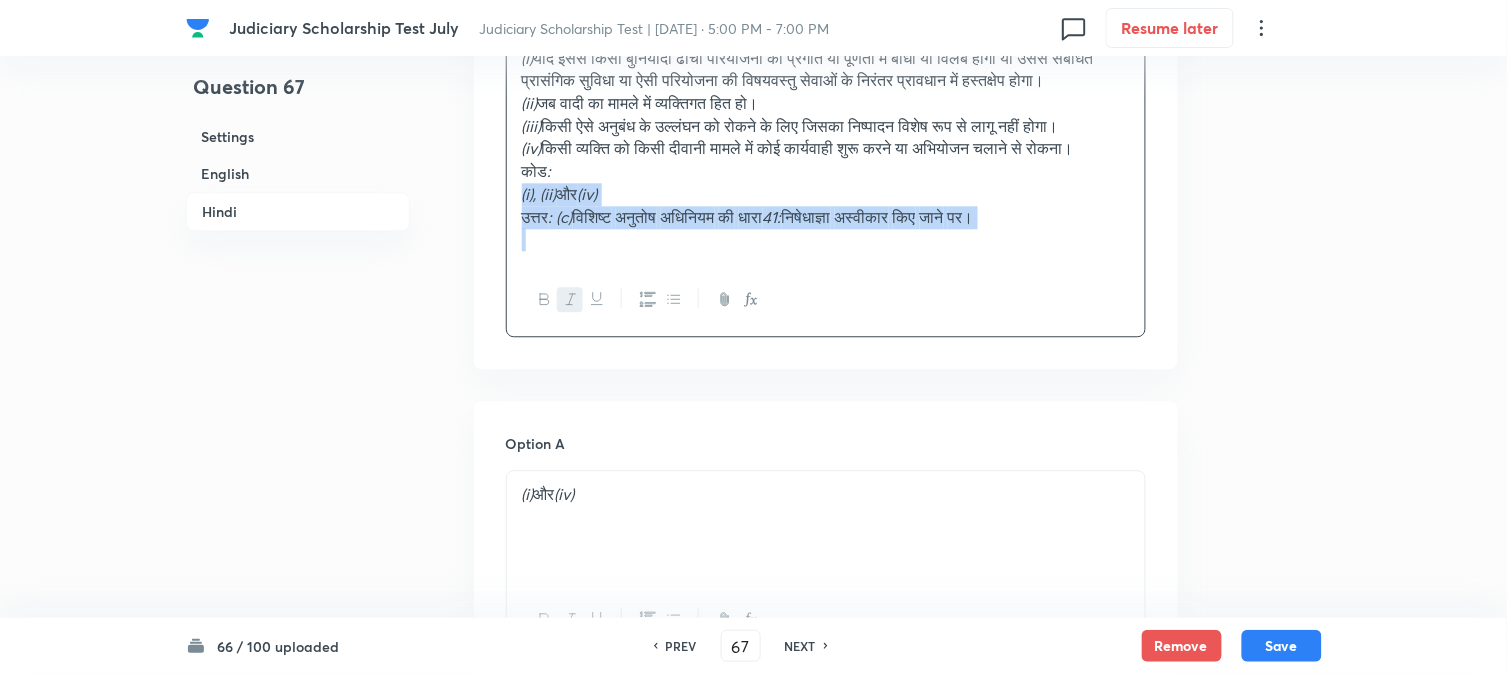 drag, startPoint x: 536, startPoint y: 310, endPoint x: 682, endPoint y: 264, distance: 153.07515 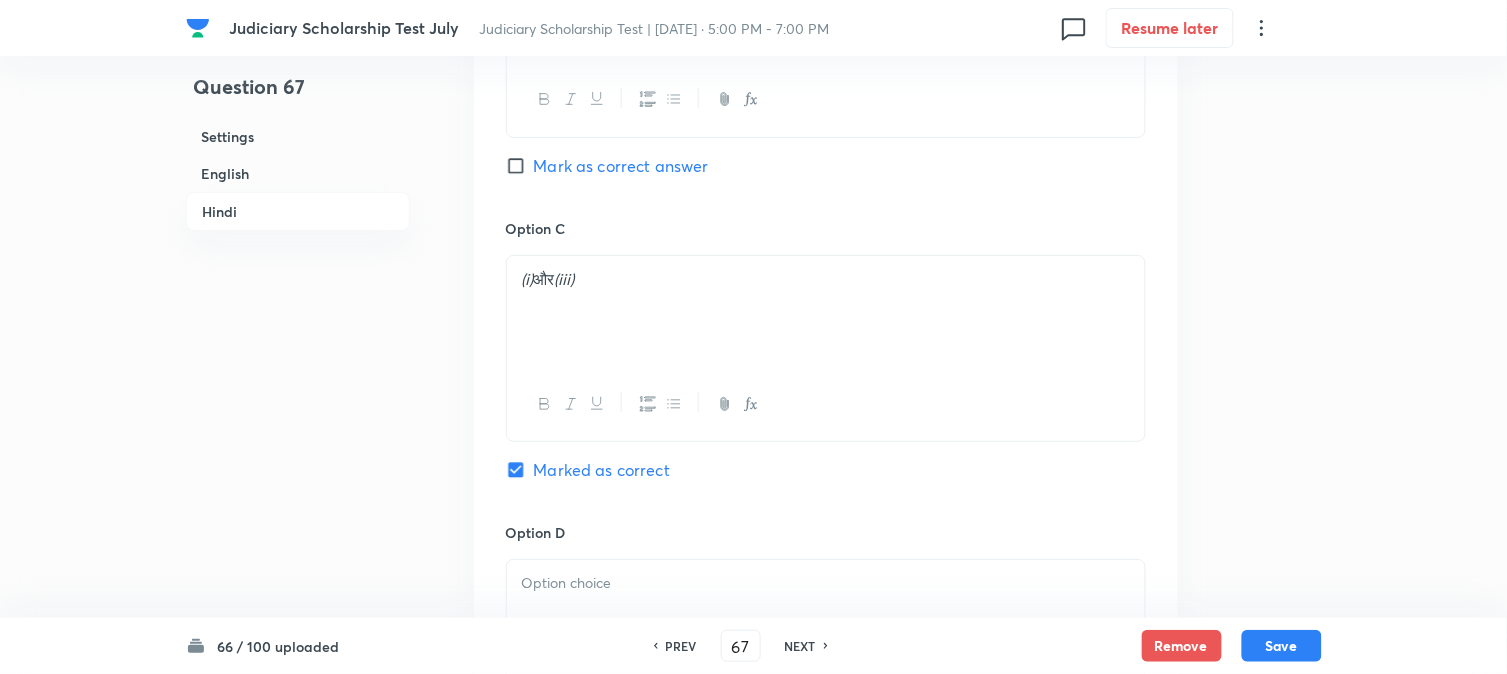 scroll, scrollTop: 4145, scrollLeft: 0, axis: vertical 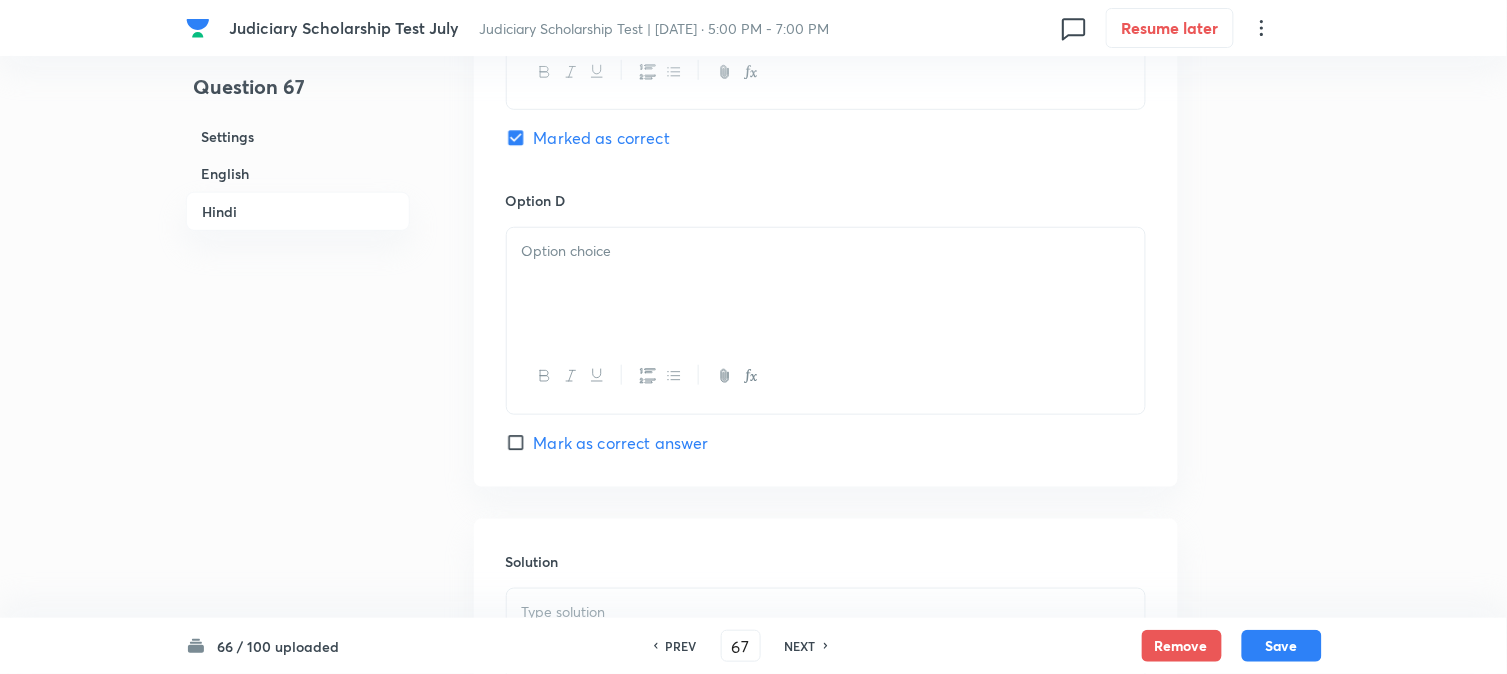 click at bounding box center [826, 251] 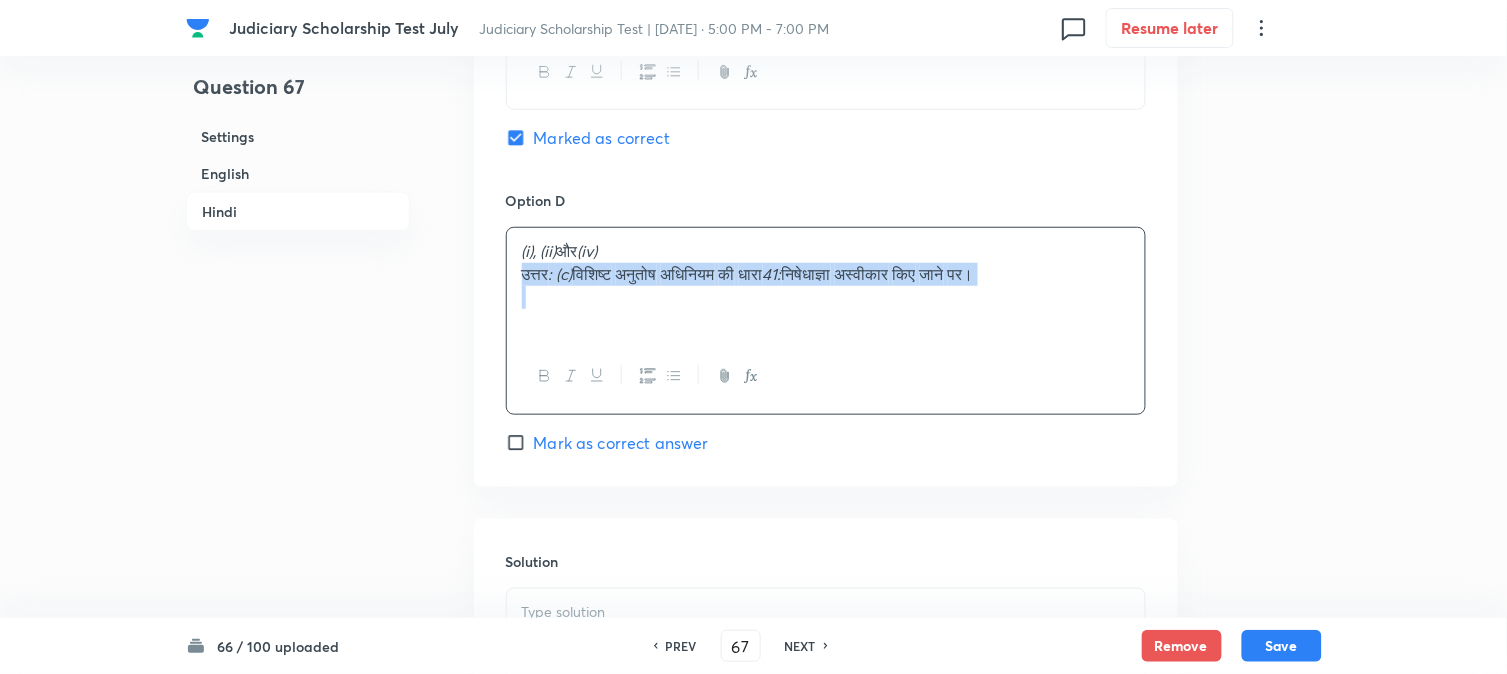 drag, startPoint x: 518, startPoint y: 334, endPoint x: 1171, endPoint y: 374, distance: 654.22394 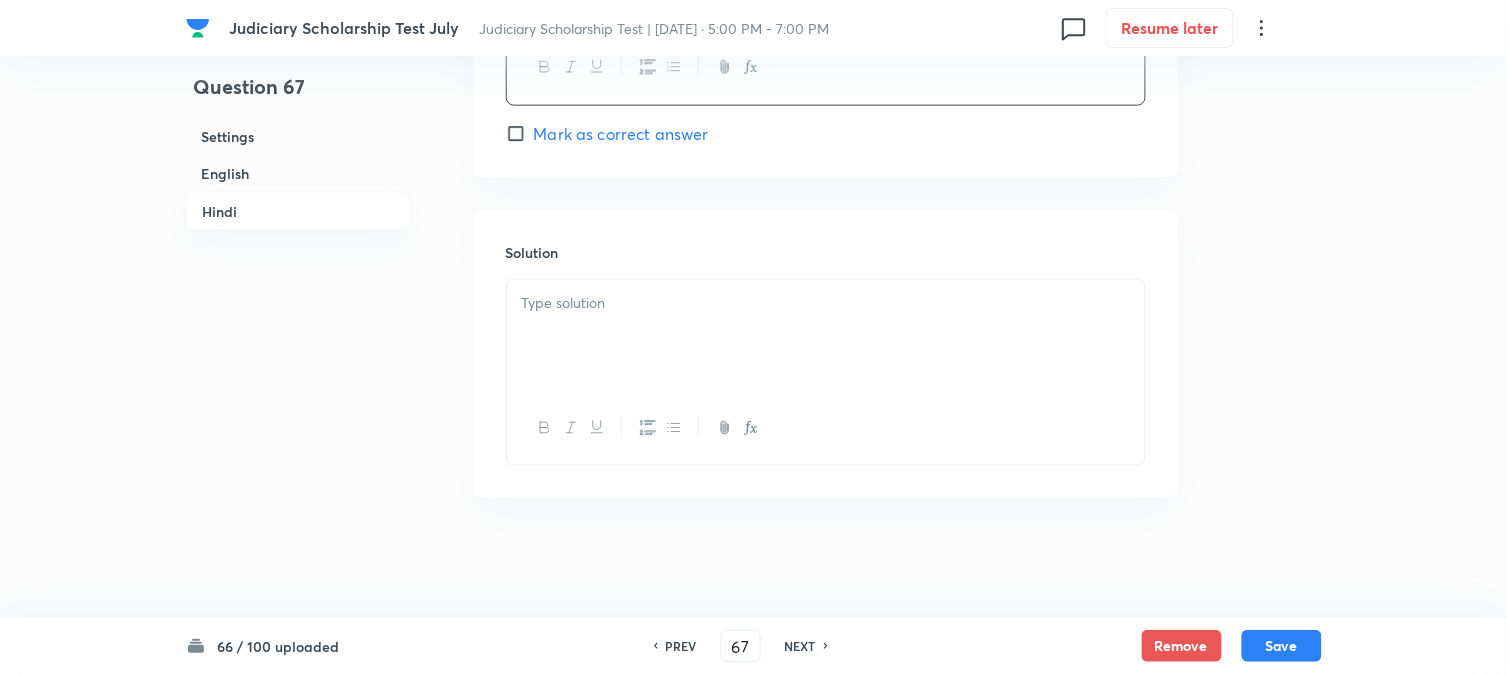 click at bounding box center (826, 336) 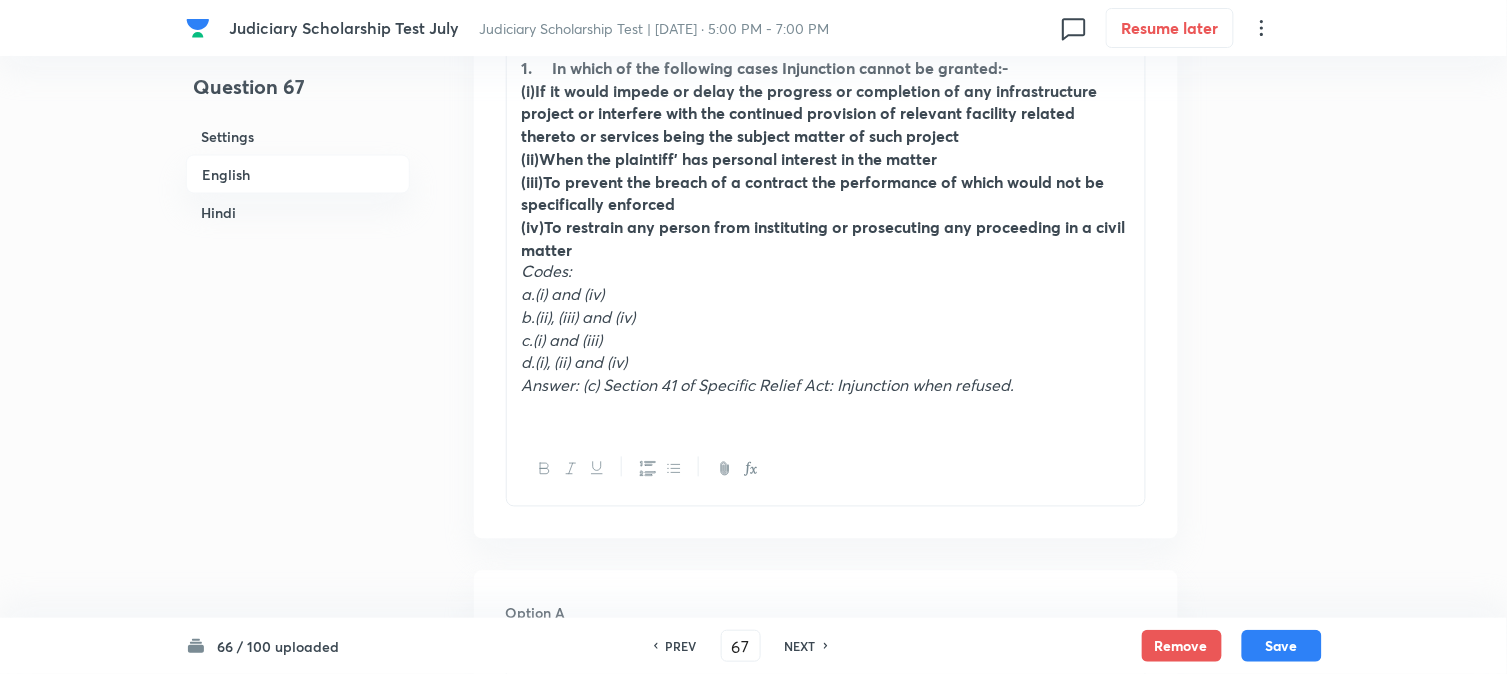 scroll, scrollTop: 590, scrollLeft: 0, axis: vertical 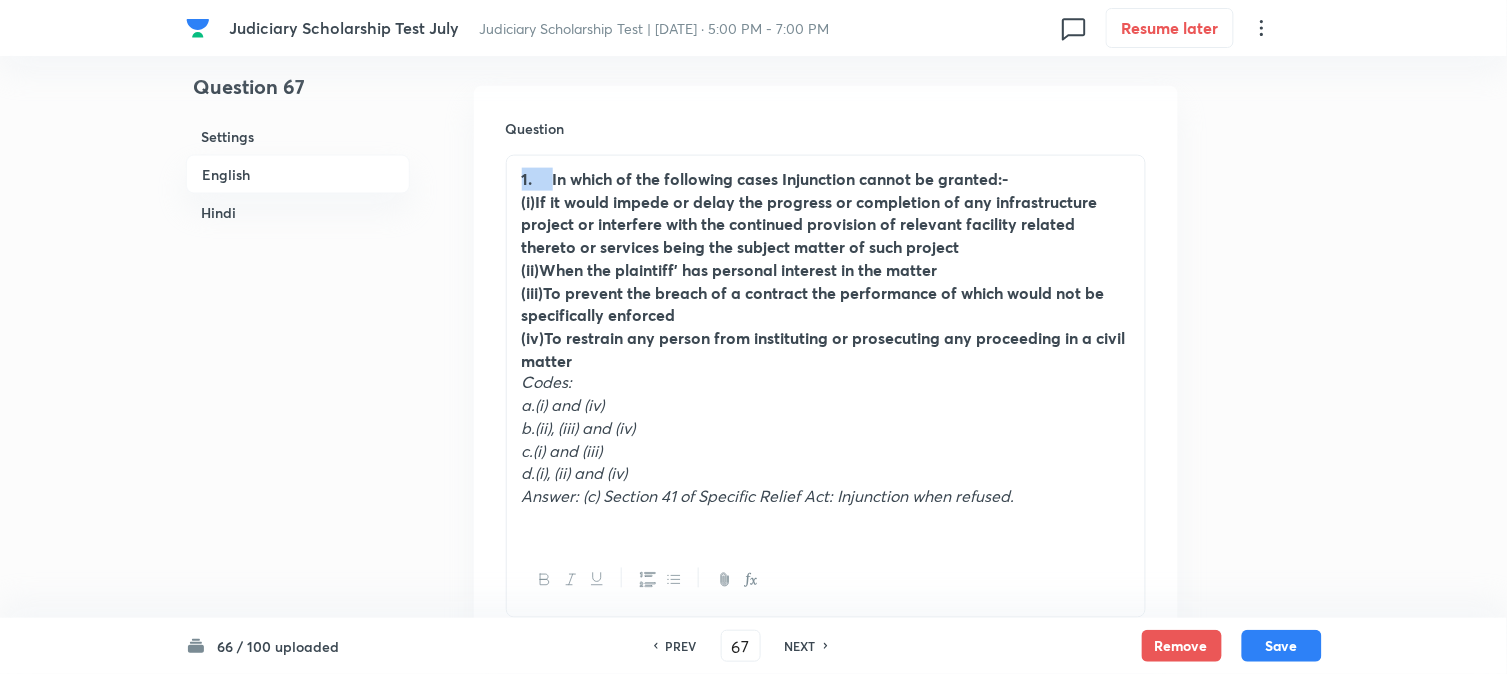 drag, startPoint x: 554, startPoint y: 176, endPoint x: 505, endPoint y: 162, distance: 50.96077 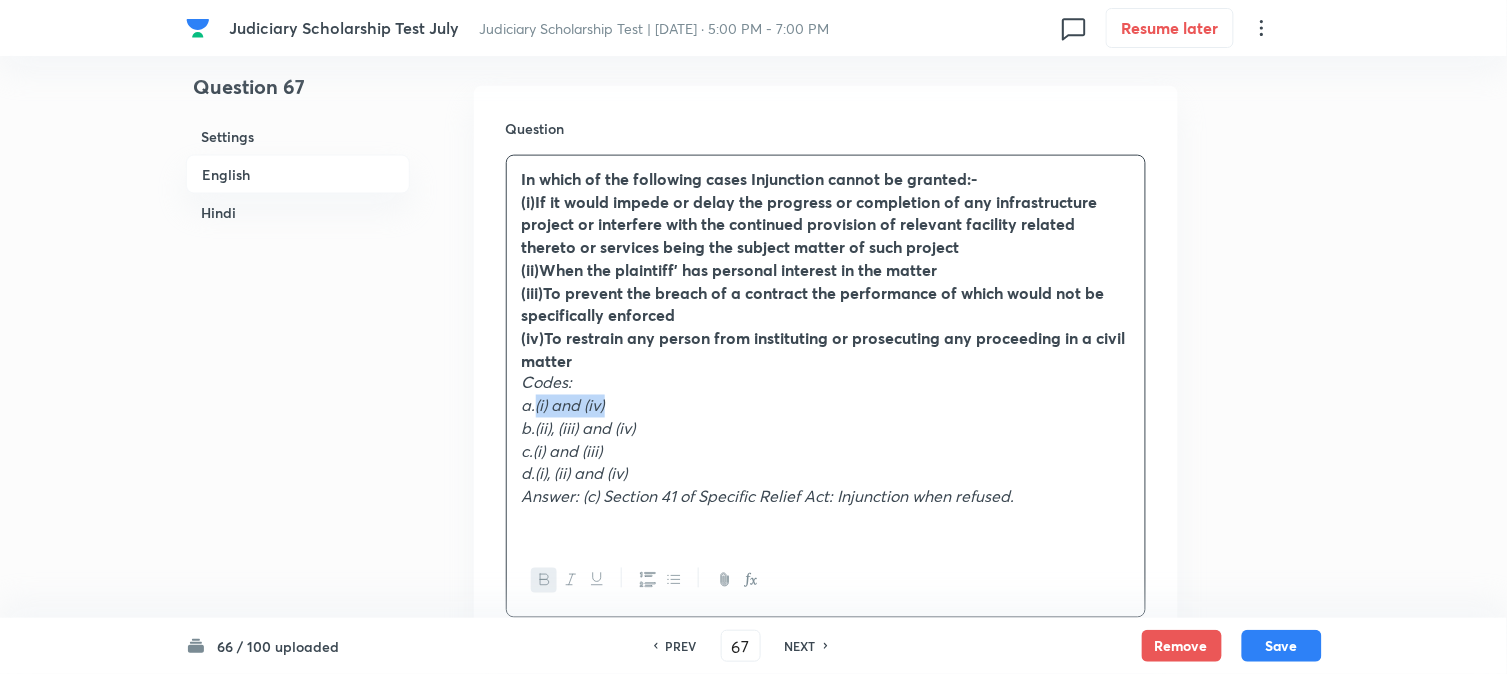 drag, startPoint x: 534, startPoint y: 405, endPoint x: 658, endPoint y: 403, distance: 124.01613 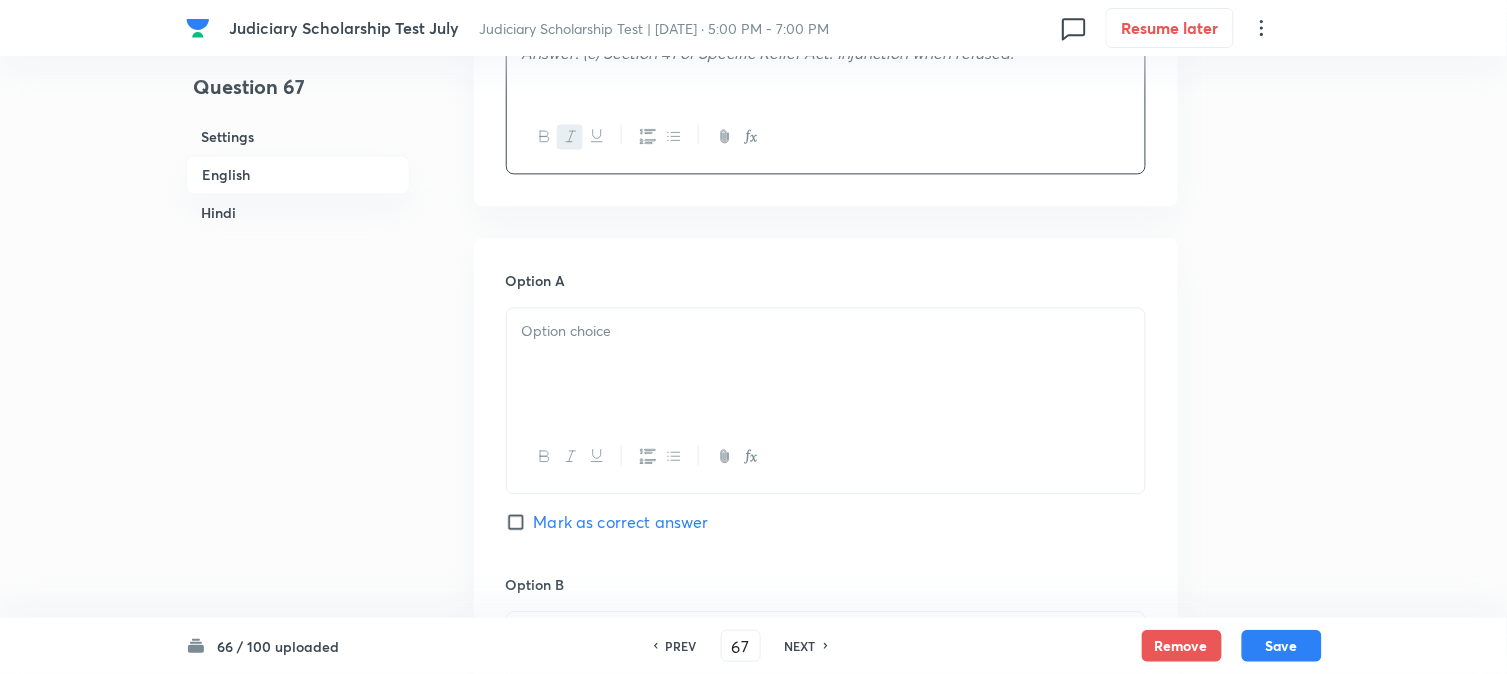 click at bounding box center (826, 364) 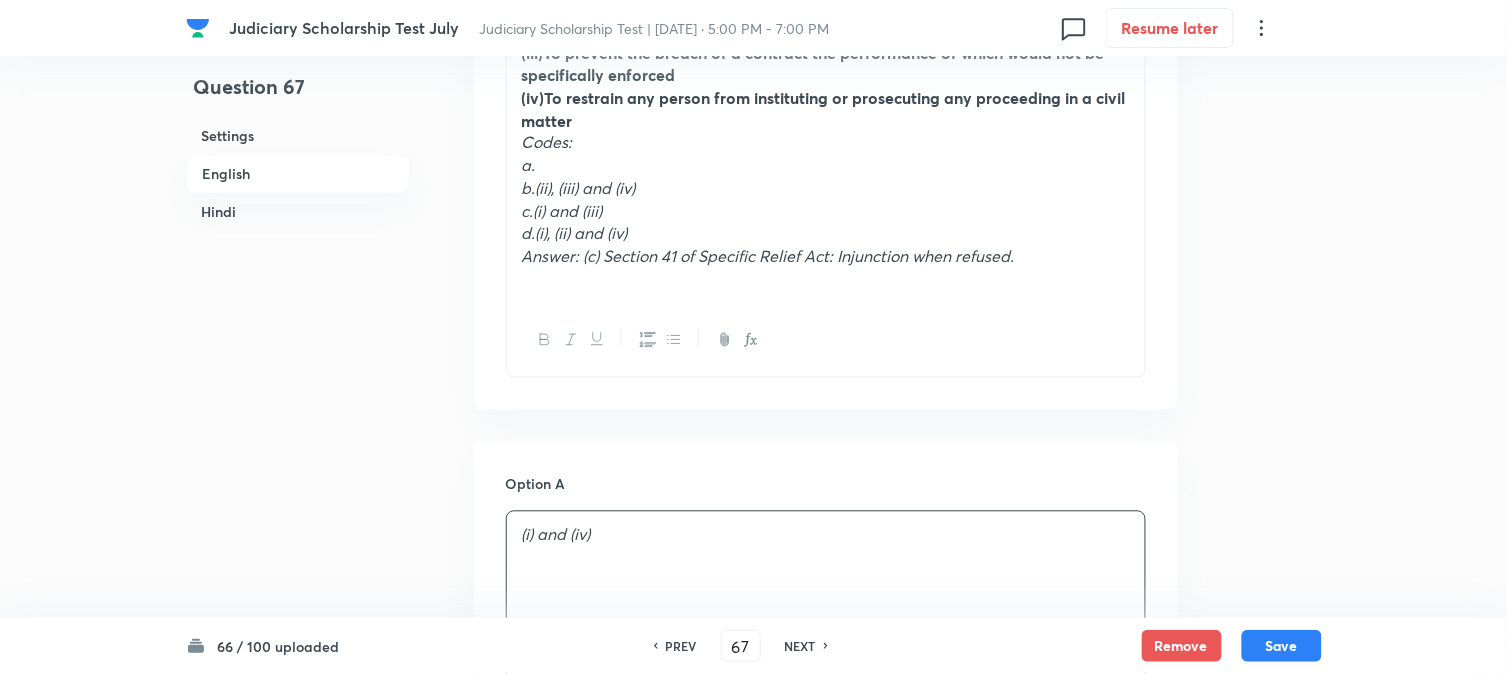 scroll, scrollTop: 590, scrollLeft: 0, axis: vertical 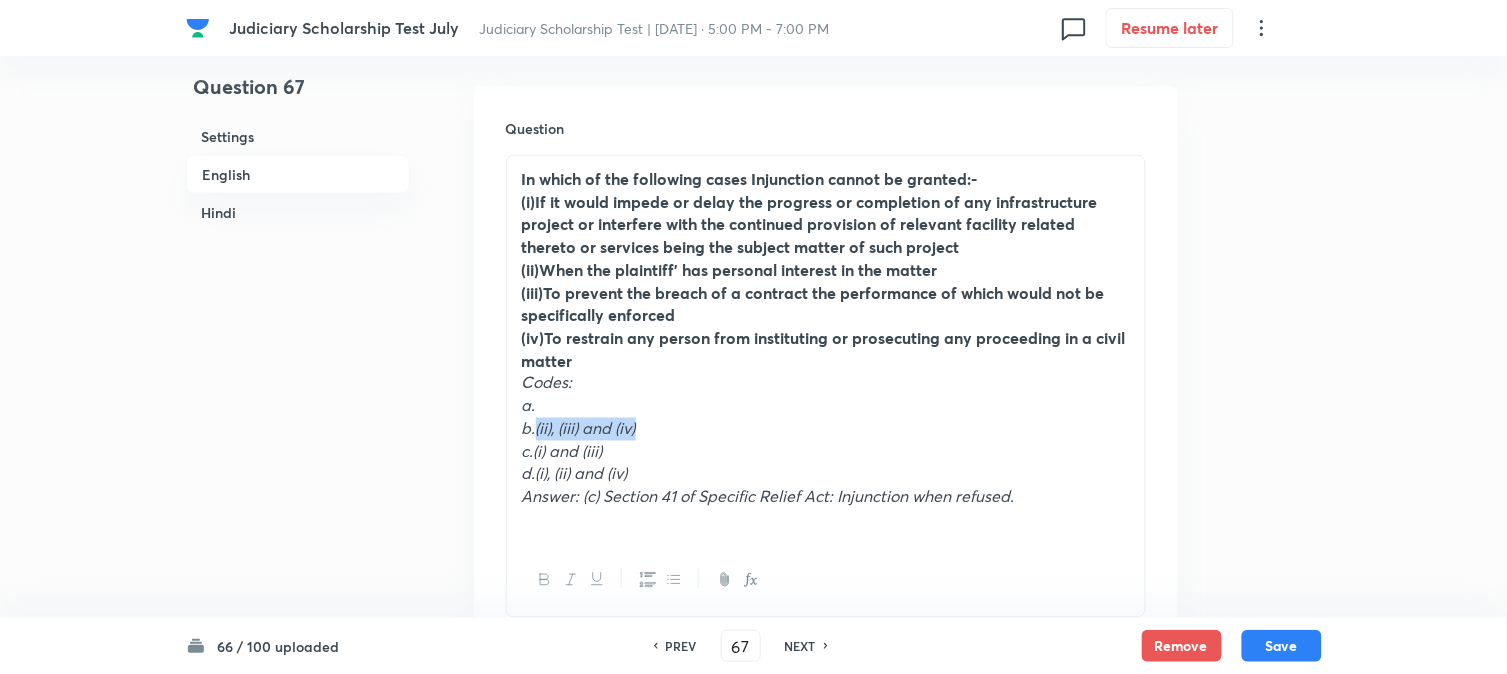 drag, startPoint x: 535, startPoint y: 430, endPoint x: 725, endPoint y: 430, distance: 190 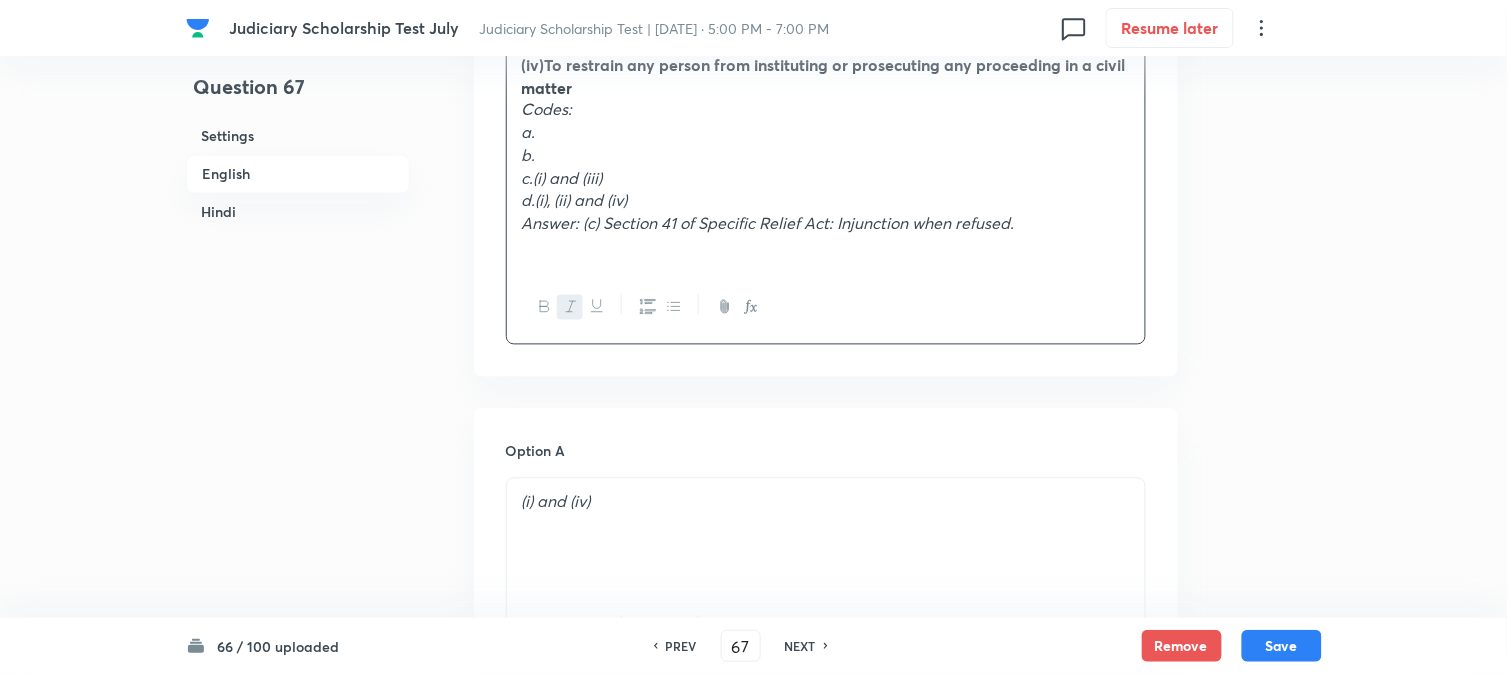 scroll, scrollTop: 1145, scrollLeft: 0, axis: vertical 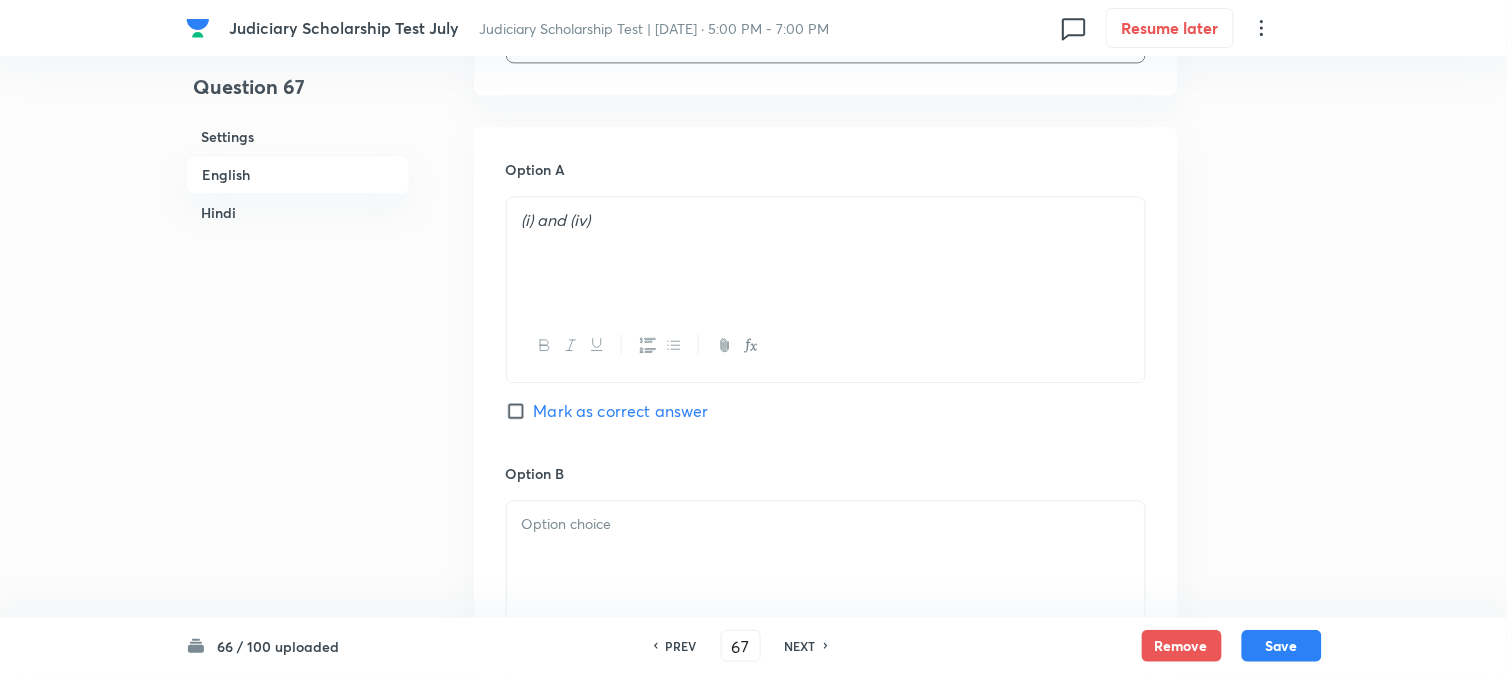 click at bounding box center (826, 557) 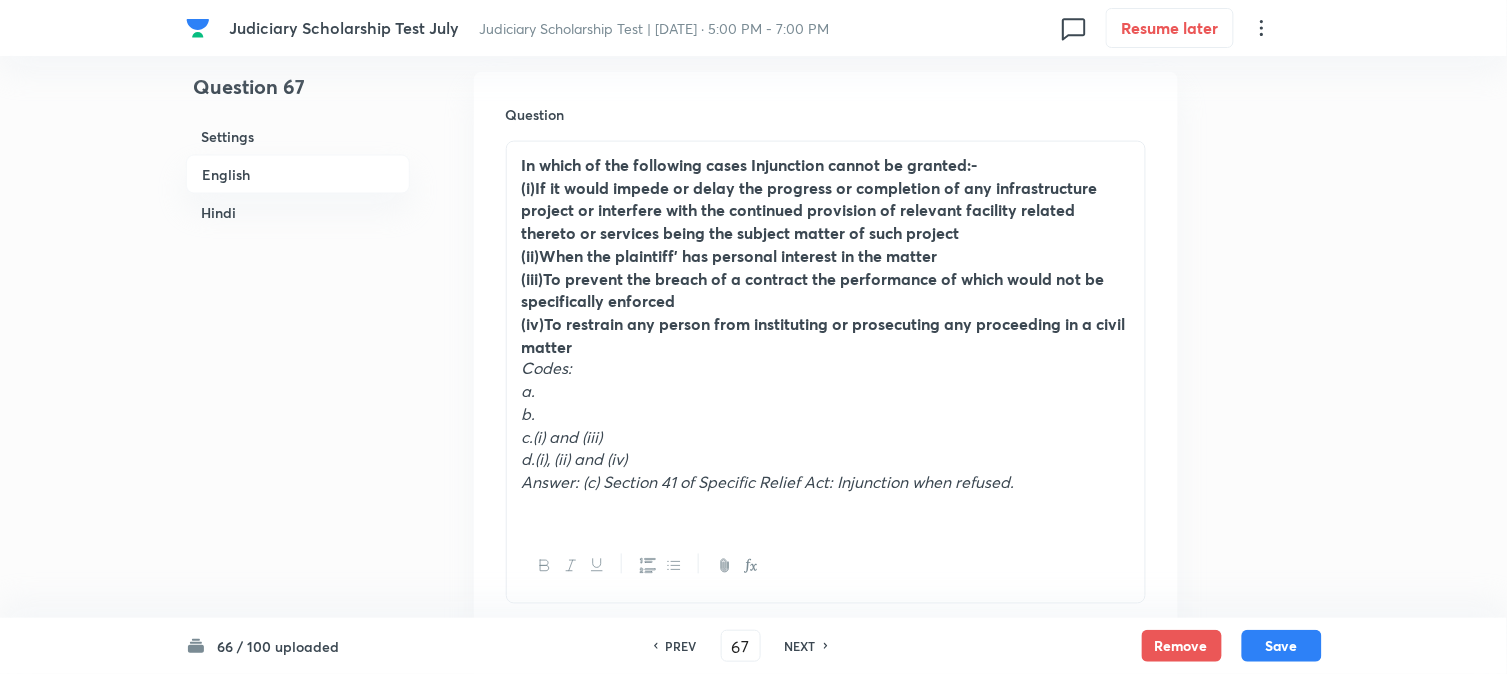 scroll, scrollTop: 590, scrollLeft: 0, axis: vertical 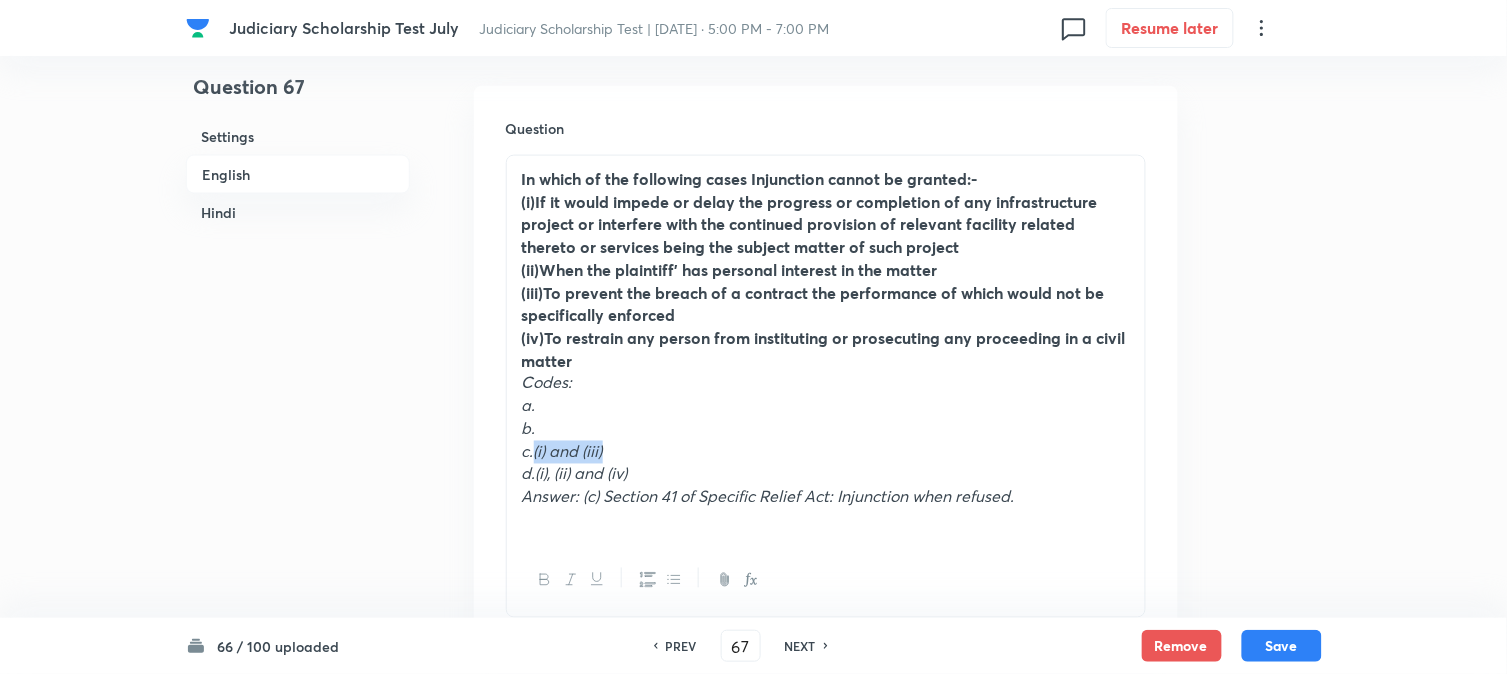 drag, startPoint x: 535, startPoint y: 447, endPoint x: 675, endPoint y: 452, distance: 140.08926 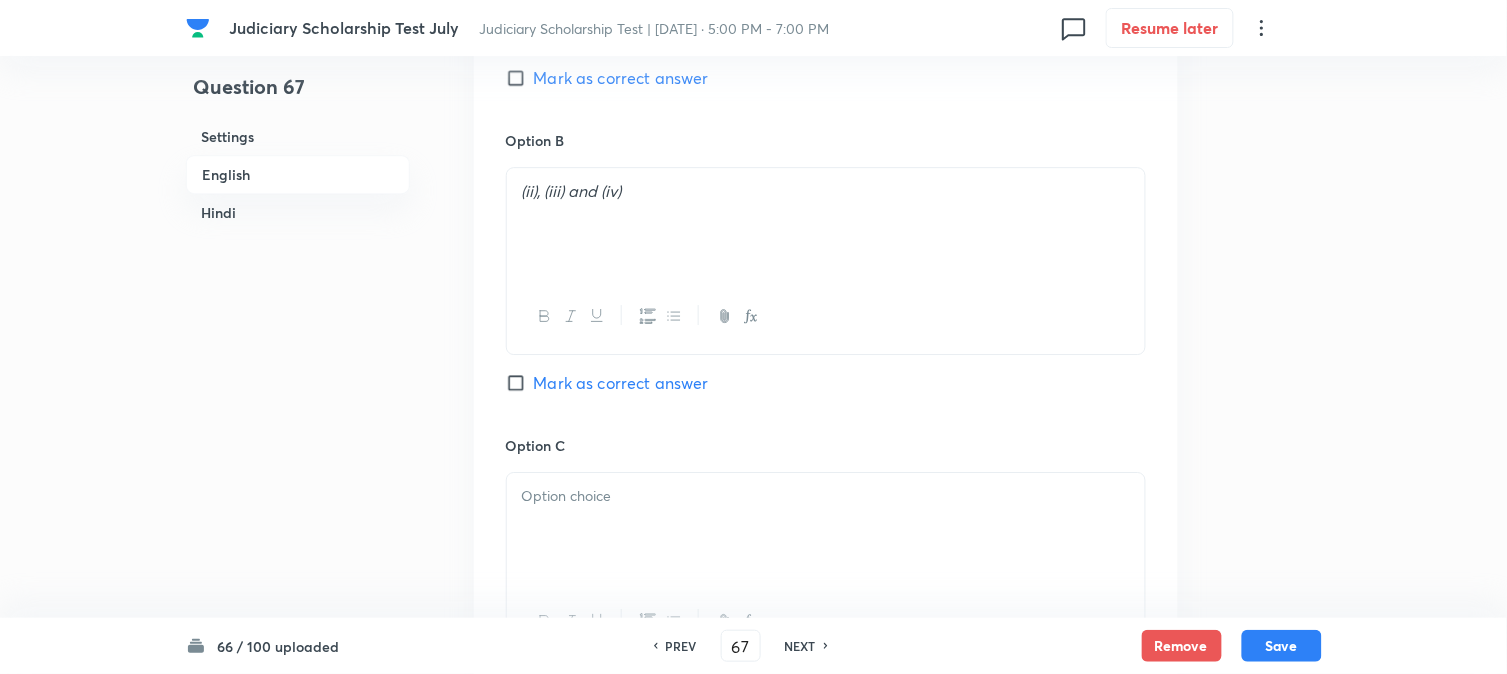 click at bounding box center [826, 529] 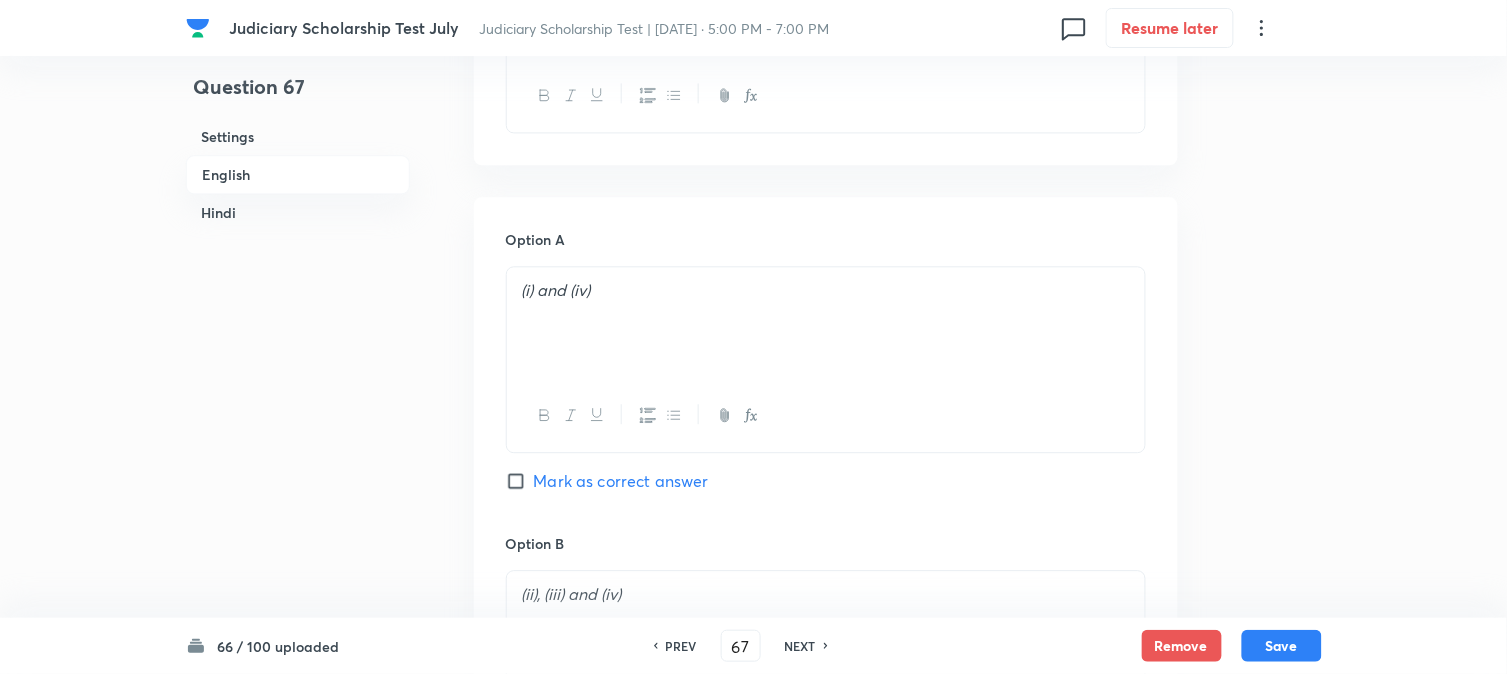 scroll, scrollTop: 701, scrollLeft: 0, axis: vertical 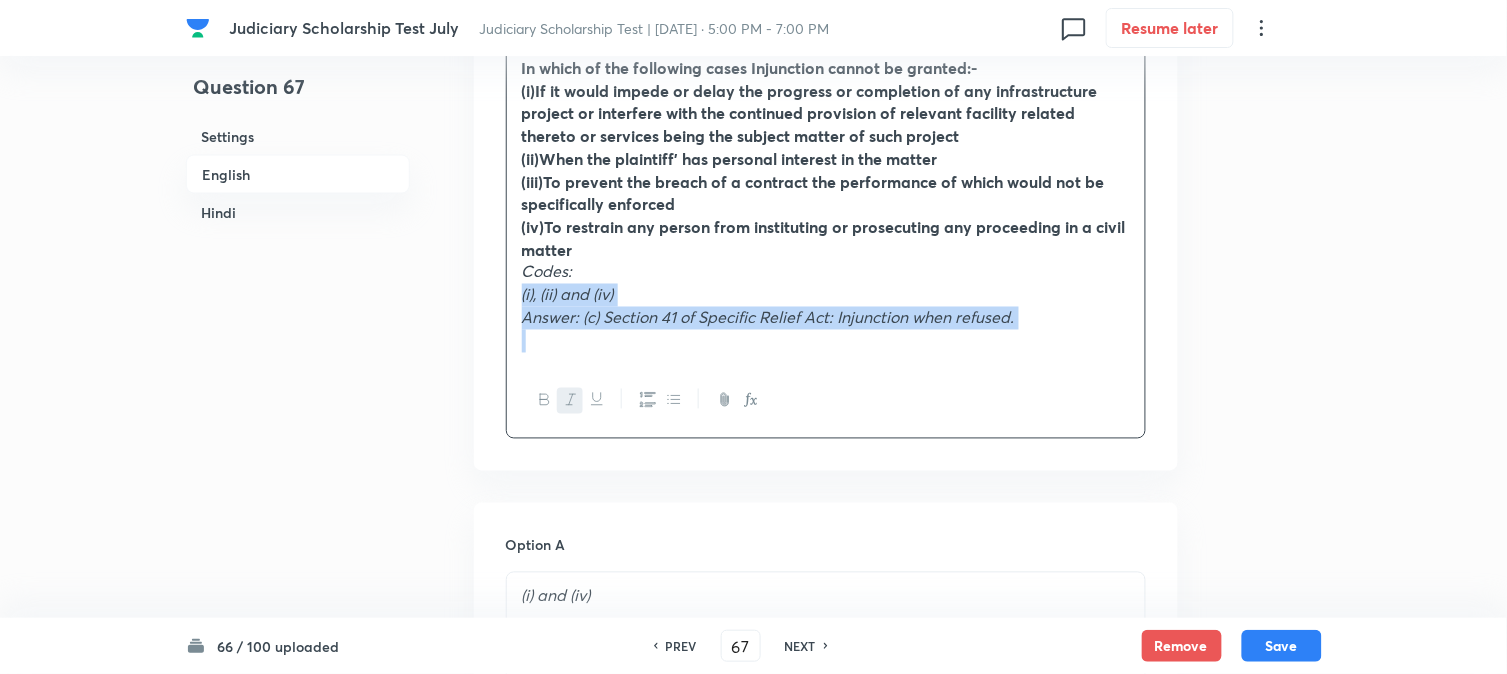 drag, startPoint x: 535, startPoint y: 361, endPoint x: 1266, endPoint y: 342, distance: 731.2469 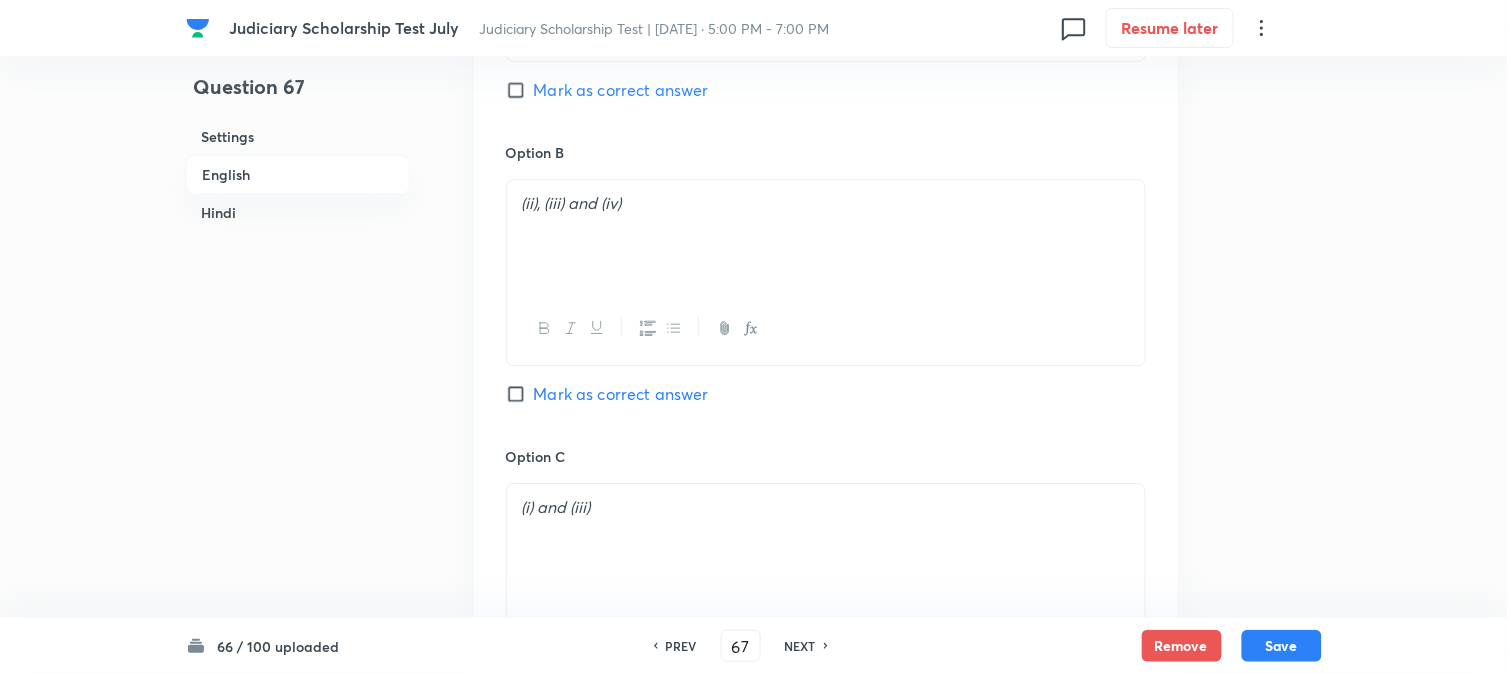 scroll, scrollTop: 1701, scrollLeft: 0, axis: vertical 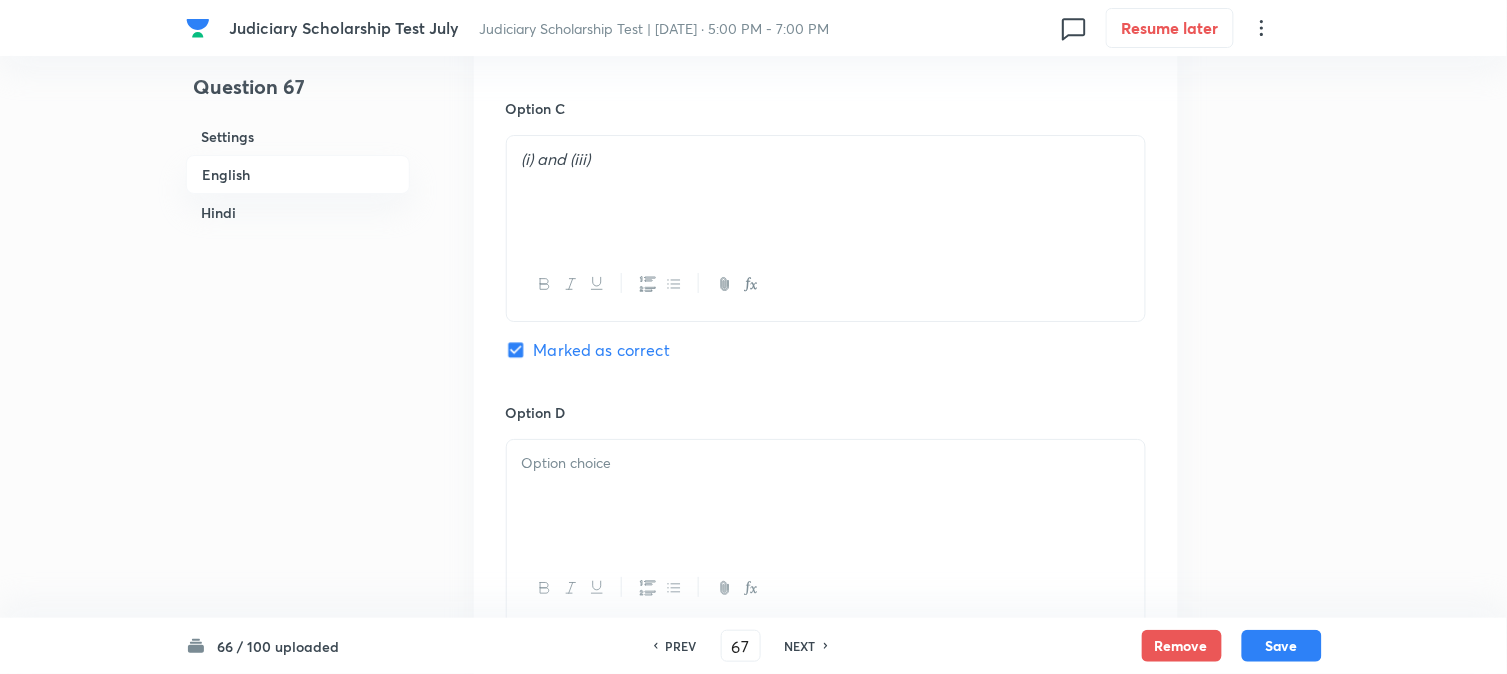 drag, startPoint x: 544, startPoint y: 530, endPoint x: 517, endPoint y: 511, distance: 33.01515 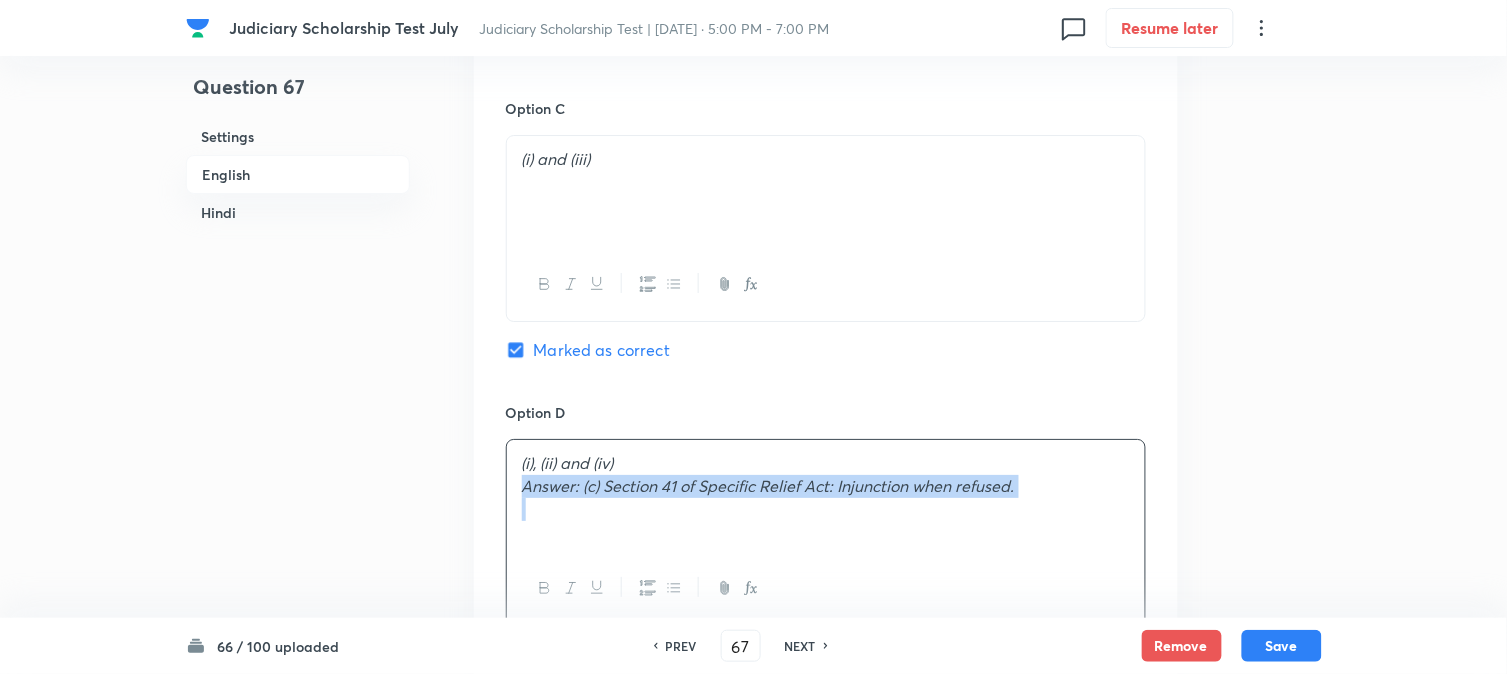 drag, startPoint x: 508, startPoint y: 500, endPoint x: 1256, endPoint y: 524, distance: 748.38495 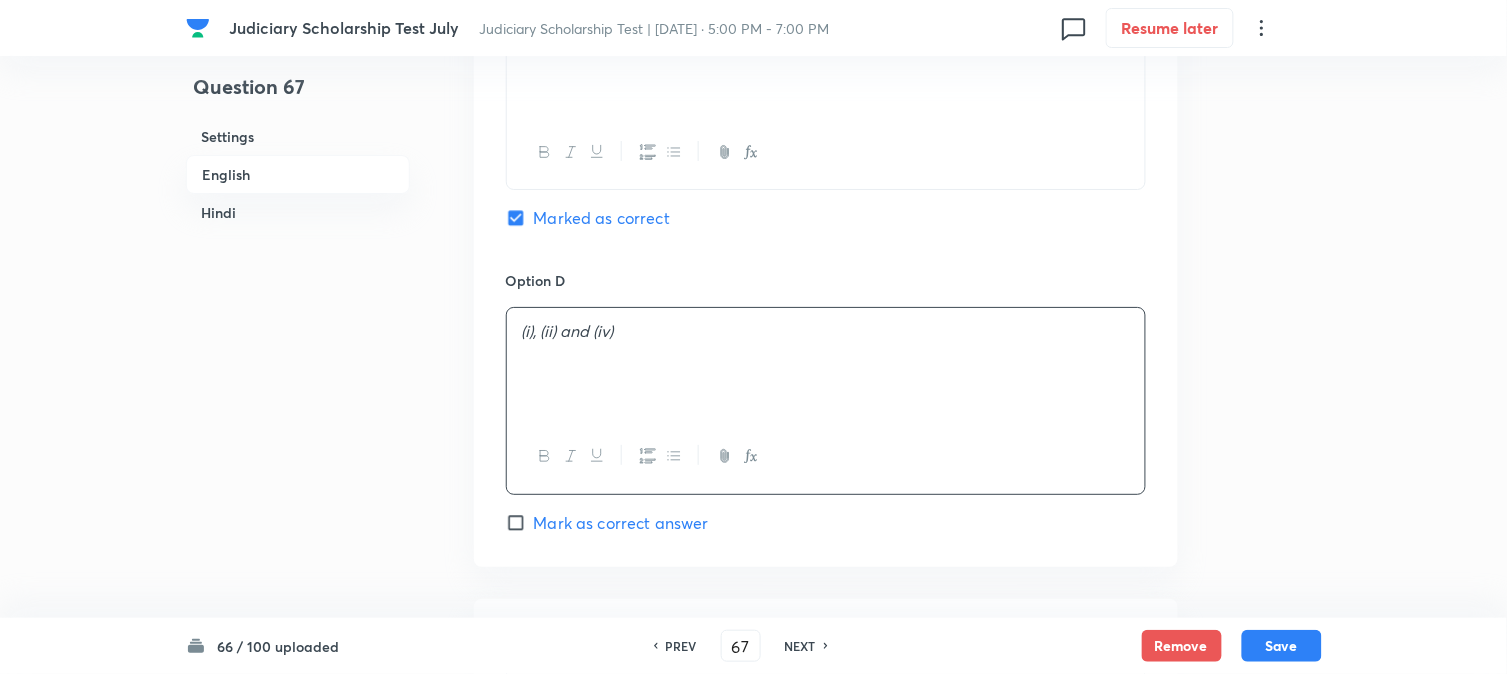 scroll, scrollTop: 2034, scrollLeft: 0, axis: vertical 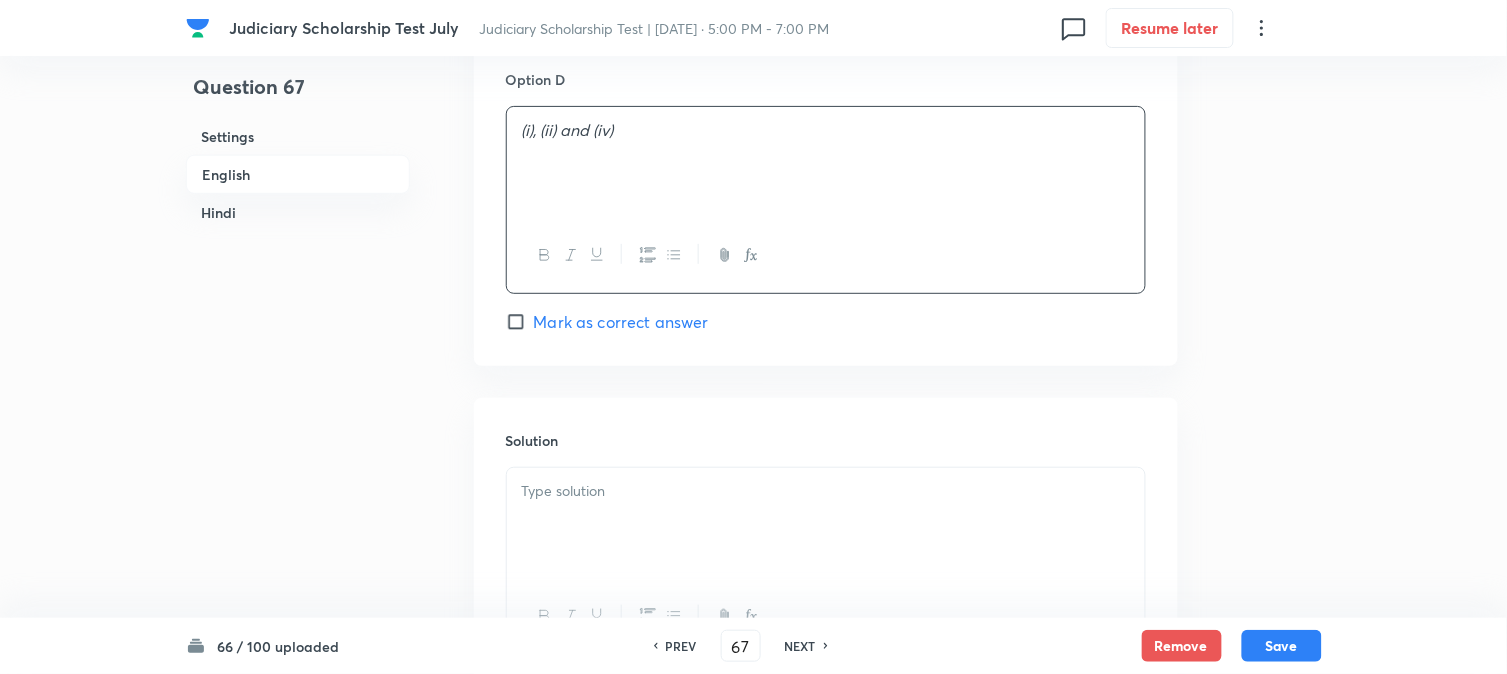 click on "Solution" at bounding box center (826, 542) 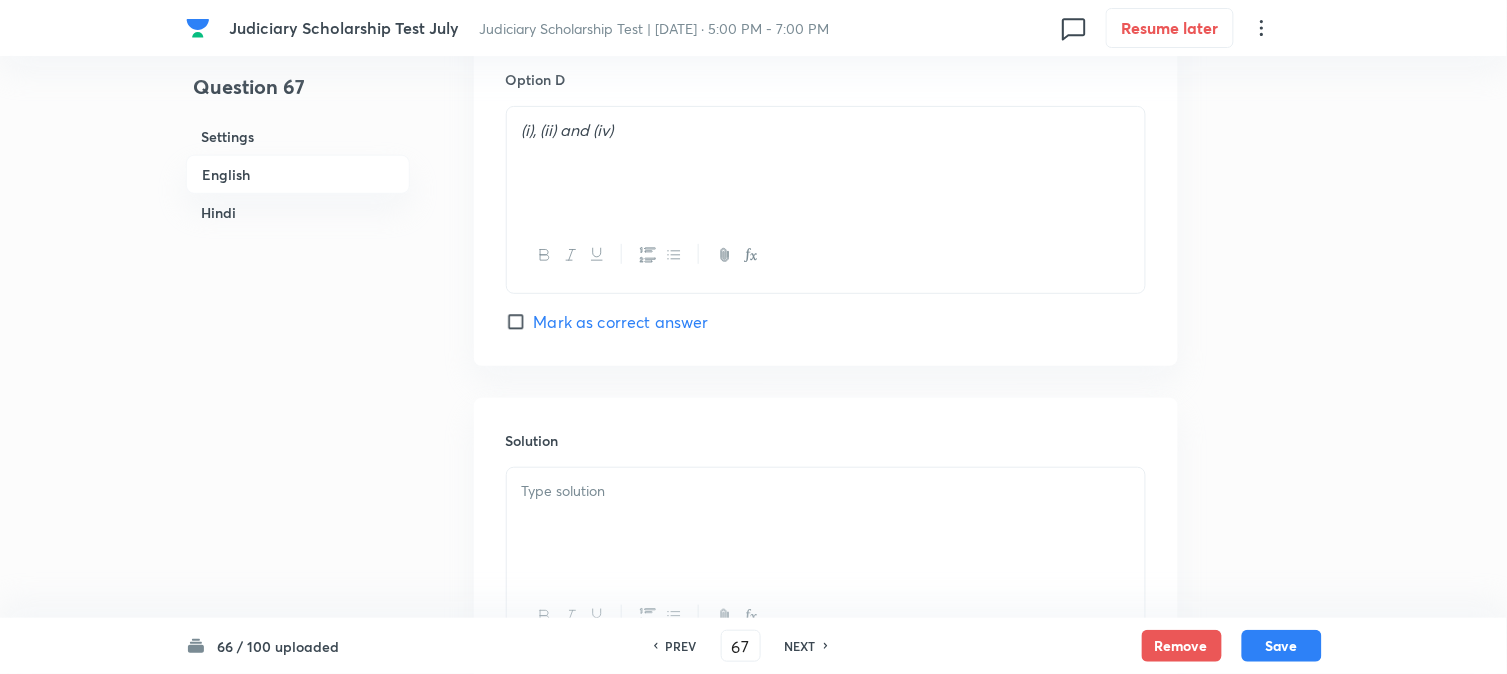 click at bounding box center (826, 524) 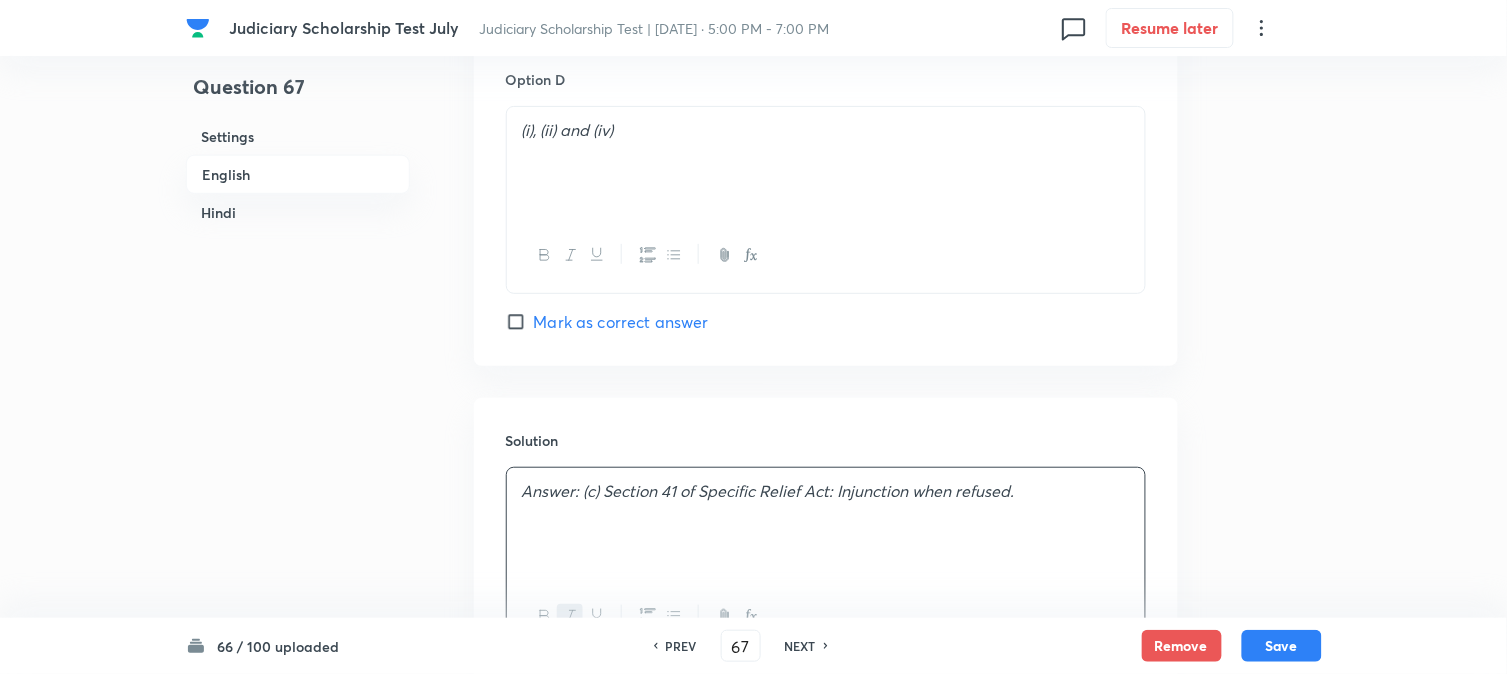 drag, startPoint x: 1266, startPoint y: 654, endPoint x: 1193, endPoint y: 616, distance: 82.29824 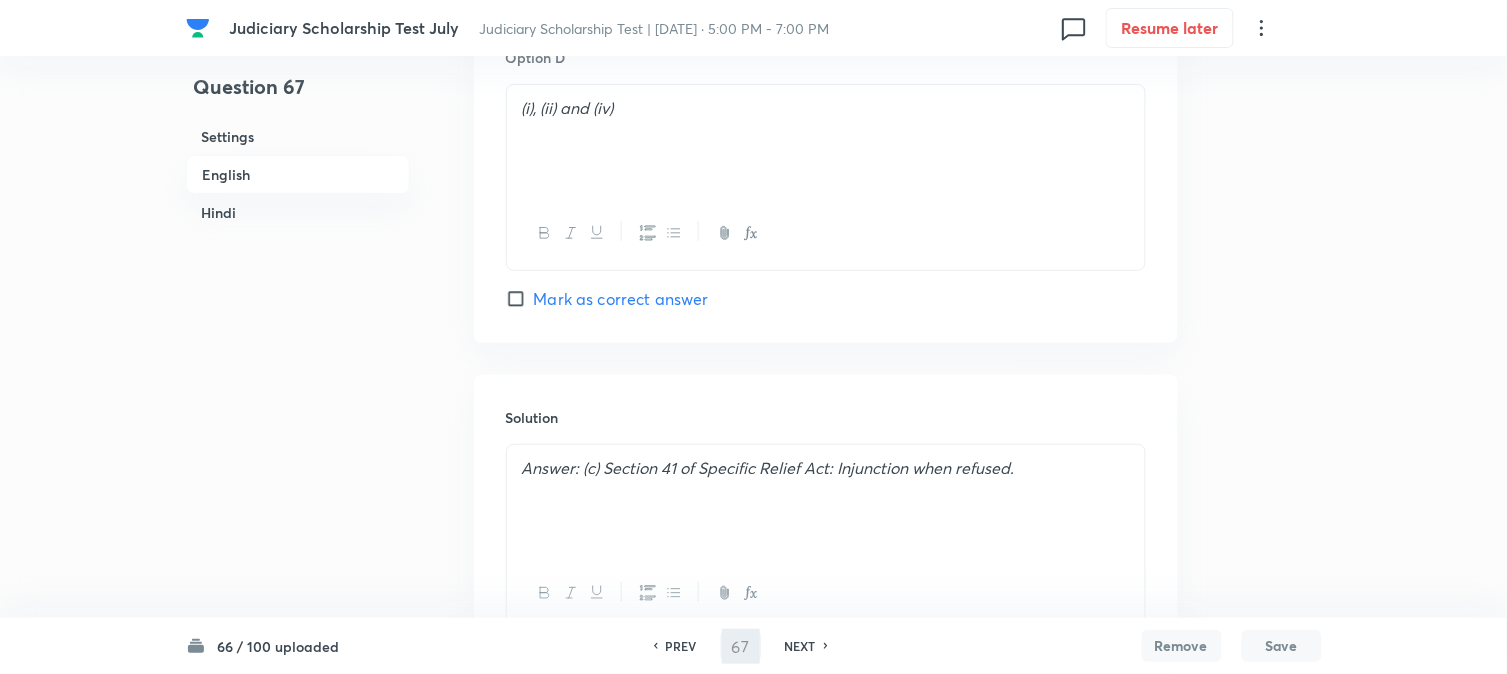 type on "68" 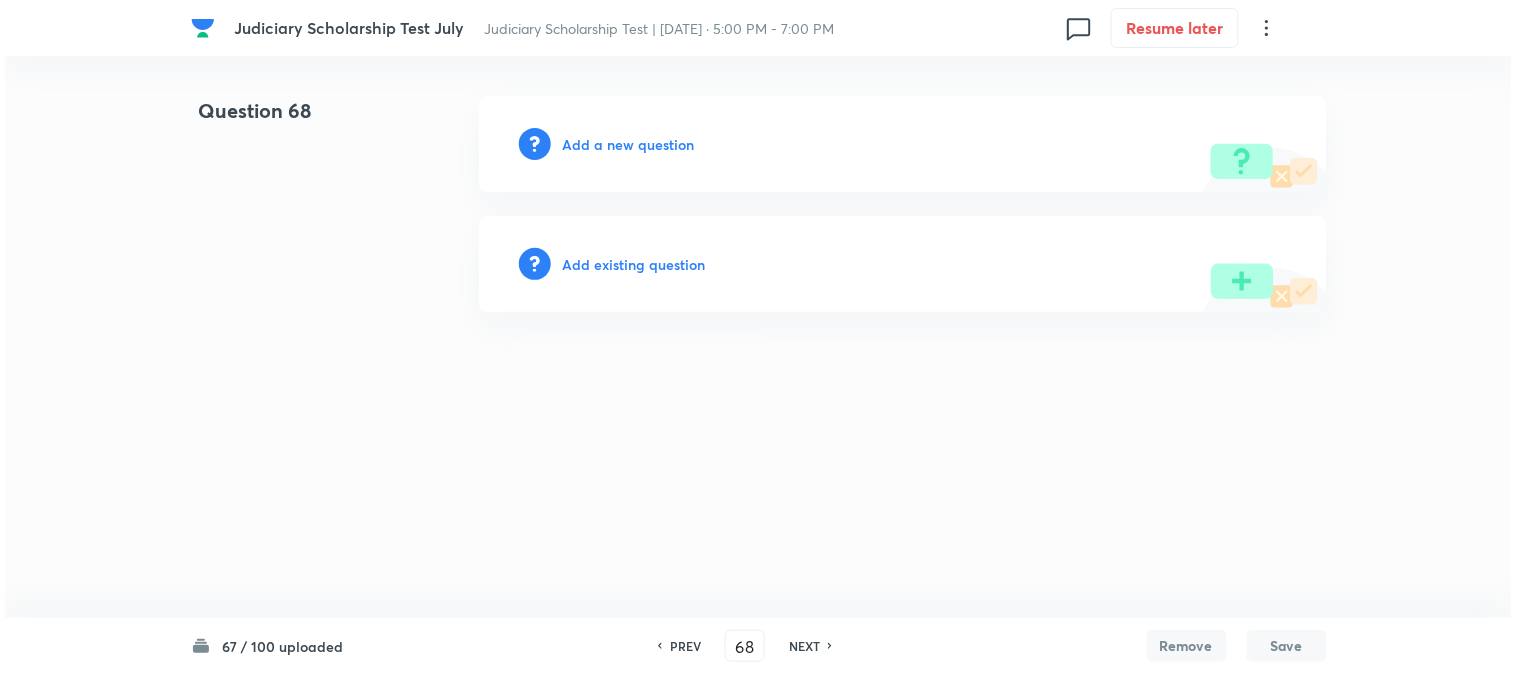 scroll, scrollTop: 0, scrollLeft: 0, axis: both 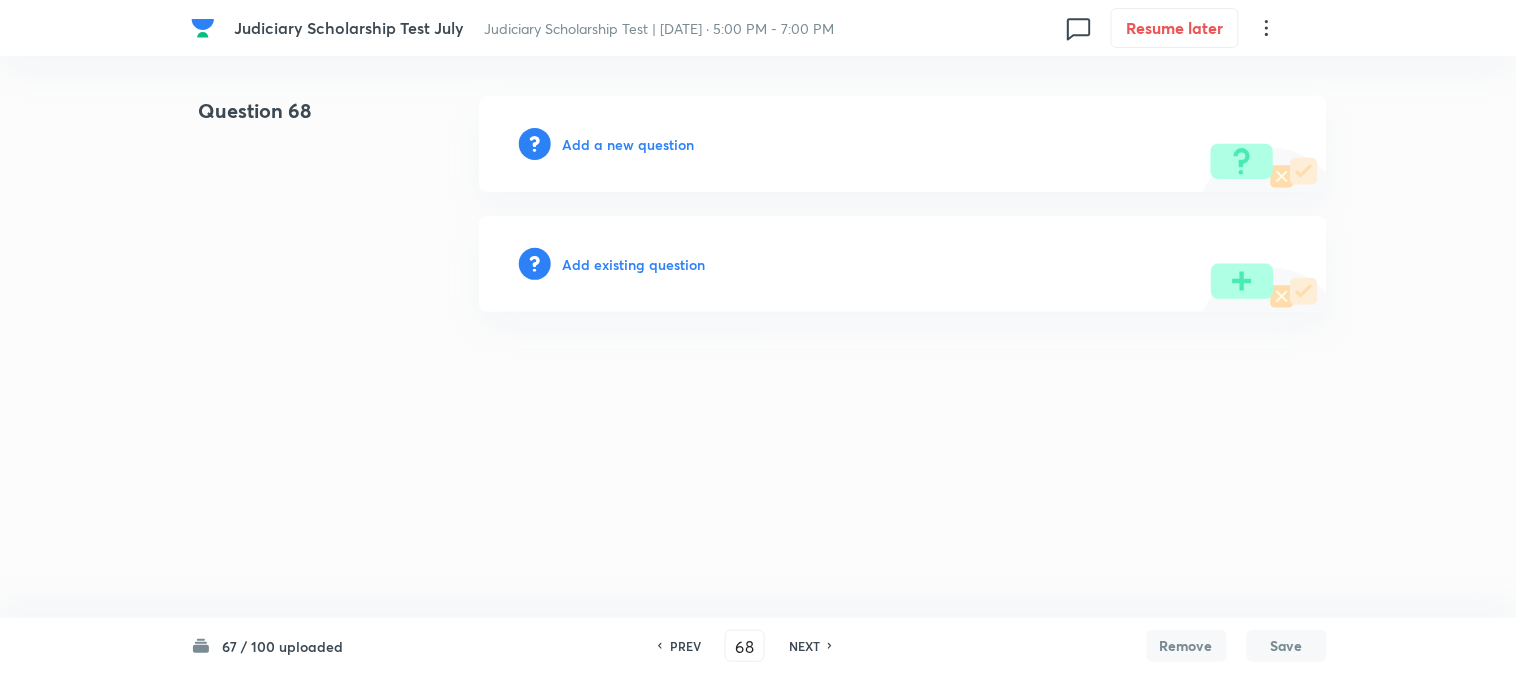 click on "Add a new question" at bounding box center [629, 144] 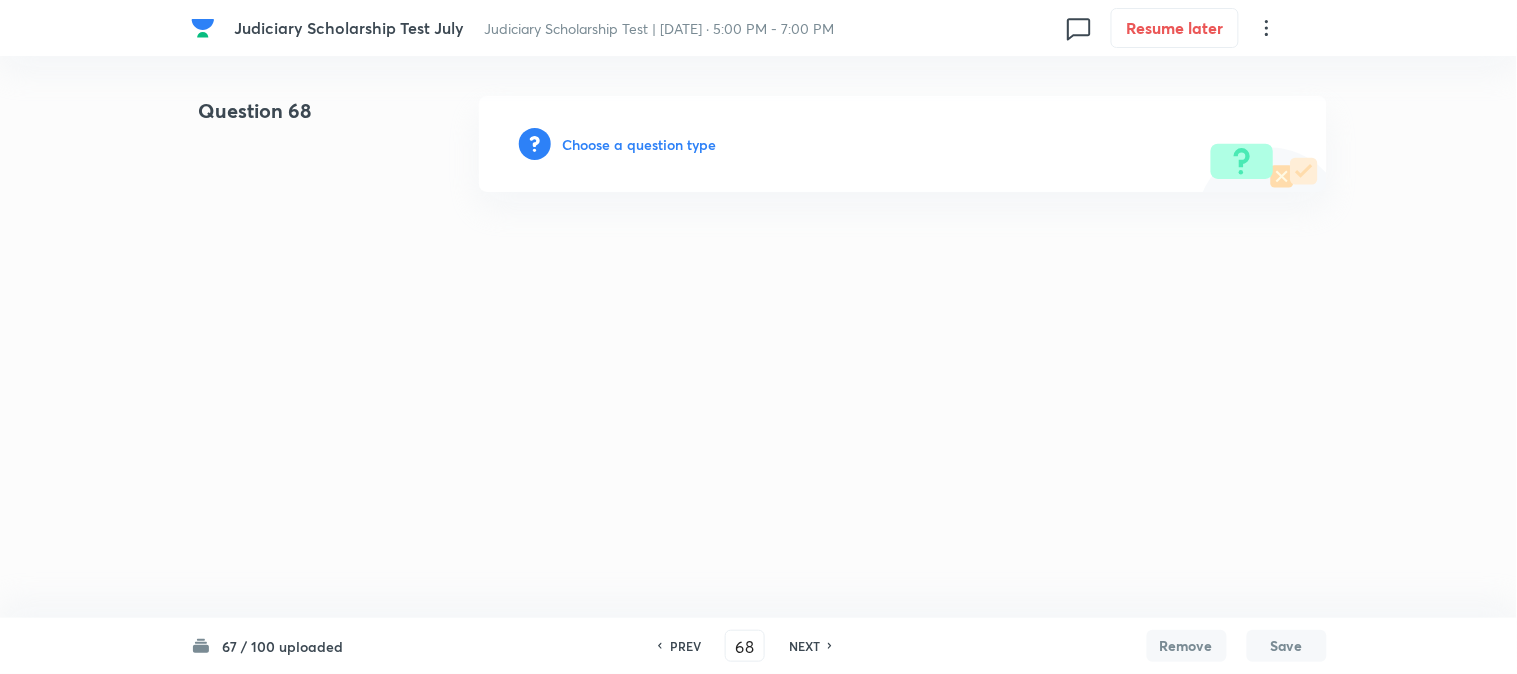 click on "Choose a question type" at bounding box center (640, 144) 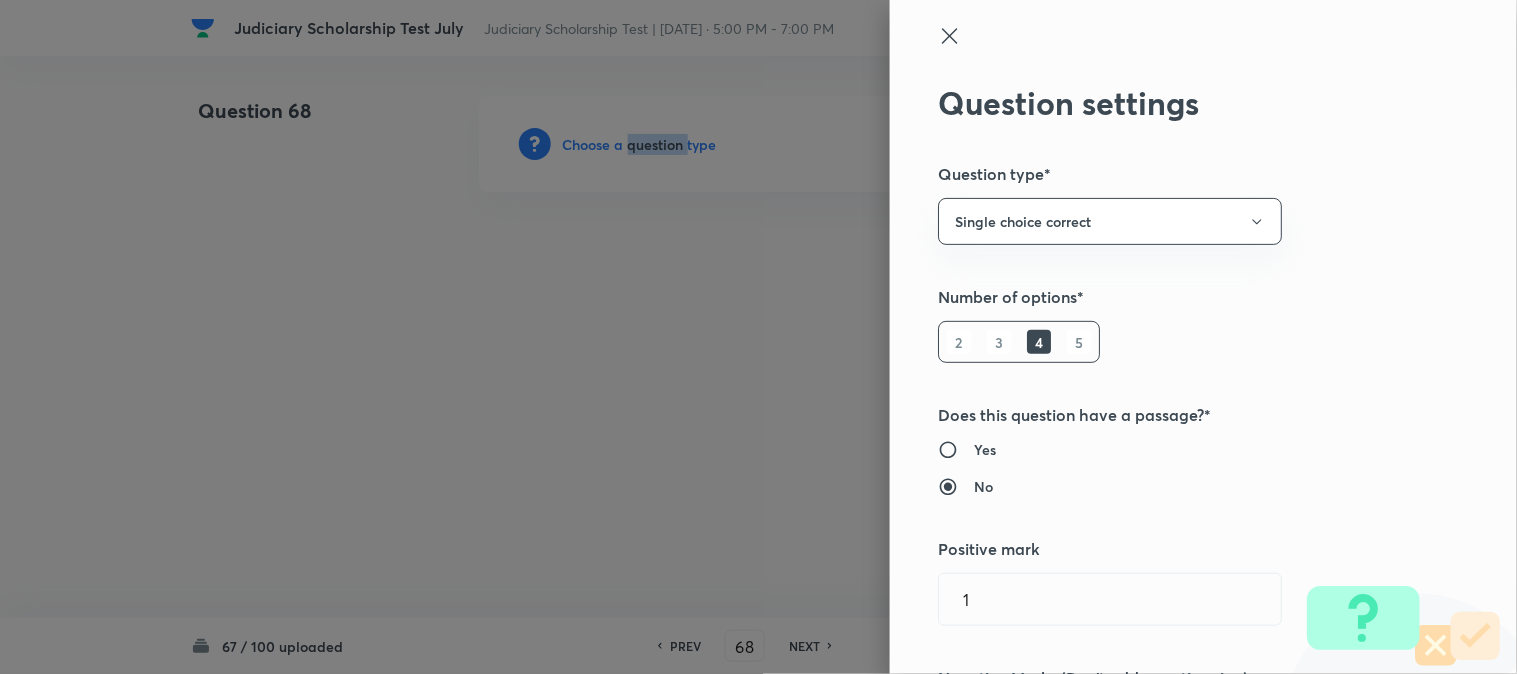 click at bounding box center (758, 337) 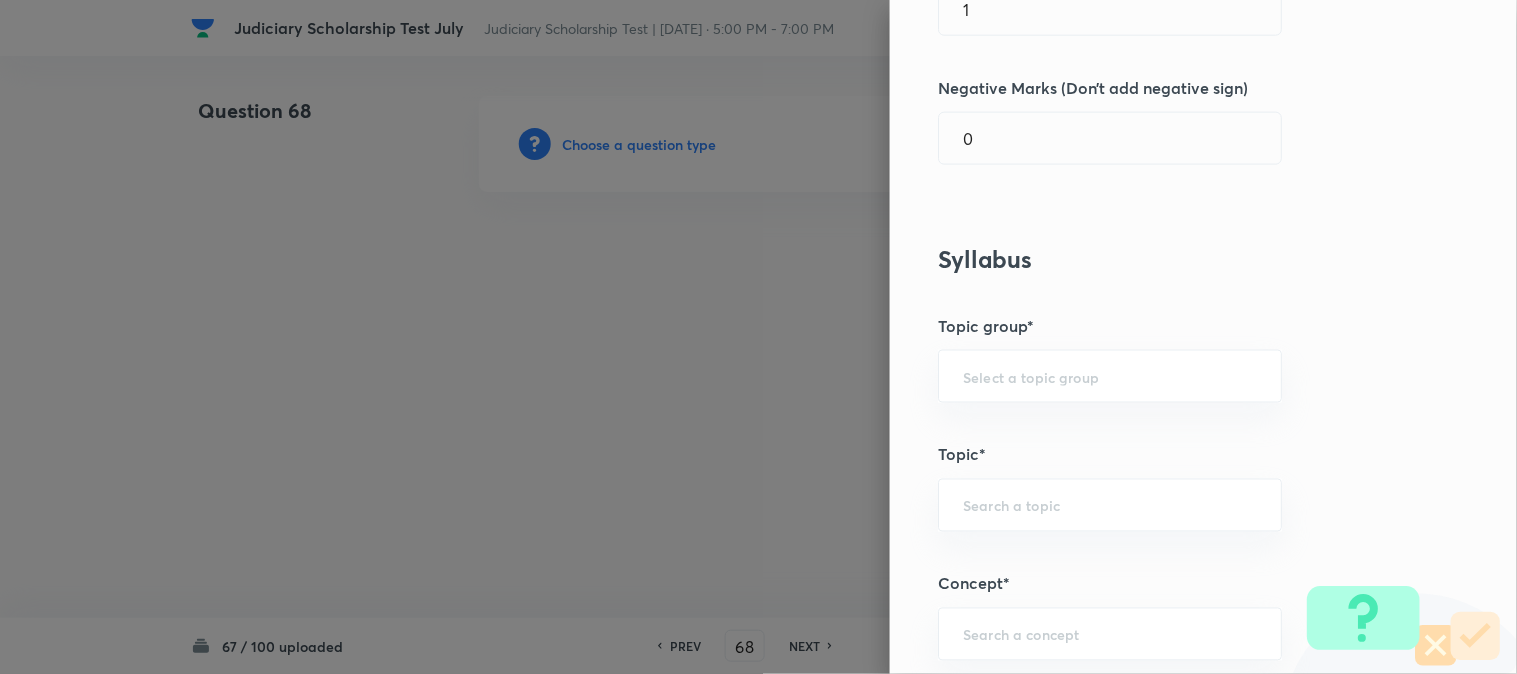 scroll, scrollTop: 1180, scrollLeft: 0, axis: vertical 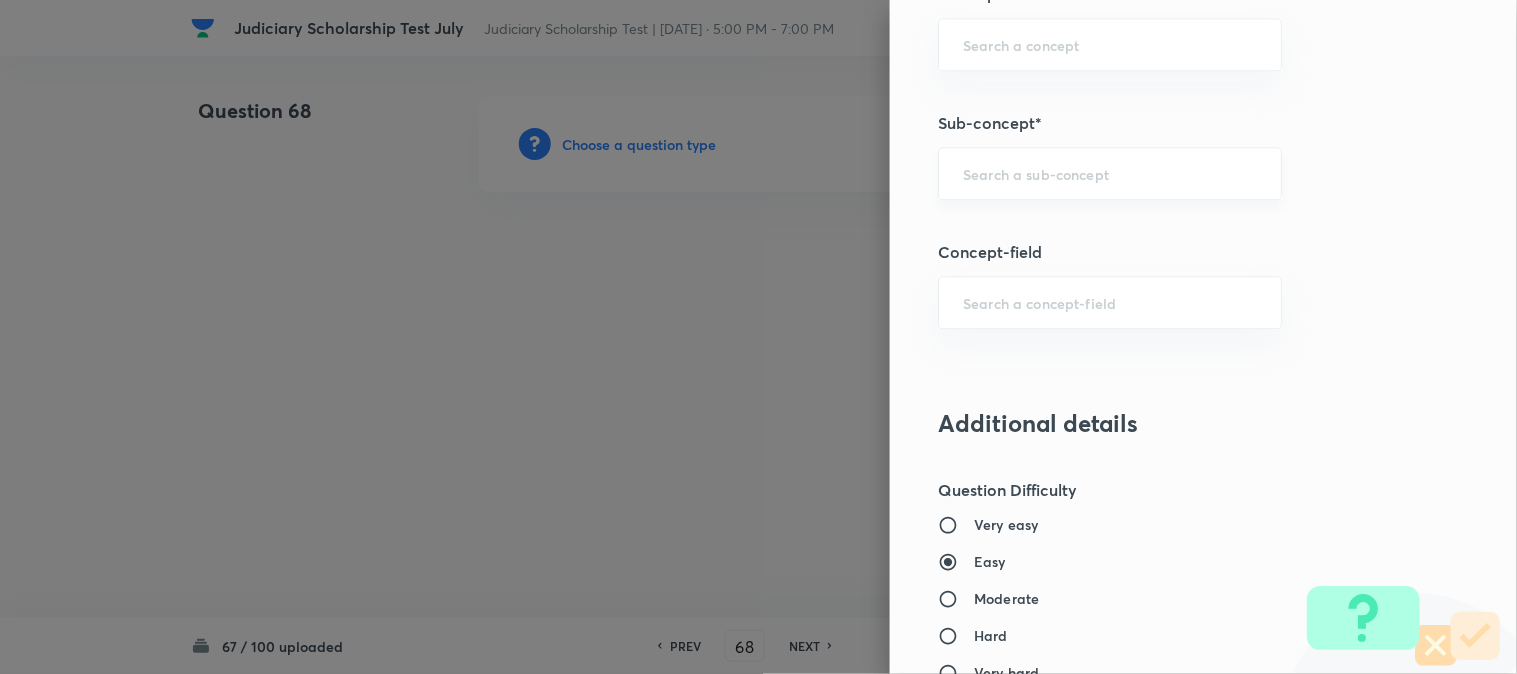 click at bounding box center (1110, 173) 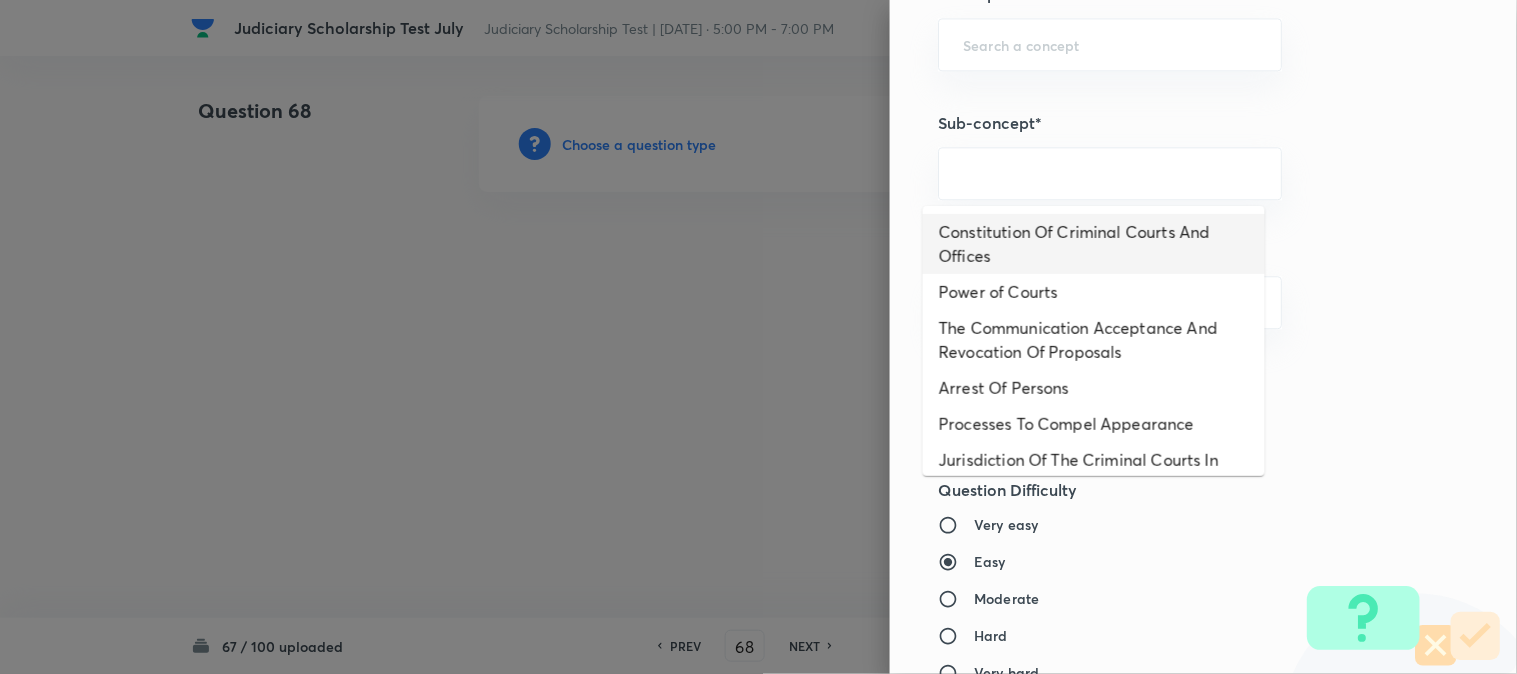 click on "Constitution Of Criminal Courts And Offices" at bounding box center [1094, 244] 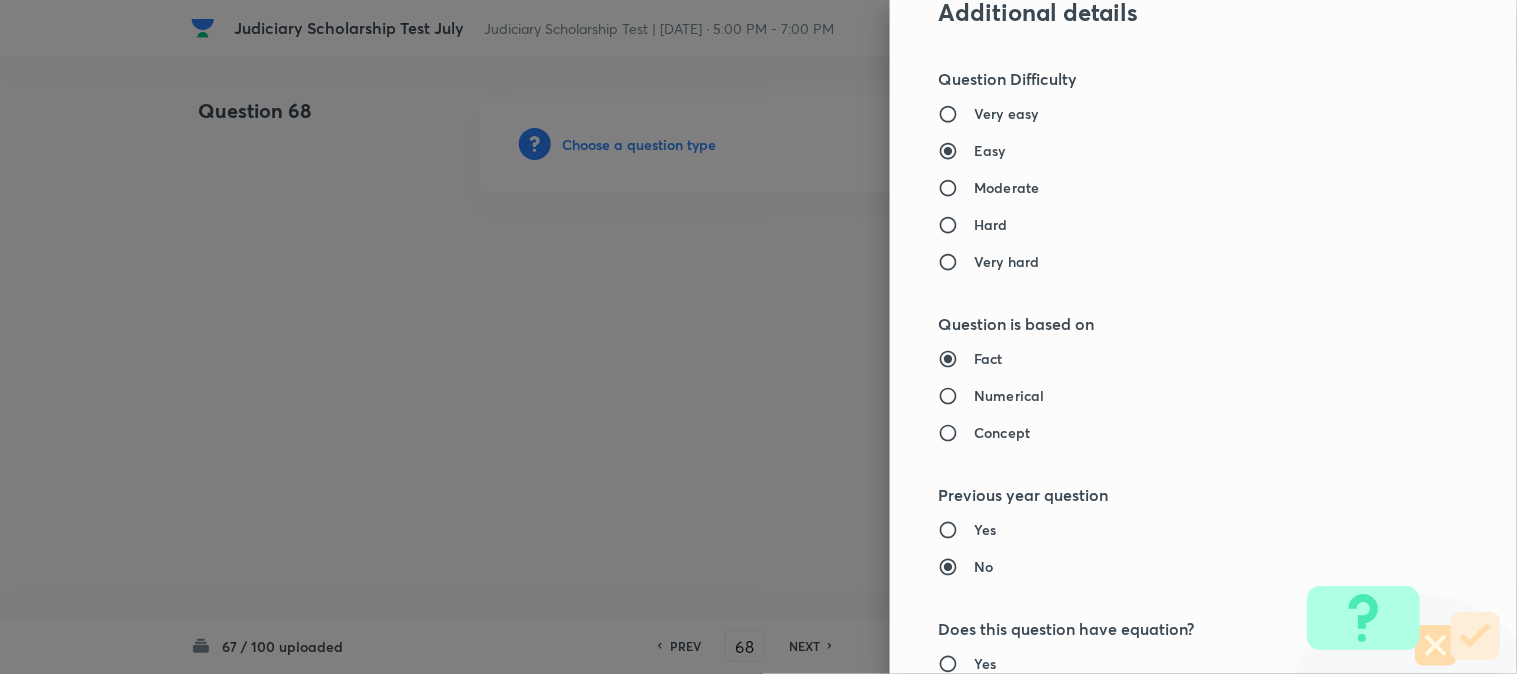 type on "Criminal Law" 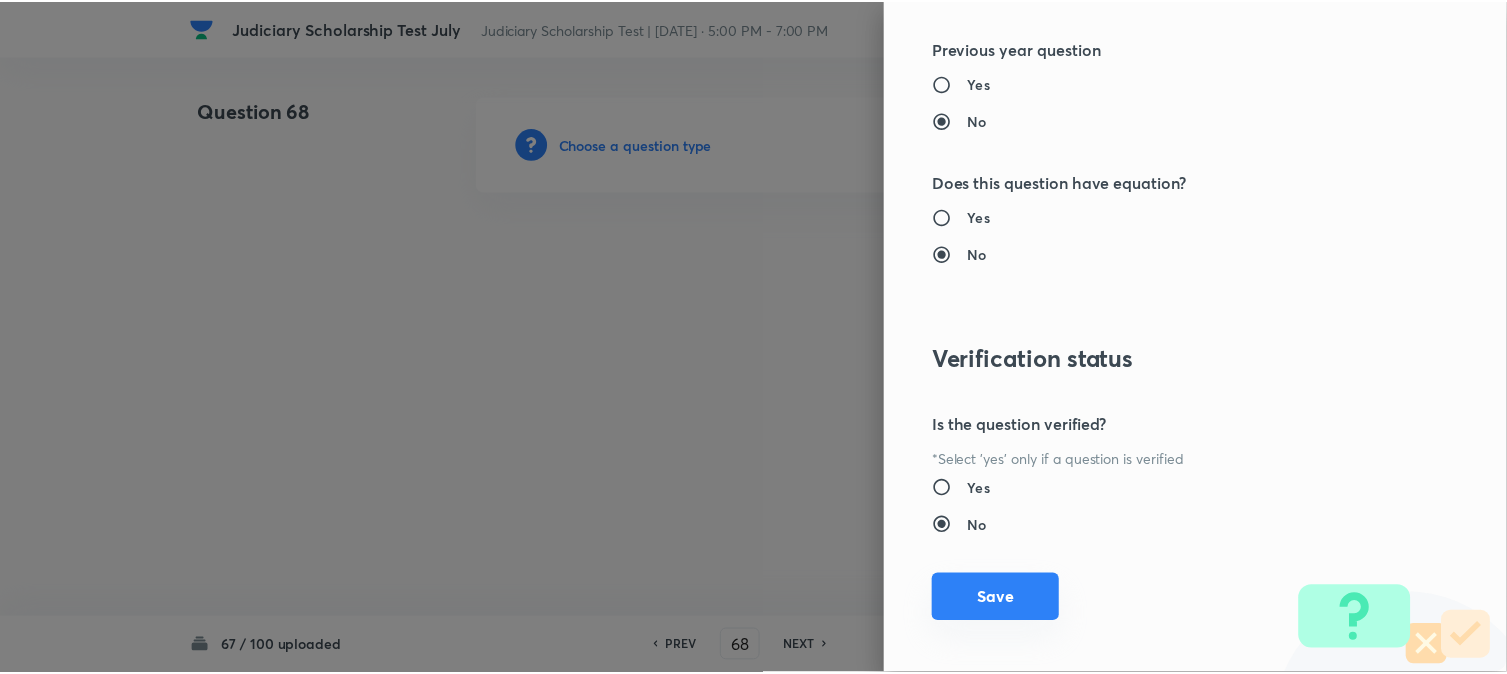 scroll, scrollTop: 2052, scrollLeft: 0, axis: vertical 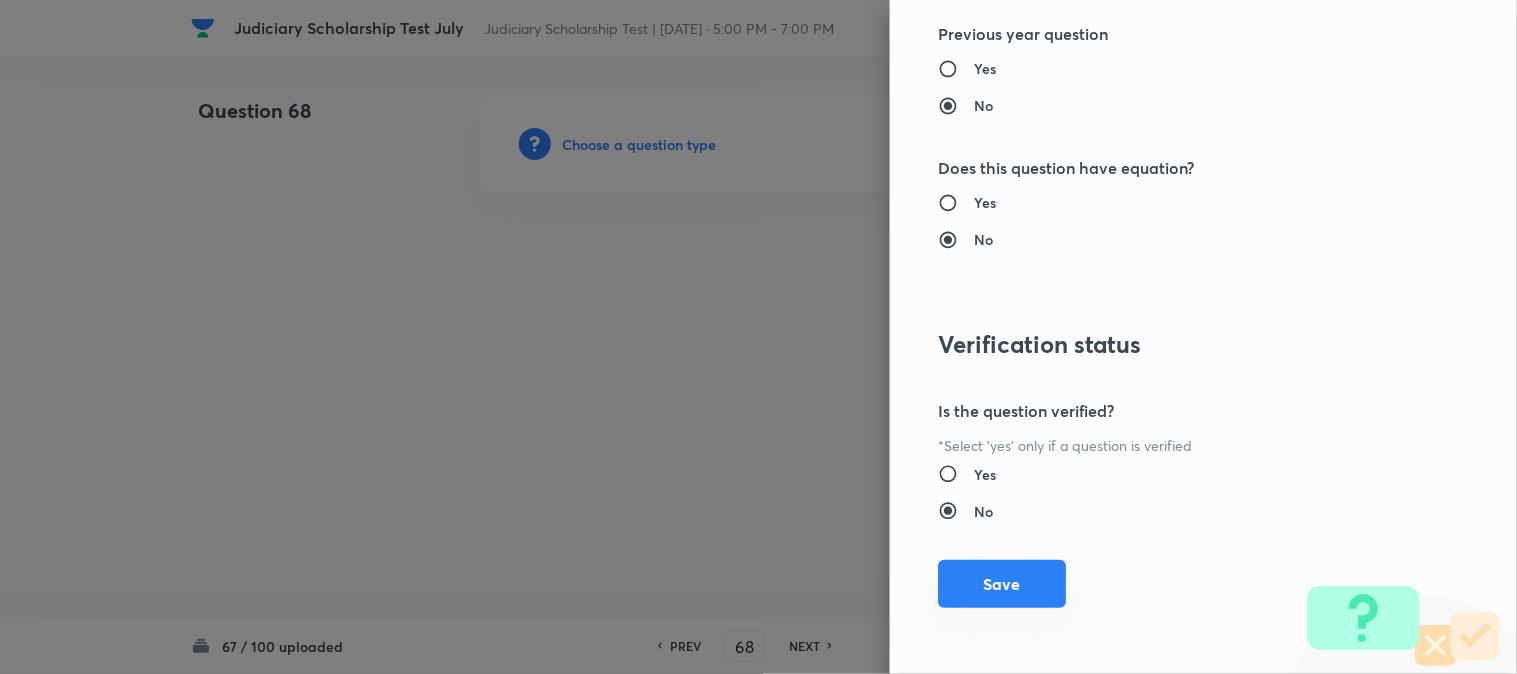 click on "Save" at bounding box center (1002, 584) 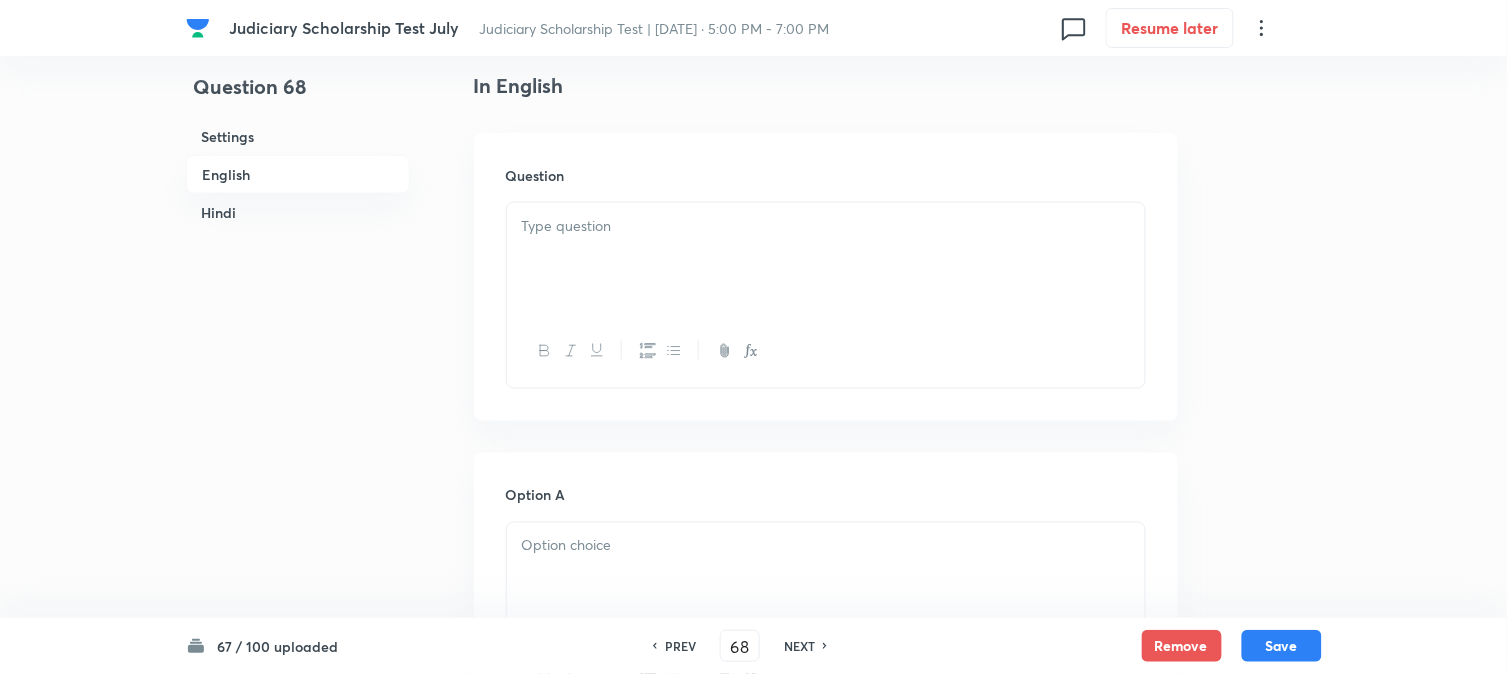 scroll, scrollTop: 590, scrollLeft: 0, axis: vertical 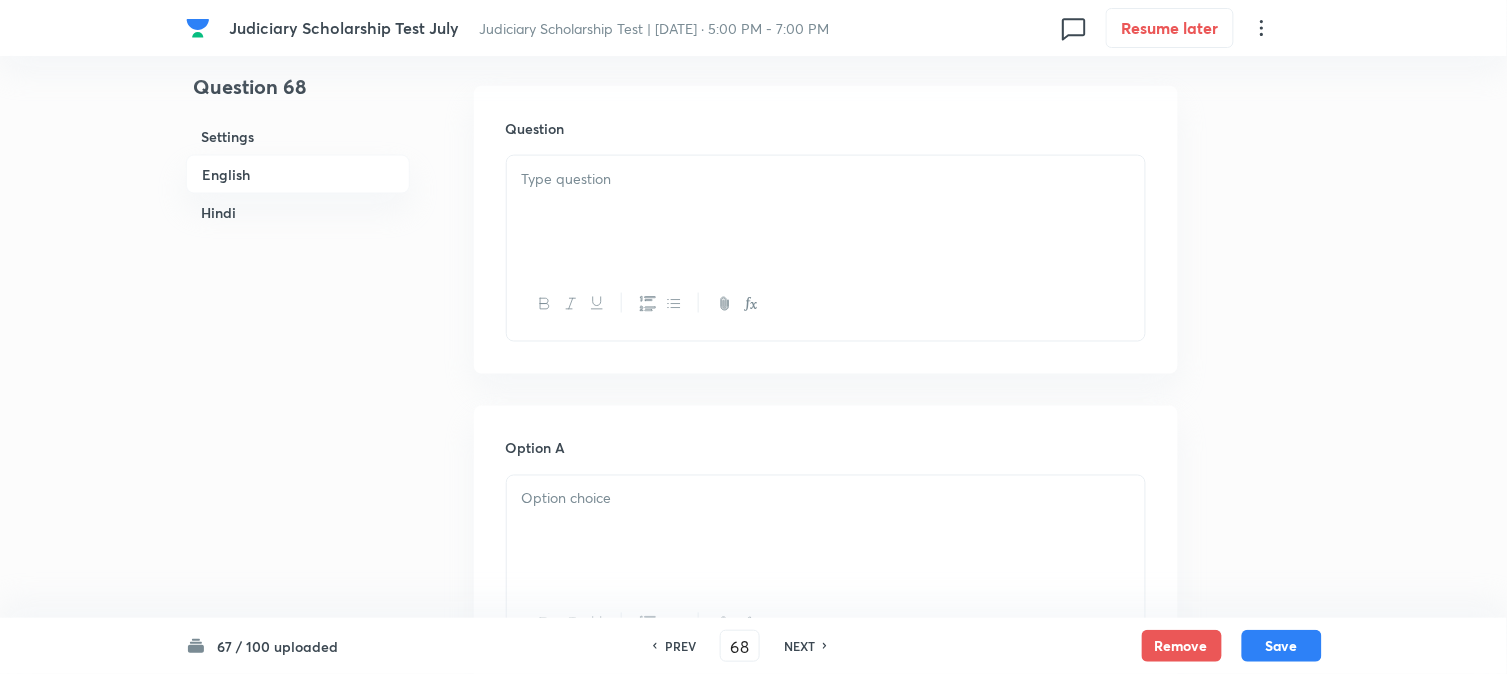 click at bounding box center [826, 212] 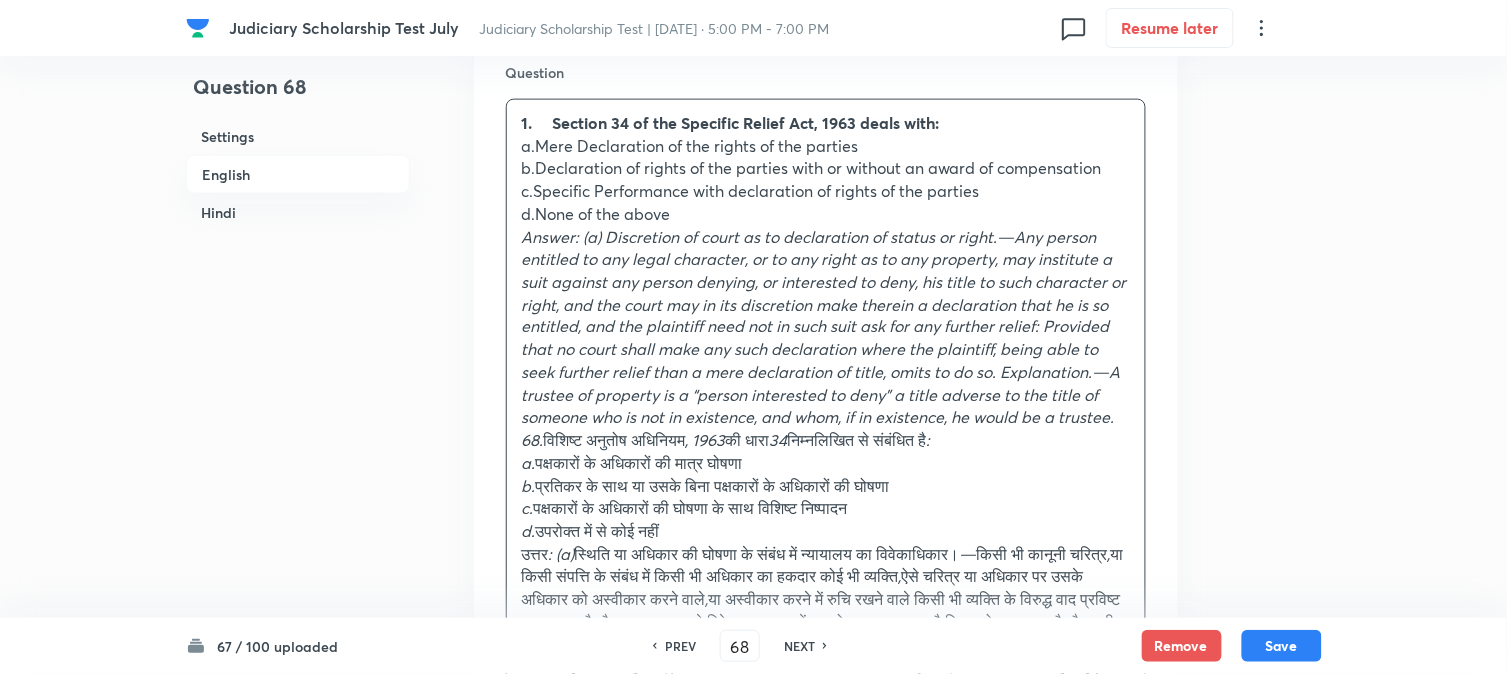 scroll, scrollTop: 701, scrollLeft: 0, axis: vertical 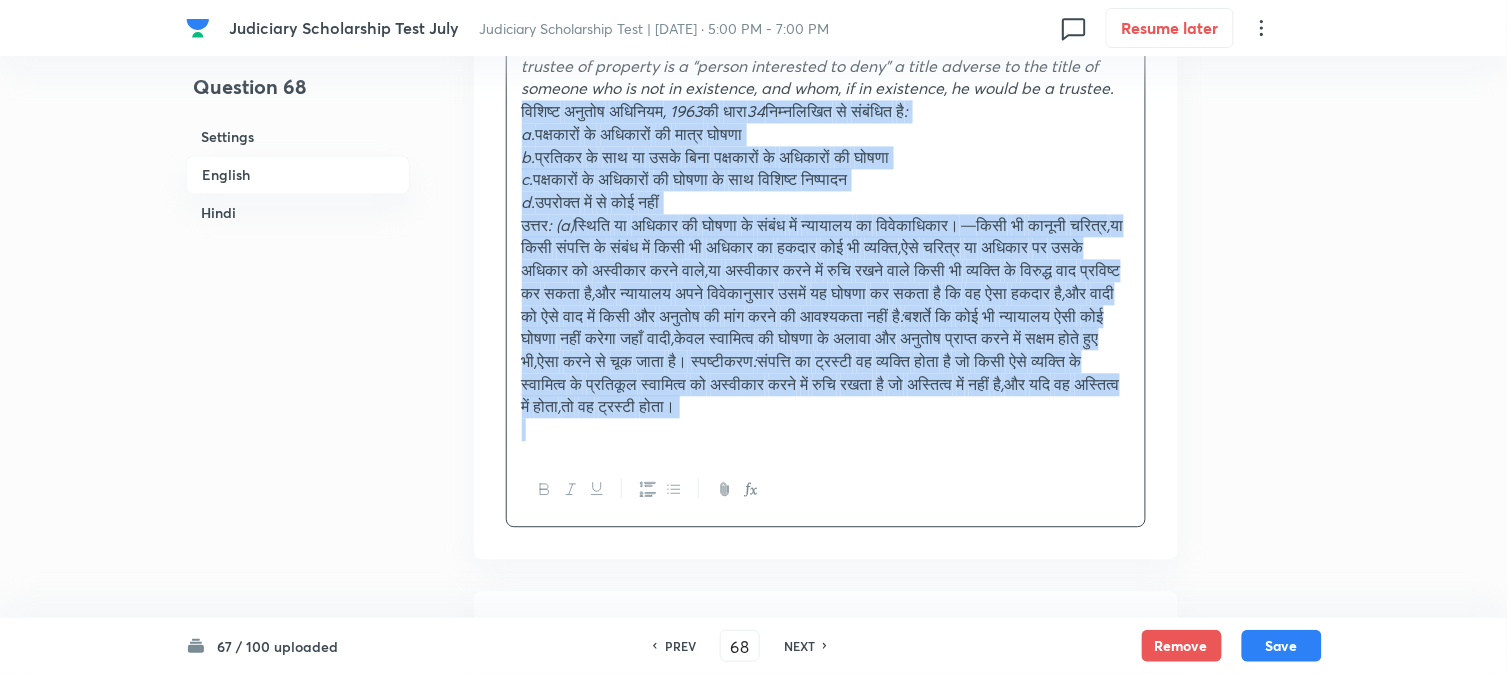 drag, startPoint x: 546, startPoint y: 382, endPoint x: 930, endPoint y: 610, distance: 446.58707 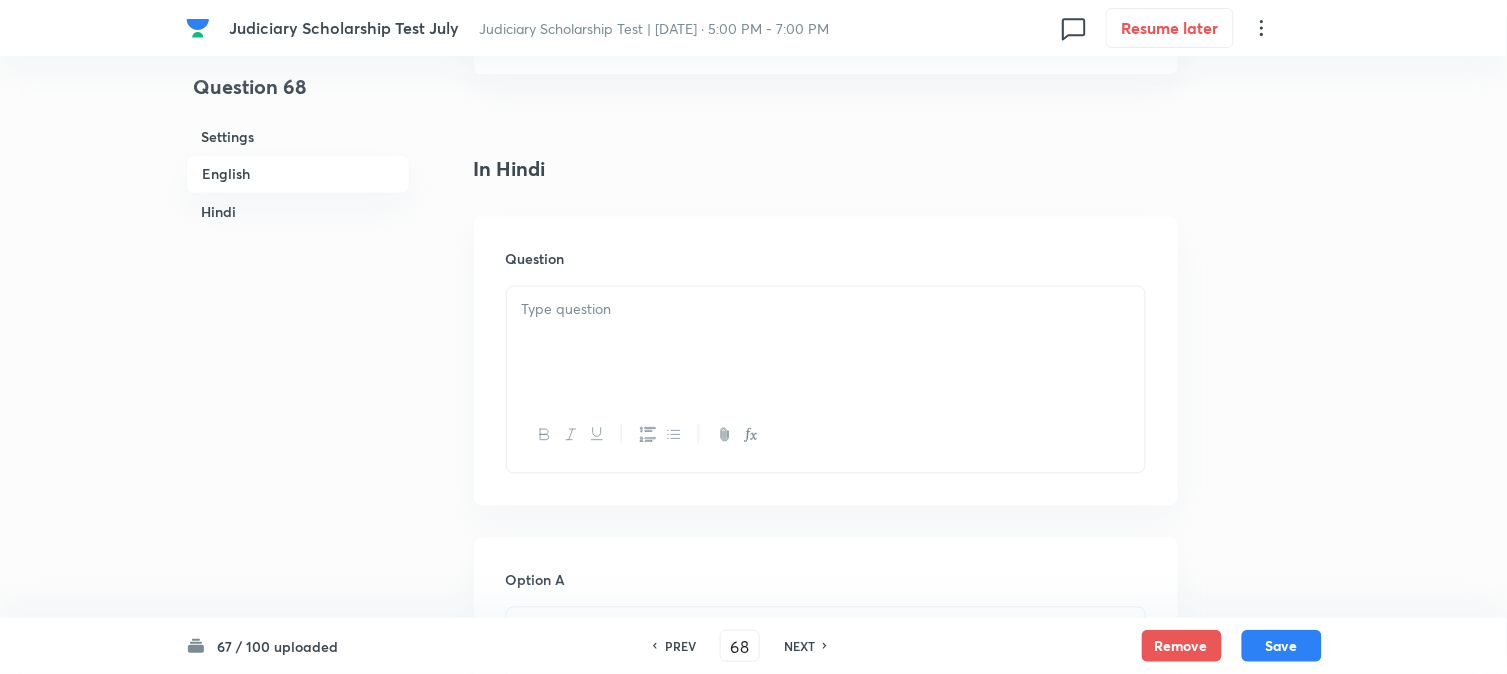 scroll, scrollTop: 2754, scrollLeft: 0, axis: vertical 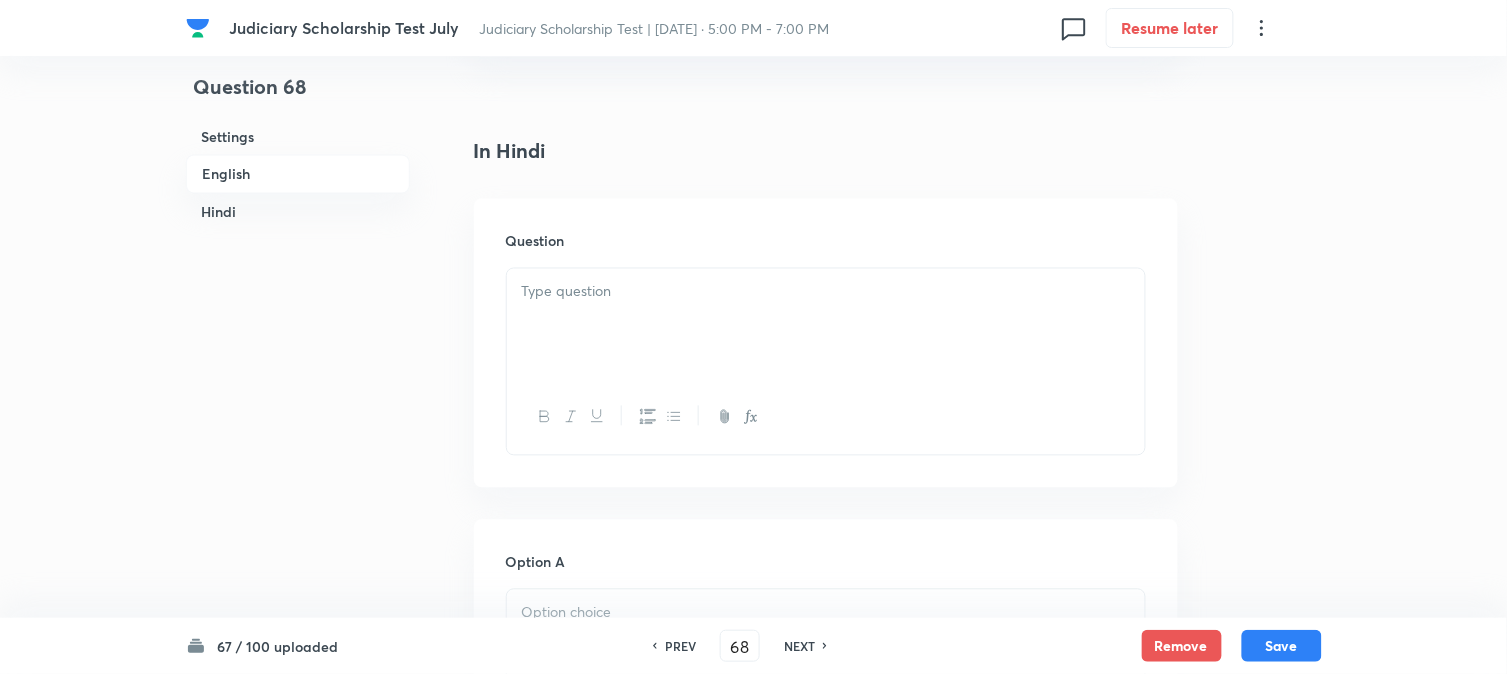 click at bounding box center (826, 325) 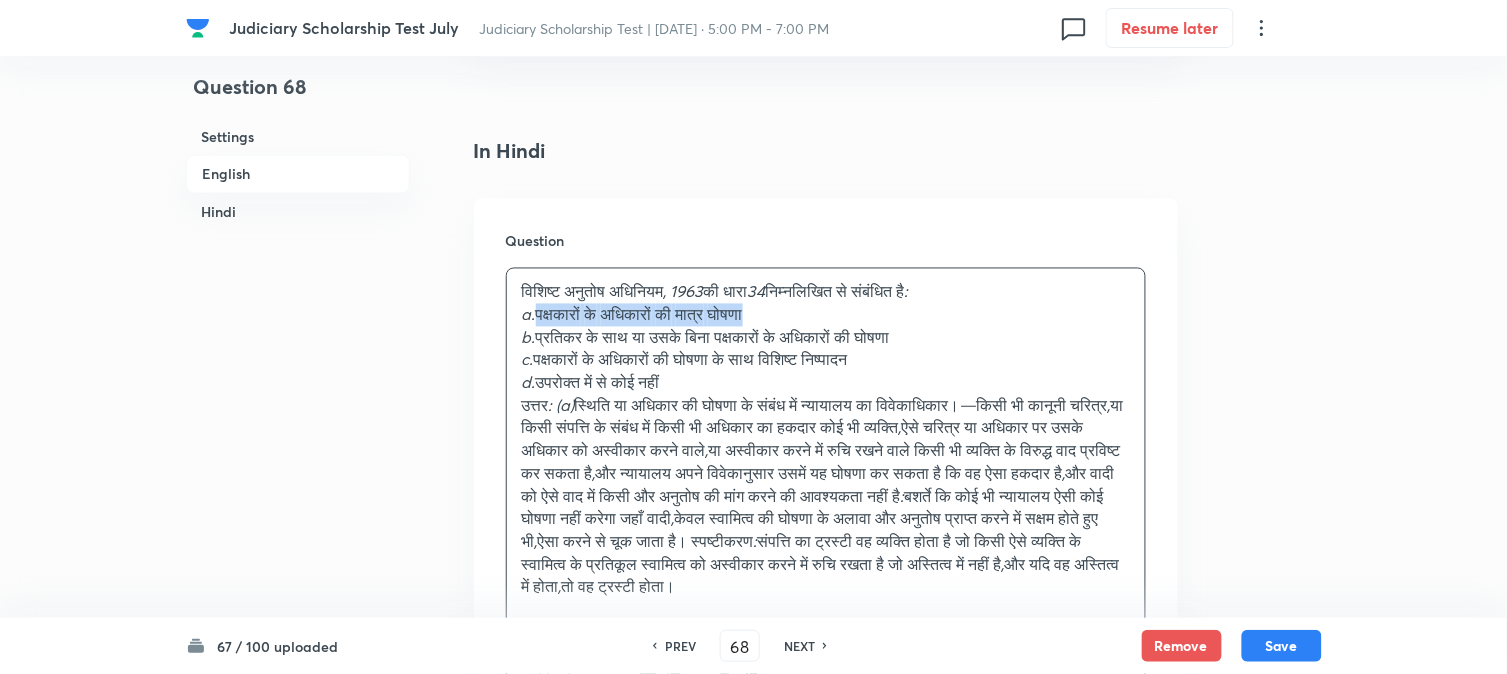 drag, startPoint x: 537, startPoint y: 312, endPoint x: 847, endPoint y: 312, distance: 310 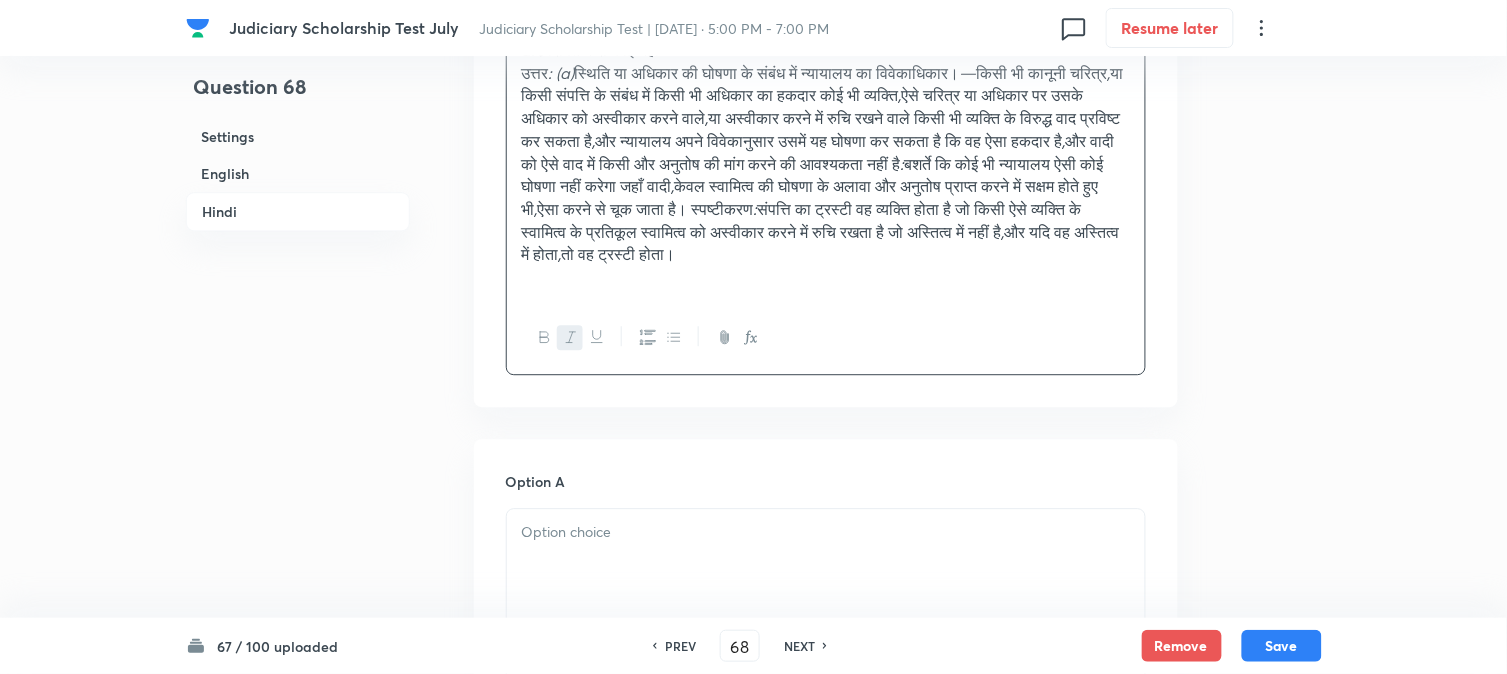 click at bounding box center [826, 532] 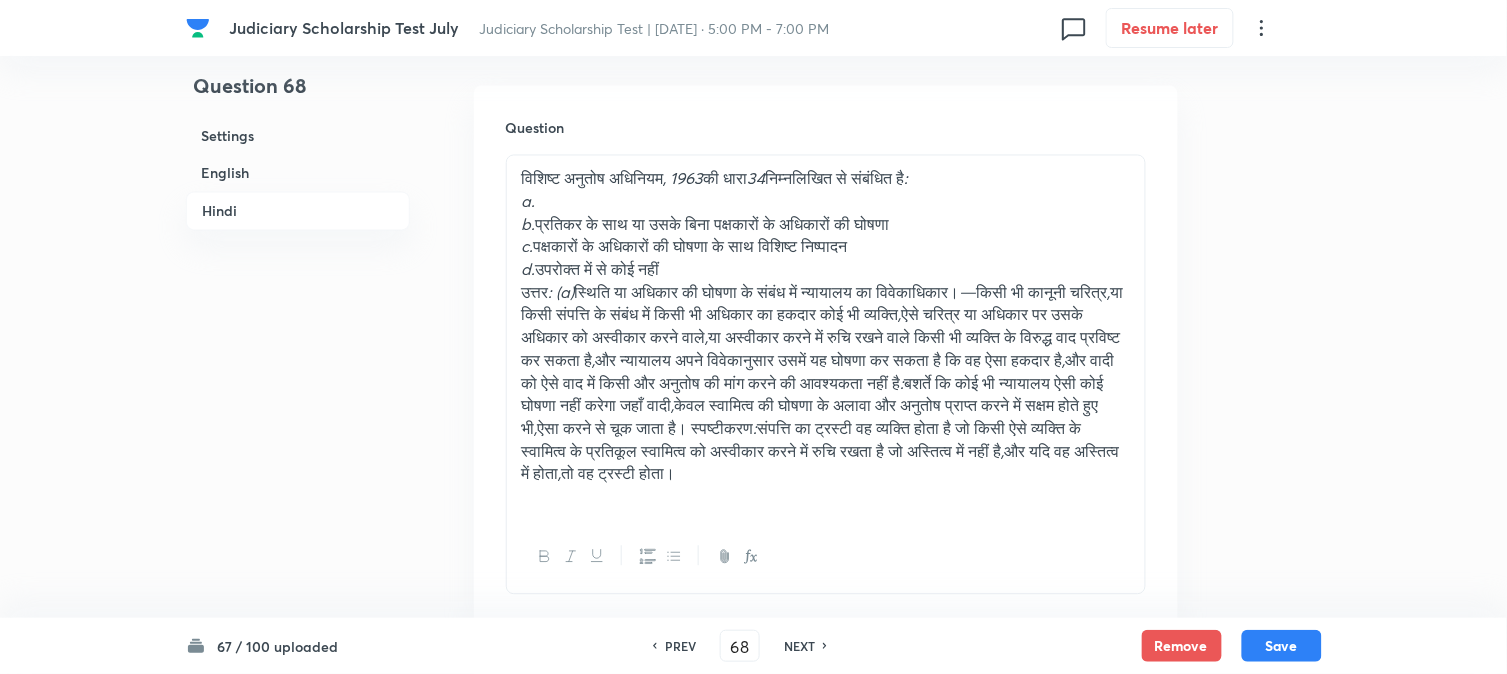 scroll, scrollTop: 2865, scrollLeft: 0, axis: vertical 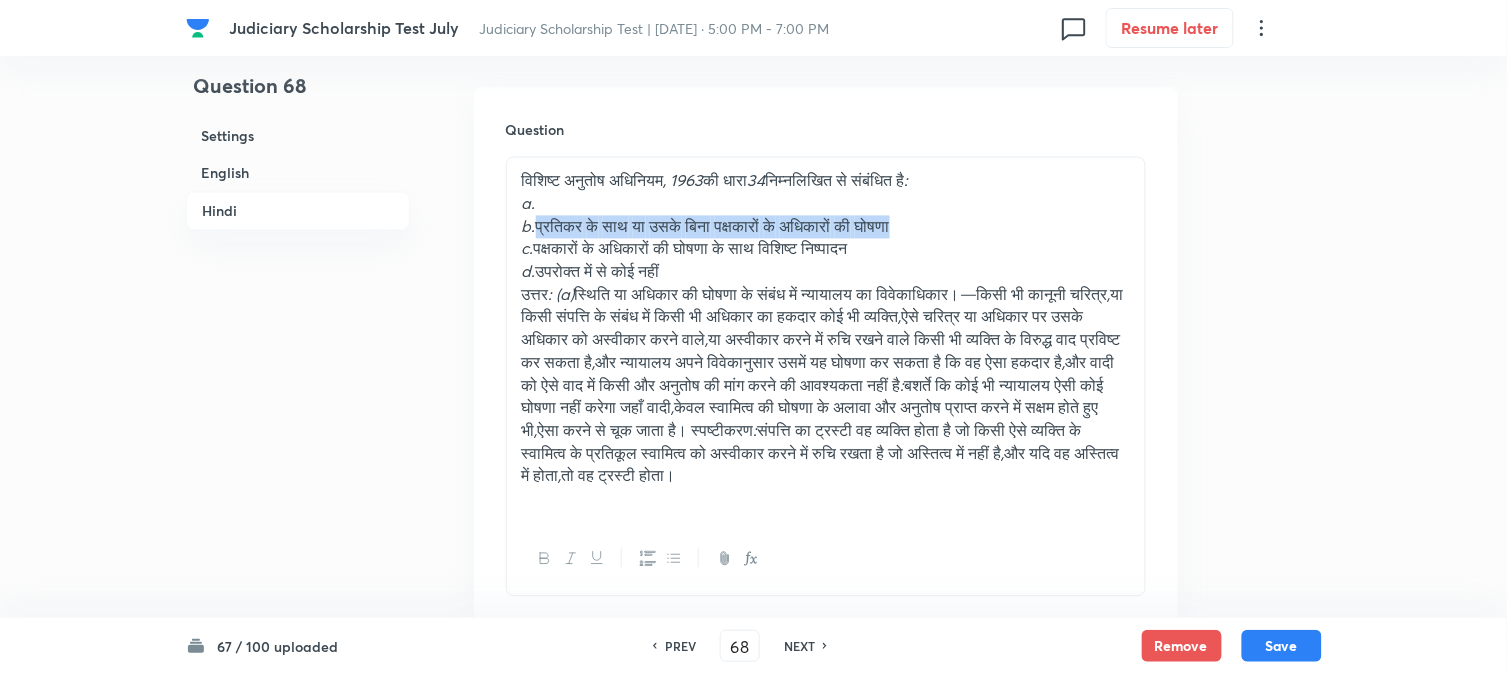 drag, startPoint x: 541, startPoint y: 223, endPoint x: 981, endPoint y: 231, distance: 440.07272 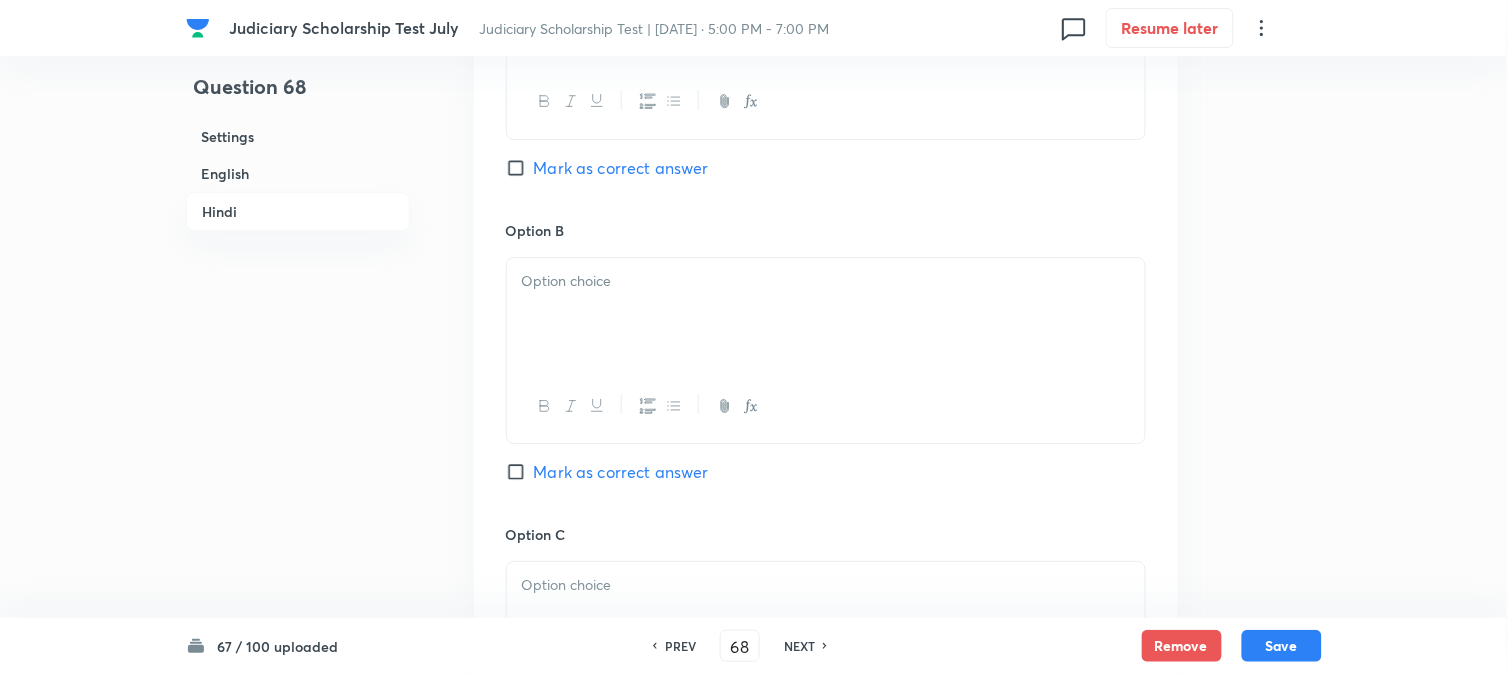 click at bounding box center (826, 314) 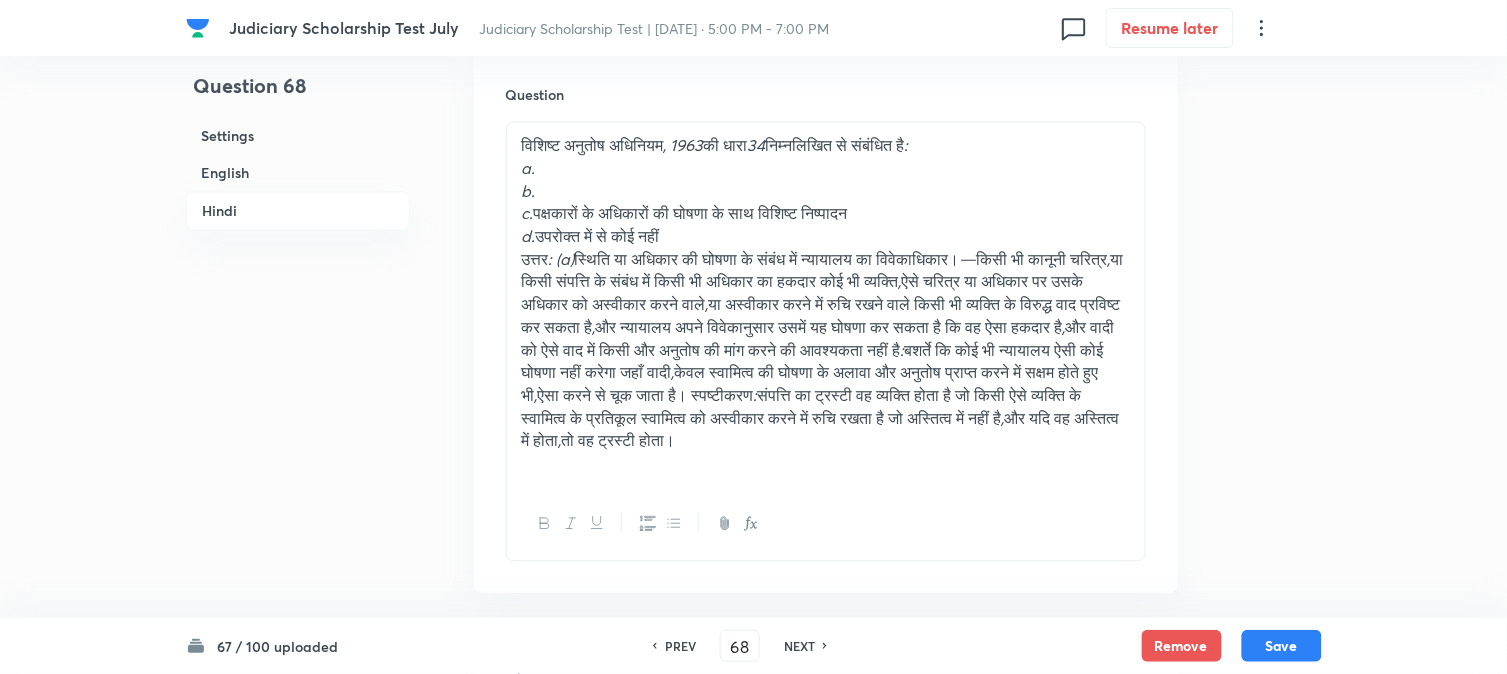scroll, scrollTop: 2865, scrollLeft: 0, axis: vertical 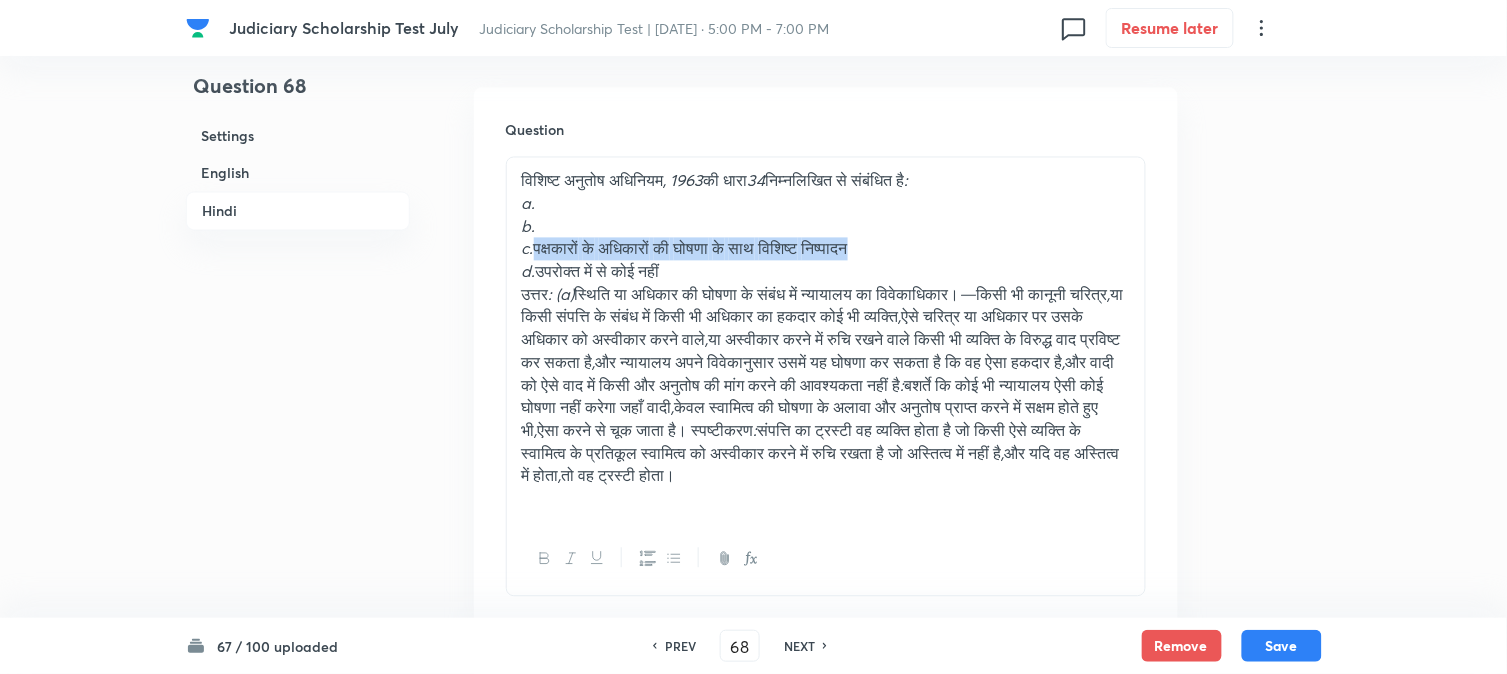 drag, startPoint x: 540, startPoint y: 244, endPoint x: 973, endPoint y: 252, distance: 433.07388 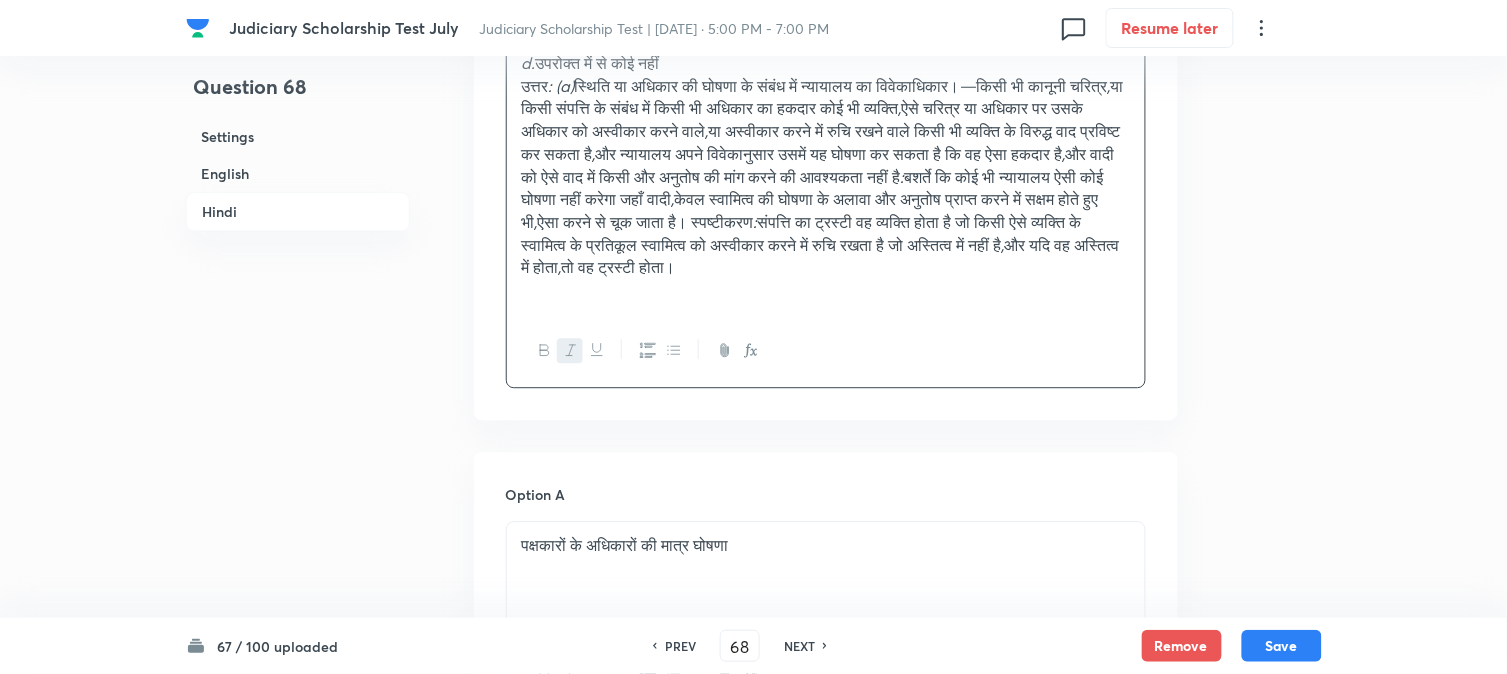 scroll, scrollTop: 3421, scrollLeft: 0, axis: vertical 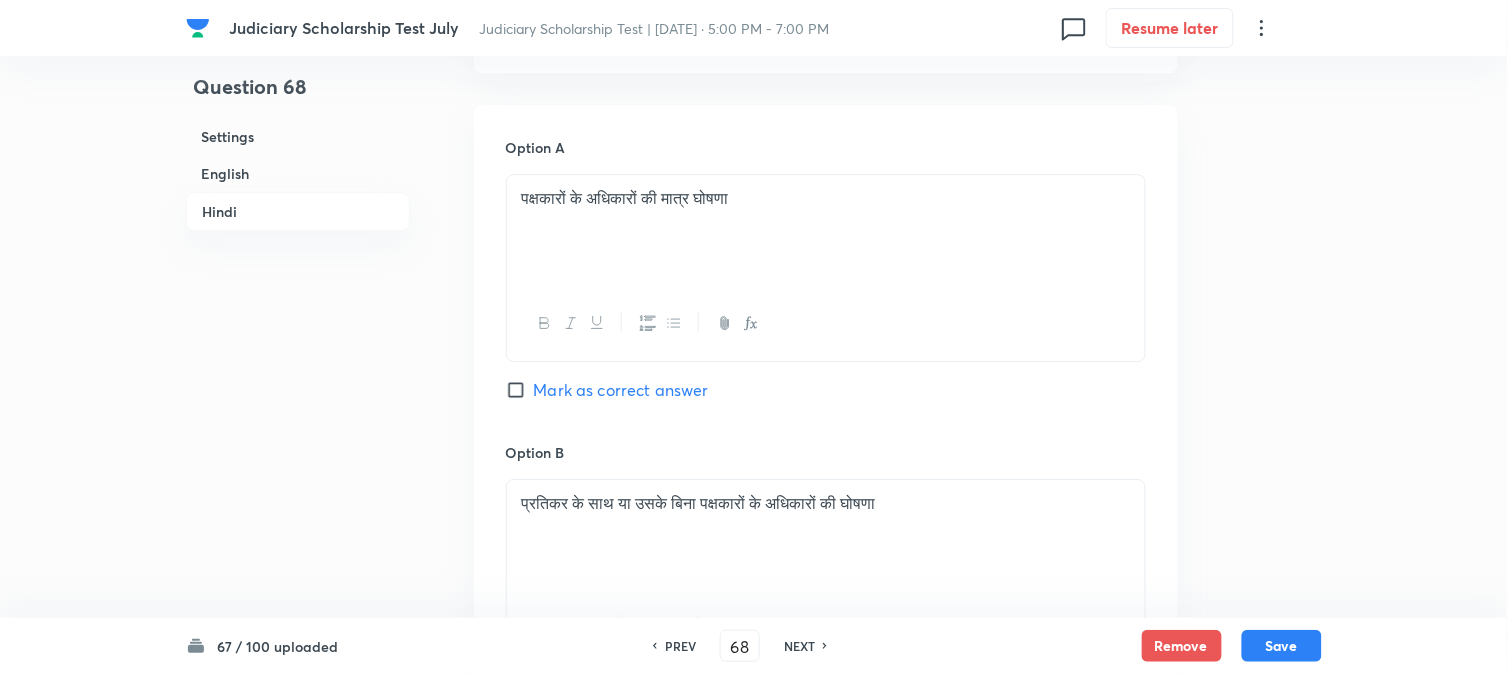 click on "Mark as correct answer" at bounding box center (621, 390) 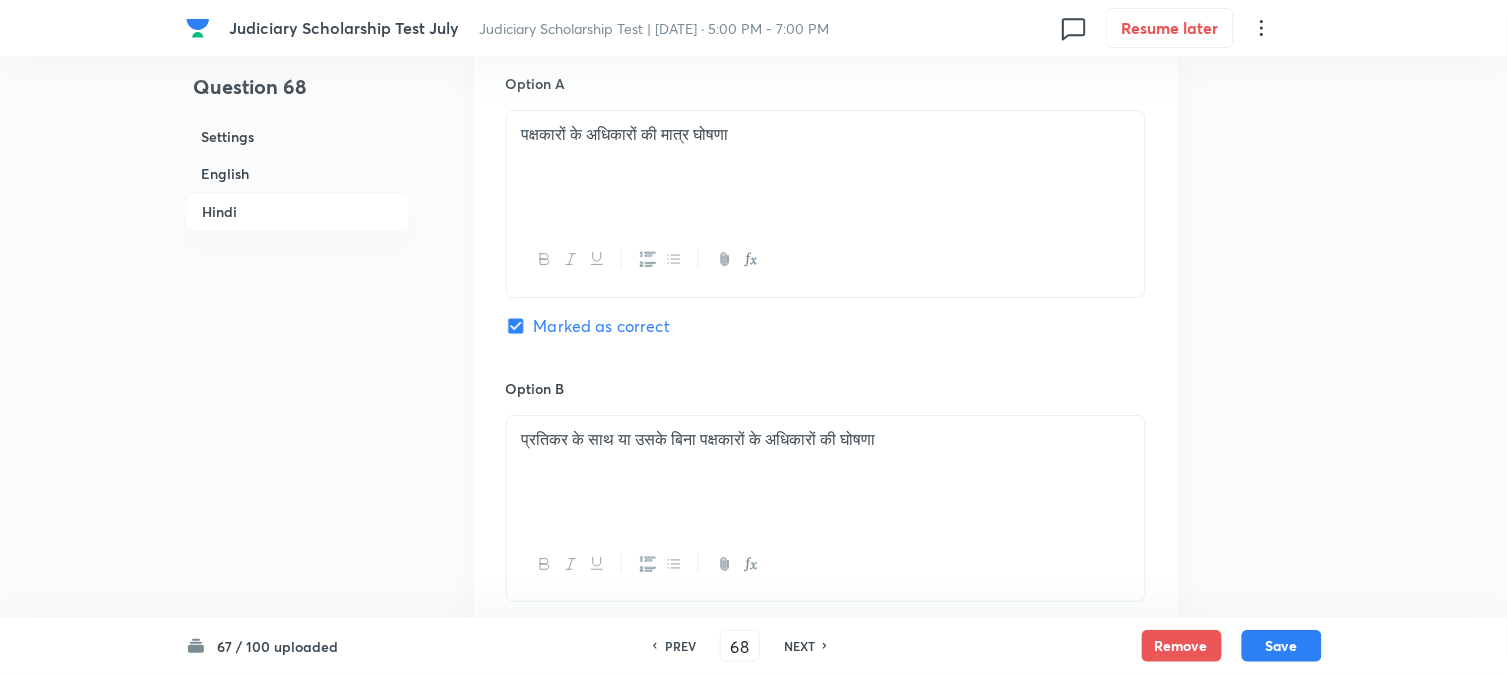 checkbox on "true" 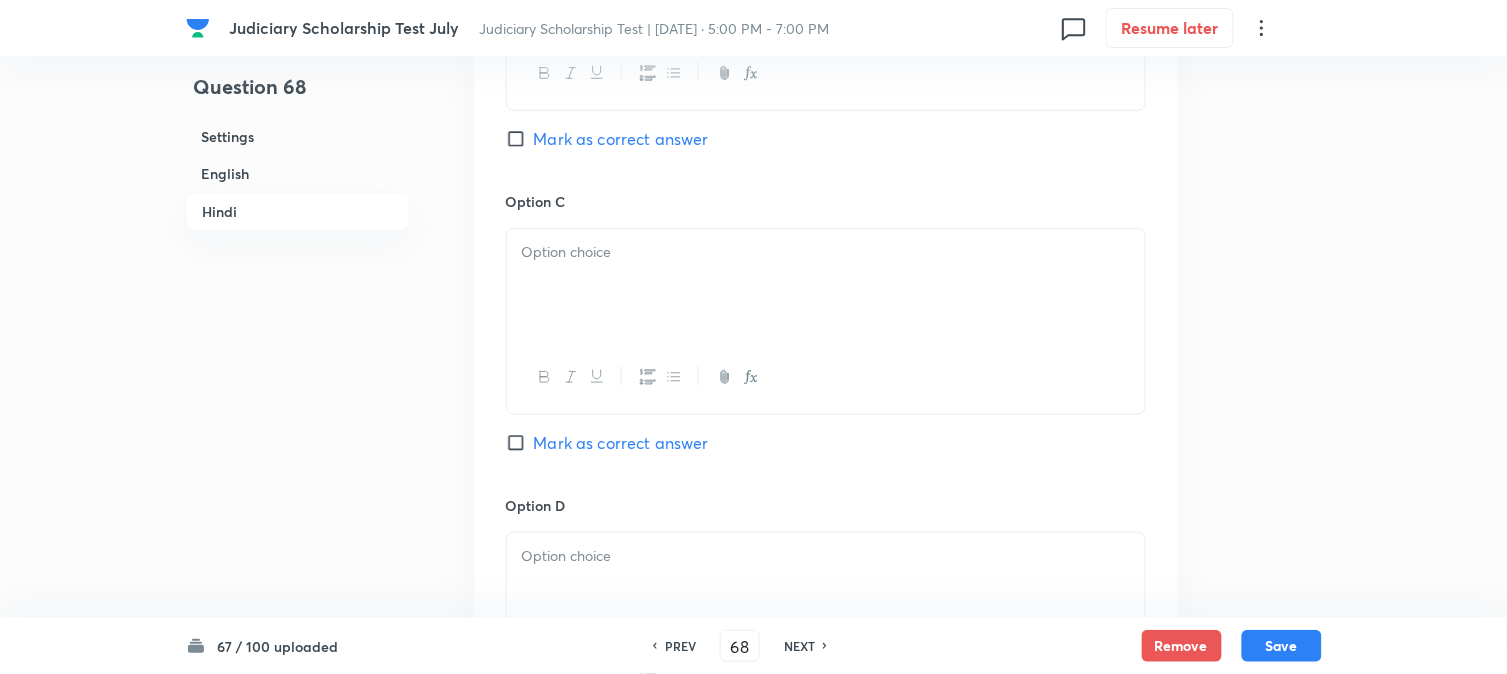click at bounding box center [826, 285] 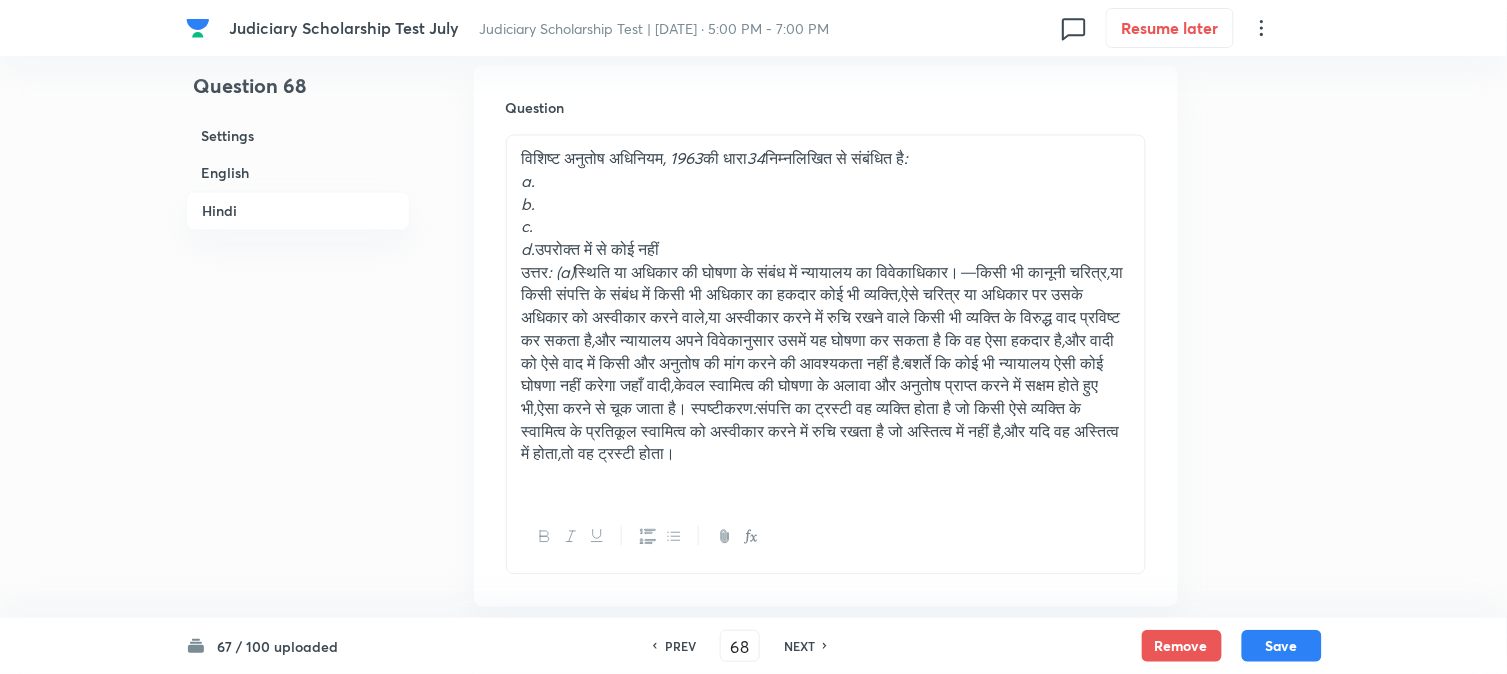 scroll, scrollTop: 2865, scrollLeft: 0, axis: vertical 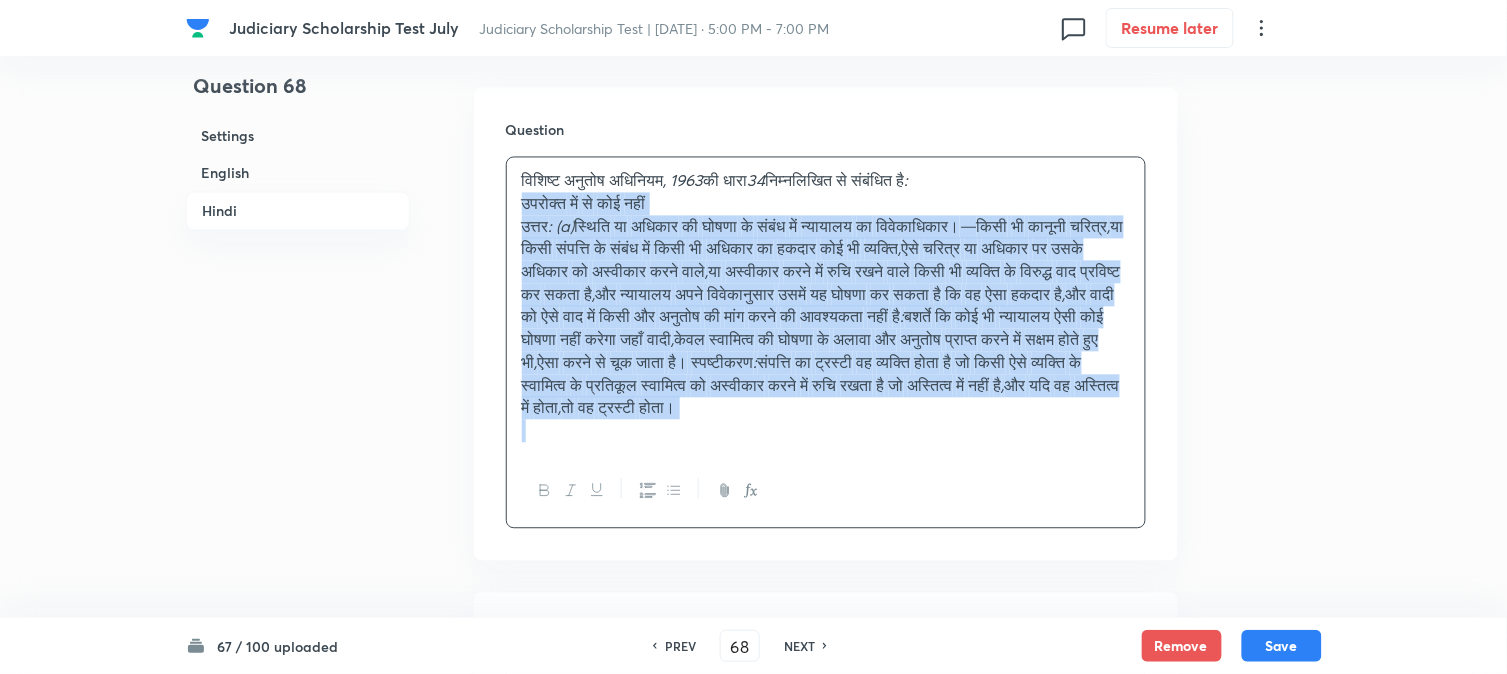 drag, startPoint x: 538, startPoint y: 276, endPoint x: 756, endPoint y: 402, distance: 251.79356 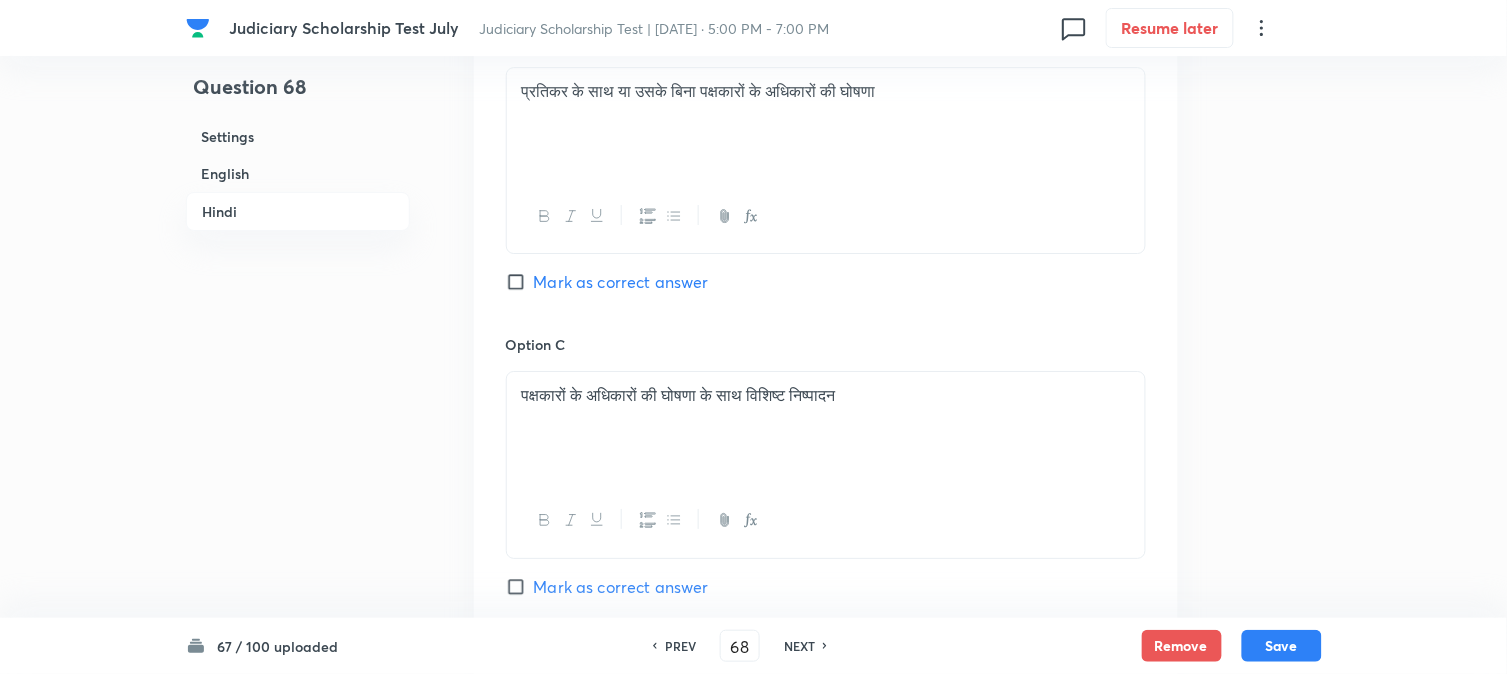 scroll, scrollTop: 4198, scrollLeft: 0, axis: vertical 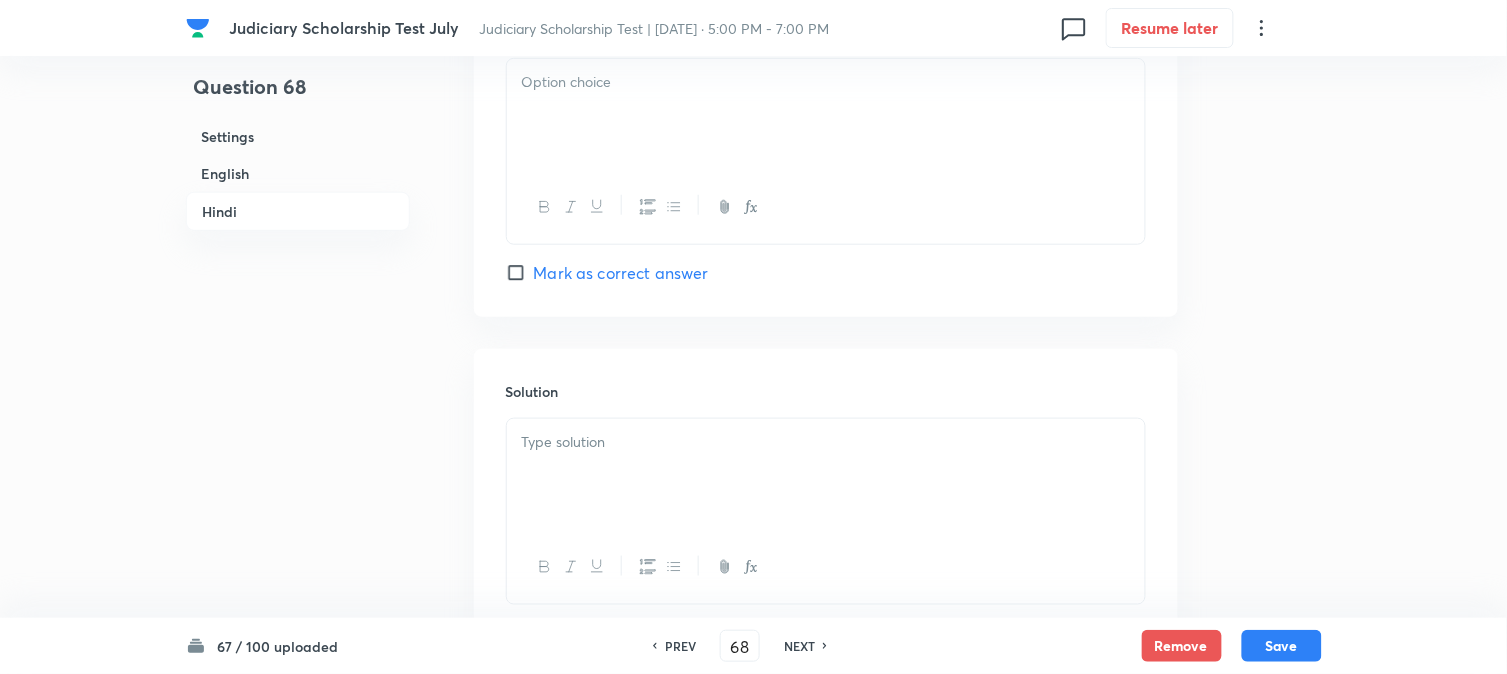 click at bounding box center (826, 115) 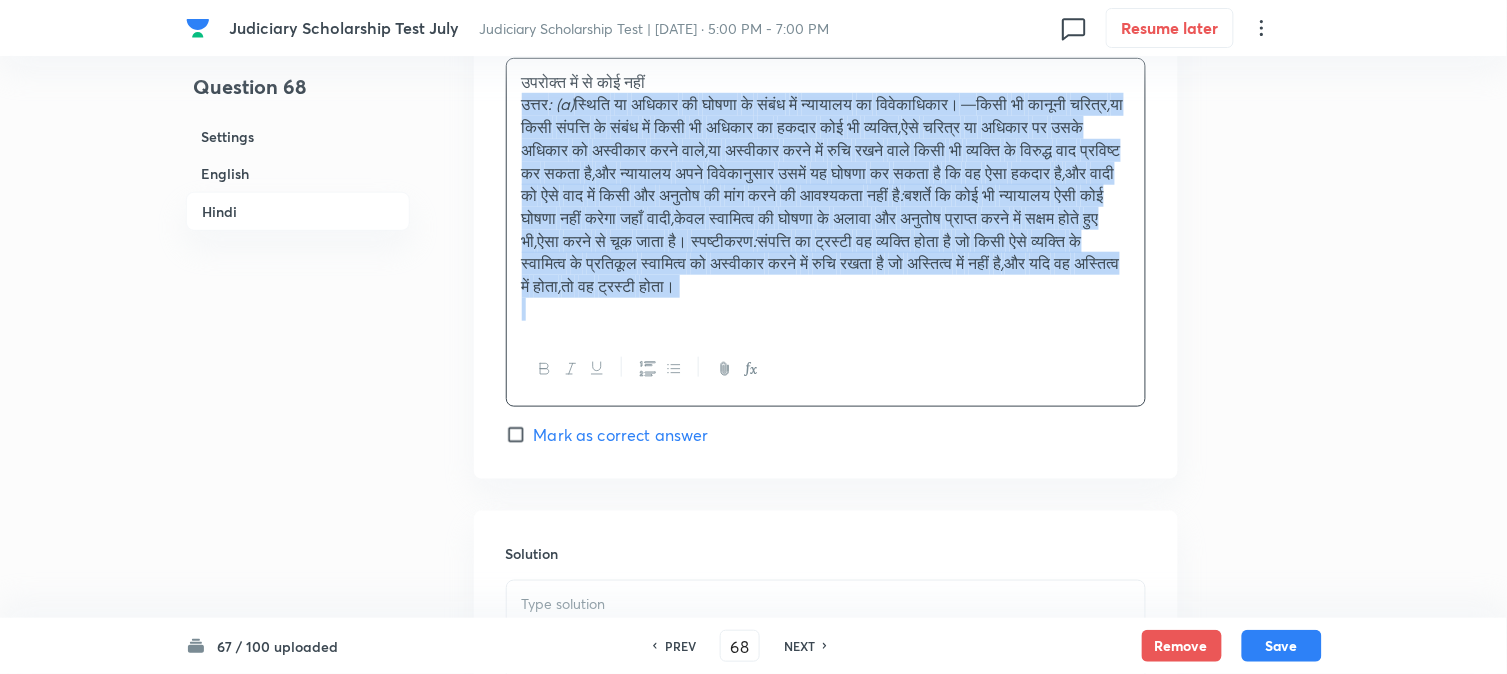 drag, startPoint x: 512, startPoint y: 111, endPoint x: 862, endPoint y: 392, distance: 448.8441 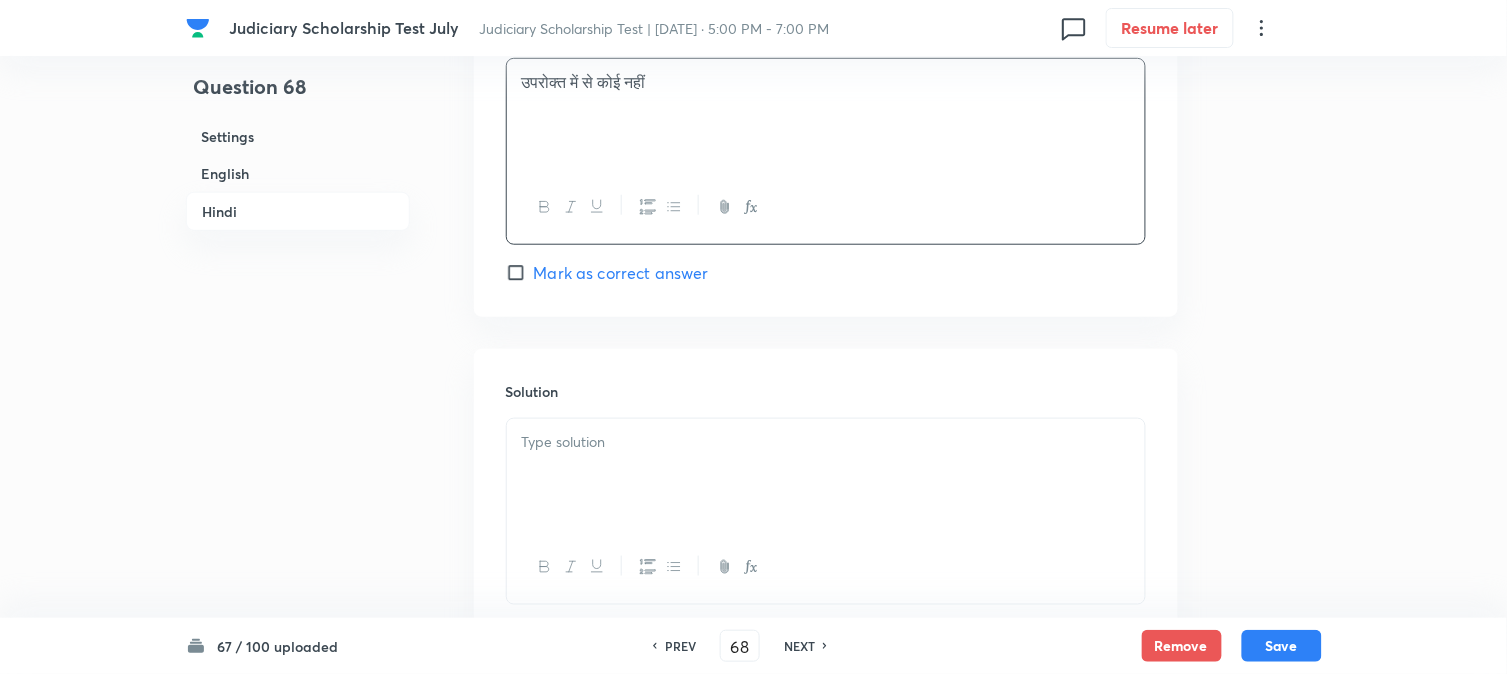 click at bounding box center [826, 475] 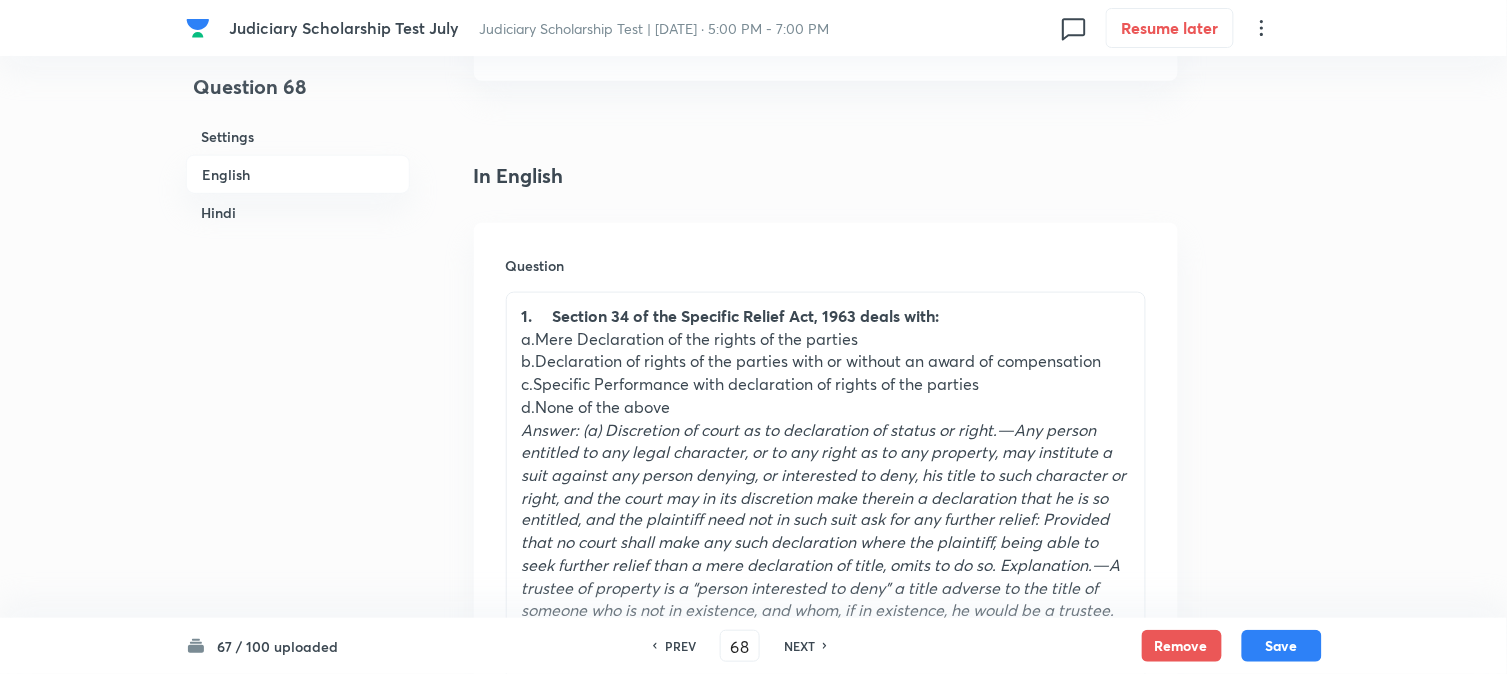 scroll, scrollTop: 421, scrollLeft: 0, axis: vertical 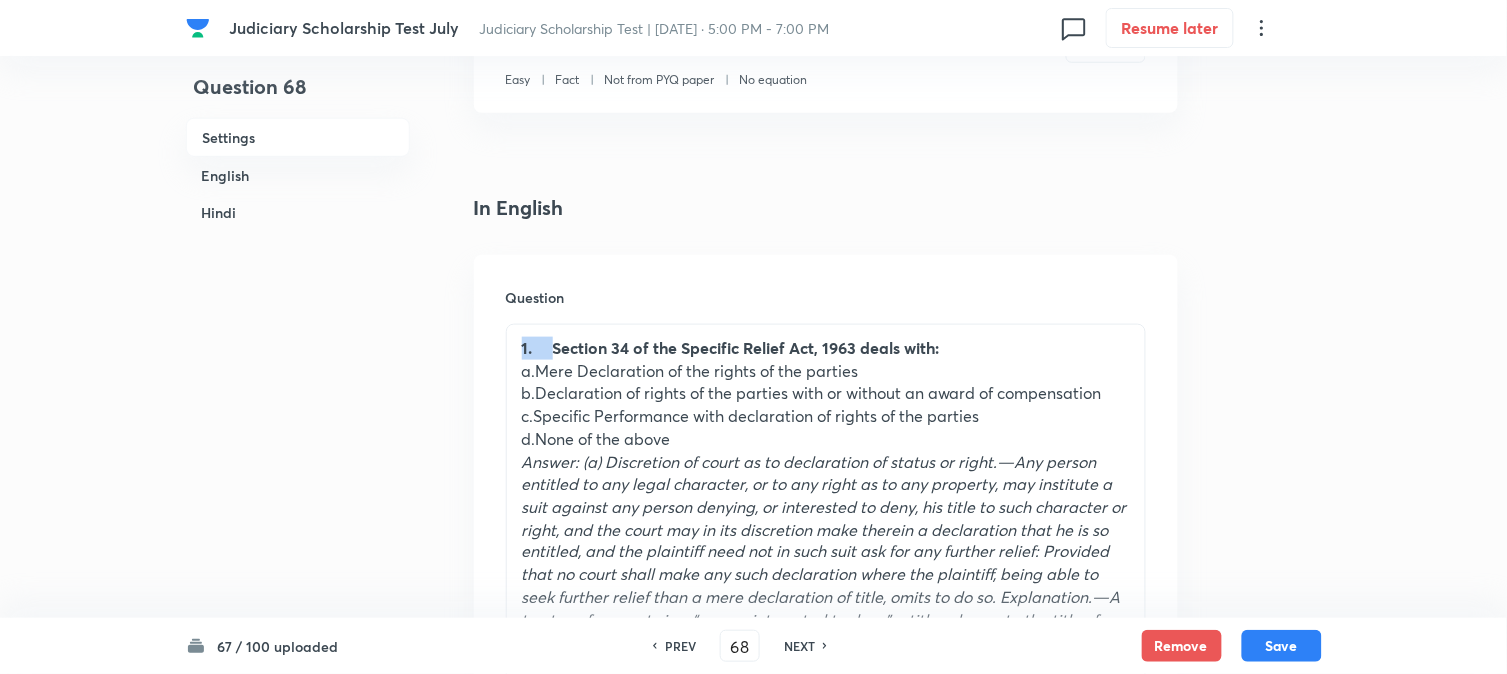 drag, startPoint x: 556, startPoint y: 345, endPoint x: 494, endPoint y: 342, distance: 62.072536 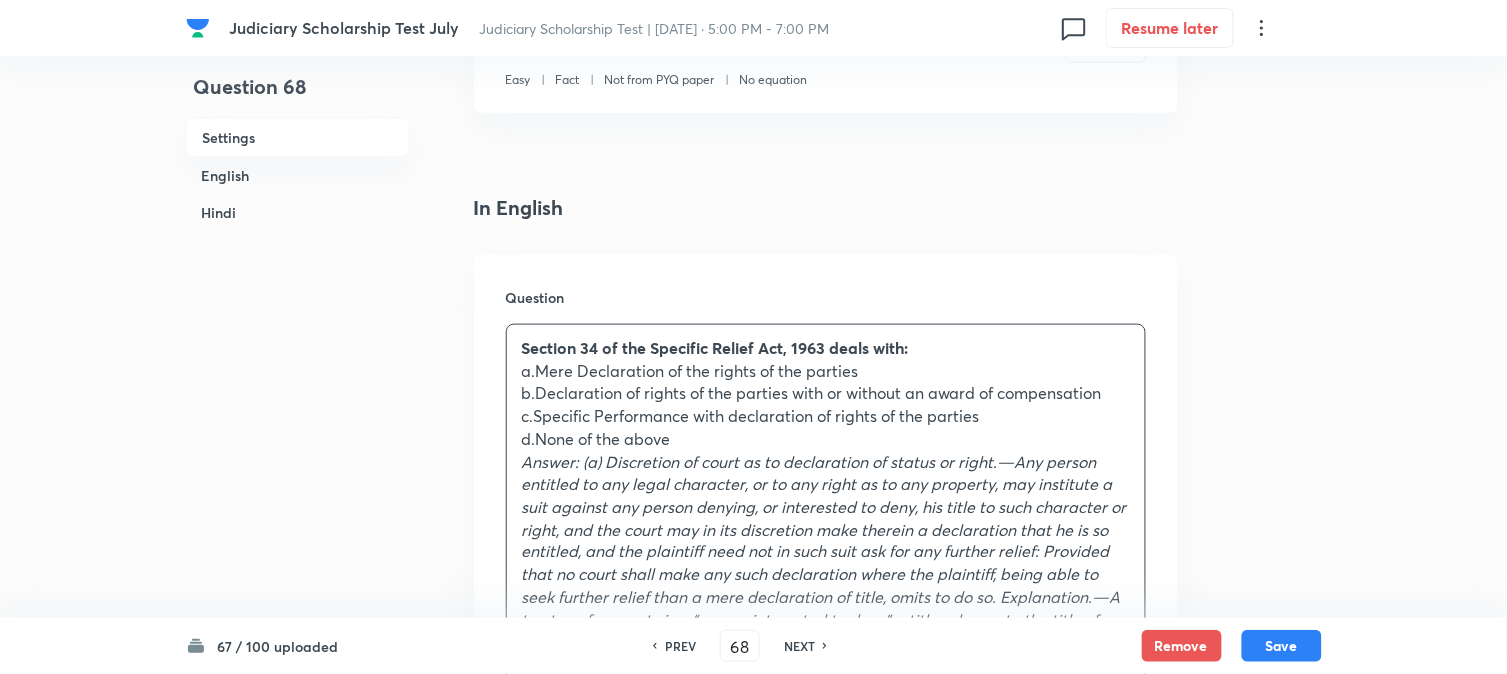 click on "a.Mere Declaration of the rights of the parties" at bounding box center [826, 371] 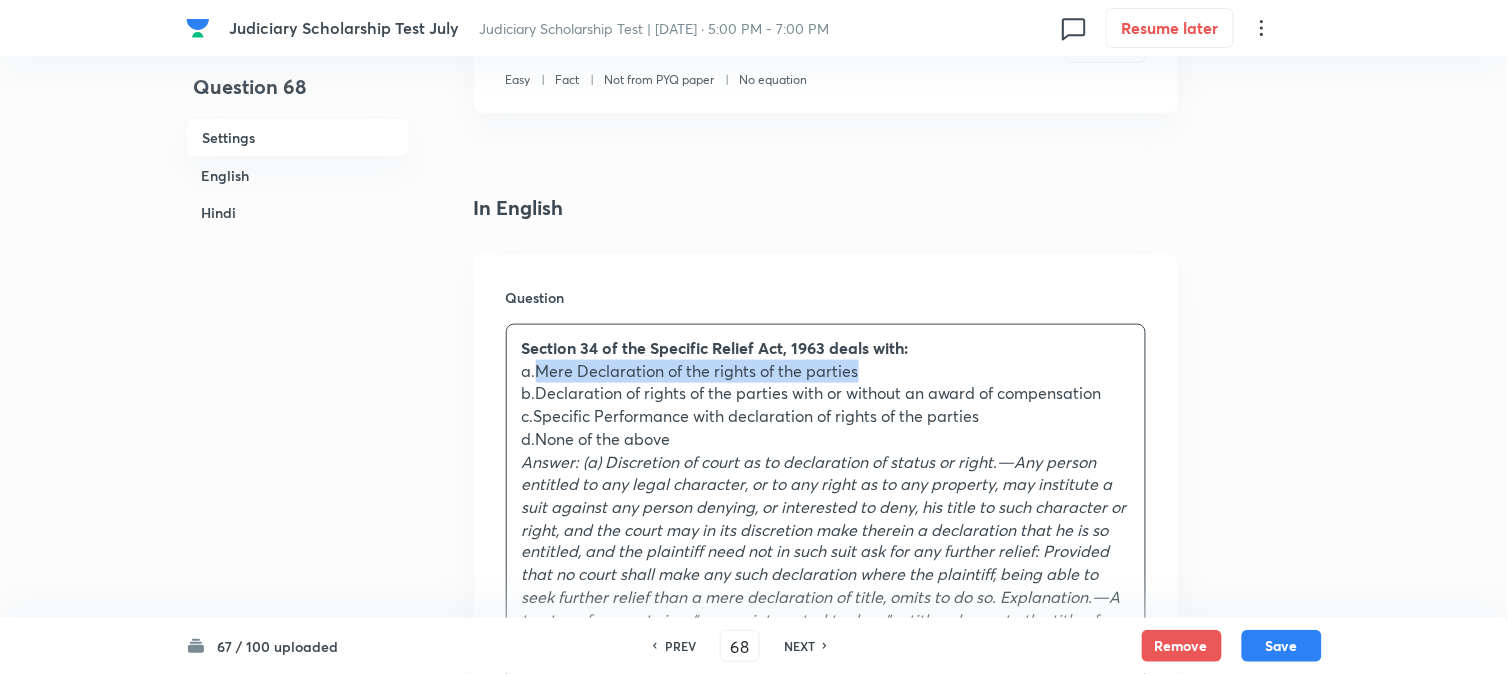 drag, startPoint x: 540, startPoint y: 370, endPoint x: 965, endPoint y: 366, distance: 425.01883 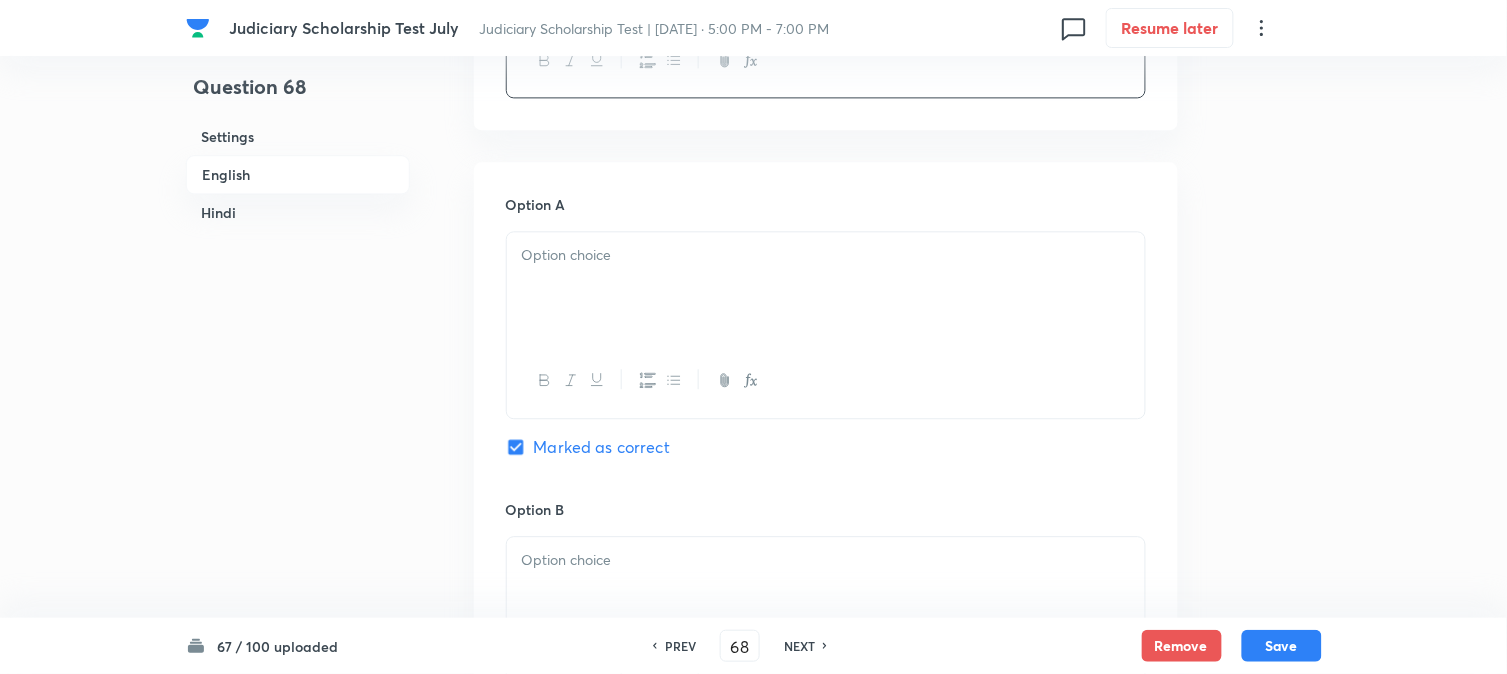 click at bounding box center (826, 255) 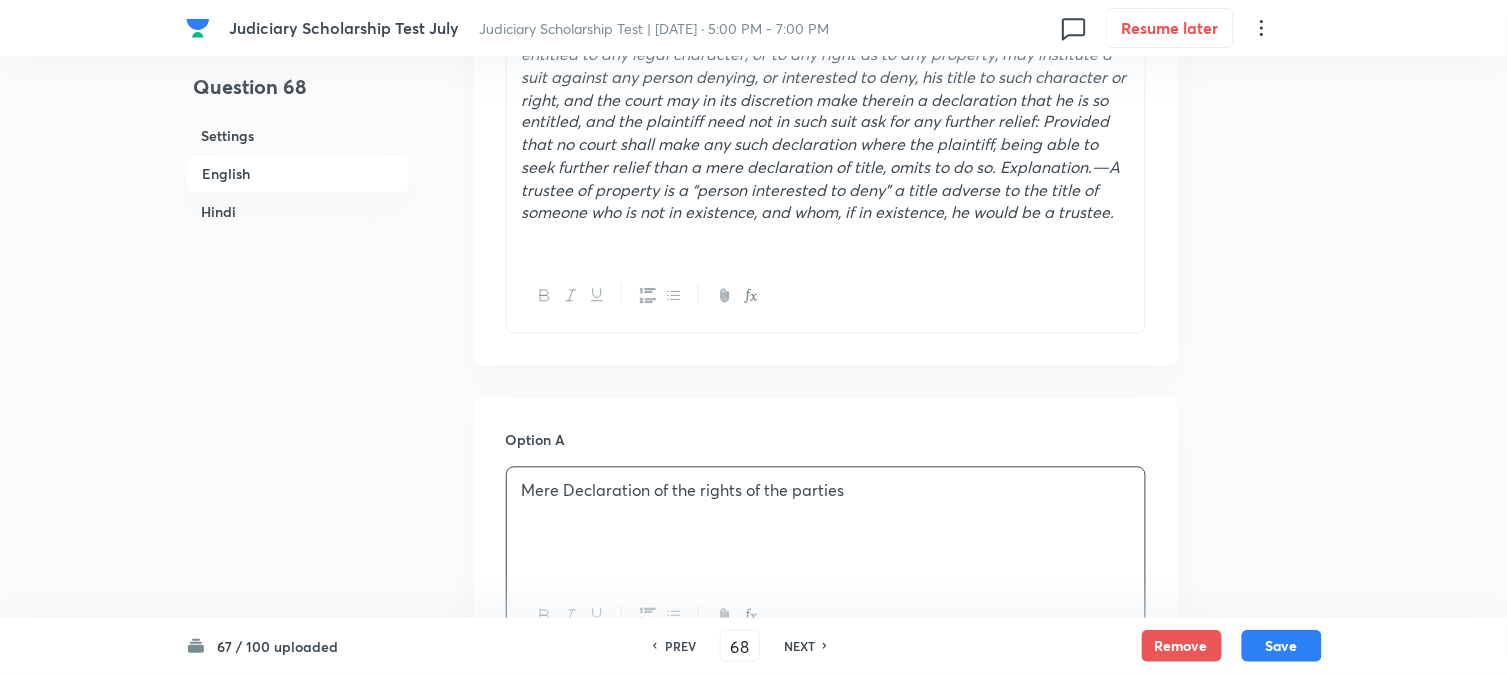 scroll, scrollTop: 532, scrollLeft: 0, axis: vertical 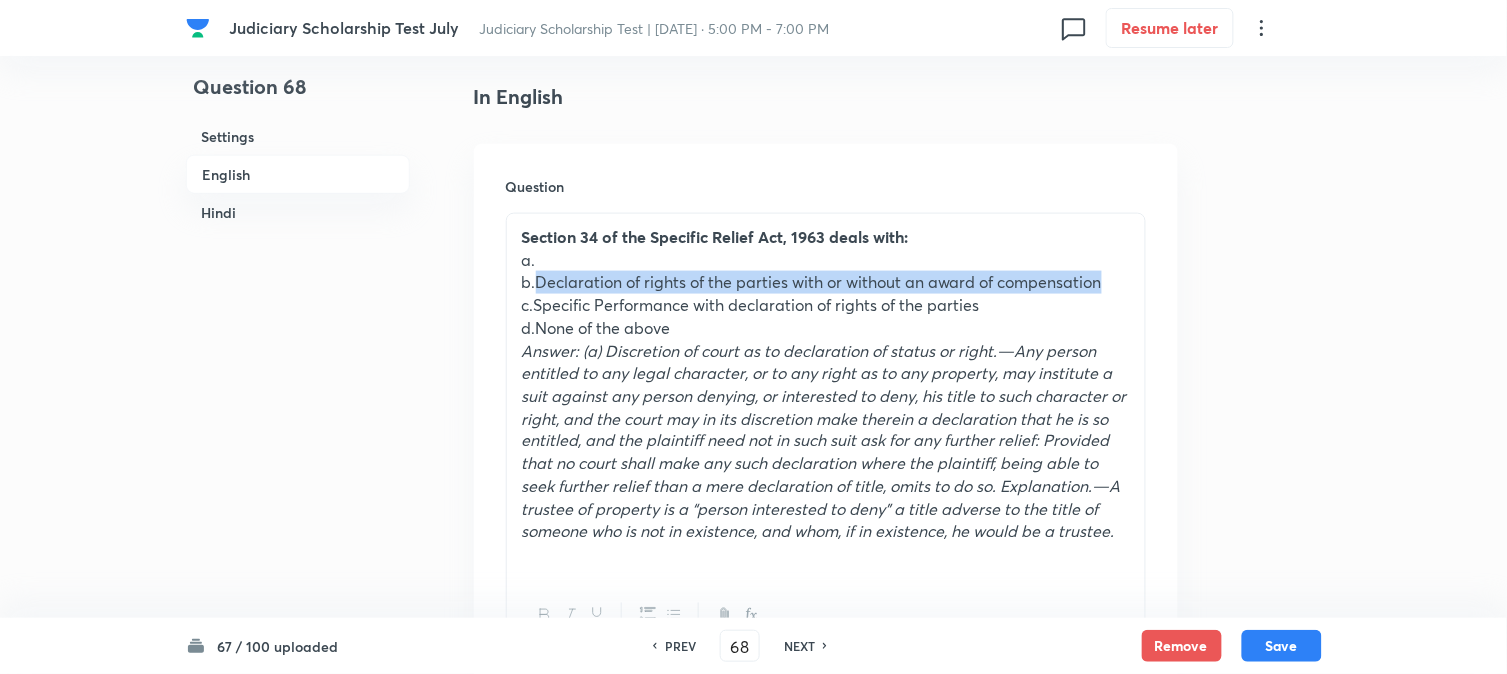 drag, startPoint x: 538, startPoint y: 277, endPoint x: 1104, endPoint y: 280, distance: 566.00793 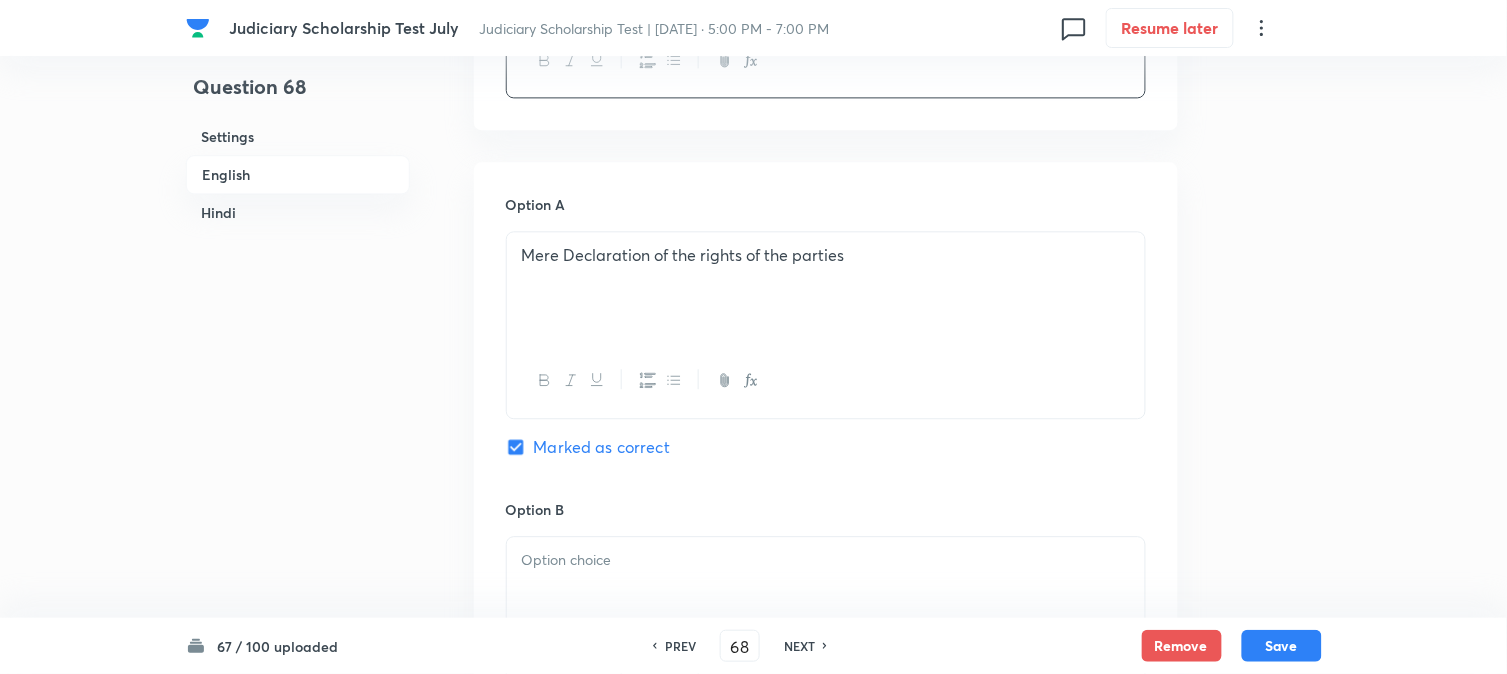 click at bounding box center (826, 593) 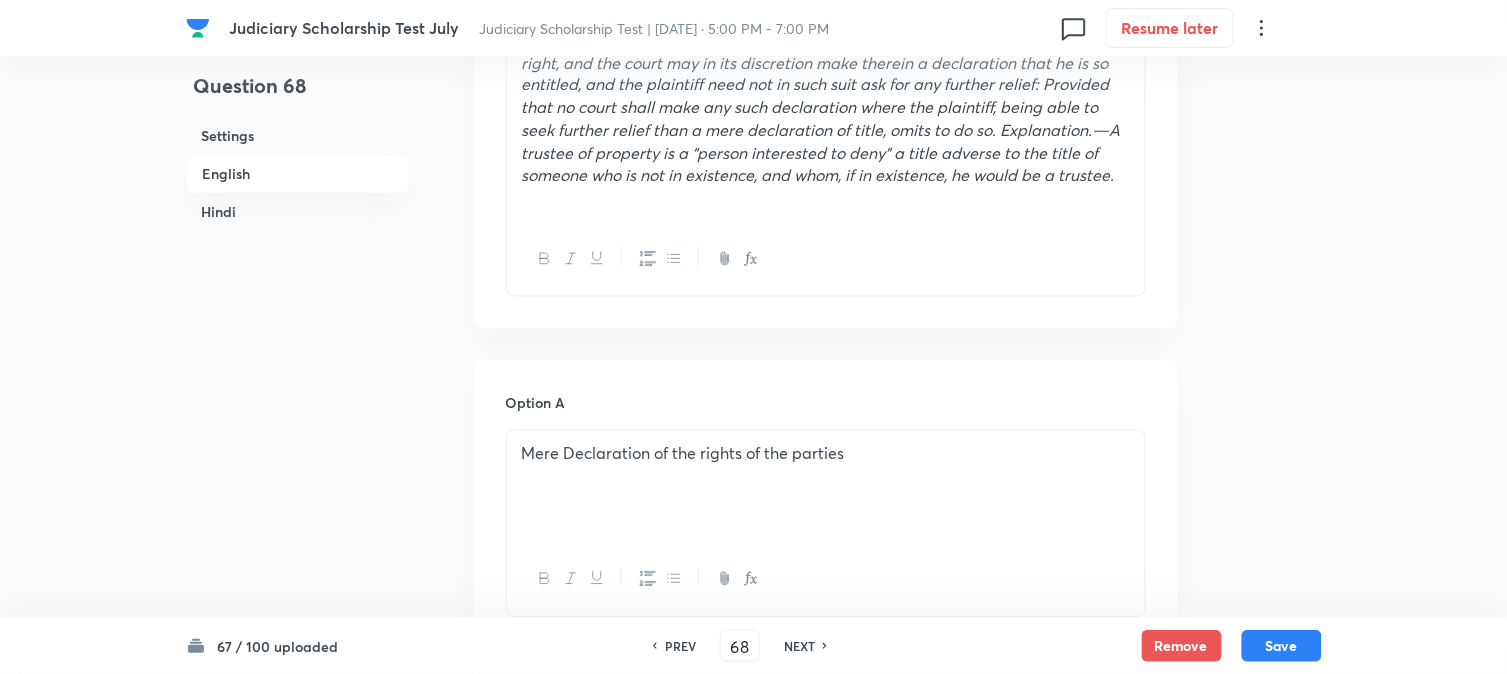 scroll, scrollTop: 532, scrollLeft: 0, axis: vertical 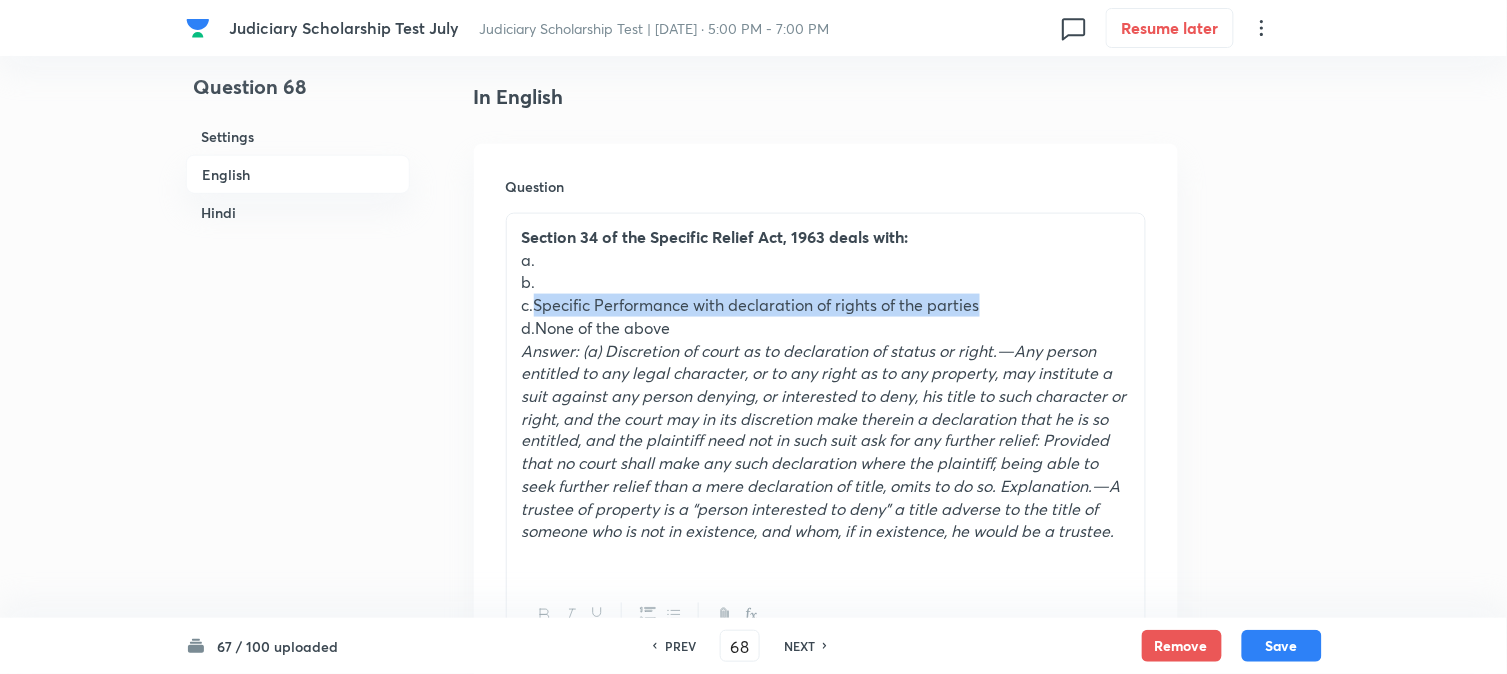 drag, startPoint x: 535, startPoint y: 300, endPoint x: 1061, endPoint y: 301, distance: 526.001 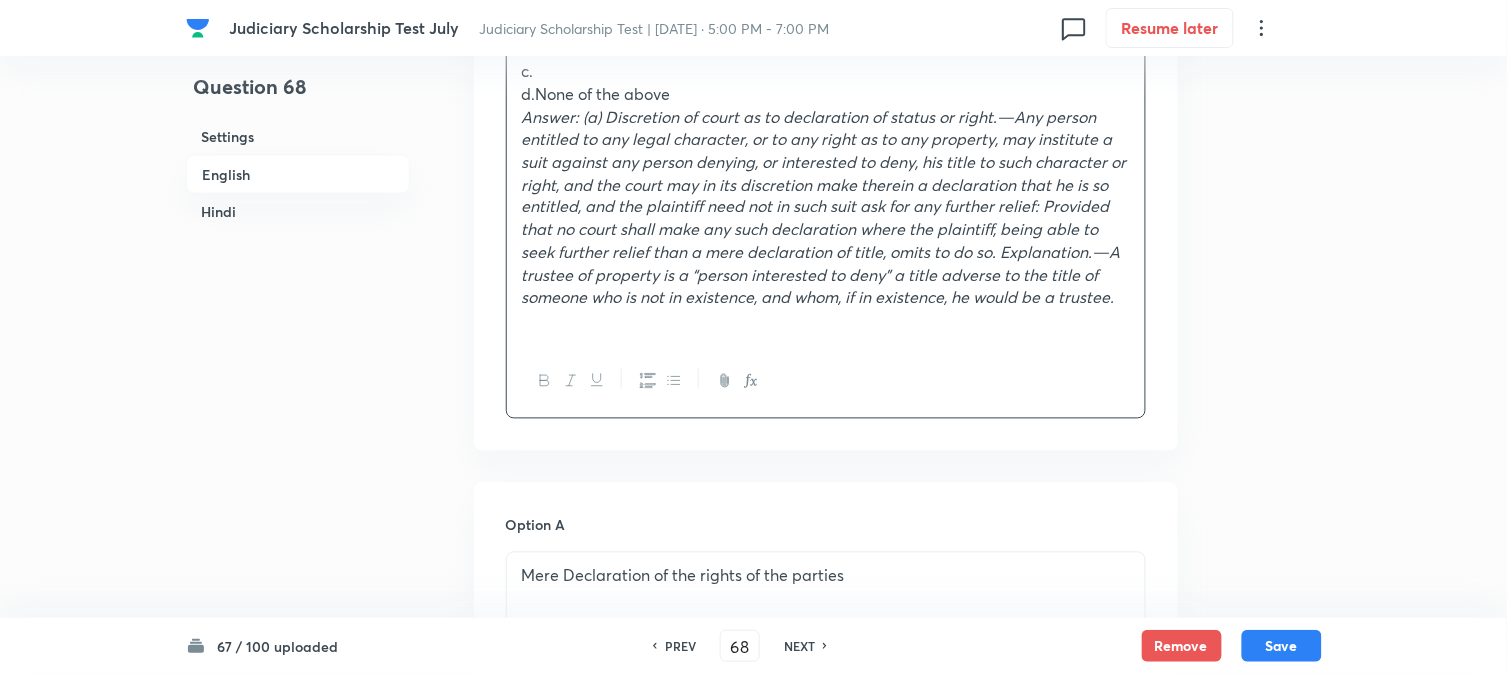 scroll, scrollTop: 1421, scrollLeft: 0, axis: vertical 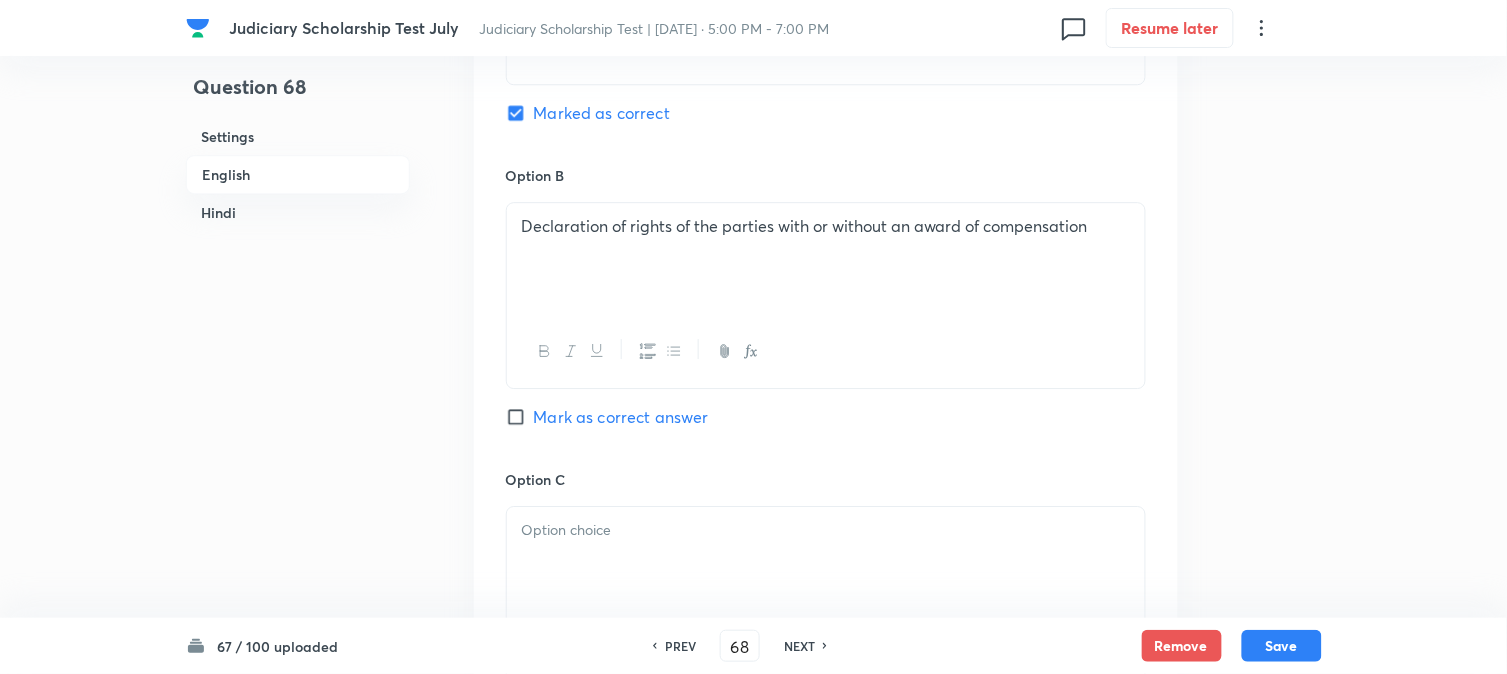 click at bounding box center [826, 563] 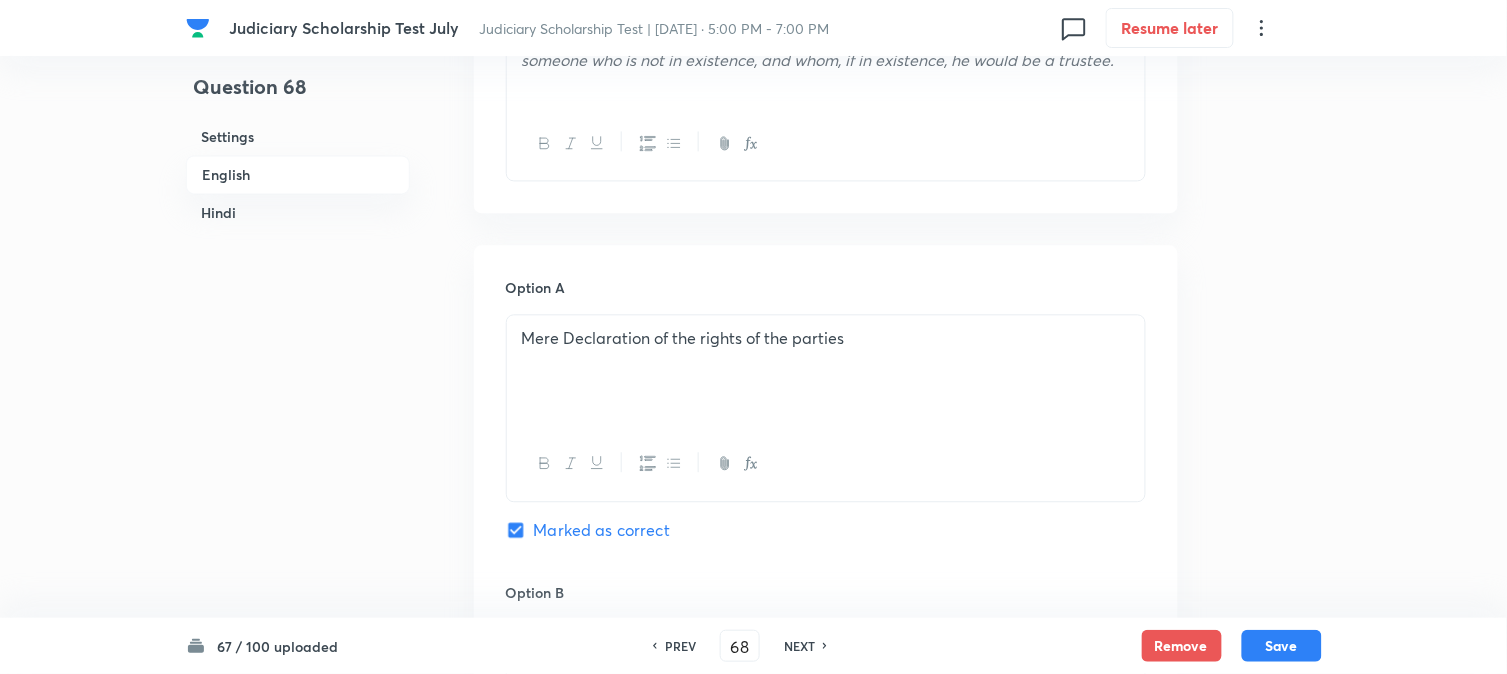 scroll, scrollTop: 532, scrollLeft: 0, axis: vertical 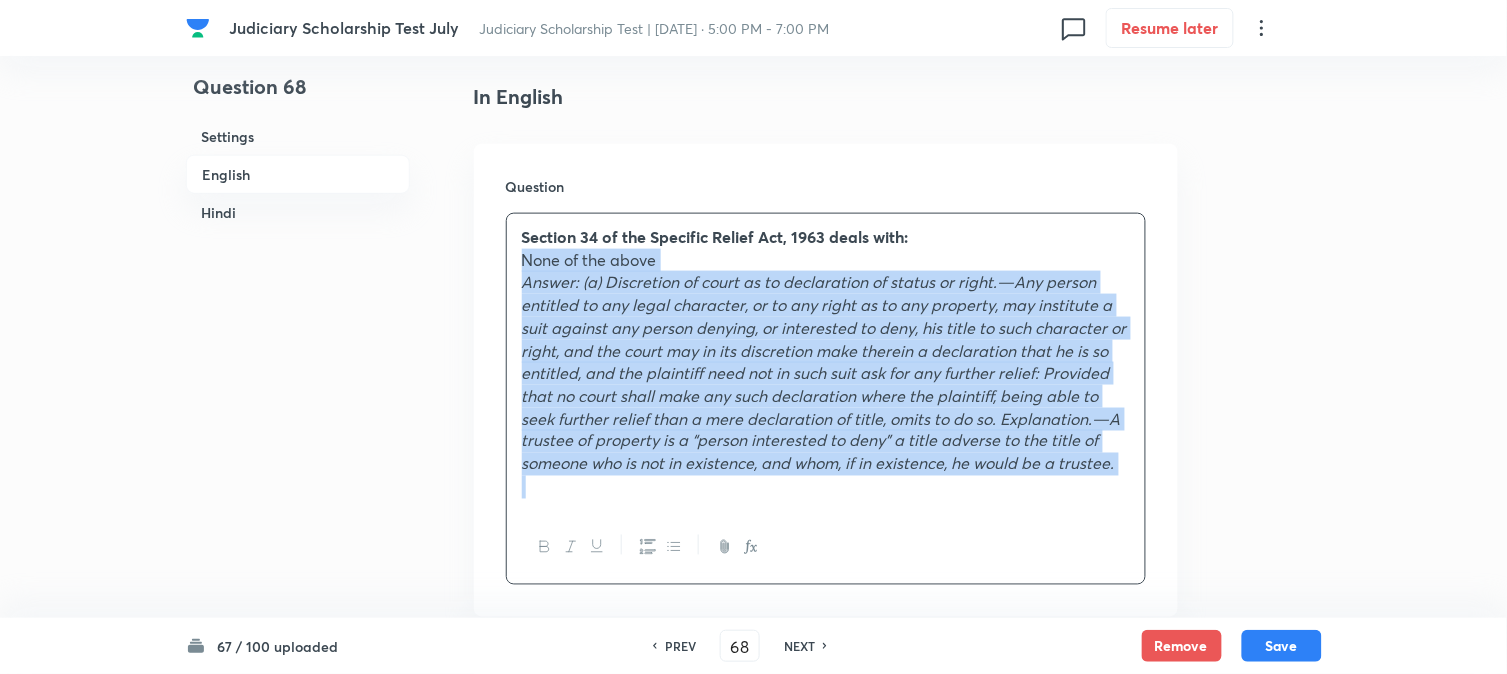drag, startPoint x: 536, startPoint y: 321, endPoint x: 1356, endPoint y: 555, distance: 852.73444 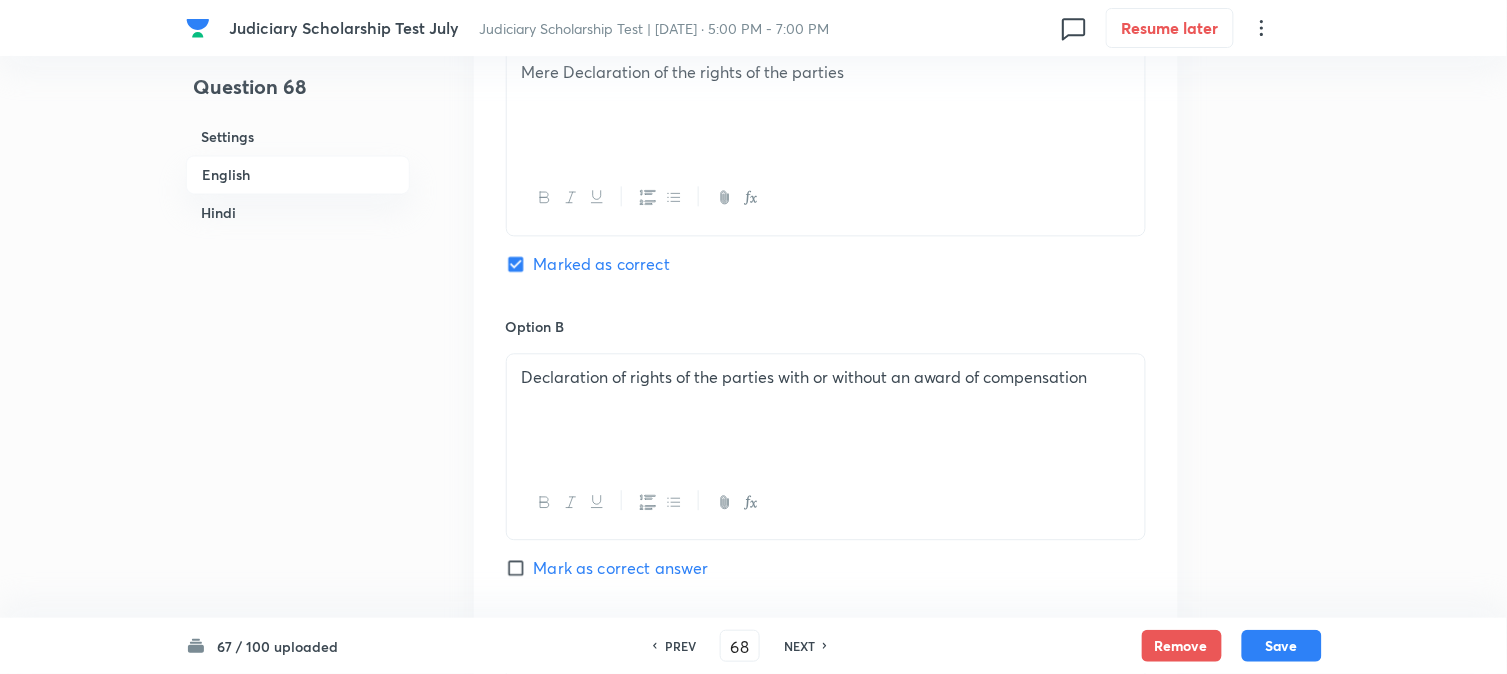 scroll, scrollTop: 1532, scrollLeft: 0, axis: vertical 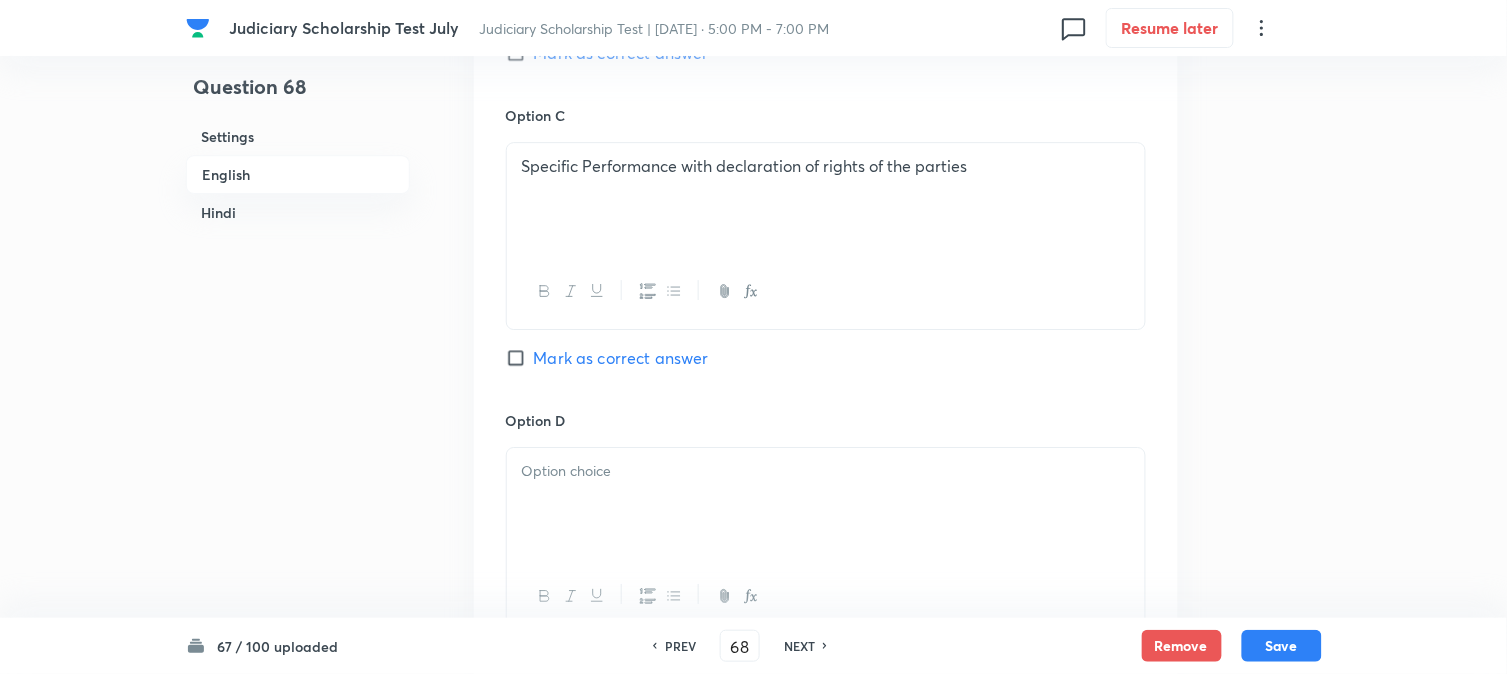 click at bounding box center [826, 471] 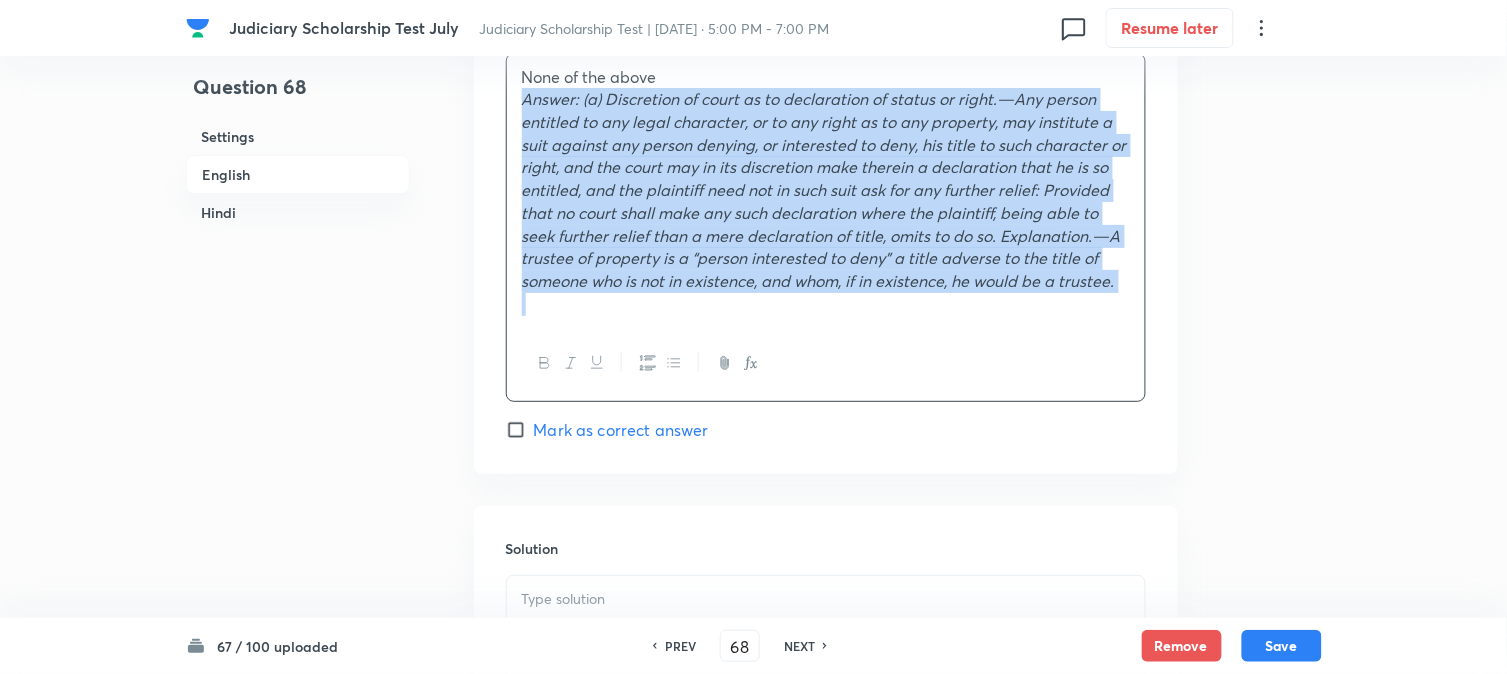 scroll, scrollTop: 1936, scrollLeft: 0, axis: vertical 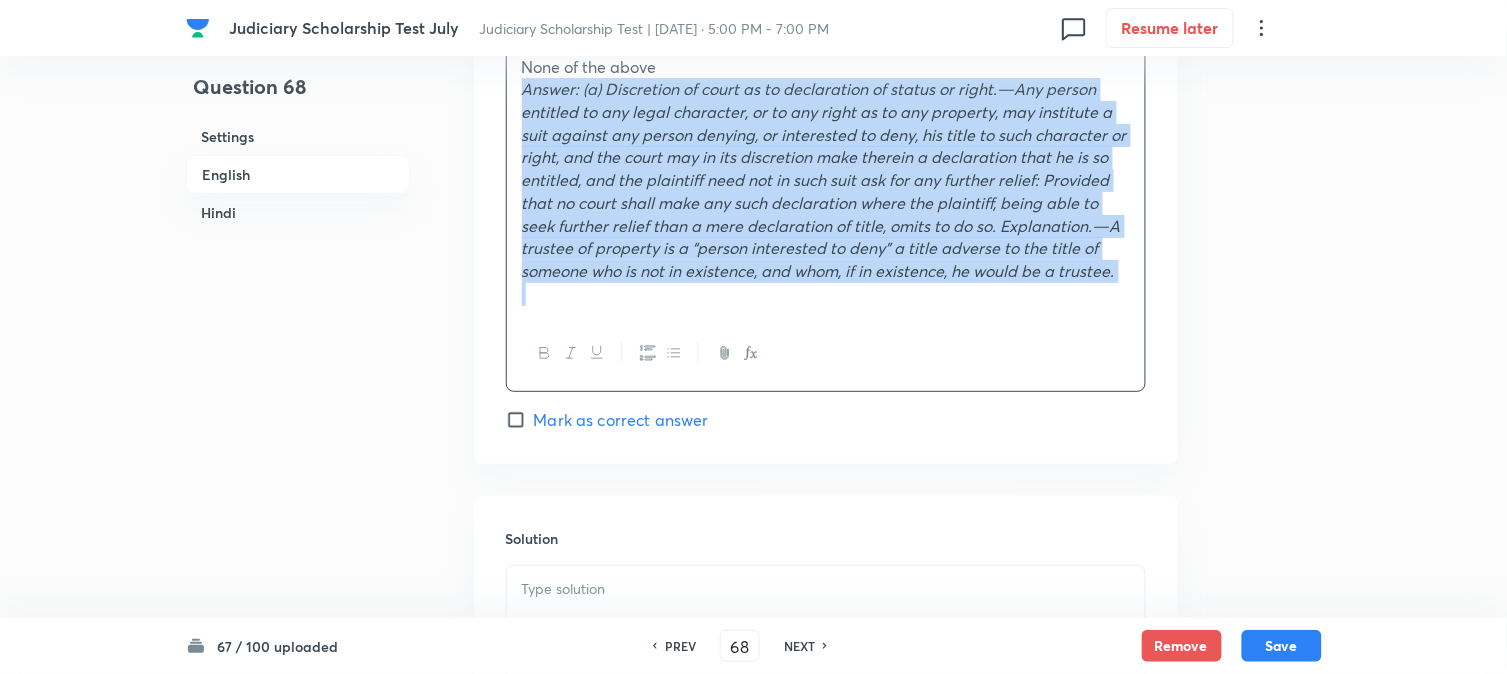 drag, startPoint x: 522, startPoint y: 496, endPoint x: 1206, endPoint y: 581, distance: 689.26117 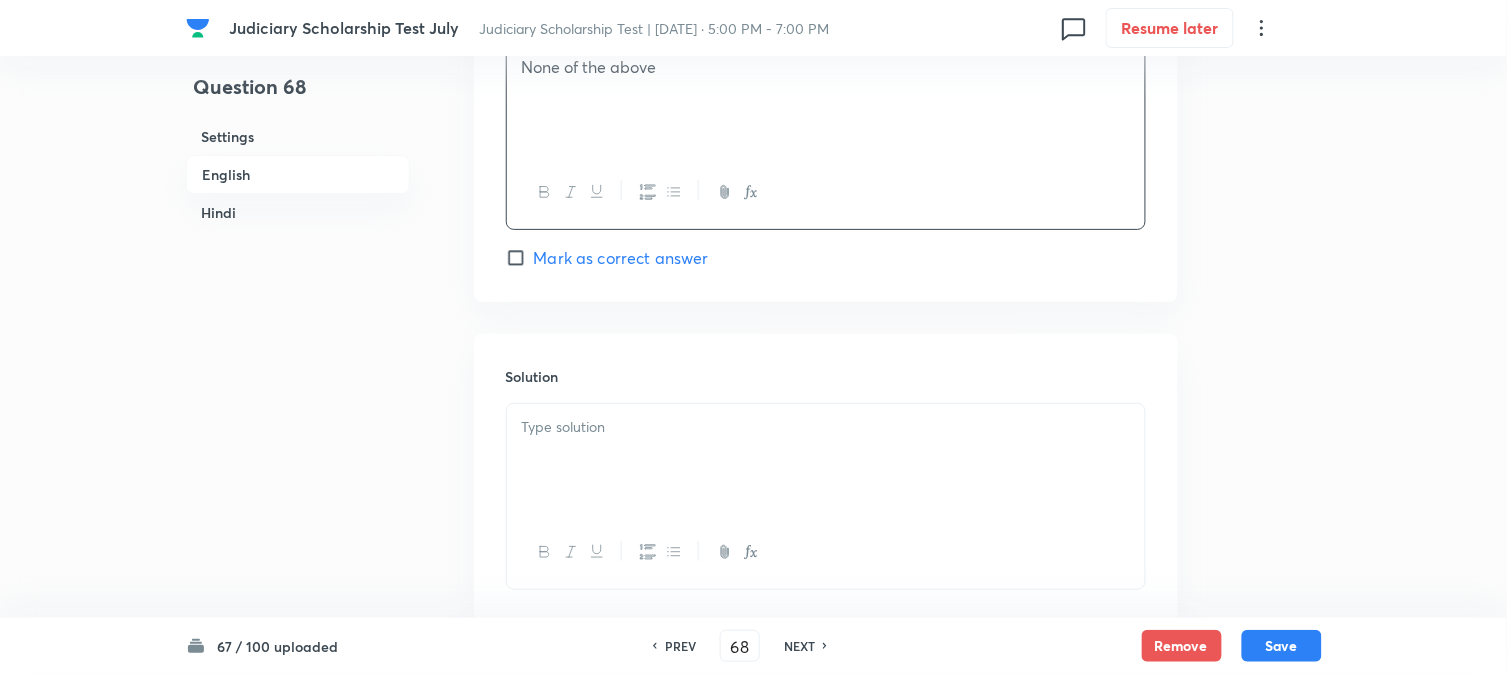 click at bounding box center (826, 460) 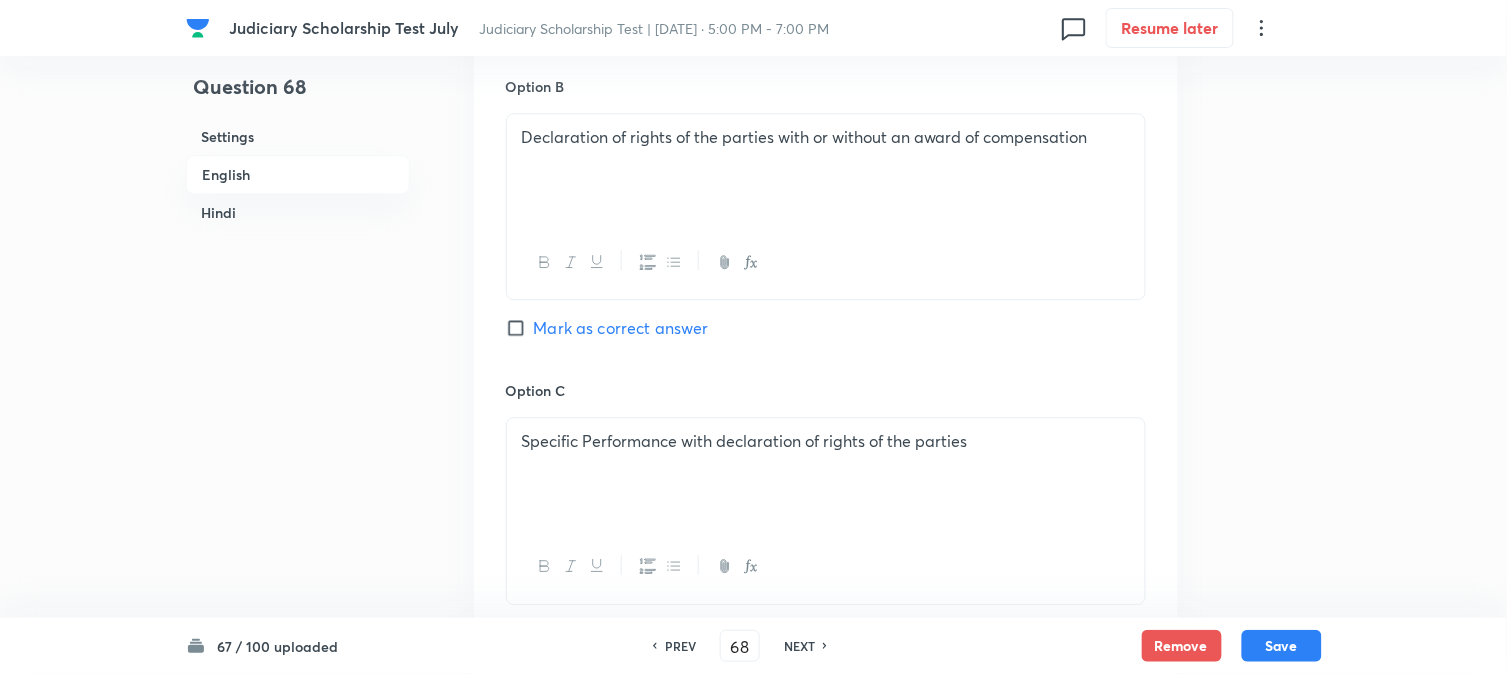 scroll, scrollTop: 1047, scrollLeft: 0, axis: vertical 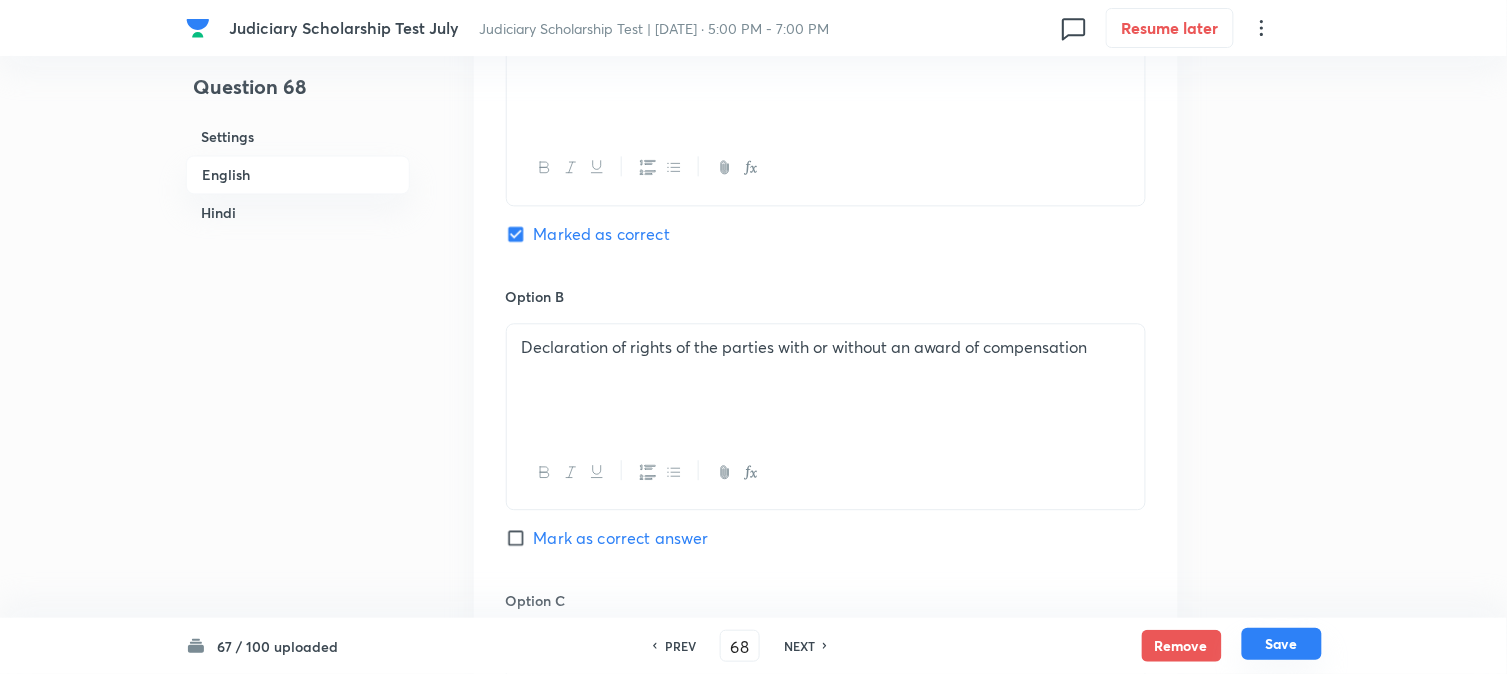 click on "Save" at bounding box center [1282, 644] 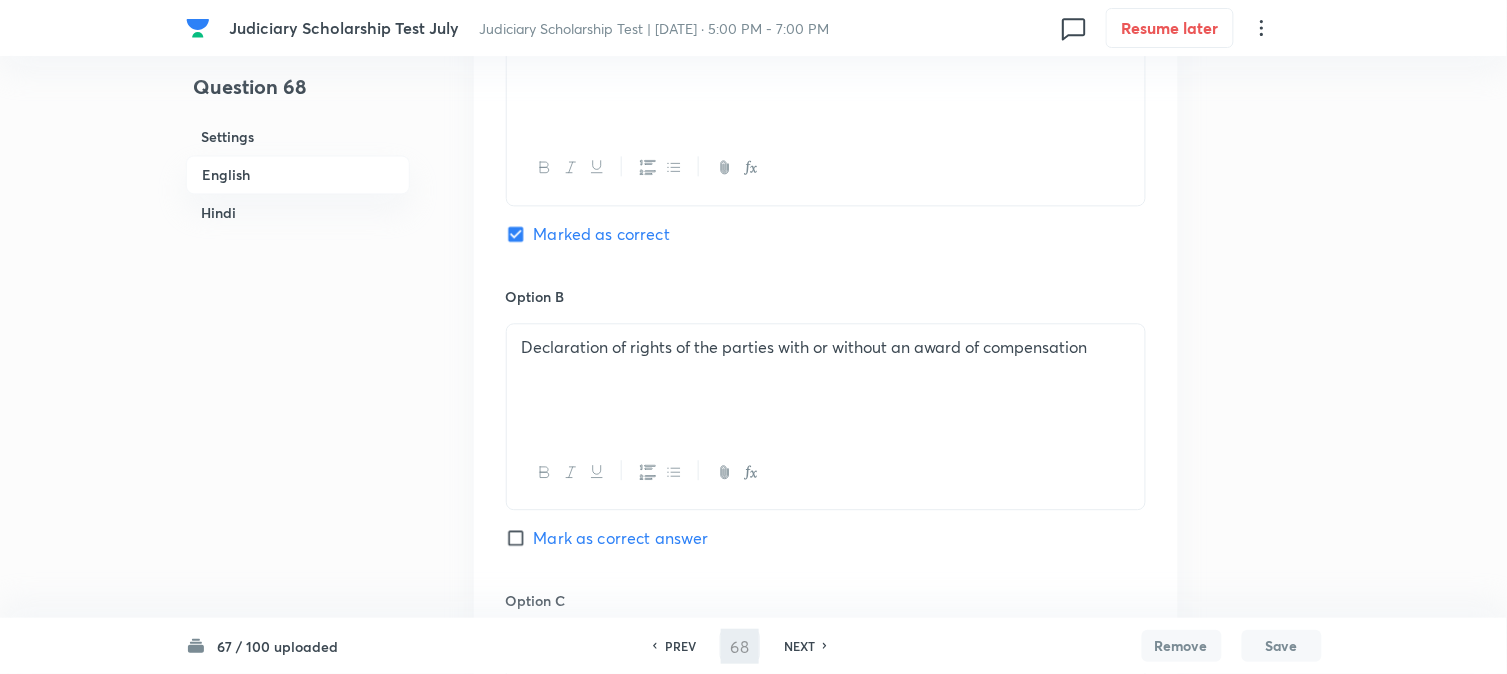 type on "69" 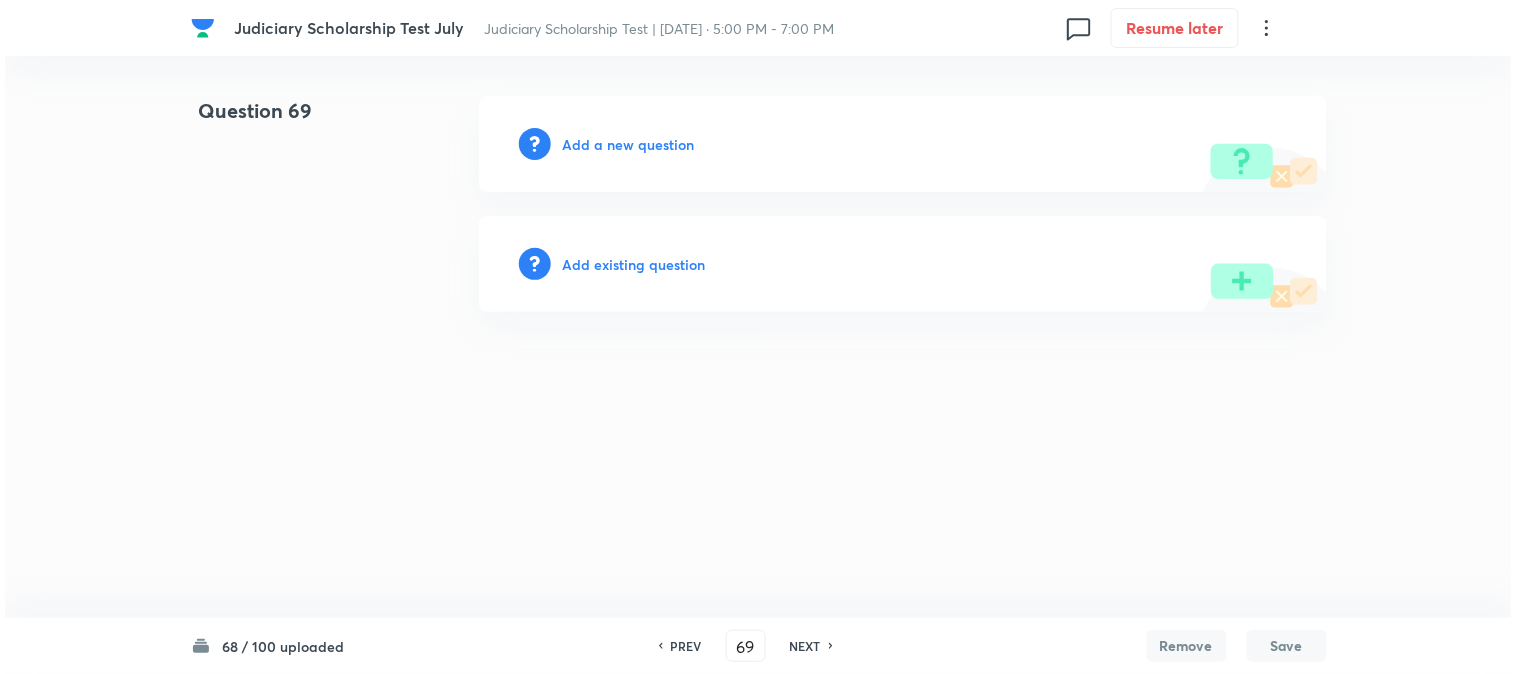 scroll, scrollTop: 0, scrollLeft: 0, axis: both 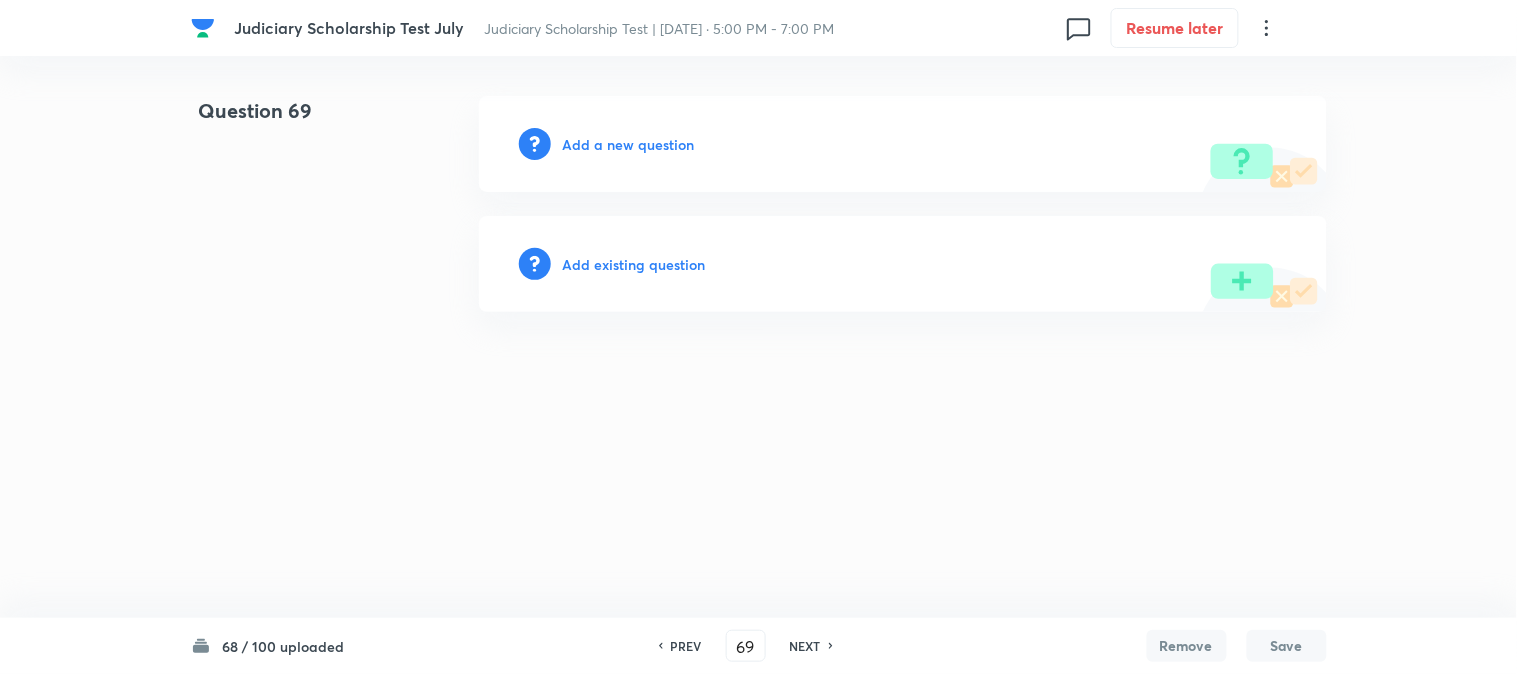 click on "Add a new question" at bounding box center (629, 144) 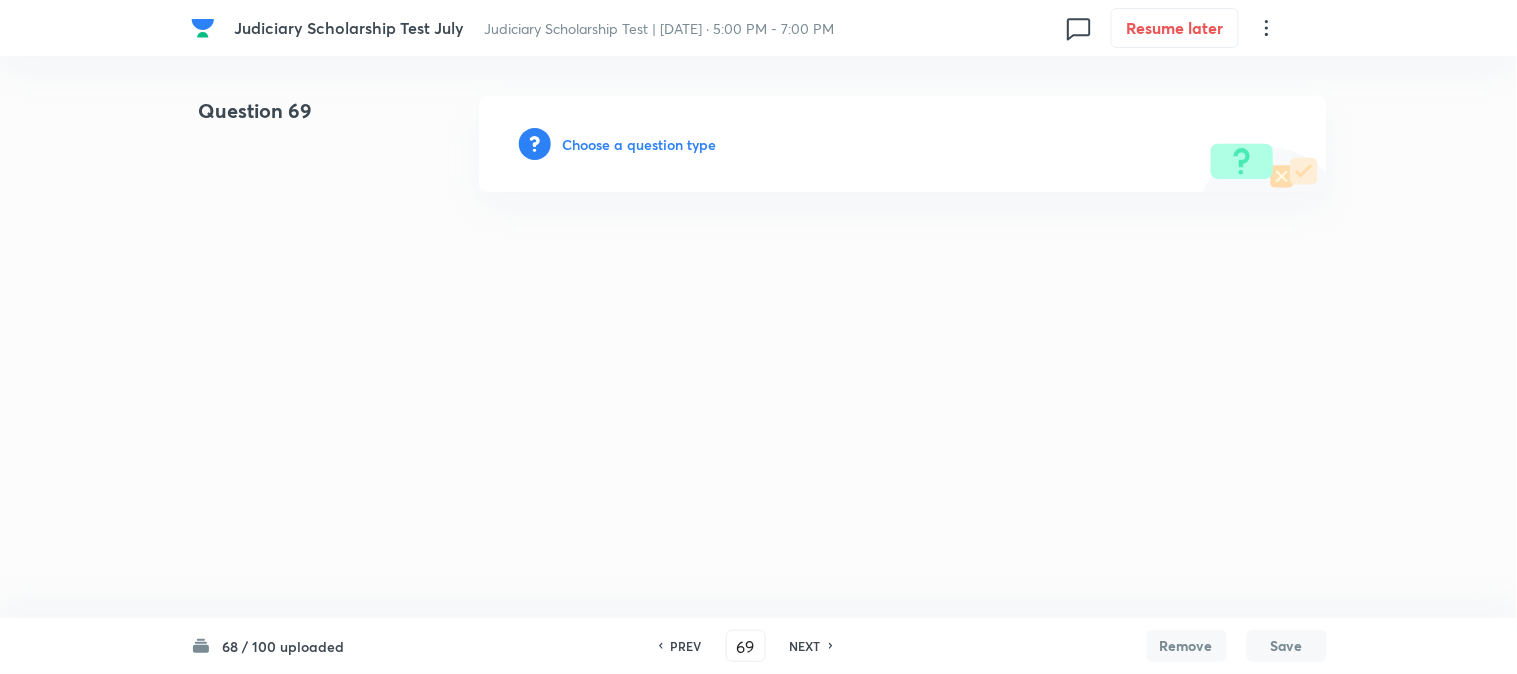 click on "Choose a question type" at bounding box center [640, 144] 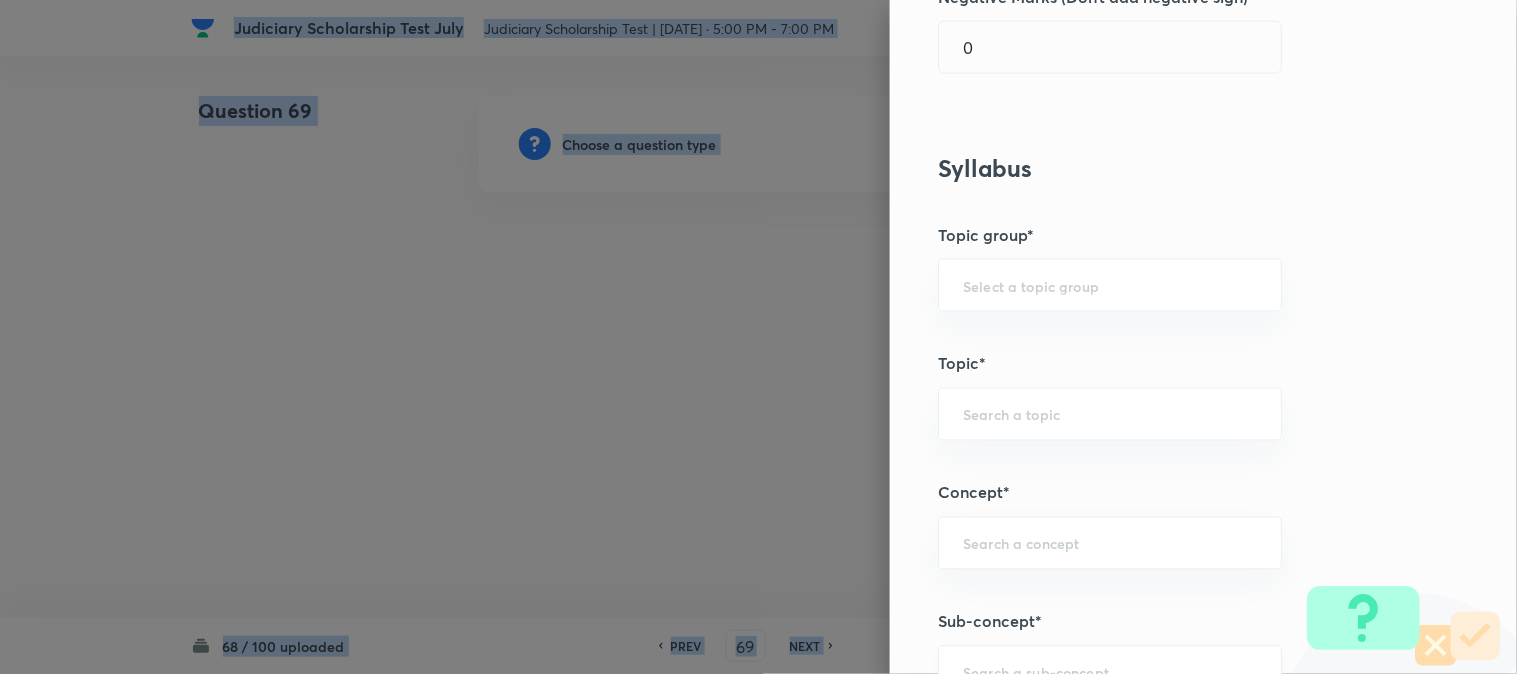 scroll, scrollTop: 1180, scrollLeft: 0, axis: vertical 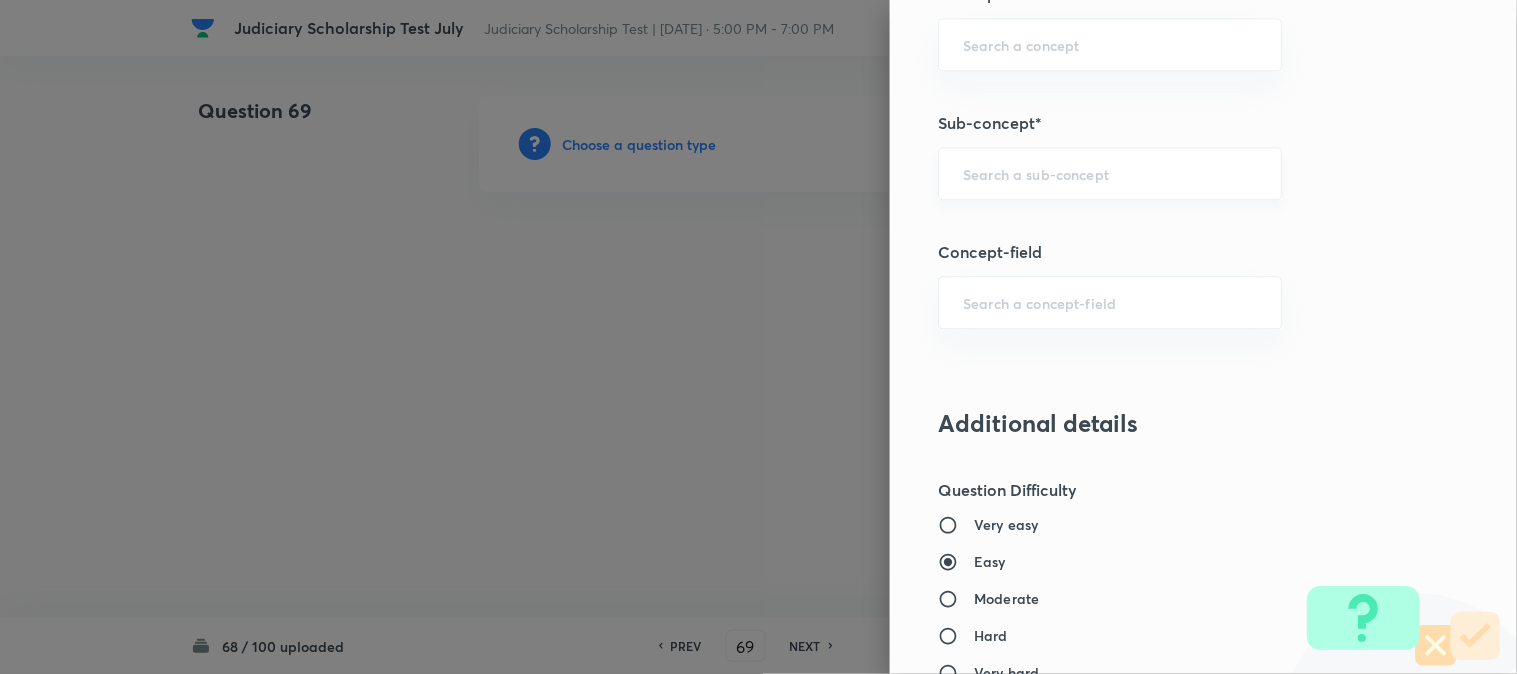 click at bounding box center (1110, 173) 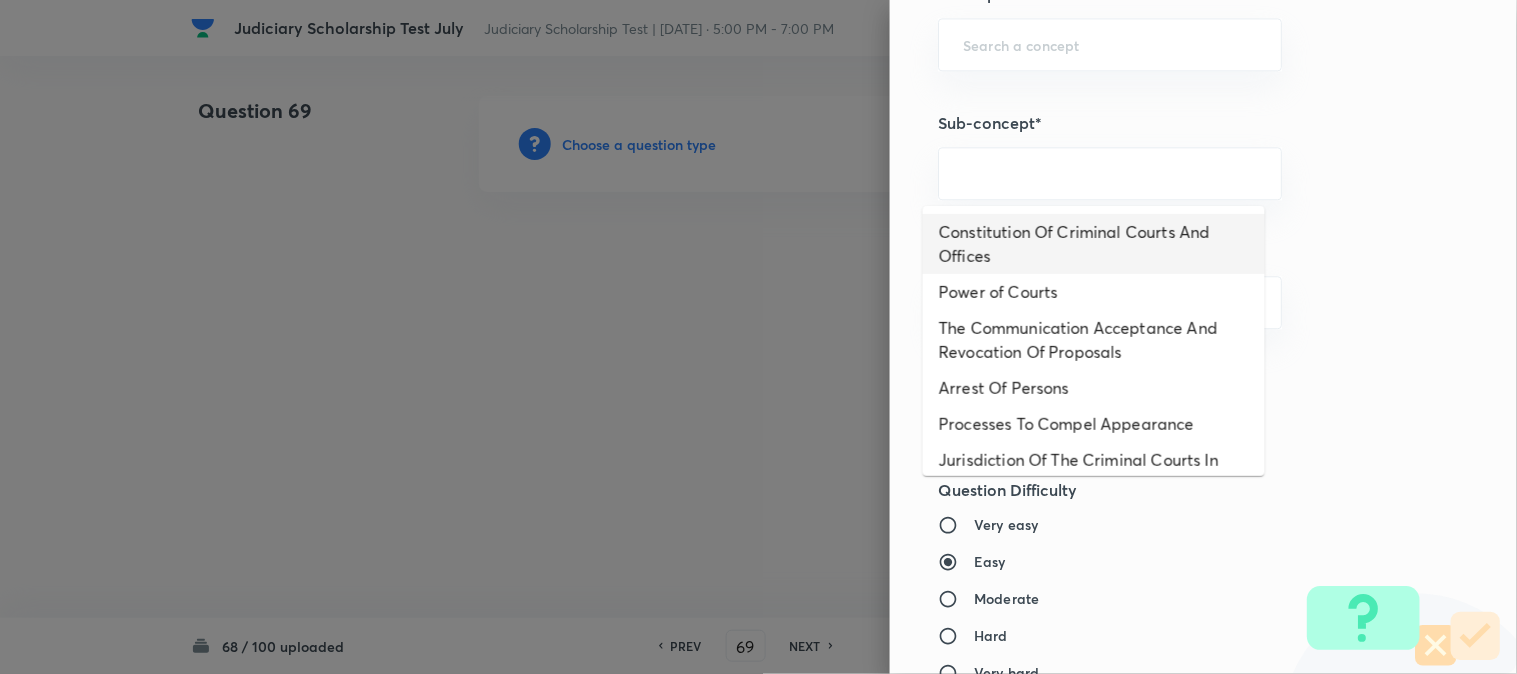 click on "Constitution Of Criminal Courts And Offices" at bounding box center [1094, 244] 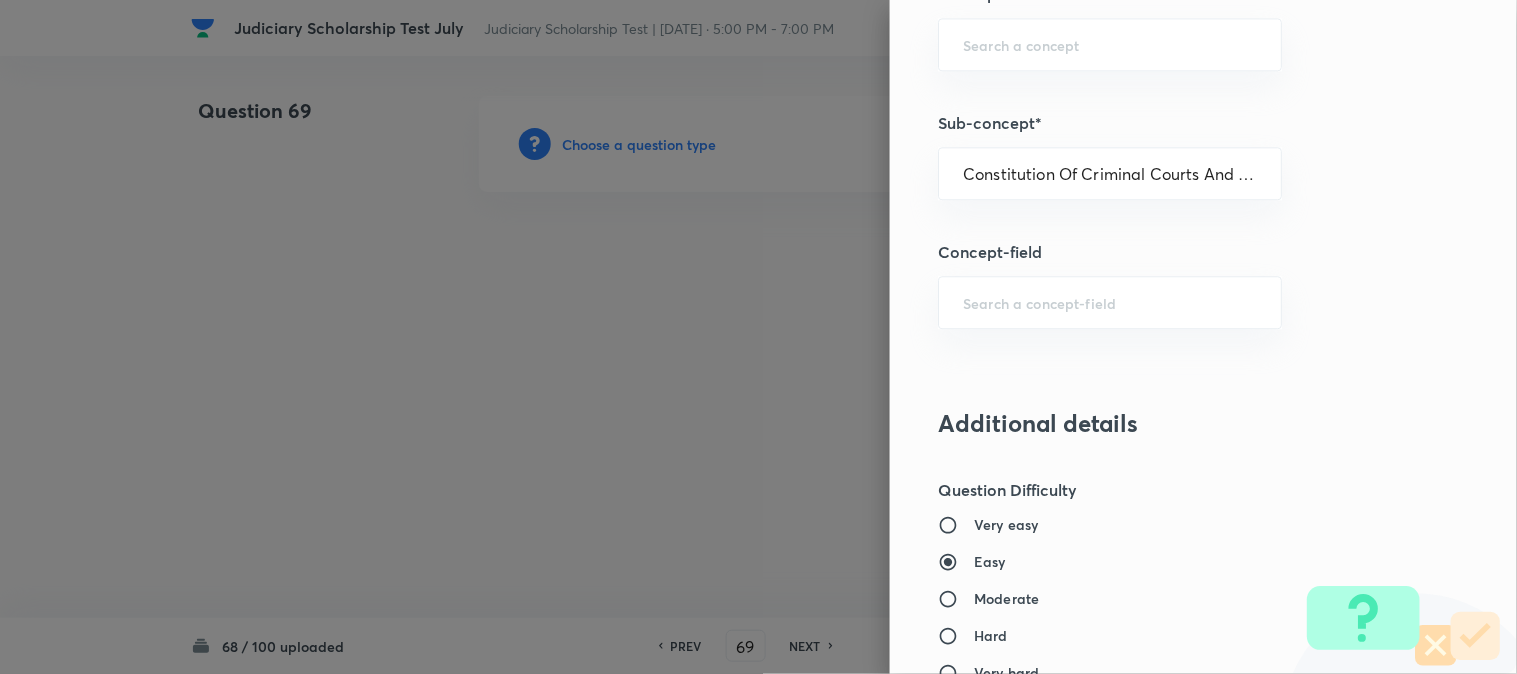 type on "Criminal Law" 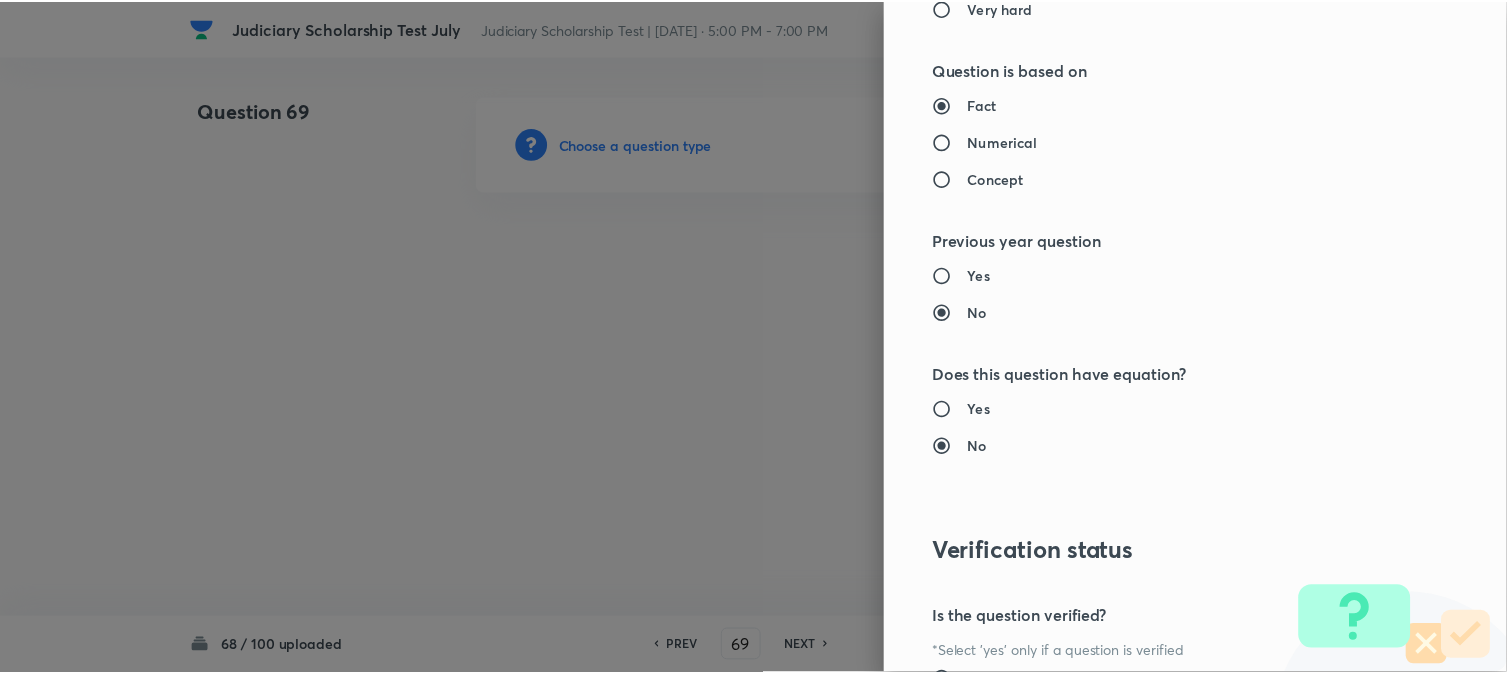 scroll, scrollTop: 2052, scrollLeft: 0, axis: vertical 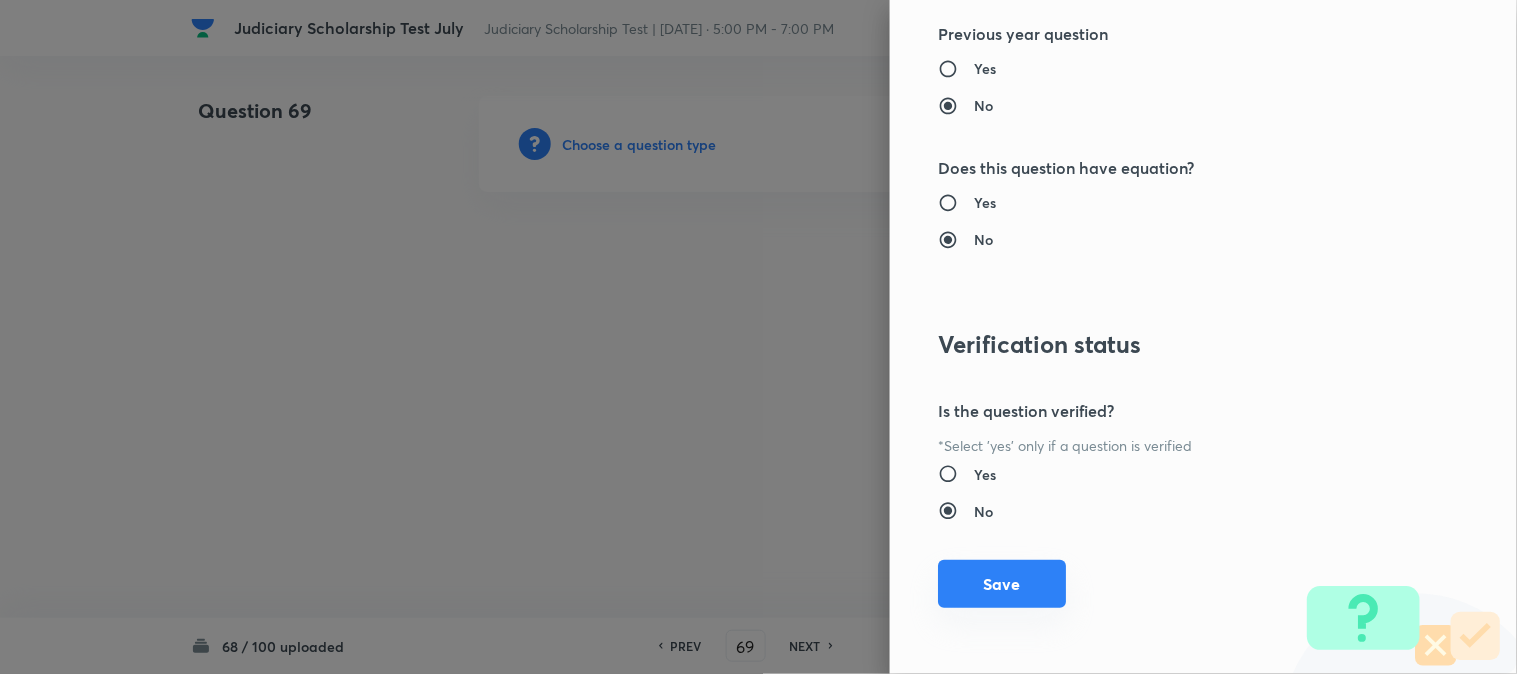 click on "Save" at bounding box center (1002, 584) 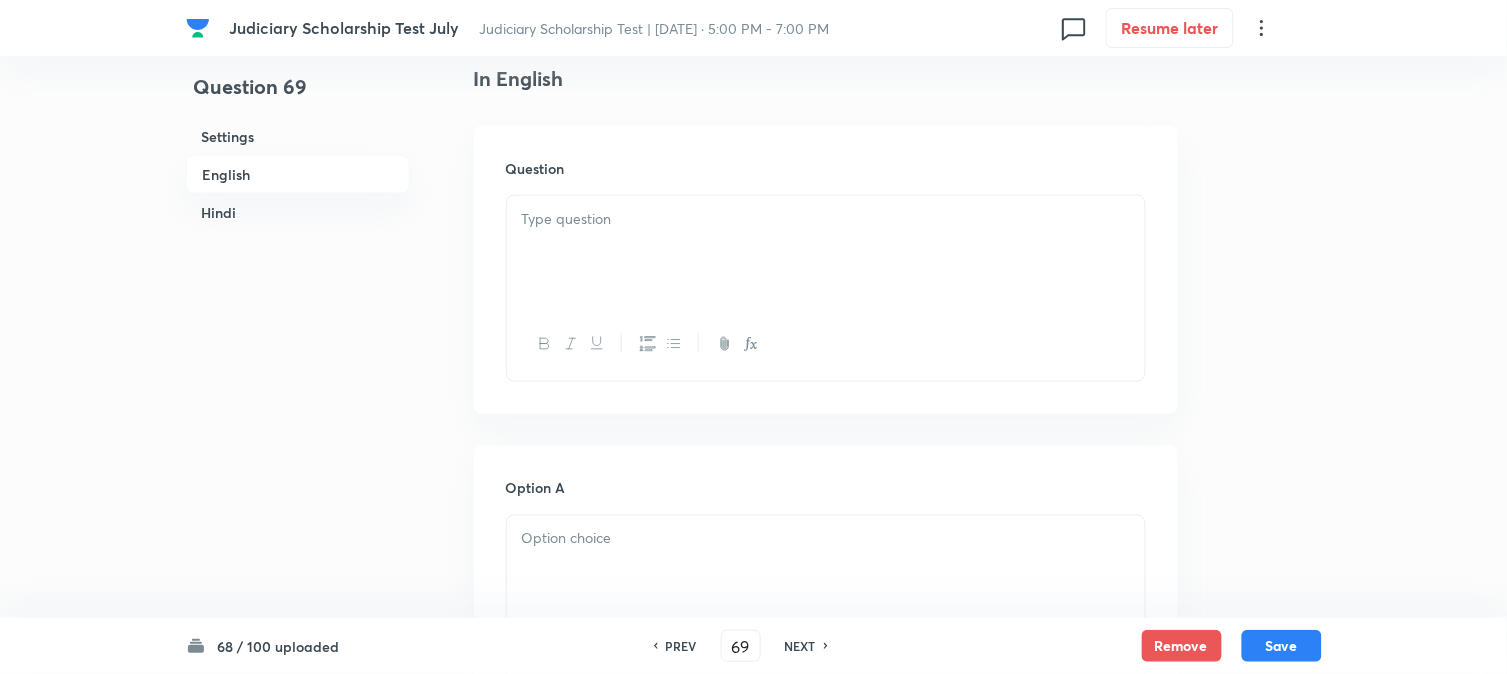scroll, scrollTop: 590, scrollLeft: 0, axis: vertical 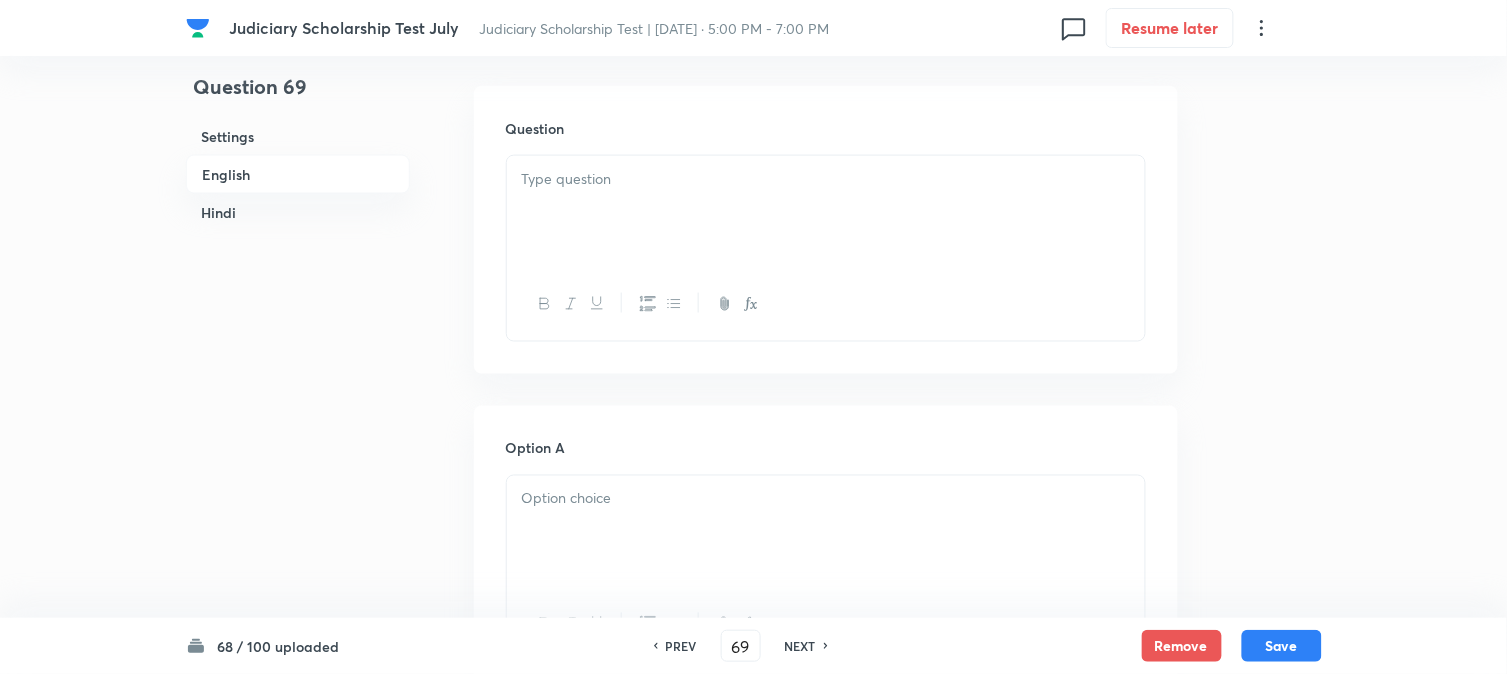 click at bounding box center (826, 212) 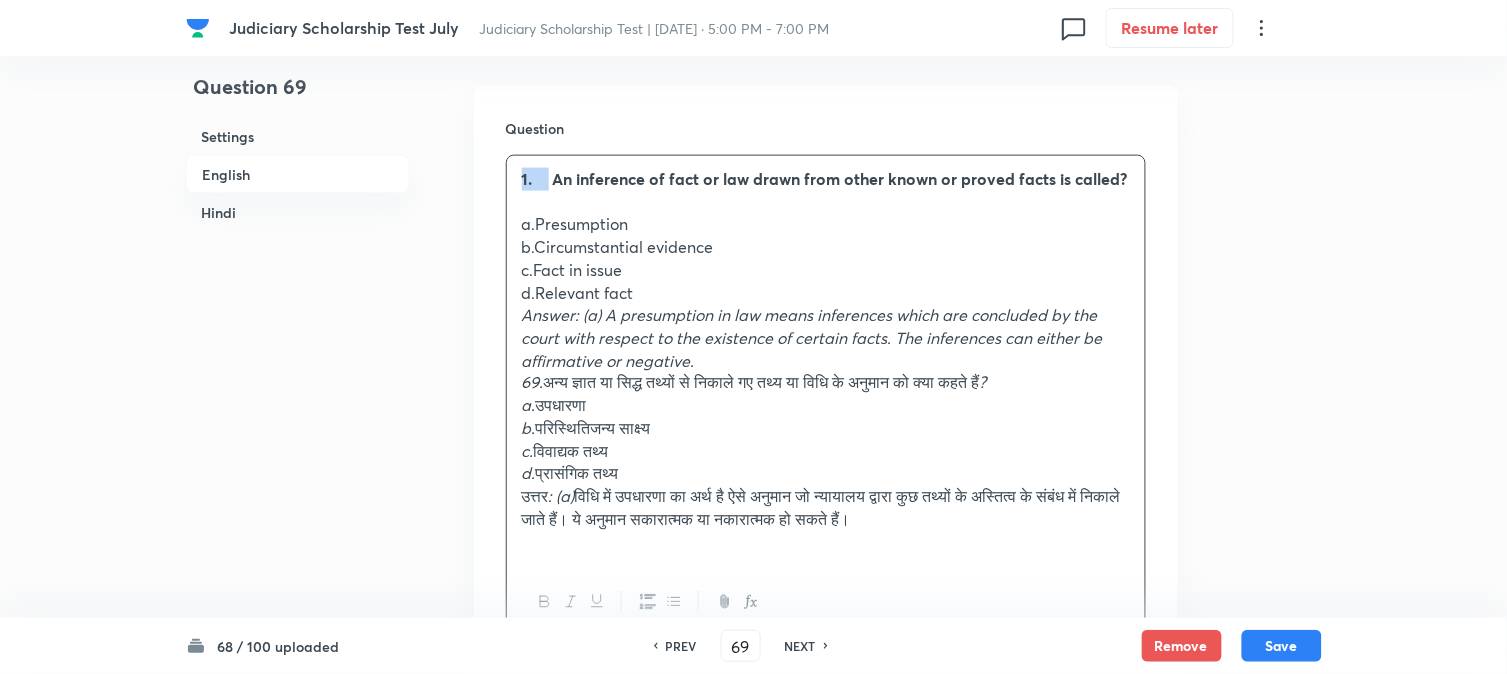 drag, startPoint x: 551, startPoint y: 184, endPoint x: 518, endPoint y: 161, distance: 40.22437 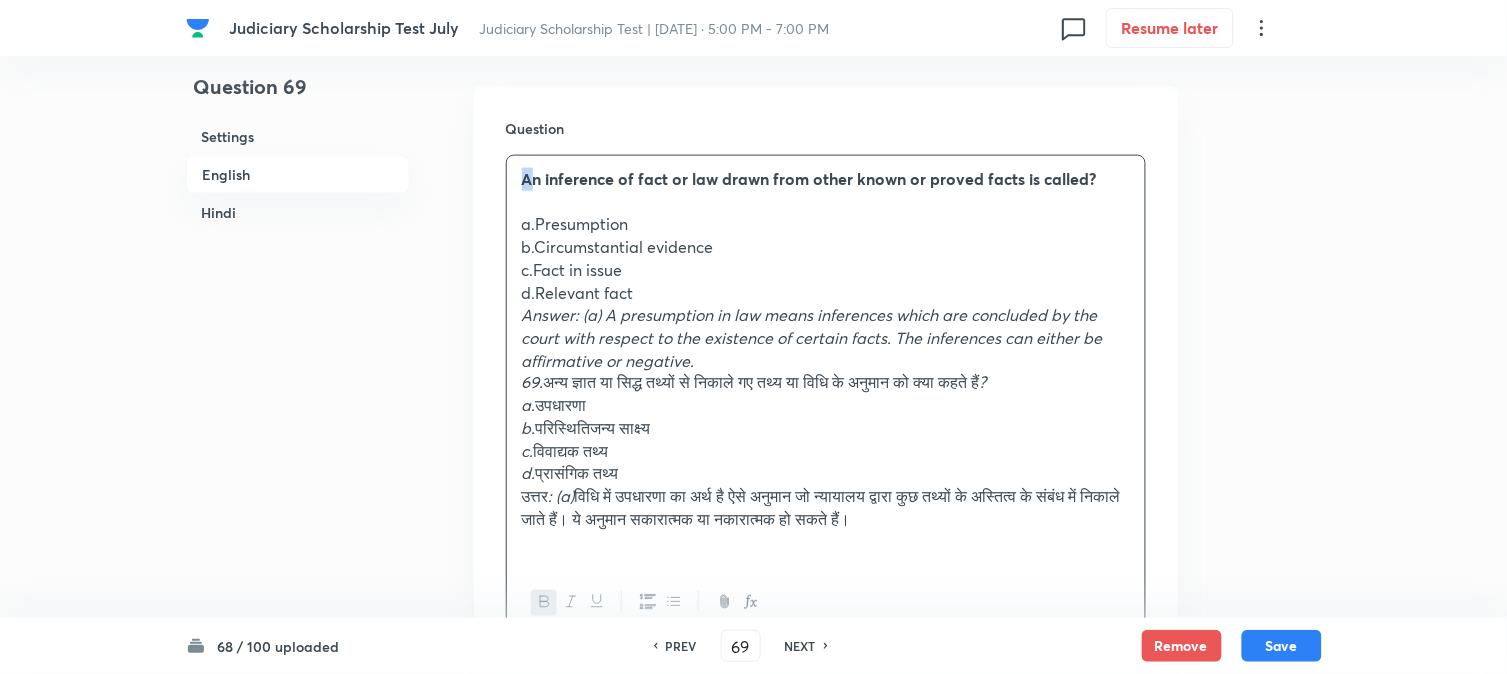 drag, startPoint x: 527, startPoint y: 168, endPoint x: 508, endPoint y: 160, distance: 20.615528 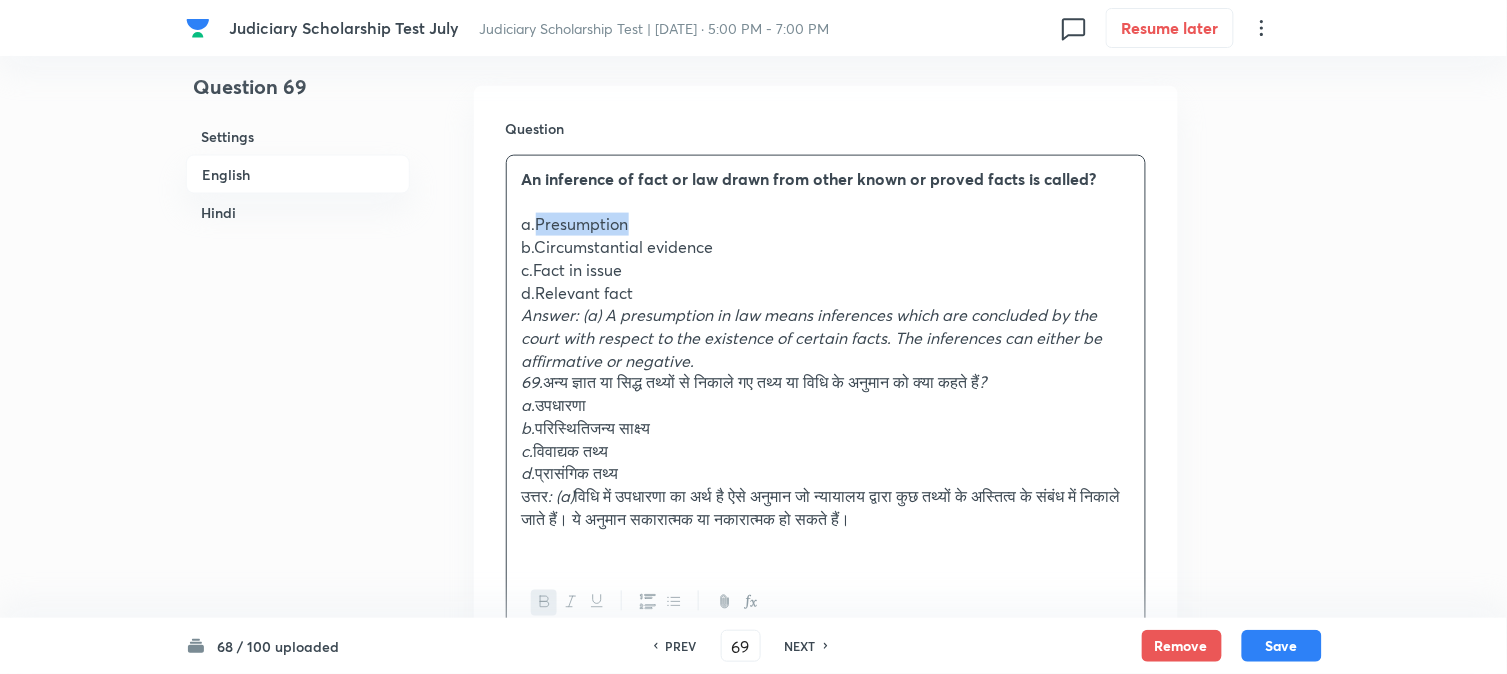 drag, startPoint x: 537, startPoint y: 217, endPoint x: 675, endPoint y: 218, distance: 138.00362 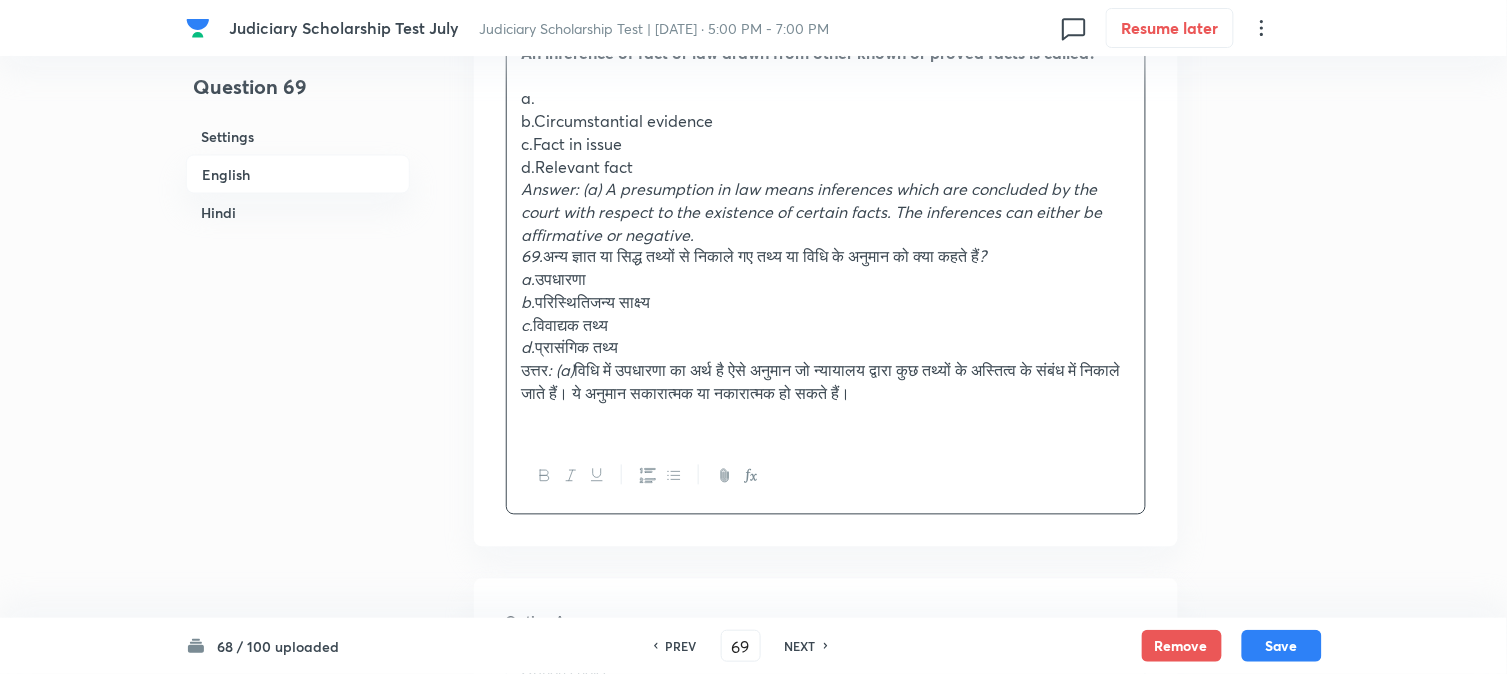 scroll, scrollTop: 1034, scrollLeft: 0, axis: vertical 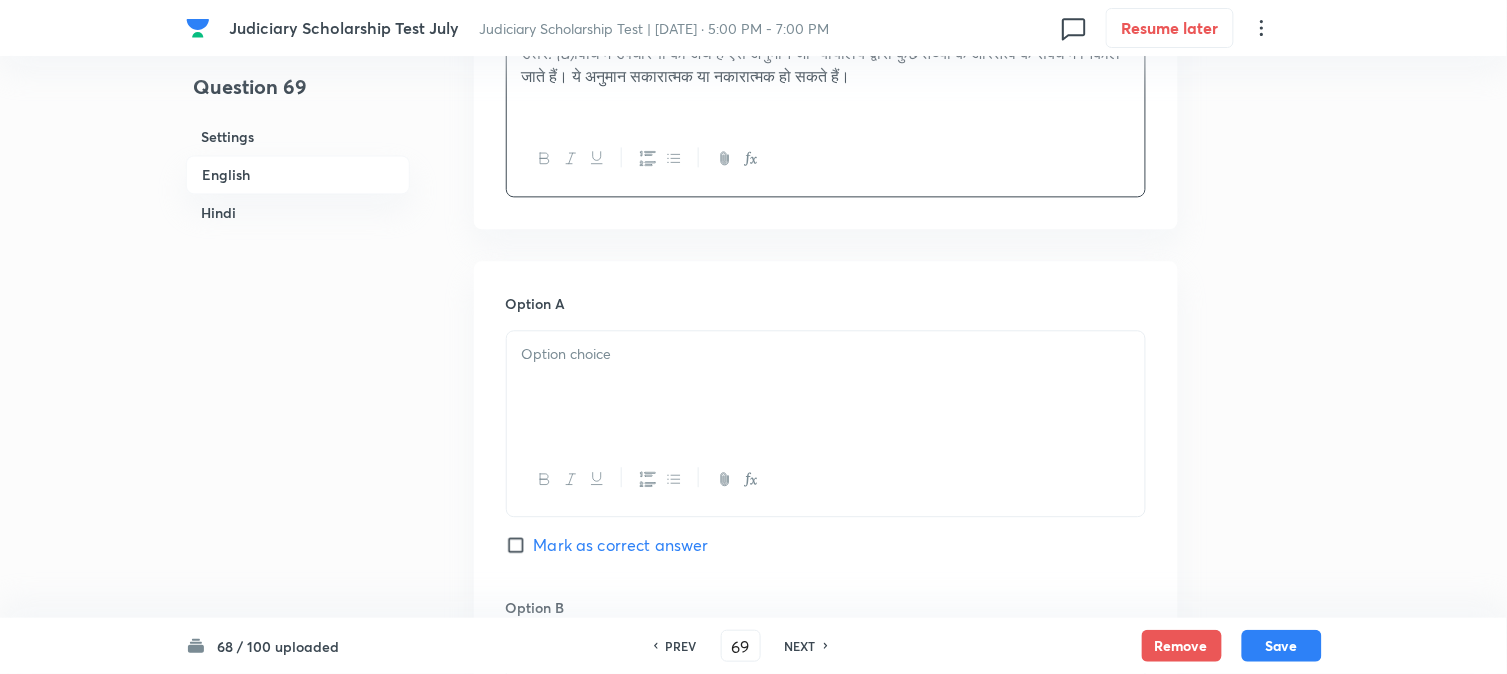click at bounding box center (826, 387) 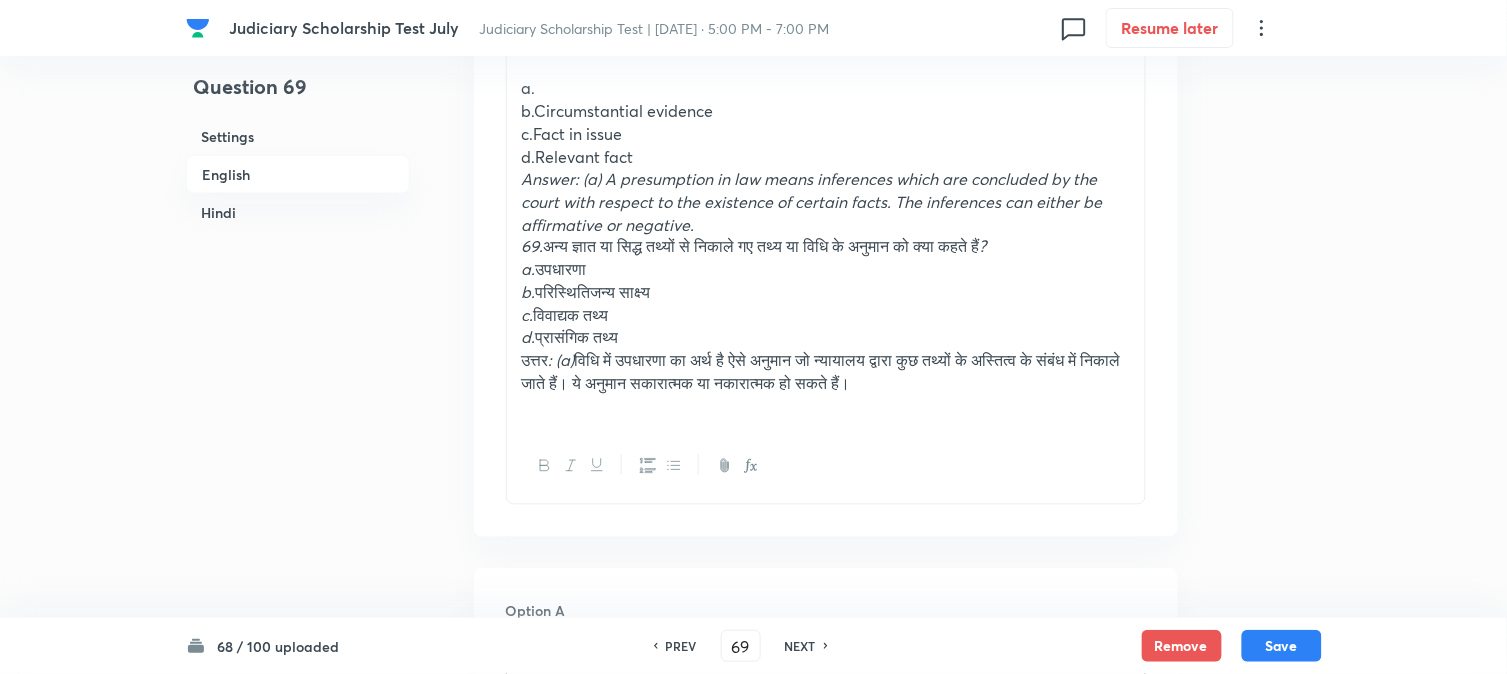 scroll, scrollTop: 701, scrollLeft: 0, axis: vertical 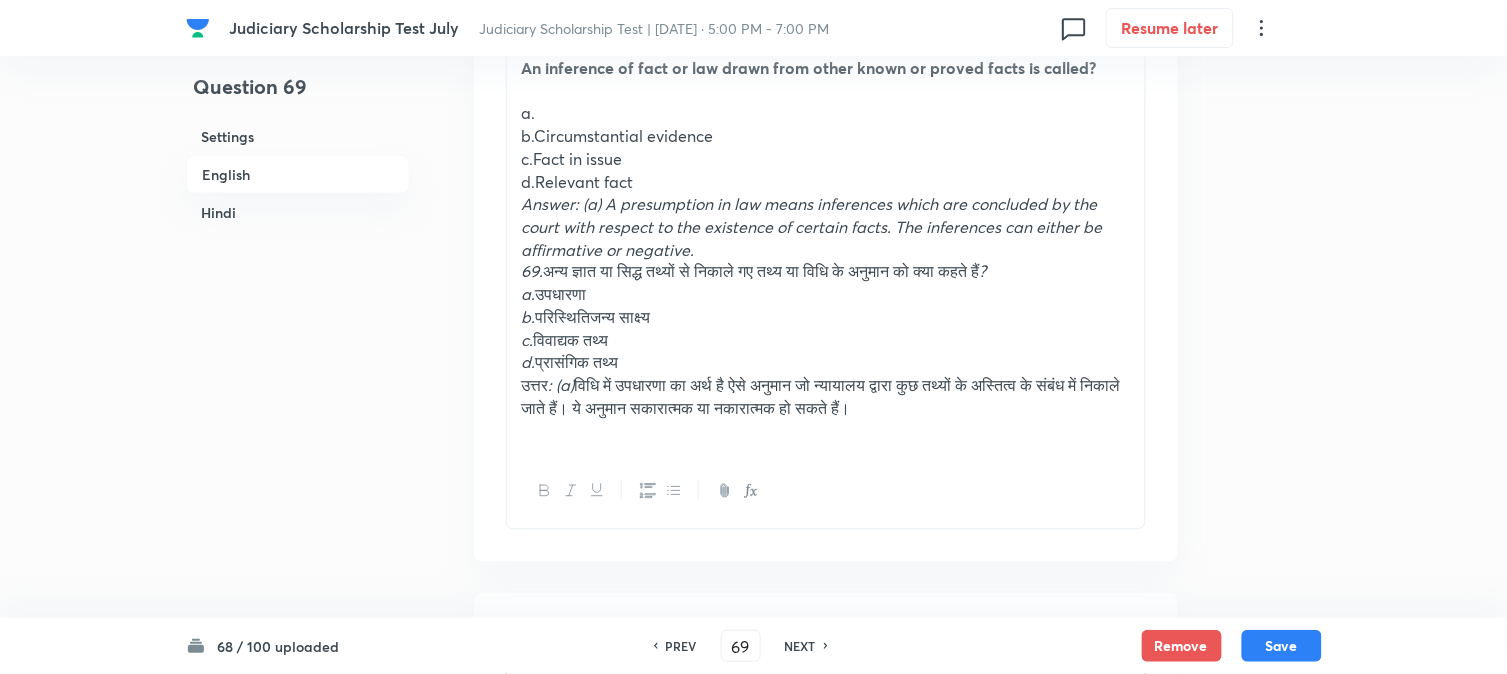drag, startPoint x: 546, startPoint y: 272, endPoint x: 523, endPoint y: 276, distance: 23.345236 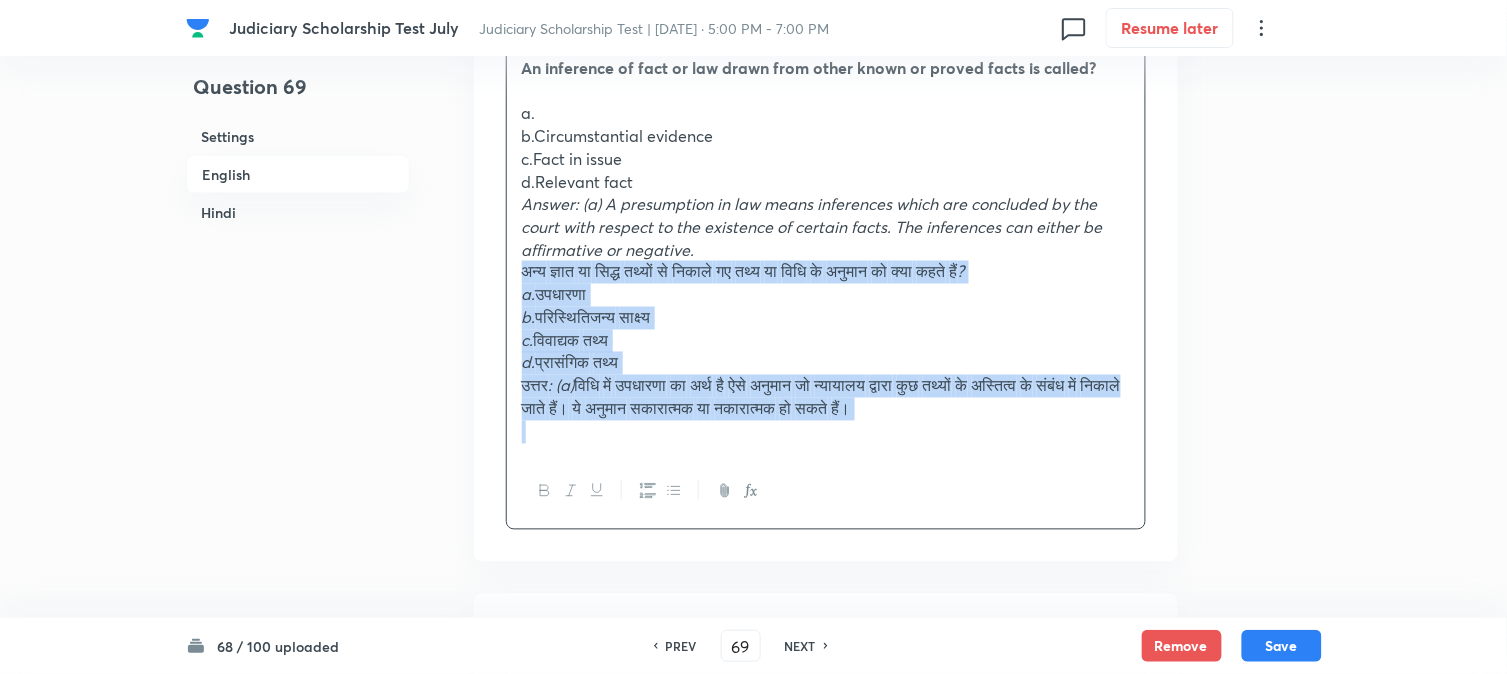 drag, startPoint x: 523, startPoint y: 276, endPoint x: 982, endPoint y: 430, distance: 484.14563 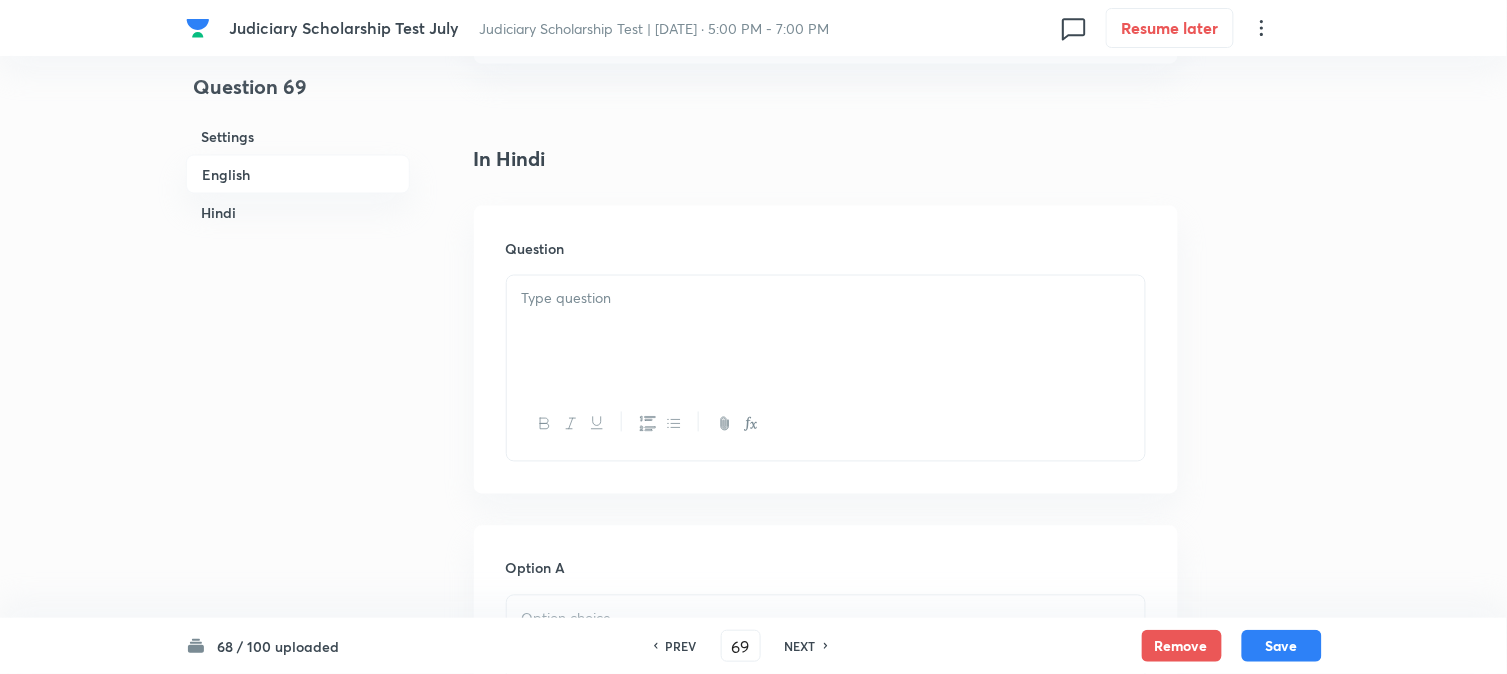 scroll, scrollTop: 2701, scrollLeft: 0, axis: vertical 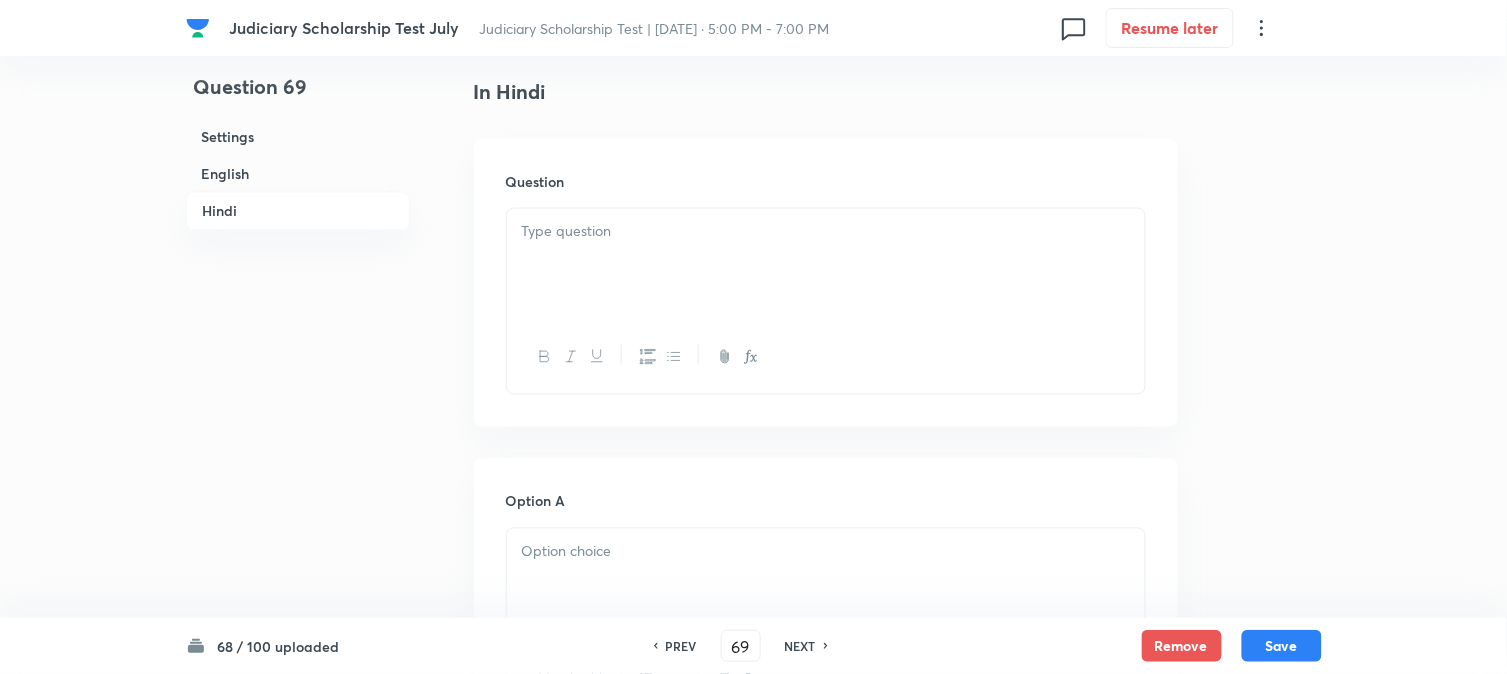 click at bounding box center (826, 265) 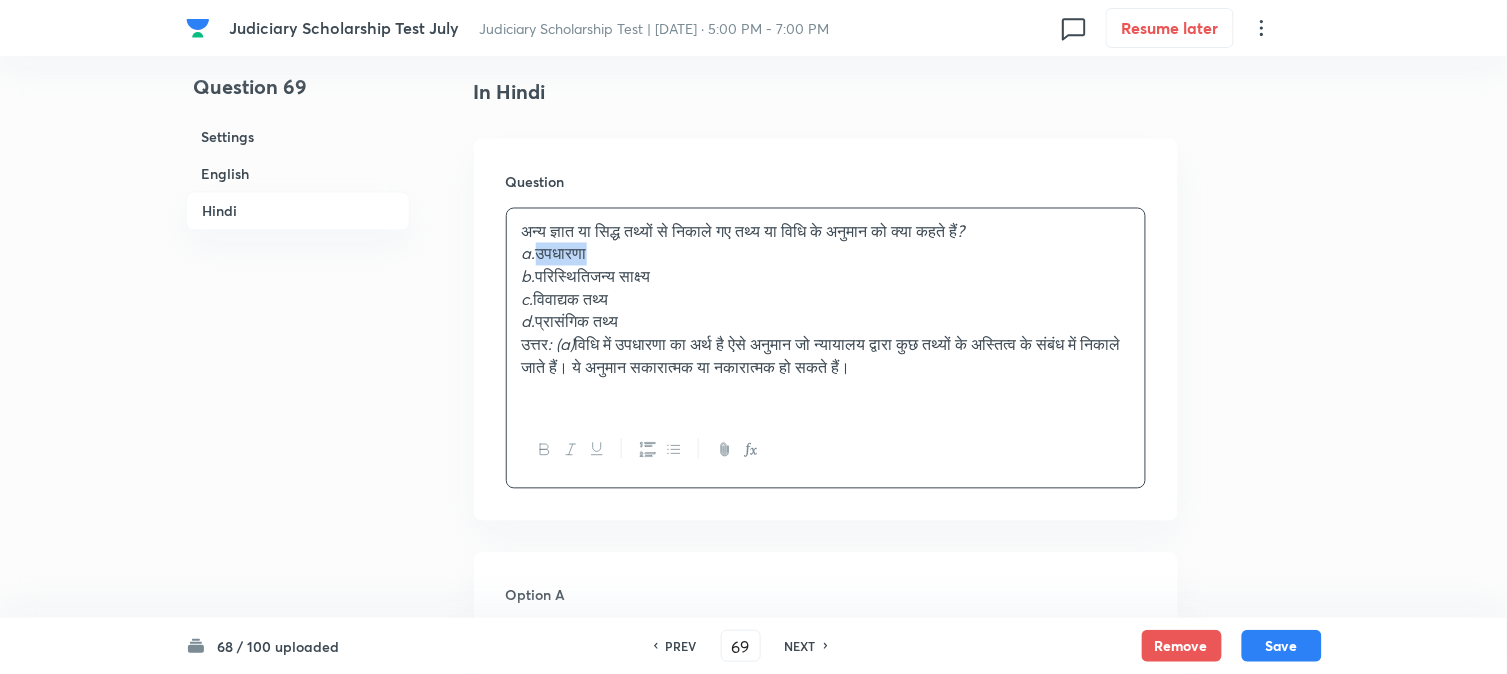 drag, startPoint x: 542, startPoint y: 262, endPoint x: 633, endPoint y: 272, distance: 91.5478 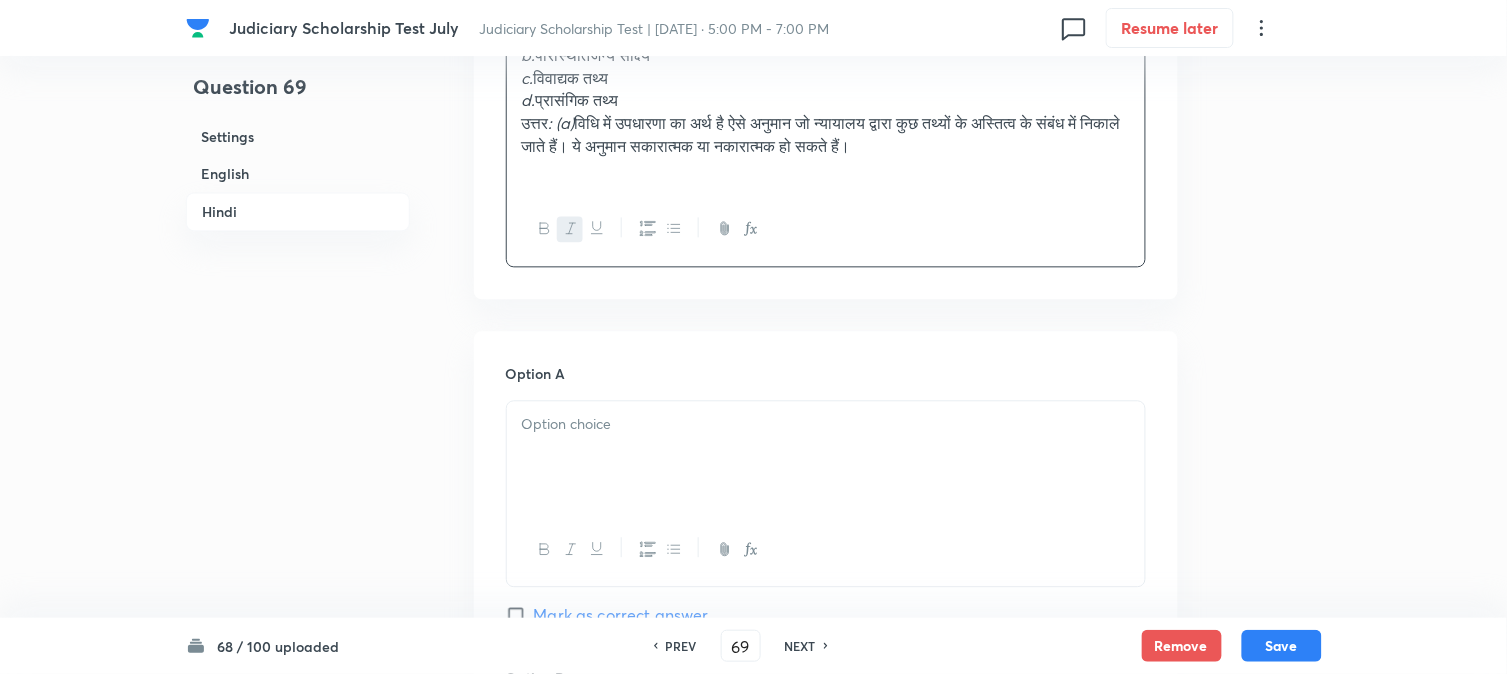 click at bounding box center (826, 424) 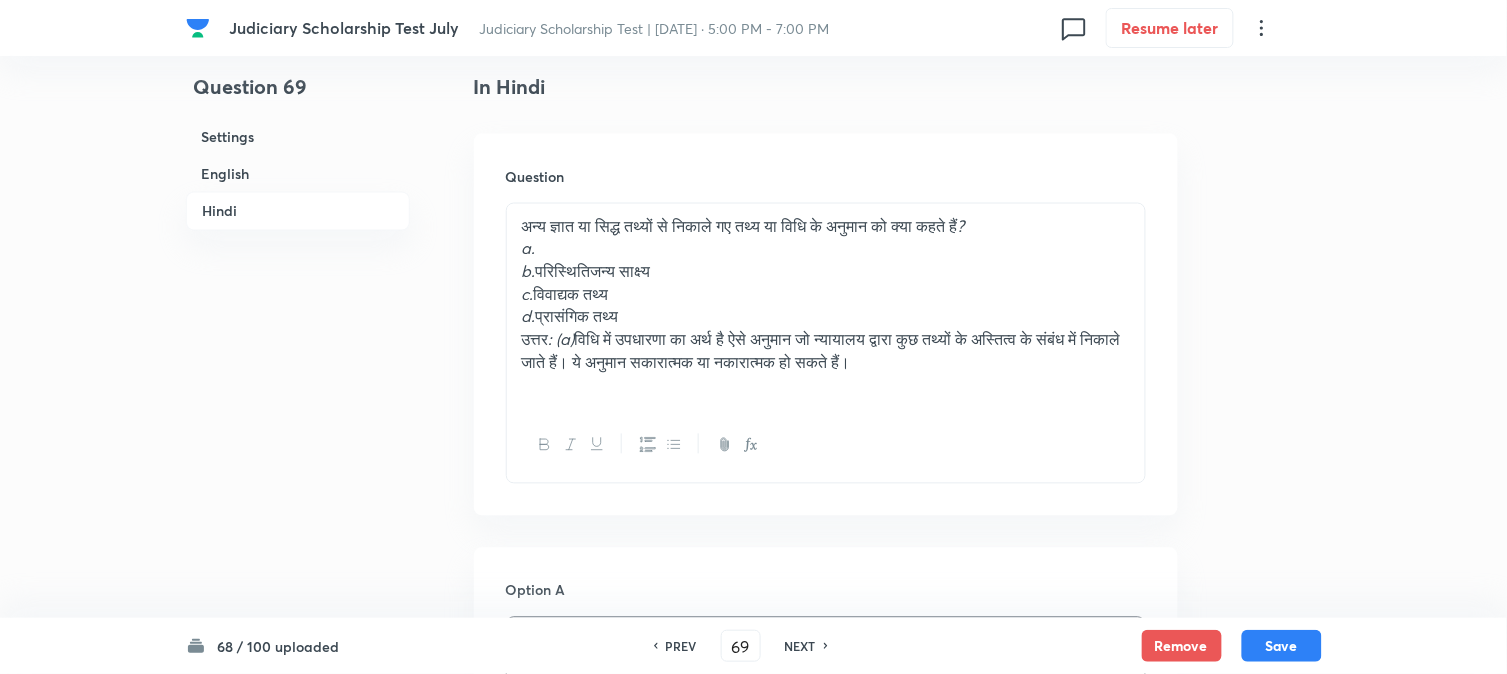 scroll, scrollTop: 2701, scrollLeft: 0, axis: vertical 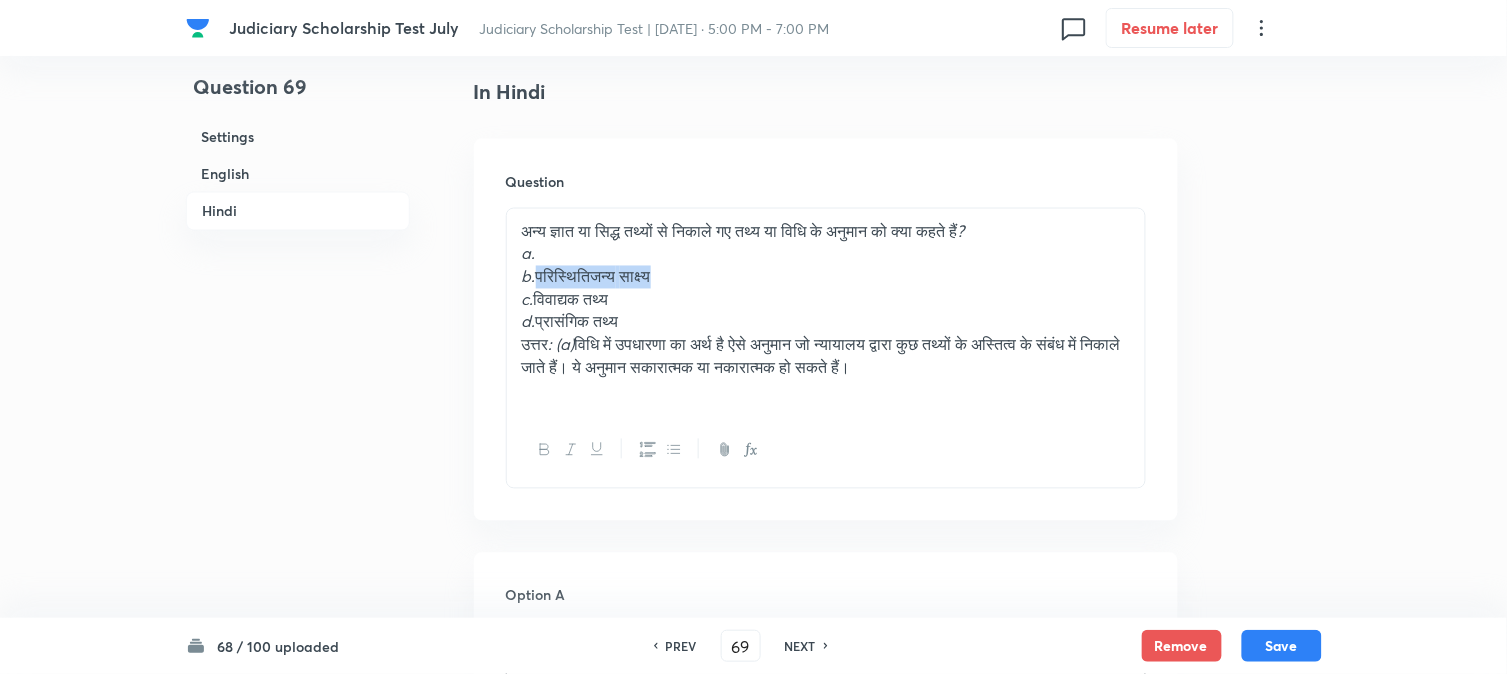 drag, startPoint x: 541, startPoint y: 280, endPoint x: 675, endPoint y: 281, distance: 134.00374 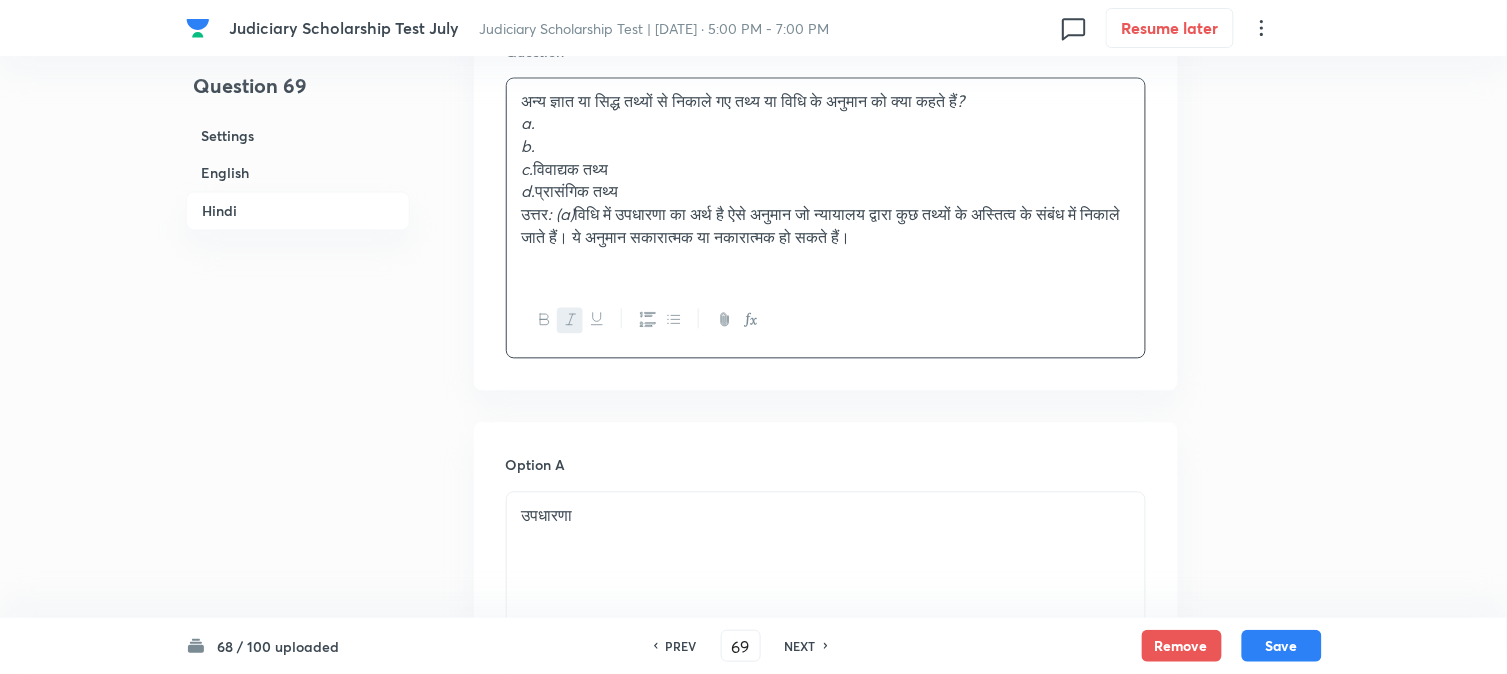 scroll, scrollTop: 3034, scrollLeft: 0, axis: vertical 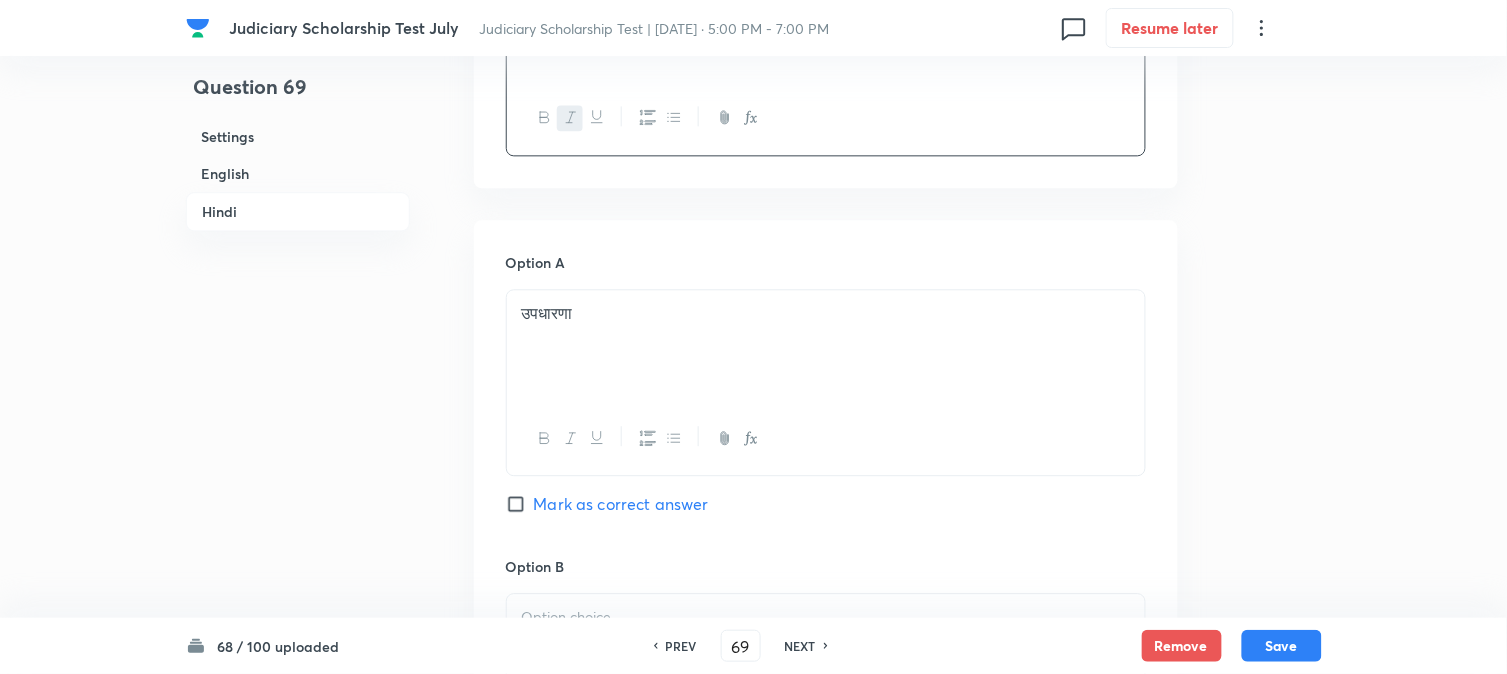click on "Mark as correct answer" at bounding box center (621, 504) 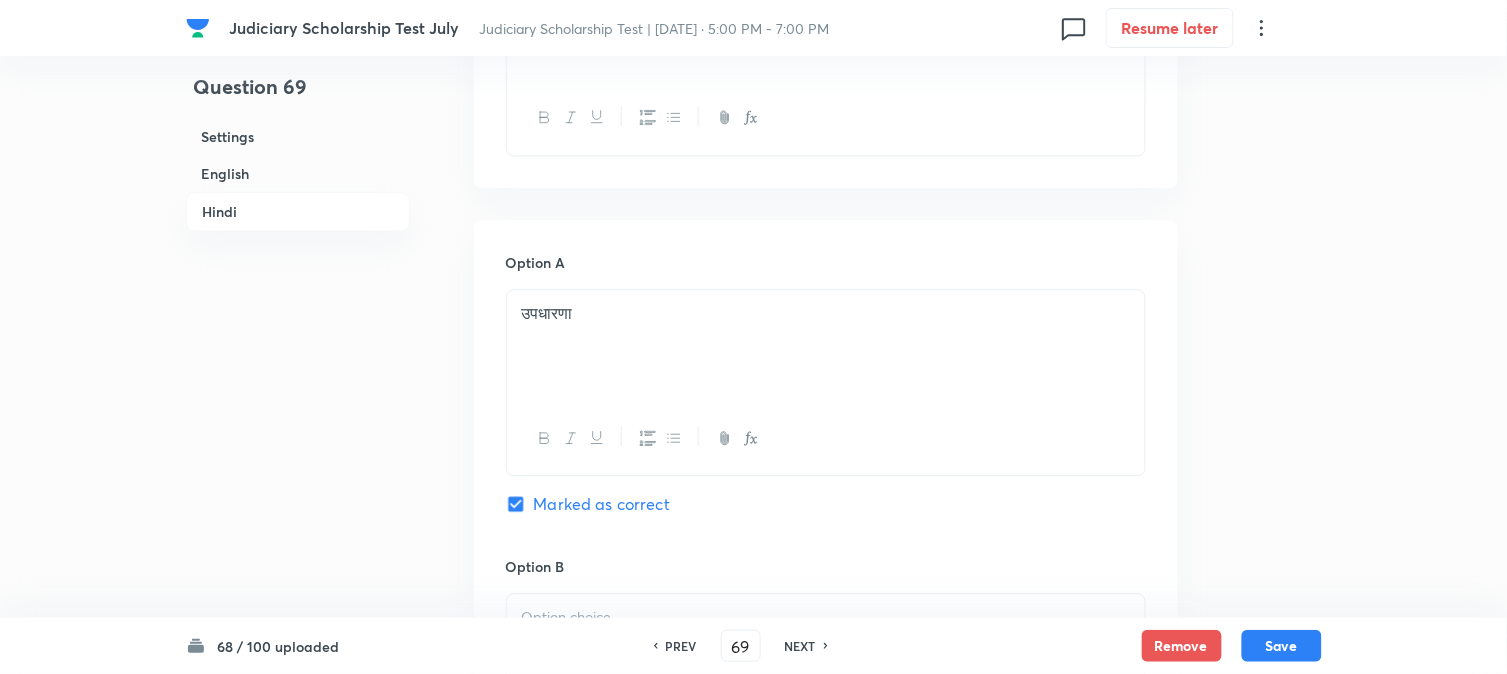checkbox on "true" 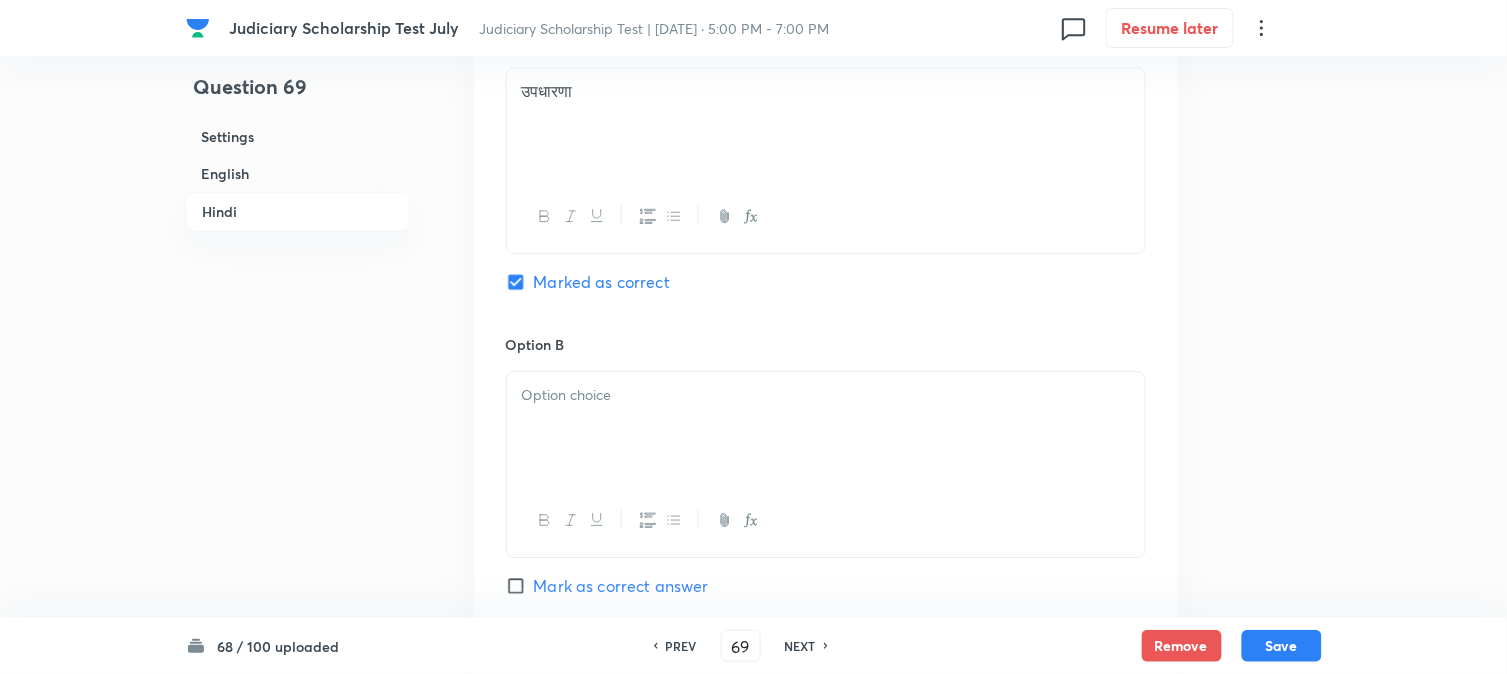 click at bounding box center (826, 428) 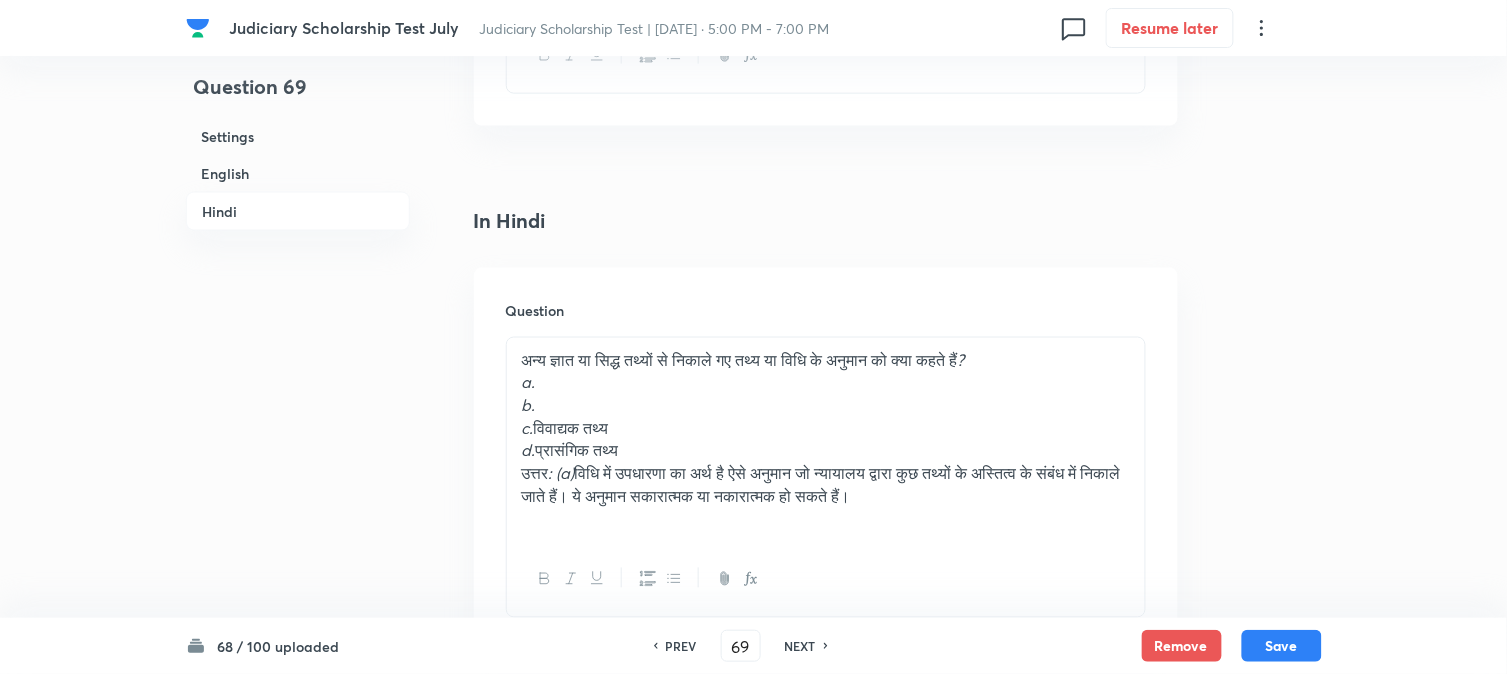 scroll, scrollTop: 2478, scrollLeft: 0, axis: vertical 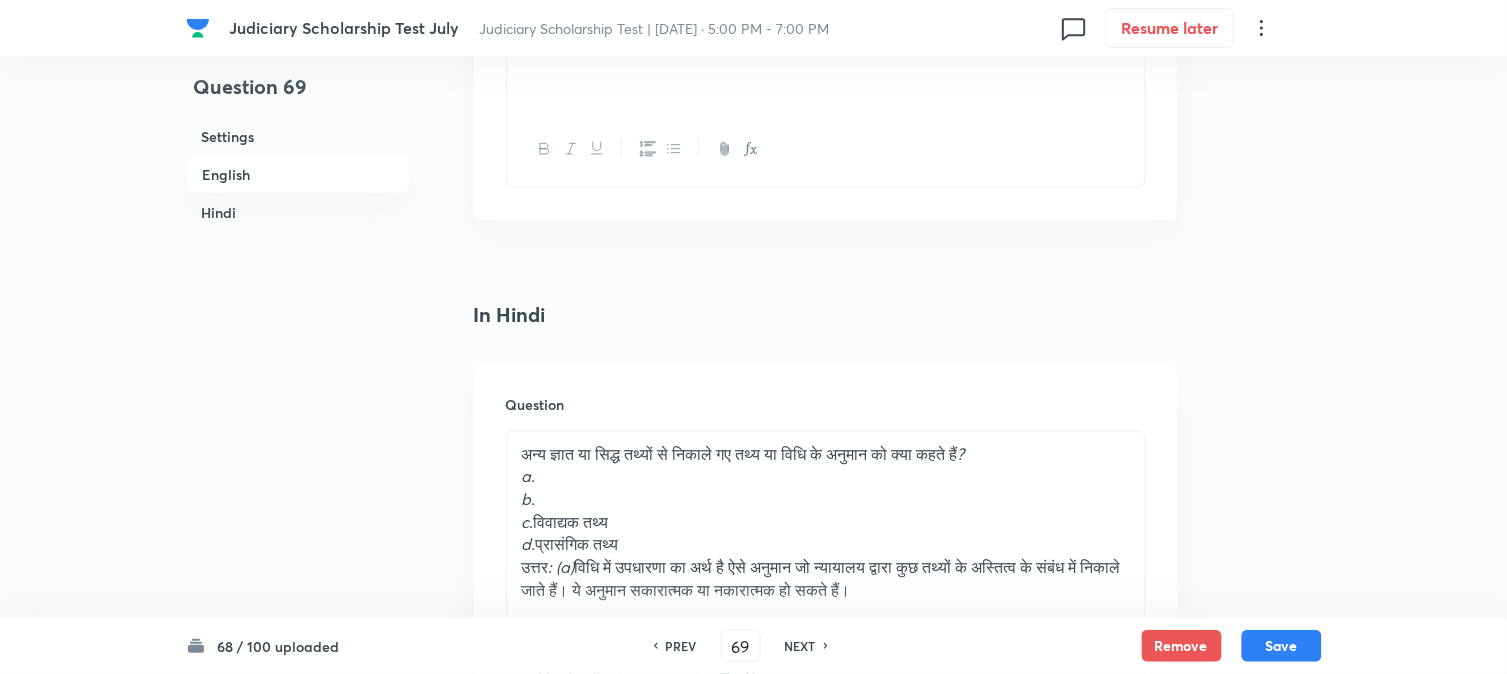 drag, startPoint x: 542, startPoint y: 513, endPoint x: 598, endPoint y: 512, distance: 56.008926 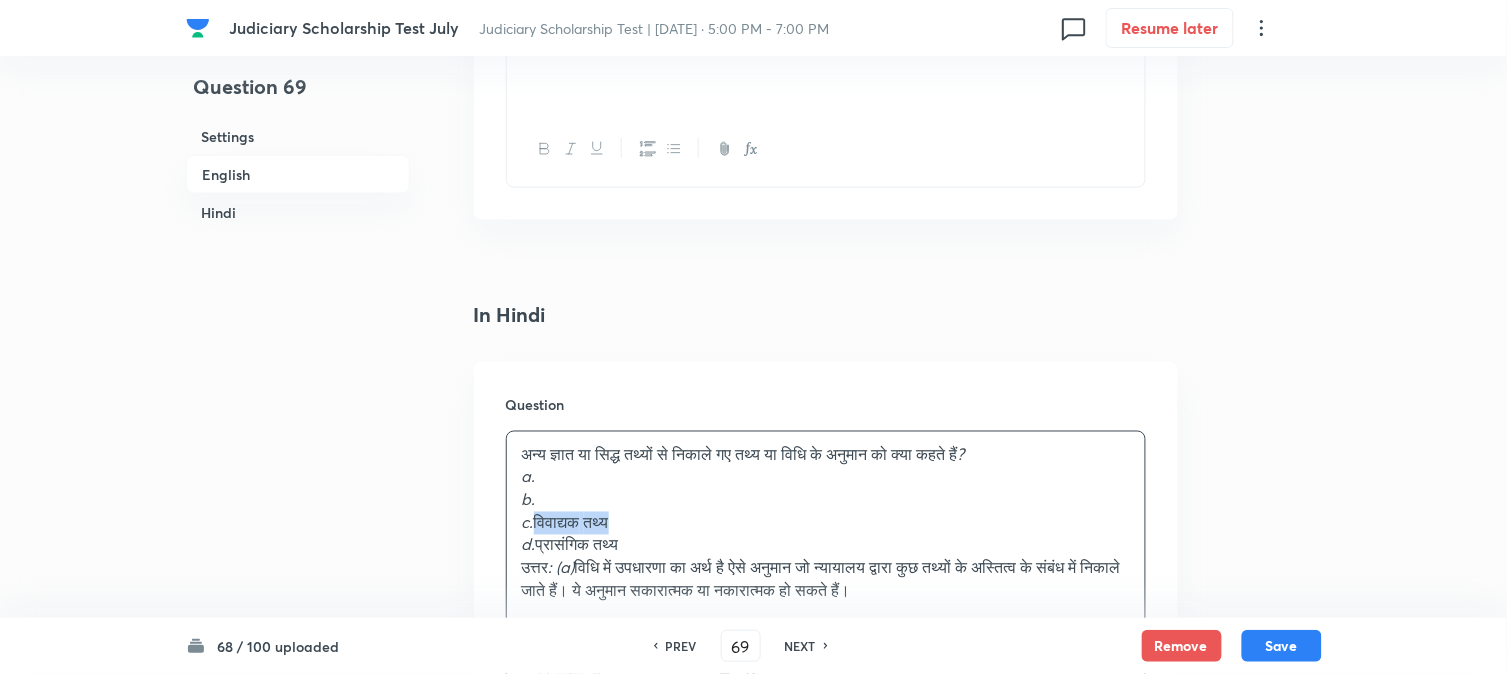 drag, startPoint x: 573, startPoint y: 522, endPoint x: 663, endPoint y: 523, distance: 90.005554 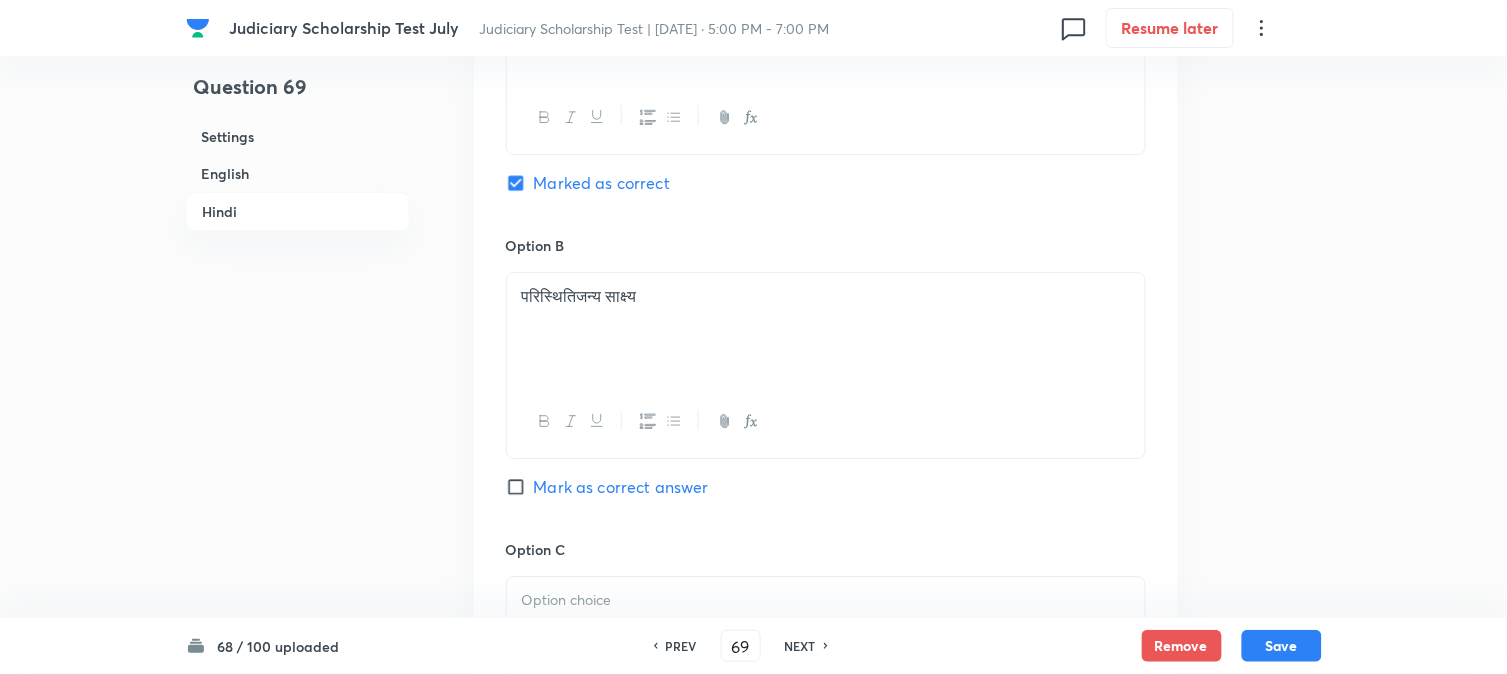 scroll, scrollTop: 3367, scrollLeft: 0, axis: vertical 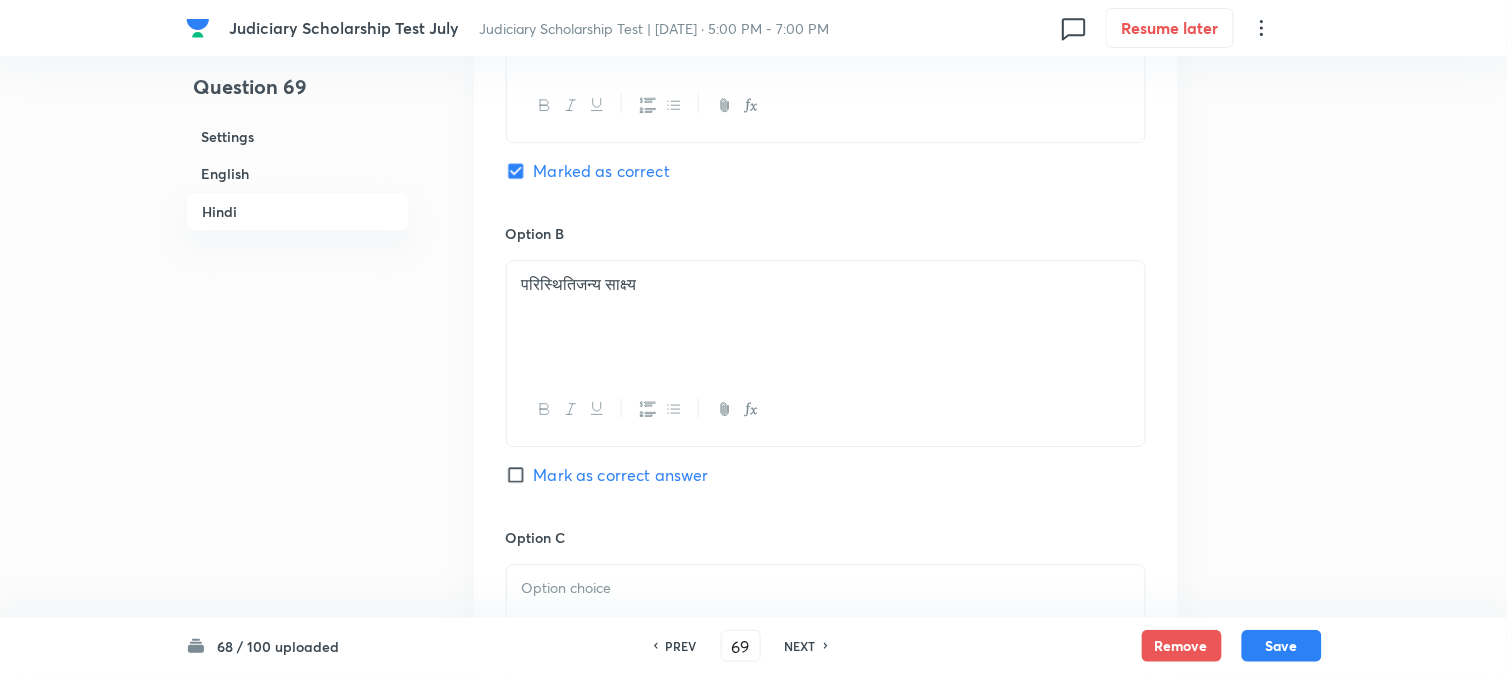 click on "68 / 100 uploaded
PREV 69 ​ NEXT Remove Save" at bounding box center (754, 646) 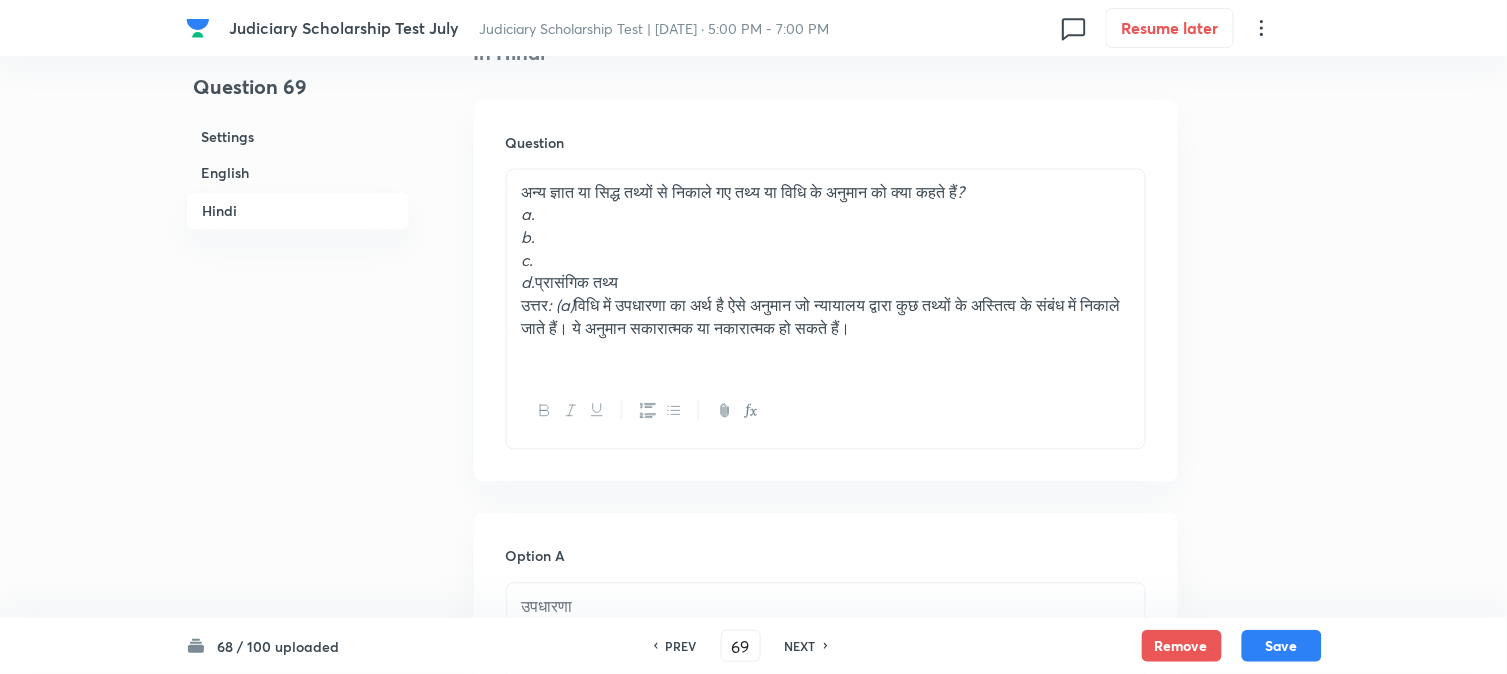 scroll, scrollTop: 2701, scrollLeft: 0, axis: vertical 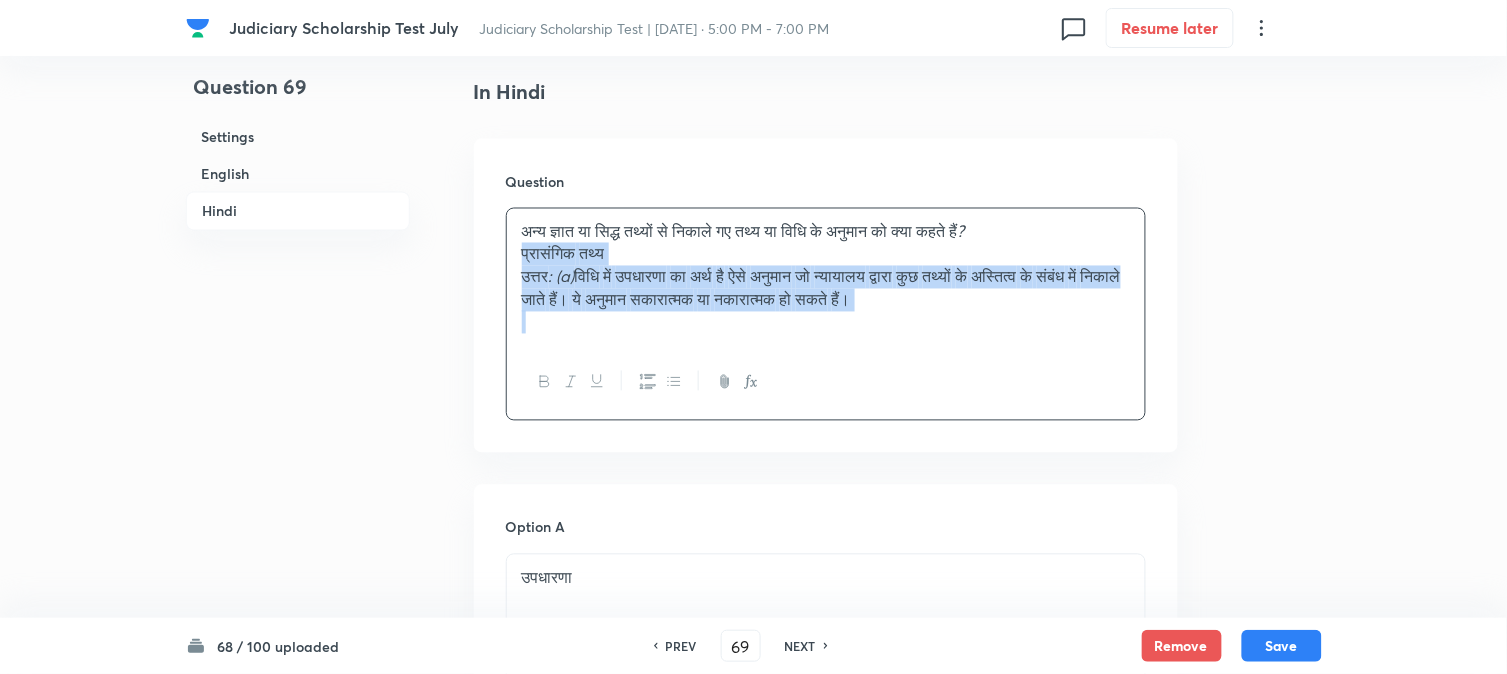 drag, startPoint x: 542, startPoint y: 327, endPoint x: 1051, endPoint y: 375, distance: 511.25824 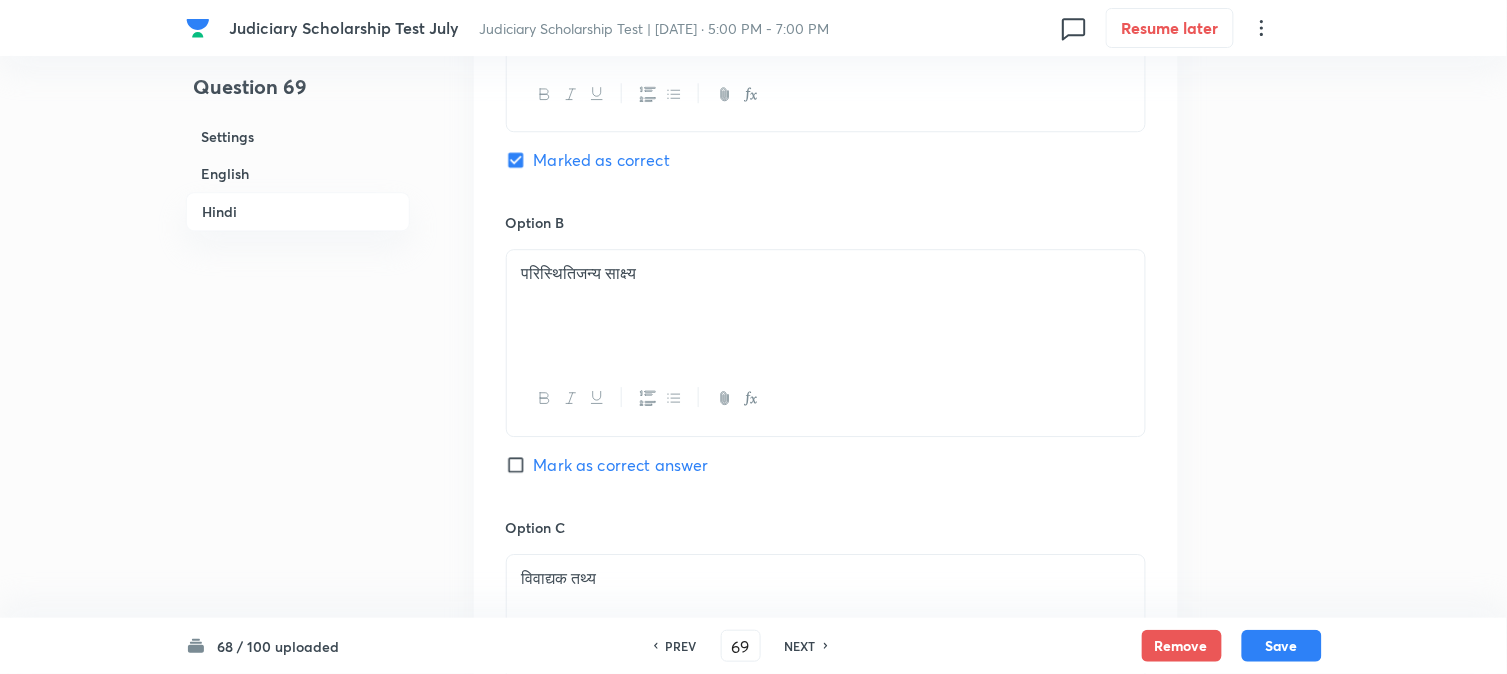scroll, scrollTop: 3701, scrollLeft: 0, axis: vertical 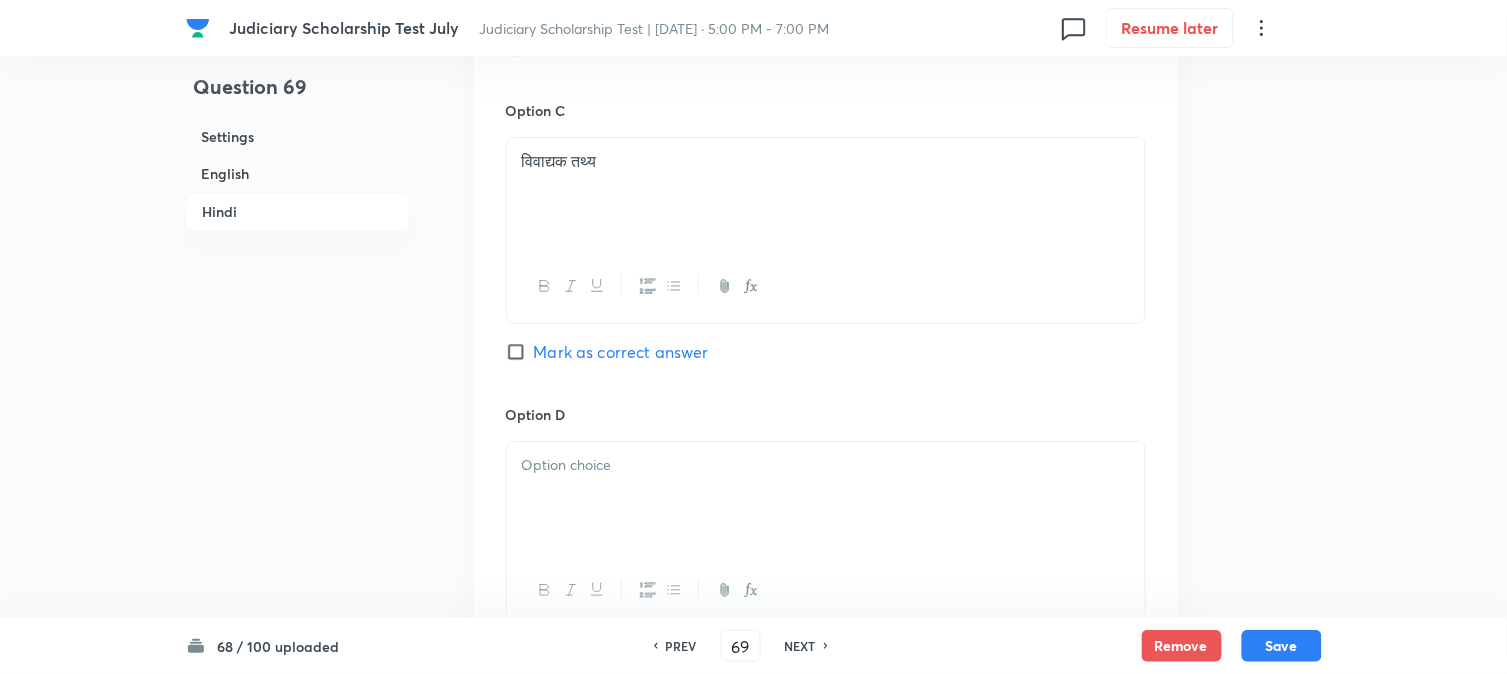 click at bounding box center [826, 498] 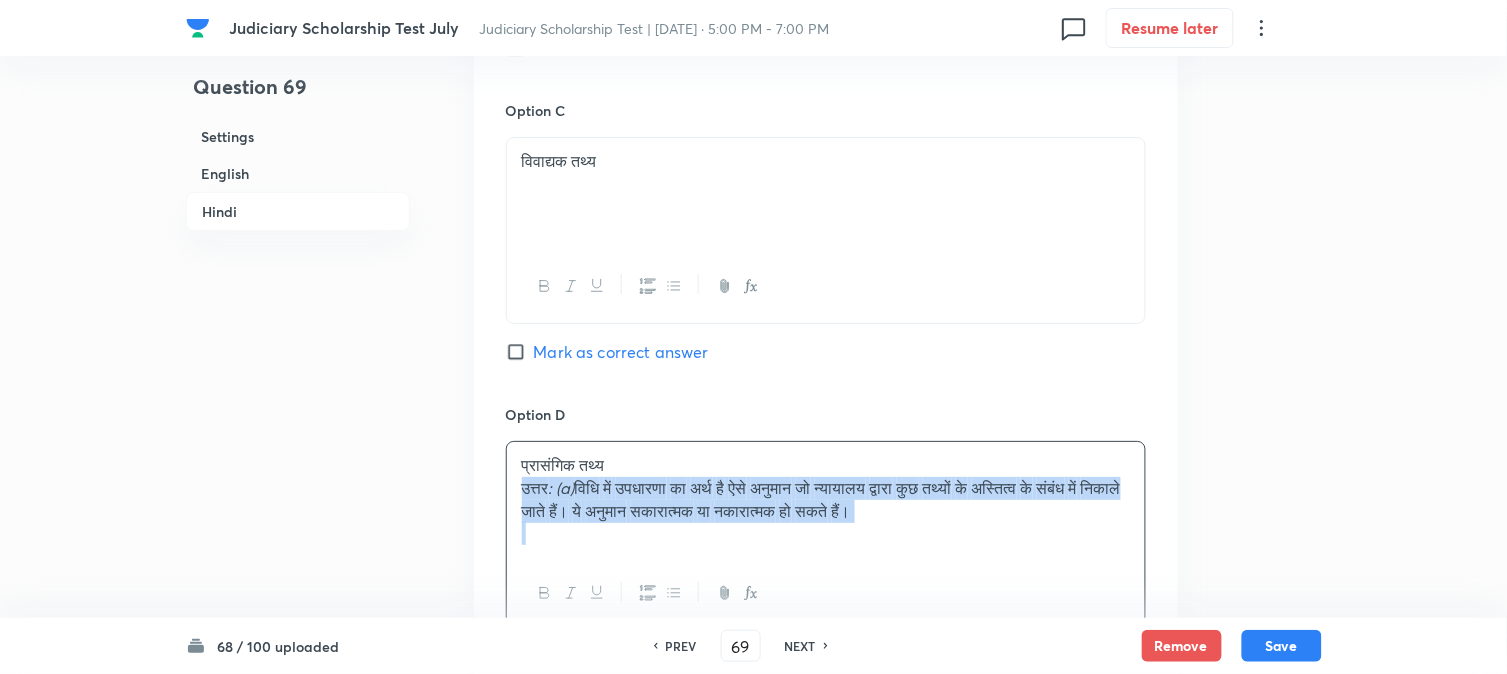 drag, startPoint x: 520, startPoint y: 497, endPoint x: 1127, endPoint y: 553, distance: 609.5777 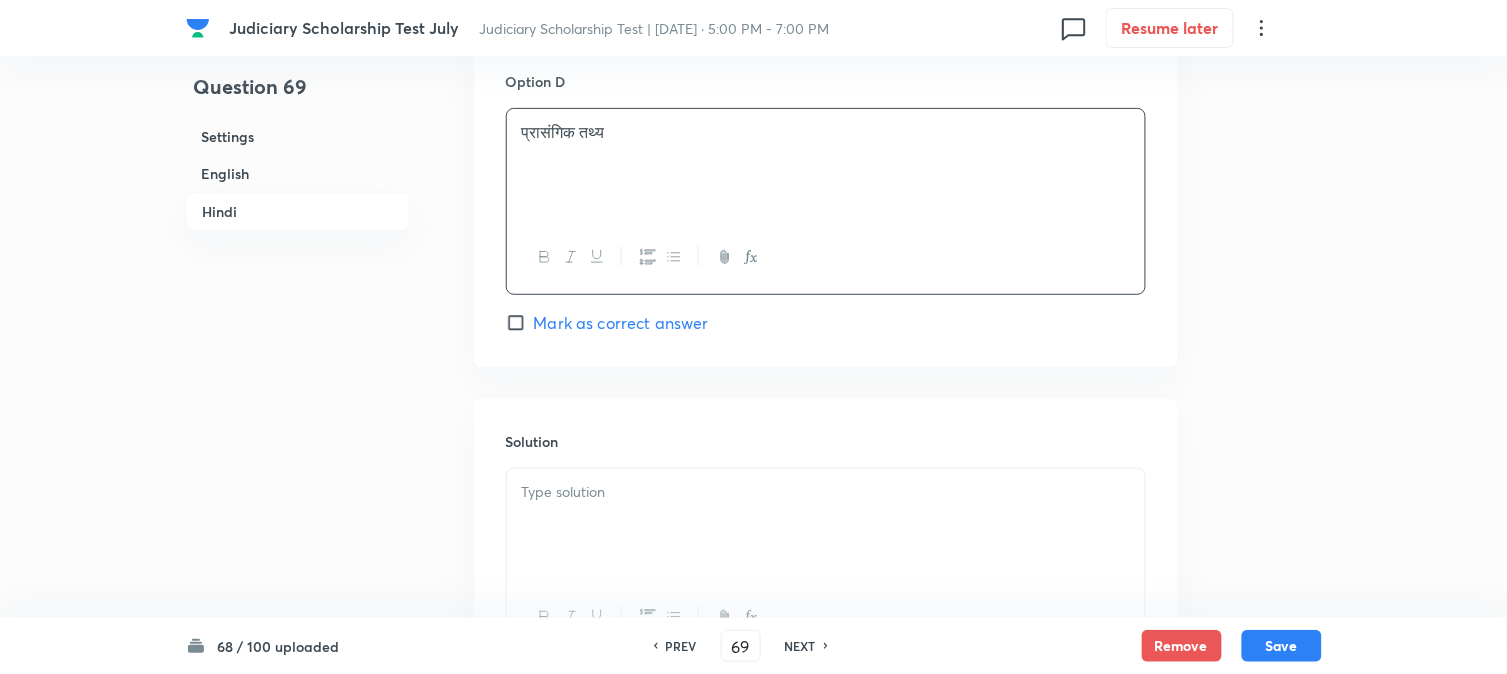 click at bounding box center [826, 492] 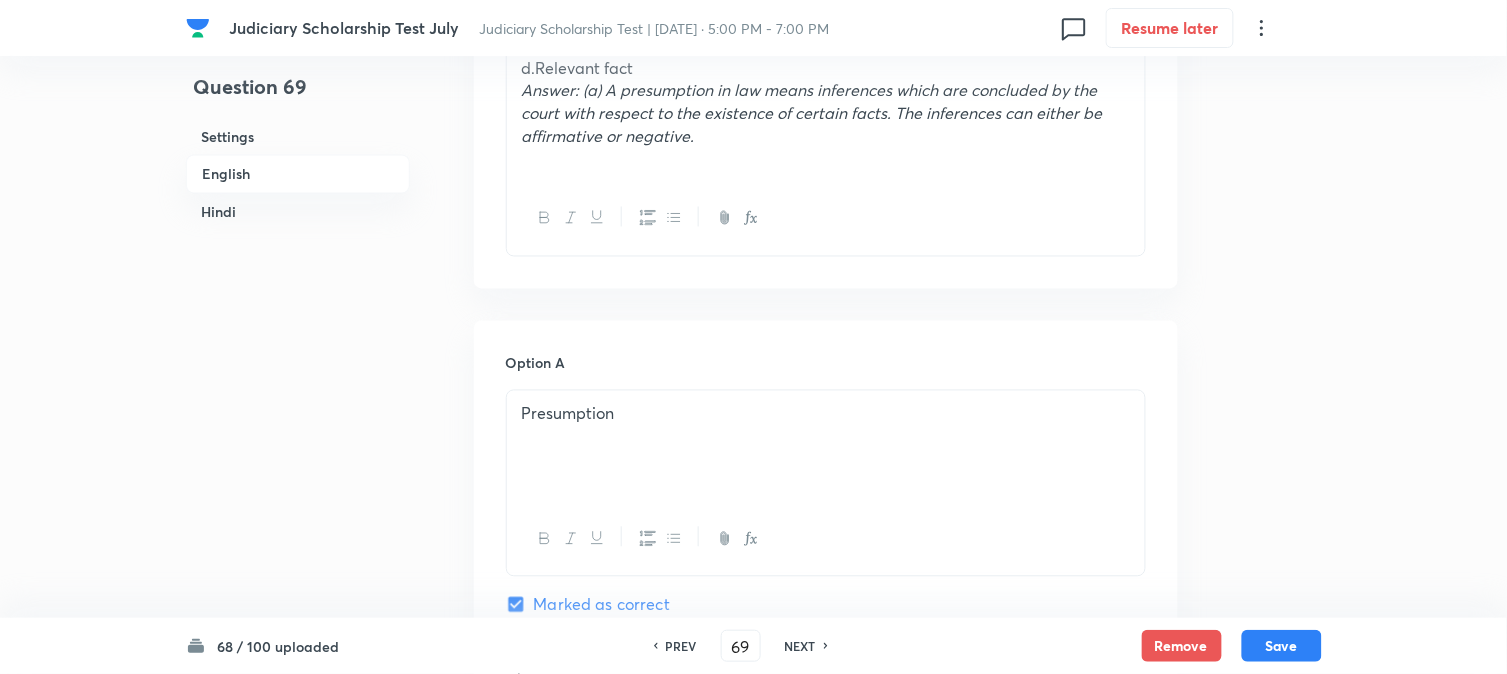 scroll, scrollTop: 478, scrollLeft: 0, axis: vertical 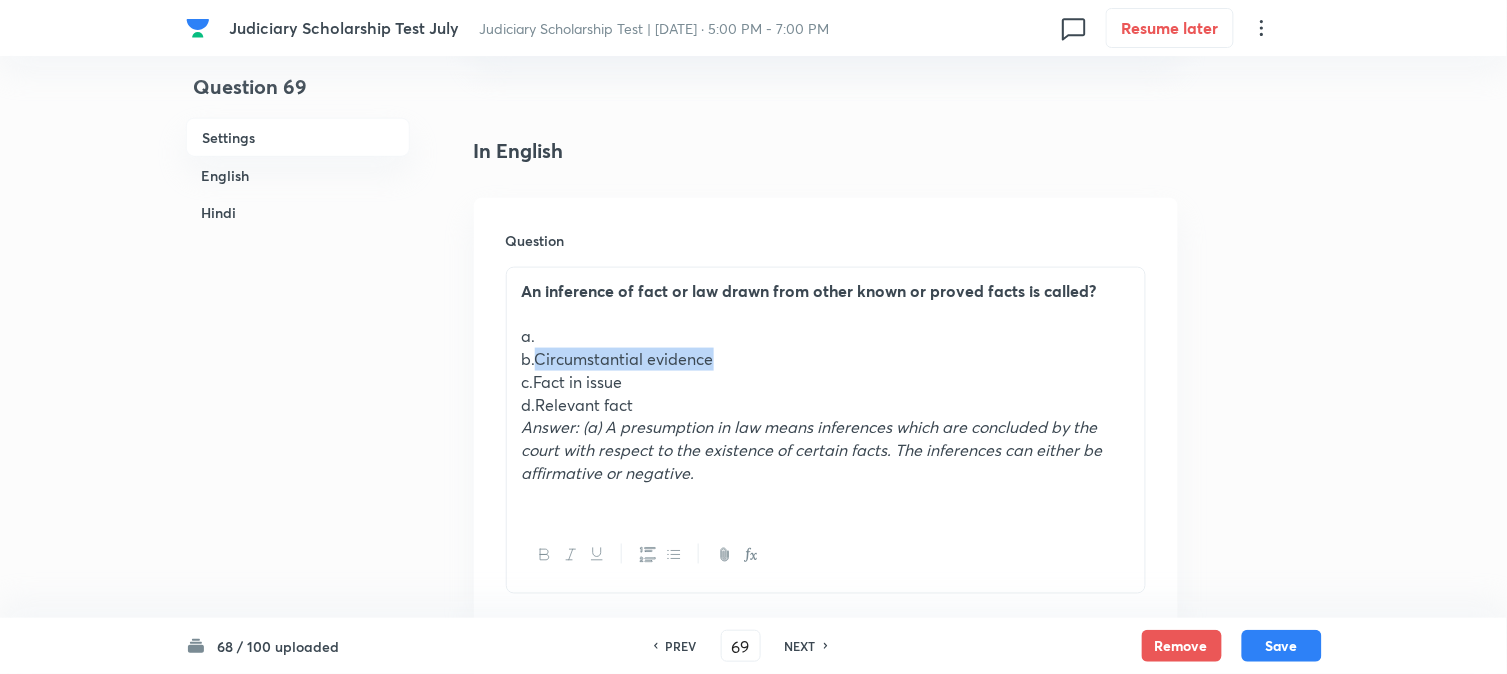 drag, startPoint x: 535, startPoint y: 357, endPoint x: 794, endPoint y: 365, distance: 259.12354 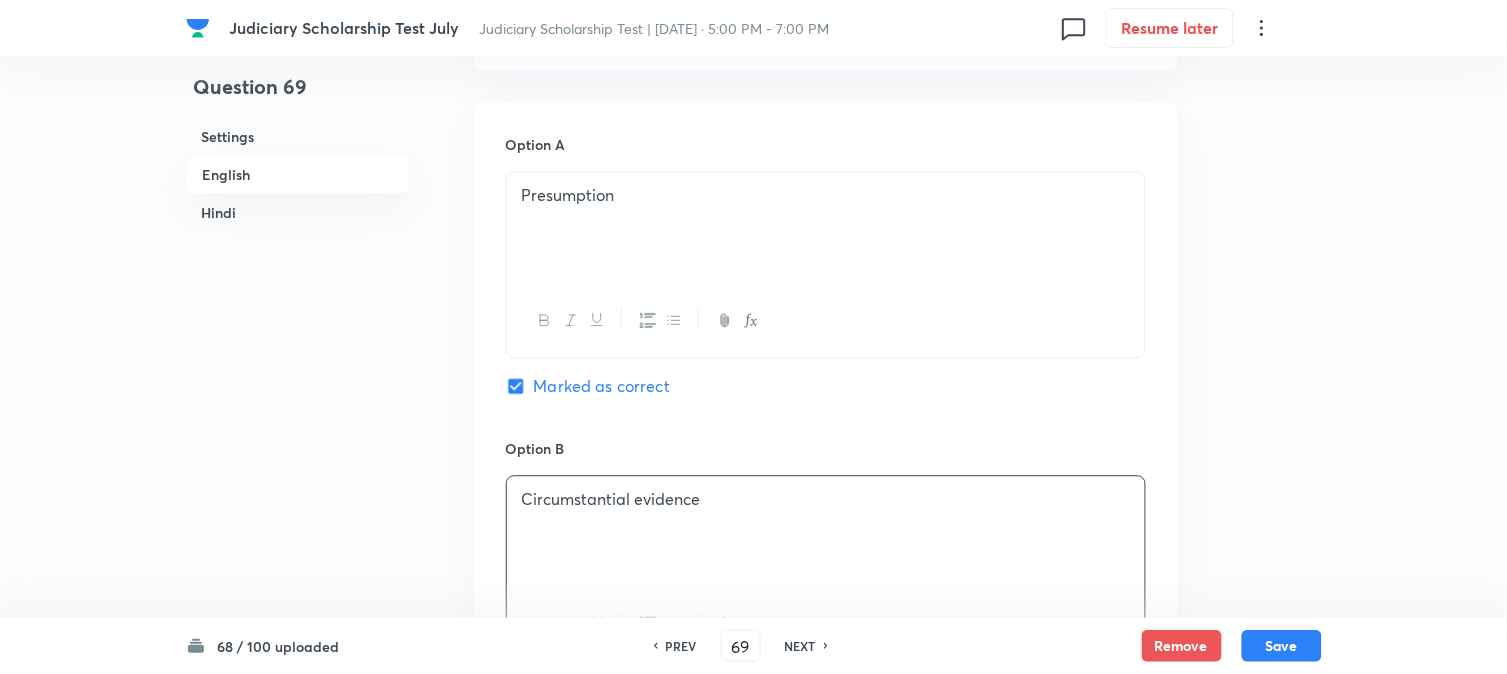 click on "Circumstantial evidence" at bounding box center [826, 532] 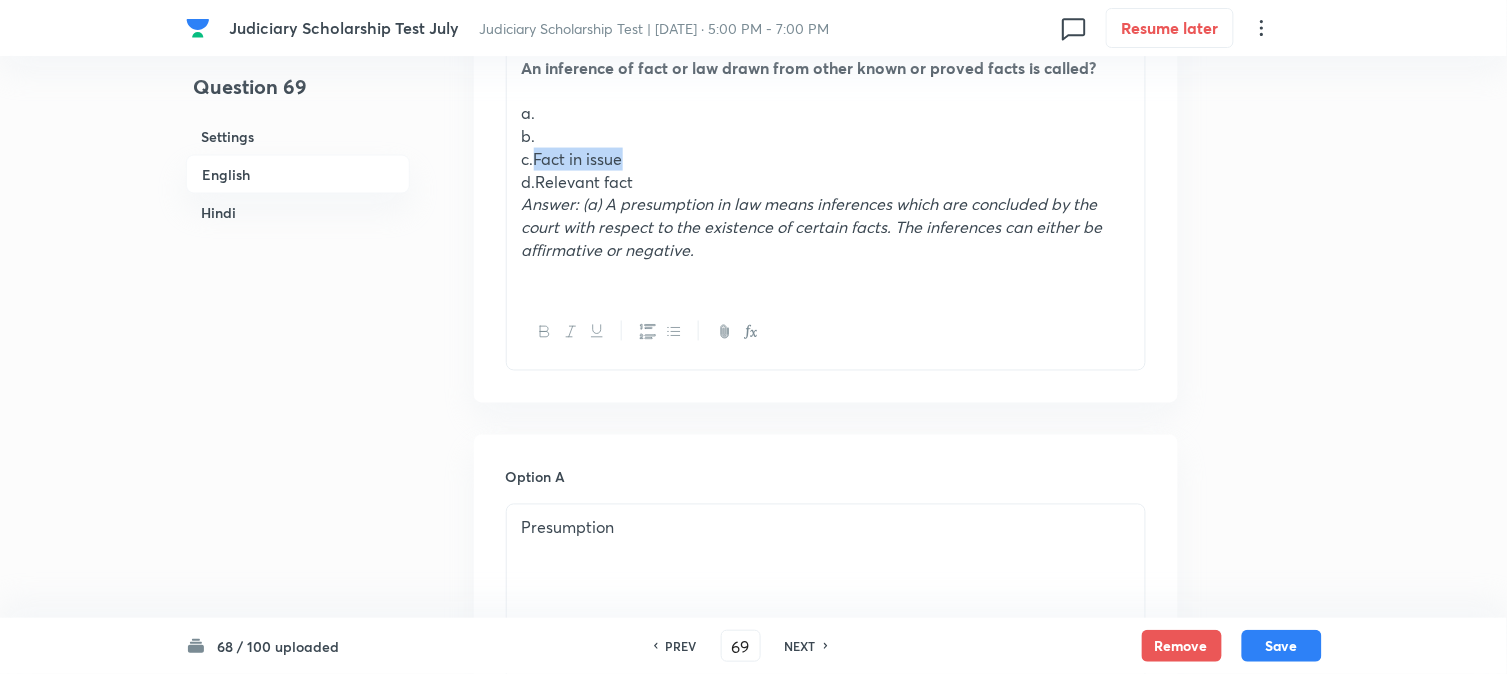 drag, startPoint x: 534, startPoint y: 151, endPoint x: 650, endPoint y: 155, distance: 116.06895 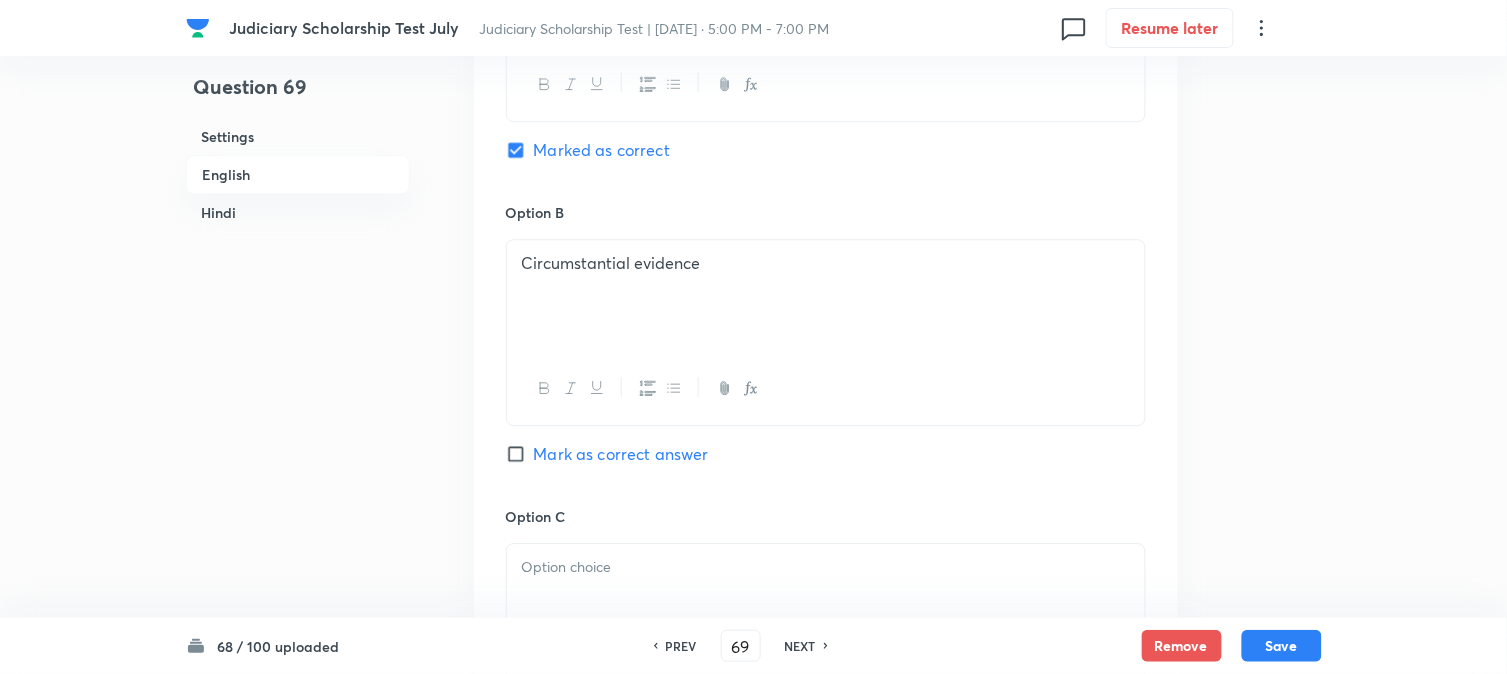 scroll, scrollTop: 1590, scrollLeft: 0, axis: vertical 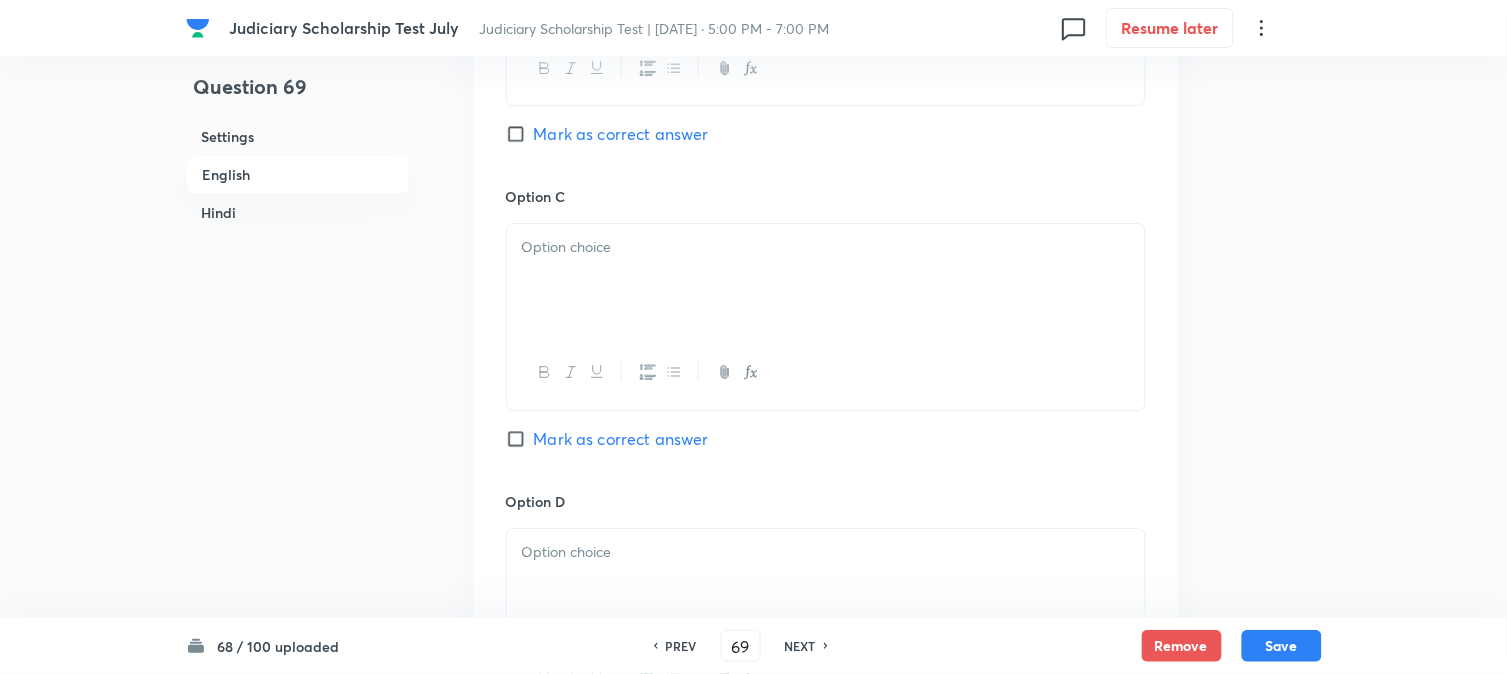 click at bounding box center (826, 280) 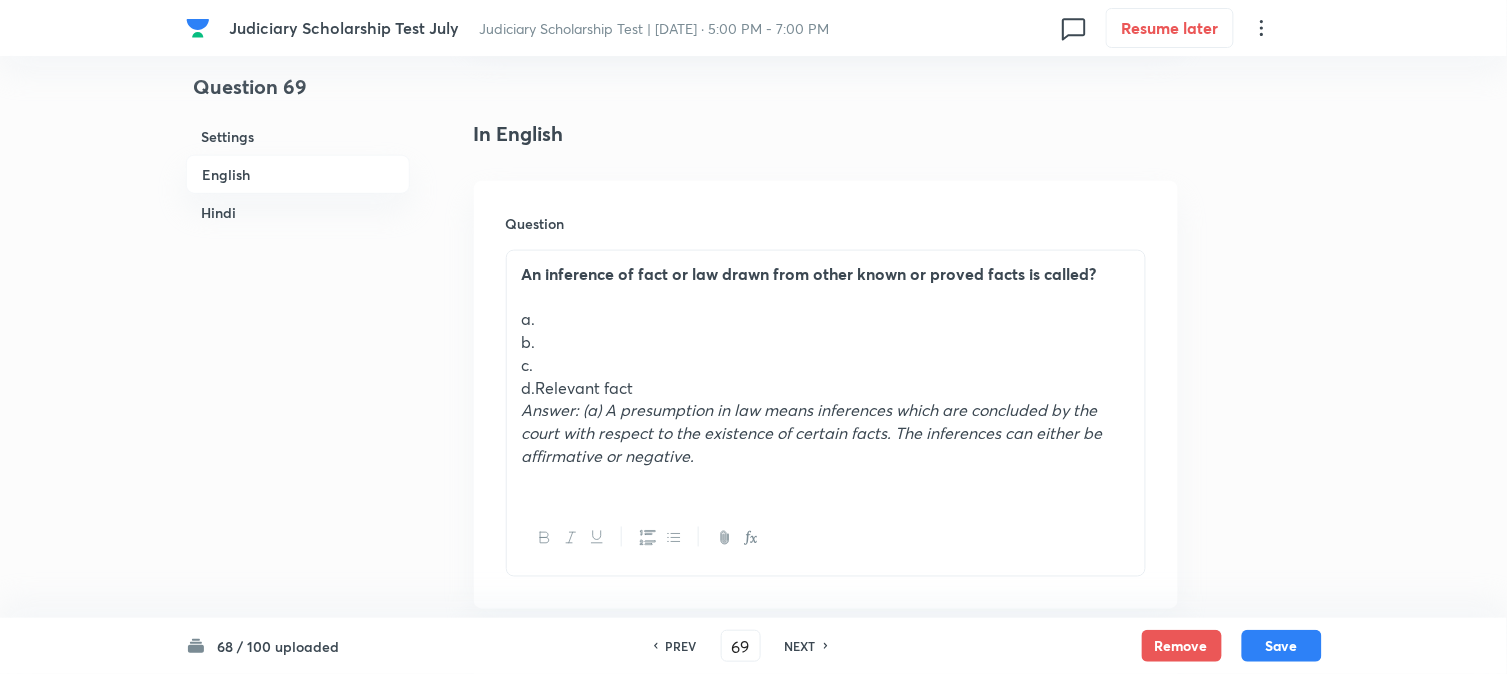 scroll, scrollTop: 478, scrollLeft: 0, axis: vertical 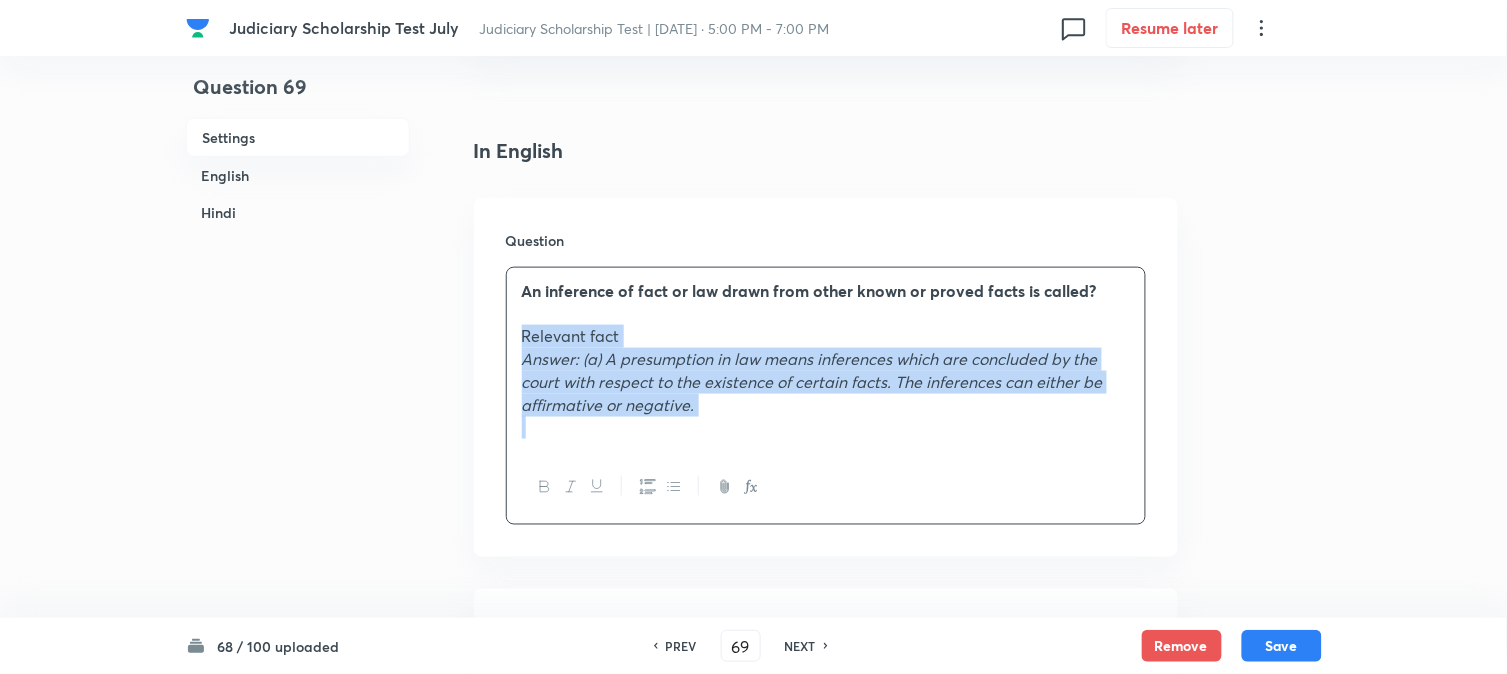 drag, startPoint x: 534, startPoint y: 406, endPoint x: 1065, endPoint y: 581, distance: 559.09393 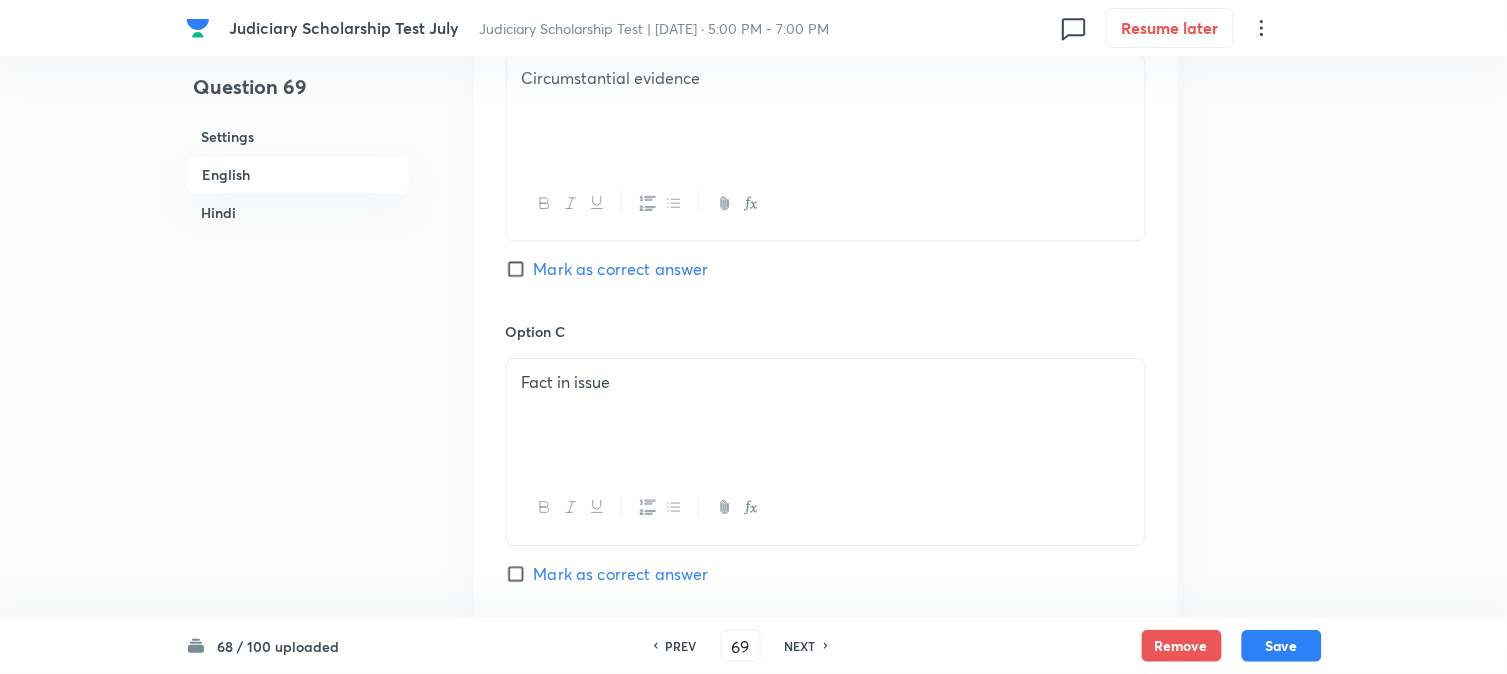 scroll, scrollTop: 1701, scrollLeft: 0, axis: vertical 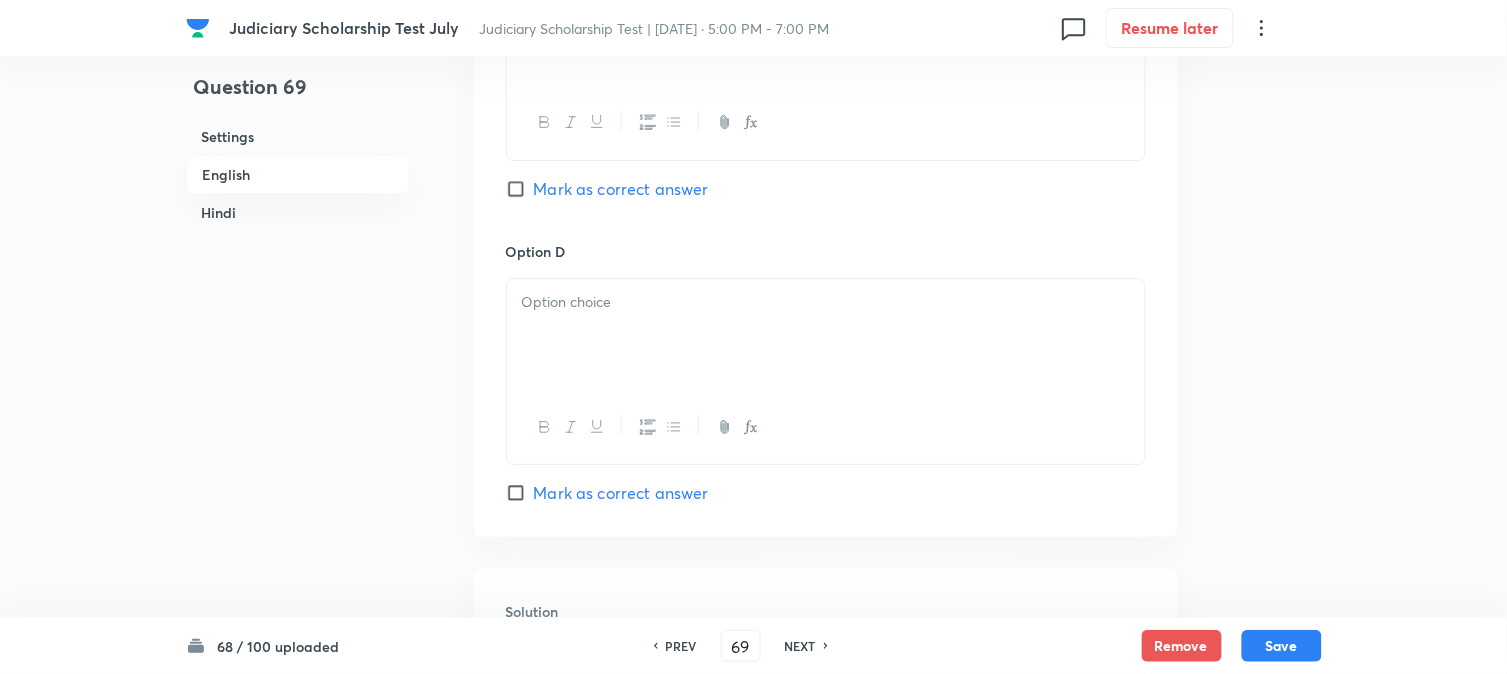 click at bounding box center [826, 335] 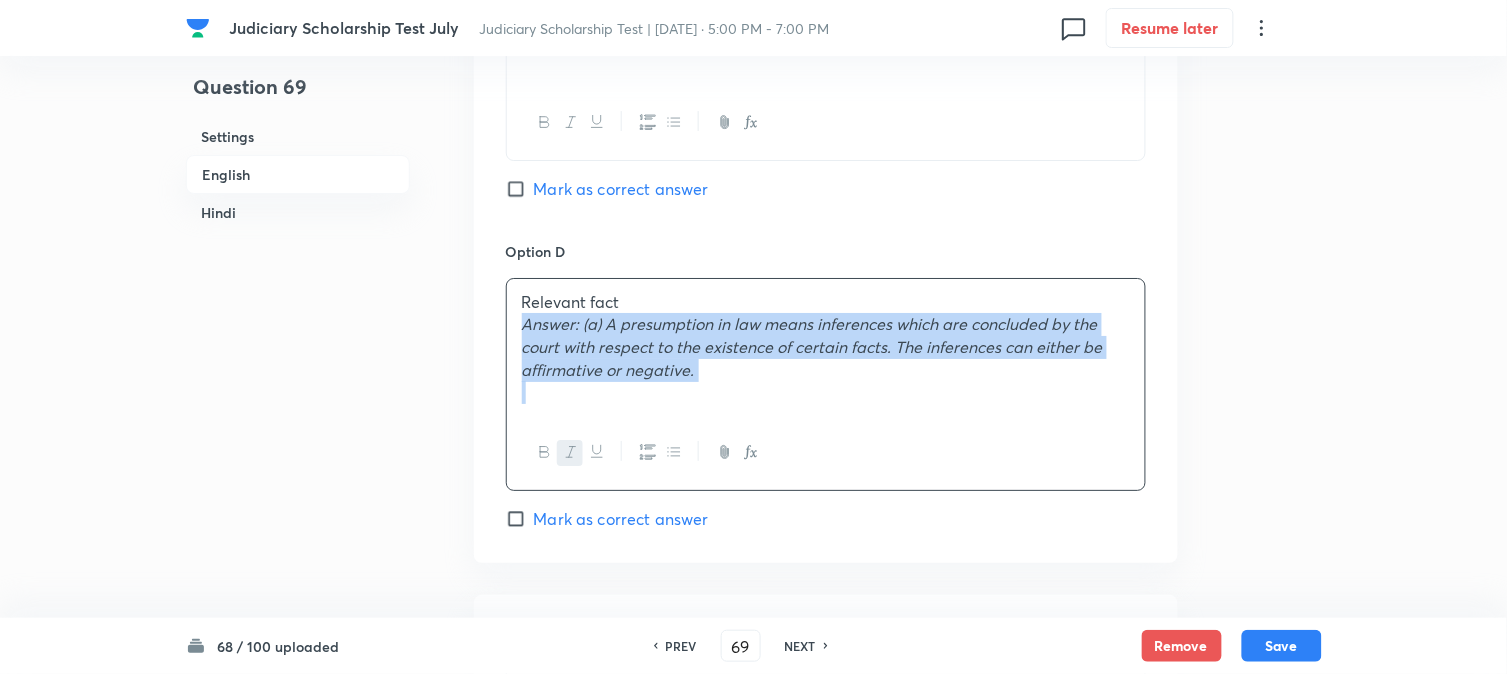drag, startPoint x: 520, startPoint y: 331, endPoint x: 913, endPoint y: 444, distance: 408.92297 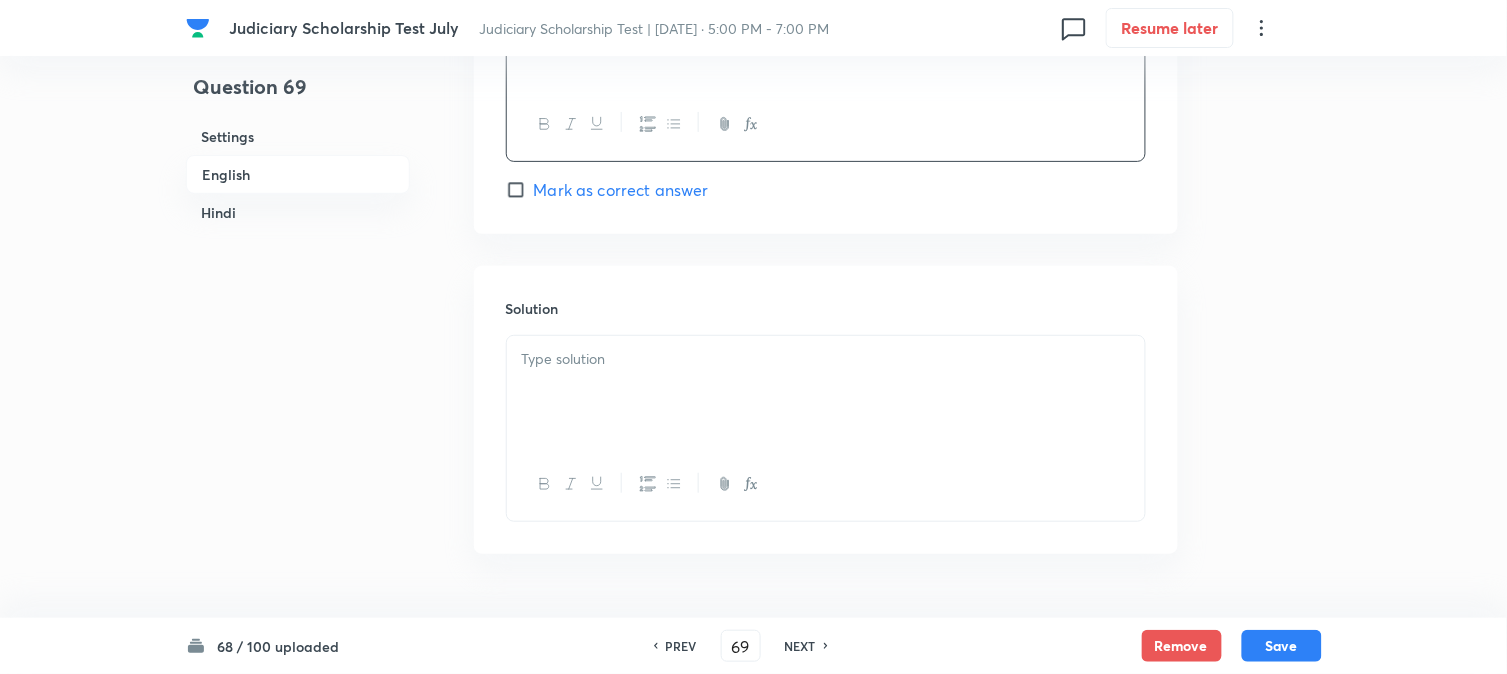 scroll, scrollTop: 2034, scrollLeft: 0, axis: vertical 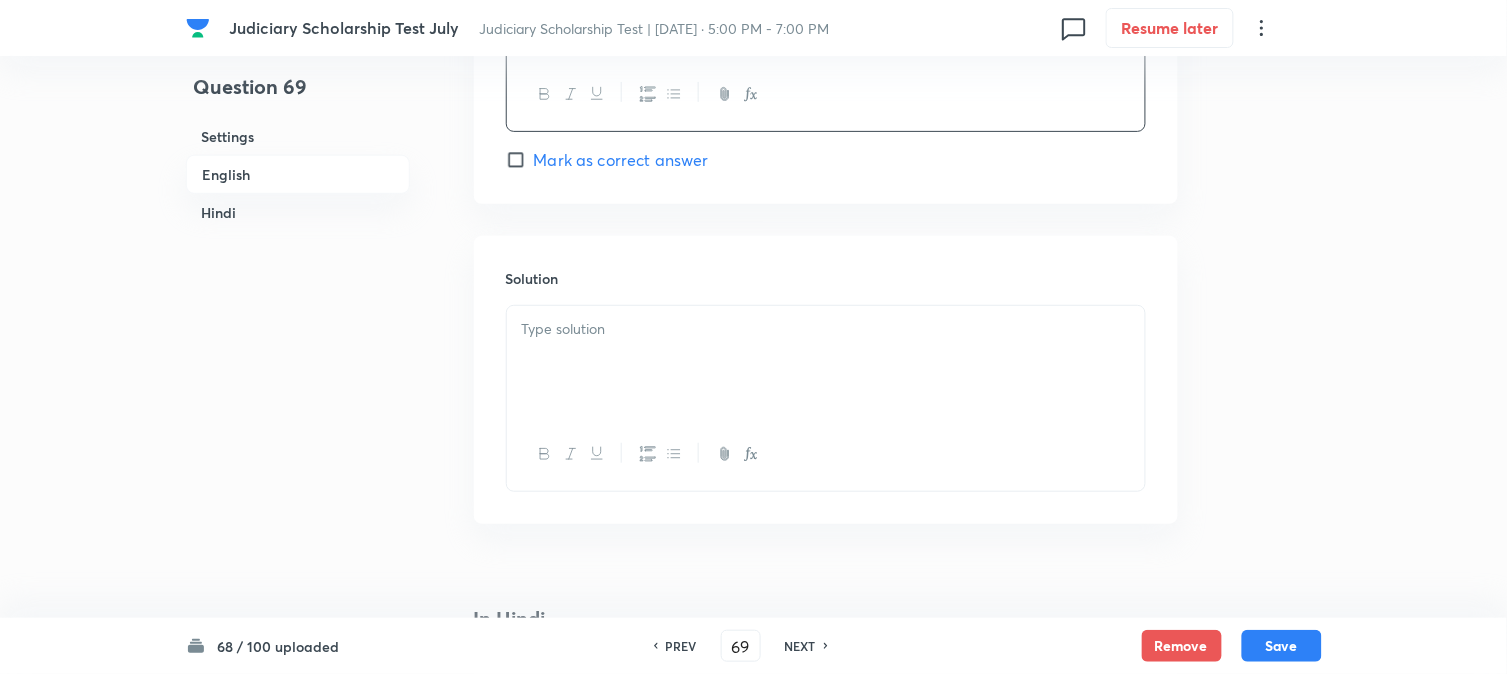 click at bounding box center (826, 362) 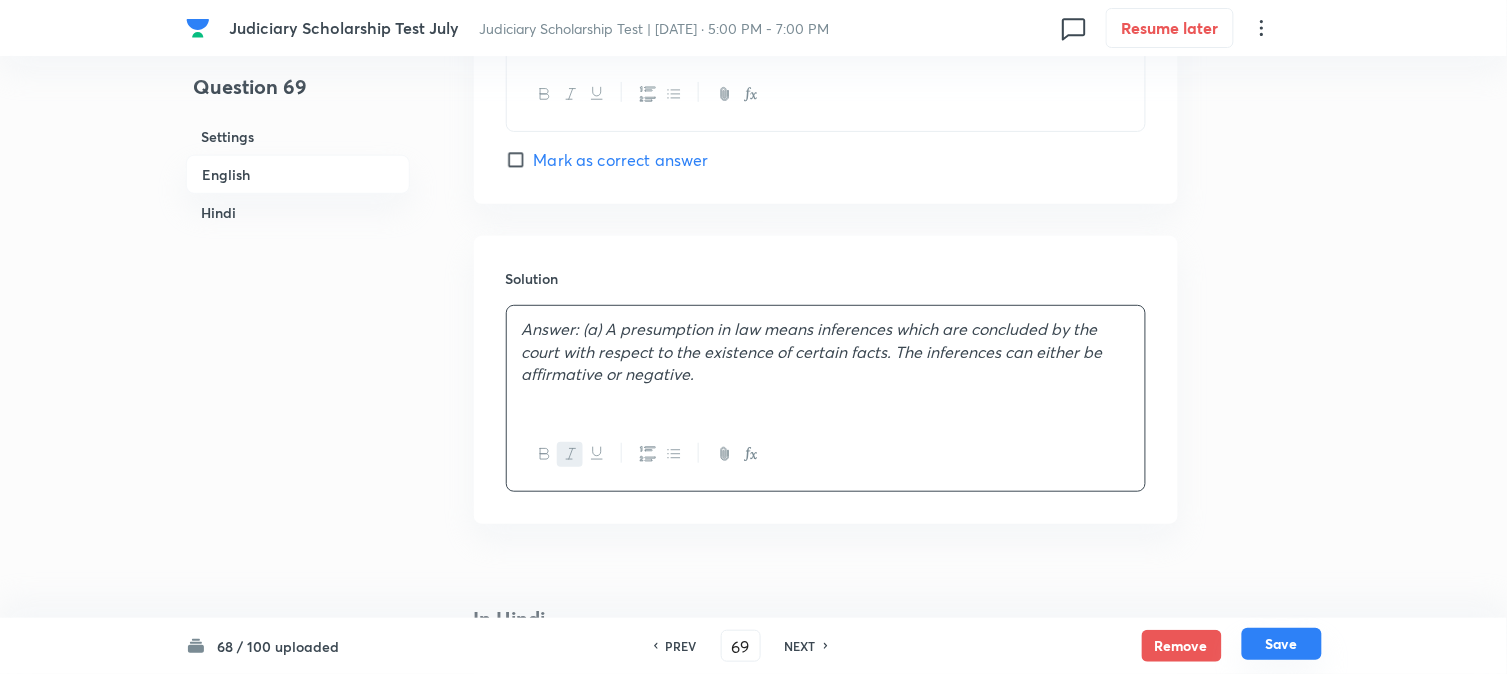 click on "Save" at bounding box center [1282, 644] 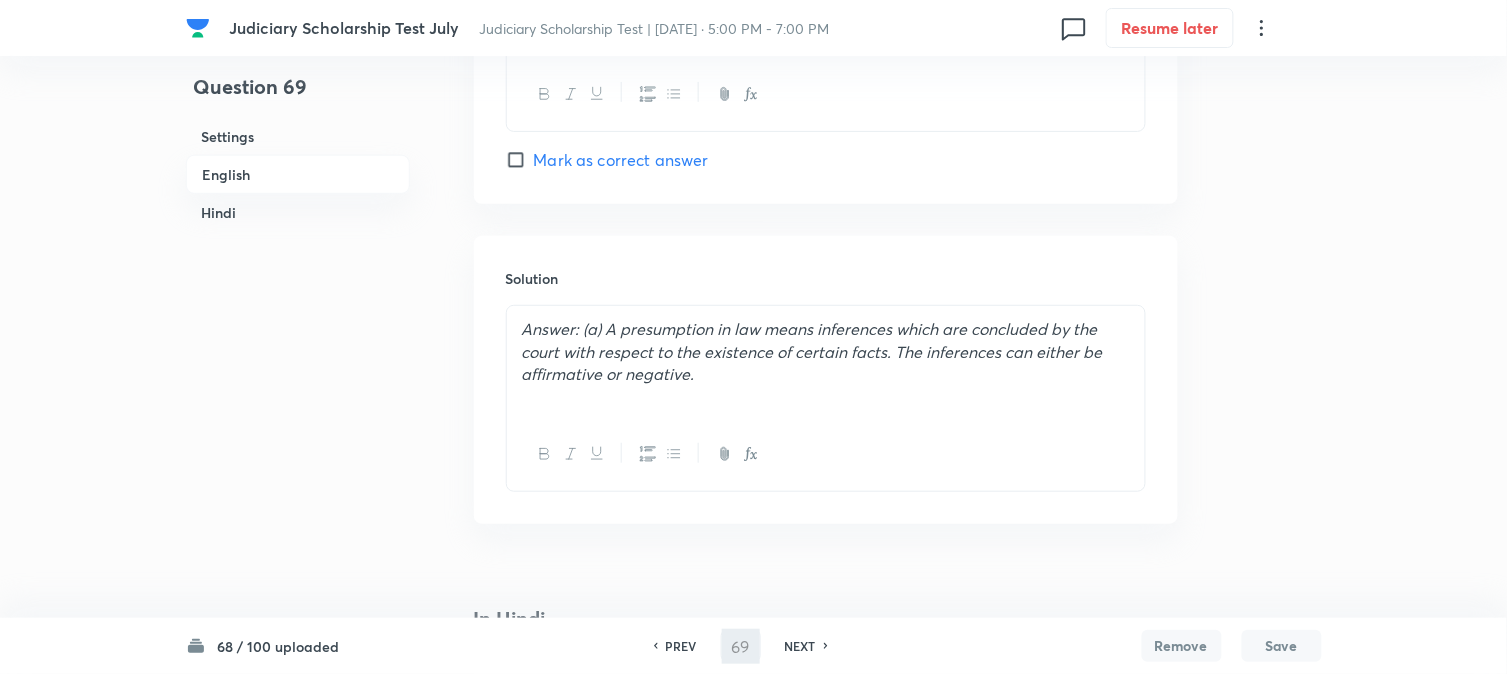 type on "70" 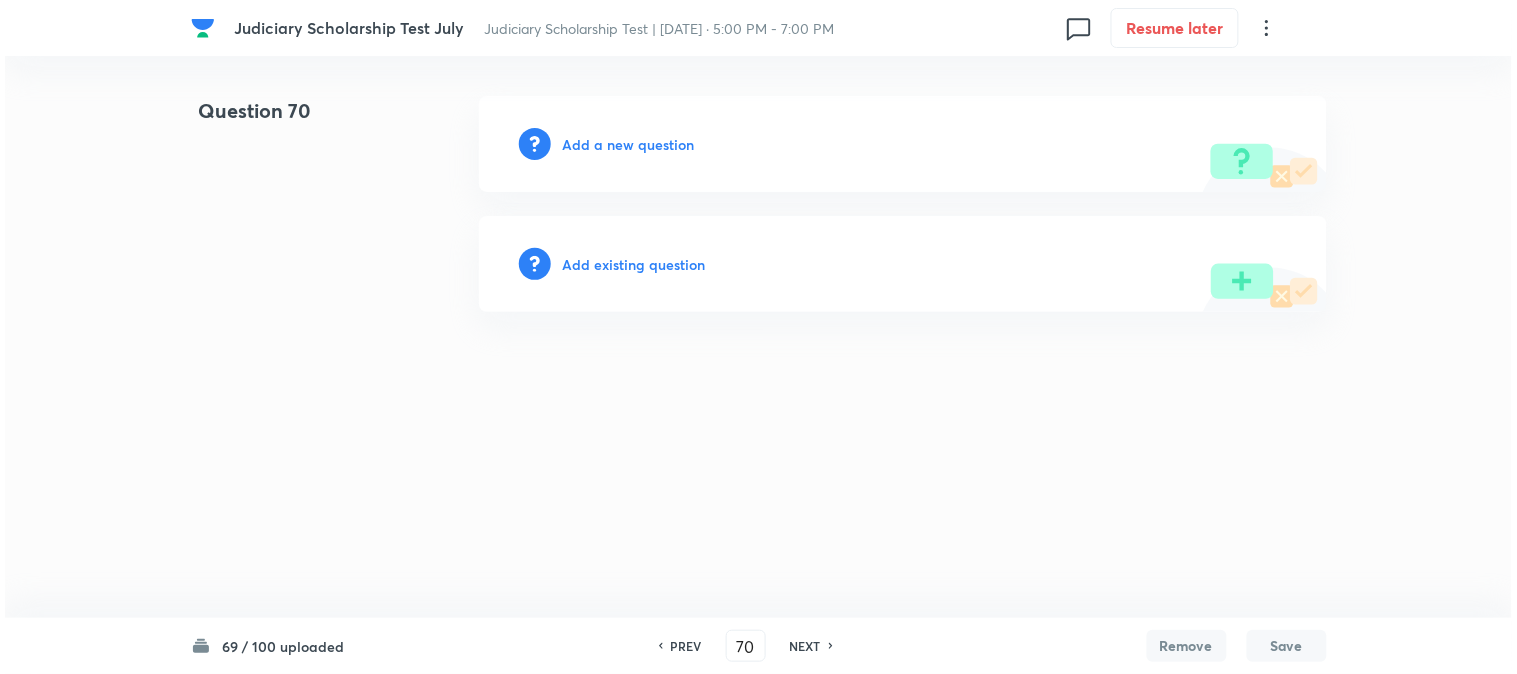 scroll, scrollTop: 0, scrollLeft: 0, axis: both 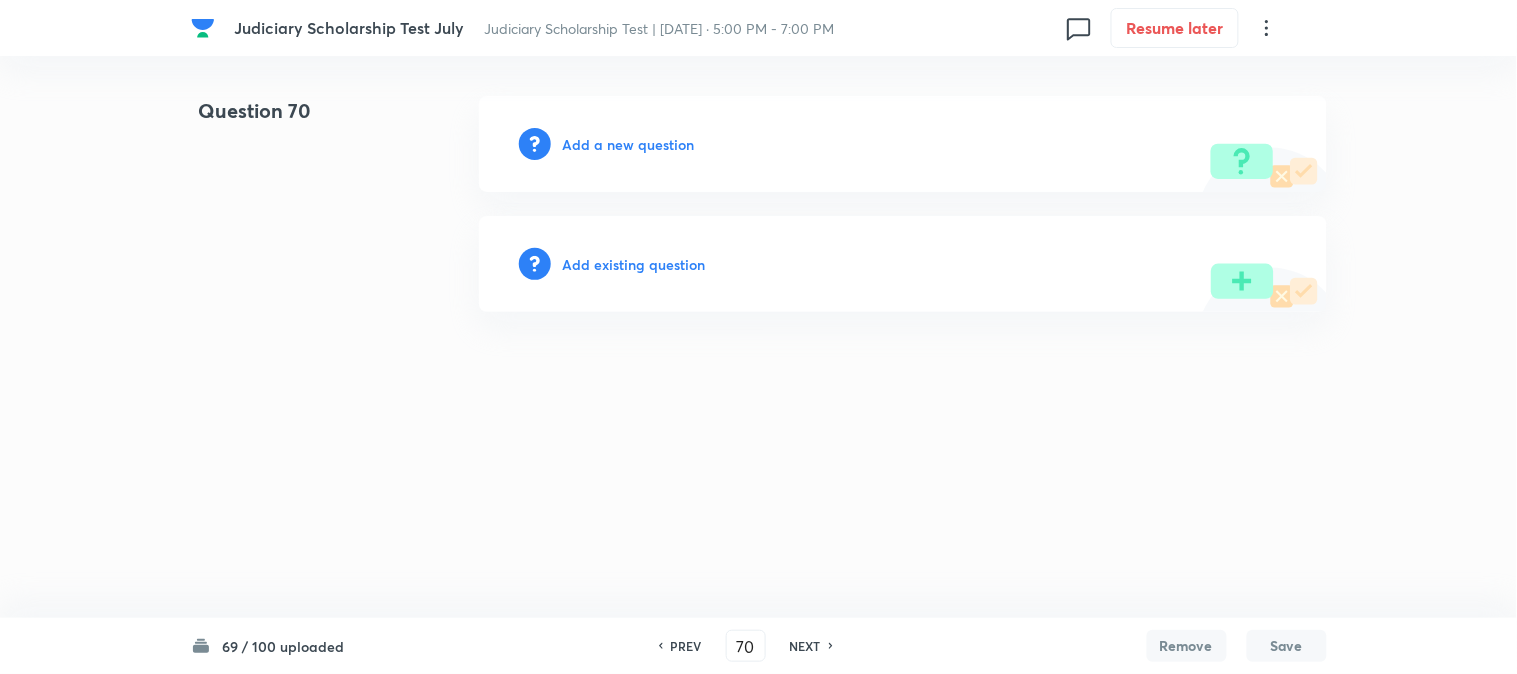click on "Add a new question" at bounding box center (629, 144) 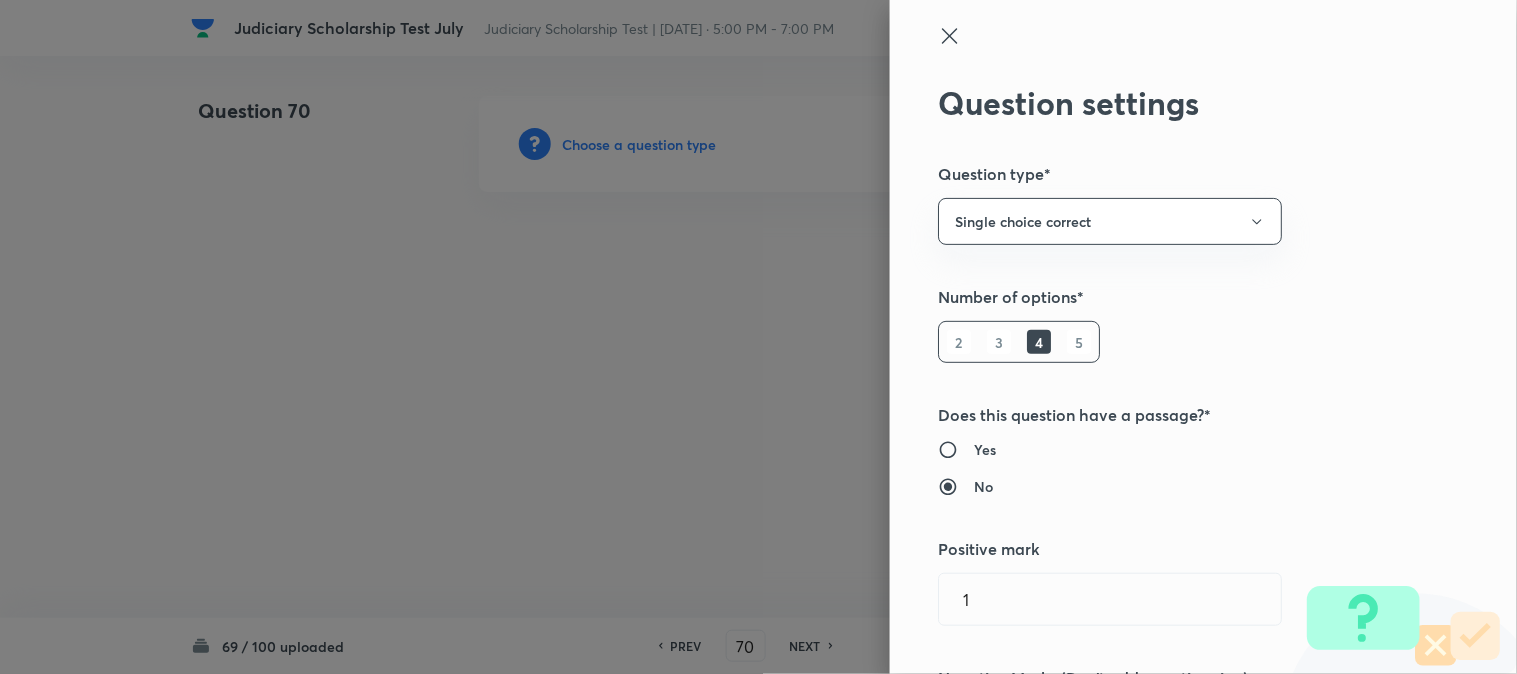 type 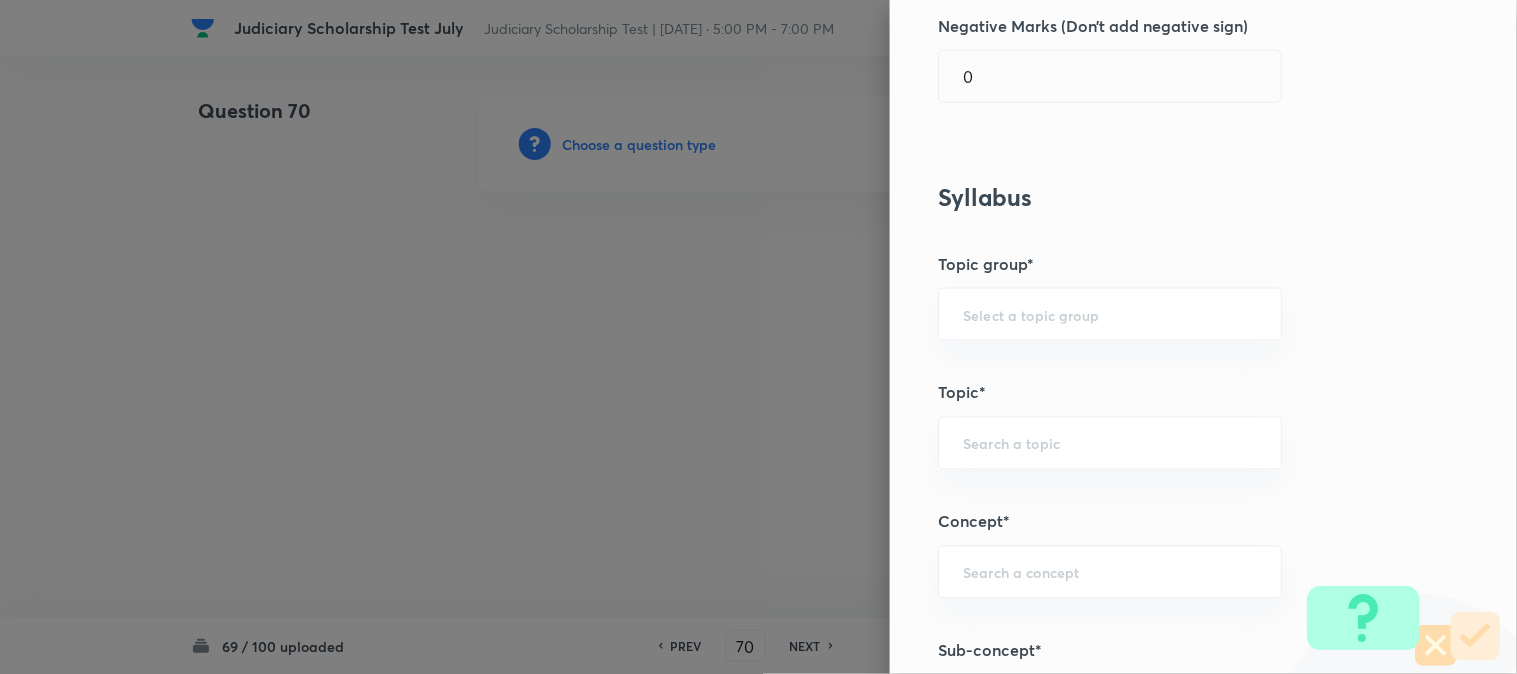 scroll, scrollTop: 1180, scrollLeft: 0, axis: vertical 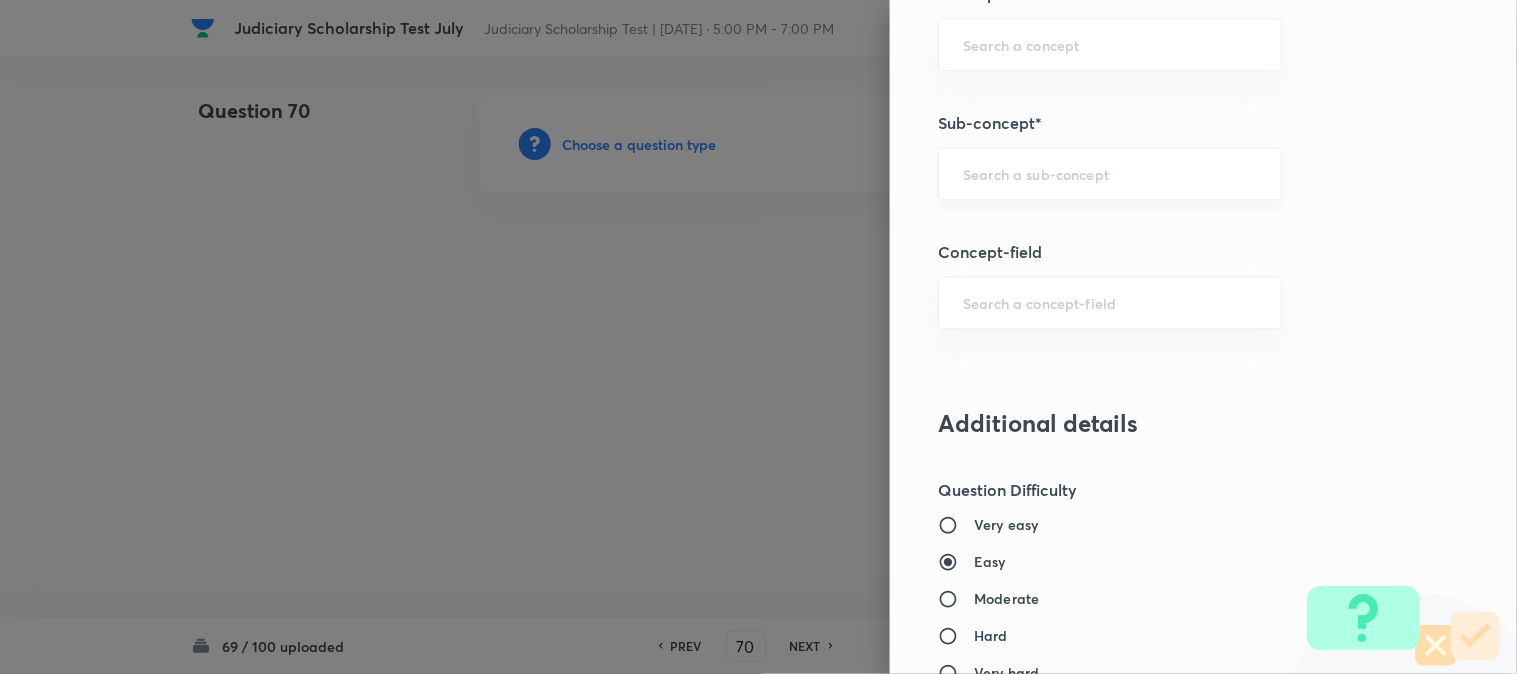 click on "​" at bounding box center (1110, 173) 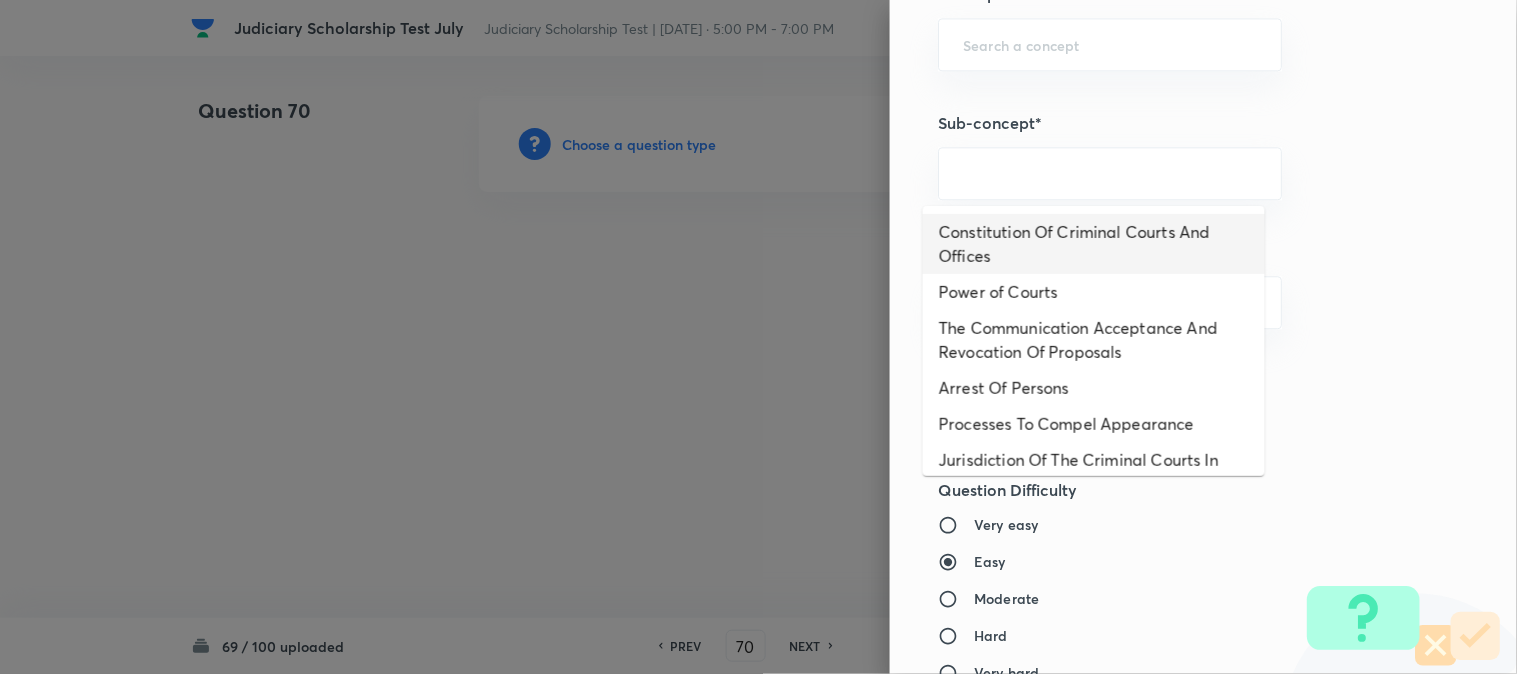 click on "Constitution Of Criminal Courts And Offices" at bounding box center [1094, 244] 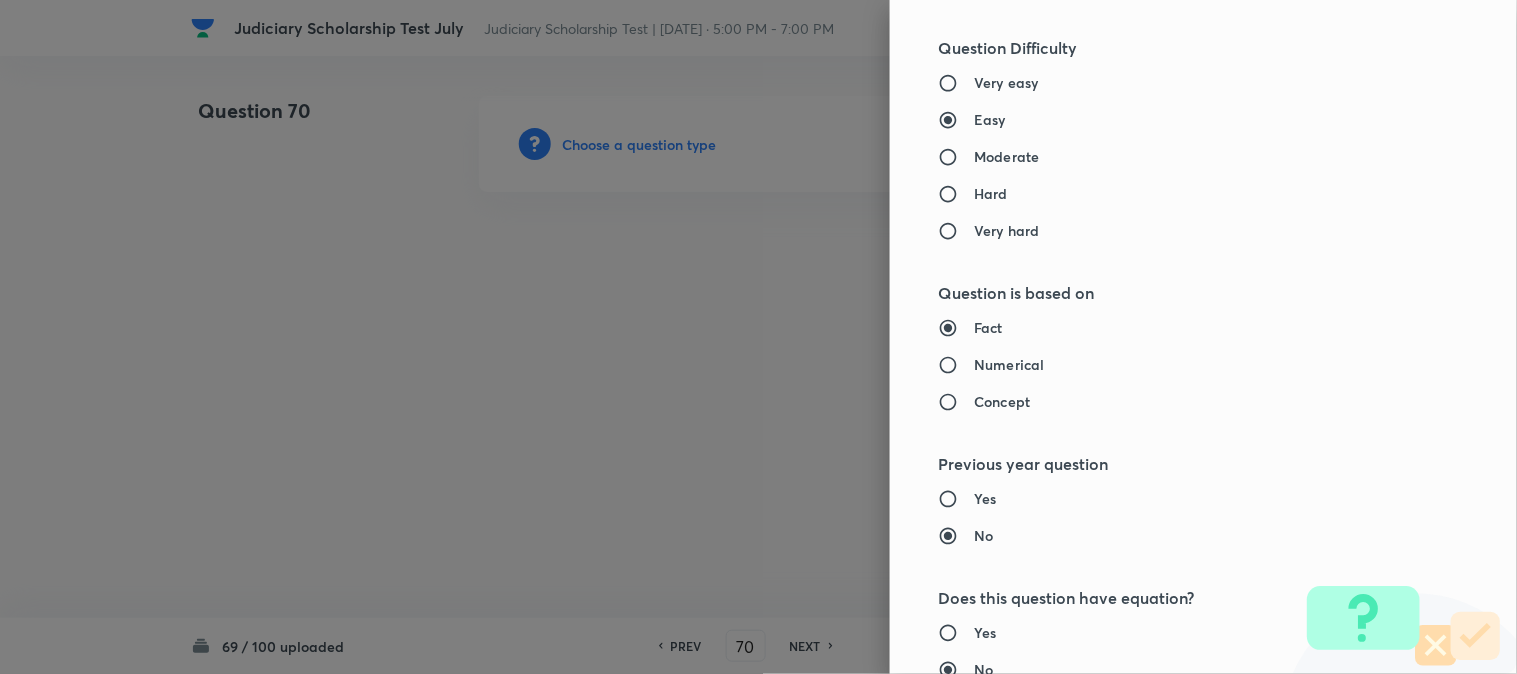type on "Criminal Law" 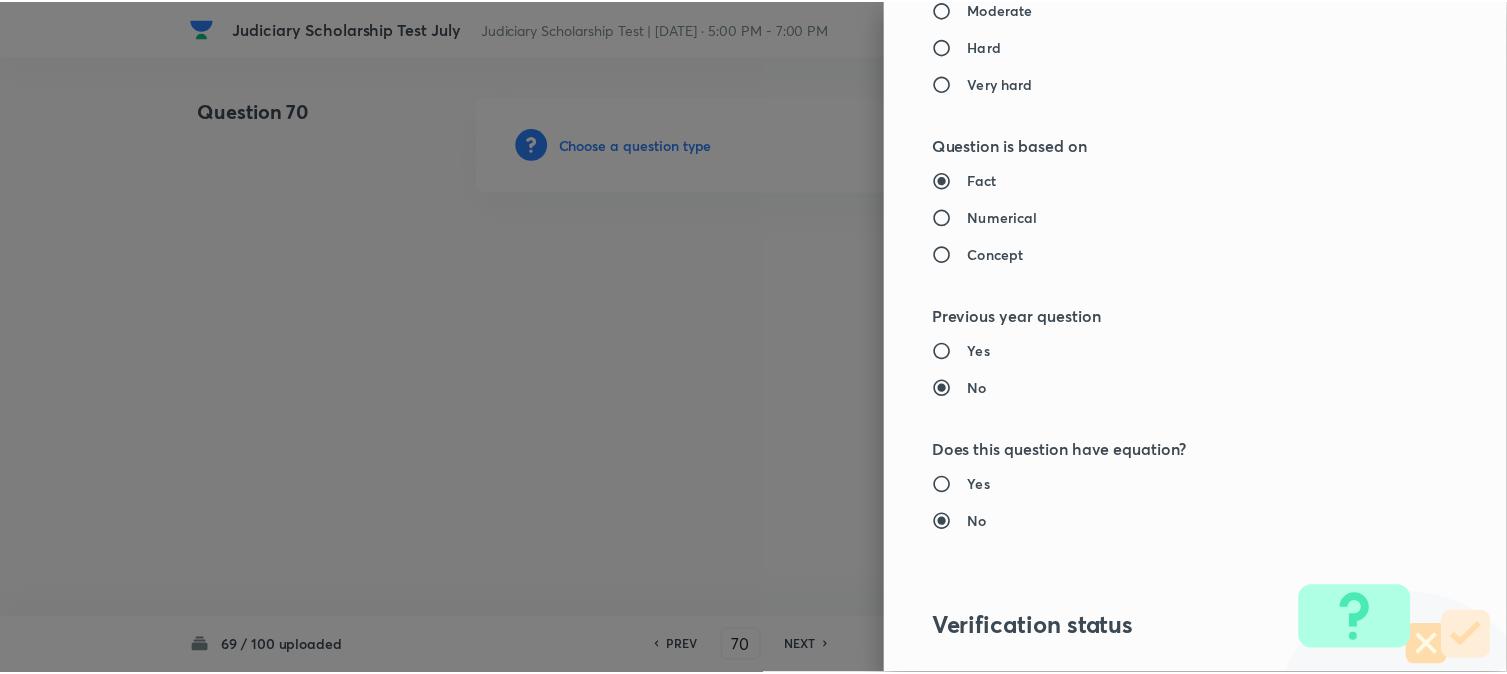 scroll, scrollTop: 2052, scrollLeft: 0, axis: vertical 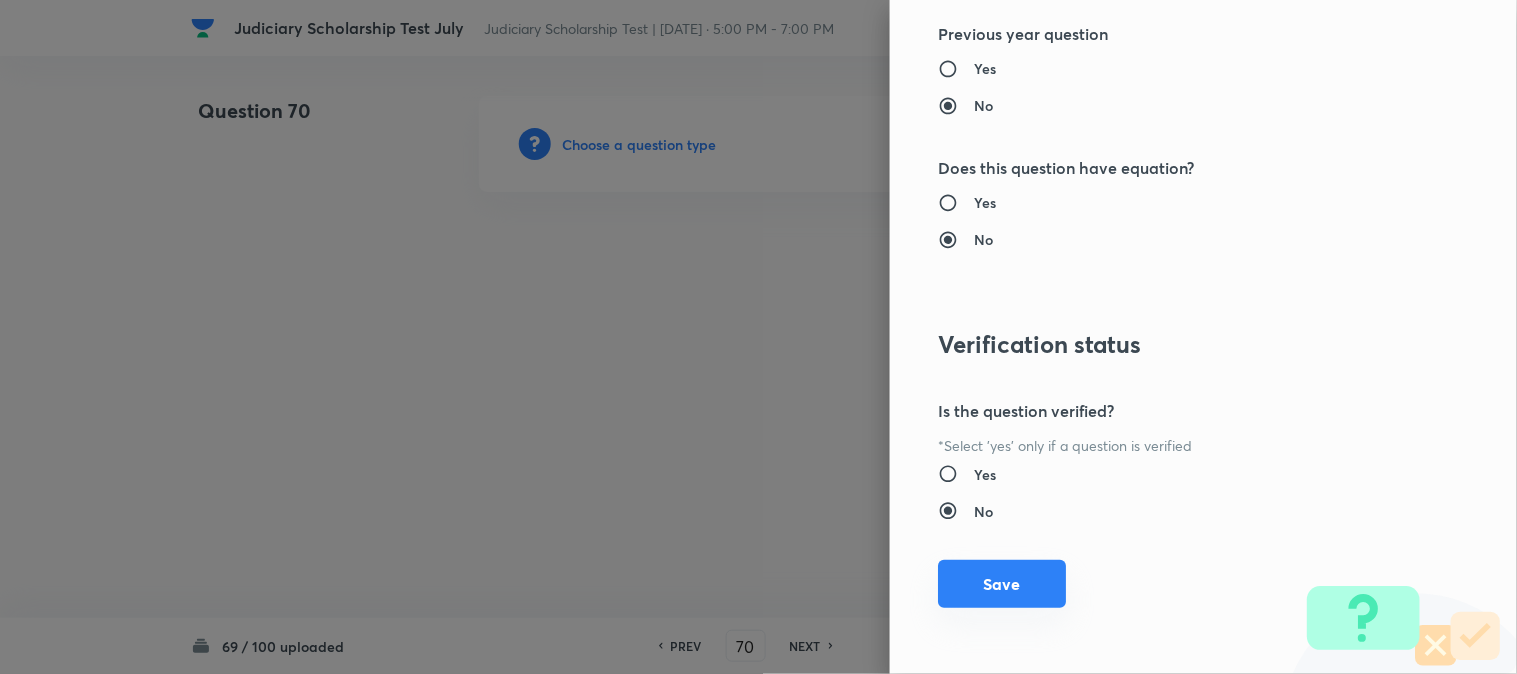 drag, startPoint x: 1003, startPoint y: 588, endPoint x: 988, endPoint y: 575, distance: 19.849434 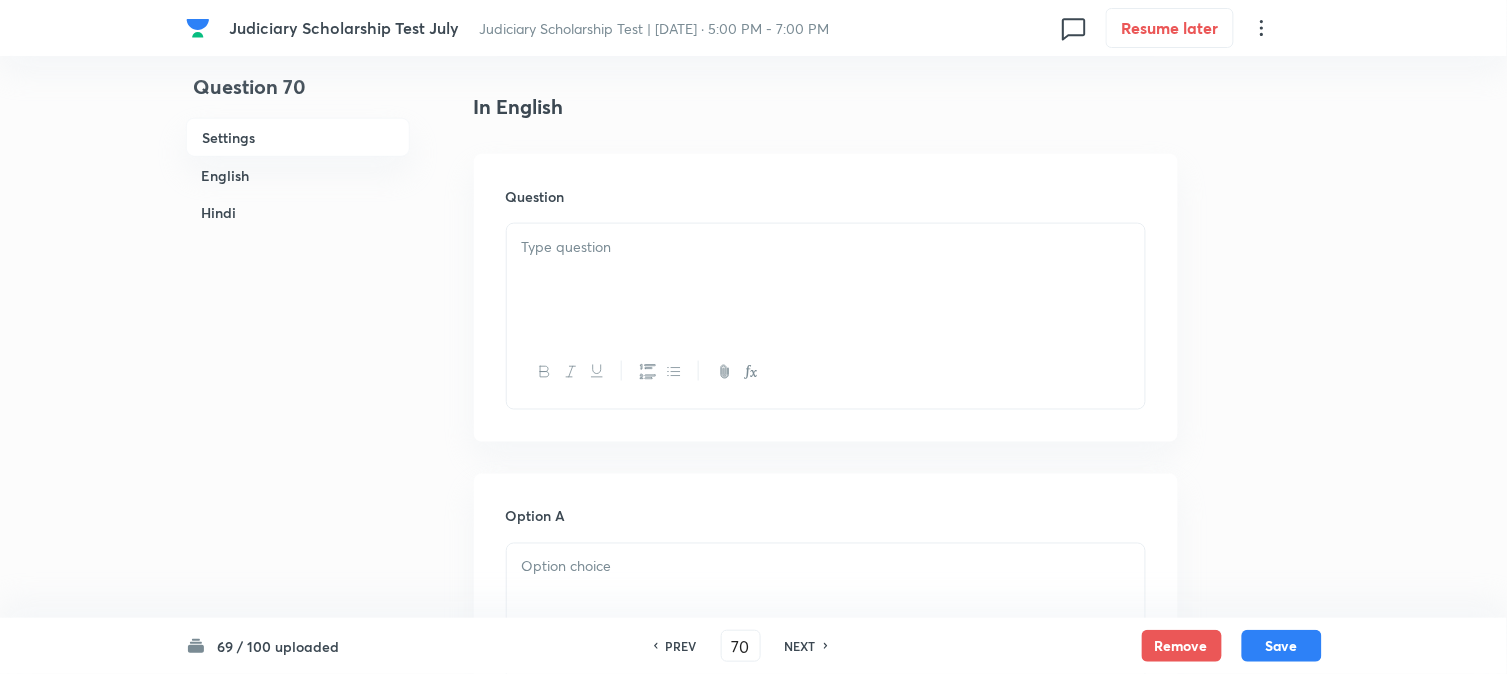 scroll, scrollTop: 590, scrollLeft: 0, axis: vertical 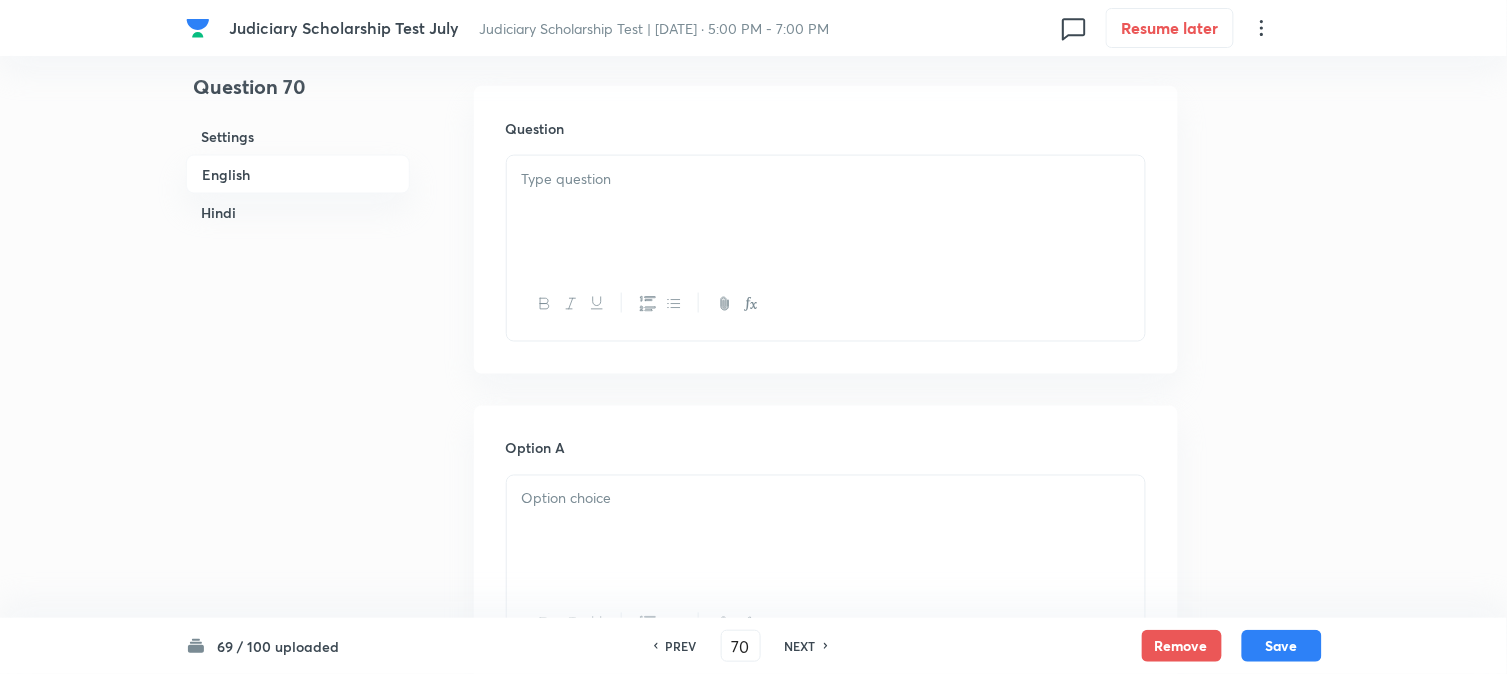 click at bounding box center [826, 212] 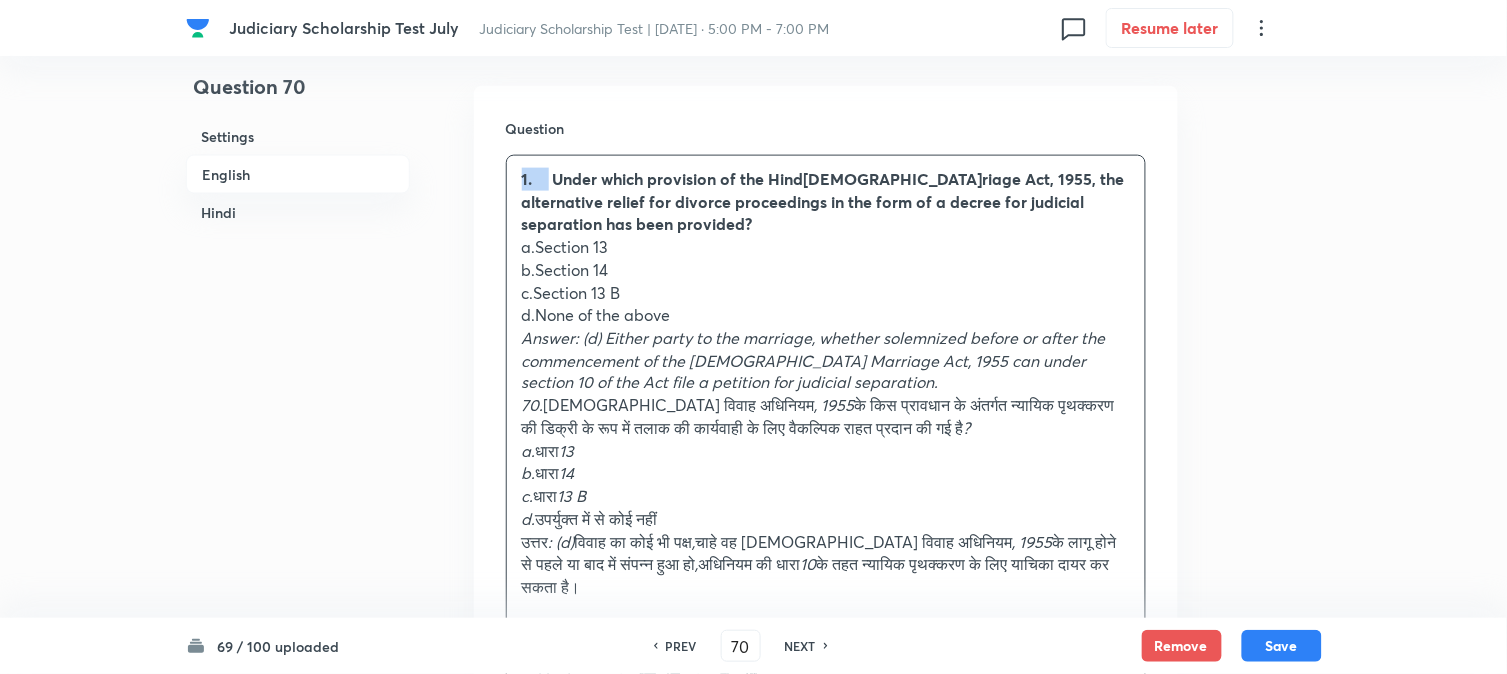 drag, startPoint x: 551, startPoint y: 177, endPoint x: 506, endPoint y: 161, distance: 47.759815 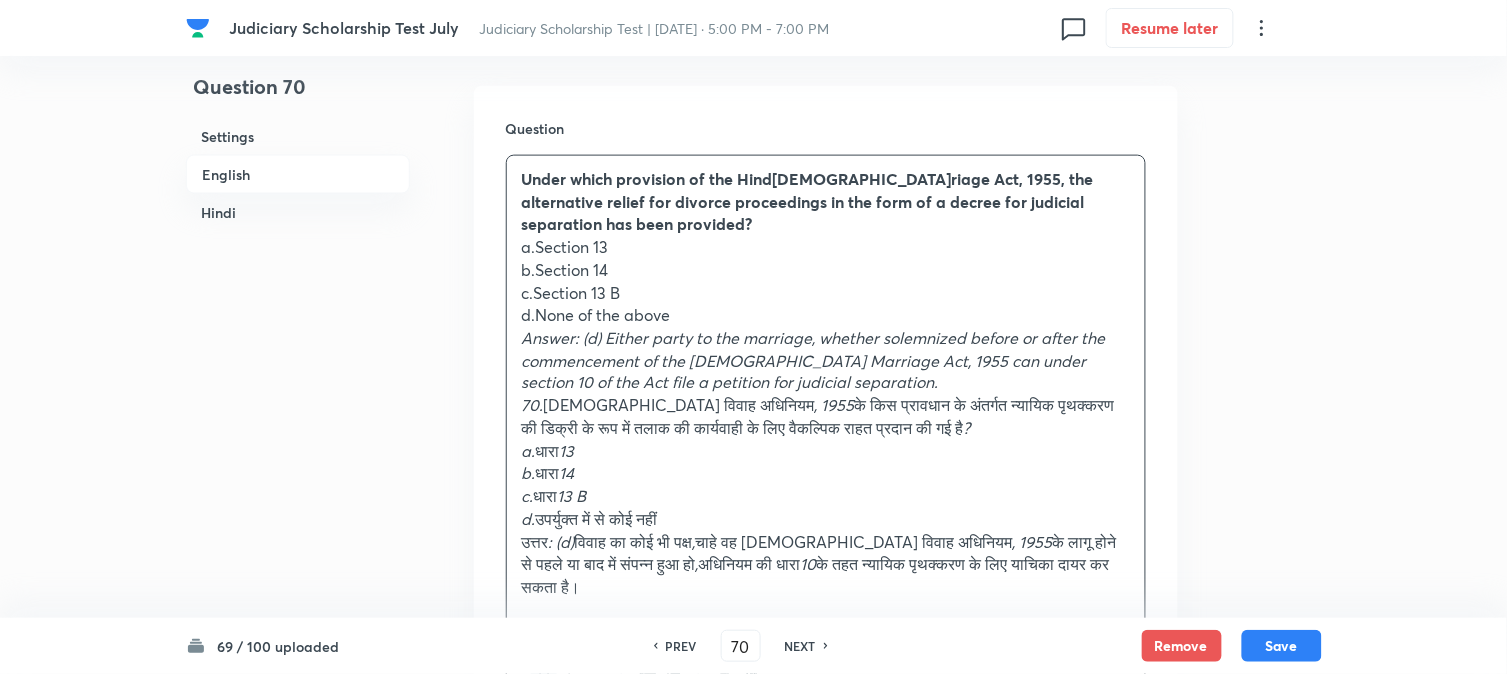drag, startPoint x: 523, startPoint y: 165, endPoint x: 510, endPoint y: 183, distance: 22.203604 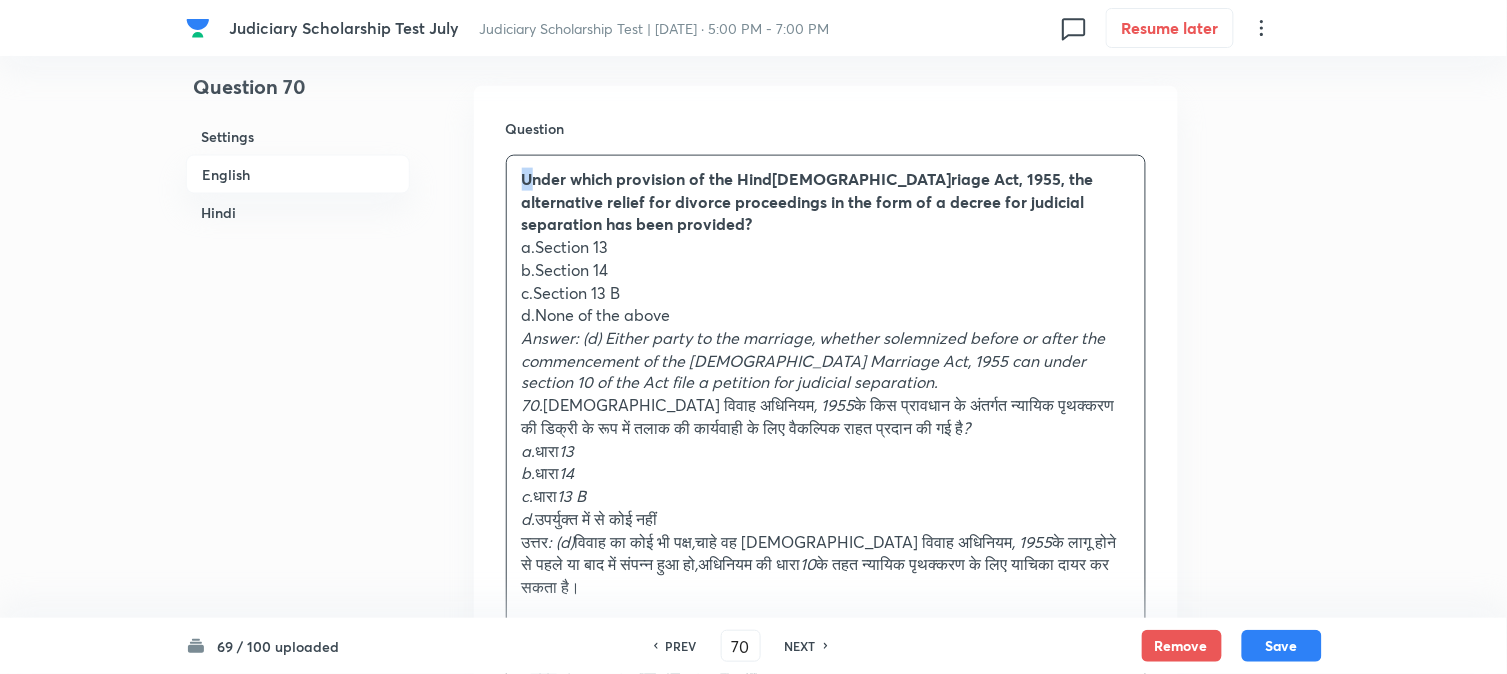 drag, startPoint x: 524, startPoint y: 174, endPoint x: 512, endPoint y: 160, distance: 18.439089 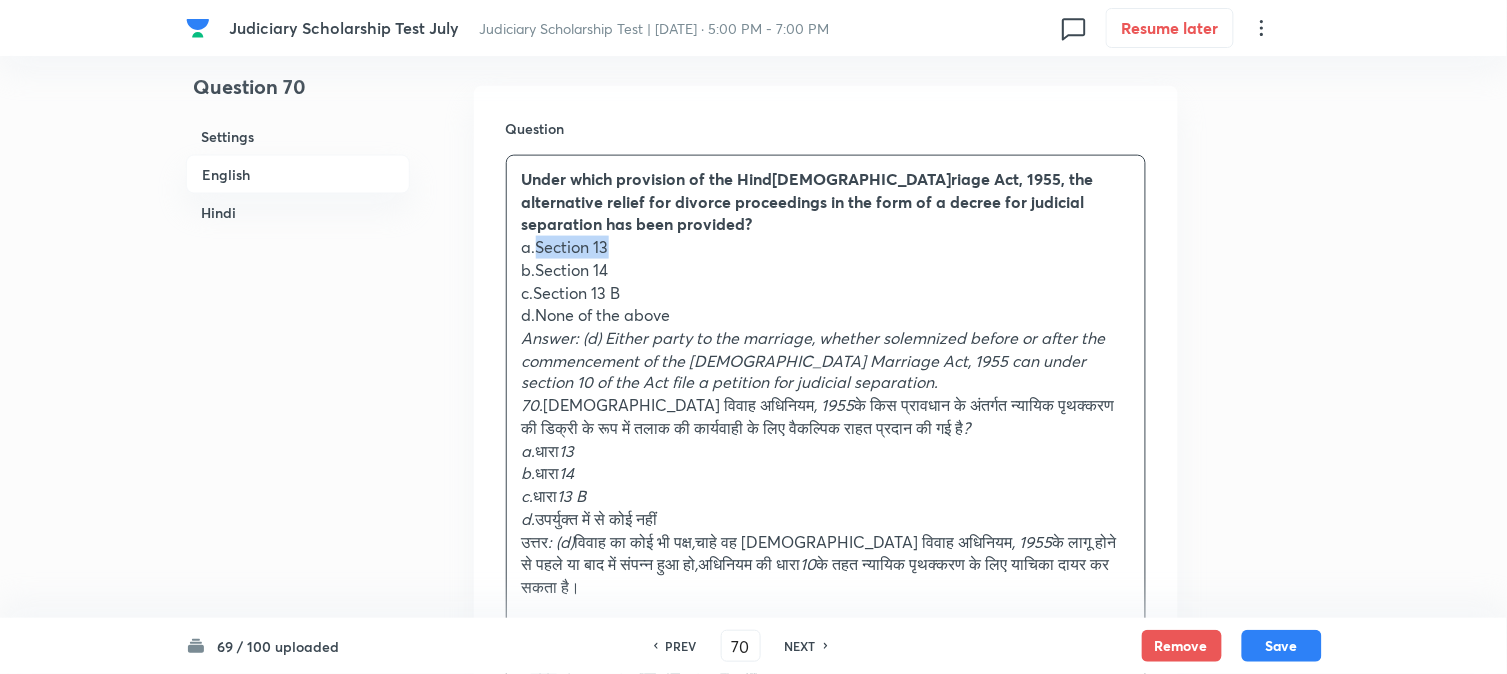 drag, startPoint x: 565, startPoint y: 243, endPoint x: 694, endPoint y: 248, distance: 129.09686 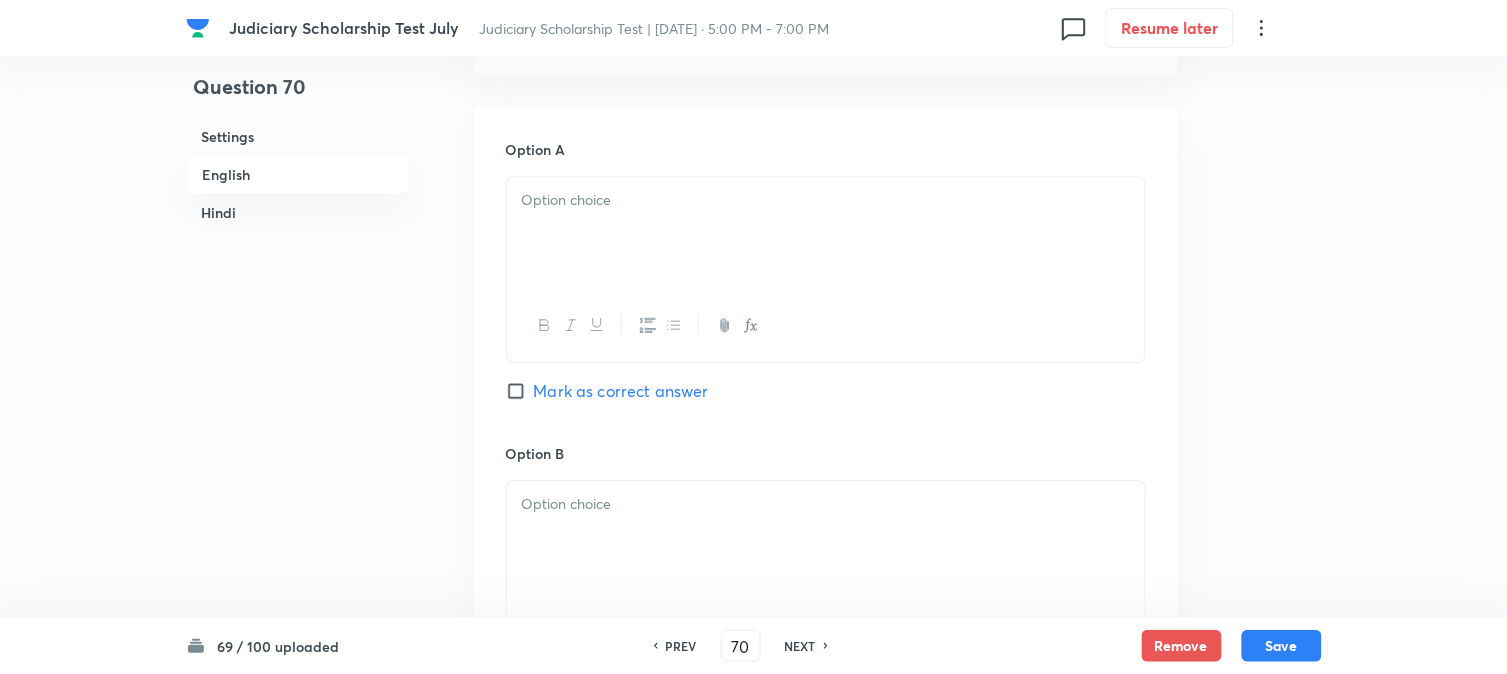 click at bounding box center (826, 233) 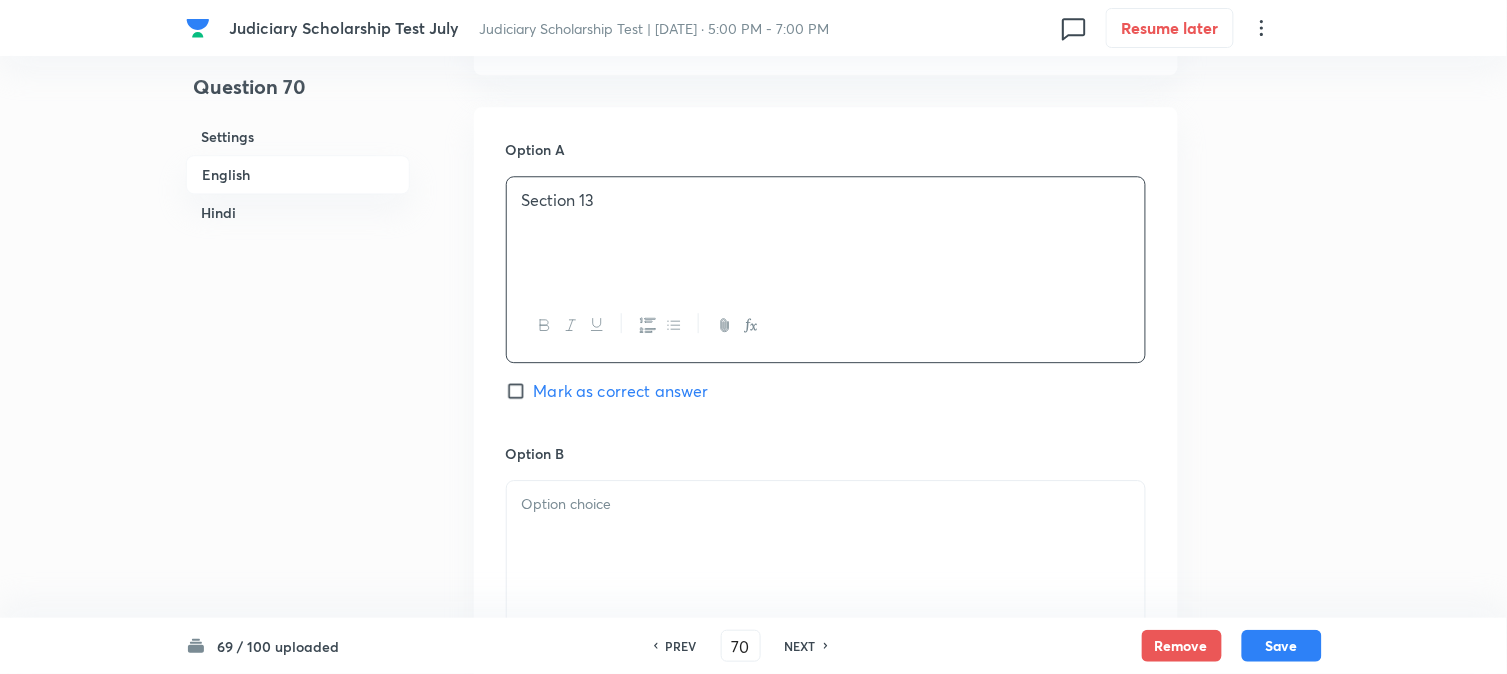 scroll, scrollTop: 1590, scrollLeft: 0, axis: vertical 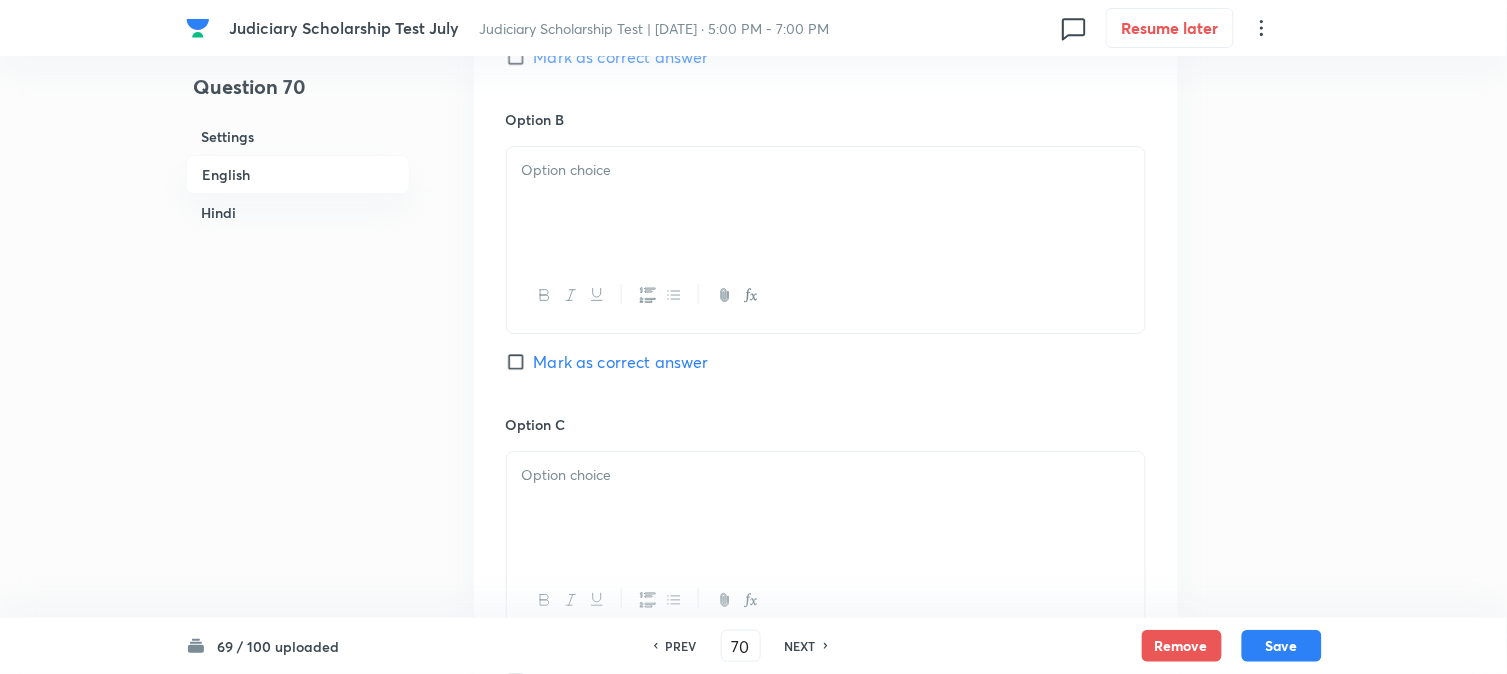 paste 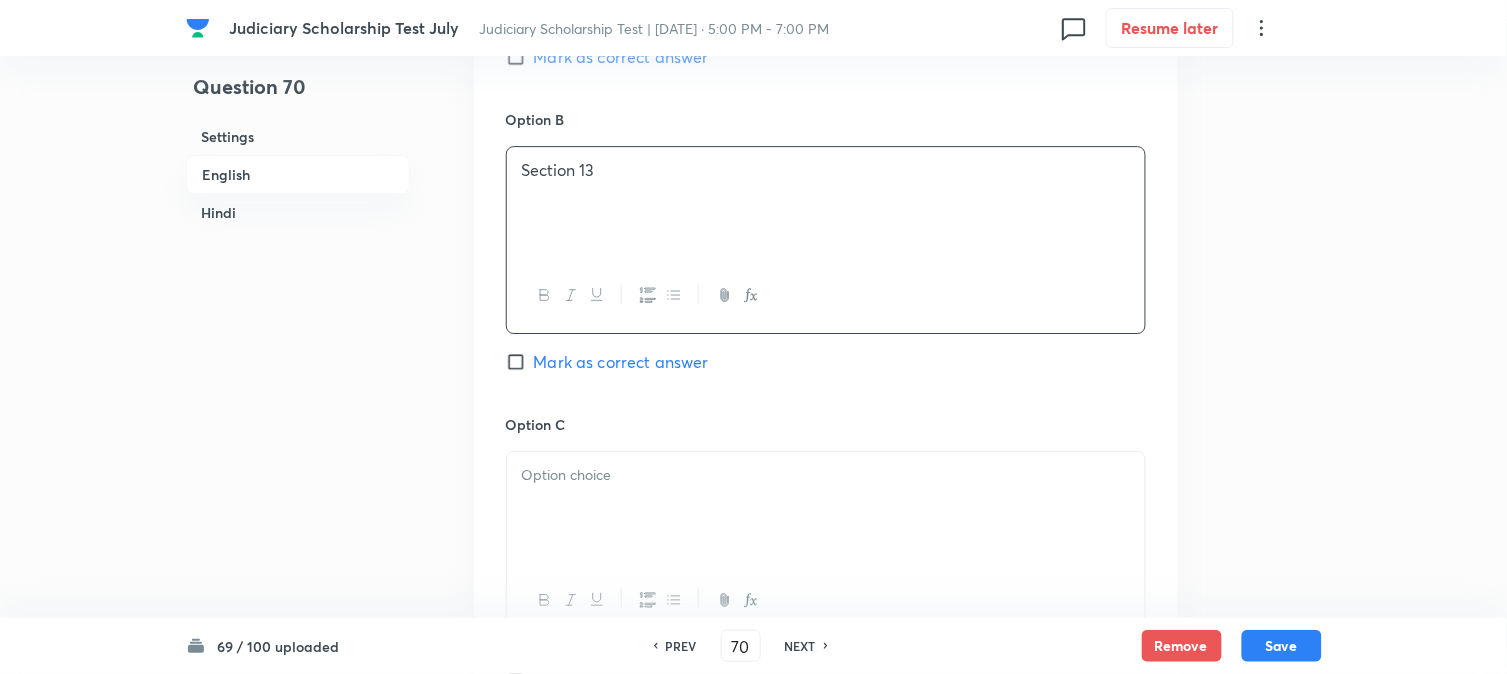 type 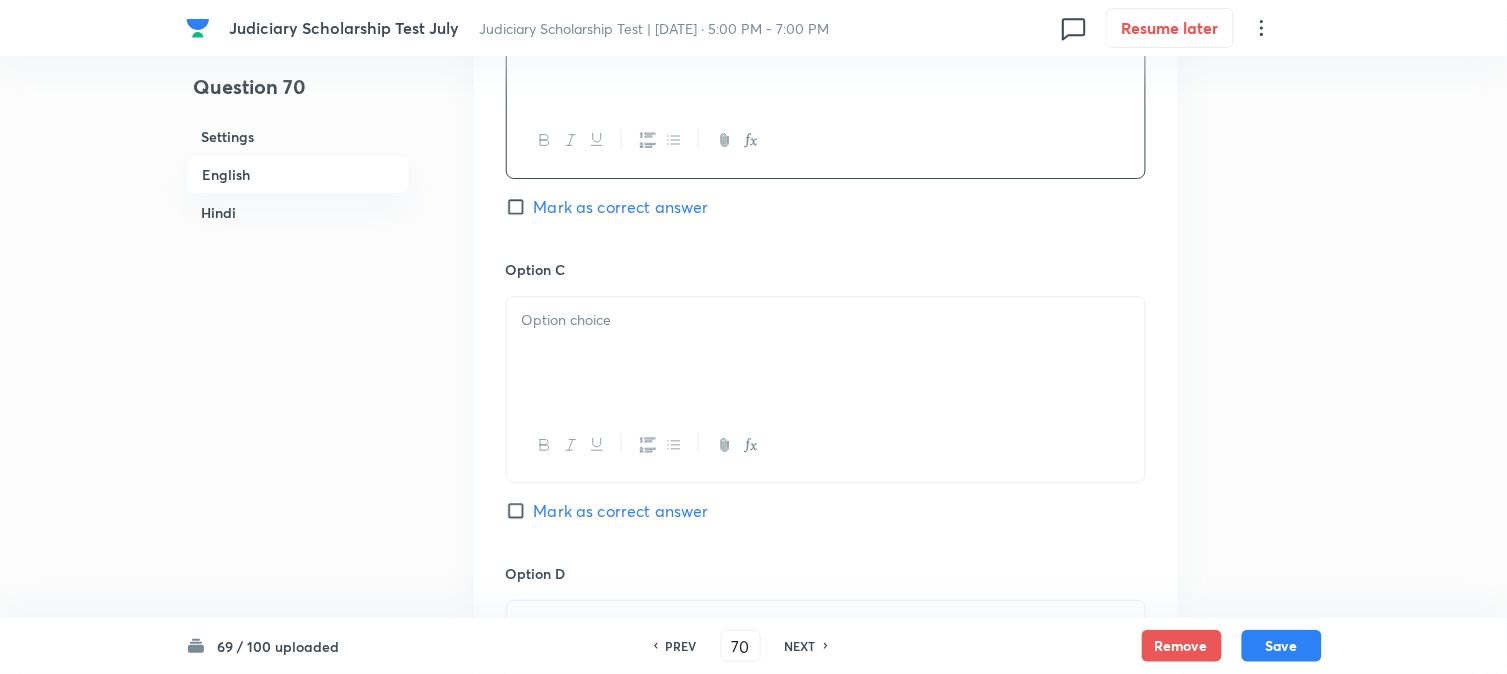 scroll, scrollTop: 1812, scrollLeft: 0, axis: vertical 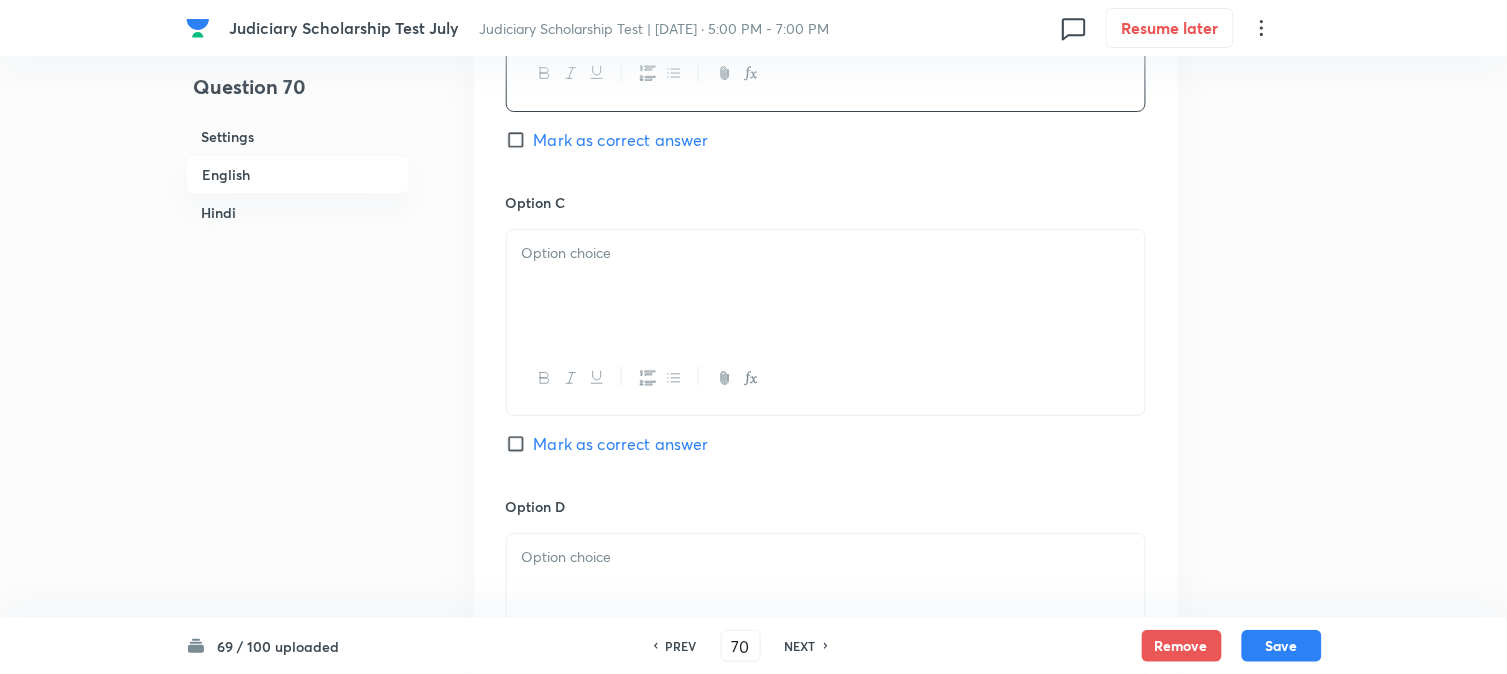 click at bounding box center (826, 286) 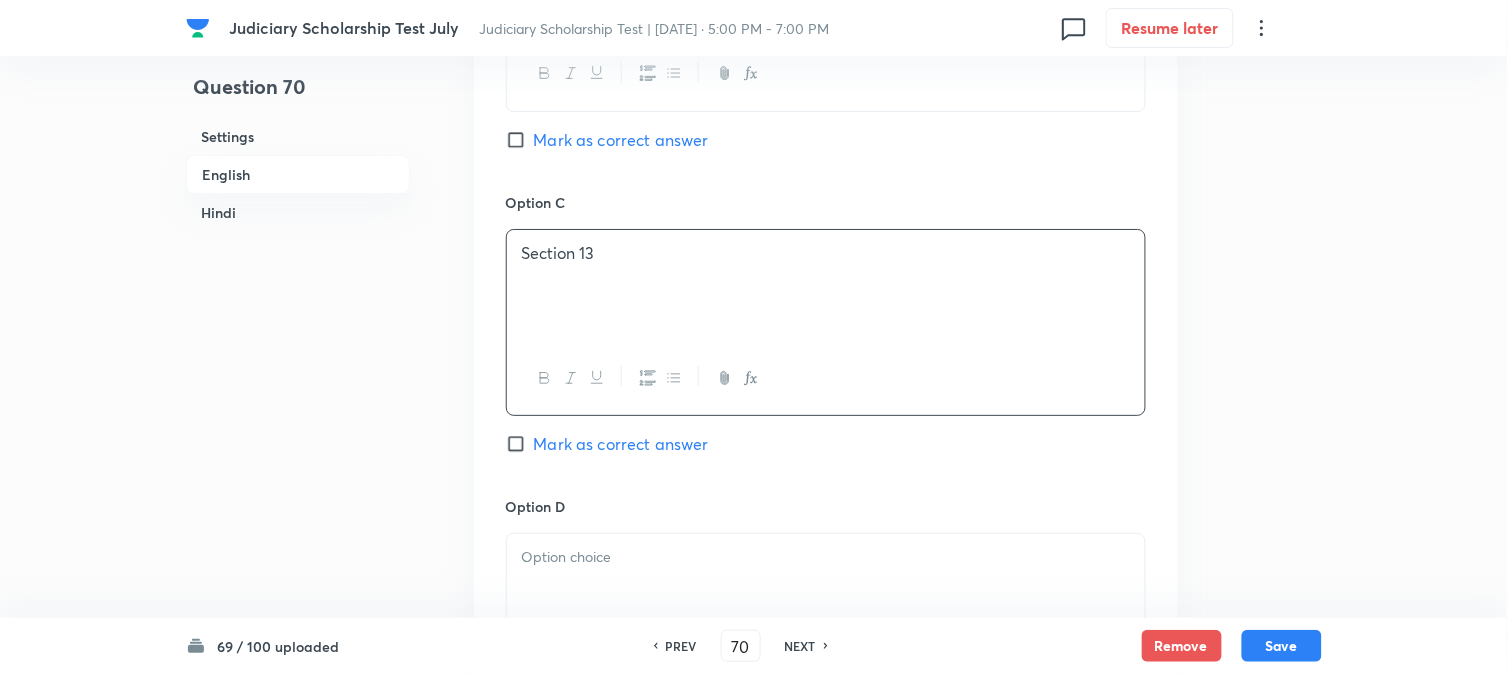 type 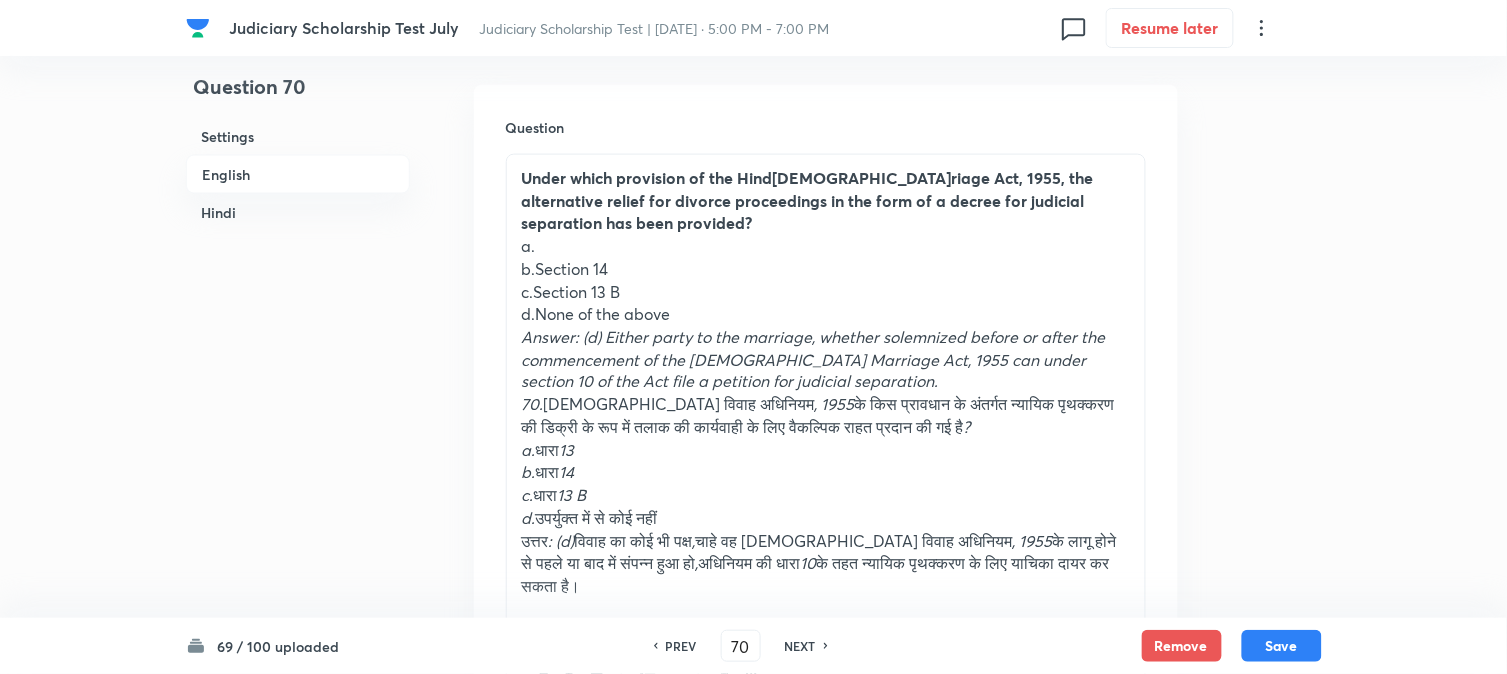 scroll, scrollTop: 590, scrollLeft: 0, axis: vertical 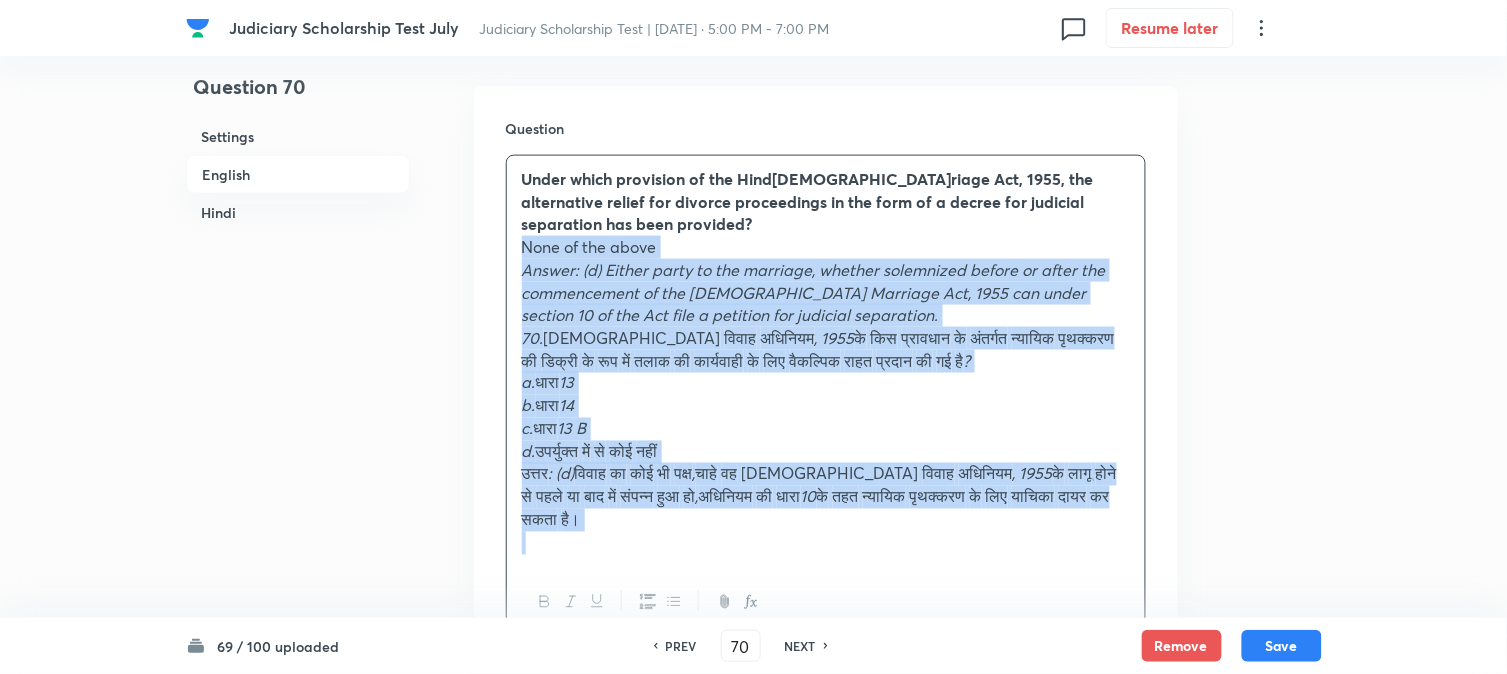 drag, startPoint x: 535, startPoint y: 321, endPoint x: 895, endPoint y: 601, distance: 456.07016 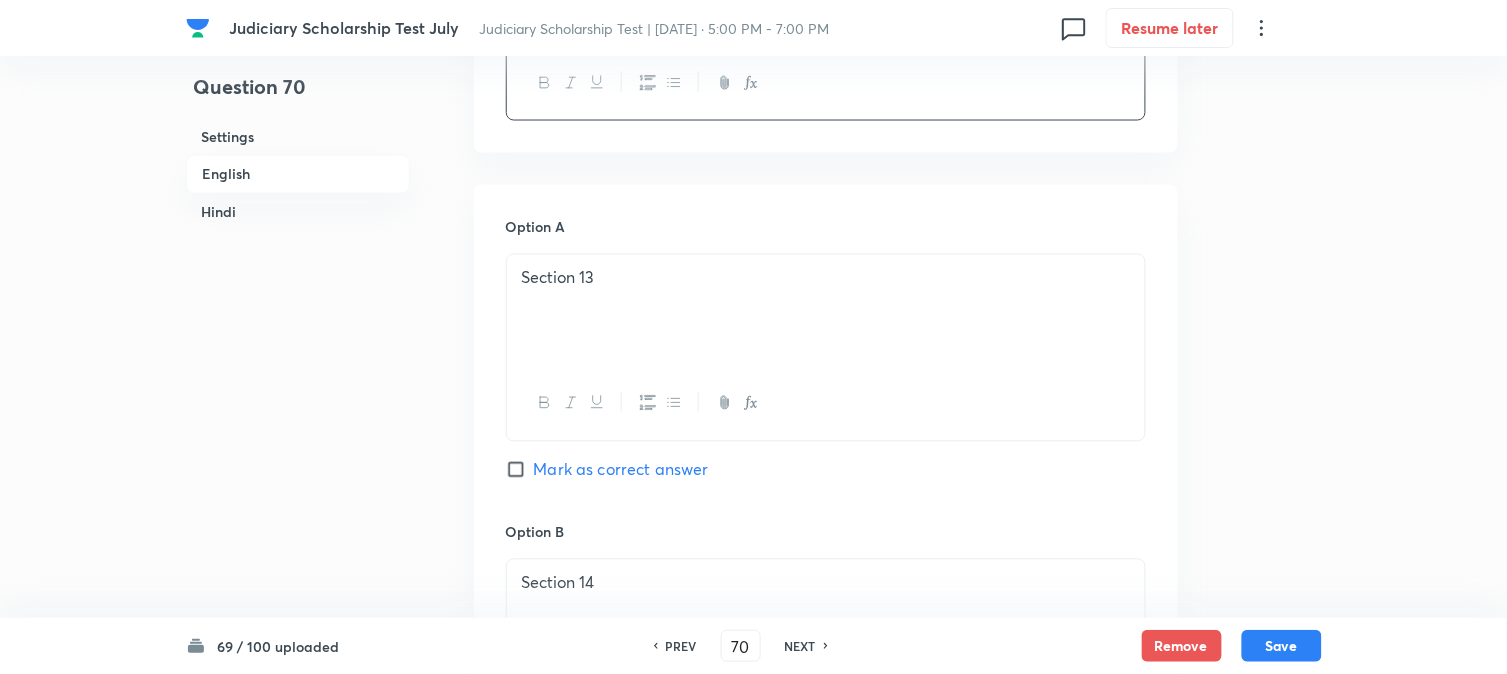 scroll, scrollTop: 1590, scrollLeft: 0, axis: vertical 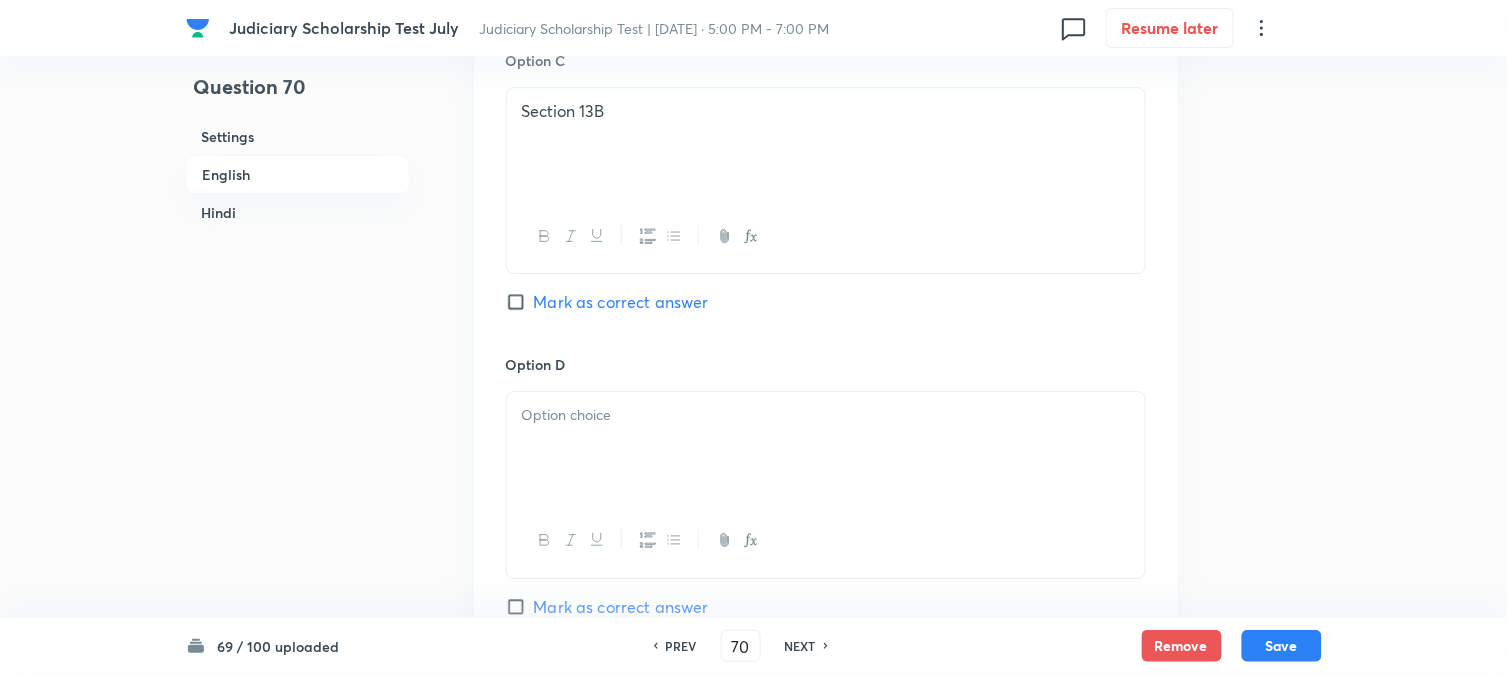 click at bounding box center [826, 448] 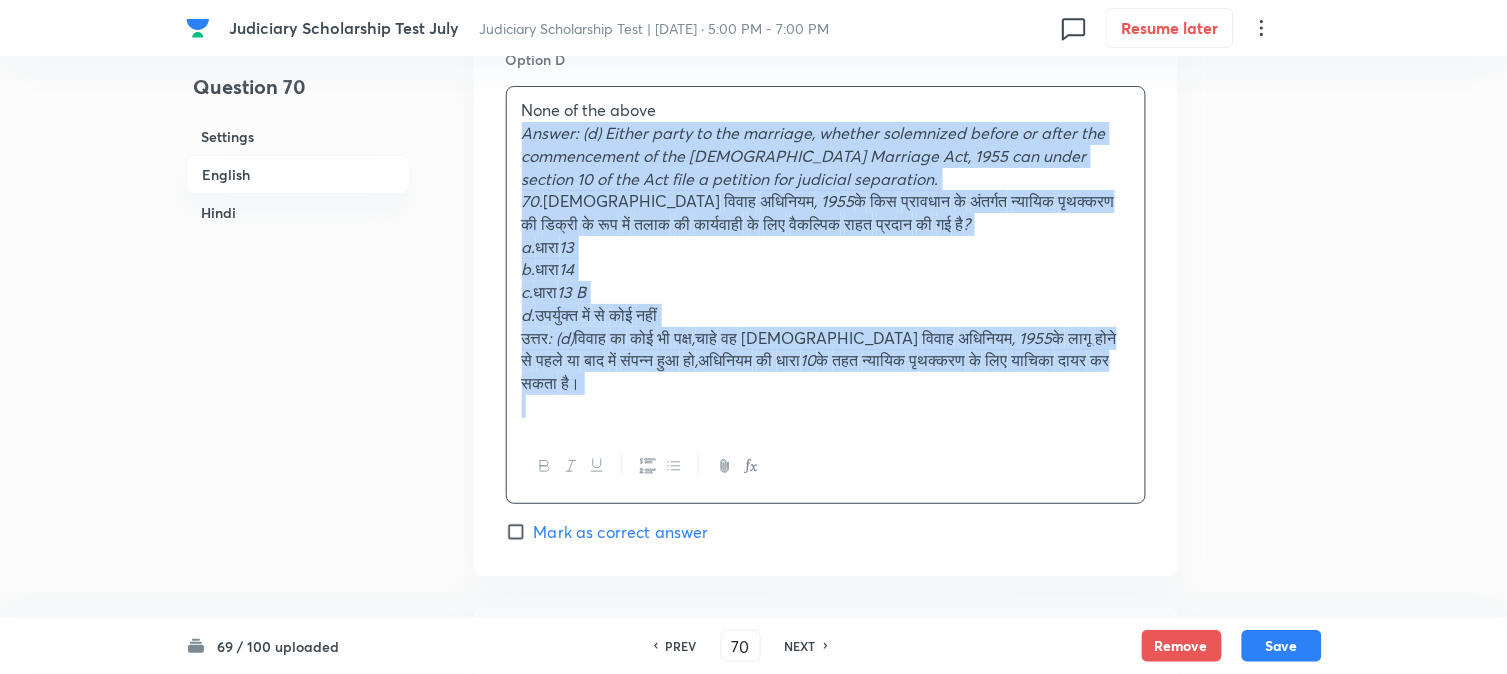 drag, startPoint x: 510, startPoint y: 445, endPoint x: 694, endPoint y: 662, distance: 284.50836 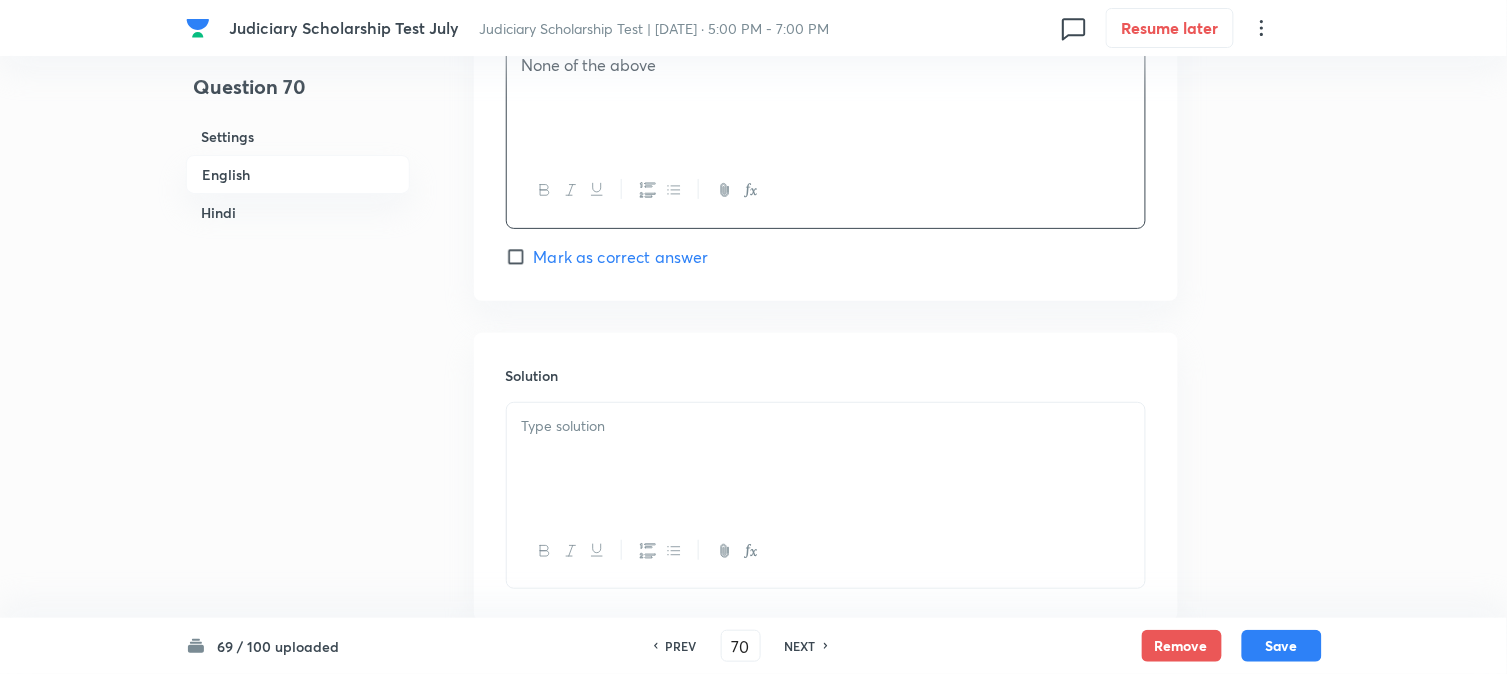 click on "Mark as correct answer" at bounding box center (621, 257) 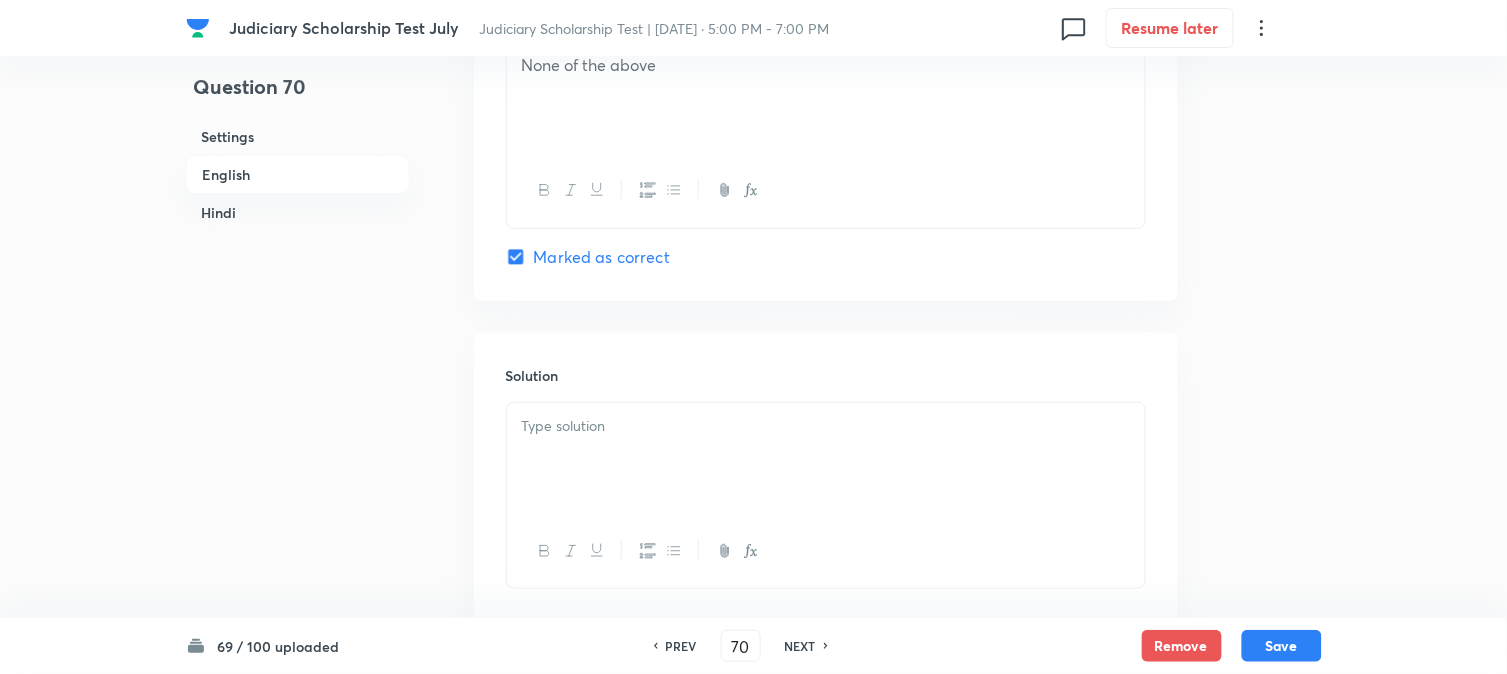checkbox on "true" 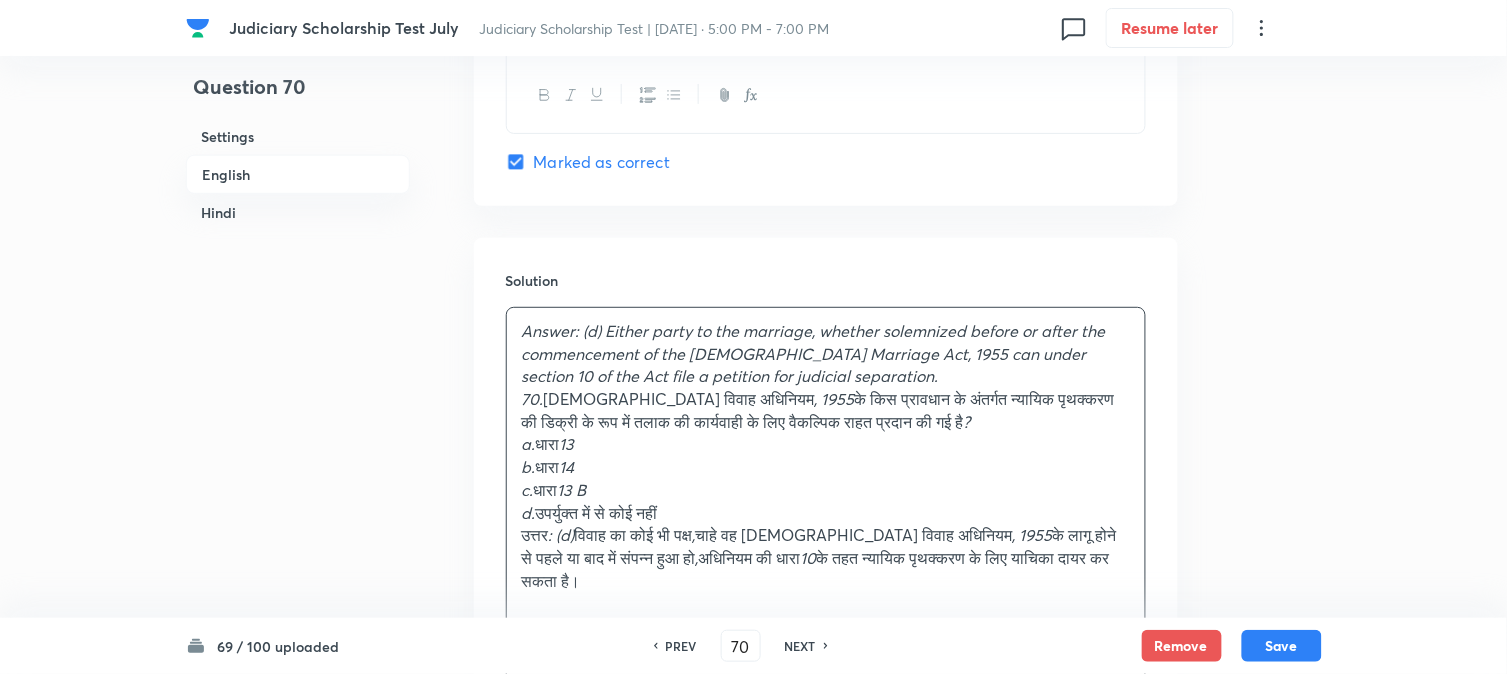 scroll, scrollTop: 2162, scrollLeft: 0, axis: vertical 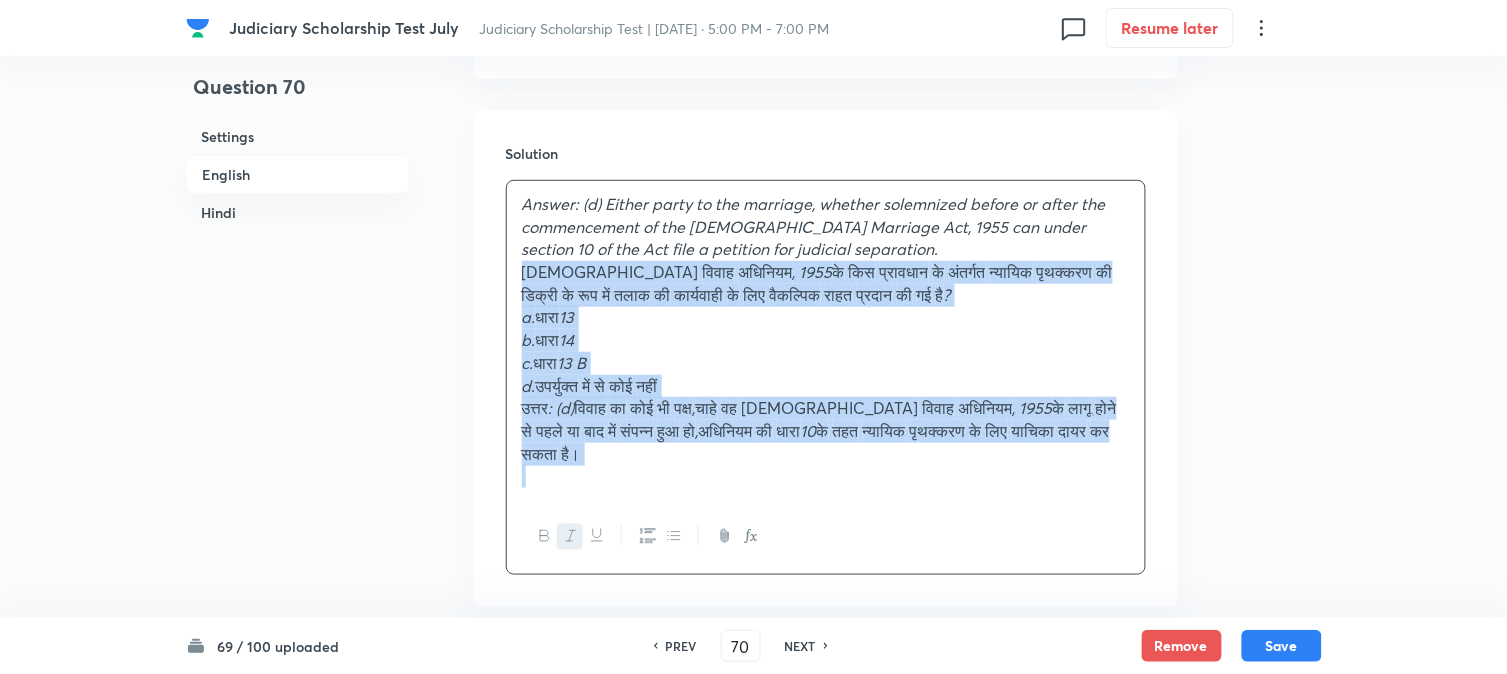 drag, startPoint x: 544, startPoint y: 275, endPoint x: 826, endPoint y: 596, distance: 427.27625 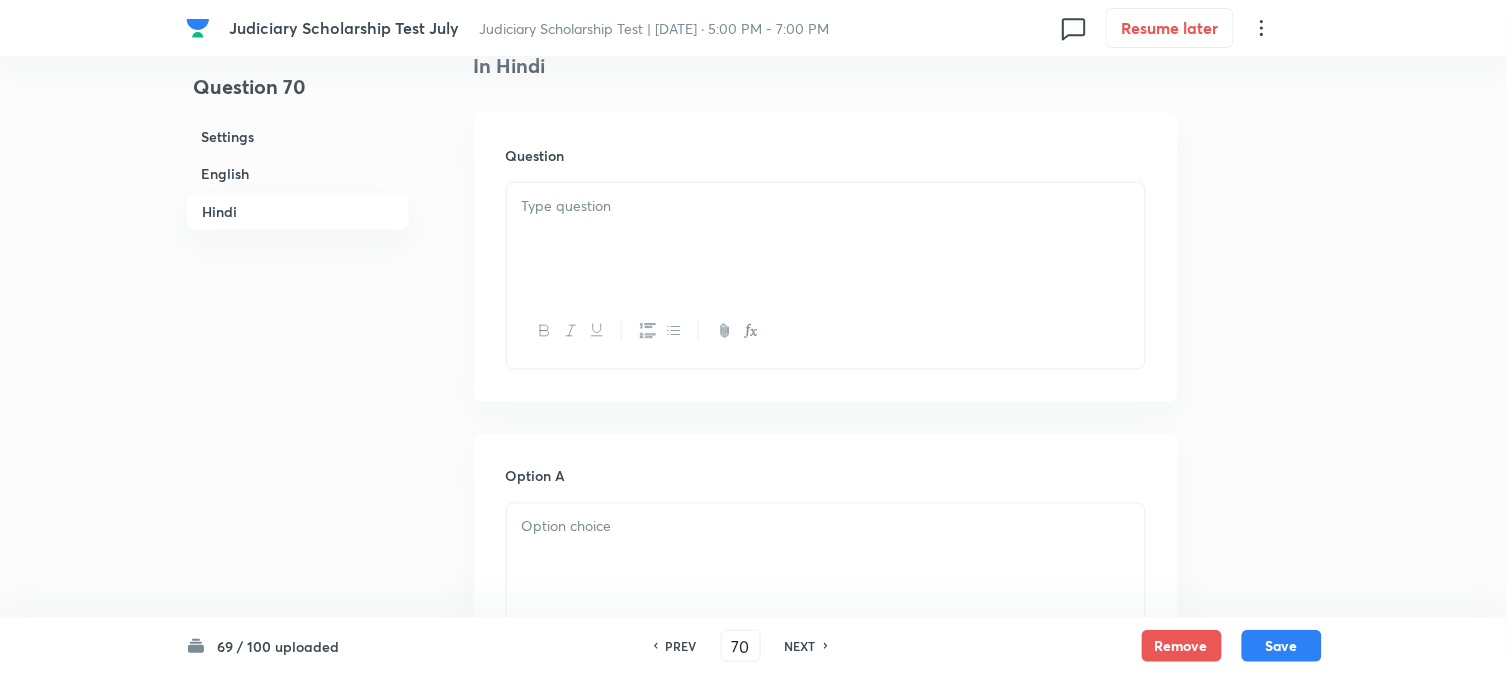 scroll, scrollTop: 2606, scrollLeft: 0, axis: vertical 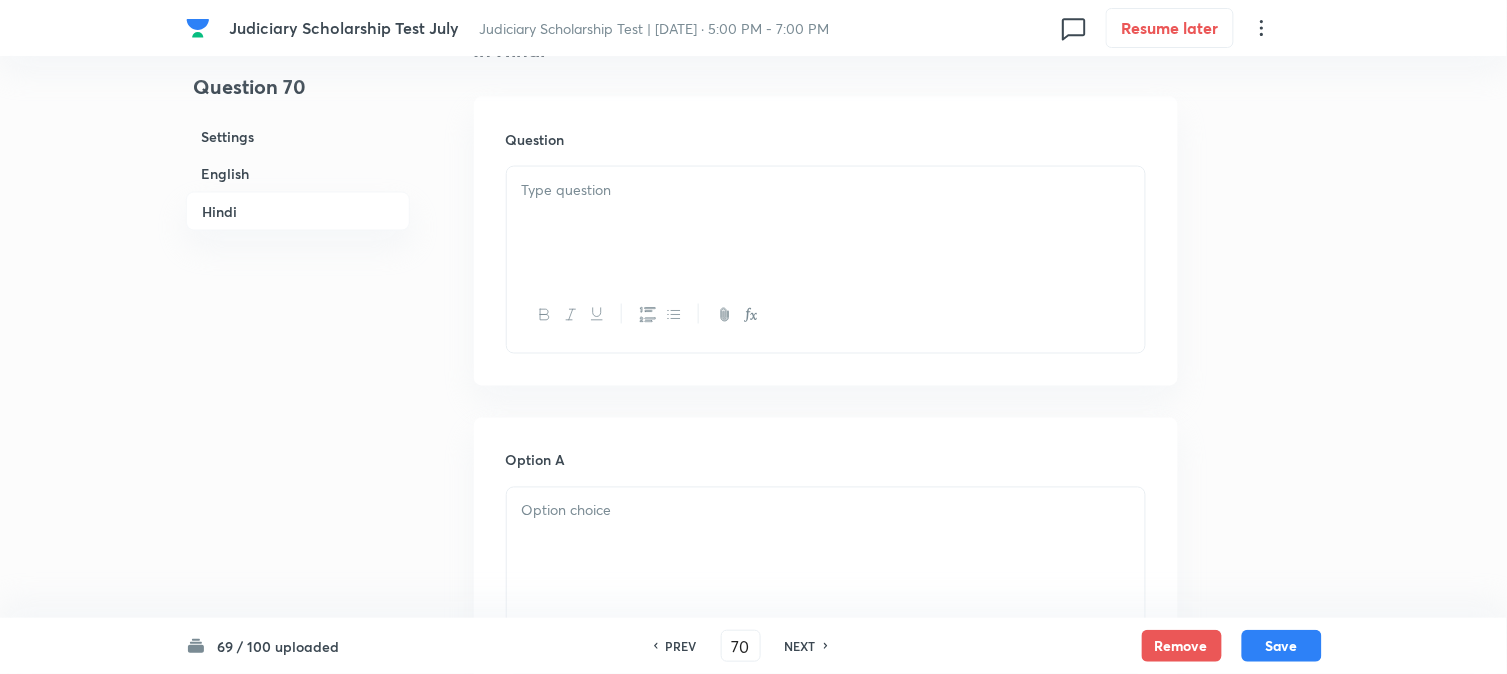click at bounding box center (826, 223) 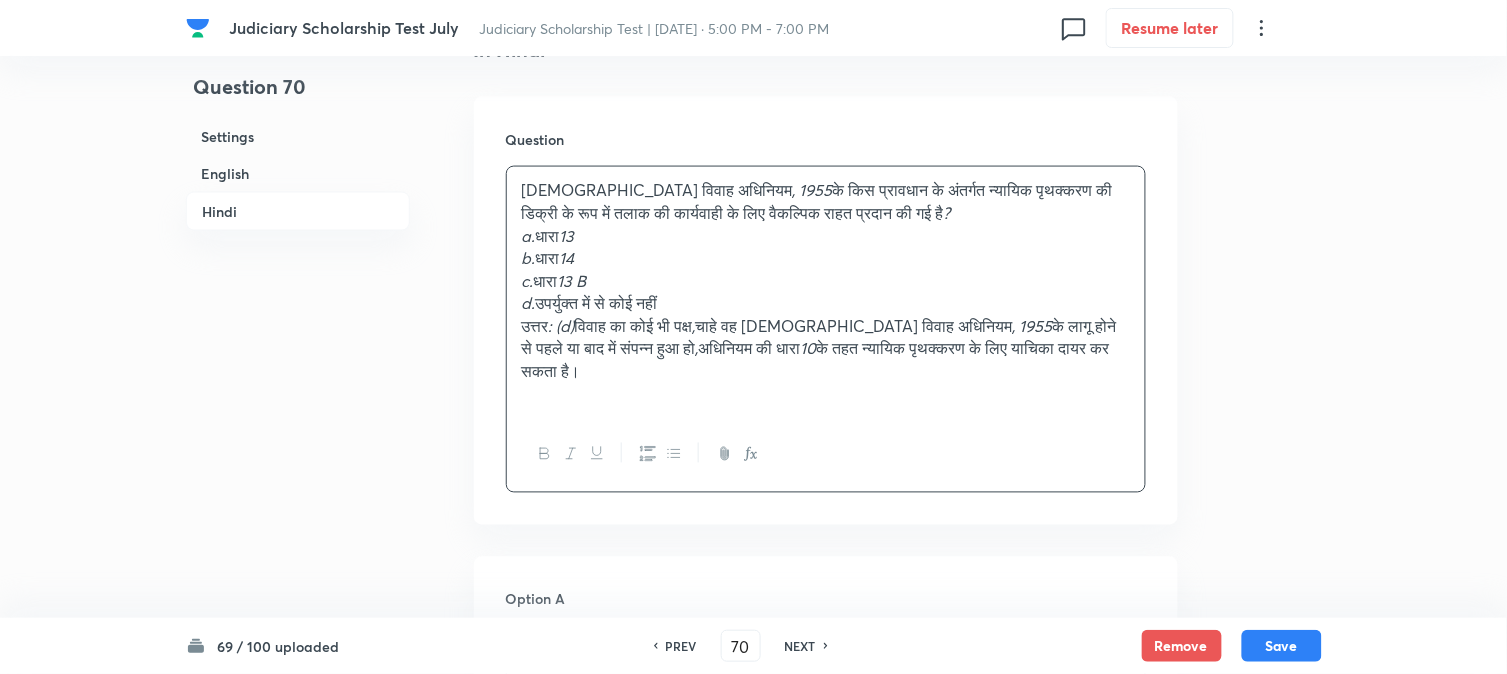 drag, startPoint x: 531, startPoint y: 241, endPoint x: 613, endPoint y: 244, distance: 82.05486 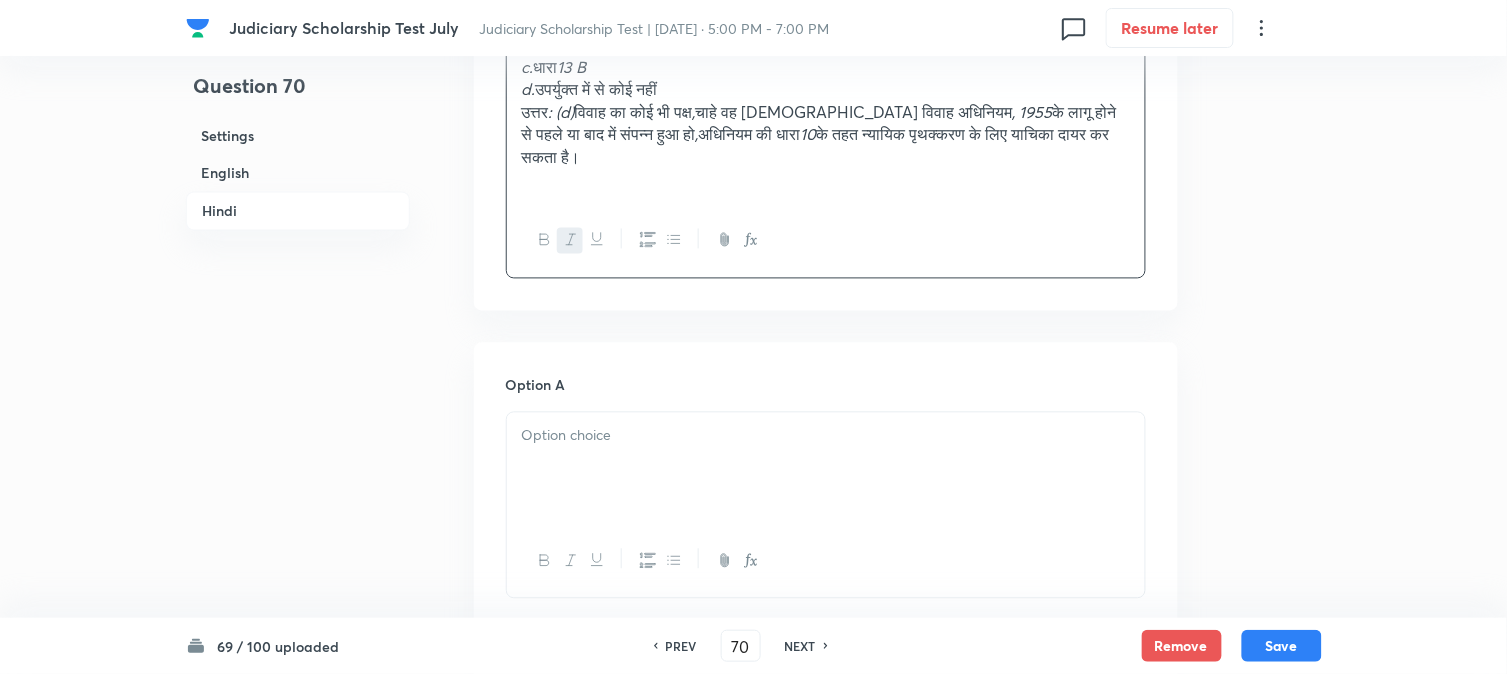 scroll, scrollTop: 2828, scrollLeft: 0, axis: vertical 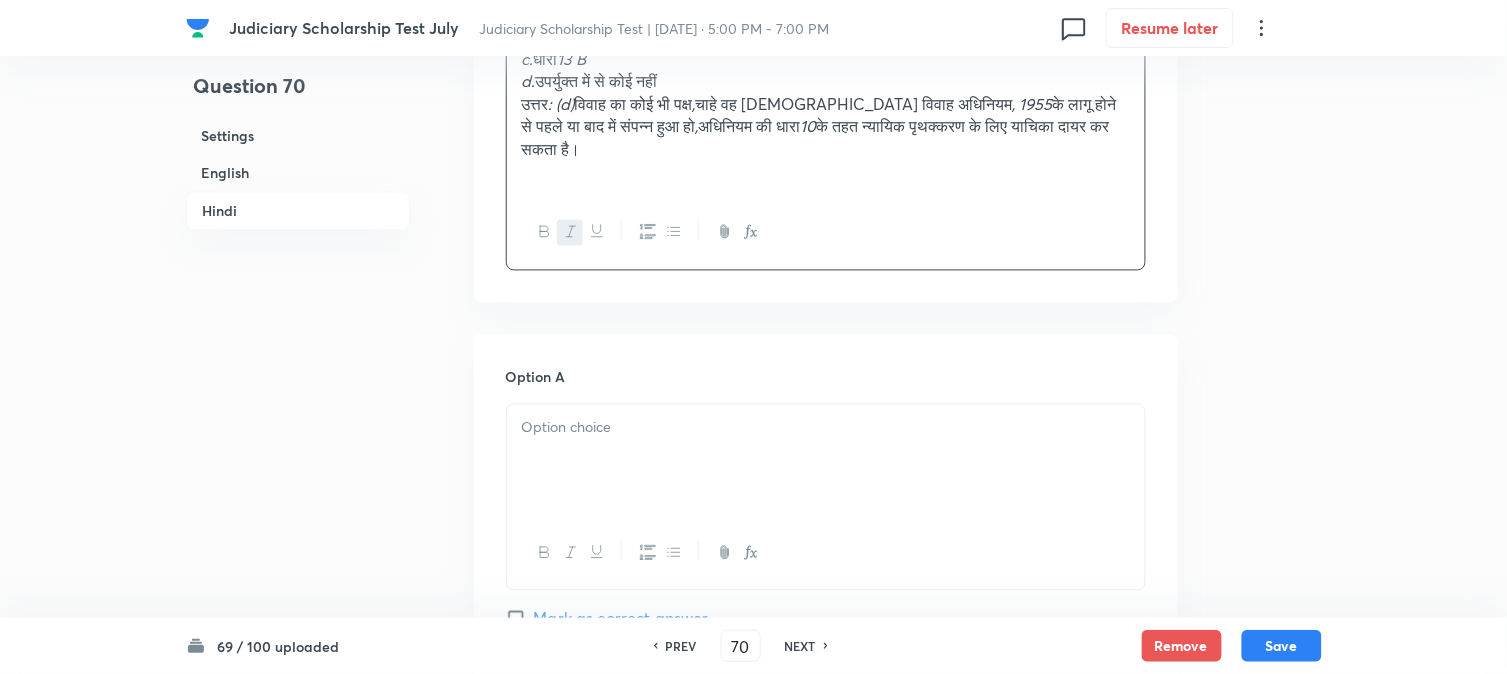 click at bounding box center [826, 461] 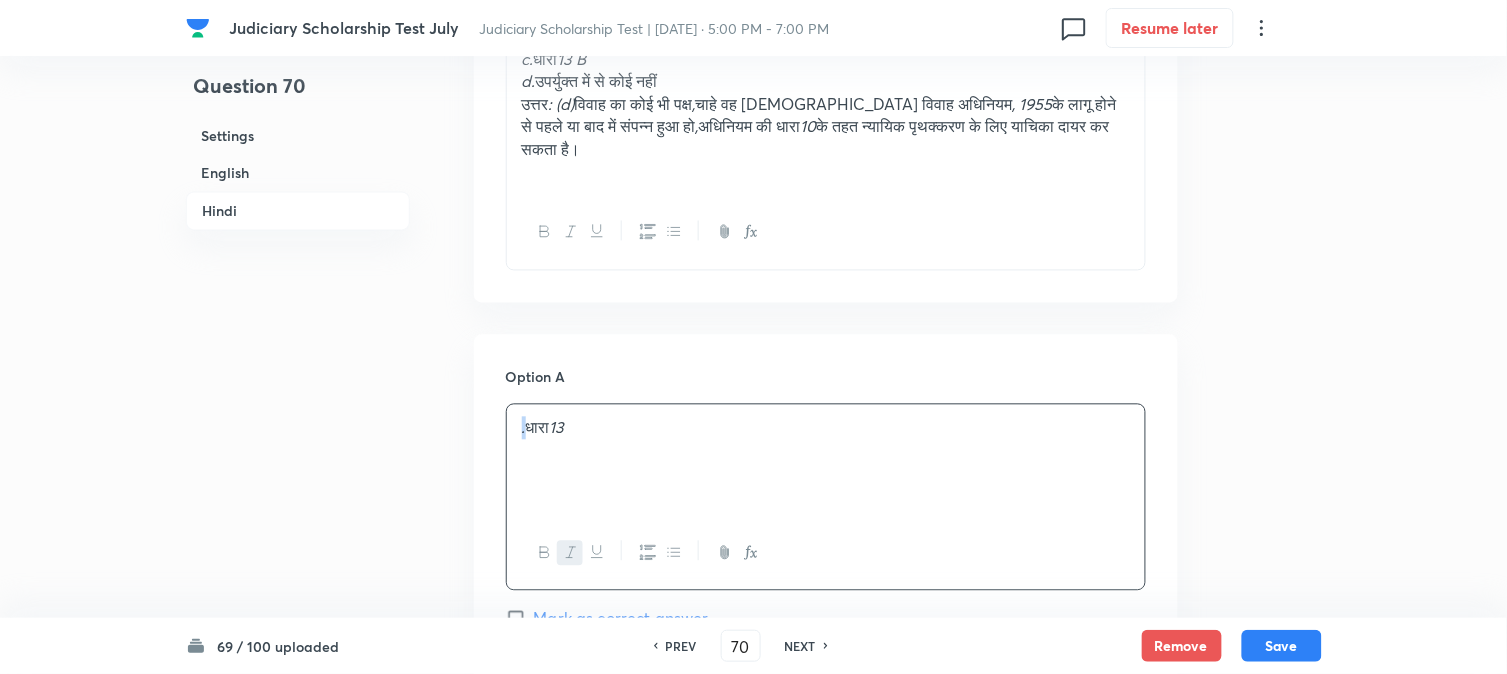drag, startPoint x: 527, startPoint y: 432, endPoint x: 498, endPoint y: 405, distance: 39.623226 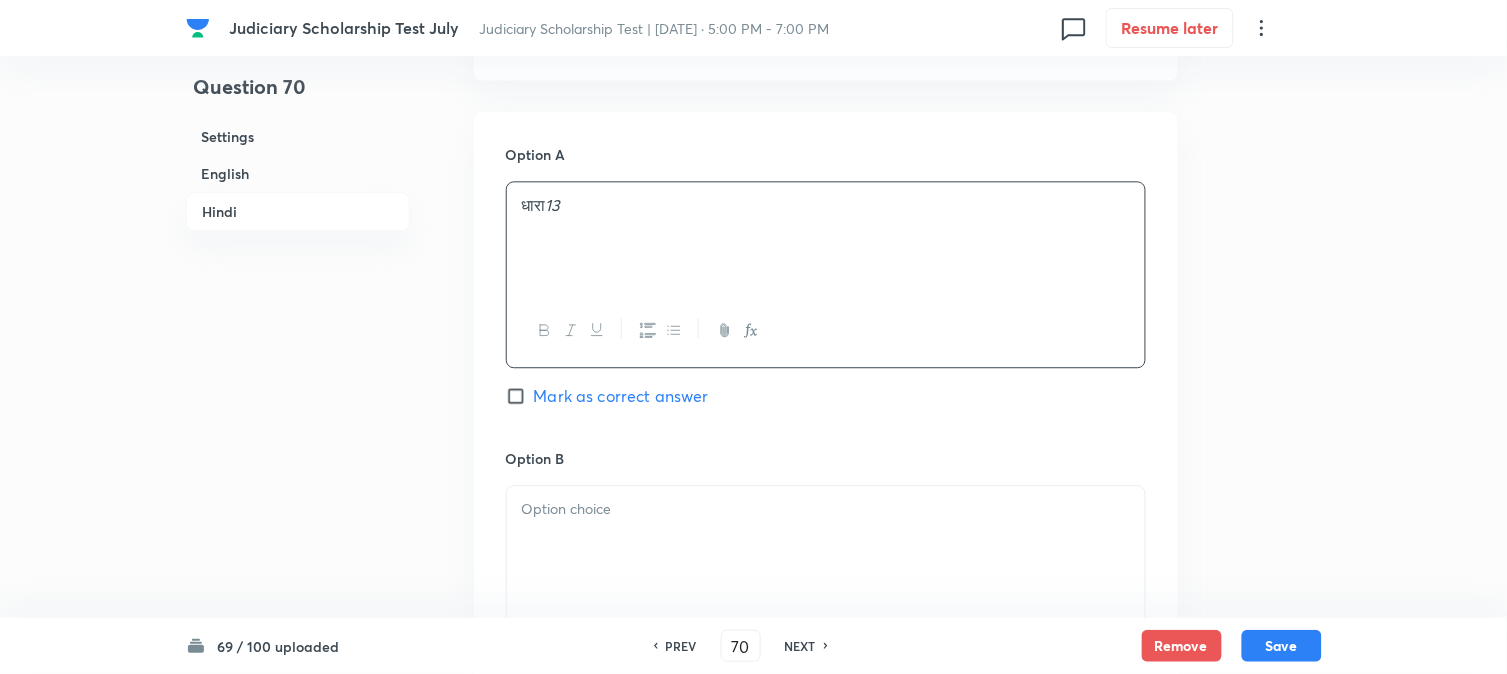 click at bounding box center (826, 542) 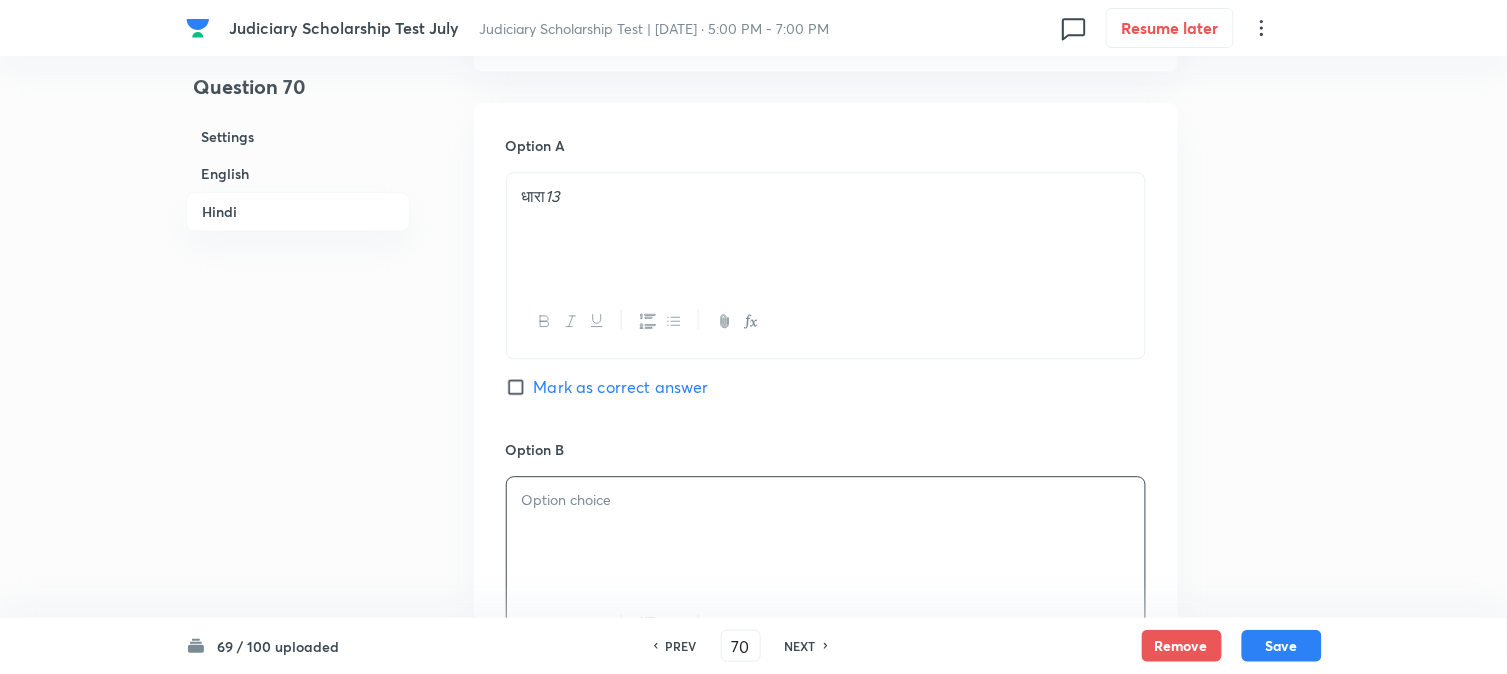 scroll, scrollTop: 3051, scrollLeft: 0, axis: vertical 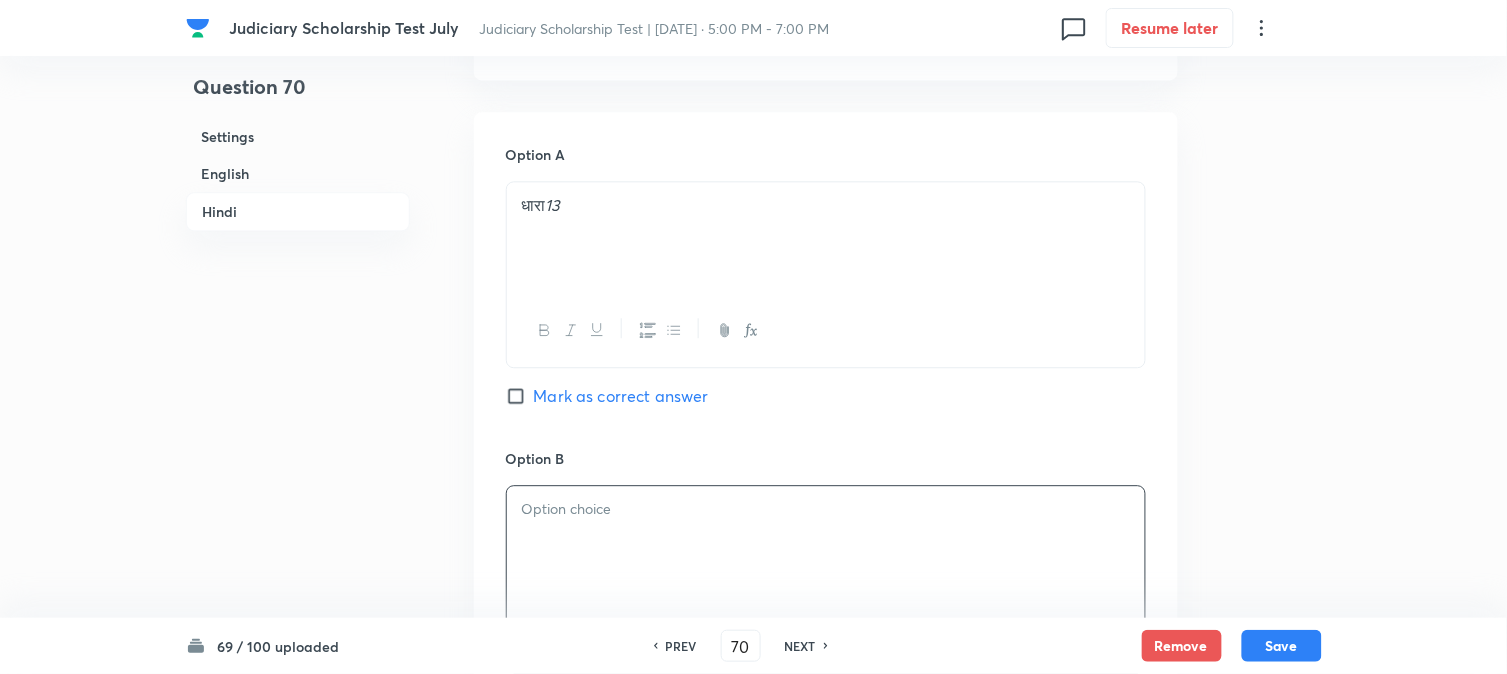 drag, startPoint x: 620, startPoint y: 206, endPoint x: 455, endPoint y: 235, distance: 167.5291 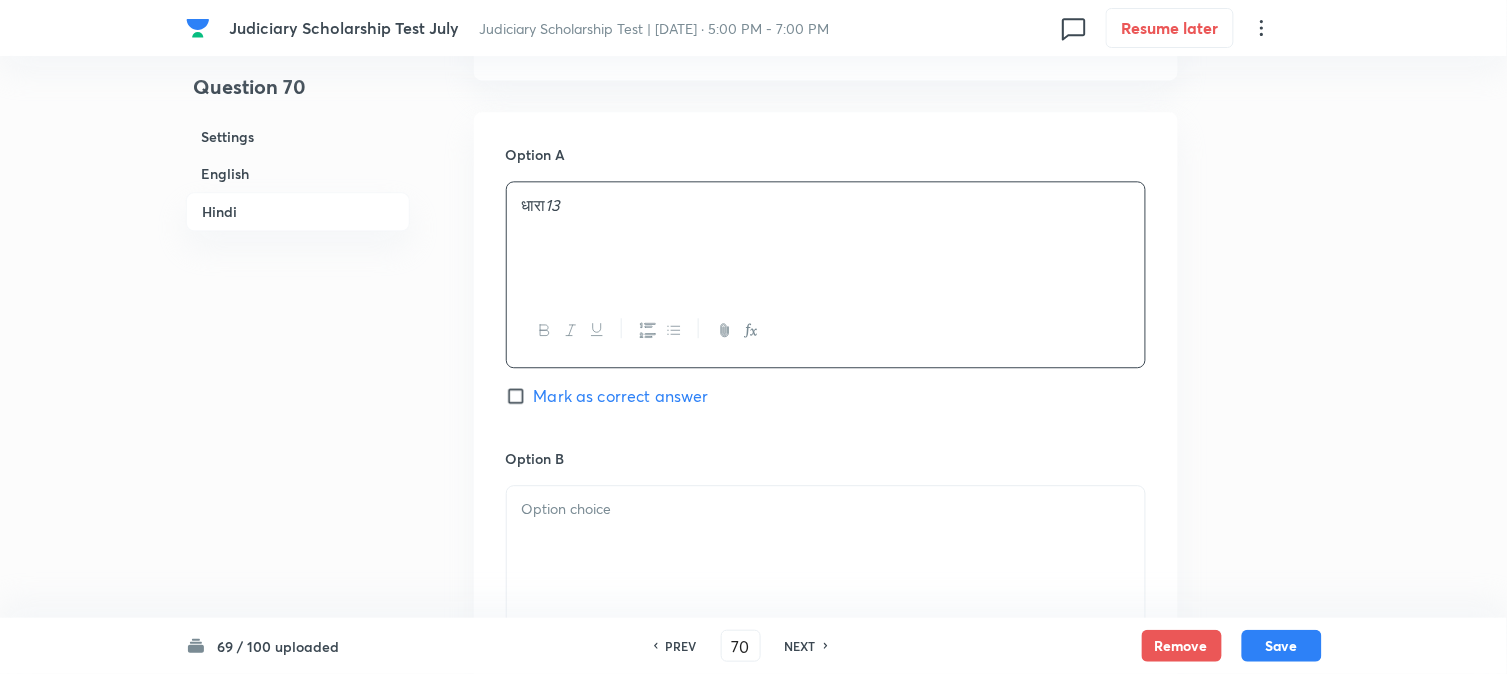 copy on "धारा  13" 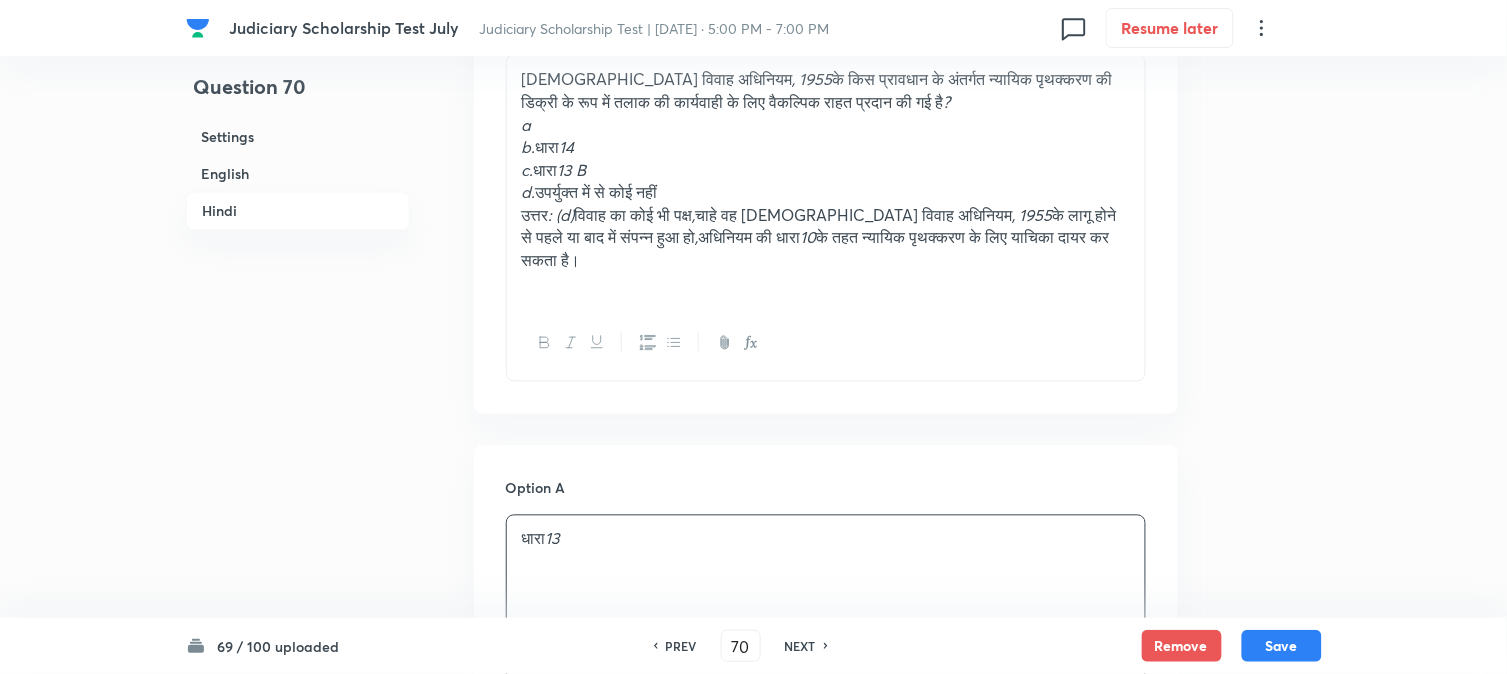 scroll, scrollTop: 3384, scrollLeft: 0, axis: vertical 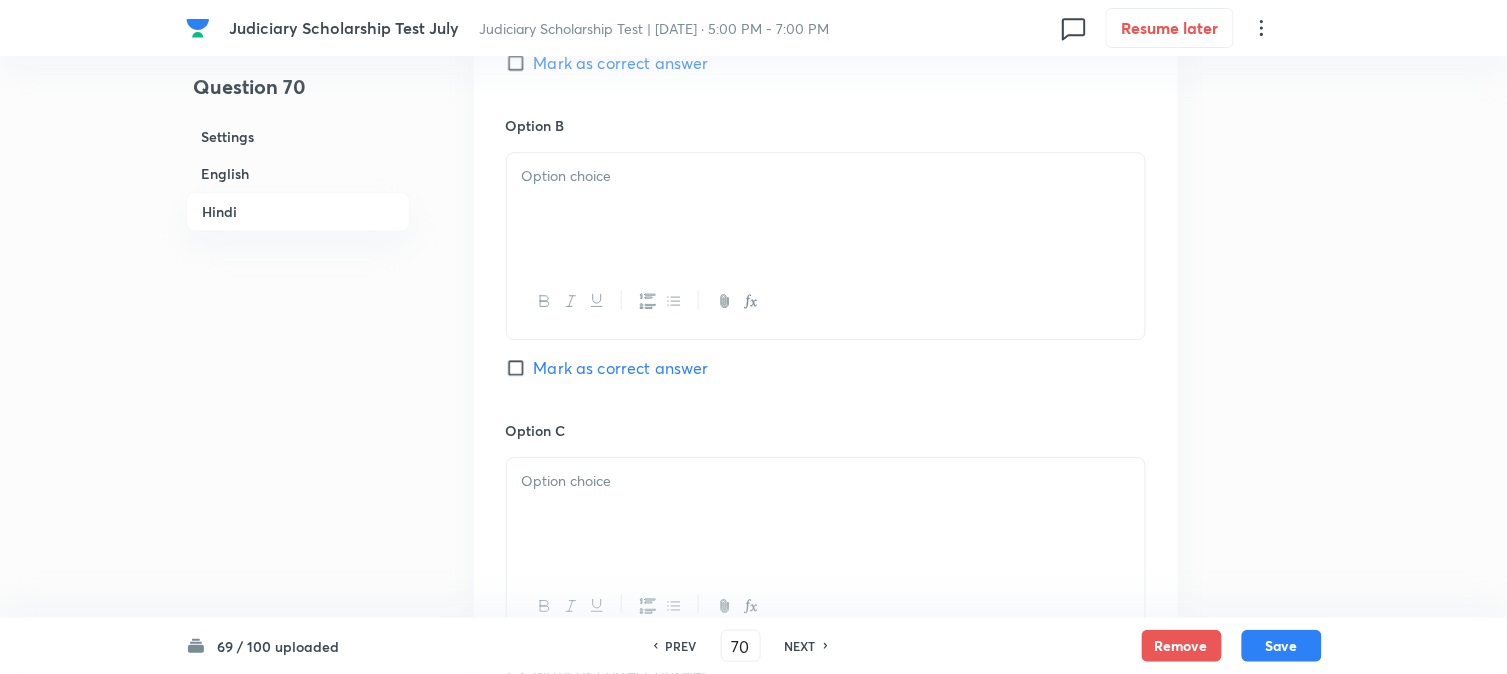 paste 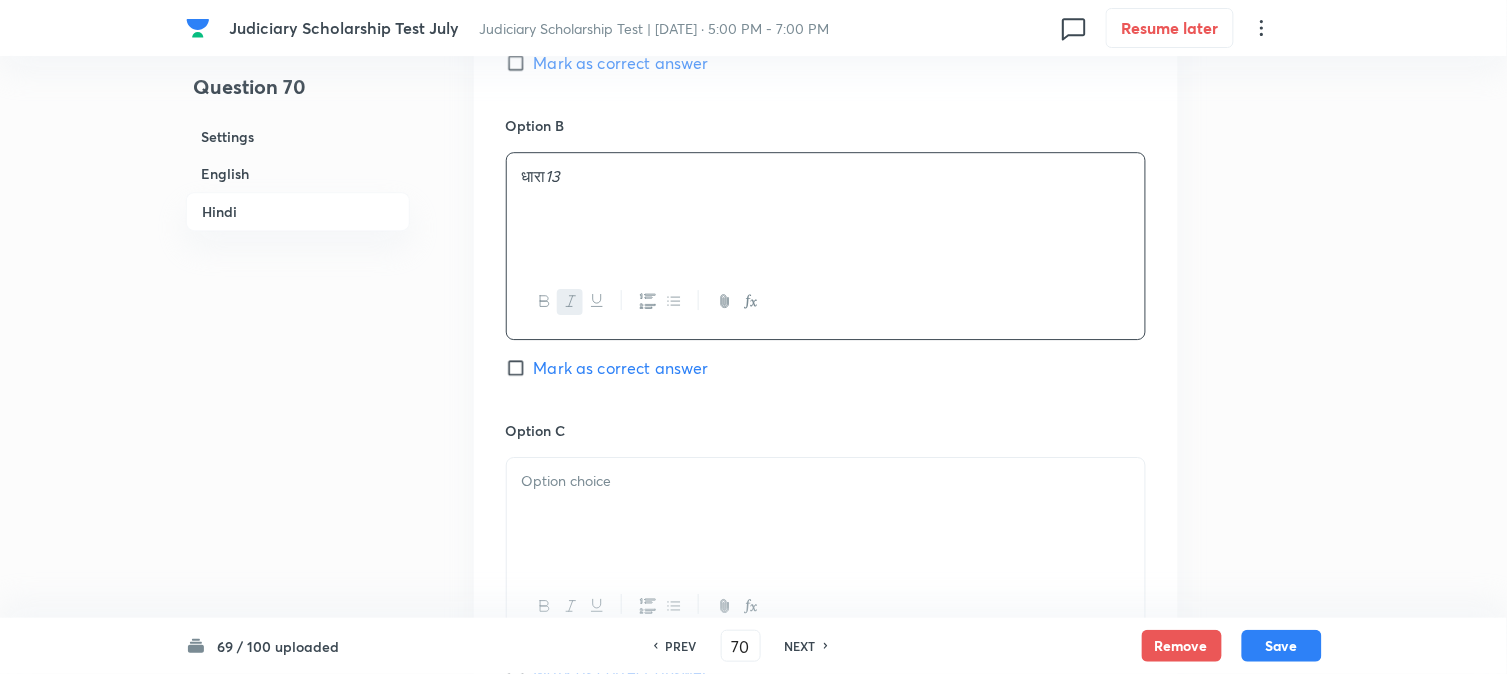 type 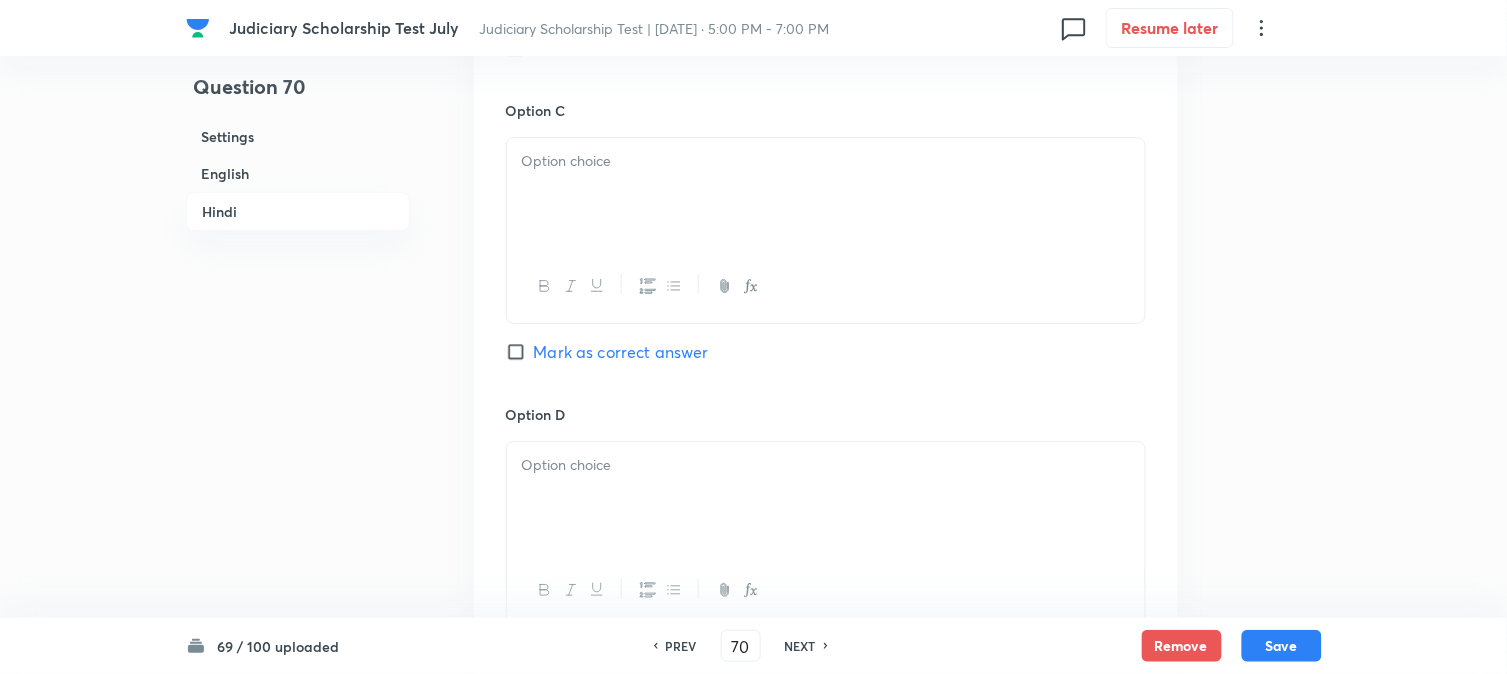 scroll, scrollTop: 3717, scrollLeft: 0, axis: vertical 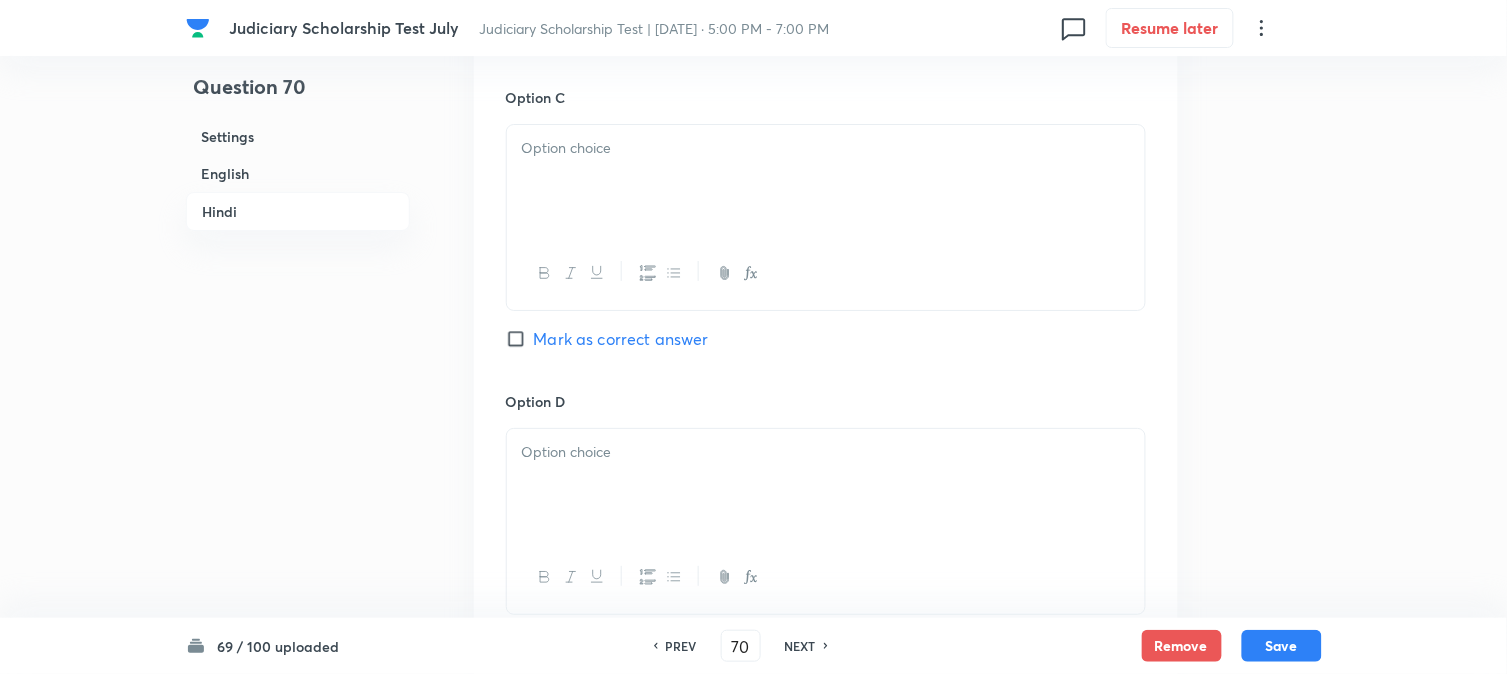 click at bounding box center (826, 273) 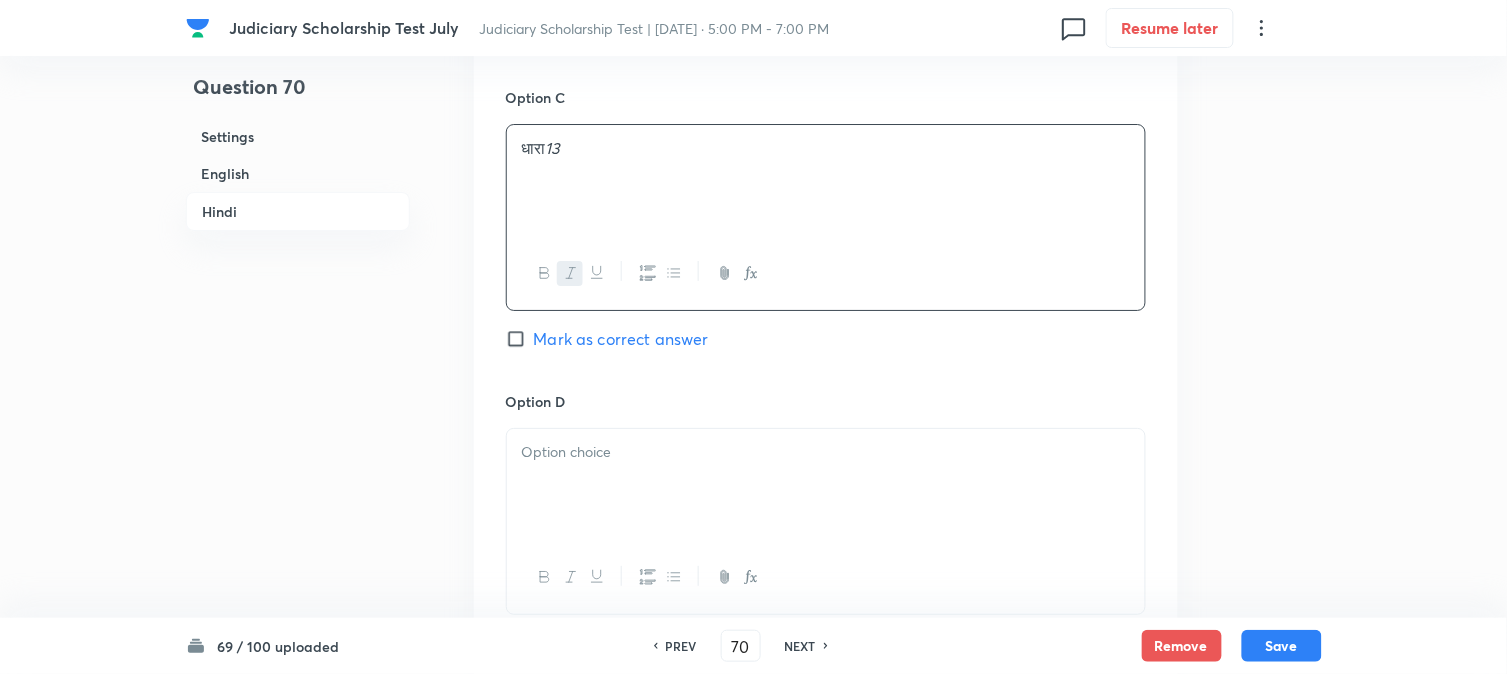 type 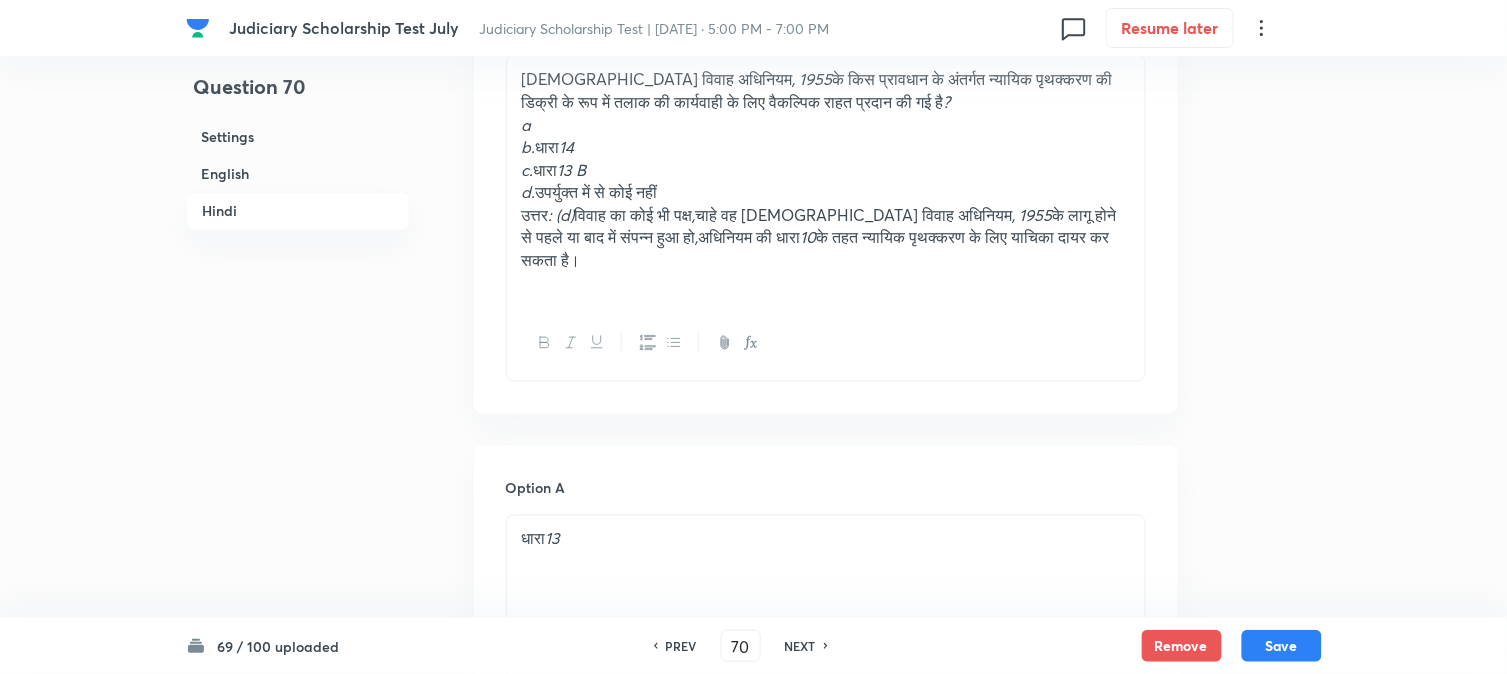 scroll, scrollTop: 2606, scrollLeft: 0, axis: vertical 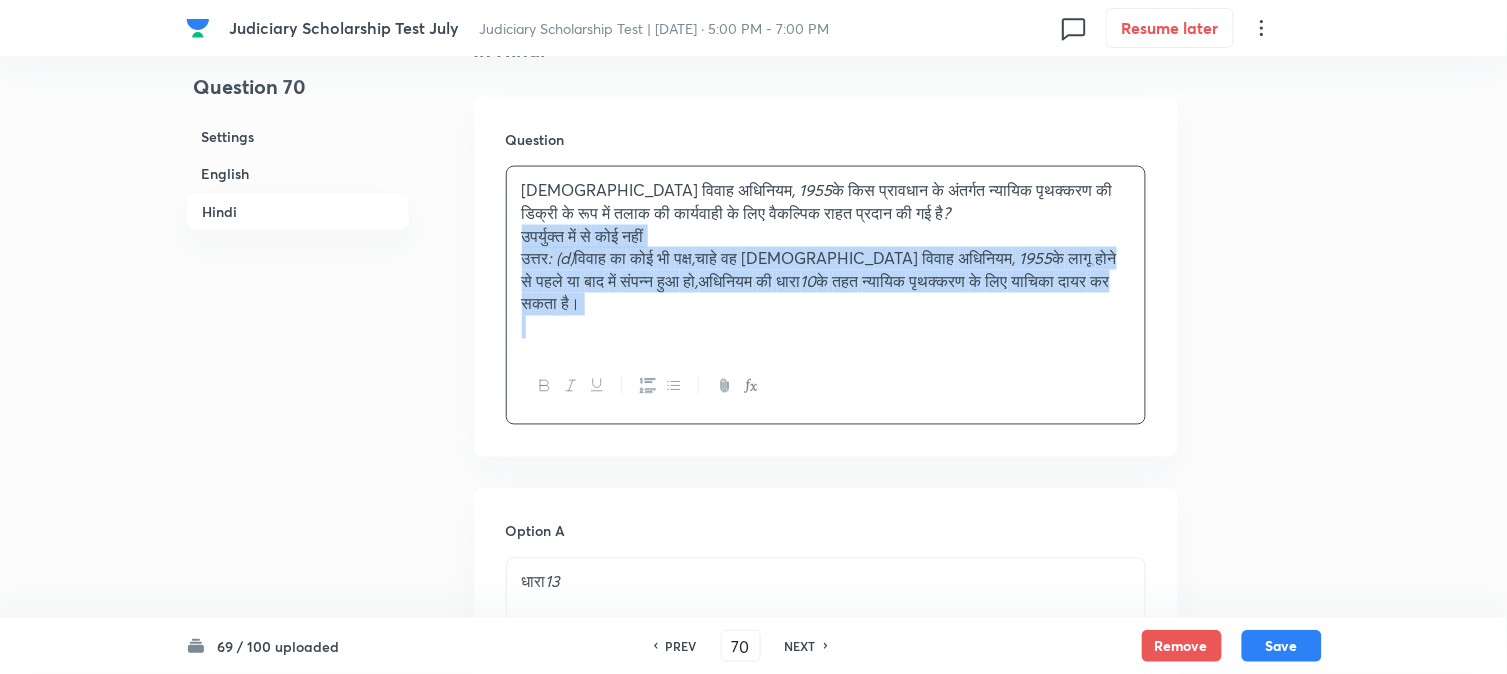 drag, startPoint x: 536, startPoint y: 307, endPoint x: 650, endPoint y: 337, distance: 117.881294 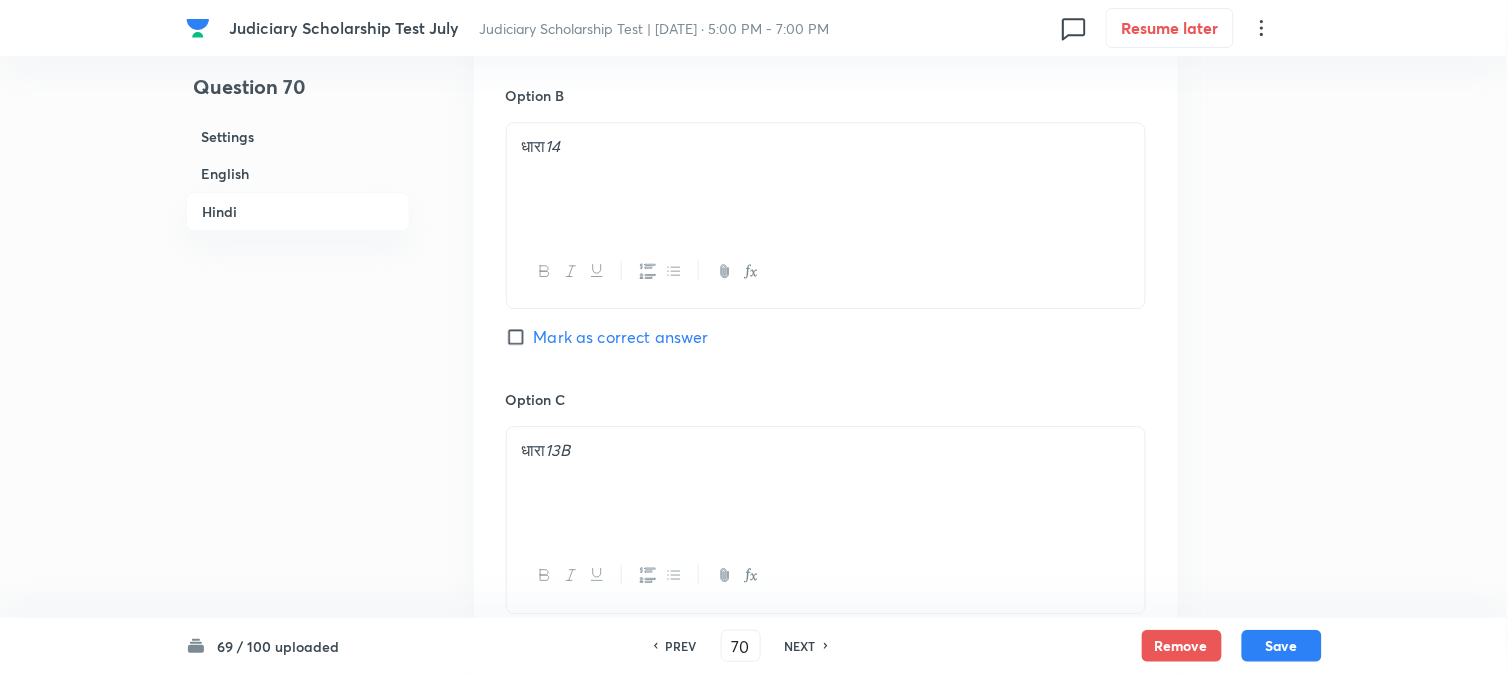 scroll, scrollTop: 3828, scrollLeft: 0, axis: vertical 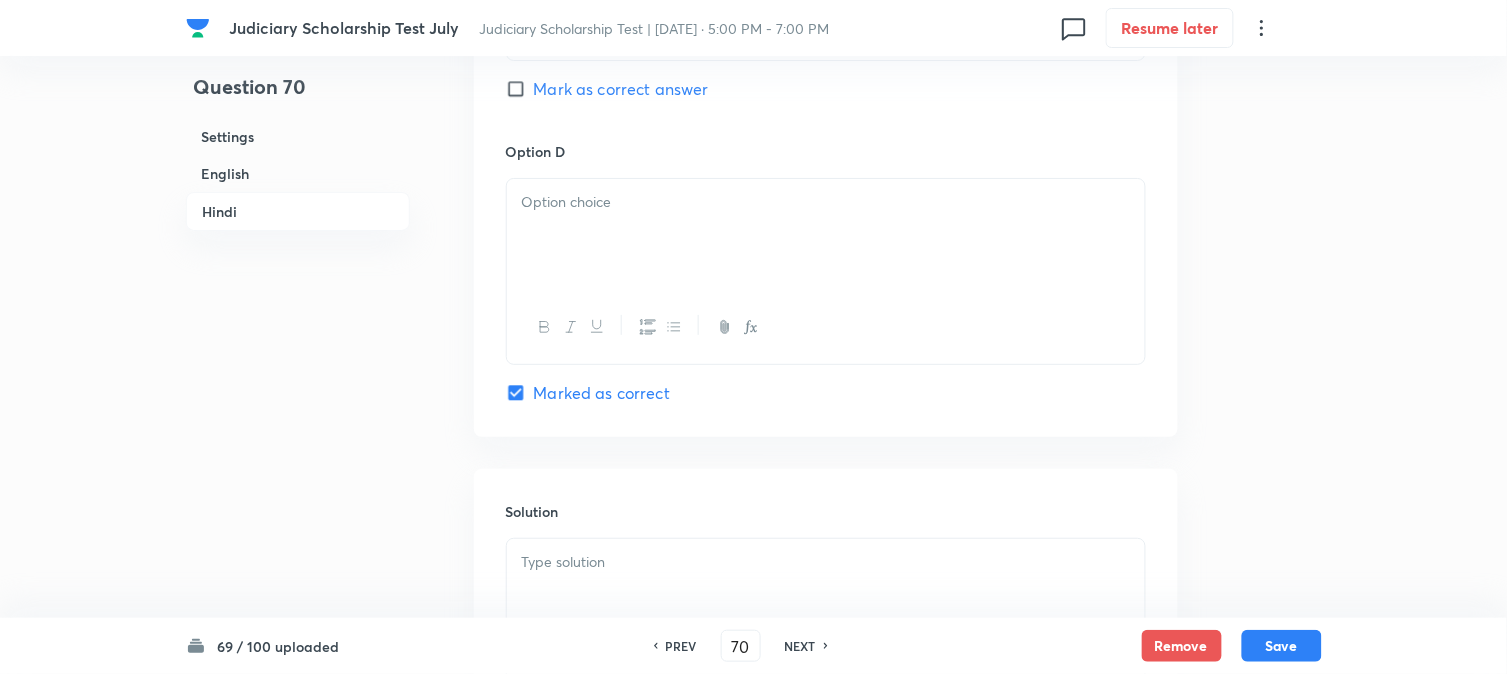 click at bounding box center (826, 235) 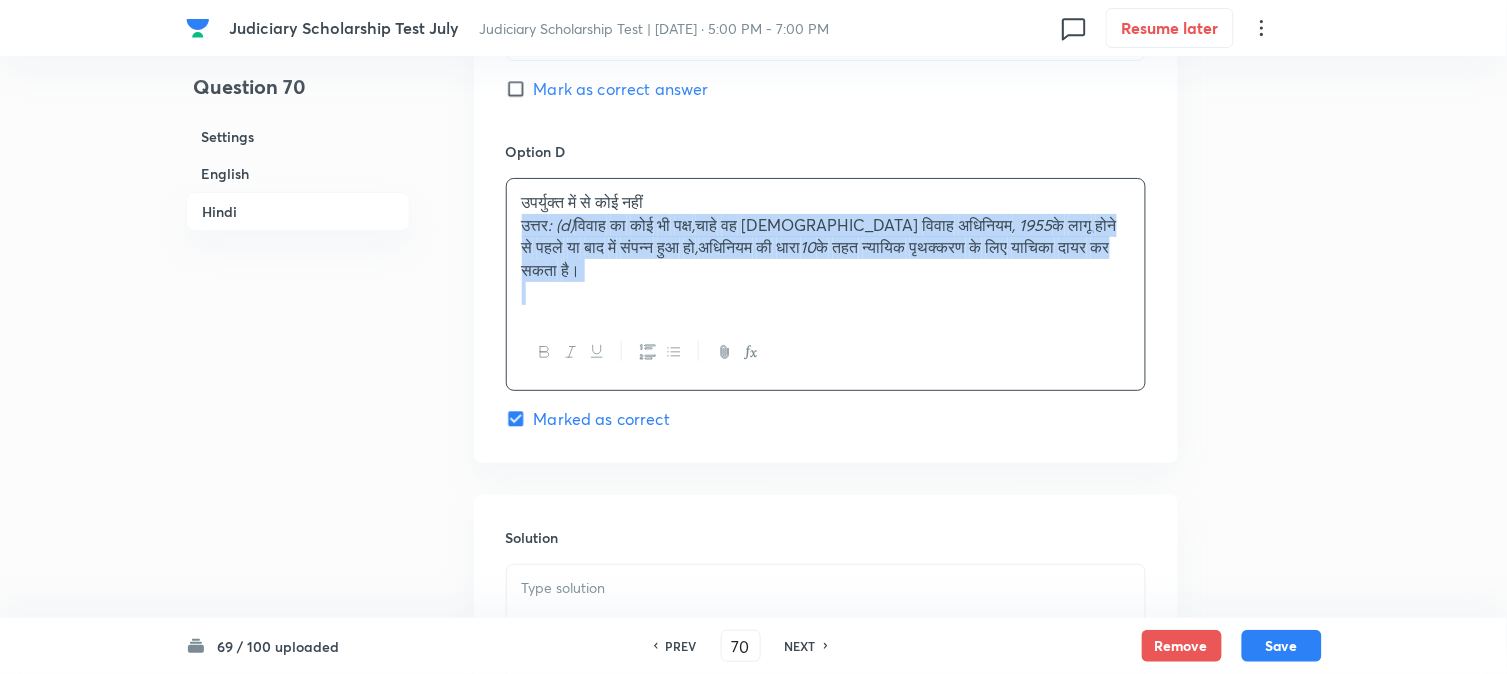 drag, startPoint x: 513, startPoint y: 235, endPoint x: 714, endPoint y: 352, distance: 232.57257 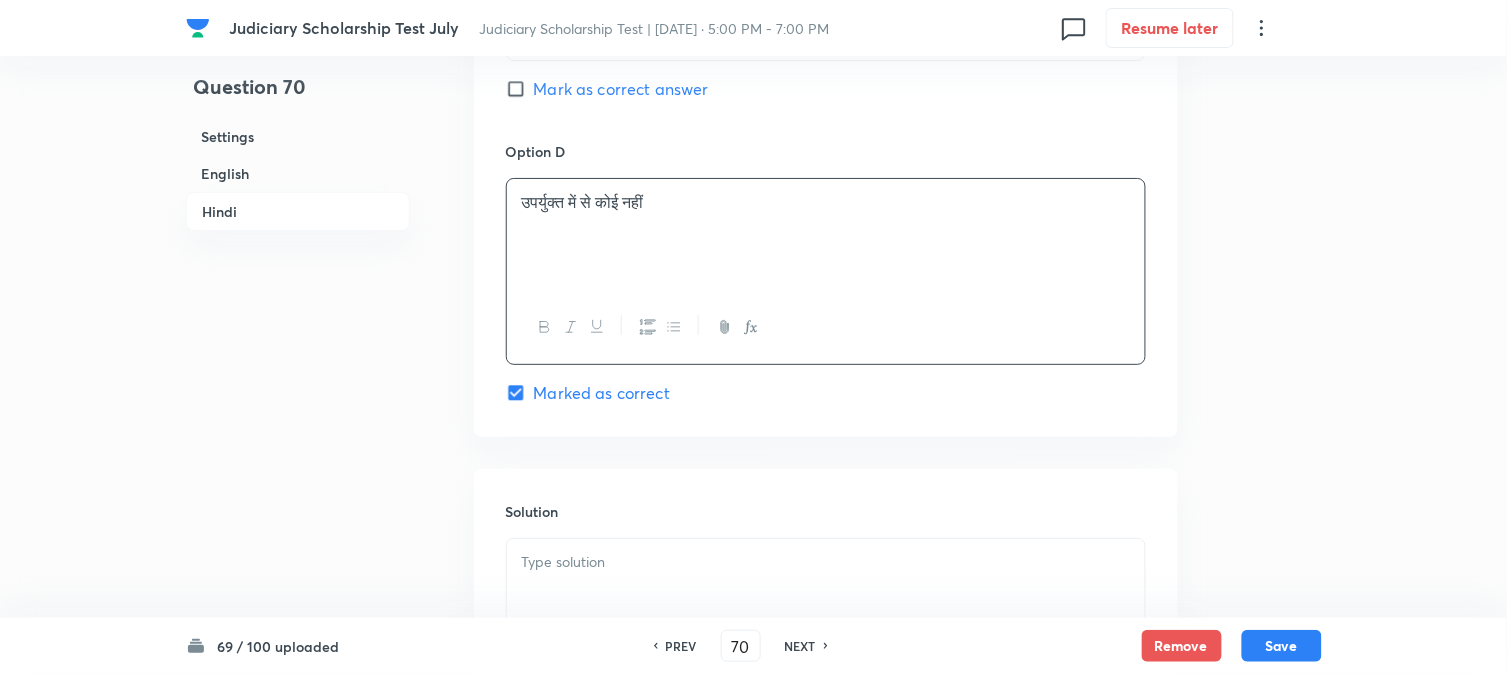 click on "Solution" at bounding box center (826, 613) 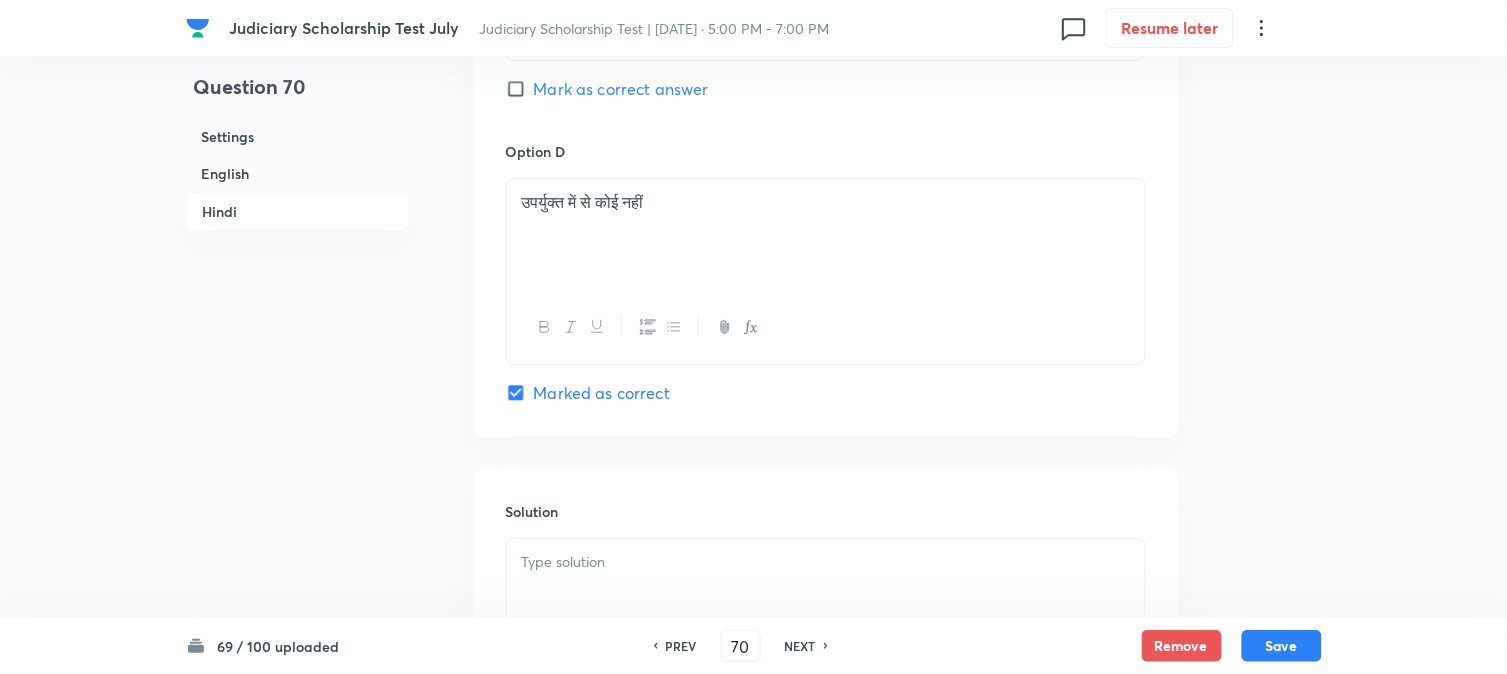 click at bounding box center [826, 562] 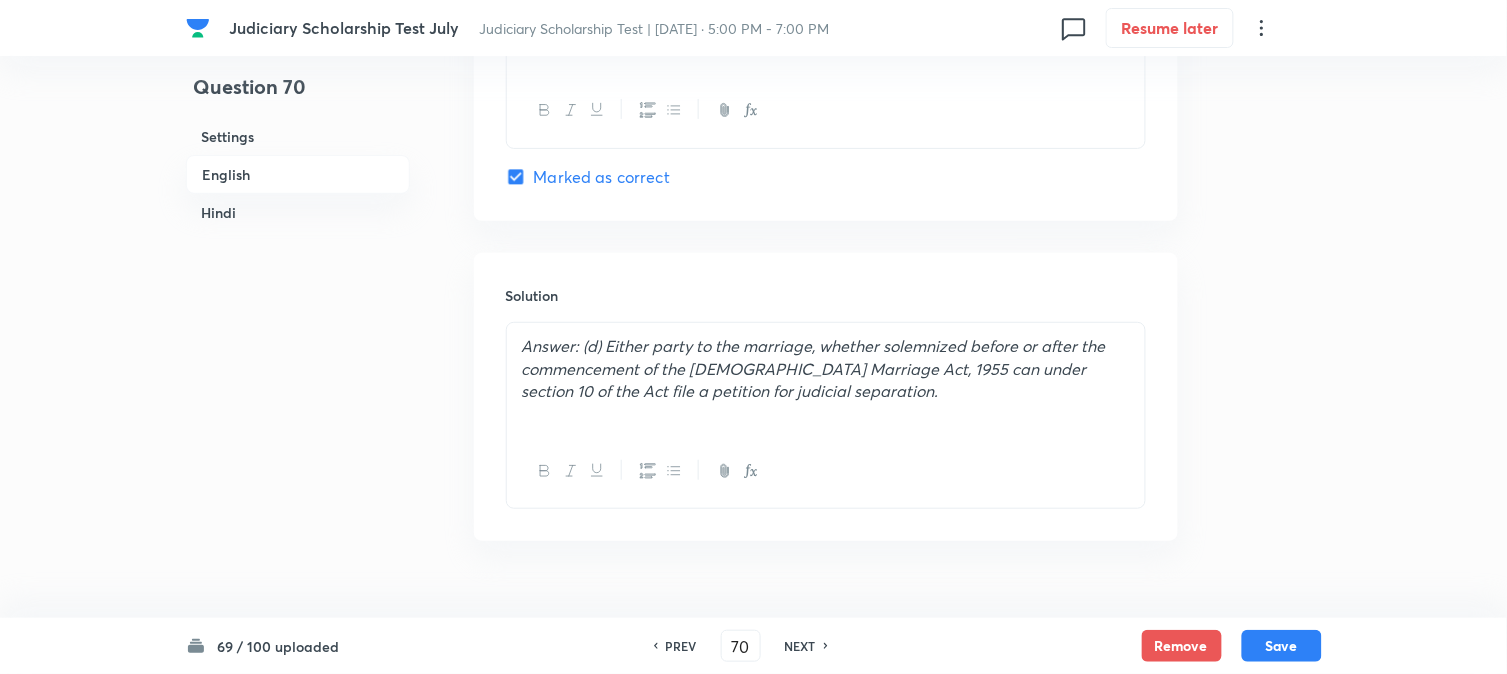 scroll, scrollTop: 2051, scrollLeft: 0, axis: vertical 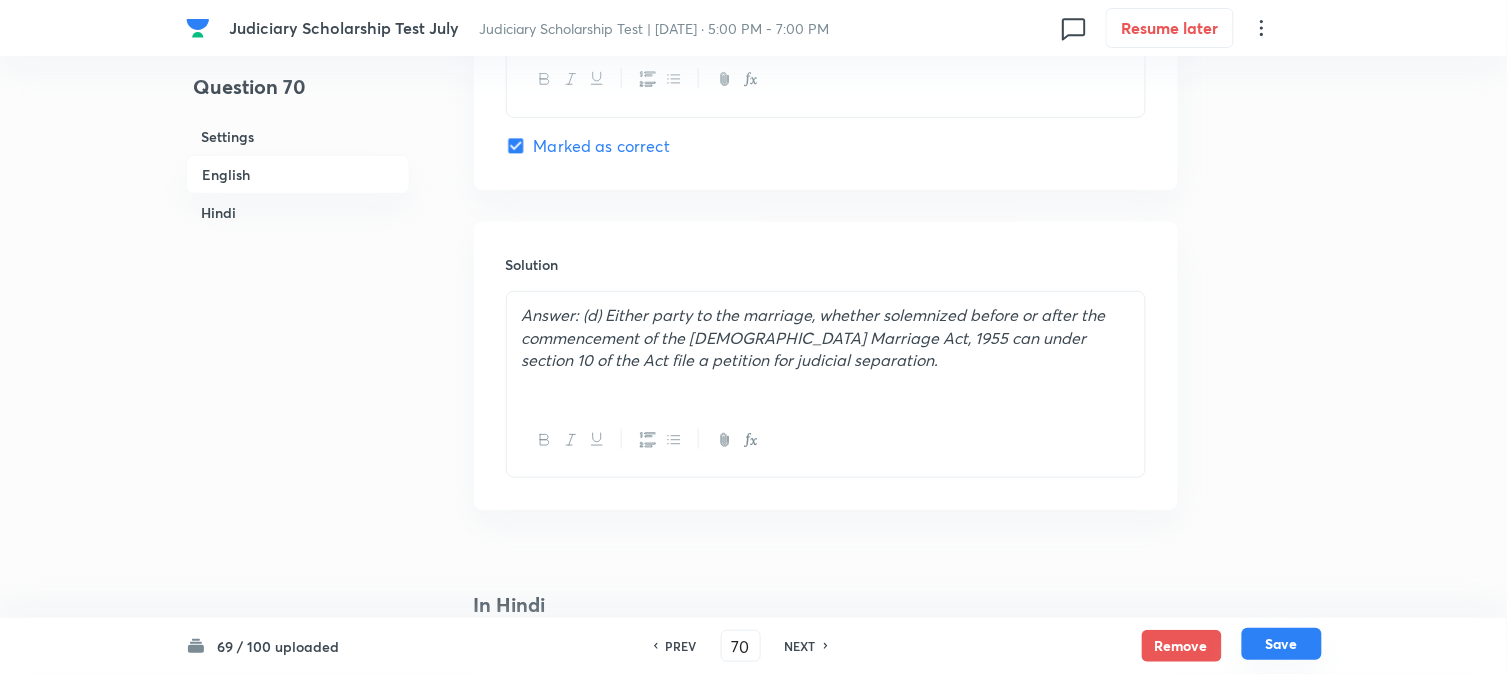 click on "Save" at bounding box center [1282, 644] 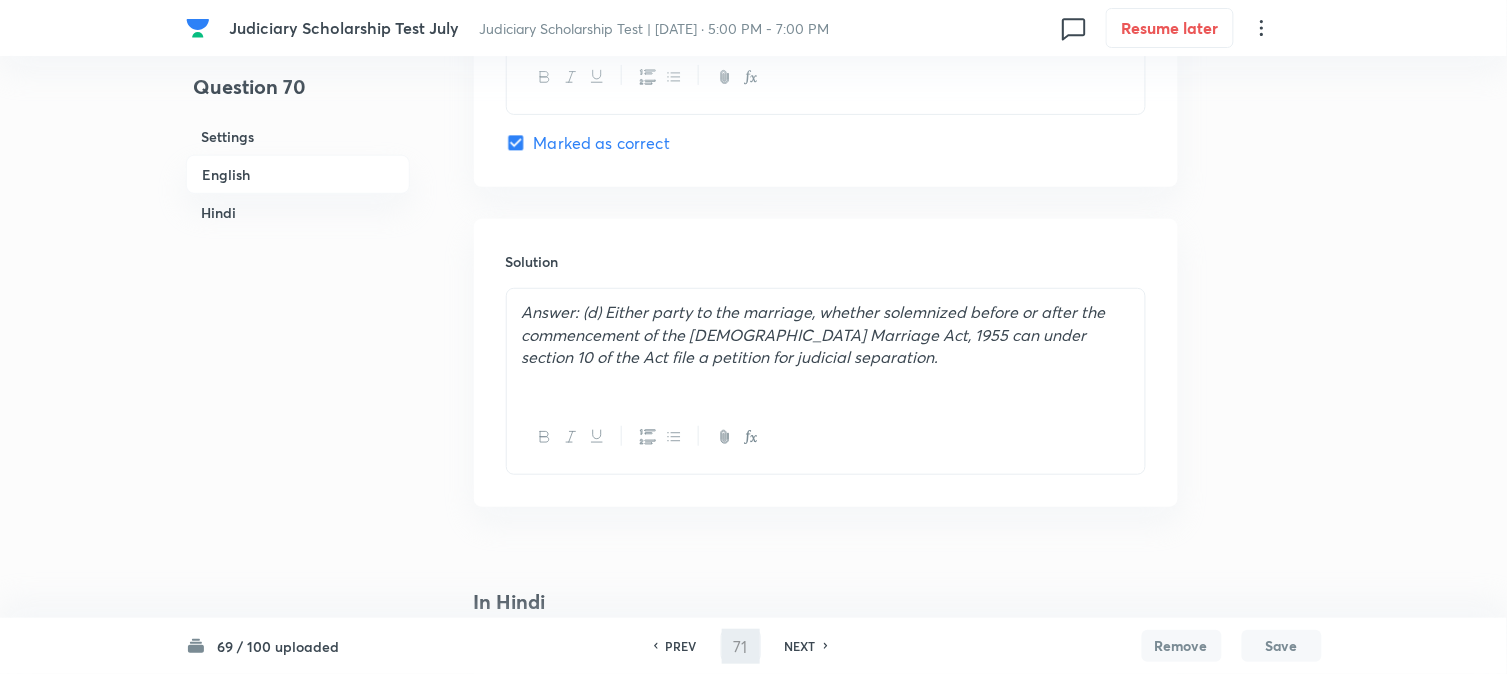 scroll, scrollTop: 0, scrollLeft: 0, axis: both 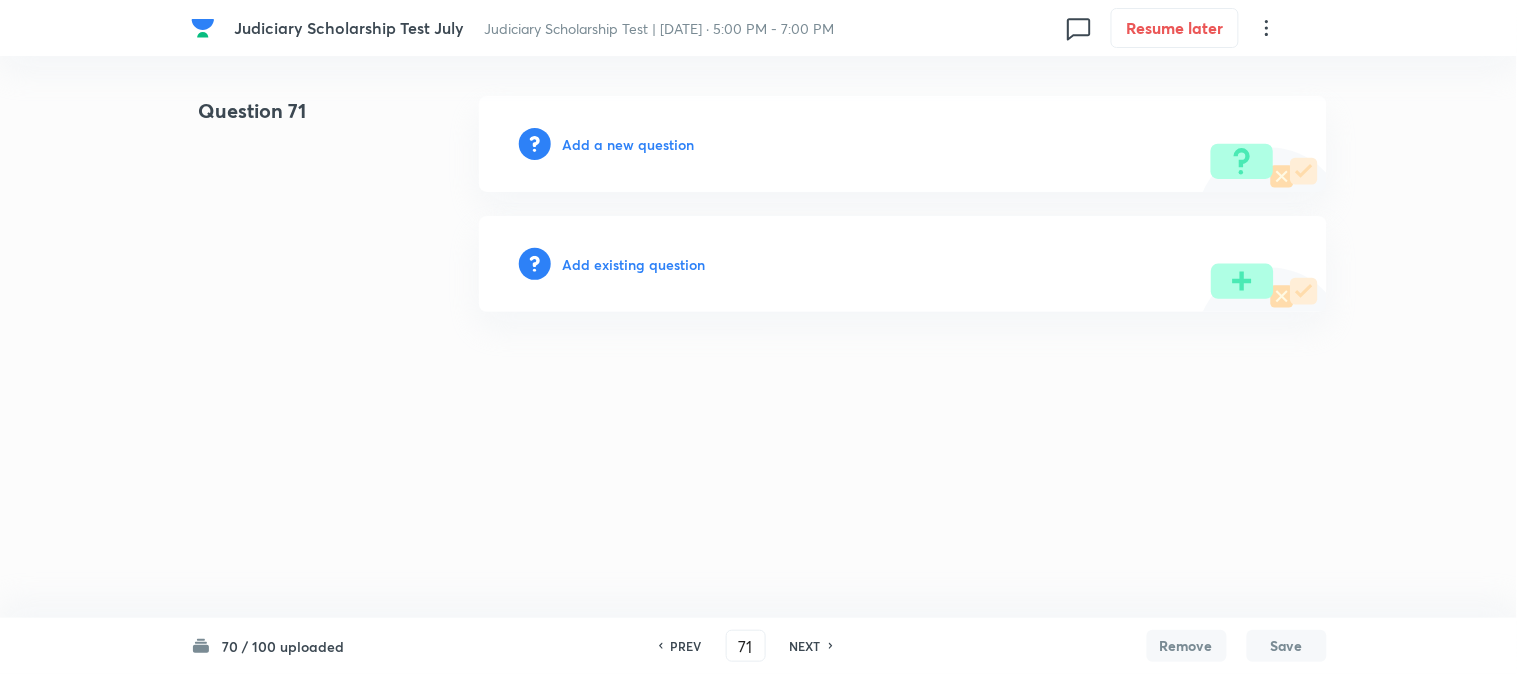 click on "PREV" at bounding box center [686, 646] 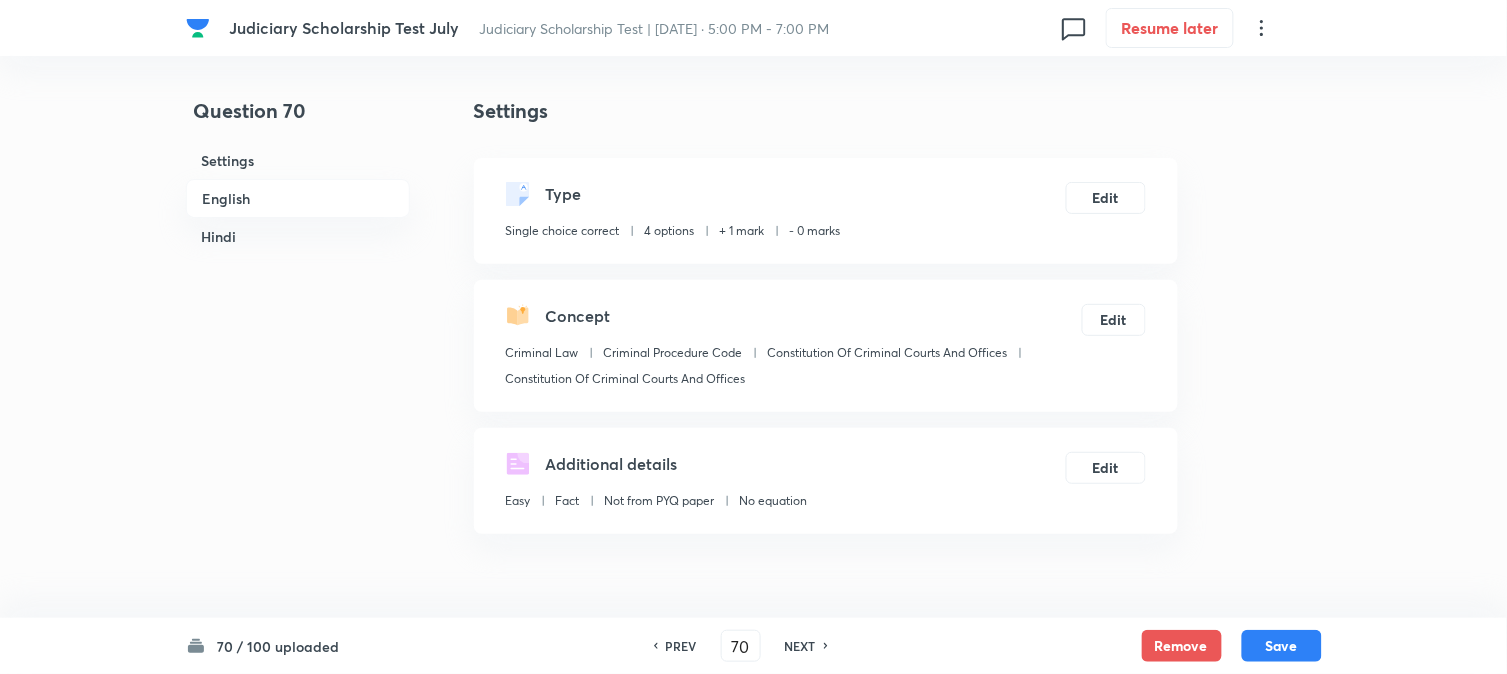 checkbox on "true" 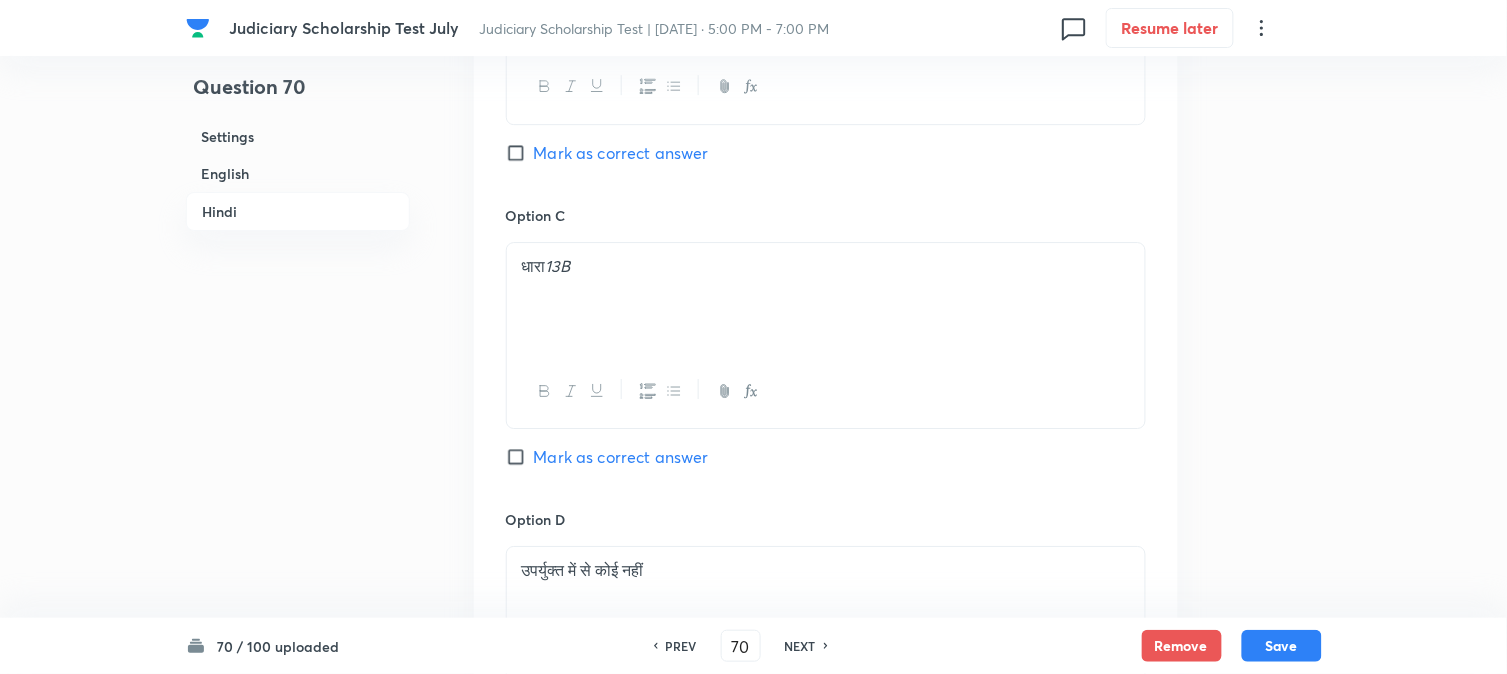 scroll, scrollTop: 3888, scrollLeft: 0, axis: vertical 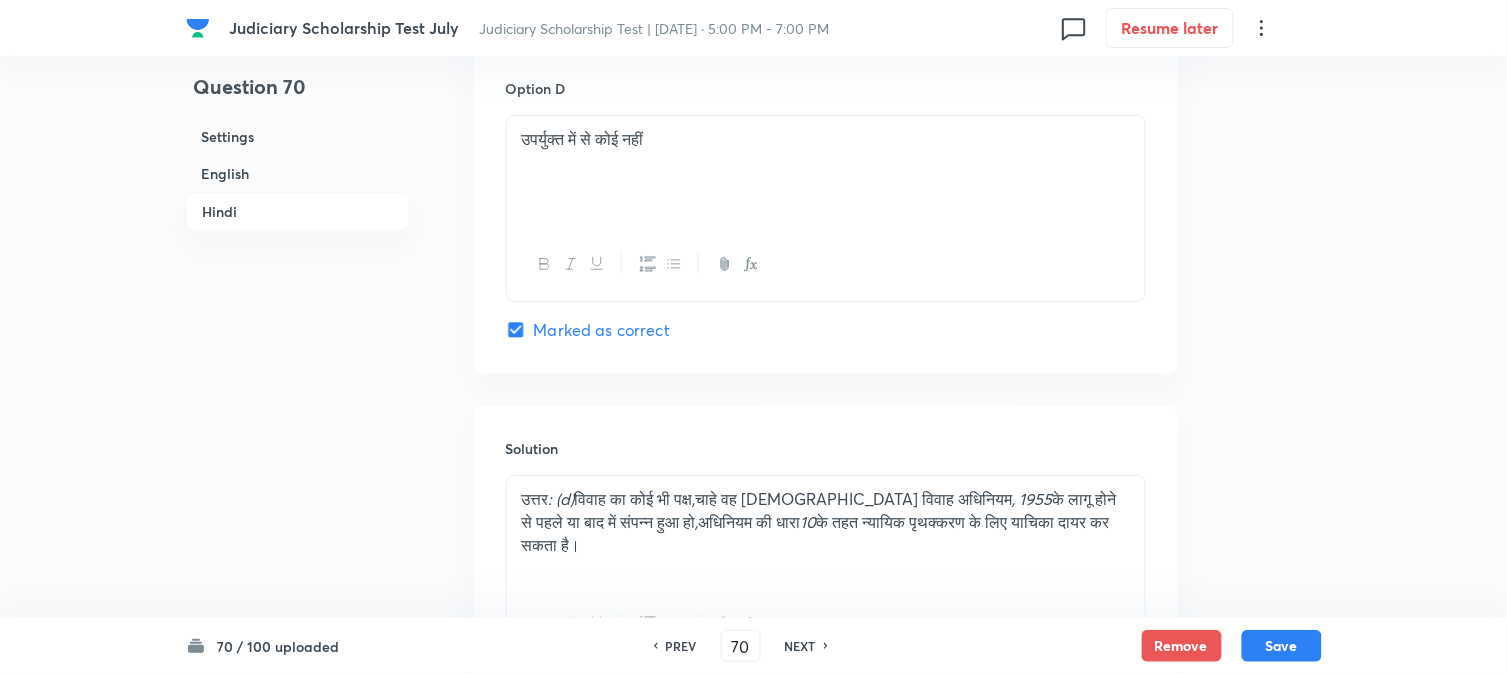 click on "PREV 70 ​ NEXT" at bounding box center [741, 646] 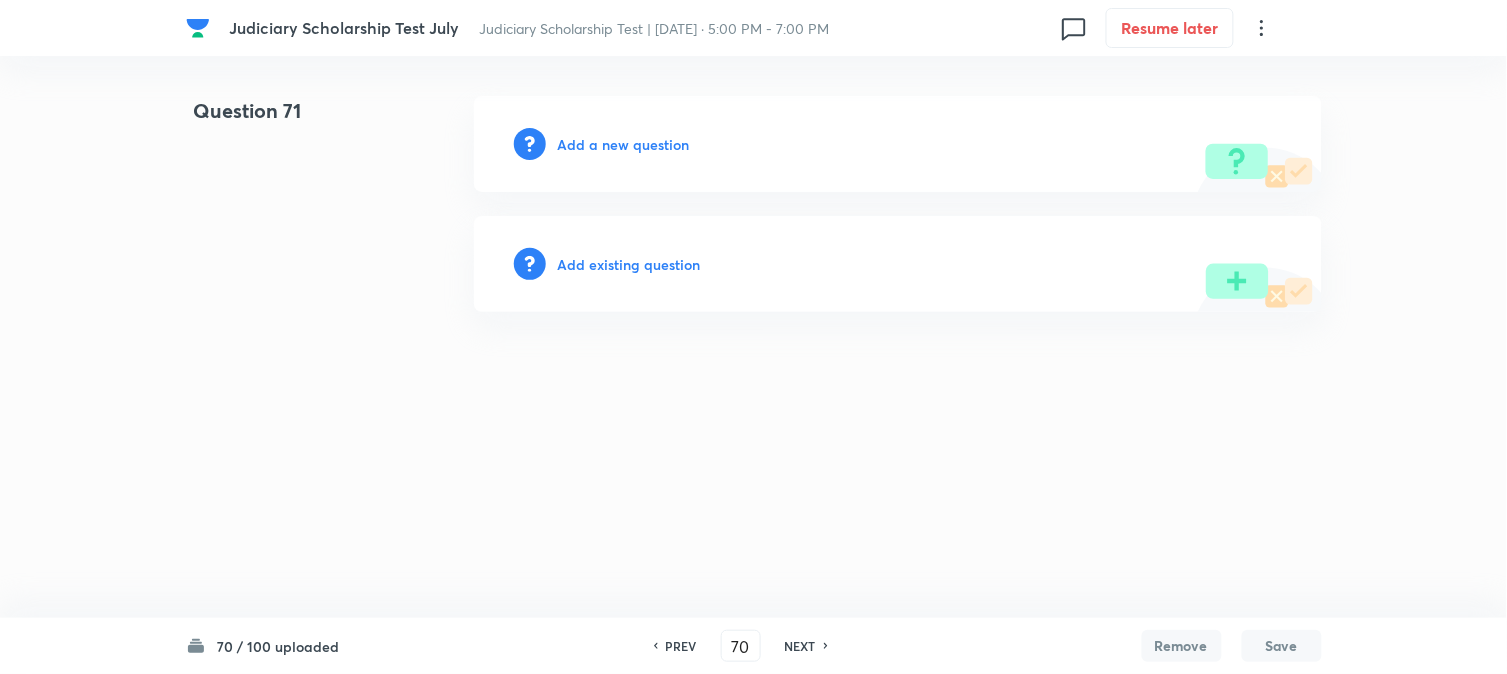 type on "71" 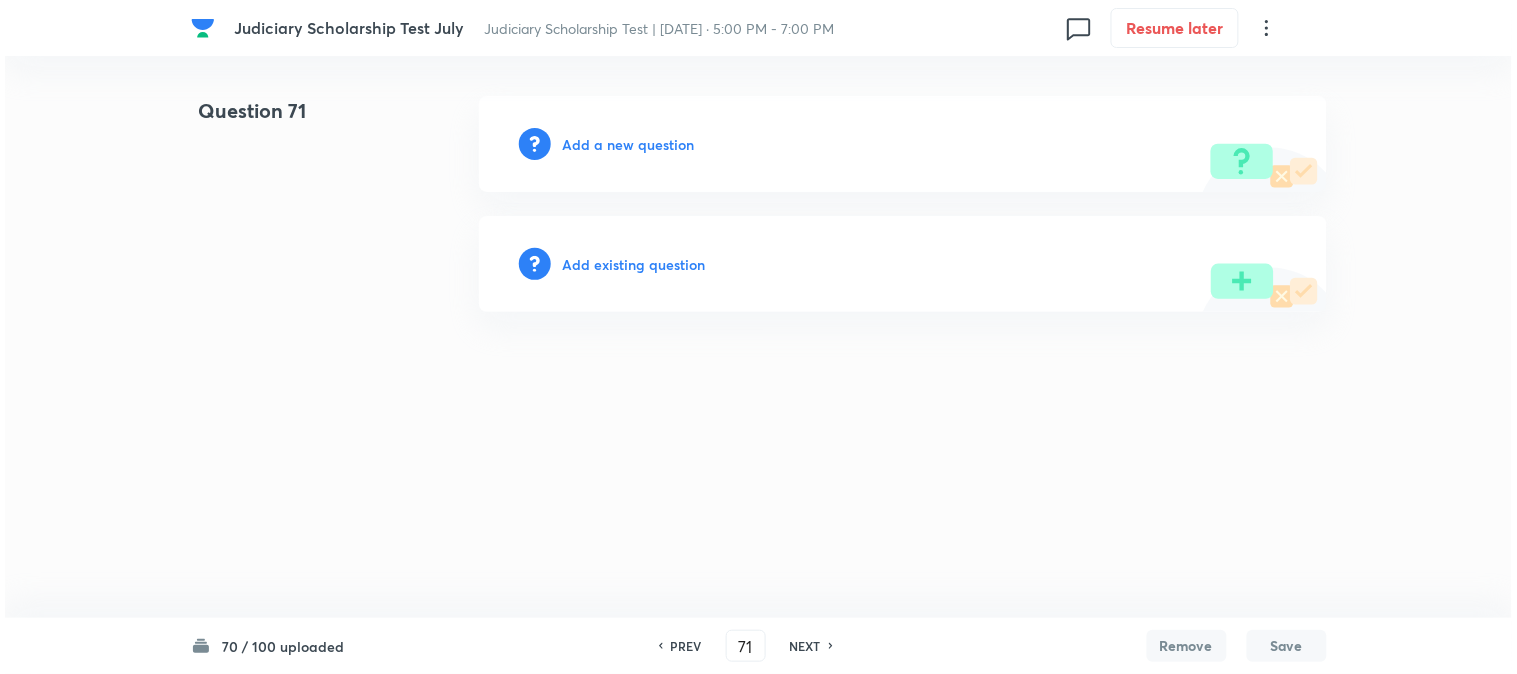 scroll, scrollTop: 0, scrollLeft: 0, axis: both 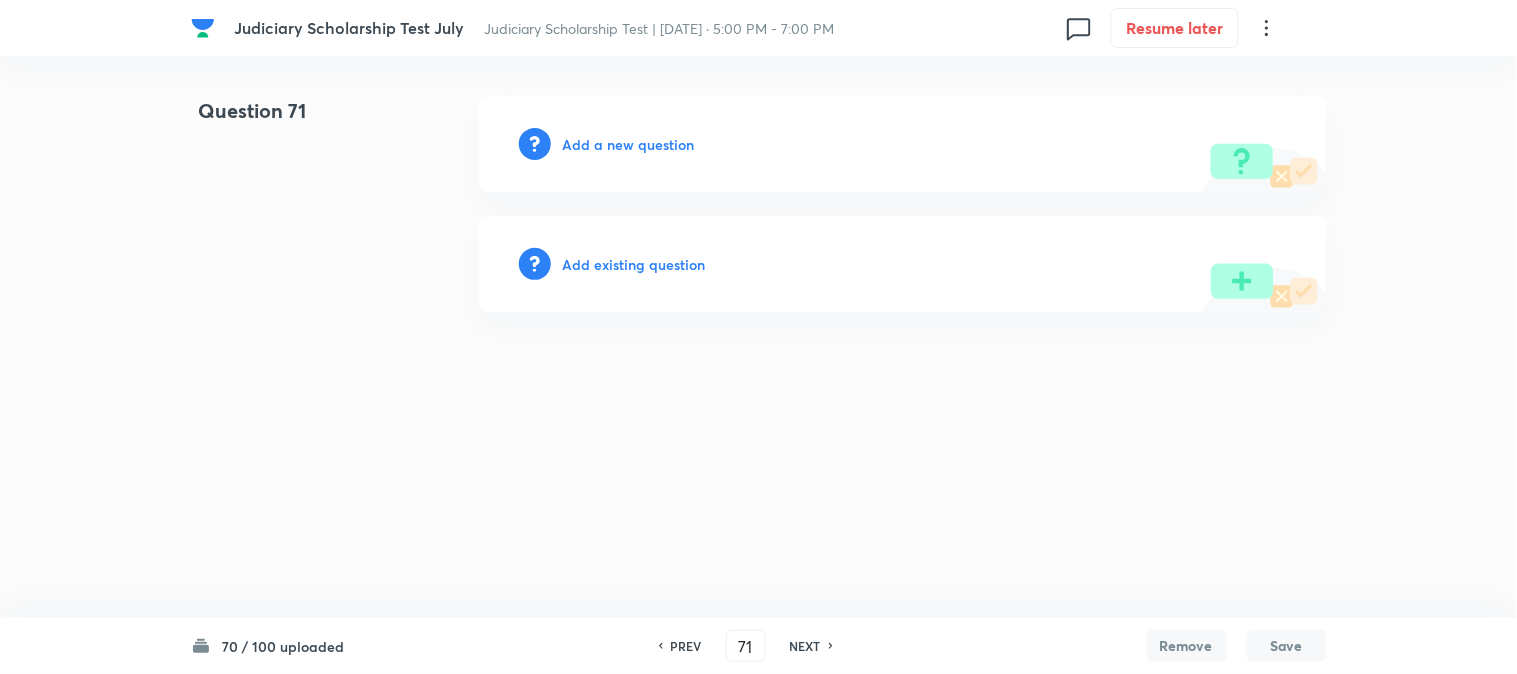 click on "Add a new question" at bounding box center [629, 144] 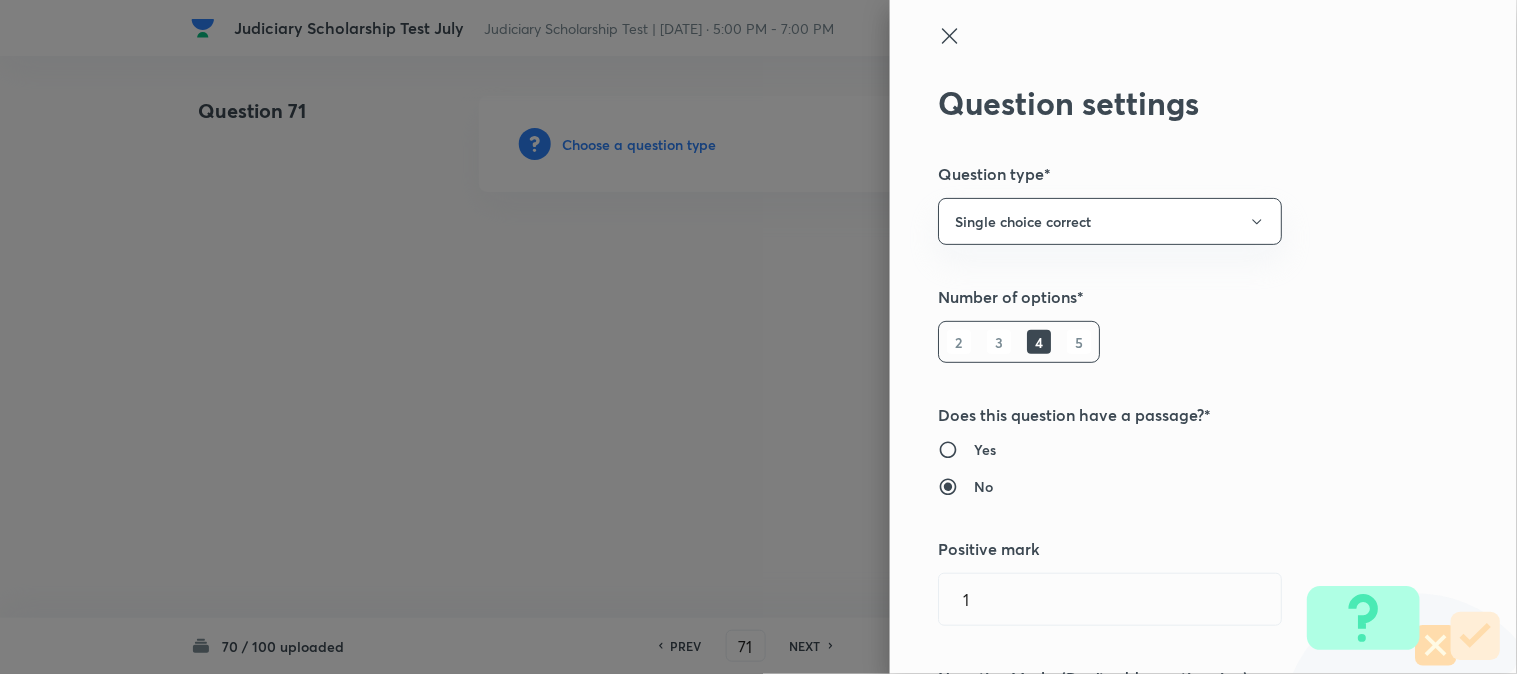 click at bounding box center [758, 337] 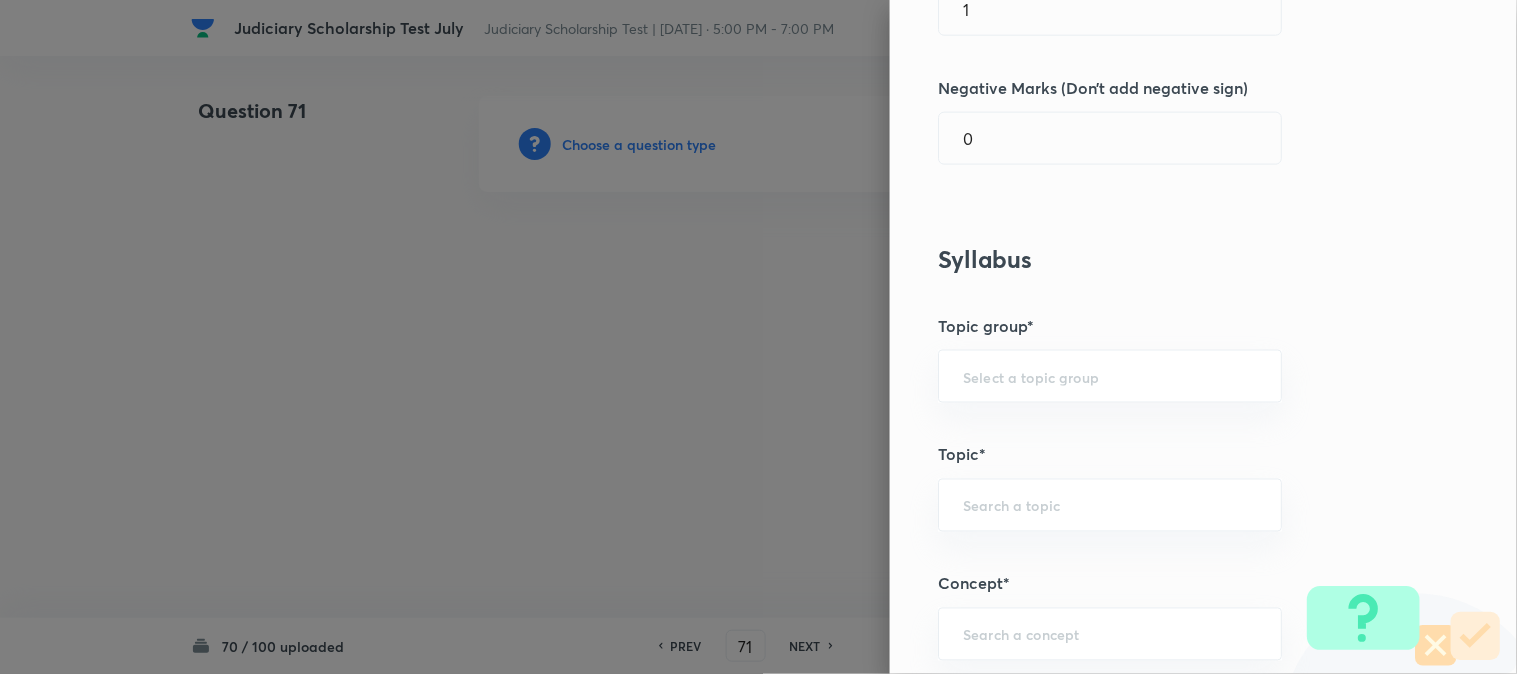 scroll, scrollTop: 1180, scrollLeft: 0, axis: vertical 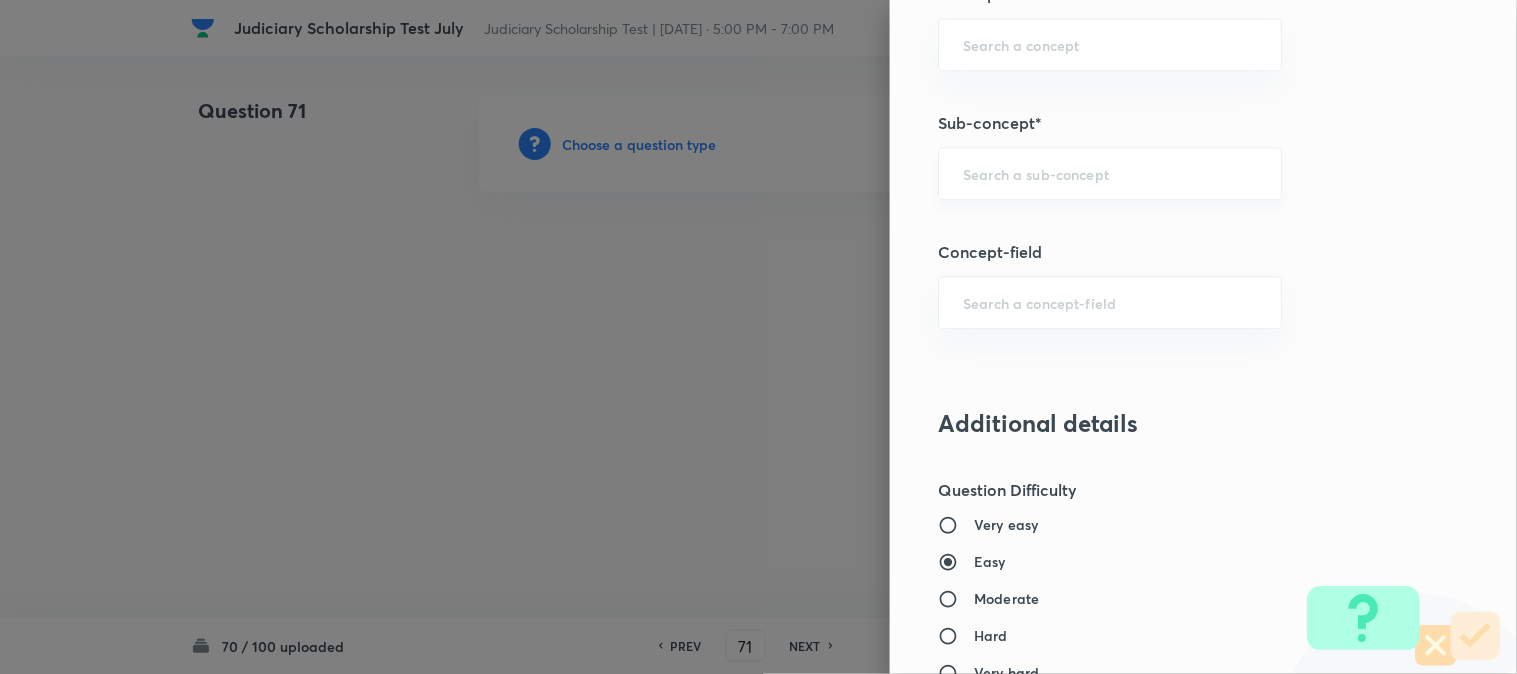 click on "​" at bounding box center (1110, 173) 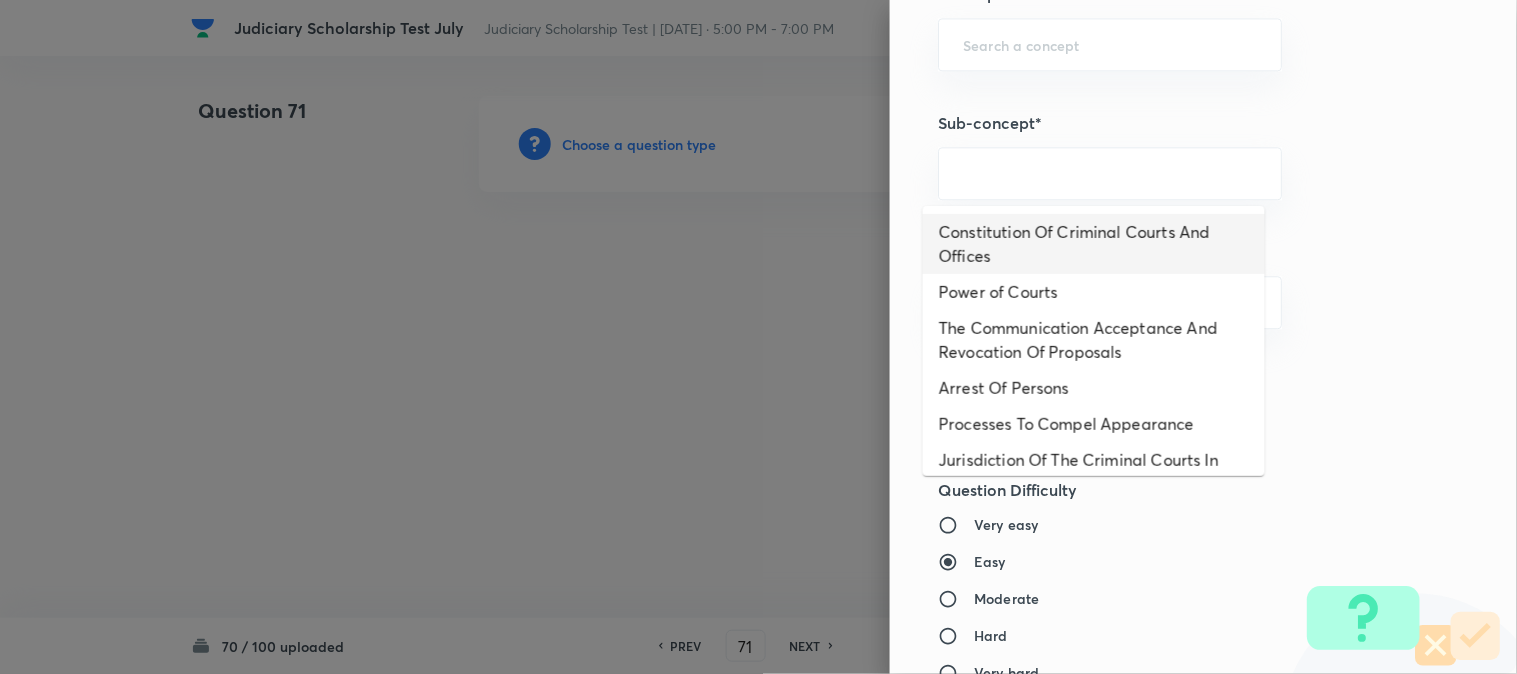 click on "Constitution Of Criminal Courts And Offices" at bounding box center (1094, 244) 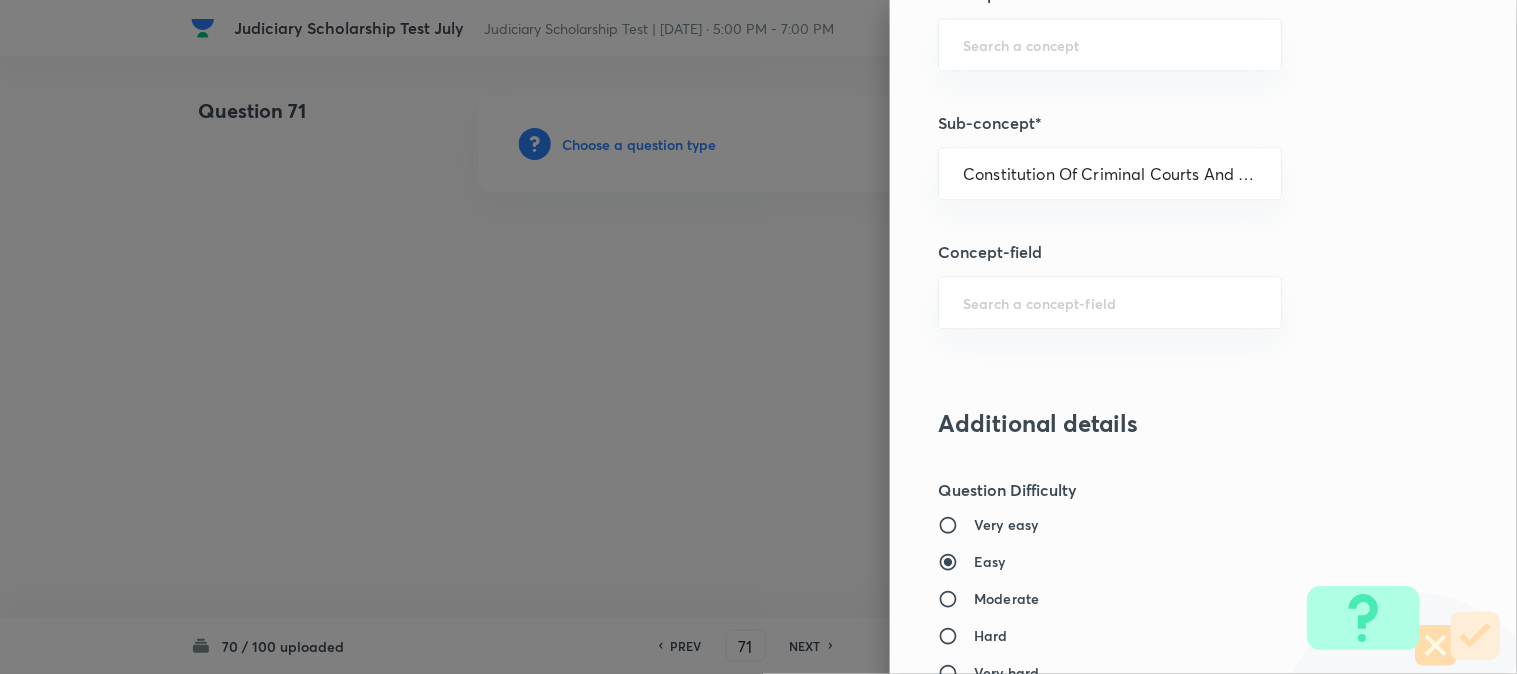 type on "Criminal Law" 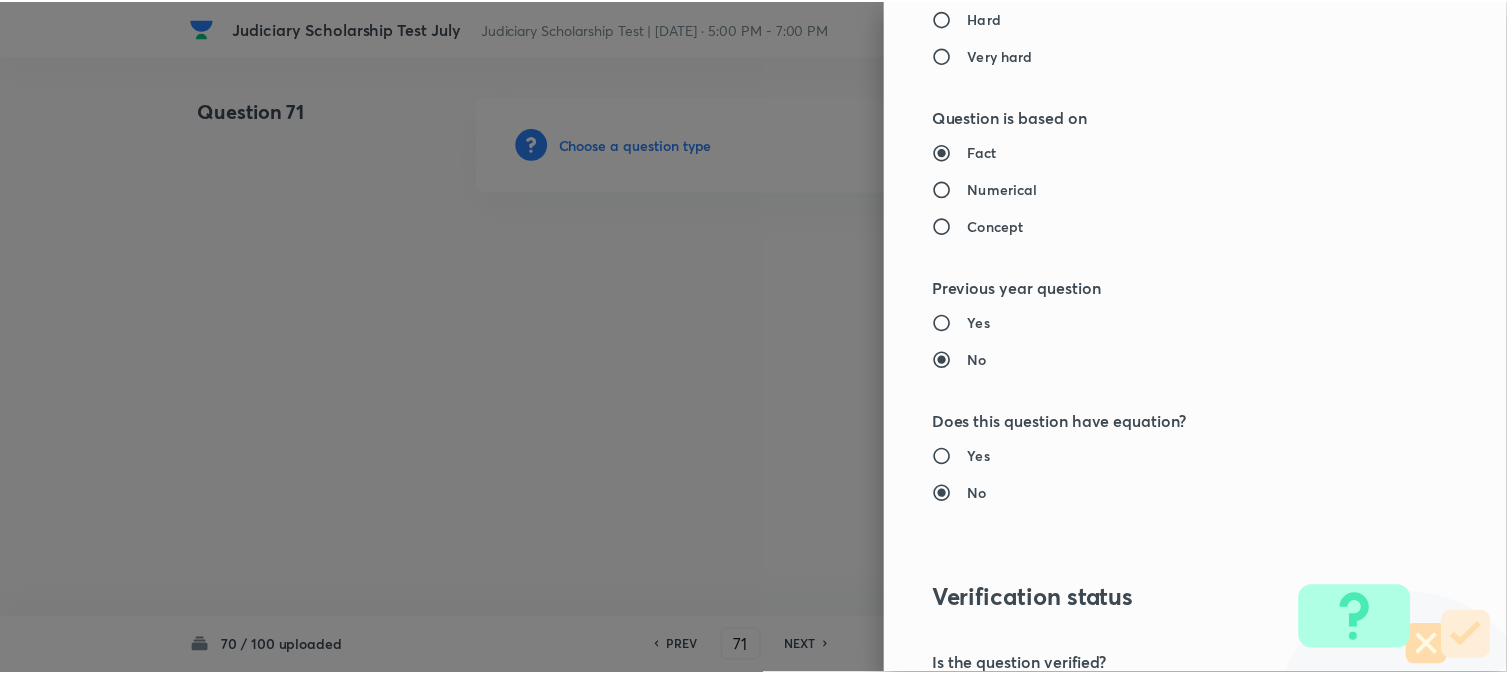 scroll, scrollTop: 2052, scrollLeft: 0, axis: vertical 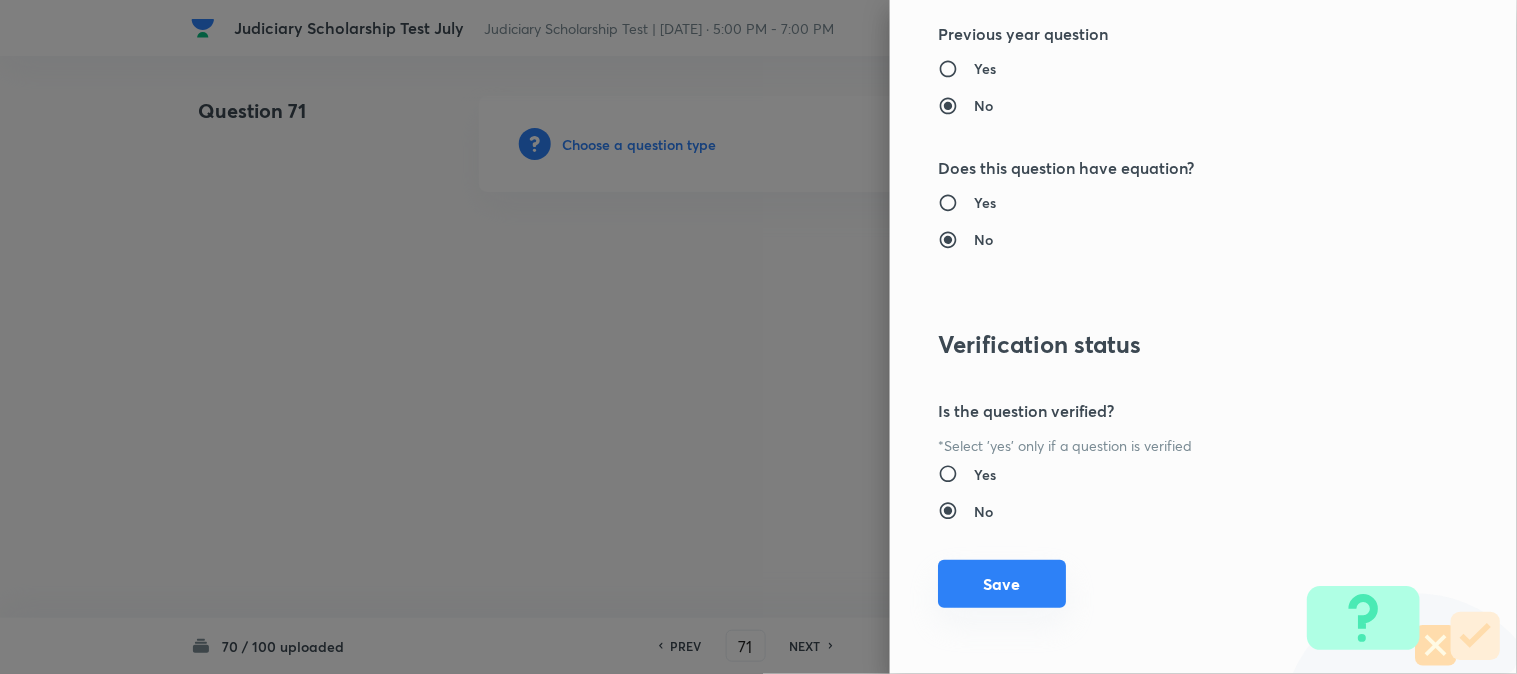 click on "Save" at bounding box center [1002, 584] 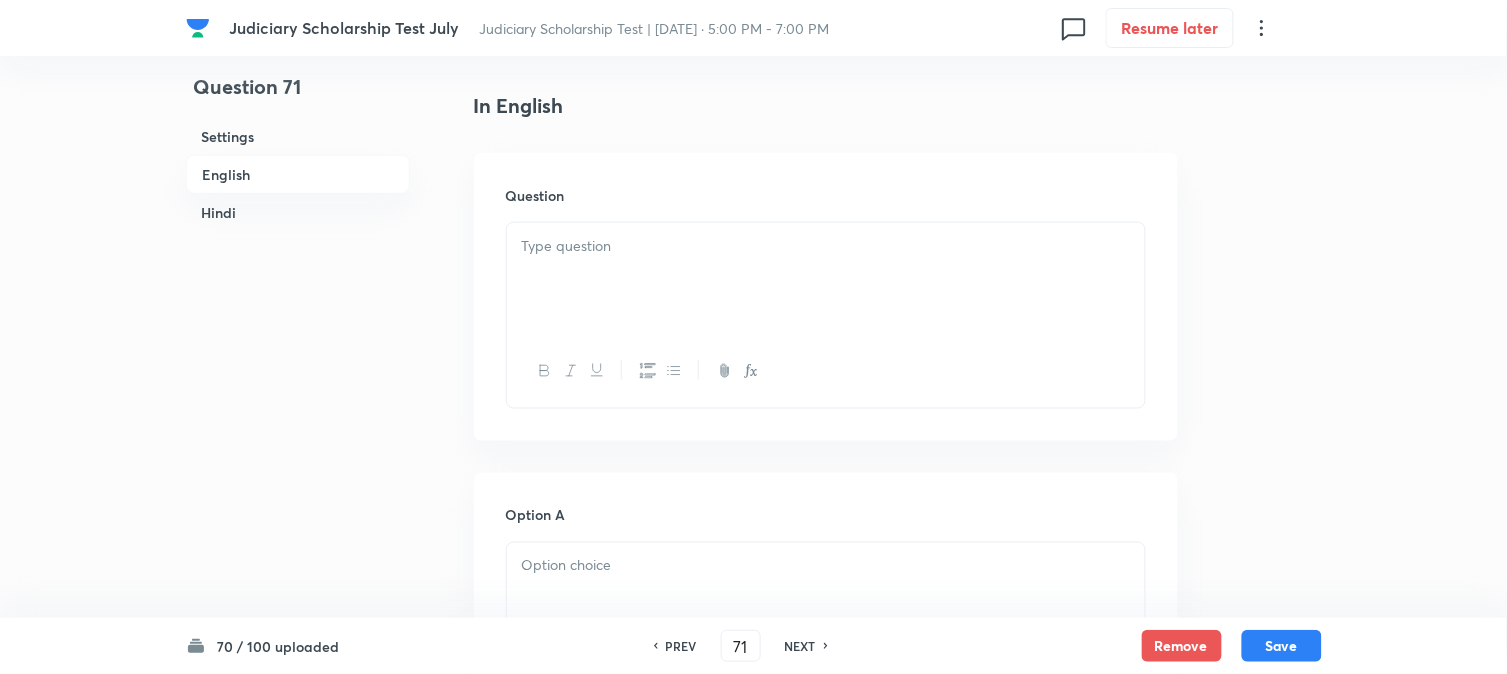 scroll, scrollTop: 590, scrollLeft: 0, axis: vertical 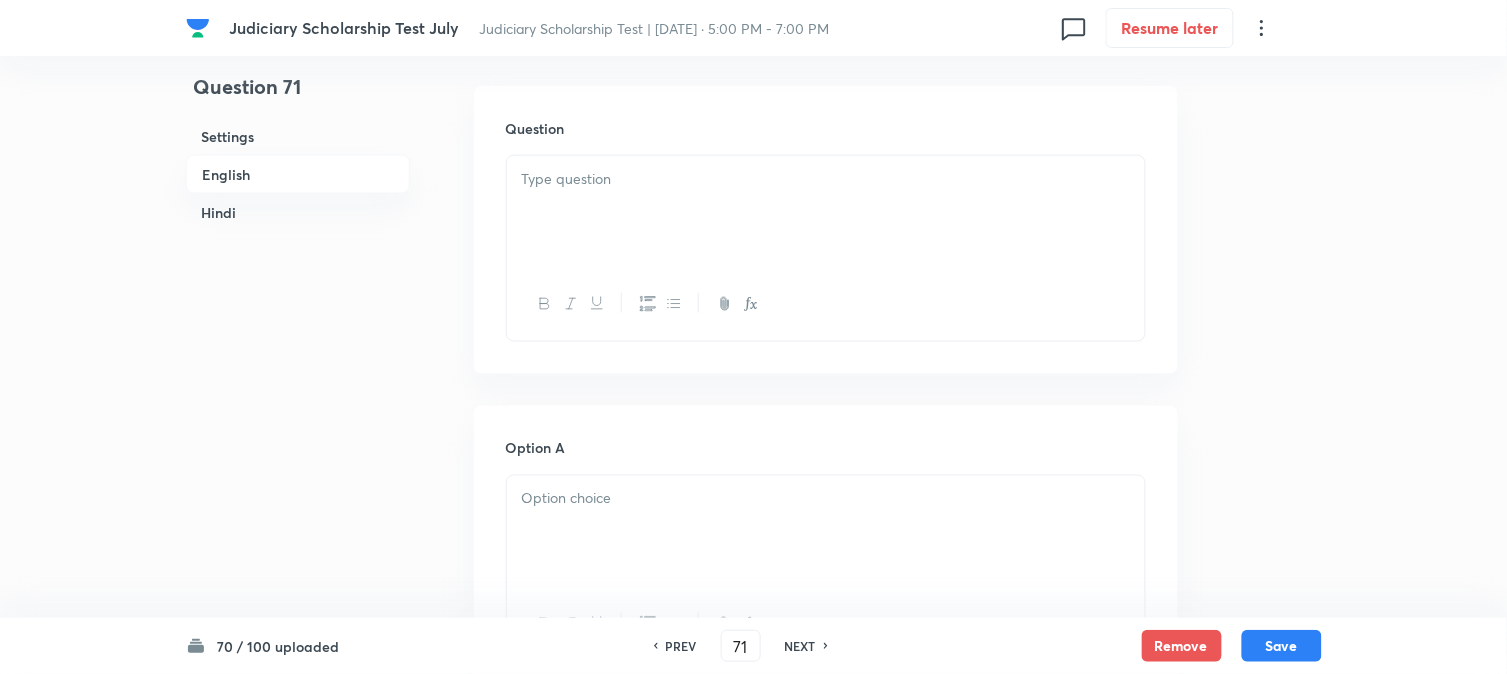 click at bounding box center [826, 212] 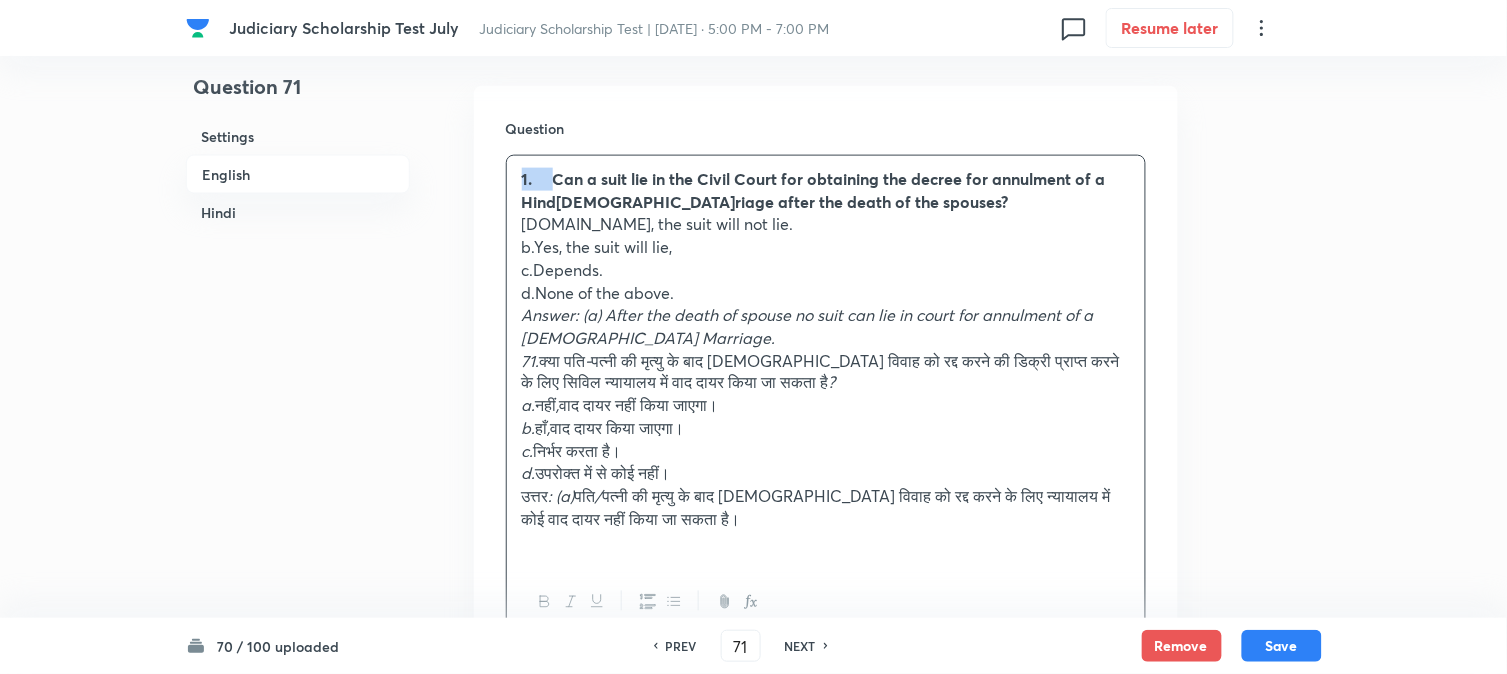 drag, startPoint x: 553, startPoint y: 170, endPoint x: 494, endPoint y: 138, distance: 67.11929 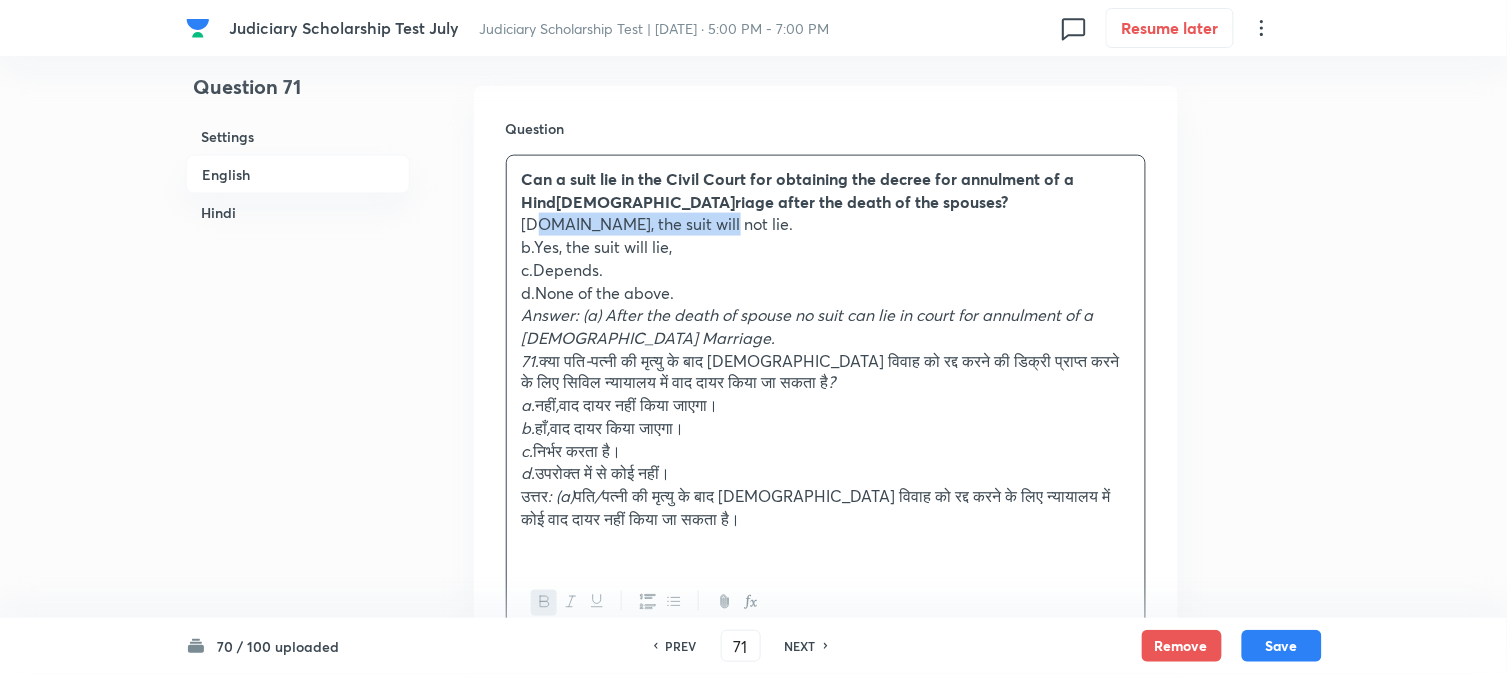 drag, startPoint x: 535, startPoint y: 223, endPoint x: 797, endPoint y: 231, distance: 262.1221 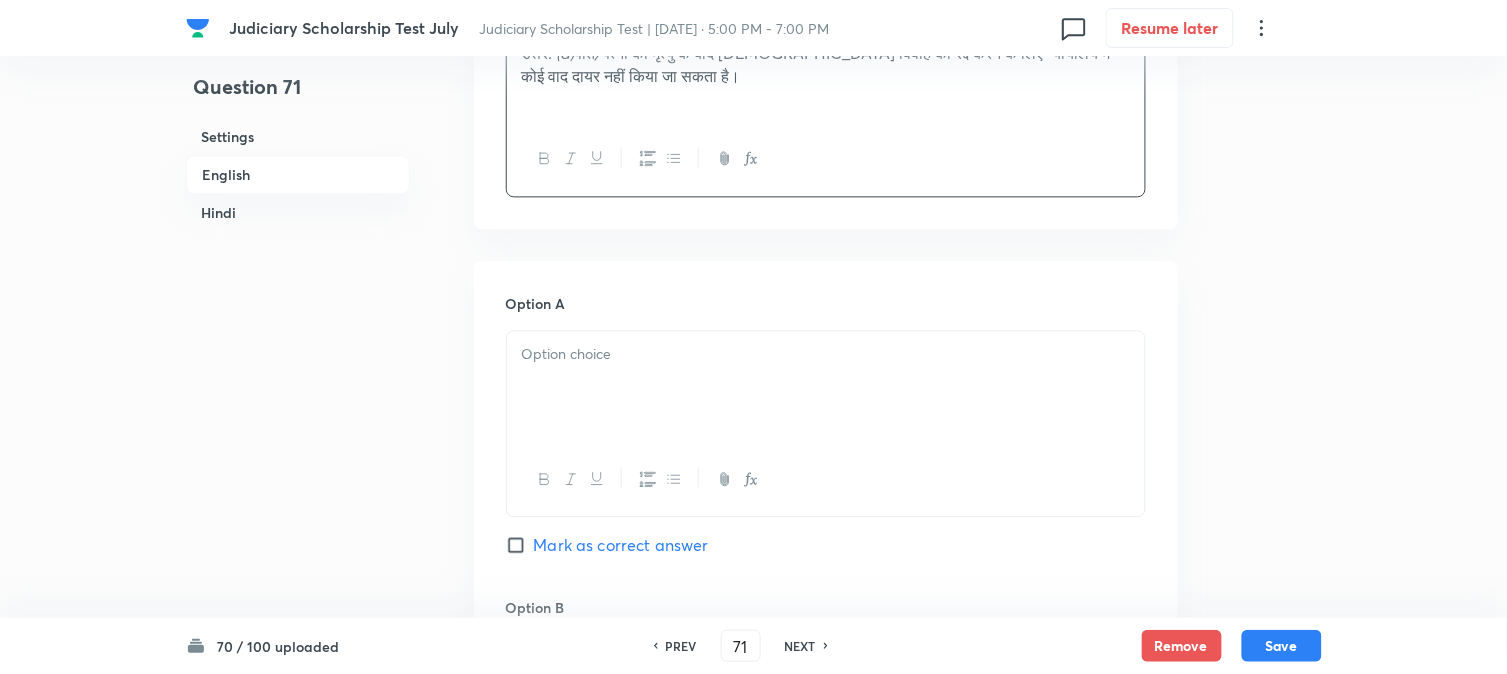 click at bounding box center (826, 387) 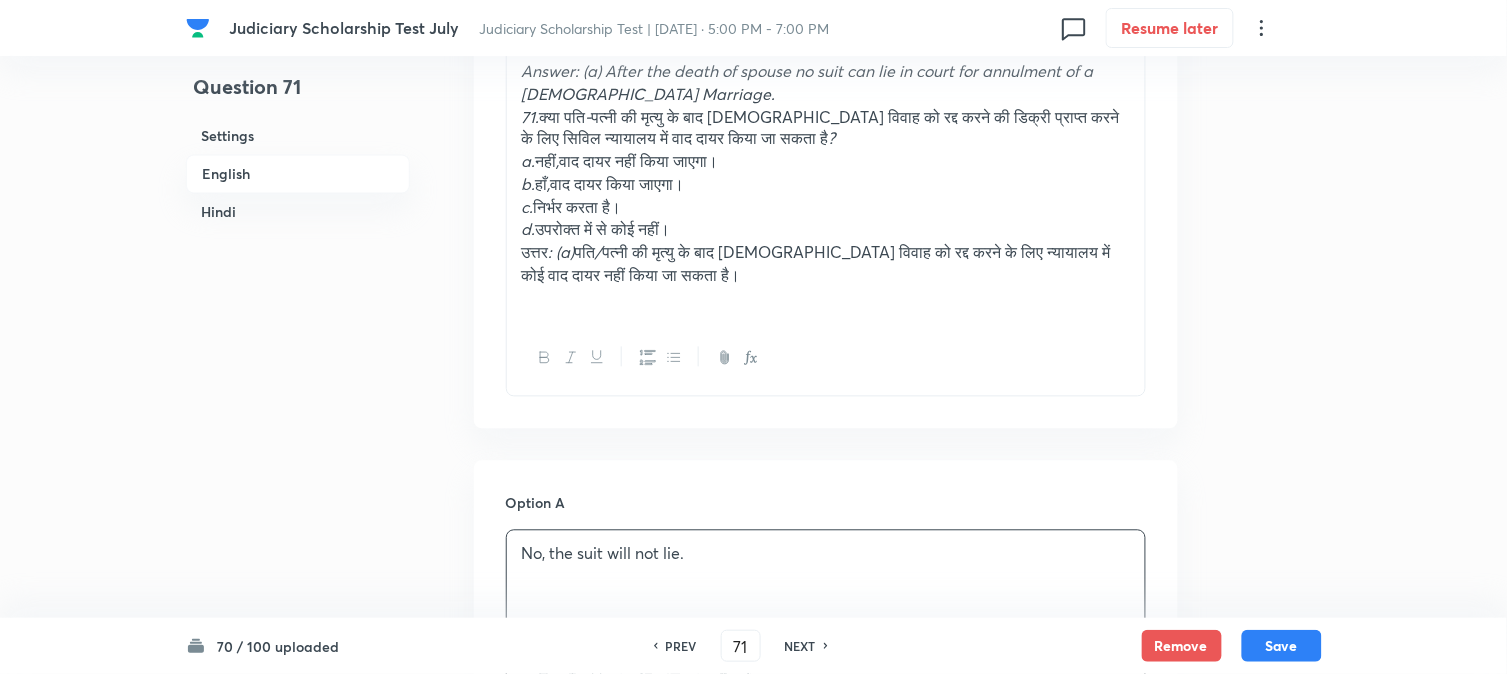 scroll, scrollTop: 590, scrollLeft: 0, axis: vertical 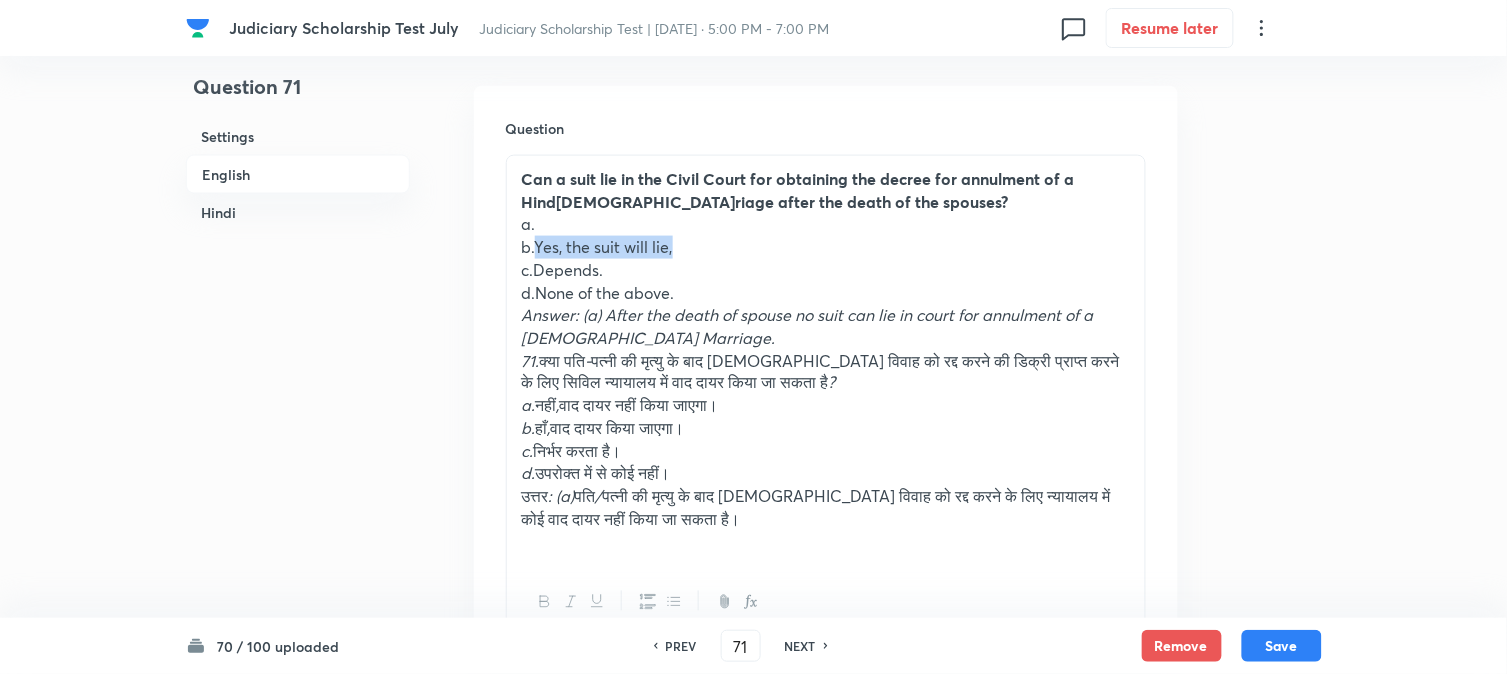 drag, startPoint x: 535, startPoint y: 248, endPoint x: 734, endPoint y: 248, distance: 199 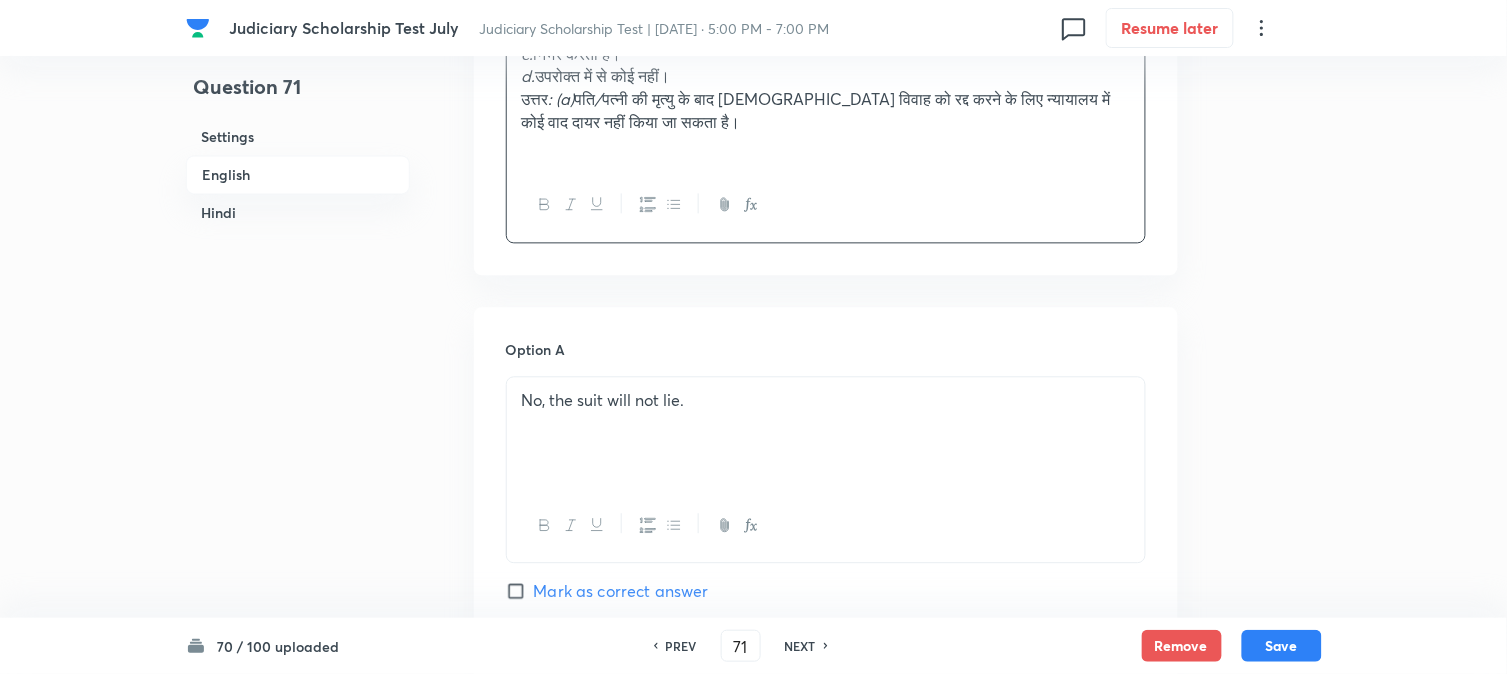 scroll, scrollTop: 1367, scrollLeft: 0, axis: vertical 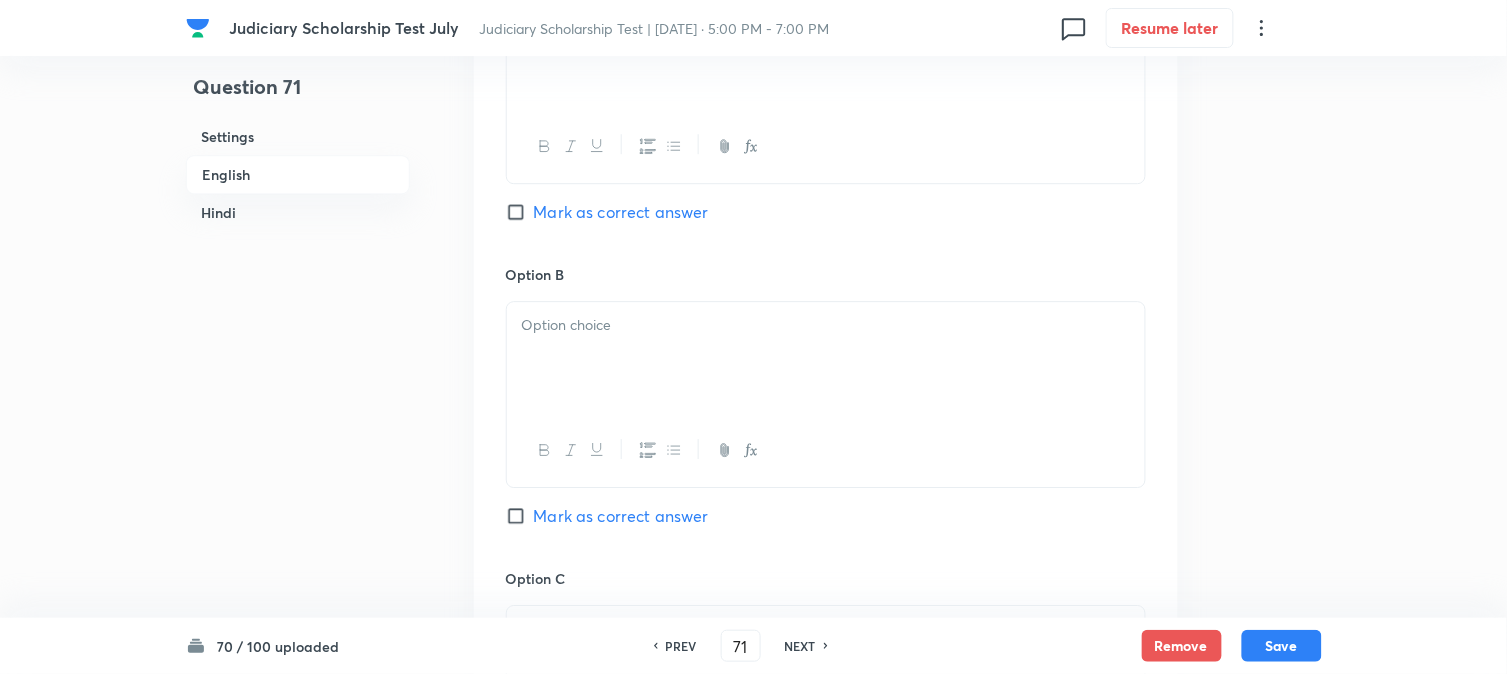 click at bounding box center [826, 358] 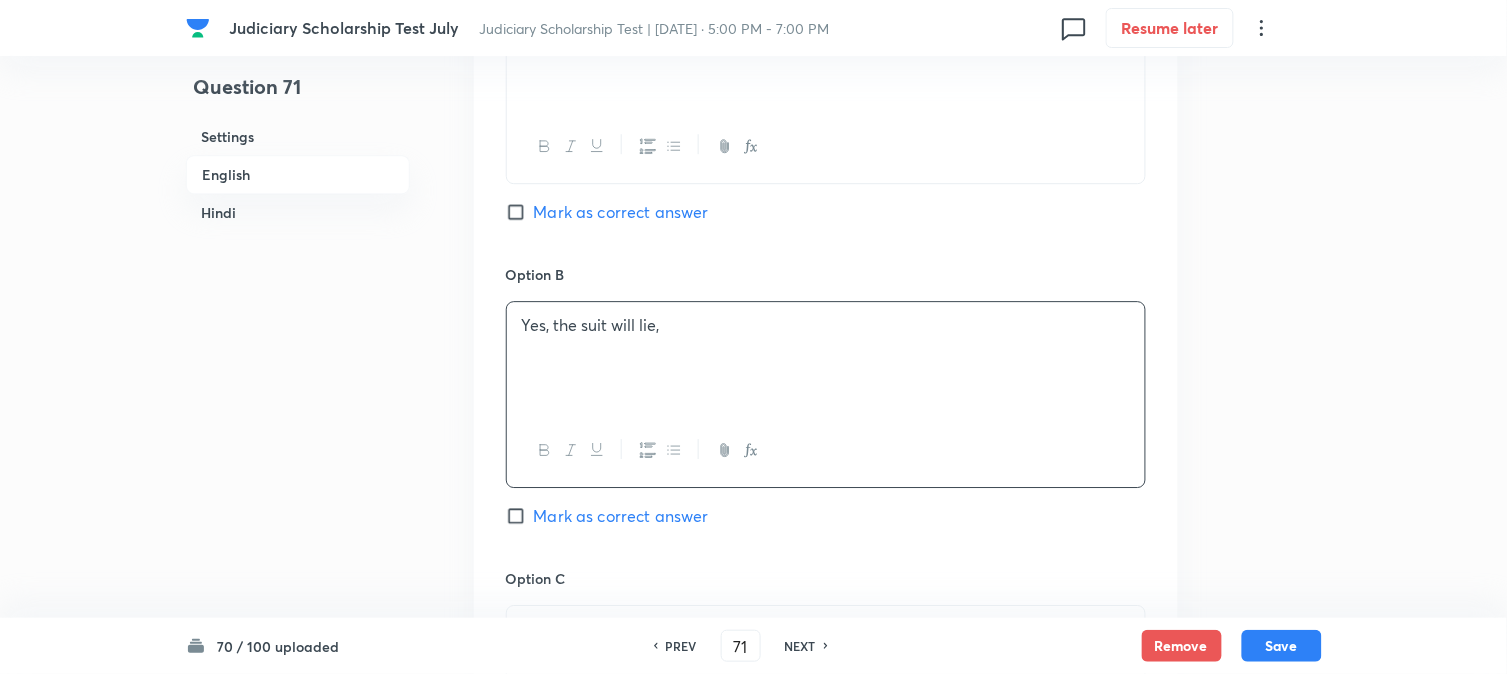 drag, startPoint x: 615, startPoint y: 220, endPoint x: 606, endPoint y: 231, distance: 14.21267 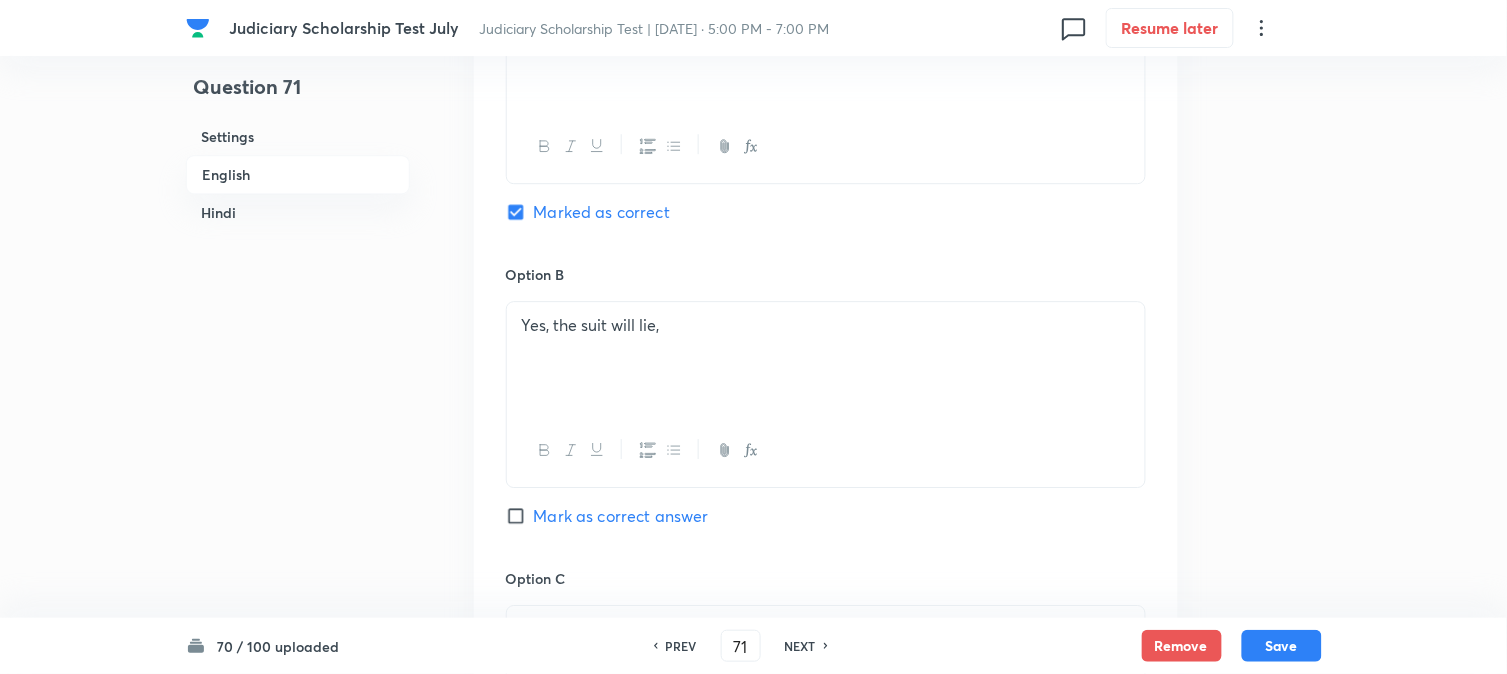 checkbox on "true" 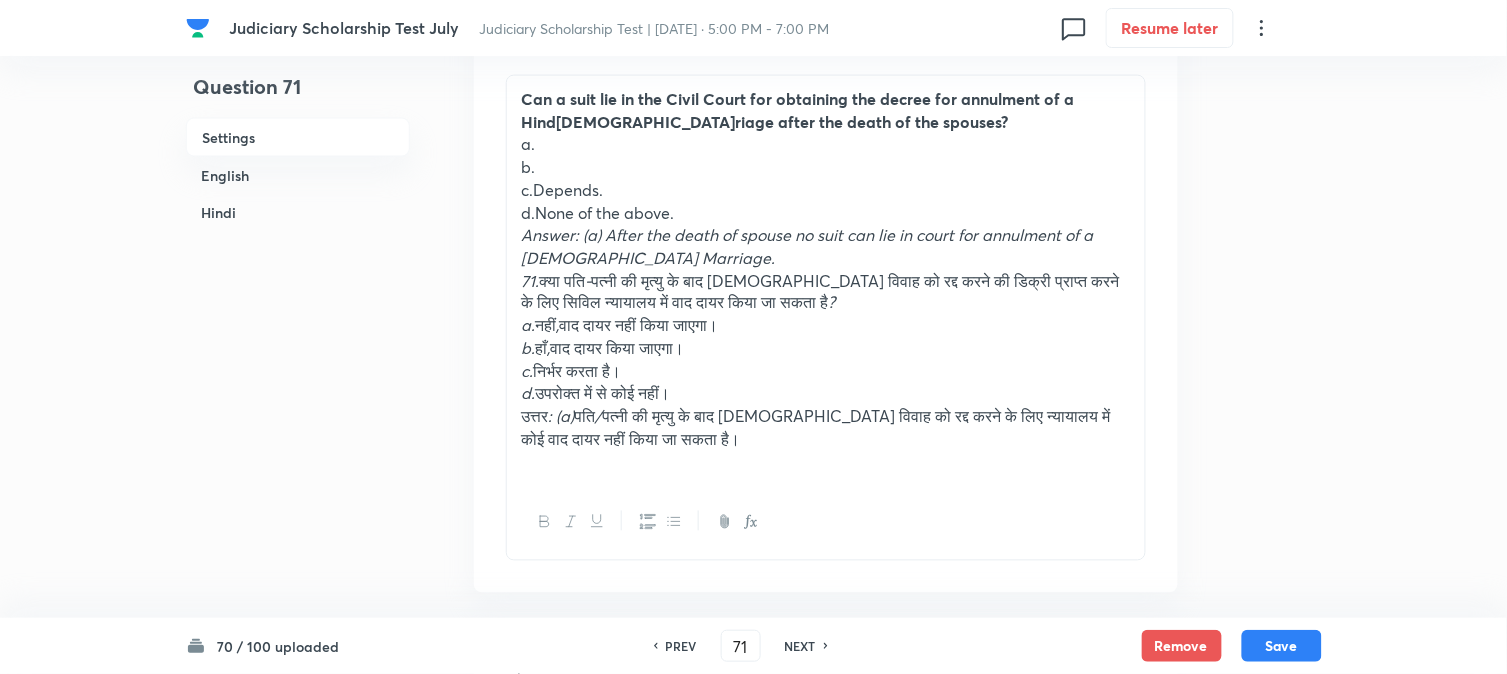 scroll, scrollTop: 478, scrollLeft: 0, axis: vertical 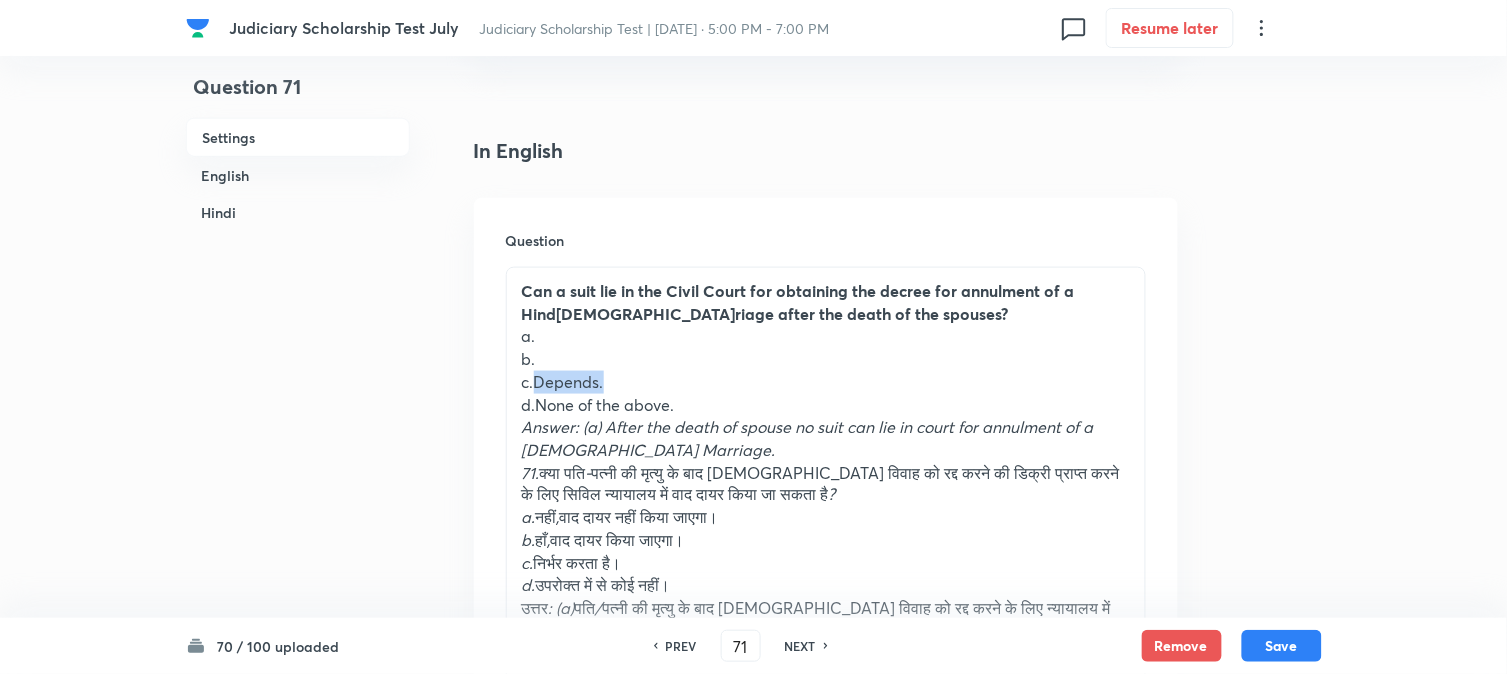 drag, startPoint x: 534, startPoint y: 383, endPoint x: 665, endPoint y: 382, distance: 131.00381 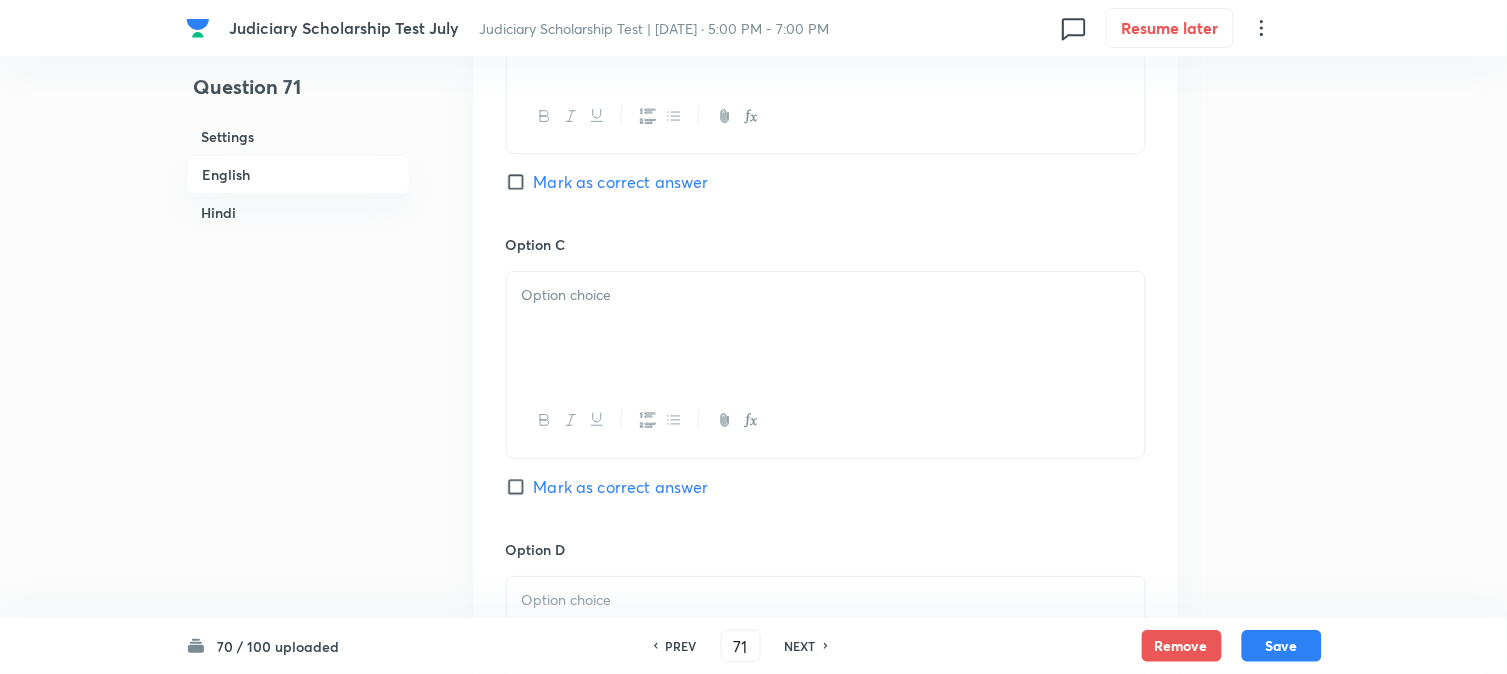 click at bounding box center (826, 328) 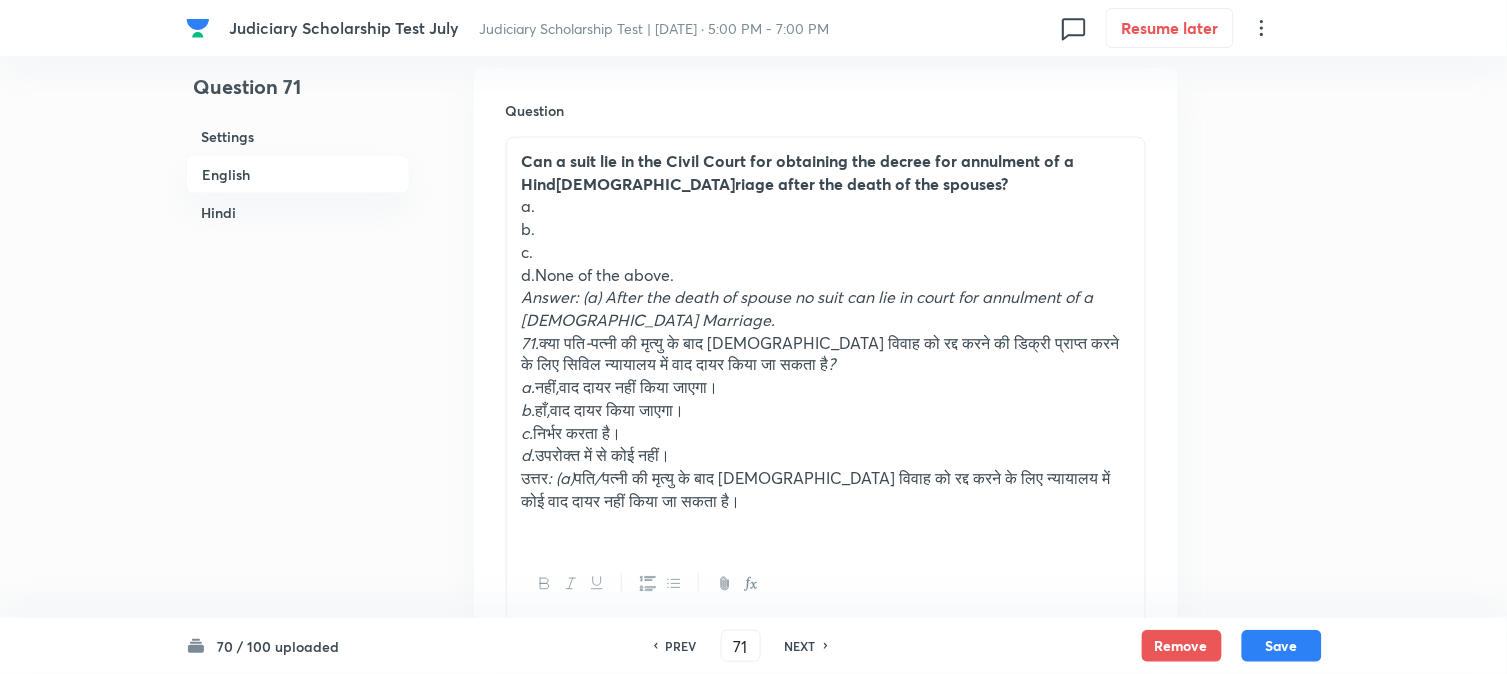 scroll, scrollTop: 590, scrollLeft: 0, axis: vertical 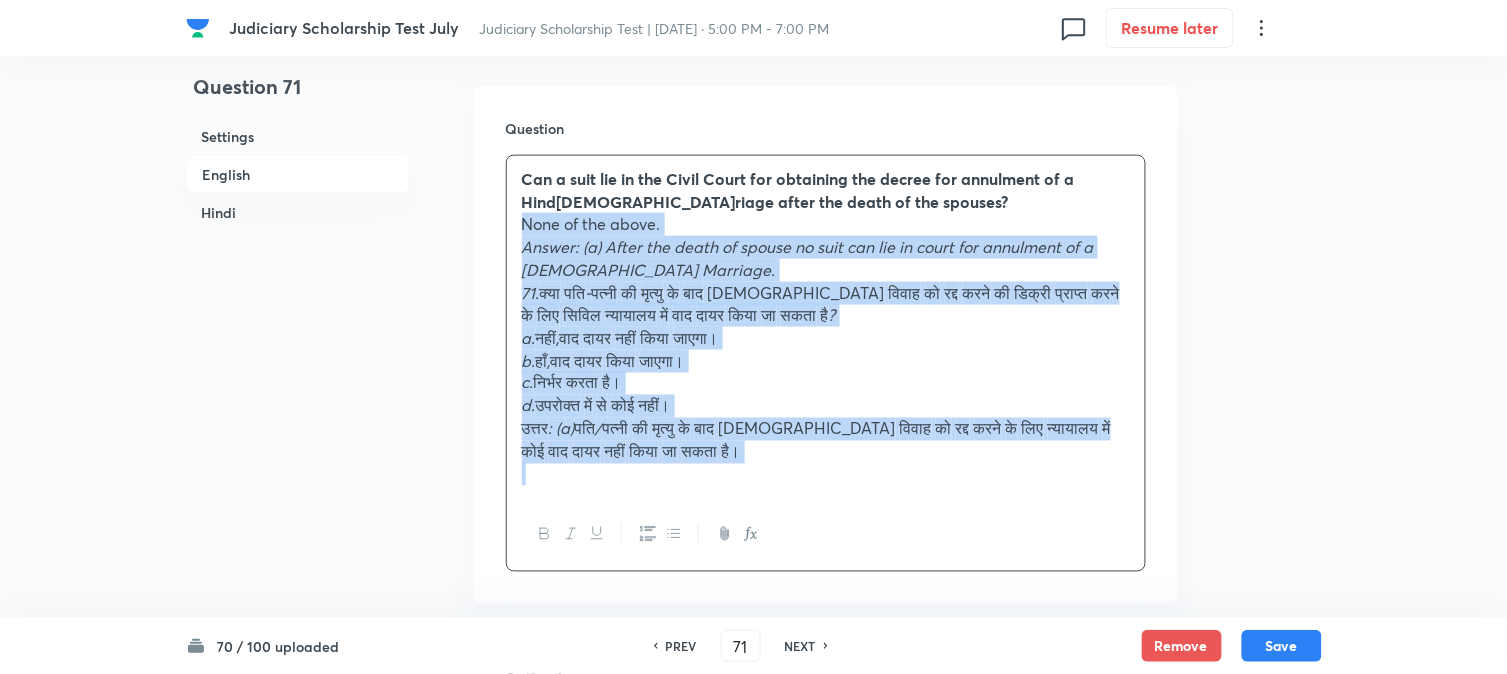 drag, startPoint x: 540, startPoint y: 284, endPoint x: 947, endPoint y: 504, distance: 462.6543 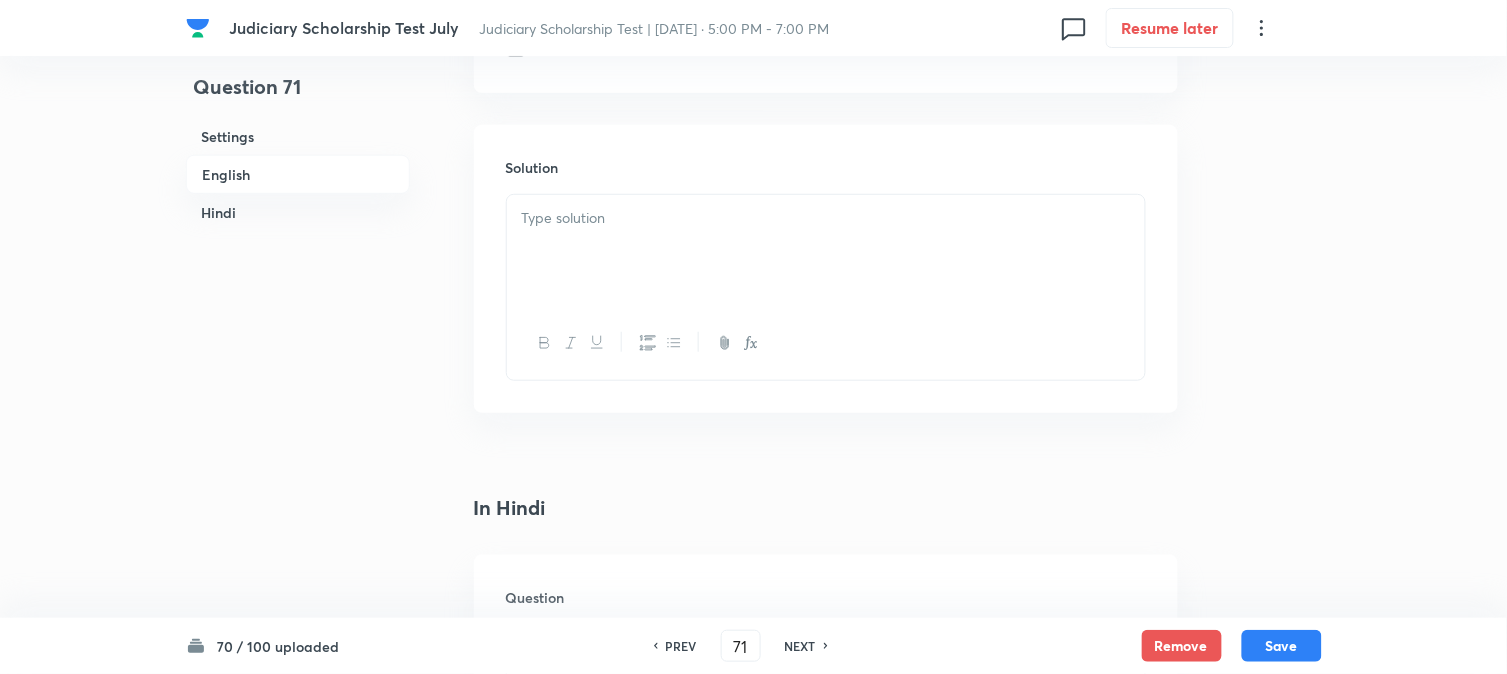 click at bounding box center (826, 251) 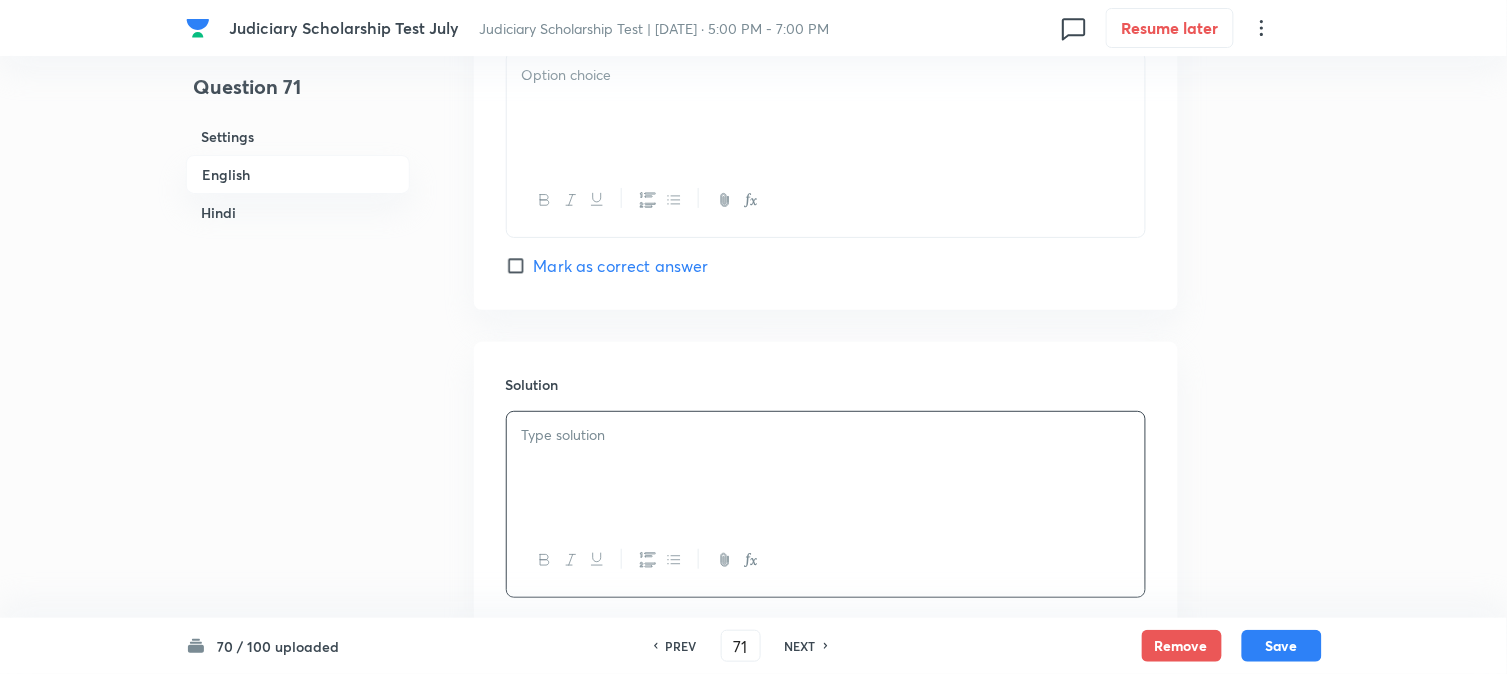 scroll, scrollTop: 1923, scrollLeft: 0, axis: vertical 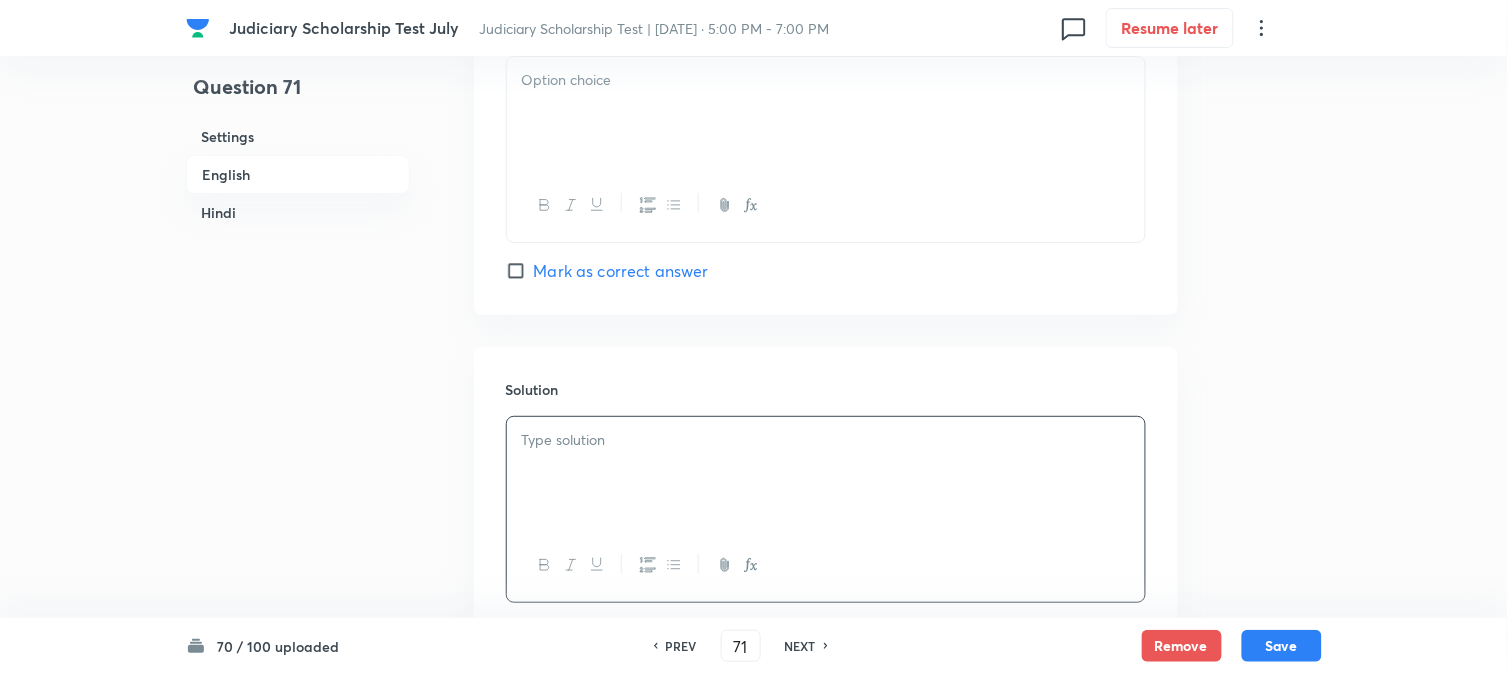 click at bounding box center (826, 113) 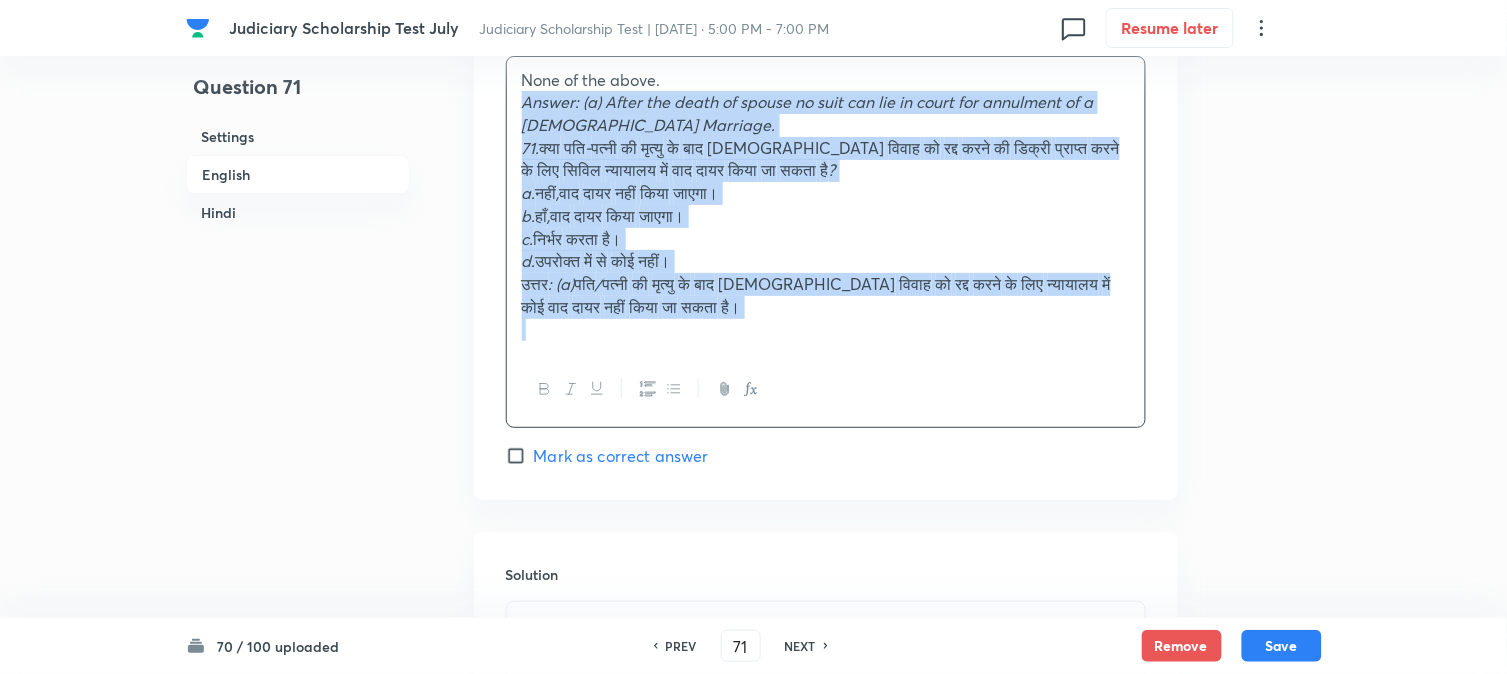 drag, startPoint x: 556, startPoint y: 131, endPoint x: 896, endPoint y: 408, distance: 438.5533 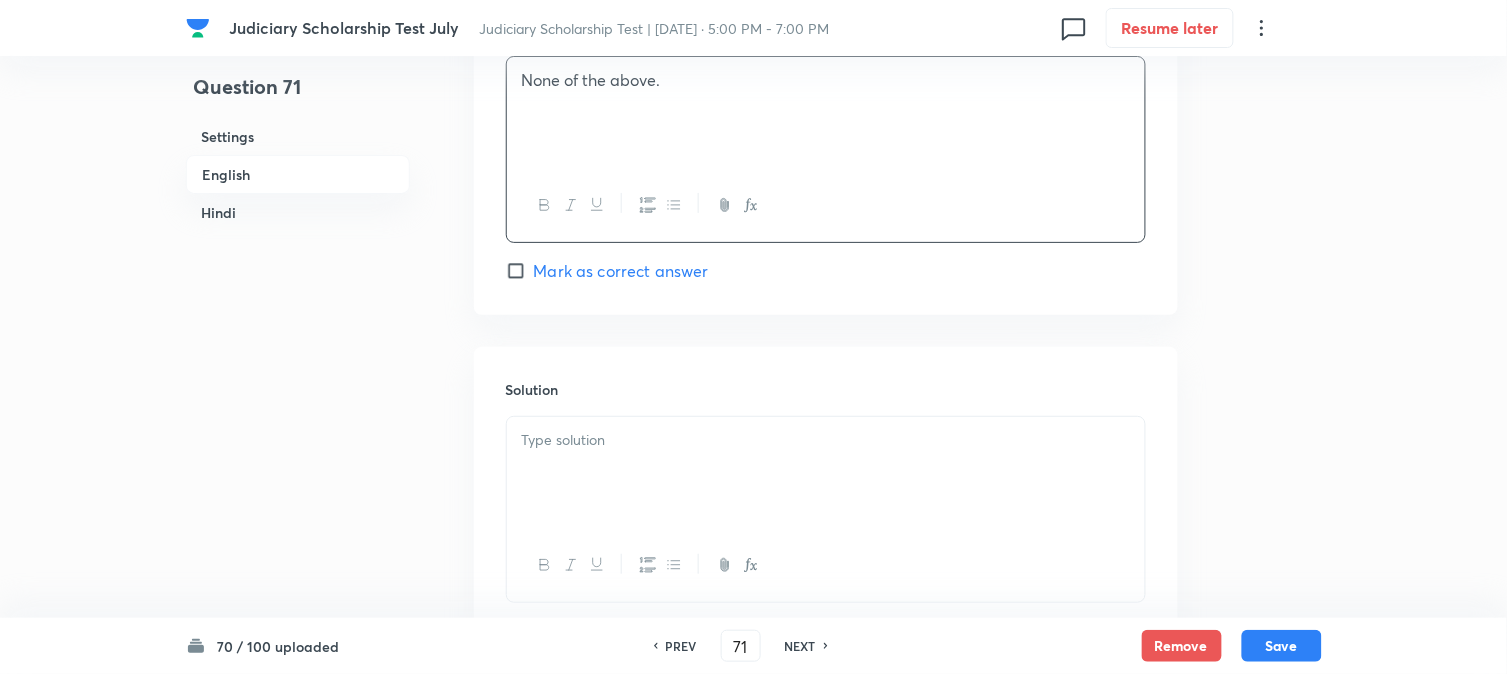 click at bounding box center [826, 473] 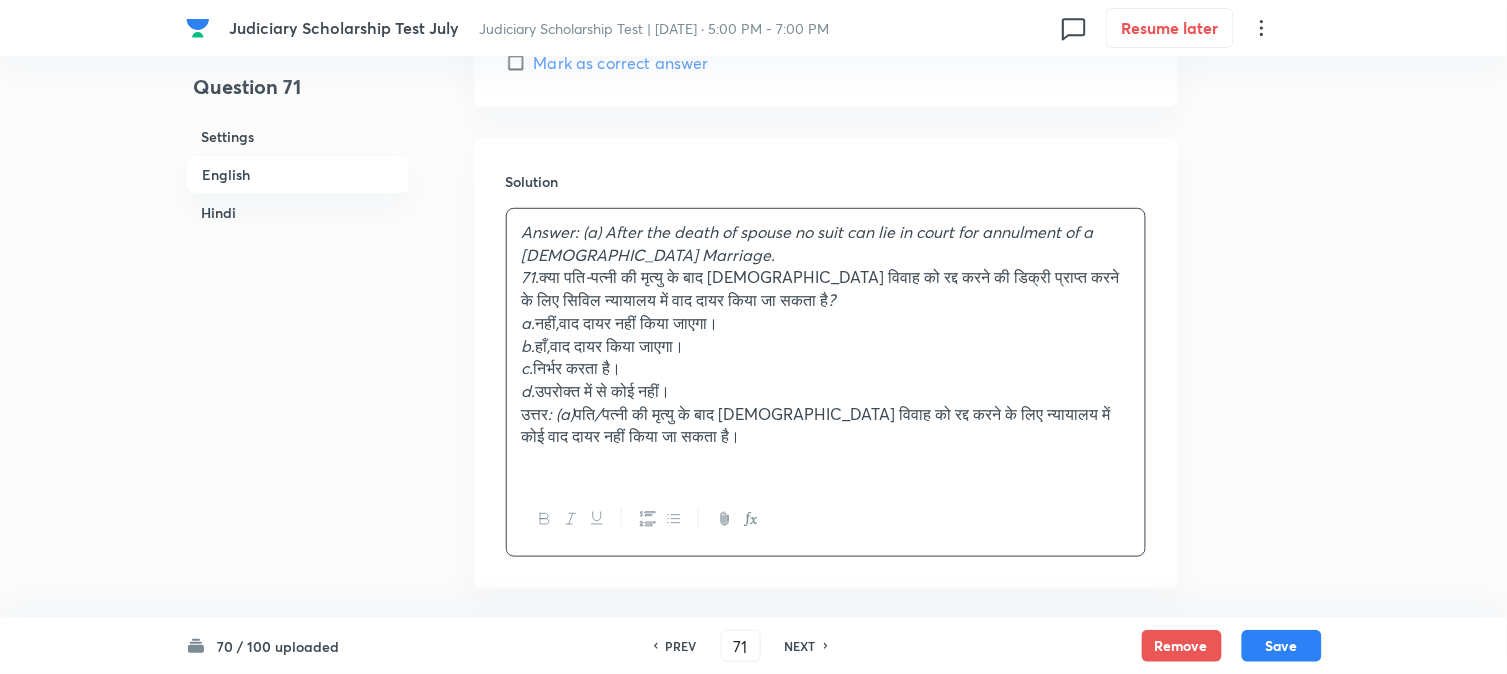 scroll, scrollTop: 2145, scrollLeft: 0, axis: vertical 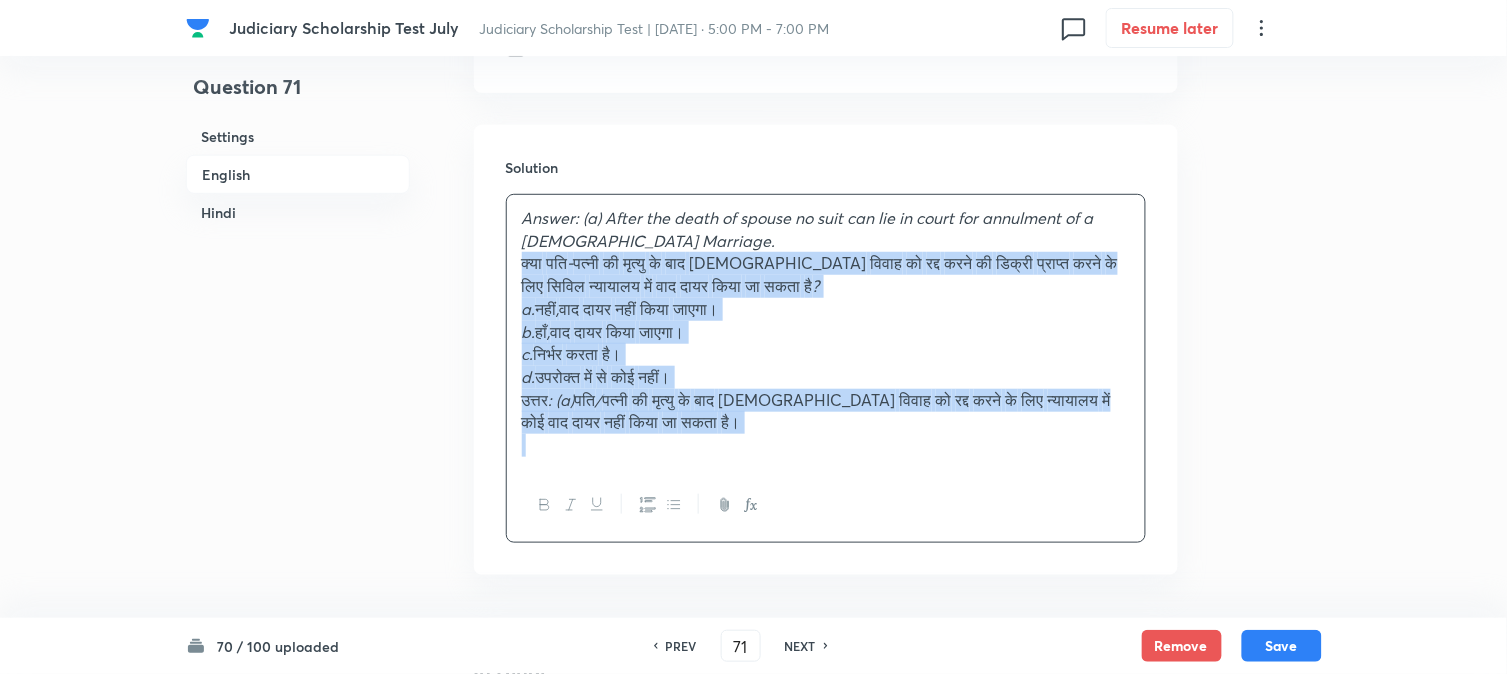 drag, startPoint x: 538, startPoint y: 261, endPoint x: 1000, endPoint y: 484, distance: 513.0039 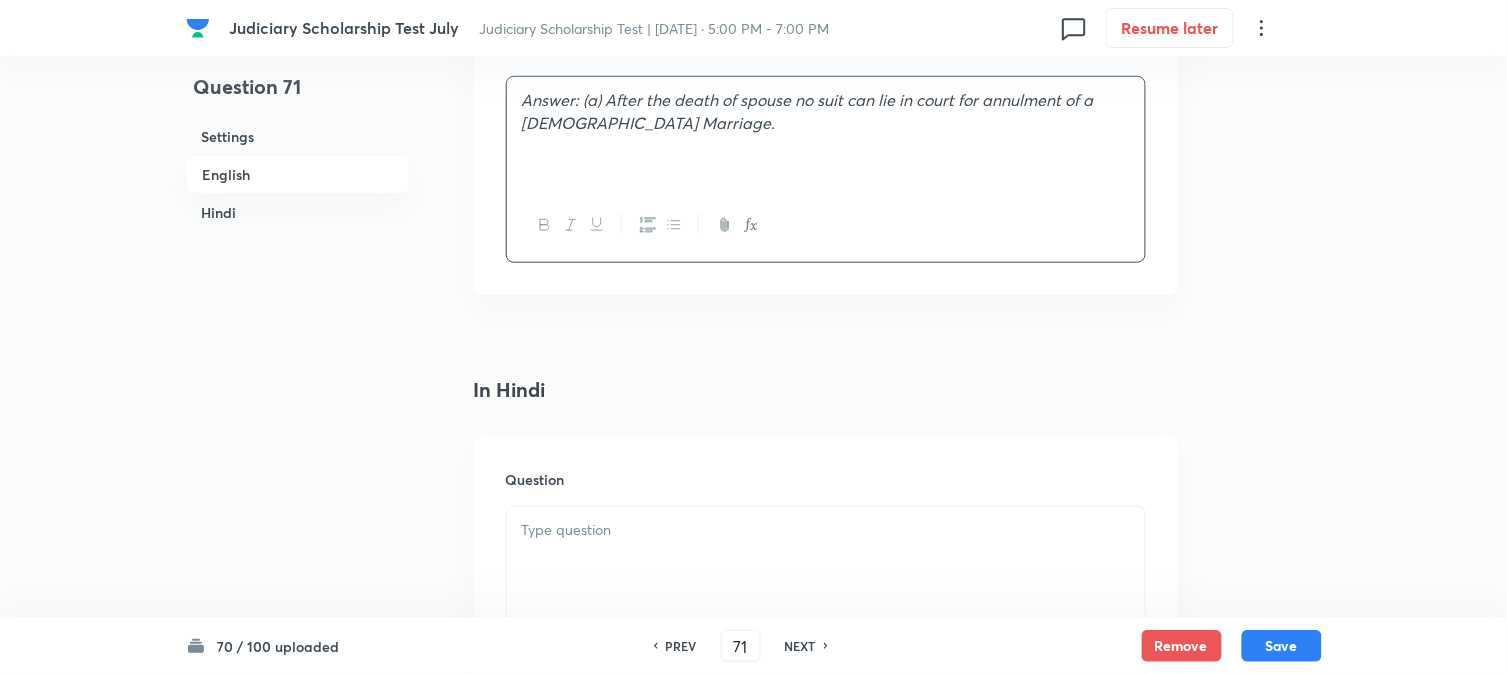 scroll, scrollTop: 2478, scrollLeft: 0, axis: vertical 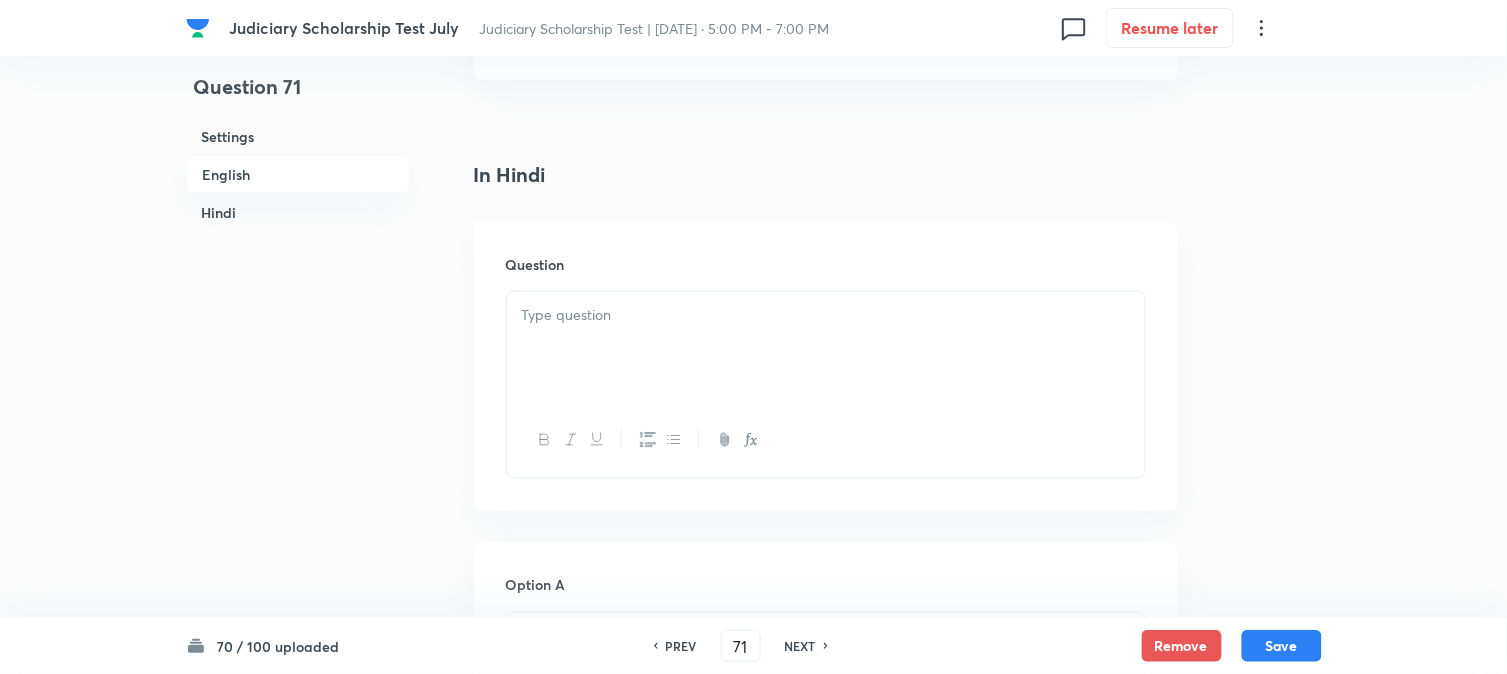 click at bounding box center [826, 348] 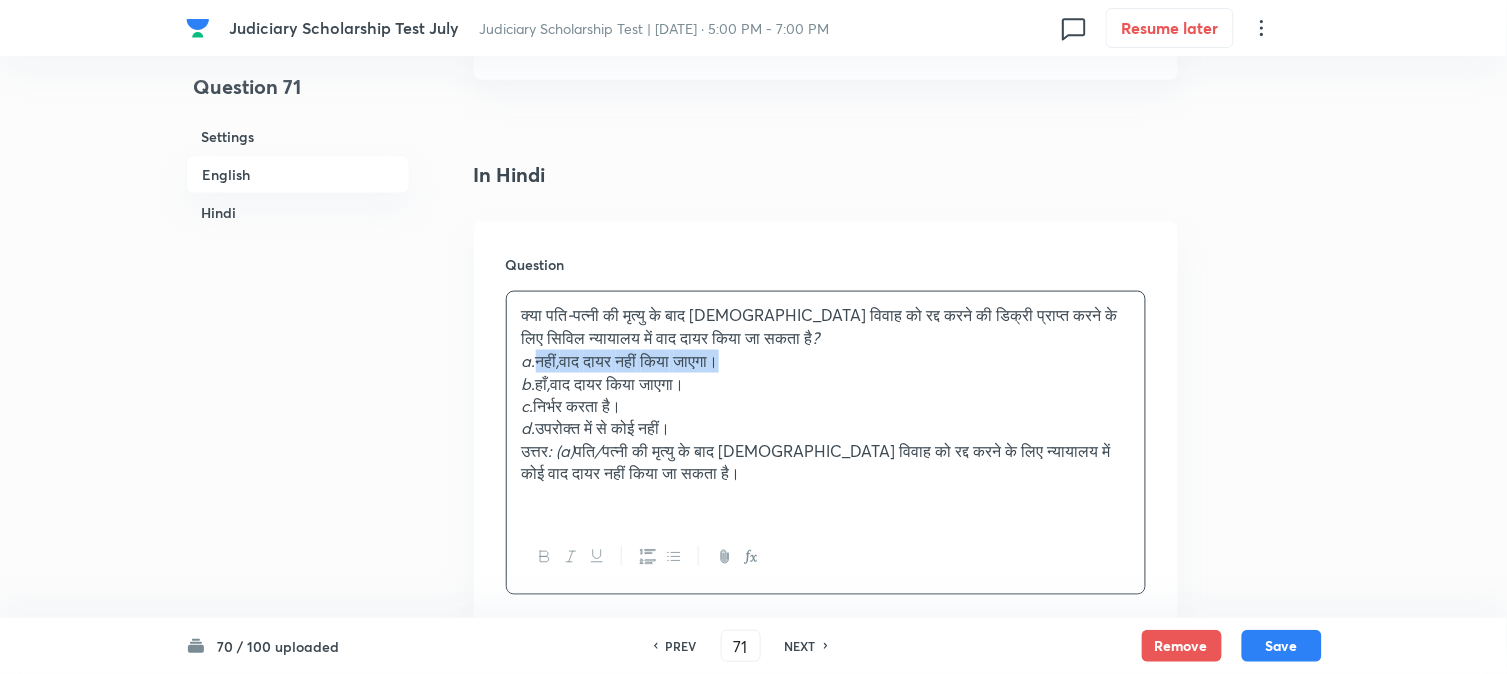 drag, startPoint x: 535, startPoint y: 363, endPoint x: 850, endPoint y: 363, distance: 315 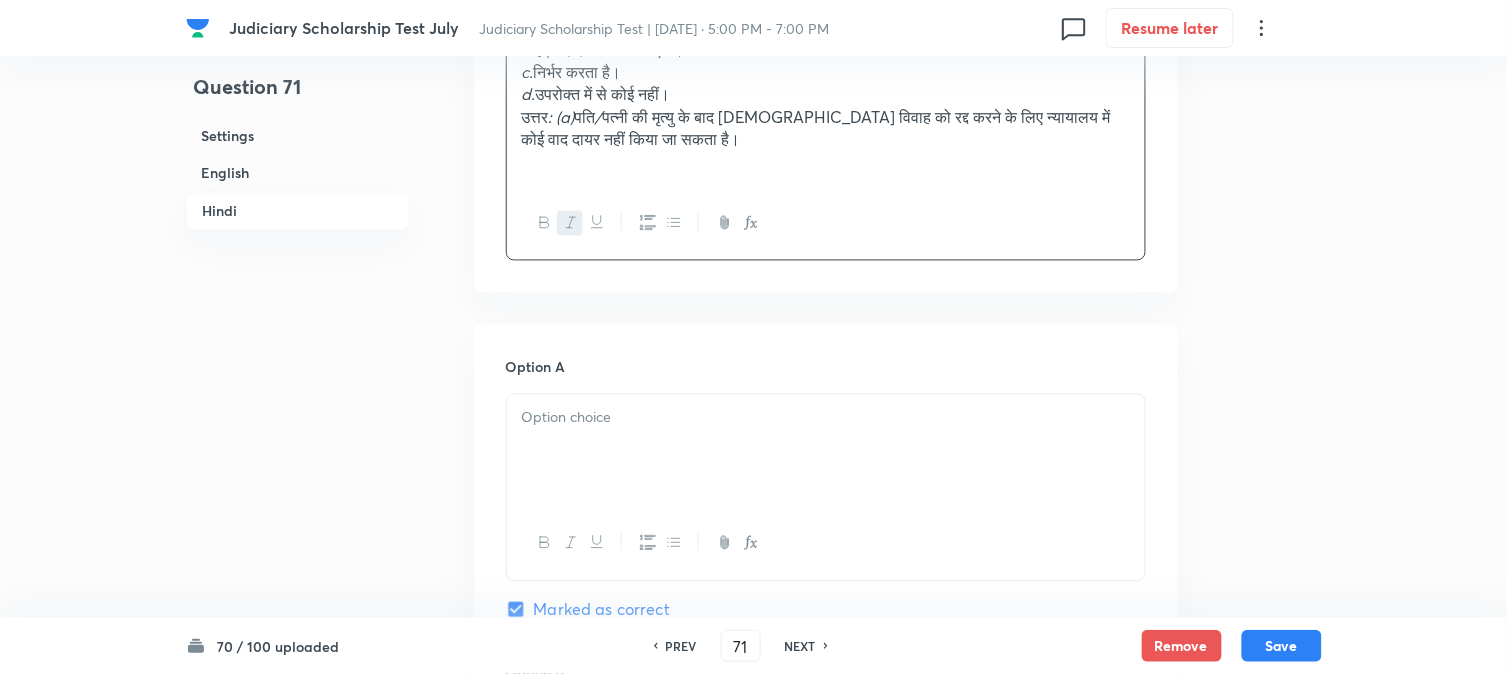 click at bounding box center [826, 418] 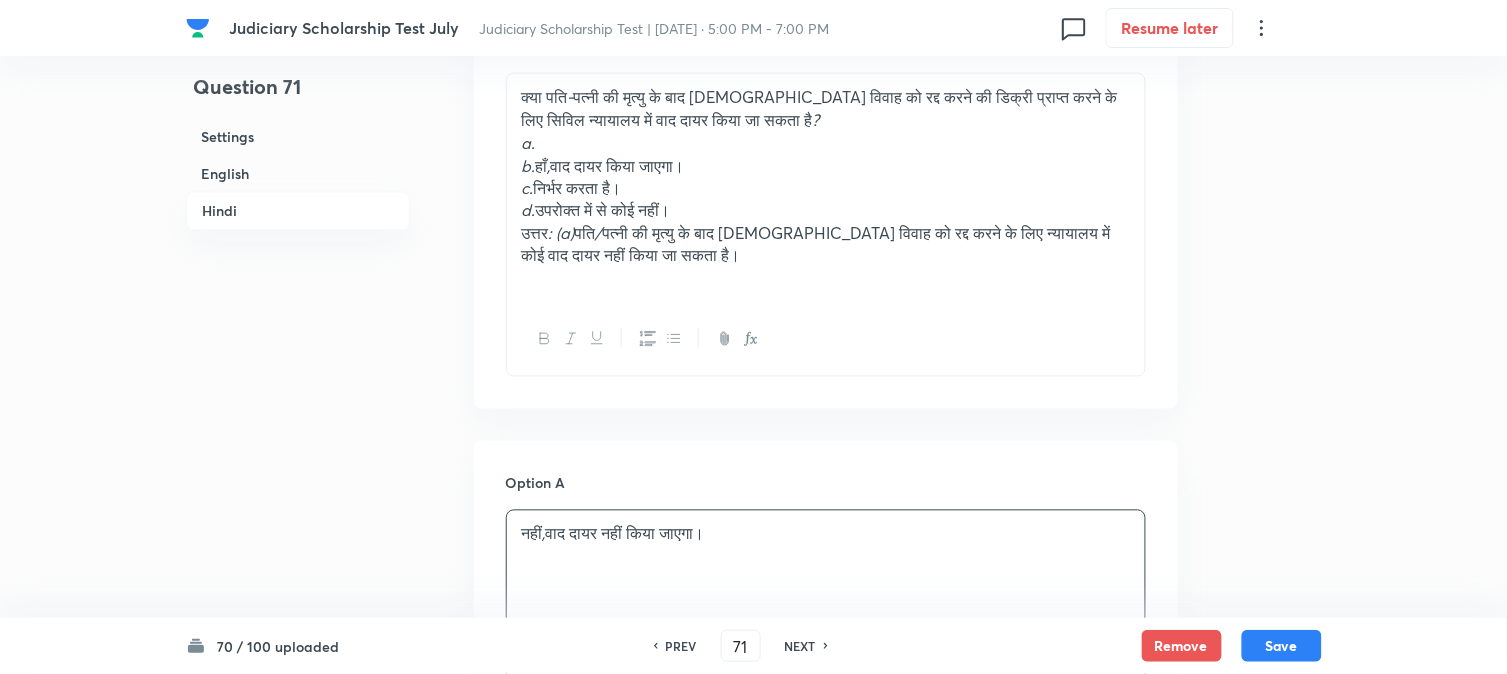 scroll, scrollTop: 2590, scrollLeft: 0, axis: vertical 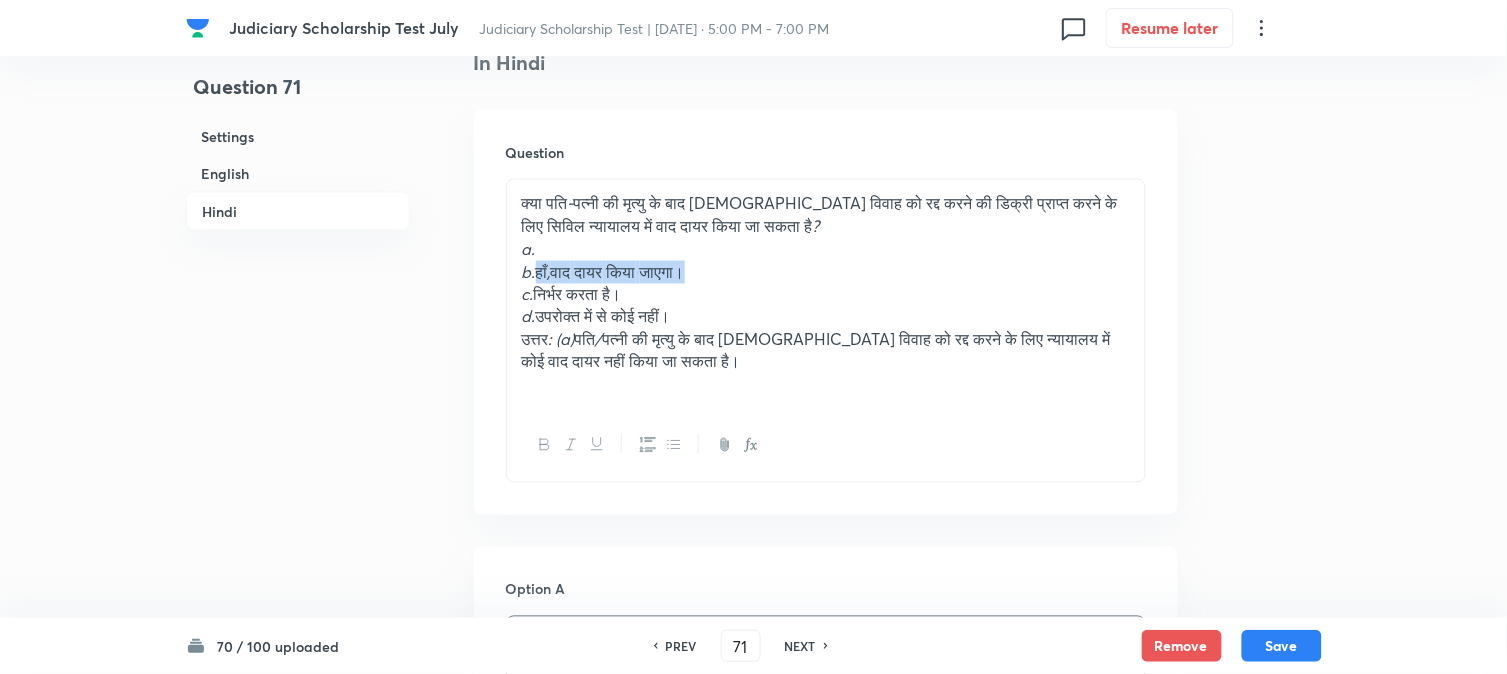 drag, startPoint x: 536, startPoint y: 273, endPoint x: 755, endPoint y: 278, distance: 219.05707 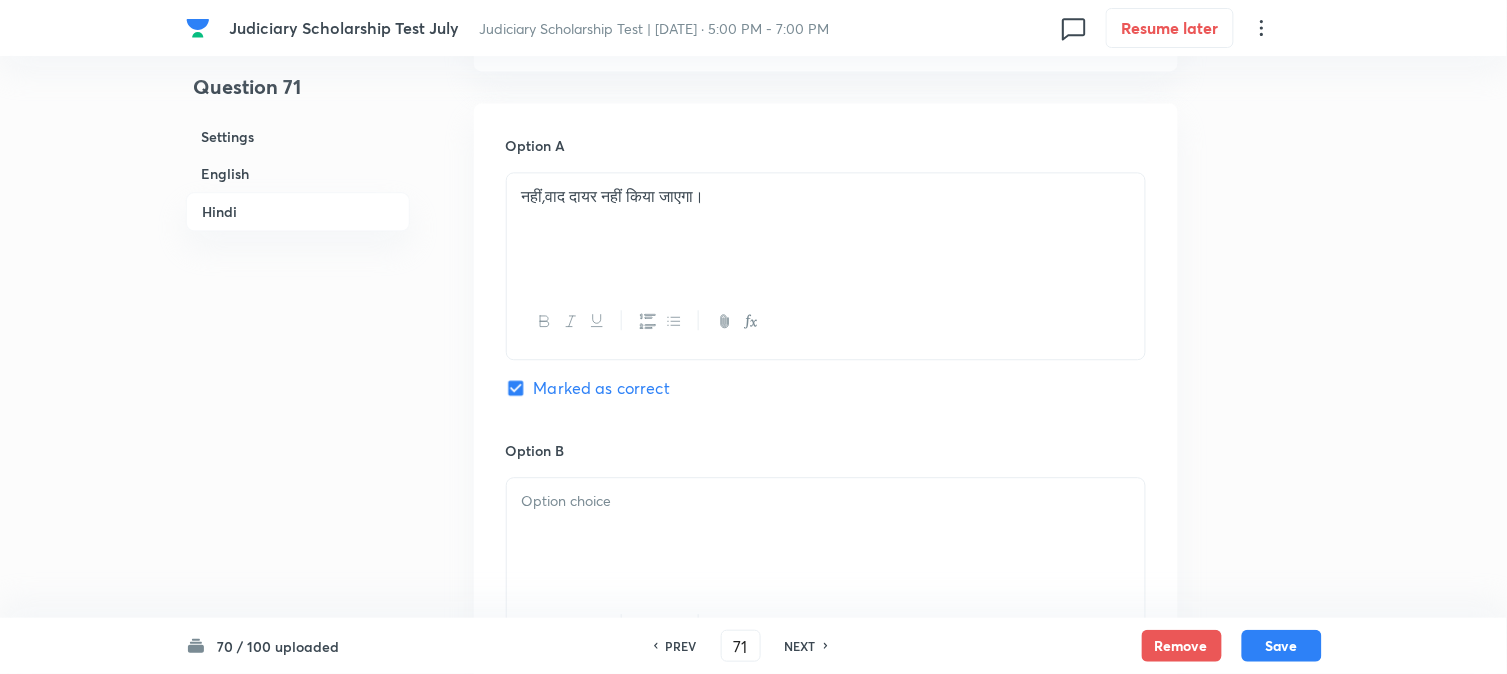 click at bounding box center [826, 534] 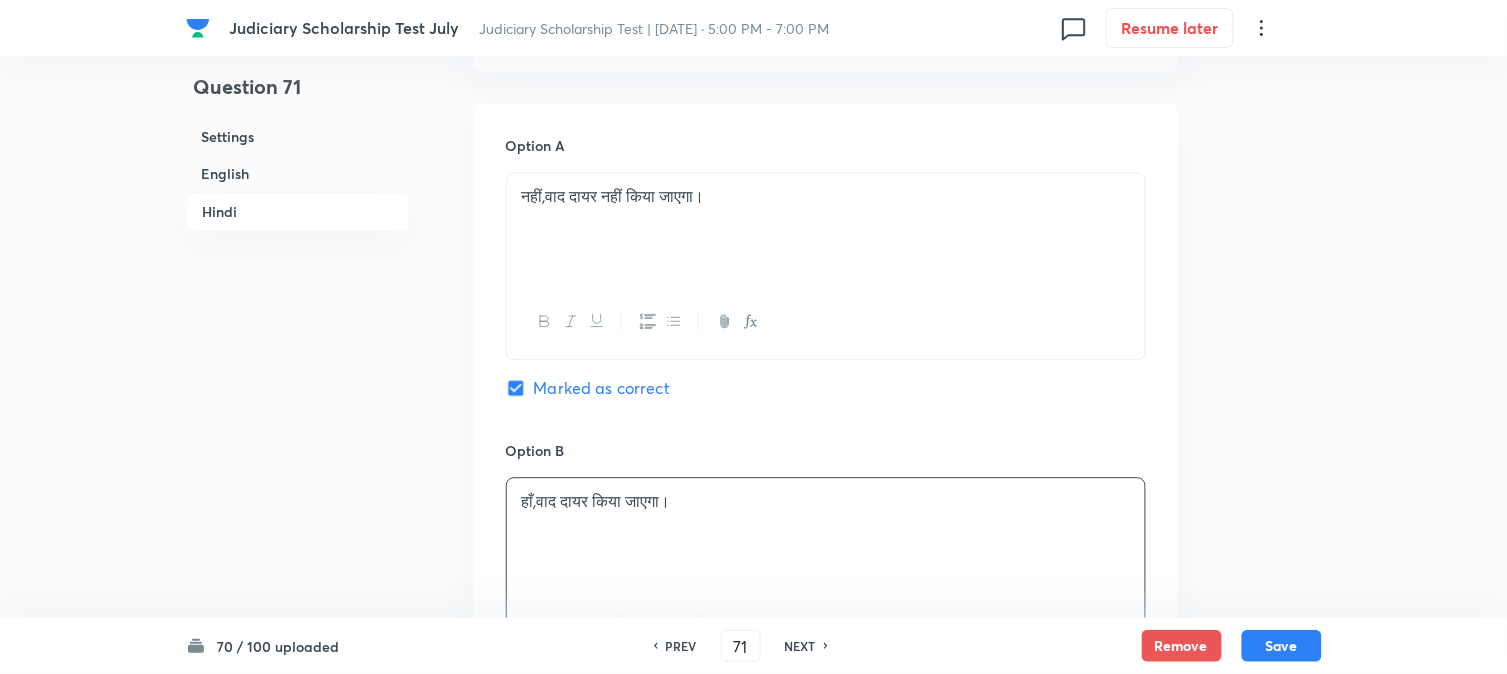 scroll, scrollTop: 2590, scrollLeft: 0, axis: vertical 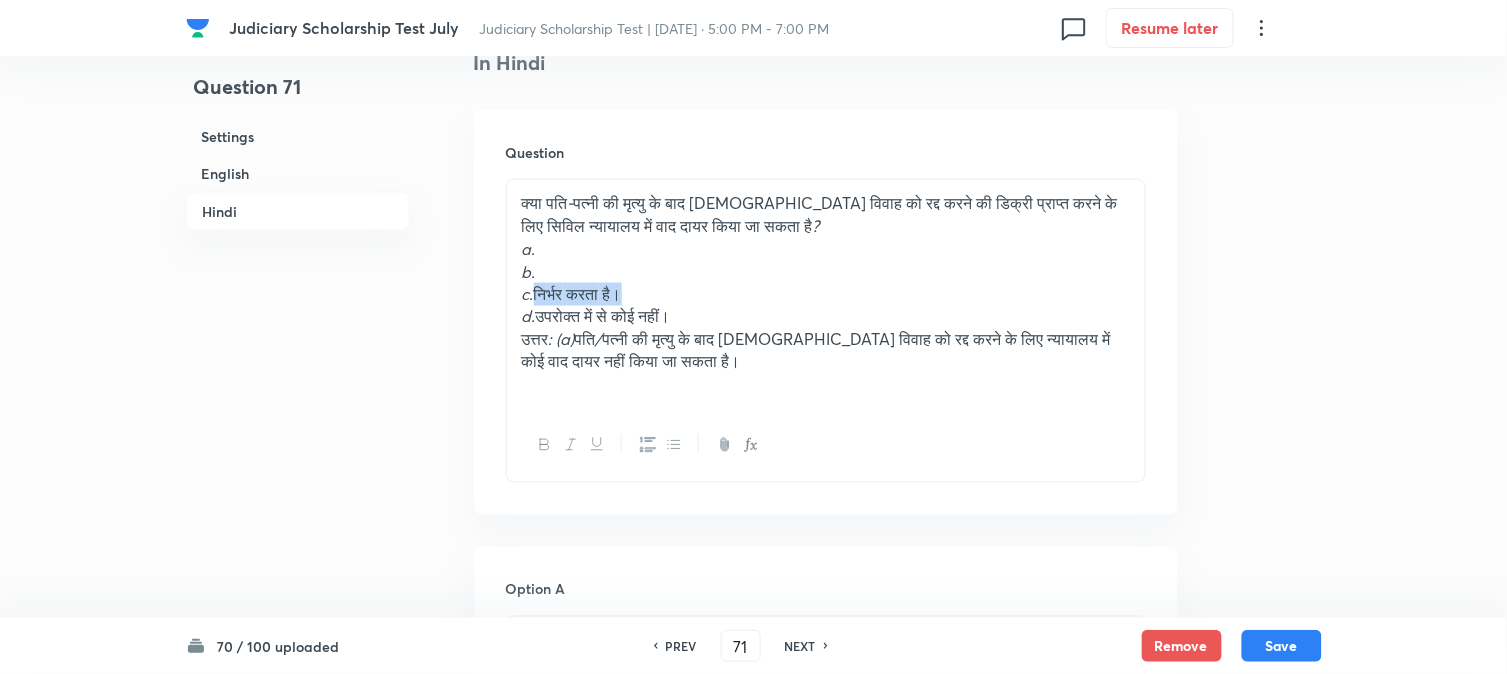 drag, startPoint x: 534, startPoint y: 290, endPoint x: 747, endPoint y: 286, distance: 213.03755 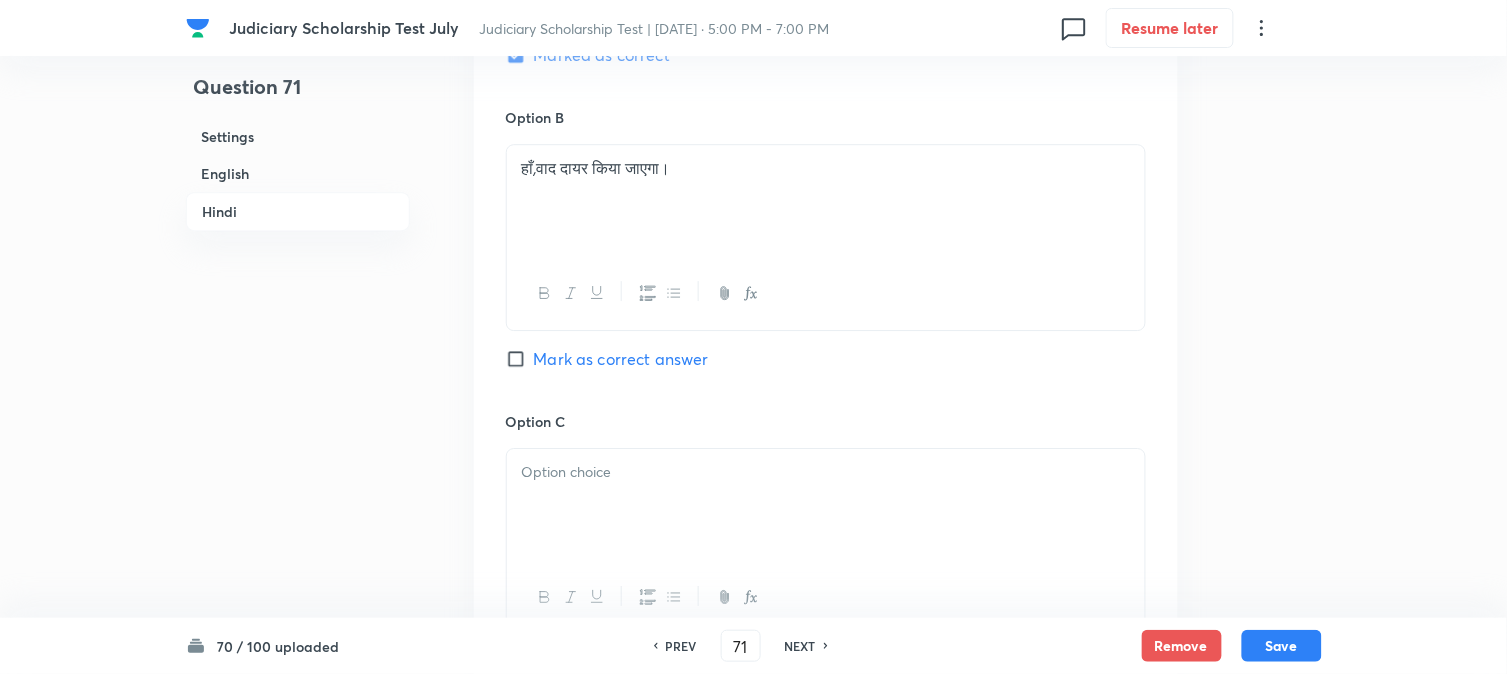 click at bounding box center [826, 505] 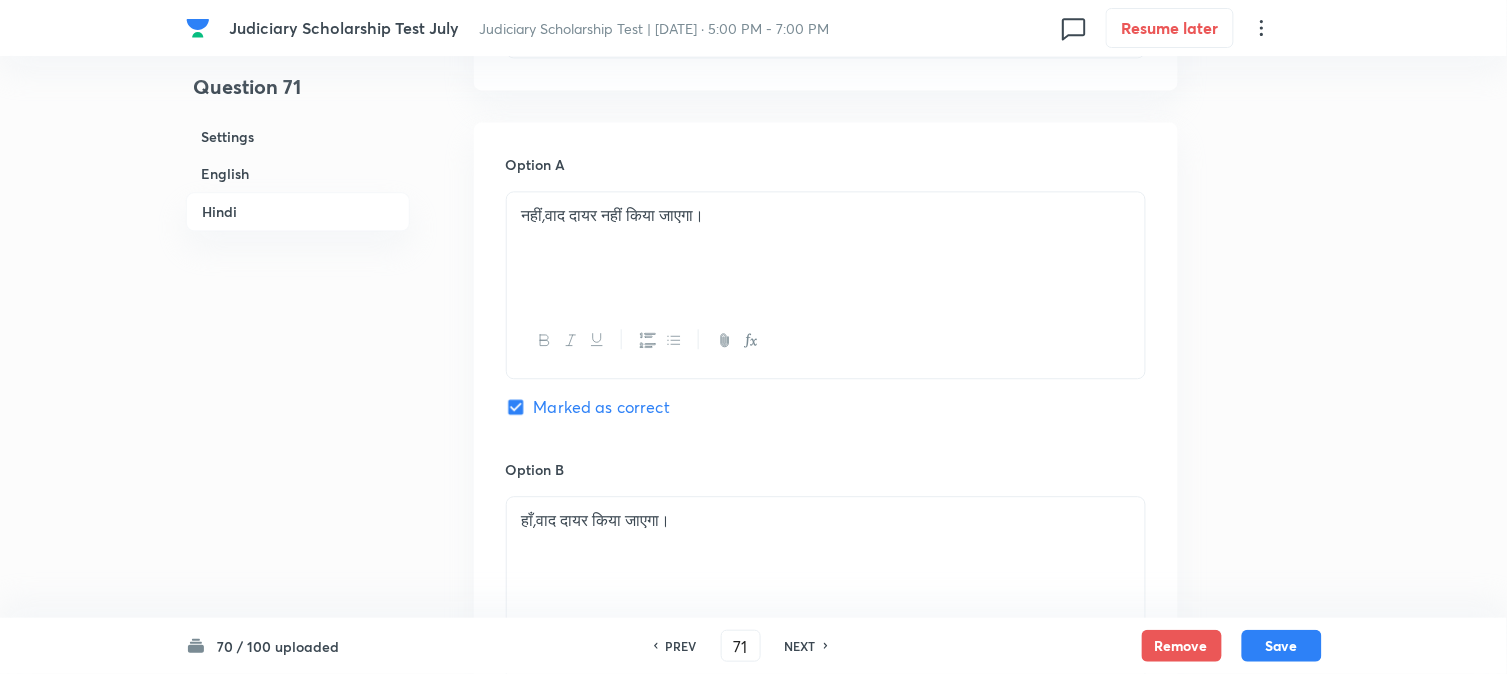 scroll, scrollTop: 2590, scrollLeft: 0, axis: vertical 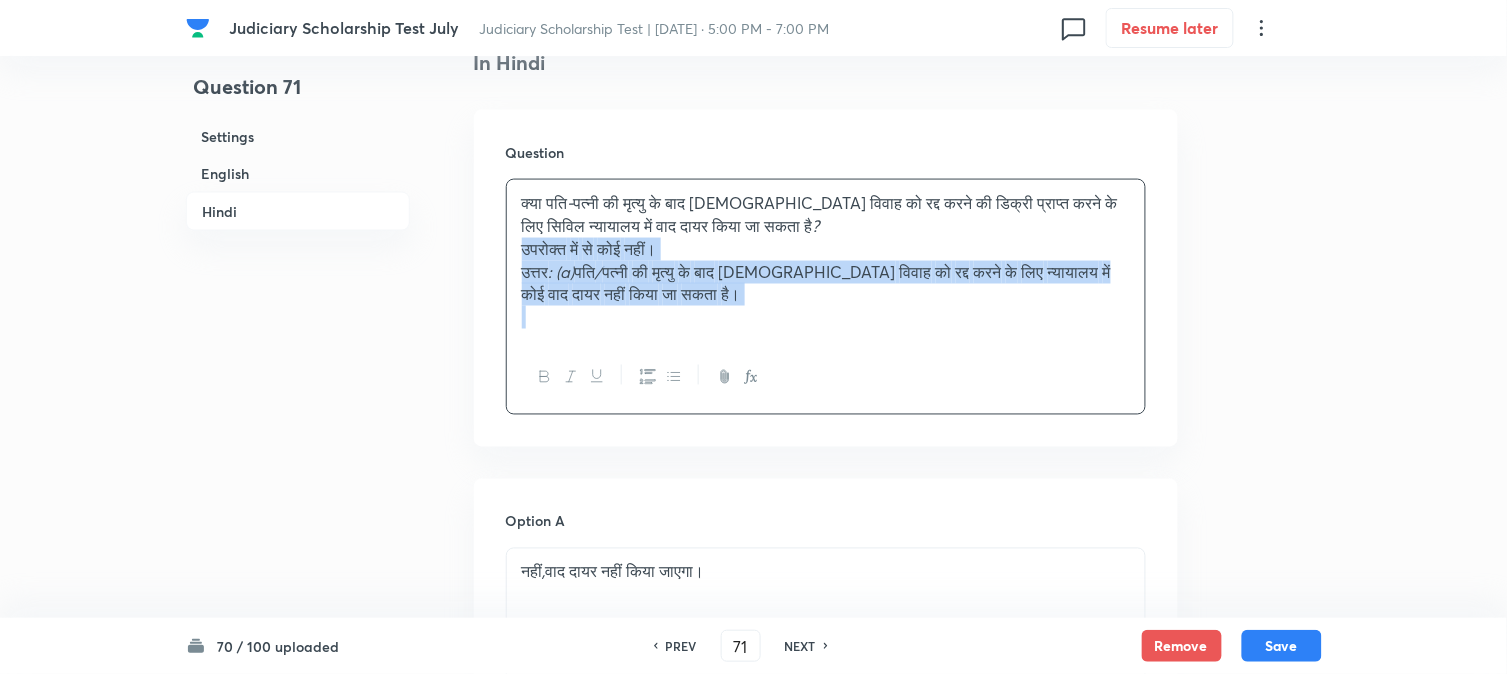 drag, startPoint x: 540, startPoint y: 317, endPoint x: 940, endPoint y: 412, distance: 411.1265 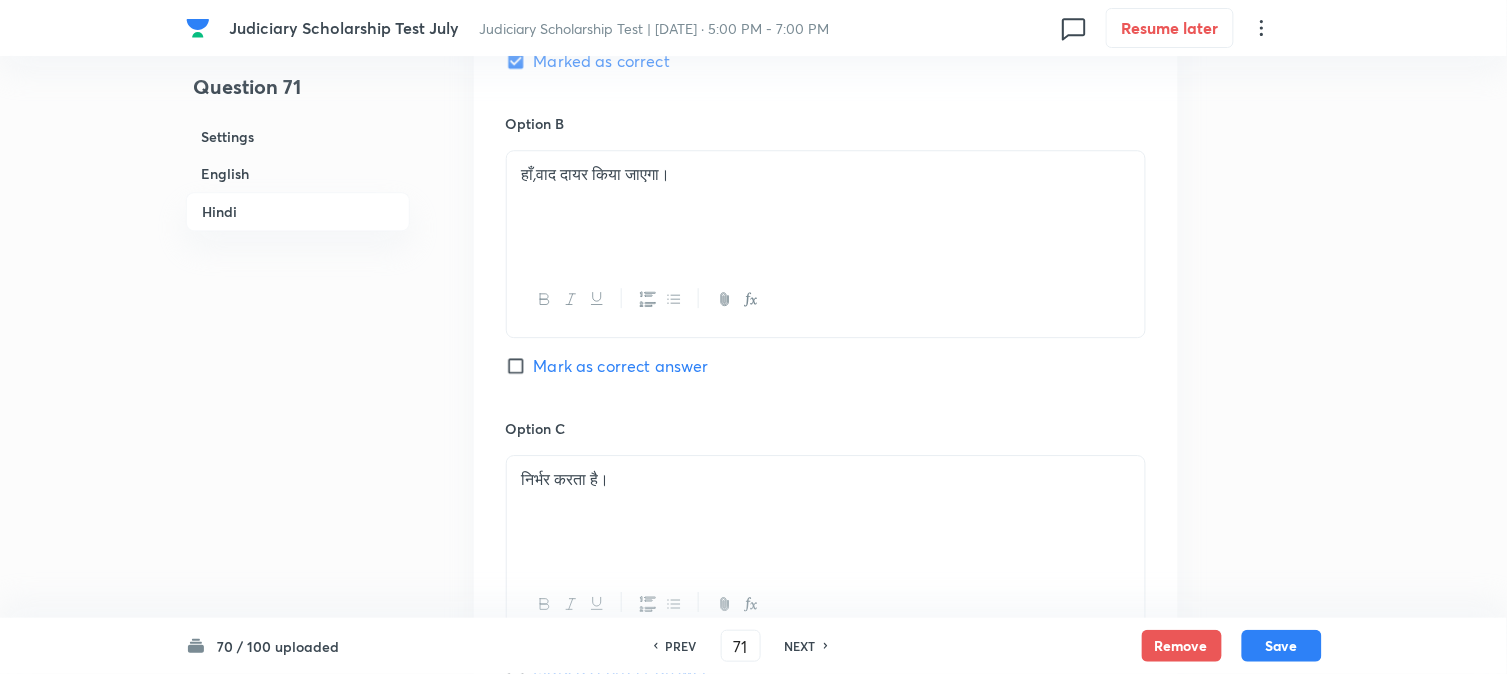 scroll, scrollTop: 3590, scrollLeft: 0, axis: vertical 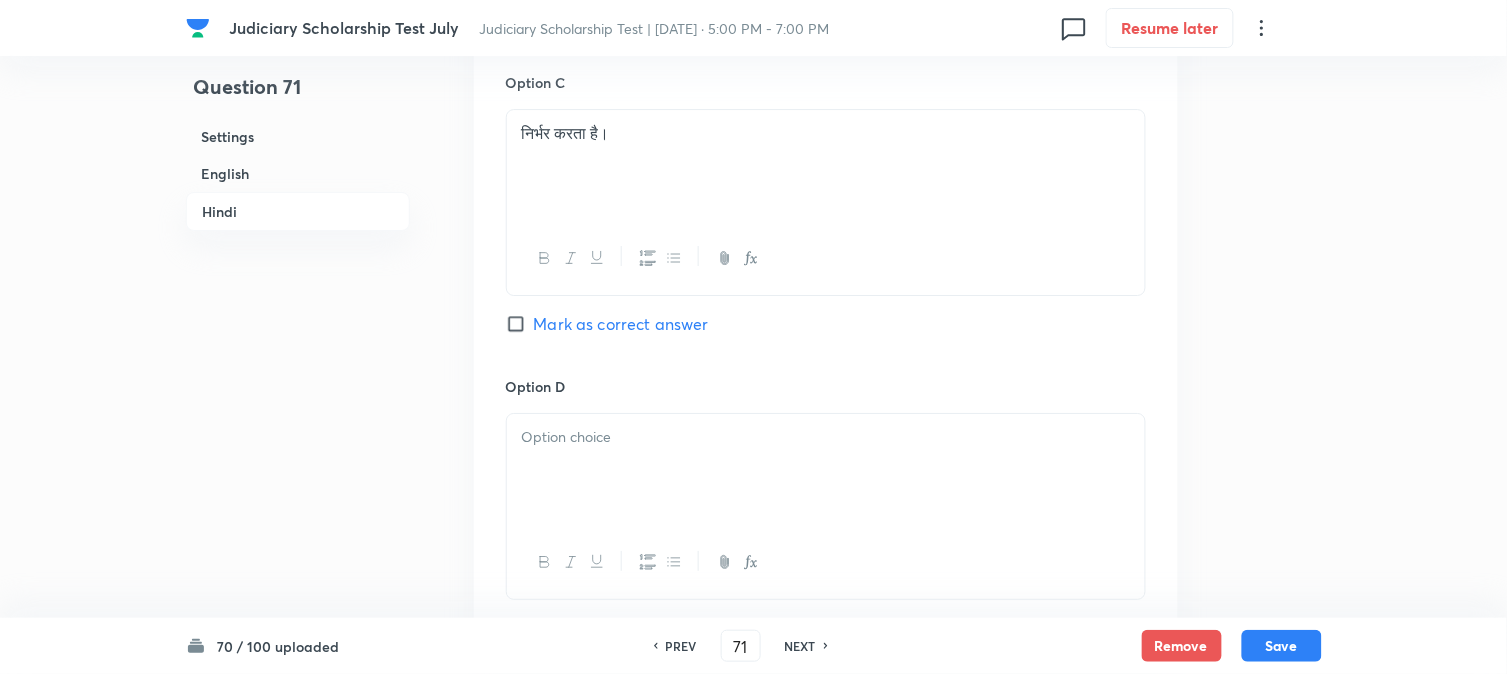 click at bounding box center [826, 470] 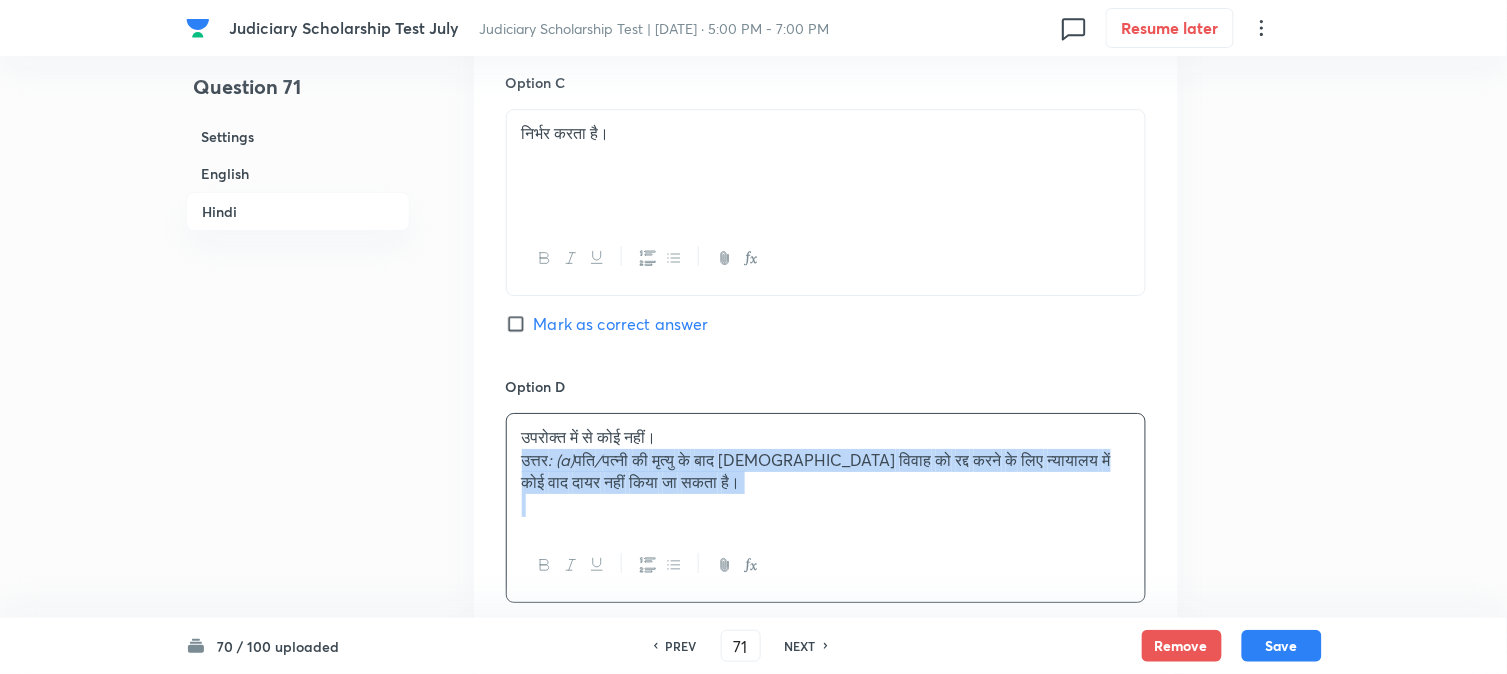 drag, startPoint x: 512, startPoint y: 474, endPoint x: 882, endPoint y: 513, distance: 372.0497 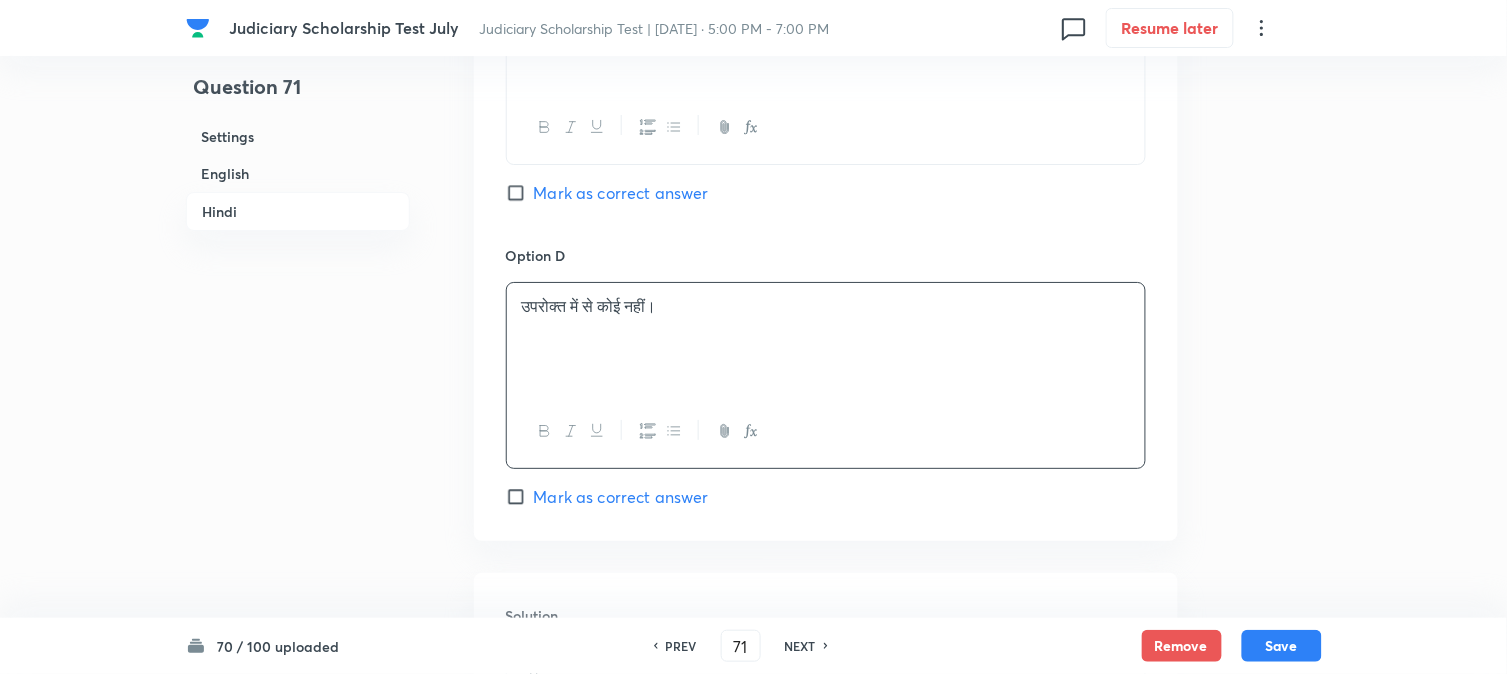 scroll, scrollTop: 3923, scrollLeft: 0, axis: vertical 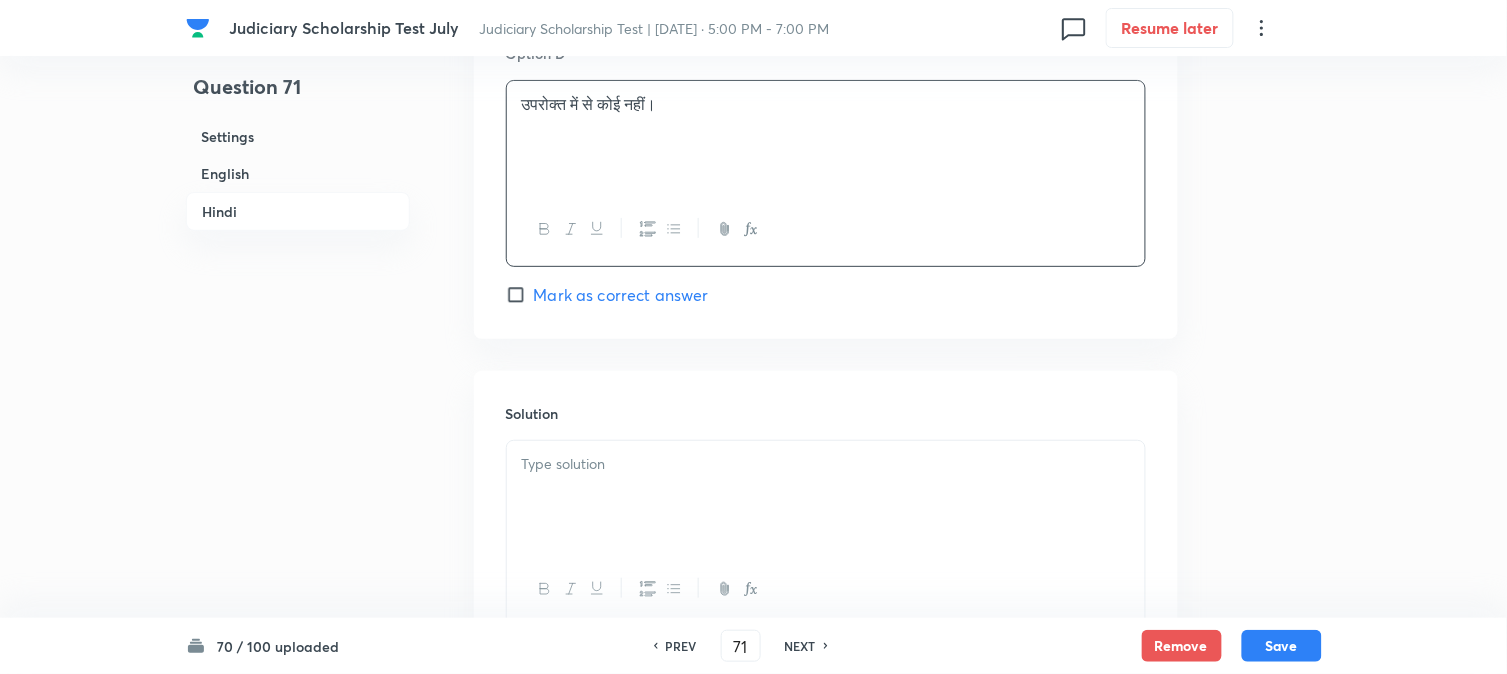 click at bounding box center [826, 497] 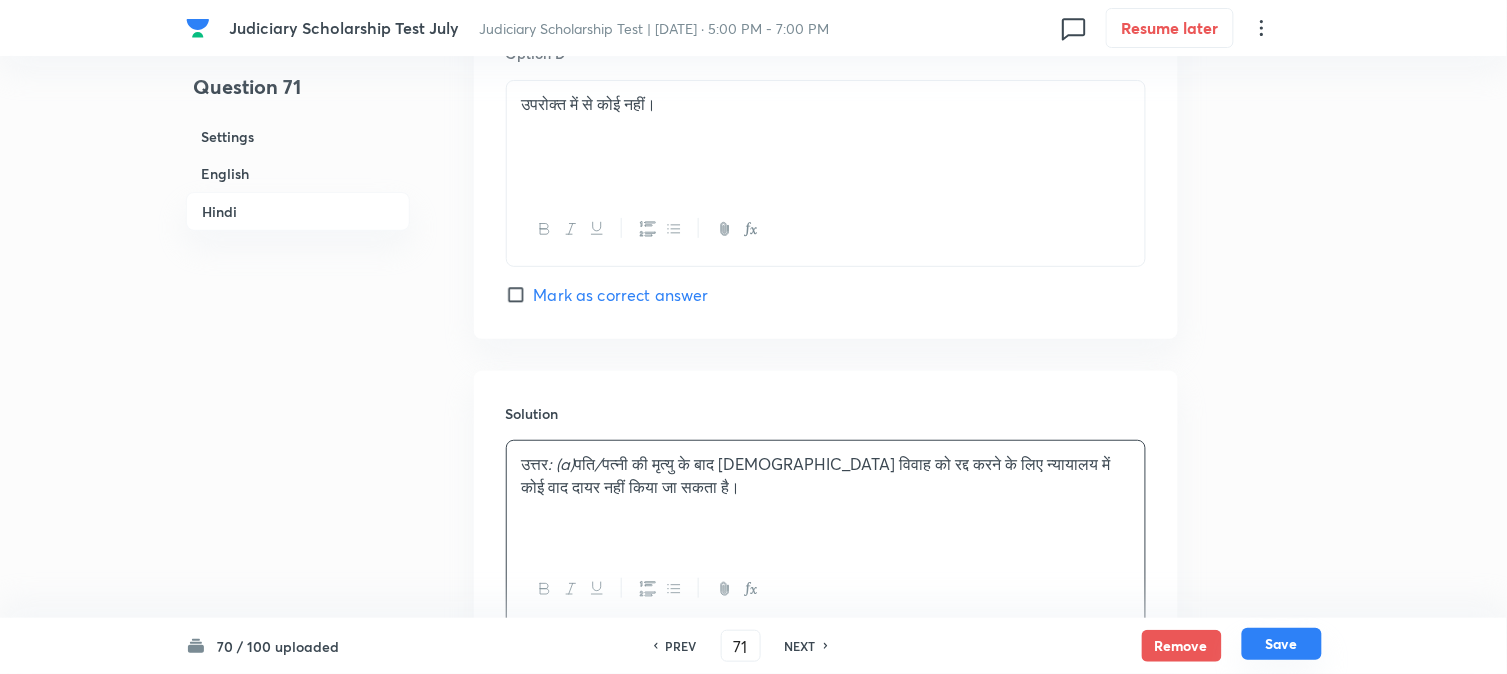 click on "Save" at bounding box center [1282, 644] 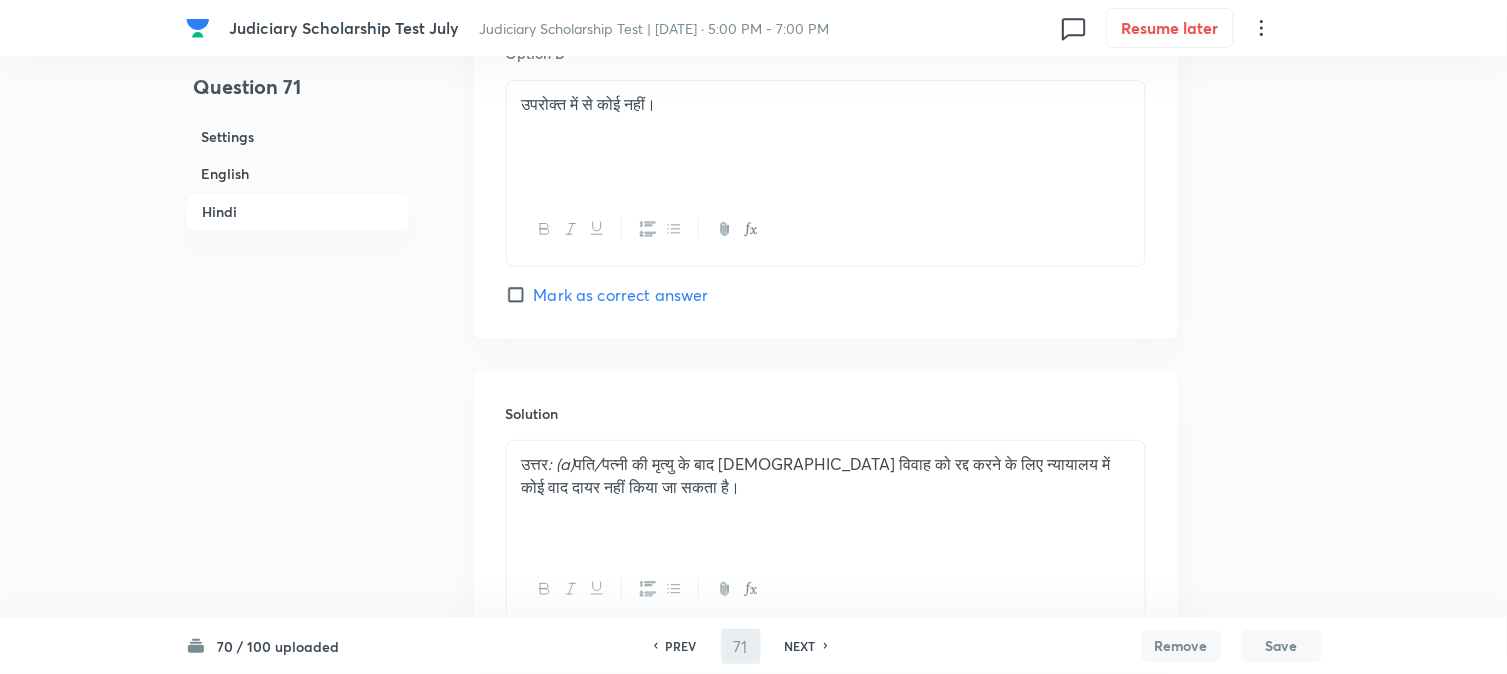 type on "72" 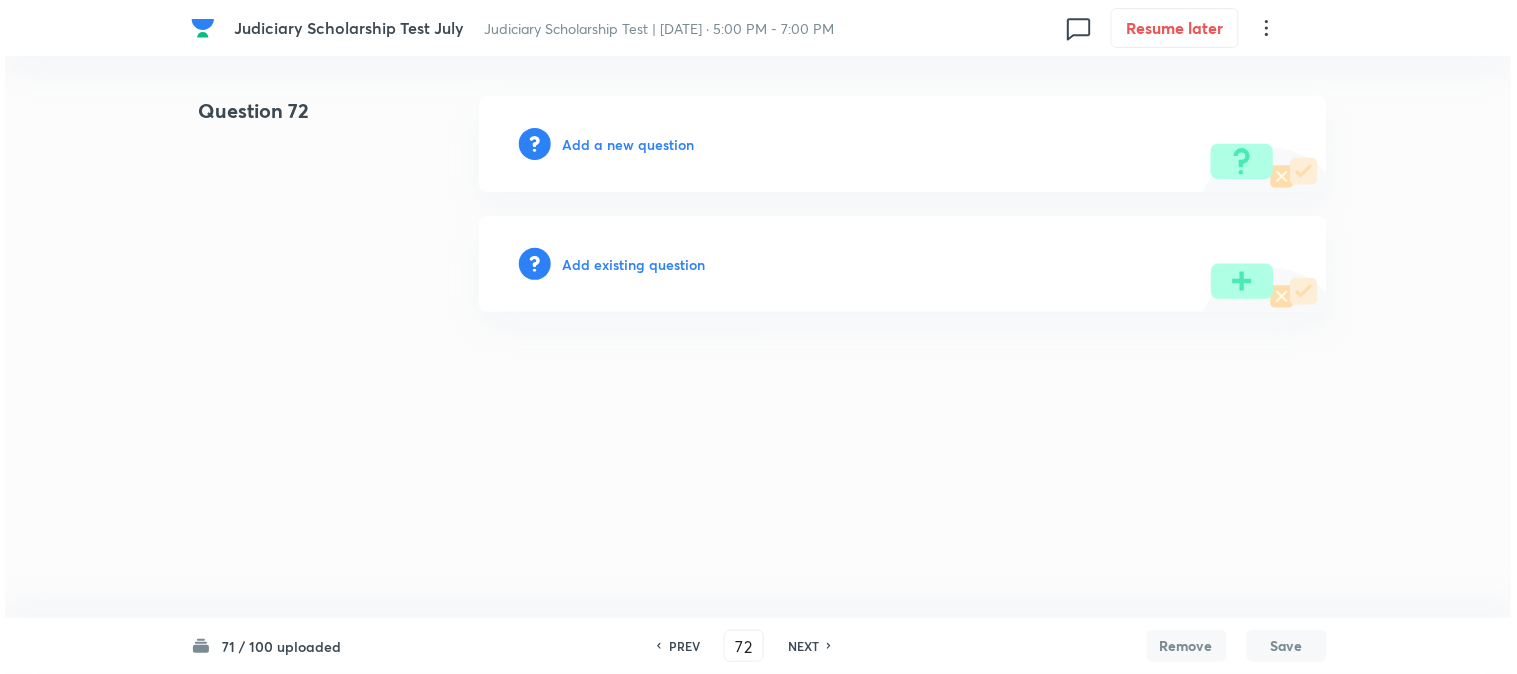 scroll, scrollTop: 0, scrollLeft: 0, axis: both 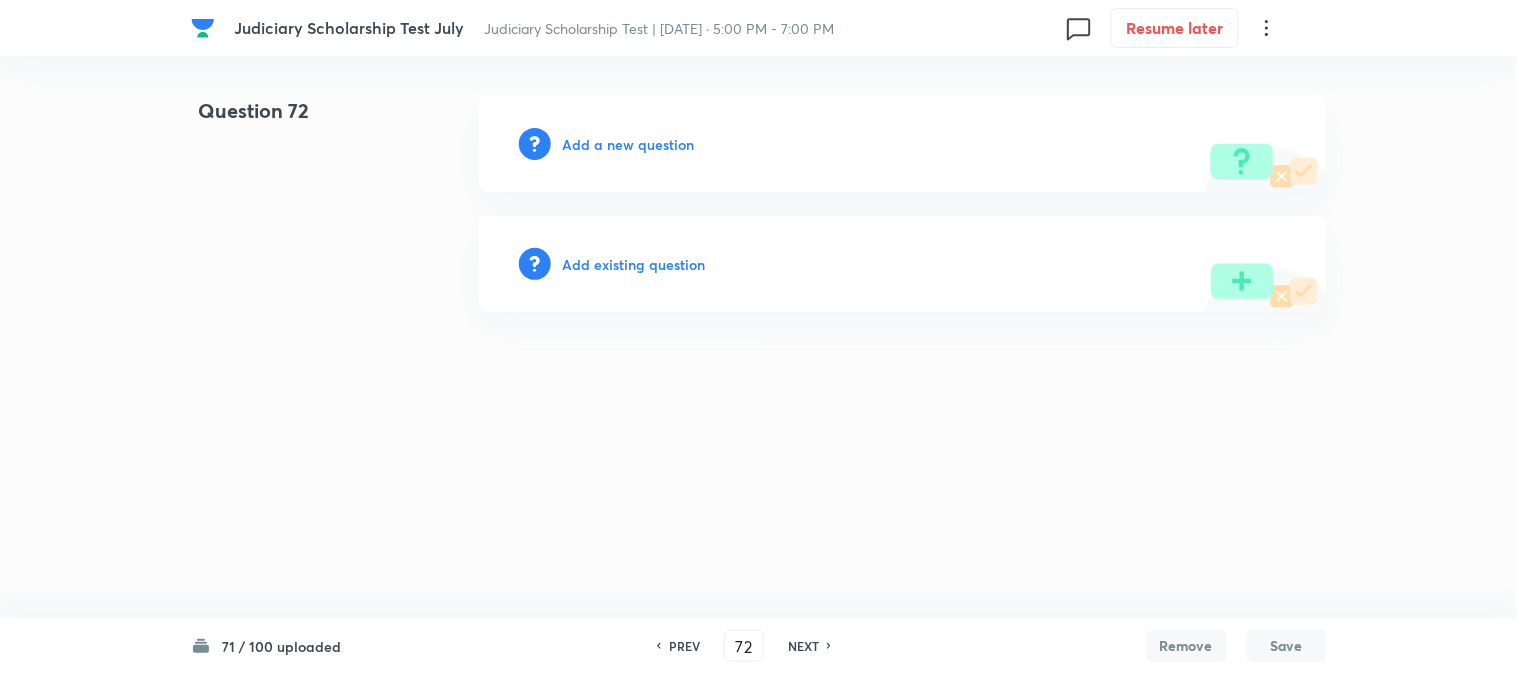 click on "Add a new question" at bounding box center (629, 144) 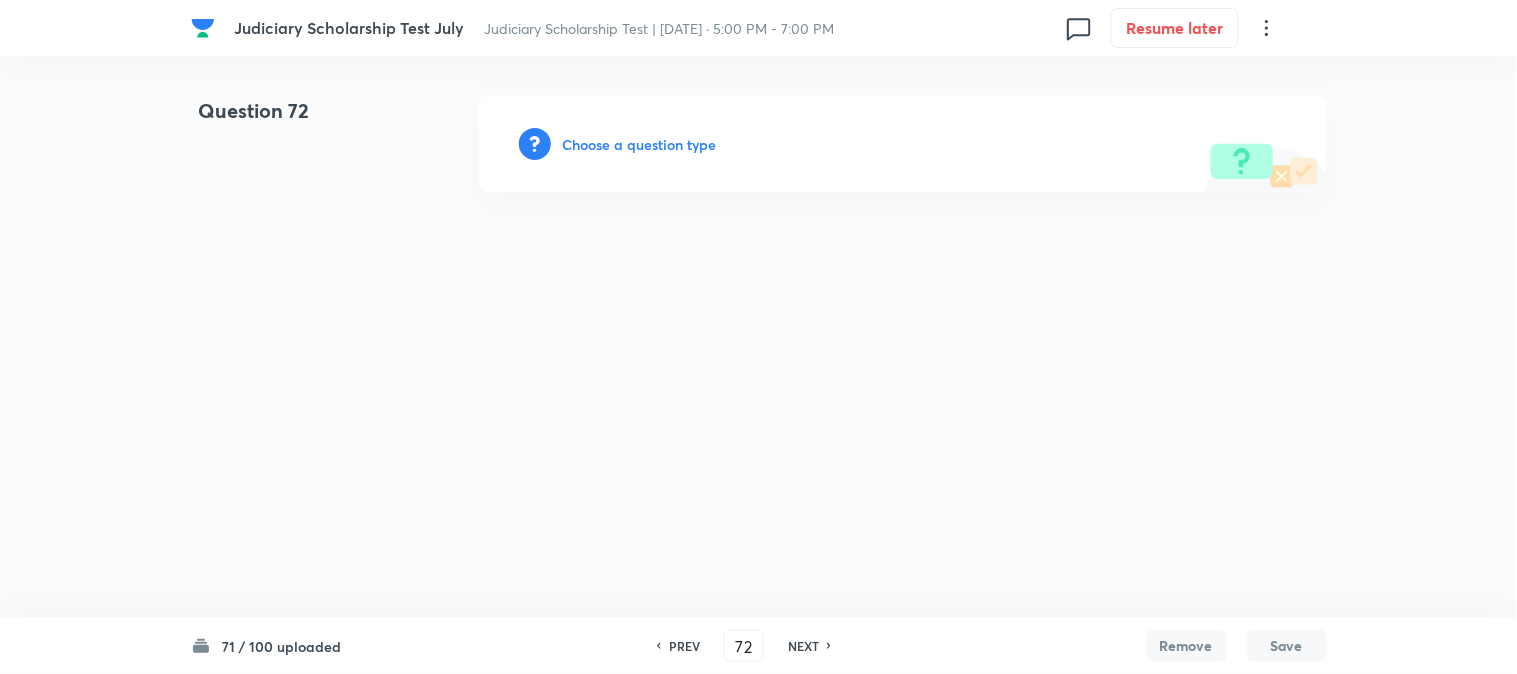 click on "Choose a question type" at bounding box center (640, 144) 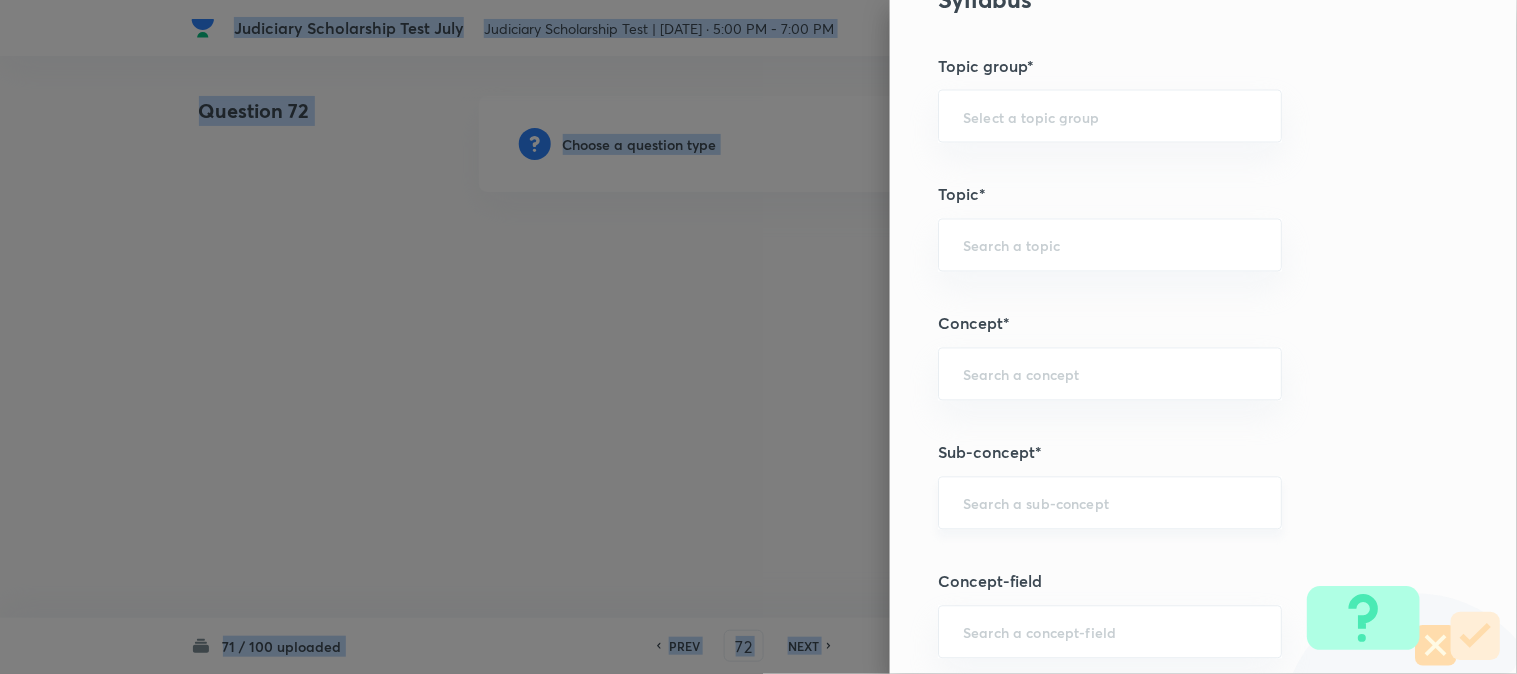 scroll, scrollTop: 1180, scrollLeft: 0, axis: vertical 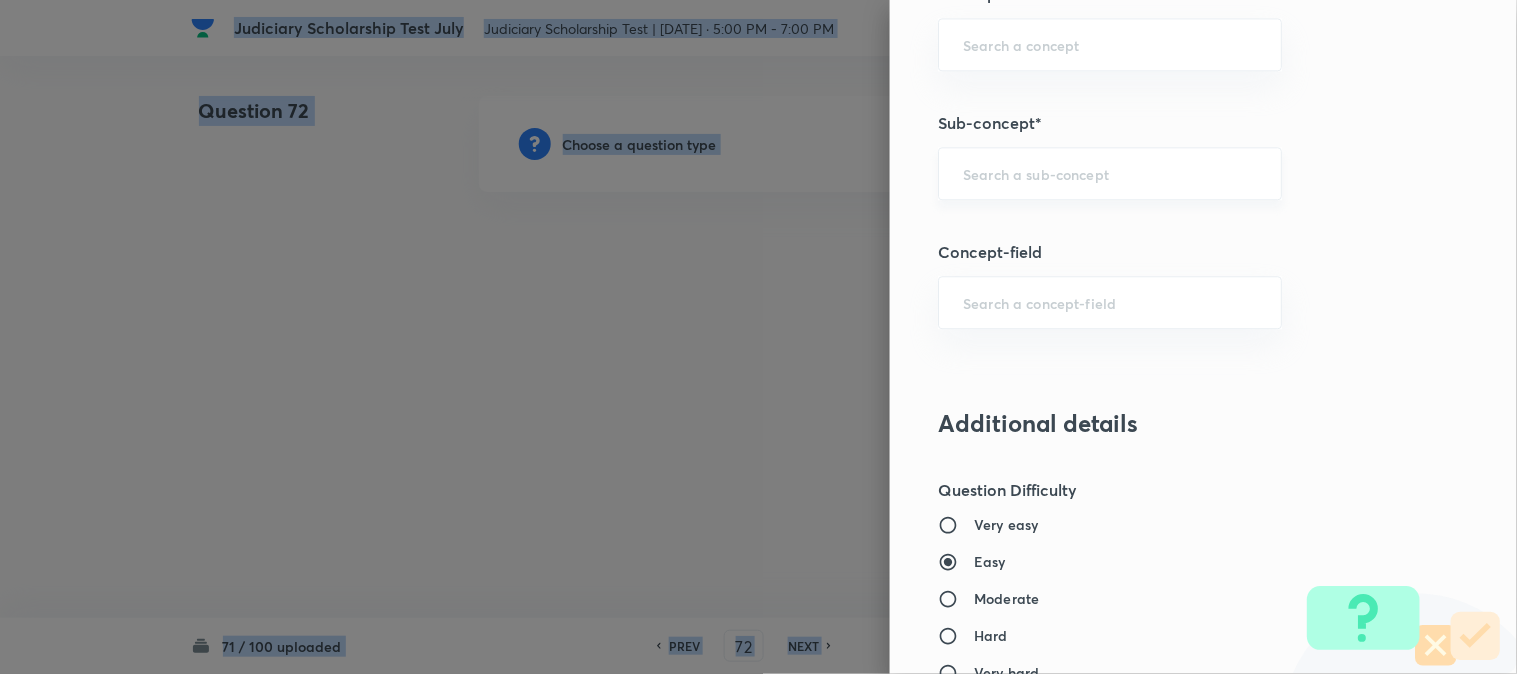 click on "​" at bounding box center (1110, 173) 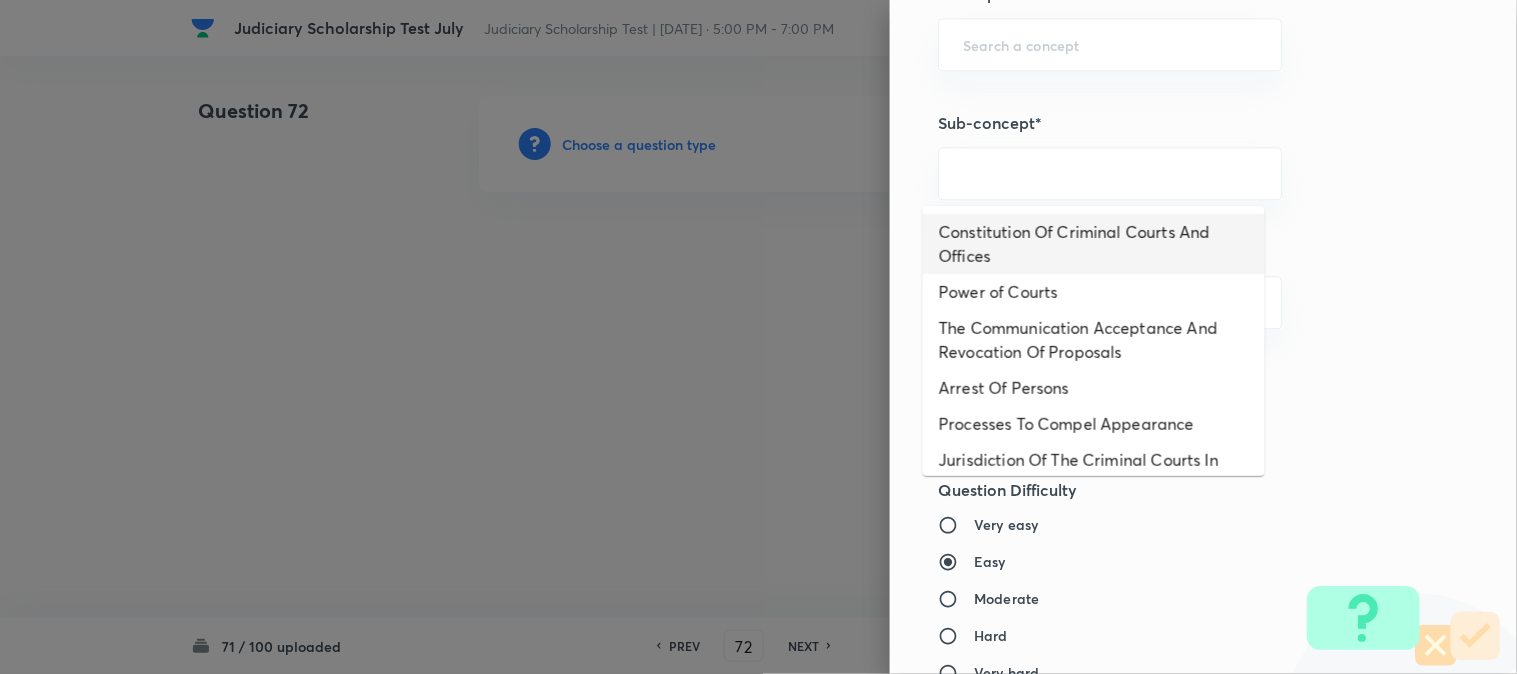 click on "Constitution Of Criminal Courts And Offices" at bounding box center [1094, 244] 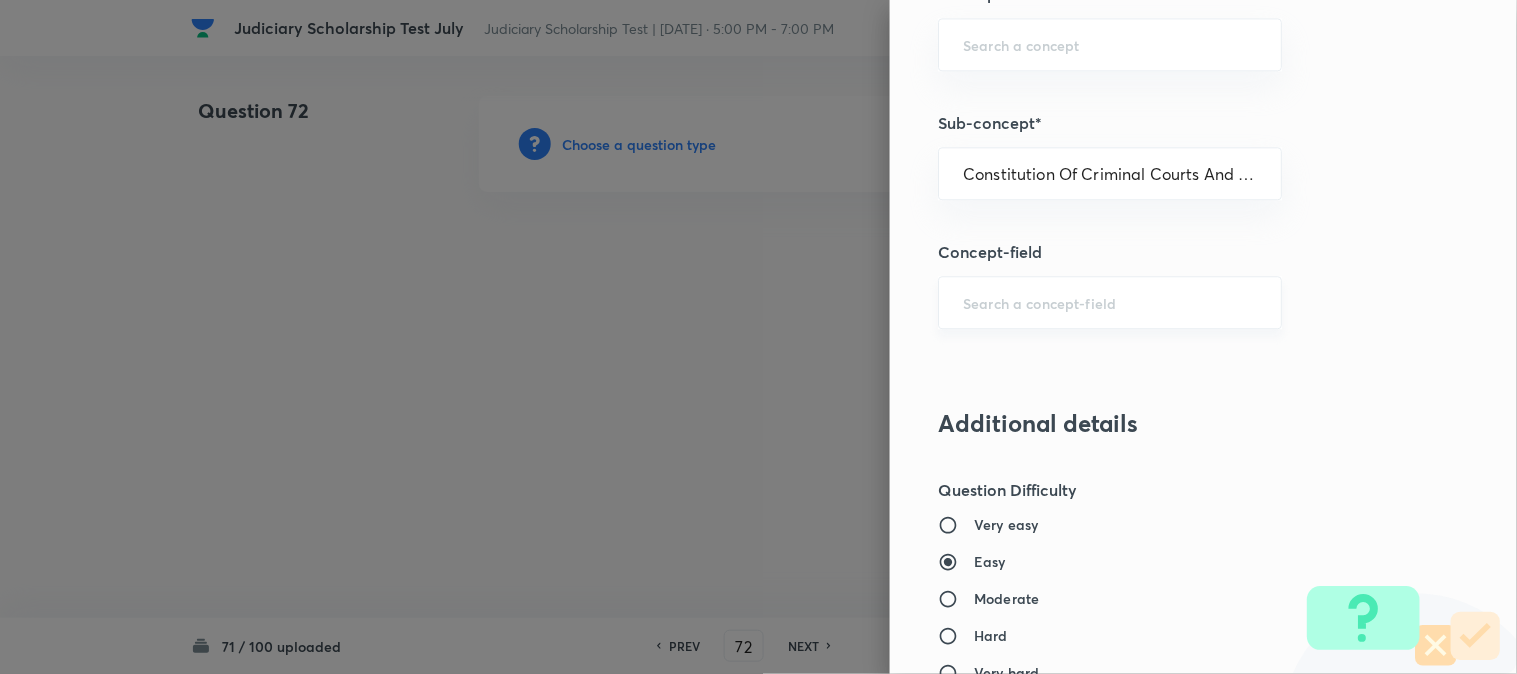 type on "Criminal Law" 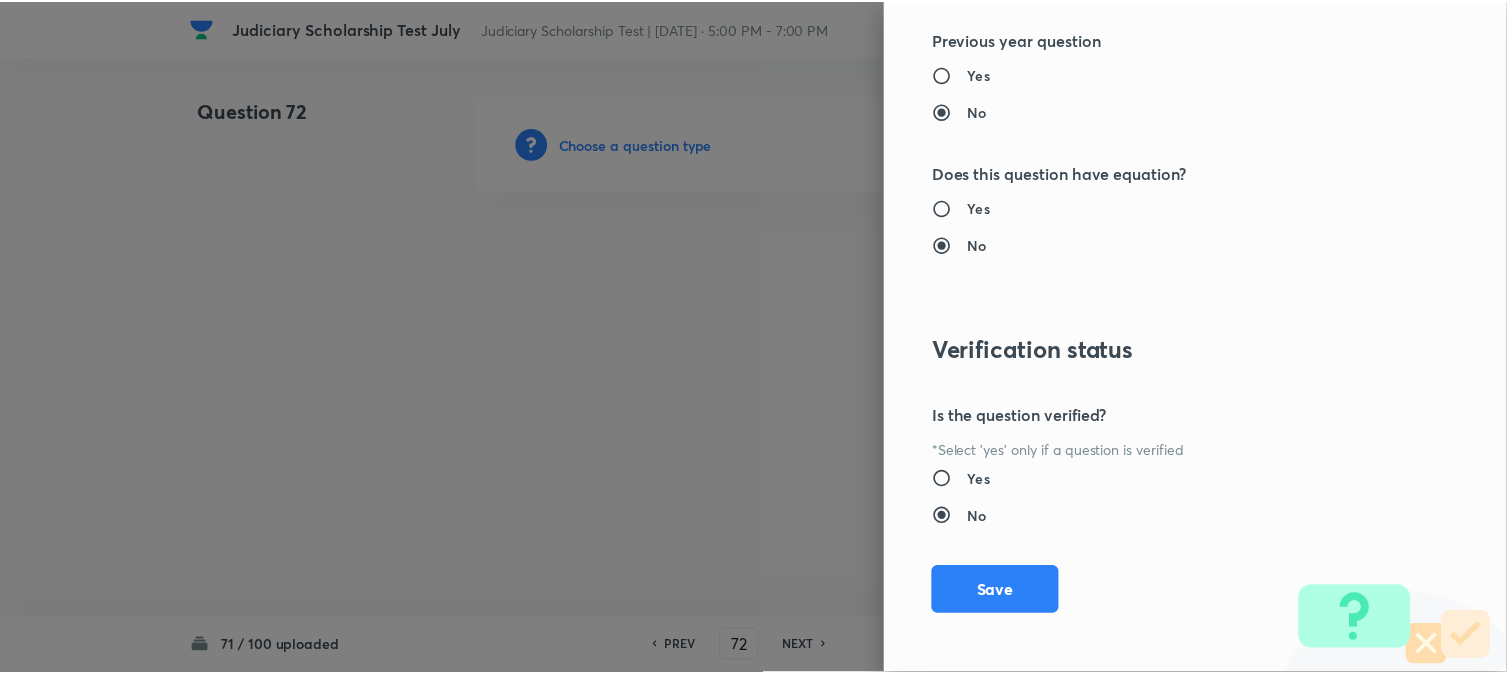 scroll, scrollTop: 2052, scrollLeft: 0, axis: vertical 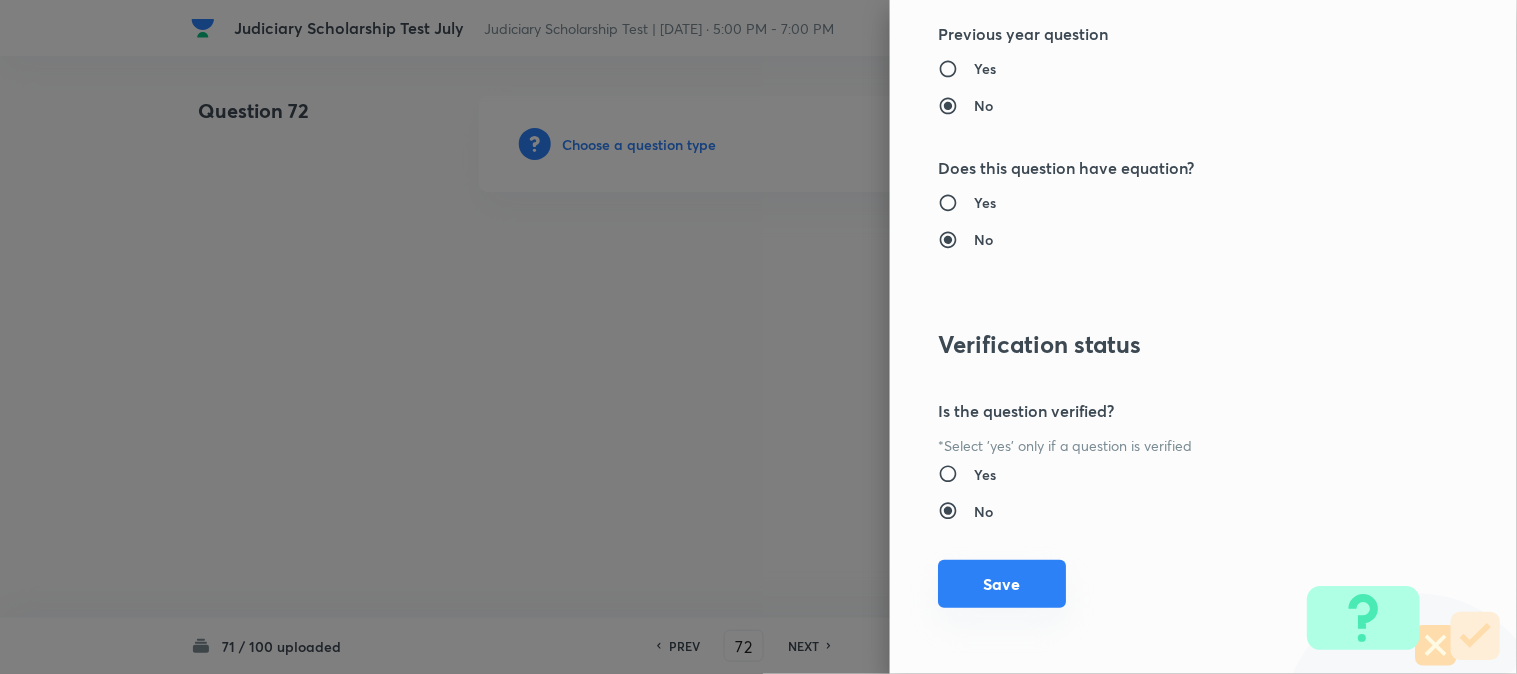 click on "Save" at bounding box center (1002, 584) 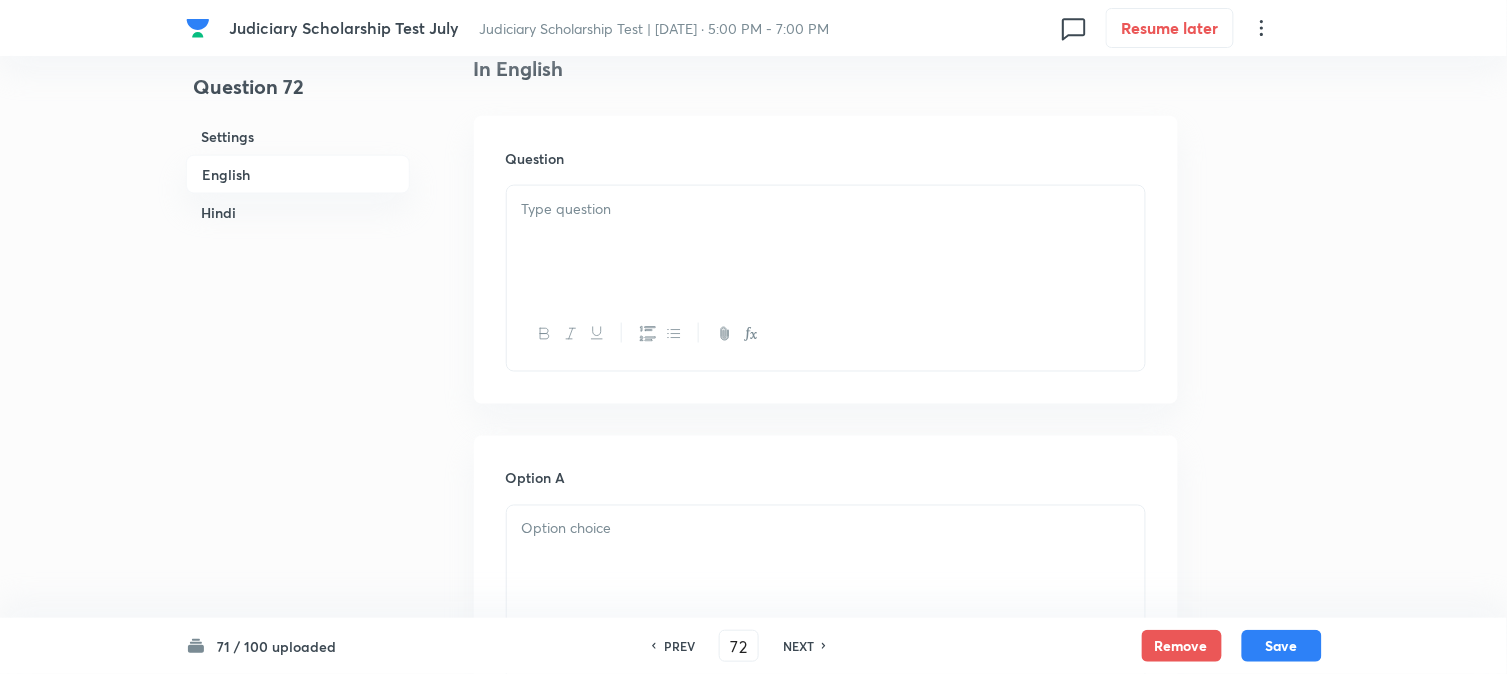 scroll, scrollTop: 590, scrollLeft: 0, axis: vertical 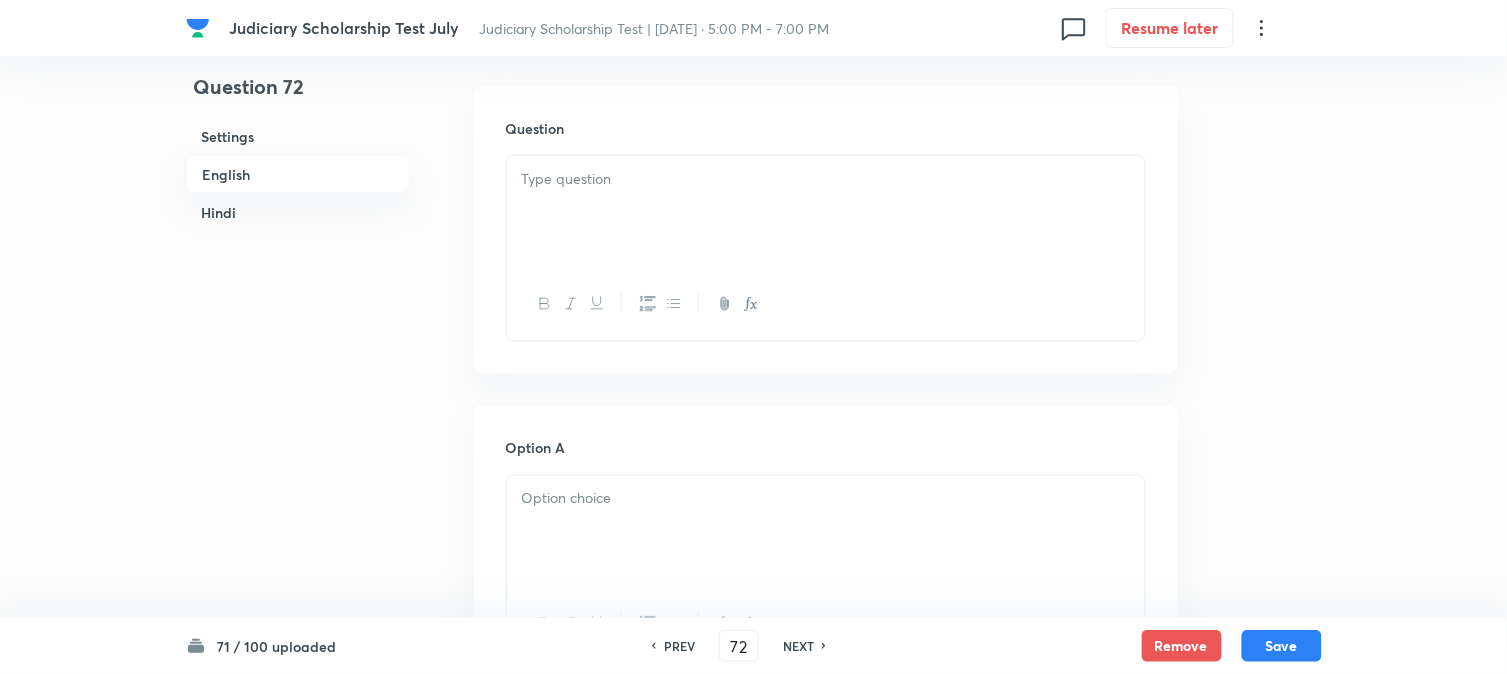 click at bounding box center (826, 179) 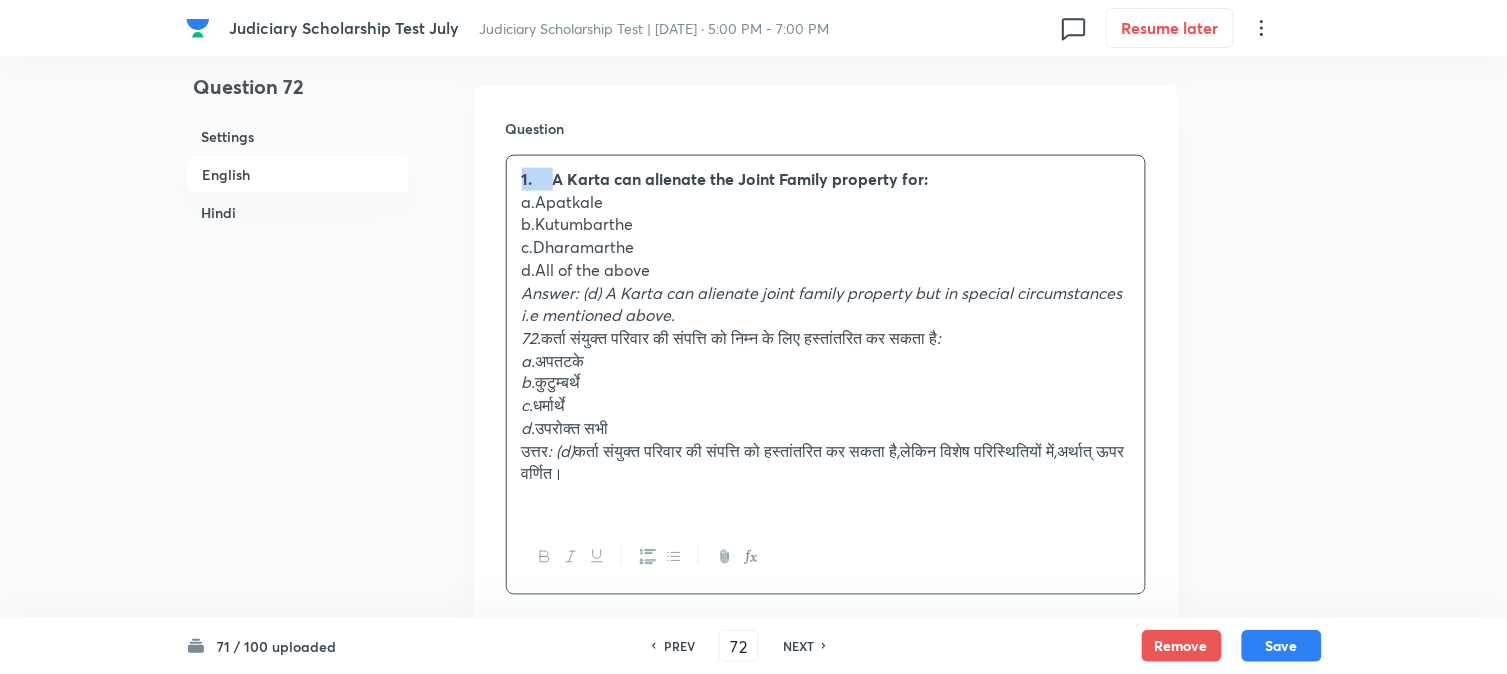 drag, startPoint x: 558, startPoint y: 176, endPoint x: 502, endPoint y: 160, distance: 58.24088 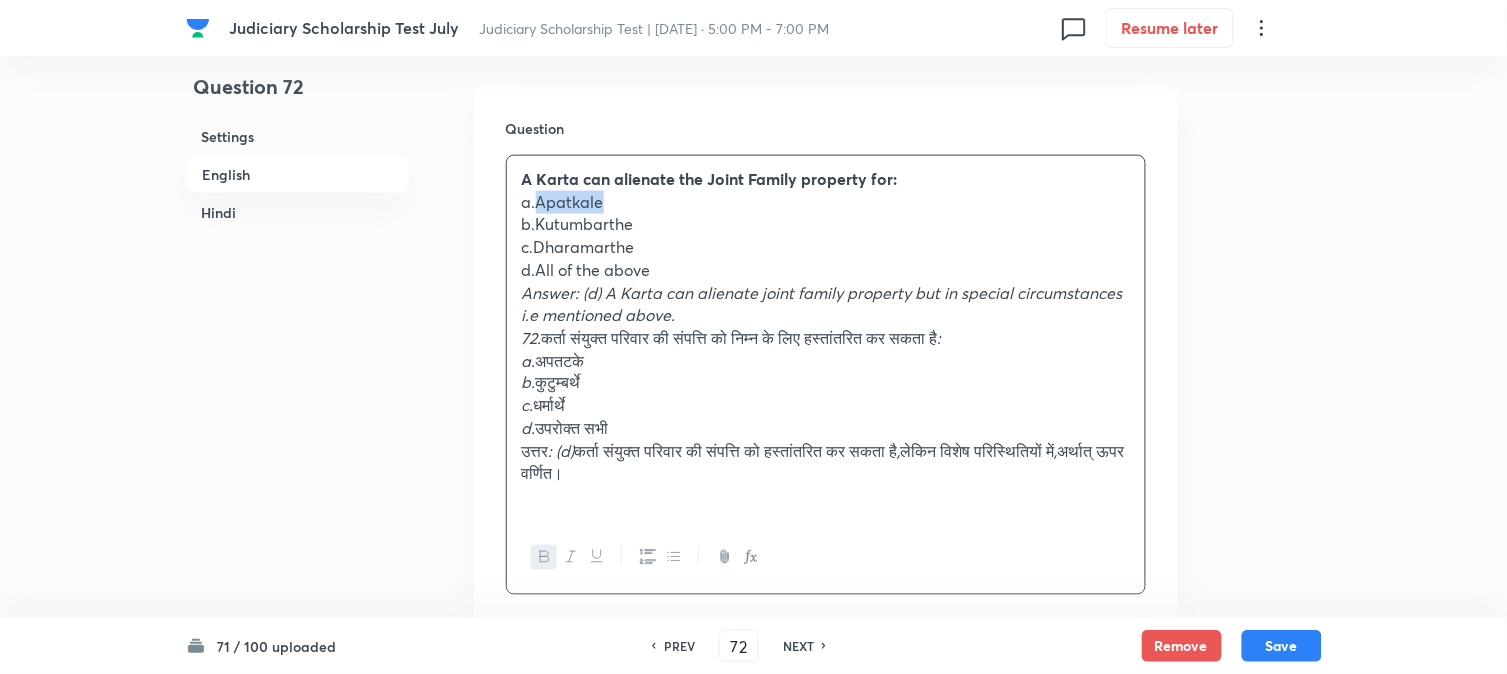 drag, startPoint x: 537, startPoint y: 204, endPoint x: 615, endPoint y: 243, distance: 87.20665 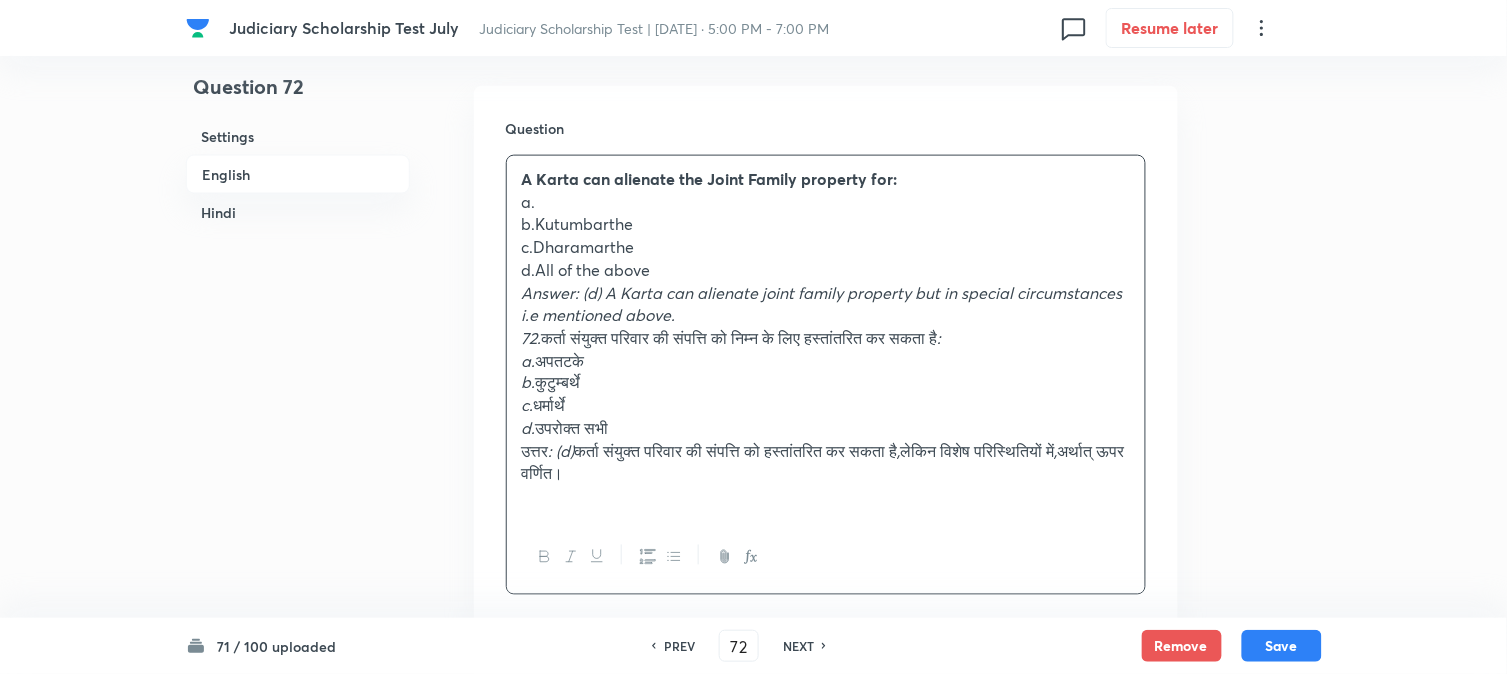 scroll, scrollTop: 923, scrollLeft: 0, axis: vertical 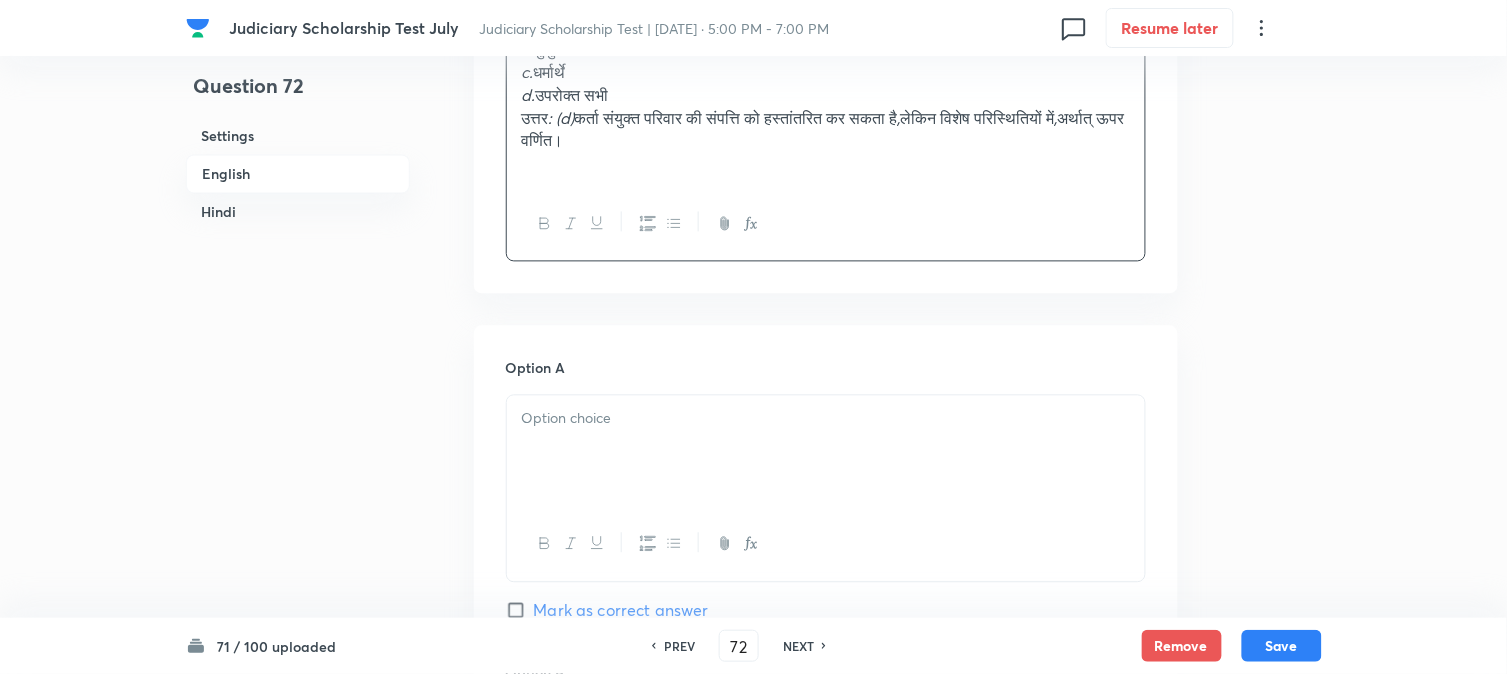 click at bounding box center (826, 452) 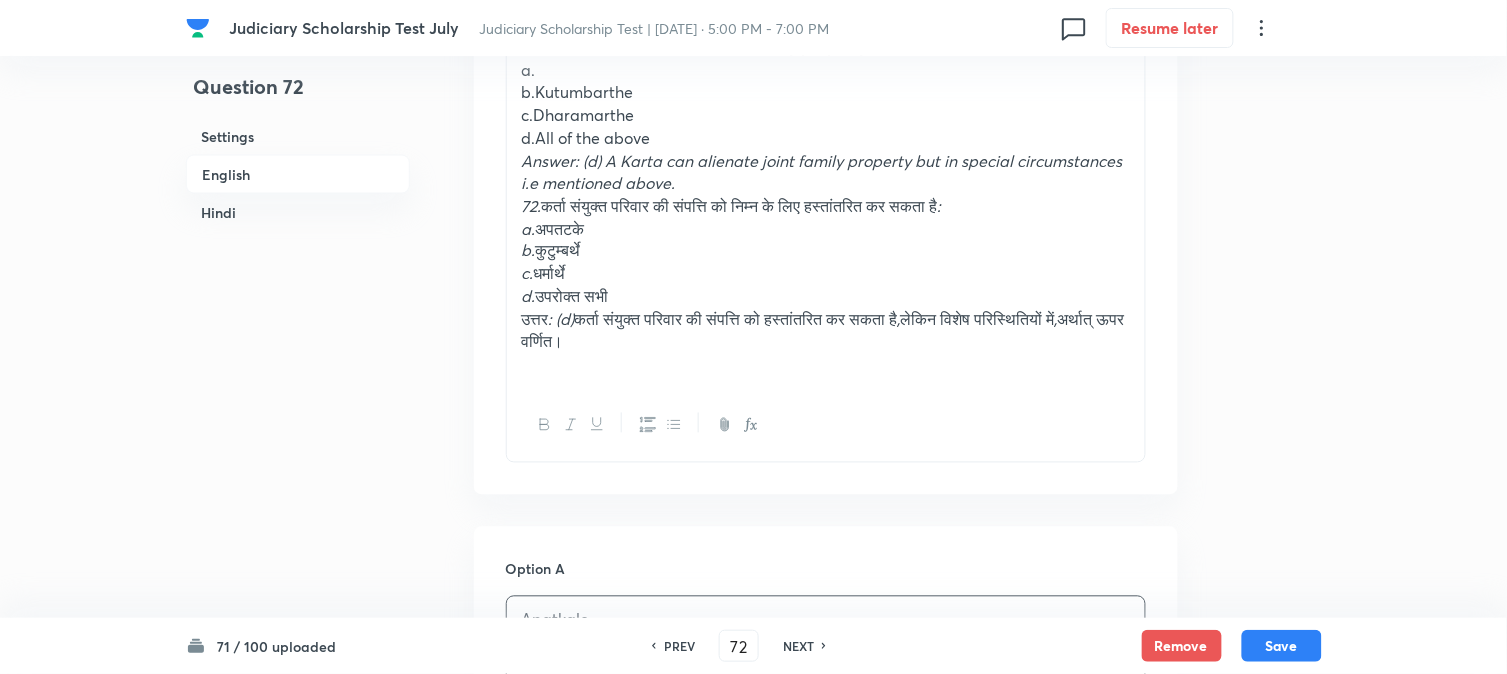 scroll, scrollTop: 701, scrollLeft: 0, axis: vertical 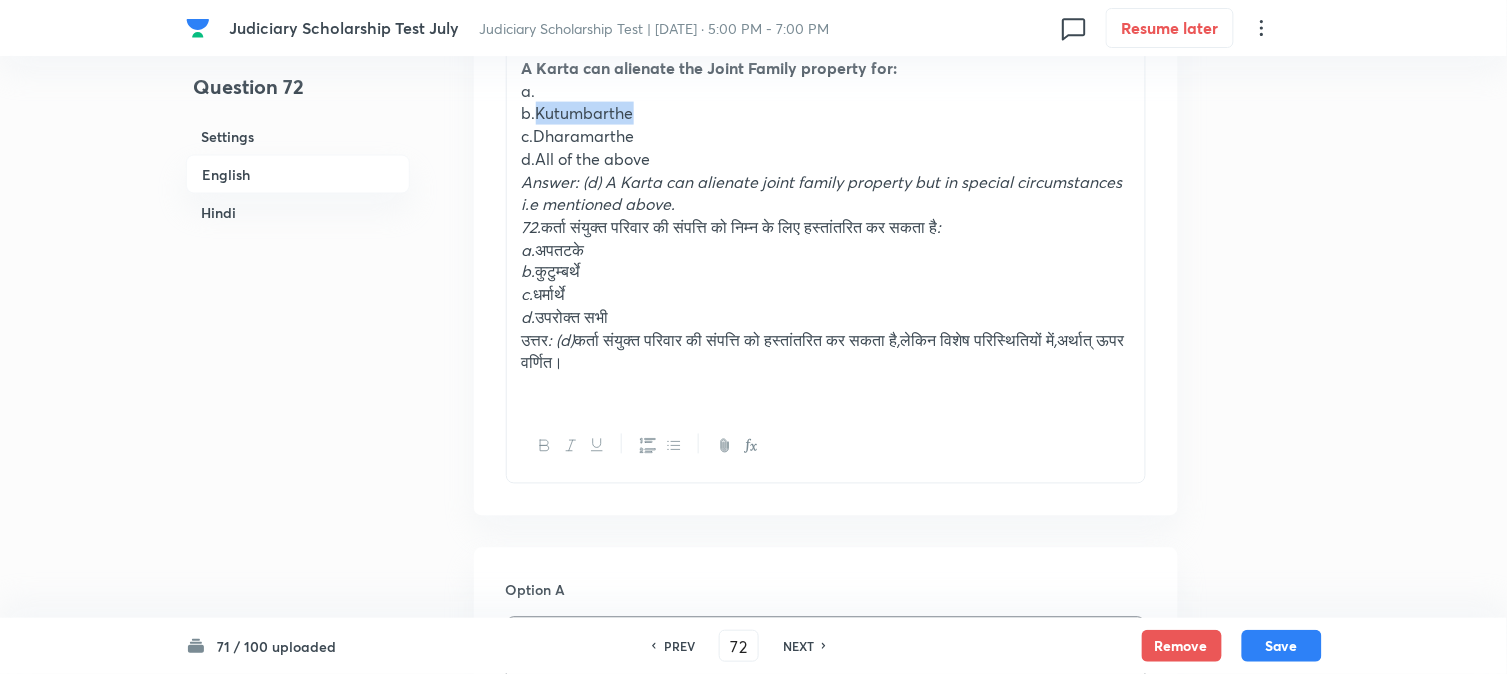 drag, startPoint x: 537, startPoint y: 113, endPoint x: 658, endPoint y: 120, distance: 121.20231 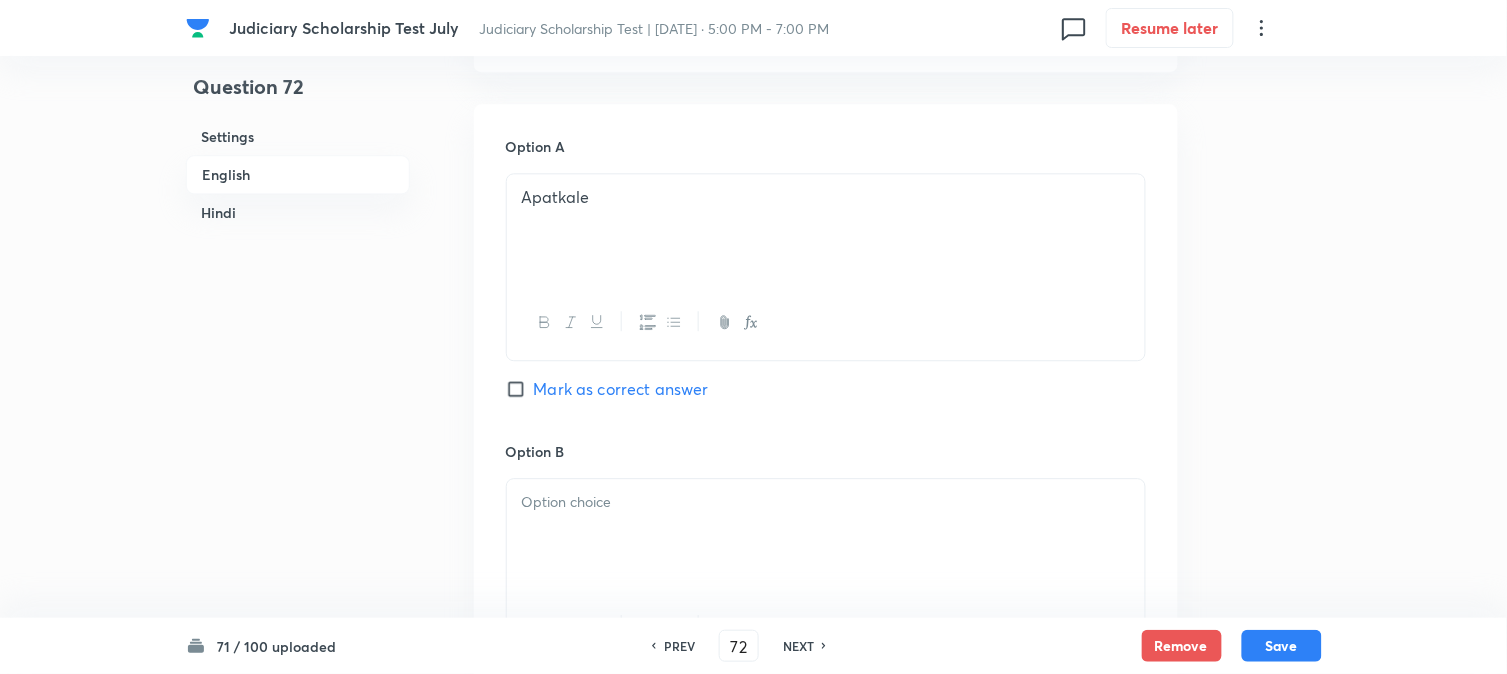 click at bounding box center [826, 502] 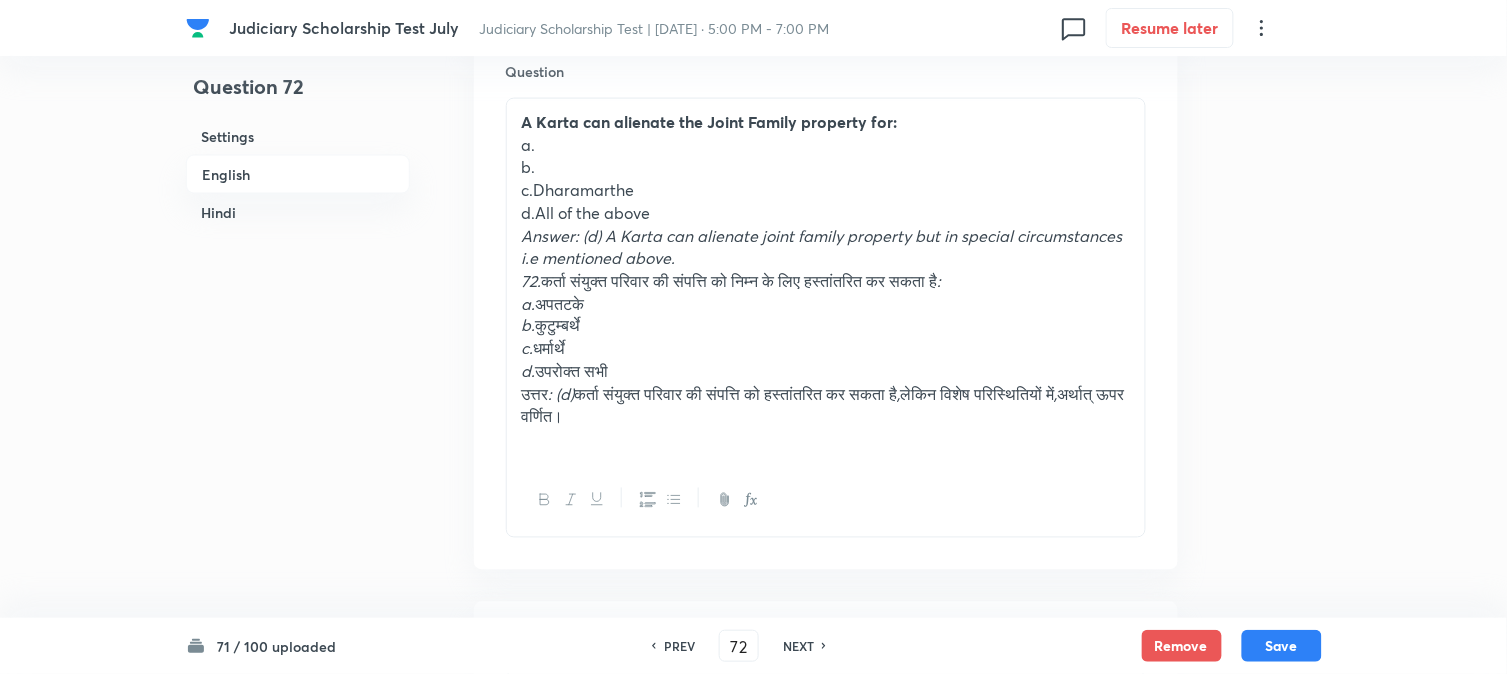 scroll, scrollTop: 590, scrollLeft: 0, axis: vertical 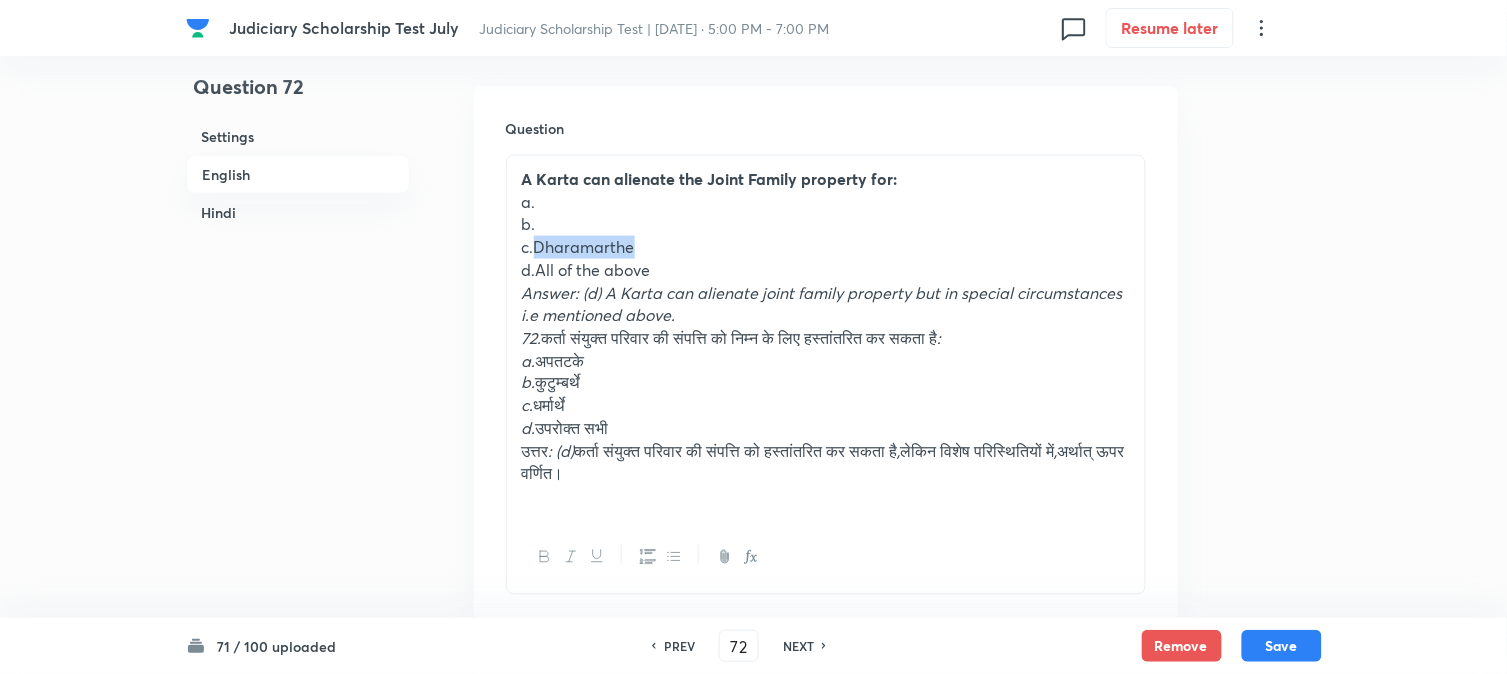 drag, startPoint x: 537, startPoint y: 242, endPoint x: 710, endPoint y: 246, distance: 173.04623 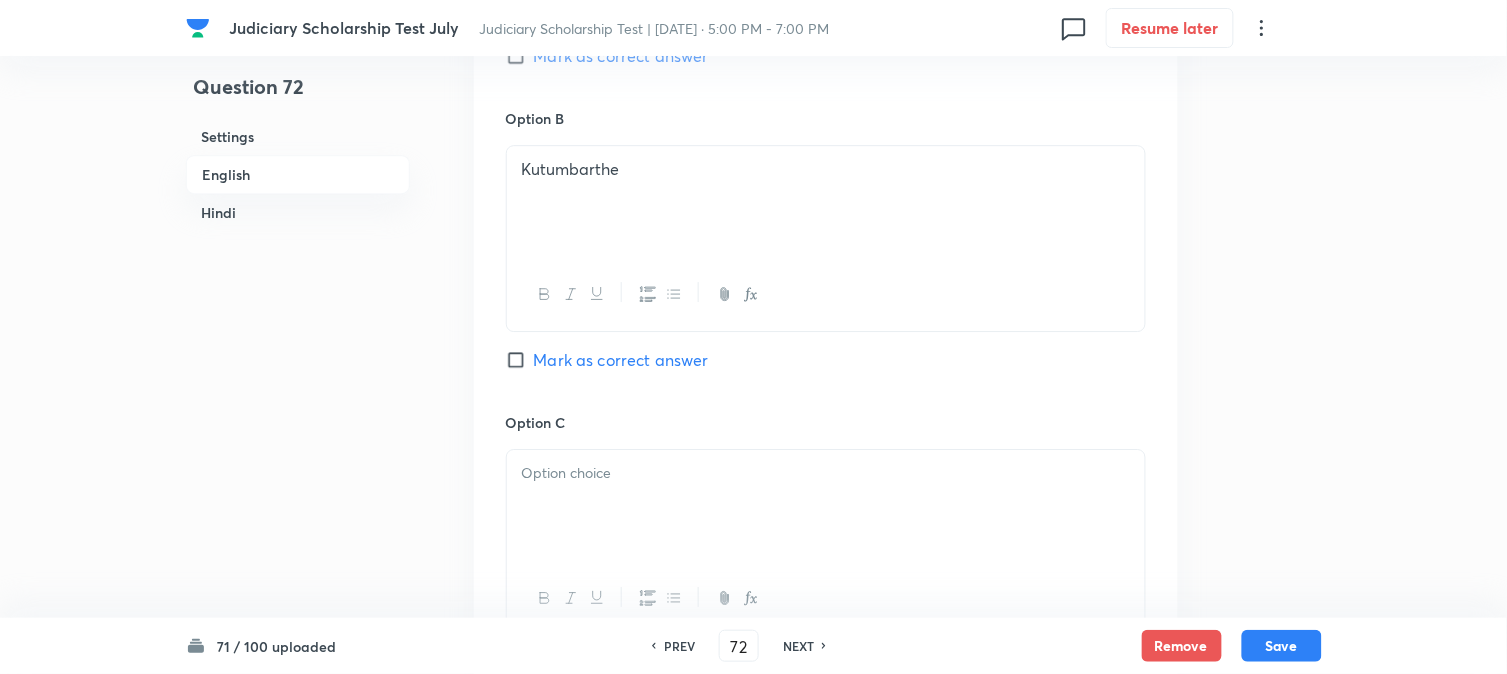 click at bounding box center [826, 506] 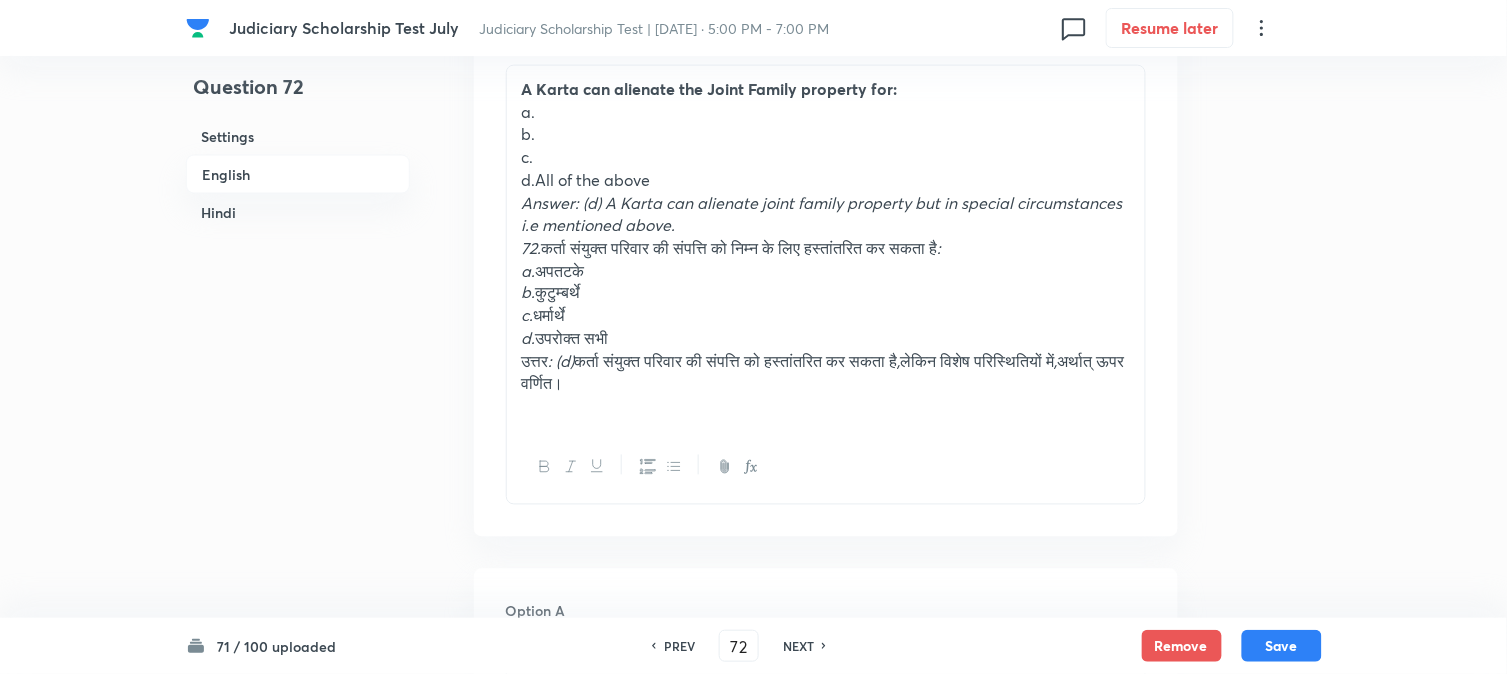 scroll, scrollTop: 590, scrollLeft: 0, axis: vertical 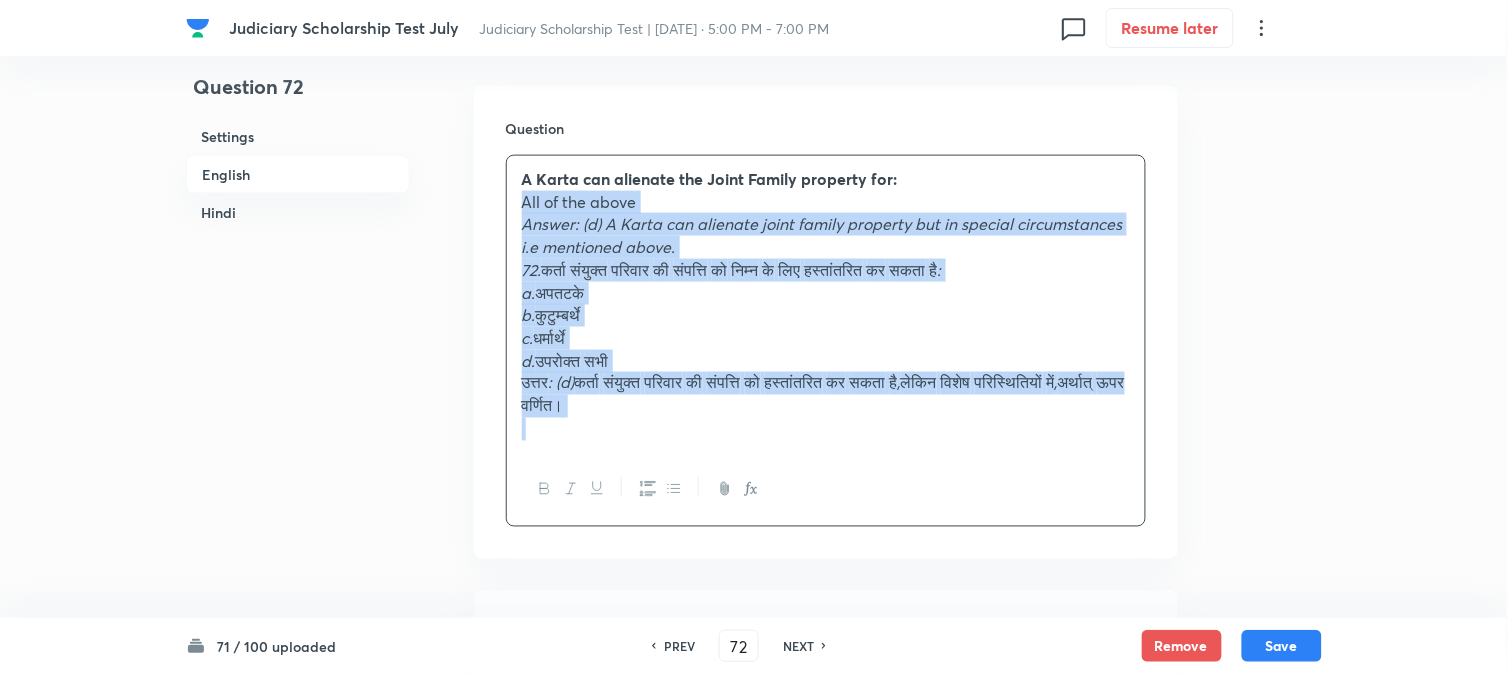 drag, startPoint x: 535, startPoint y: 275, endPoint x: 828, endPoint y: 495, distance: 366.40005 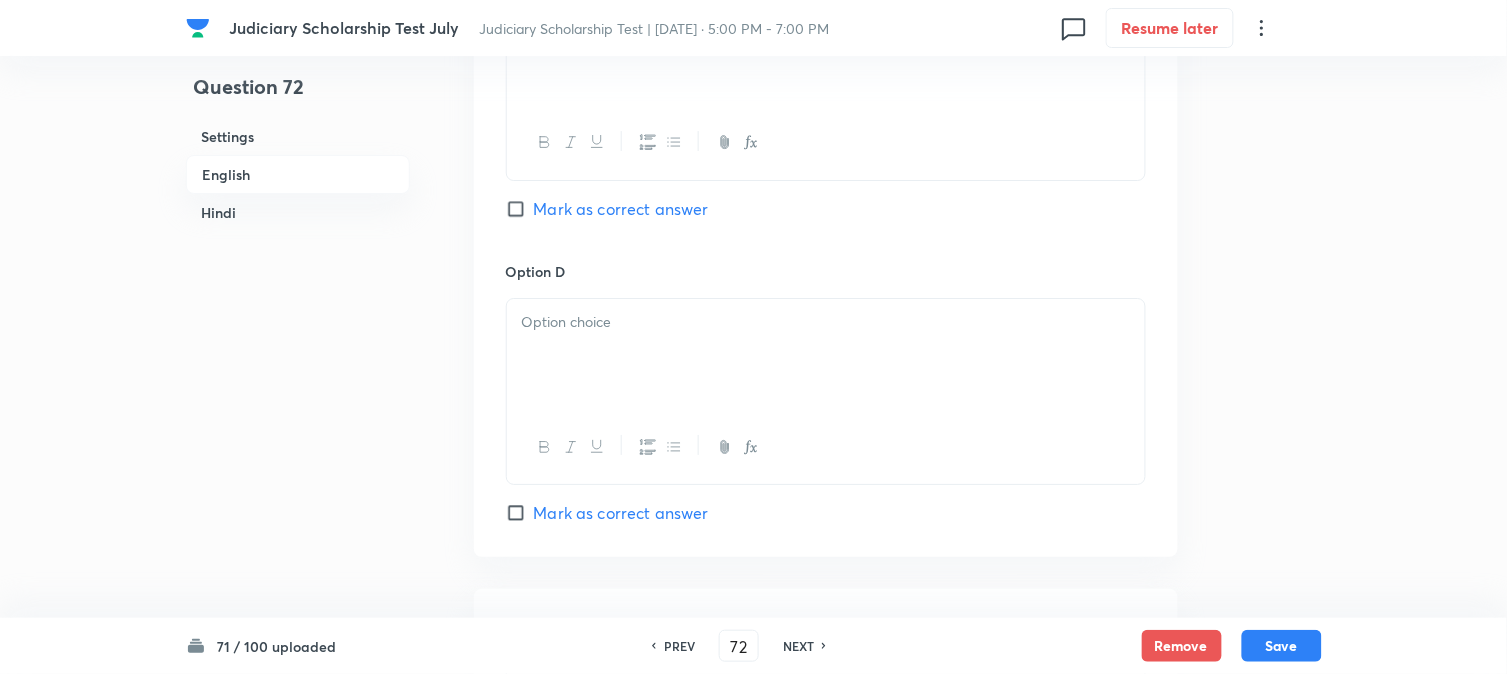 scroll, scrollTop: 1701, scrollLeft: 0, axis: vertical 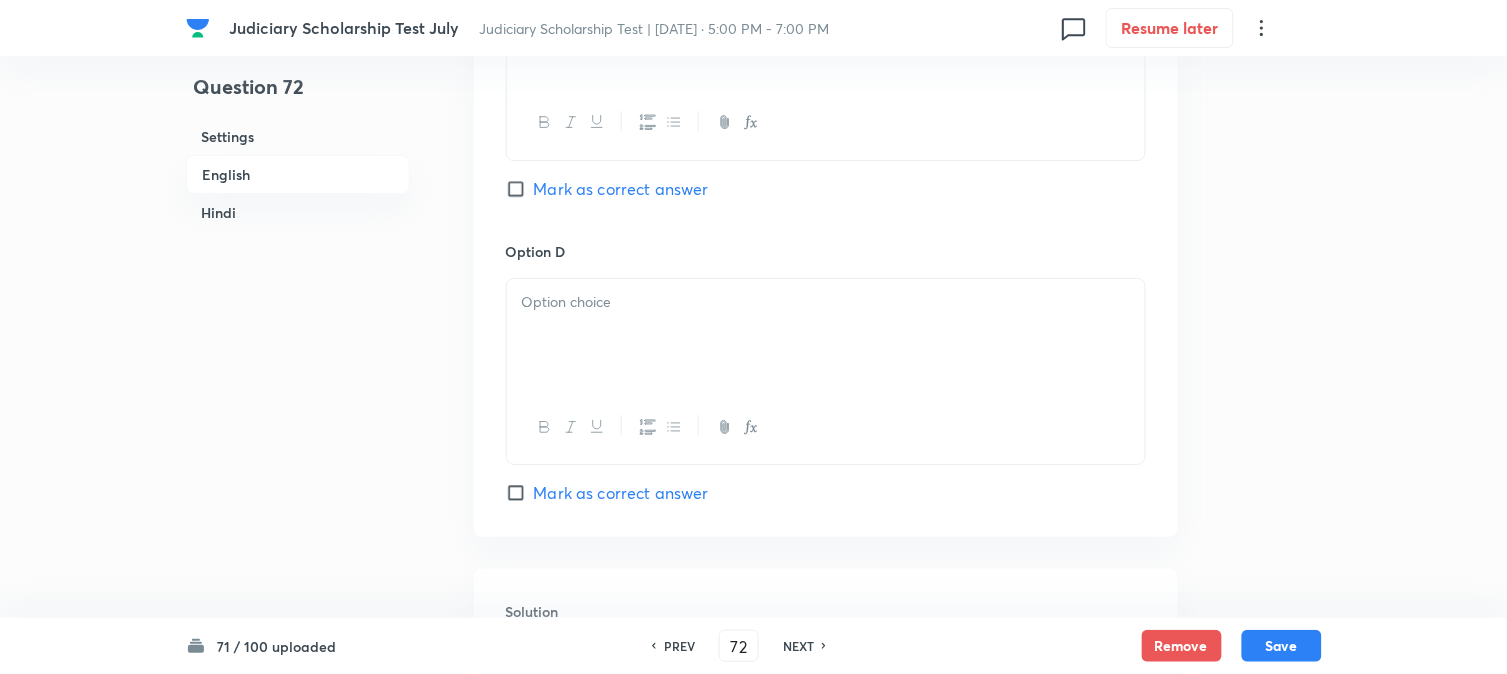 click at bounding box center [826, 335] 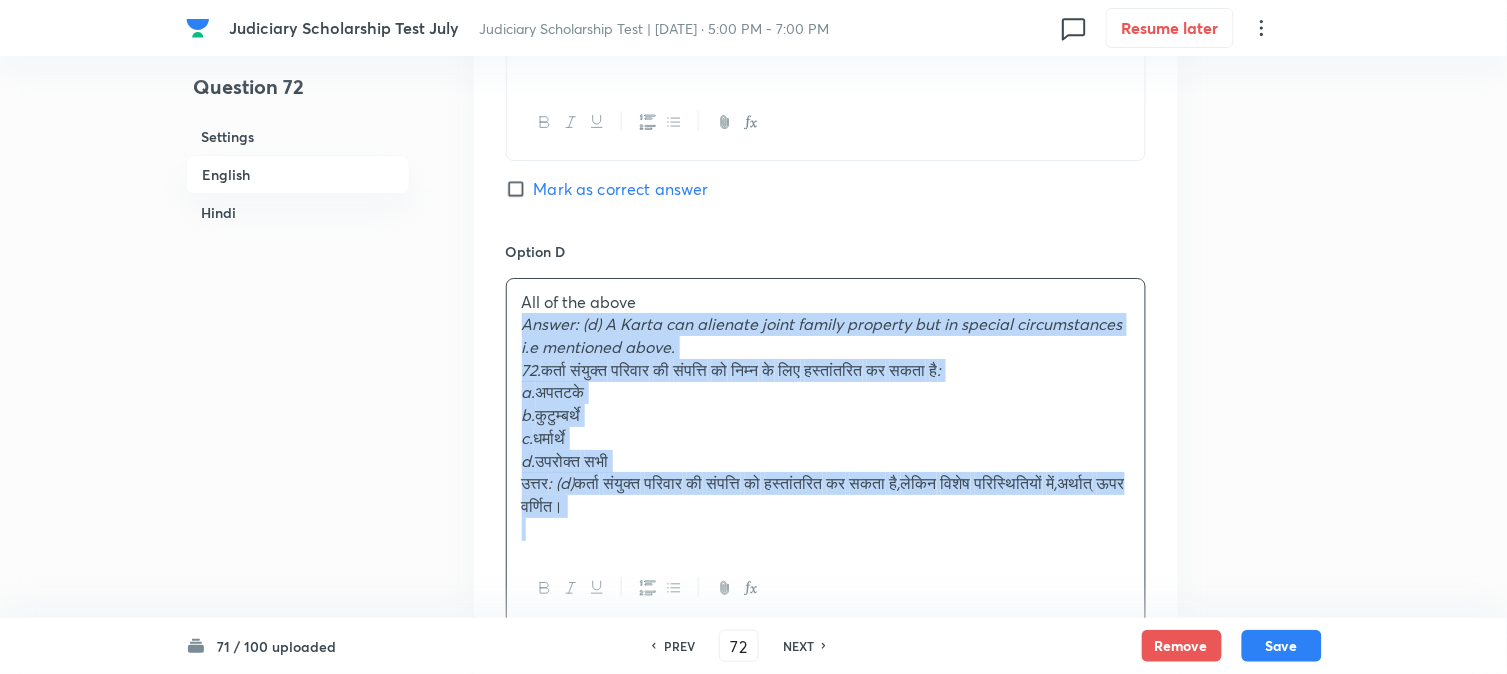 drag, startPoint x: 521, startPoint y: 322, endPoint x: 743, endPoint y: 535, distance: 307.6573 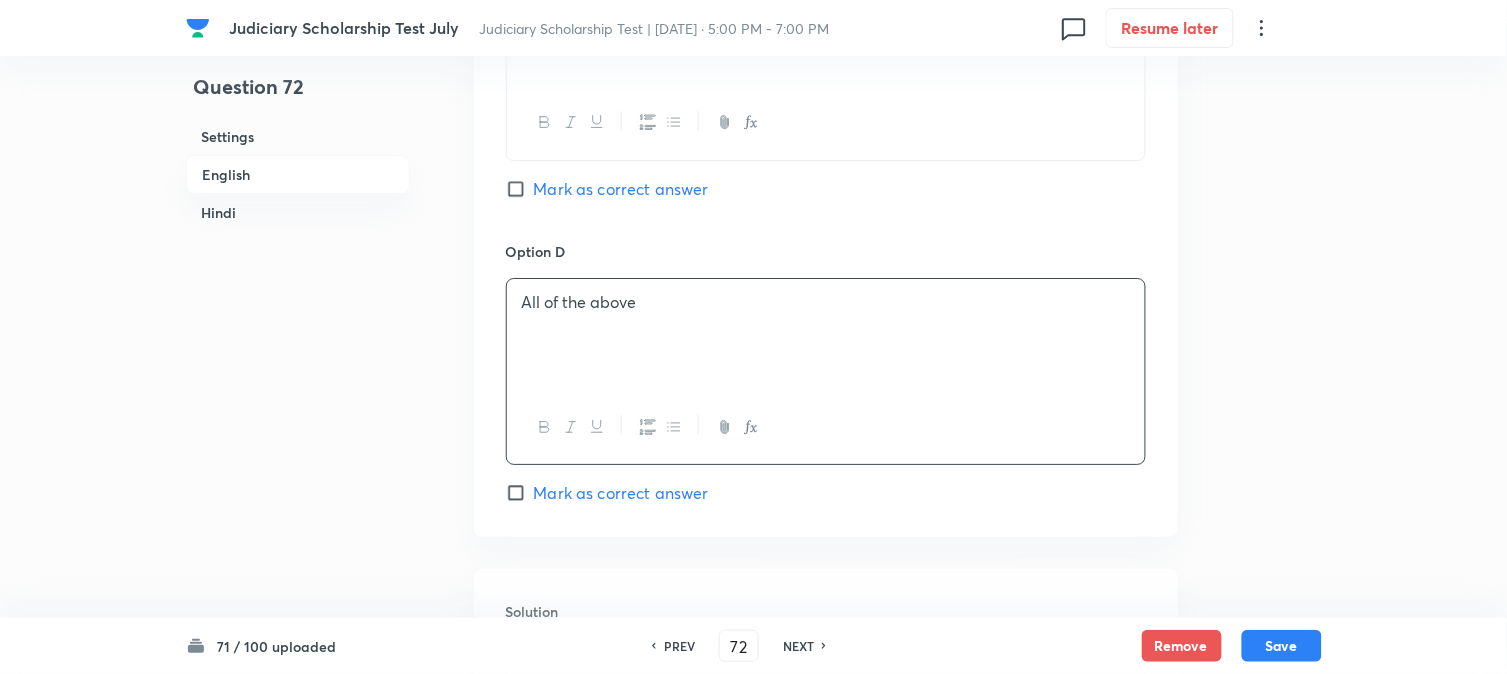 click on "Mark as correct answer" at bounding box center (621, 493) 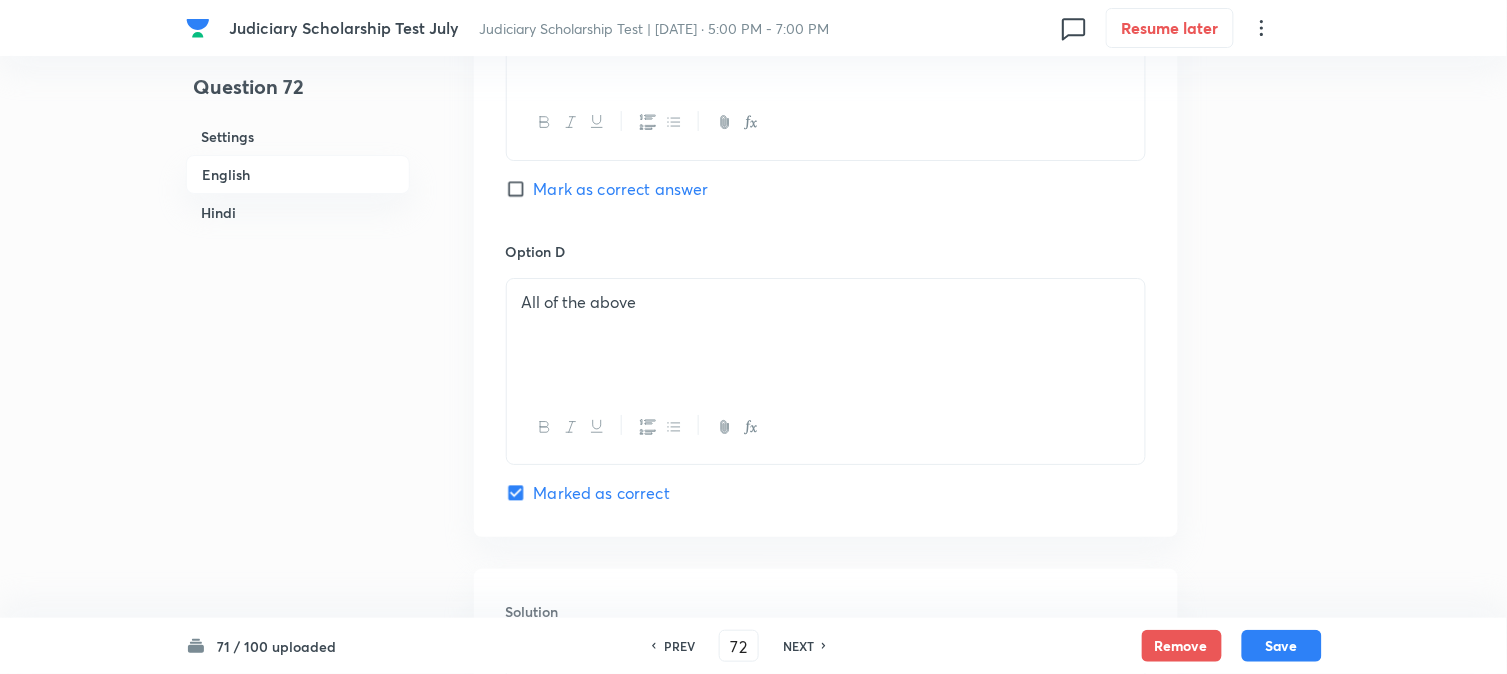 checkbox on "true" 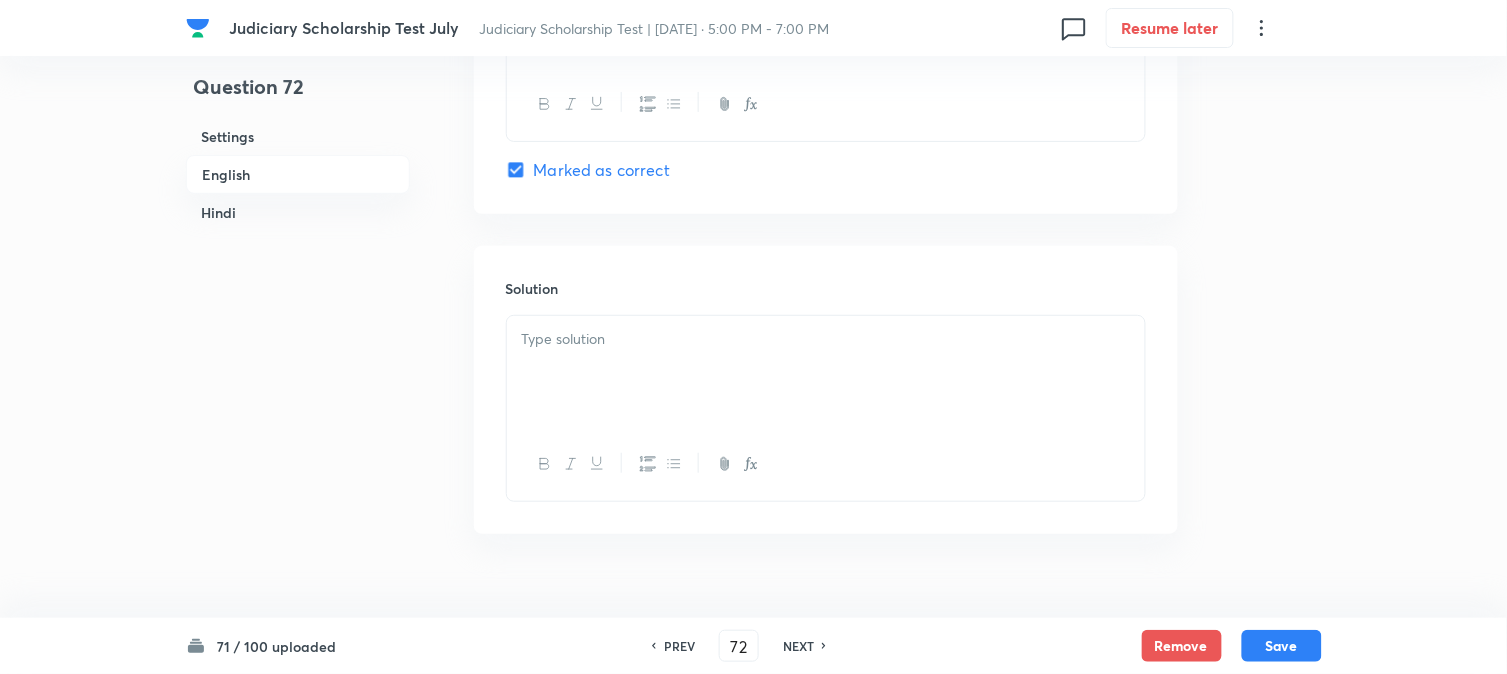 scroll, scrollTop: 2034, scrollLeft: 0, axis: vertical 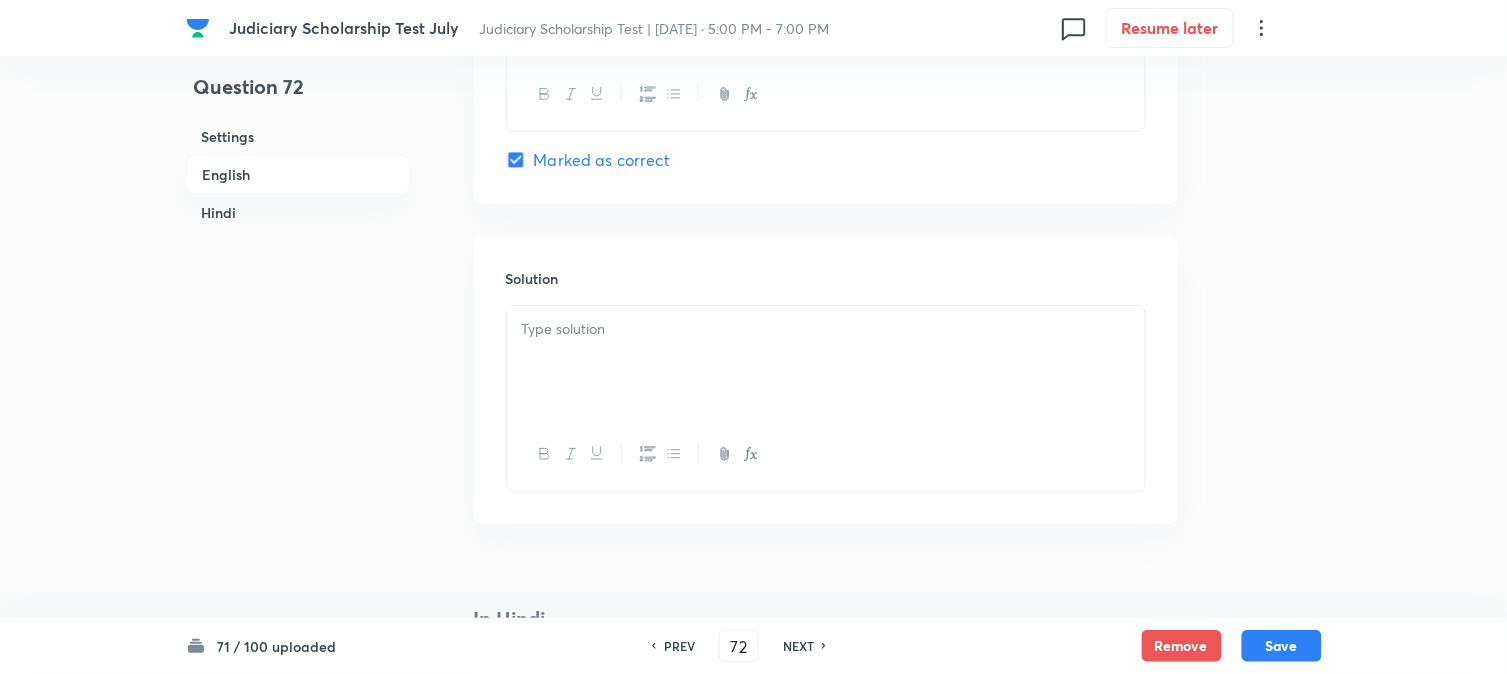 click at bounding box center [826, 362] 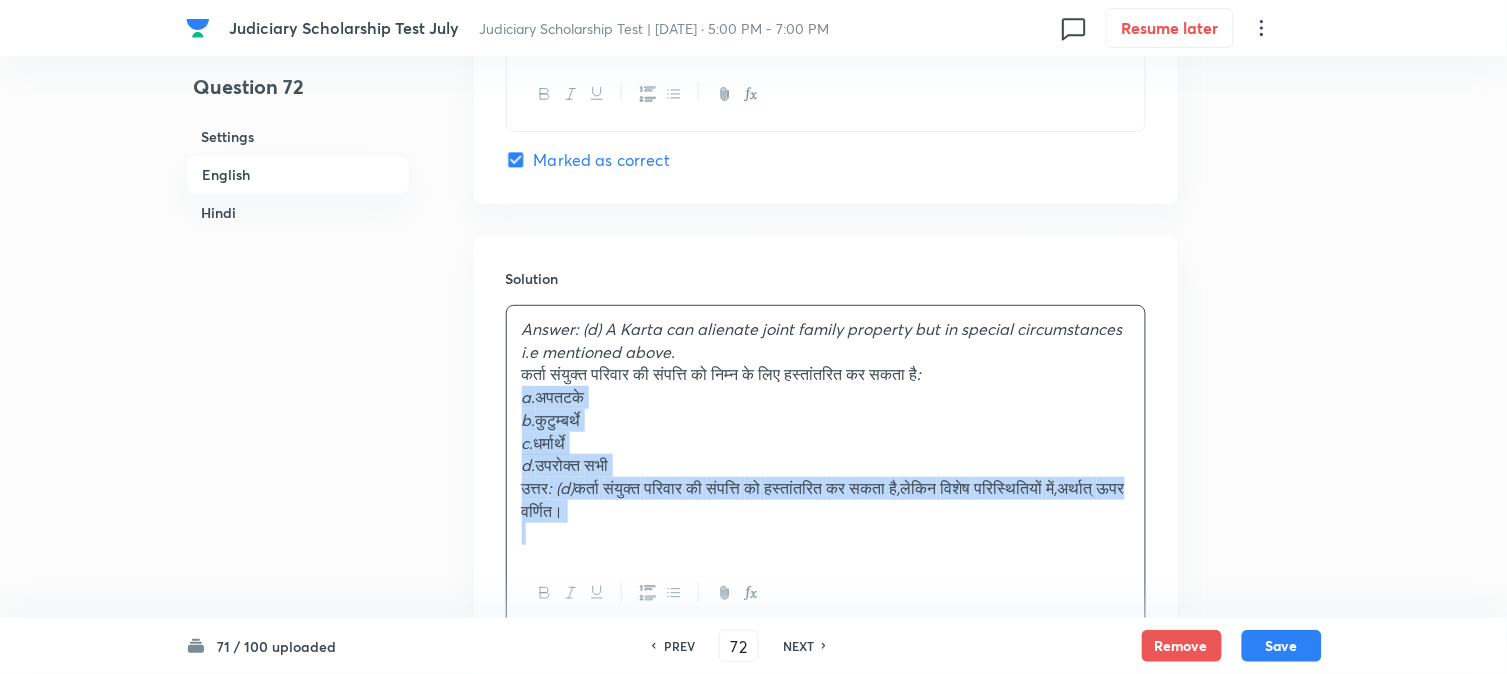 drag, startPoint x: 544, startPoint y: 375, endPoint x: 803, endPoint y: 568, distance: 323.00156 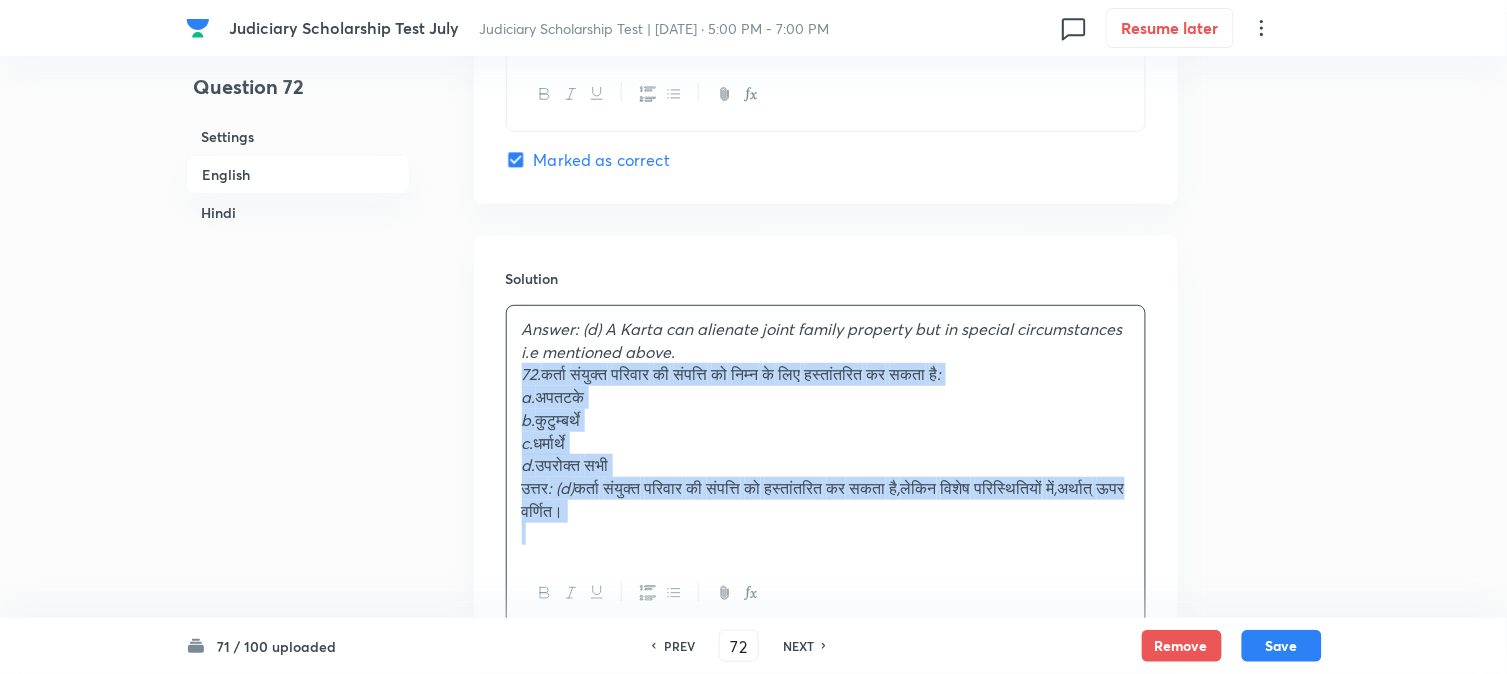 drag, startPoint x: 521, startPoint y: 381, endPoint x: 727, endPoint y: 527, distance: 252.49158 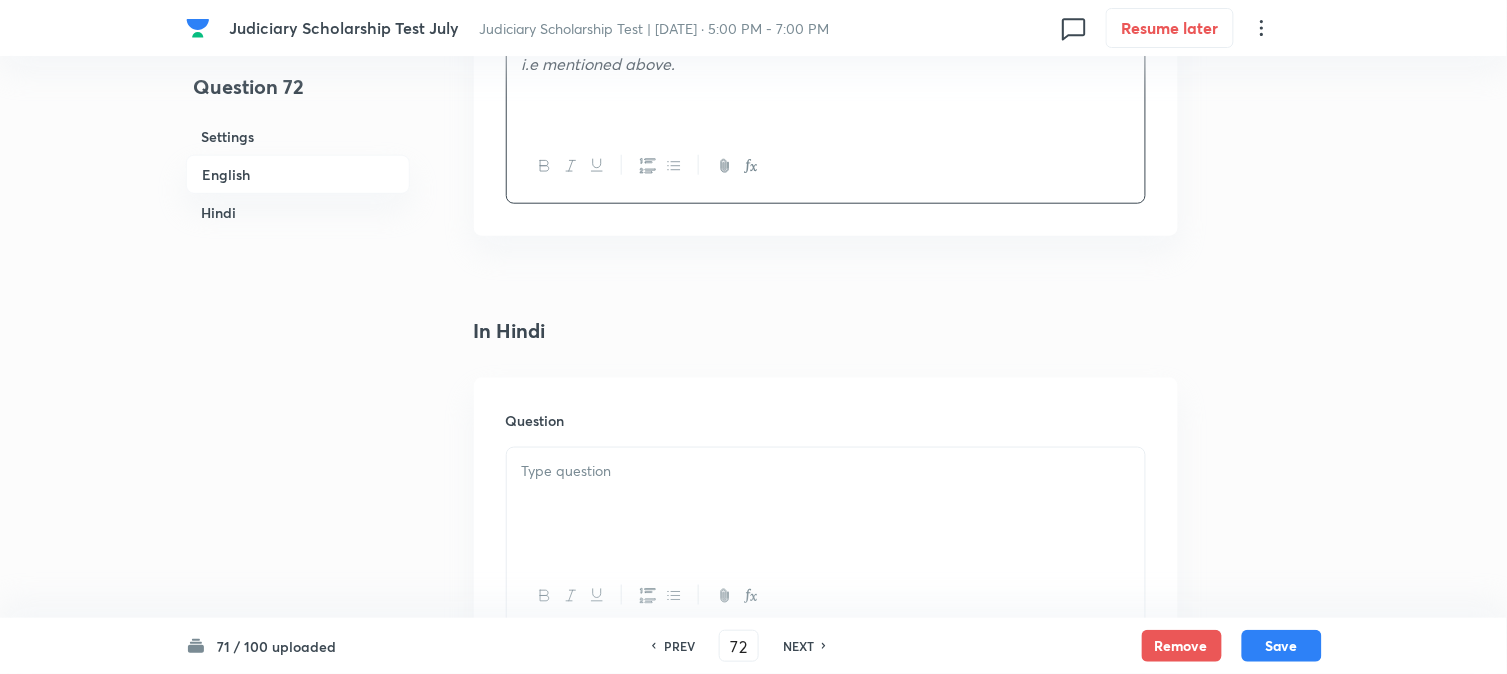 scroll, scrollTop: 2590, scrollLeft: 0, axis: vertical 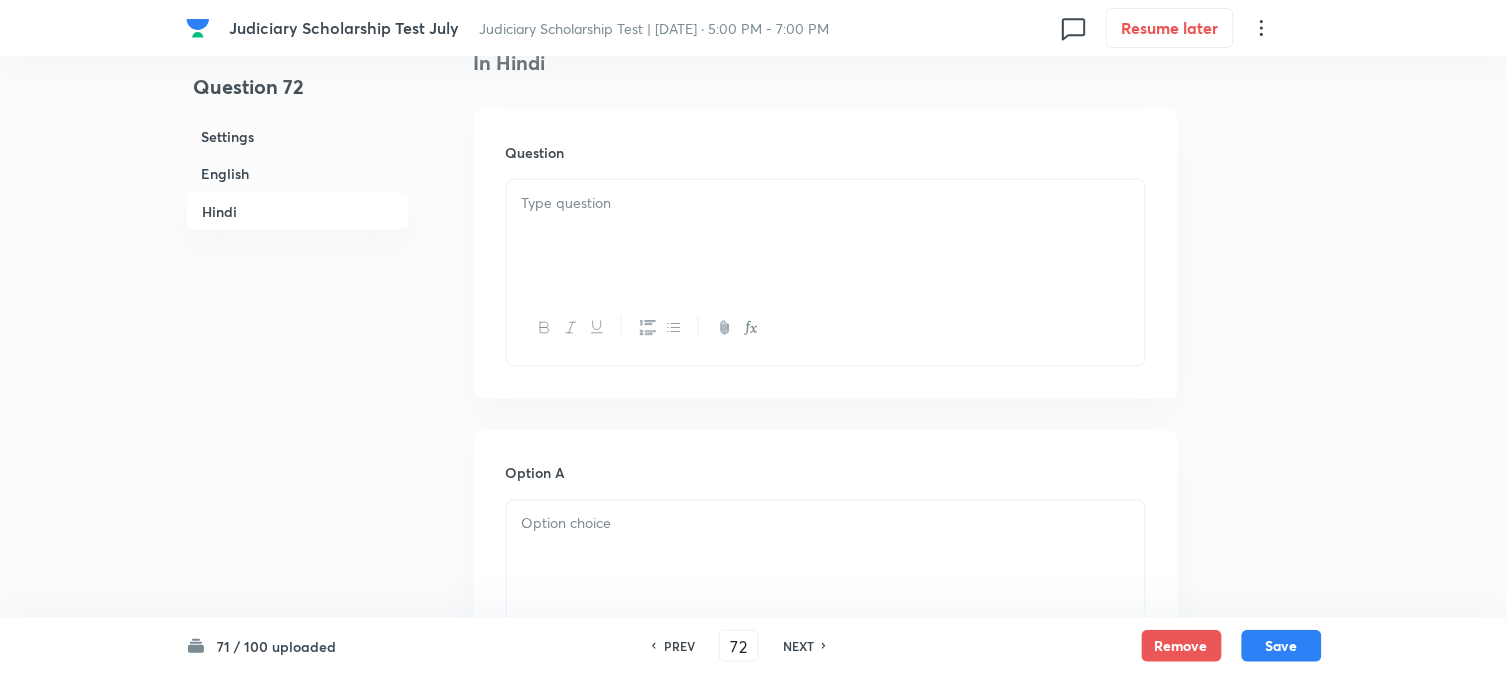 click at bounding box center (826, 236) 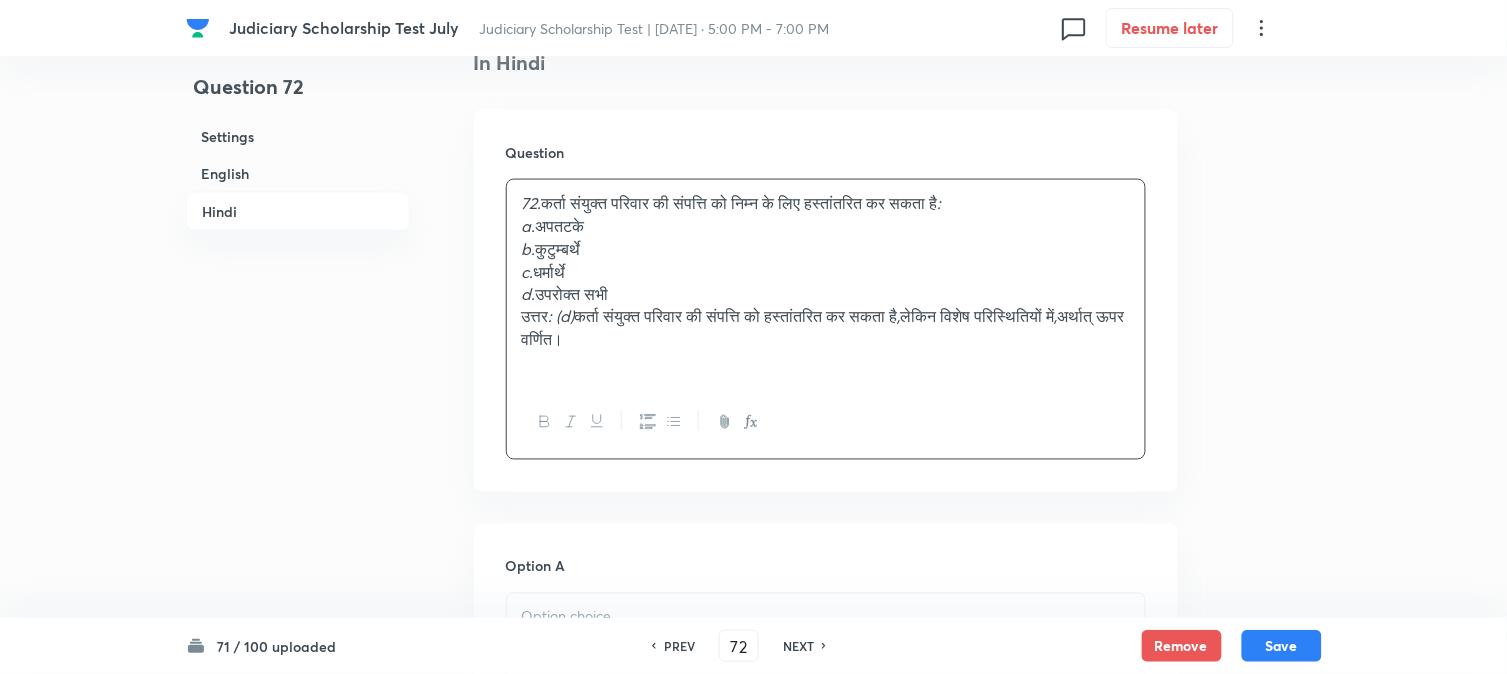 drag, startPoint x: 544, startPoint y: 206, endPoint x: 505, endPoint y: 200, distance: 39.45884 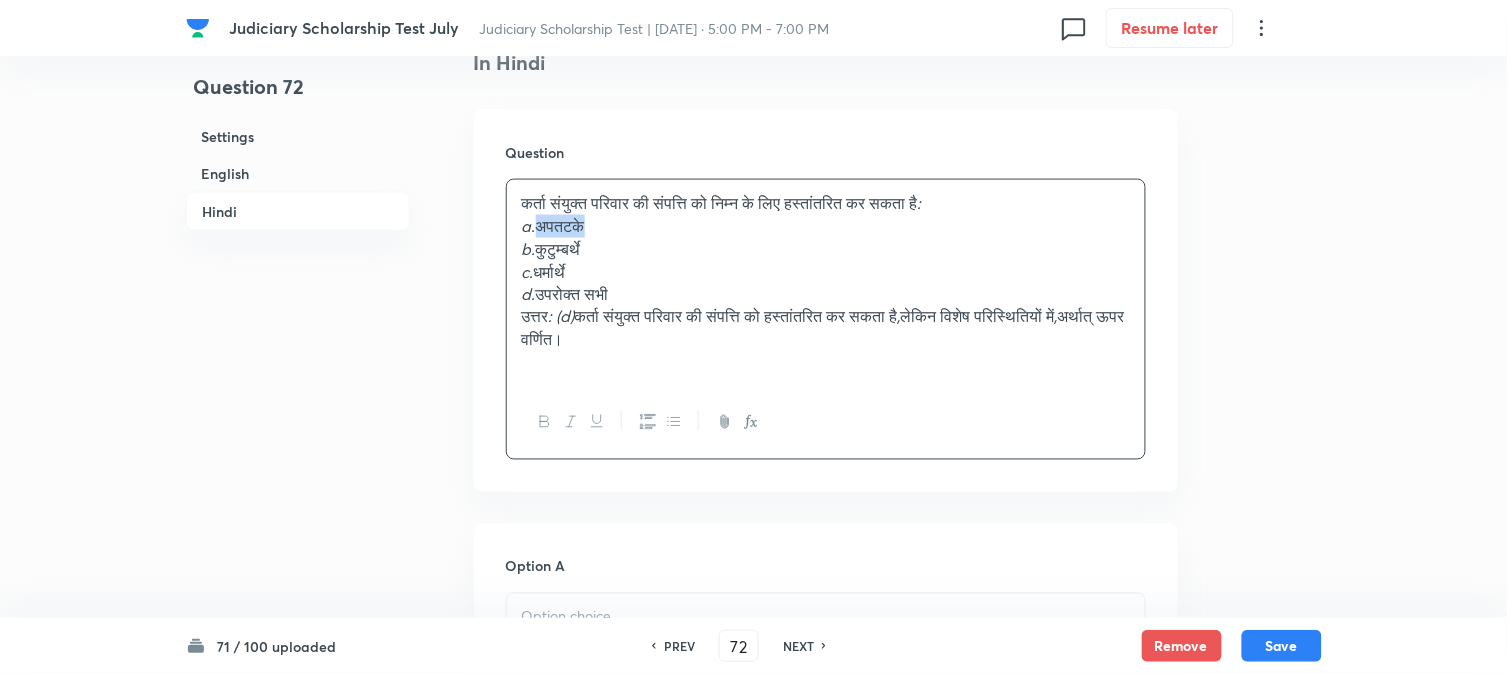 drag, startPoint x: 540, startPoint y: 227, endPoint x: 634, endPoint y: 234, distance: 94.26028 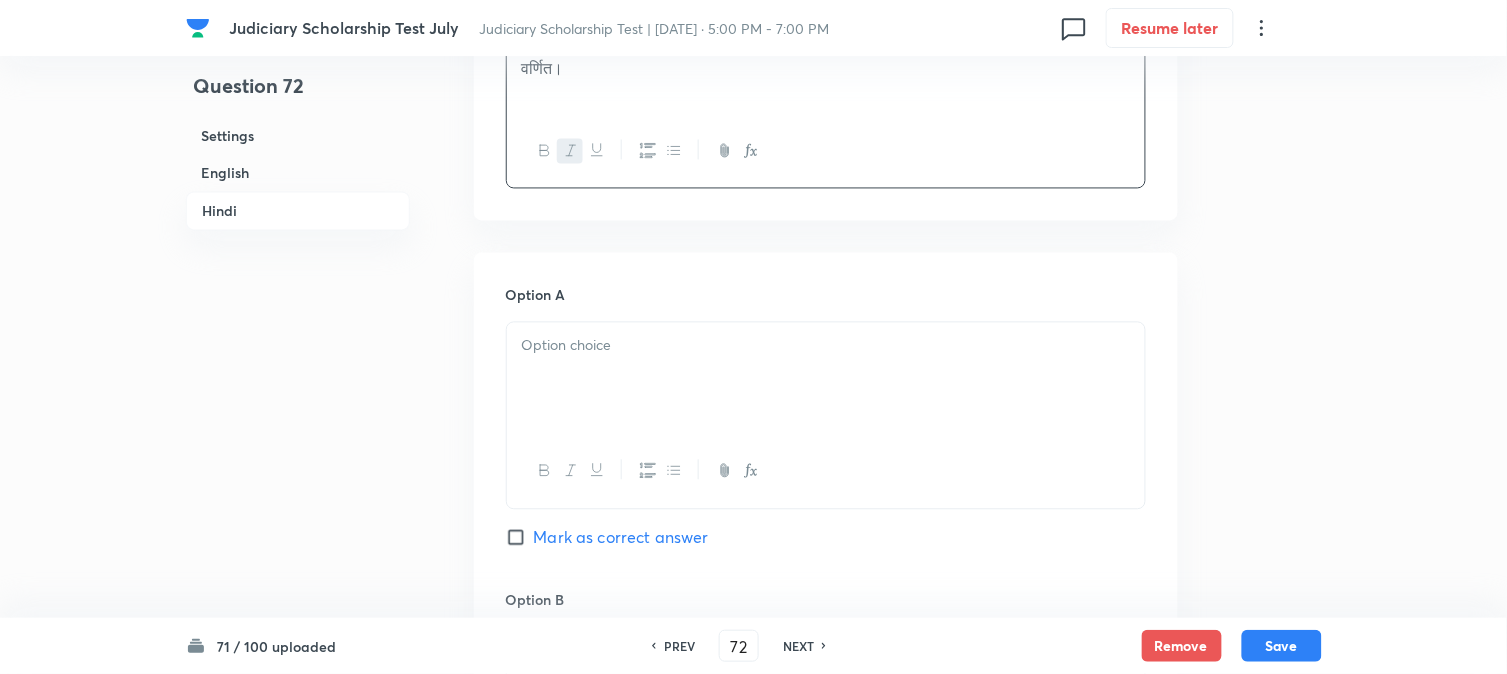 scroll, scrollTop: 2923, scrollLeft: 0, axis: vertical 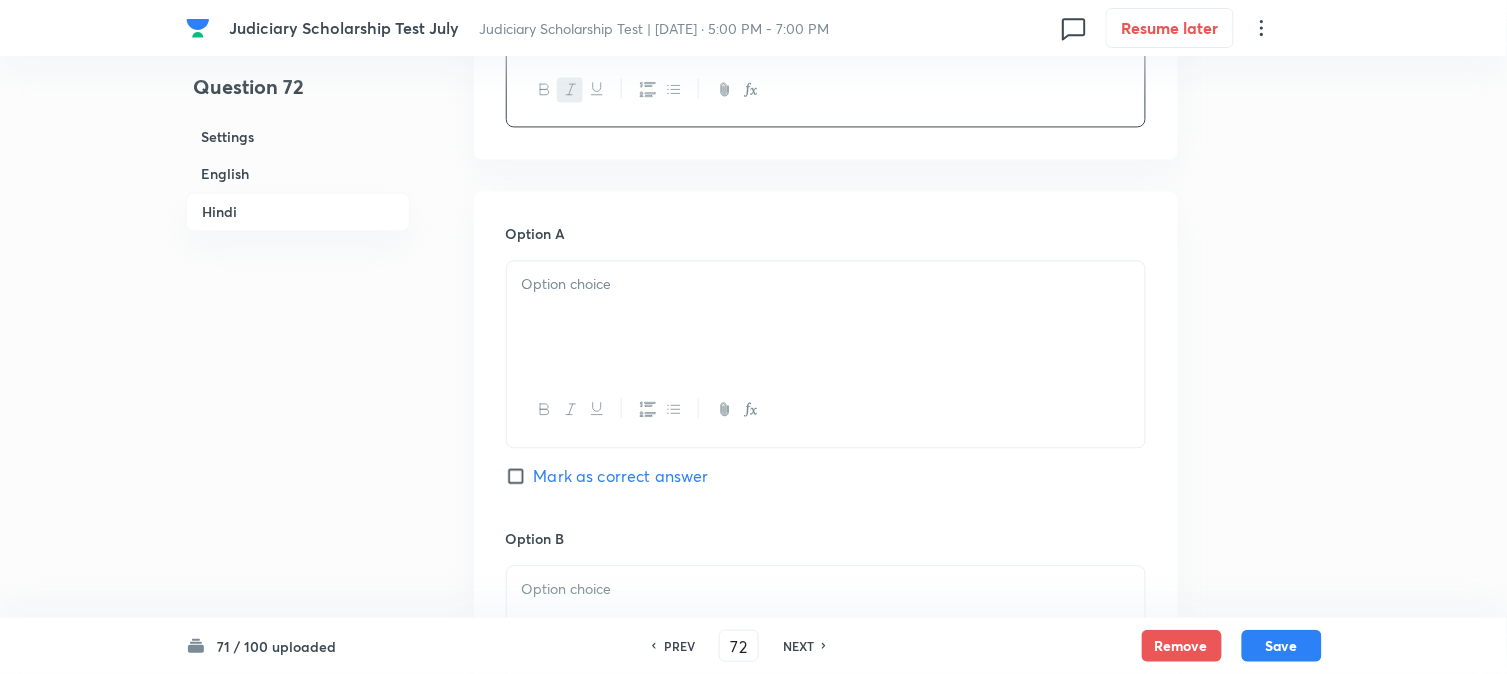 click at bounding box center (826, 317) 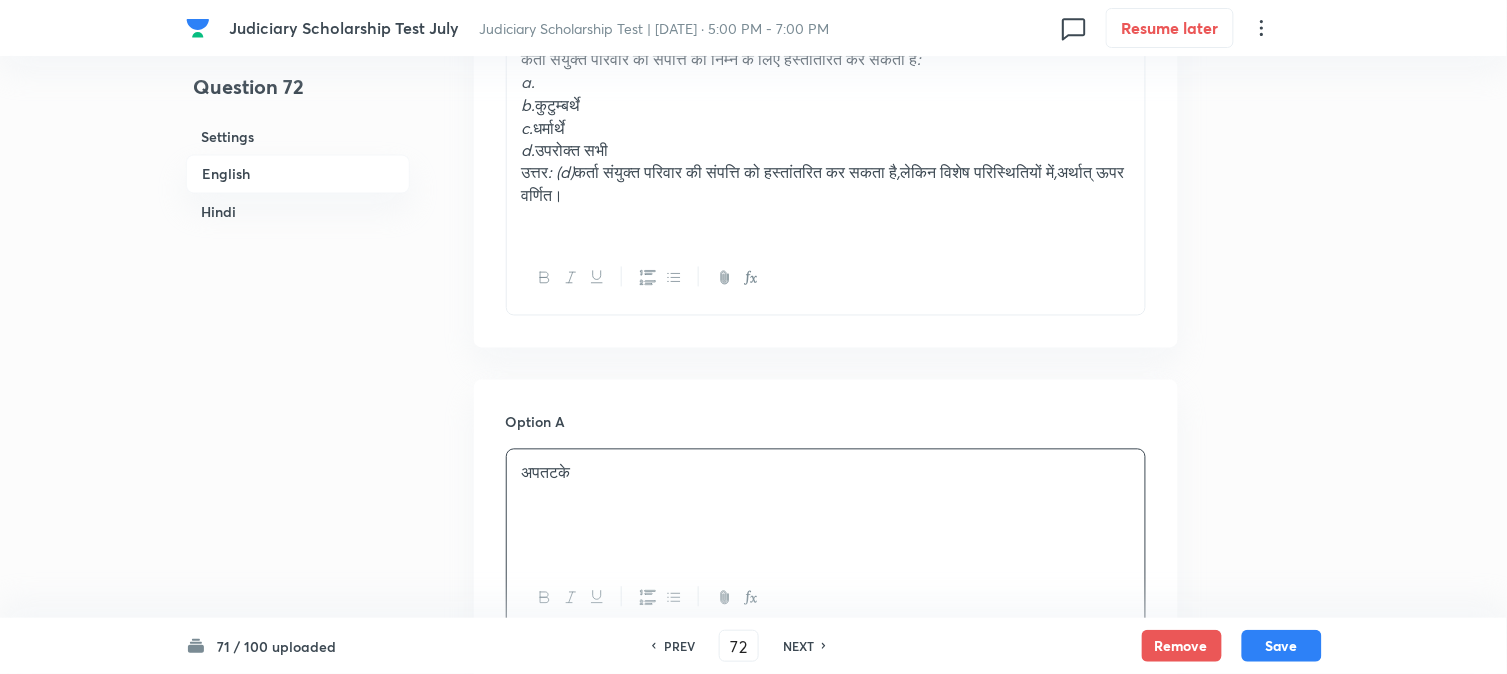 scroll, scrollTop: 2478, scrollLeft: 0, axis: vertical 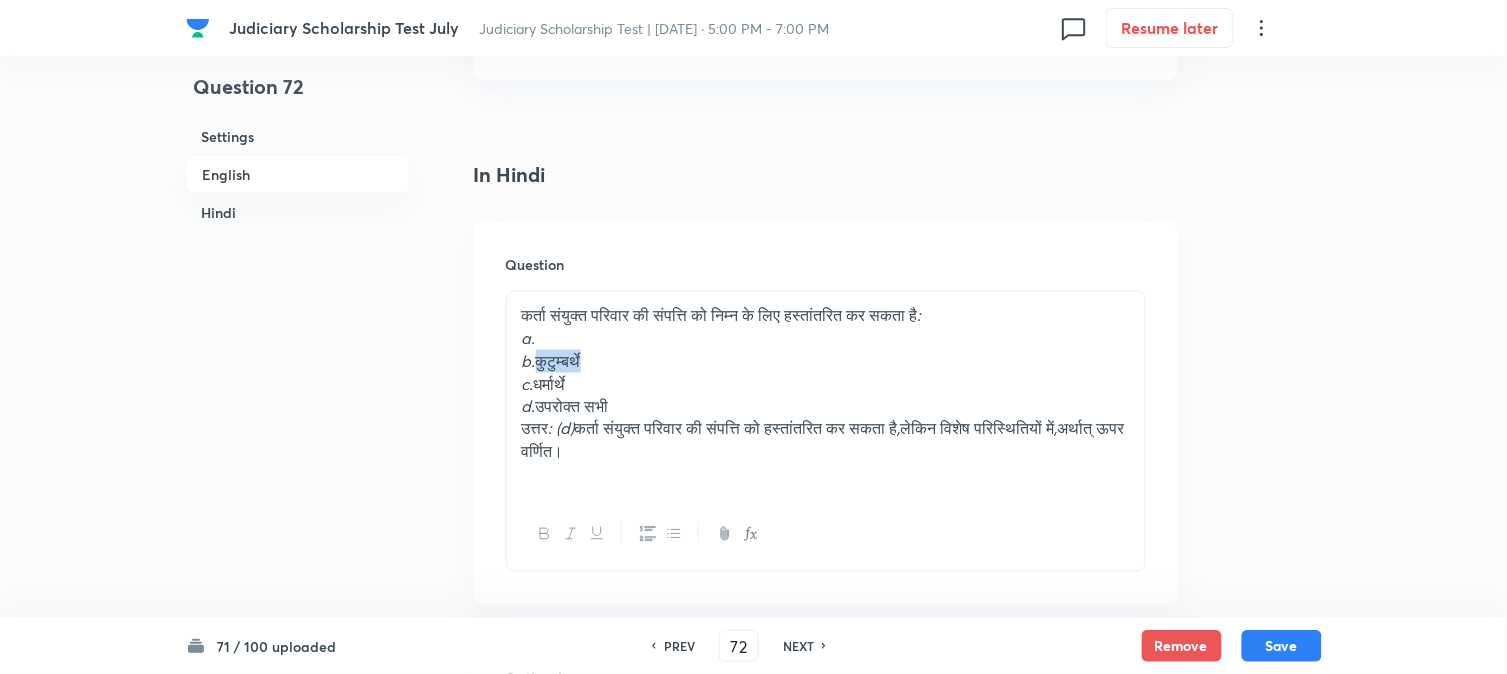 drag, startPoint x: 541, startPoint y: 360, endPoint x: 614, endPoint y: 360, distance: 73 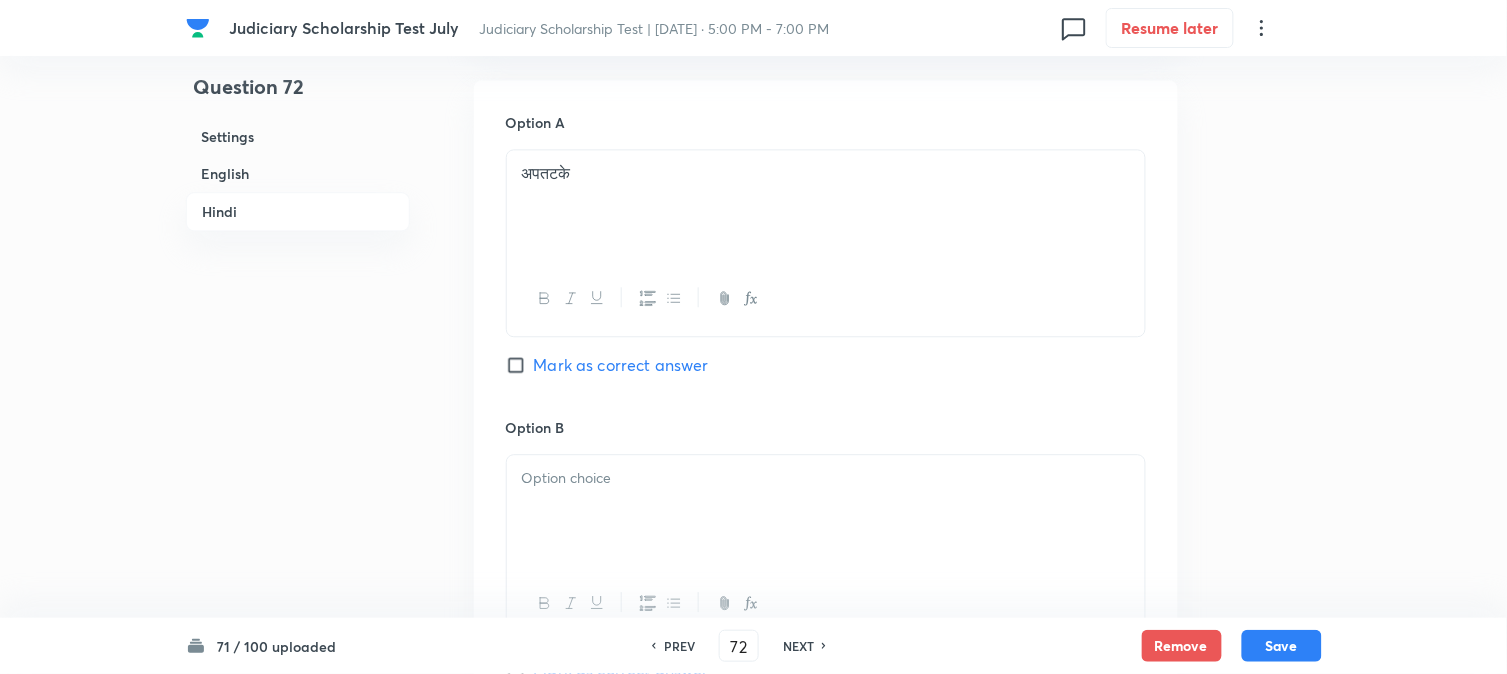 click at bounding box center (826, 511) 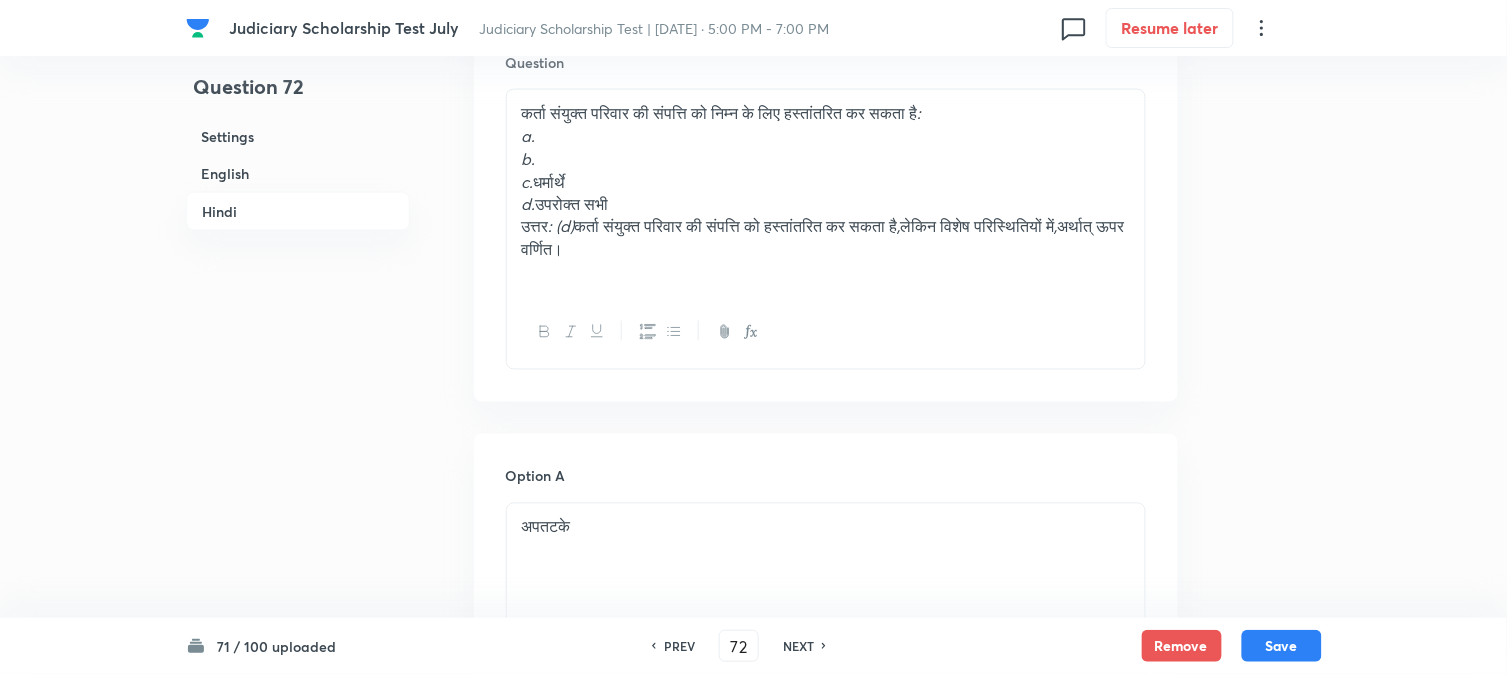 scroll, scrollTop: 2590, scrollLeft: 0, axis: vertical 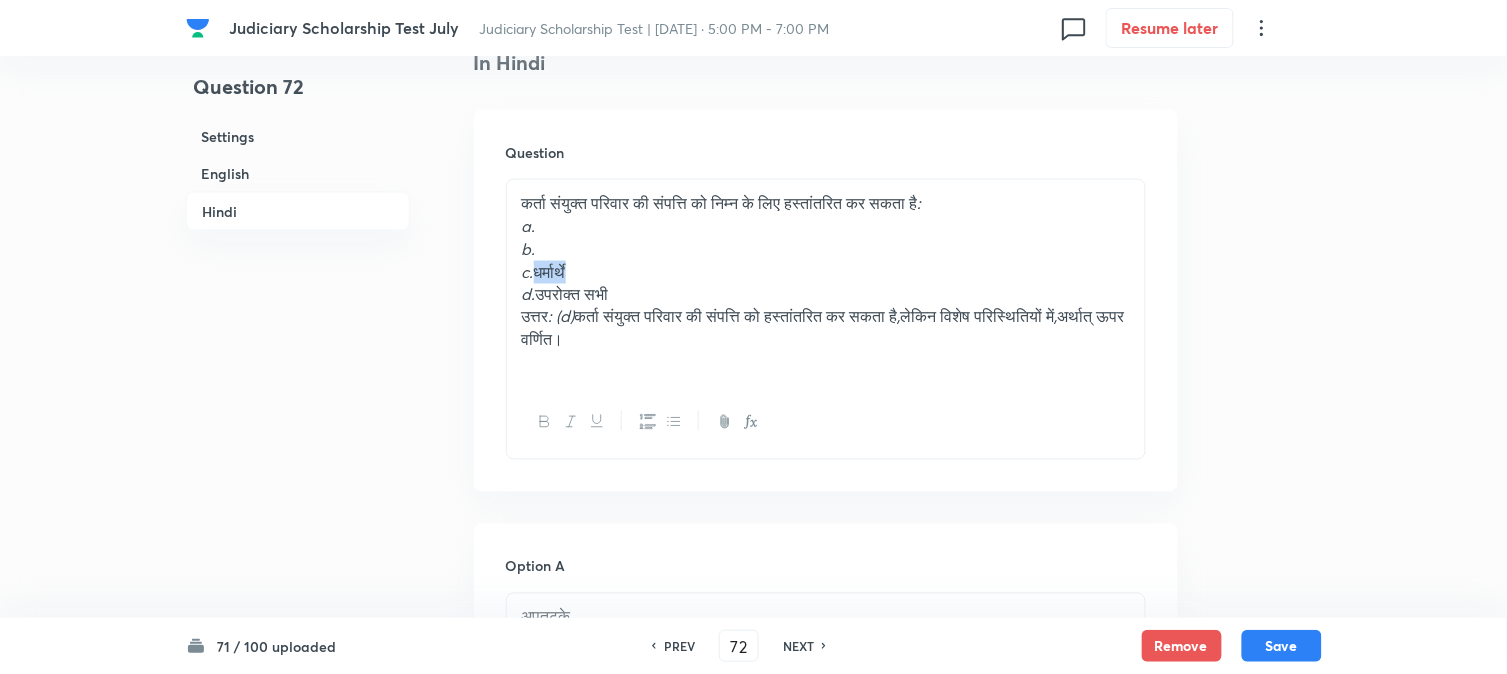 drag, startPoint x: 536, startPoint y: 275, endPoint x: 620, endPoint y: 278, distance: 84.05355 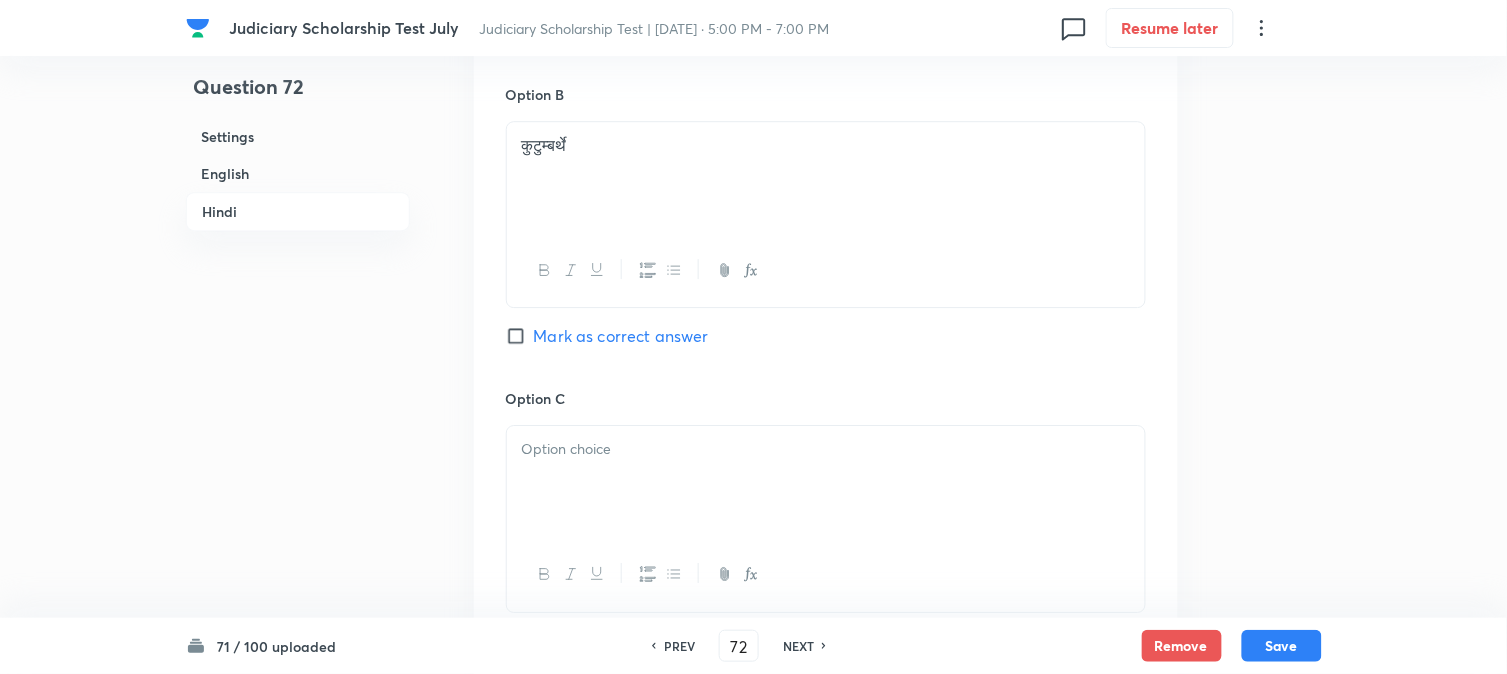 click at bounding box center [826, 482] 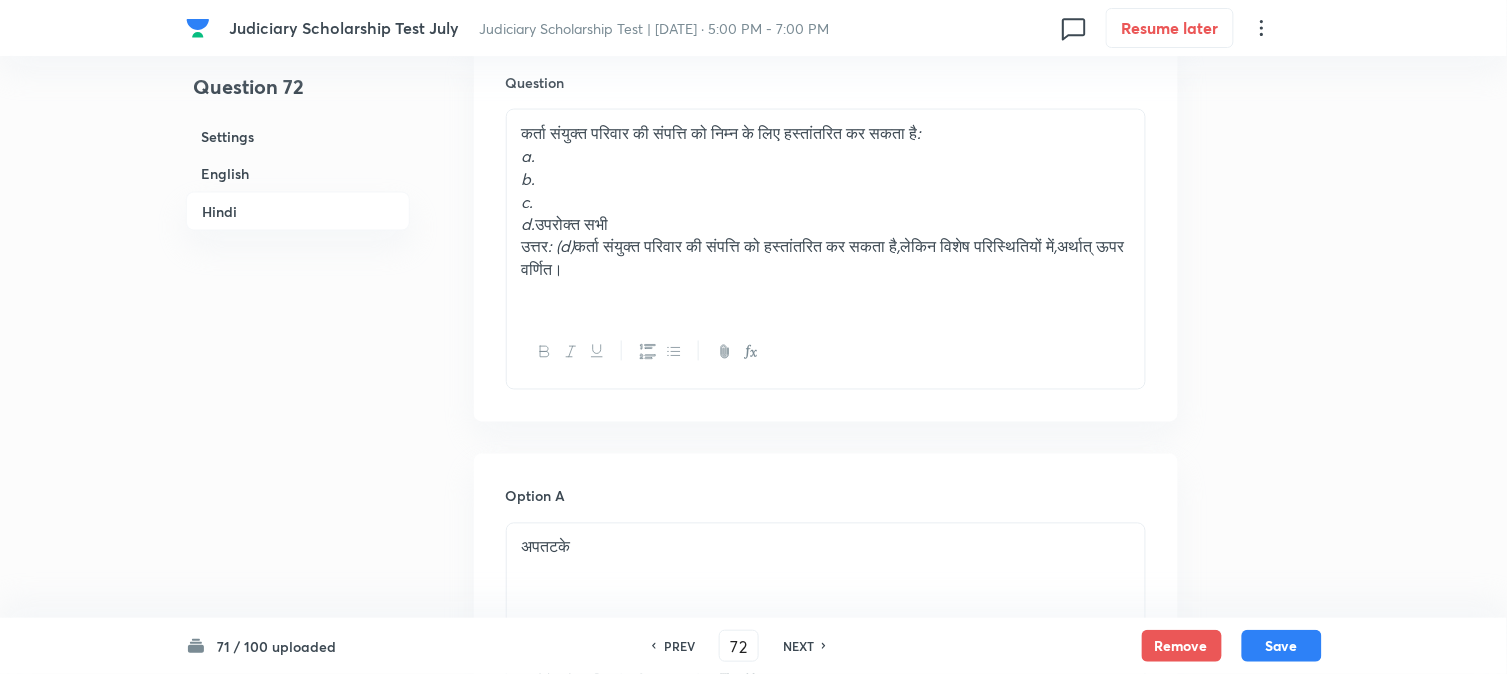 scroll, scrollTop: 2590, scrollLeft: 0, axis: vertical 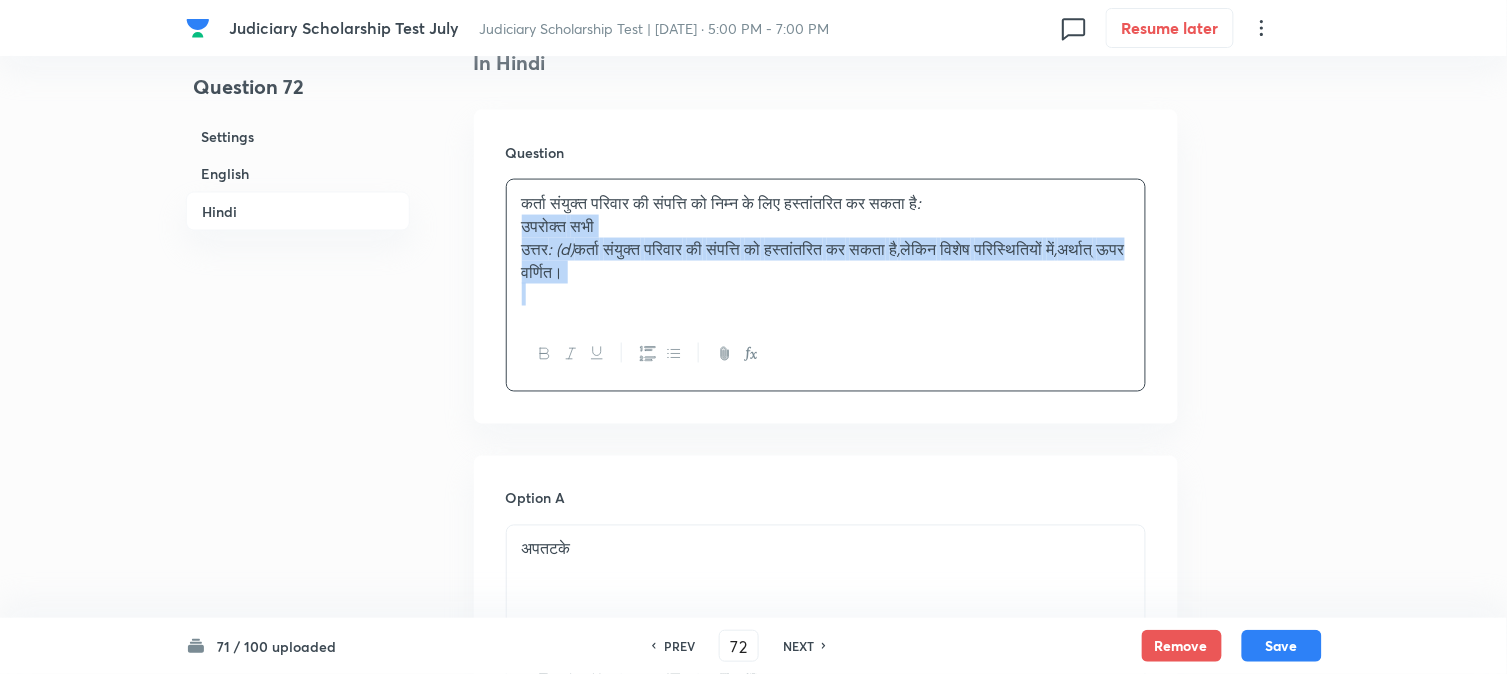 drag, startPoint x: 537, startPoint y: 305, endPoint x: 963, endPoint y: 407, distance: 438.0411 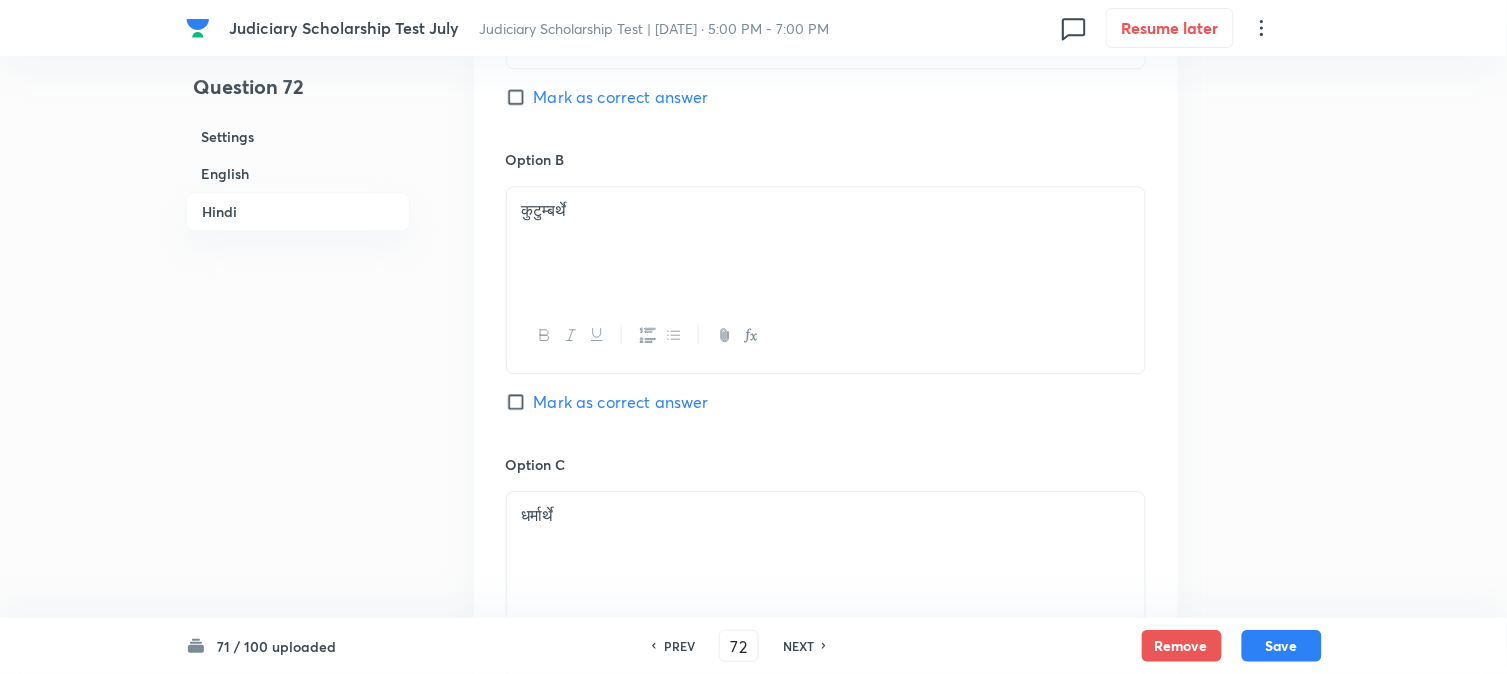 scroll, scrollTop: 3701, scrollLeft: 0, axis: vertical 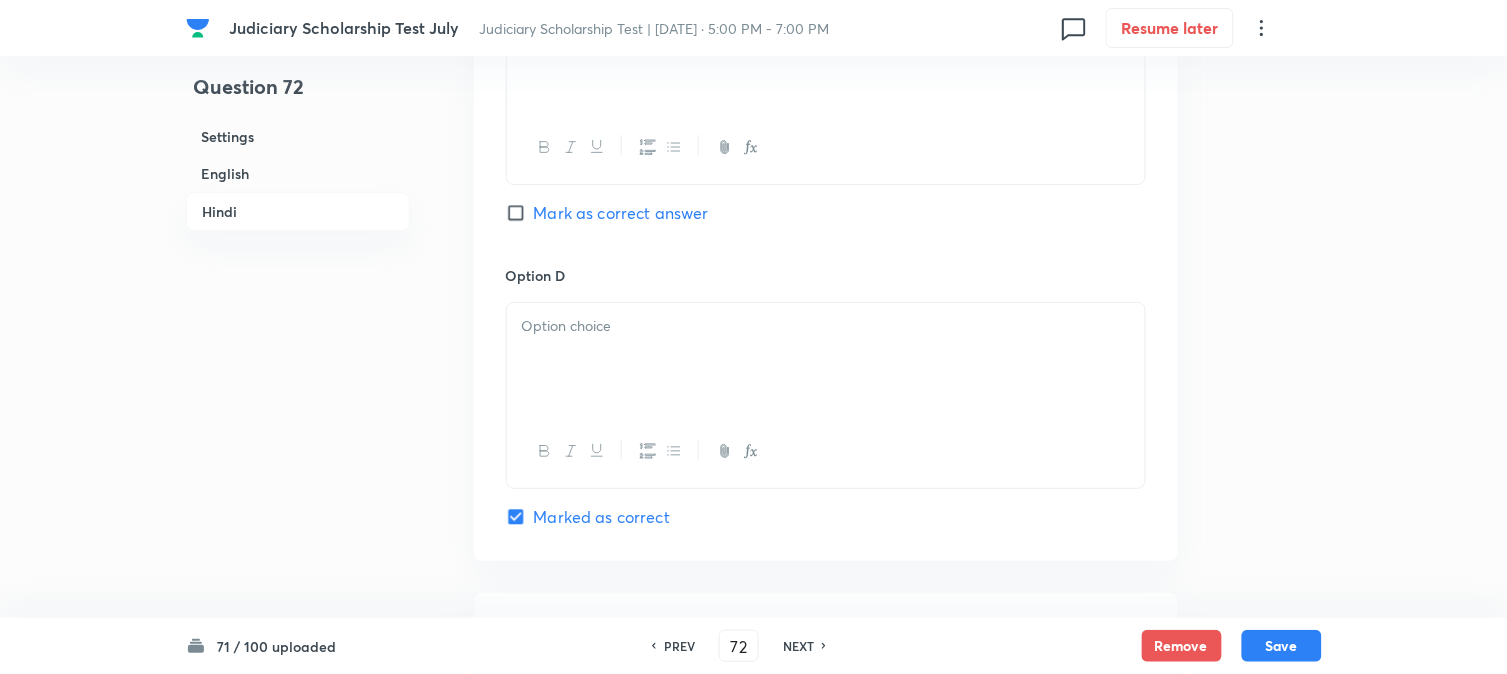 click at bounding box center [826, 359] 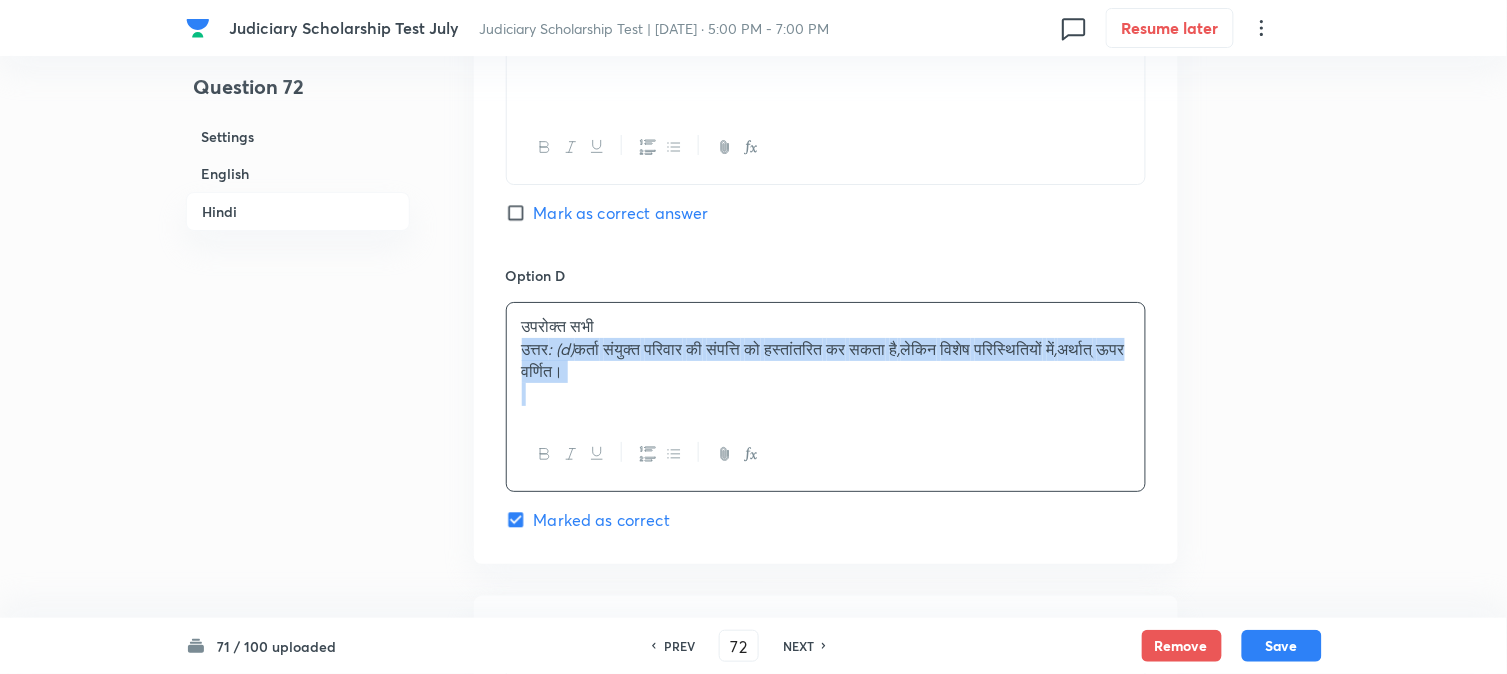 drag, startPoint x: 518, startPoint y: 356, endPoint x: 868, endPoint y: 440, distance: 359.93887 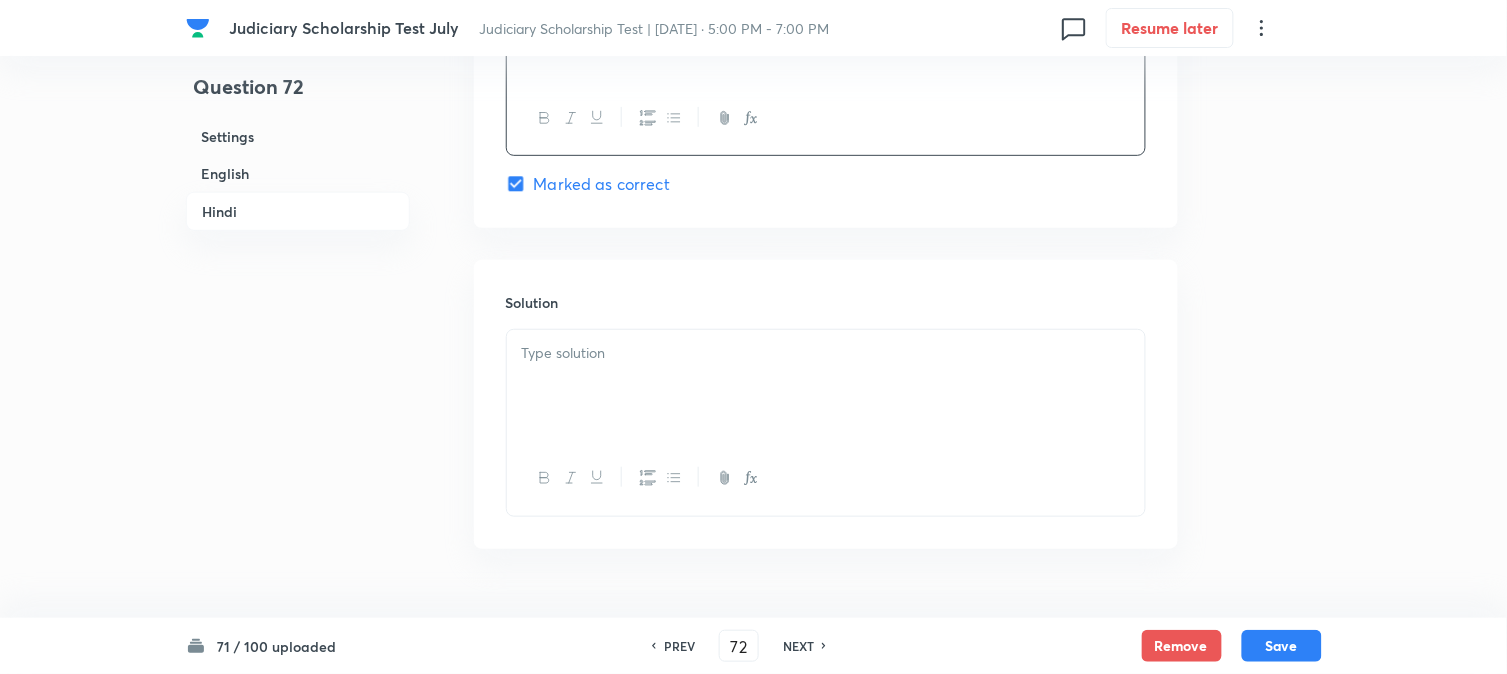 click at bounding box center (826, 386) 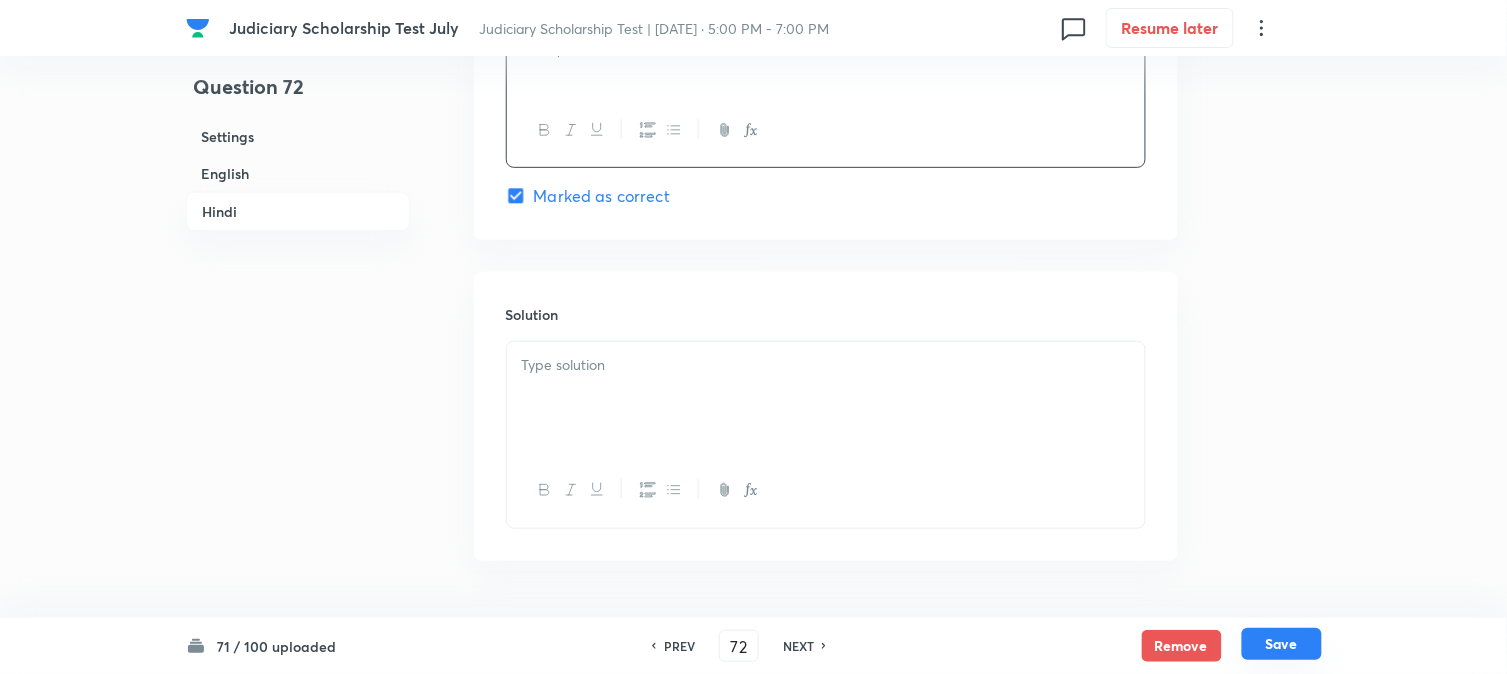 click on "Save" at bounding box center [1282, 644] 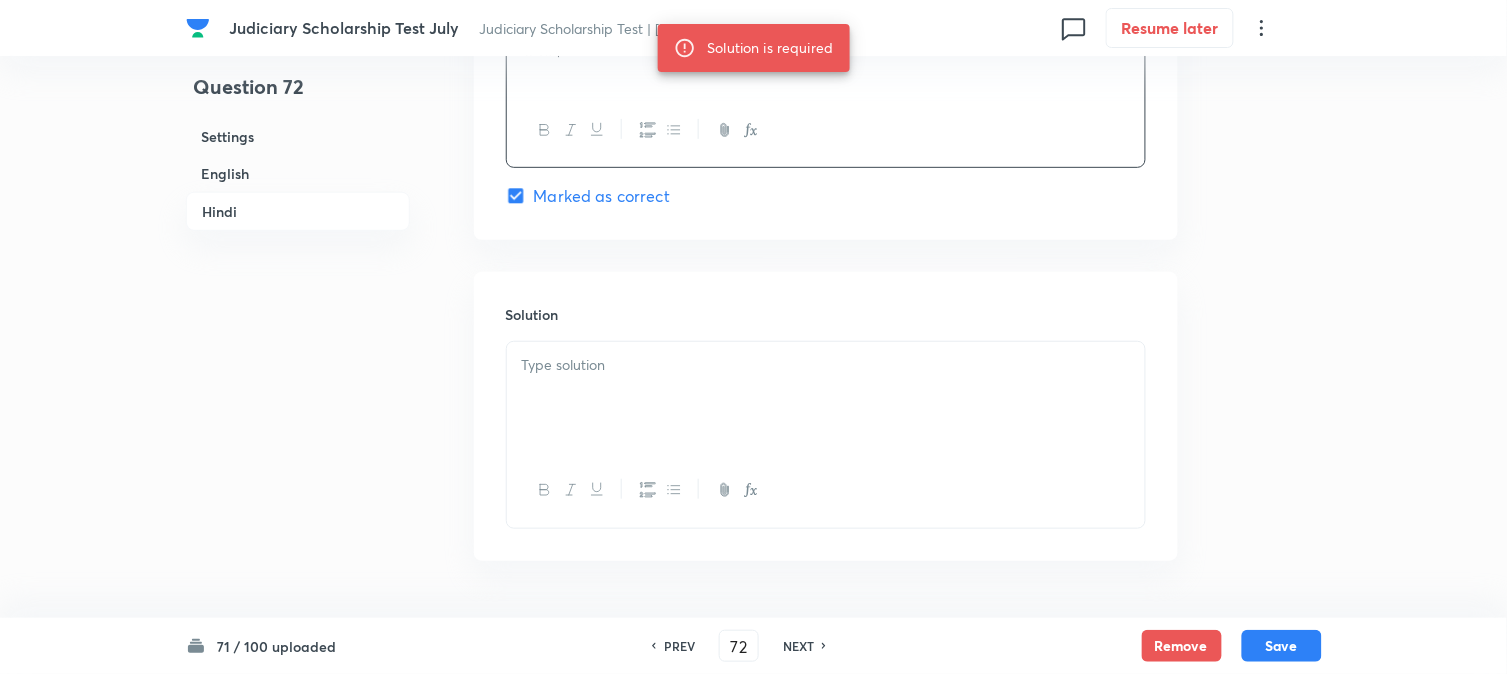 click at bounding box center (826, 398) 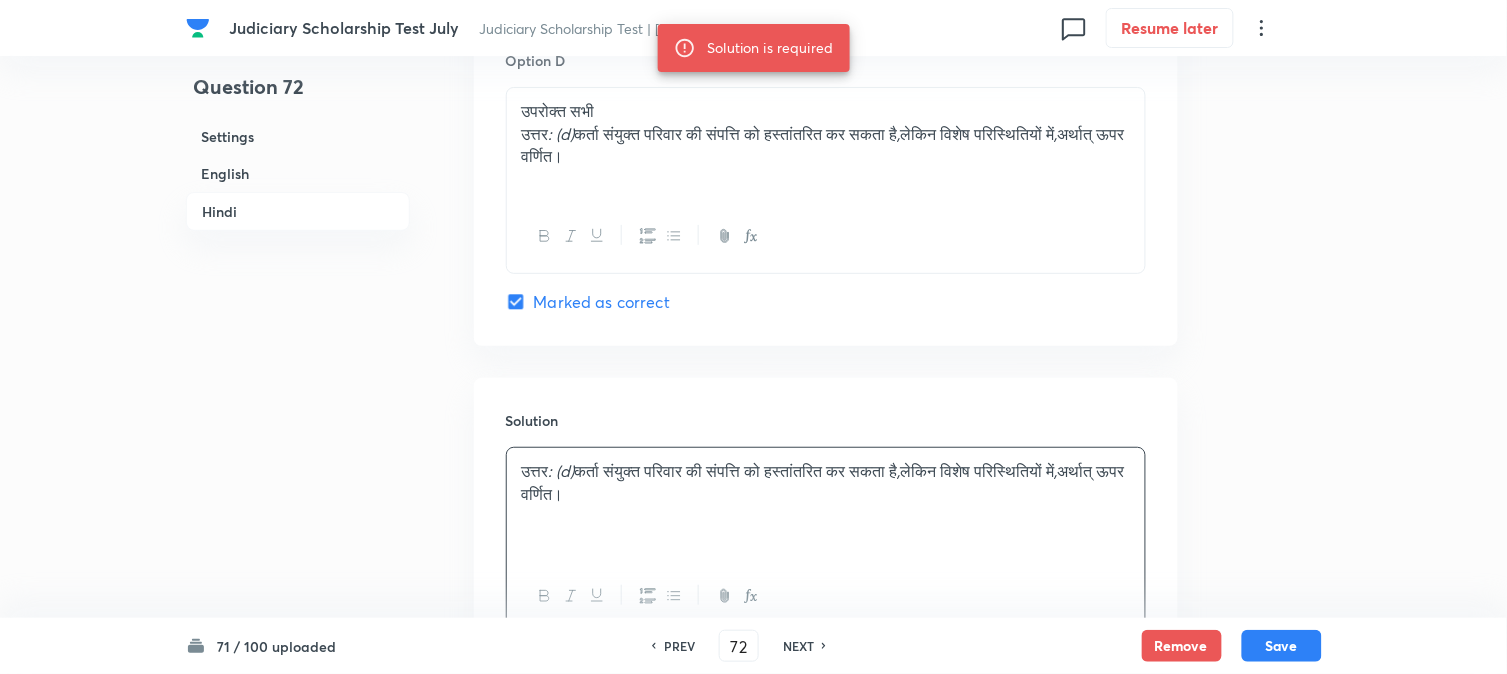 scroll, scrollTop: 3911, scrollLeft: 0, axis: vertical 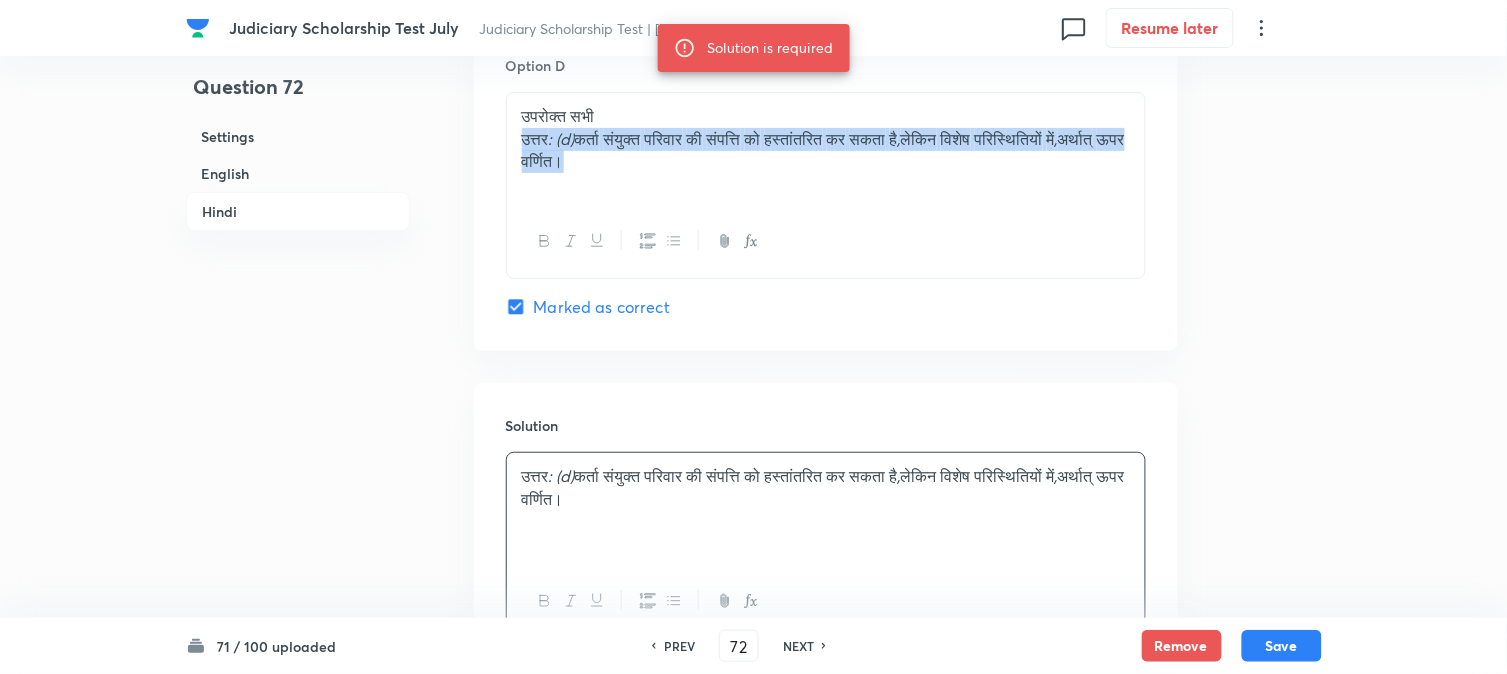 drag, startPoint x: 523, startPoint y: 140, endPoint x: 847, endPoint y: 213, distance: 332.12198 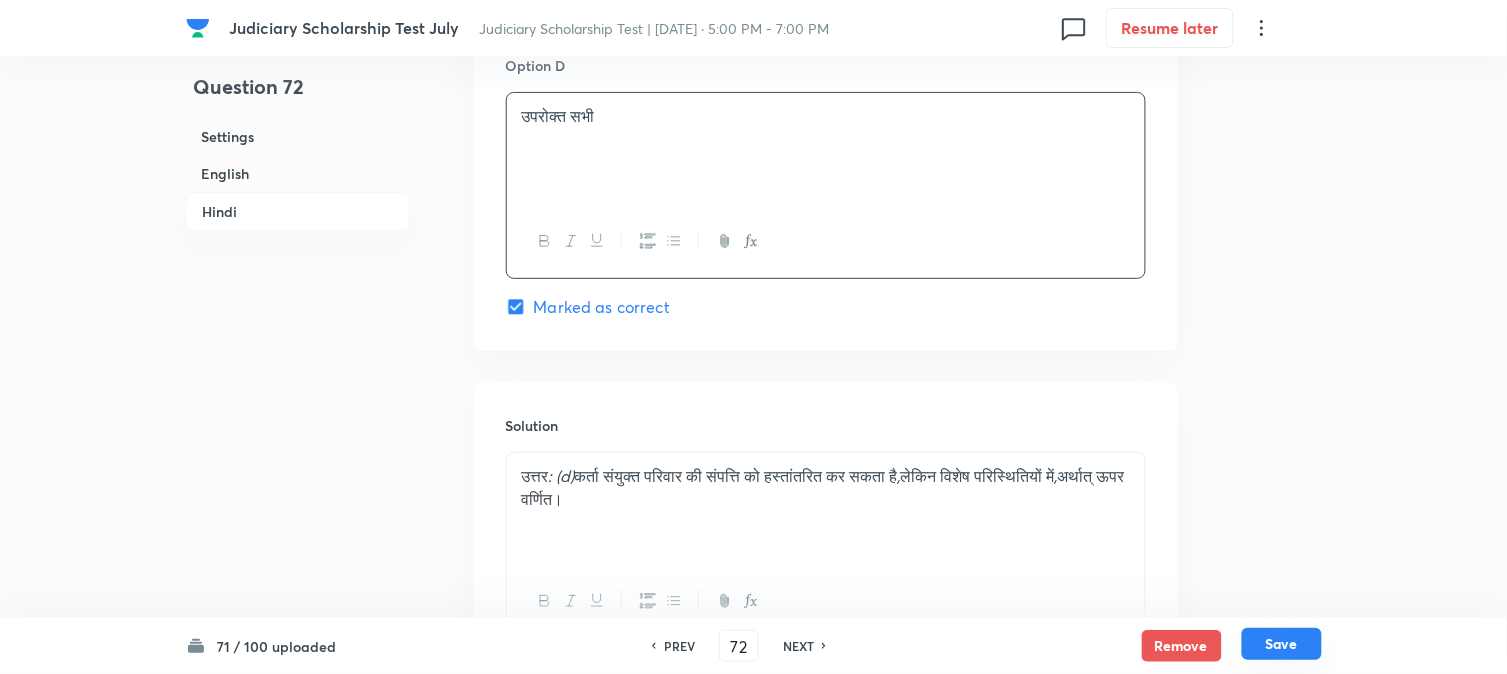 click on "Save" at bounding box center [1282, 644] 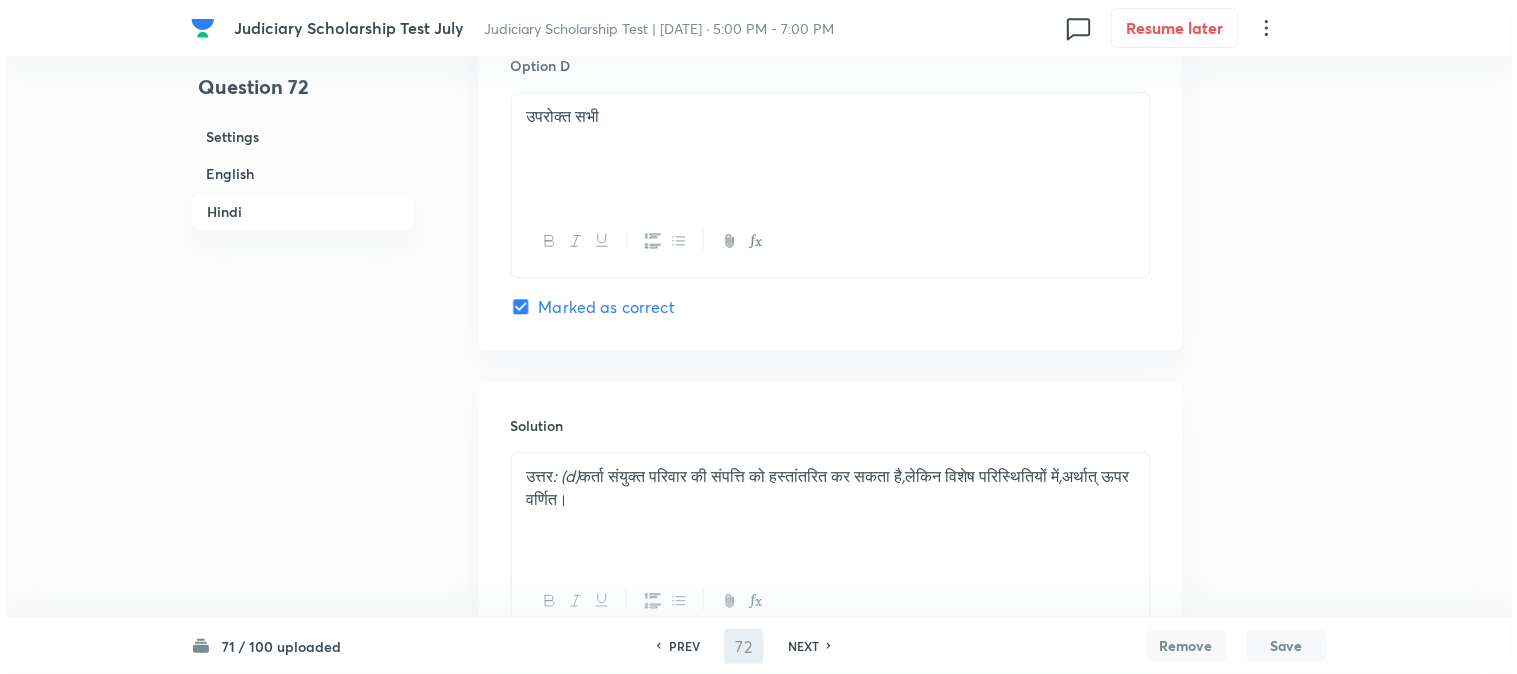 type 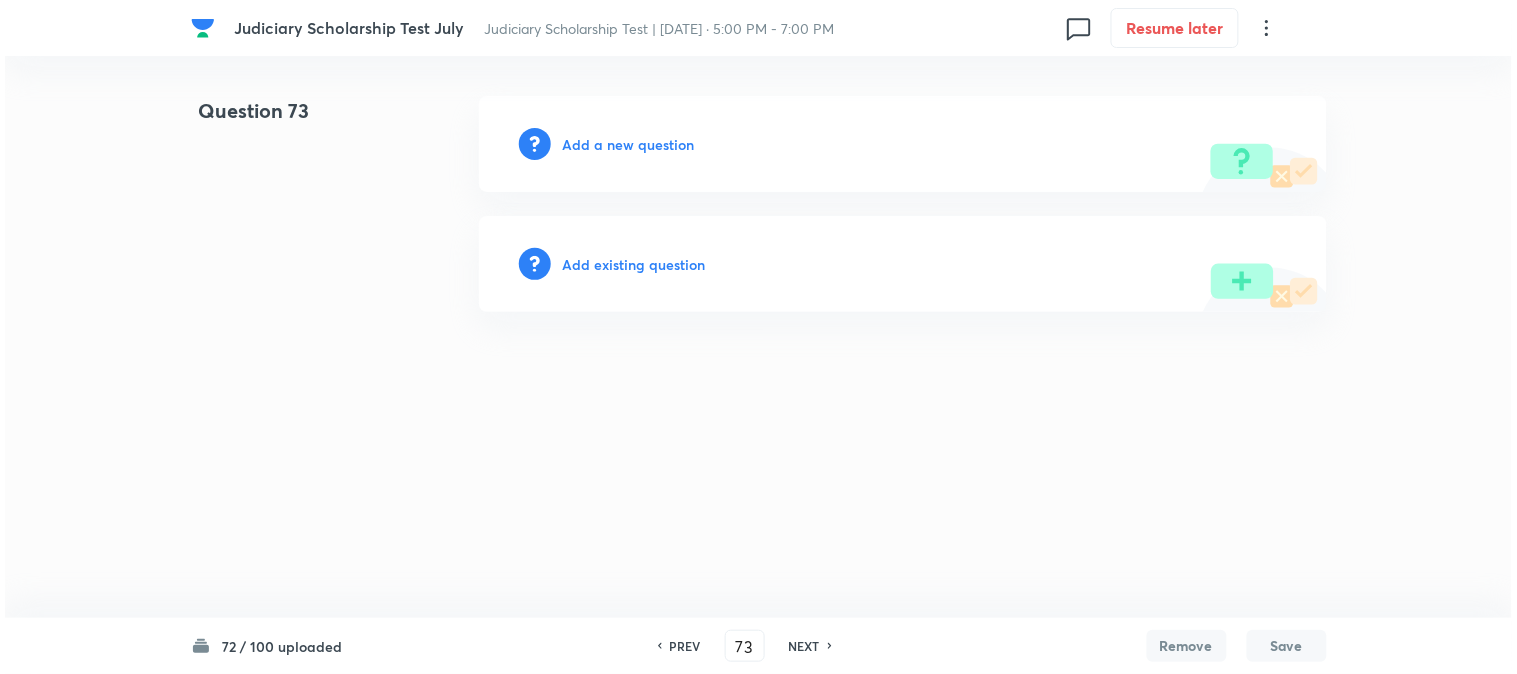 scroll, scrollTop: 0, scrollLeft: 0, axis: both 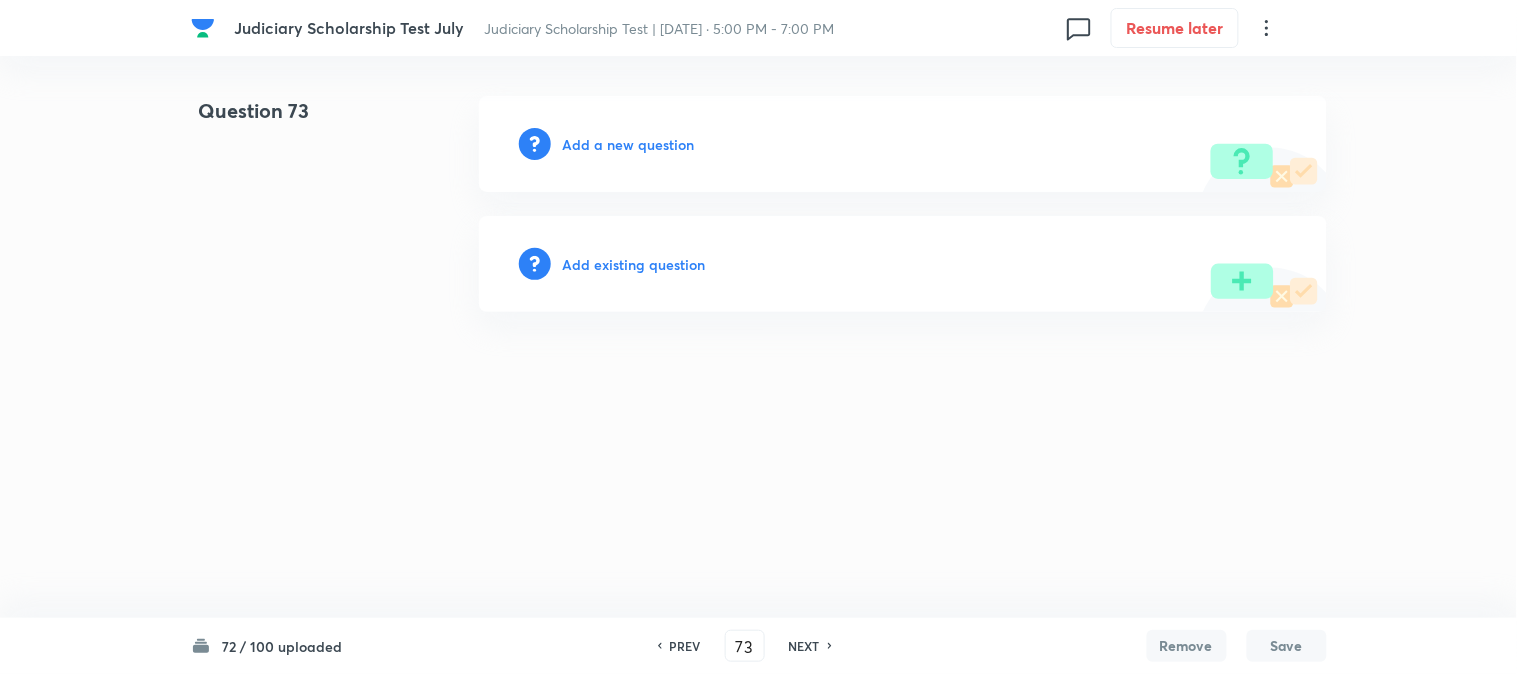 click on "Add a new question" at bounding box center (629, 144) 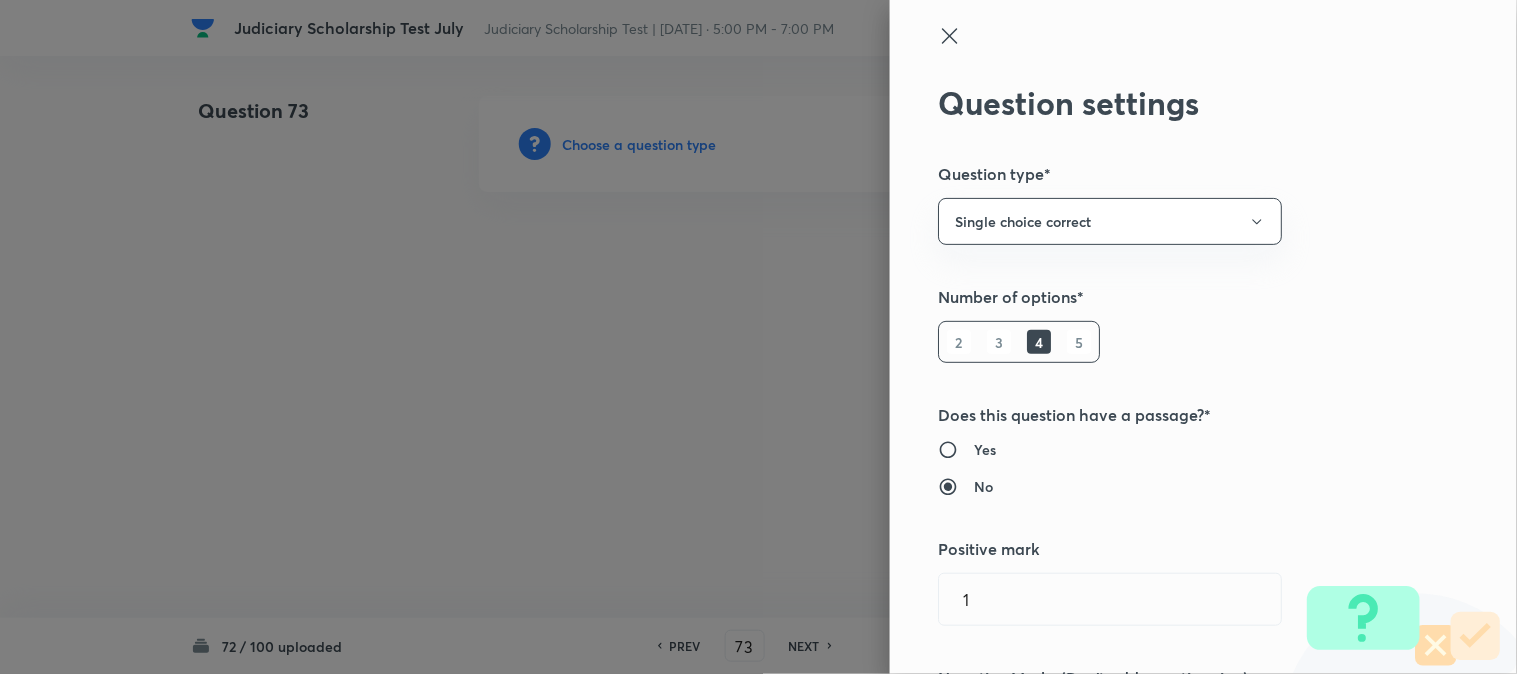 click at bounding box center (758, 337) 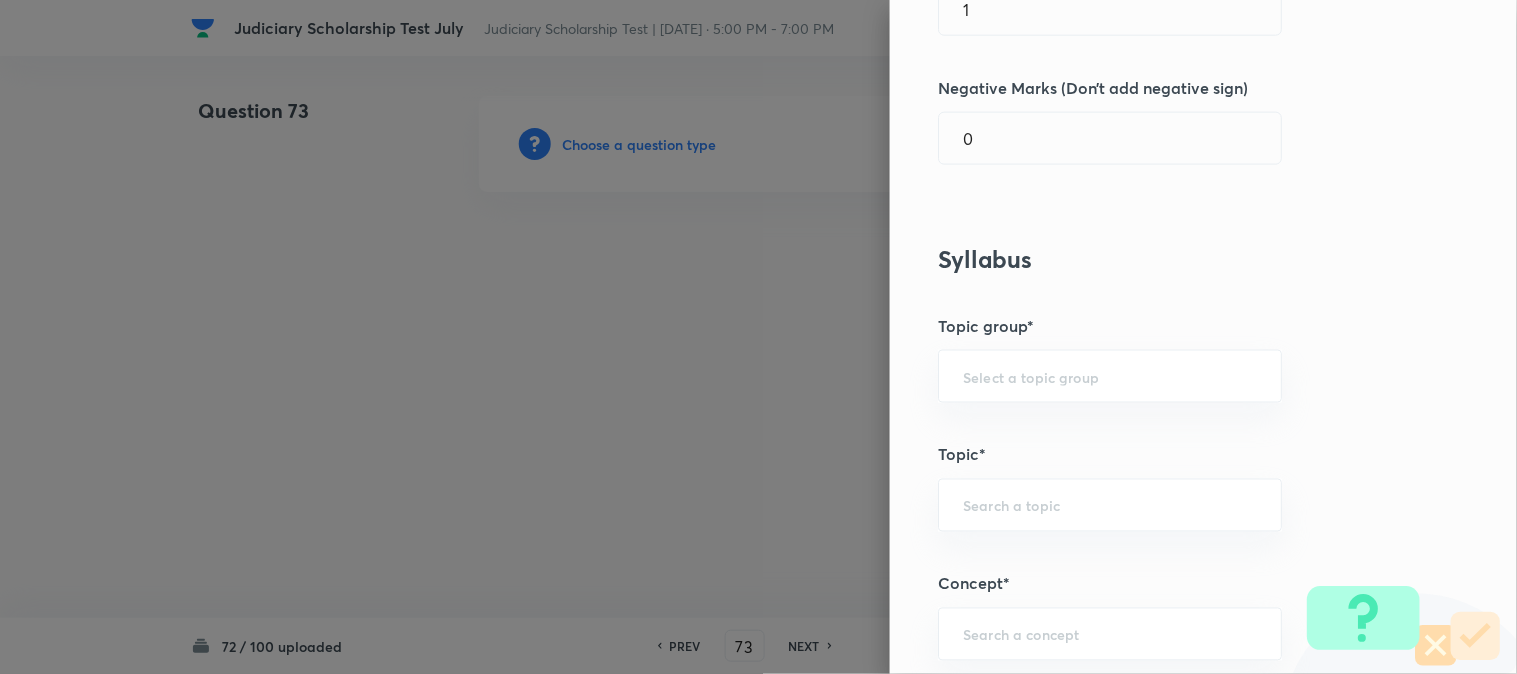 scroll, scrollTop: 1180, scrollLeft: 0, axis: vertical 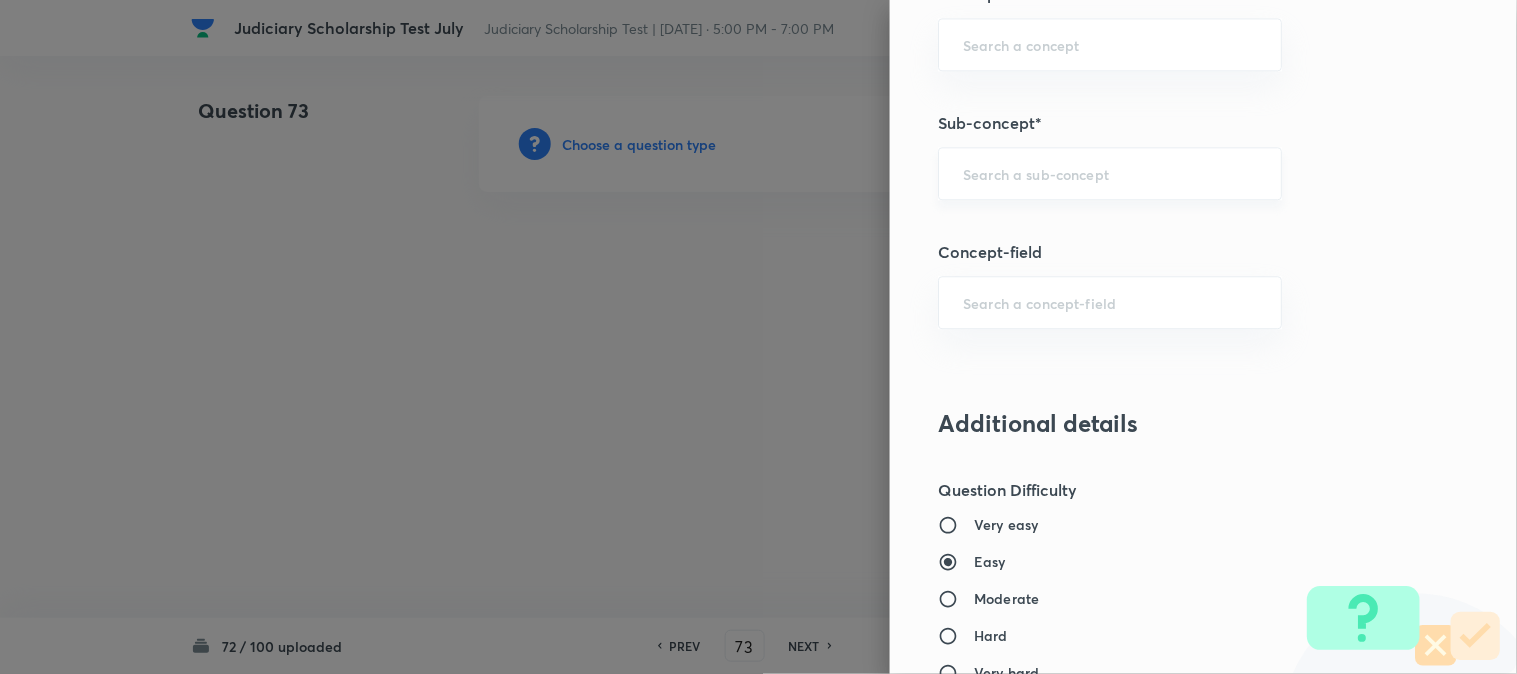 click at bounding box center [1110, 173] 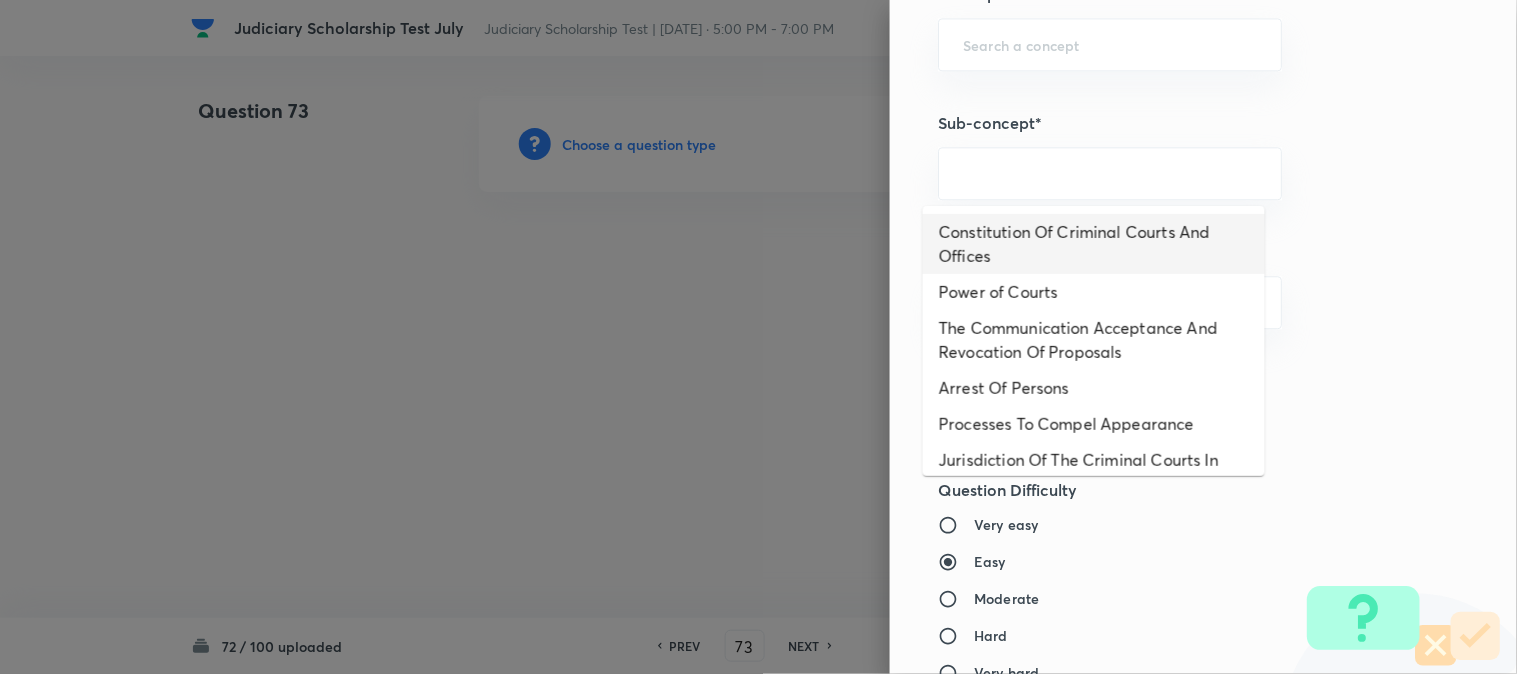 click on "Constitution Of Criminal Courts And Offices" at bounding box center [1094, 244] 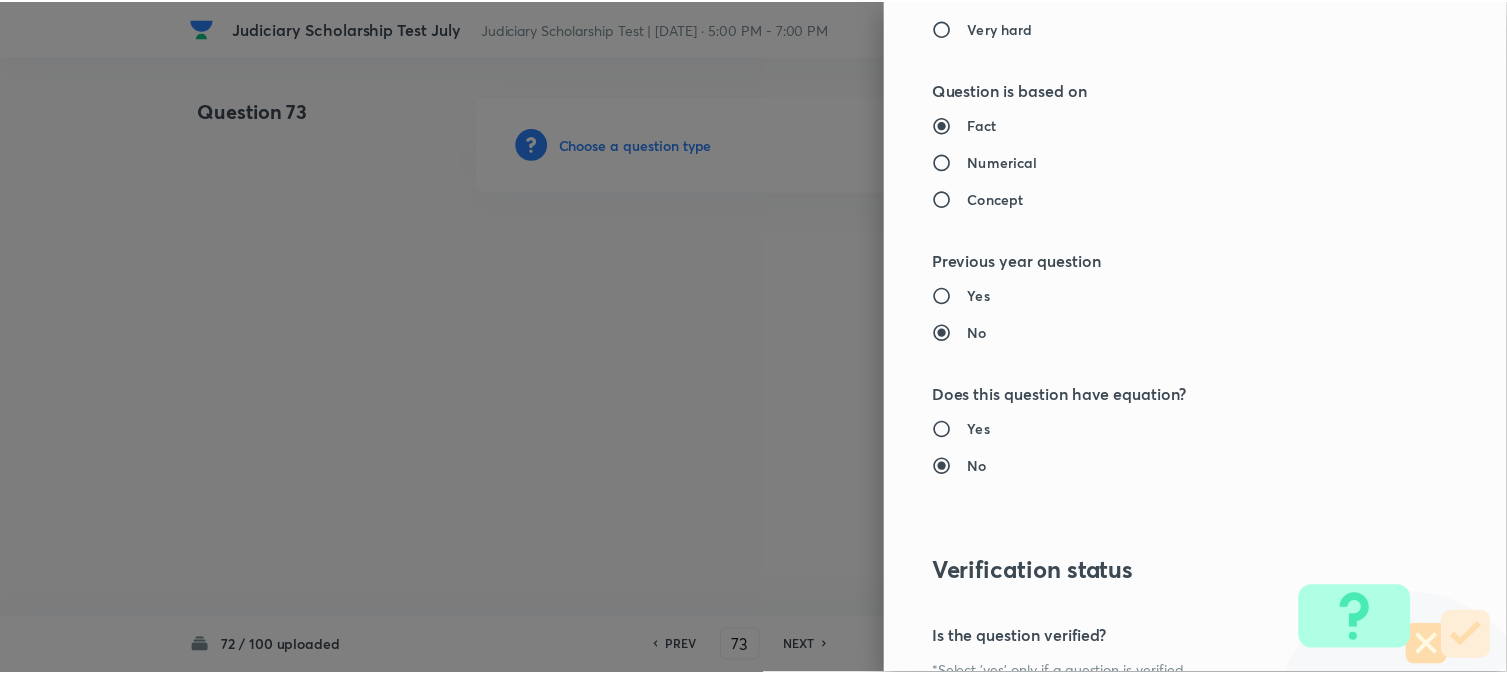 scroll, scrollTop: 2052, scrollLeft: 0, axis: vertical 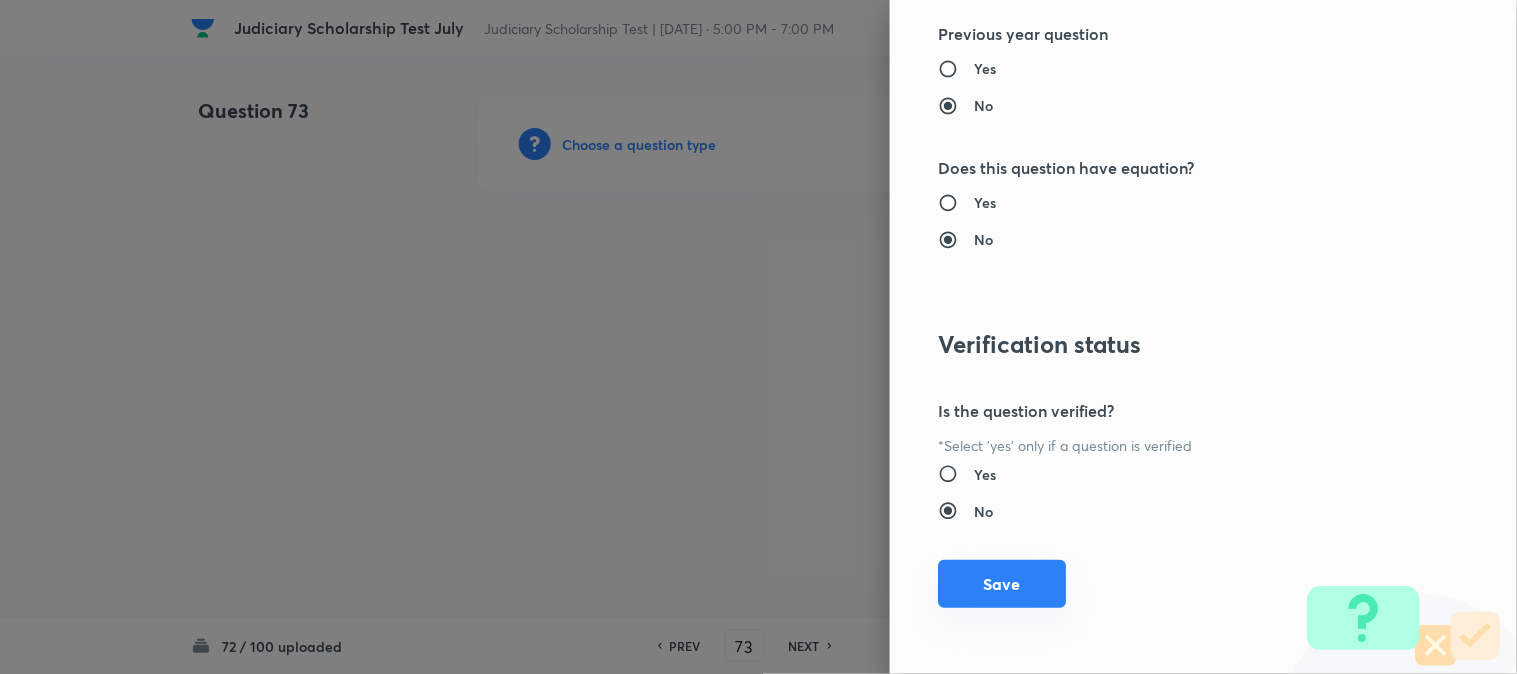 click on "Save" at bounding box center [1002, 584] 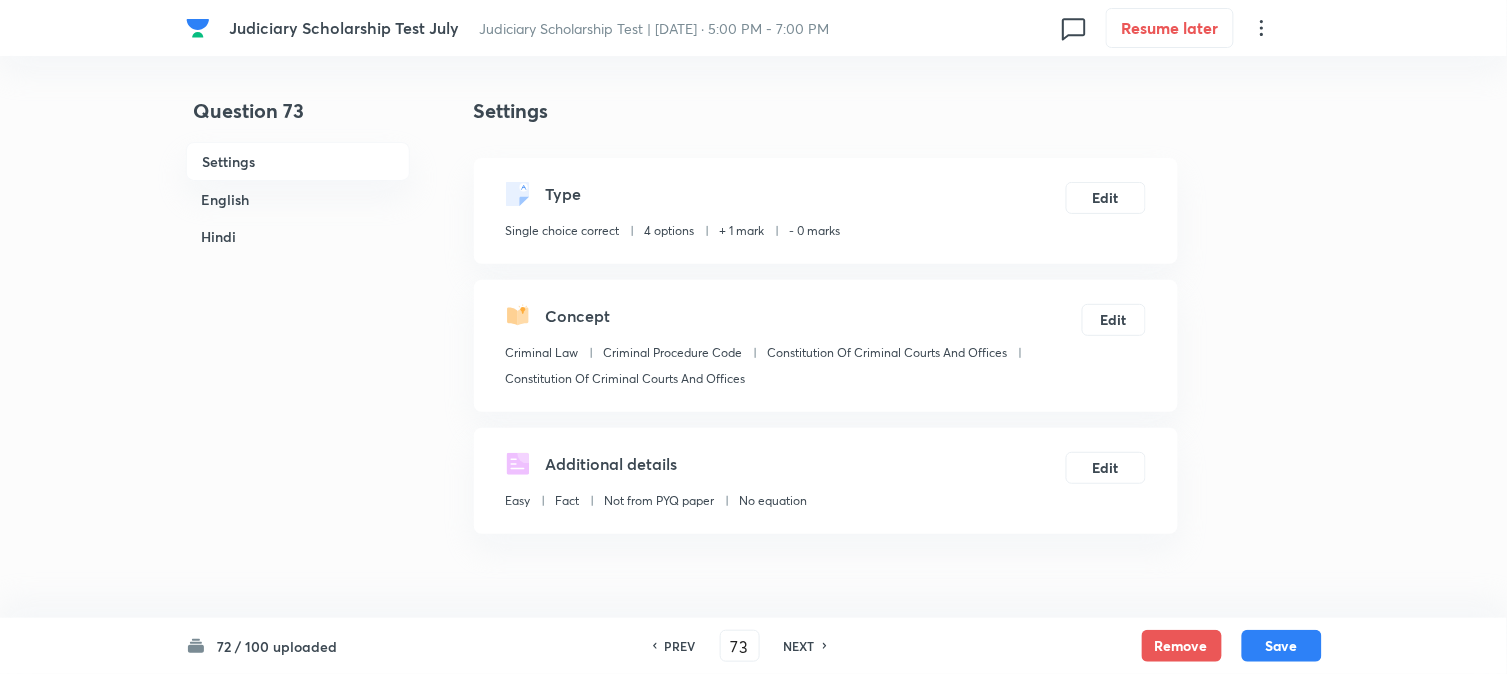 scroll, scrollTop: 590, scrollLeft: 0, axis: vertical 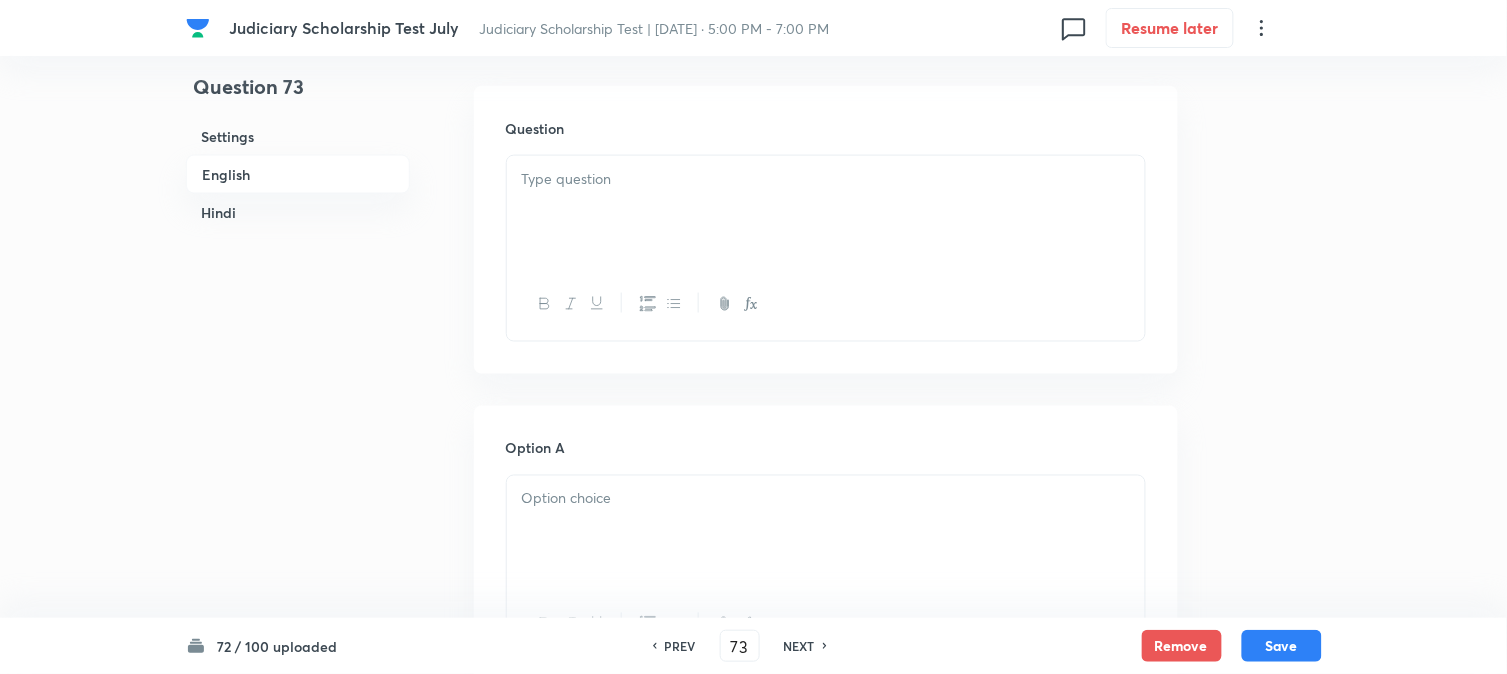 drag, startPoint x: 527, startPoint y: 175, endPoint x: 554, endPoint y: 263, distance: 92.0489 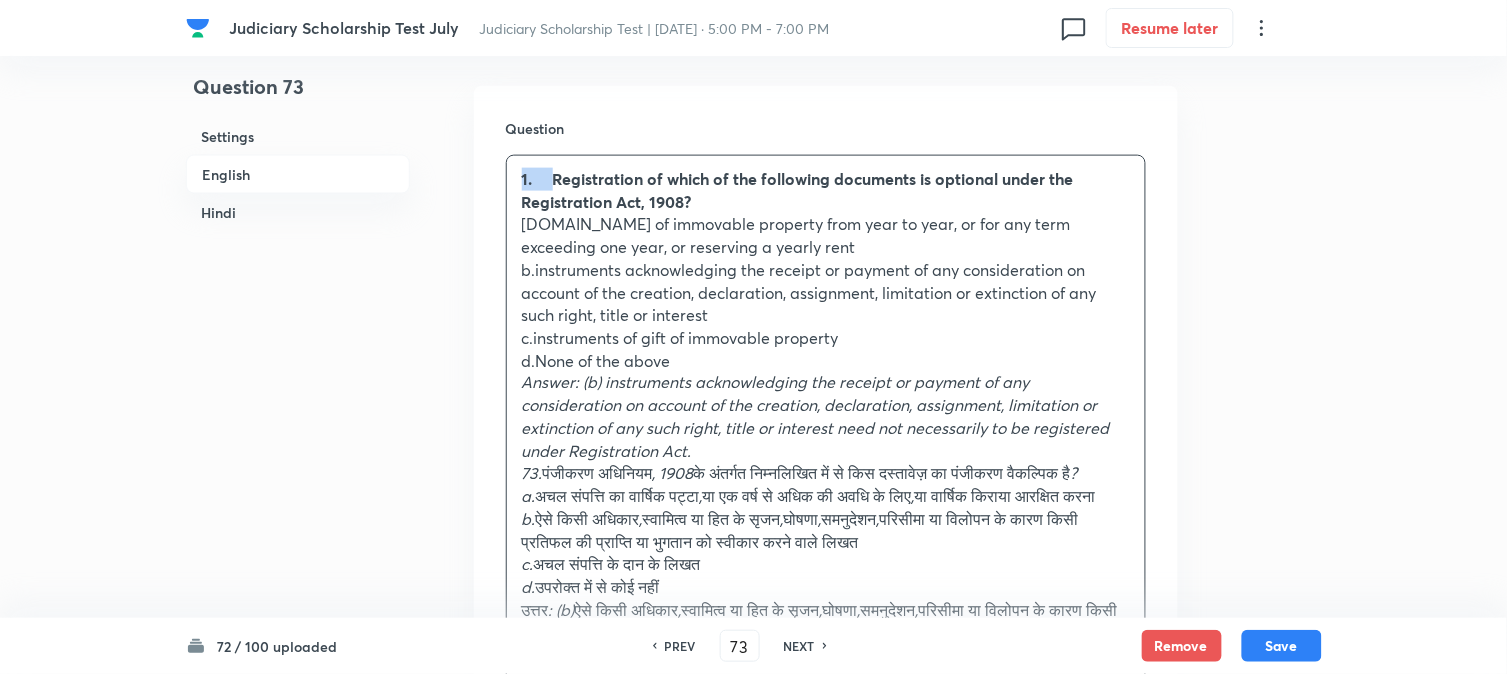 drag, startPoint x: 552, startPoint y: 183, endPoint x: 512, endPoint y: 166, distance: 43.462627 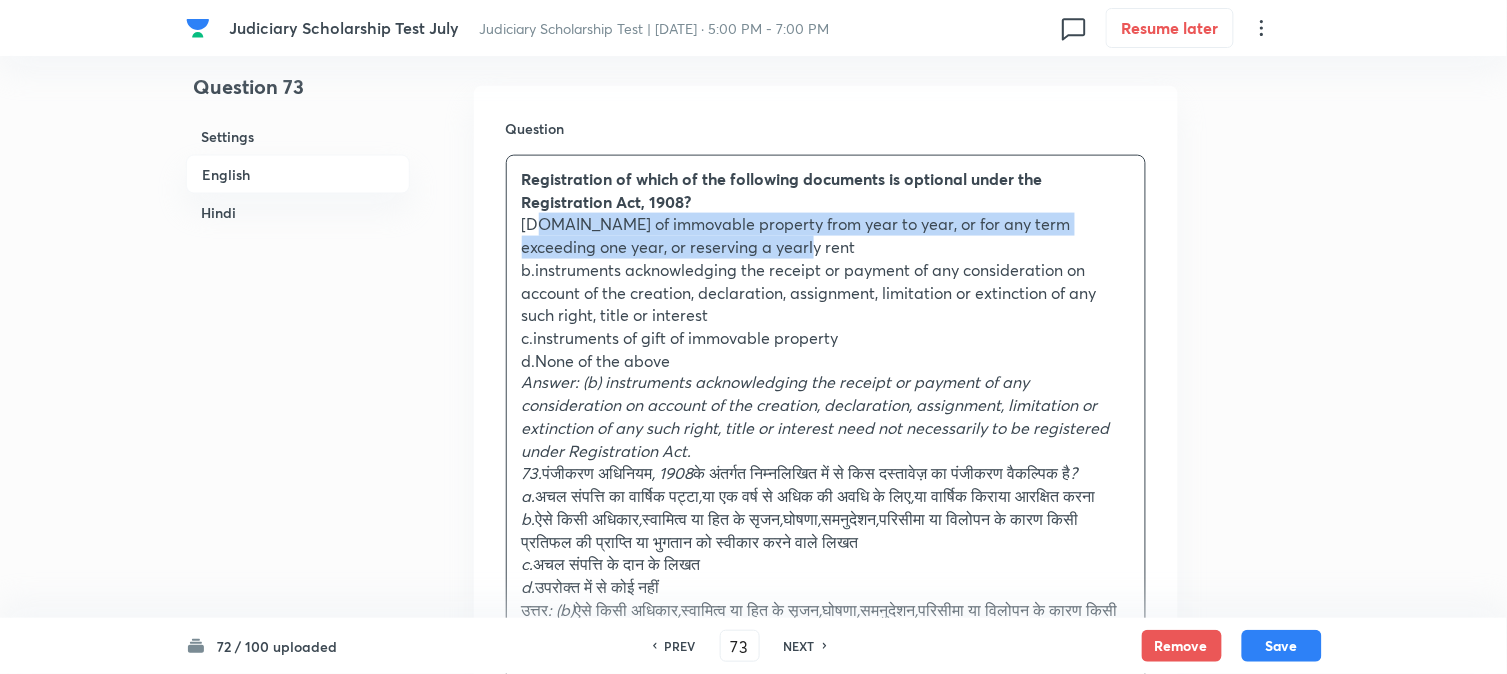 drag, startPoint x: 534, startPoint y: 240, endPoint x: 764, endPoint y: 271, distance: 232.07973 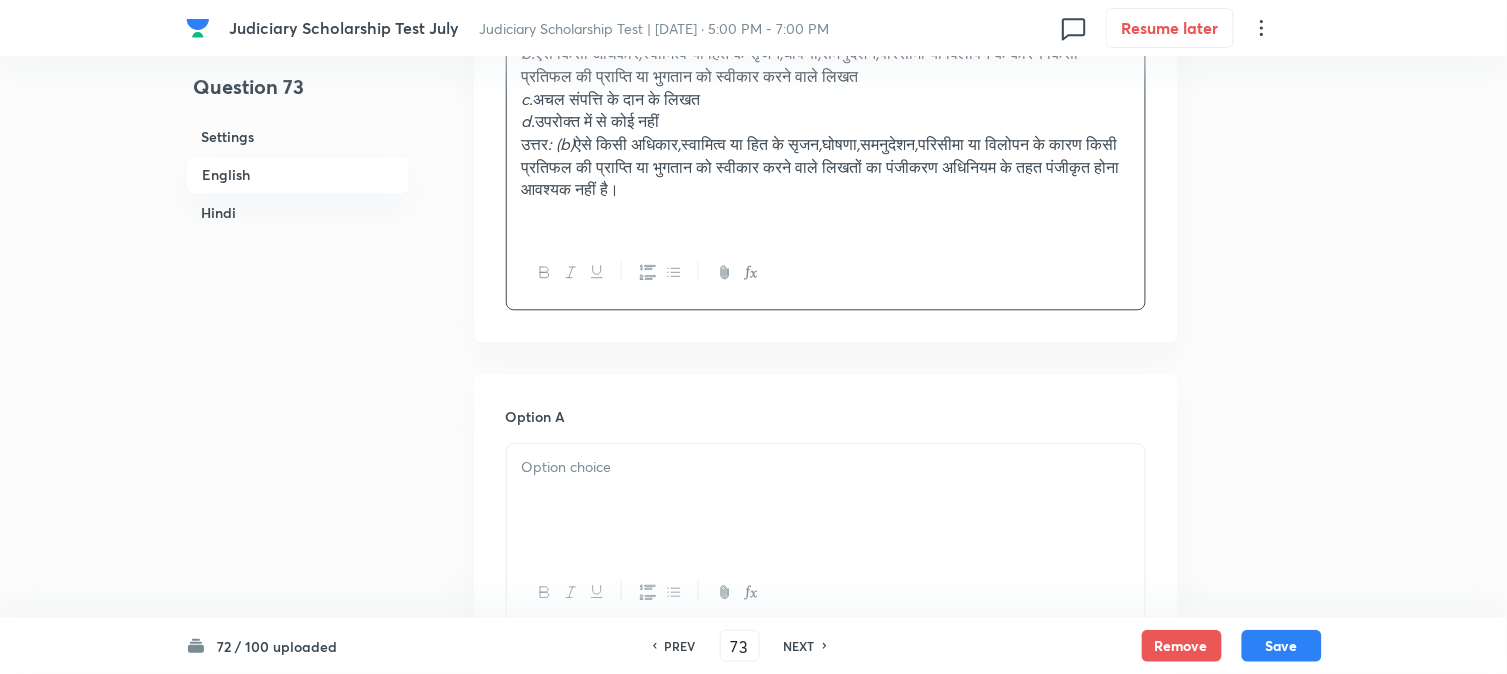 click at bounding box center (826, 467) 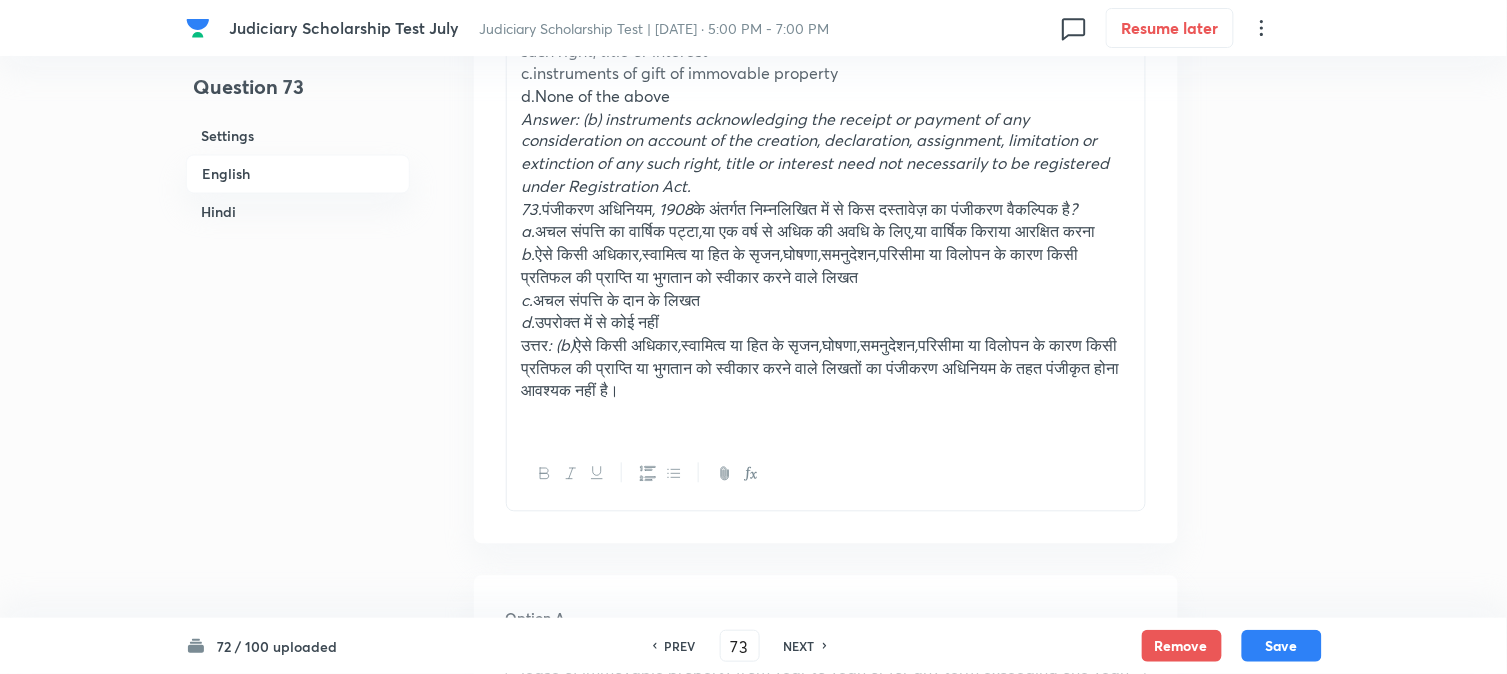 scroll, scrollTop: 812, scrollLeft: 0, axis: vertical 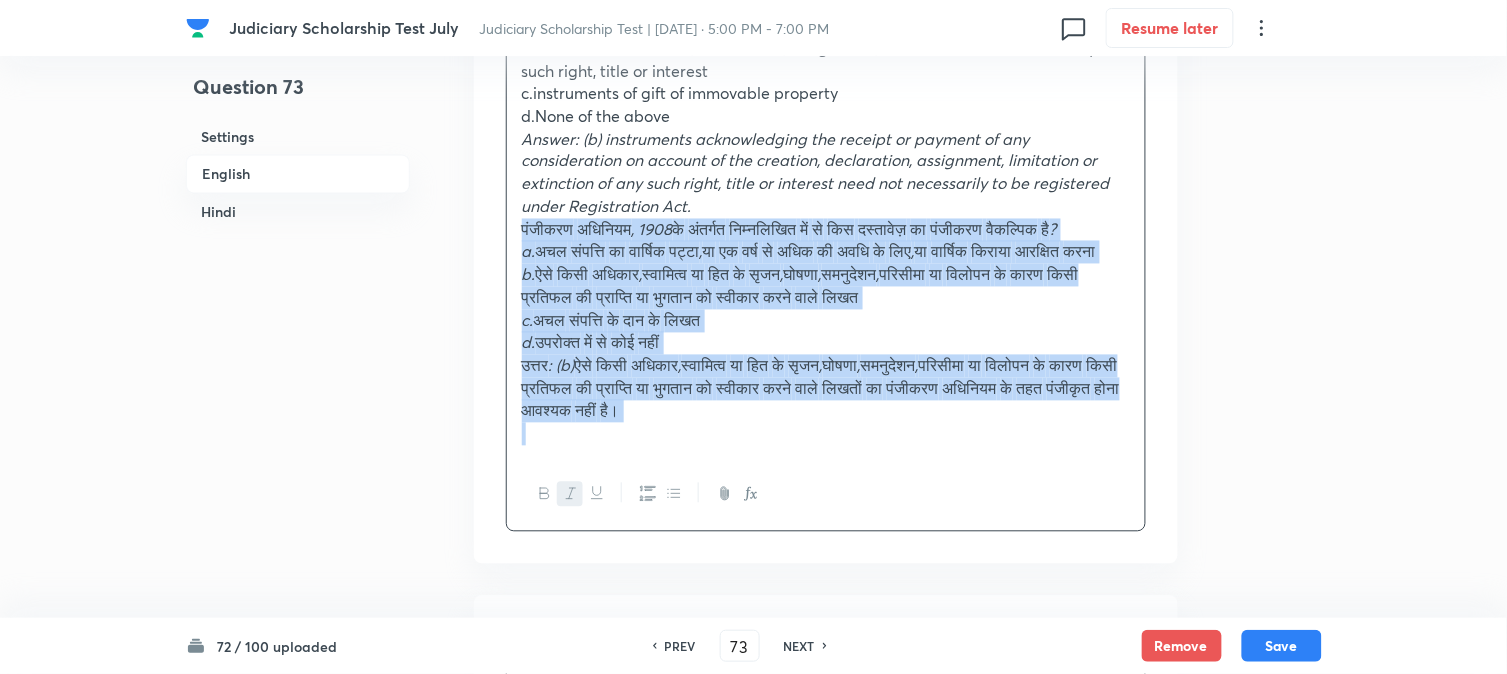 drag, startPoint x: 542, startPoint y: 247, endPoint x: 832, endPoint y: 421, distance: 338.19522 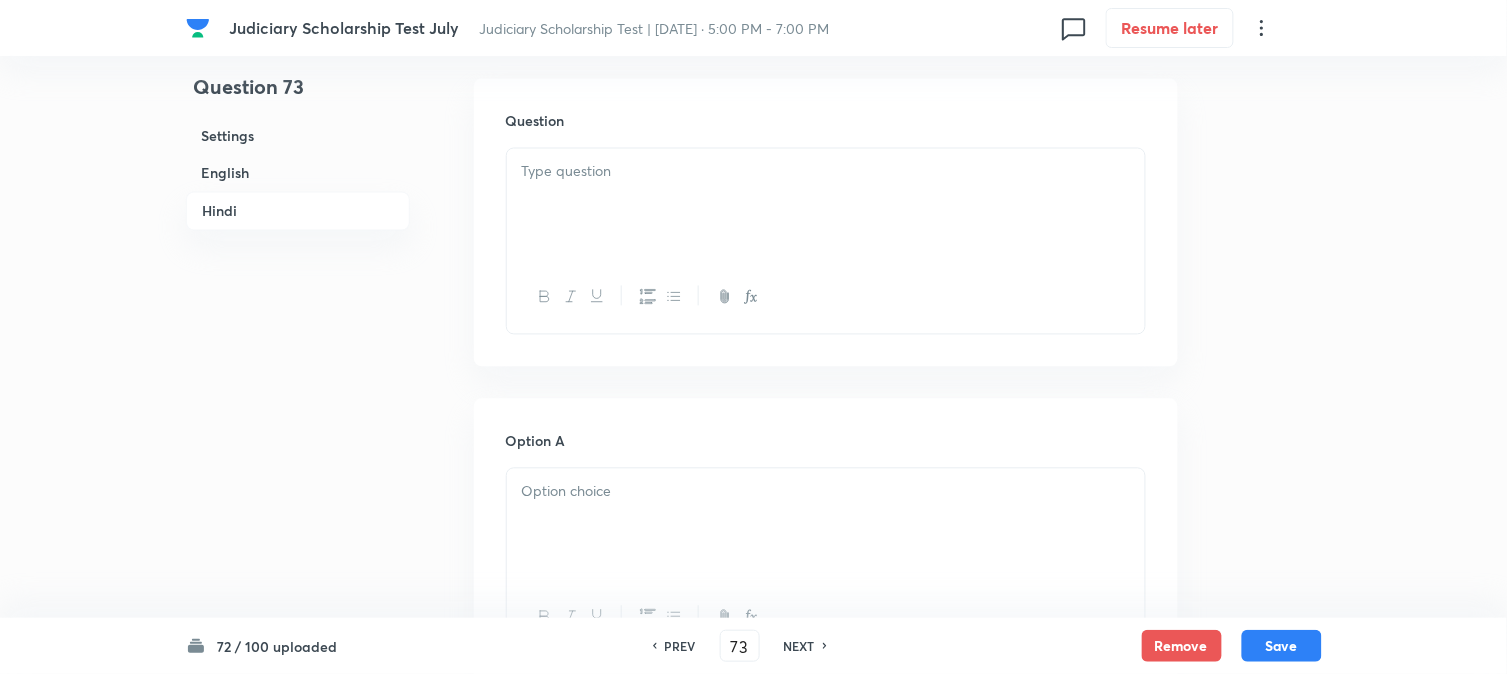 scroll, scrollTop: 2812, scrollLeft: 0, axis: vertical 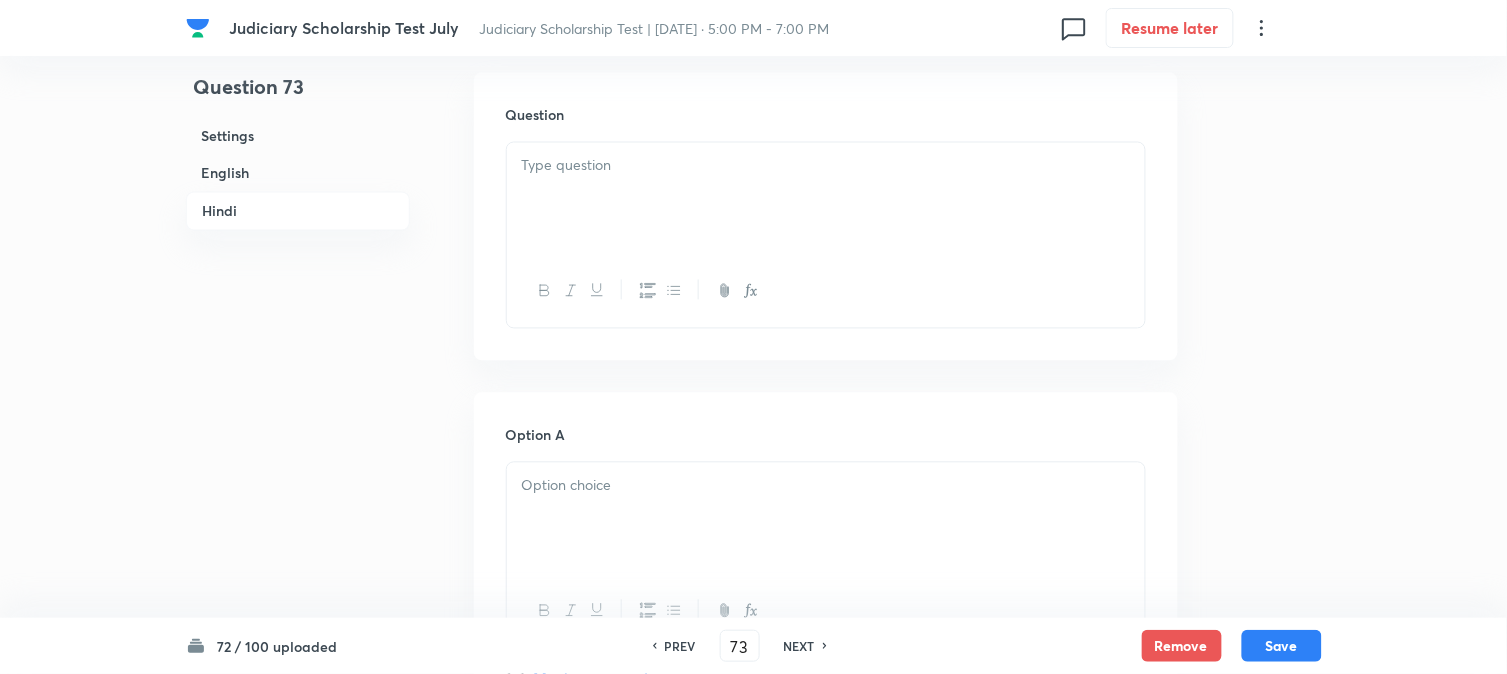 click at bounding box center [826, 166] 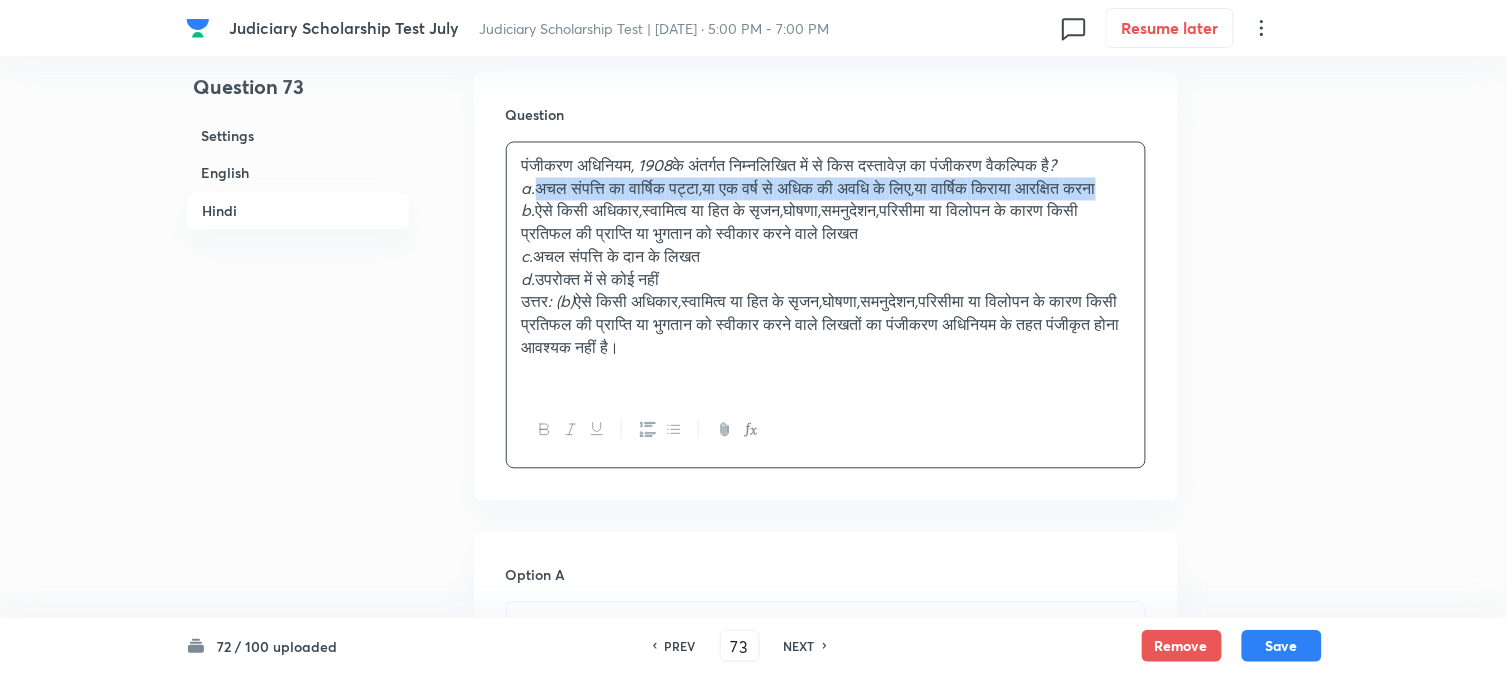 drag, startPoint x: 543, startPoint y: 212, endPoint x: 575, endPoint y: 237, distance: 40.60788 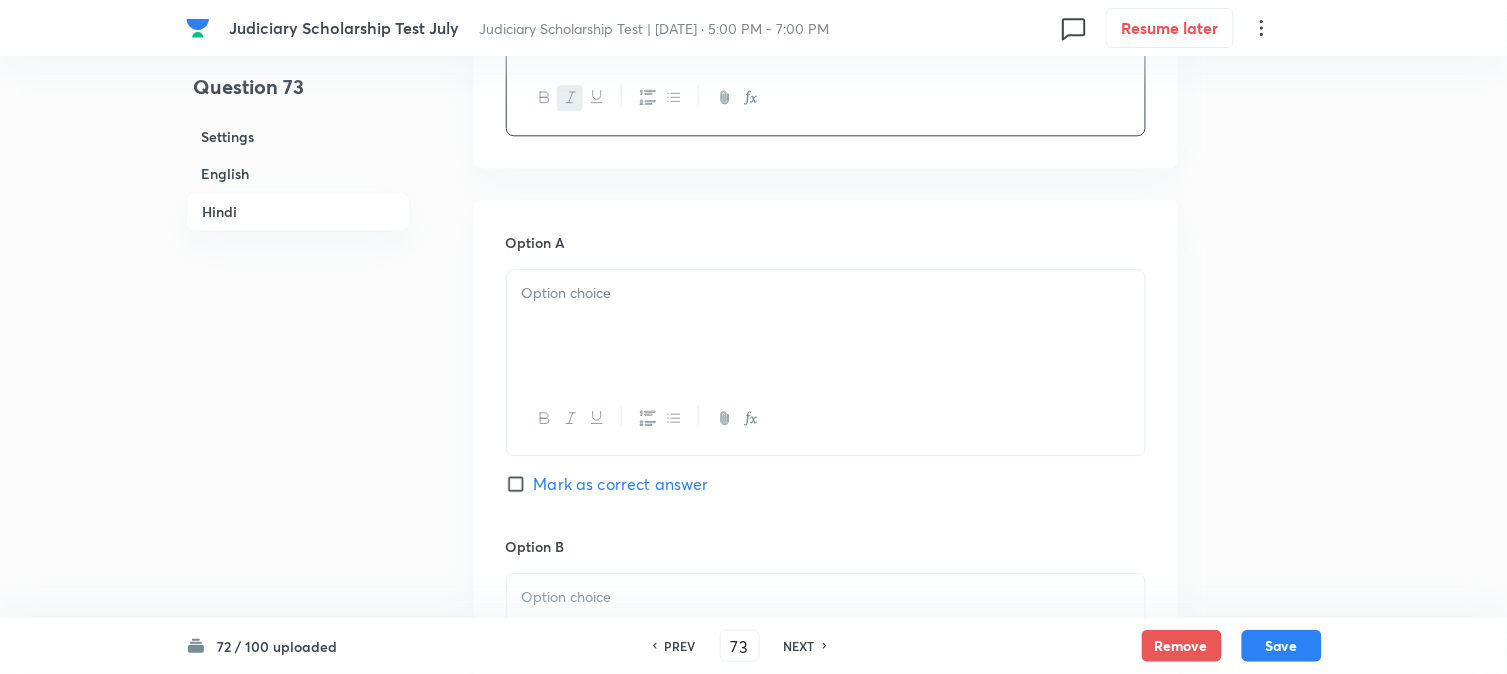 click at bounding box center [826, 293] 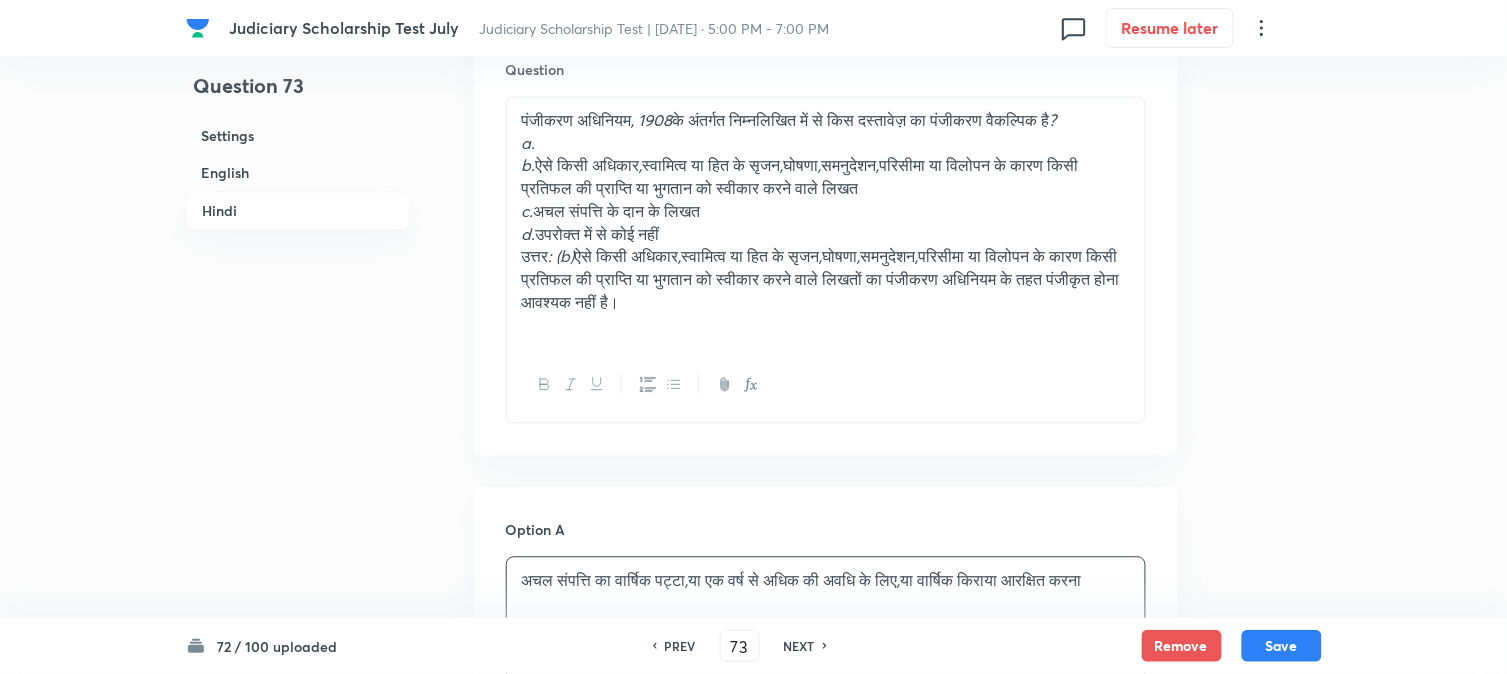 scroll, scrollTop: 2812, scrollLeft: 0, axis: vertical 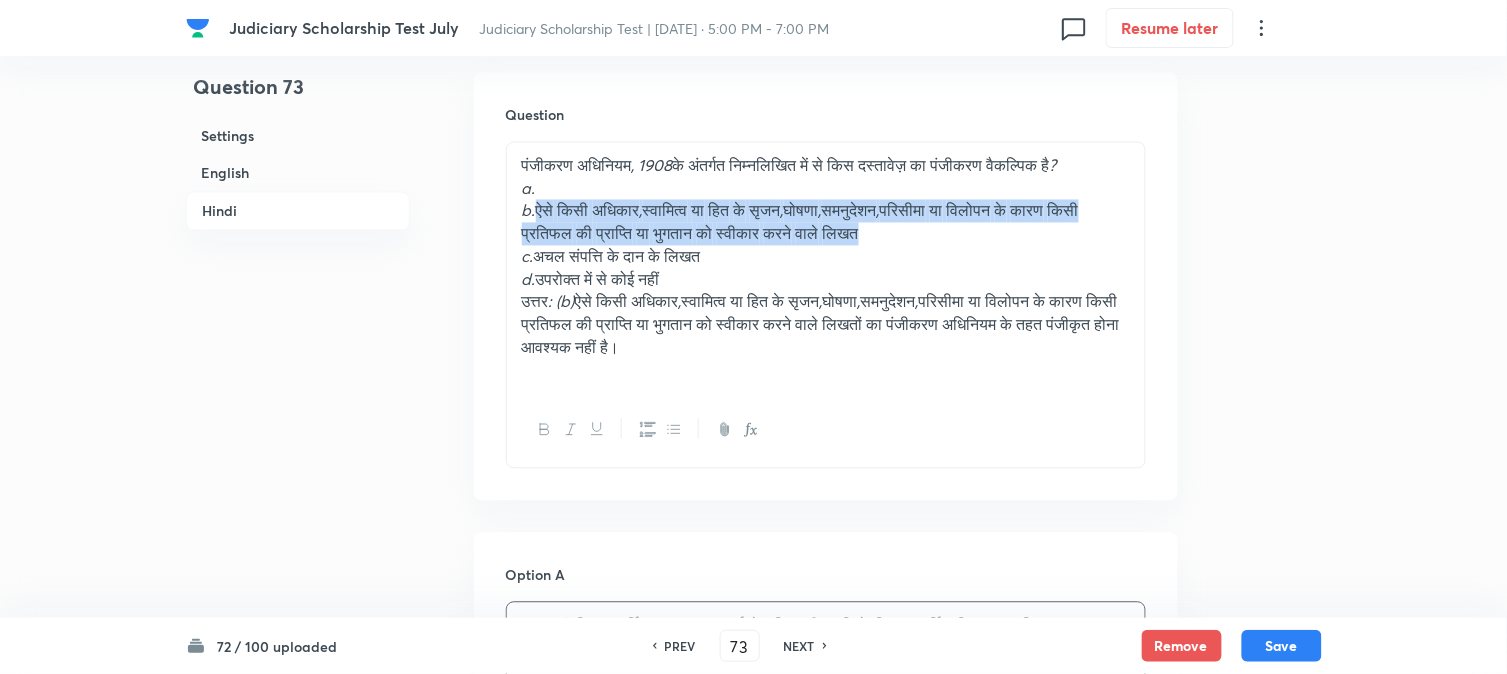 drag, startPoint x: 541, startPoint y: 233, endPoint x: 955, endPoint y: 256, distance: 414.6384 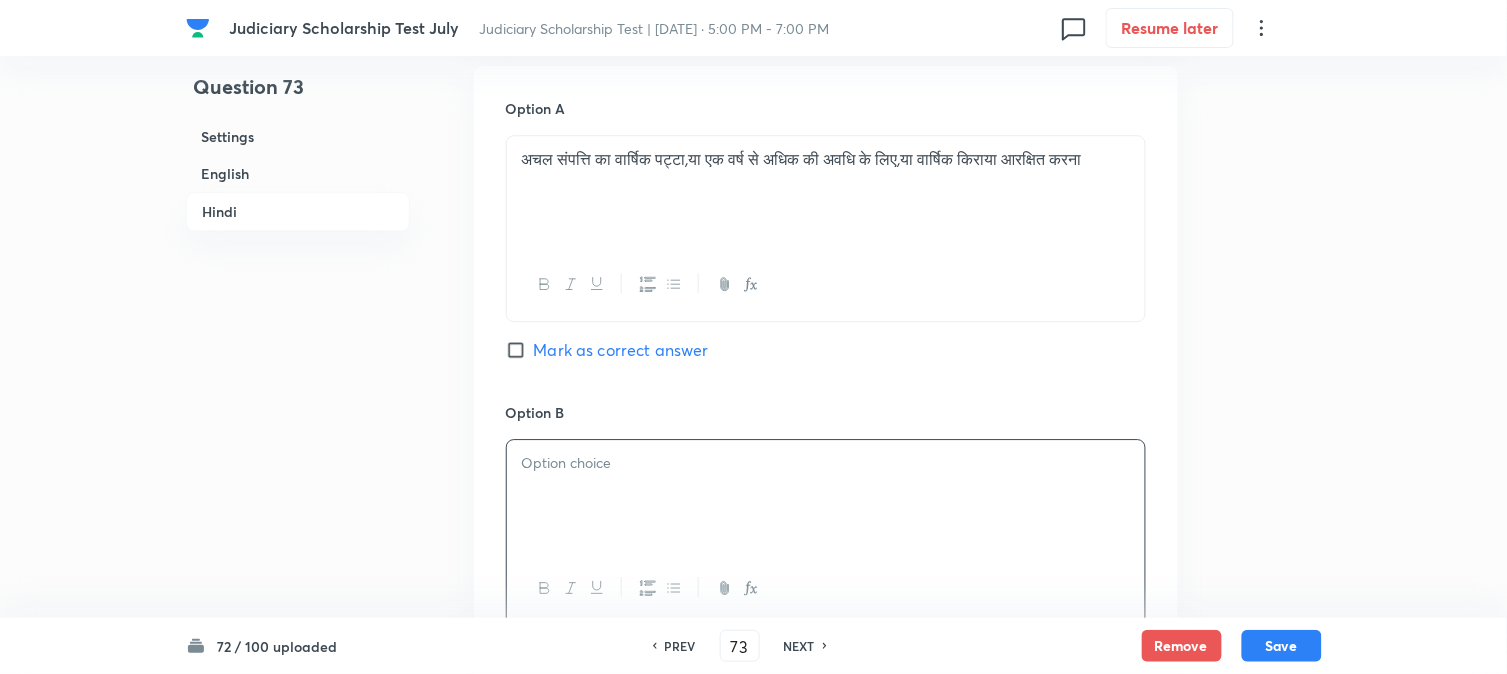 click at bounding box center [826, 463] 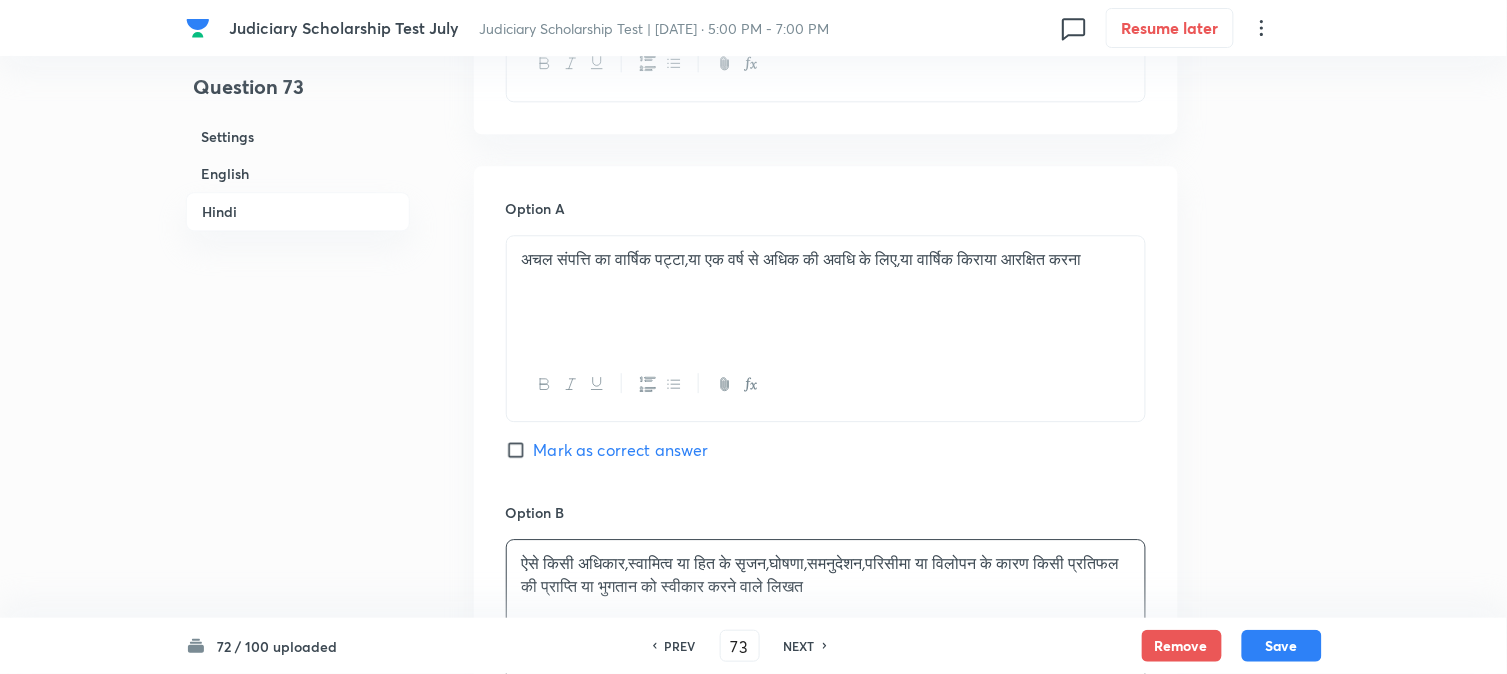 scroll, scrollTop: 2812, scrollLeft: 0, axis: vertical 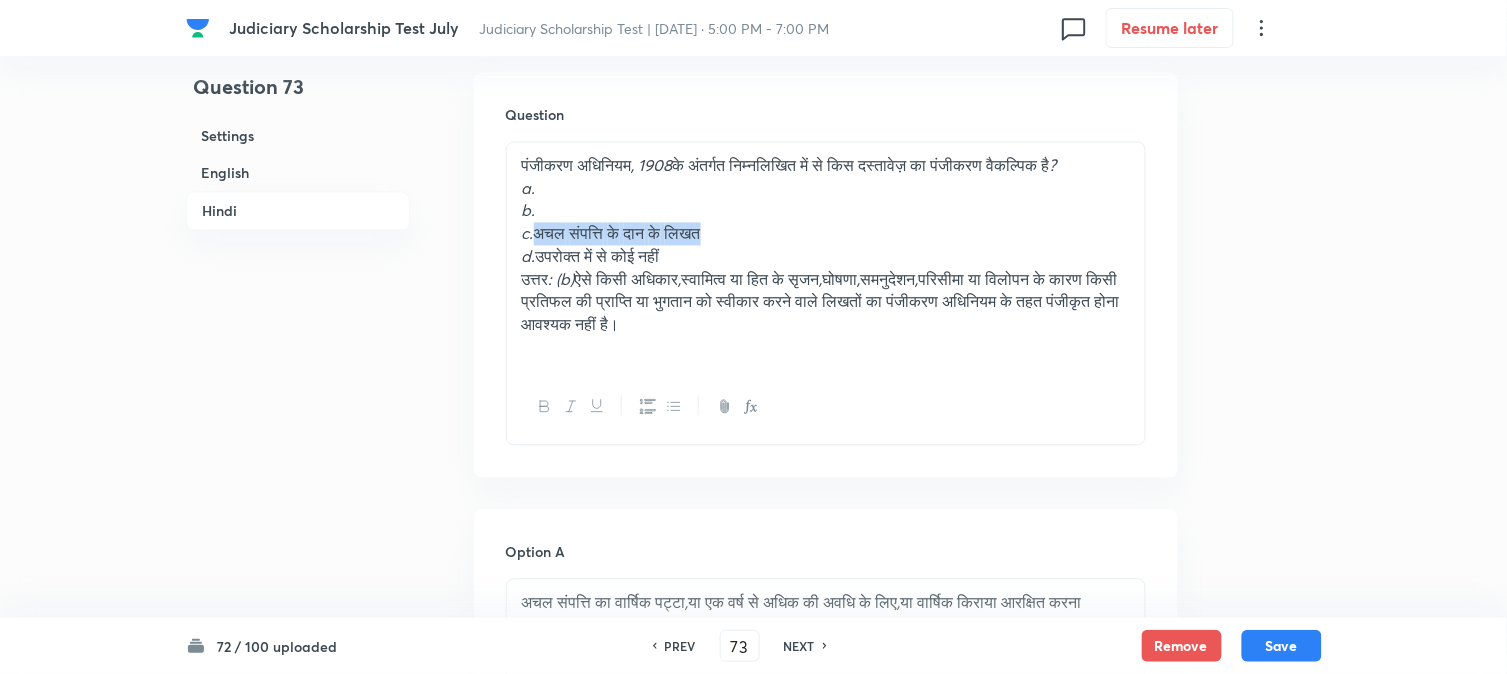 drag, startPoint x: 540, startPoint y: 257, endPoint x: 767, endPoint y: 252, distance: 227.05505 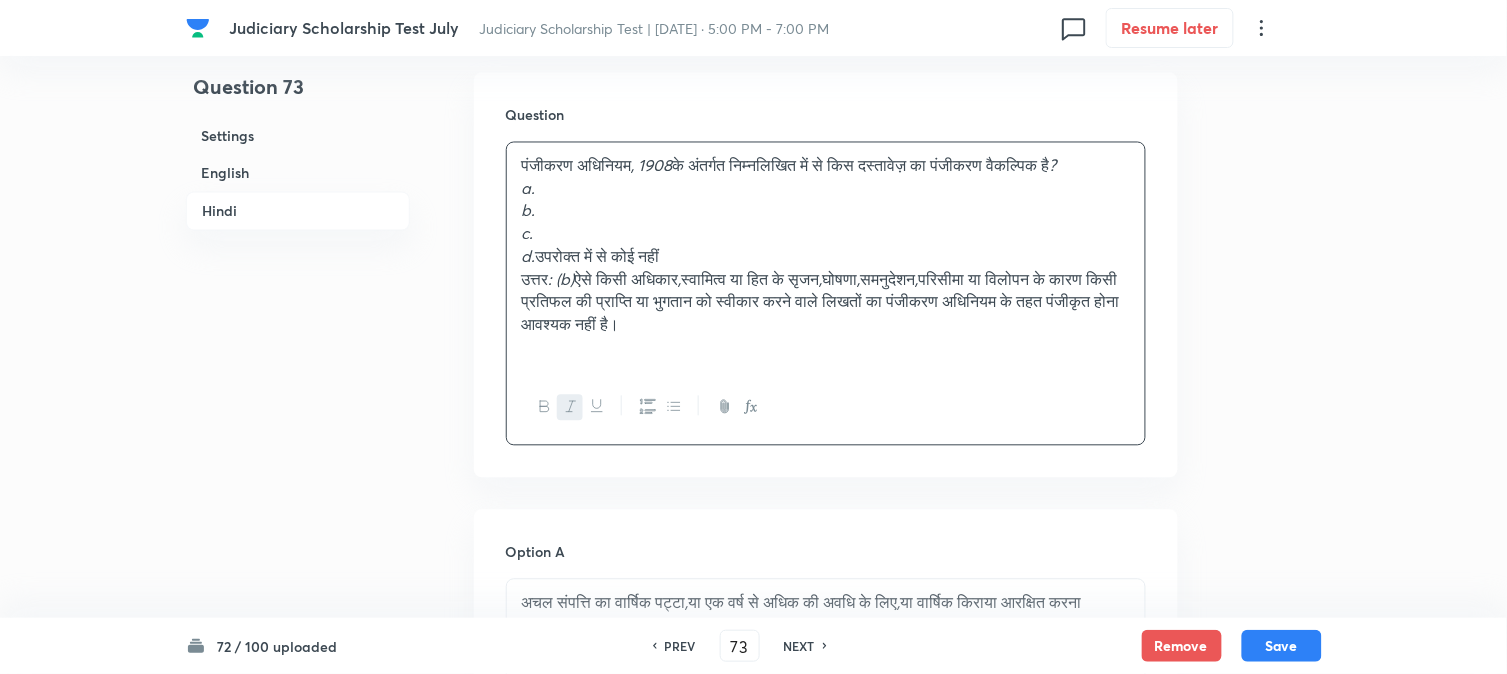 scroll, scrollTop: 3590, scrollLeft: 0, axis: vertical 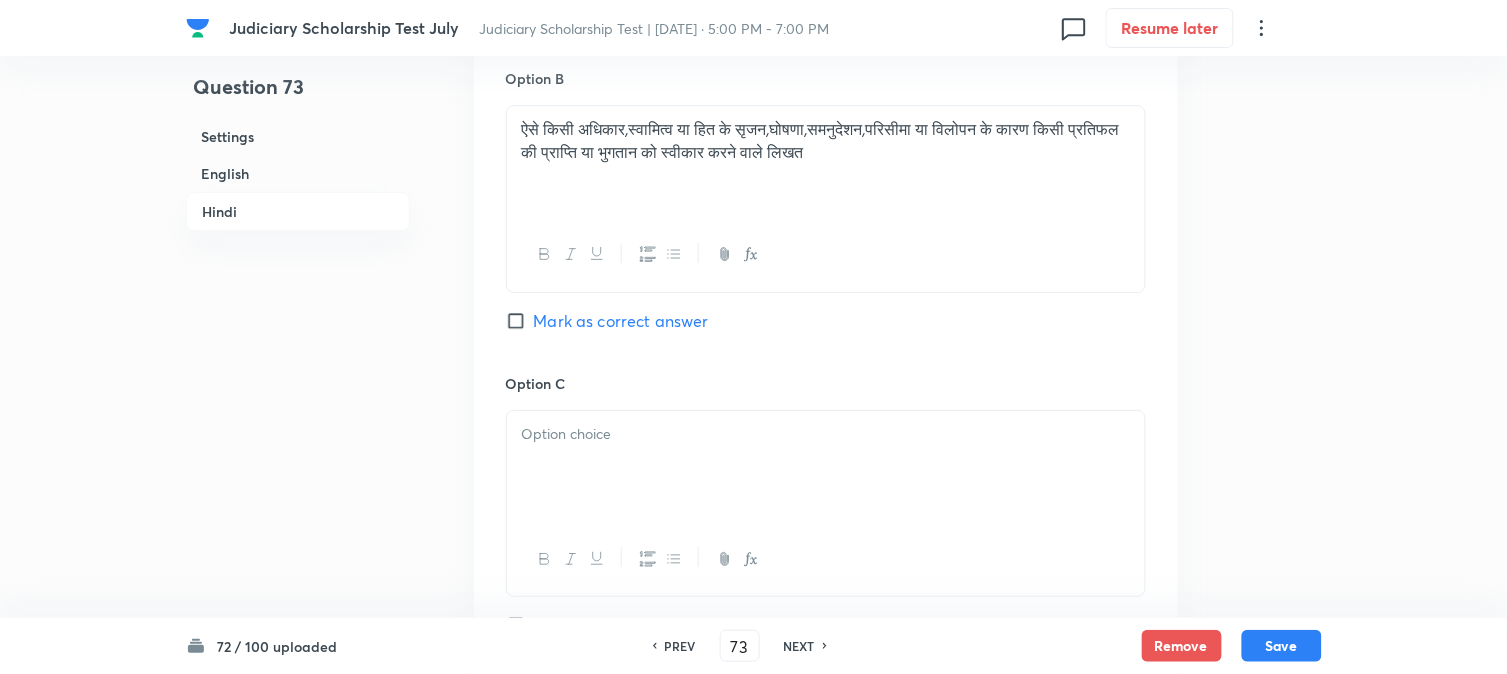 click at bounding box center (826, 467) 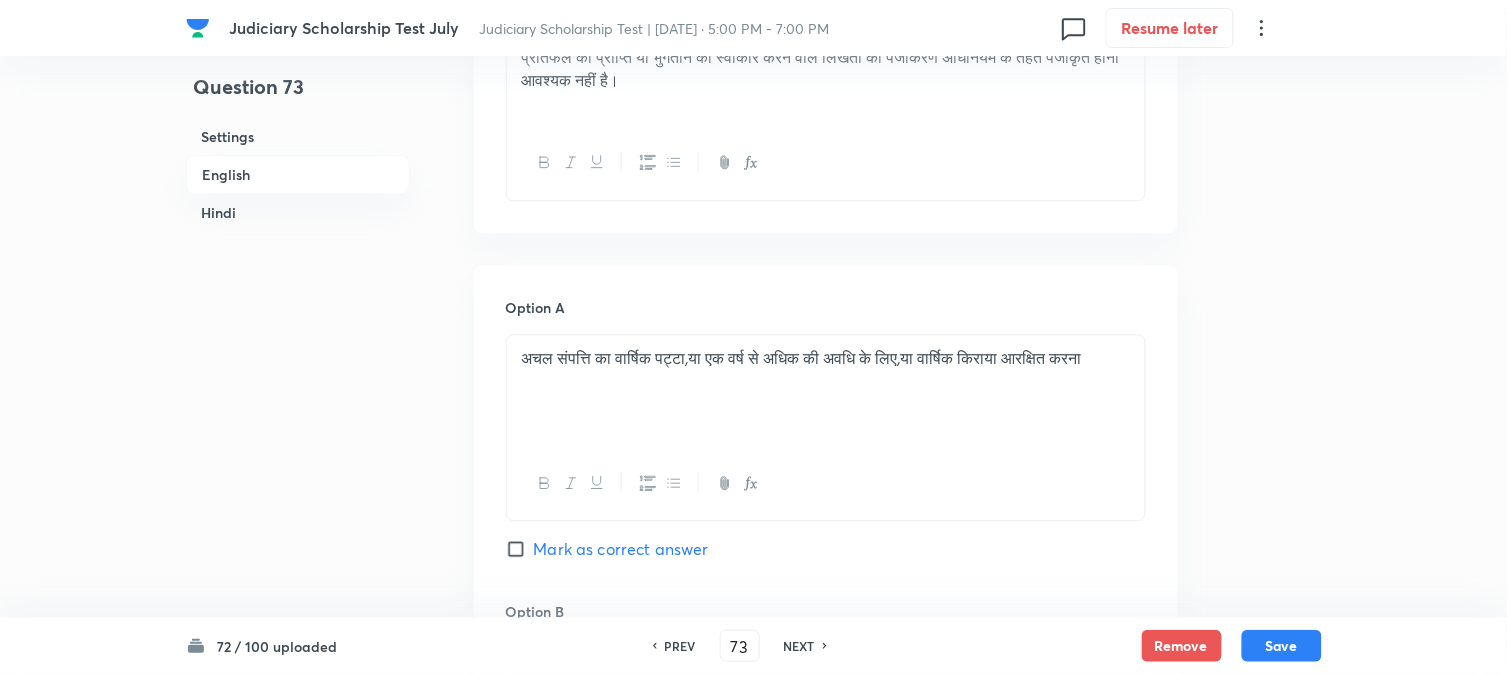 scroll, scrollTop: 2701, scrollLeft: 0, axis: vertical 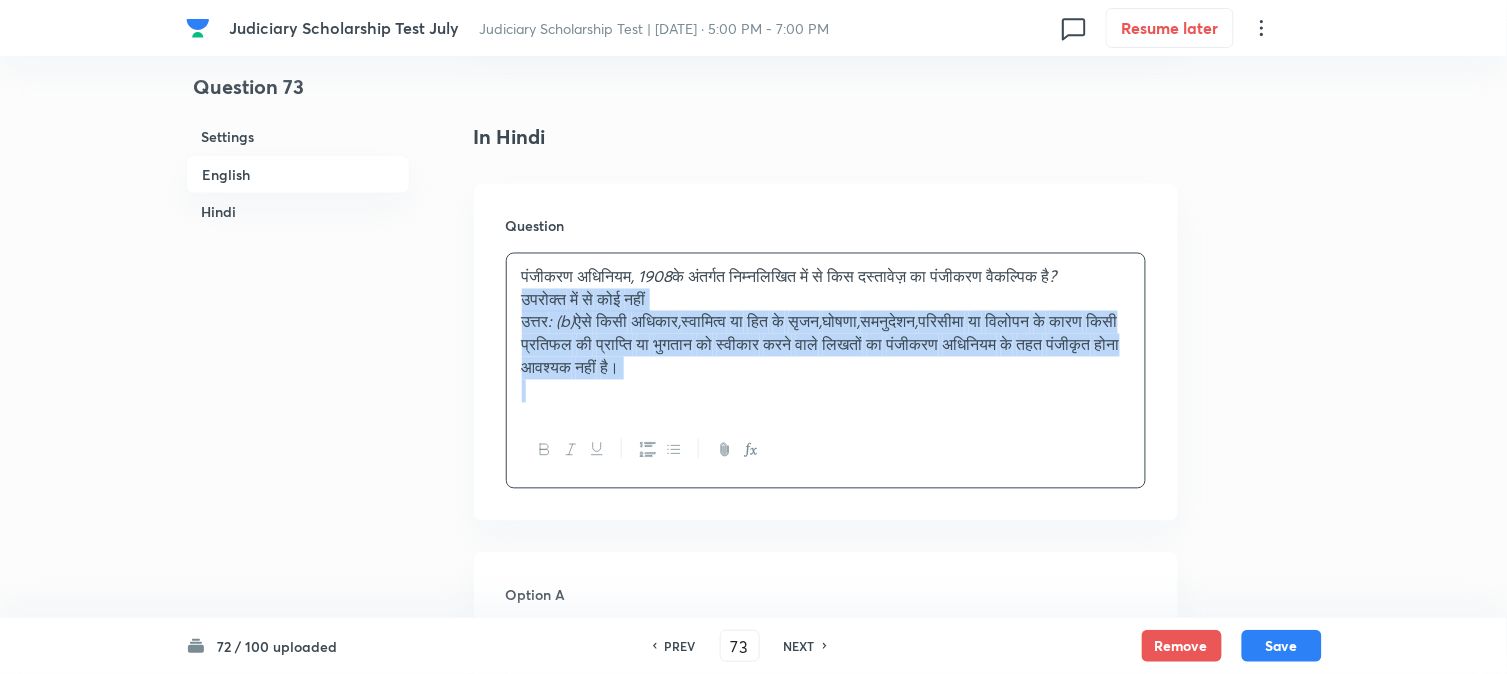 drag, startPoint x: 540, startPoint y: 397, endPoint x: 1070, endPoint y: 495, distance: 538.98425 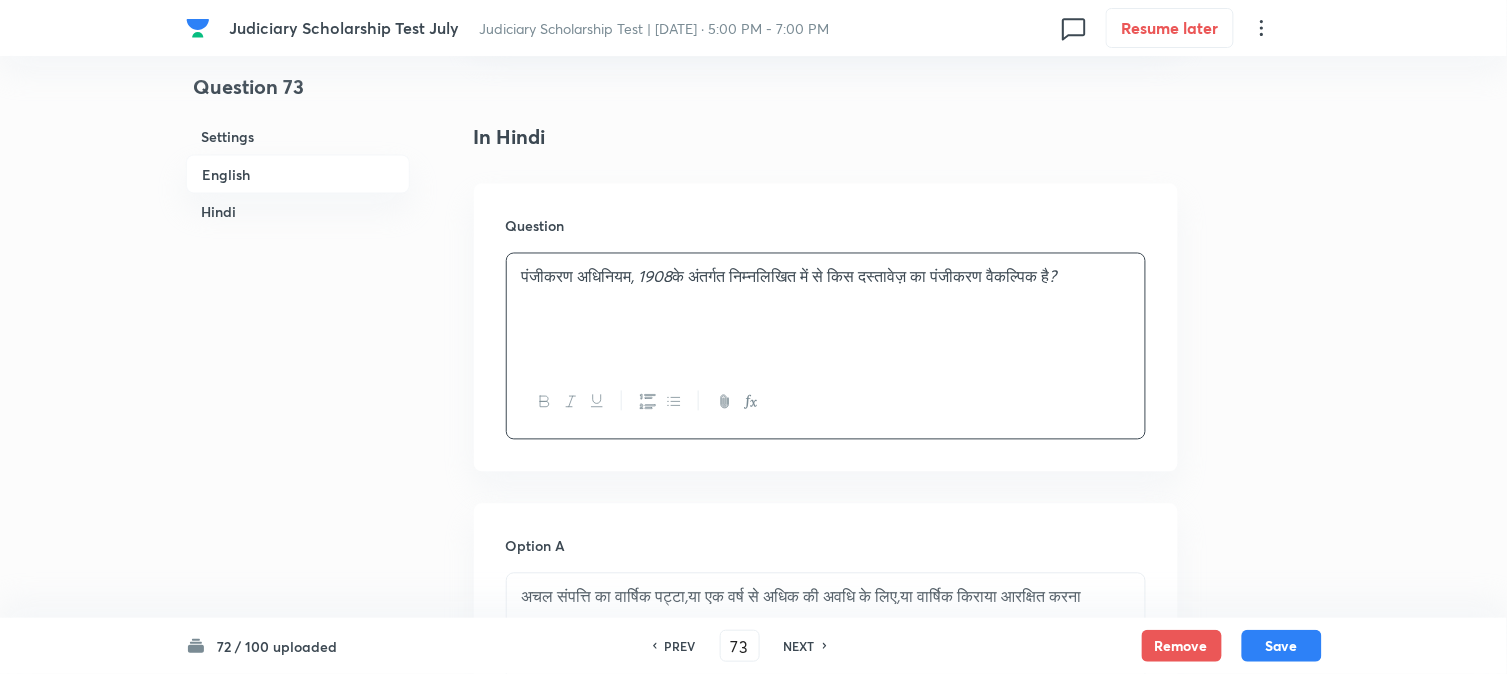 scroll, scrollTop: 4034, scrollLeft: 0, axis: vertical 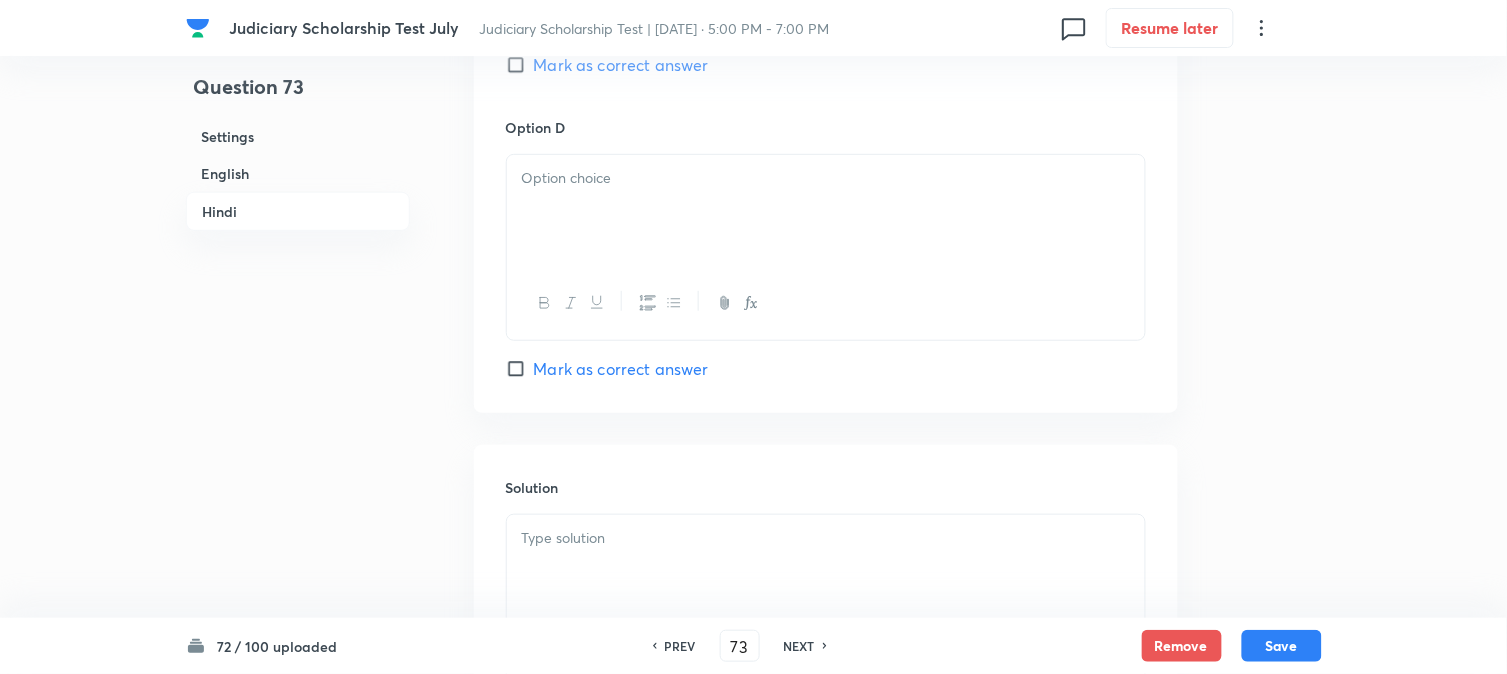 click at bounding box center (826, 211) 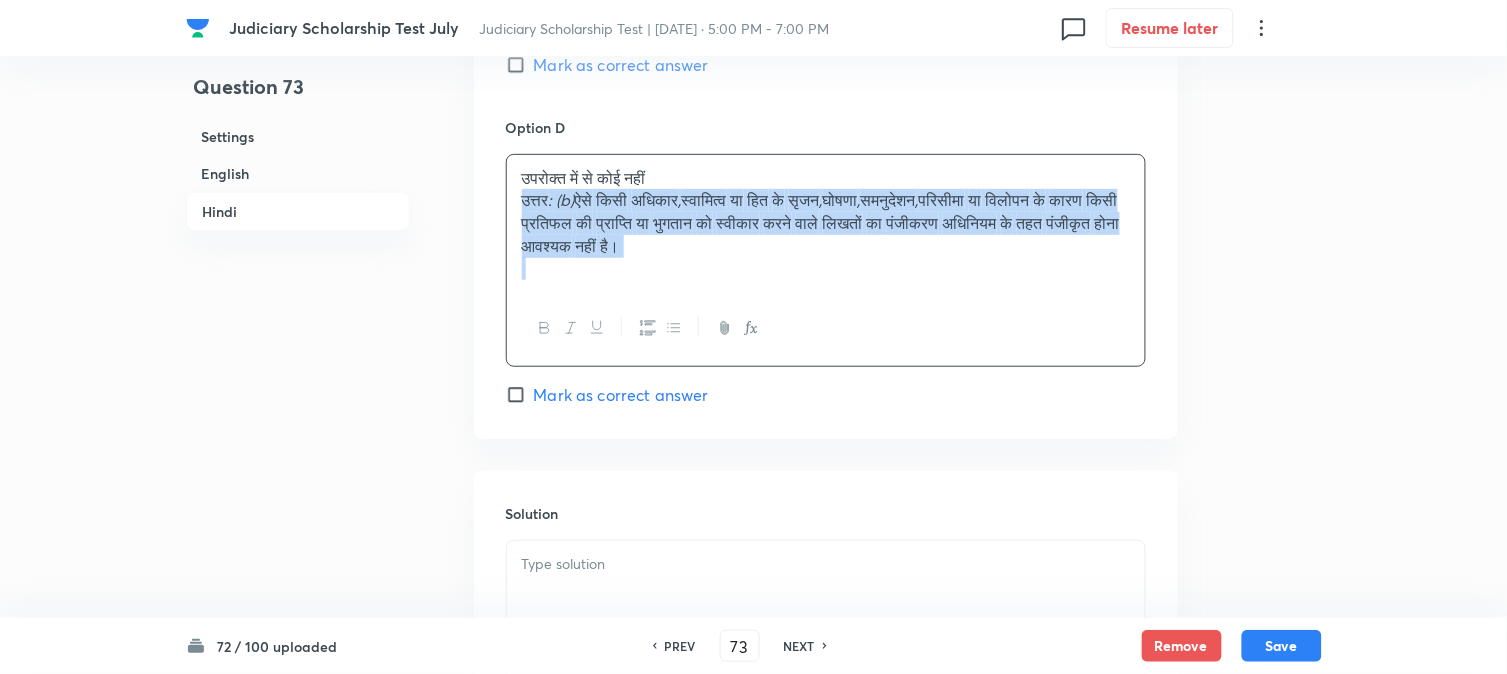 drag, startPoint x: 524, startPoint y: 231, endPoint x: 954, endPoint y: 334, distance: 442.164 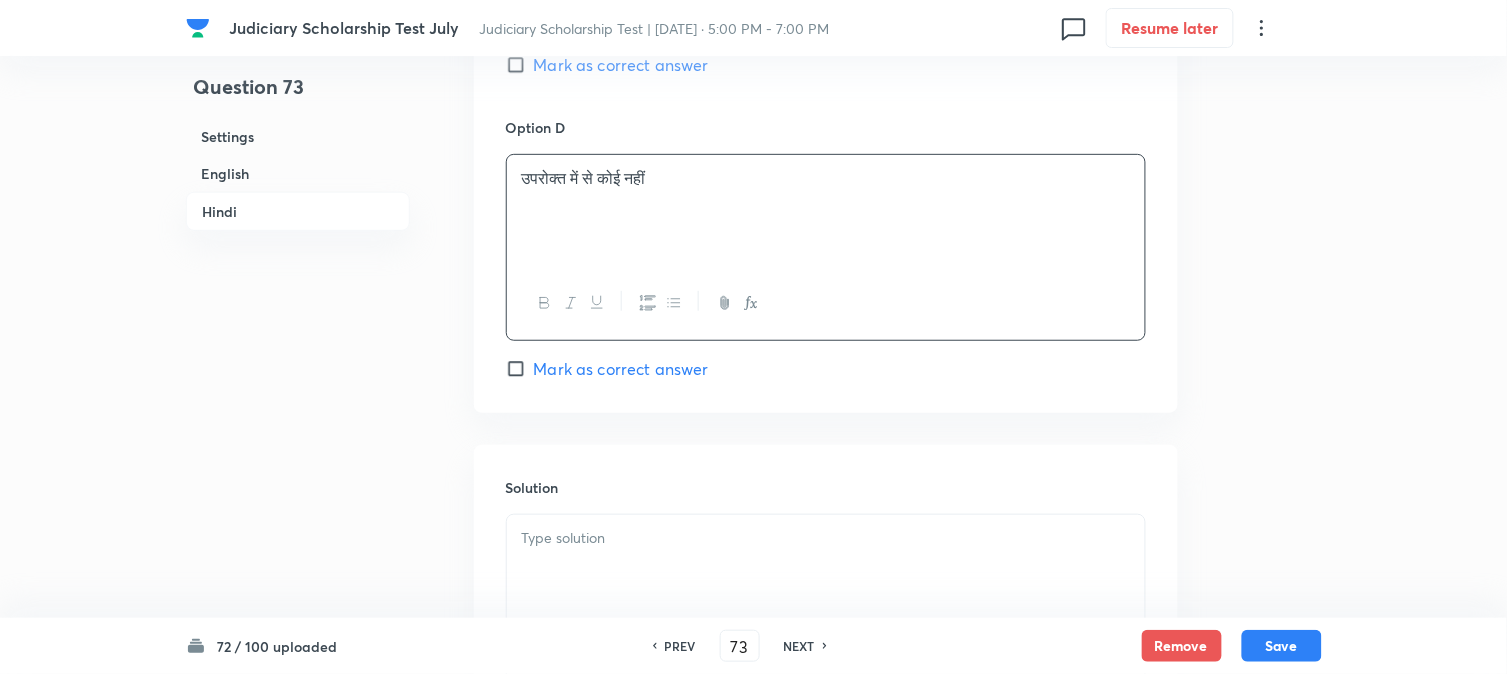 click at bounding box center (826, 538) 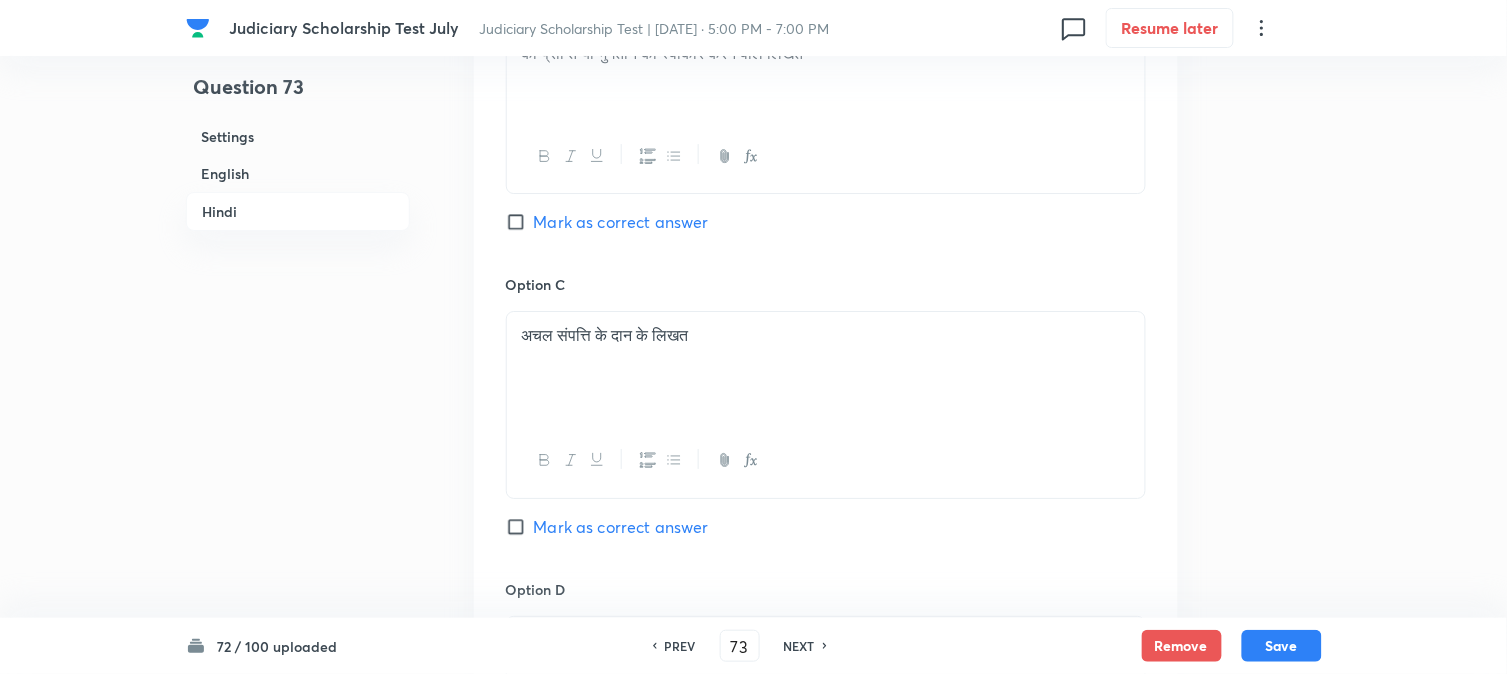 scroll, scrollTop: 3478, scrollLeft: 0, axis: vertical 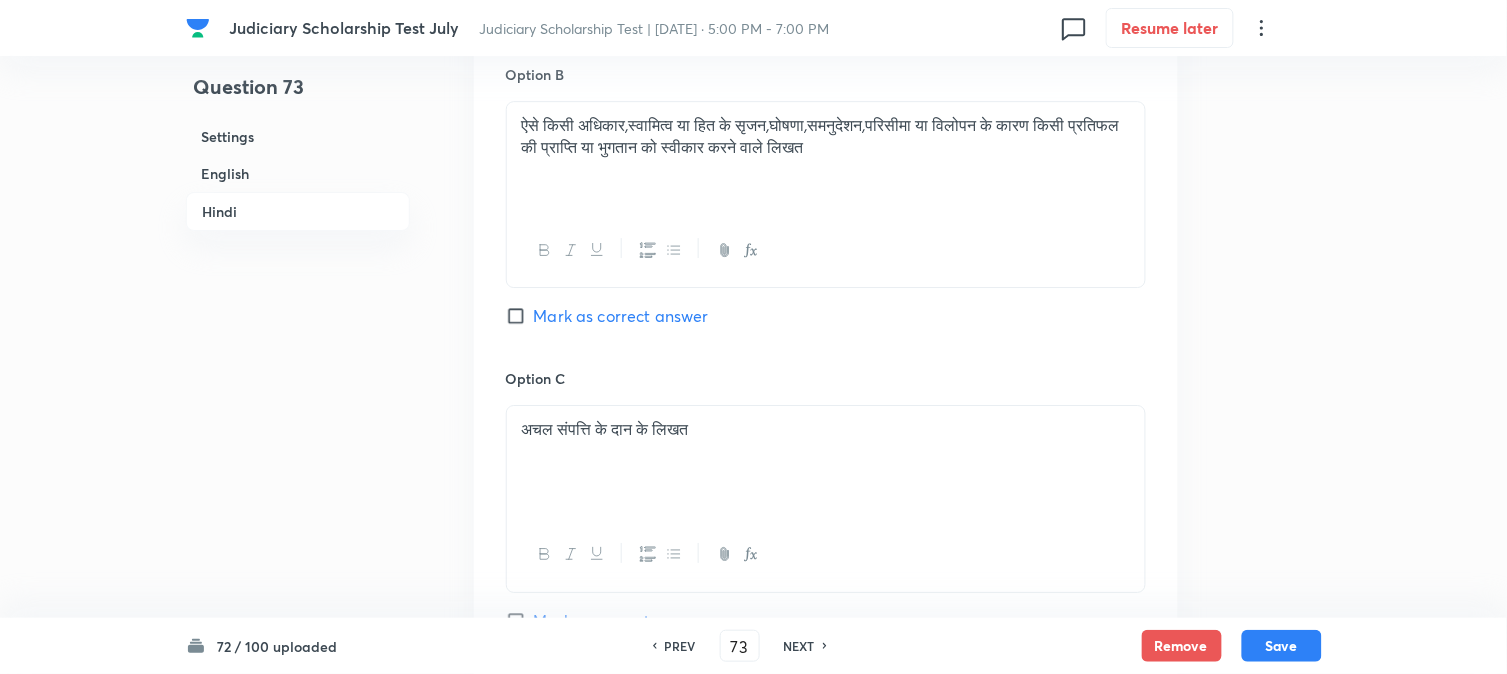 click on "Mark as correct answer" at bounding box center [621, 316] 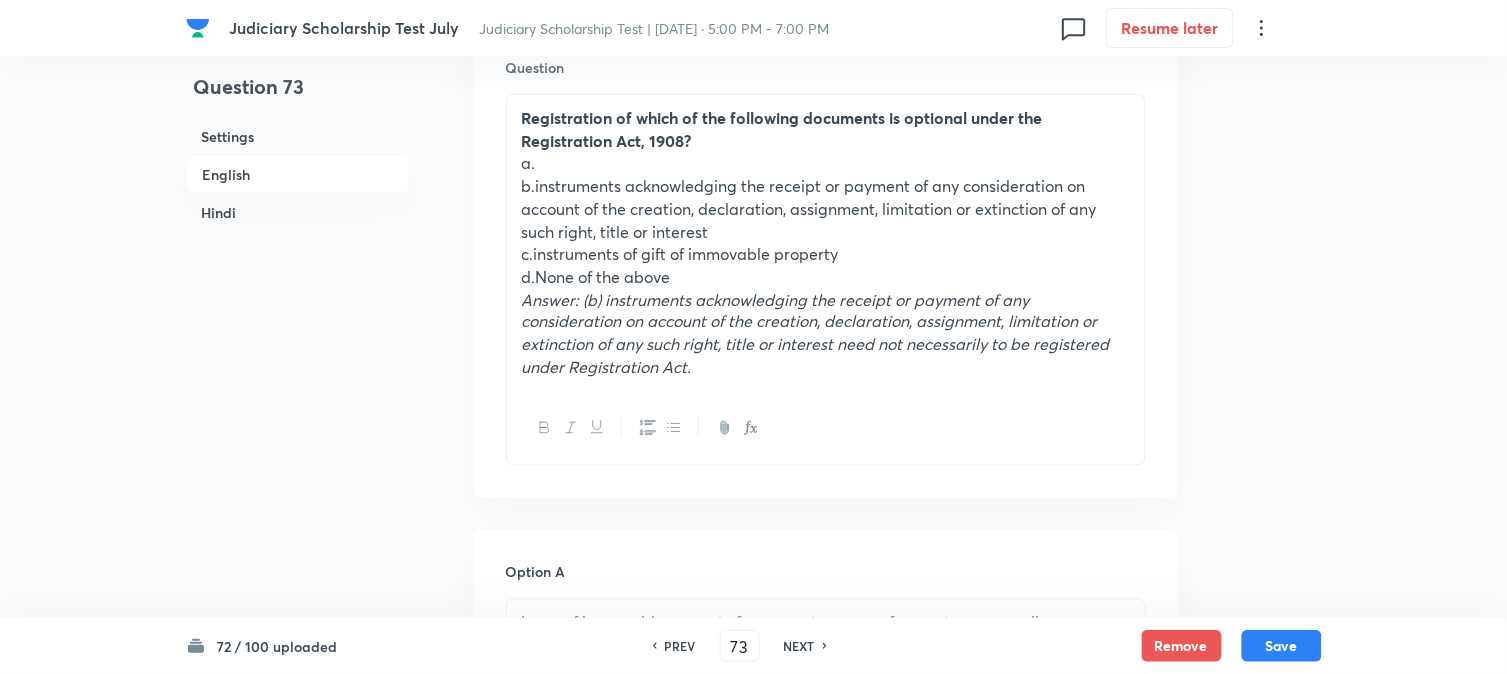 scroll, scrollTop: 590, scrollLeft: 0, axis: vertical 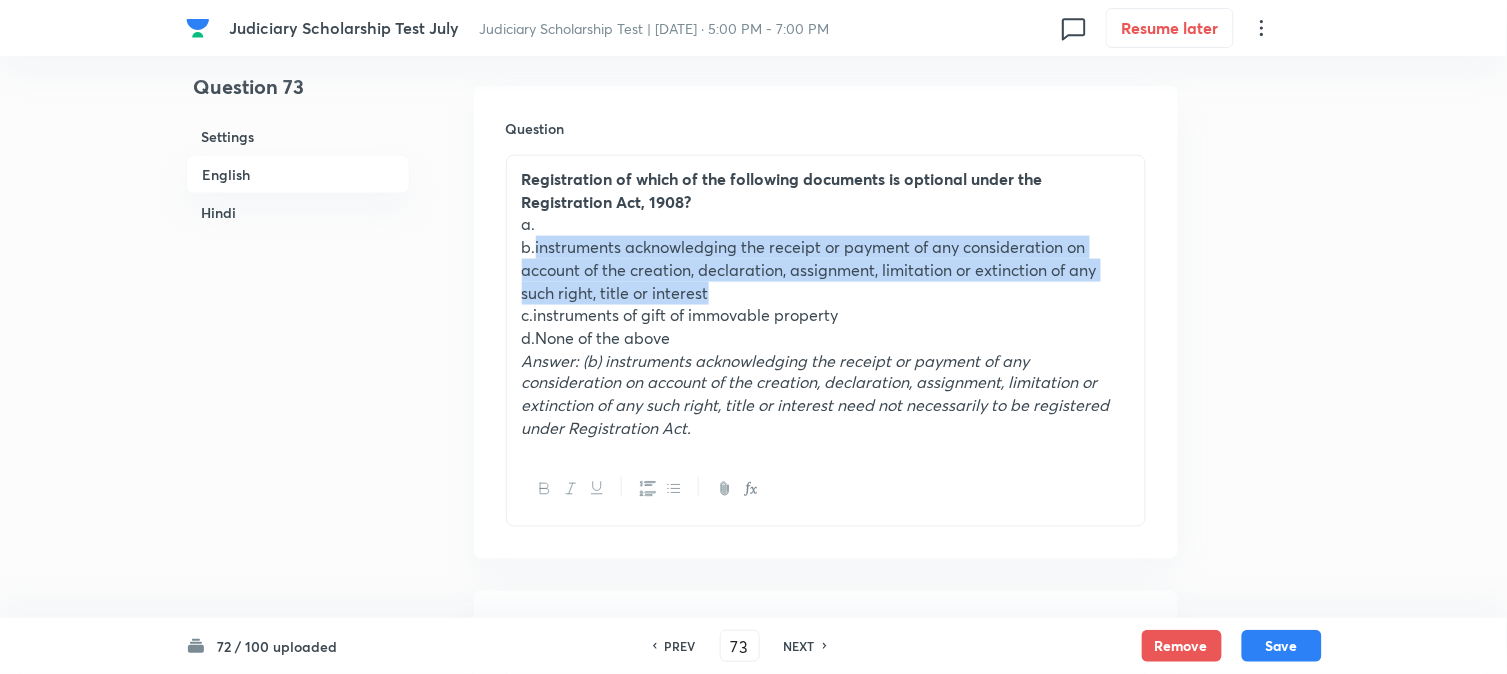 drag, startPoint x: 535, startPoint y: 267, endPoint x: 772, endPoint y: 308, distance: 240.52026 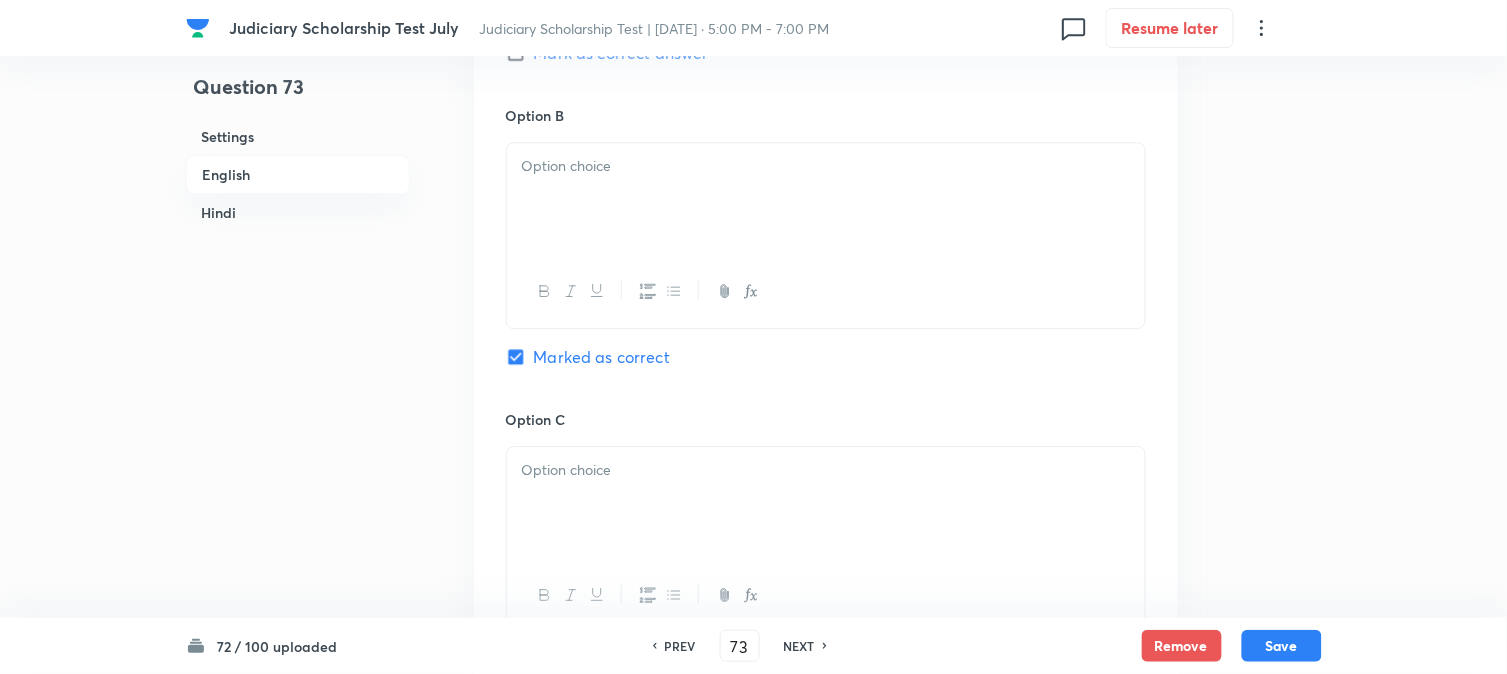 click at bounding box center (826, 199) 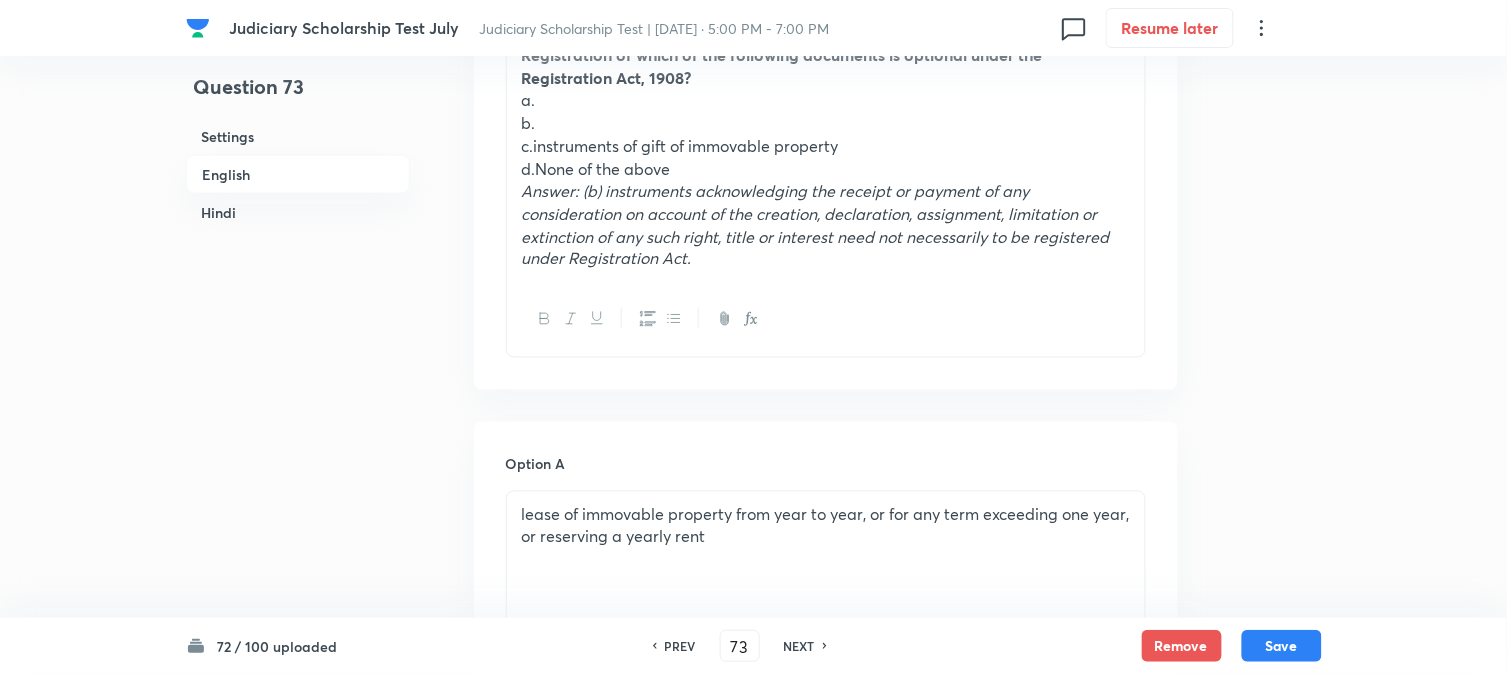 scroll, scrollTop: 478, scrollLeft: 0, axis: vertical 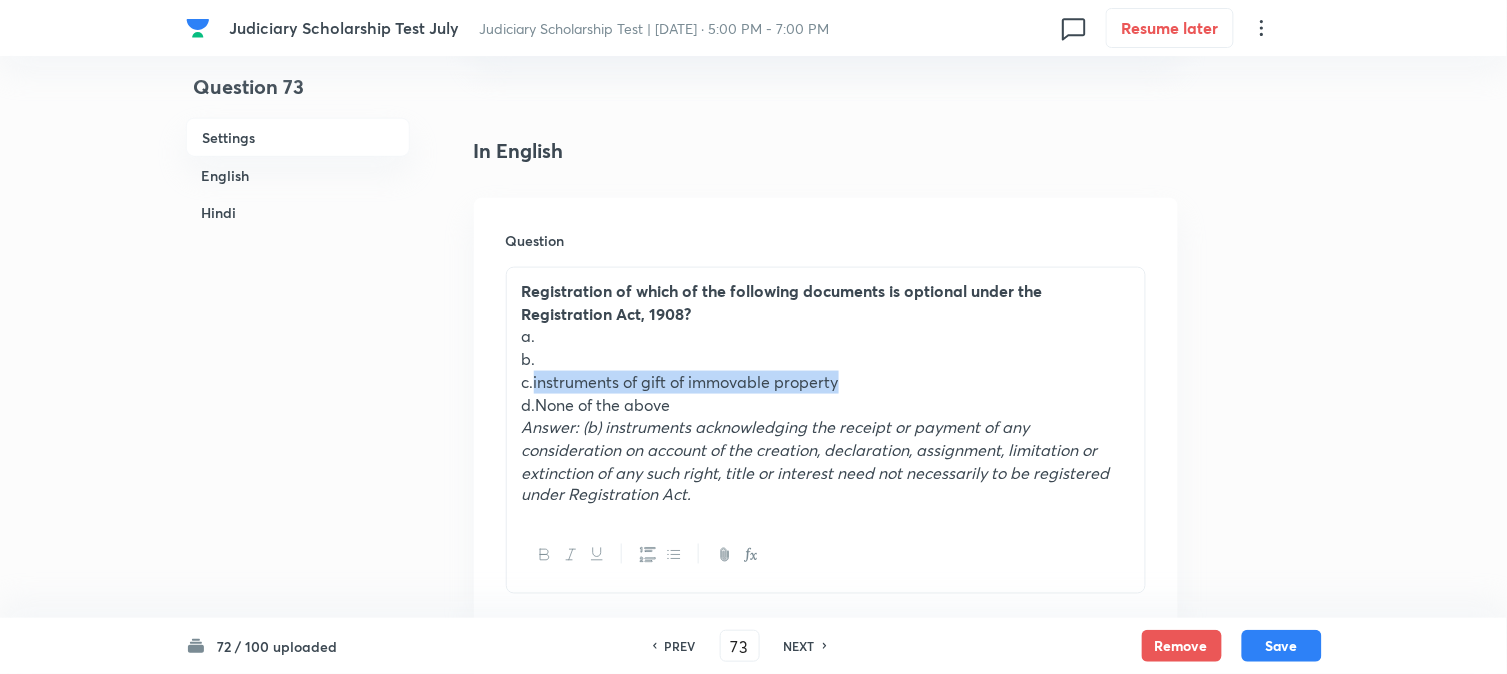 drag, startPoint x: 534, startPoint y: 405, endPoint x: 923, endPoint y: 405, distance: 389 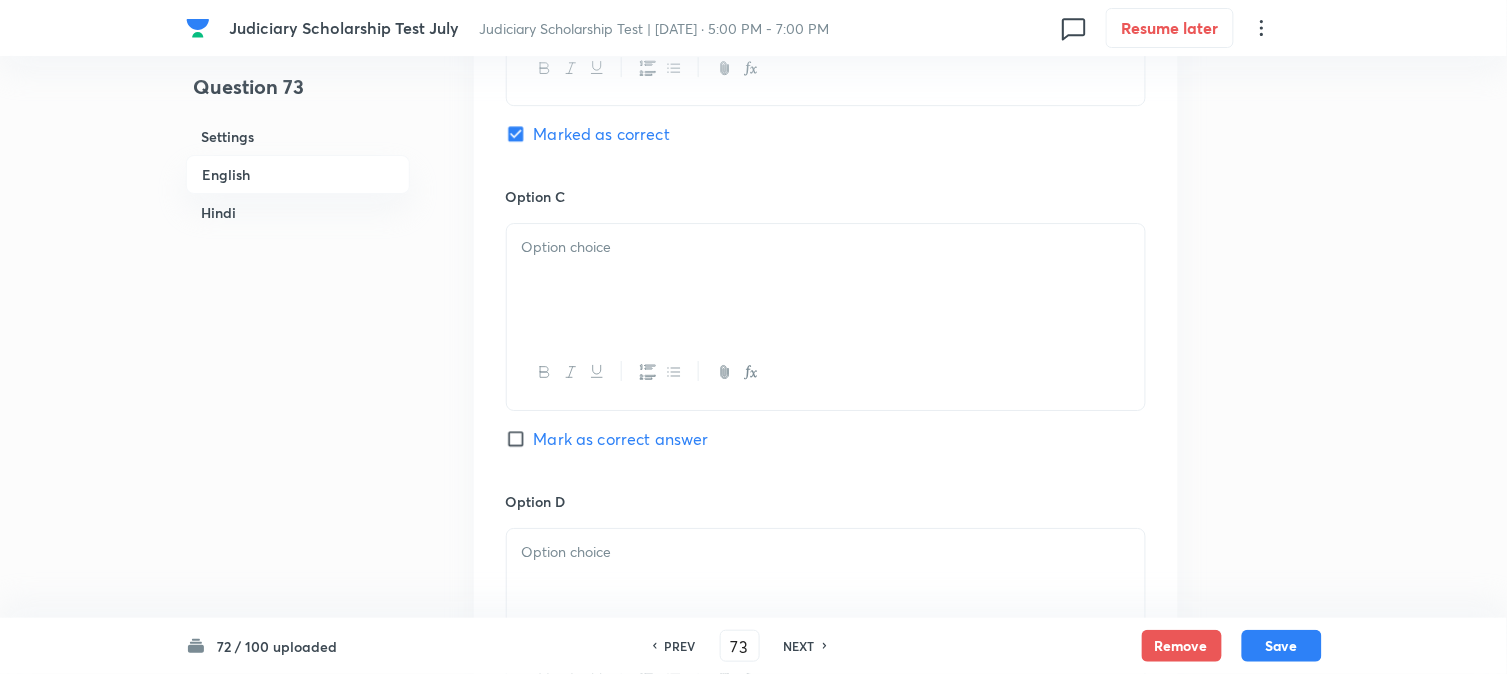 click at bounding box center (826, 280) 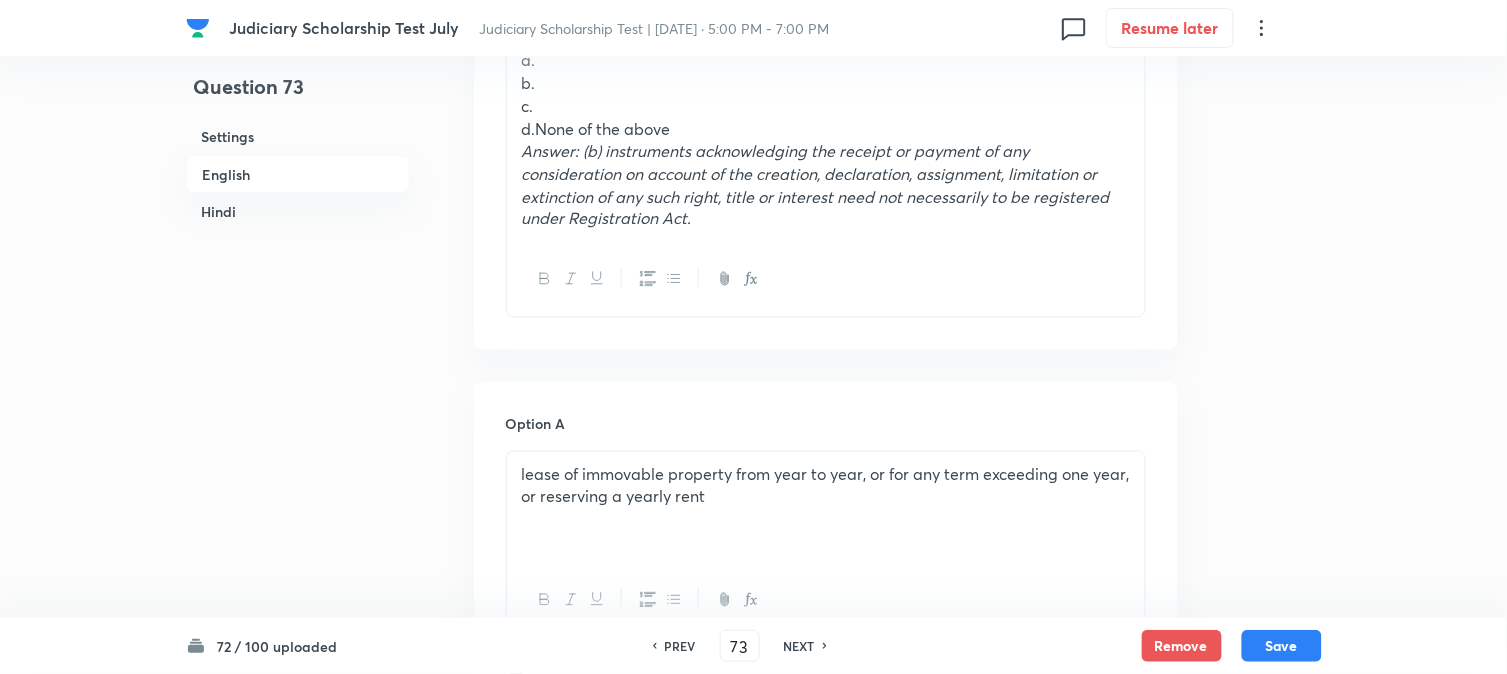 scroll, scrollTop: 590, scrollLeft: 0, axis: vertical 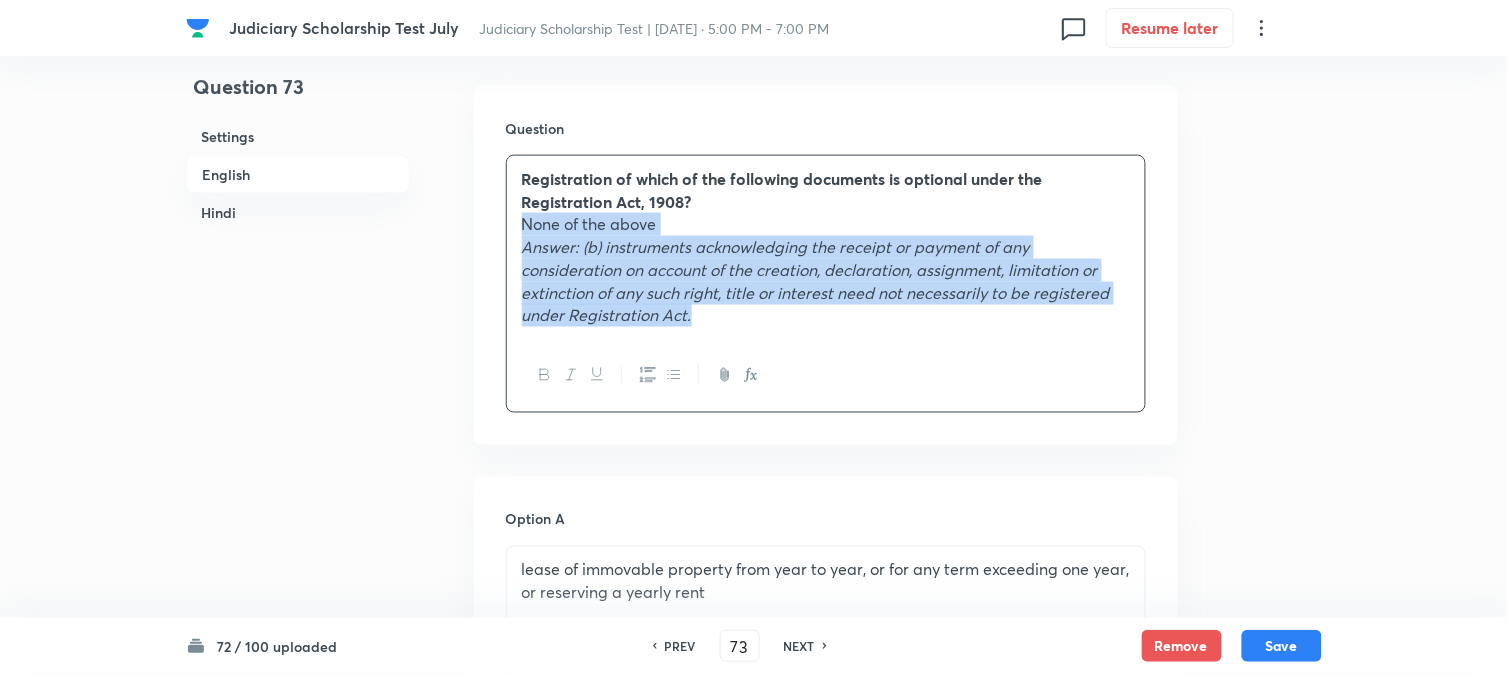 drag, startPoint x: 535, startPoint y: 313, endPoint x: 1060, endPoint y: 465, distance: 546.5611 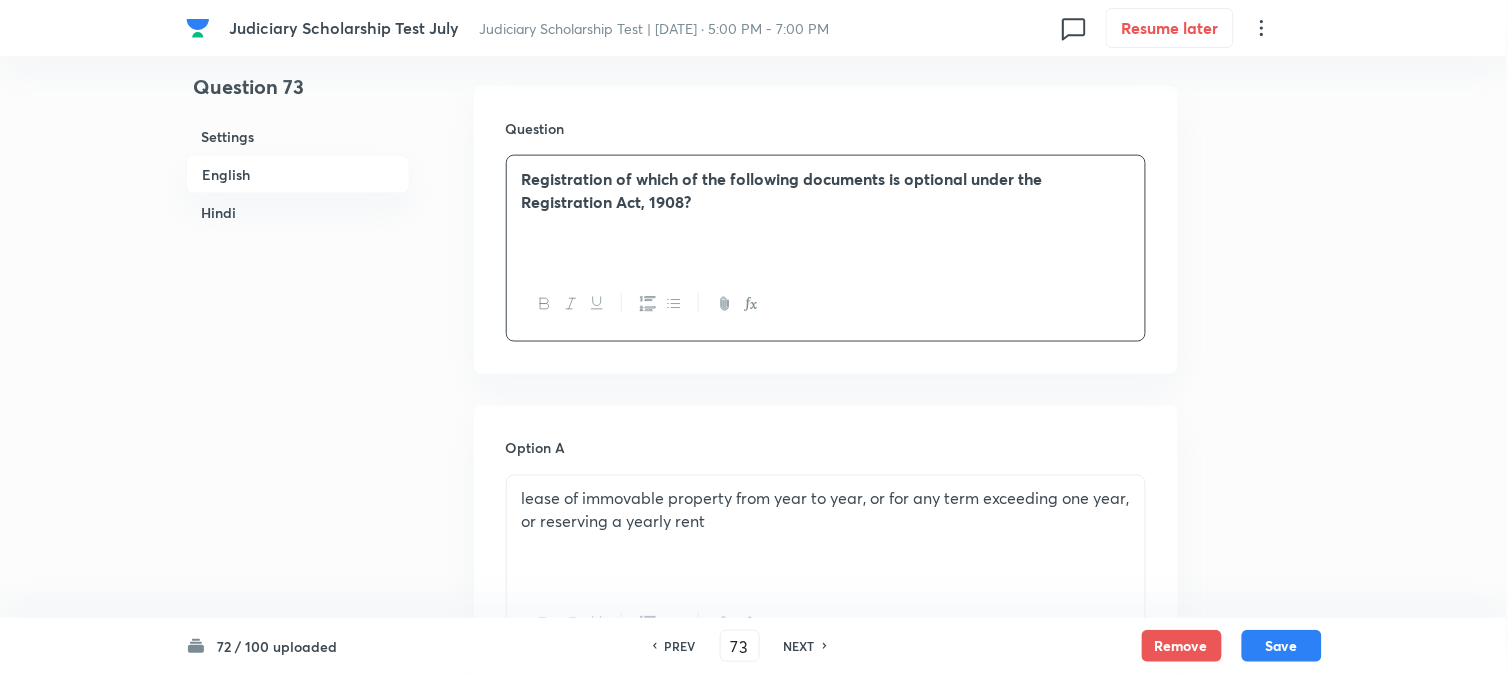 scroll, scrollTop: 1590, scrollLeft: 0, axis: vertical 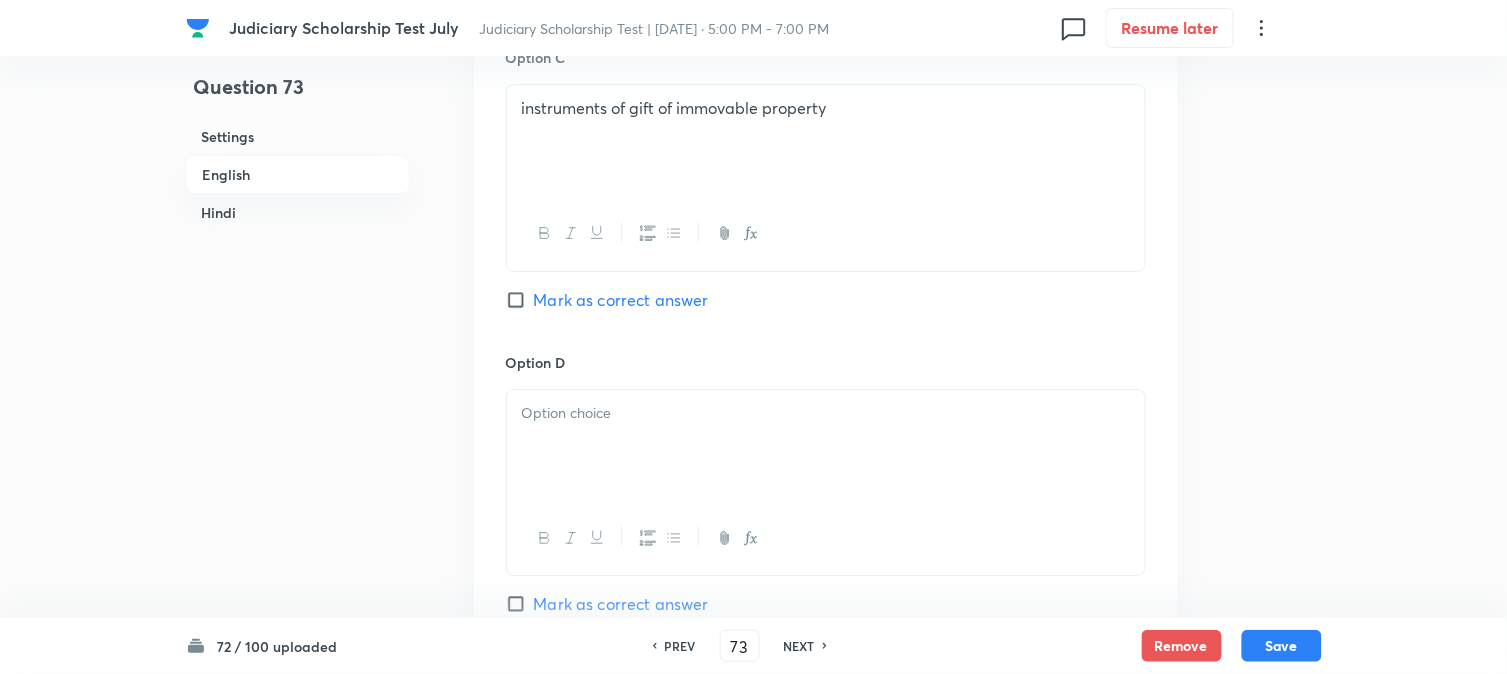 click at bounding box center (826, 446) 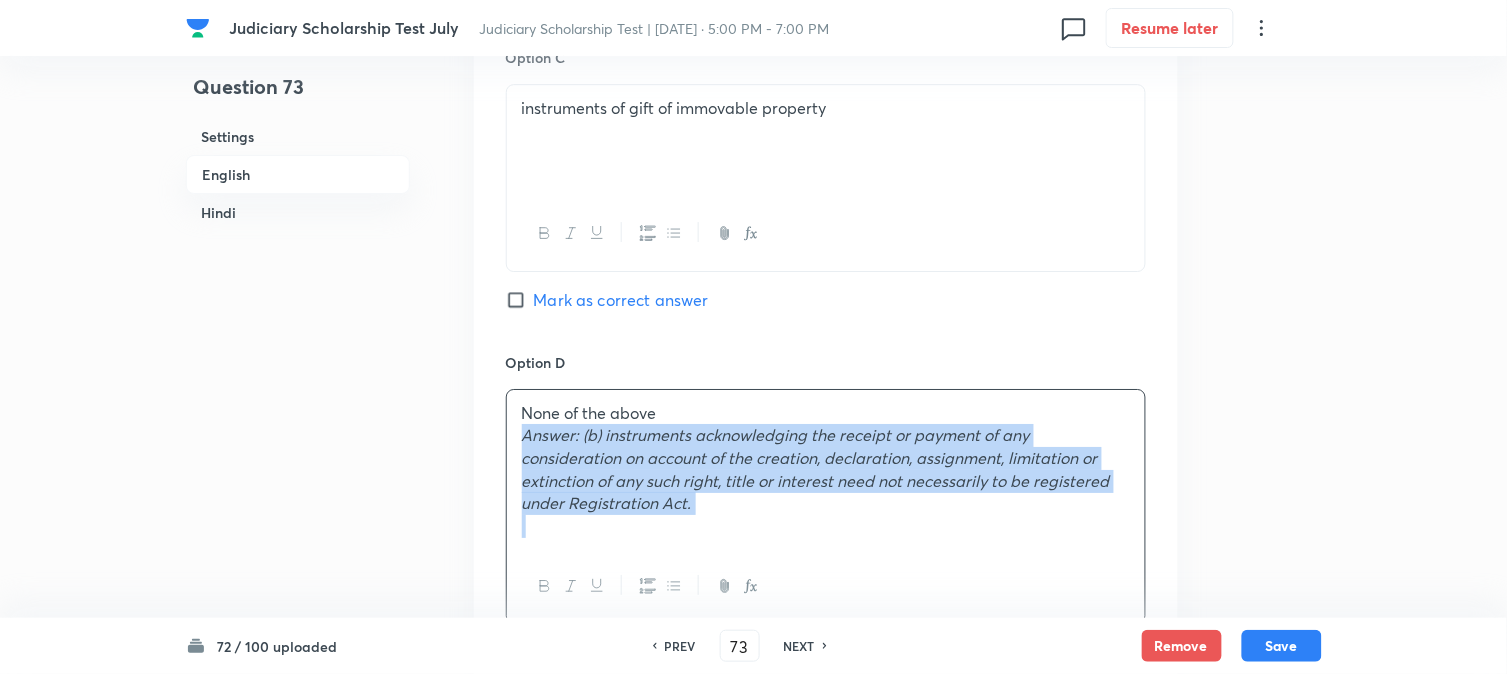 drag, startPoint x: 516, startPoint y: 445, endPoint x: 984, endPoint y: 560, distance: 481.92218 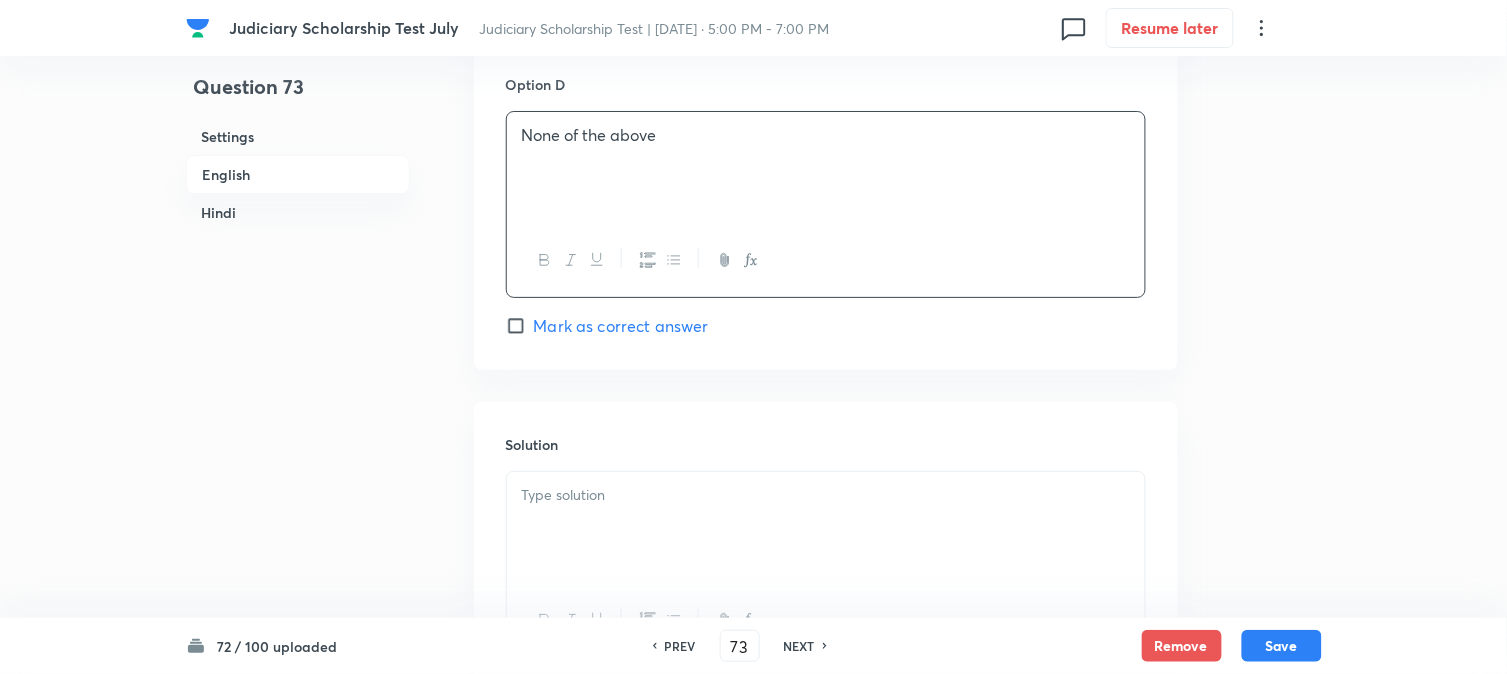scroll, scrollTop: 1923, scrollLeft: 0, axis: vertical 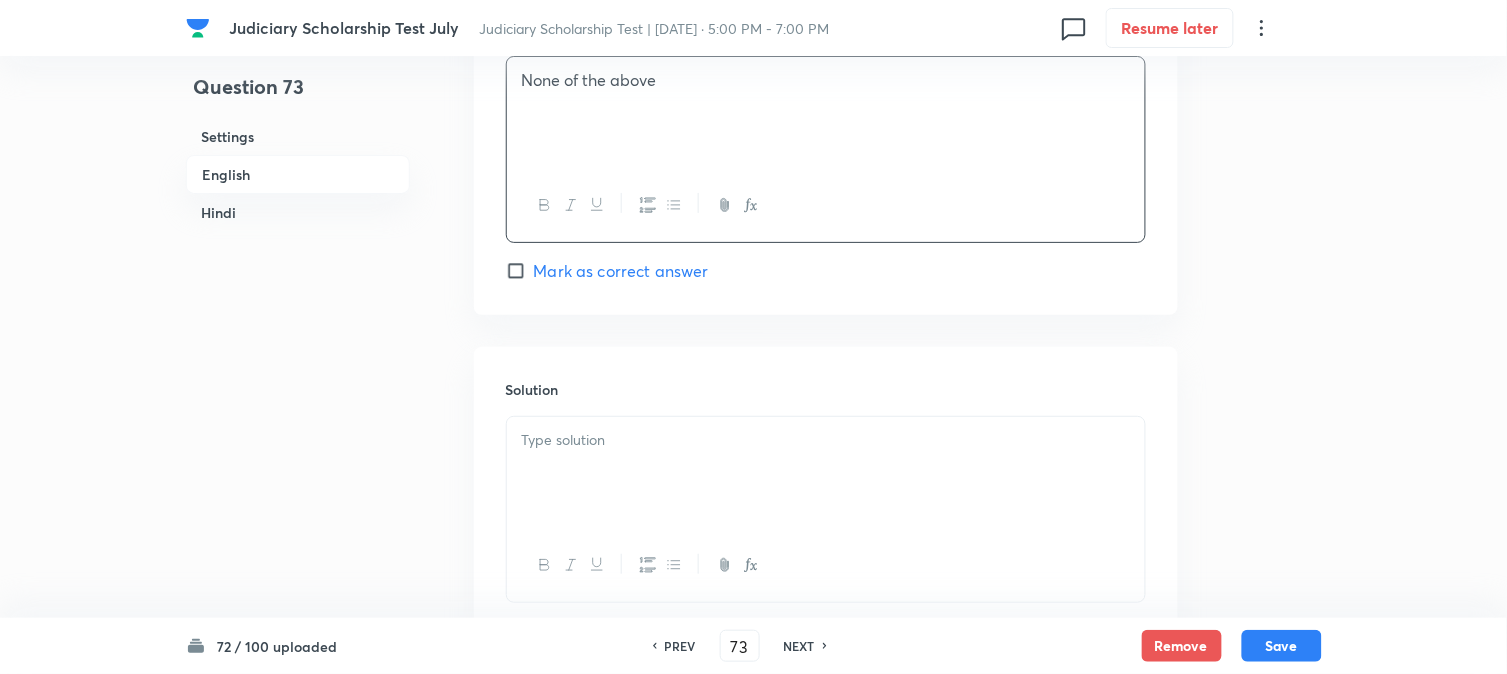 click at bounding box center [826, 473] 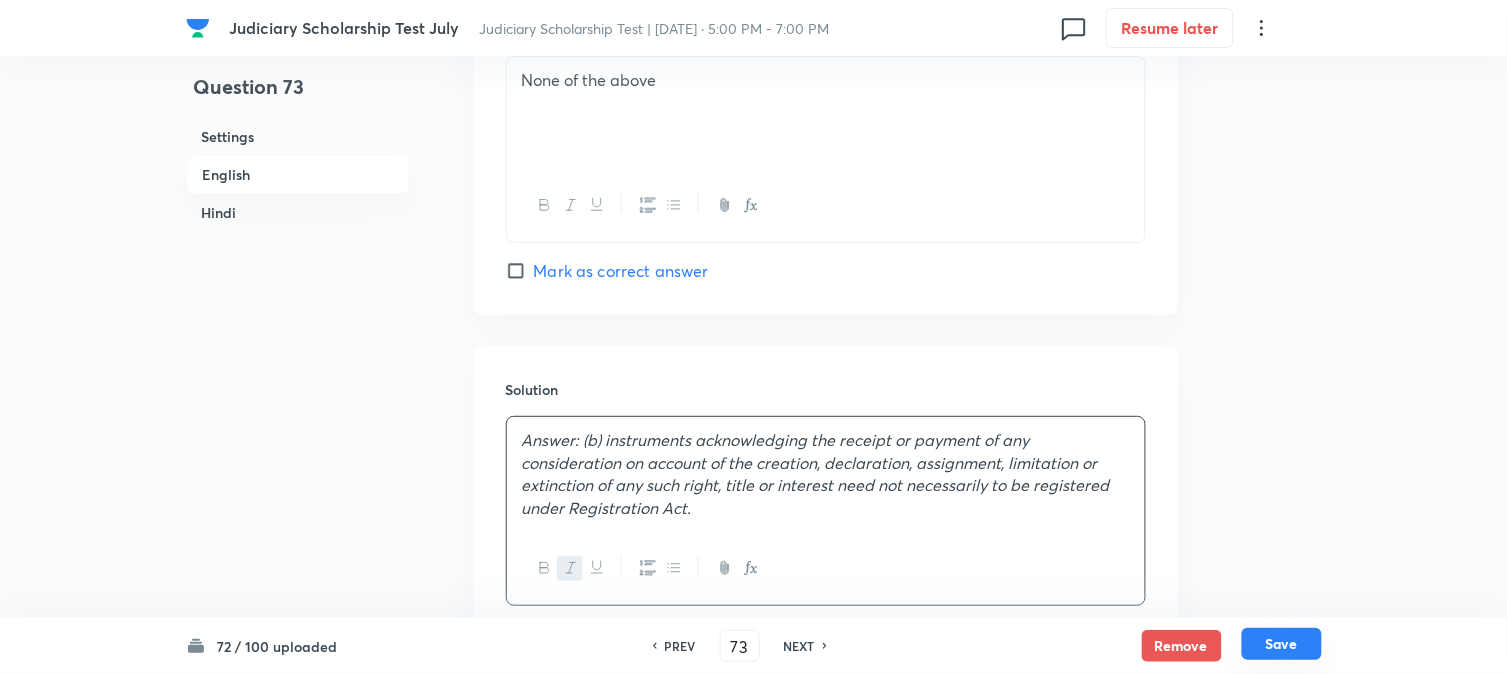 click on "Save" at bounding box center [1282, 644] 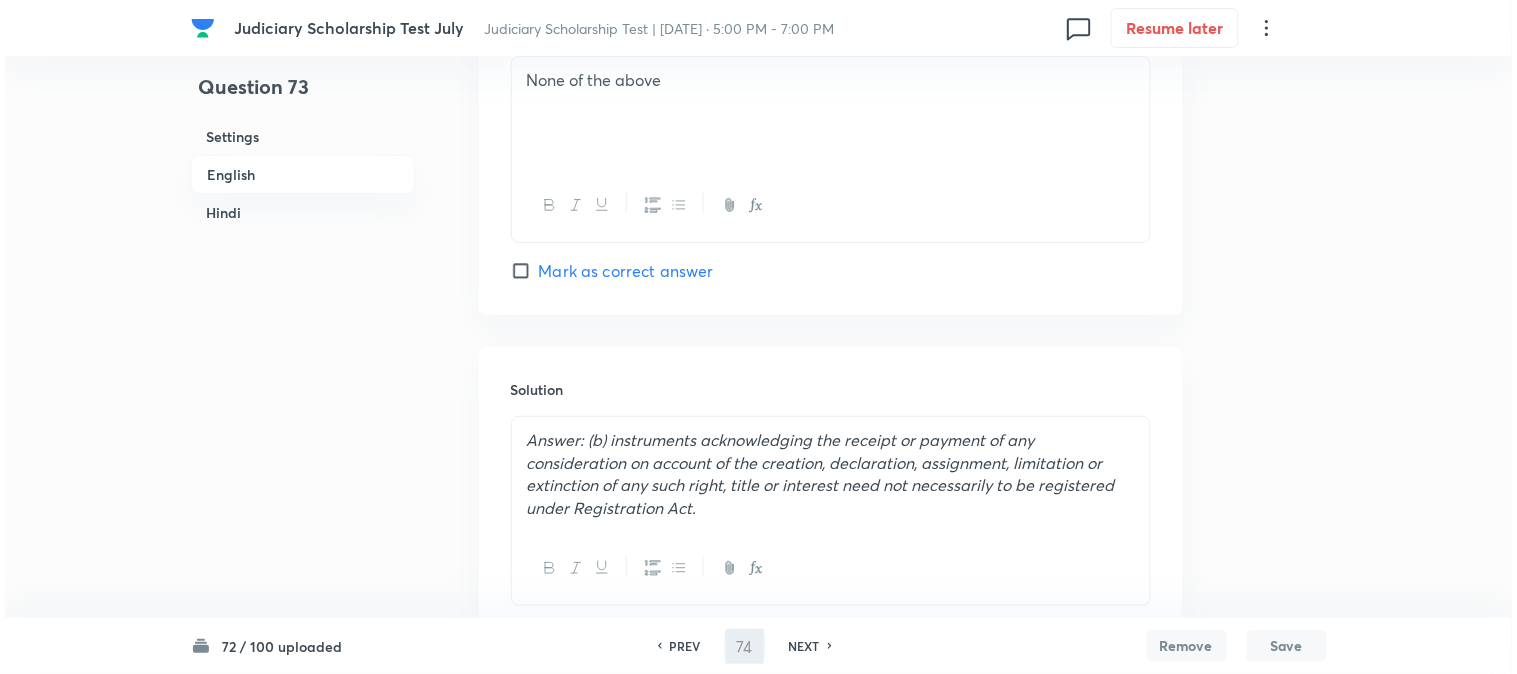 scroll, scrollTop: 0, scrollLeft: 0, axis: both 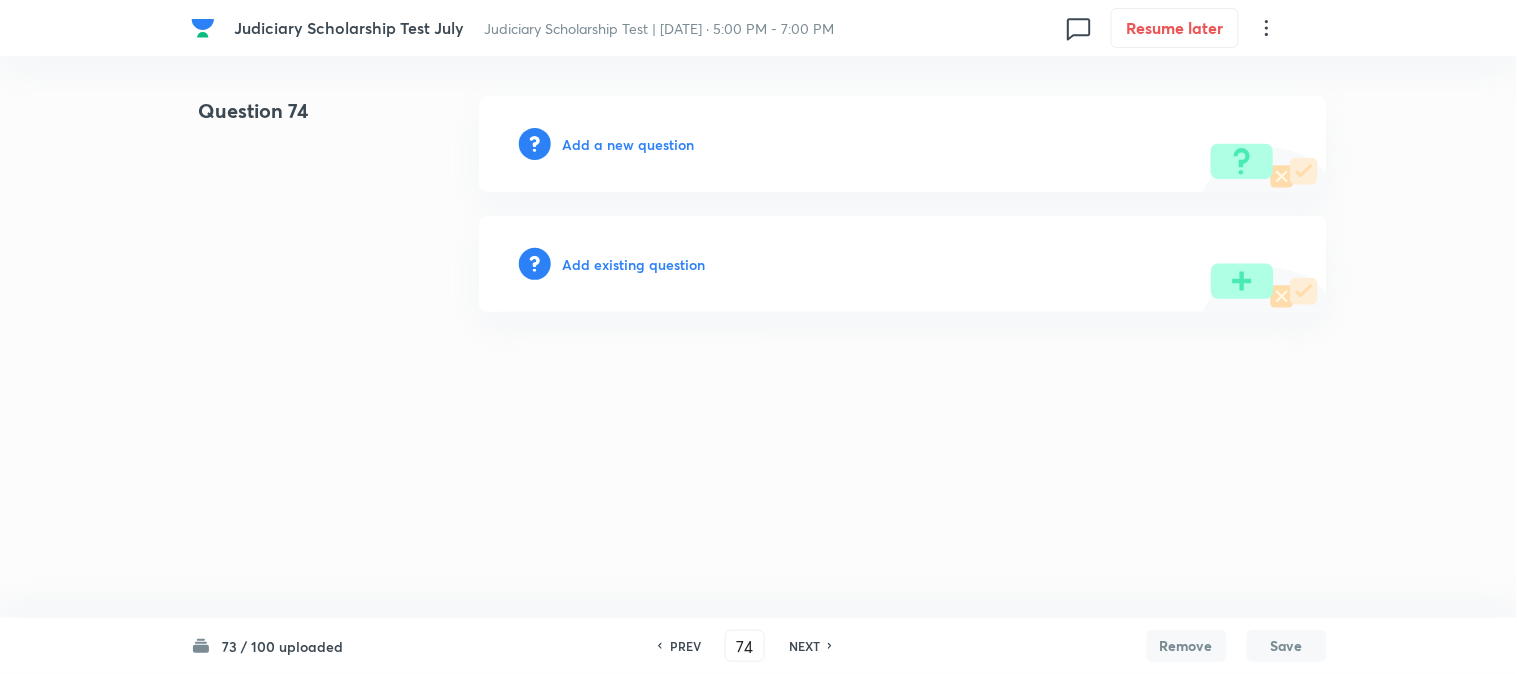 click on "Add a new question" at bounding box center (629, 144) 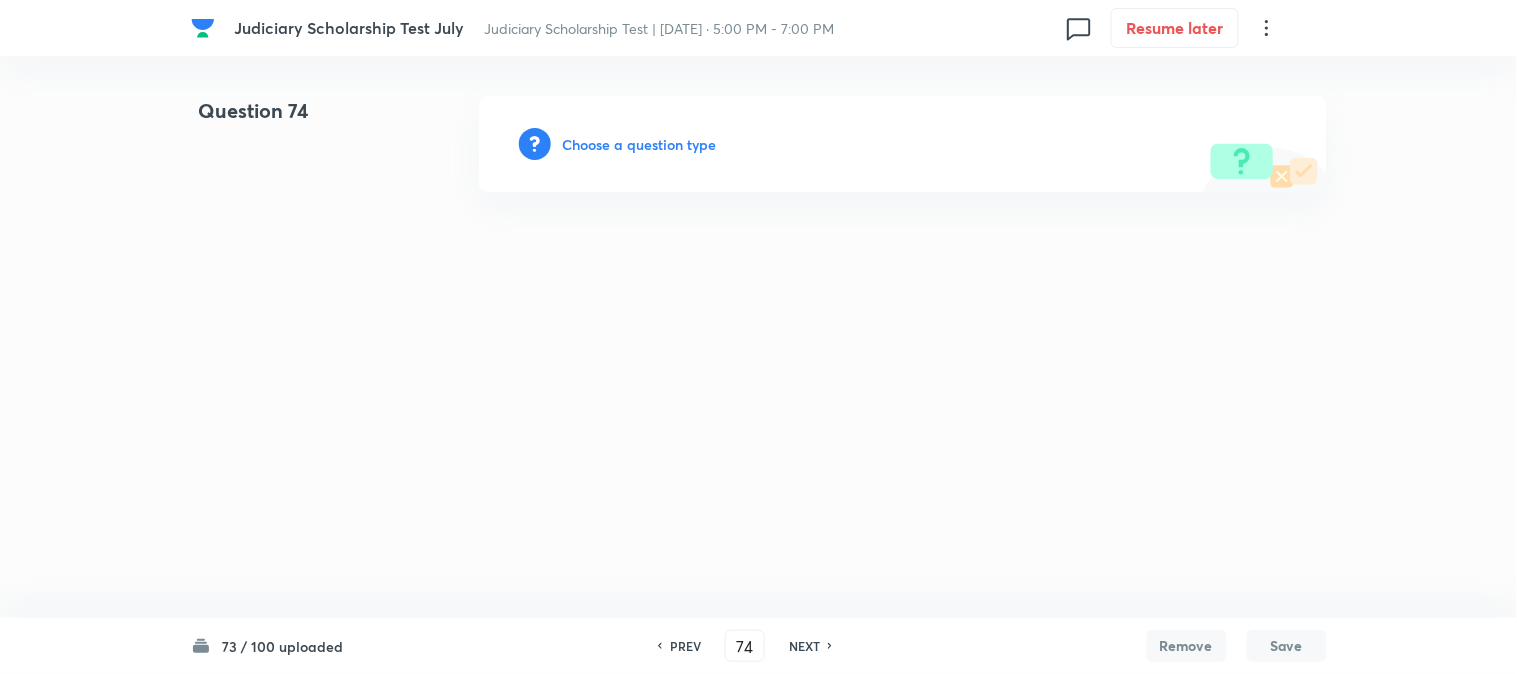click on "Choose a question type" at bounding box center [640, 144] 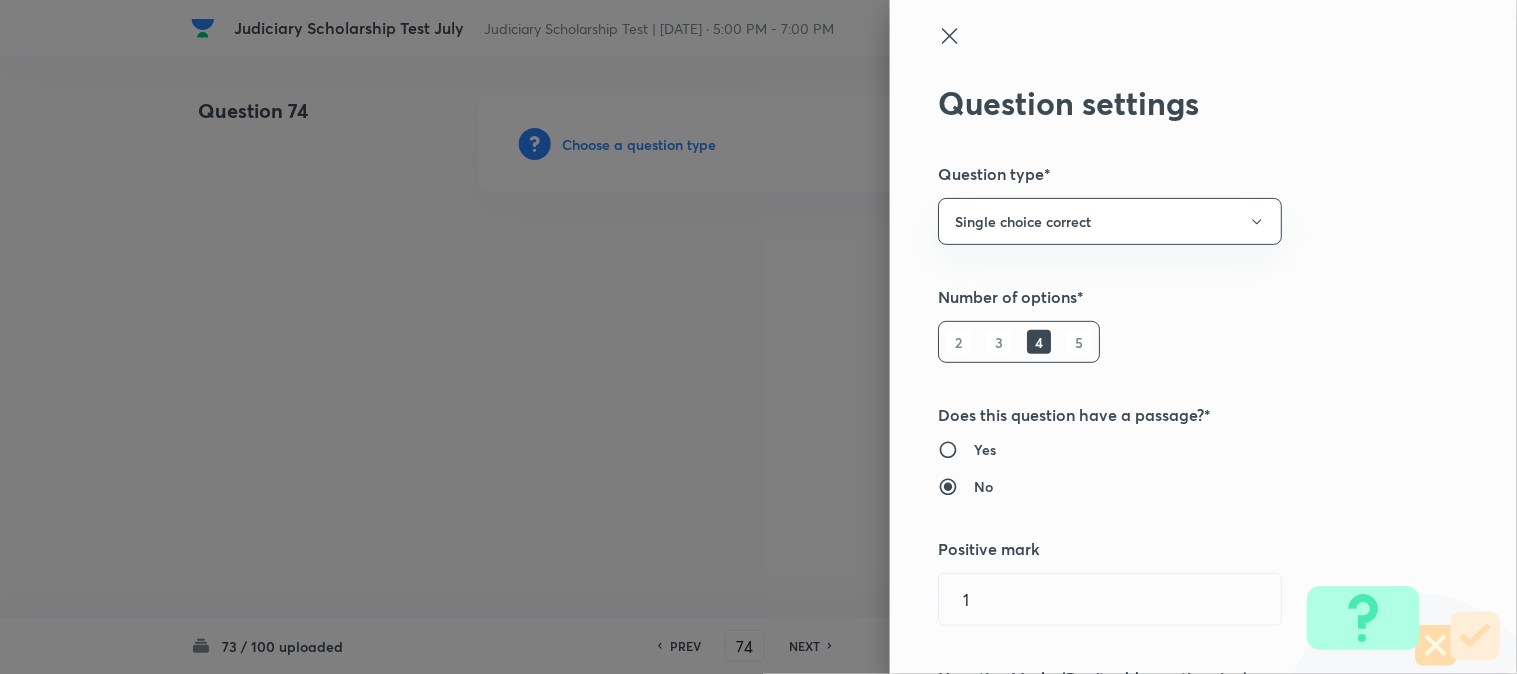 click at bounding box center [758, 337] 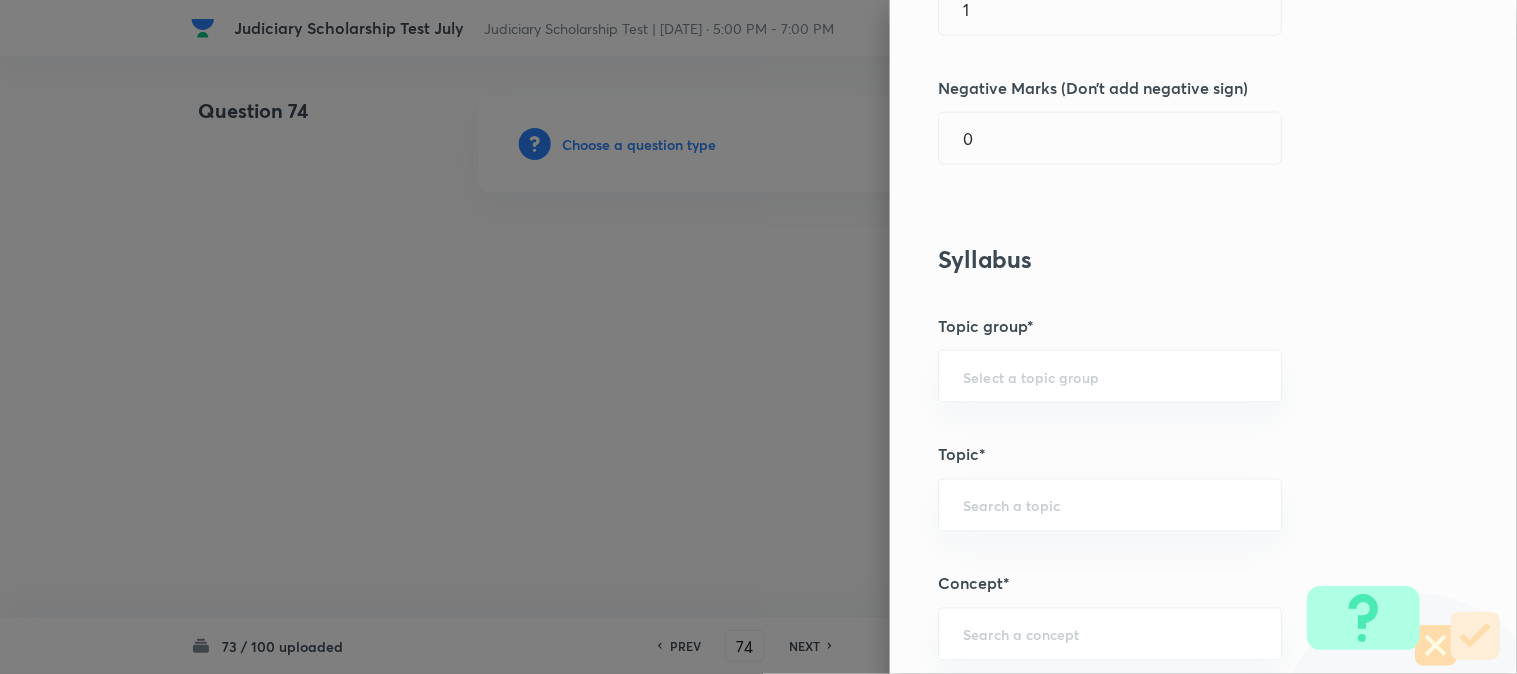 scroll, scrollTop: 1180, scrollLeft: 0, axis: vertical 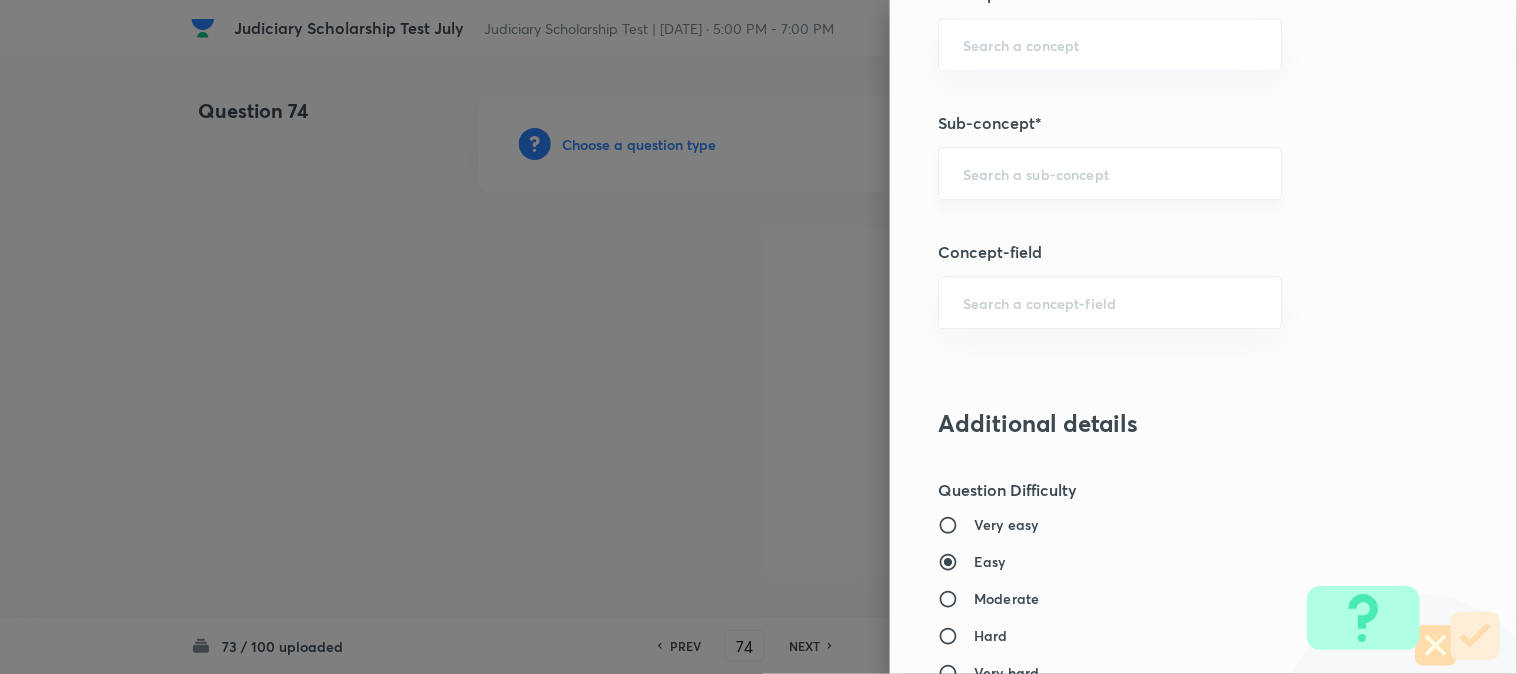 click on "​" at bounding box center [1110, 173] 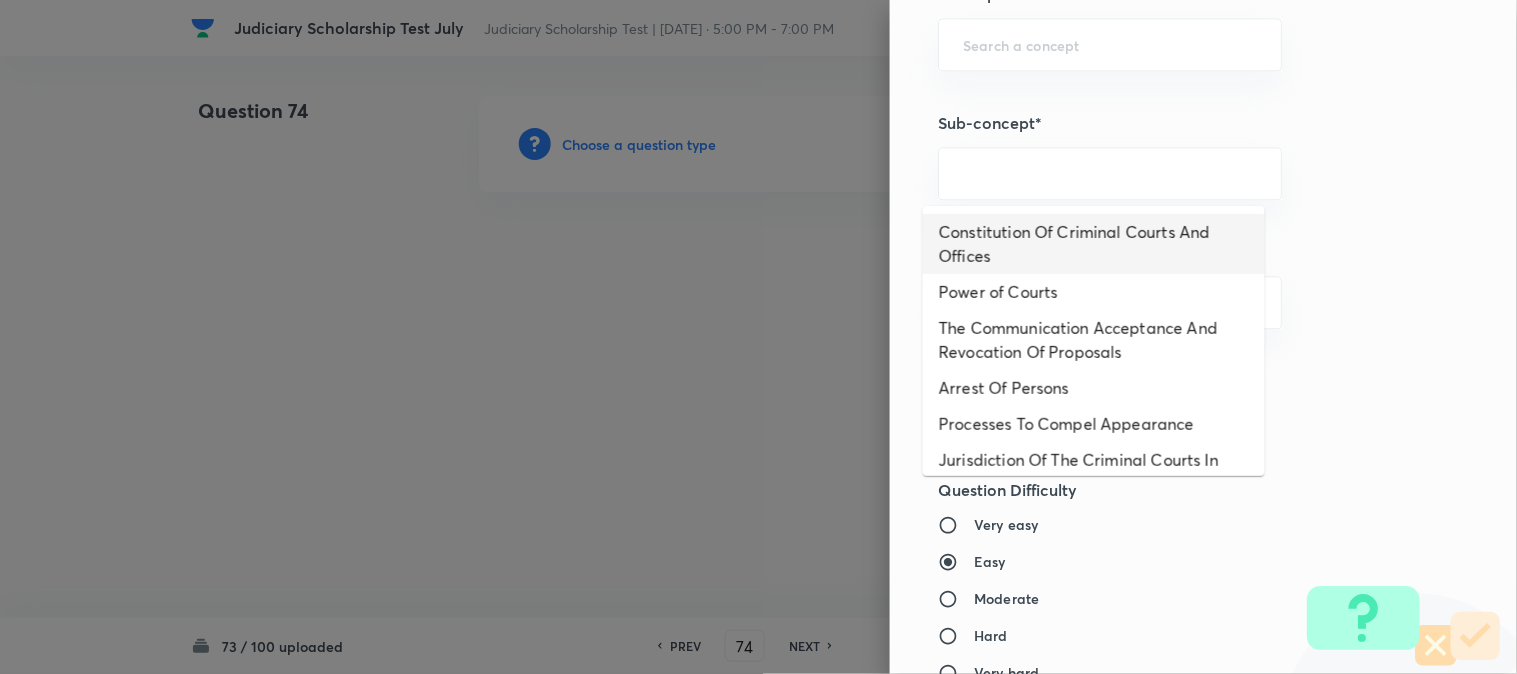 click on "Constitution Of Criminal Courts And Offices" at bounding box center (1094, 244) 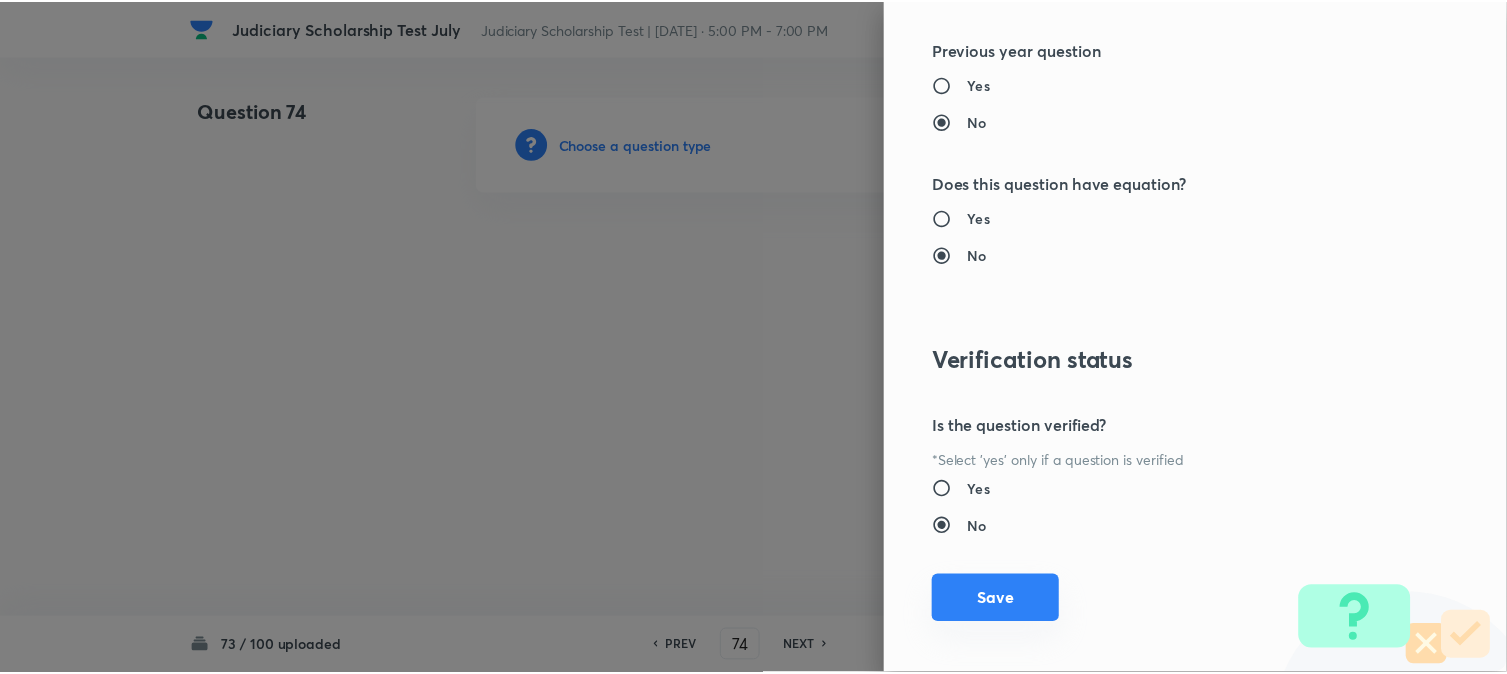 scroll, scrollTop: 2052, scrollLeft: 0, axis: vertical 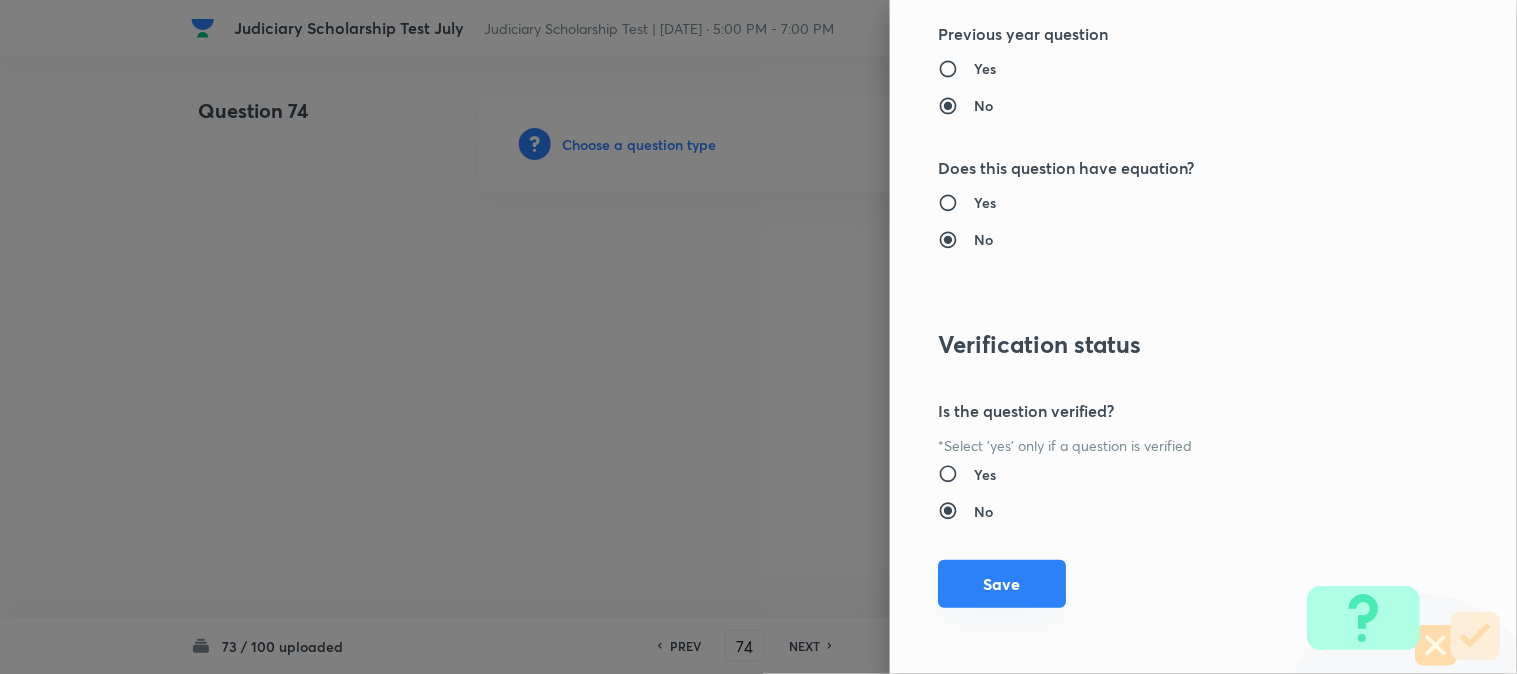 click on "Save" at bounding box center (1002, 584) 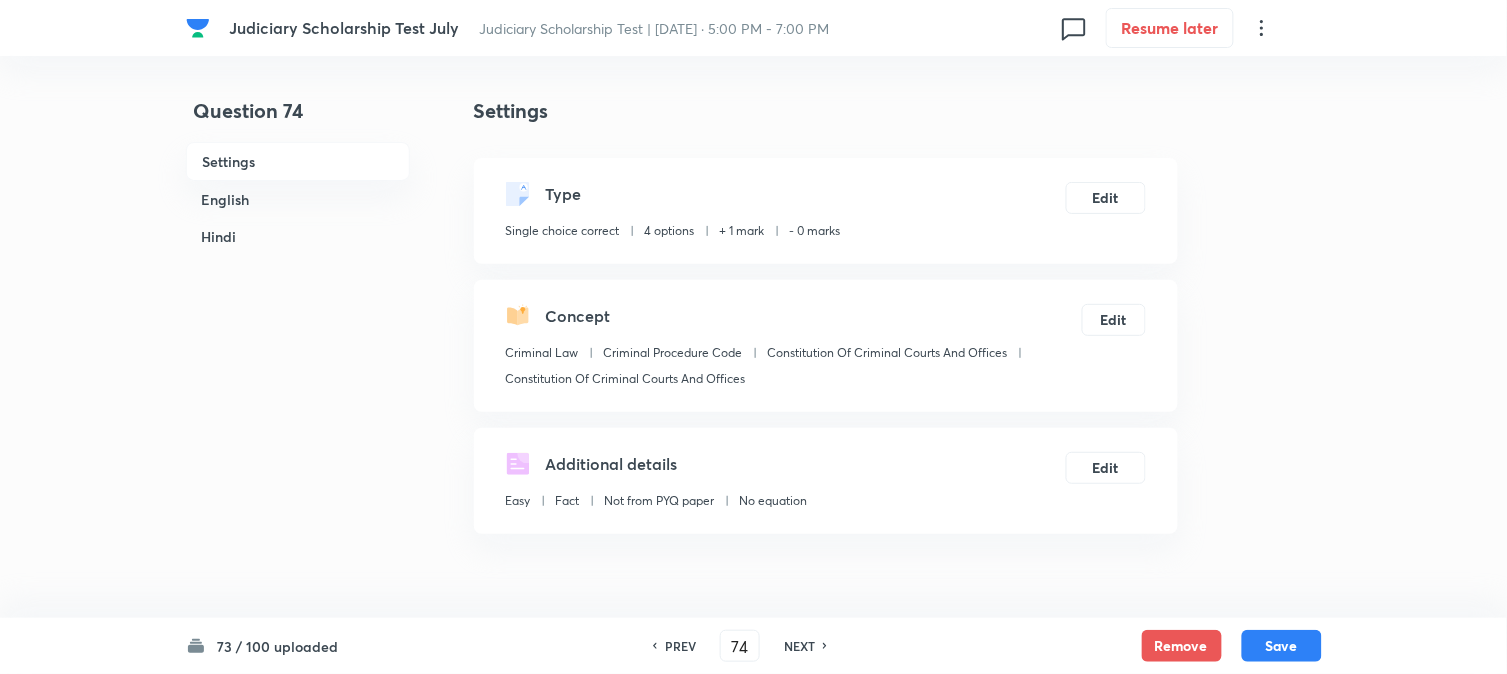 scroll, scrollTop: 590, scrollLeft: 0, axis: vertical 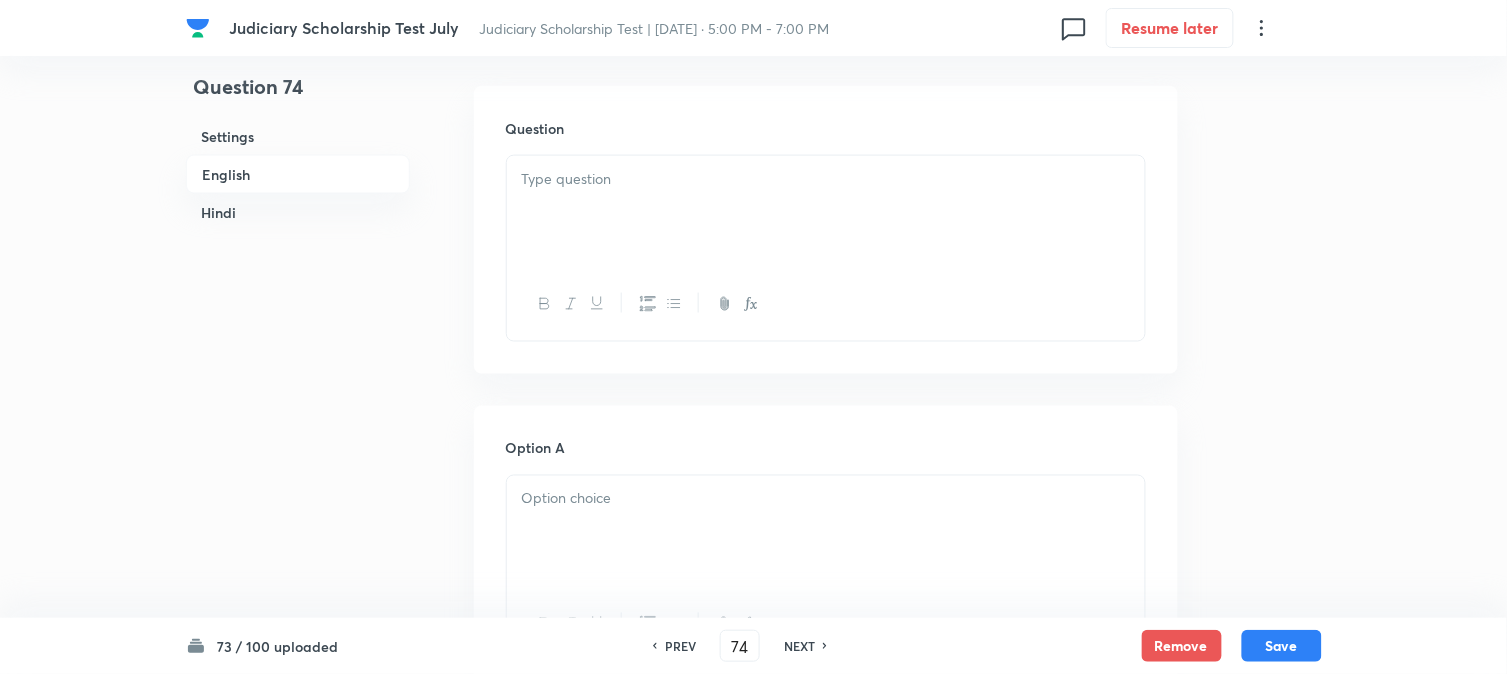 click on "Question" at bounding box center (826, 230) 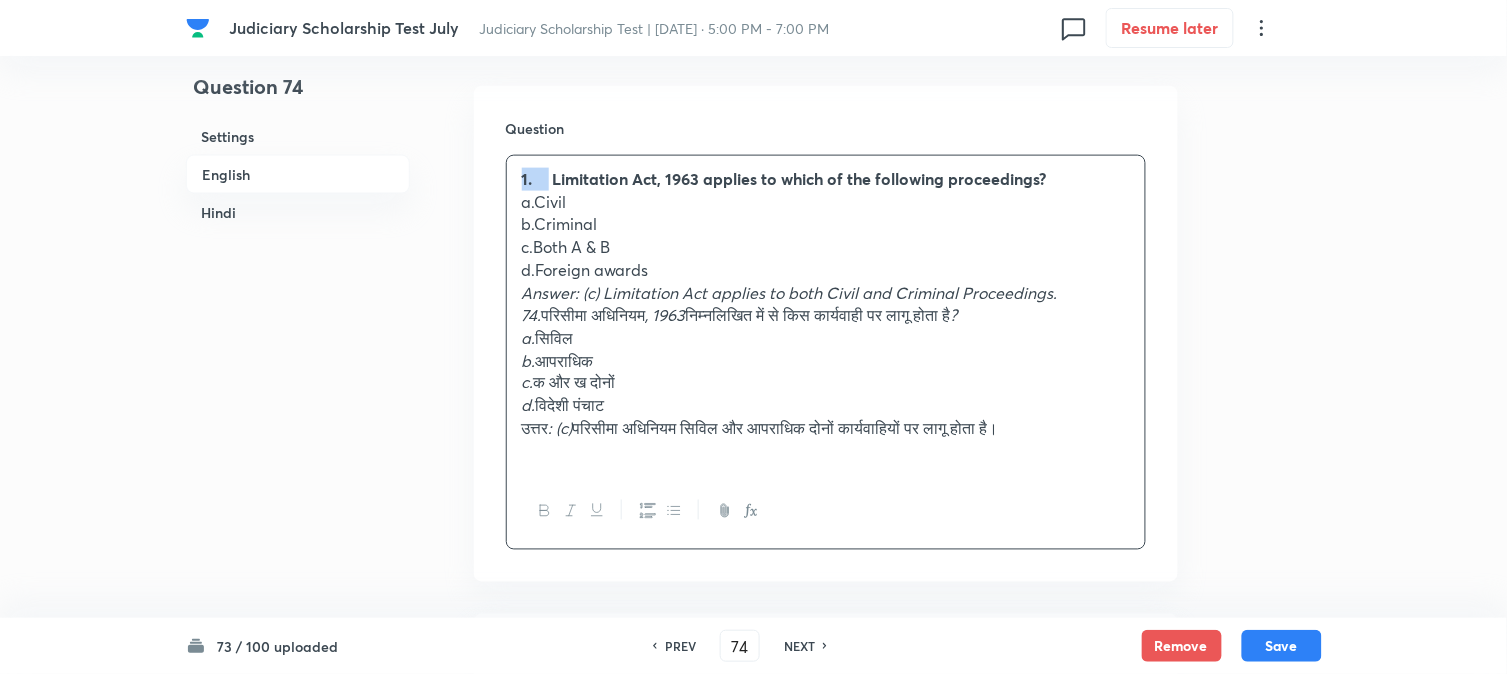 drag, startPoint x: 551, startPoint y: 175, endPoint x: 498, endPoint y: 155, distance: 56.648037 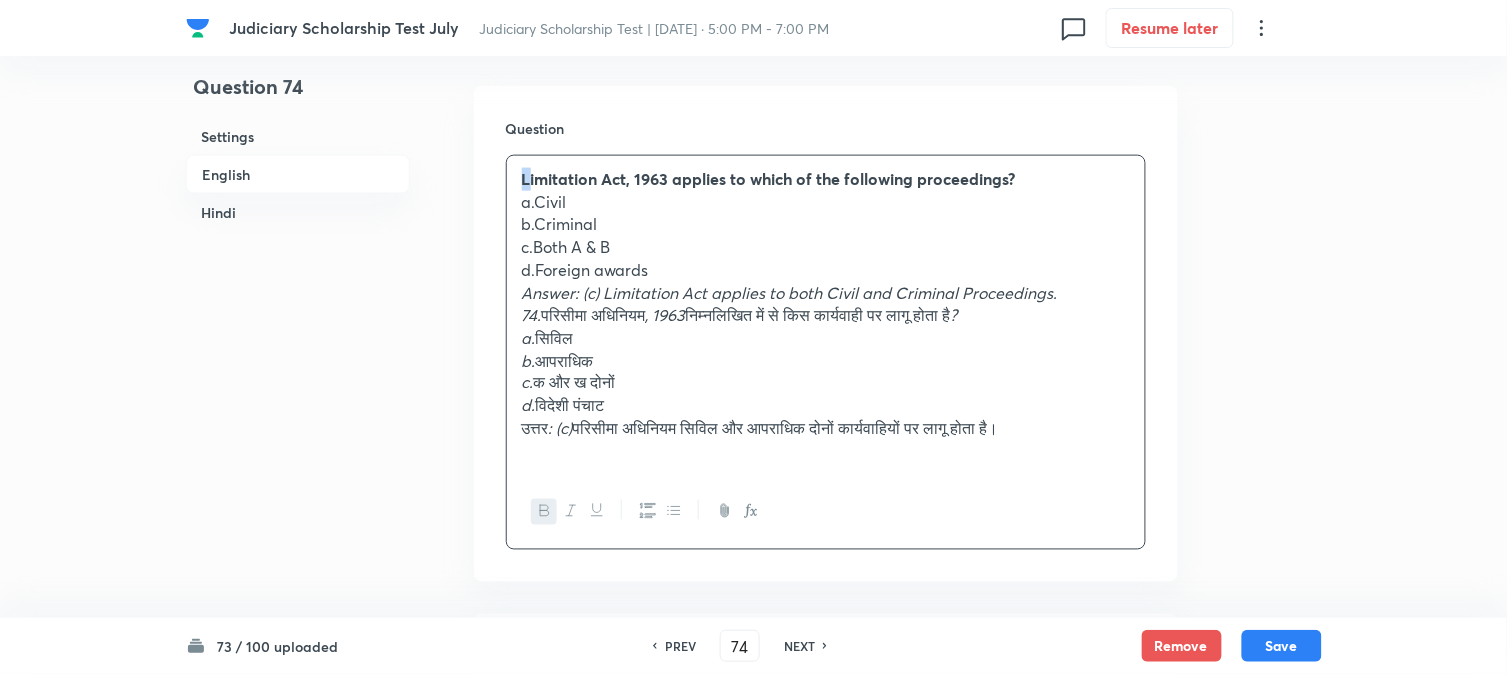 drag, startPoint x: 525, startPoint y: 175, endPoint x: 505, endPoint y: 158, distance: 26.24881 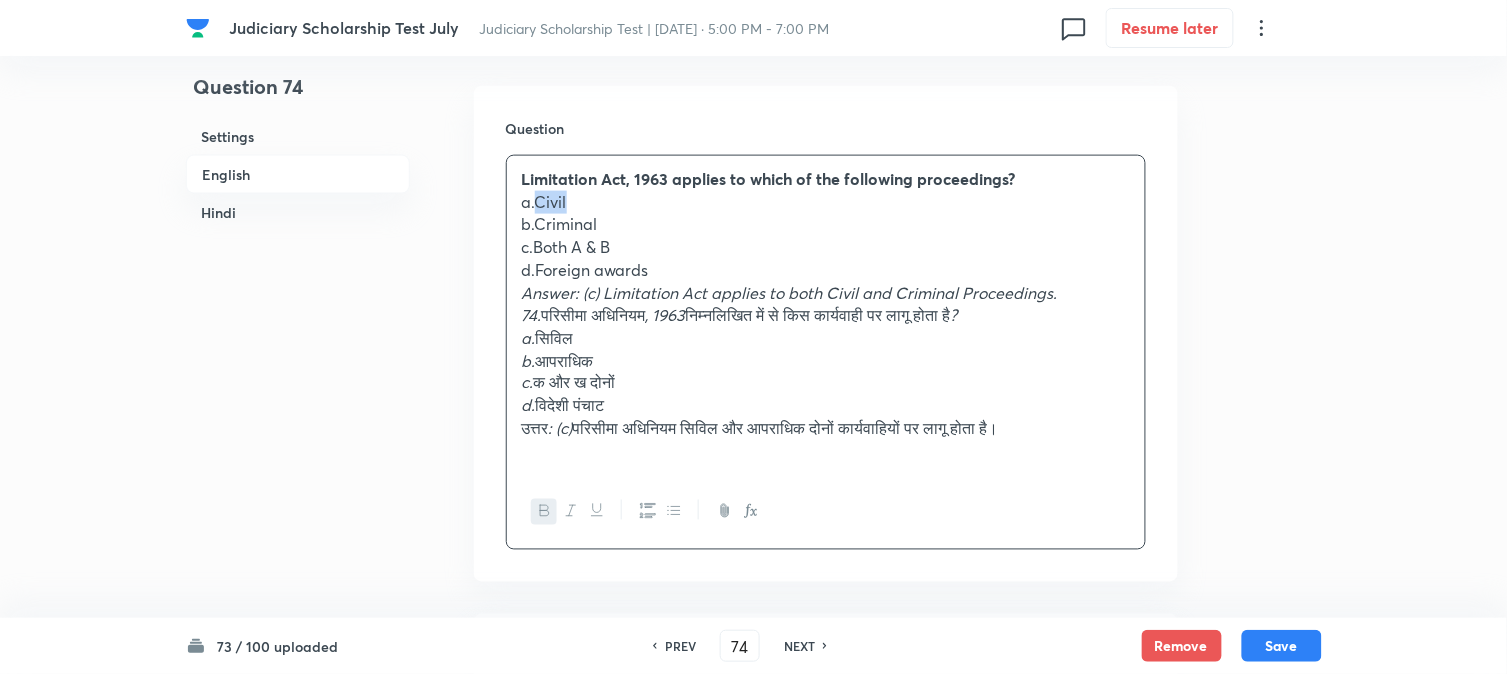 drag, startPoint x: 544, startPoint y: 196, endPoint x: 590, endPoint y: 196, distance: 46 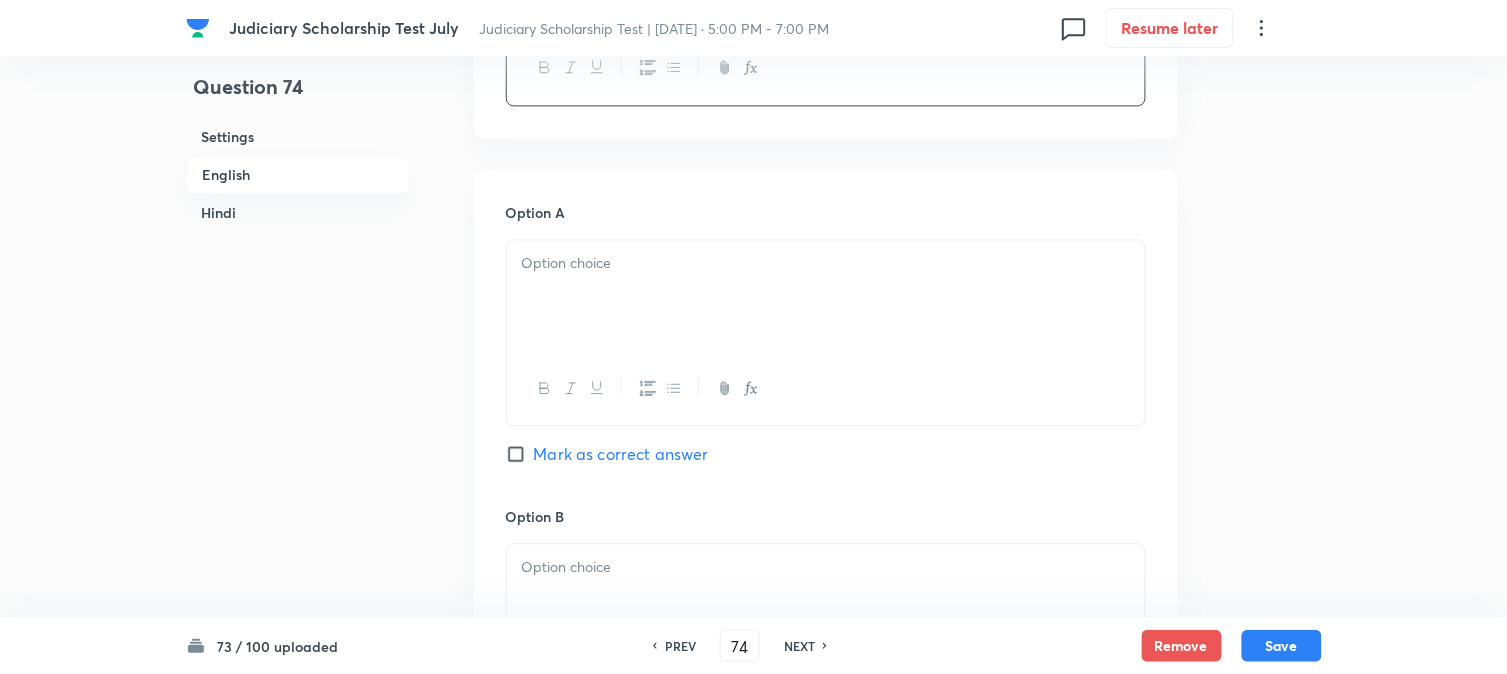 click at bounding box center (826, 296) 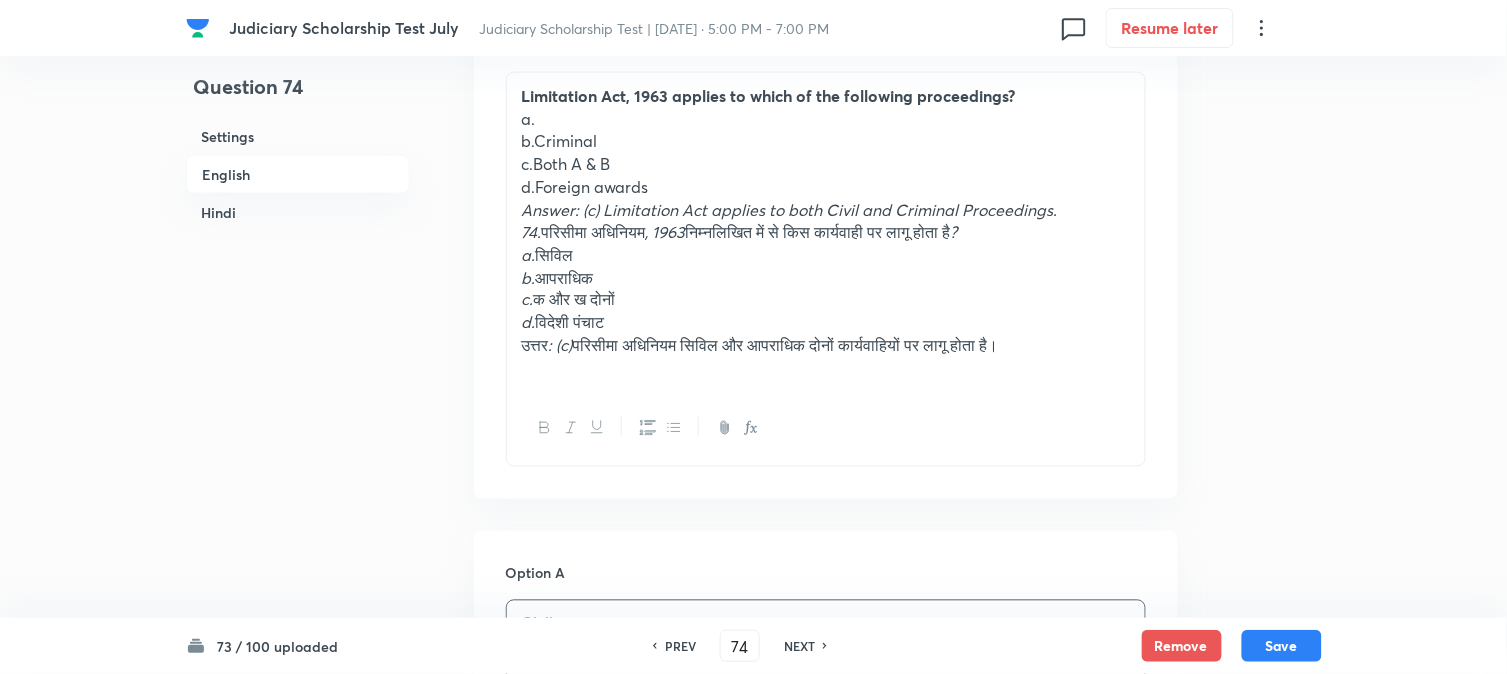 scroll, scrollTop: 590, scrollLeft: 0, axis: vertical 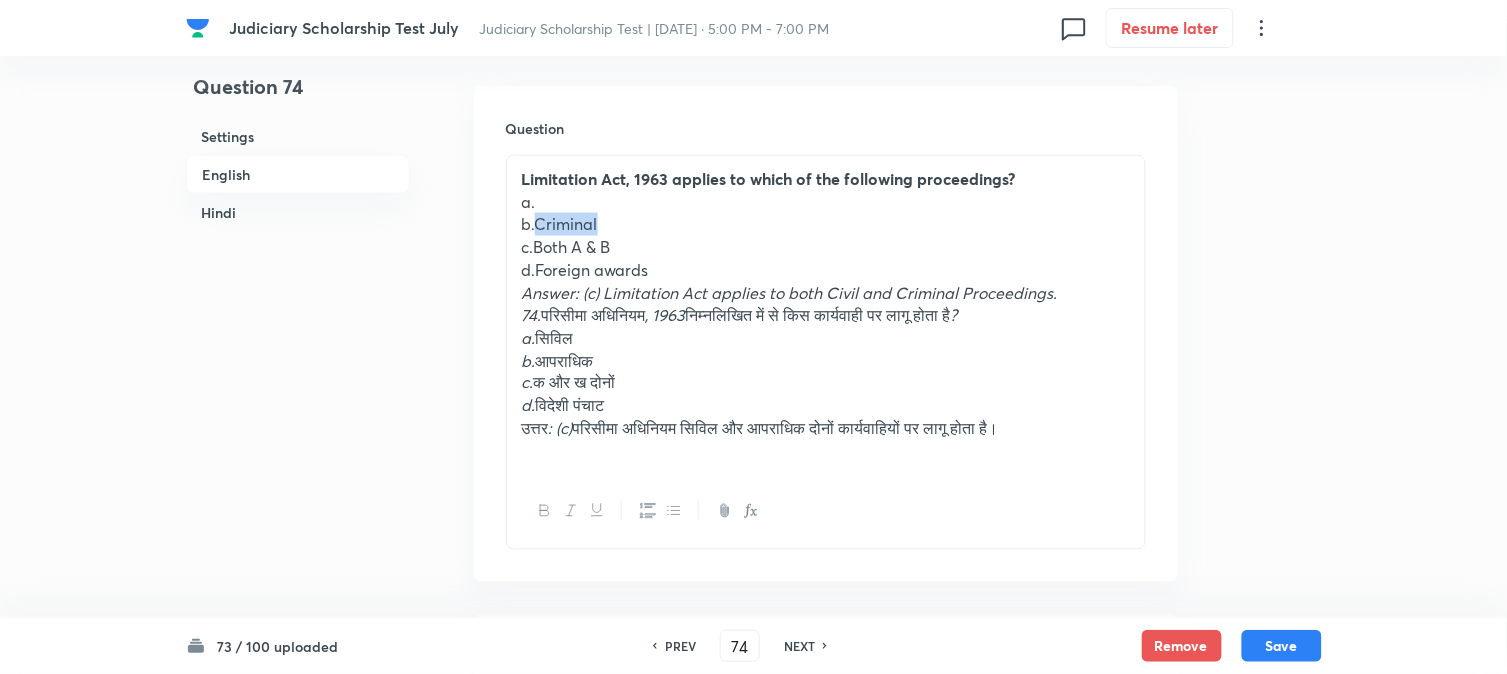 drag, startPoint x: 536, startPoint y: 218, endPoint x: 641, endPoint y: 218, distance: 105 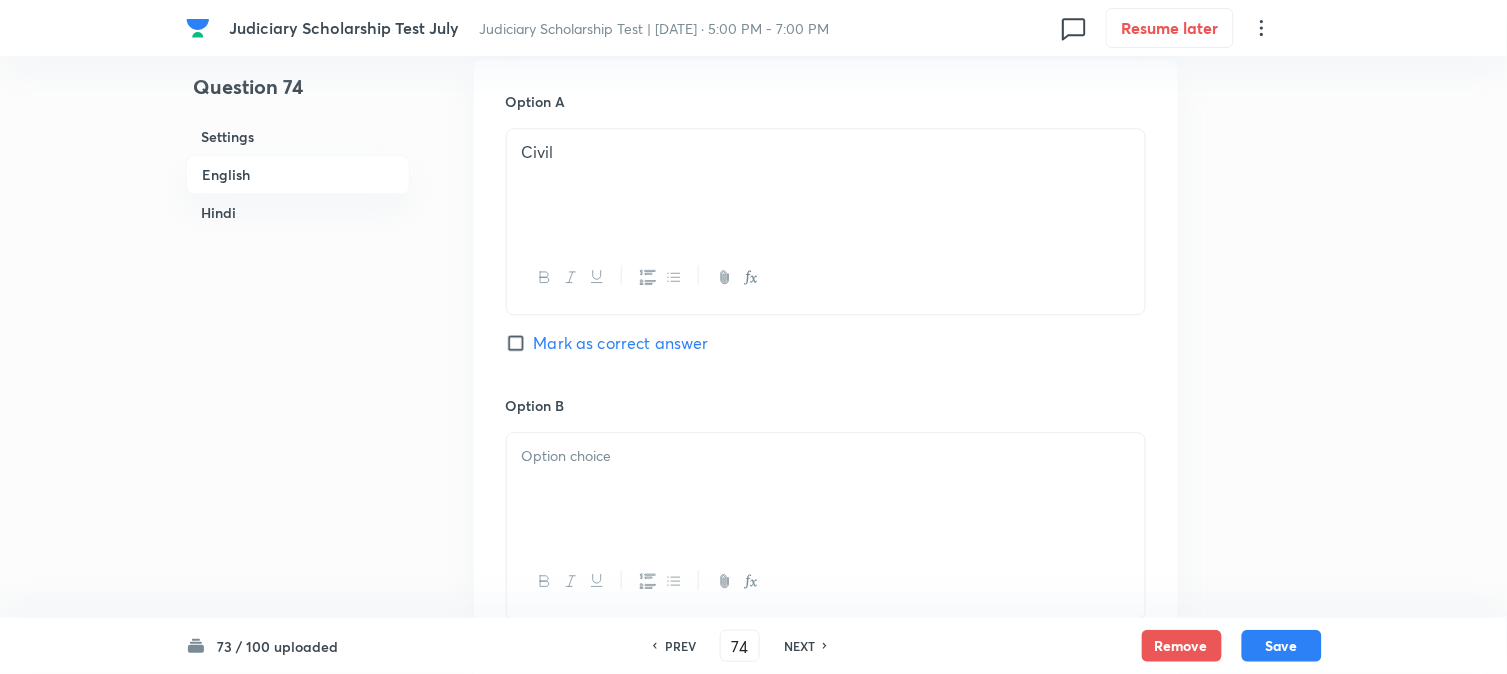 click at bounding box center [826, 456] 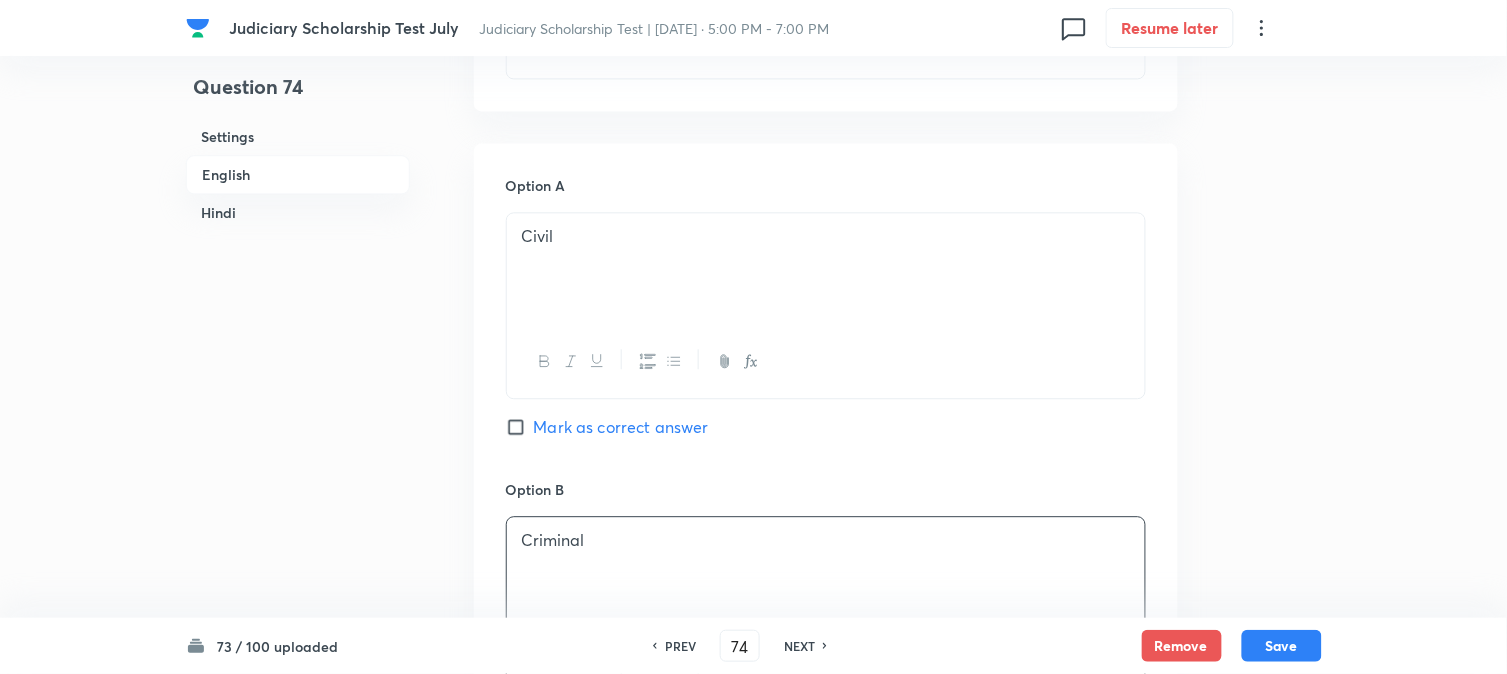 scroll, scrollTop: 701, scrollLeft: 0, axis: vertical 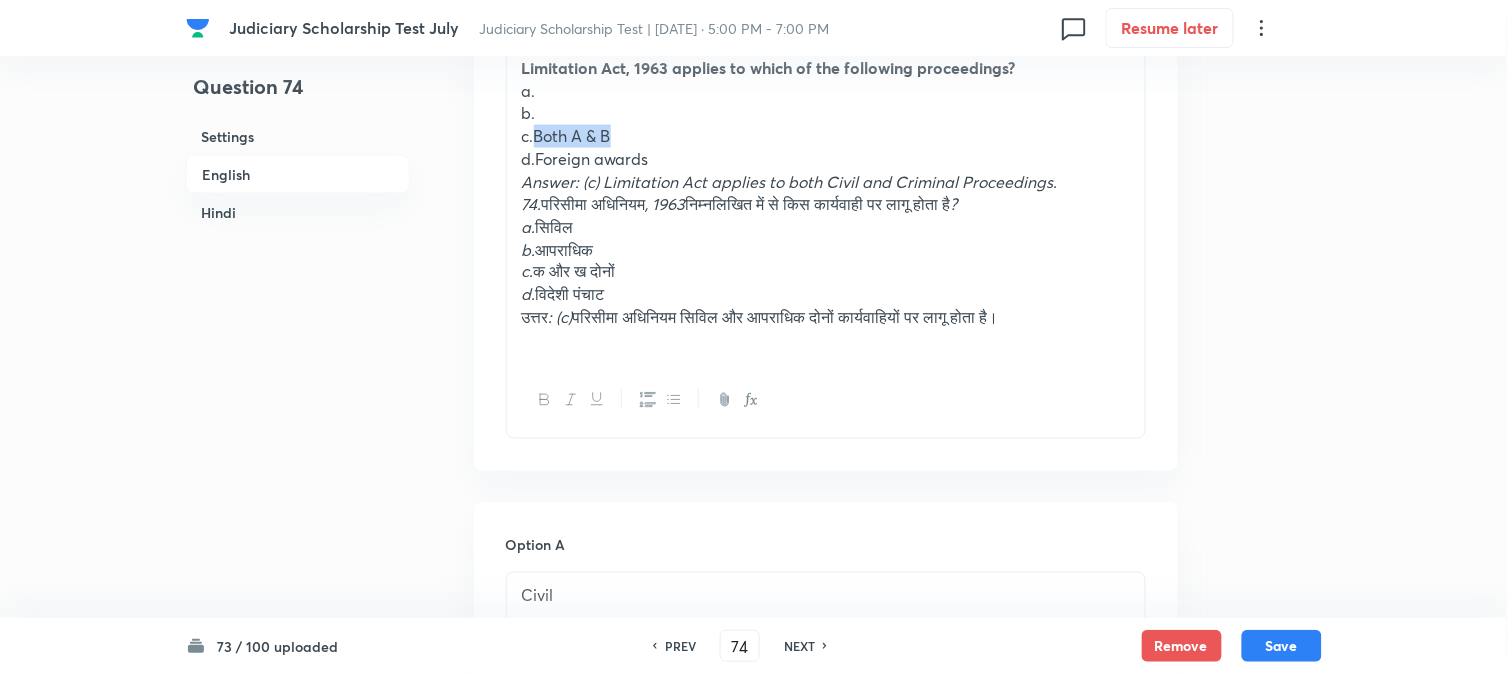 drag, startPoint x: 537, startPoint y: 144, endPoint x: 712, endPoint y: 141, distance: 175.02571 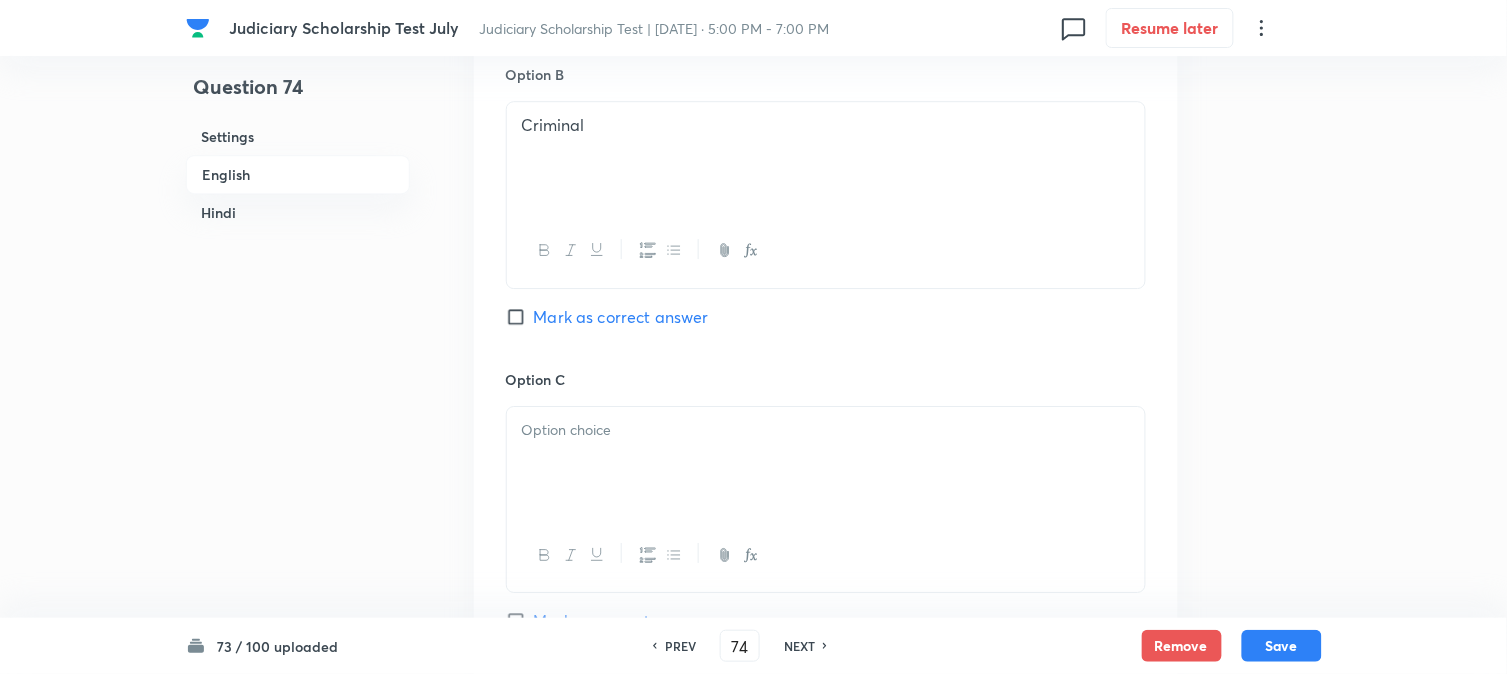 scroll, scrollTop: 1590, scrollLeft: 0, axis: vertical 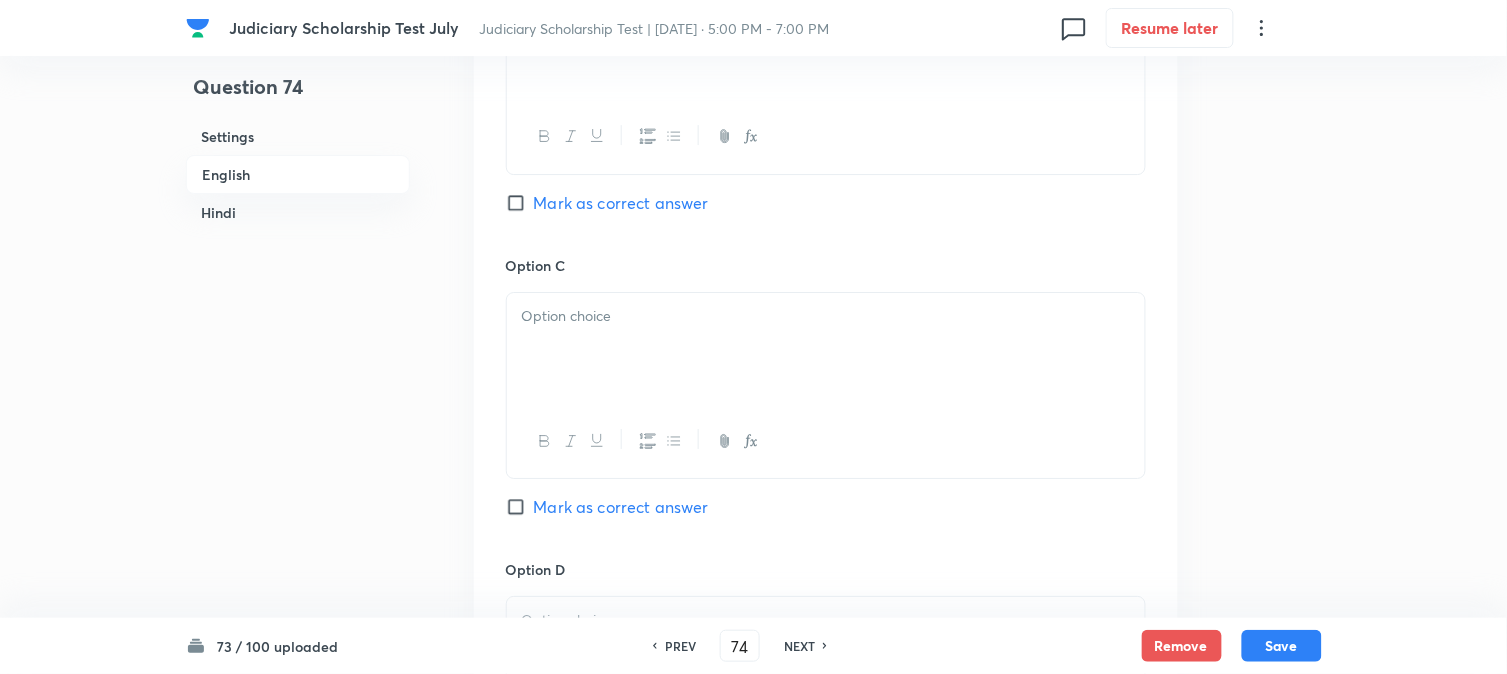 click at bounding box center [826, 349] 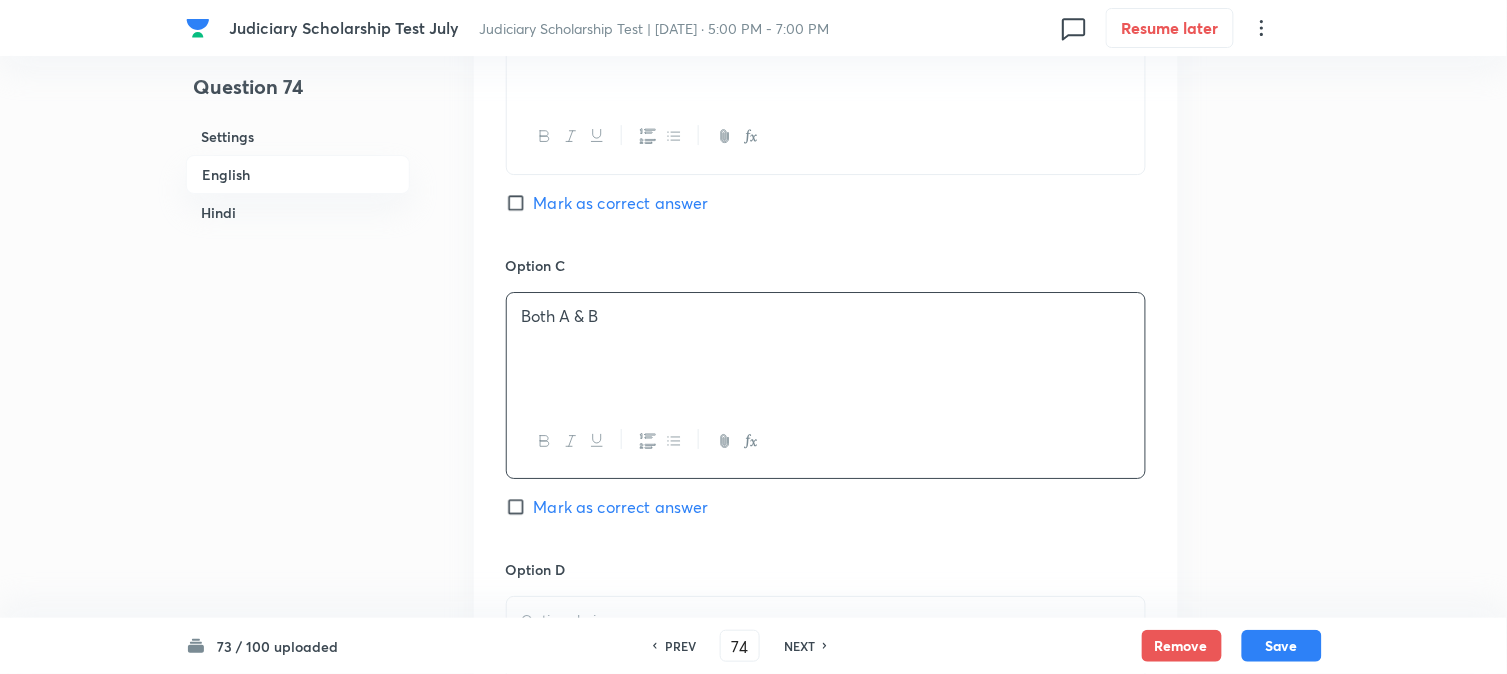 click on "Mark as correct answer" at bounding box center [621, 507] 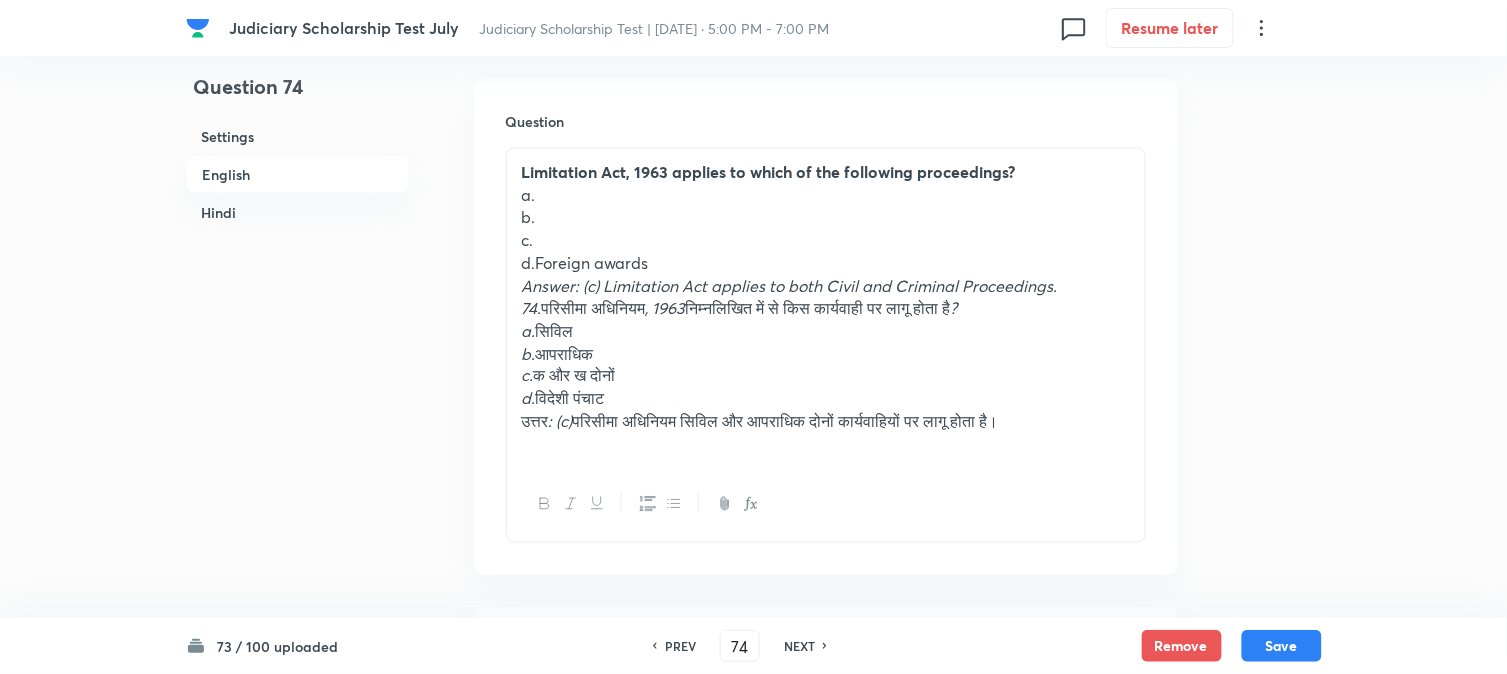 scroll, scrollTop: 478, scrollLeft: 0, axis: vertical 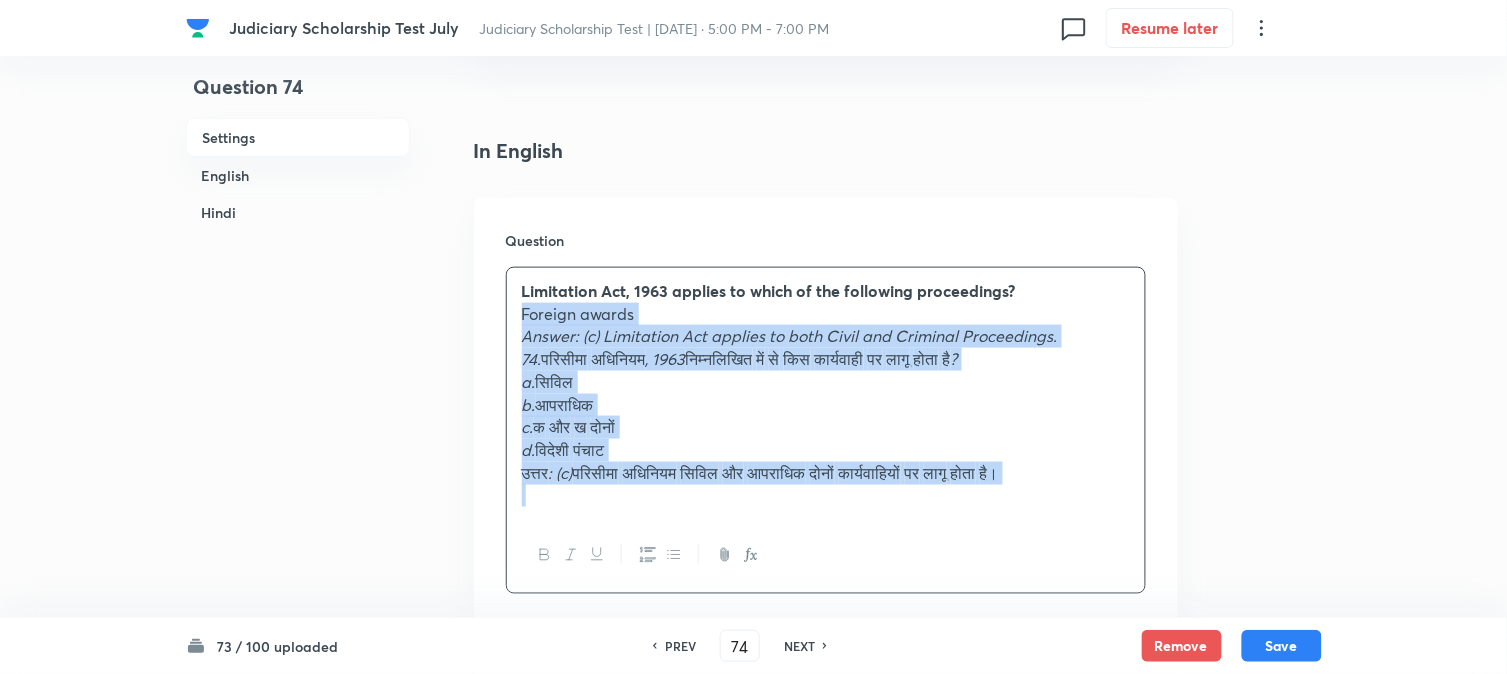 drag, startPoint x: 536, startPoint y: 385, endPoint x: 1335, endPoint y: 551, distance: 816.0619 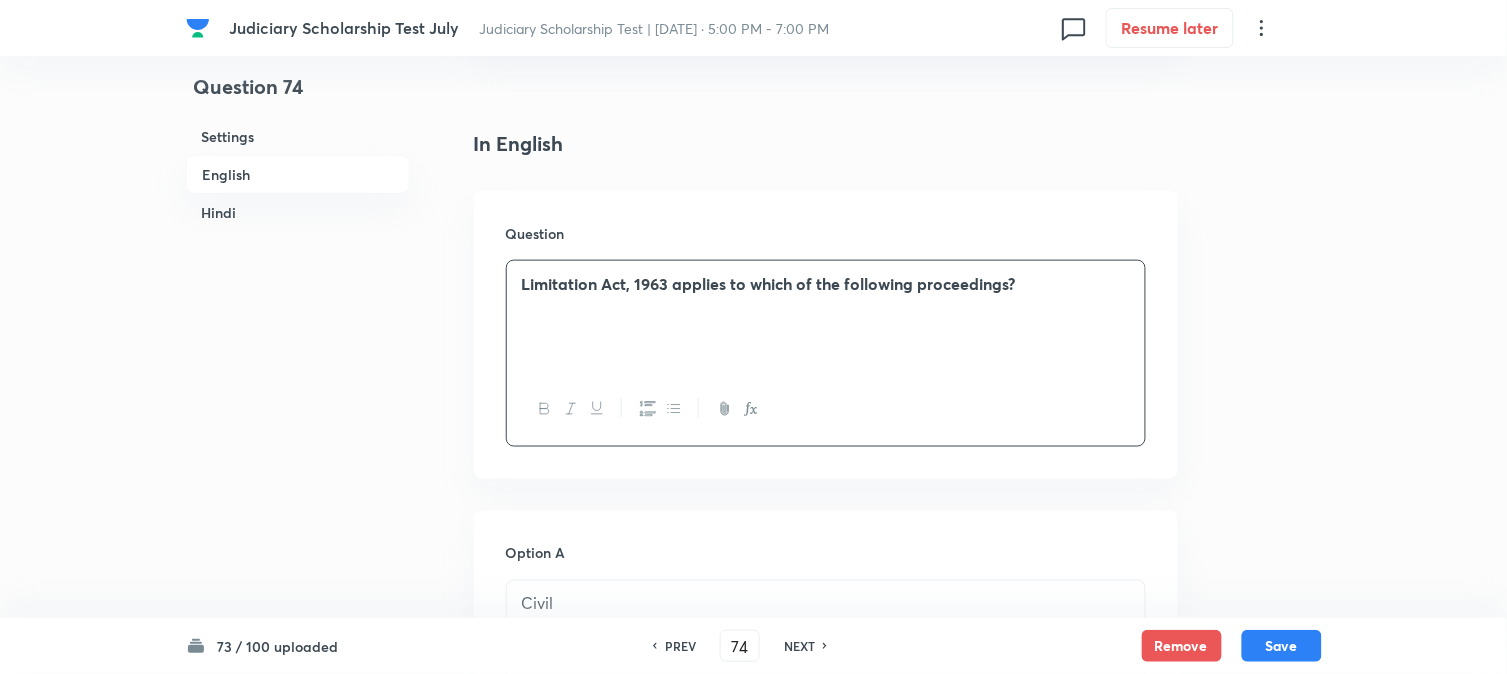scroll, scrollTop: 1478, scrollLeft: 0, axis: vertical 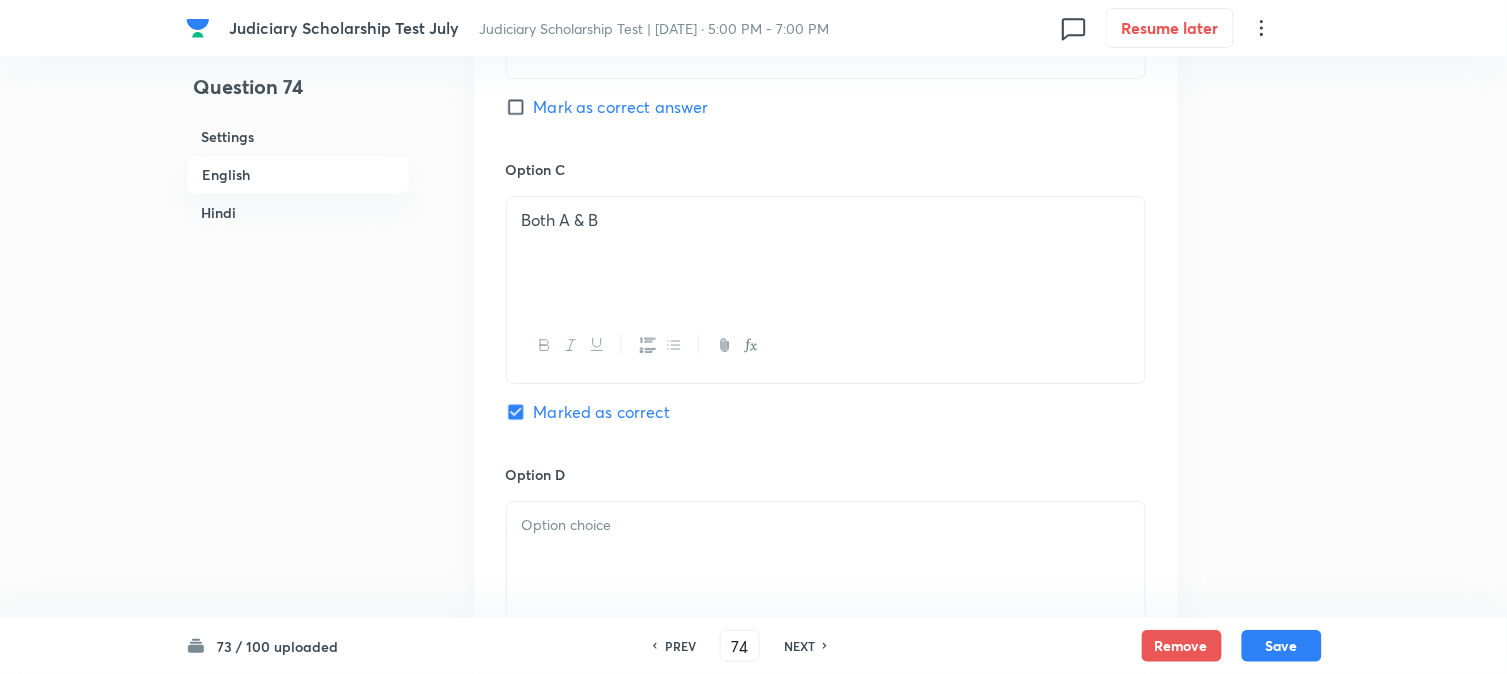 click at bounding box center [826, 558] 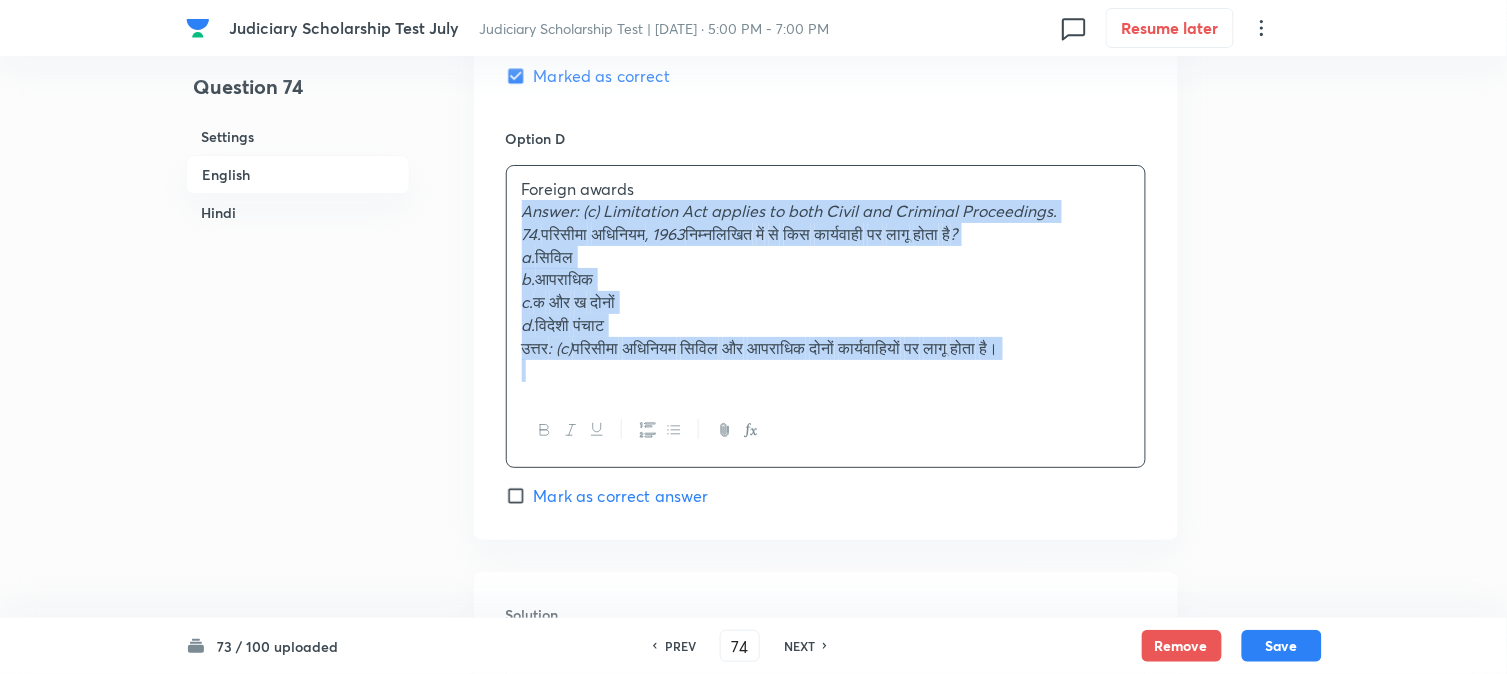 scroll, scrollTop: 1913, scrollLeft: 0, axis: vertical 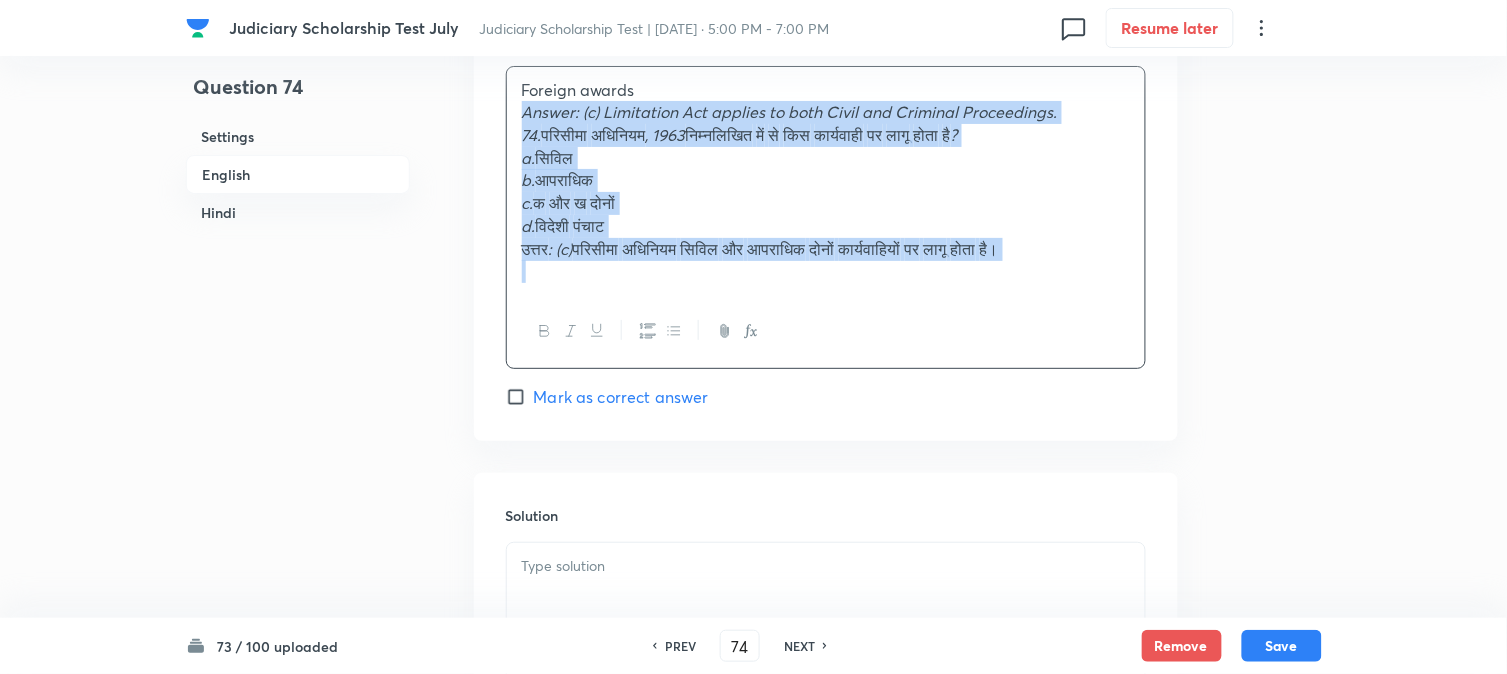 drag, startPoint x: 523, startPoint y: 545, endPoint x: 1372, endPoint y: 457, distance: 853.54846 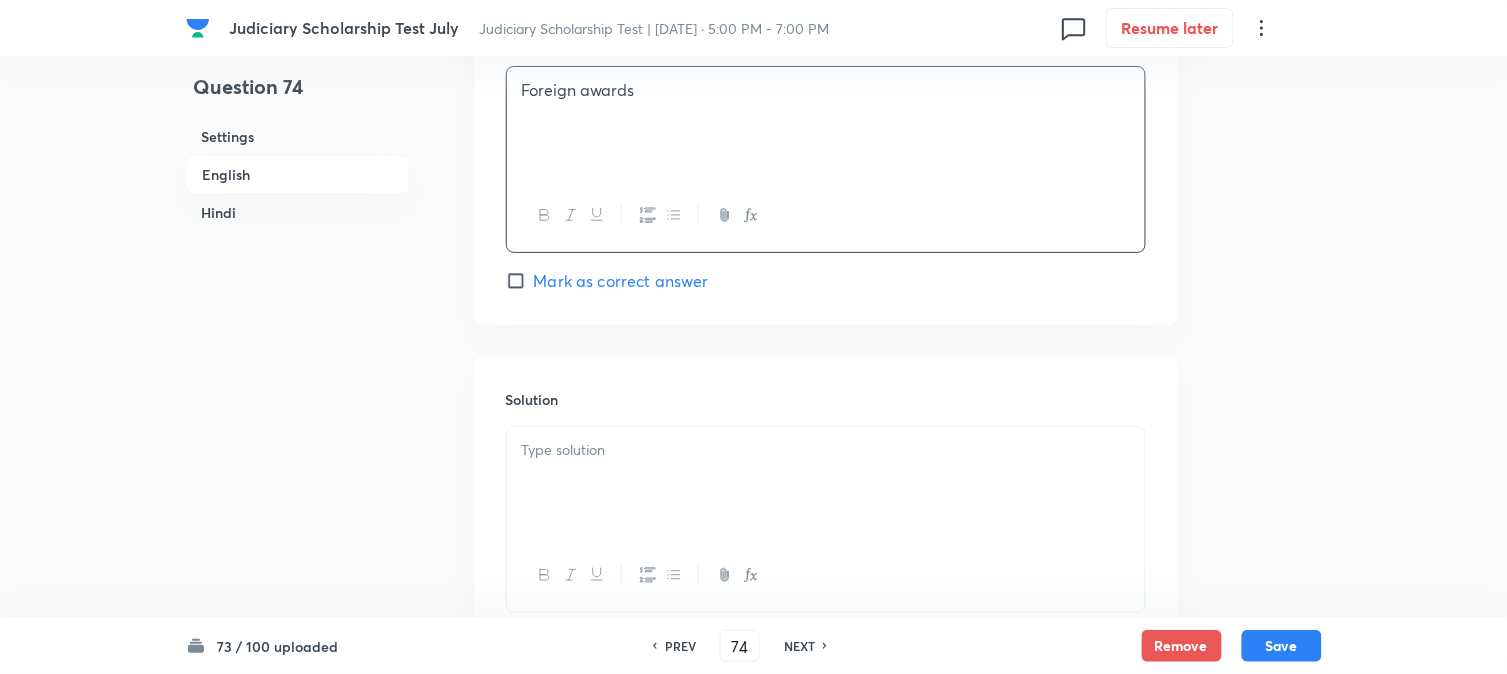 click at bounding box center (826, 483) 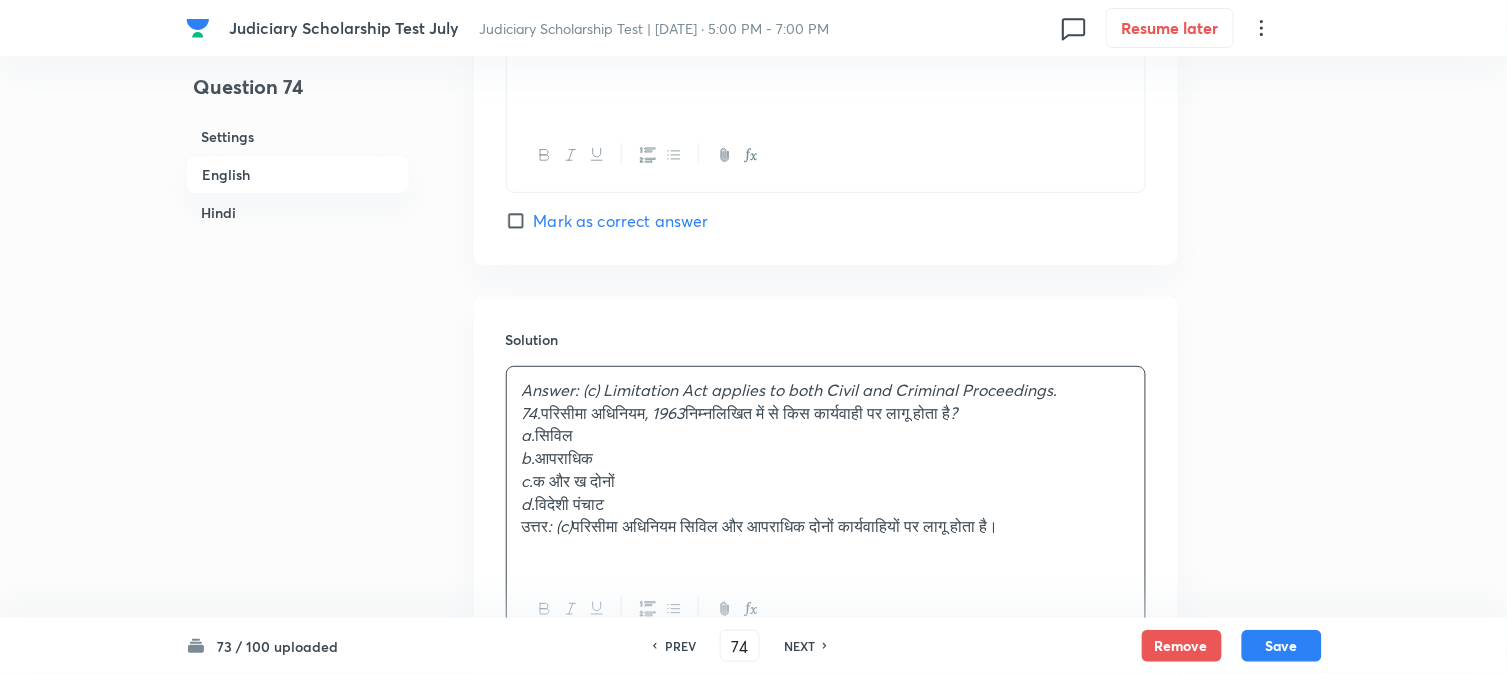 scroll, scrollTop: 2135, scrollLeft: 0, axis: vertical 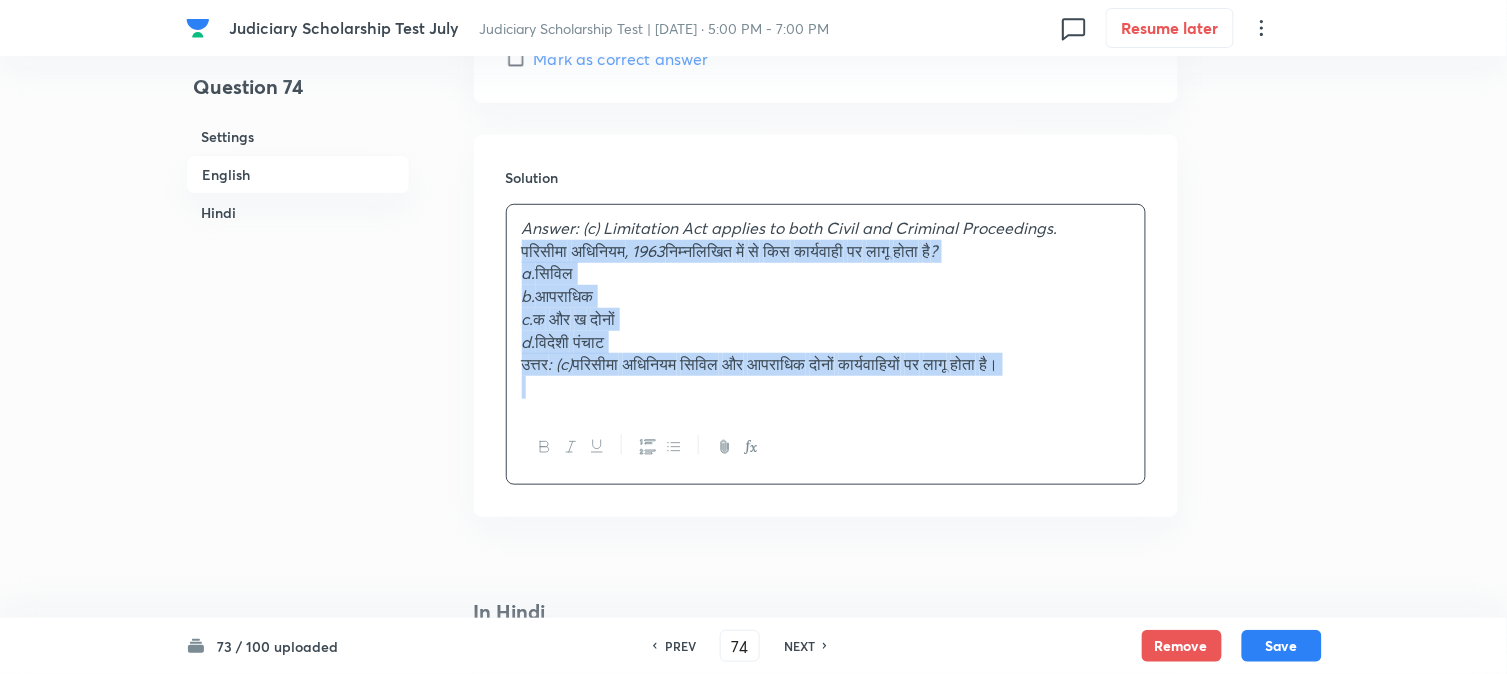 drag, startPoint x: 547, startPoint y: 243, endPoint x: 1251, endPoint y: 416, distance: 724.9448 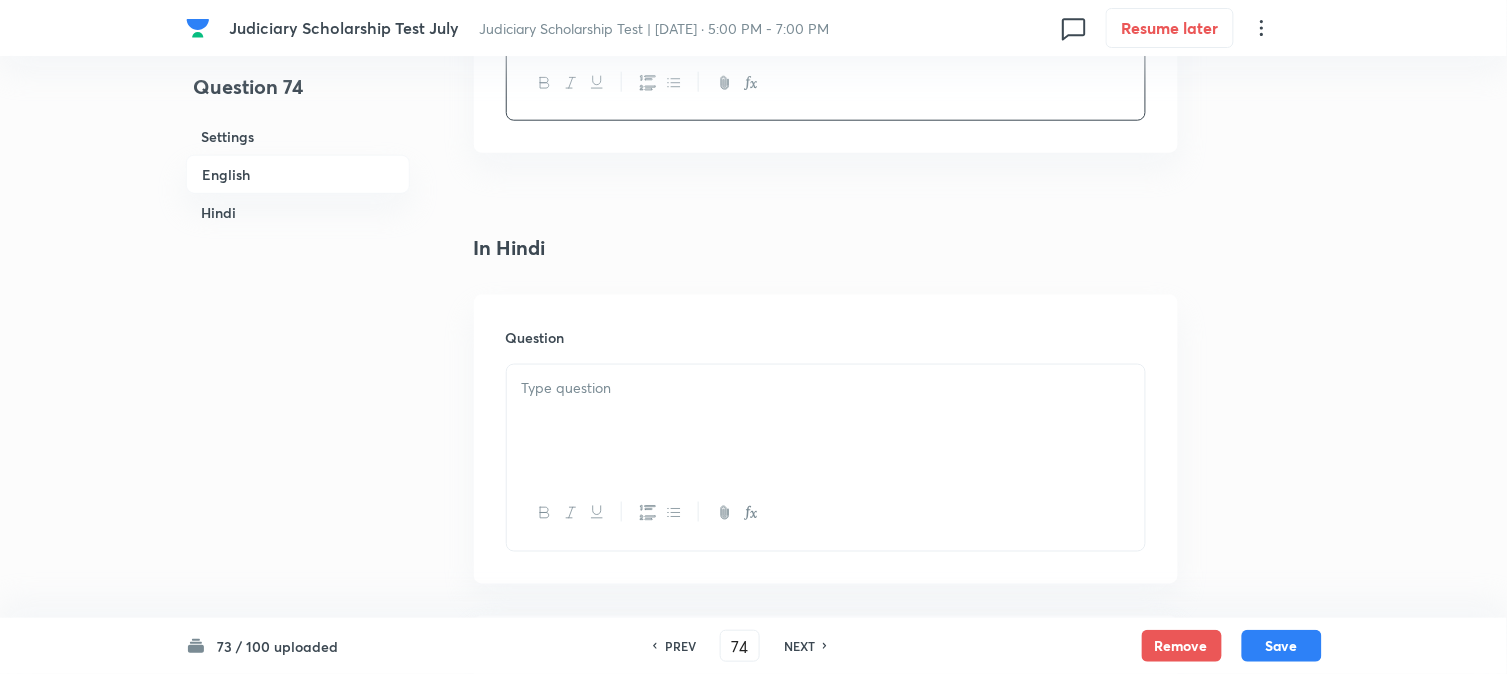 scroll, scrollTop: 2468, scrollLeft: 0, axis: vertical 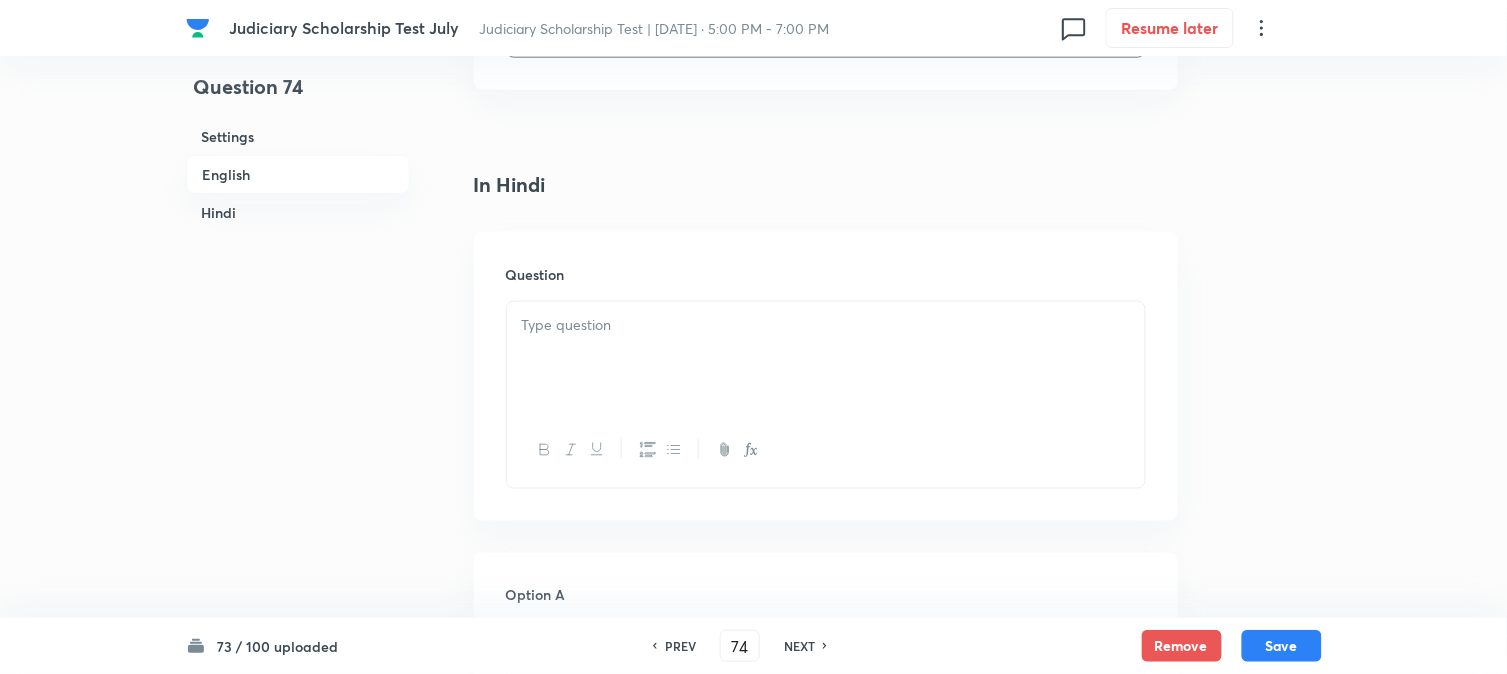 click at bounding box center (826, 358) 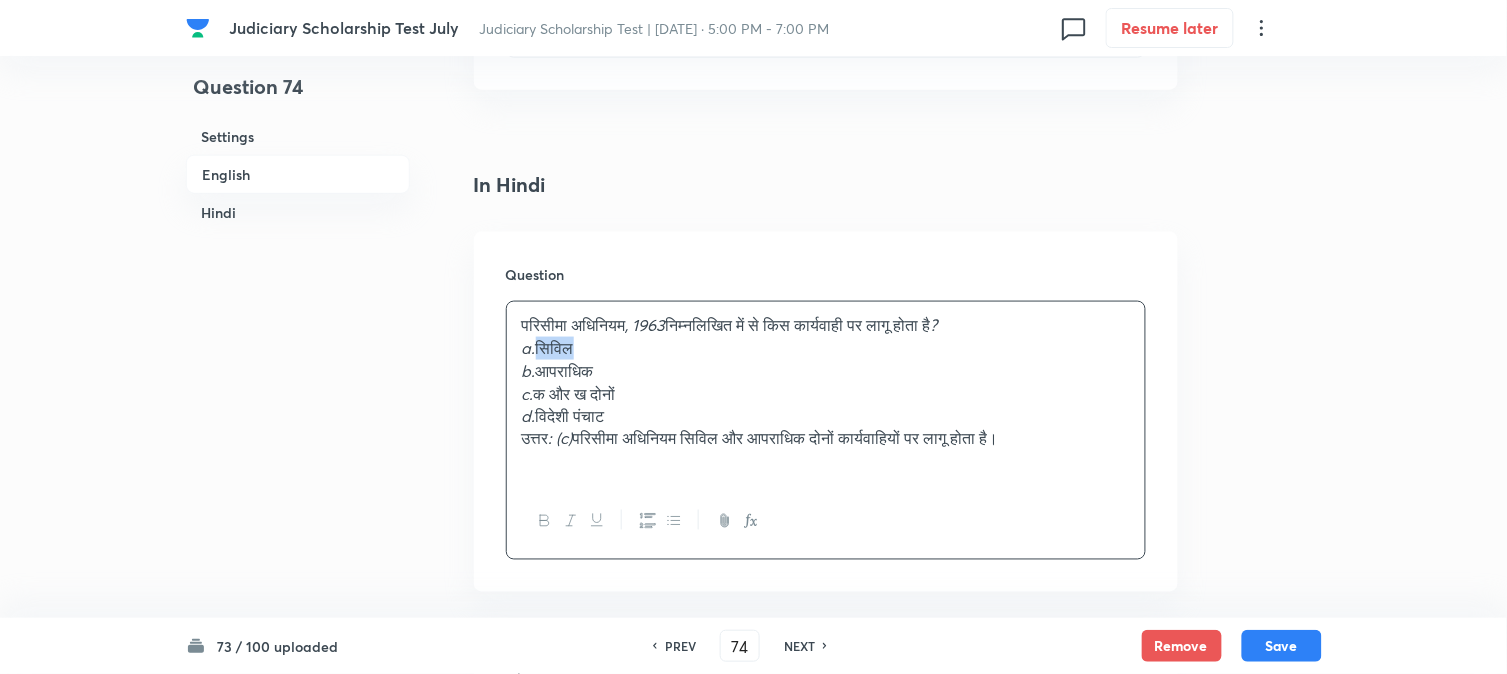 drag, startPoint x: 538, startPoint y: 356, endPoint x: 623, endPoint y: 353, distance: 85.052925 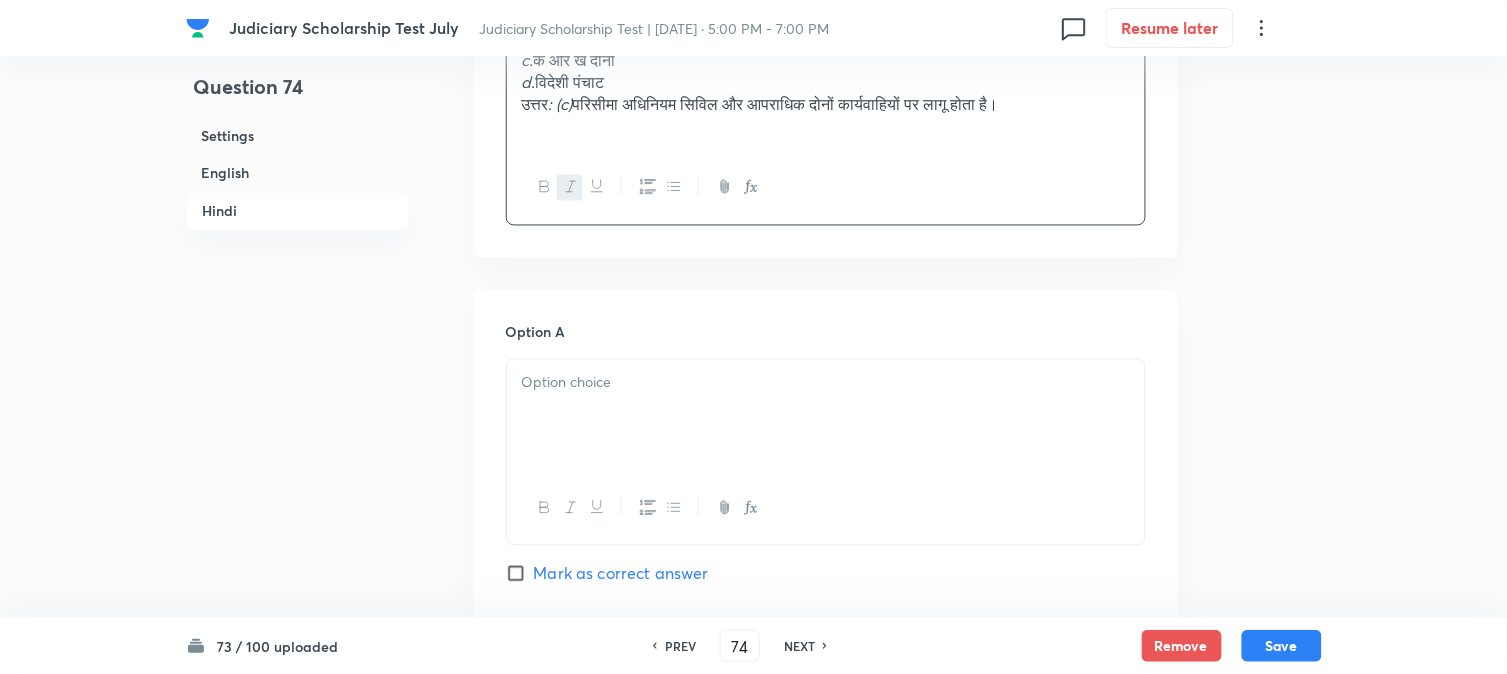 click at bounding box center (826, 416) 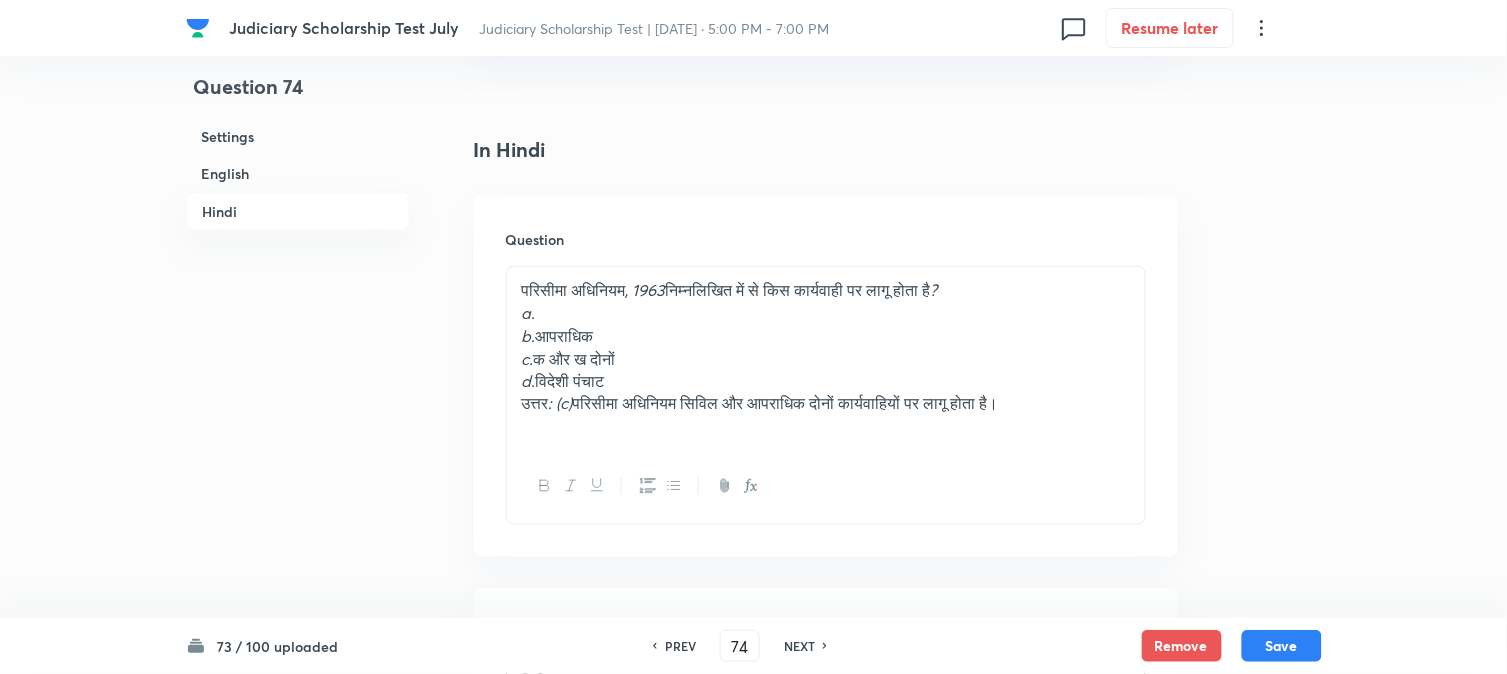 scroll, scrollTop: 2468, scrollLeft: 0, axis: vertical 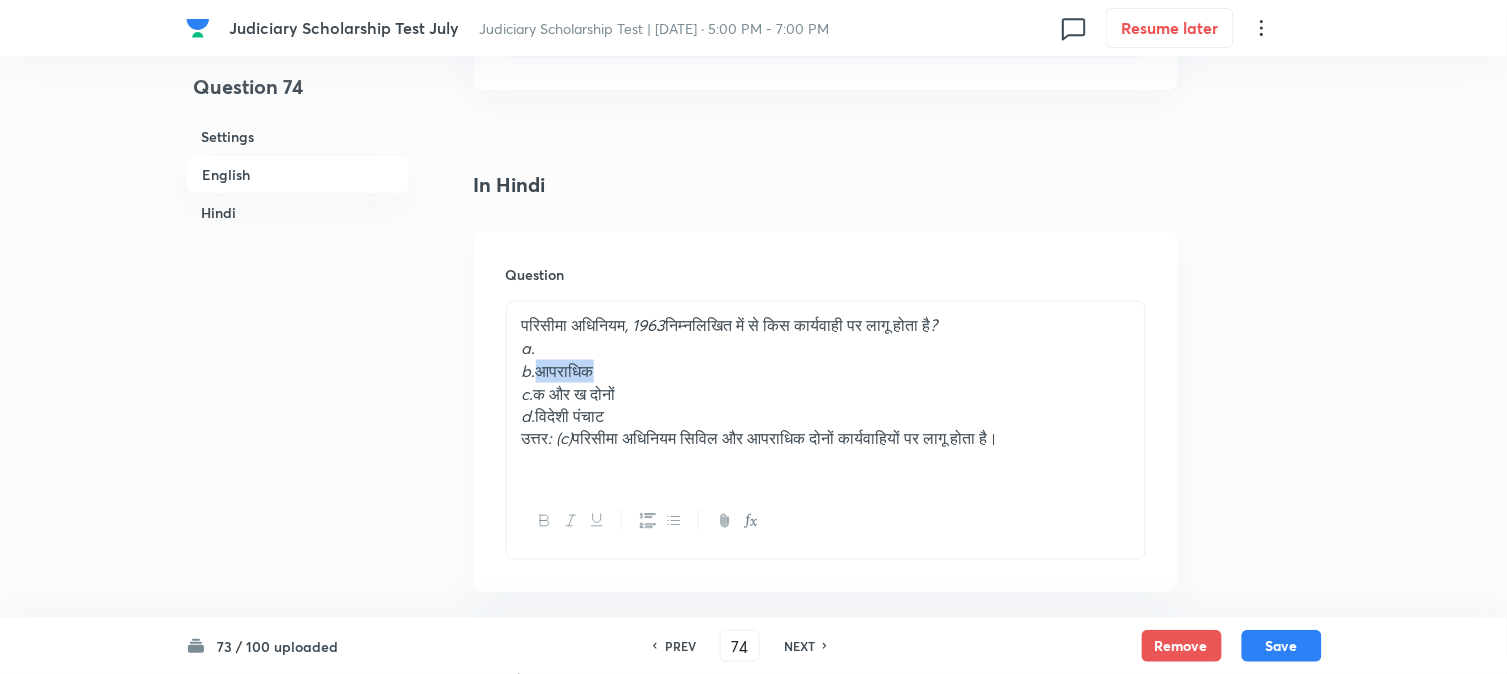drag, startPoint x: 543, startPoint y: 372, endPoint x: 656, endPoint y: 367, distance: 113.110565 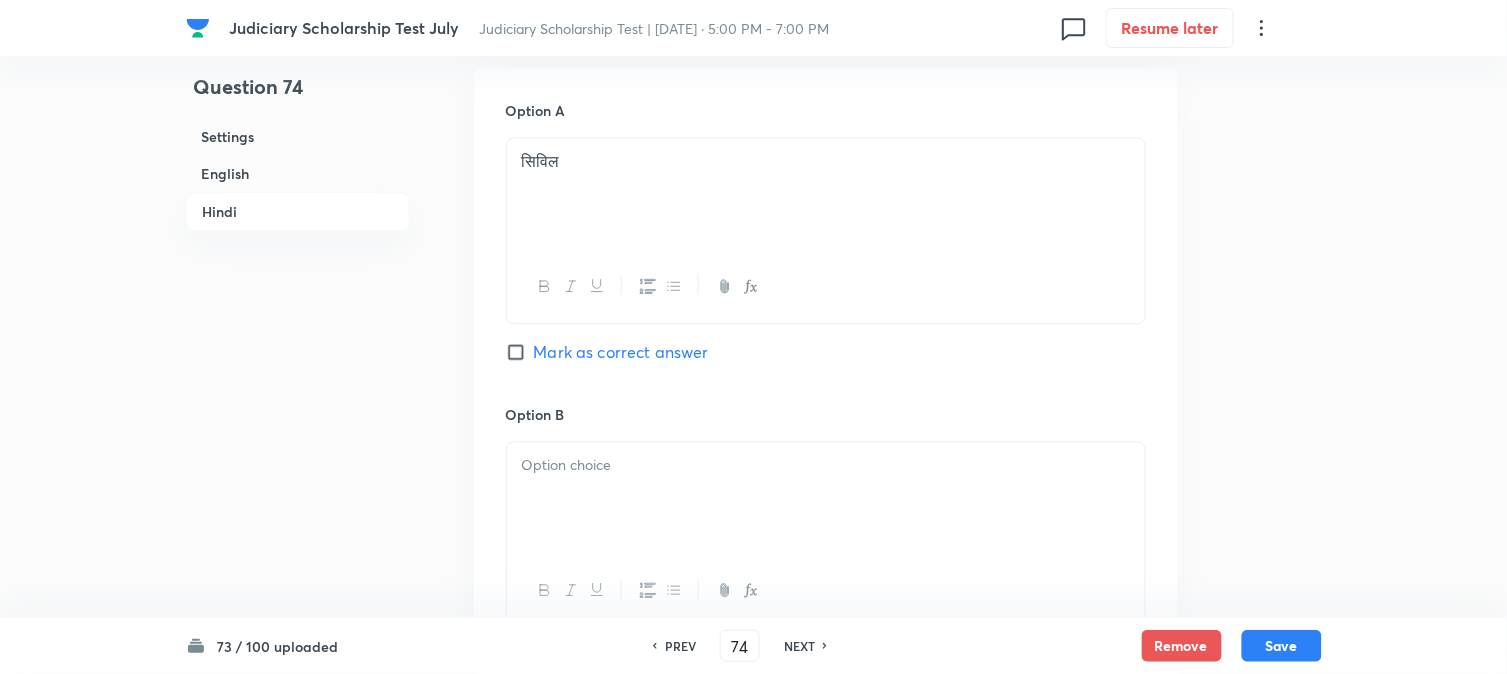 click at bounding box center [826, 498] 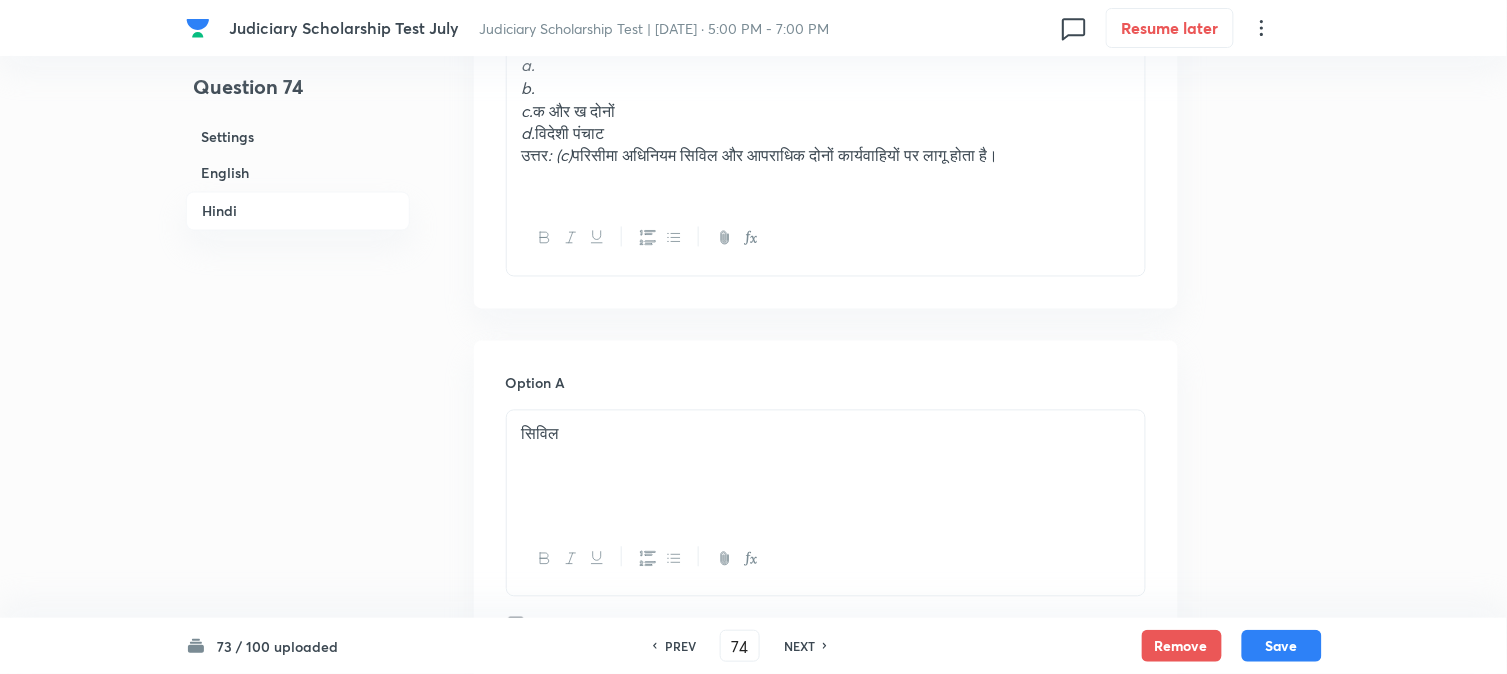 scroll, scrollTop: 2580, scrollLeft: 0, axis: vertical 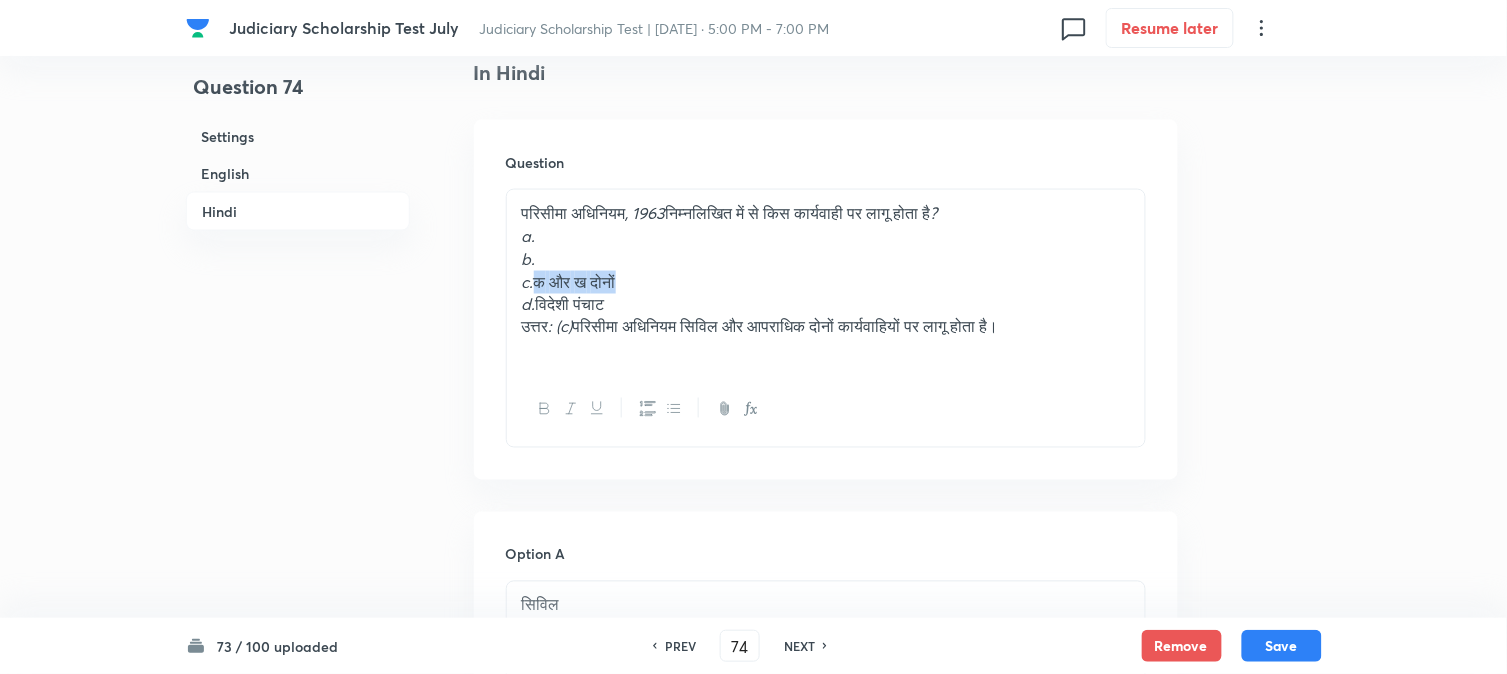 drag, startPoint x: 538, startPoint y: 283, endPoint x: 691, endPoint y: 294, distance: 153.39491 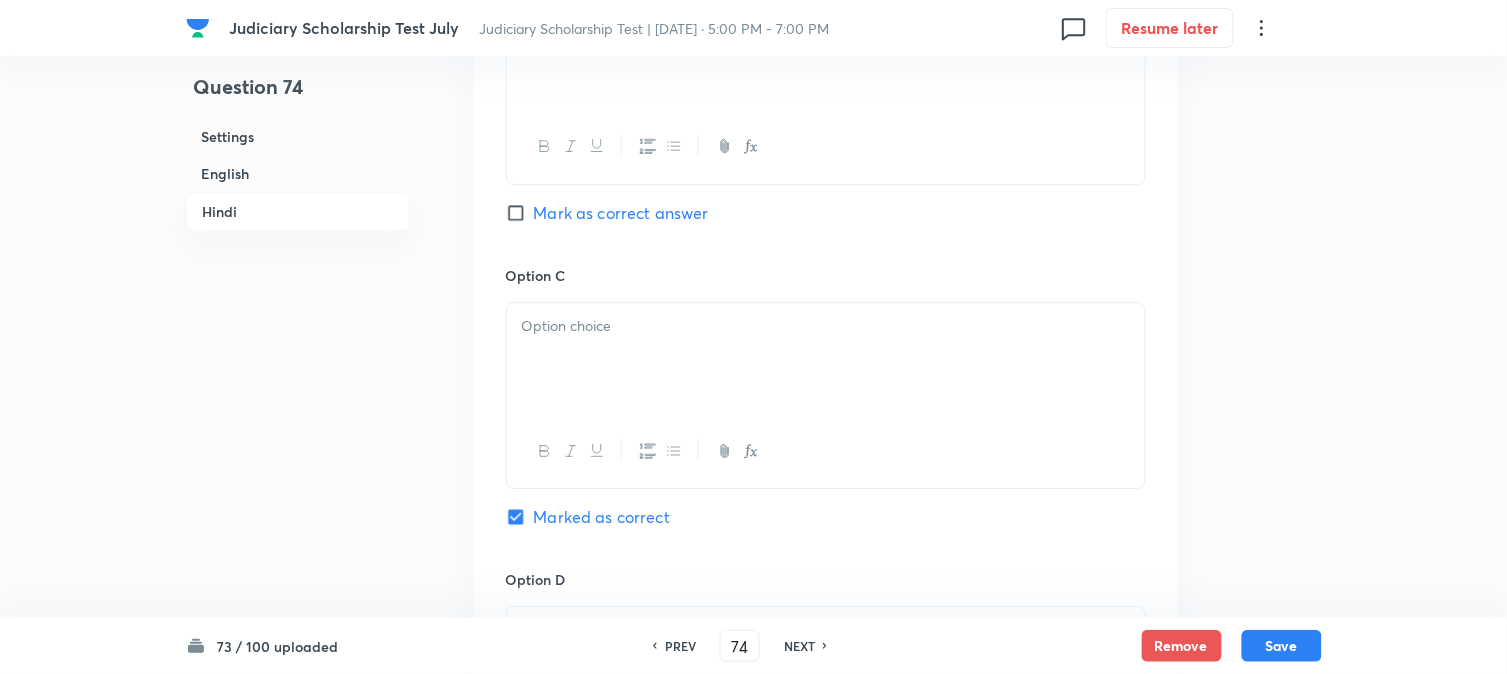 click at bounding box center [826, 451] 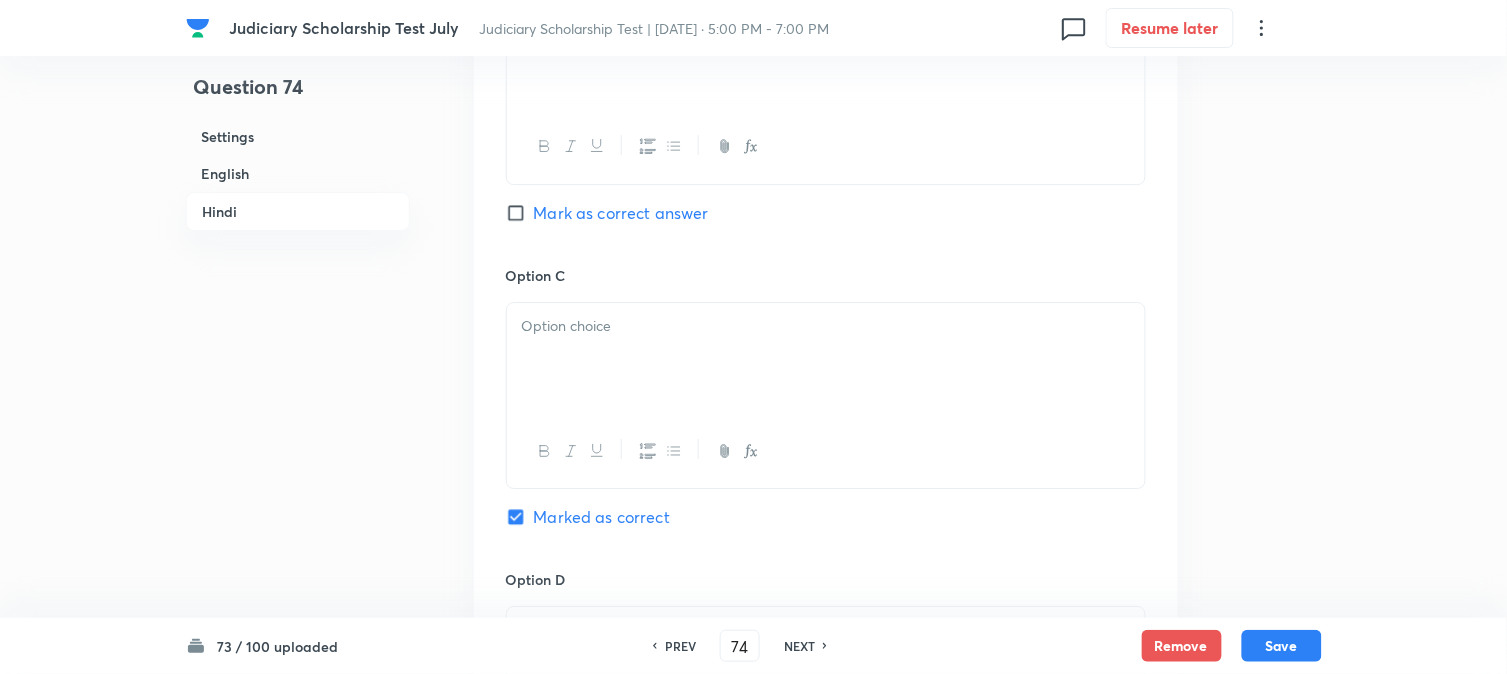 click at bounding box center (826, 359) 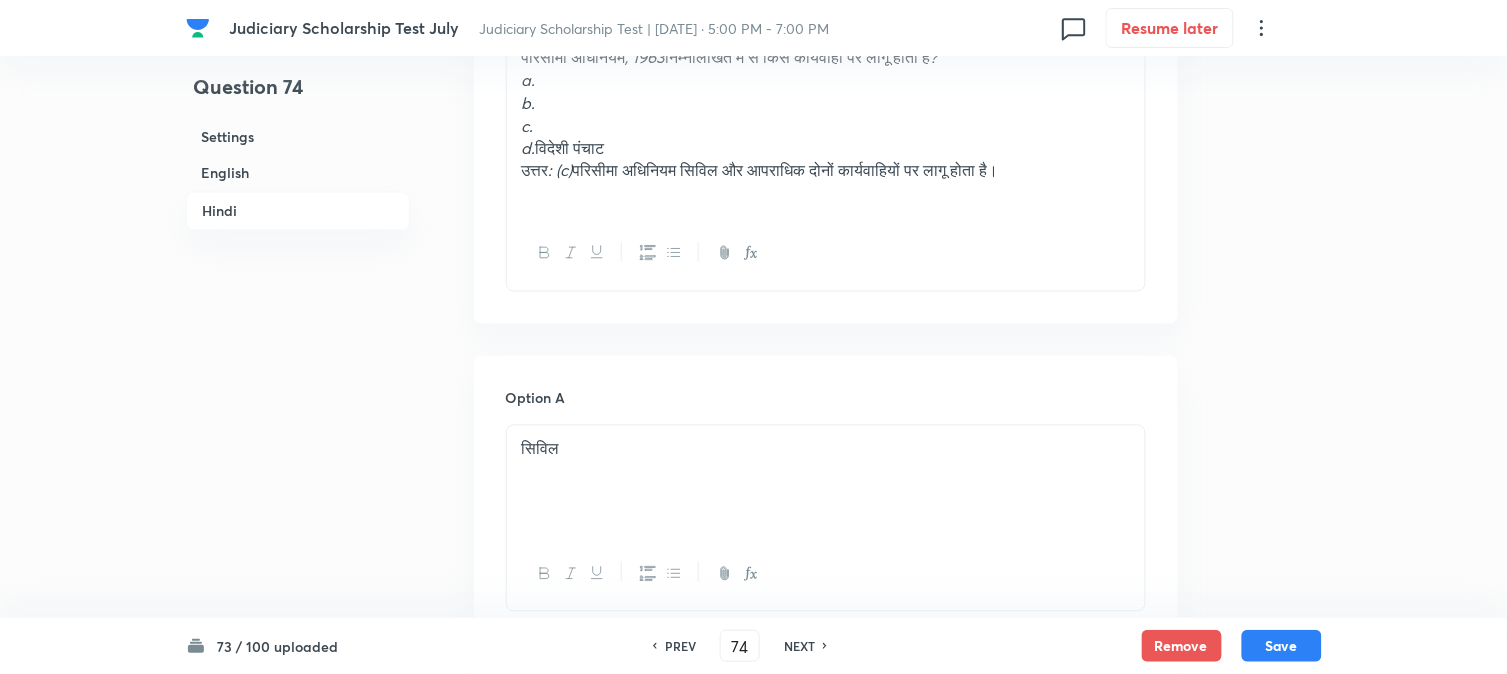 scroll, scrollTop: 2691, scrollLeft: 0, axis: vertical 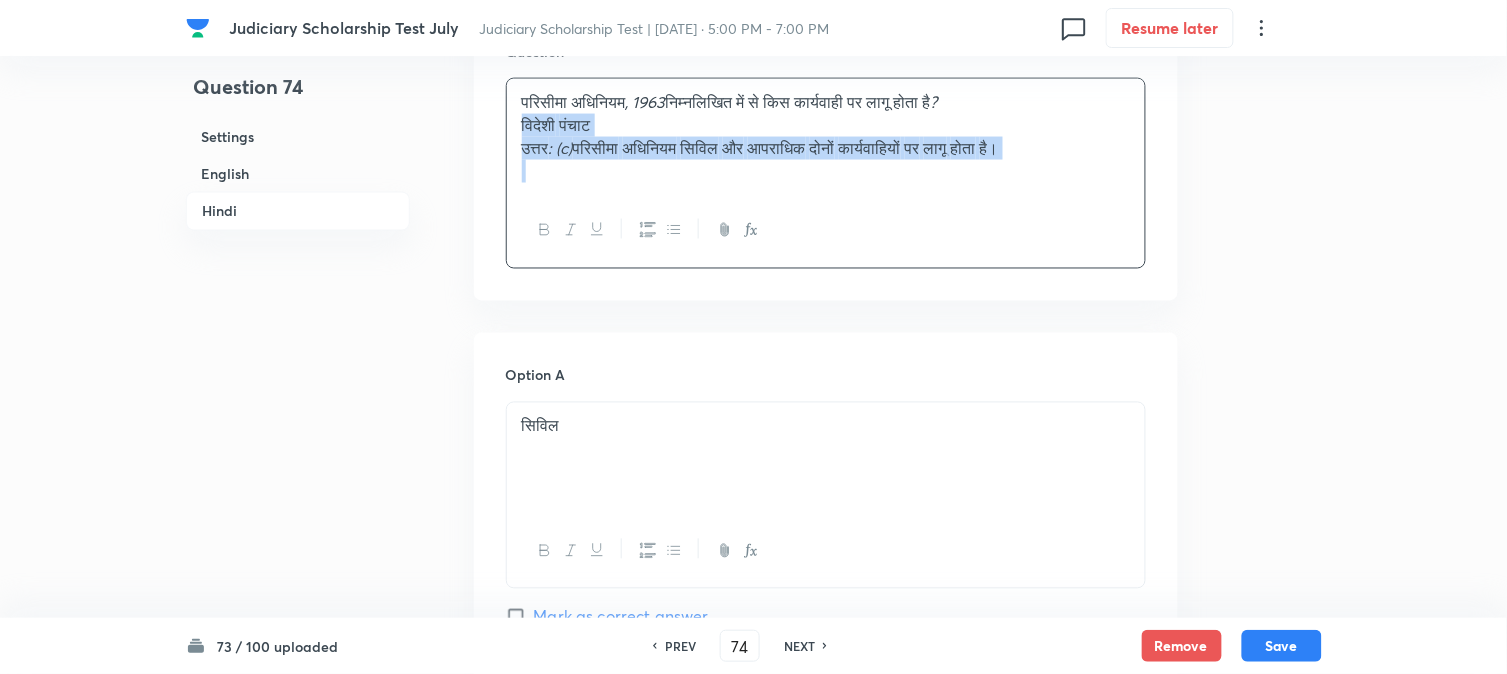 drag, startPoint x: 540, startPoint y: 201, endPoint x: 1260, endPoint y: 241, distance: 721.1102 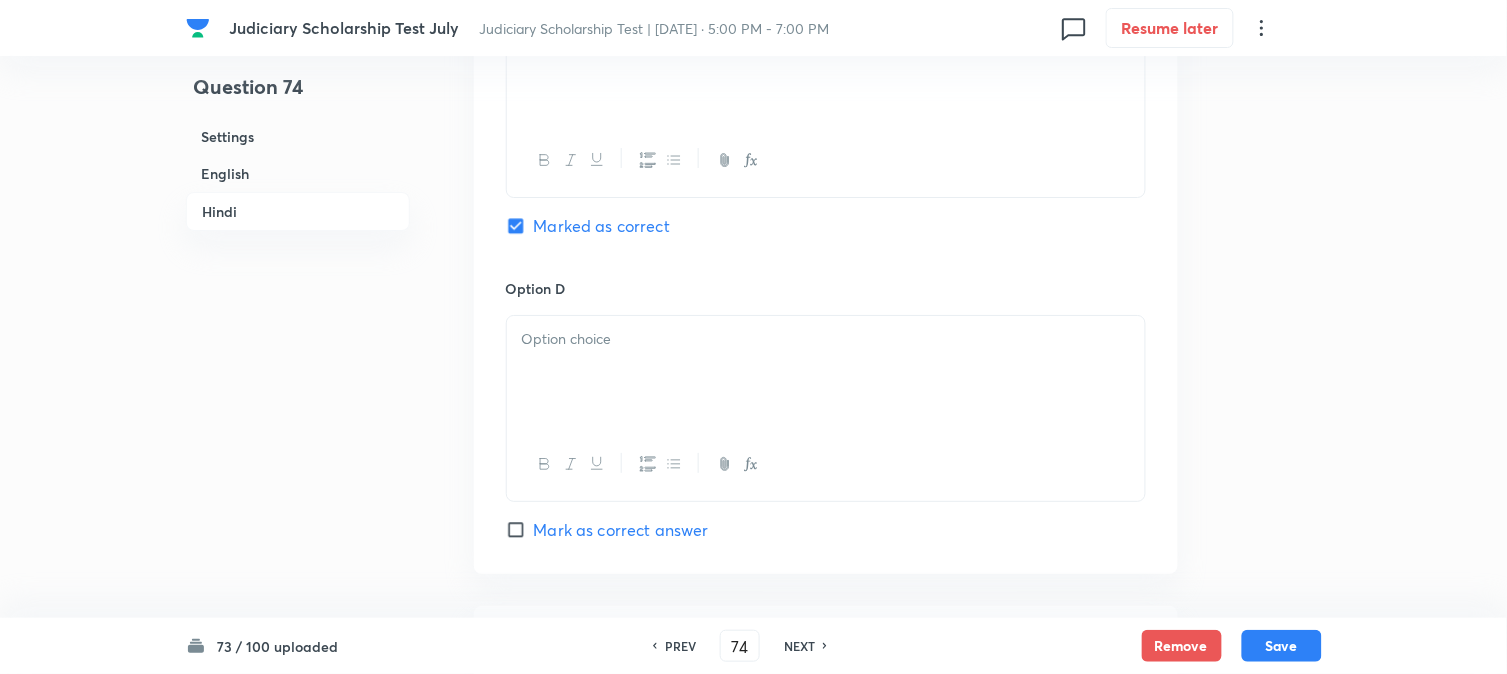 scroll, scrollTop: 3691, scrollLeft: 0, axis: vertical 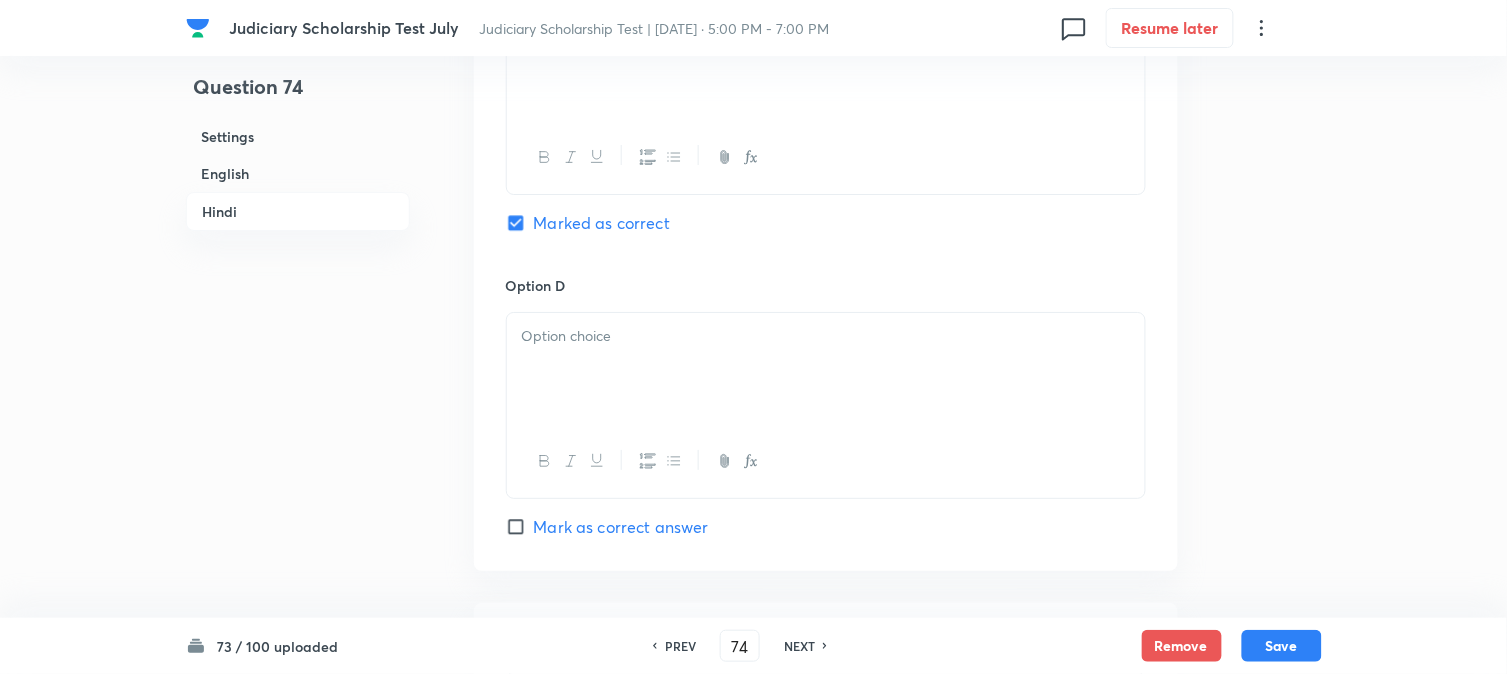 click at bounding box center (826, 336) 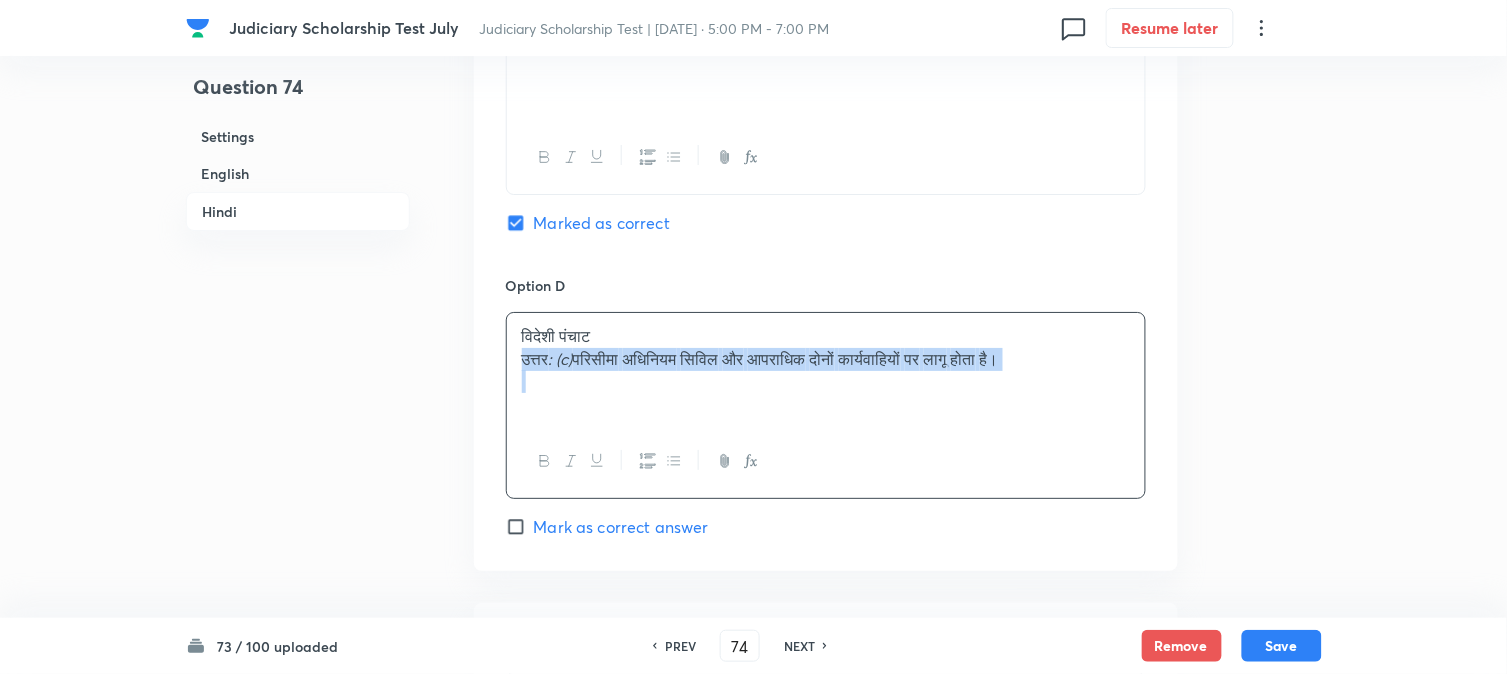 drag, startPoint x: 515, startPoint y: 366, endPoint x: 1328, endPoint y: 397, distance: 813.5908 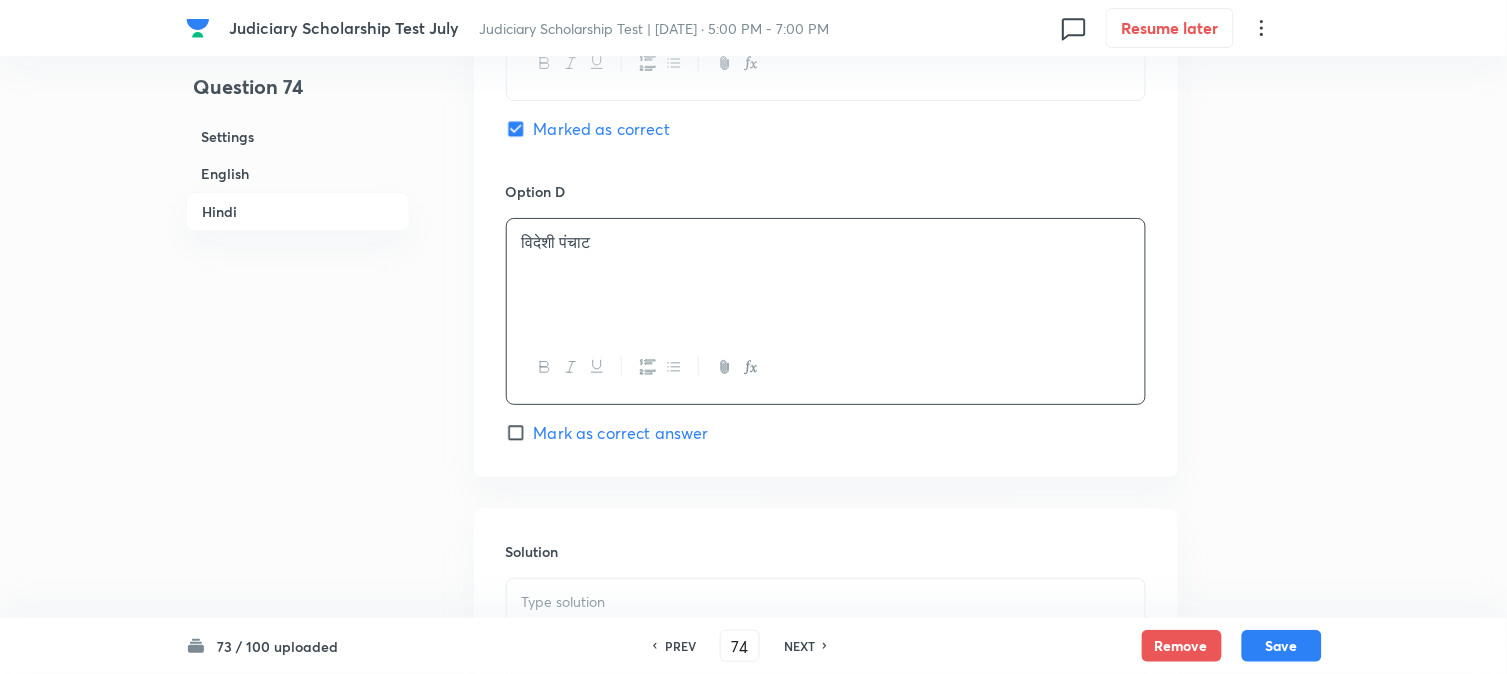 scroll, scrollTop: 4024, scrollLeft: 0, axis: vertical 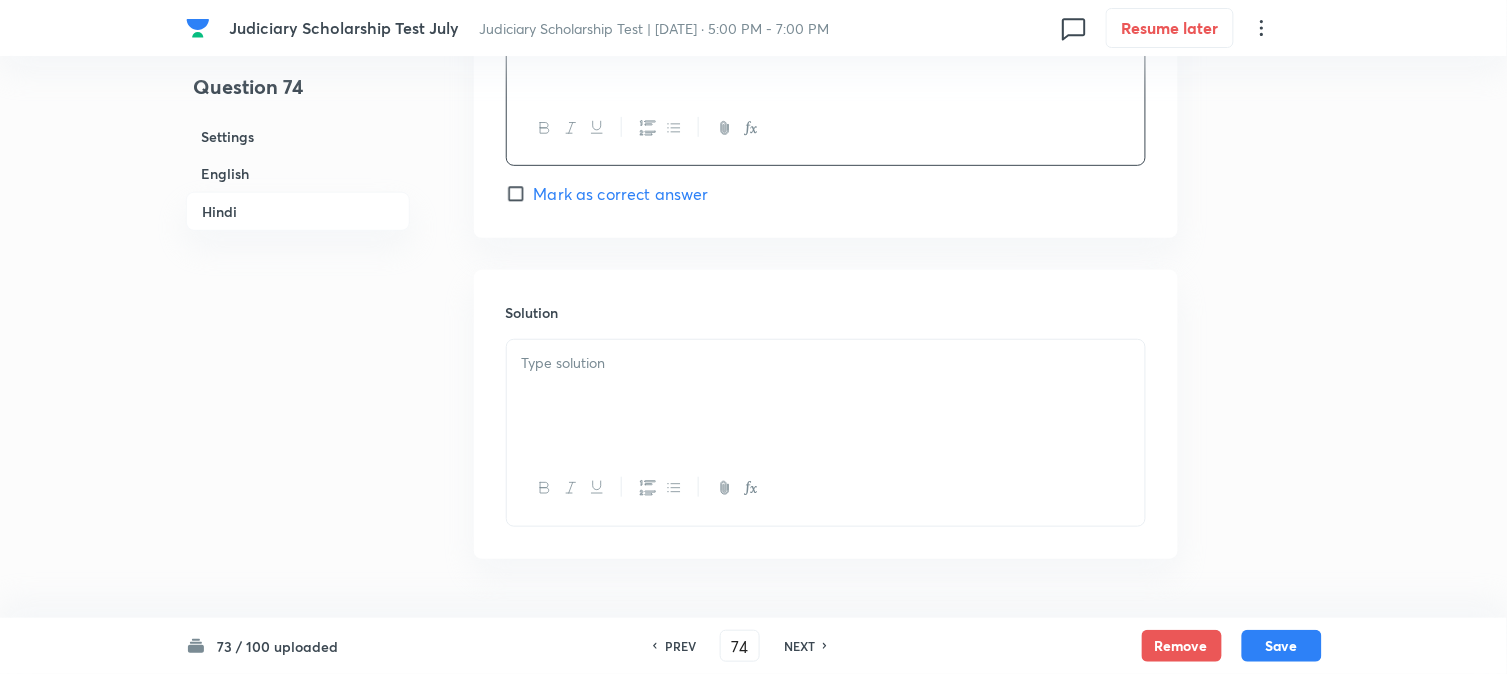 click at bounding box center [826, 396] 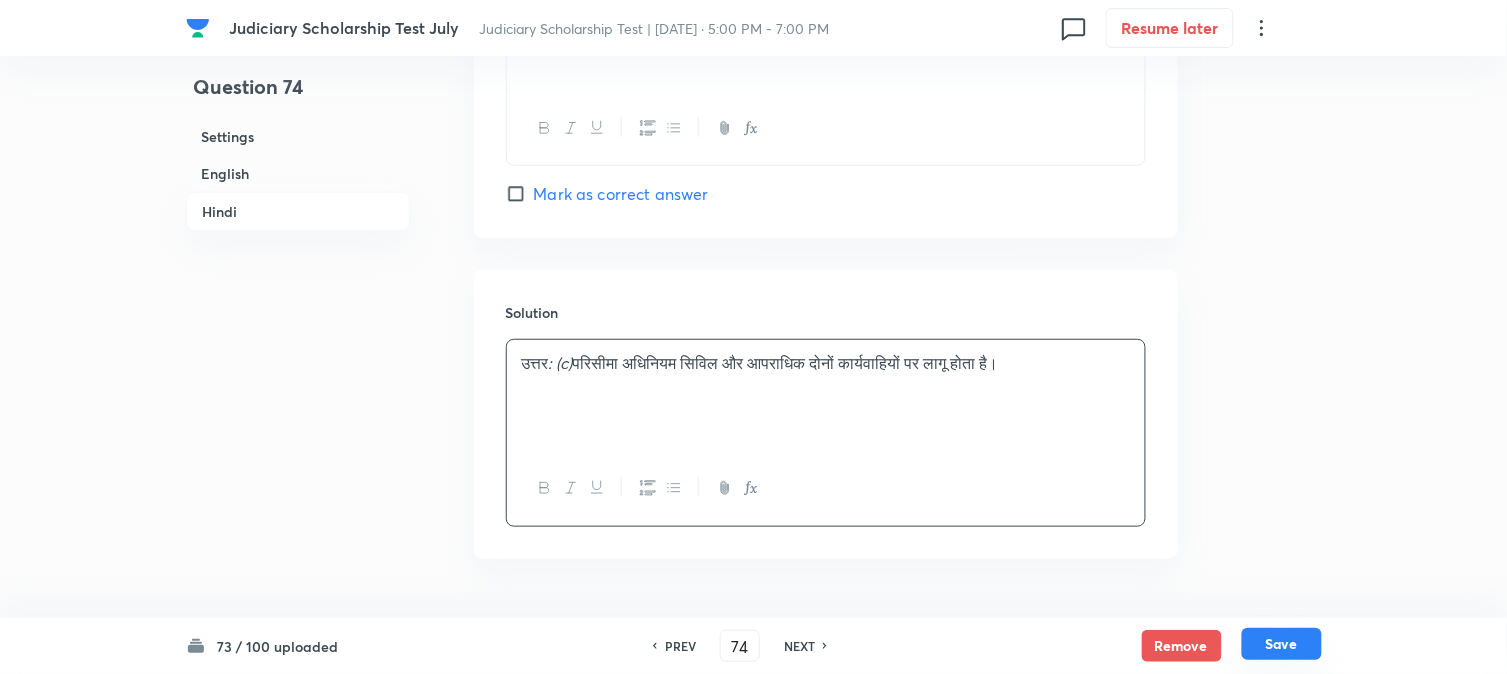 click on "Save" at bounding box center [1282, 644] 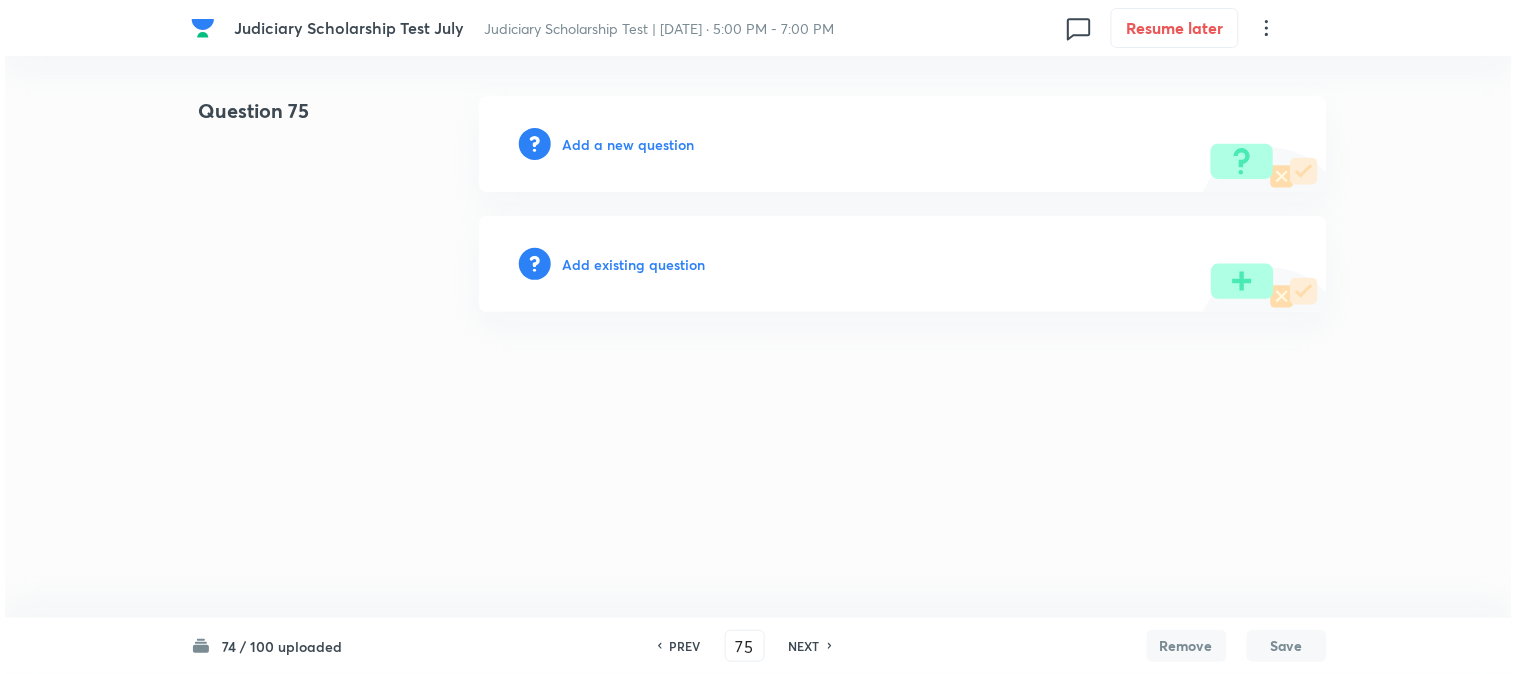 scroll, scrollTop: 0, scrollLeft: 0, axis: both 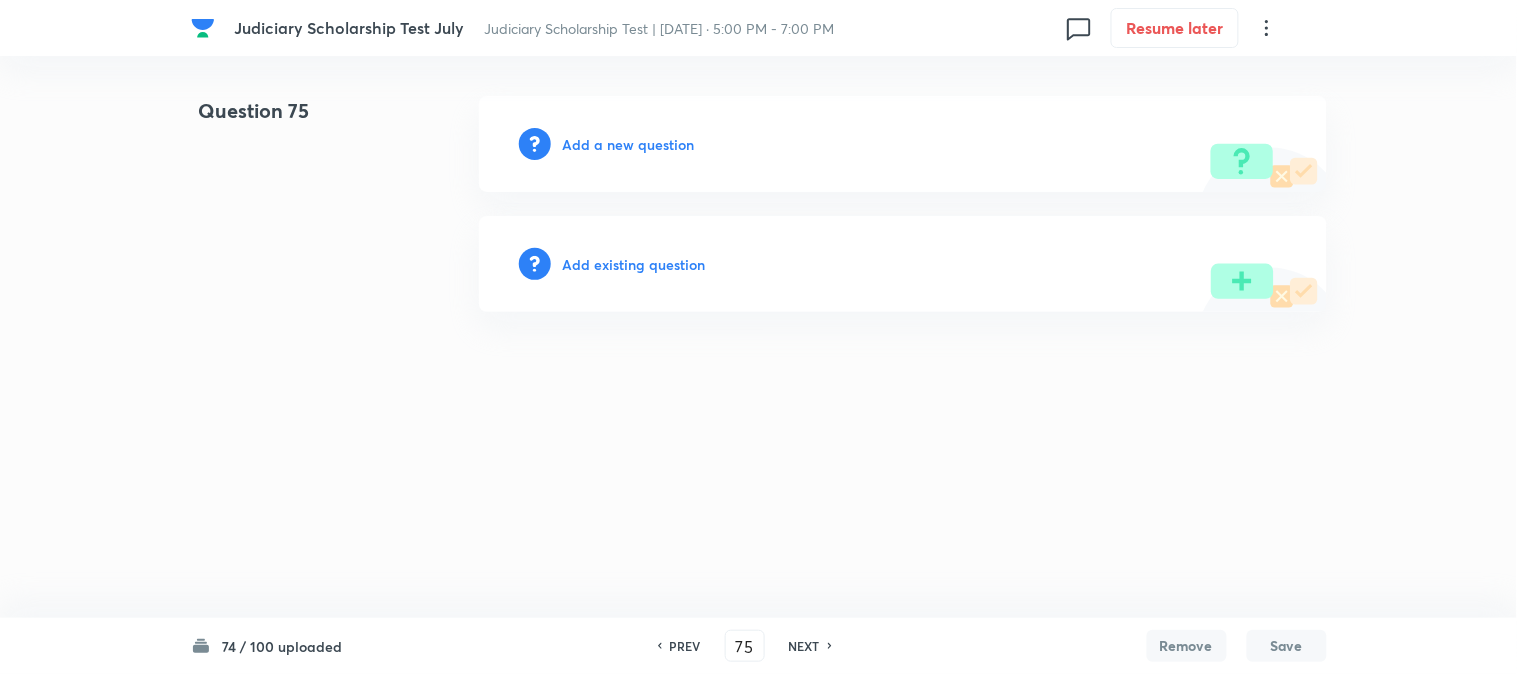 click on "Add a new question" at bounding box center (903, 144) 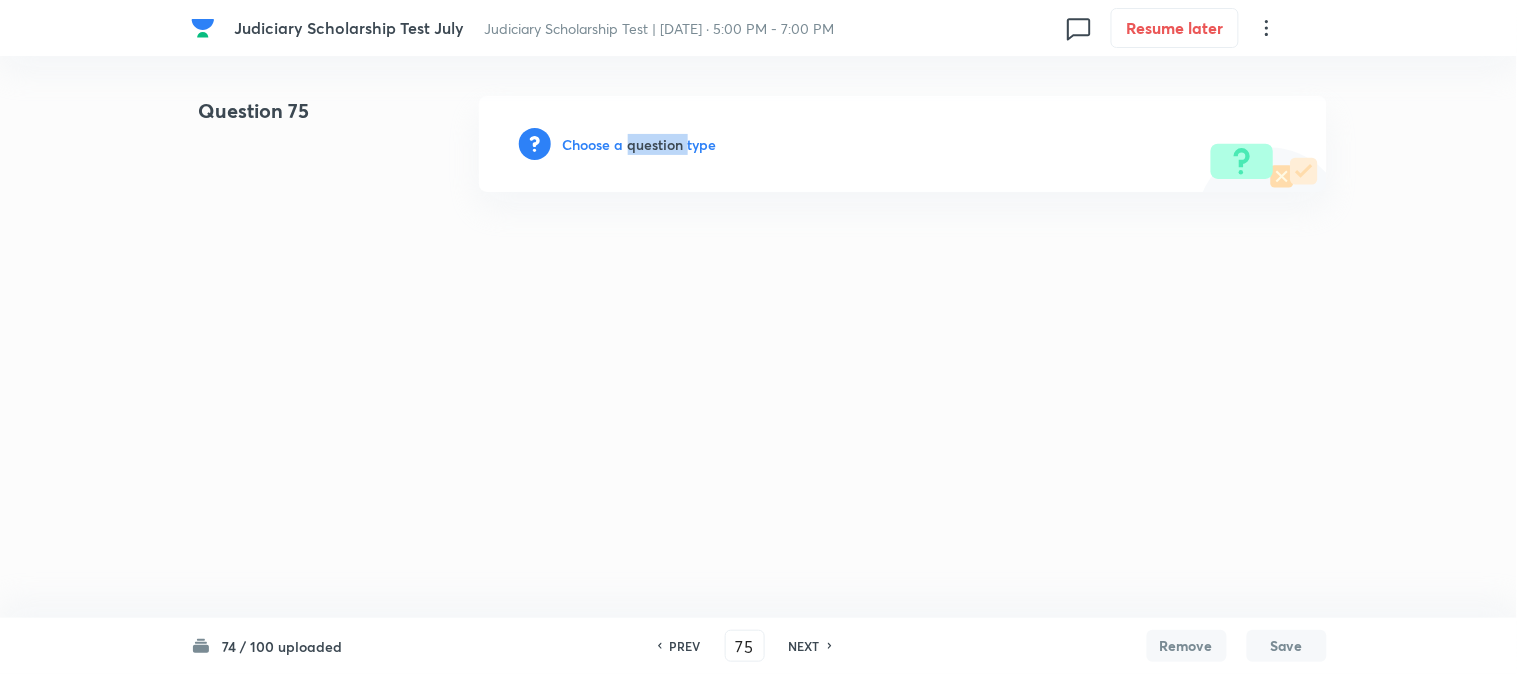 click on "Choose a question type" at bounding box center [640, 144] 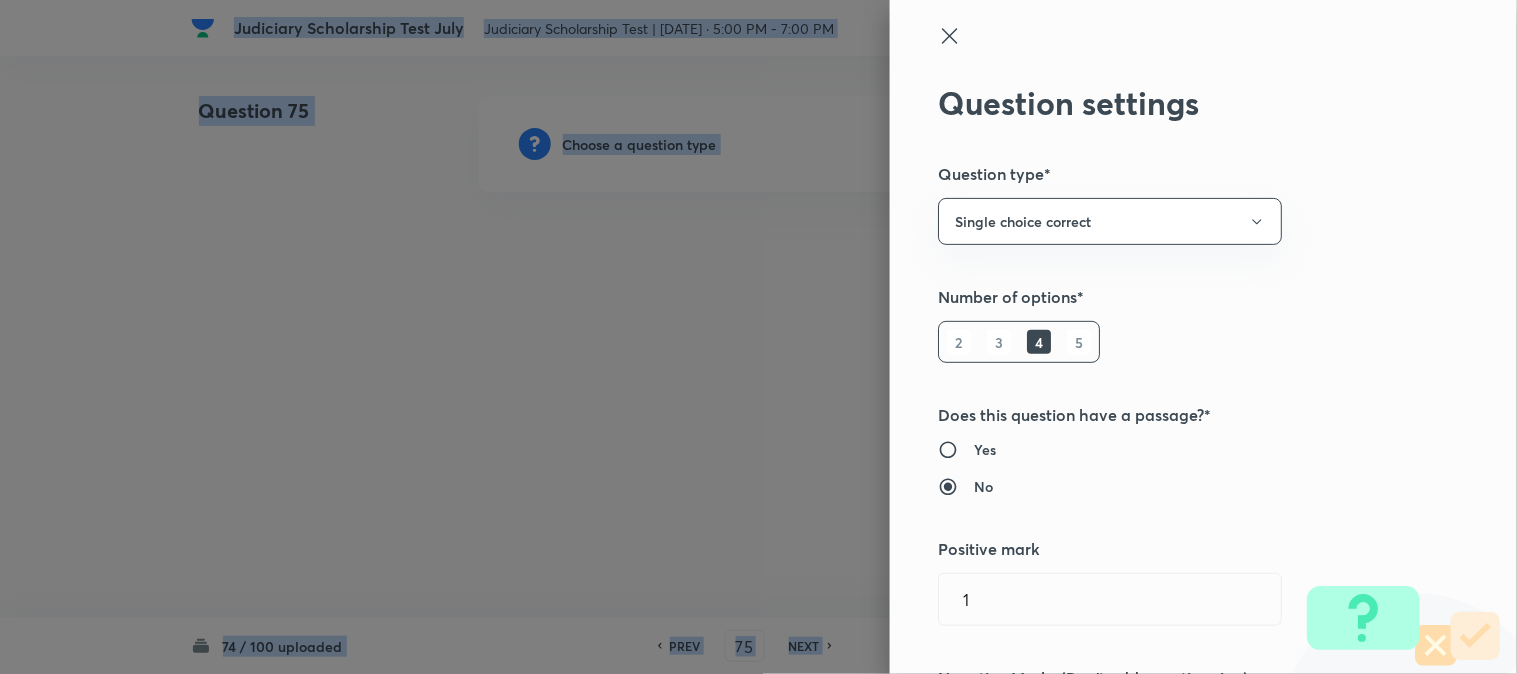 click at bounding box center [758, 337] 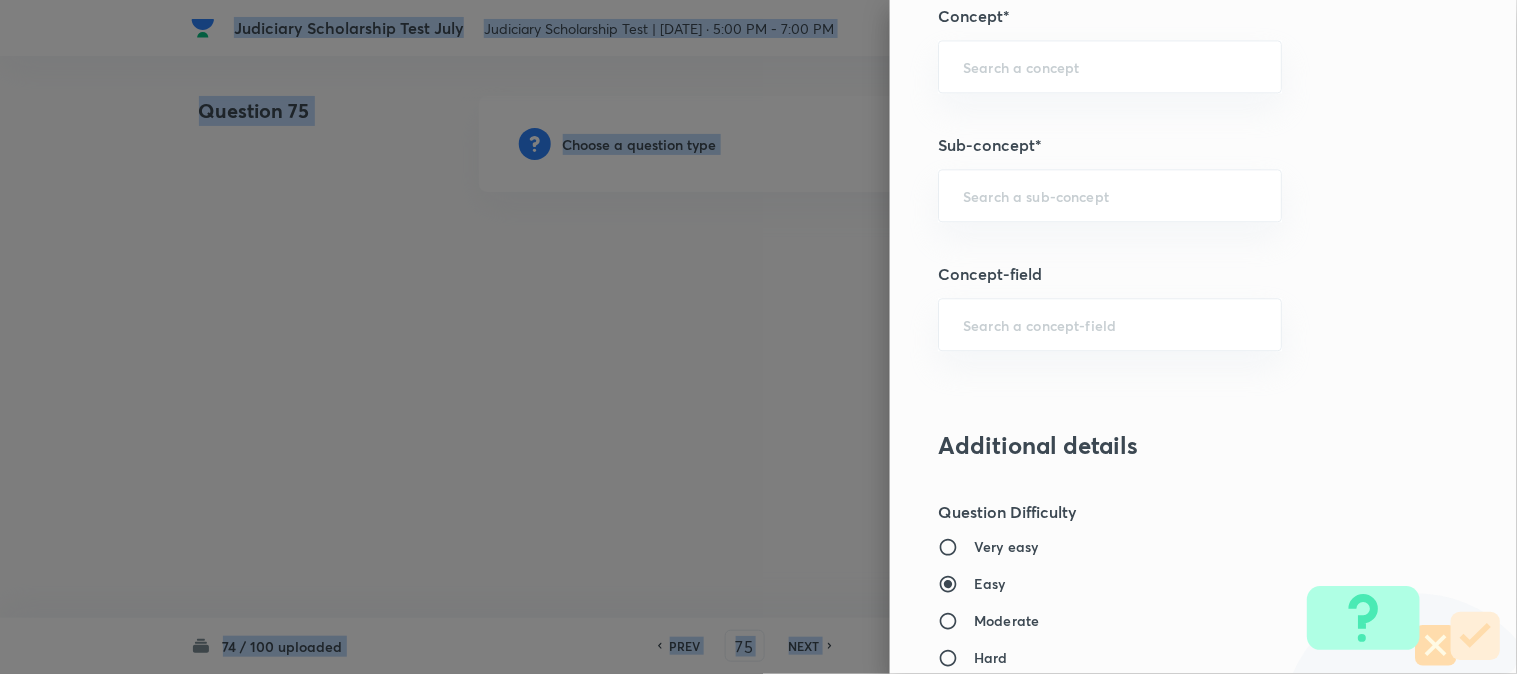 scroll, scrollTop: 1180, scrollLeft: 0, axis: vertical 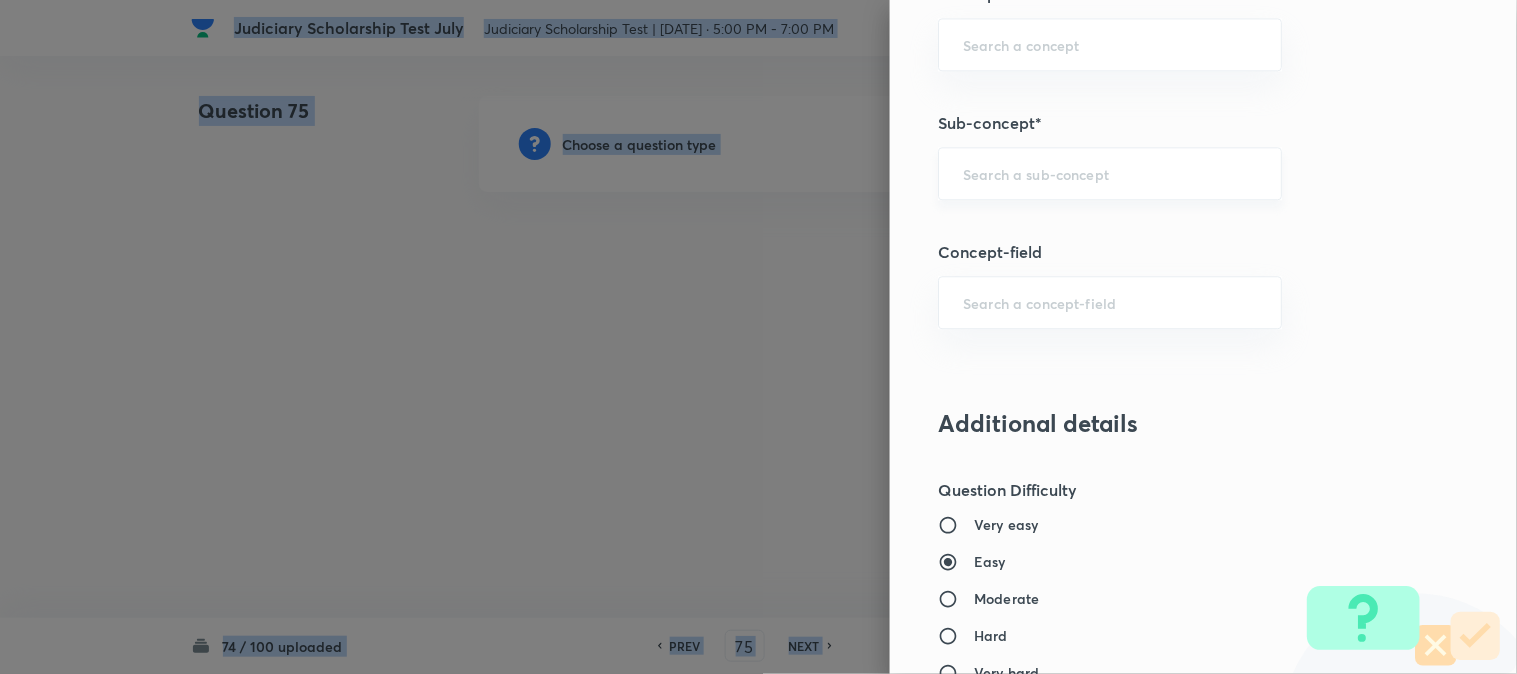 click on "​" at bounding box center (1110, 173) 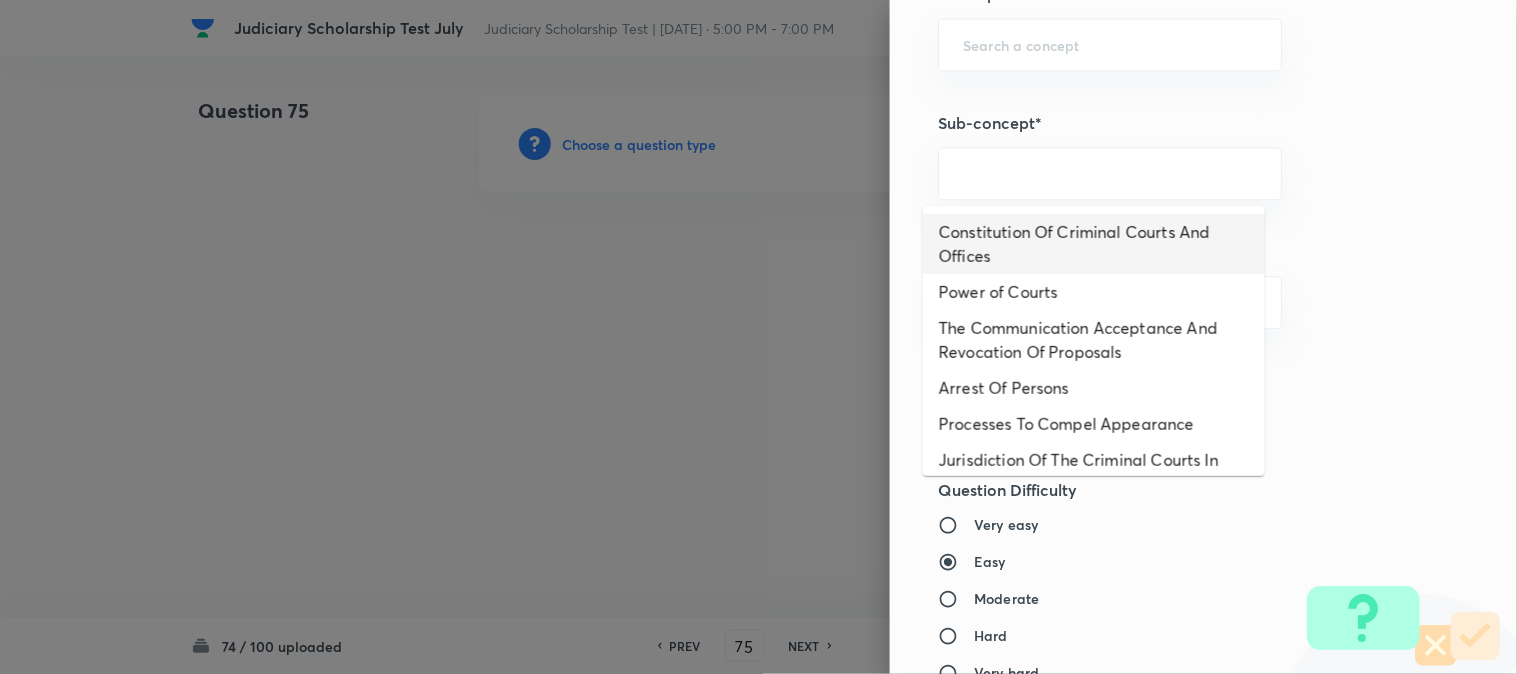 click on "Constitution Of Criminal Courts And Offices" at bounding box center [1094, 244] 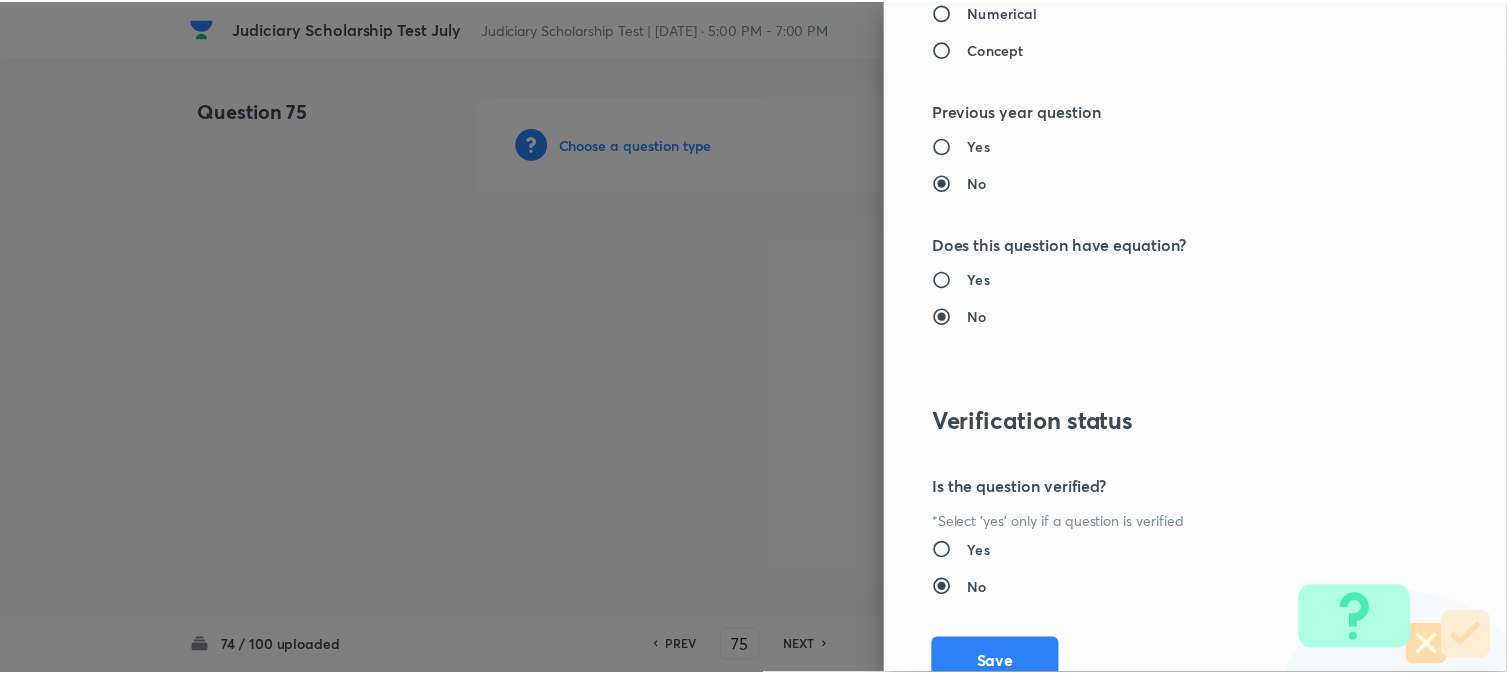 scroll, scrollTop: 2052, scrollLeft: 0, axis: vertical 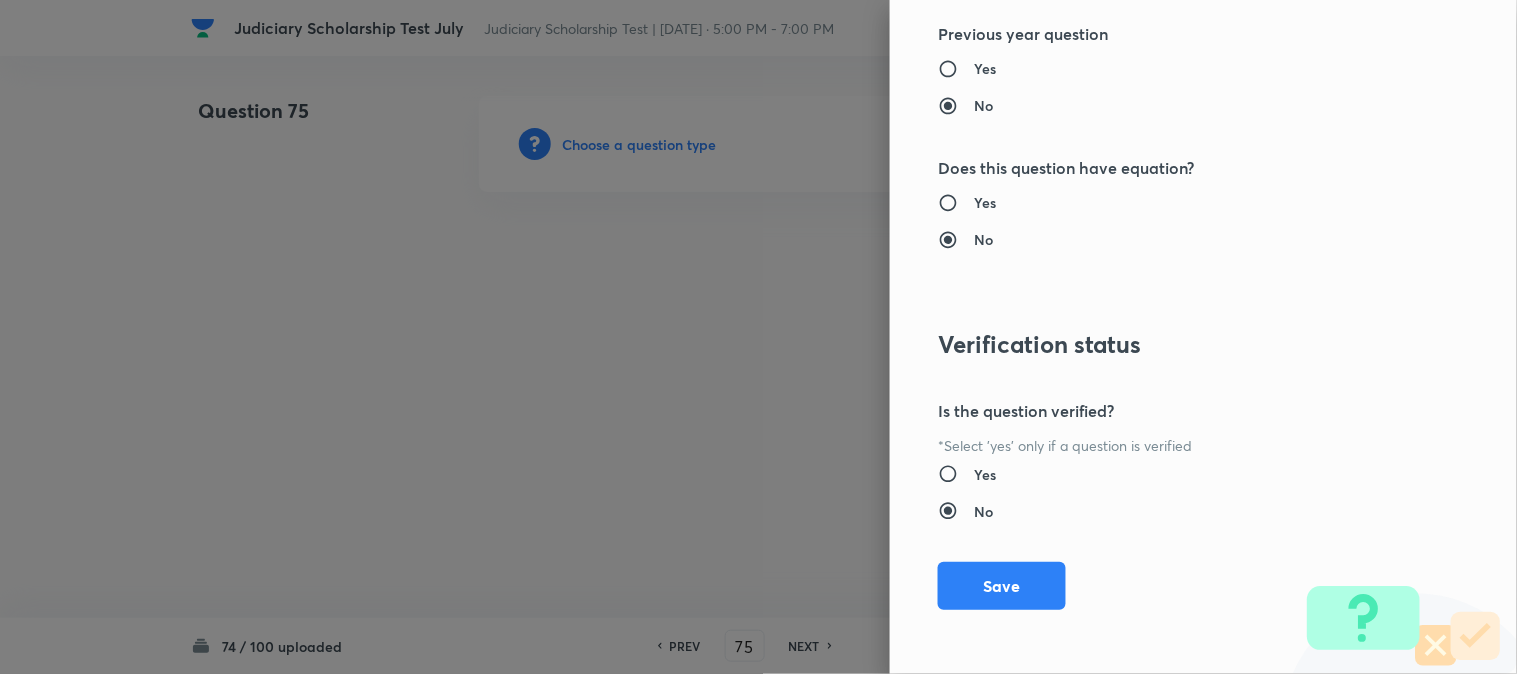 drag, startPoint x: 998, startPoint y: 585, endPoint x: 857, endPoint y: 522, distance: 154.43445 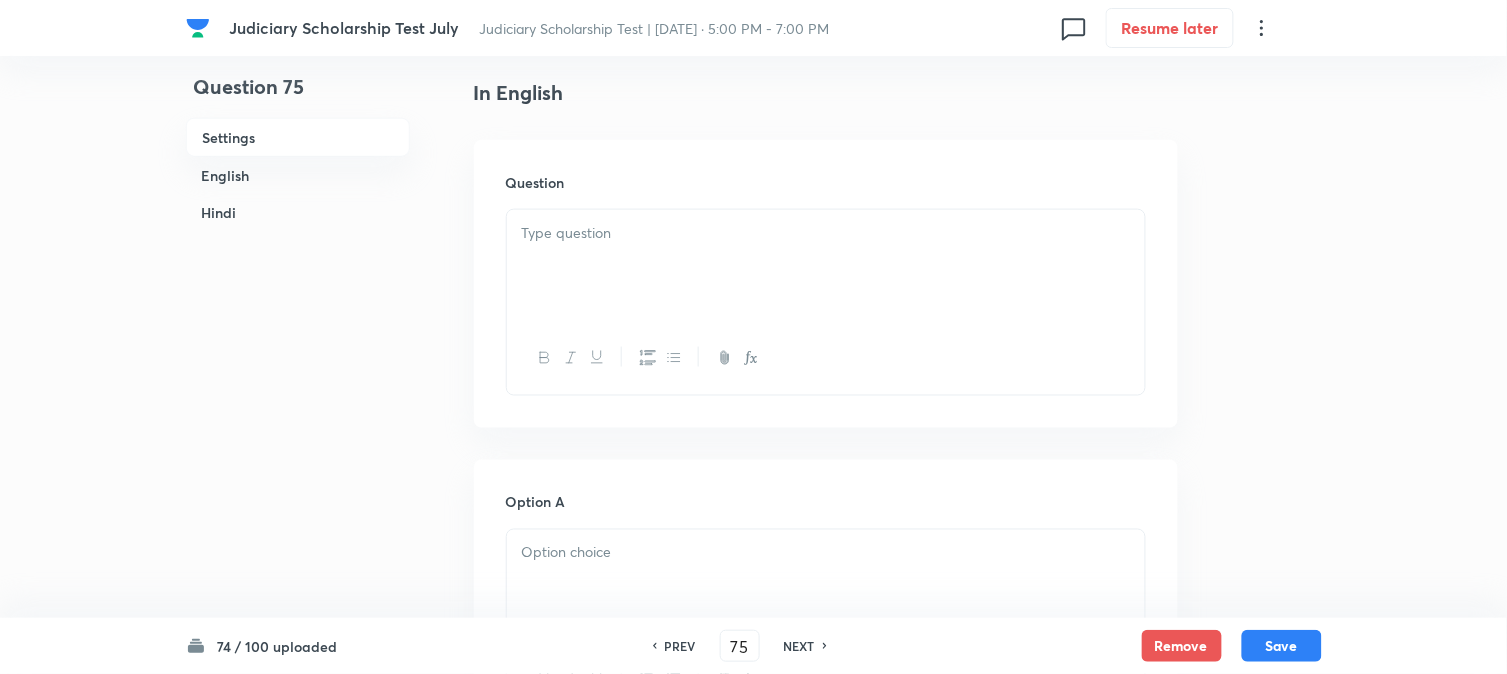 scroll, scrollTop: 590, scrollLeft: 0, axis: vertical 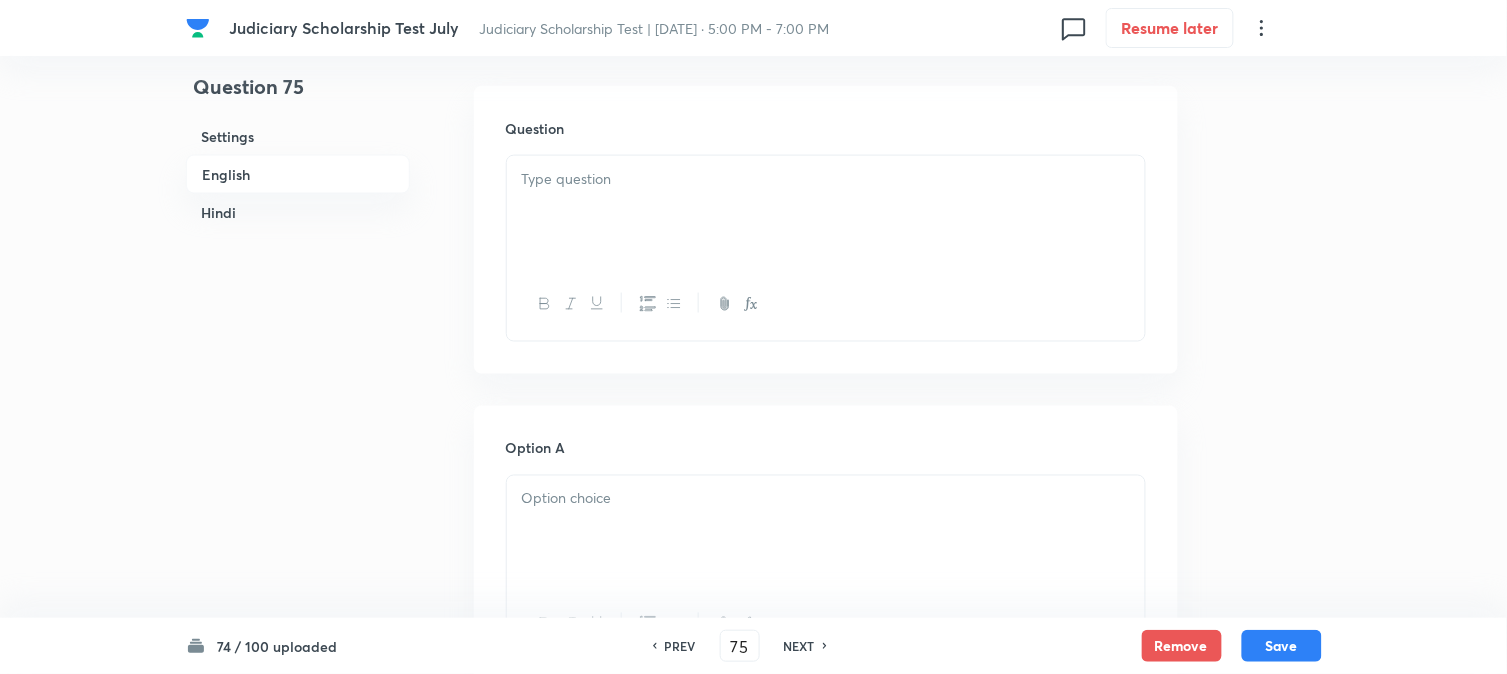 click at bounding box center (826, 212) 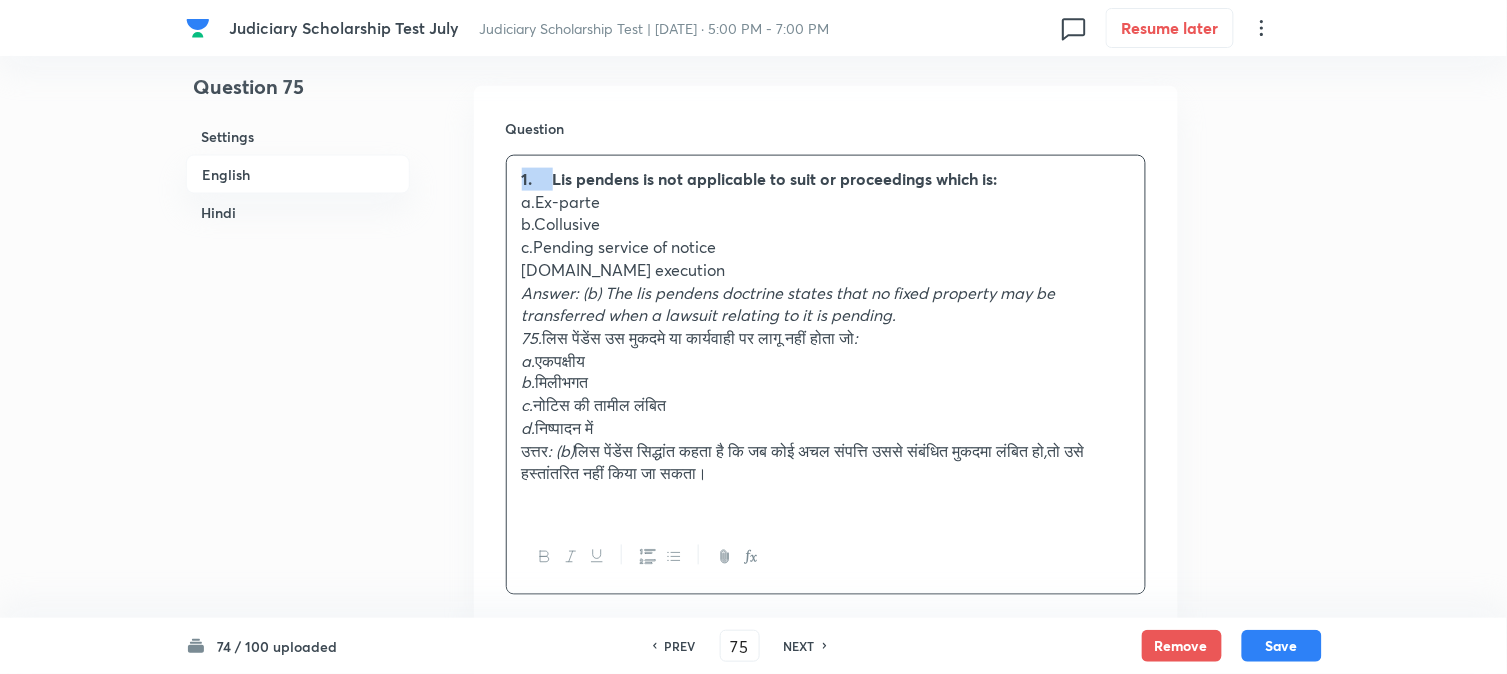 drag, startPoint x: 554, startPoint y: 175, endPoint x: 505, endPoint y: 165, distance: 50.01 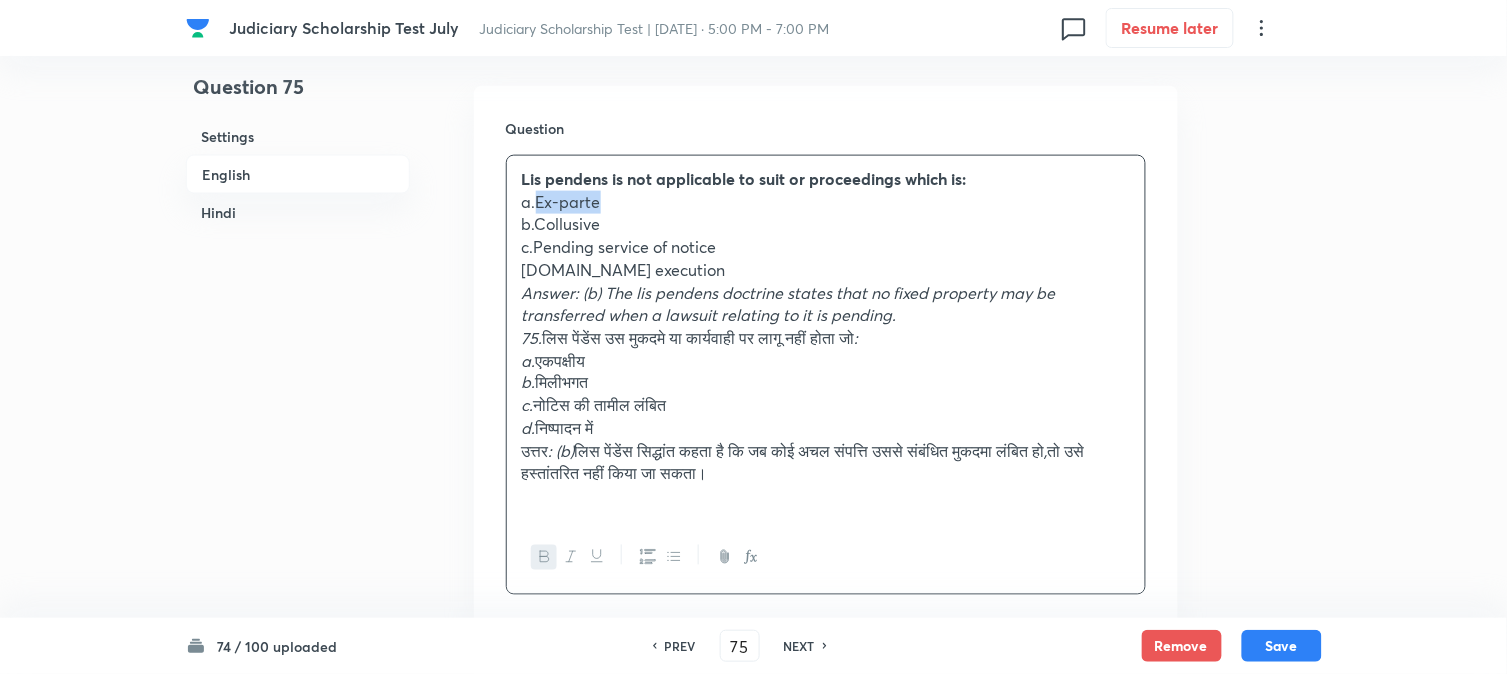 drag, startPoint x: 537, startPoint y: 202, endPoint x: 670, endPoint y: 205, distance: 133.03383 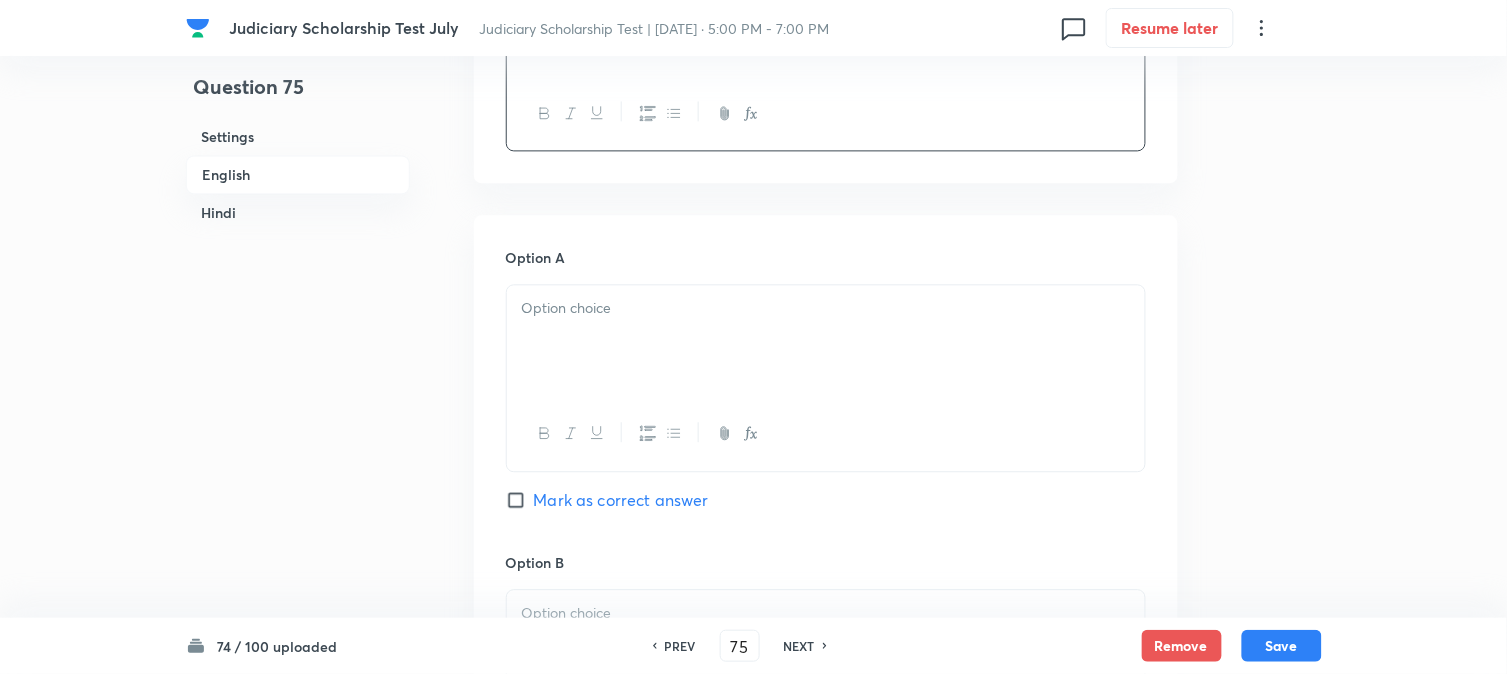 click at bounding box center [826, 341] 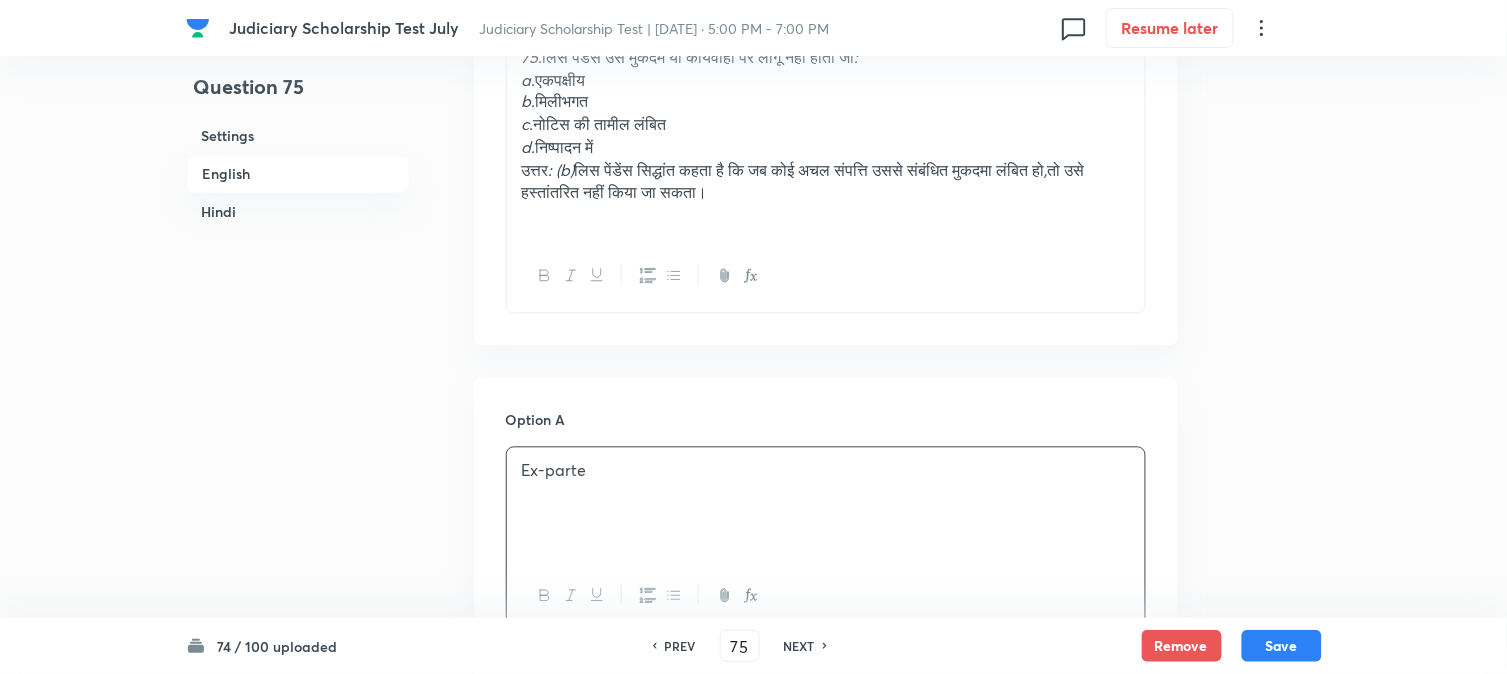 scroll, scrollTop: 701, scrollLeft: 0, axis: vertical 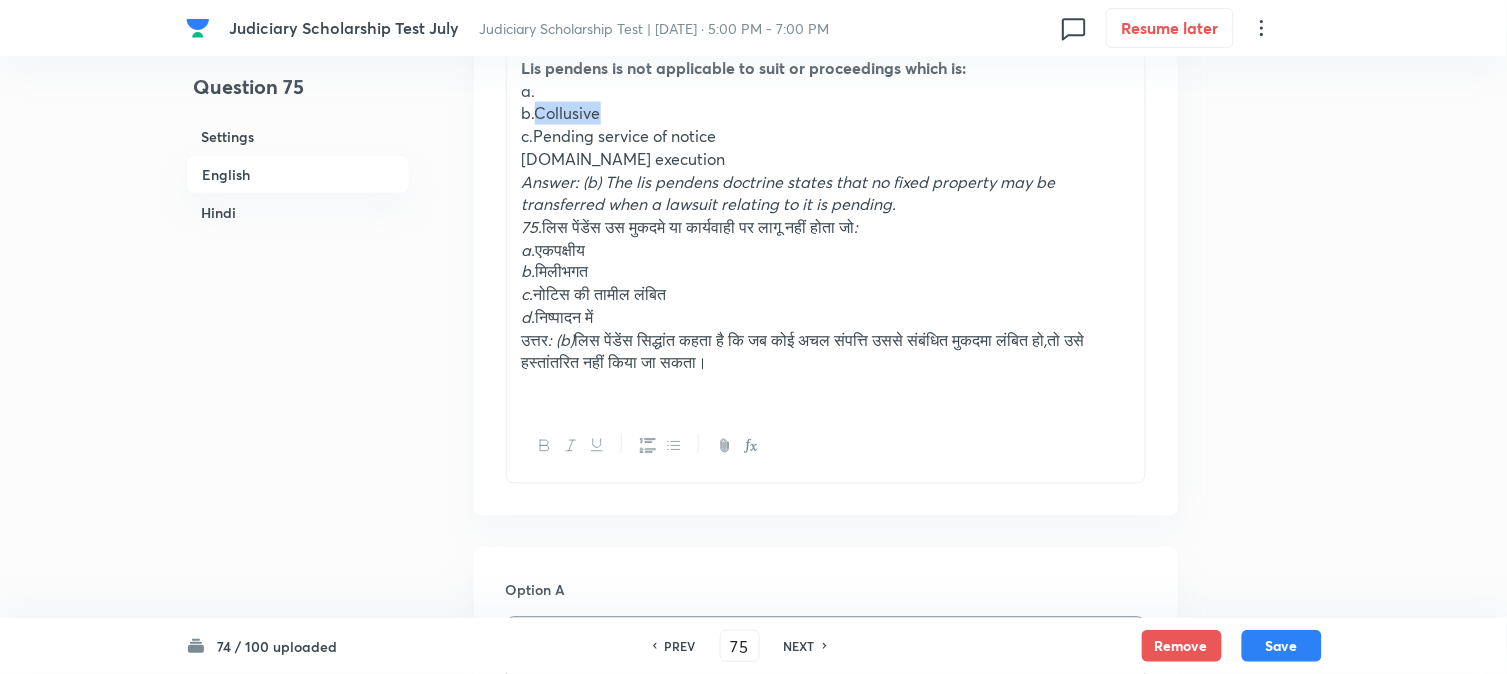 drag, startPoint x: 538, startPoint y: 121, endPoint x: 654, endPoint y: 113, distance: 116.275536 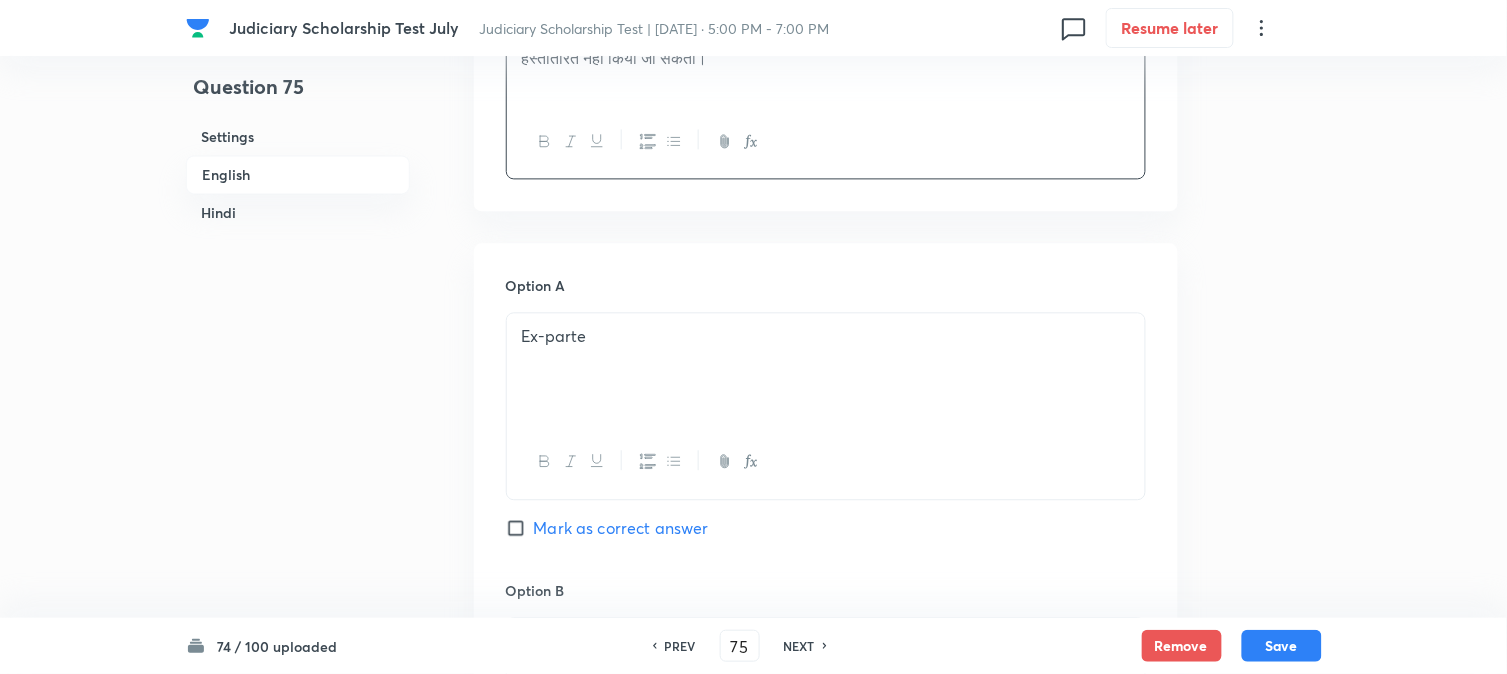 scroll, scrollTop: 1478, scrollLeft: 0, axis: vertical 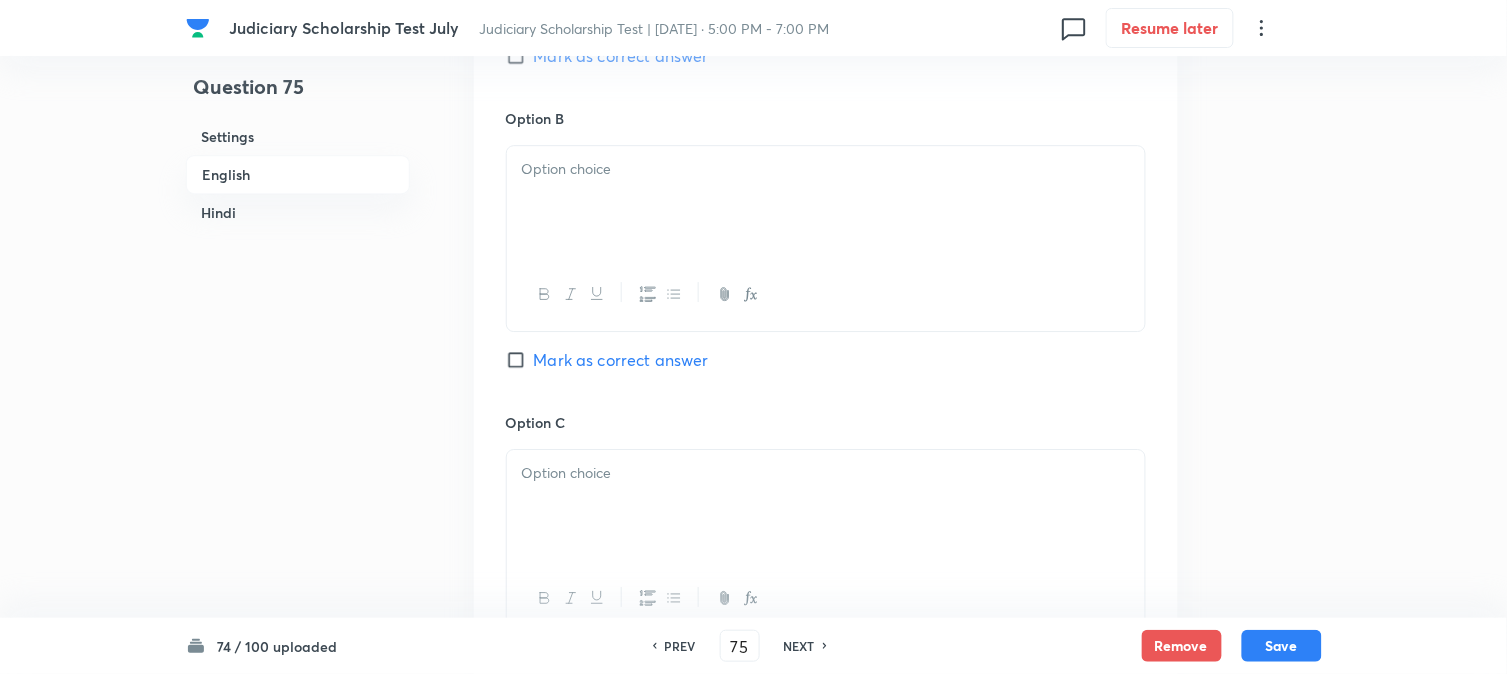 drag, startPoint x: 563, startPoint y: 186, endPoint x: 570, endPoint y: 194, distance: 10.630146 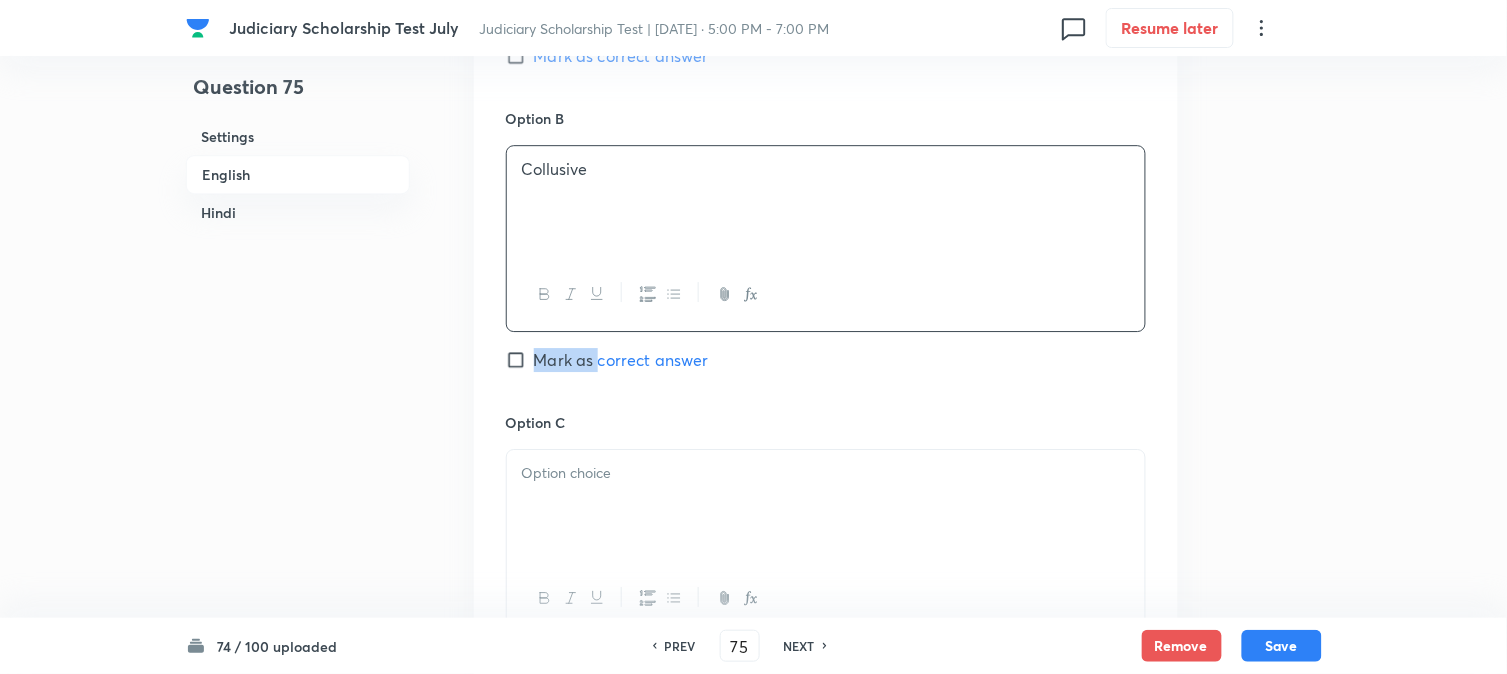 click on "Option B Collusive  Mark as correct answer" at bounding box center (826, 260) 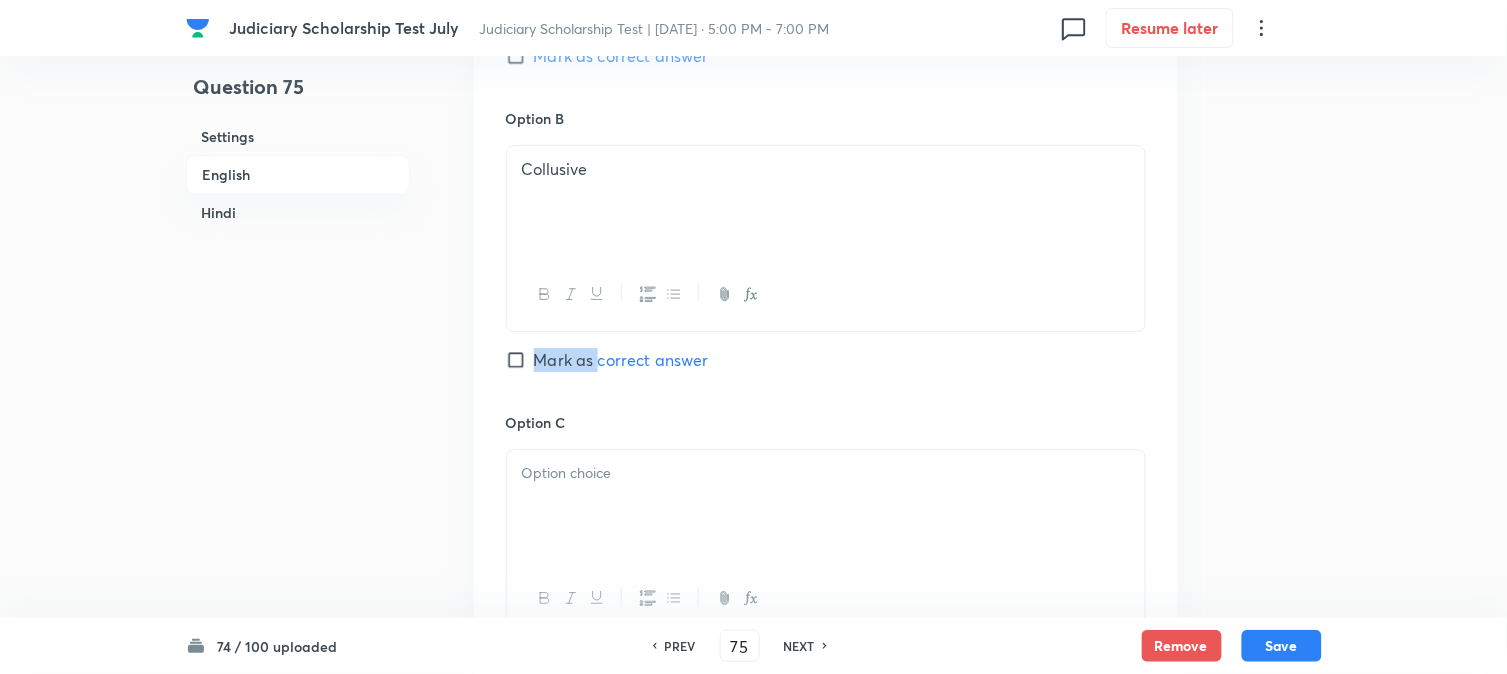 click on "Mark as correct answer" at bounding box center [621, 360] 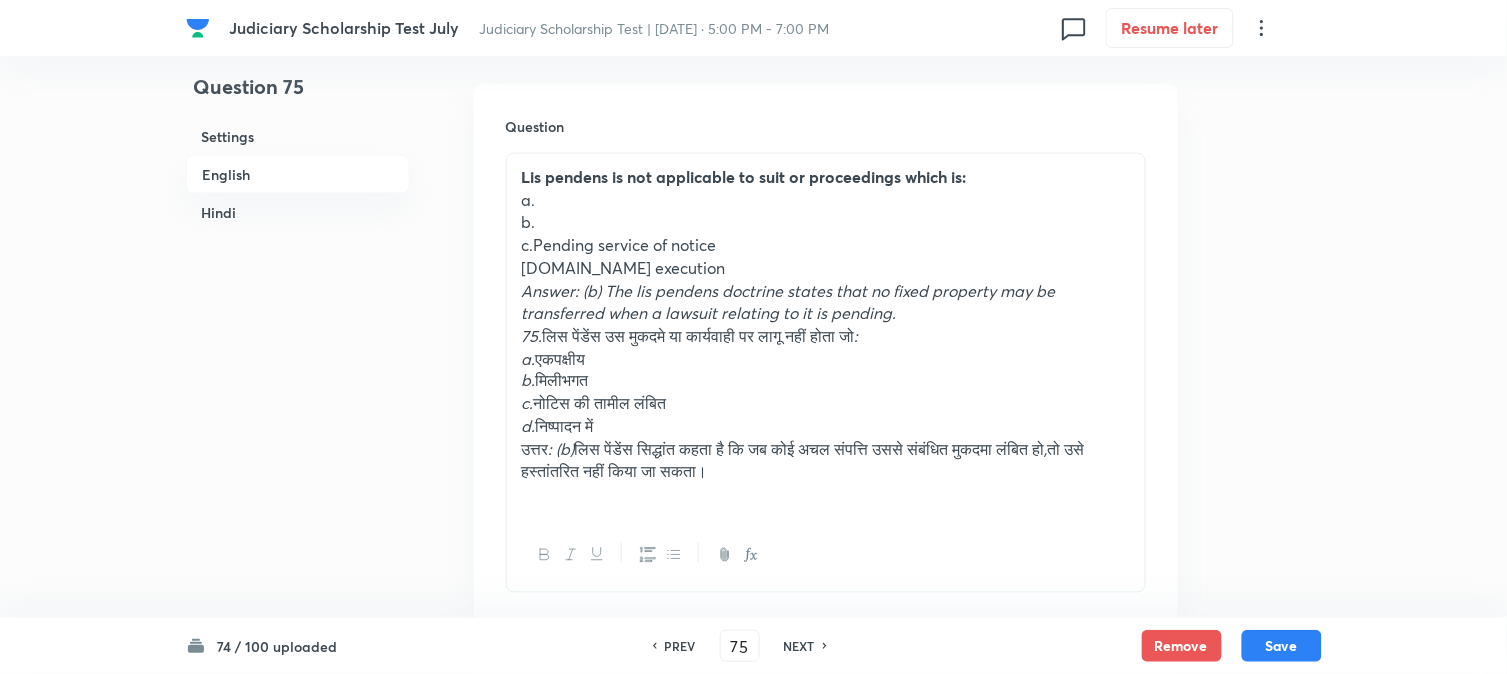 scroll, scrollTop: 590, scrollLeft: 0, axis: vertical 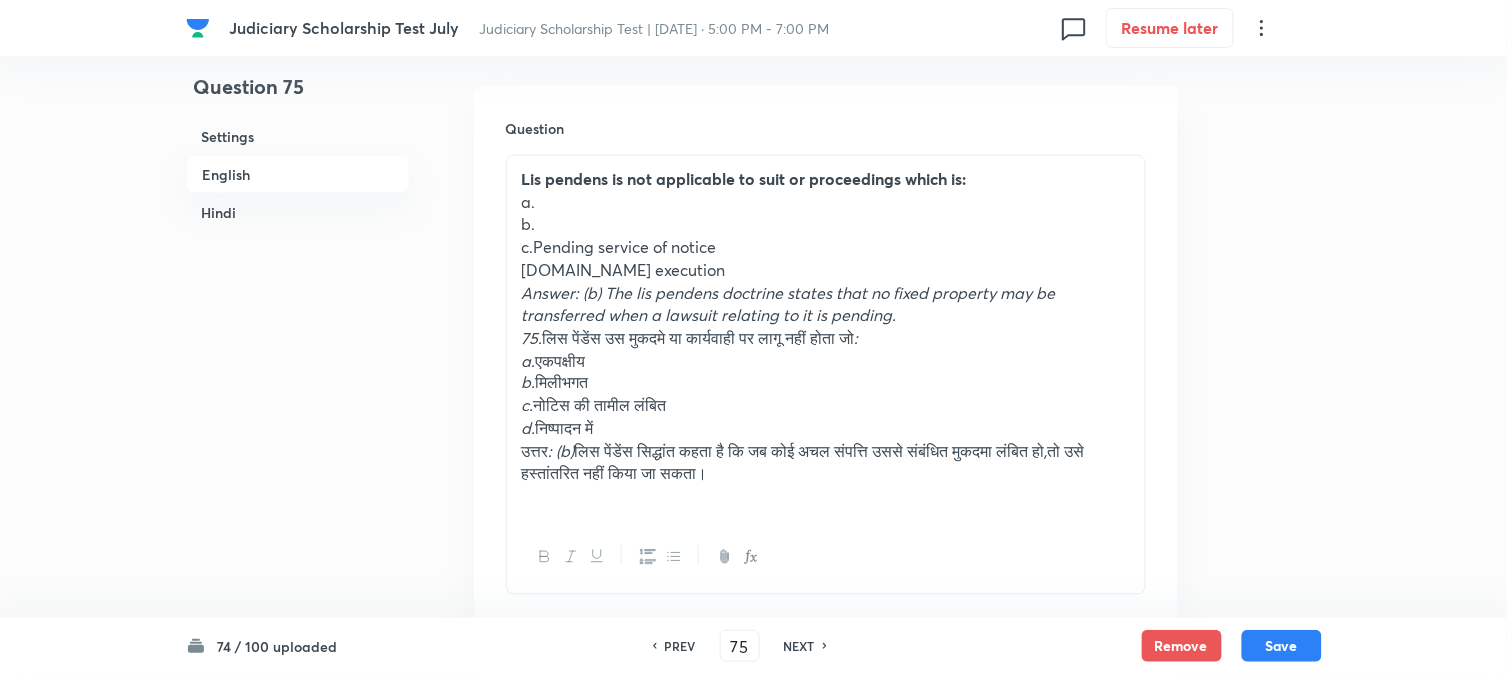 click on "c.Pending service of notice" at bounding box center (826, 247) 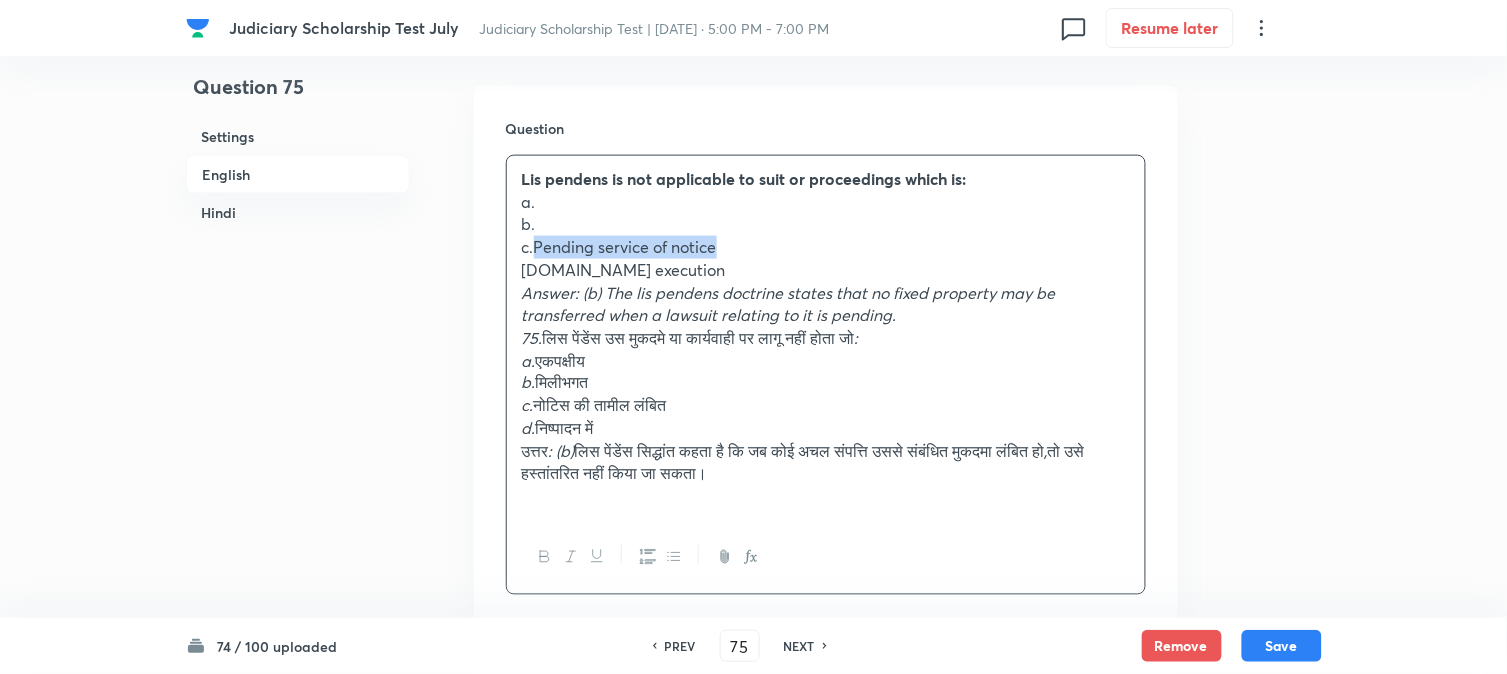 drag, startPoint x: 536, startPoint y: 245, endPoint x: 748, endPoint y: 244, distance: 212.00237 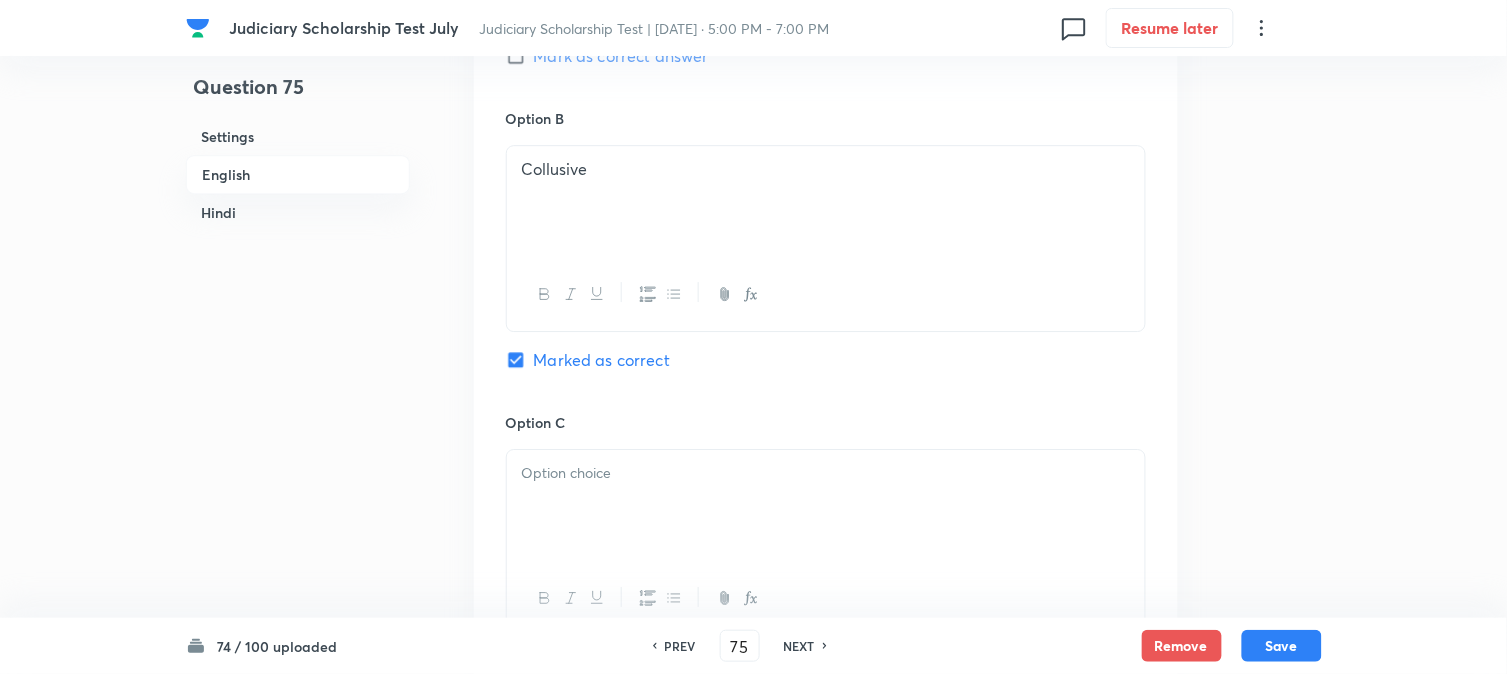 click at bounding box center [826, 506] 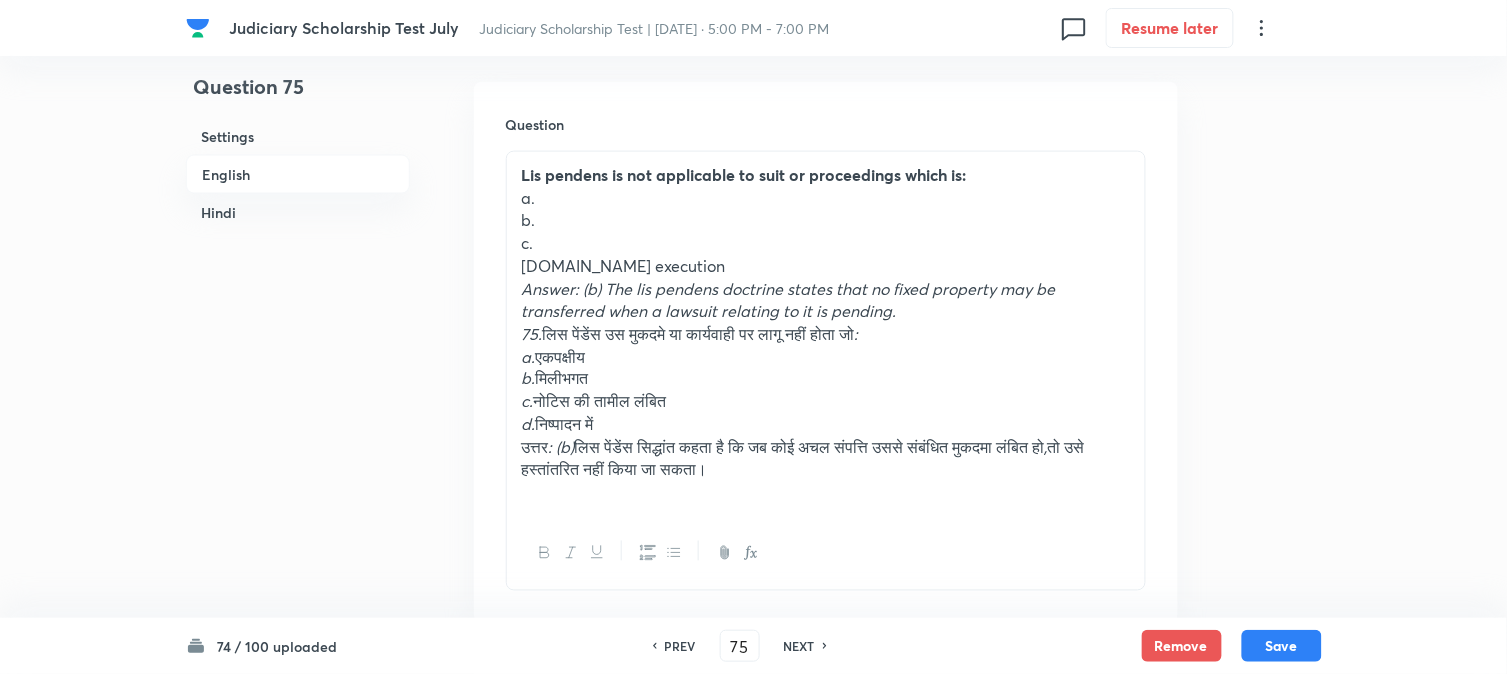 scroll, scrollTop: 590, scrollLeft: 0, axis: vertical 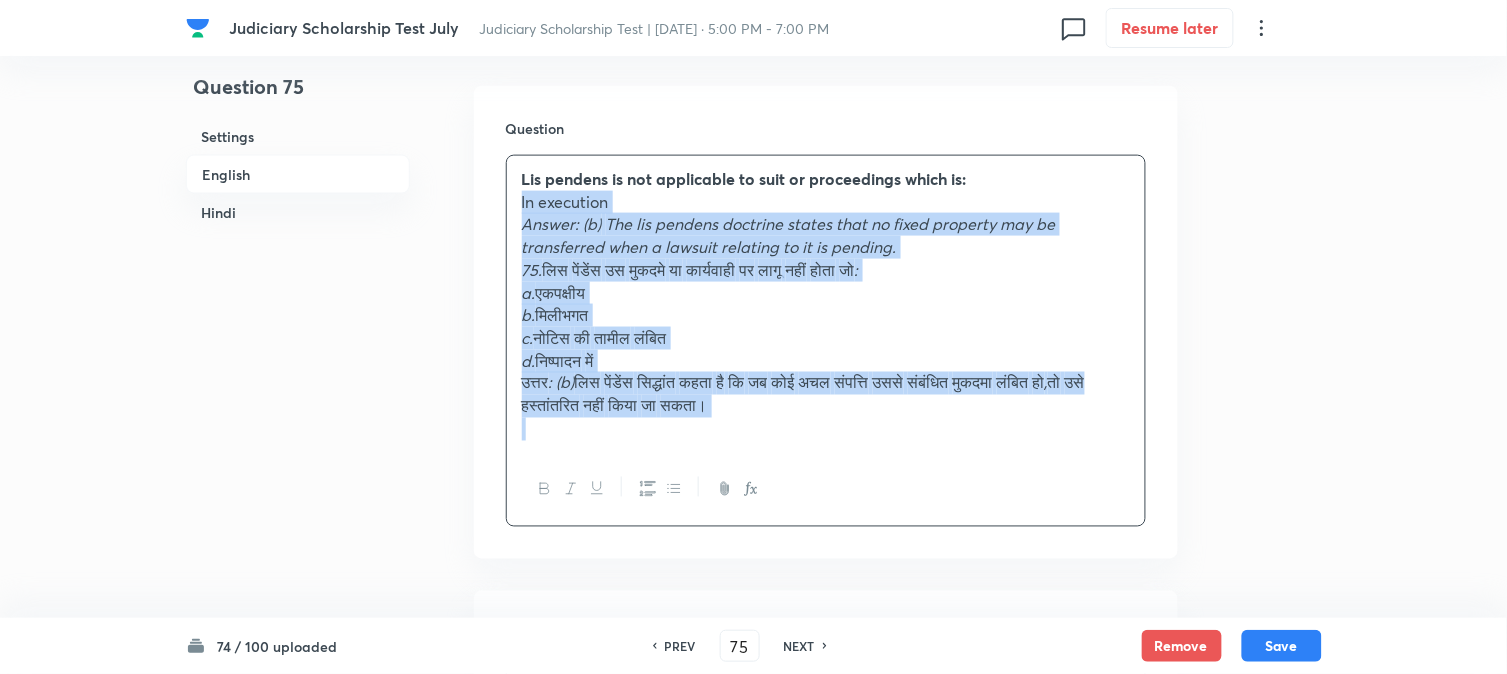 drag, startPoint x: 534, startPoint y: 271, endPoint x: 1046, endPoint y: 460, distance: 545.7701 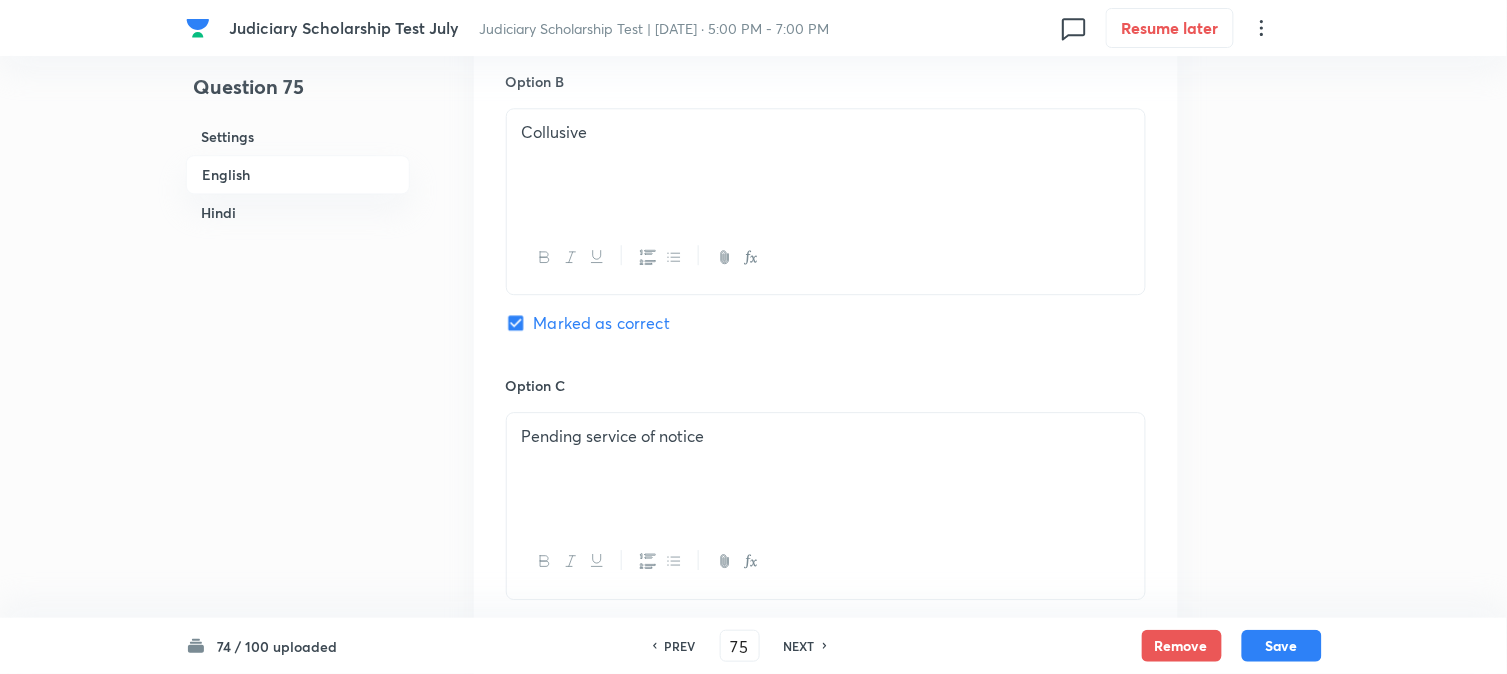 scroll, scrollTop: 1812, scrollLeft: 0, axis: vertical 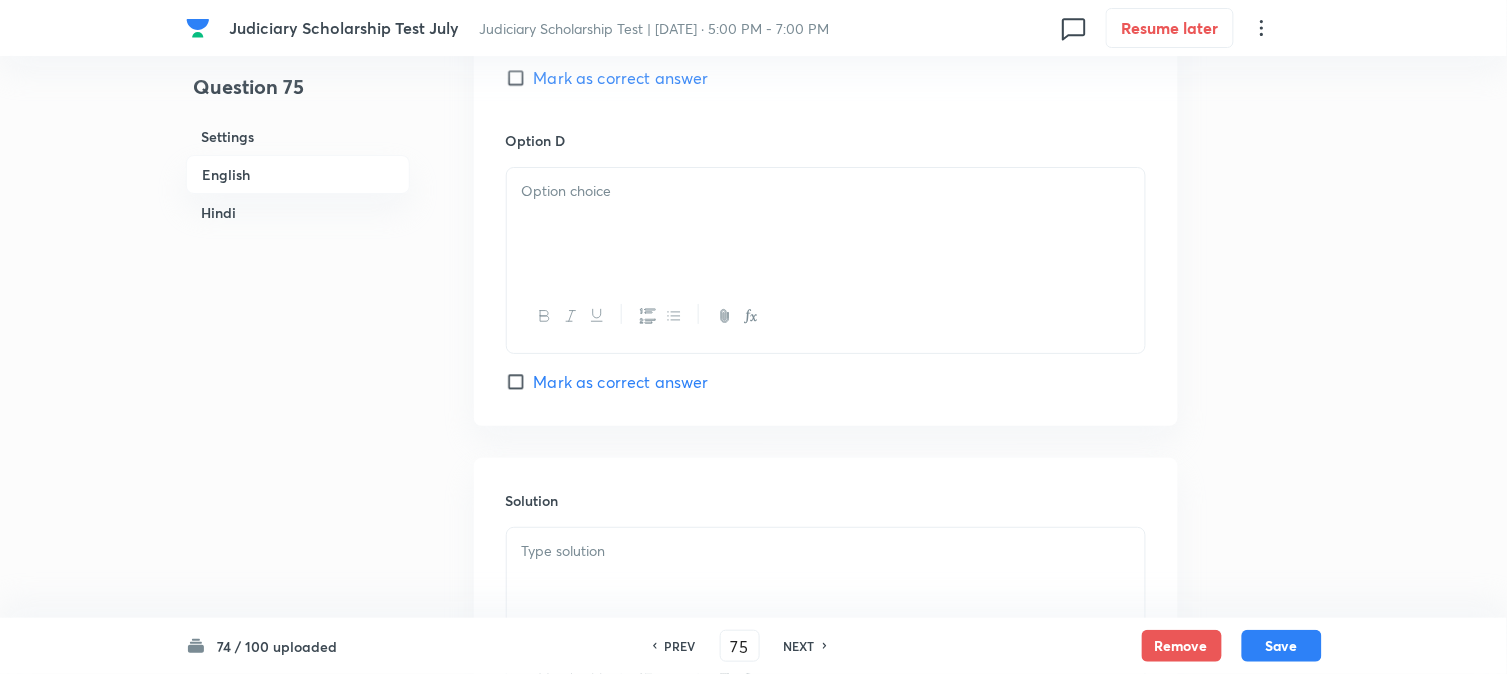 click at bounding box center (826, 224) 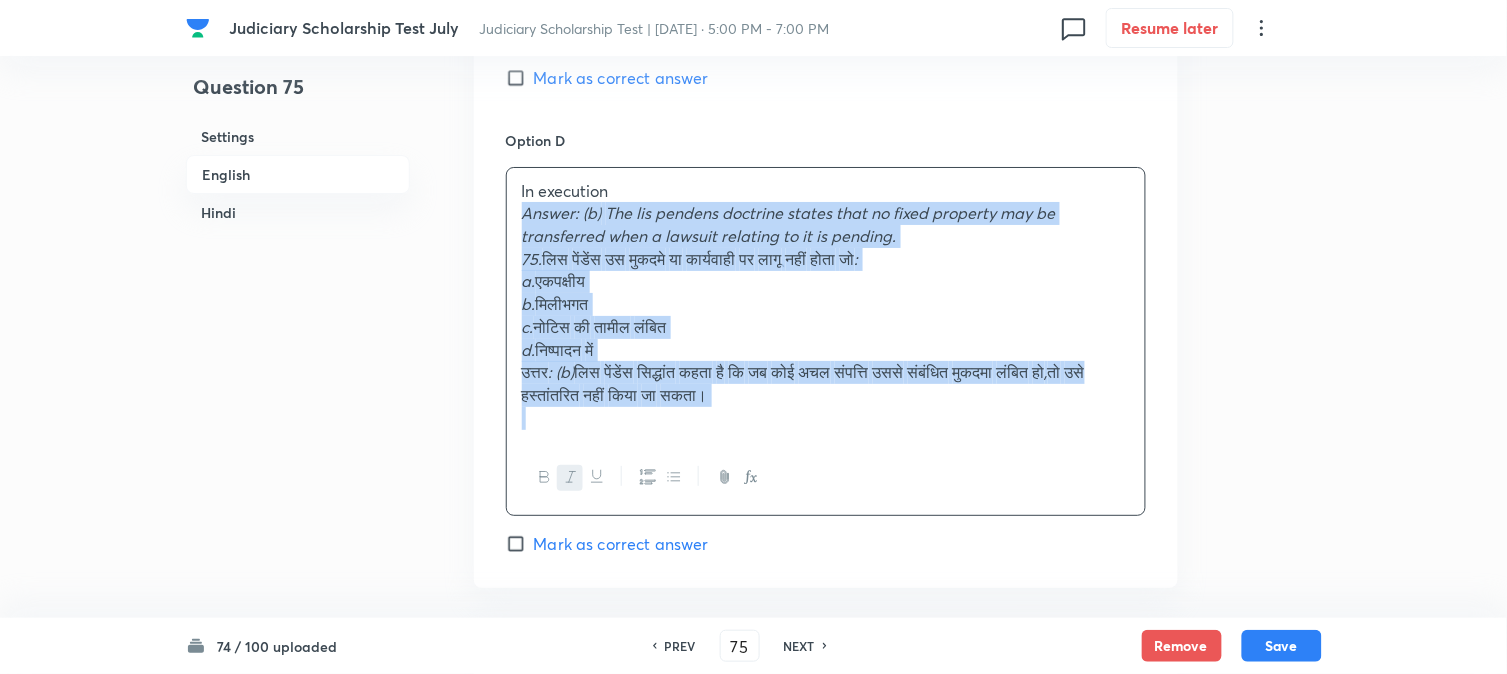 drag, startPoint x: 521, startPoint y: 216, endPoint x: 1034, endPoint y: 495, distance: 583.96063 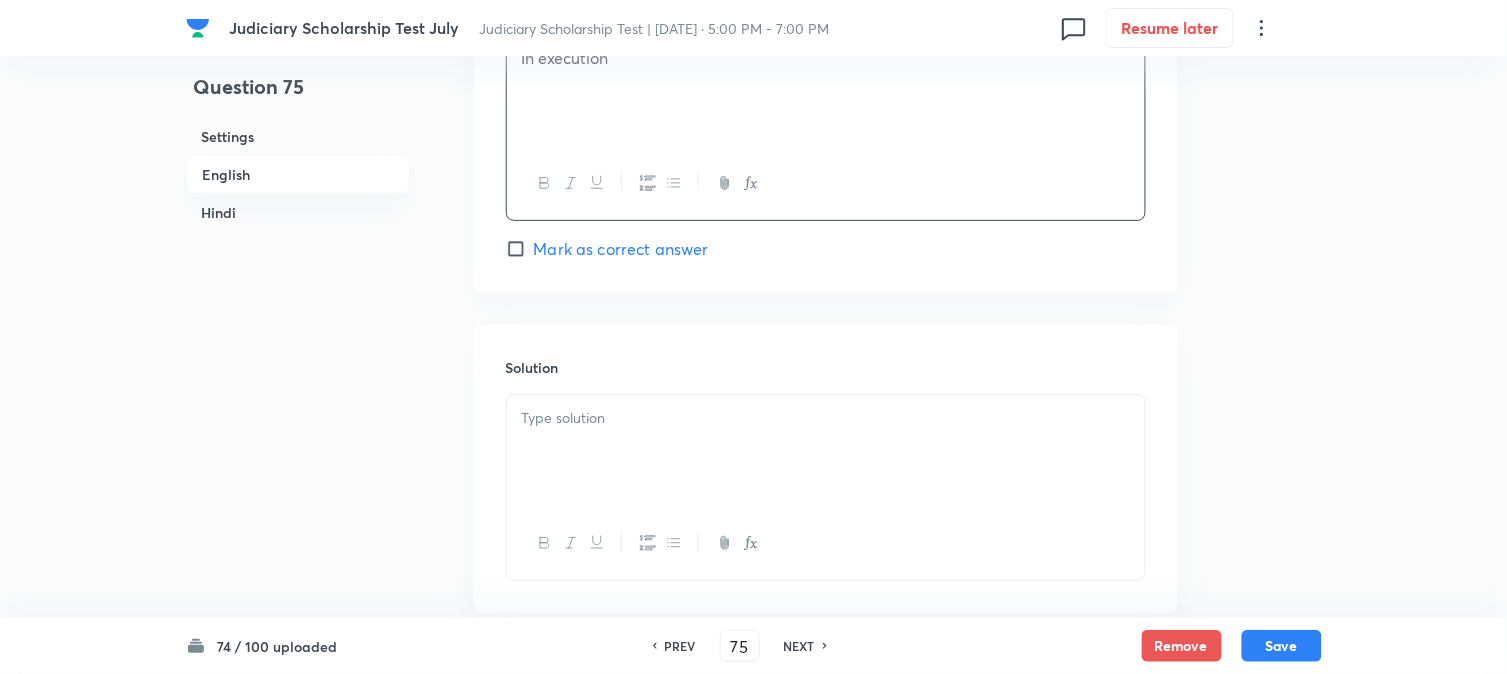 scroll, scrollTop: 2145, scrollLeft: 0, axis: vertical 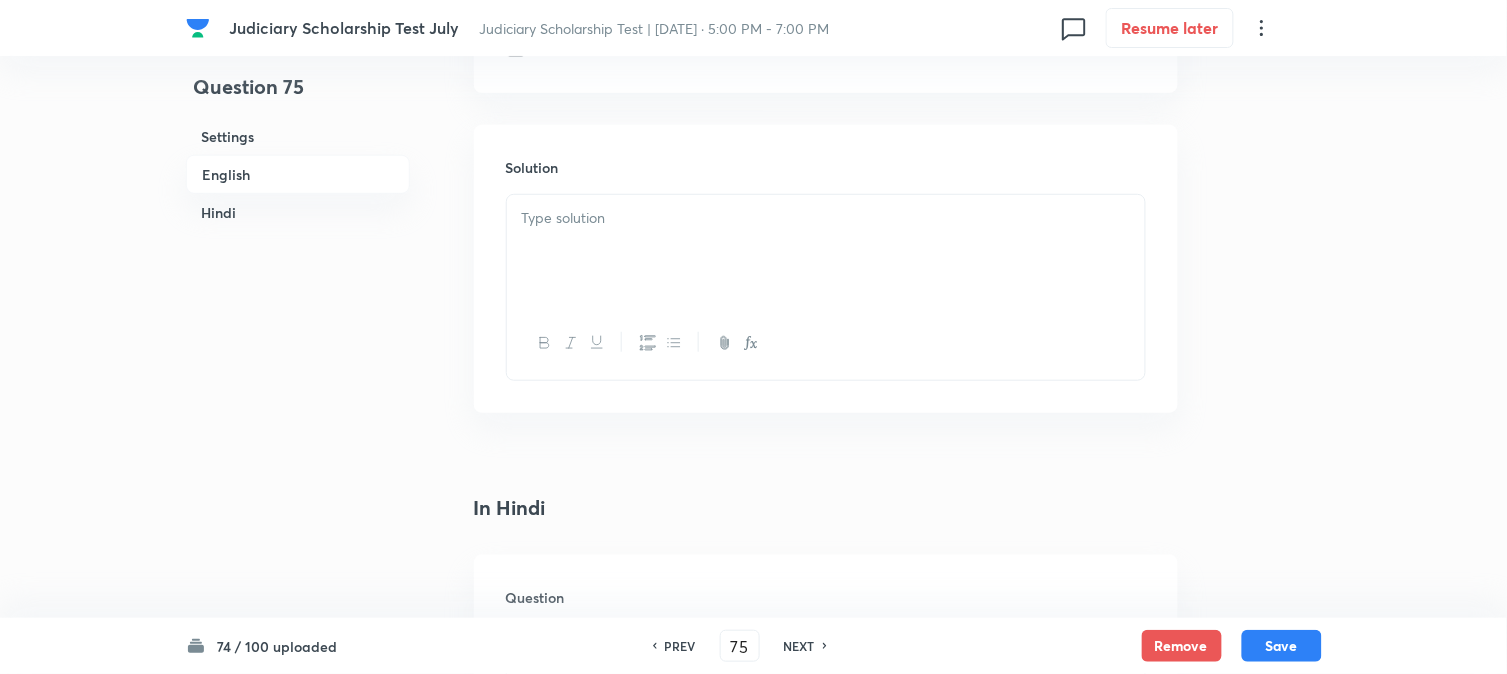 click at bounding box center [826, 251] 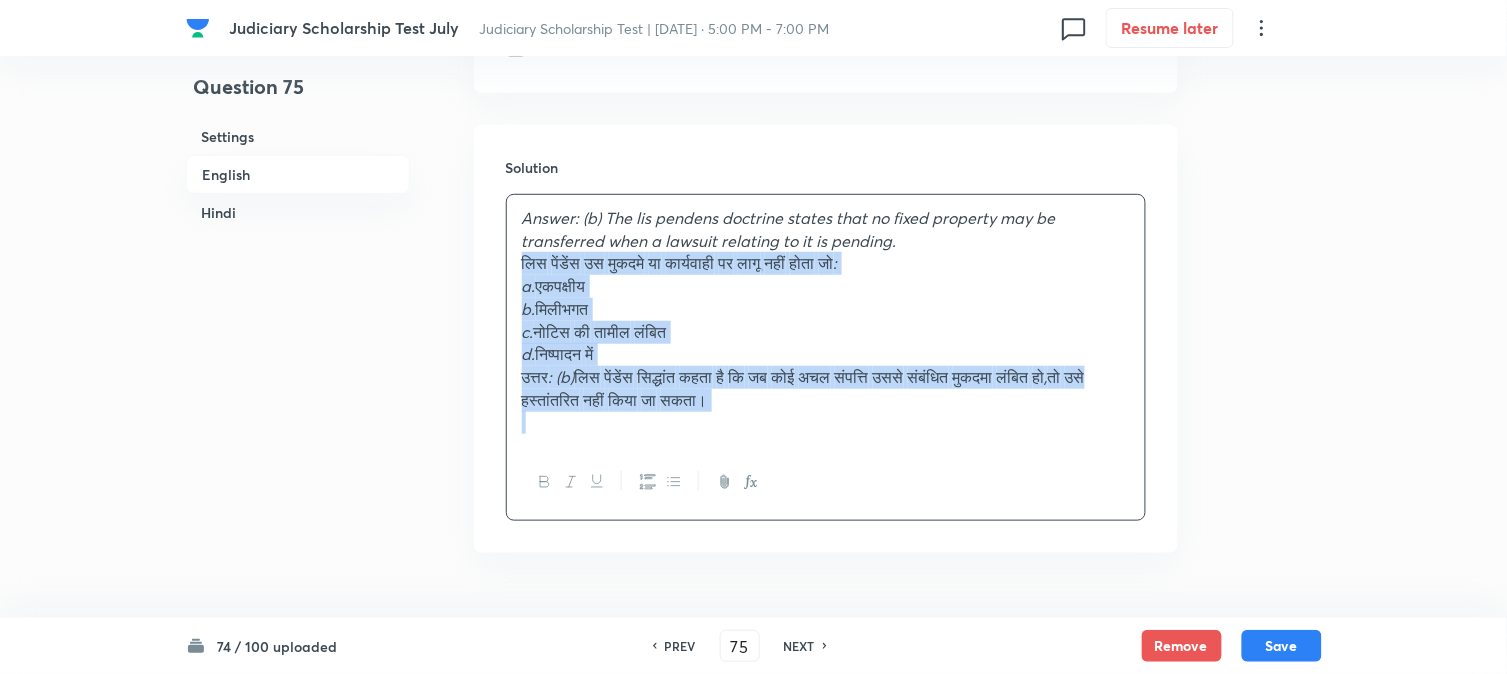 drag, startPoint x: 544, startPoint y: 262, endPoint x: 1100, endPoint y: 492, distance: 601.6943 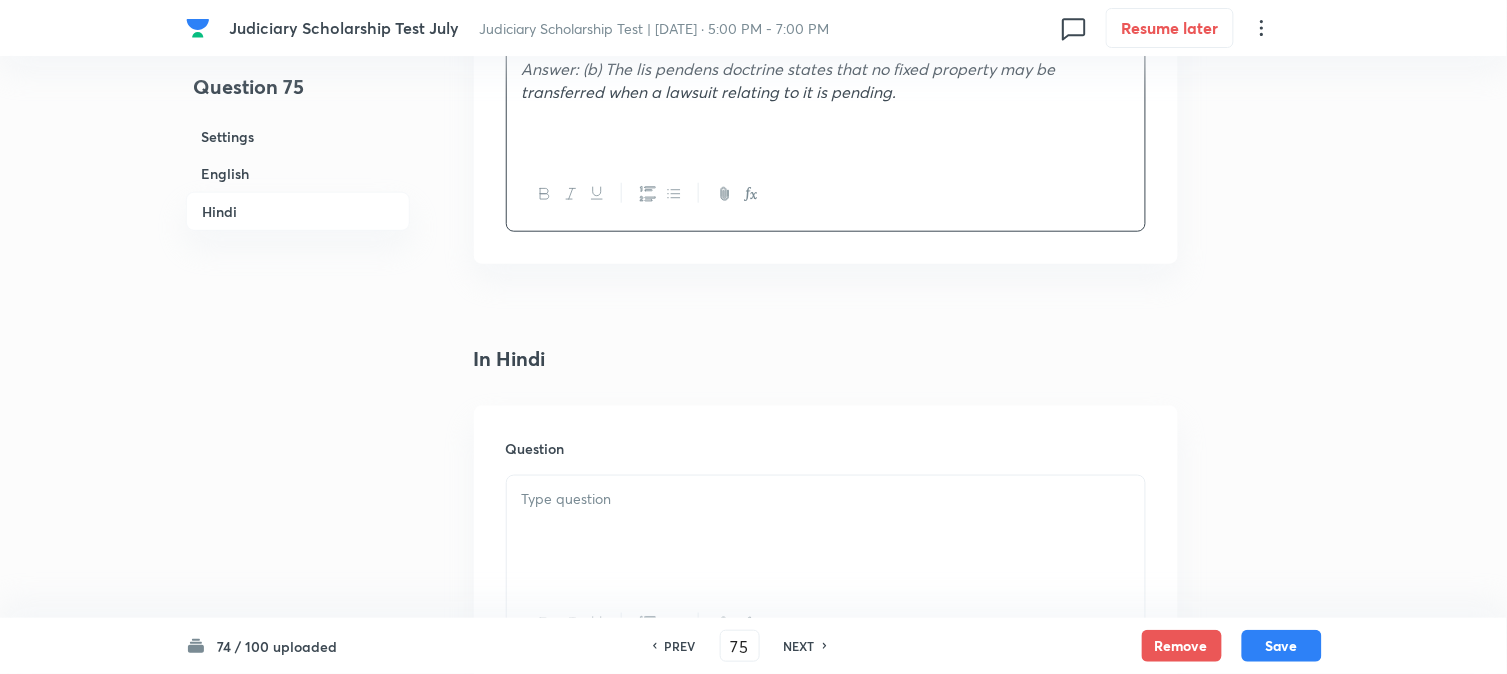scroll, scrollTop: 2701, scrollLeft: 0, axis: vertical 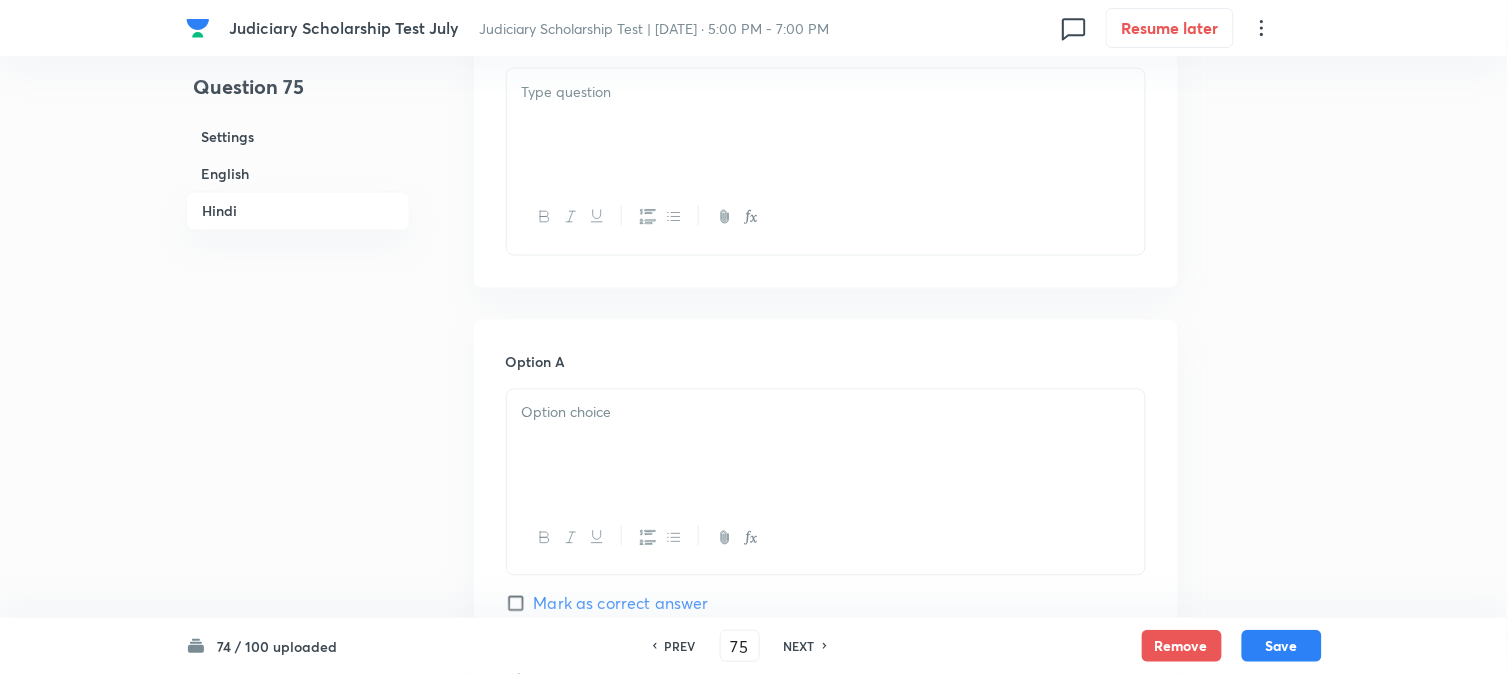 click at bounding box center (826, 125) 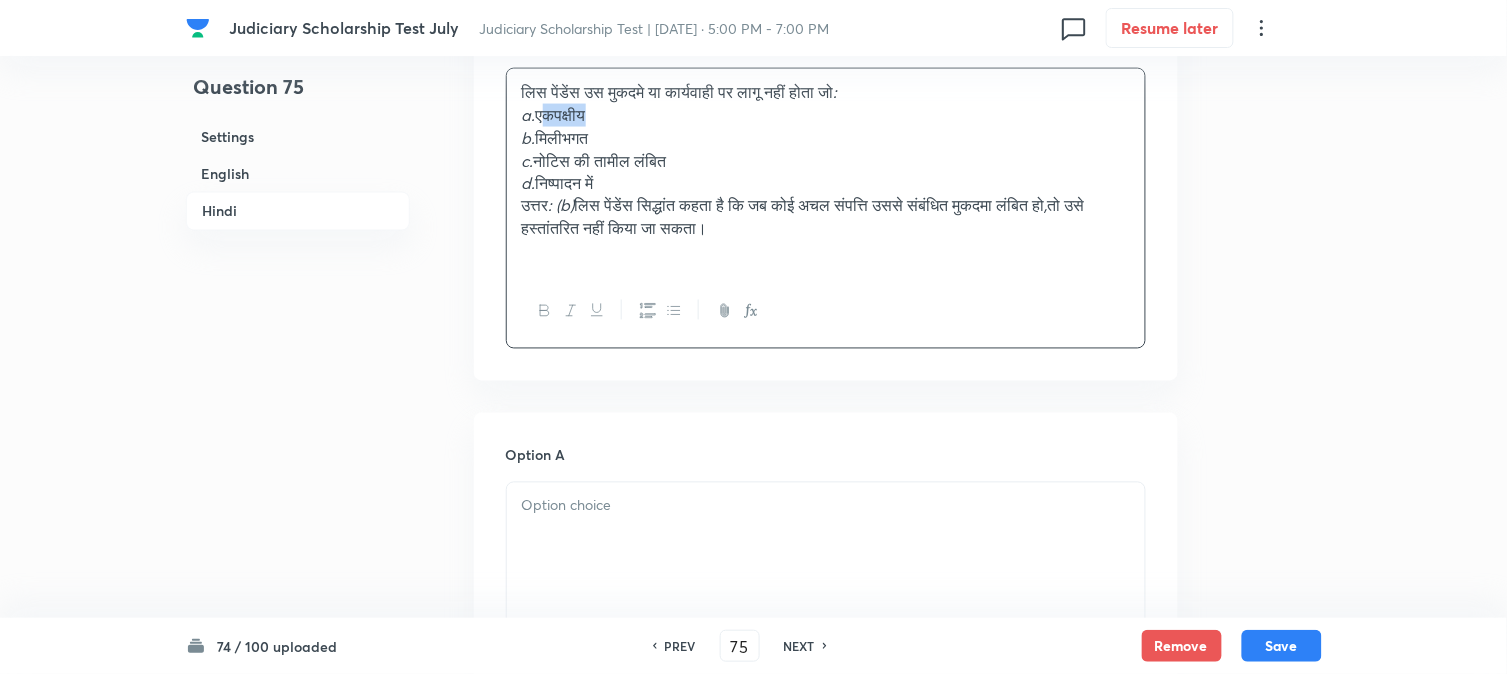 drag, startPoint x: 544, startPoint y: 124, endPoint x: 623, endPoint y: 115, distance: 79.51101 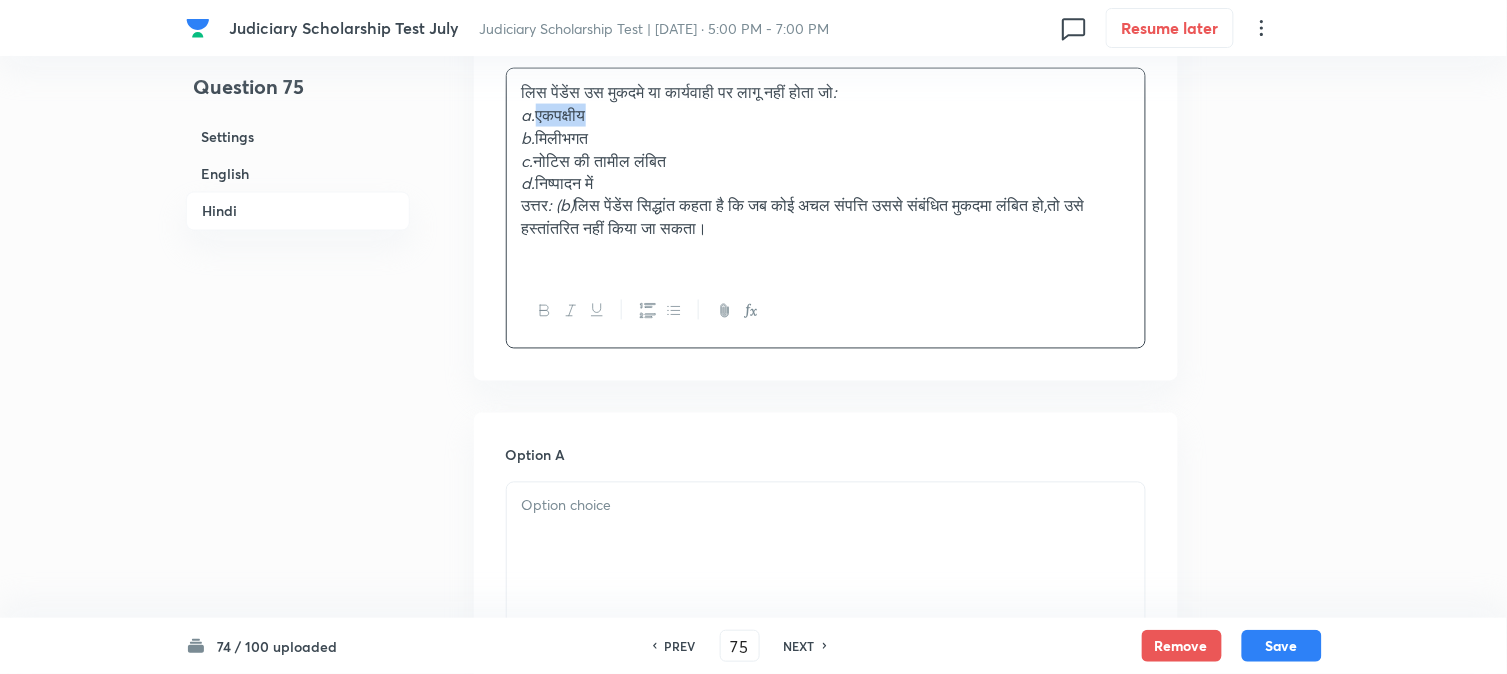 drag, startPoint x: 536, startPoint y: 114, endPoint x: 660, endPoint y: 113, distance: 124.004036 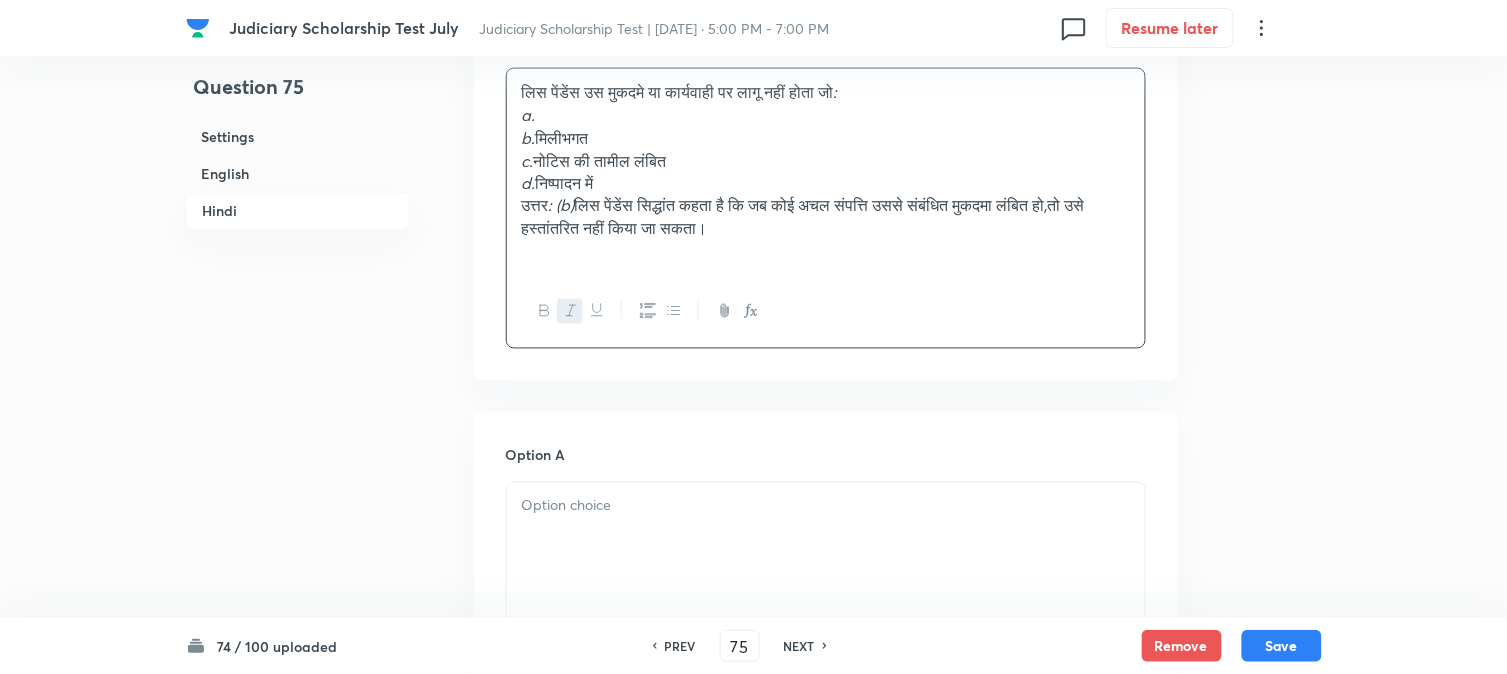 drag, startPoint x: 555, startPoint y: 572, endPoint x: 551, endPoint y: 500, distance: 72.11102 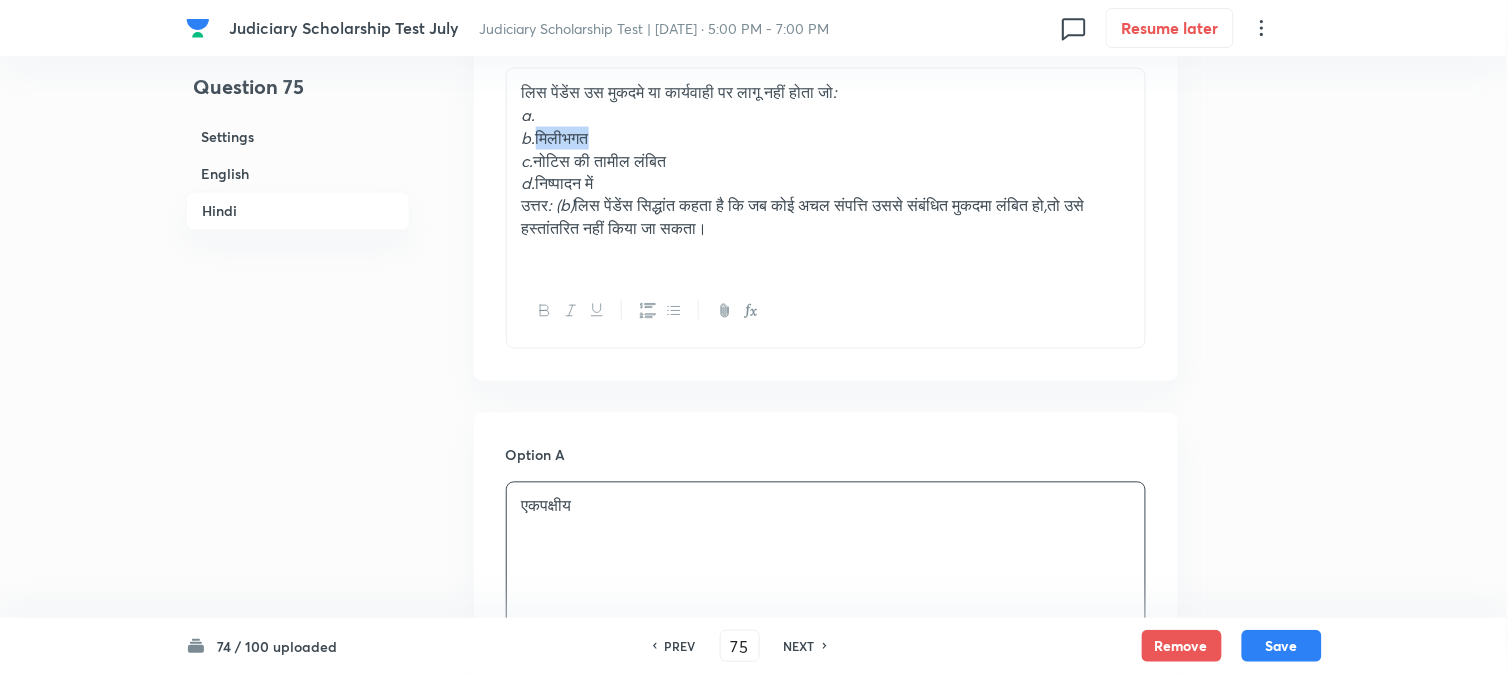 drag, startPoint x: 540, startPoint y: 141, endPoint x: 641, endPoint y: 164, distance: 103.58572 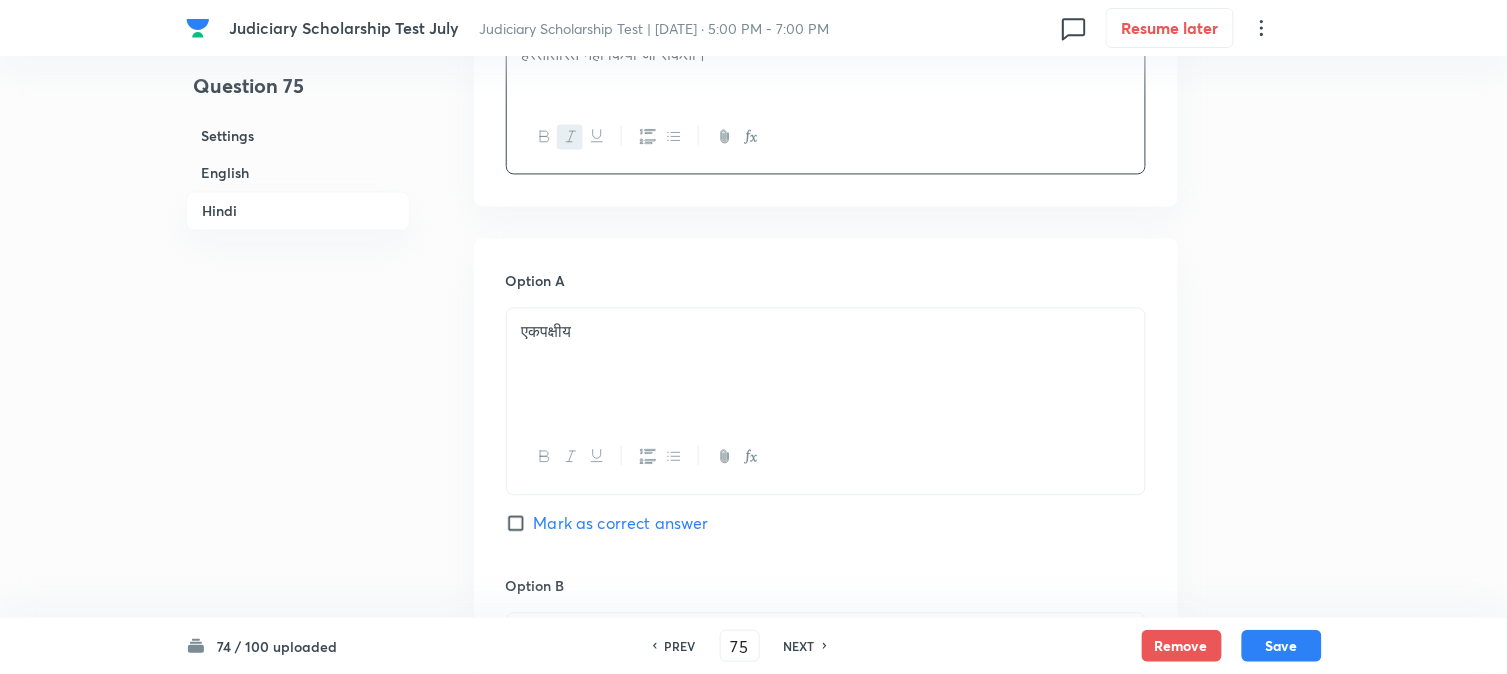 scroll, scrollTop: 3034, scrollLeft: 0, axis: vertical 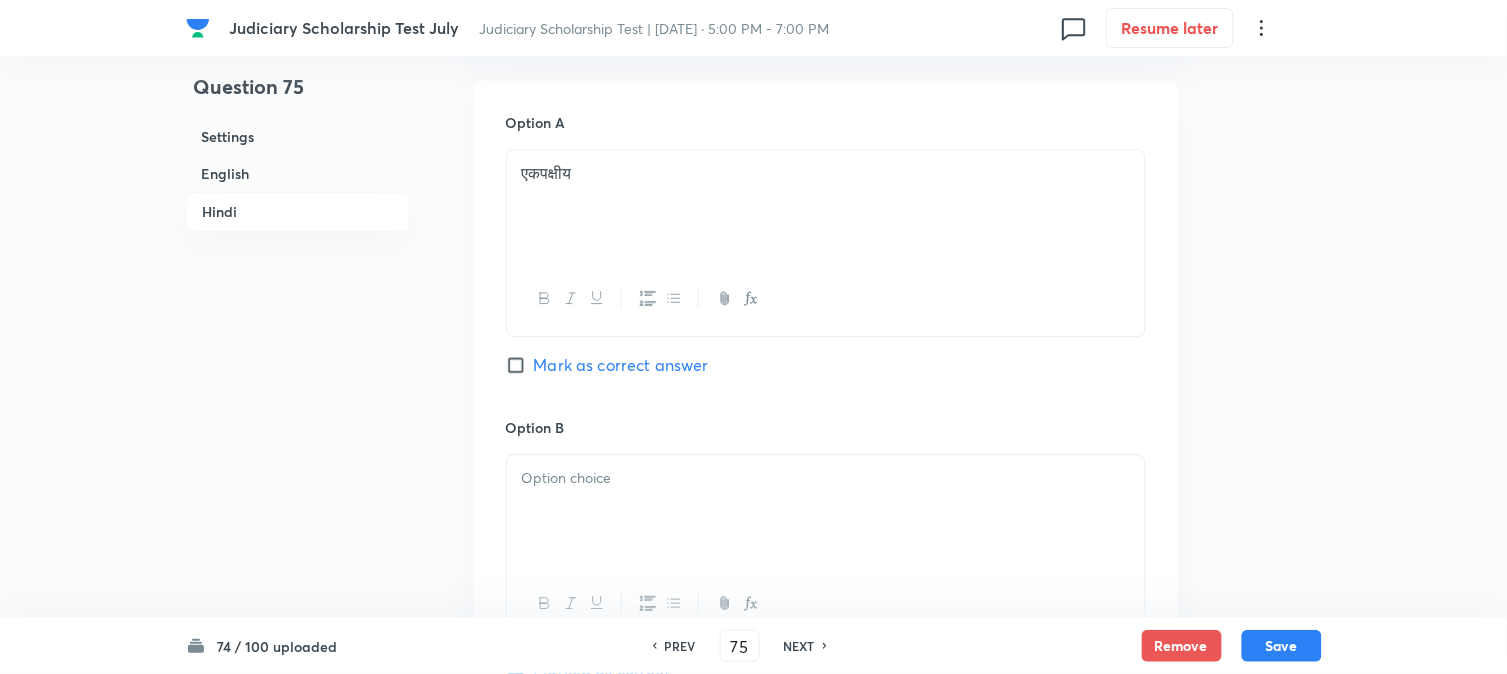 click at bounding box center [826, 511] 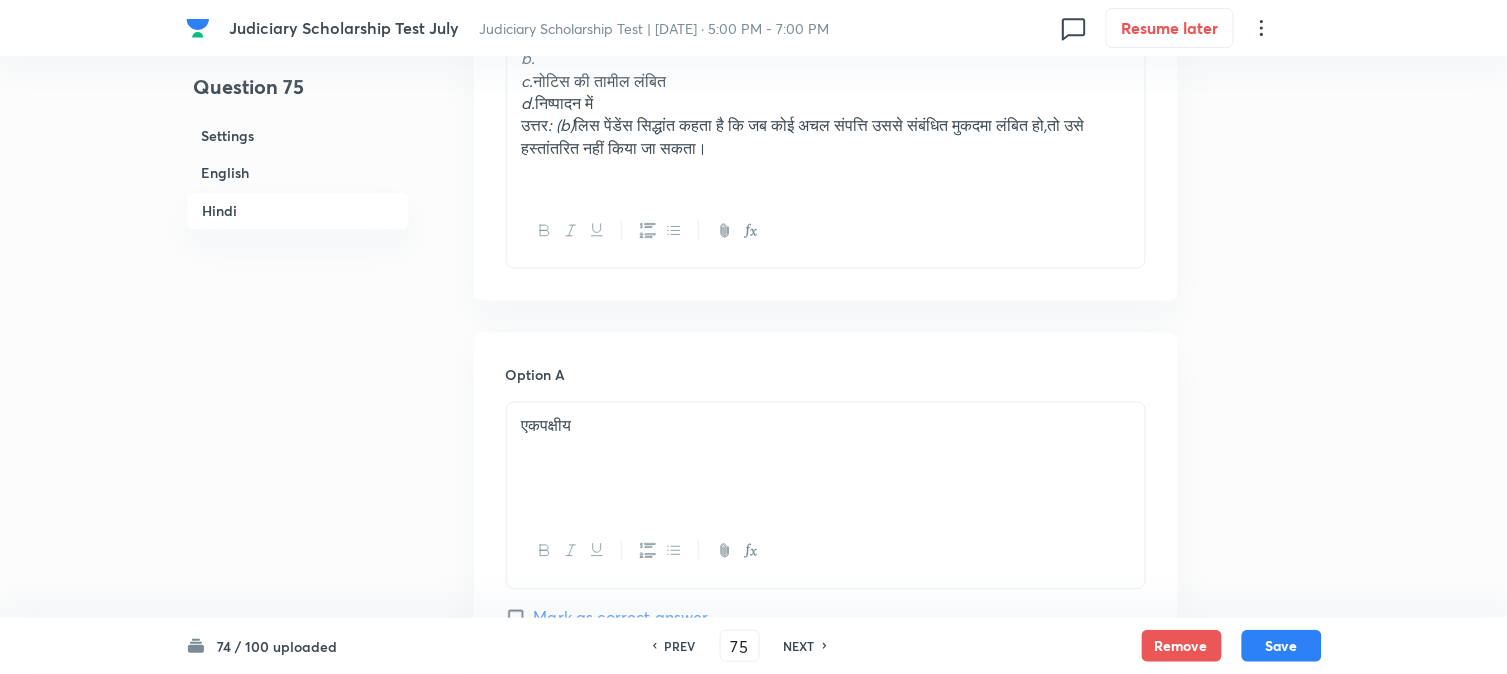 scroll, scrollTop: 2701, scrollLeft: 0, axis: vertical 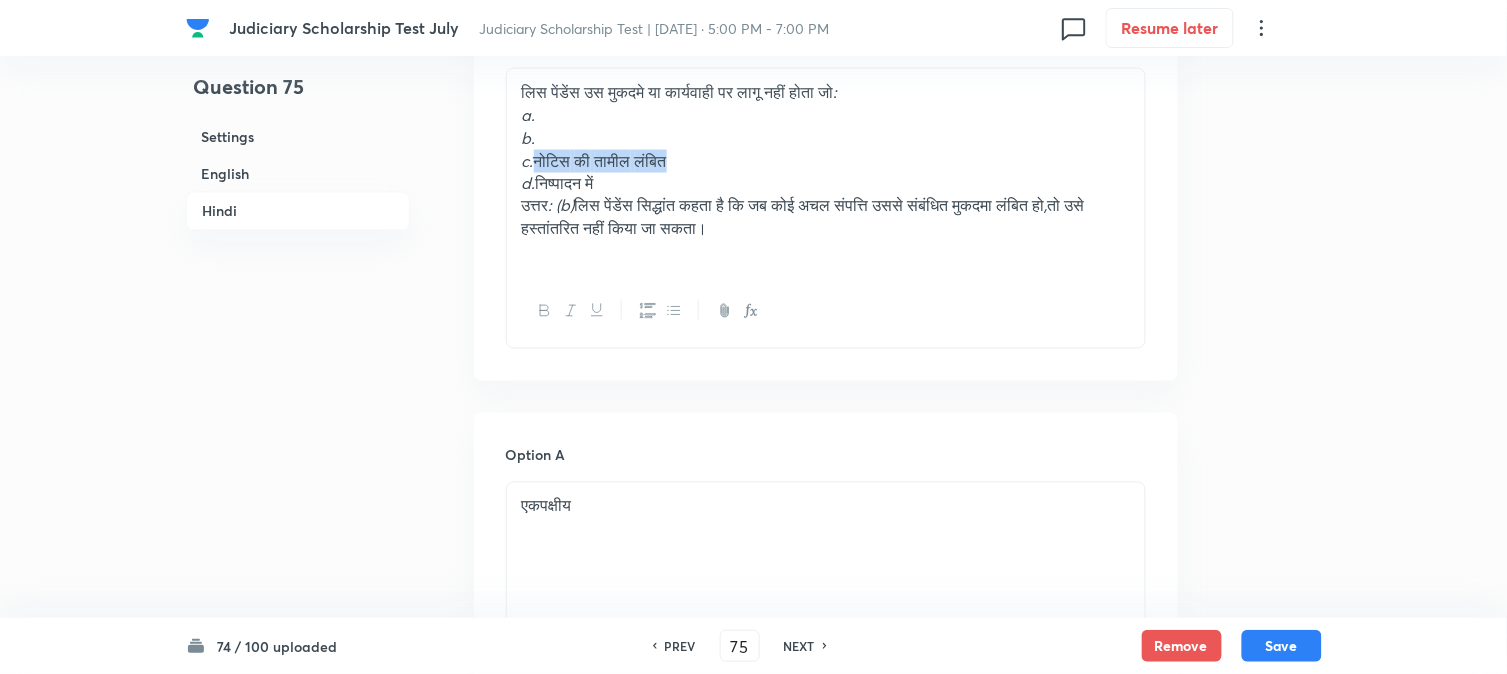 drag, startPoint x: 543, startPoint y: 162, endPoint x: 766, endPoint y: 162, distance: 223 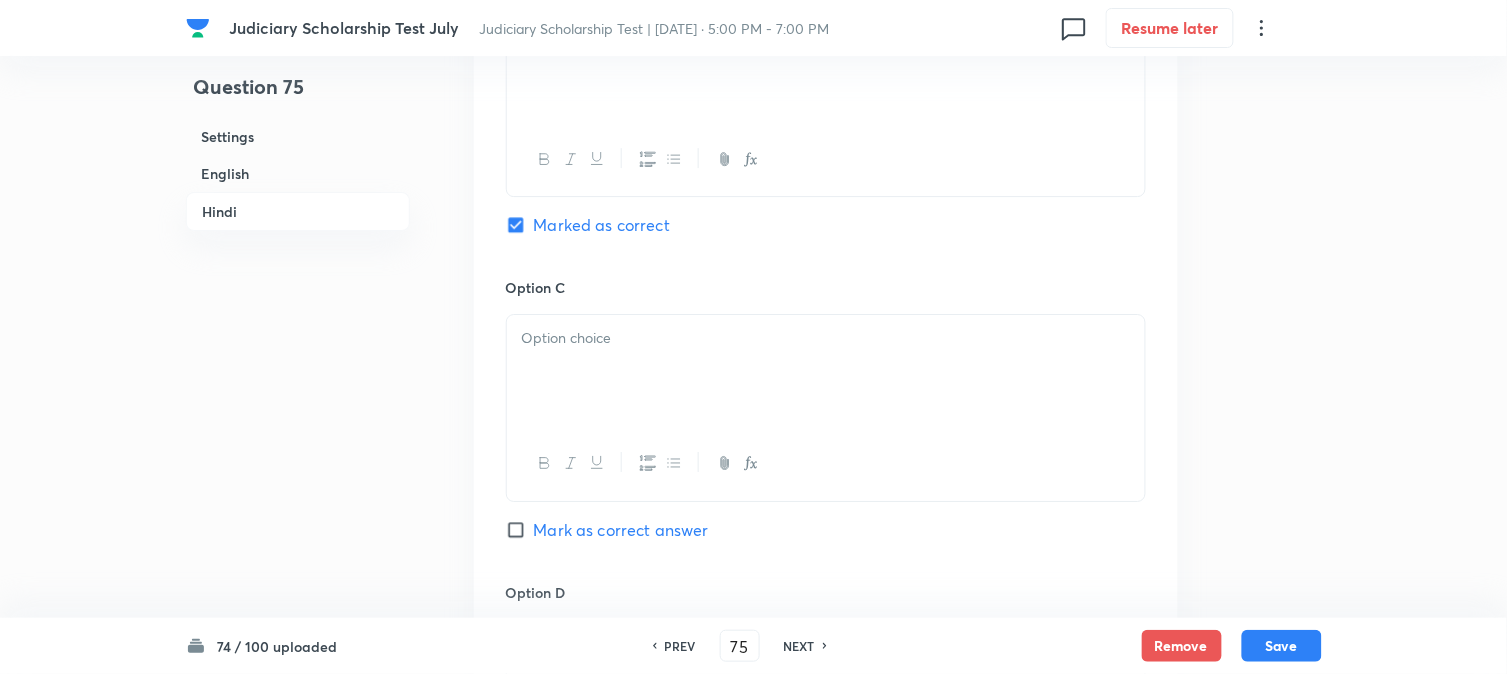 click at bounding box center (826, 371) 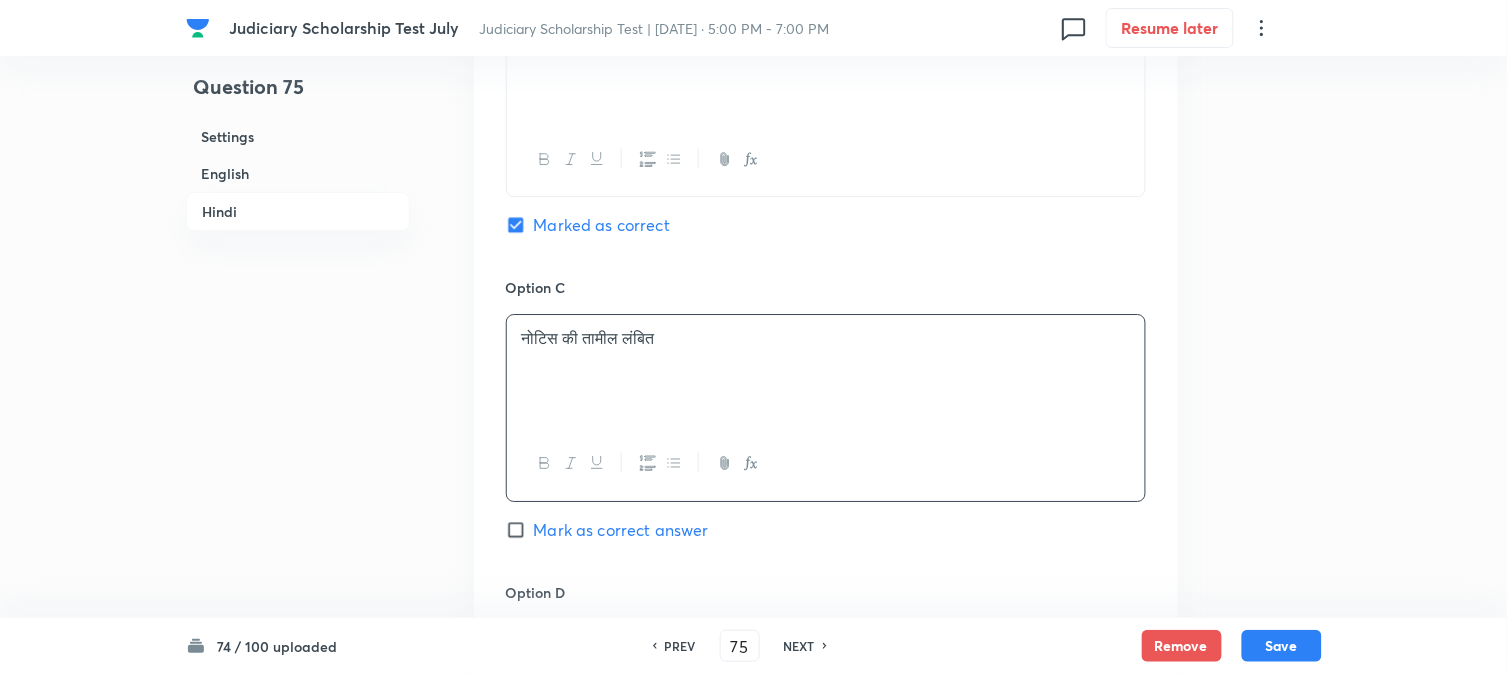 scroll, scrollTop: 2701, scrollLeft: 0, axis: vertical 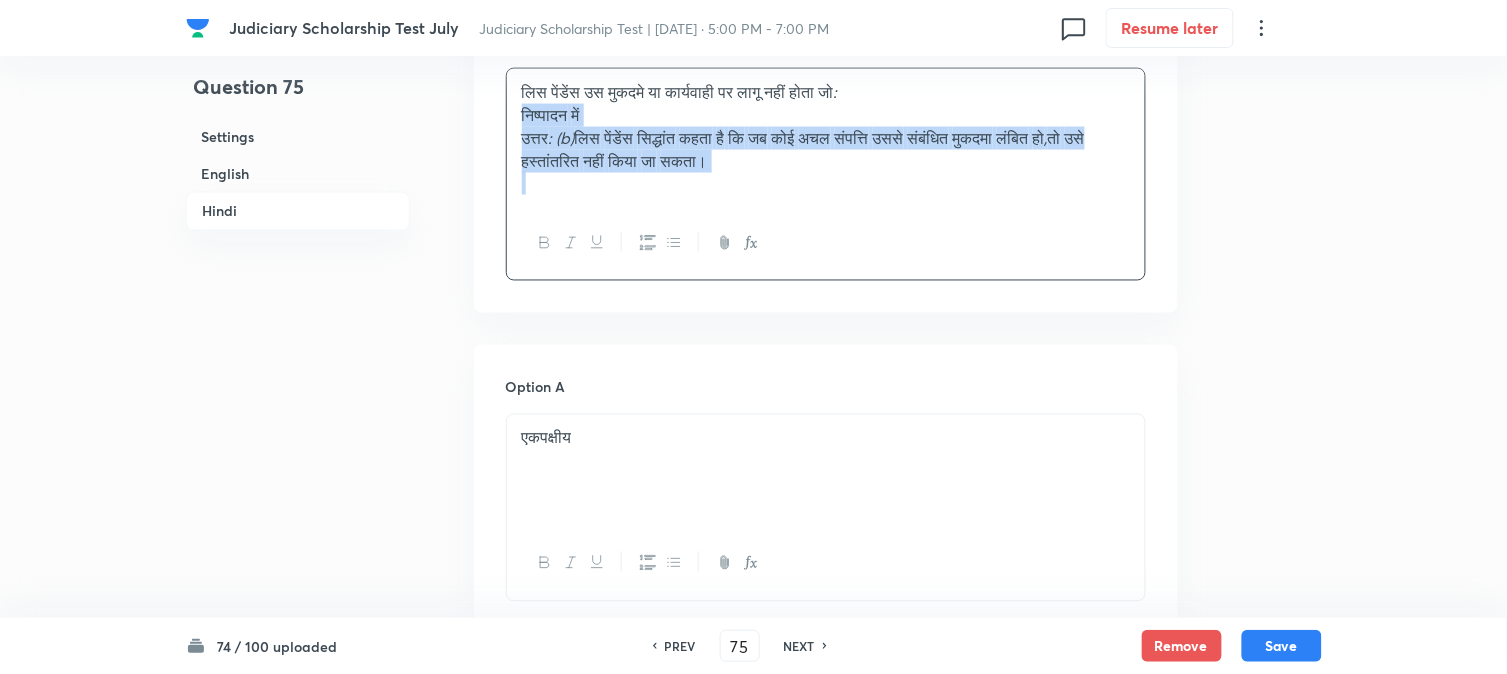 drag, startPoint x: 542, startPoint y: 188, endPoint x: 940, endPoint y: 232, distance: 400.42477 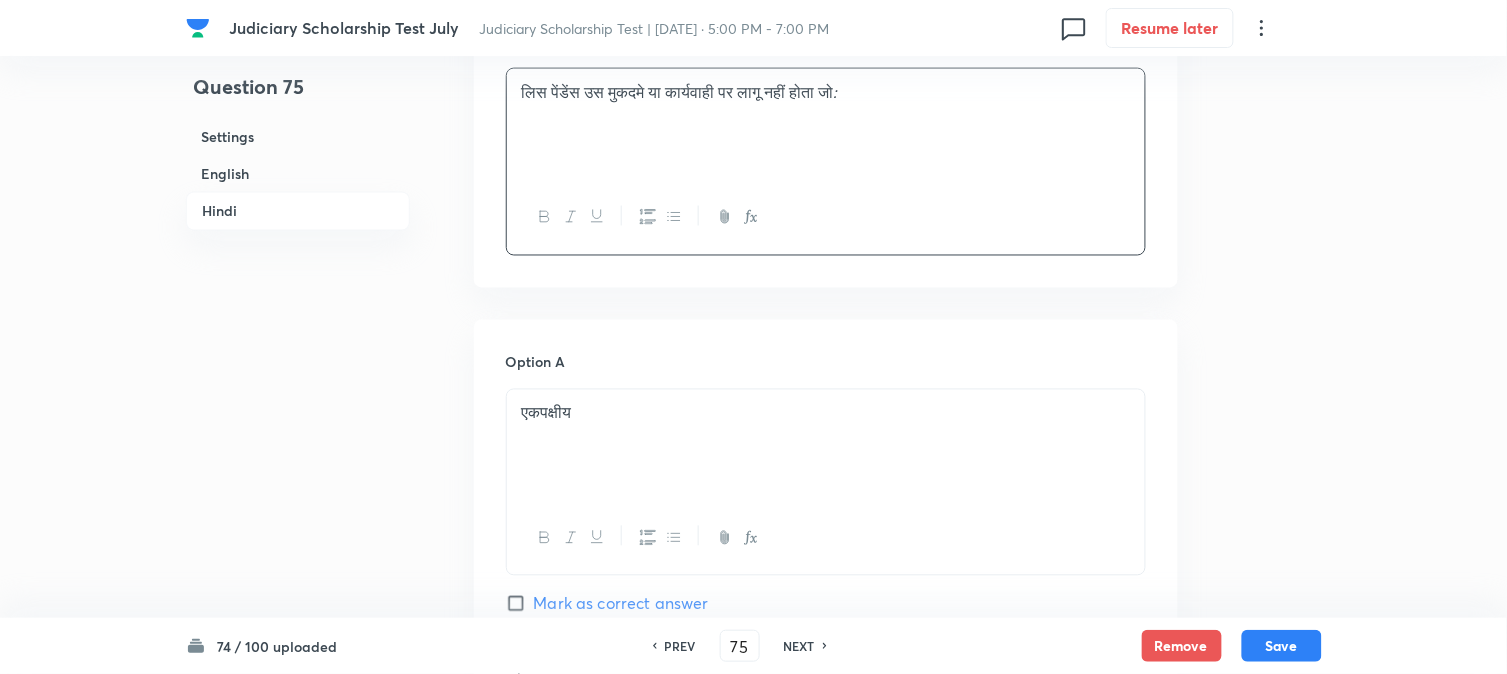 scroll, scrollTop: 3701, scrollLeft: 0, axis: vertical 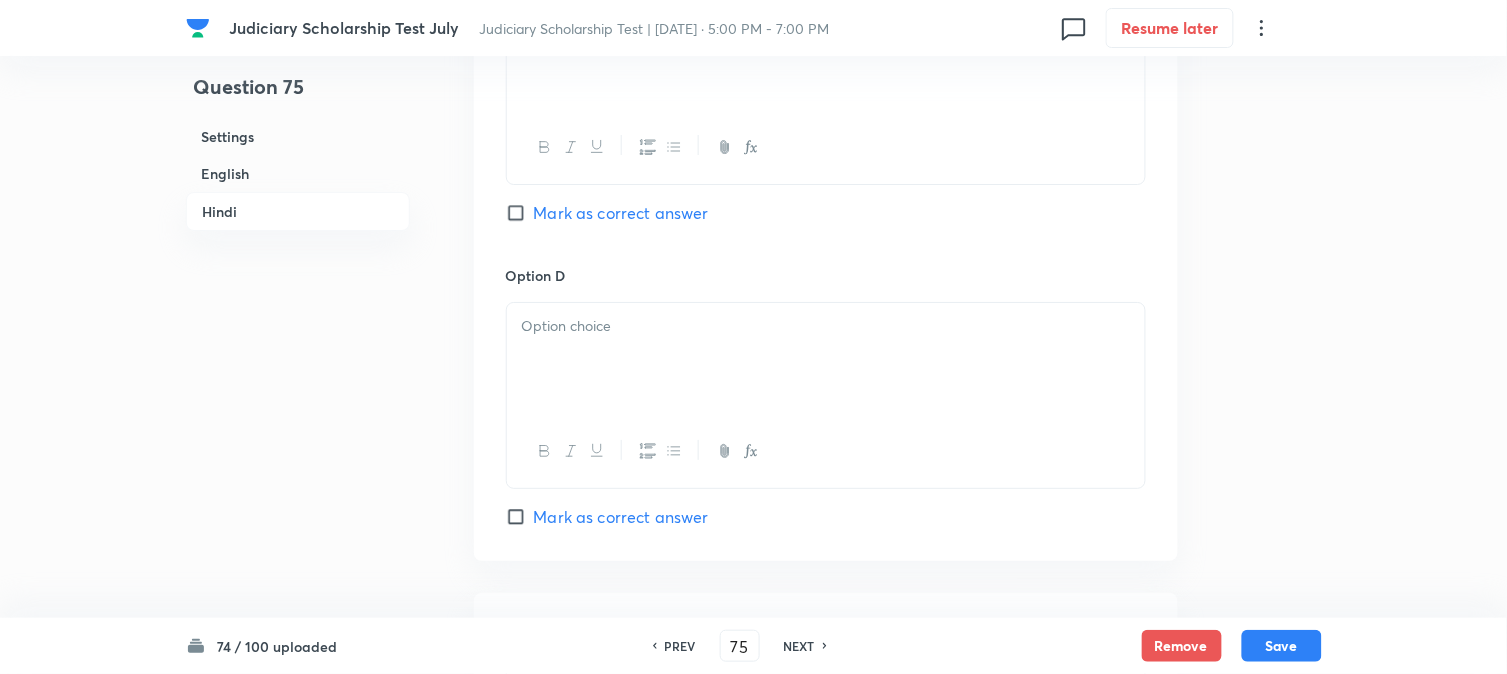 click at bounding box center [826, 359] 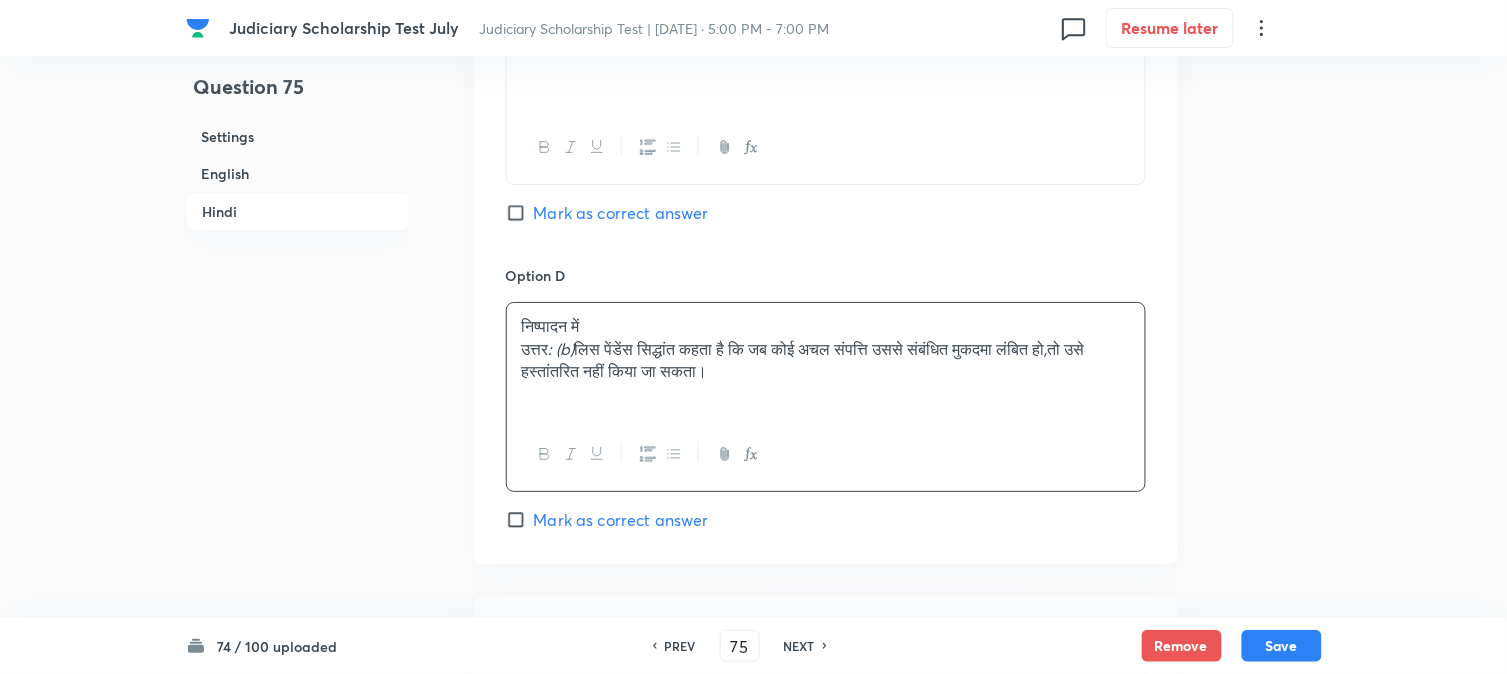 click on "उत्तर : (b)  लिस   पेंडेंस   सिद्धांत   कहता   है   कि   जब   कोई   अचल   संपत्ति   उससे   संबंधित   मुकदमा   लंबित   हो ,  तो   उसे   हस्तांतरित   नहीं   किया   जा   सकता।" at bounding box center [826, 360] 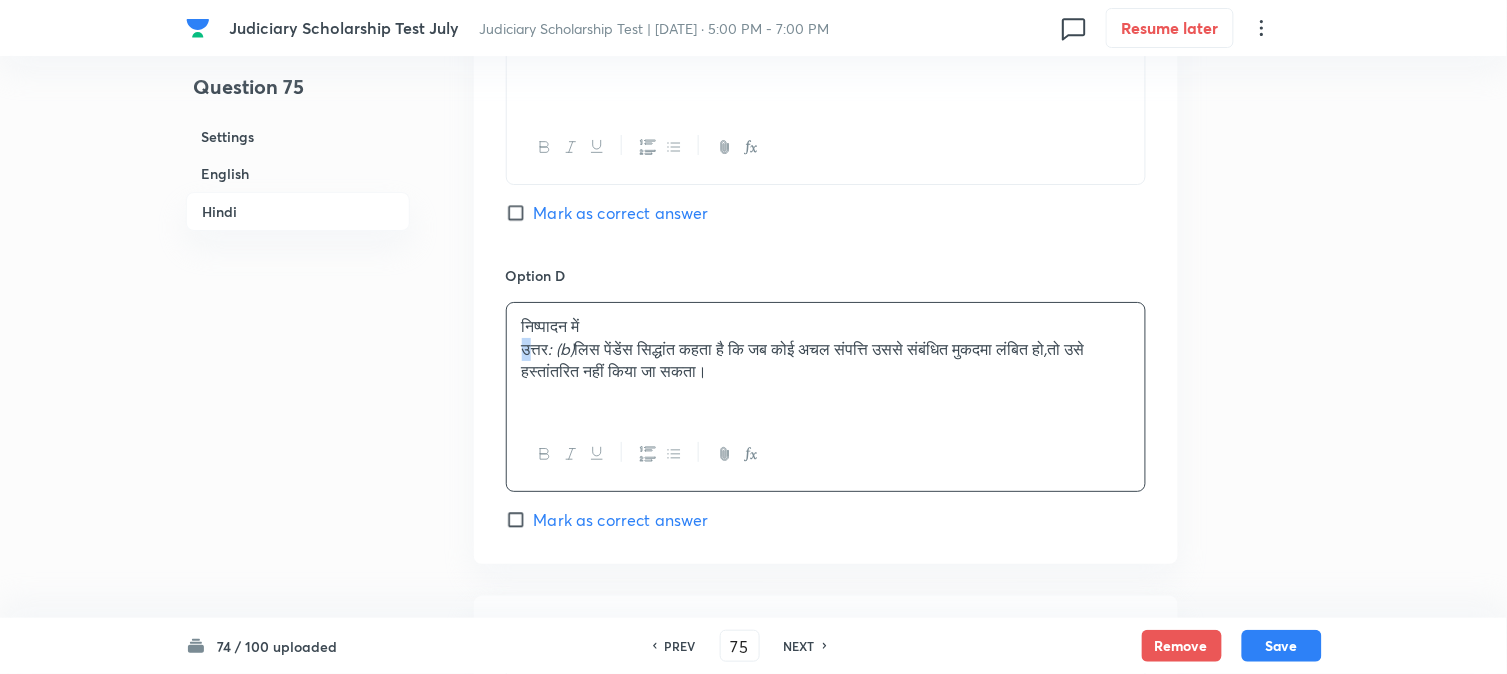 click on "उत्तर : (b)  लिस   पेंडेंस   सिद्धांत   कहता   है   कि   जब   कोई   अचल   संपत्ति   उससे   संबंधित   मुकदमा   लंबित   हो ,  तो   उसे   हस्तांतरित   नहीं   किया   जा   सकता।" at bounding box center [826, 360] 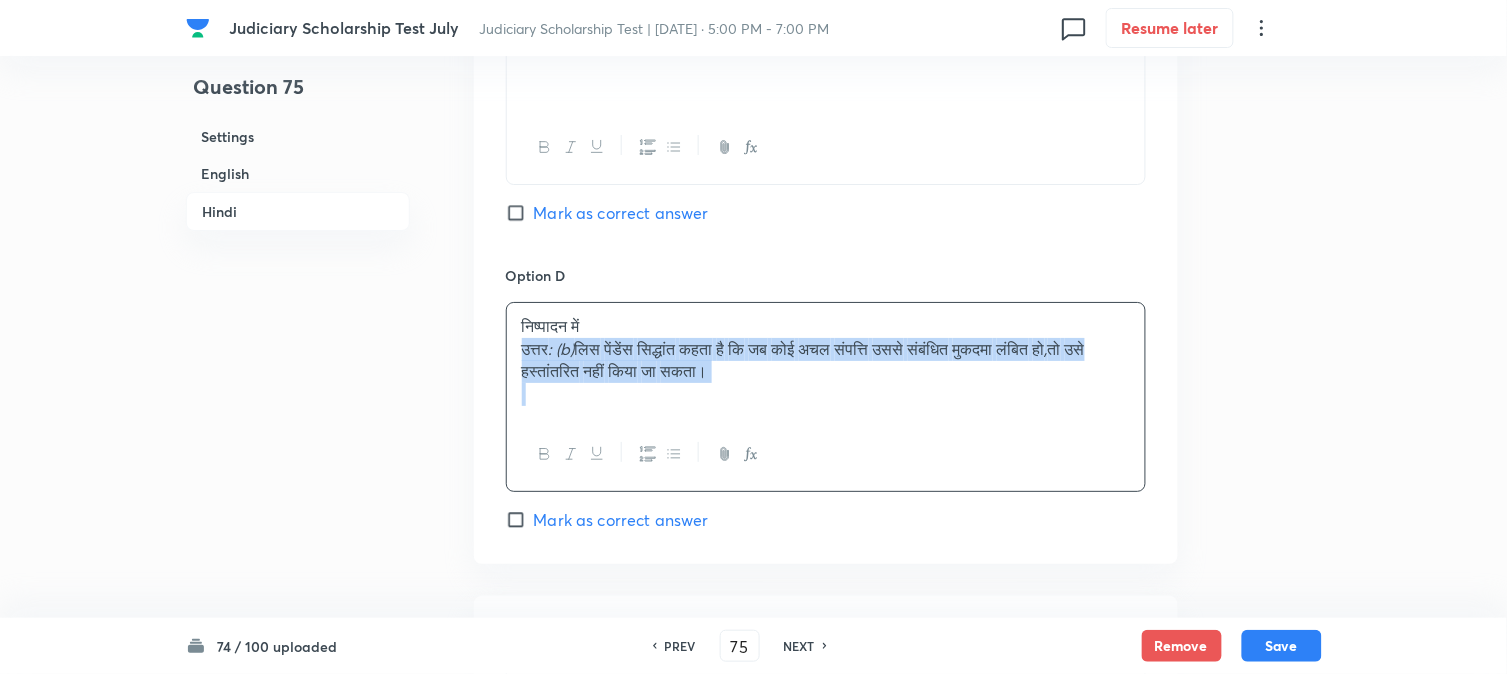 drag, startPoint x: 522, startPoint y: 356, endPoint x: 1045, endPoint y: 436, distance: 529.0832 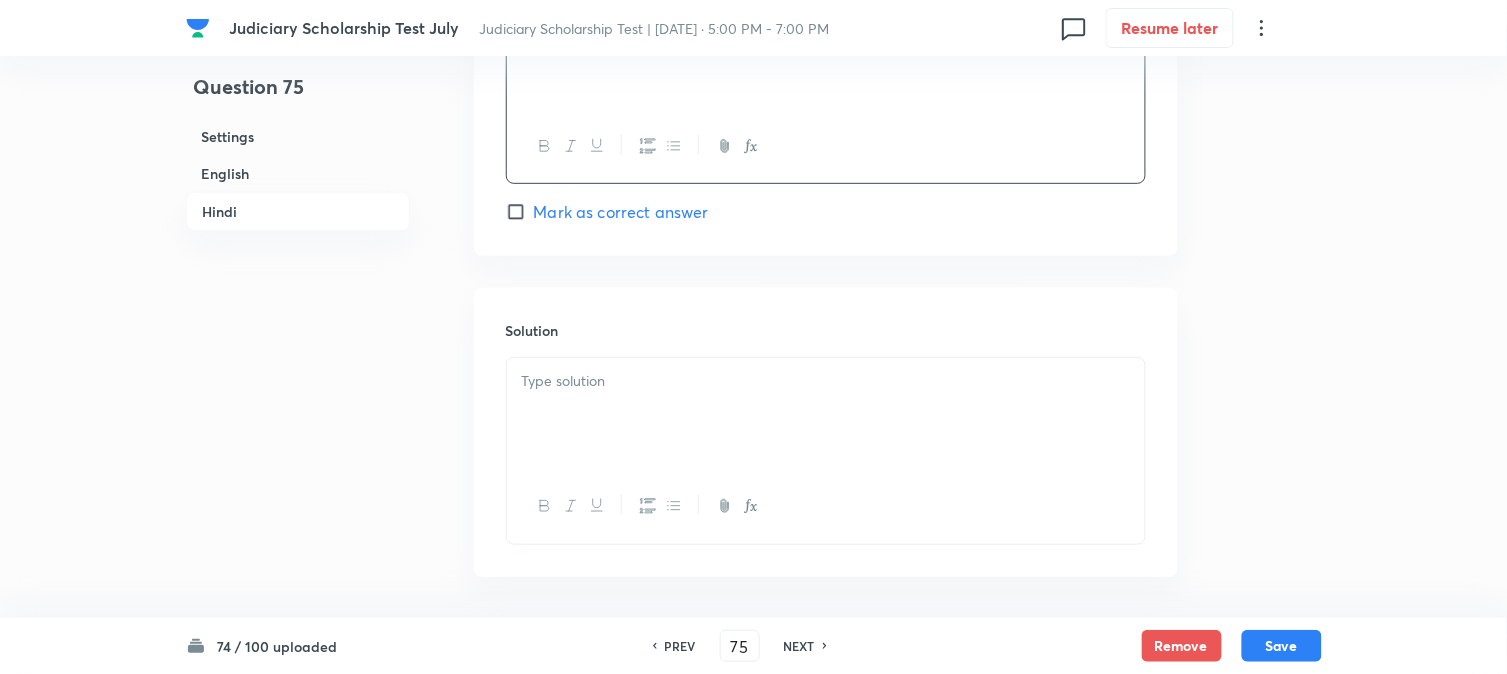 scroll, scrollTop: 4034, scrollLeft: 0, axis: vertical 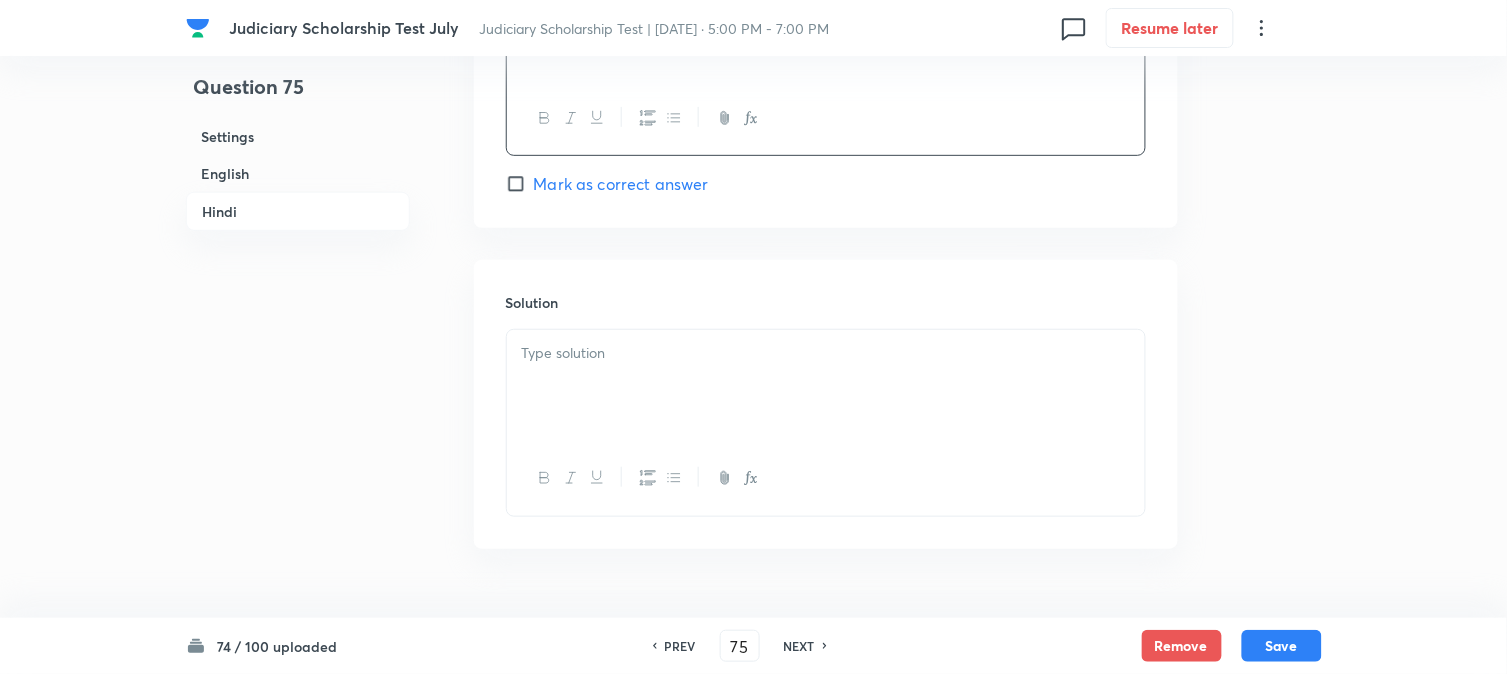 click at bounding box center [826, 386] 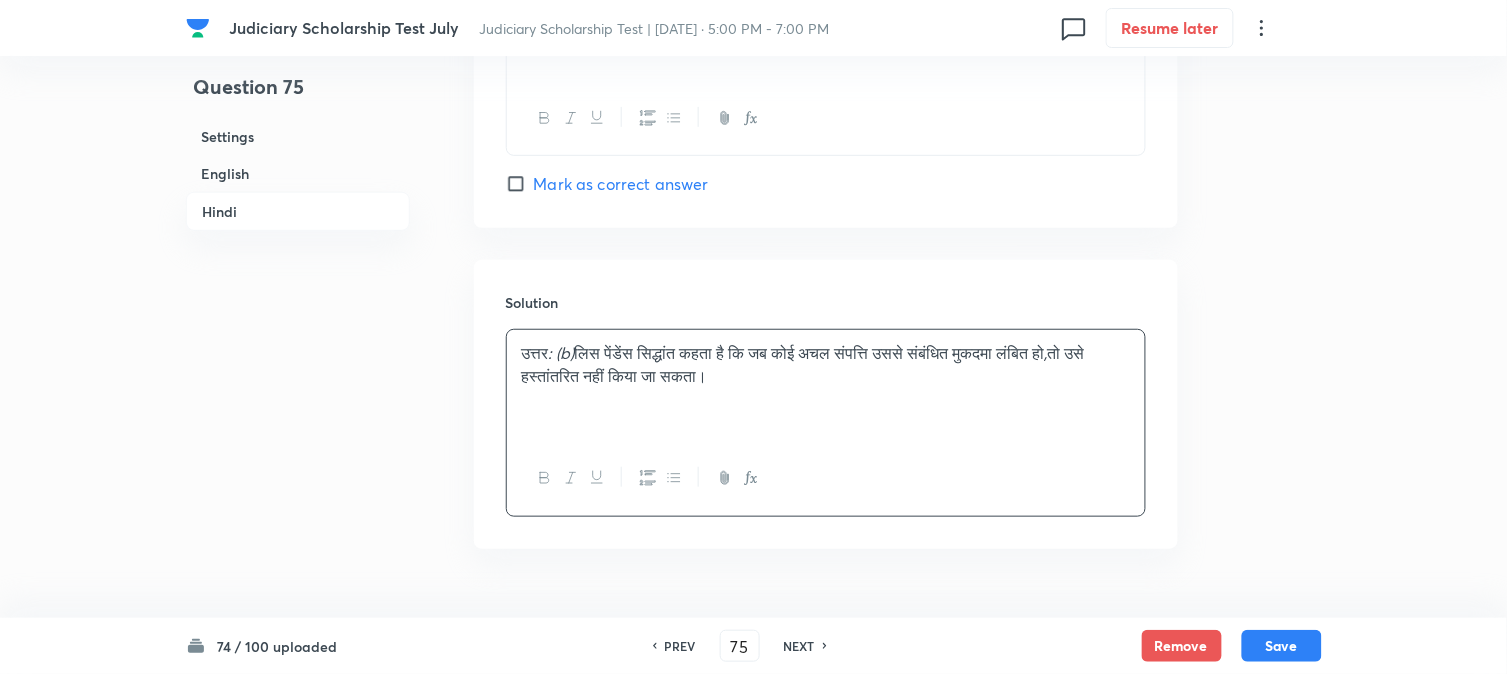scroll, scrollTop: 3478, scrollLeft: 0, axis: vertical 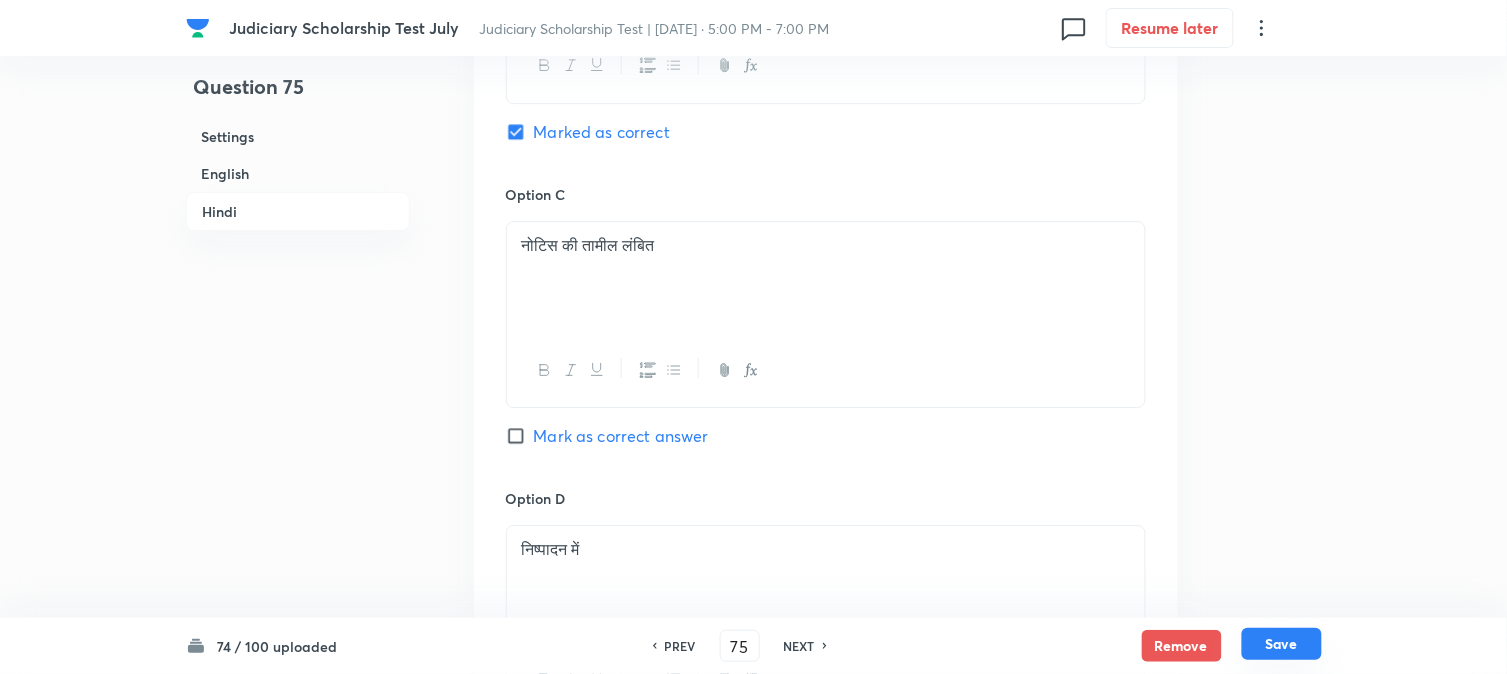 click on "Save" at bounding box center (1282, 644) 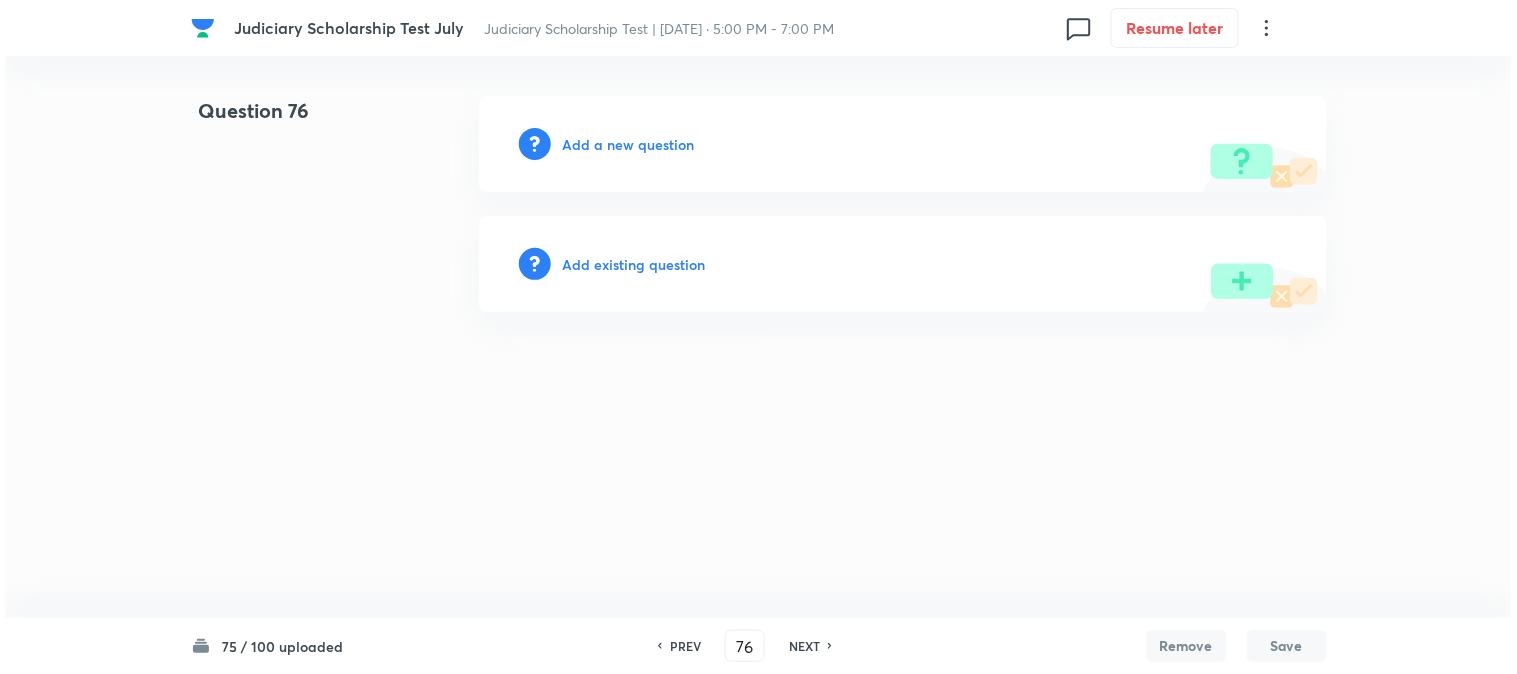 scroll, scrollTop: 0, scrollLeft: 0, axis: both 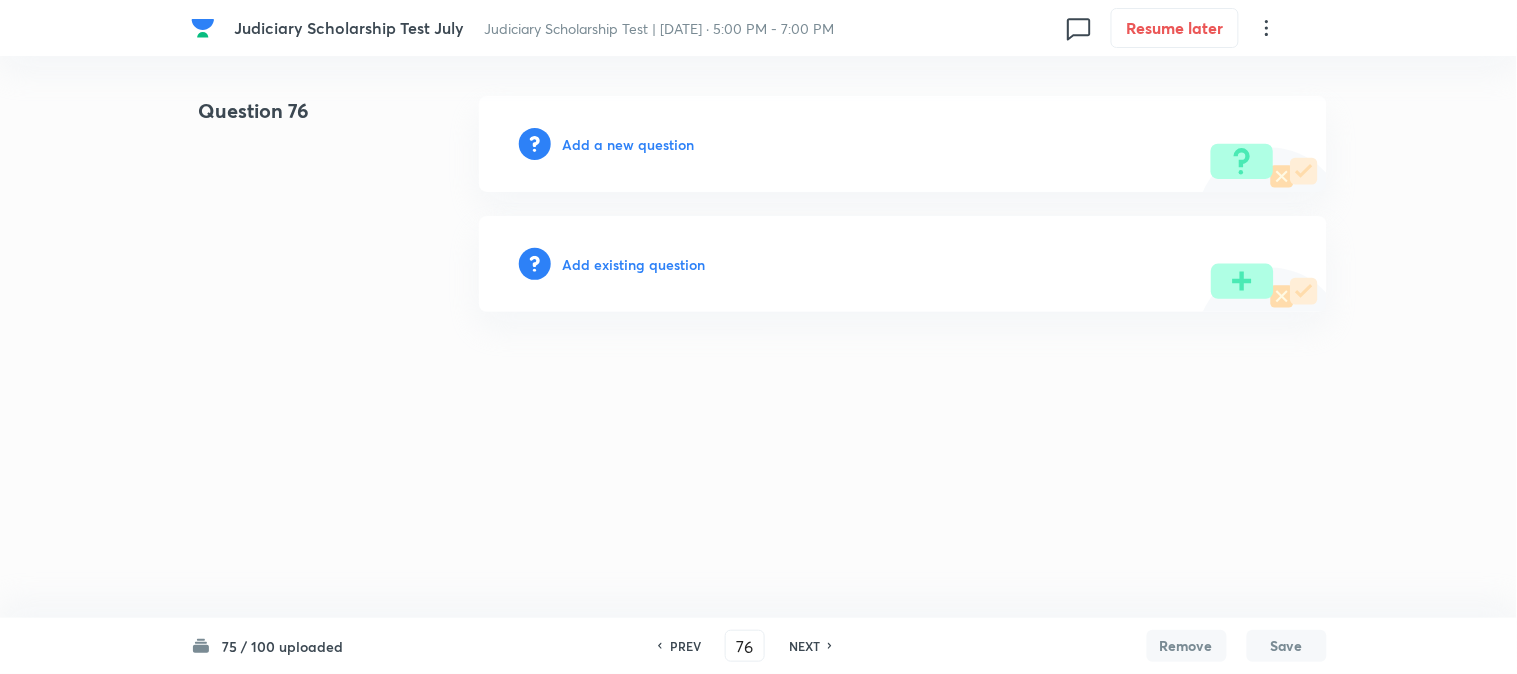 click on "Add a new question" at bounding box center (629, 144) 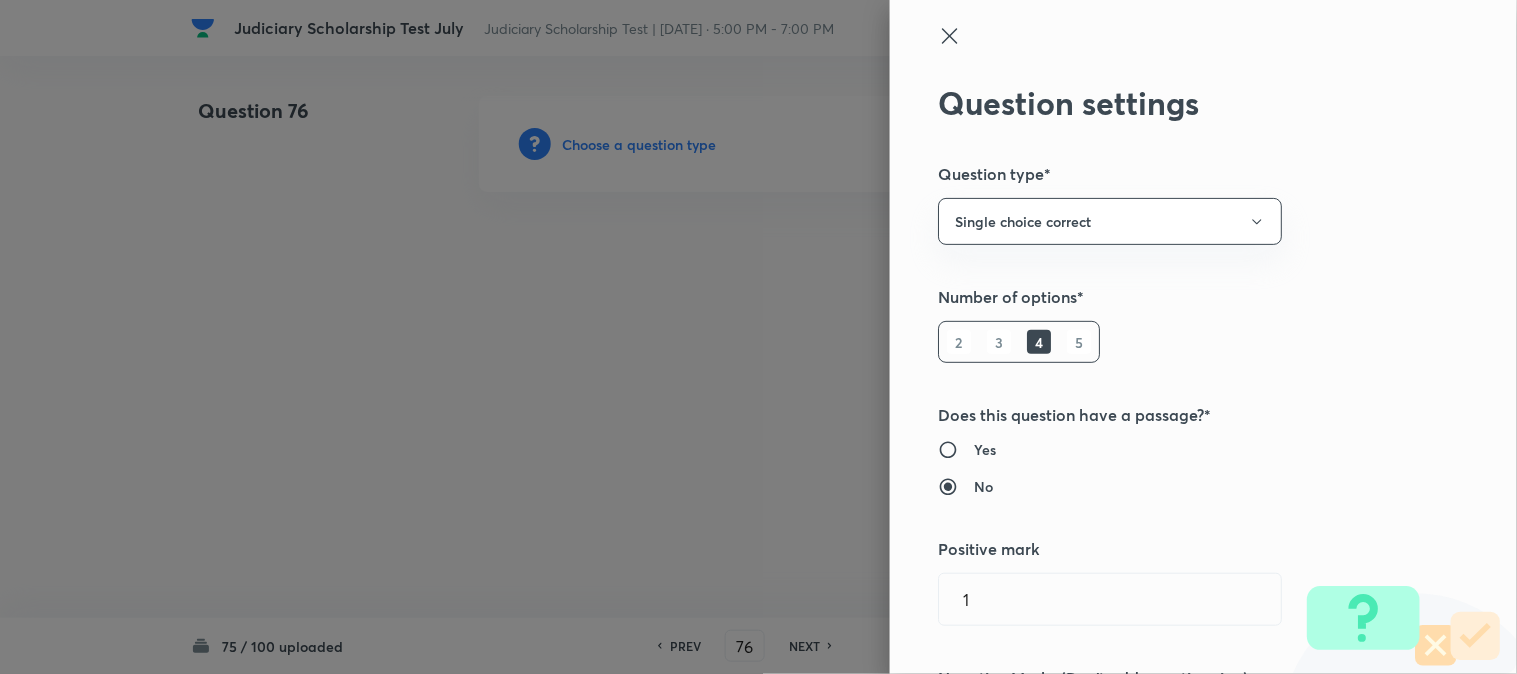 click at bounding box center (758, 337) 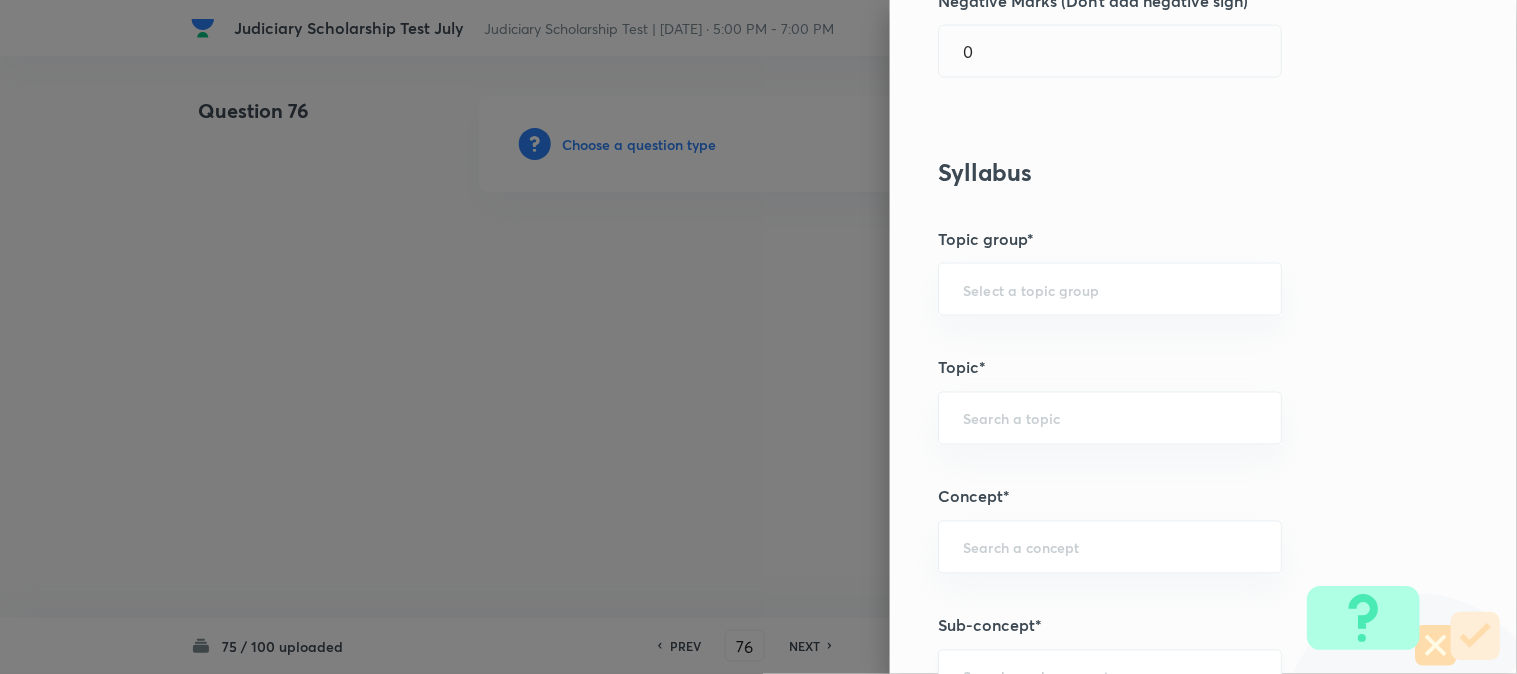 scroll, scrollTop: 1180, scrollLeft: 0, axis: vertical 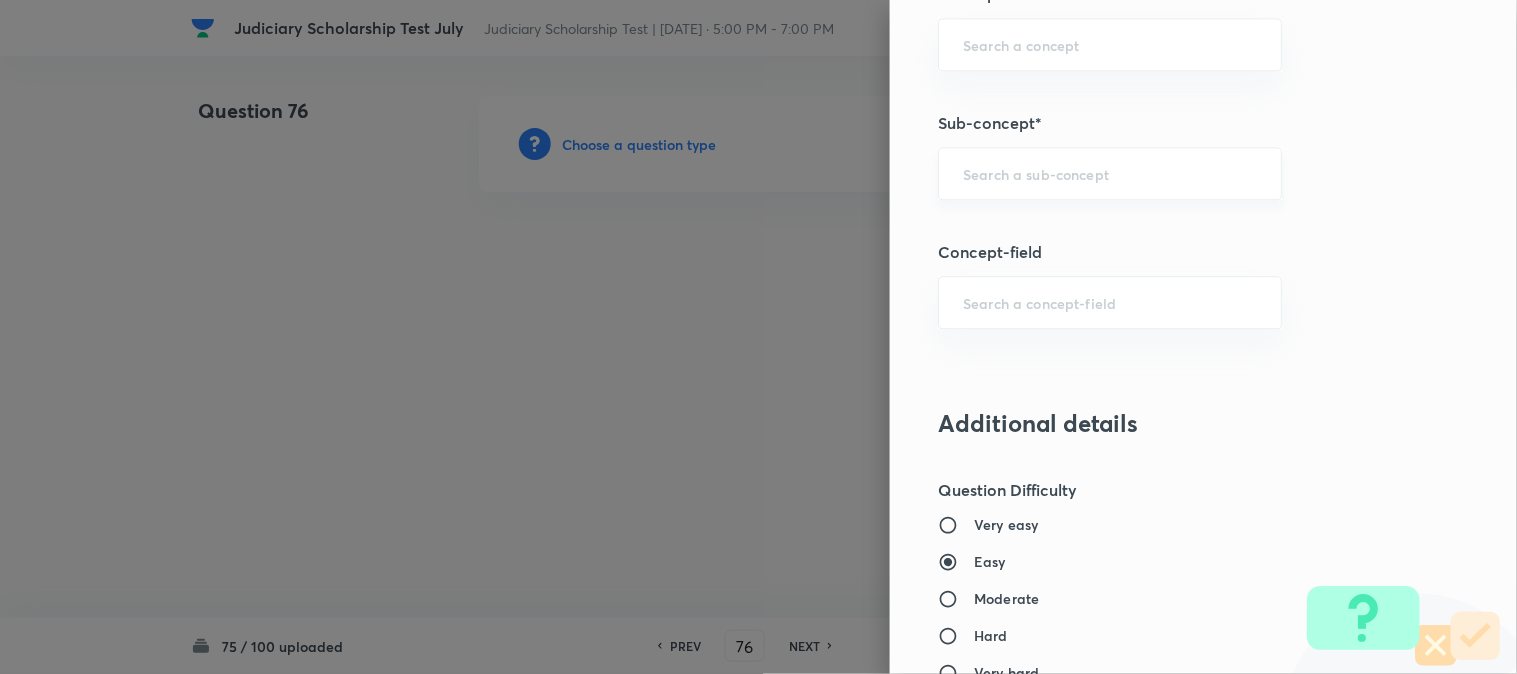 click at bounding box center [1110, 173] 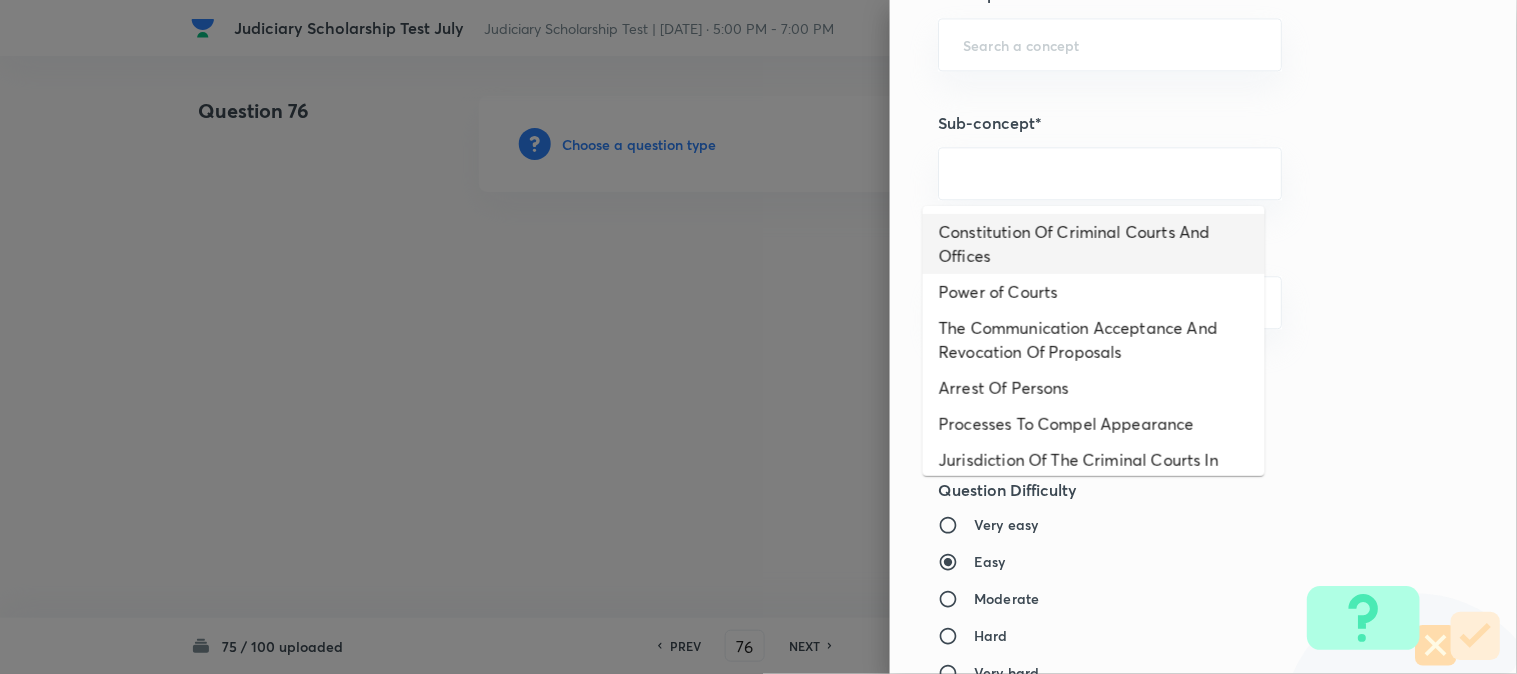 click on "Constitution Of Criminal Courts And Offices" at bounding box center (1094, 244) 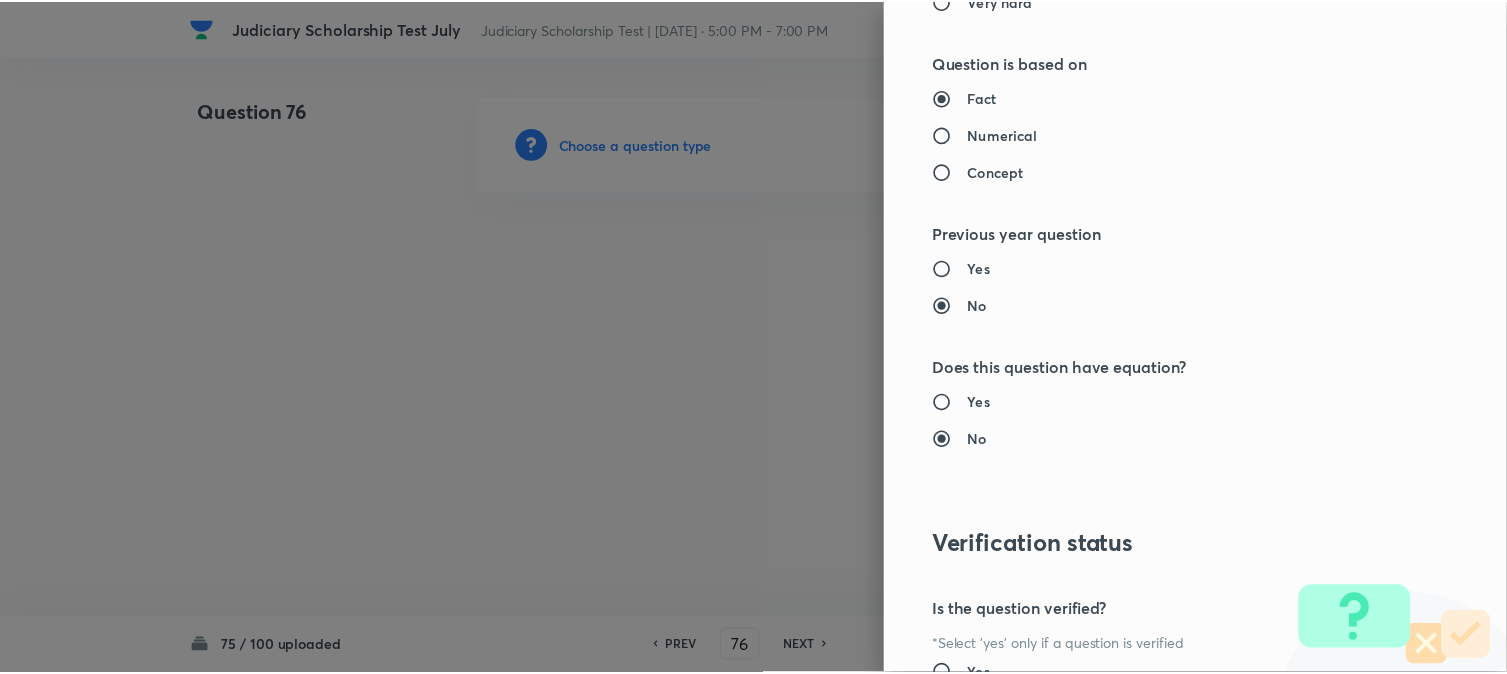 scroll, scrollTop: 2052, scrollLeft: 0, axis: vertical 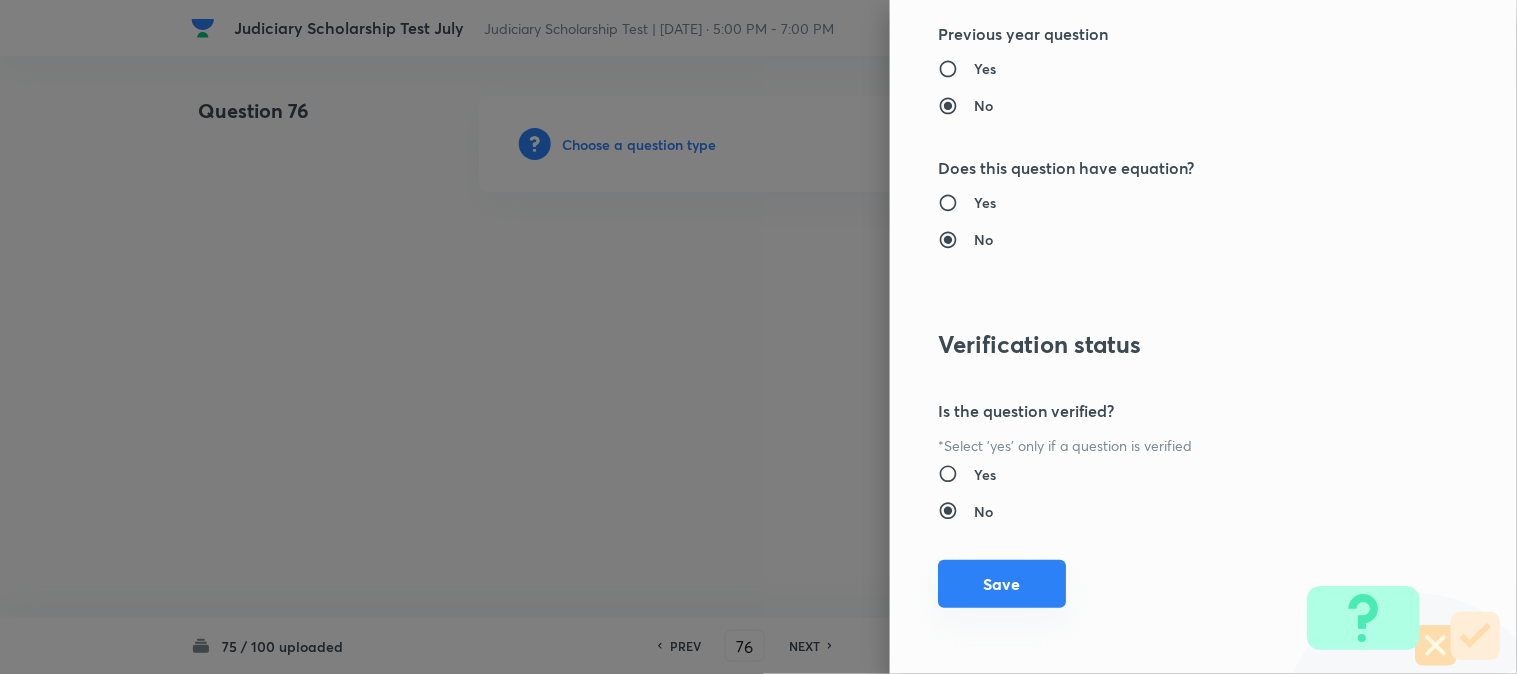 click on "Save" at bounding box center [1002, 584] 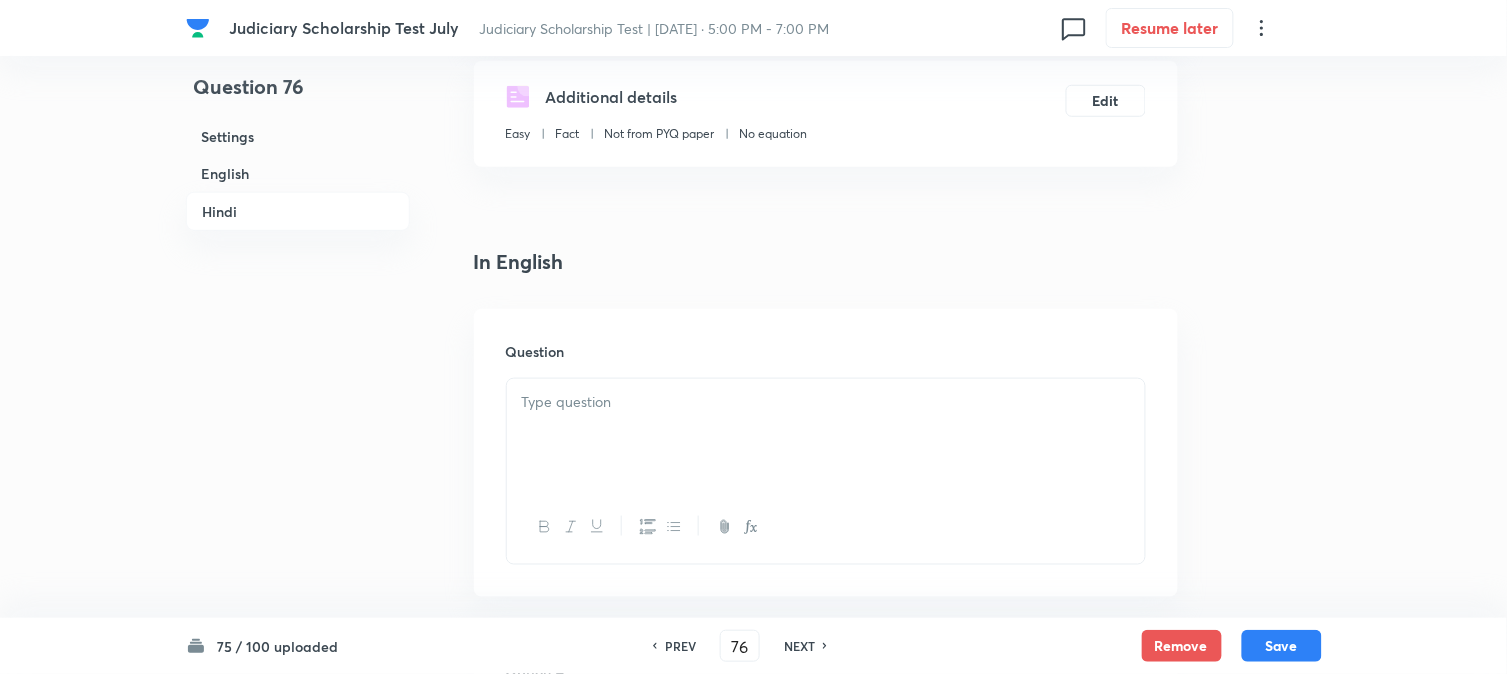 scroll, scrollTop: 590, scrollLeft: 0, axis: vertical 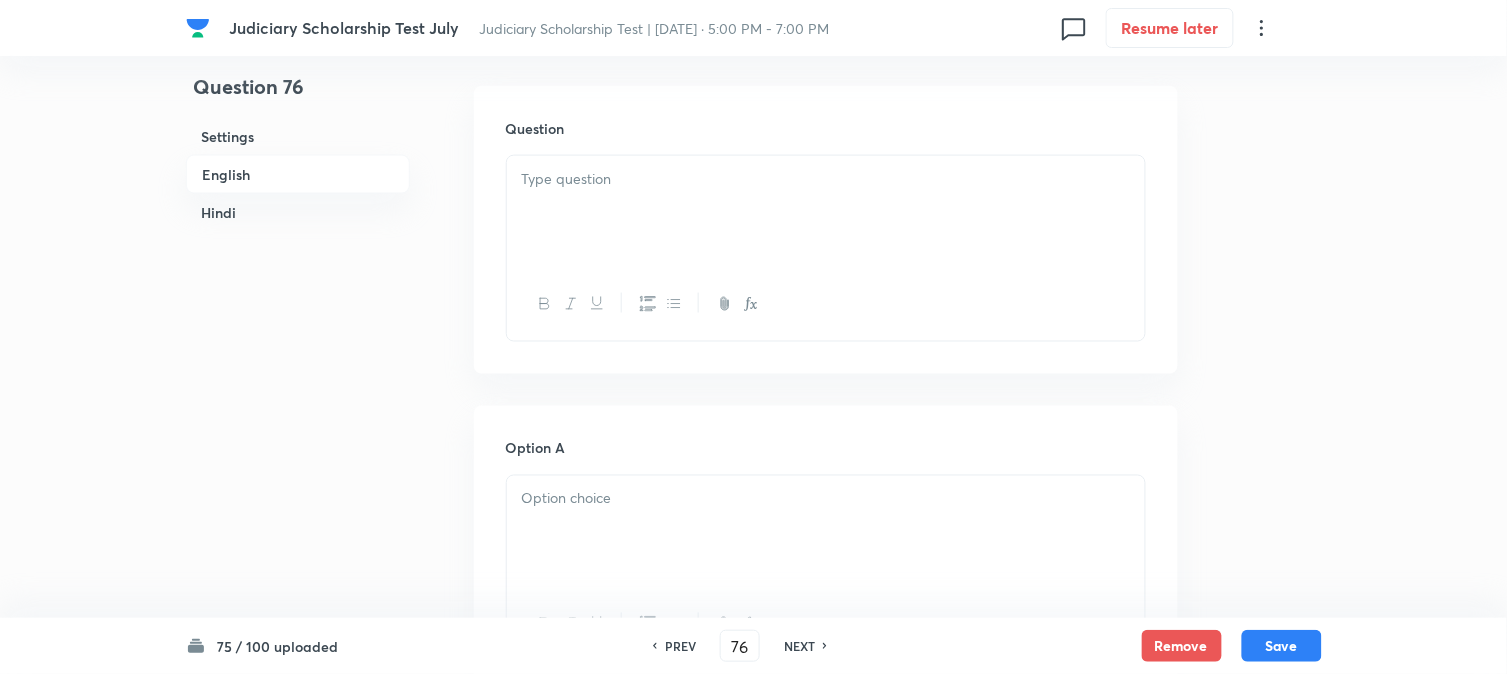 click at bounding box center [826, 212] 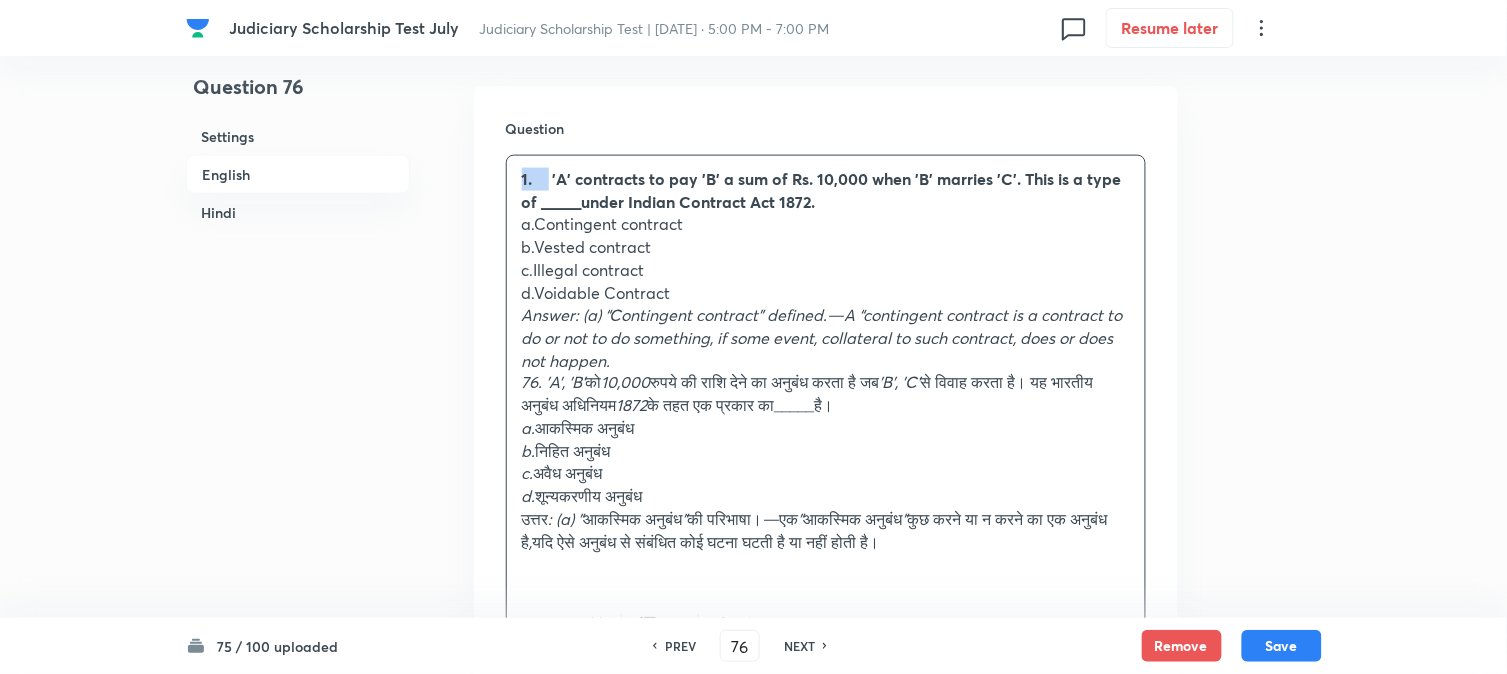 drag, startPoint x: 548, startPoint y: 175, endPoint x: 490, endPoint y: 160, distance: 59.908264 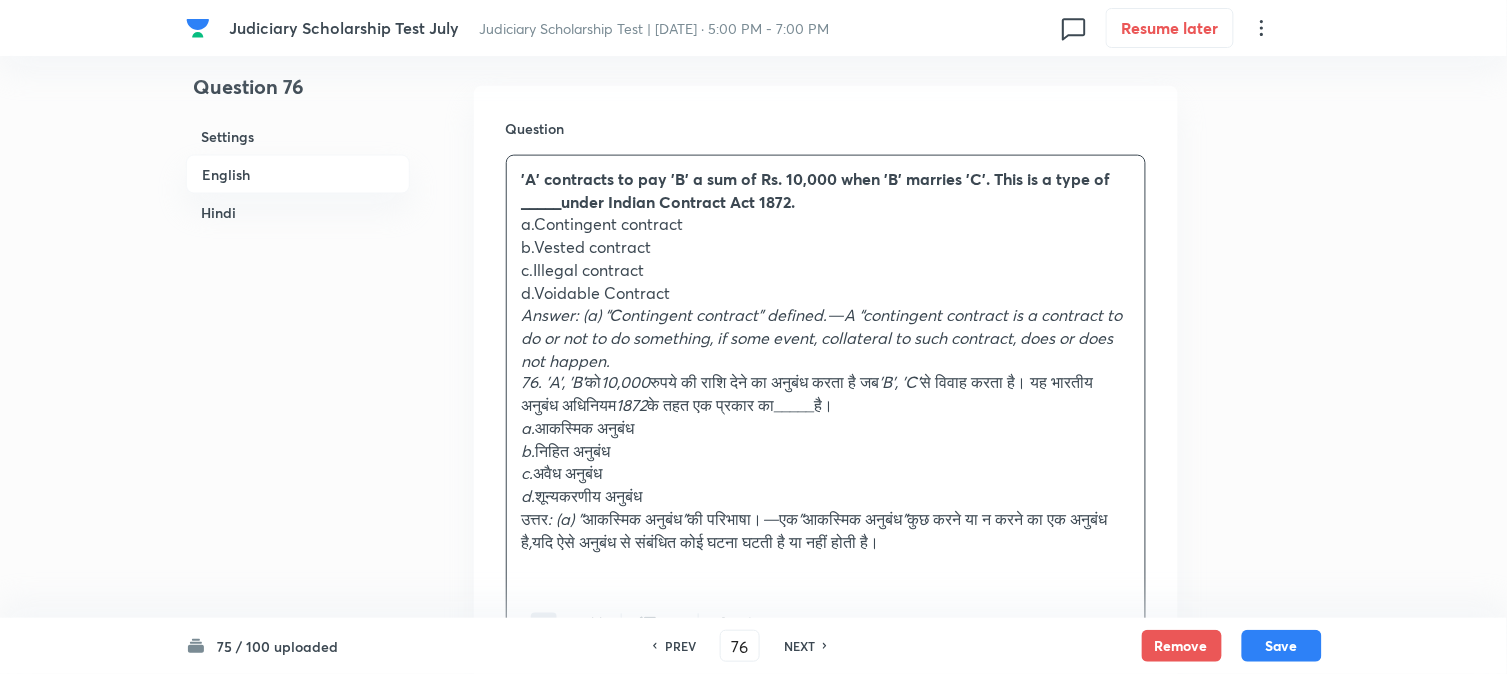 drag, startPoint x: 522, startPoint y: 171, endPoint x: 506, endPoint y: 165, distance: 17.088007 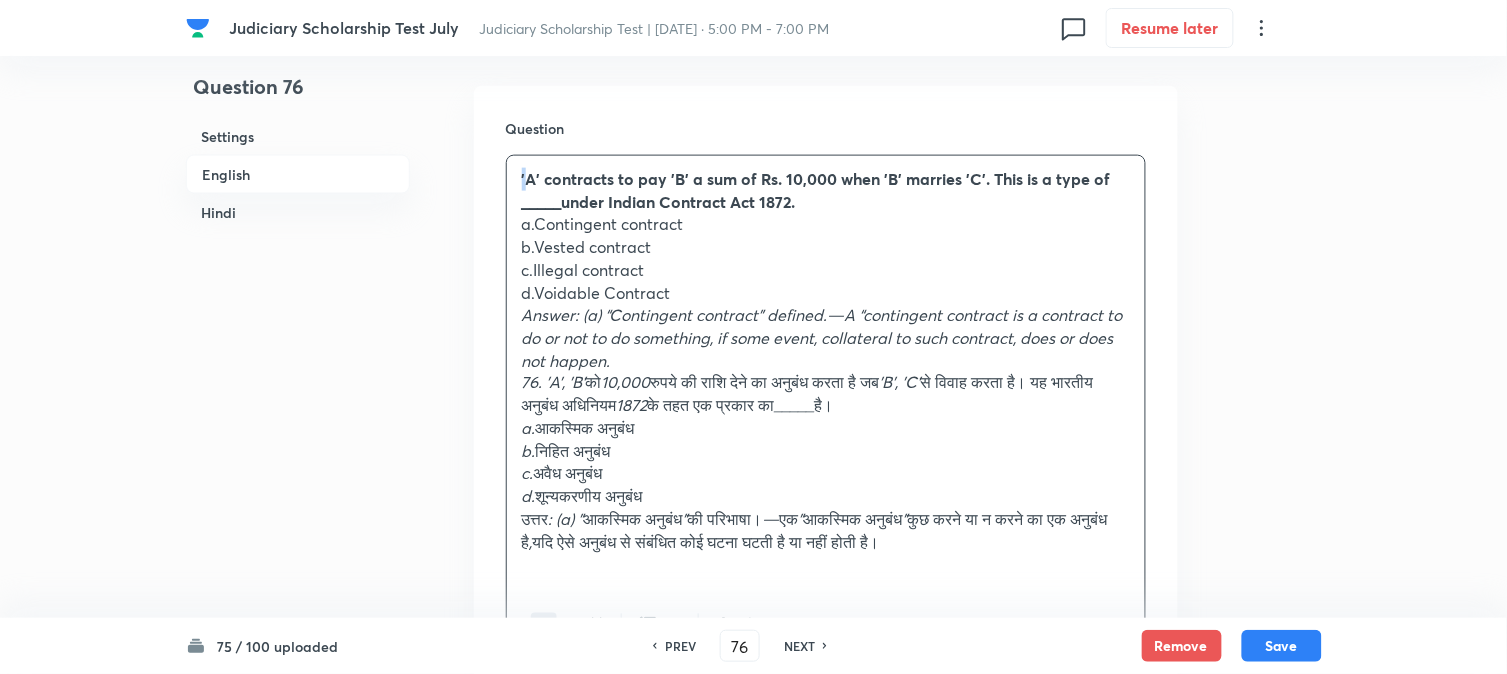 drag, startPoint x: 524, startPoint y: 176, endPoint x: 517, endPoint y: 164, distance: 13.892444 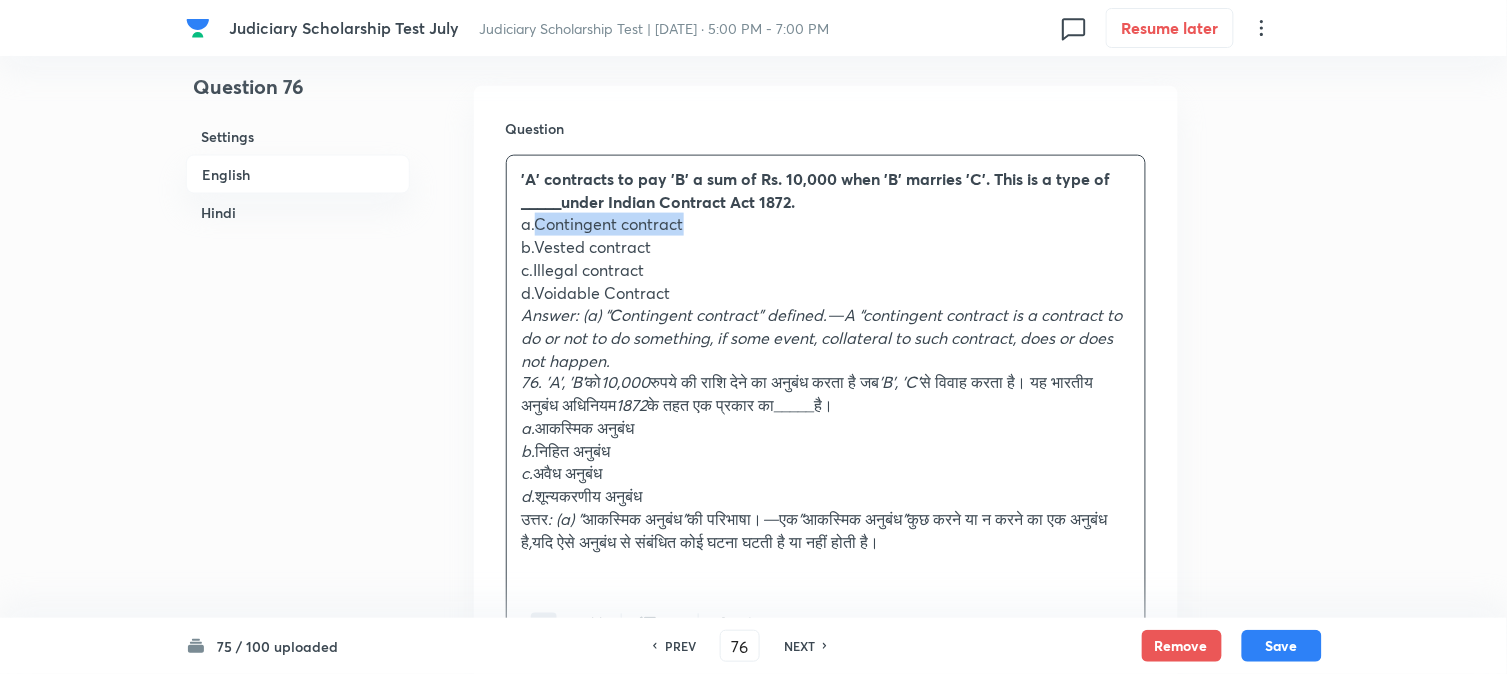 drag, startPoint x: 537, startPoint y: 226, endPoint x: 693, endPoint y: 224, distance: 156.01282 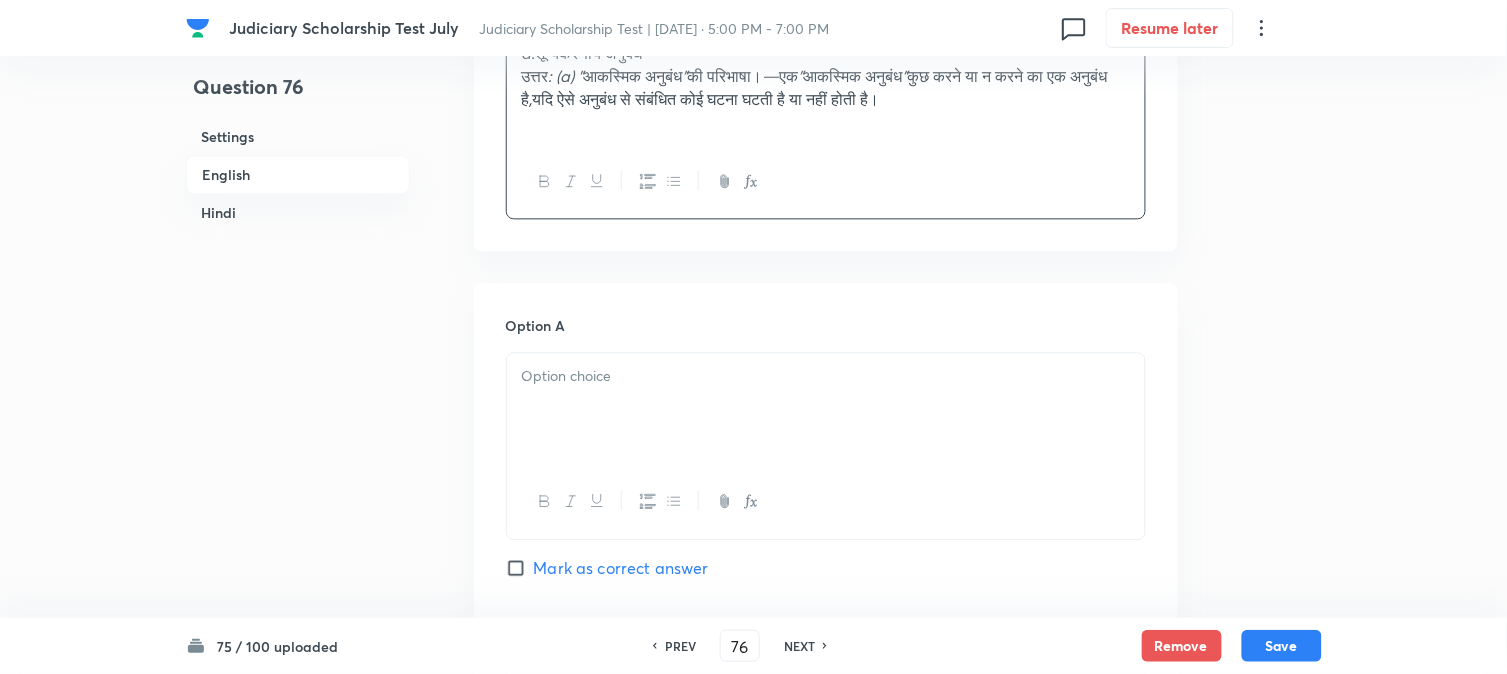 click at bounding box center (826, 409) 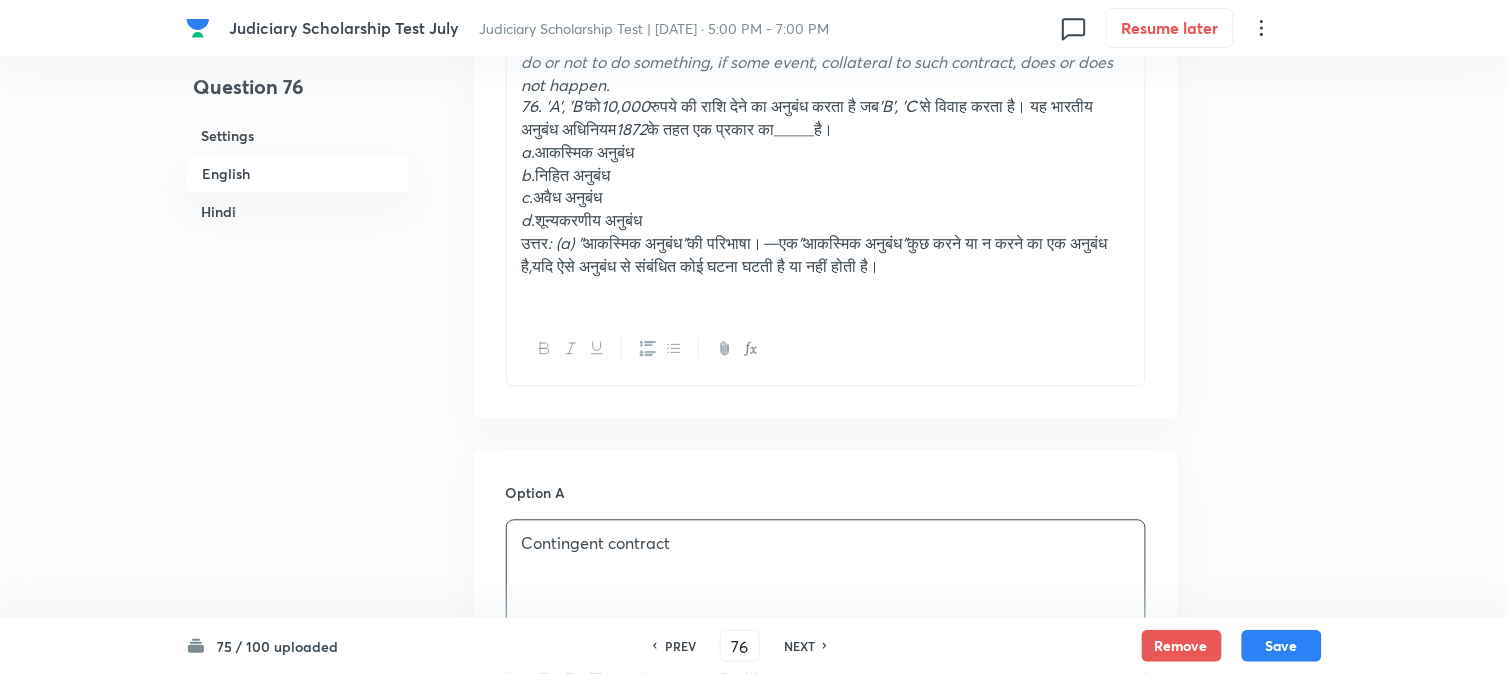 scroll, scrollTop: 701, scrollLeft: 0, axis: vertical 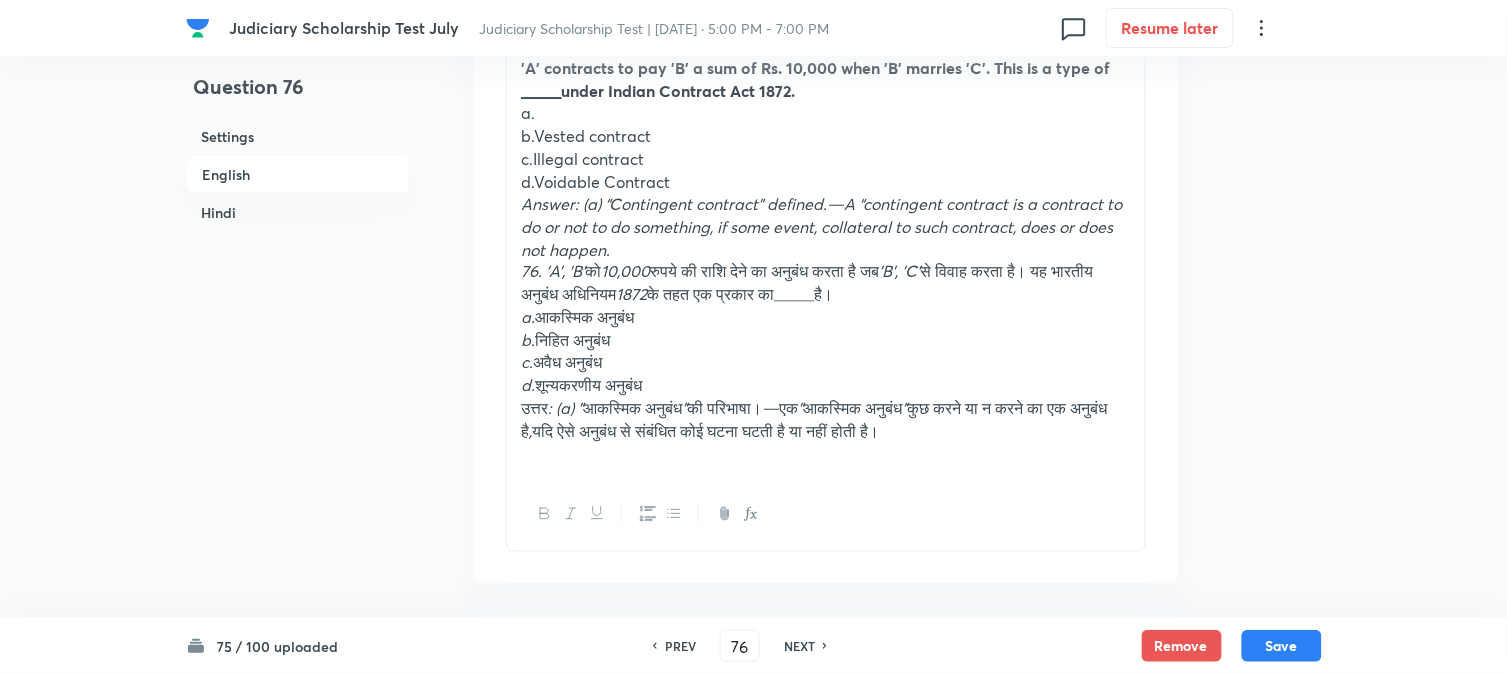 click on "b.Vested contract" at bounding box center (826, 136) 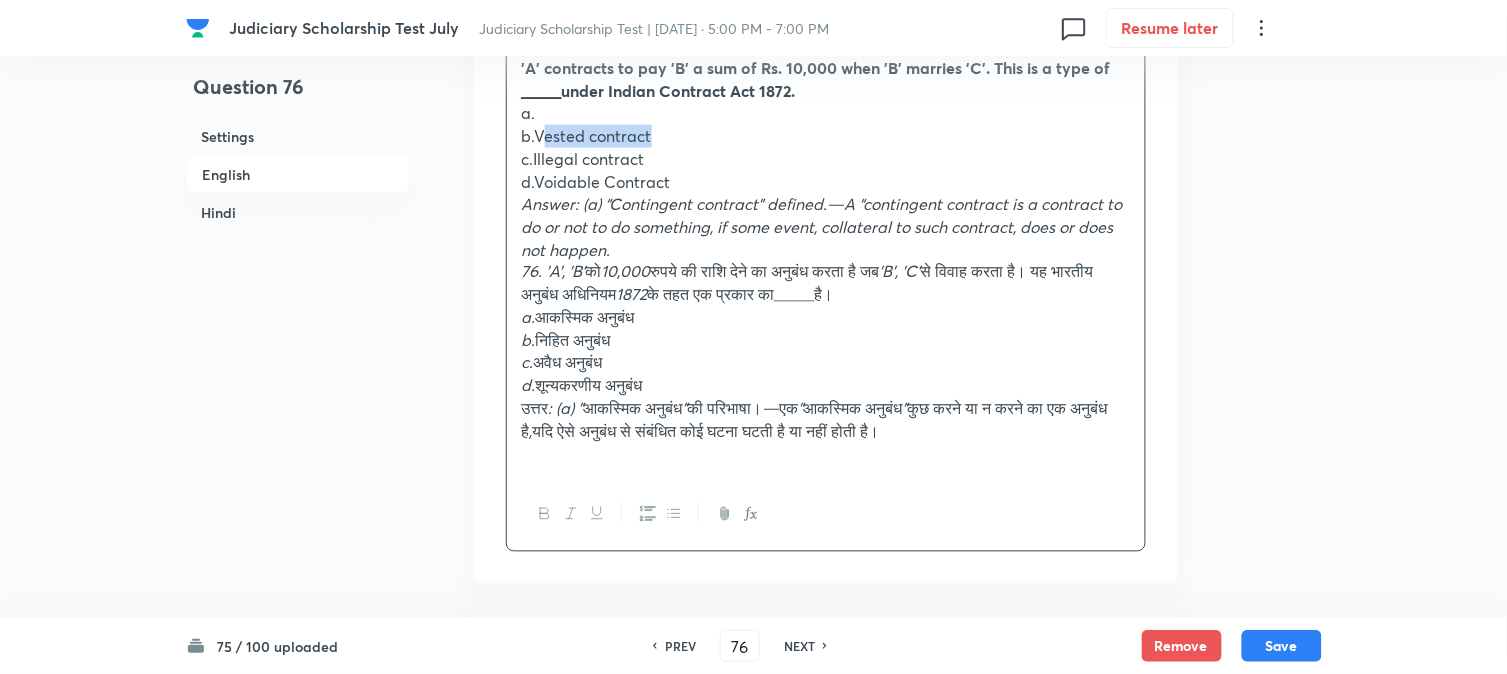 drag, startPoint x: 614, startPoint y: 128, endPoint x: 665, endPoint y: 126, distance: 51.0392 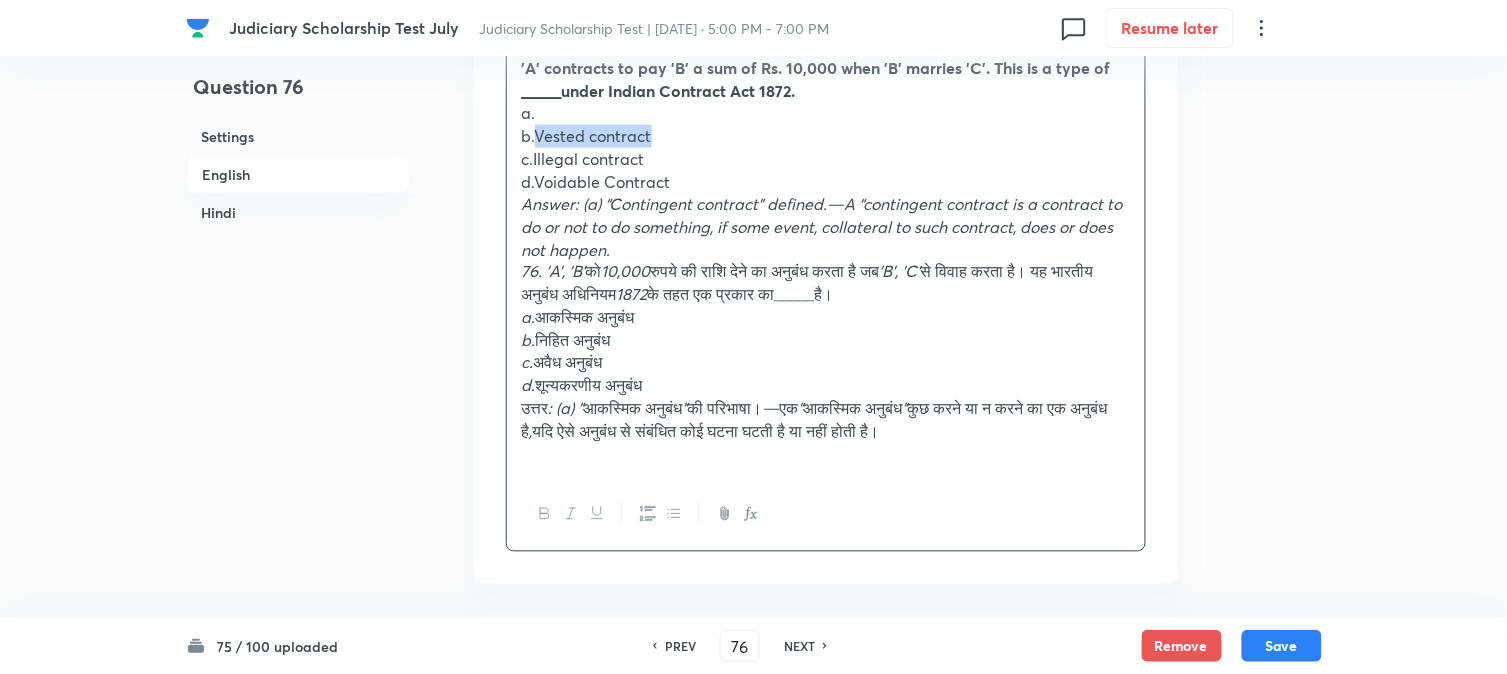 drag, startPoint x: 535, startPoint y: 137, endPoint x: 685, endPoint y: 134, distance: 150.03 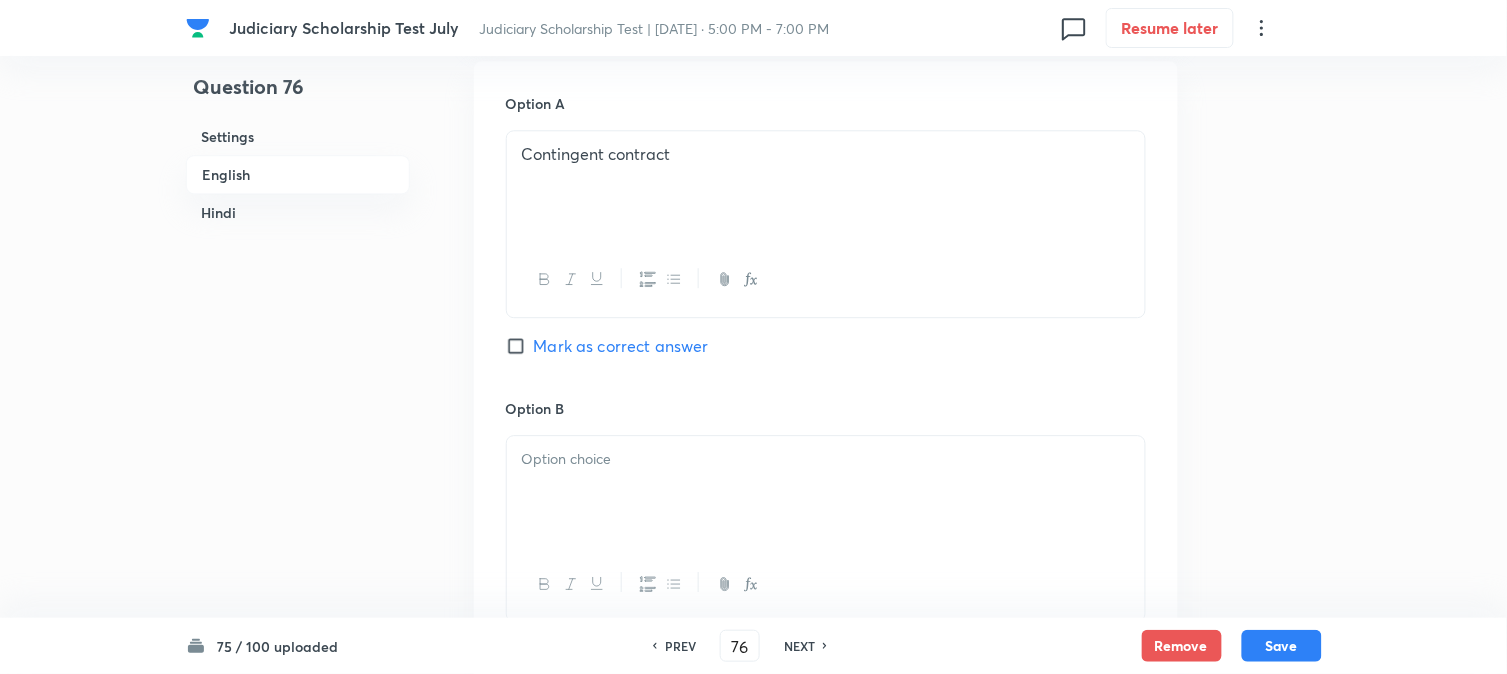 drag, startPoint x: 557, startPoint y: 462, endPoint x: 560, endPoint y: 474, distance: 12.369317 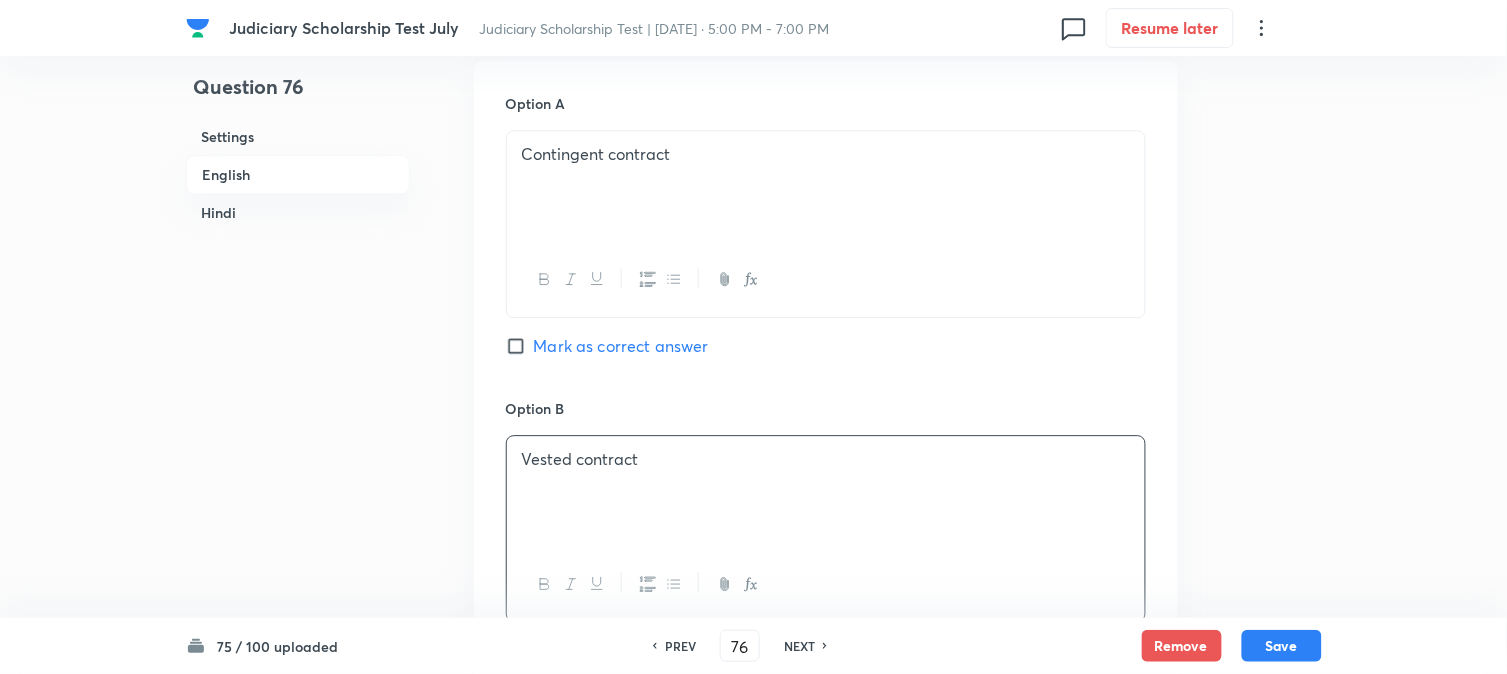 scroll, scrollTop: 590, scrollLeft: 0, axis: vertical 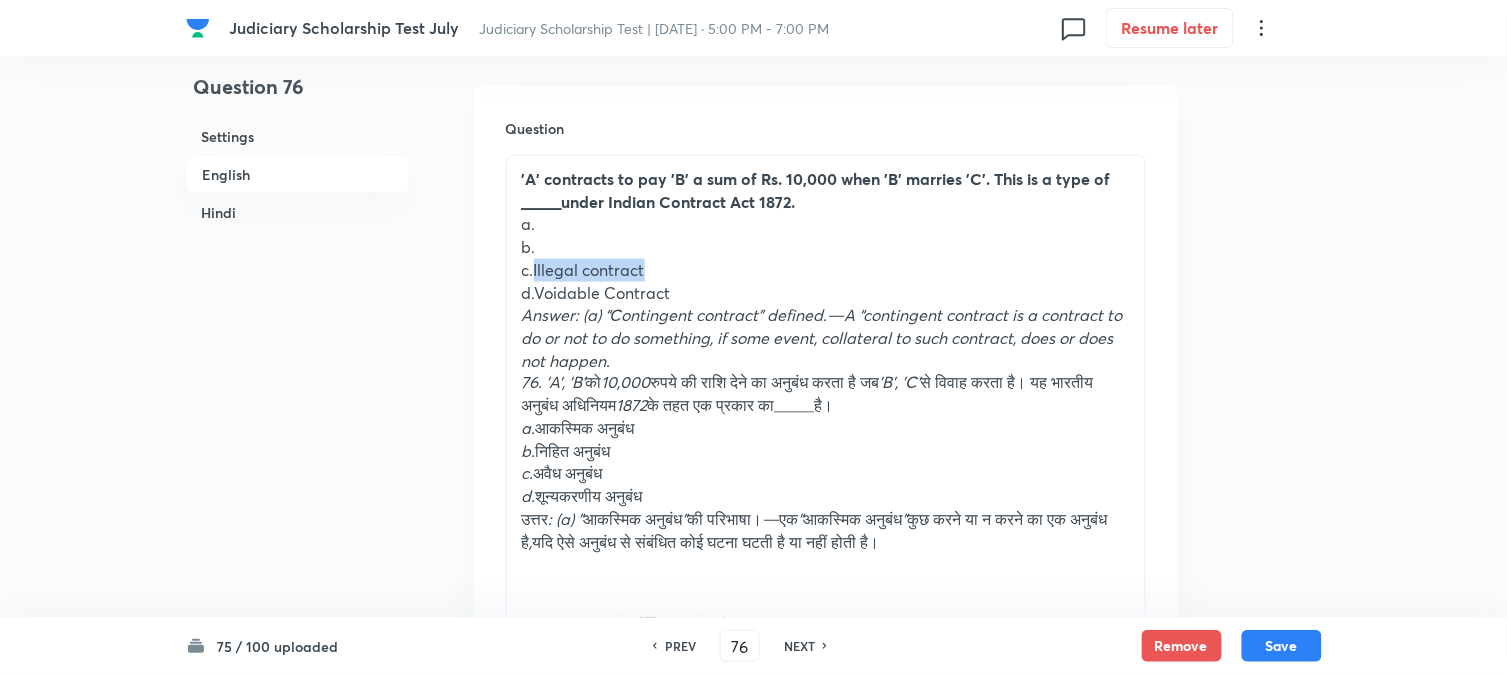 drag, startPoint x: 534, startPoint y: 272, endPoint x: 692, endPoint y: 265, distance: 158.15498 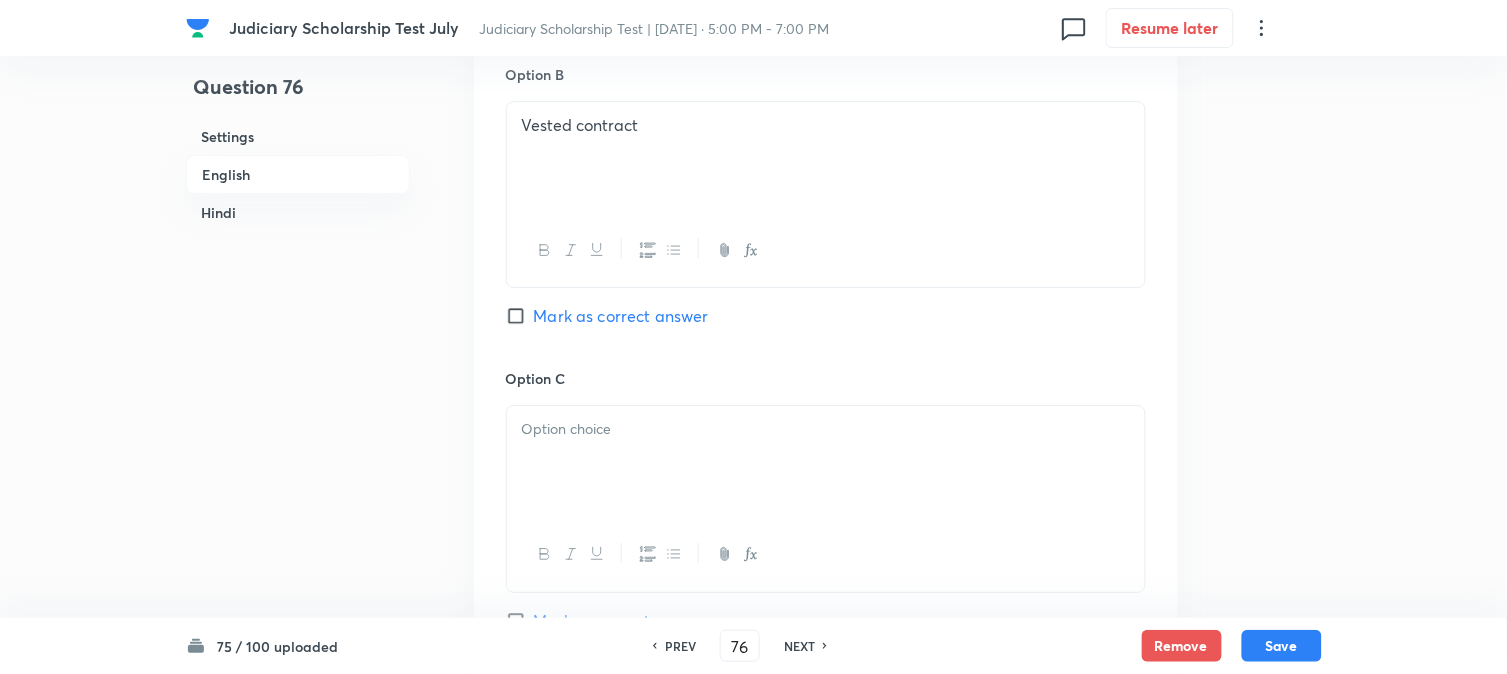 click at bounding box center (826, 462) 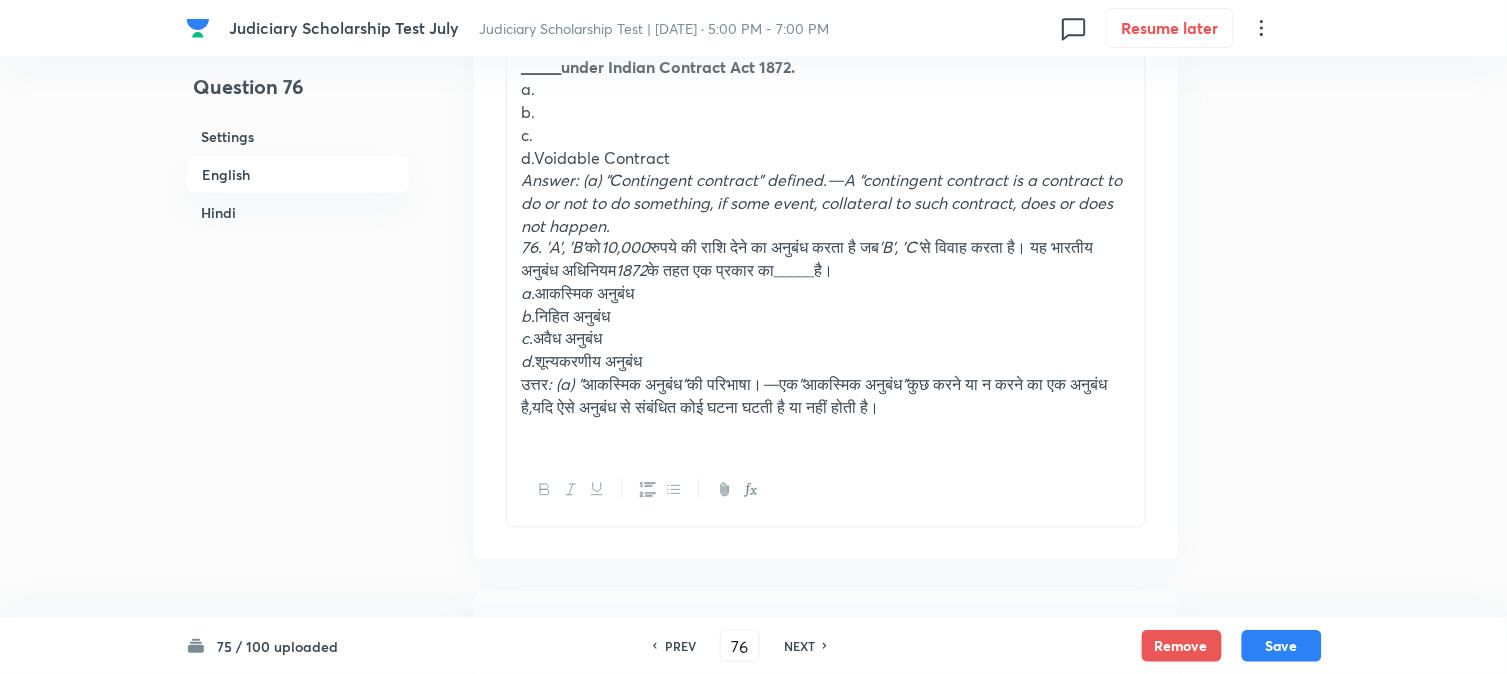 scroll, scrollTop: 590, scrollLeft: 0, axis: vertical 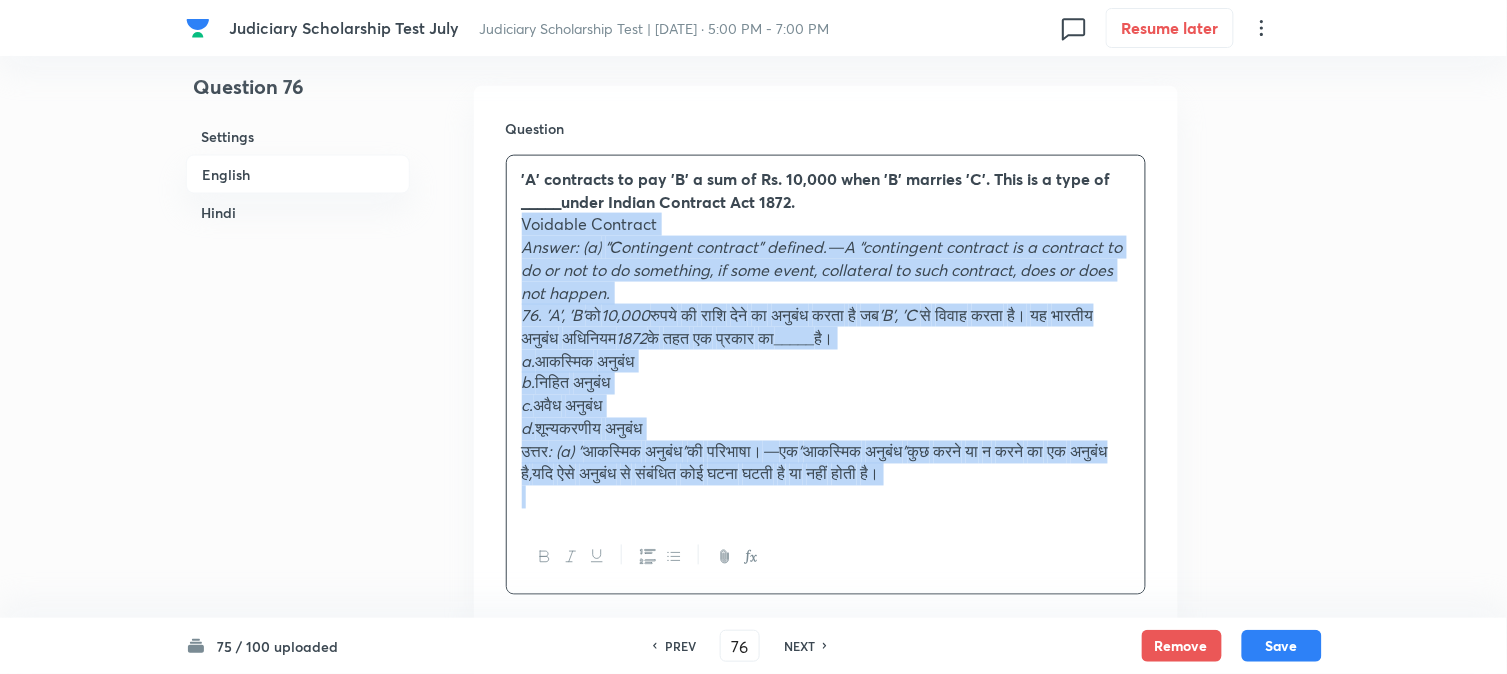 drag, startPoint x: 536, startPoint y: 298, endPoint x: 1235, endPoint y: 528, distance: 735.8675 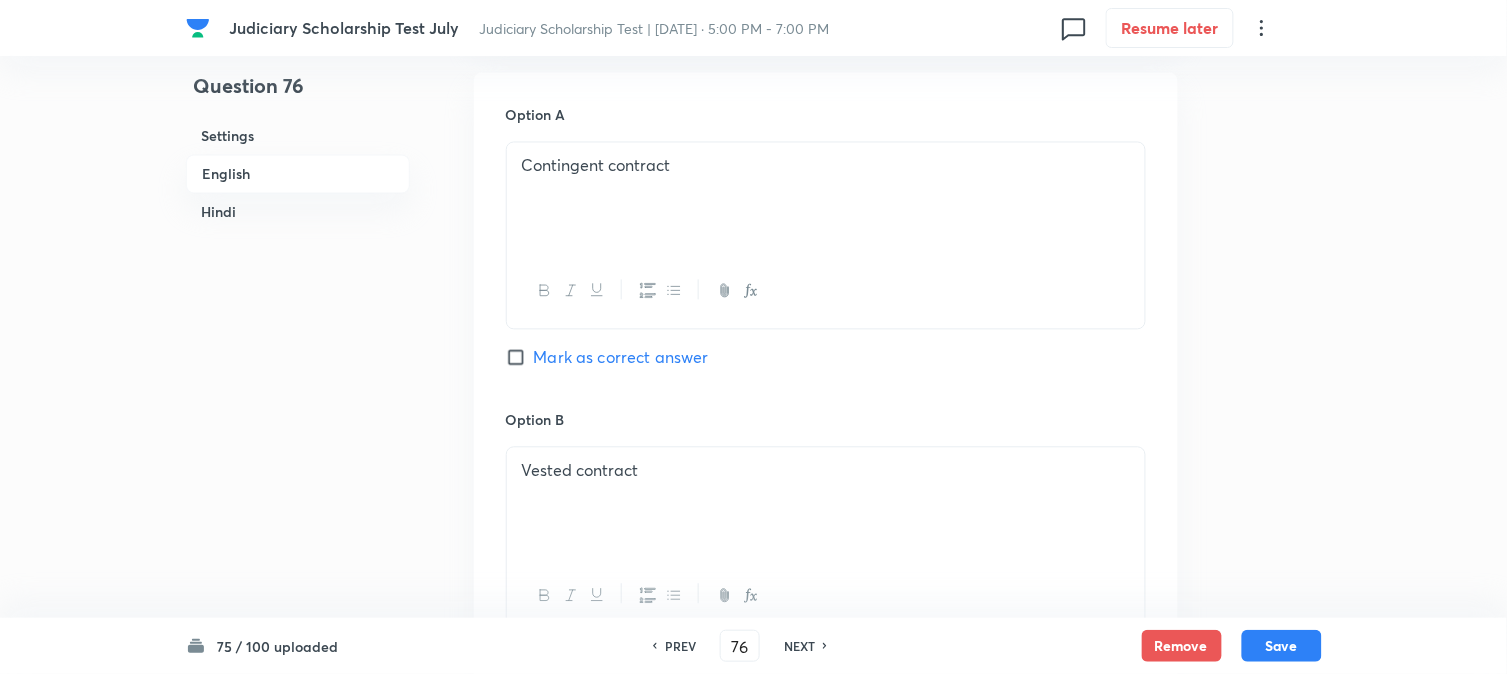 click on "Mark as correct answer" at bounding box center [621, 358] 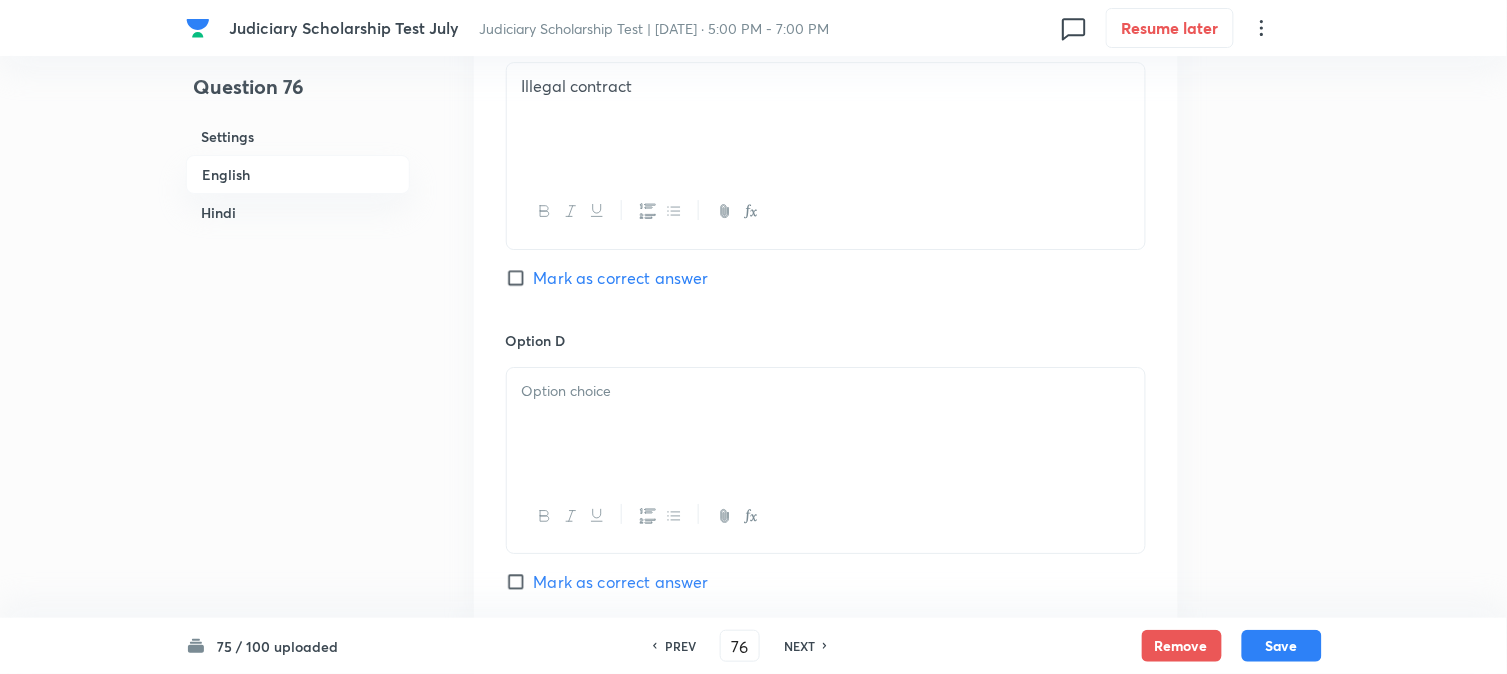 scroll, scrollTop: 1812, scrollLeft: 0, axis: vertical 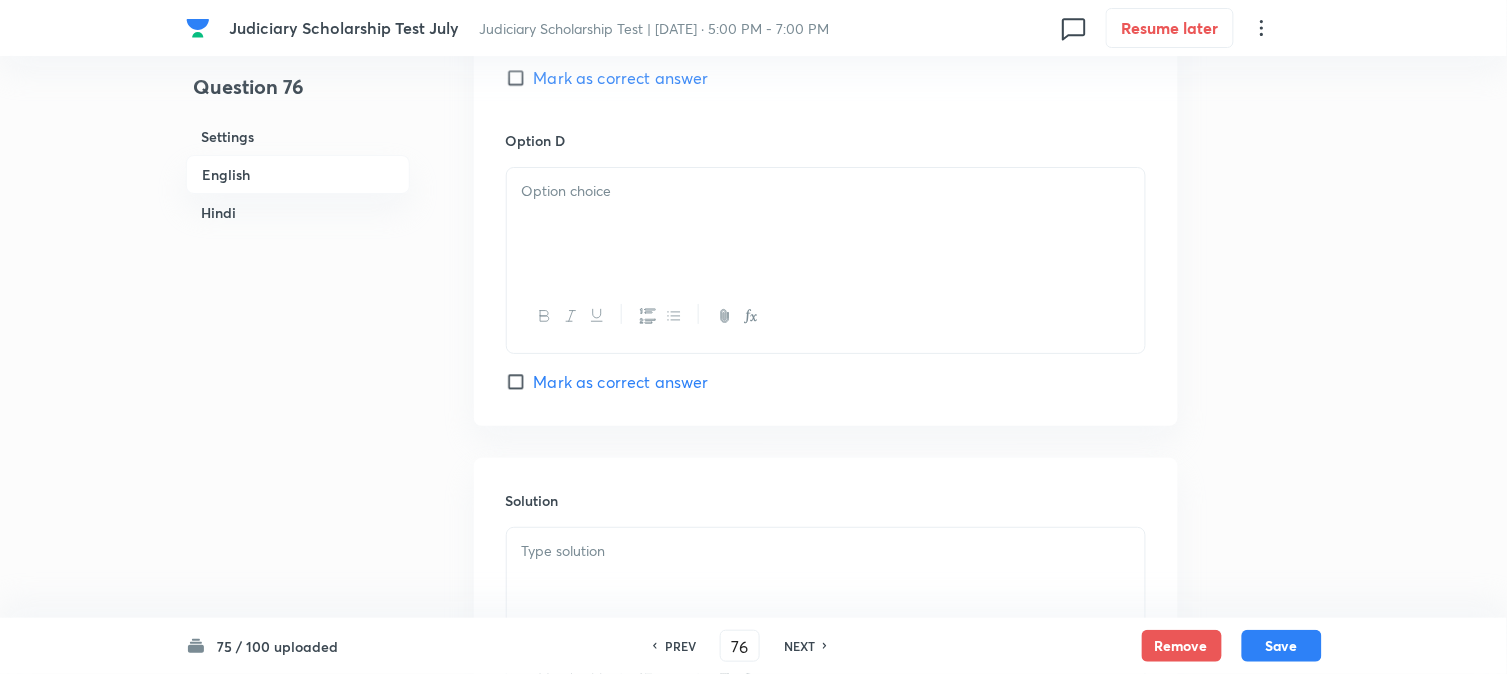 click at bounding box center [826, 224] 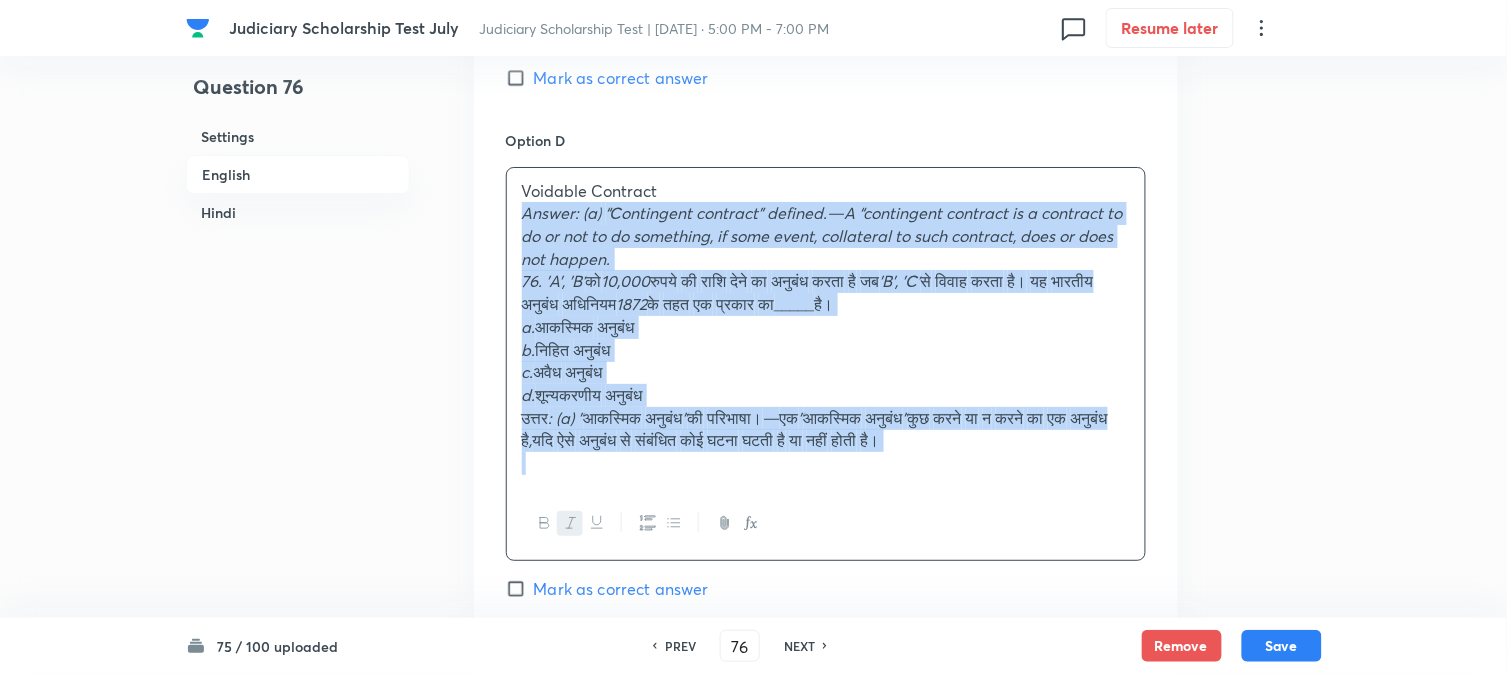 drag, startPoint x: 521, startPoint y: 218, endPoint x: 1385, endPoint y: 542, distance: 922.7524 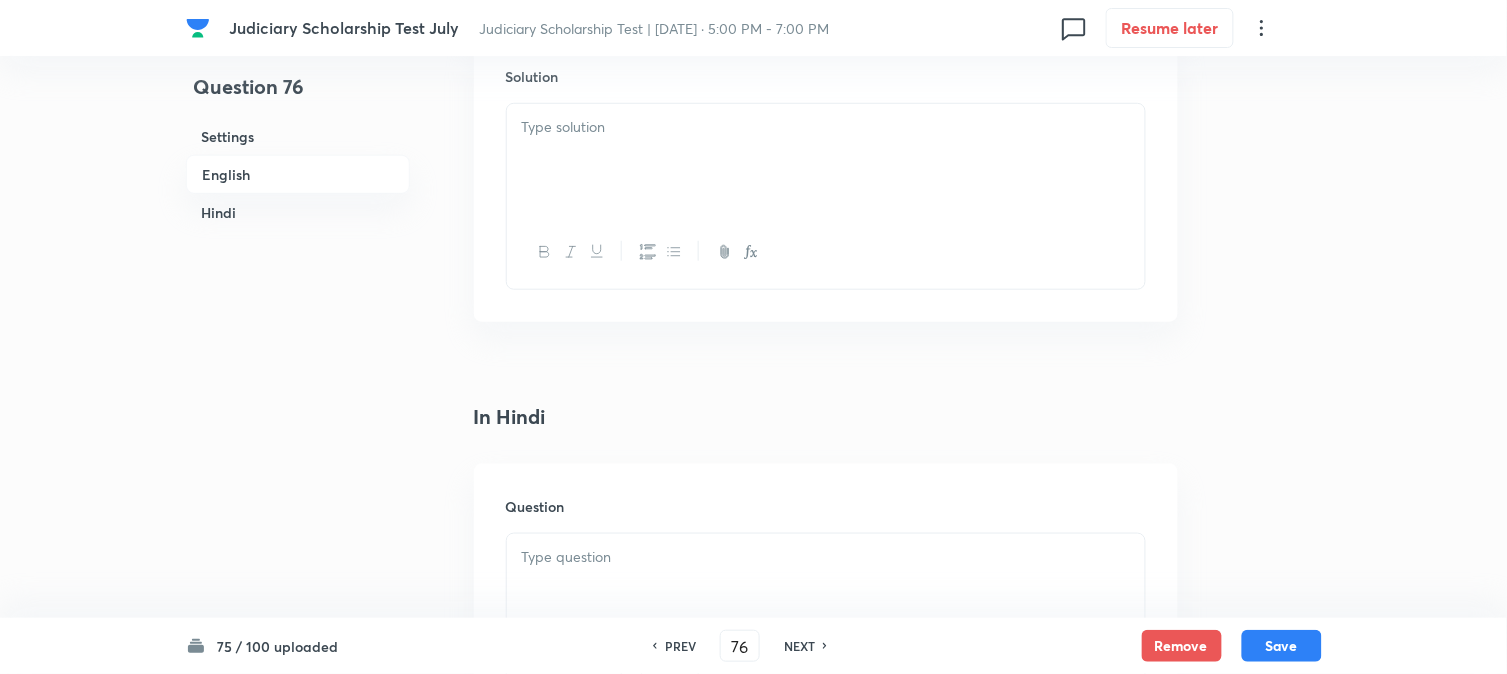 scroll, scrollTop: 2256, scrollLeft: 0, axis: vertical 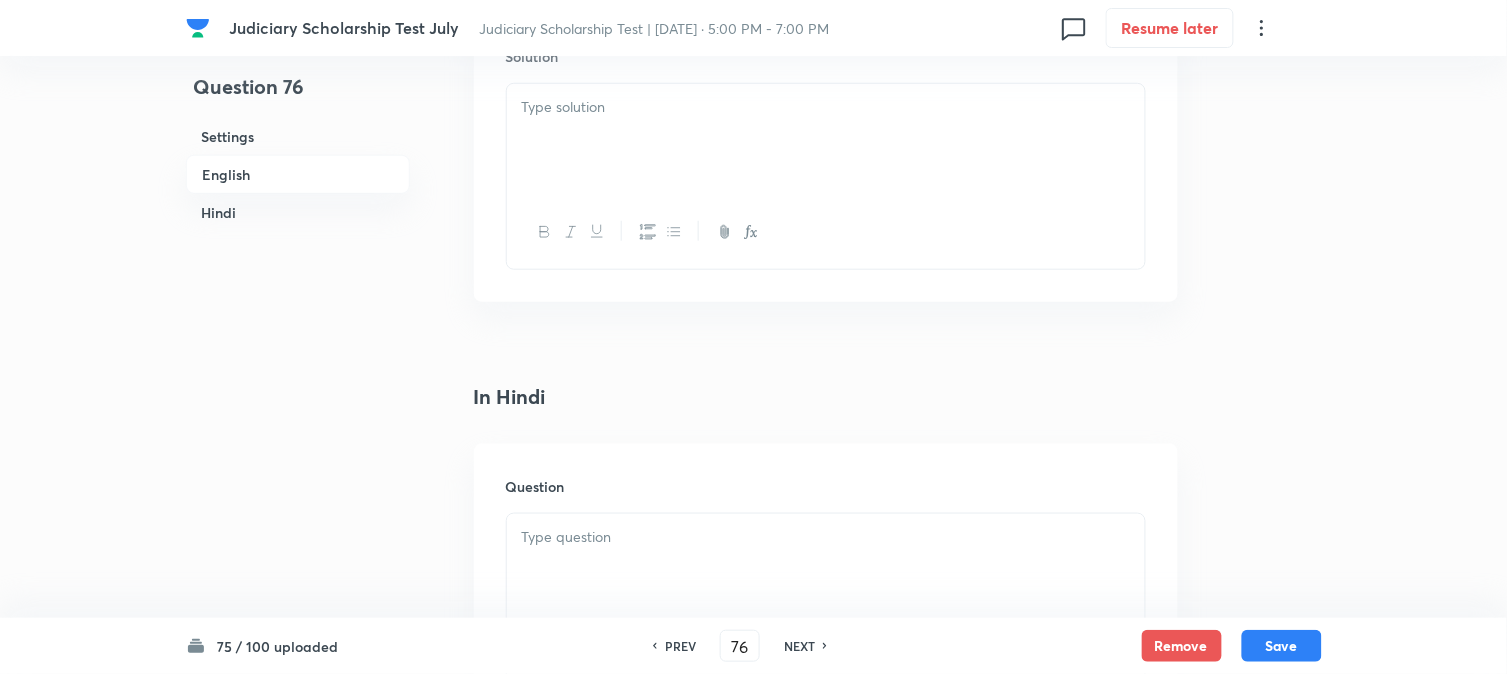 click at bounding box center [826, 140] 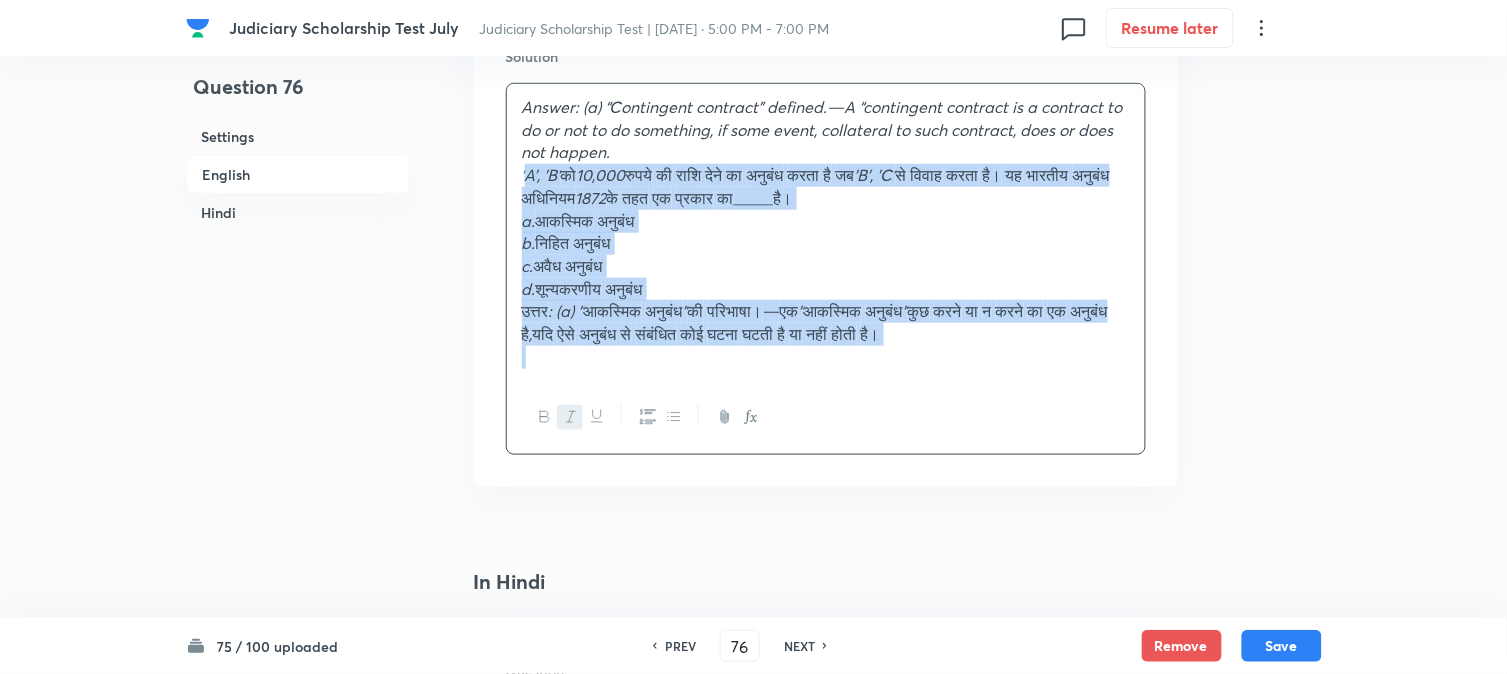 drag, startPoint x: 542, startPoint y: 176, endPoint x: 1502, endPoint y: 454, distance: 999.44183 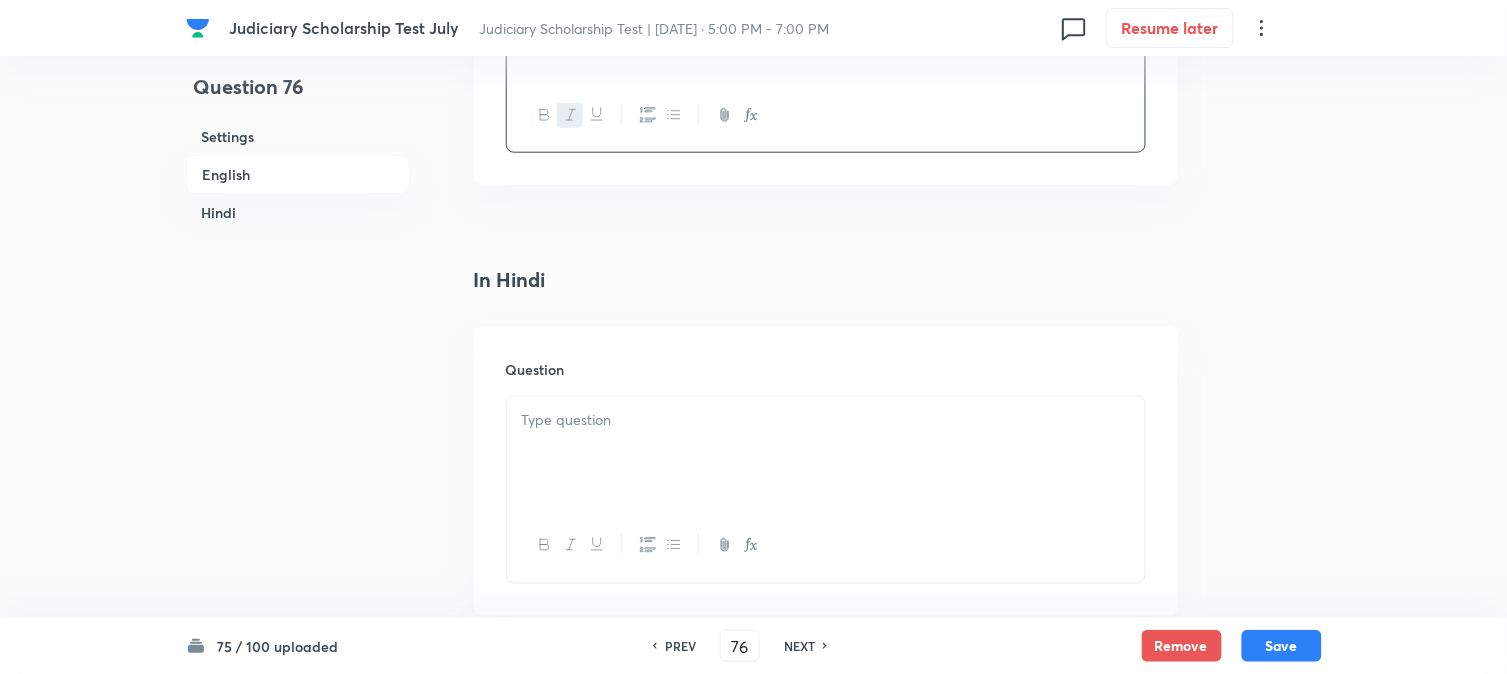 scroll, scrollTop: 2478, scrollLeft: 0, axis: vertical 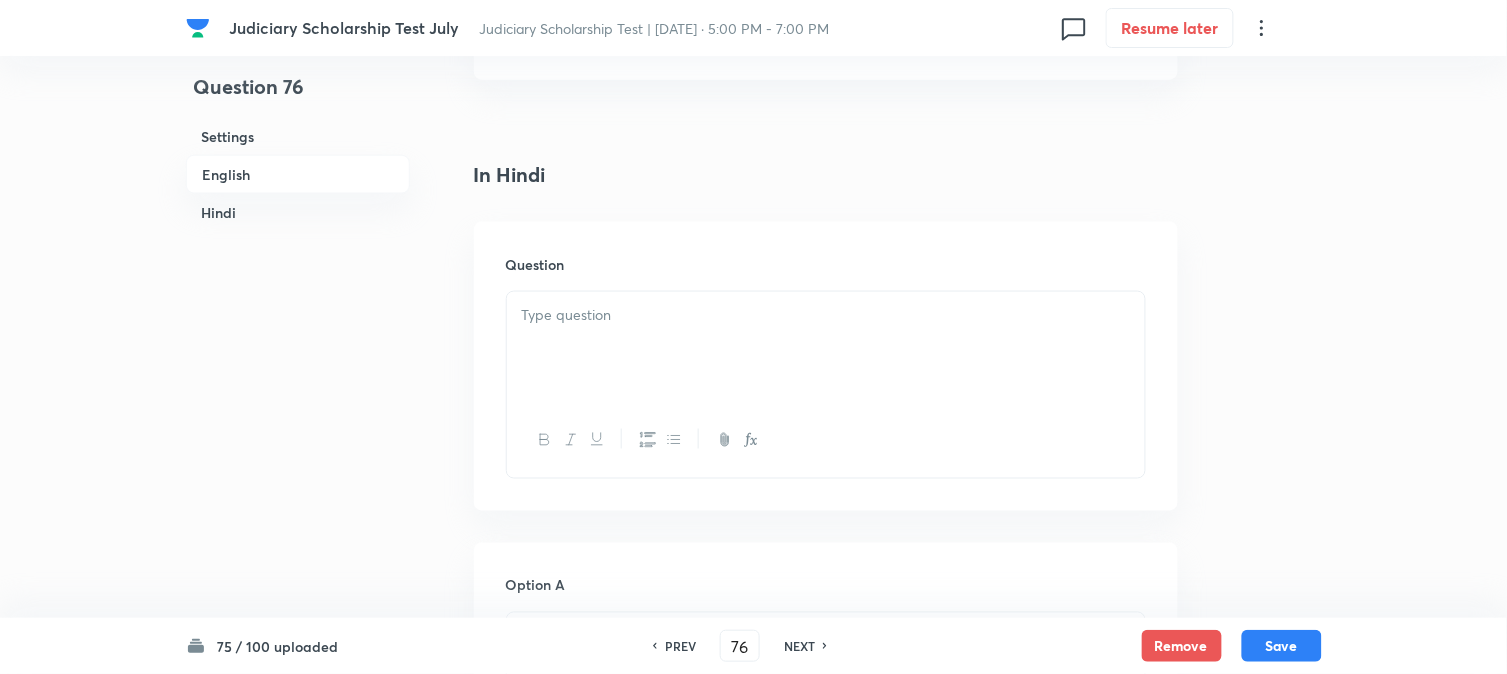 click at bounding box center (826, 348) 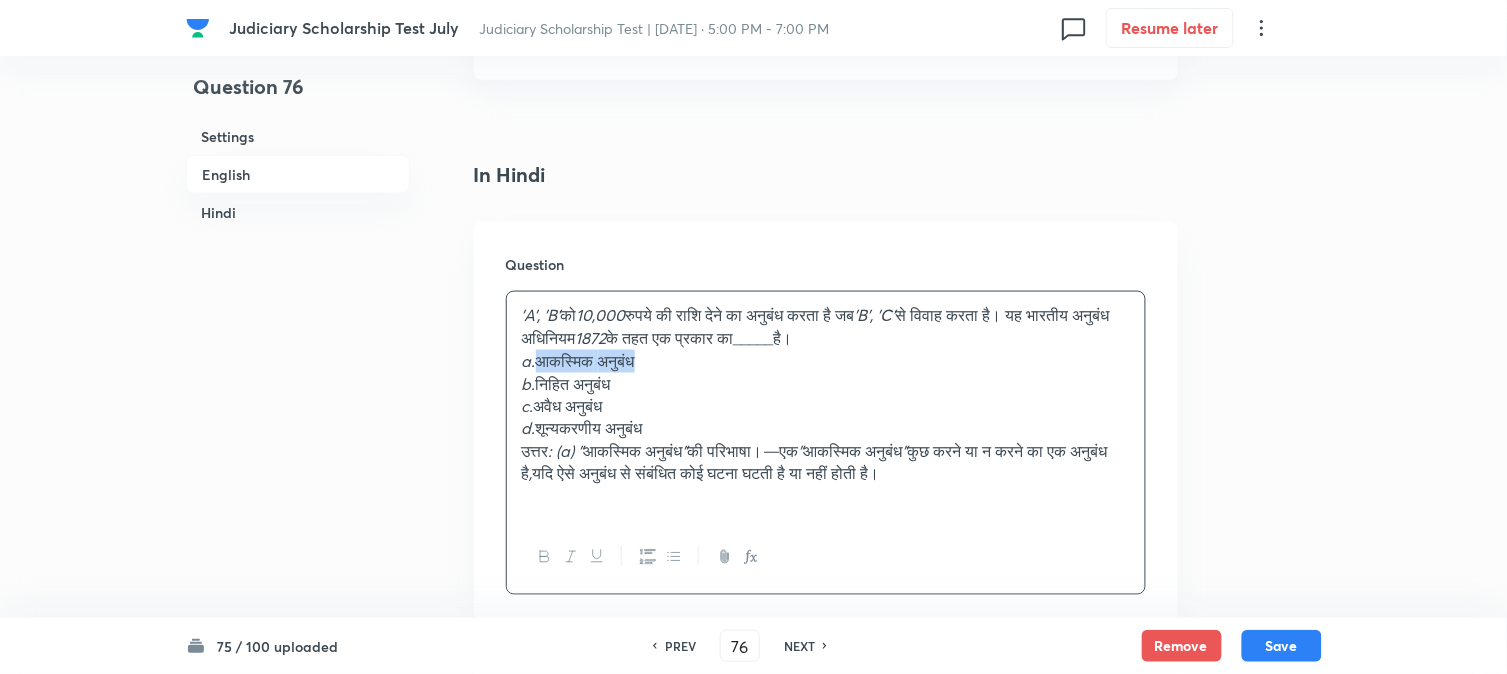 drag, startPoint x: 538, startPoint y: 361, endPoint x: 736, endPoint y: 361, distance: 198 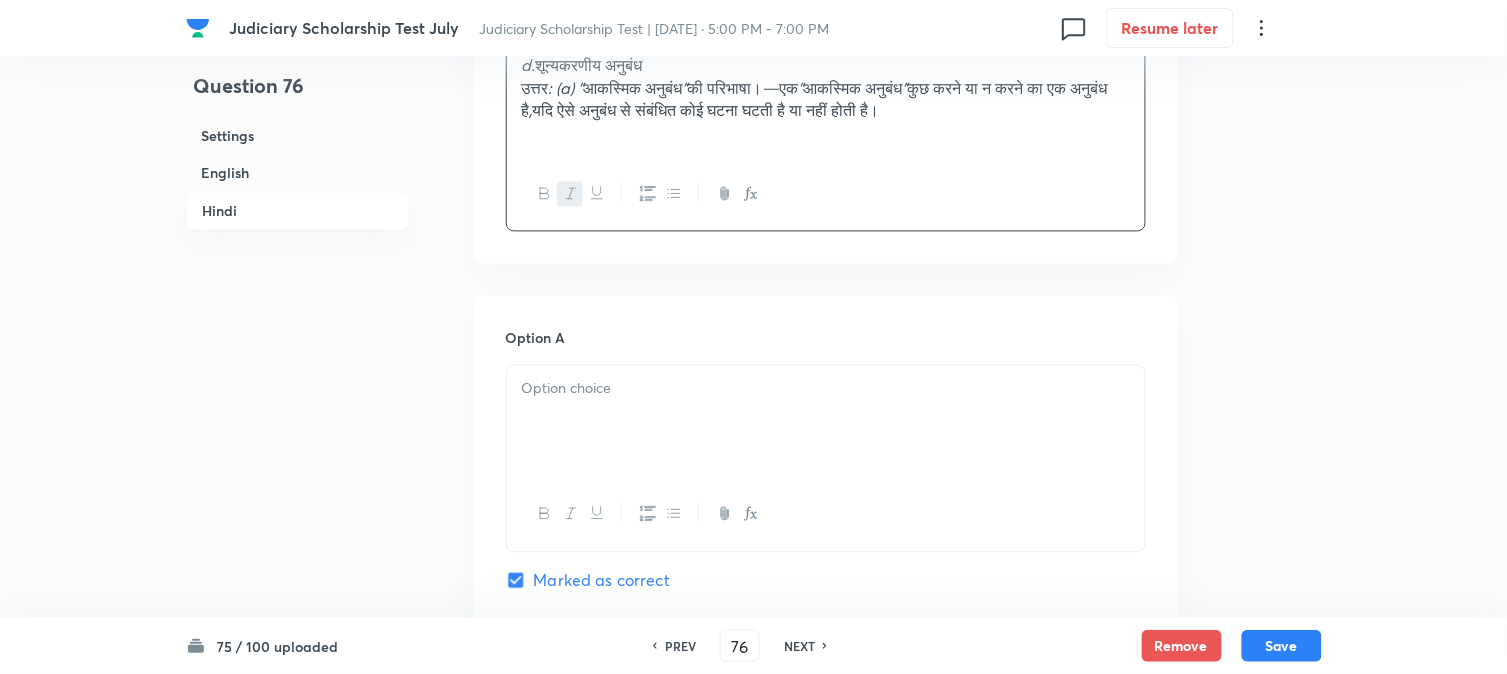 scroll, scrollTop: 2923, scrollLeft: 0, axis: vertical 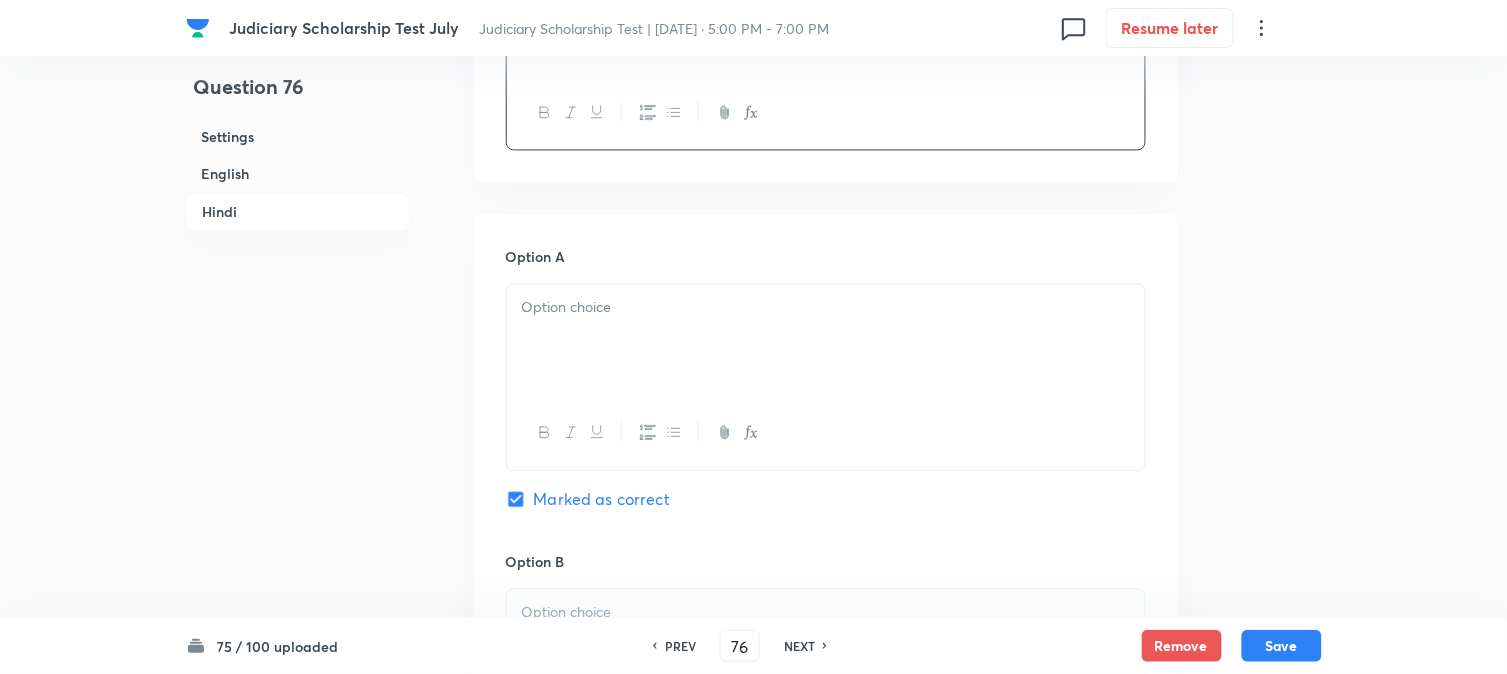 click at bounding box center (826, 340) 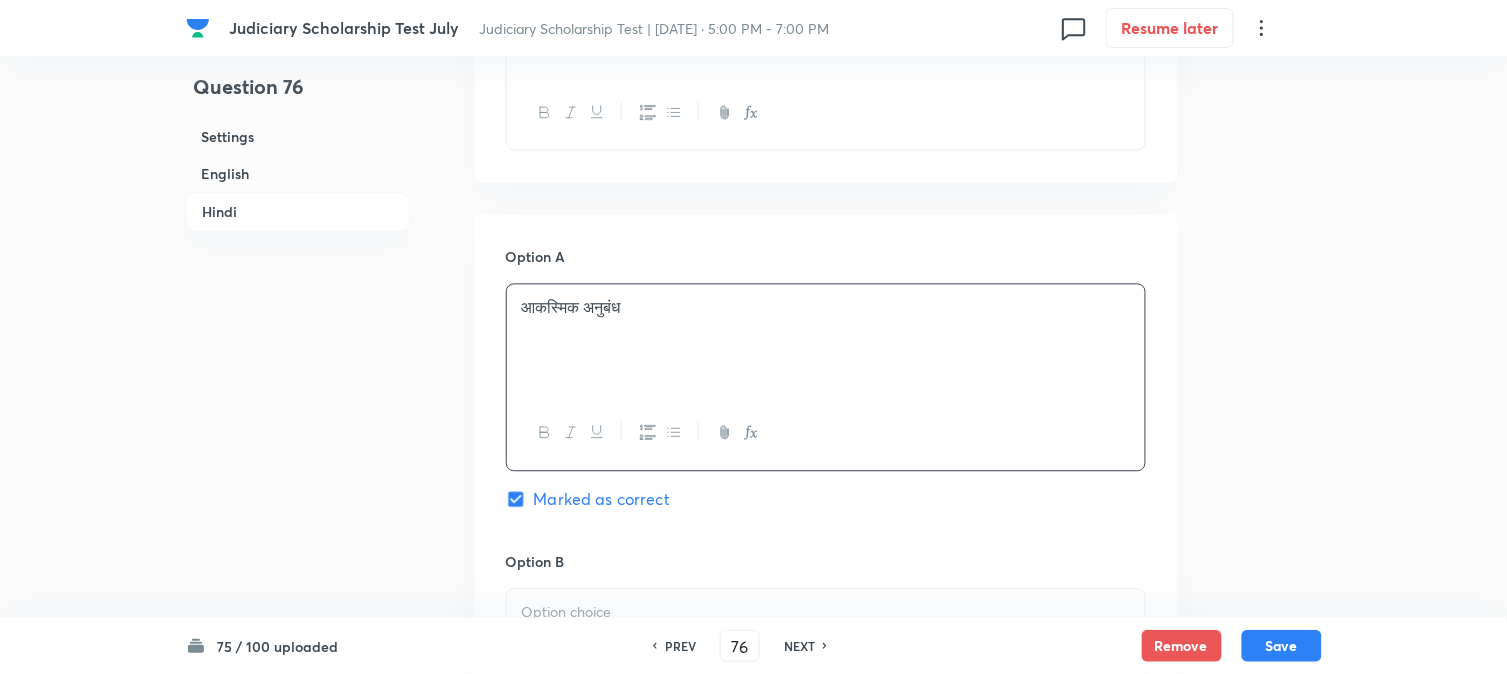 scroll, scrollTop: 2590, scrollLeft: 0, axis: vertical 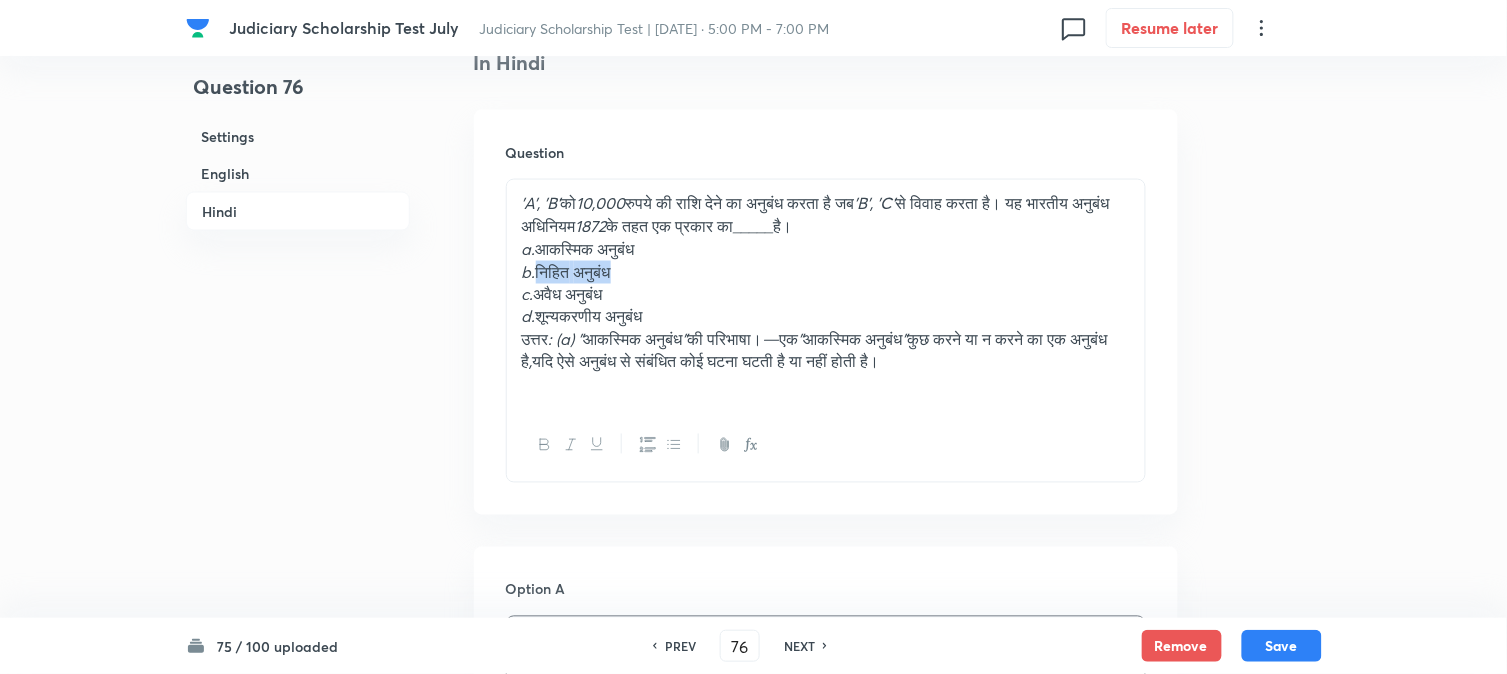 drag, startPoint x: 536, startPoint y: 271, endPoint x: 713, endPoint y: 276, distance: 177.0706 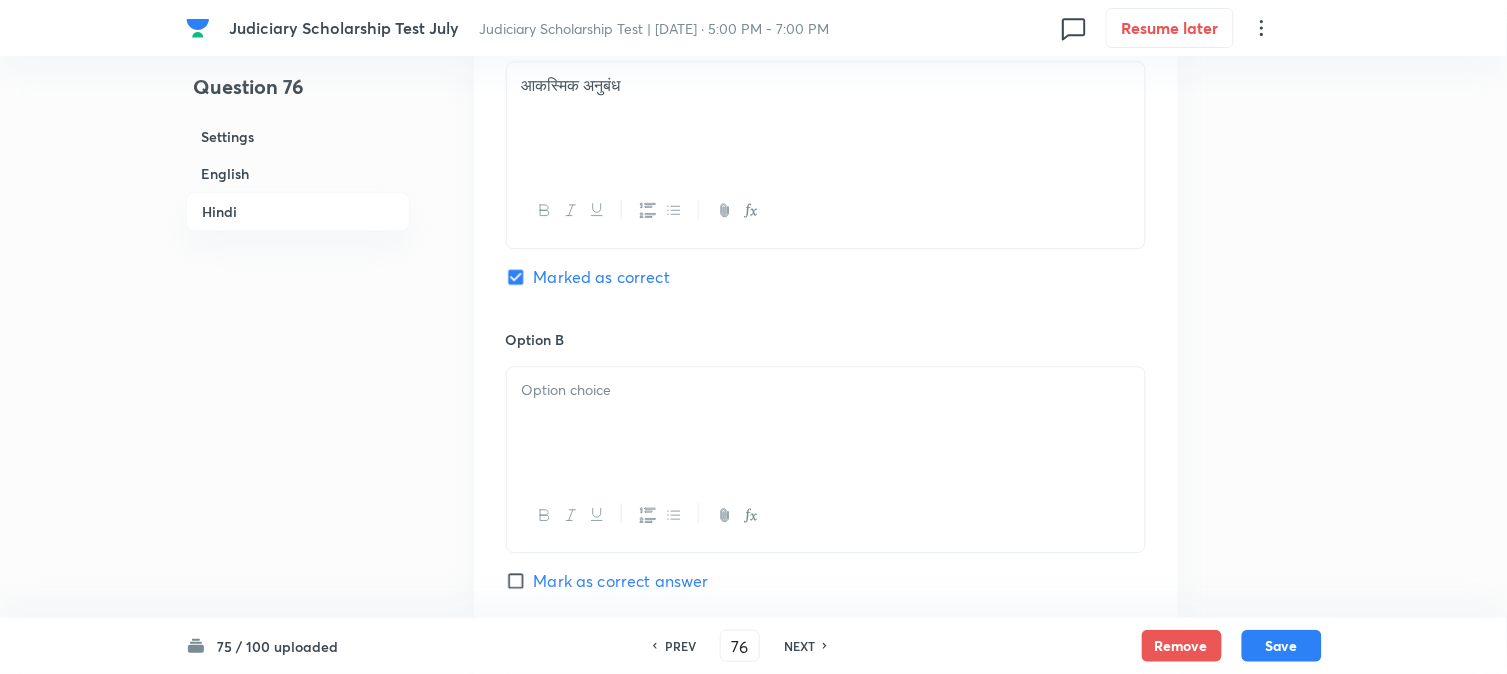 click at bounding box center [826, 423] 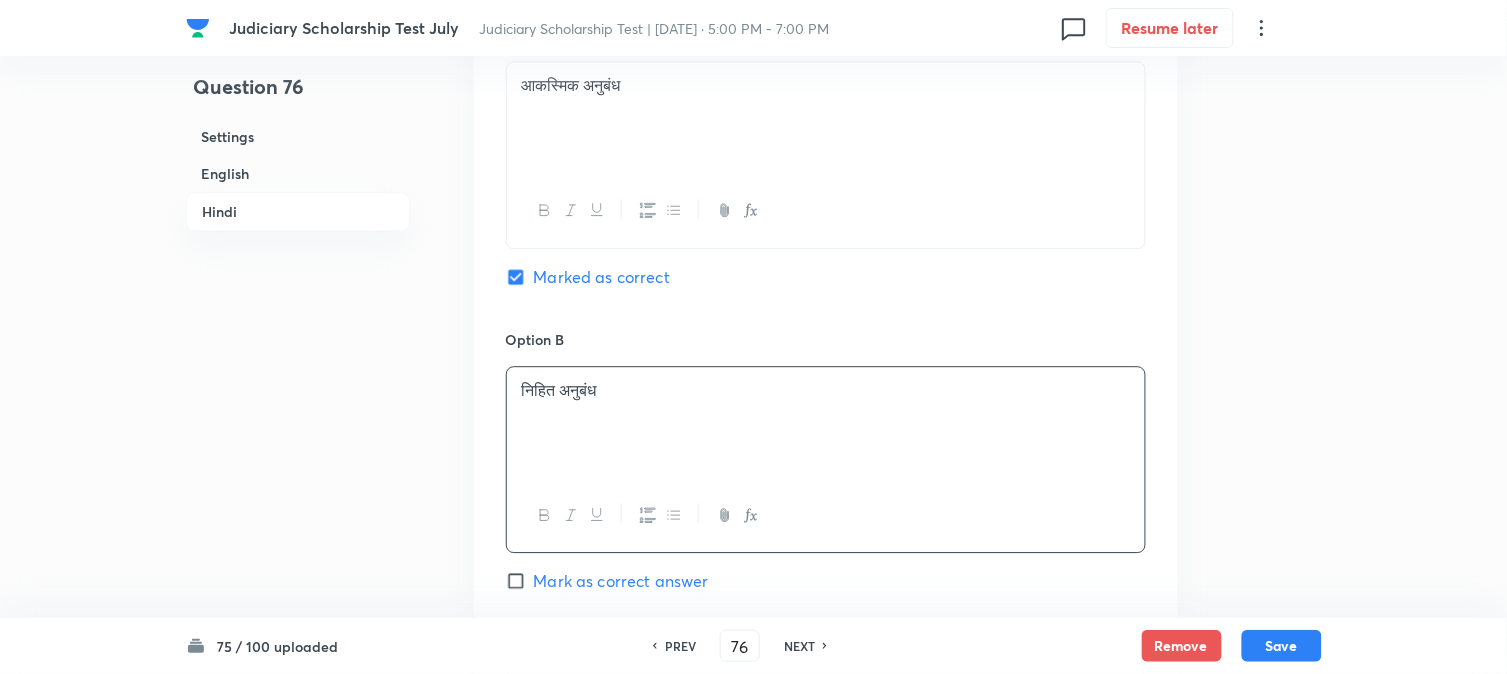 scroll, scrollTop: 2590, scrollLeft: 0, axis: vertical 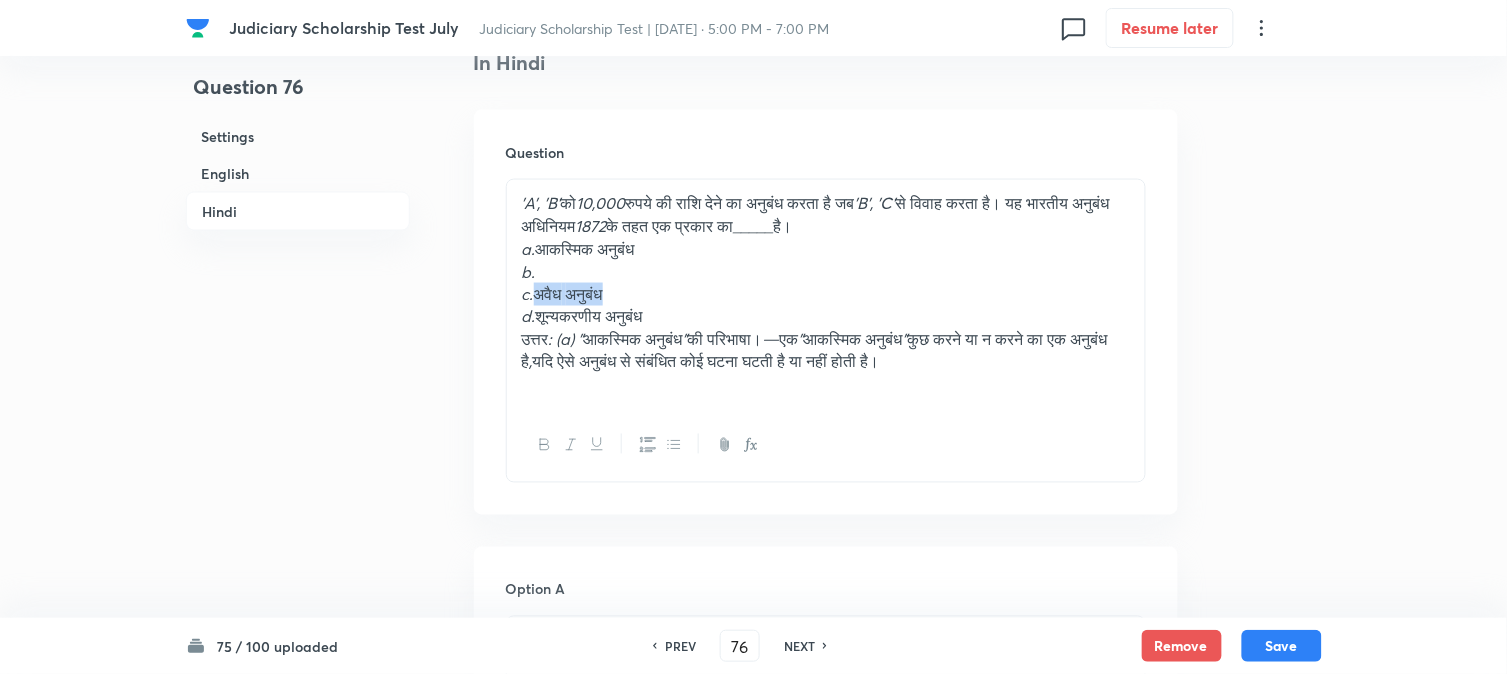 drag, startPoint x: 537, startPoint y: 298, endPoint x: 623, endPoint y: 332, distance: 92.47703 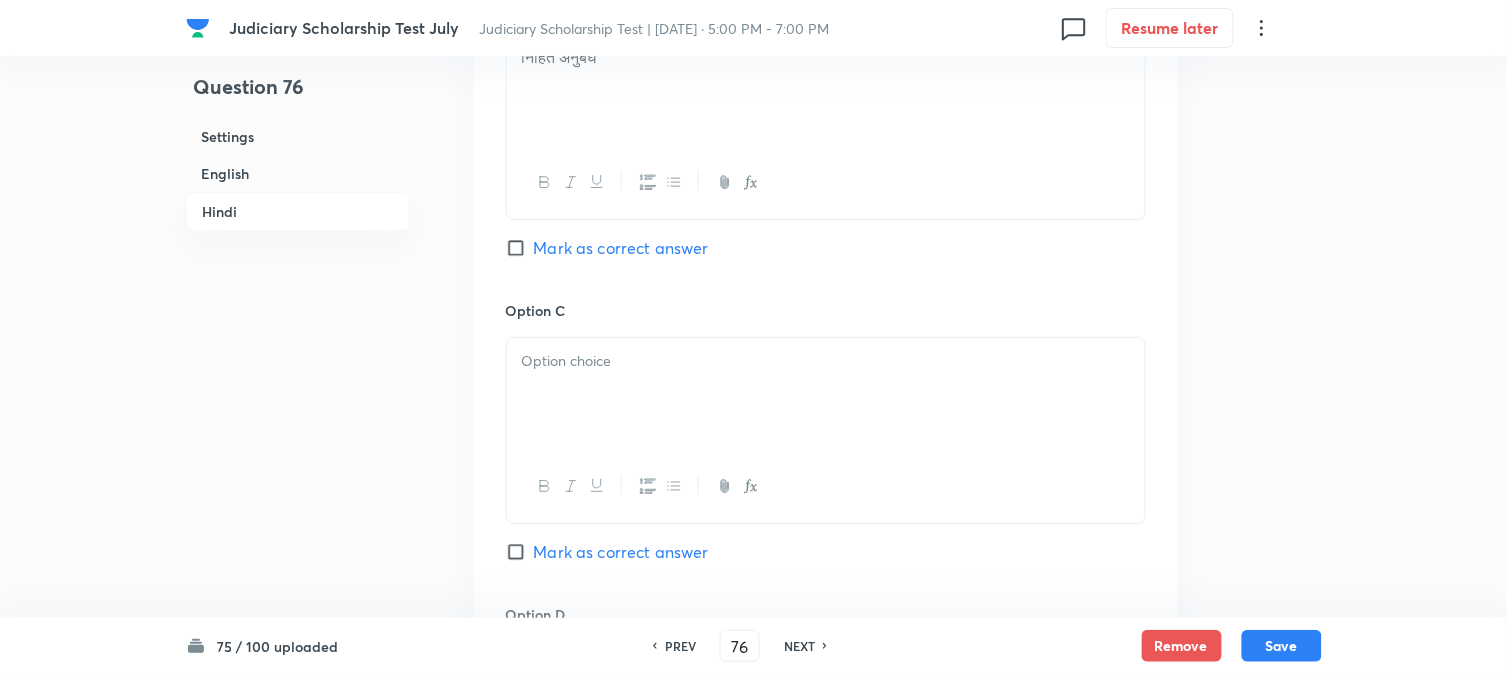 click at bounding box center [826, 394] 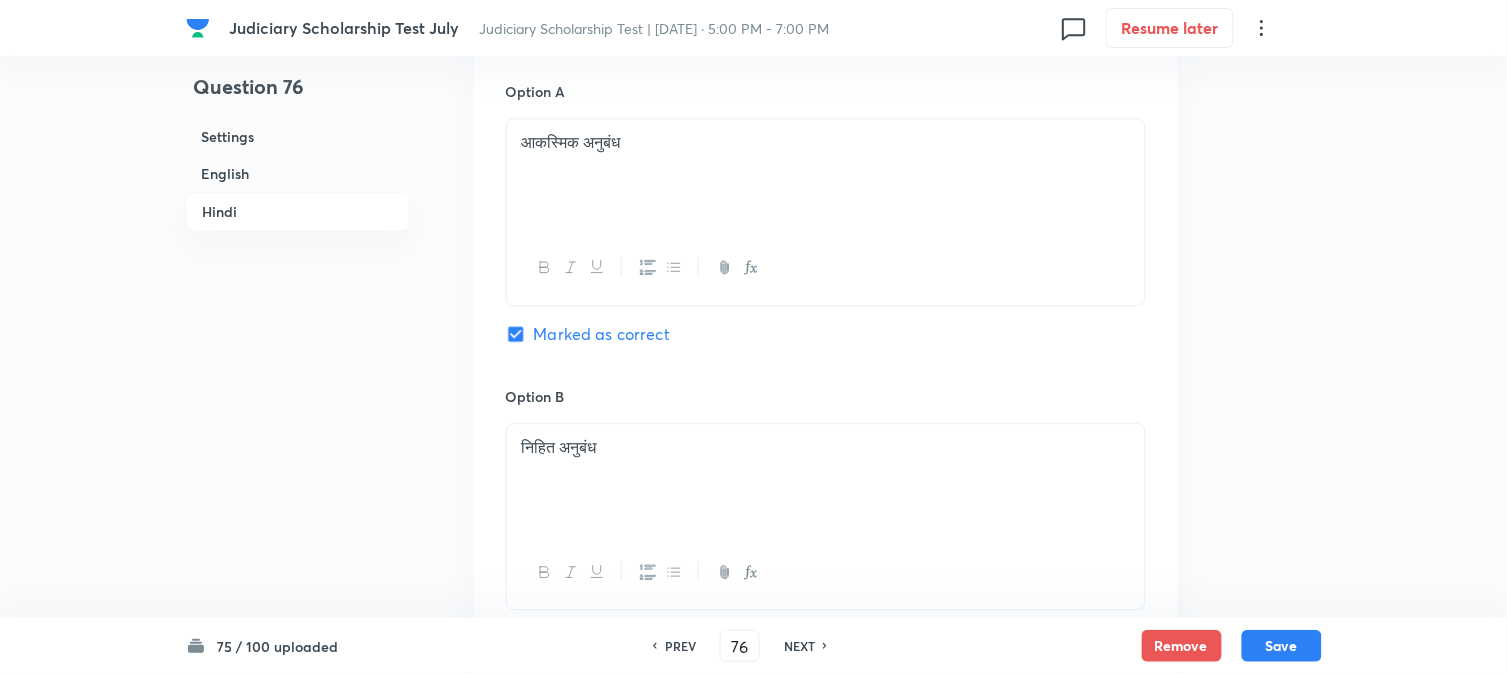 scroll, scrollTop: 2701, scrollLeft: 0, axis: vertical 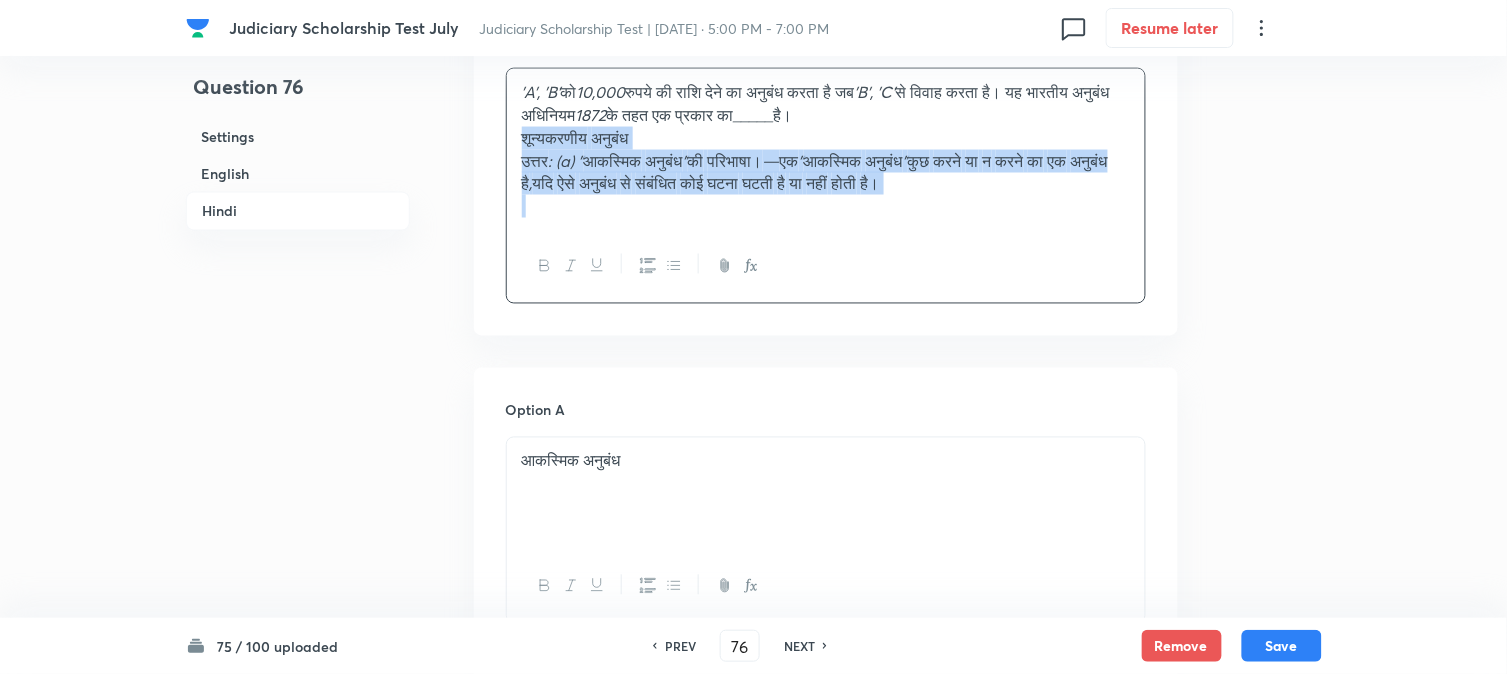 drag, startPoint x: 542, startPoint y: 210, endPoint x: 1296, endPoint y: 285, distance: 757.72095 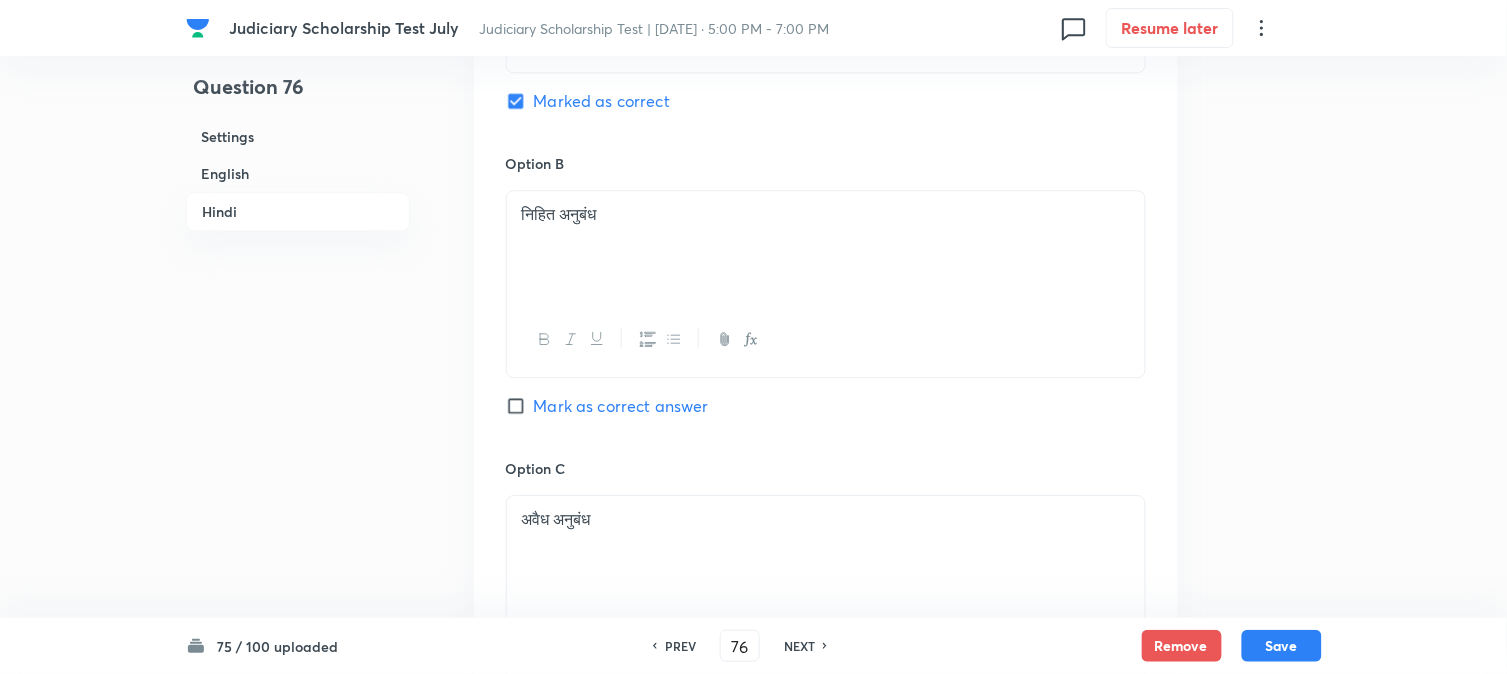 scroll, scrollTop: 3701, scrollLeft: 0, axis: vertical 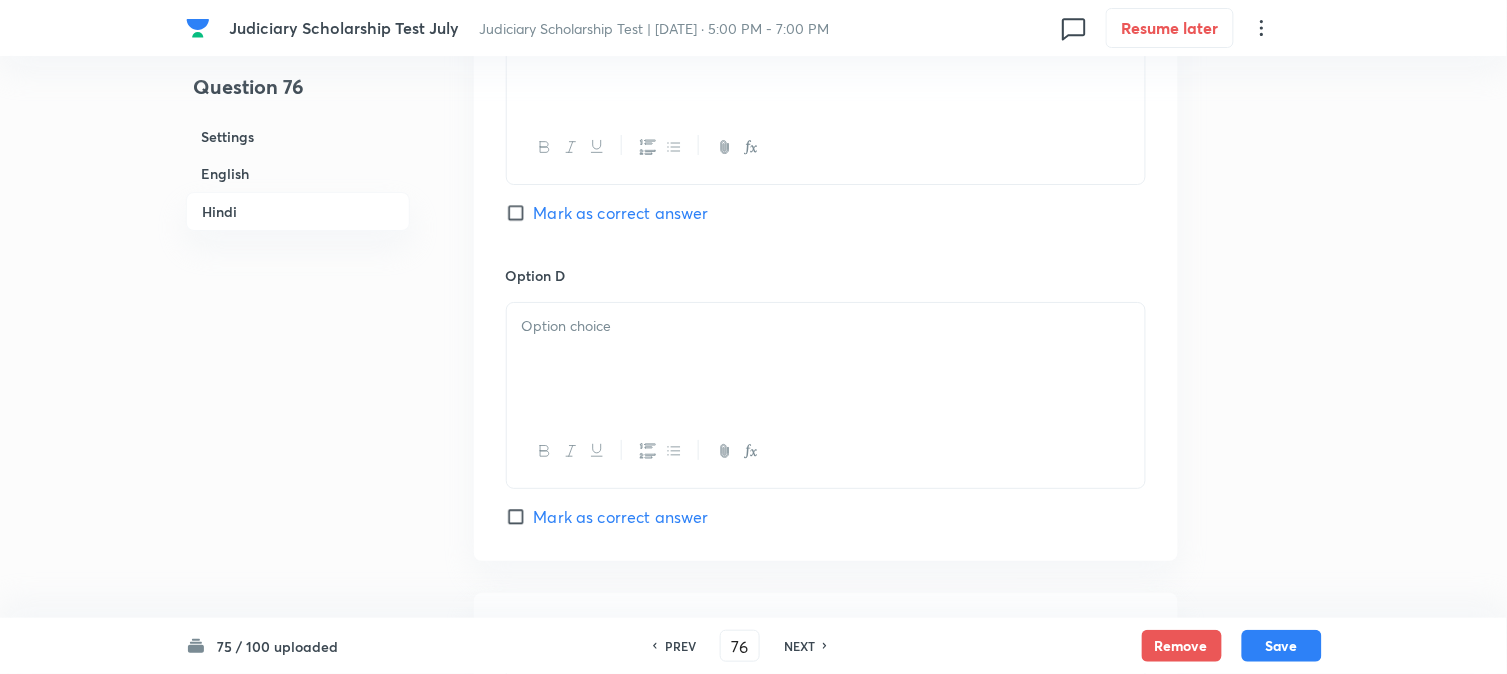 click at bounding box center (826, 359) 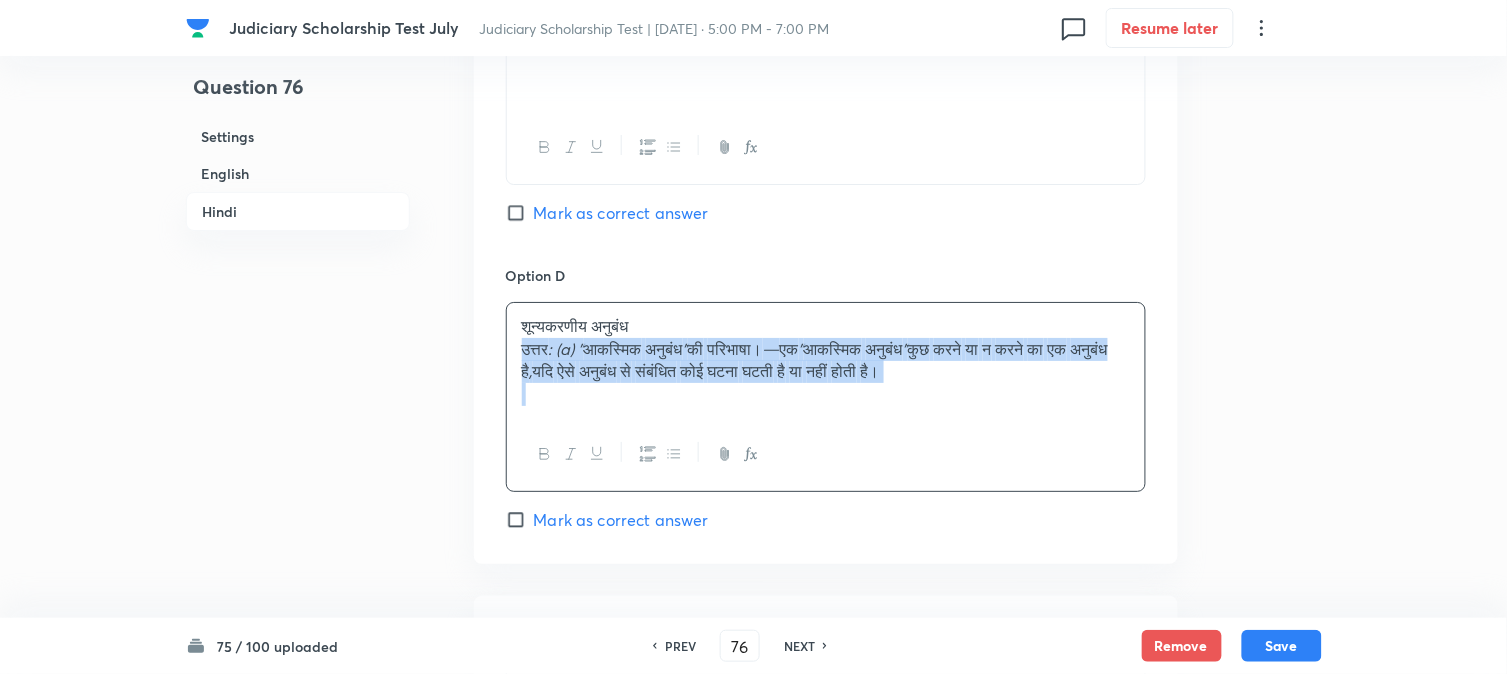 drag, startPoint x: 521, startPoint y: 356, endPoint x: 1214, endPoint y: 408, distance: 694.9482 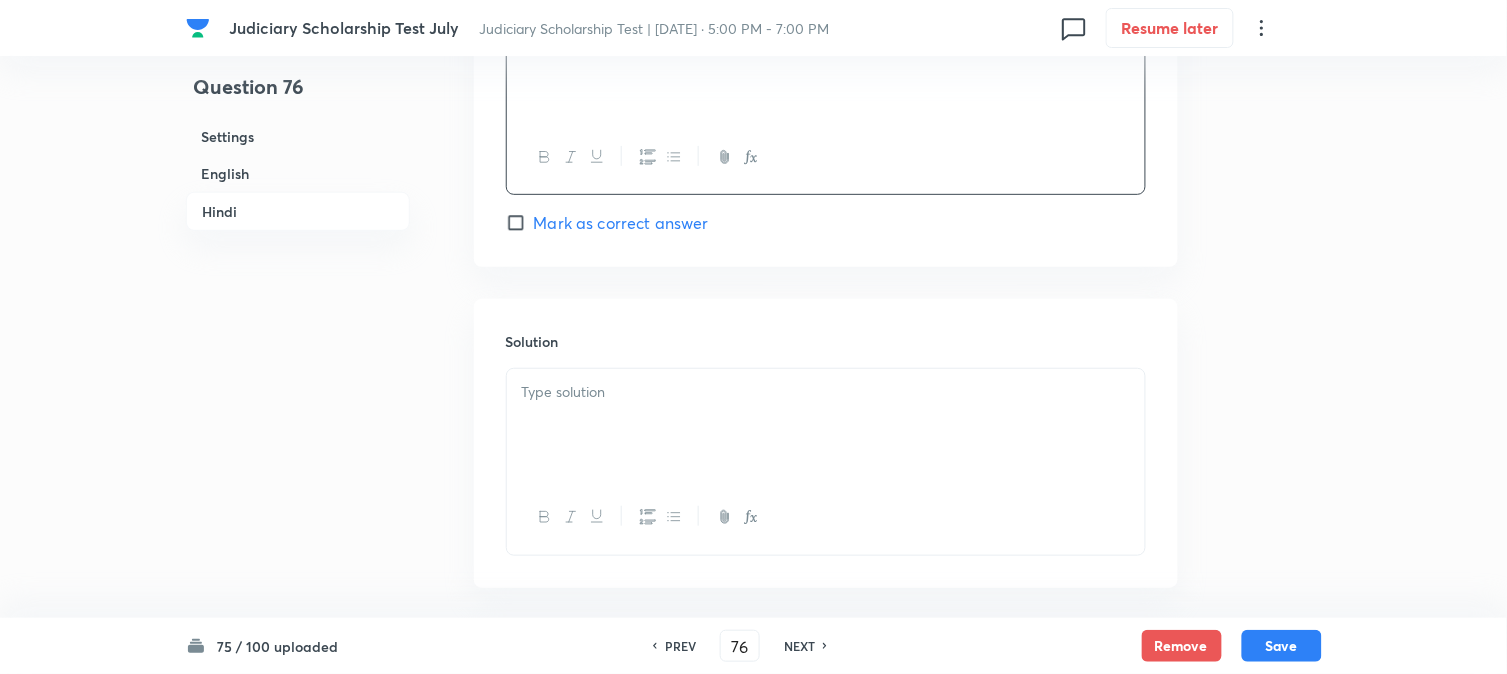 scroll, scrollTop: 4034, scrollLeft: 0, axis: vertical 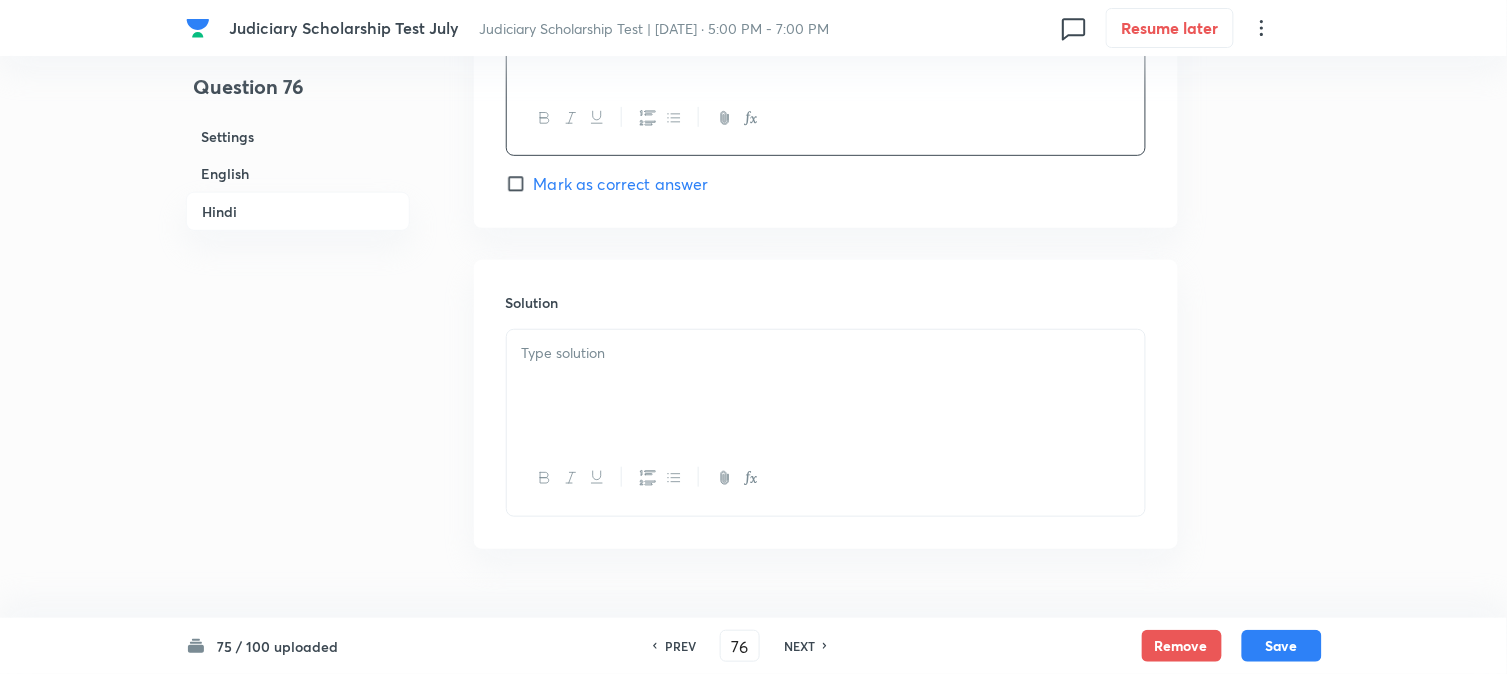 click at bounding box center [826, 386] 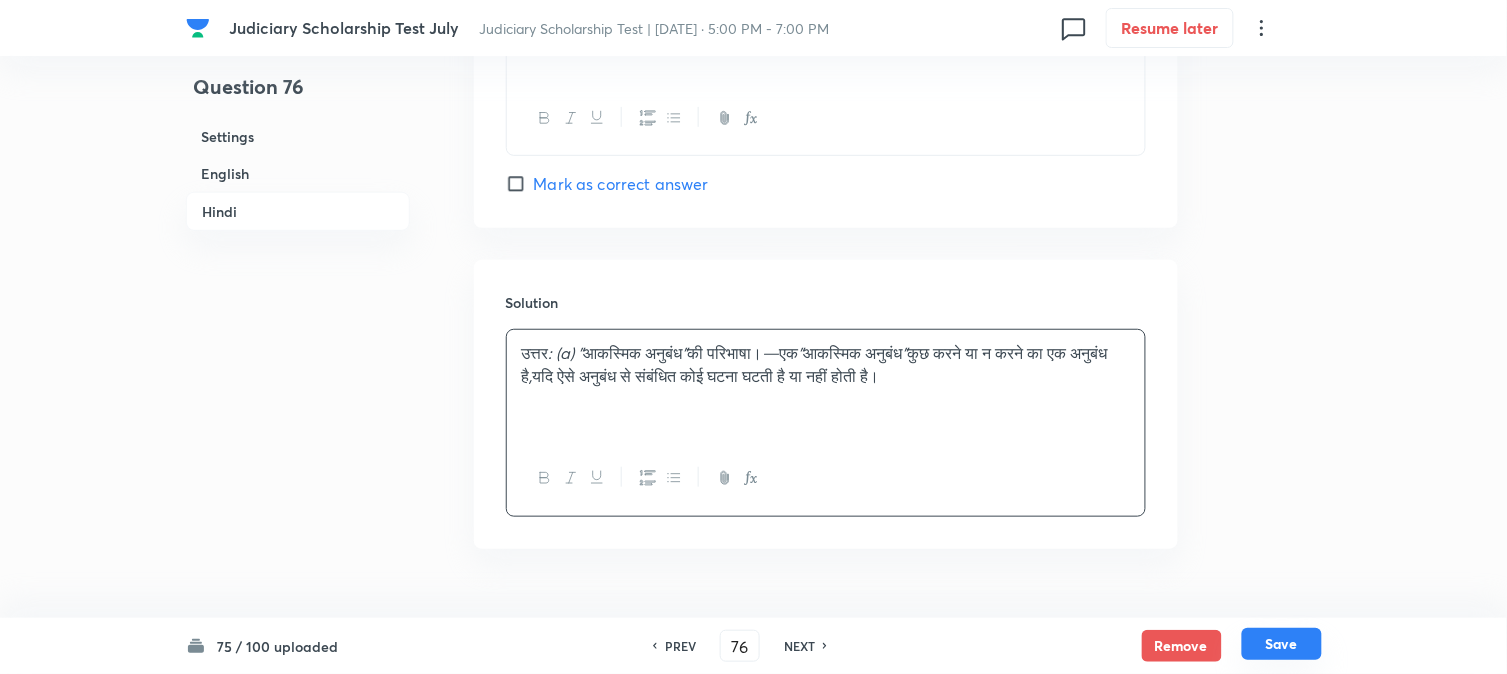 click on "Save" at bounding box center [1282, 644] 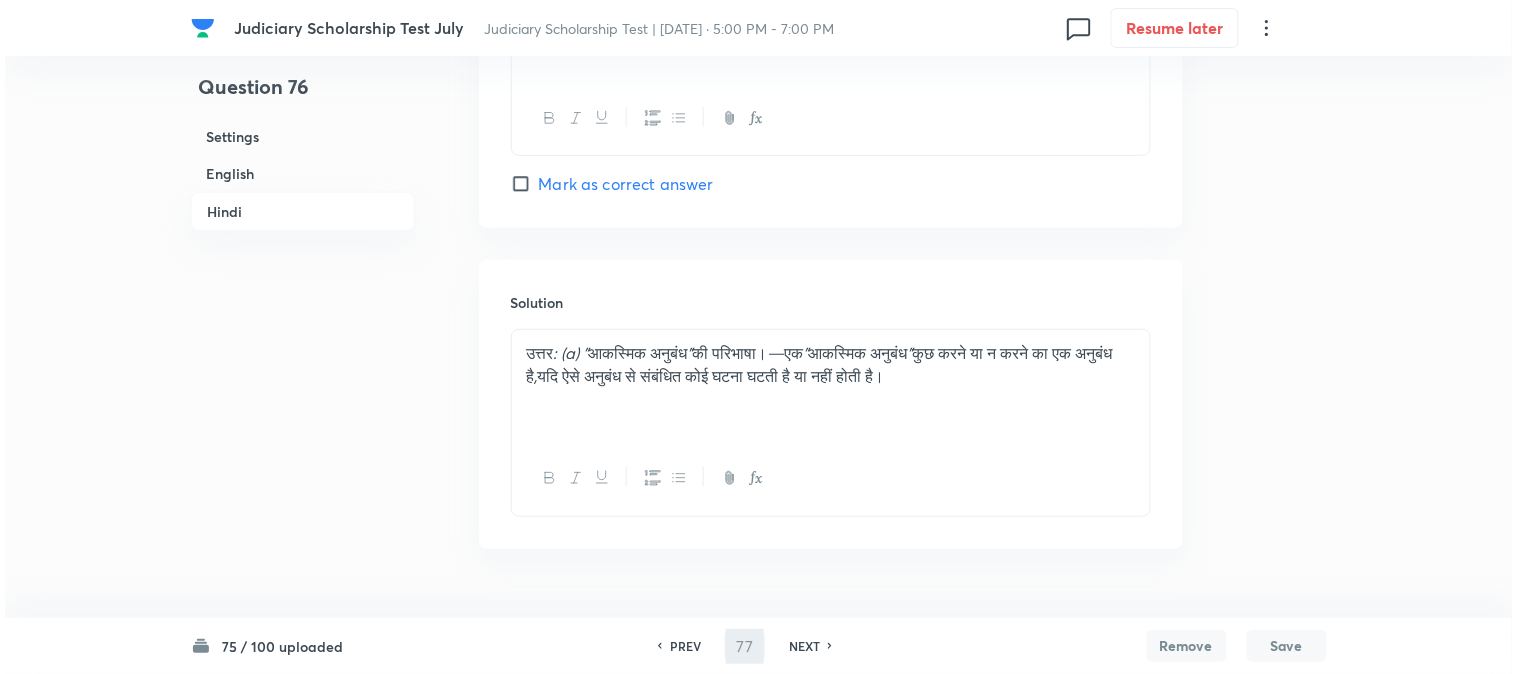 scroll, scrollTop: 0, scrollLeft: 0, axis: both 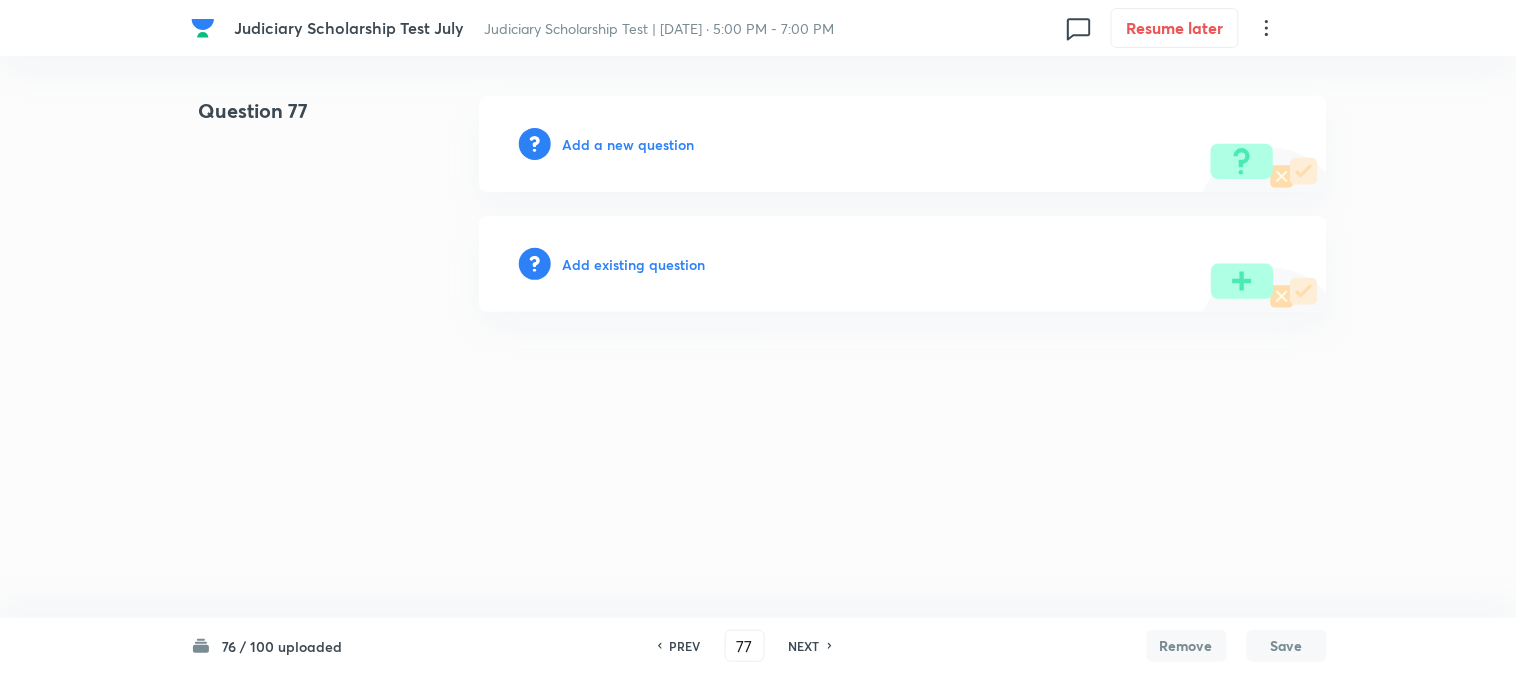 click on "Add a new question" at bounding box center [629, 144] 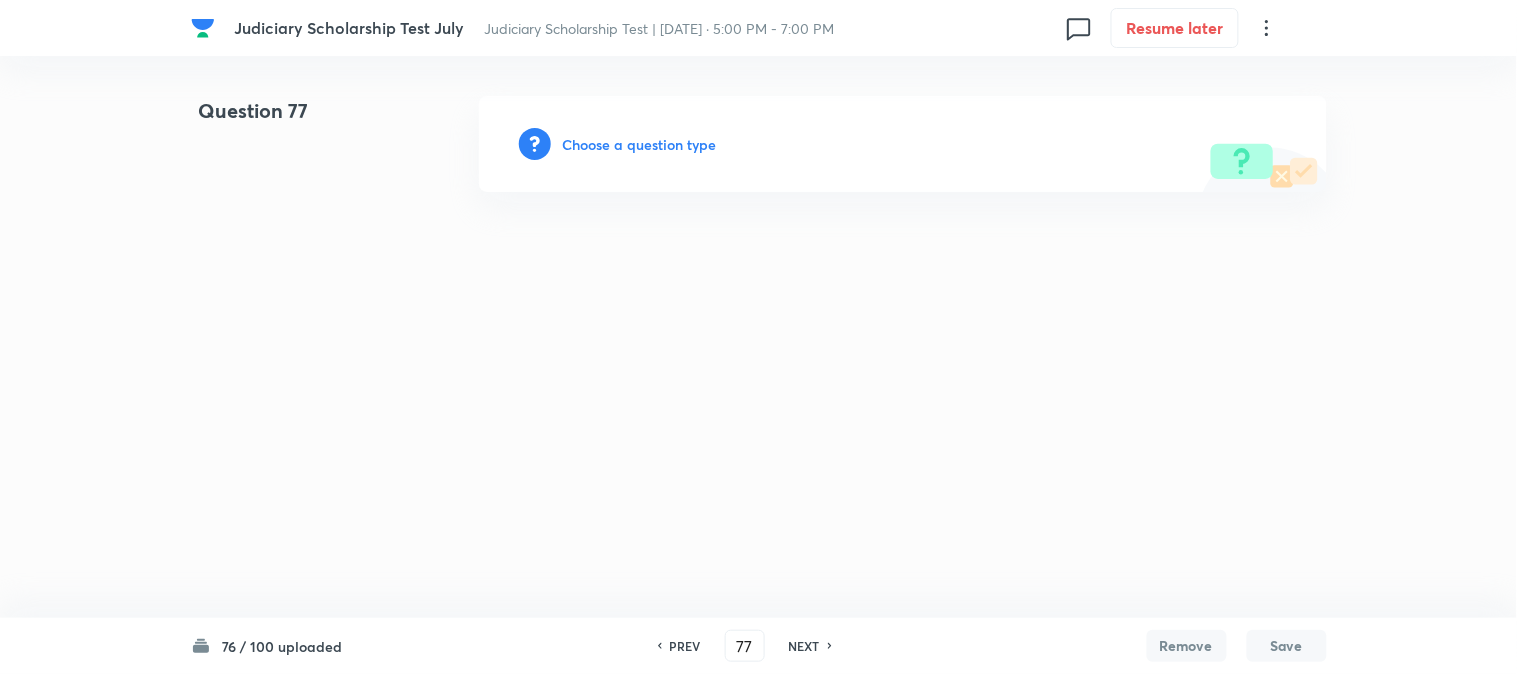 click on "Choose a question type" at bounding box center (640, 144) 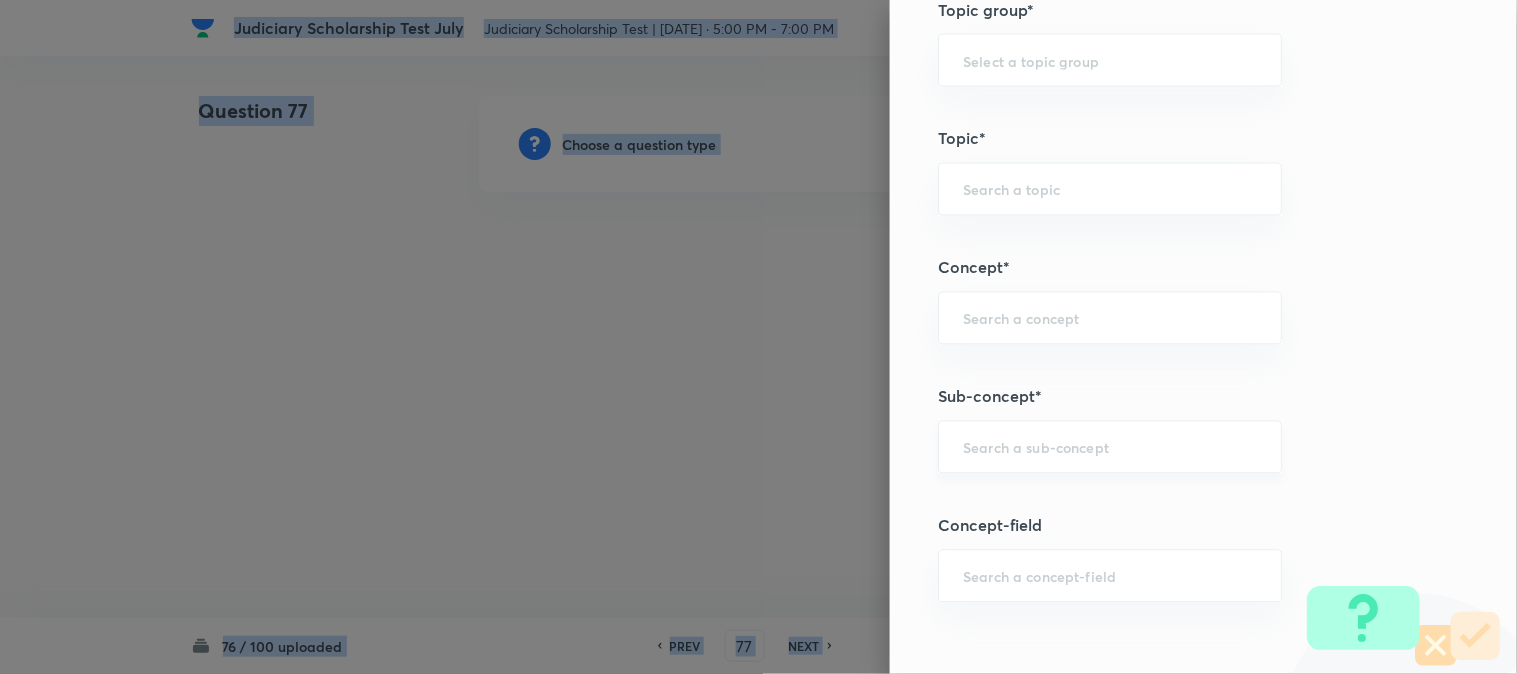 scroll, scrollTop: 1180, scrollLeft: 0, axis: vertical 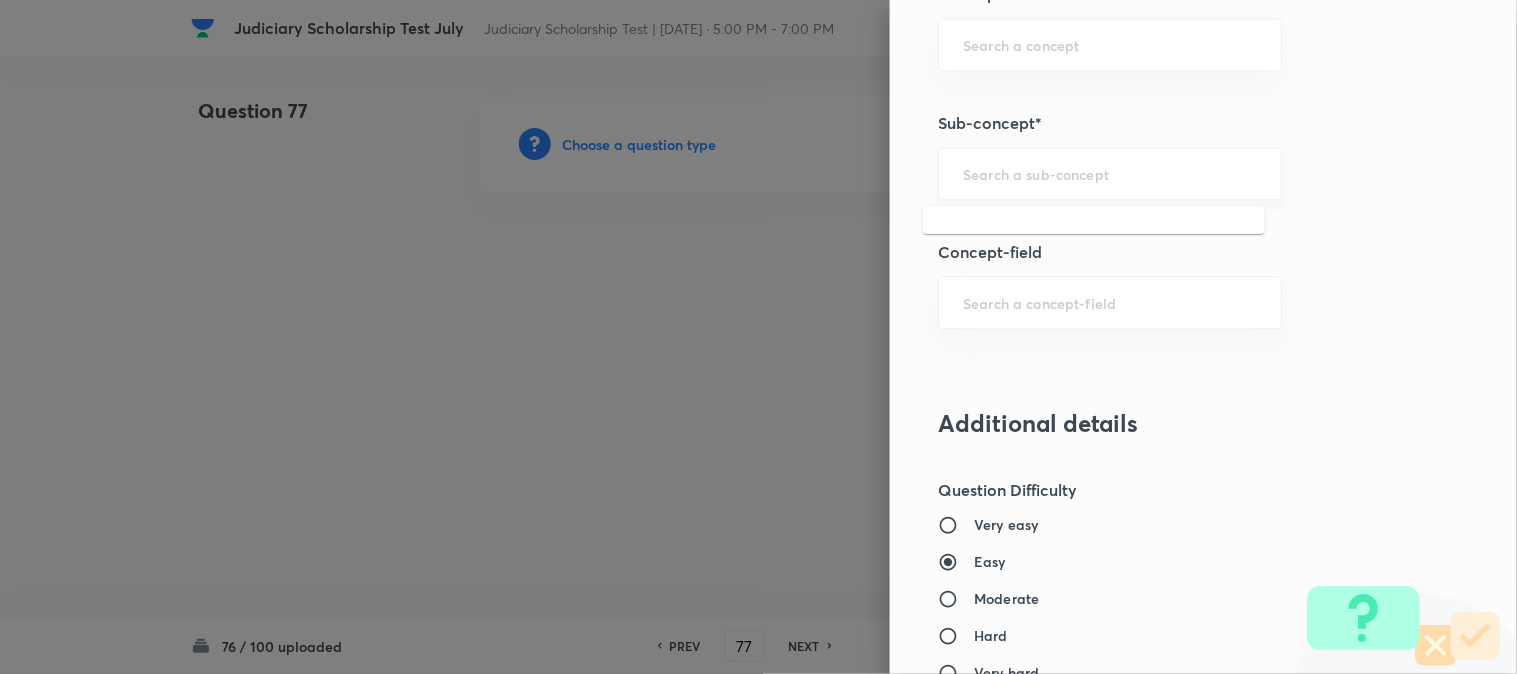 click at bounding box center (1110, 173) 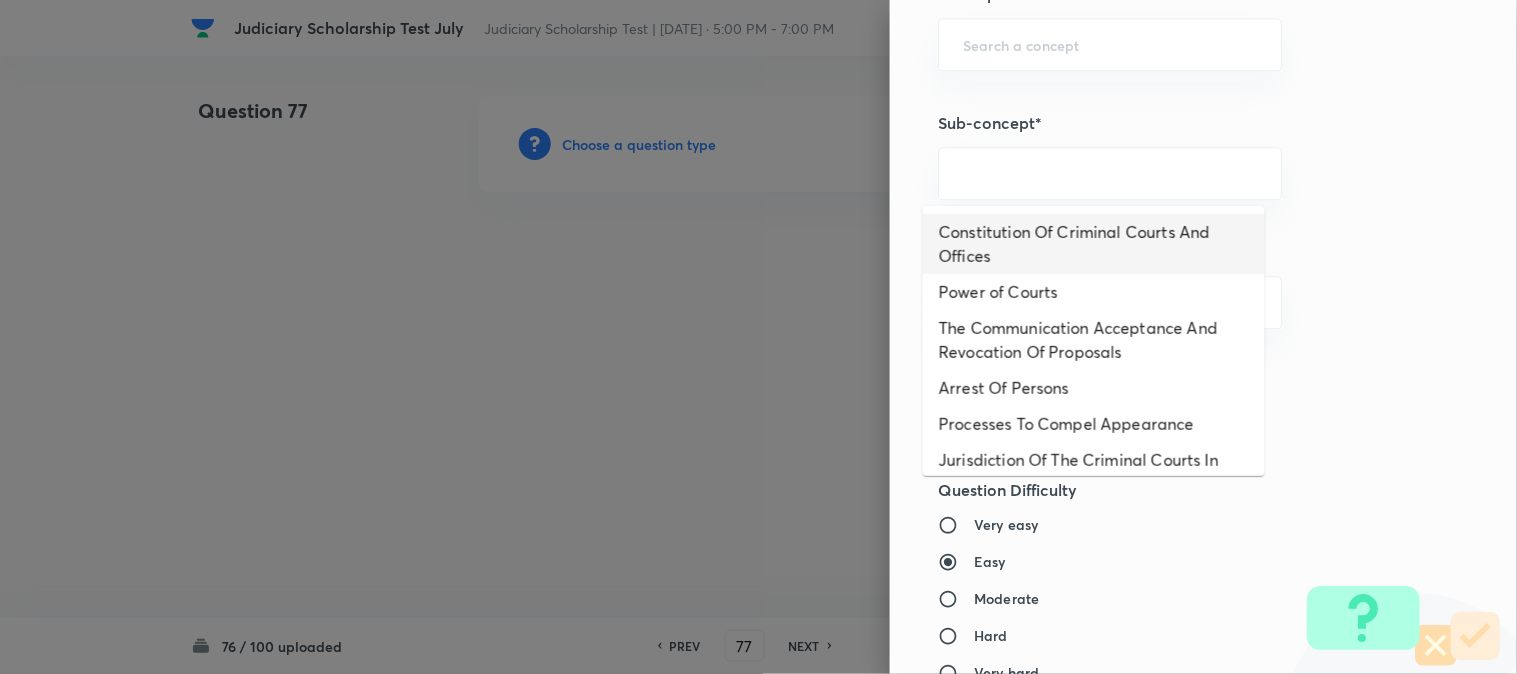 click on "Constitution Of Criminal Courts And Offices" at bounding box center [1094, 244] 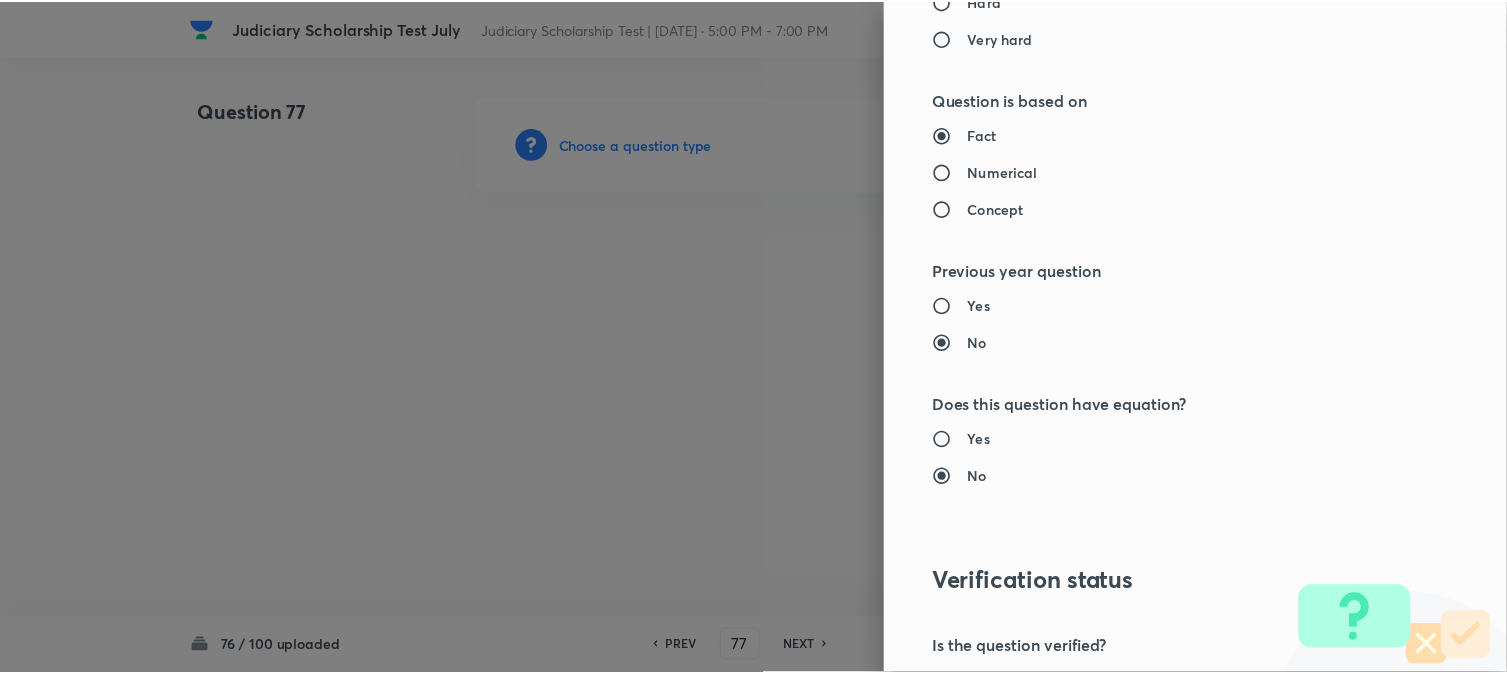 scroll, scrollTop: 2052, scrollLeft: 0, axis: vertical 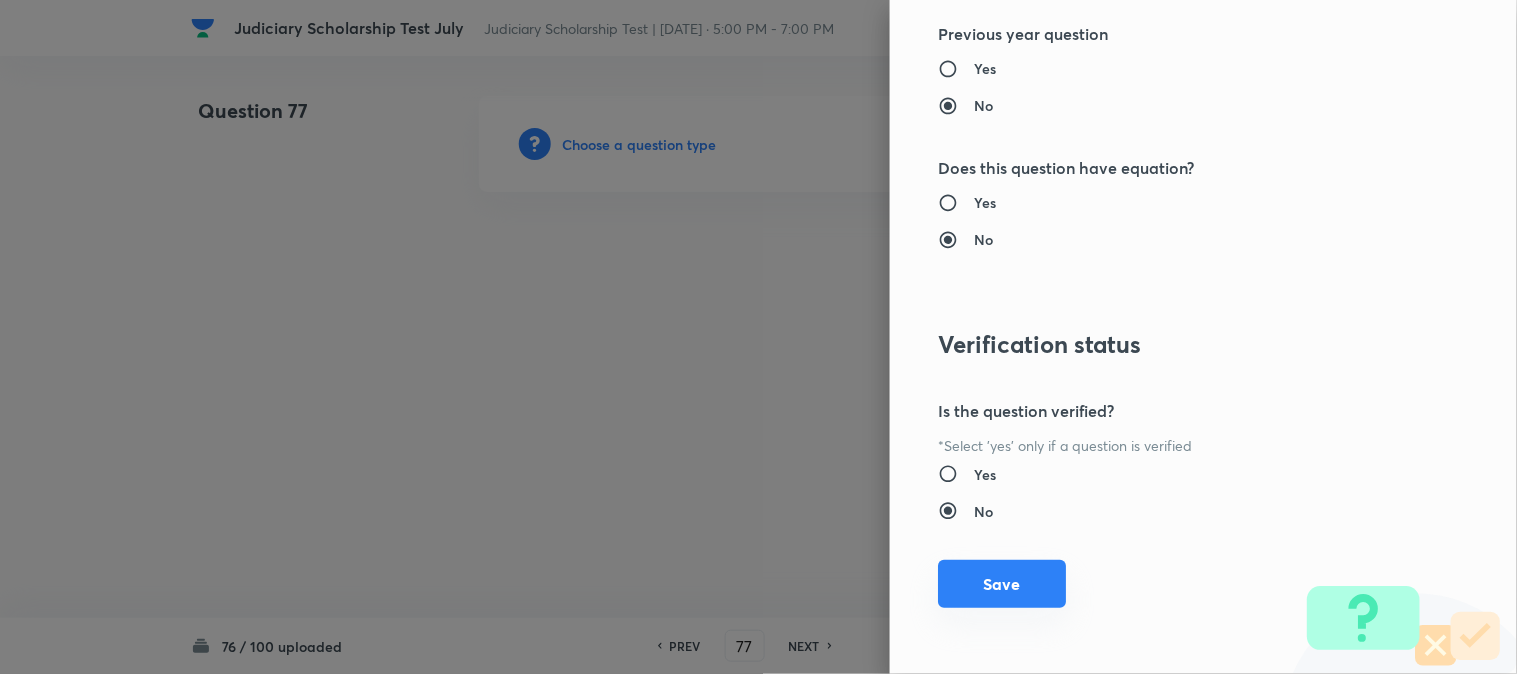 click on "Save" at bounding box center (1002, 584) 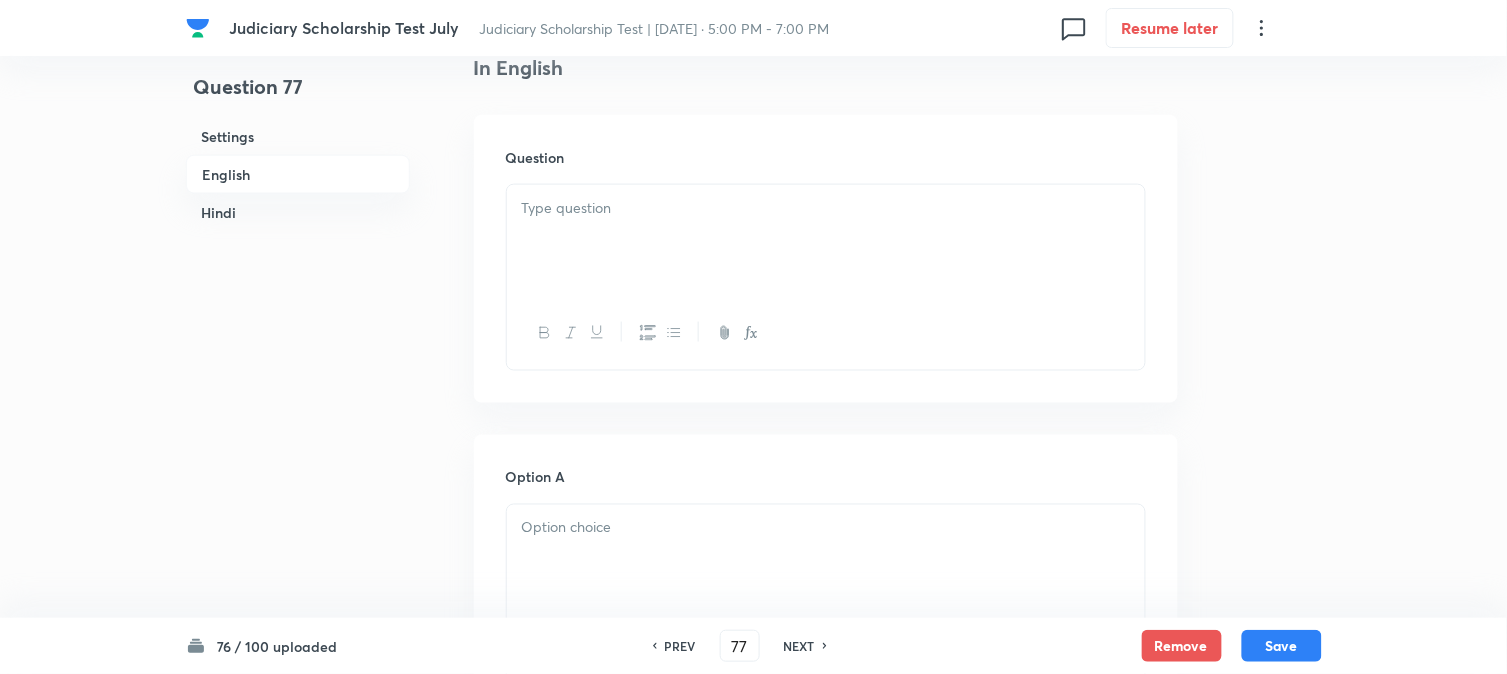 scroll, scrollTop: 590, scrollLeft: 0, axis: vertical 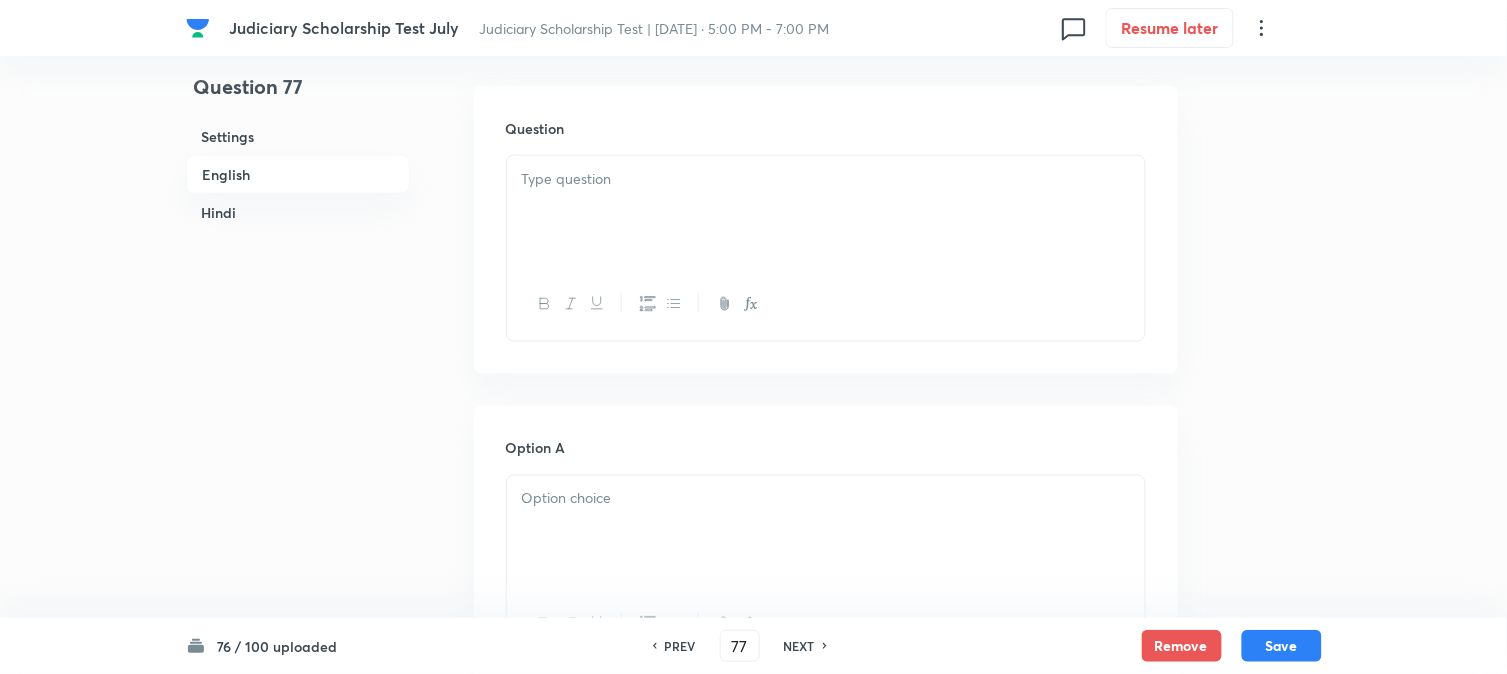 click at bounding box center (826, 179) 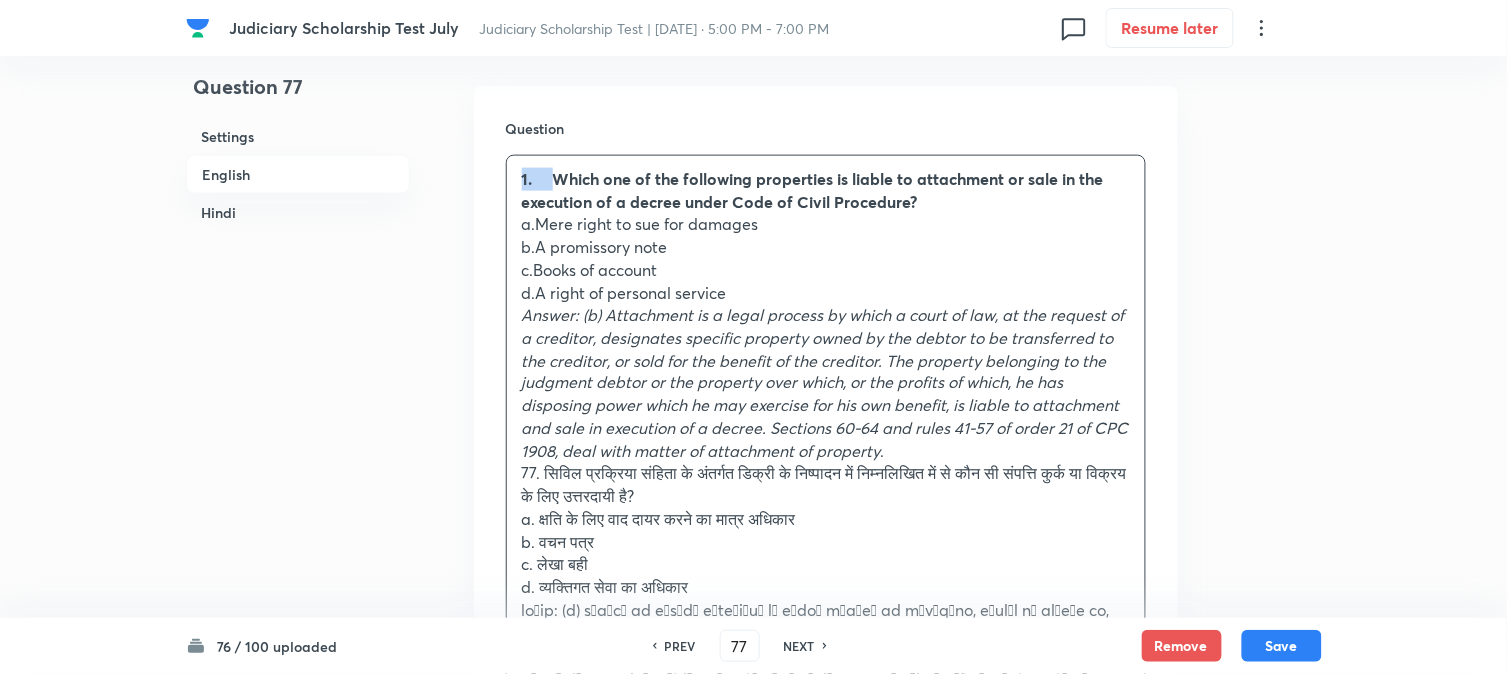 drag, startPoint x: 554, startPoint y: 170, endPoint x: 457, endPoint y: 150, distance: 99.0404 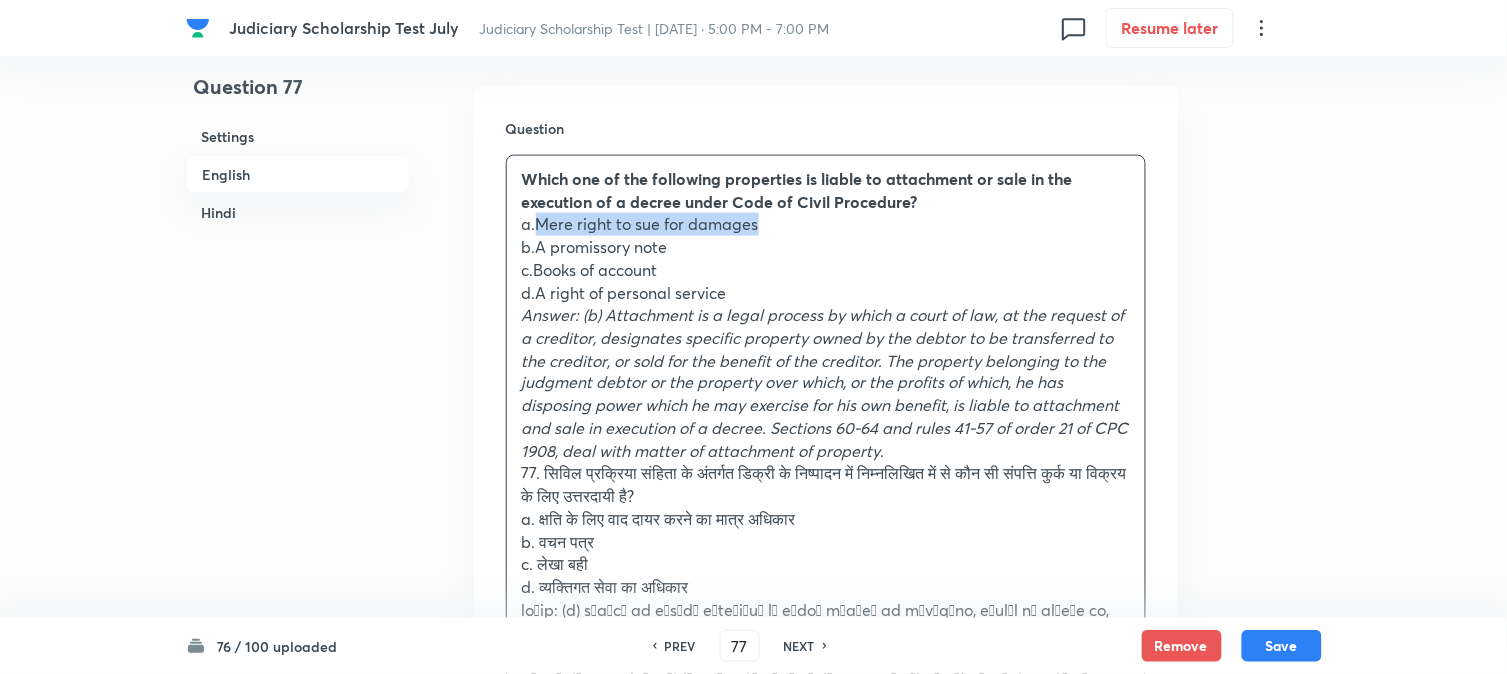 drag, startPoint x: 535, startPoint y: 225, endPoint x: 890, endPoint y: 225, distance: 355 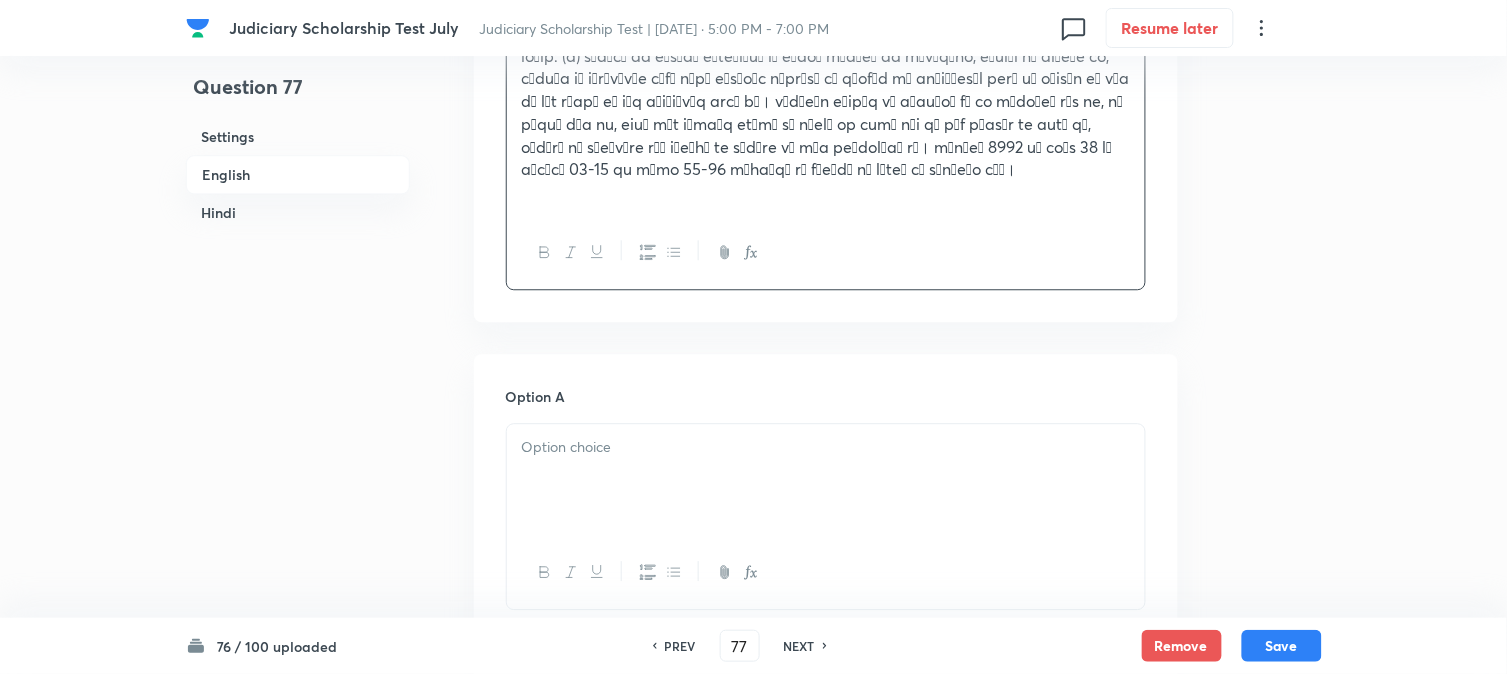 click at bounding box center [826, 480] 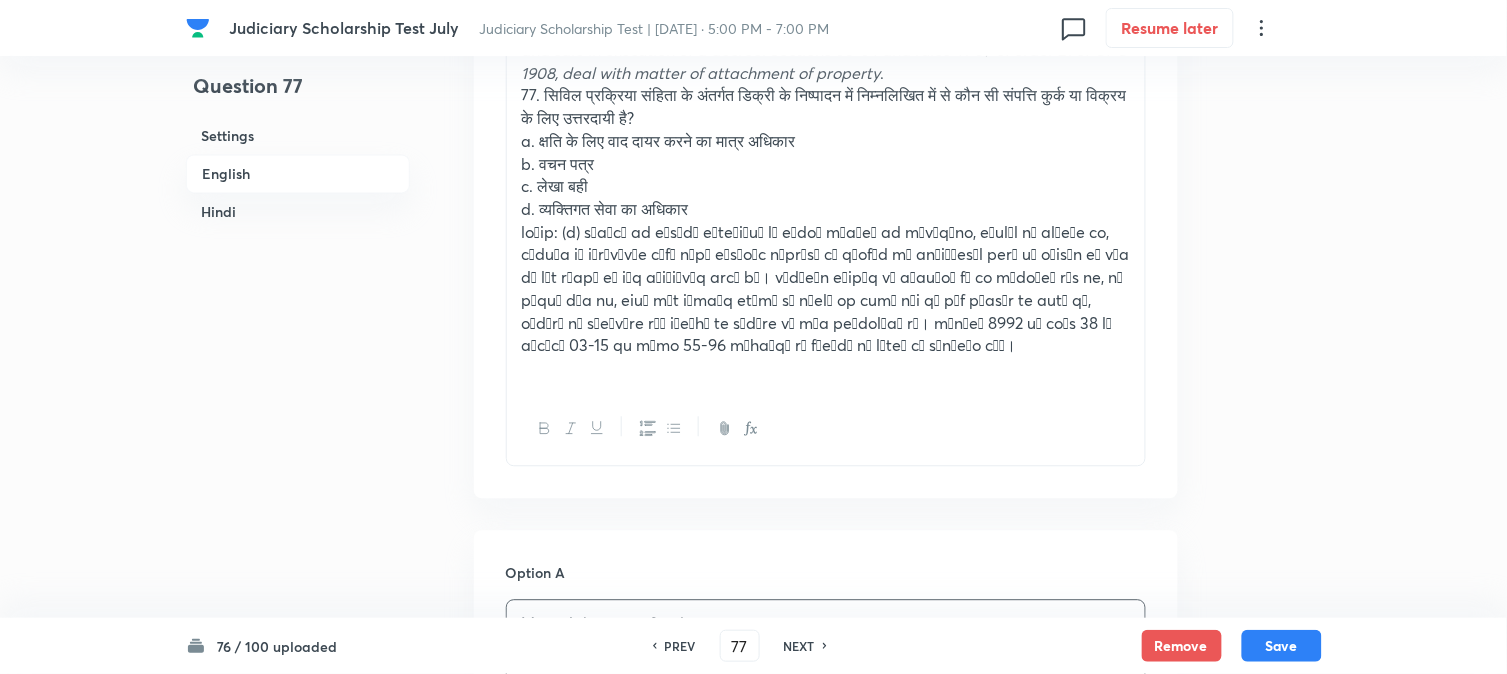 scroll, scrollTop: 701, scrollLeft: 0, axis: vertical 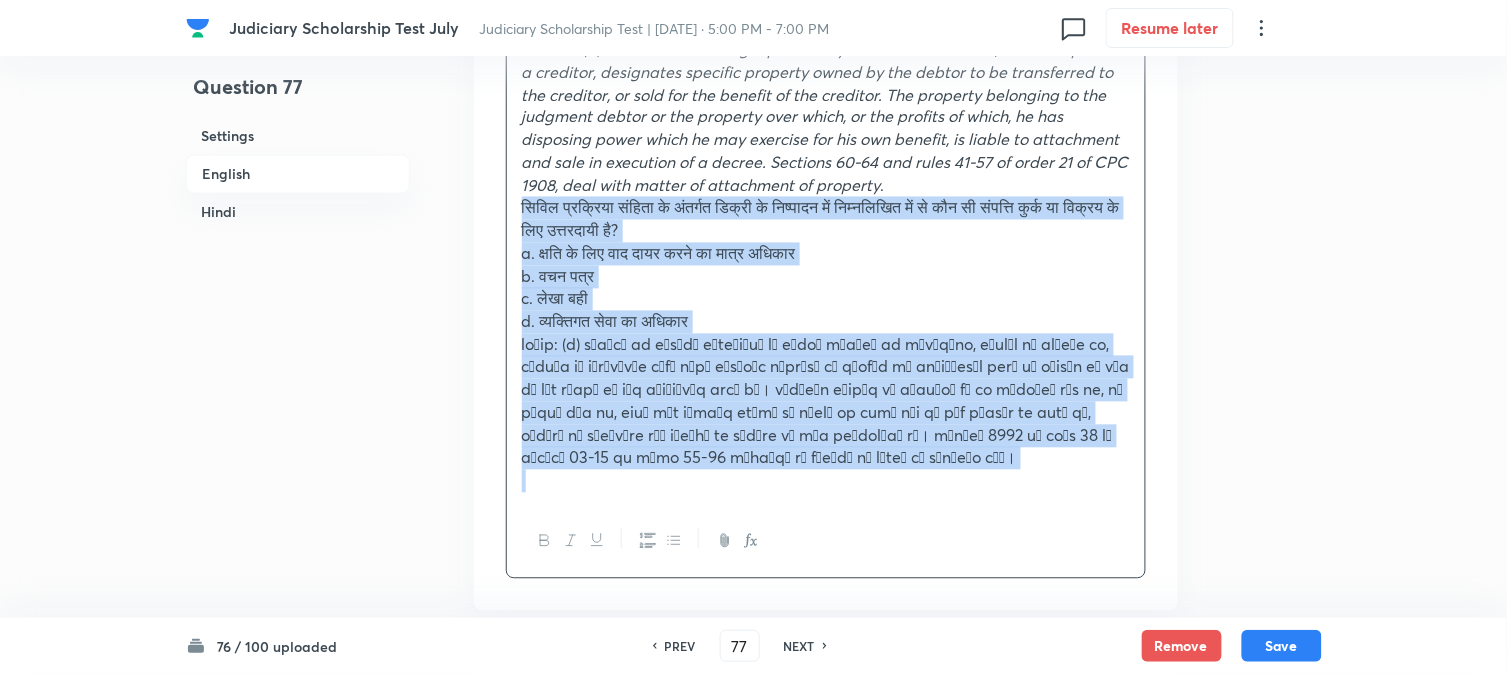 drag, startPoint x: 545, startPoint y: 364, endPoint x: 917, endPoint y: 658, distance: 474.1519 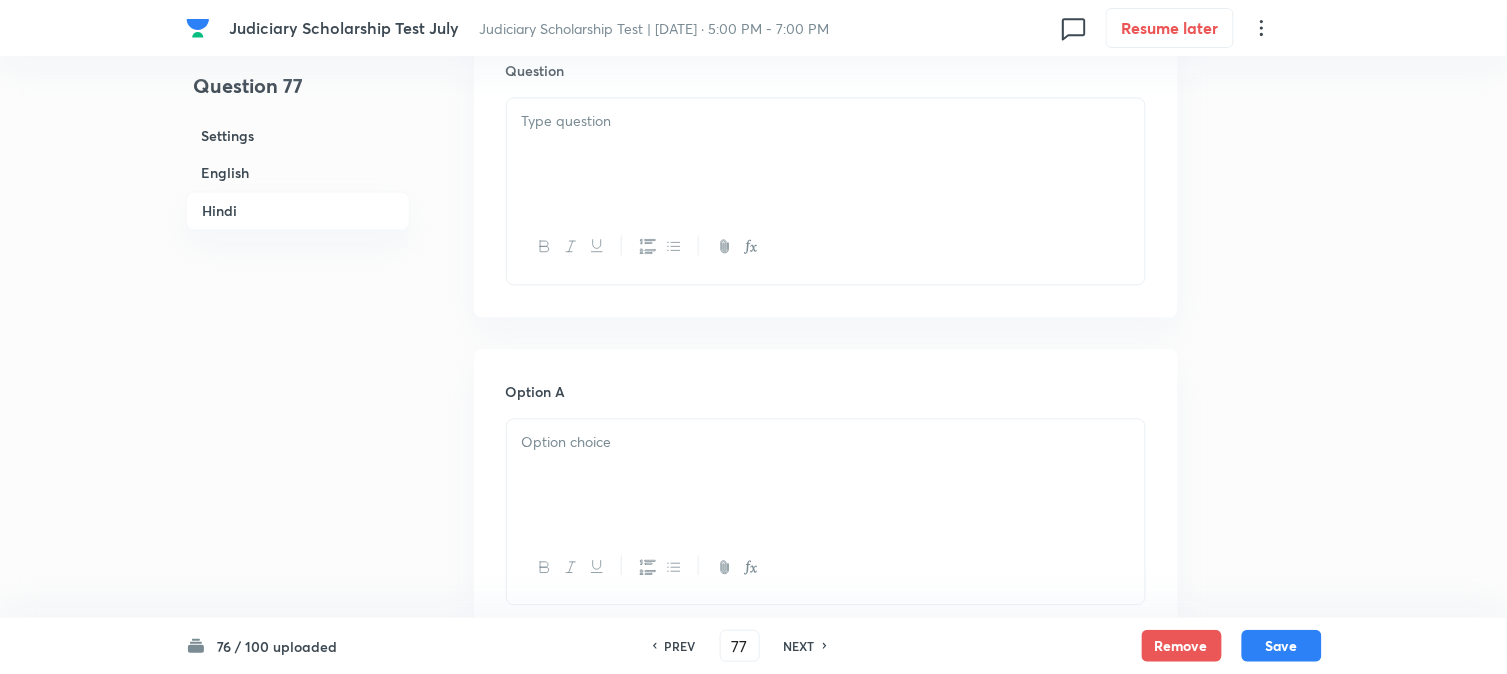 scroll, scrollTop: 2998, scrollLeft: 0, axis: vertical 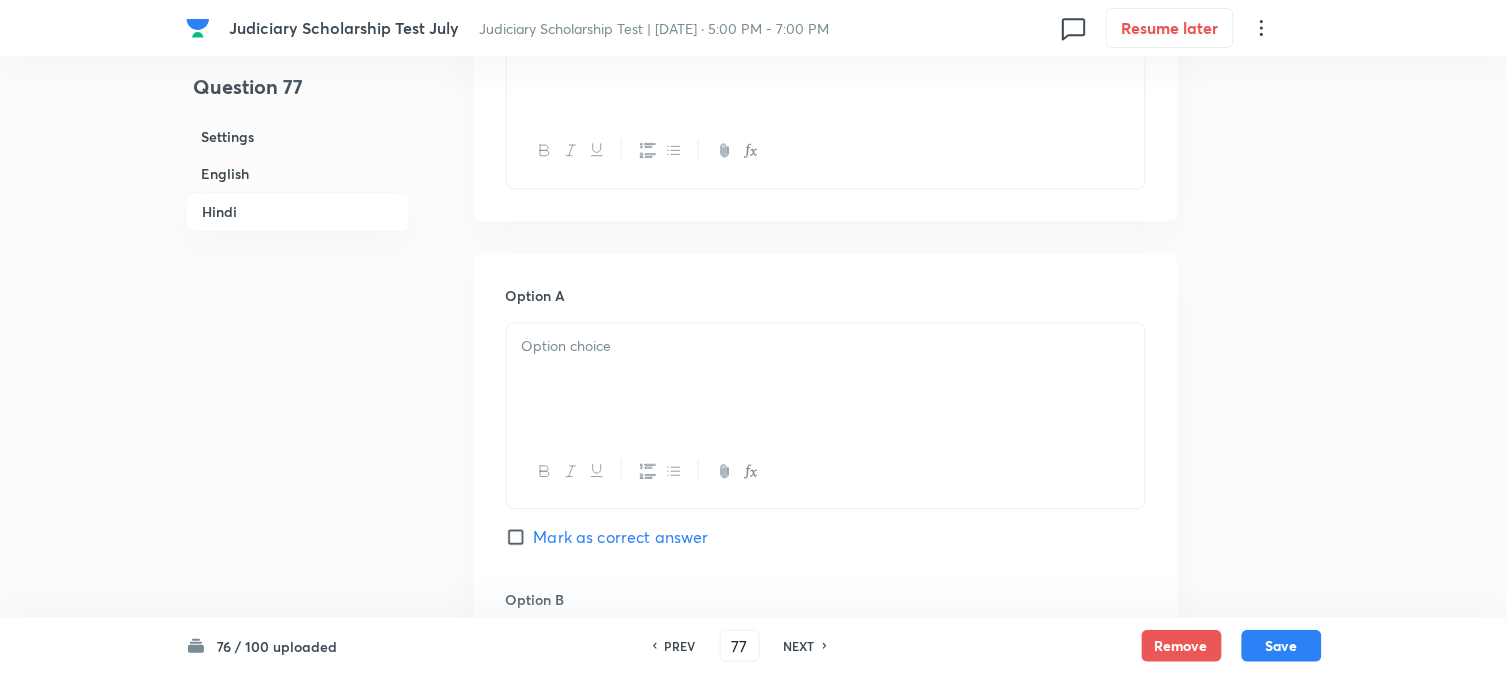 drag, startPoint x: 544, startPoint y: 110, endPoint x: 545, endPoint y: 94, distance: 16.03122 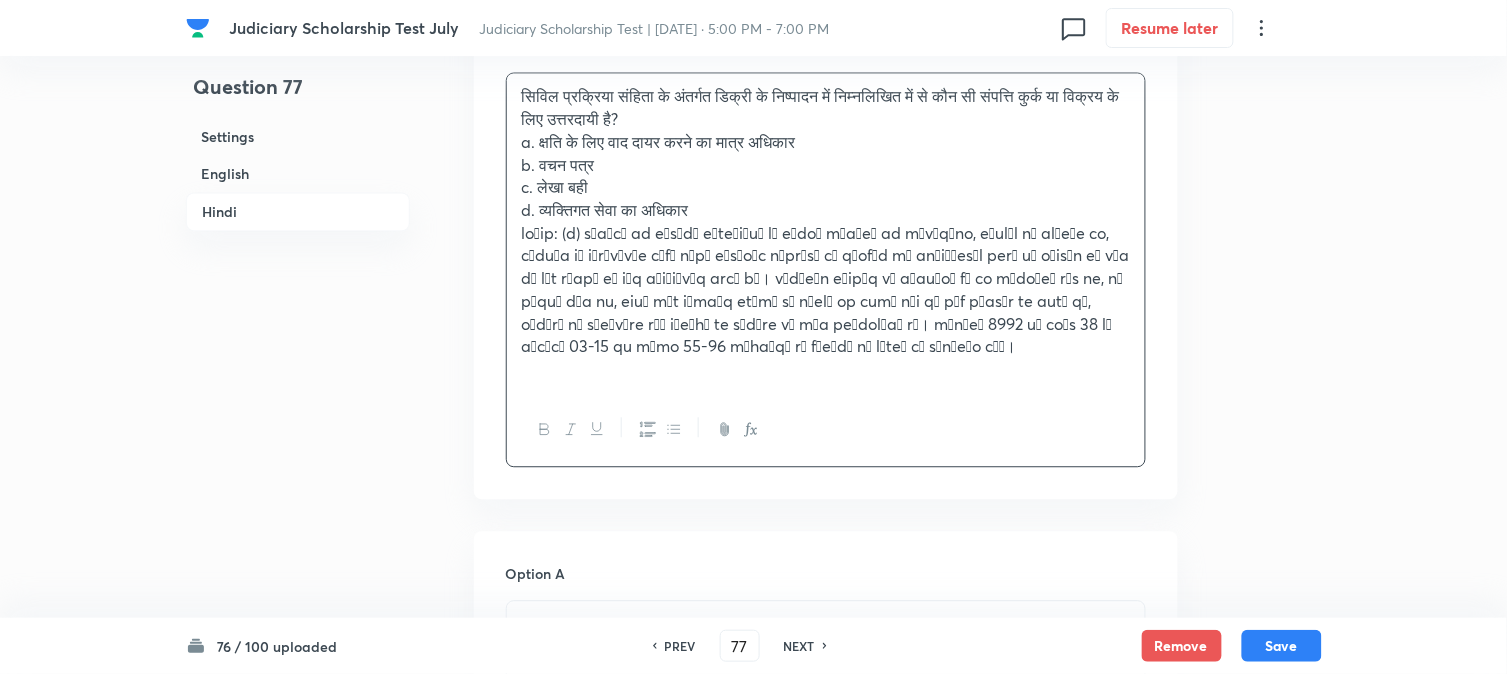 scroll, scrollTop: 2887, scrollLeft: 0, axis: vertical 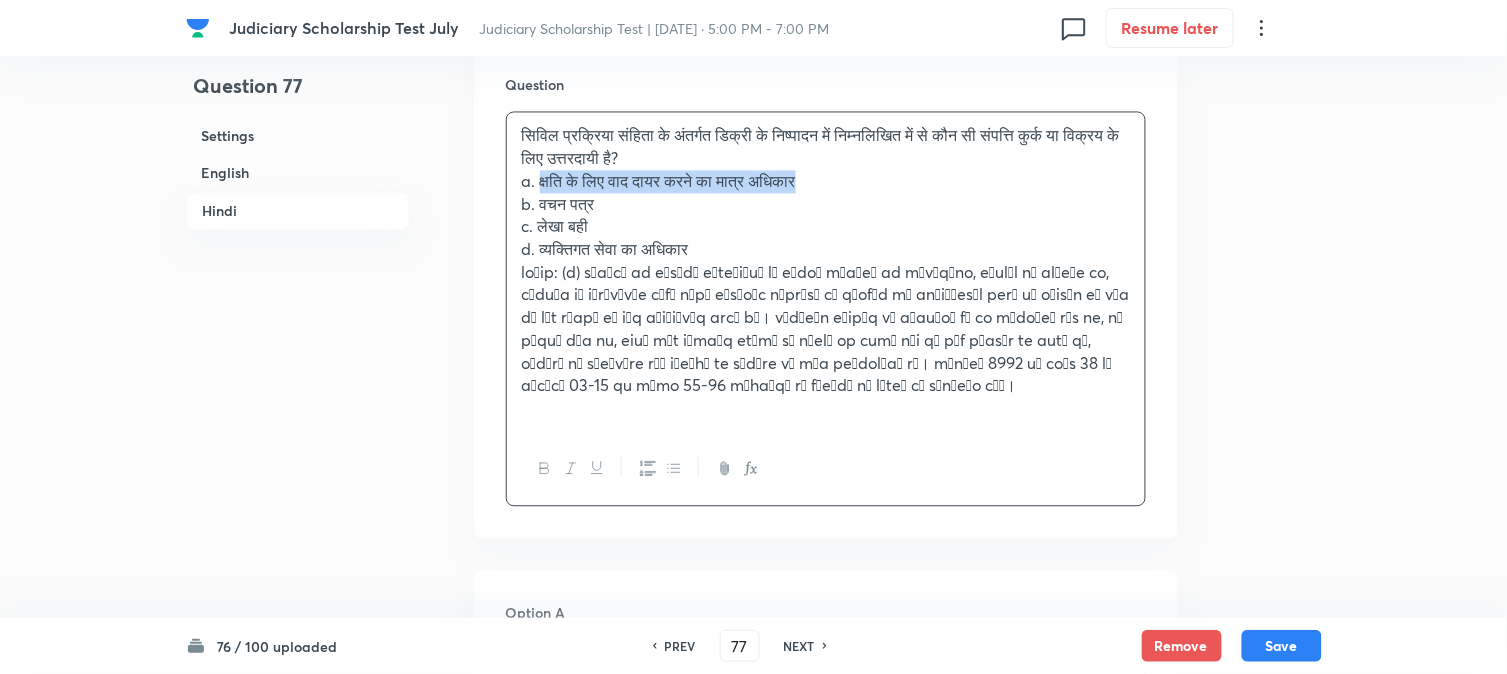drag, startPoint x: 537, startPoint y: 185, endPoint x: 936, endPoint y: 184, distance: 399.00125 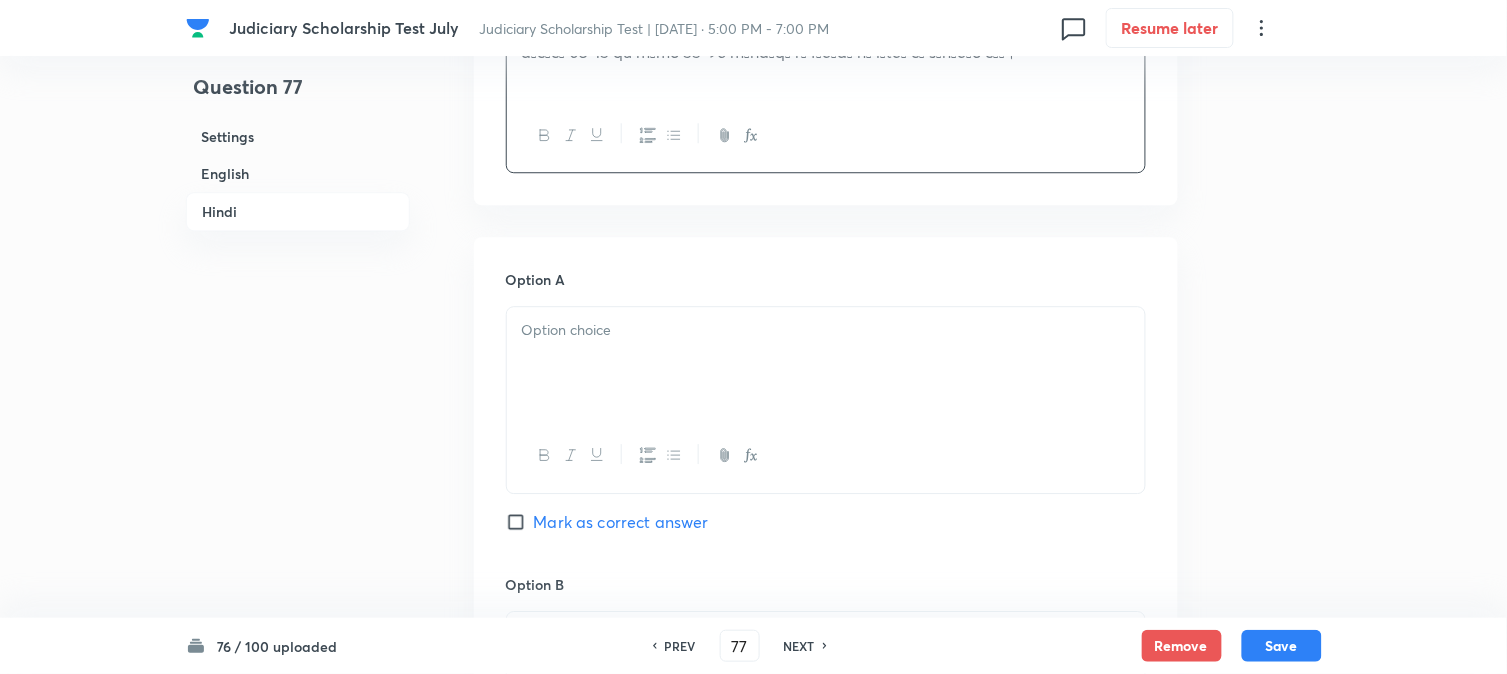 click at bounding box center [826, 363] 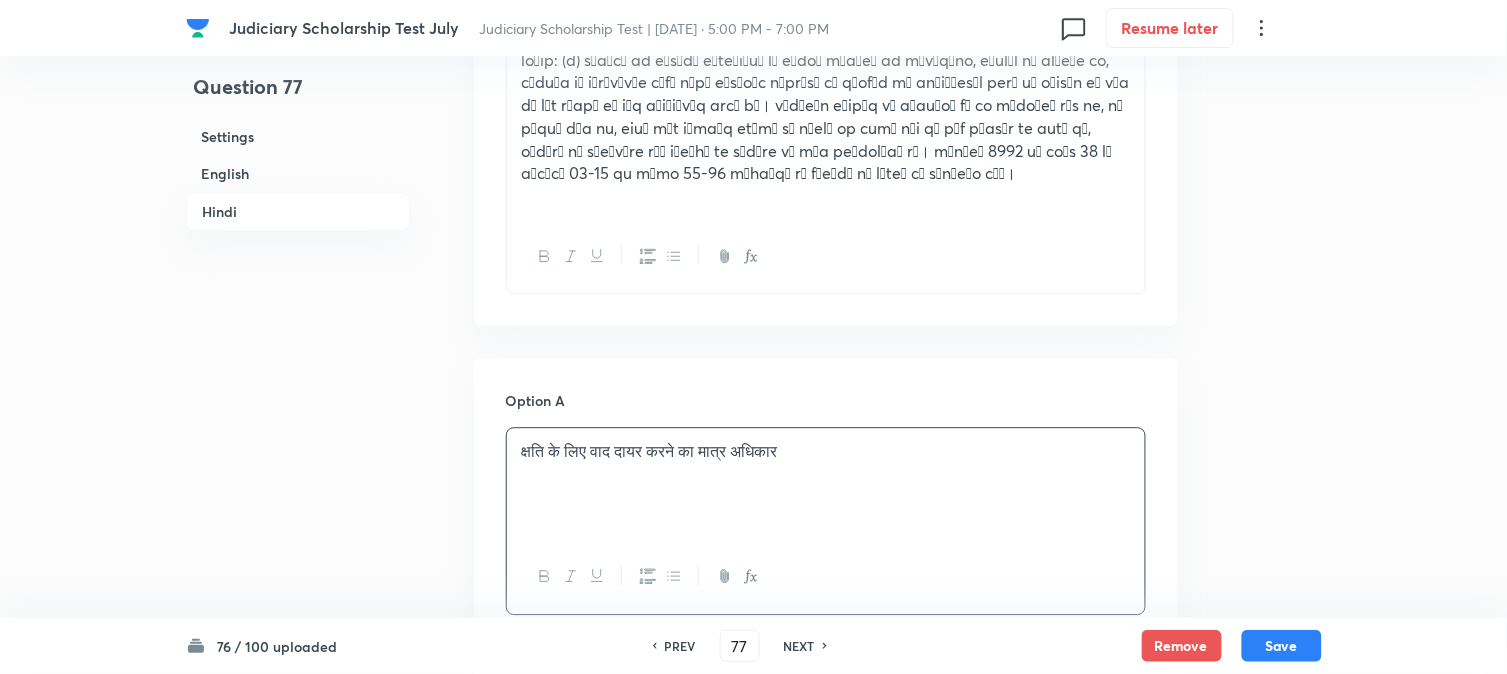 scroll, scrollTop: 2887, scrollLeft: 0, axis: vertical 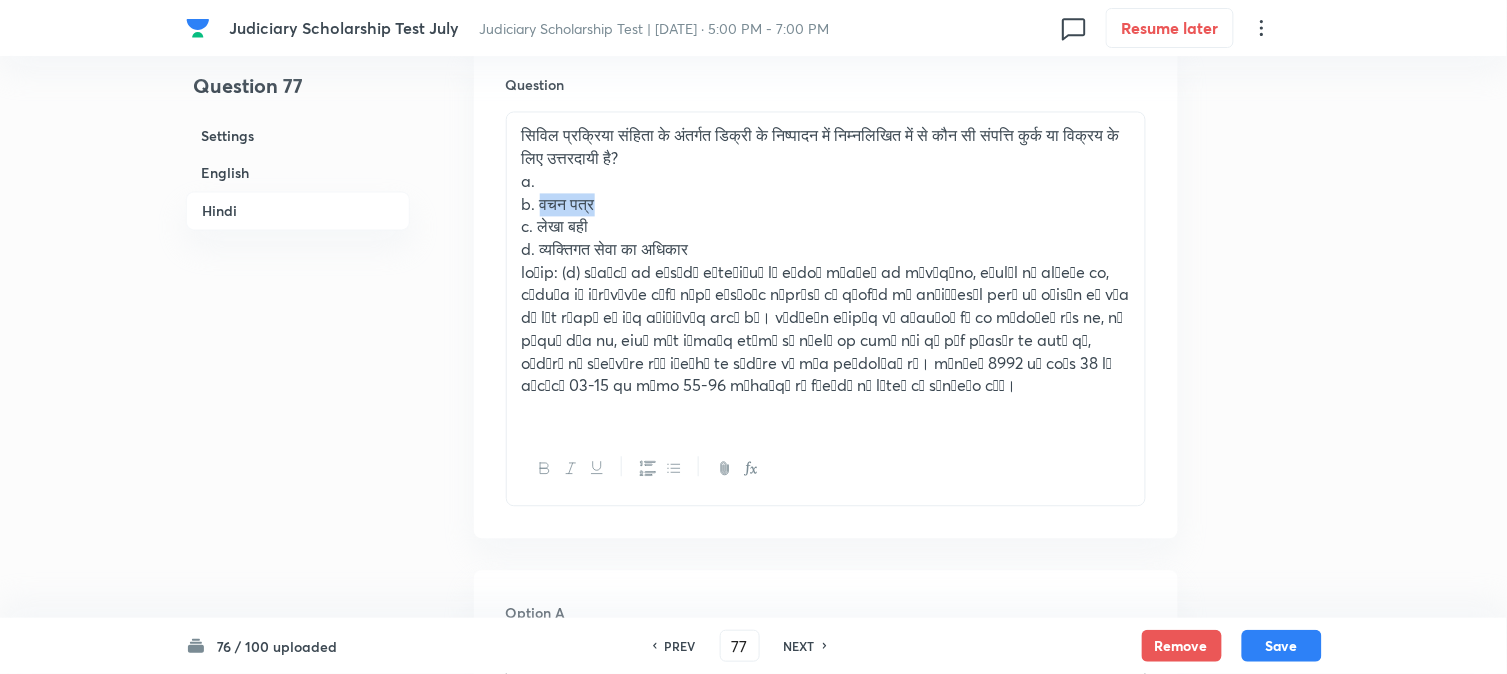 drag, startPoint x: 541, startPoint y: 207, endPoint x: 677, endPoint y: 196, distance: 136.44412 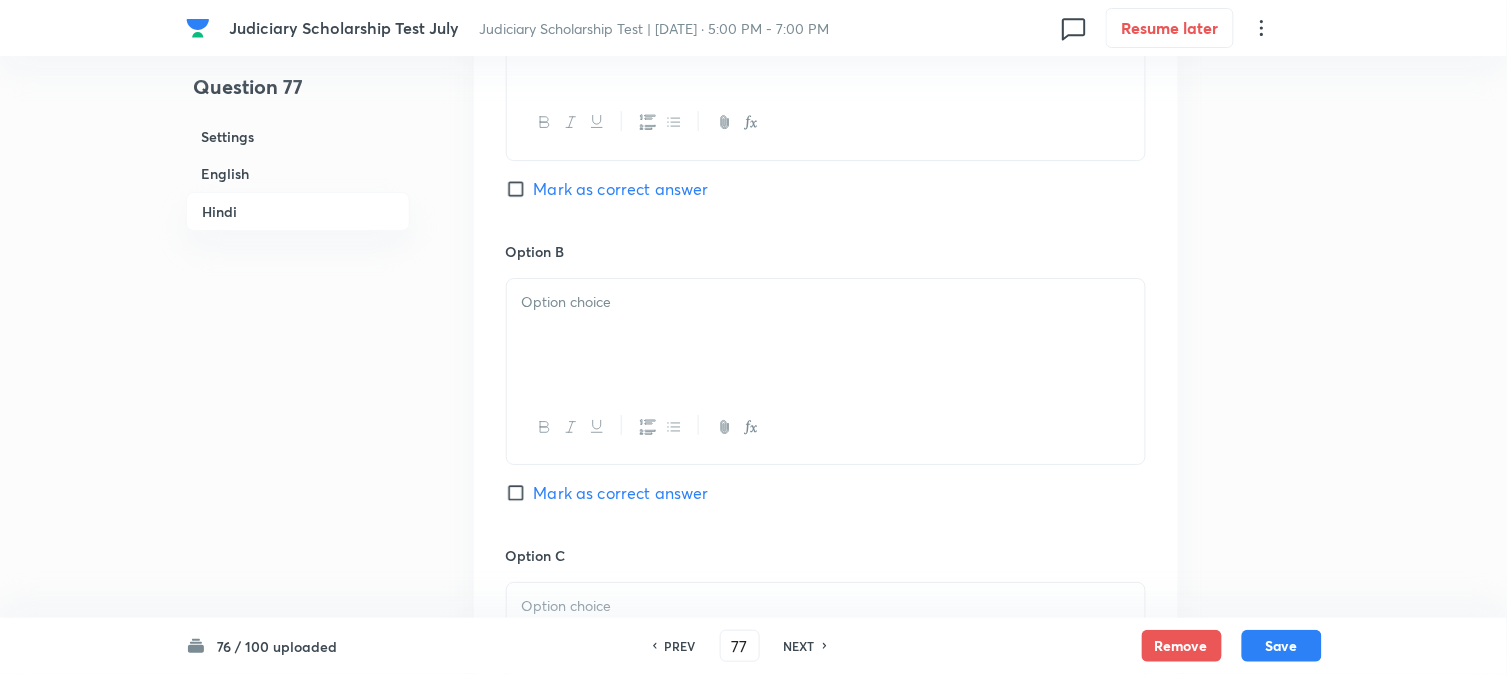 click at bounding box center (826, 335) 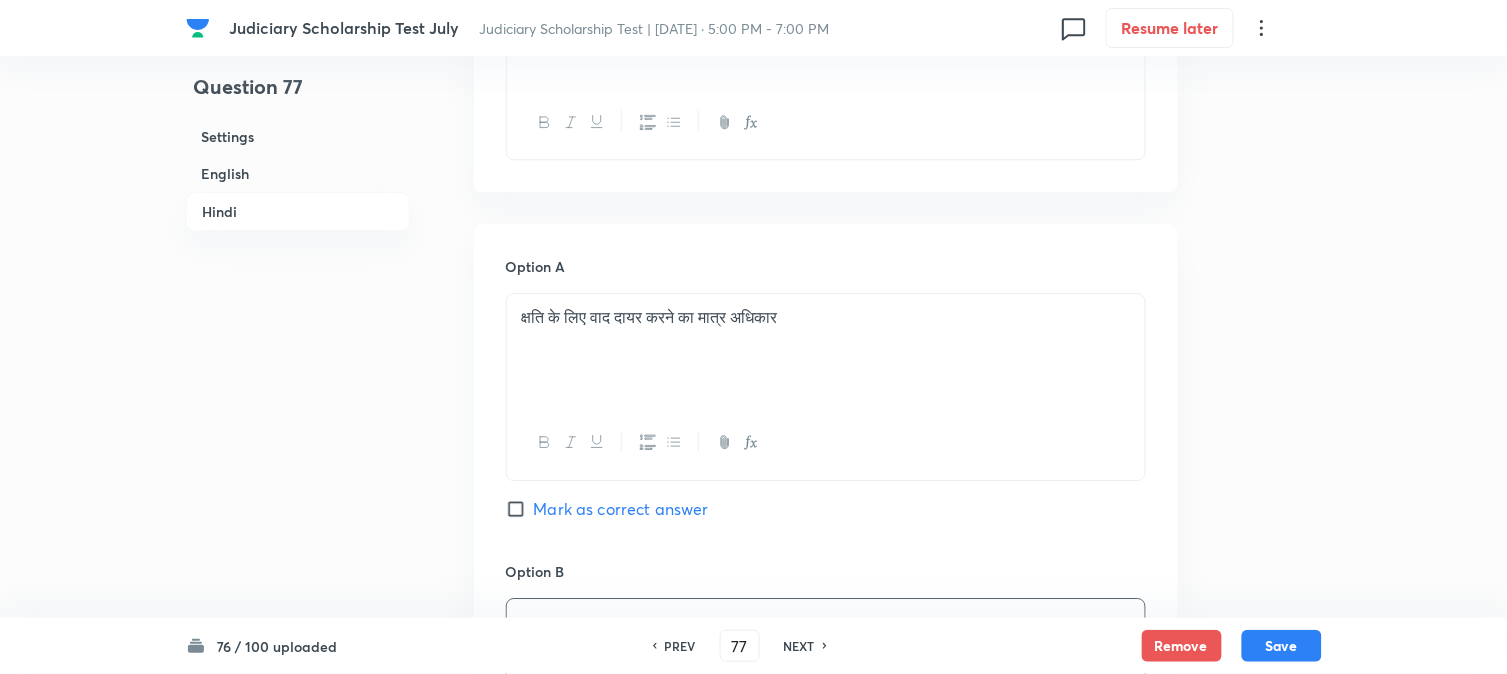 scroll, scrollTop: 2887, scrollLeft: 0, axis: vertical 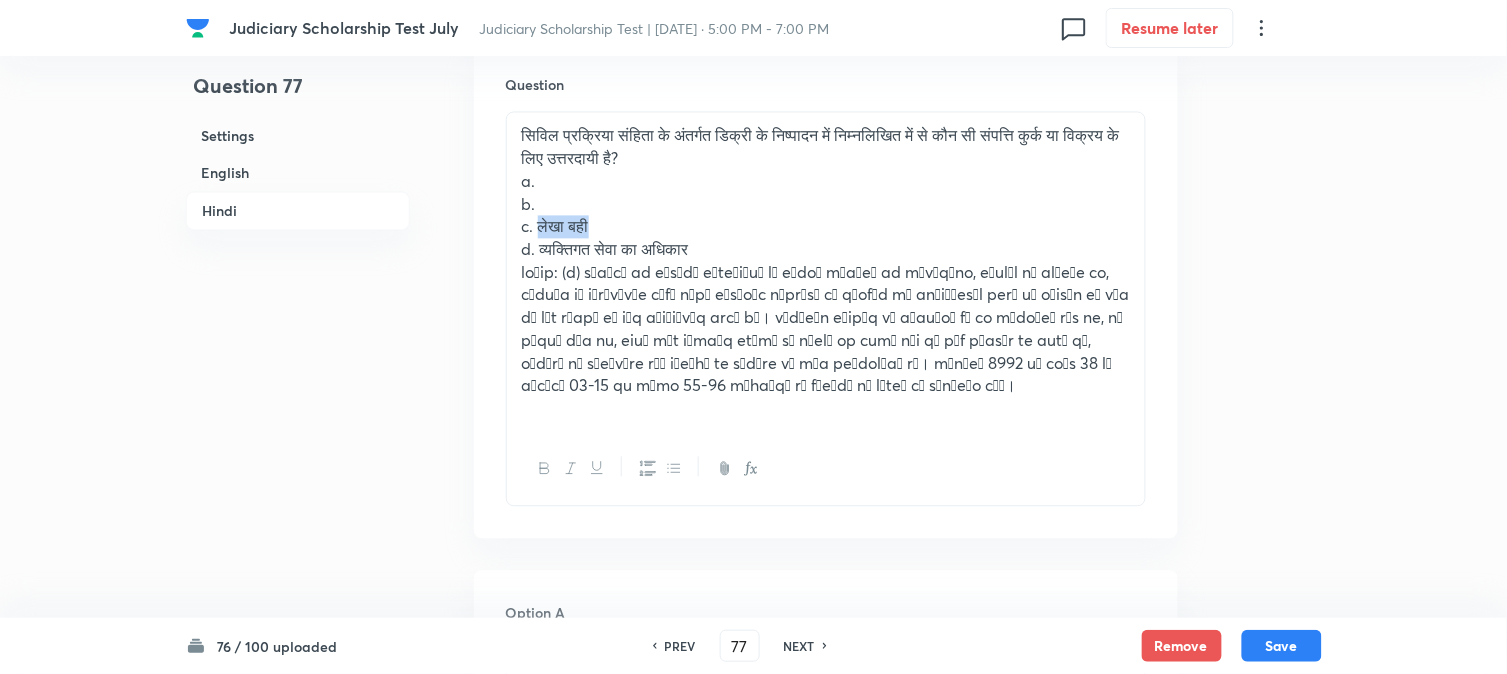 drag, startPoint x: 541, startPoint y: 220, endPoint x: 712, endPoint y: 220, distance: 171 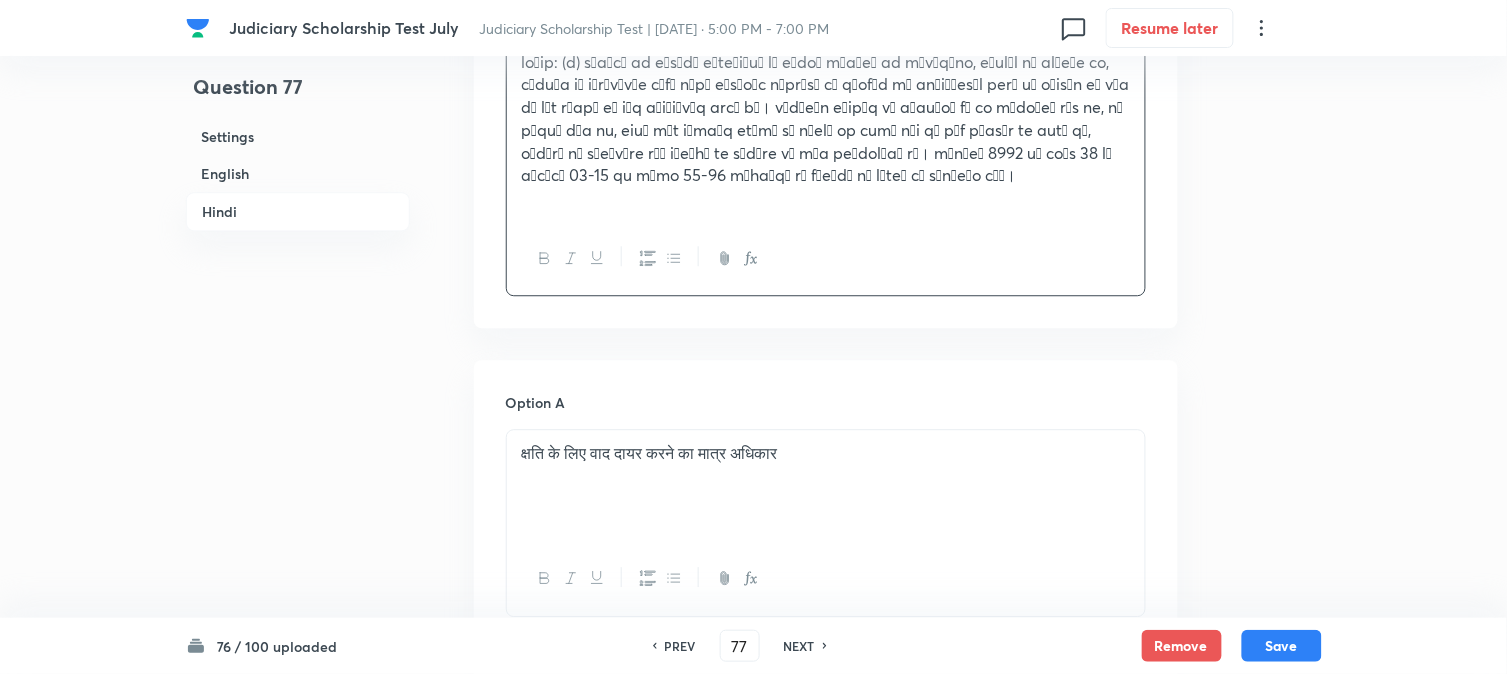 scroll, scrollTop: 3776, scrollLeft: 0, axis: vertical 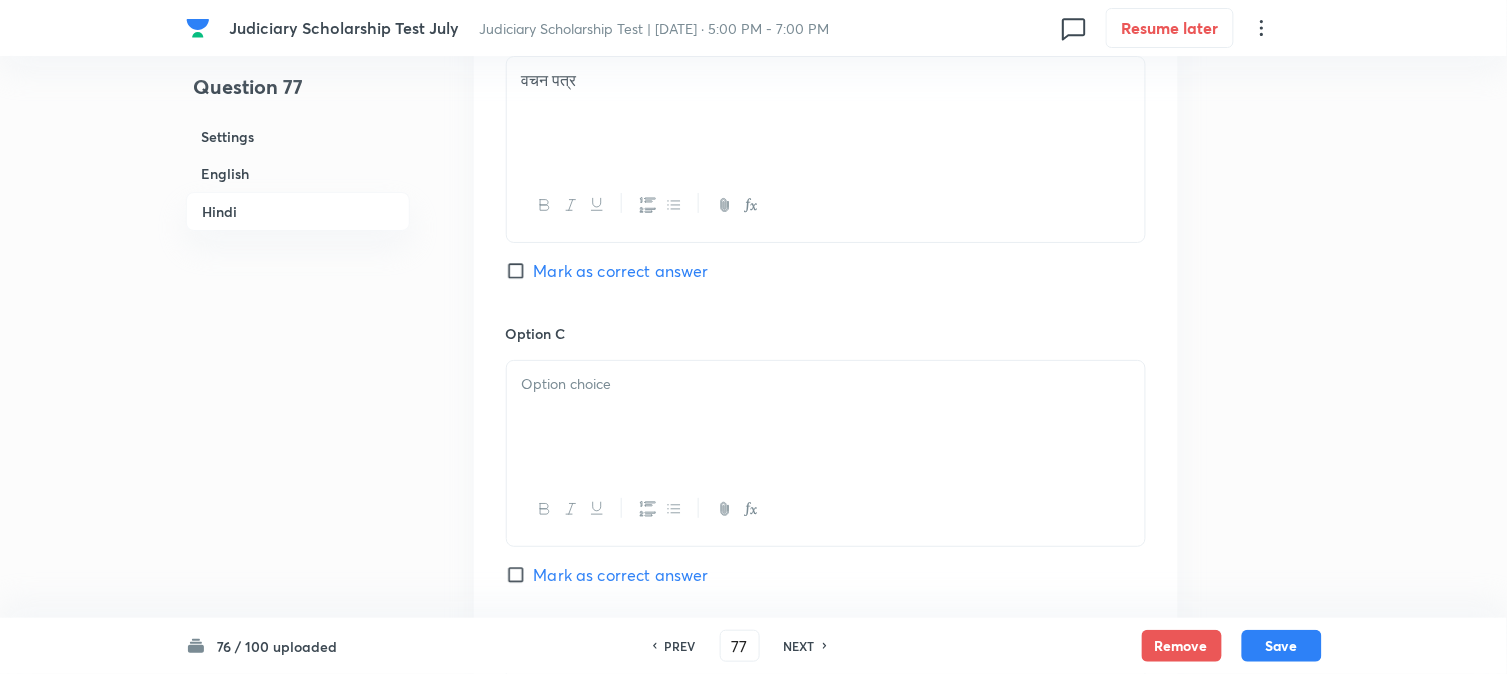 drag, startPoint x: 560, startPoint y: 415, endPoint x: 586, endPoint y: 356, distance: 64.4748 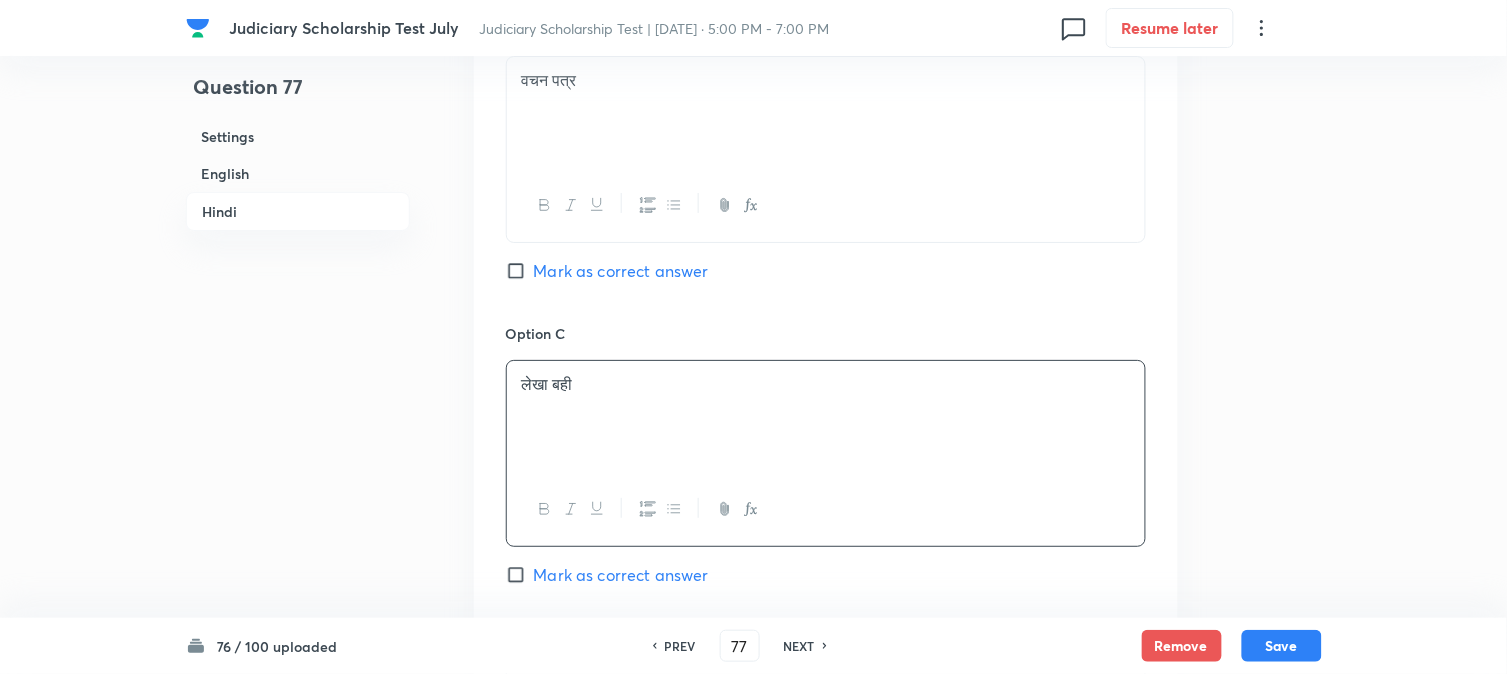 click on "Mark as correct answer" at bounding box center (621, 271) 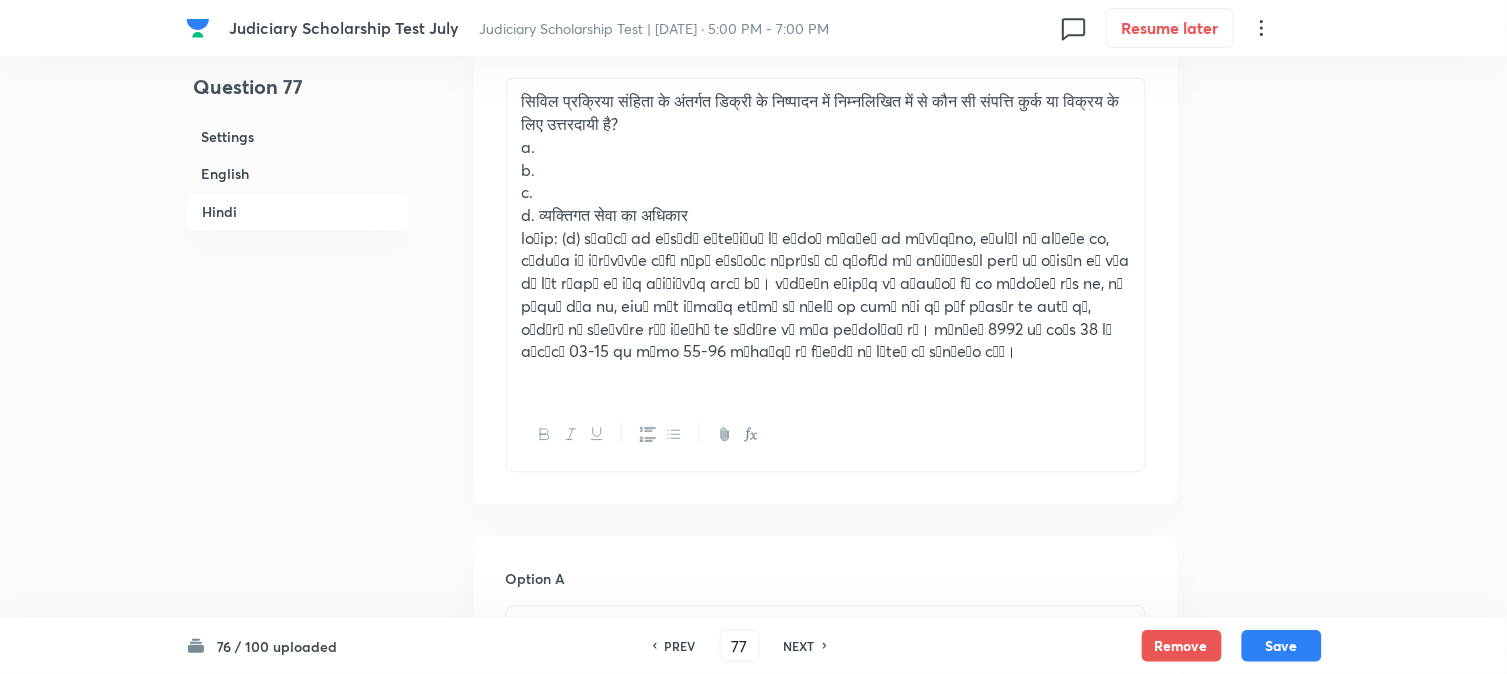 scroll, scrollTop: 2776, scrollLeft: 0, axis: vertical 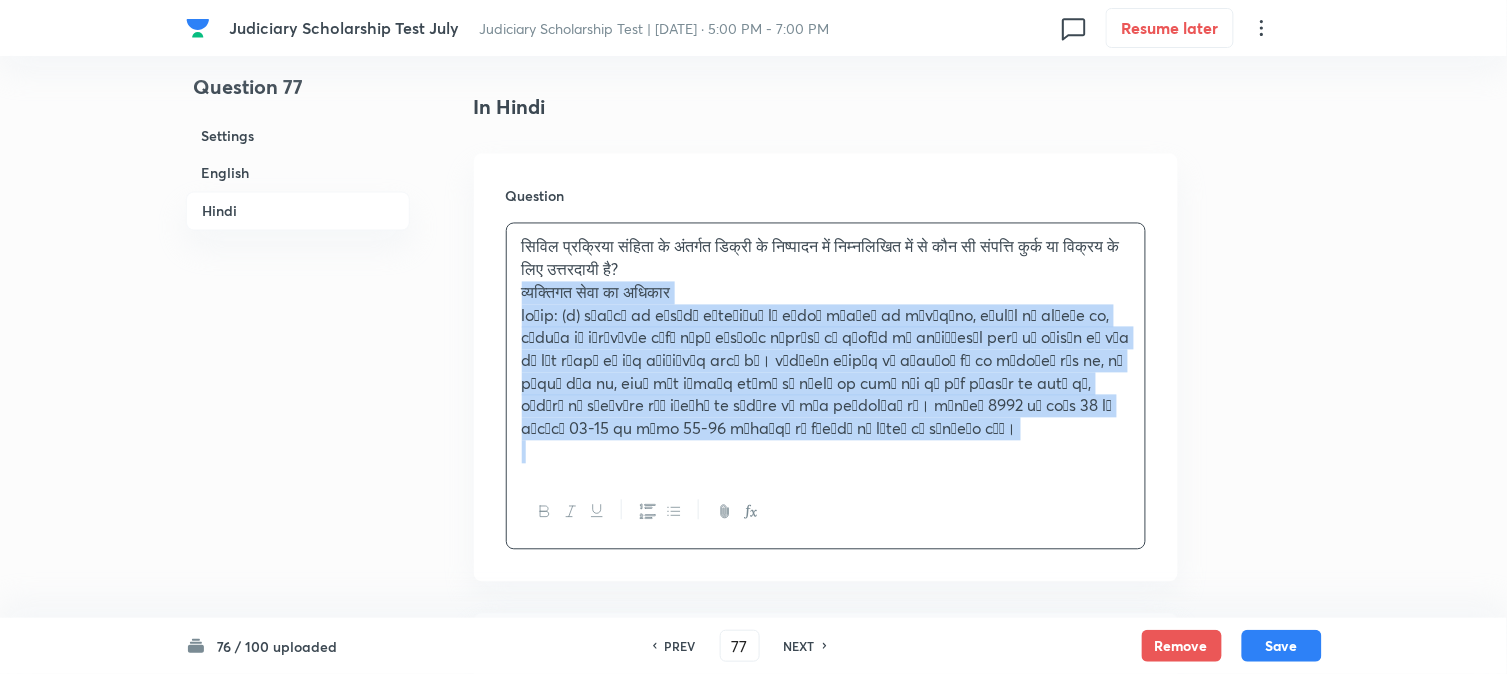 drag, startPoint x: 543, startPoint y: 361, endPoint x: 1032, endPoint y: 511, distance: 511.489 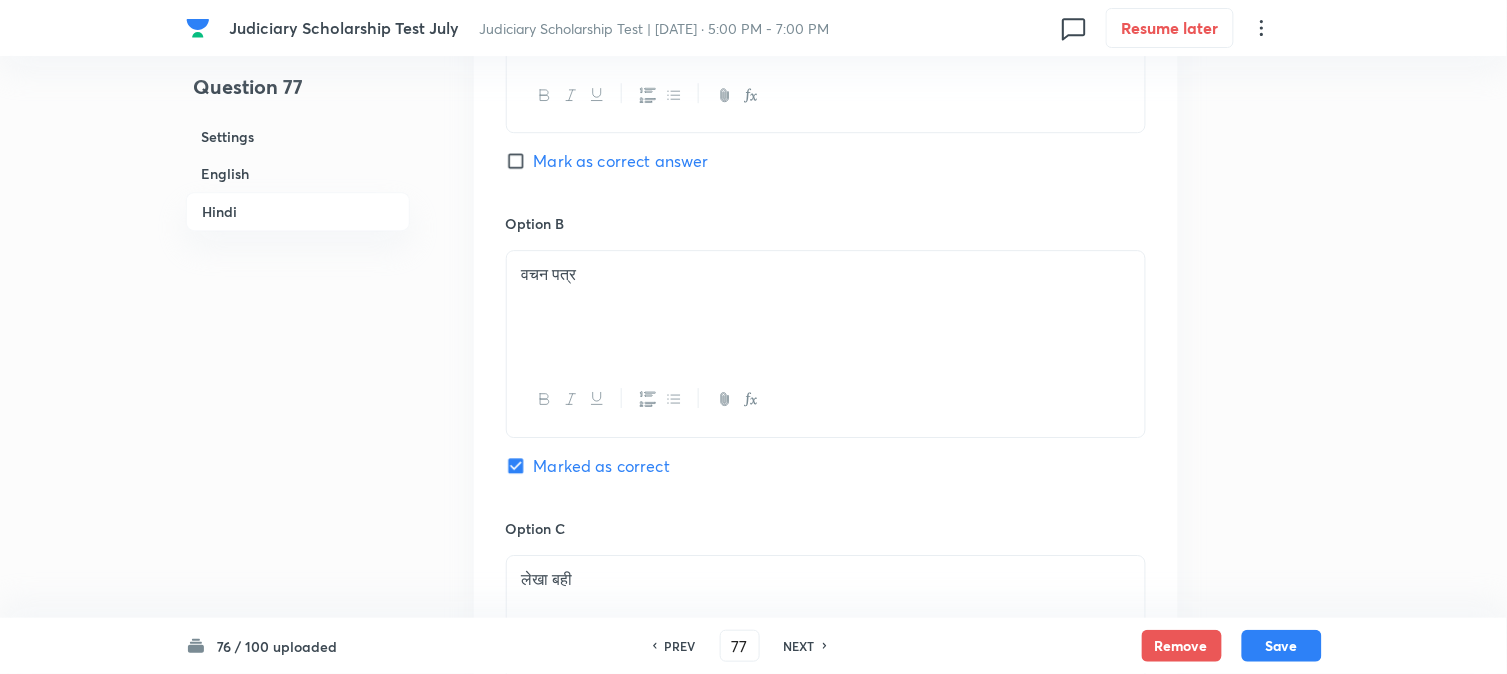 scroll, scrollTop: 3998, scrollLeft: 0, axis: vertical 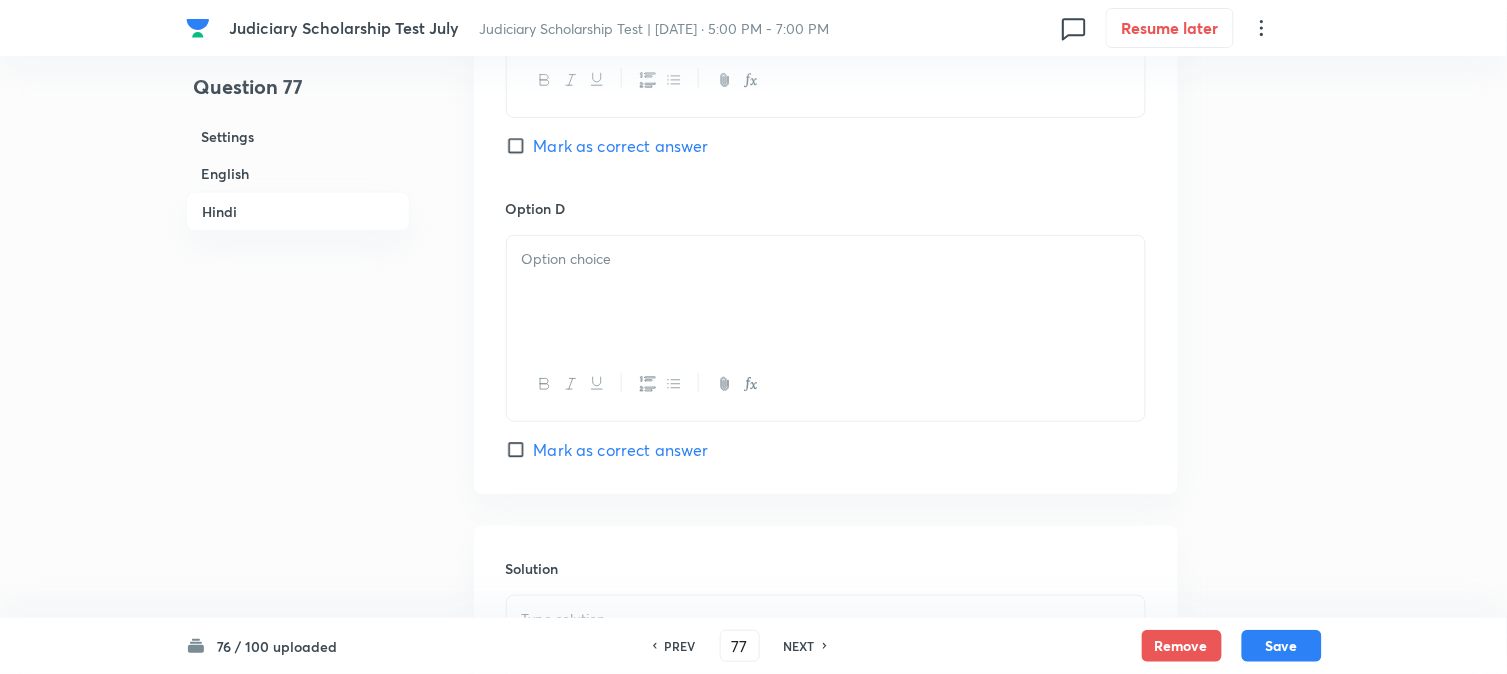 click at bounding box center [826, 292] 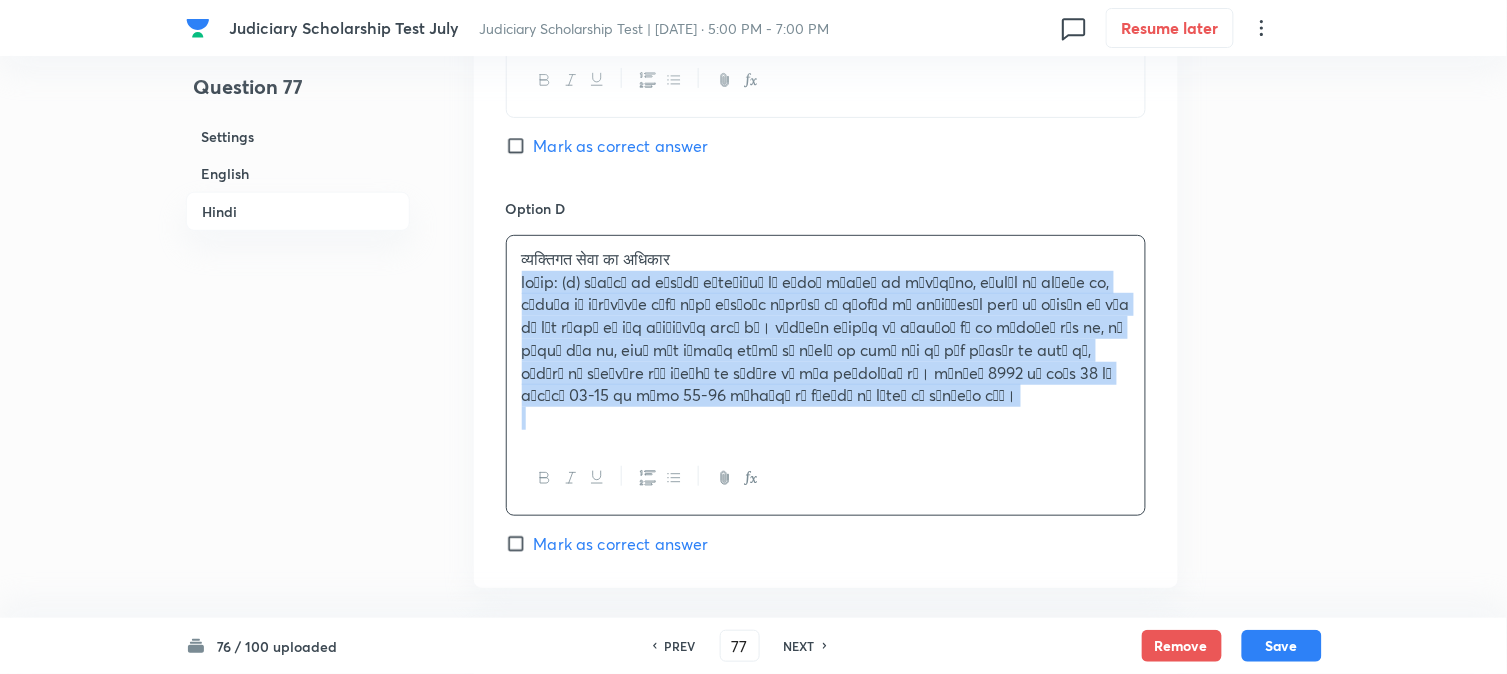 drag, startPoint x: 517, startPoint y: 287, endPoint x: 1020, endPoint y: 461, distance: 532.24524 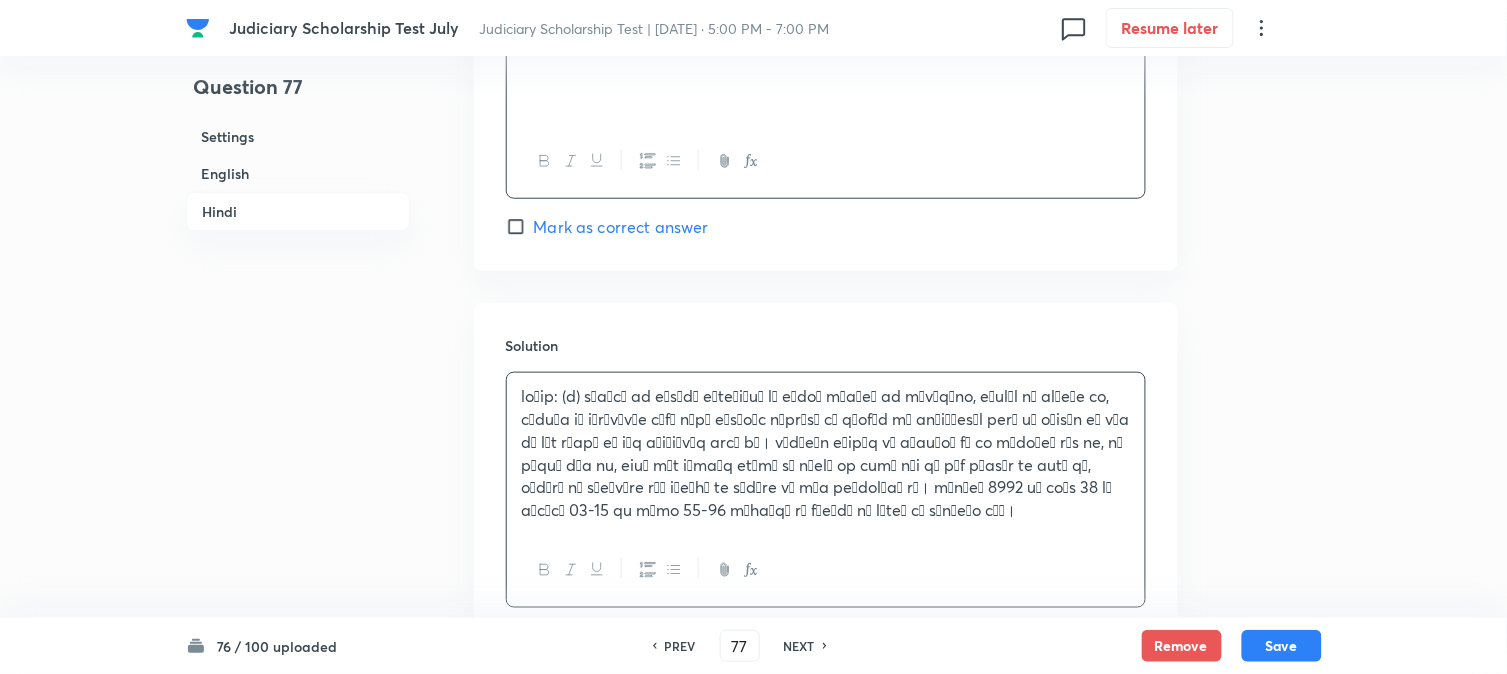 click at bounding box center [826, 453] 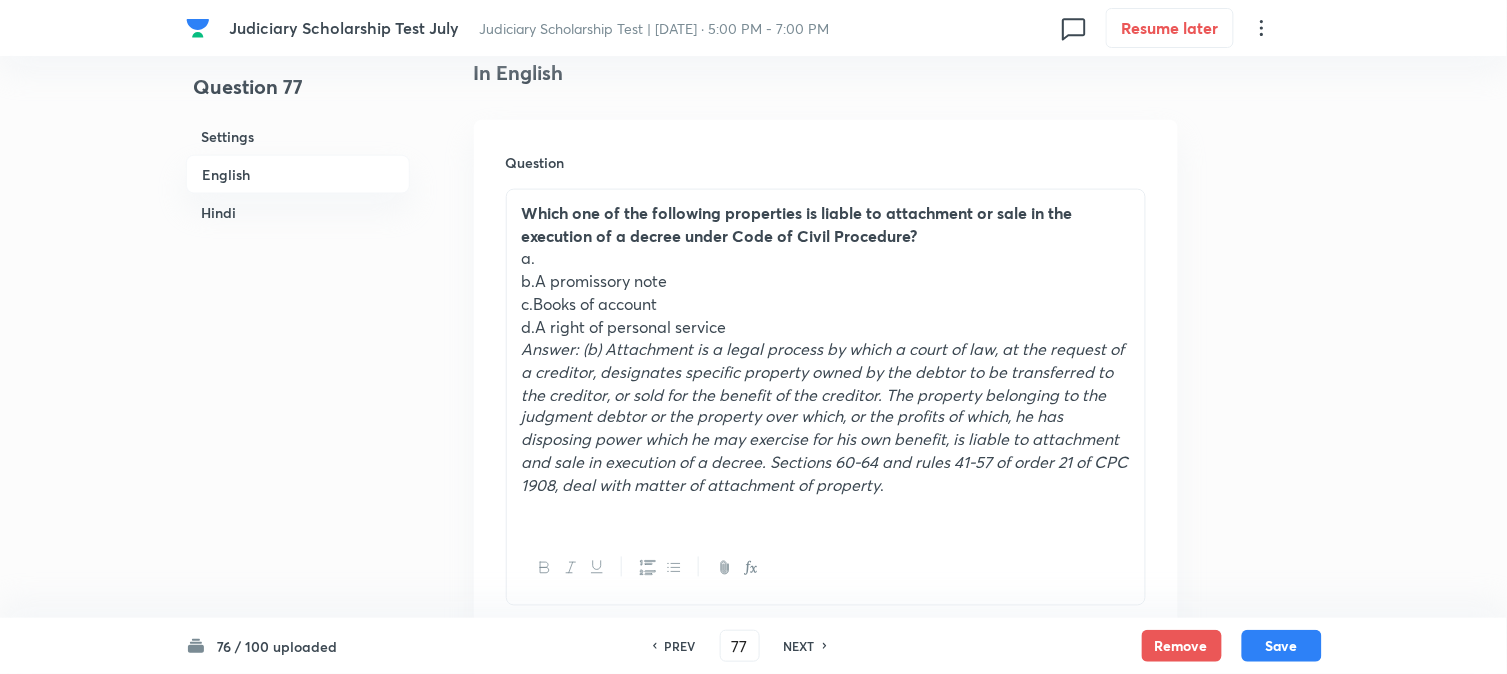 scroll, scrollTop: 554, scrollLeft: 0, axis: vertical 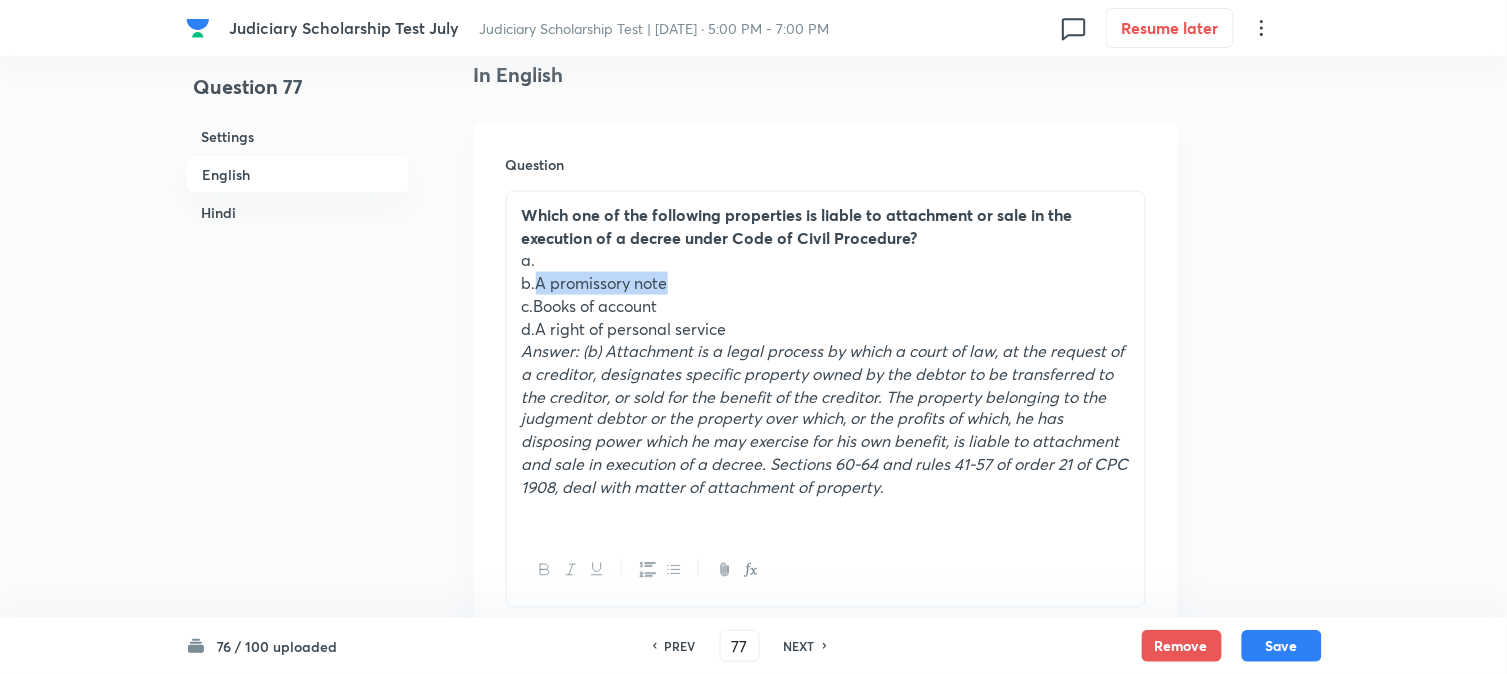 drag, startPoint x: 540, startPoint y: 285, endPoint x: 717, endPoint y: 272, distance: 177.47676 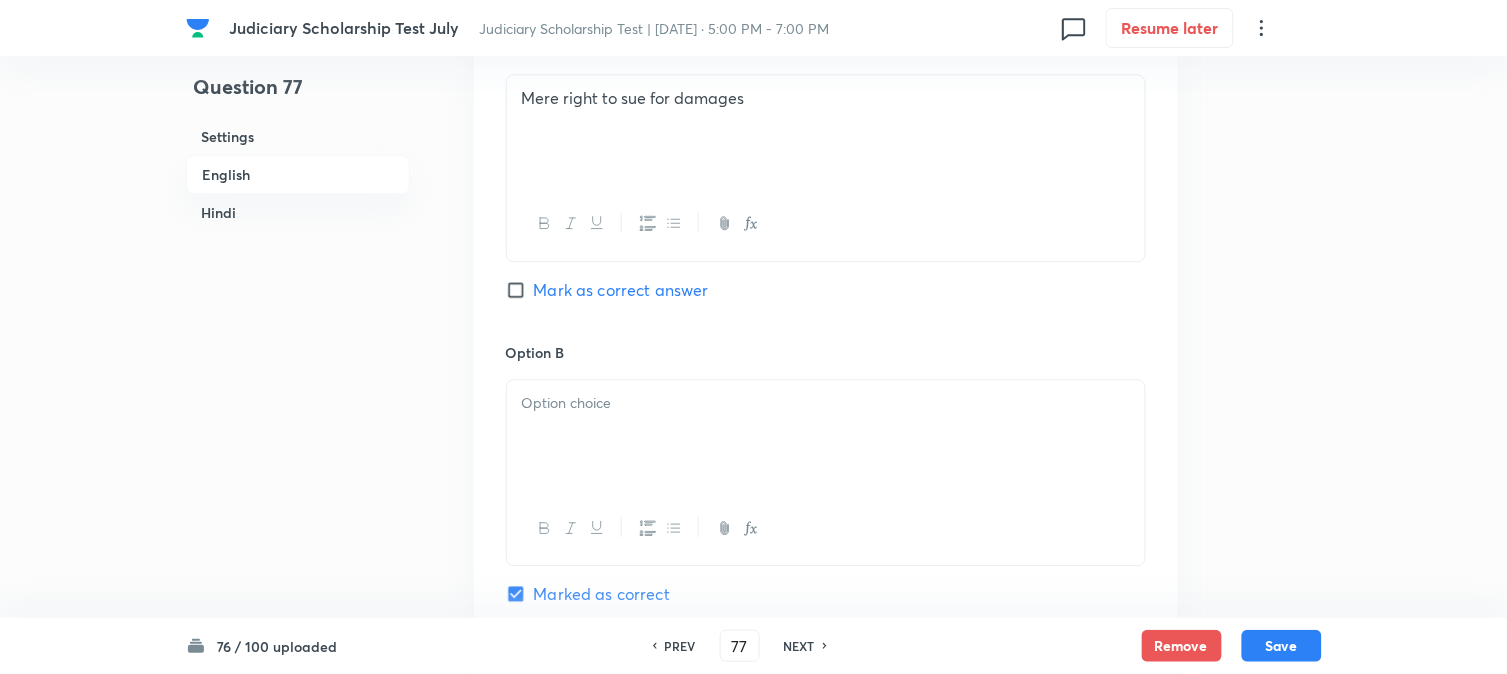 click at bounding box center (826, 436) 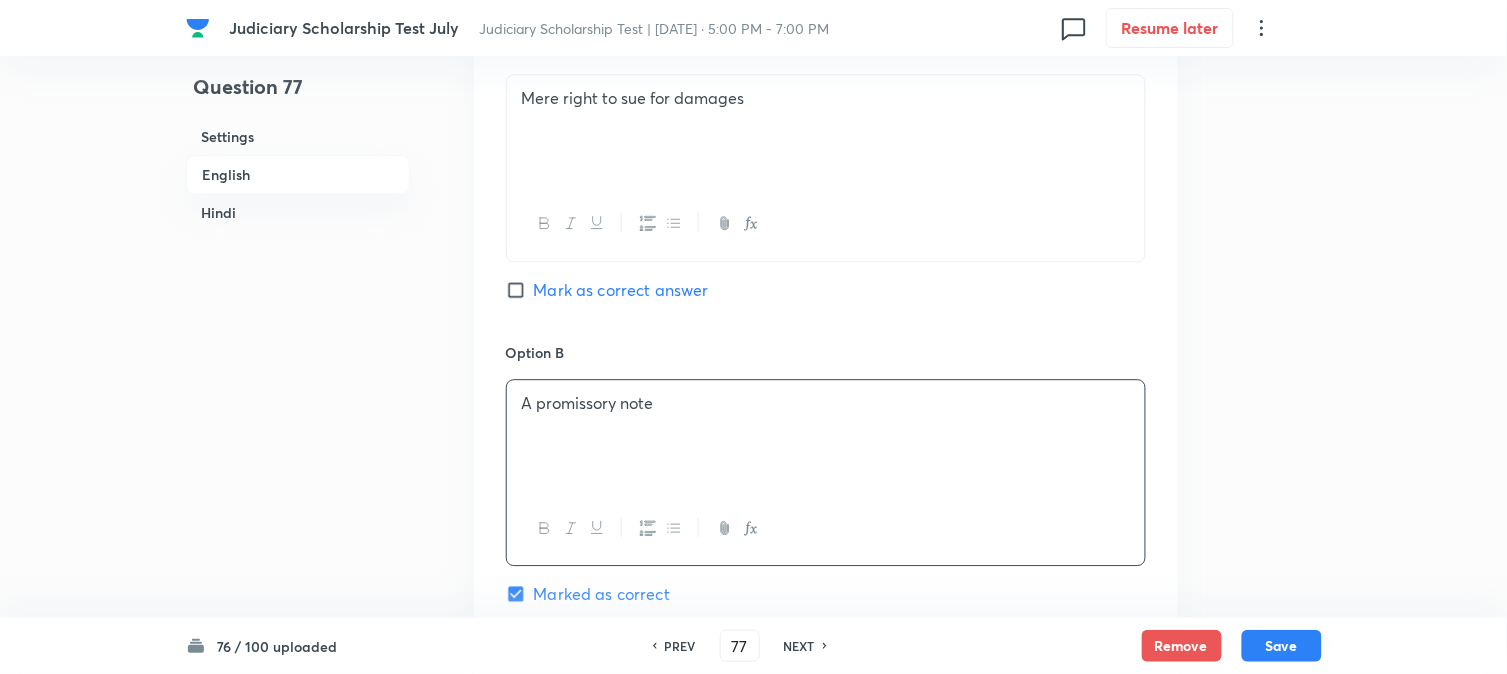 scroll, scrollTop: 665, scrollLeft: 0, axis: vertical 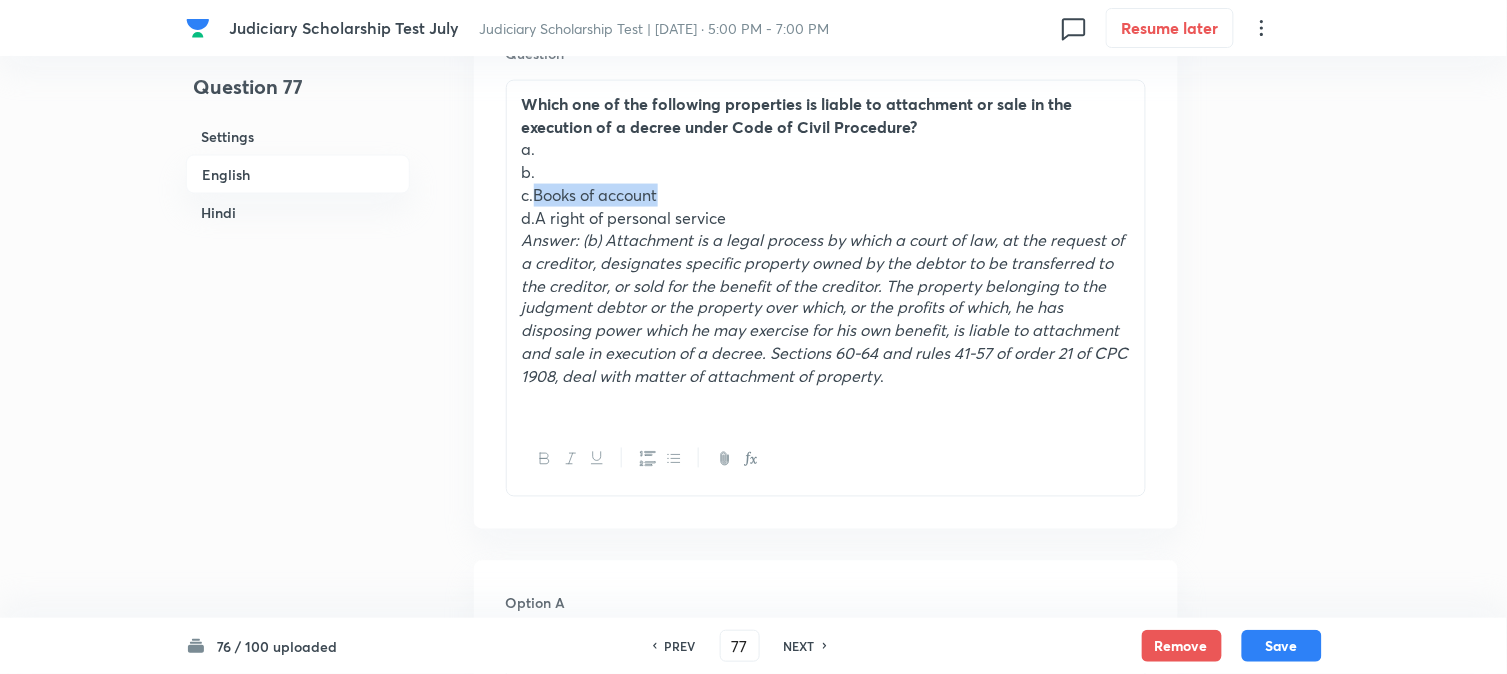 drag, startPoint x: 534, startPoint y: 194, endPoint x: 872, endPoint y: 188, distance: 338.05325 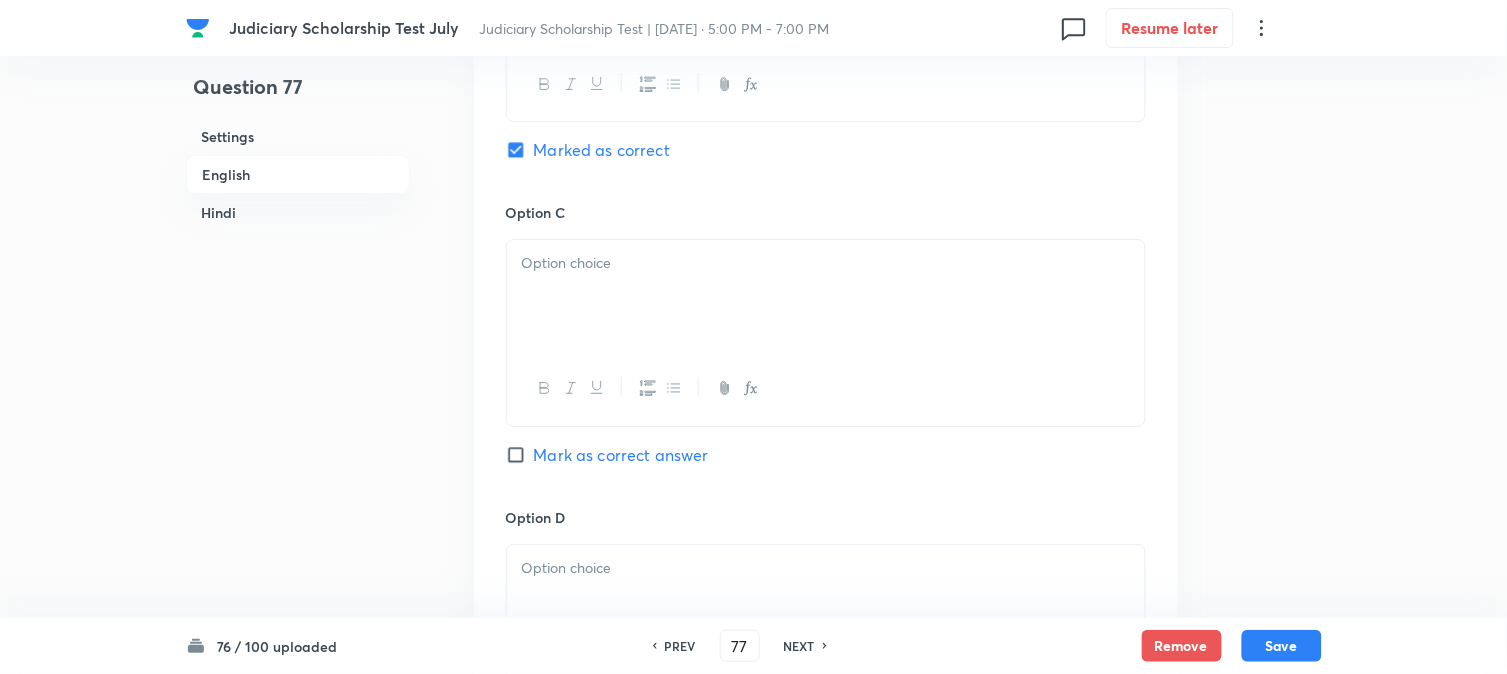 click at bounding box center [826, 296] 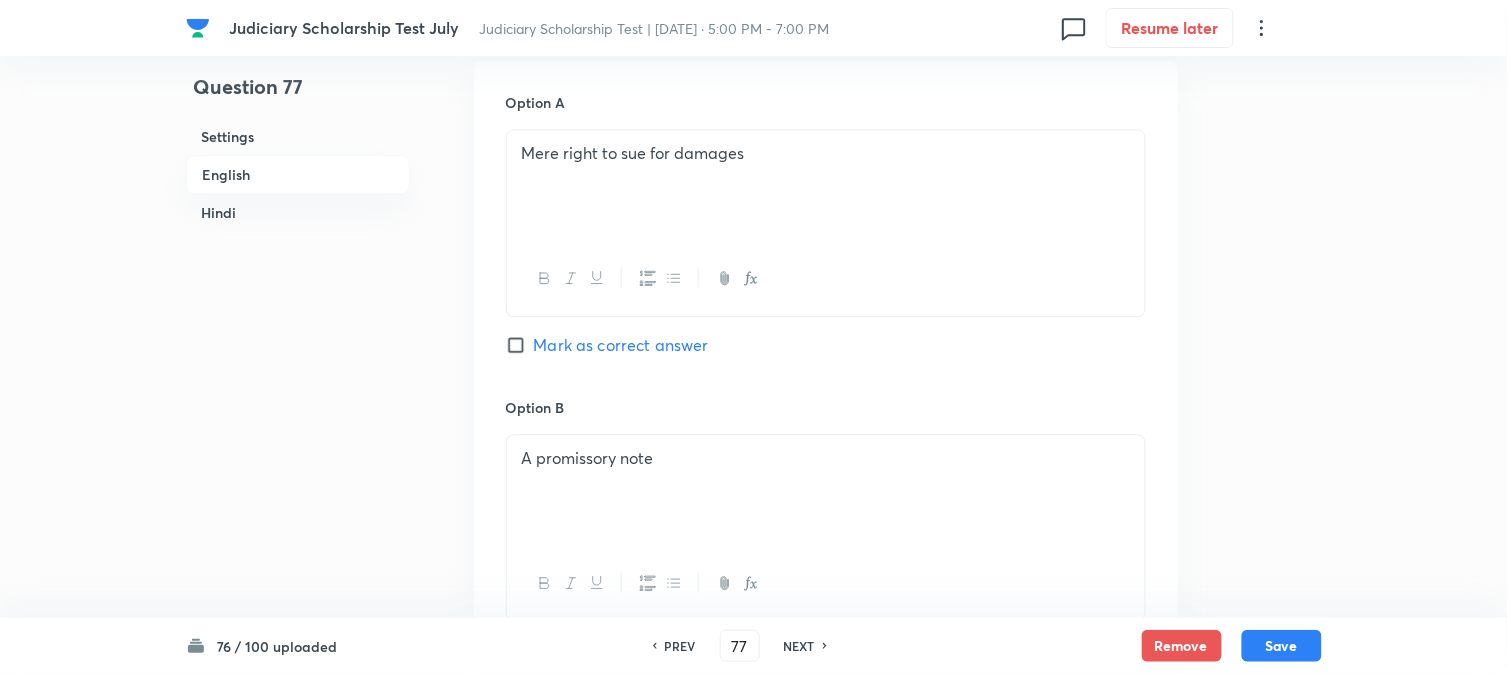 scroll, scrollTop: 665, scrollLeft: 0, axis: vertical 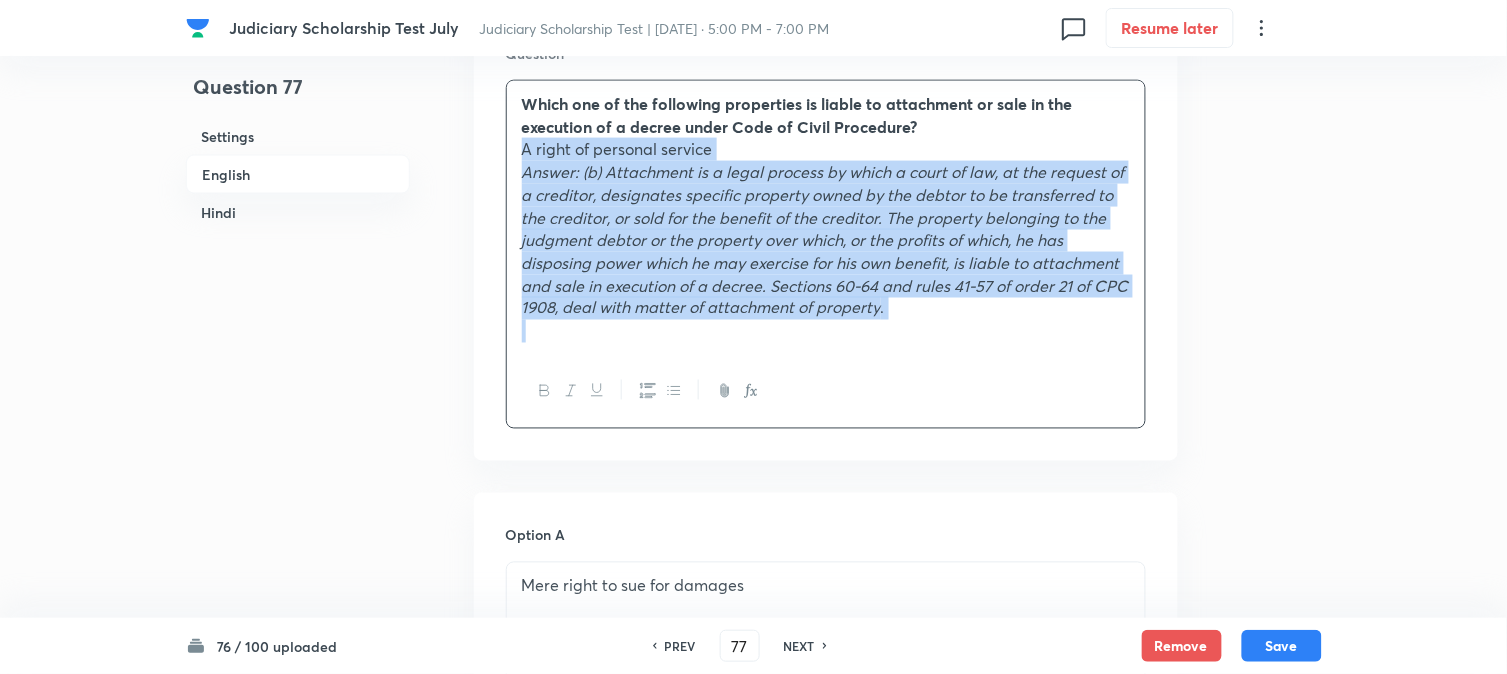 drag, startPoint x: 537, startPoint y: 217, endPoint x: 1298, endPoint y: 404, distance: 783.639 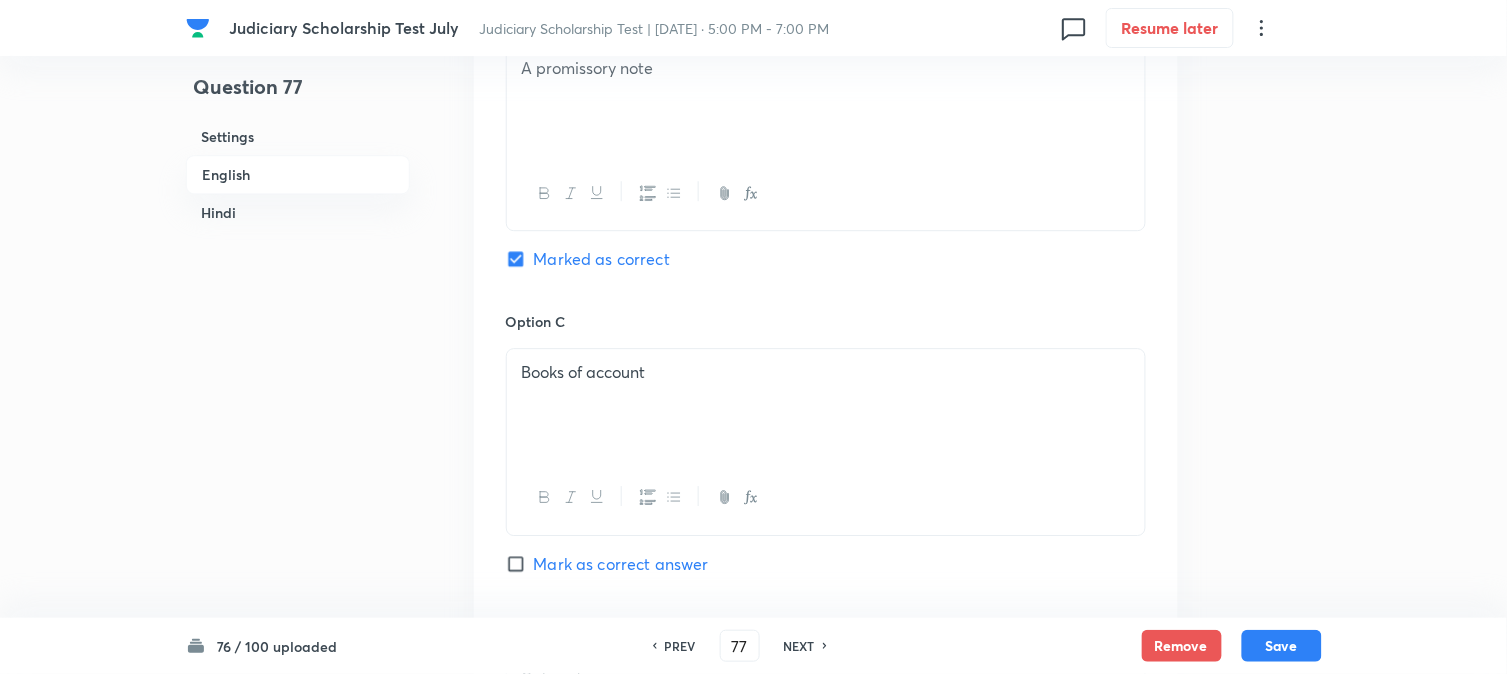 scroll, scrollTop: 1776, scrollLeft: 0, axis: vertical 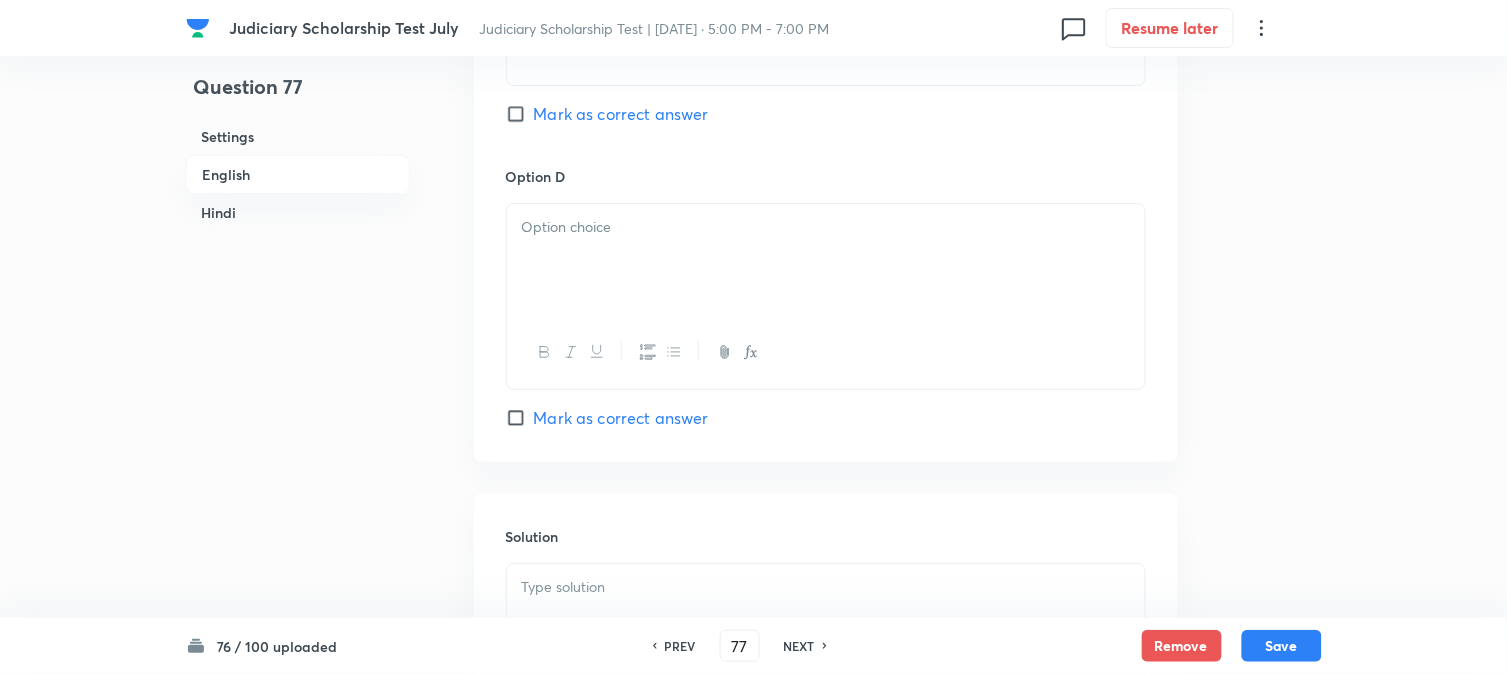 click at bounding box center [826, 260] 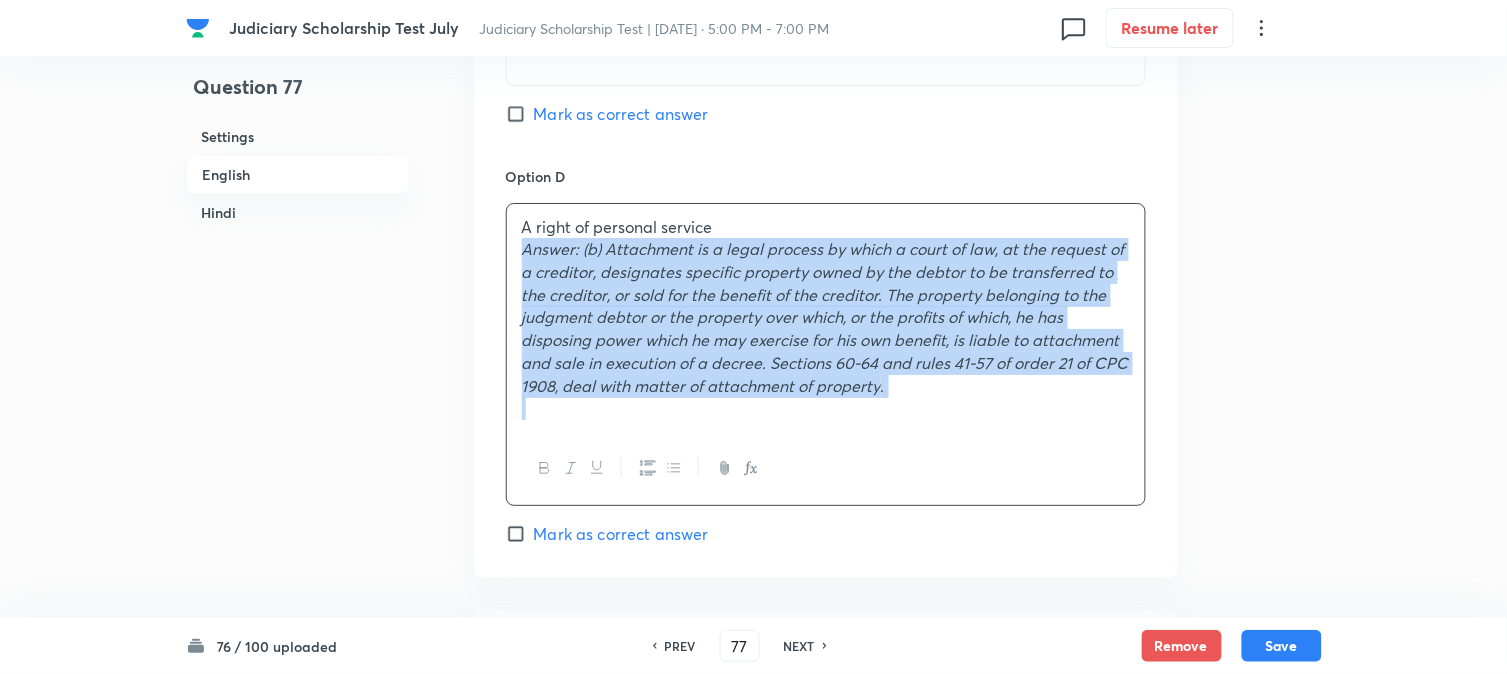 drag, startPoint x: 515, startPoint y: 248, endPoint x: 1374, endPoint y: 507, distance: 897.1967 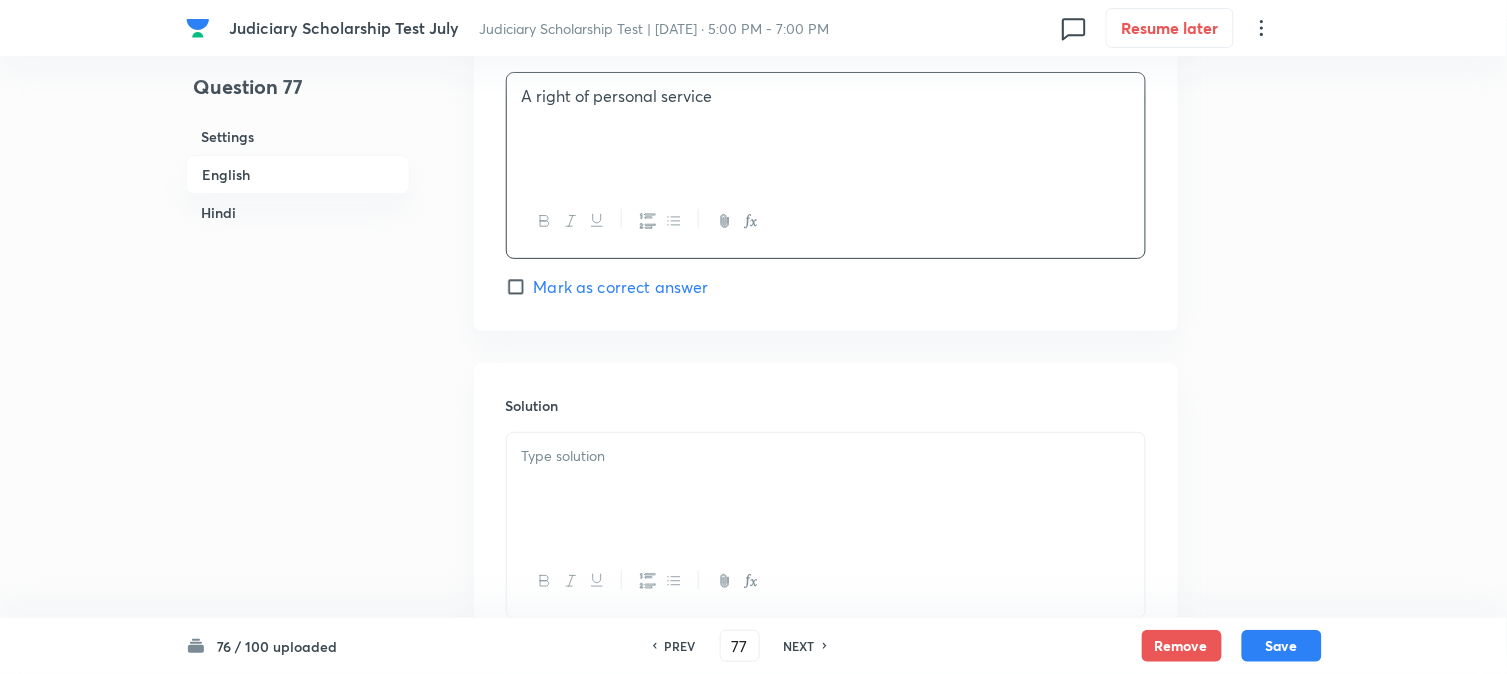 scroll, scrollTop: 2110, scrollLeft: 0, axis: vertical 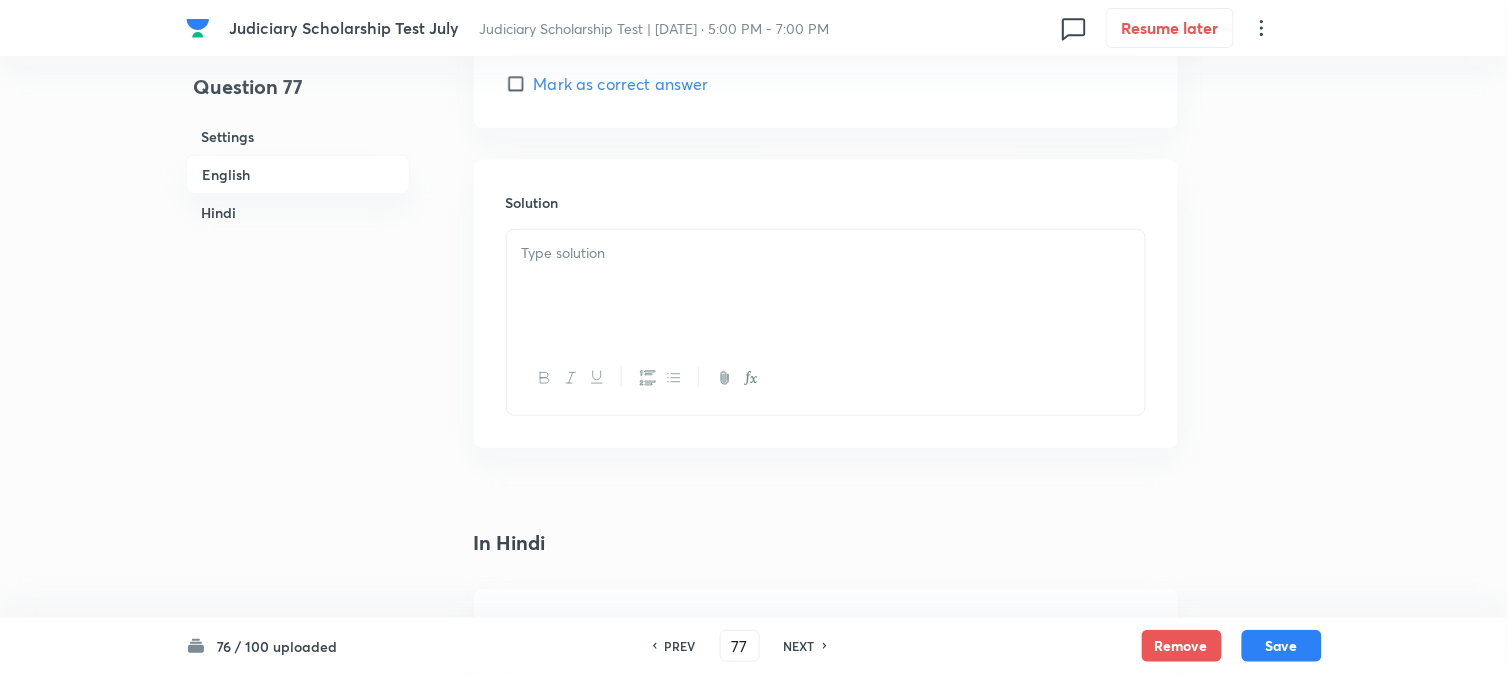 click at bounding box center (826, 378) 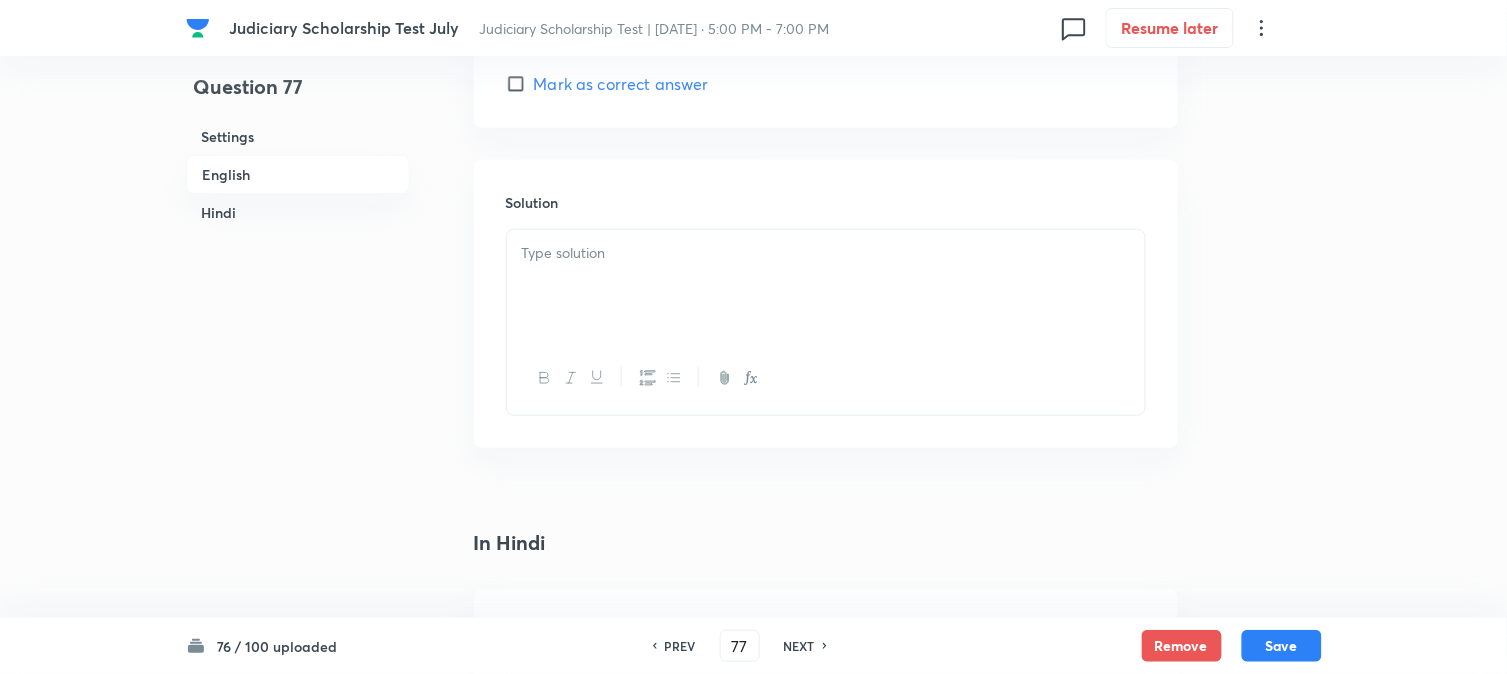 click at bounding box center [826, 286] 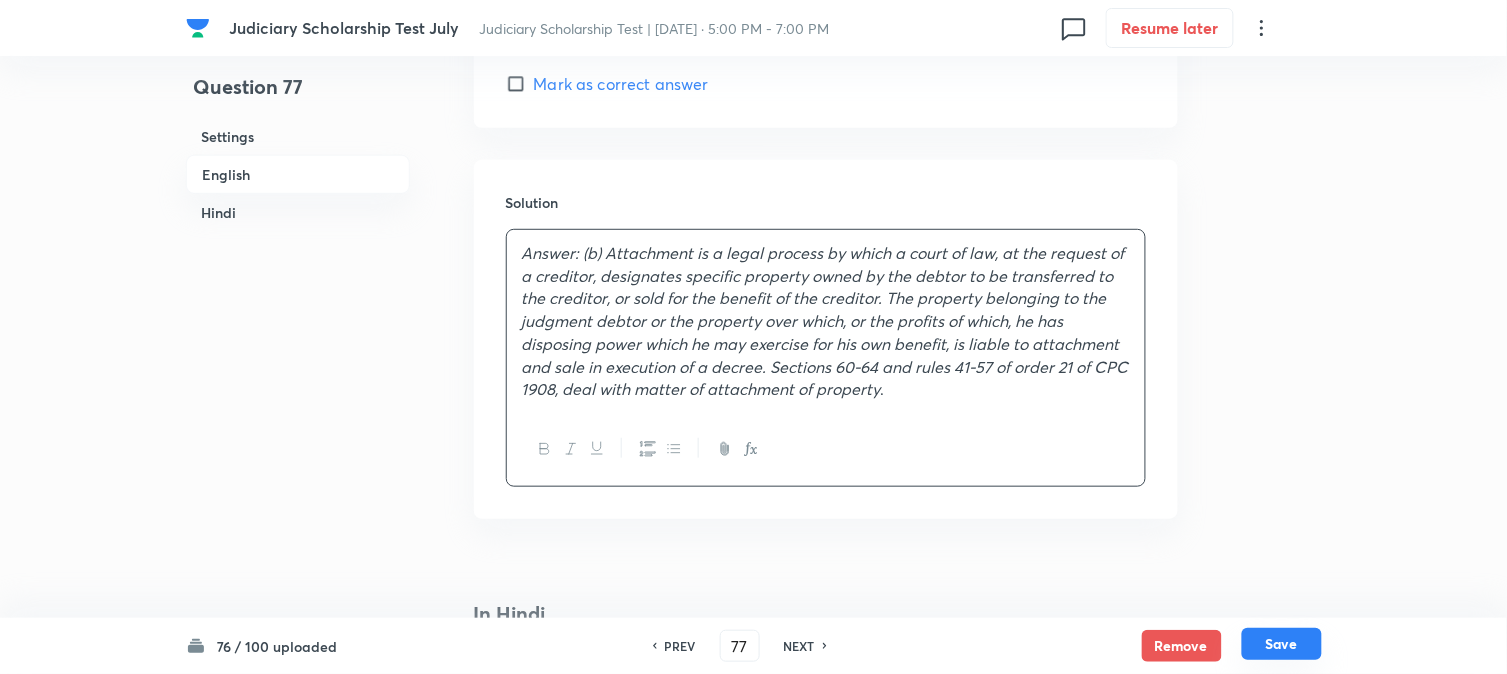 click on "Save" at bounding box center (1282, 644) 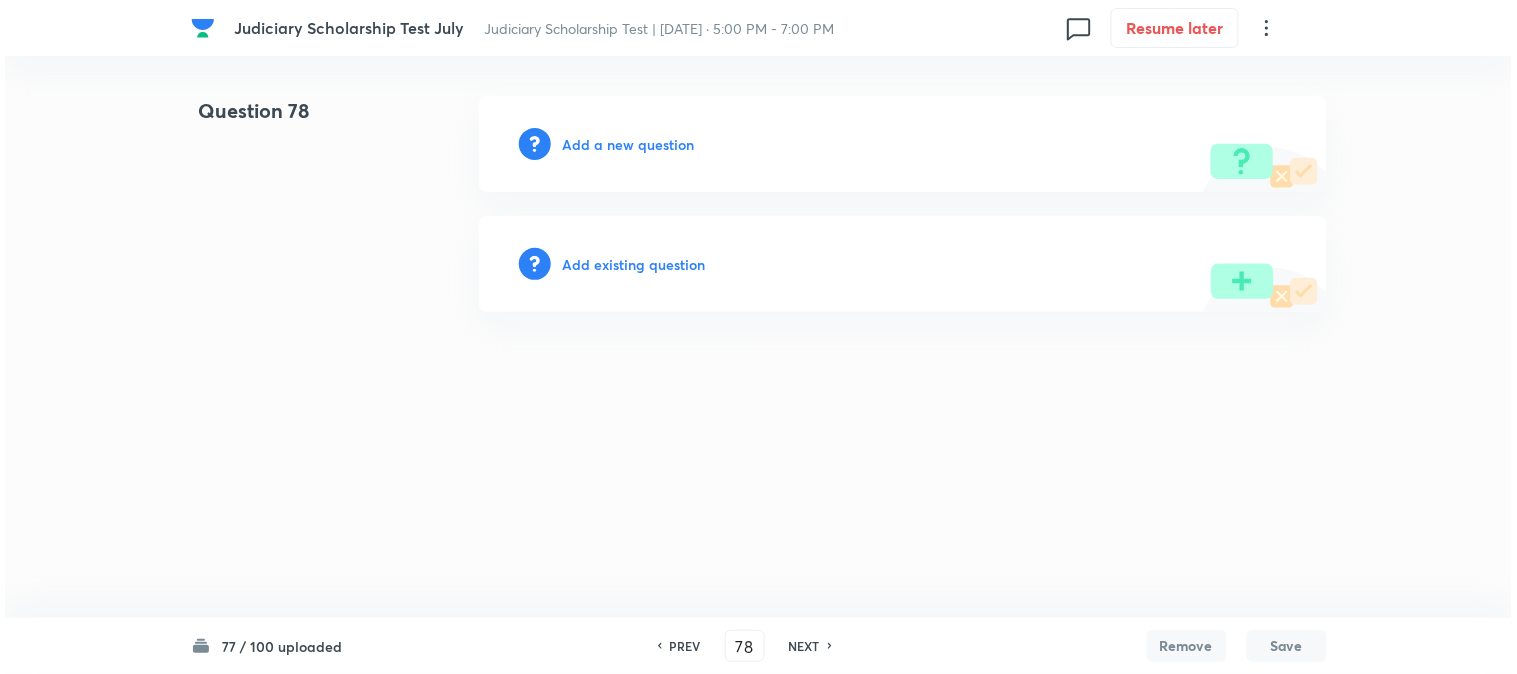 scroll, scrollTop: 0, scrollLeft: 0, axis: both 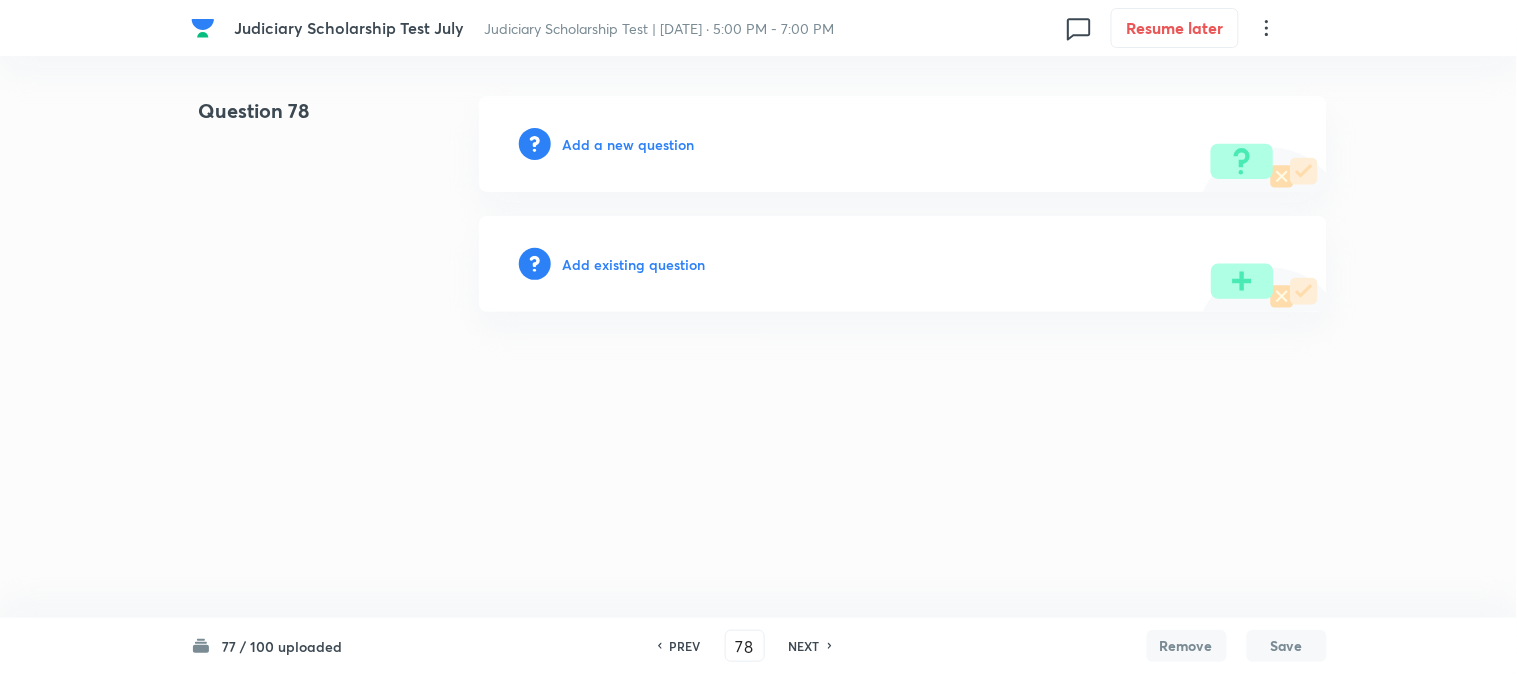 click on "Add a new question" at bounding box center [903, 144] 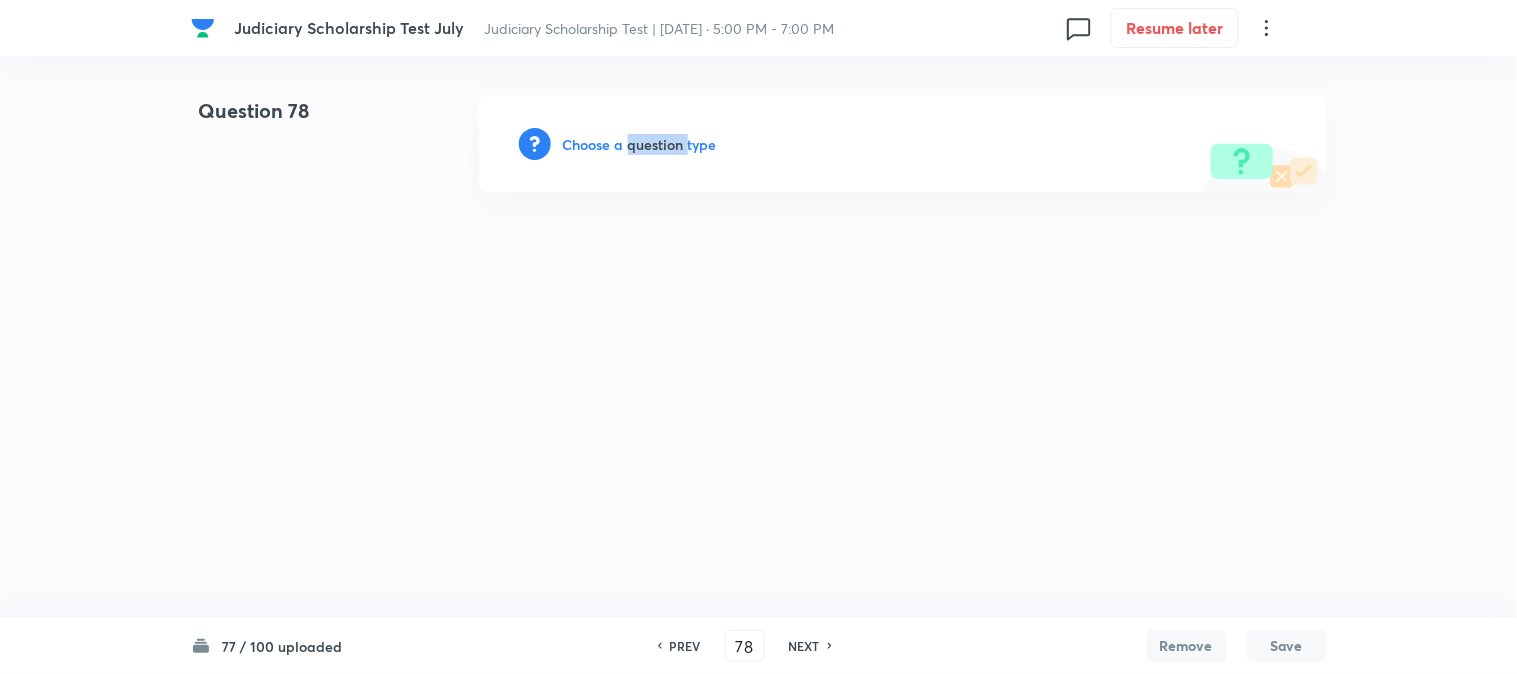 click on "Choose a question type" at bounding box center [640, 144] 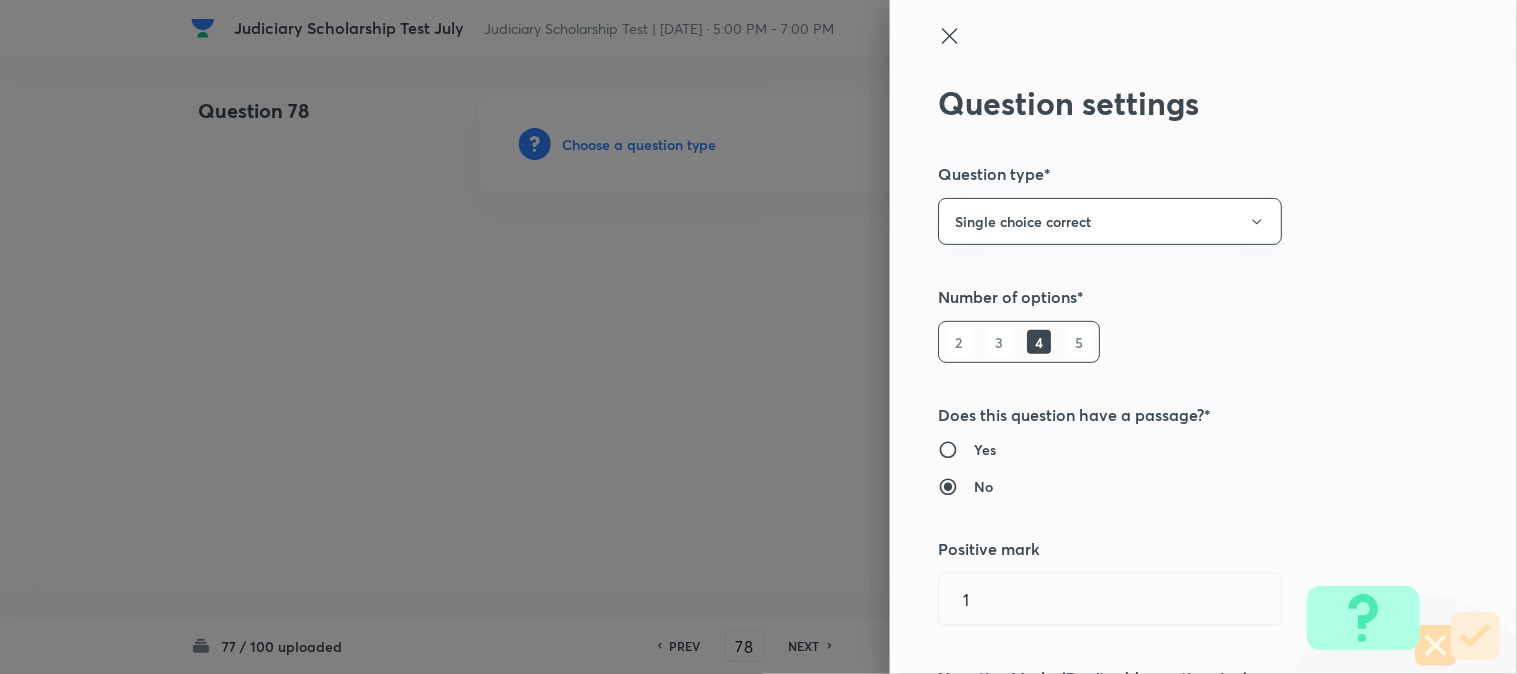click at bounding box center [758, 337] 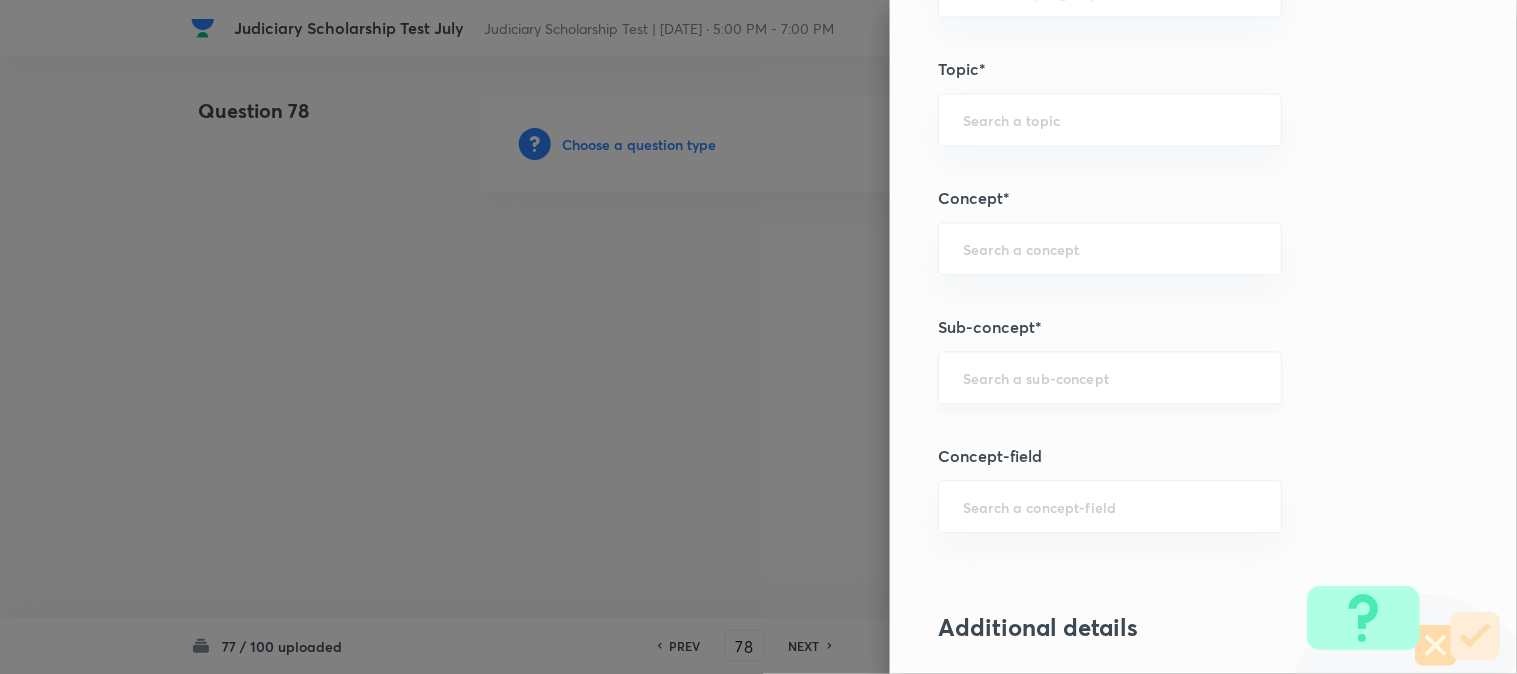 scroll, scrollTop: 1180, scrollLeft: 0, axis: vertical 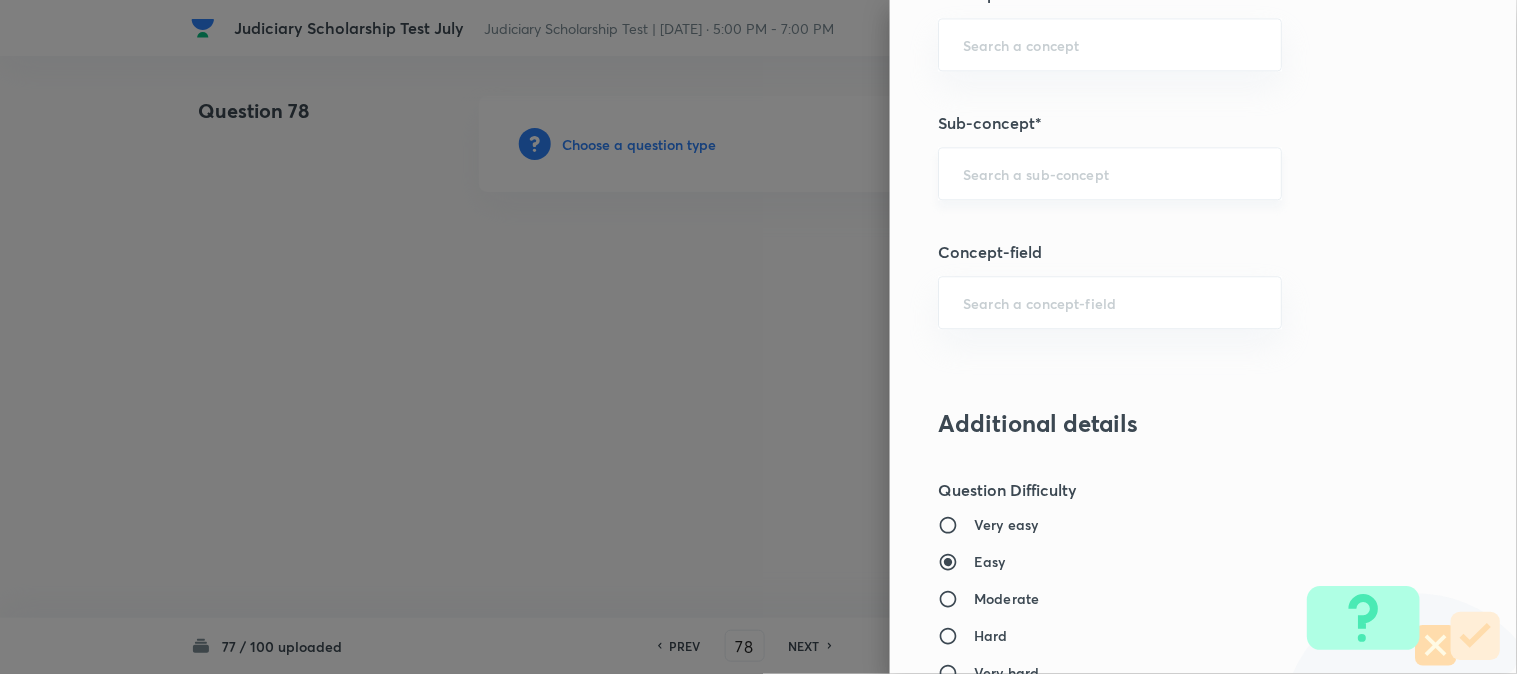 click on "​" at bounding box center (1110, 173) 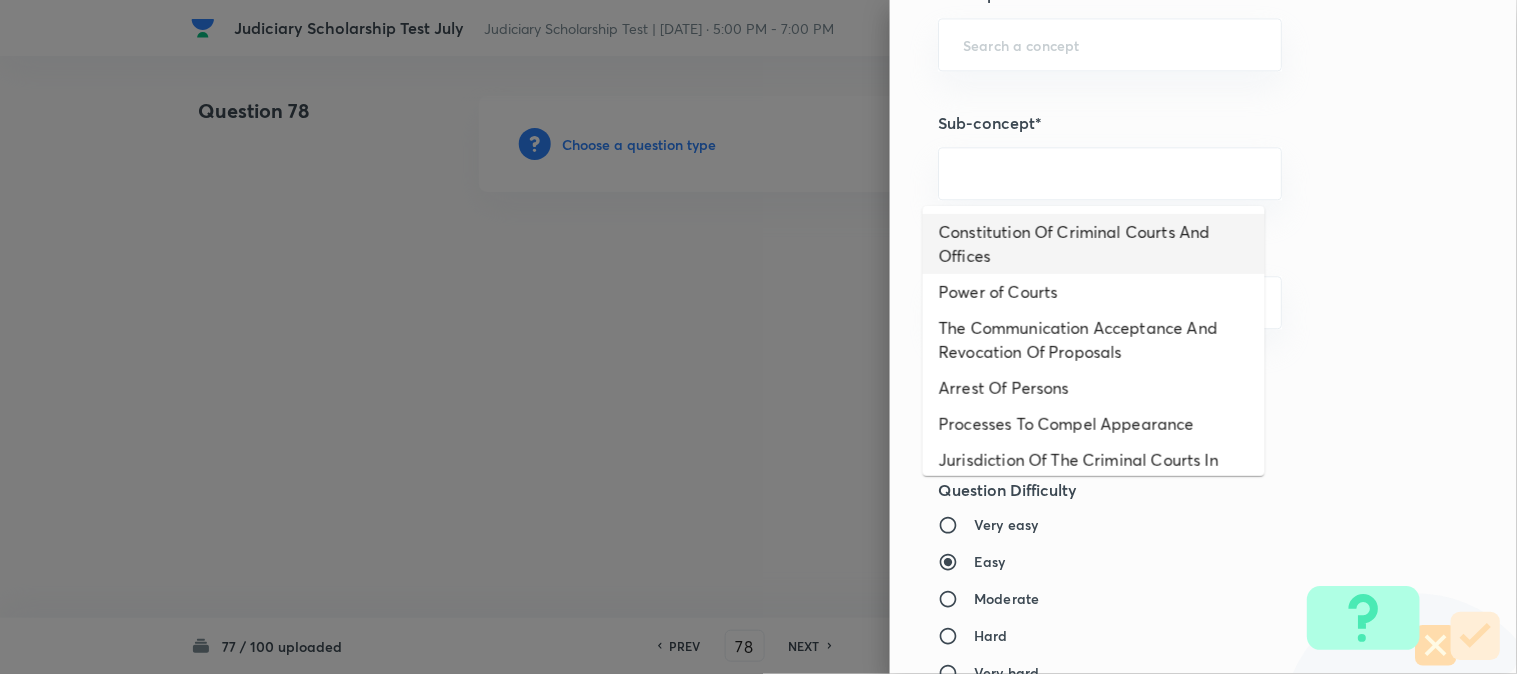 click on "Constitution Of Criminal Courts And Offices" at bounding box center [1094, 244] 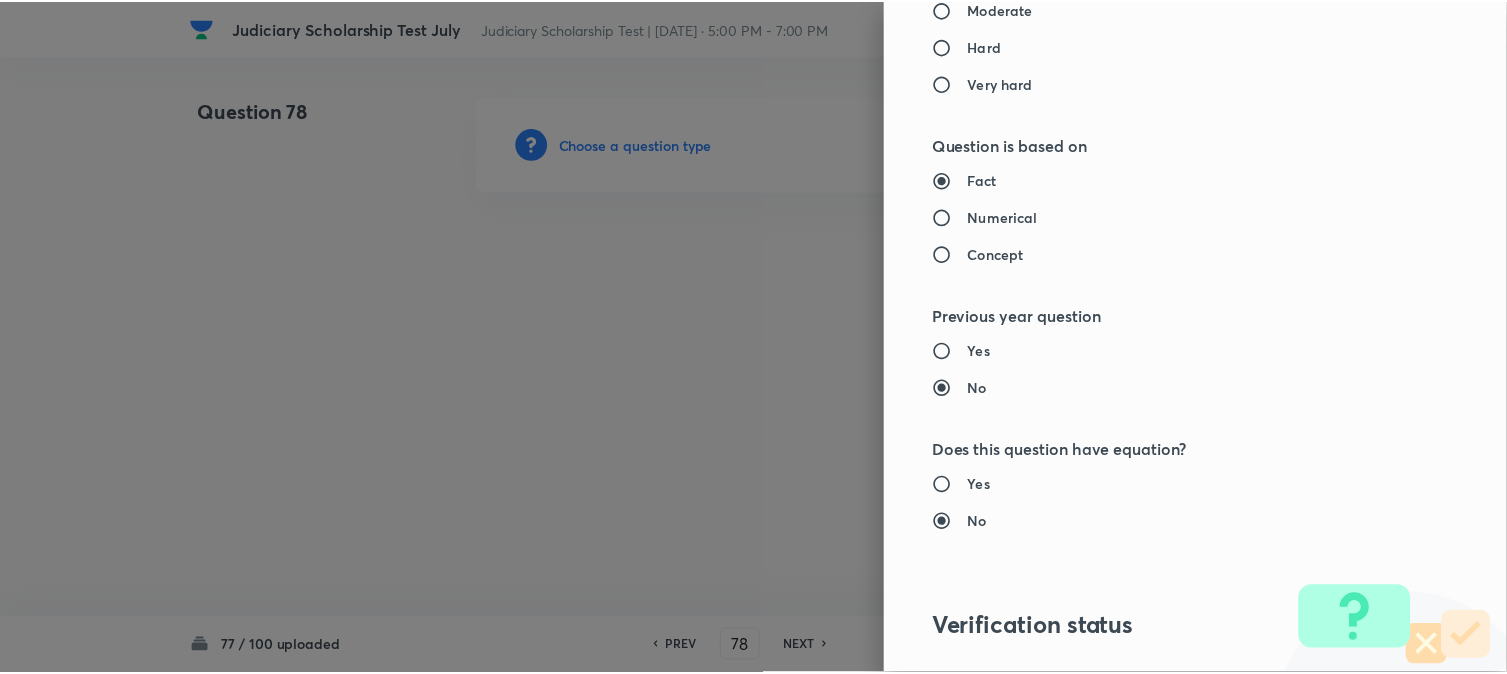 scroll, scrollTop: 2052, scrollLeft: 0, axis: vertical 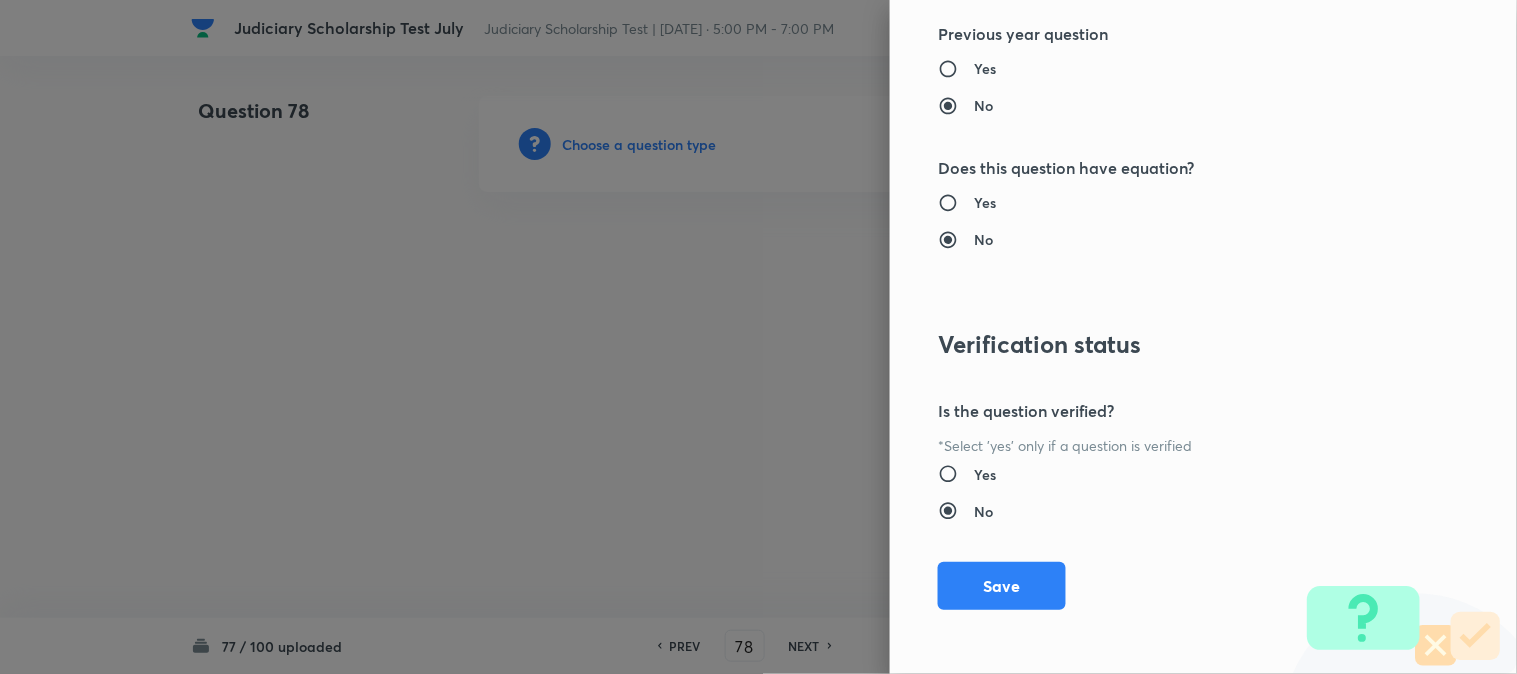 click on "Save" at bounding box center (1002, 586) 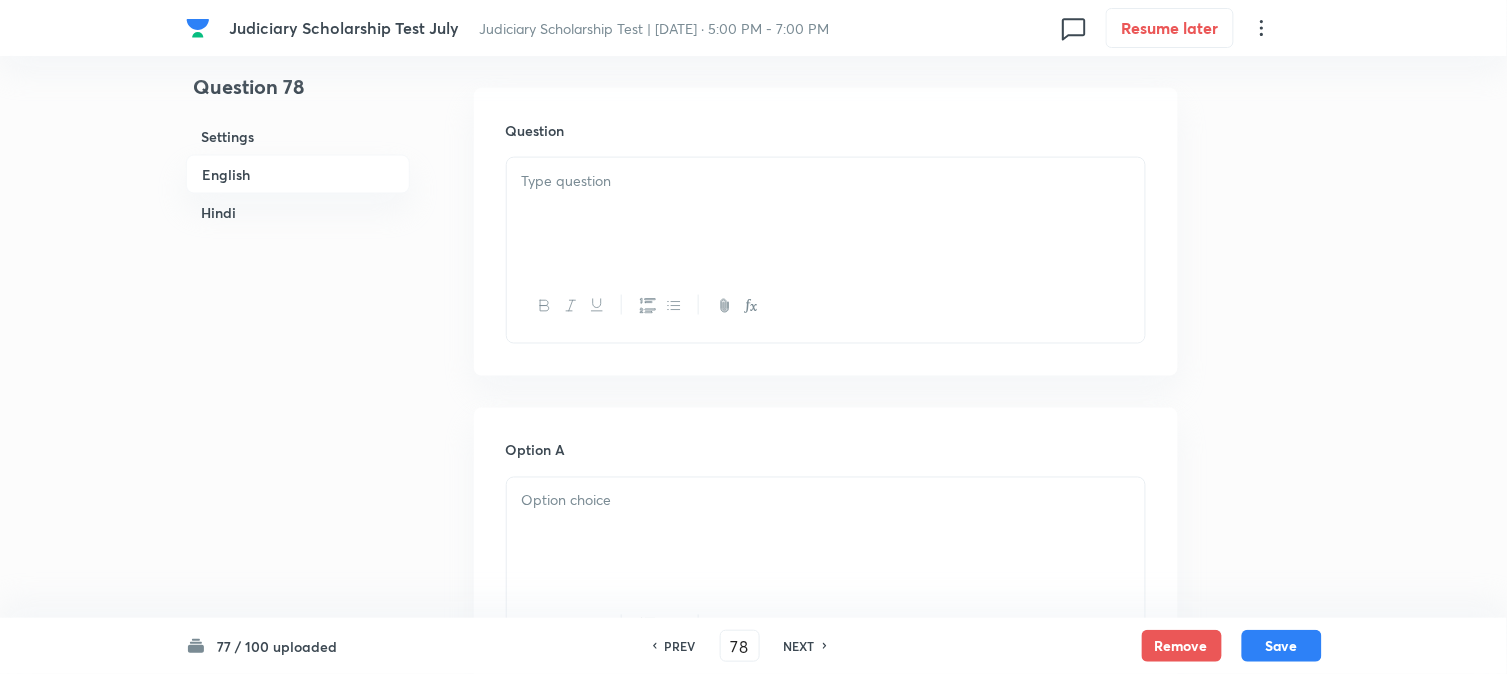 scroll, scrollTop: 590, scrollLeft: 0, axis: vertical 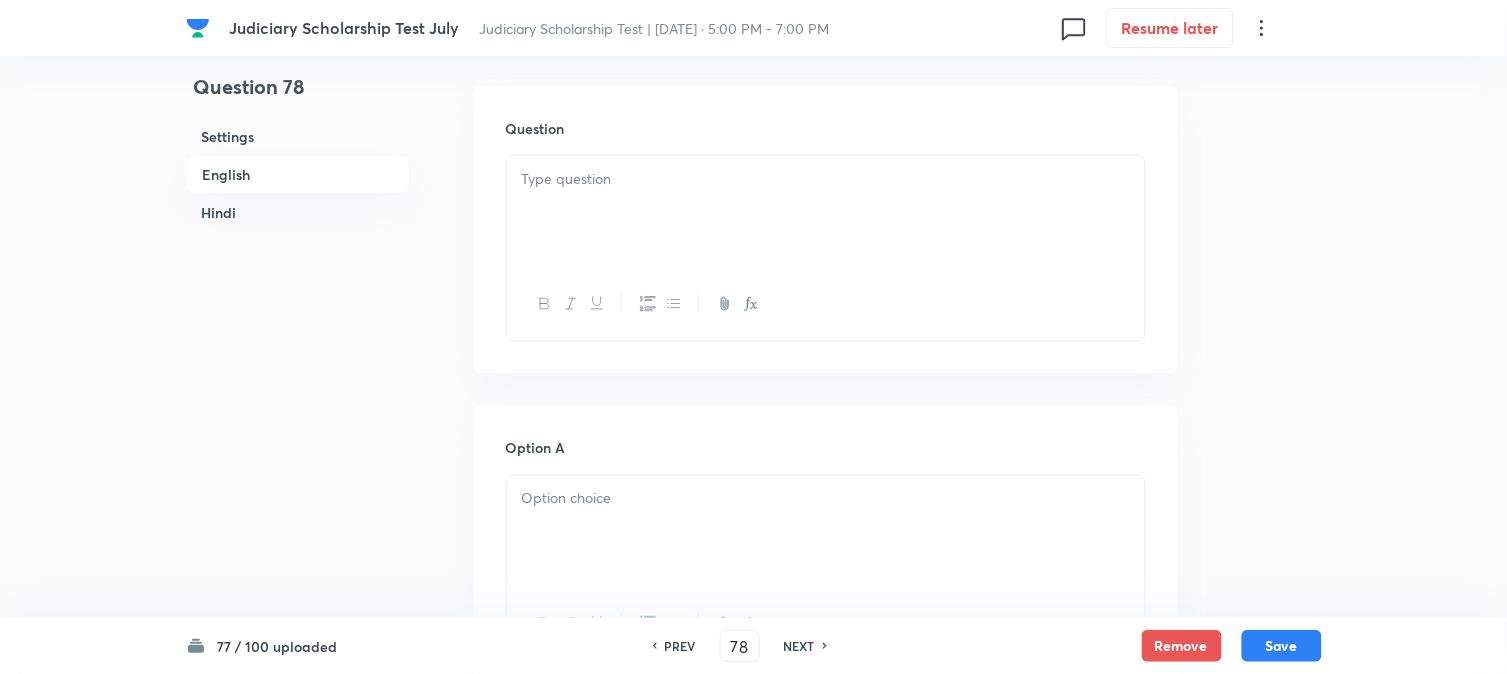 click at bounding box center (826, 179) 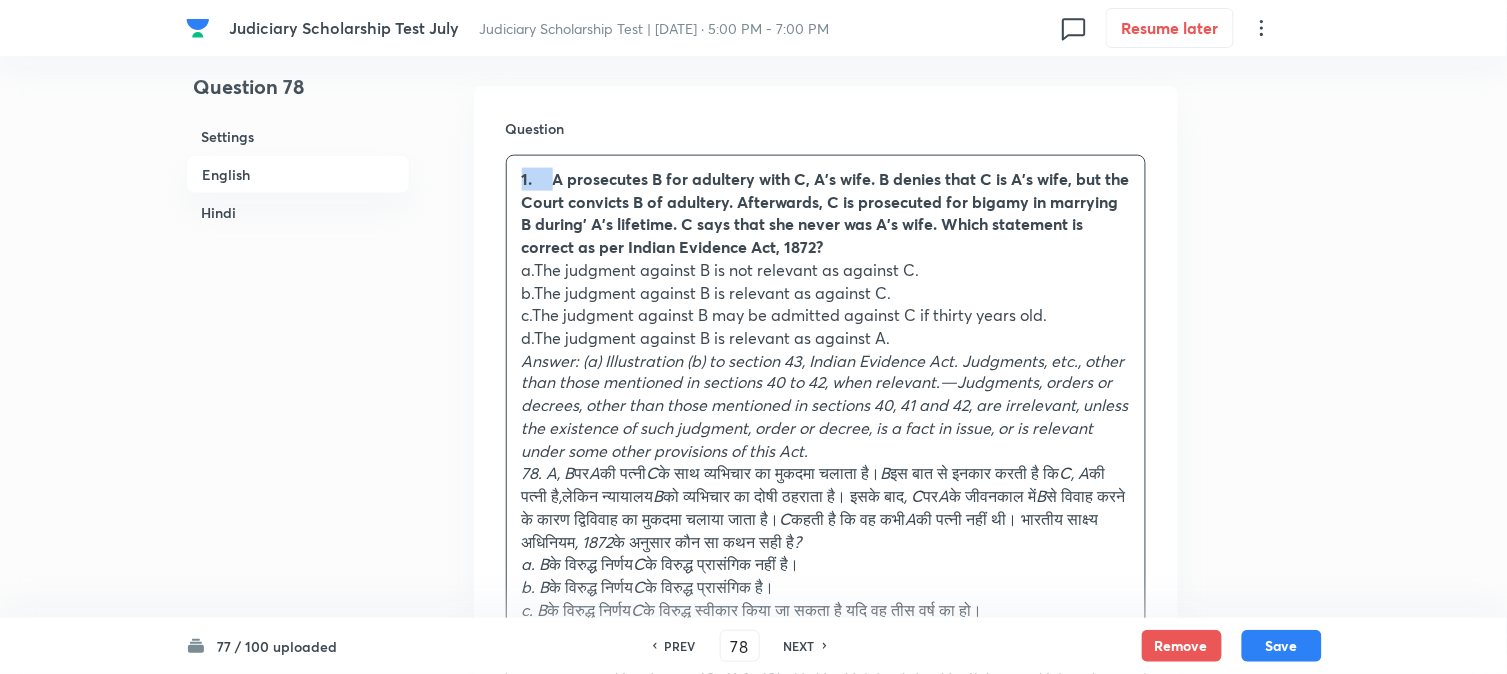 drag, startPoint x: 553, startPoint y: 183, endPoint x: 504, endPoint y: 157, distance: 55.470715 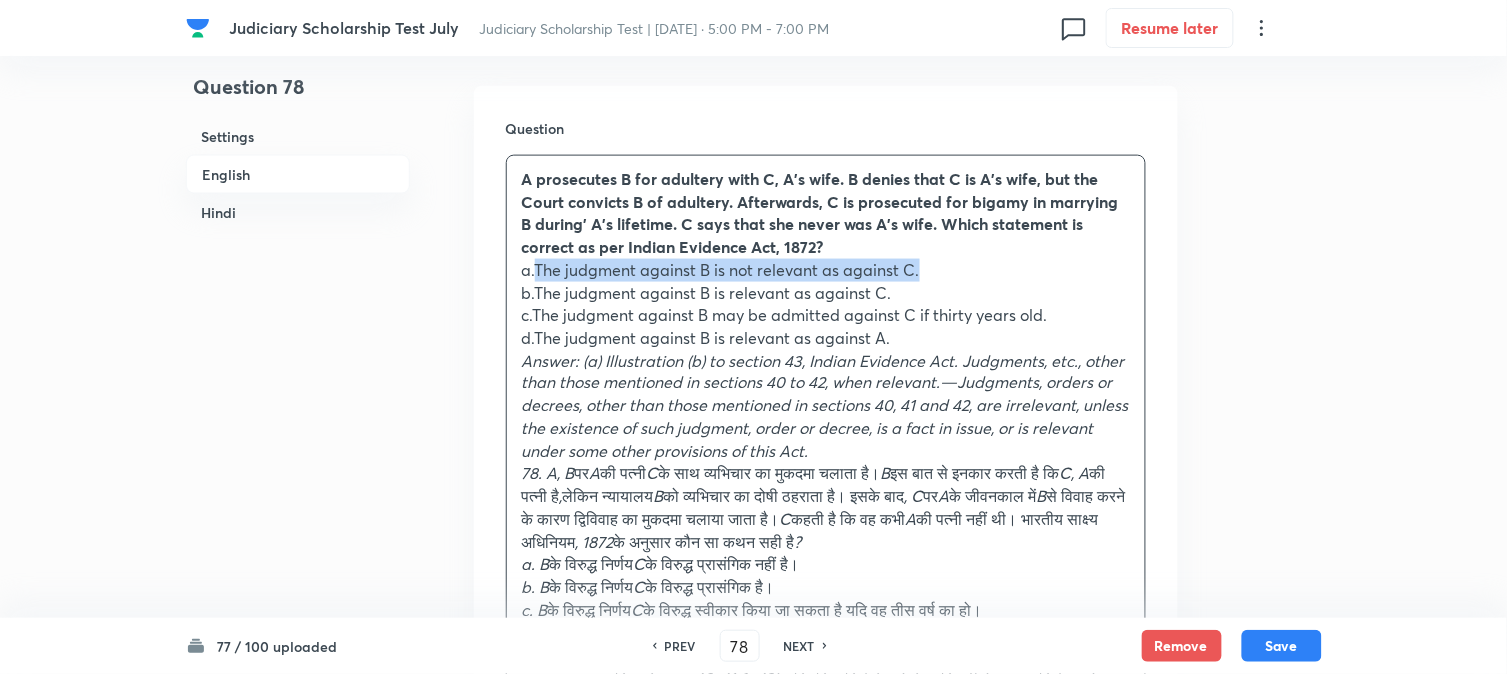 drag, startPoint x: 535, startPoint y: 267, endPoint x: 1004, endPoint y: 267, distance: 469 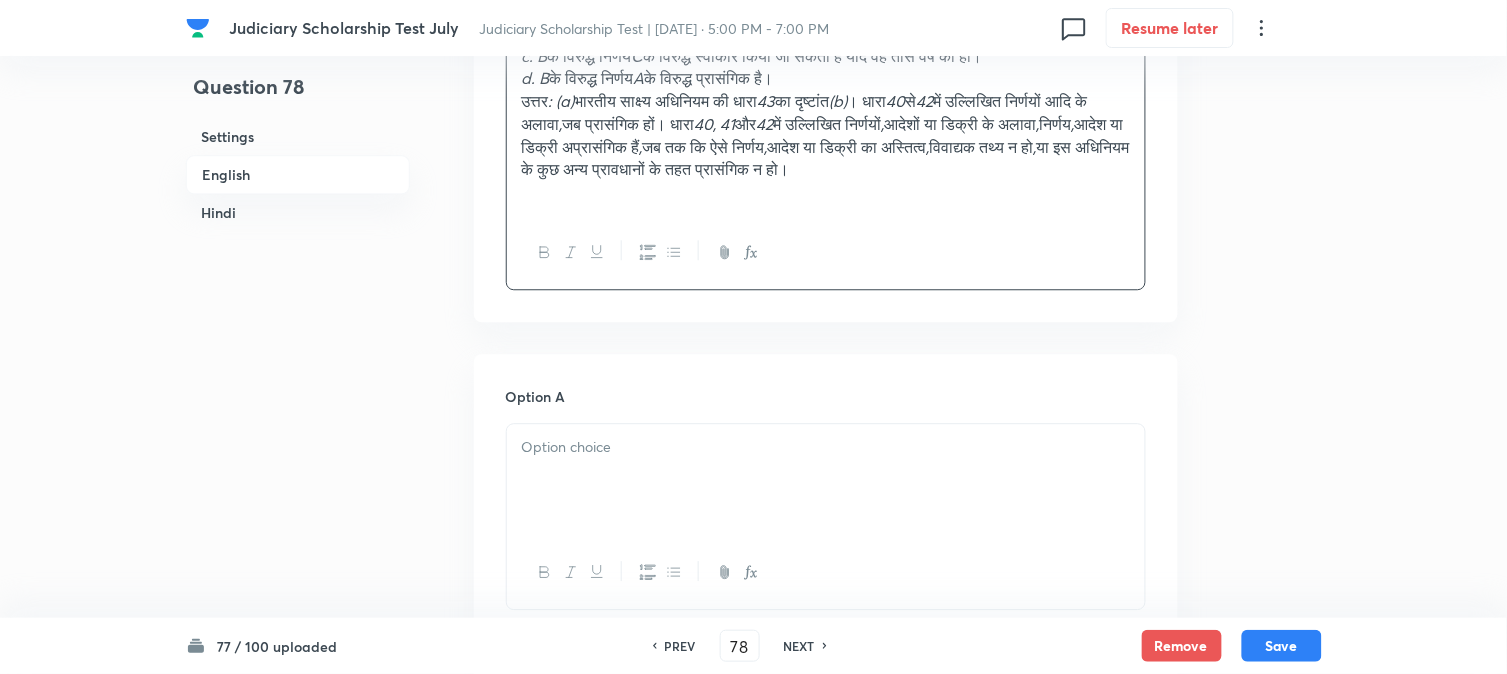 click at bounding box center [826, 480] 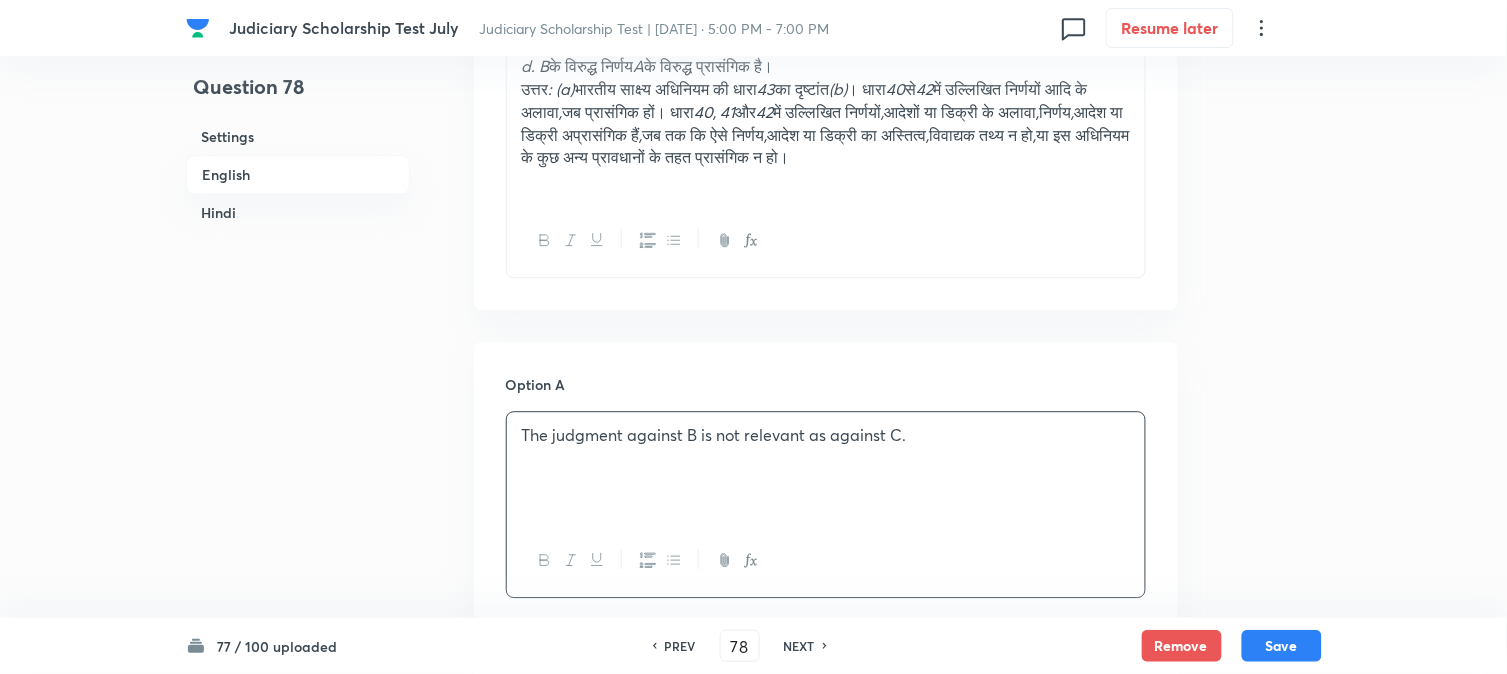 scroll, scrollTop: 701, scrollLeft: 0, axis: vertical 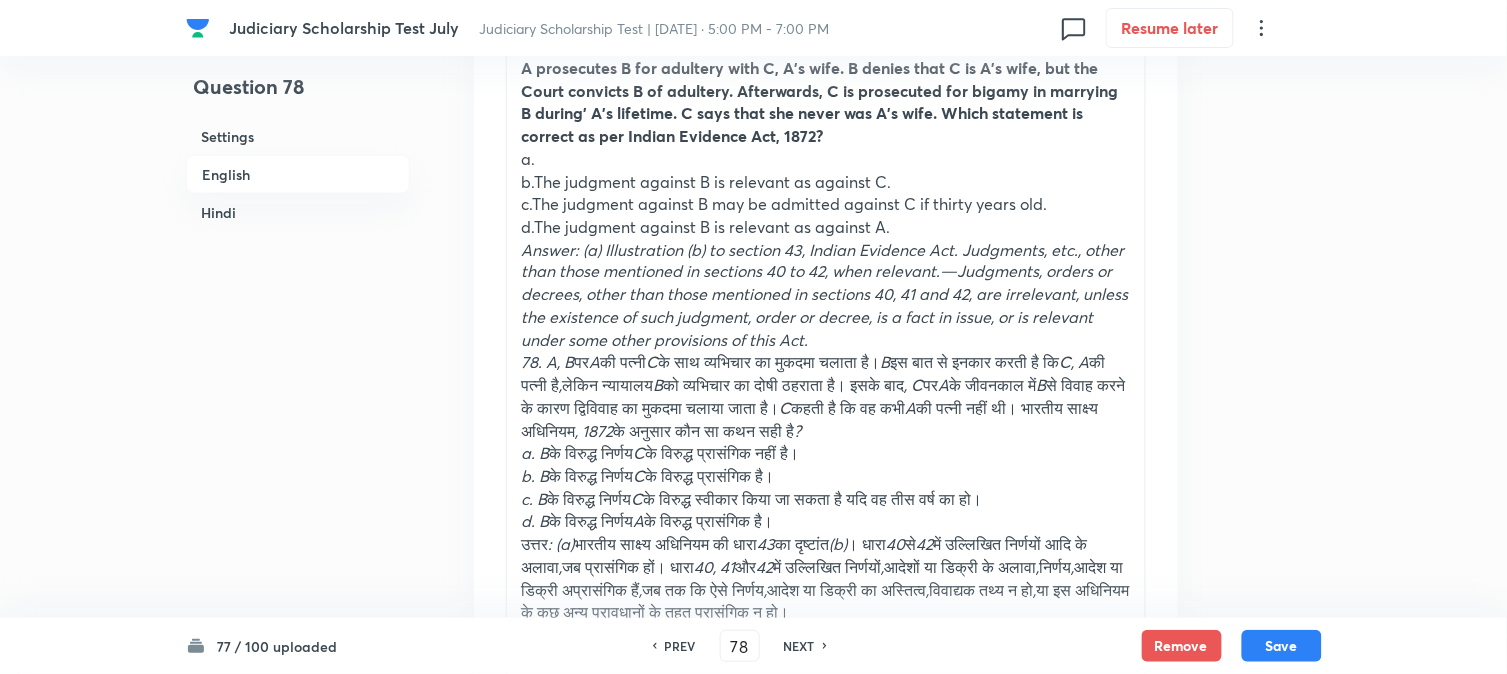 click on "b.The judgment against B is relevant as against C." at bounding box center (826, 182) 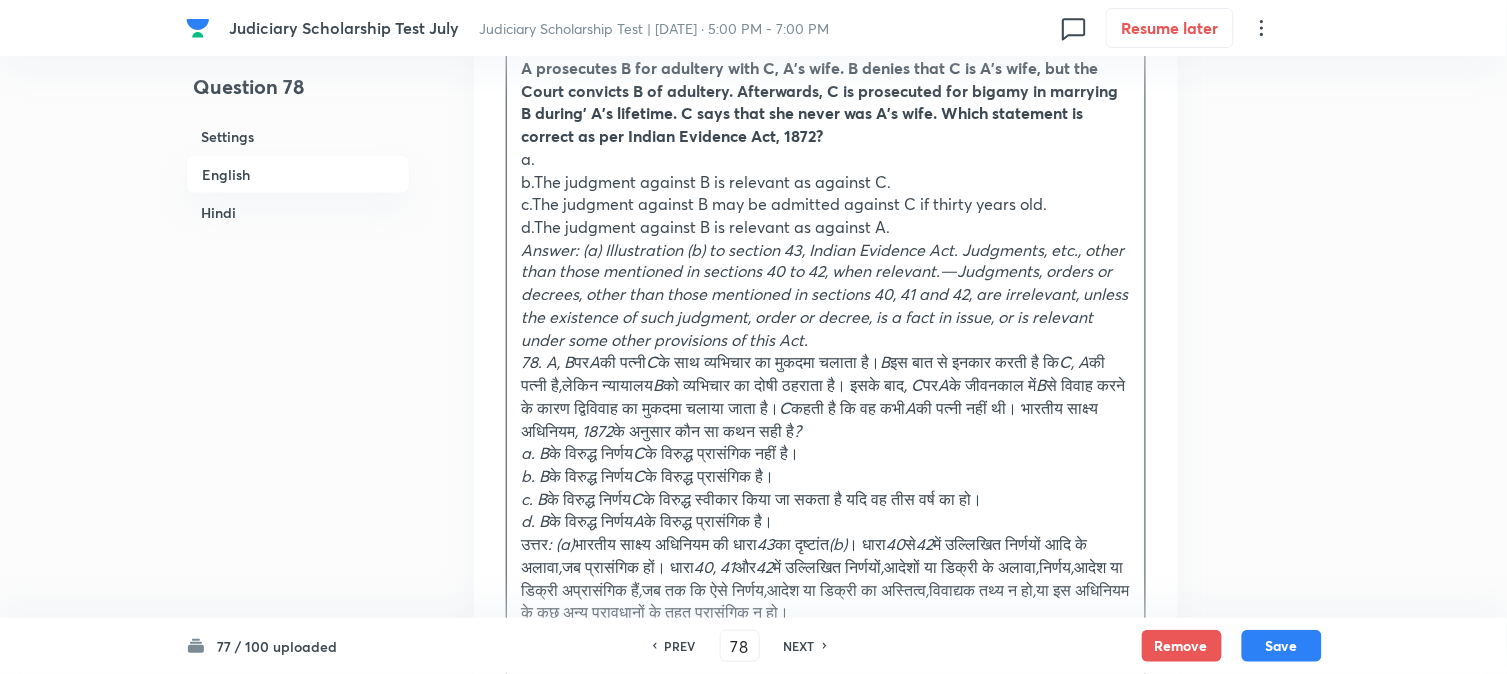 click on "b.The judgment against B is relevant as against C." at bounding box center [826, 182] 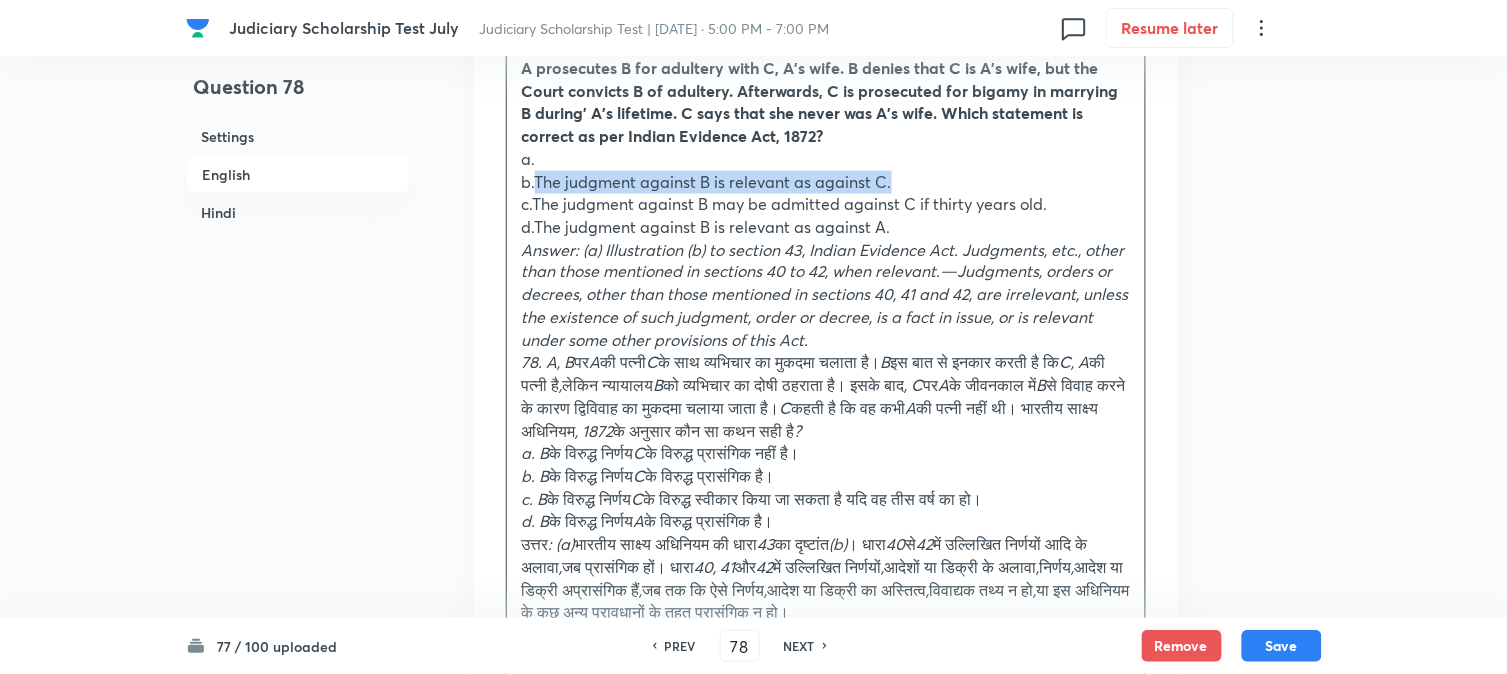 drag, startPoint x: 536, startPoint y: 175, endPoint x: 978, endPoint y: 183, distance: 442.0724 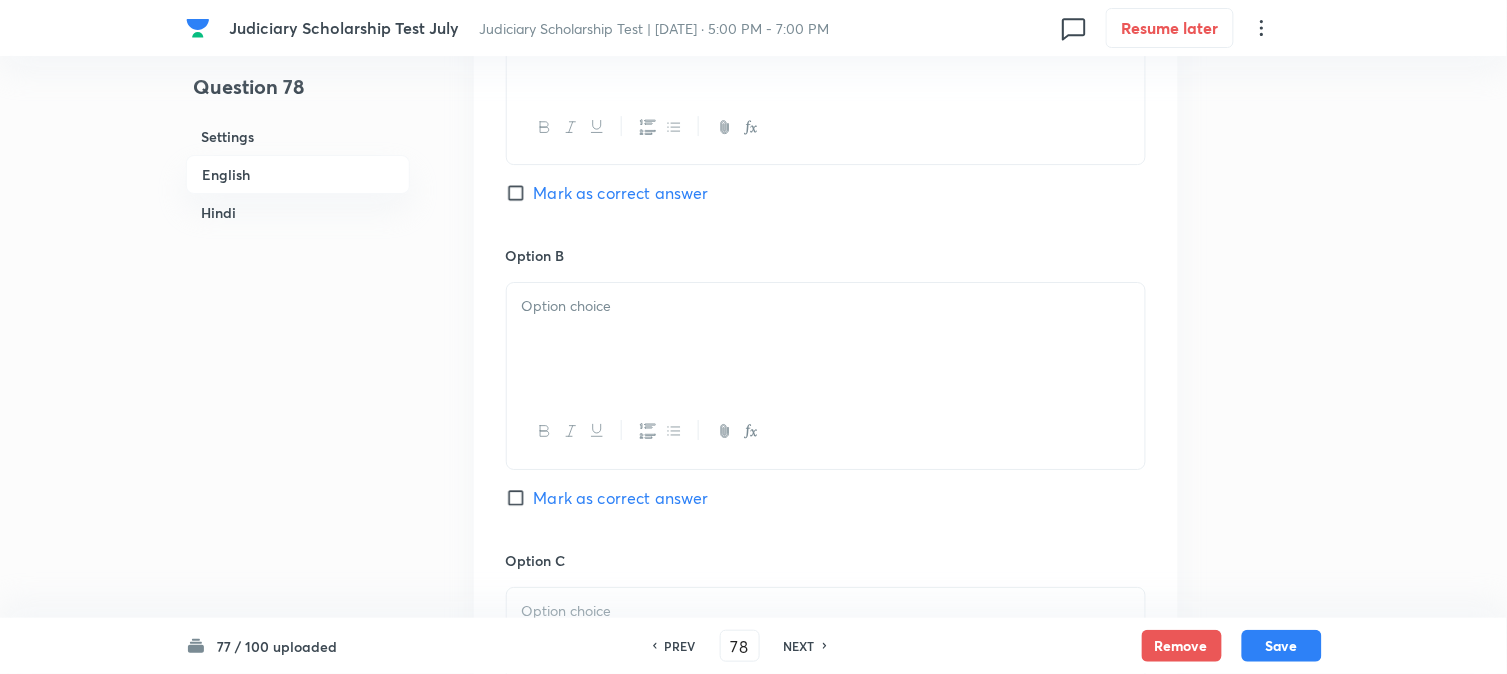 click at bounding box center (826, 339) 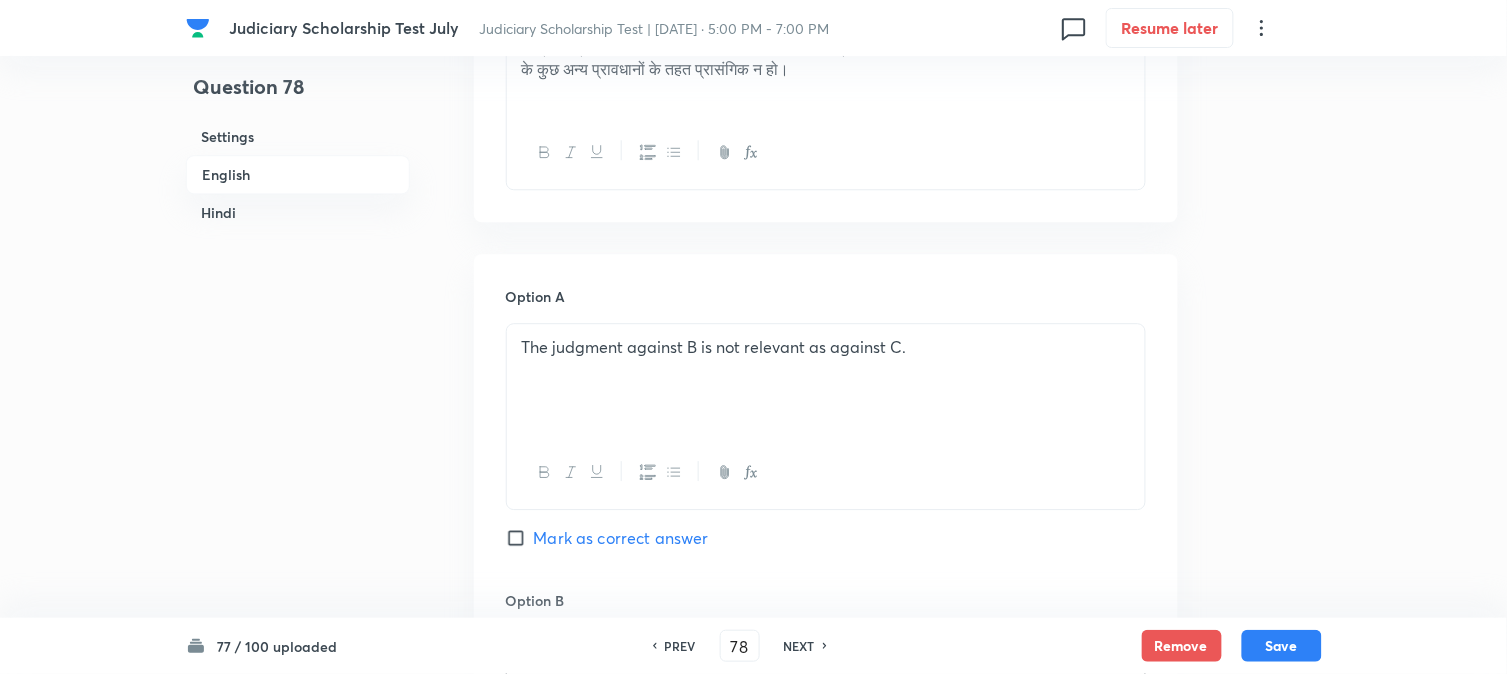 scroll, scrollTop: 812, scrollLeft: 0, axis: vertical 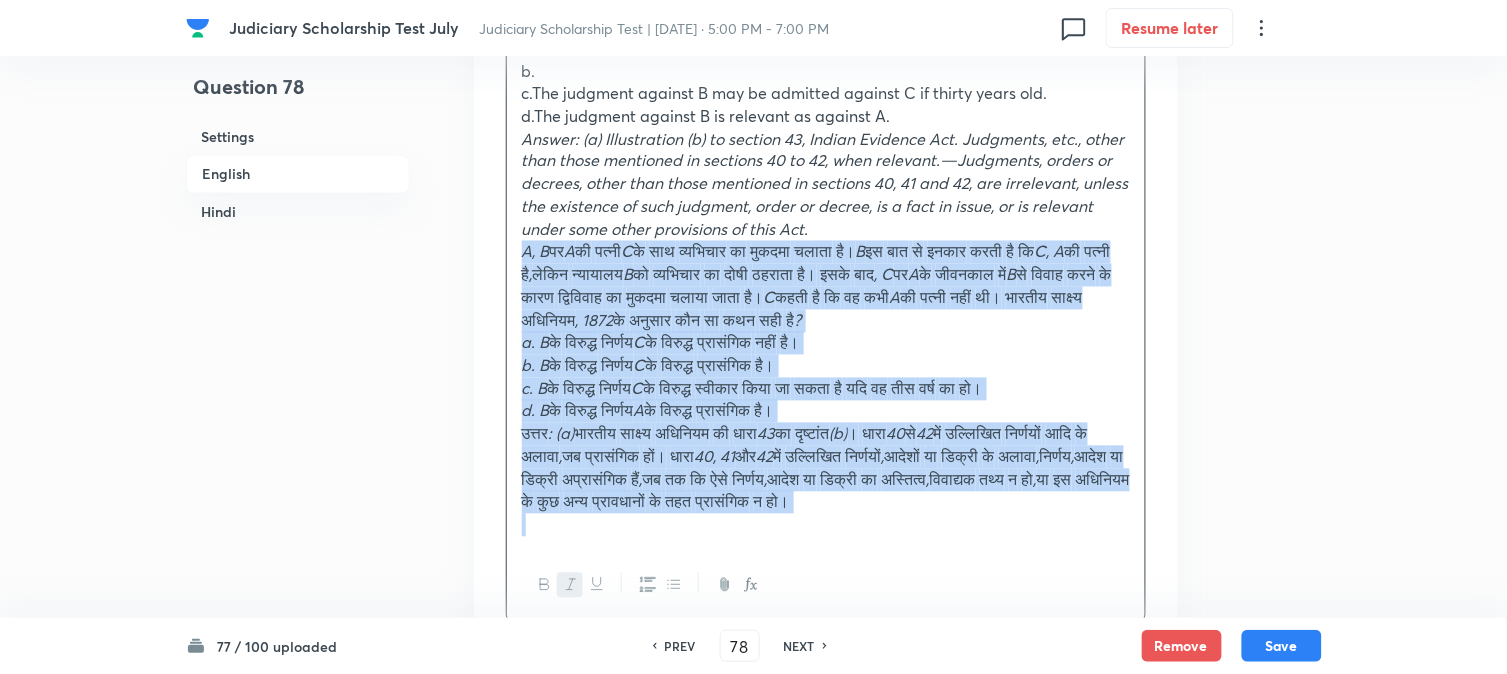 drag, startPoint x: 545, startPoint y: 250, endPoint x: 895, endPoint y: 371, distance: 370.32553 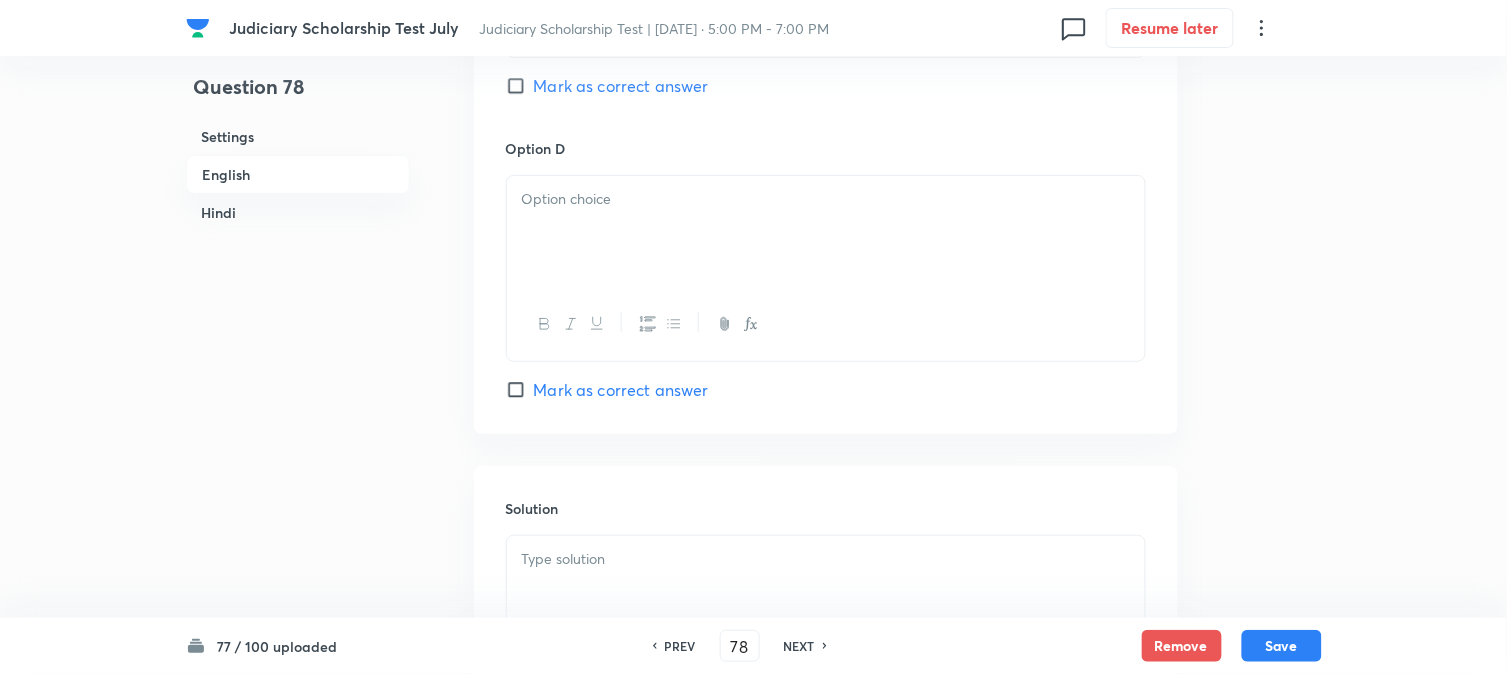 scroll, scrollTop: 2923, scrollLeft: 0, axis: vertical 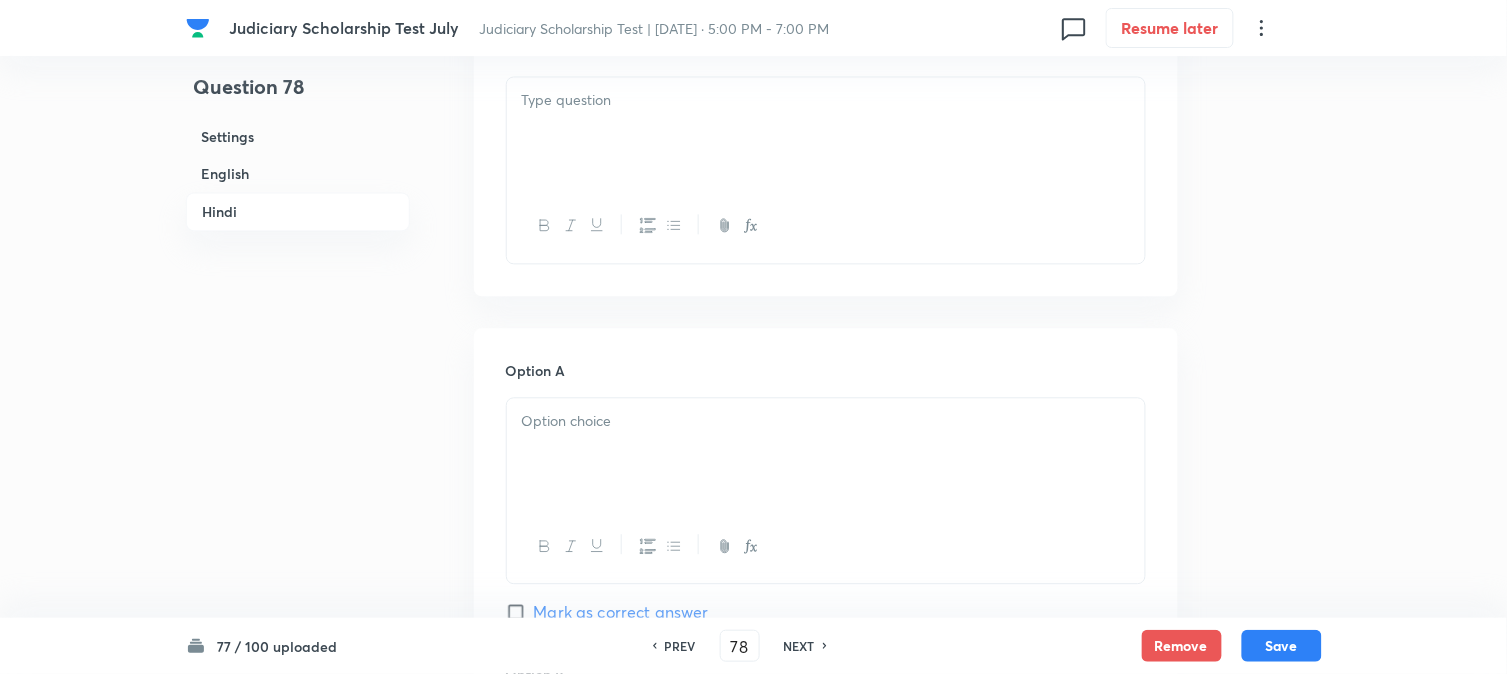 click at bounding box center [826, 454] 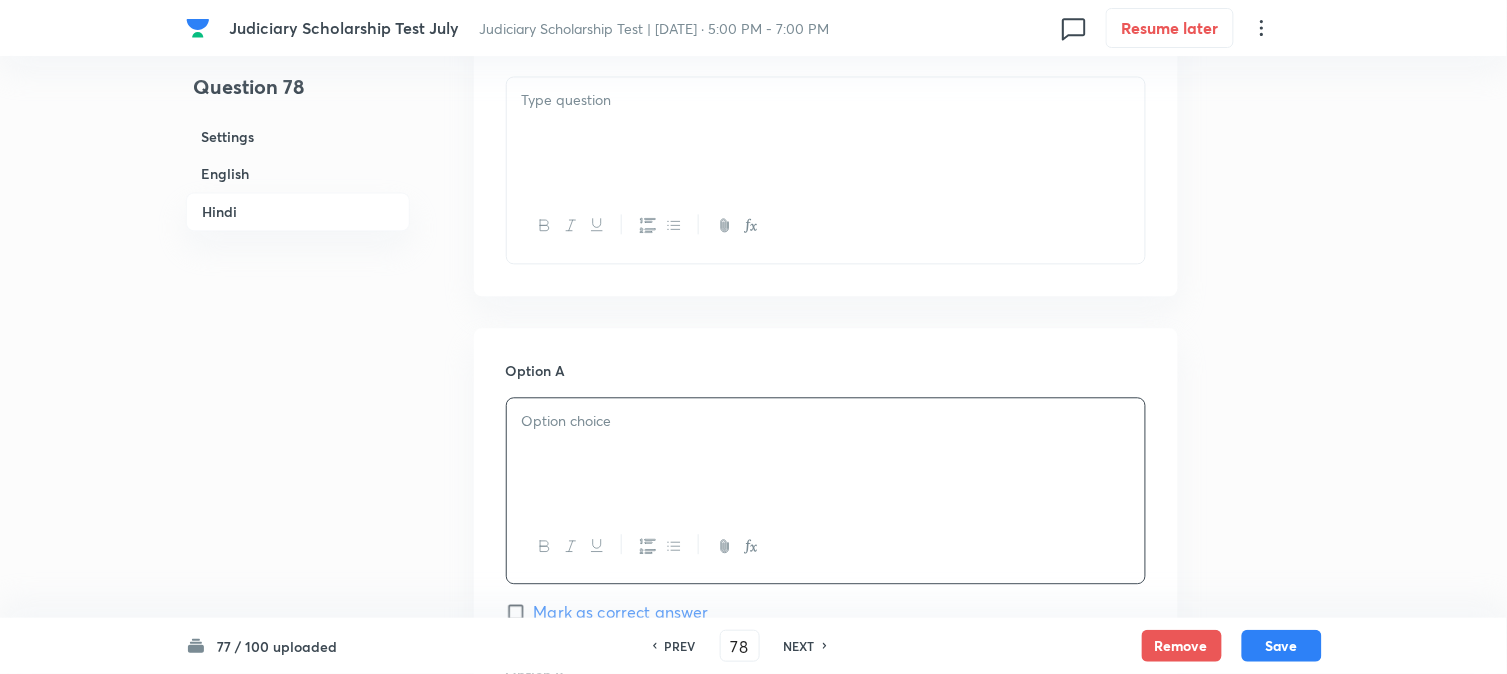 click at bounding box center (826, 133) 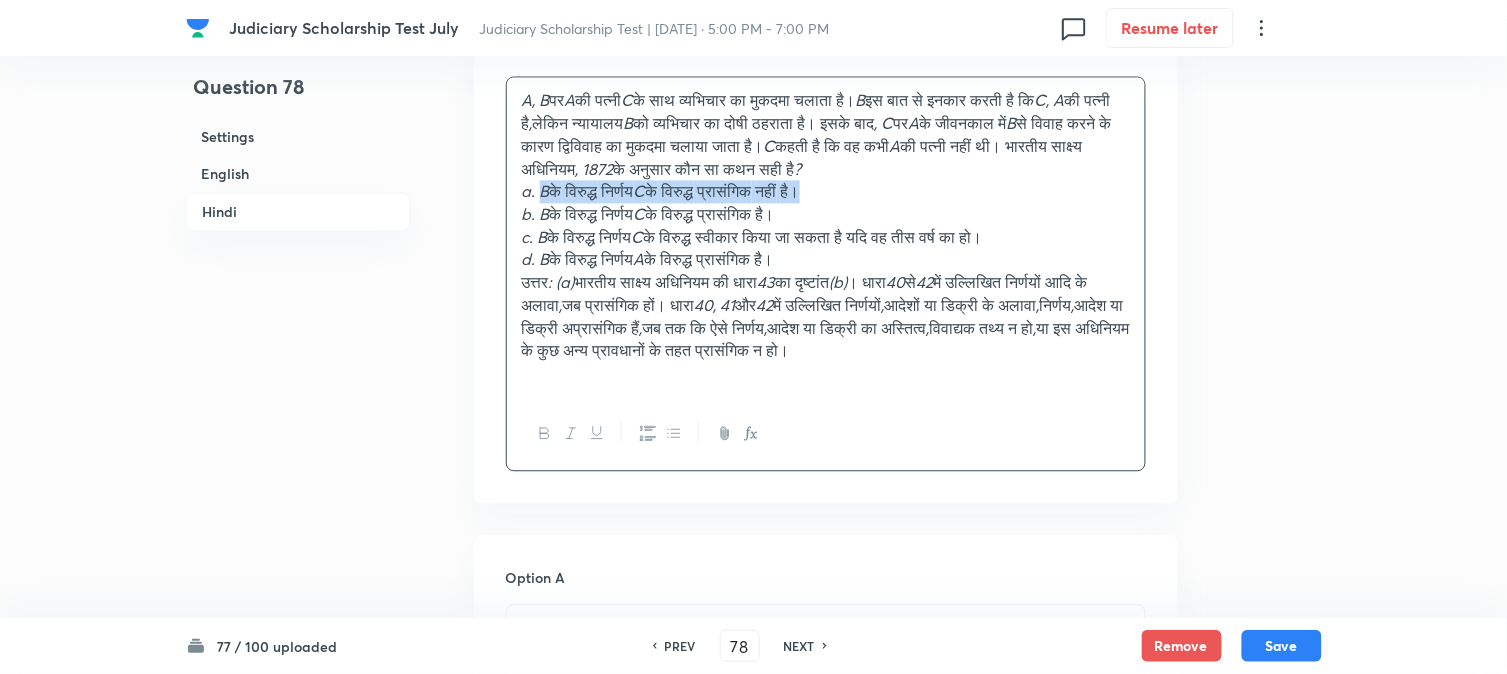 drag, startPoint x: 540, startPoint y: 187, endPoint x: 932, endPoint y: 187, distance: 392 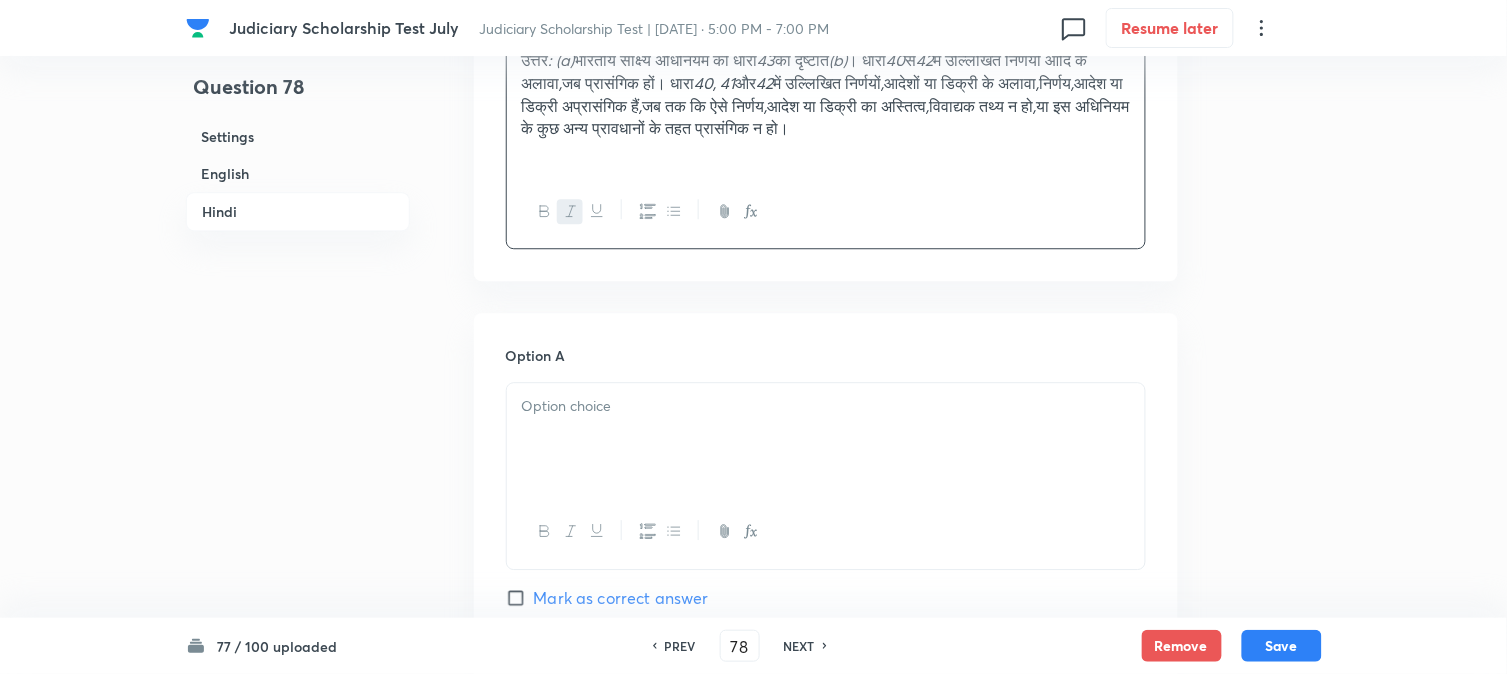 click at bounding box center [826, 439] 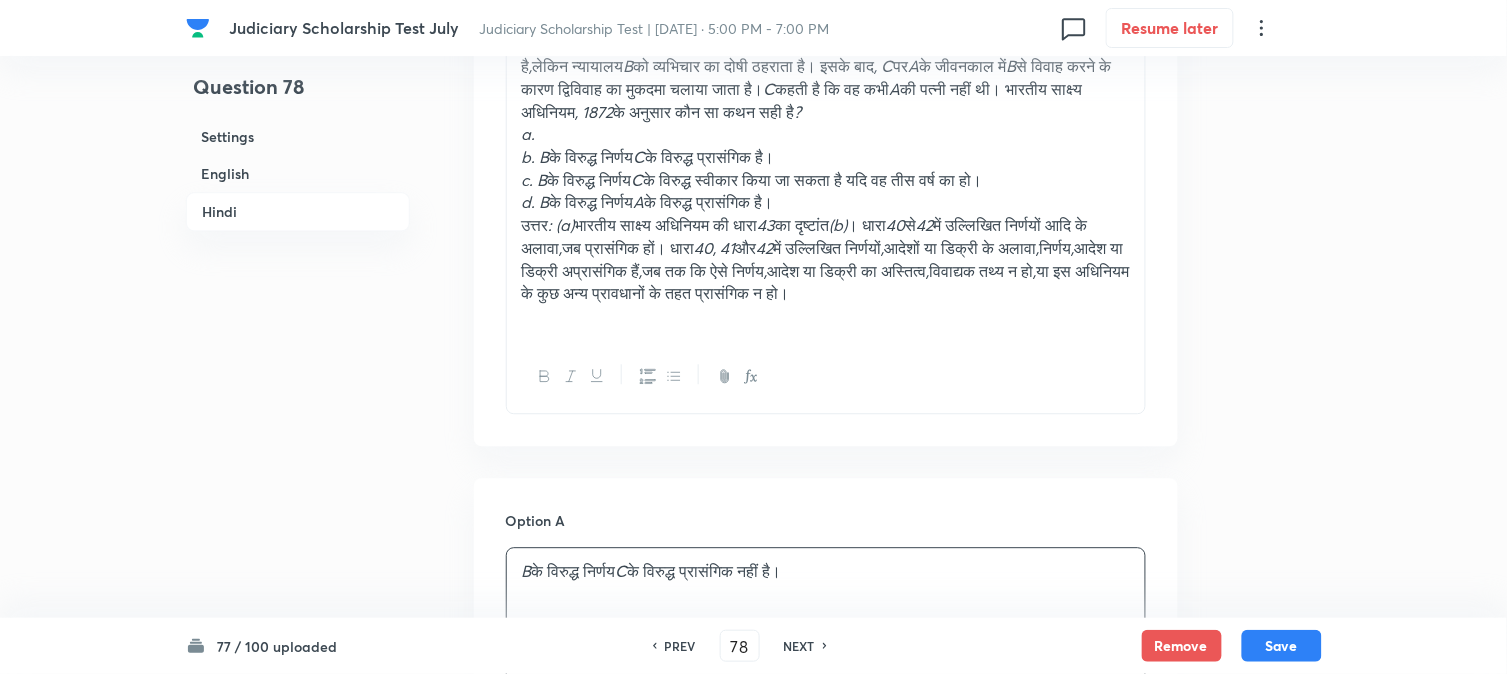 scroll, scrollTop: 2812, scrollLeft: 0, axis: vertical 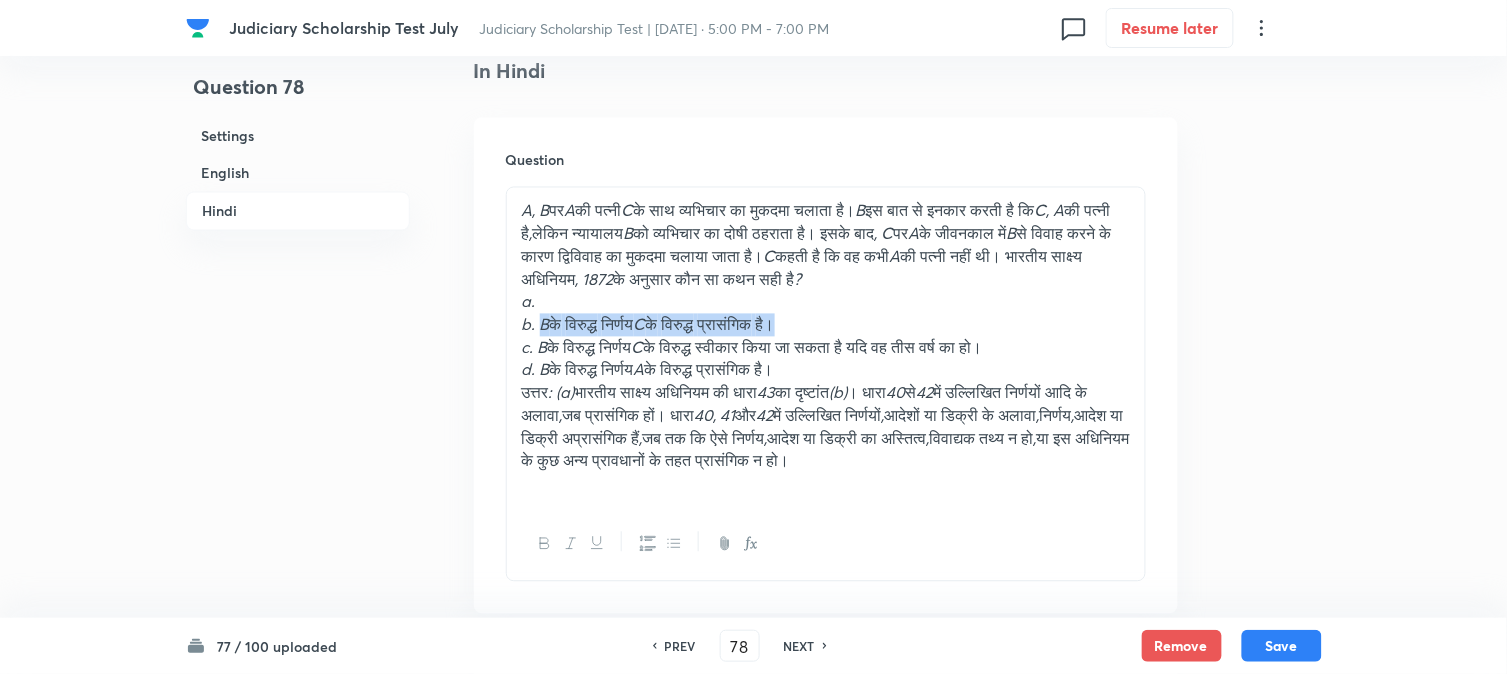 drag, startPoint x: 538, startPoint y: 332, endPoint x: 917, endPoint y: 327, distance: 379.033 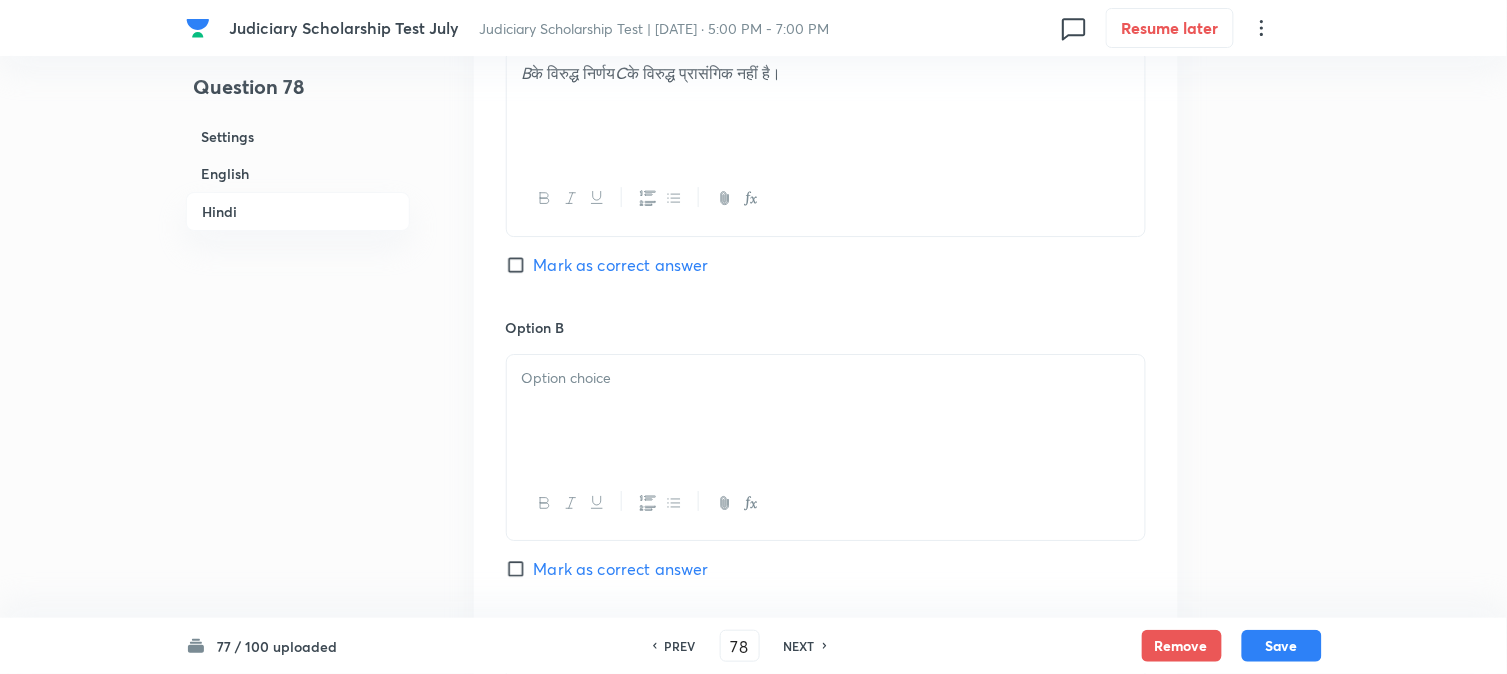click at bounding box center [826, 411] 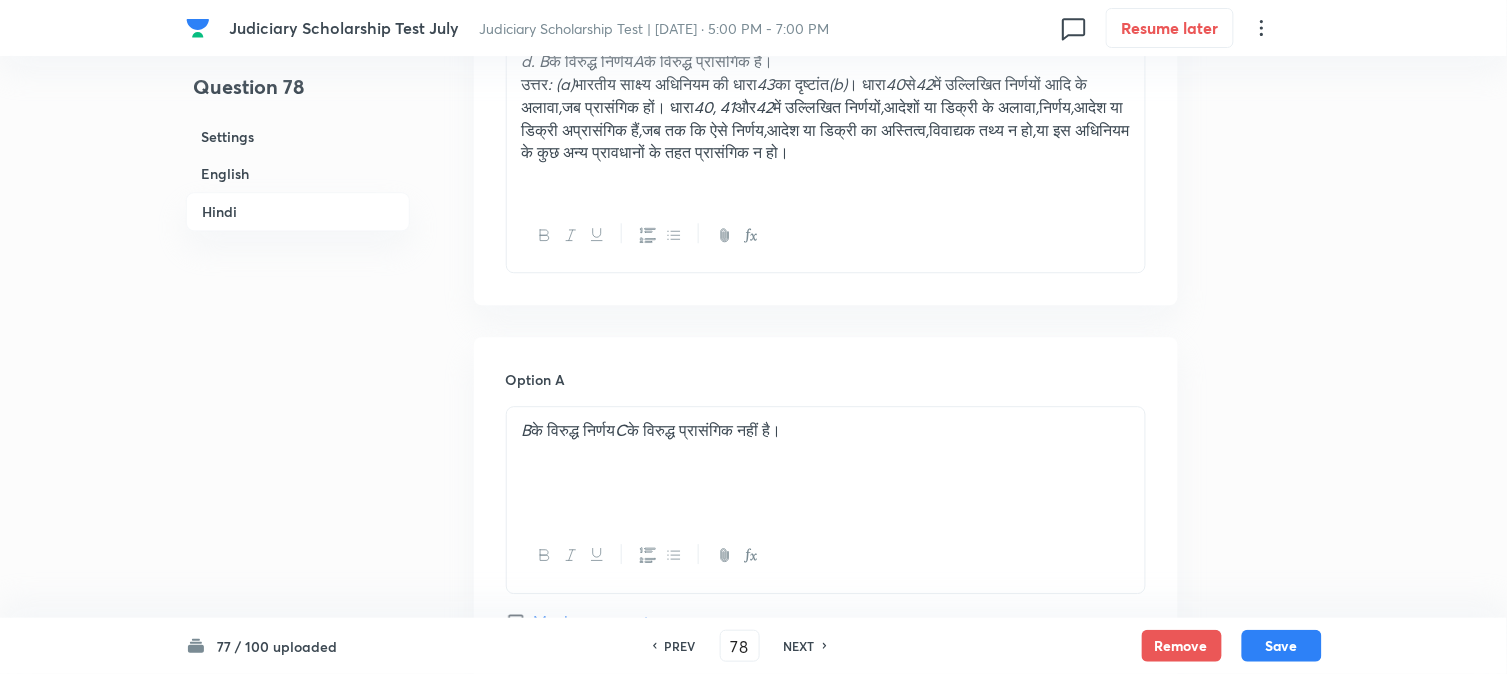 scroll, scrollTop: 2812, scrollLeft: 0, axis: vertical 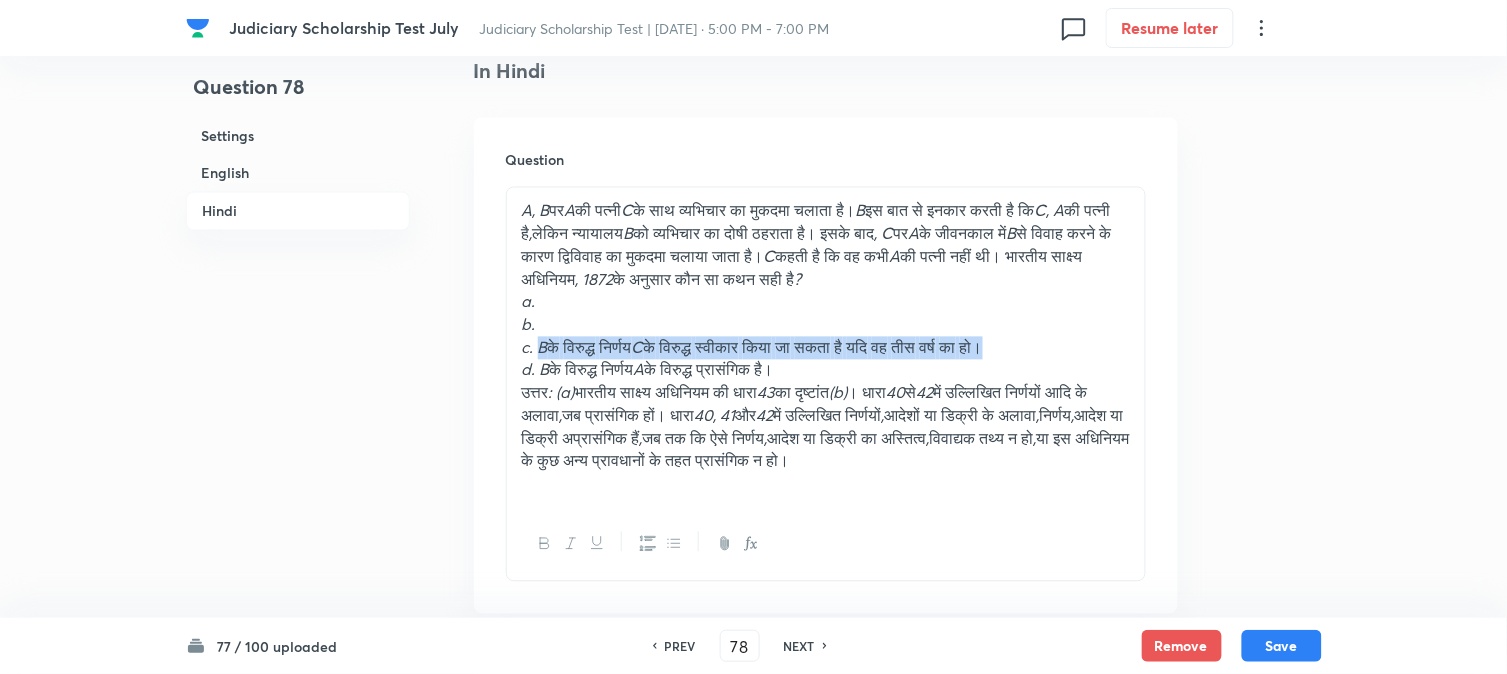 drag, startPoint x: 543, startPoint y: 348, endPoint x: 984, endPoint y: 338, distance: 441.11337 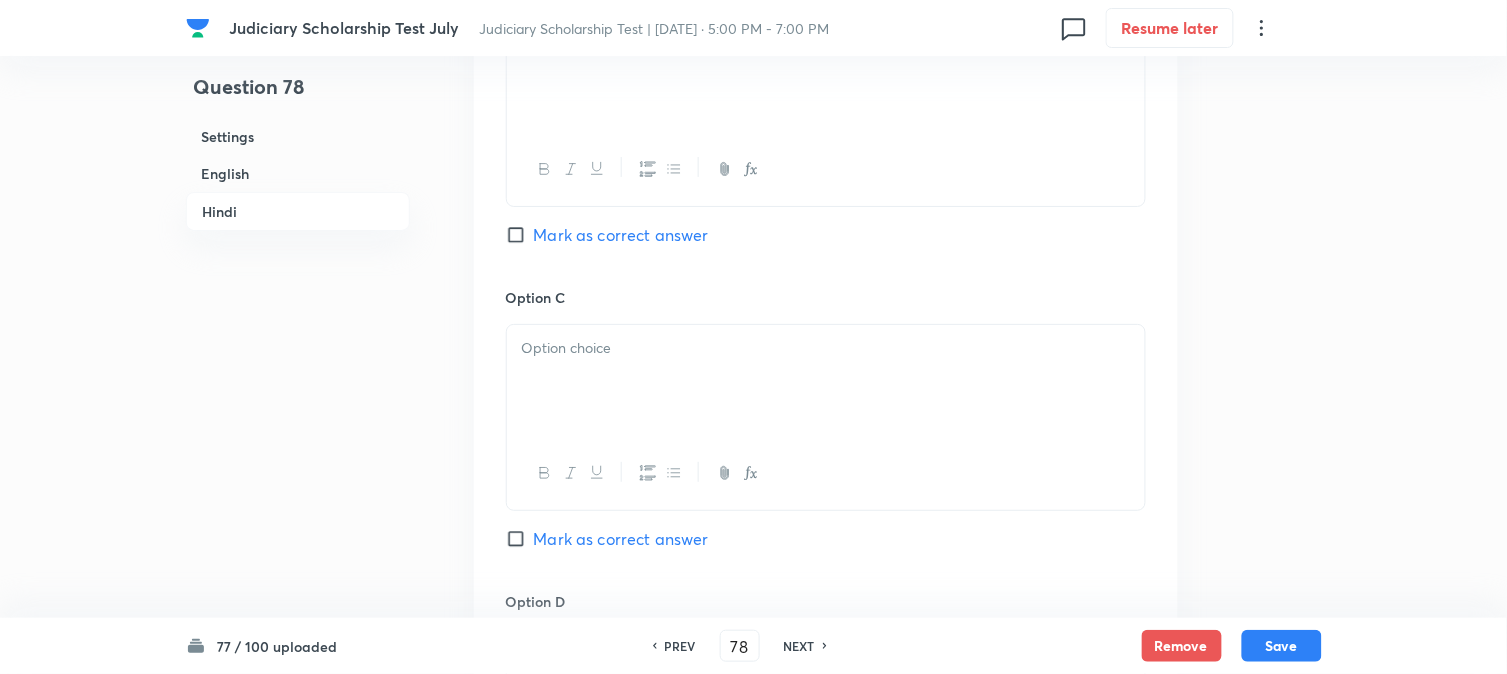 click at bounding box center (826, 381) 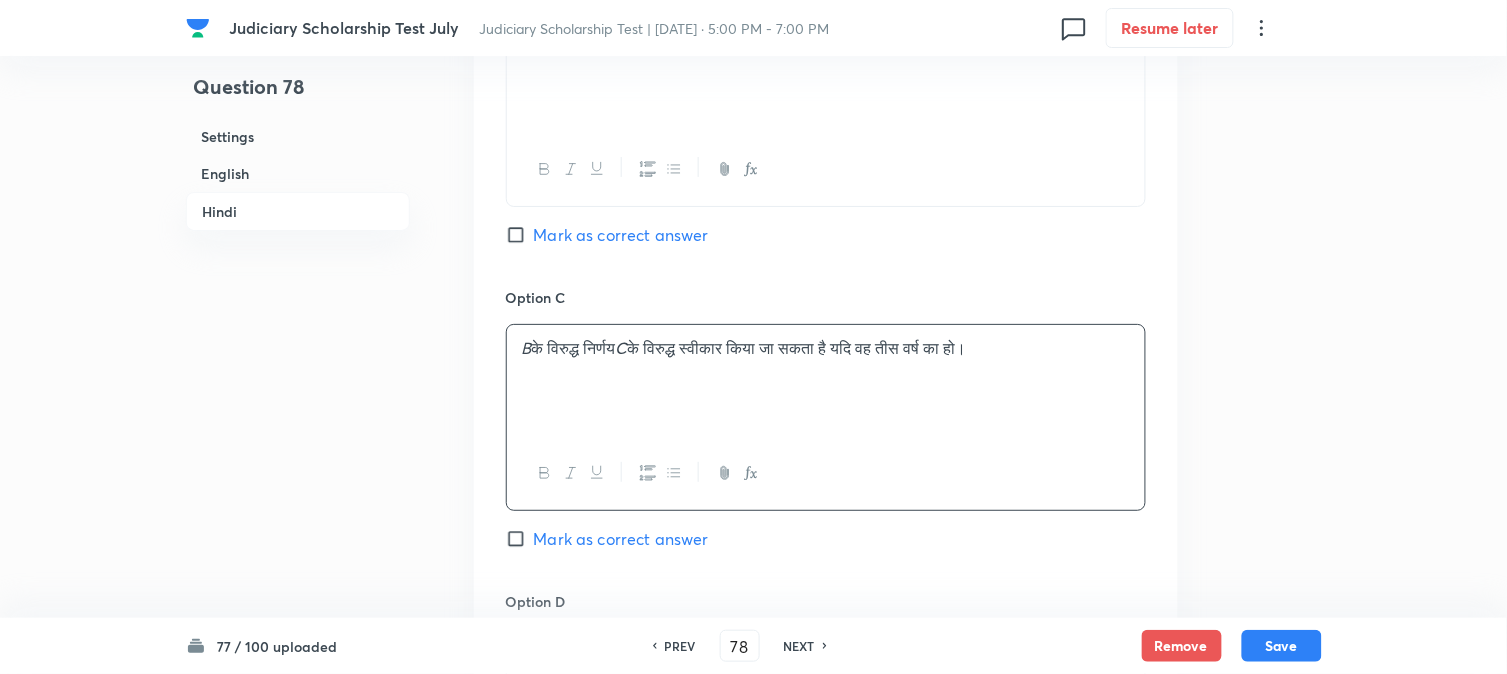 scroll, scrollTop: 2923, scrollLeft: 0, axis: vertical 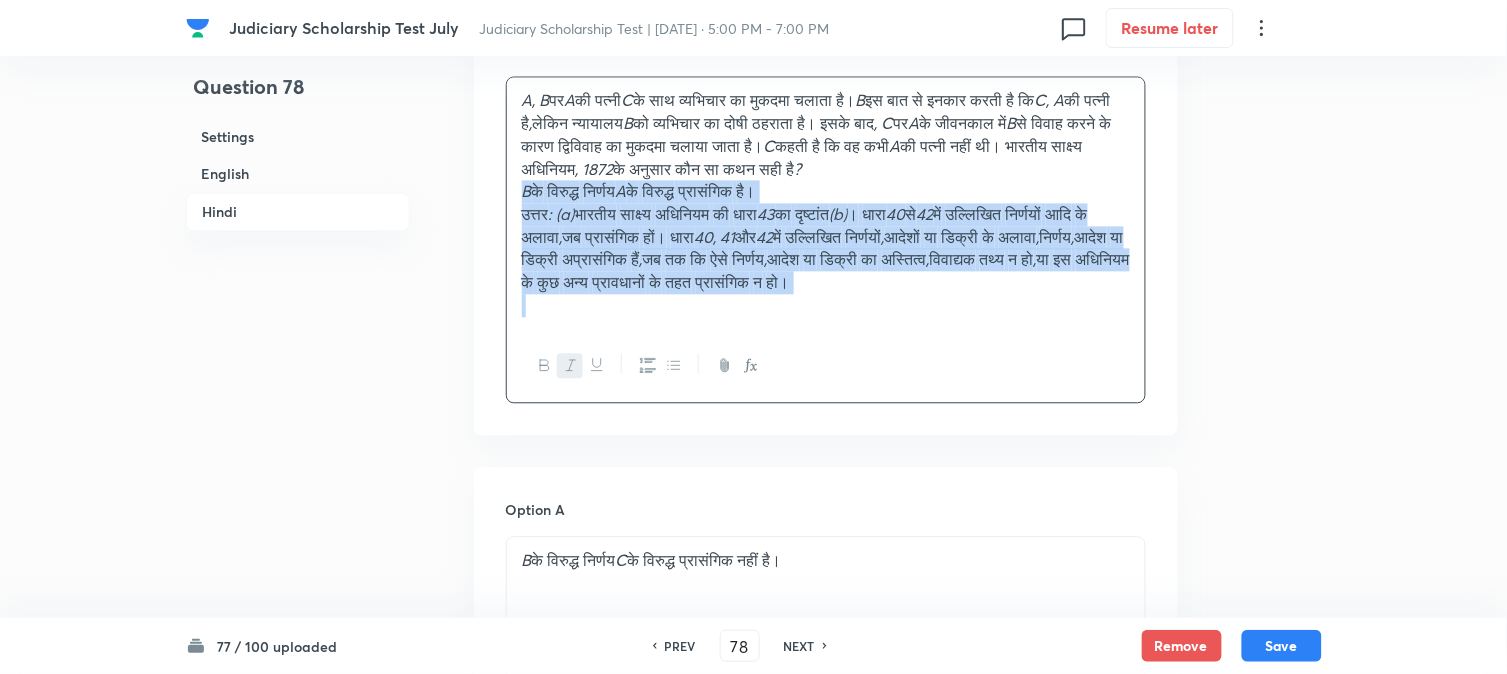drag, startPoint x: 541, startPoint y: 256, endPoint x: 872, endPoint y: 322, distance: 337.51593 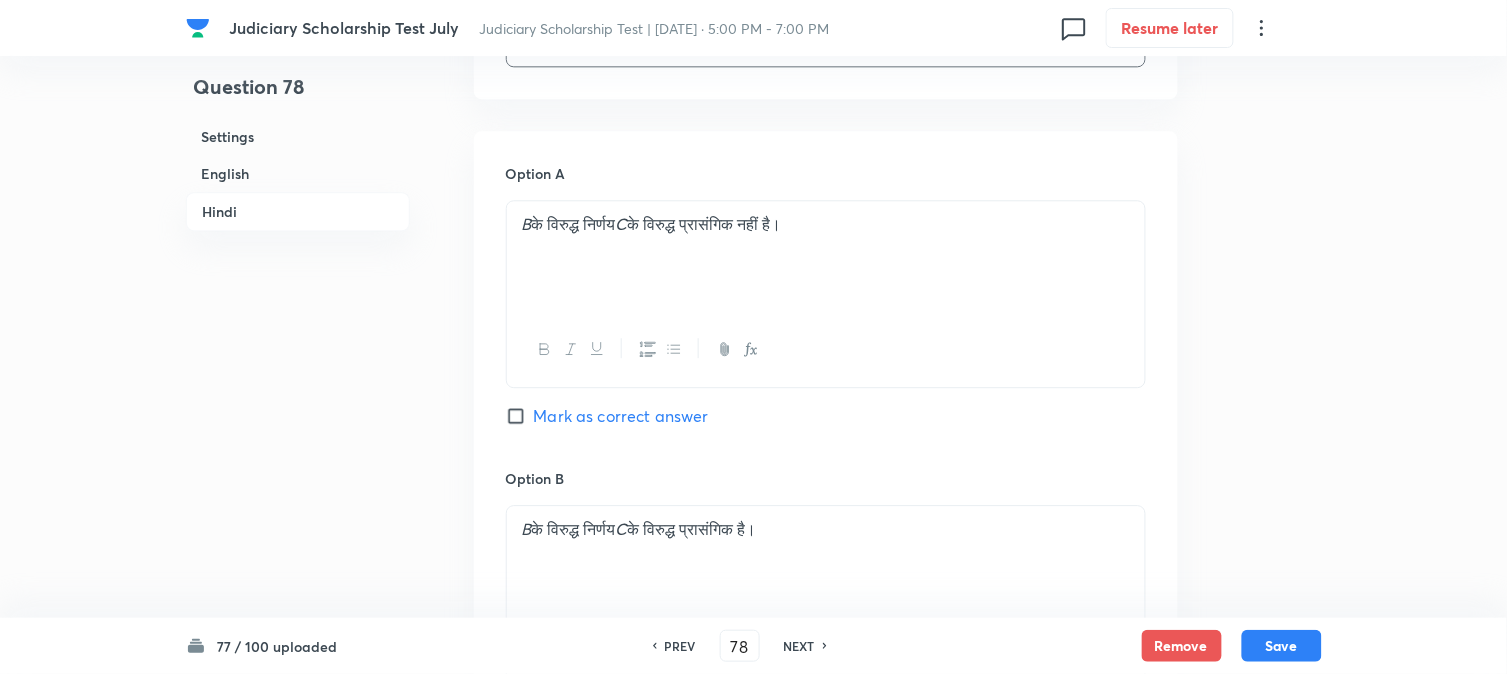 click on "Mark as correct answer" at bounding box center [621, 416] 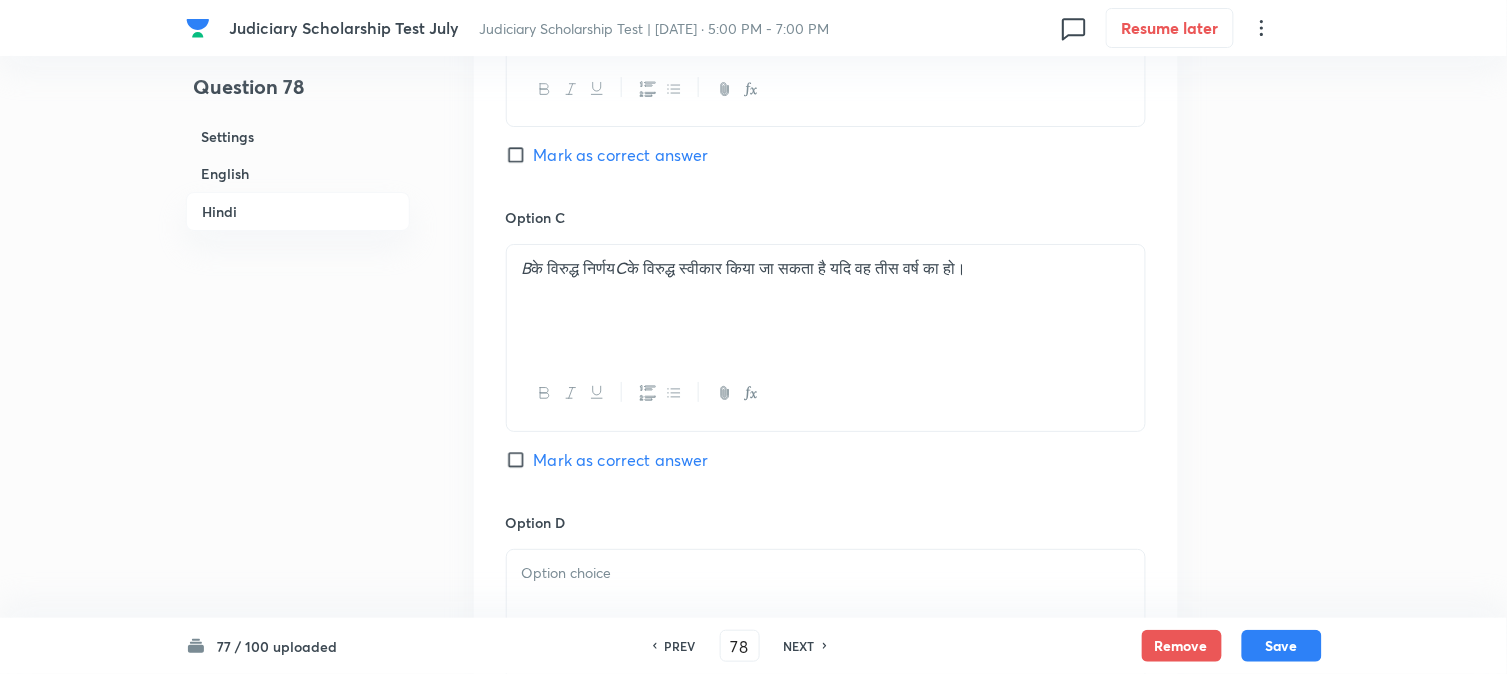 scroll, scrollTop: 4034, scrollLeft: 0, axis: vertical 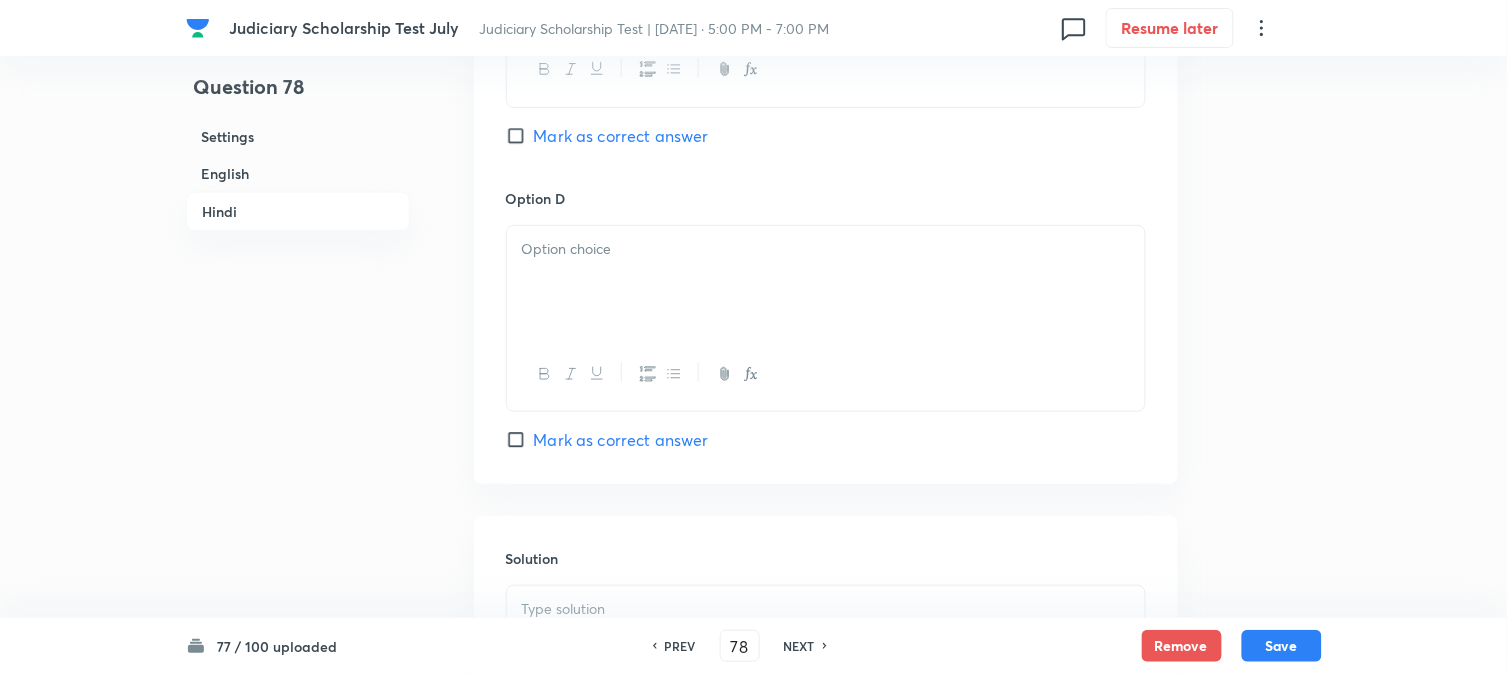click at bounding box center [826, 282] 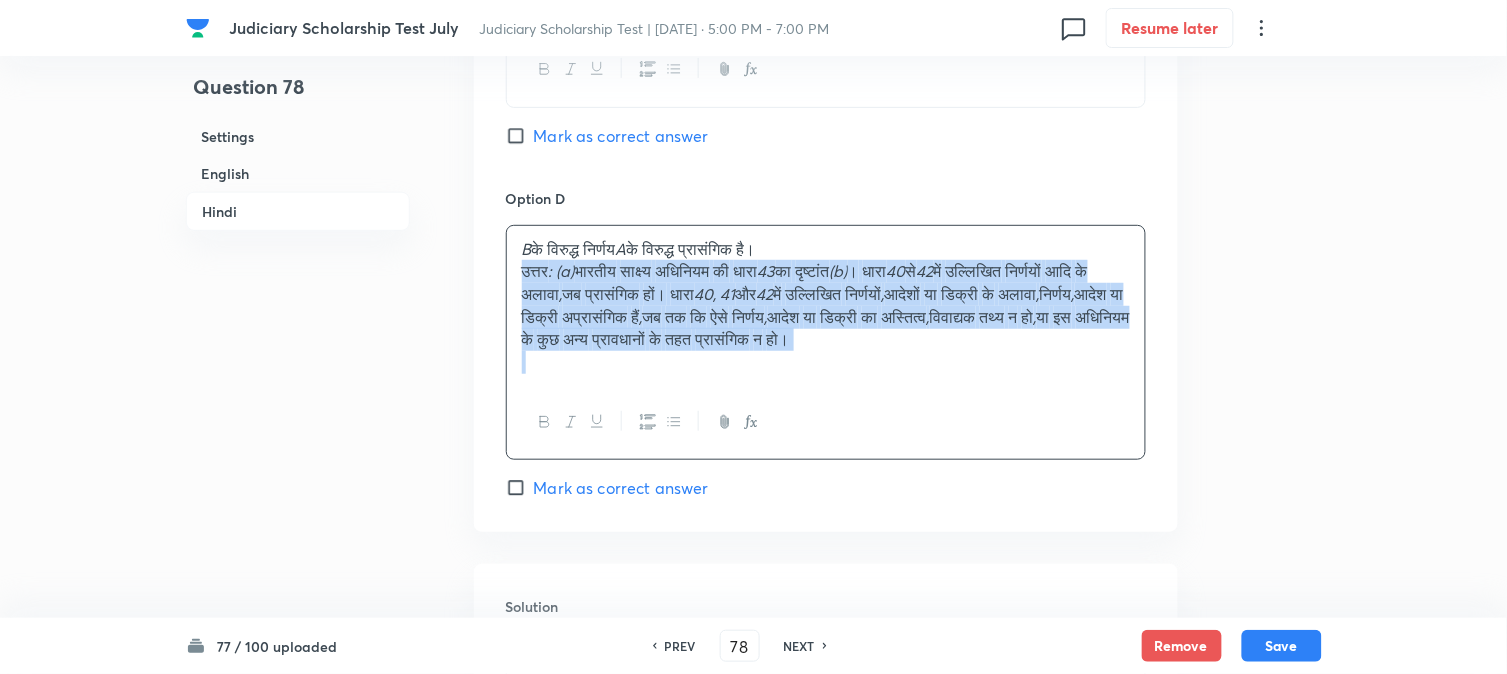 drag, startPoint x: 507, startPoint y: 287, endPoint x: 1390, endPoint y: 417, distance: 892.5184 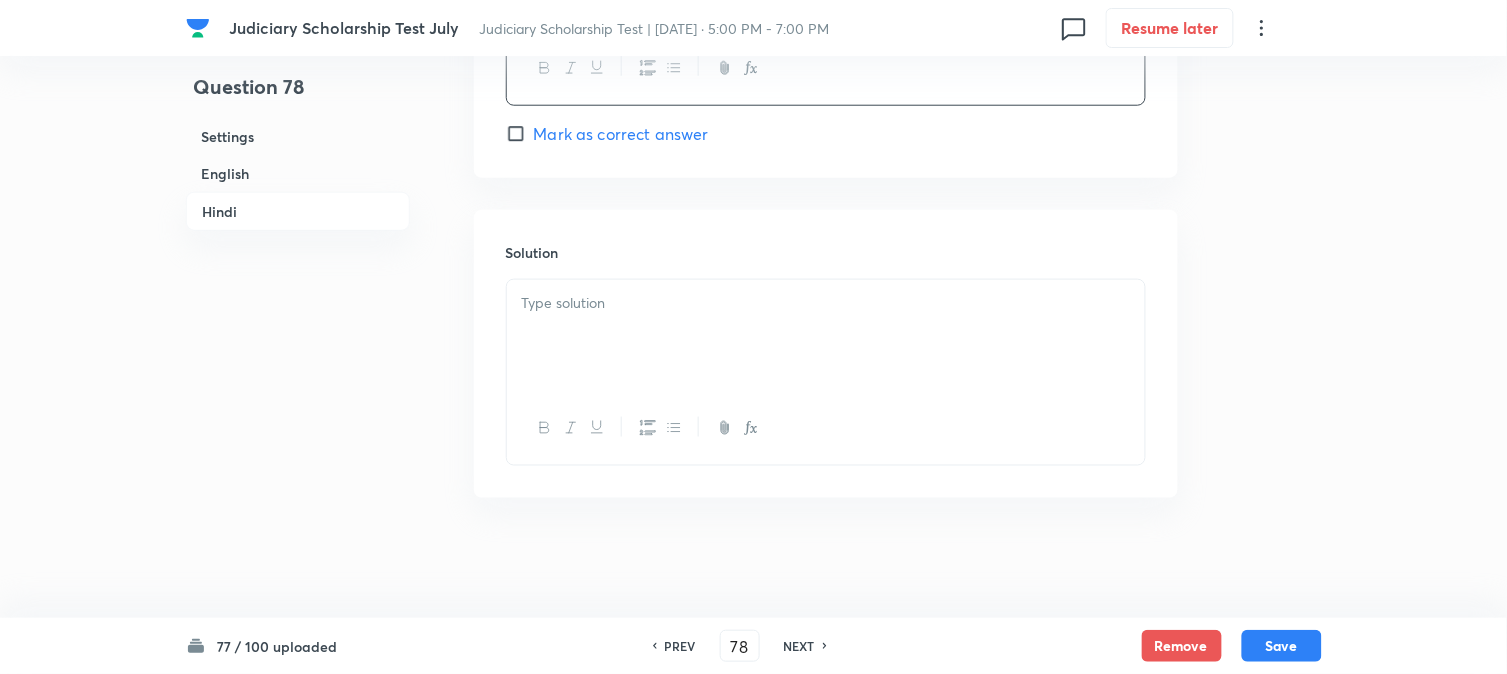scroll, scrollTop: 4348, scrollLeft: 0, axis: vertical 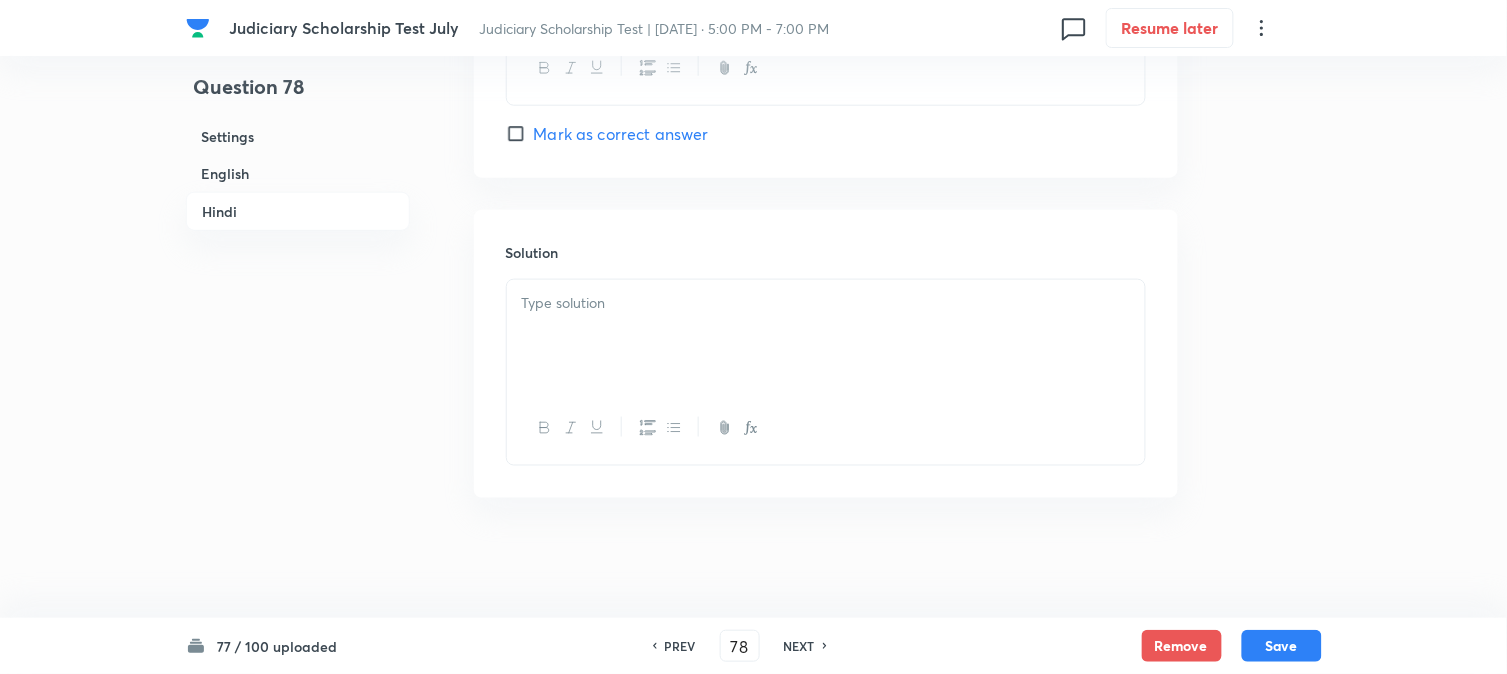 click at bounding box center (826, 336) 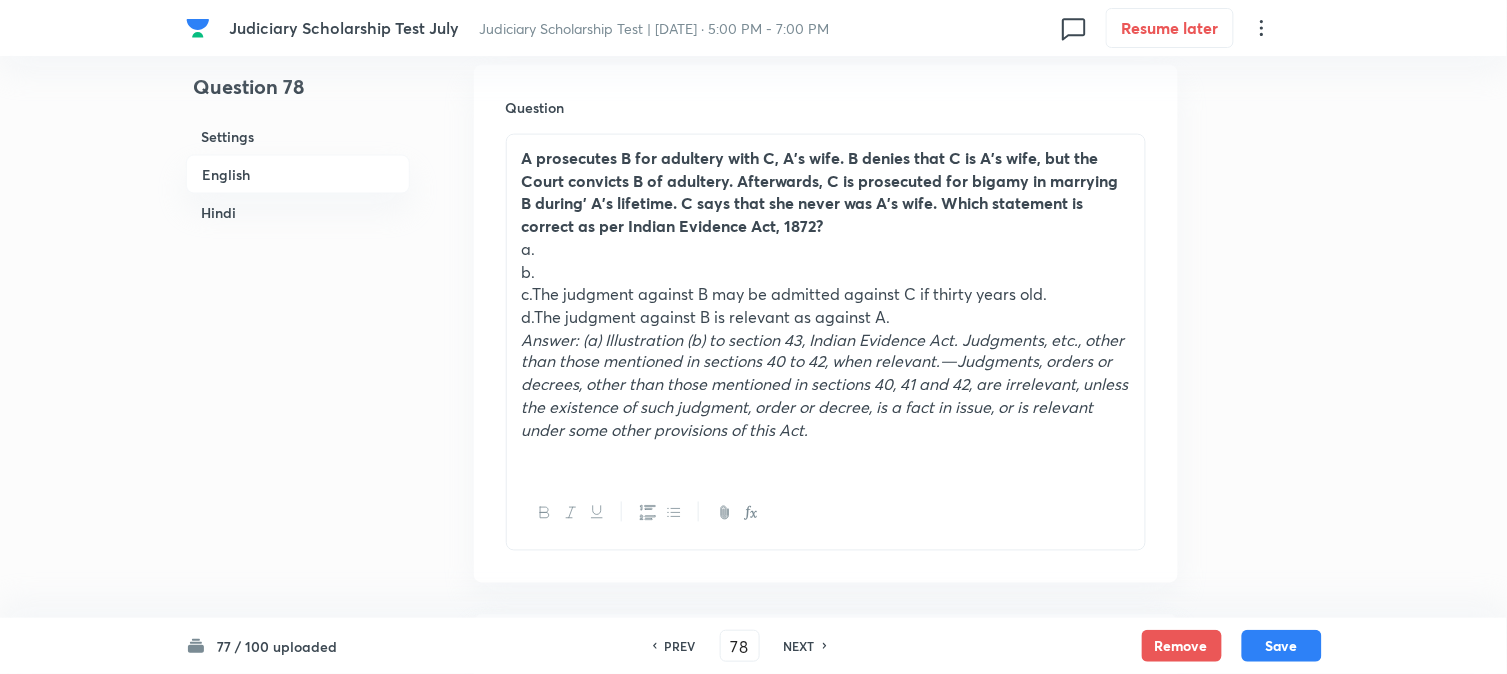 scroll, scrollTop: 571, scrollLeft: 0, axis: vertical 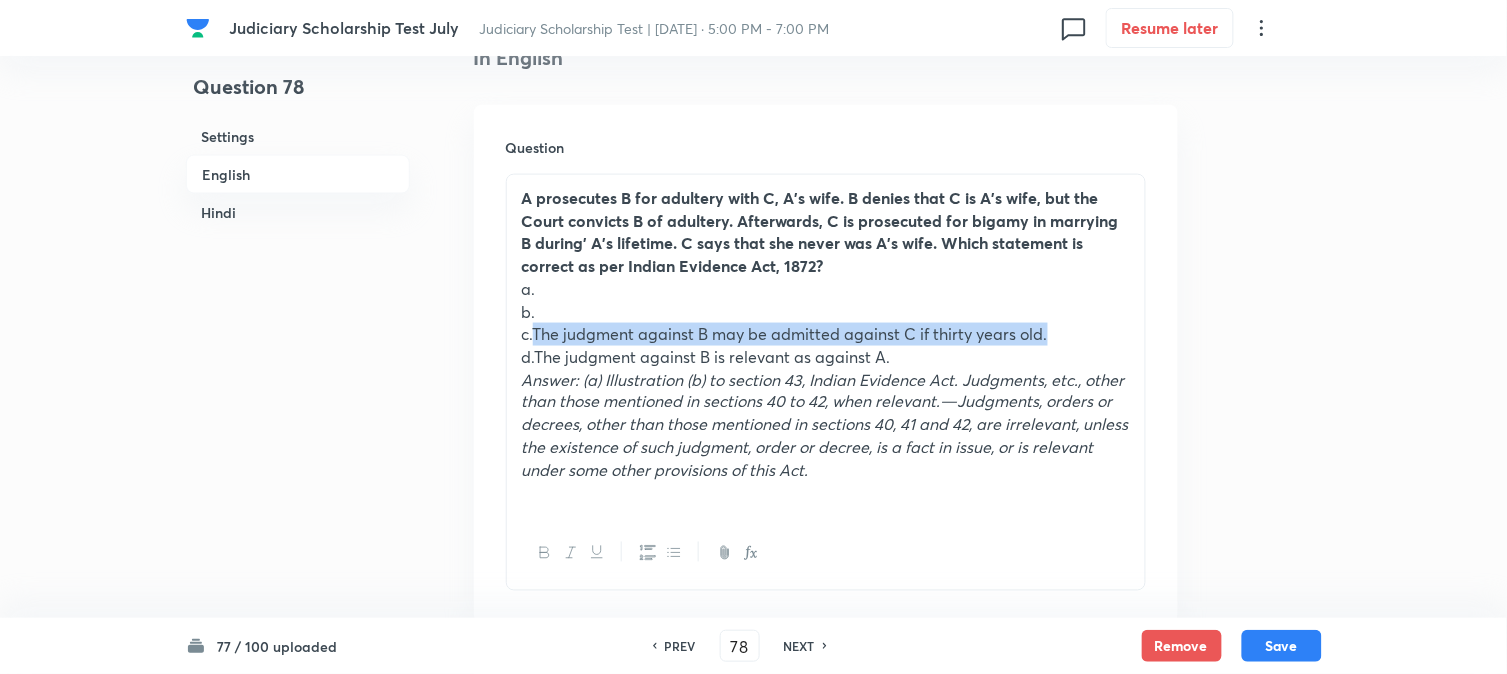 drag, startPoint x: 533, startPoint y: 333, endPoint x: 1176, endPoint y: 333, distance: 643 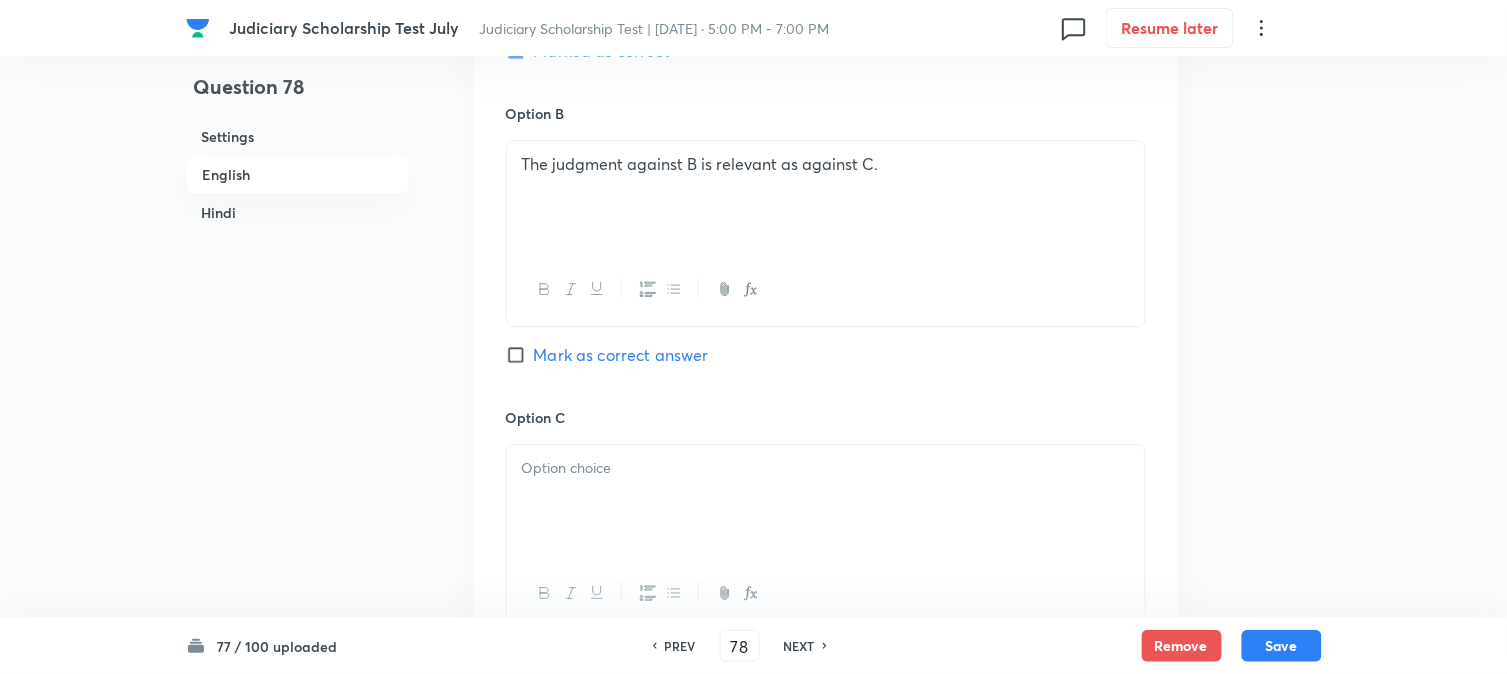 click at bounding box center (826, 501) 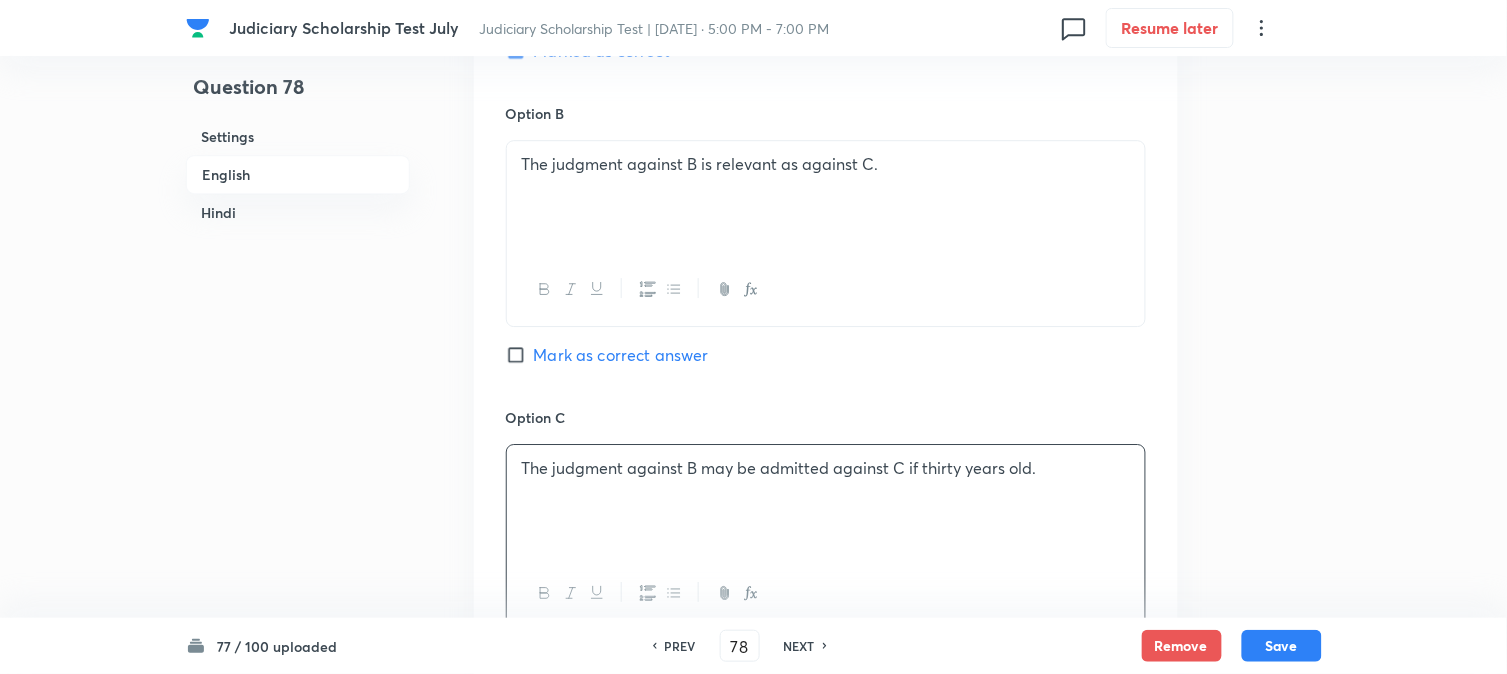 scroll, scrollTop: 460, scrollLeft: 0, axis: vertical 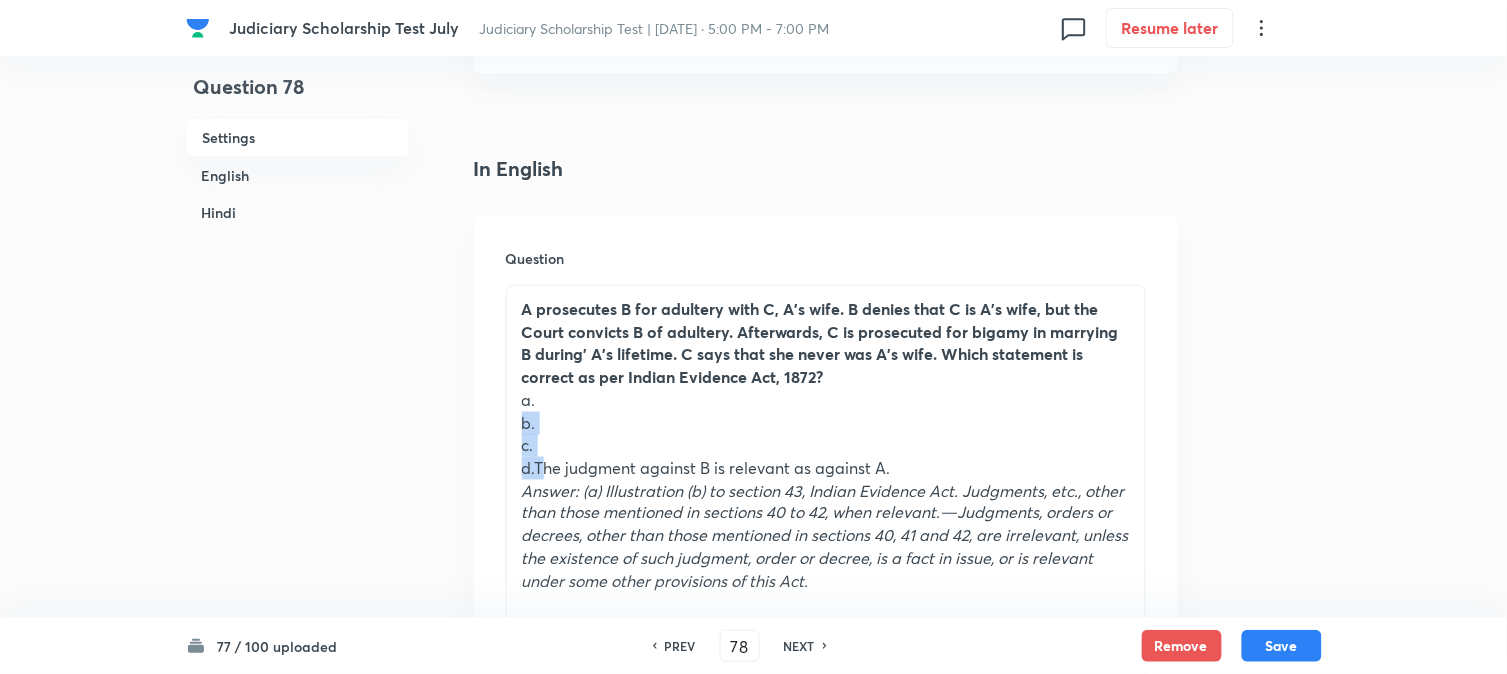 drag, startPoint x: 538, startPoint y: 467, endPoint x: 526, endPoint y: 446, distance: 24.186773 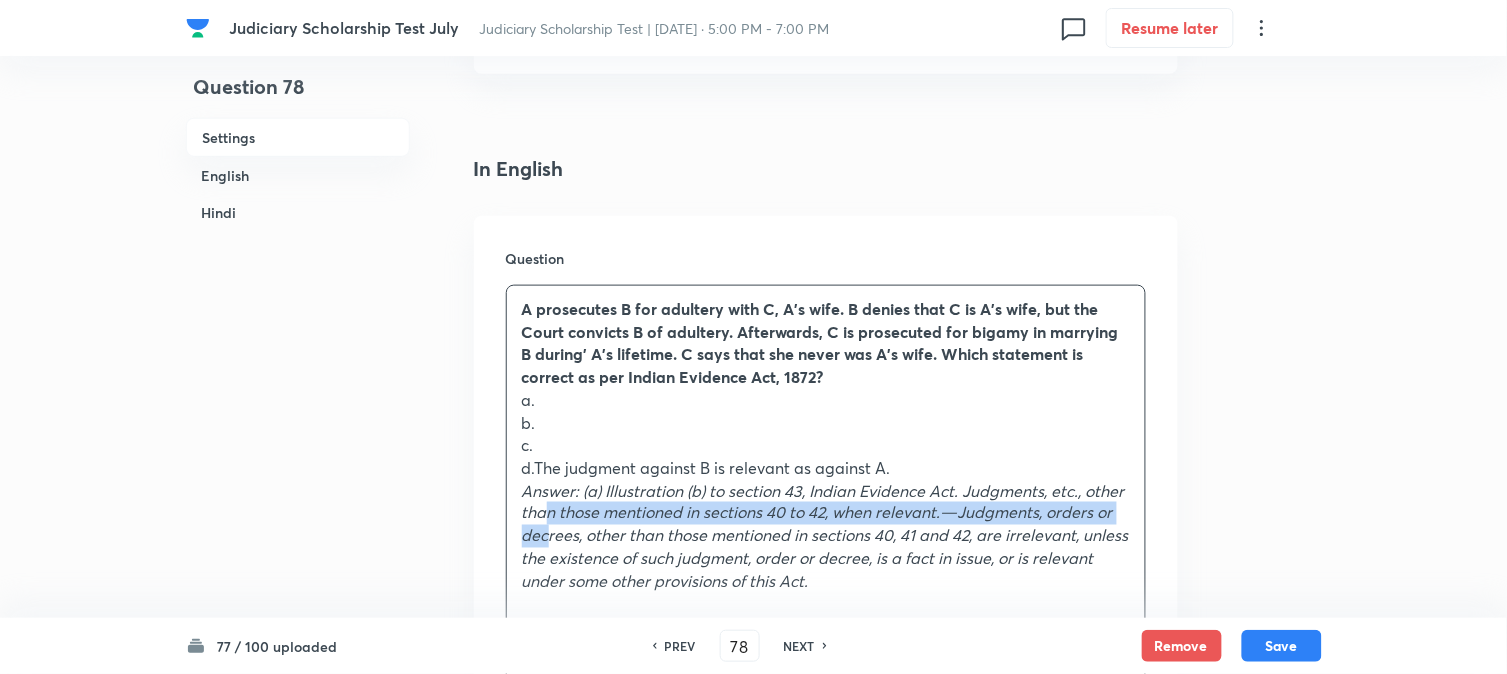 click on "Answer: (a) Illustration (b) to section 43, Indian Evidence Act. Judgments, etc., other than those mentioned in sections 40 to 42, when relevant.—Judgments, orders or decrees, other than those mentioned in sections 40, 41 and 42, are irrelevant, unless the existence of such judgment, order or decree, is a fact in issue, or is relevant under some other provisions of this Act." at bounding box center [825, 536] 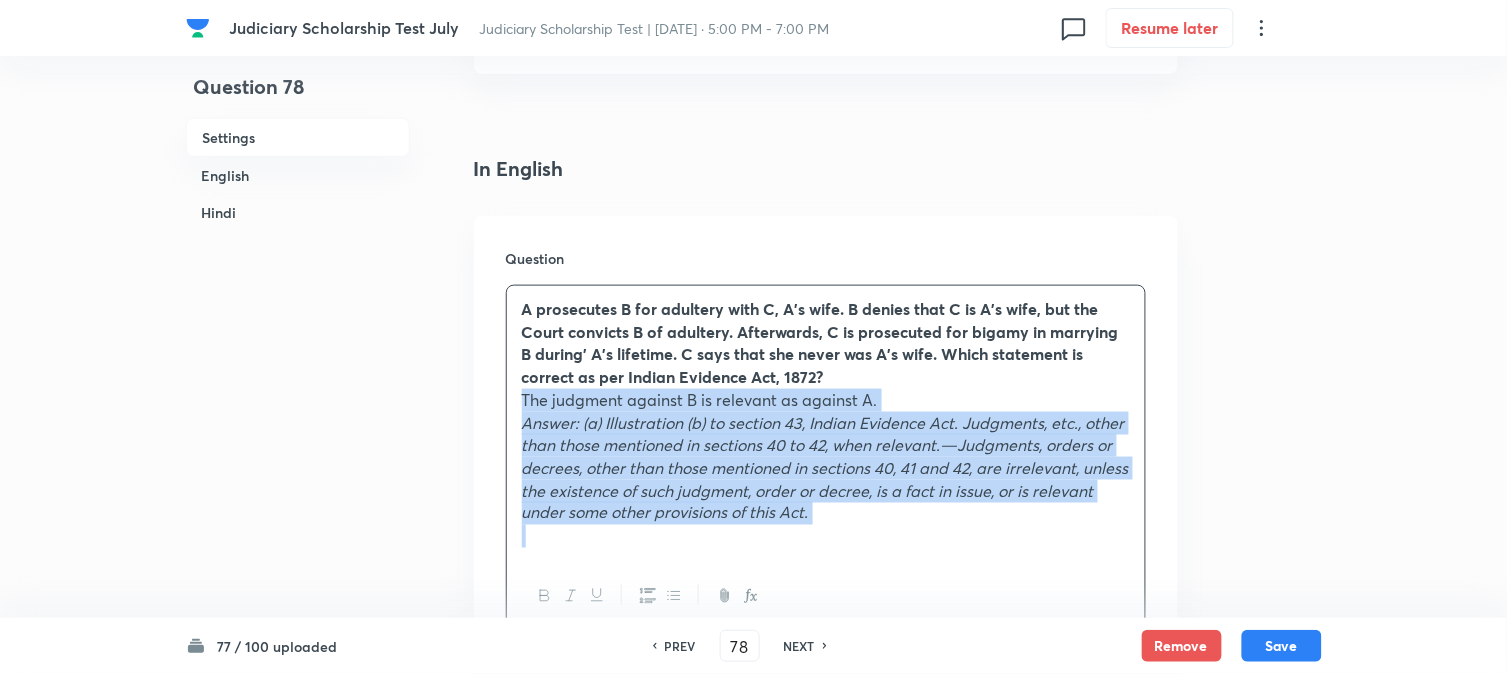 drag, startPoint x: 536, startPoint y: 467, endPoint x: 1288, endPoint y: 567, distance: 758.6198 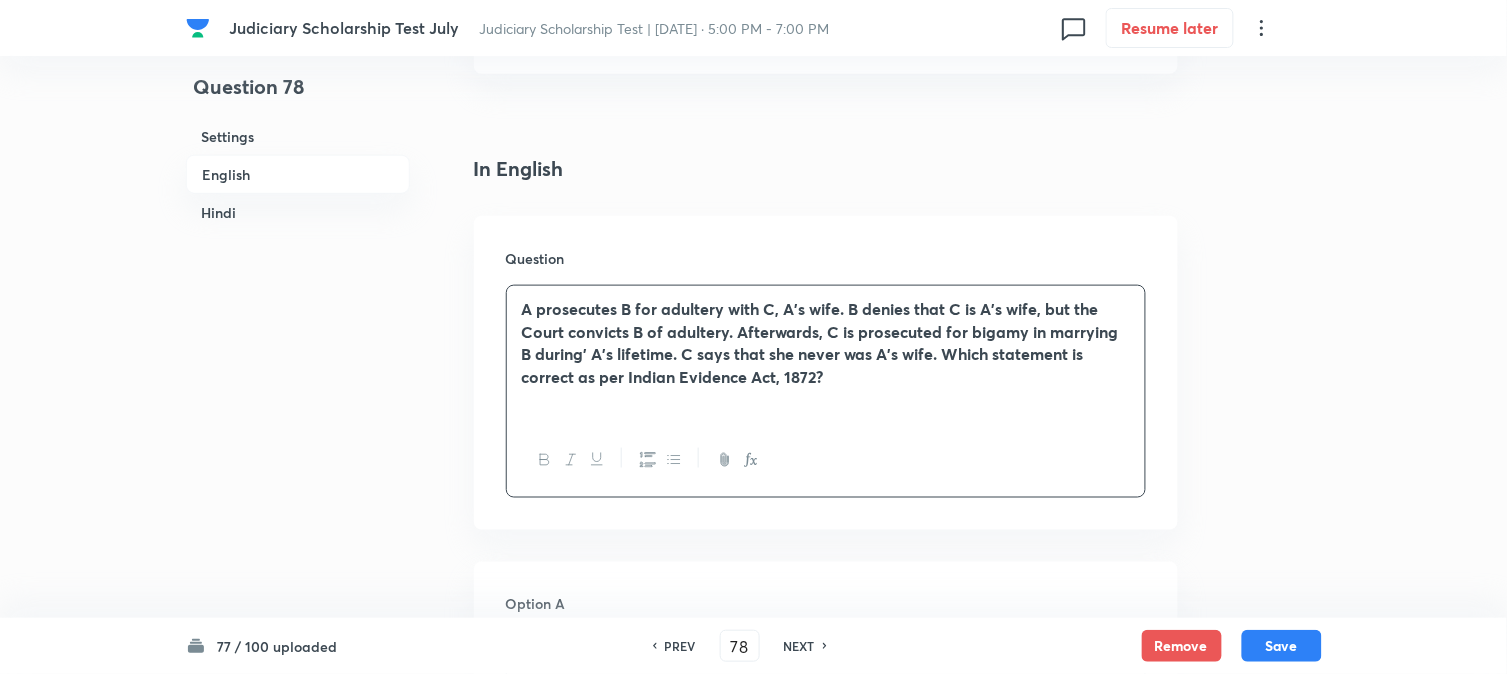 scroll, scrollTop: 1682, scrollLeft: 0, axis: vertical 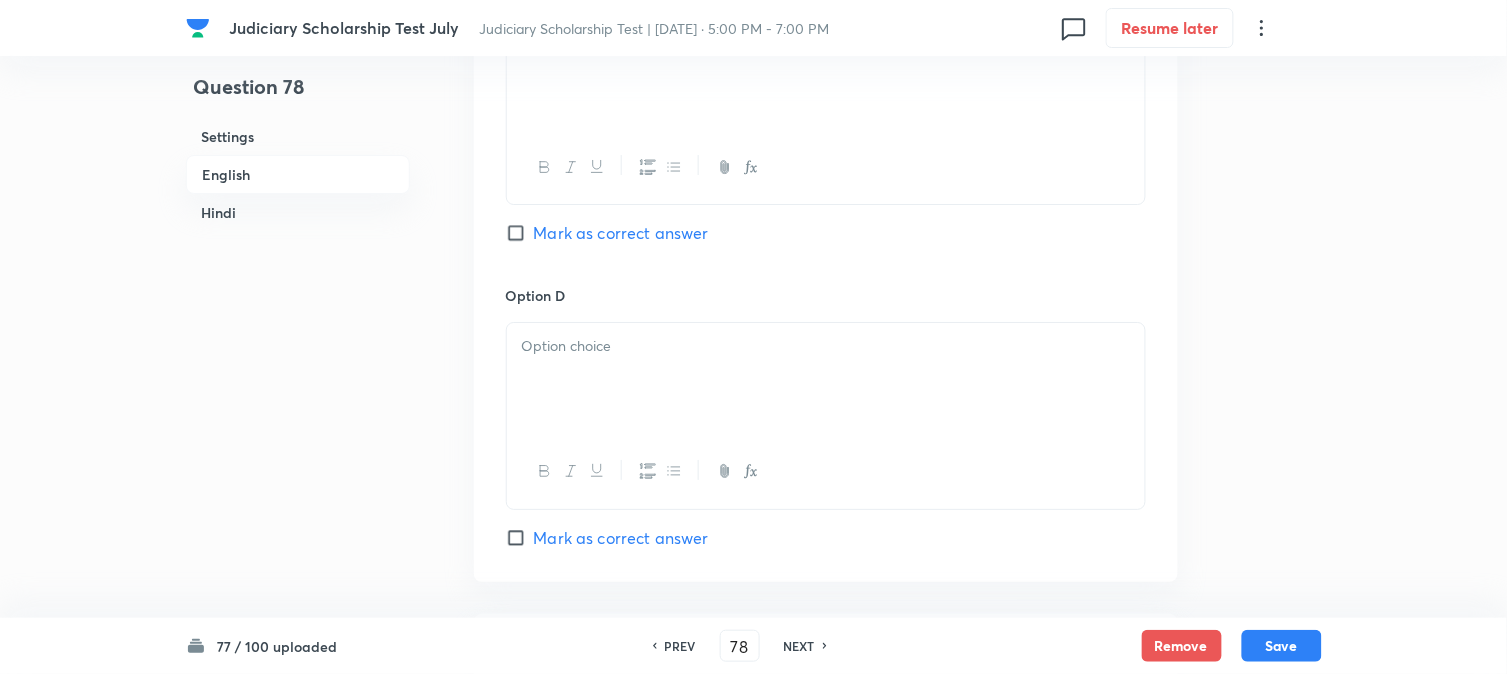 click at bounding box center (826, 379) 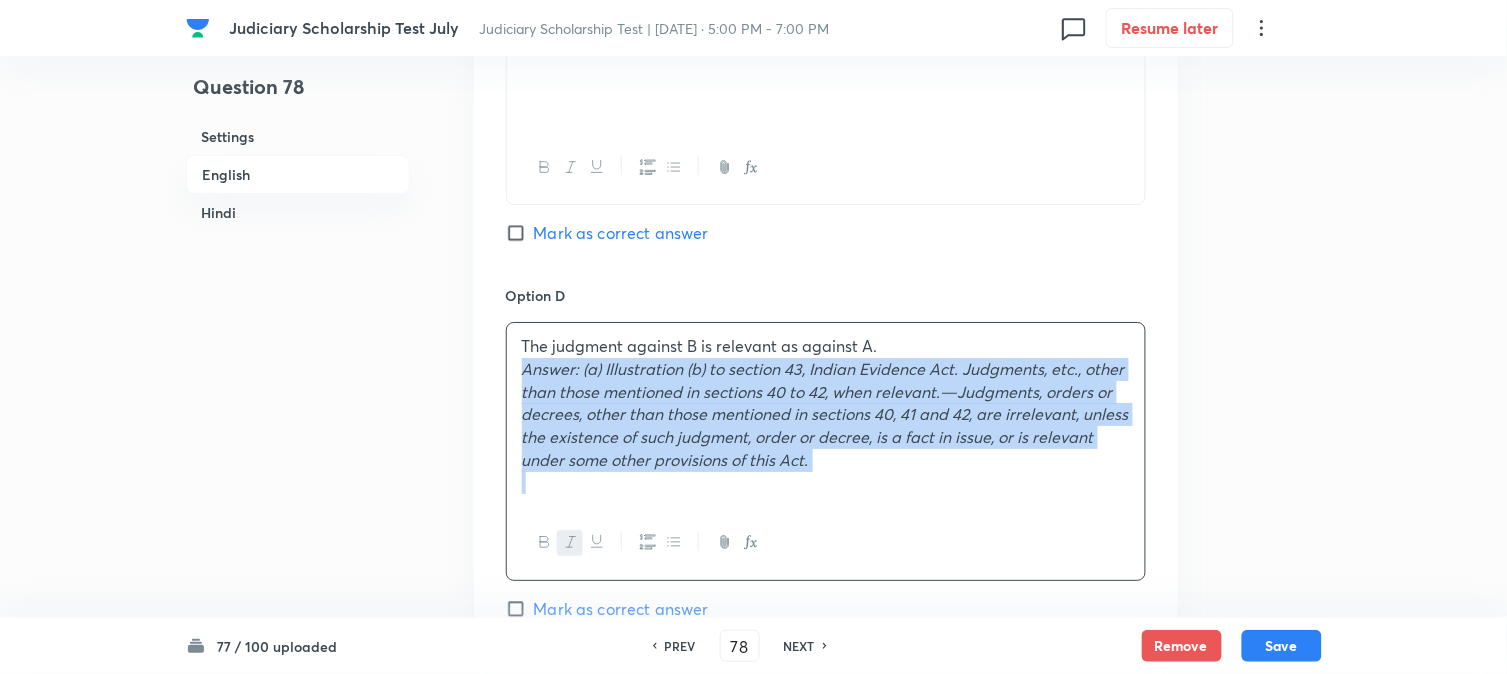 drag, startPoint x: 515, startPoint y: 376, endPoint x: 1405, endPoint y: 562, distance: 909.2283 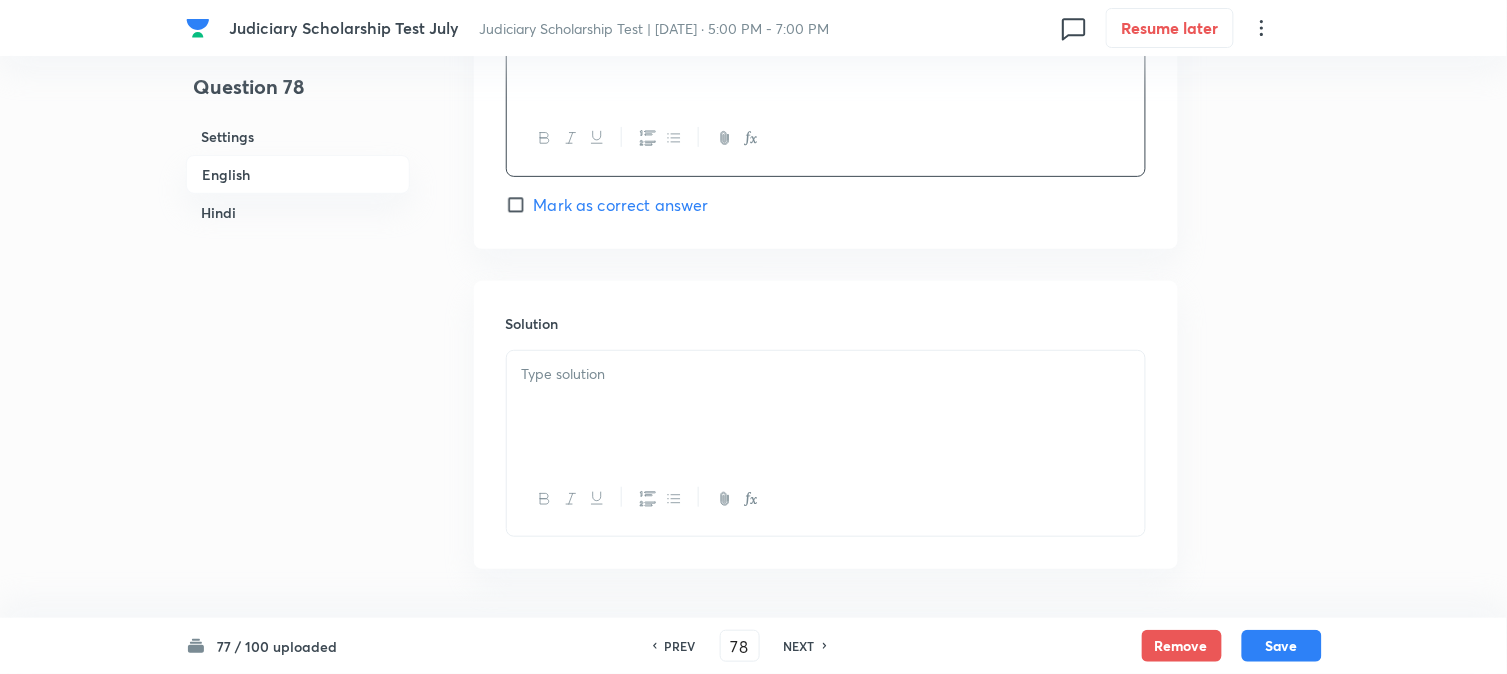 click at bounding box center (826, 407) 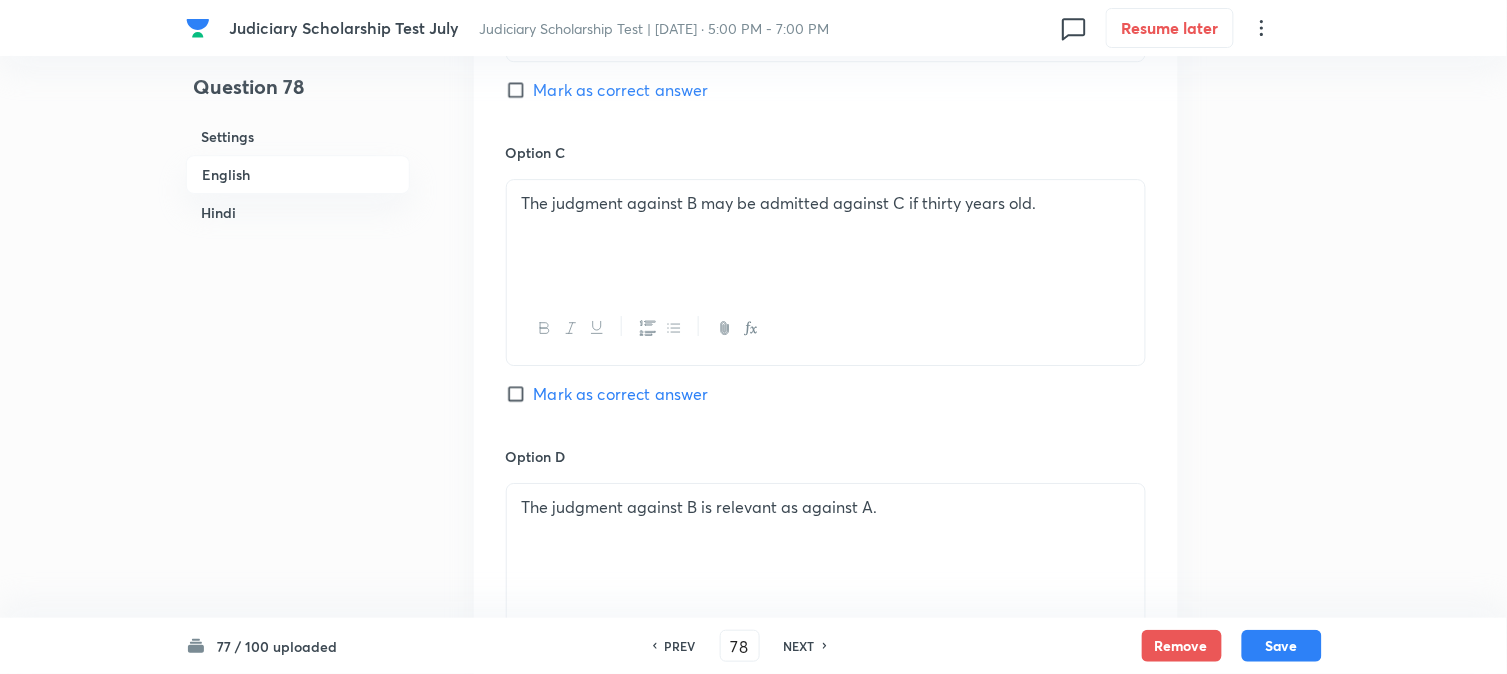 scroll, scrollTop: 1015, scrollLeft: 0, axis: vertical 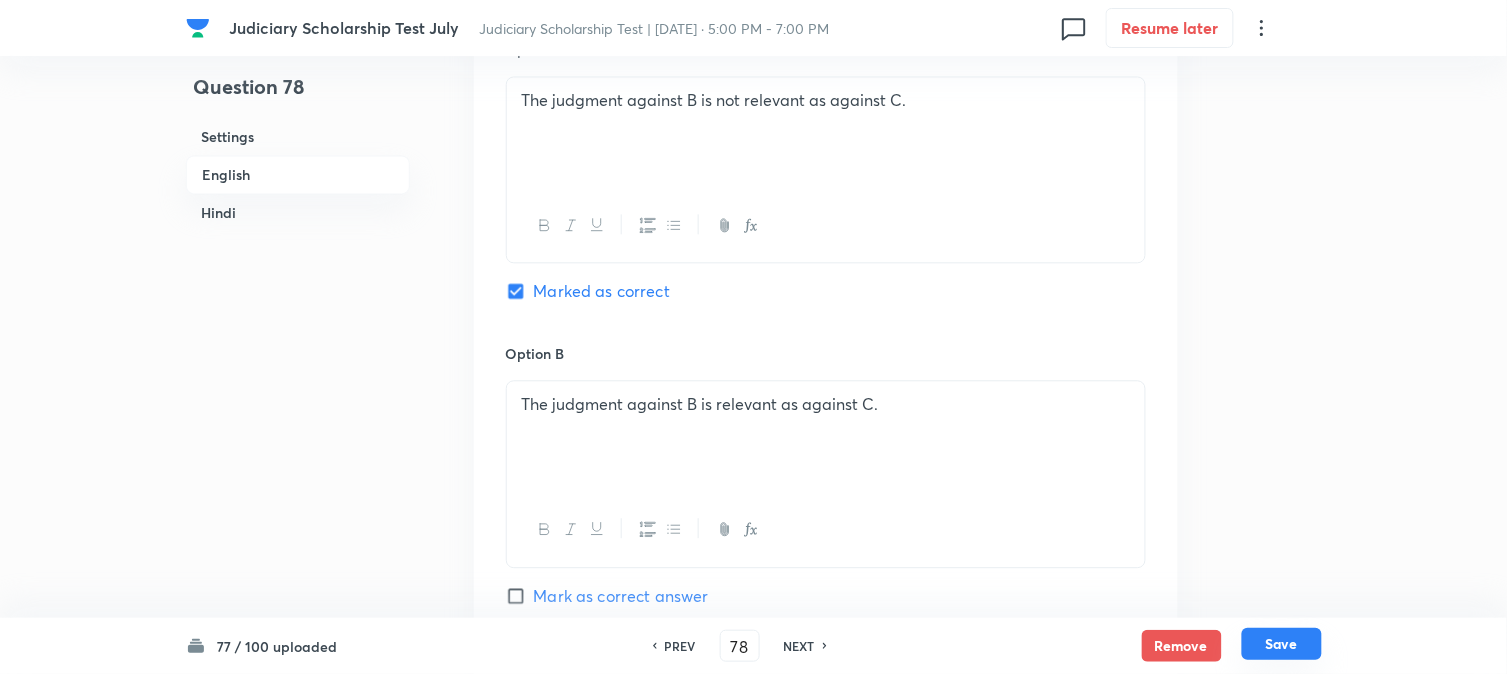 click on "Save" at bounding box center [1282, 644] 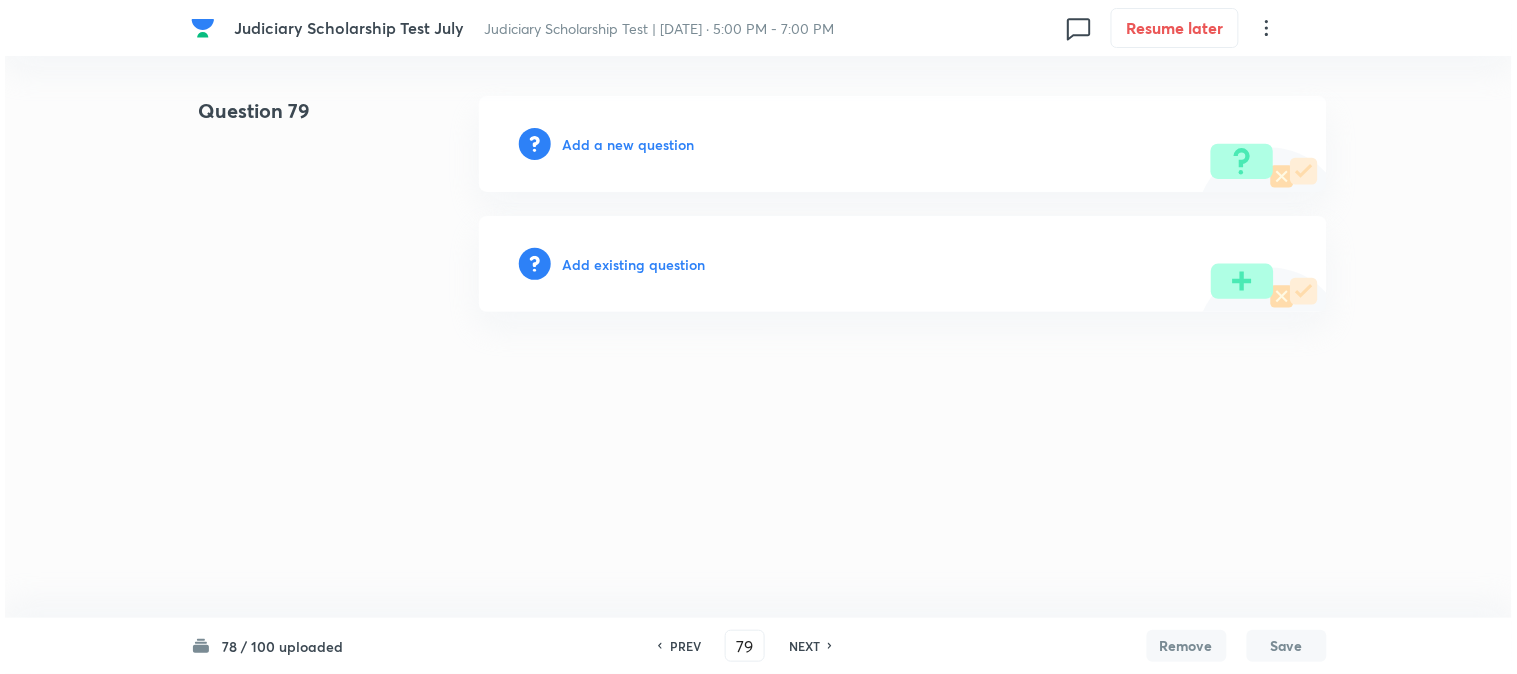 scroll, scrollTop: 0, scrollLeft: 0, axis: both 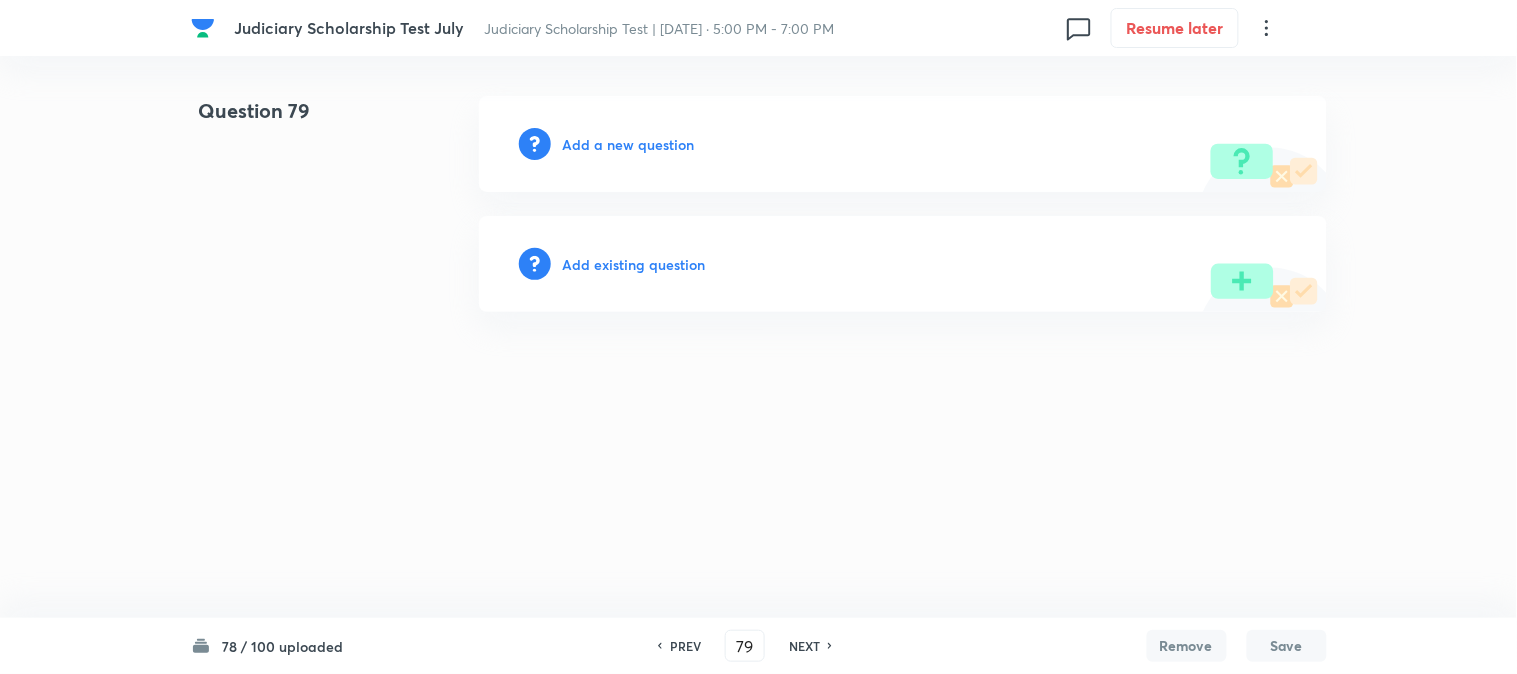 click on "Add a new question" at bounding box center [903, 144] 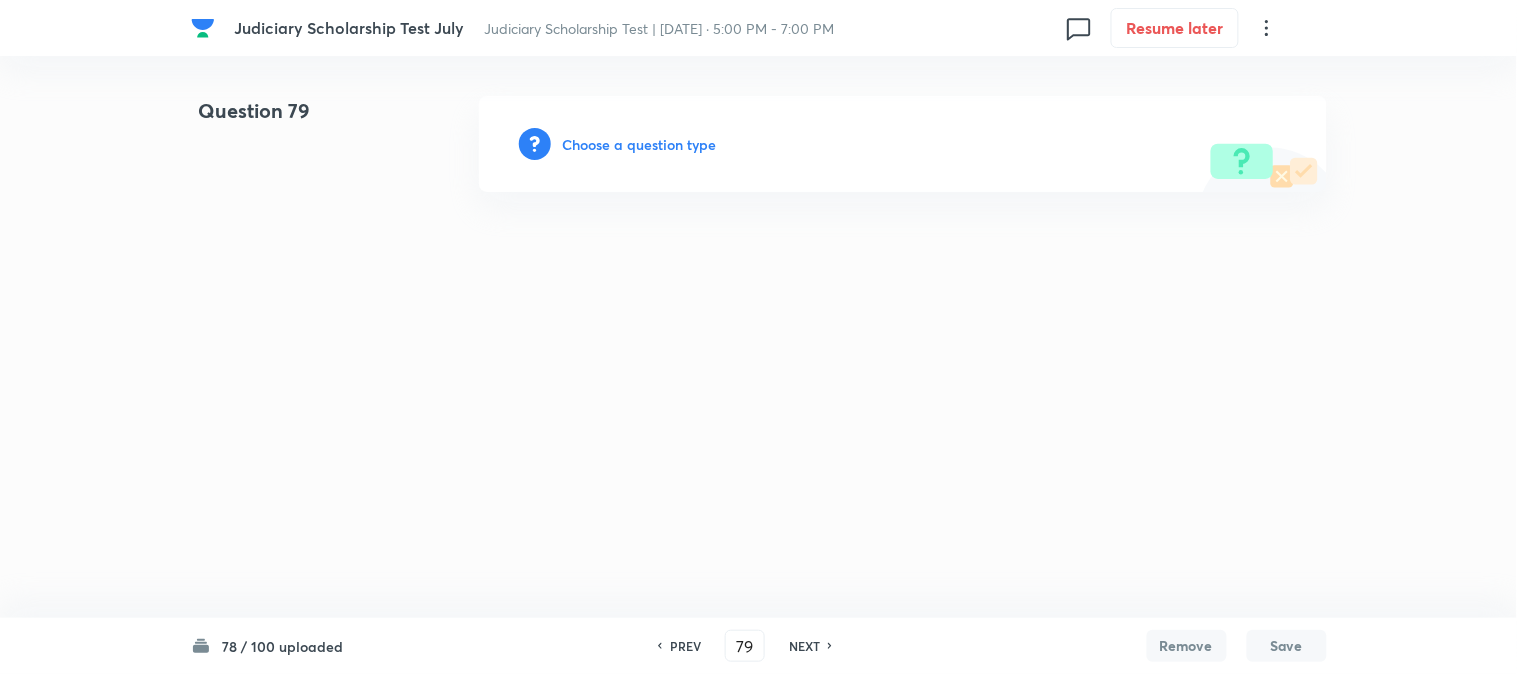 click on "Choose a question type" at bounding box center [640, 144] 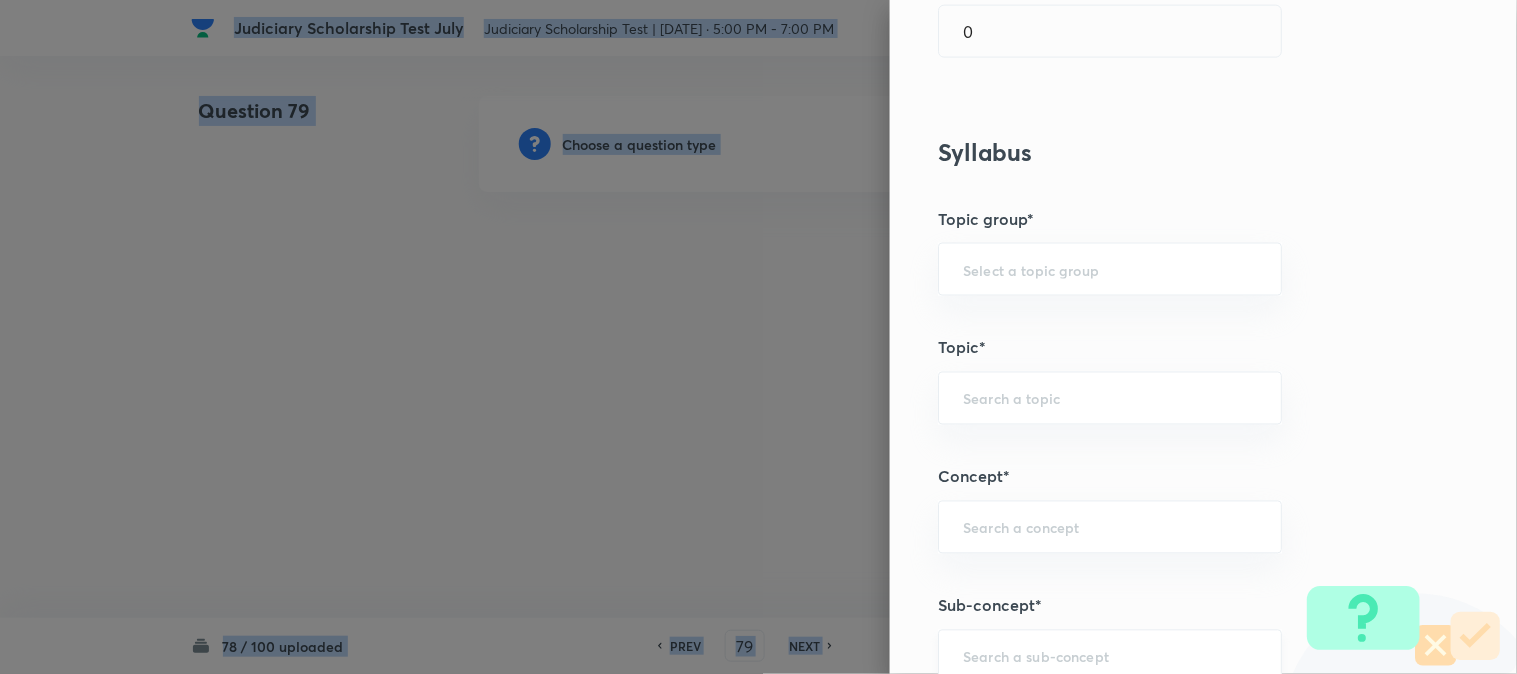 scroll, scrollTop: 1180, scrollLeft: 0, axis: vertical 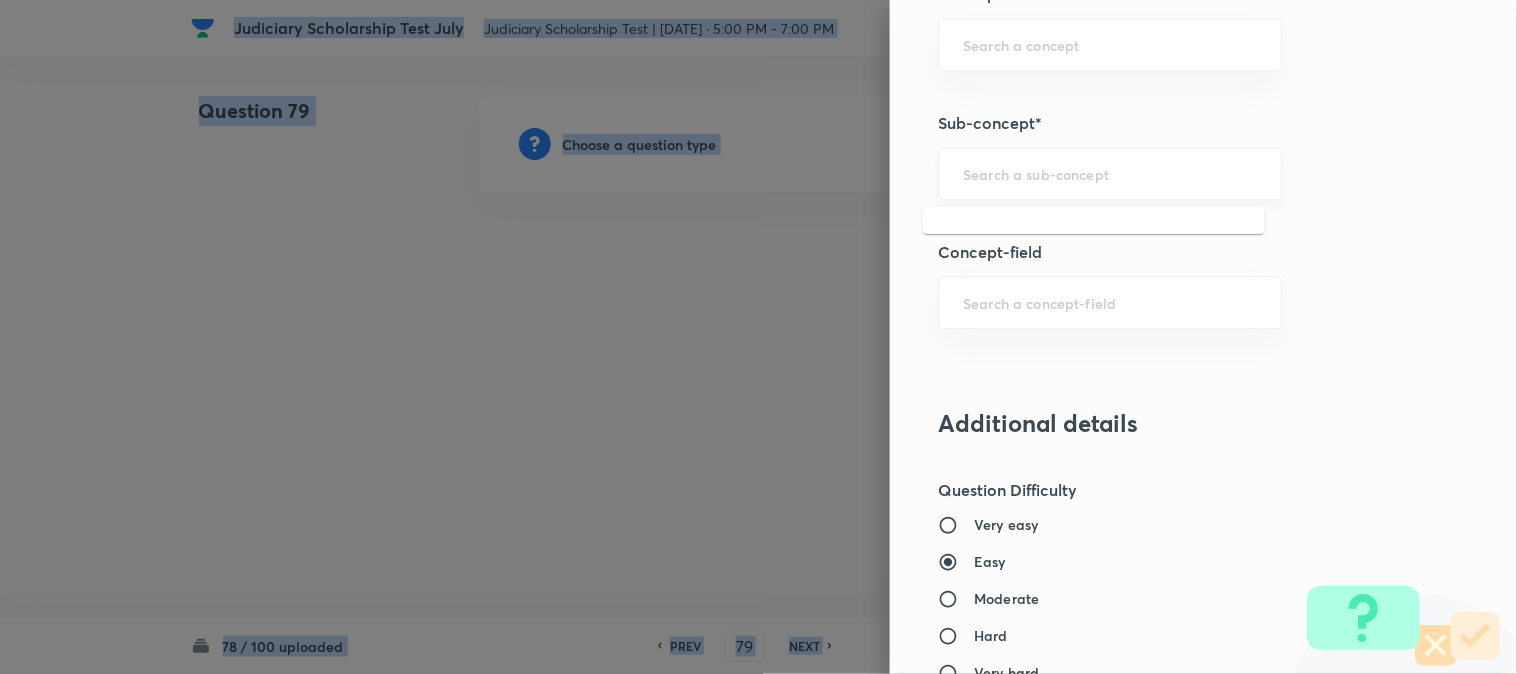 click at bounding box center [1110, 173] 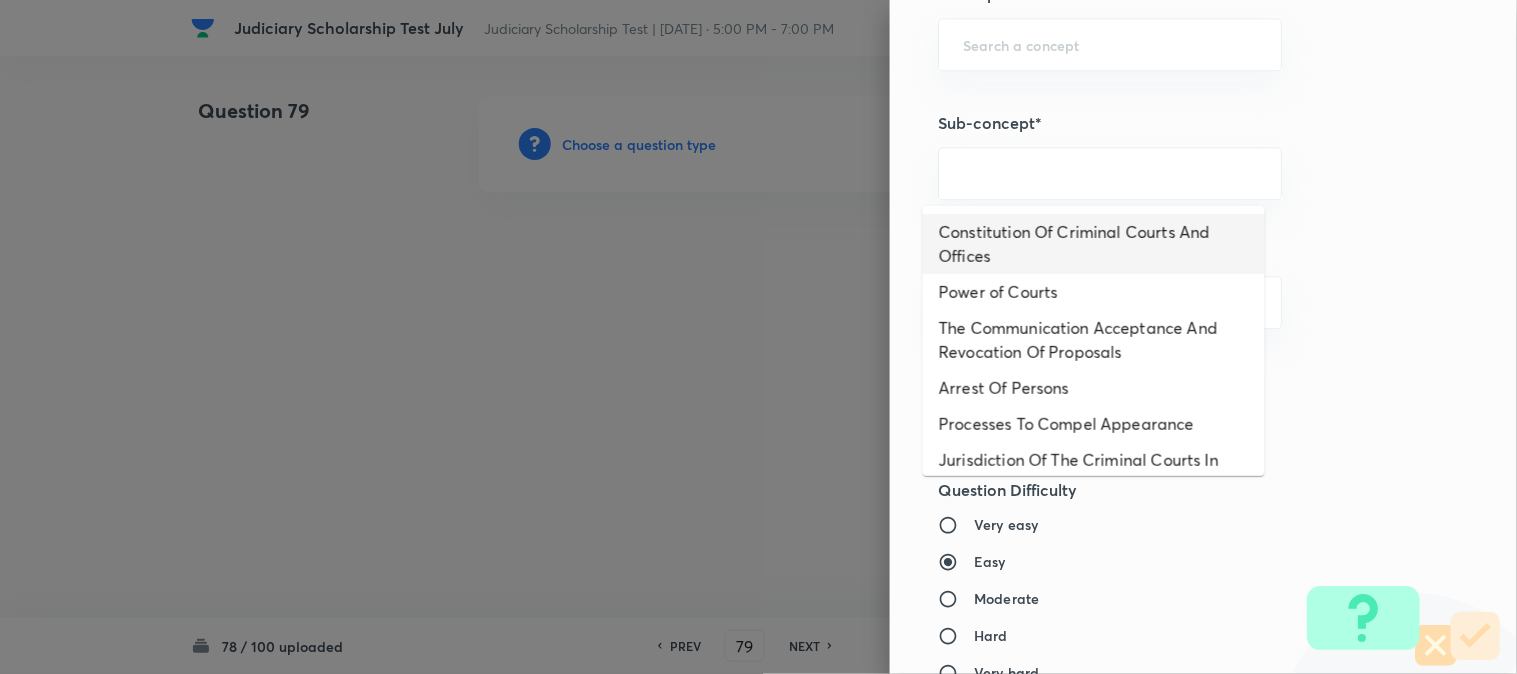 click on "Constitution Of Criminal Courts And Offices" at bounding box center [1094, 244] 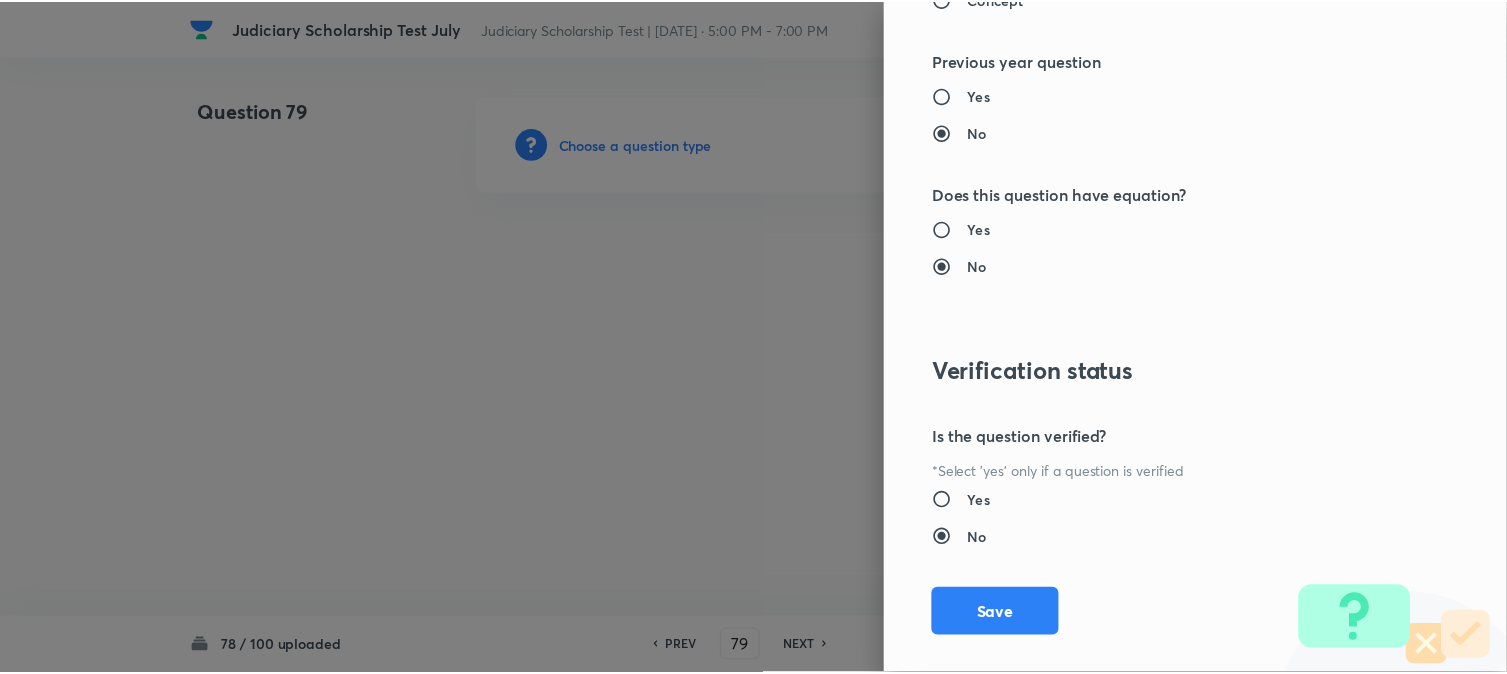 scroll, scrollTop: 2052, scrollLeft: 0, axis: vertical 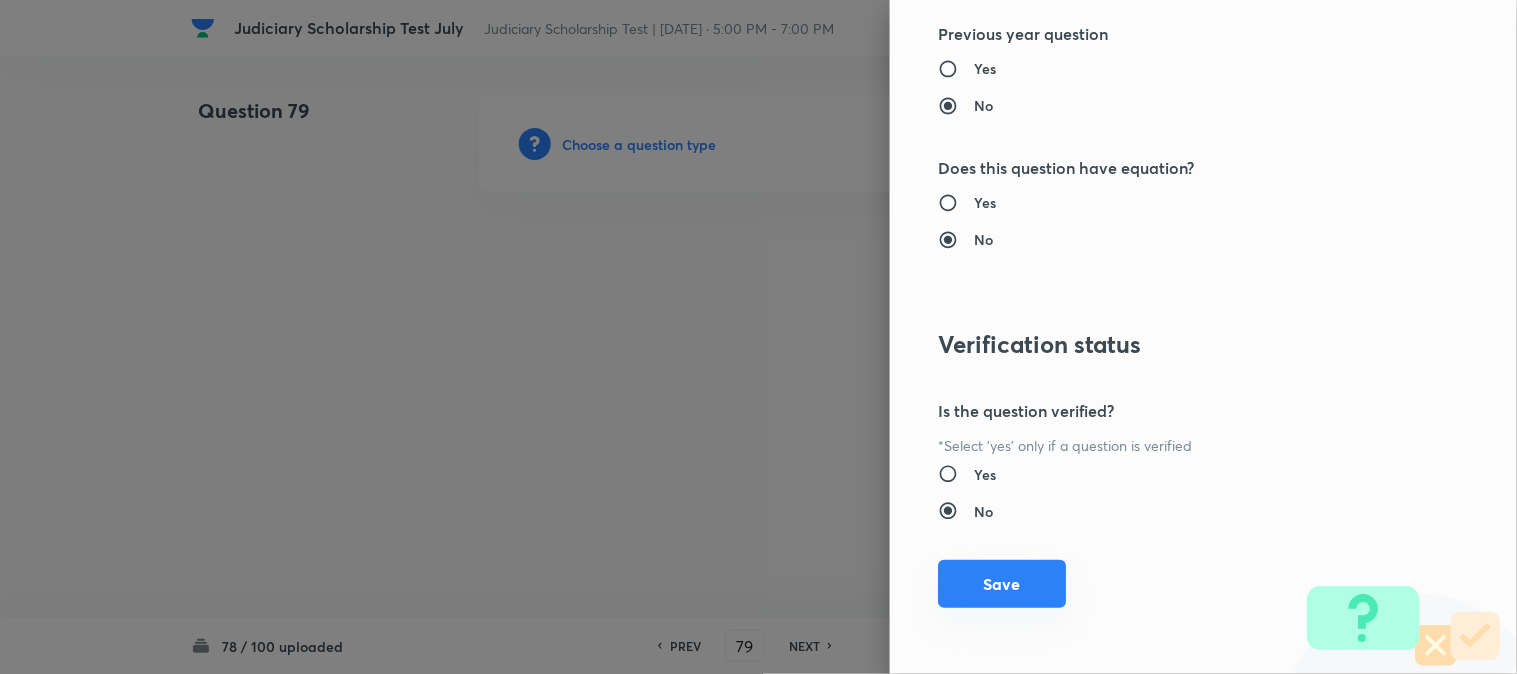 click on "Save" at bounding box center (1002, 584) 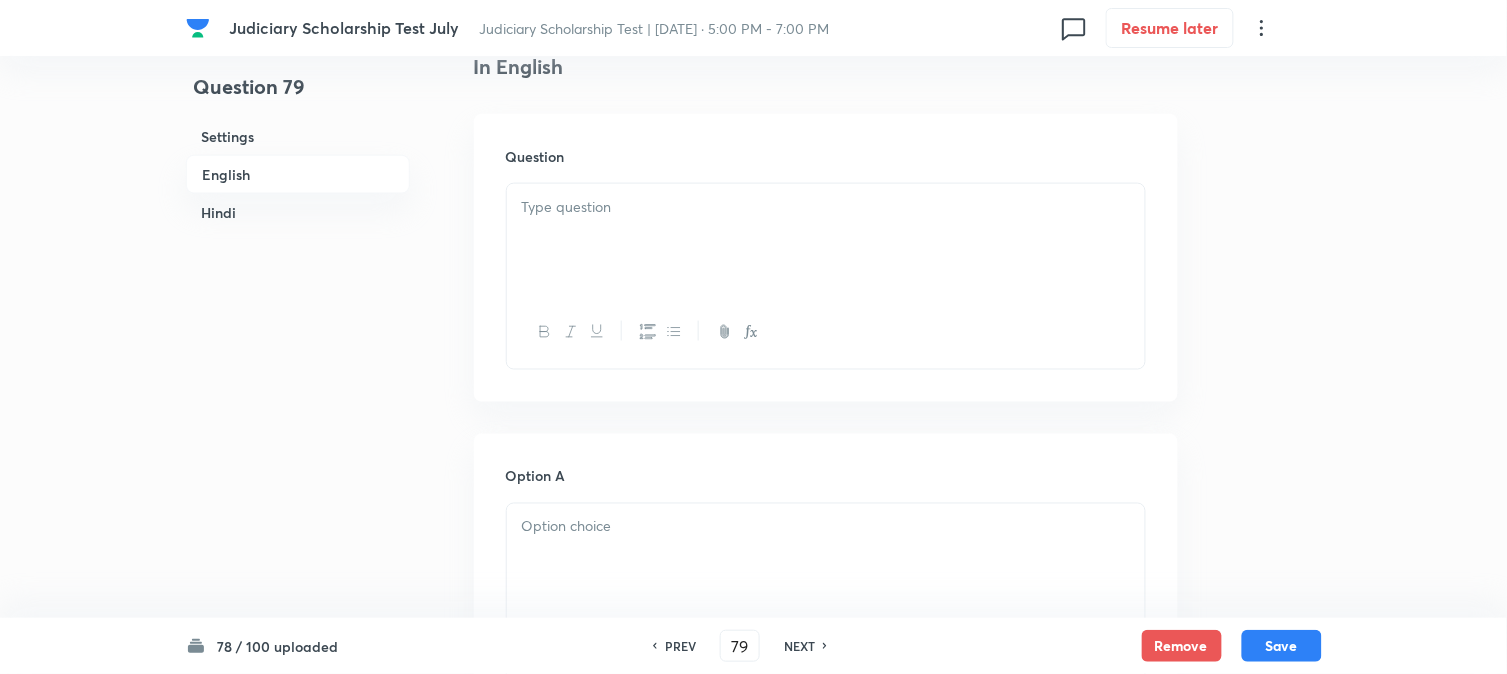scroll, scrollTop: 590, scrollLeft: 0, axis: vertical 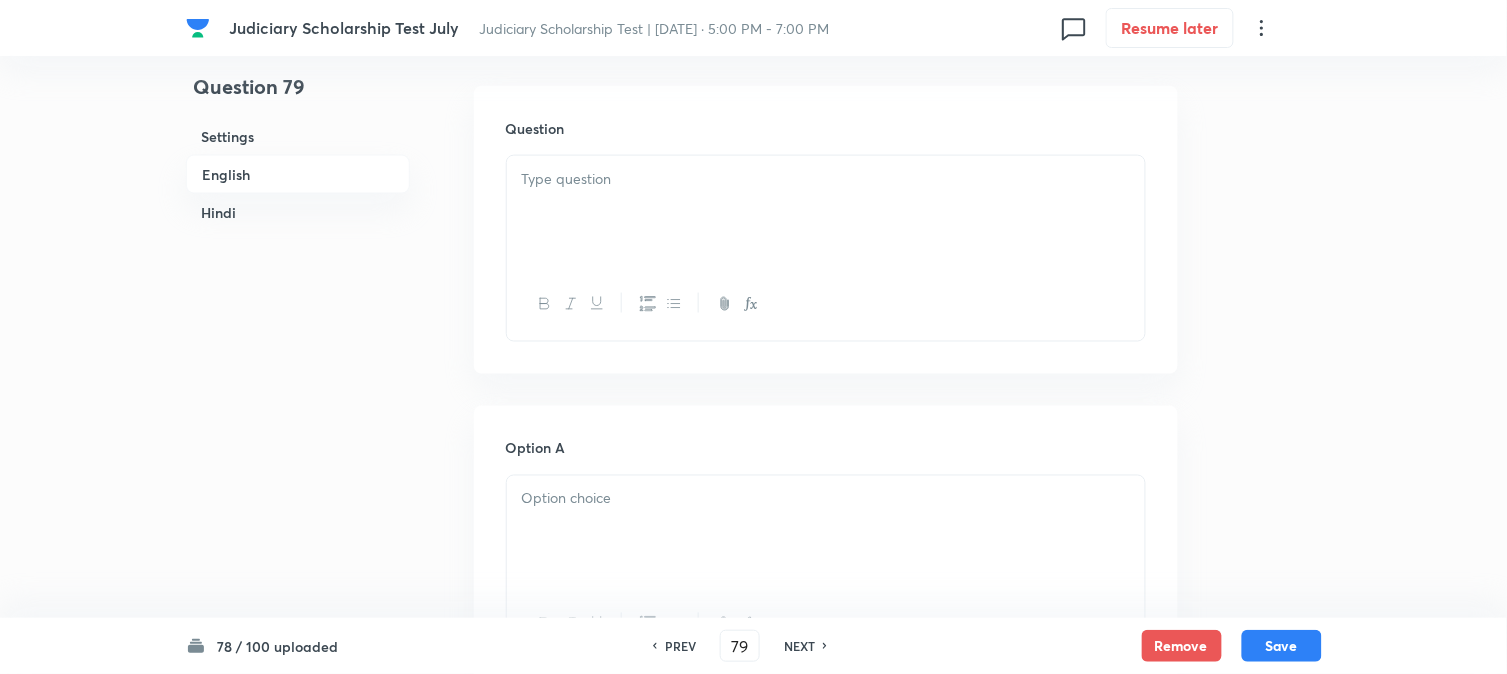 click at bounding box center (826, 179) 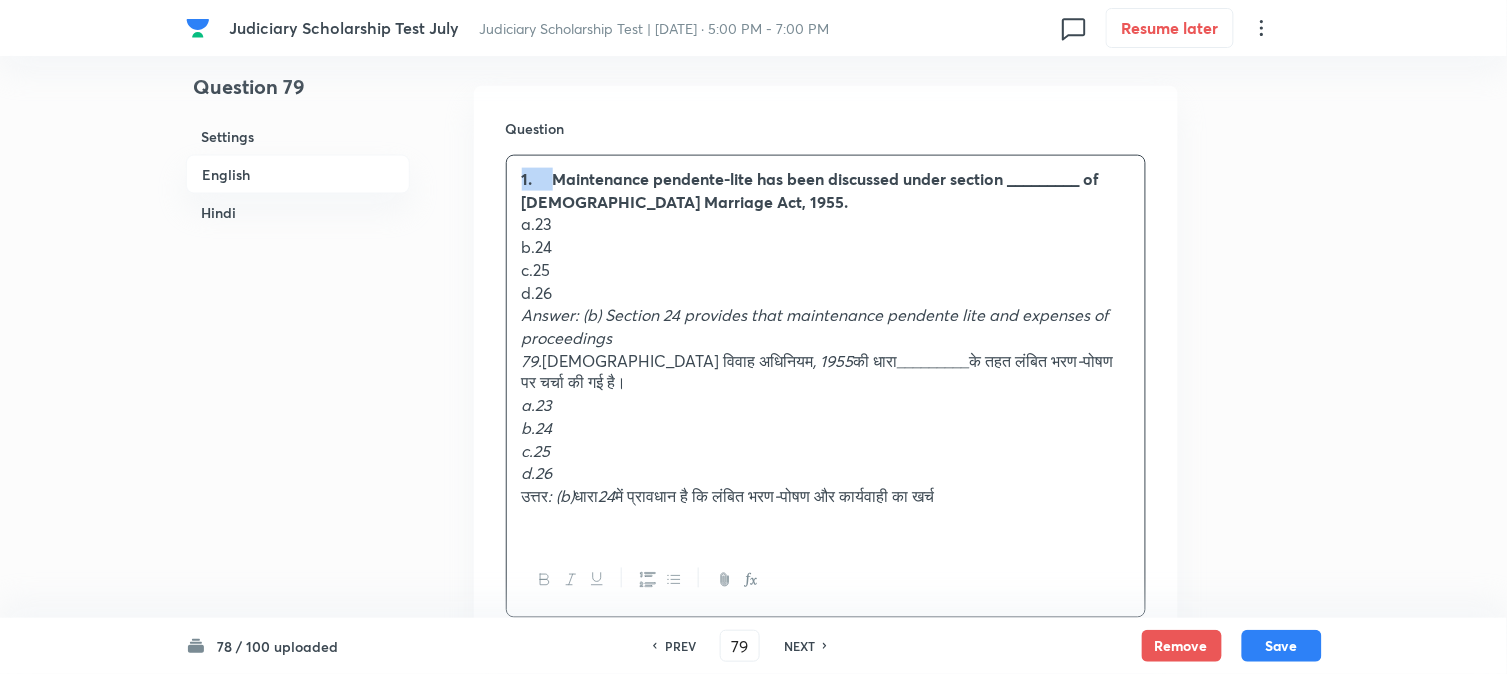 drag, startPoint x: 553, startPoint y: 171, endPoint x: 512, endPoint y: 162, distance: 41.976185 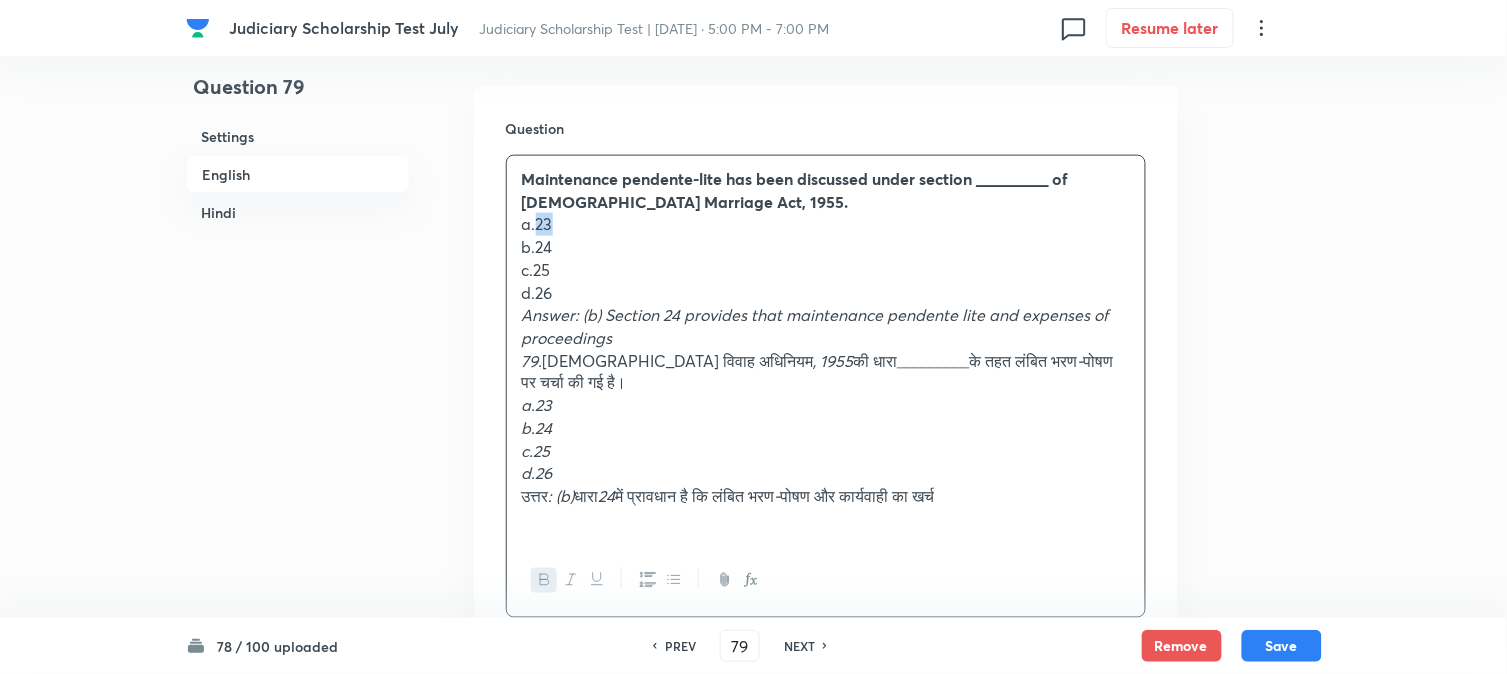 drag, startPoint x: 537, startPoint y: 223, endPoint x: 590, endPoint y: 222, distance: 53.009434 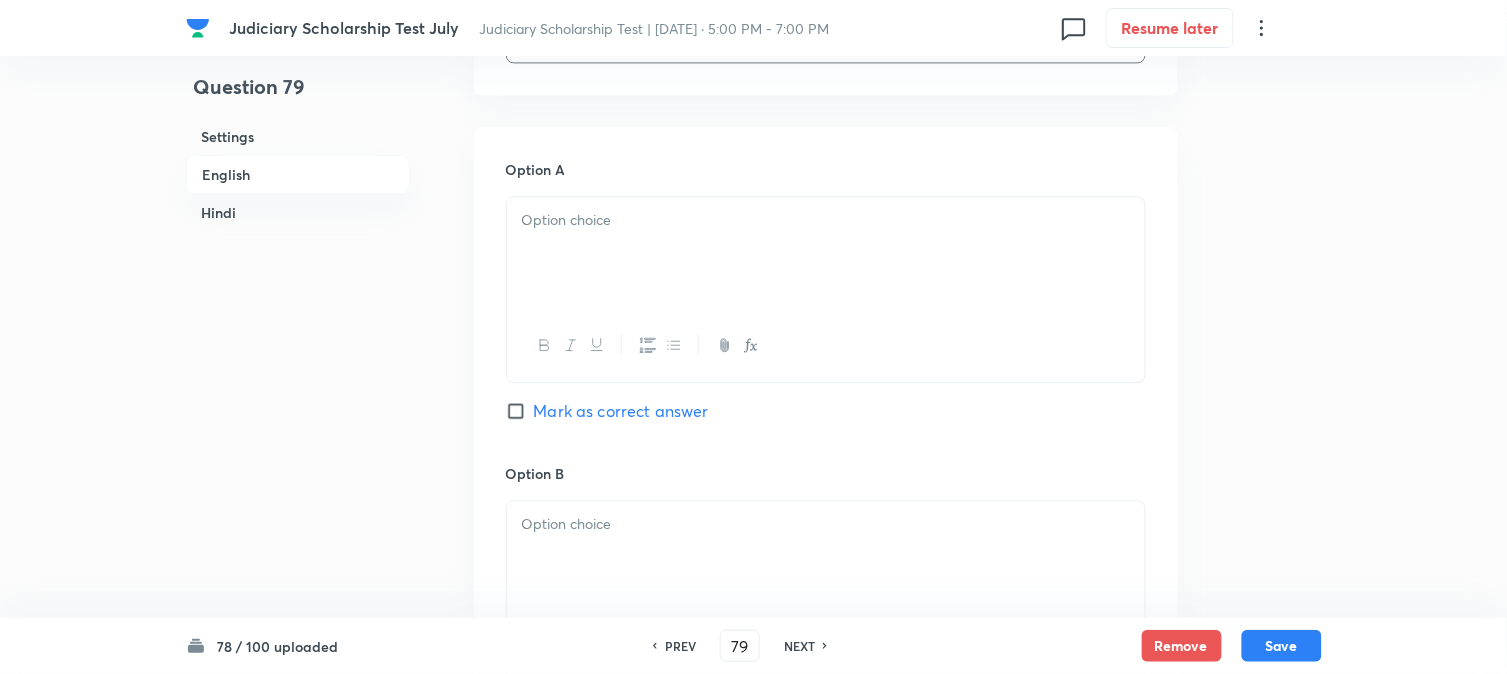 click at bounding box center (826, 253) 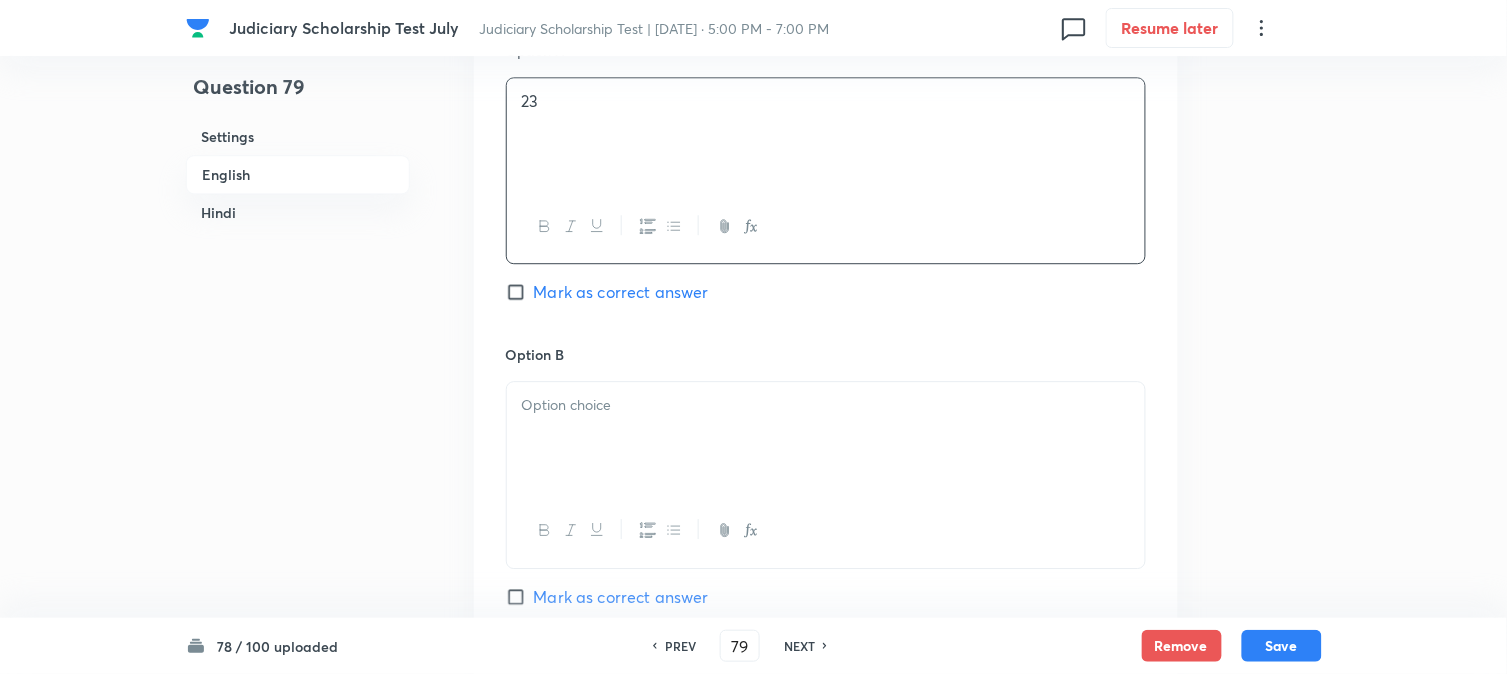 scroll, scrollTop: 1478, scrollLeft: 0, axis: vertical 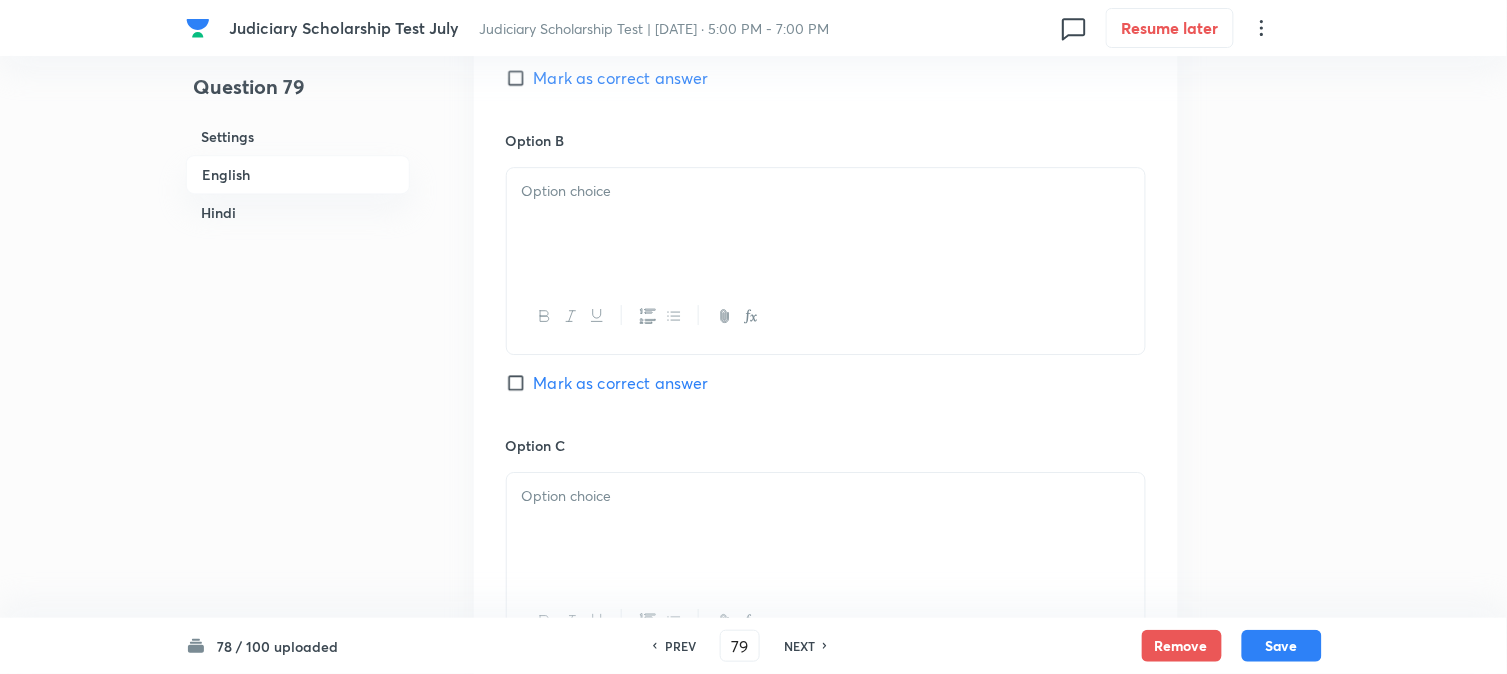click at bounding box center [826, 316] 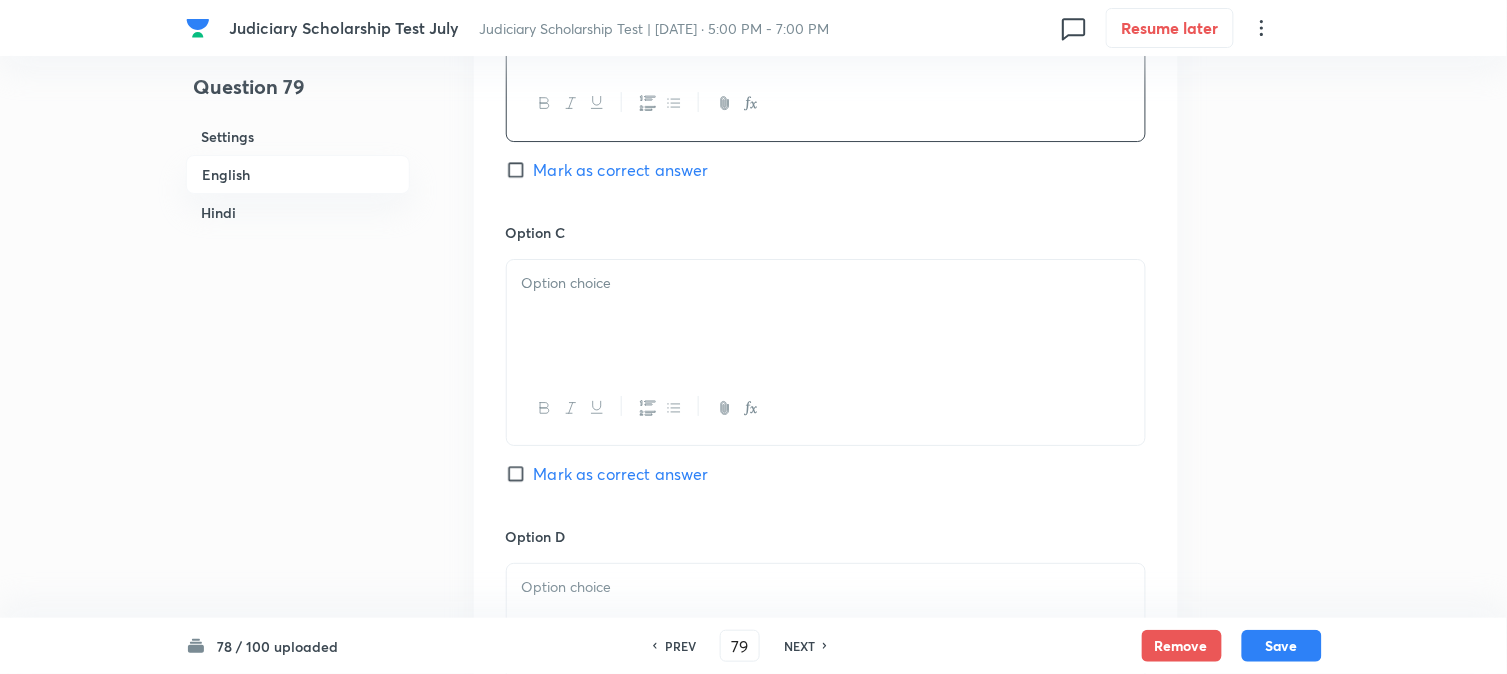 scroll, scrollTop: 1701, scrollLeft: 0, axis: vertical 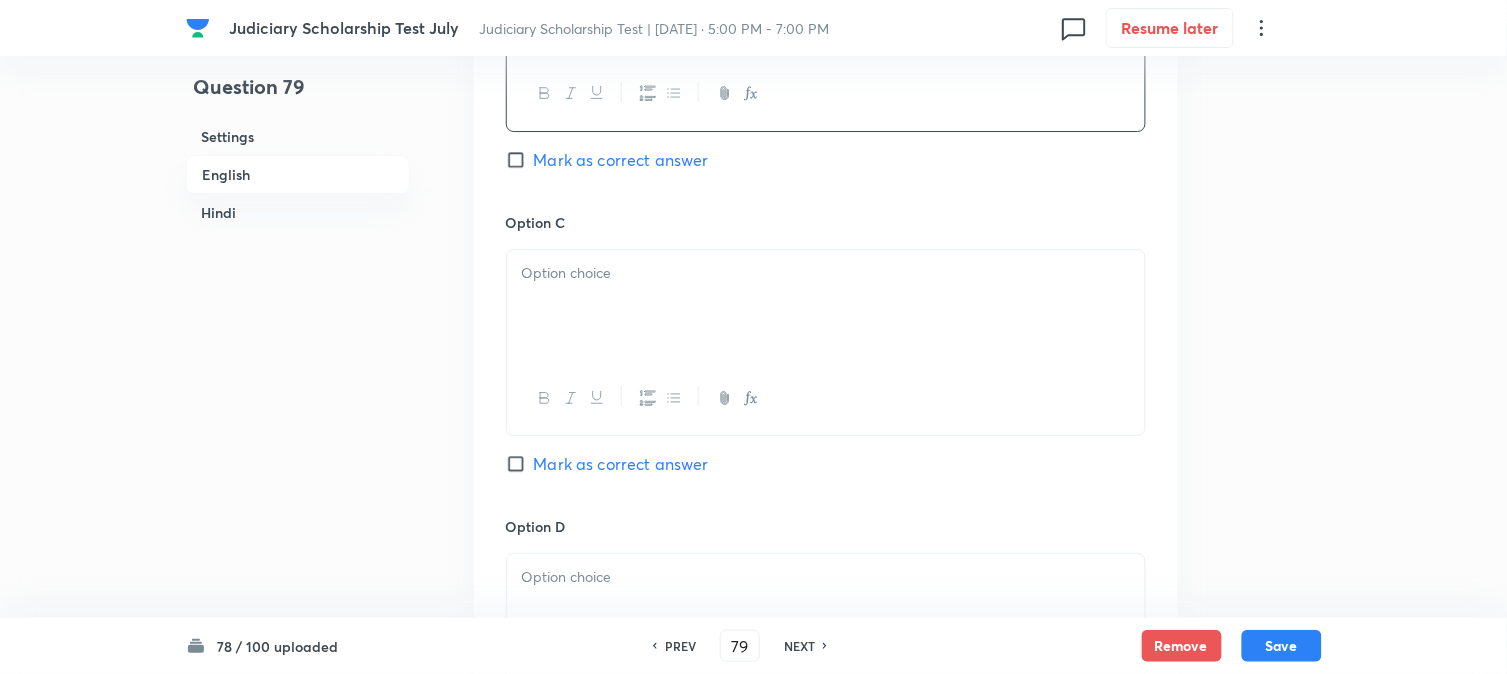 click at bounding box center [826, 306] 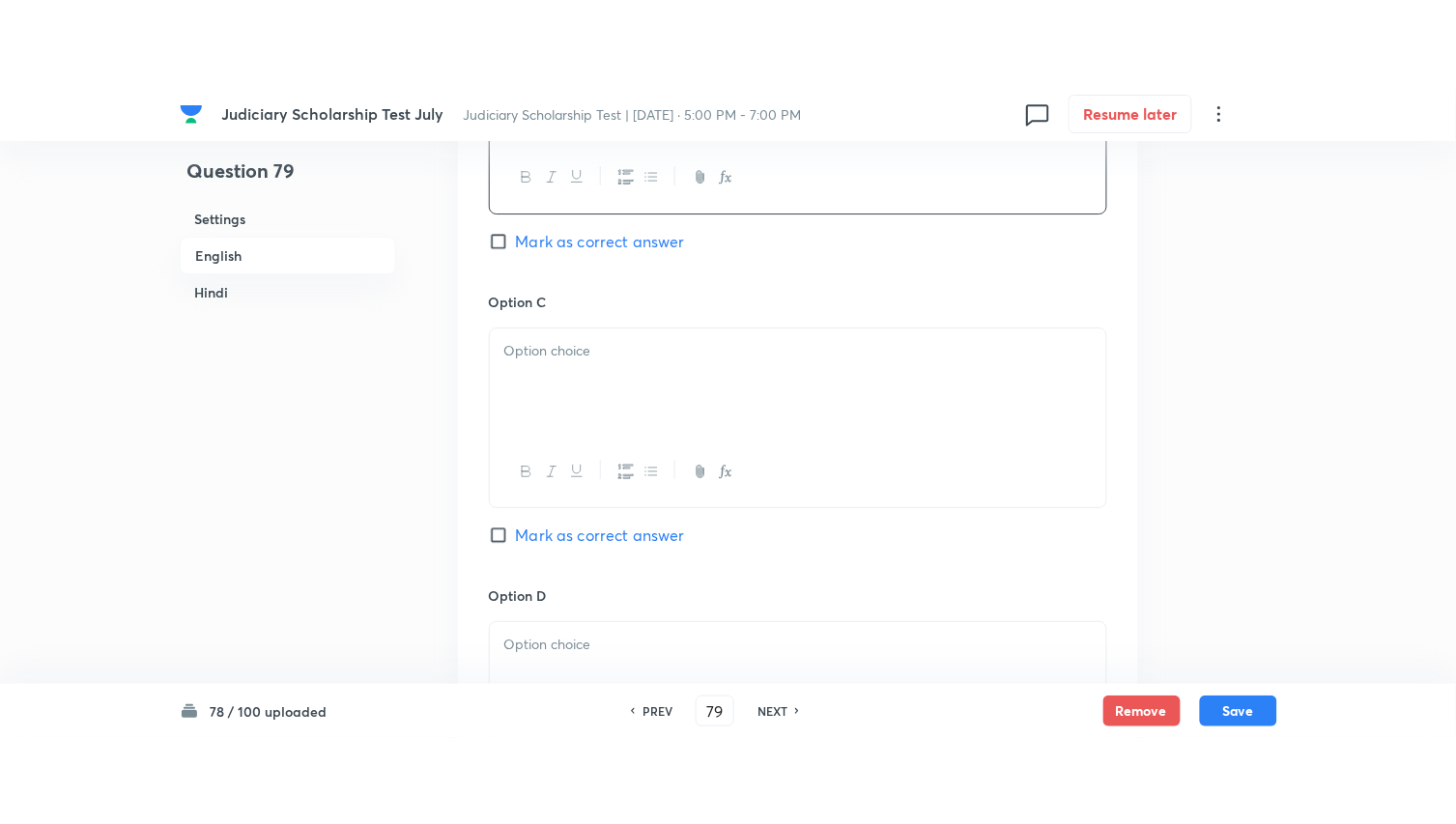 paste 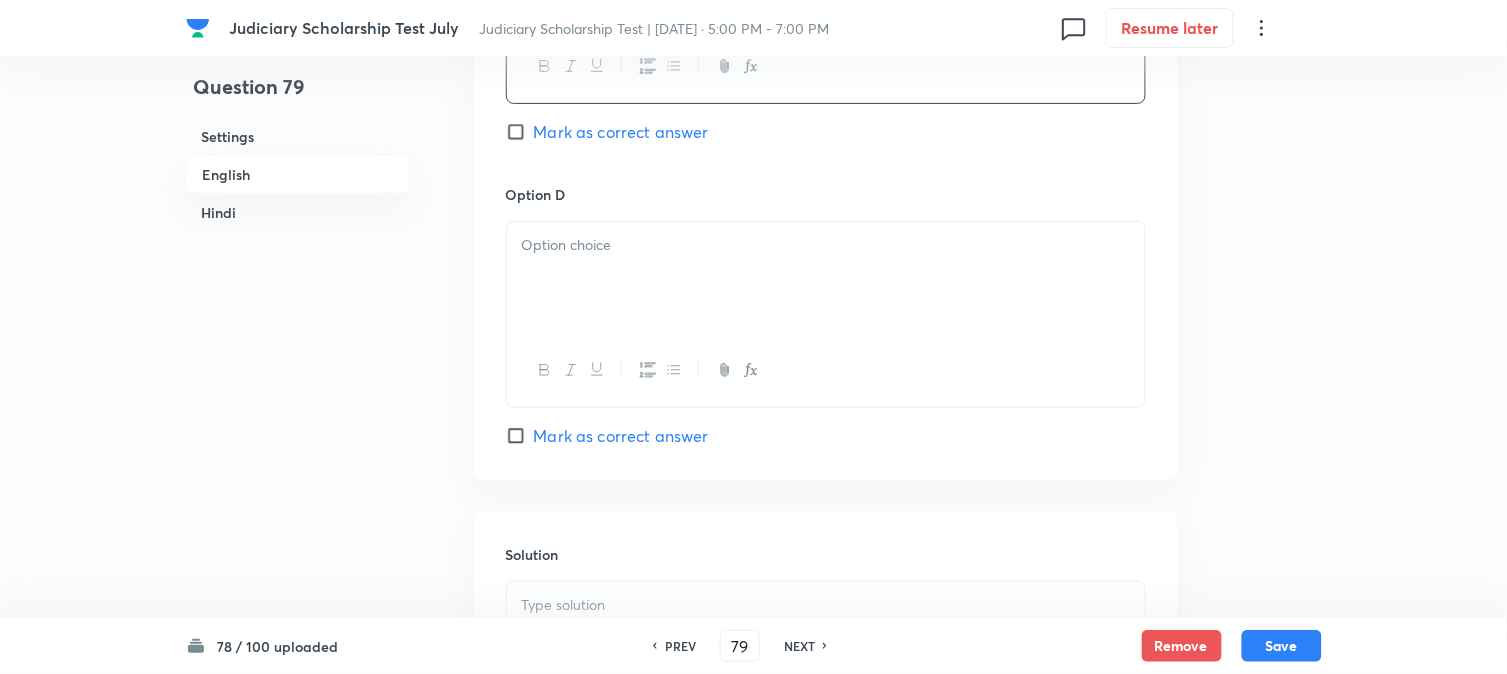 scroll, scrollTop: 2034, scrollLeft: 0, axis: vertical 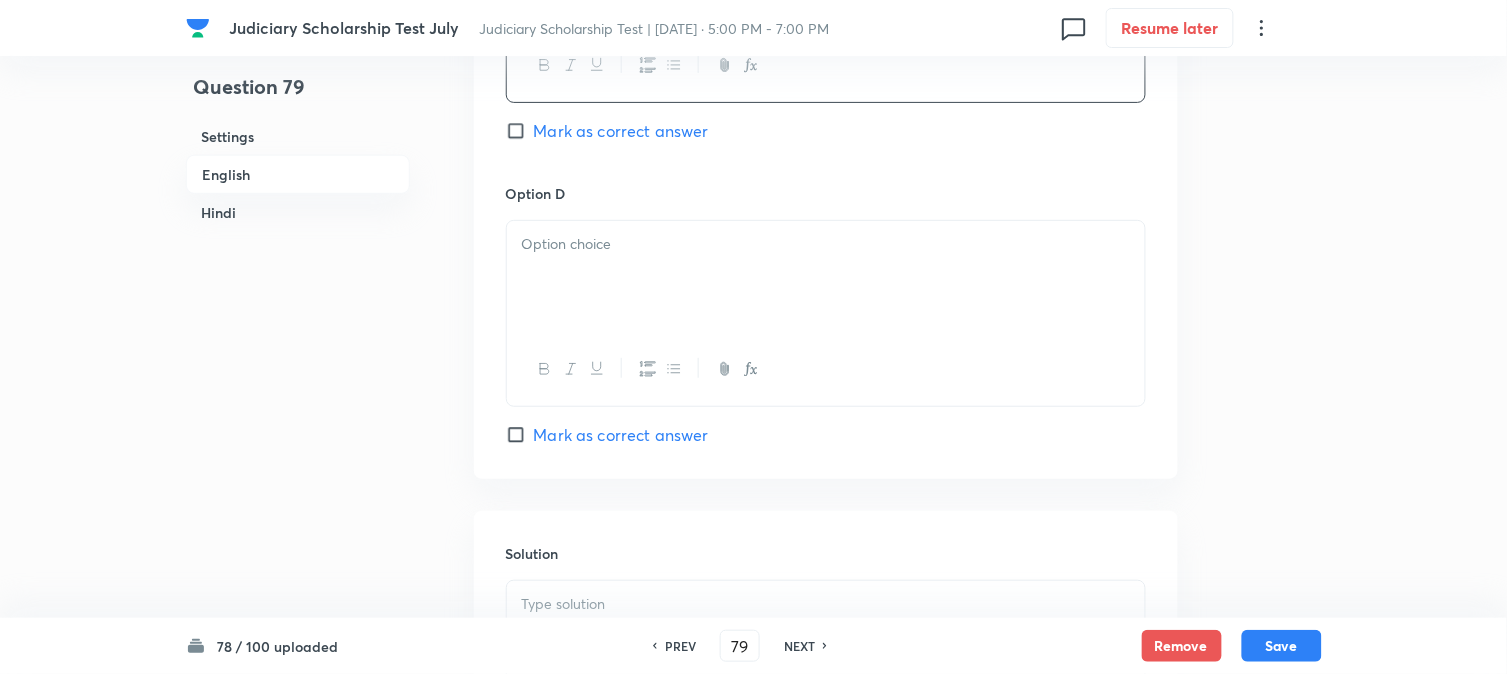 click at bounding box center (826, 277) 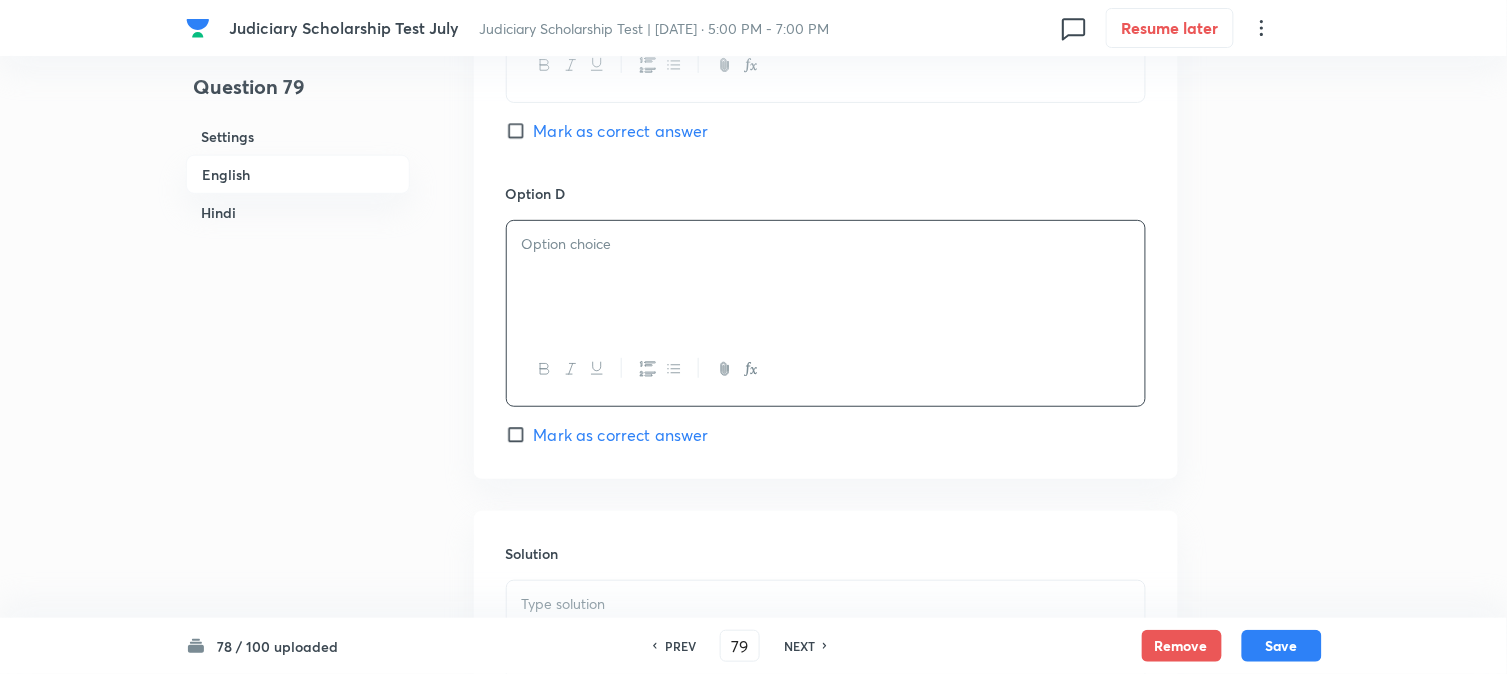 paste 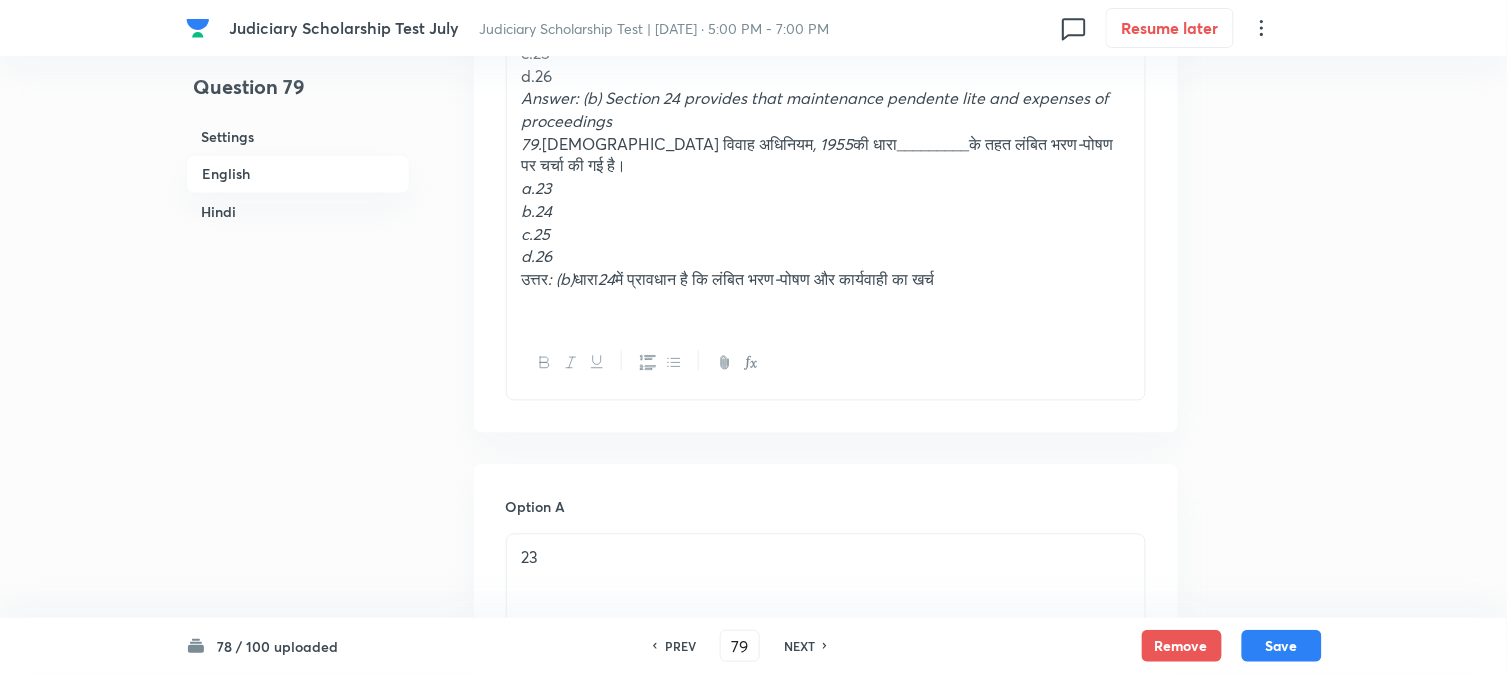scroll, scrollTop: 590, scrollLeft: 0, axis: vertical 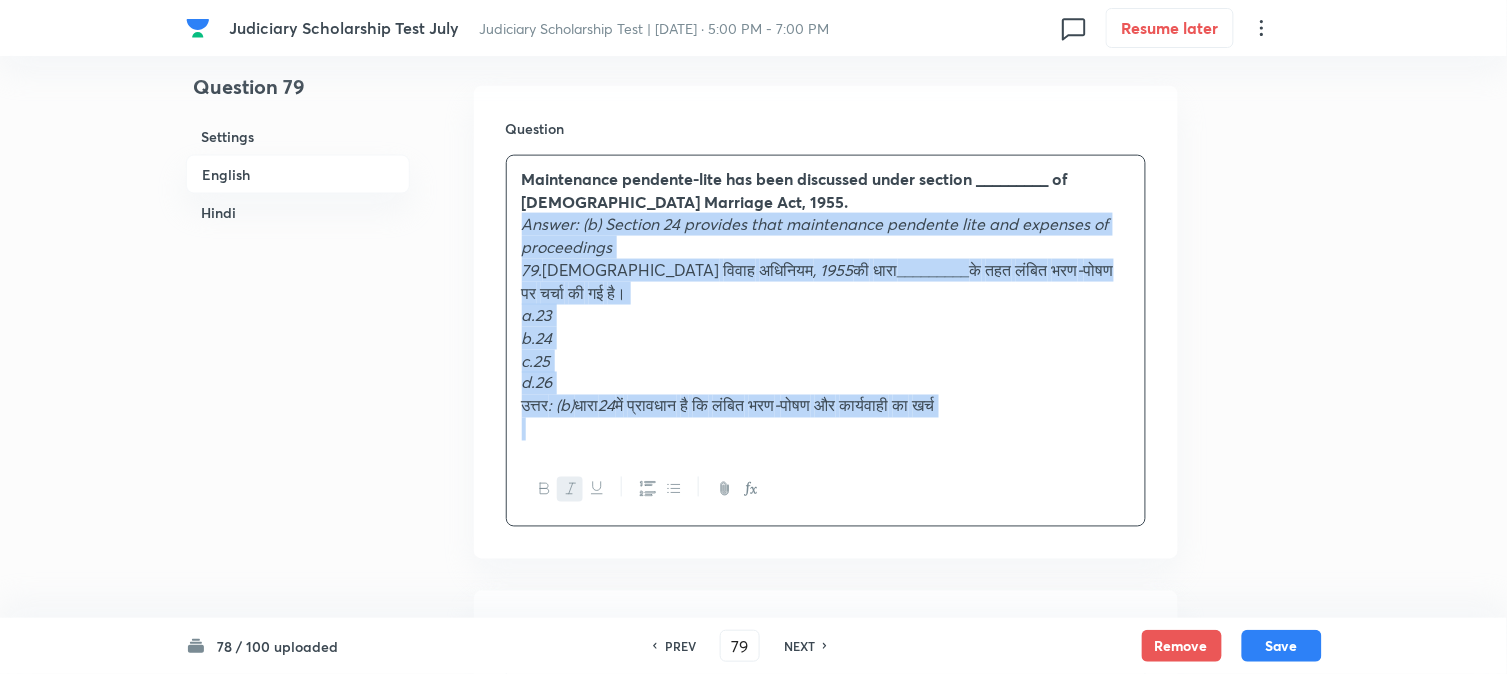 drag, startPoint x: 522, startPoint y: 318, endPoint x: 1396, endPoint y: 511, distance: 895.05585 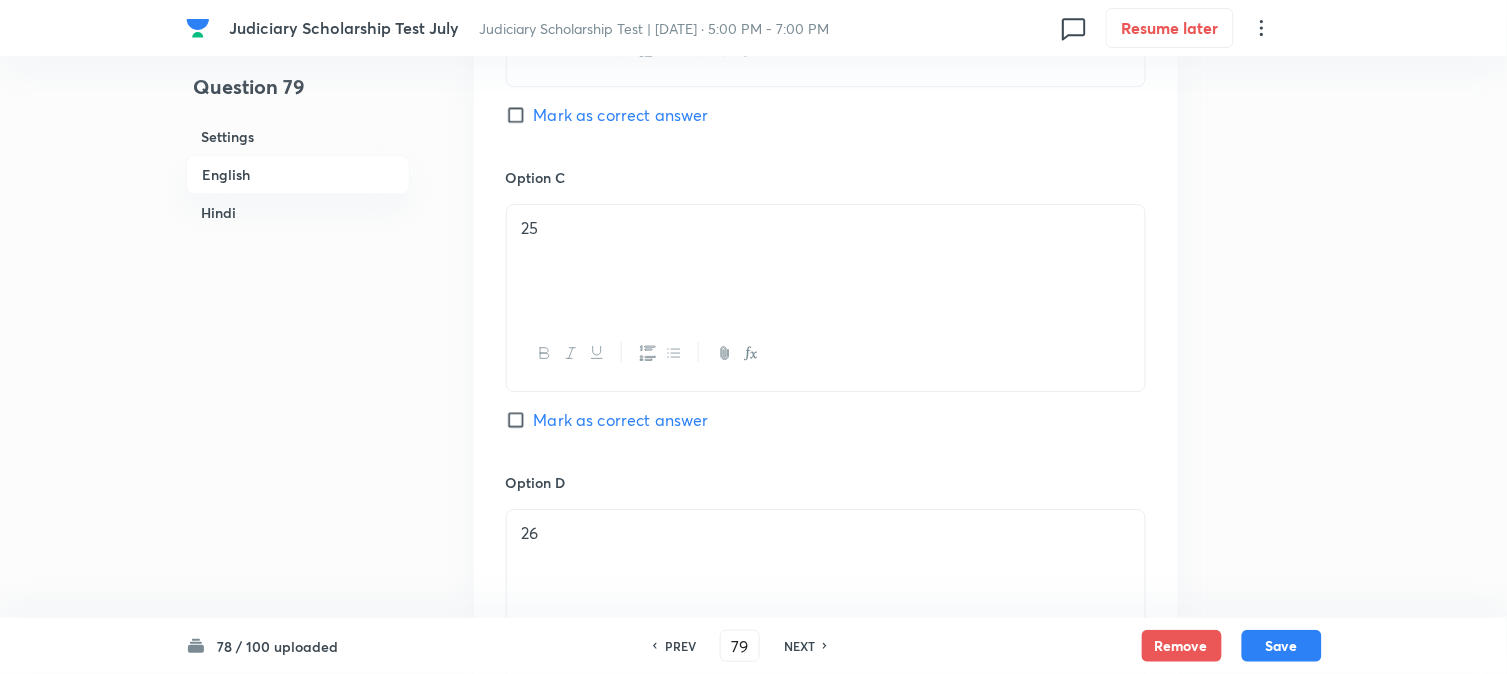 scroll, scrollTop: 1478, scrollLeft: 0, axis: vertical 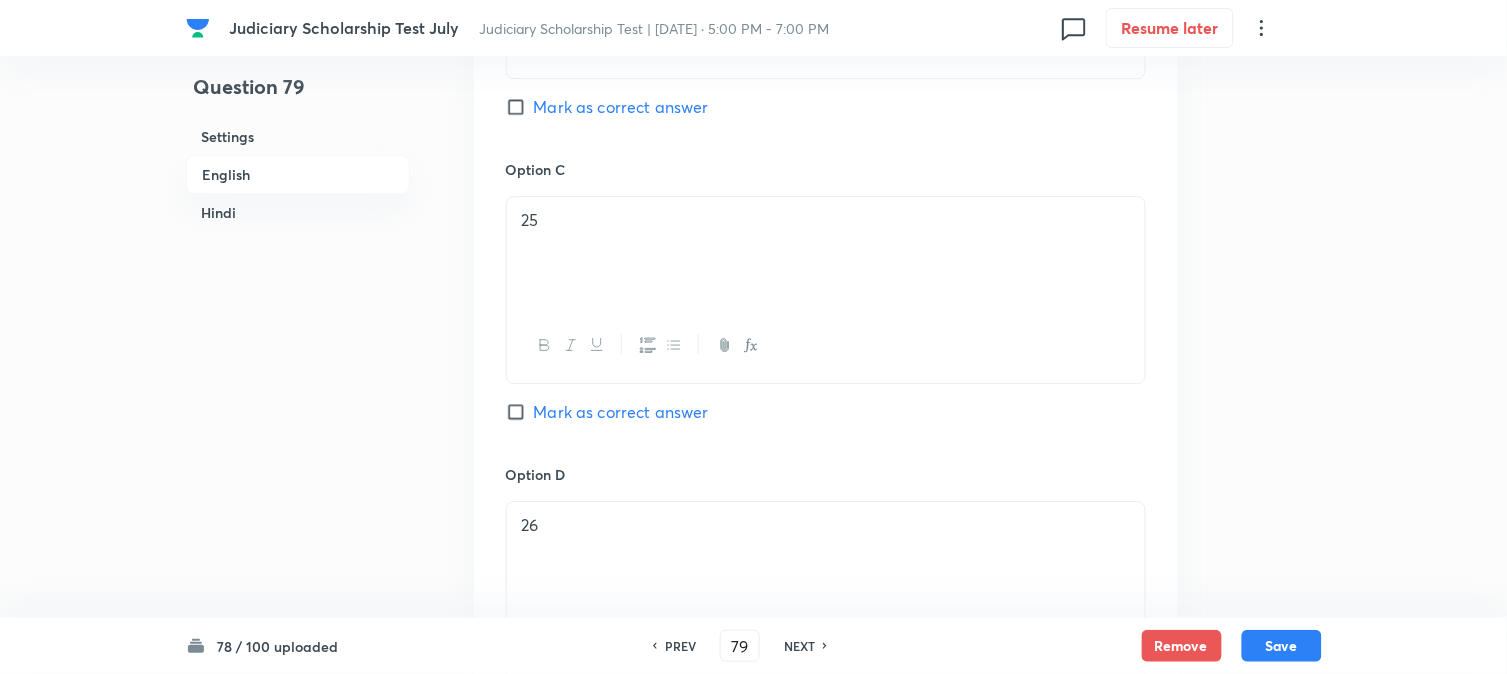 click on "Mark as correct answer" at bounding box center (621, 107) 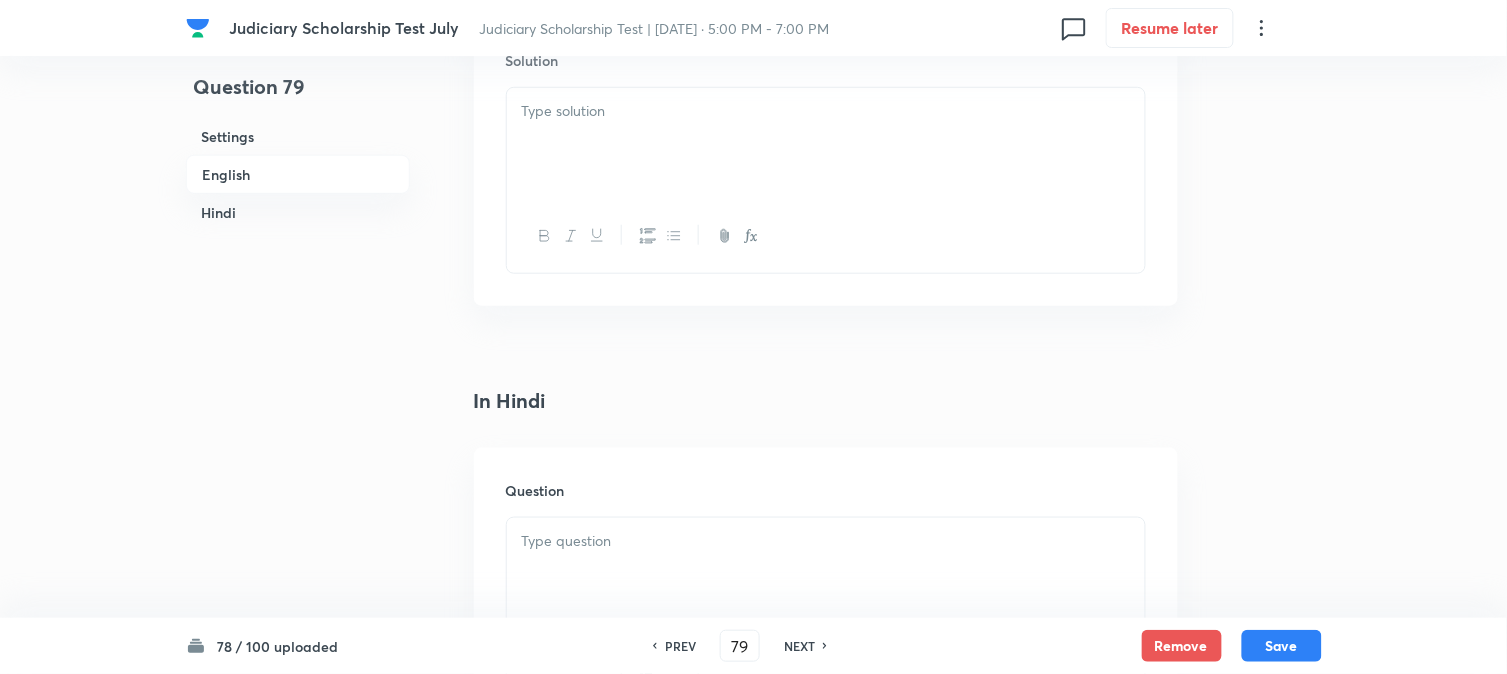 scroll, scrollTop: 2256, scrollLeft: 0, axis: vertical 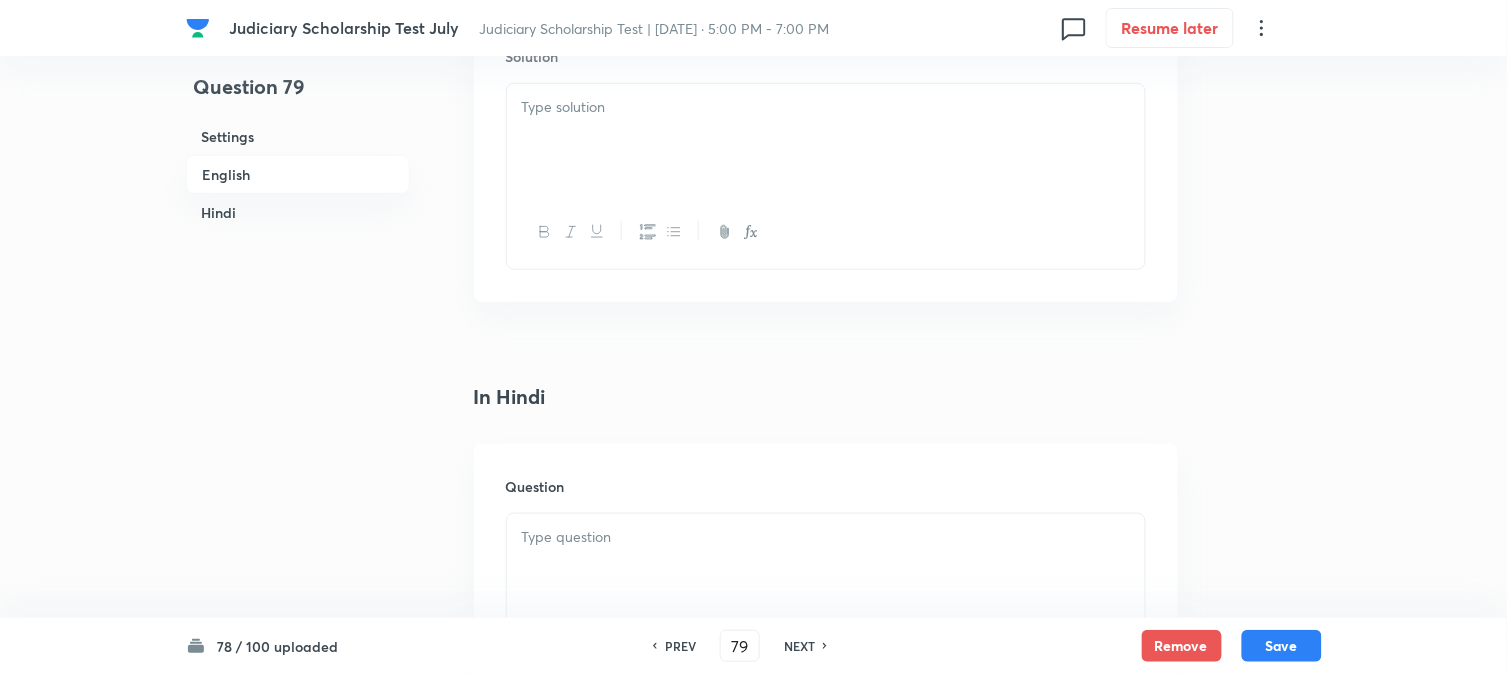 click at bounding box center (826, 140) 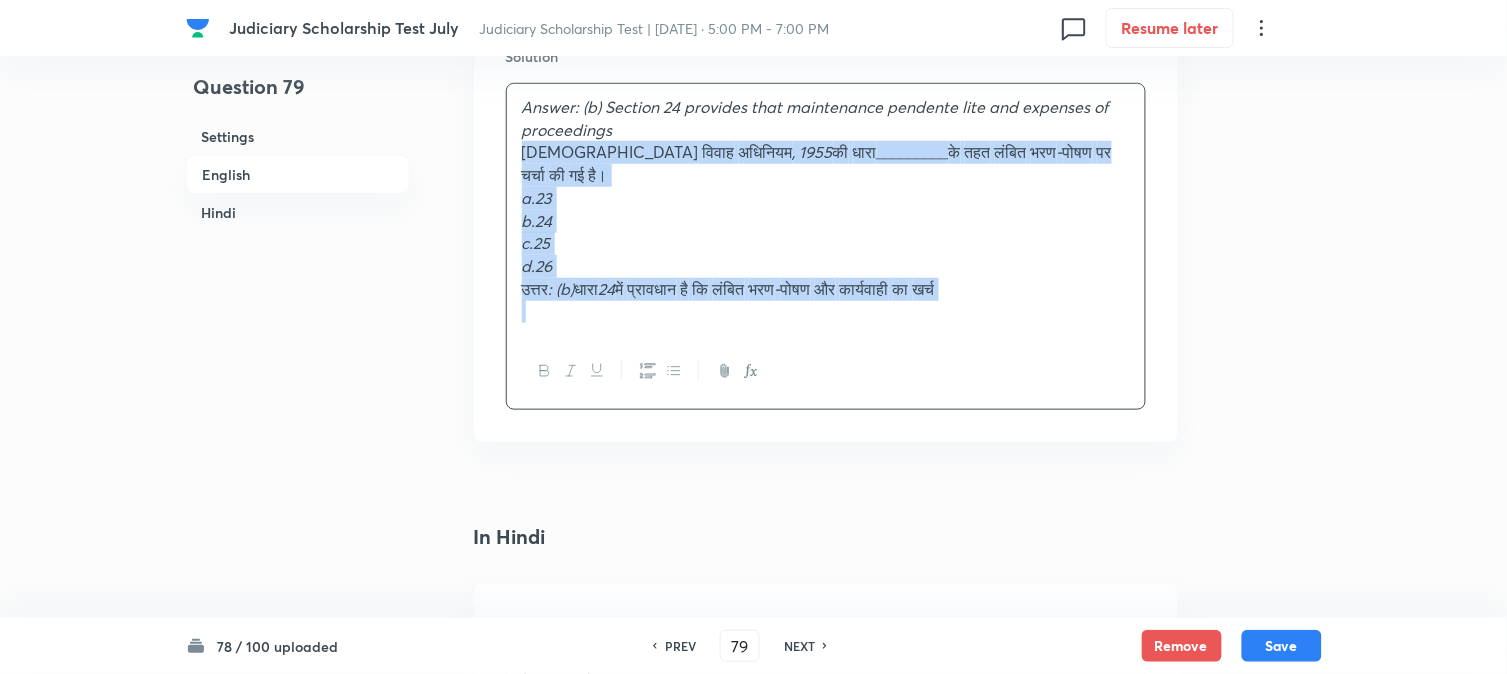 drag, startPoint x: 547, startPoint y: 157, endPoint x: 1360, endPoint y: 345, distance: 834.45374 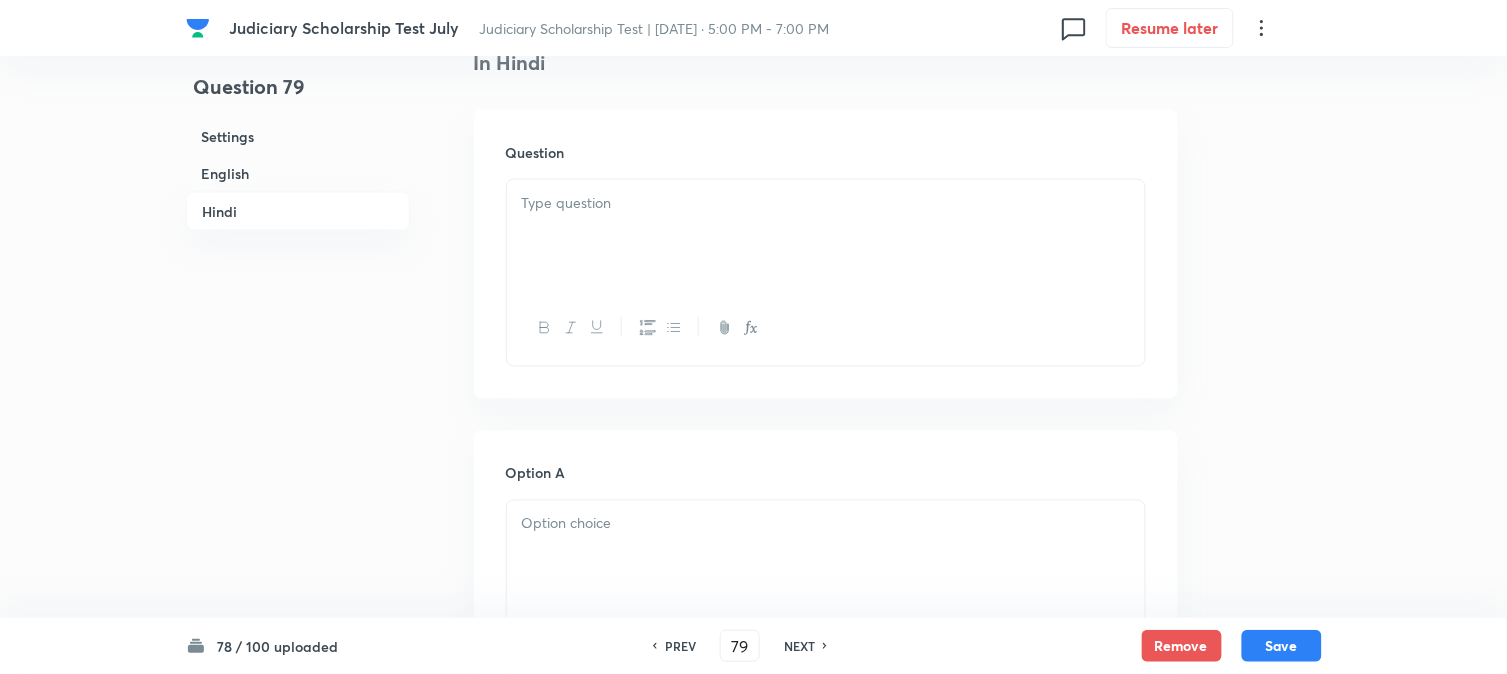 click at bounding box center (826, 203) 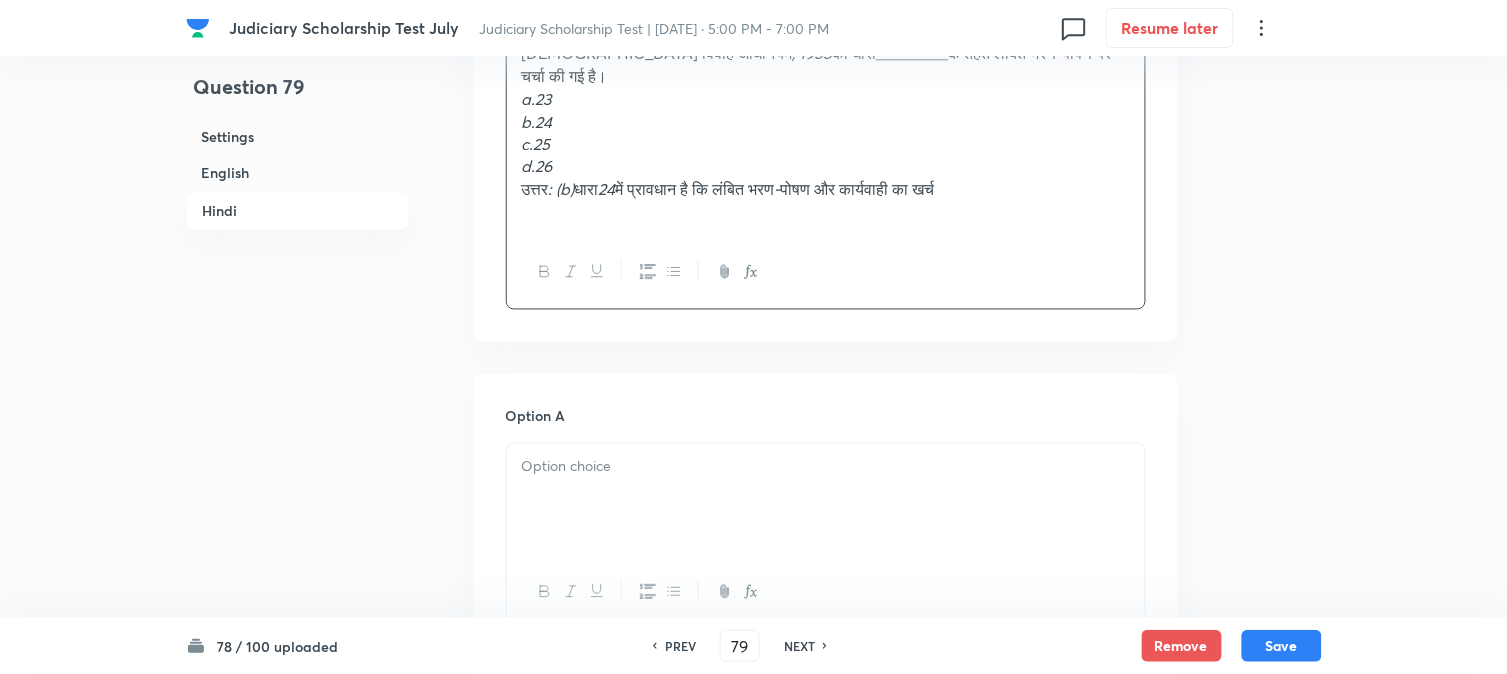 scroll, scrollTop: 2701, scrollLeft: 0, axis: vertical 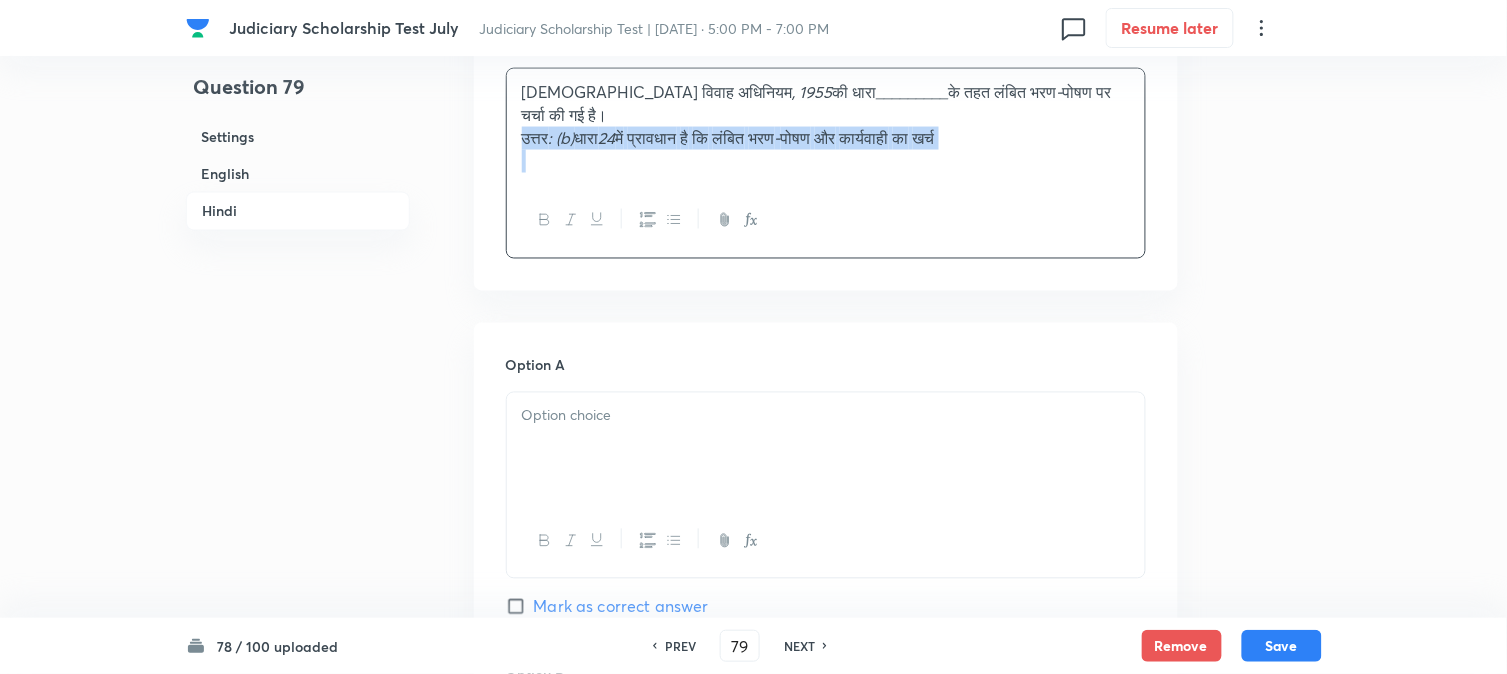 drag, startPoint x: 515, startPoint y: 205, endPoint x: 1238, endPoint y: 178, distance: 723.50397 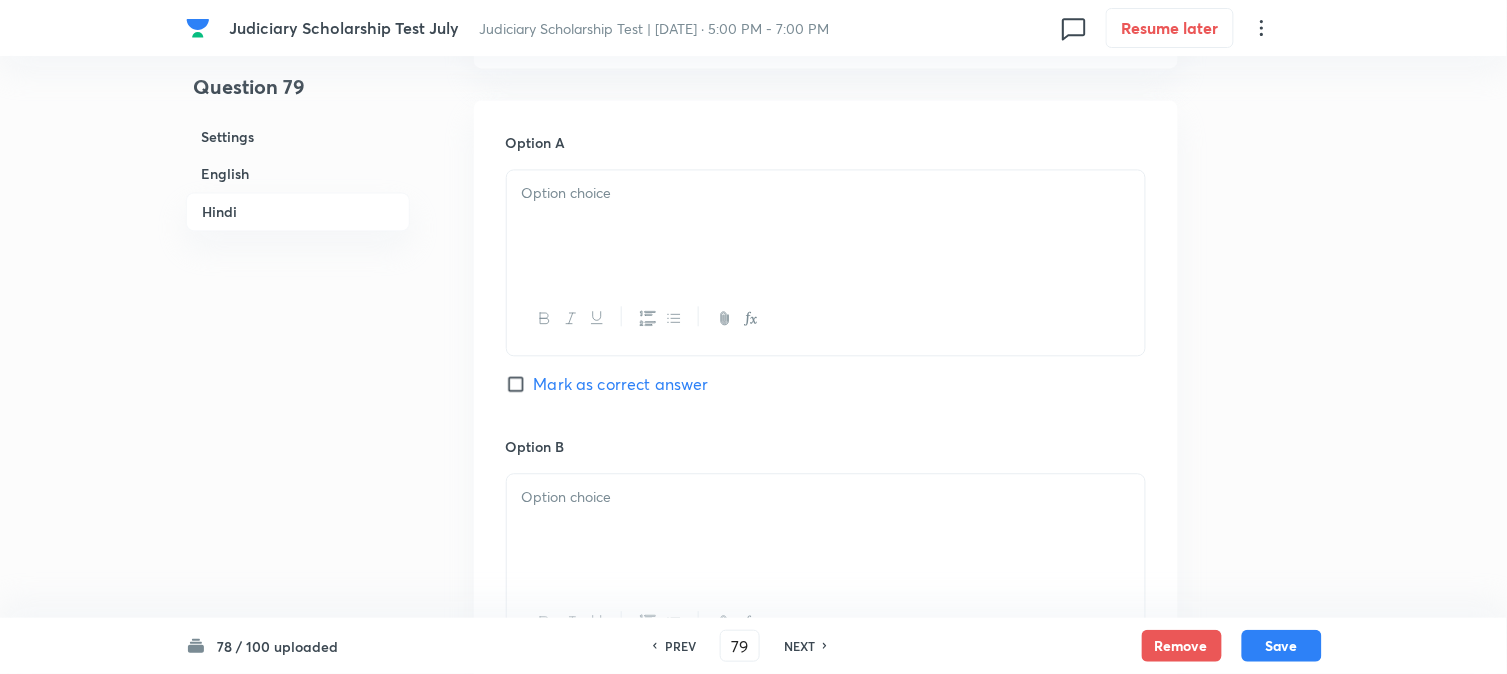 scroll, scrollTop: 2923, scrollLeft: 0, axis: vertical 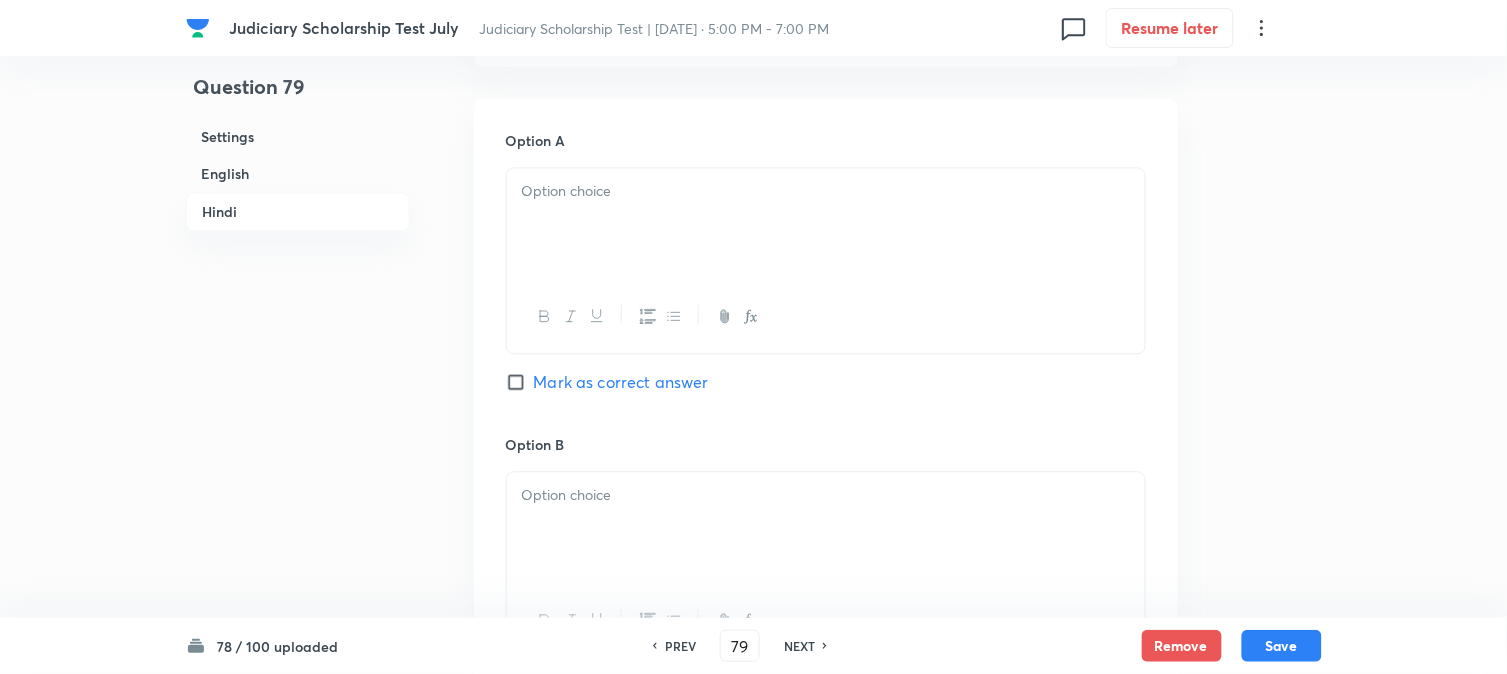 click at bounding box center [826, 224] 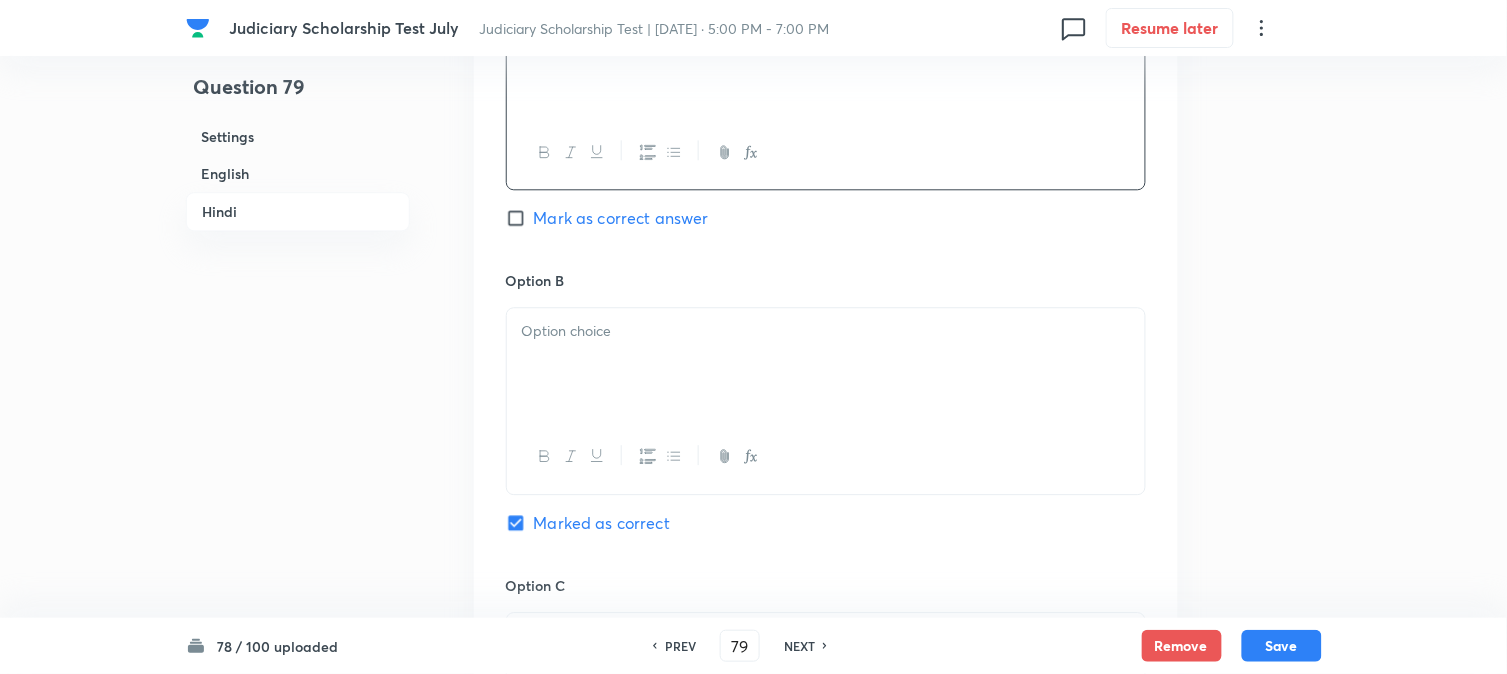 scroll, scrollTop: 3145, scrollLeft: 0, axis: vertical 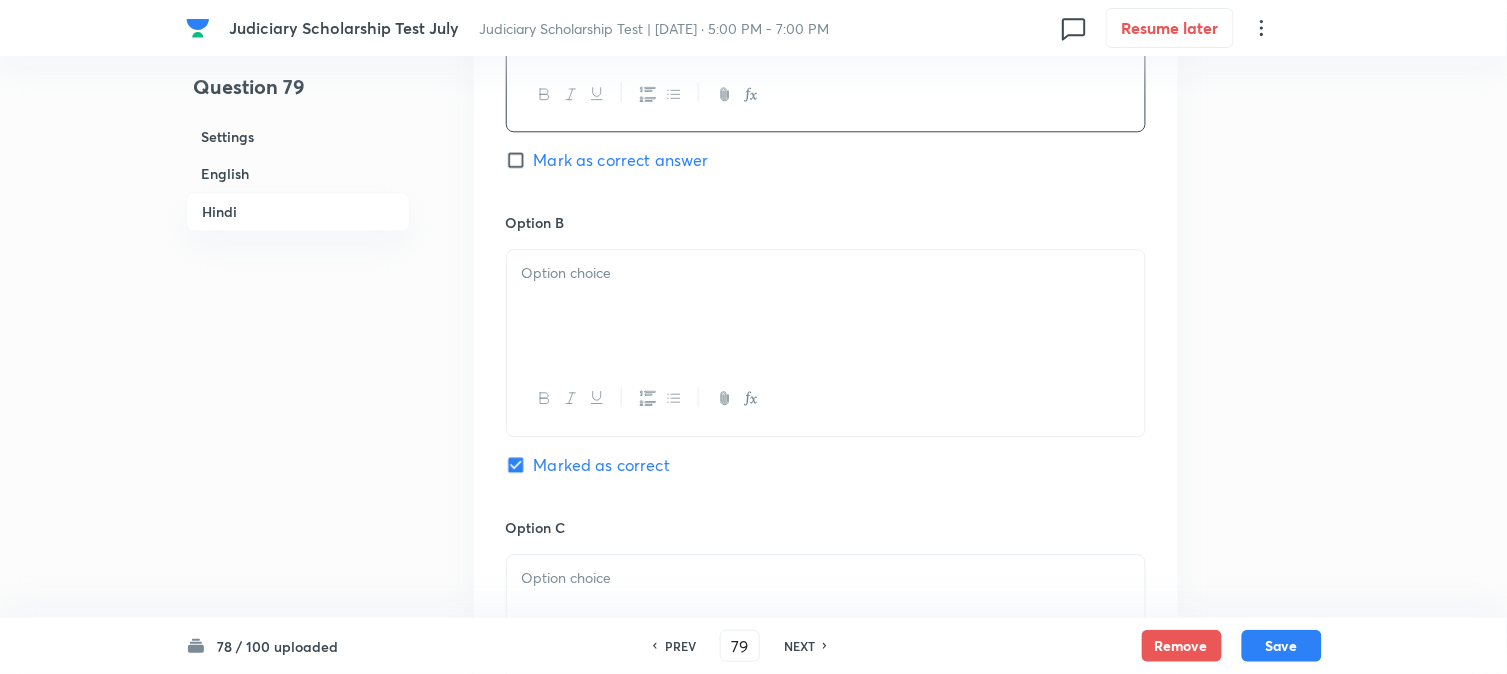 click at bounding box center [826, 306] 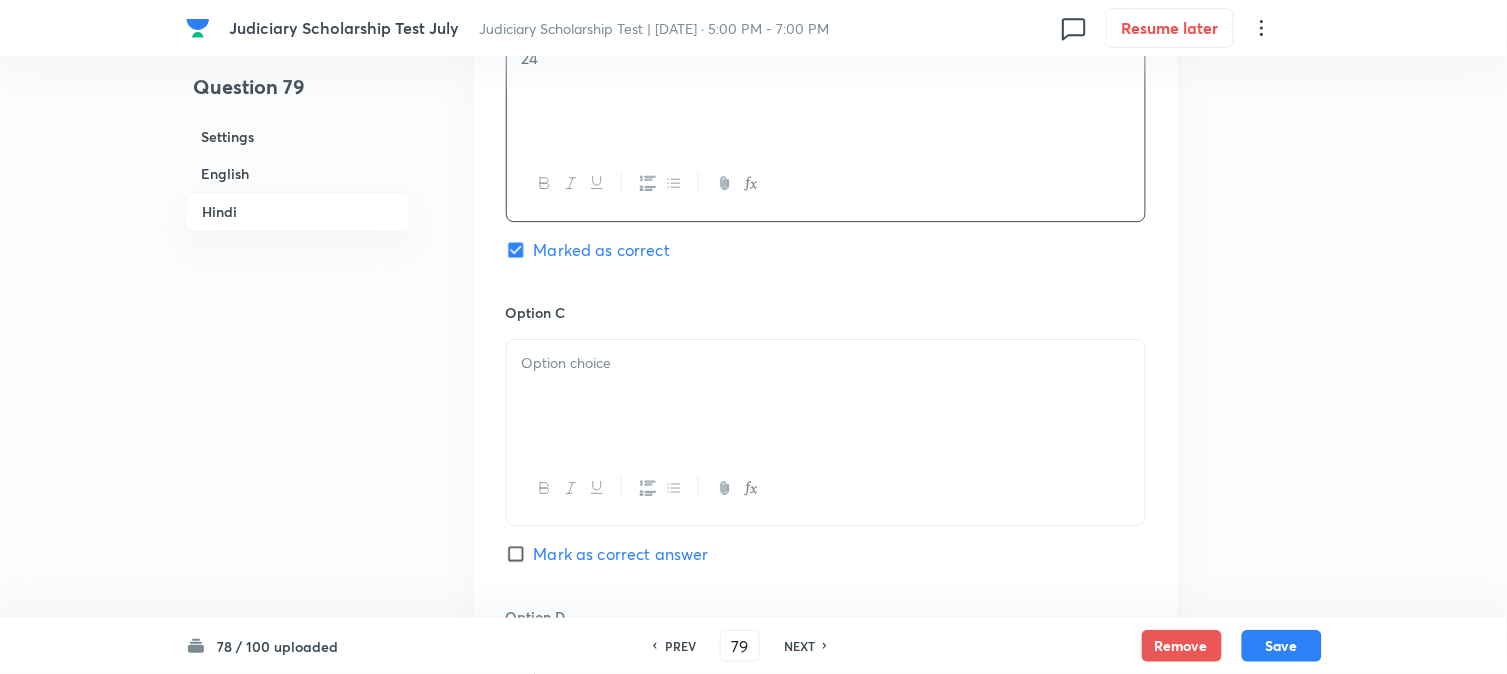 scroll, scrollTop: 3367, scrollLeft: 0, axis: vertical 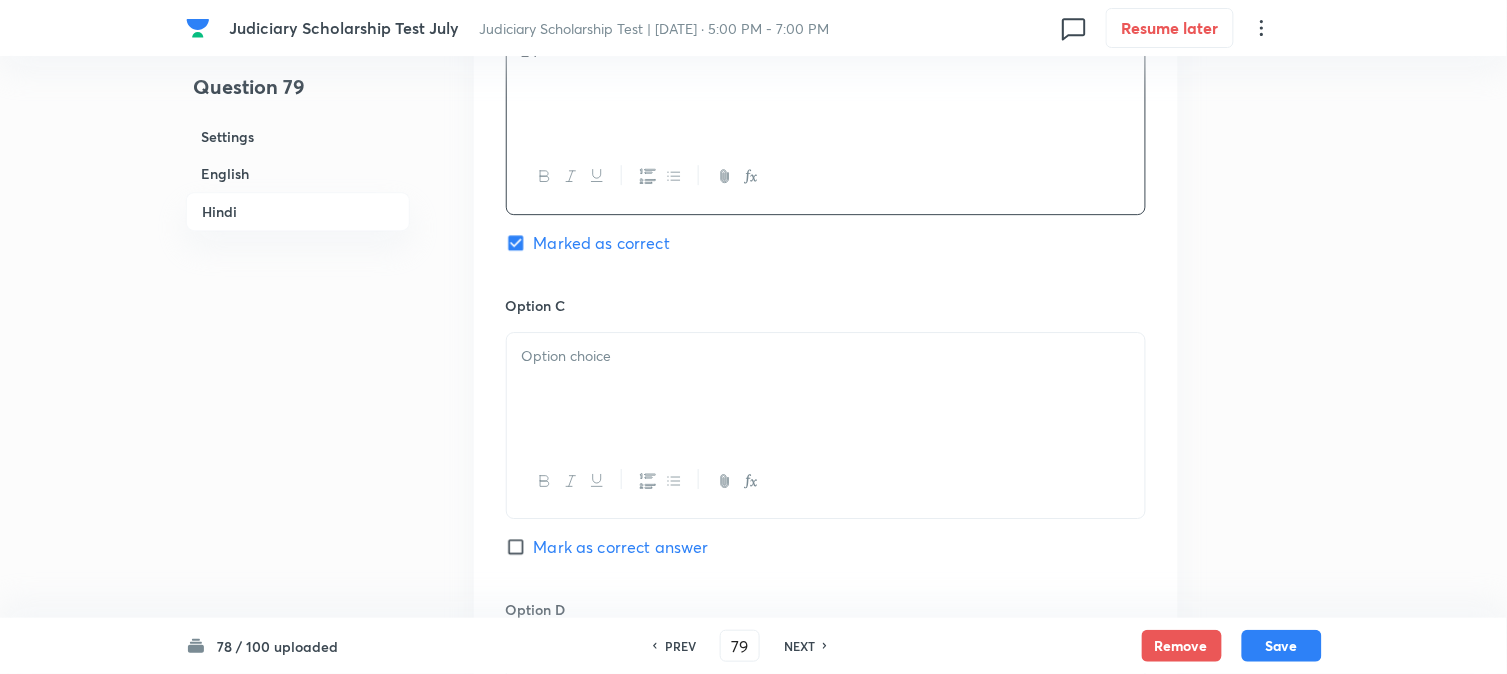 click at bounding box center [826, 389] 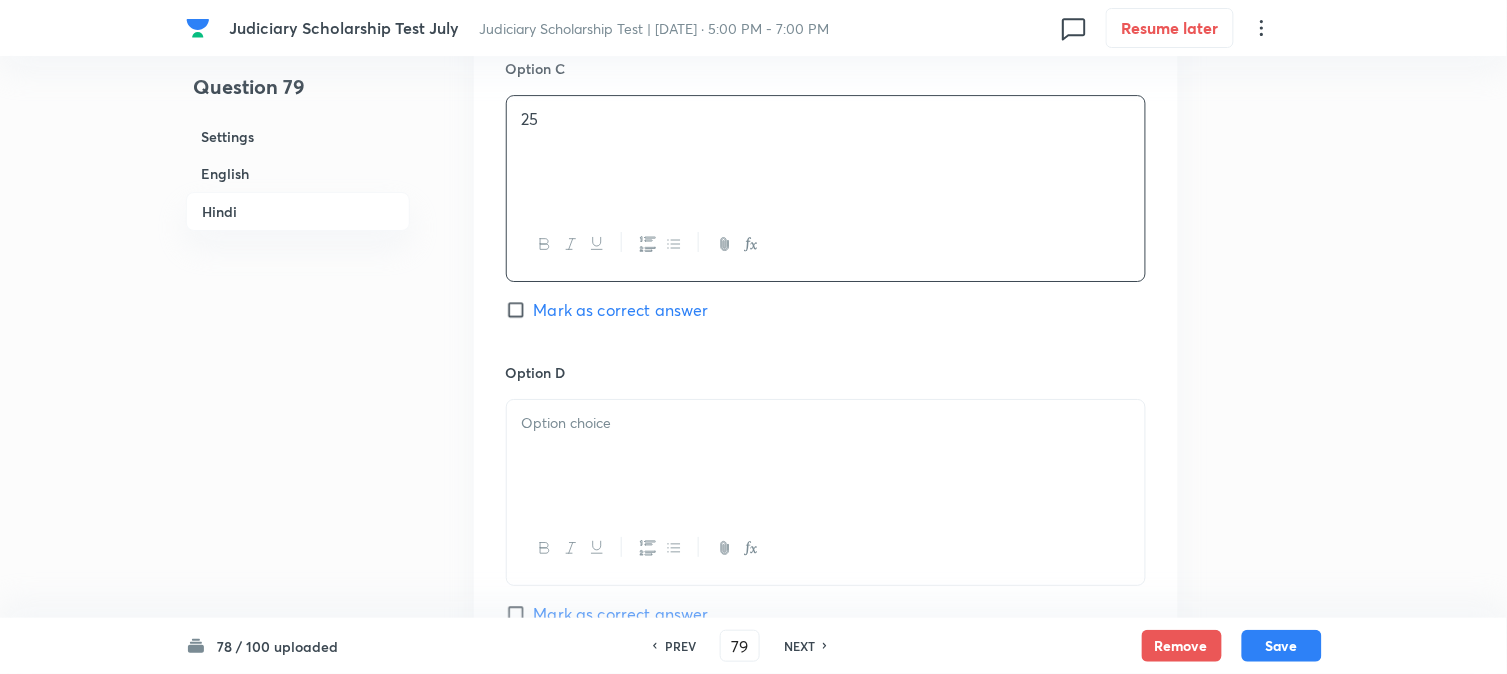 scroll, scrollTop: 3701, scrollLeft: 0, axis: vertical 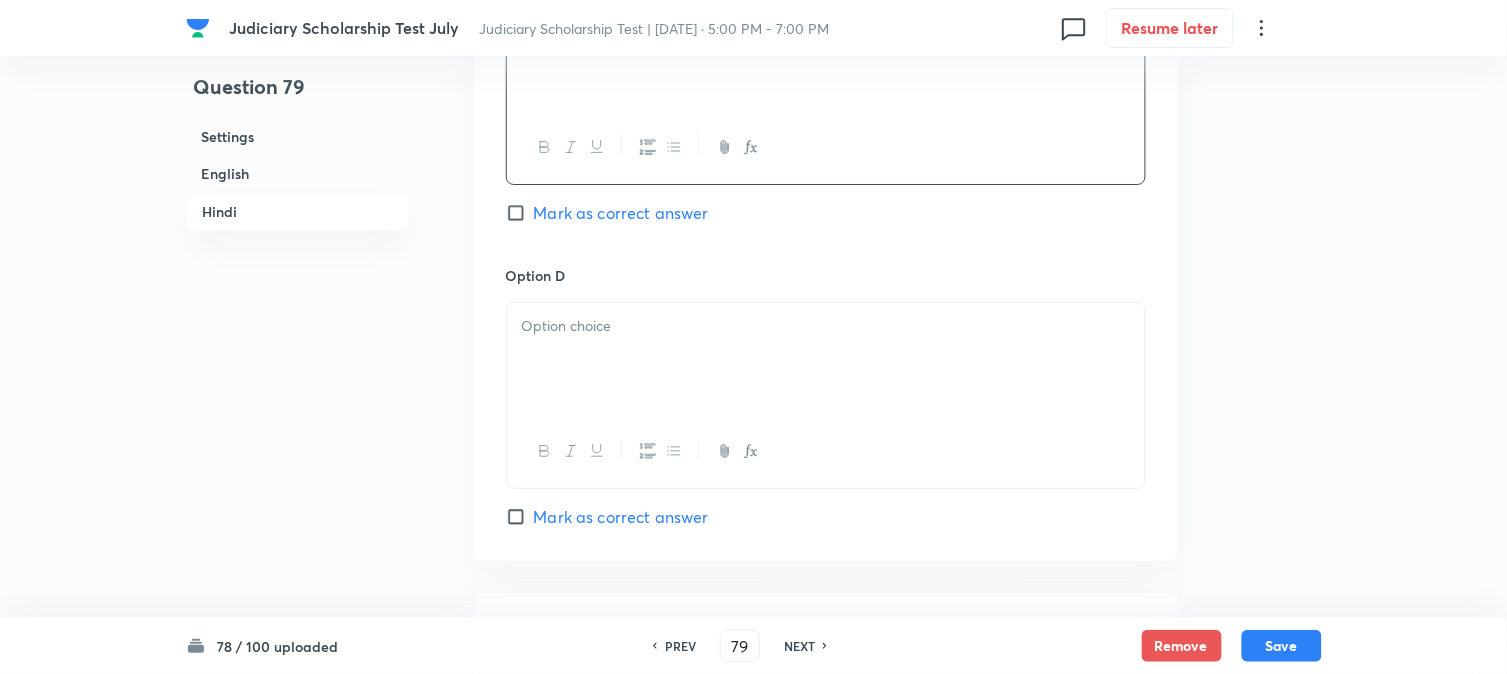 click at bounding box center [826, 359] 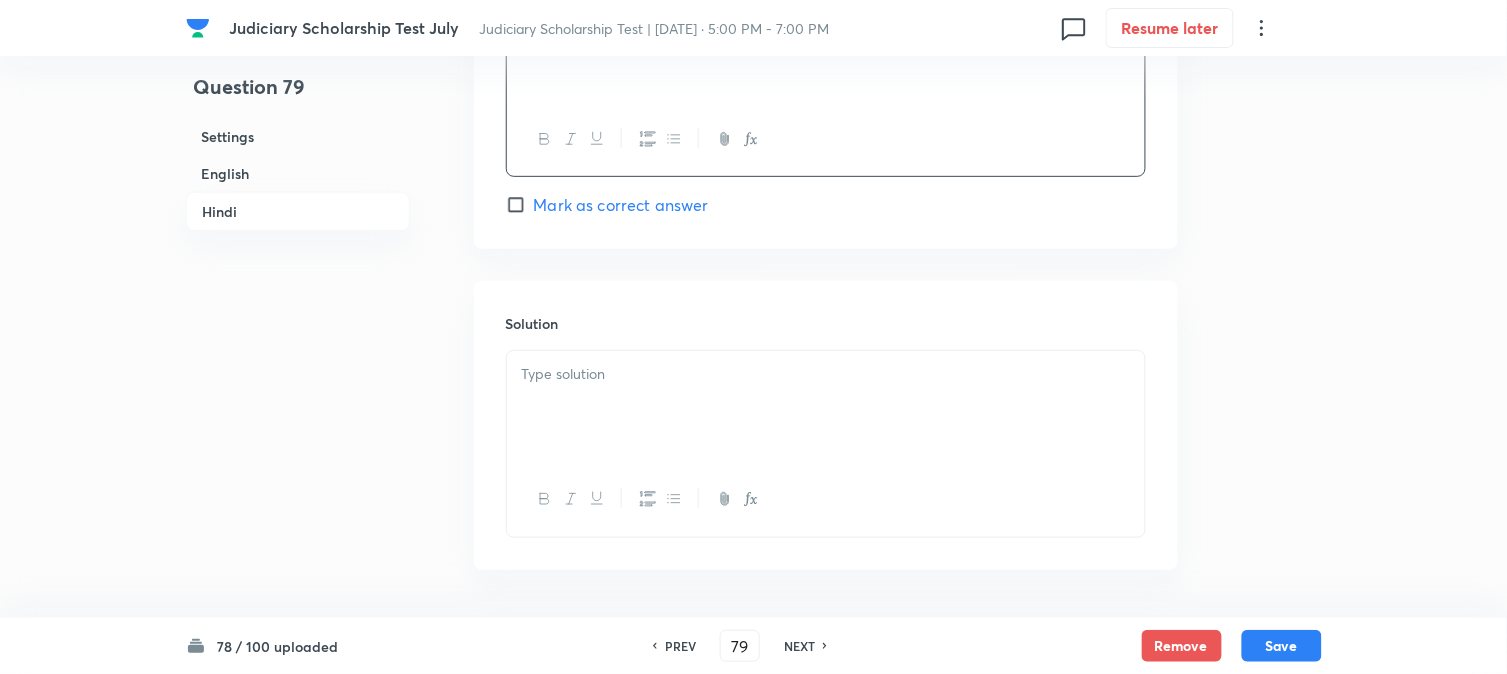 scroll, scrollTop: 4034, scrollLeft: 0, axis: vertical 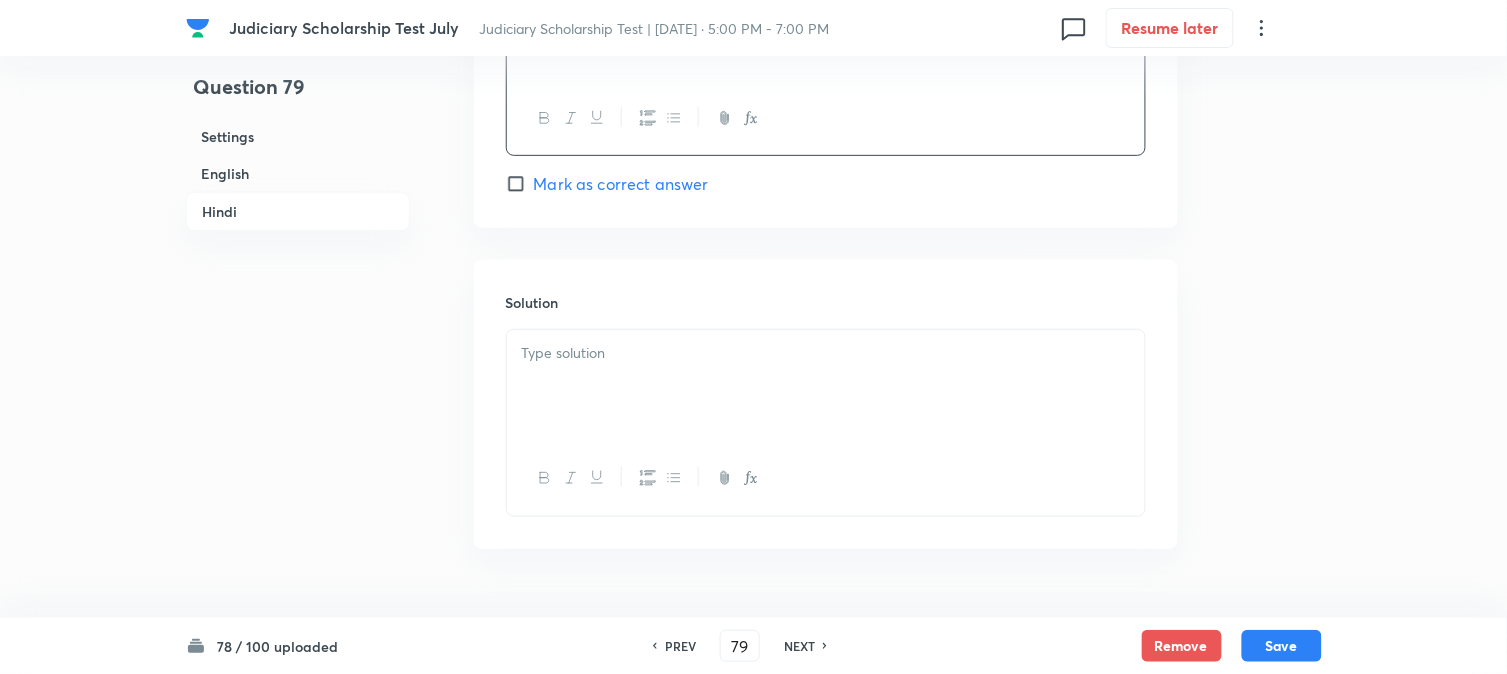 click at bounding box center [826, 386] 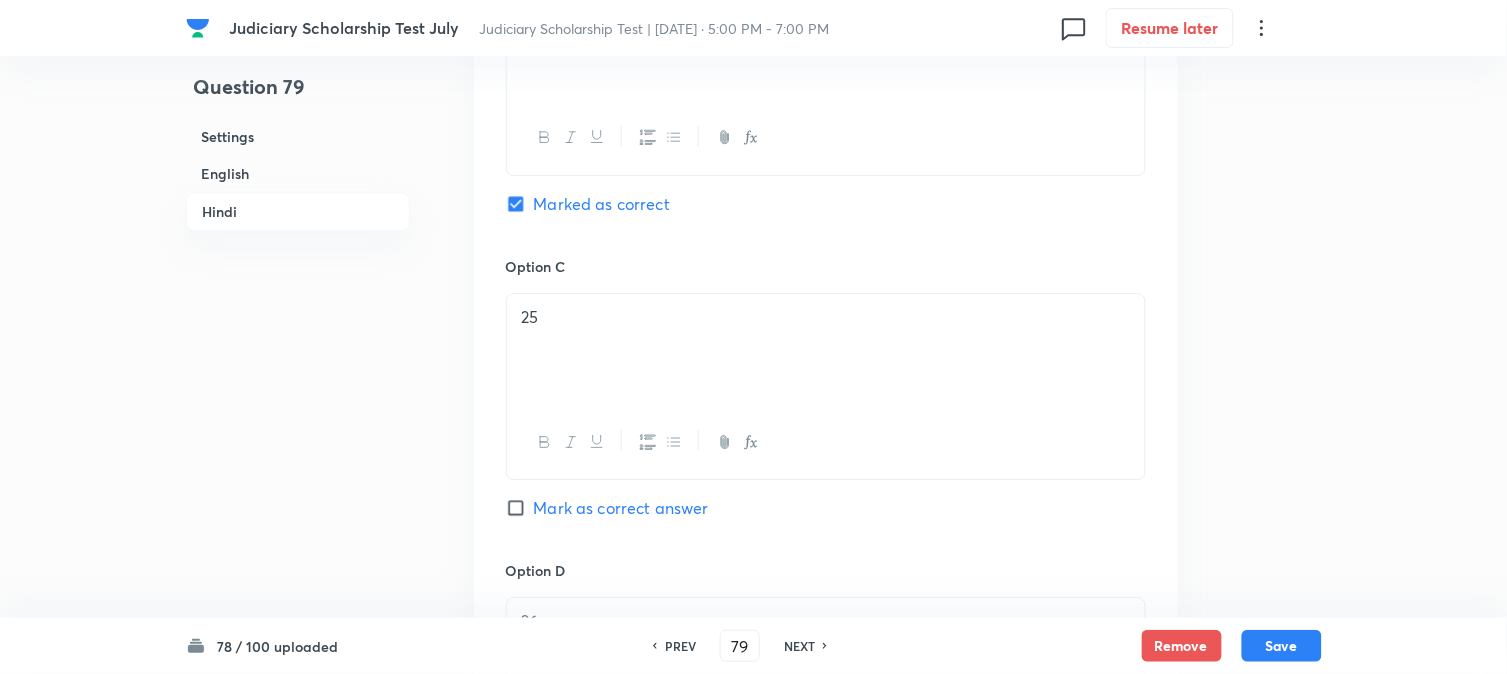 scroll, scrollTop: 3367, scrollLeft: 0, axis: vertical 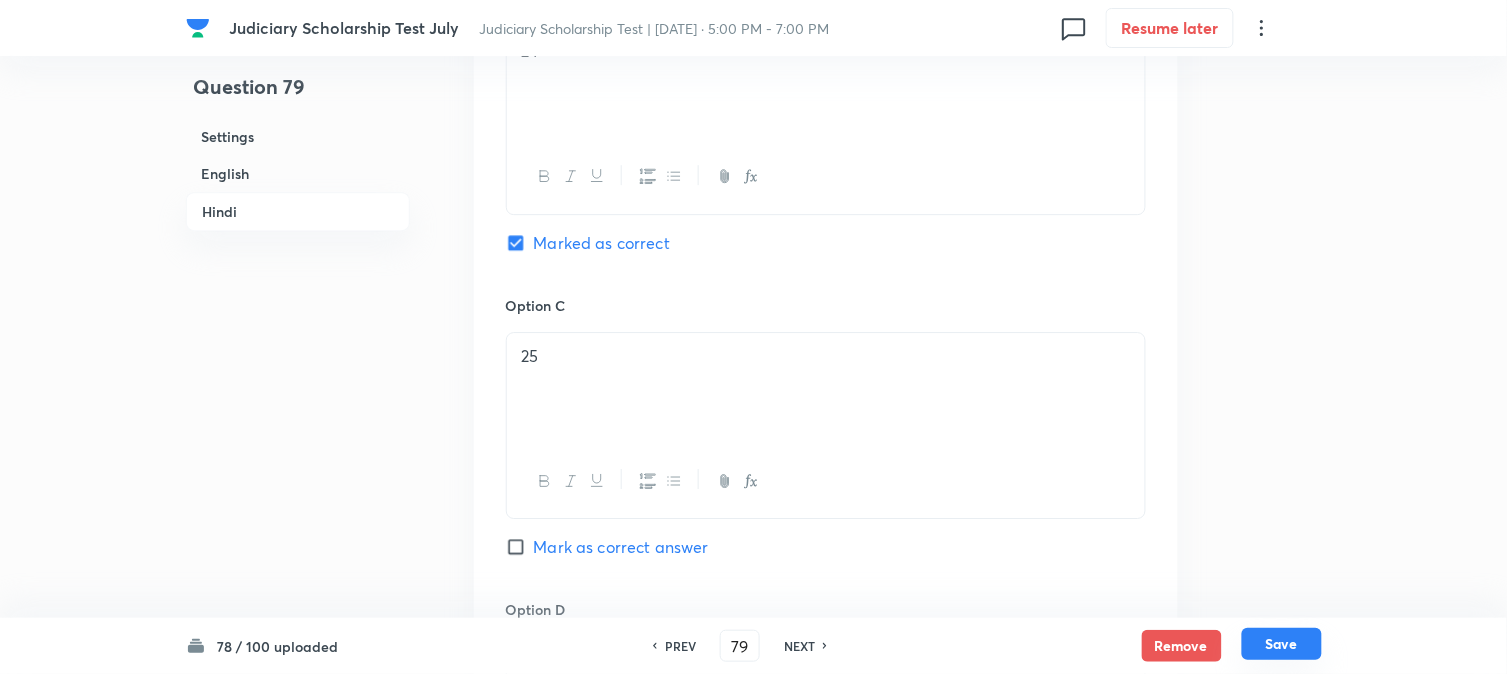 click on "Save" at bounding box center [1282, 644] 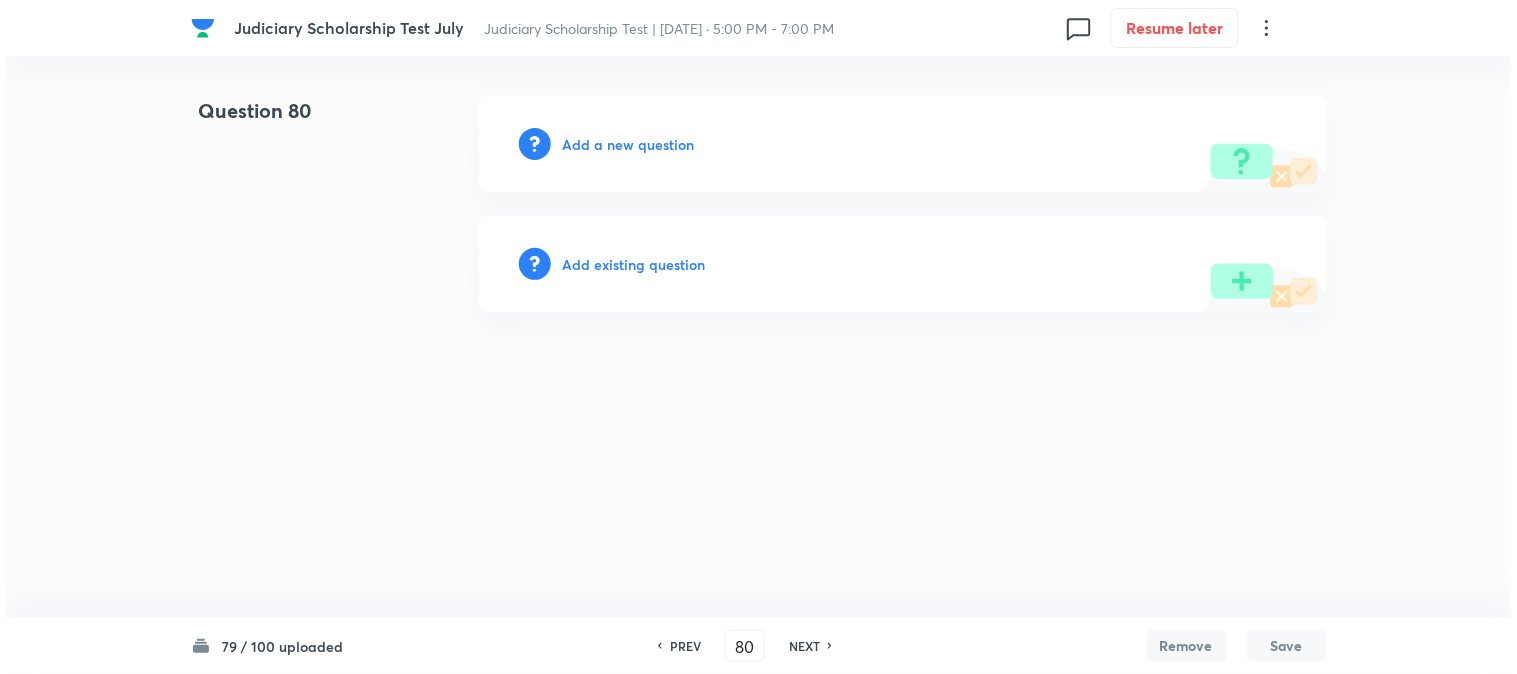 scroll, scrollTop: 0, scrollLeft: 0, axis: both 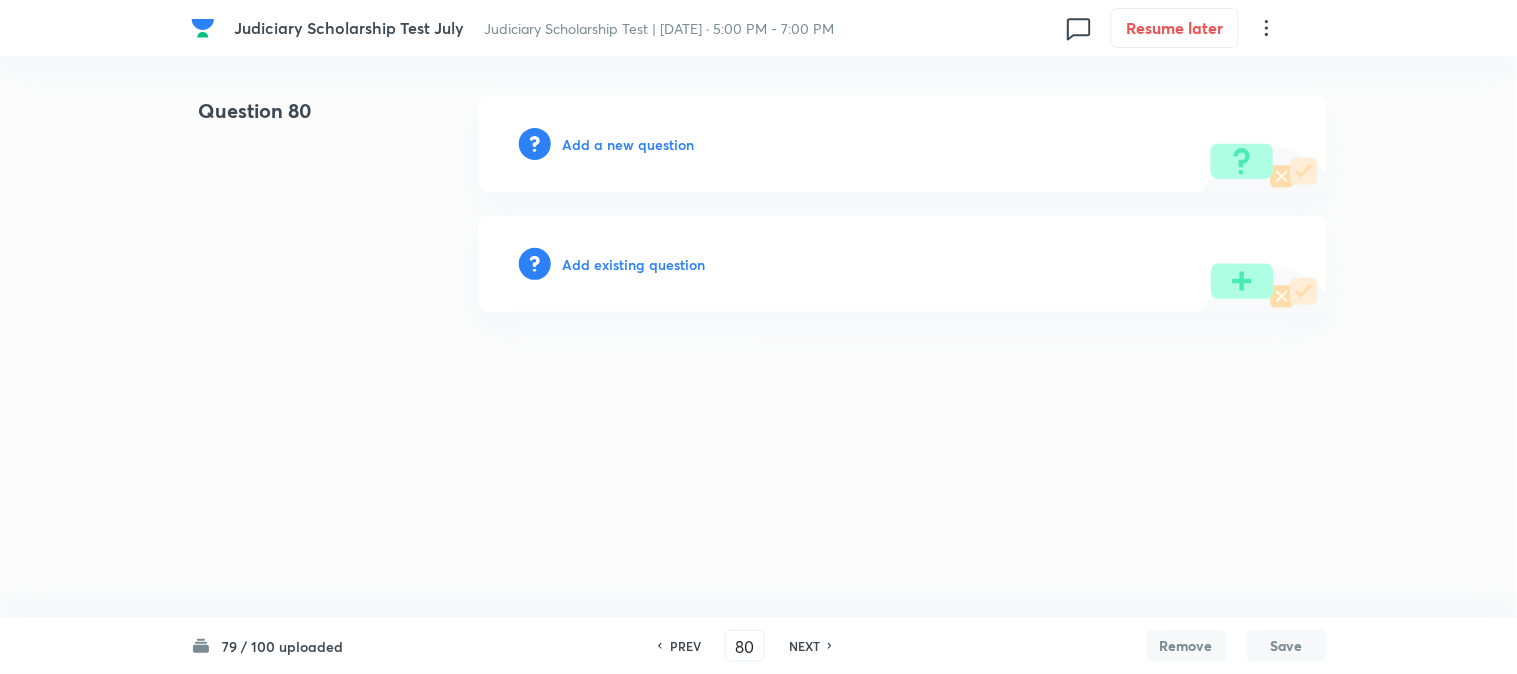 click on "Add a new question" at bounding box center (629, 144) 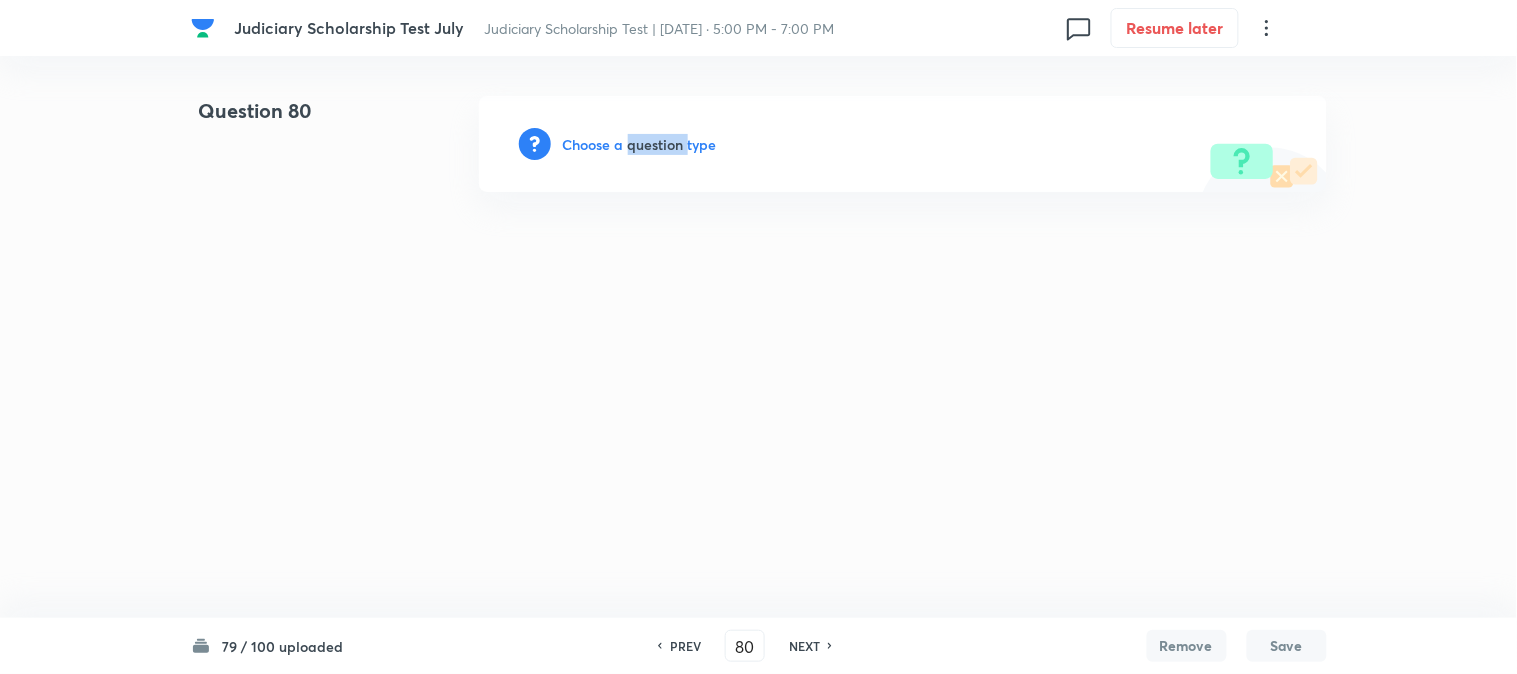 click on "Choose a question type" at bounding box center [640, 144] 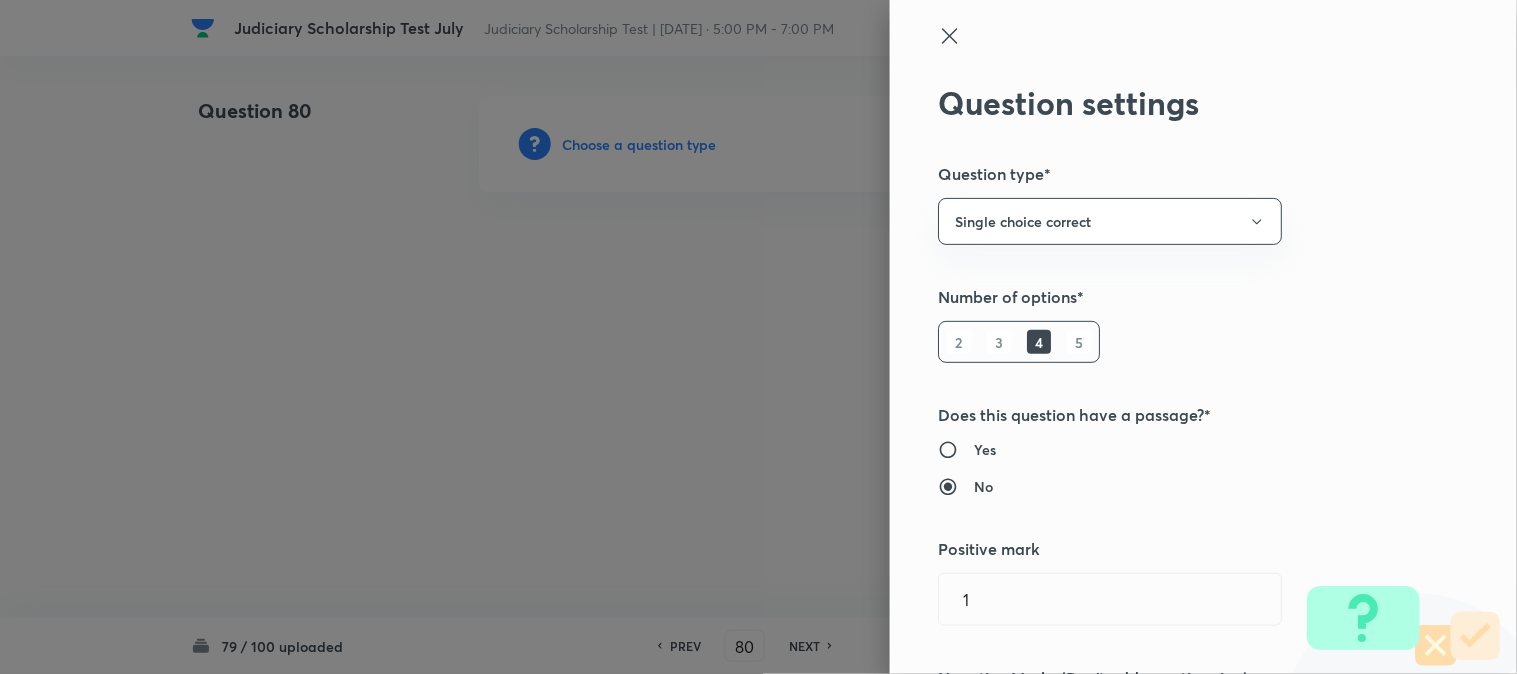 click at bounding box center (758, 337) 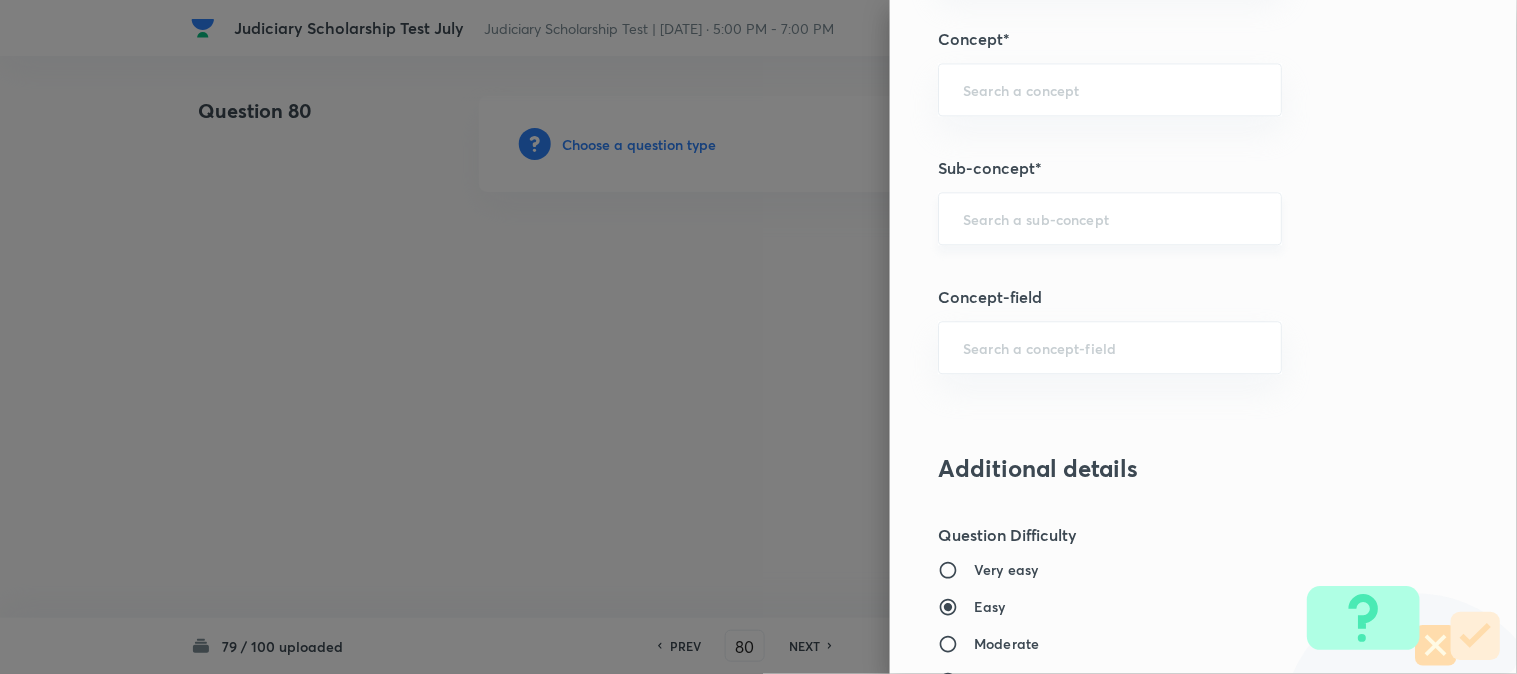 scroll, scrollTop: 1180, scrollLeft: 0, axis: vertical 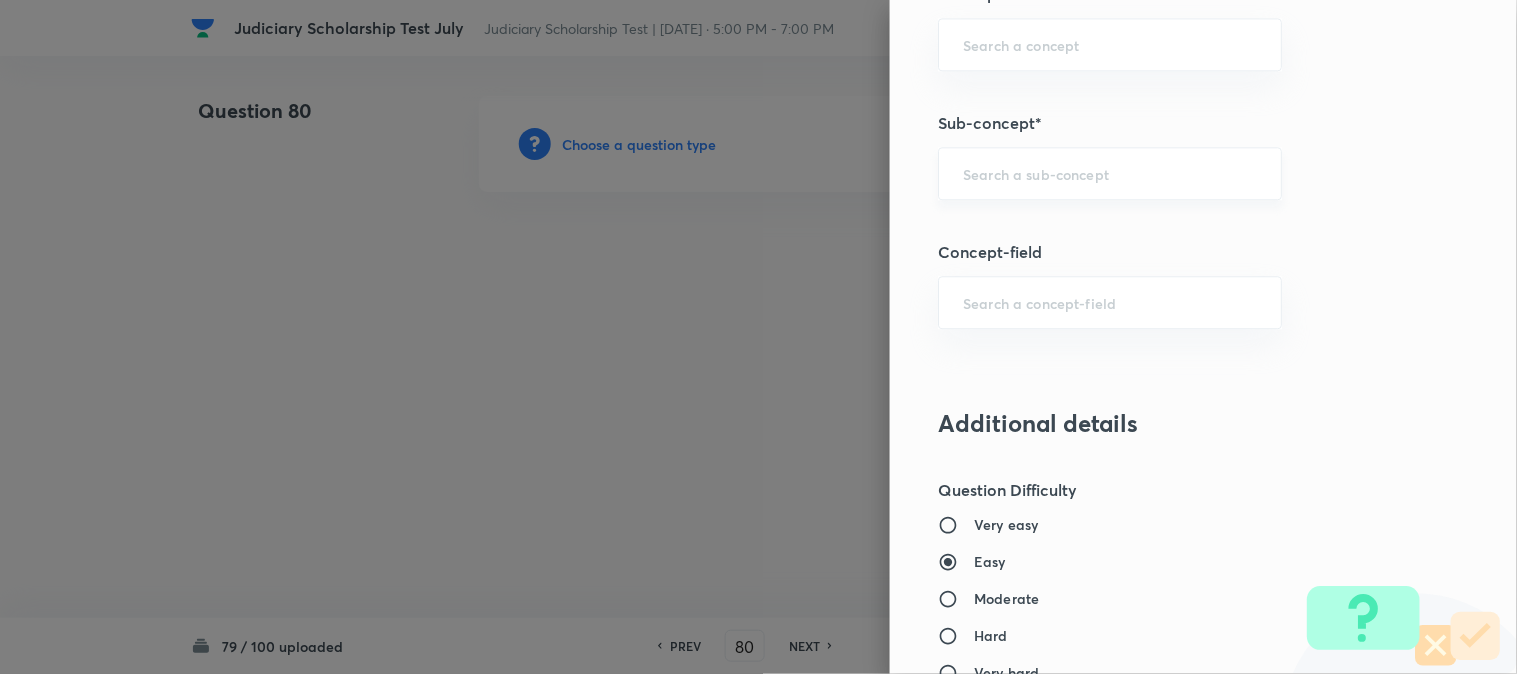 click on "​" at bounding box center (1110, 173) 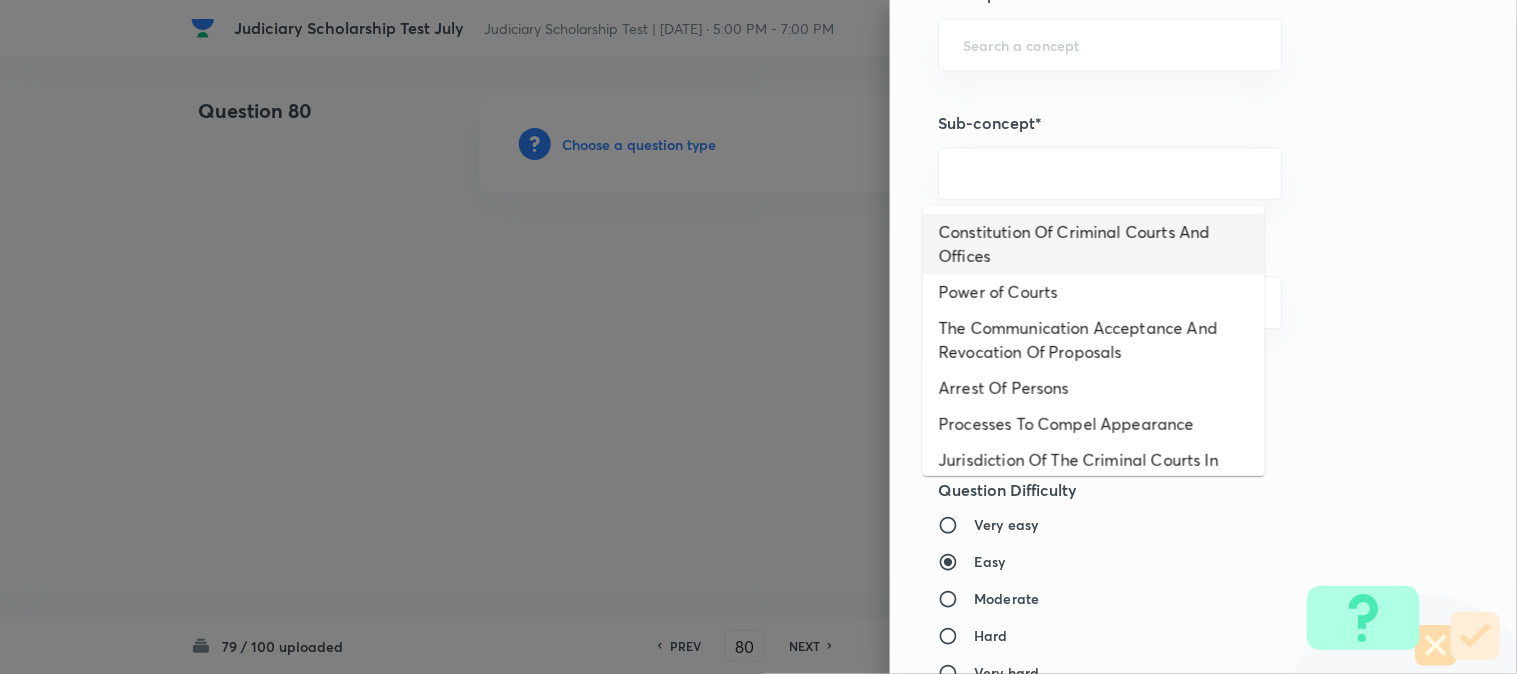 click on "Constitution Of Criminal Courts And Offices" at bounding box center (1094, 244) 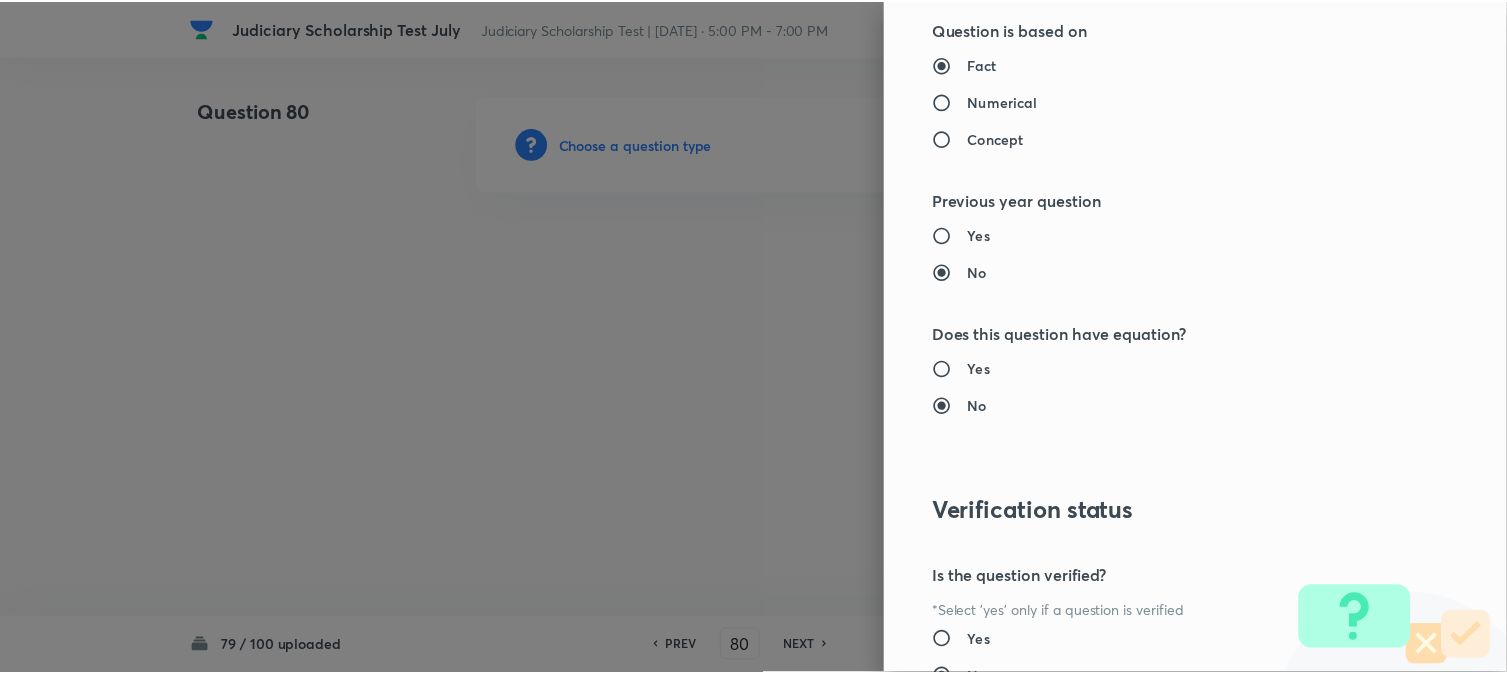 scroll, scrollTop: 2052, scrollLeft: 0, axis: vertical 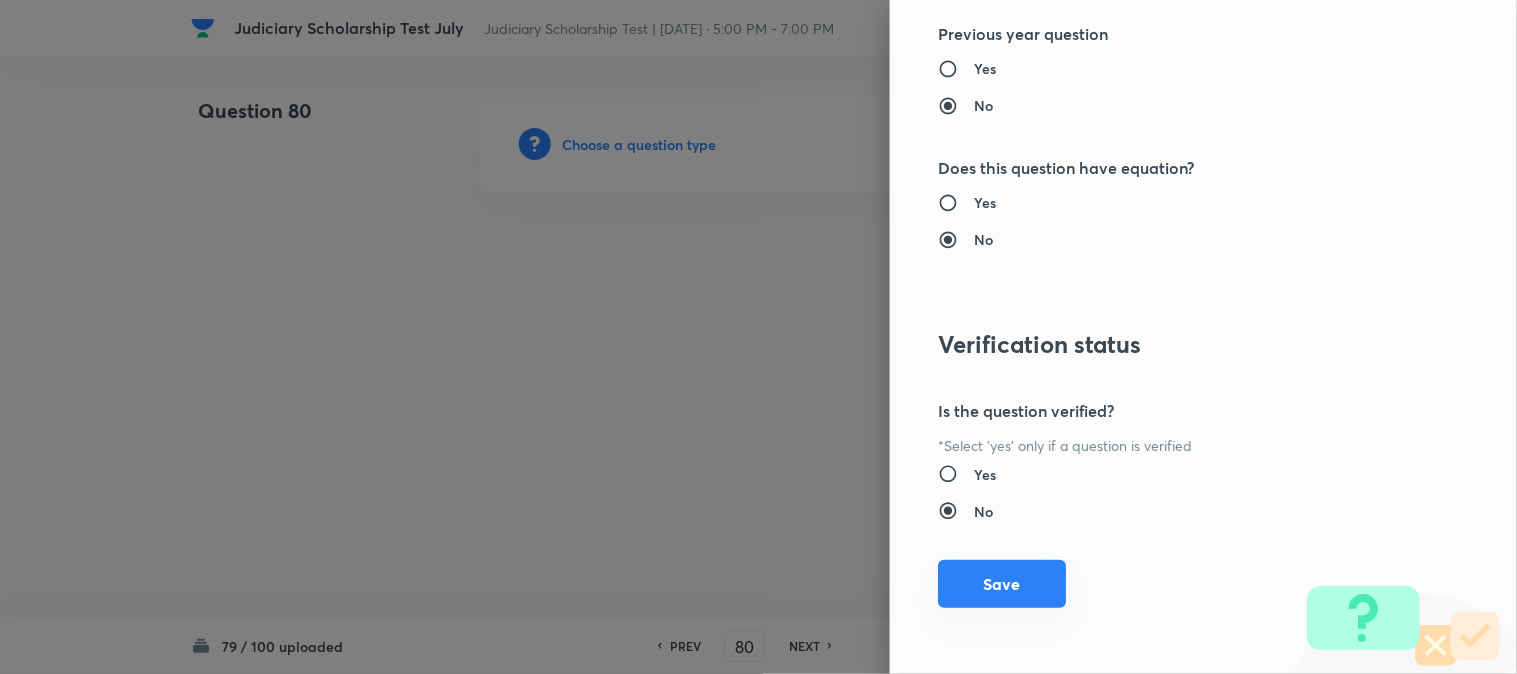 click on "Save" at bounding box center (1002, 584) 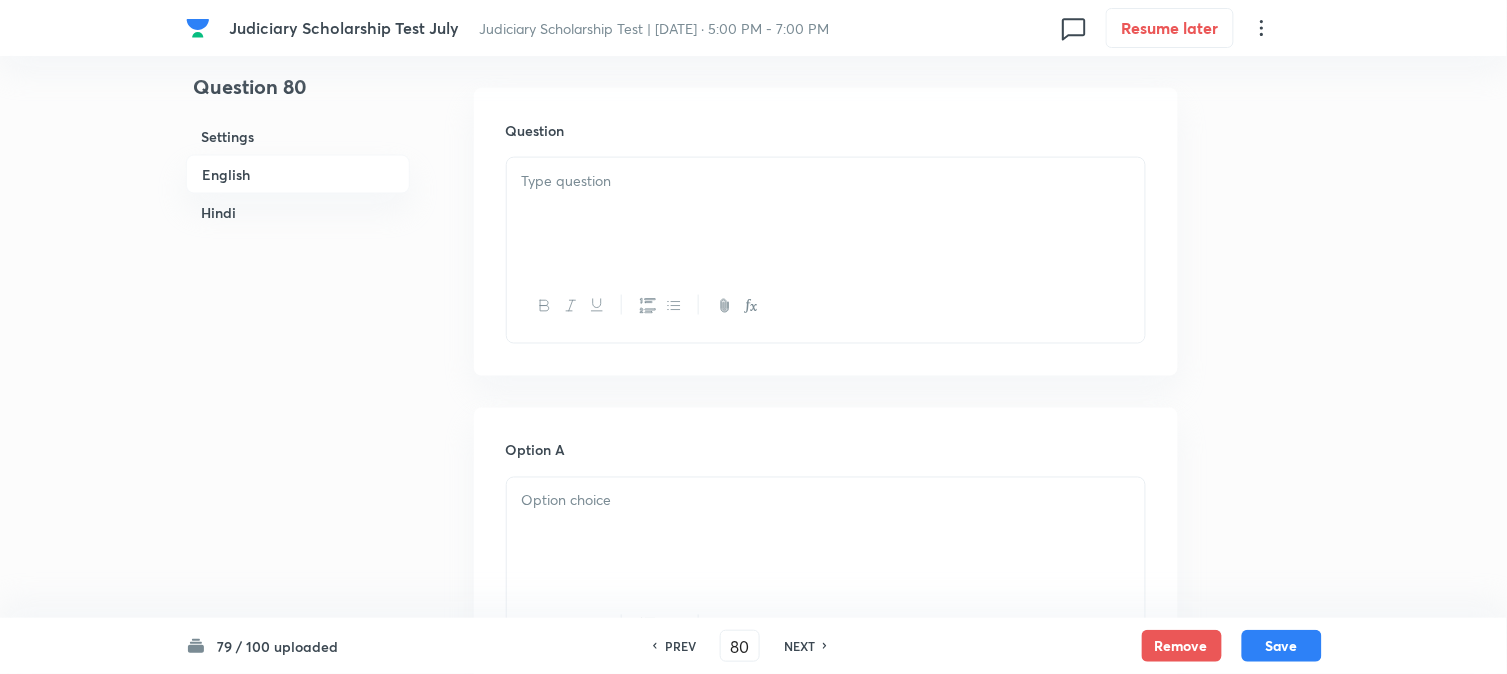 scroll, scrollTop: 590, scrollLeft: 0, axis: vertical 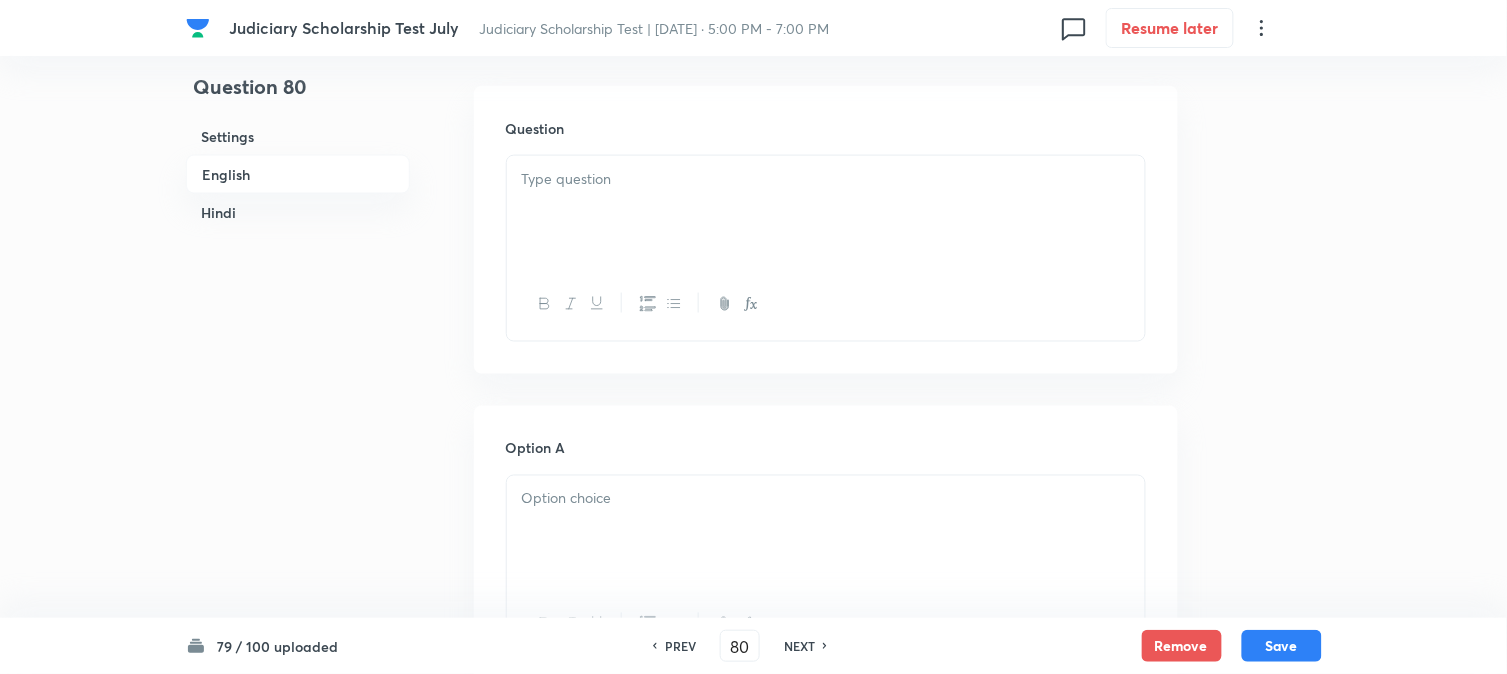 click at bounding box center (826, 212) 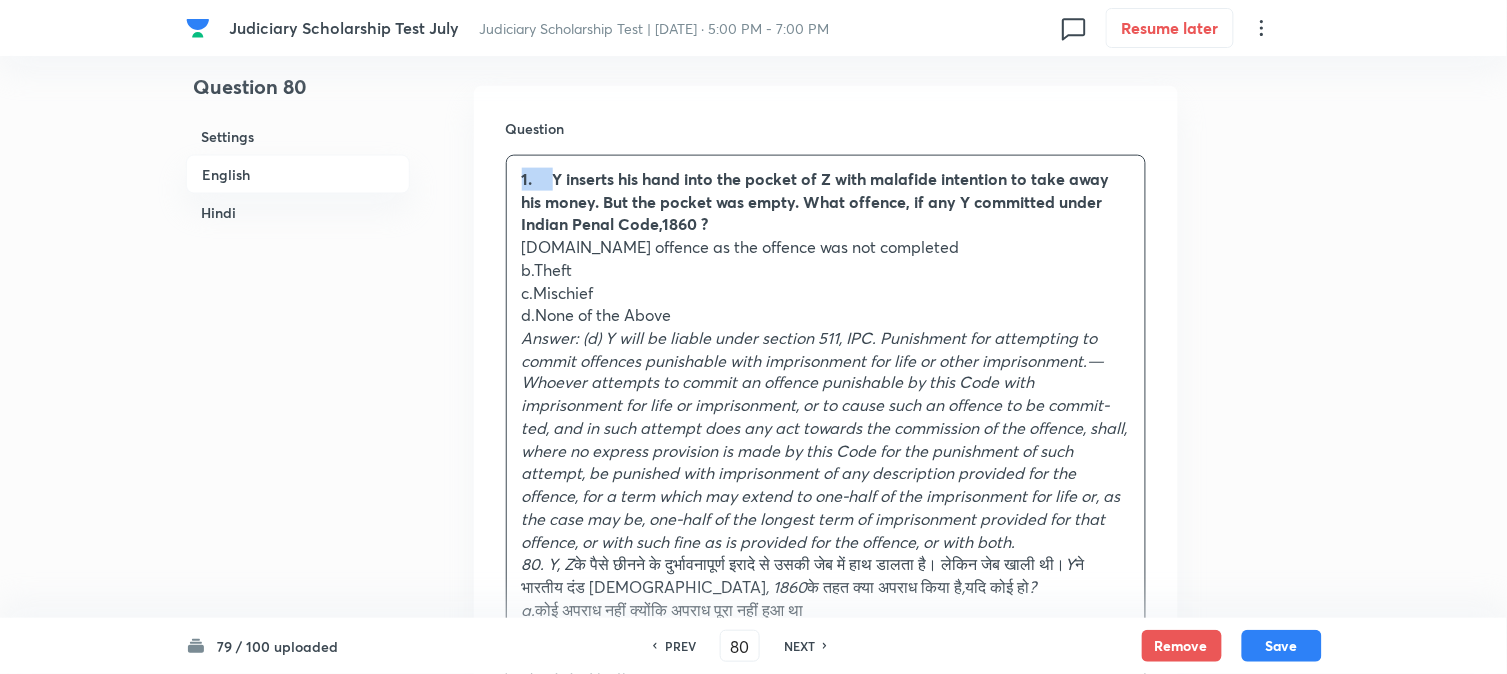 drag, startPoint x: 554, startPoint y: 172, endPoint x: 506, endPoint y: 160, distance: 49.47727 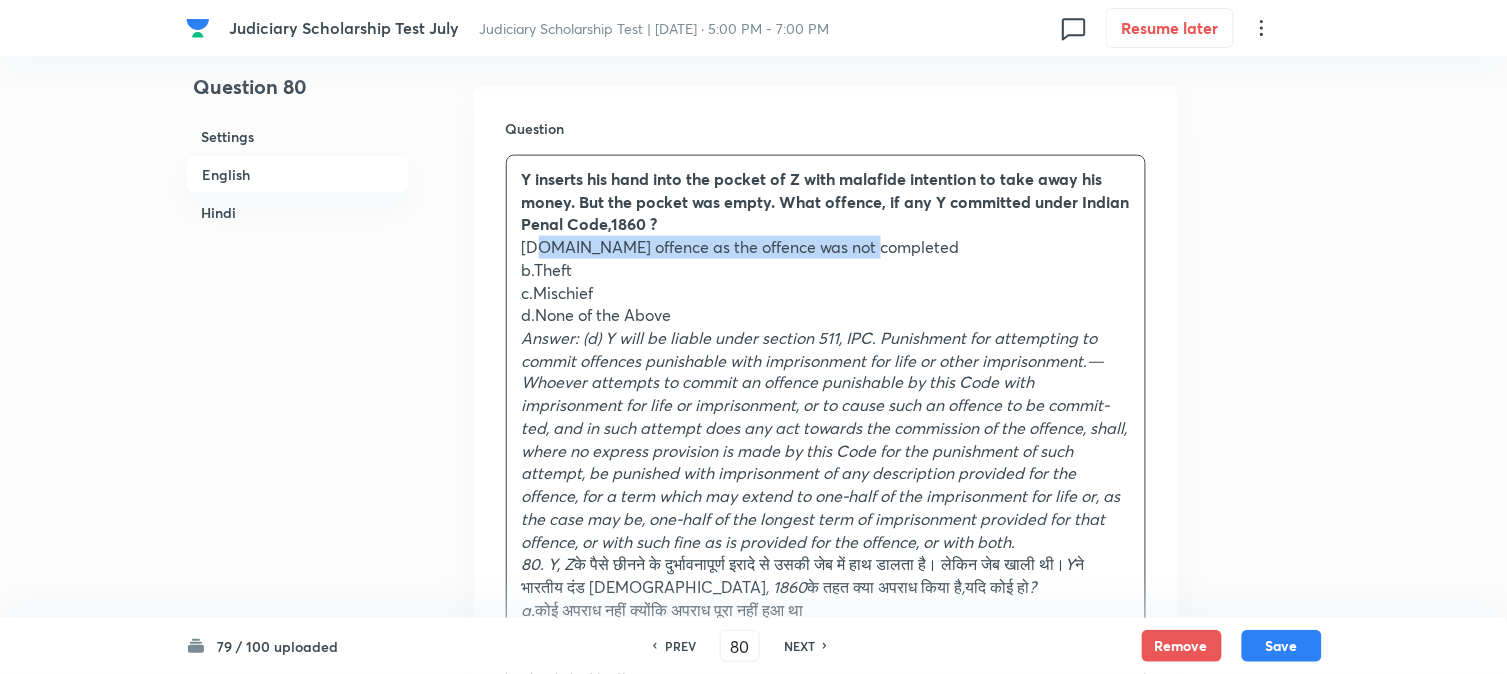 drag, startPoint x: 537, startPoint y: 247, endPoint x: 932, endPoint y: 237, distance: 395.12656 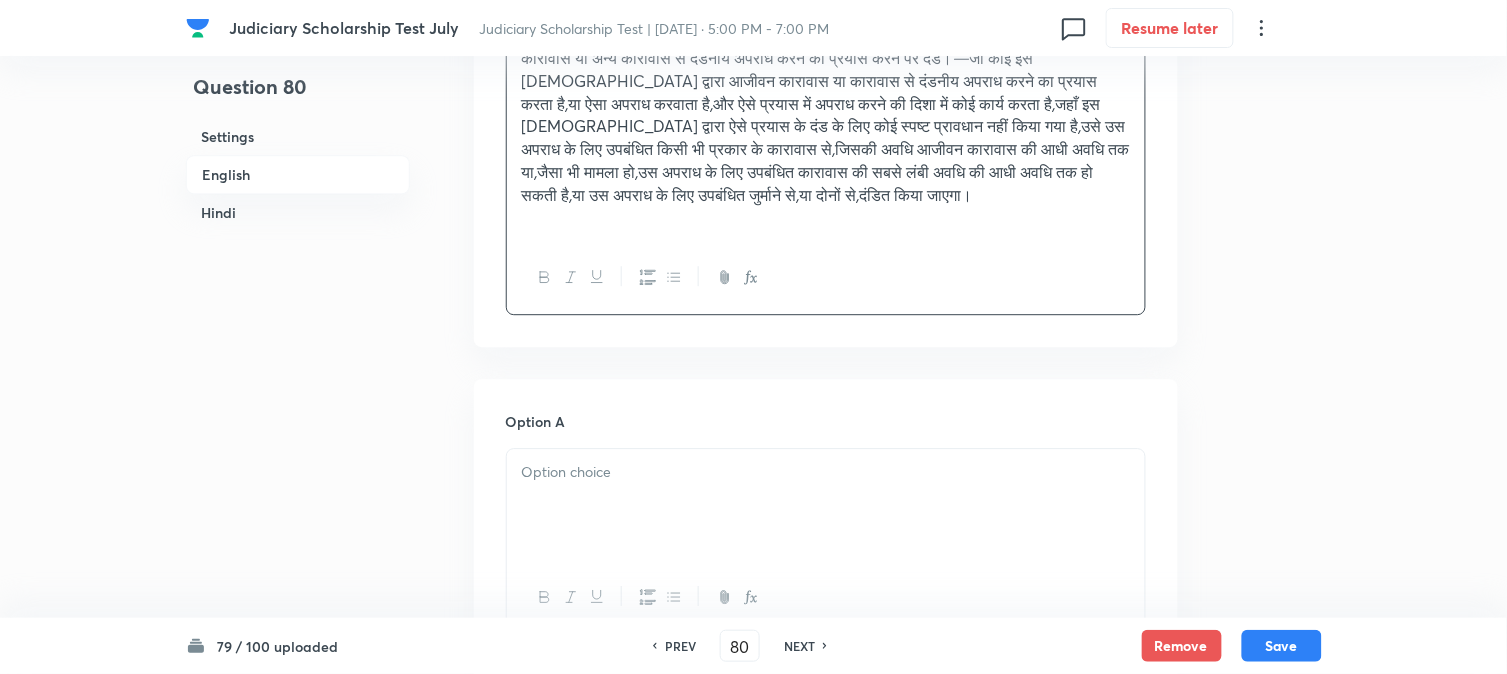 click at bounding box center (826, 505) 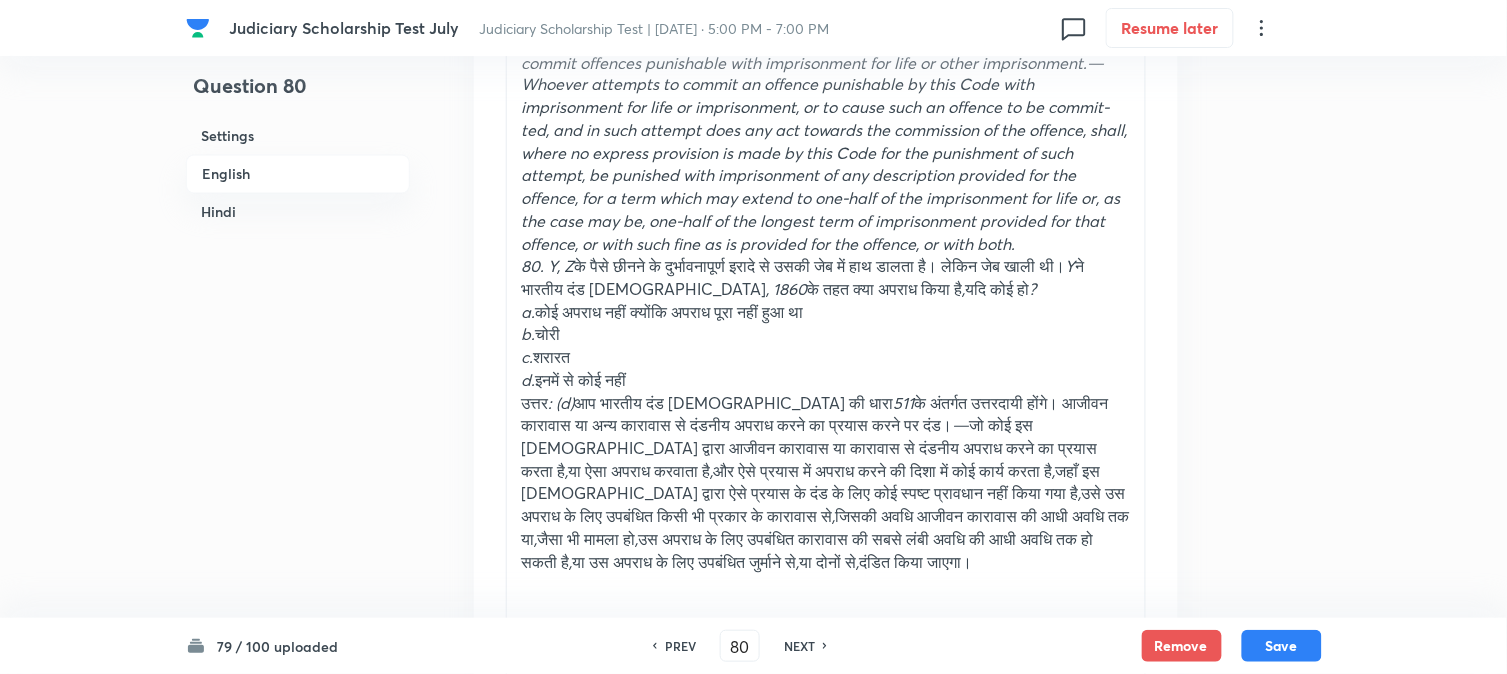 scroll, scrollTop: 812, scrollLeft: 0, axis: vertical 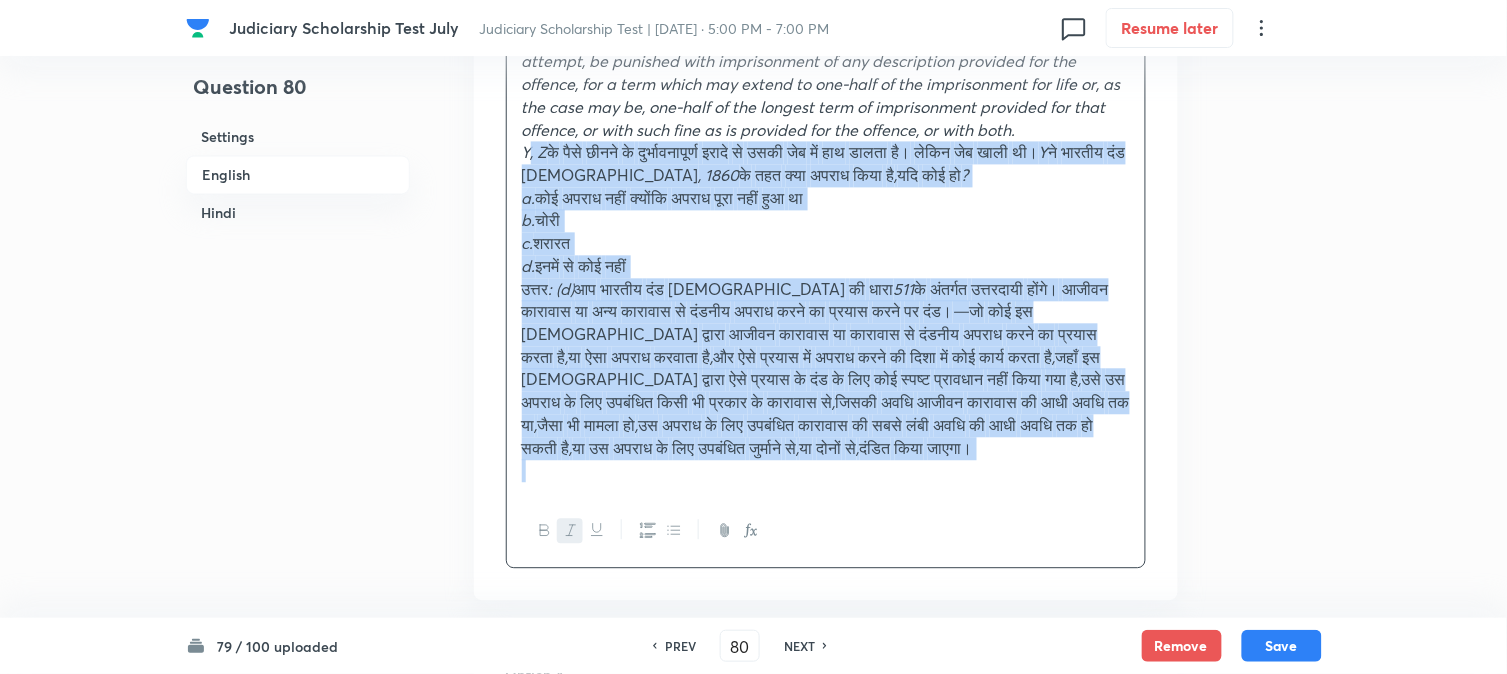 drag, startPoint x: 546, startPoint y: 343, endPoint x: 941, endPoint y: 660, distance: 506.4721 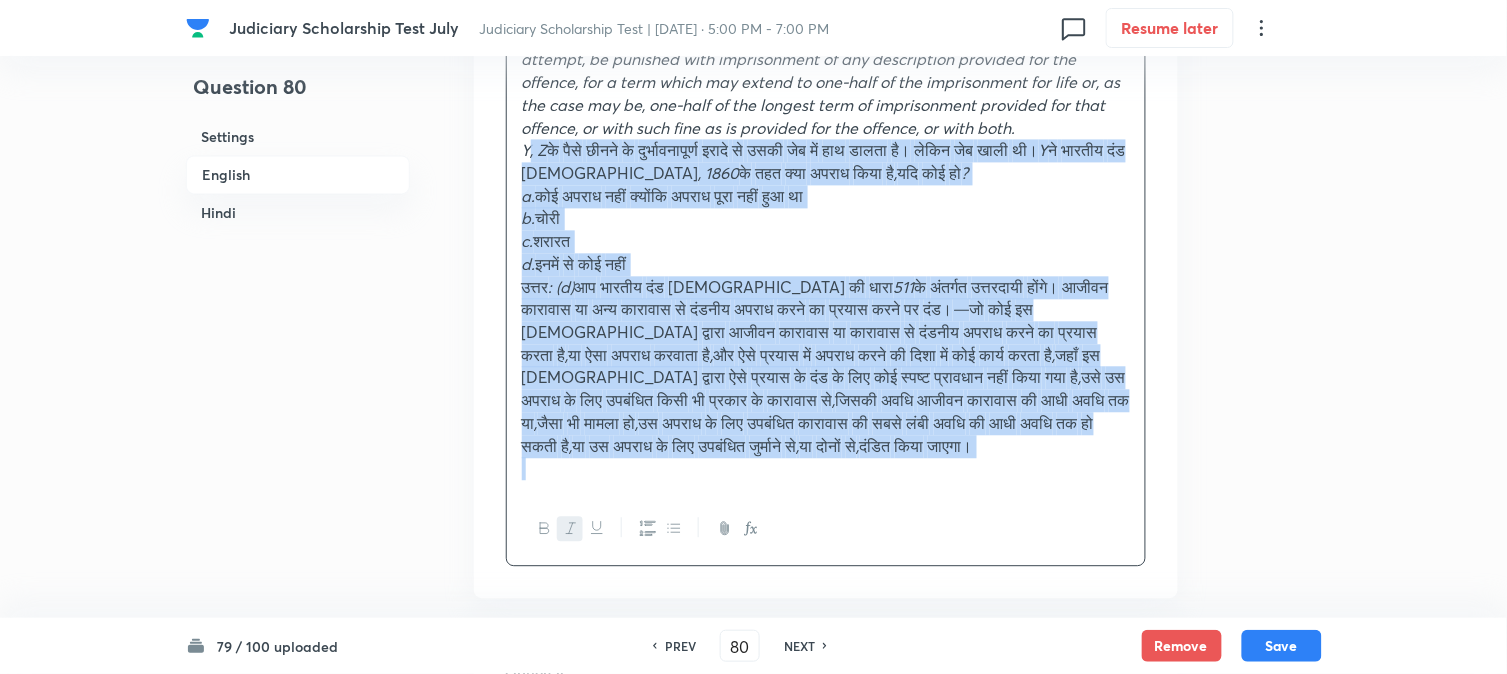 click on "Judiciary Scholarship Test July Judiciary Scholarship Test | [DATE] · 5:00 PM - 7:00 PM 0 Resume later Question 80 Settings English Hindi Settings Type Single choice correct 4 options + 1 mark - 0 marks Edit Concept Criminal Law Criminal Procedure Code Constitution Of Criminal Courts And Offices Constitution Of Criminal Courts And Offices Edit Additional details Easy Fact Not from PYQ paper No equation Edit In English Question Y inserts his hand into the pocket of Z with malafide intention to take away his money. But the pocket was empty. What offence, if any Y committed under Indian Penal Code,1860 ?                                                                                             a. b.Theft c.Mischief  d.None of the Above   Y, Z  के   पैसे   छीनने   के   दुर्भावनापूर्ण   इरादे   से   उसकी   जेब   में   हाथ" at bounding box center [753, 1694] 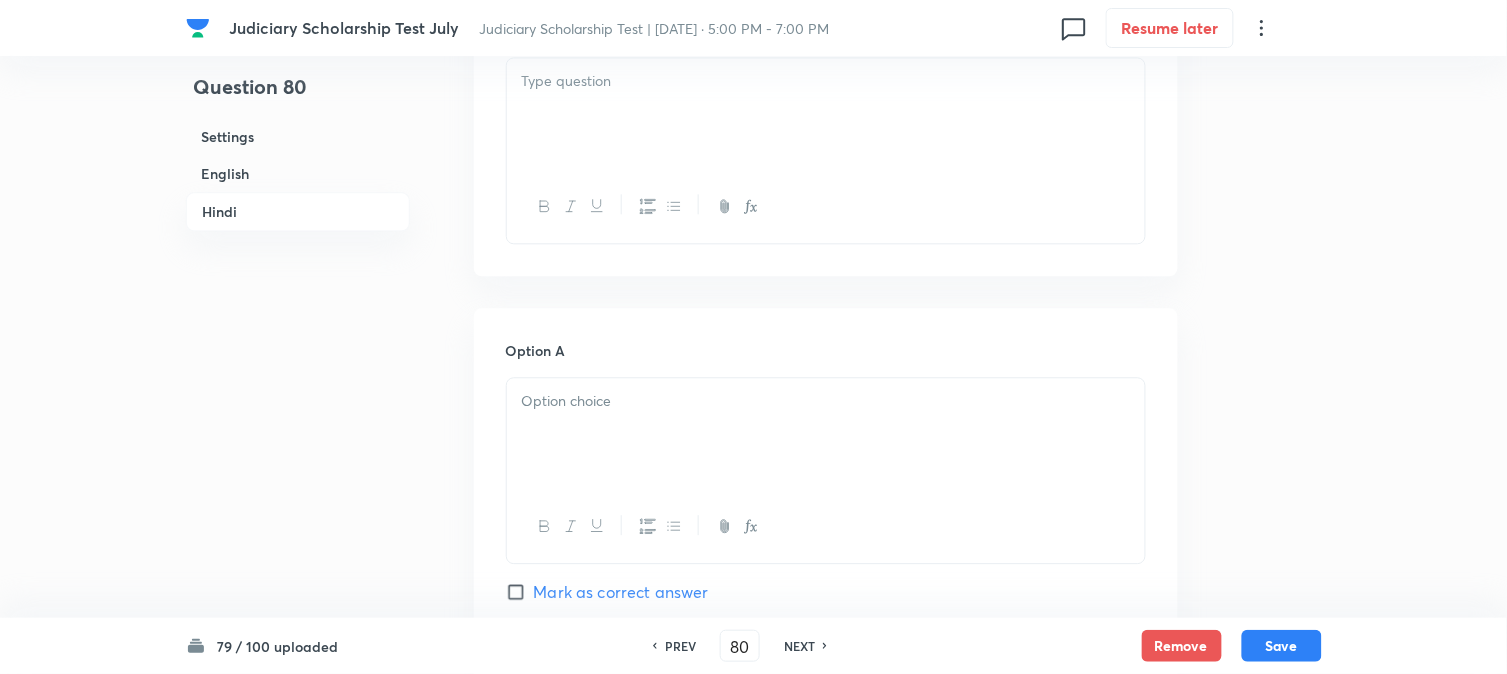 scroll, scrollTop: 3013, scrollLeft: 0, axis: vertical 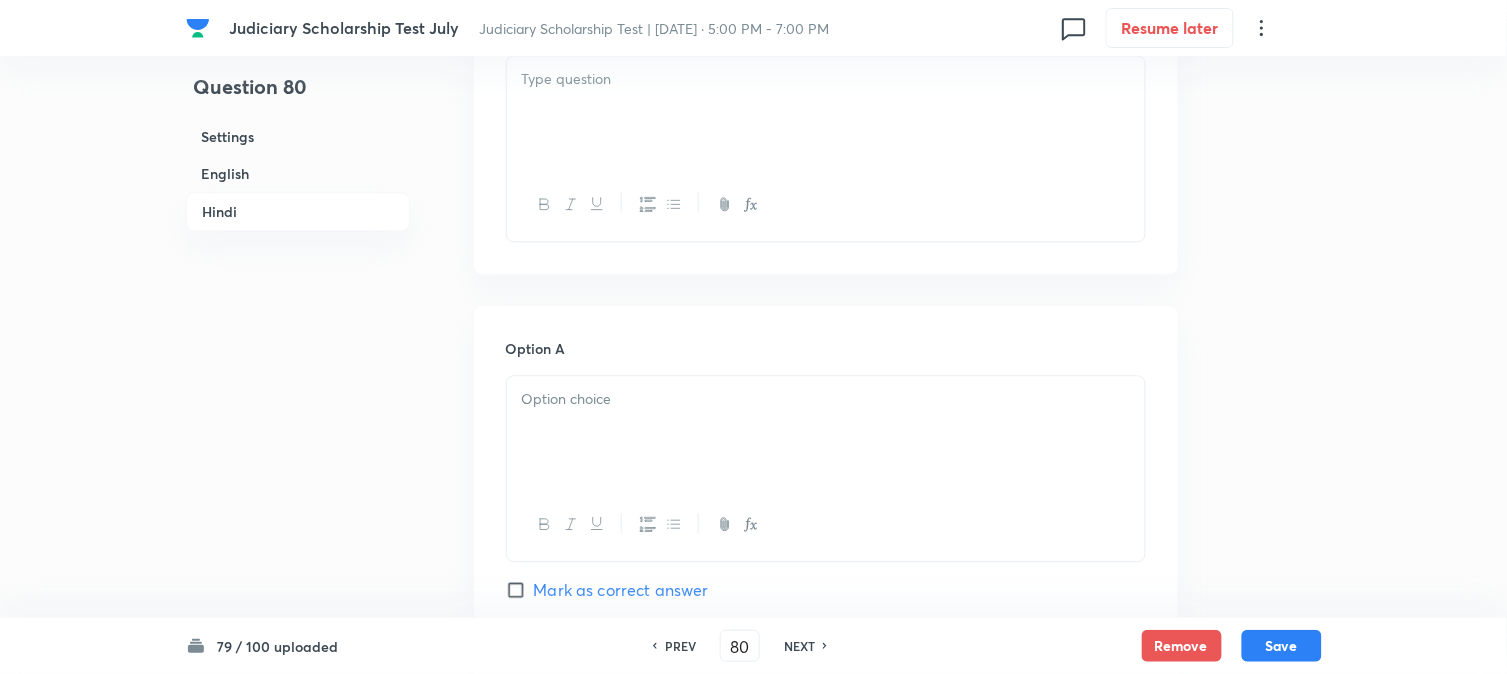 click at bounding box center (826, 112) 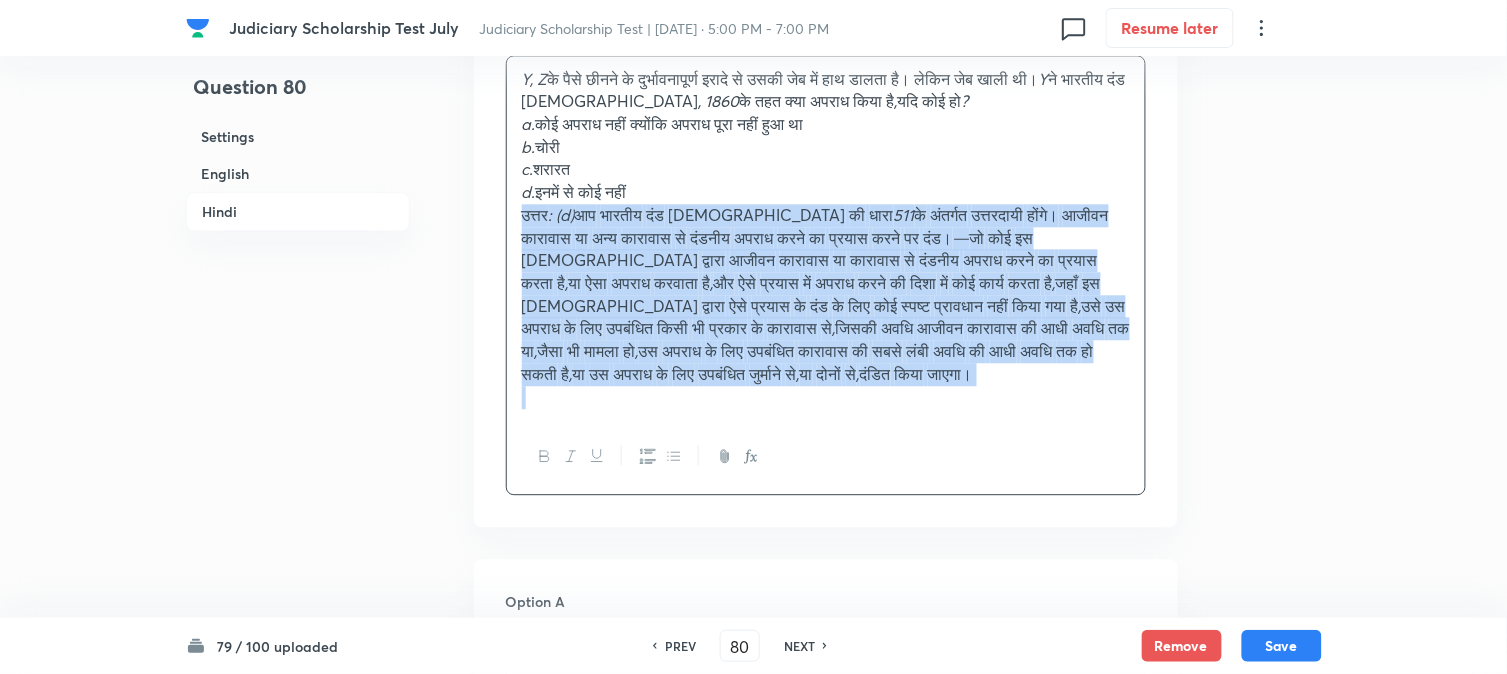 drag, startPoint x: 516, startPoint y: 217, endPoint x: 1311, endPoint y: 498, distance: 843.1998 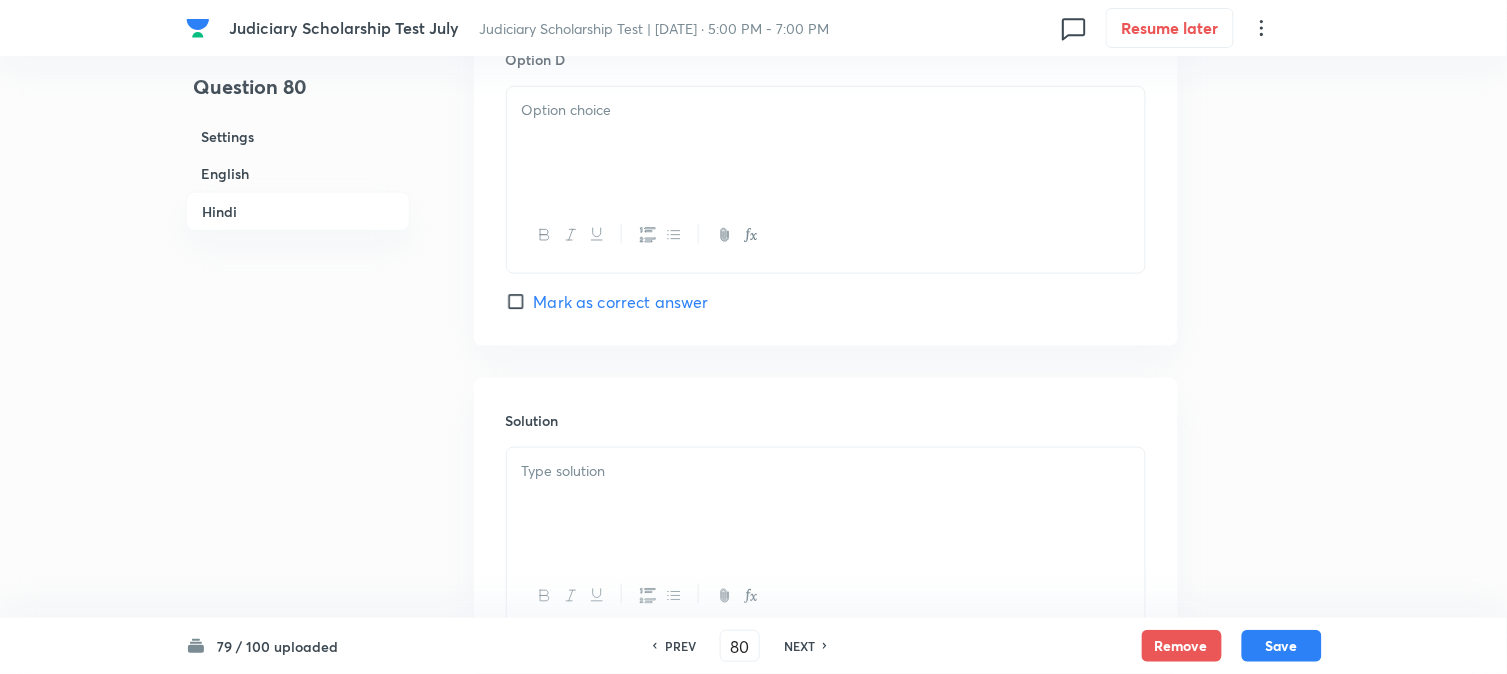 scroll, scrollTop: 4346, scrollLeft: 0, axis: vertical 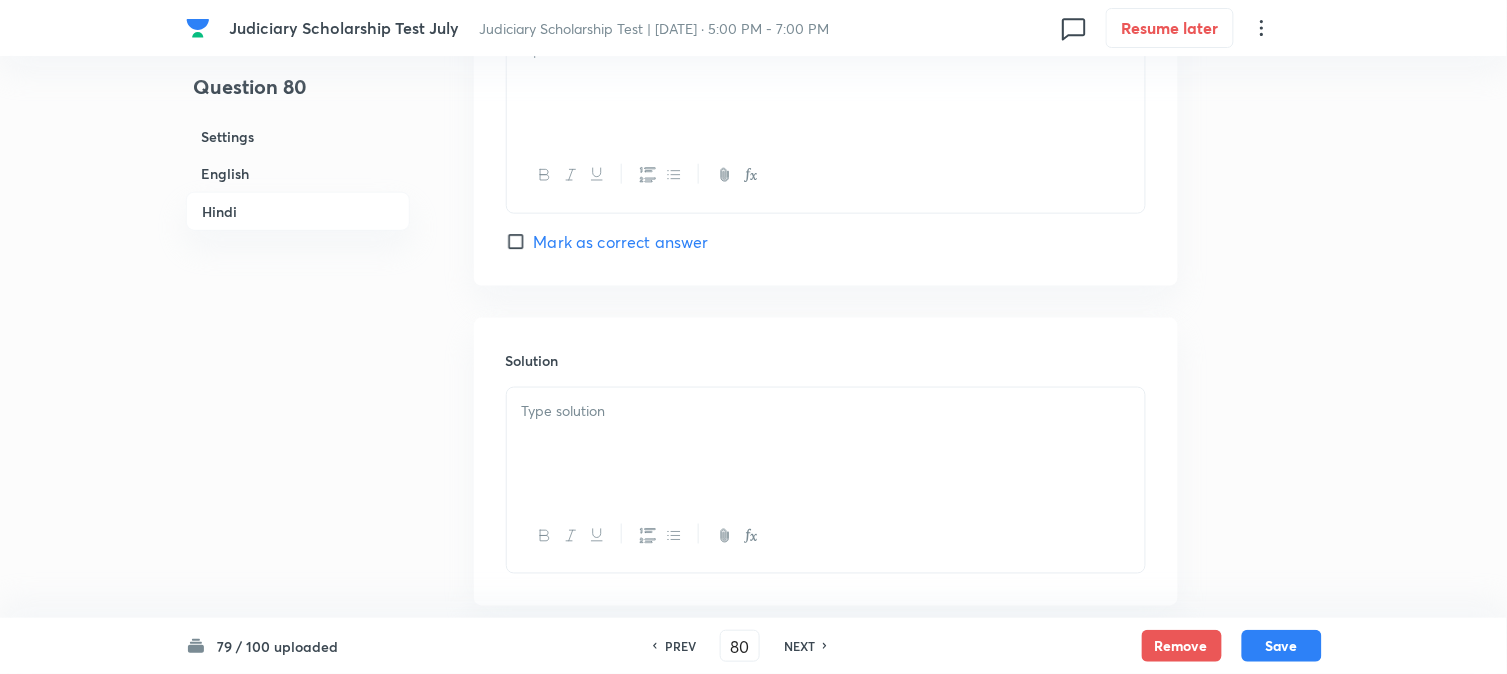click on "Mark as correct answer" at bounding box center [621, 242] 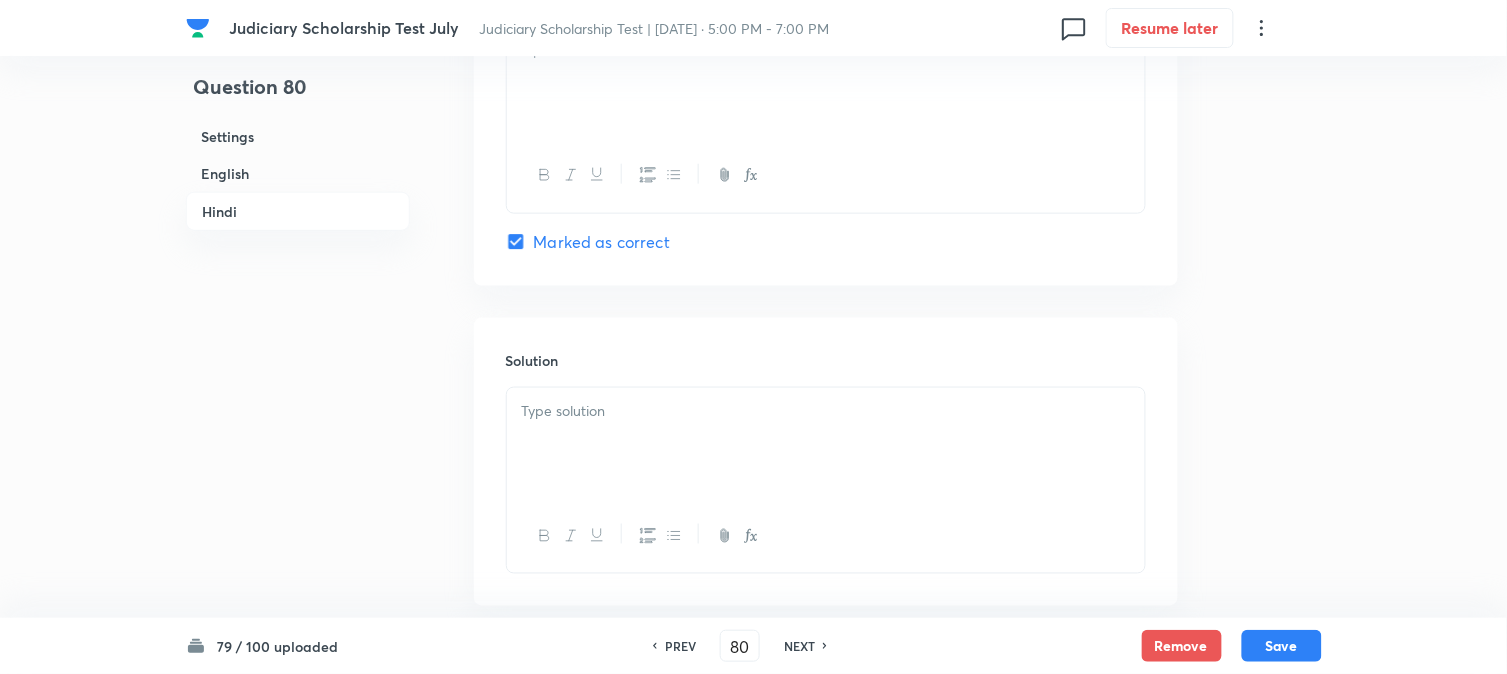 click at bounding box center [826, 444] 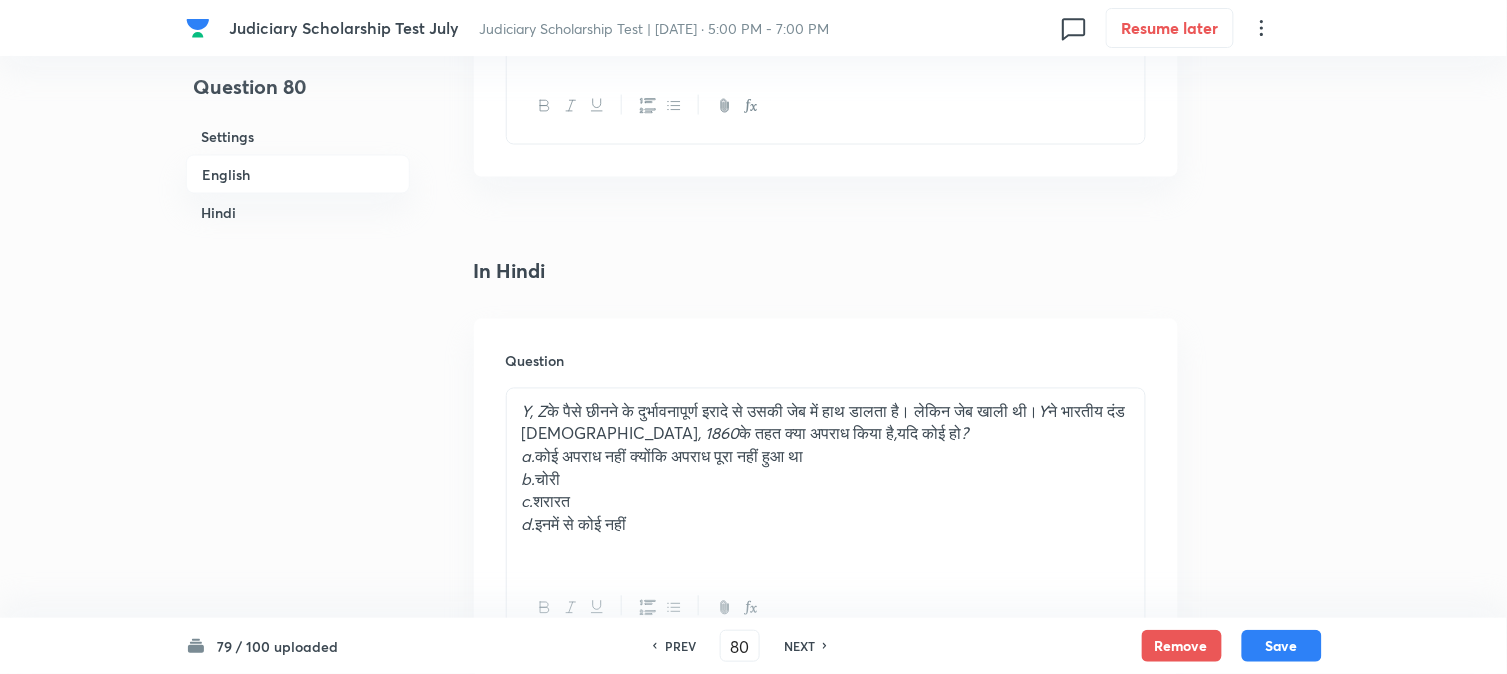 scroll, scrollTop: 2791, scrollLeft: 0, axis: vertical 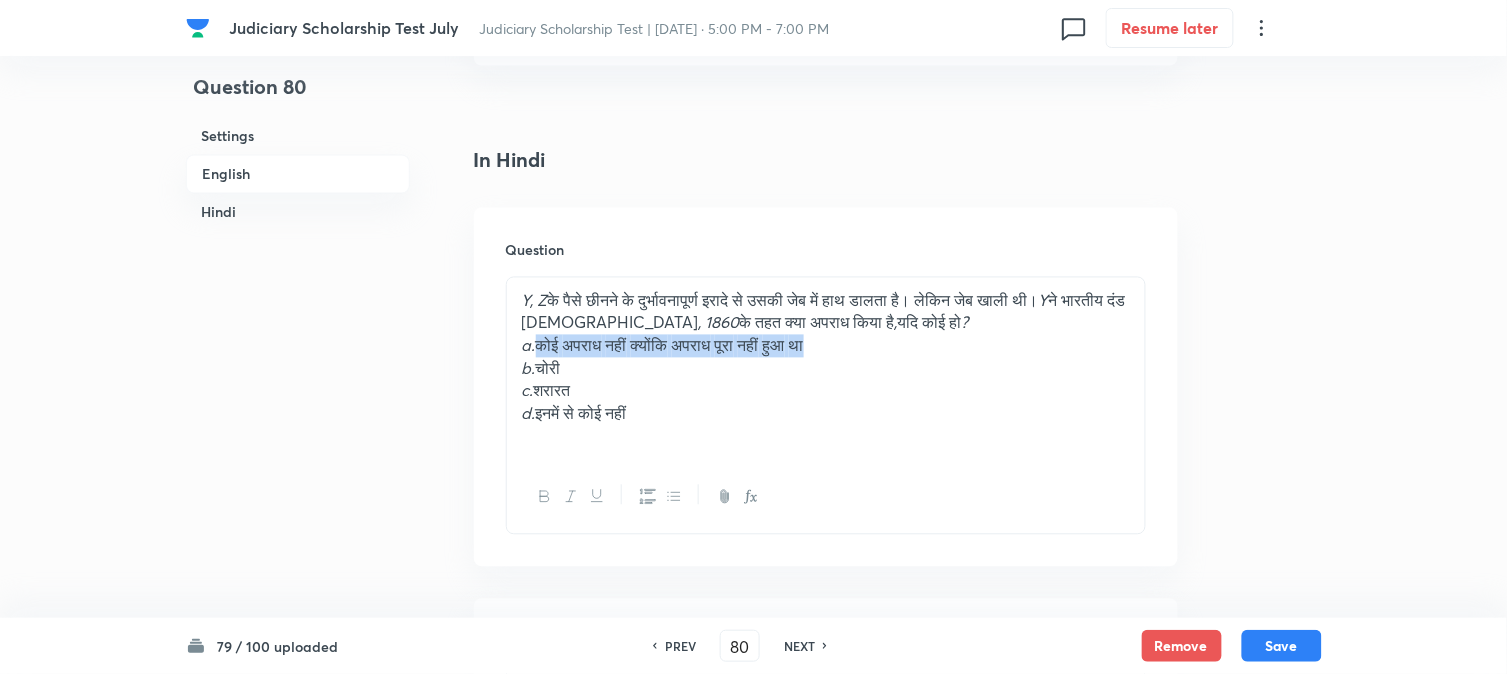 drag, startPoint x: 540, startPoint y: 350, endPoint x: 917, endPoint y: 350, distance: 377 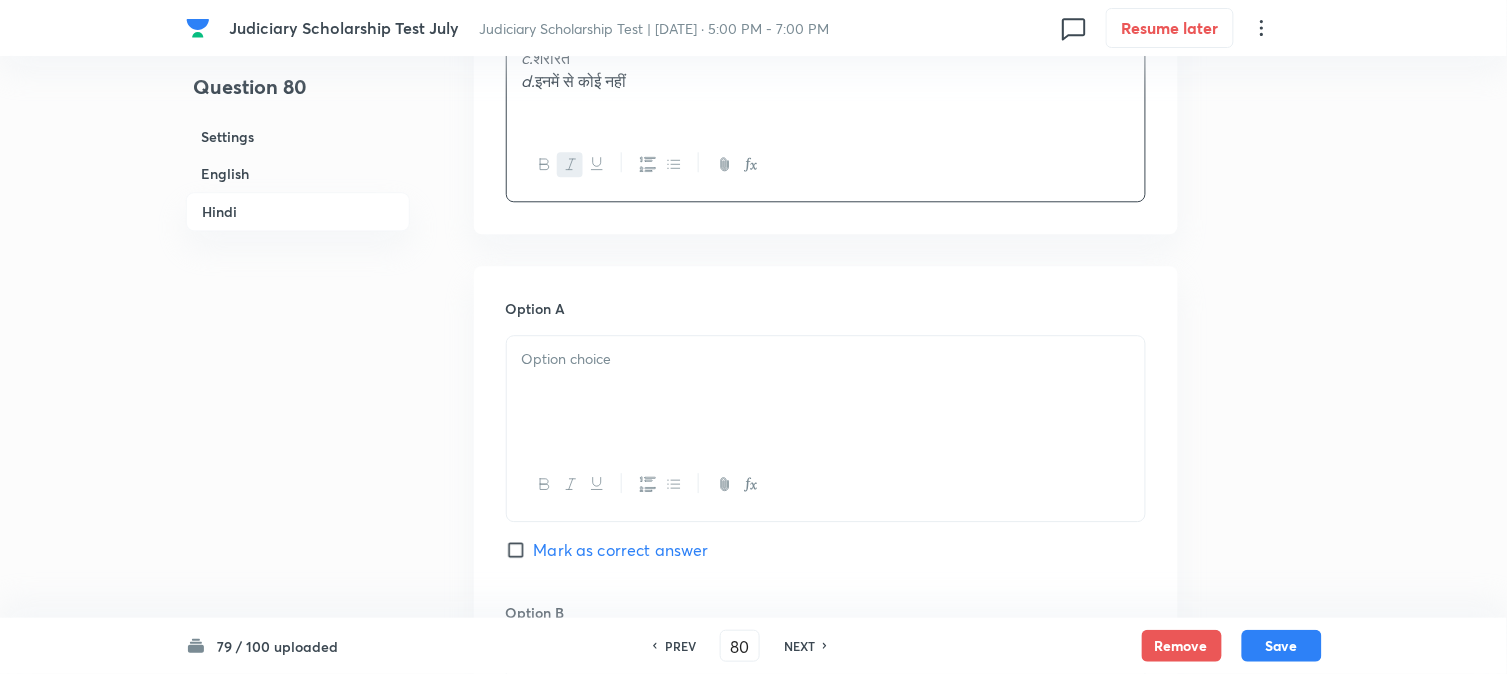 click at bounding box center [826, 392] 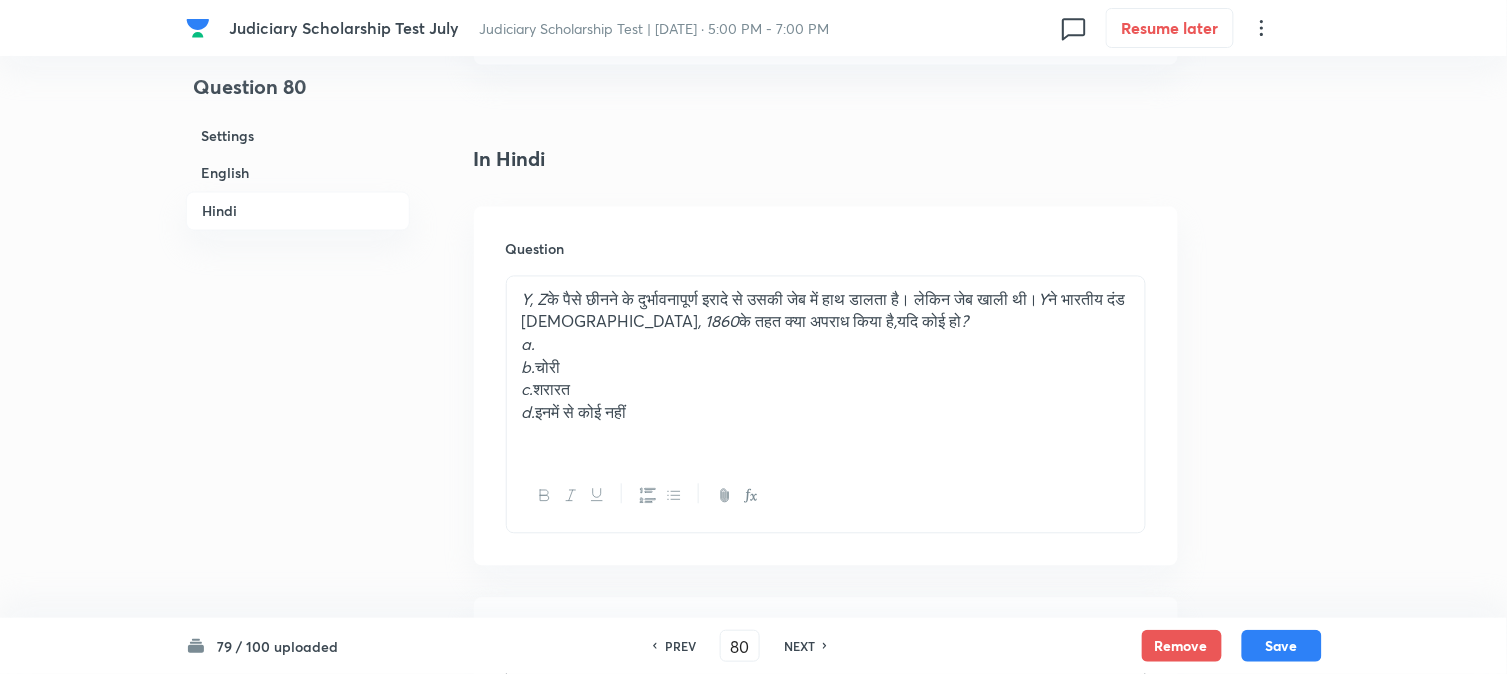 scroll, scrollTop: 2791, scrollLeft: 0, axis: vertical 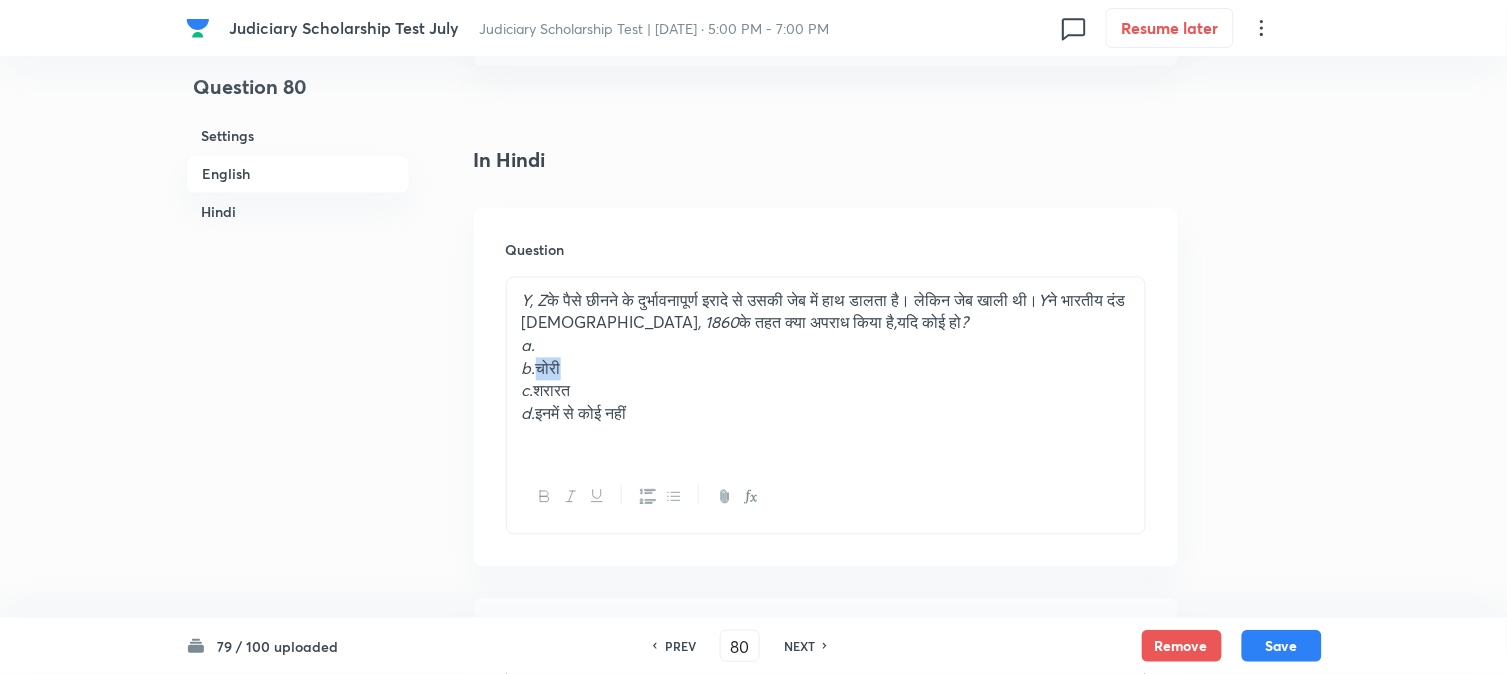 drag, startPoint x: 542, startPoint y: 371, endPoint x: 604, endPoint y: 373, distance: 62.03225 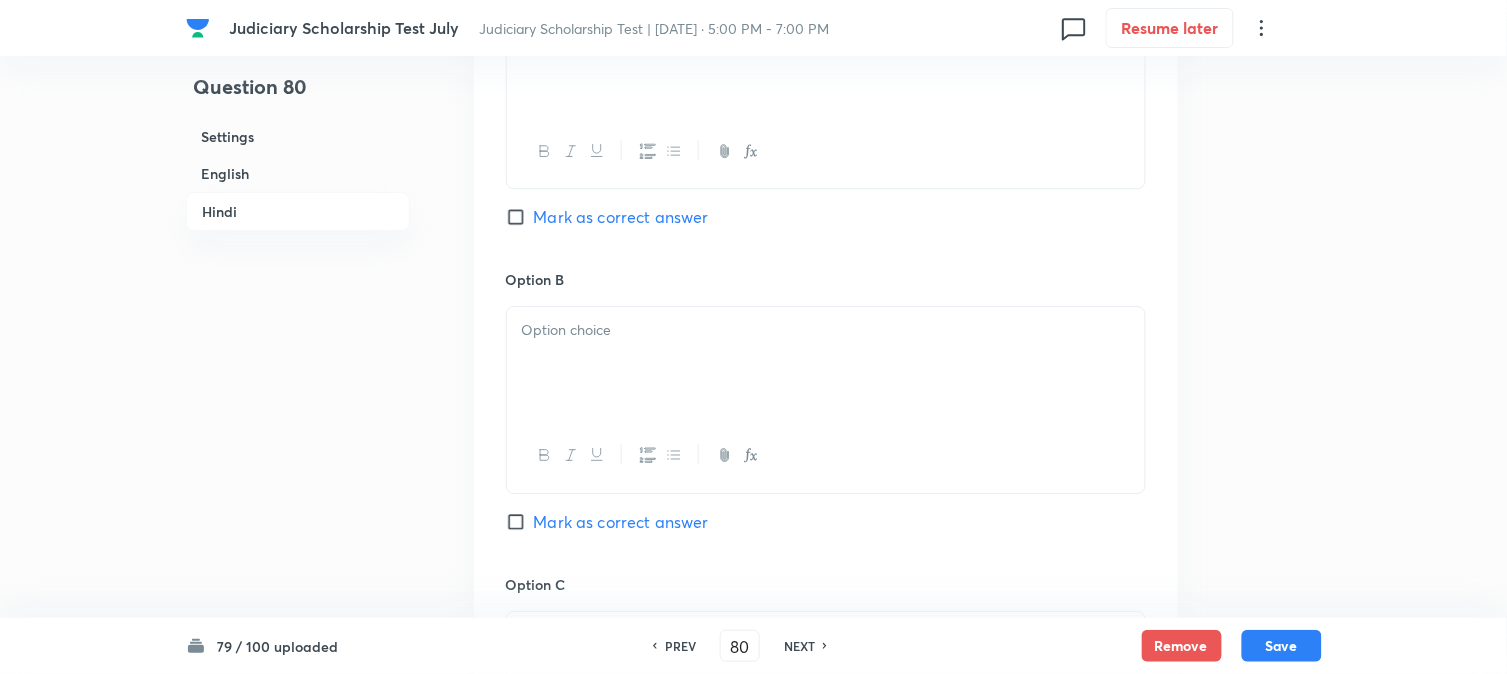 click at bounding box center [826, 363] 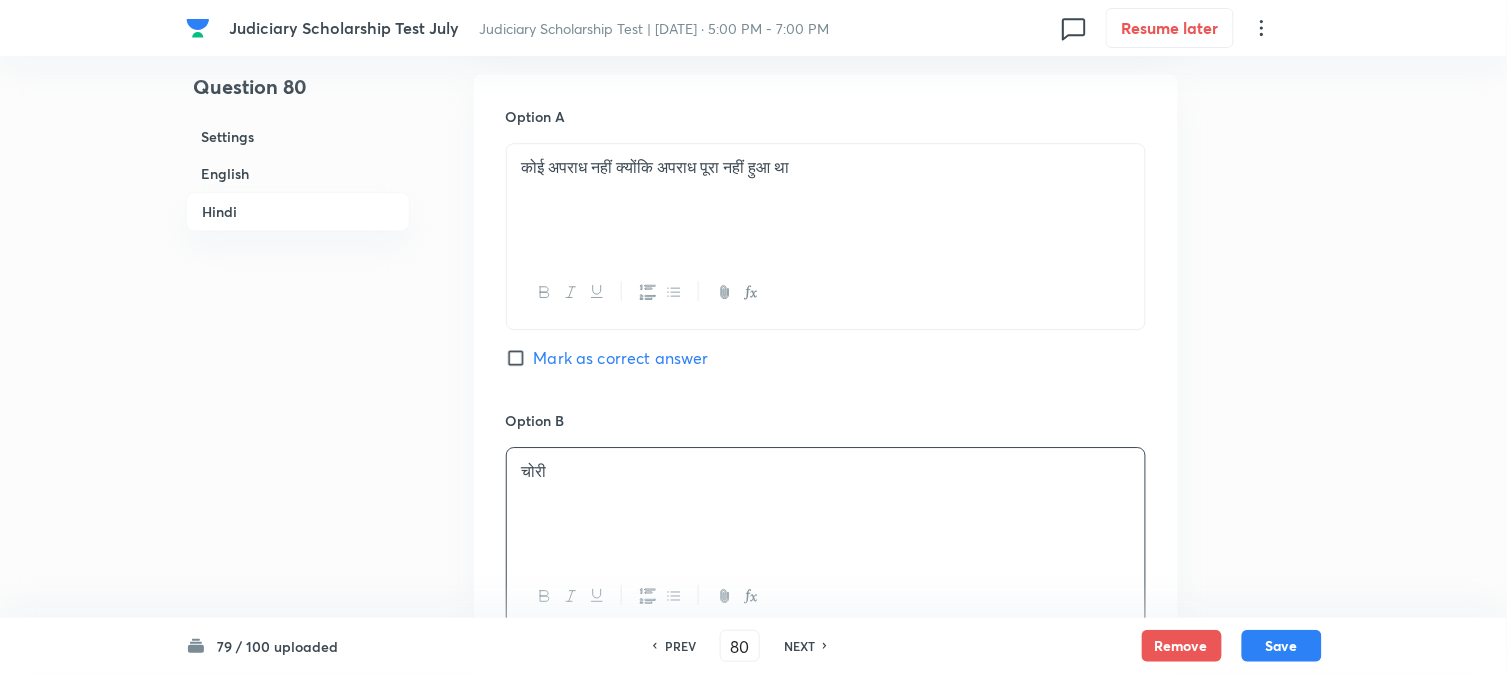 scroll, scrollTop: 2791, scrollLeft: 0, axis: vertical 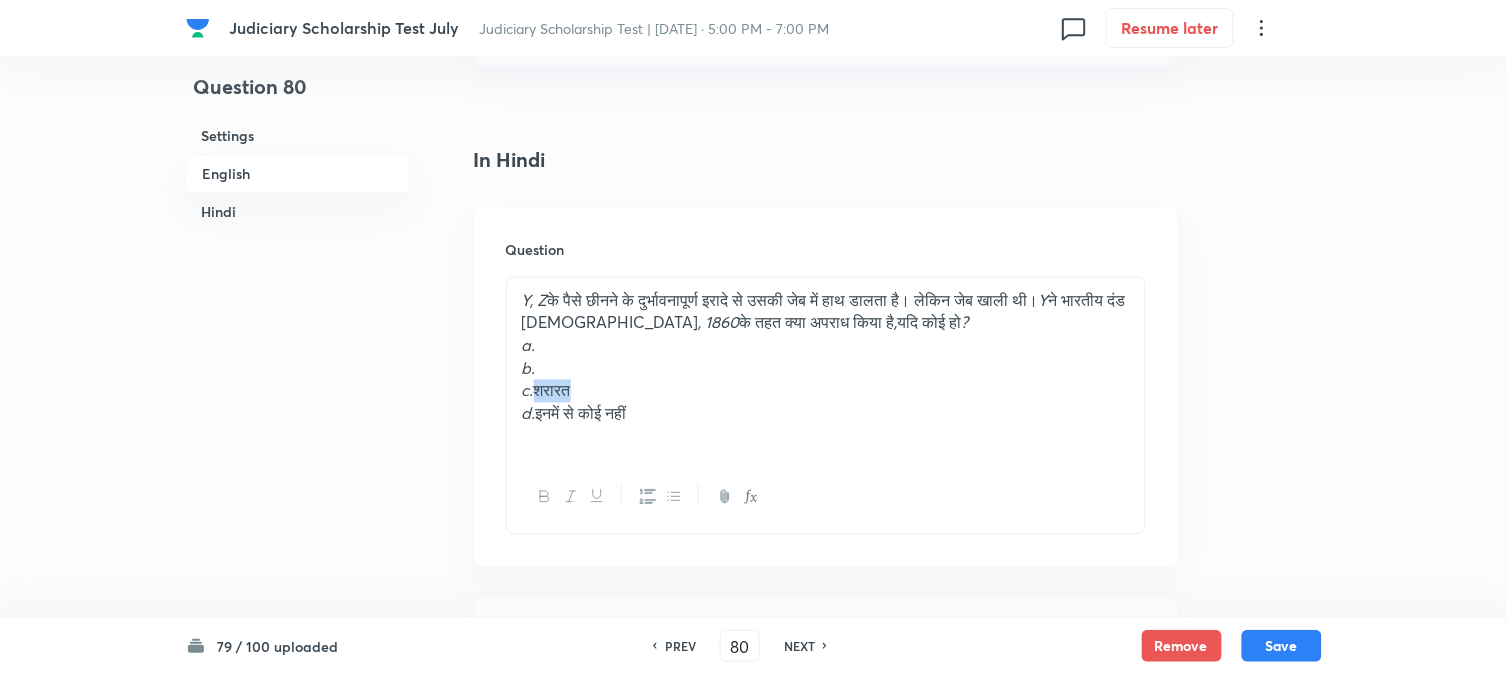 drag, startPoint x: 537, startPoint y: 392, endPoint x: 606, endPoint y: 383, distance: 69.58448 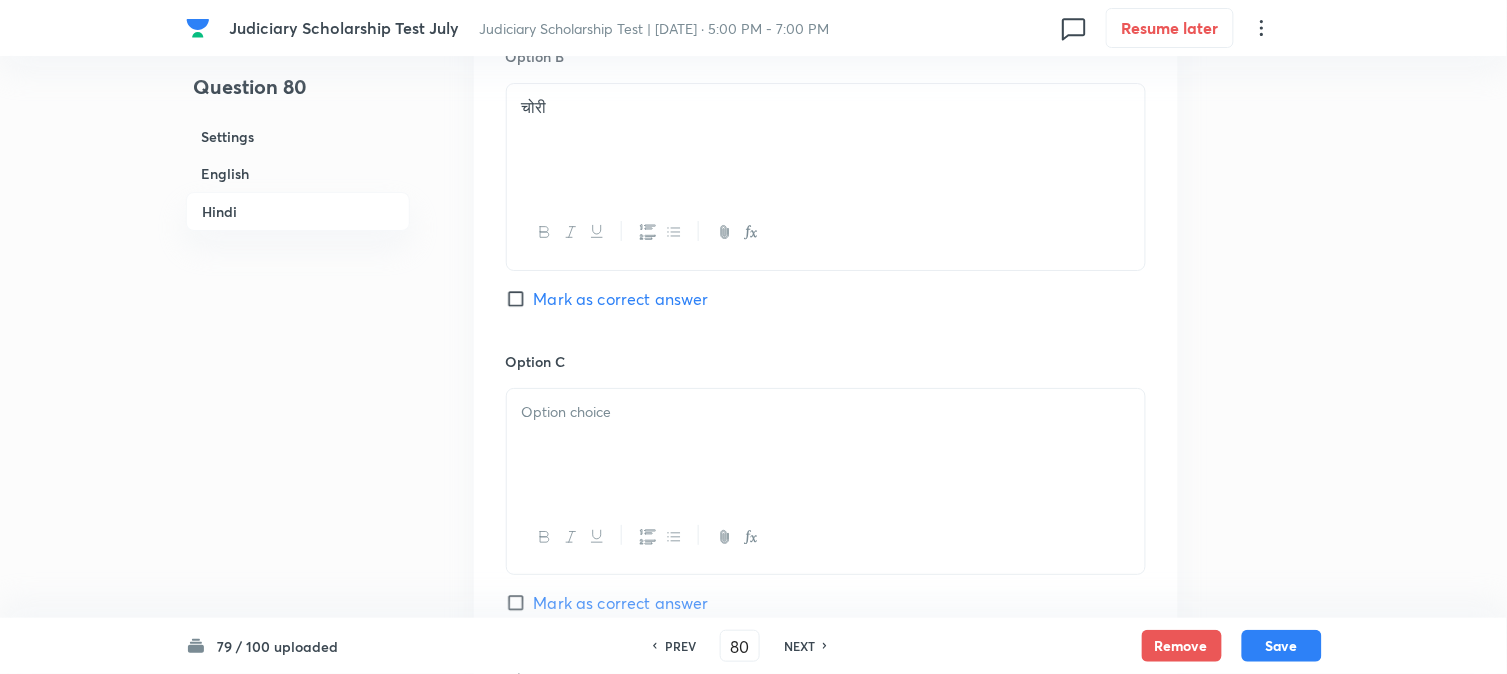 click at bounding box center [826, 445] 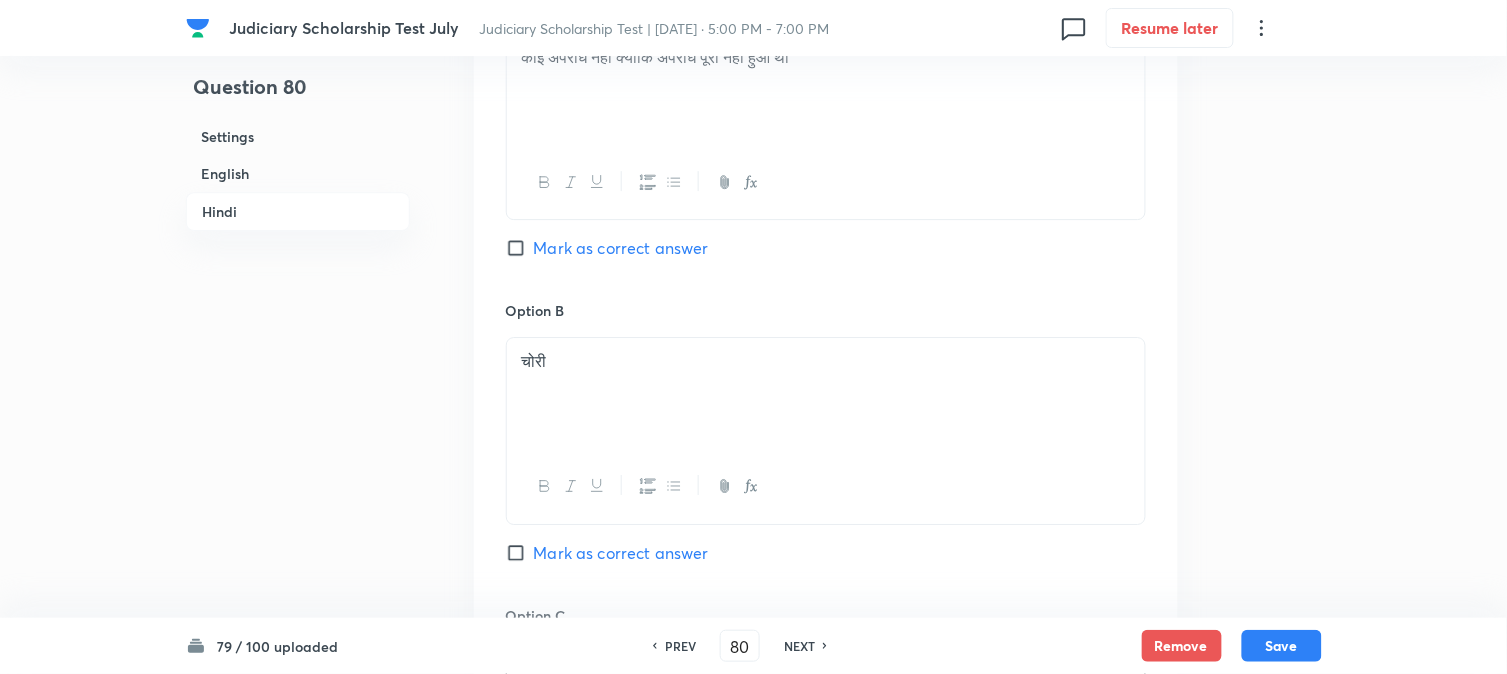 scroll, scrollTop: 2902, scrollLeft: 0, axis: vertical 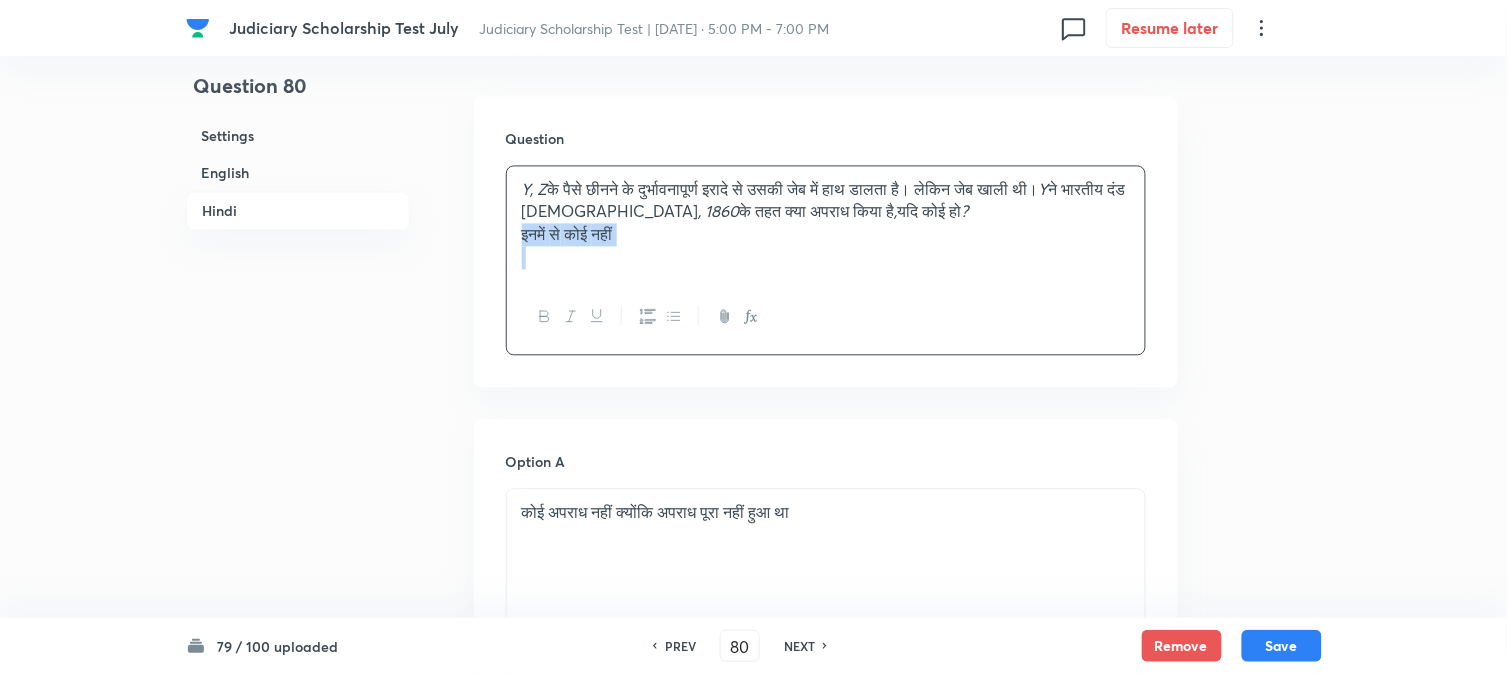 drag, startPoint x: 542, startPoint y: 304, endPoint x: 605, endPoint y: 273, distance: 70.21396 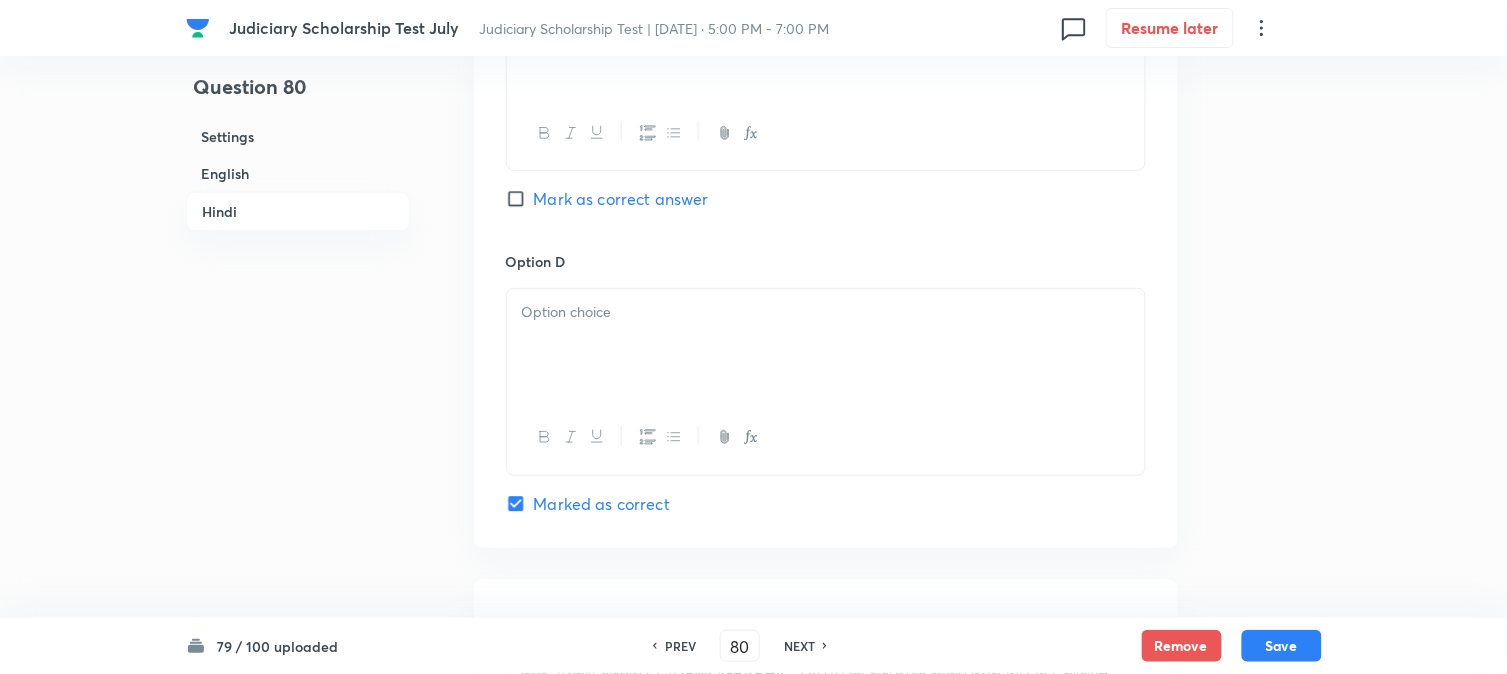 click at bounding box center (826, 345) 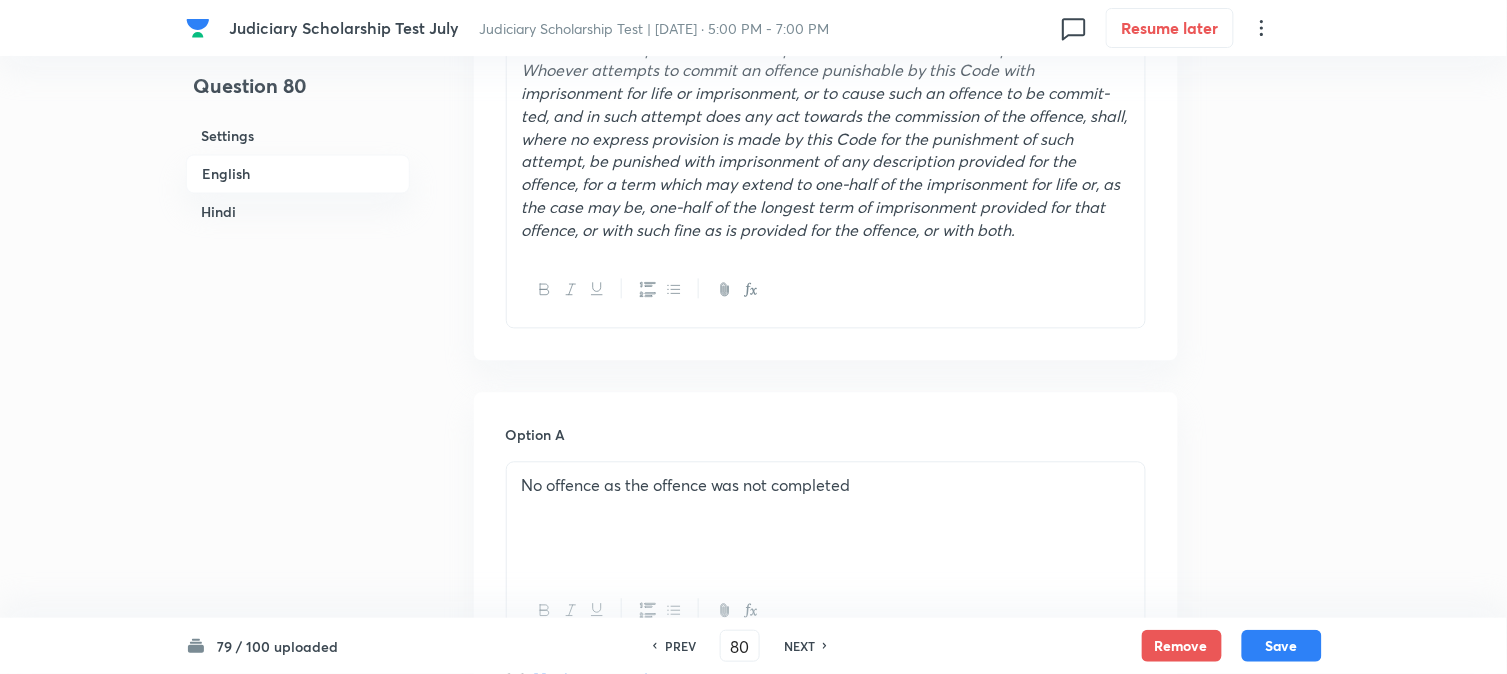 scroll, scrollTop: 680, scrollLeft: 0, axis: vertical 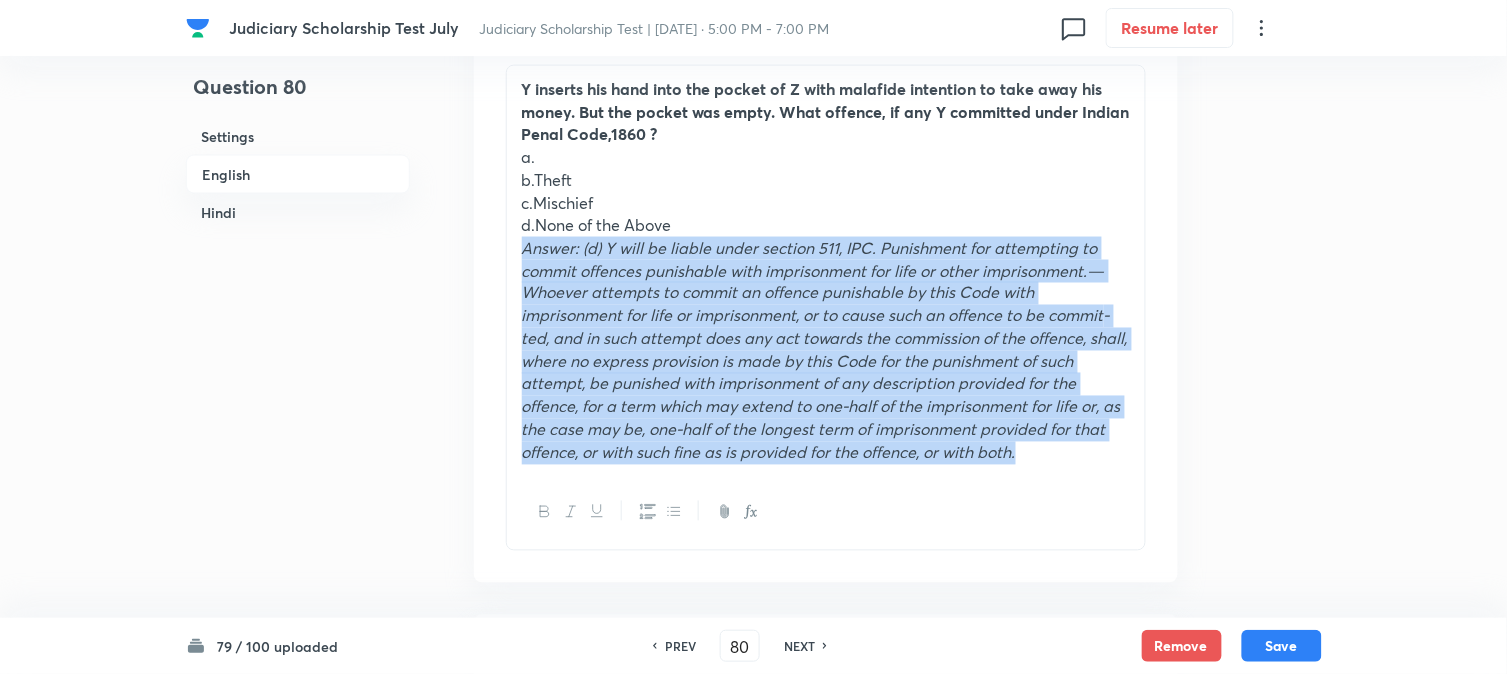 drag, startPoint x: 517, startPoint y: 253, endPoint x: 1174, endPoint y: 540, distance: 716.9505 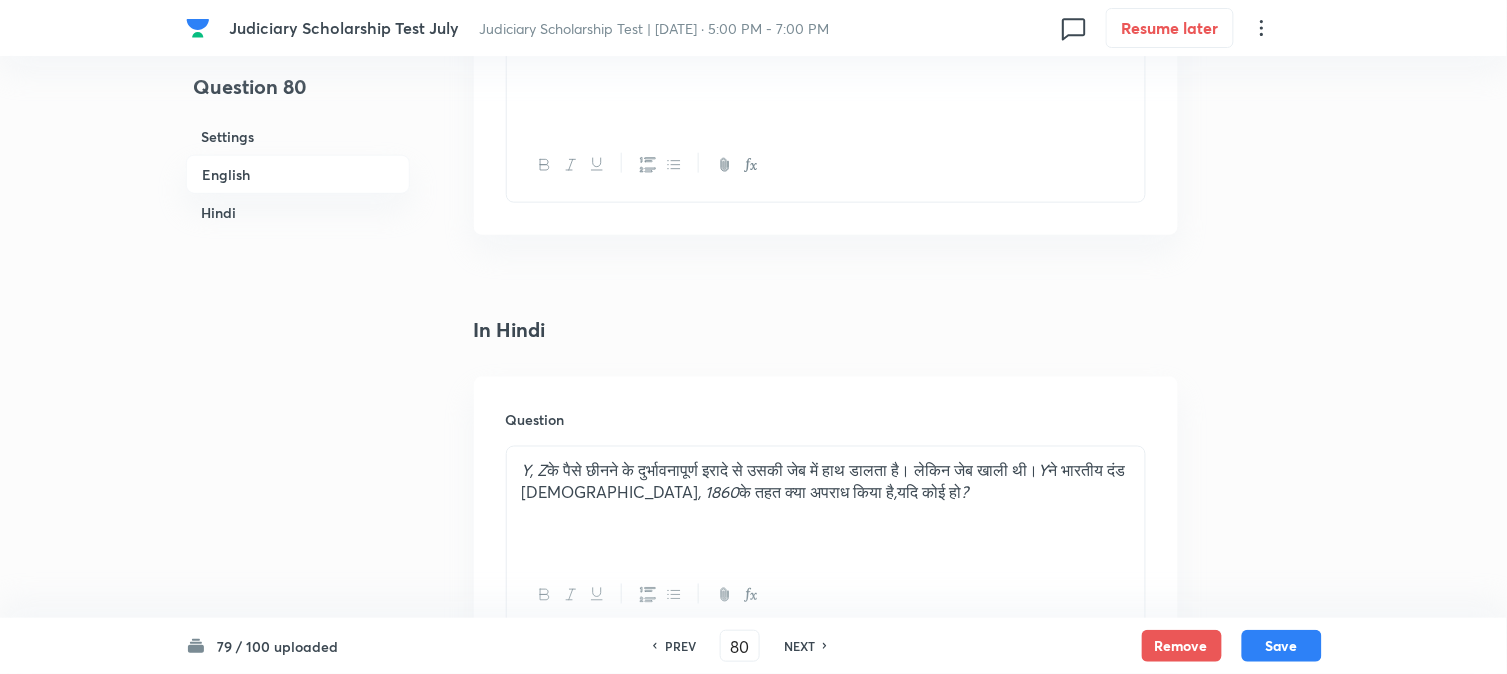 scroll, scrollTop: 2346, scrollLeft: 0, axis: vertical 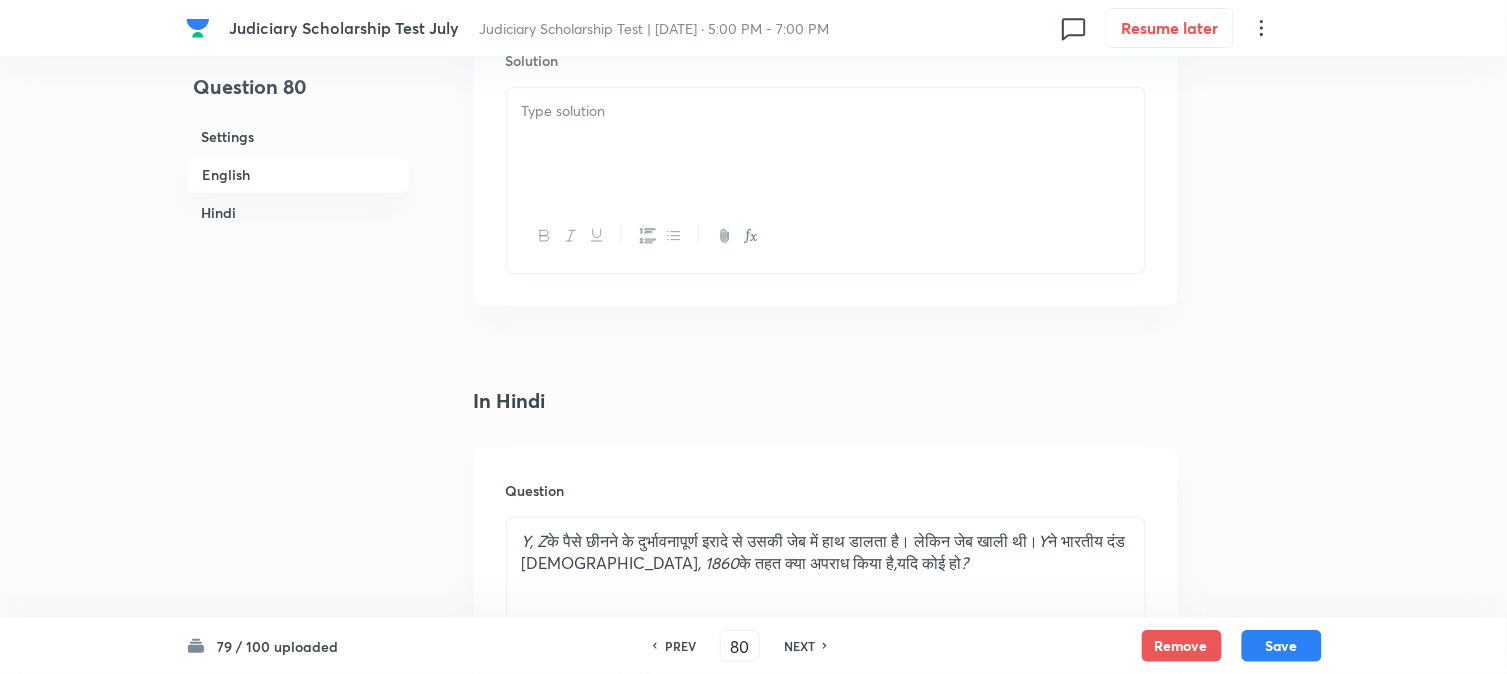 click at bounding box center (826, 144) 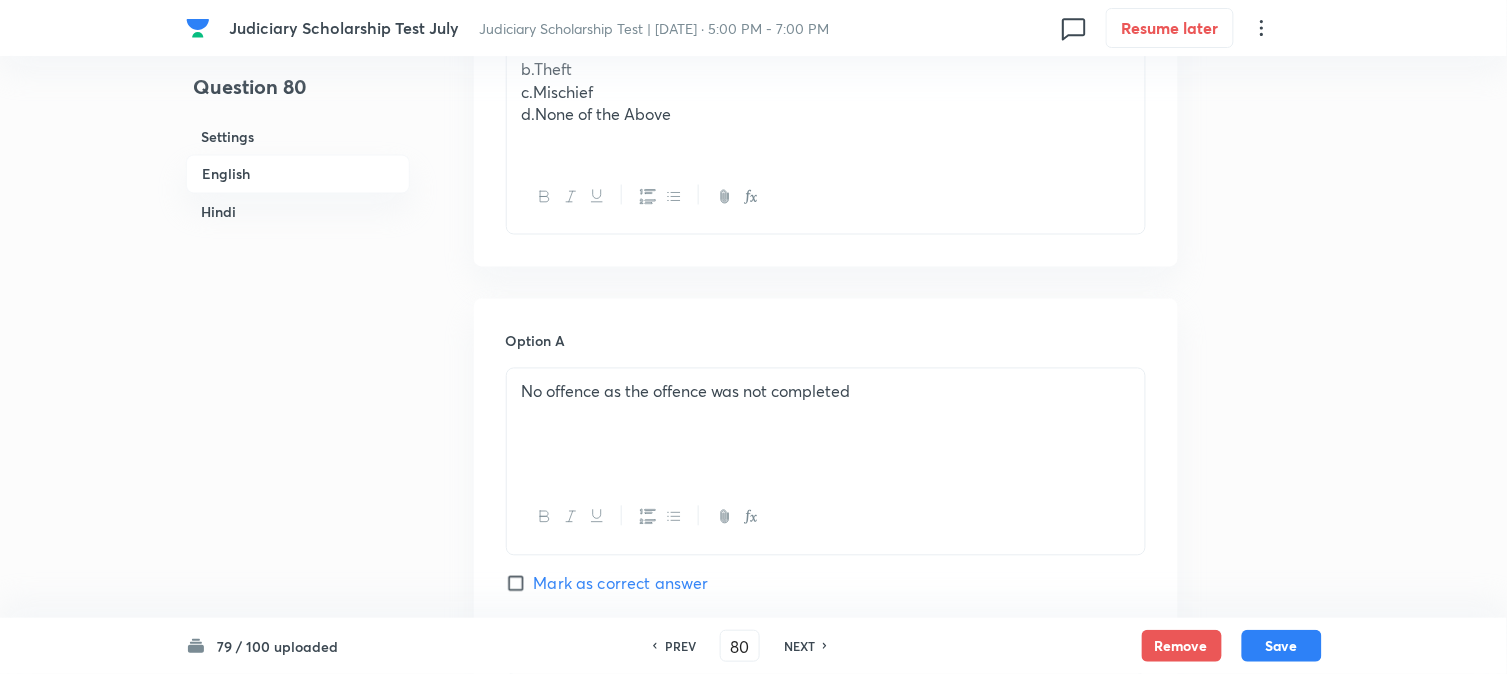 scroll, scrollTop: 680, scrollLeft: 0, axis: vertical 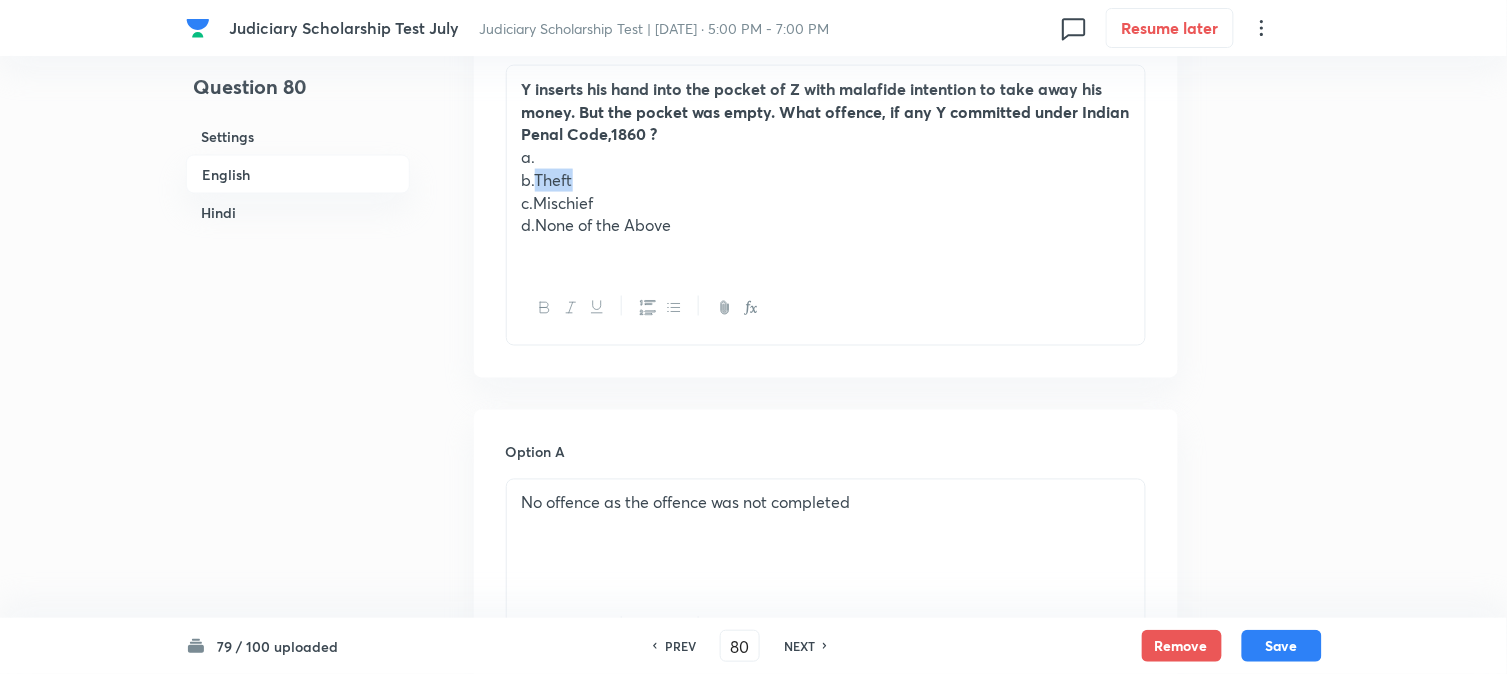 drag, startPoint x: 535, startPoint y: 178, endPoint x: 606, endPoint y: 183, distance: 71.17584 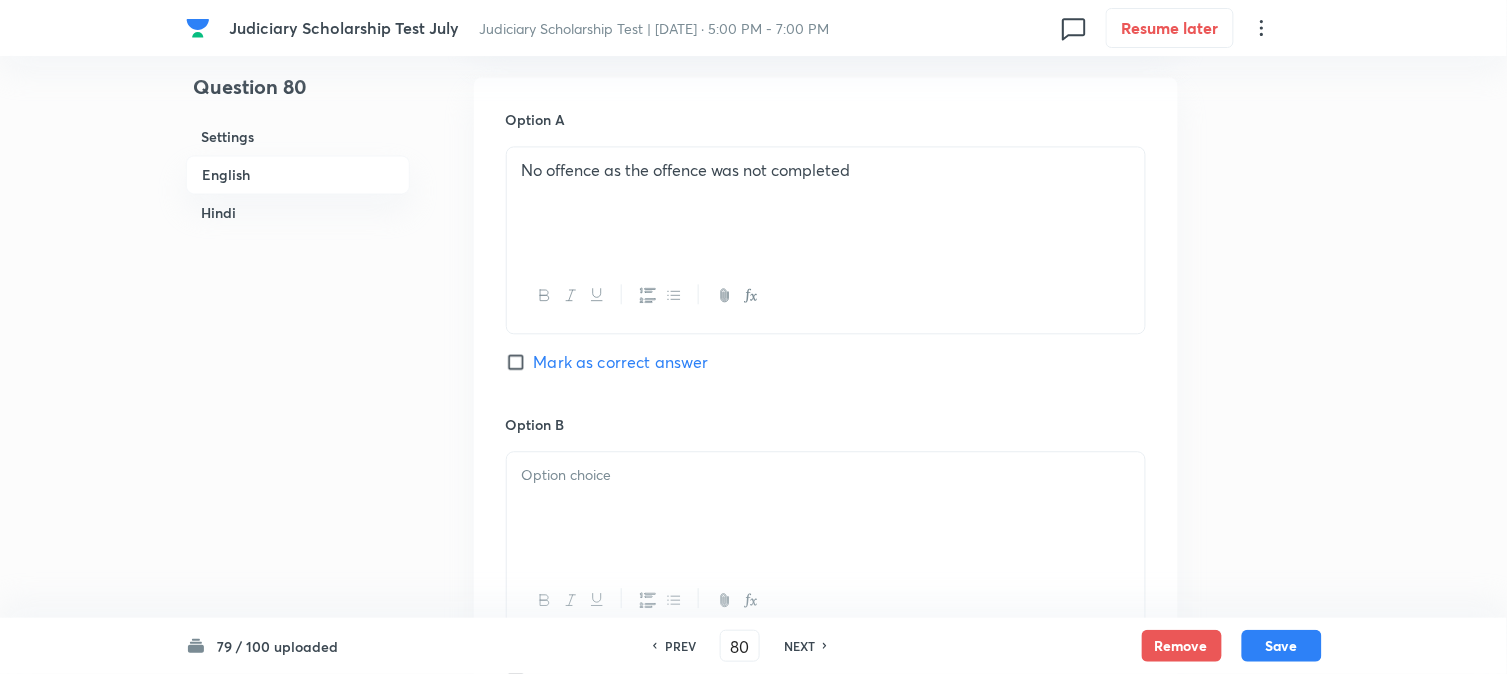 click at bounding box center [826, 508] 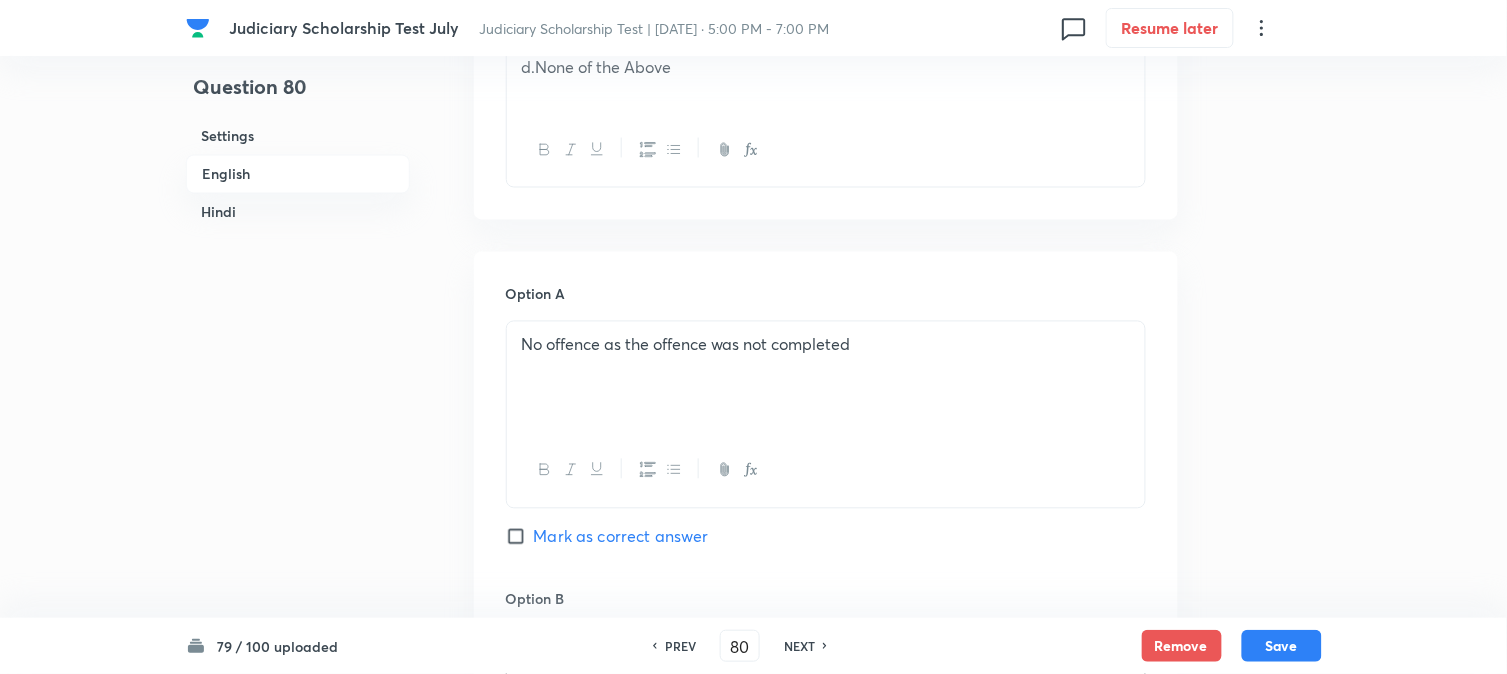 scroll, scrollTop: 568, scrollLeft: 0, axis: vertical 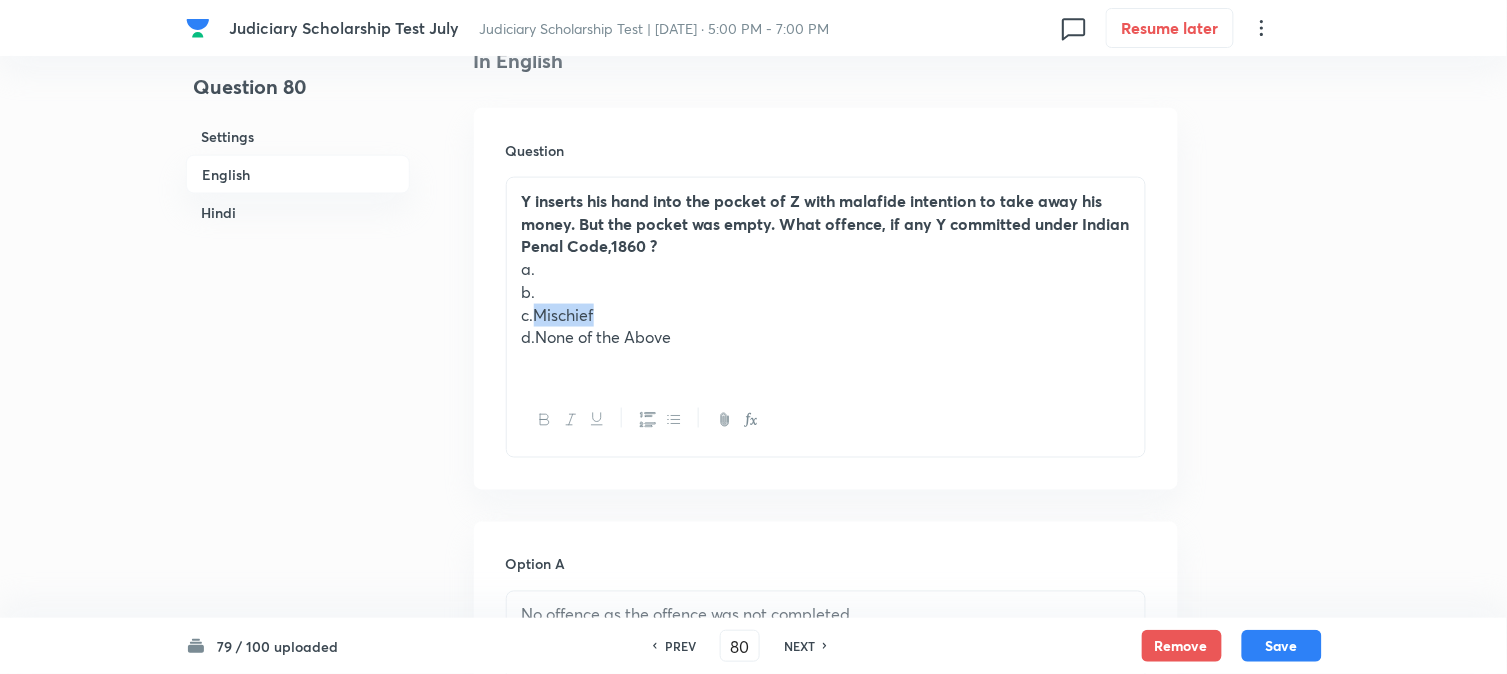 drag, startPoint x: 541, startPoint y: 317, endPoint x: 671, endPoint y: 315, distance: 130.01538 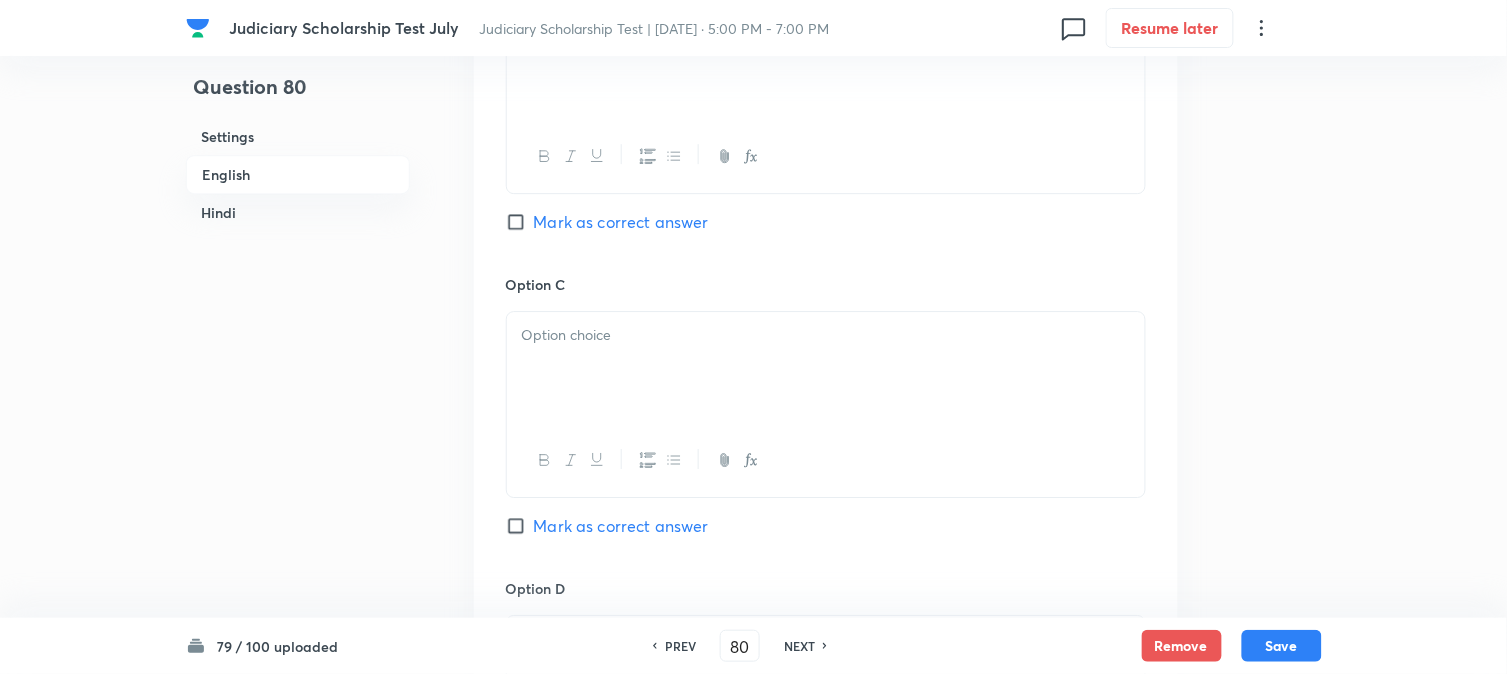 click at bounding box center [826, 368] 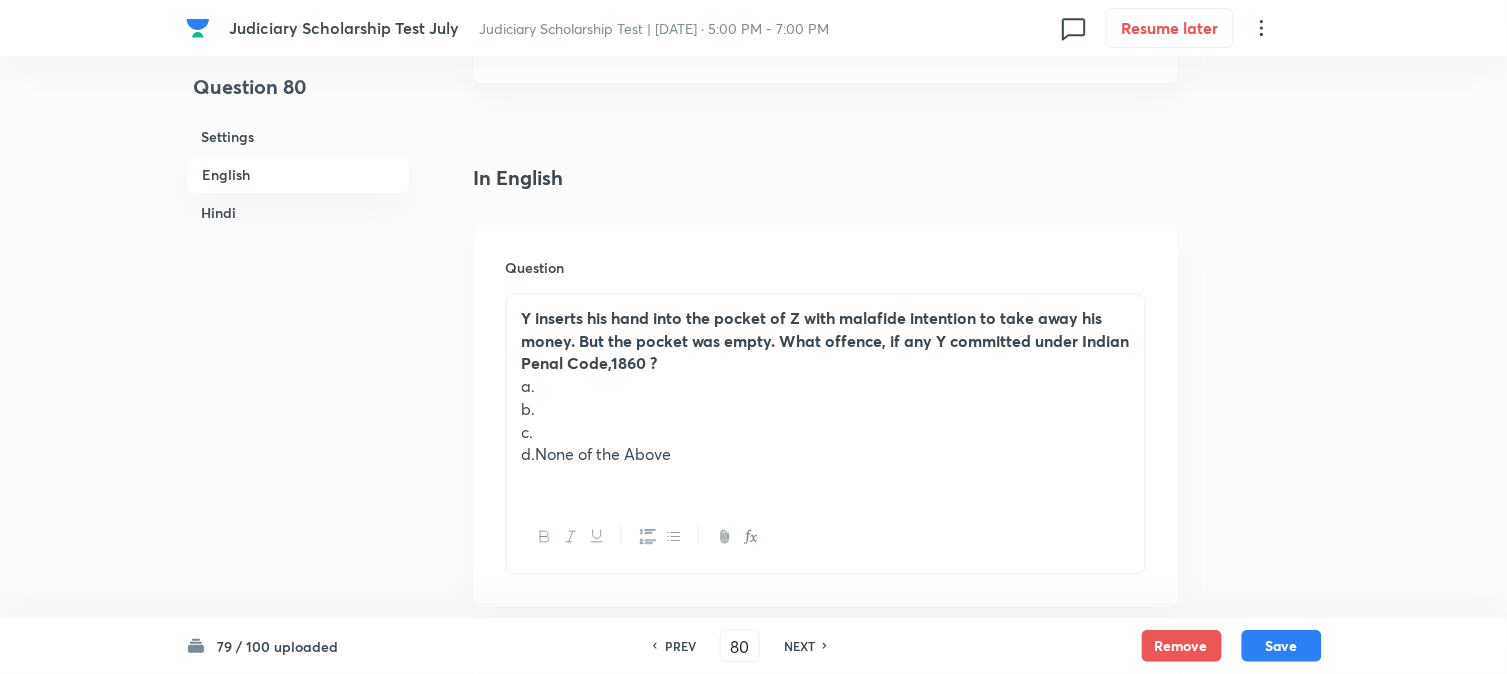 scroll, scrollTop: 568, scrollLeft: 0, axis: vertical 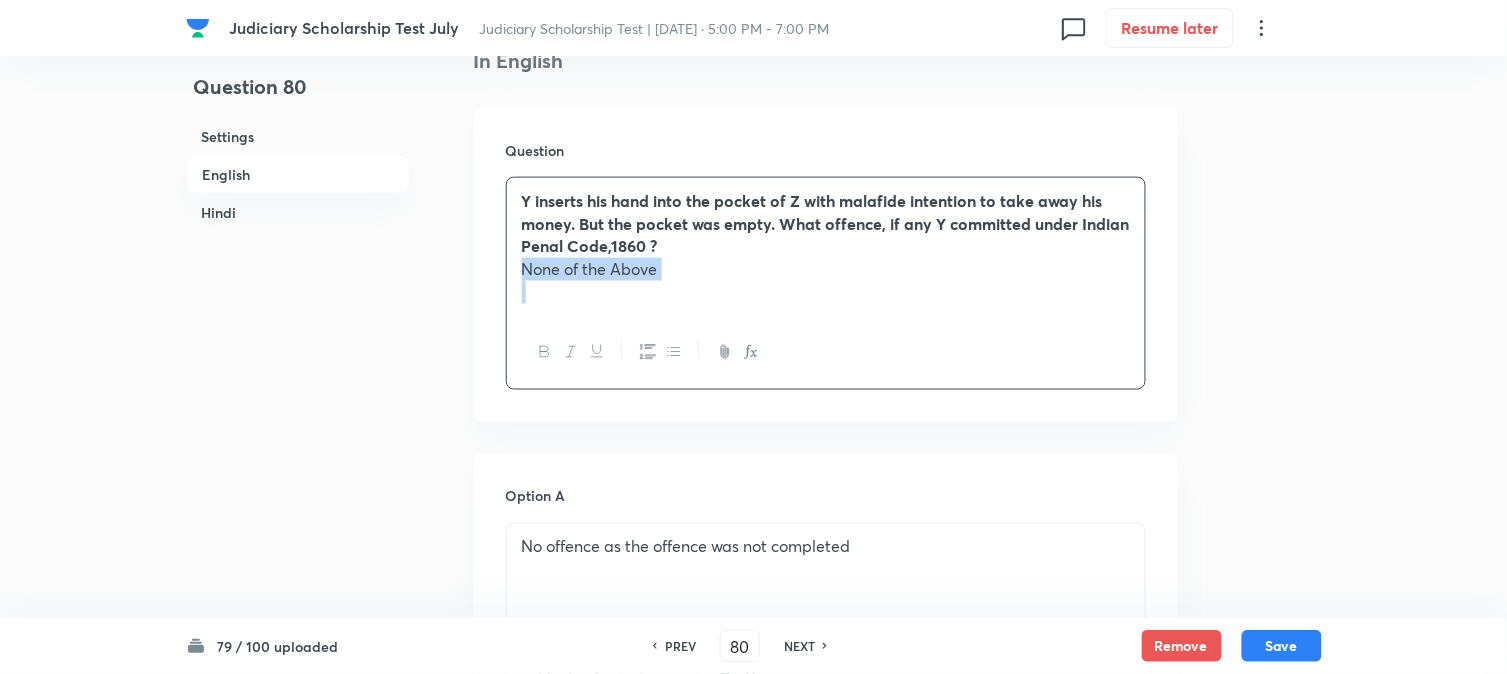 drag, startPoint x: 537, startPoint y: 333, endPoint x: 687, endPoint y: 283, distance: 158.11388 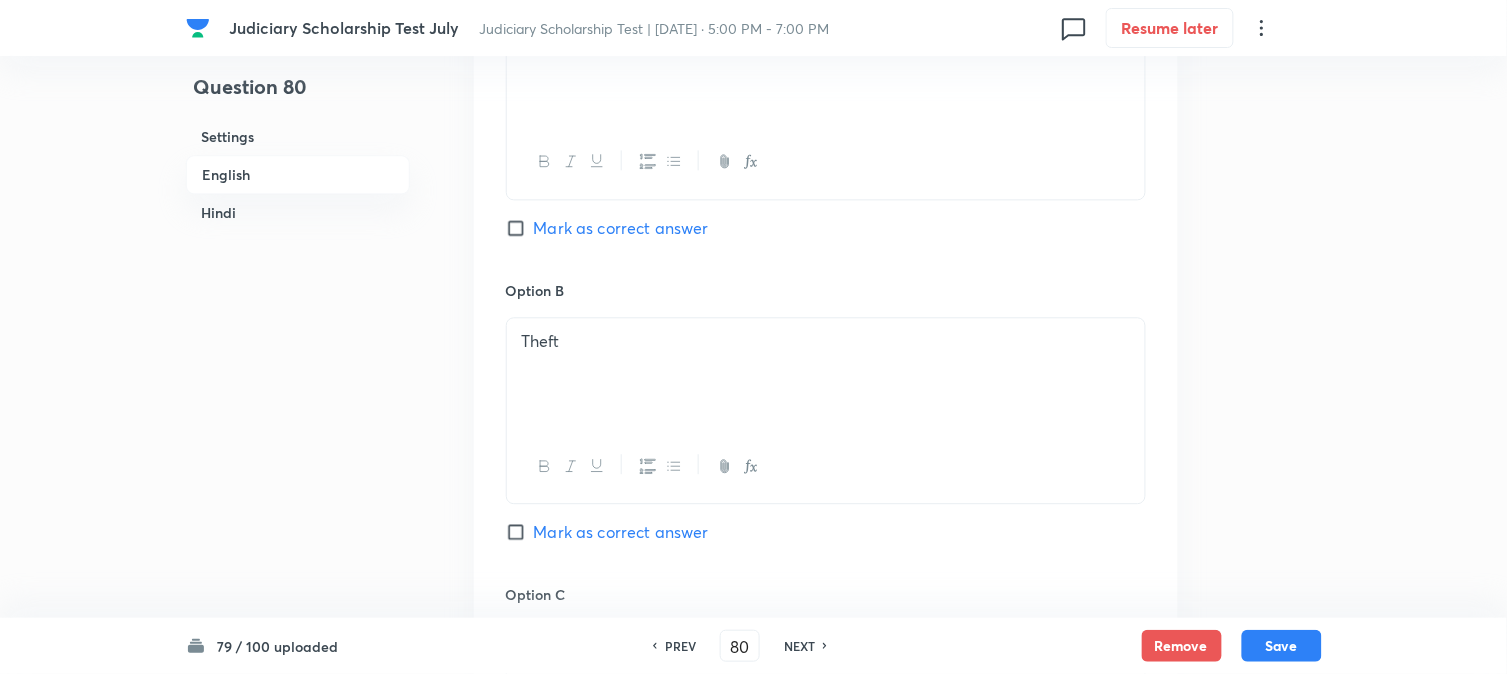 scroll, scrollTop: 1791, scrollLeft: 0, axis: vertical 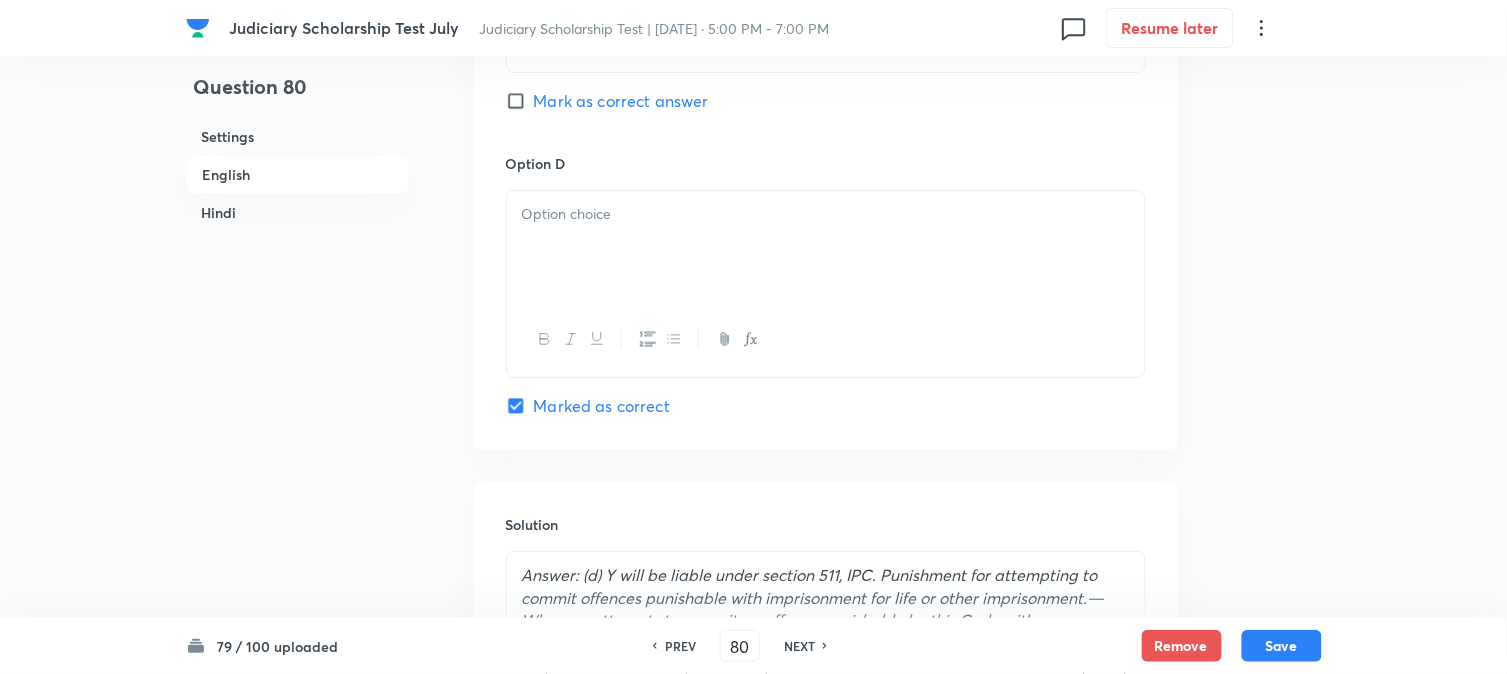 click at bounding box center [826, 247] 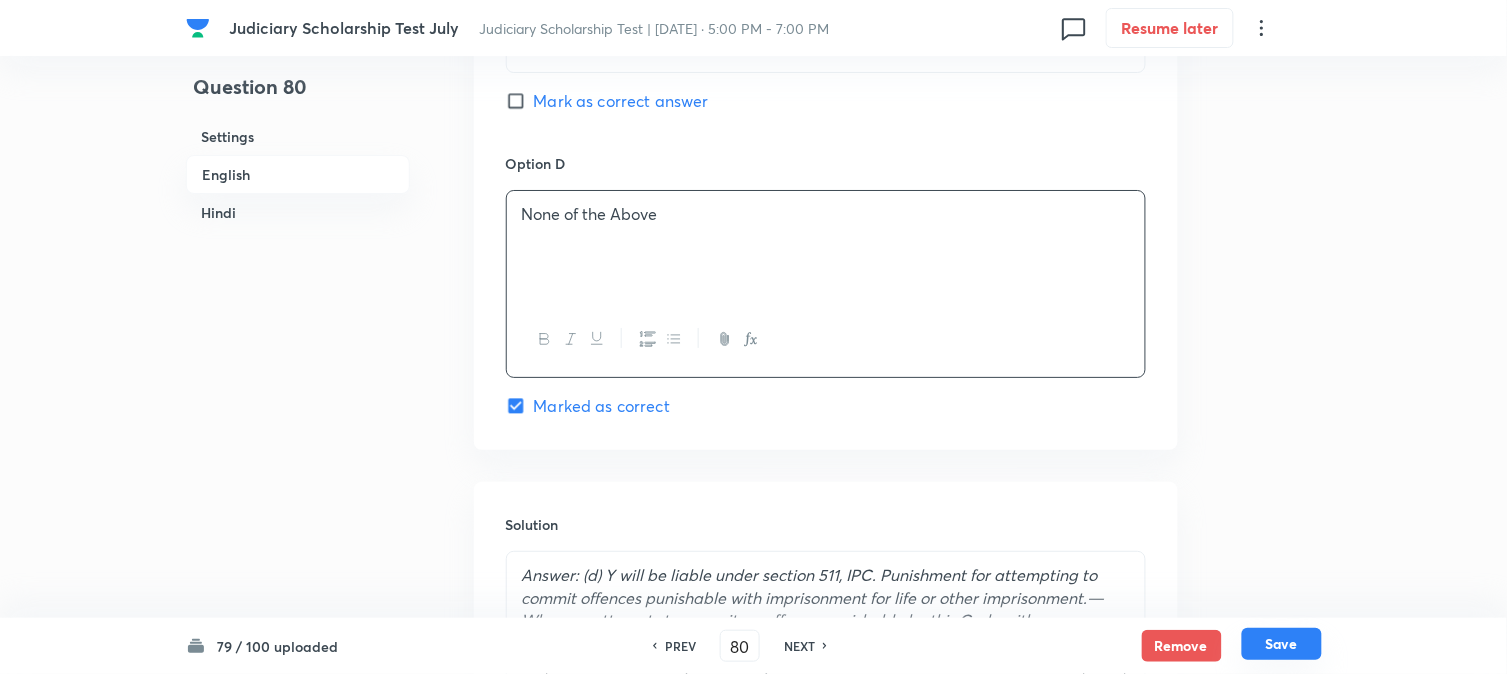click on "Save" at bounding box center [1282, 644] 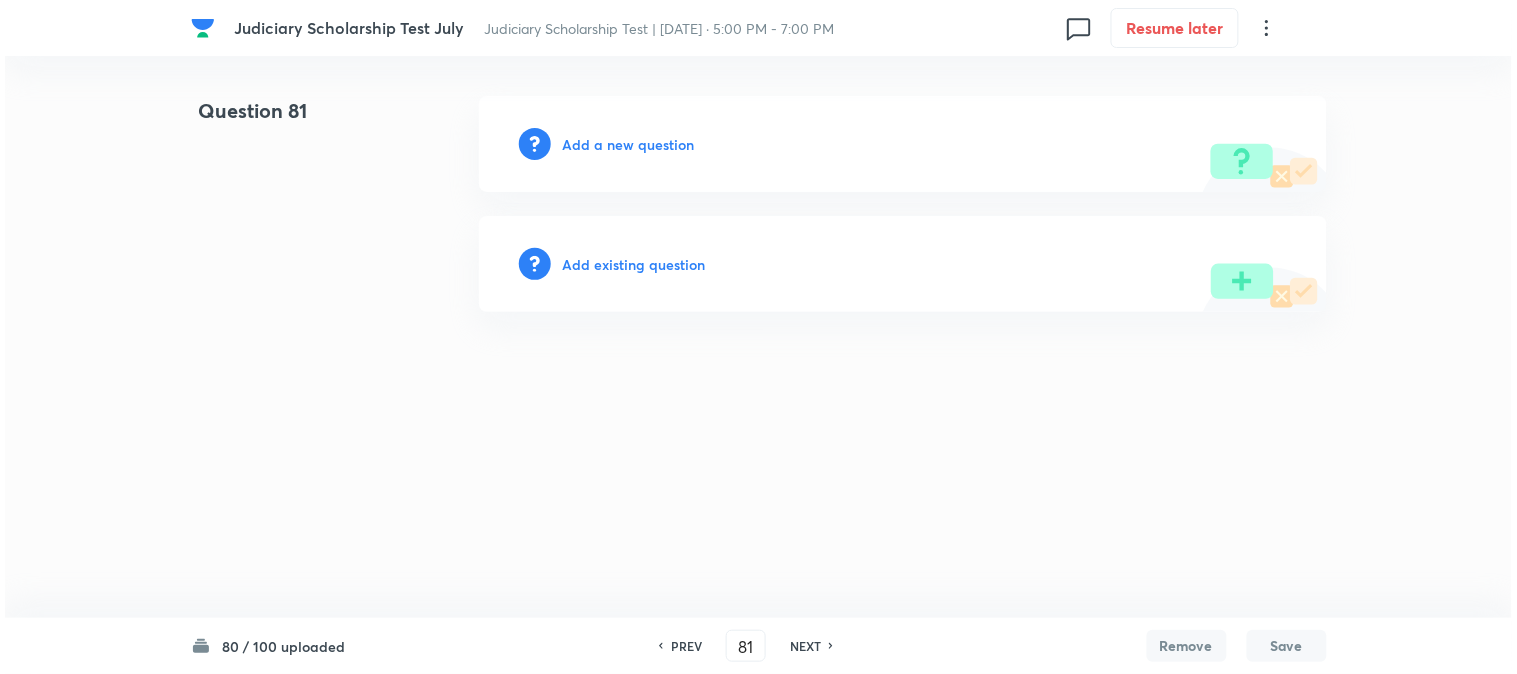 scroll, scrollTop: 0, scrollLeft: 0, axis: both 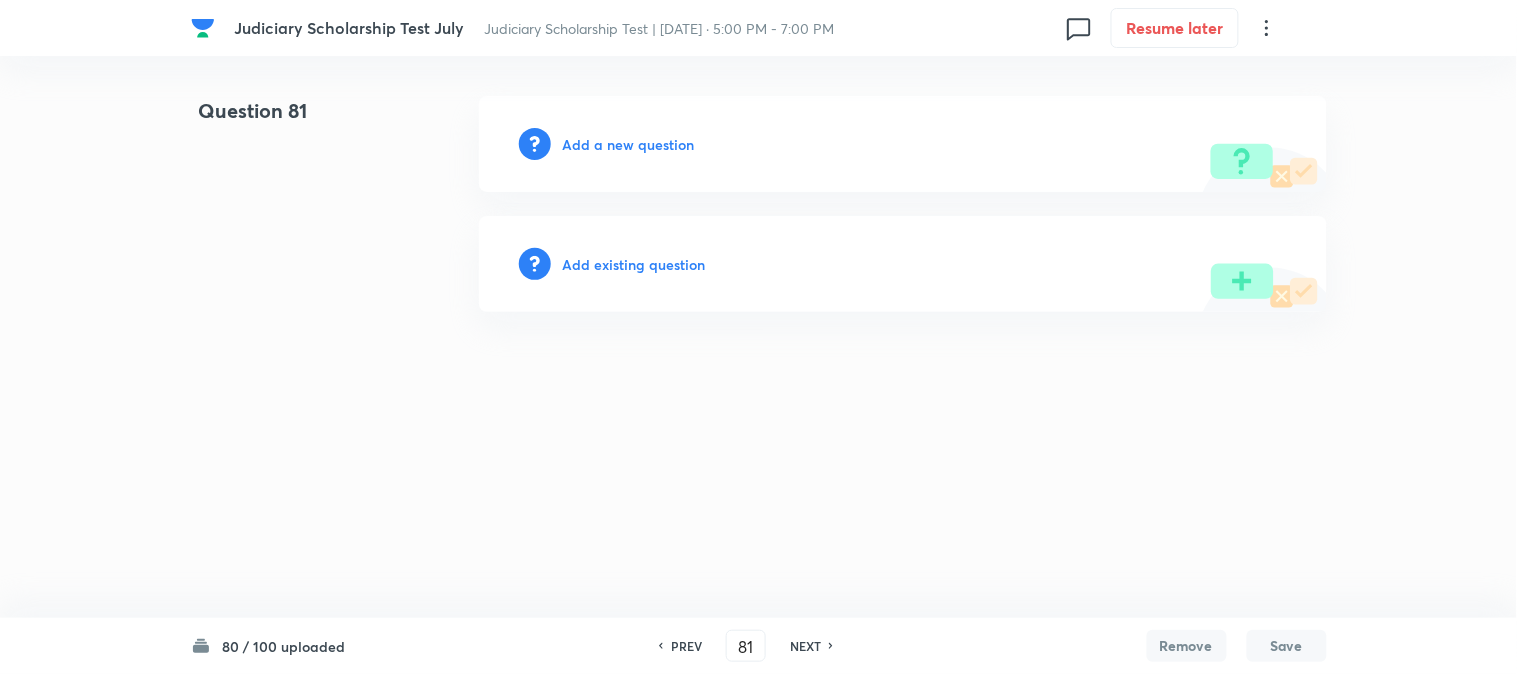 click on "Add a new question" at bounding box center [629, 144] 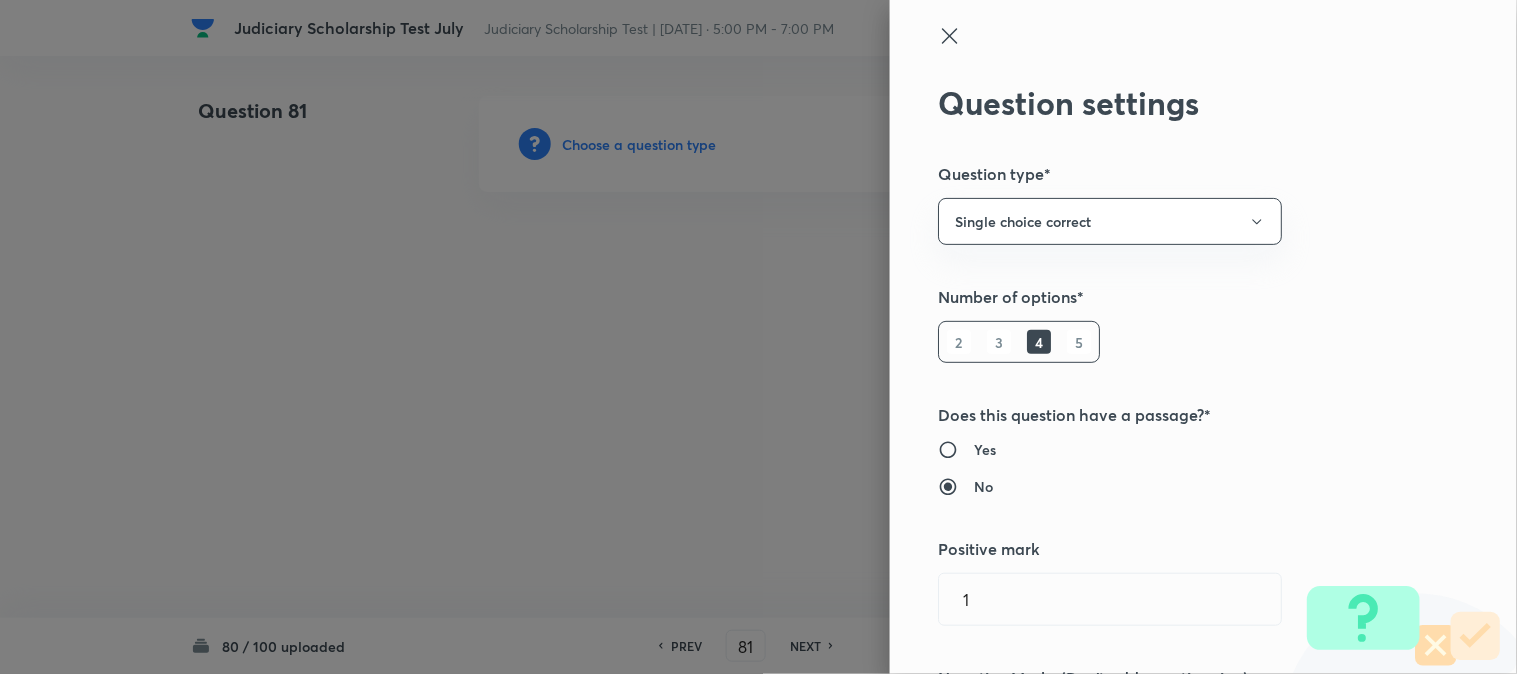 click at bounding box center [758, 337] 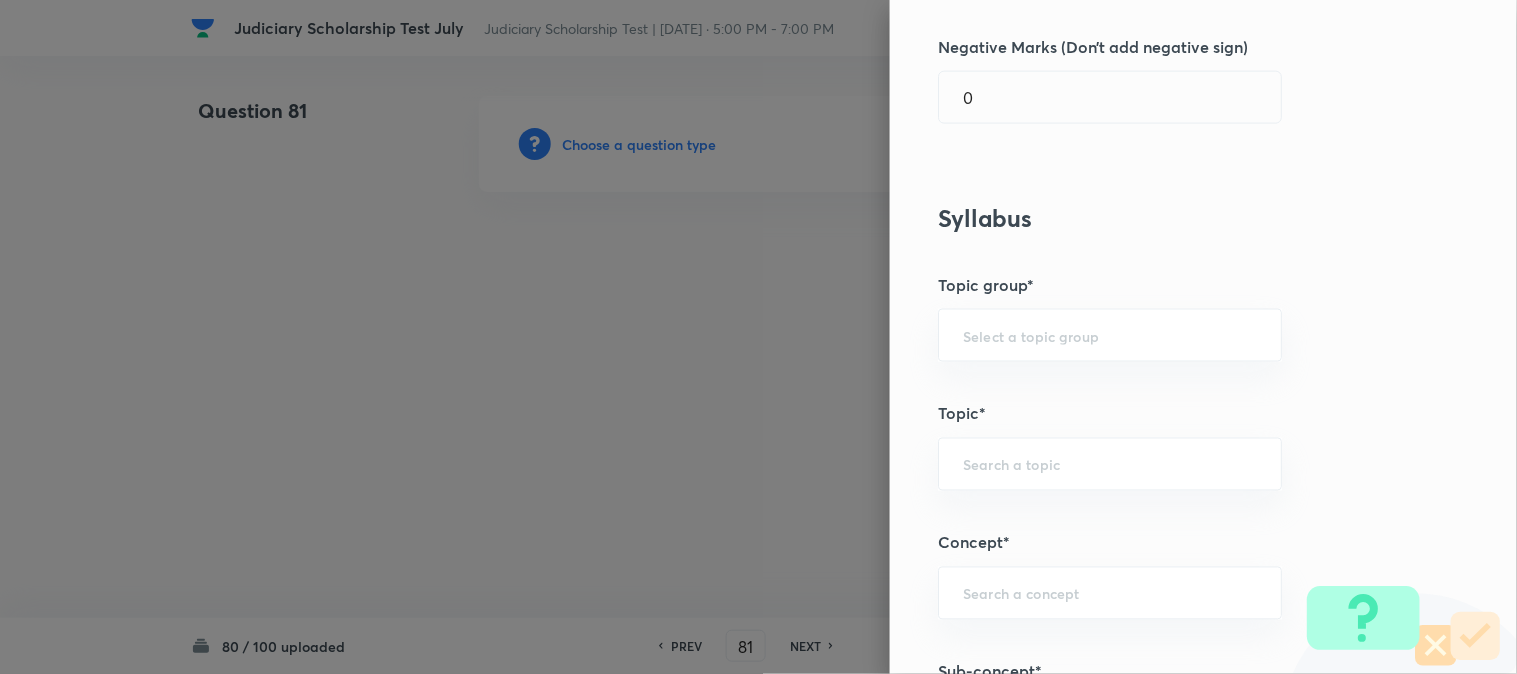 scroll, scrollTop: 1180, scrollLeft: 0, axis: vertical 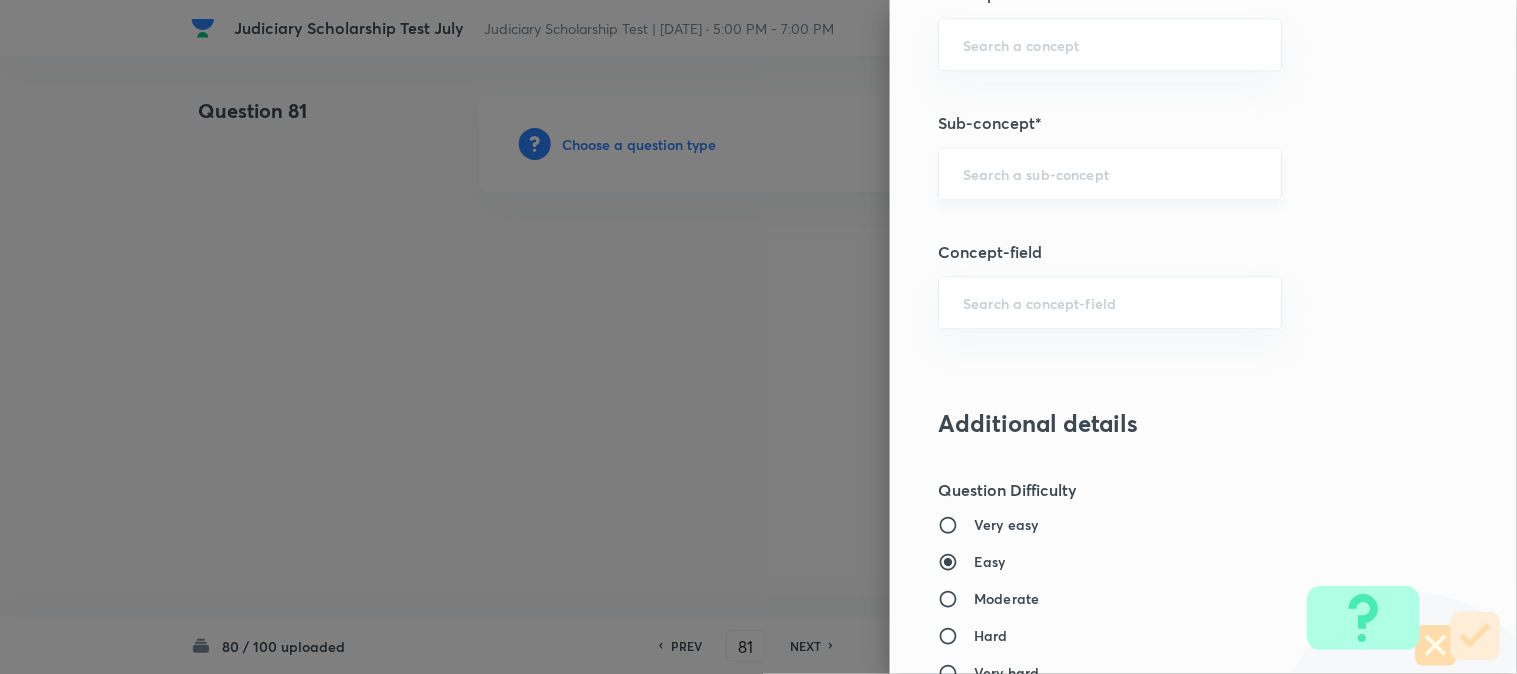 click on "​" at bounding box center [1110, 173] 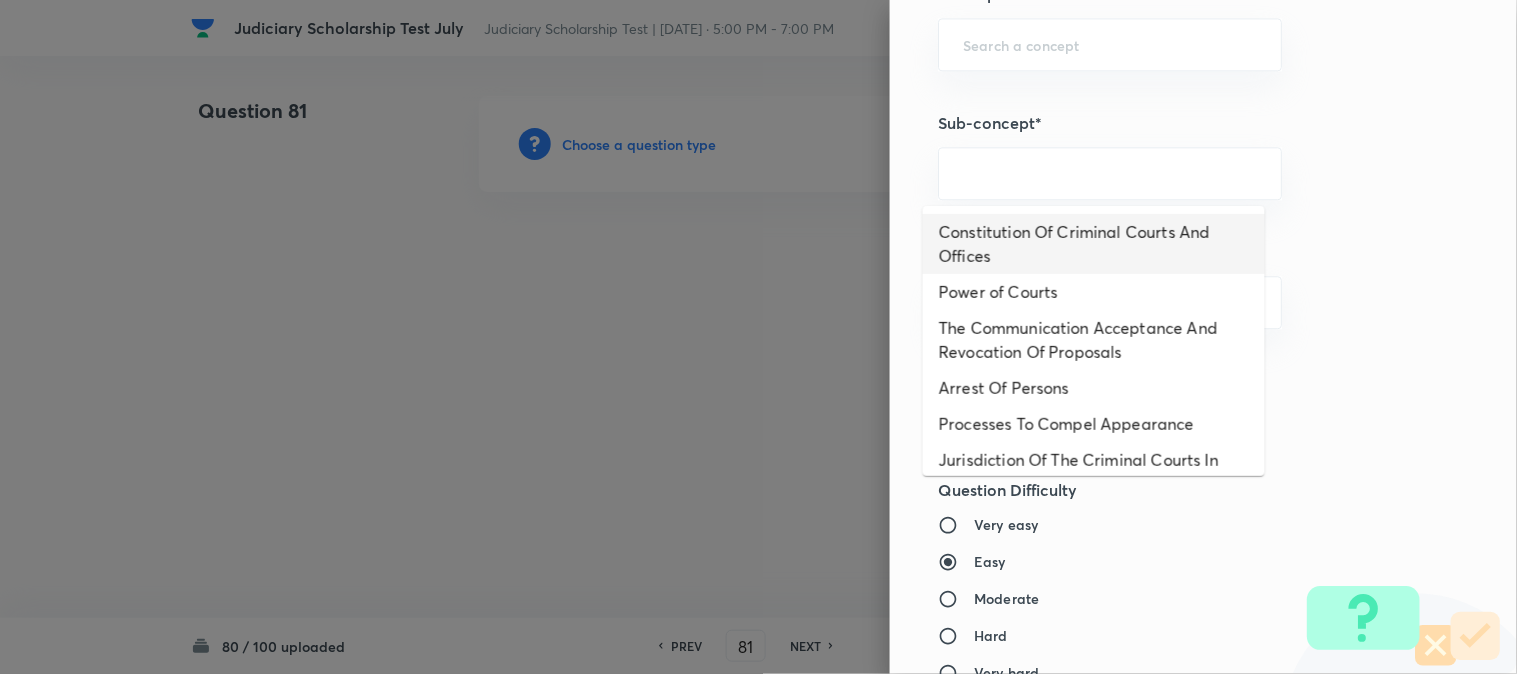 click on "Constitution Of Criminal Courts And Offices" at bounding box center [1094, 244] 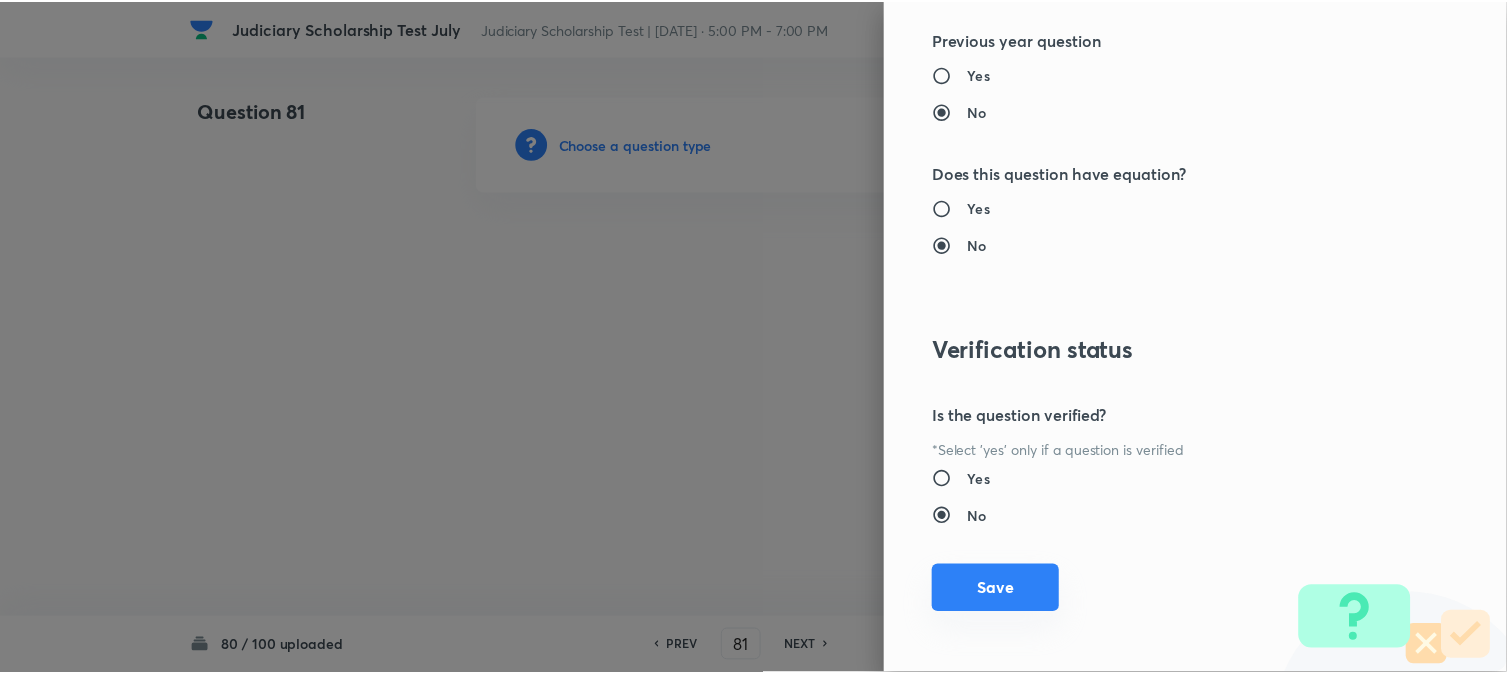 scroll, scrollTop: 2052, scrollLeft: 0, axis: vertical 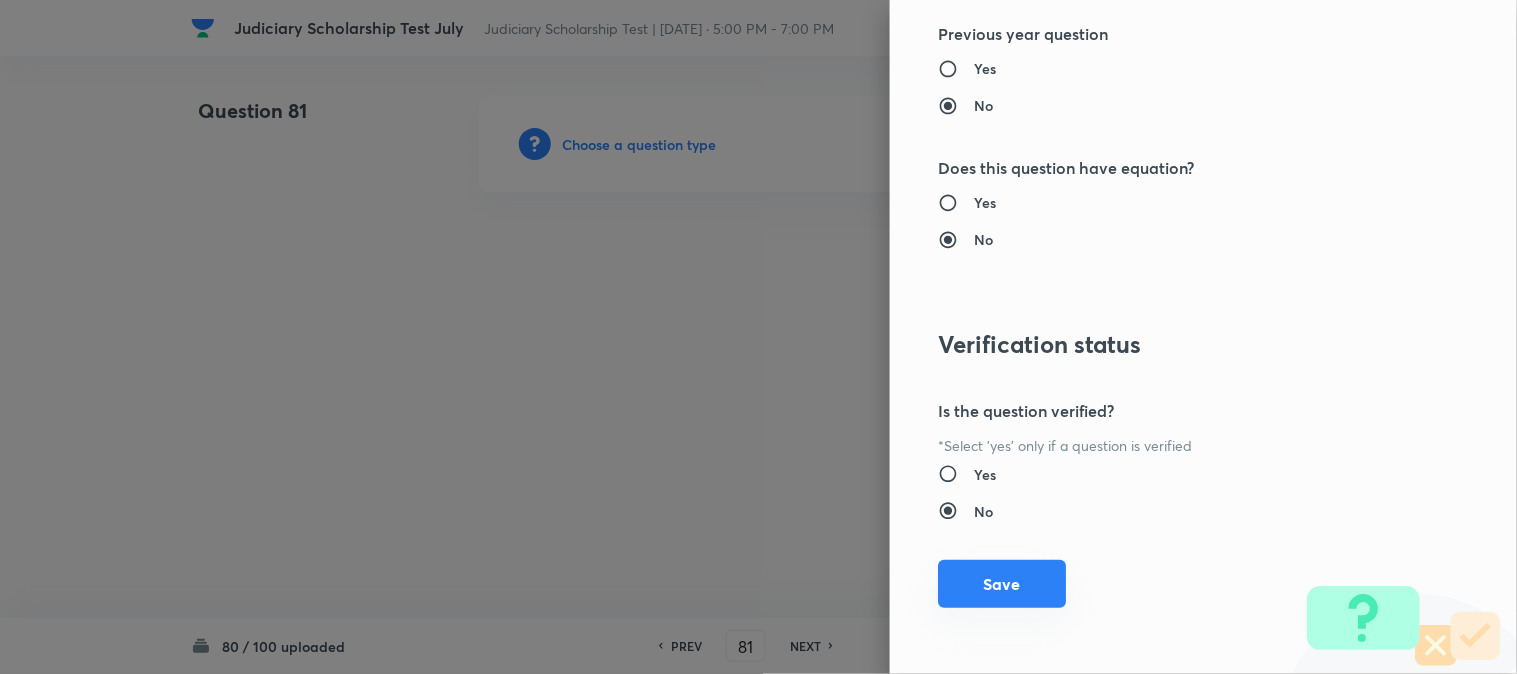 click on "Save" at bounding box center (1002, 584) 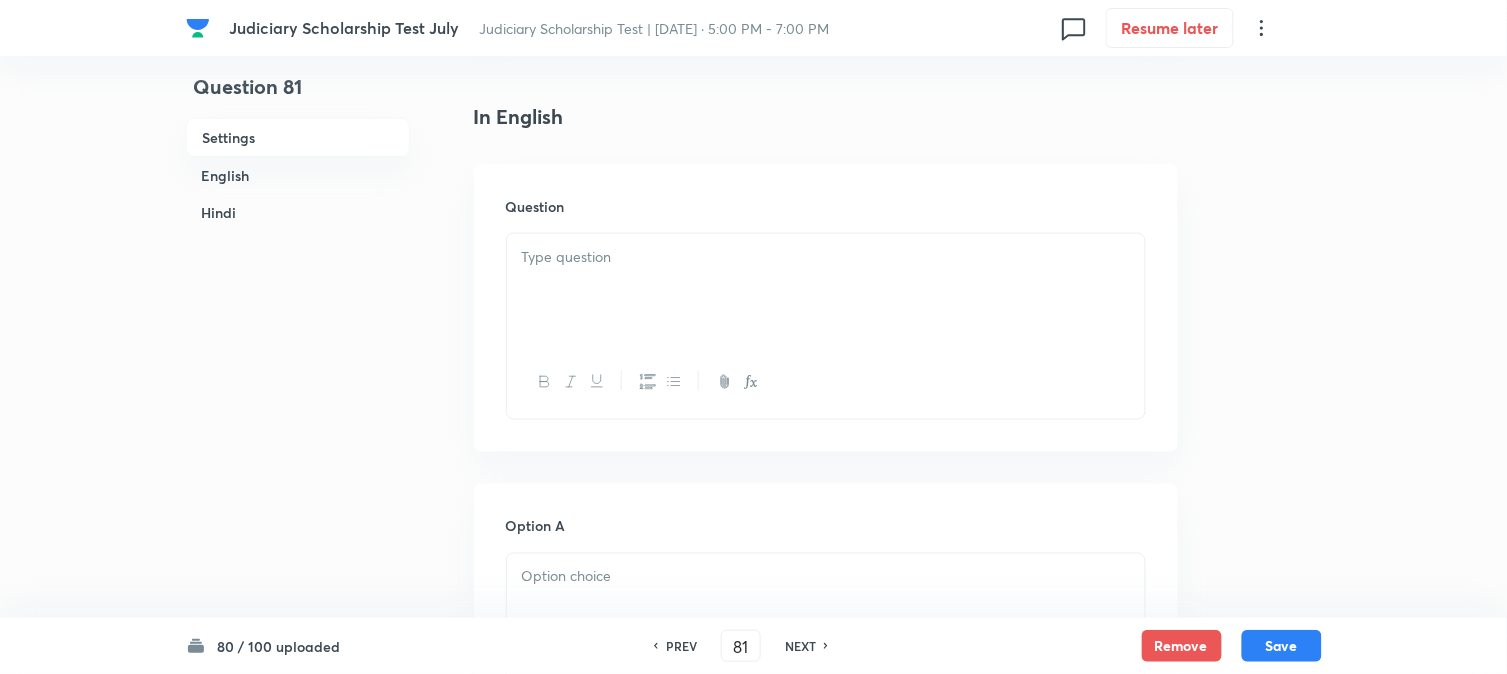 scroll, scrollTop: 590, scrollLeft: 0, axis: vertical 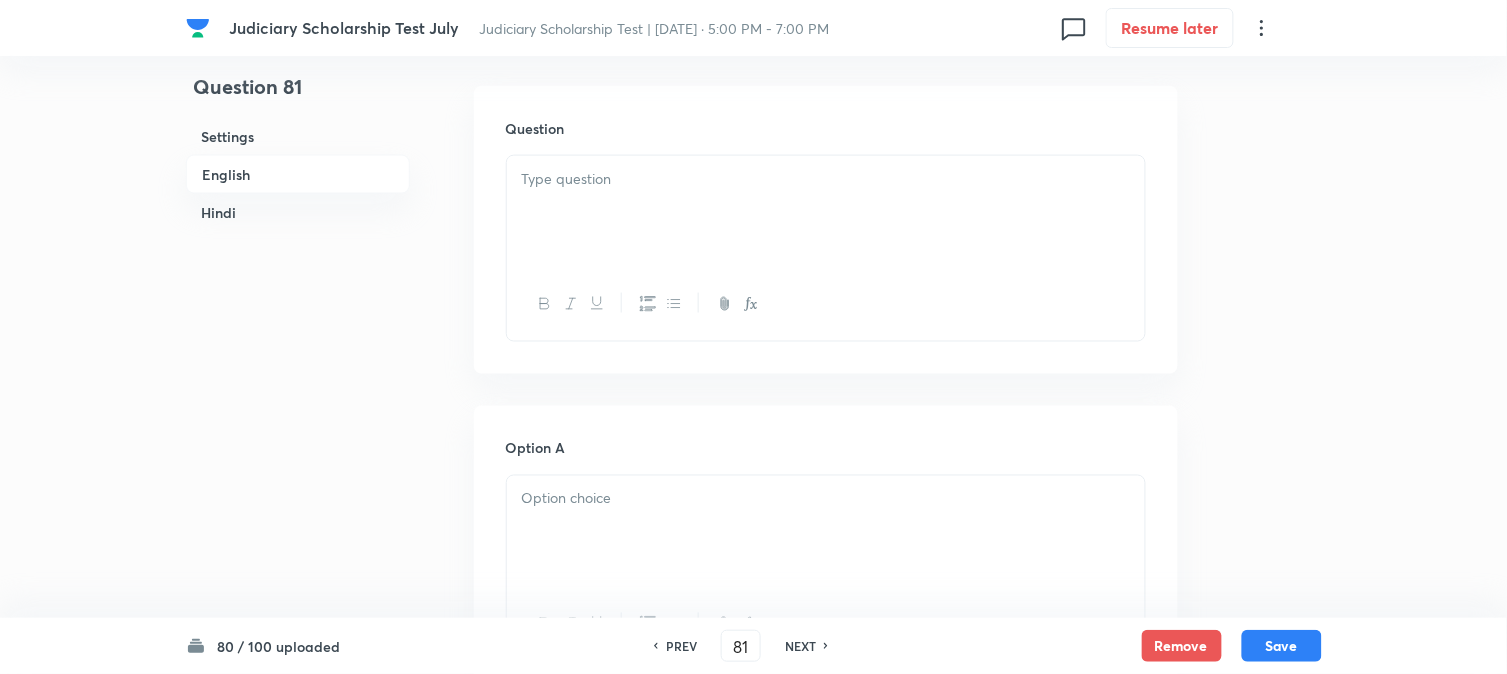 click at bounding box center [826, 212] 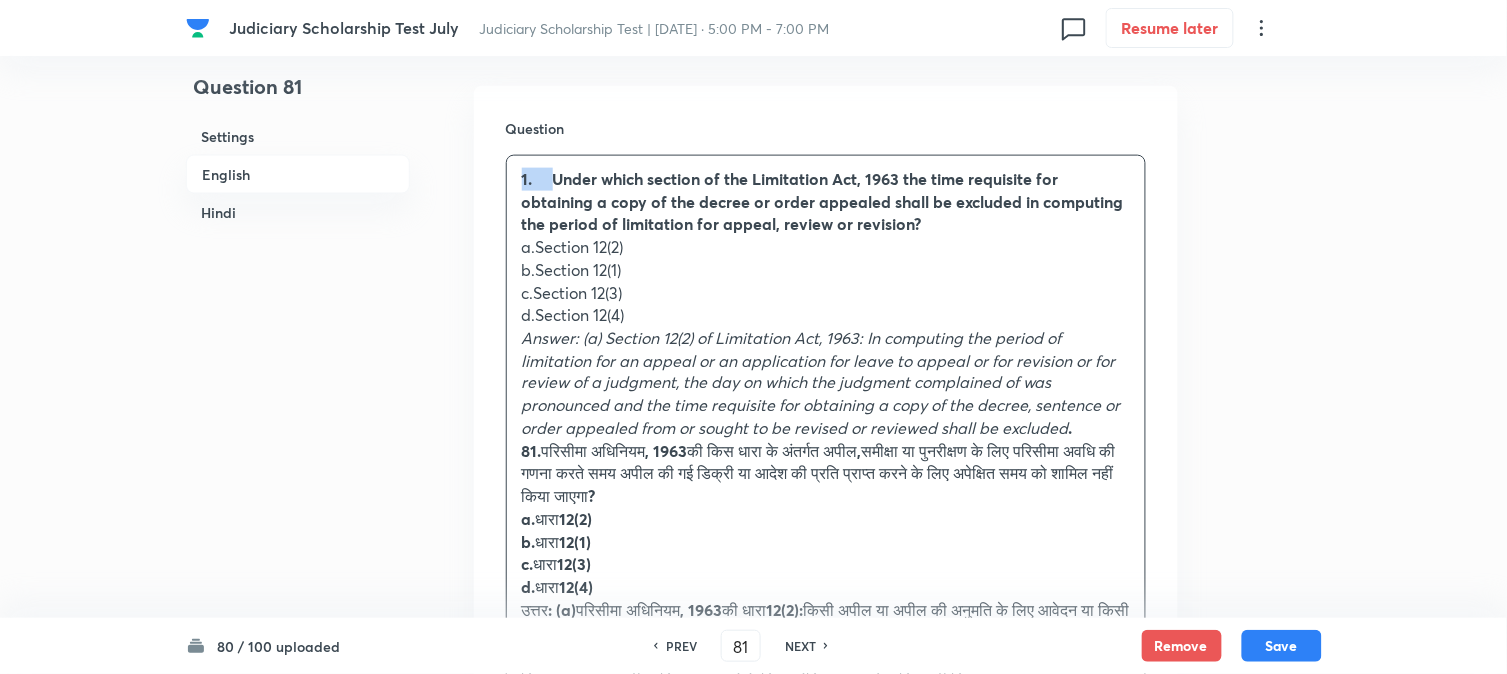 drag, startPoint x: 556, startPoint y: 176, endPoint x: 524, endPoint y: 165, distance: 33.83785 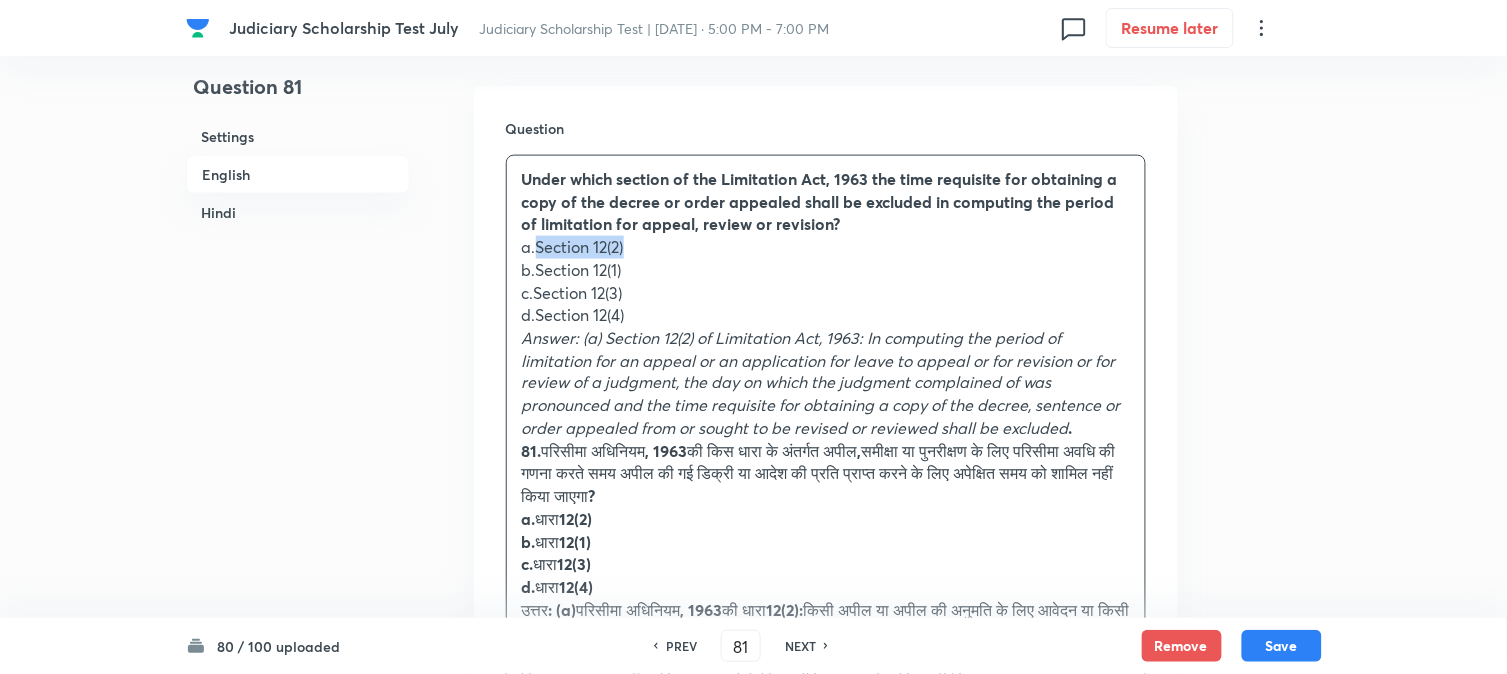drag, startPoint x: 534, startPoint y: 238, endPoint x: 666, endPoint y: 242, distance: 132.0606 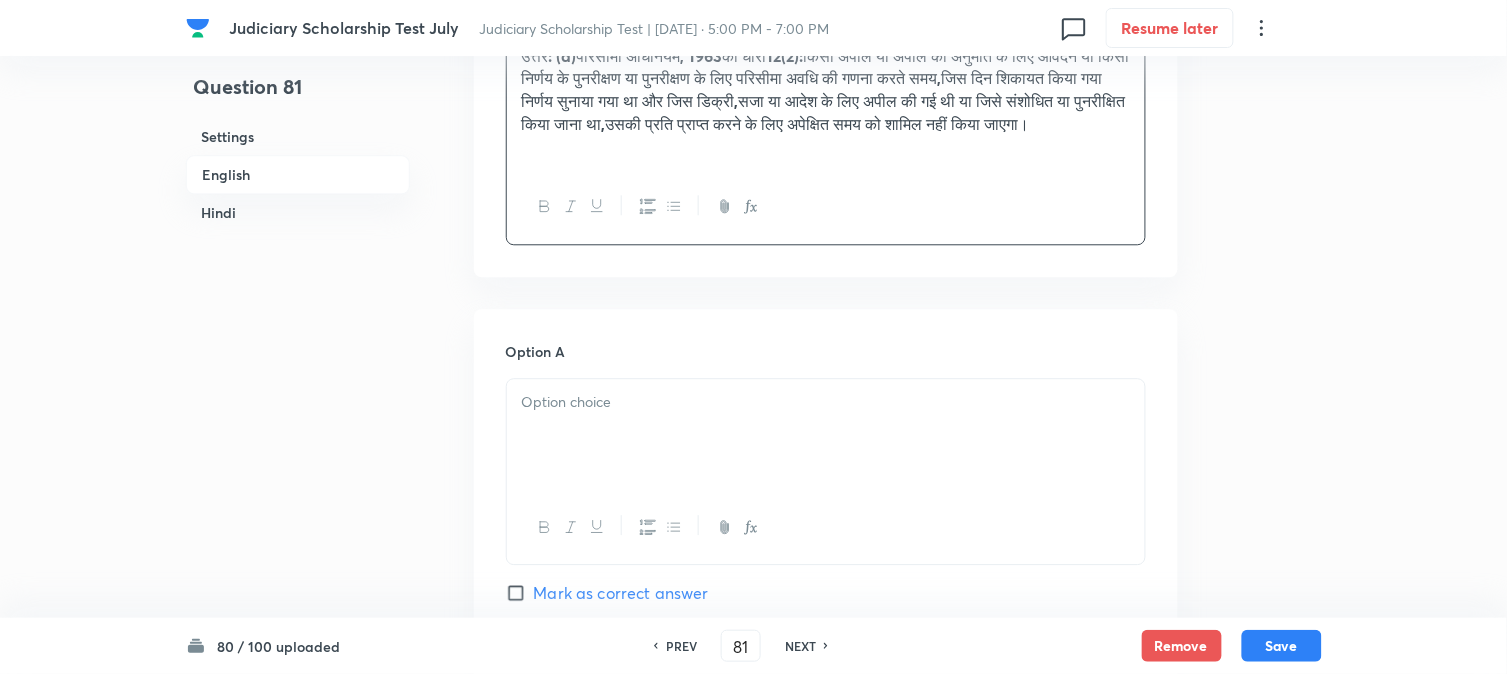 click at bounding box center (826, 435) 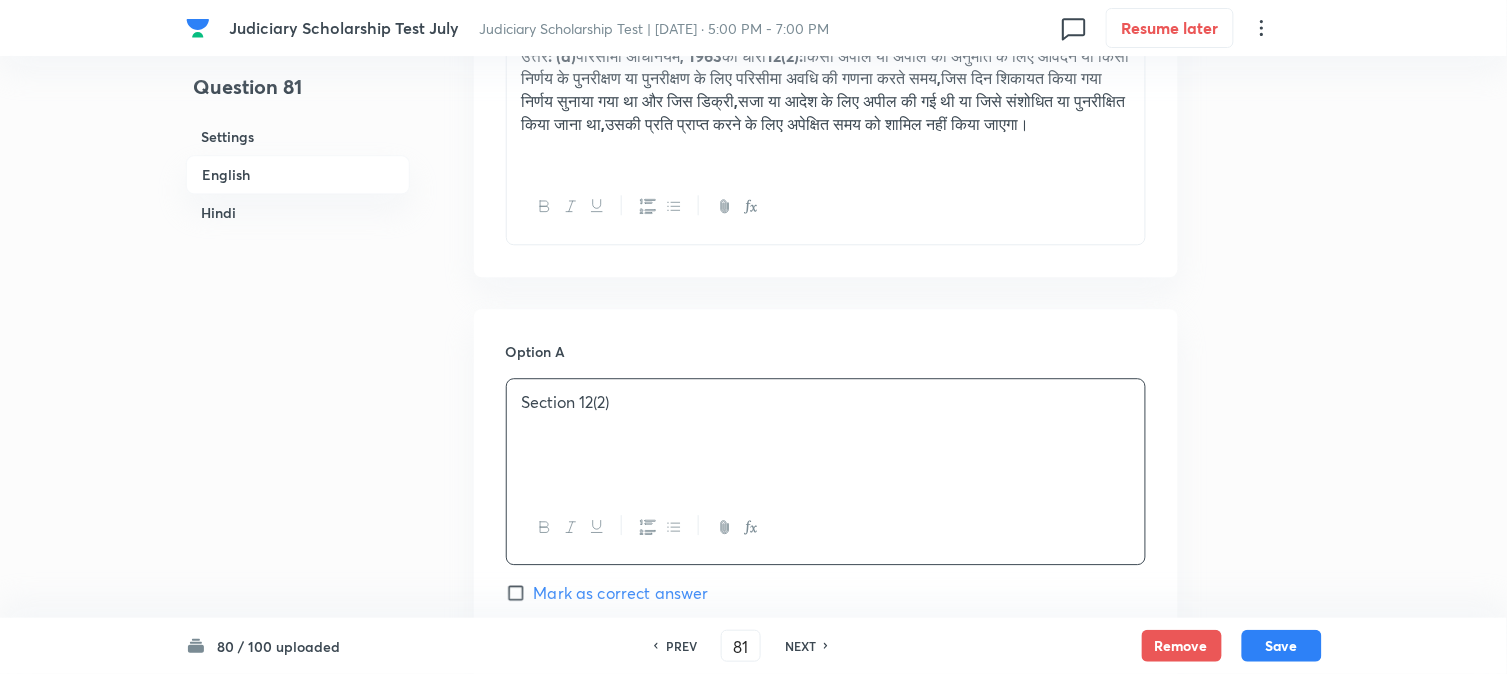 scroll, scrollTop: 701, scrollLeft: 0, axis: vertical 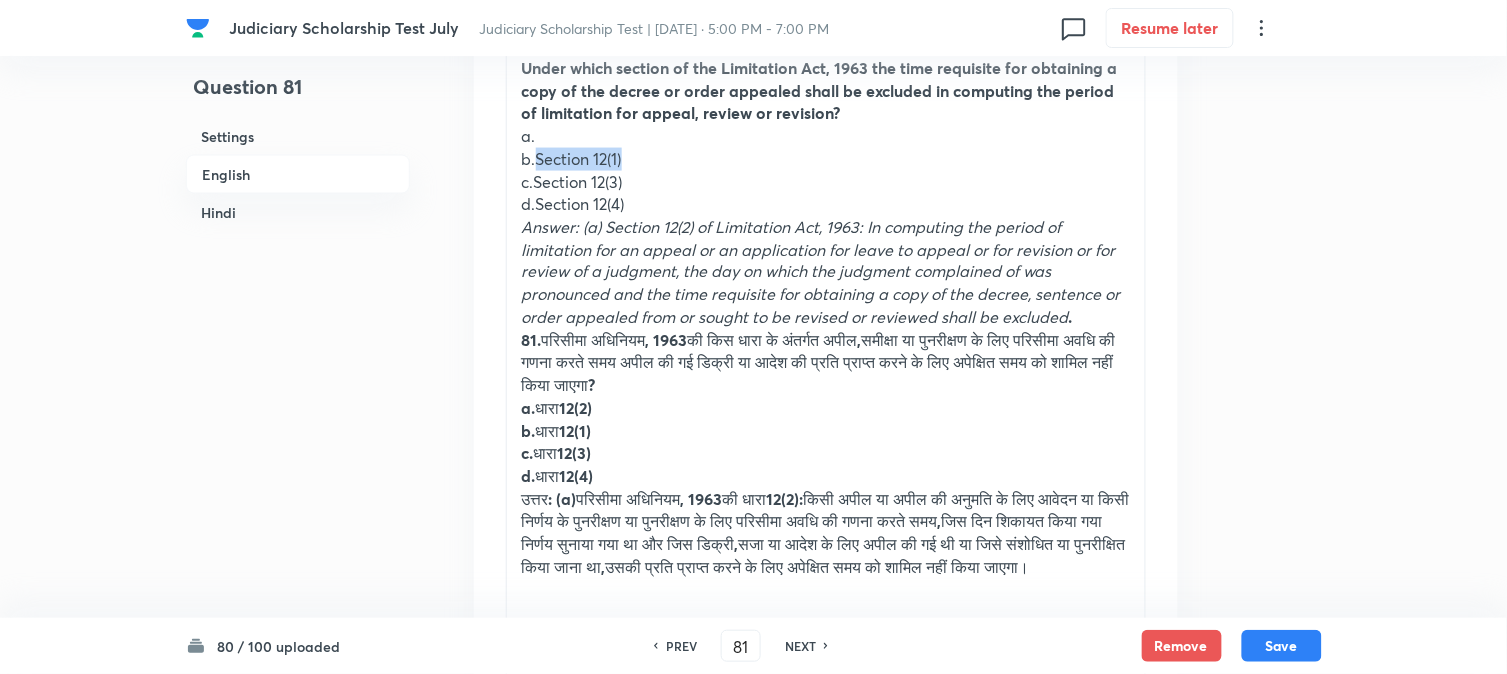drag, startPoint x: 535, startPoint y: 161, endPoint x: 634, endPoint y: 160, distance: 99.00505 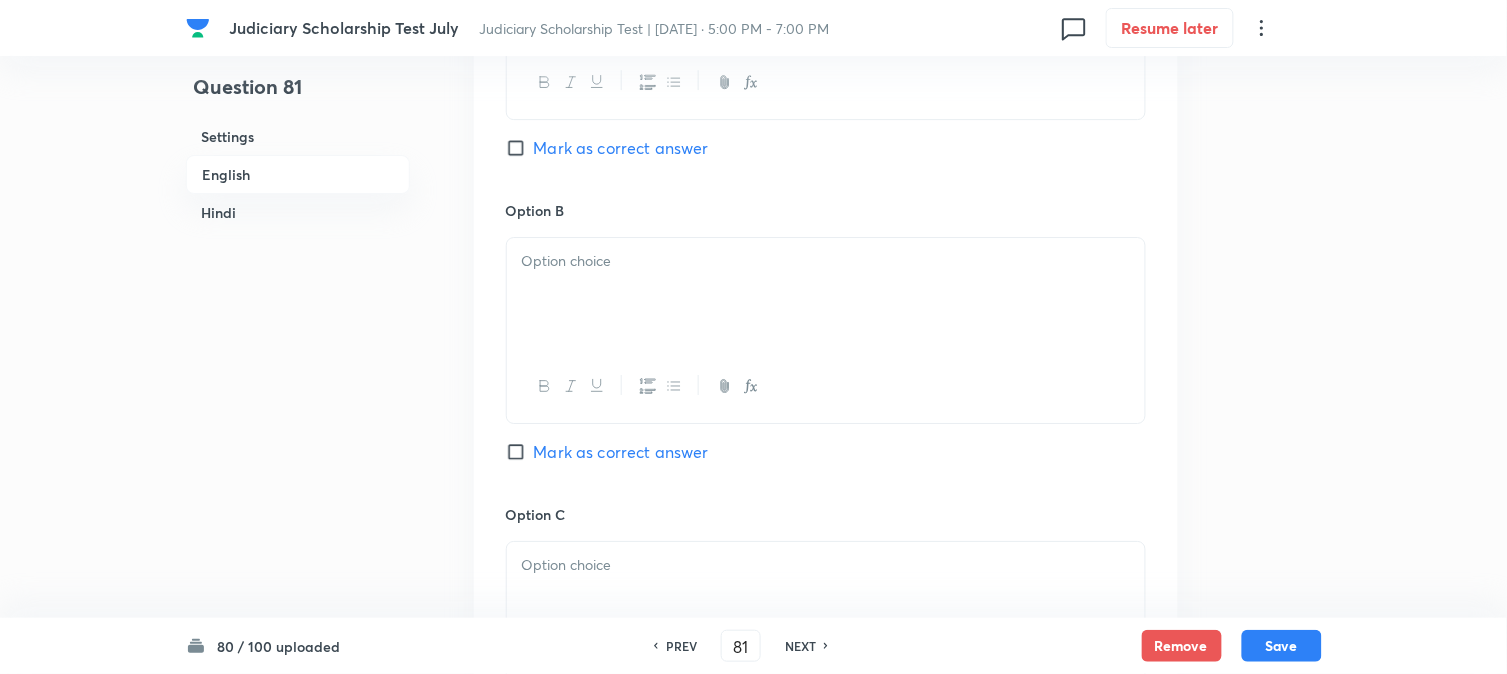 click at bounding box center (826, 294) 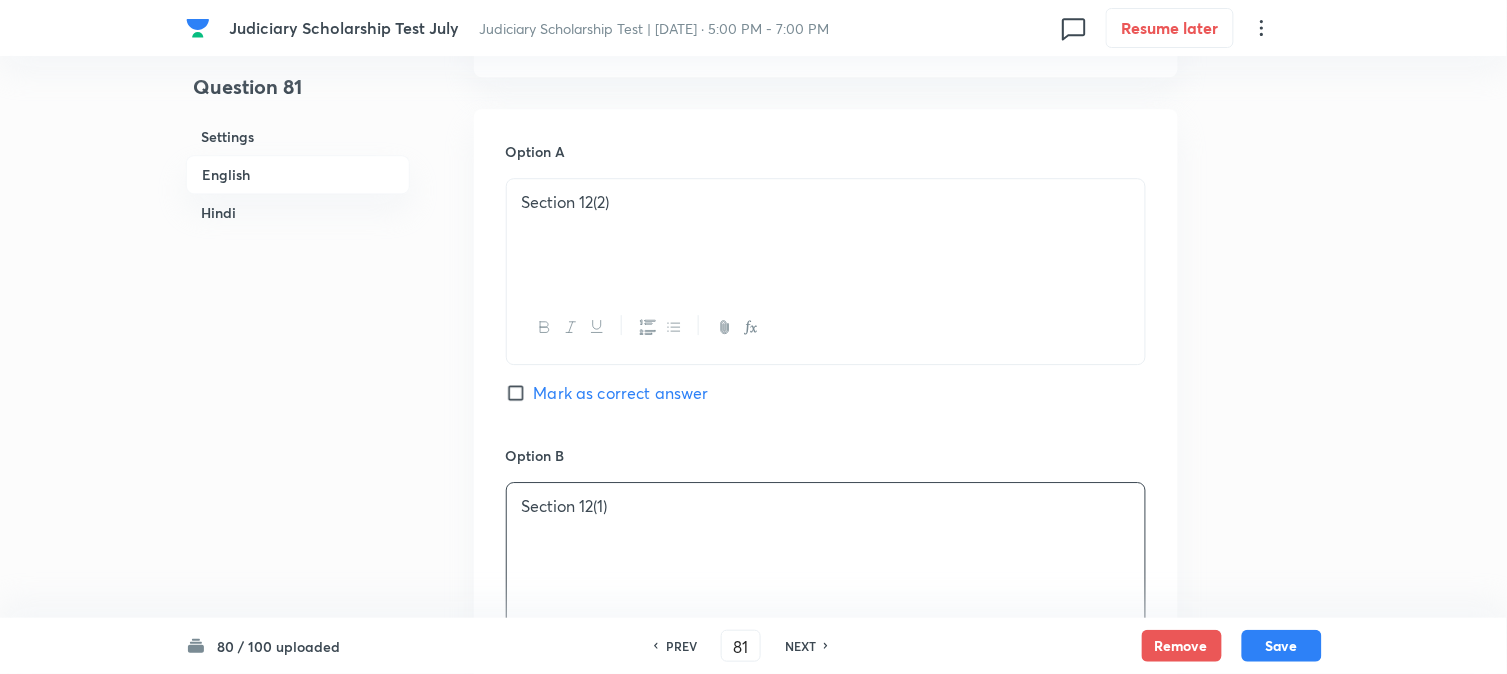 scroll, scrollTop: 701, scrollLeft: 0, axis: vertical 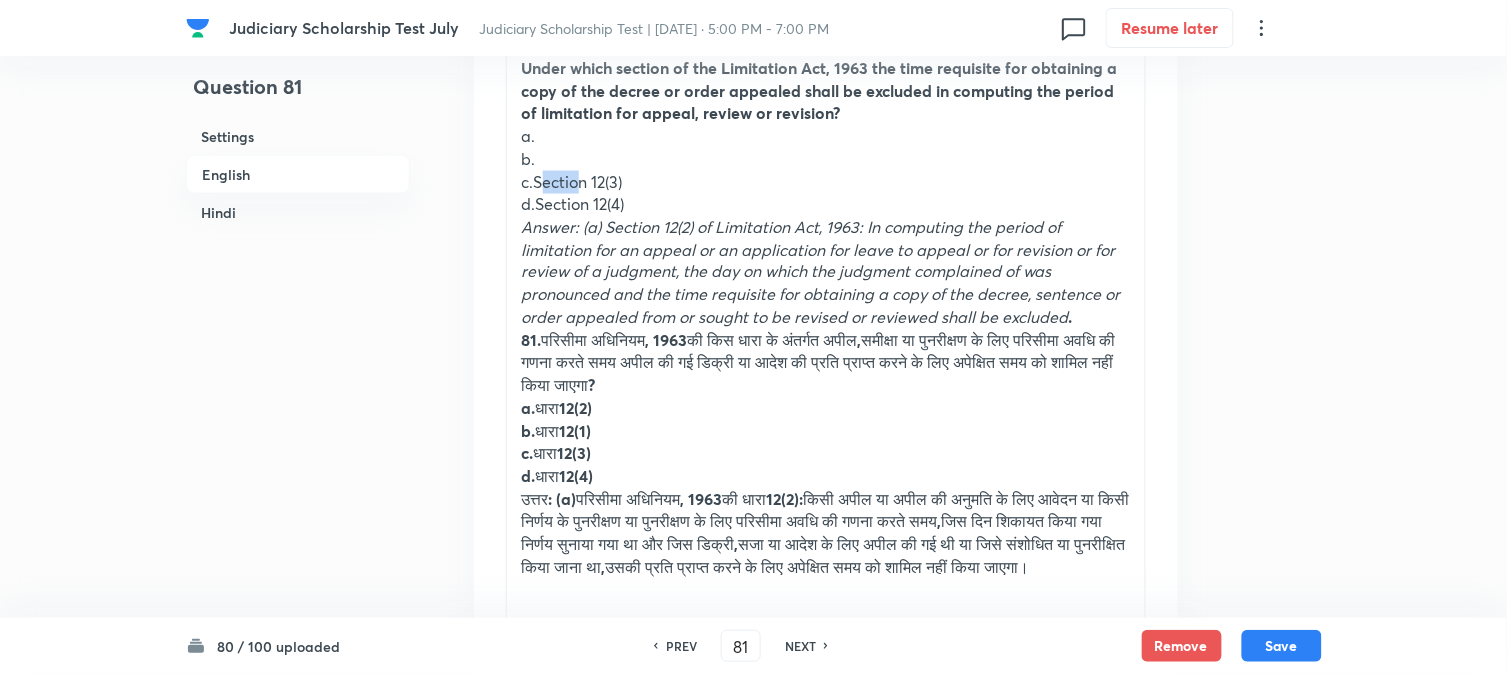 drag, startPoint x: 538, startPoint y: 176, endPoint x: 578, endPoint y: 175, distance: 40.012497 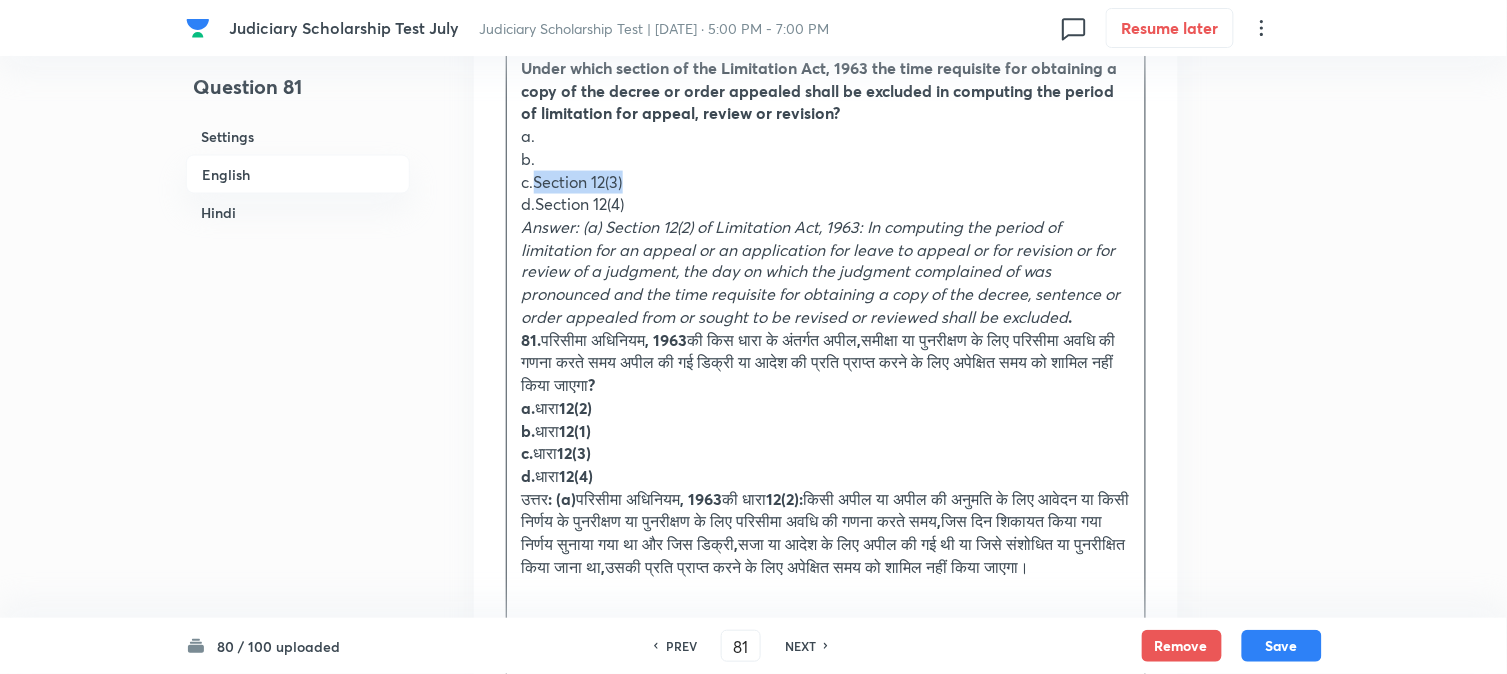 drag, startPoint x: 535, startPoint y: 178, endPoint x: 642, endPoint y: 184, distance: 107.16809 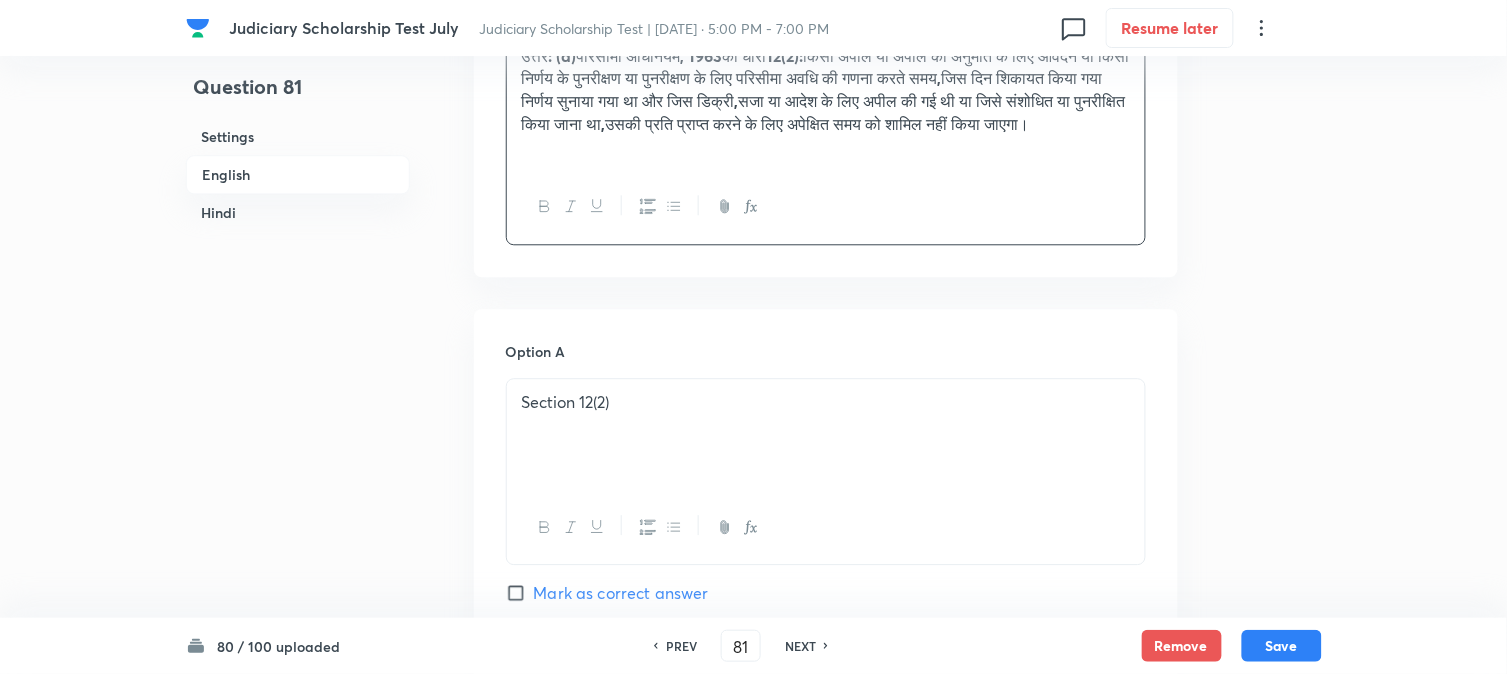 scroll, scrollTop: 1367, scrollLeft: 0, axis: vertical 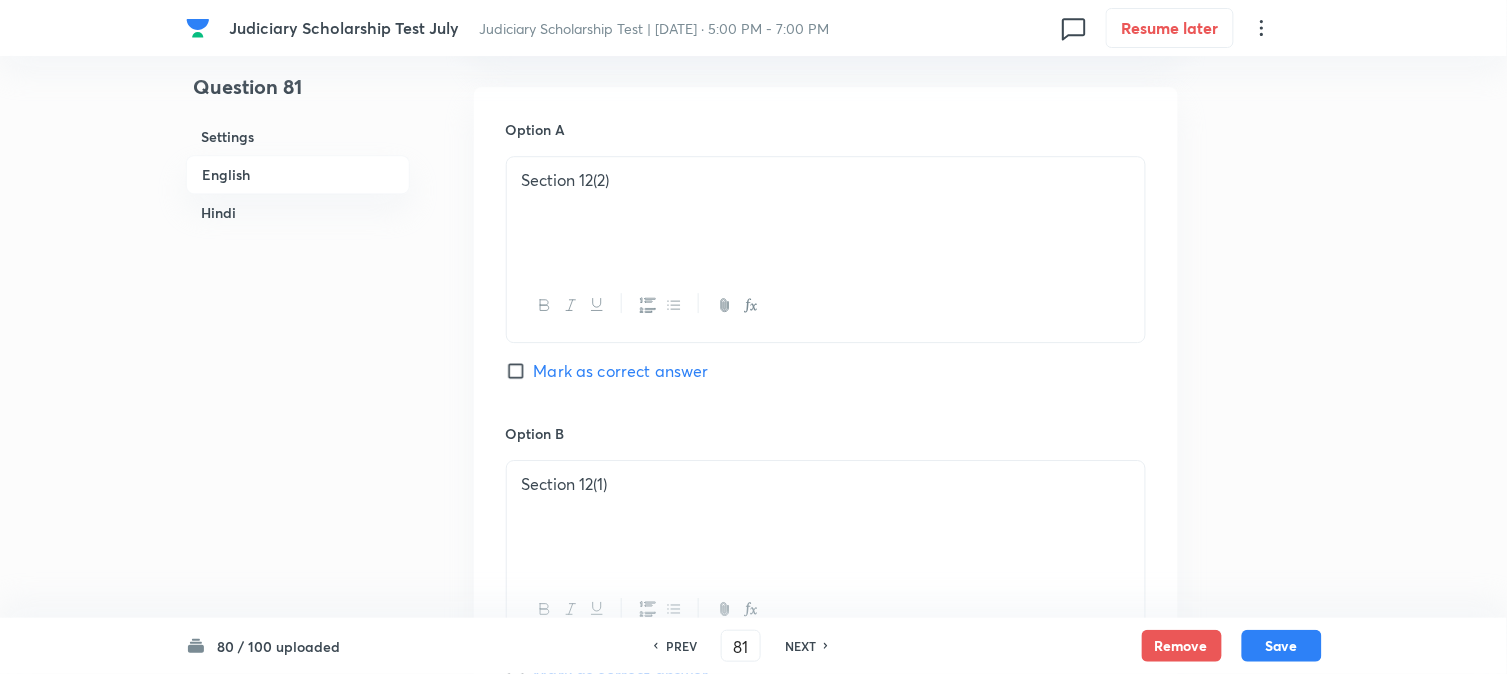click on "Mark as correct answer" at bounding box center (621, 371) 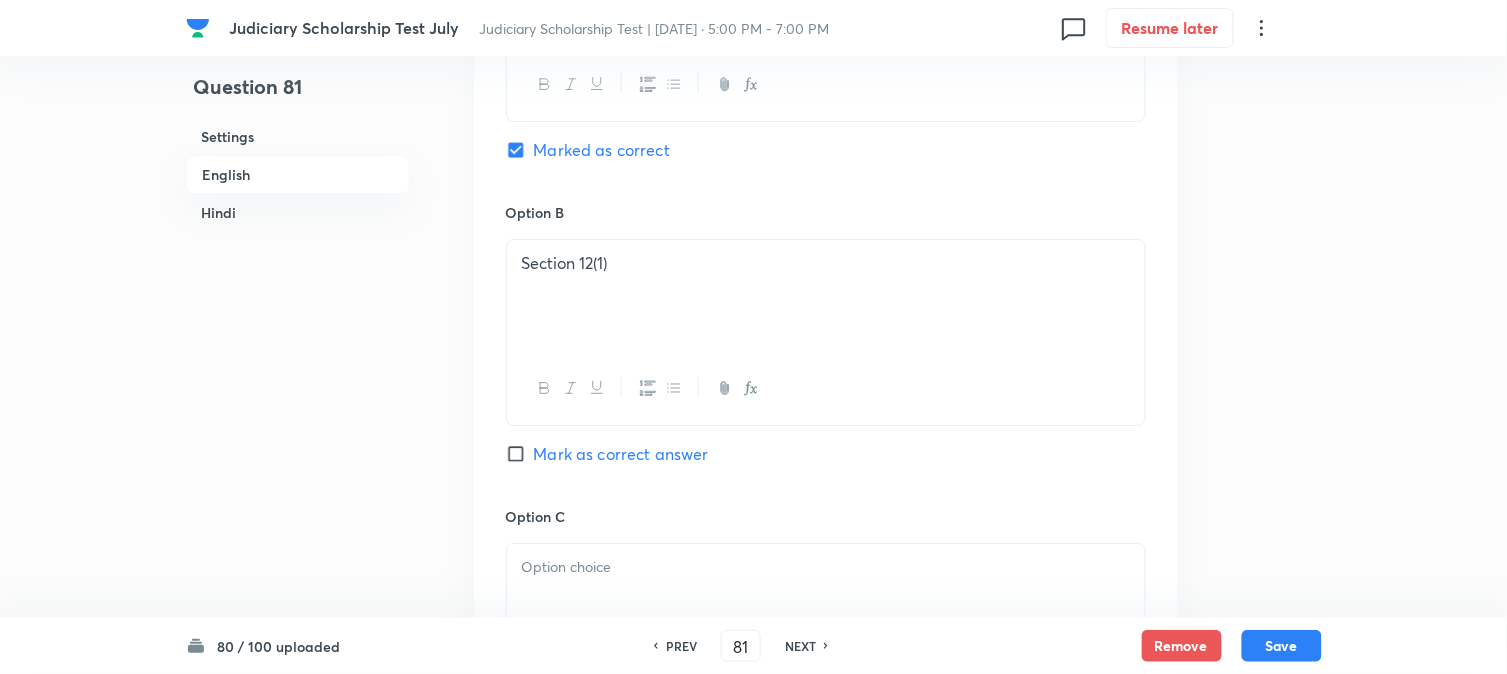 scroll, scrollTop: 1590, scrollLeft: 0, axis: vertical 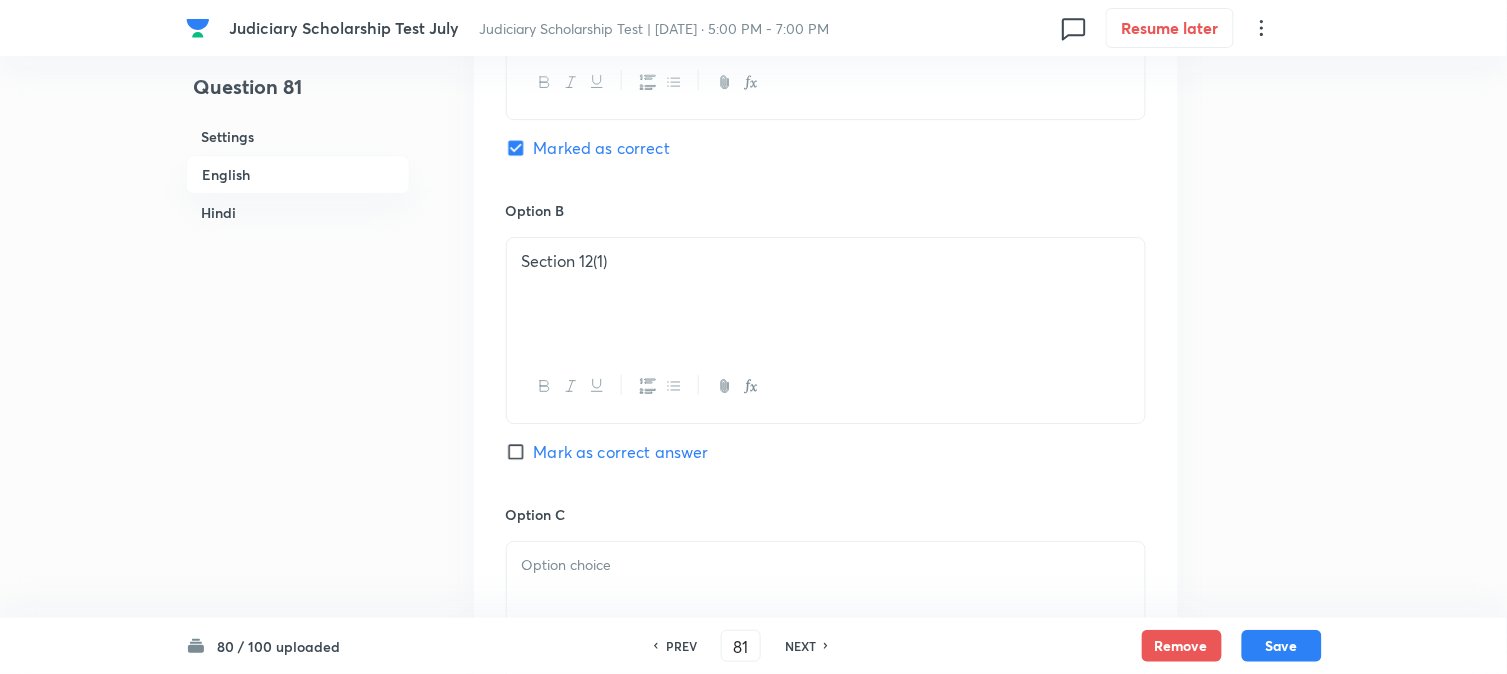 click at bounding box center [826, 598] 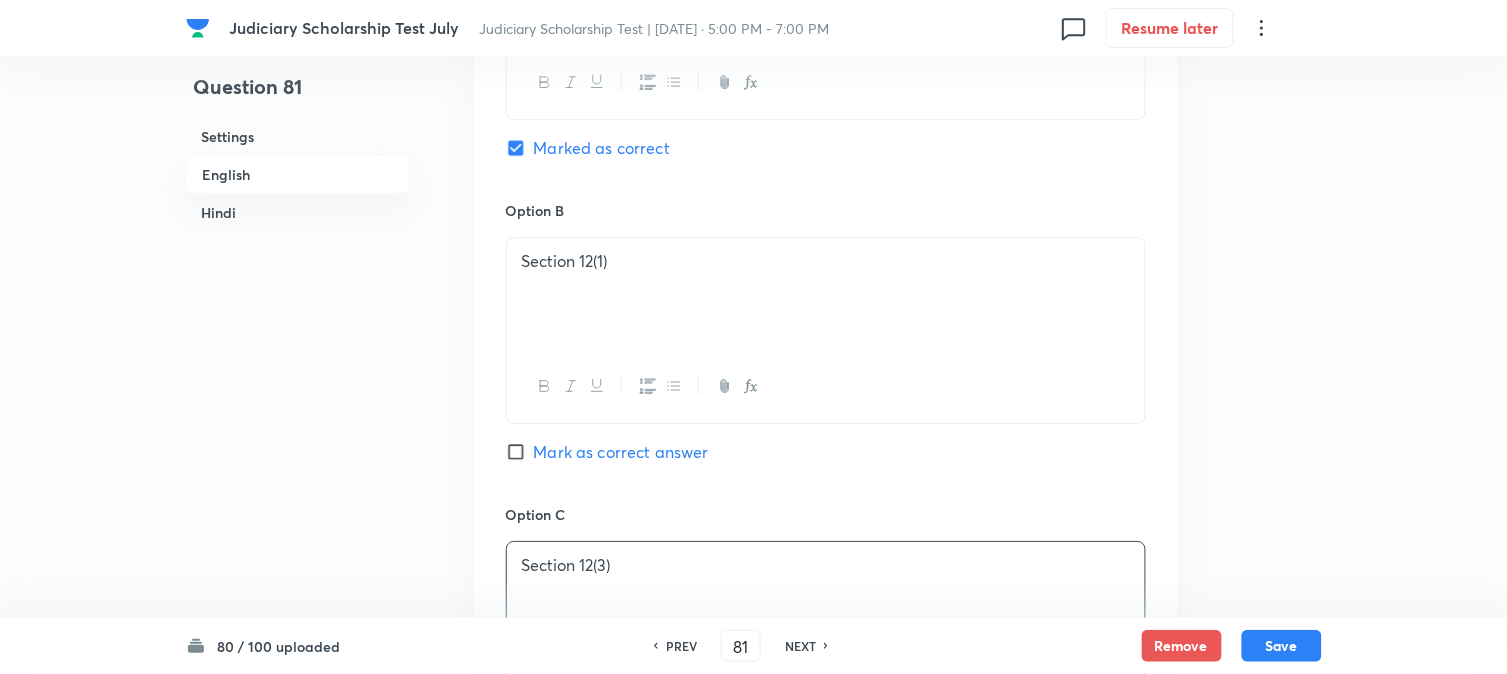 scroll, scrollTop: 812, scrollLeft: 0, axis: vertical 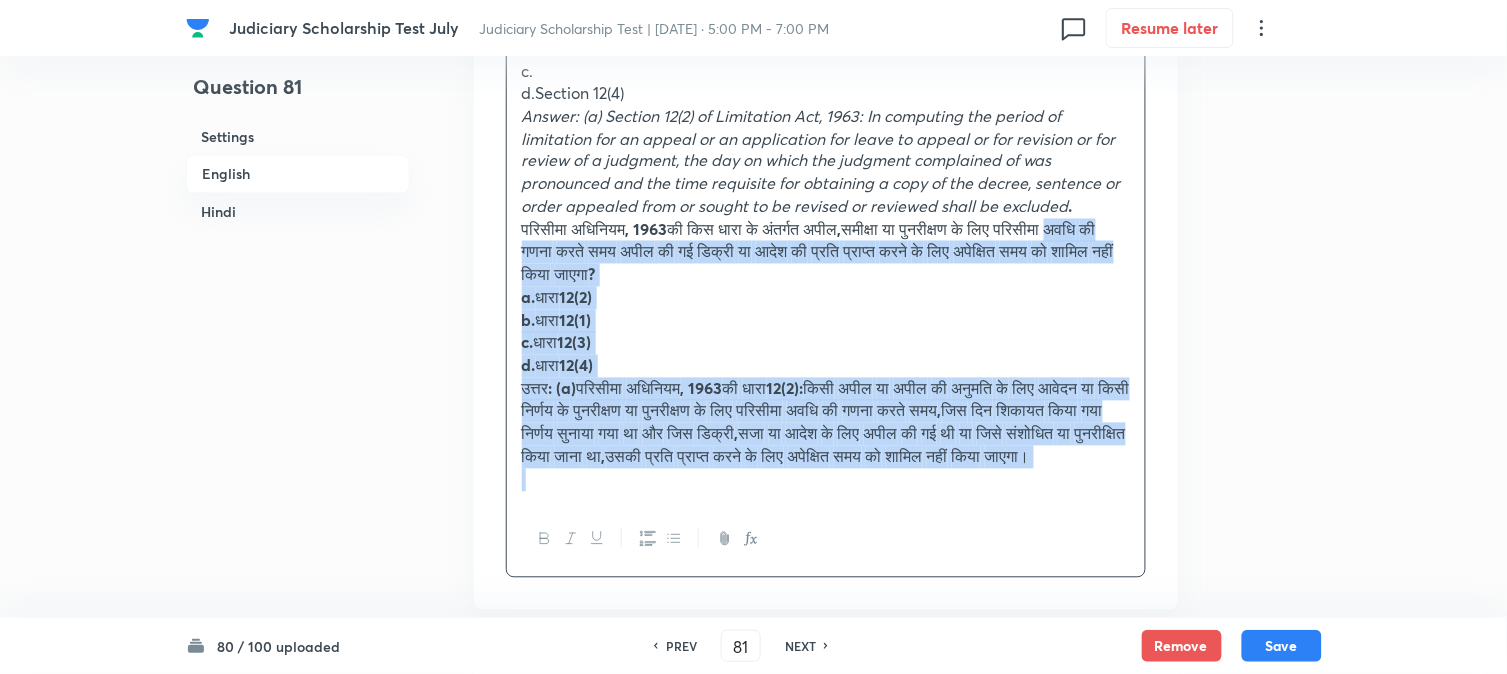 drag, startPoint x: 545, startPoint y: 228, endPoint x: 492, endPoint y: 258, distance: 60.90156 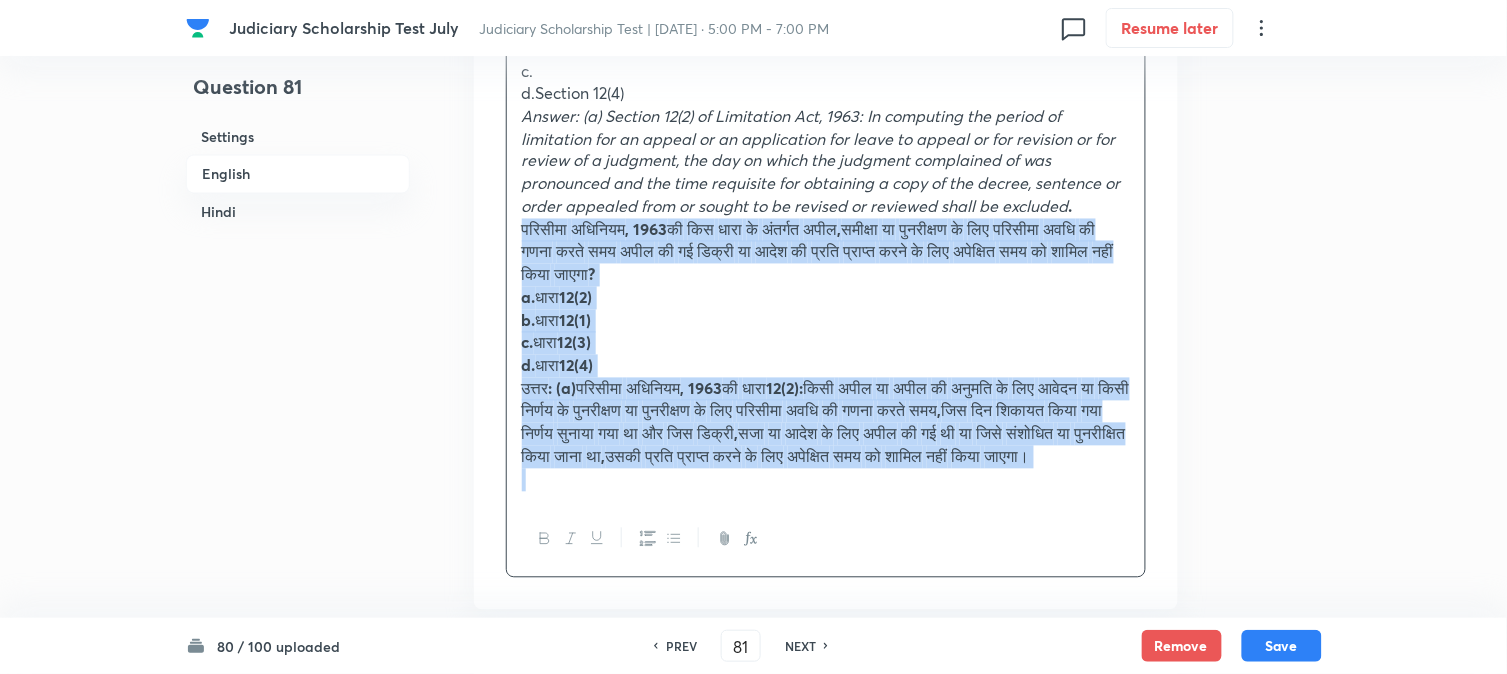 drag, startPoint x: 512, startPoint y: 231, endPoint x: 945, endPoint y: 572, distance: 551.1533 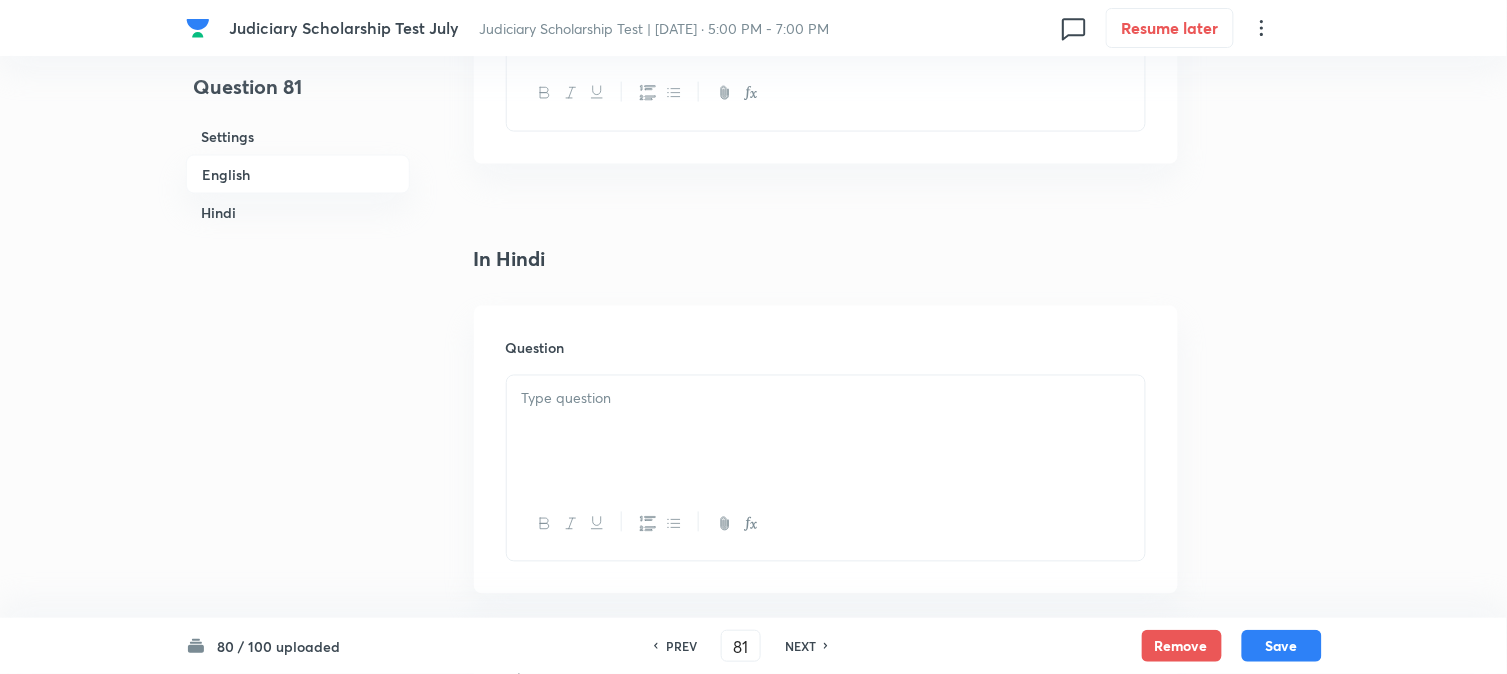 scroll, scrollTop: 2812, scrollLeft: 0, axis: vertical 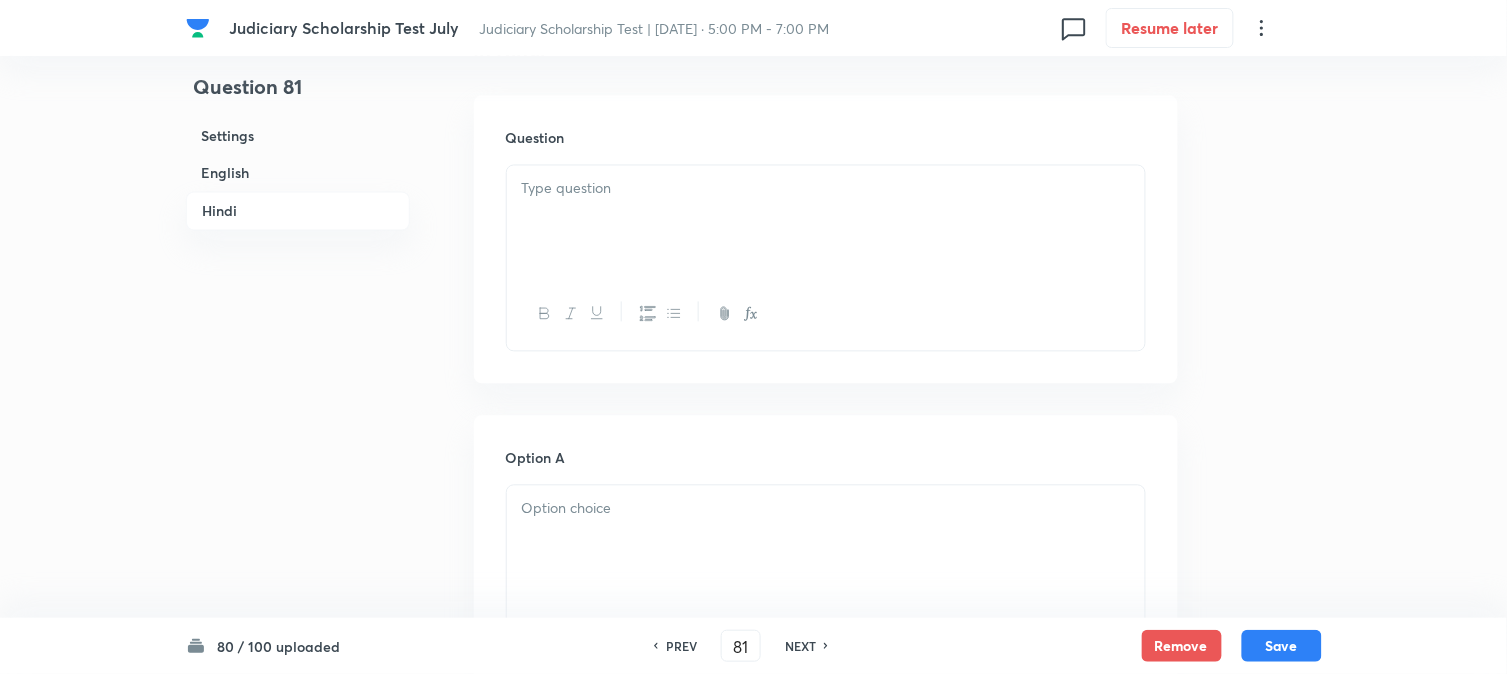 click at bounding box center (826, 222) 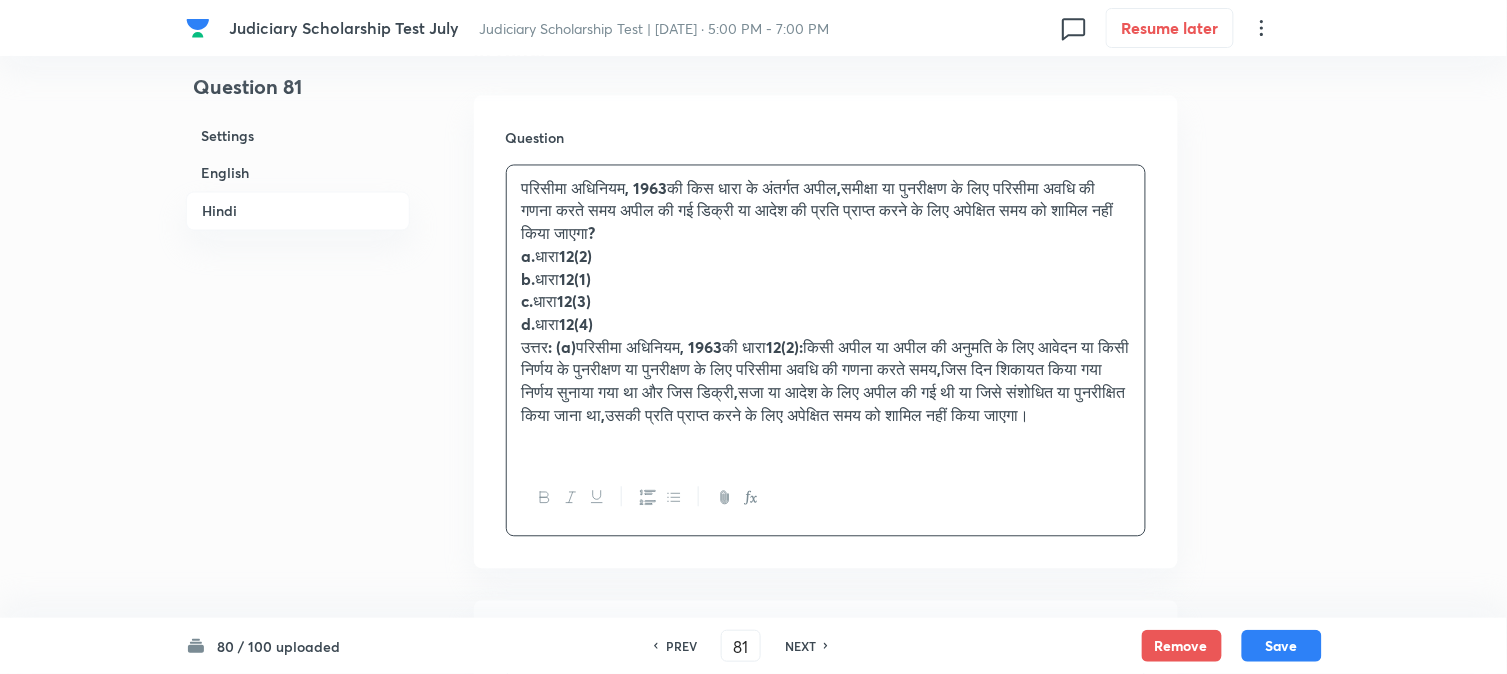 drag, startPoint x: 543, startPoint y: 257, endPoint x: 627, endPoint y: 264, distance: 84.29116 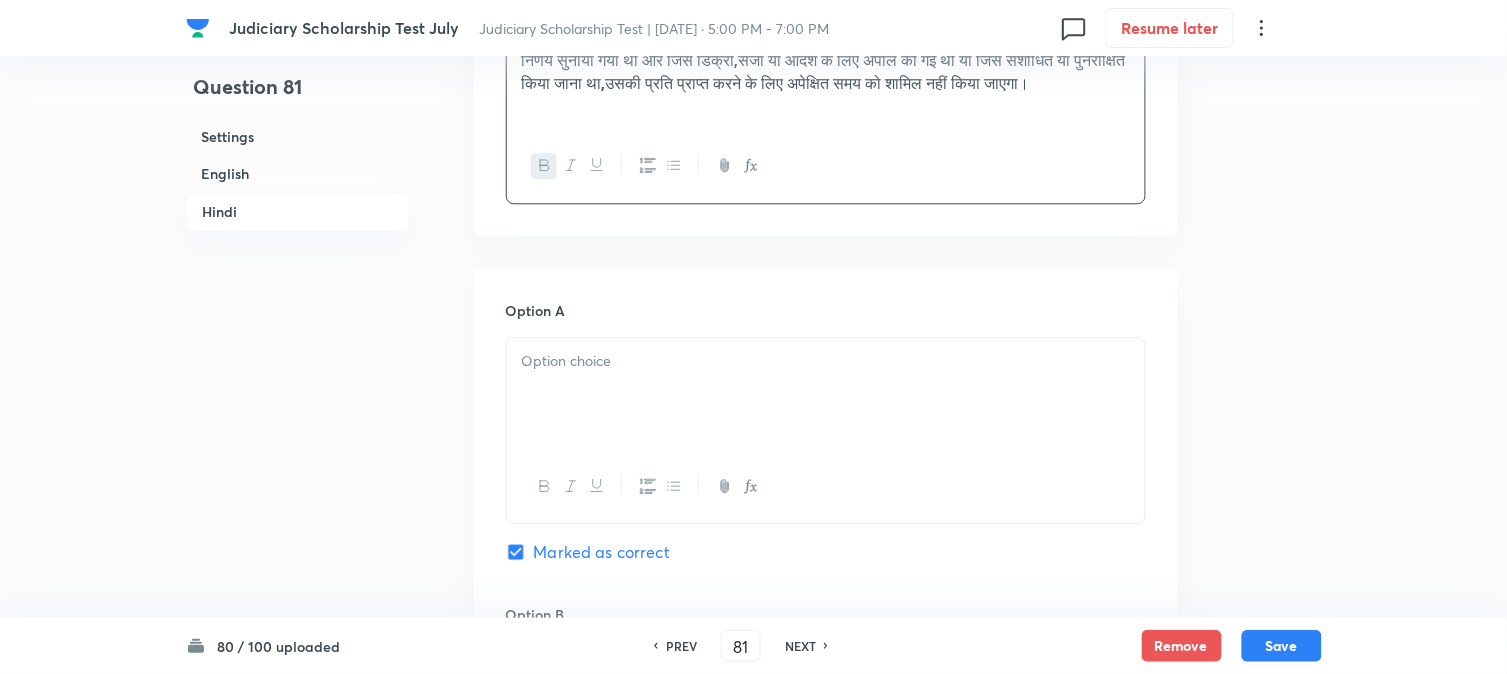 click at bounding box center [826, 394] 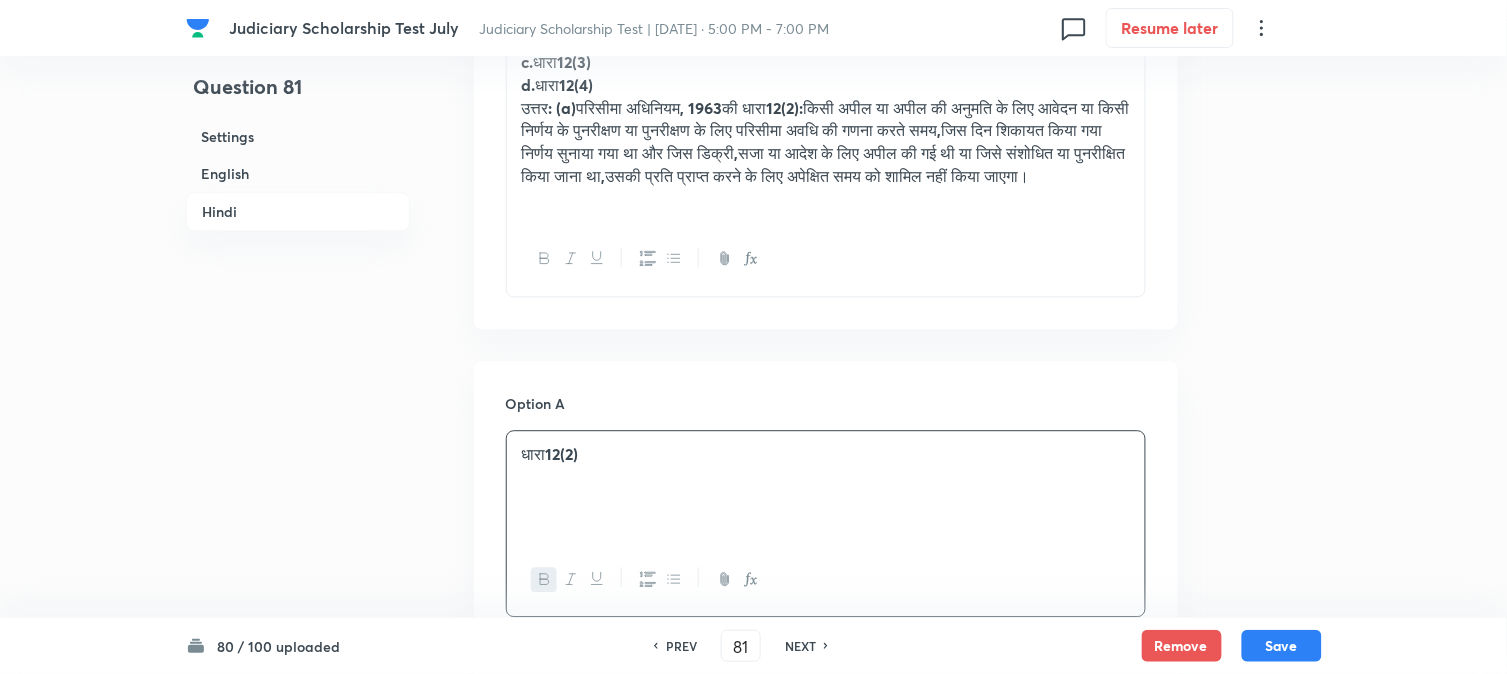 scroll, scrollTop: 2923, scrollLeft: 0, axis: vertical 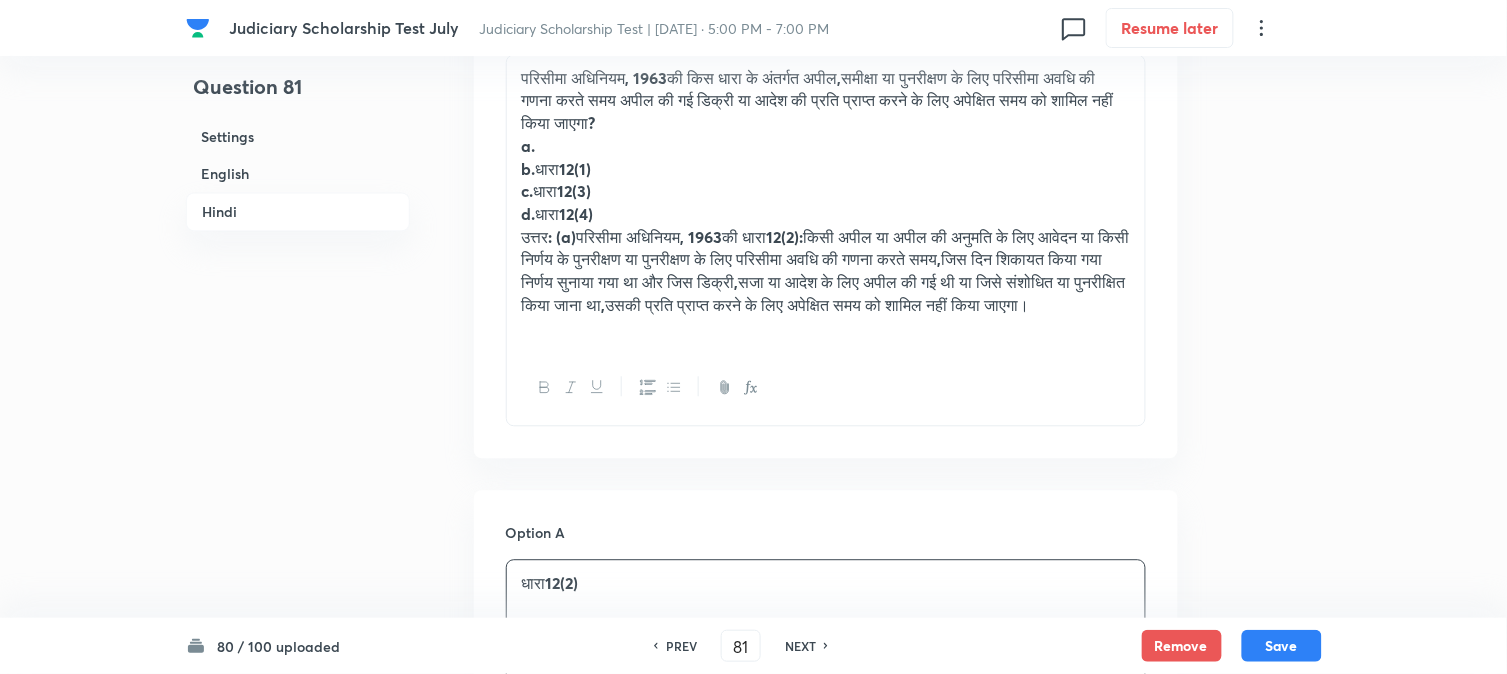 drag, startPoint x: 547, startPoint y: 172, endPoint x: 625, endPoint y: 172, distance: 78 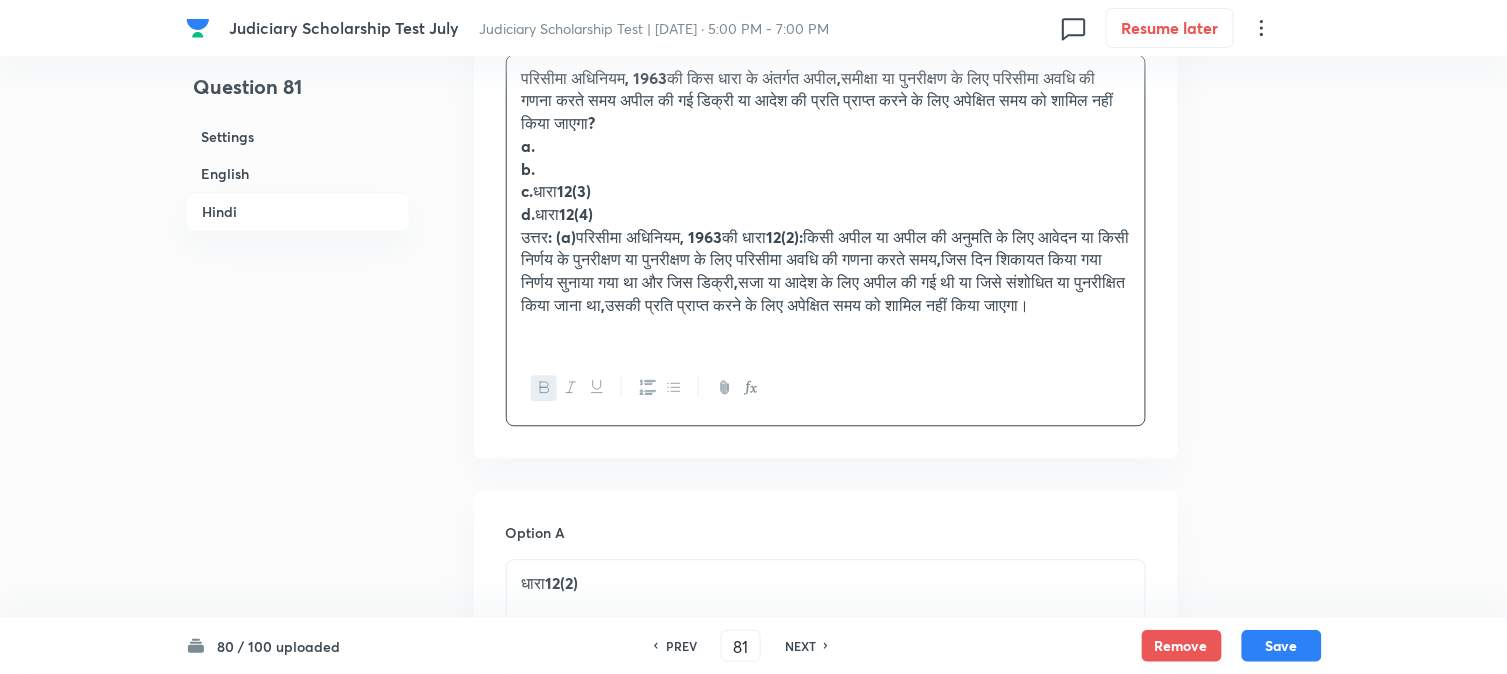 scroll, scrollTop: 3590, scrollLeft: 0, axis: vertical 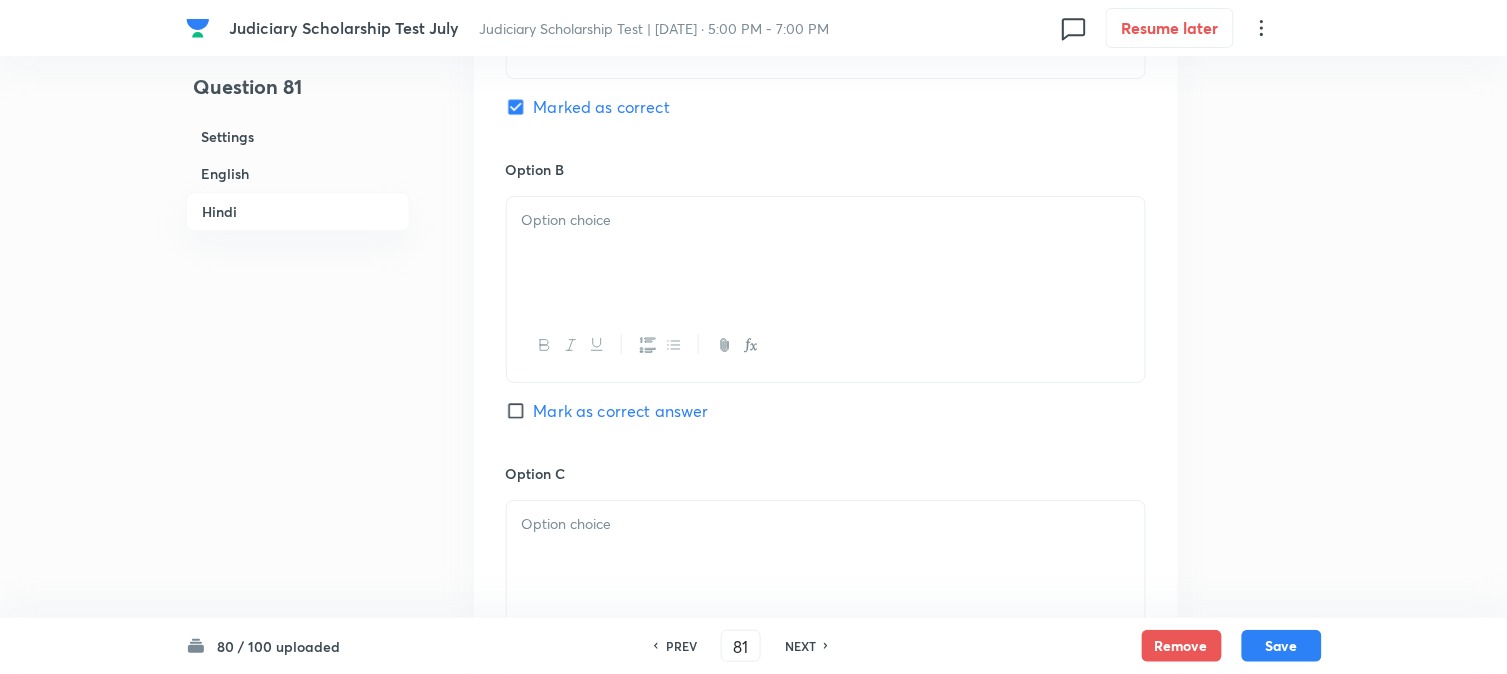click at bounding box center [826, 253] 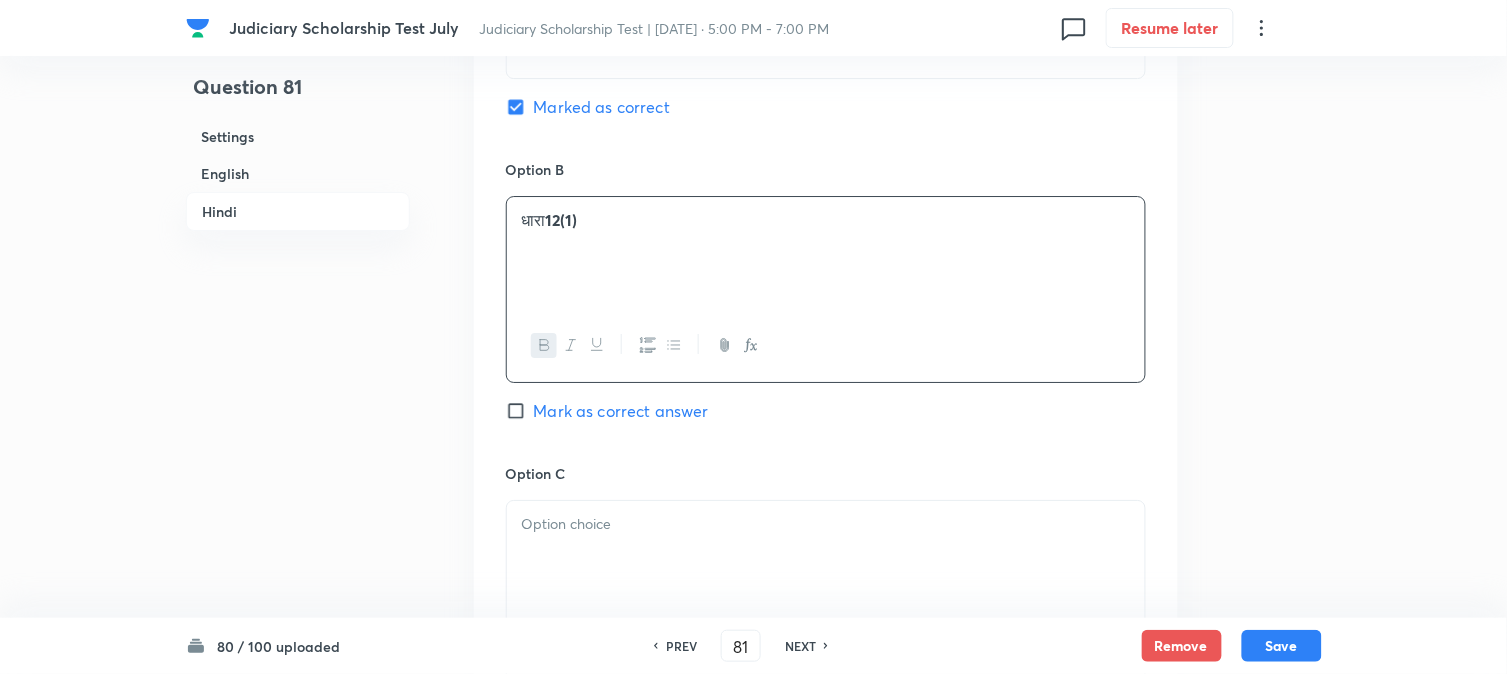 scroll, scrollTop: 2812, scrollLeft: 0, axis: vertical 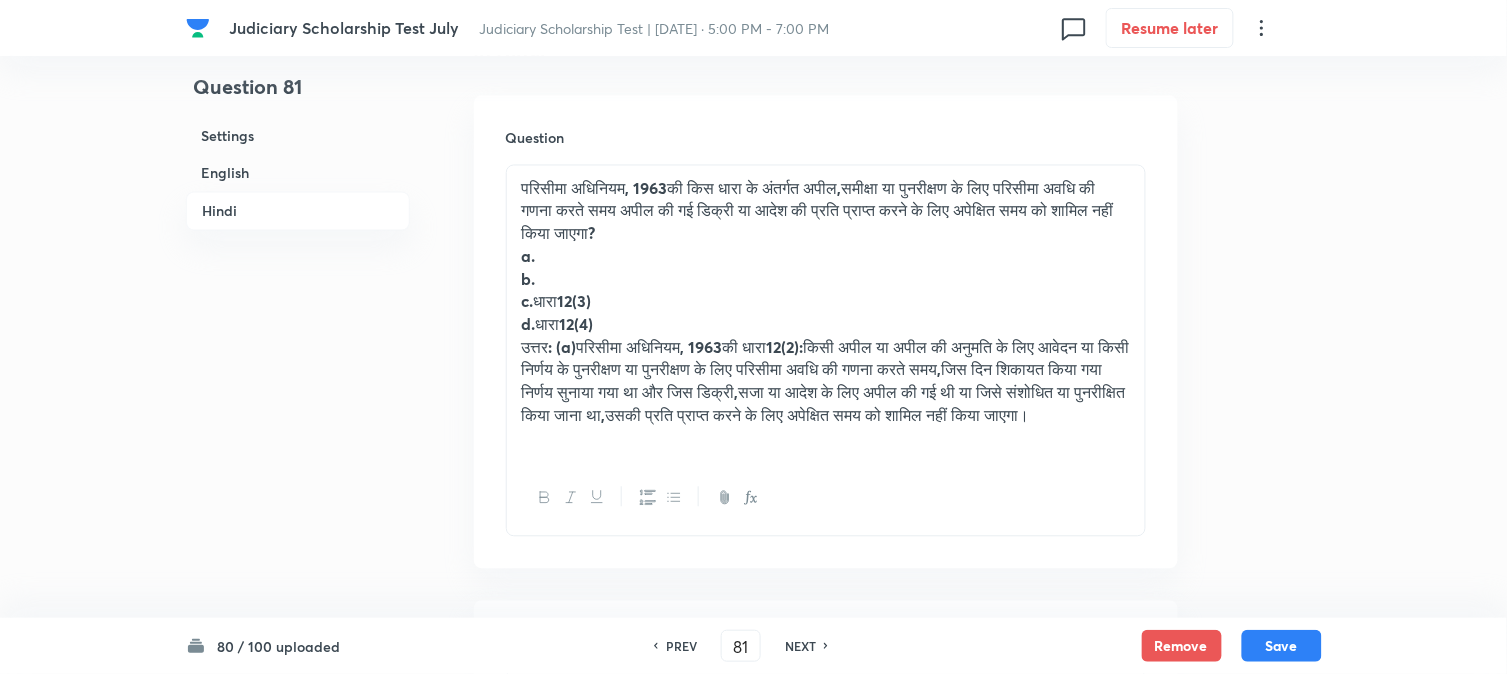 drag, startPoint x: 540, startPoint y: 302, endPoint x: 614, endPoint y: 302, distance: 74 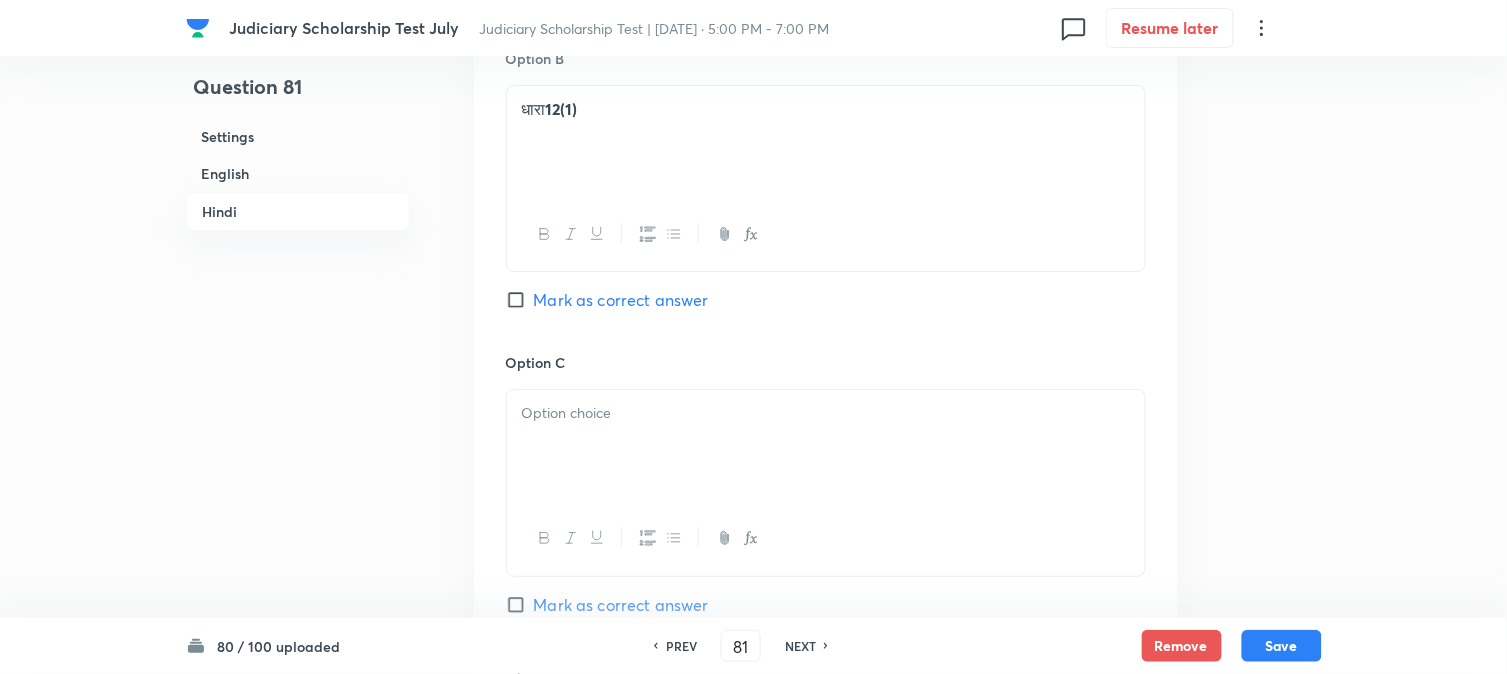 click at bounding box center (826, 446) 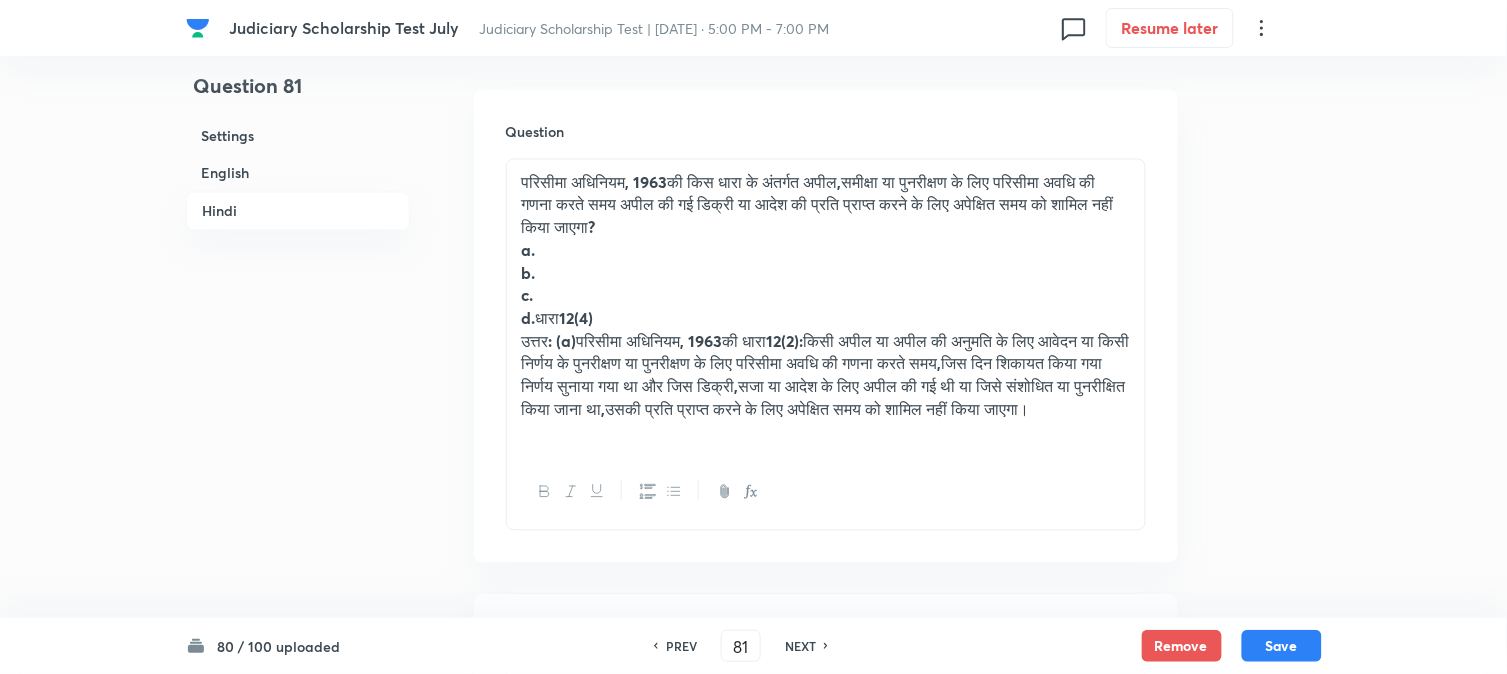 scroll, scrollTop: 2812, scrollLeft: 0, axis: vertical 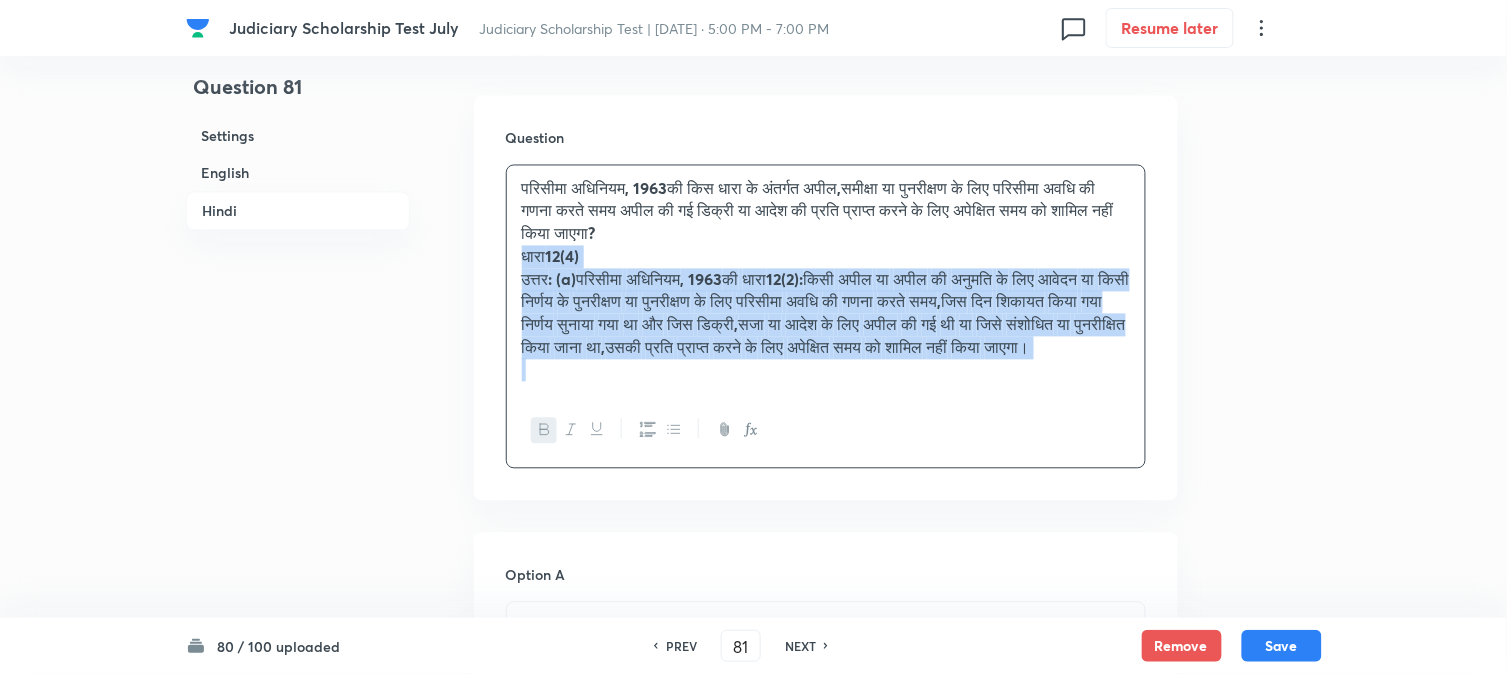 drag, startPoint x: 536, startPoint y: 327, endPoint x: 1000, endPoint y: 455, distance: 481.33148 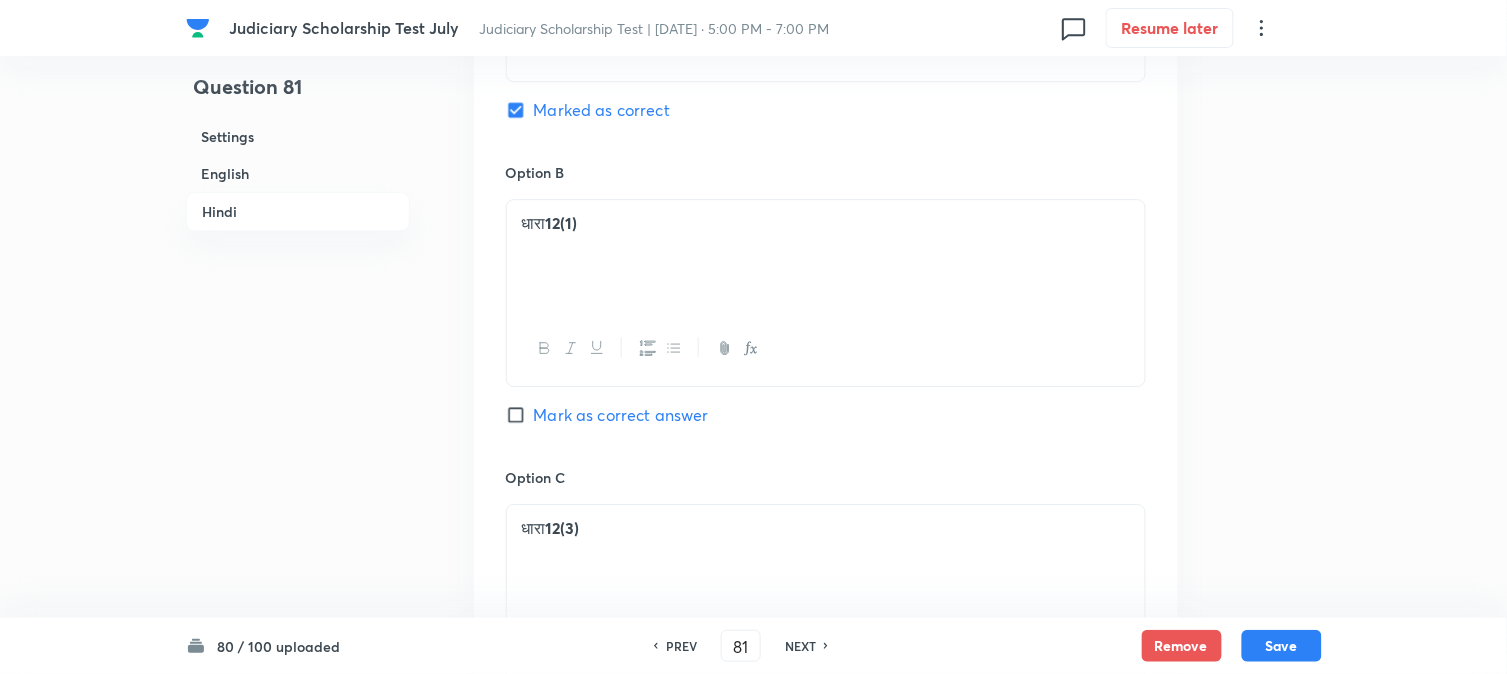 scroll, scrollTop: 3923, scrollLeft: 0, axis: vertical 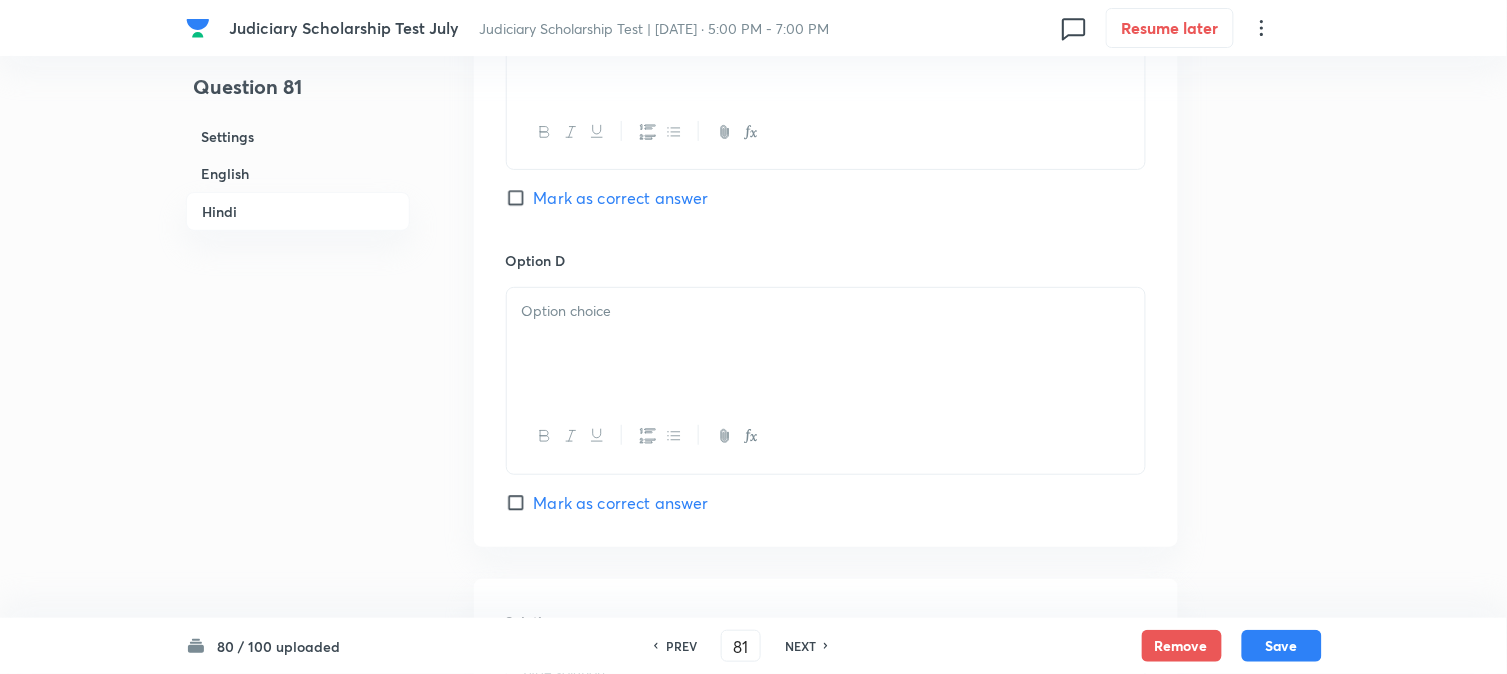 click at bounding box center (826, 344) 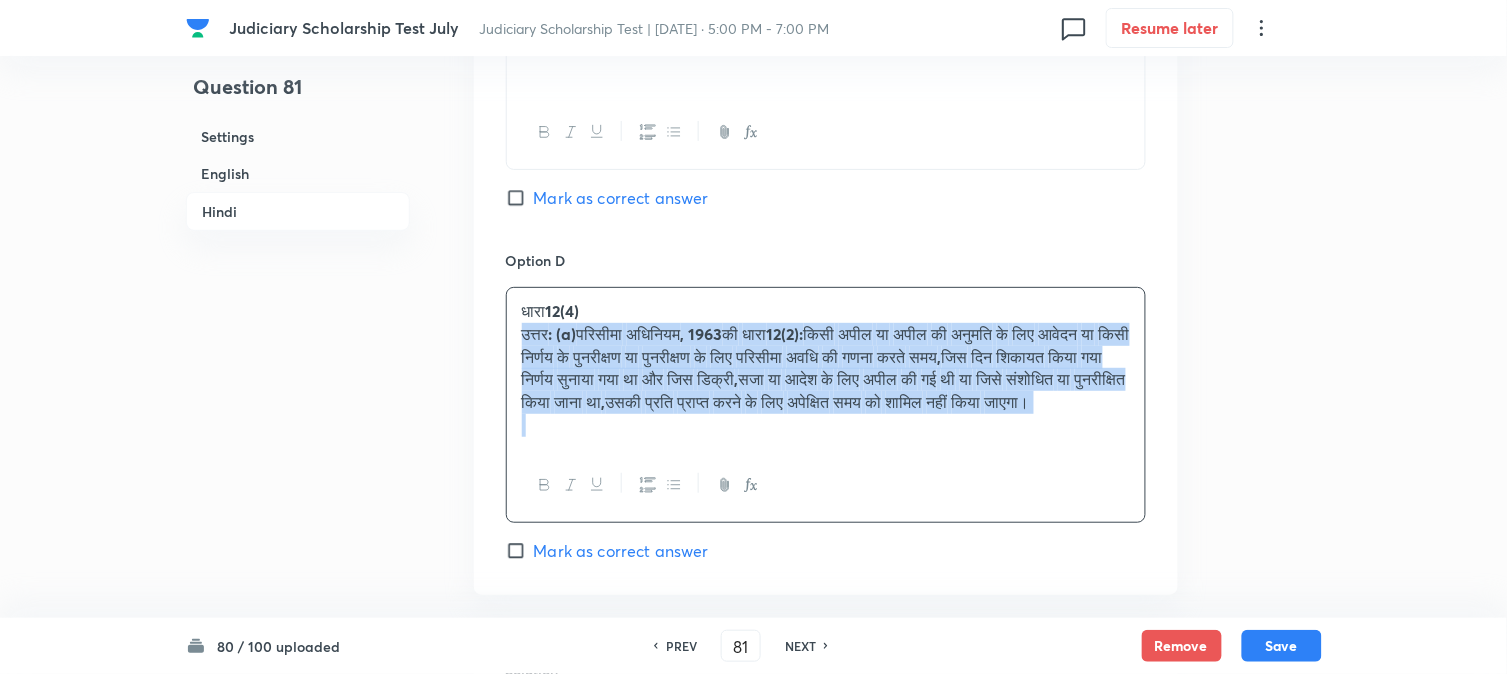 drag, startPoint x: 538, startPoint y: 354, endPoint x: 925, endPoint y: 487, distance: 409.21634 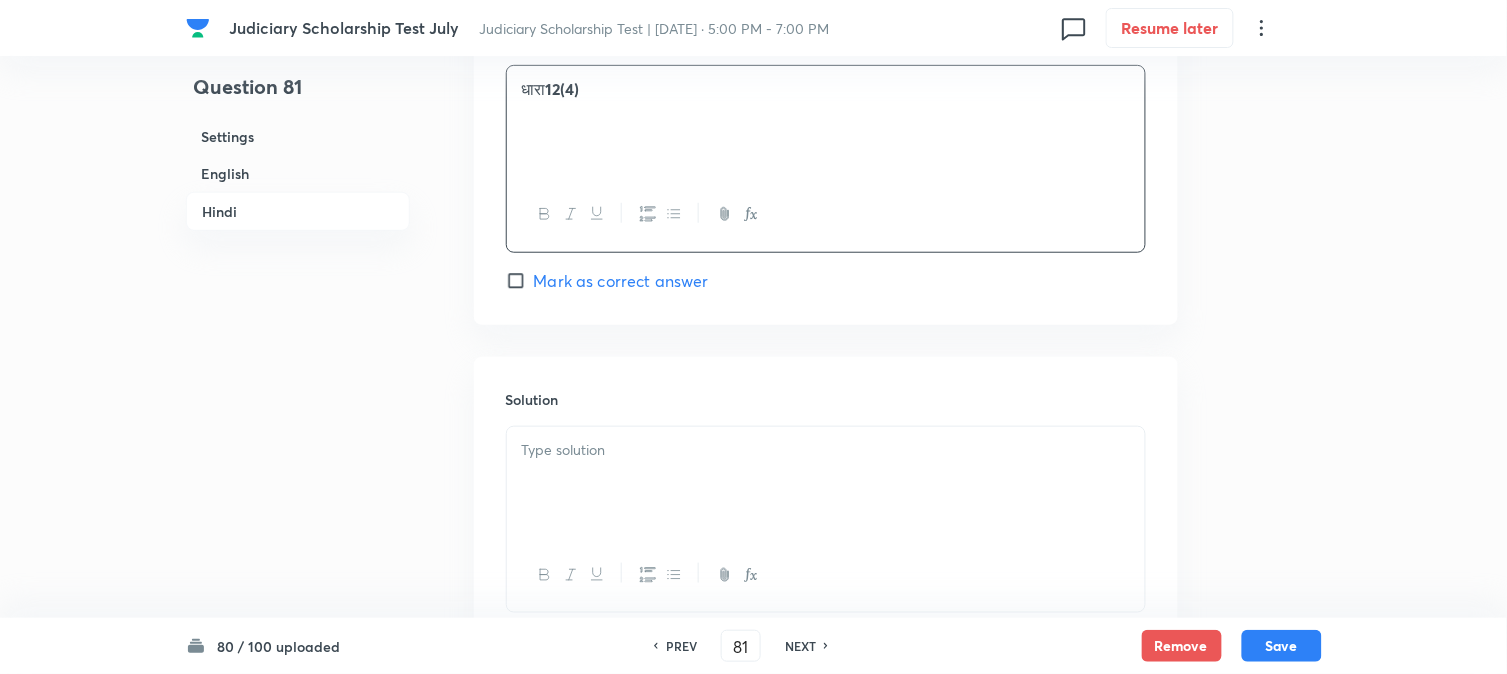 click at bounding box center (826, 483) 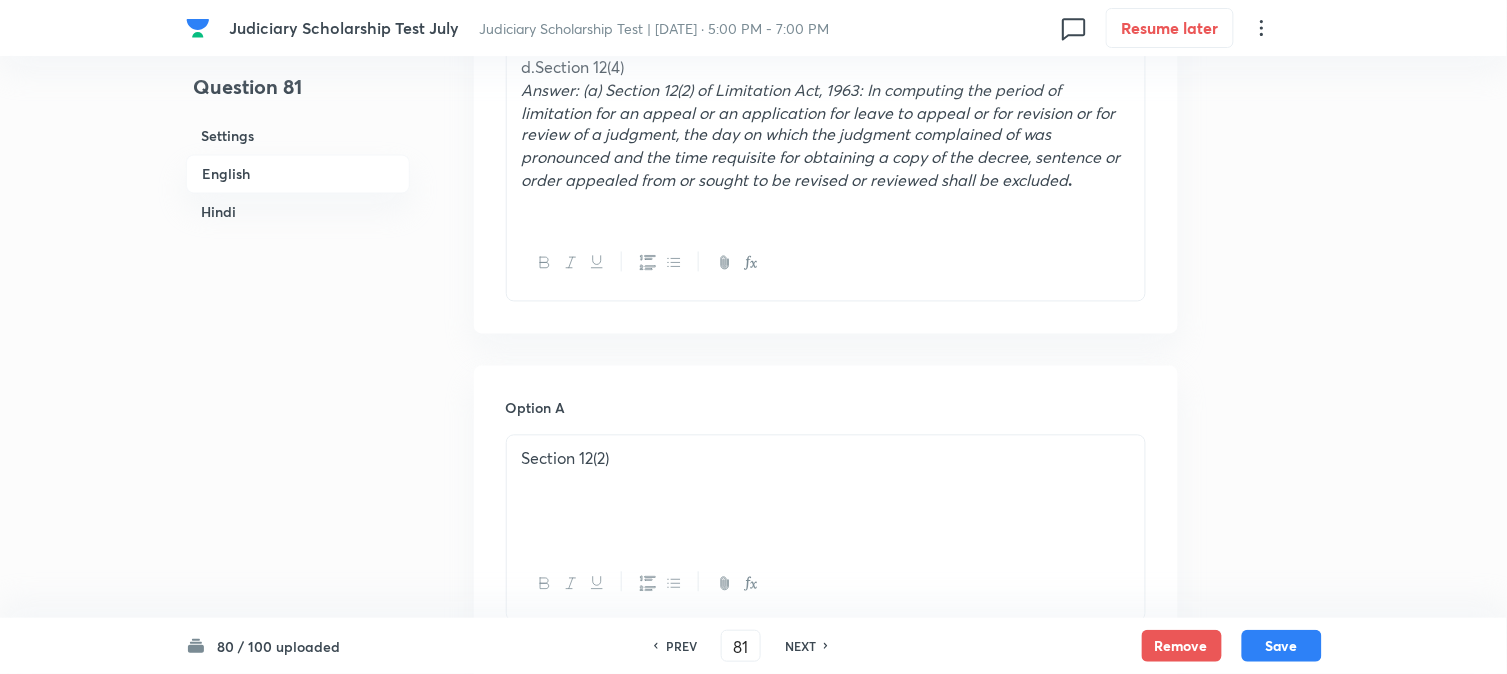 scroll, scrollTop: 701, scrollLeft: 0, axis: vertical 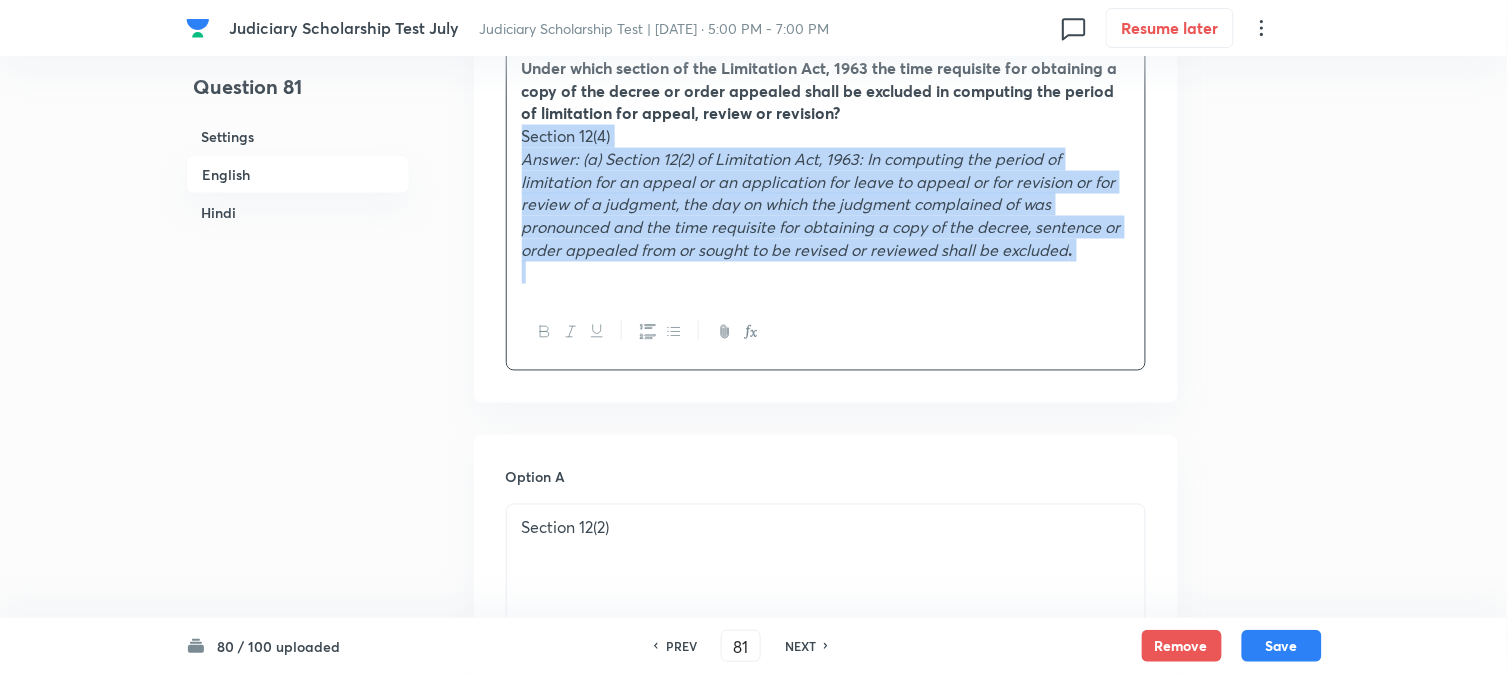 drag, startPoint x: 535, startPoint y: 202, endPoint x: 1105, endPoint y: 395, distance: 601.78815 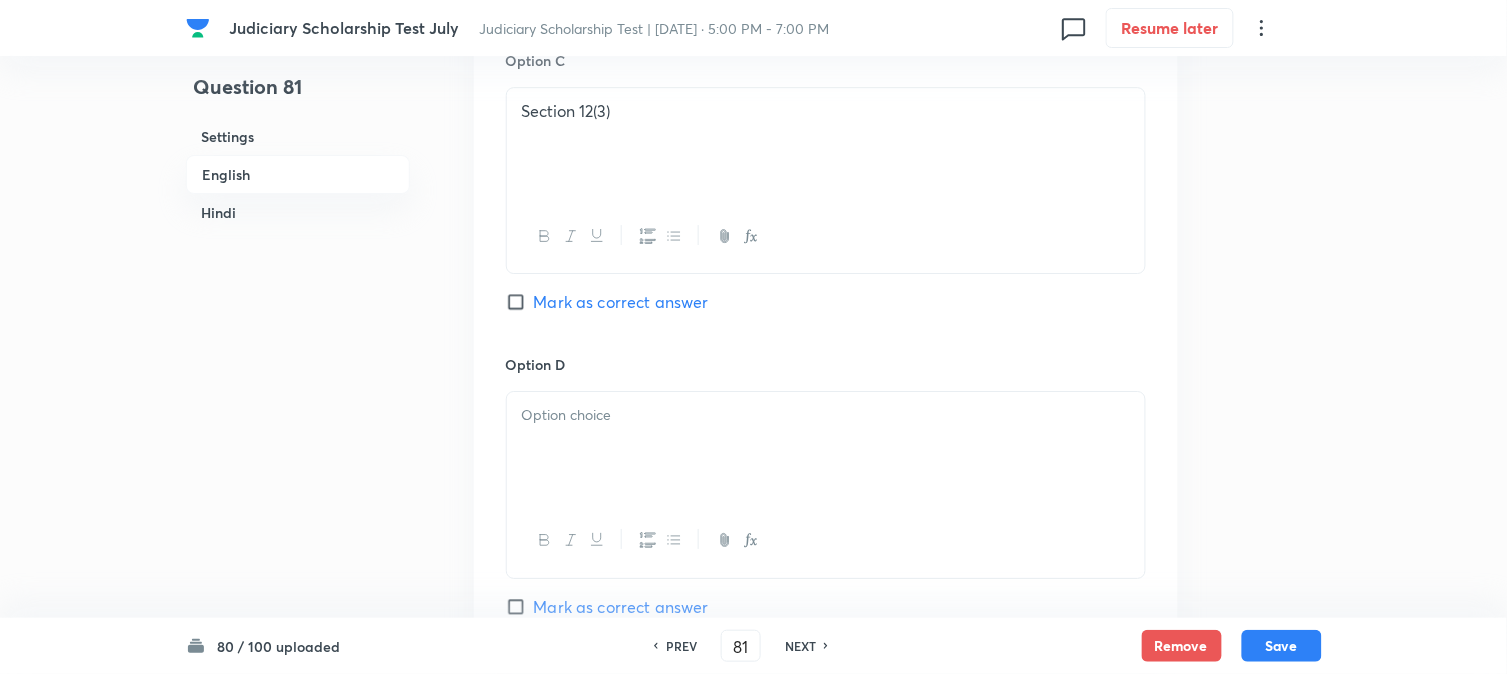 scroll, scrollTop: 1812, scrollLeft: 0, axis: vertical 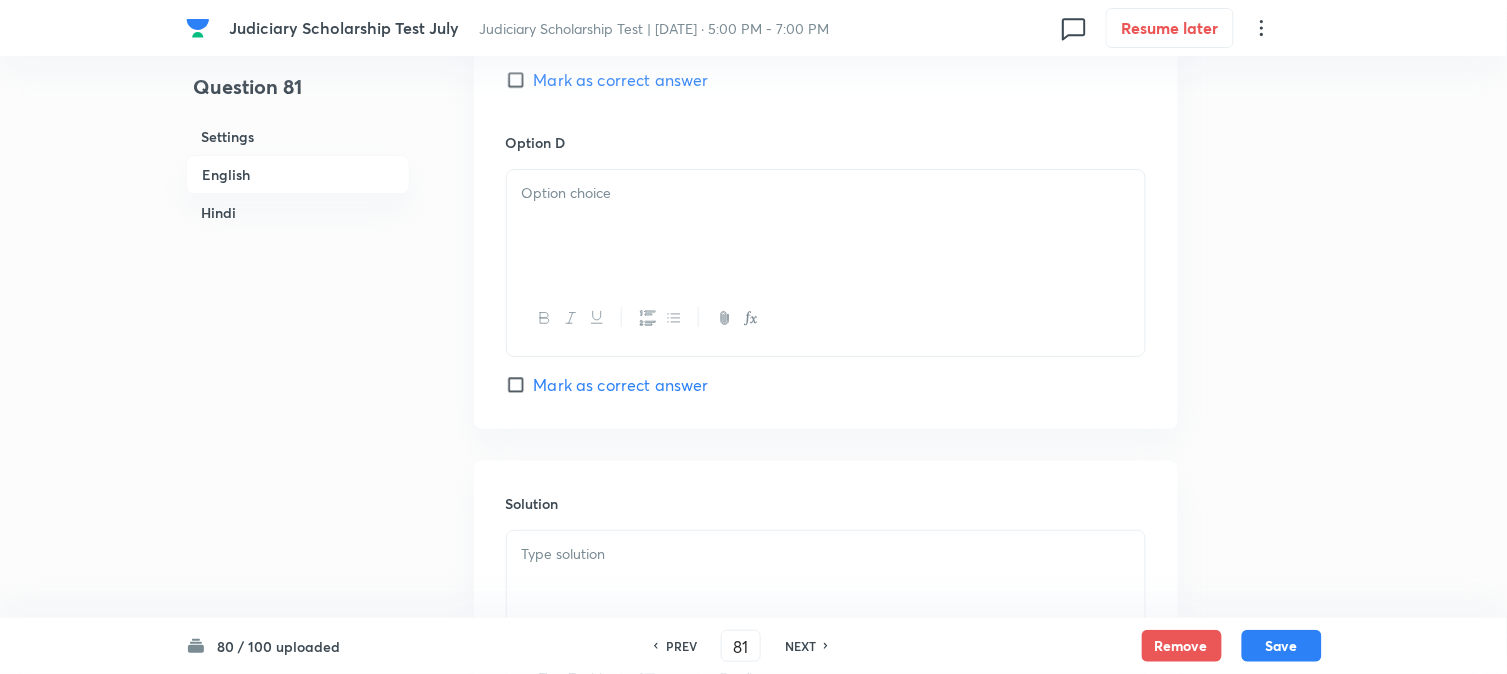 click at bounding box center (826, 226) 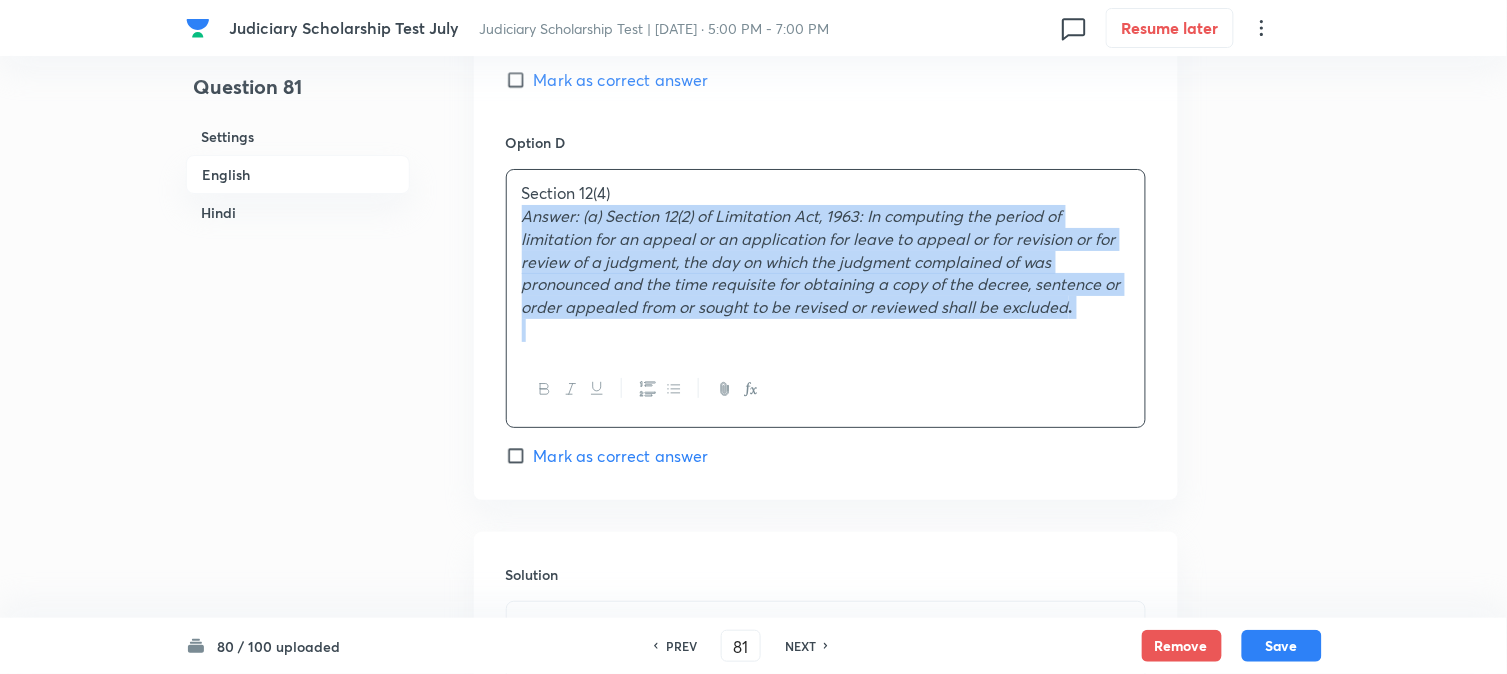 drag, startPoint x: 548, startPoint y: 232, endPoint x: 1226, endPoint y: 386, distance: 695.2697 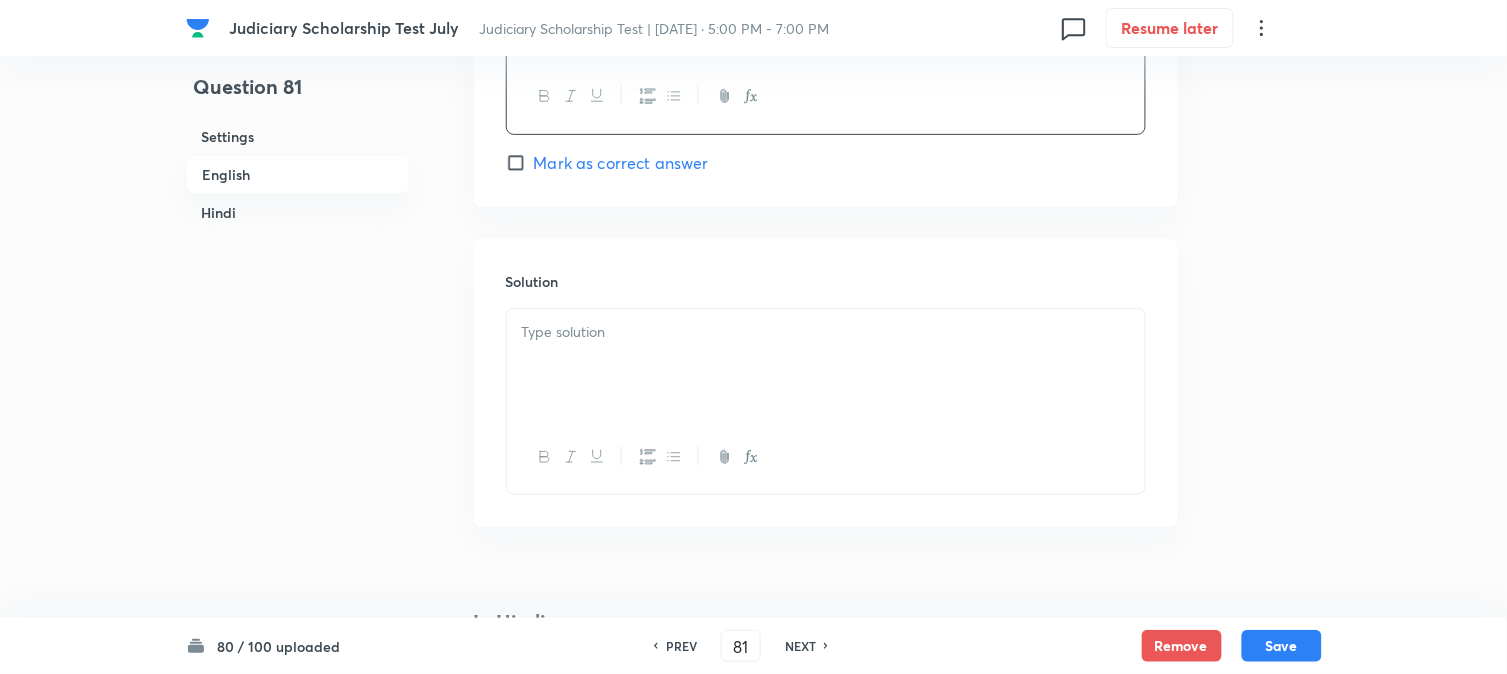 click at bounding box center (826, 332) 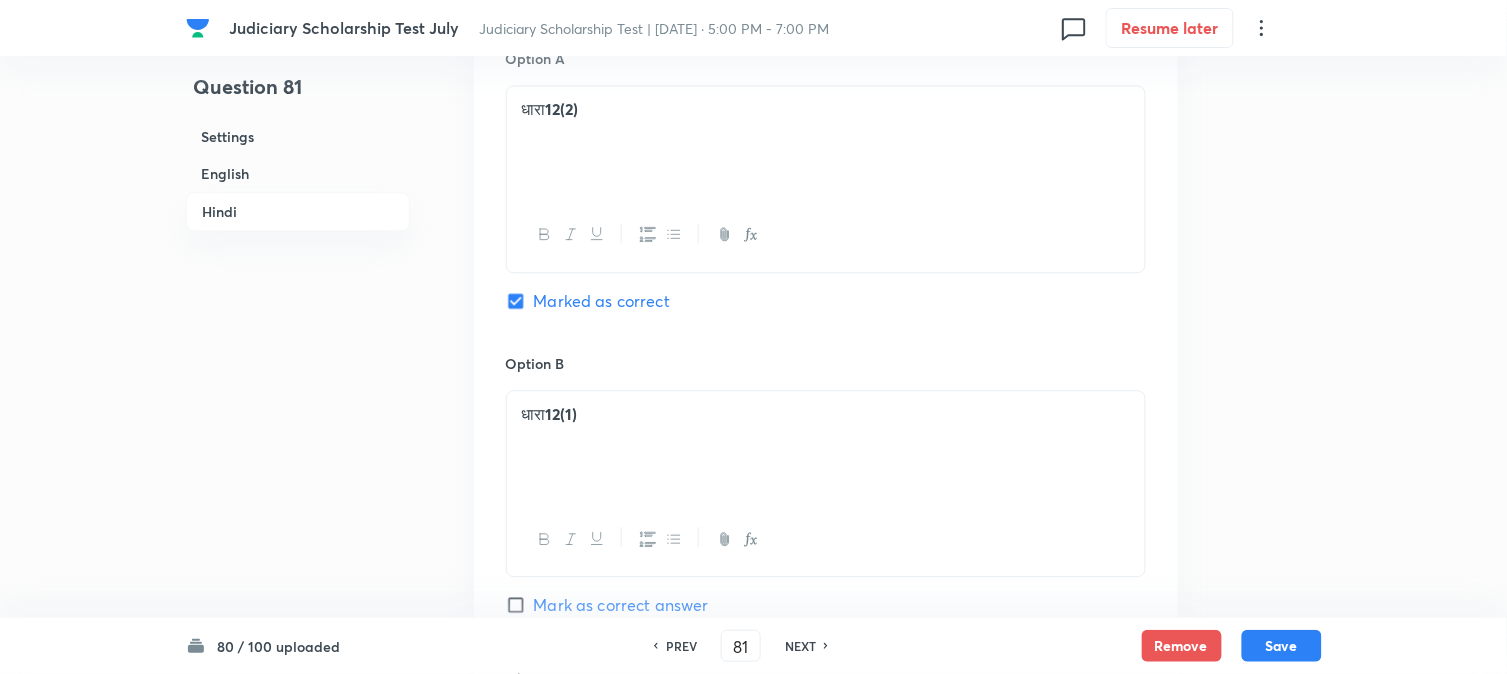 scroll, scrollTop: 3034, scrollLeft: 0, axis: vertical 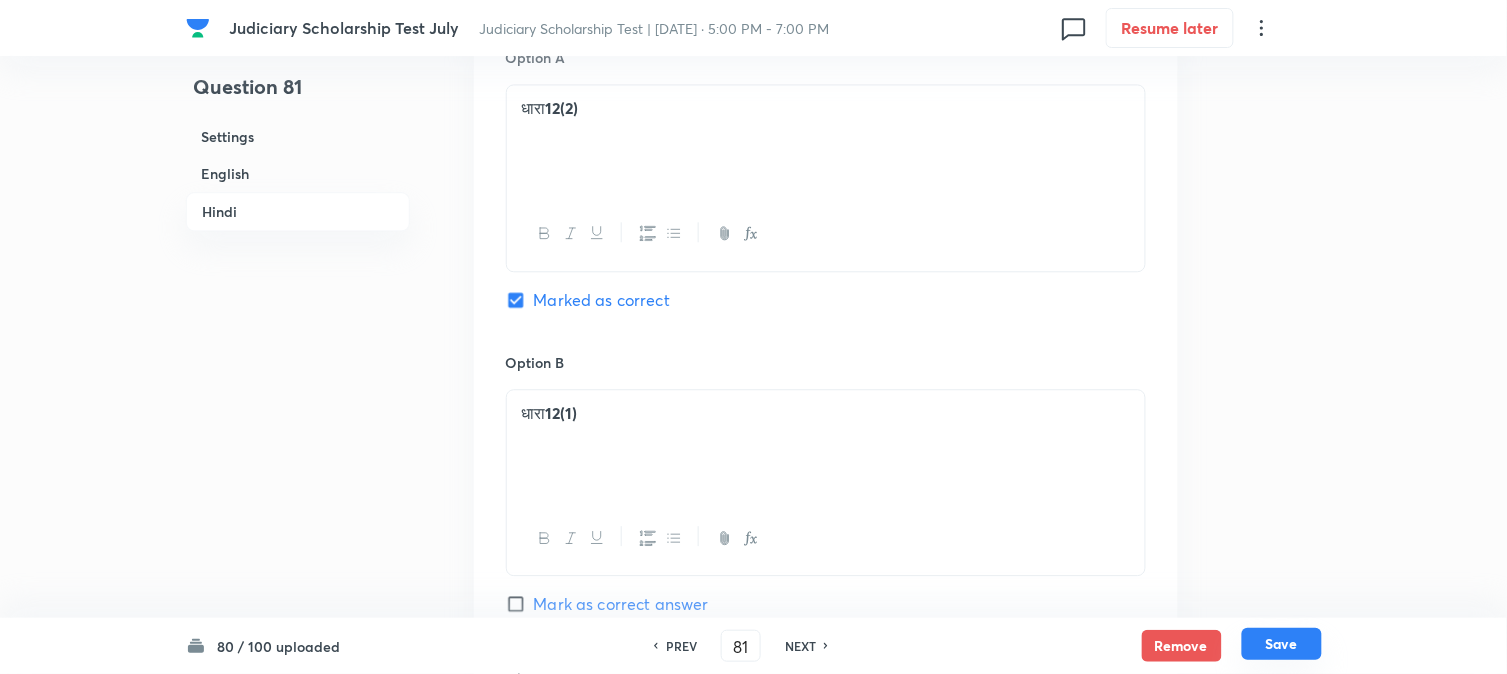 click on "Save" at bounding box center [1282, 644] 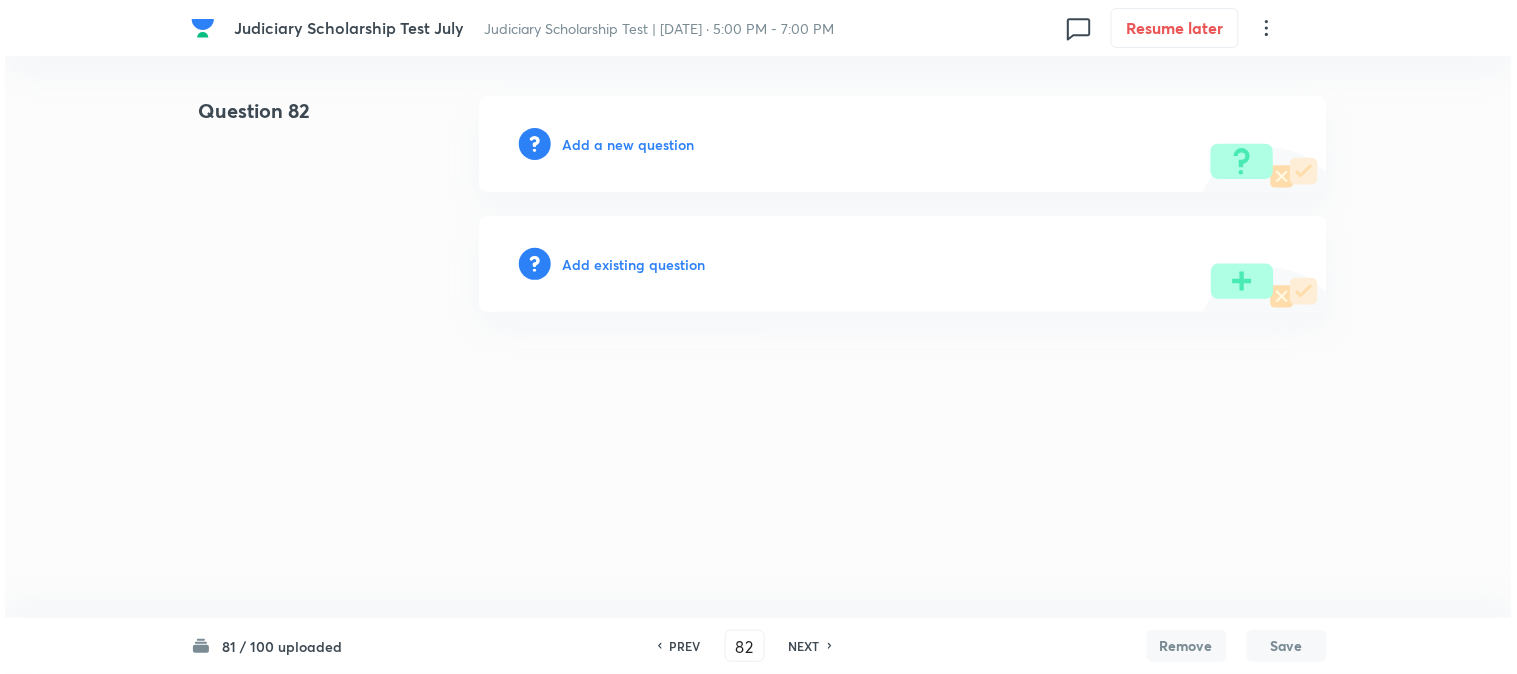 scroll, scrollTop: 0, scrollLeft: 0, axis: both 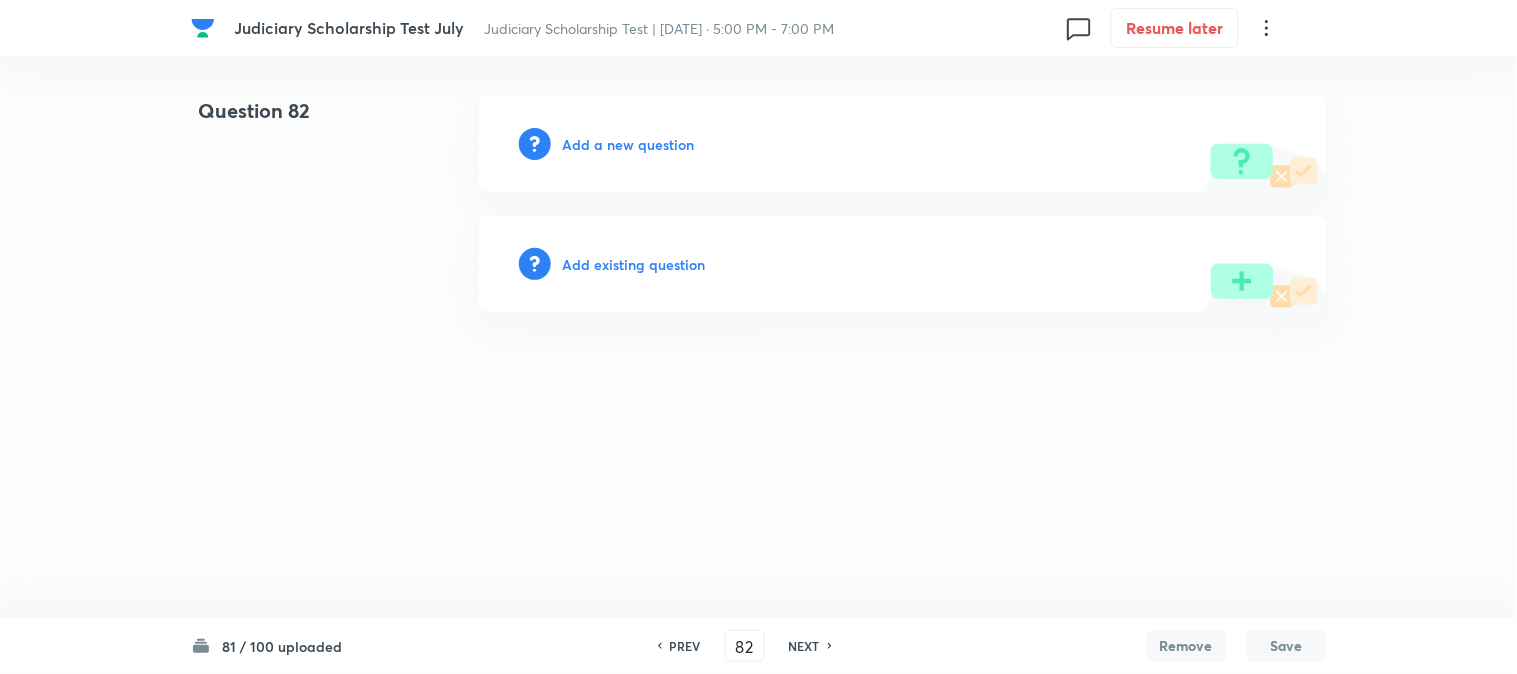 click on "Add a new question" at bounding box center (629, 144) 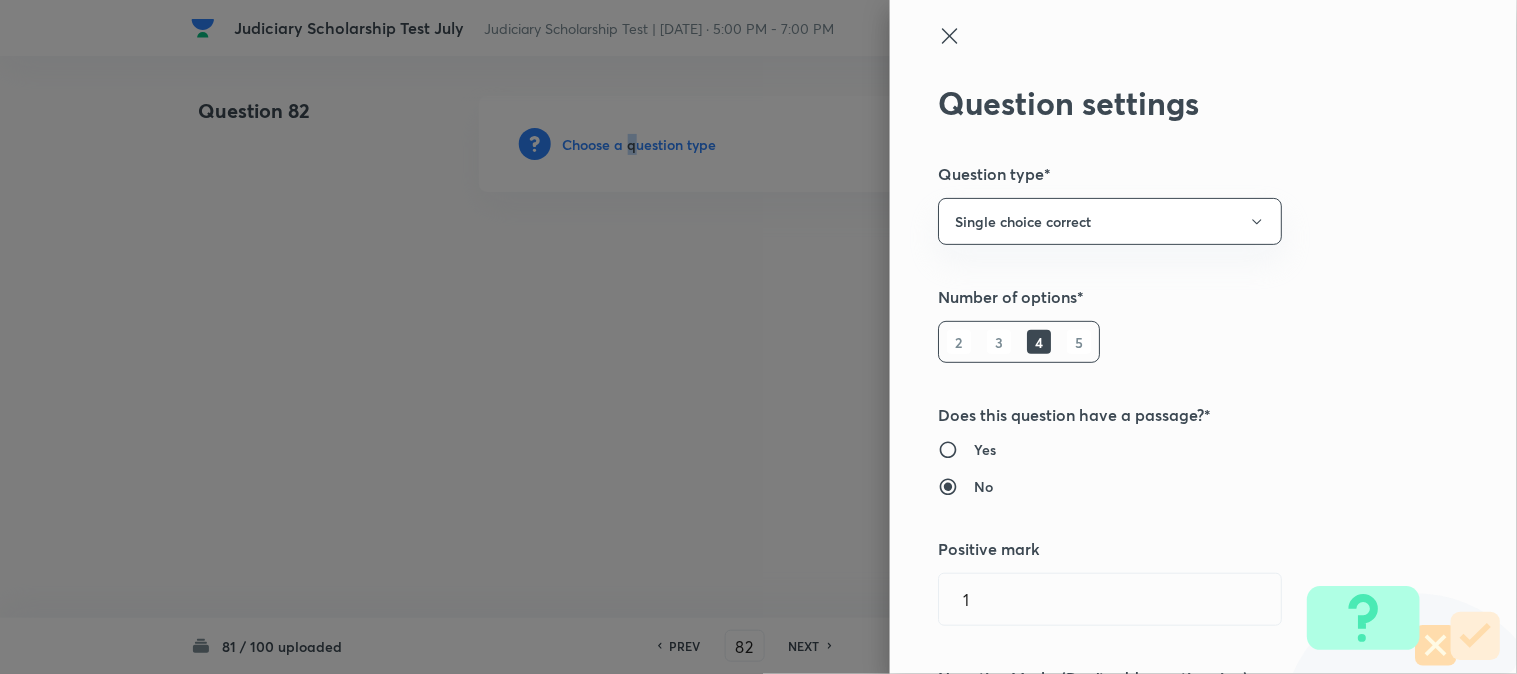 click at bounding box center [758, 337] 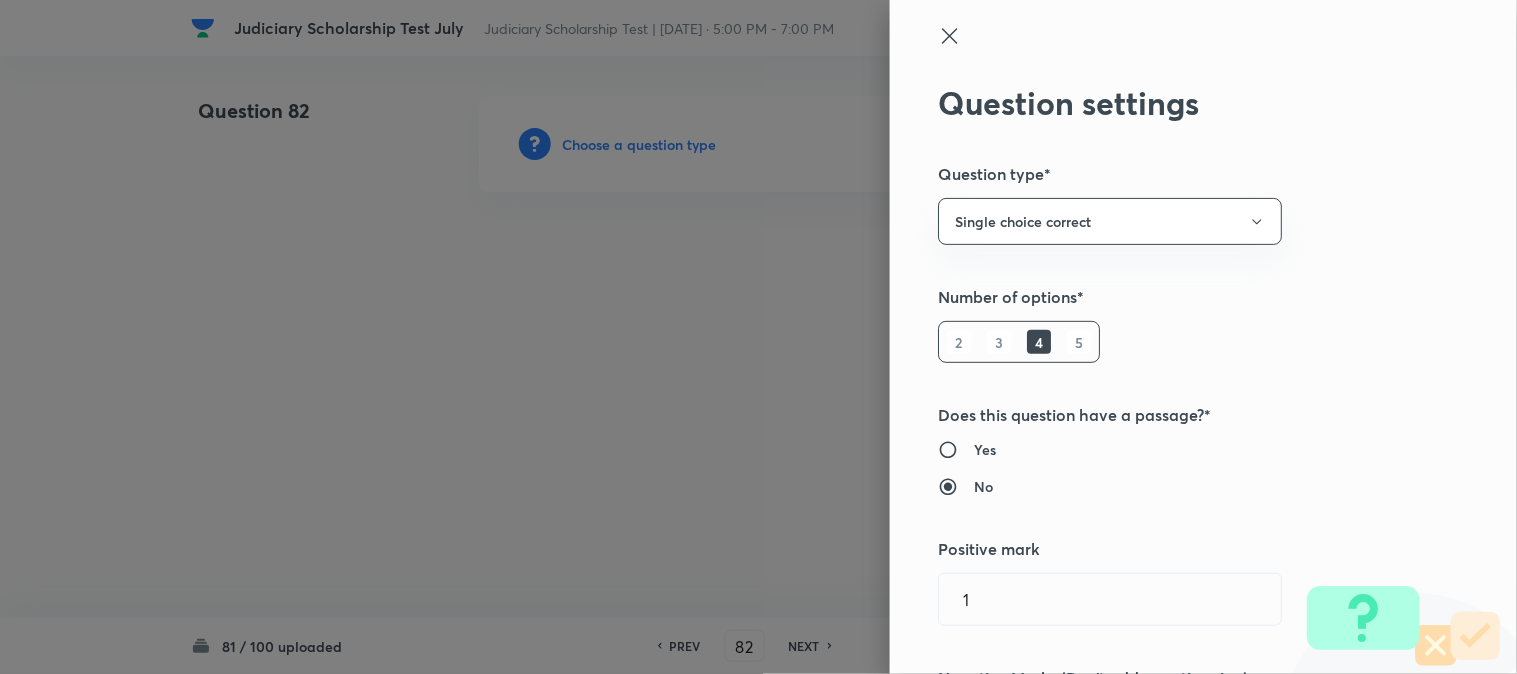 drag, startPoint x: 631, startPoint y: 136, endPoint x: 677, endPoint y: 152, distance: 48.703182 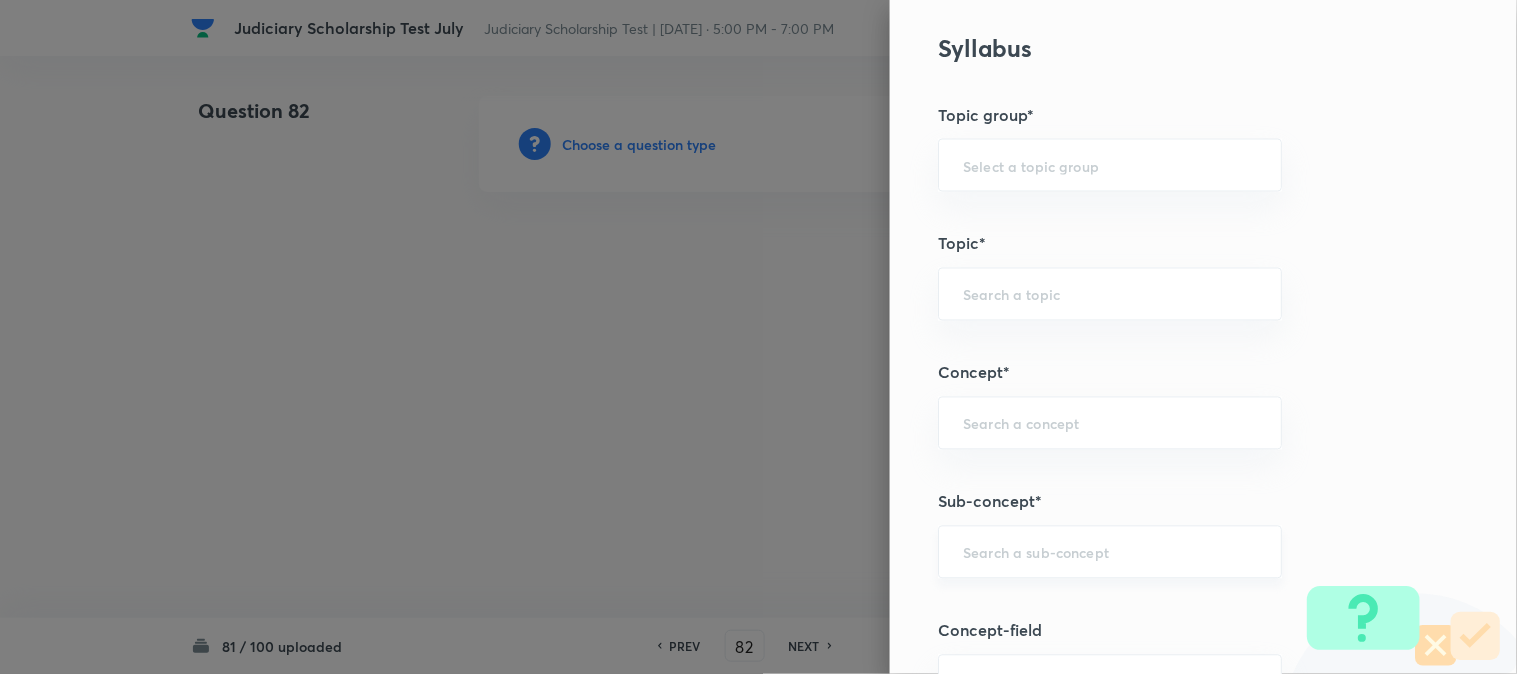 scroll, scrollTop: 1180, scrollLeft: 0, axis: vertical 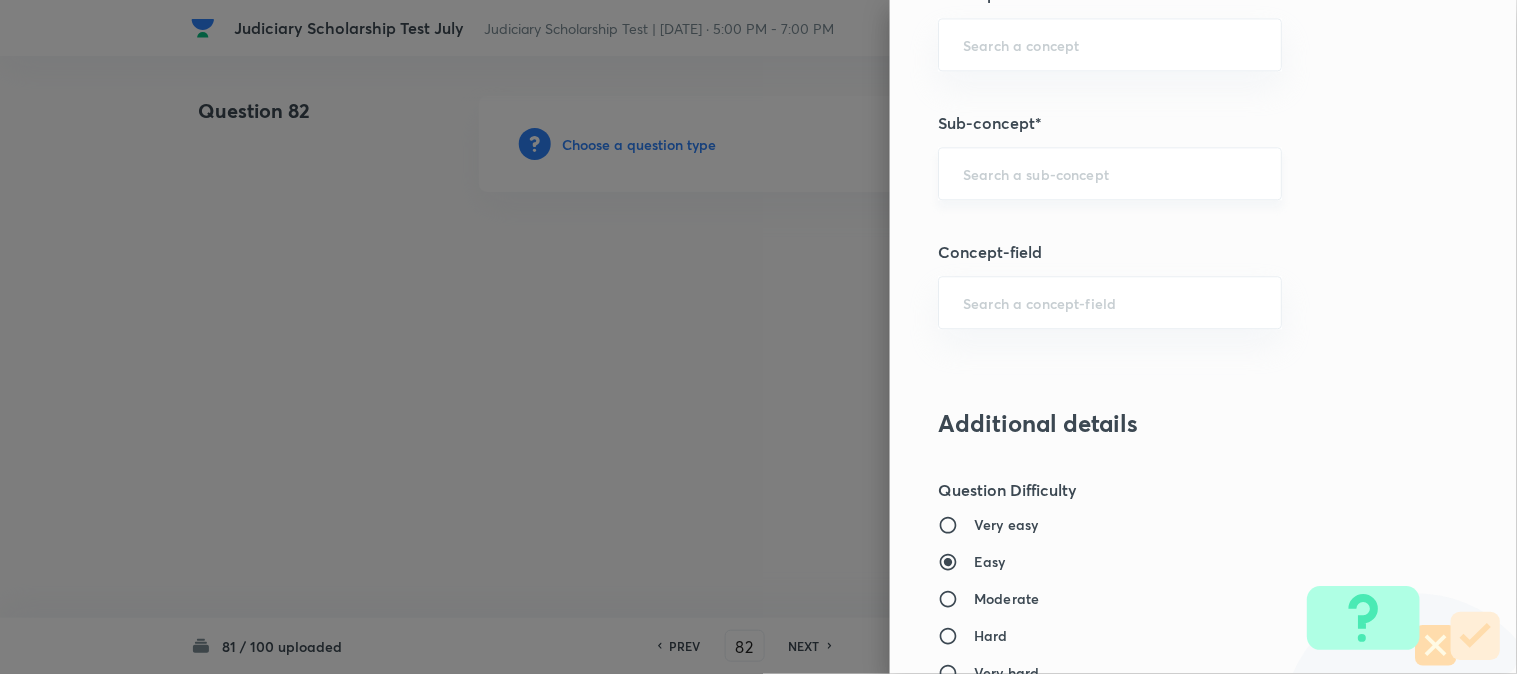 click on "​" at bounding box center (1110, 173) 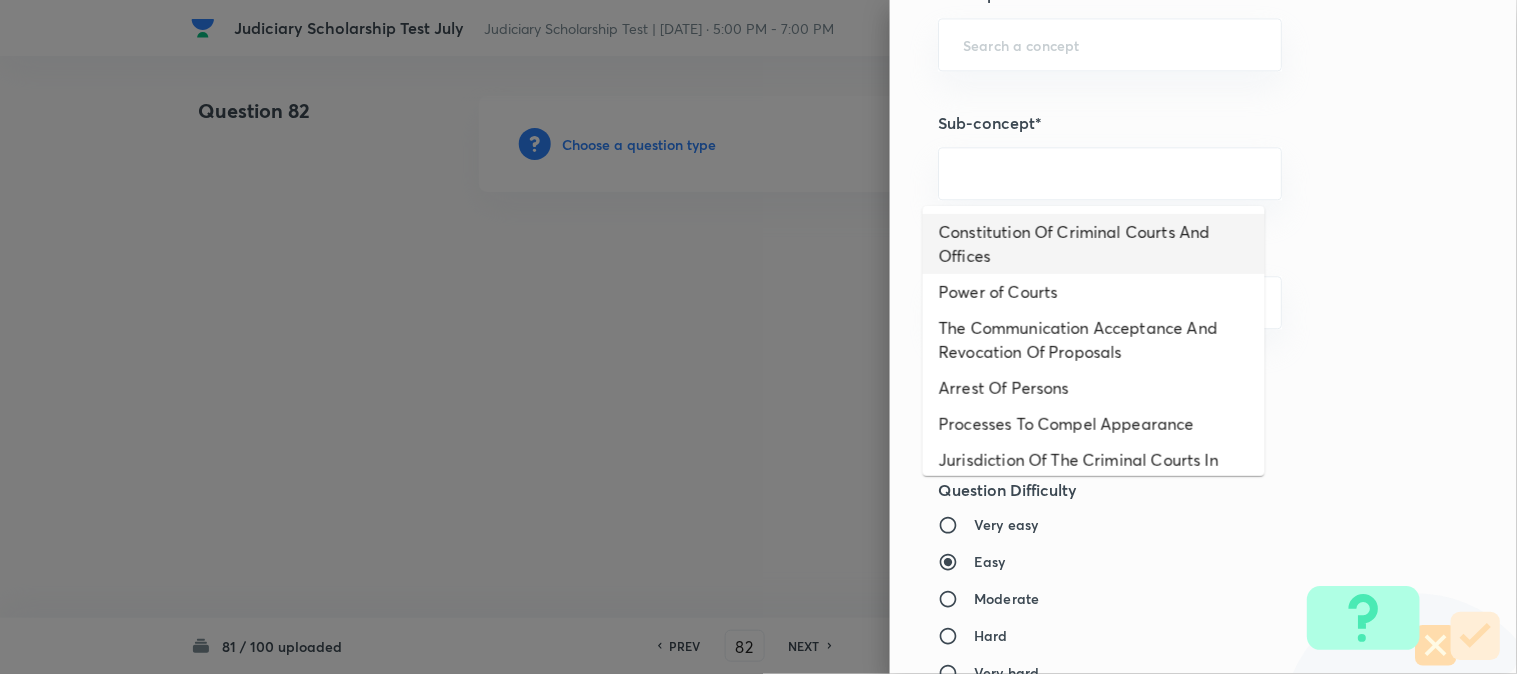 click on "Constitution Of Criminal Courts And Offices" at bounding box center (1094, 244) 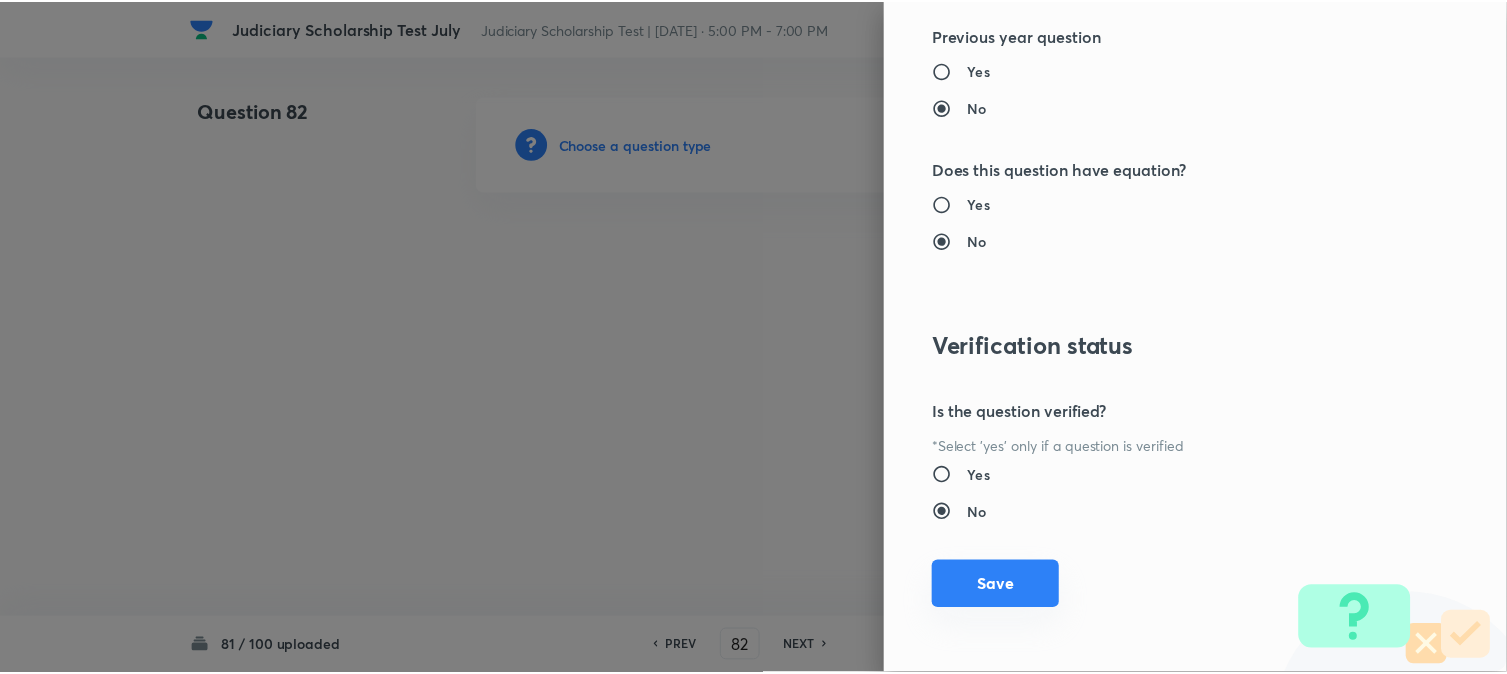 scroll, scrollTop: 2052, scrollLeft: 0, axis: vertical 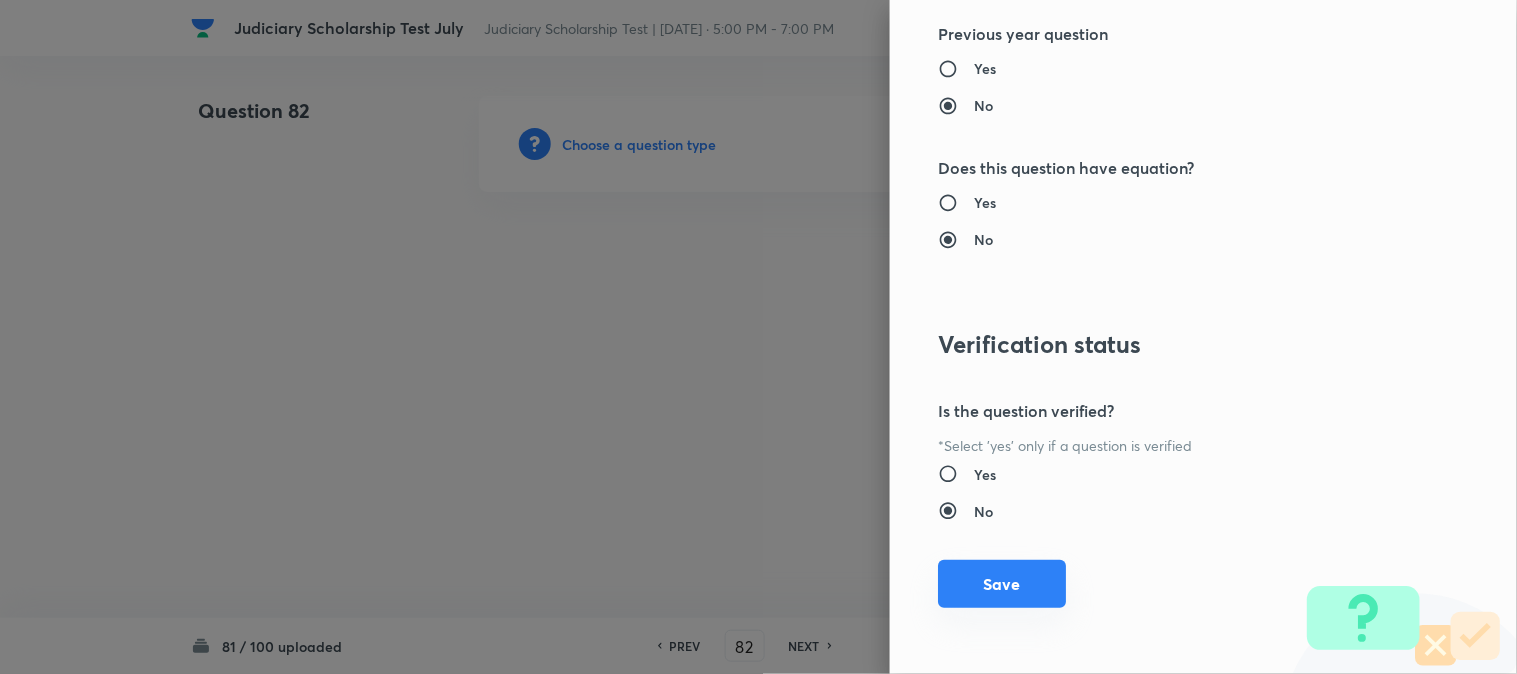 click on "Save" at bounding box center (1002, 584) 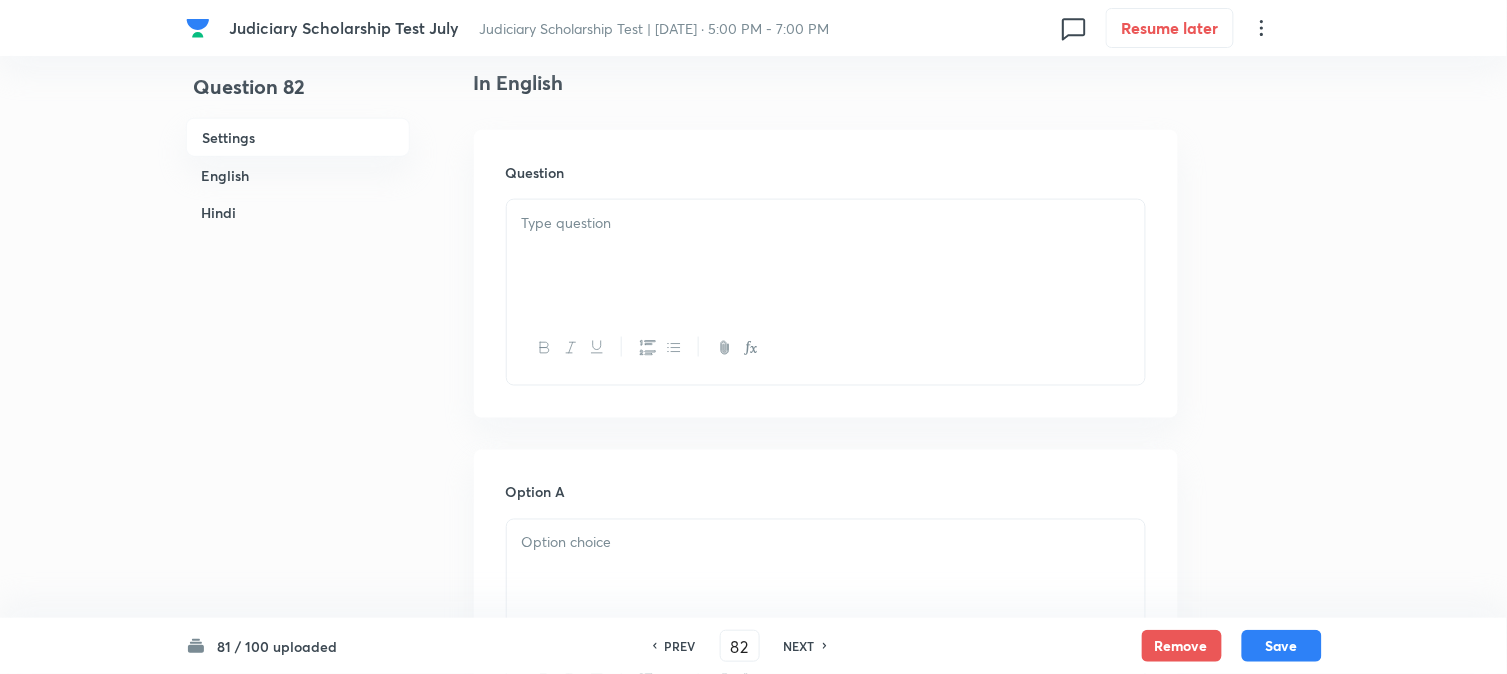 scroll, scrollTop: 590, scrollLeft: 0, axis: vertical 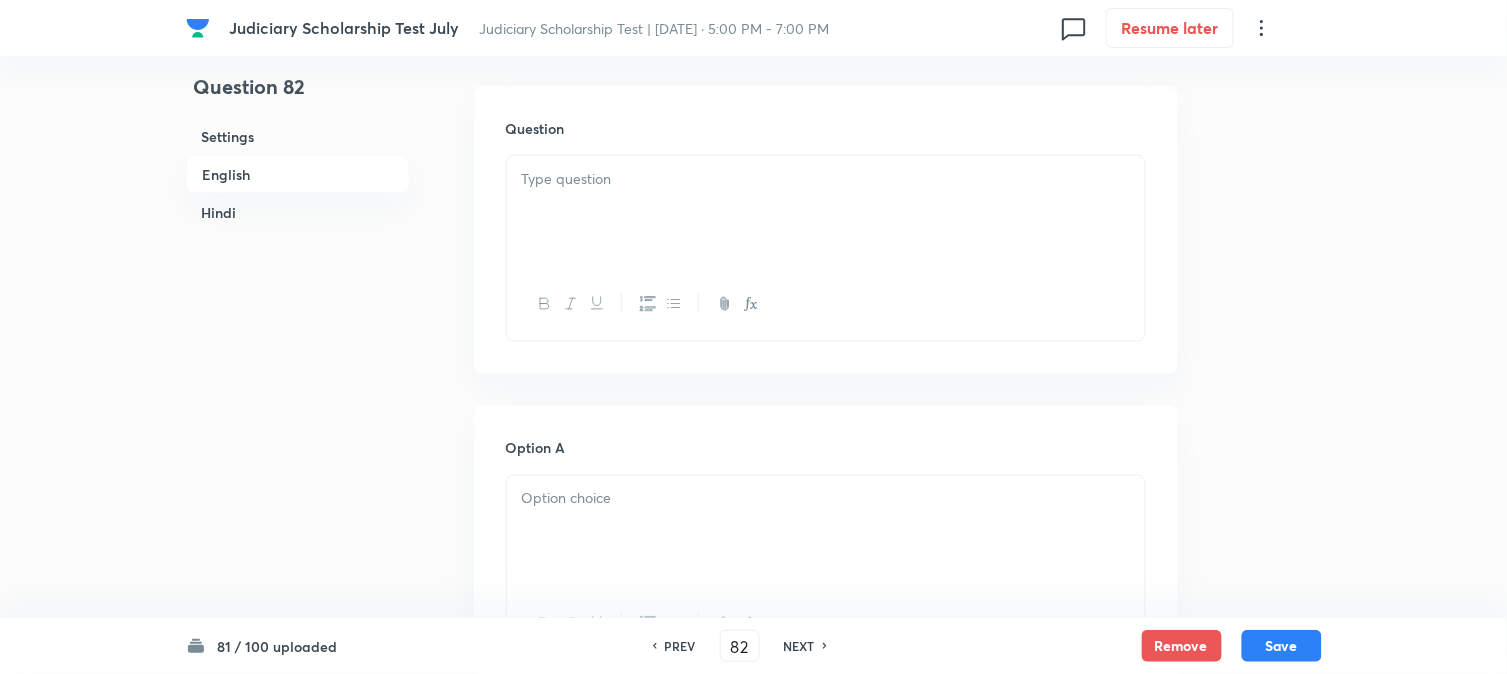 click at bounding box center [826, 212] 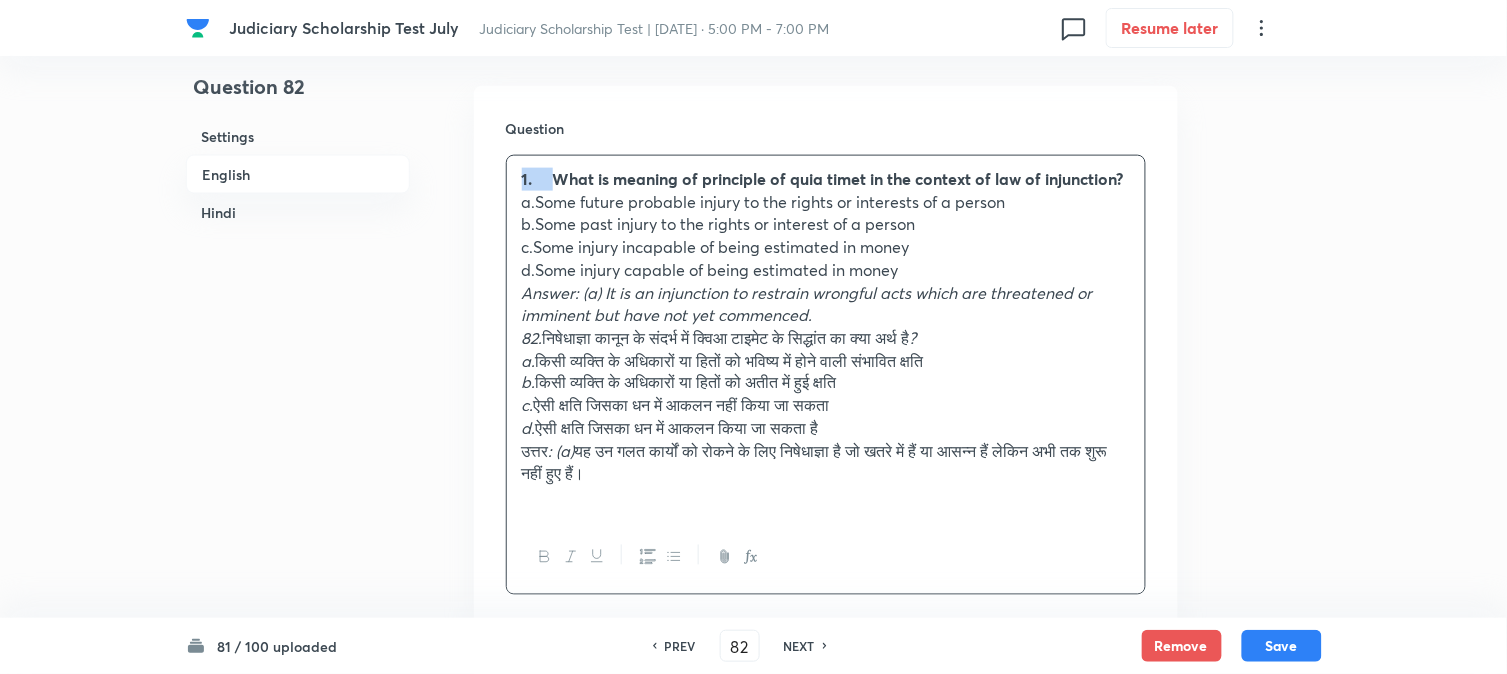 drag, startPoint x: 553, startPoint y: 174, endPoint x: 477, endPoint y: 164, distance: 76.655075 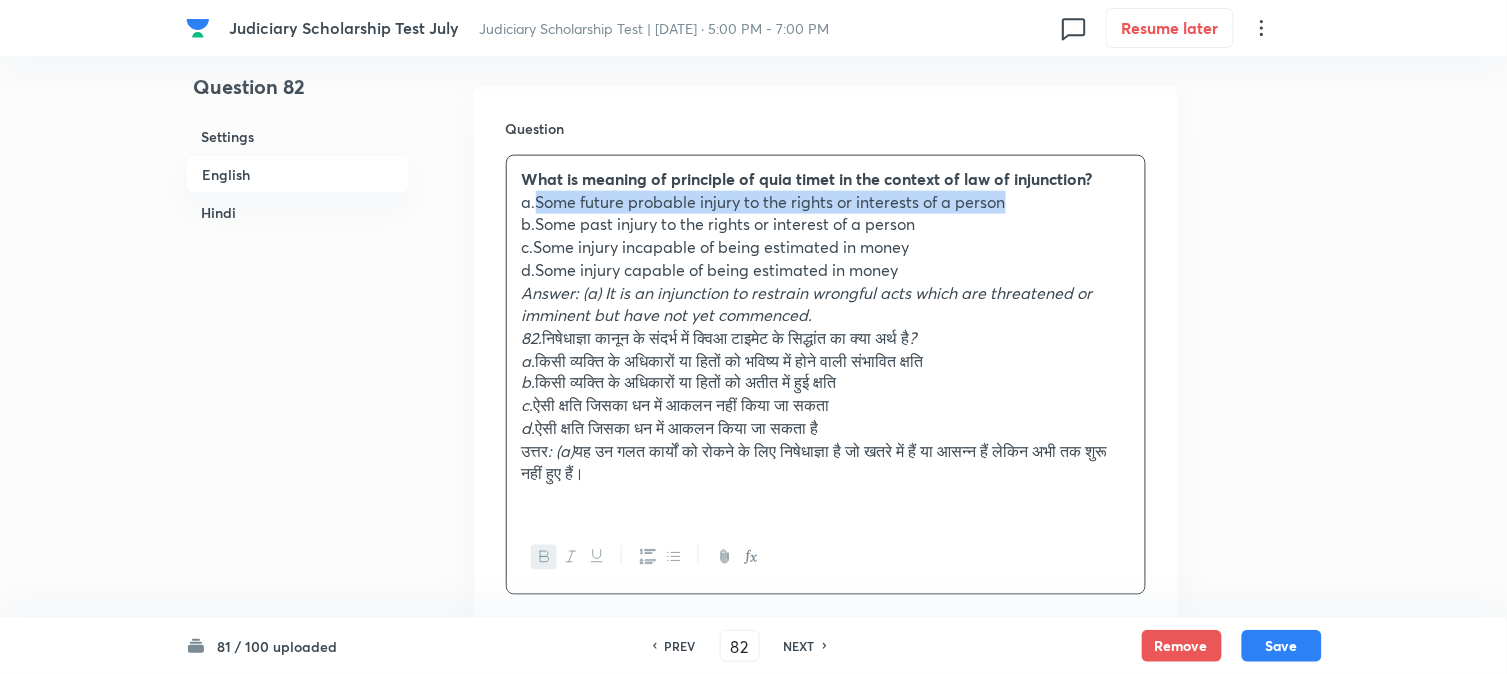 drag, startPoint x: 534, startPoint y: 202, endPoint x: 1018, endPoint y: 194, distance: 484.0661 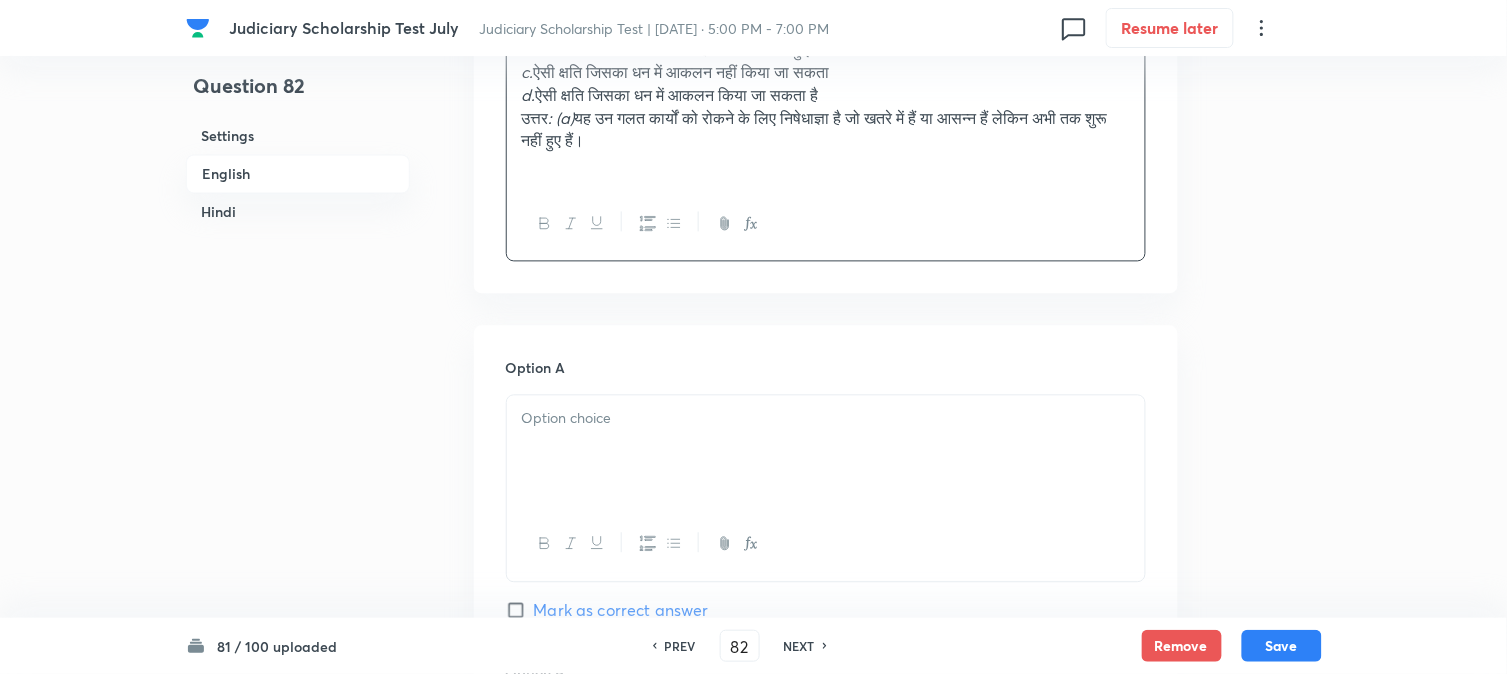 click at bounding box center [826, 452] 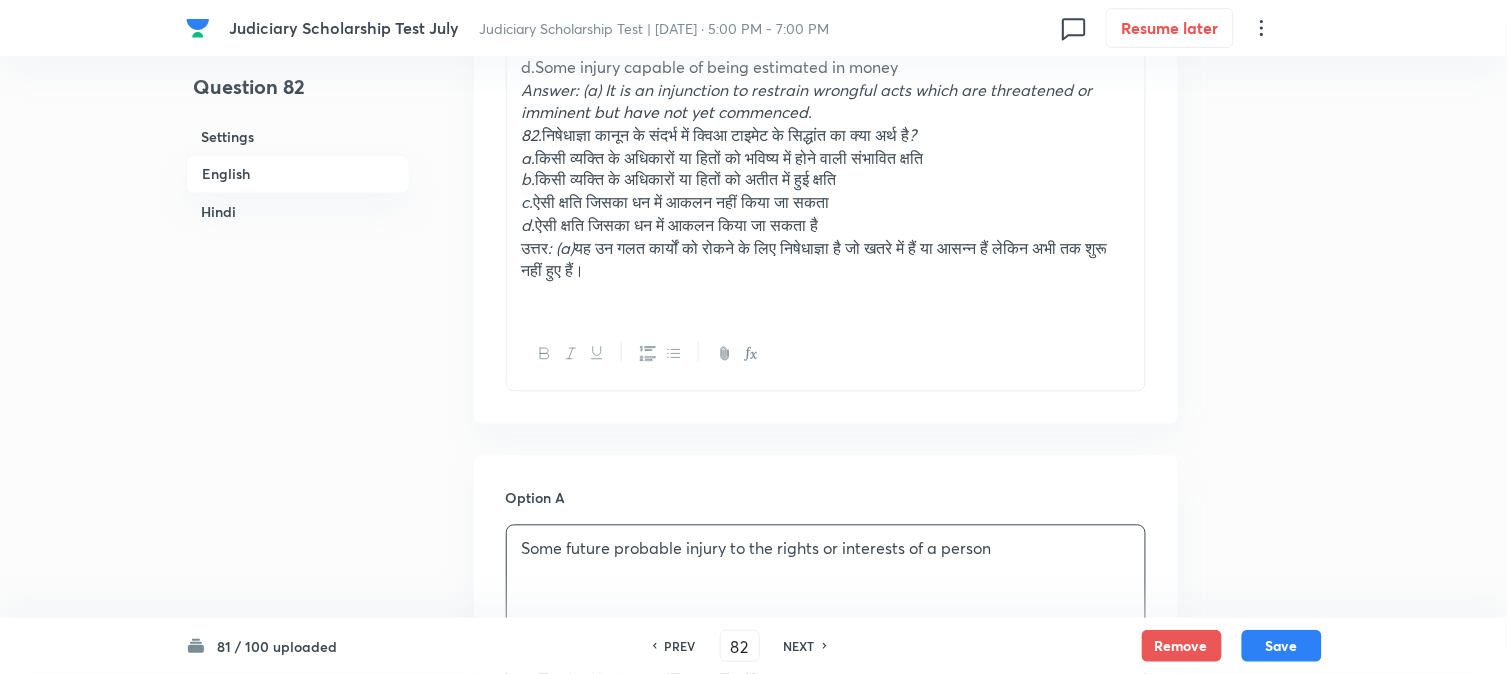 scroll, scrollTop: 590, scrollLeft: 0, axis: vertical 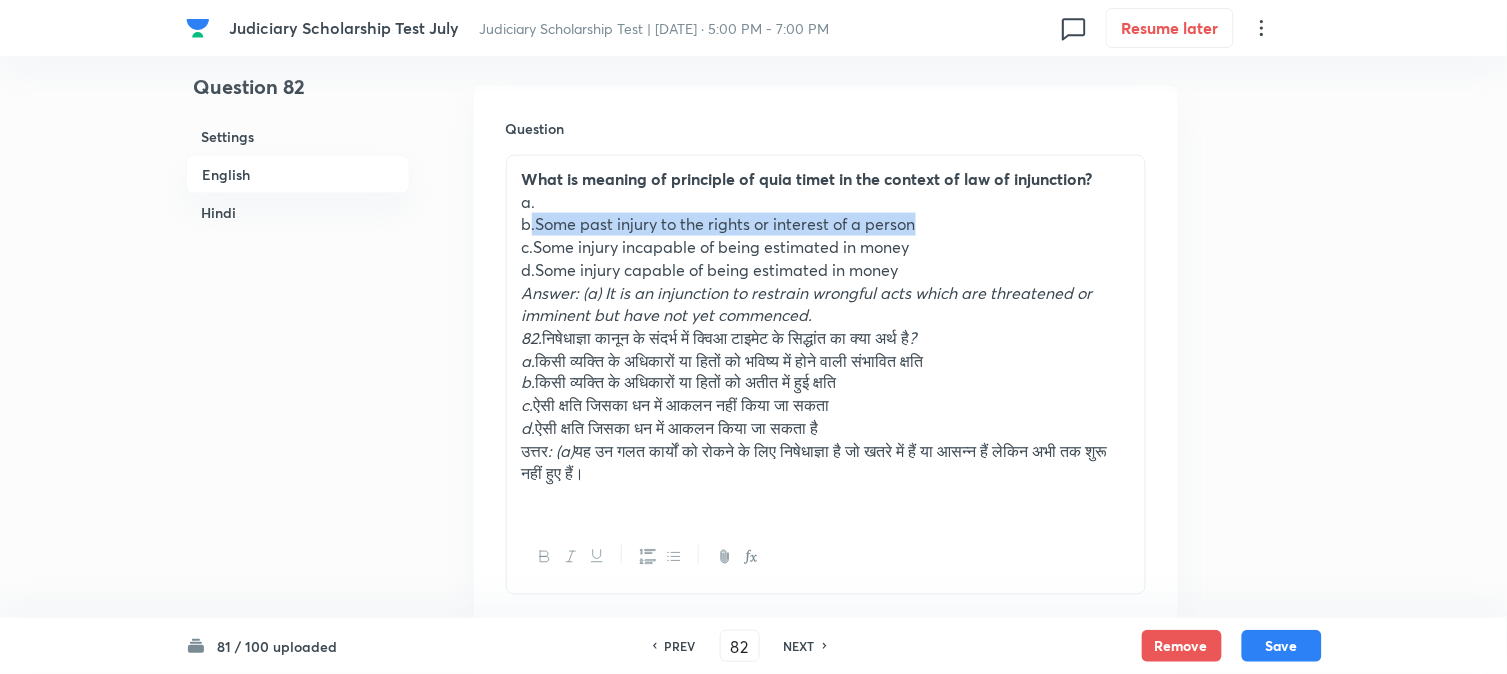 drag, startPoint x: 533, startPoint y: 220, endPoint x: 1035, endPoint y: 217, distance: 502.00897 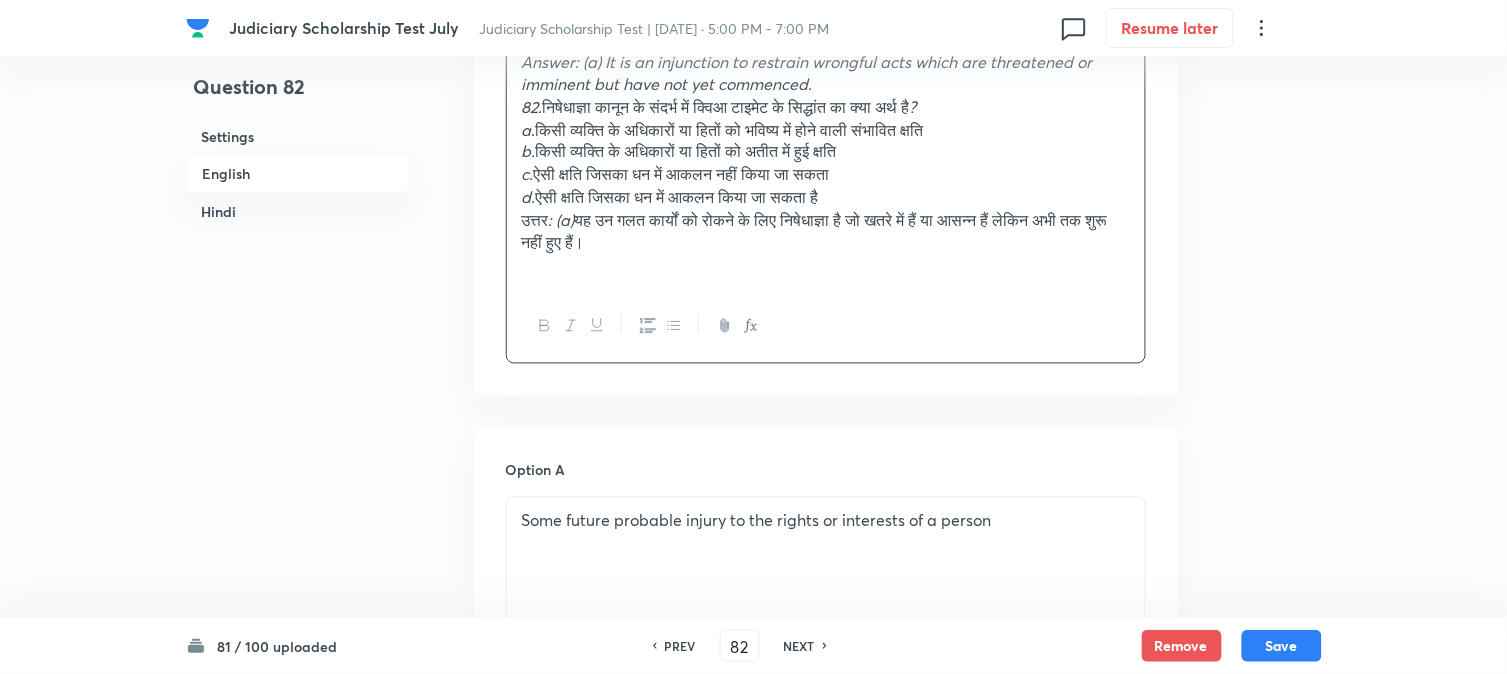 scroll, scrollTop: 1145, scrollLeft: 0, axis: vertical 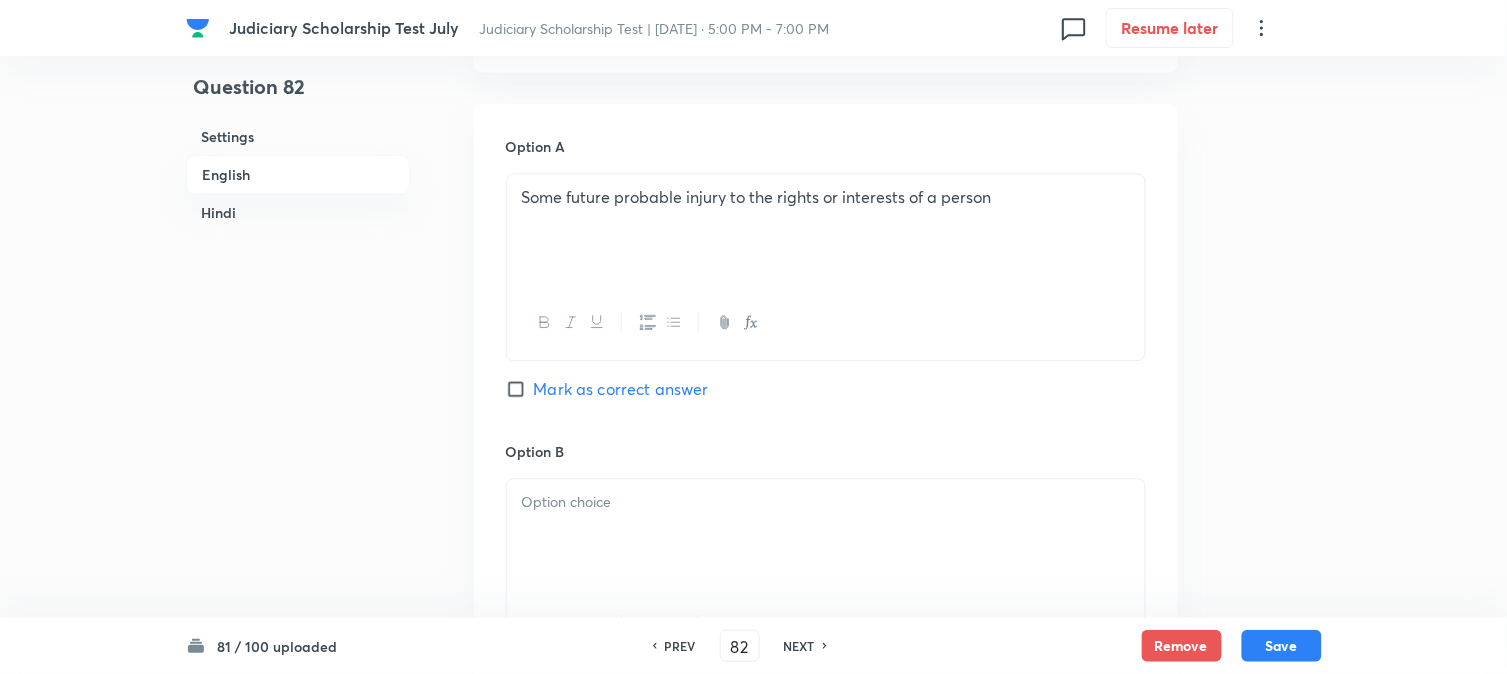 drag, startPoint x: 591, startPoint y: 567, endPoint x: 593, endPoint y: 578, distance: 11.18034 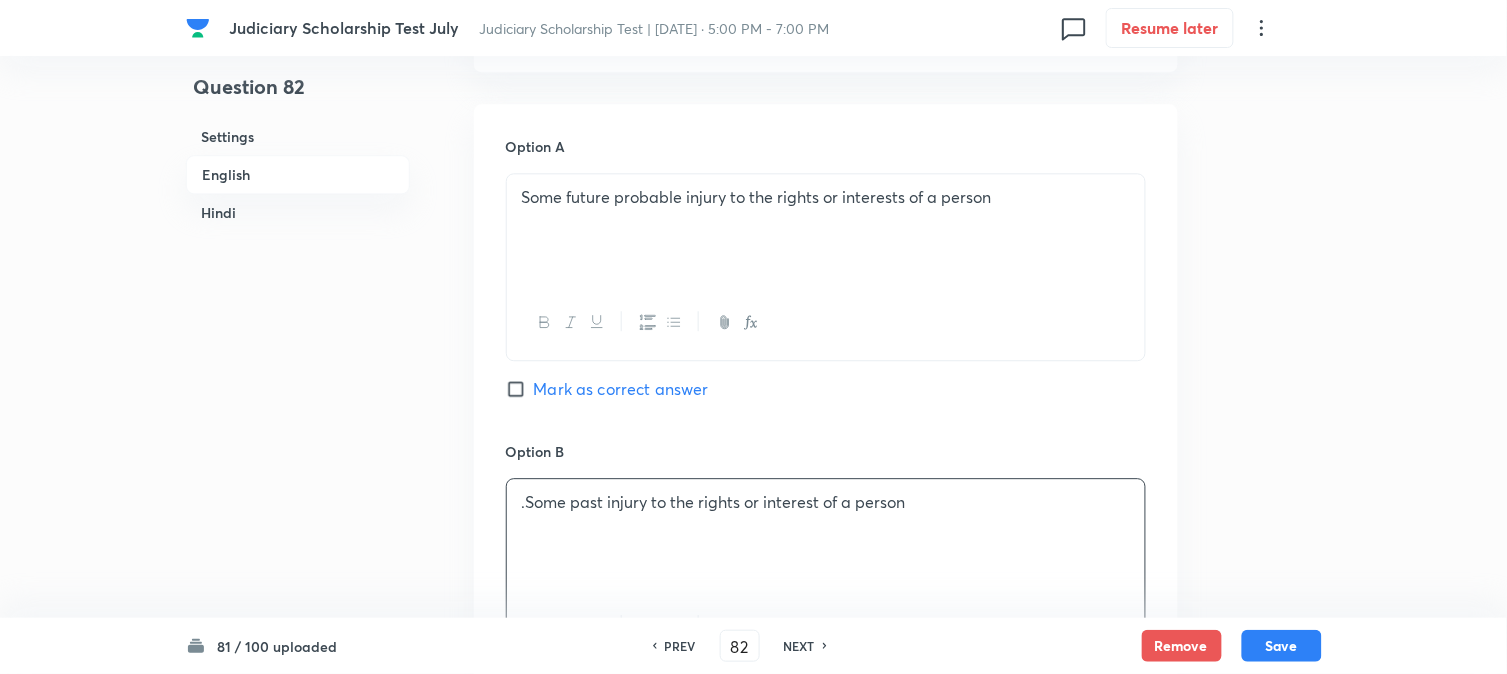 drag, startPoint x: 521, startPoint y: 498, endPoint x: 503, endPoint y: 481, distance: 24.758837 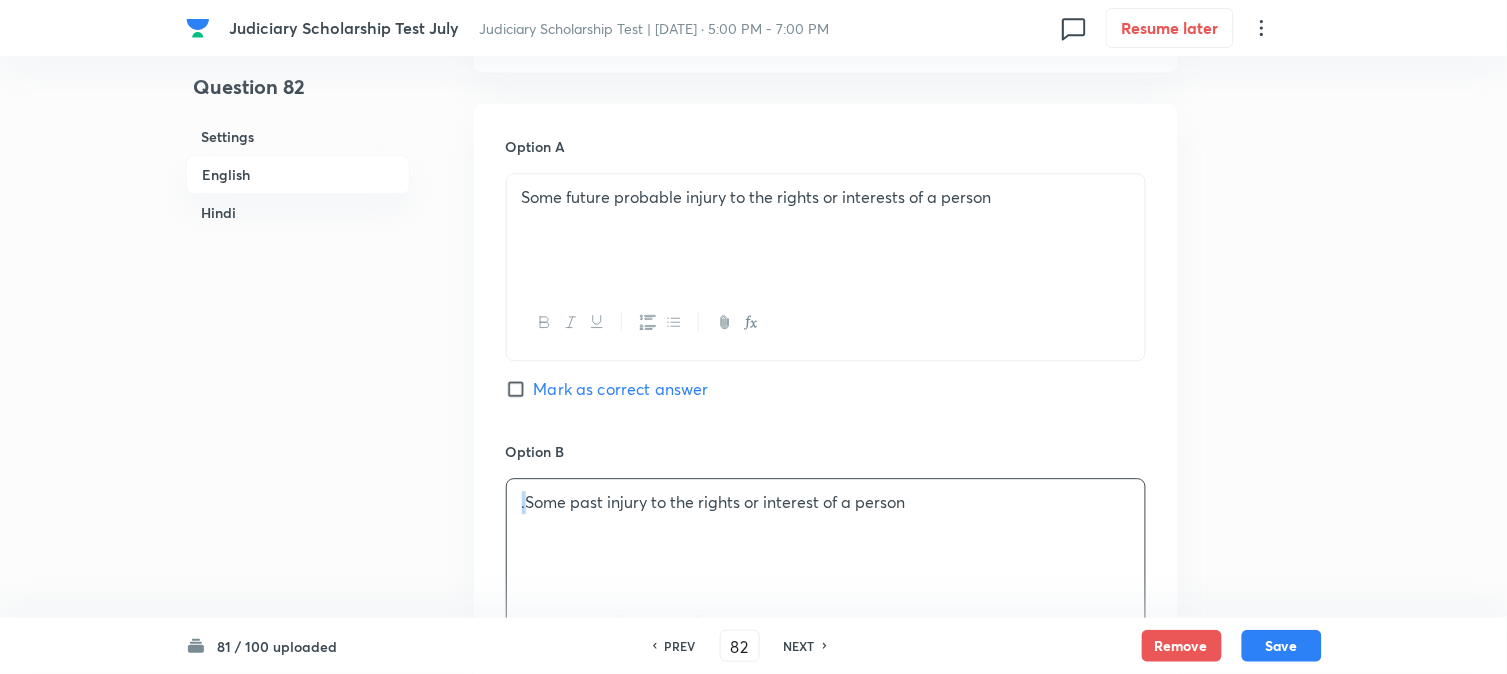 drag, startPoint x: 528, startPoint y: 501, endPoint x: 512, endPoint y: 482, distance: 24.839485 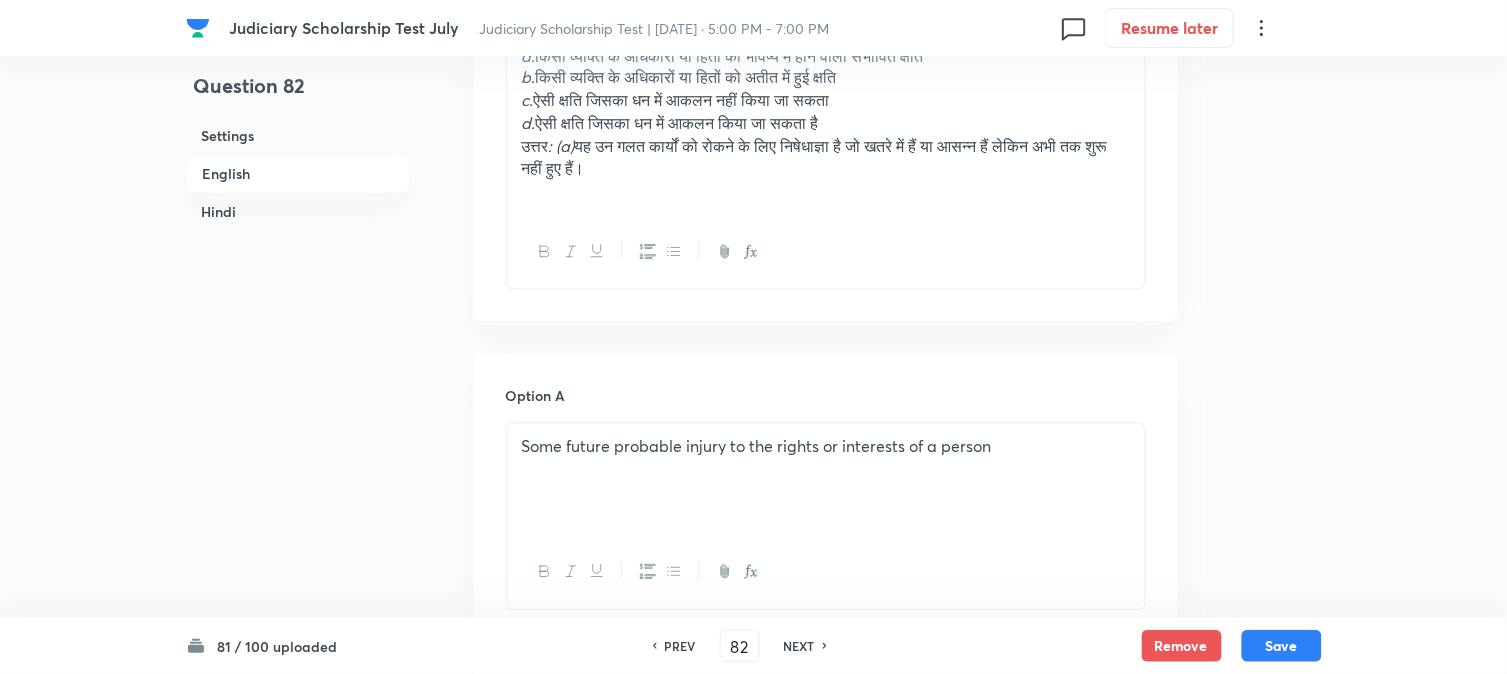 scroll, scrollTop: 478, scrollLeft: 0, axis: vertical 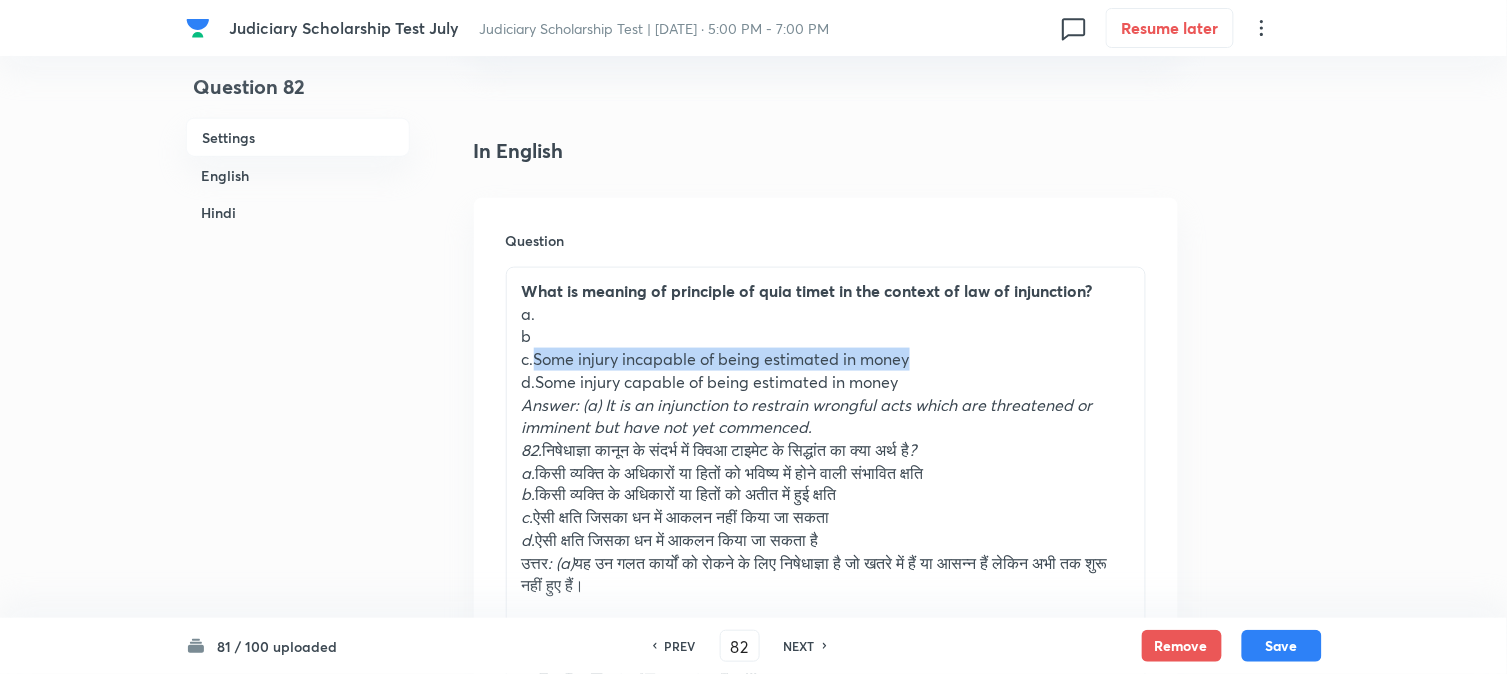 drag, startPoint x: 534, startPoint y: 354, endPoint x: 882, endPoint y: 345, distance: 348.11636 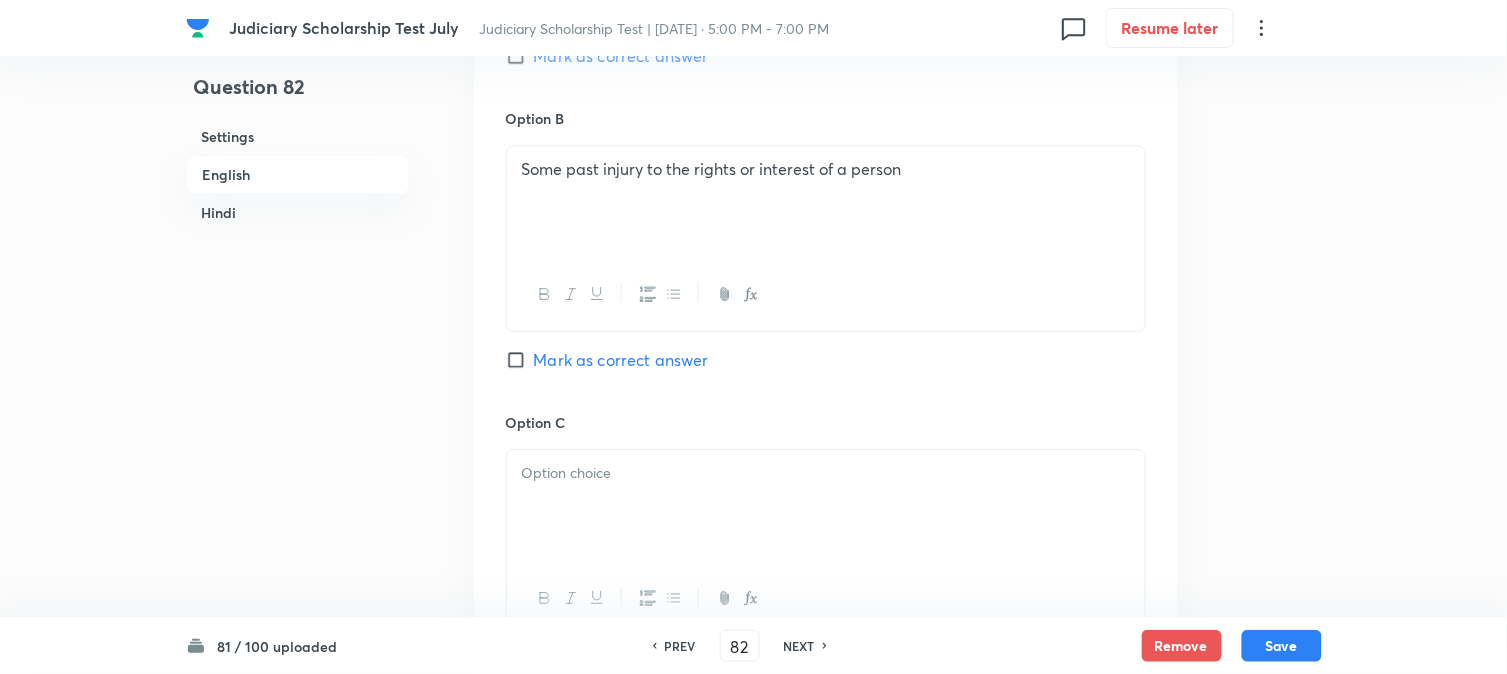 drag, startPoint x: 613, startPoint y: 498, endPoint x: 596, endPoint y: 502, distance: 17.464249 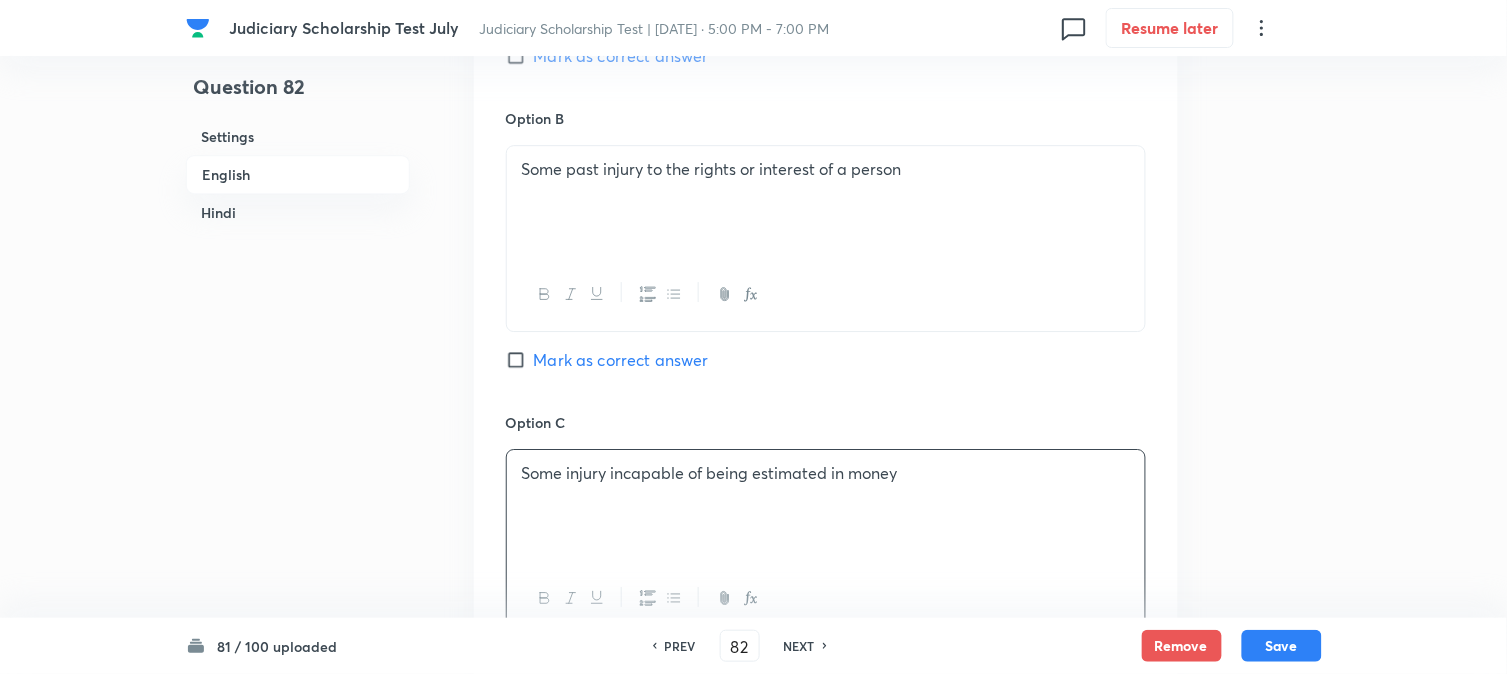 scroll, scrollTop: 478, scrollLeft: 0, axis: vertical 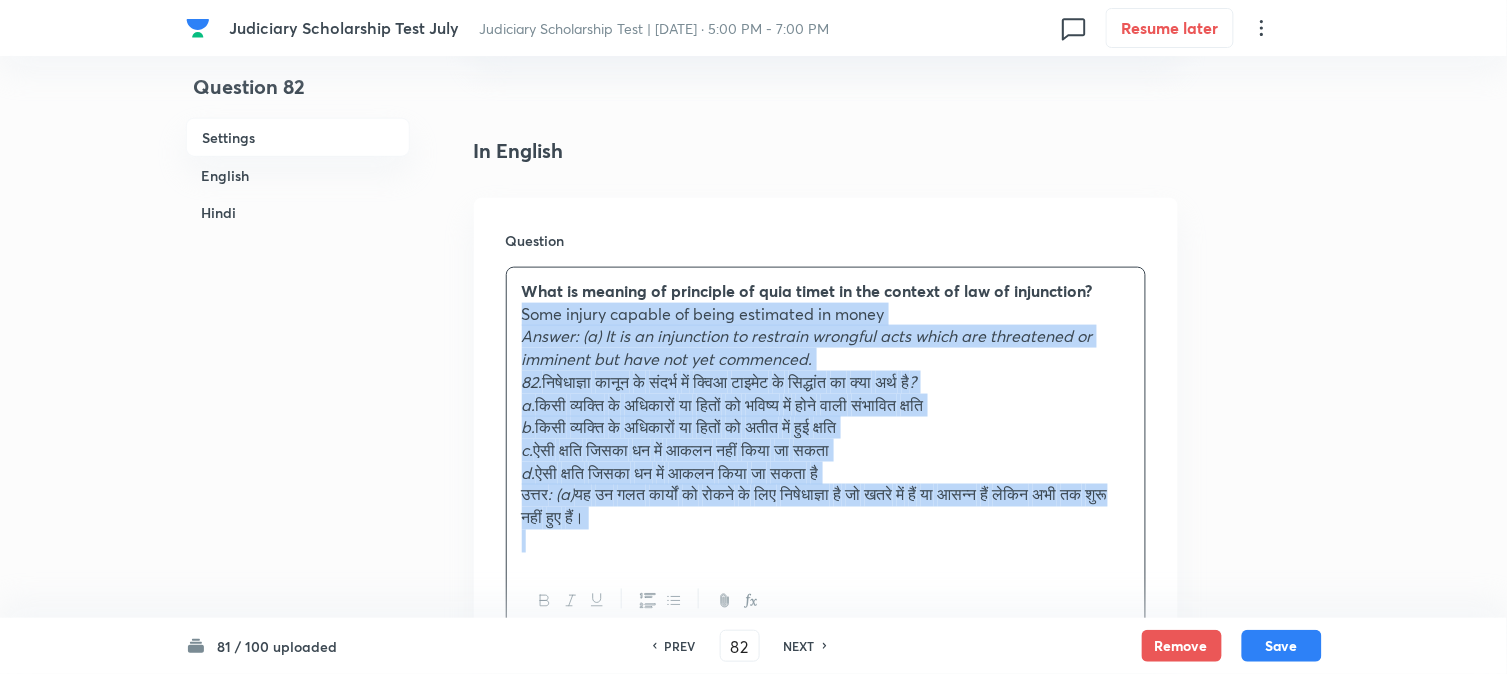 drag, startPoint x: 537, startPoint y: 378, endPoint x: 1013, endPoint y: 512, distance: 494.50177 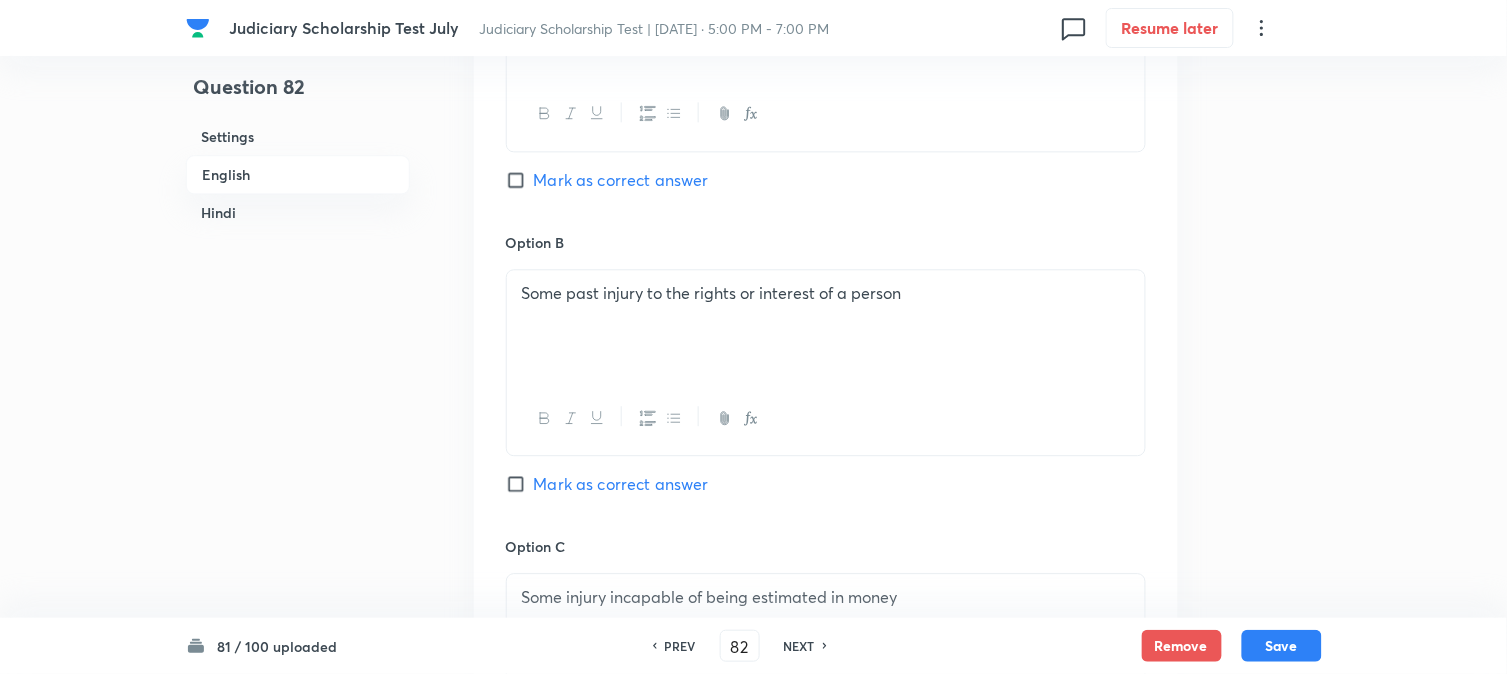 scroll, scrollTop: 1478, scrollLeft: 0, axis: vertical 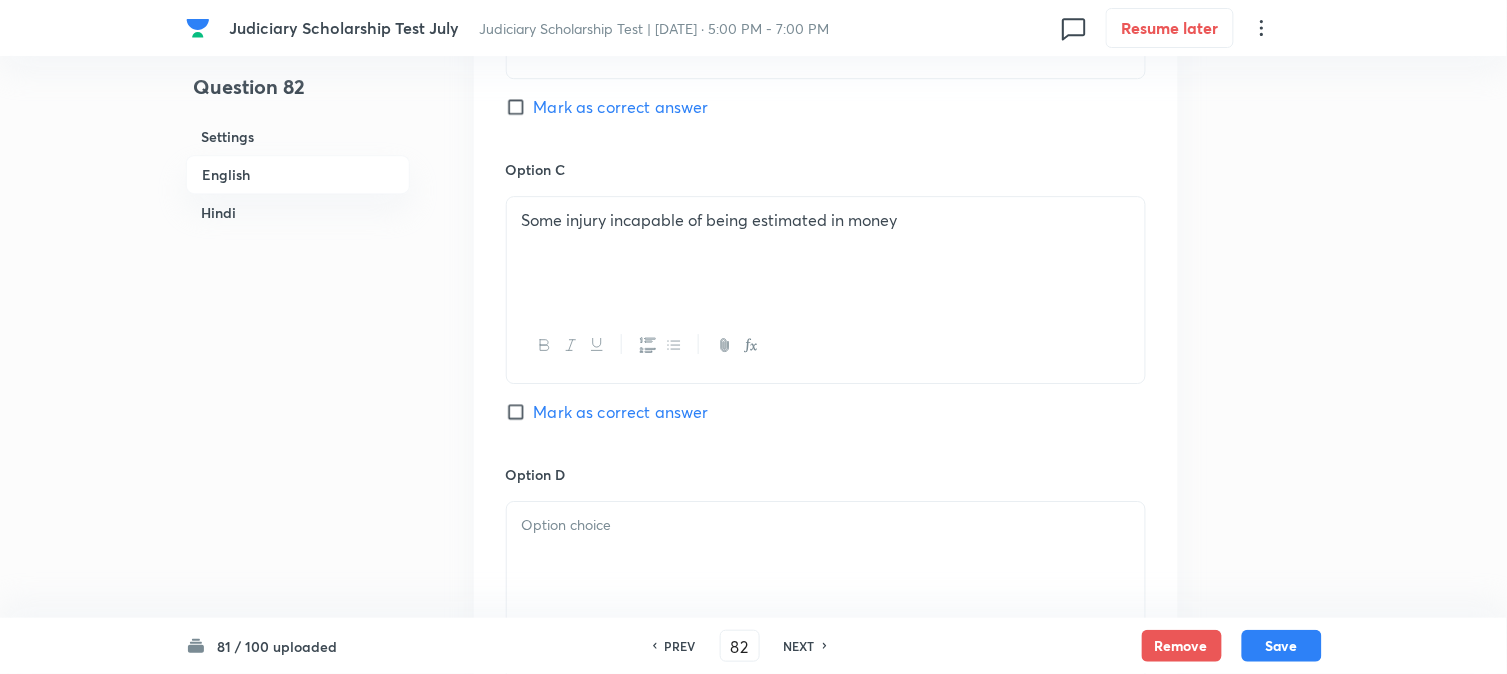 click at bounding box center (826, 525) 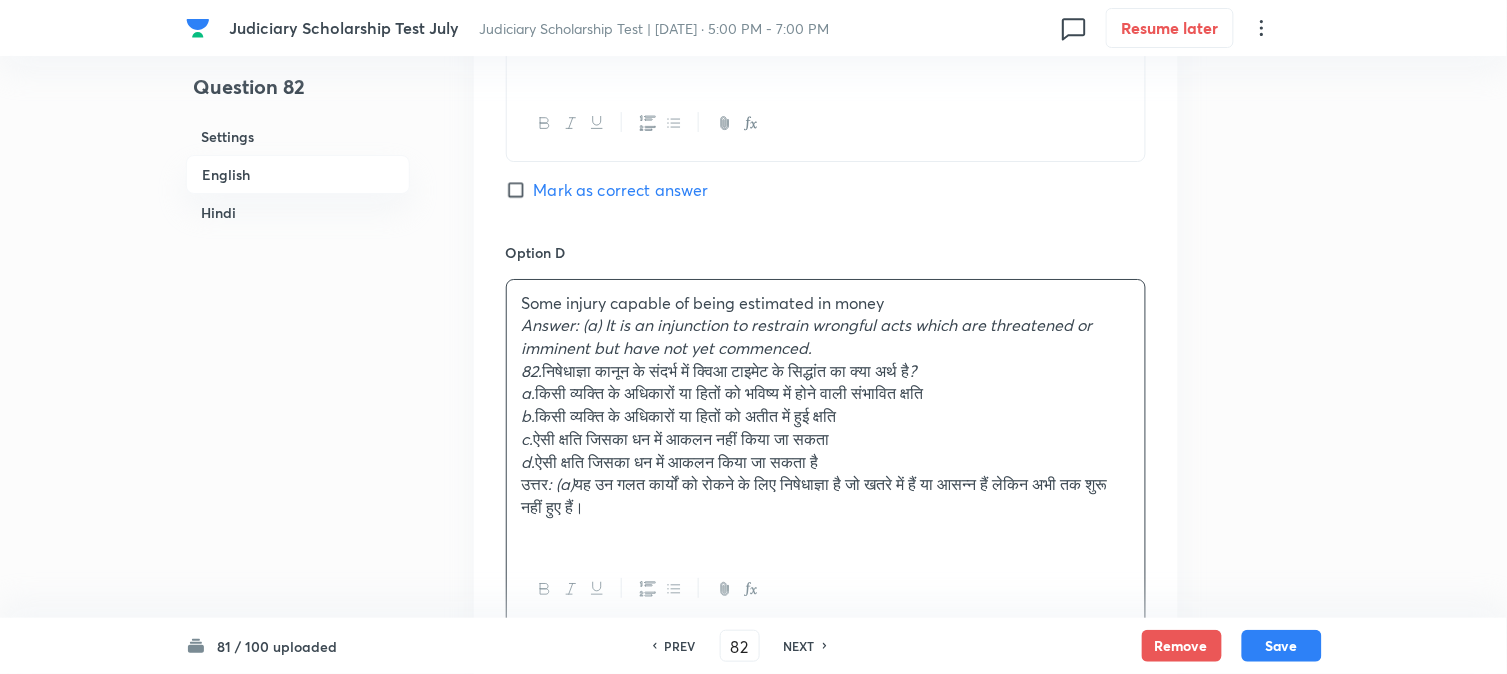 scroll, scrollTop: 1701, scrollLeft: 0, axis: vertical 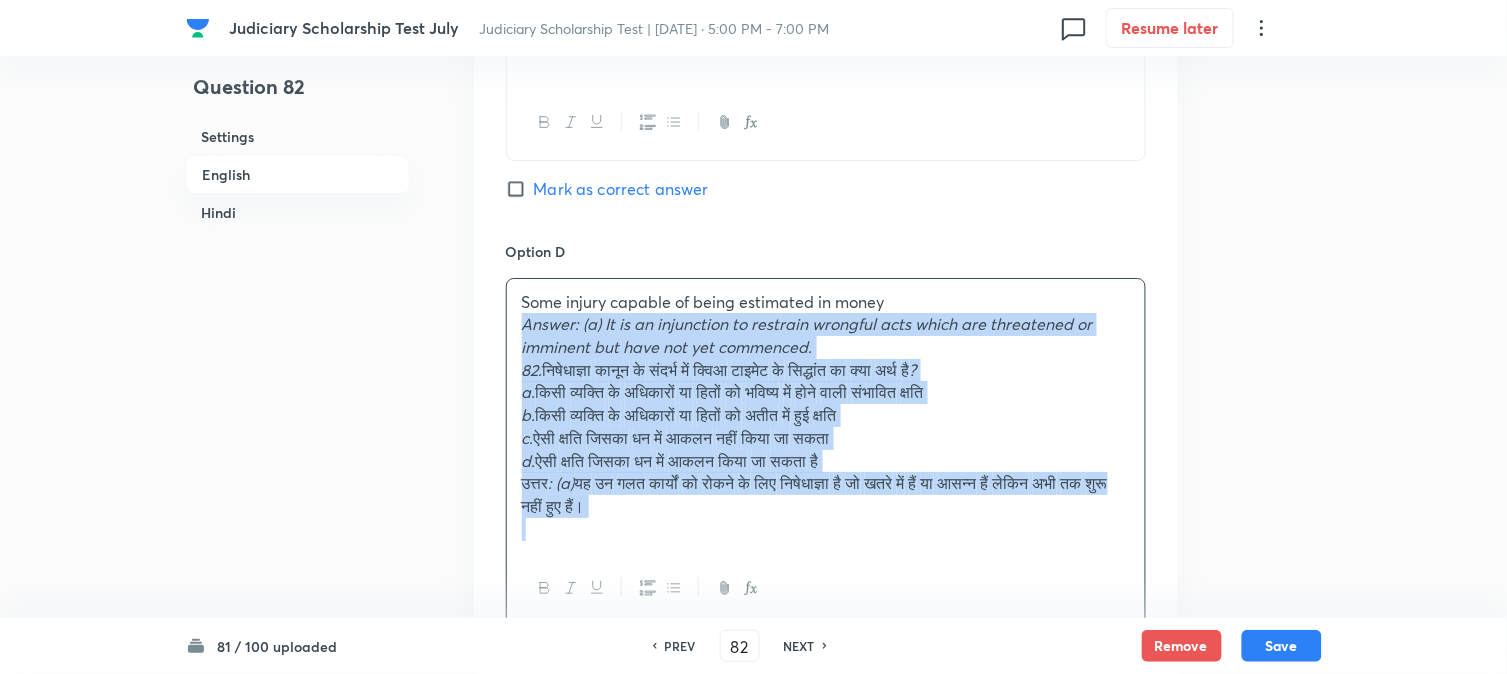 drag, startPoint x: 523, startPoint y: 324, endPoint x: 733, endPoint y: 582, distance: 332.662 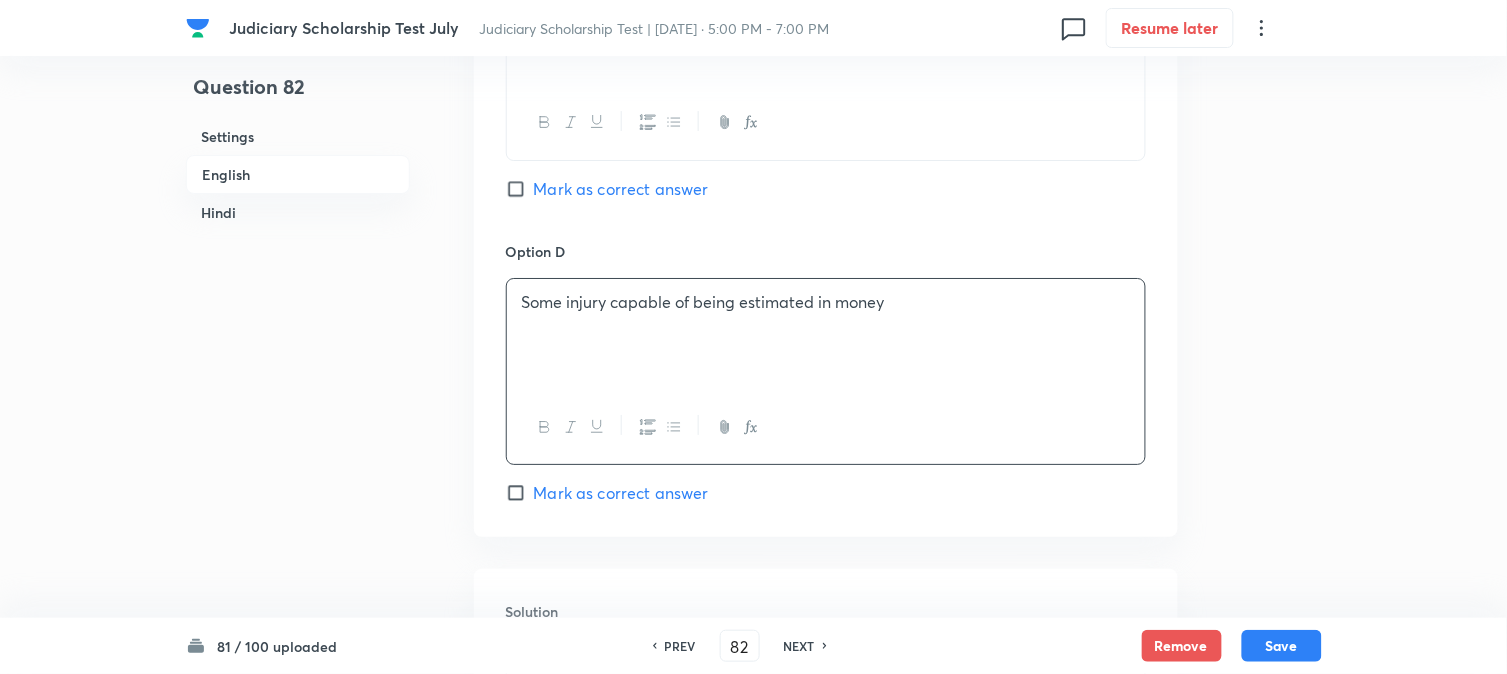 scroll, scrollTop: 2034, scrollLeft: 0, axis: vertical 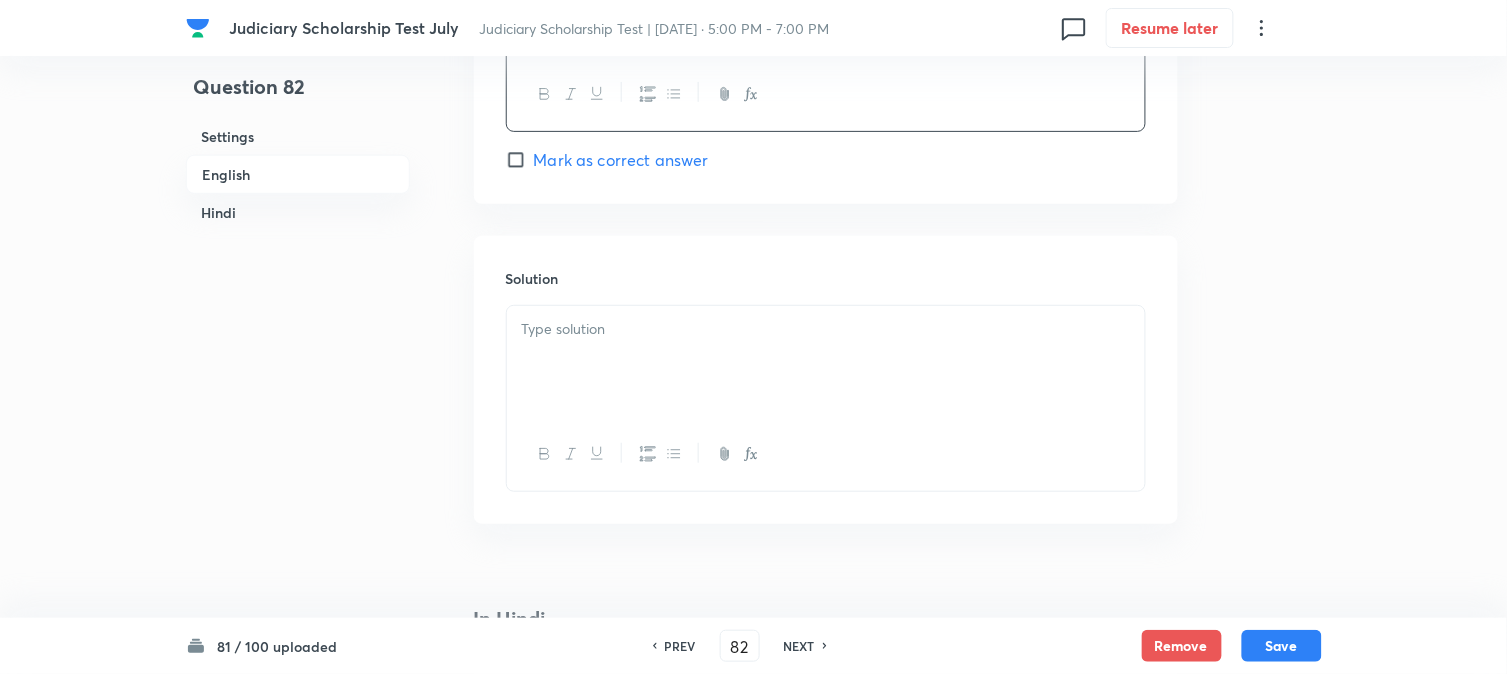 click at bounding box center (826, 362) 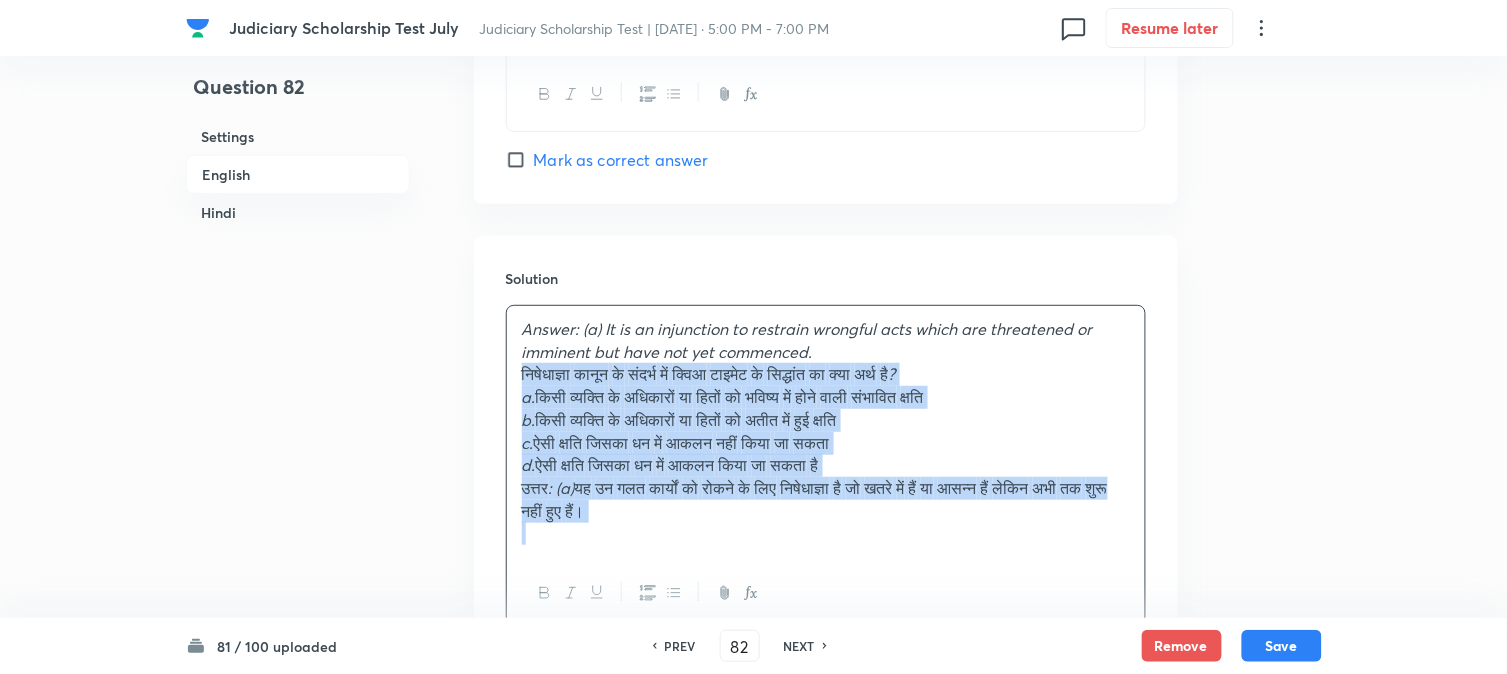 drag, startPoint x: 546, startPoint y: 373, endPoint x: 890, endPoint y: 614, distance: 420.02023 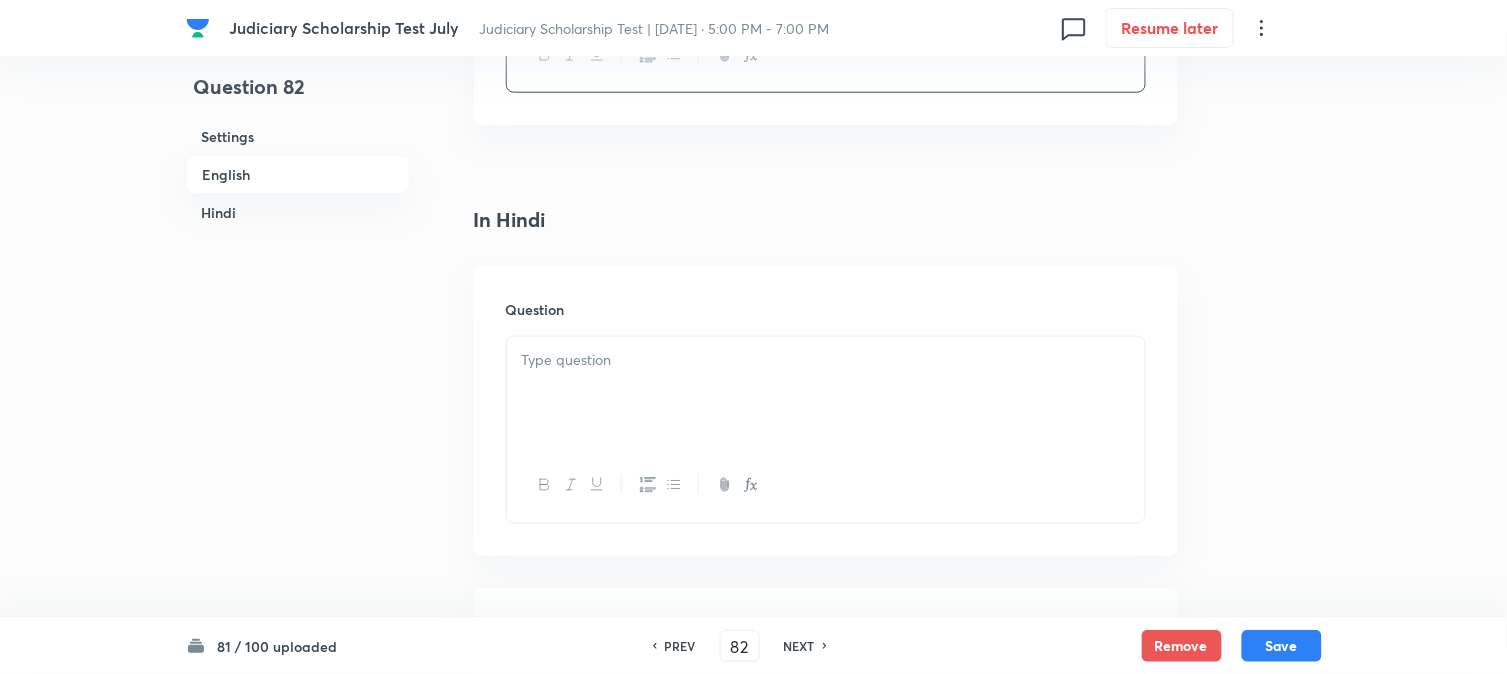 scroll, scrollTop: 2478, scrollLeft: 0, axis: vertical 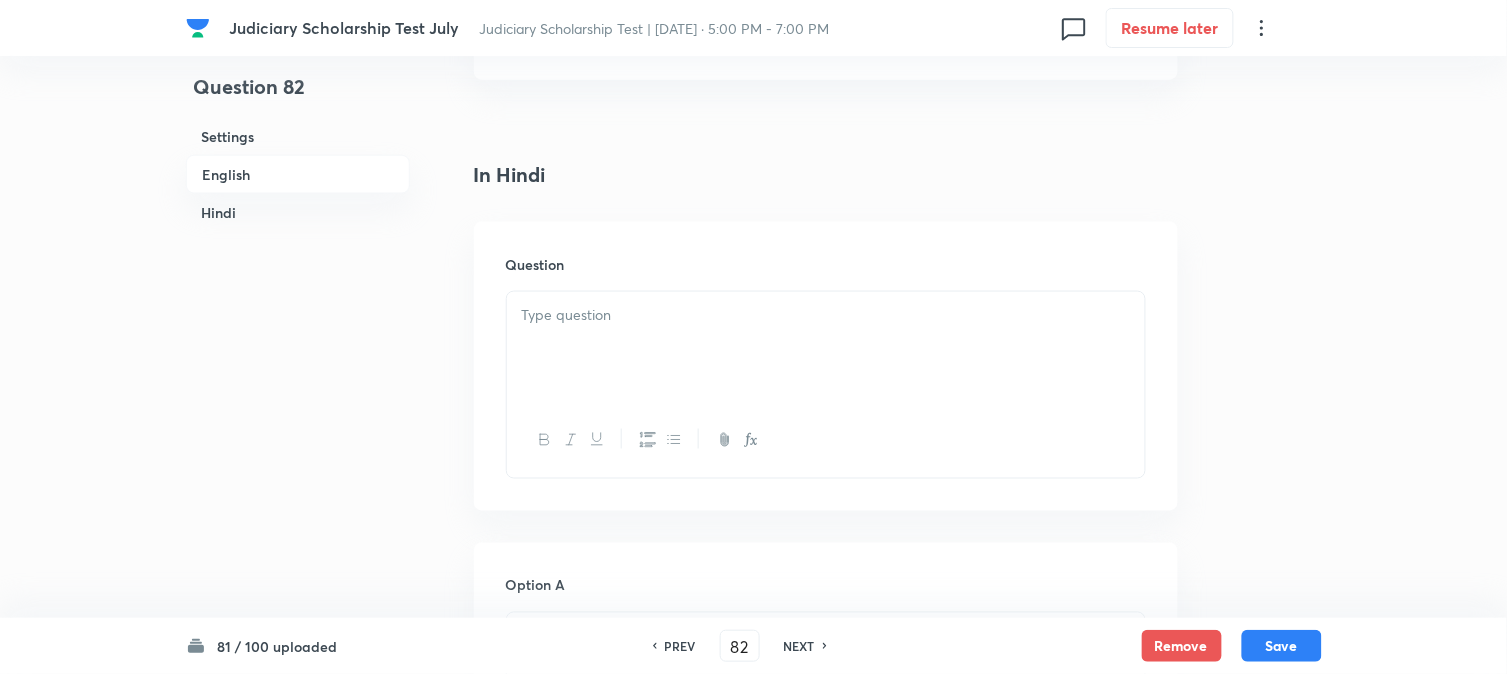 click at bounding box center [826, 348] 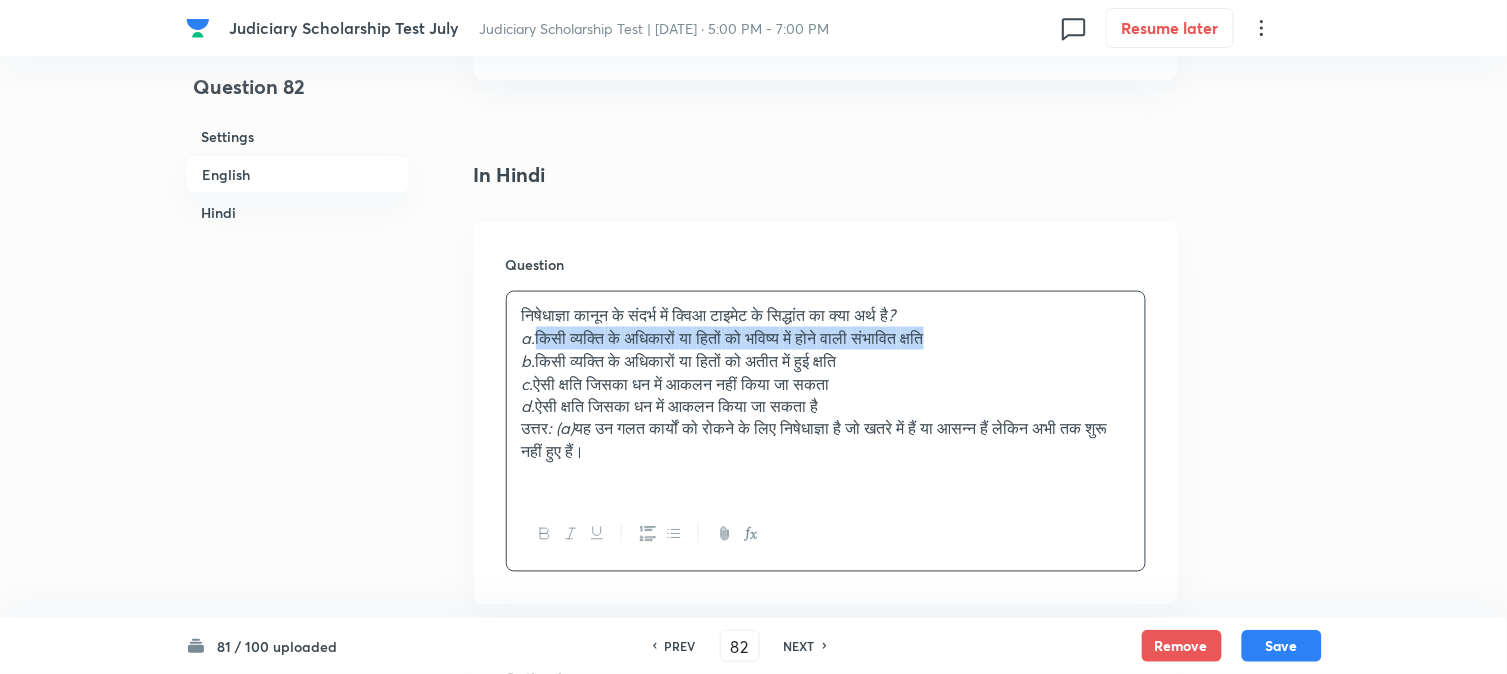 drag, startPoint x: 543, startPoint y: 331, endPoint x: 1012, endPoint y: 336, distance: 469.02664 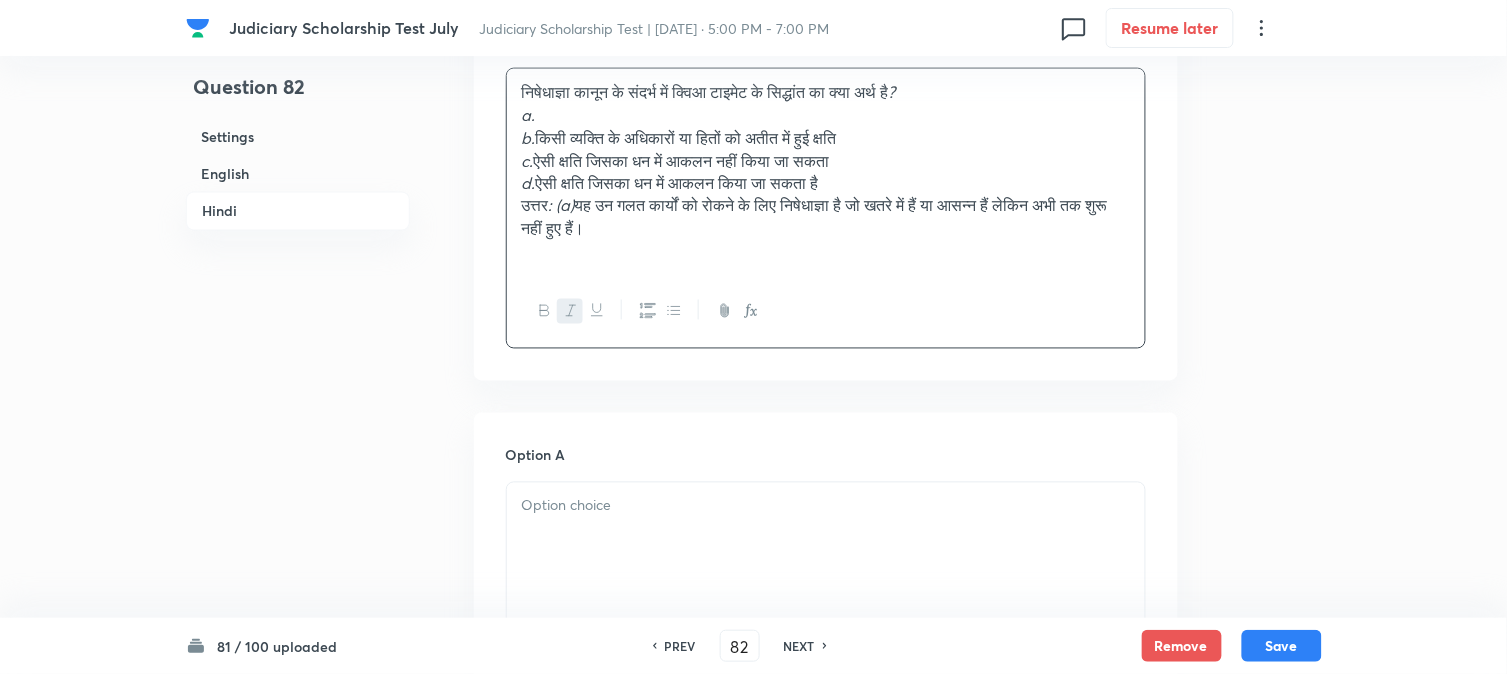 drag, startPoint x: 564, startPoint y: 520, endPoint x: 565, endPoint y: 530, distance: 10.049875 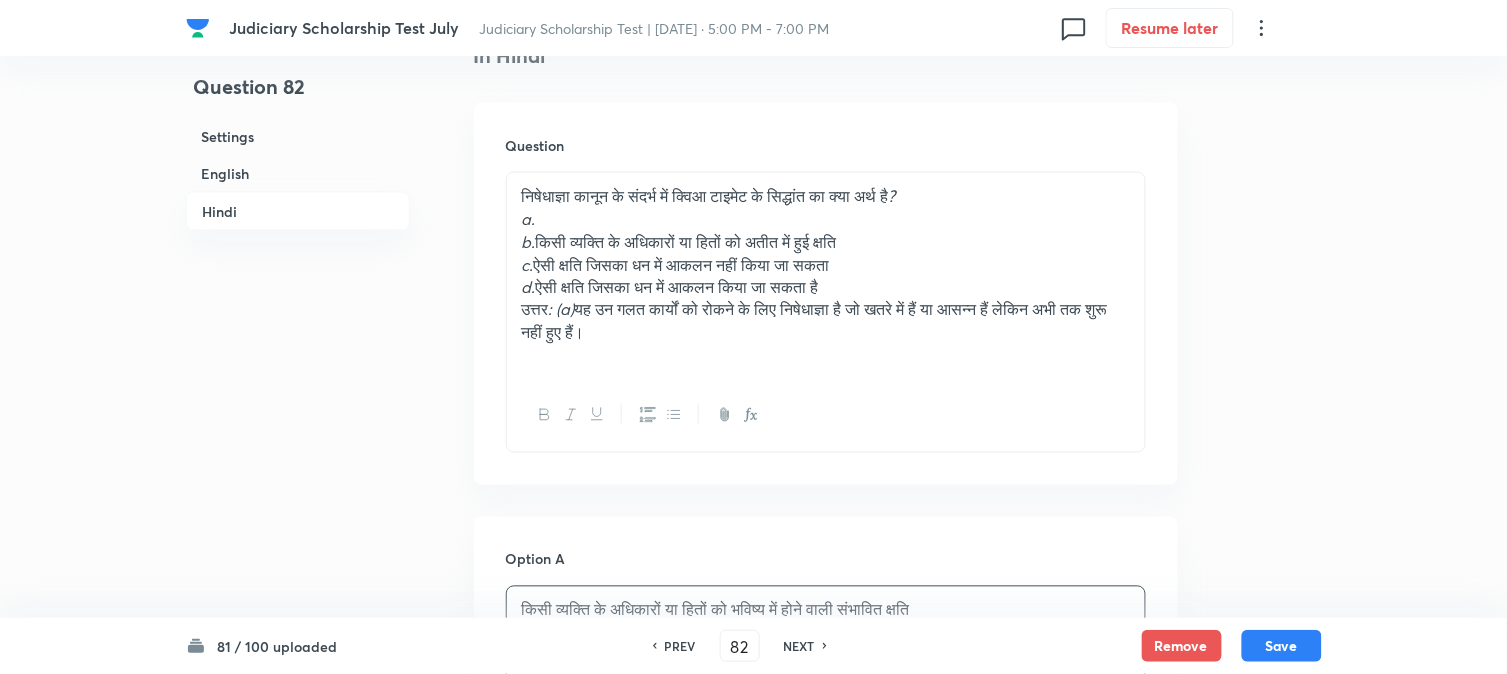 scroll, scrollTop: 2478, scrollLeft: 0, axis: vertical 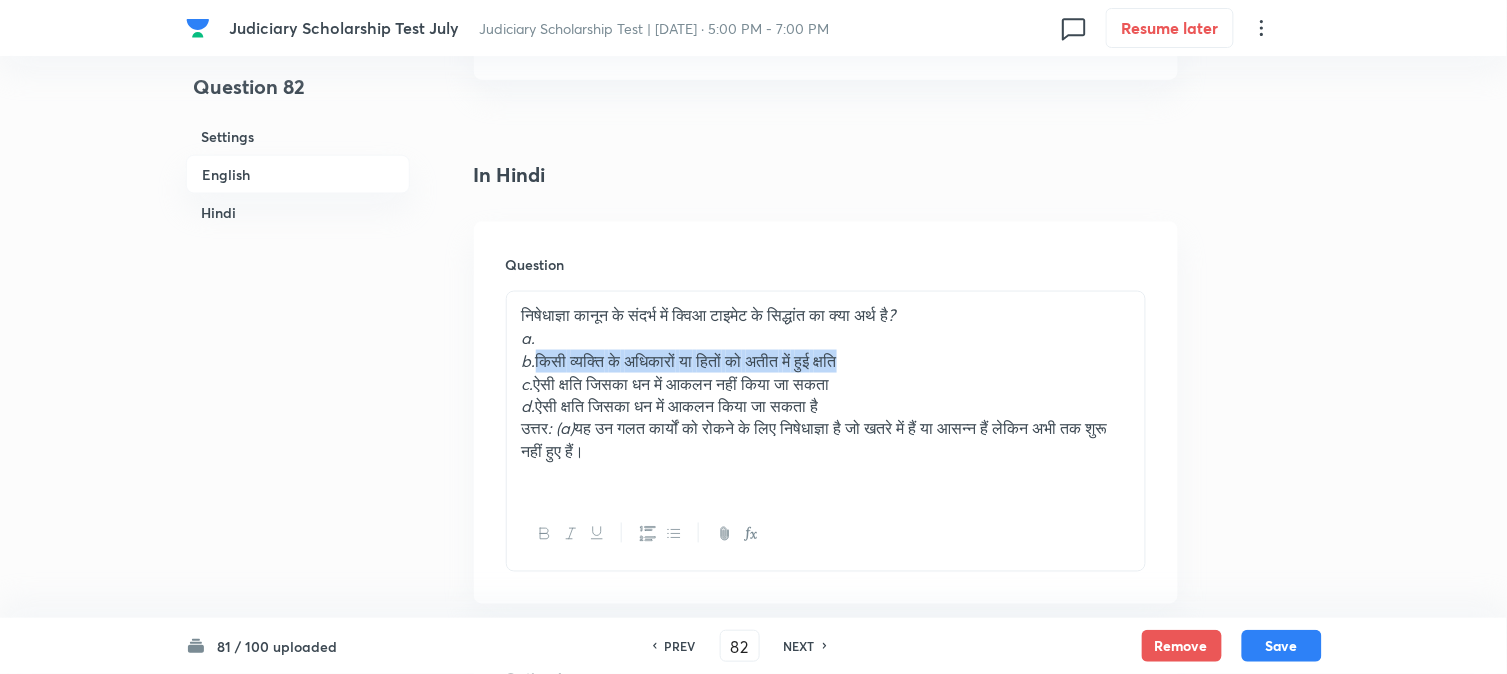 drag, startPoint x: 537, startPoint y: 355, endPoint x: 943, endPoint y: 368, distance: 406.20807 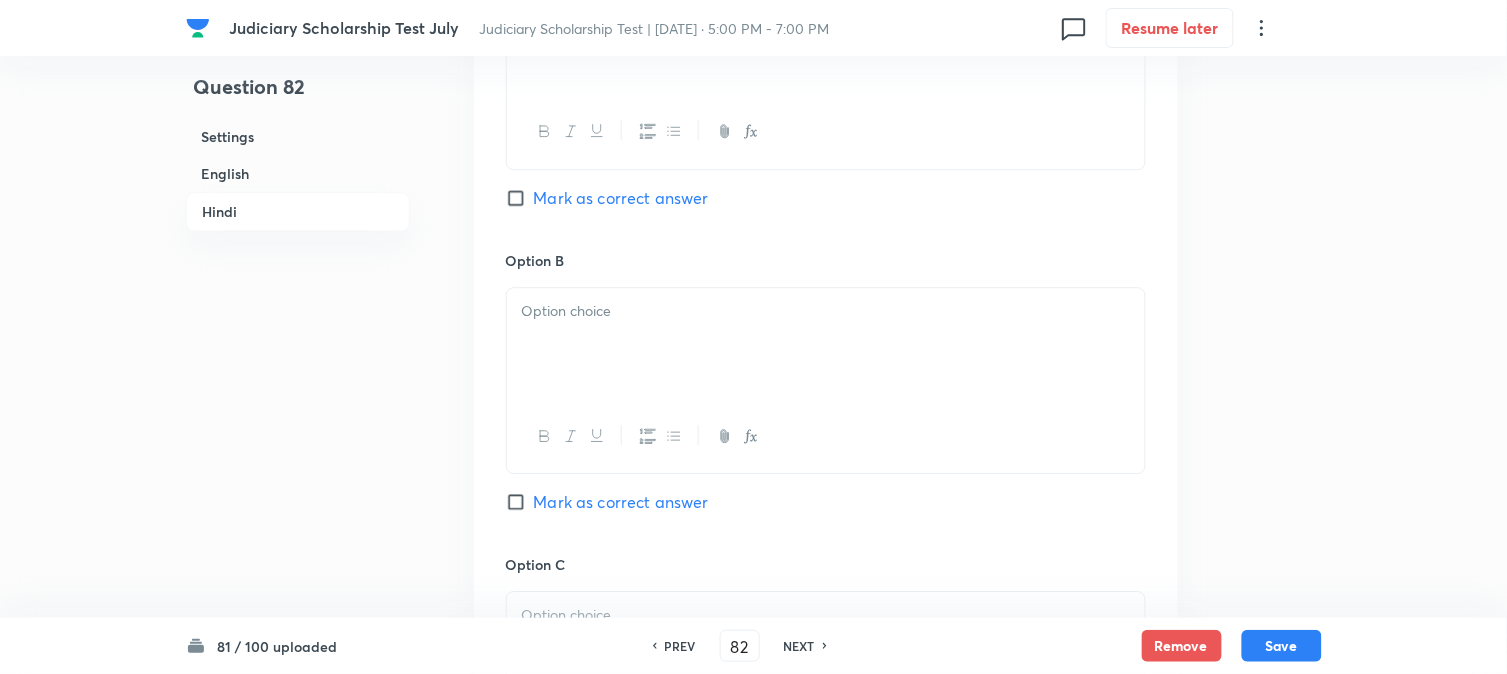 scroll, scrollTop: 3256, scrollLeft: 0, axis: vertical 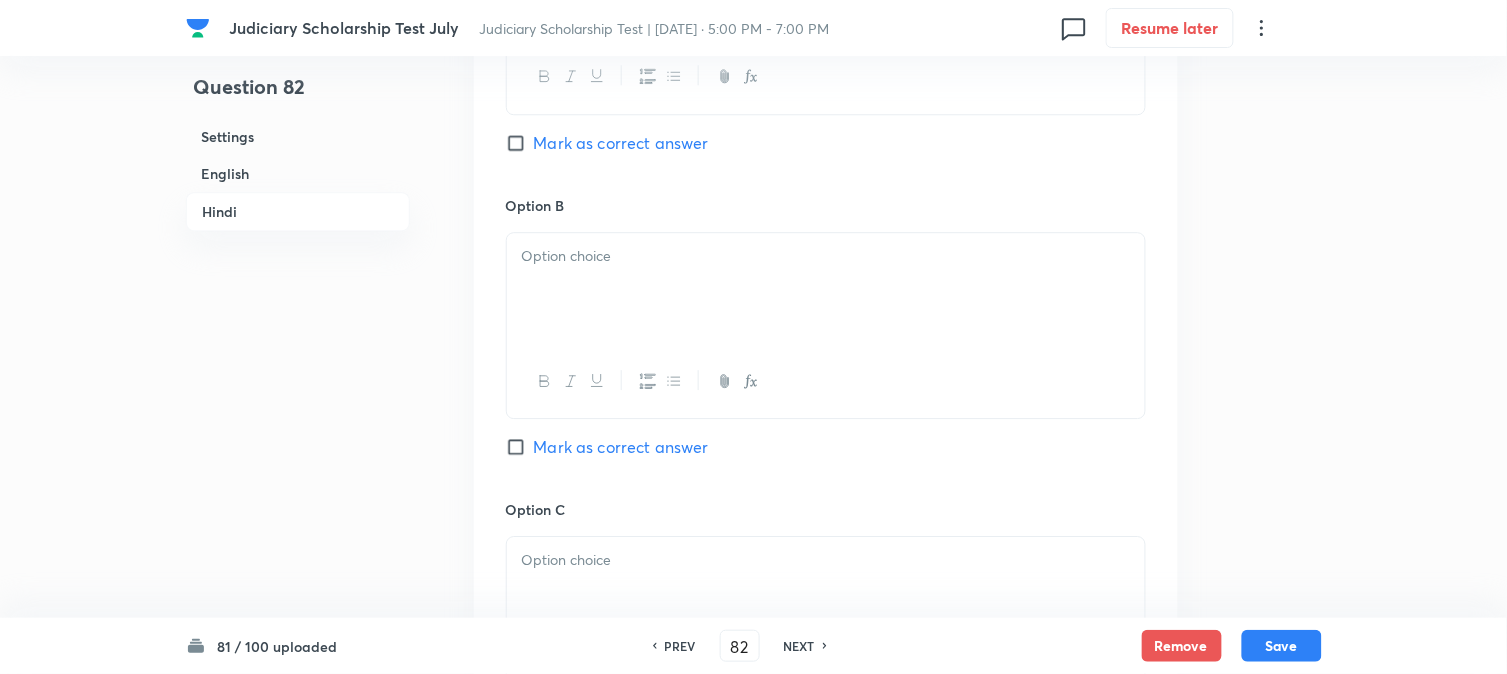 click at bounding box center [826, 289] 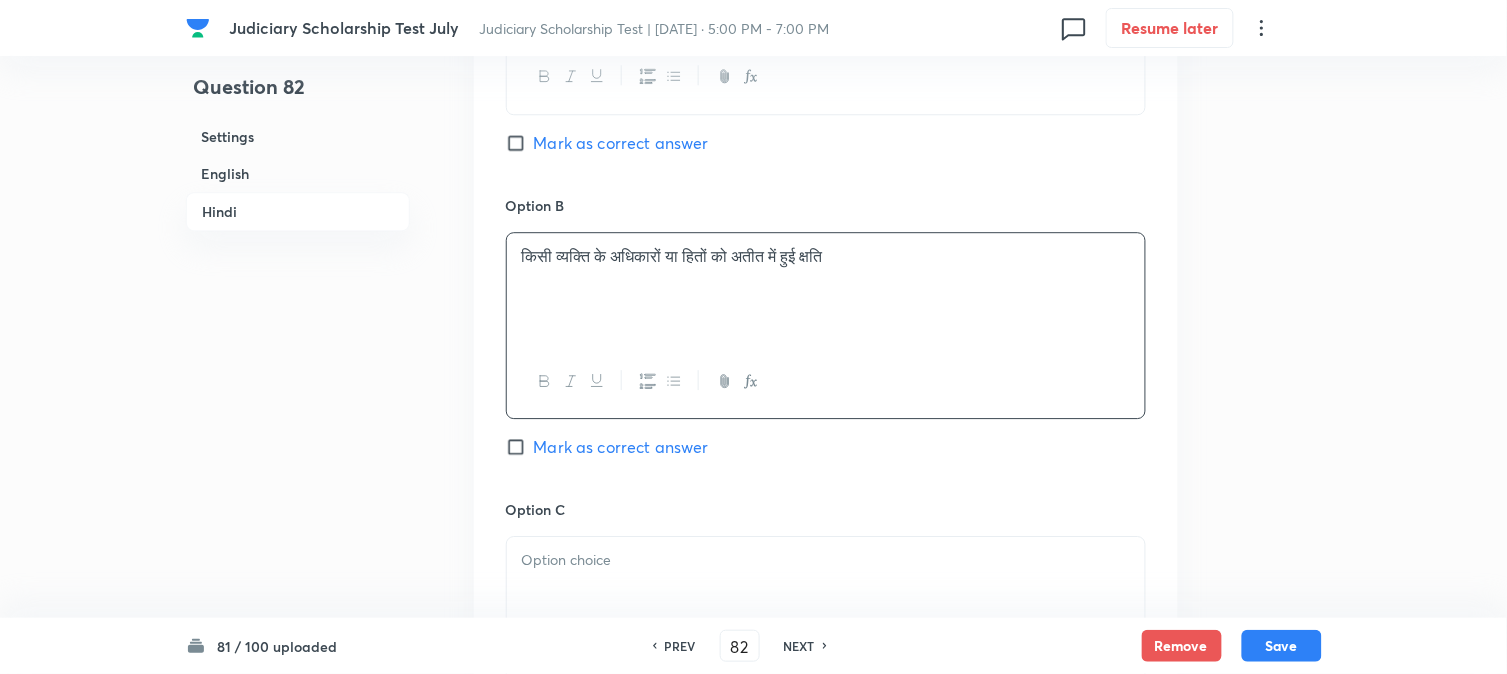 click on "Mark as correct answer" at bounding box center (621, 143) 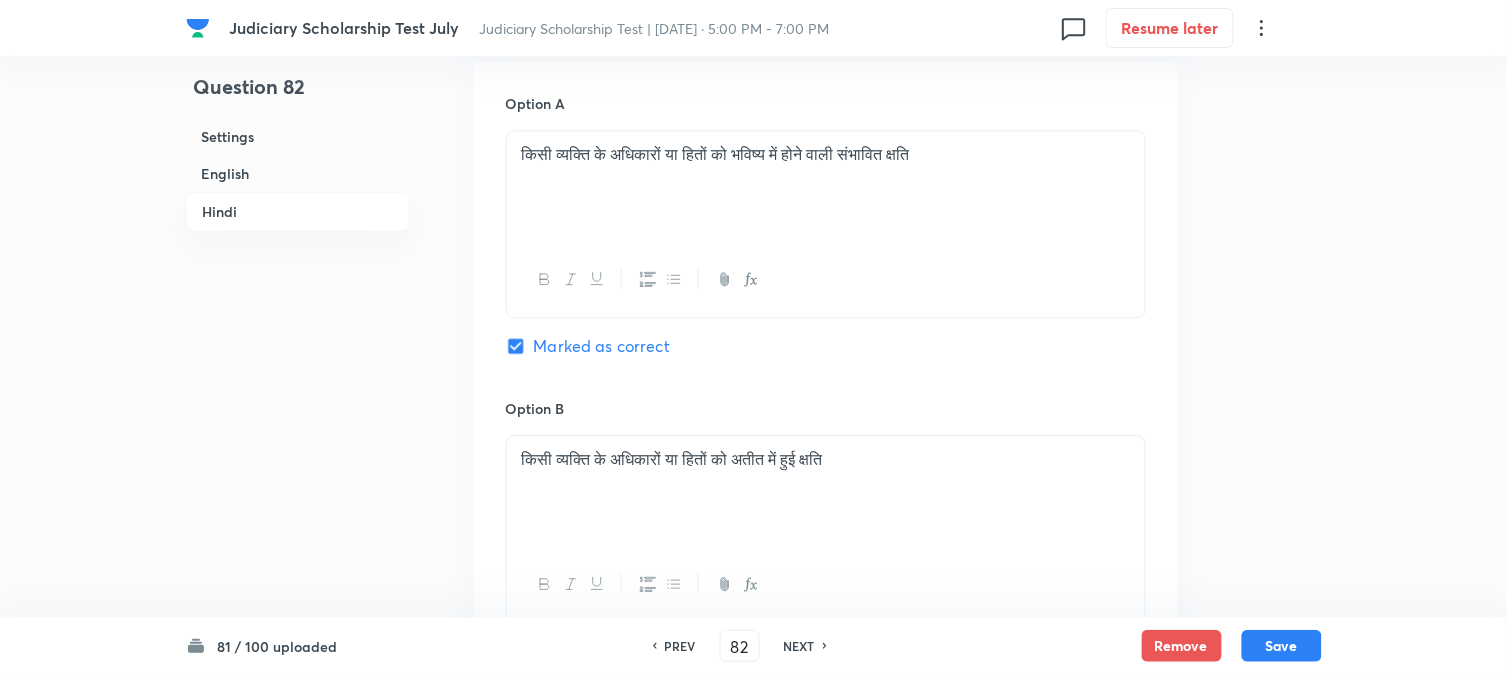 scroll, scrollTop: 2701, scrollLeft: 0, axis: vertical 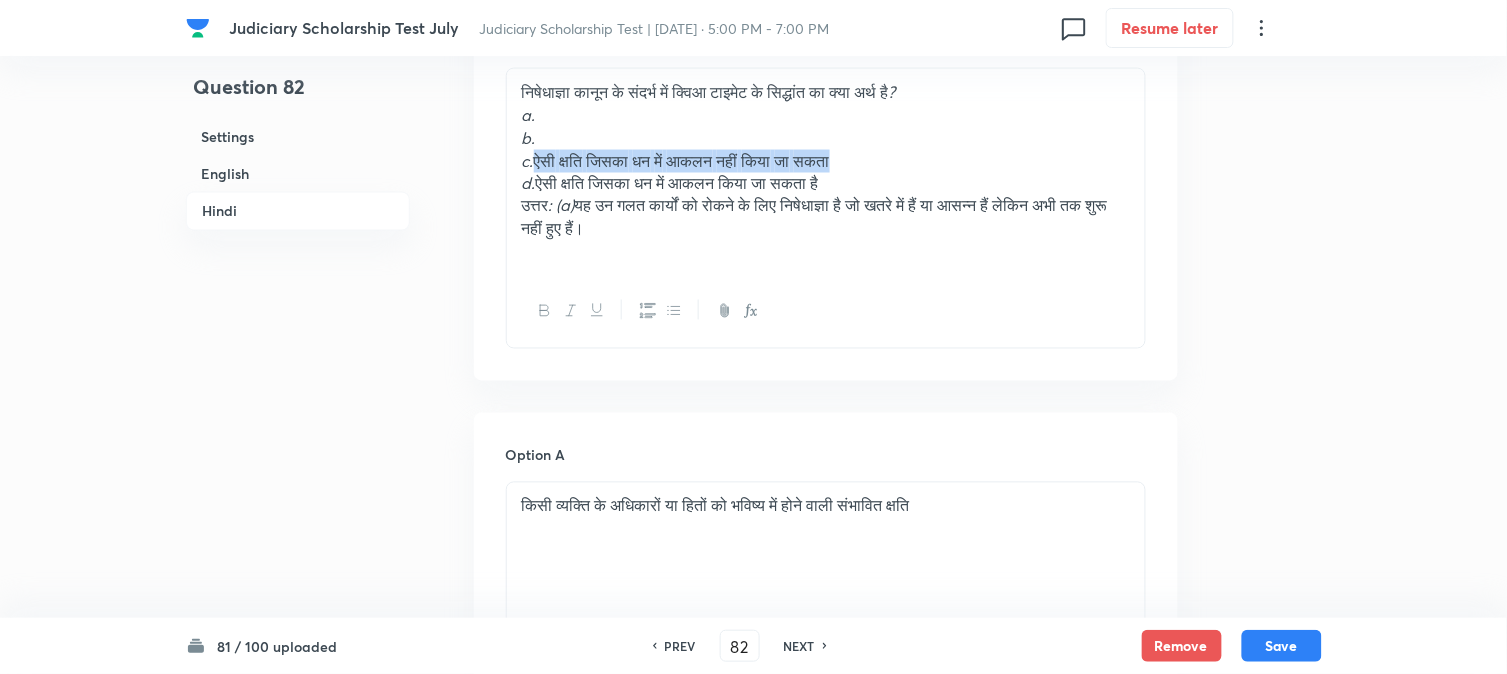 drag, startPoint x: 541, startPoint y: 160, endPoint x: 941, endPoint y: 184, distance: 400.71936 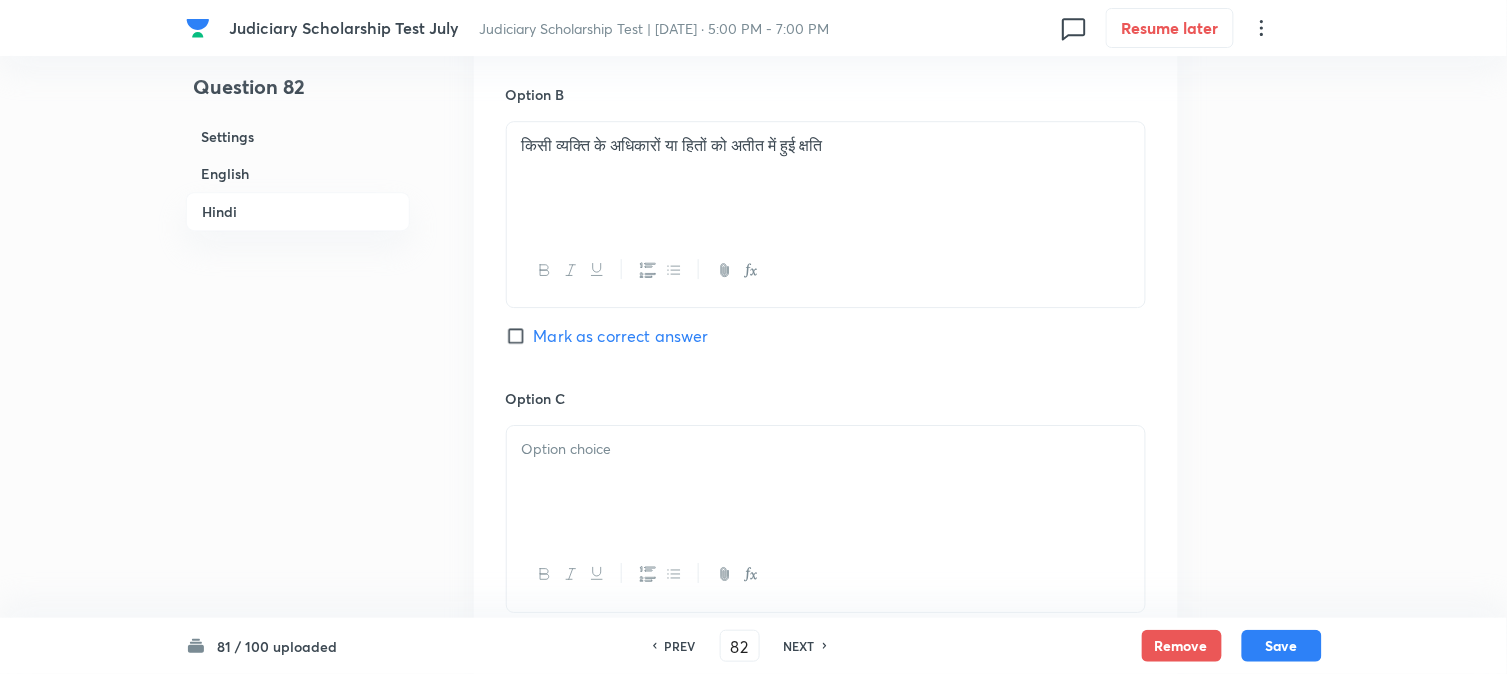 click at bounding box center [826, 482] 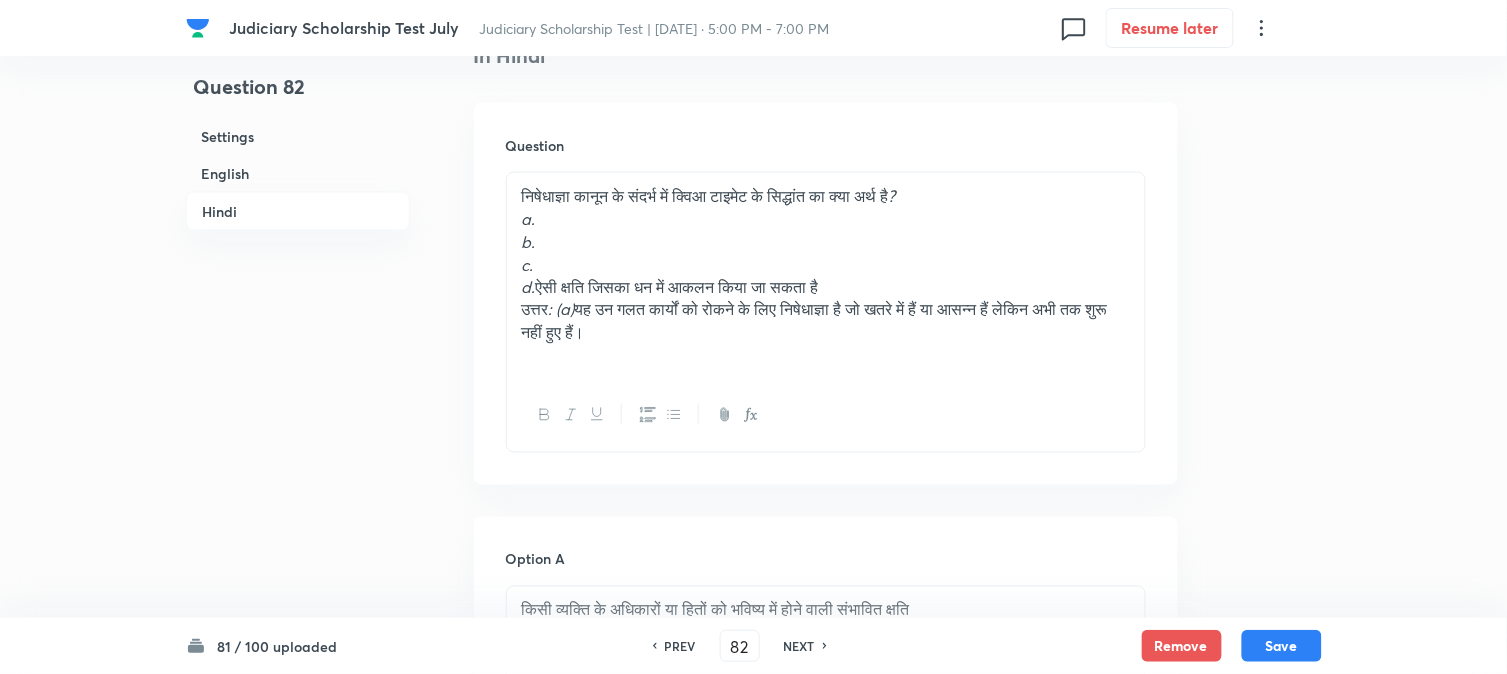 scroll, scrollTop: 2590, scrollLeft: 0, axis: vertical 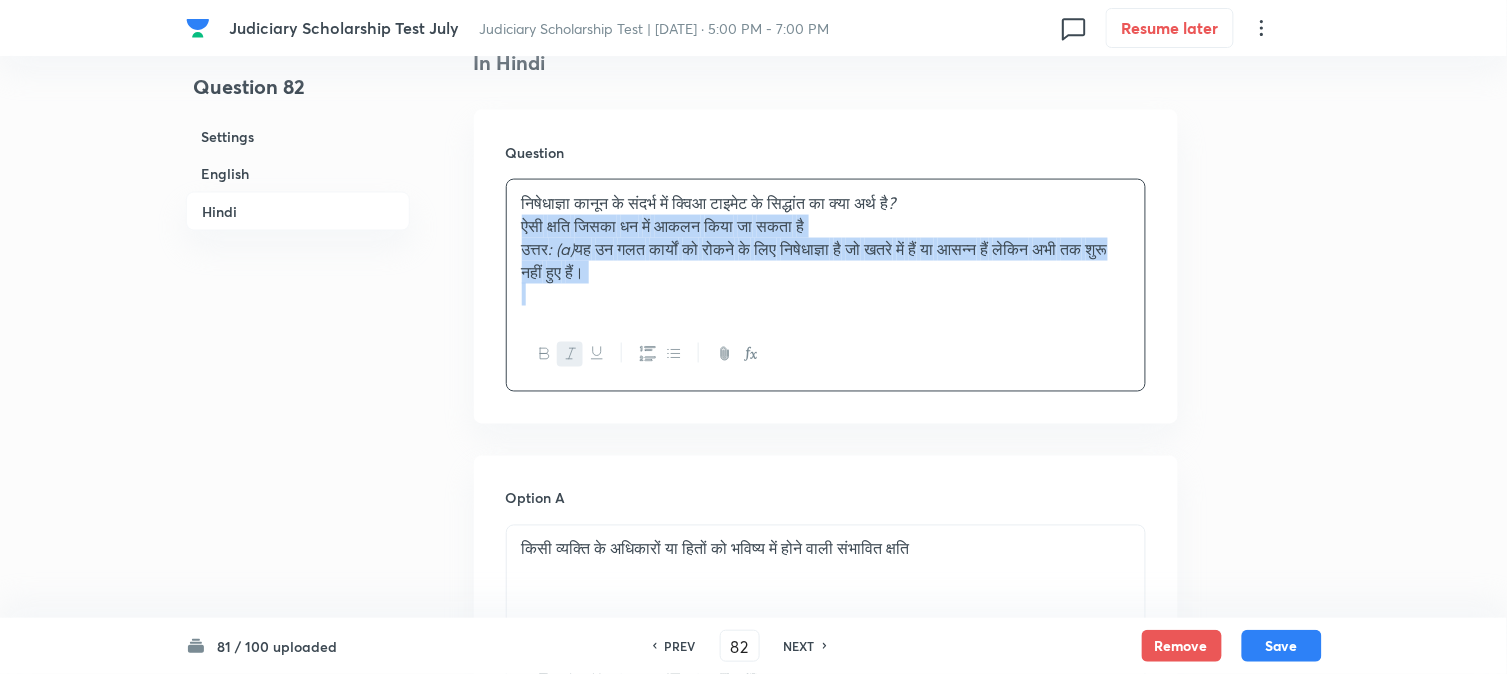 drag, startPoint x: 535, startPoint y: 295, endPoint x: 844, endPoint y: 328, distance: 310.75714 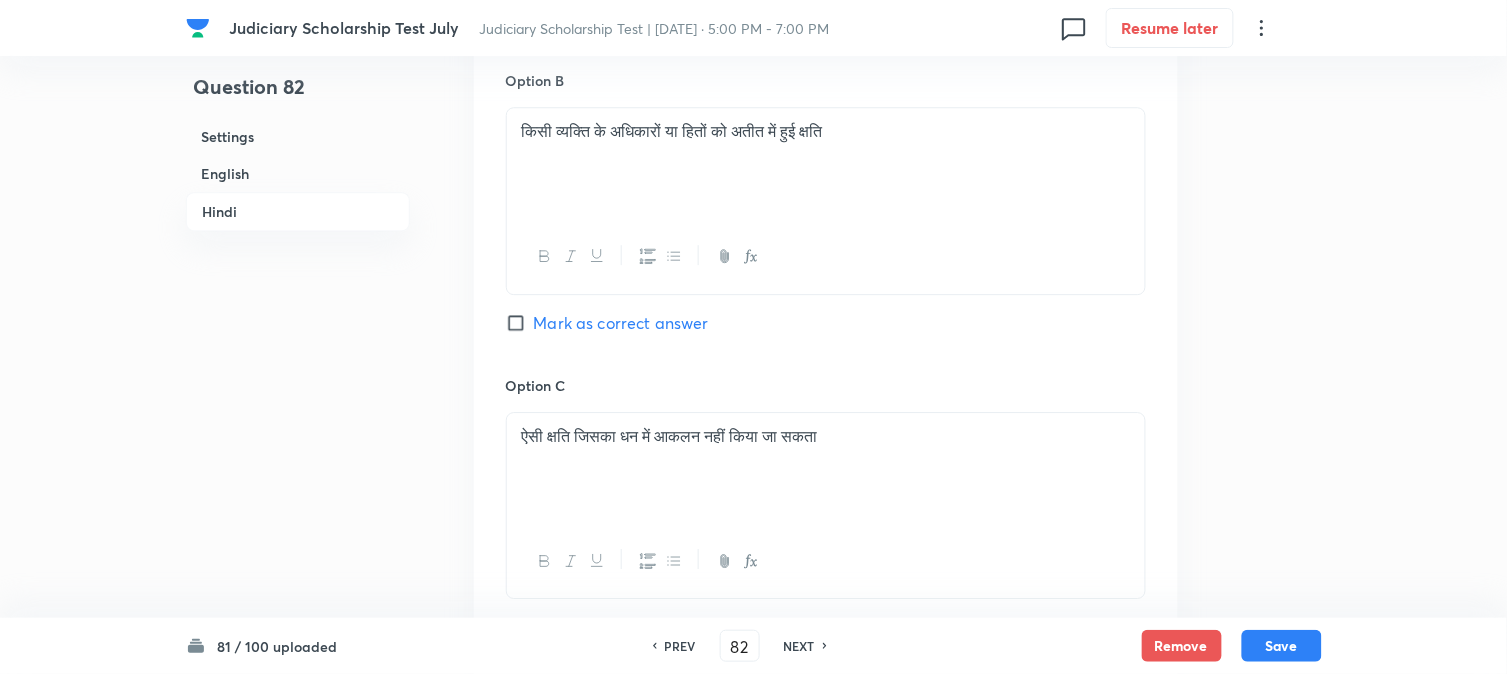 scroll, scrollTop: 3701, scrollLeft: 0, axis: vertical 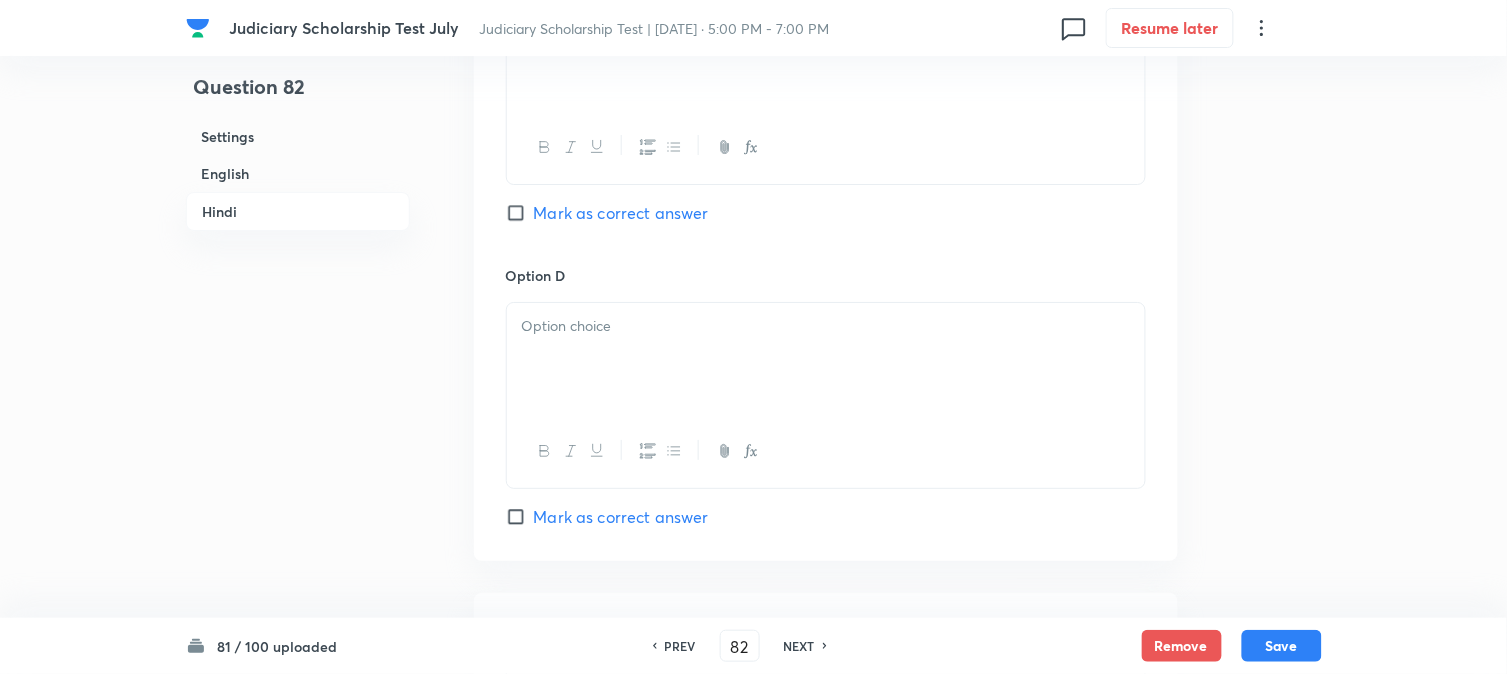 click at bounding box center (826, 359) 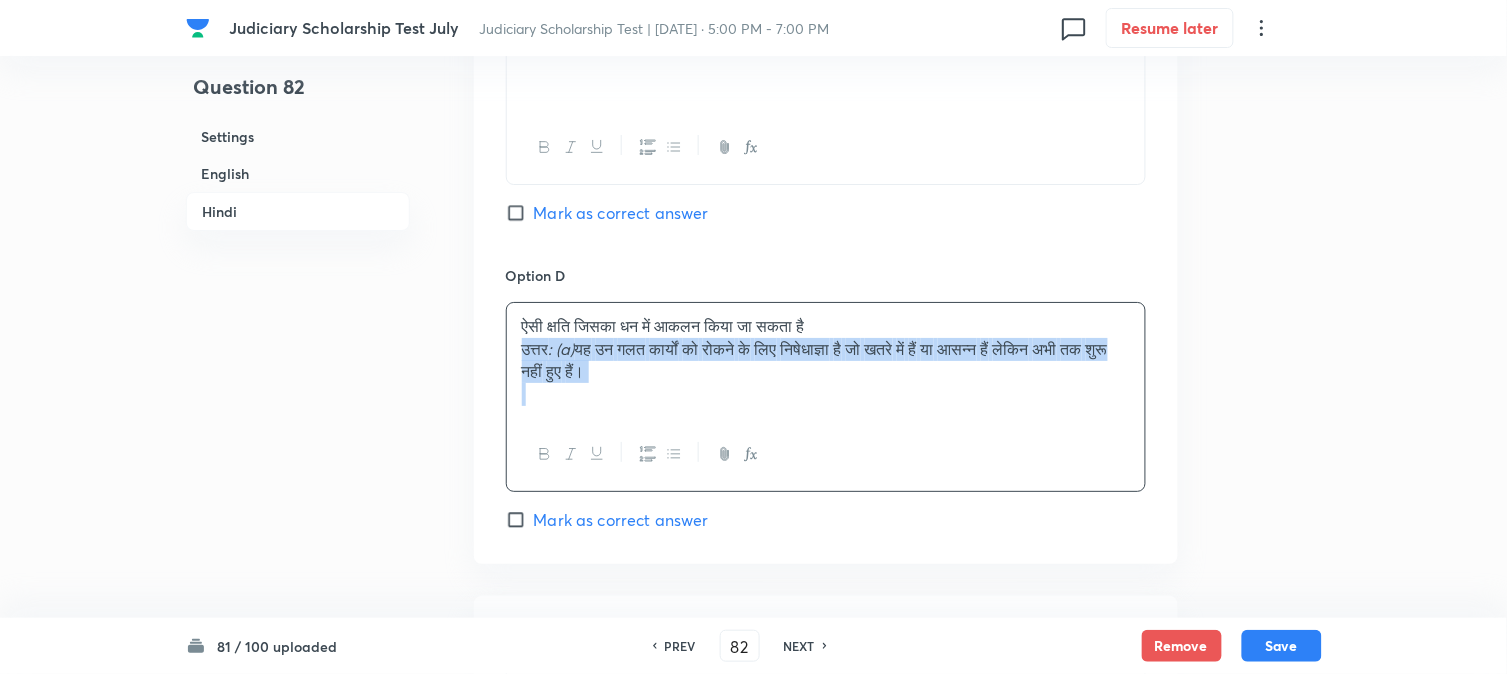 drag, startPoint x: 524, startPoint y: 350, endPoint x: 863, endPoint y: 421, distance: 346.35532 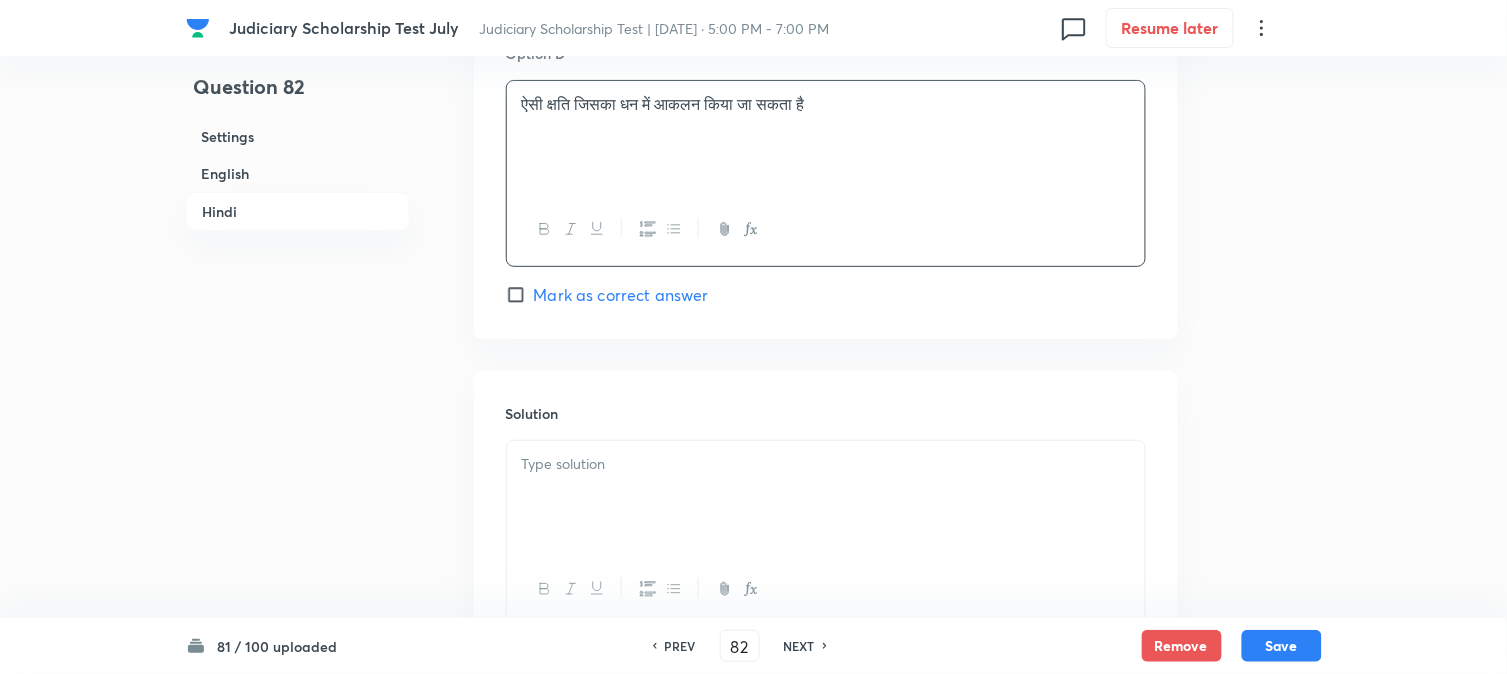 click at bounding box center (826, 464) 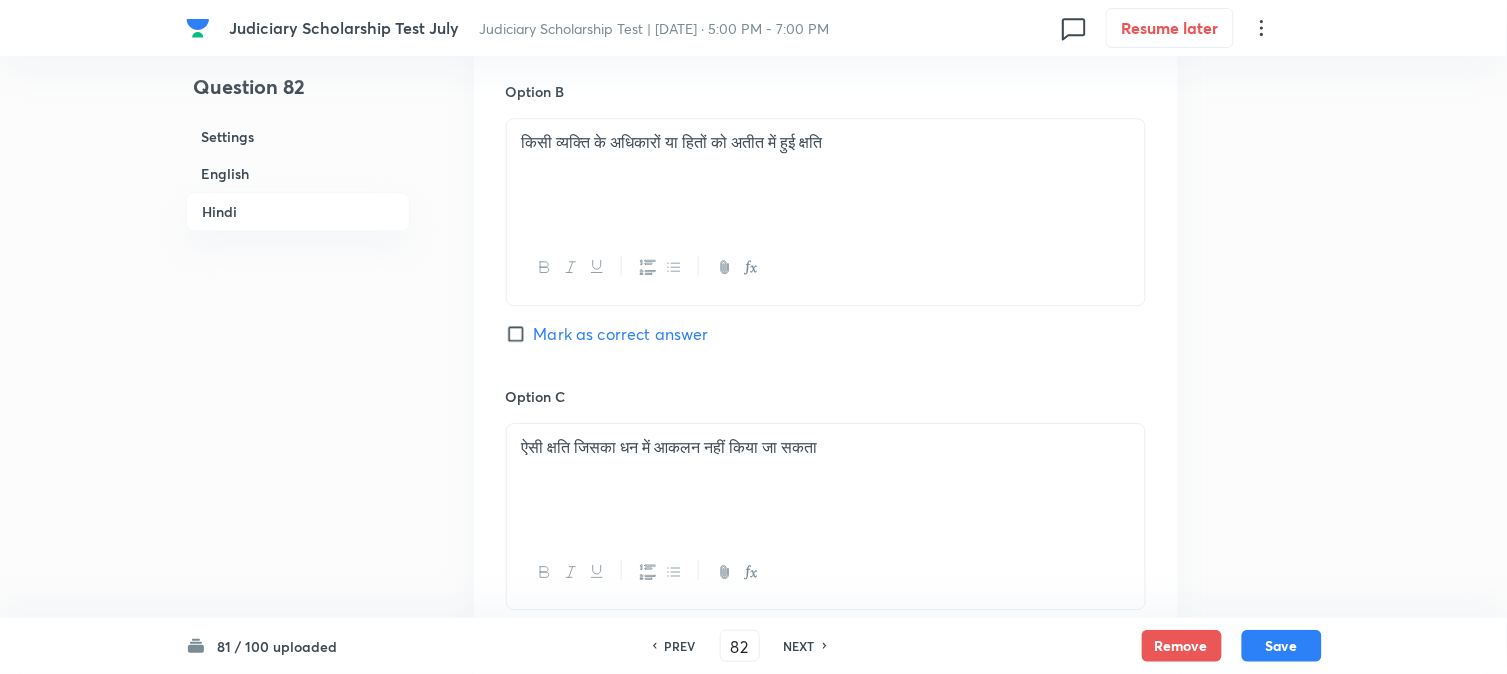 scroll, scrollTop: 2923, scrollLeft: 0, axis: vertical 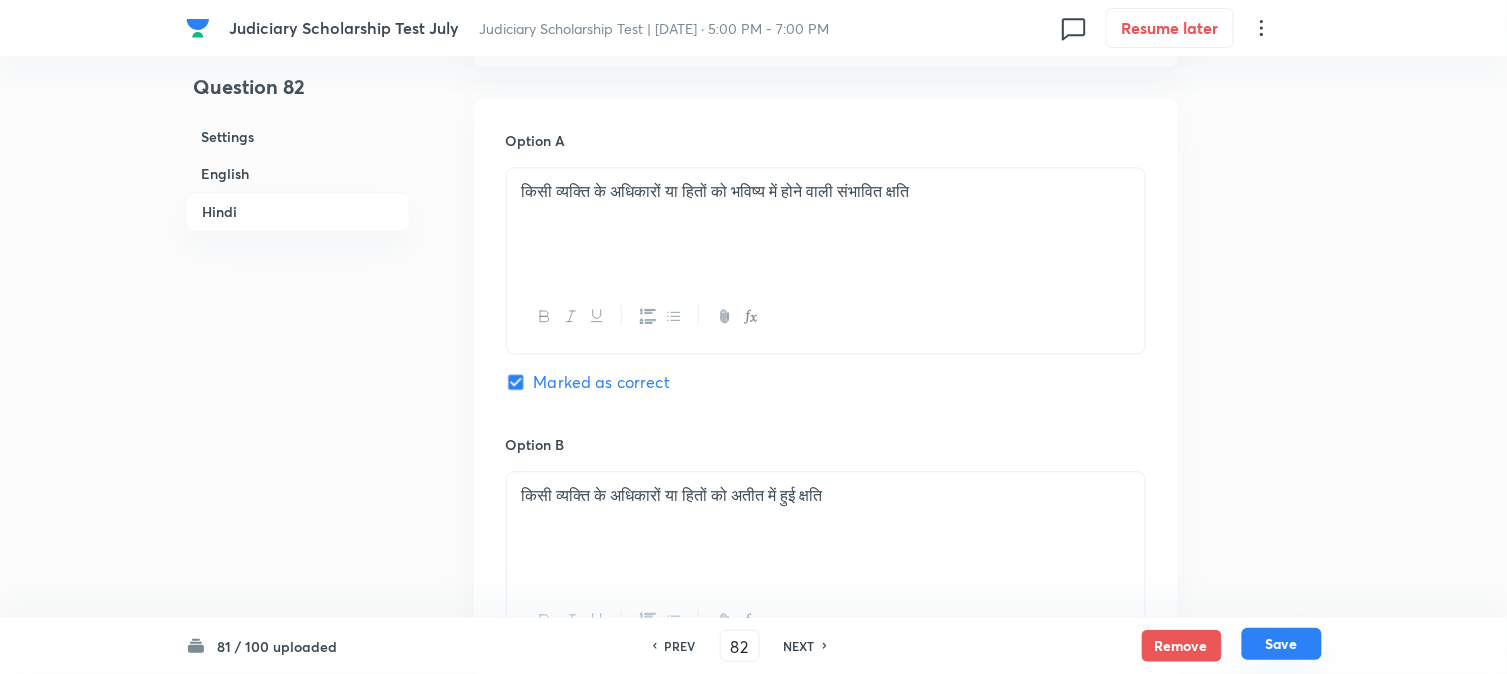 click on "Save" at bounding box center [1282, 644] 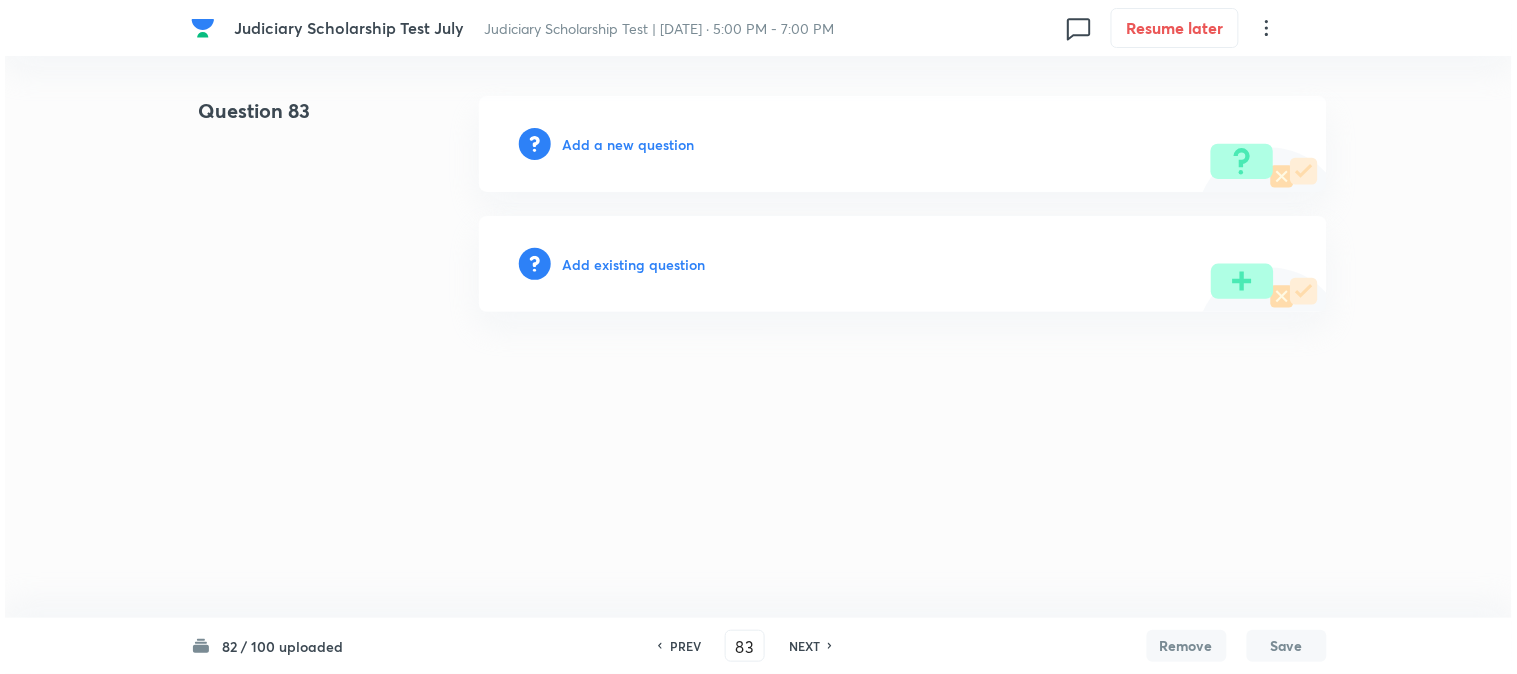scroll, scrollTop: 0, scrollLeft: 0, axis: both 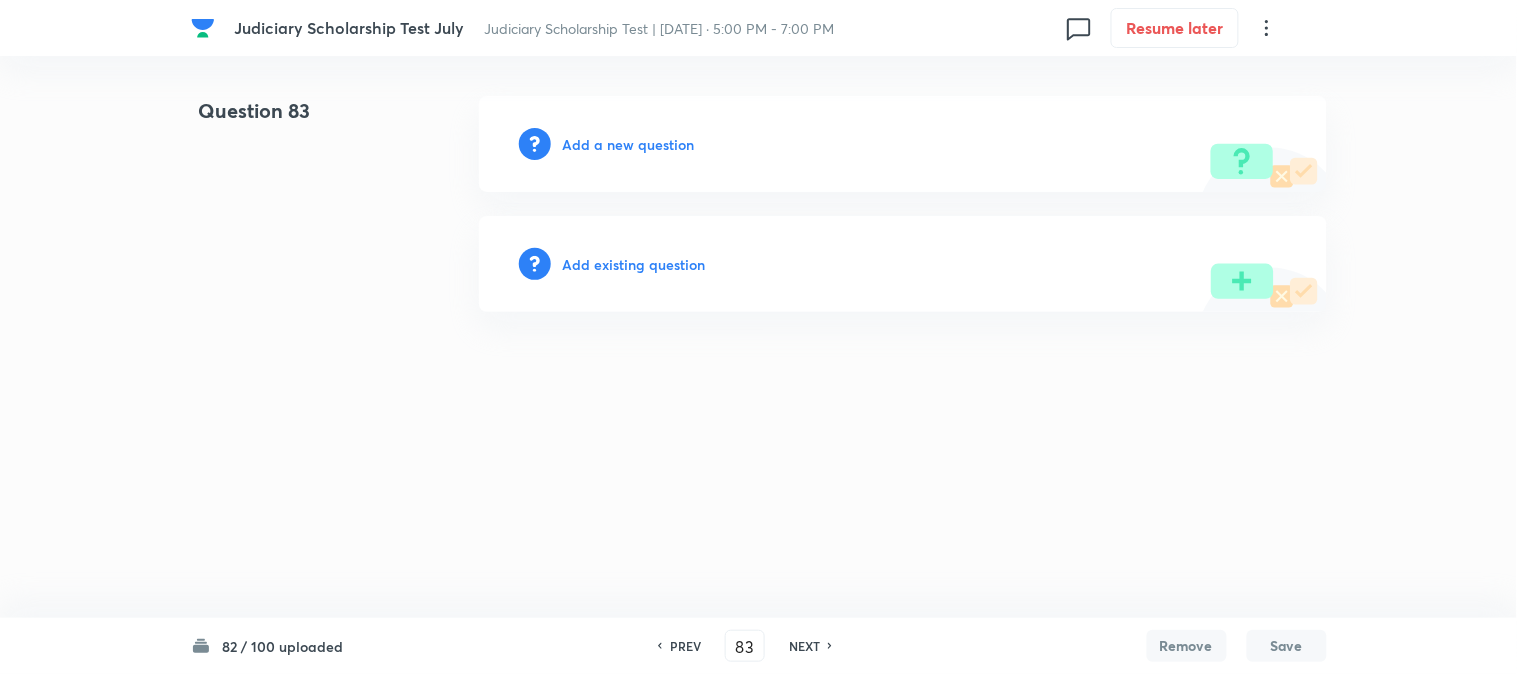 click on "Add a new question" at bounding box center [629, 144] 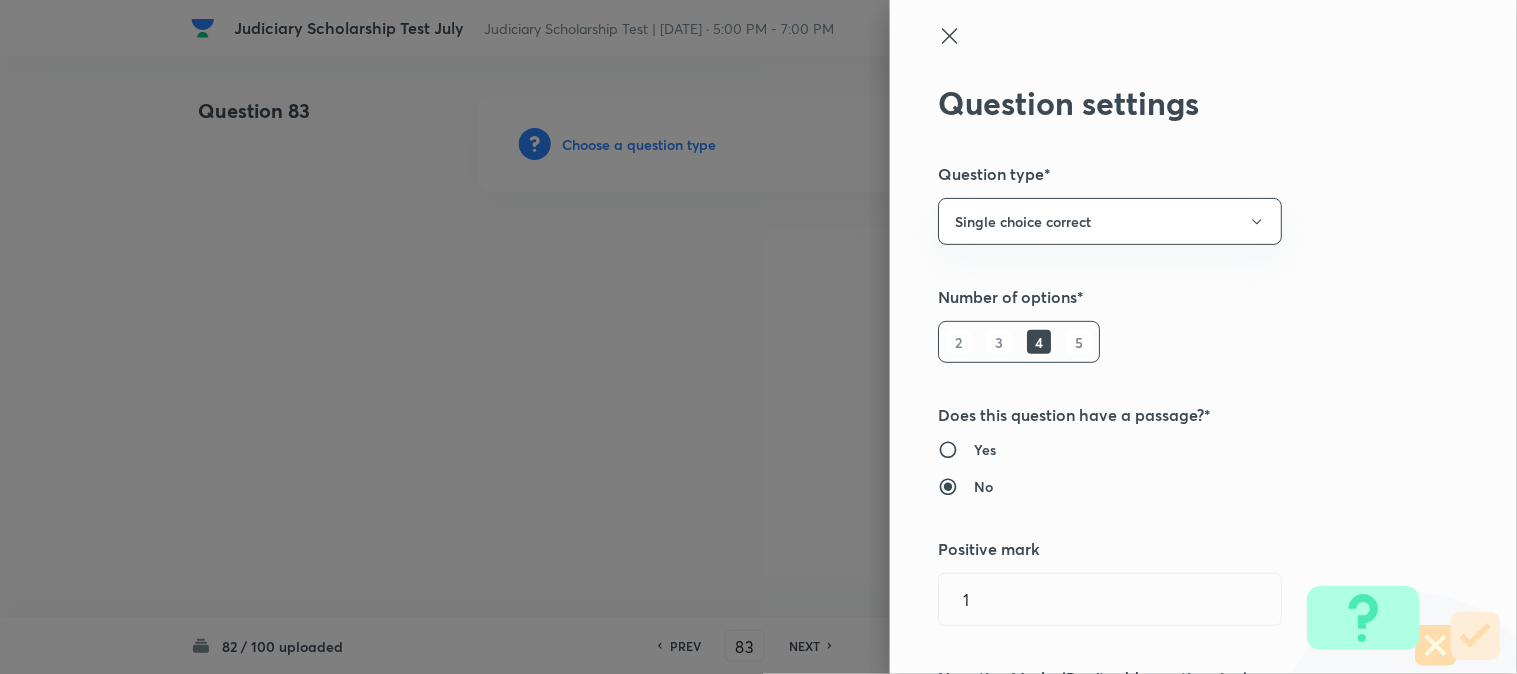 click at bounding box center (758, 337) 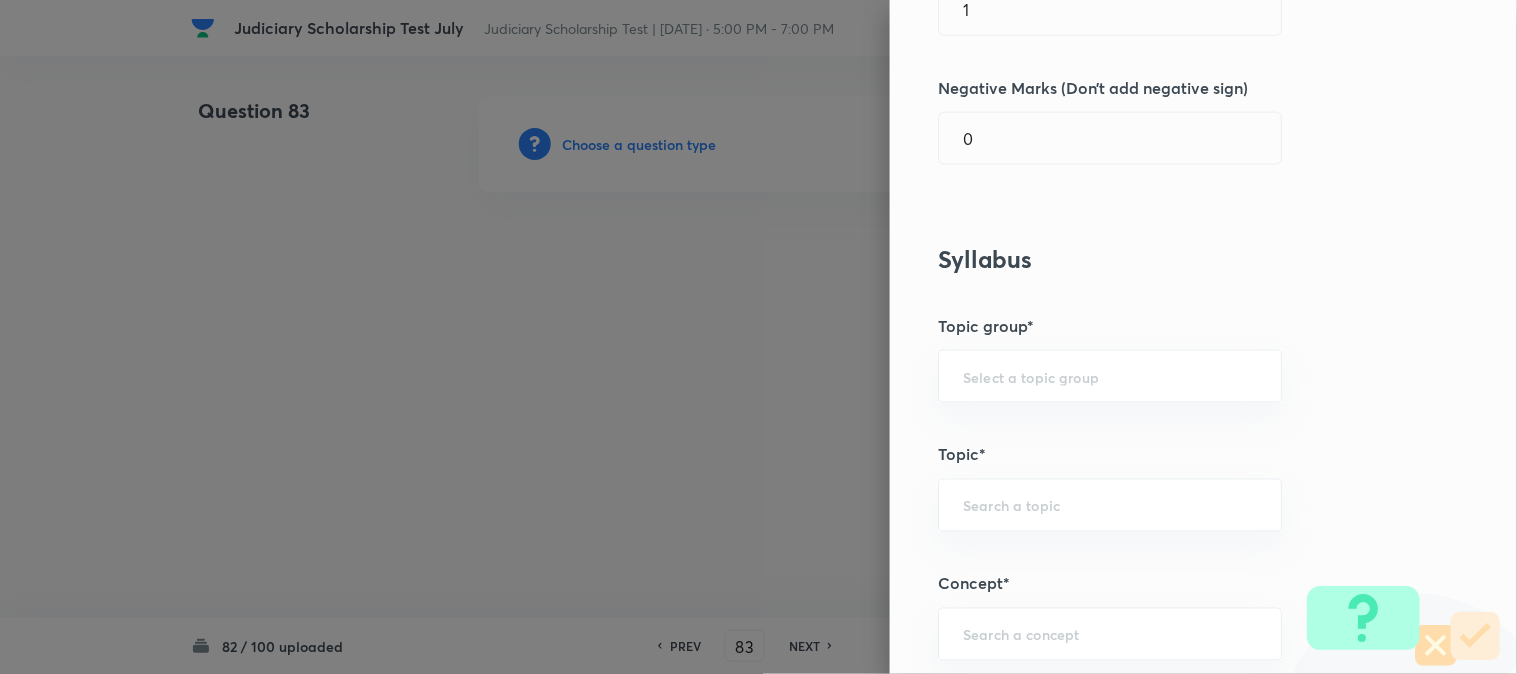 scroll, scrollTop: 1180, scrollLeft: 0, axis: vertical 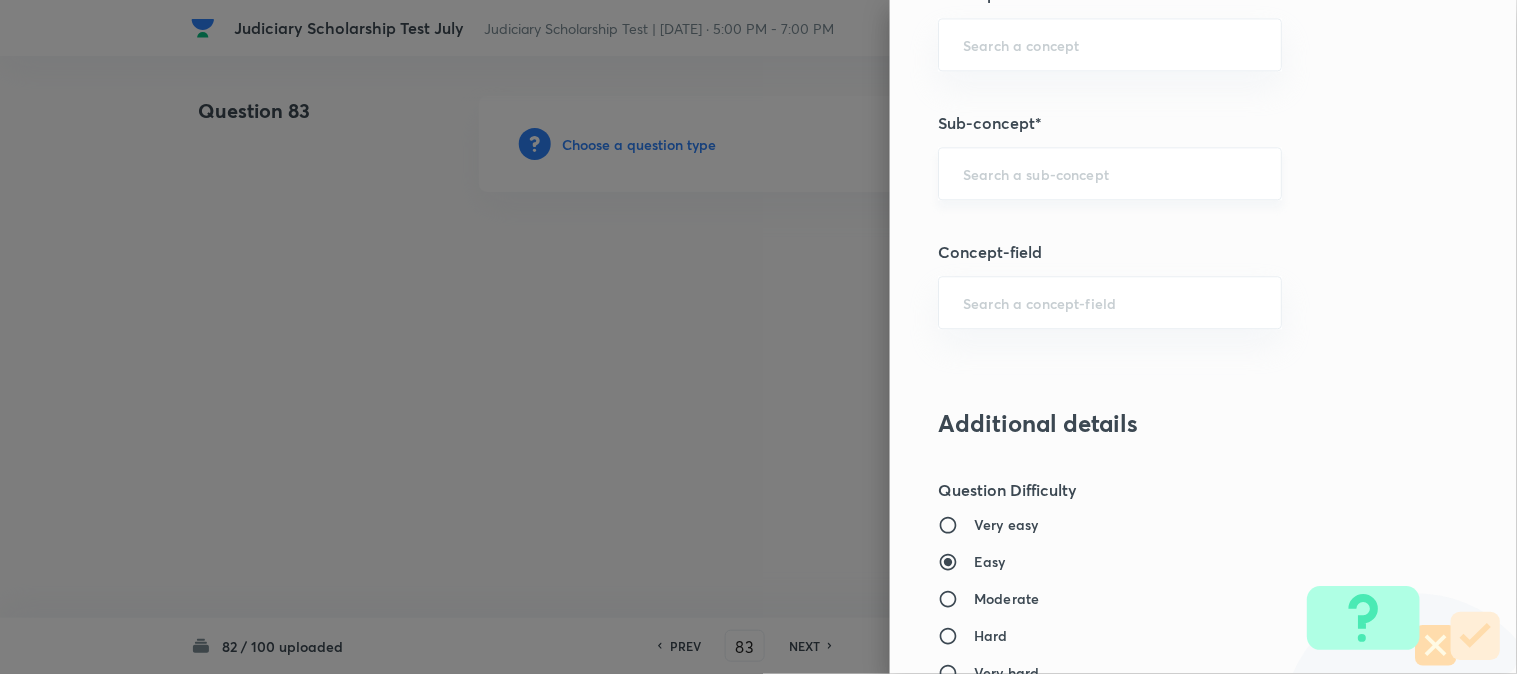 click at bounding box center (1110, 173) 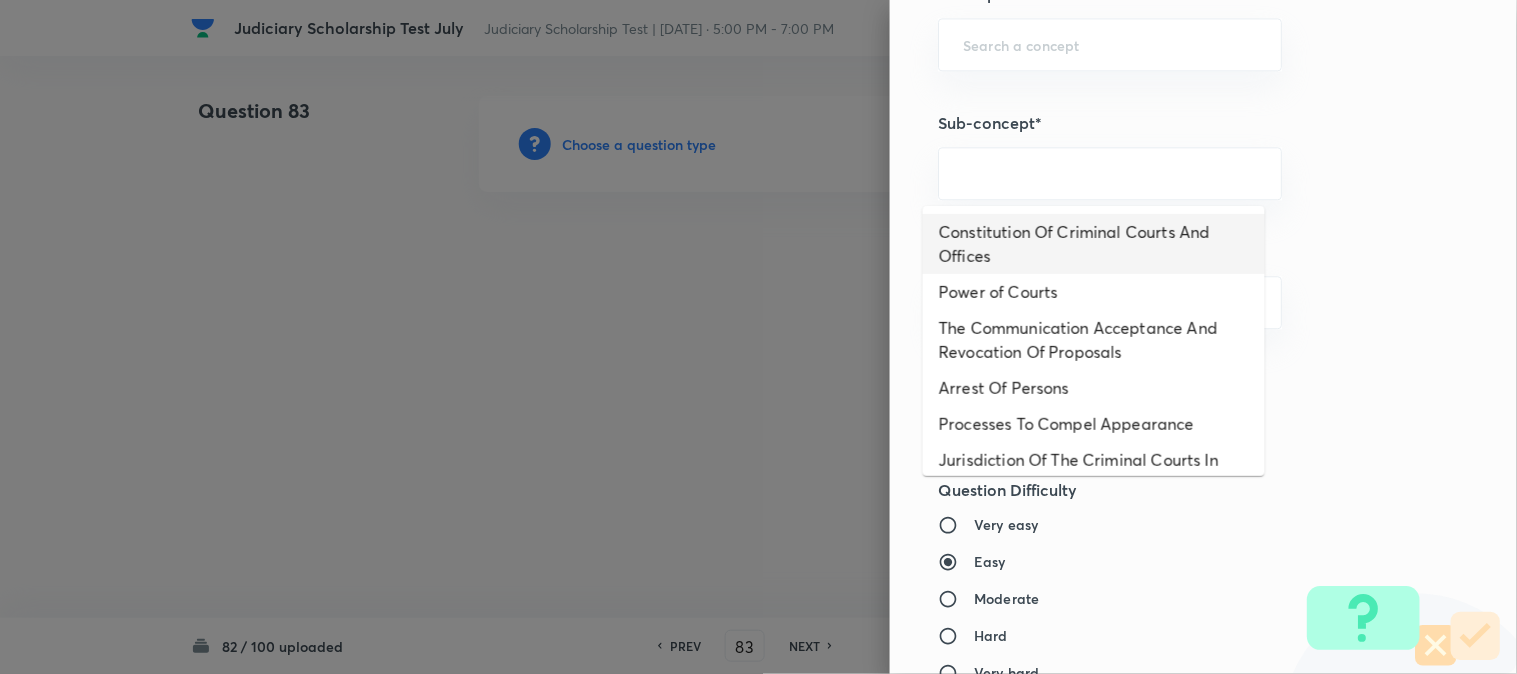 click on "Constitution Of Criminal Courts And Offices" at bounding box center [1094, 244] 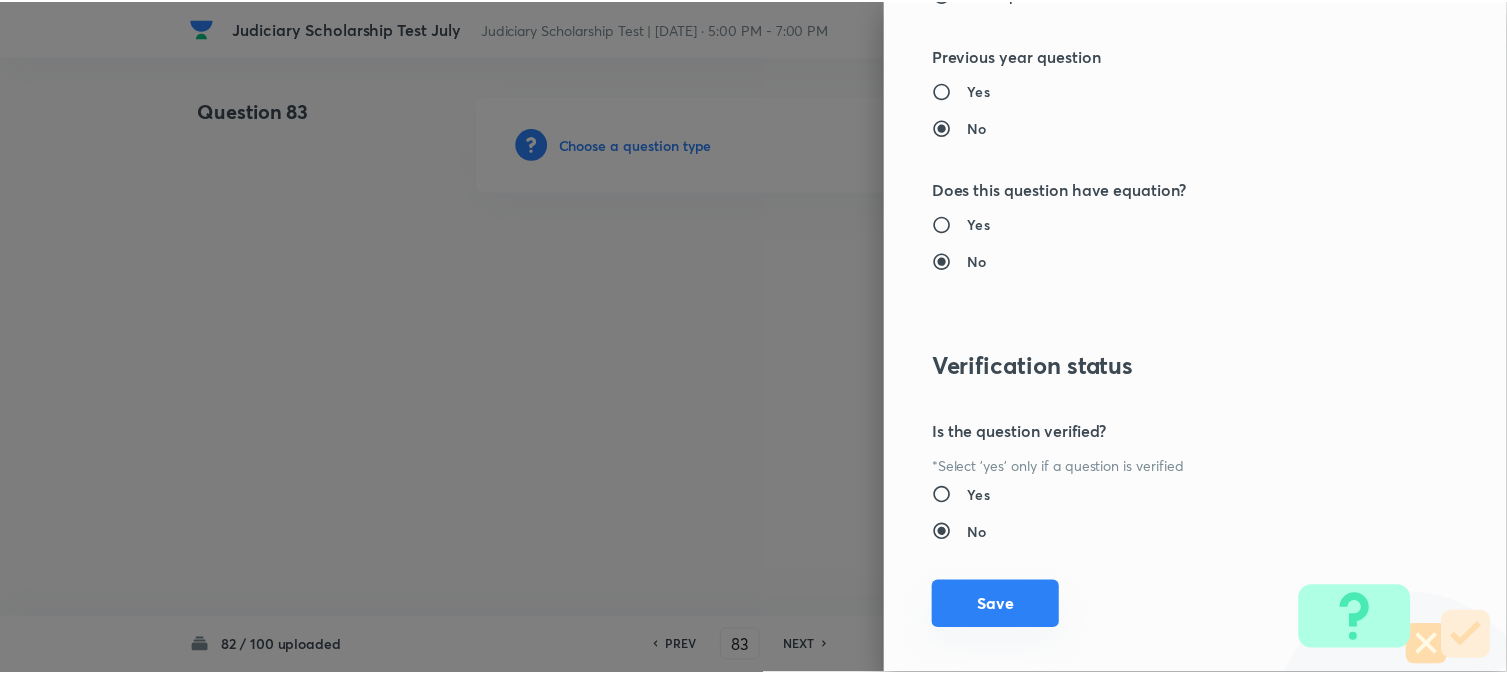 scroll, scrollTop: 2052, scrollLeft: 0, axis: vertical 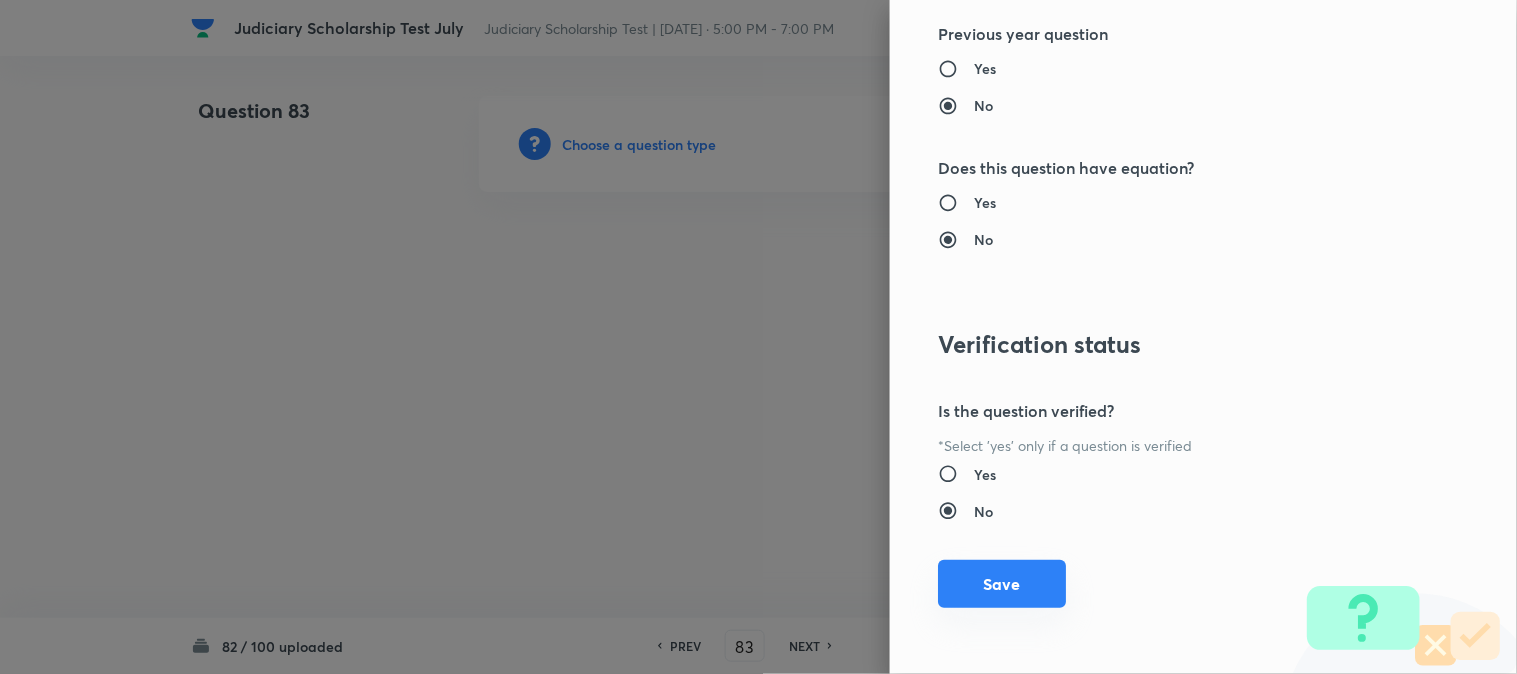 click on "Save" at bounding box center [1002, 584] 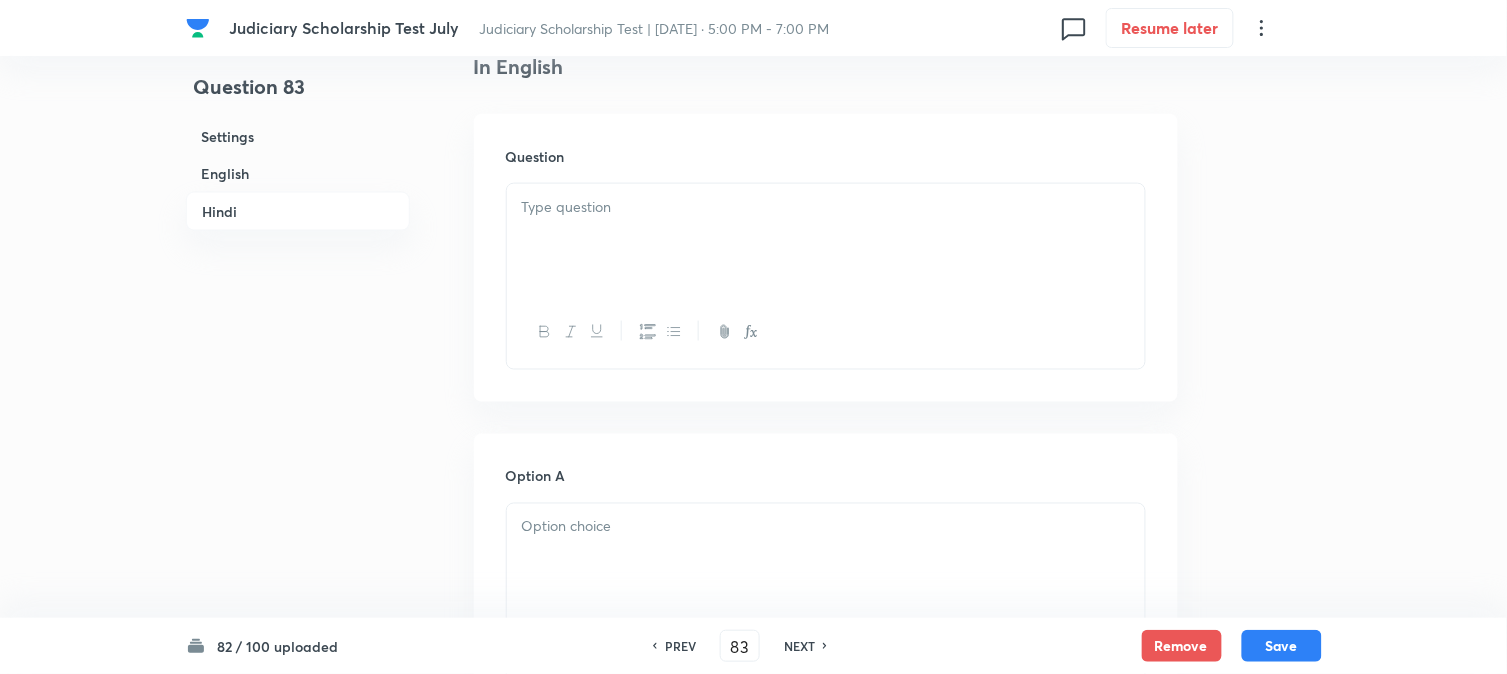 scroll, scrollTop: 590, scrollLeft: 0, axis: vertical 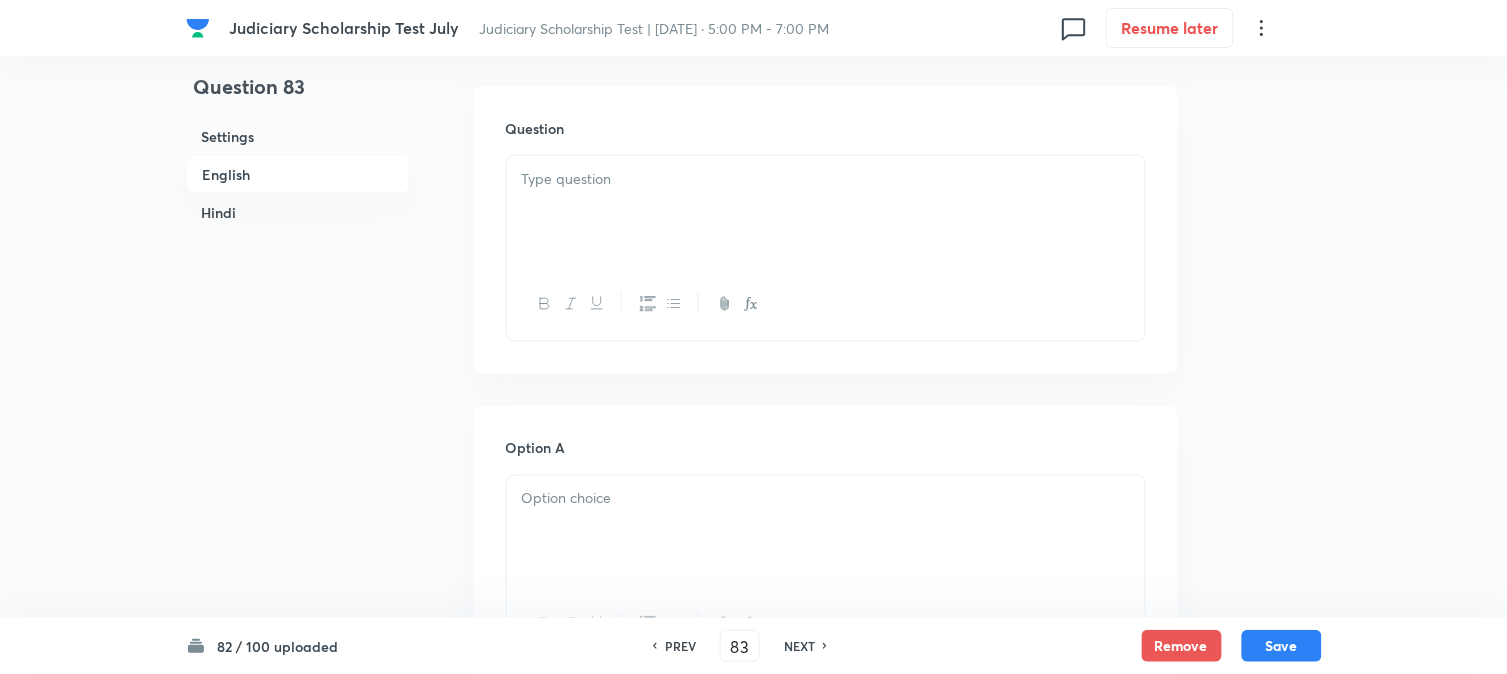 click at bounding box center (826, 212) 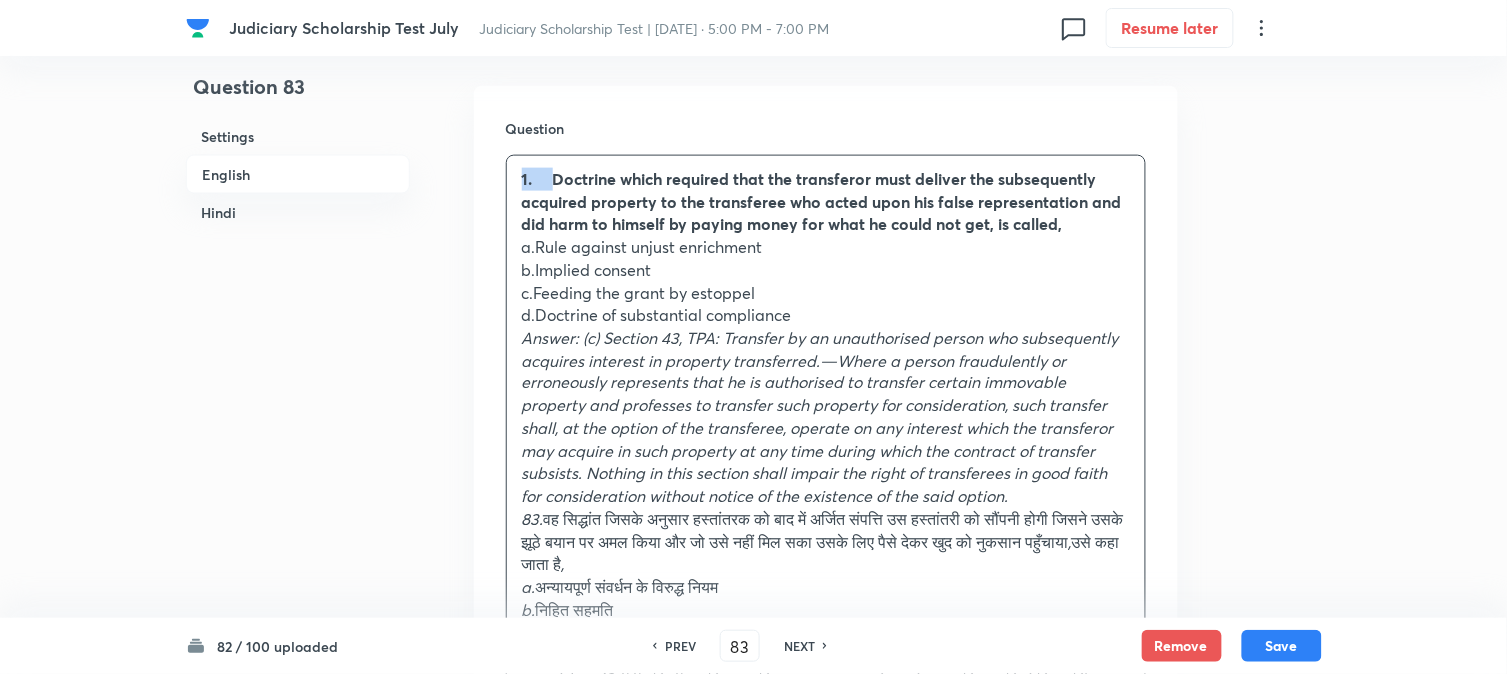 drag, startPoint x: 554, startPoint y: 187, endPoint x: 516, endPoint y: 145, distance: 56.63921 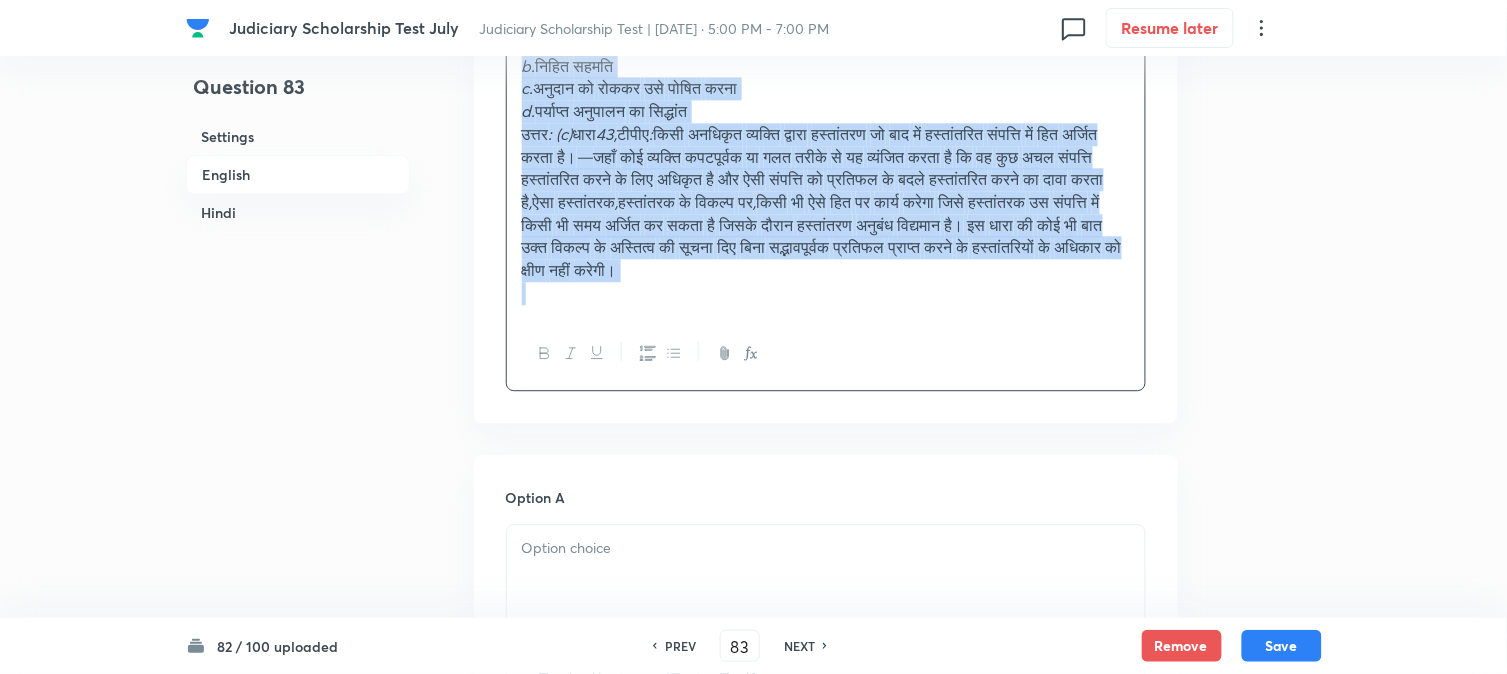 drag, startPoint x: 548, startPoint y: 524, endPoint x: 790, endPoint y: 452, distance: 252.48366 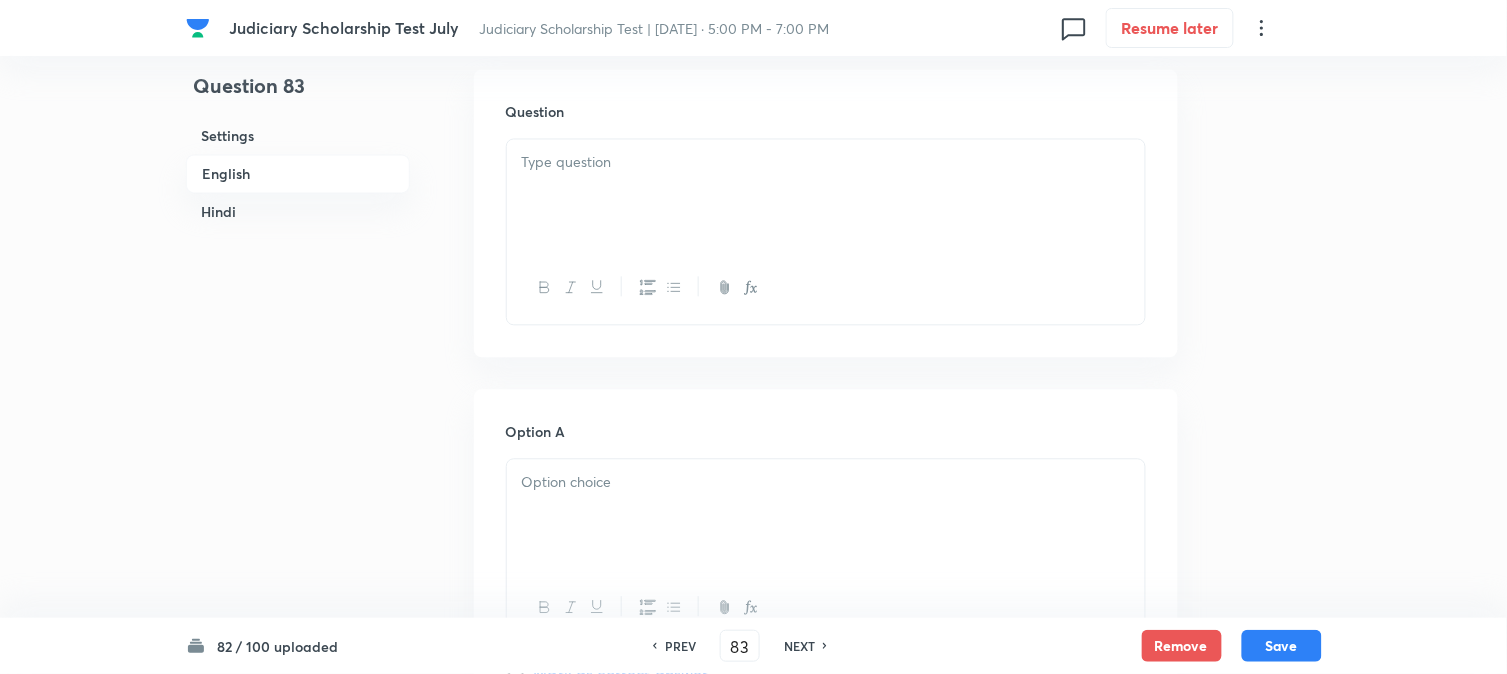 scroll, scrollTop: 2913, scrollLeft: 0, axis: vertical 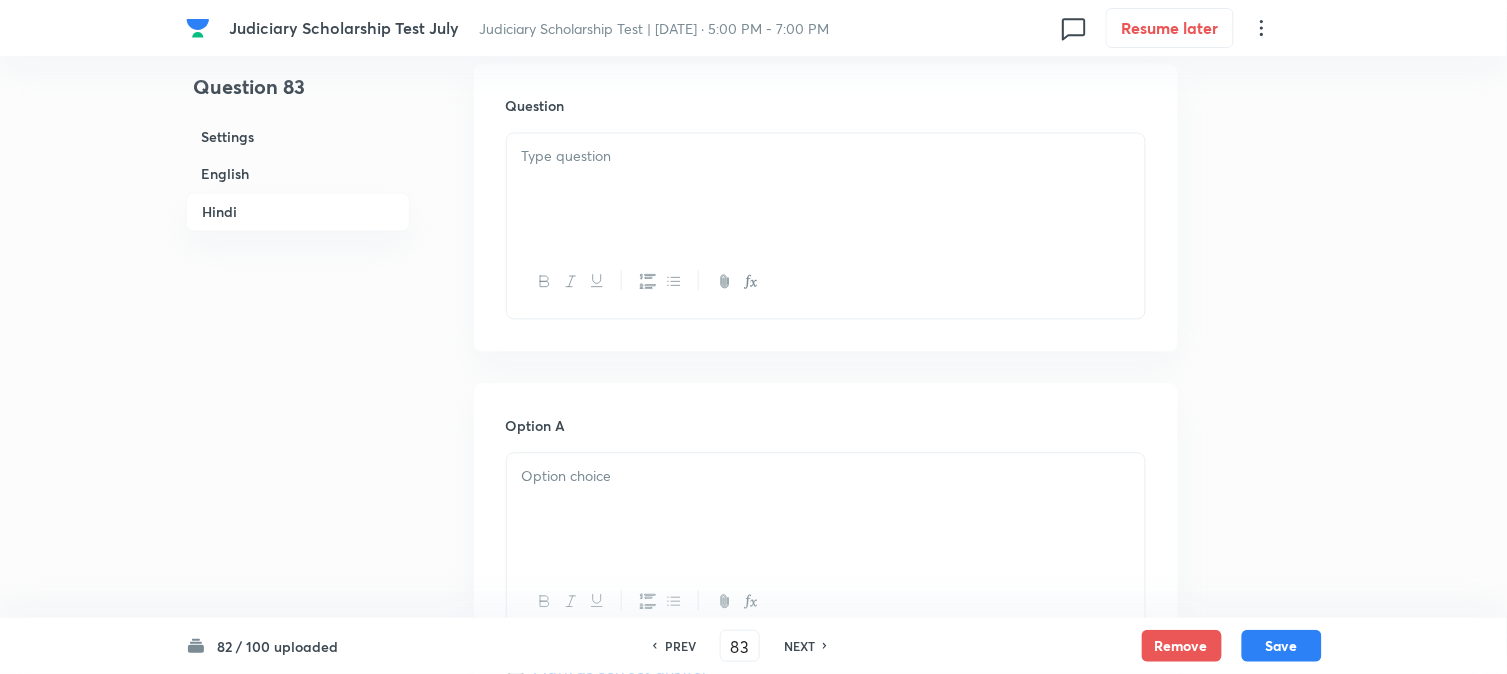 click at bounding box center (826, 189) 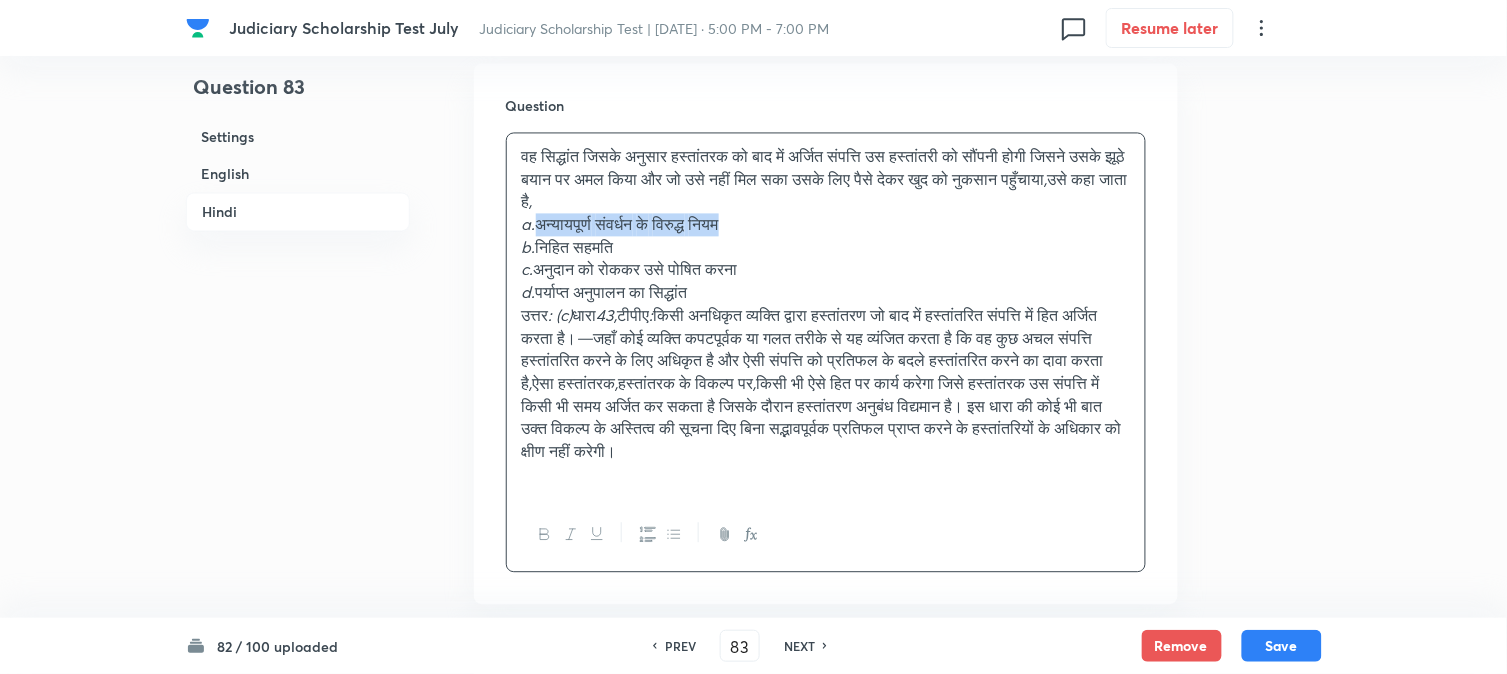 drag, startPoint x: 542, startPoint y: 232, endPoint x: 825, endPoint y: 232, distance: 283 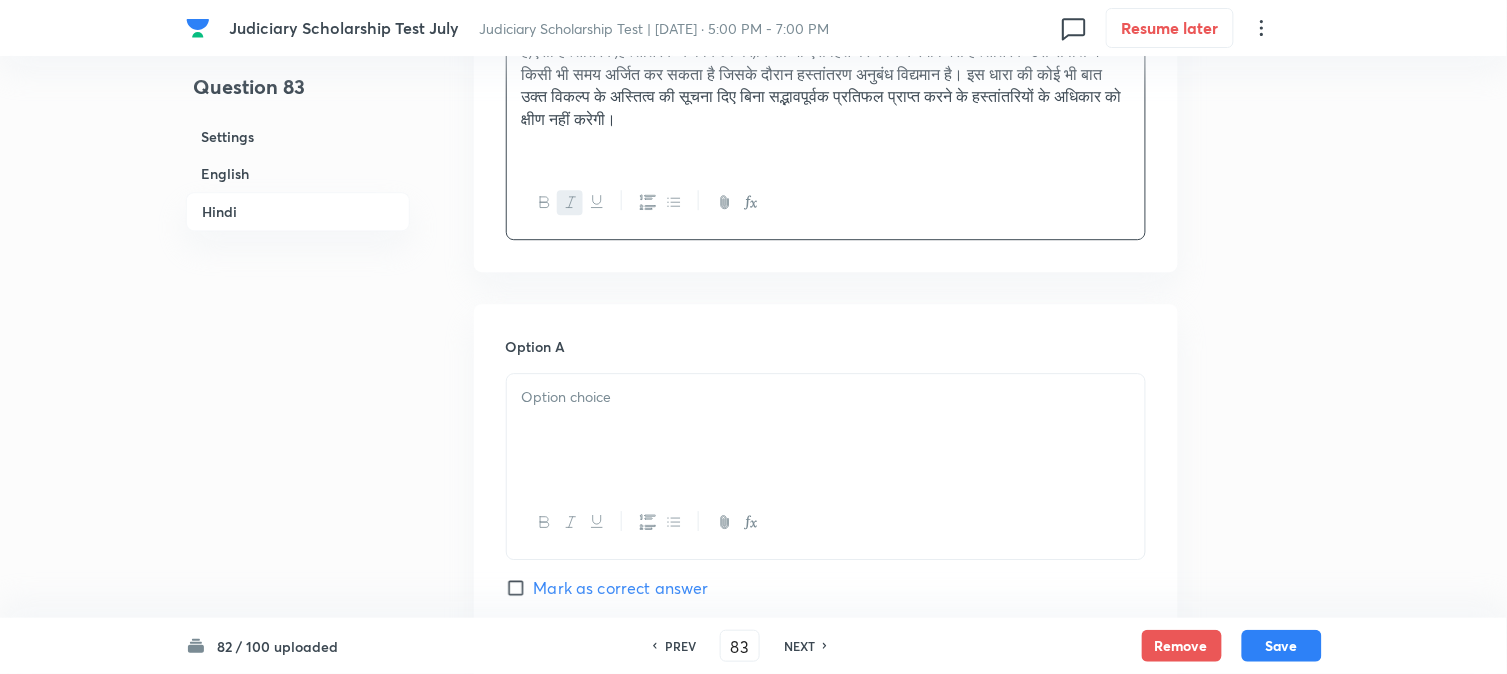 scroll, scrollTop: 3246, scrollLeft: 0, axis: vertical 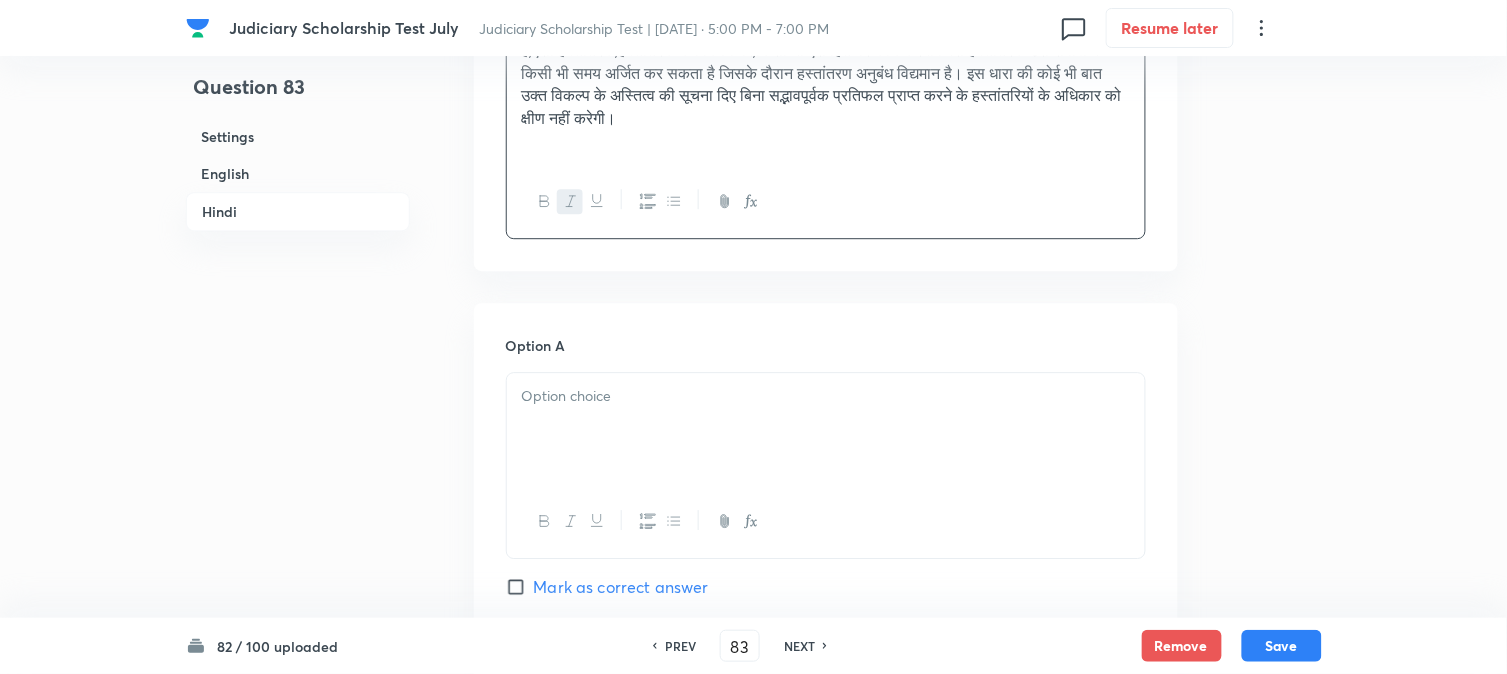 click at bounding box center (826, 429) 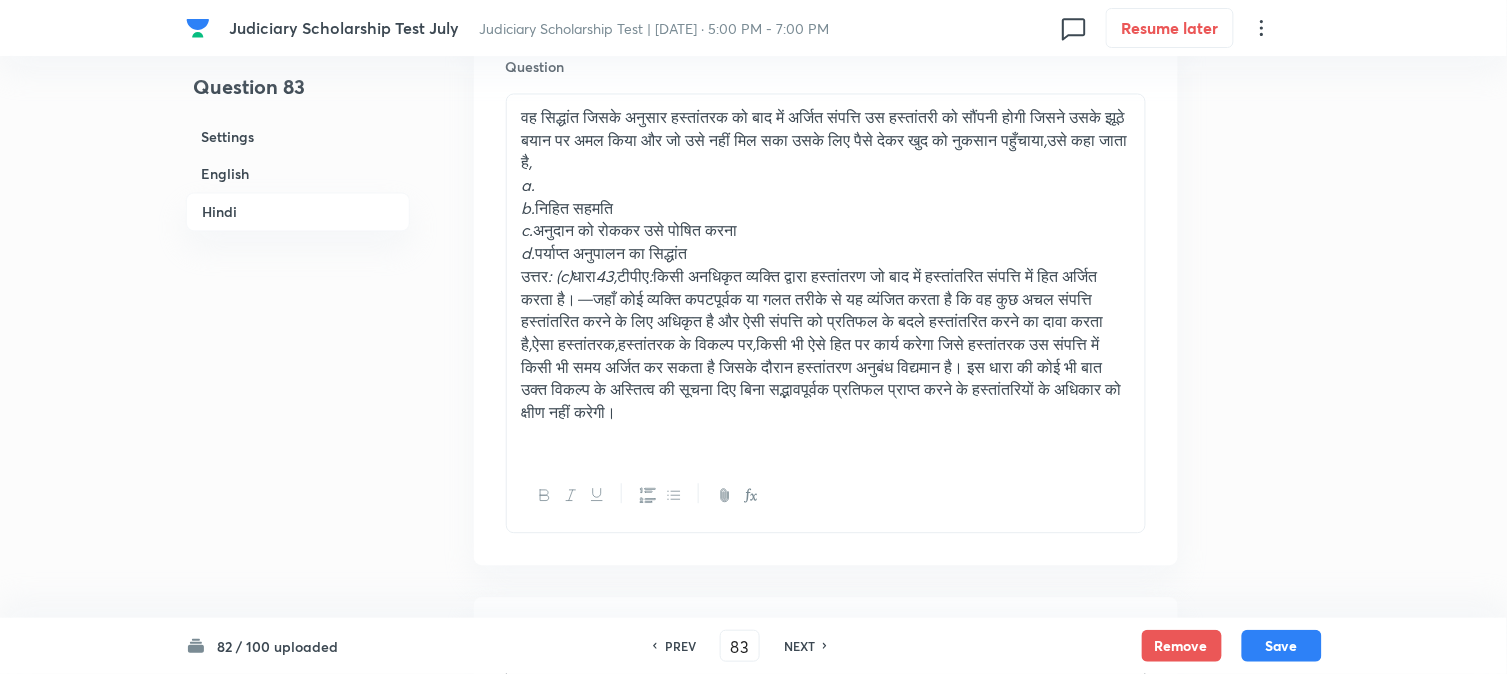scroll, scrollTop: 2913, scrollLeft: 0, axis: vertical 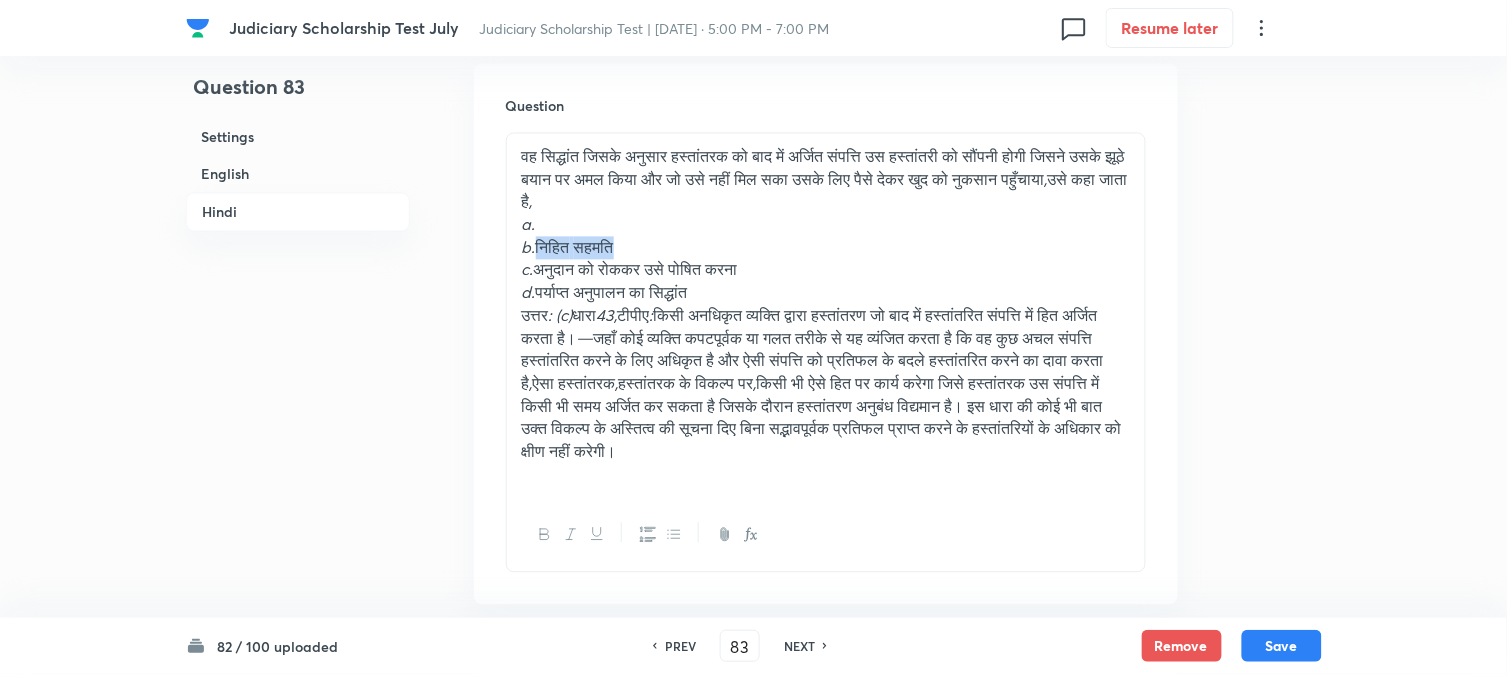 drag, startPoint x: 544, startPoint y: 245, endPoint x: 636, endPoint y: 248, distance: 92.0489 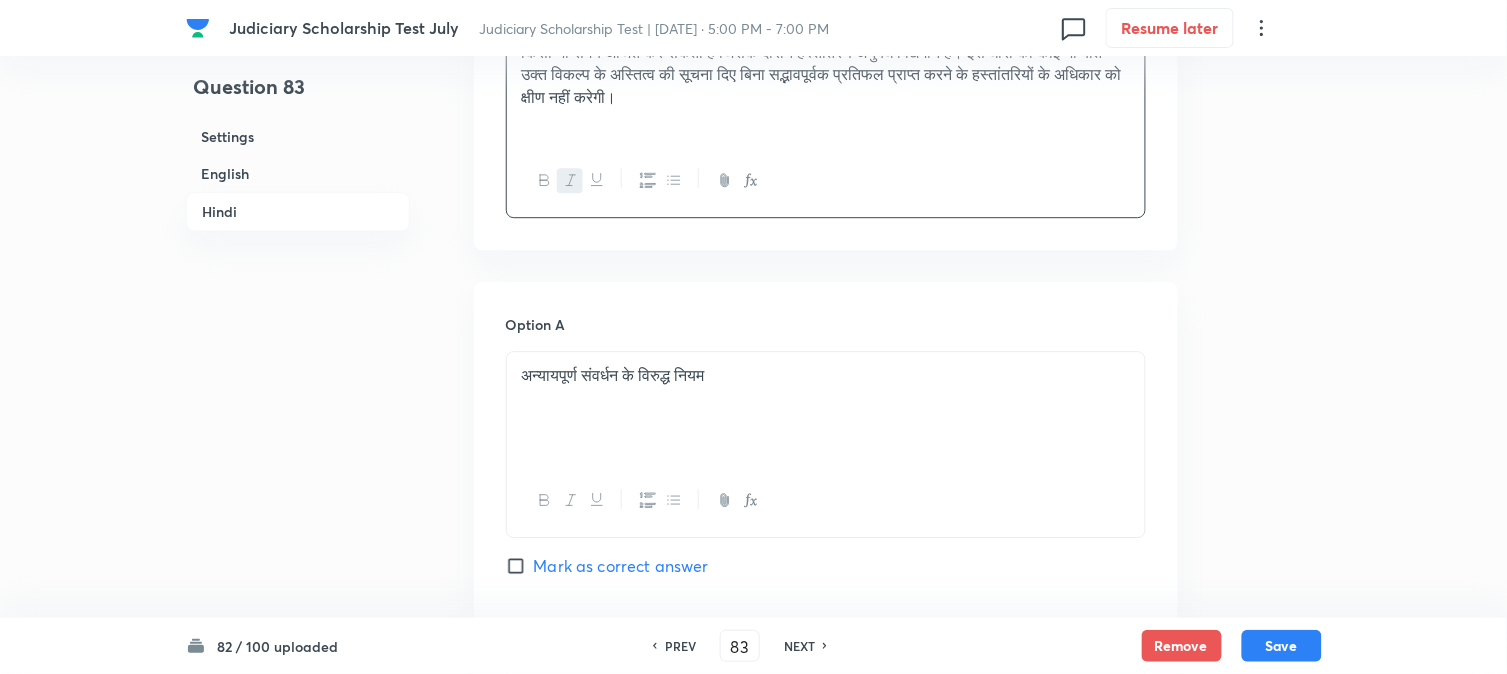 scroll, scrollTop: 3468, scrollLeft: 0, axis: vertical 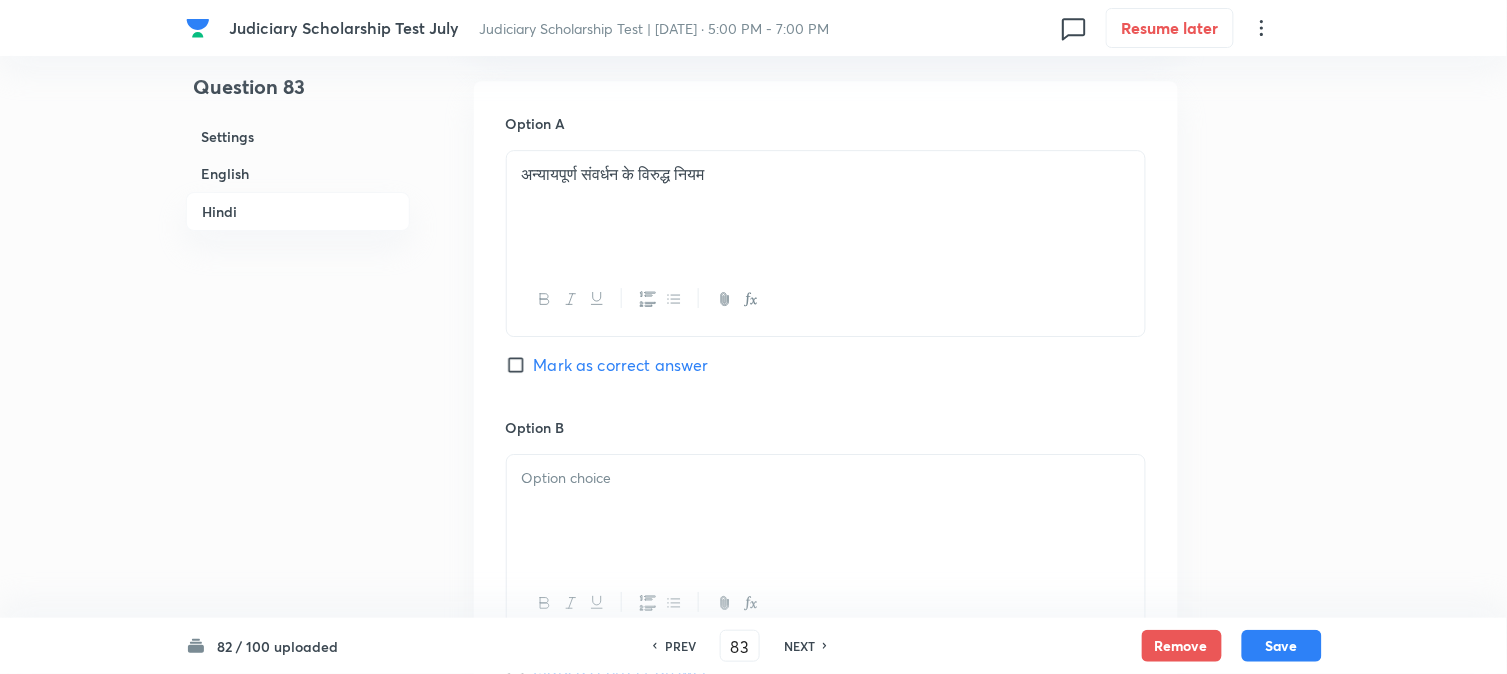 click at bounding box center (826, 511) 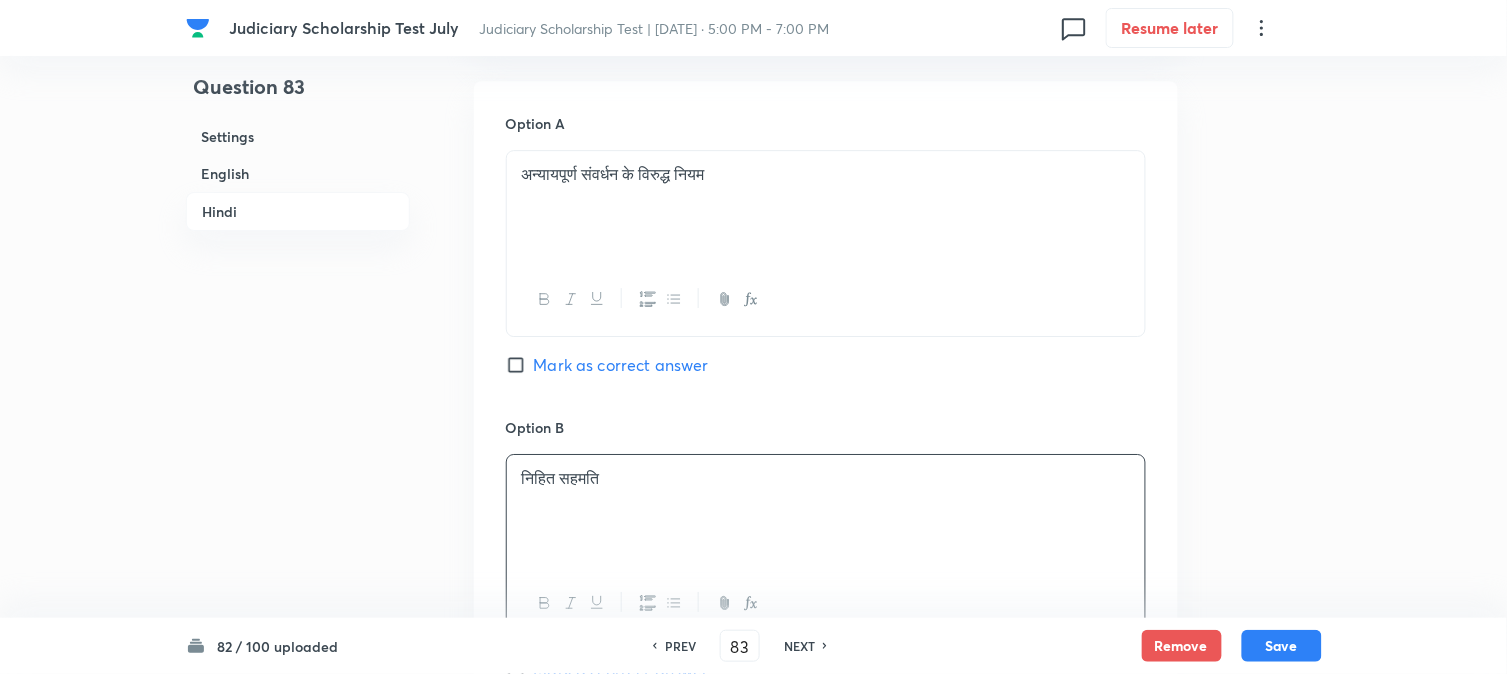 scroll, scrollTop: 2913, scrollLeft: 0, axis: vertical 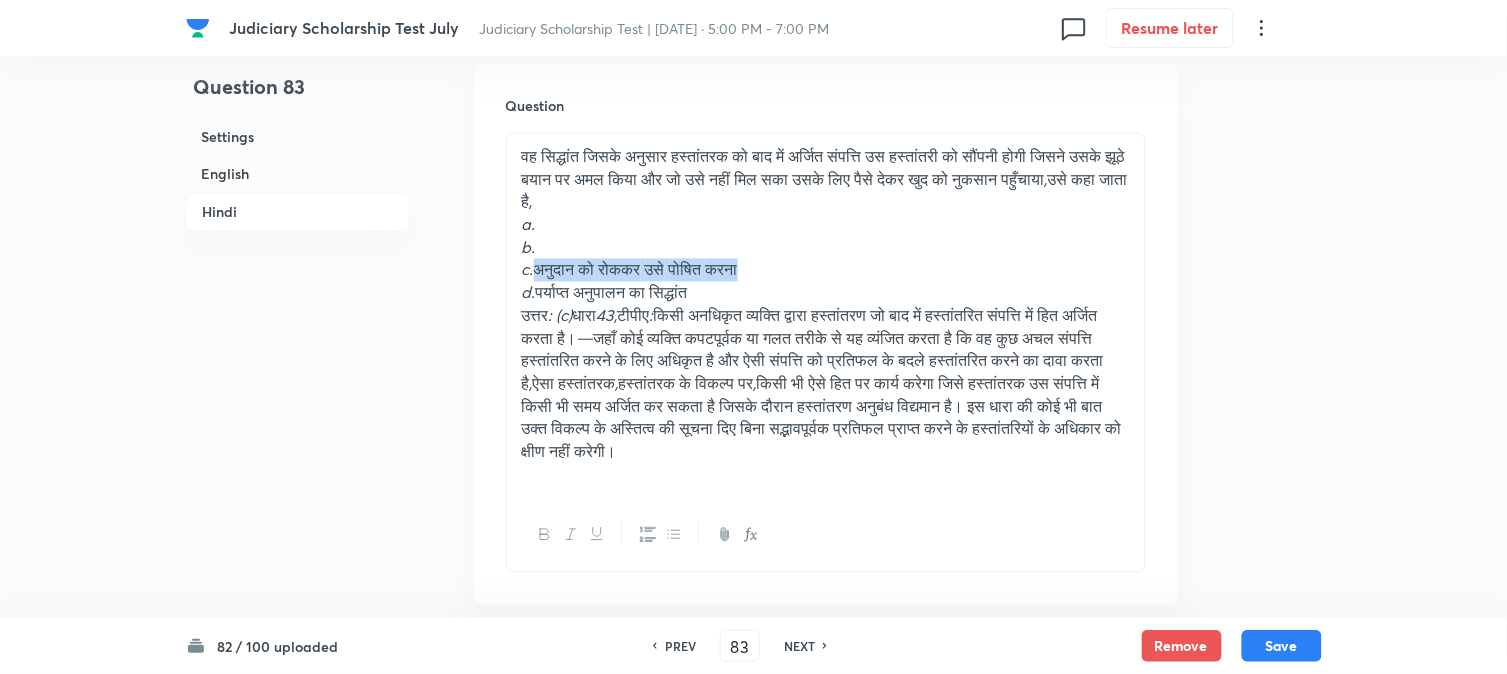 drag, startPoint x: 537, startPoint y: 272, endPoint x: 664, endPoint y: 253, distance: 128.41339 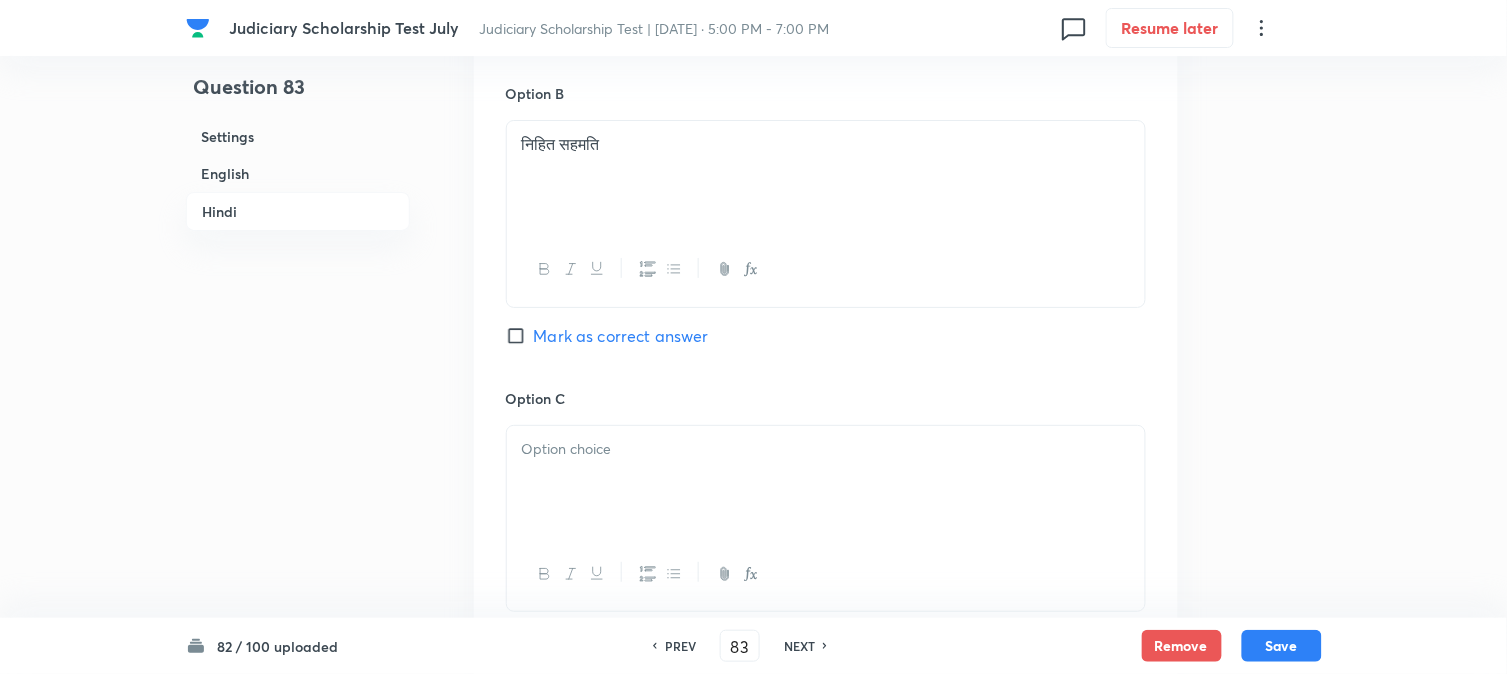 click at bounding box center (826, 482) 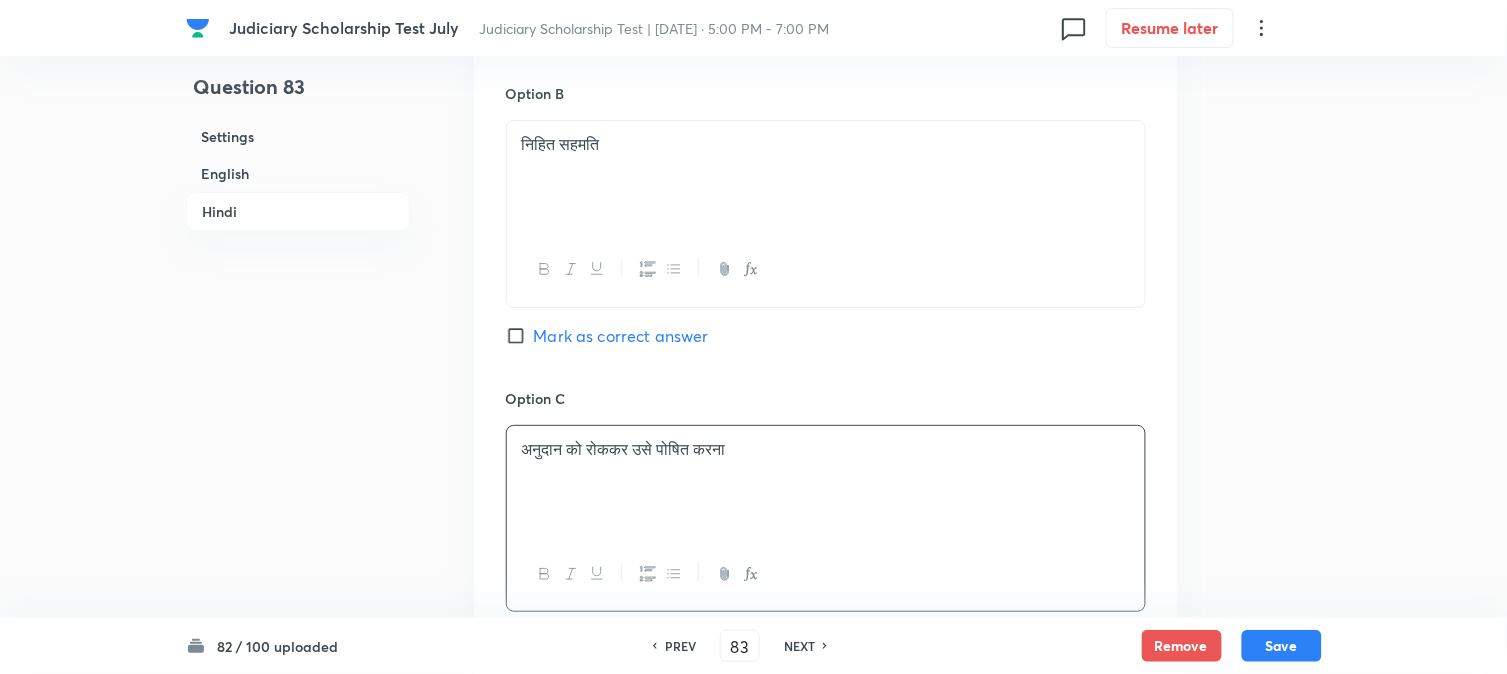 scroll, scrollTop: 2802, scrollLeft: 0, axis: vertical 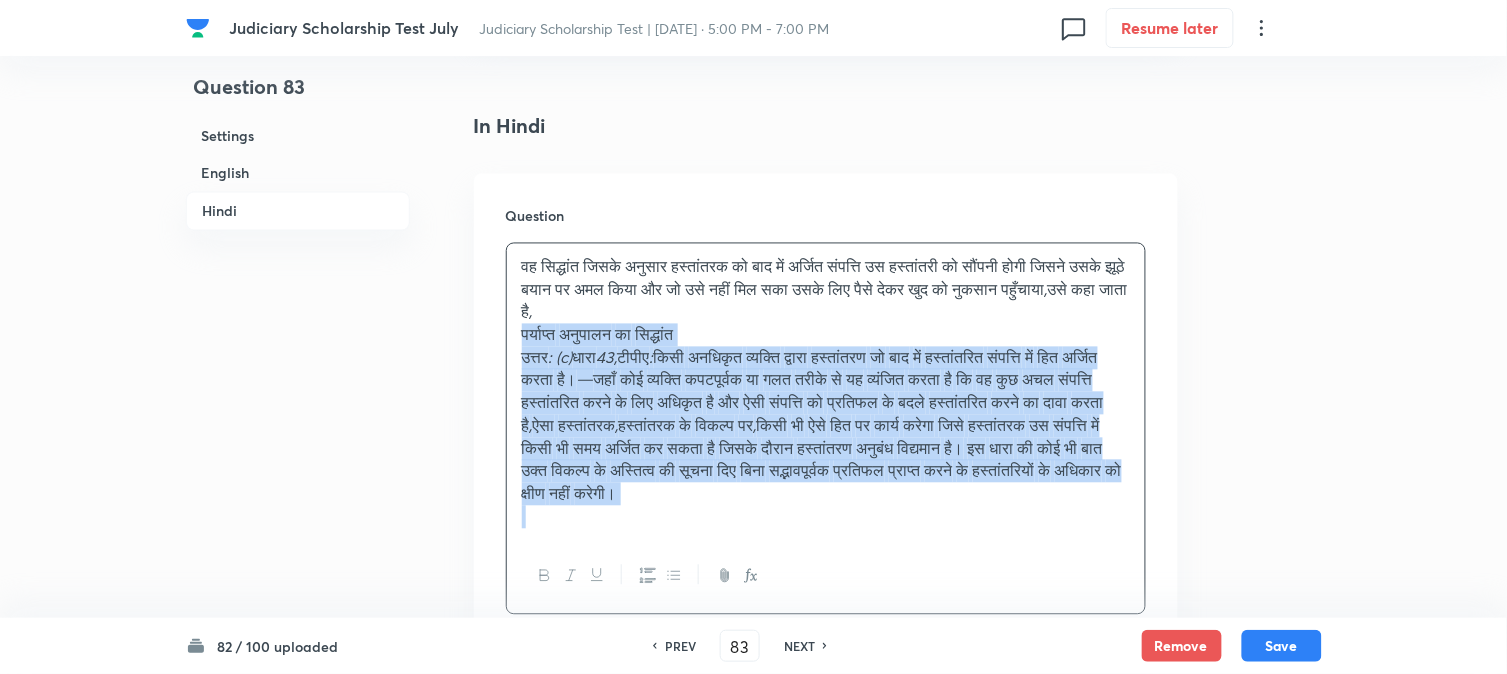 drag, startPoint x: 540, startPoint y: 396, endPoint x: 781, endPoint y: 424, distance: 242.62111 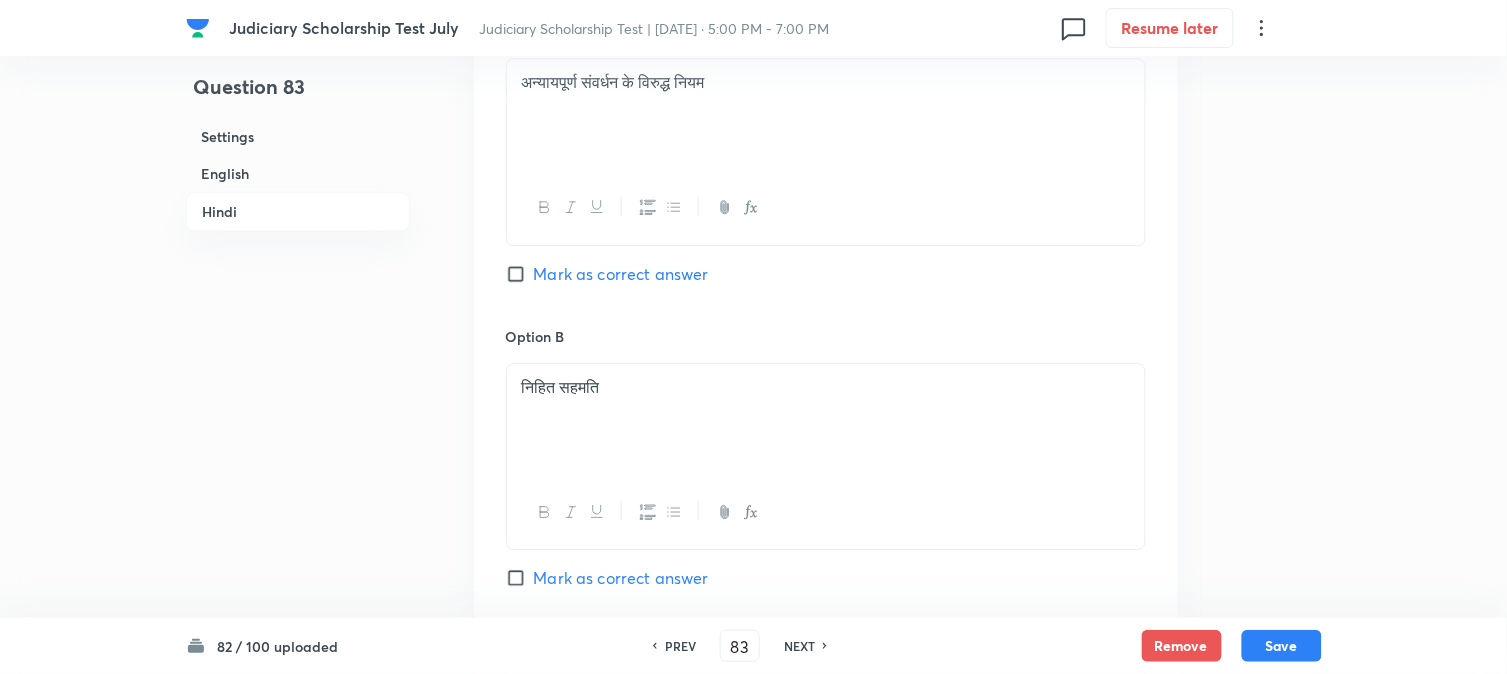 scroll, scrollTop: 3913, scrollLeft: 0, axis: vertical 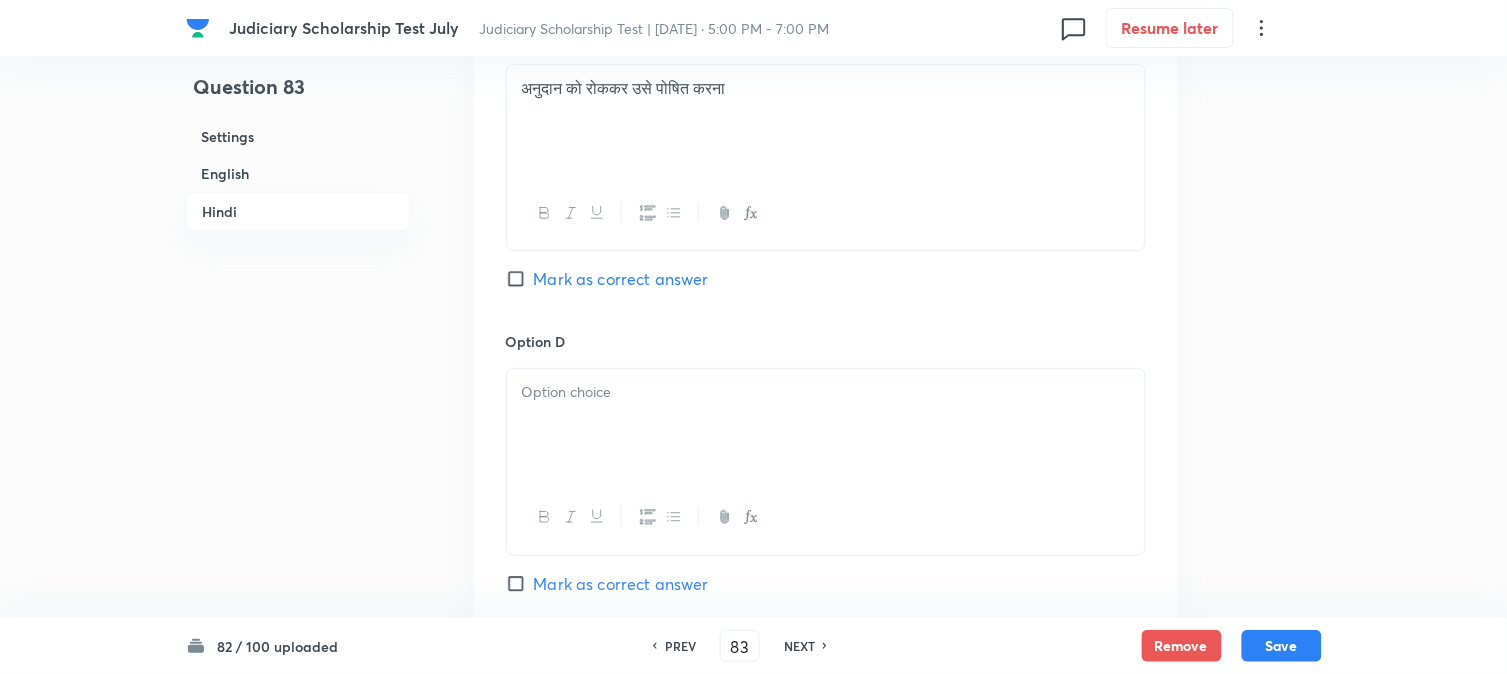 click on "Mark as correct answer" at bounding box center (621, 279) 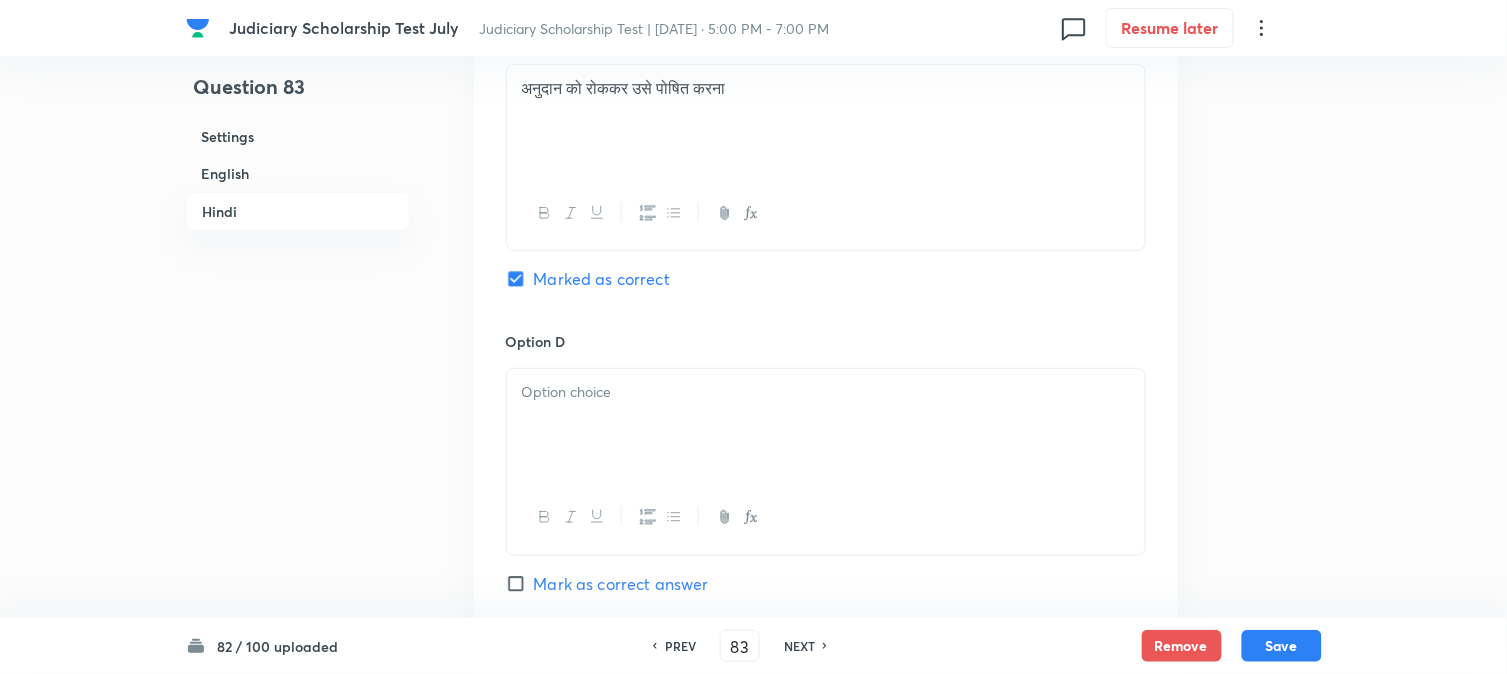 click at bounding box center (826, 425) 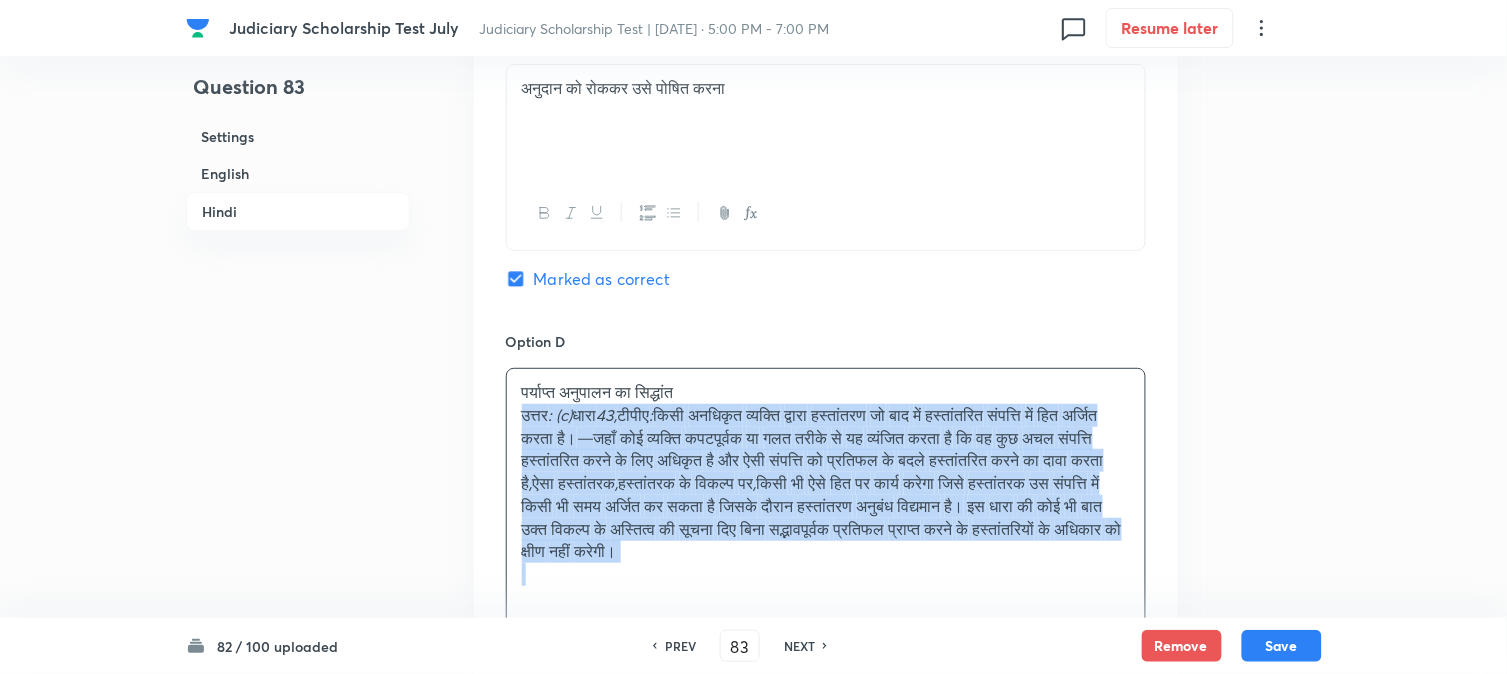 drag, startPoint x: 520, startPoint y: 425, endPoint x: 1175, endPoint y: 588, distance: 674.97705 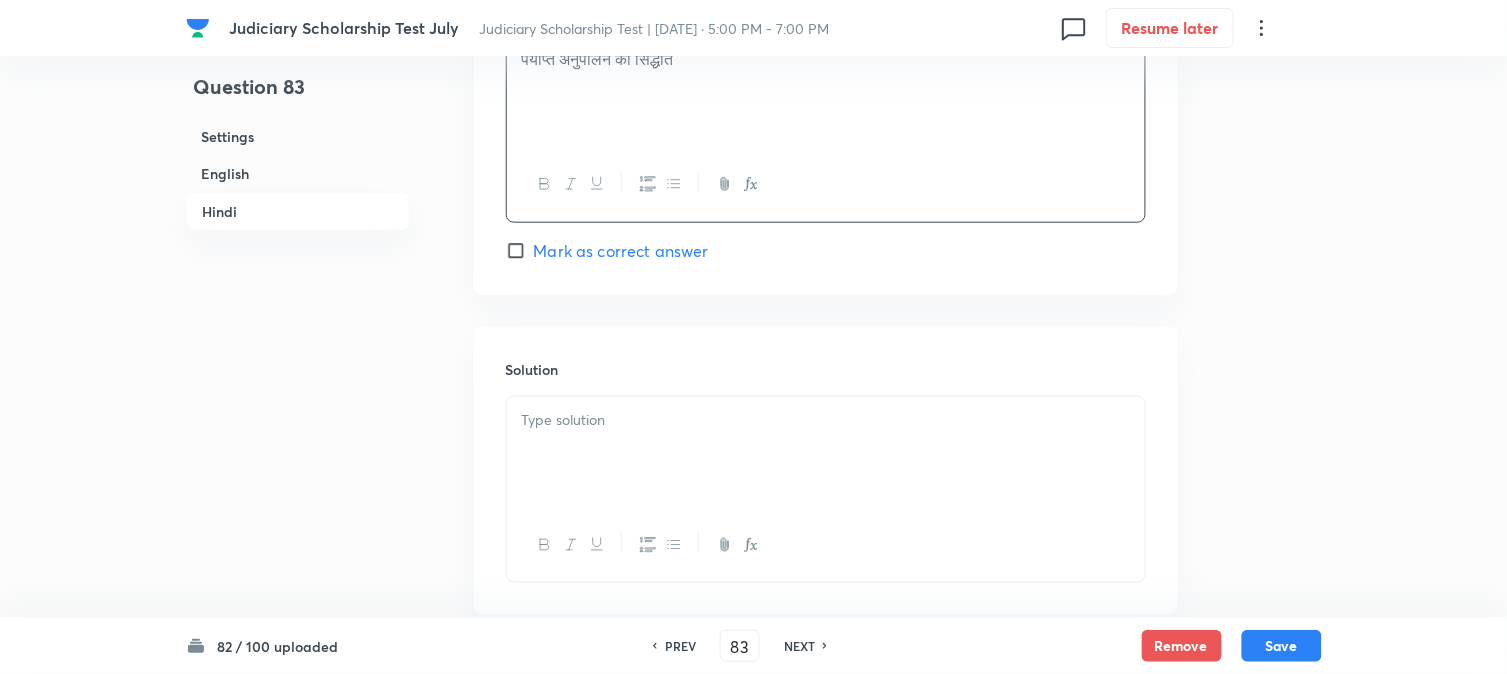 drag, startPoint x: 593, startPoint y: 473, endPoint x: 575, endPoint y: 466, distance: 19.313208 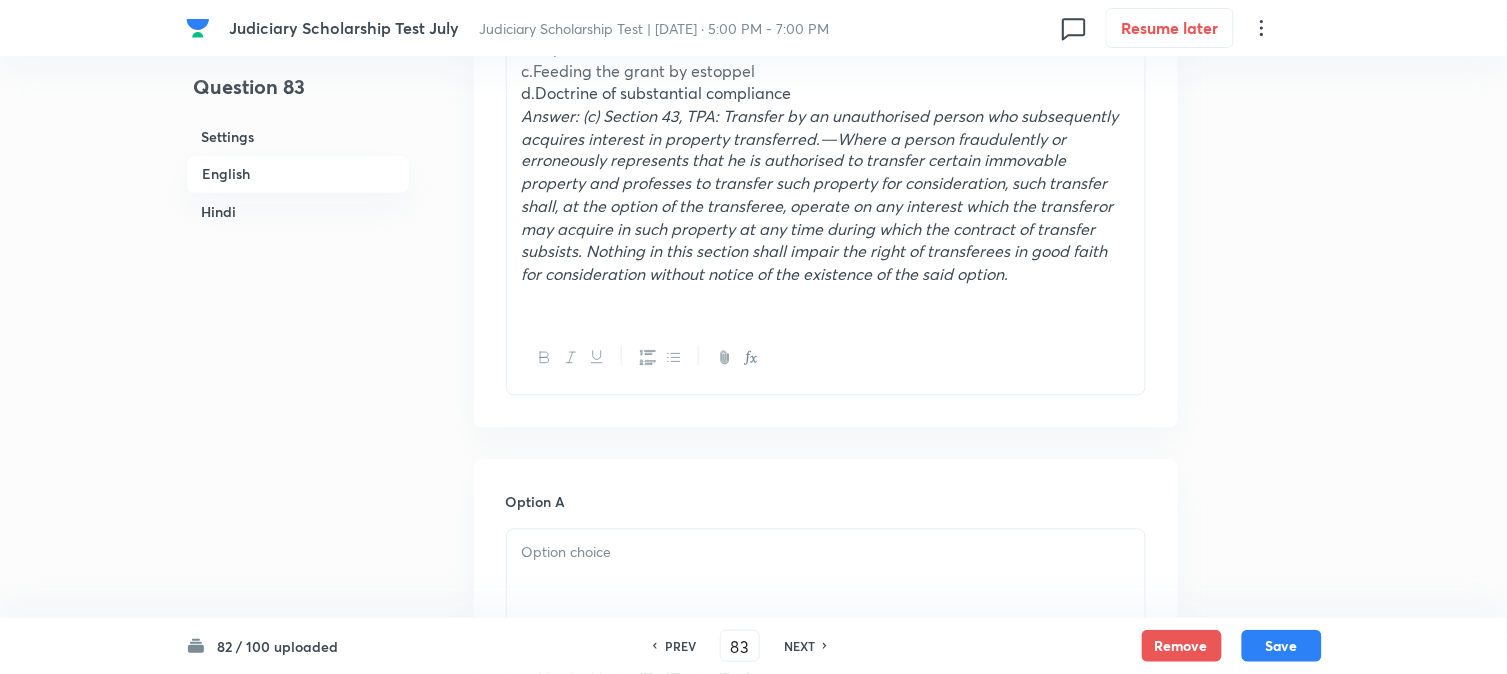 scroll, scrollTop: 691, scrollLeft: 0, axis: vertical 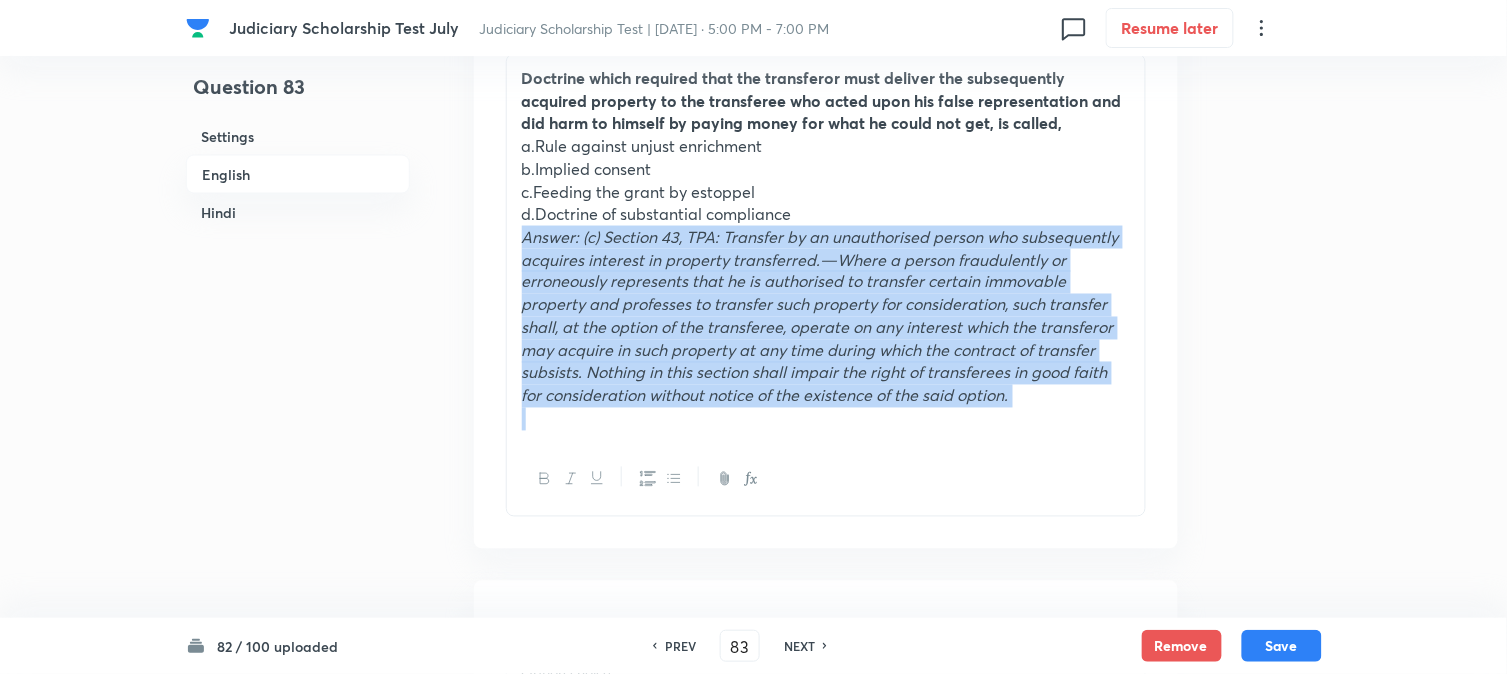 drag, startPoint x: 522, startPoint y: 235, endPoint x: 1130, endPoint y: 458, distance: 647.6056 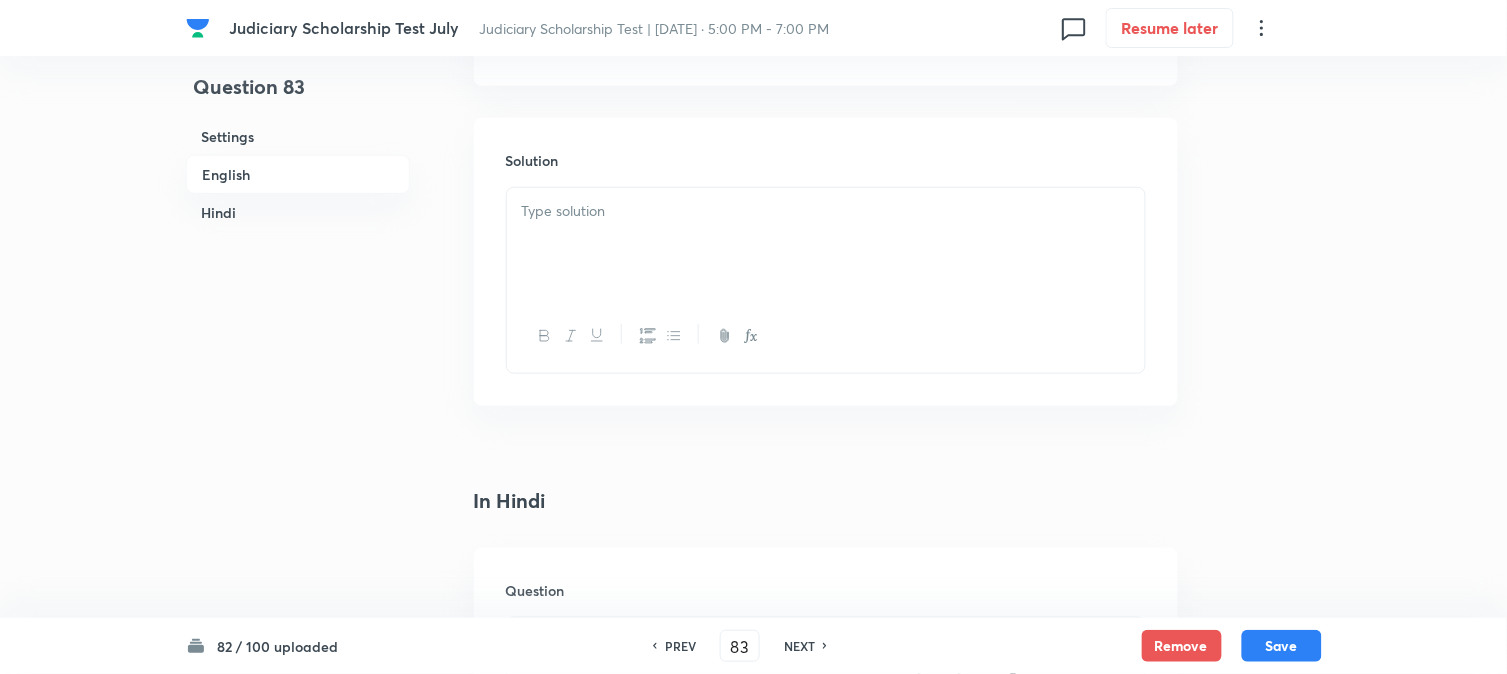 click at bounding box center (826, 244) 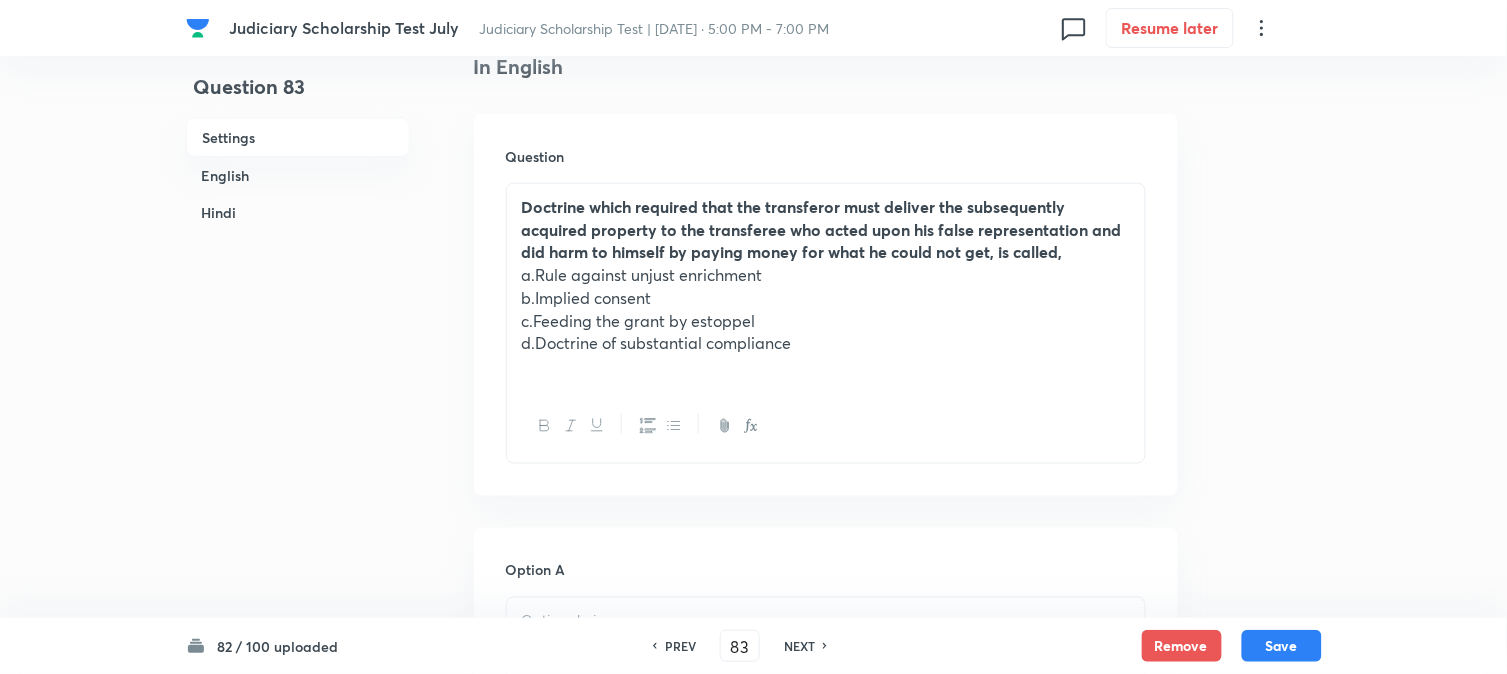scroll, scrollTop: 580, scrollLeft: 0, axis: vertical 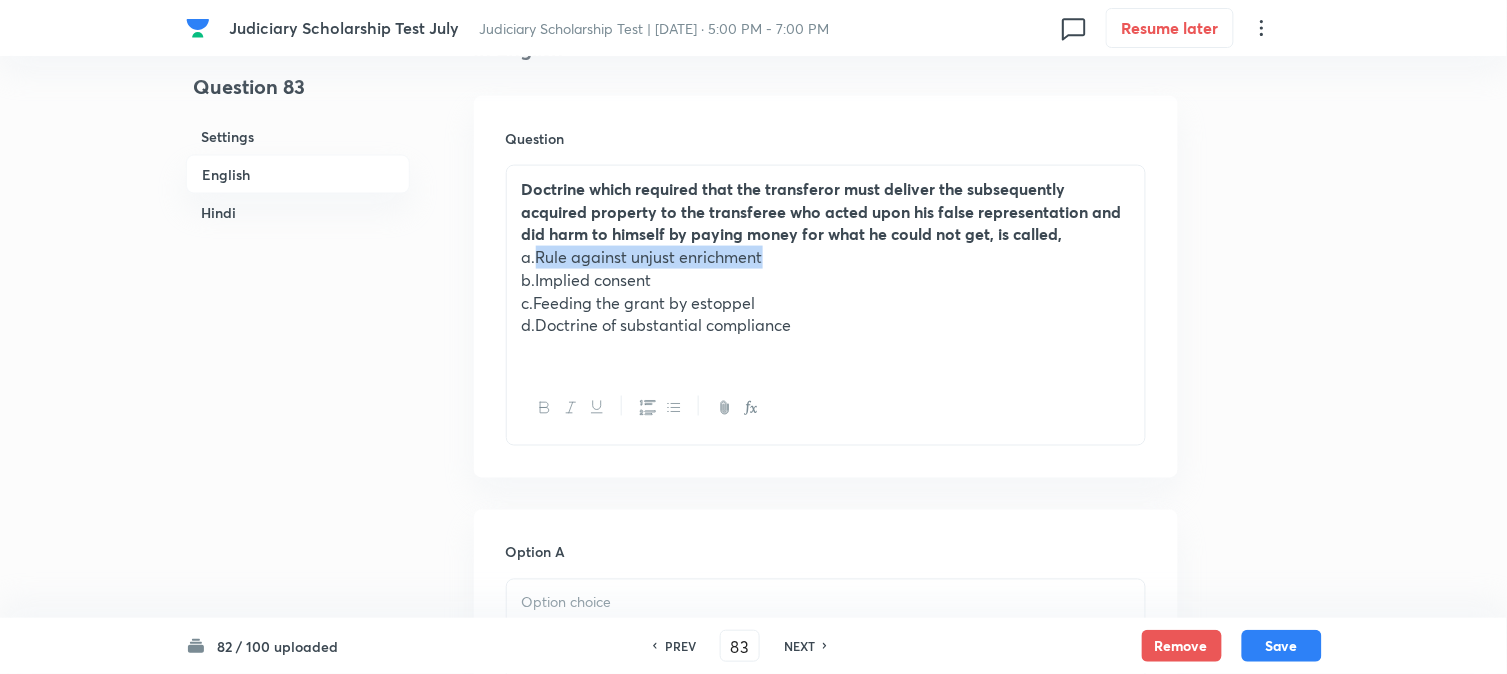 drag, startPoint x: 537, startPoint y: 260, endPoint x: 771, endPoint y: 257, distance: 234.01923 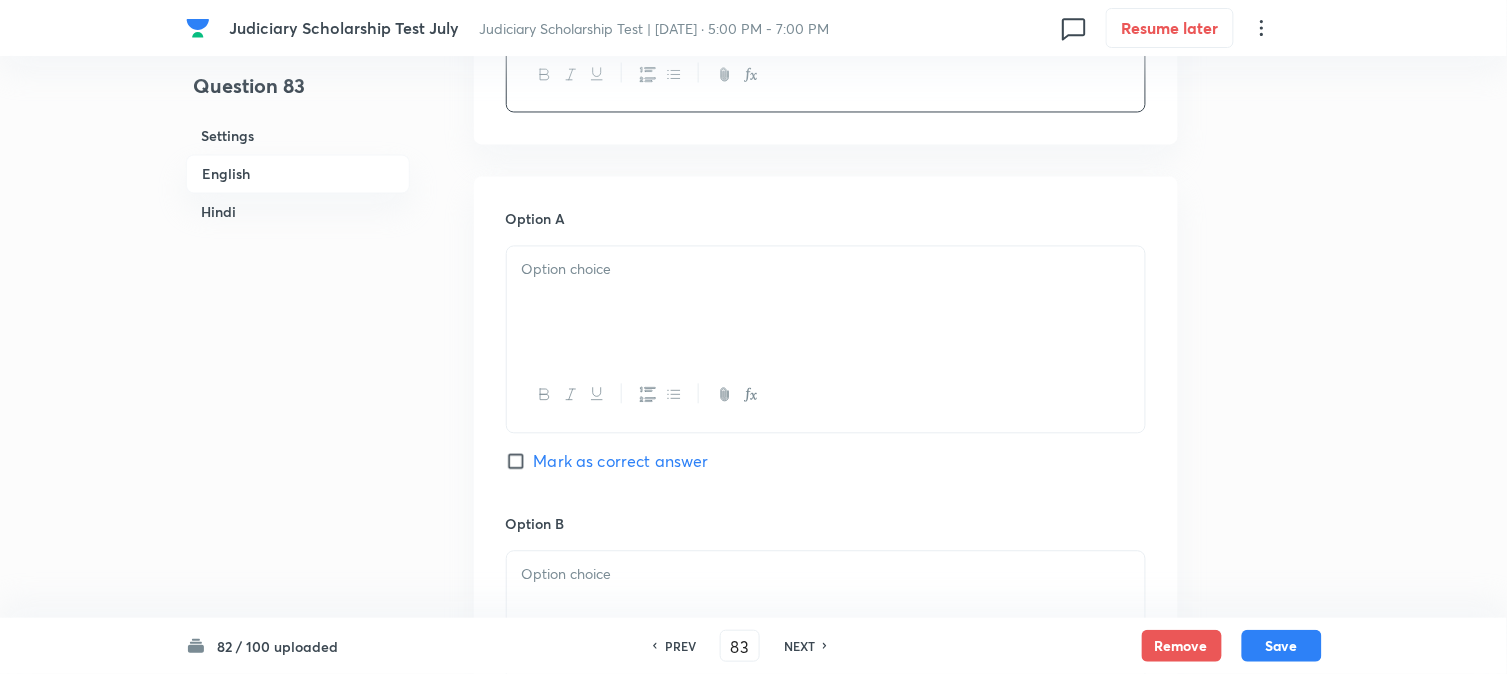 click at bounding box center [826, 303] 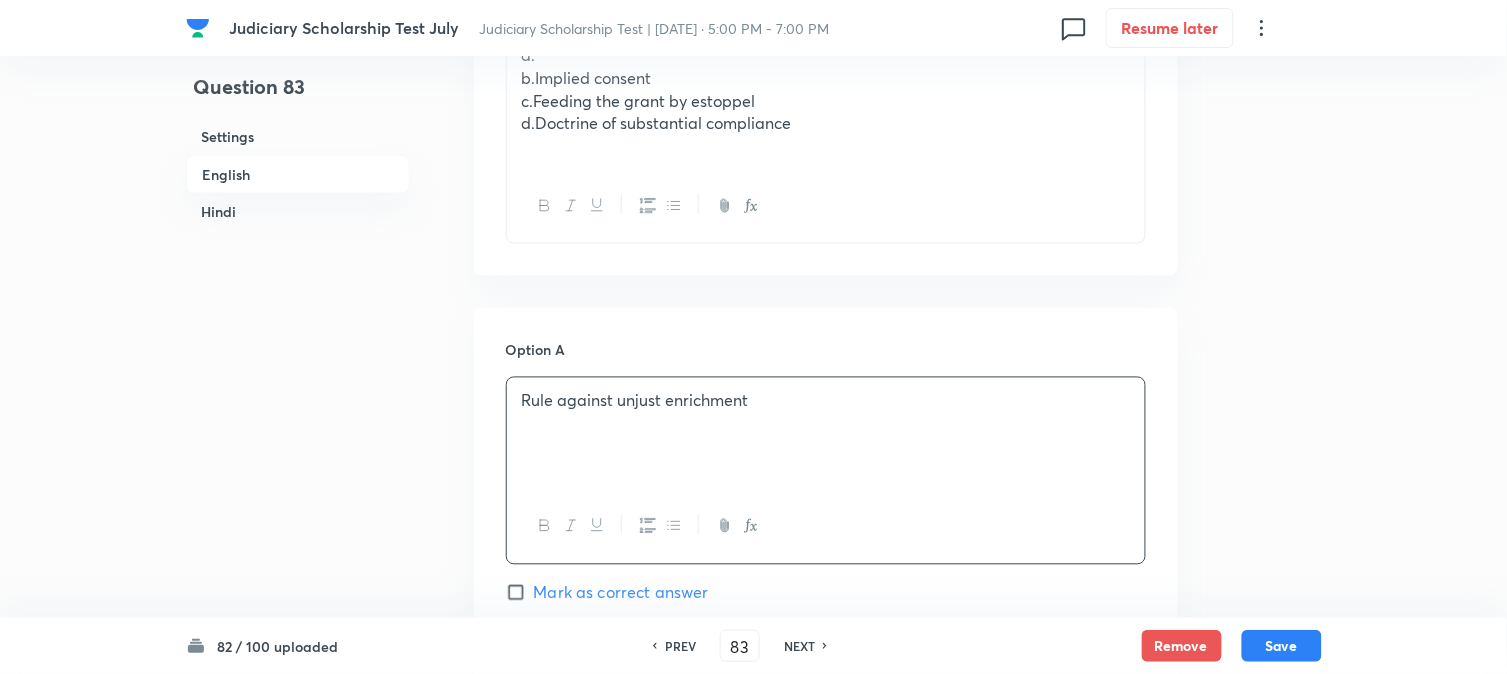 scroll, scrollTop: 580, scrollLeft: 0, axis: vertical 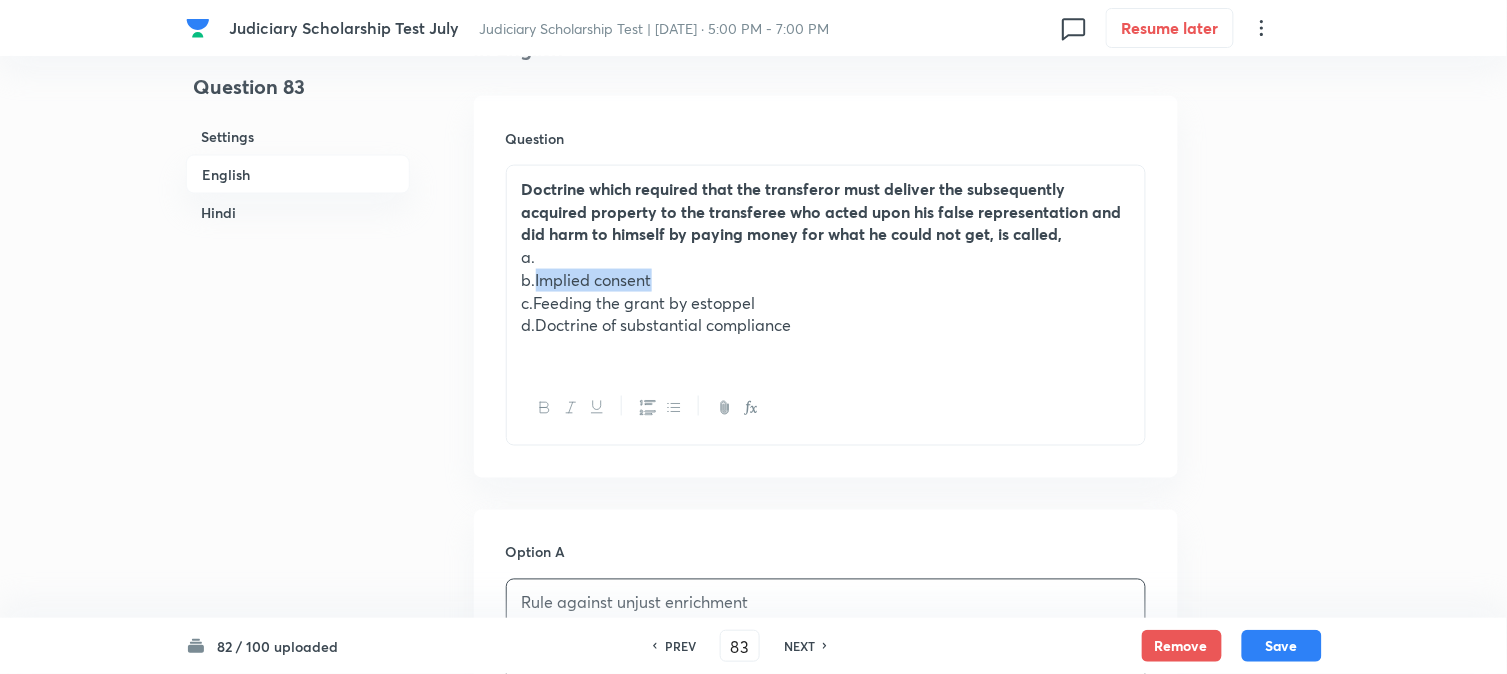 drag, startPoint x: 536, startPoint y: 276, endPoint x: 721, endPoint y: 288, distance: 185.38878 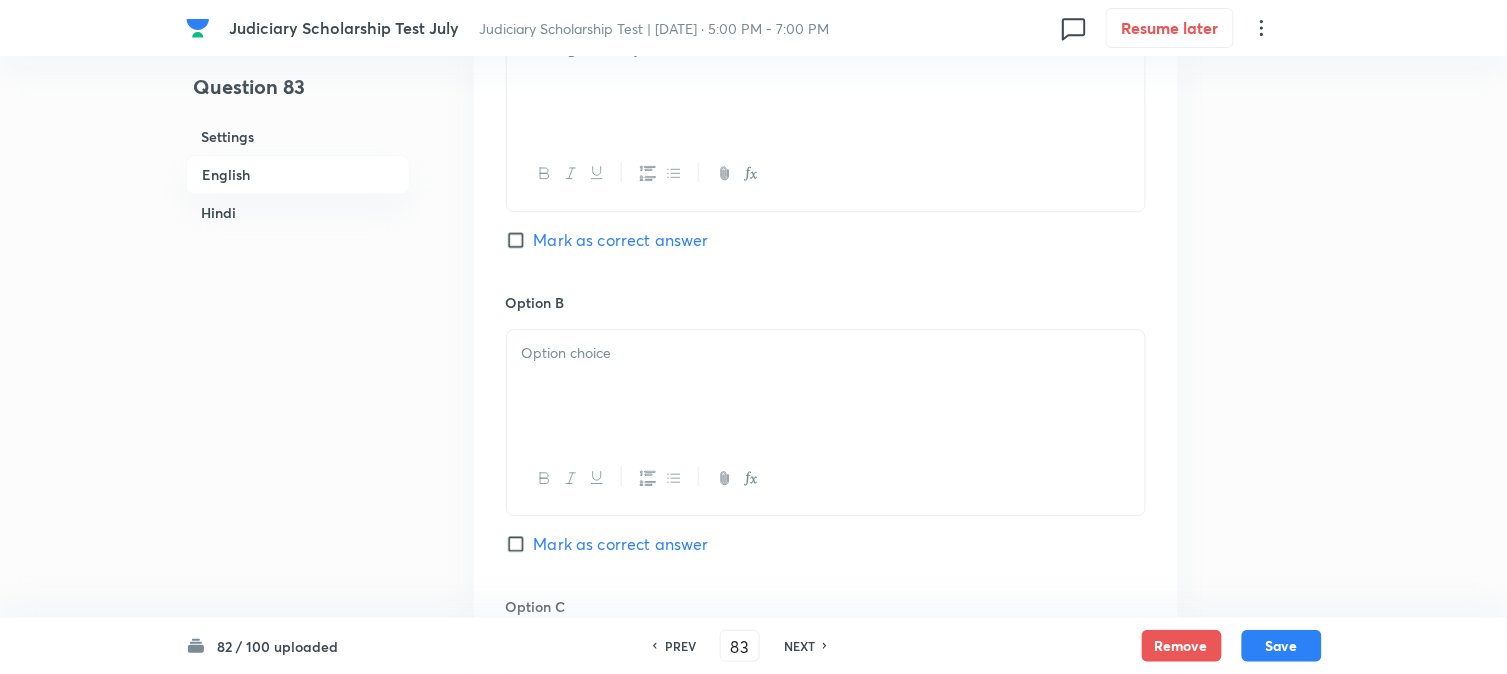 click at bounding box center (826, 386) 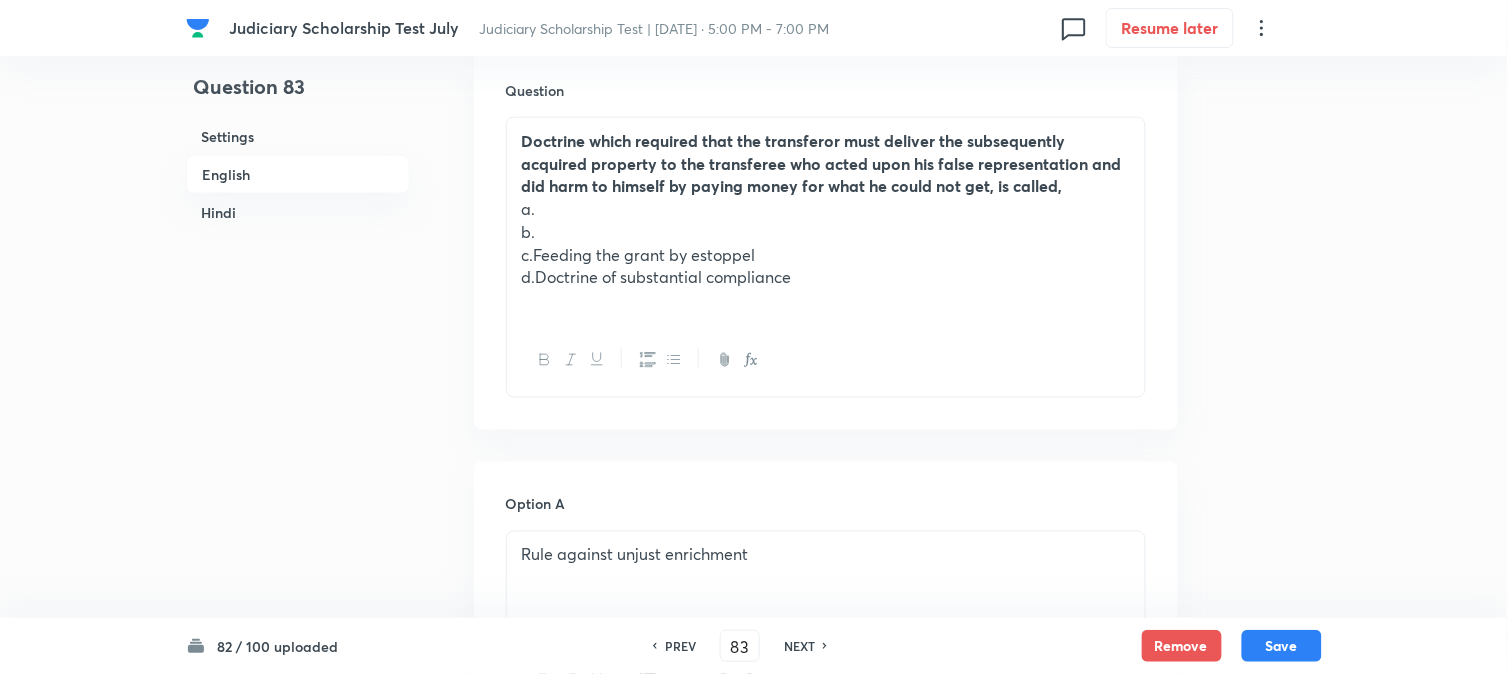 scroll, scrollTop: 468, scrollLeft: 0, axis: vertical 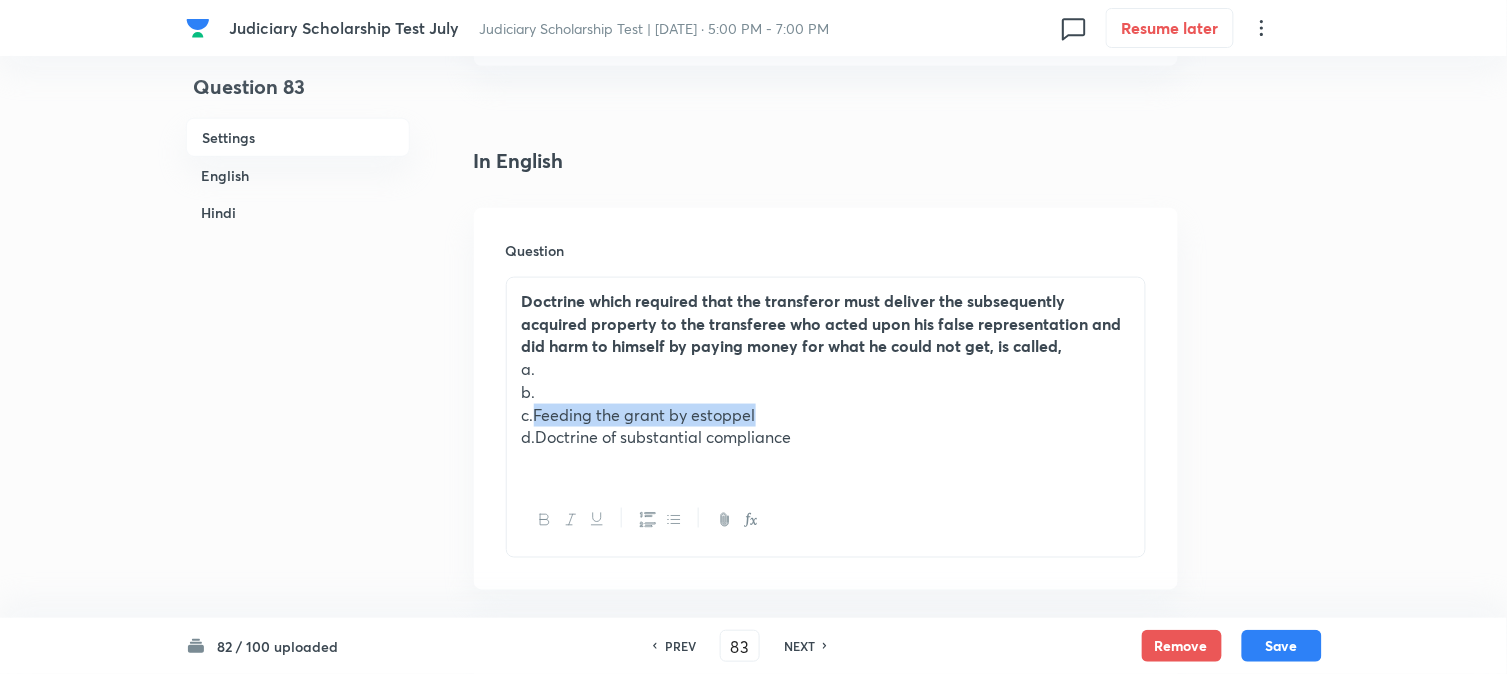 drag, startPoint x: 535, startPoint y: 410, endPoint x: 793, endPoint y: 410, distance: 258 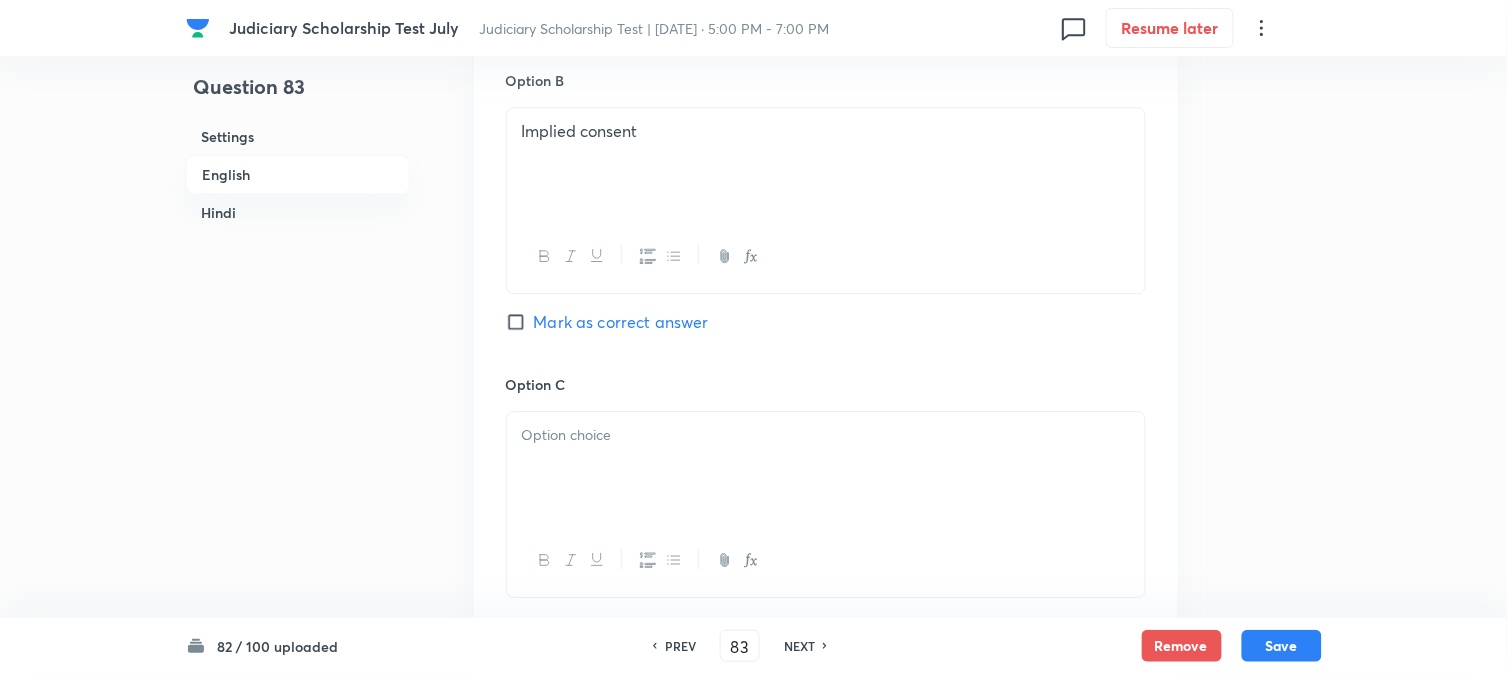 click at bounding box center [826, 468] 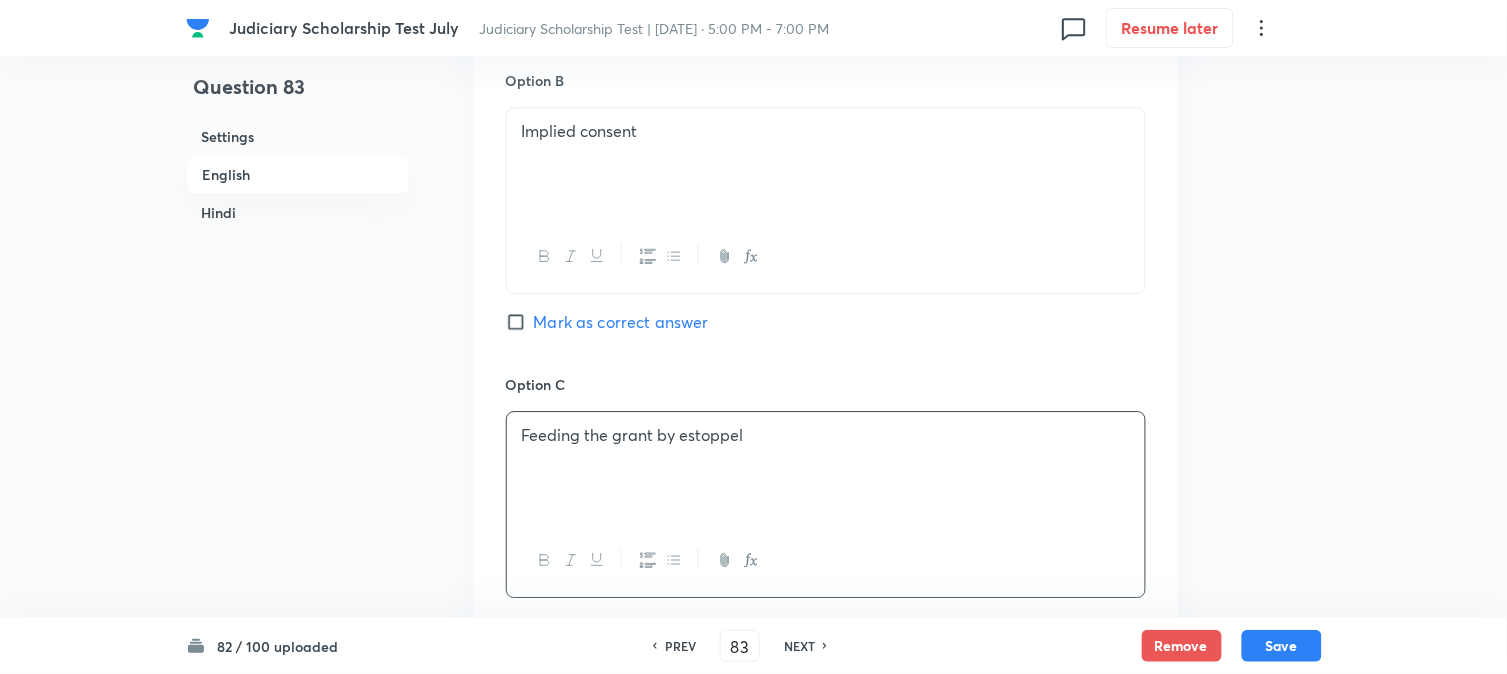 scroll, scrollTop: 580, scrollLeft: 0, axis: vertical 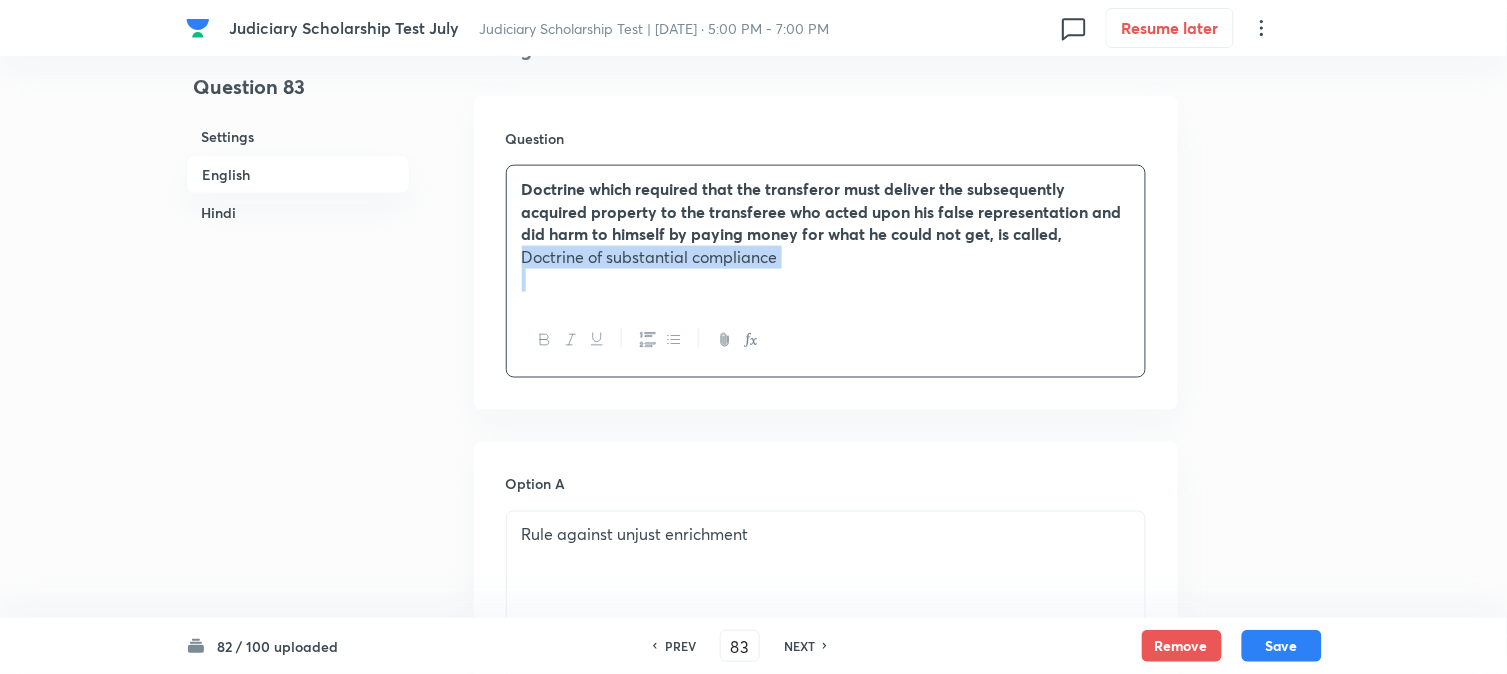 drag, startPoint x: 538, startPoint y: 331, endPoint x: 883, endPoint y: 316, distance: 345.32593 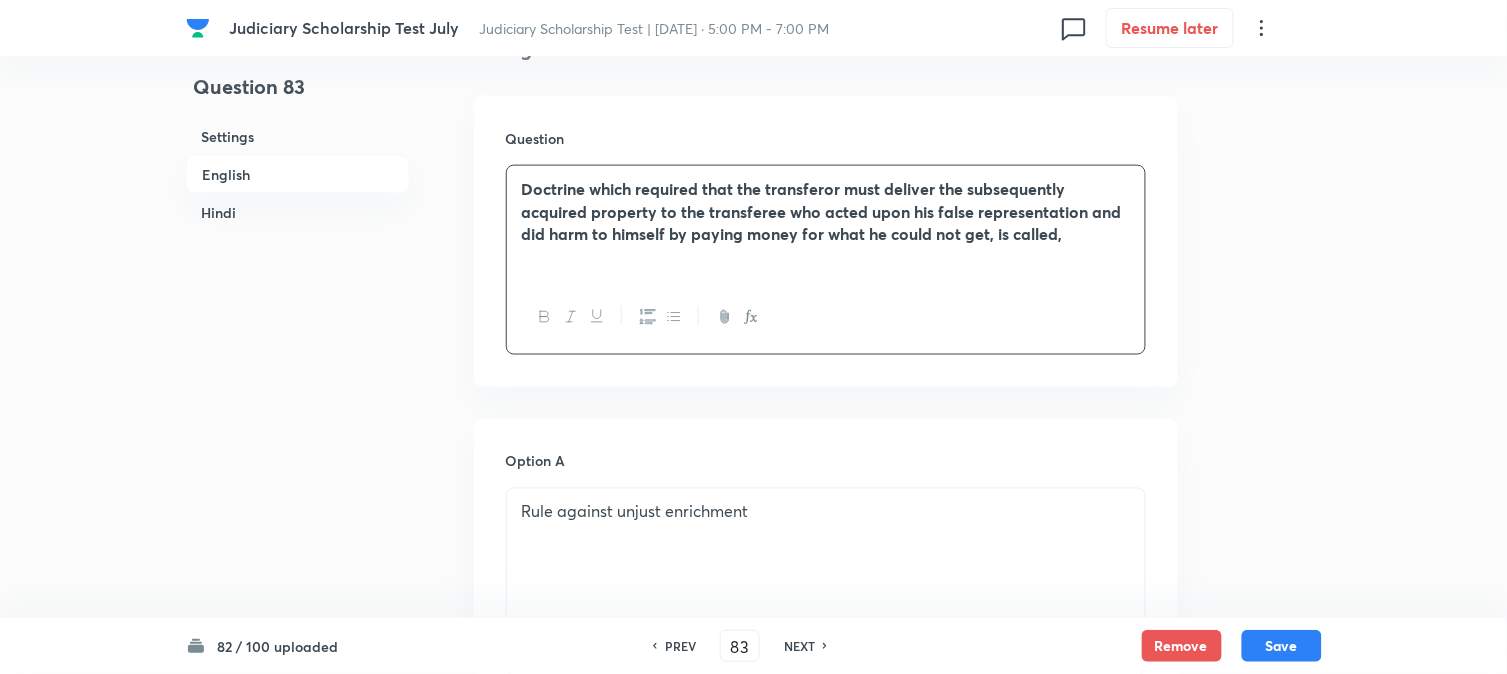 scroll, scrollTop: 1802, scrollLeft: 0, axis: vertical 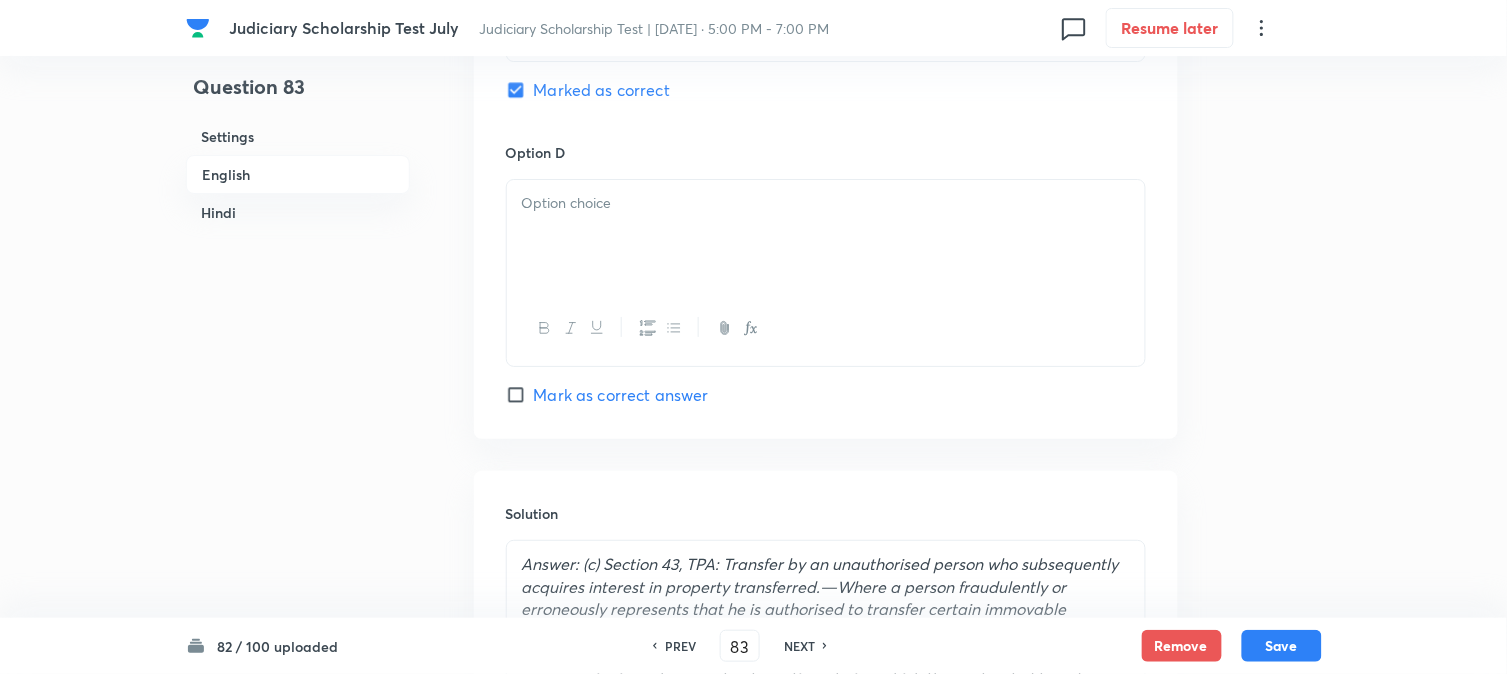 click at bounding box center (826, 236) 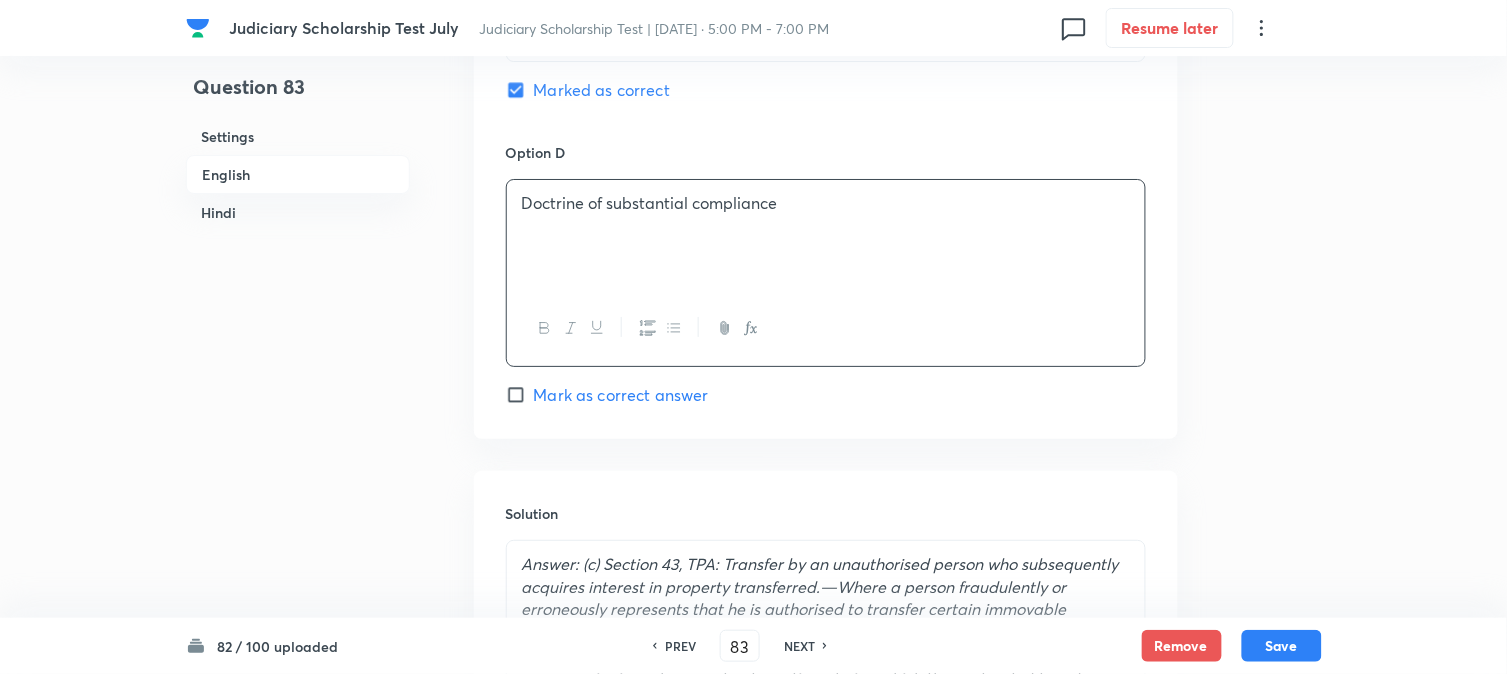 scroll, scrollTop: 1691, scrollLeft: 0, axis: vertical 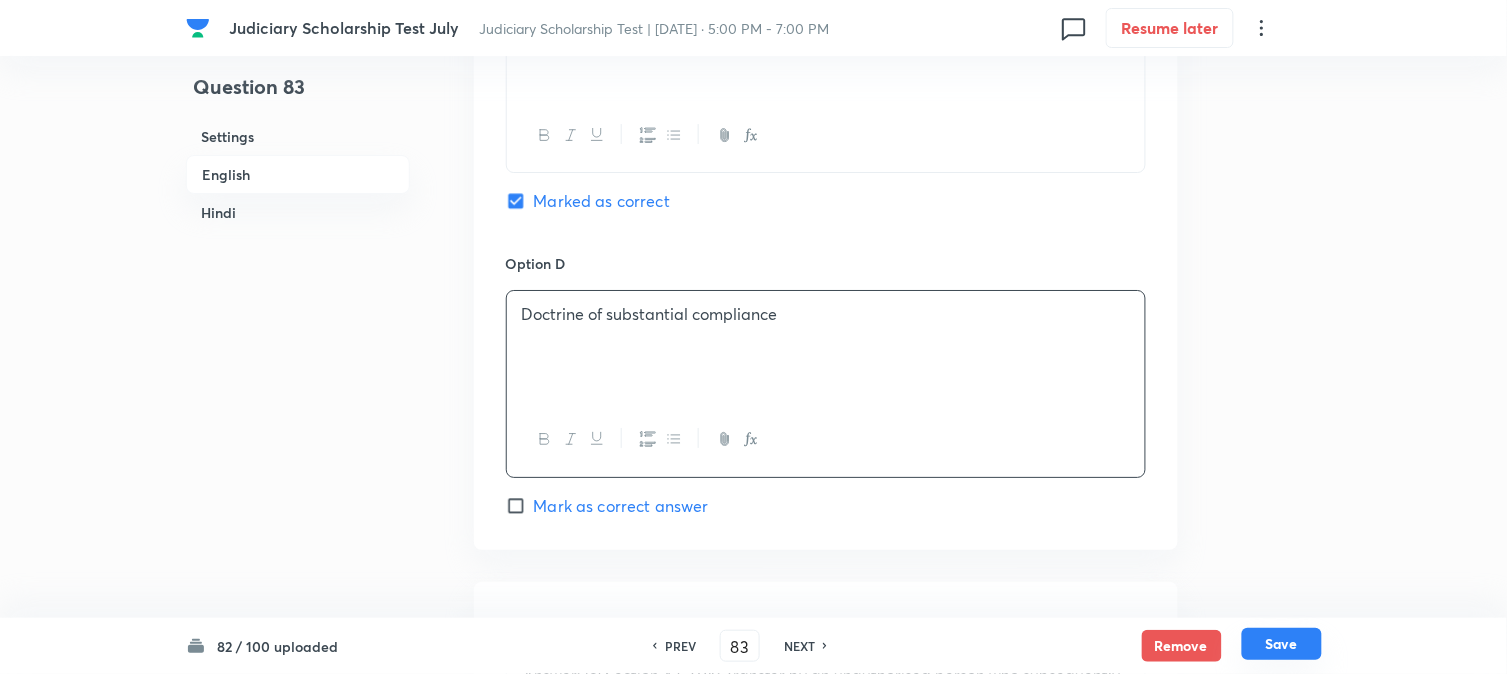 click on "Save" at bounding box center (1282, 644) 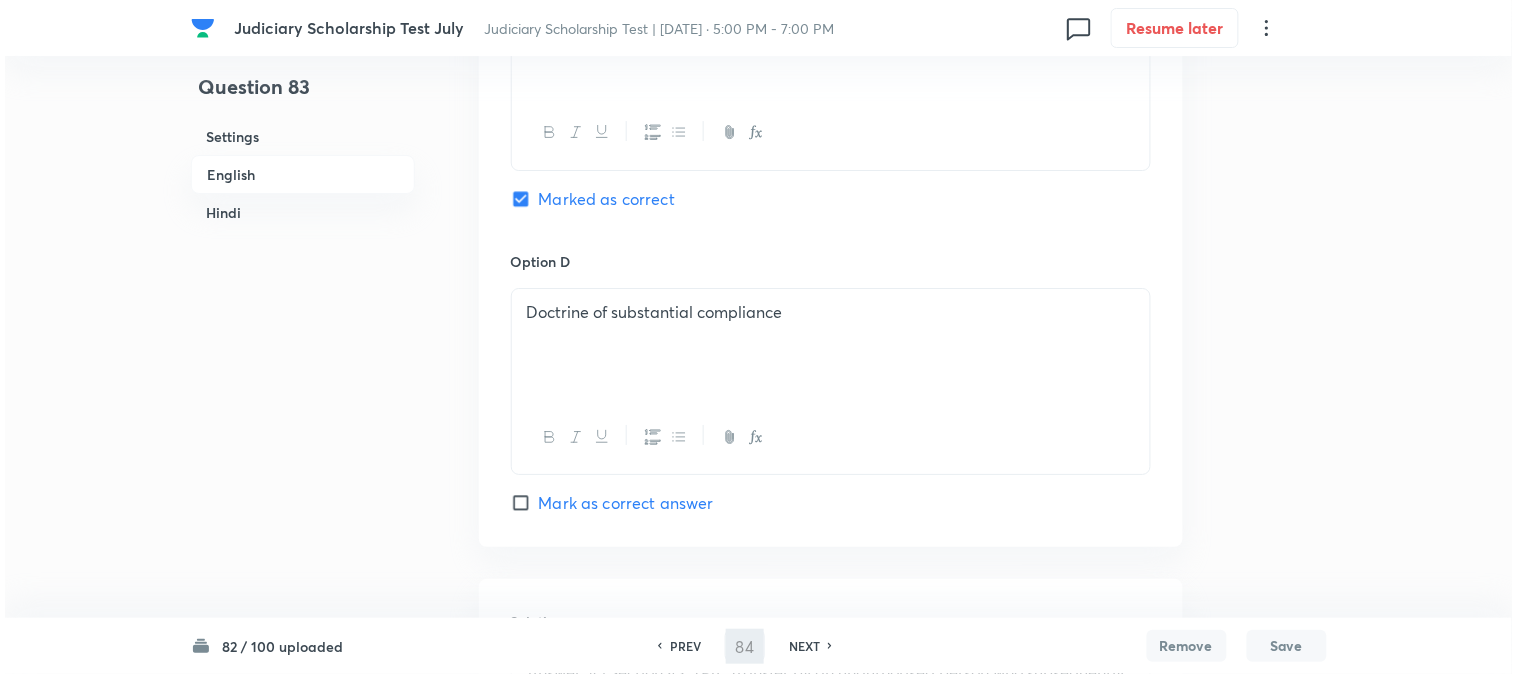 scroll, scrollTop: 0, scrollLeft: 0, axis: both 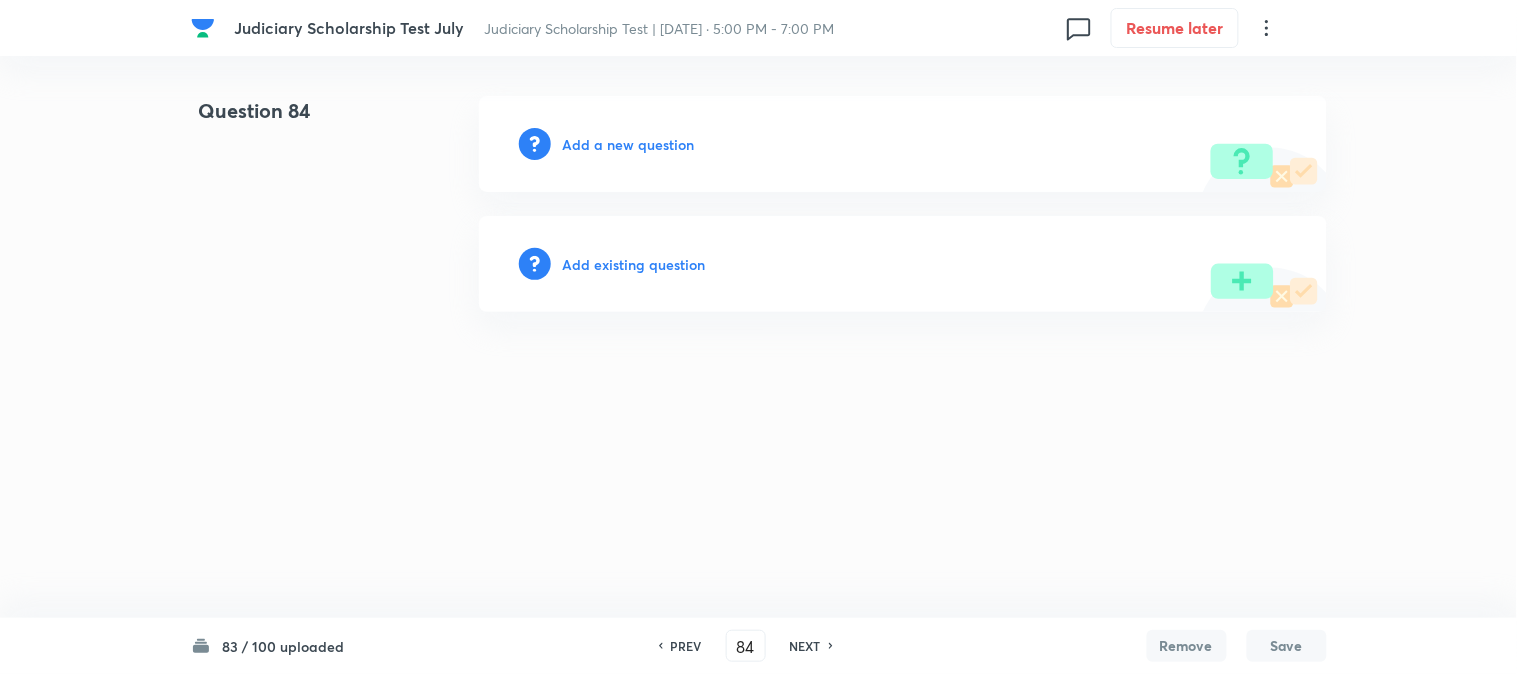click on "Add a new question" at bounding box center (903, 144) 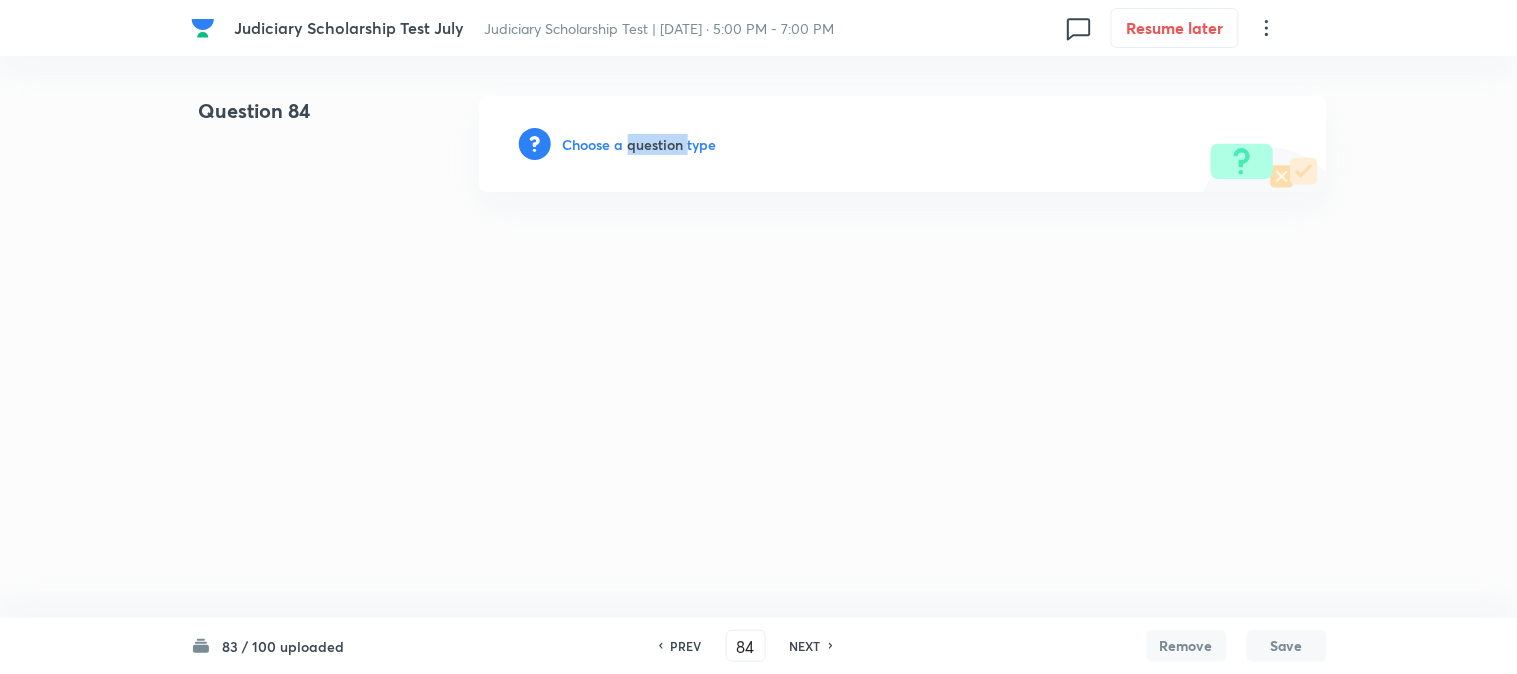 click on "Choose a question type" at bounding box center [640, 144] 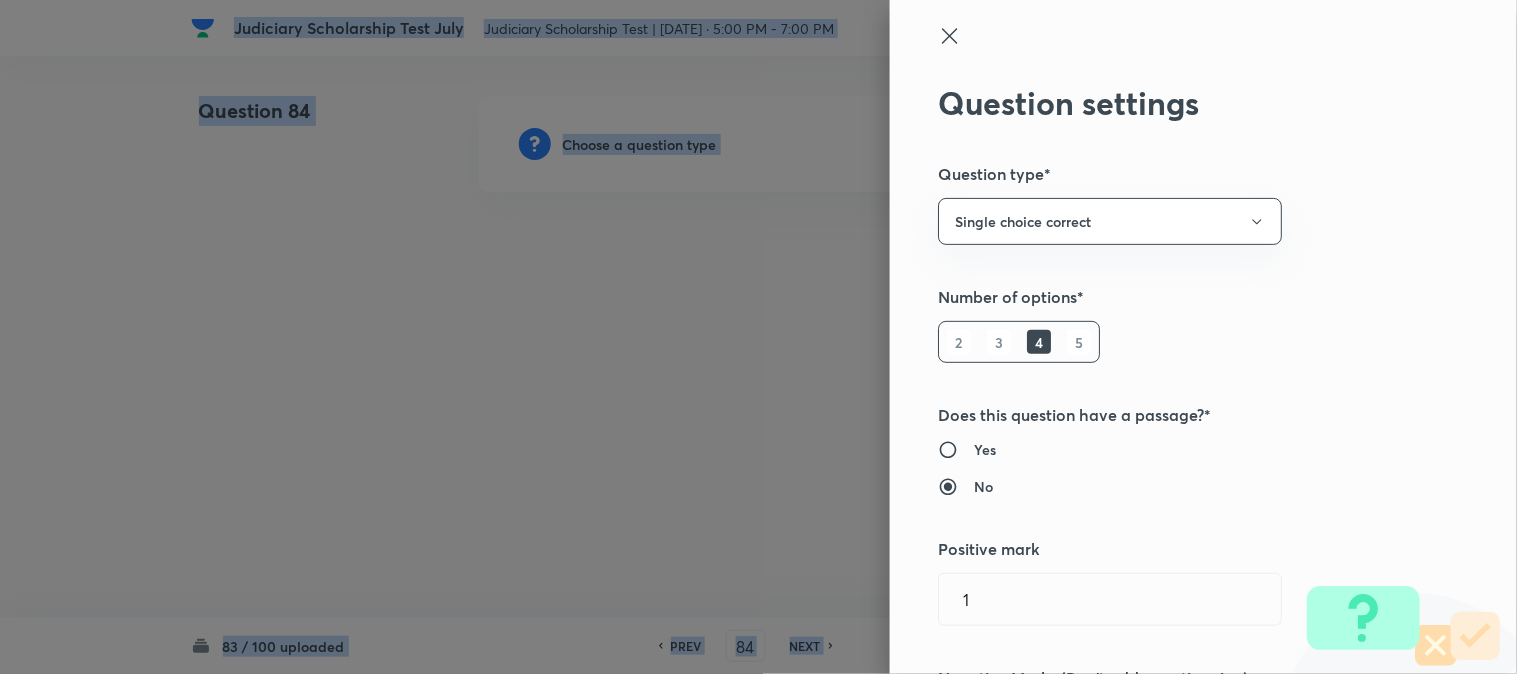 click at bounding box center [758, 337] 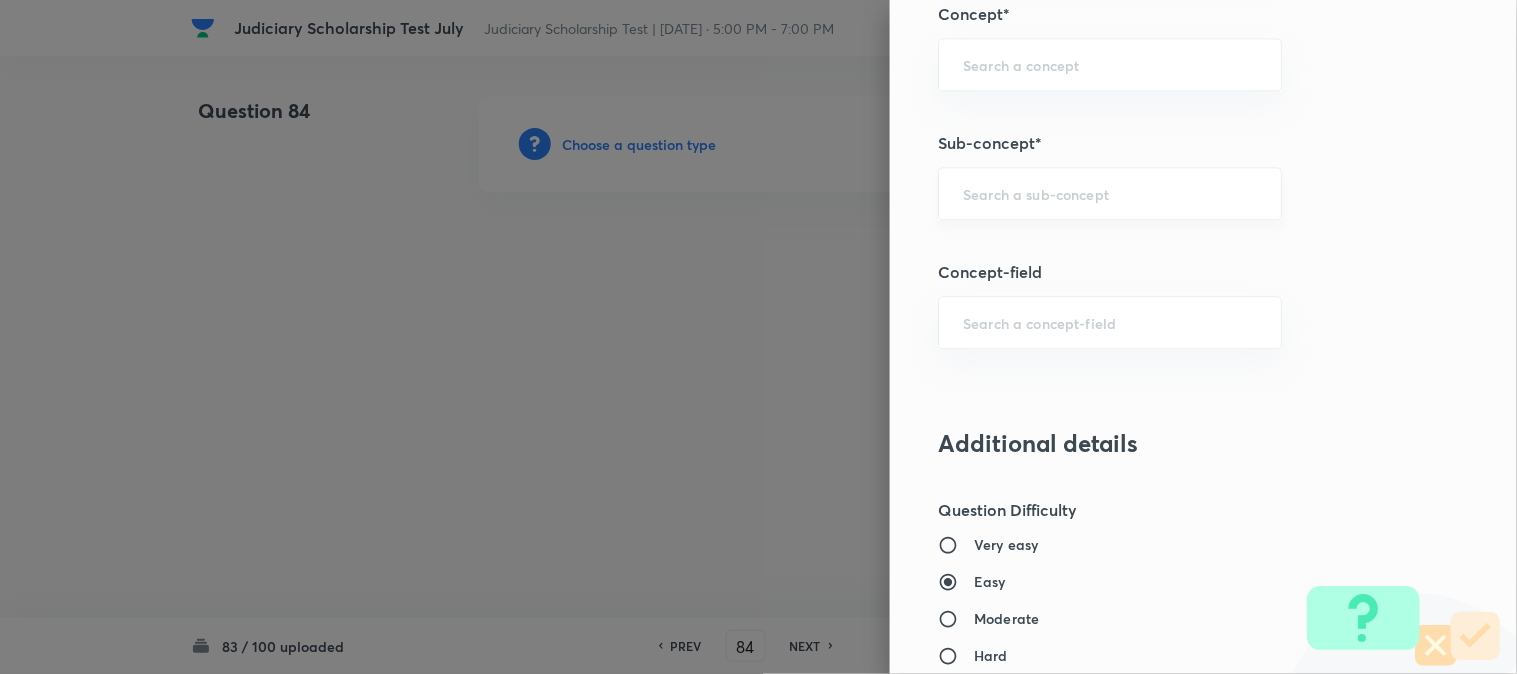 scroll, scrollTop: 1180, scrollLeft: 0, axis: vertical 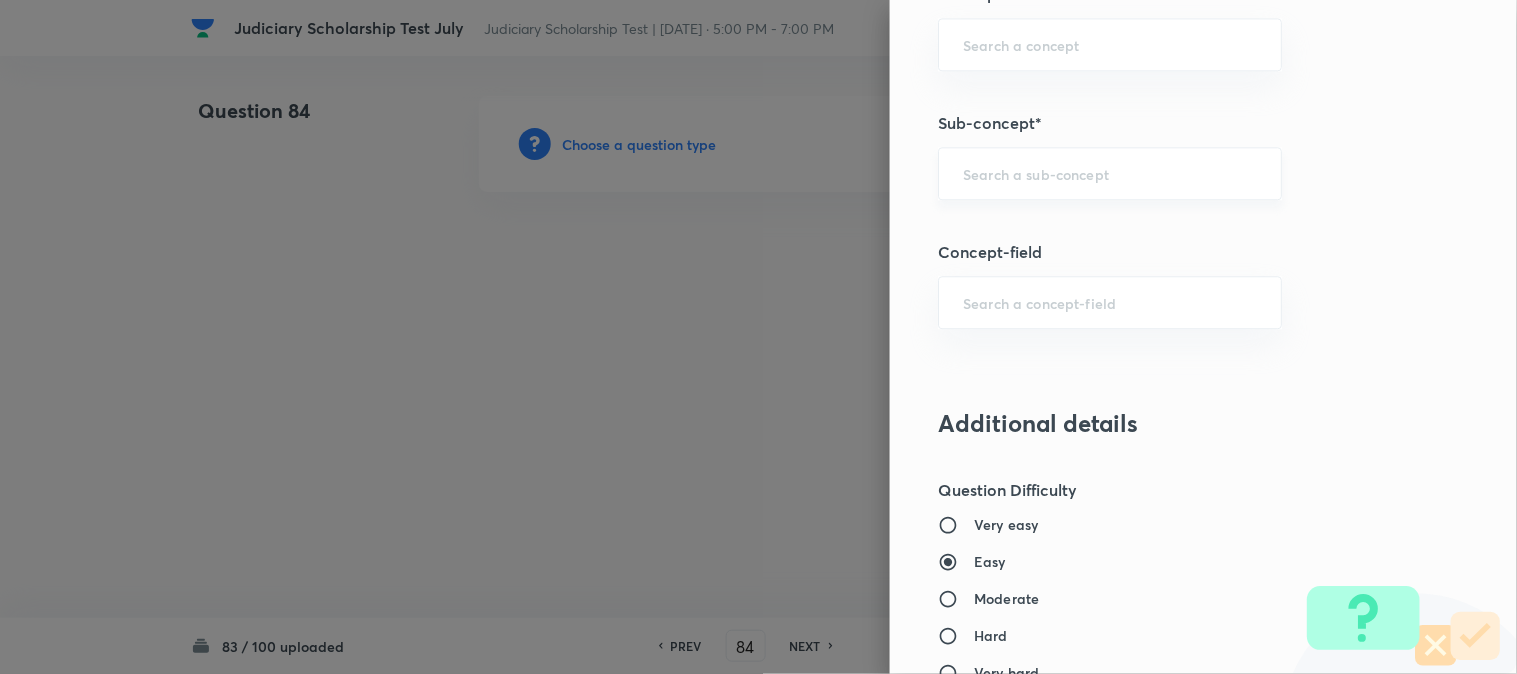 click at bounding box center [1110, 173] 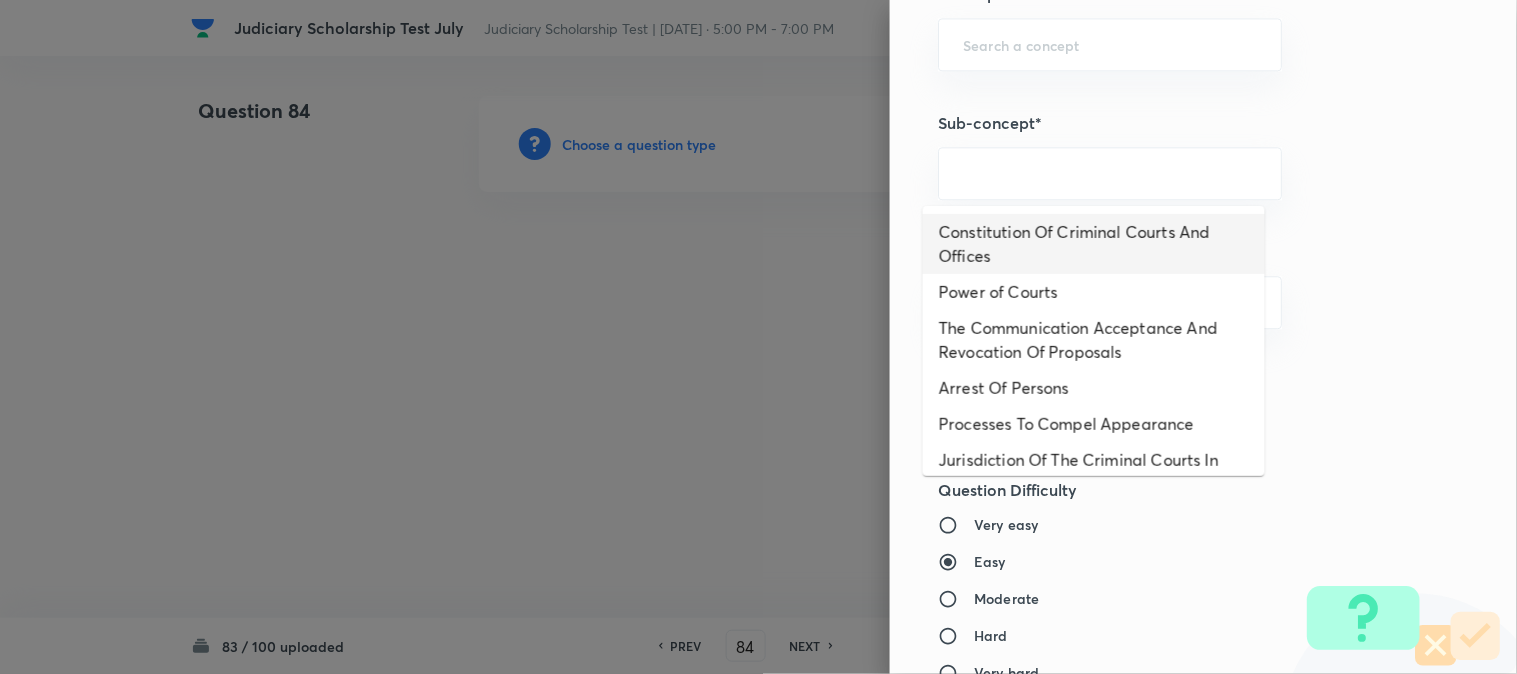 click on "Constitution Of Criminal Courts And Offices" at bounding box center [1094, 244] 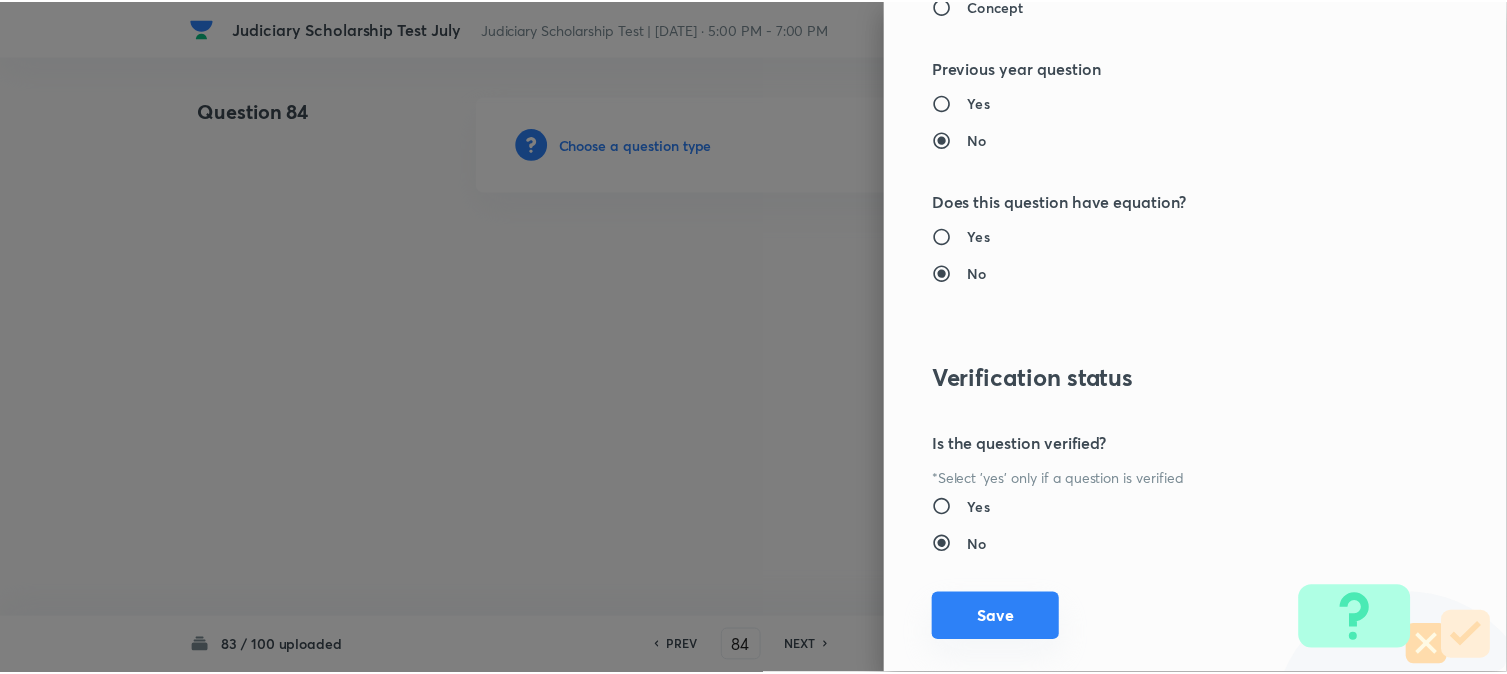scroll, scrollTop: 2052, scrollLeft: 0, axis: vertical 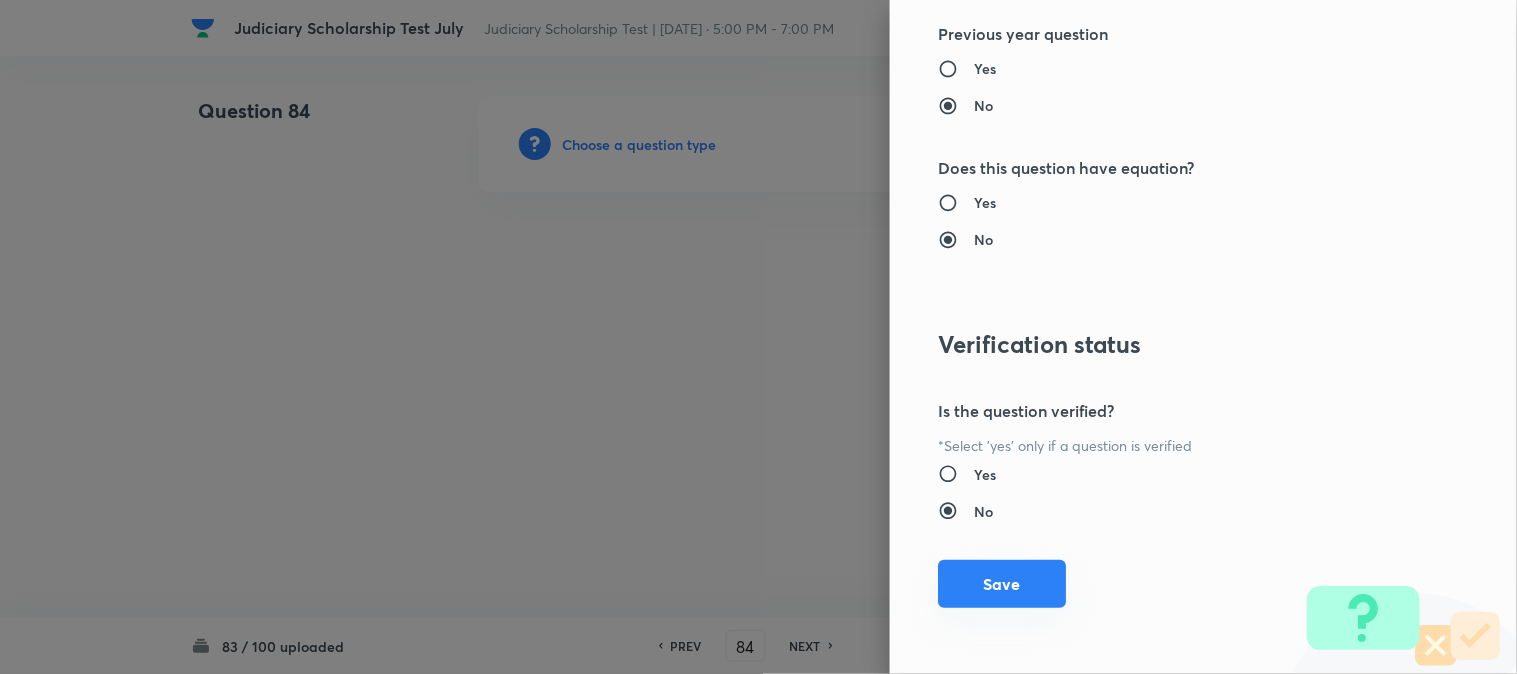 click on "Save" at bounding box center [1002, 584] 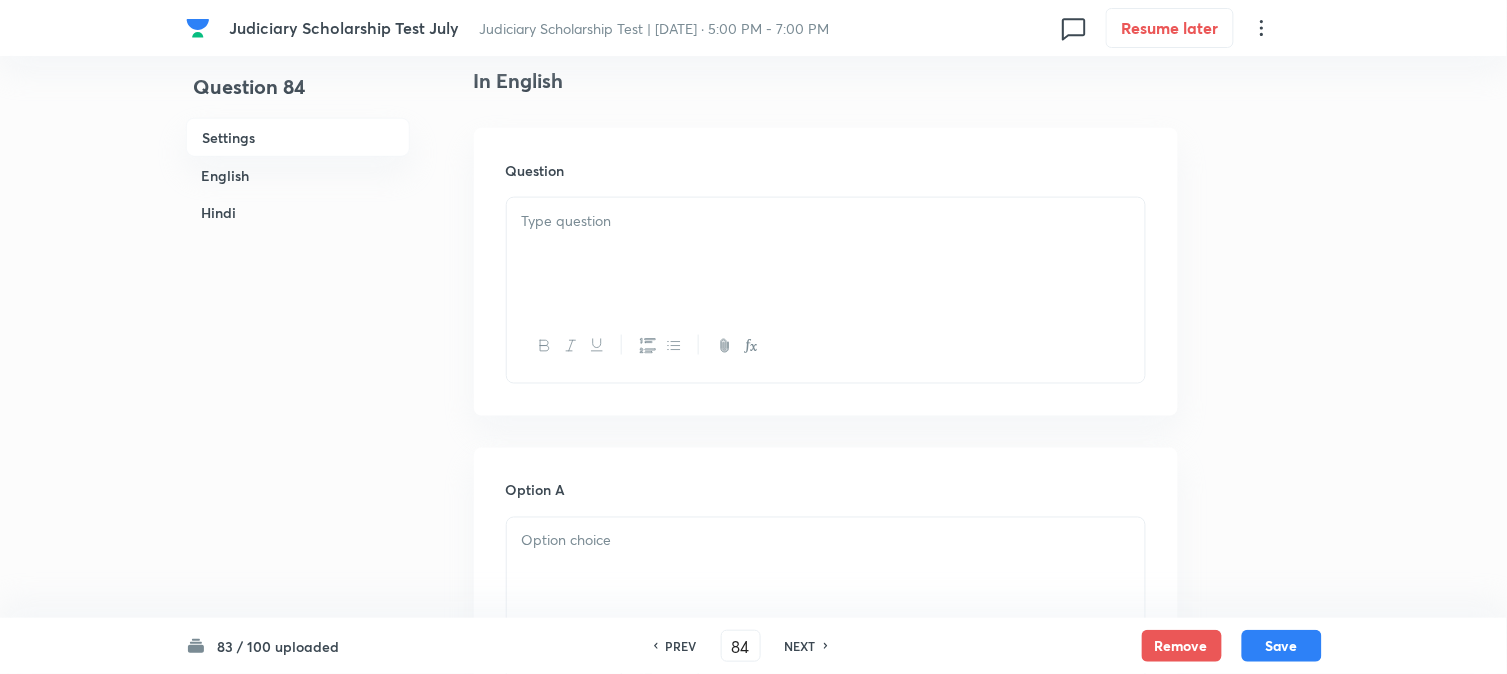scroll, scrollTop: 590, scrollLeft: 0, axis: vertical 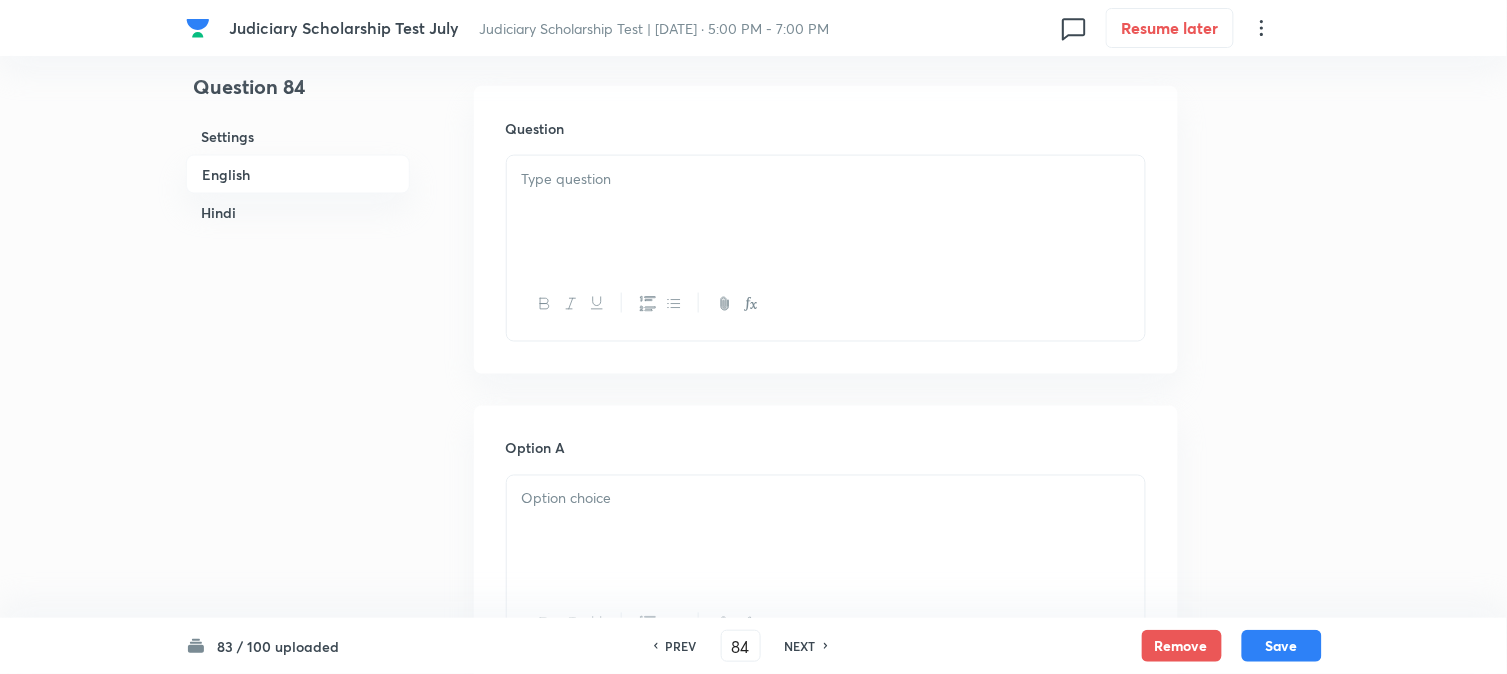 click at bounding box center [826, 212] 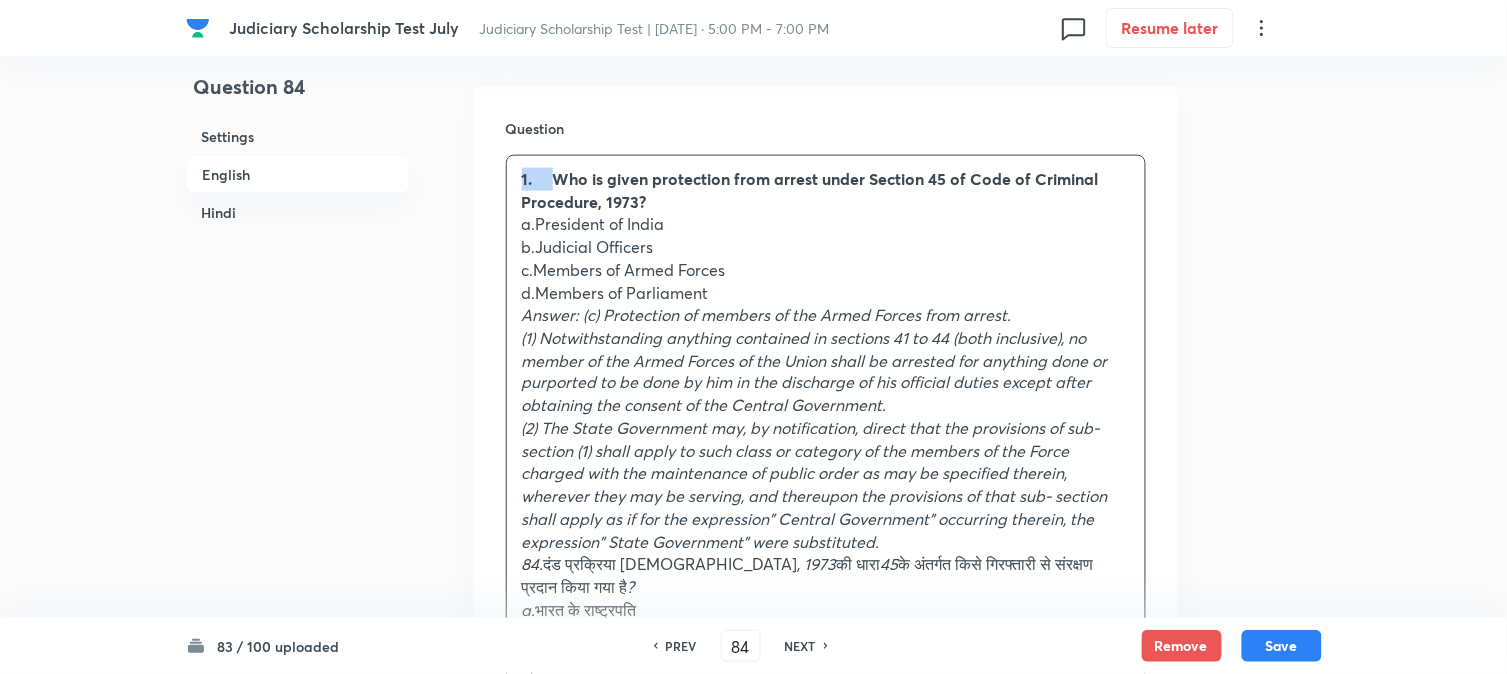drag, startPoint x: 554, startPoint y: 174, endPoint x: 472, endPoint y: 172, distance: 82.02438 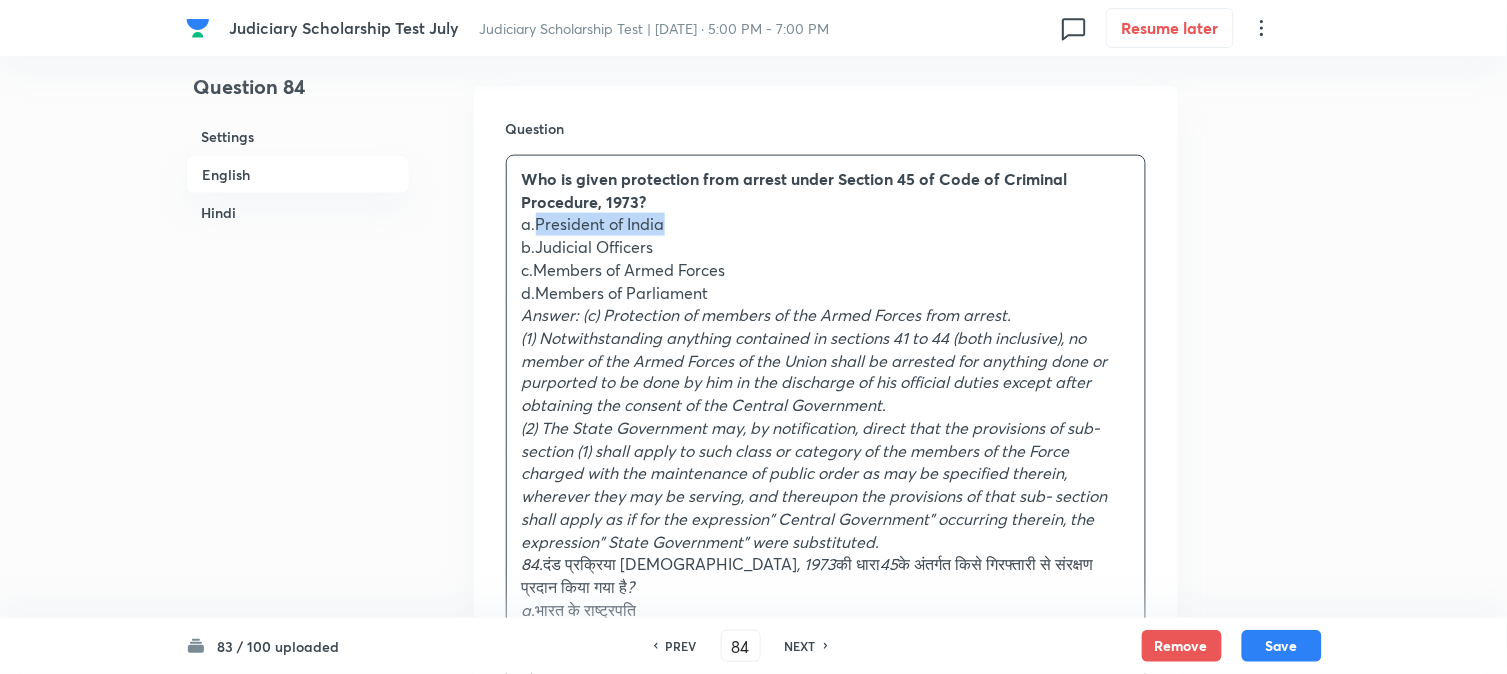 drag, startPoint x: 534, startPoint y: 223, endPoint x: 697, endPoint y: 227, distance: 163.04907 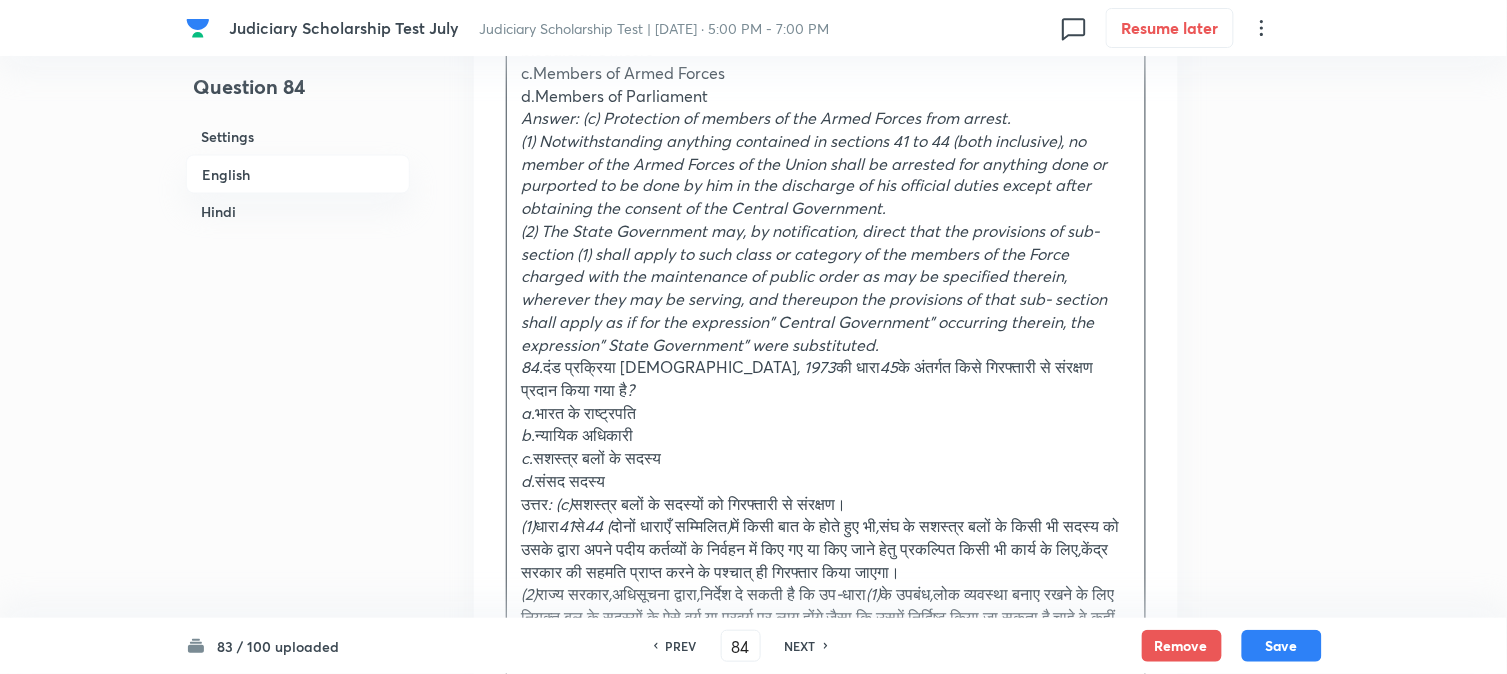 scroll, scrollTop: 1145, scrollLeft: 0, axis: vertical 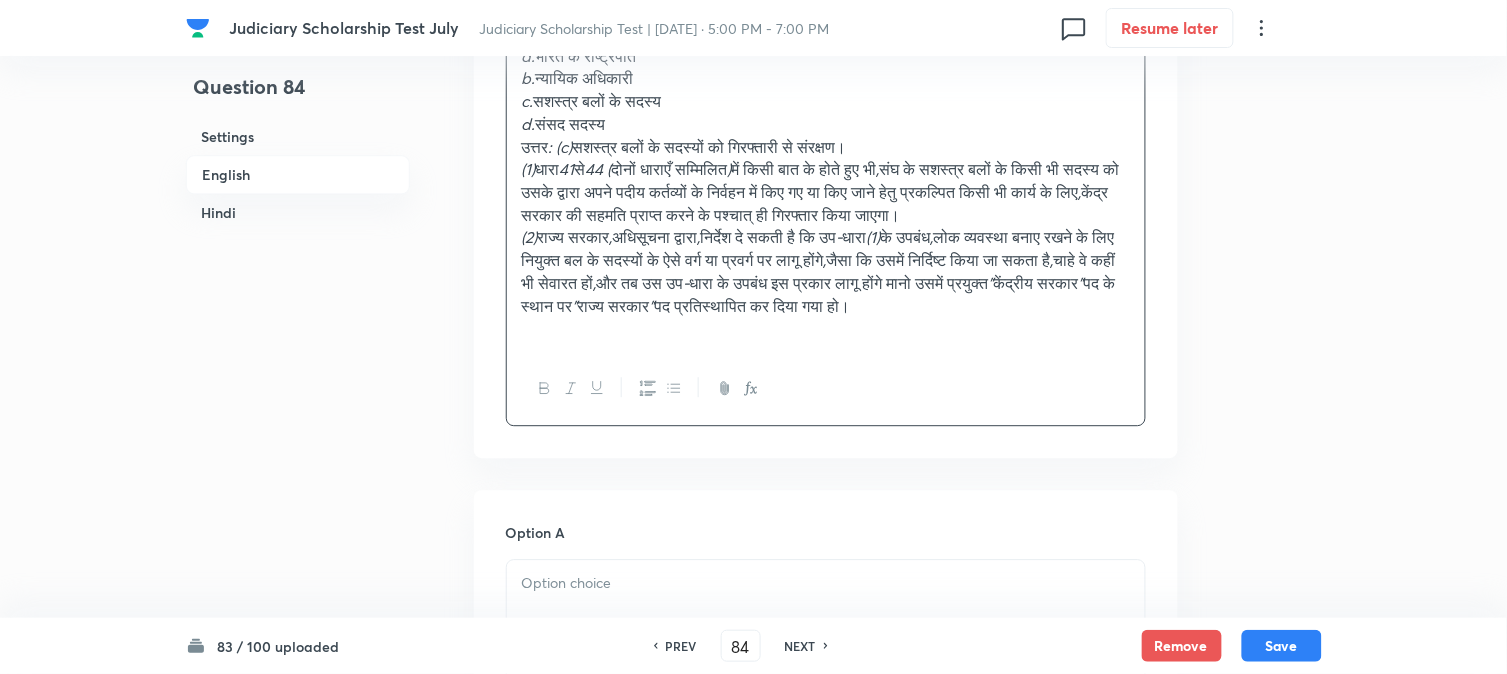 click at bounding box center [826, 616] 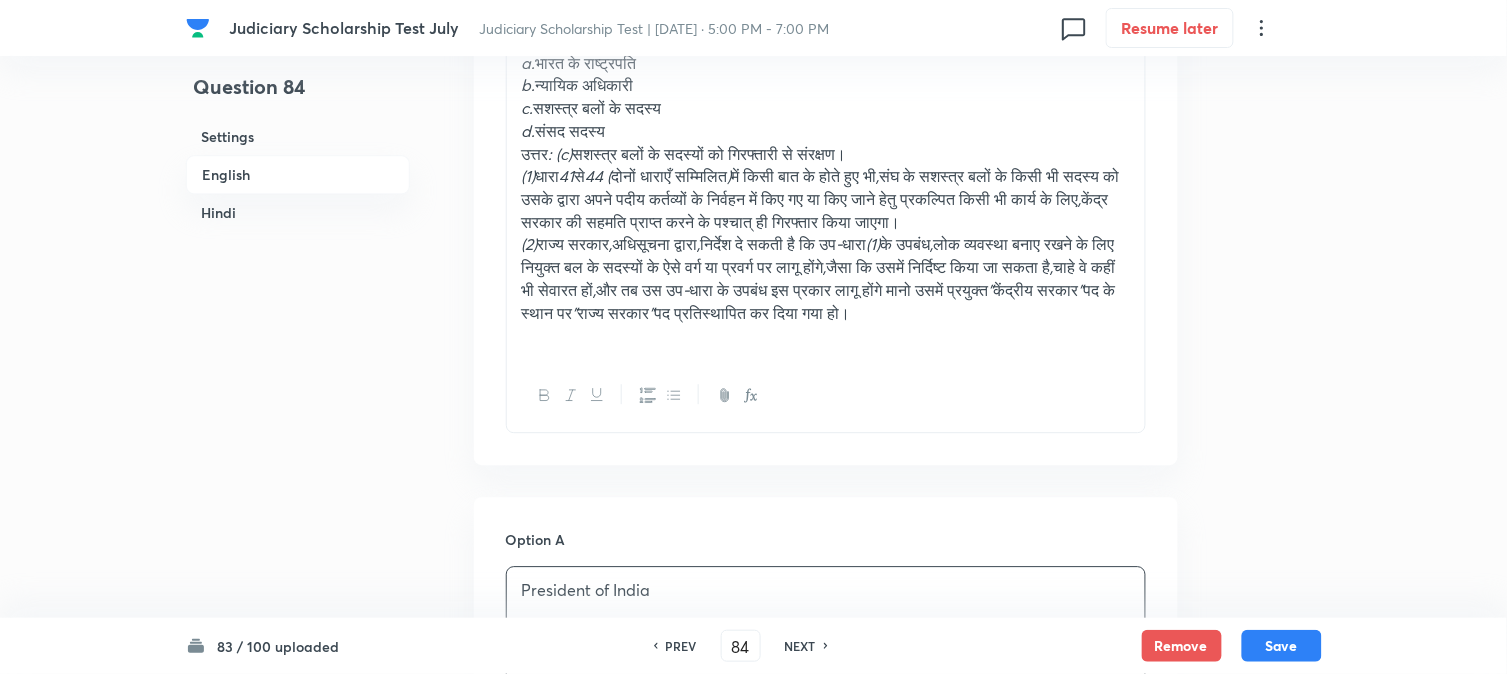 scroll, scrollTop: 923, scrollLeft: 0, axis: vertical 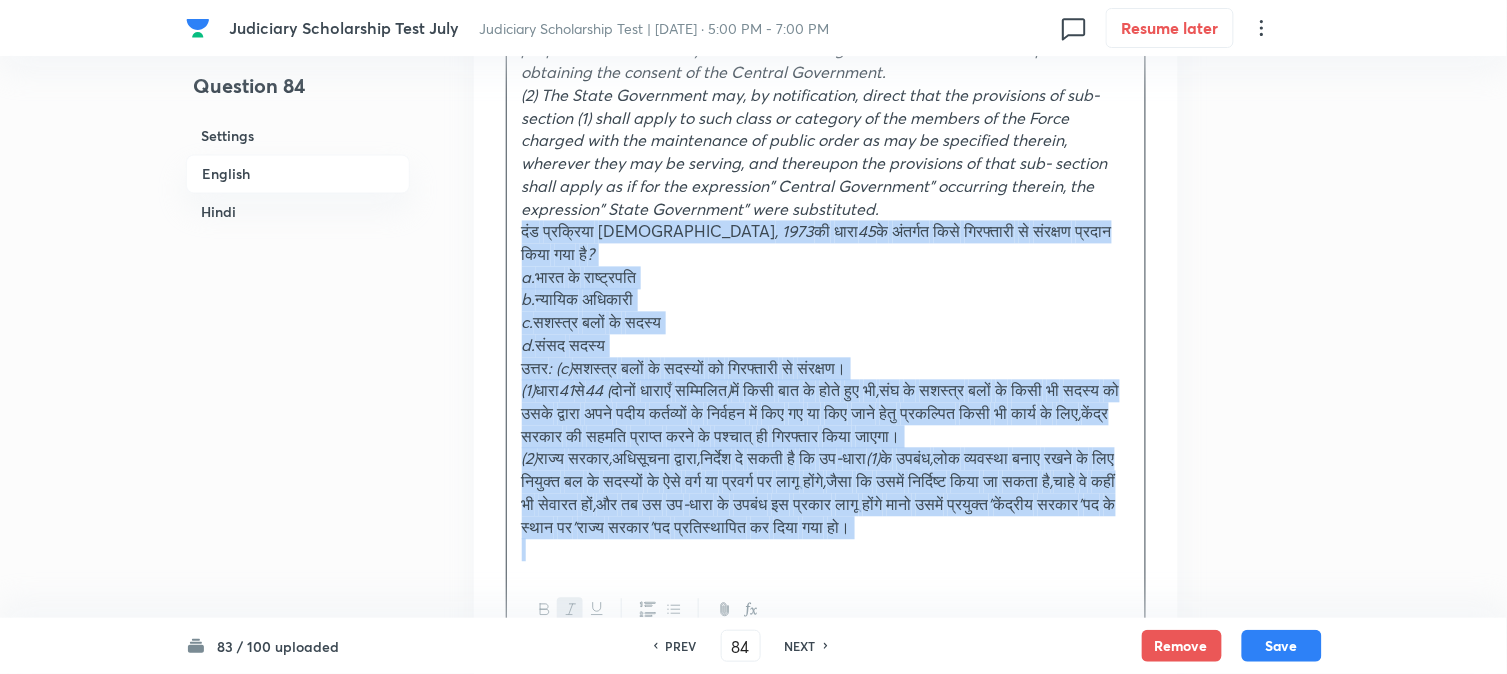 drag, startPoint x: 545, startPoint y: 232, endPoint x: 1257, endPoint y: 518, distance: 767.29395 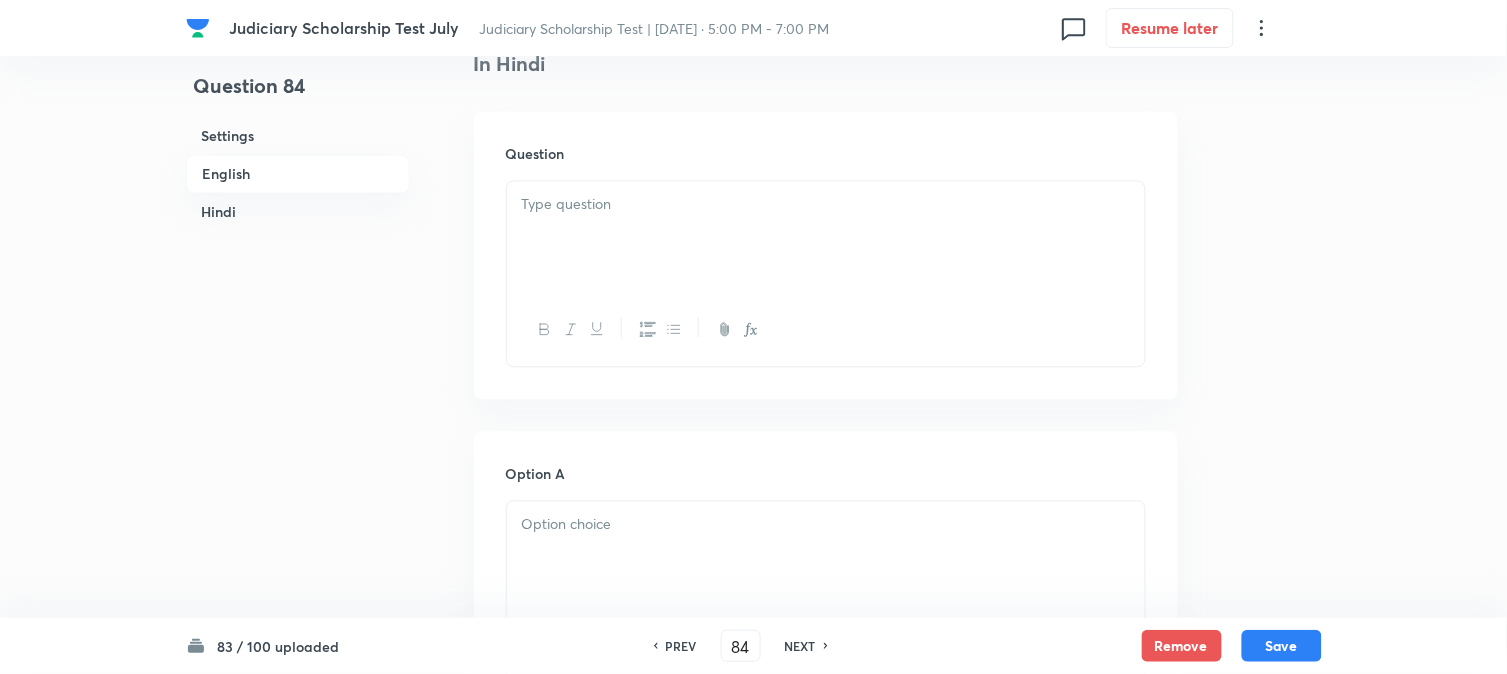 scroll, scrollTop: 2923, scrollLeft: 0, axis: vertical 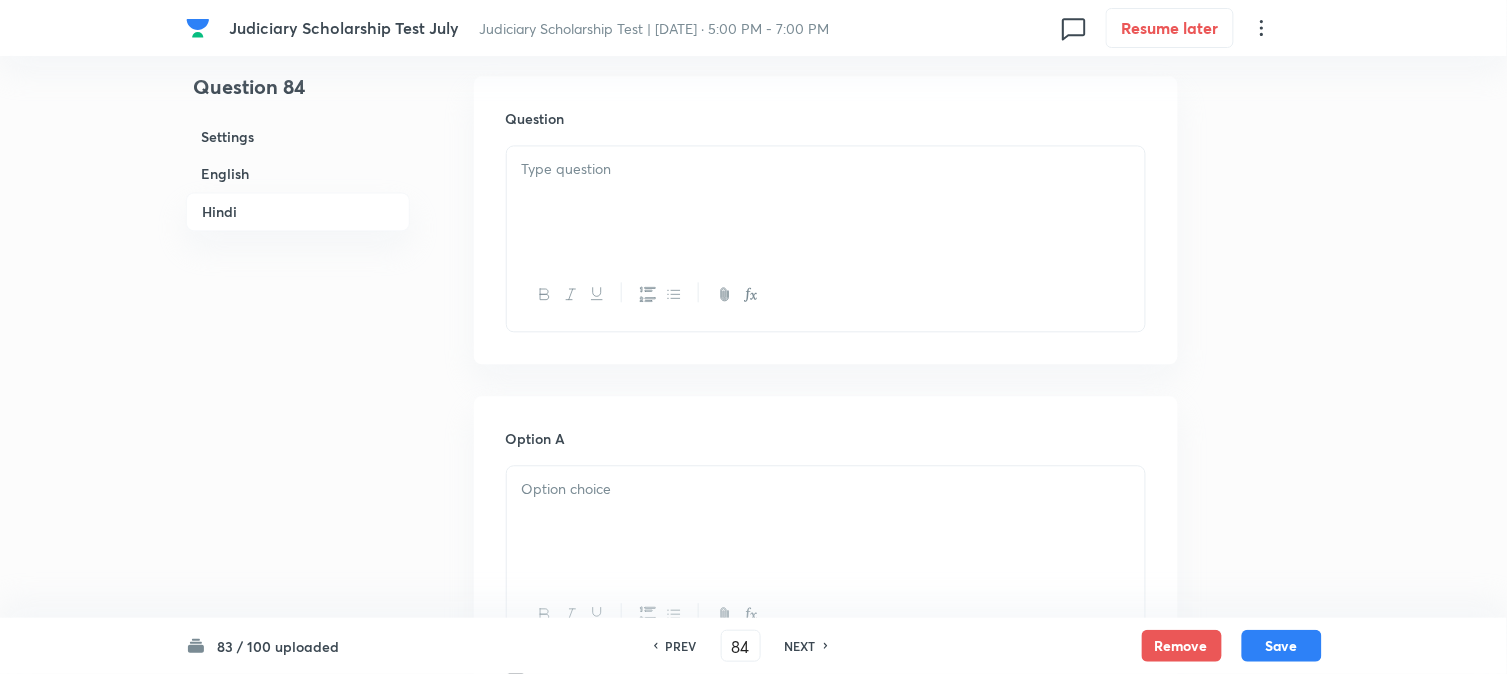 click at bounding box center [826, 202] 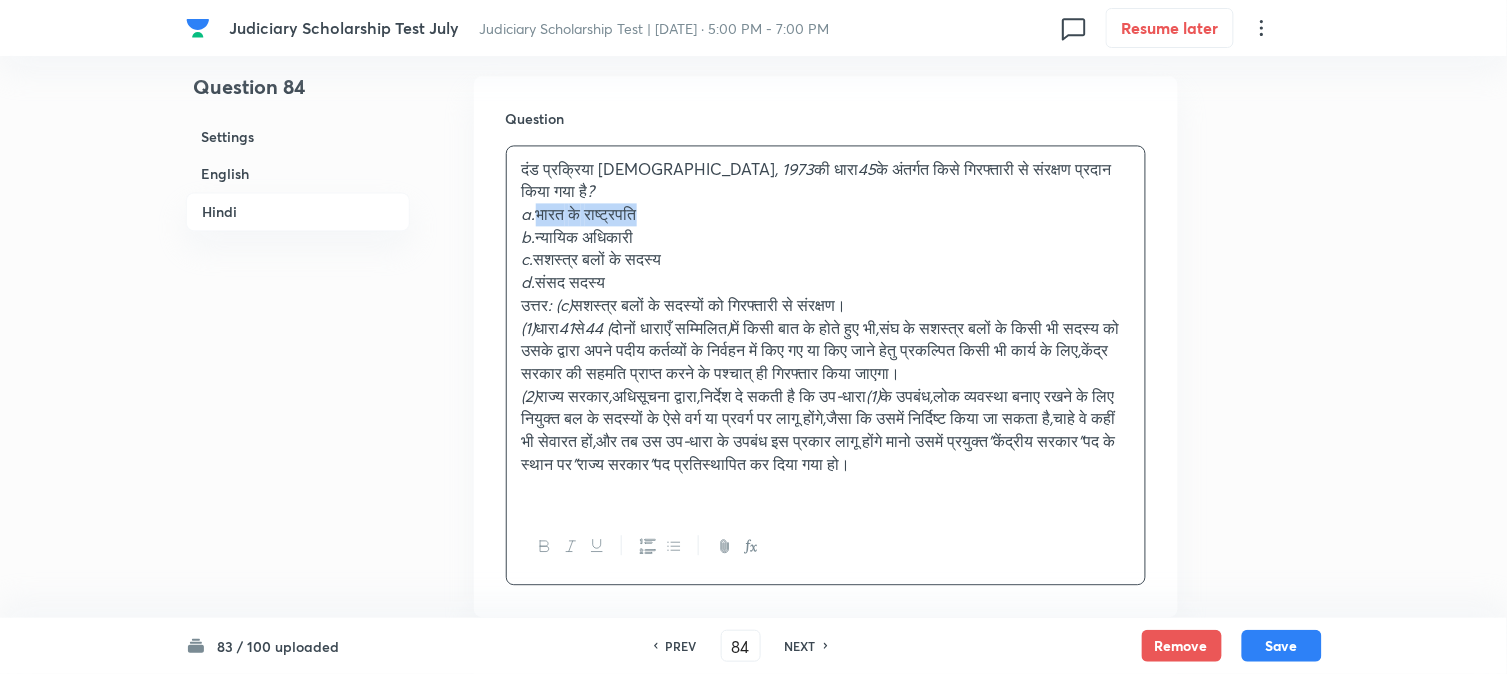 drag, startPoint x: 543, startPoint y: 201, endPoint x: 714, endPoint y: 191, distance: 171.29214 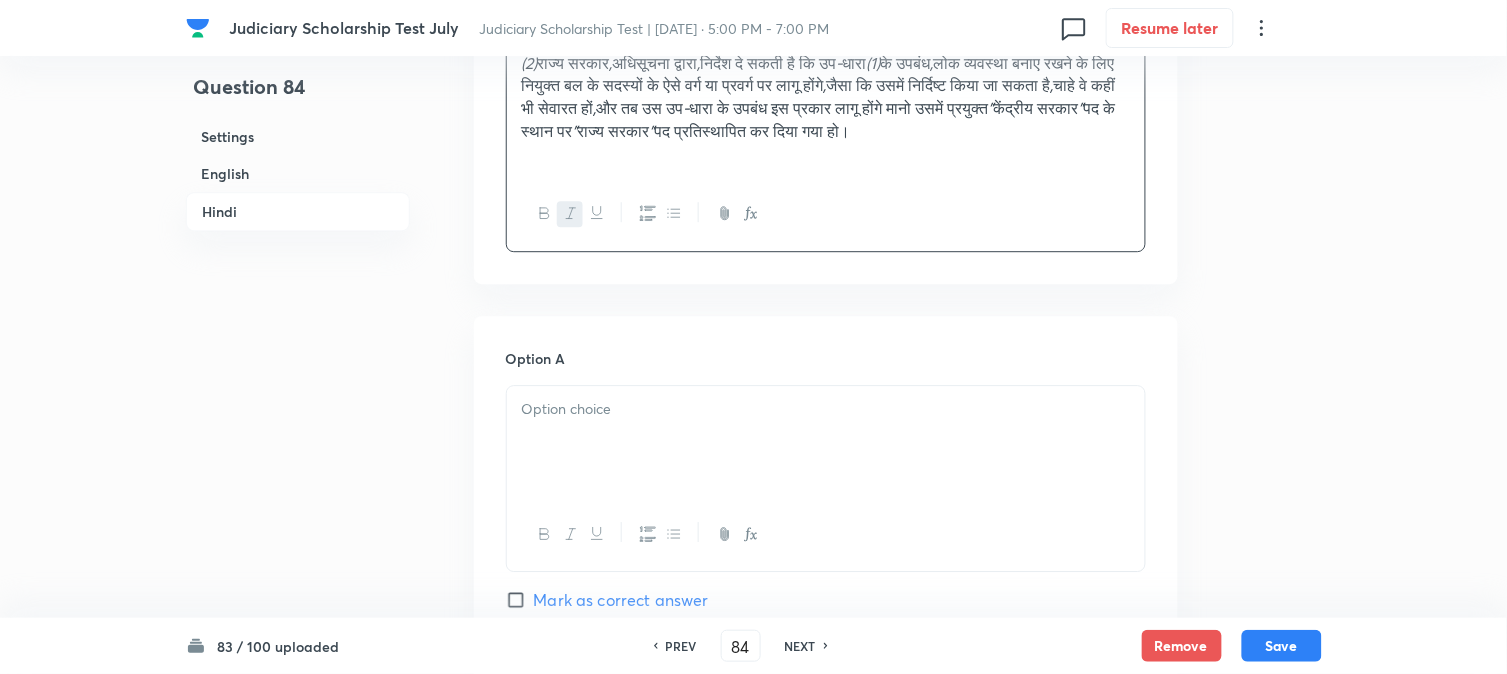click at bounding box center (826, 442) 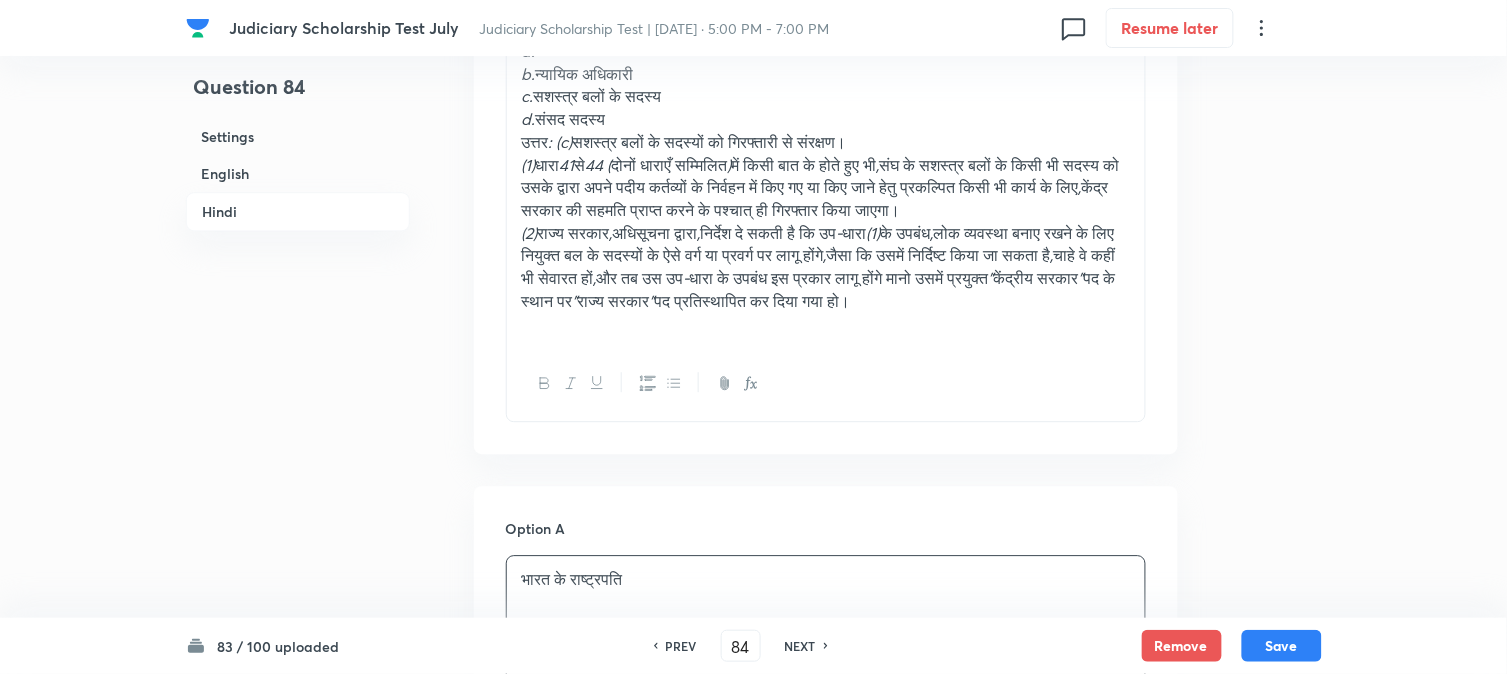 scroll, scrollTop: 2923, scrollLeft: 0, axis: vertical 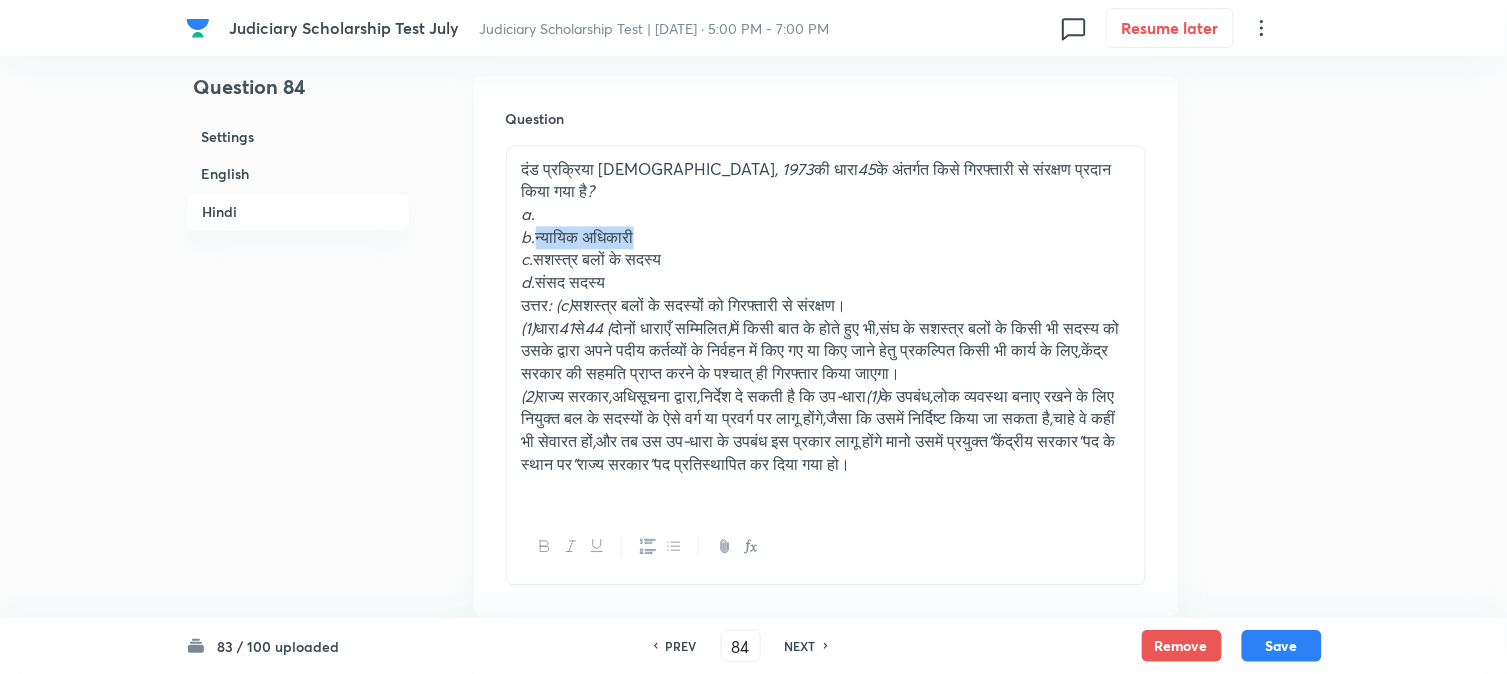 drag, startPoint x: 542, startPoint y: 210, endPoint x: 731, endPoint y: 211, distance: 189.00264 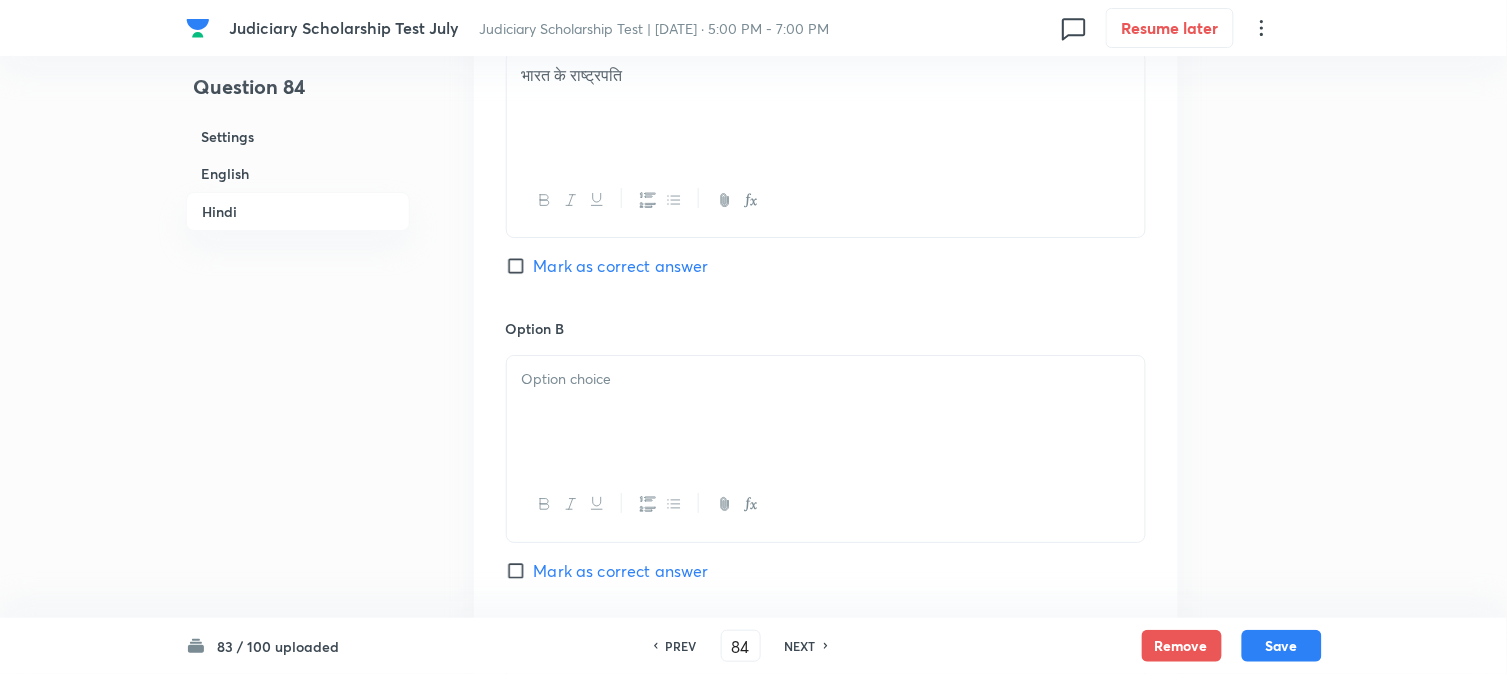 click at bounding box center (826, 412) 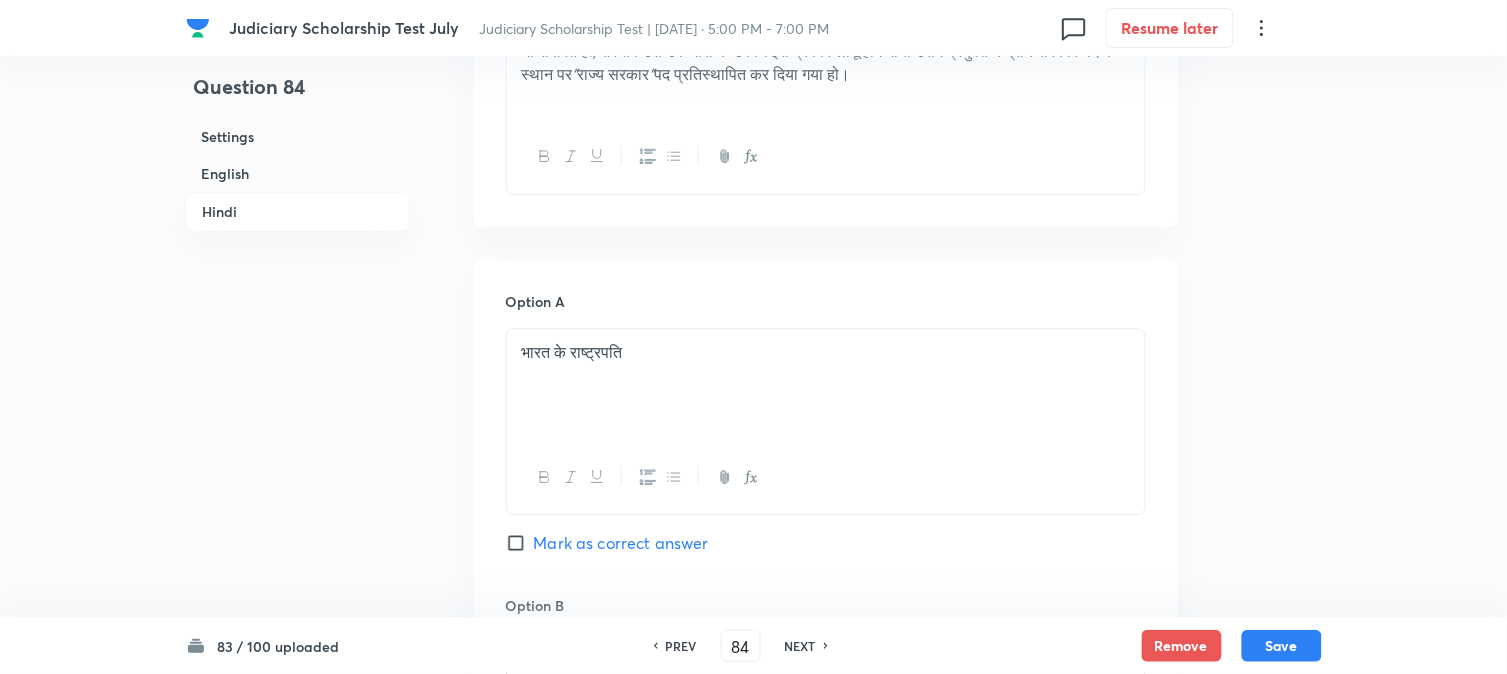 scroll, scrollTop: 3034, scrollLeft: 0, axis: vertical 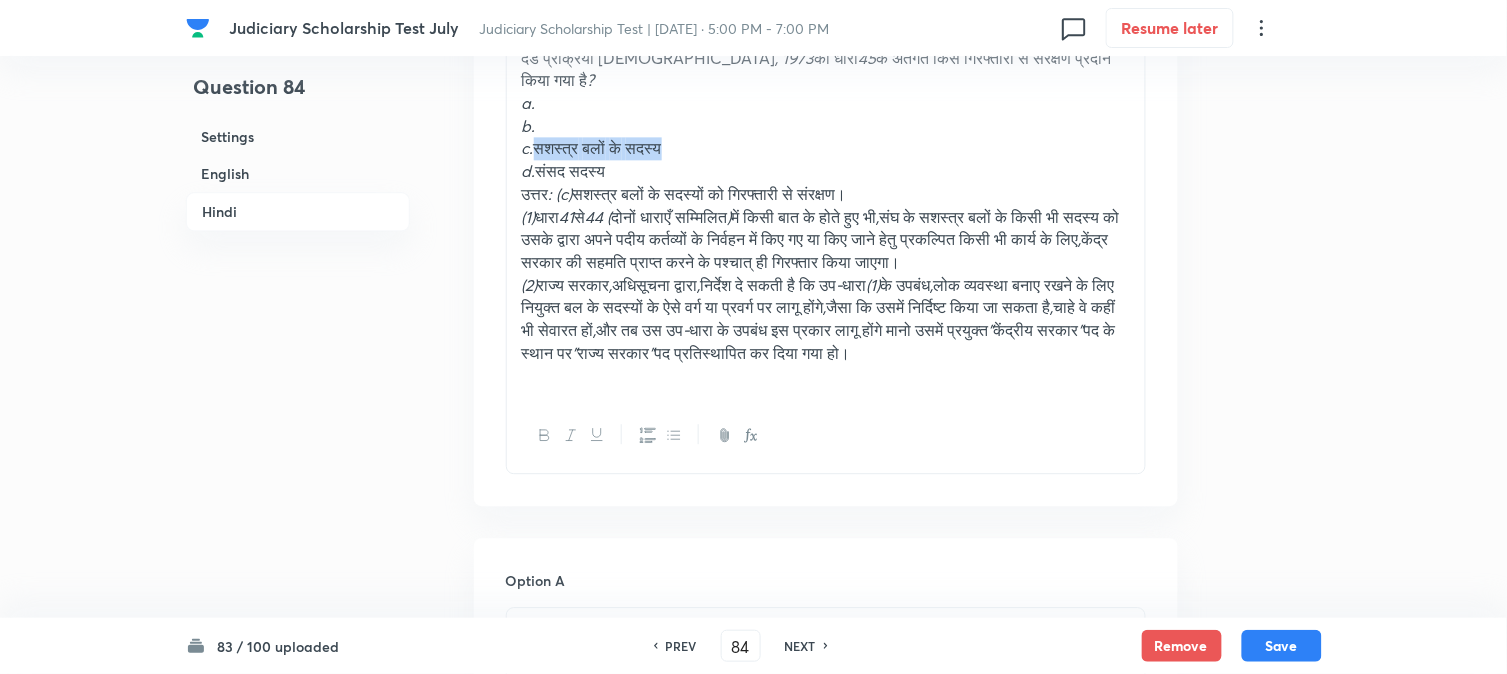 drag, startPoint x: 540, startPoint y: 131, endPoint x: 730, endPoint y: 145, distance: 190.51509 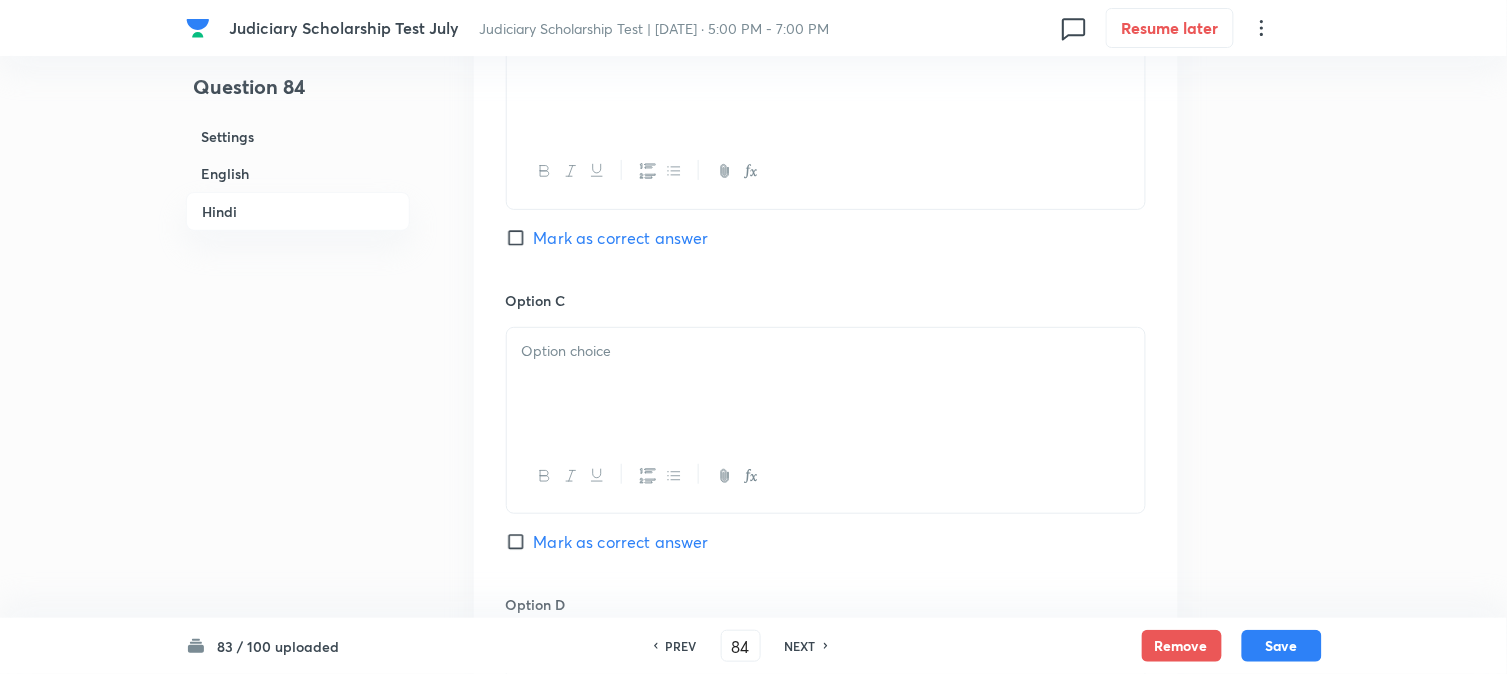 click at bounding box center [826, 384] 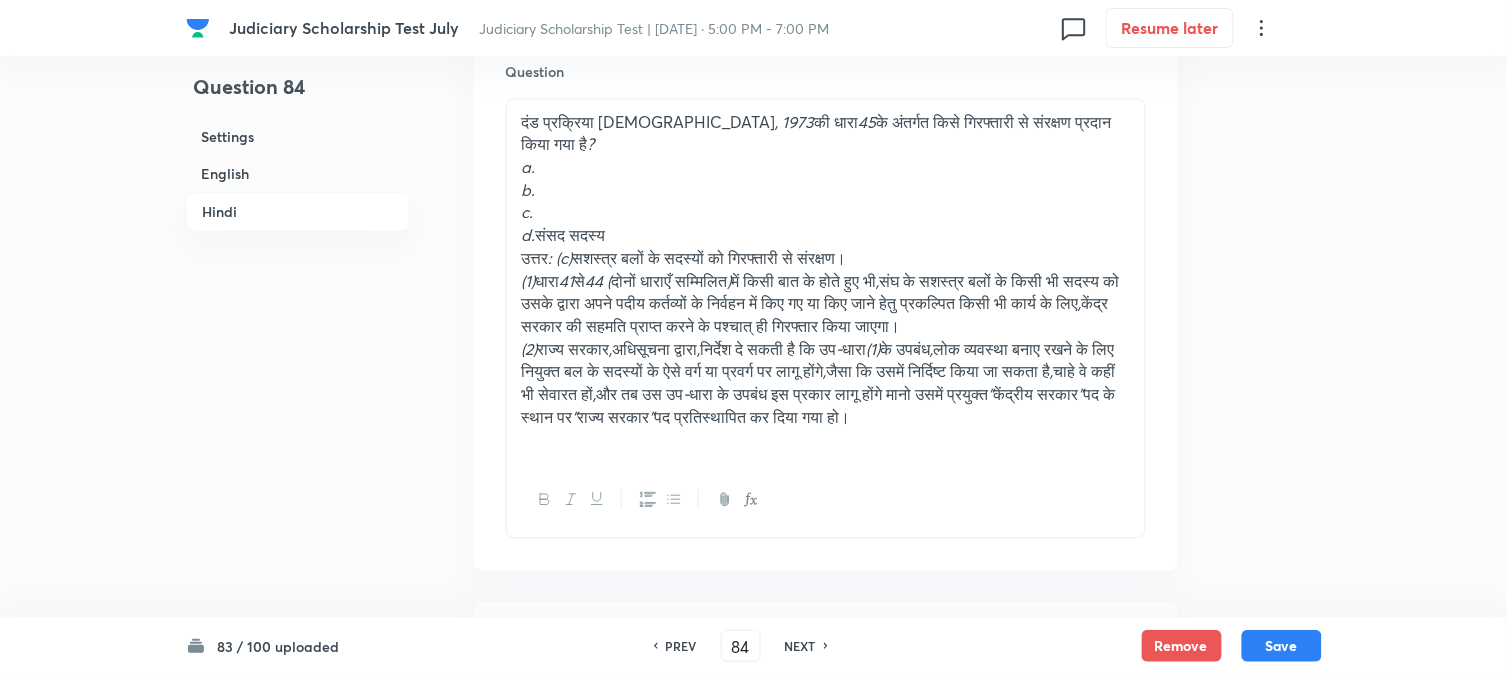 scroll, scrollTop: 2923, scrollLeft: 0, axis: vertical 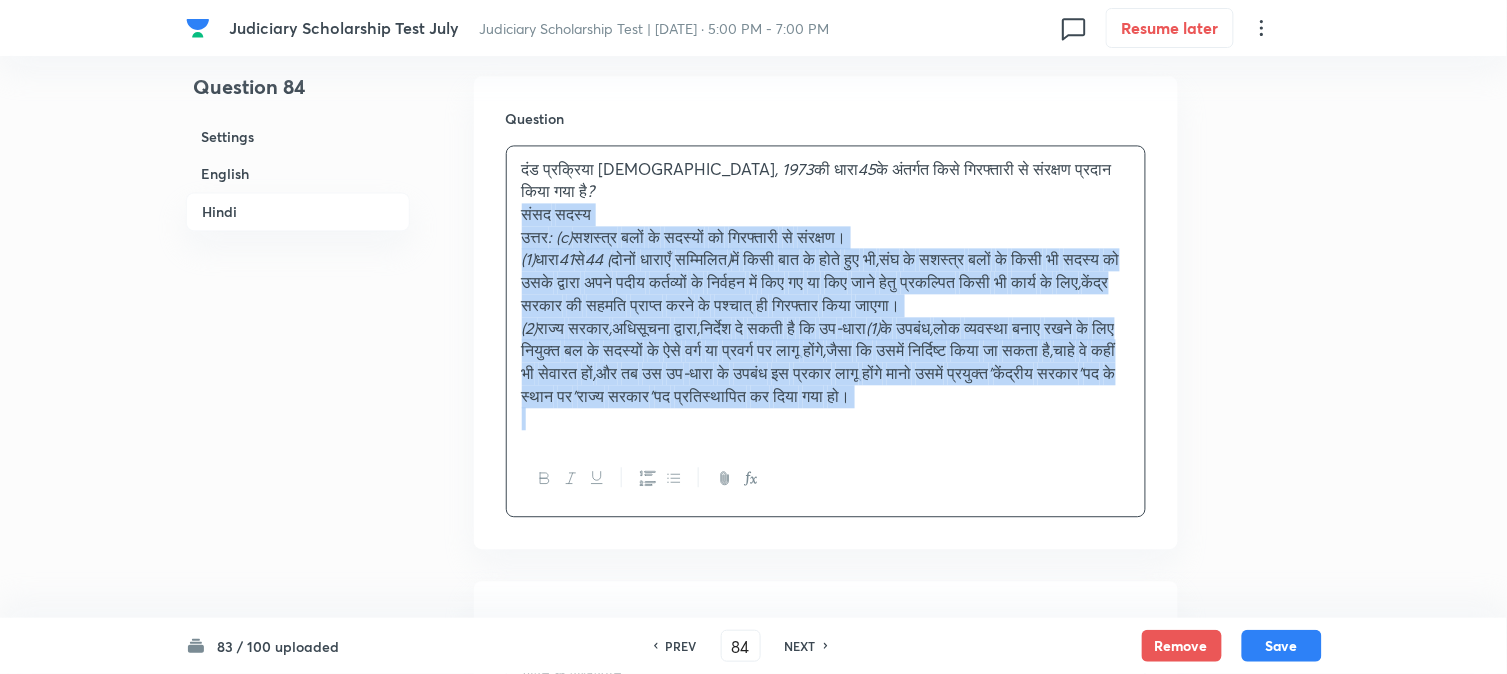 drag, startPoint x: 537, startPoint y: 263, endPoint x: 1297, endPoint y: 482, distance: 790.92413 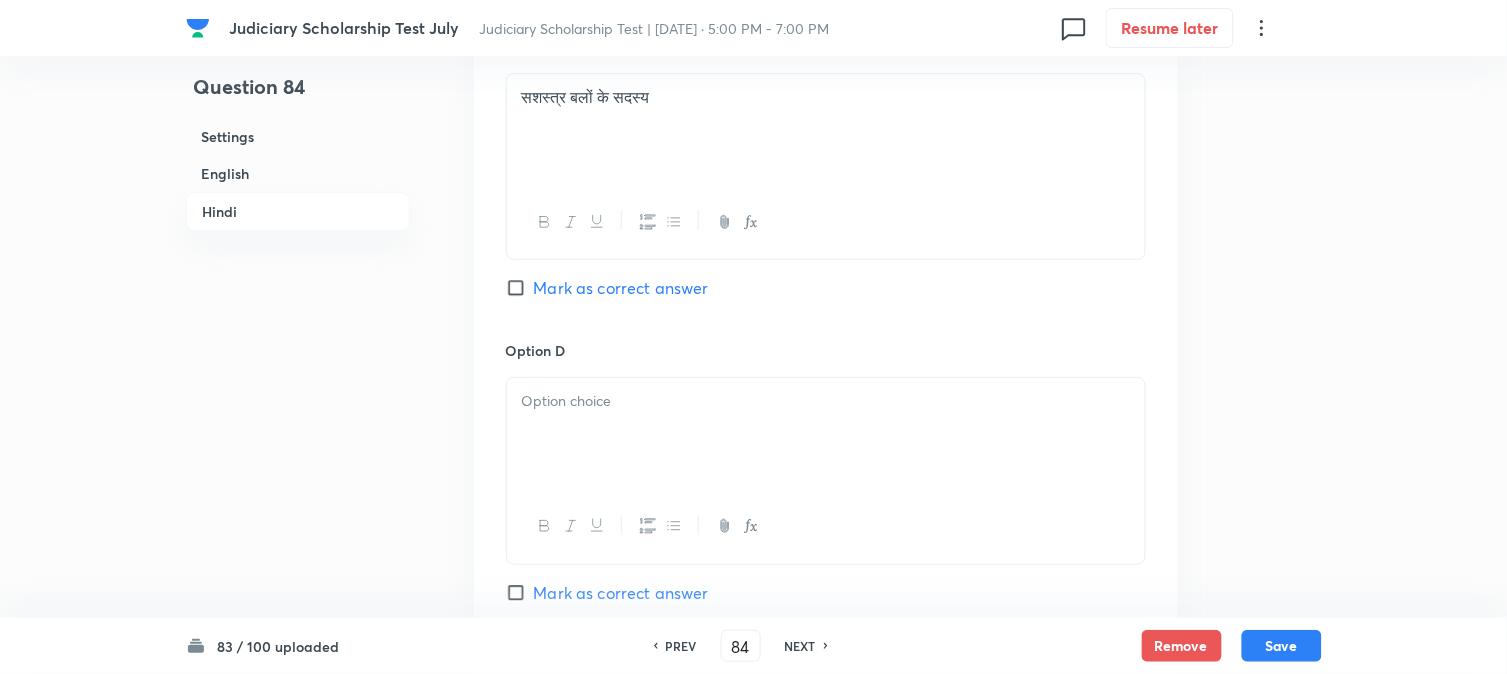 scroll, scrollTop: 4145, scrollLeft: 0, axis: vertical 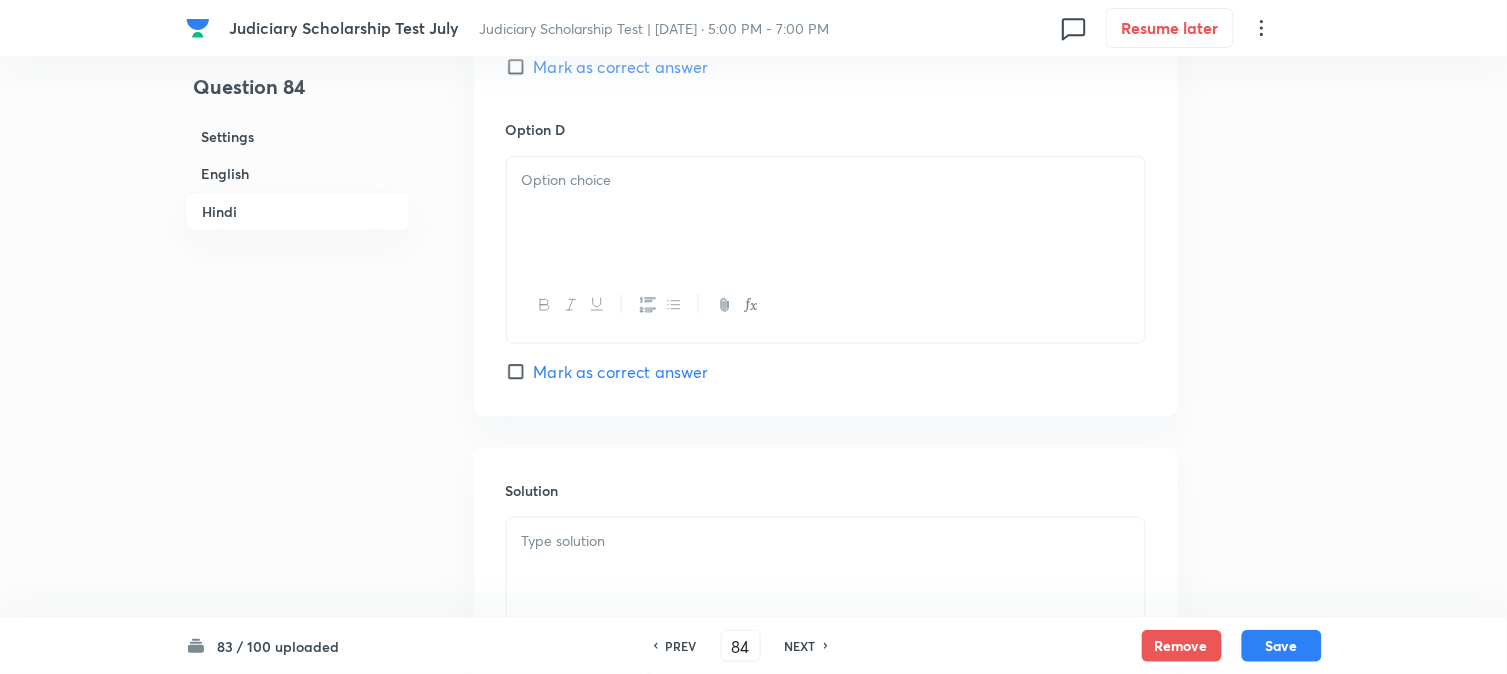 click at bounding box center [826, 213] 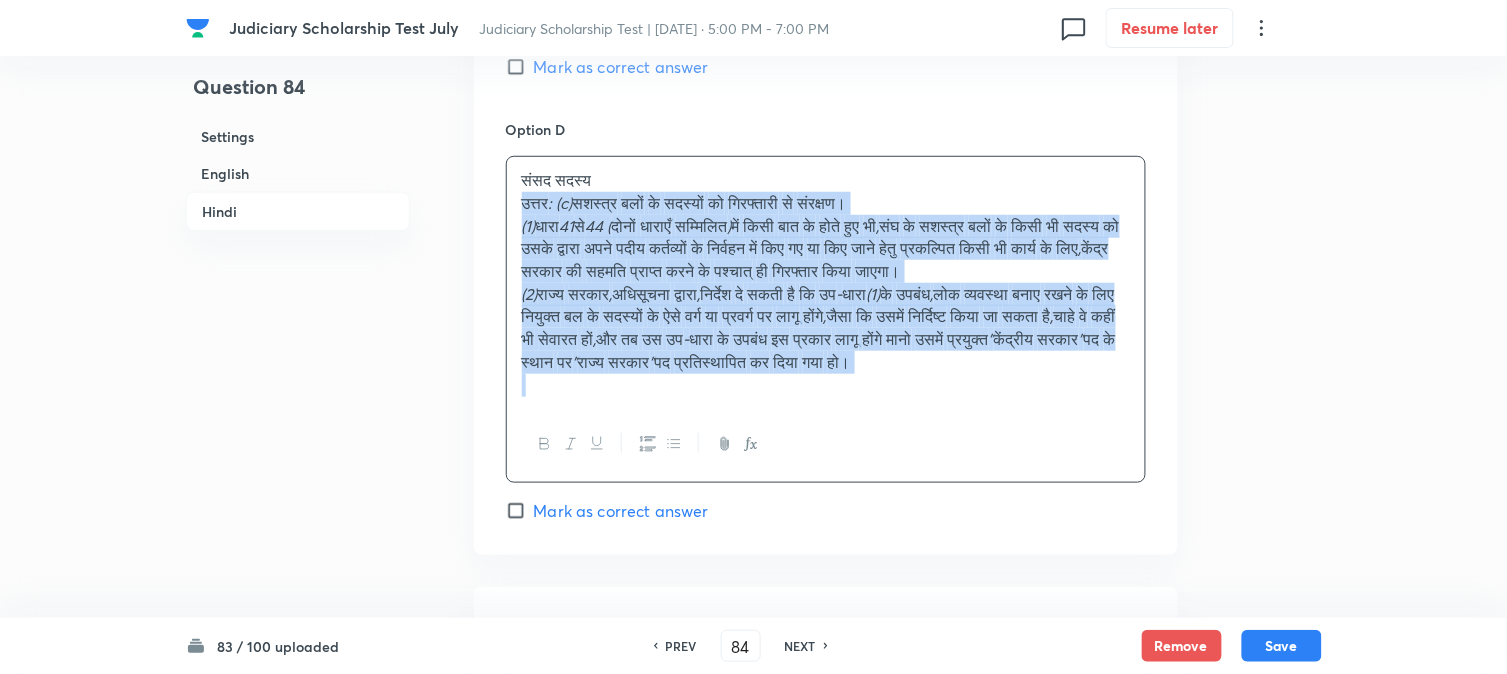 drag, startPoint x: 521, startPoint y: 206, endPoint x: 1331, endPoint y: 394, distance: 831.5311 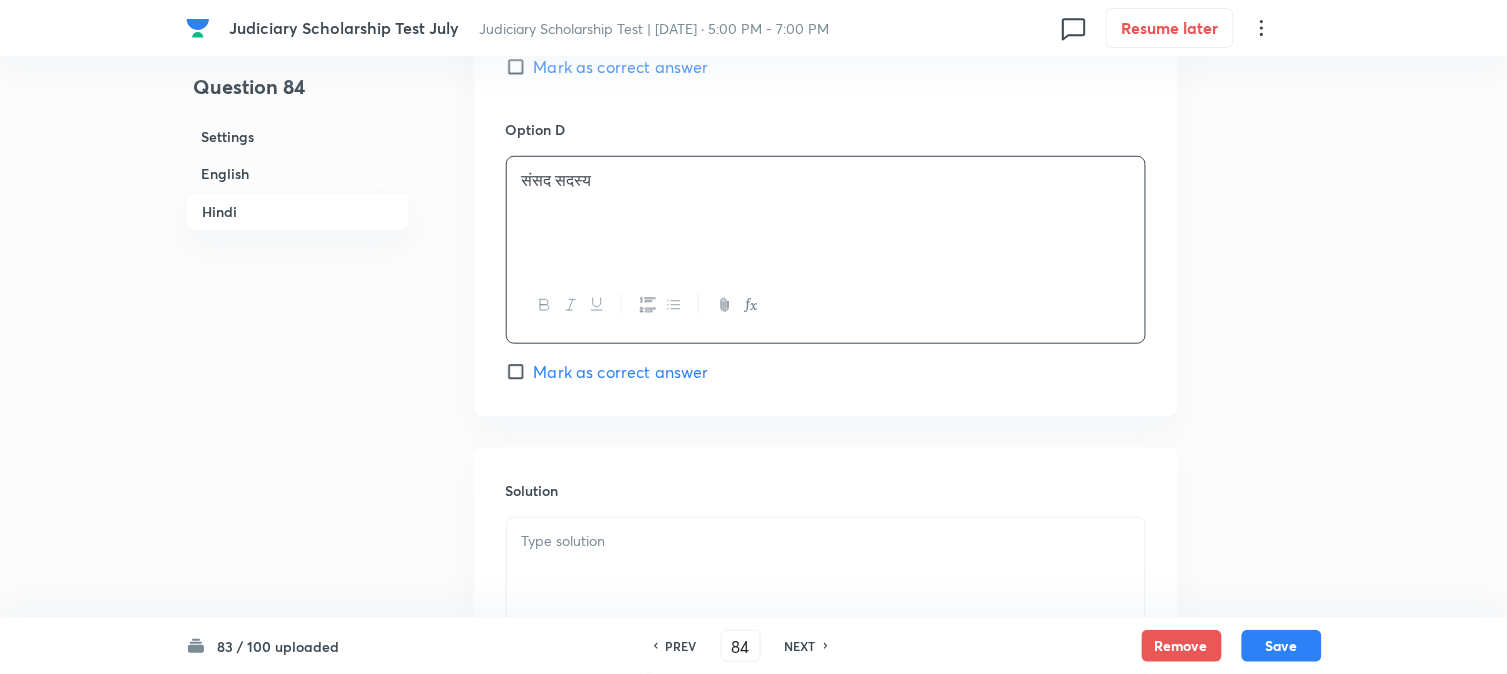 click on "Mark as correct answer" at bounding box center [621, 67] 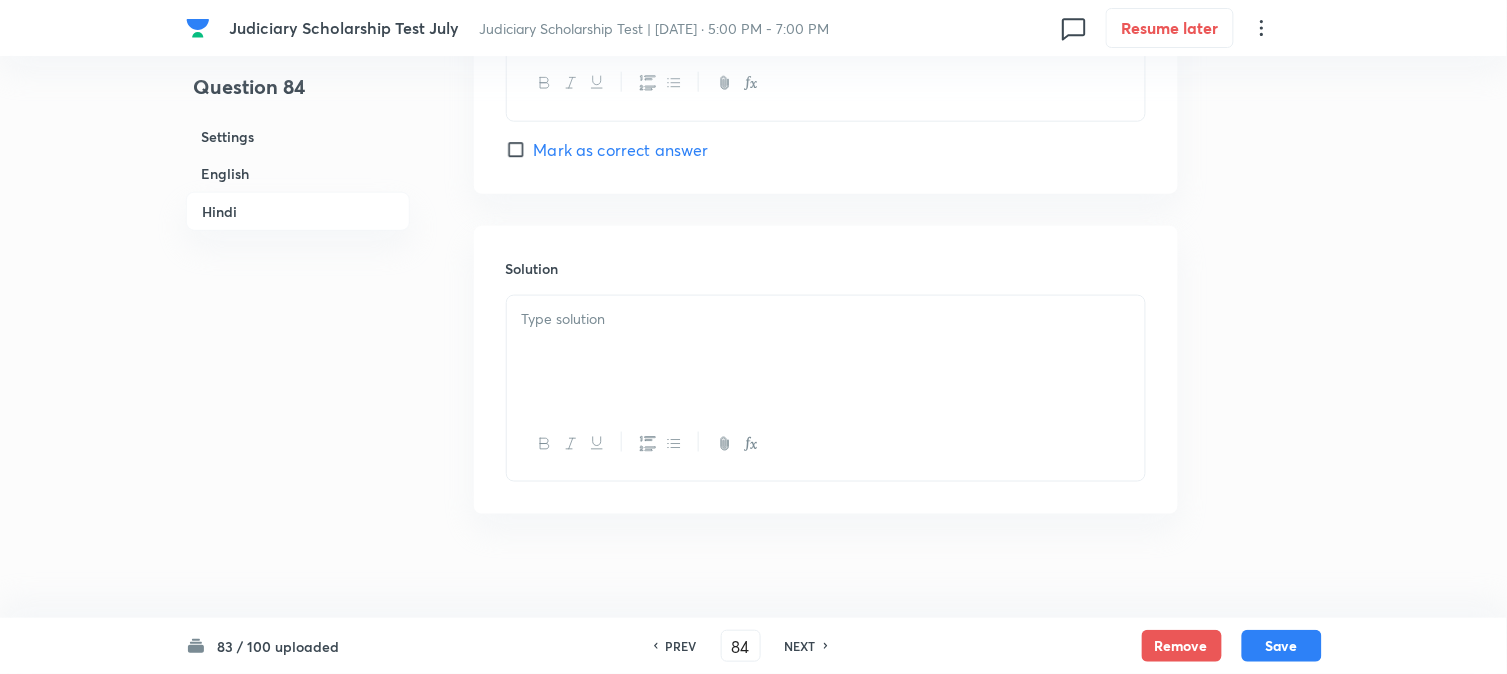 click at bounding box center (826, 352) 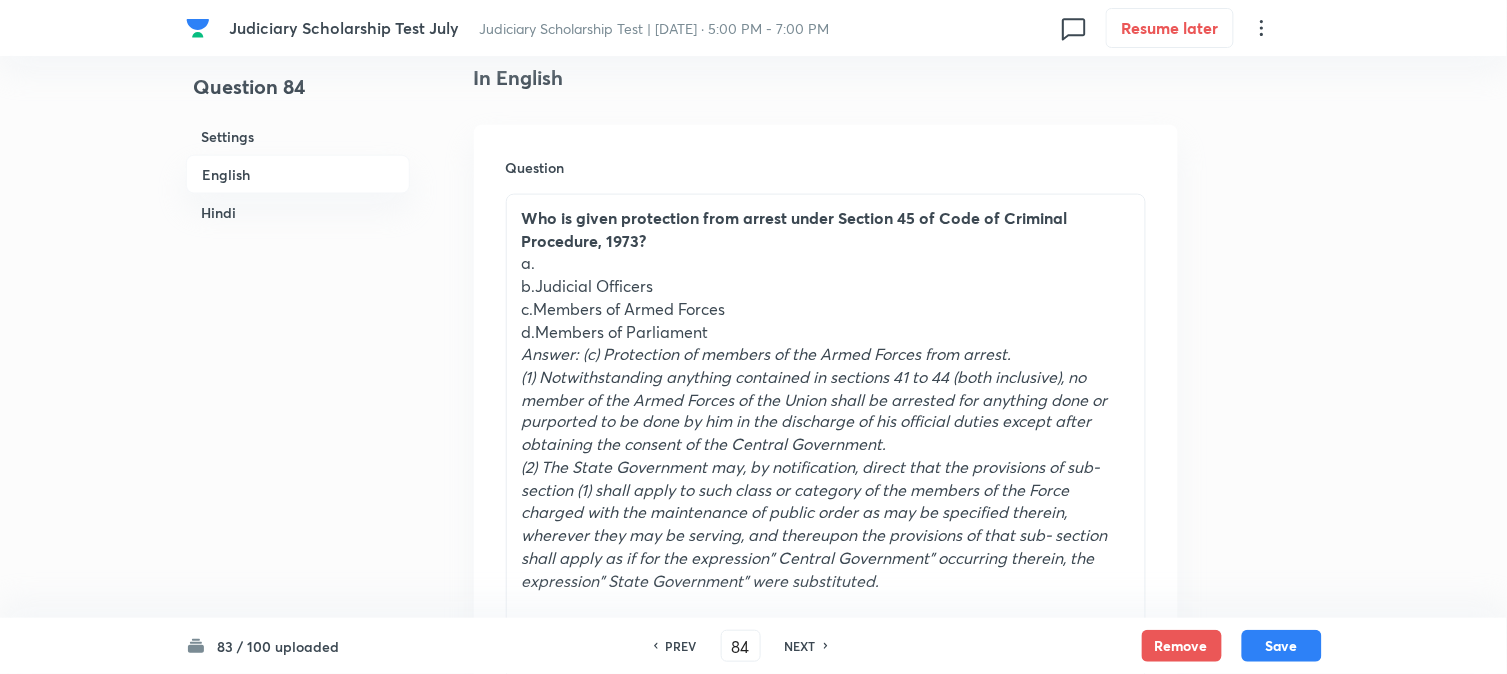 scroll, scrollTop: 590, scrollLeft: 0, axis: vertical 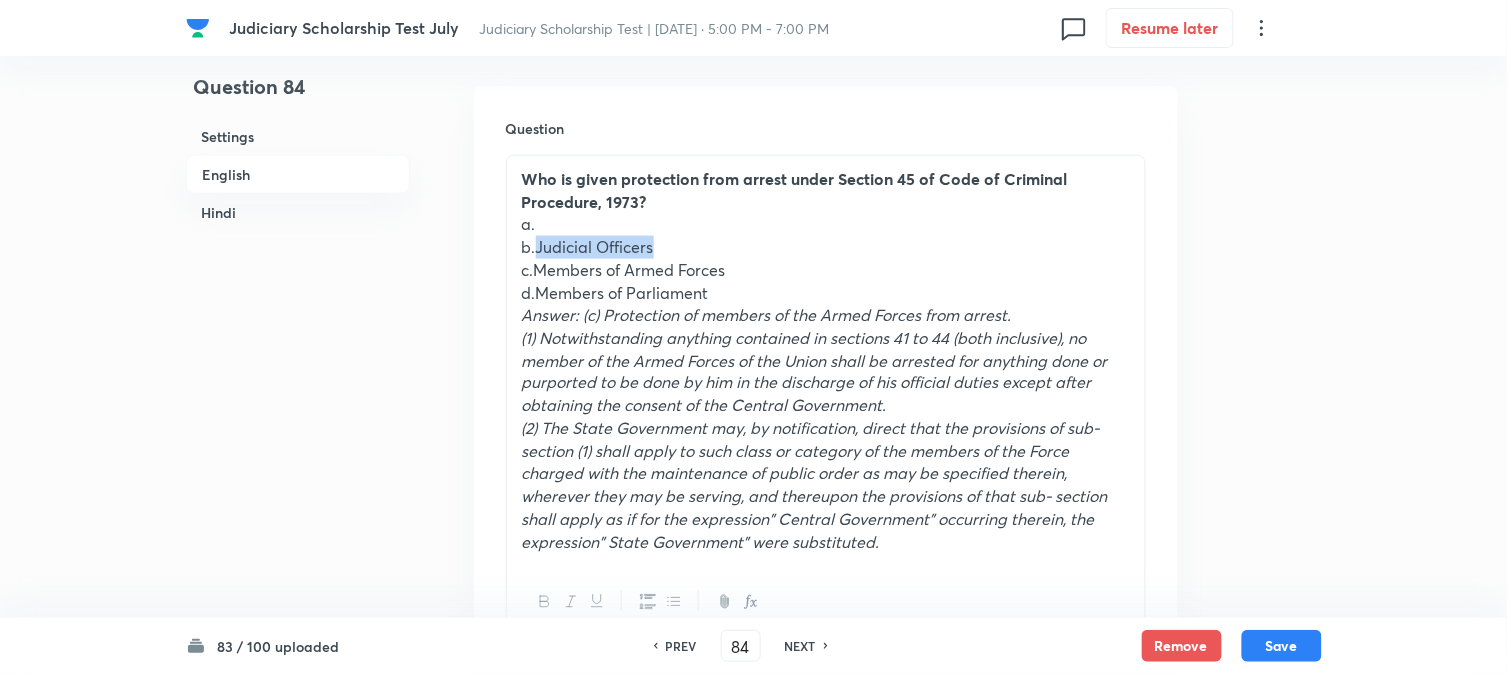 drag, startPoint x: 536, startPoint y: 243, endPoint x: 731, endPoint y: 242, distance: 195.00256 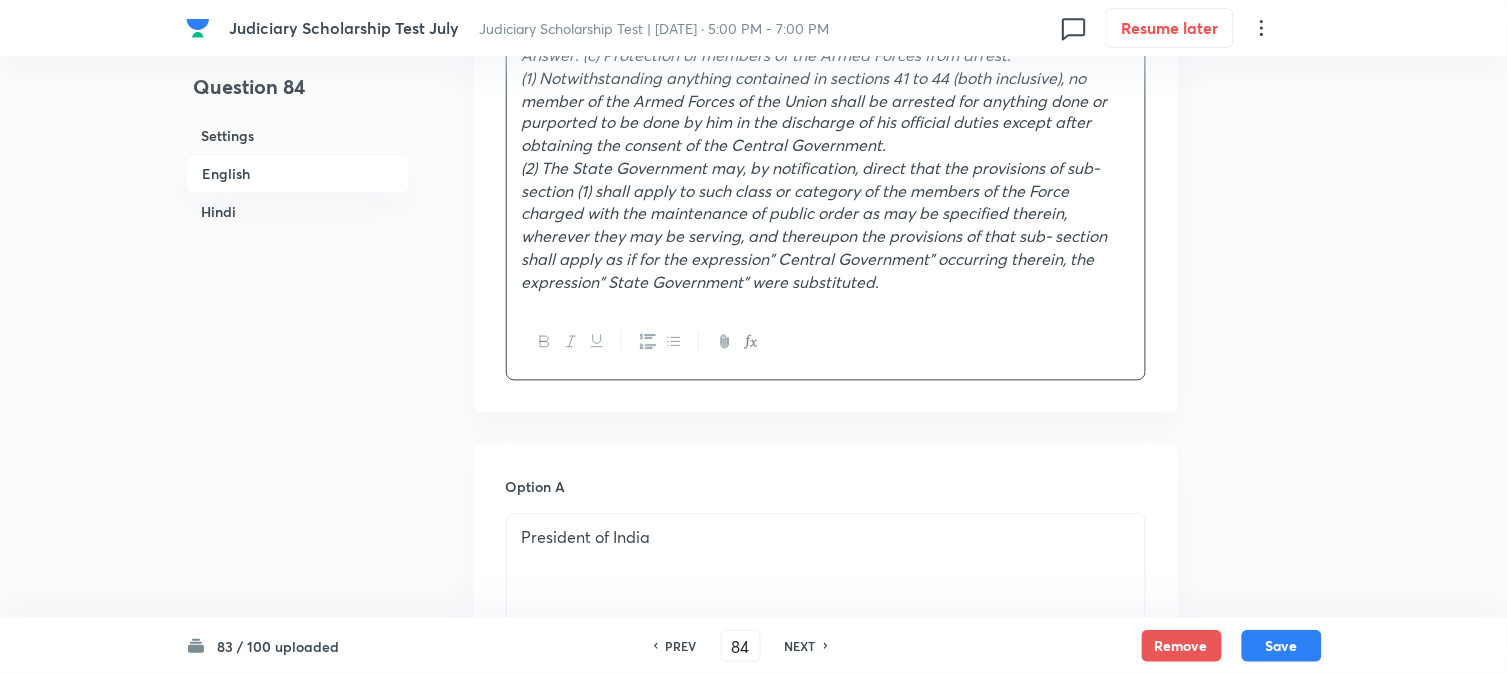 scroll, scrollTop: 1256, scrollLeft: 0, axis: vertical 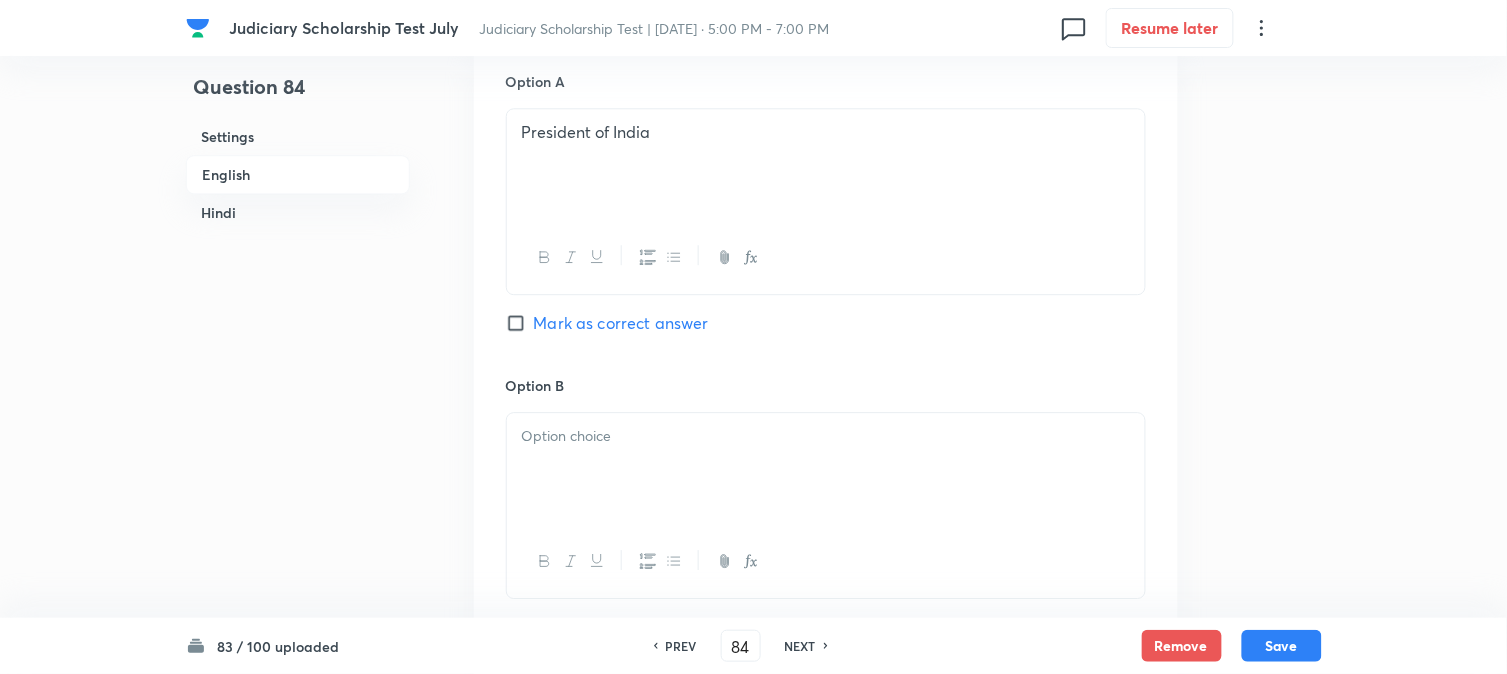 click at bounding box center [826, 469] 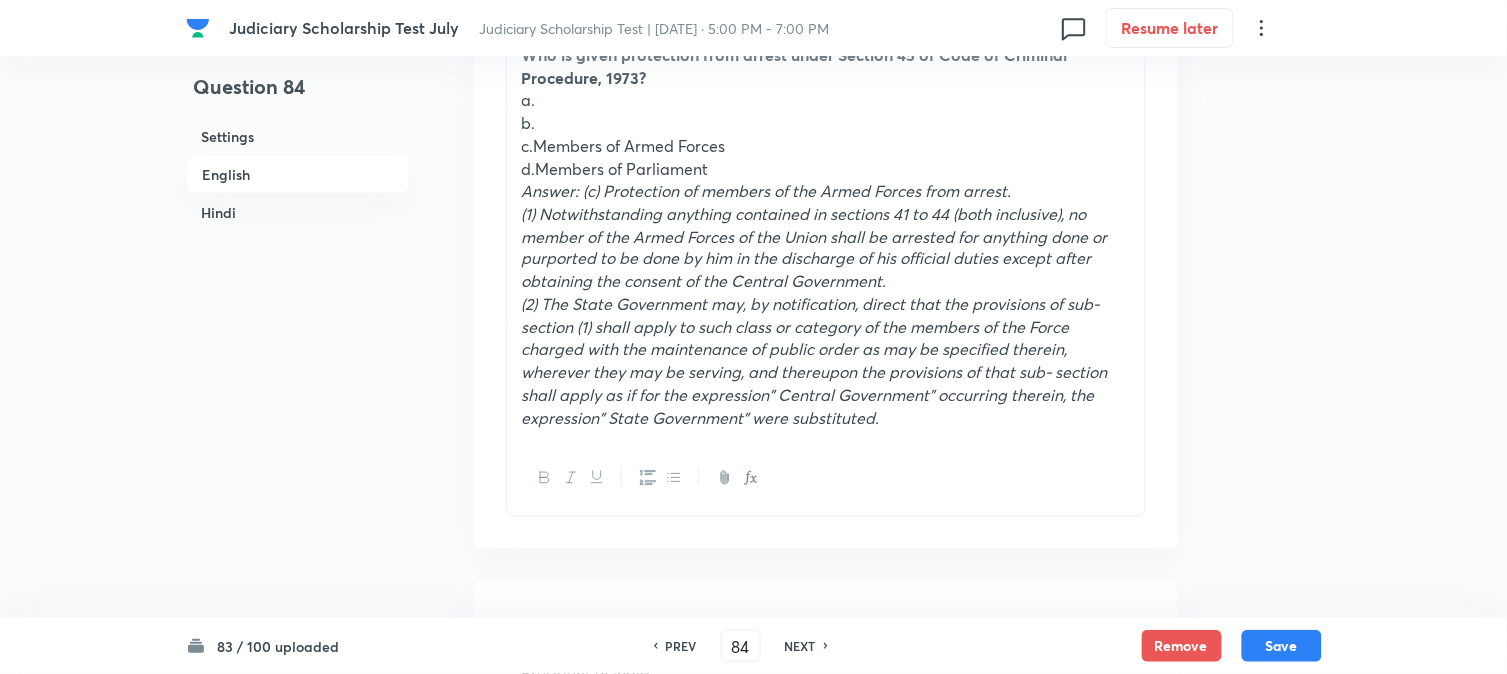 scroll, scrollTop: 701, scrollLeft: 0, axis: vertical 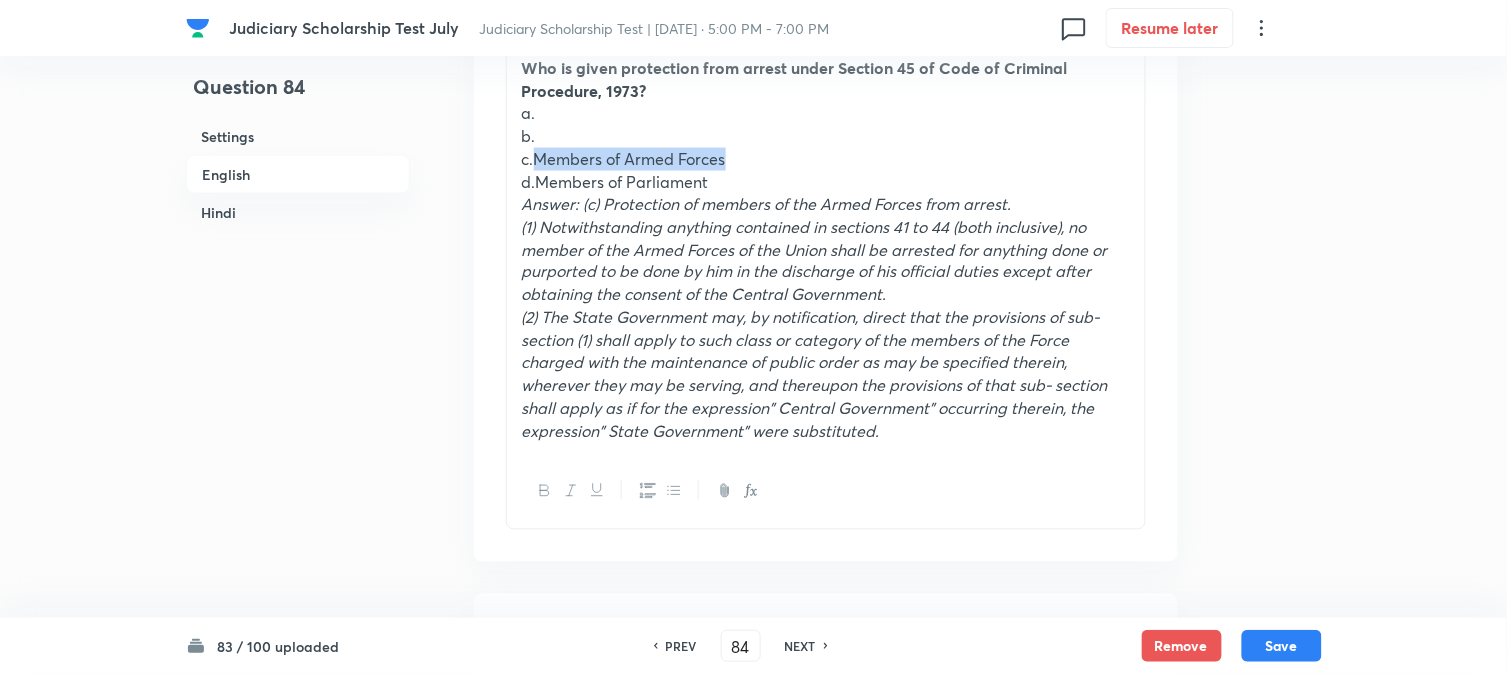 drag, startPoint x: 537, startPoint y: 158, endPoint x: 846, endPoint y: 151, distance: 309.07928 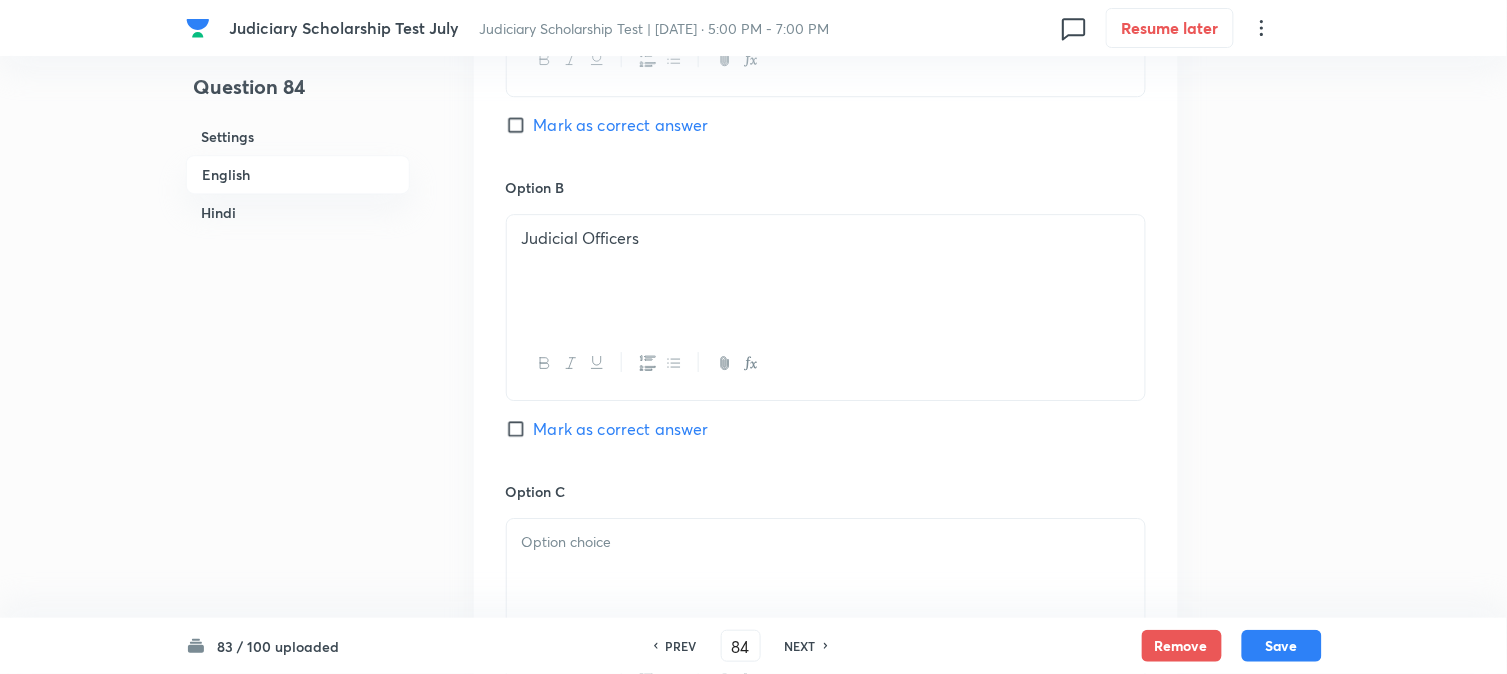 scroll, scrollTop: 1812, scrollLeft: 0, axis: vertical 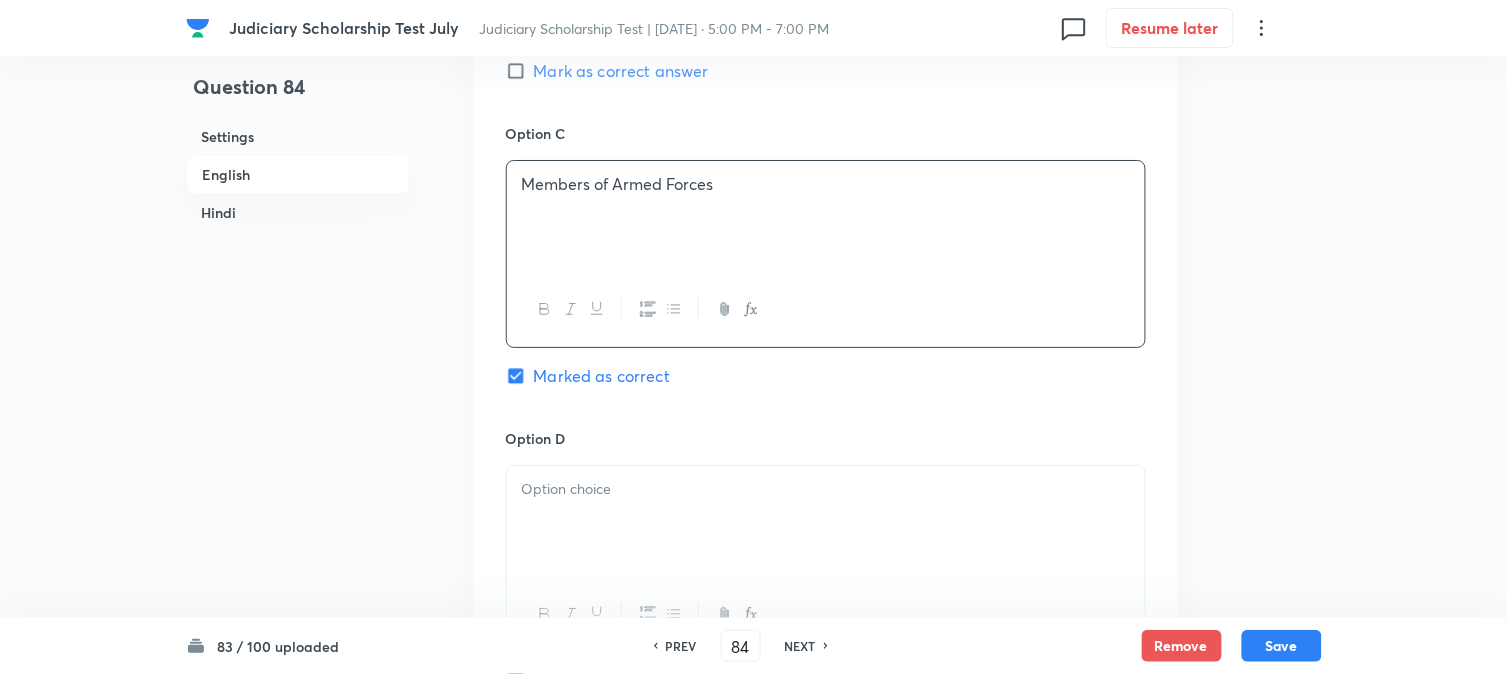 click on "Members of Armed Forces" at bounding box center [826, 217] 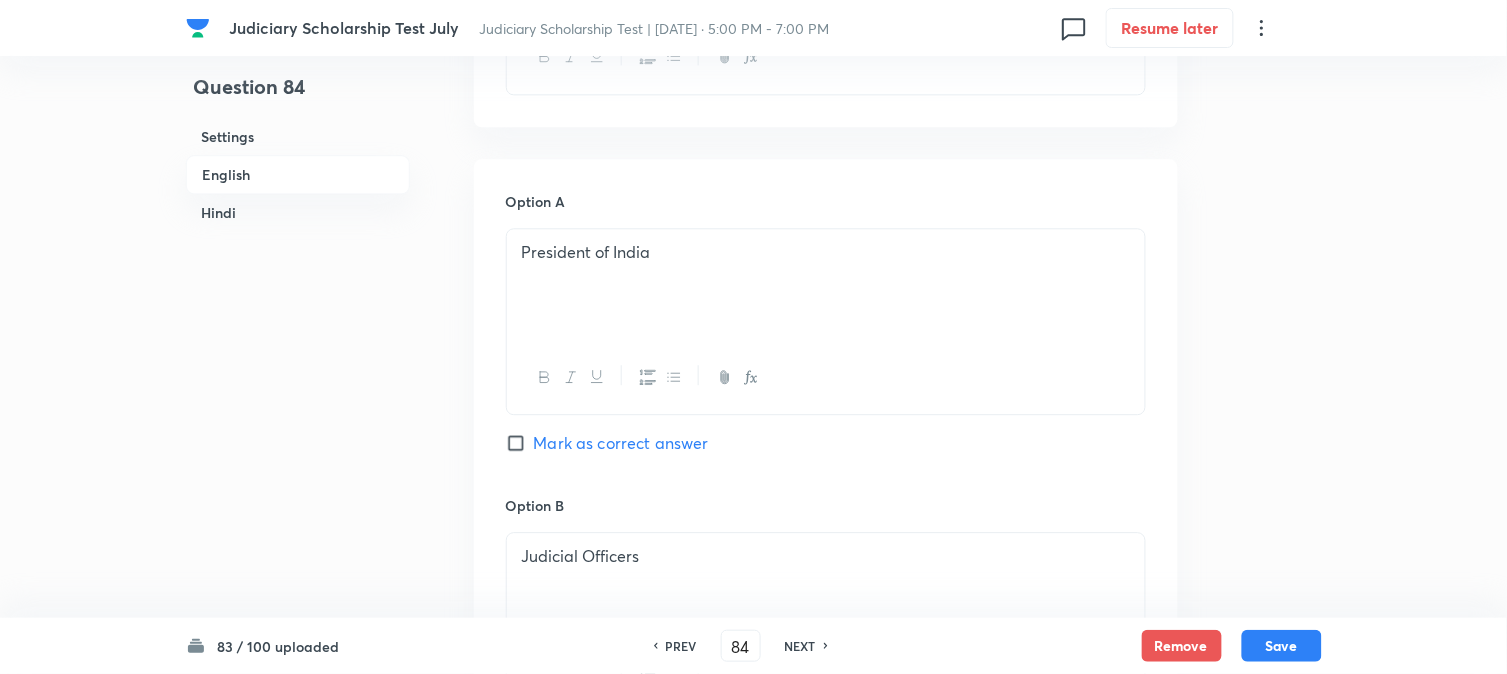 scroll, scrollTop: 590, scrollLeft: 0, axis: vertical 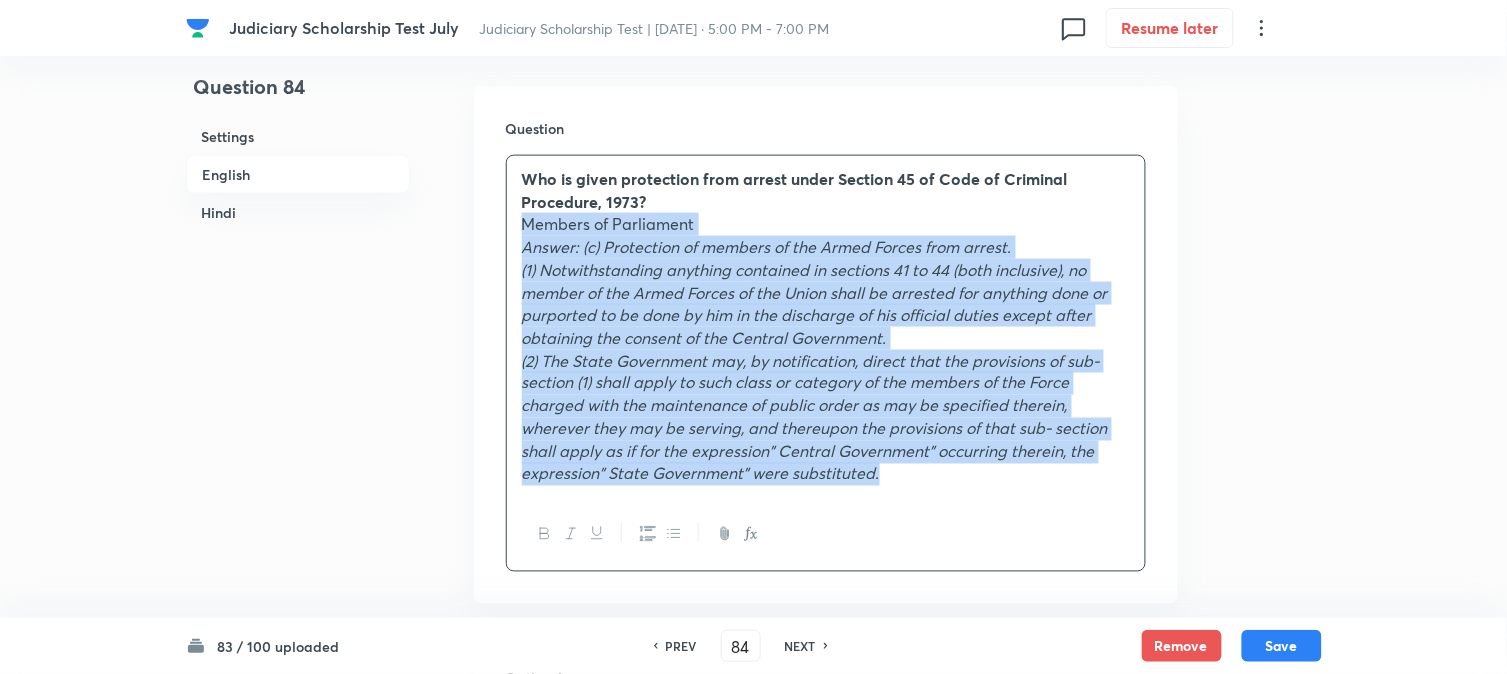 drag, startPoint x: 536, startPoint y: 290, endPoint x: 1157, endPoint y: 535, distance: 667.5822 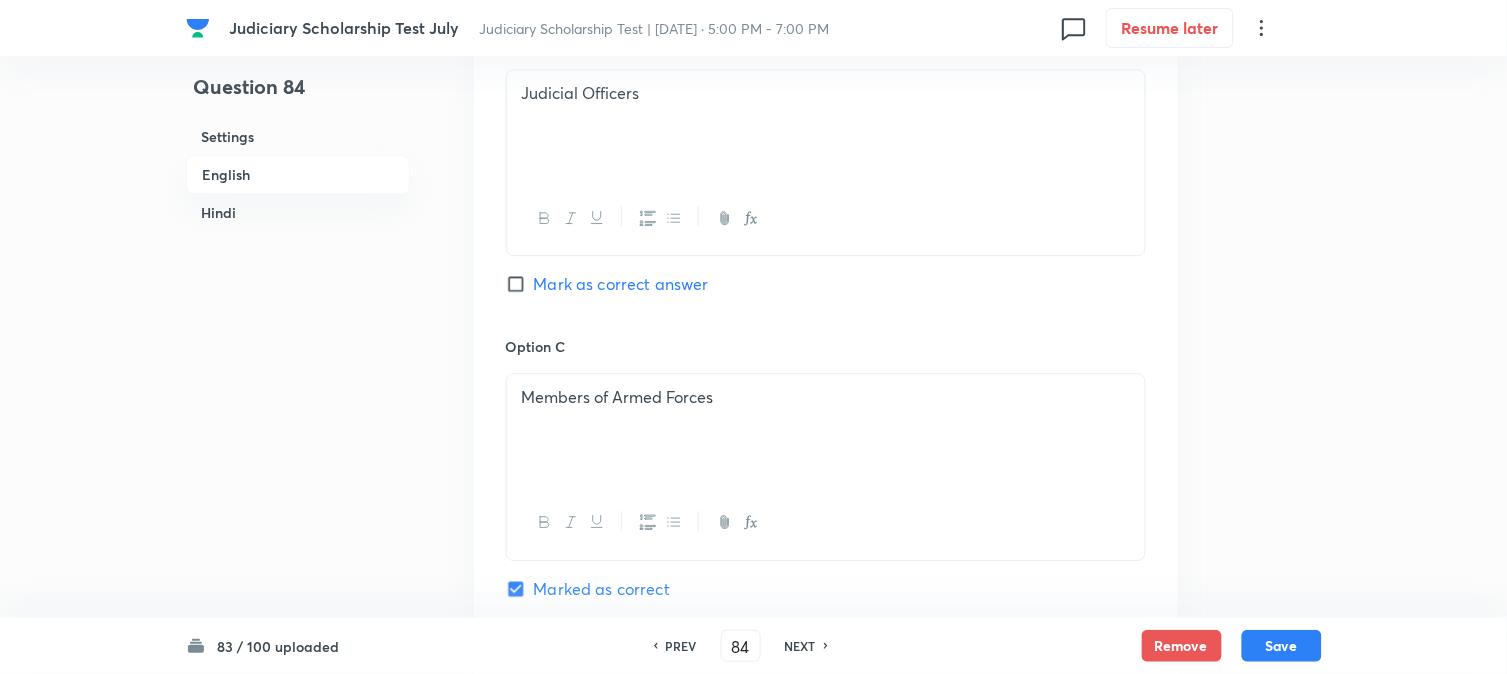 scroll, scrollTop: 1812, scrollLeft: 0, axis: vertical 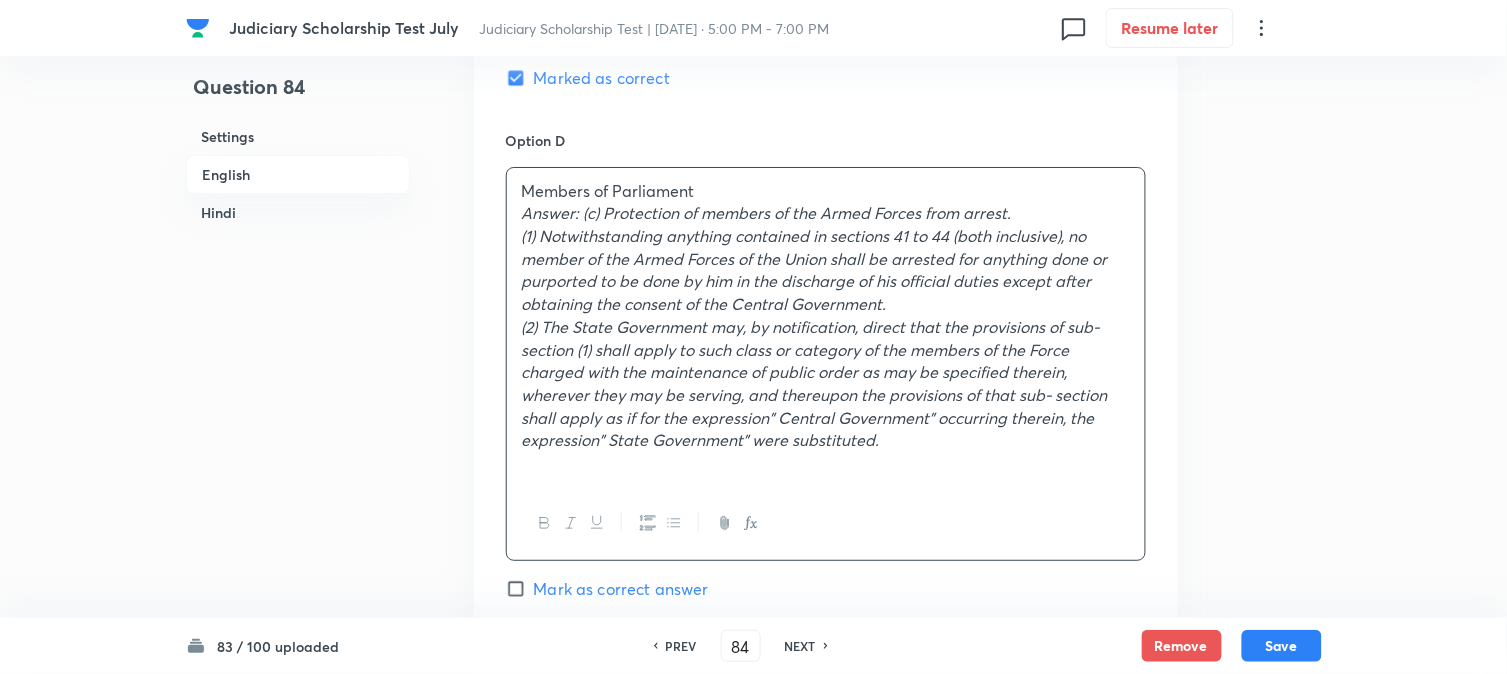 click on "Members of Parliament Answer: (c) Protection of members of the Armed Forces from arrest. (1) Notwithstanding anything contained in sections 41 to 44 (both inclusive), no member of the Armed Forces of the Union shall be arrested for anything done or purported to be done by him in the discharge of his official duties except after obtaining the consent of the Central Government. (2) The State Government may, by notification, direct that the provisions of sub- section (1) shall apply to such class or category of the members of the Force charged with the maintenance of public order as may be specified therein, wherever they may be serving, and thereupon the provisions of that sub- section shall apply as if for the expression" Central Government" occurring therein, the expression" State Government" were substituted." at bounding box center [826, 327] 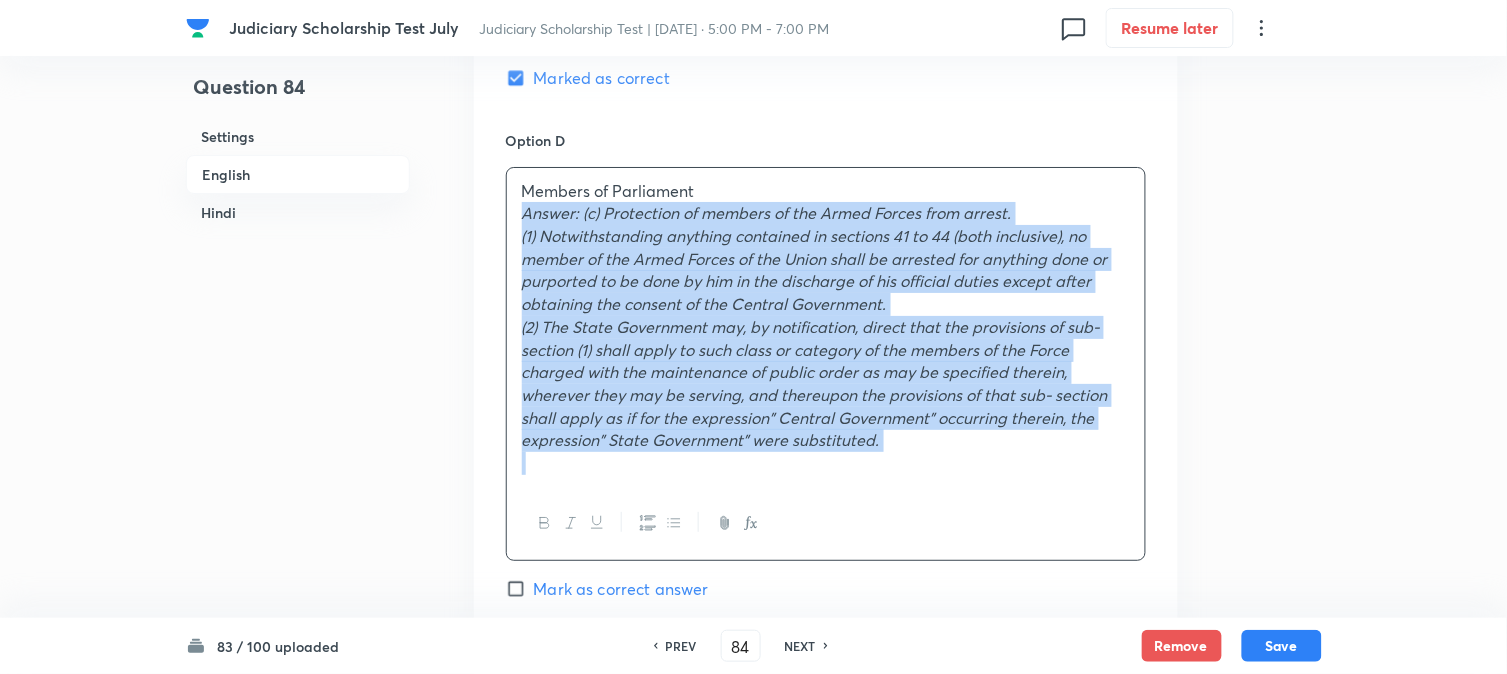 drag, startPoint x: 518, startPoint y: 217, endPoint x: 1300, endPoint y: 545, distance: 848.0024 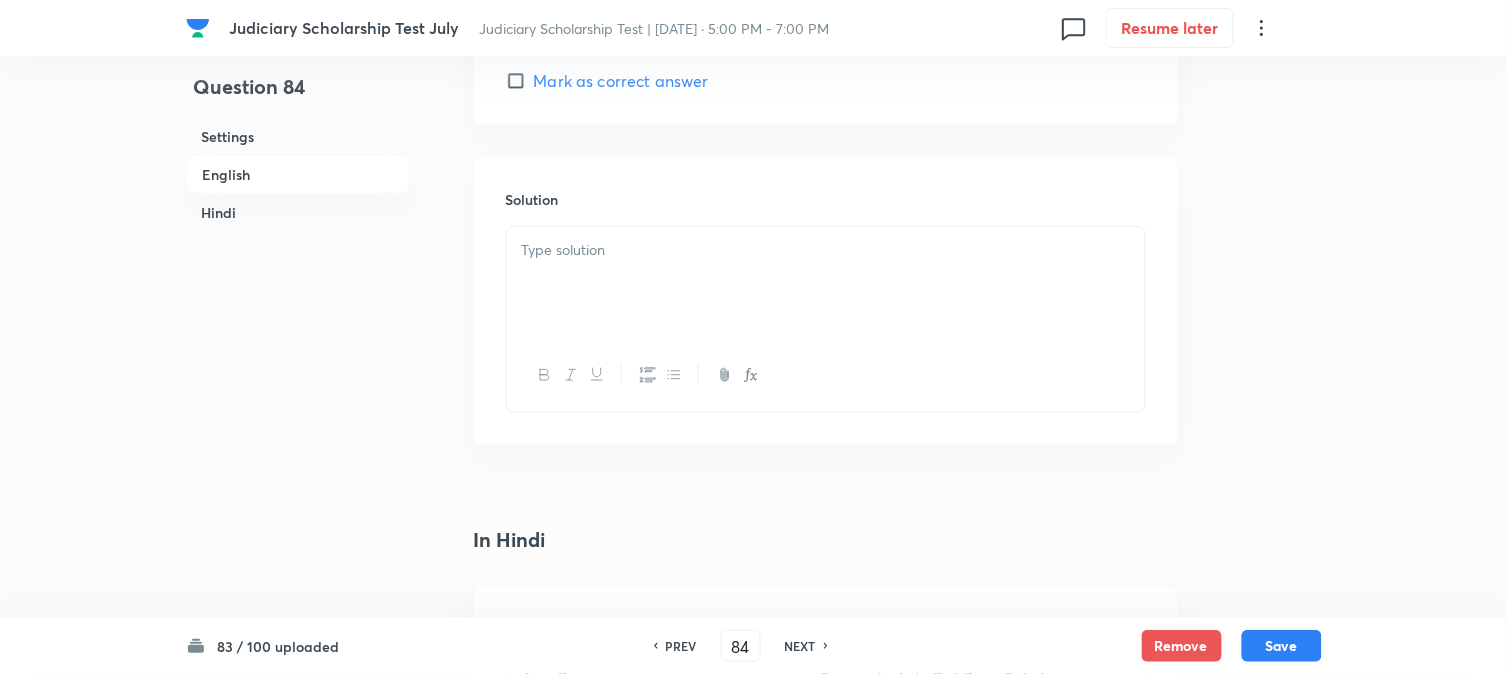 scroll, scrollTop: 2145, scrollLeft: 0, axis: vertical 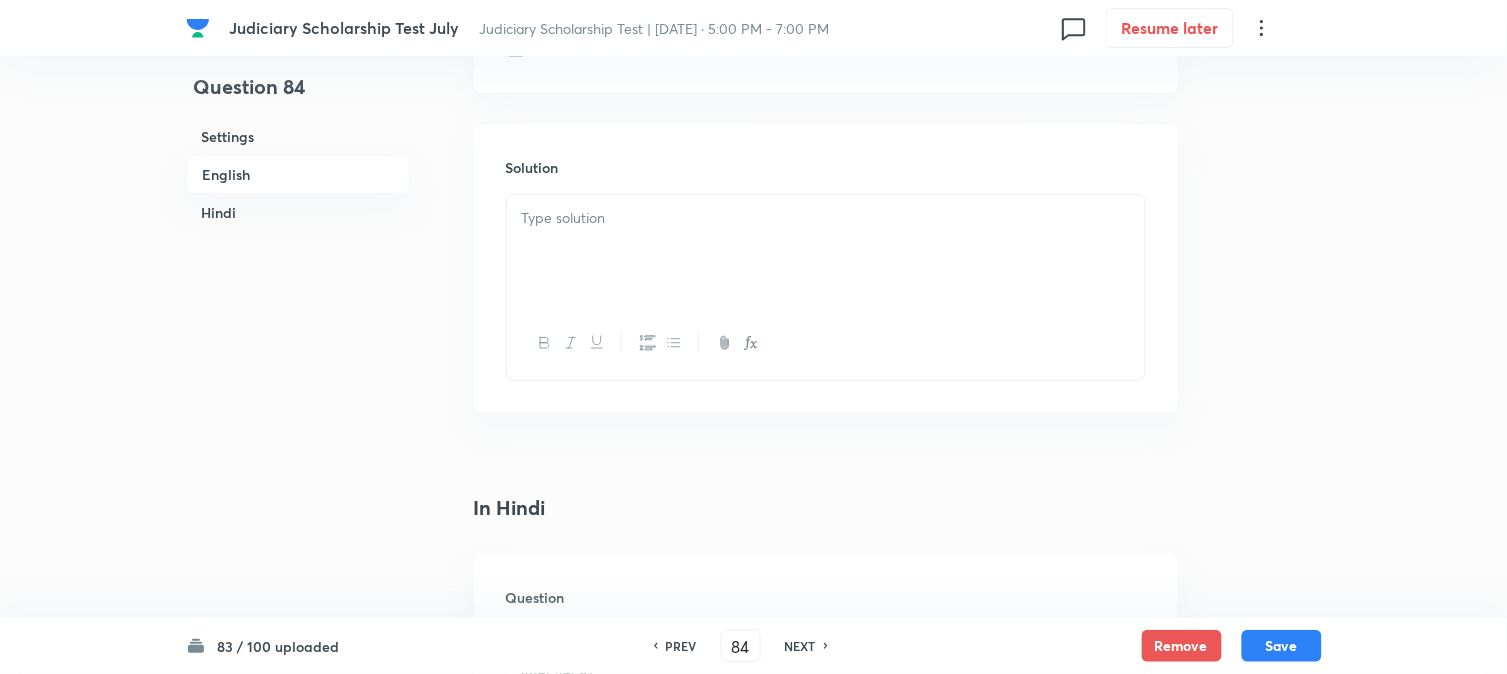 click at bounding box center [826, 343] 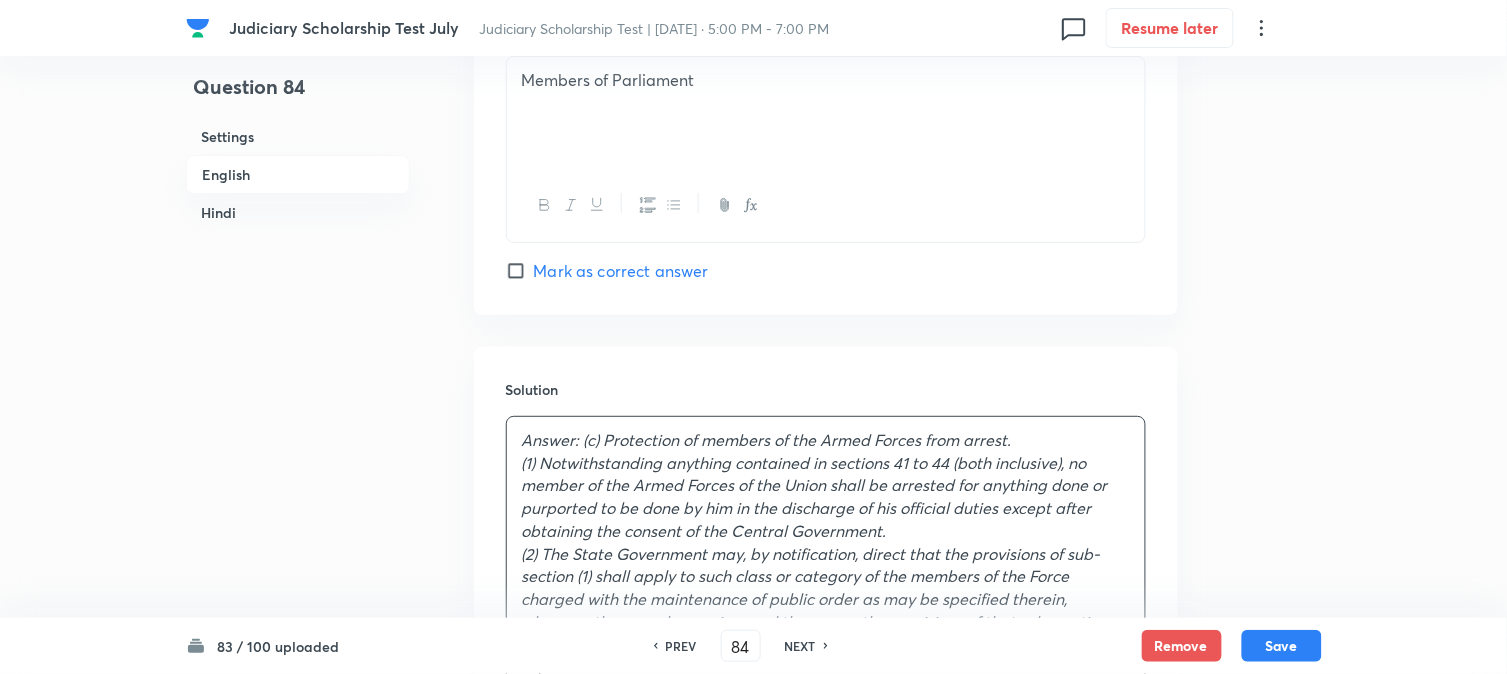 scroll, scrollTop: 1812, scrollLeft: 0, axis: vertical 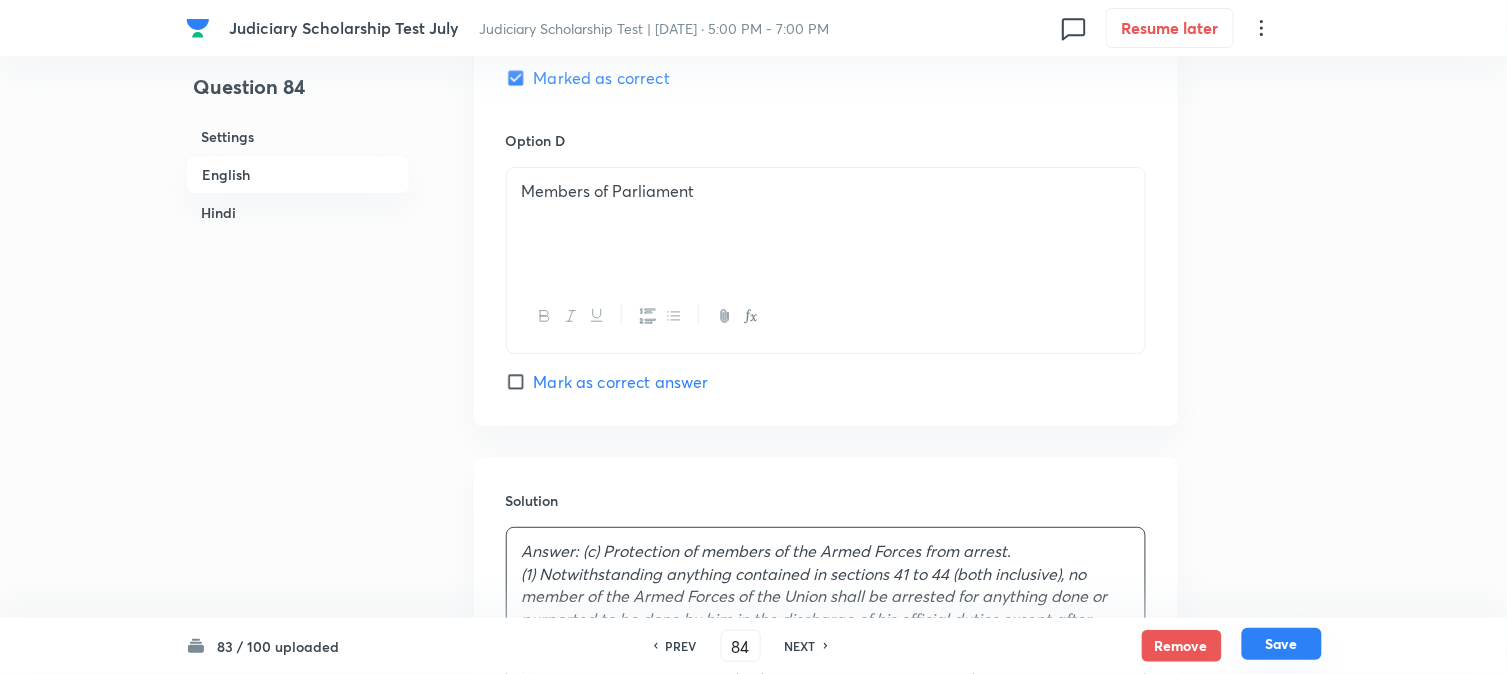 click on "Save" at bounding box center (1282, 644) 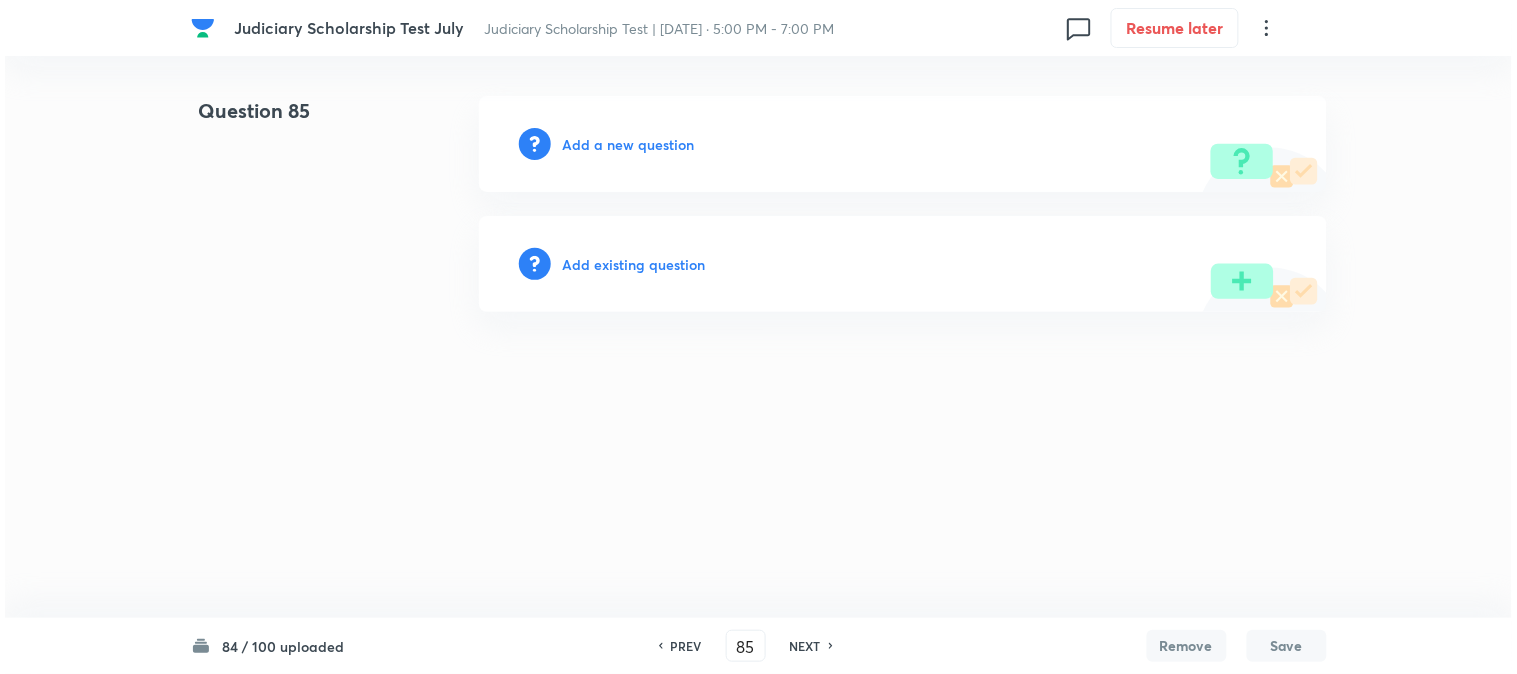 scroll, scrollTop: 0, scrollLeft: 0, axis: both 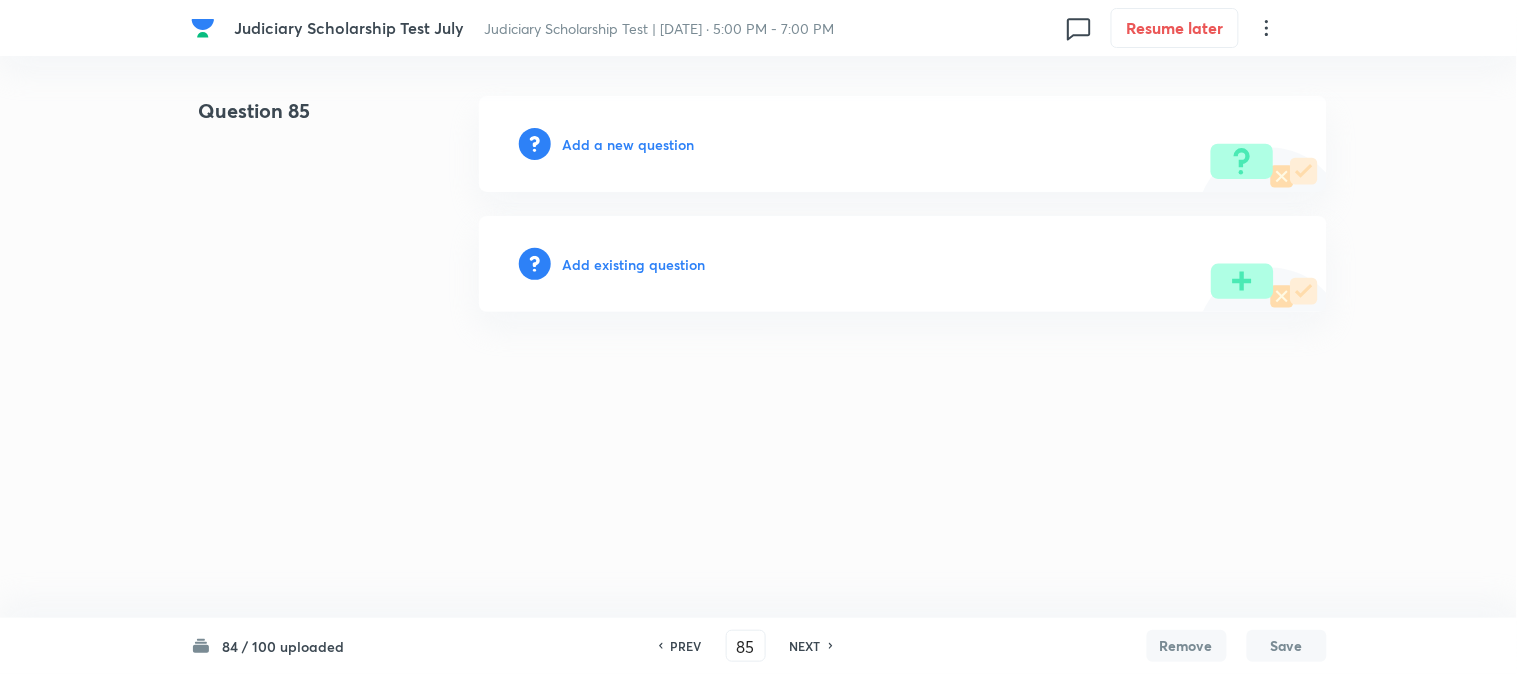 click on "Add a new question" at bounding box center (629, 144) 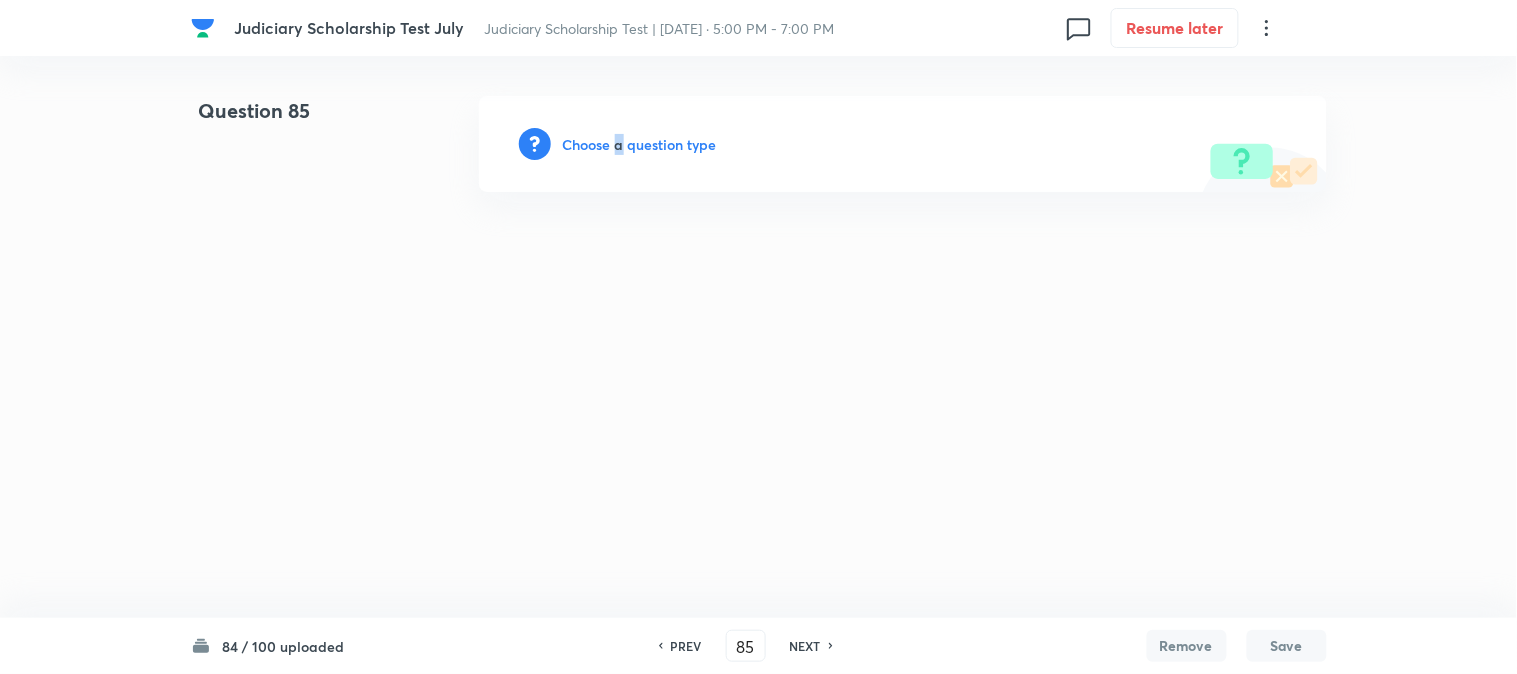 click on "Choose a question type" at bounding box center (640, 144) 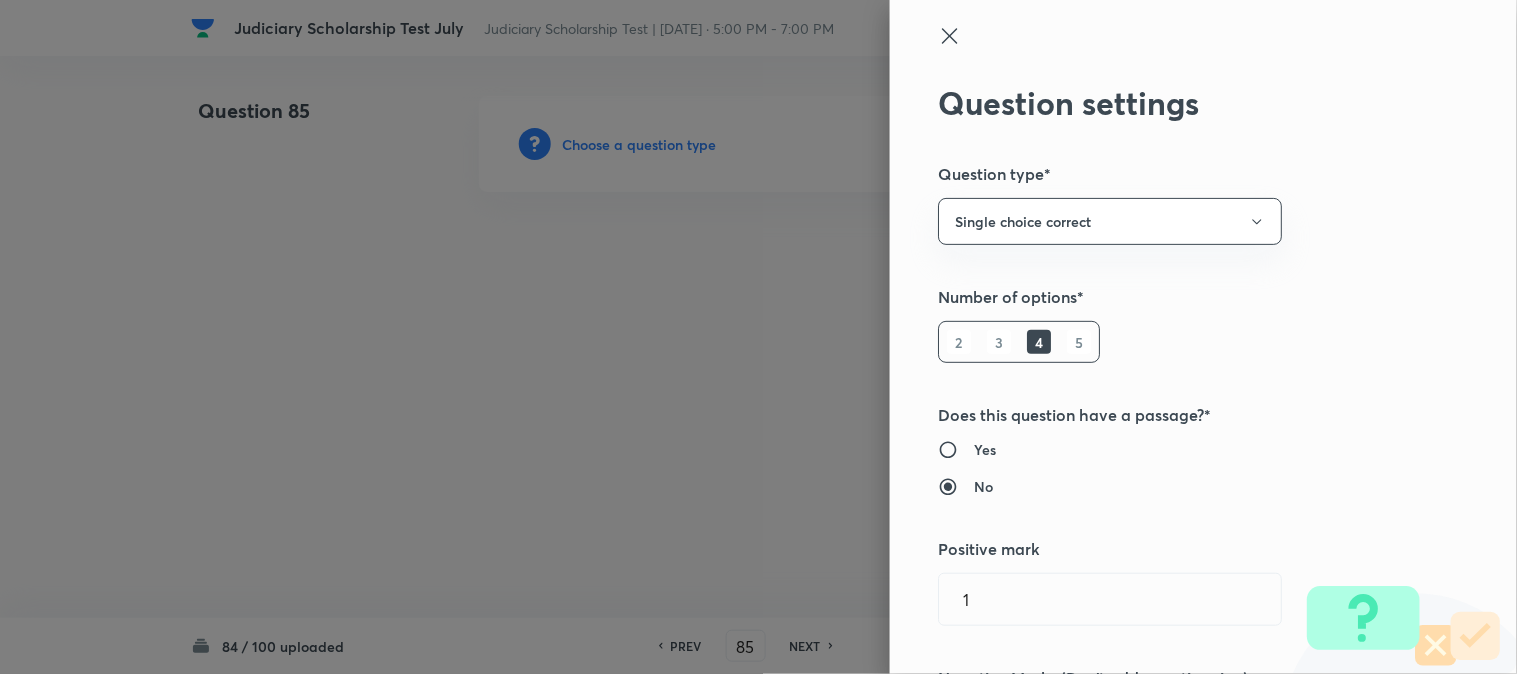 click at bounding box center (758, 337) 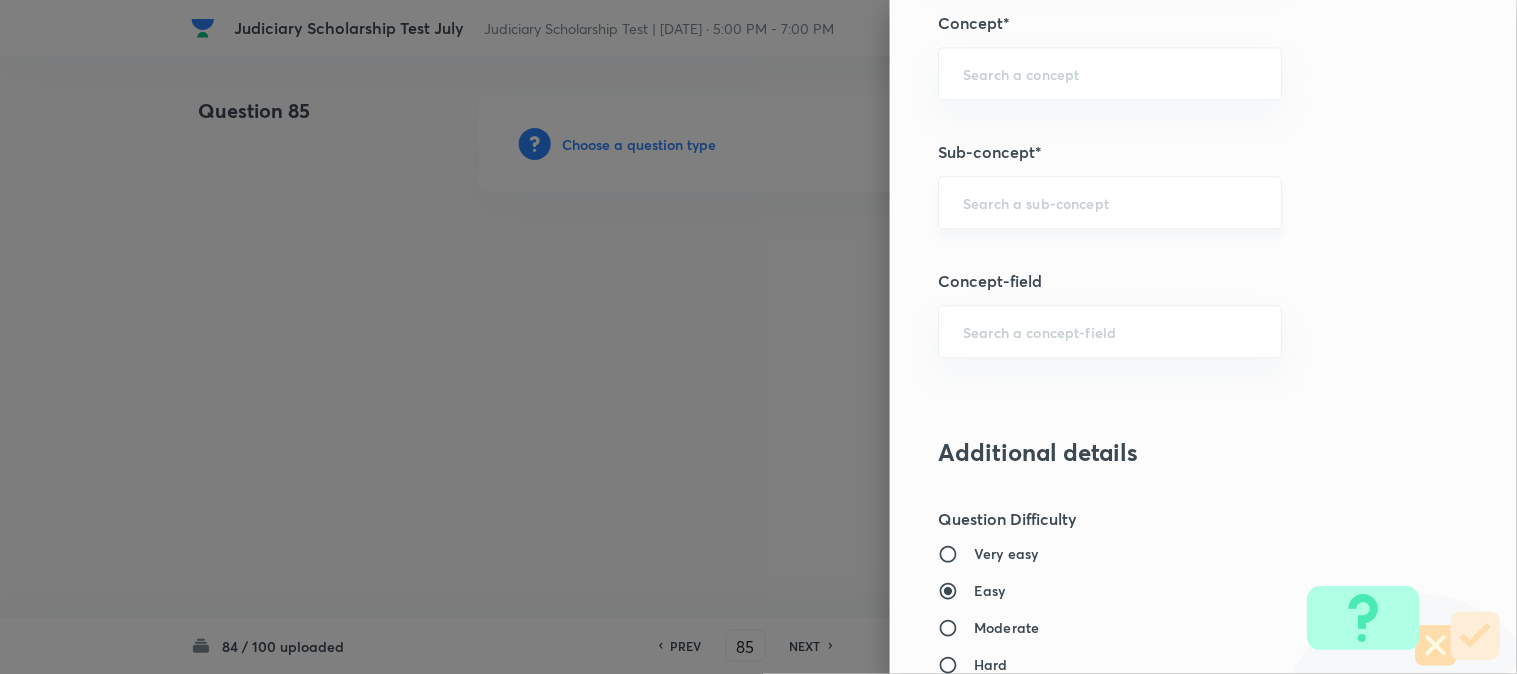 scroll, scrollTop: 1180, scrollLeft: 0, axis: vertical 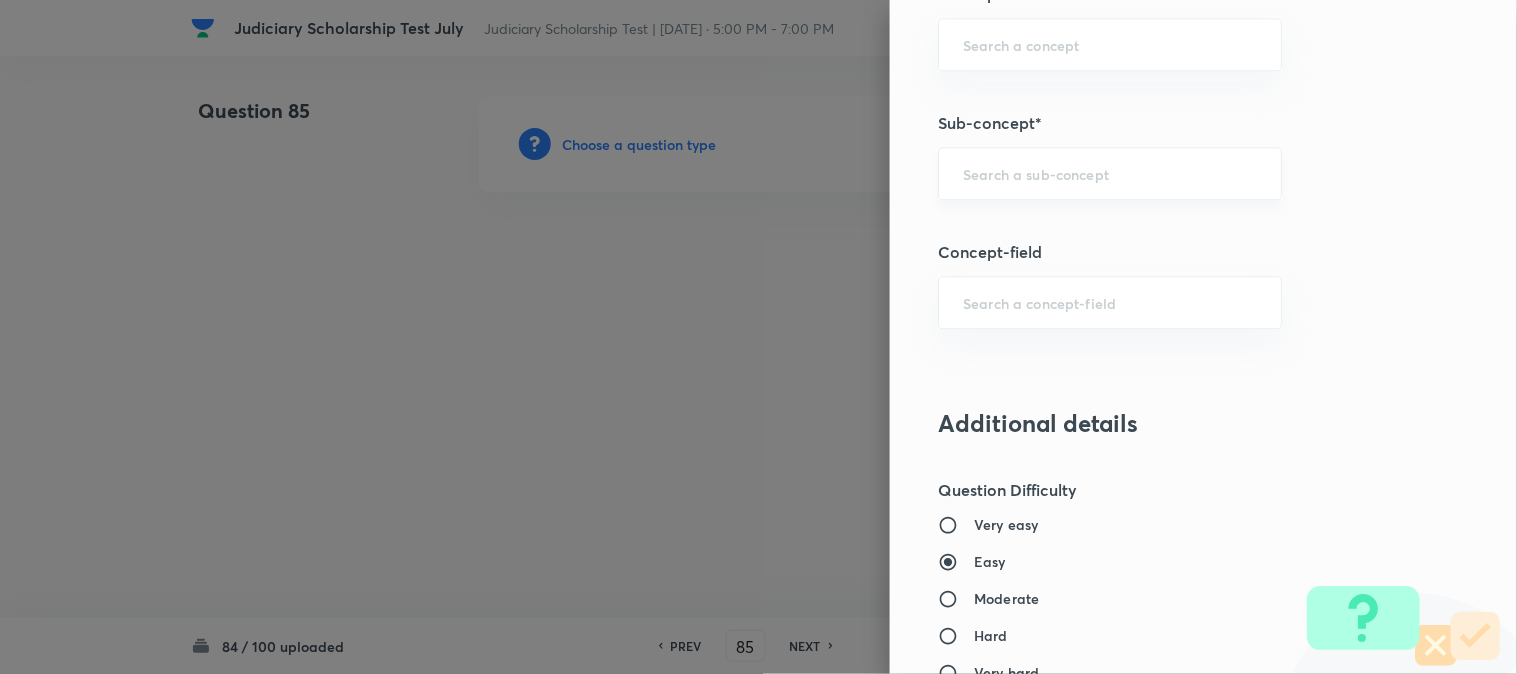 click on "​" at bounding box center [1110, 173] 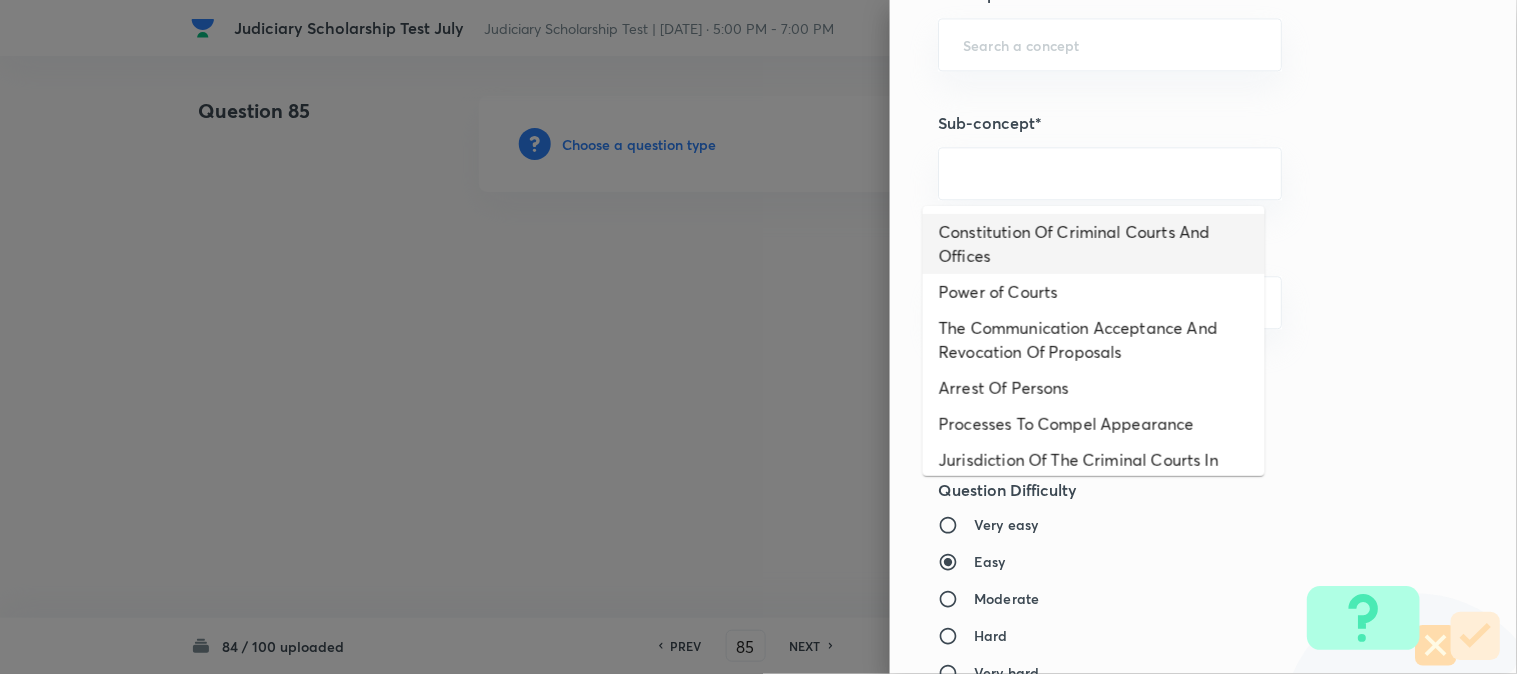 click on "Constitution Of Criminal Courts And Offices" at bounding box center (1094, 244) 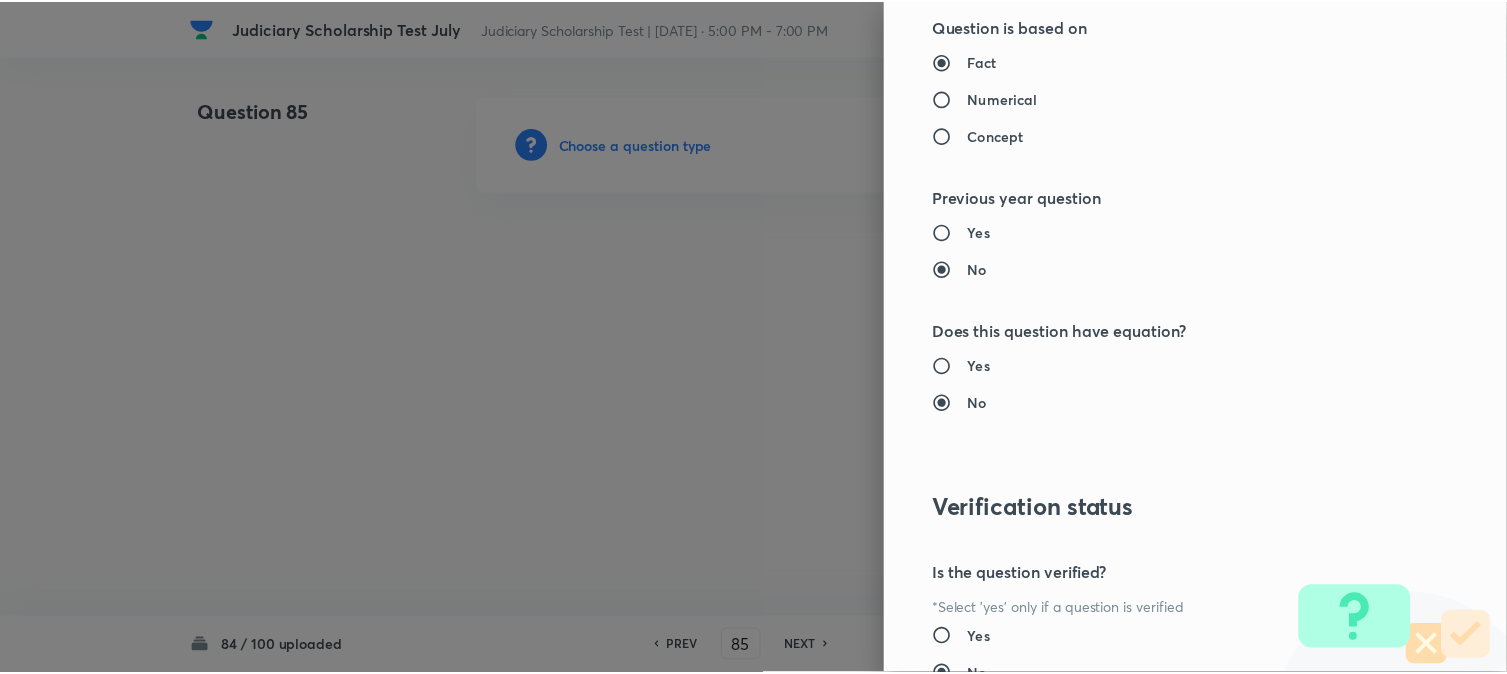 scroll, scrollTop: 2052, scrollLeft: 0, axis: vertical 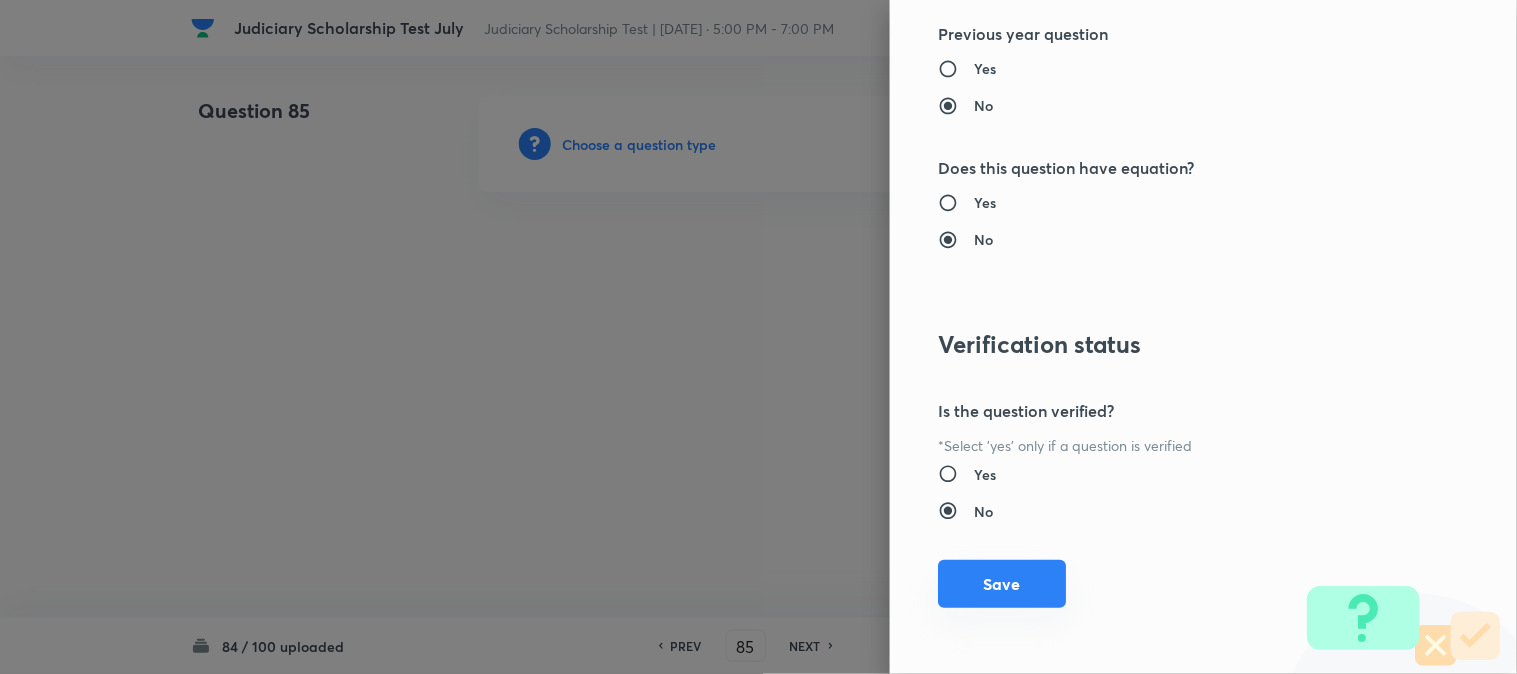 click on "Save" at bounding box center [1002, 584] 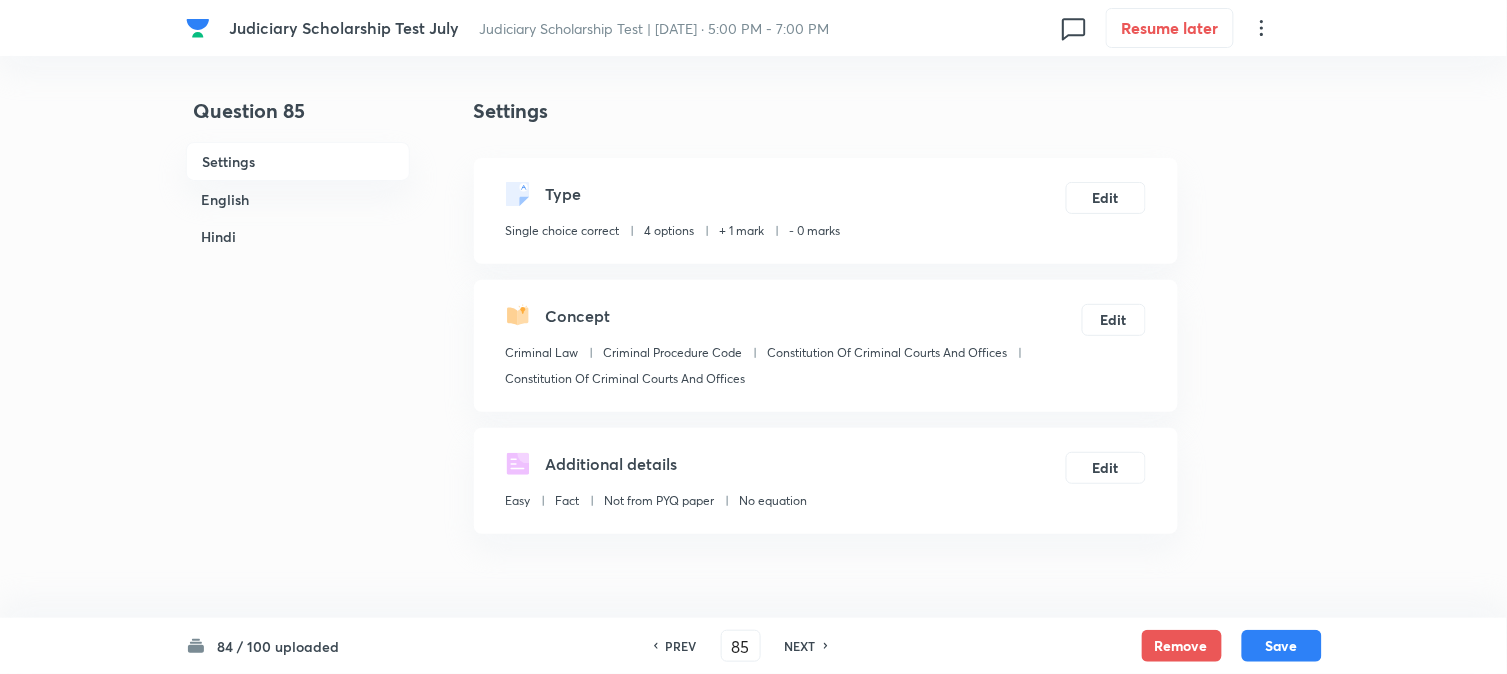 scroll, scrollTop: 590, scrollLeft: 0, axis: vertical 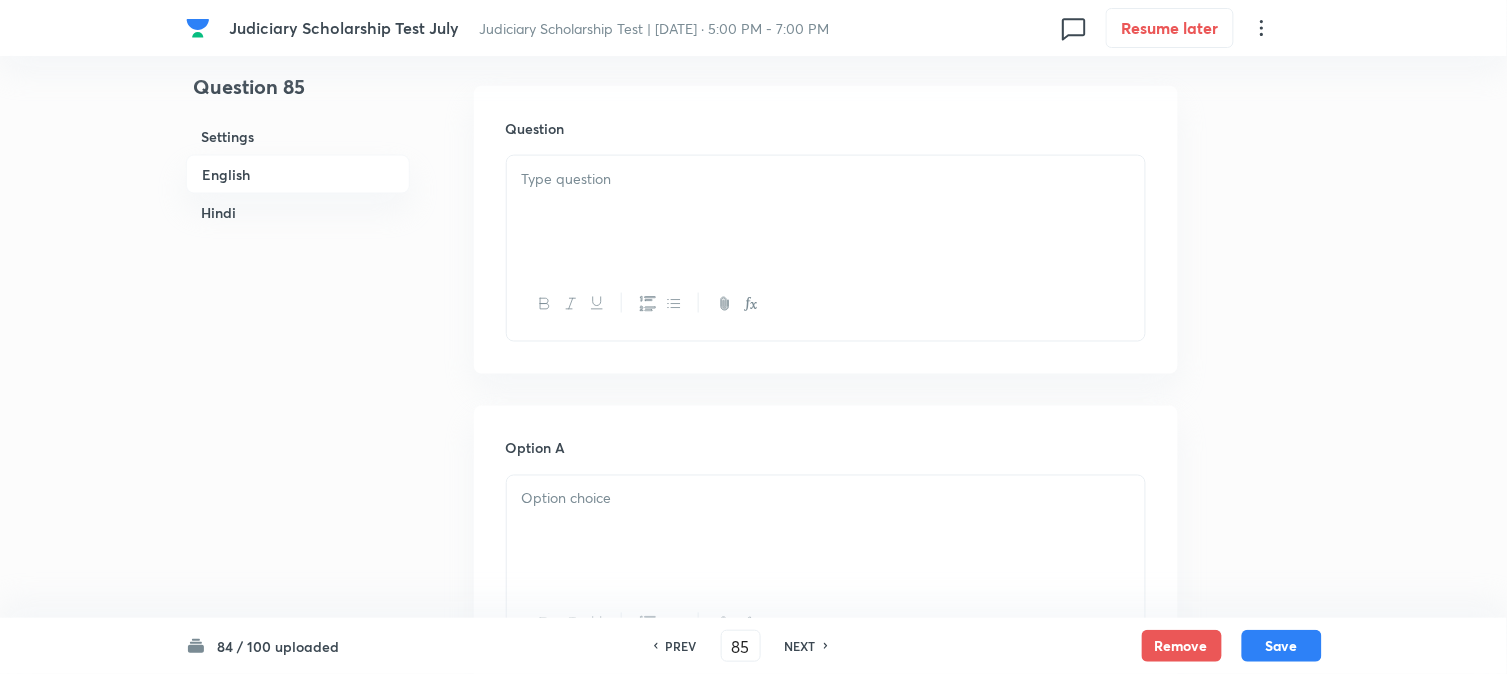 click at bounding box center [826, 212] 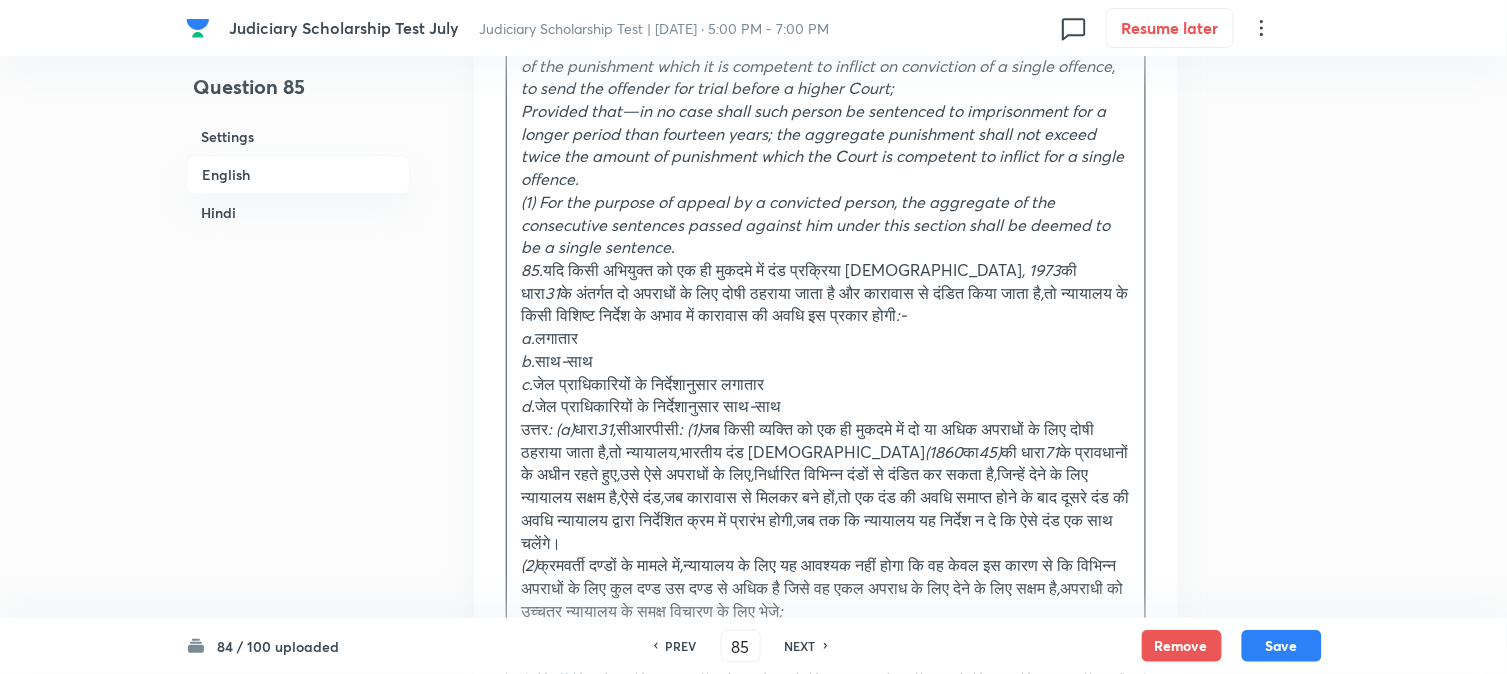 scroll, scrollTop: 1145, scrollLeft: 0, axis: vertical 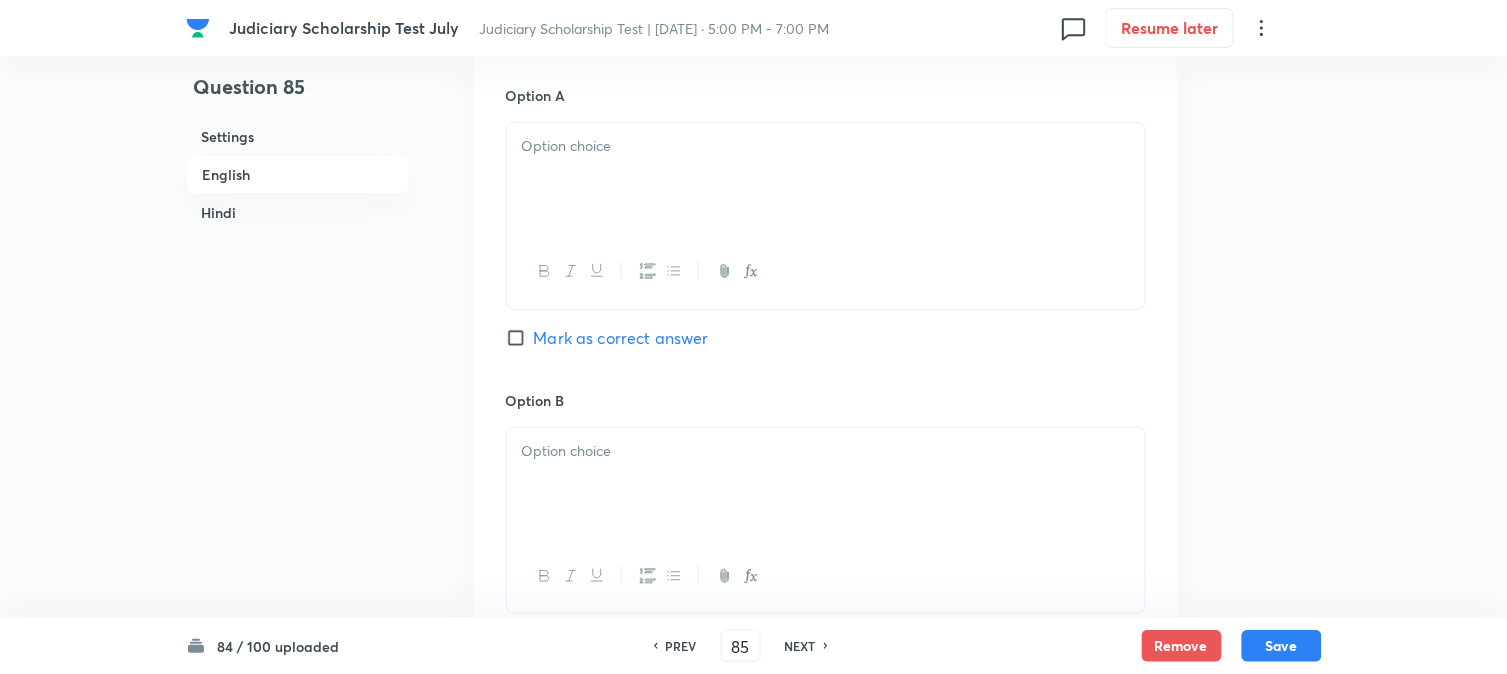 drag, startPoint x: 545, startPoint y: 191, endPoint x: 1051, endPoint y: 336, distance: 526.36584 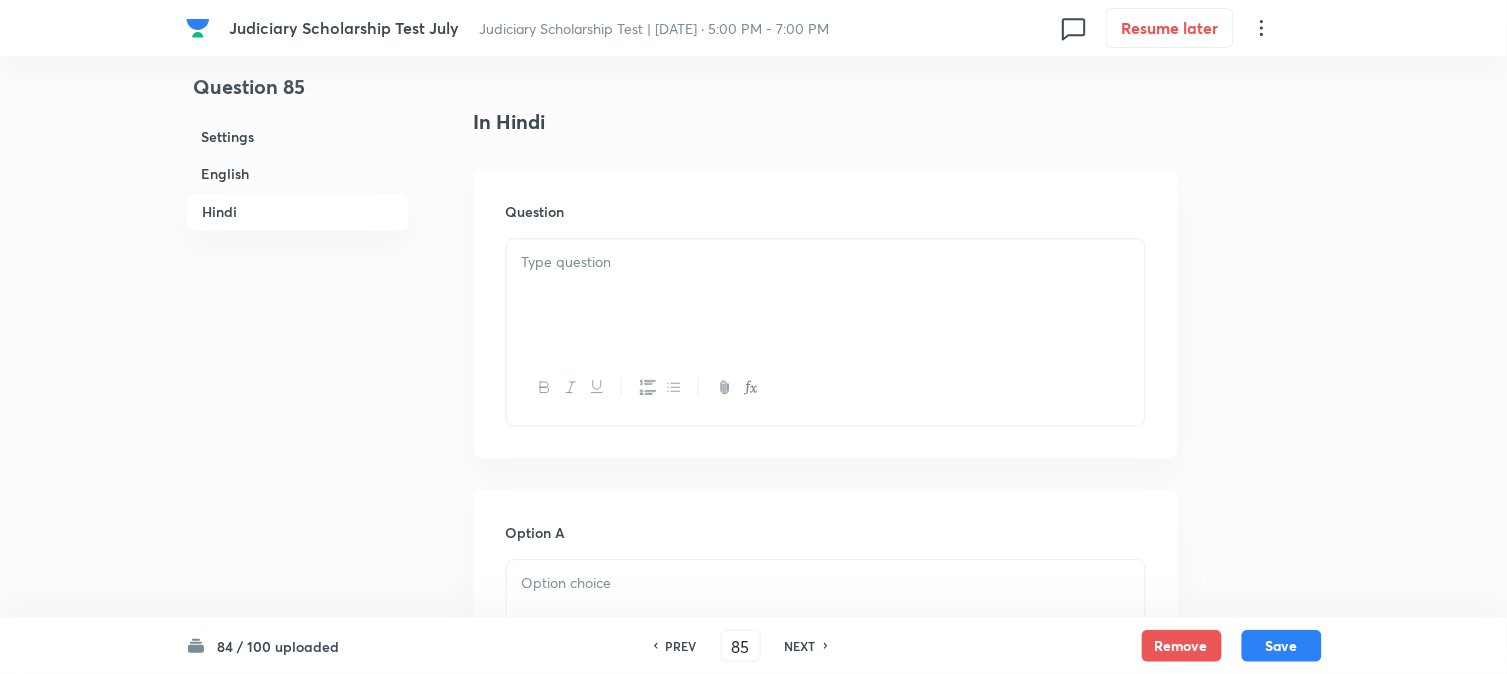 drag, startPoint x: 583, startPoint y: 273, endPoint x: 584, endPoint y: 302, distance: 29.017237 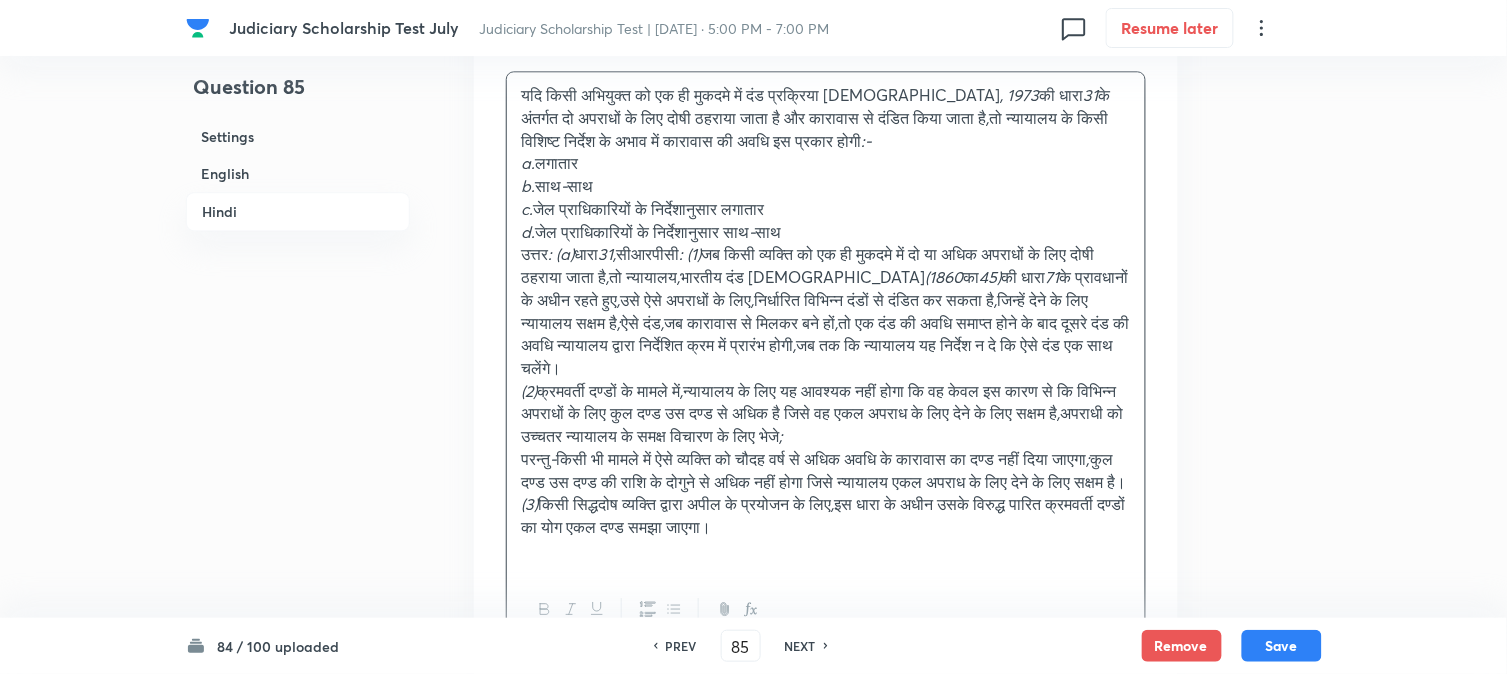 scroll, scrollTop: 3233, scrollLeft: 0, axis: vertical 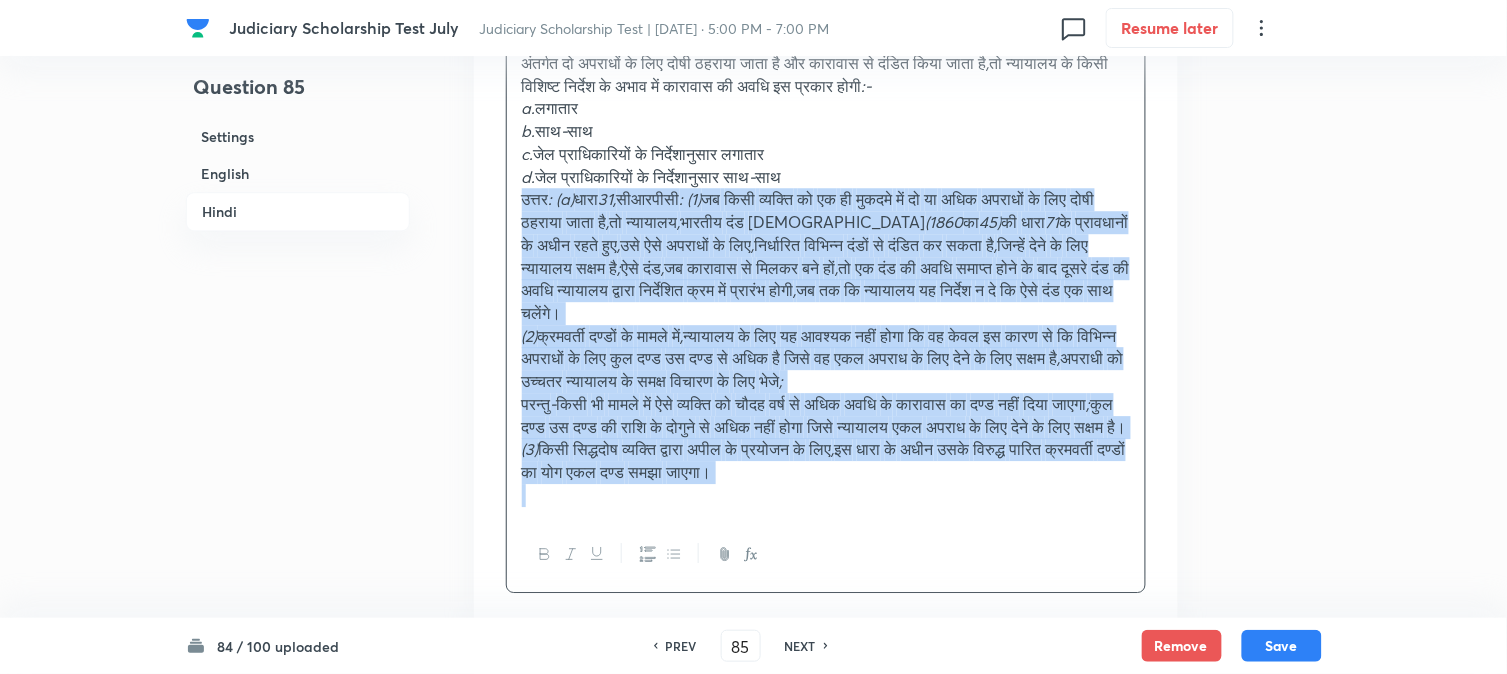 drag, startPoint x: 516, startPoint y: 211, endPoint x: 1028, endPoint y: 633, distance: 663.4968 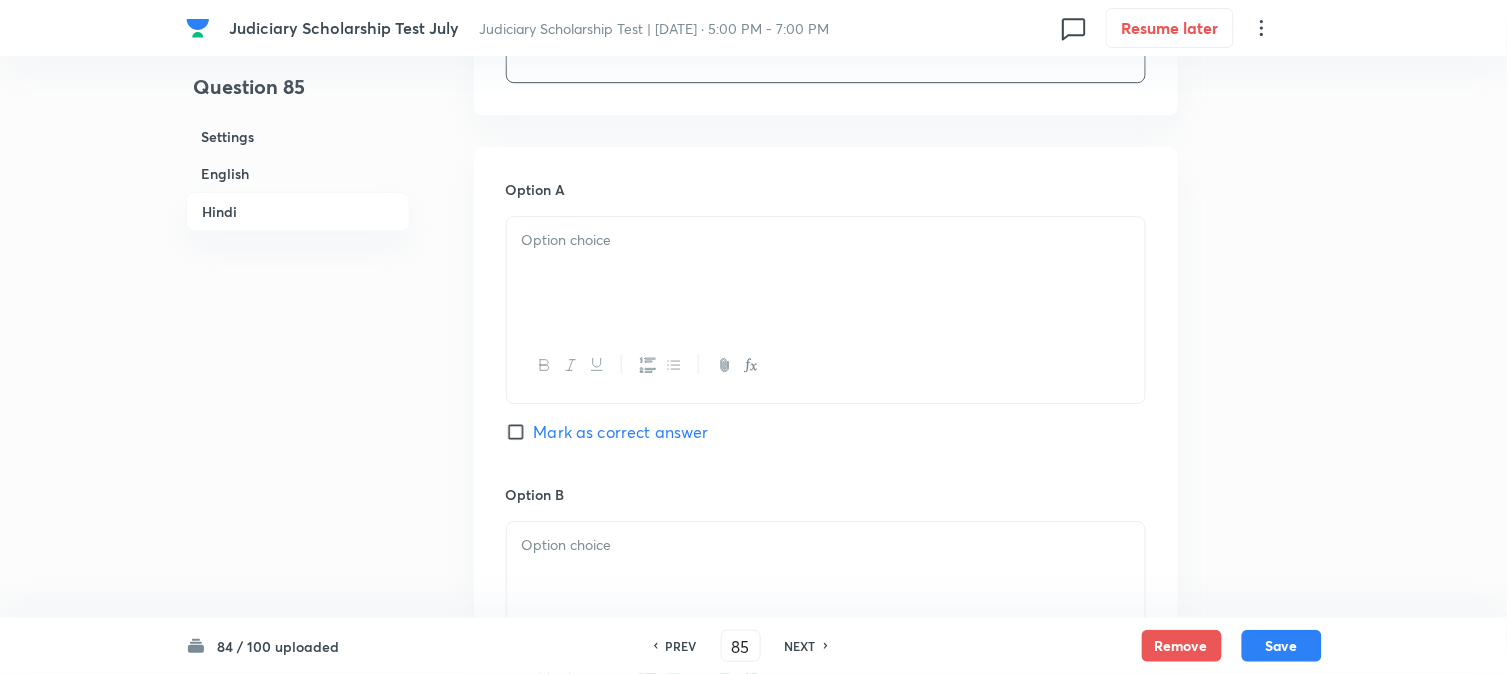scroll, scrollTop: 3455, scrollLeft: 0, axis: vertical 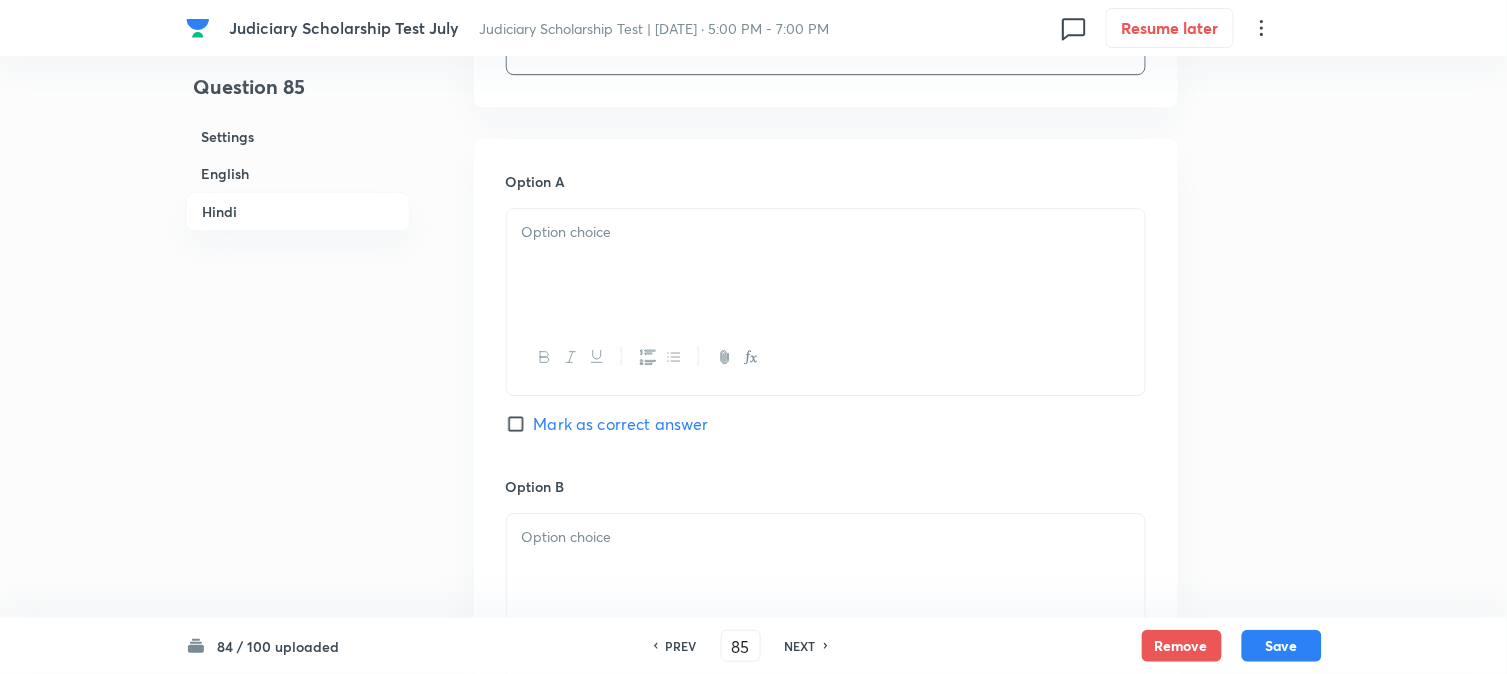 click on "Mark as correct answer" at bounding box center [621, 424] 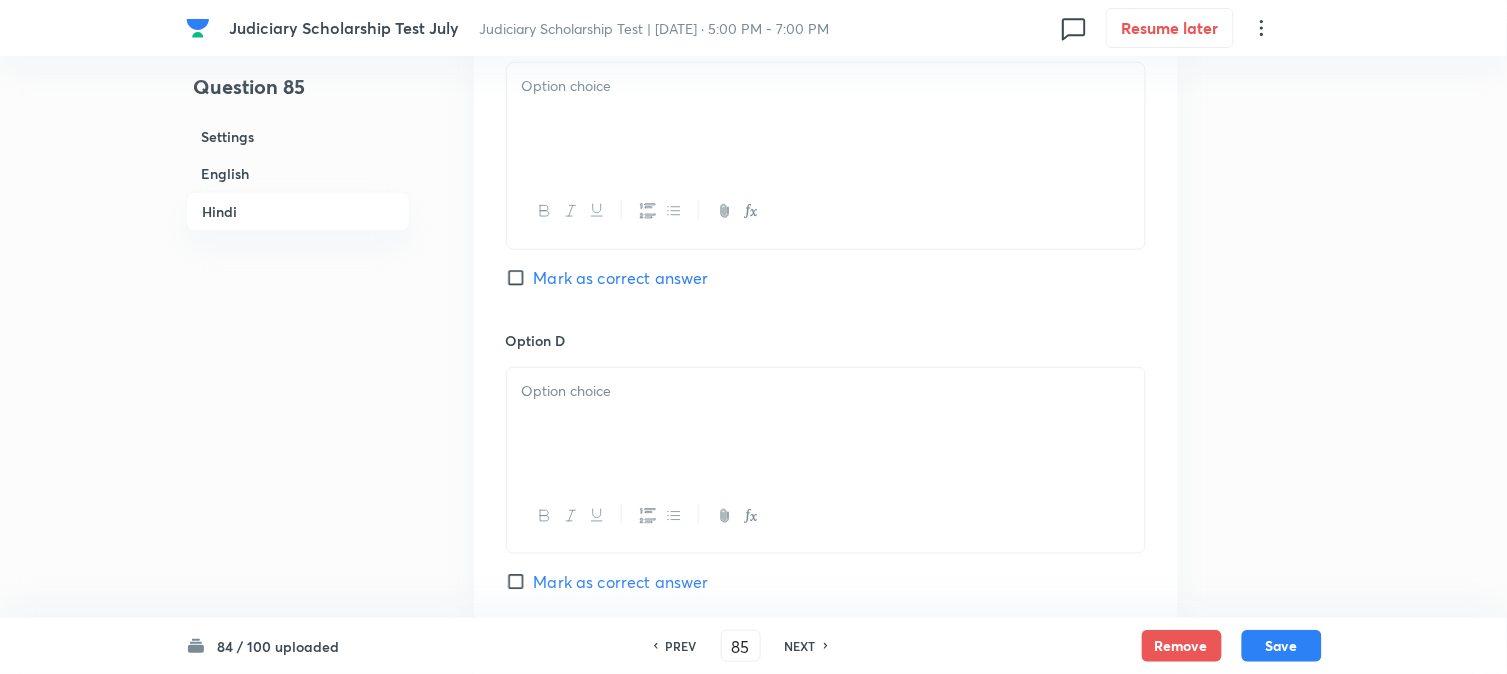 scroll, scrollTop: 4666, scrollLeft: 0, axis: vertical 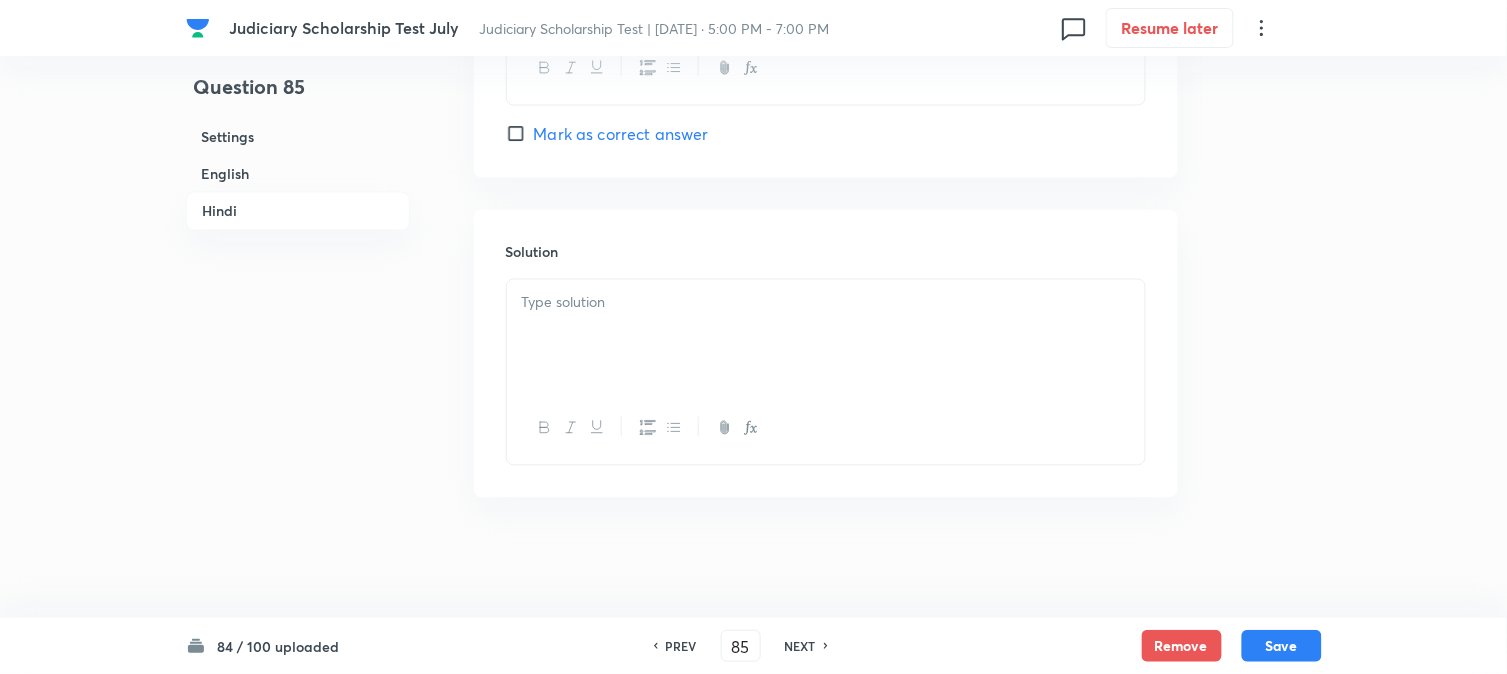 click at bounding box center (826, 336) 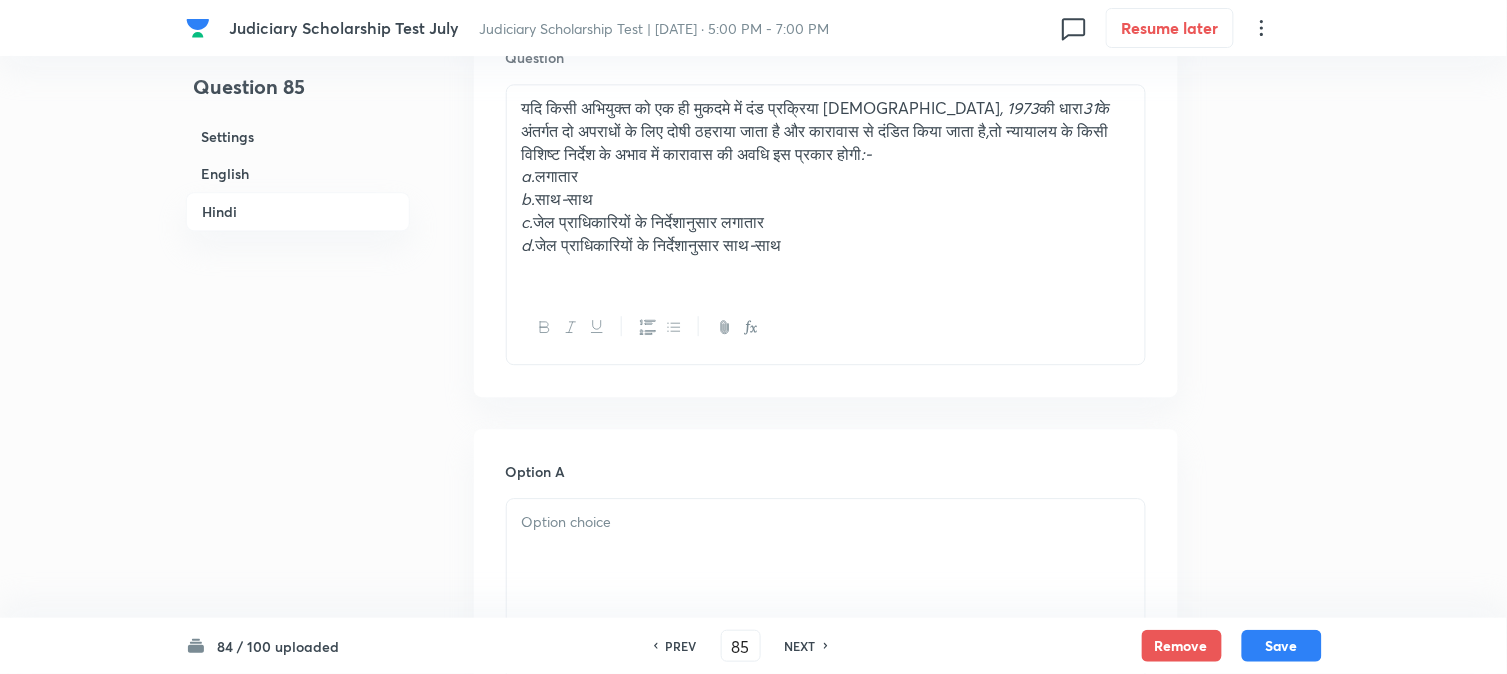 scroll, scrollTop: 3111, scrollLeft: 0, axis: vertical 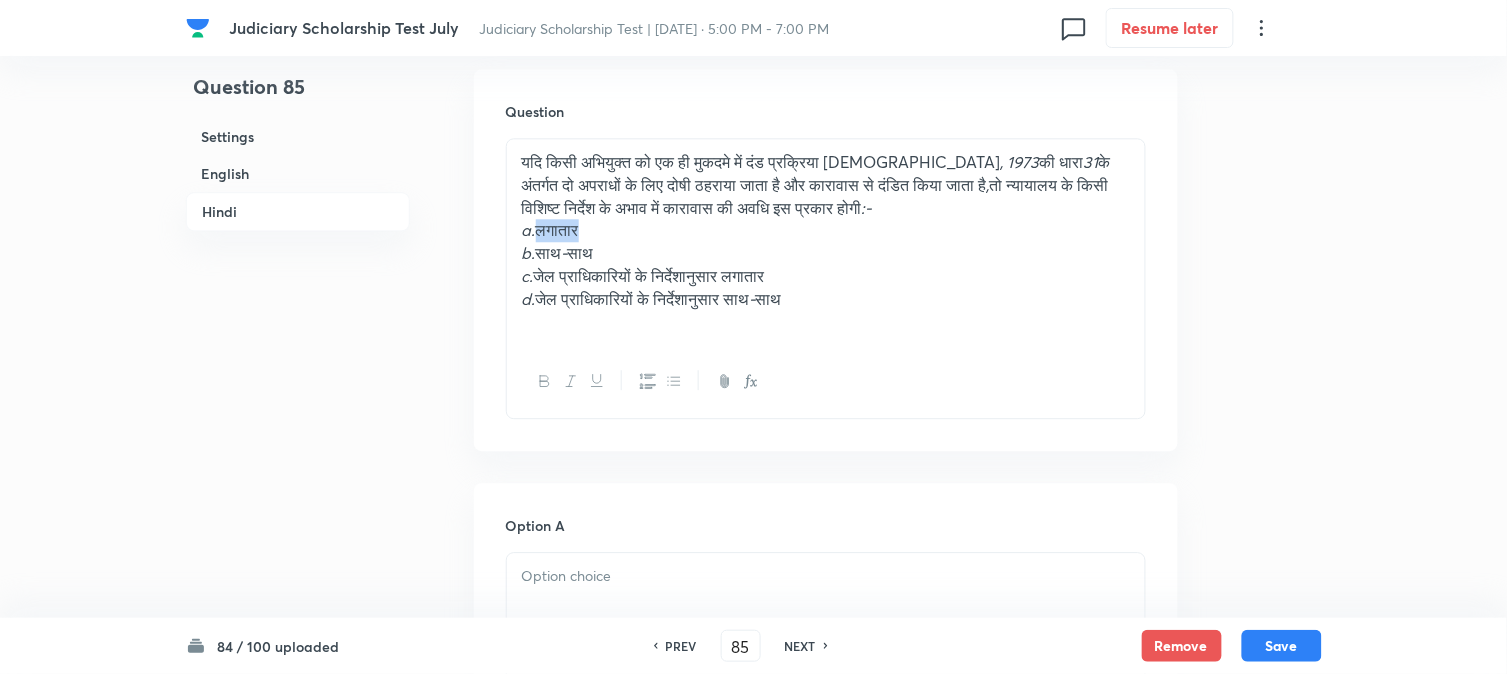 drag, startPoint x: 542, startPoint y: 236, endPoint x: 614, endPoint y: 235, distance: 72.00694 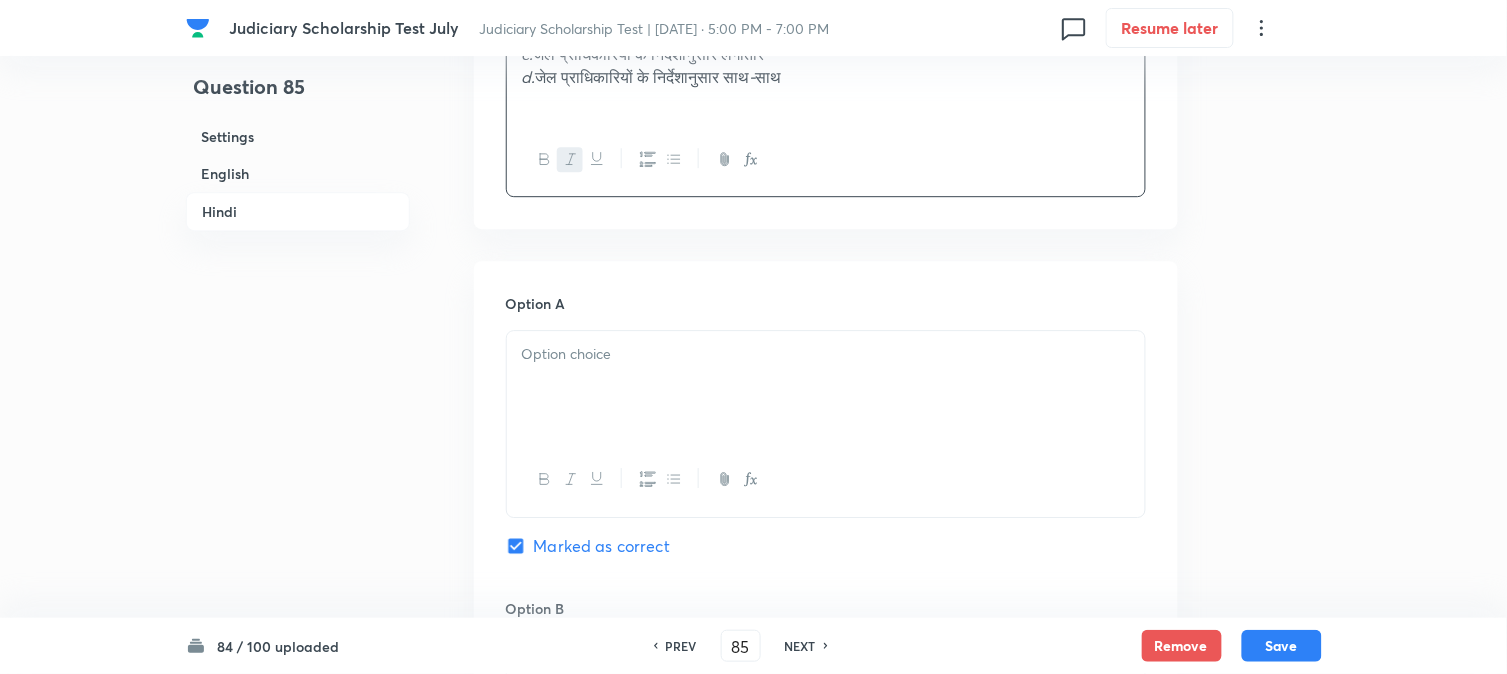click at bounding box center (826, 387) 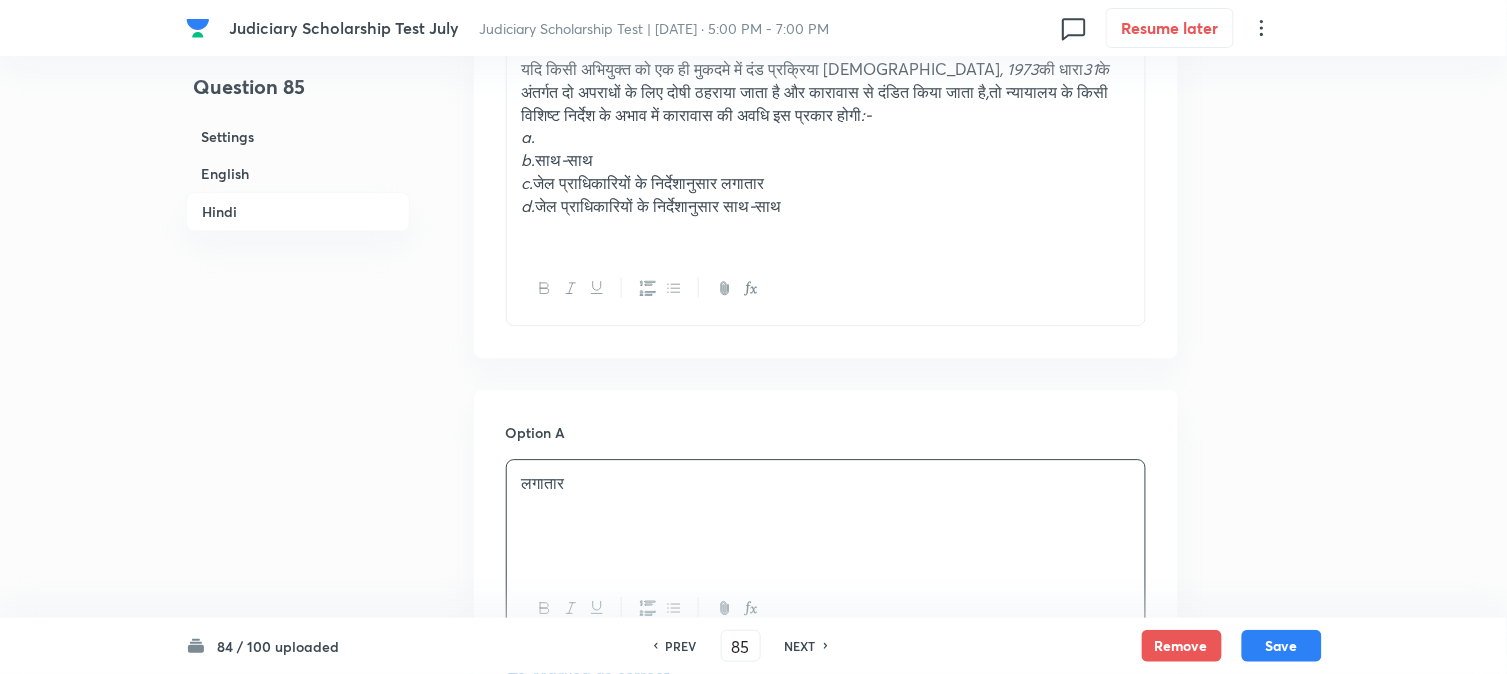 scroll, scrollTop: 3000, scrollLeft: 0, axis: vertical 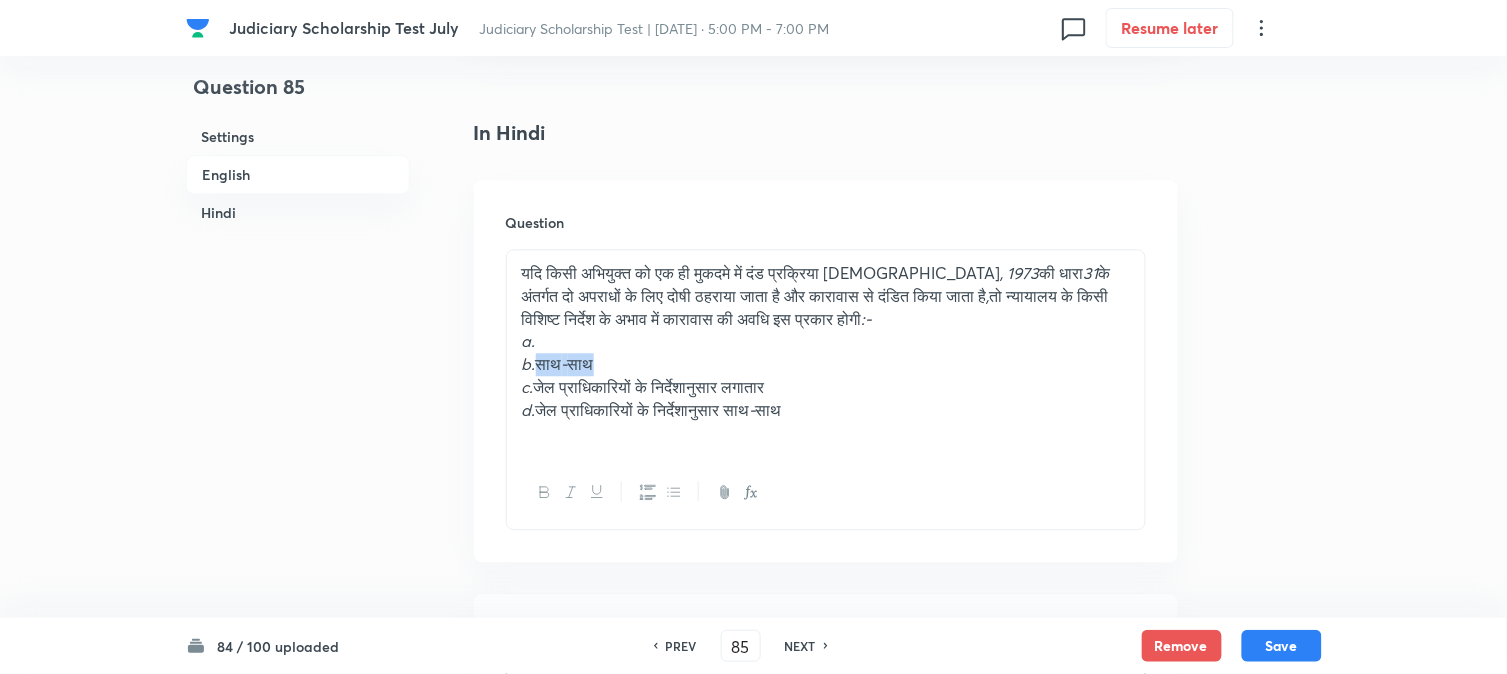 drag, startPoint x: 538, startPoint y: 370, endPoint x: 624, endPoint y: 370, distance: 86 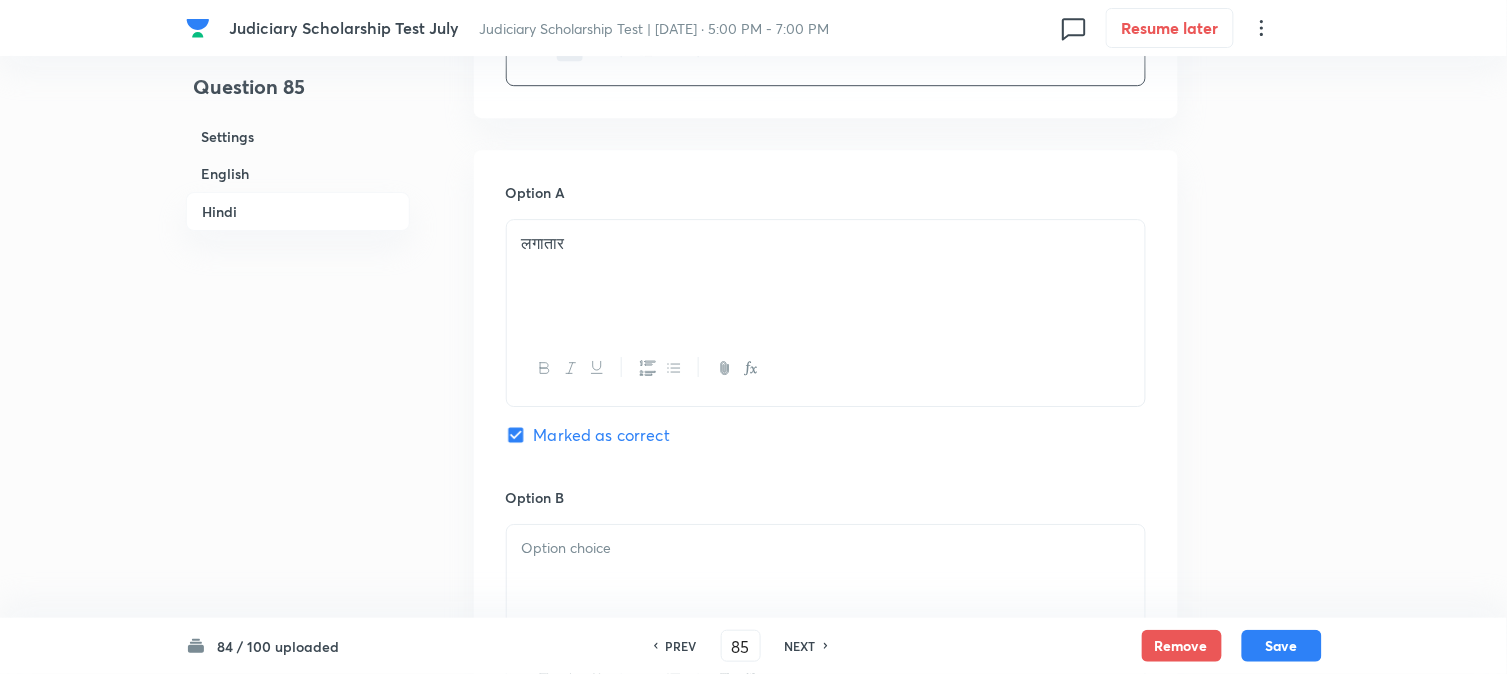 click at bounding box center (826, 581) 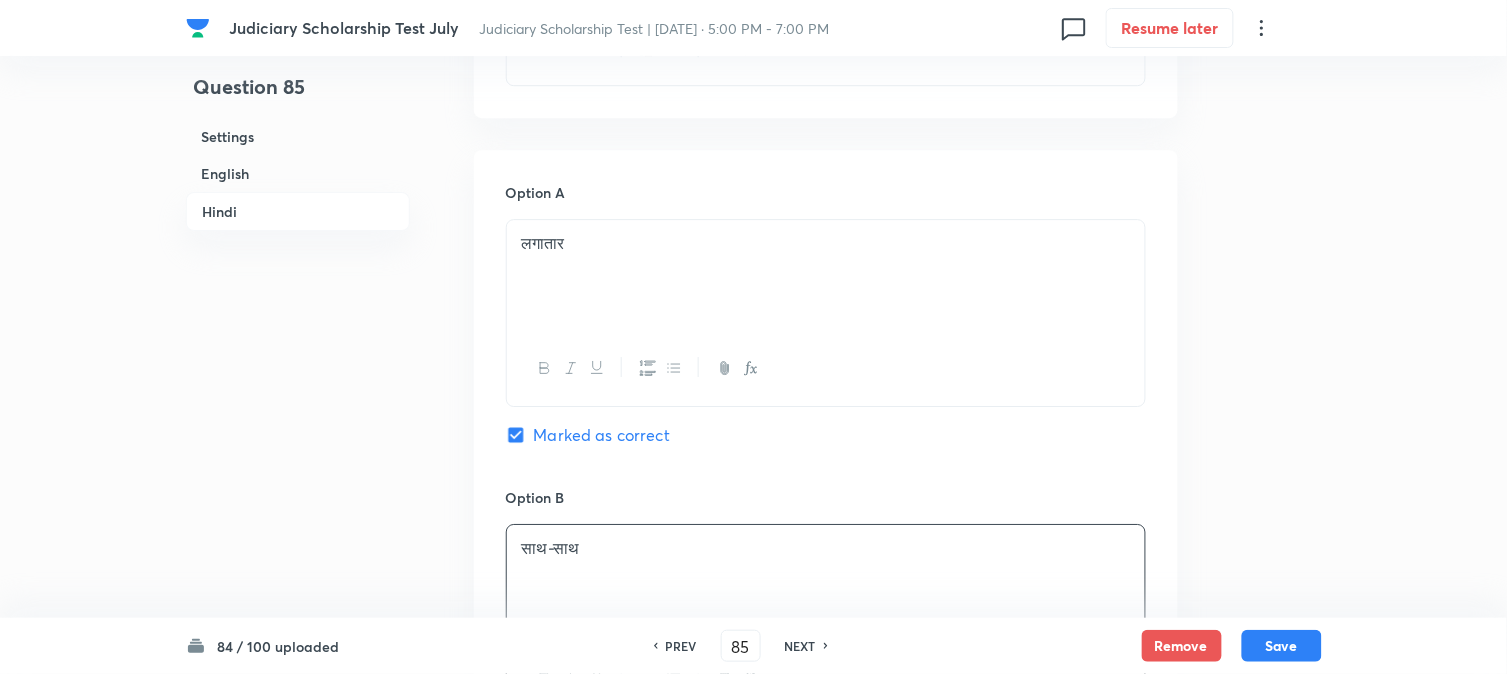 scroll, scrollTop: 3111, scrollLeft: 0, axis: vertical 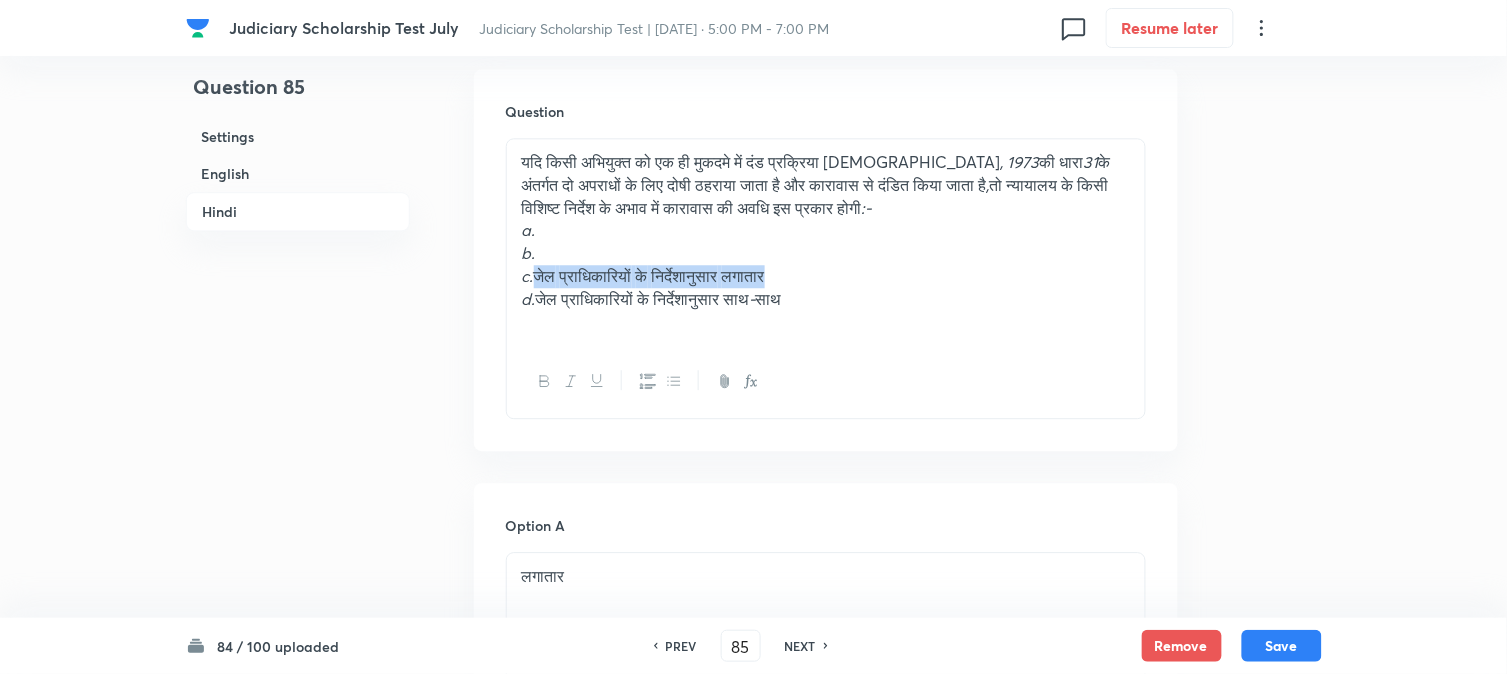 drag, startPoint x: 538, startPoint y: 280, endPoint x: 806, endPoint y: 282, distance: 268.00748 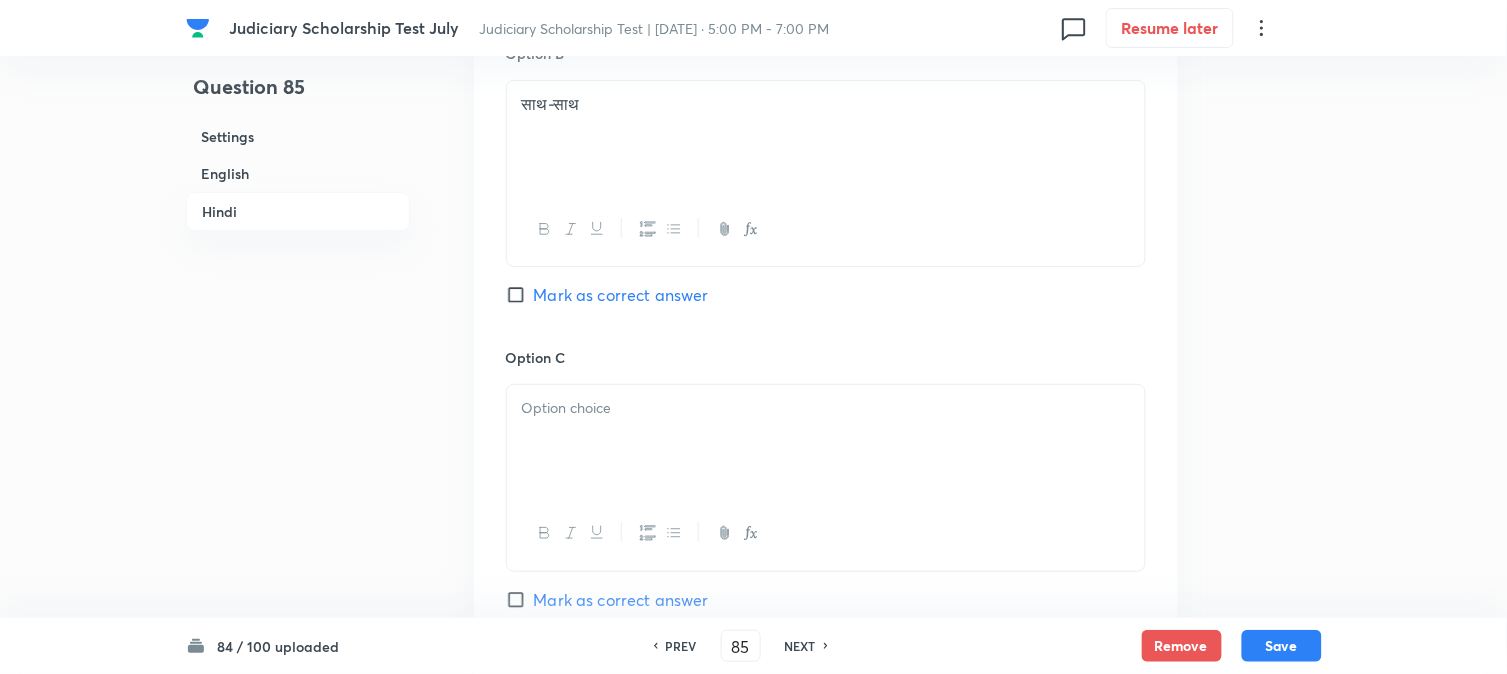 click at bounding box center (826, 441) 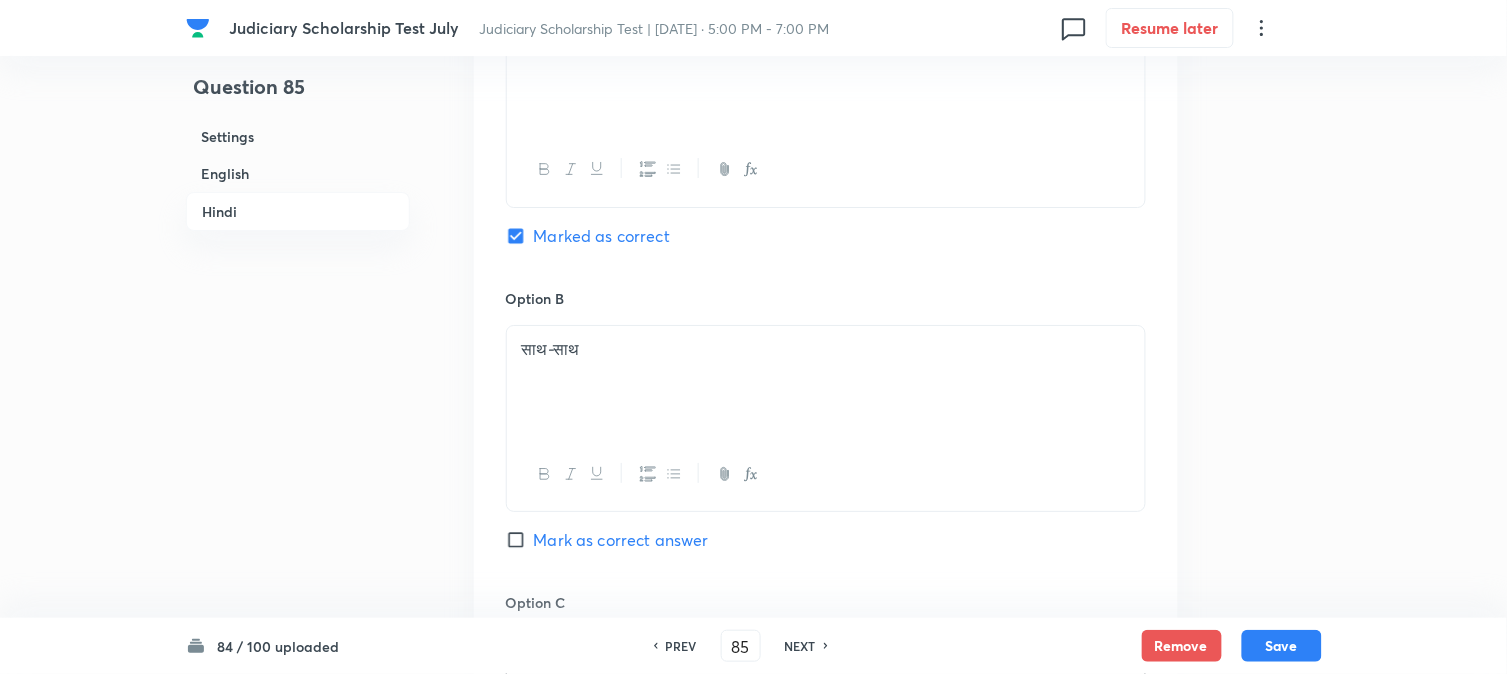 scroll, scrollTop: 3222, scrollLeft: 0, axis: vertical 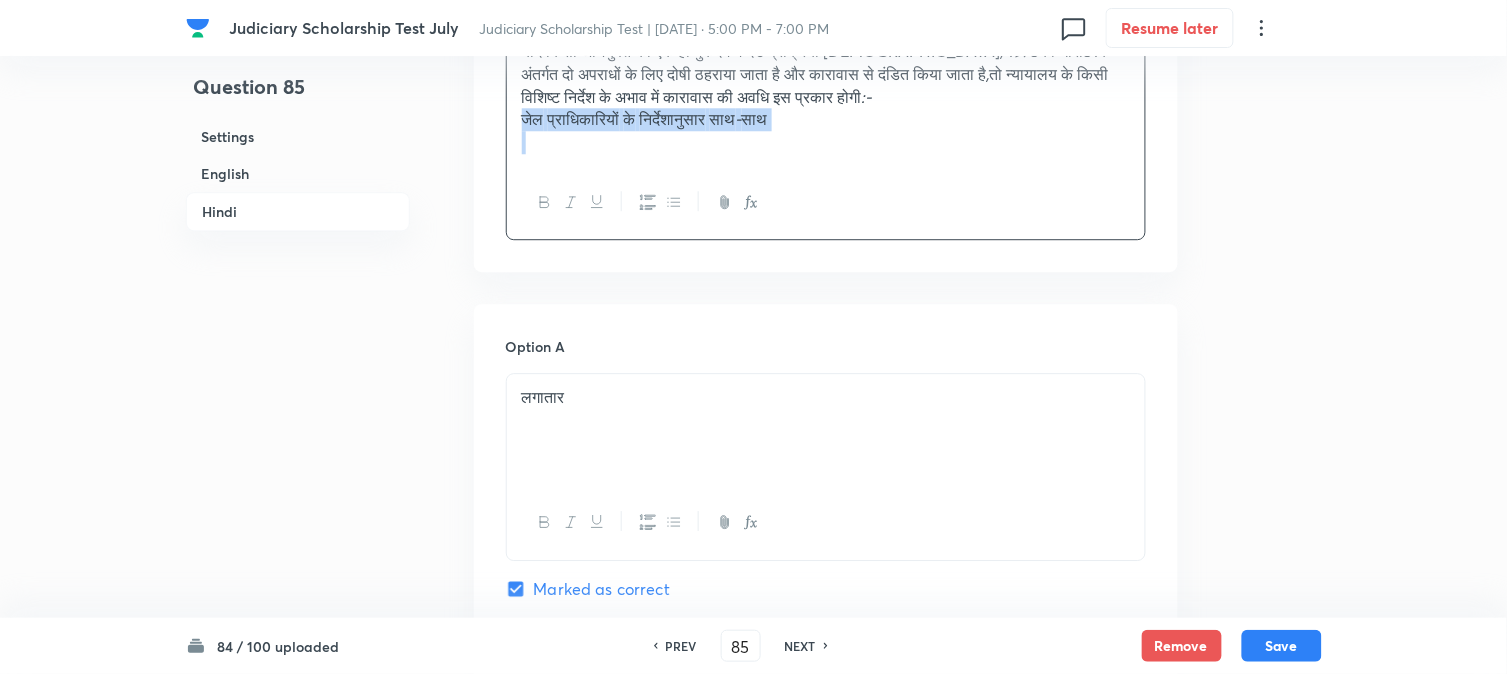 drag, startPoint x: 541, startPoint y: 194, endPoint x: 915, endPoint y: 165, distance: 375.12265 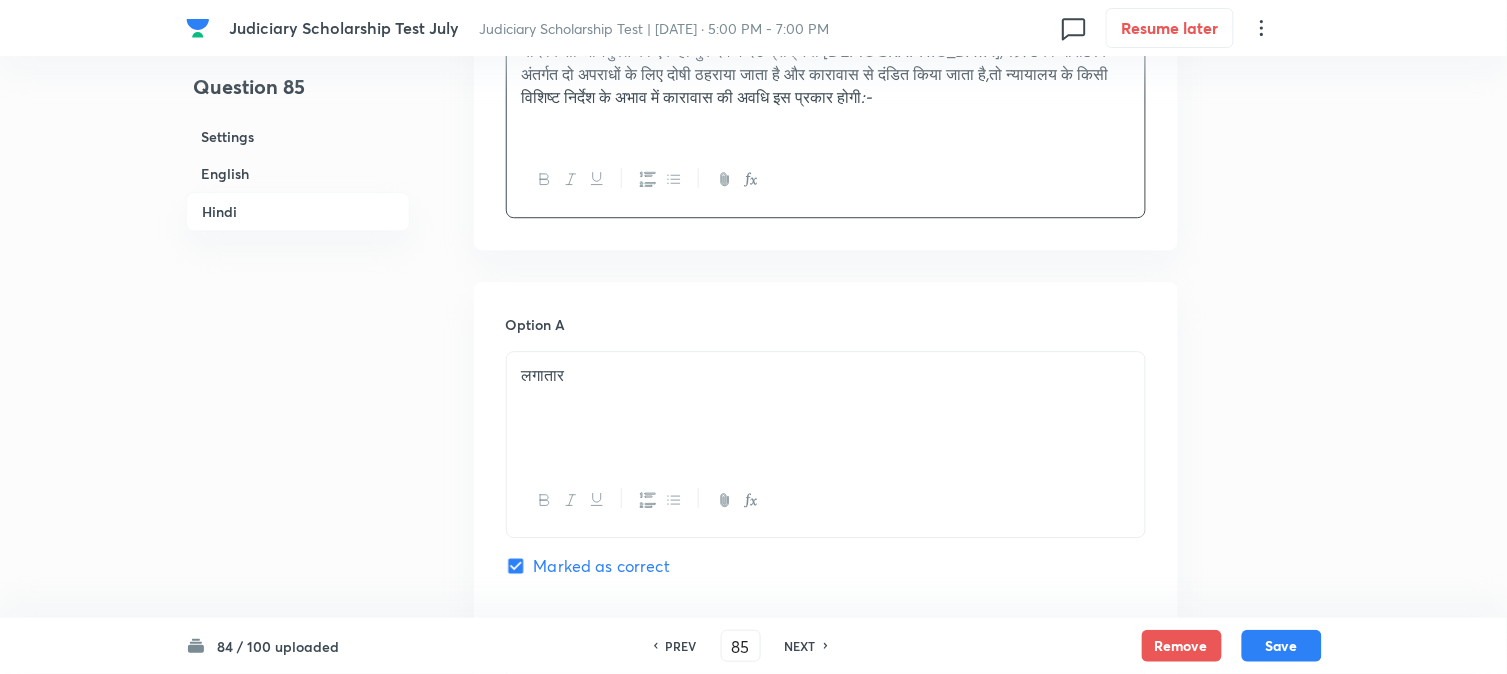scroll, scrollTop: 4333, scrollLeft: 0, axis: vertical 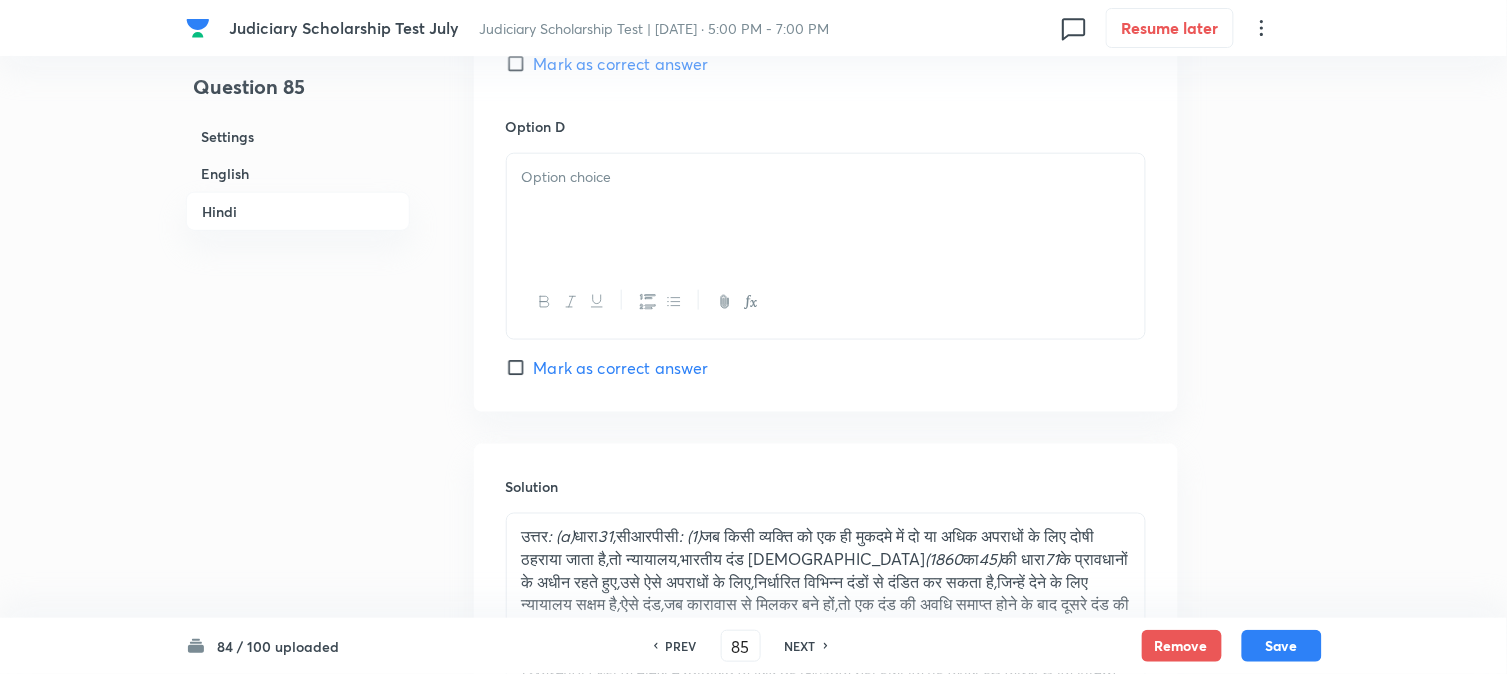 click at bounding box center [826, 210] 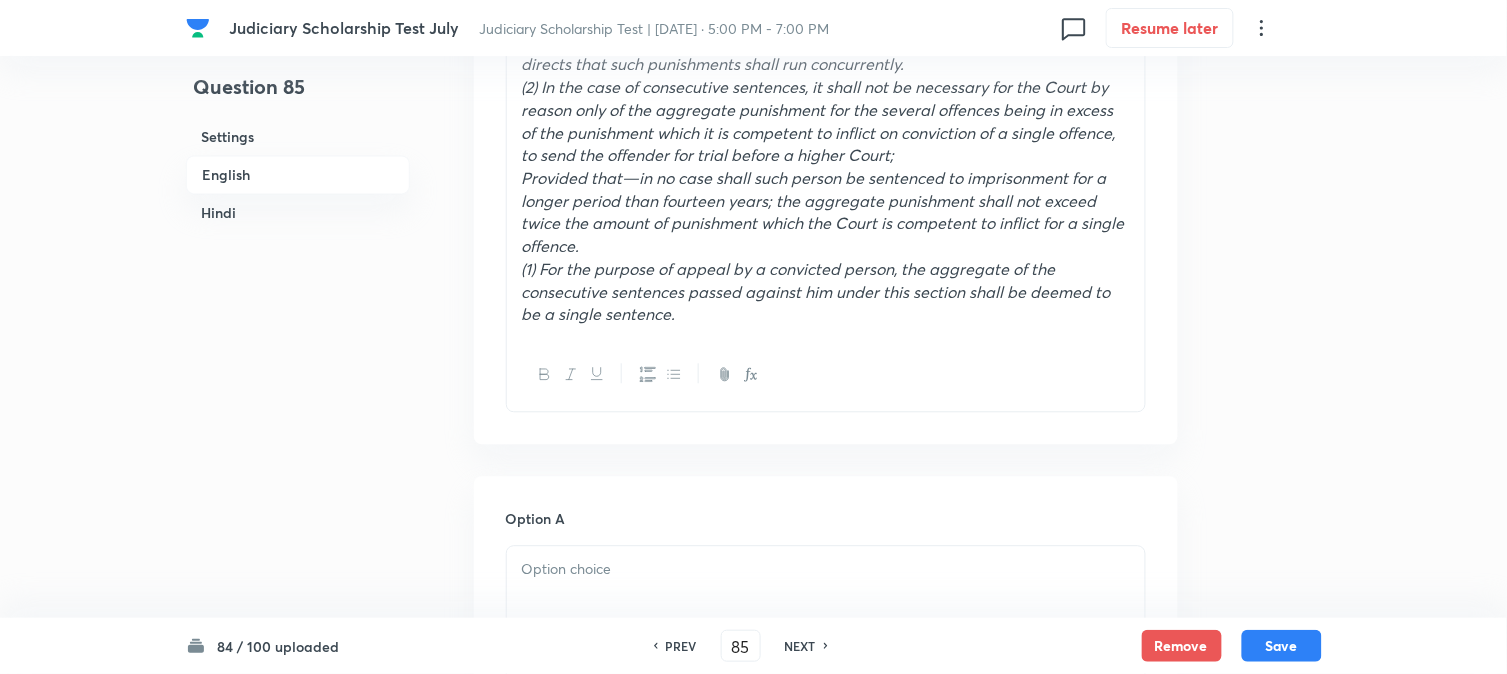 scroll, scrollTop: 777, scrollLeft: 0, axis: vertical 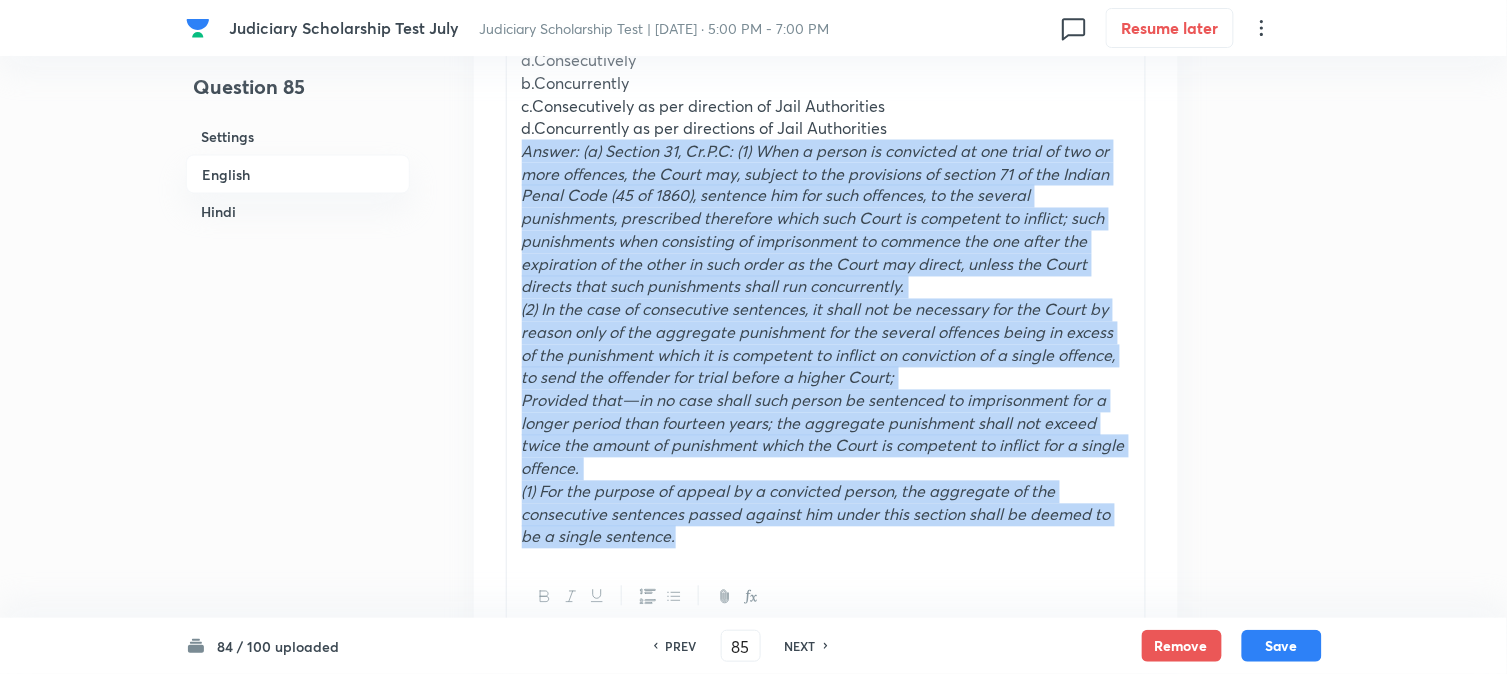 drag, startPoint x: 525, startPoint y: 155, endPoint x: 802, endPoint y: 594, distance: 519.08575 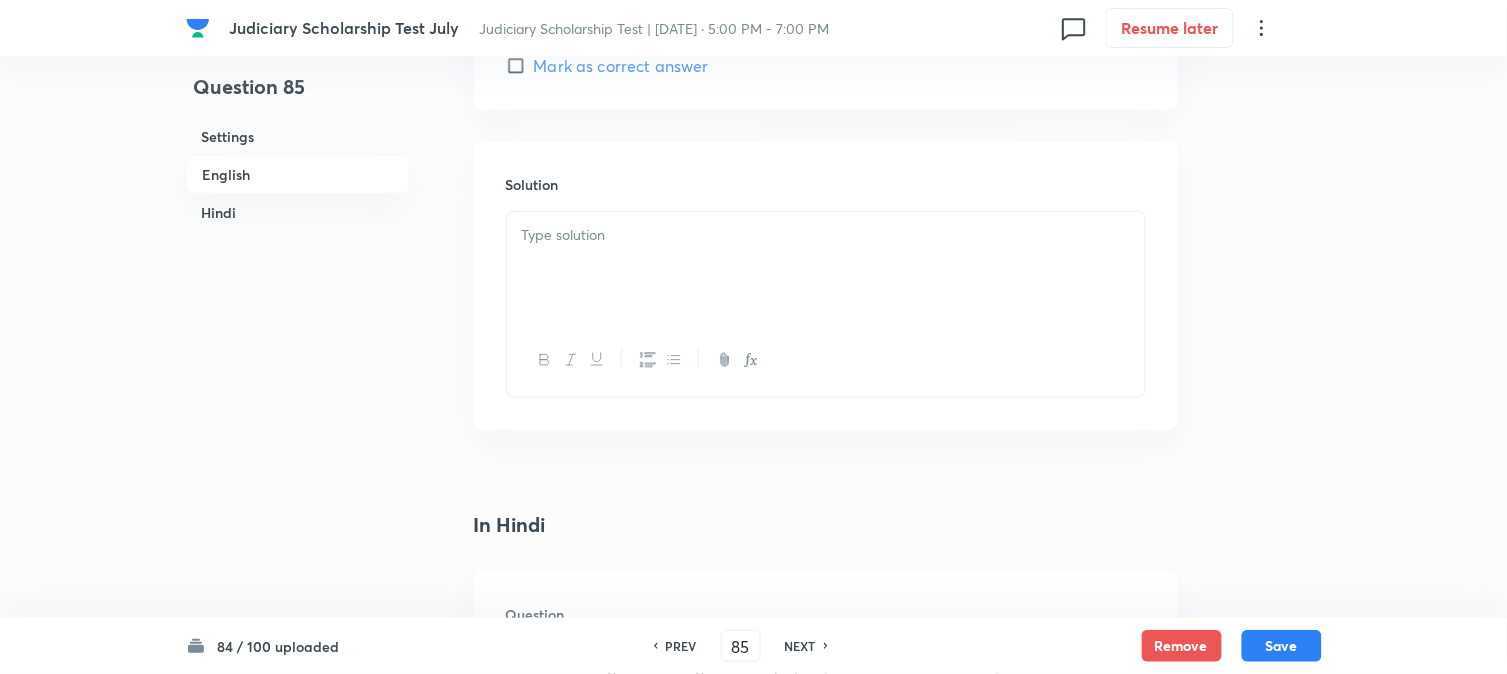 click at bounding box center [826, 268] 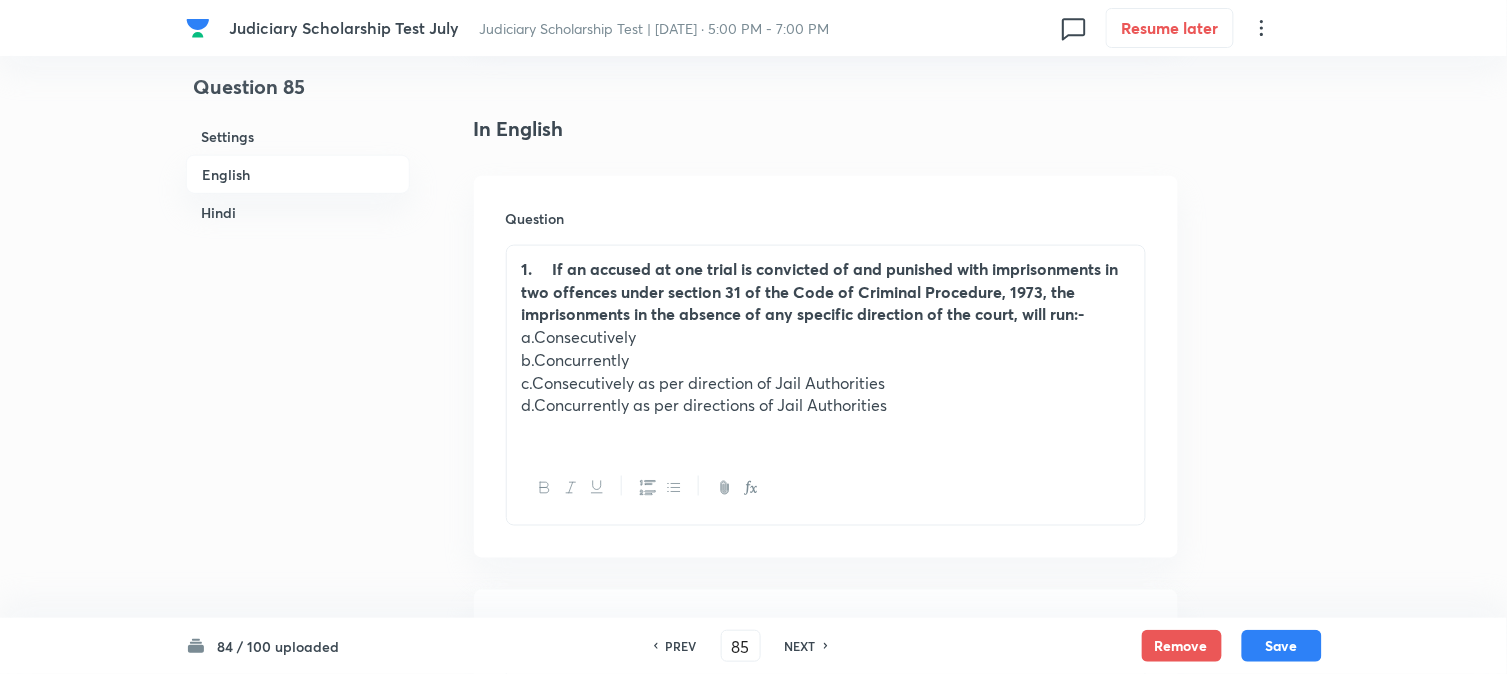scroll, scrollTop: 555, scrollLeft: 0, axis: vertical 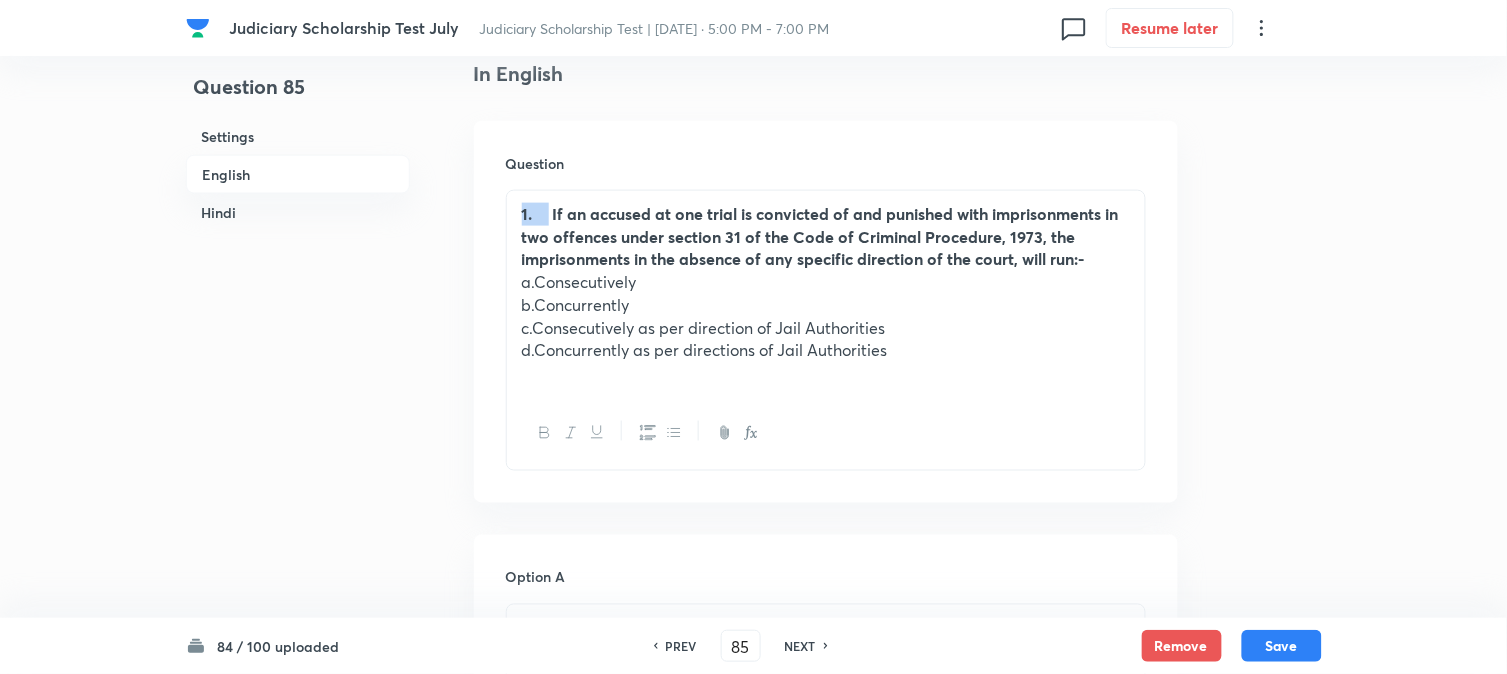 drag, startPoint x: 551, startPoint y: 215, endPoint x: 517, endPoint y: 202, distance: 36.40055 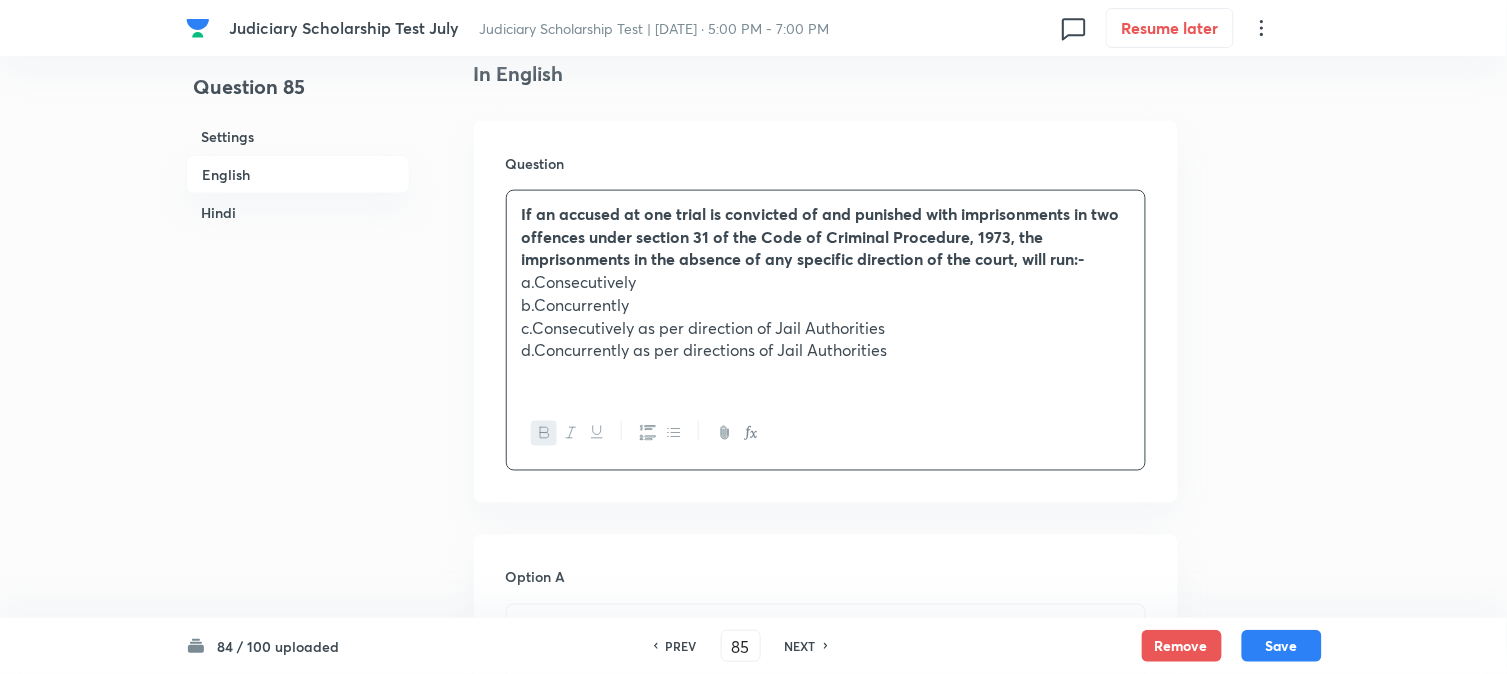 drag, startPoint x: 523, startPoint y: 213, endPoint x: 501, endPoint y: 195, distance: 28.42534 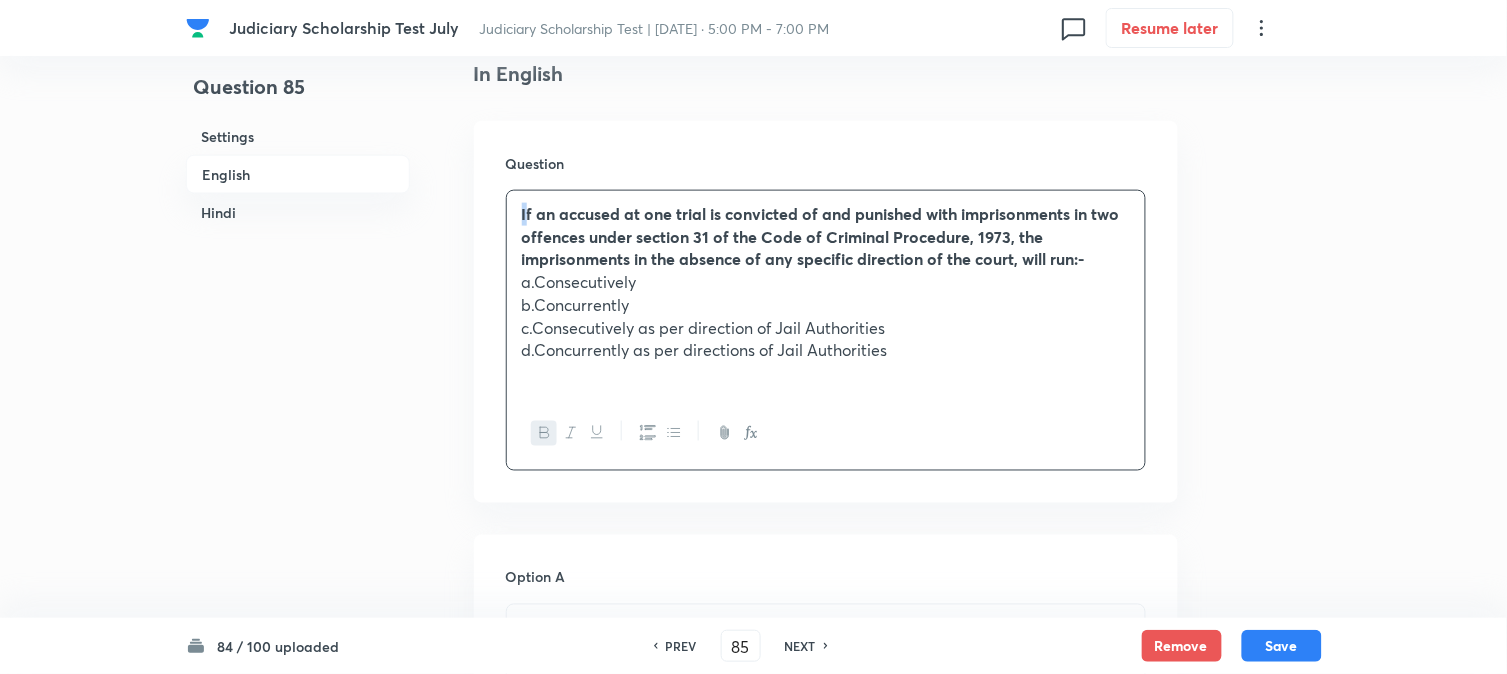 drag, startPoint x: 525, startPoint y: 215, endPoint x: 507, endPoint y: 202, distance: 22.203604 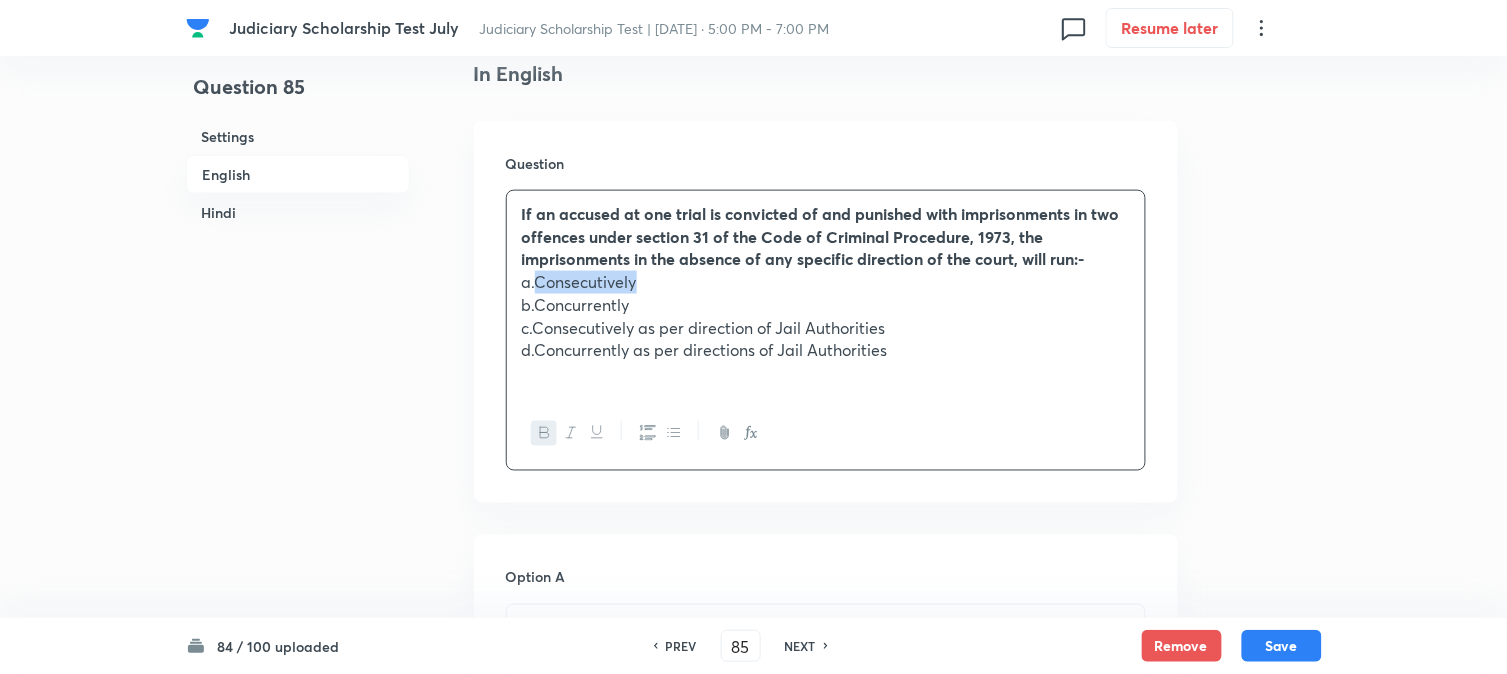 drag, startPoint x: 536, startPoint y: 277, endPoint x: 661, endPoint y: 280, distance: 125.035995 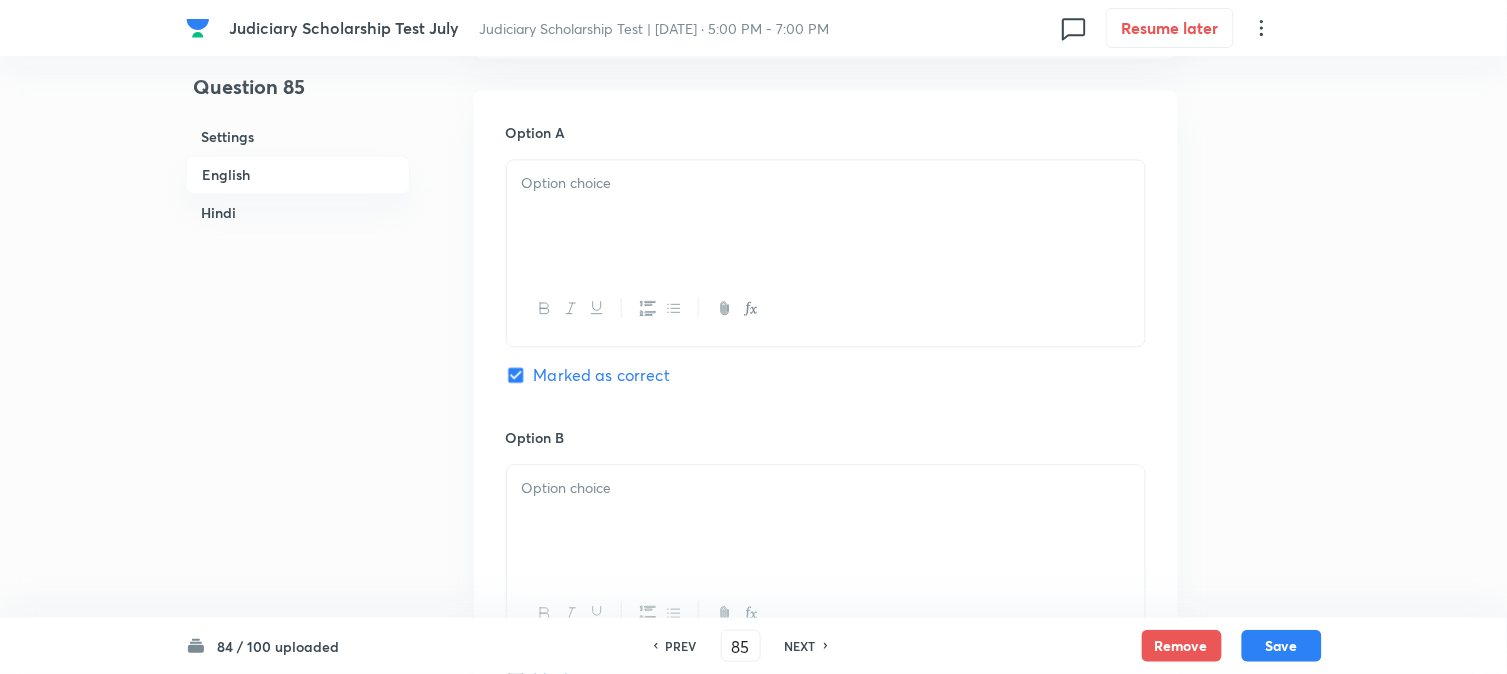 click at bounding box center [826, 216] 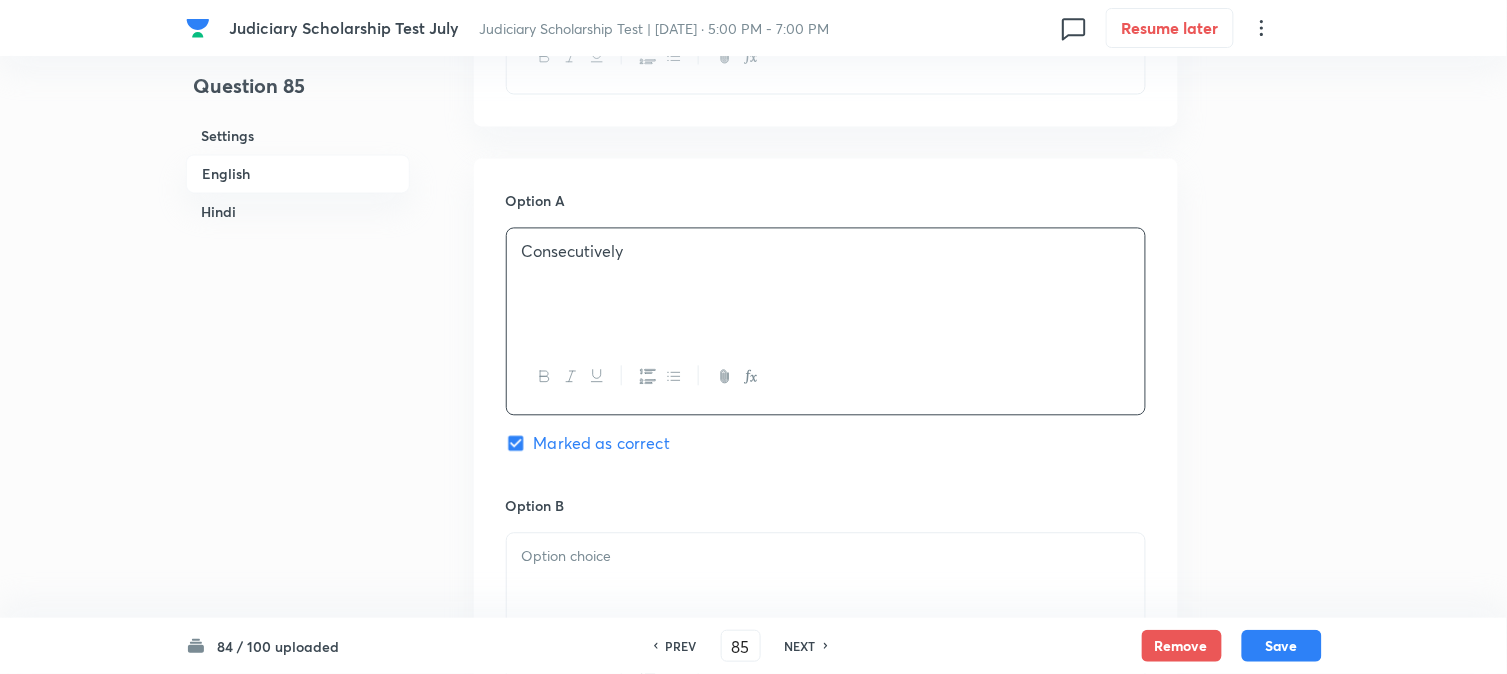 scroll, scrollTop: 666, scrollLeft: 0, axis: vertical 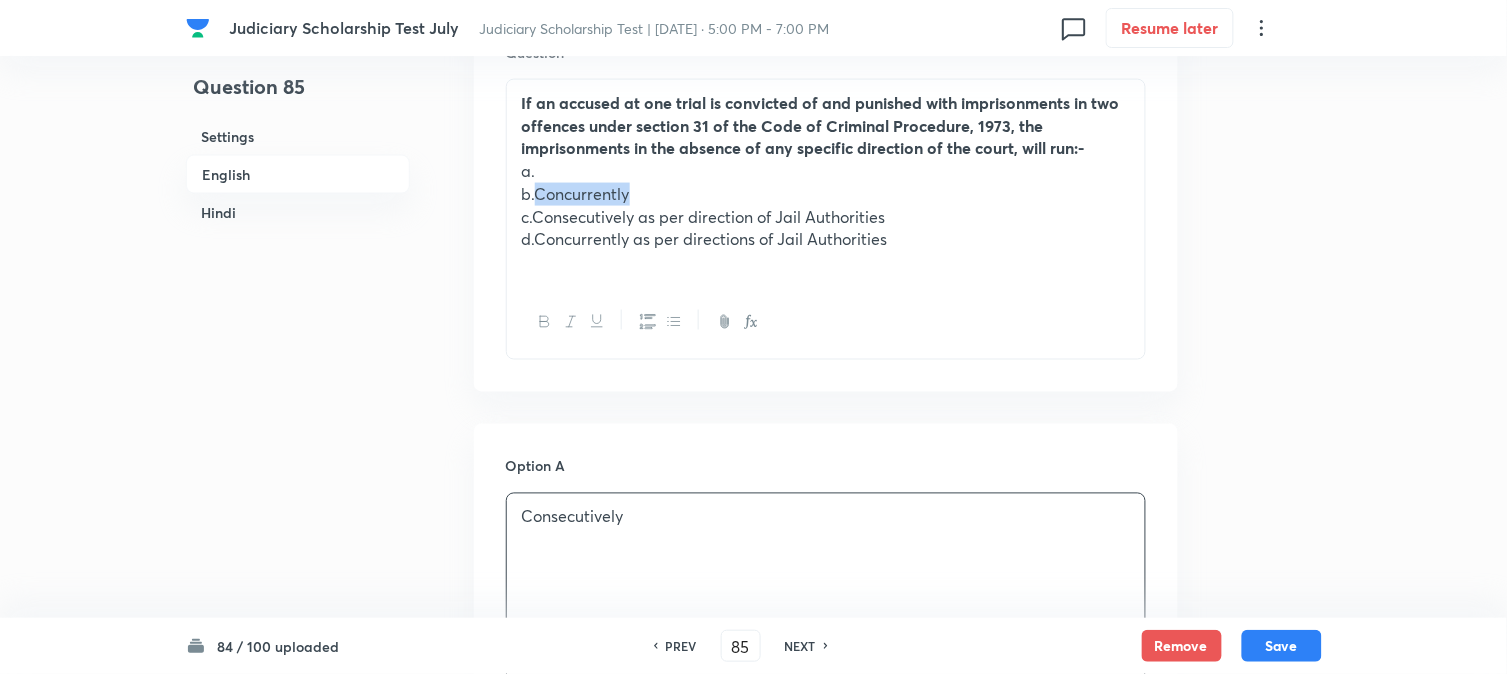 drag, startPoint x: 537, startPoint y: 191, endPoint x: 655, endPoint y: 195, distance: 118.06778 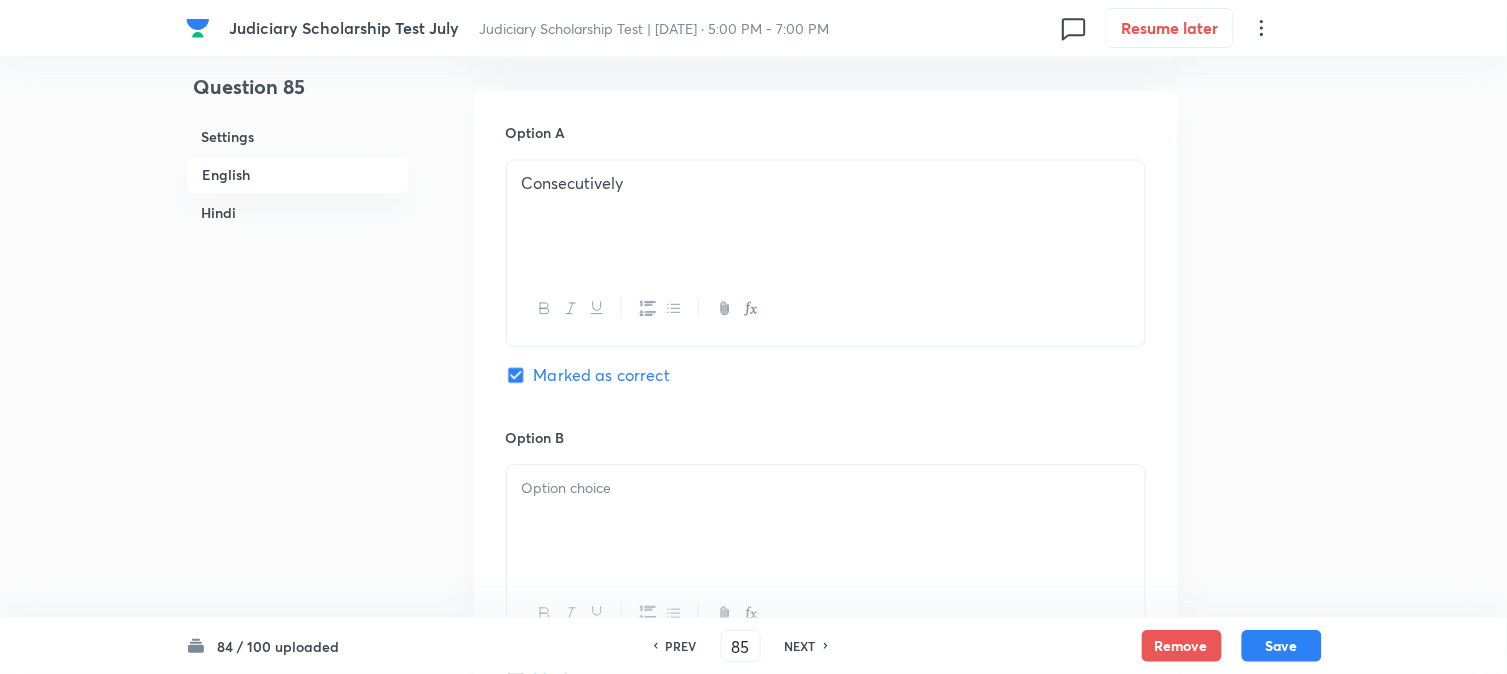 click at bounding box center (826, 521) 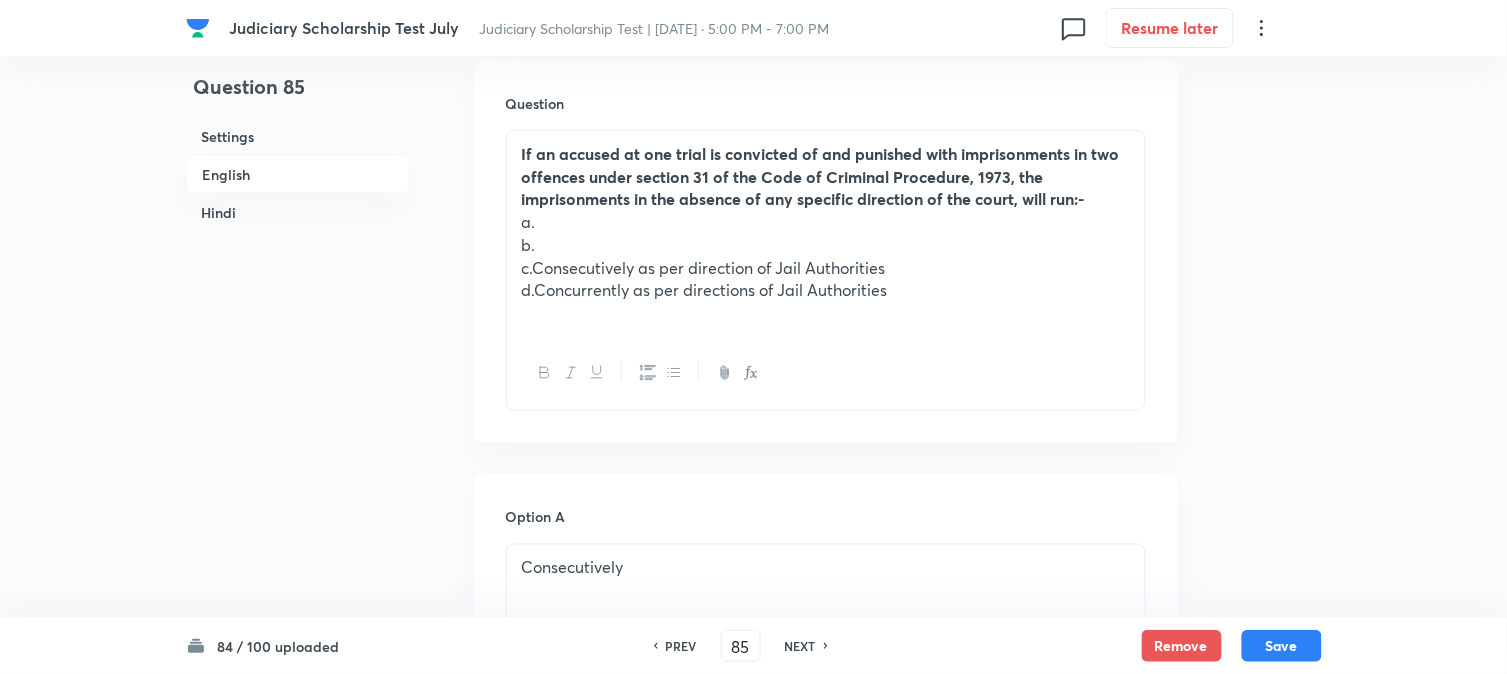 scroll, scrollTop: 555, scrollLeft: 0, axis: vertical 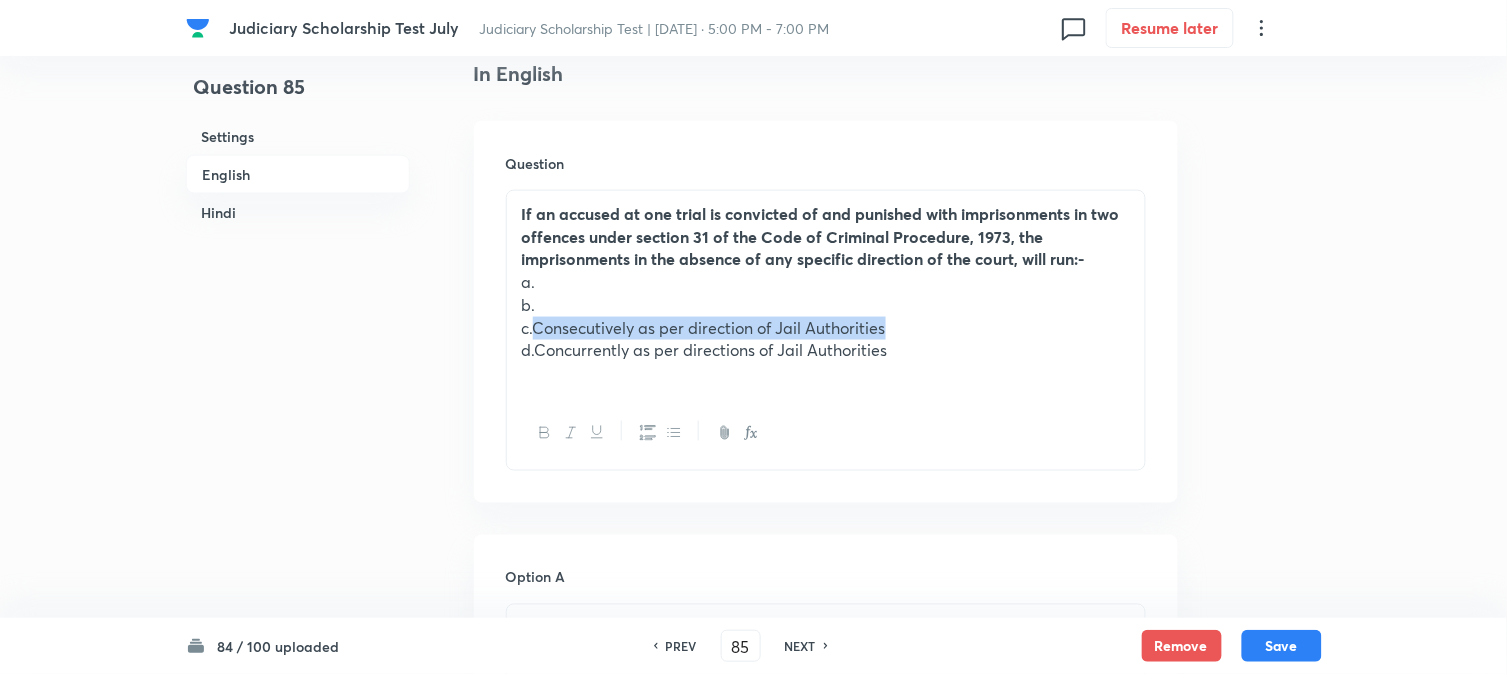 drag, startPoint x: 535, startPoint y: 322, endPoint x: 934, endPoint y: 321, distance: 399.00125 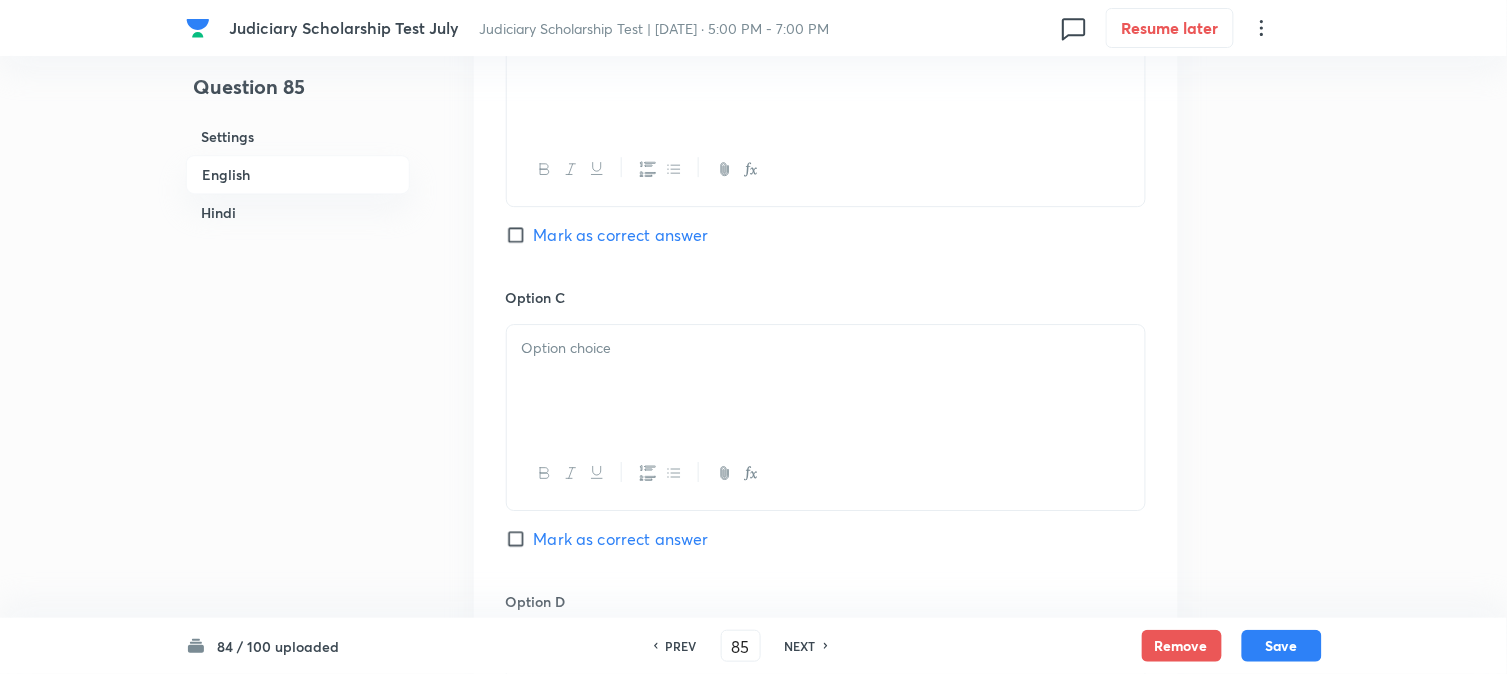 click at bounding box center (826, 381) 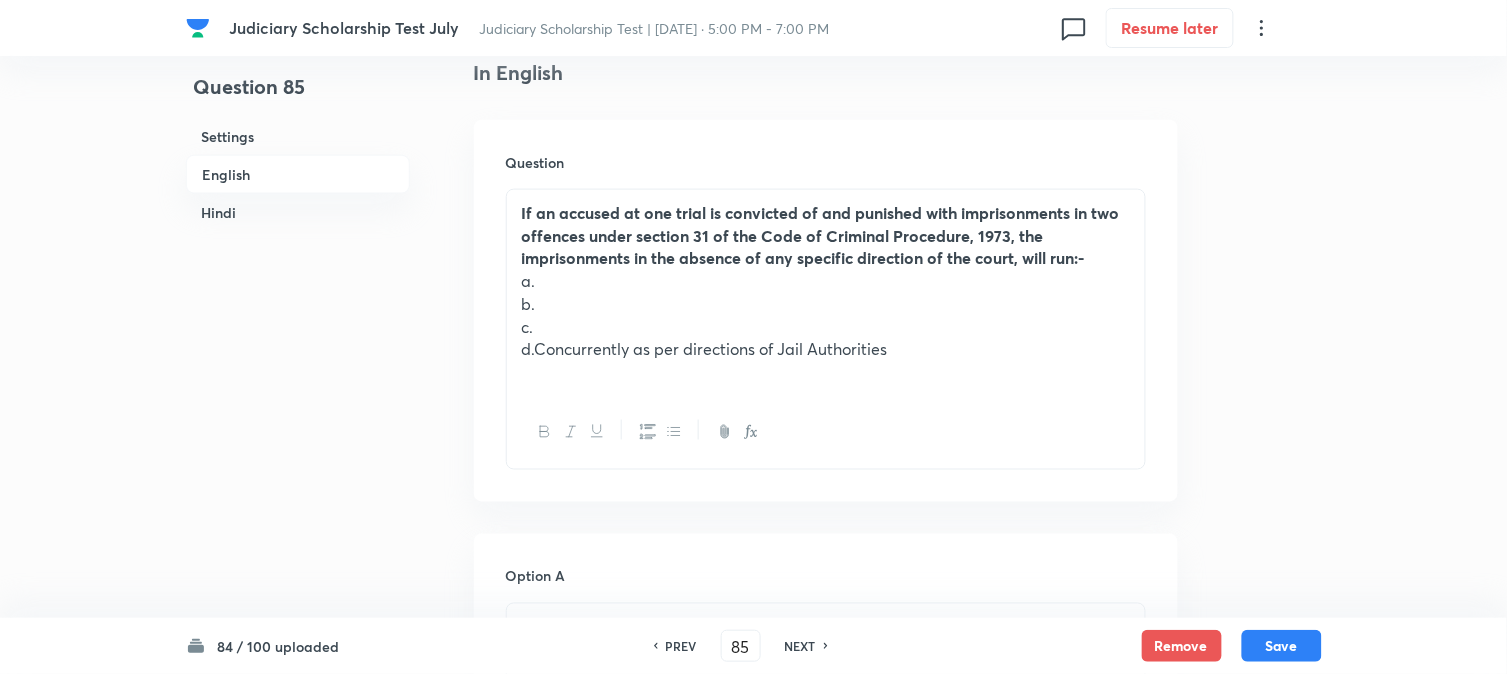 scroll, scrollTop: 555, scrollLeft: 0, axis: vertical 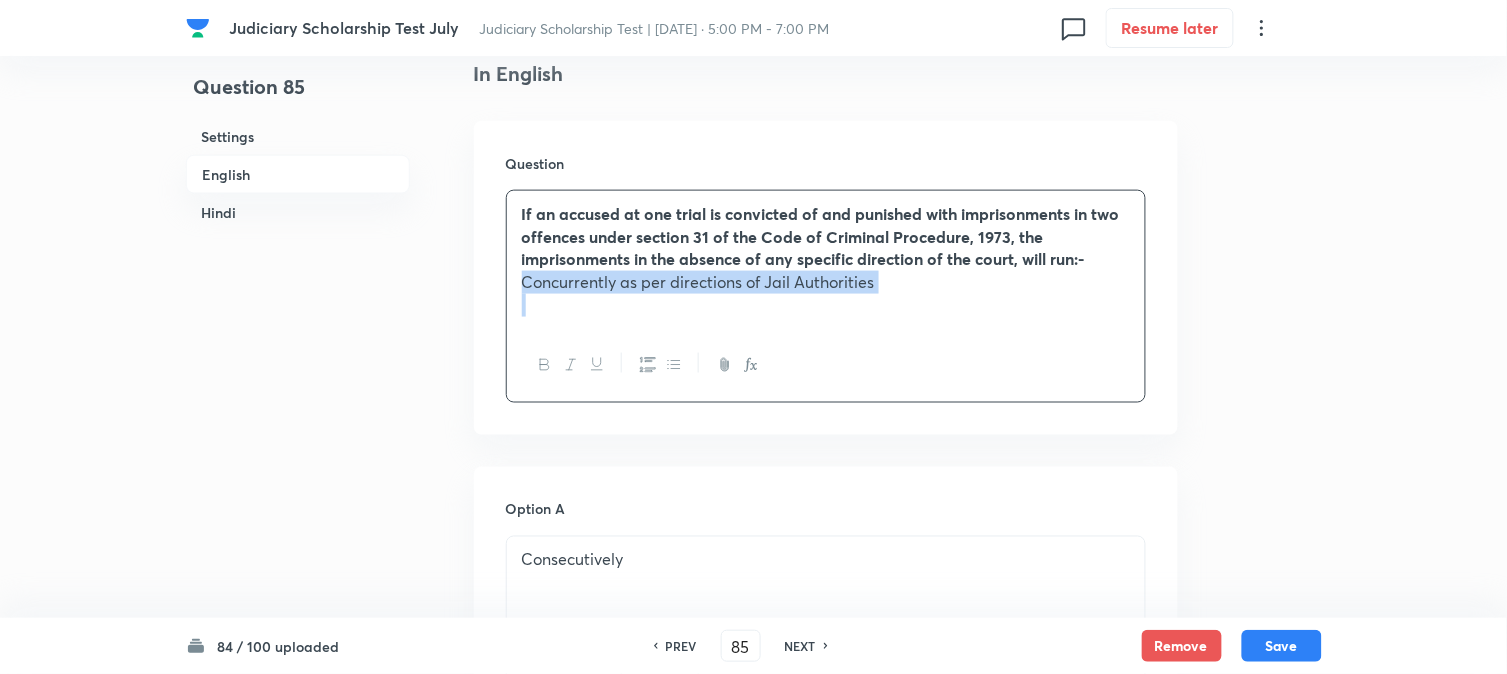 drag, startPoint x: 538, startPoint y: 353, endPoint x: 995, endPoint y: 338, distance: 457.2461 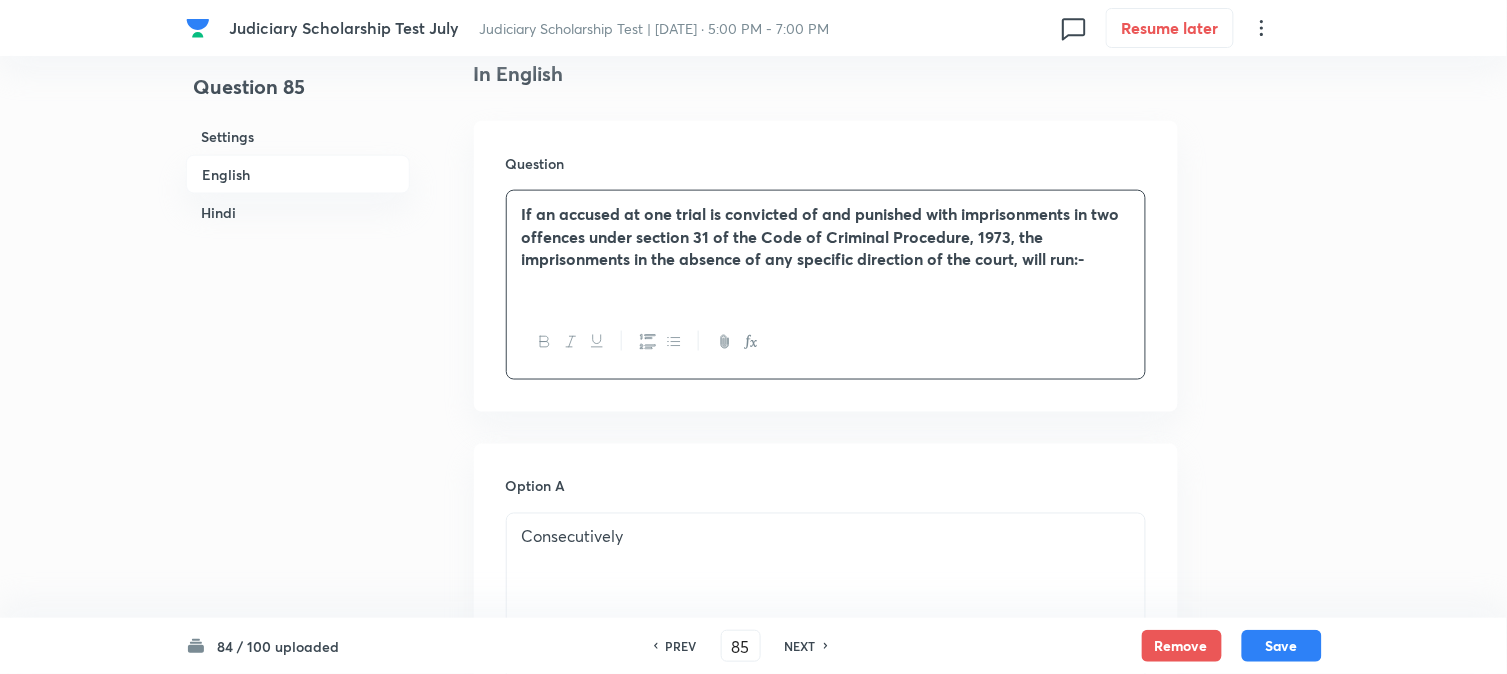 scroll, scrollTop: 1888, scrollLeft: 0, axis: vertical 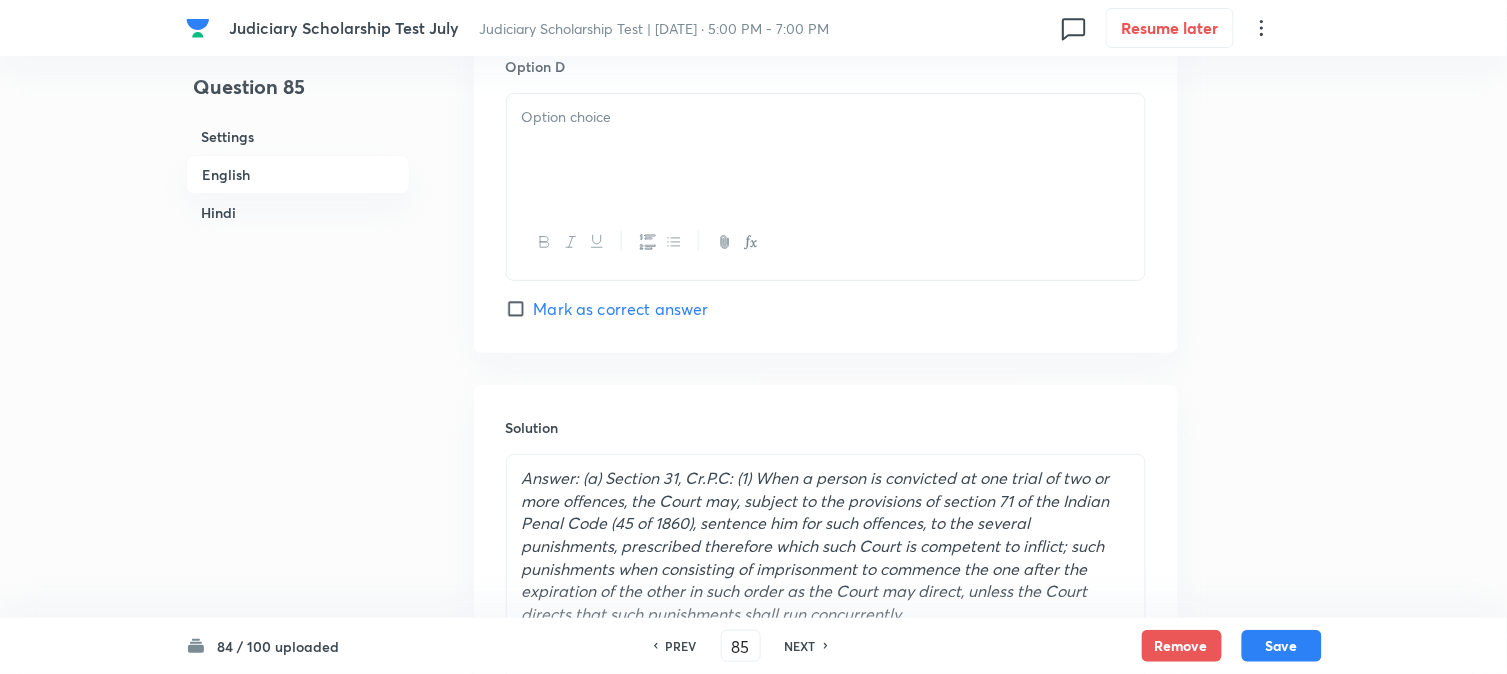 click at bounding box center [826, 150] 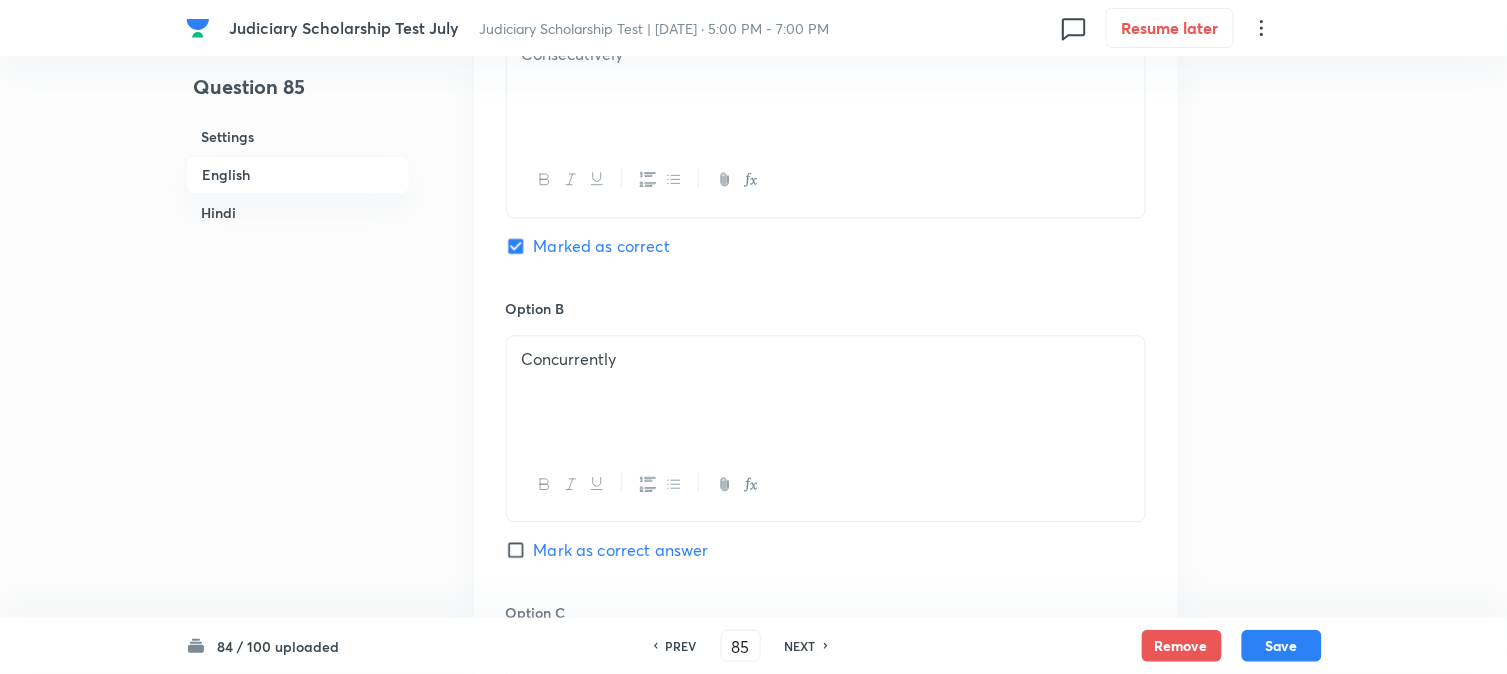 scroll, scrollTop: 1000, scrollLeft: 0, axis: vertical 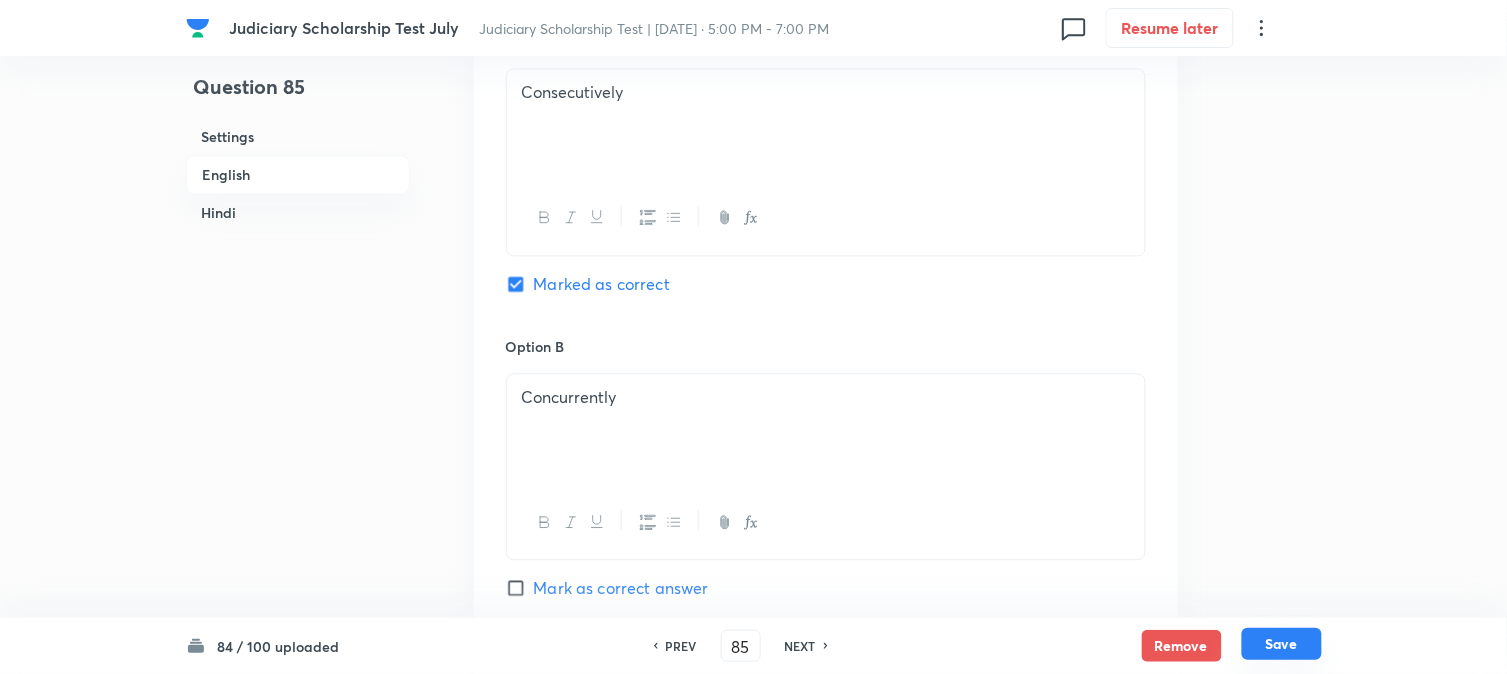 click on "Save" at bounding box center (1282, 644) 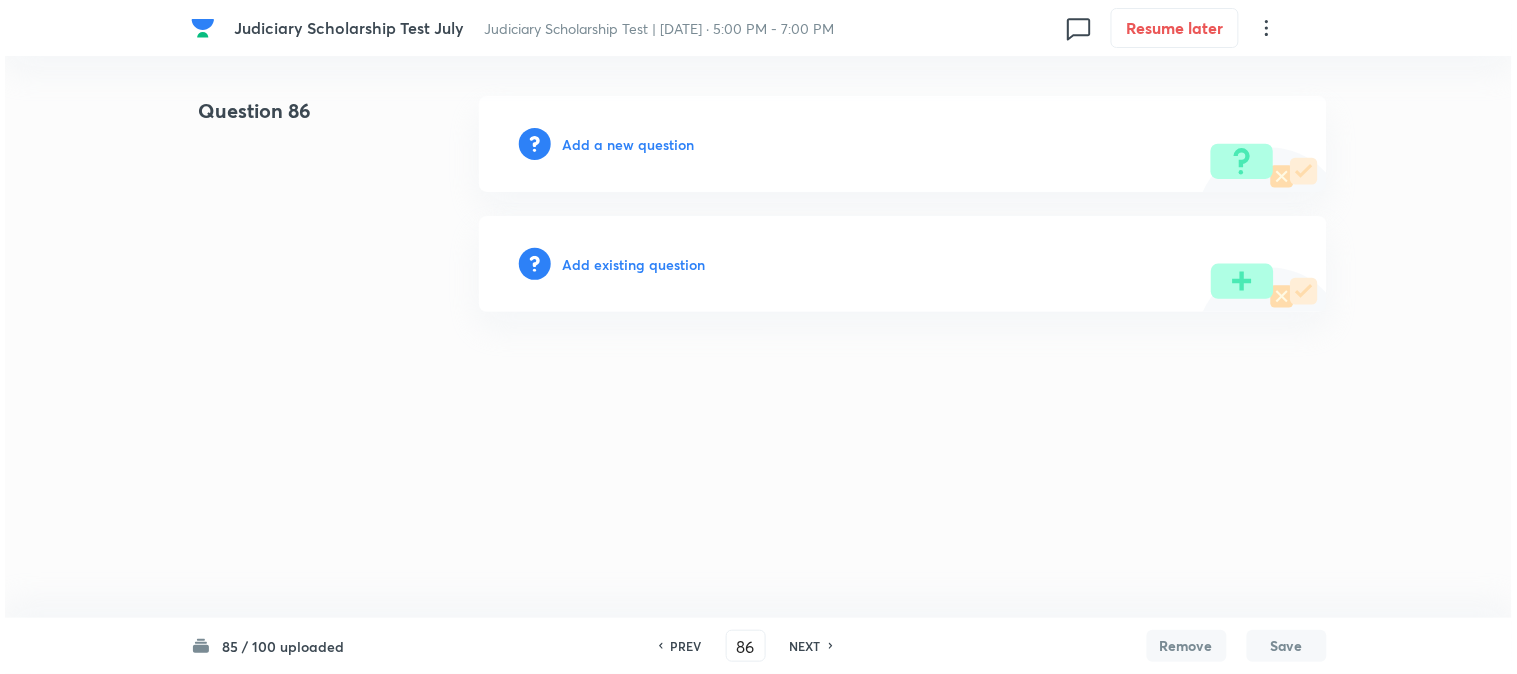 scroll, scrollTop: 0, scrollLeft: 0, axis: both 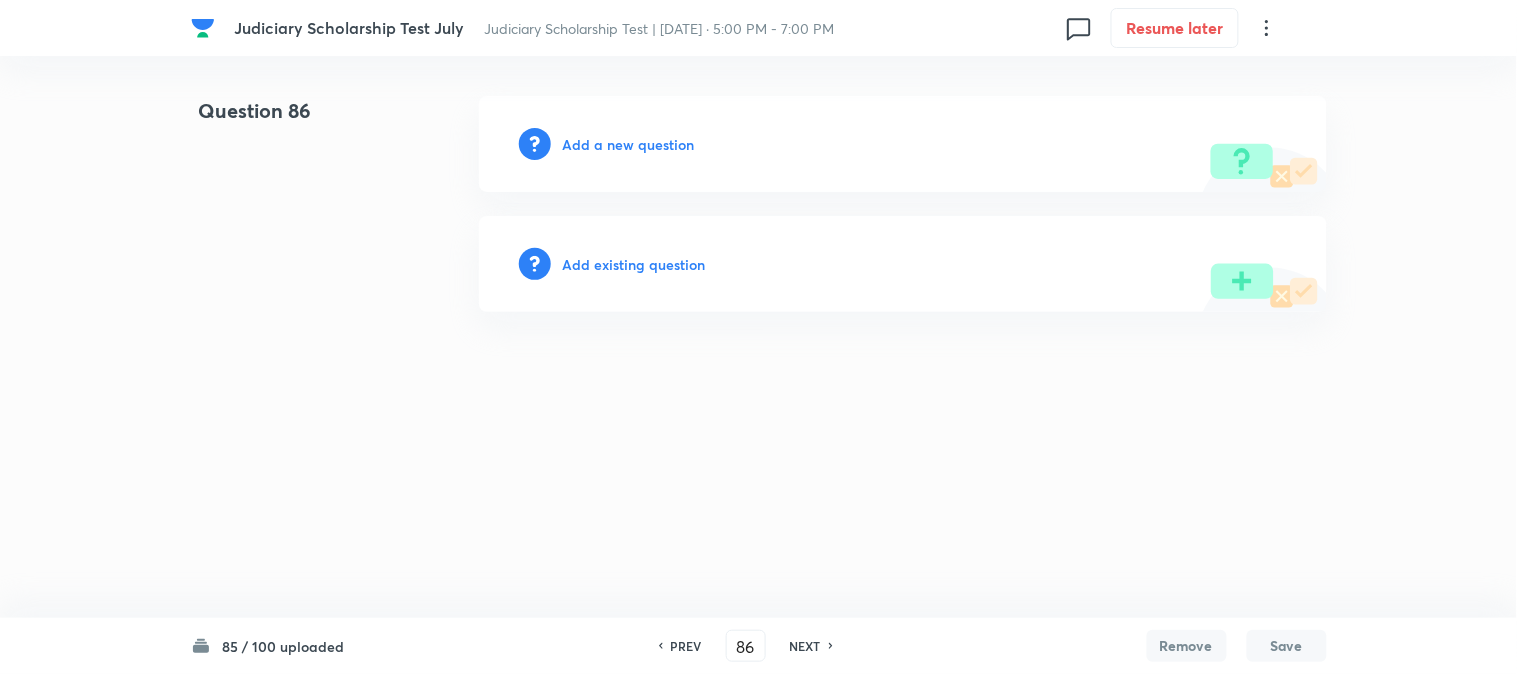 click on "Add a new question" at bounding box center (629, 144) 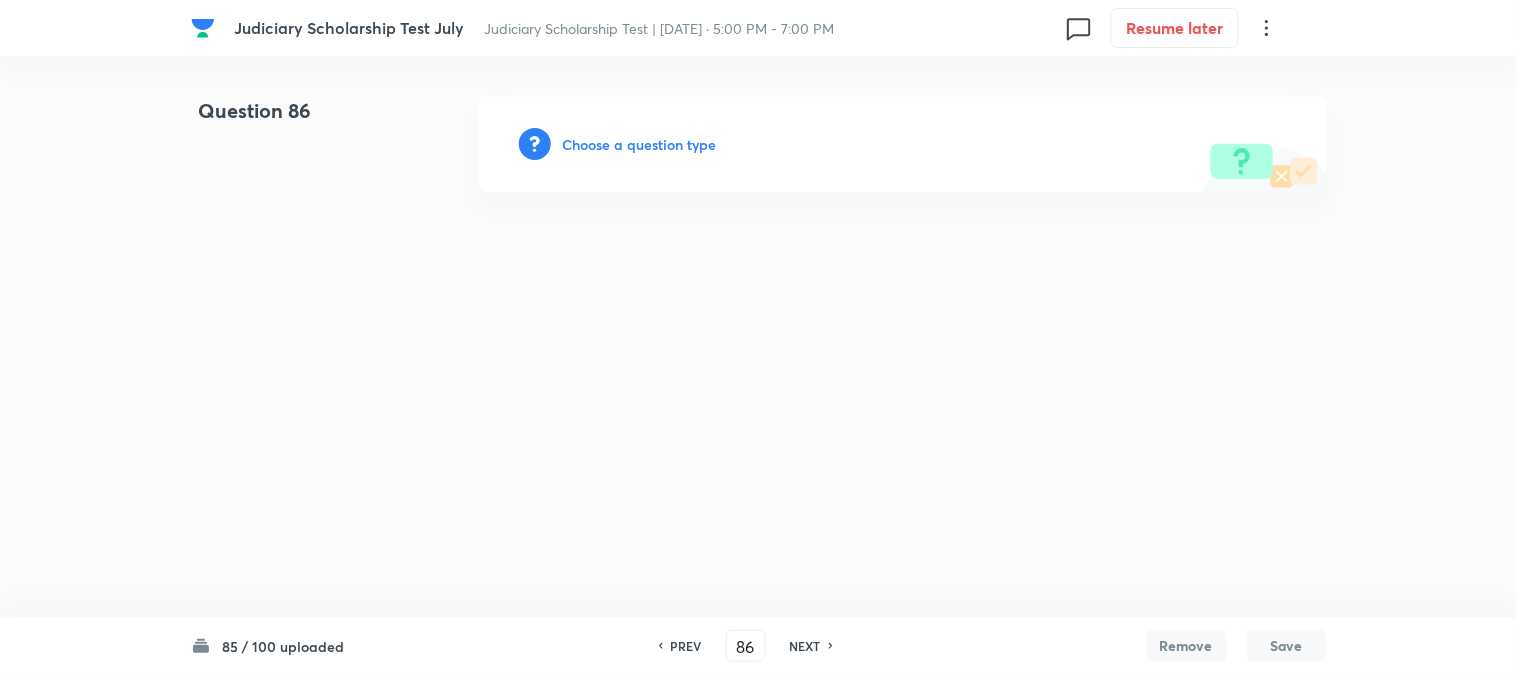 click on "Choose a question type" at bounding box center [640, 144] 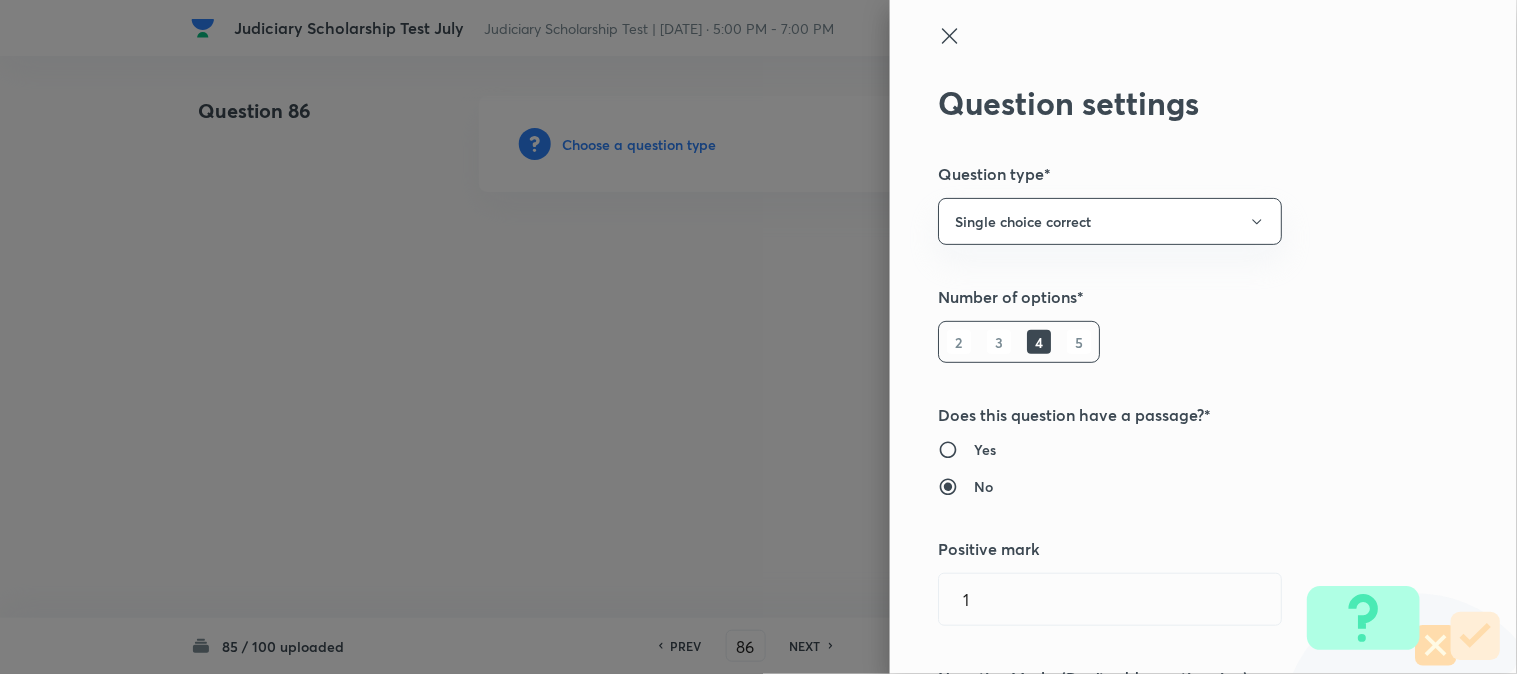click at bounding box center (758, 337) 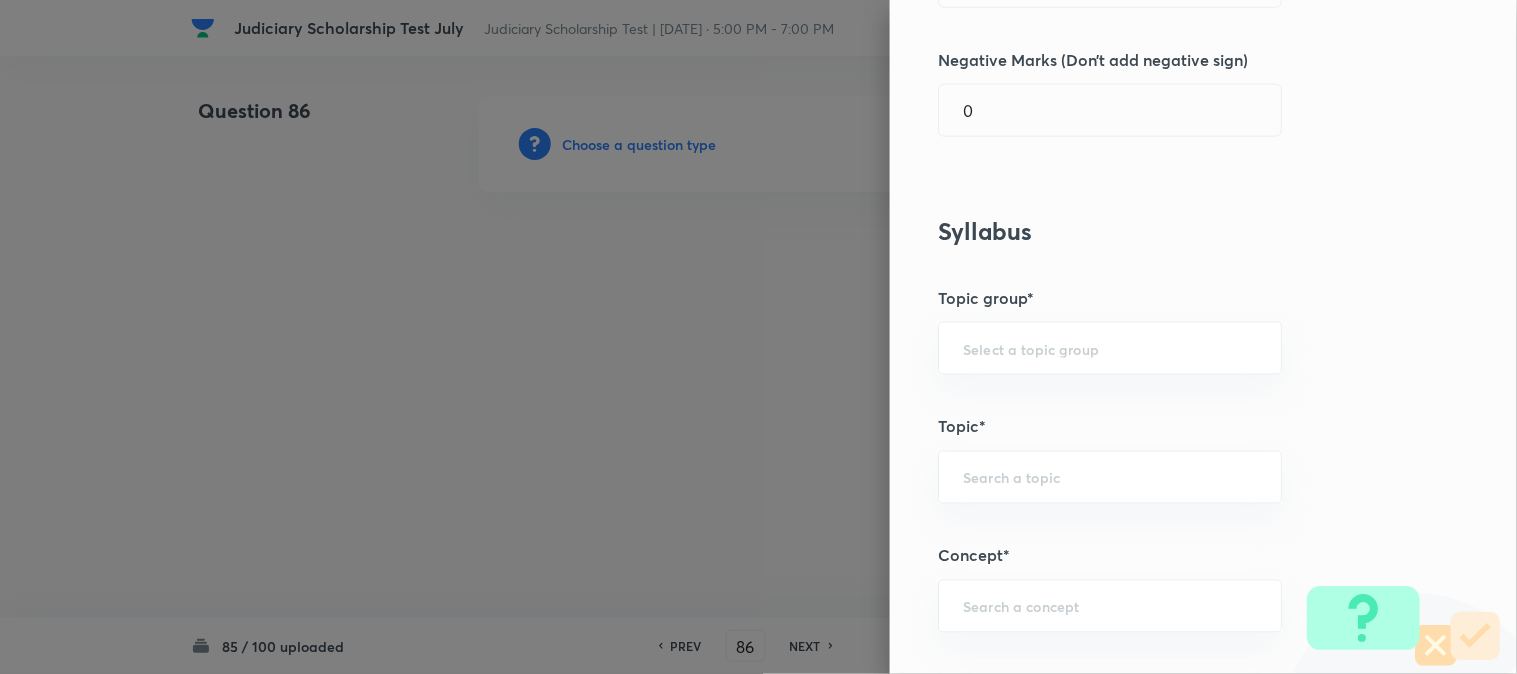 scroll, scrollTop: 1180, scrollLeft: 0, axis: vertical 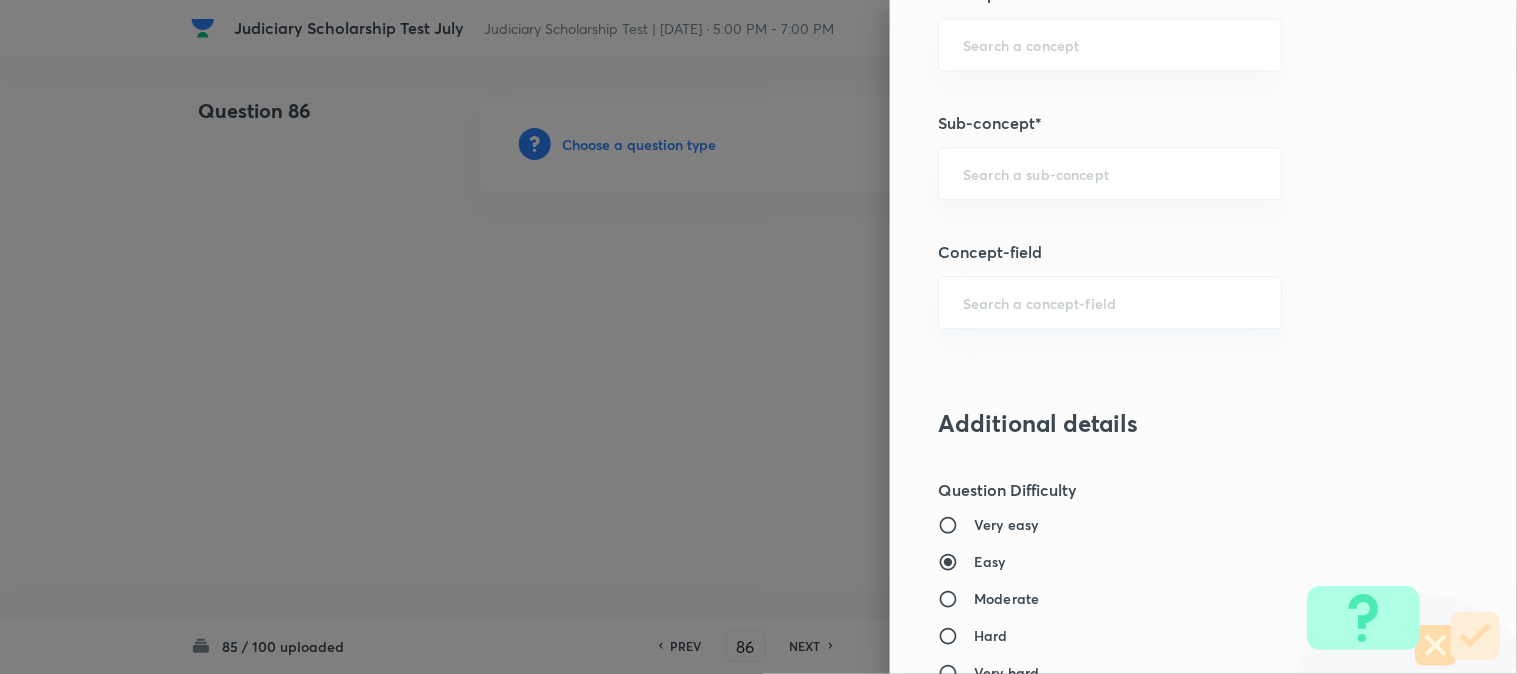 click on "Question settings Question type* Single choice correct Number of options* 2 3 4 5 Does this question have a passage?* Yes No Positive mark 1 ​ Negative Marks (Don’t add negative sign) 0 ​ Syllabus Topic group* ​ Topic* ​ Concept* ​ Sub-concept* ​ Concept-field ​ Additional details Question Difficulty Very easy Easy Moderate Hard Very hard Question is based on Fact Numerical Concept Previous year question Yes No Does this question have equation? Yes No Verification status Is the question verified? *Select 'yes' only if a question is verified Yes No Save" at bounding box center (1203, 337) 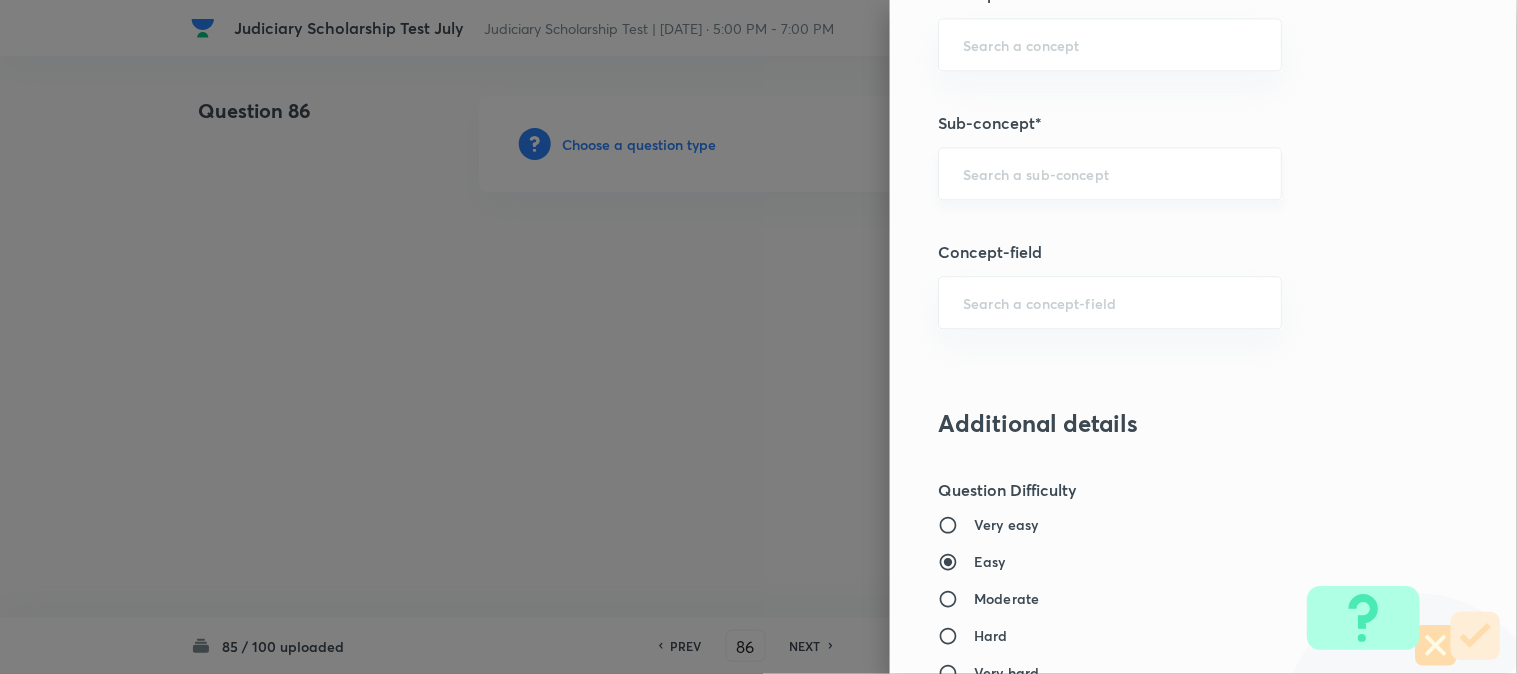 click at bounding box center [1110, 173] 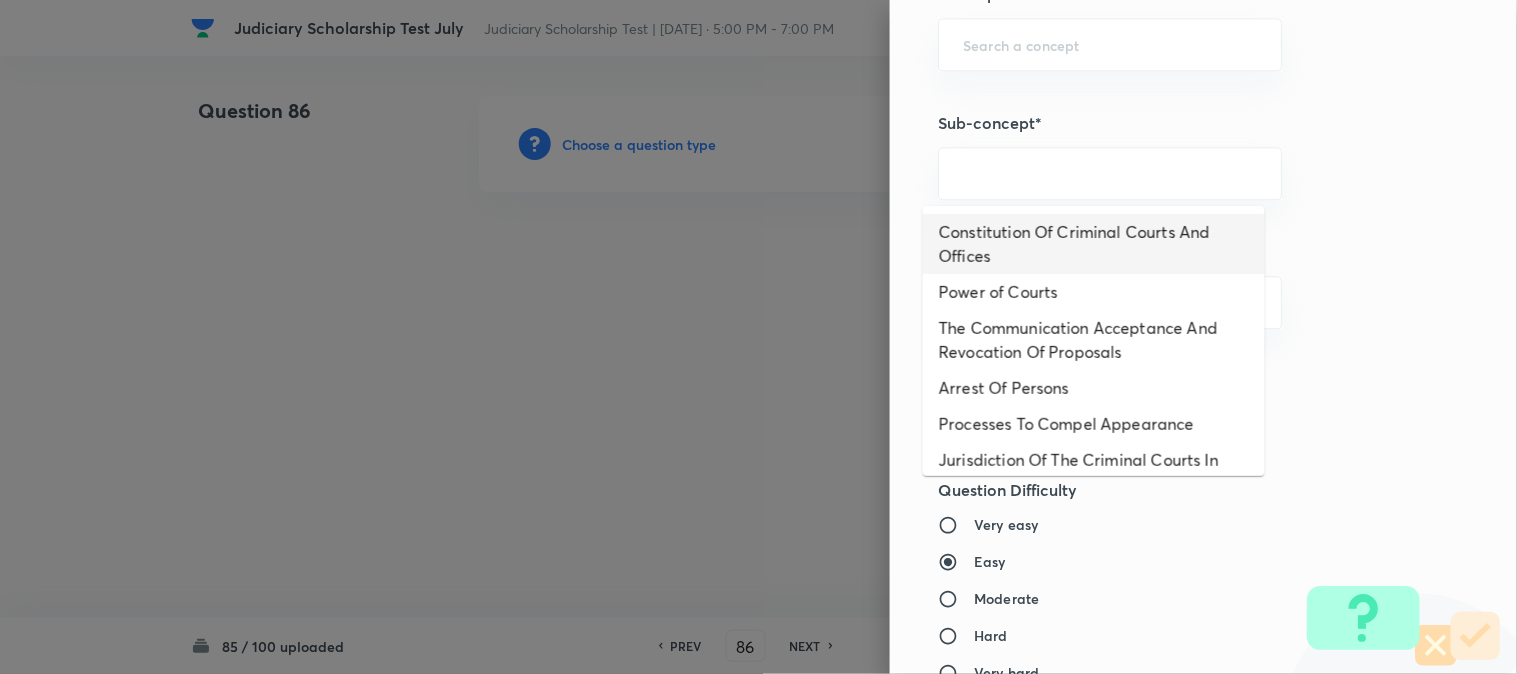 click on "Constitution Of Criminal Courts And Offices" at bounding box center [1094, 244] 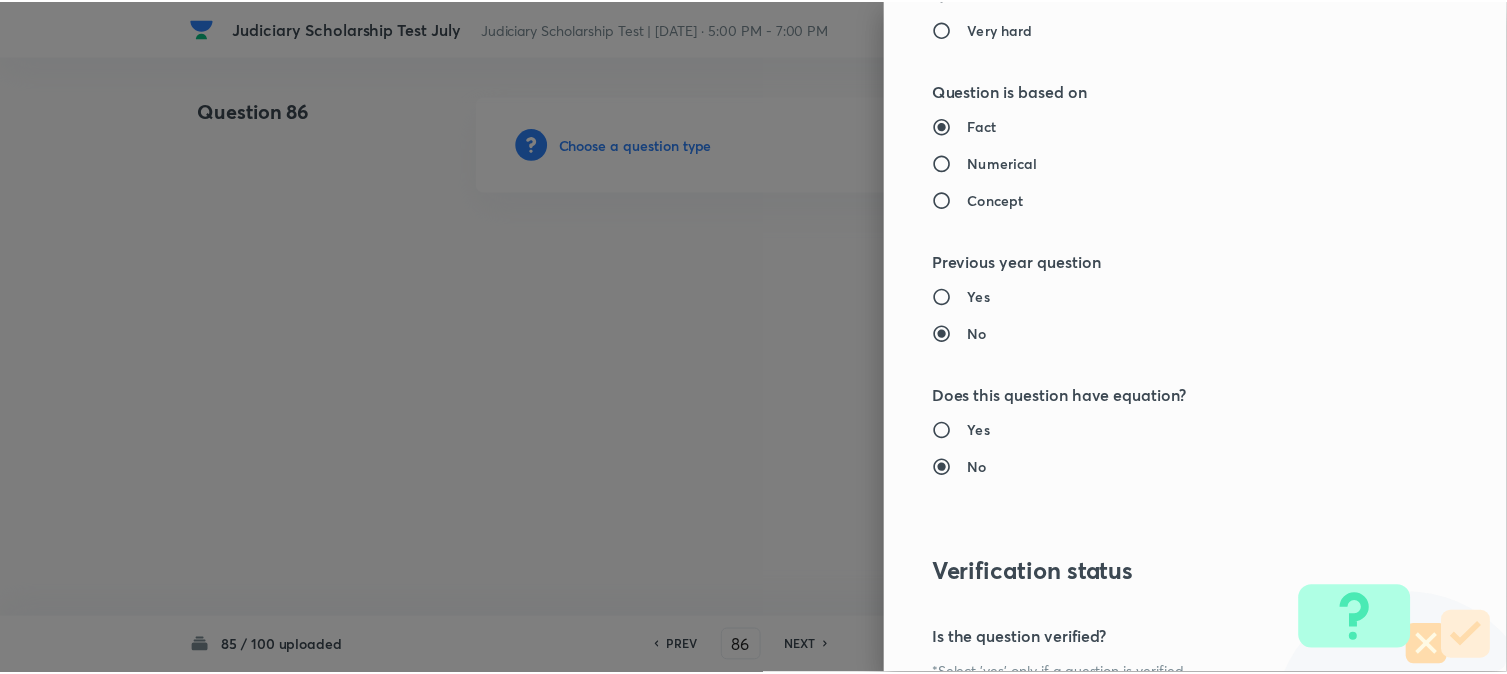 scroll, scrollTop: 2052, scrollLeft: 0, axis: vertical 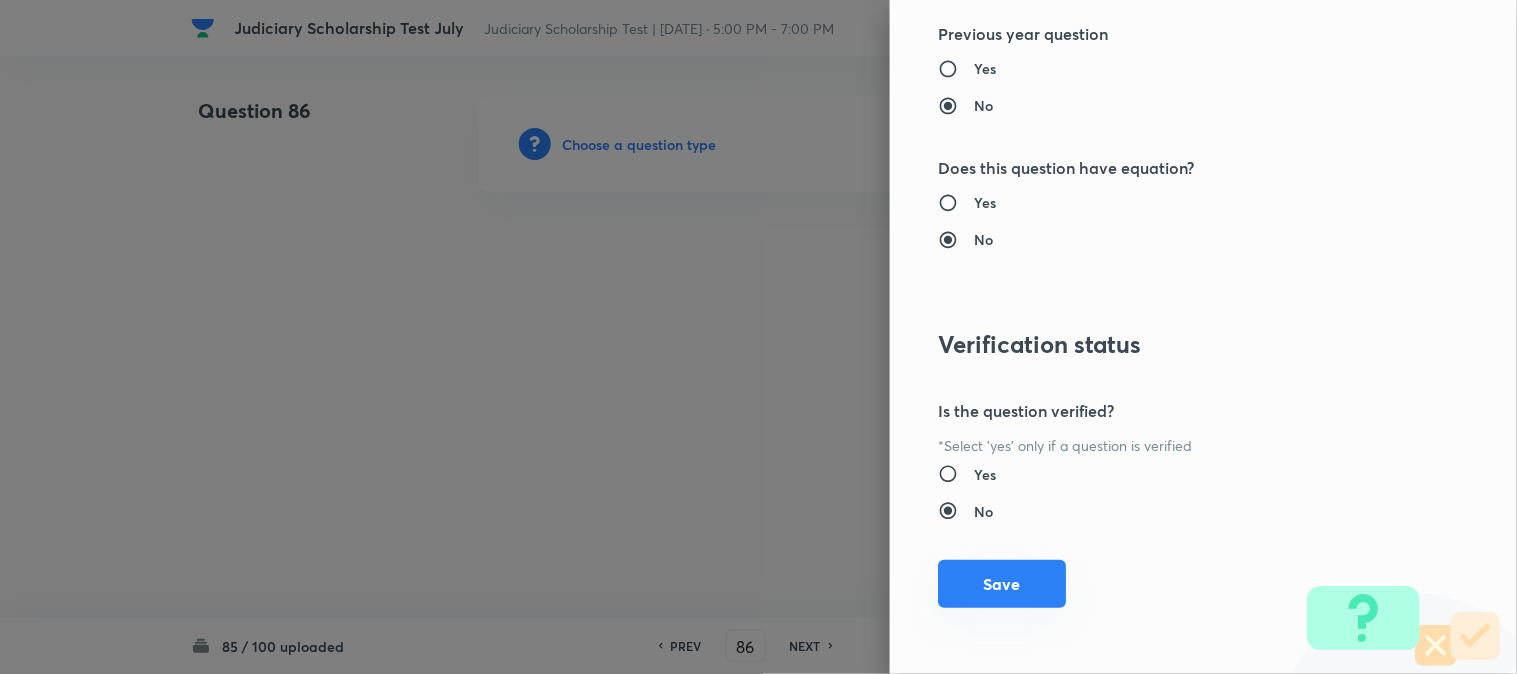 click on "Save" at bounding box center [1002, 584] 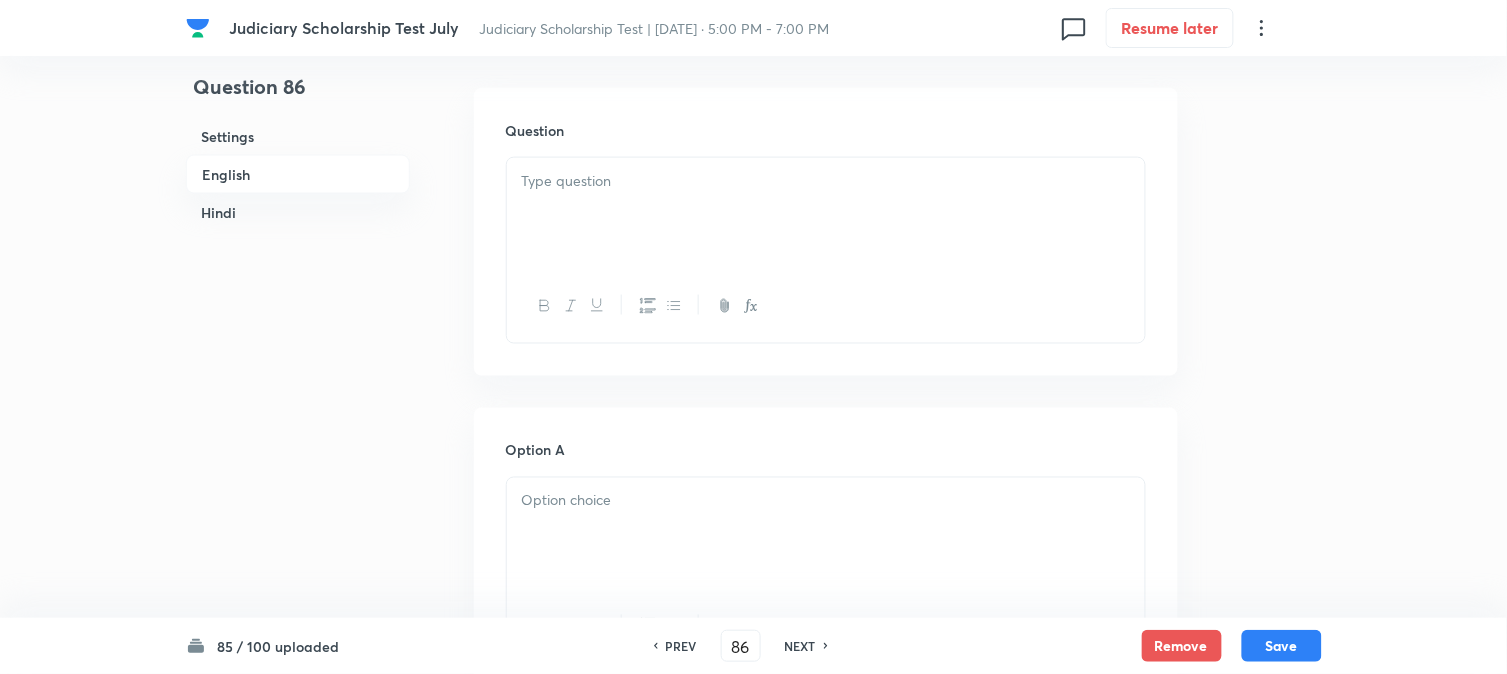 scroll, scrollTop: 590, scrollLeft: 0, axis: vertical 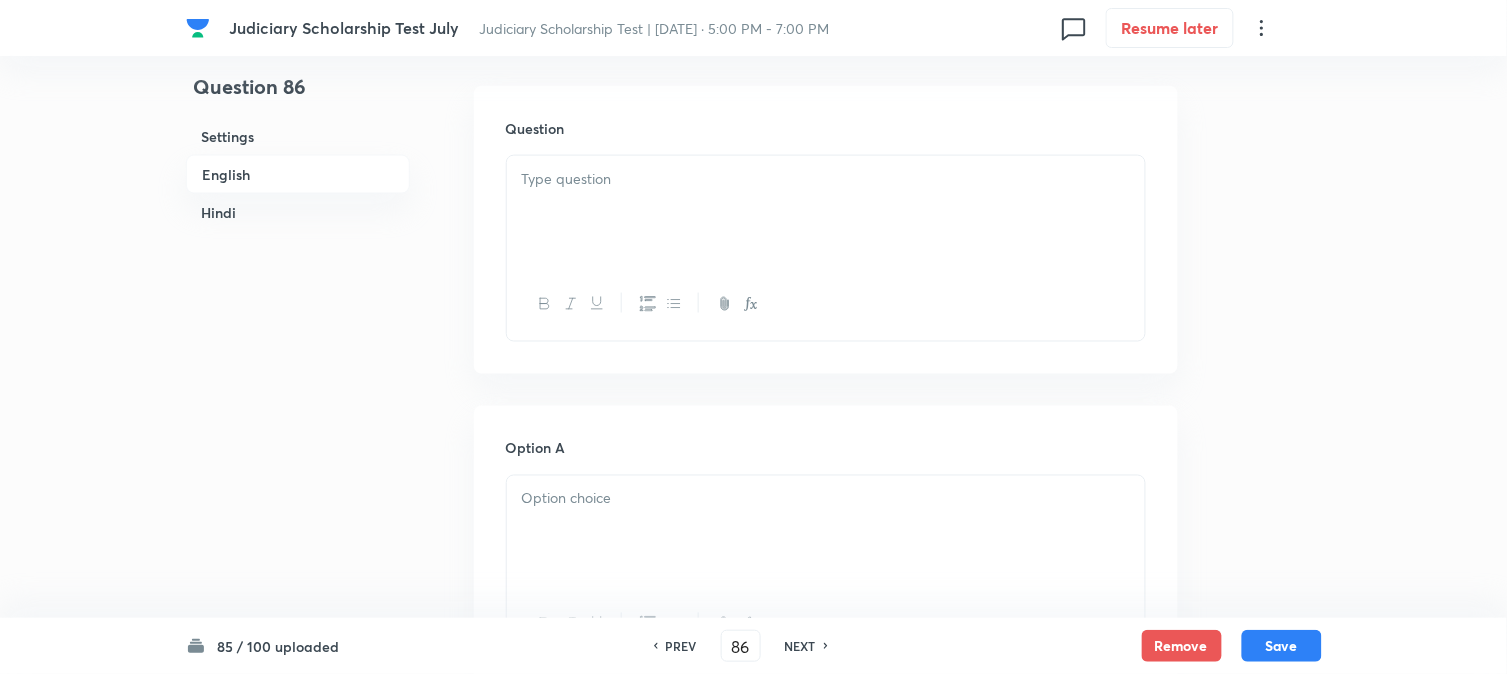 click at bounding box center (826, 212) 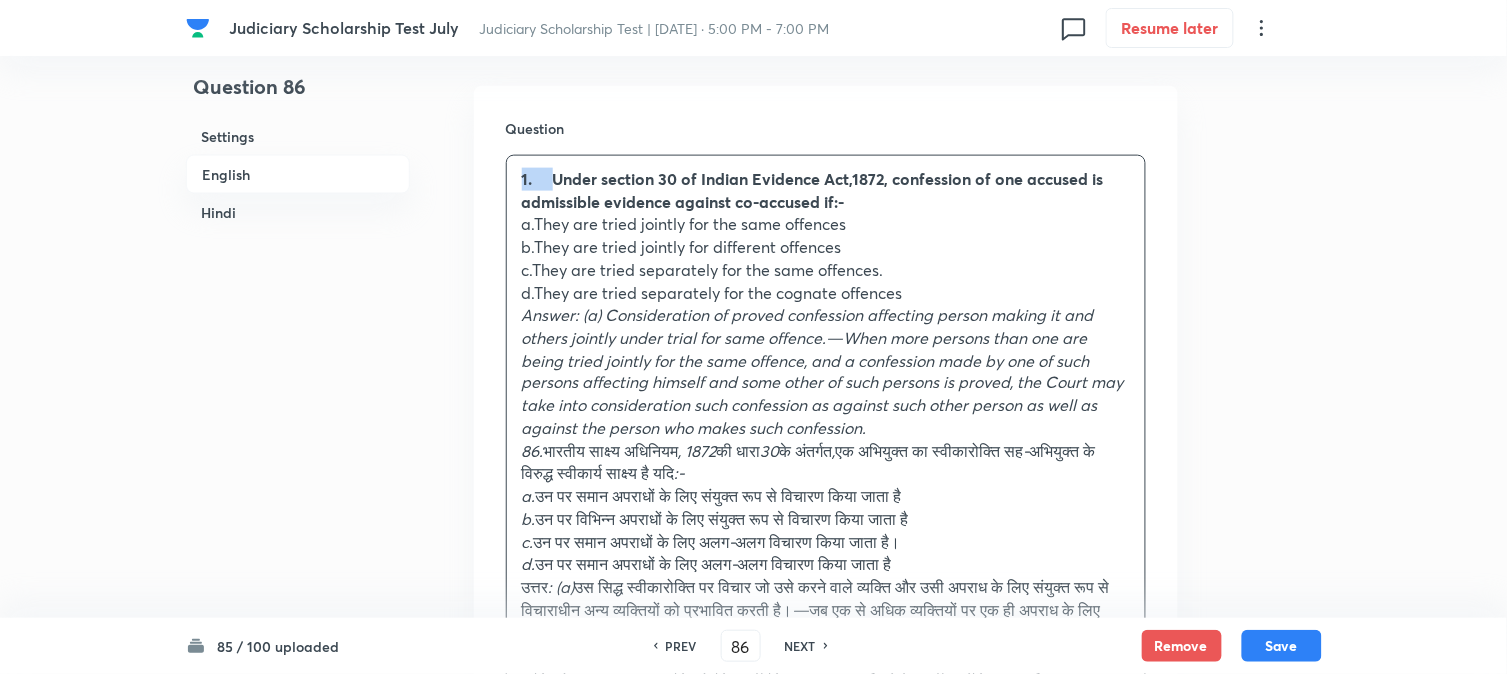 drag, startPoint x: 554, startPoint y: 185, endPoint x: 520, endPoint y: 162, distance: 41.04875 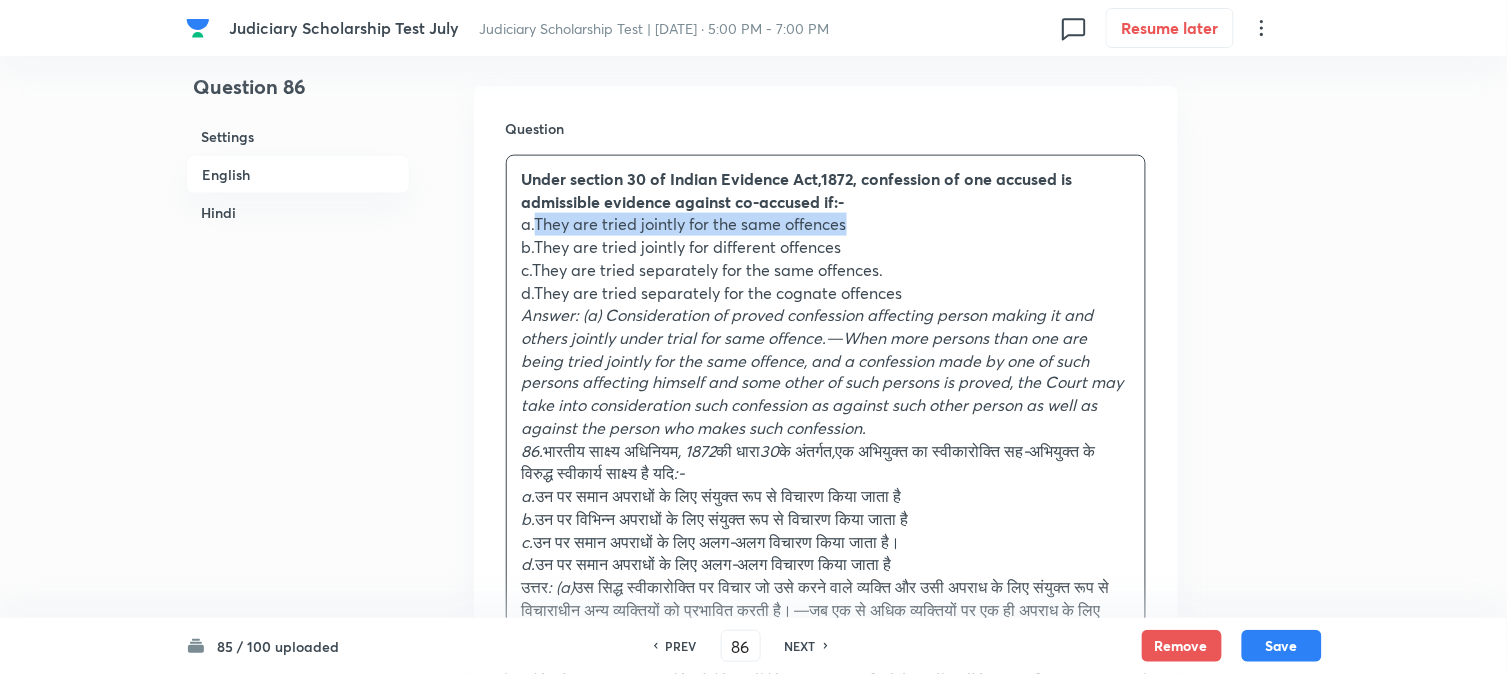 drag, startPoint x: 535, startPoint y: 225, endPoint x: 867, endPoint y: 226, distance: 332.0015 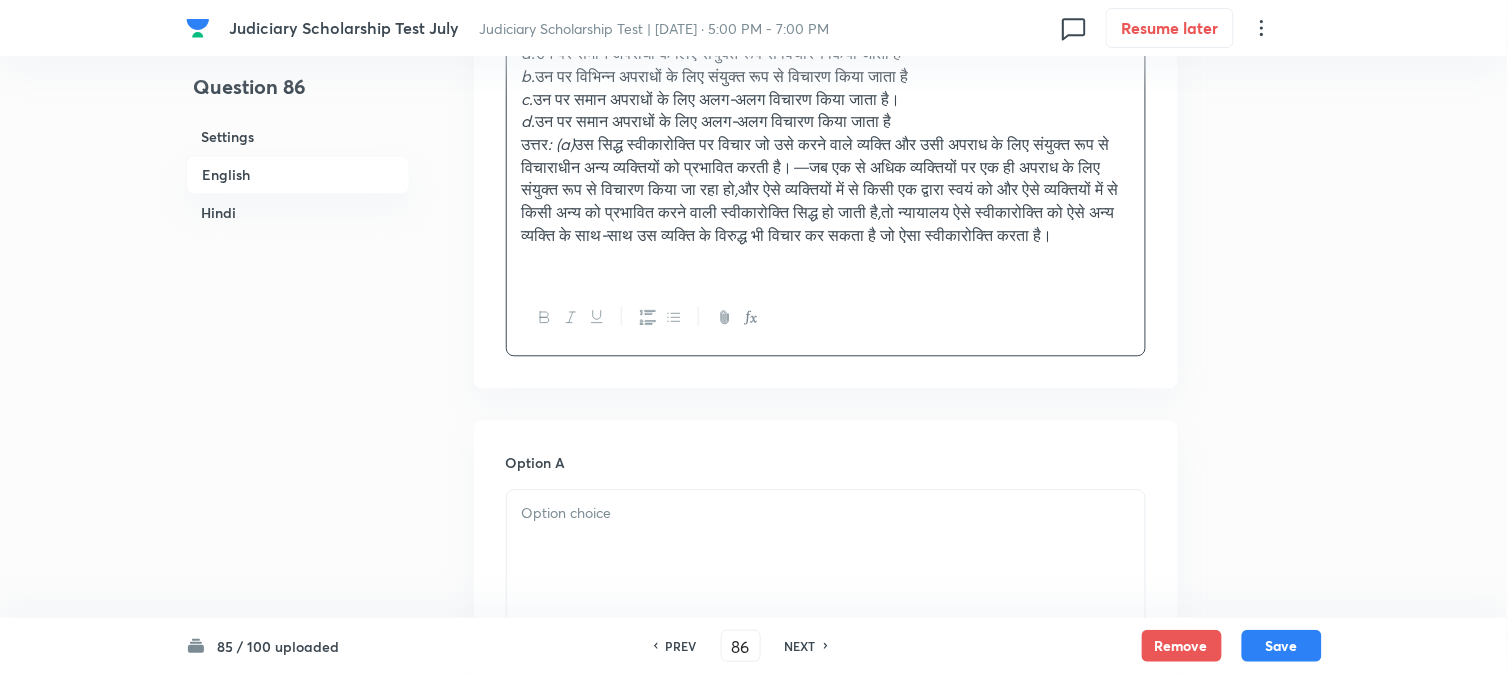 click at bounding box center [826, 546] 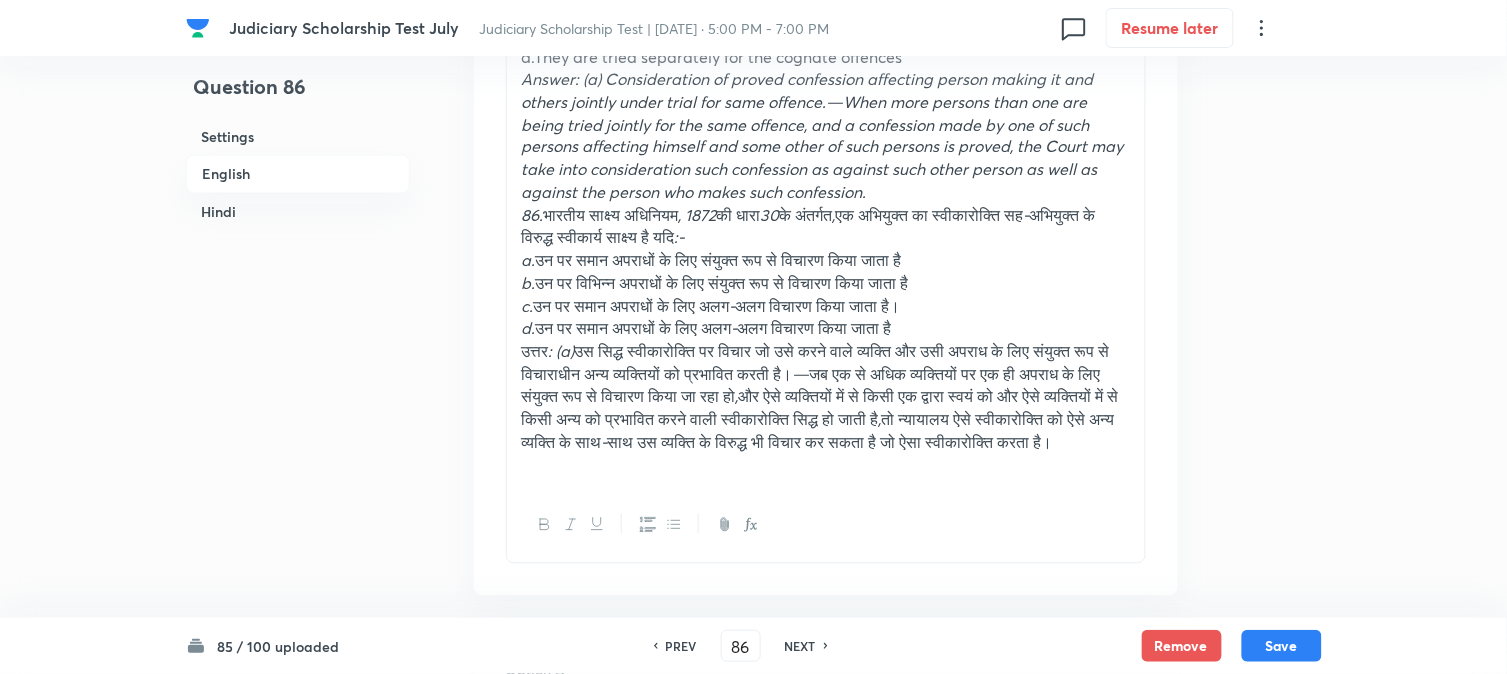scroll, scrollTop: 812, scrollLeft: 0, axis: vertical 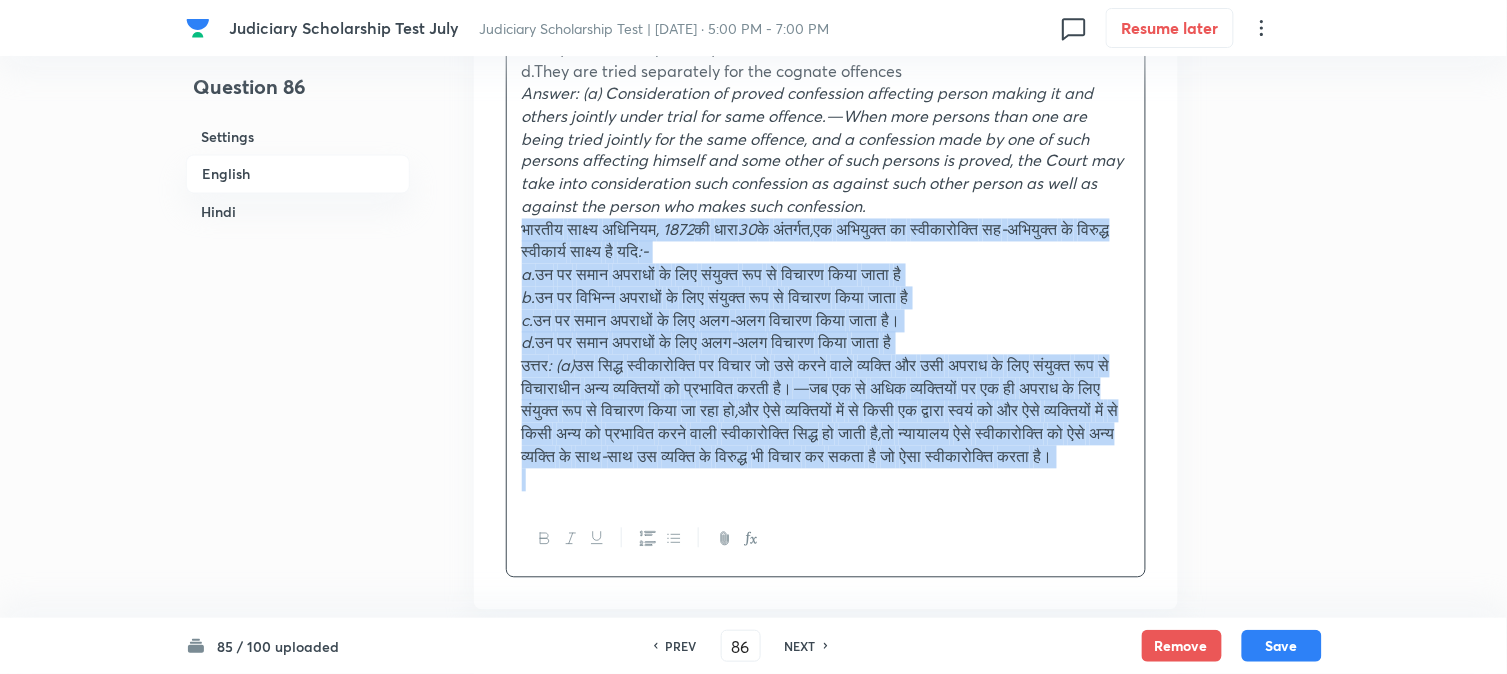 drag, startPoint x: 547, startPoint y: 227, endPoint x: 1121, endPoint y: 534, distance: 650.94165 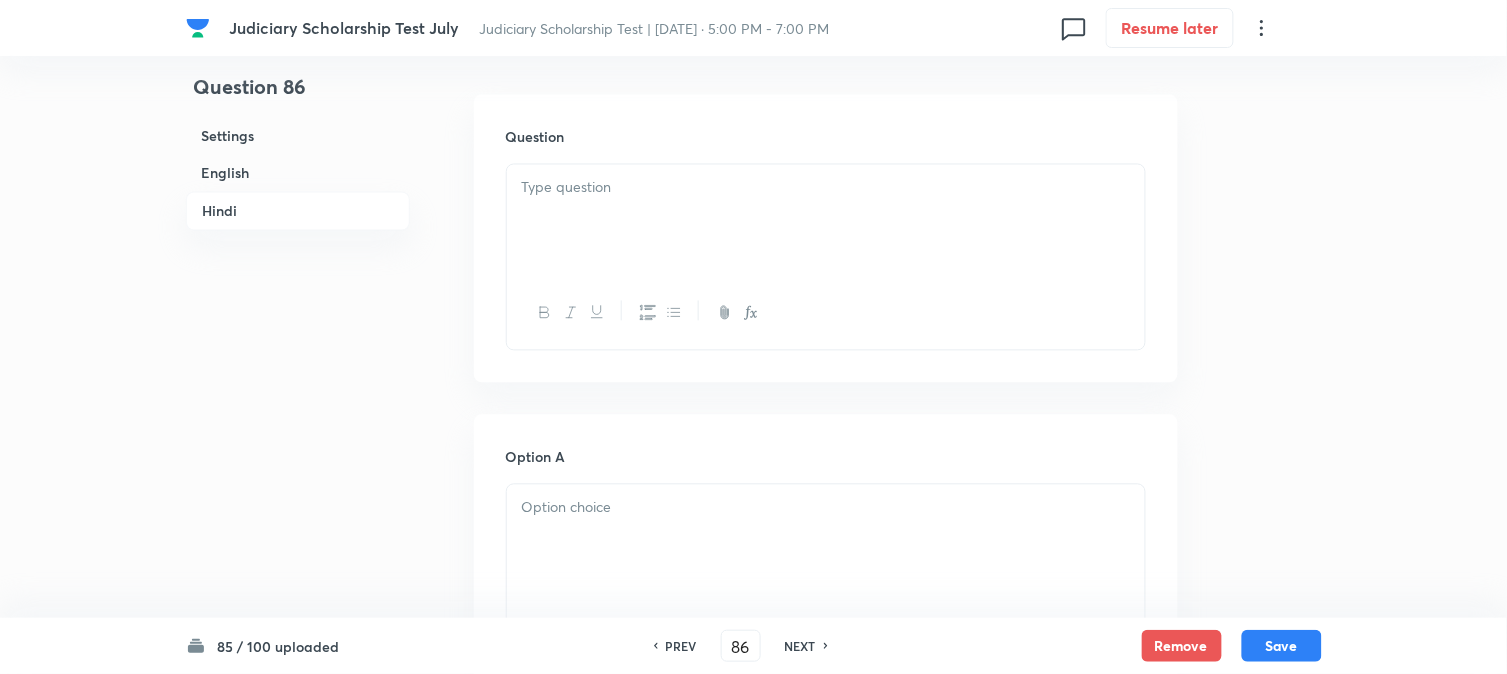 scroll, scrollTop: 2812, scrollLeft: 0, axis: vertical 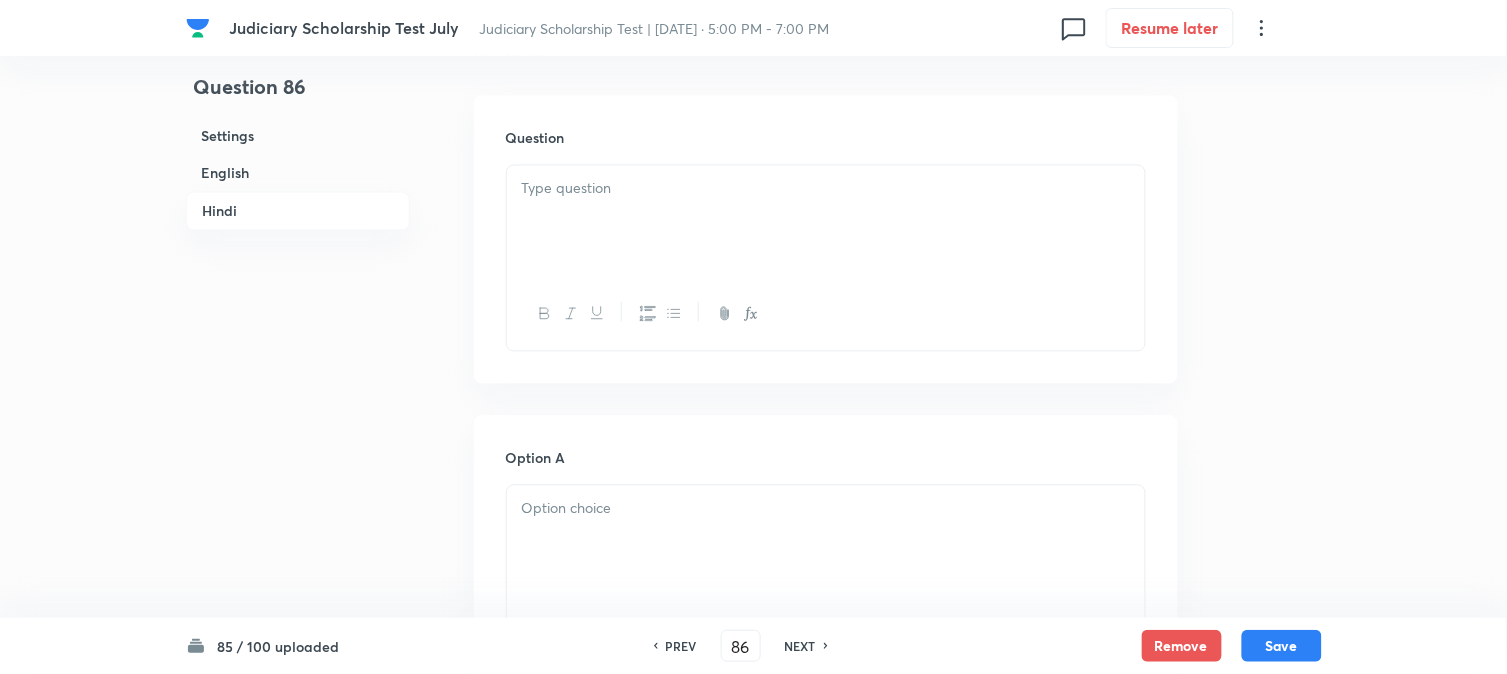 click at bounding box center [826, 189] 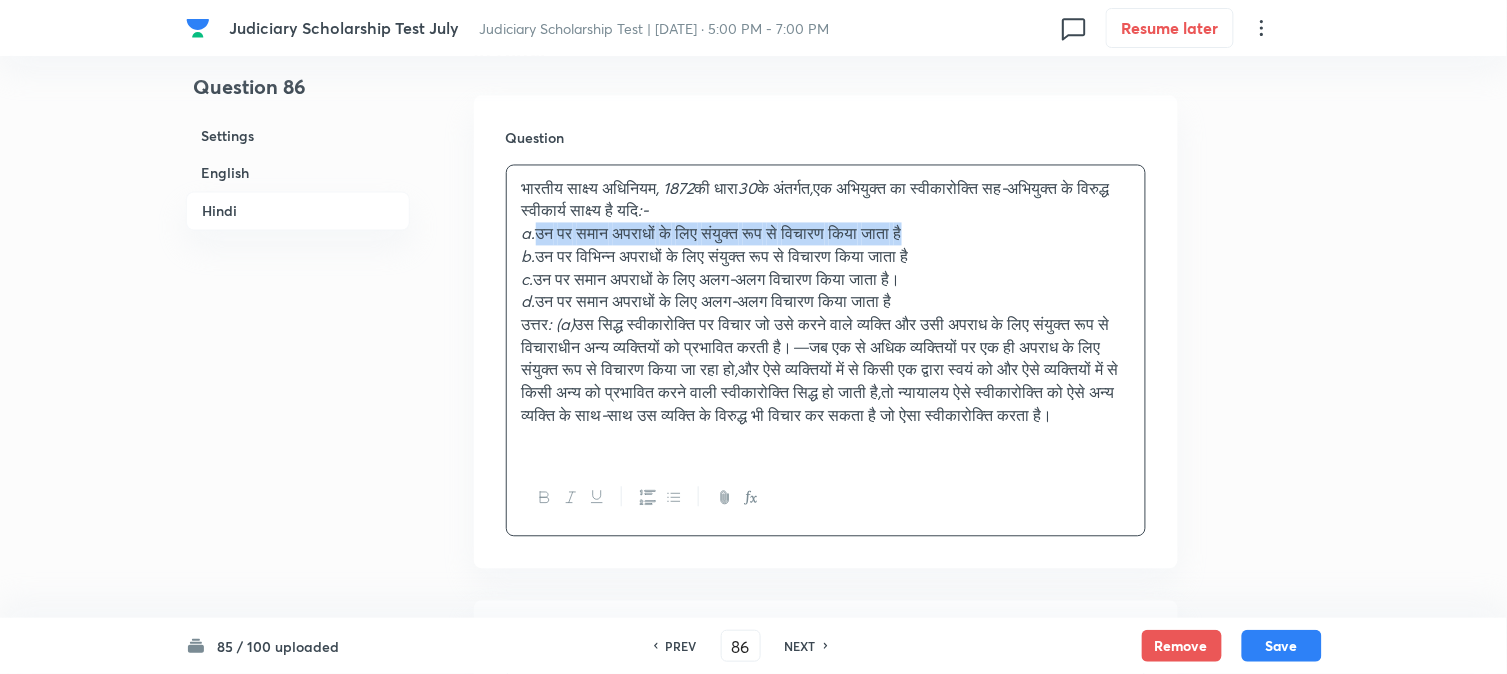 drag, startPoint x: 540, startPoint y: 233, endPoint x: 1074, endPoint y: 234, distance: 534.0009 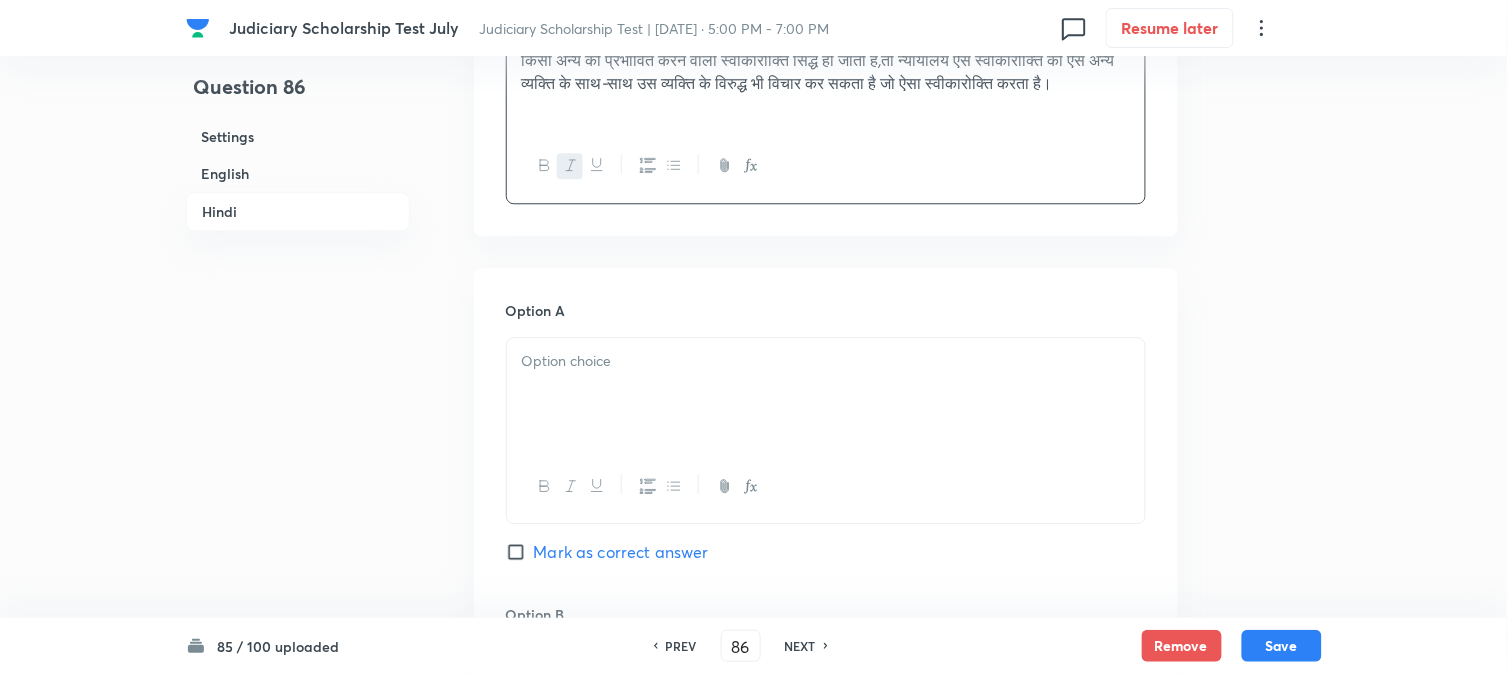 drag, startPoint x: 588, startPoint y: 404, endPoint x: 533, endPoint y: 434, distance: 62.649822 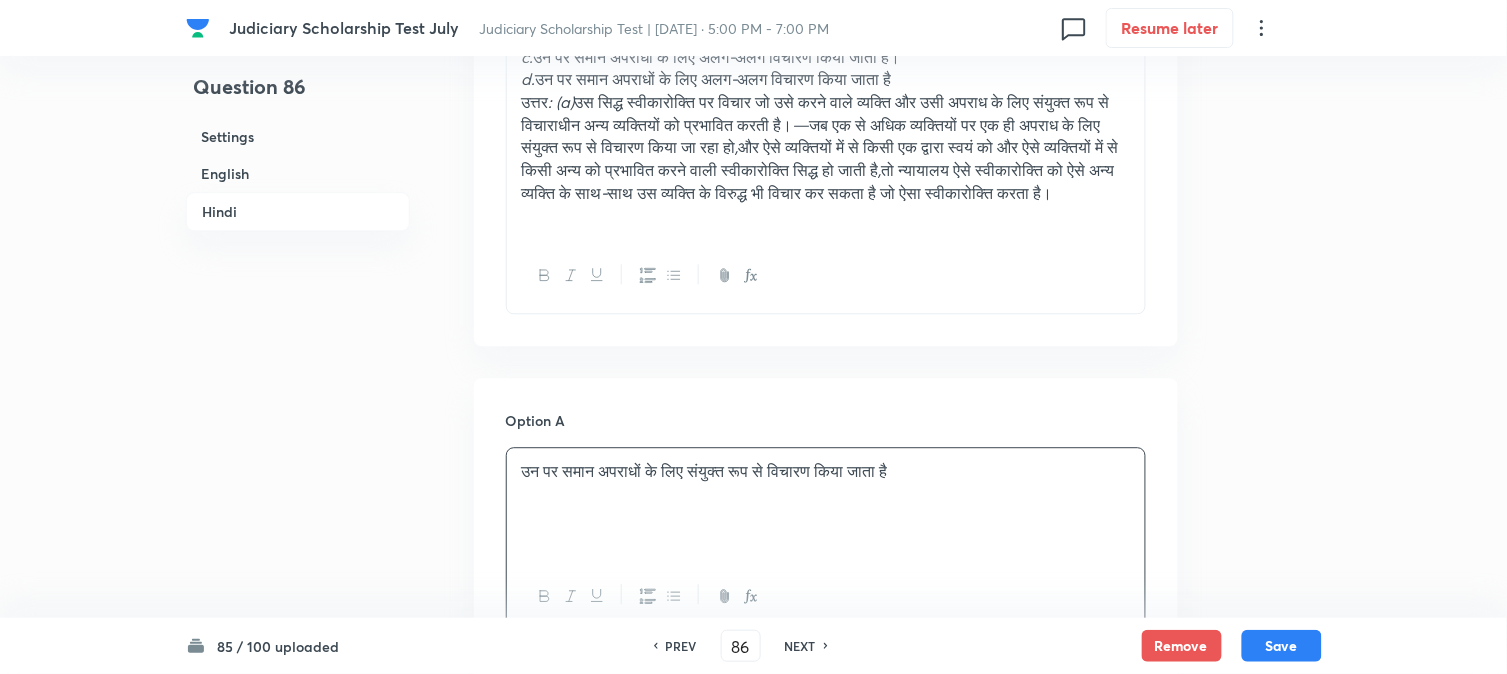 scroll, scrollTop: 2812, scrollLeft: 0, axis: vertical 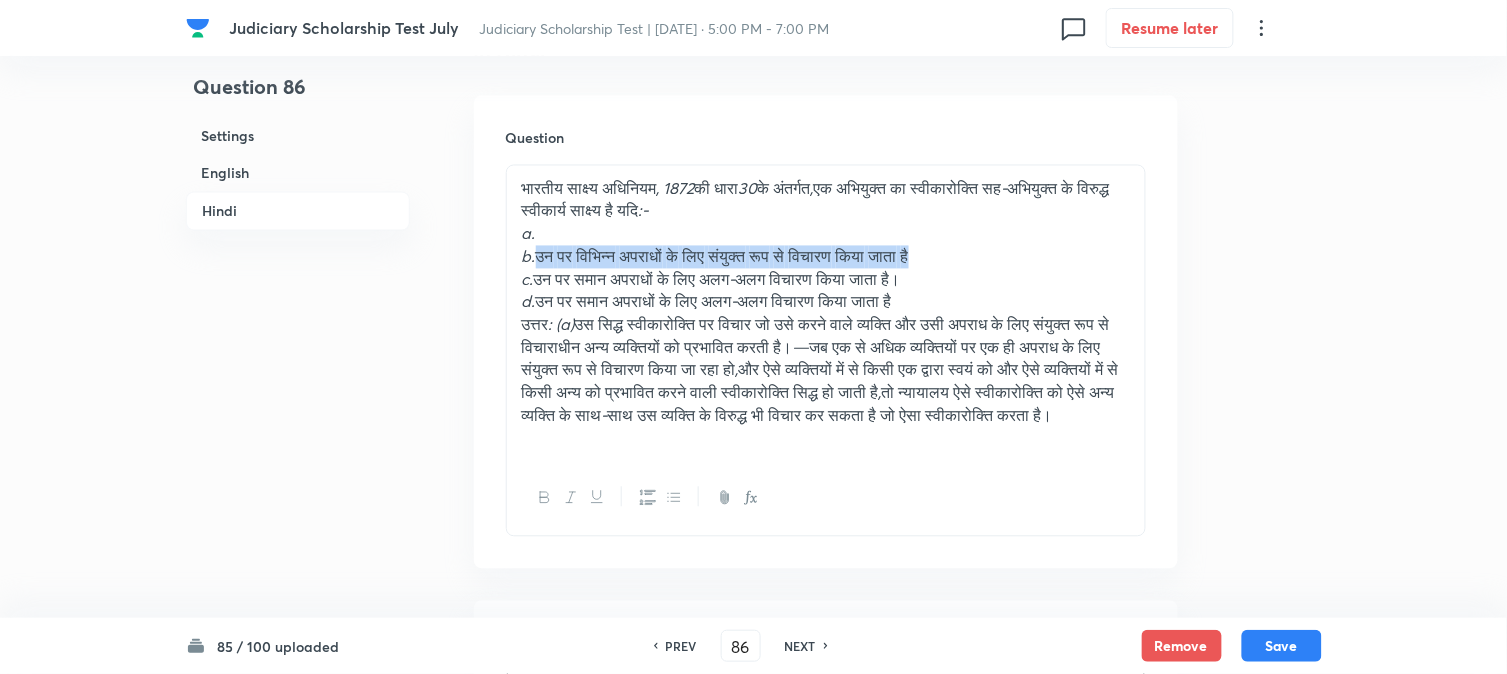 drag, startPoint x: 541, startPoint y: 265, endPoint x: 992, endPoint y: 254, distance: 451.13412 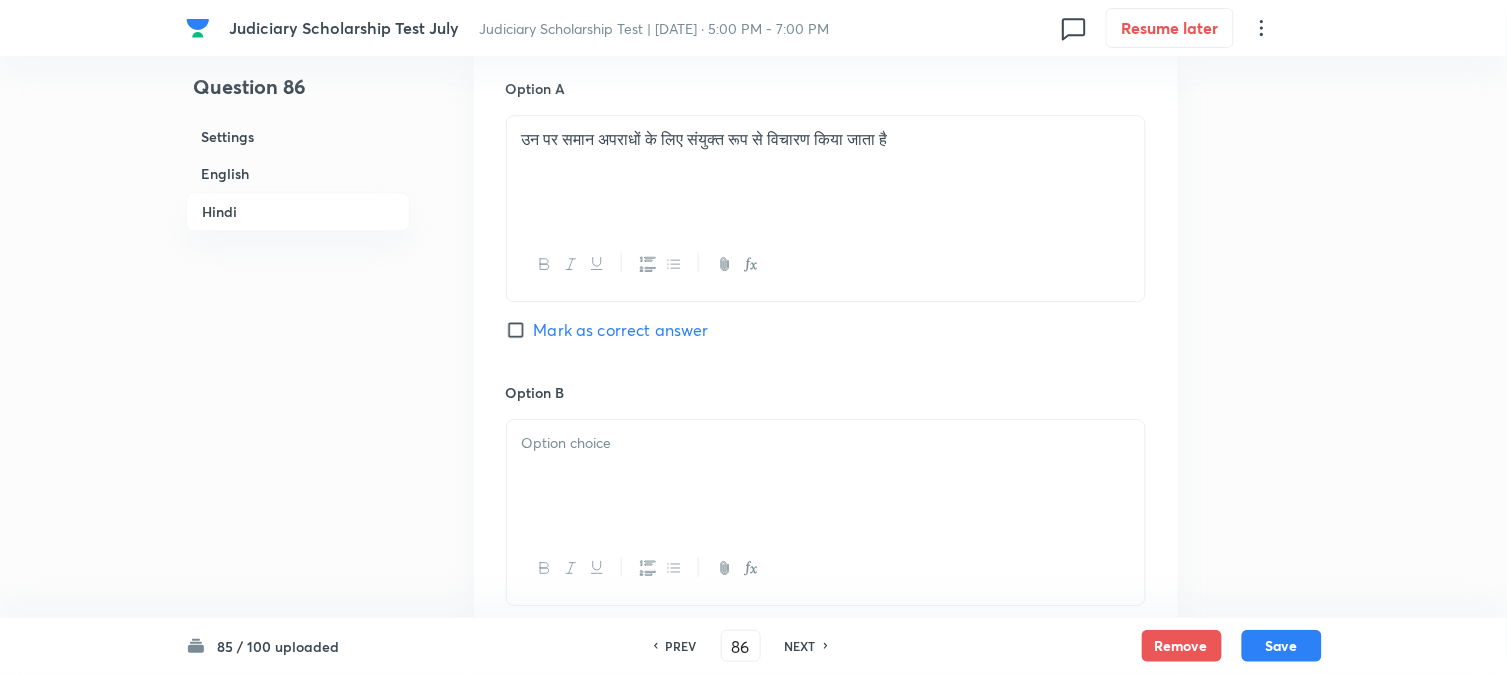 drag, startPoint x: 586, startPoint y: 505, endPoint x: 583, endPoint y: 516, distance: 11.401754 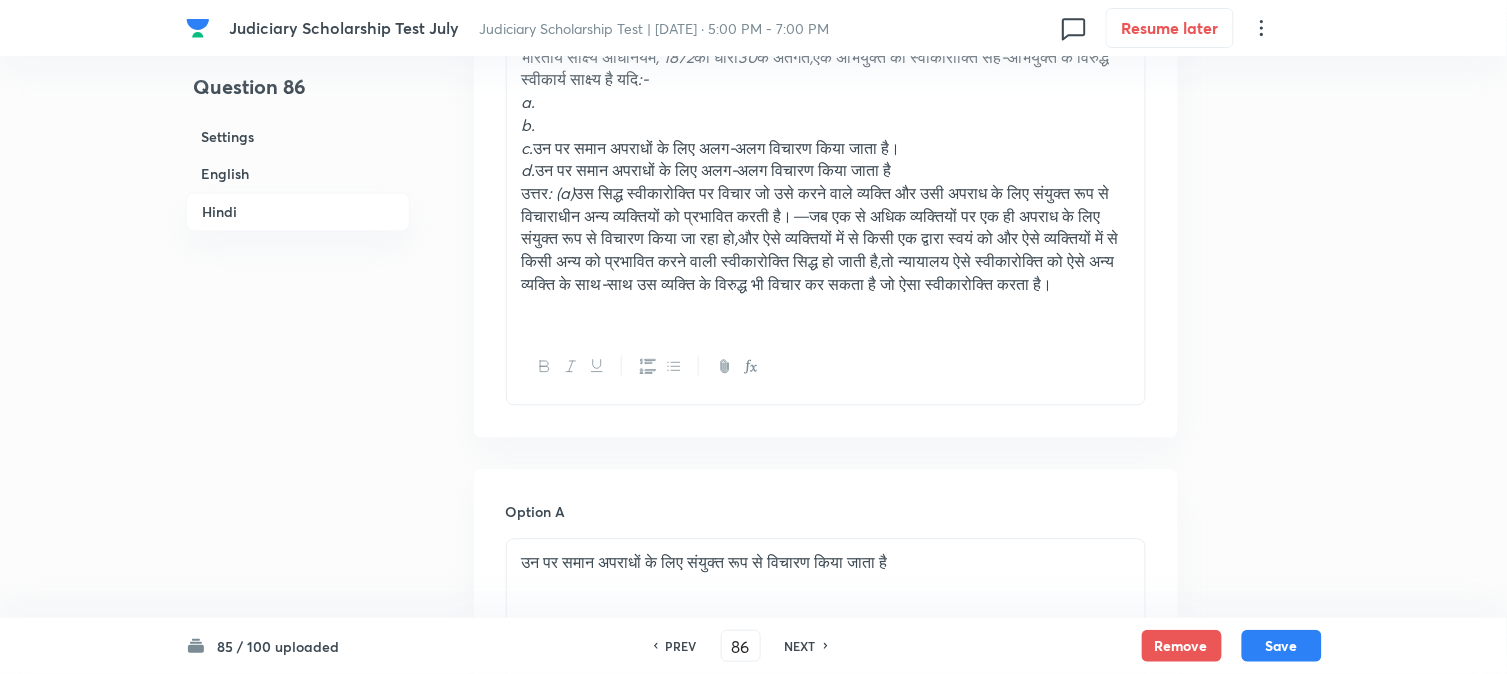 scroll, scrollTop: 2812, scrollLeft: 0, axis: vertical 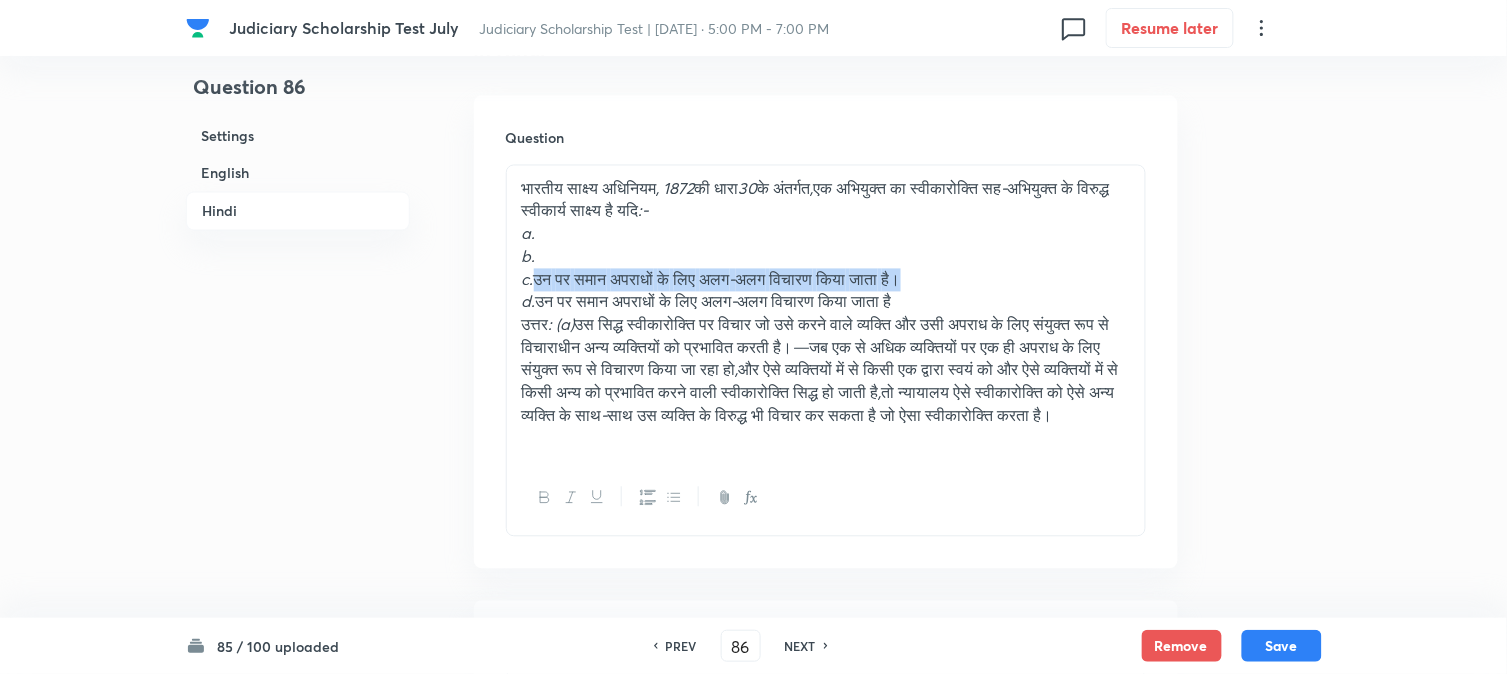 drag, startPoint x: 535, startPoint y: 281, endPoint x: 946, endPoint y: 284, distance: 411.01096 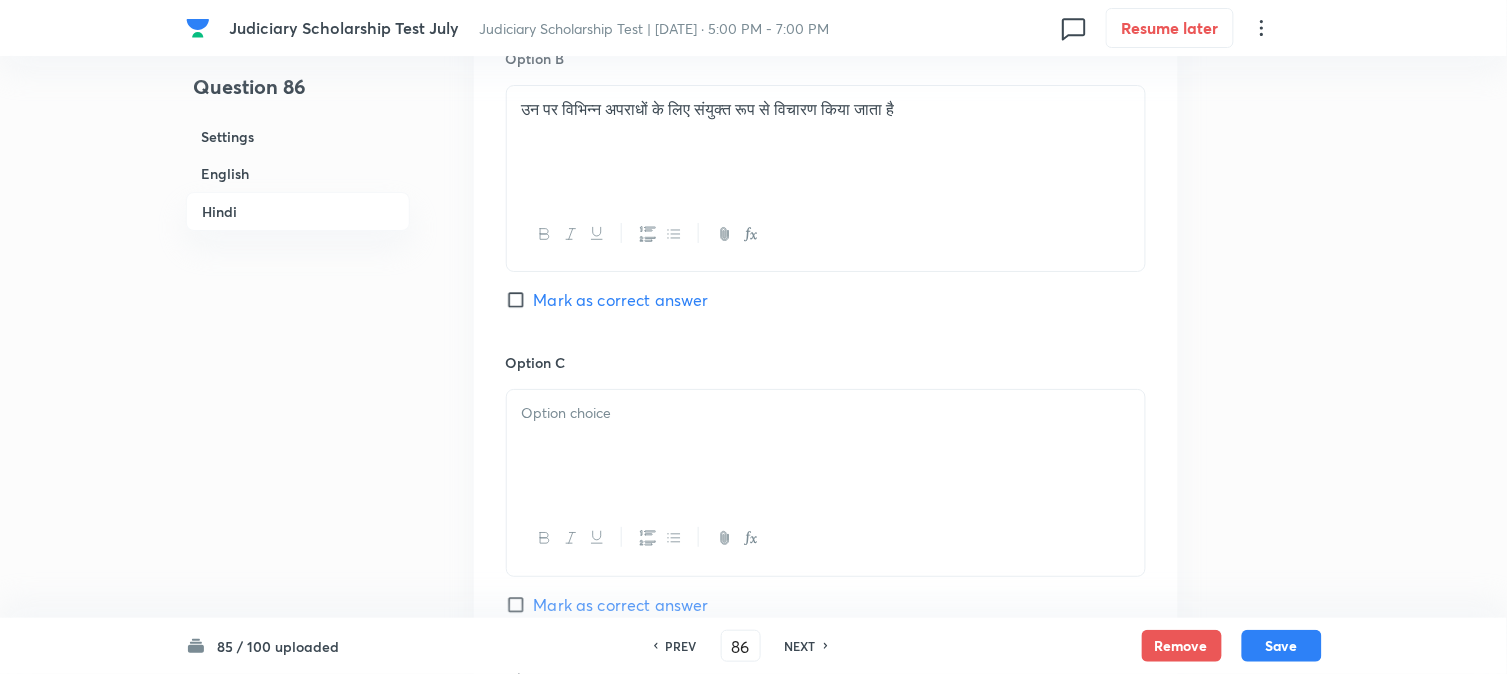 click at bounding box center (826, 446) 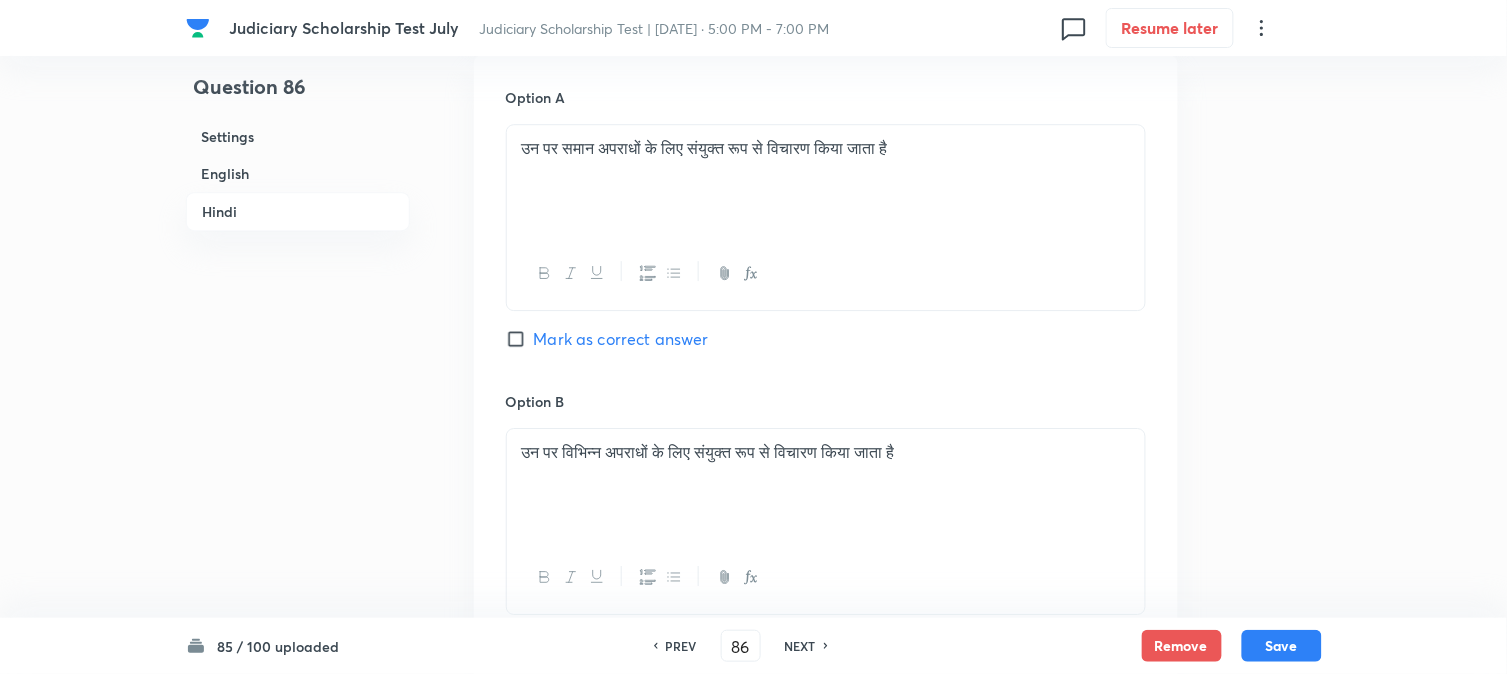 scroll, scrollTop: 2812, scrollLeft: 0, axis: vertical 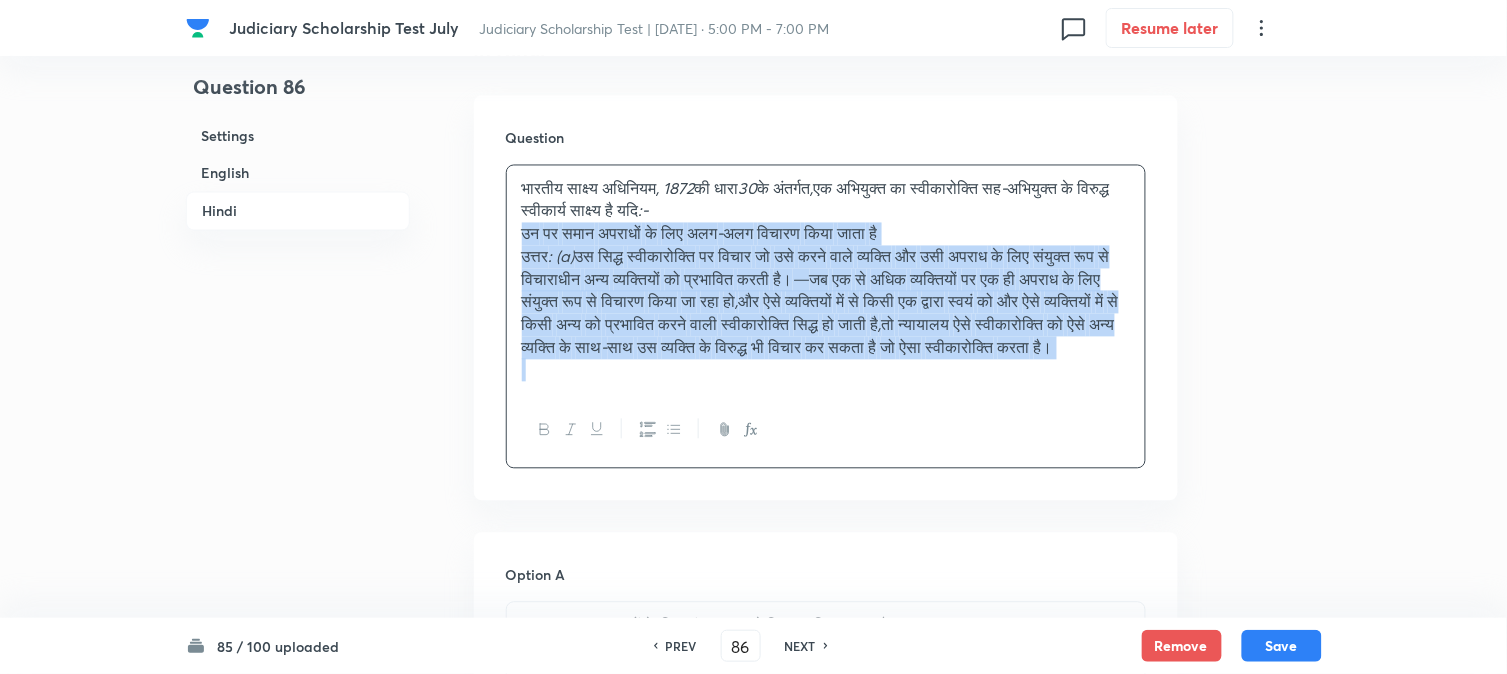 drag, startPoint x: 537, startPoint y: 304, endPoint x: 1224, endPoint y: 452, distance: 702.761 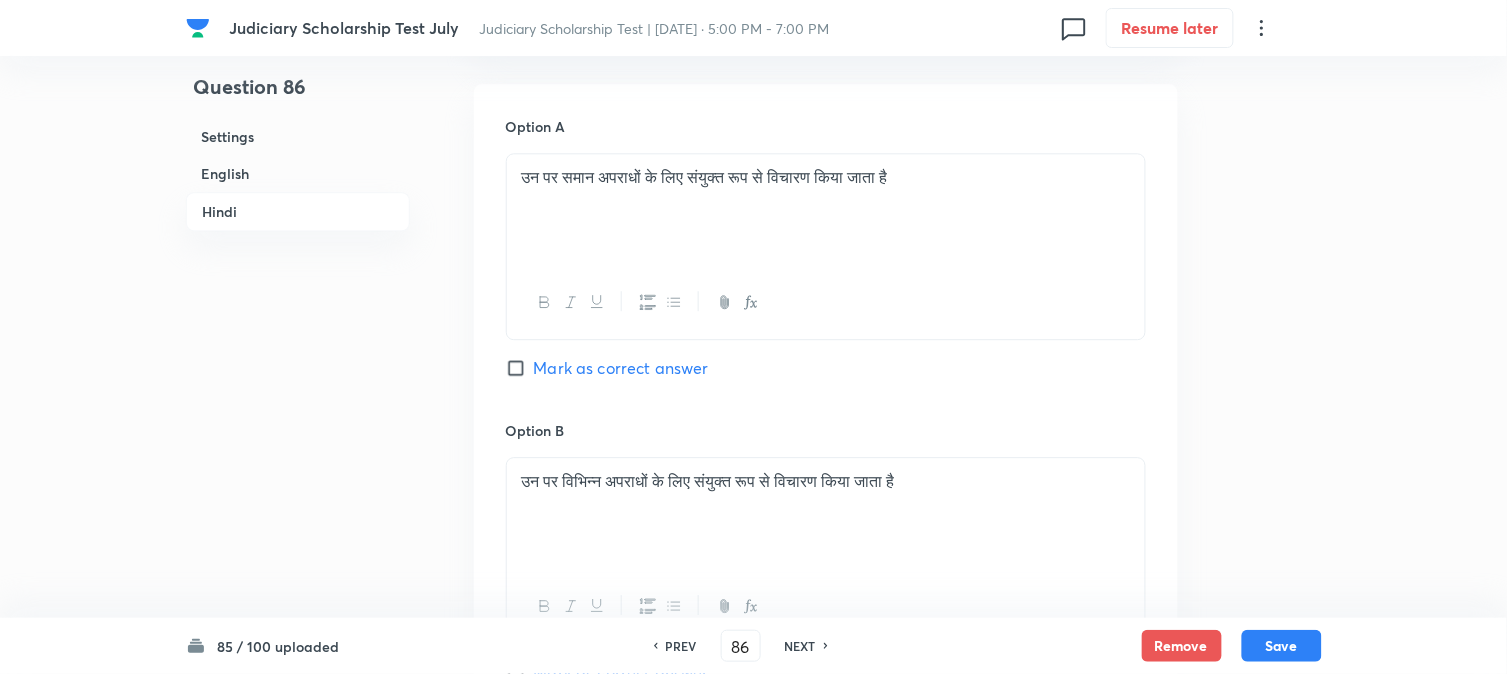 scroll, scrollTop: 3145, scrollLeft: 0, axis: vertical 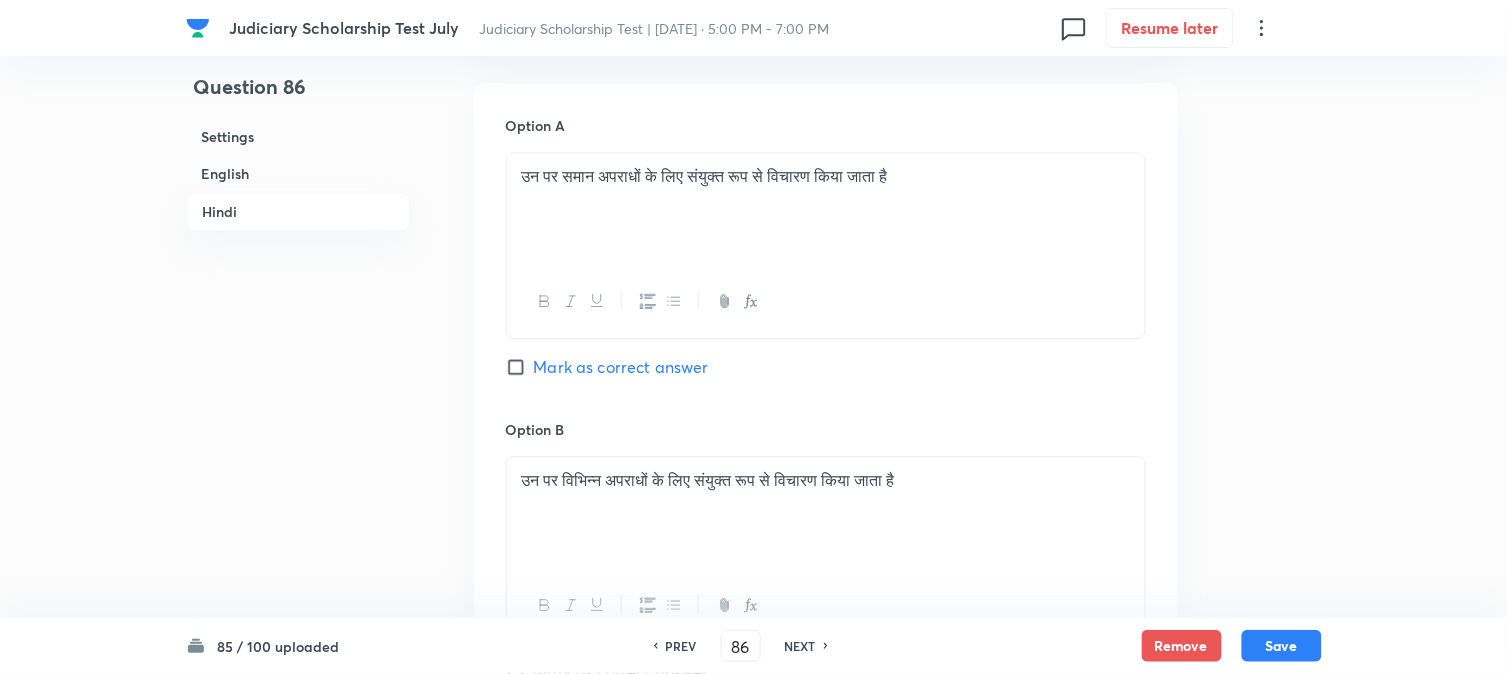 click on "Mark as correct answer" at bounding box center (621, 367) 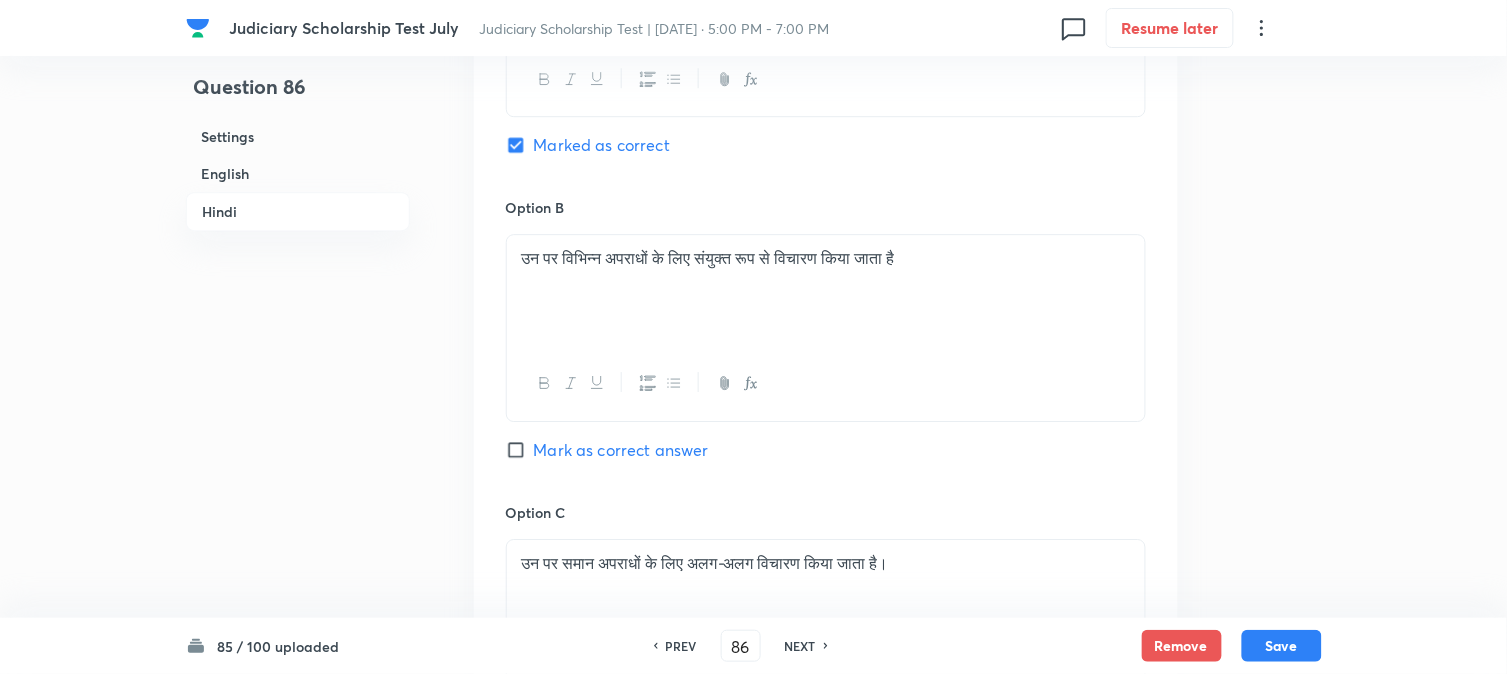 scroll, scrollTop: 4034, scrollLeft: 0, axis: vertical 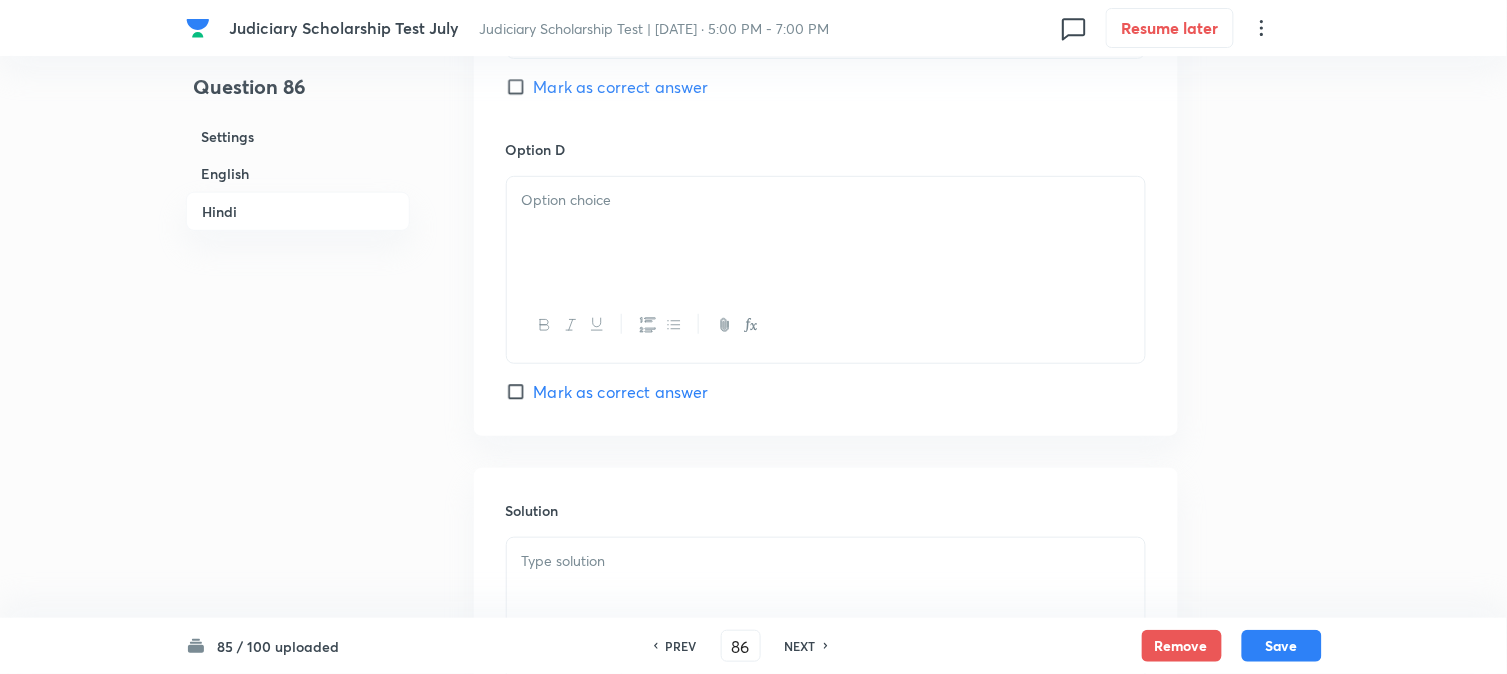 click at bounding box center (826, 233) 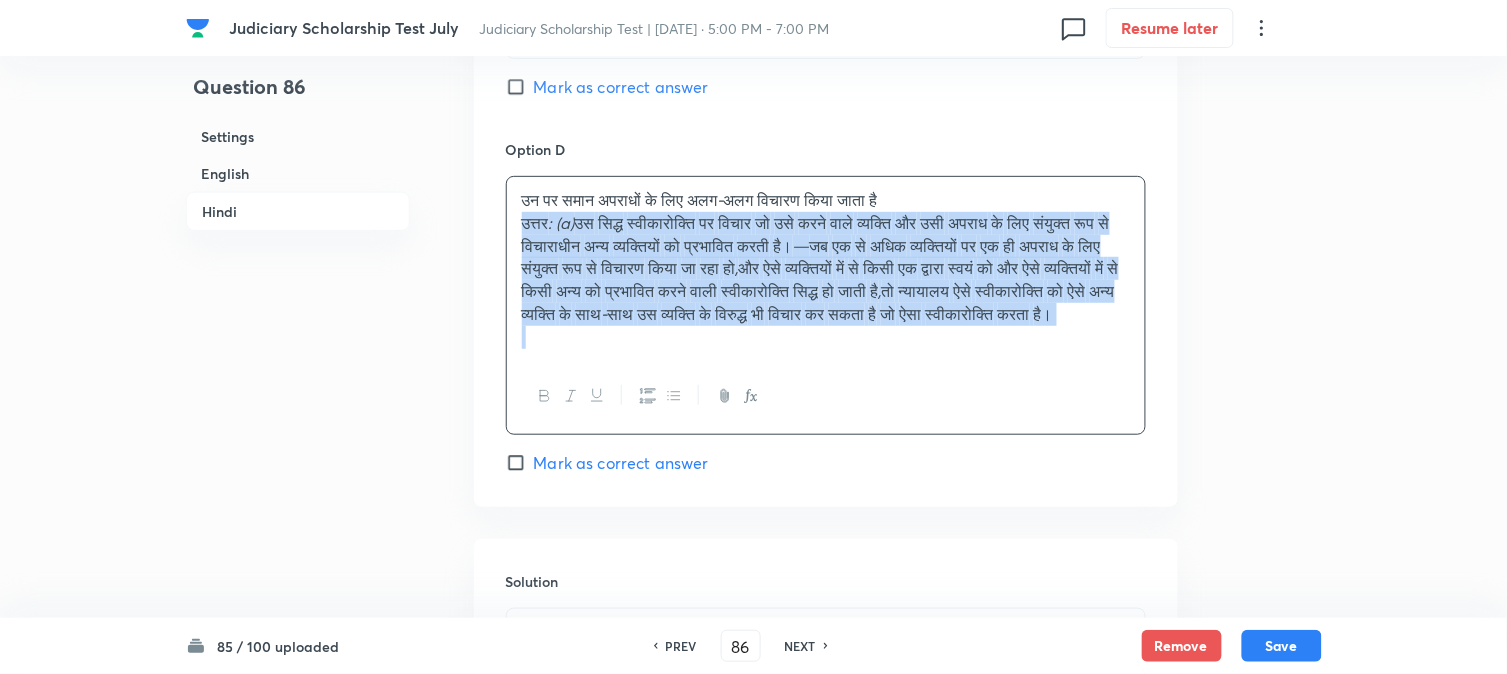 drag, startPoint x: 525, startPoint y: 226, endPoint x: 1003, endPoint y: 396, distance: 507.33026 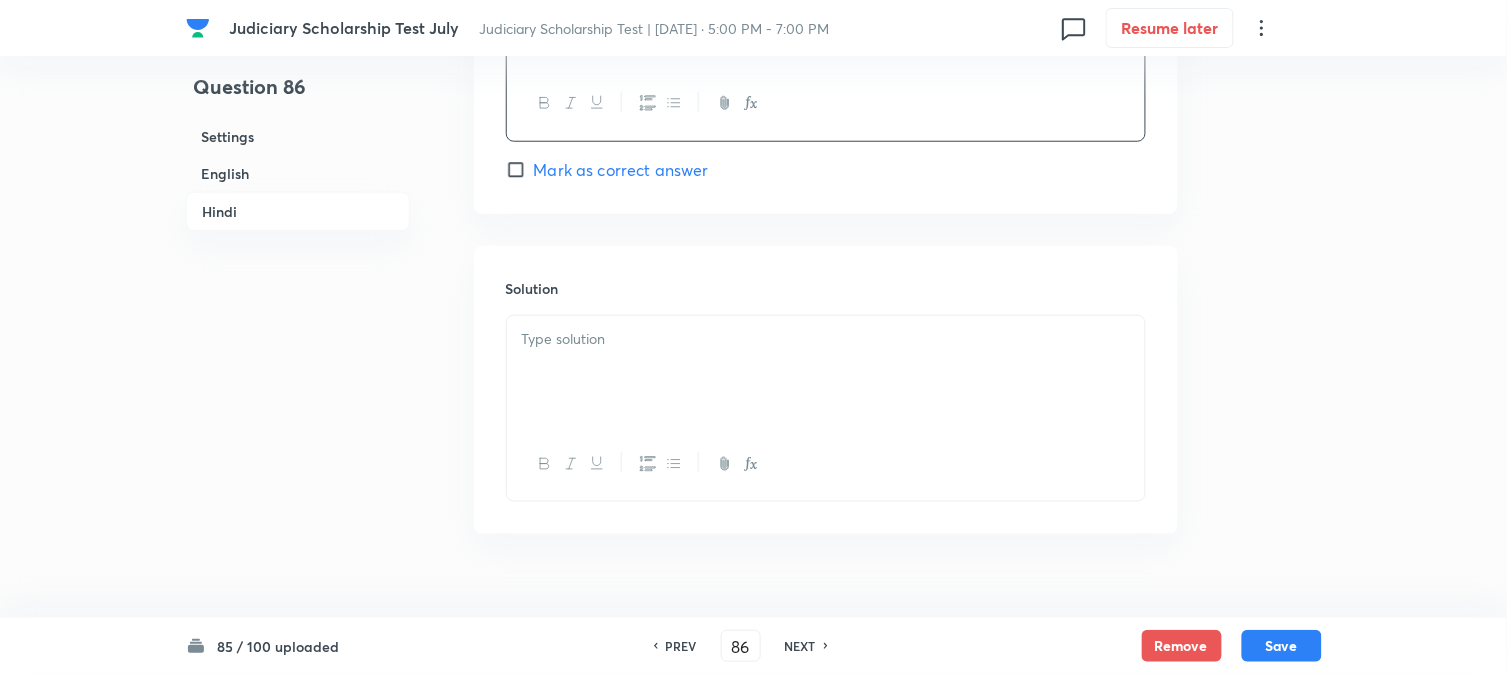 click at bounding box center (826, 372) 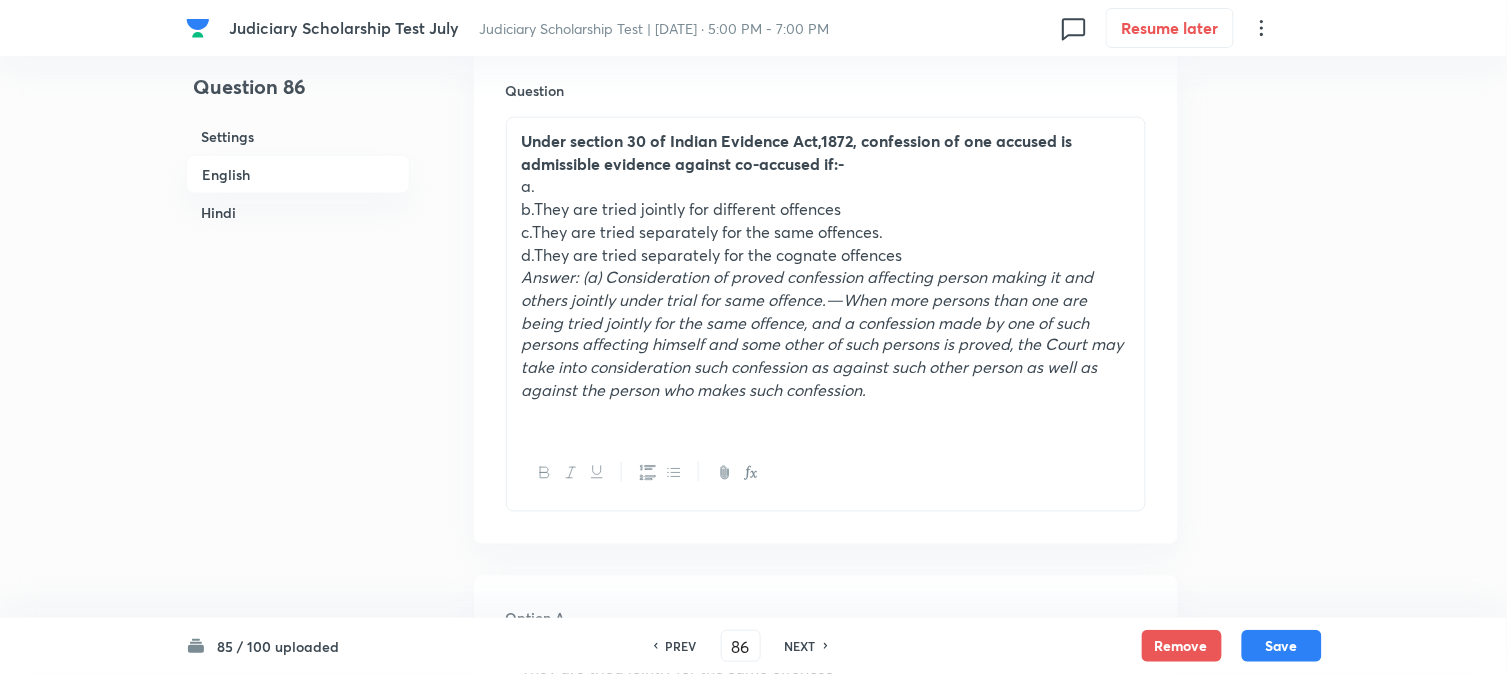 scroll, scrollTop: 590, scrollLeft: 0, axis: vertical 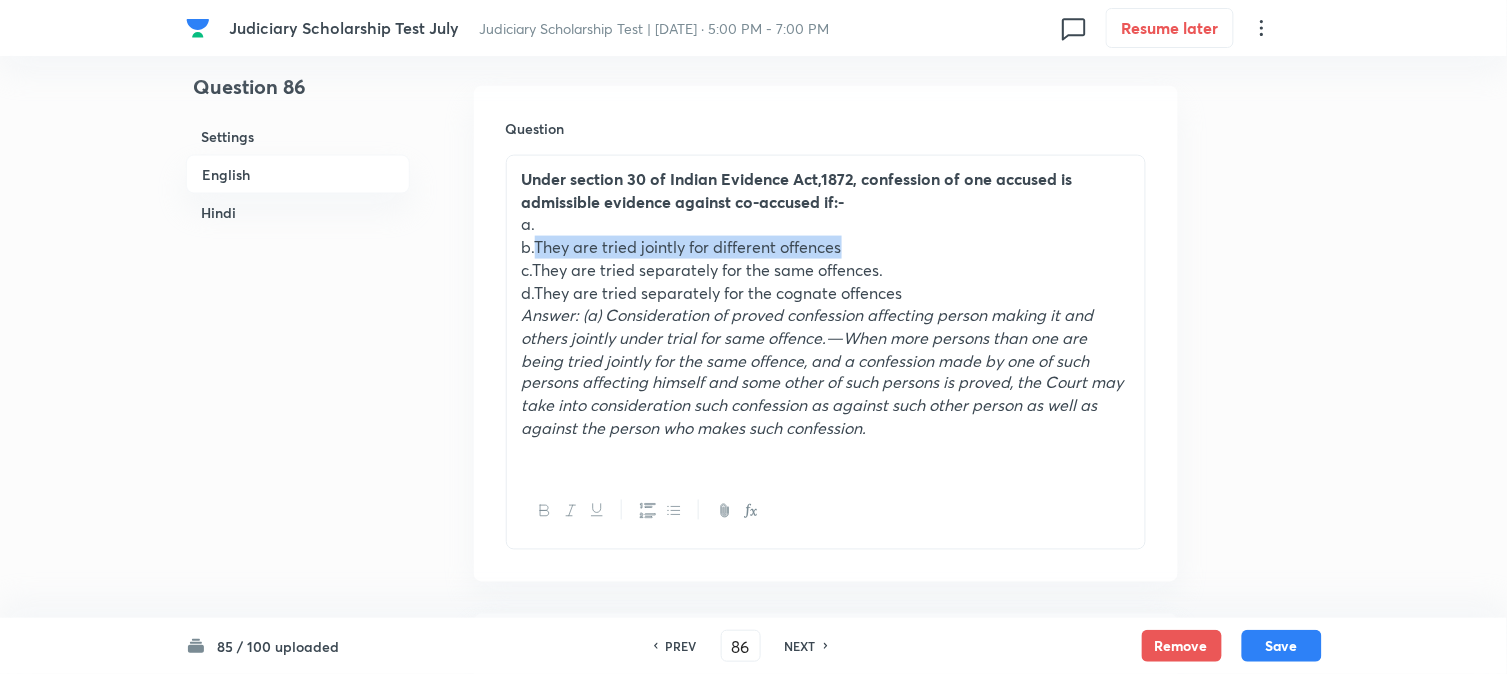 drag, startPoint x: 533, startPoint y: 247, endPoint x: 1016, endPoint y: 241, distance: 483.03726 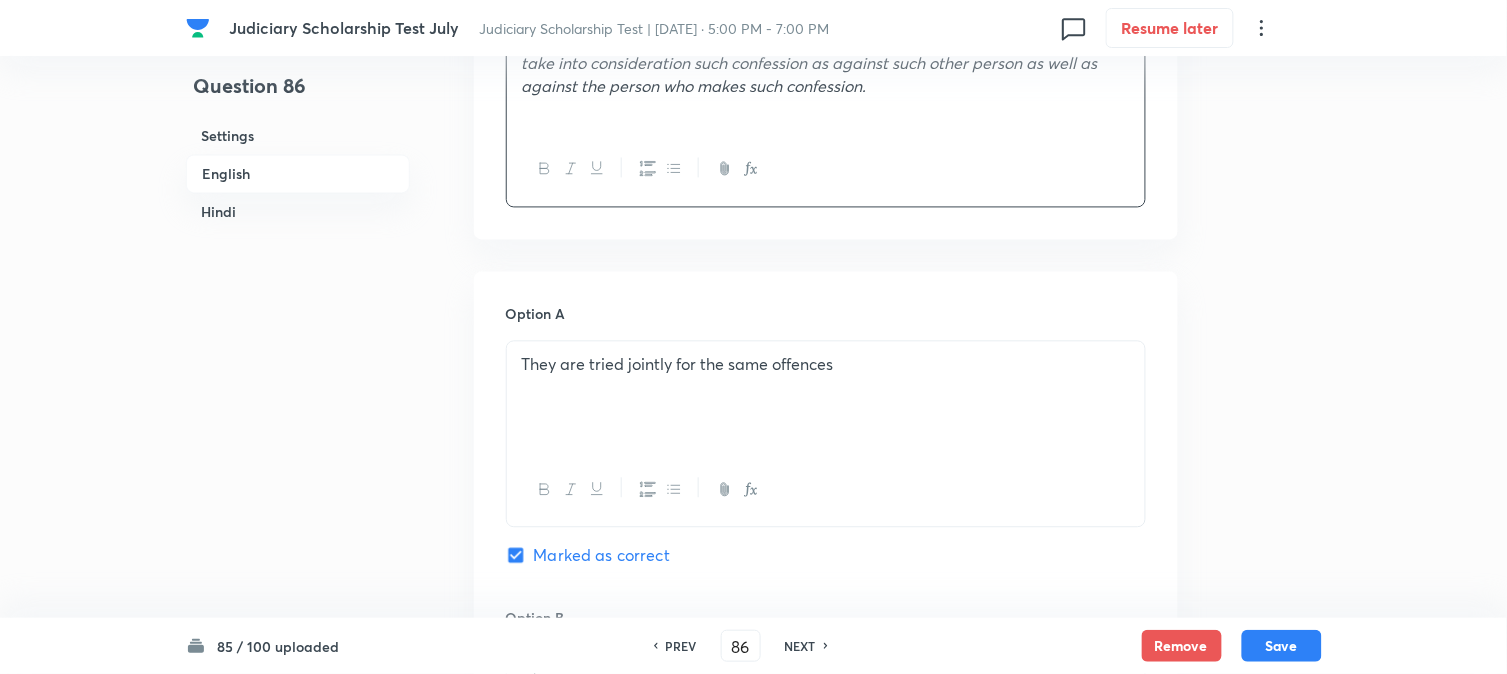 scroll, scrollTop: 1034, scrollLeft: 0, axis: vertical 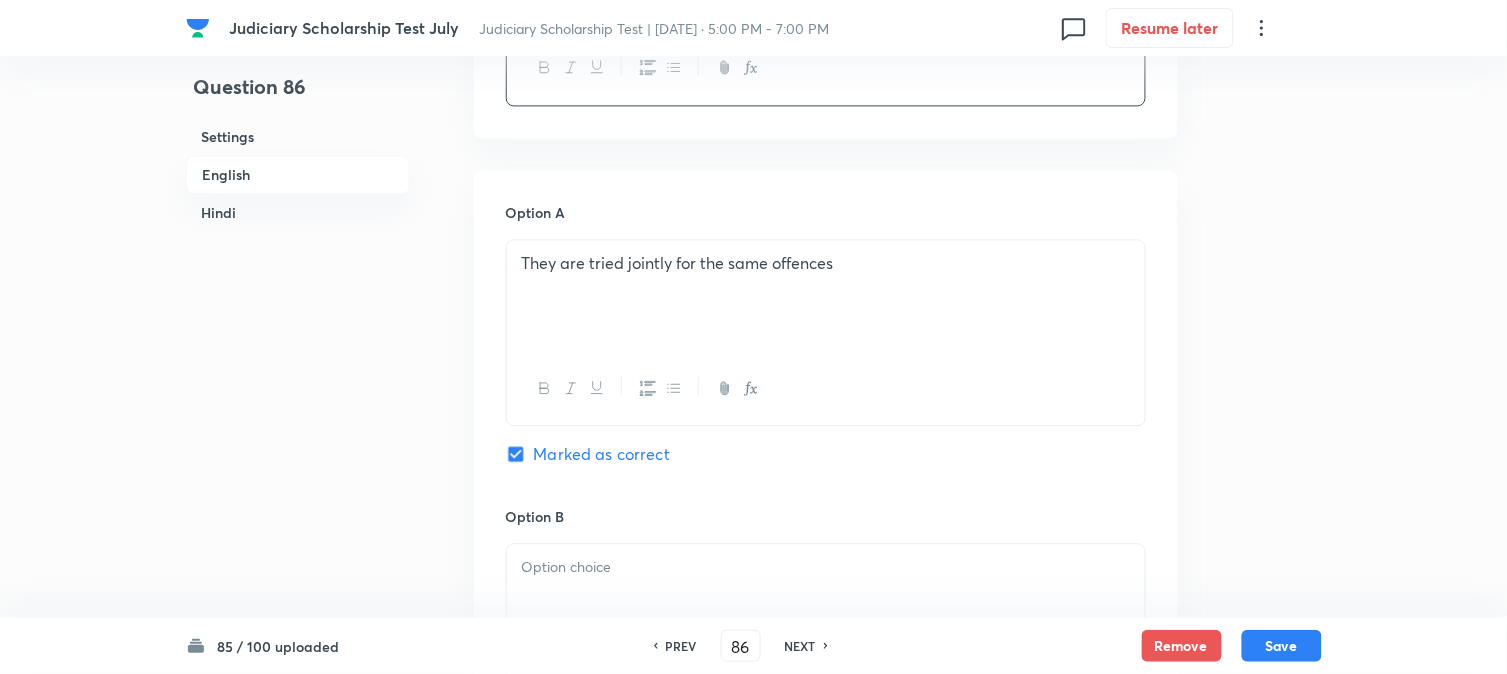 click at bounding box center [826, 600] 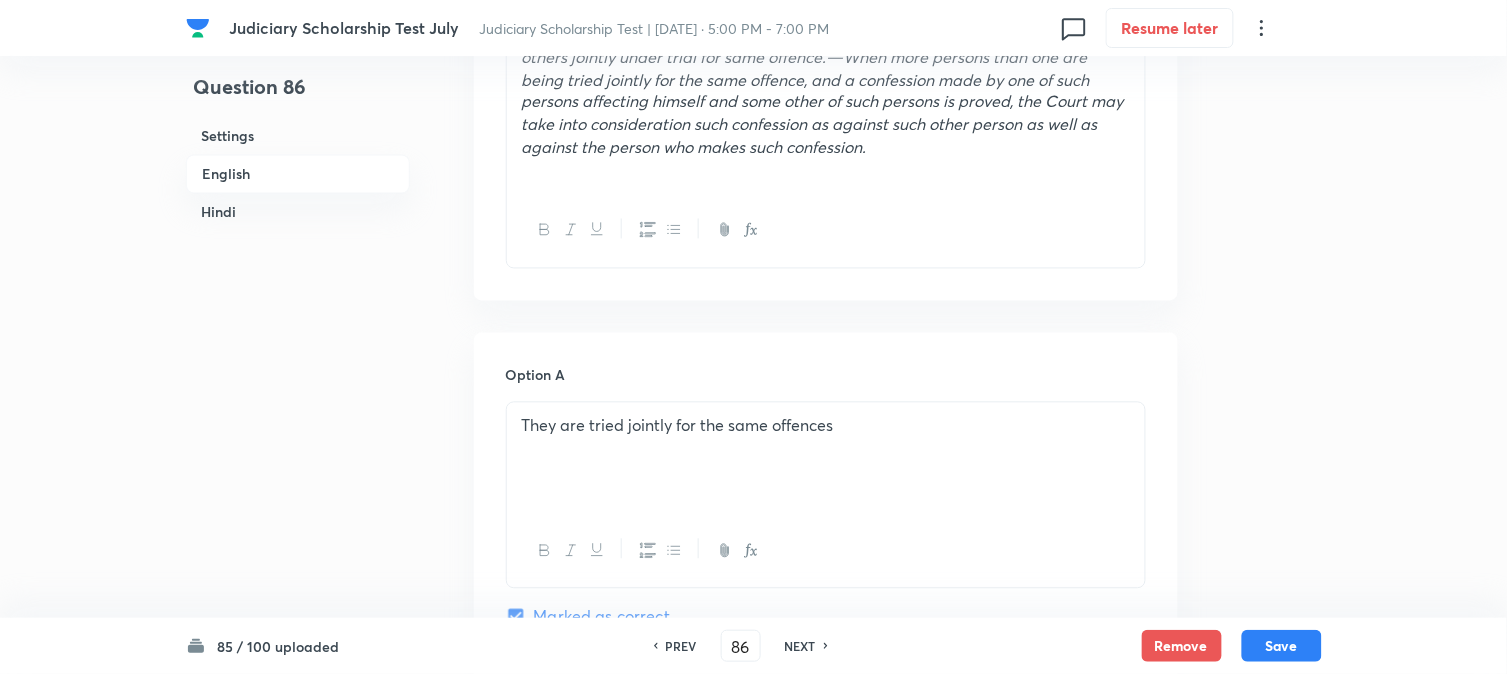 scroll, scrollTop: 590, scrollLeft: 0, axis: vertical 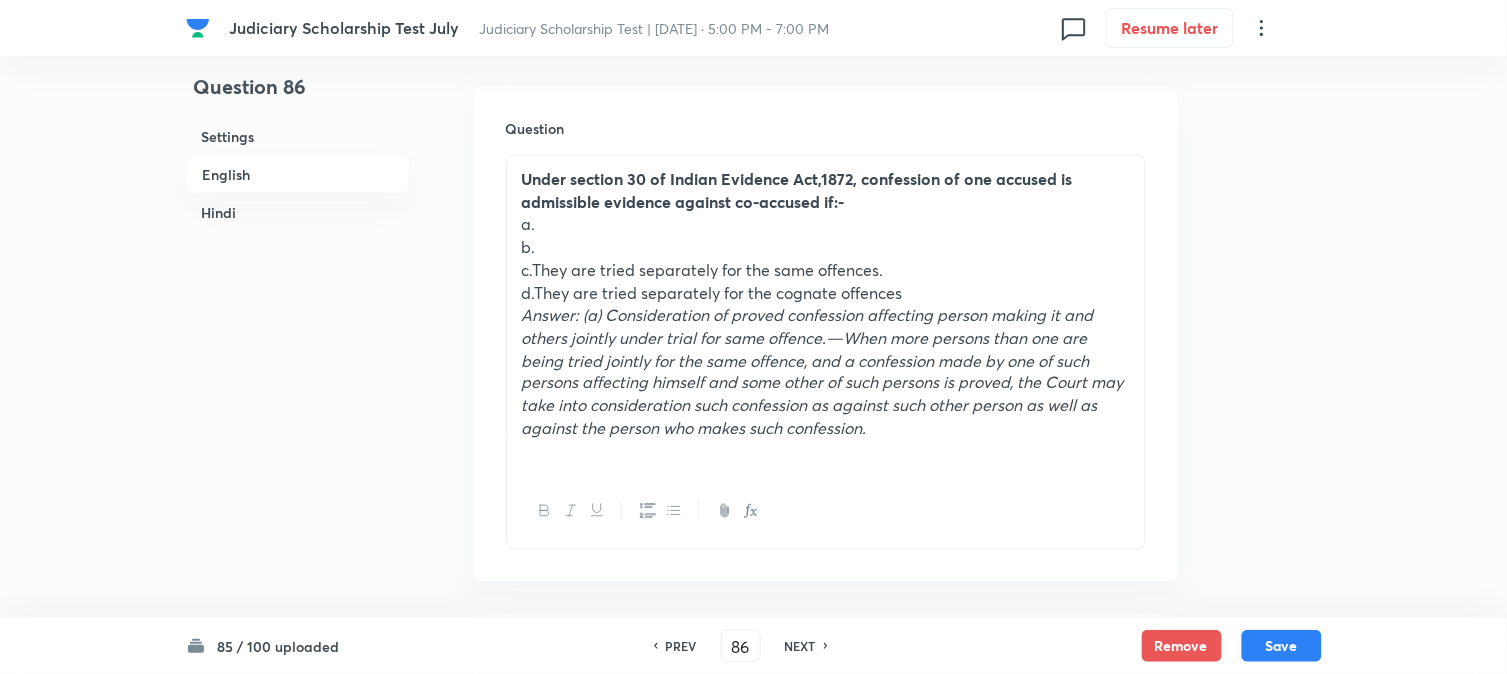 click on "c.They are tried separately for the same offences." at bounding box center (826, 270) 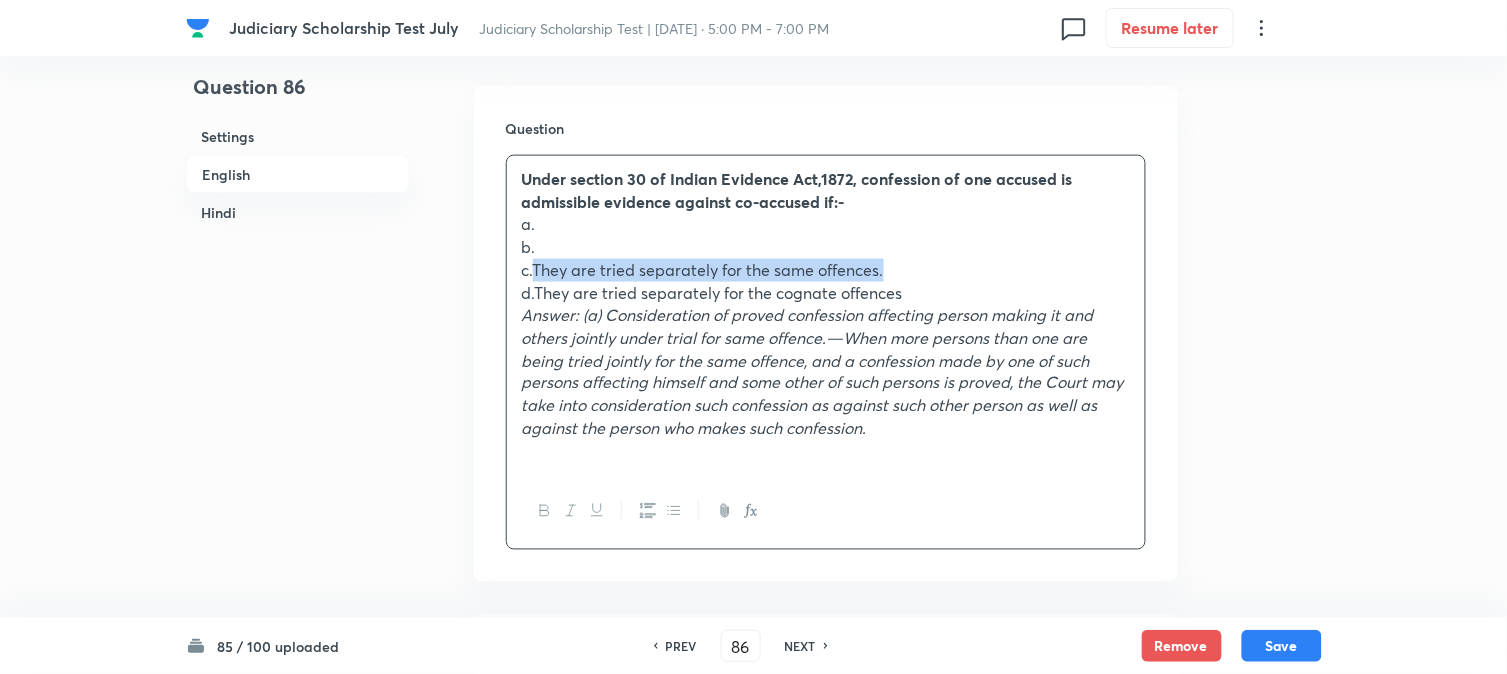 drag, startPoint x: 533, startPoint y: 265, endPoint x: 947, endPoint y: 268, distance: 414.01086 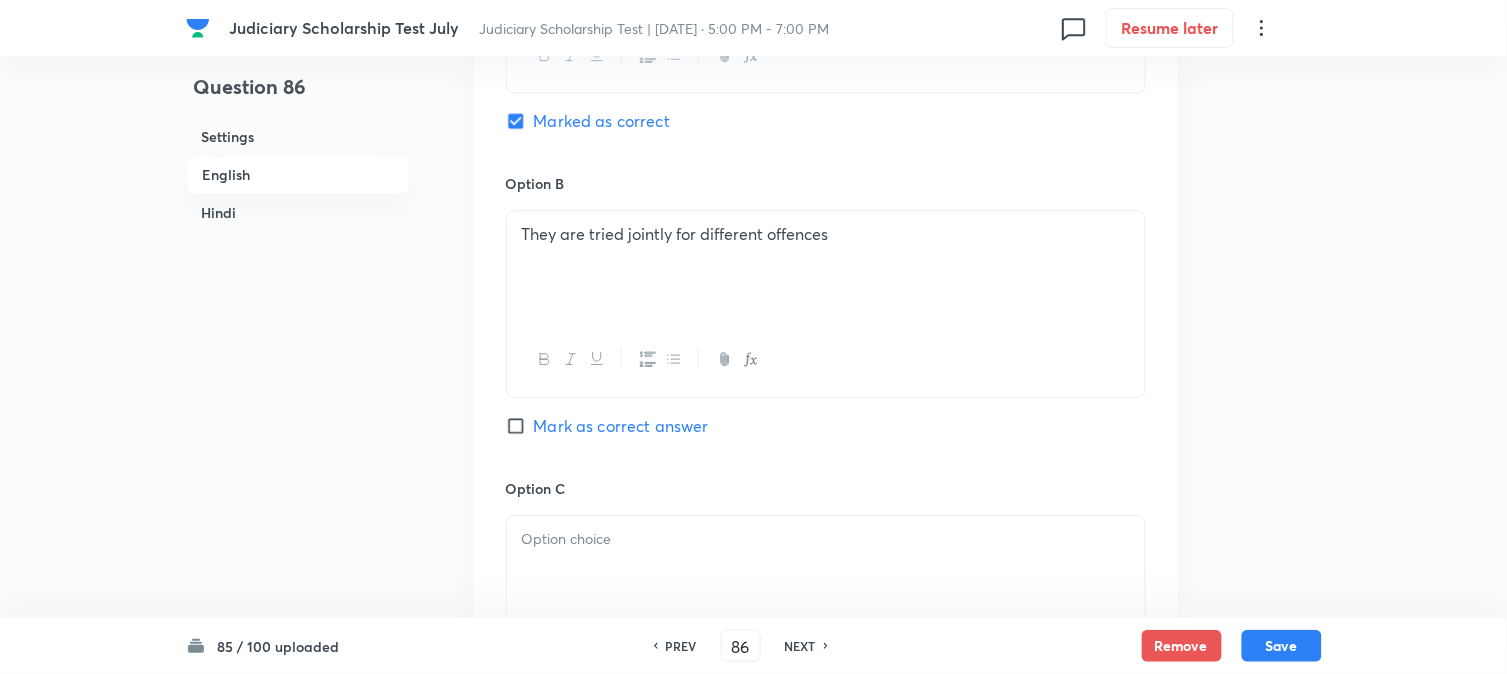 click at bounding box center [826, 572] 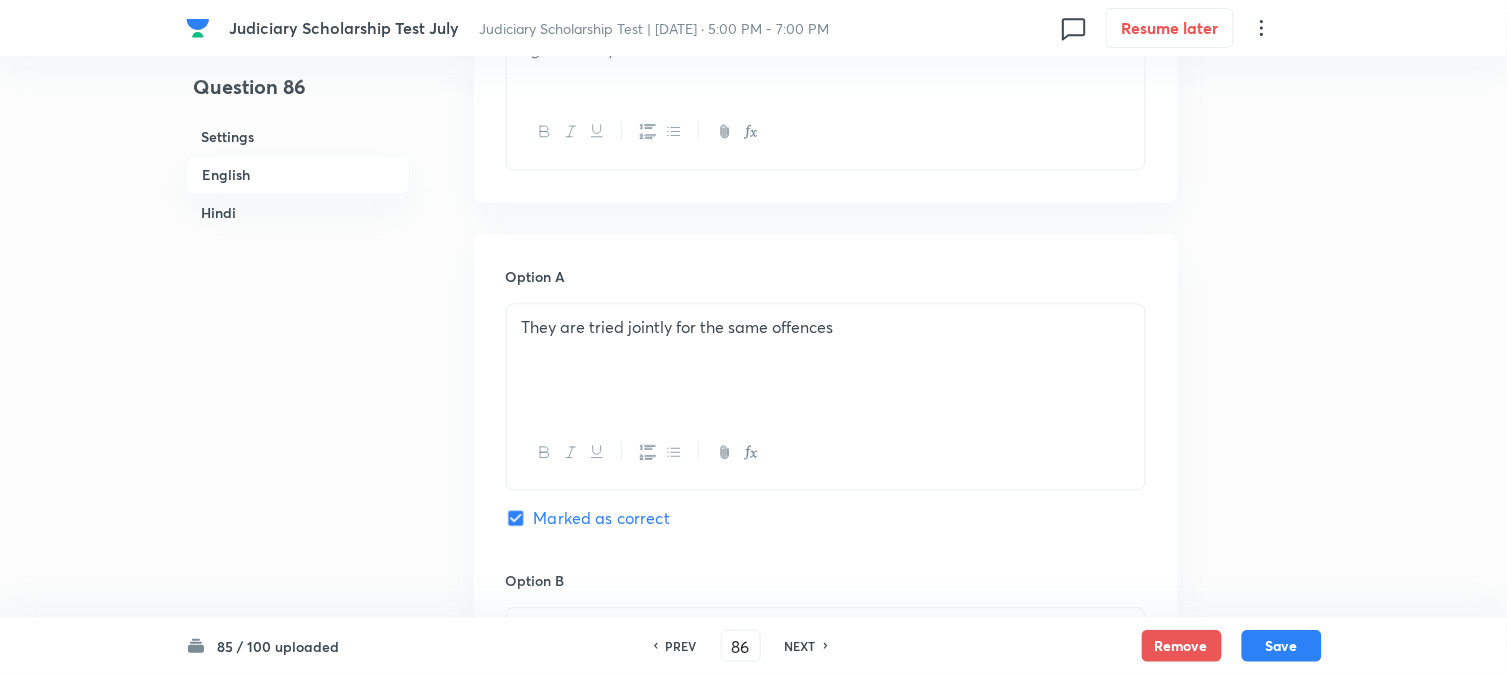 scroll, scrollTop: 590, scrollLeft: 0, axis: vertical 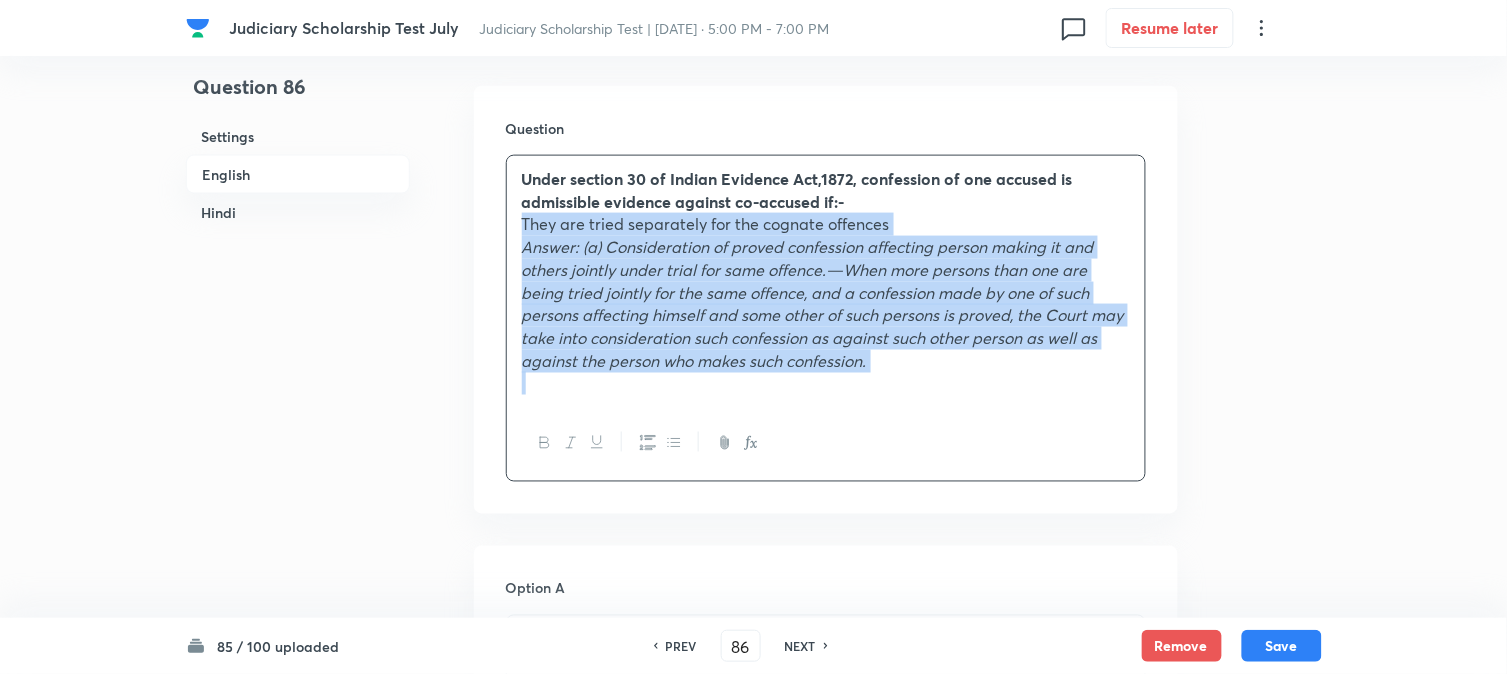 drag, startPoint x: 535, startPoint y: 288, endPoint x: 1298, endPoint y: 490, distance: 789.2864 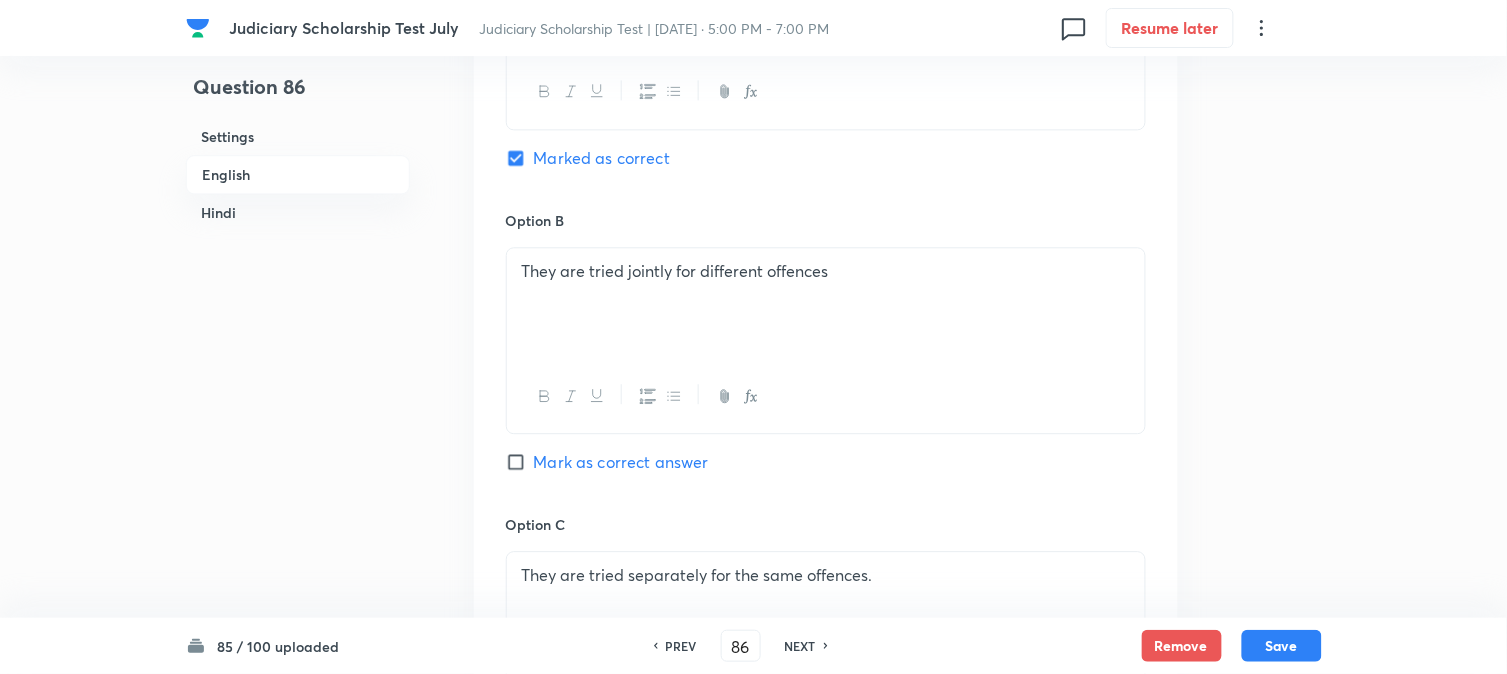scroll, scrollTop: 1478, scrollLeft: 0, axis: vertical 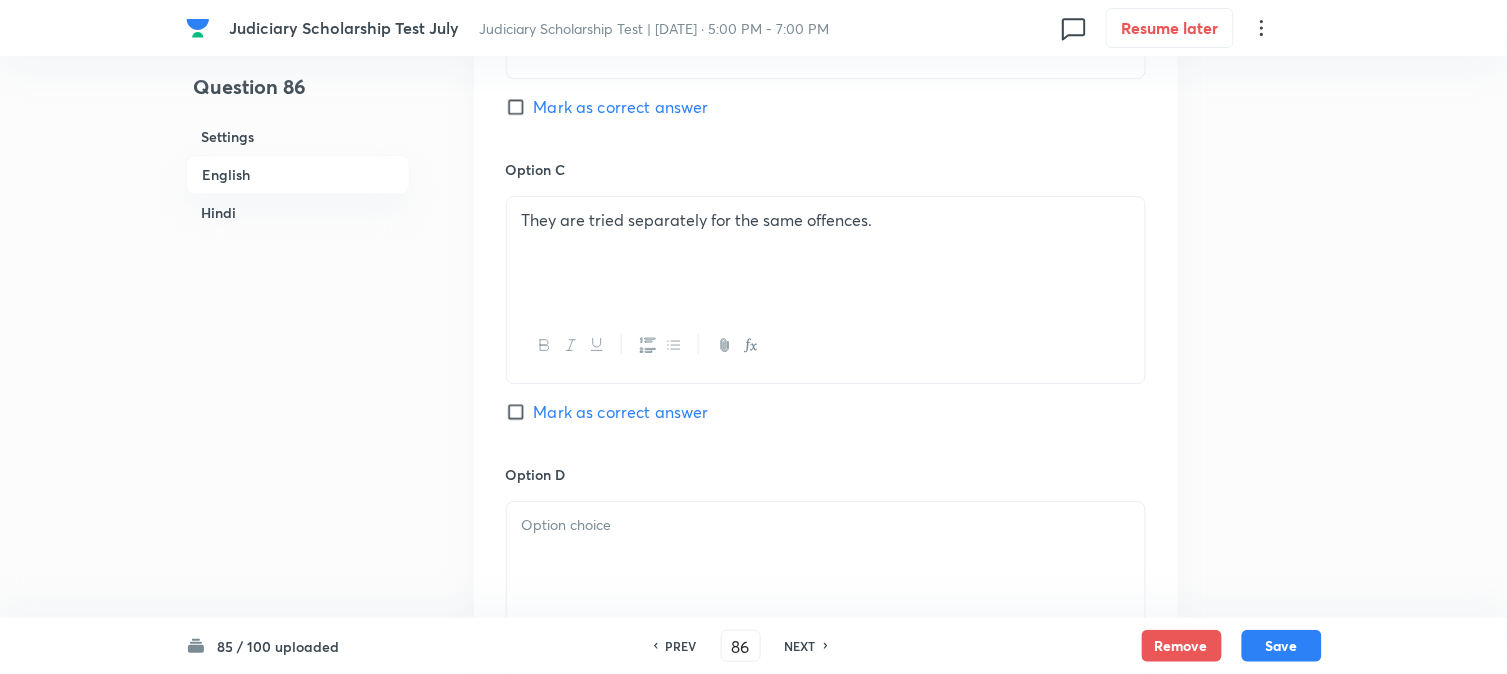 click at bounding box center [826, 558] 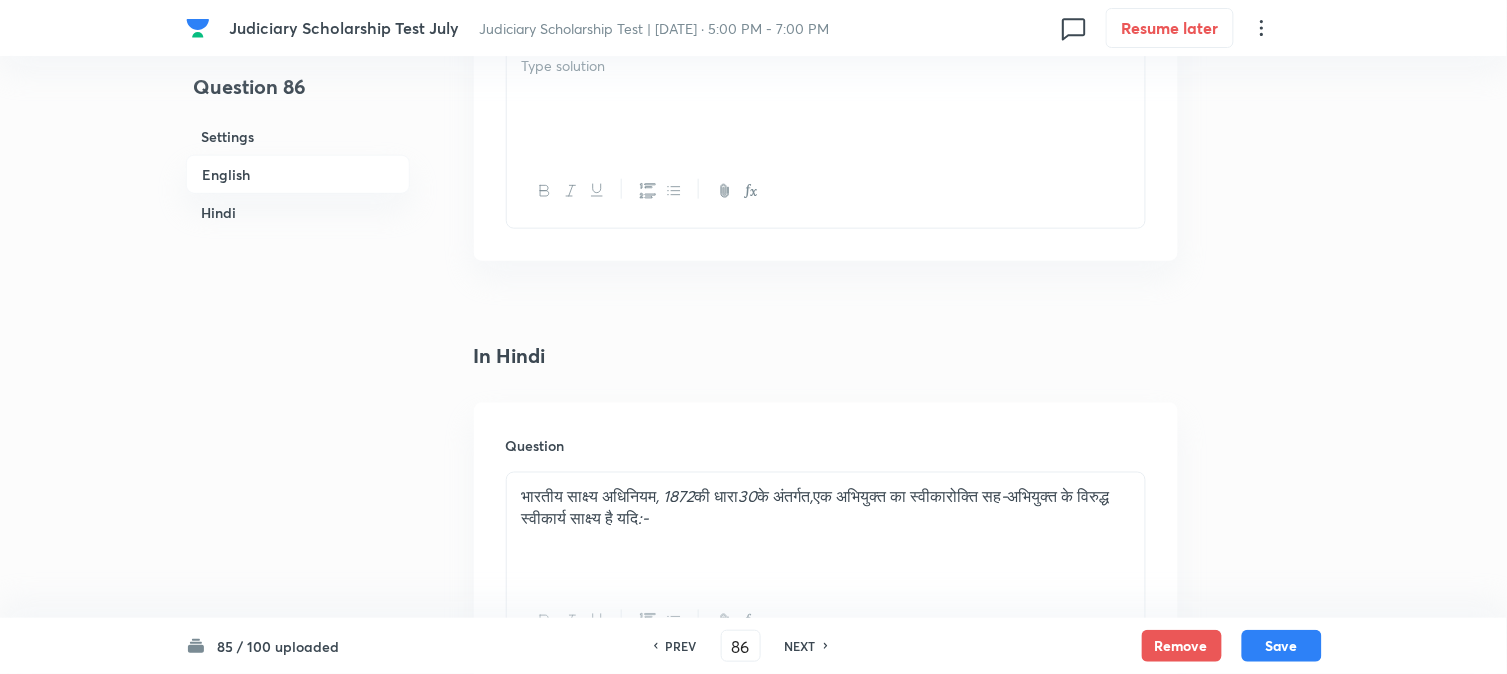 drag, startPoint x: 511, startPoint y: 553, endPoint x: 742, endPoint y: 601, distance: 235.93431 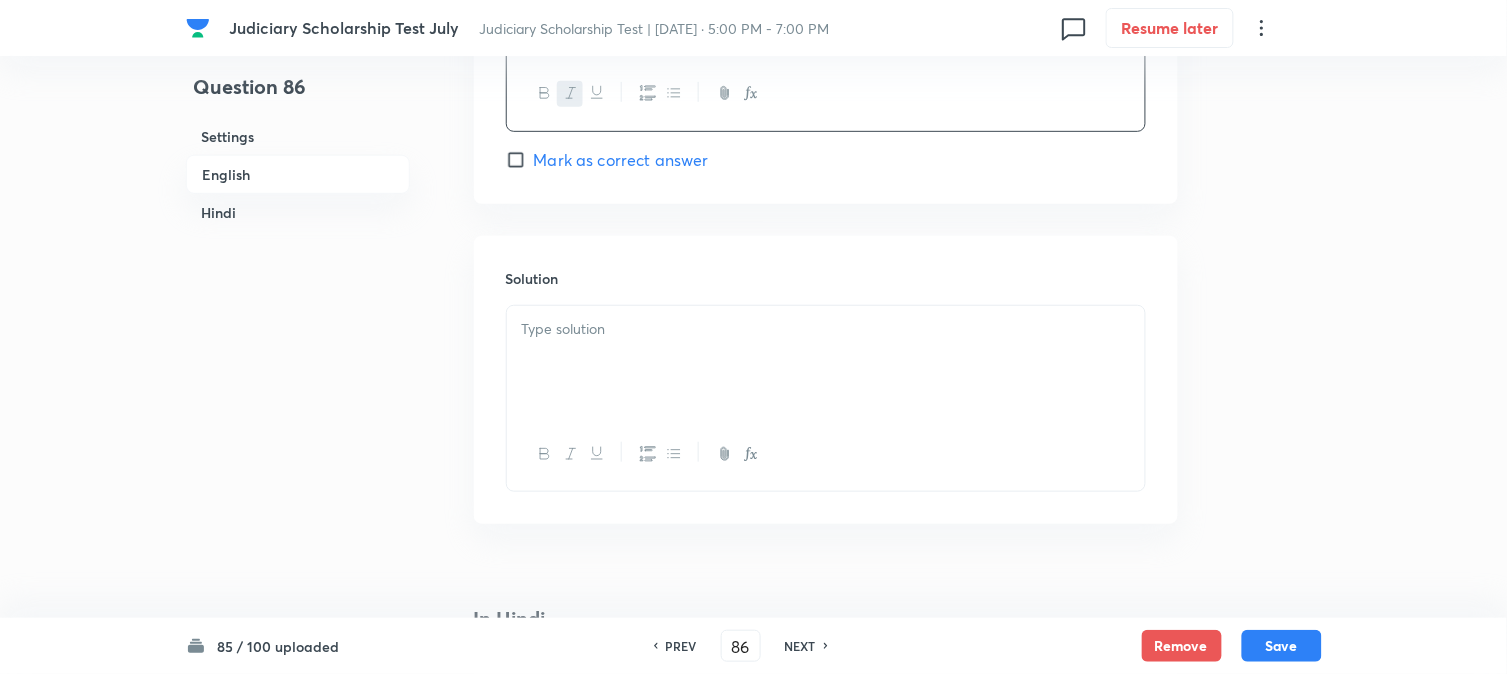 scroll, scrollTop: 2118, scrollLeft: 0, axis: vertical 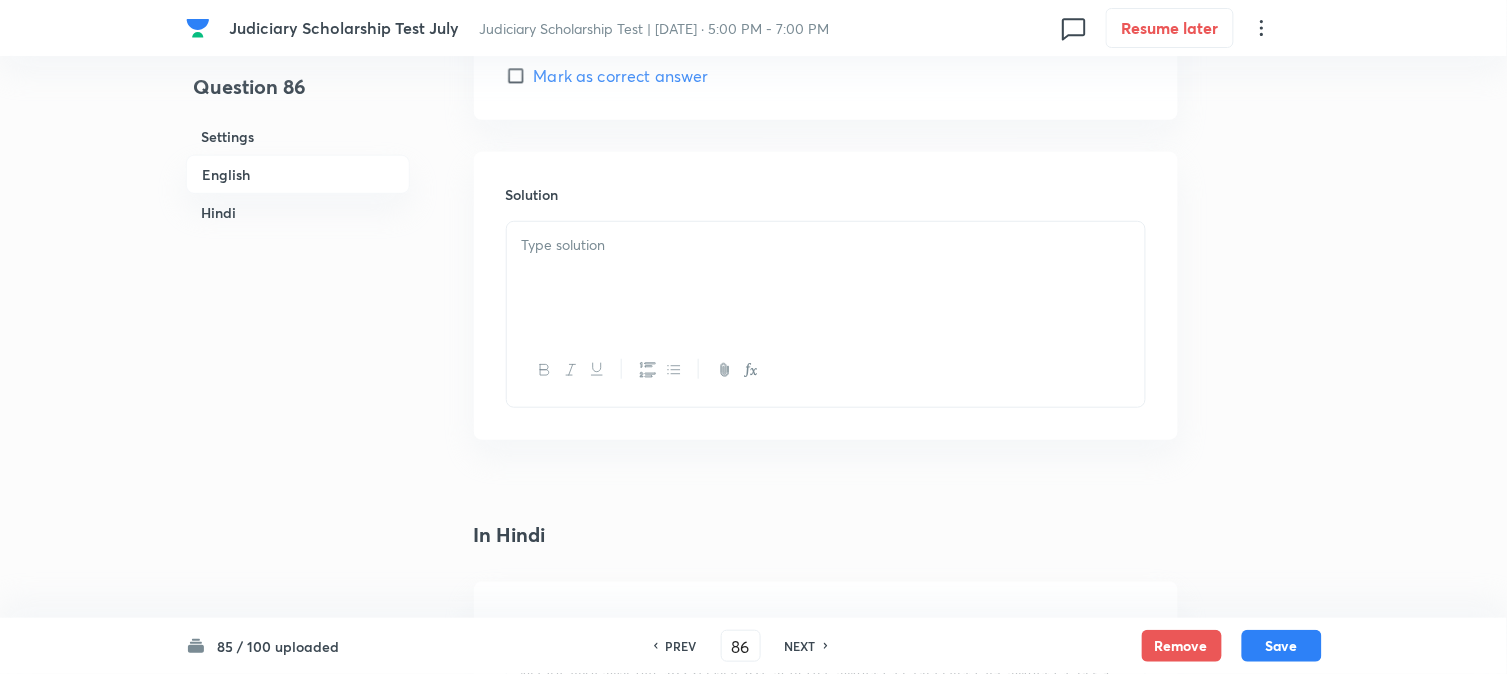 click at bounding box center [826, 278] 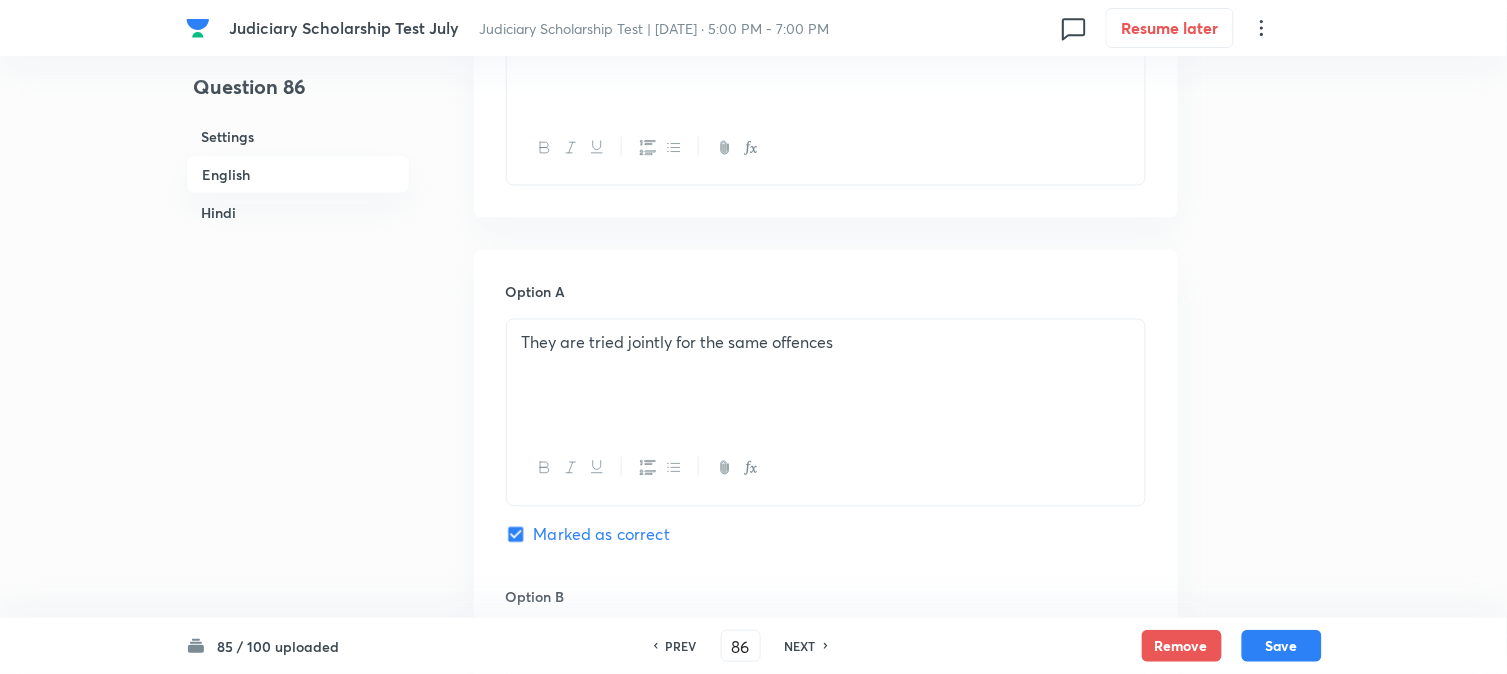 scroll, scrollTop: 674, scrollLeft: 0, axis: vertical 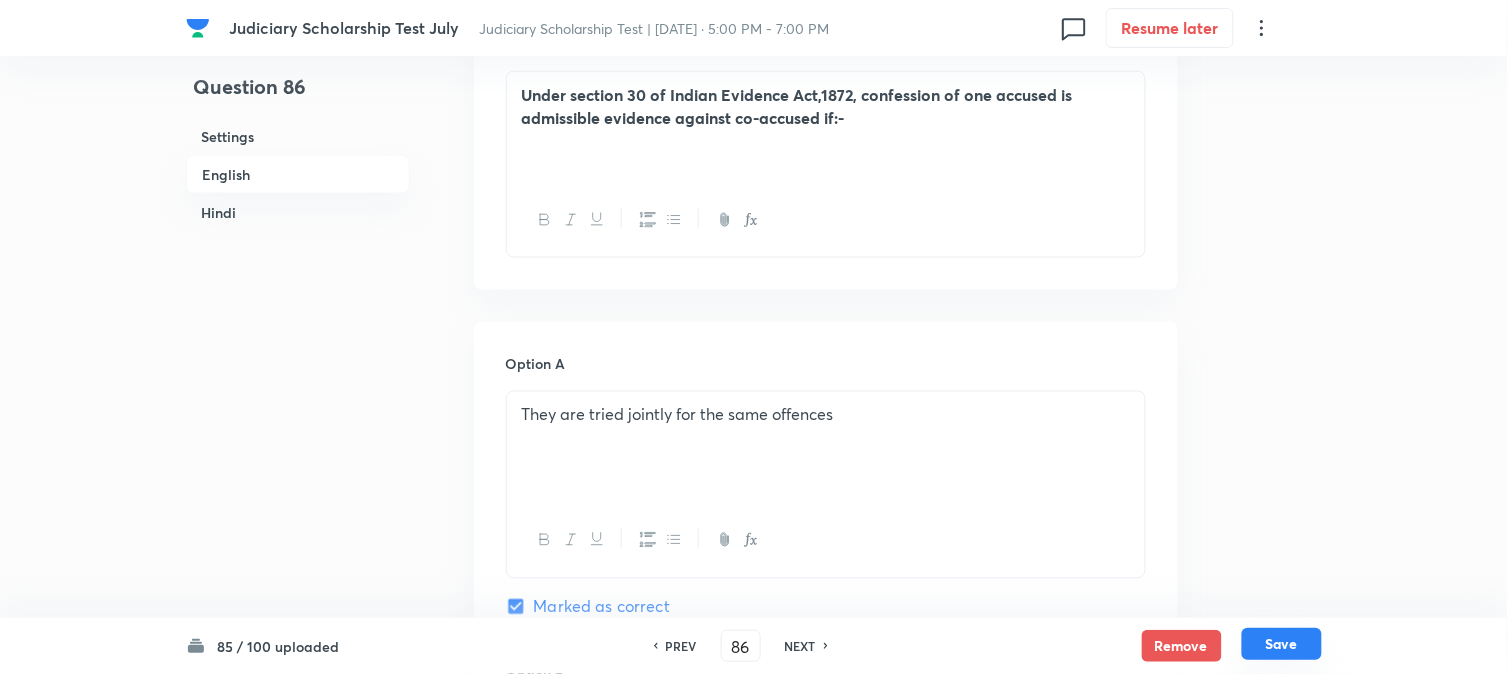 click on "Save" at bounding box center (1282, 644) 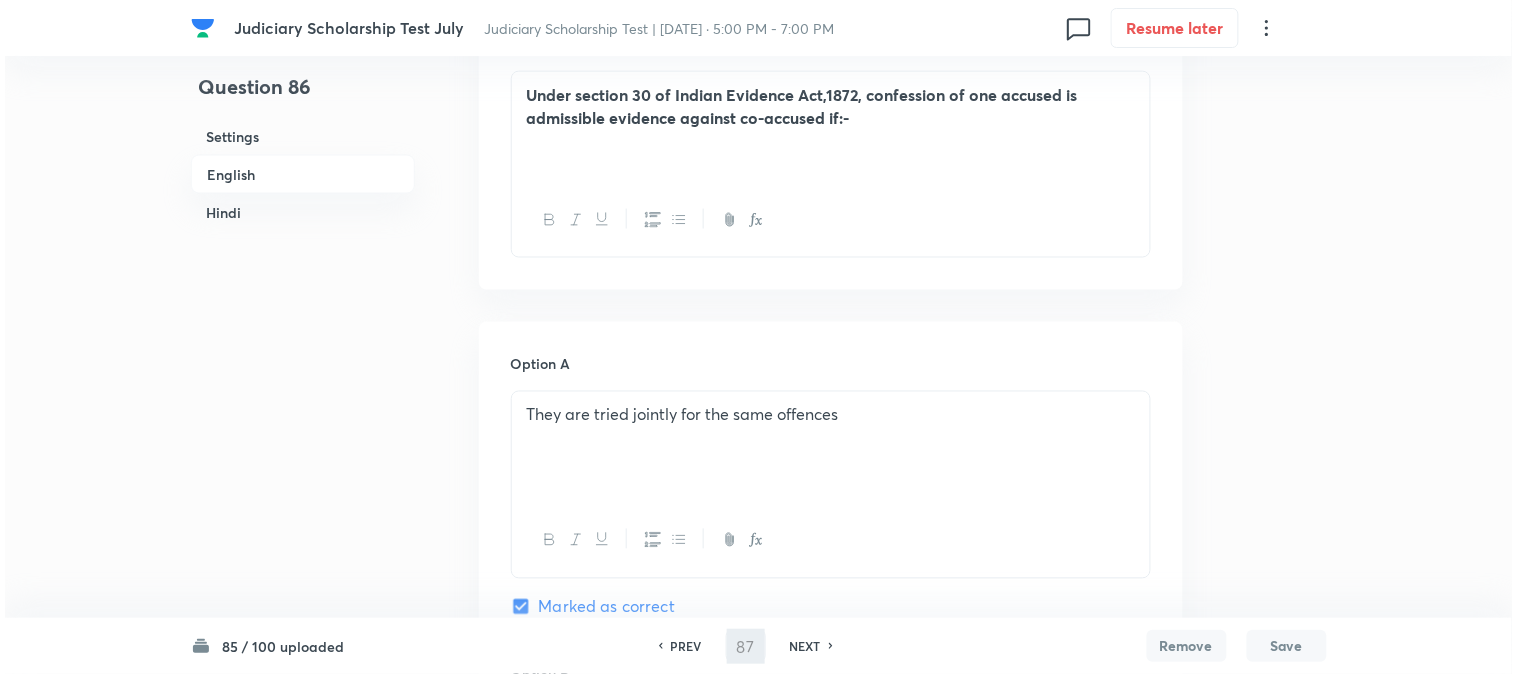 scroll, scrollTop: 0, scrollLeft: 0, axis: both 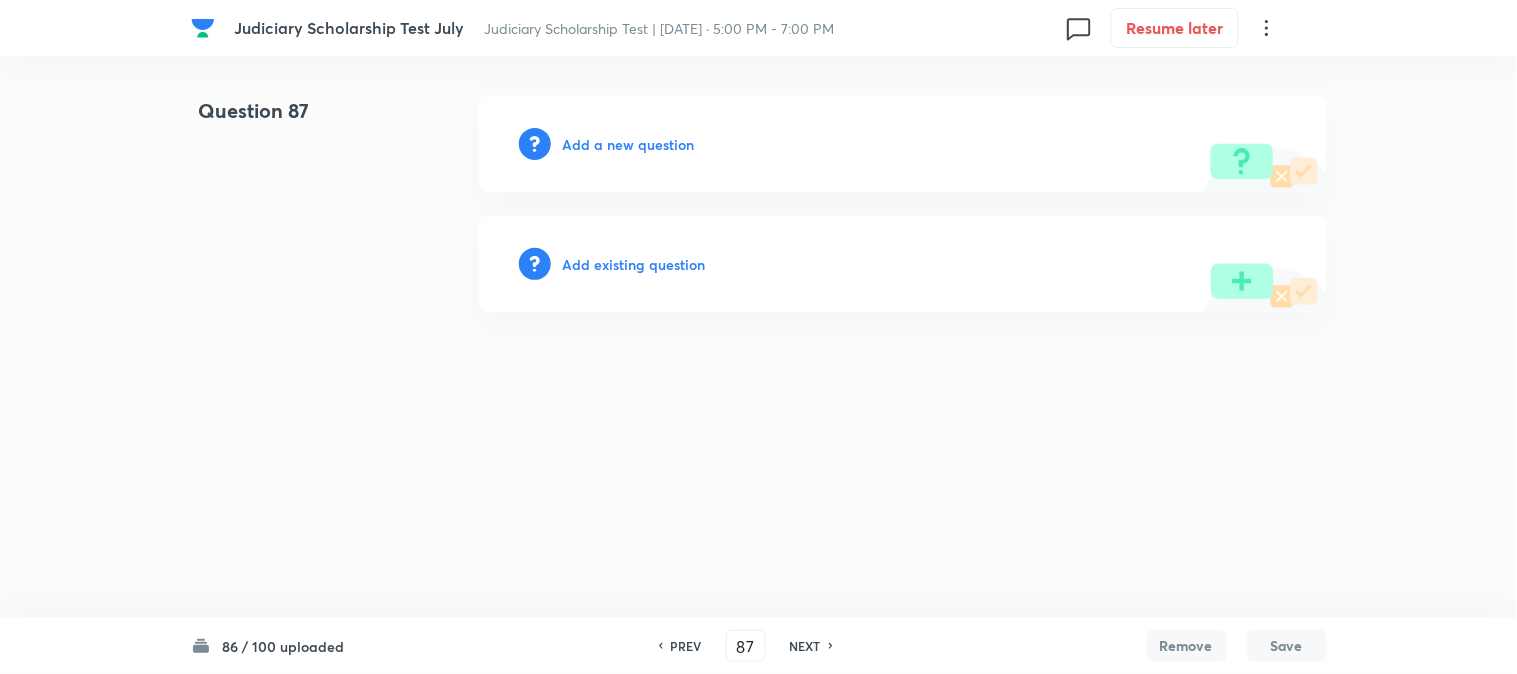 click on "Add a new question" at bounding box center (629, 144) 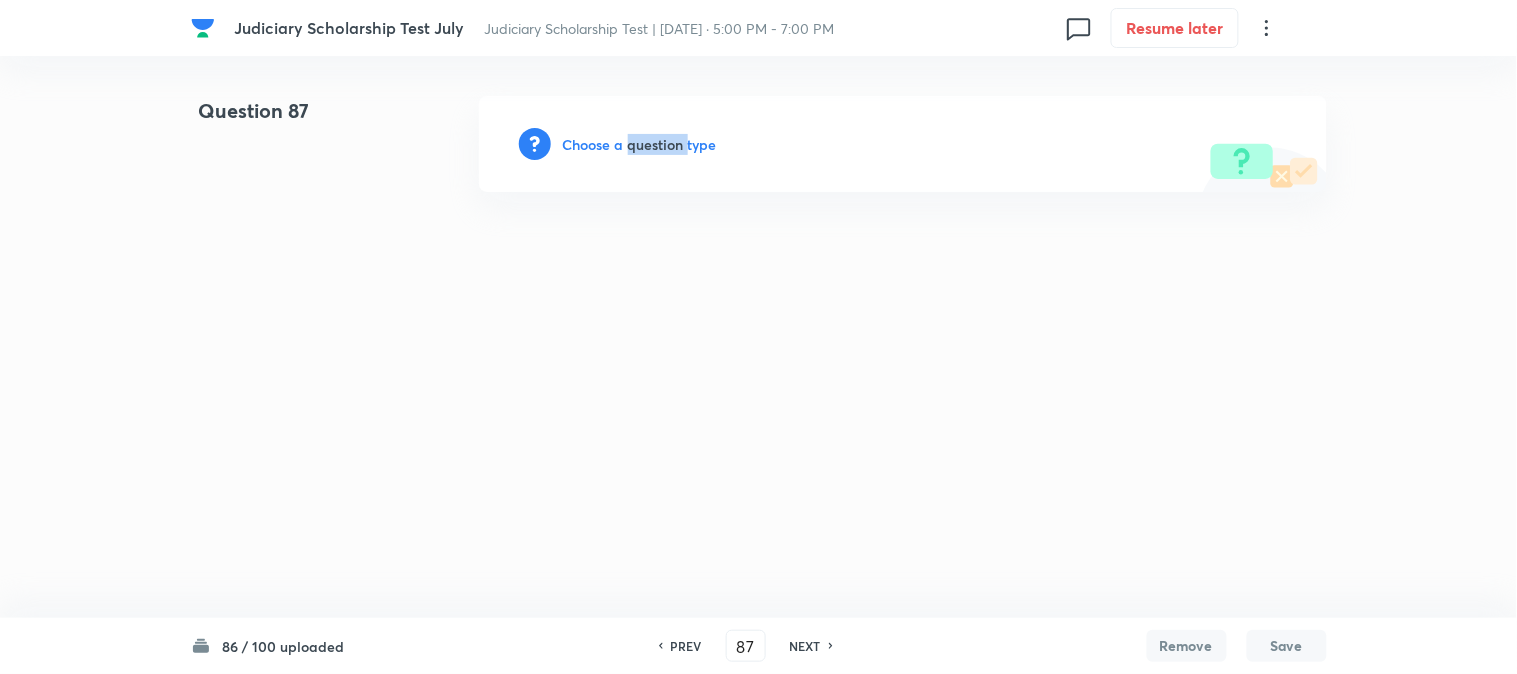 click on "Choose a question type" at bounding box center [640, 144] 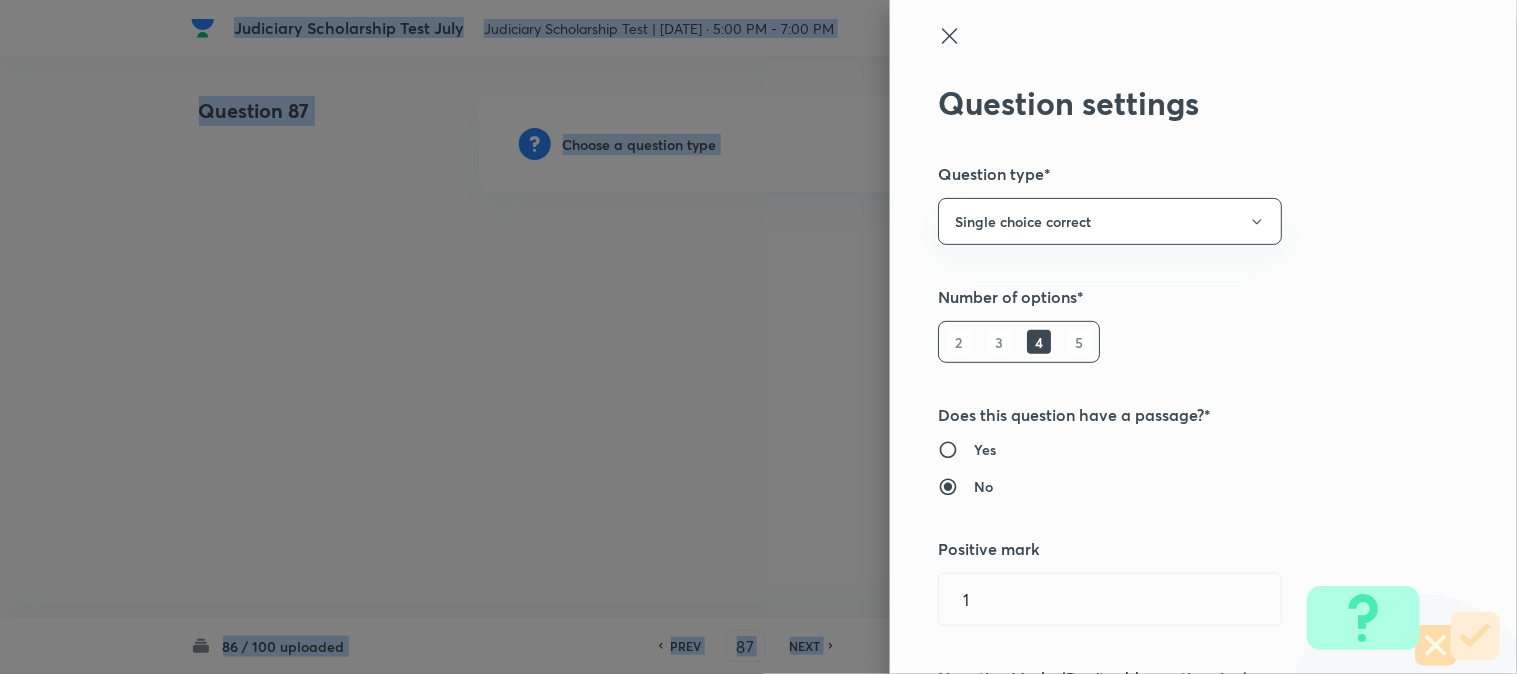 click at bounding box center (758, 337) 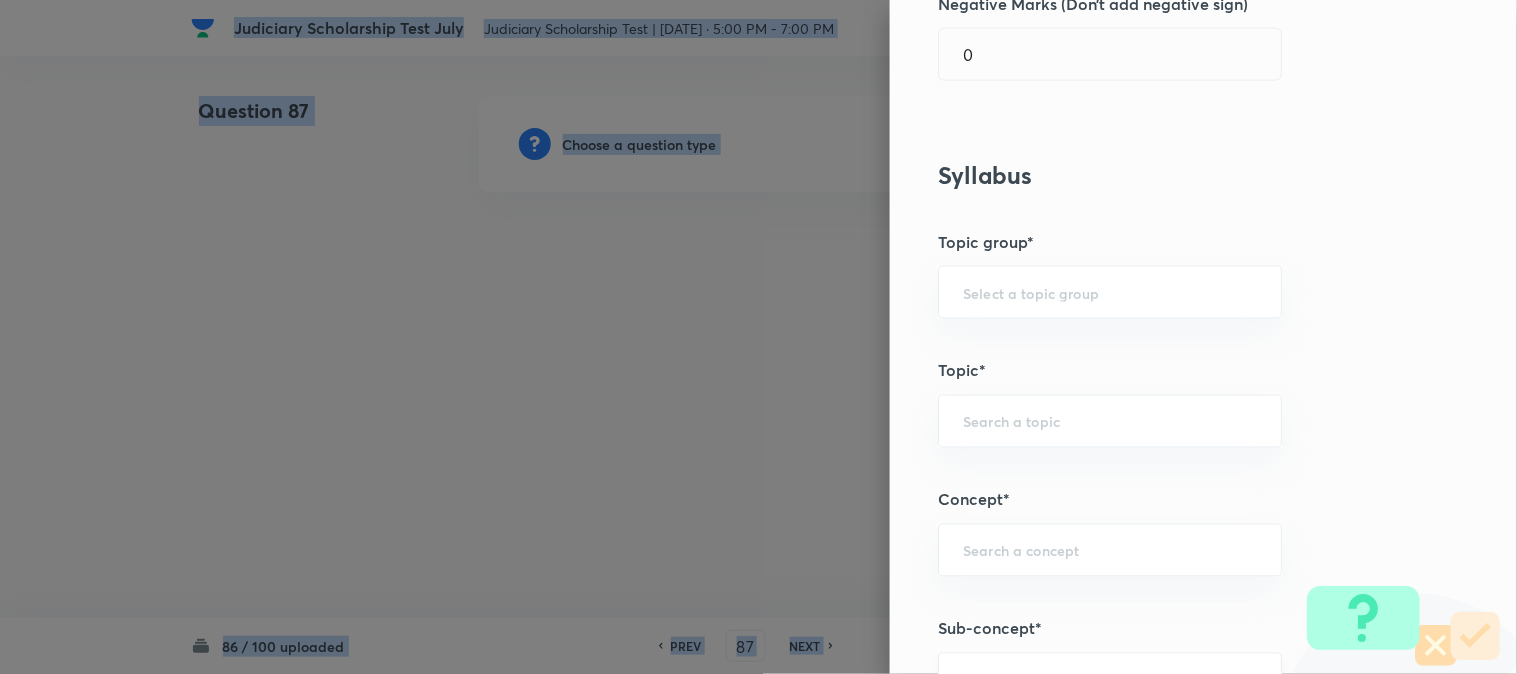 scroll, scrollTop: 1180, scrollLeft: 0, axis: vertical 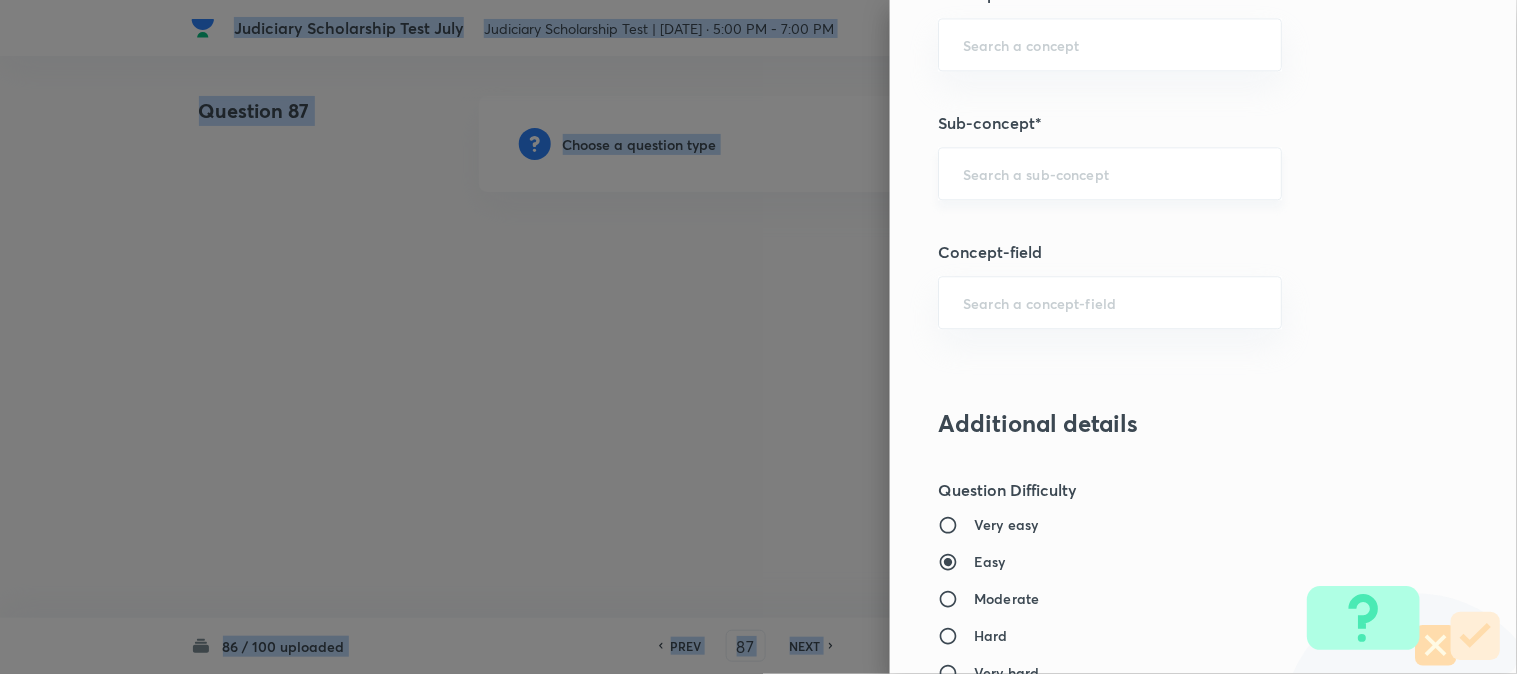 click on "​" at bounding box center [1110, 173] 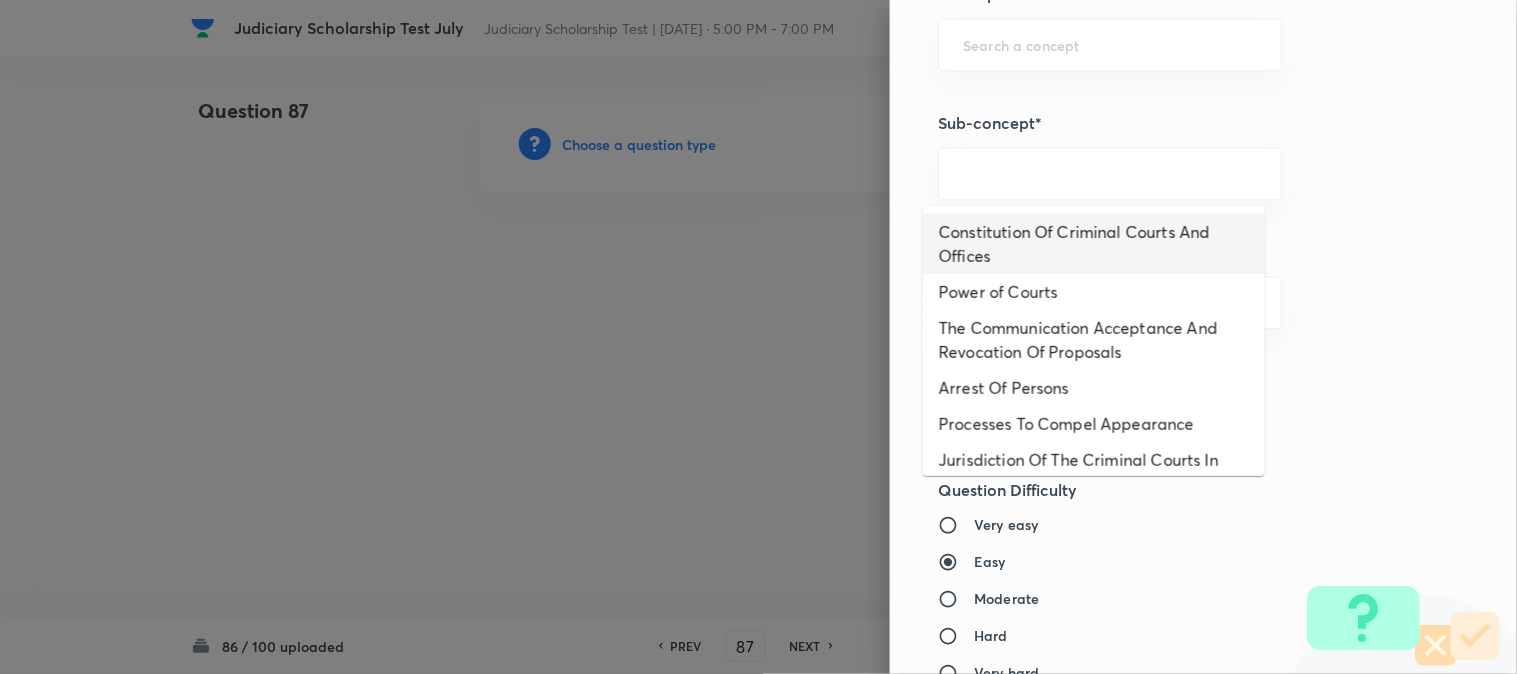 click on "Constitution Of Criminal Courts And Offices" at bounding box center [1094, 244] 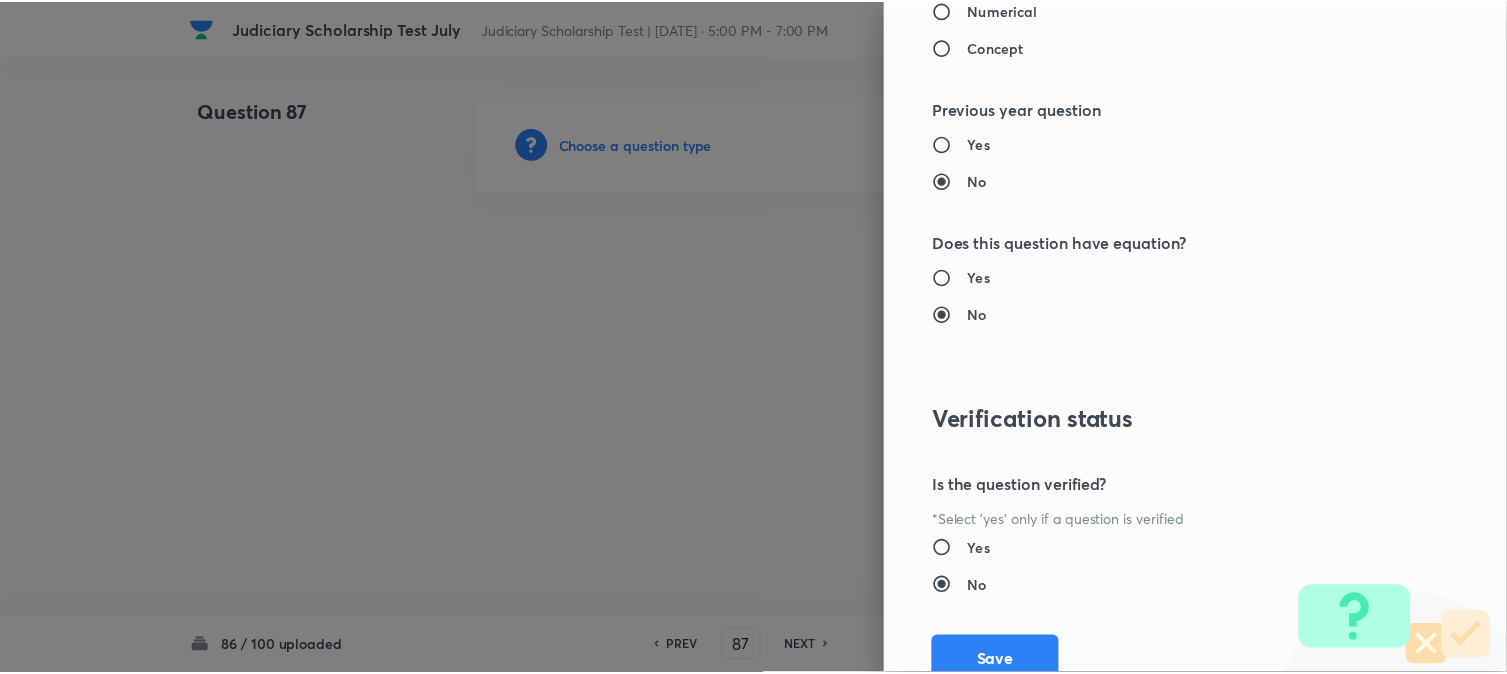 scroll, scrollTop: 2052, scrollLeft: 0, axis: vertical 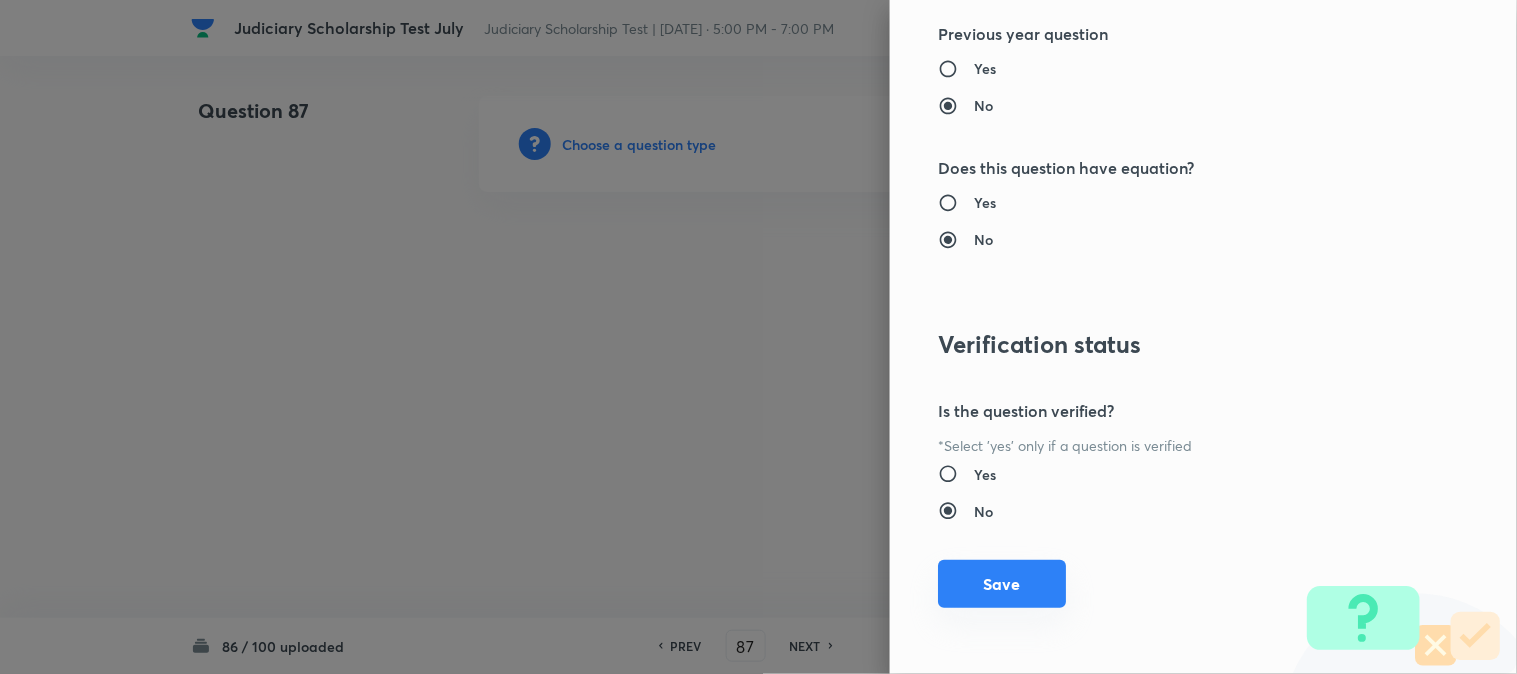click on "Save" at bounding box center (1002, 584) 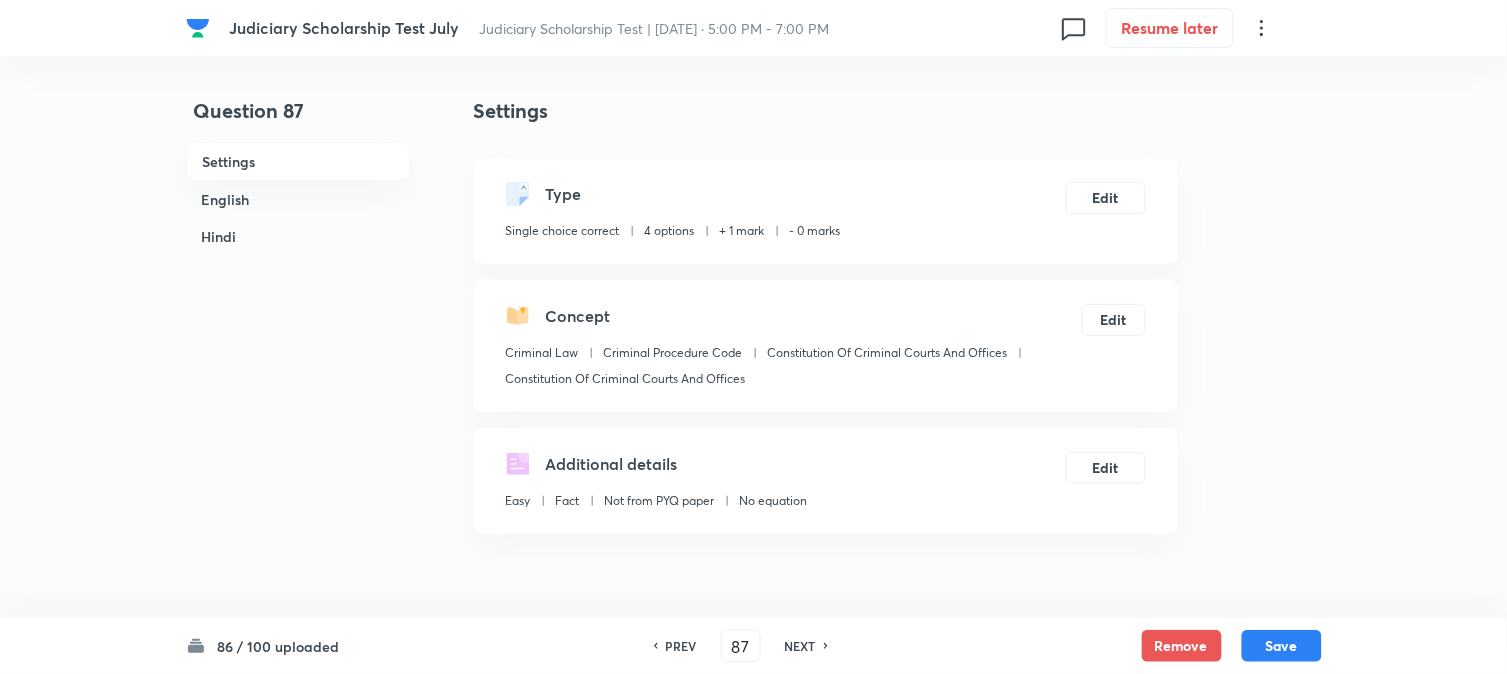 scroll, scrollTop: 590, scrollLeft: 0, axis: vertical 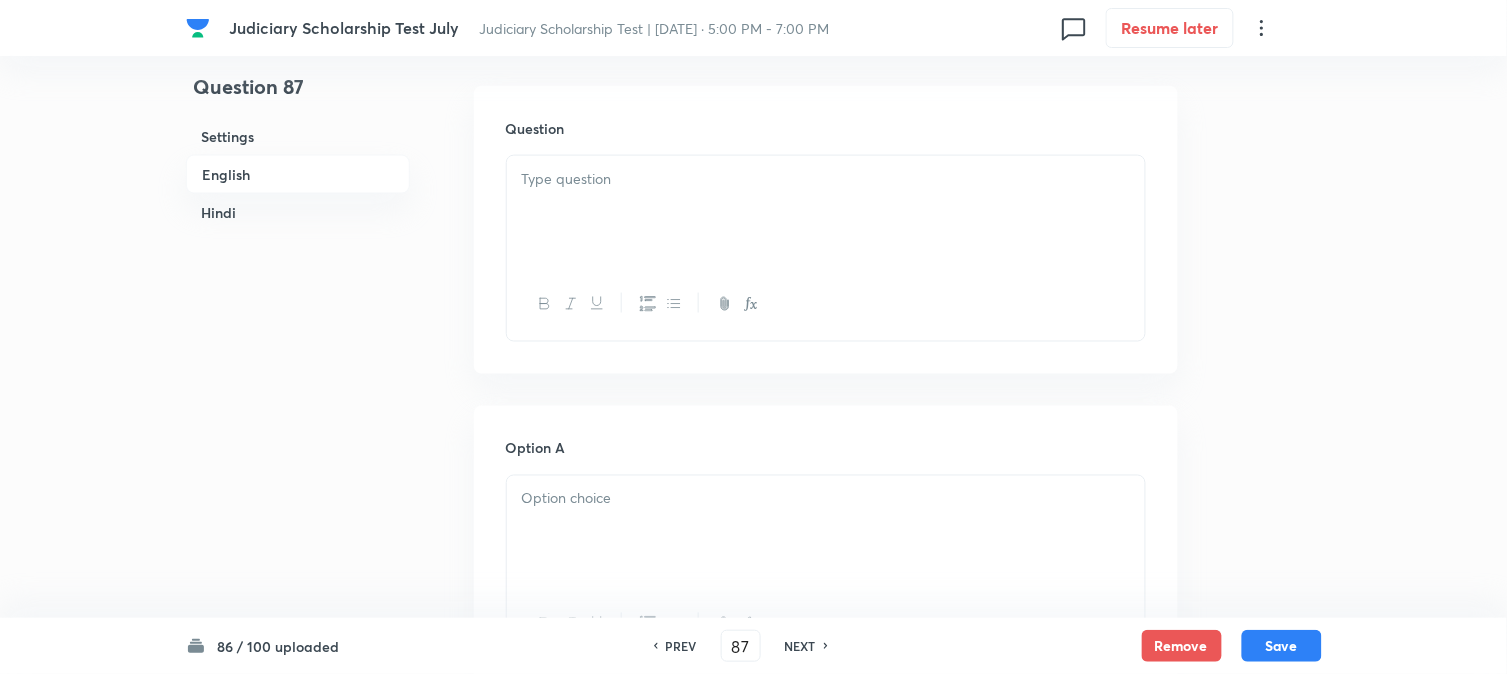click at bounding box center (826, 212) 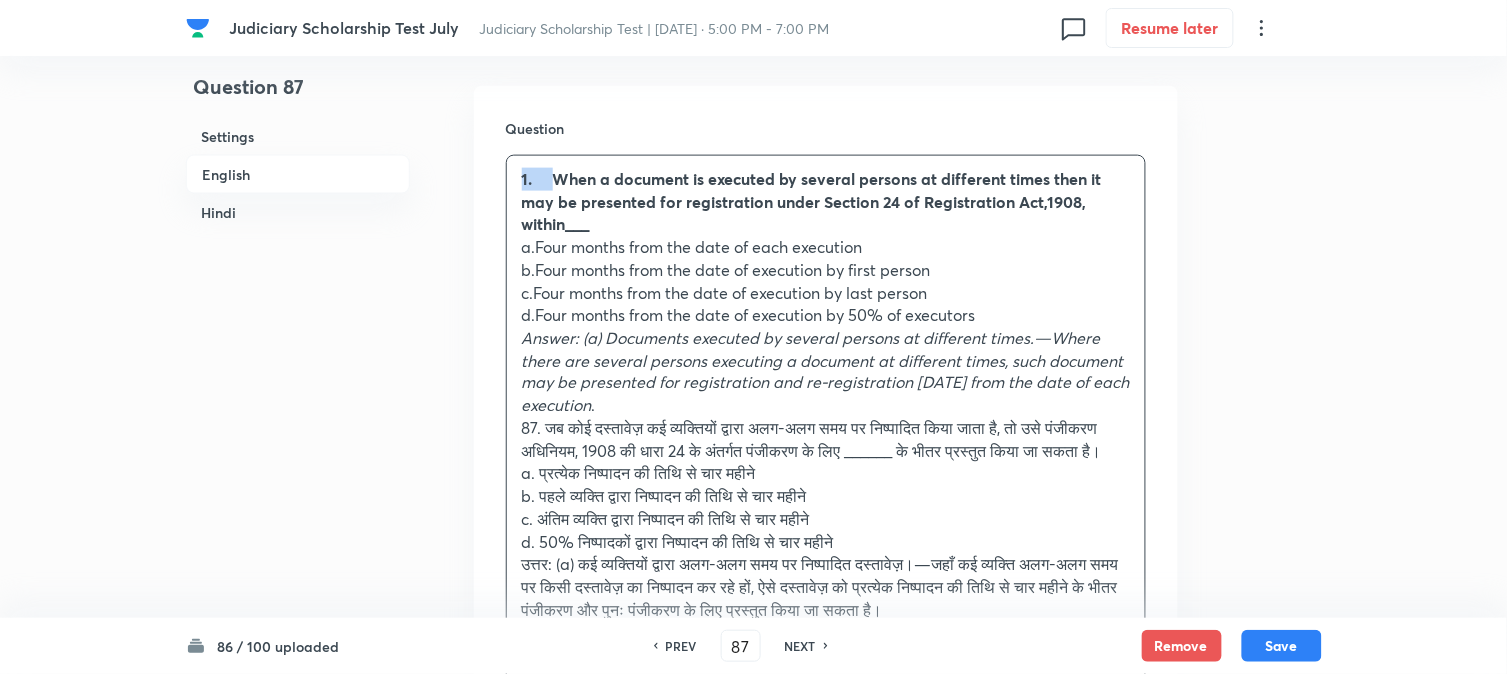 drag, startPoint x: 554, startPoint y: 173, endPoint x: 513, endPoint y: 153, distance: 45.617977 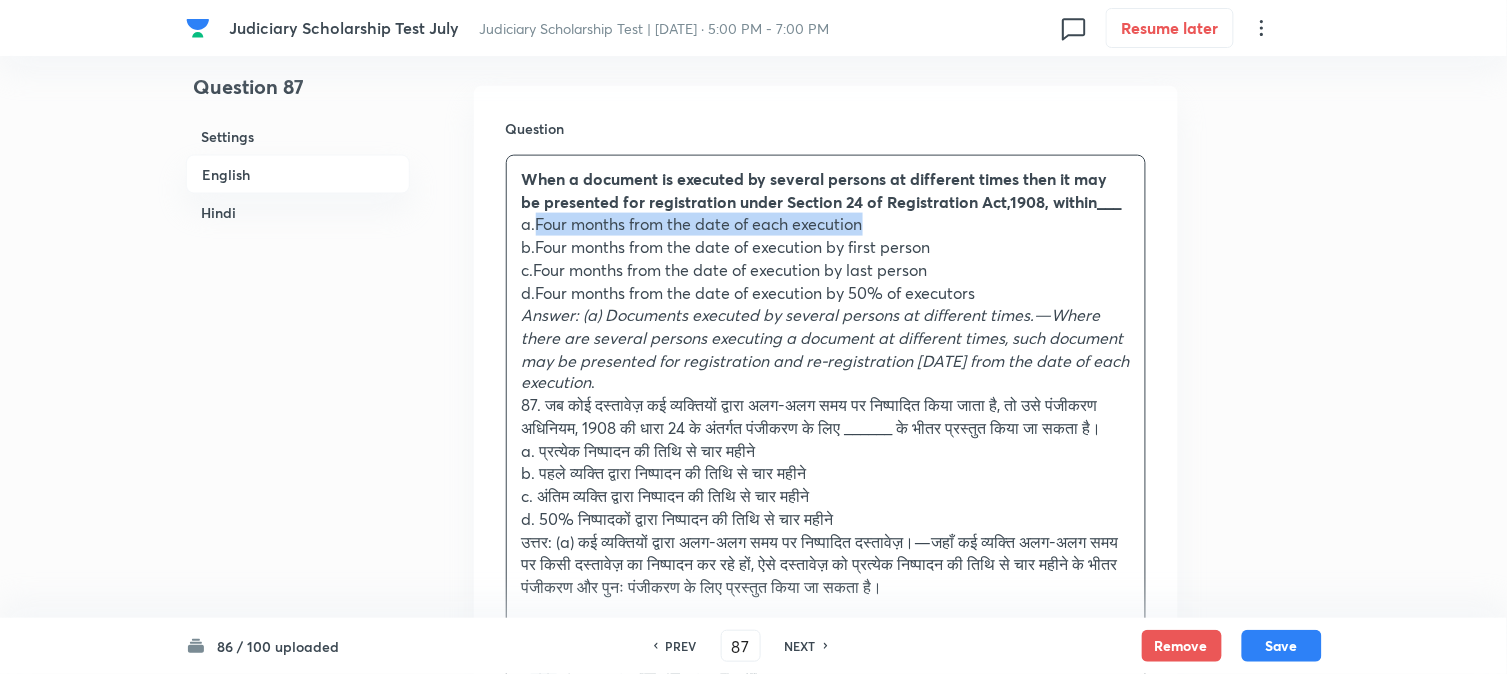 drag, startPoint x: 534, startPoint y: 216, endPoint x: 987, endPoint y: 223, distance: 453.05408 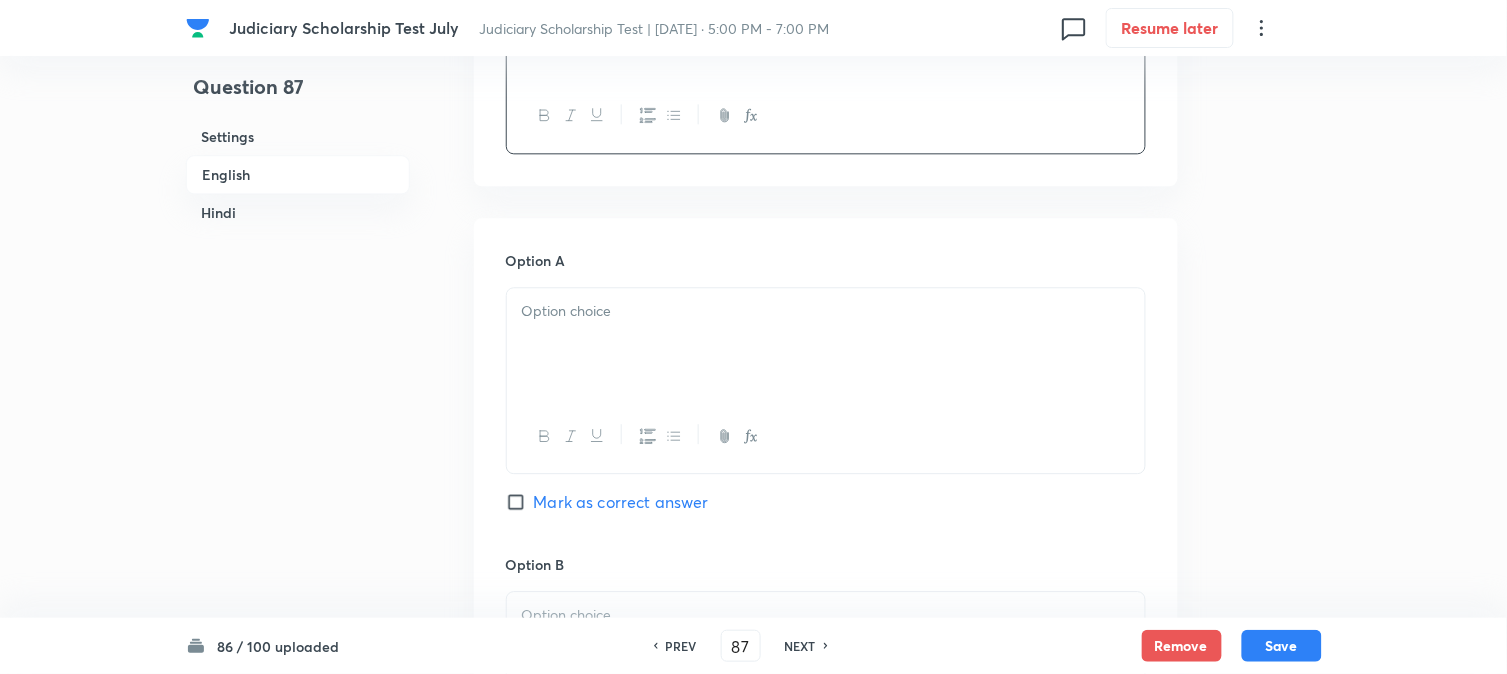 click at bounding box center [826, 344] 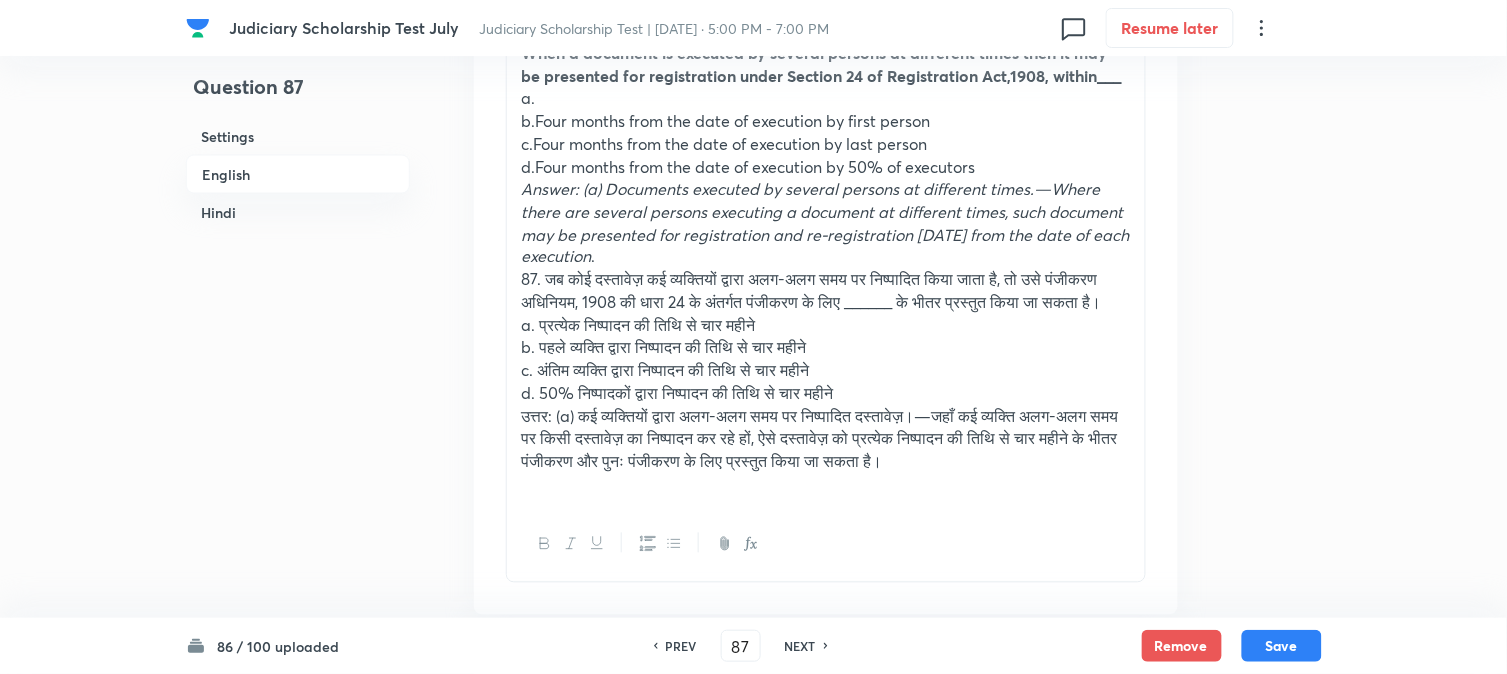 scroll, scrollTop: 701, scrollLeft: 0, axis: vertical 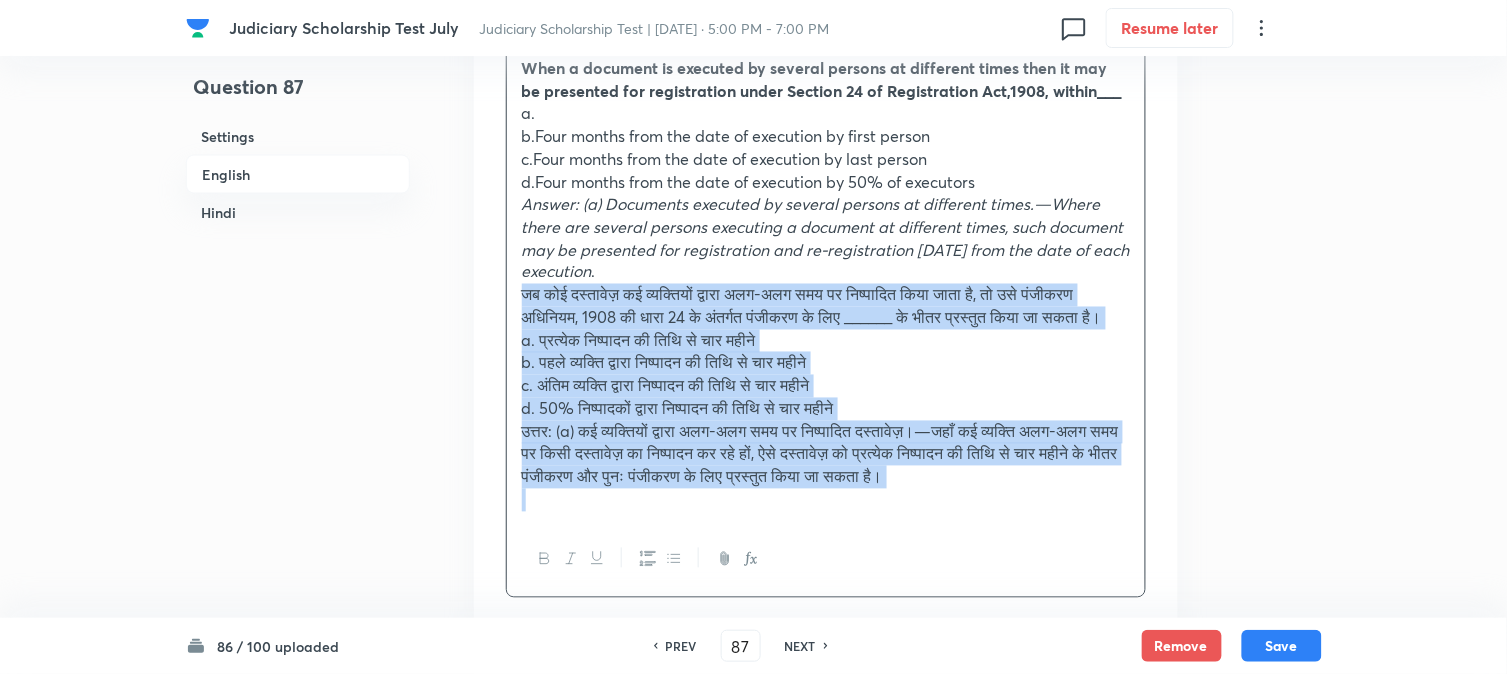 drag, startPoint x: 547, startPoint y: 293, endPoint x: 1365, endPoint y: 516, distance: 847.852 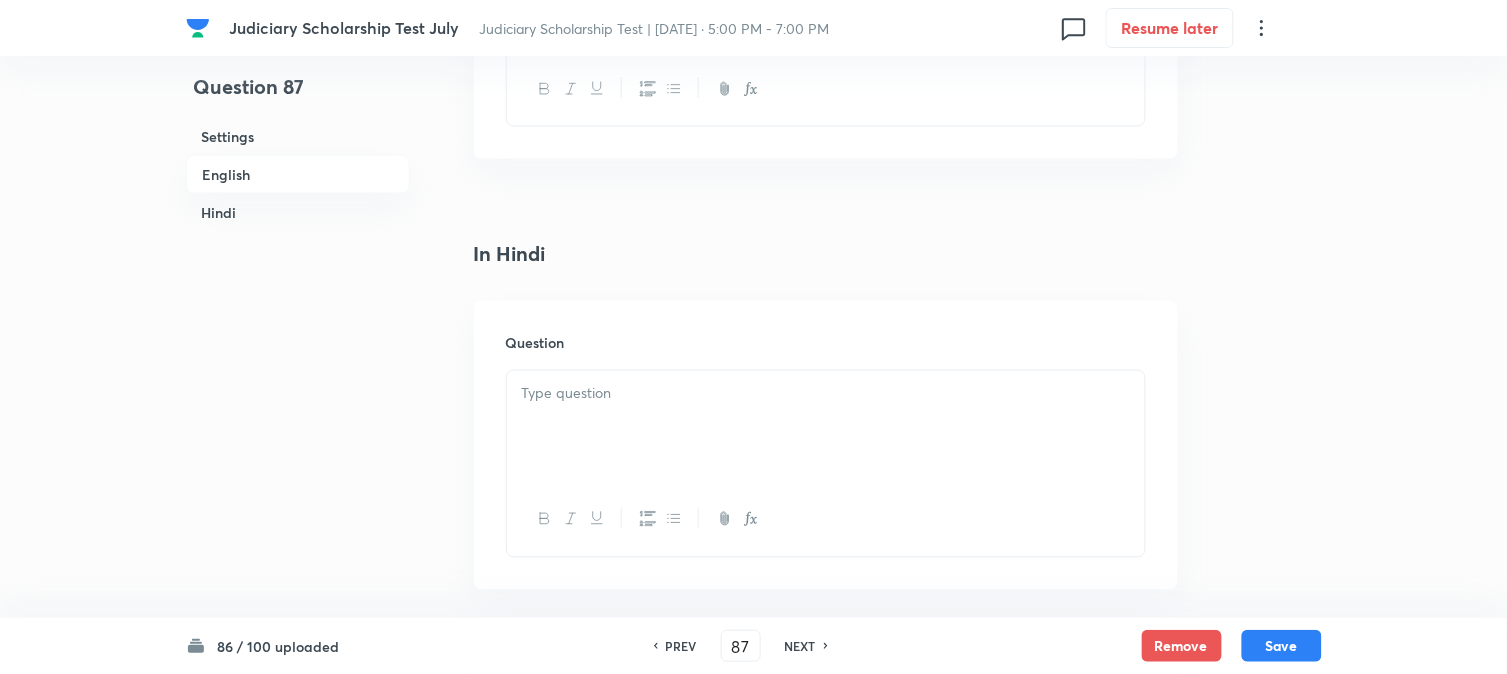 scroll, scrollTop: 2590, scrollLeft: 0, axis: vertical 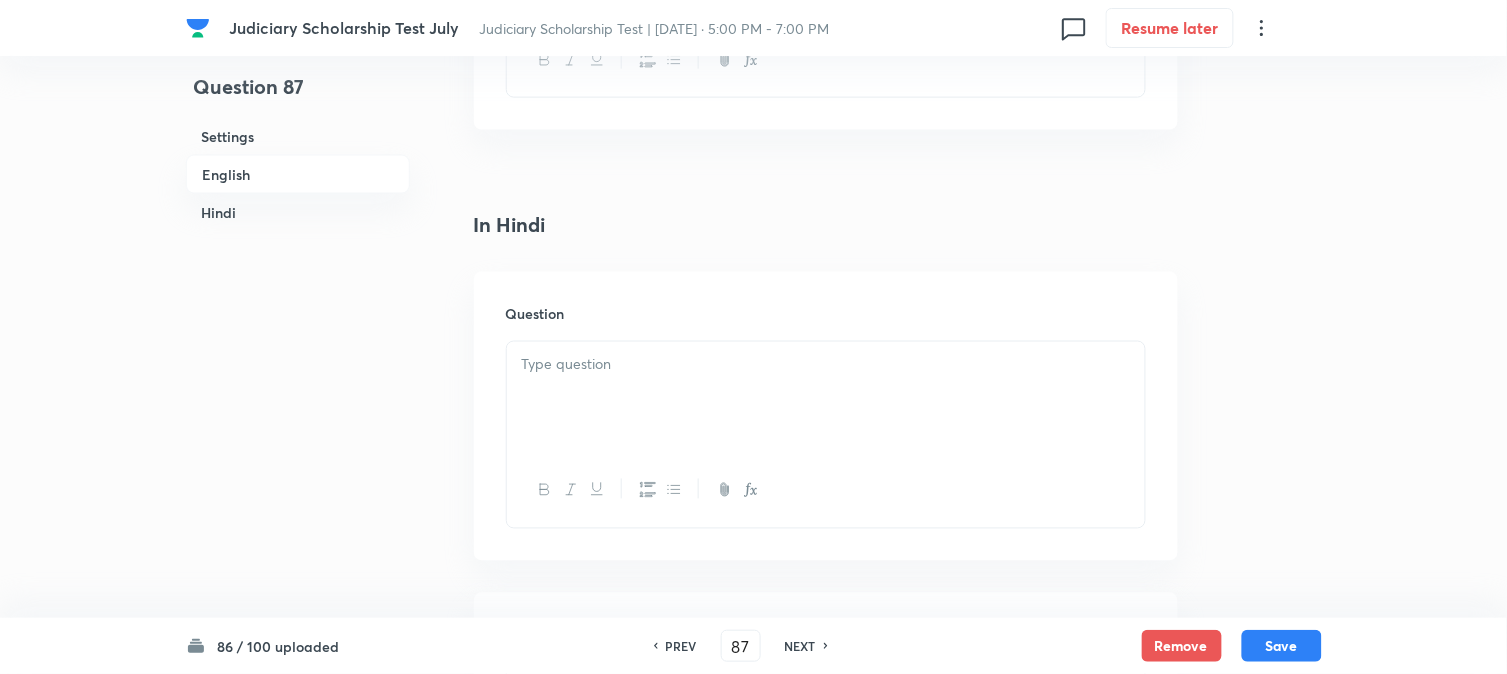drag, startPoint x: 573, startPoint y: 380, endPoint x: 565, endPoint y: 405, distance: 26.24881 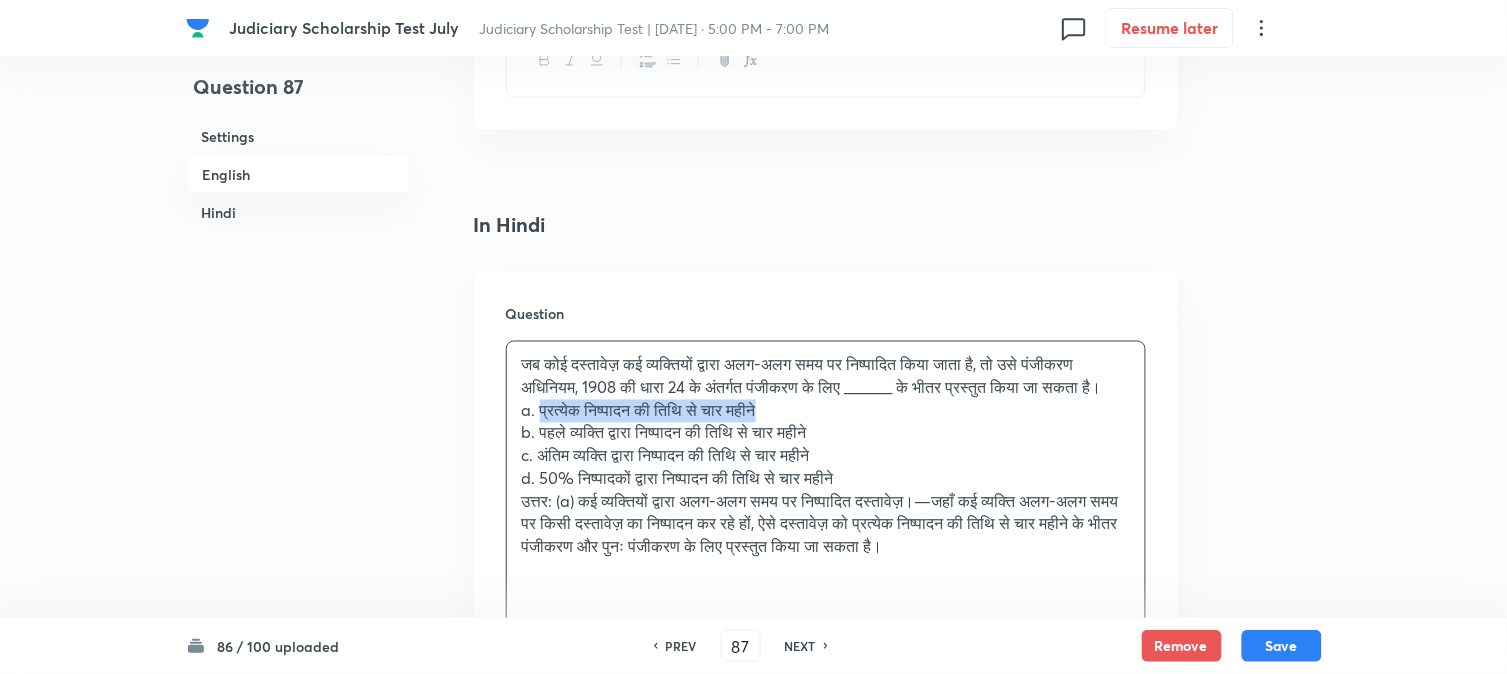 drag, startPoint x: 541, startPoint y: 438, endPoint x: 850, endPoint y: 438, distance: 309 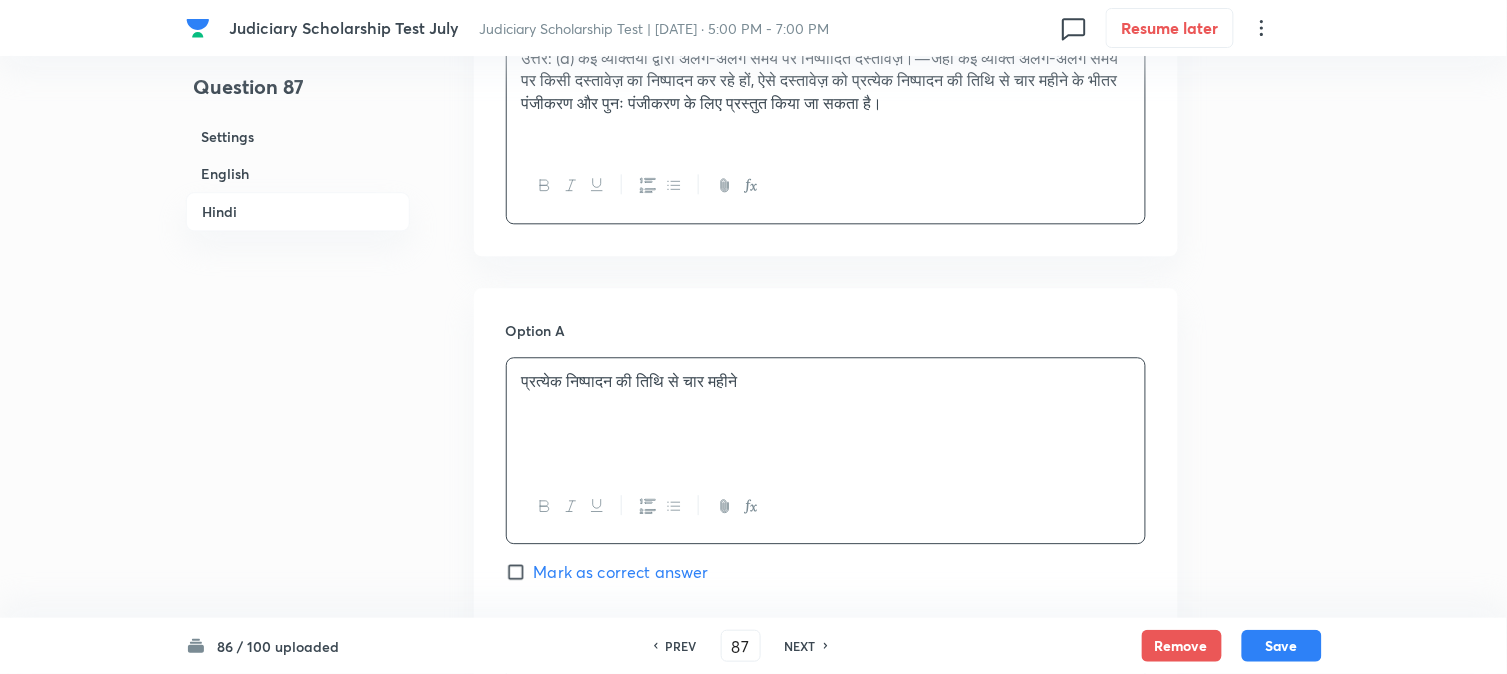 click on "प्रत्येक निष्पादन की तिथि से चार महीने" at bounding box center (826, 414) 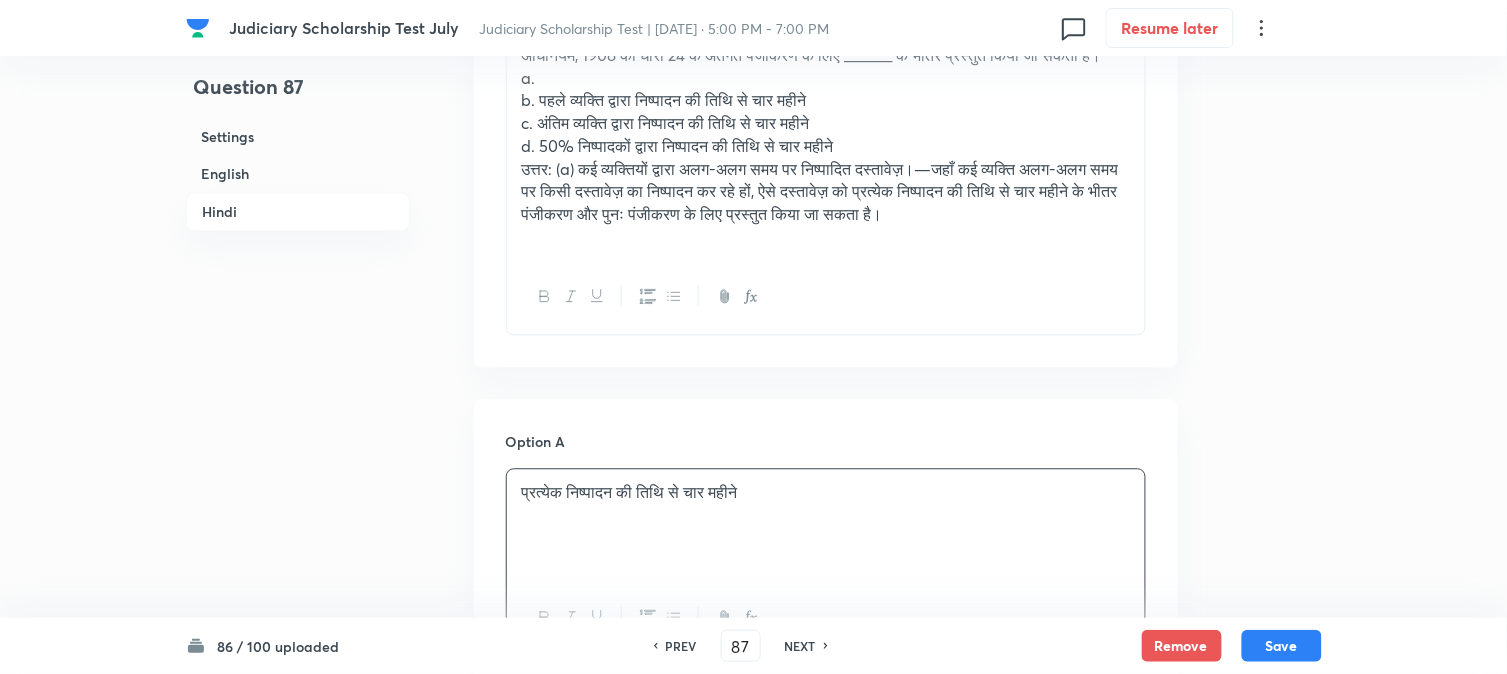 scroll, scrollTop: 2701, scrollLeft: 0, axis: vertical 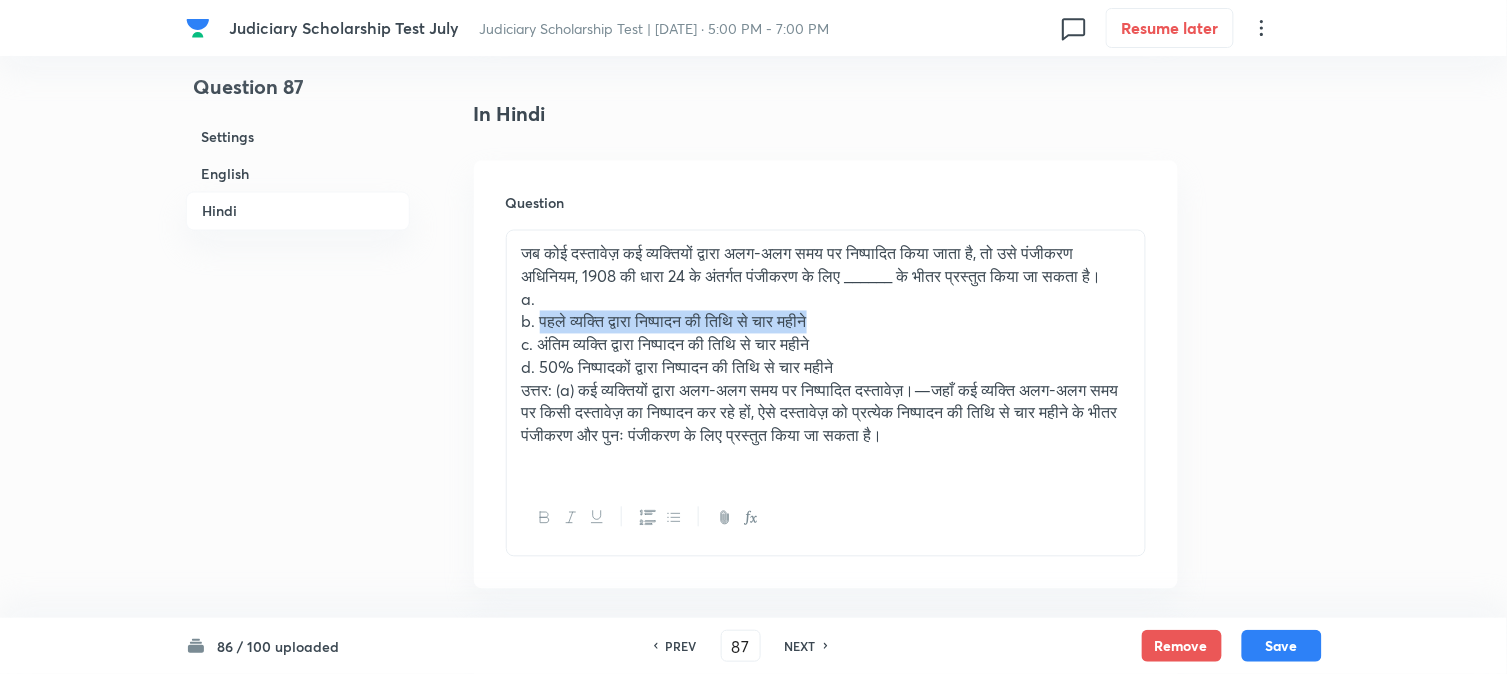 drag, startPoint x: 540, startPoint y: 346, endPoint x: 908, endPoint y: 341, distance: 368.03397 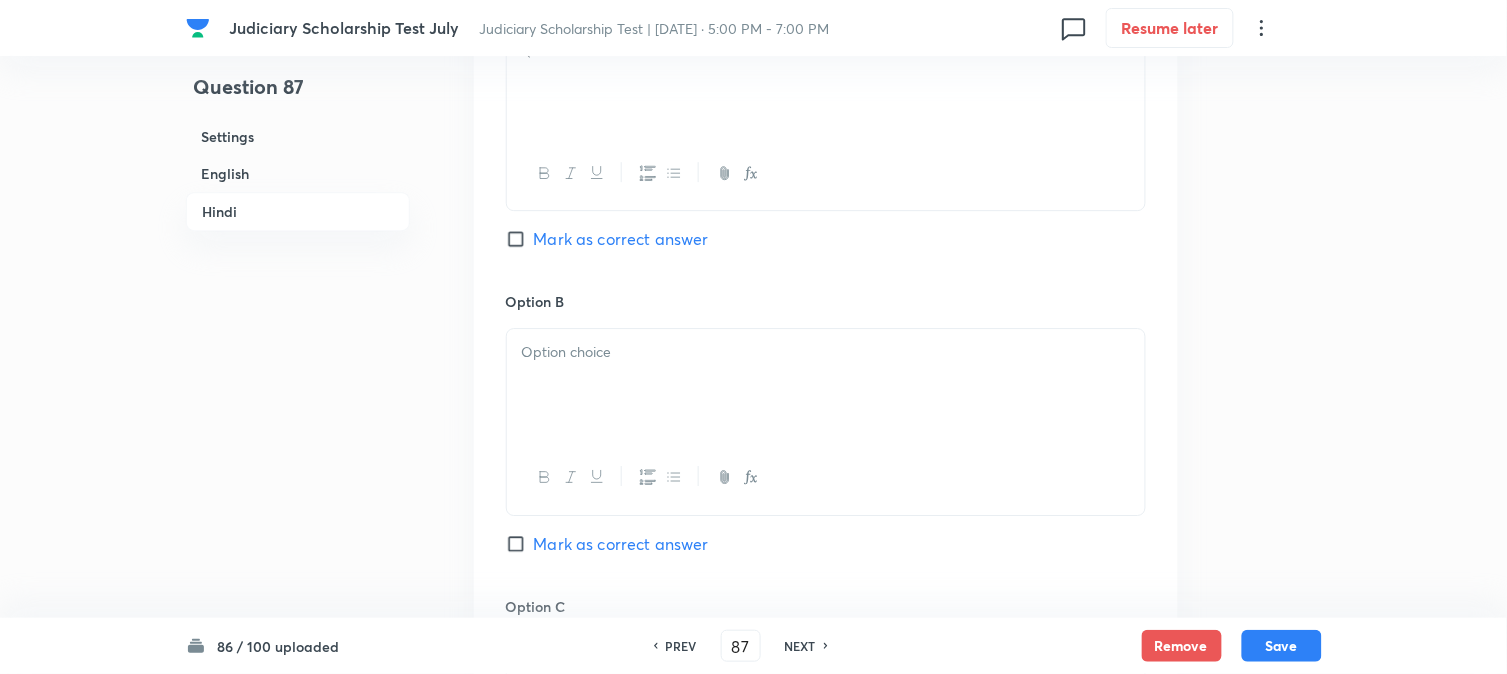 click at bounding box center [826, 385] 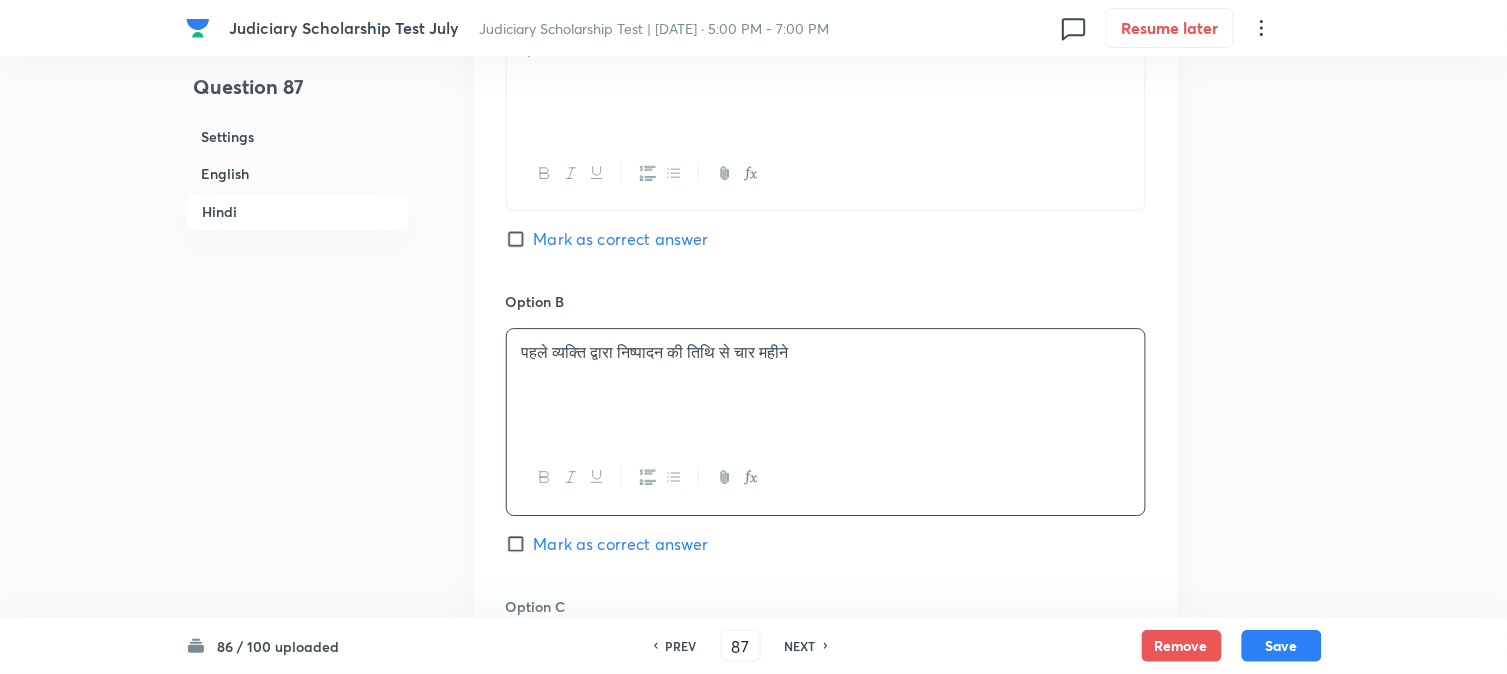 scroll, scrollTop: 2923, scrollLeft: 0, axis: vertical 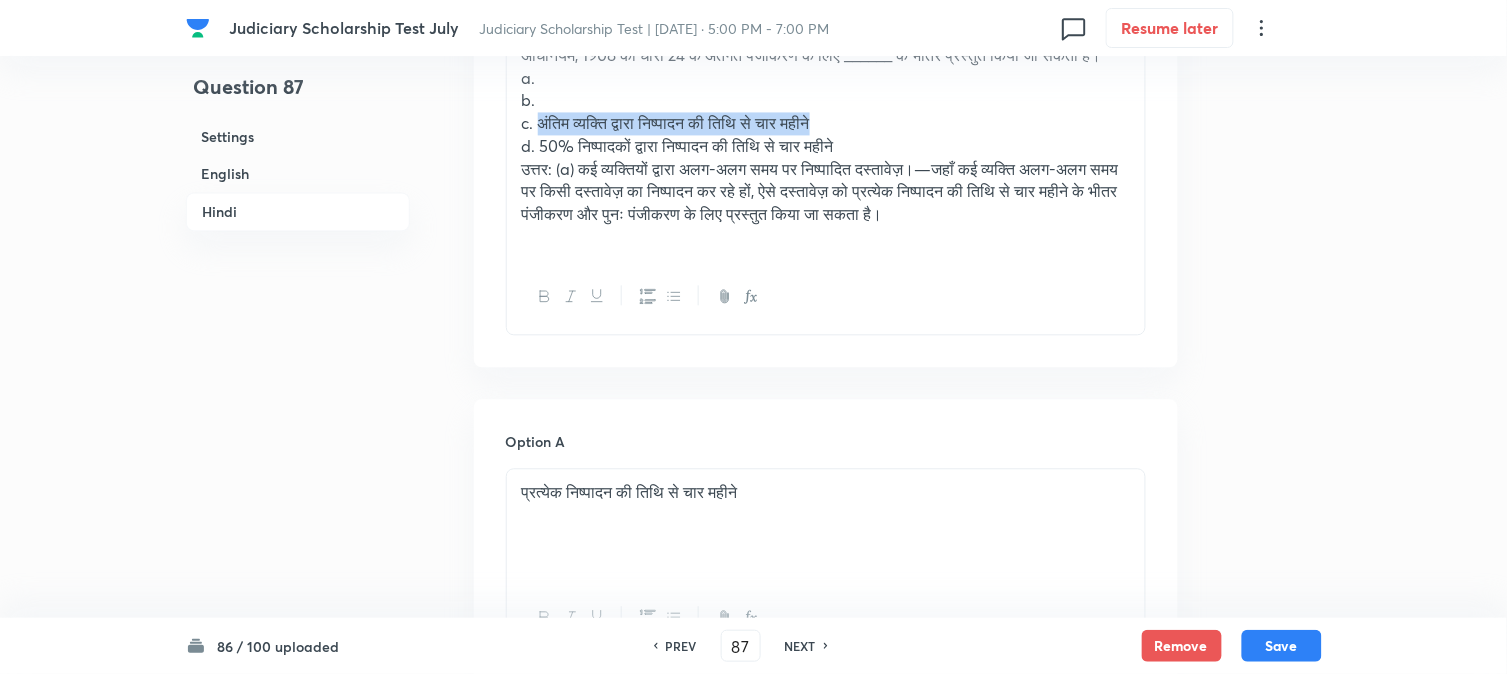 drag, startPoint x: 536, startPoint y: 147, endPoint x: 934, endPoint y: 145, distance: 398.00504 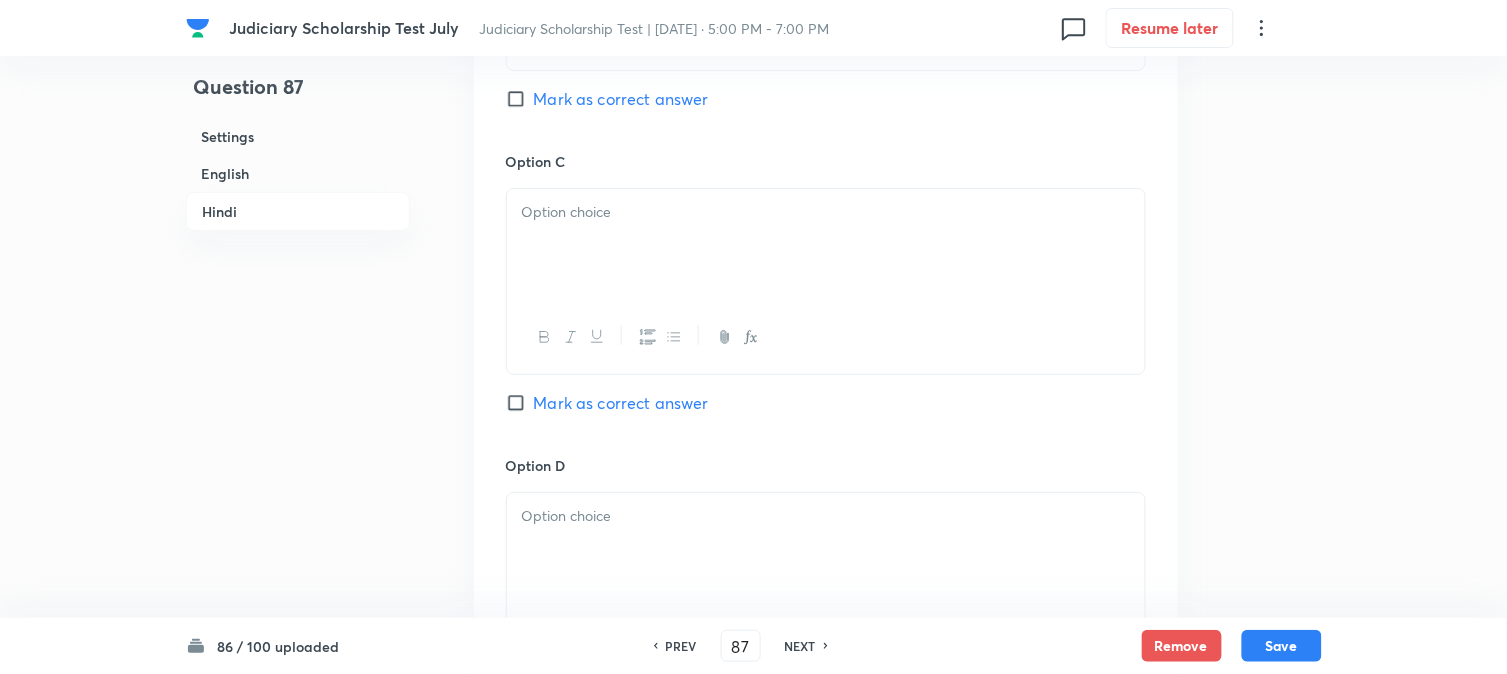 click at bounding box center (826, 245) 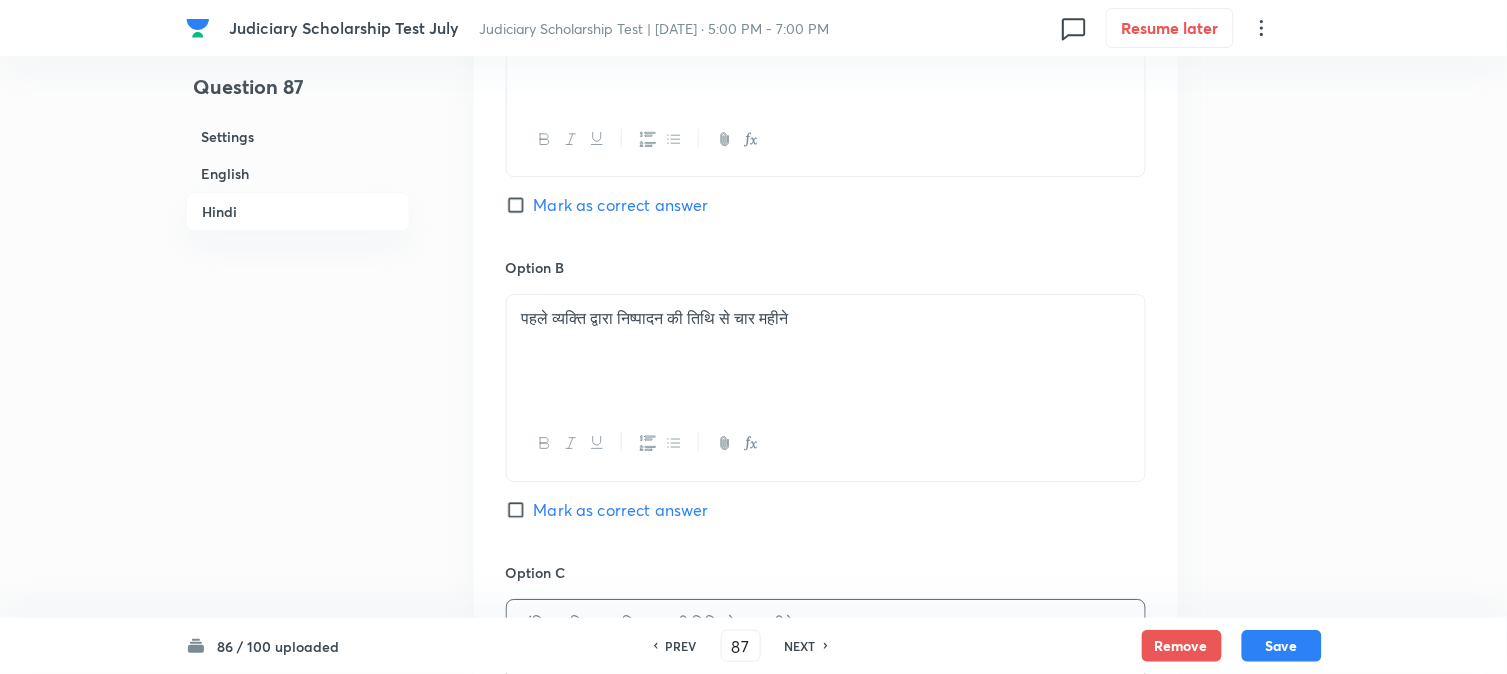 scroll, scrollTop: 2923, scrollLeft: 0, axis: vertical 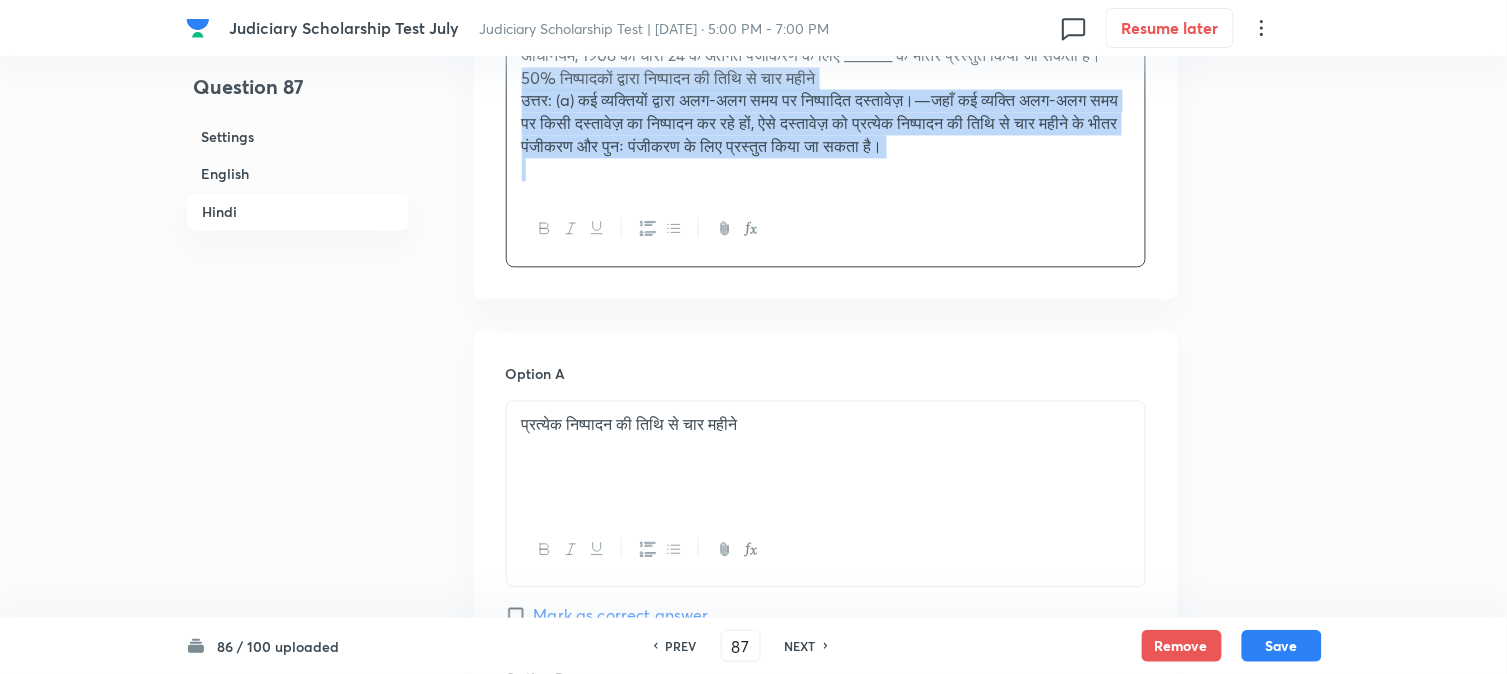 drag, startPoint x: 541, startPoint y: 170, endPoint x: 1205, endPoint y: 234, distance: 667.0772 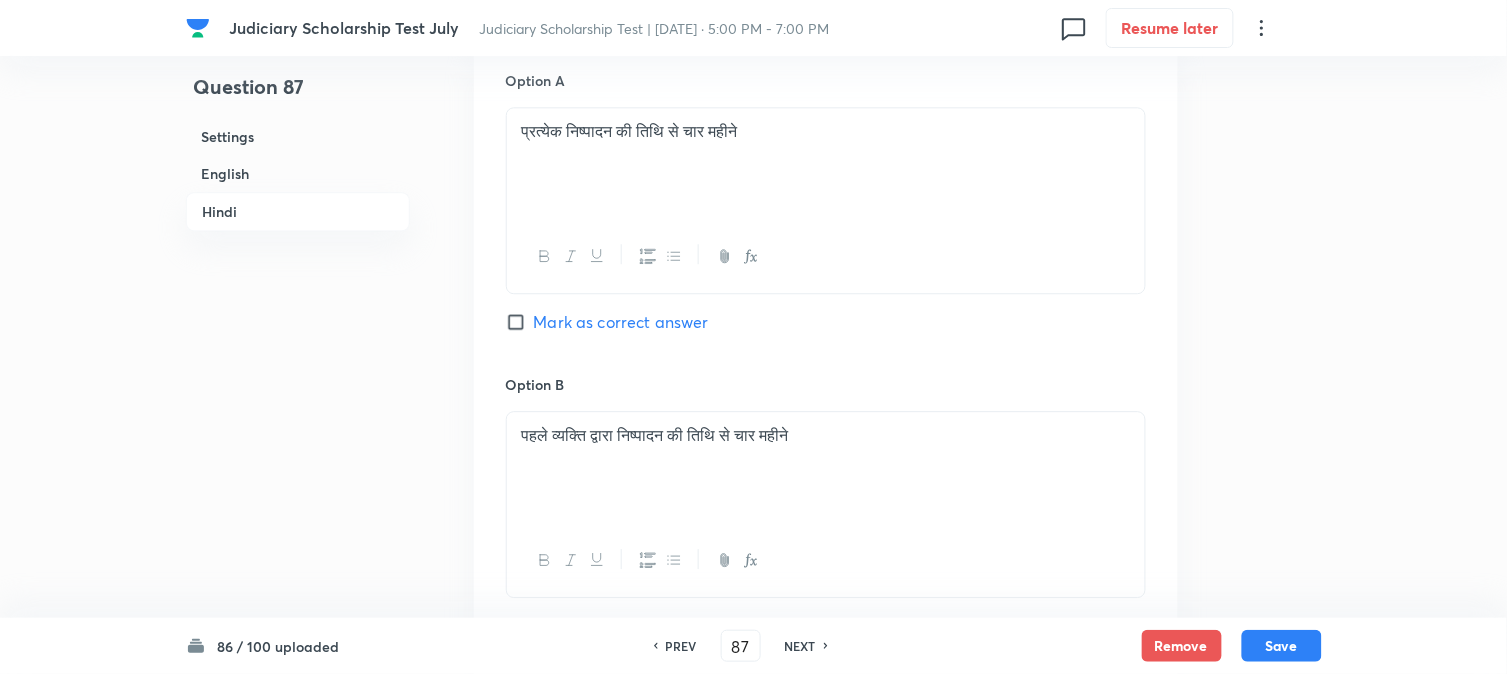 click on "Mark as correct answer" at bounding box center [621, 322] 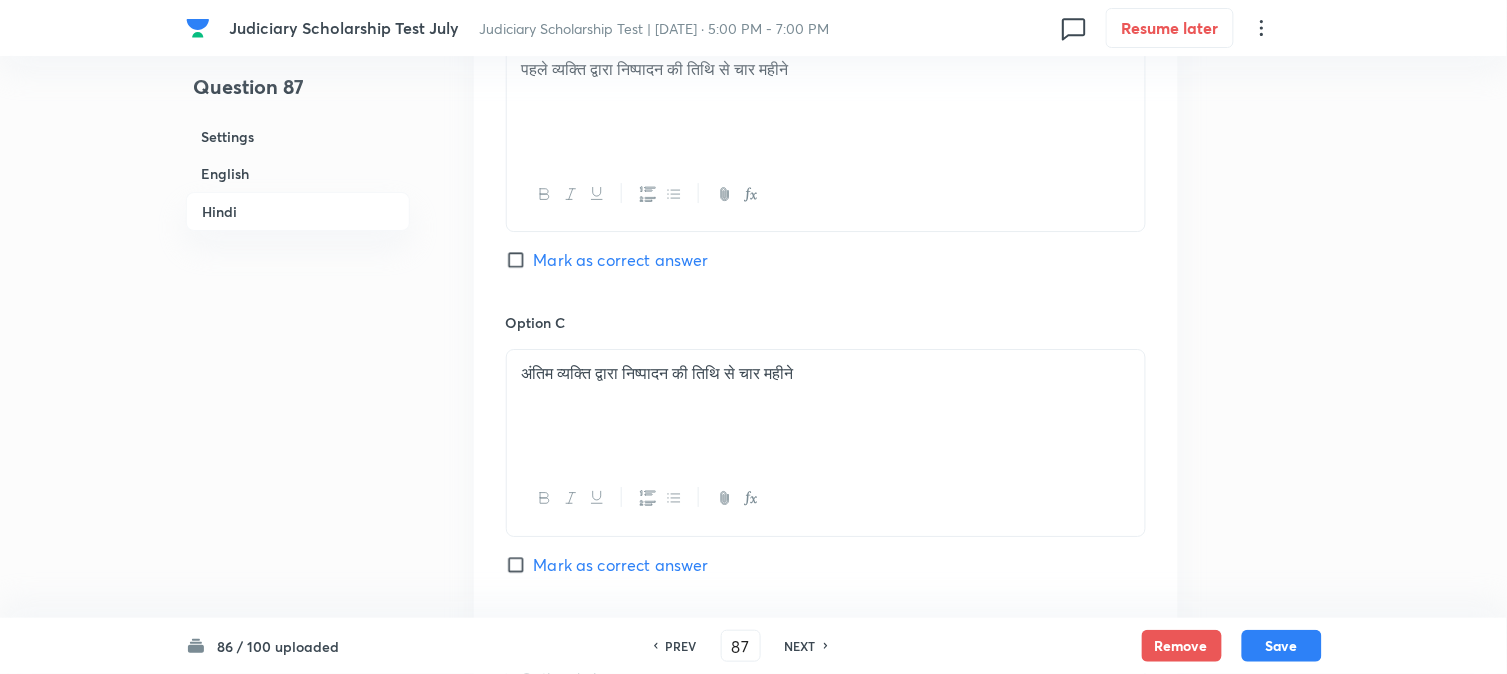 scroll, scrollTop: 3812, scrollLeft: 0, axis: vertical 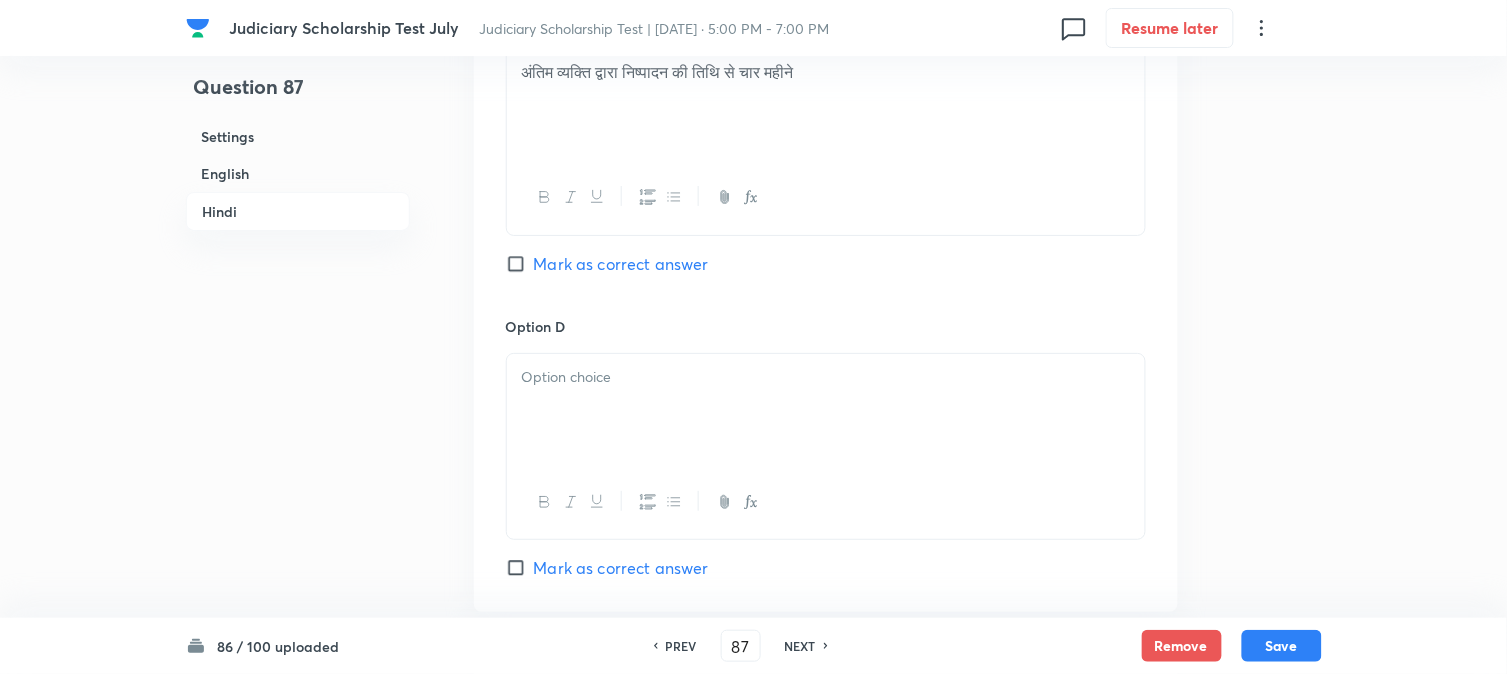 click at bounding box center [826, 410] 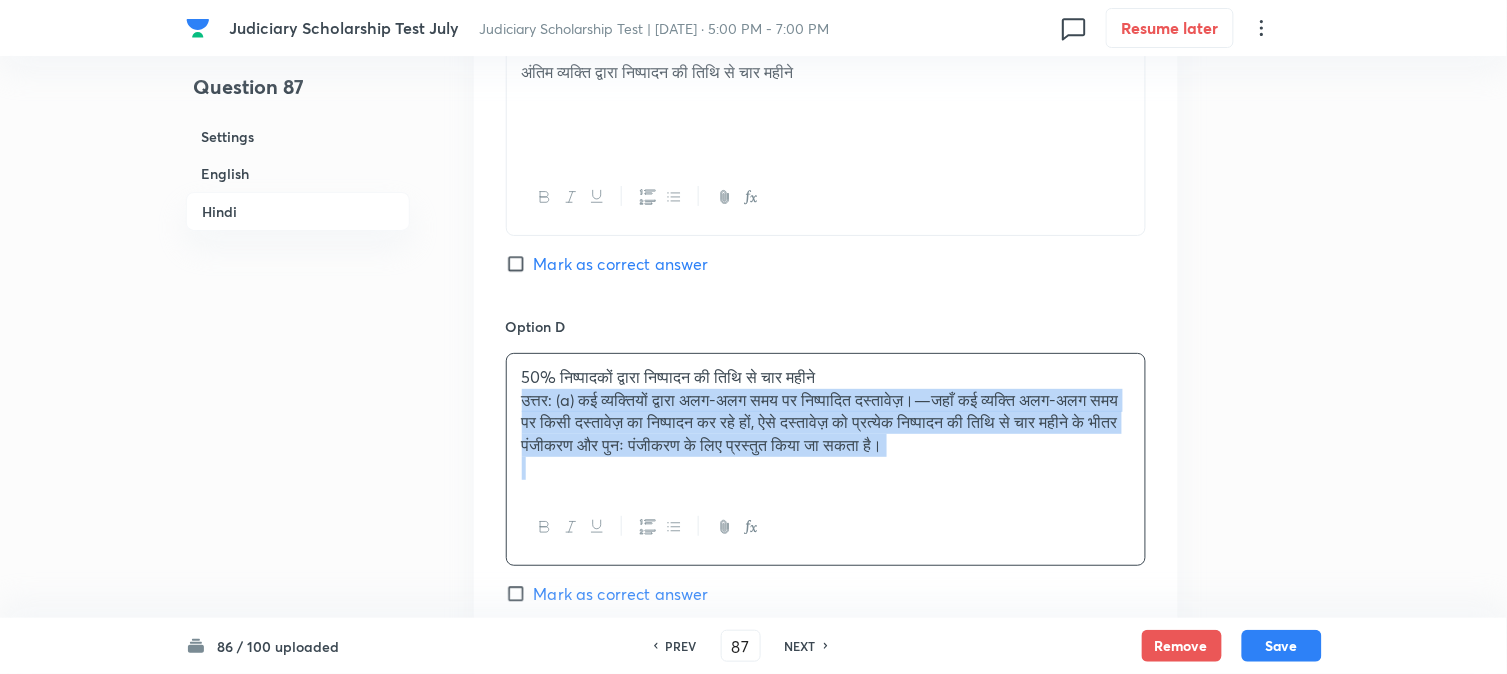 drag, startPoint x: 518, startPoint y: 408, endPoint x: 1290, endPoint y: 500, distance: 777.4625 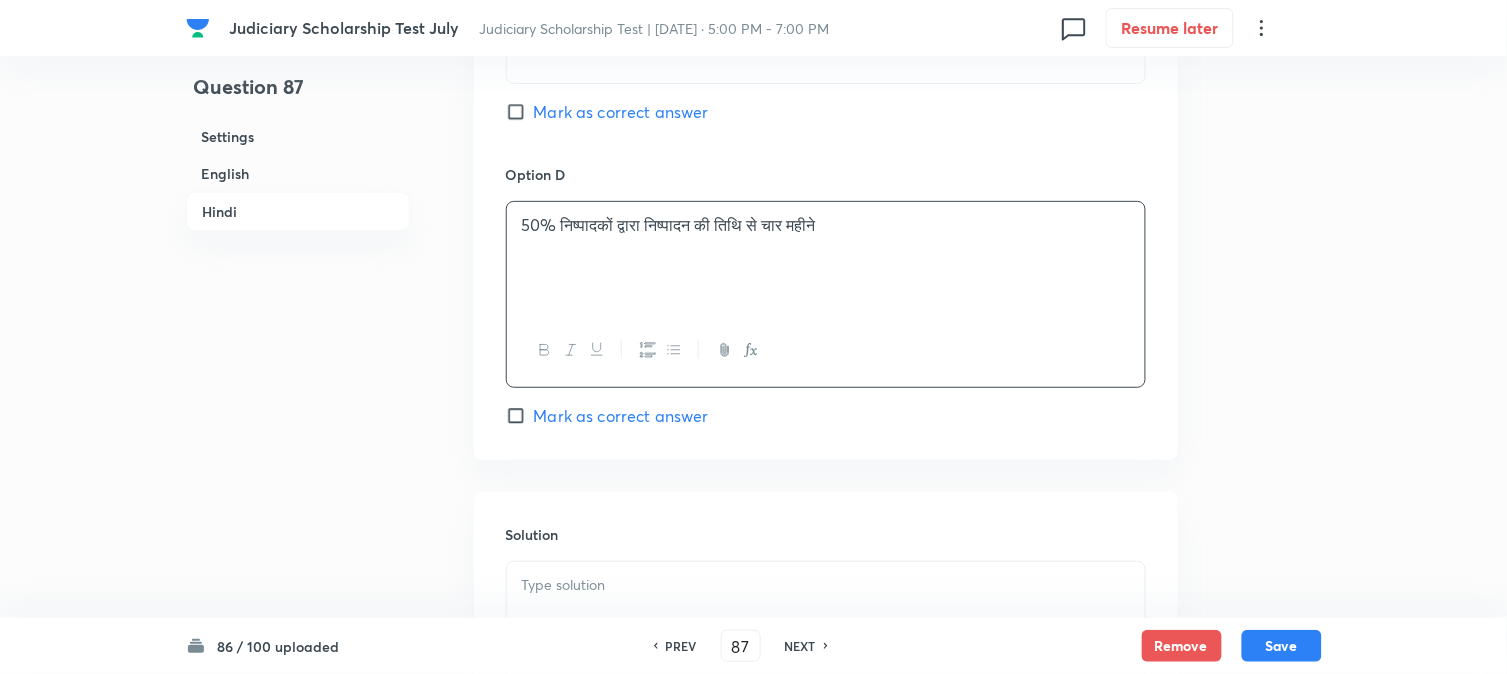 scroll, scrollTop: 4145, scrollLeft: 0, axis: vertical 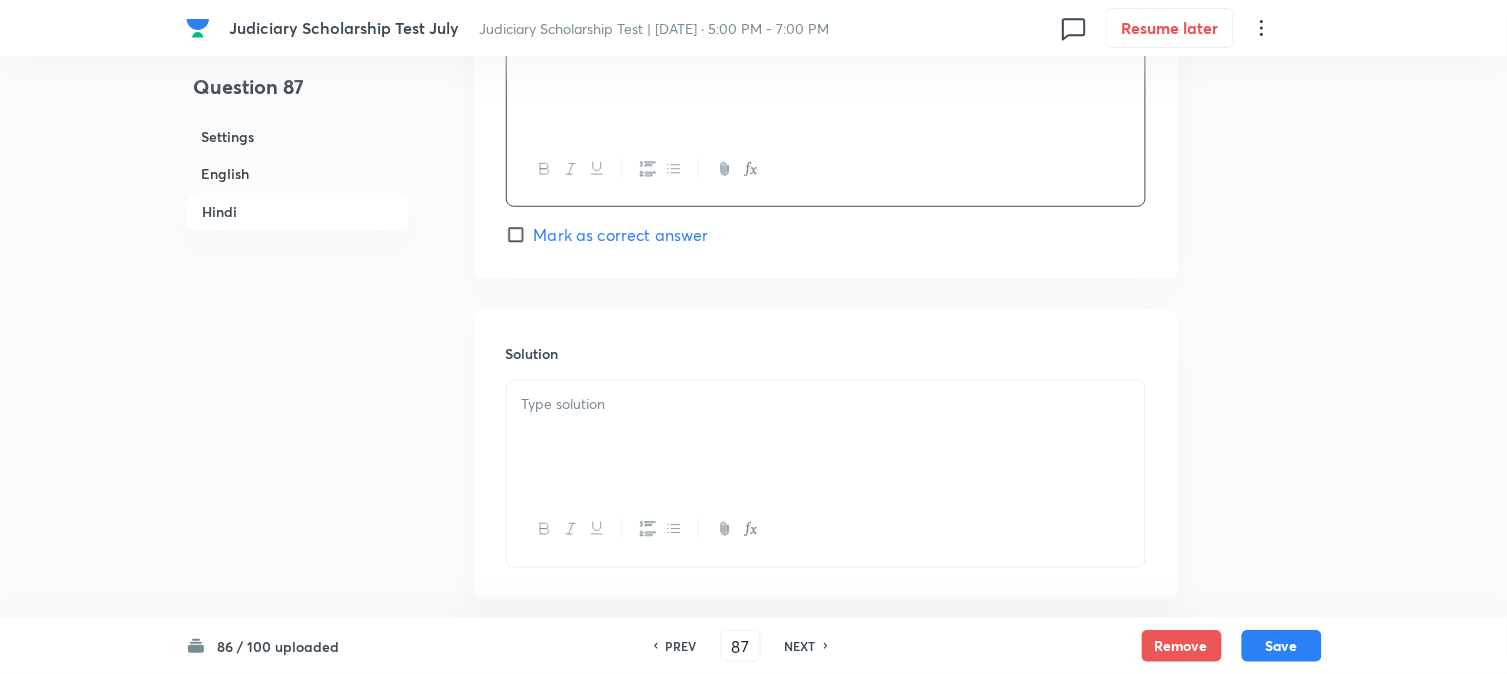 click at bounding box center [826, 437] 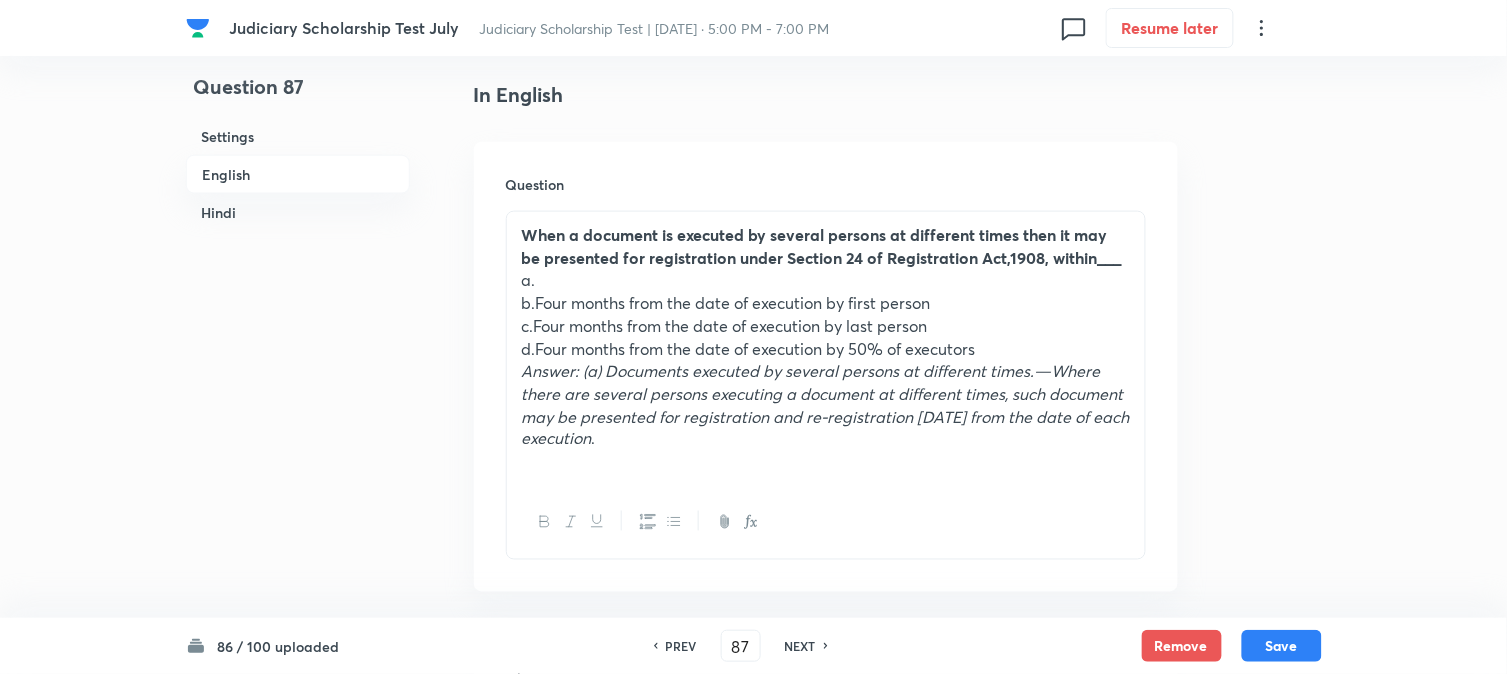 scroll, scrollTop: 478, scrollLeft: 0, axis: vertical 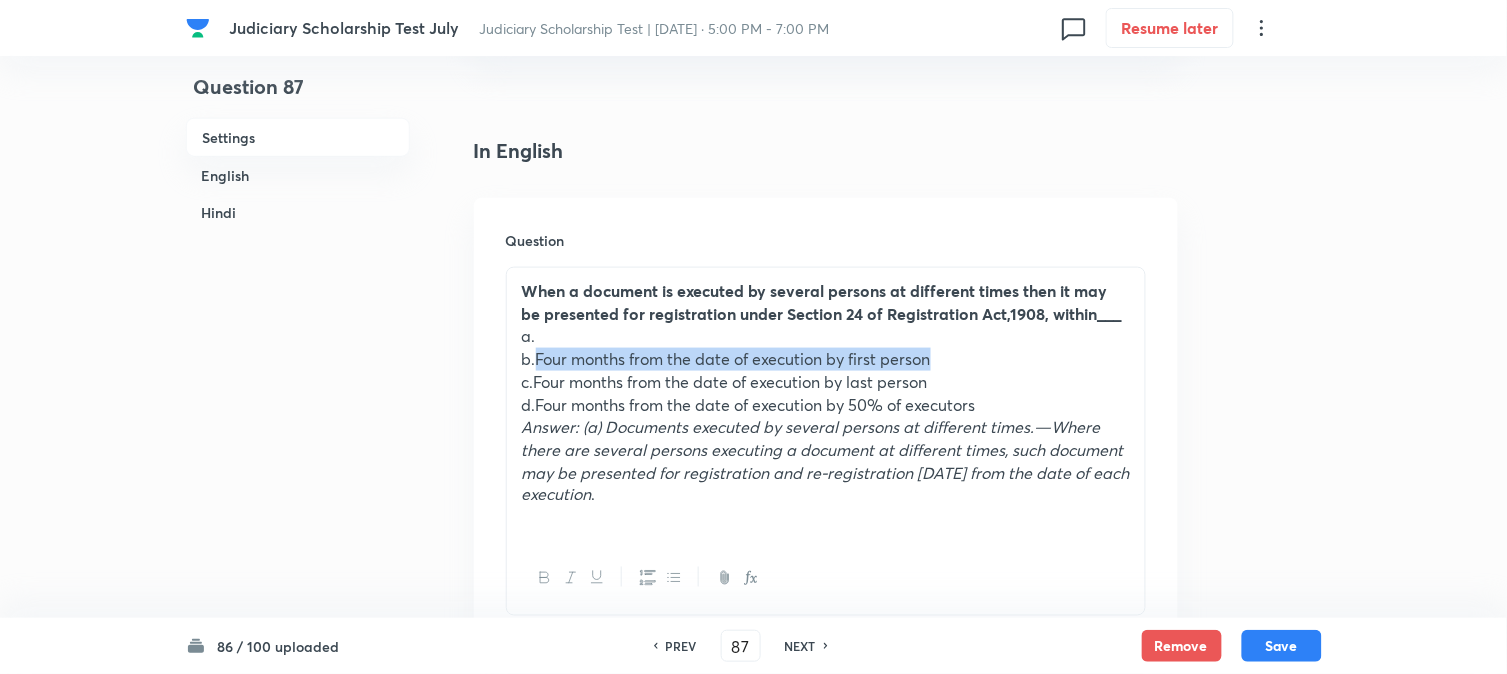 drag, startPoint x: 535, startPoint y: 354, endPoint x: 1057, endPoint y: 352, distance: 522.00385 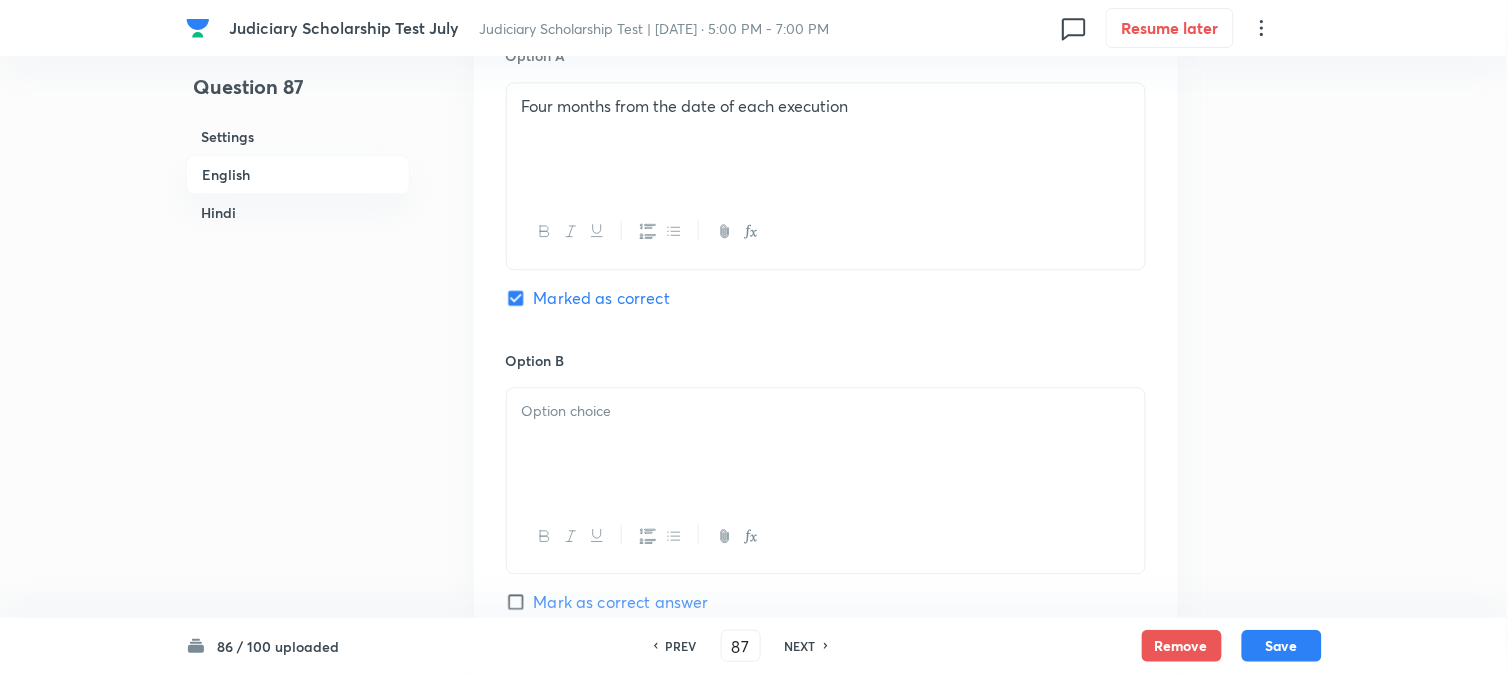 click at bounding box center [826, 444] 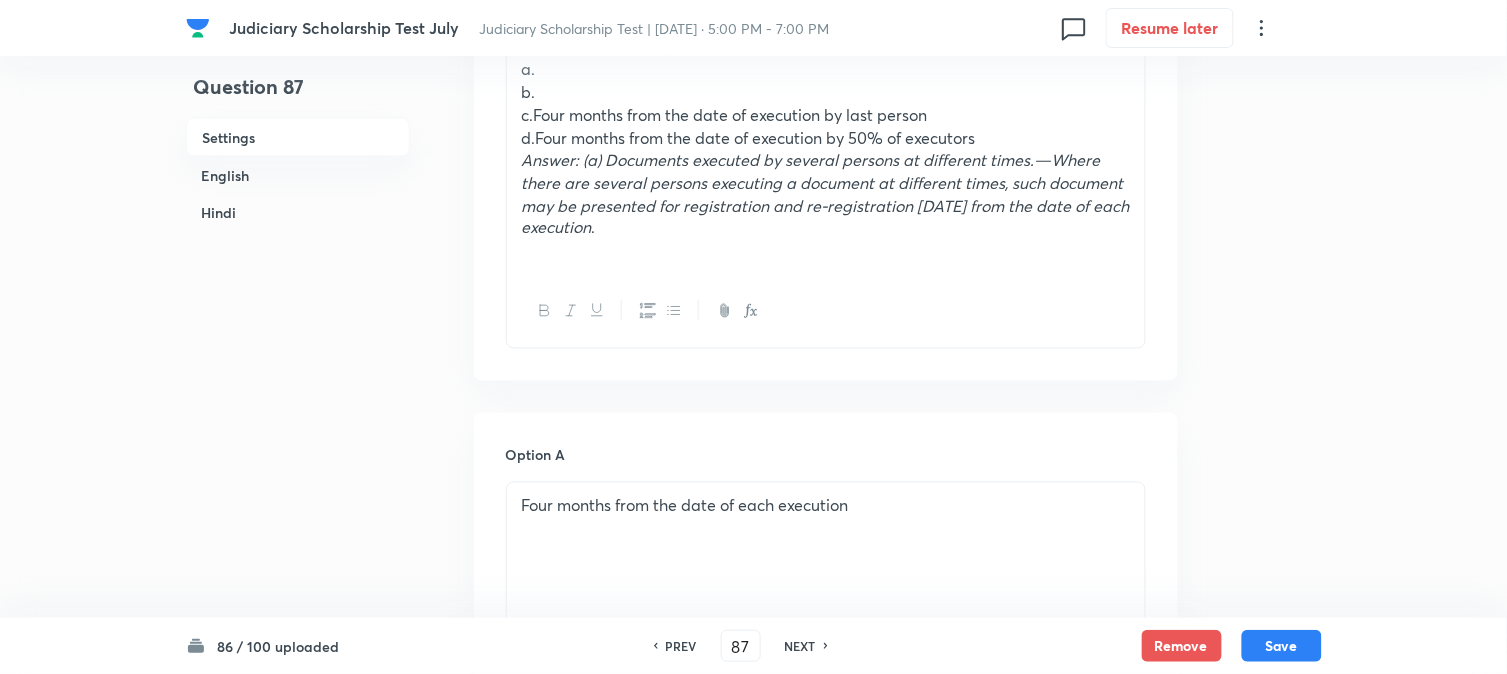 scroll, scrollTop: 478, scrollLeft: 0, axis: vertical 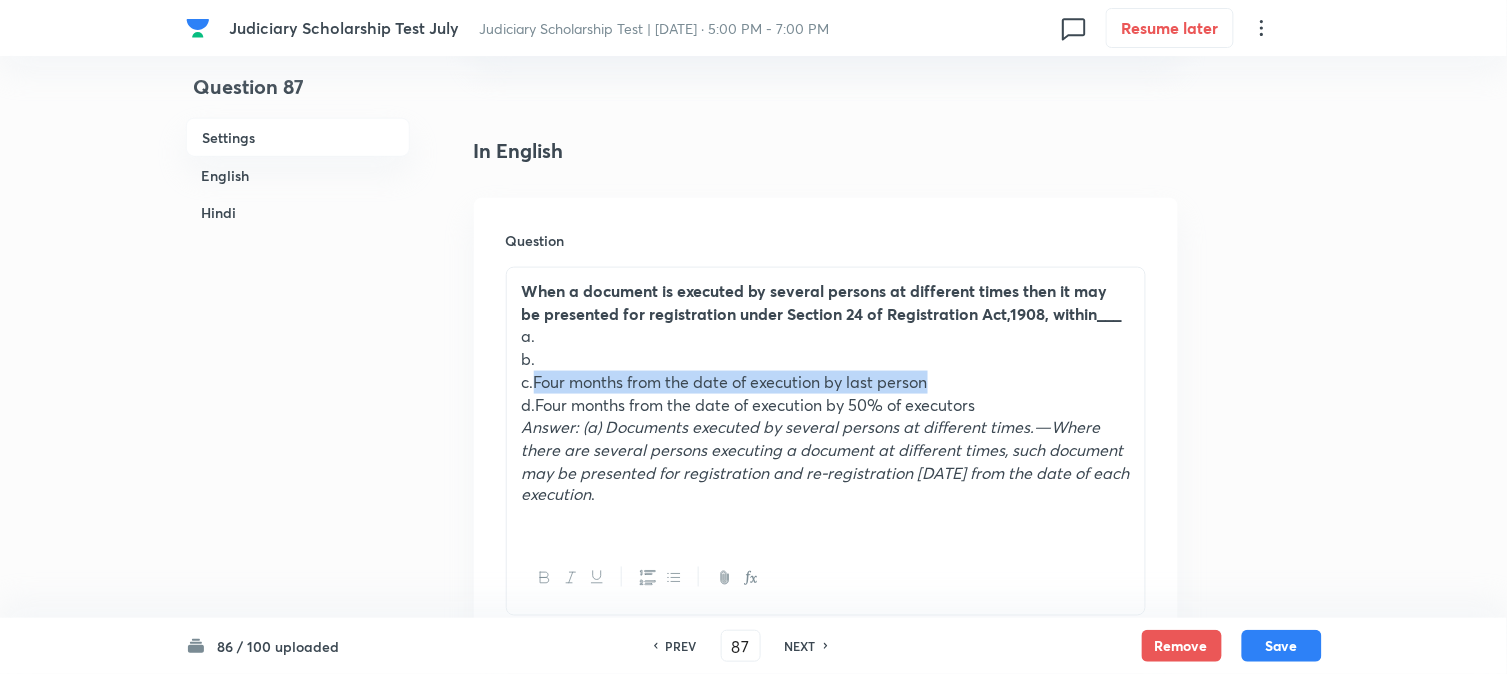 drag, startPoint x: 535, startPoint y: 384, endPoint x: 1032, endPoint y: 376, distance: 497.0644 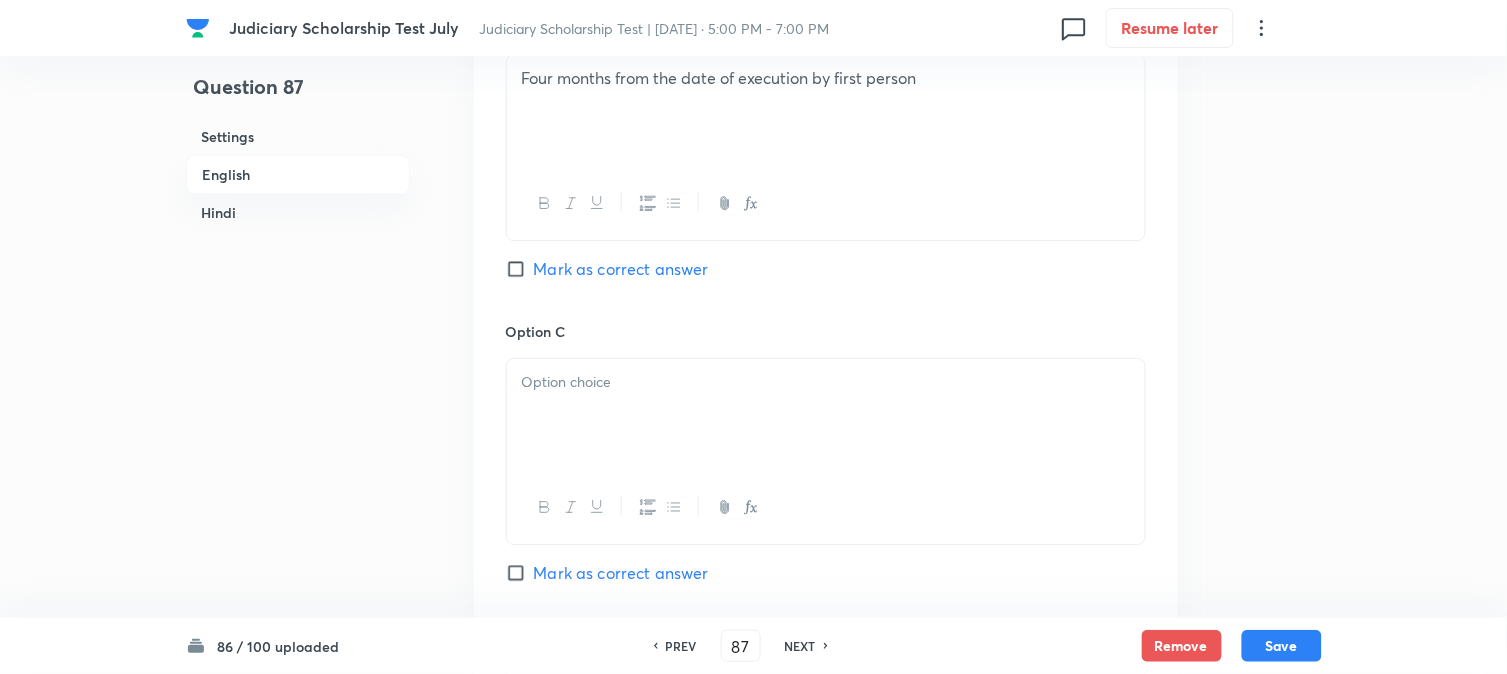 click at bounding box center [826, 415] 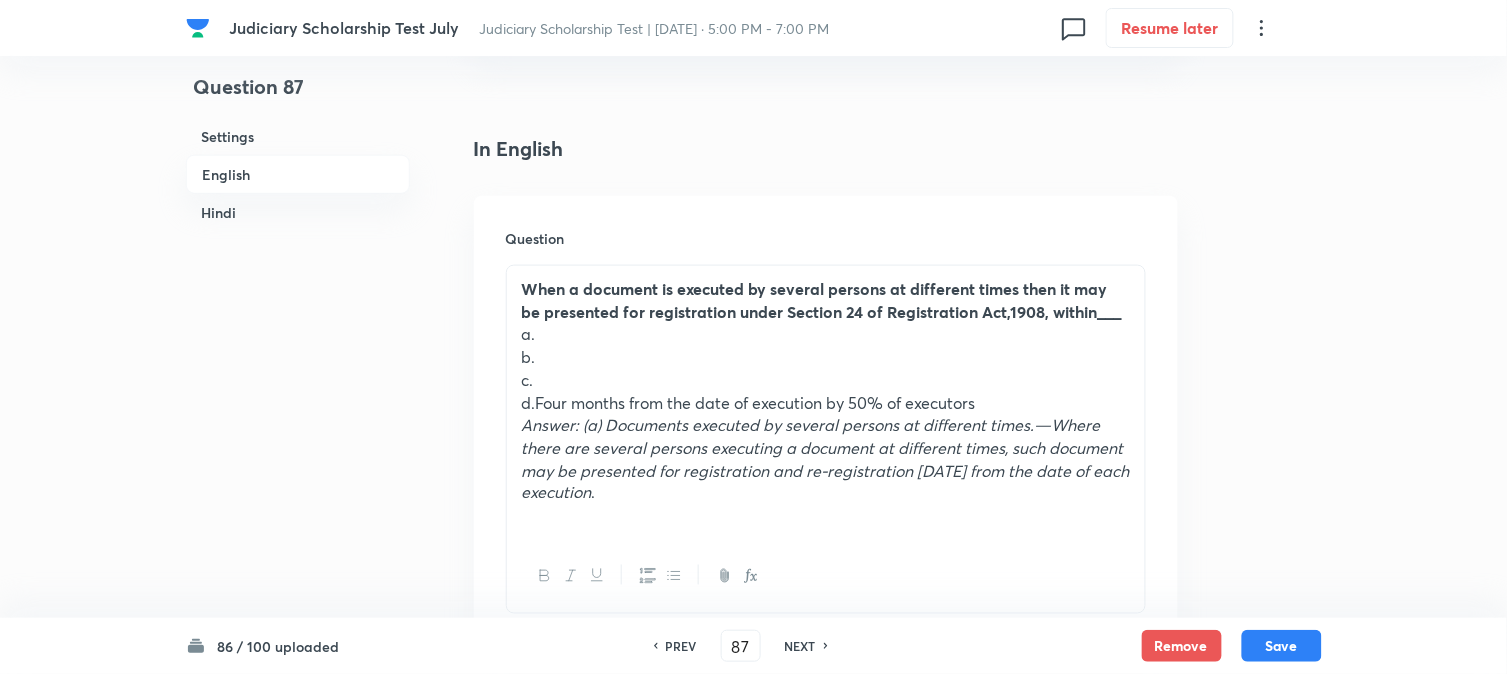 scroll, scrollTop: 478, scrollLeft: 0, axis: vertical 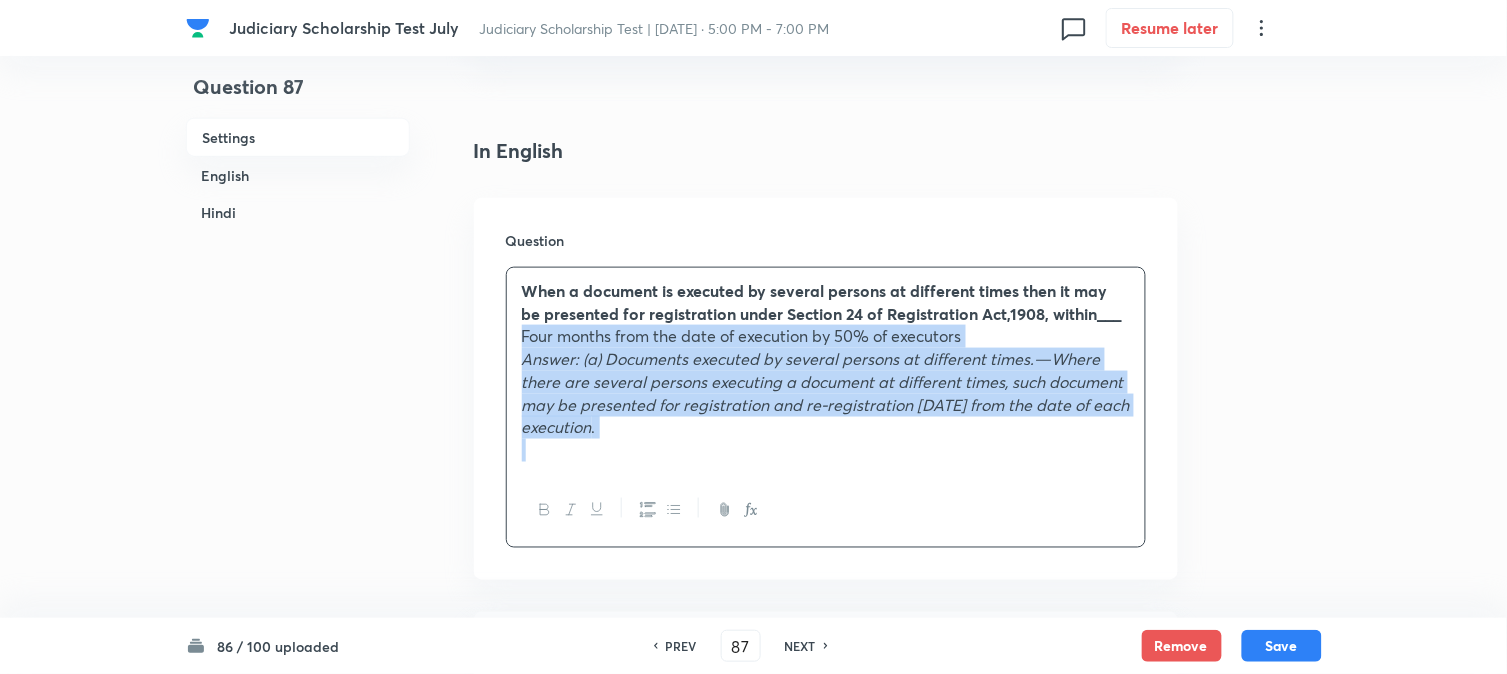 drag, startPoint x: 537, startPoint y: 403, endPoint x: 1052, endPoint y: 530, distance: 530.4281 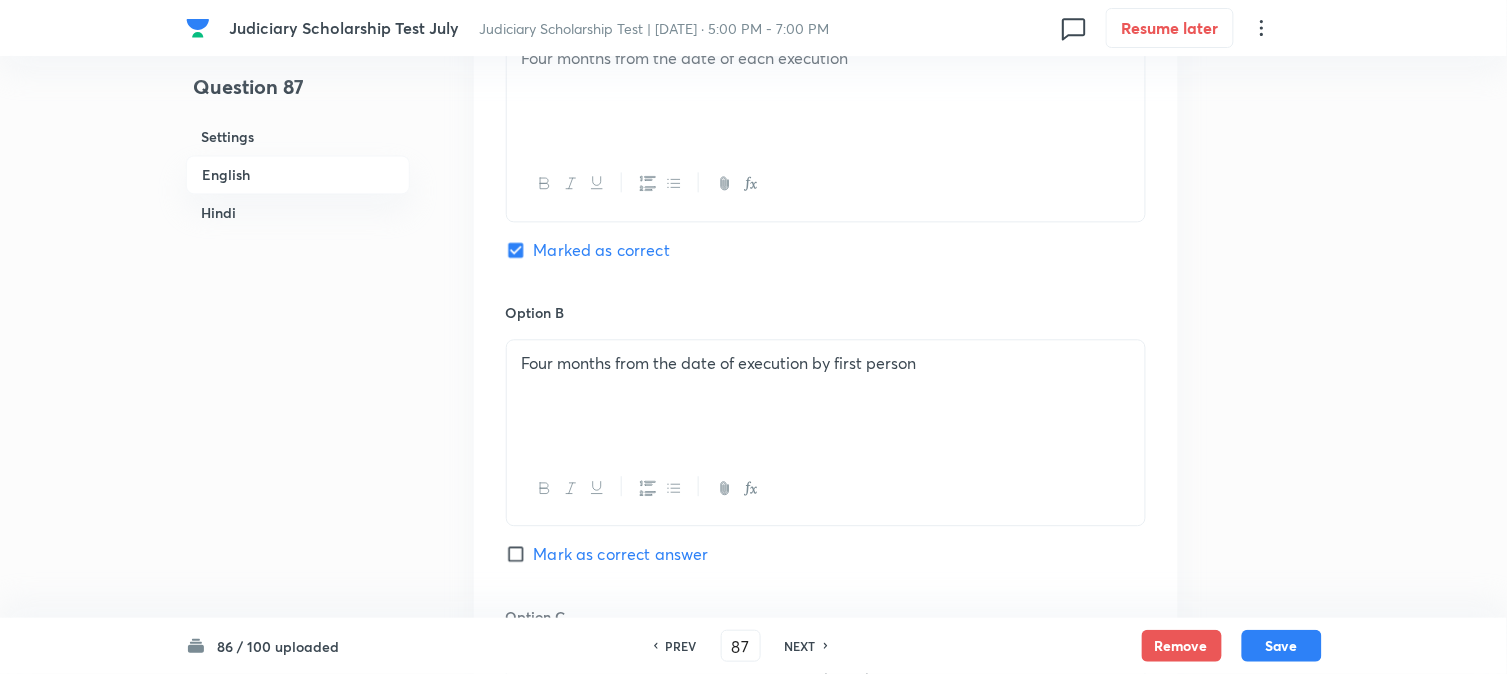 scroll, scrollTop: 1701, scrollLeft: 0, axis: vertical 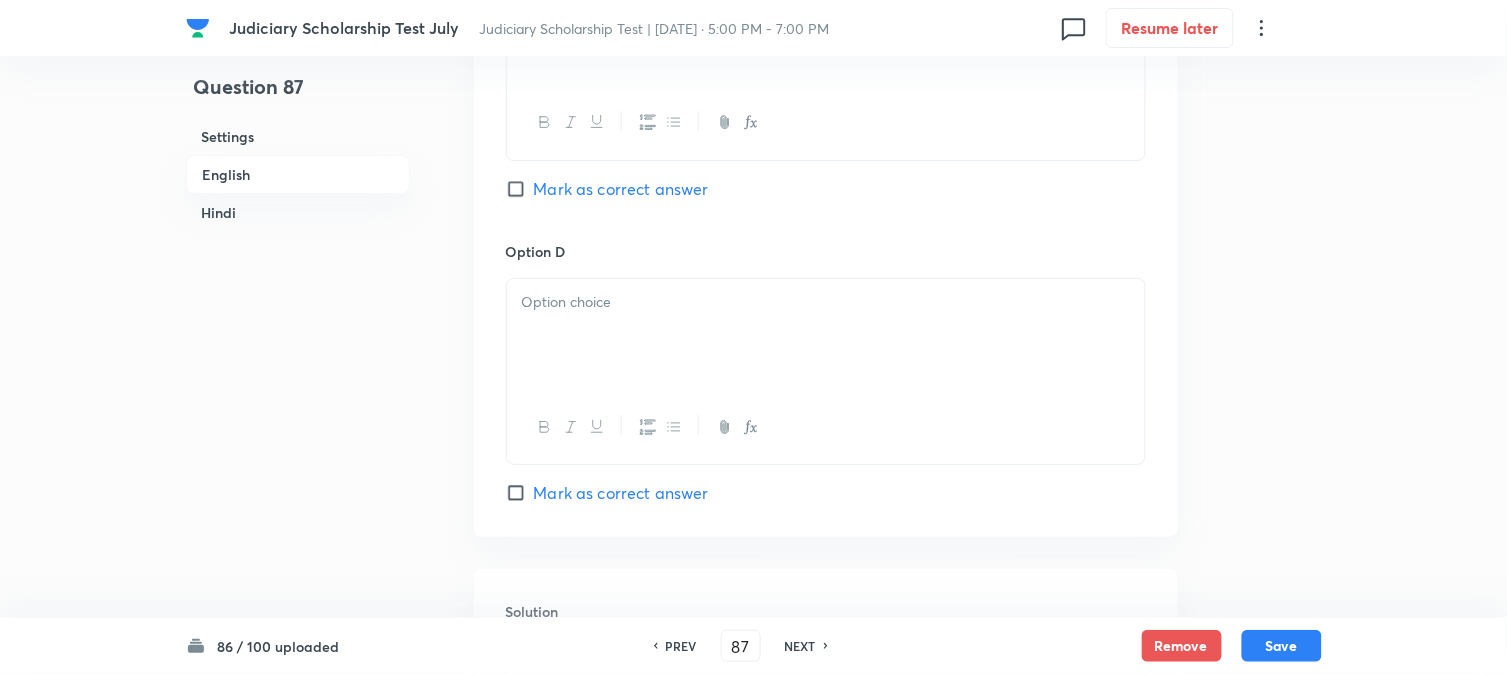 click at bounding box center [826, 335] 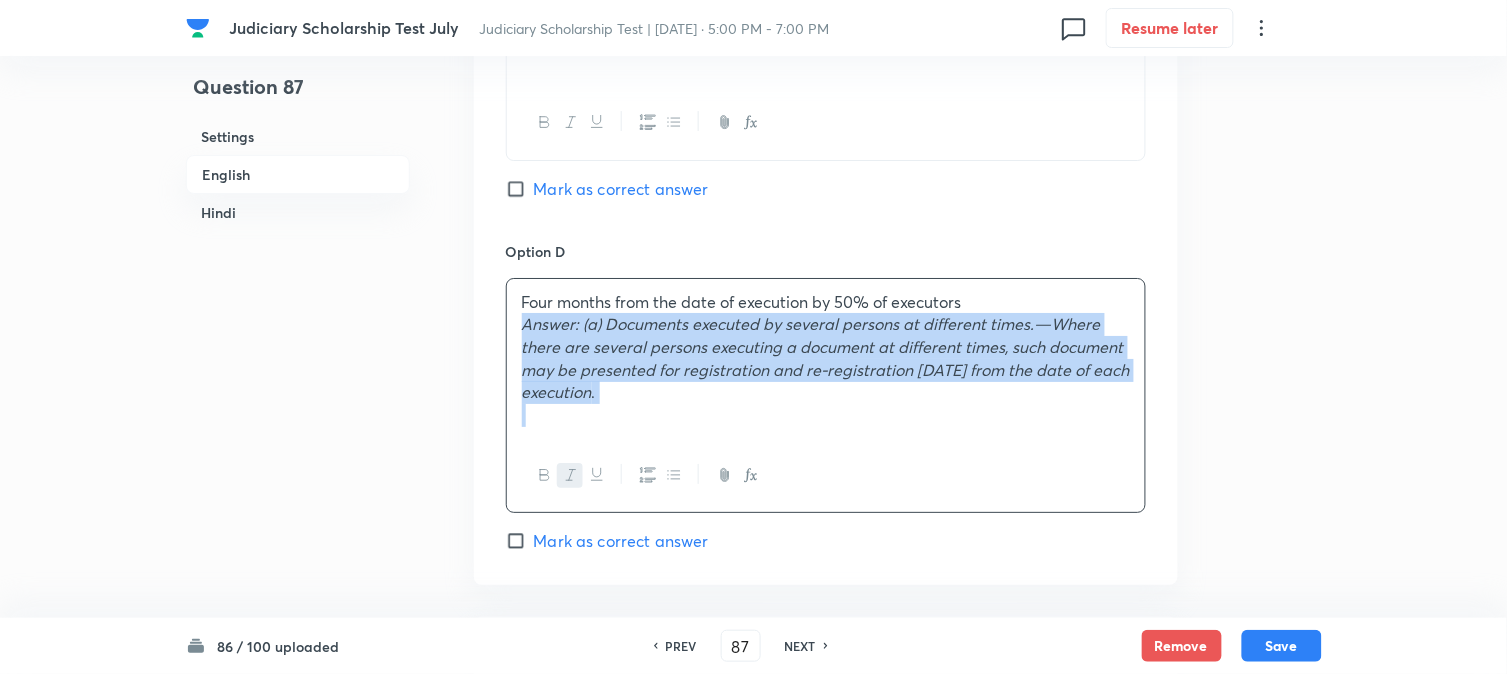 drag, startPoint x: 543, startPoint y: 341, endPoint x: 953, endPoint y: 470, distance: 429.81506 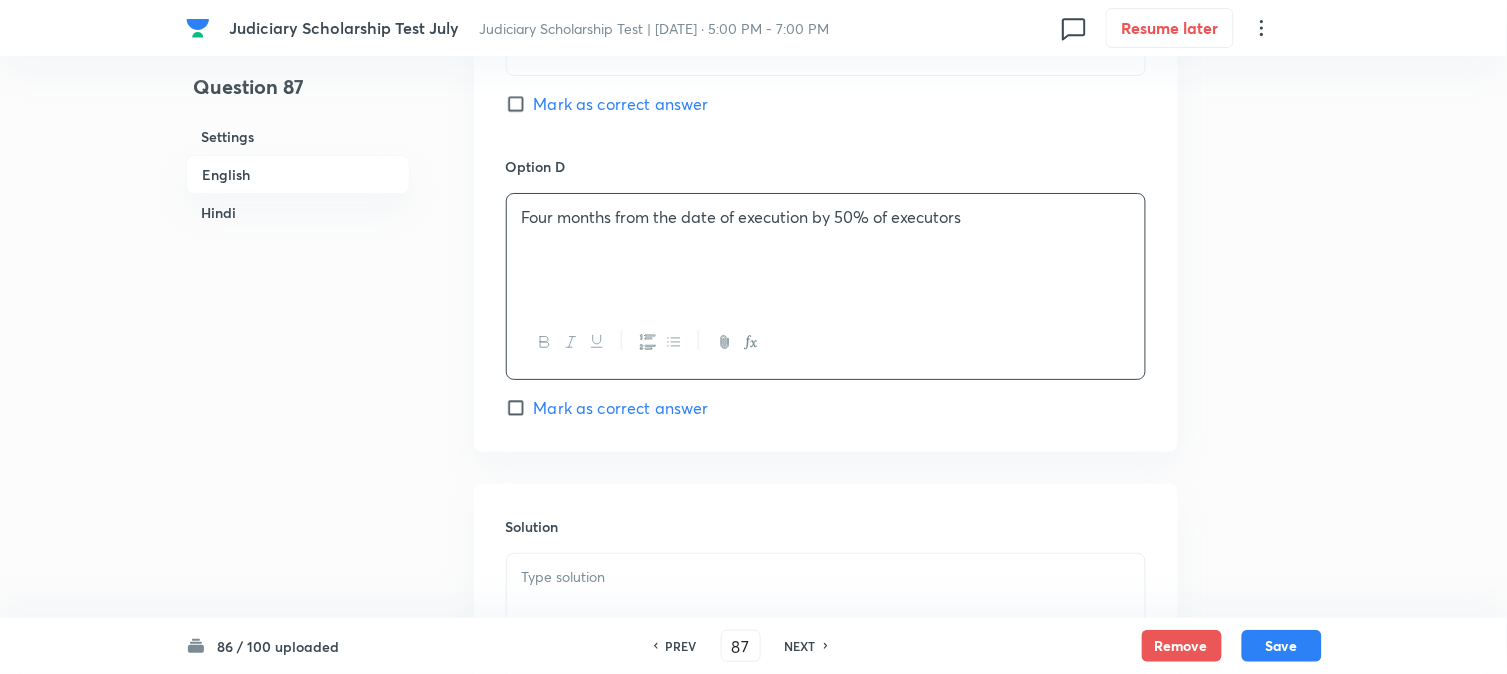 scroll, scrollTop: 1923, scrollLeft: 0, axis: vertical 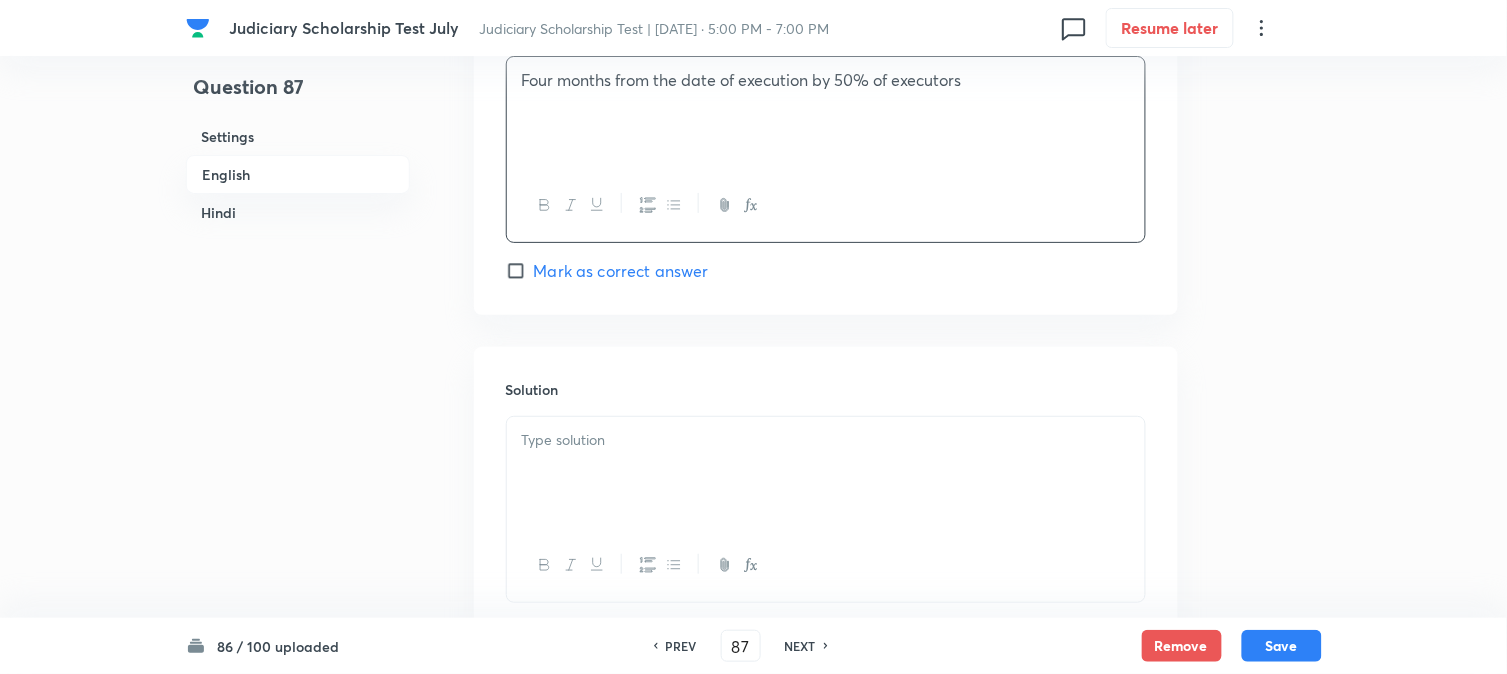 click at bounding box center (826, 473) 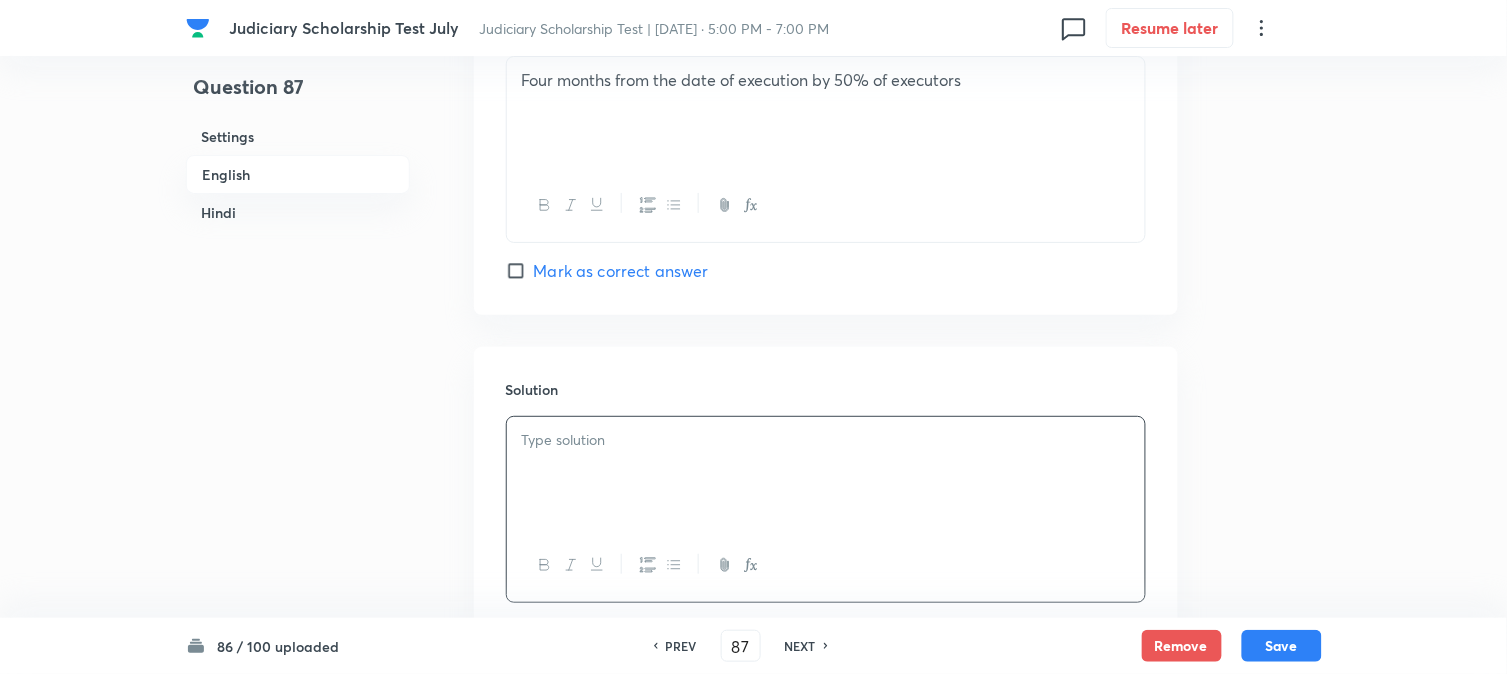 click at bounding box center (826, 473) 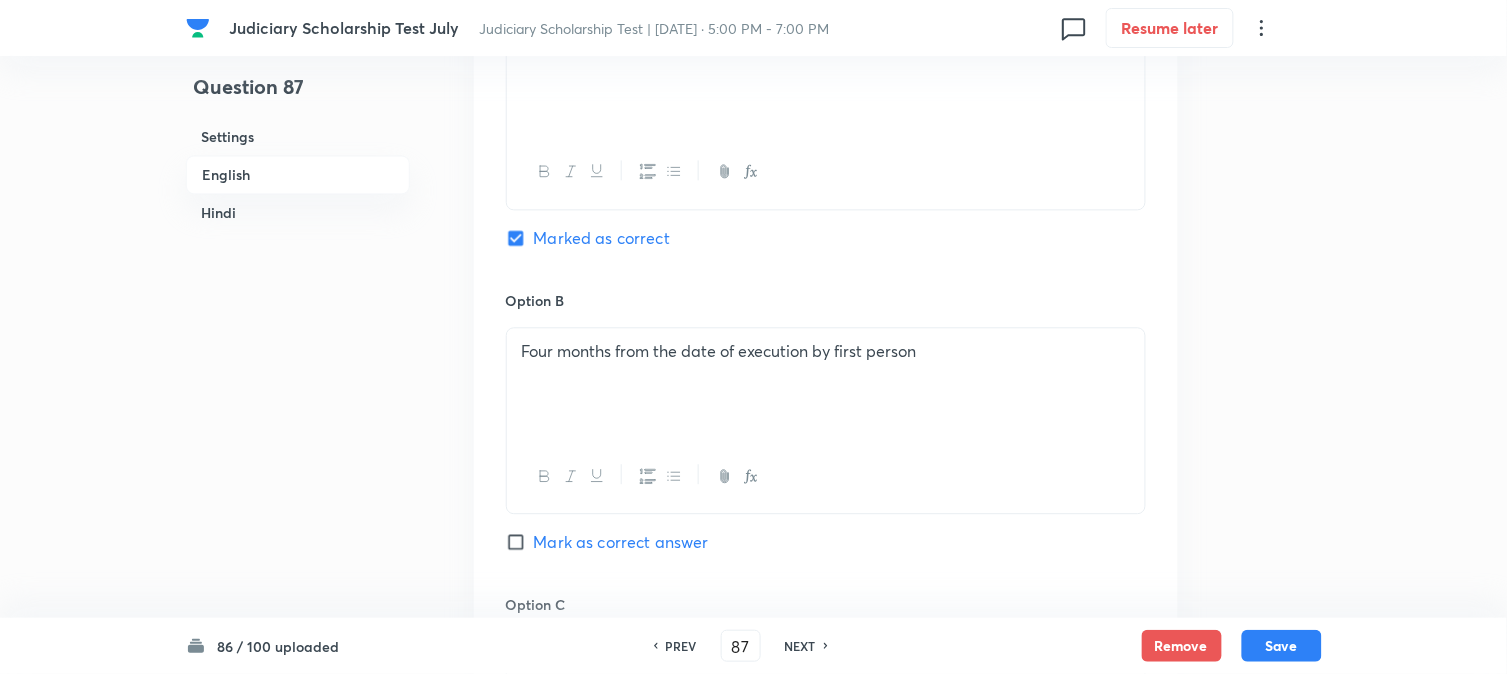 scroll, scrollTop: 1034, scrollLeft: 0, axis: vertical 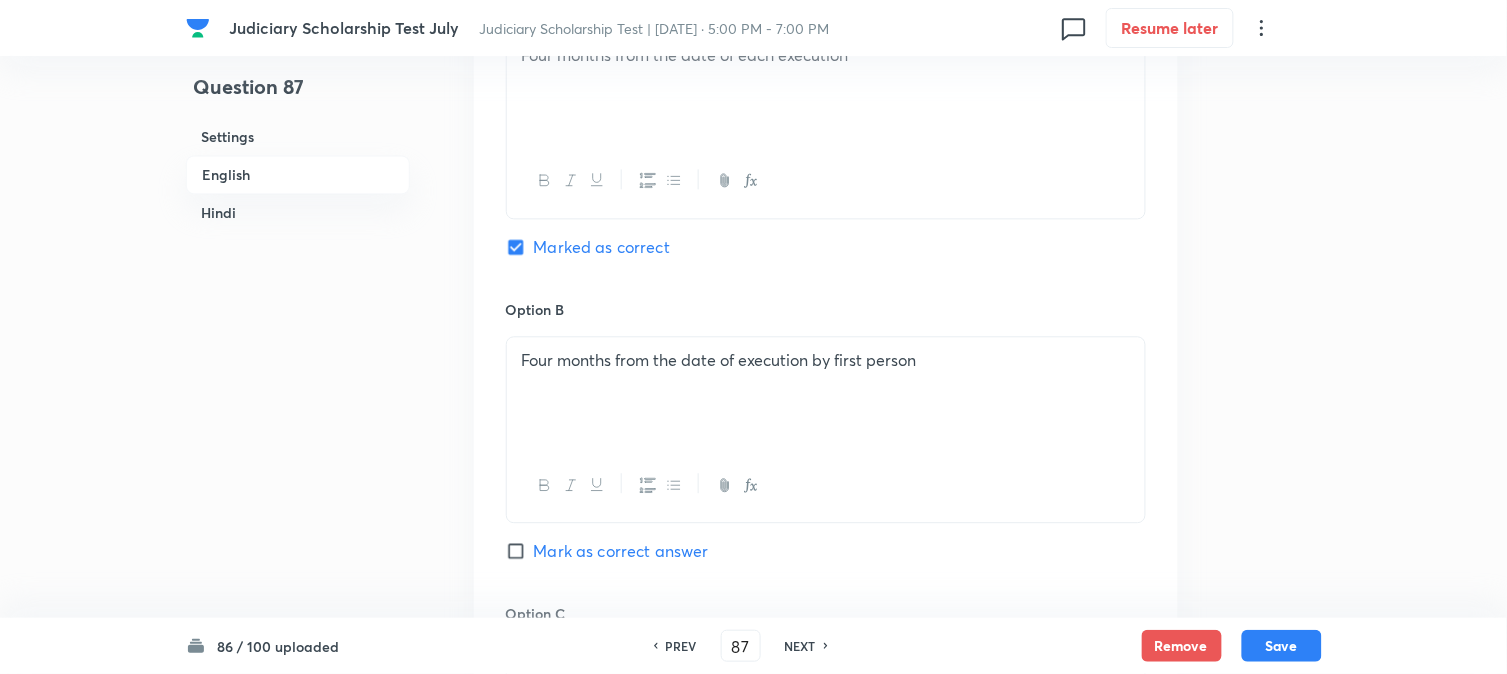 click on "86 / 100 uploaded
PREV 87 ​ NEXT Remove Save" at bounding box center [754, 646] 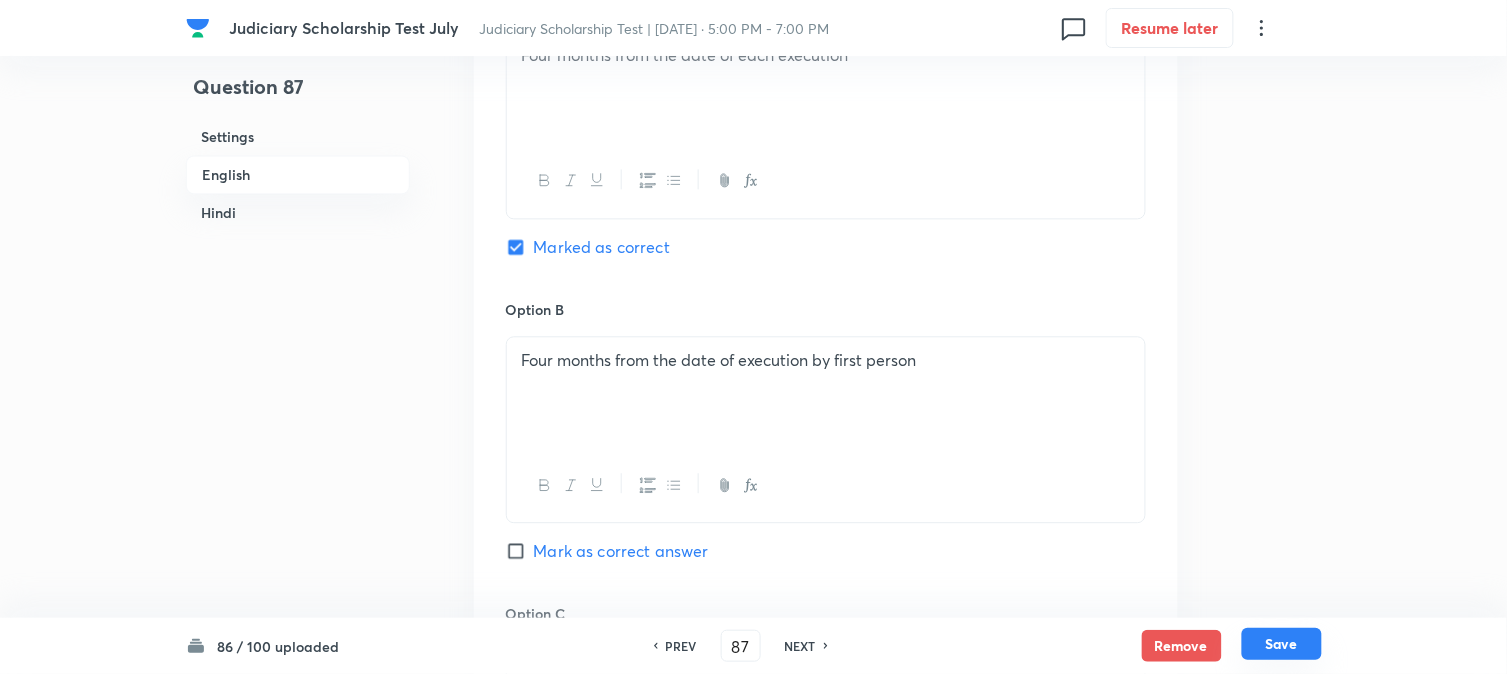 click on "Save" at bounding box center [1282, 644] 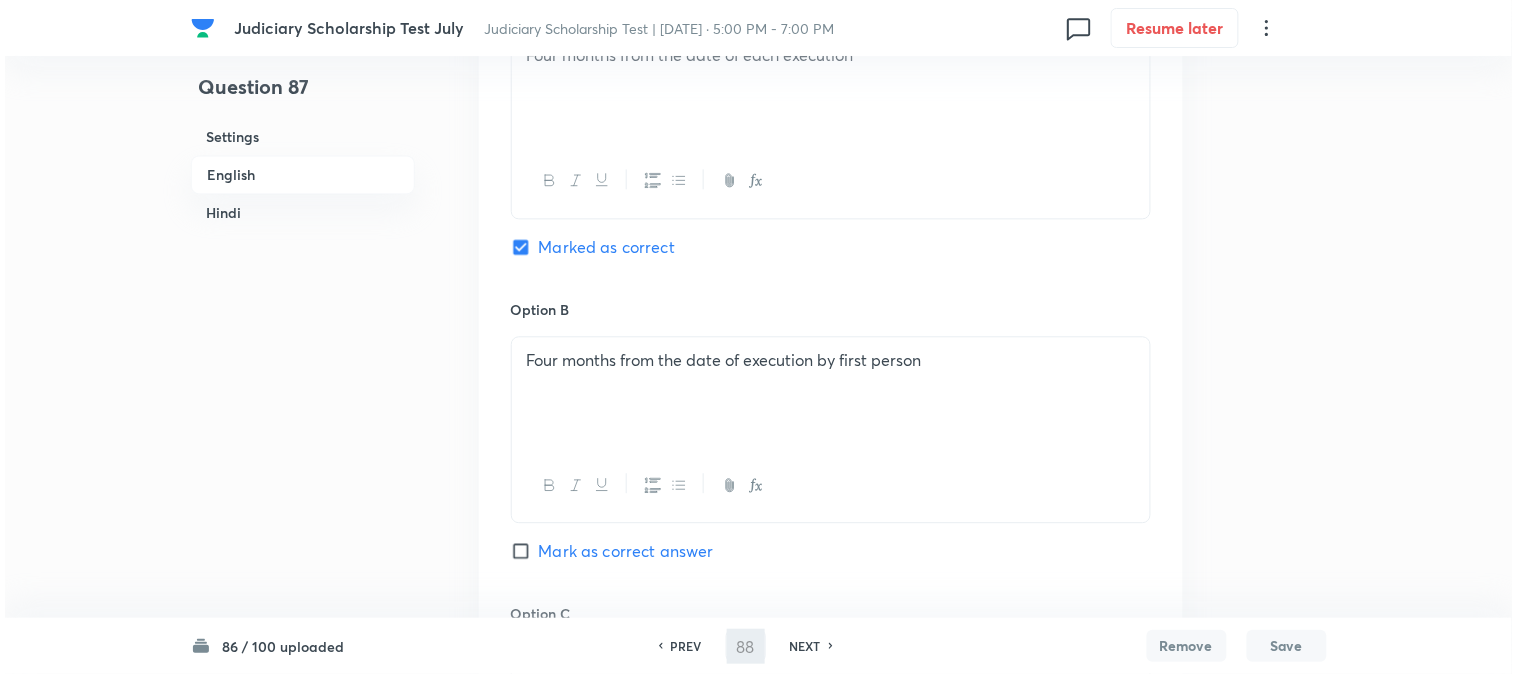scroll, scrollTop: 0, scrollLeft: 0, axis: both 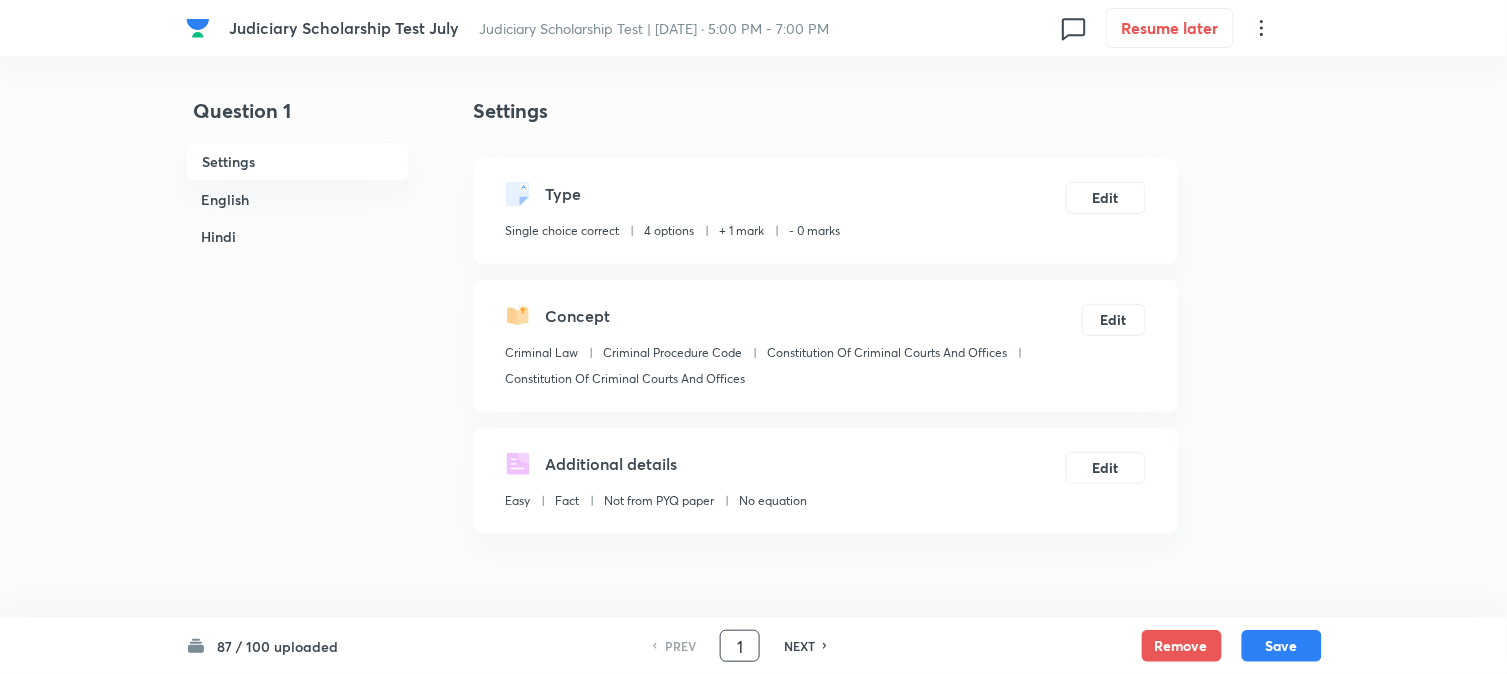 checkbox on "true" 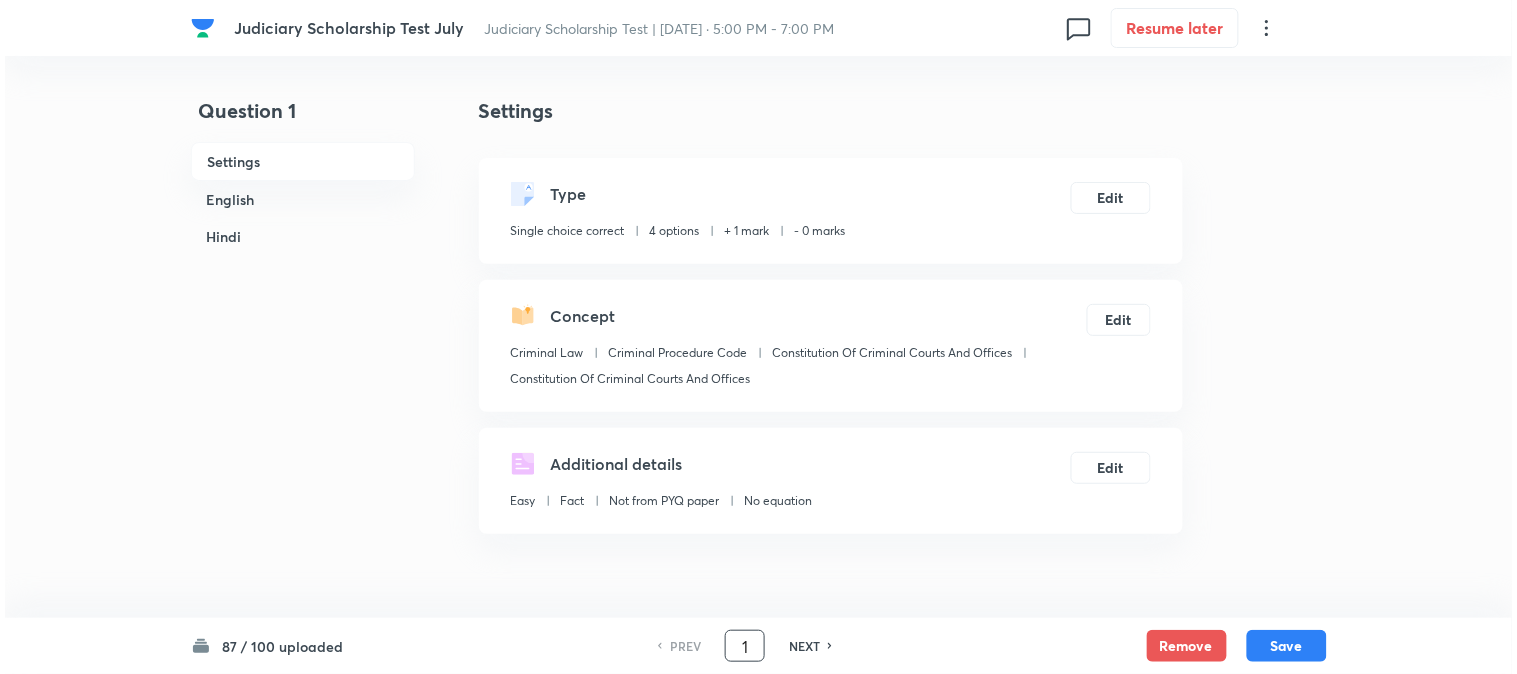 scroll, scrollTop: 0, scrollLeft: 0, axis: both 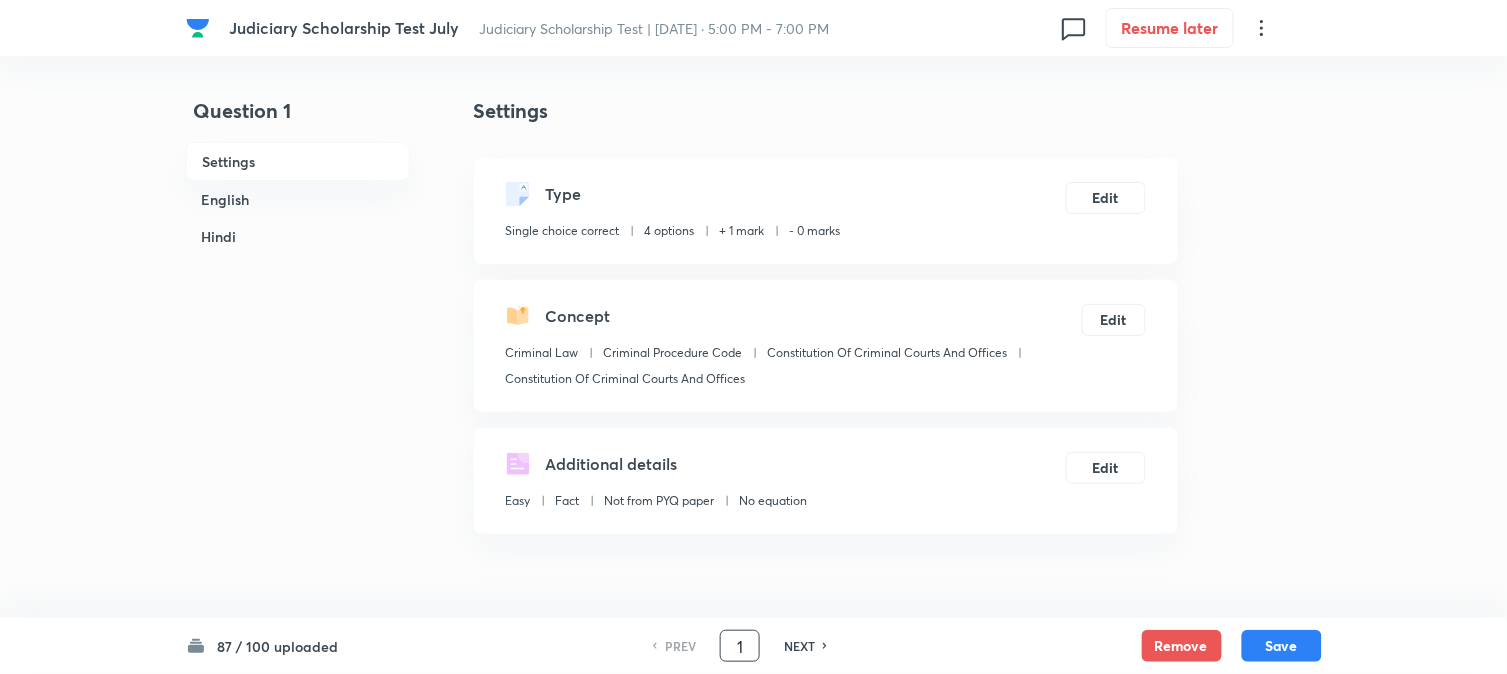 click on "1" at bounding box center (740, 646) 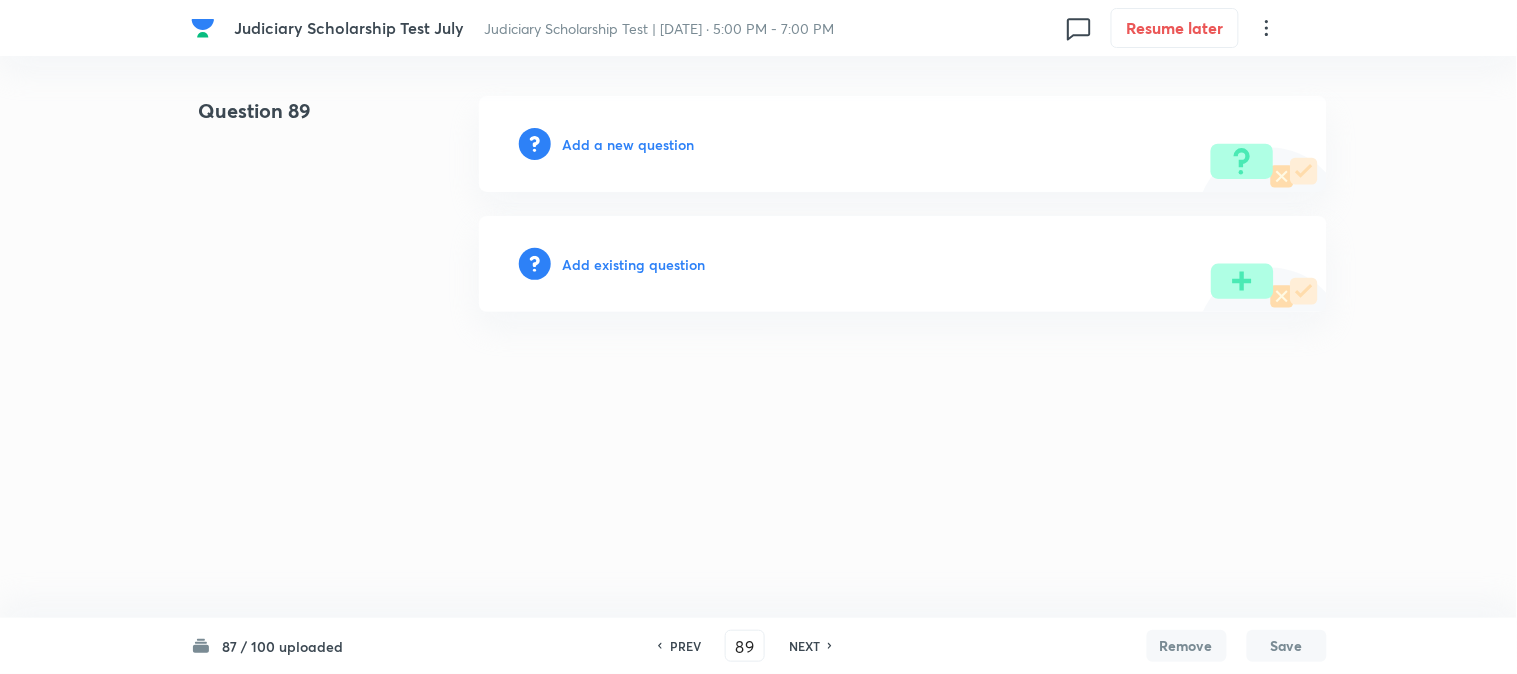 click on "PREV" at bounding box center [685, 646] 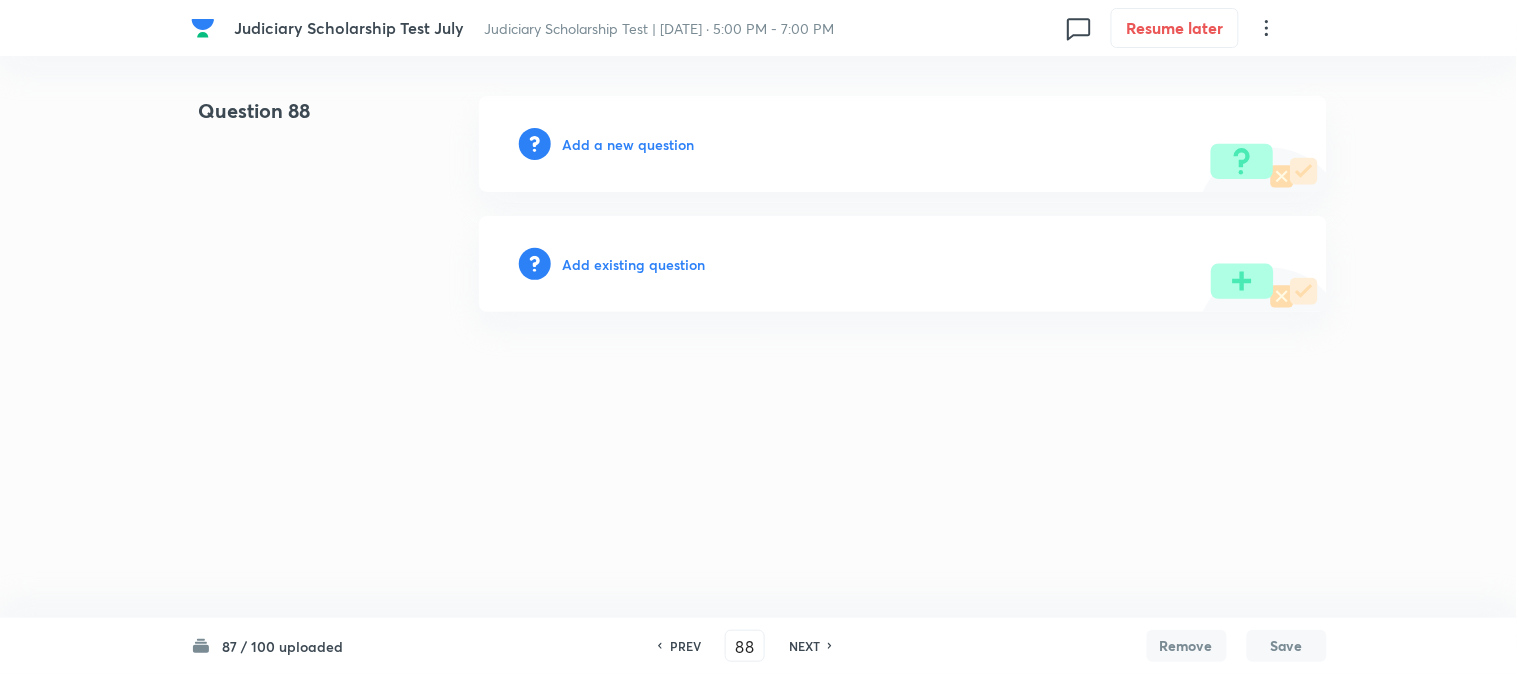 click on "Add a new question" at bounding box center (629, 144) 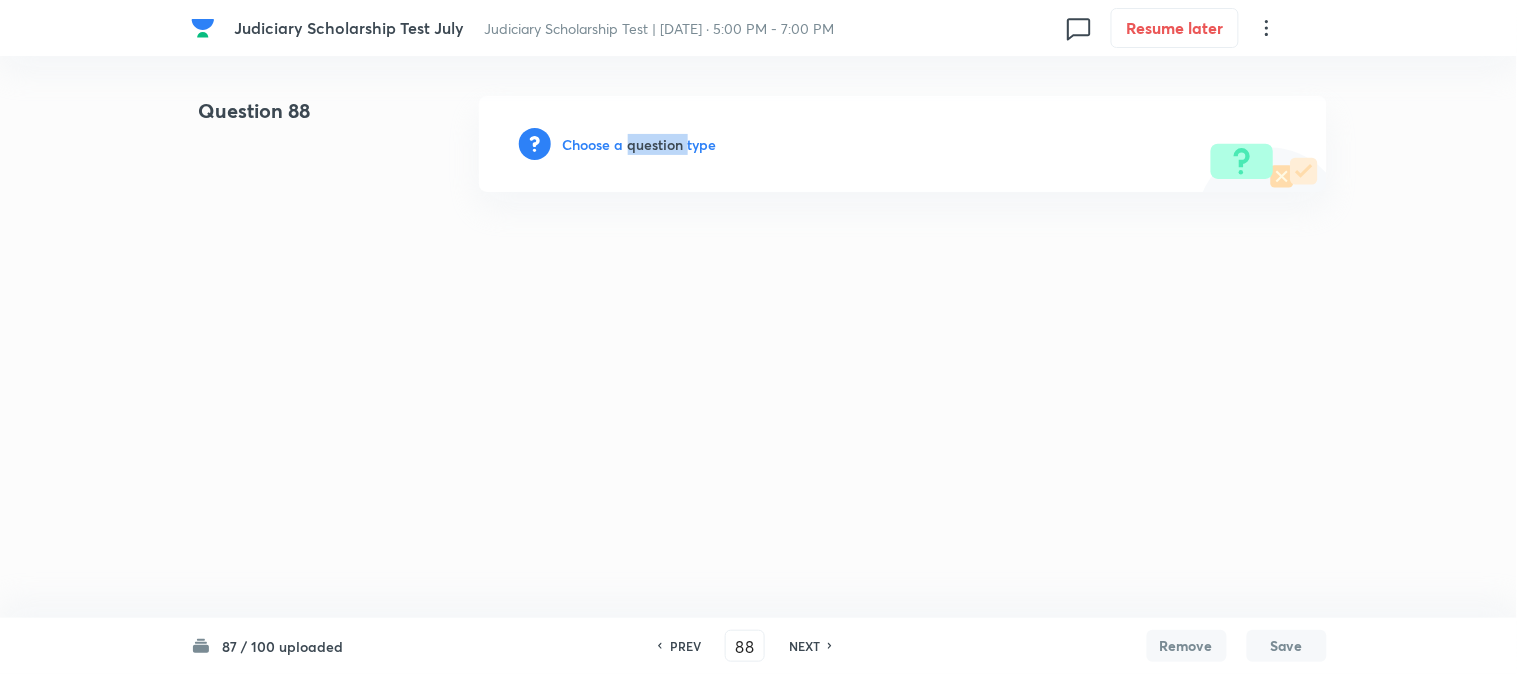click on "Choose a question type" at bounding box center [640, 144] 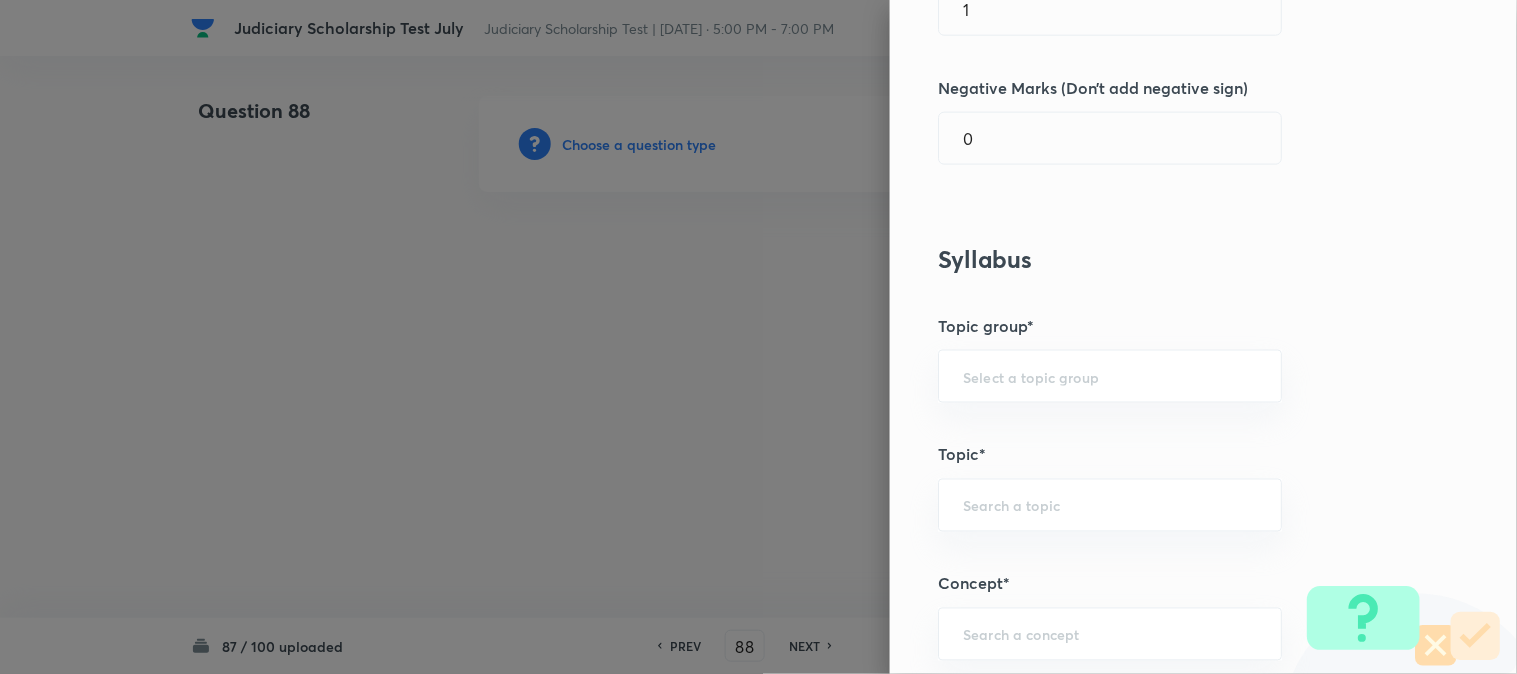 scroll, scrollTop: 1180, scrollLeft: 0, axis: vertical 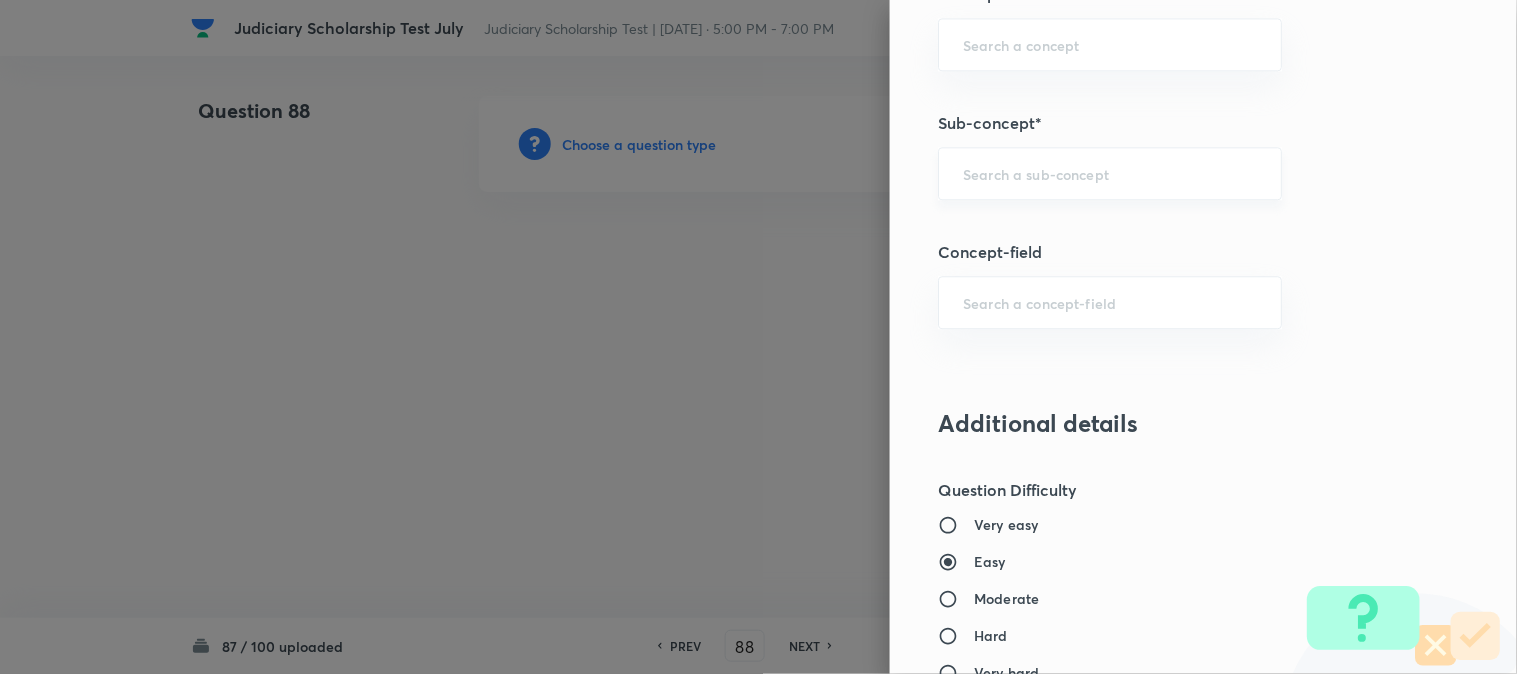 click on "​" at bounding box center (1110, 173) 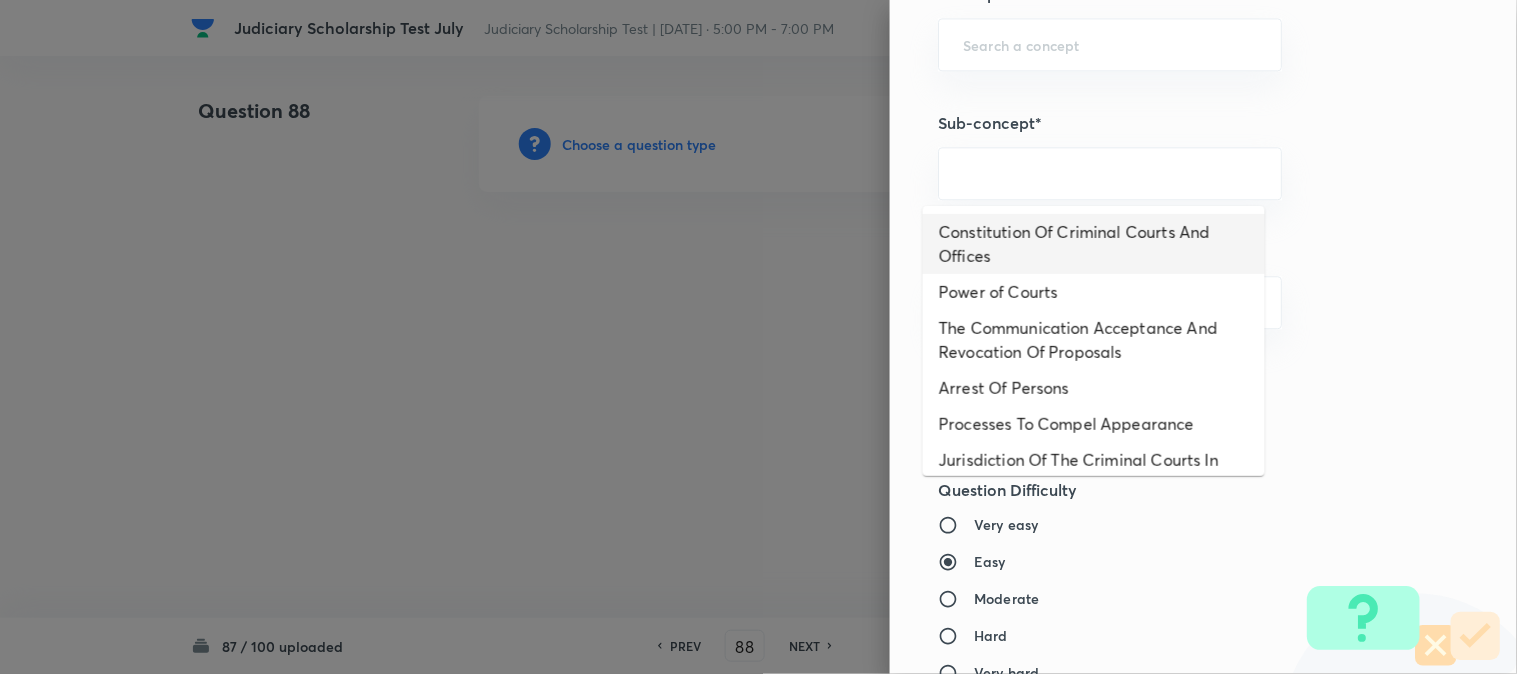 click on "Constitution Of Criminal Courts And Offices" at bounding box center (1094, 244) 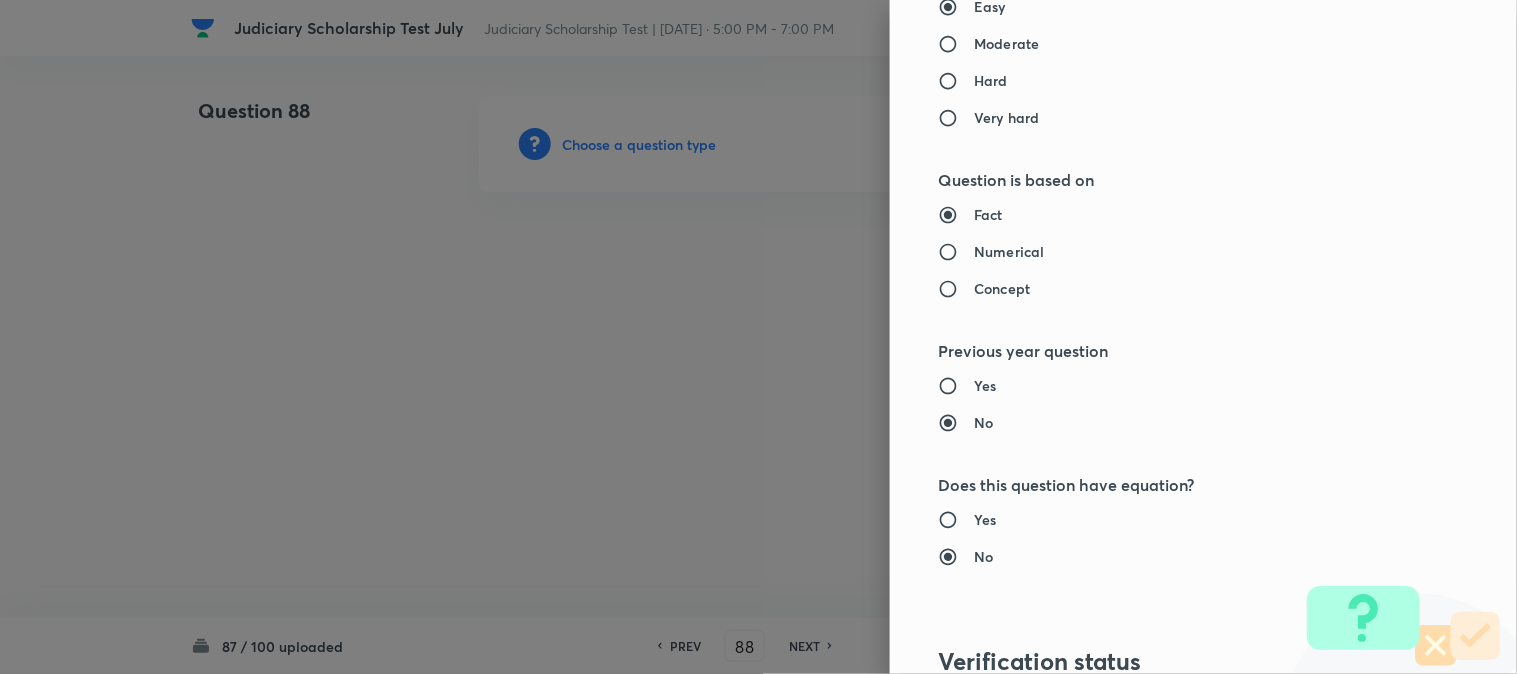 type on "Criminal Law" 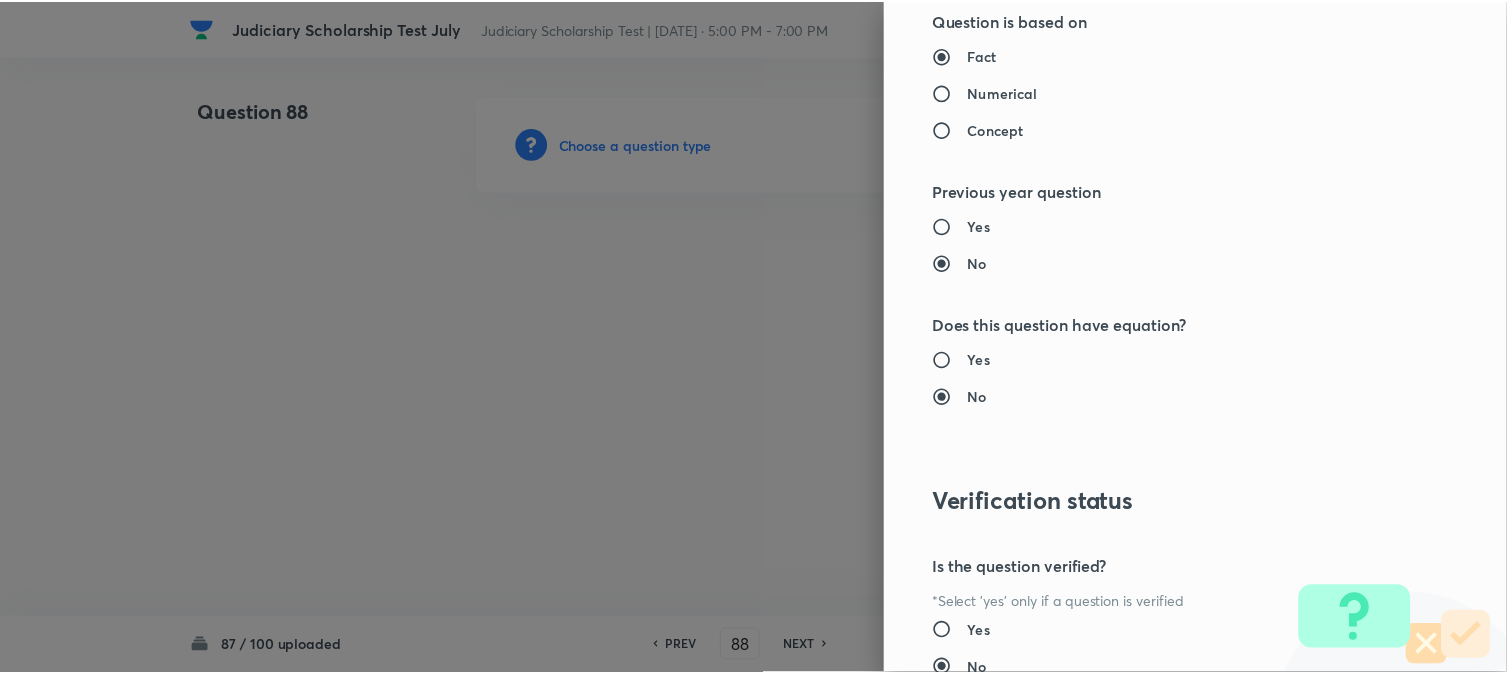 scroll, scrollTop: 2052, scrollLeft: 0, axis: vertical 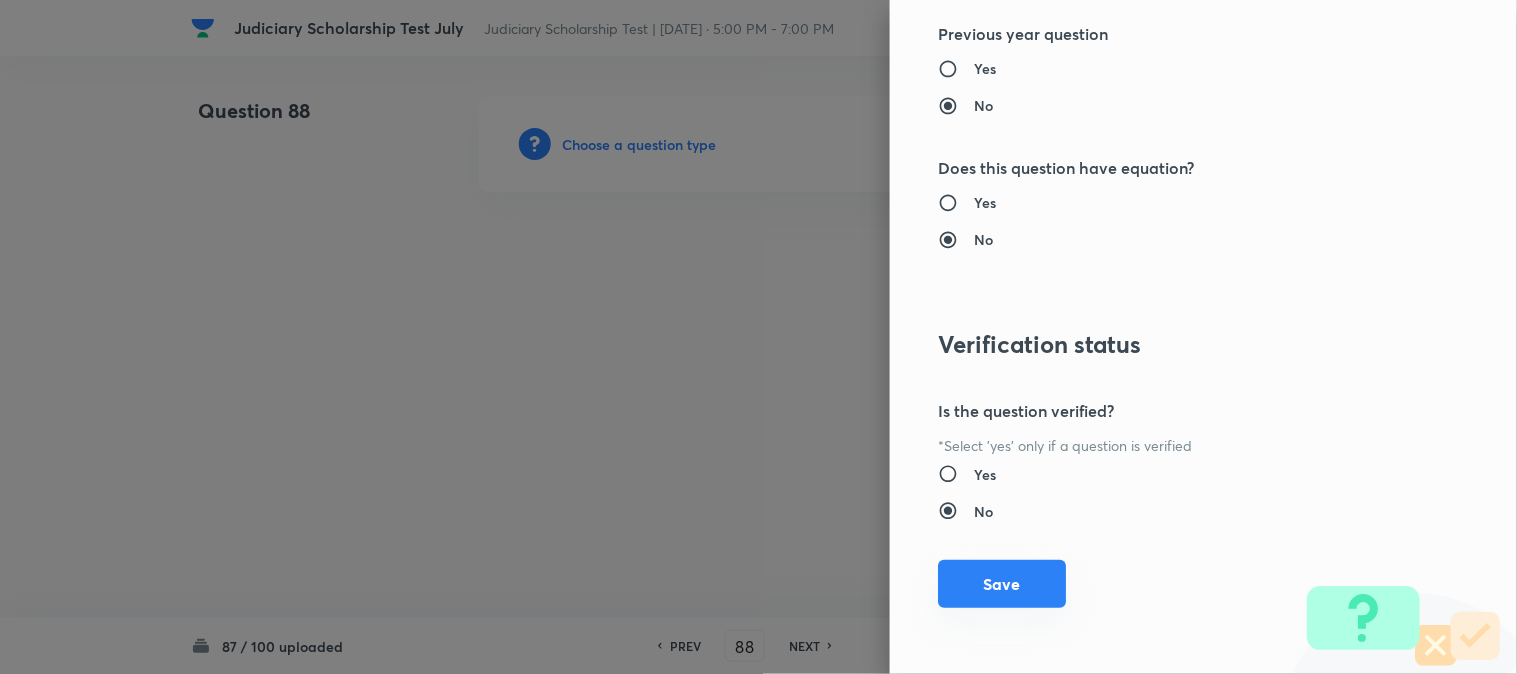 click on "Question settings Question type* Single choice correct Number of options* 2 3 4 5 Does this question have a passage?* Yes No Positive mark 1 ​ Negative Marks (Don’t add negative sign) 0 ​ Syllabus Topic group* Criminal Law ​ Topic* Criminal Procedure Code ​ Concept* Constitution Of Criminal Courts And Offices ​ Sub-concept* Constitution Of Criminal Courts And Offices ​ Concept-field ​ Additional details Question Difficulty Very easy Easy Moderate Hard Very hard Question is based on Fact Numerical Concept Previous year question Yes No Does this question have equation? Yes No Verification status Is the question verified? *Select 'yes' only if a question is verified Yes No Save" at bounding box center (1203, 337) 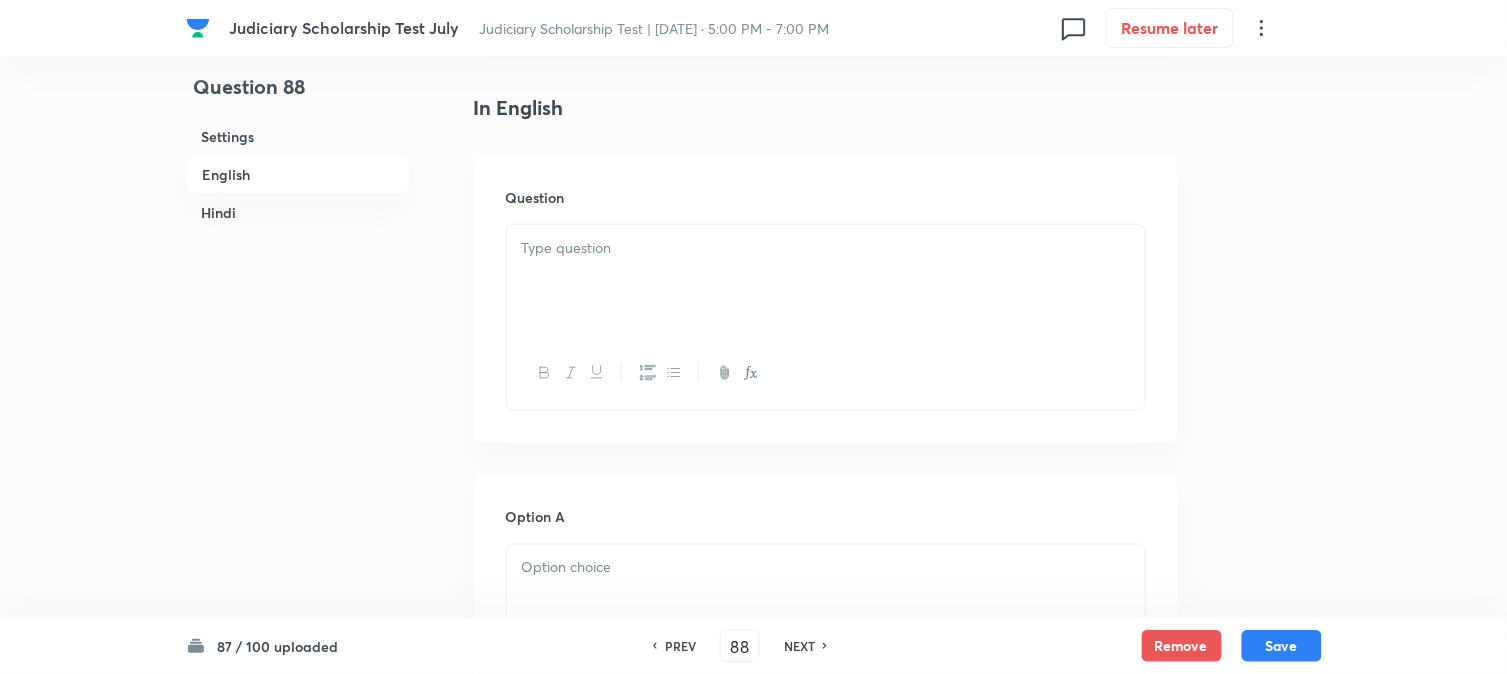 scroll, scrollTop: 590, scrollLeft: 0, axis: vertical 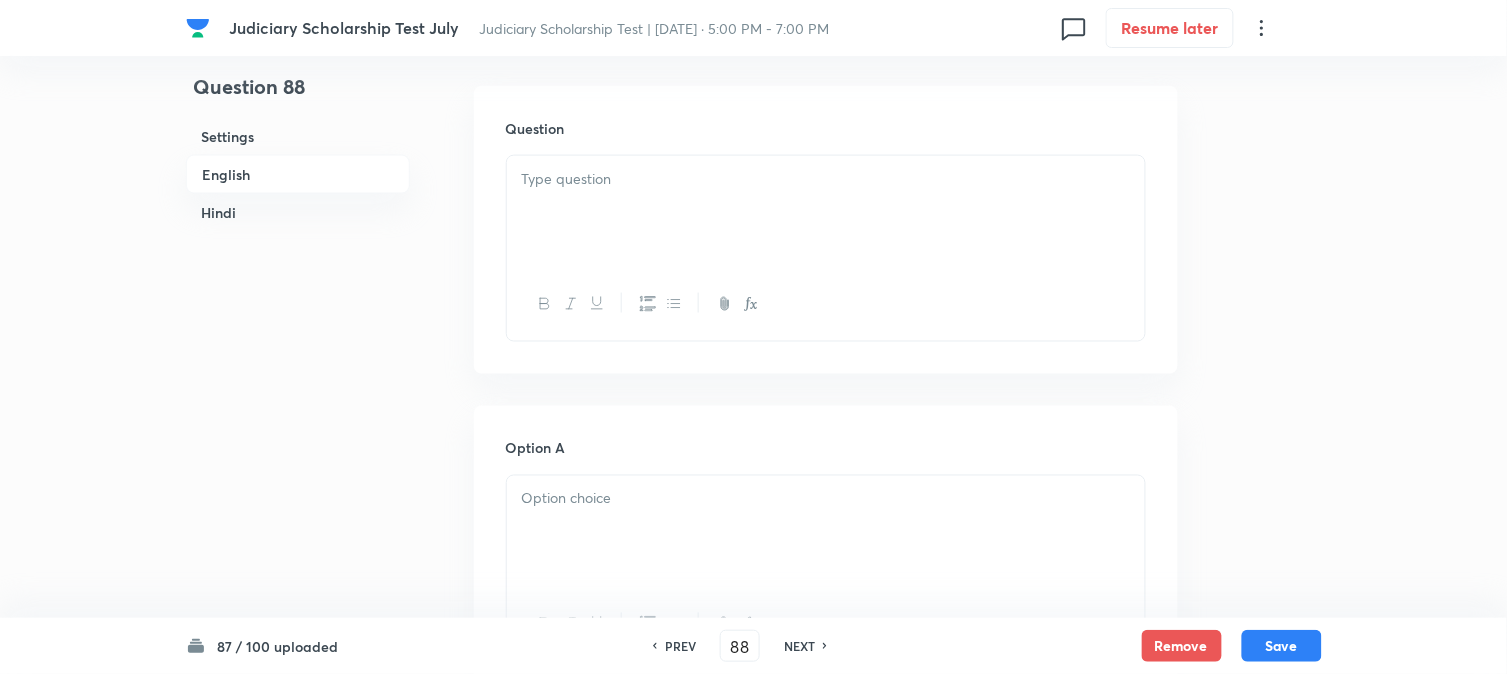 click at bounding box center [826, 212] 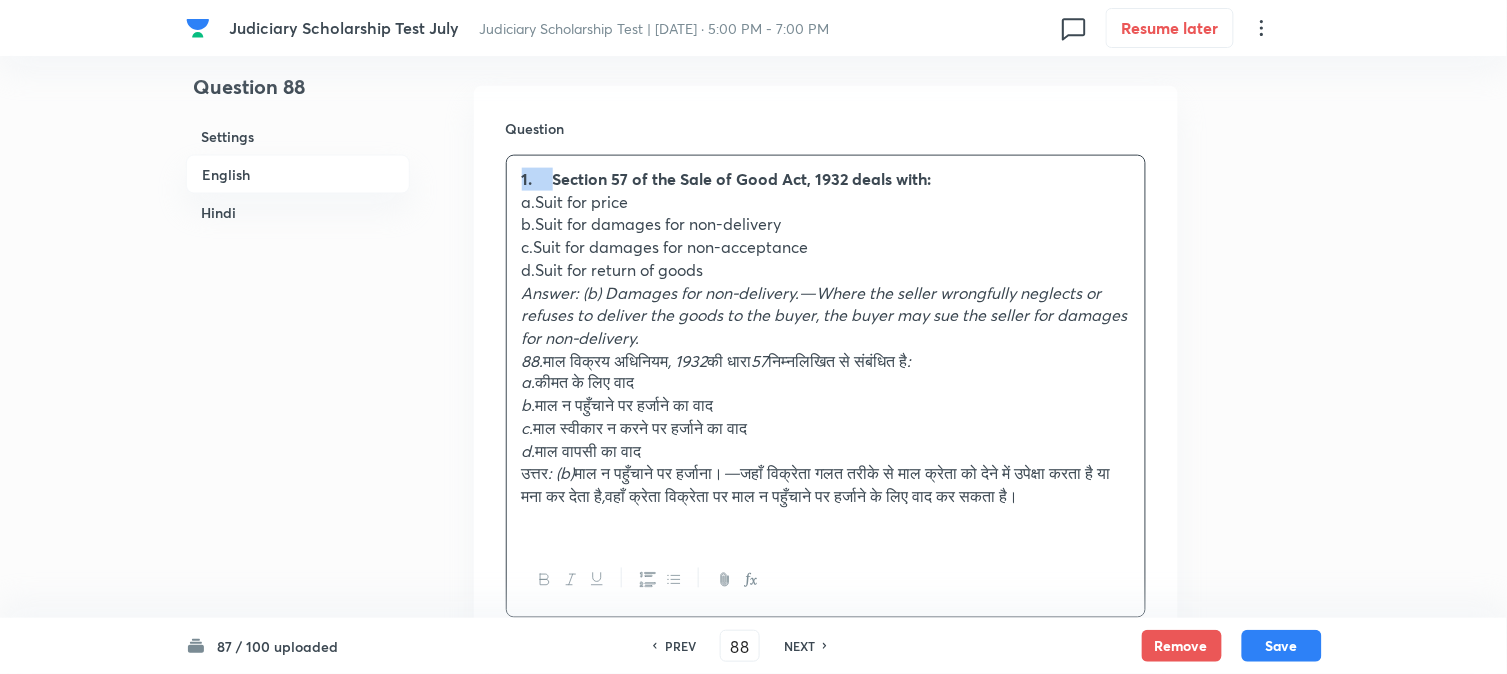 drag, startPoint x: 557, startPoint y: 181, endPoint x: 514, endPoint y: 160, distance: 47.853943 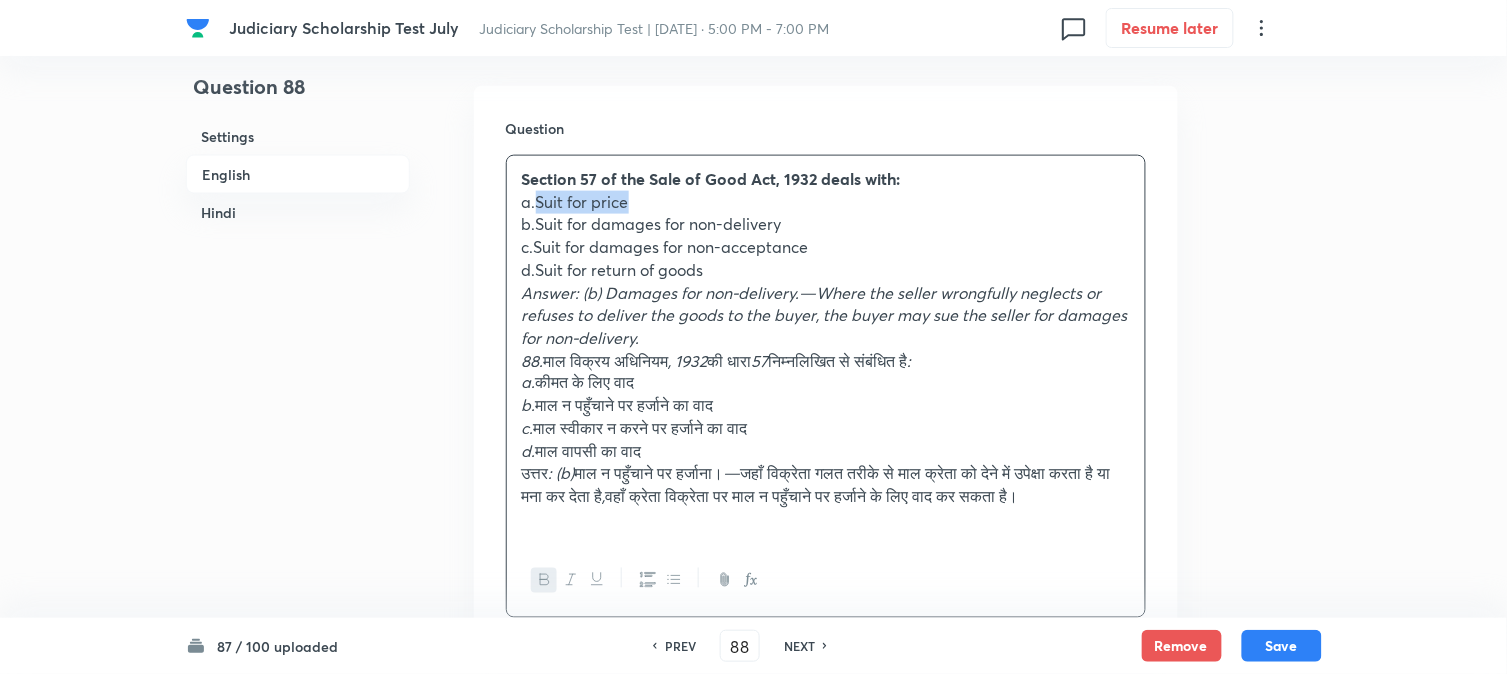drag, startPoint x: 534, startPoint y: 223, endPoint x: 672, endPoint y: 225, distance: 138.0145 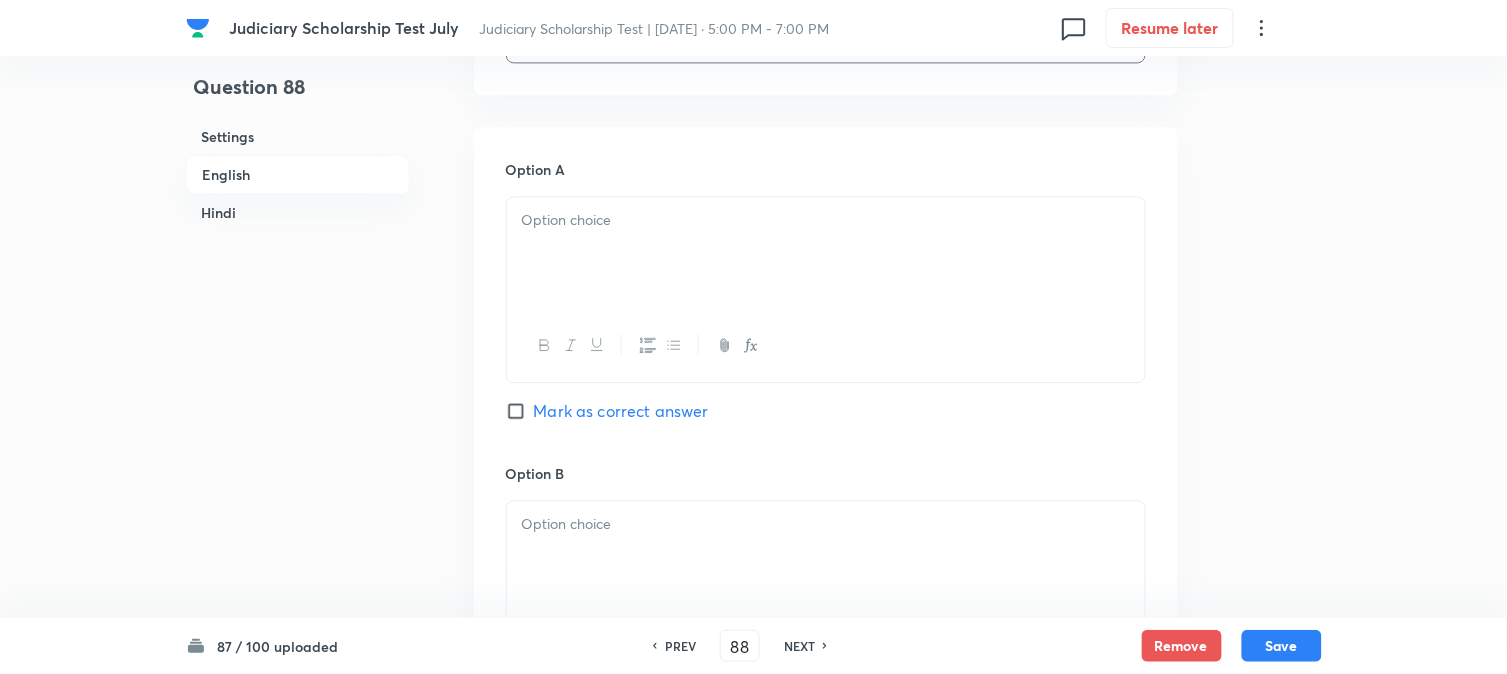 click at bounding box center (826, 253) 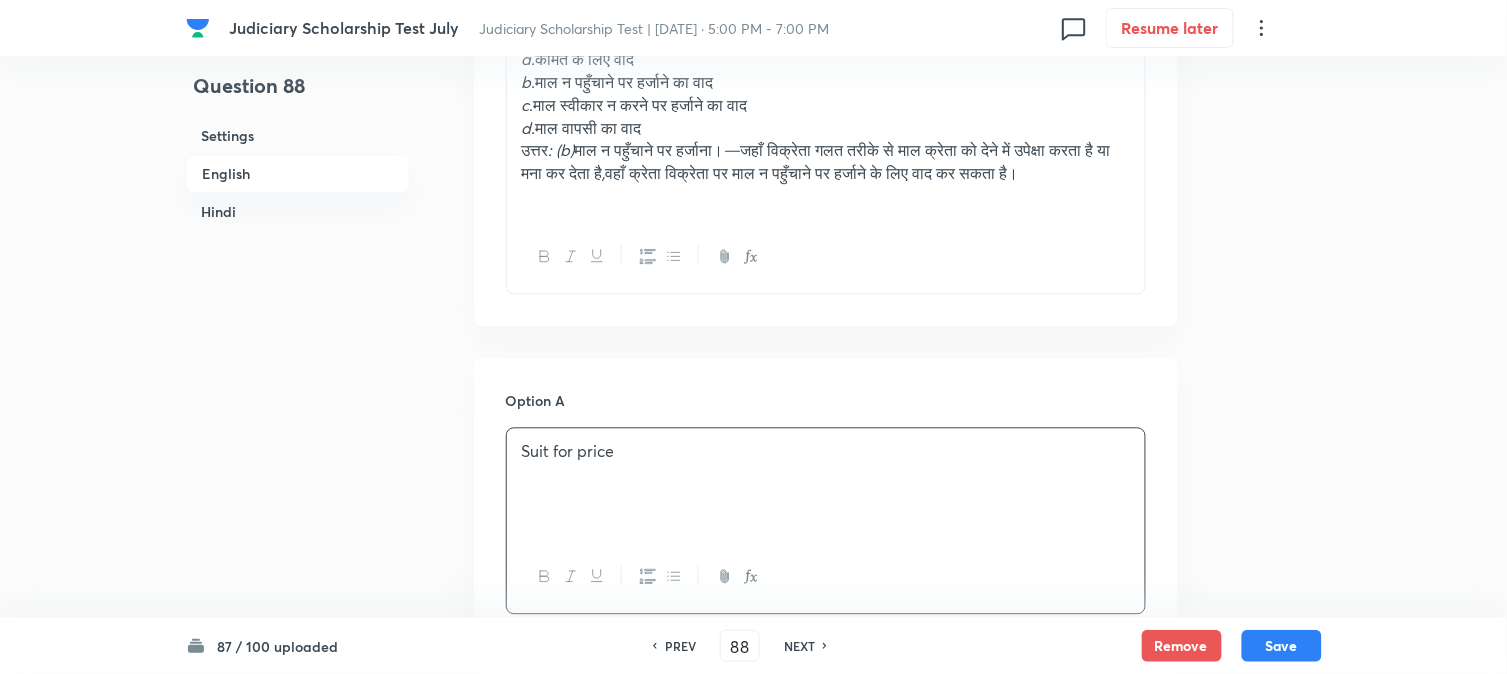 scroll, scrollTop: 701, scrollLeft: 0, axis: vertical 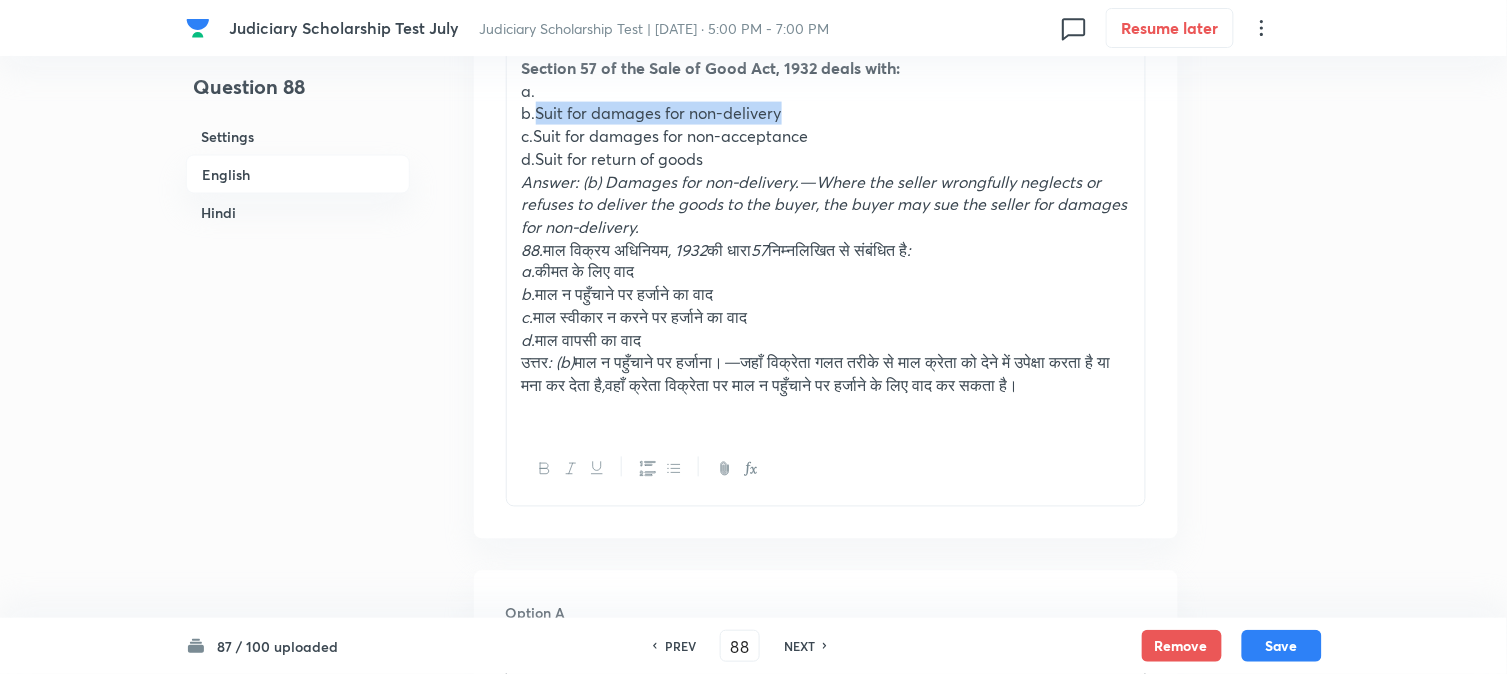 drag, startPoint x: 534, startPoint y: 135, endPoint x: 857, endPoint y: 141, distance: 323.05573 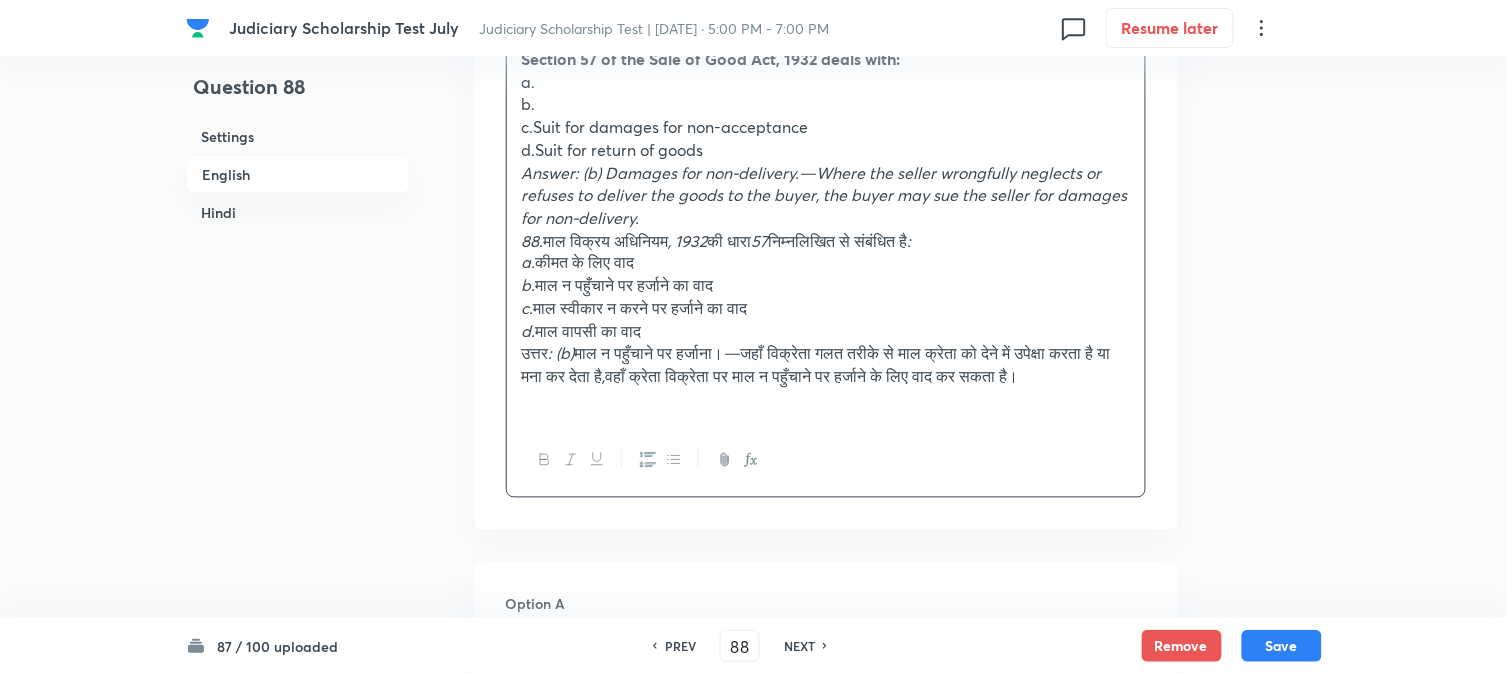 scroll, scrollTop: 1478, scrollLeft: 0, axis: vertical 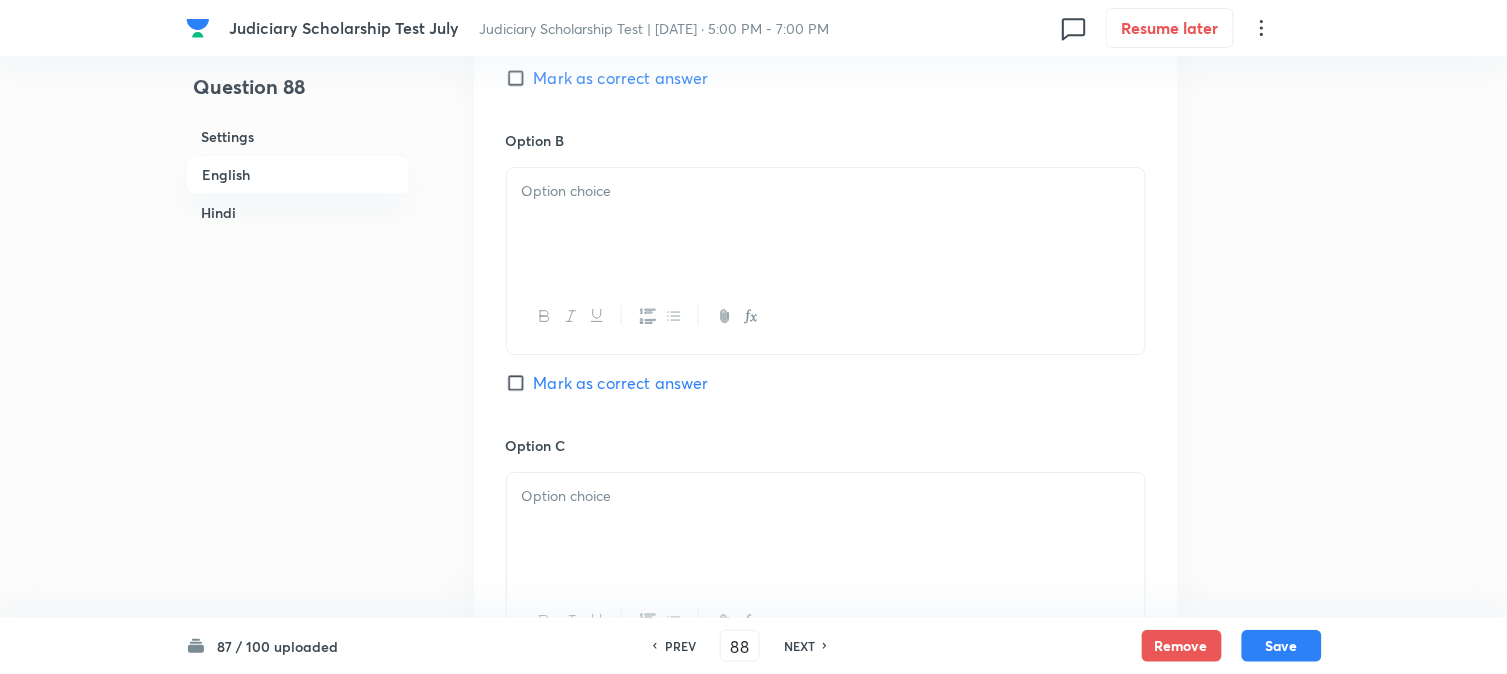 drag, startPoint x: 562, startPoint y: 252, endPoint x: 586, endPoint y: 370, distance: 120.41595 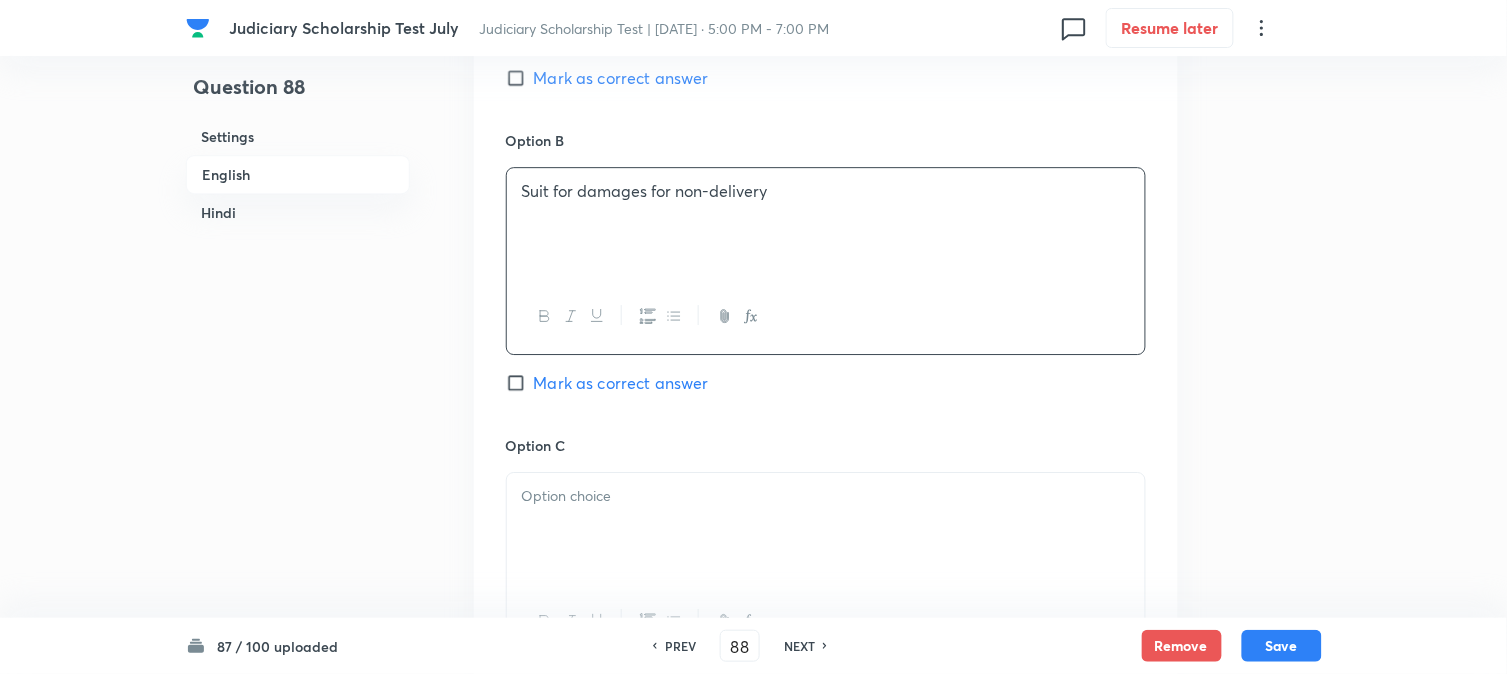 click on "Option B Suit for damages for non-delivery  Mark as correct answer" at bounding box center (826, 282) 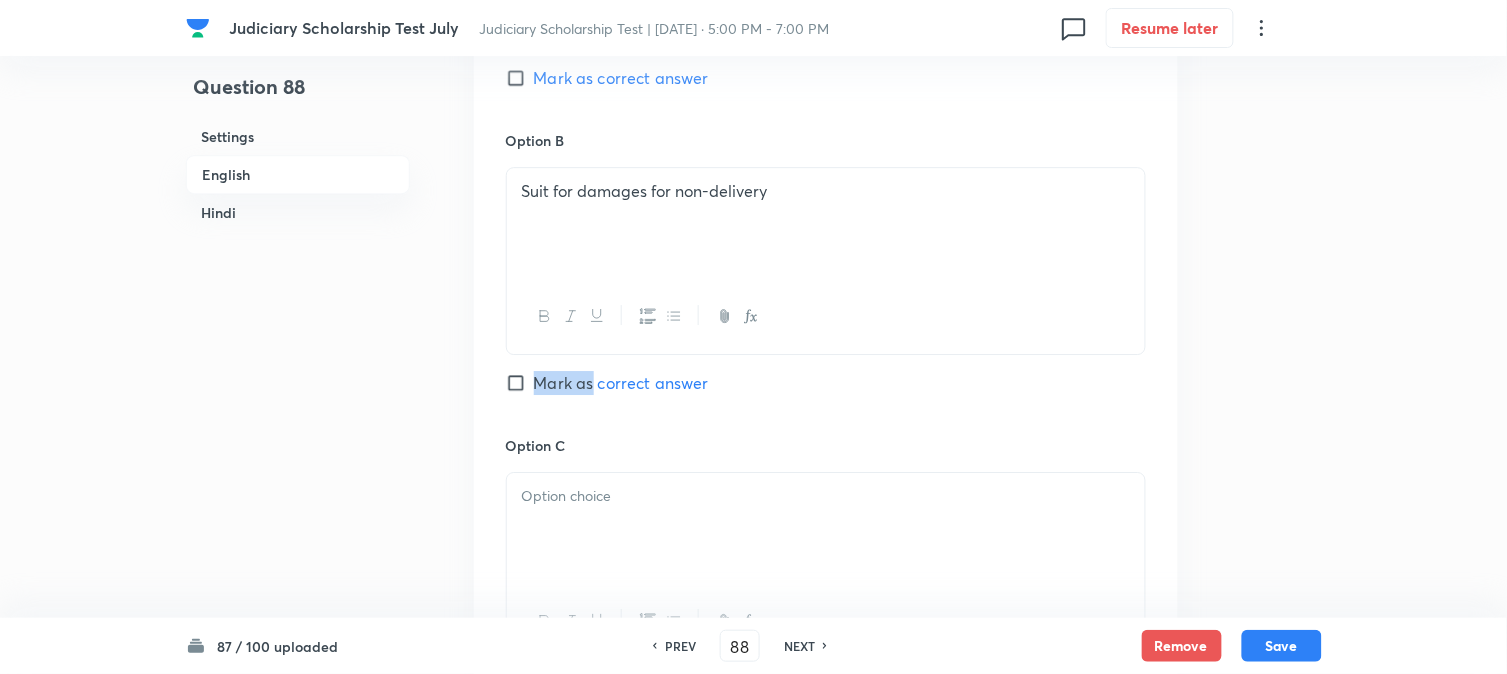 click on "Mark as correct answer" at bounding box center (621, 383) 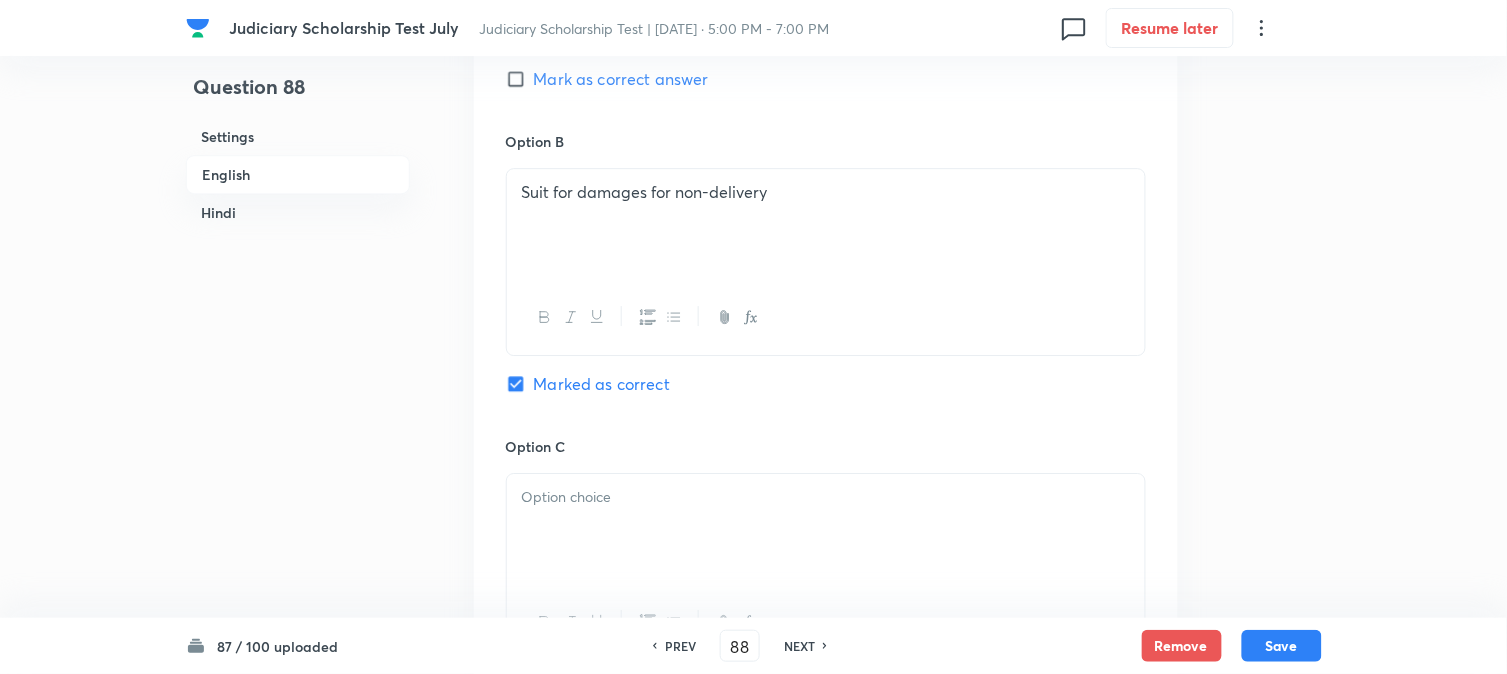 checkbox on "true" 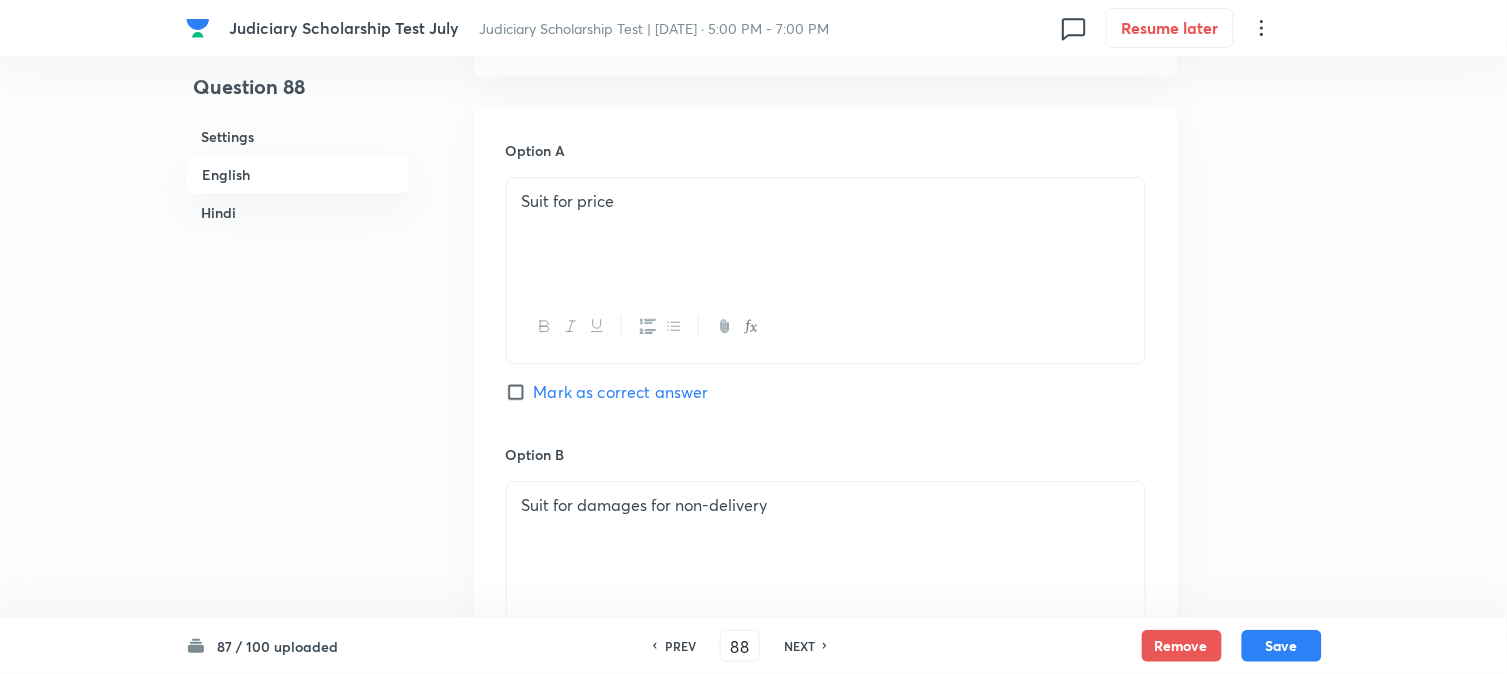 scroll, scrollTop: 701, scrollLeft: 0, axis: vertical 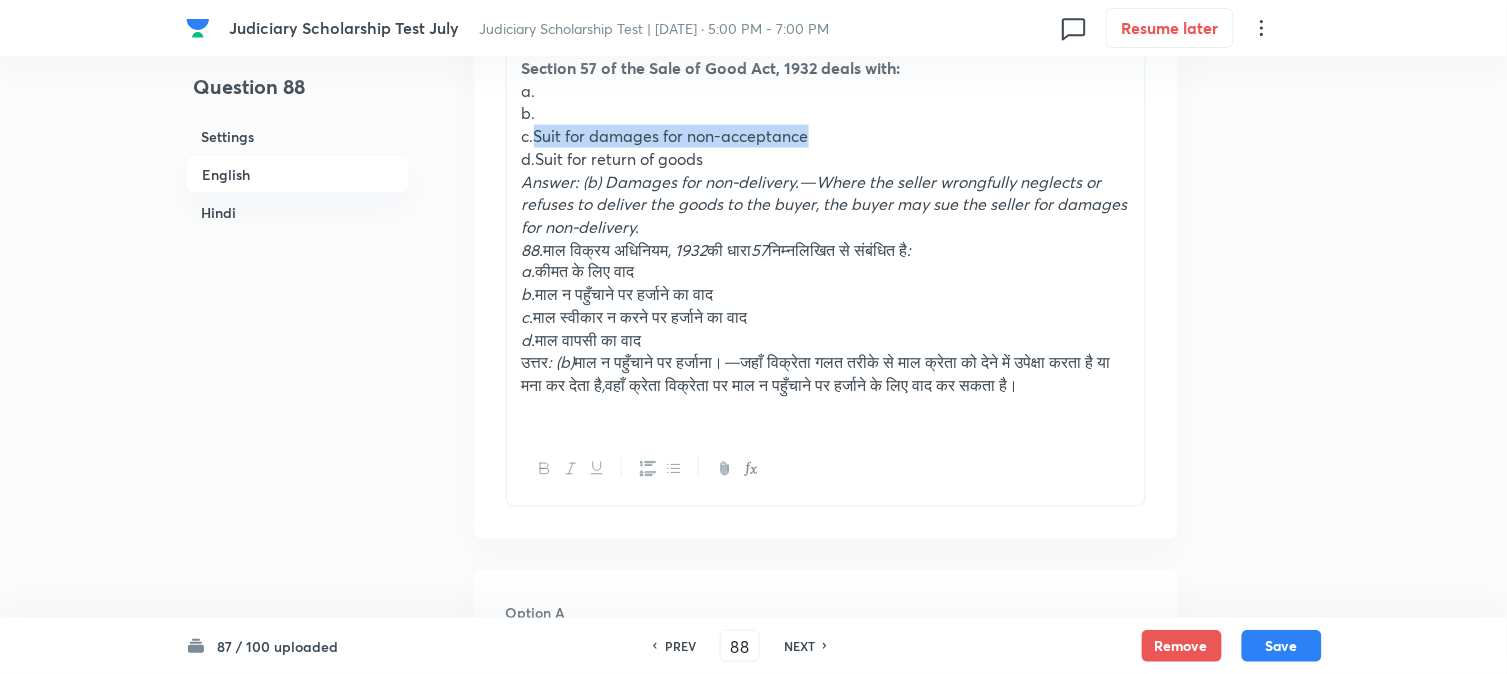 drag, startPoint x: 536, startPoint y: 161, endPoint x: 834, endPoint y: 164, distance: 298.0151 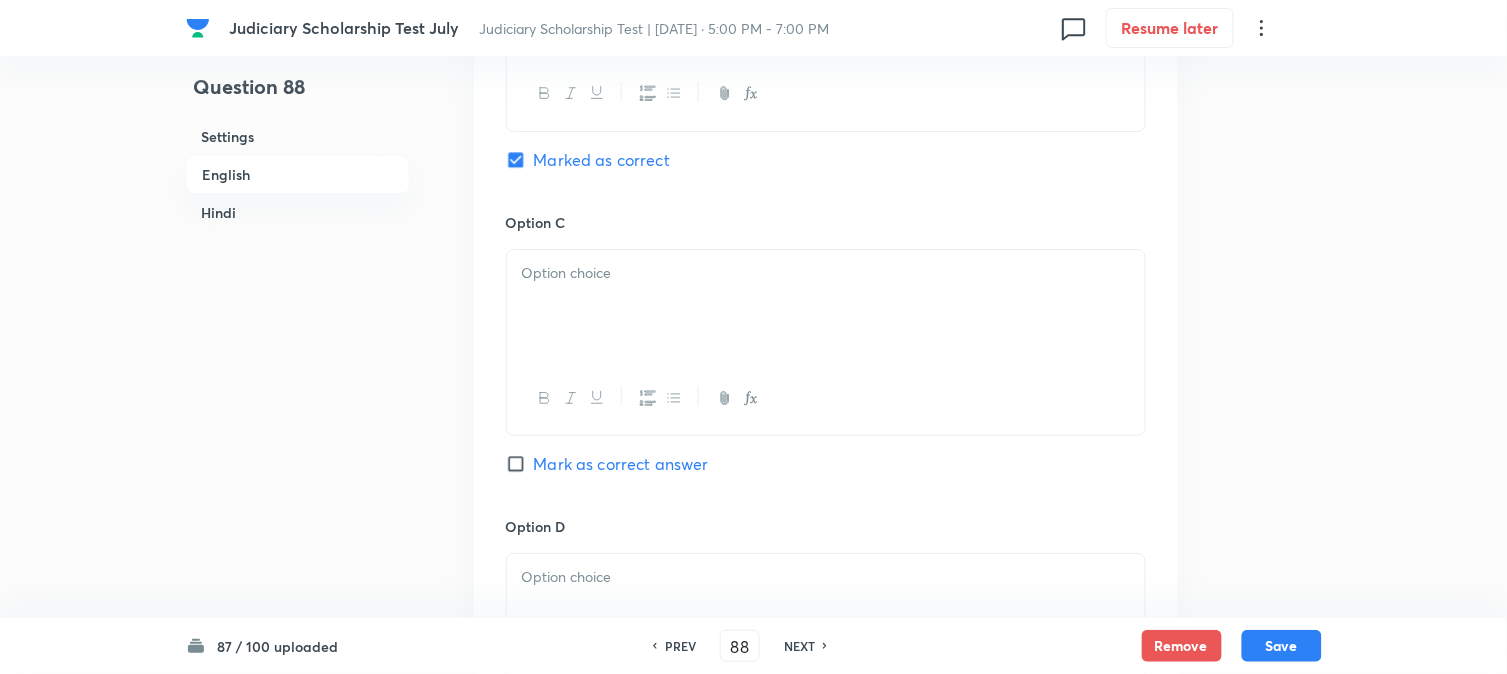 click at bounding box center (826, 306) 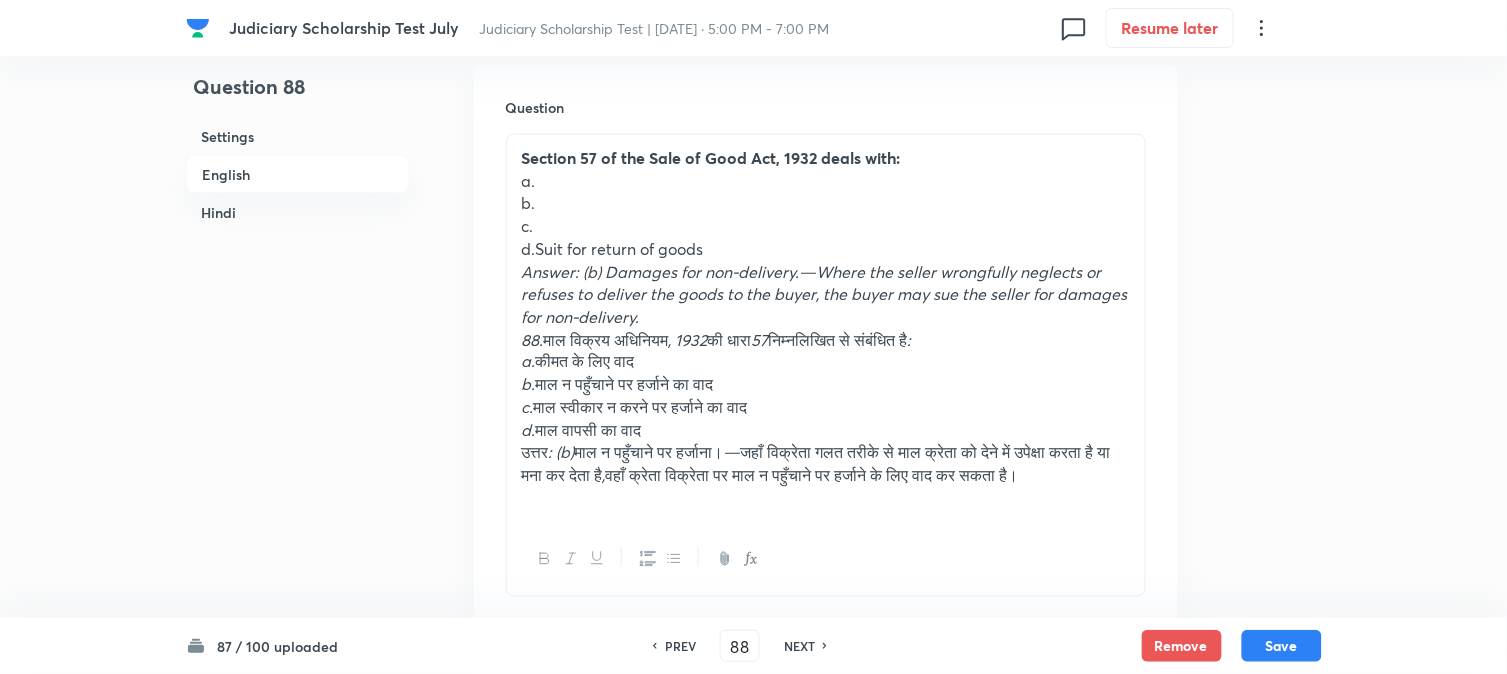 scroll, scrollTop: 590, scrollLeft: 0, axis: vertical 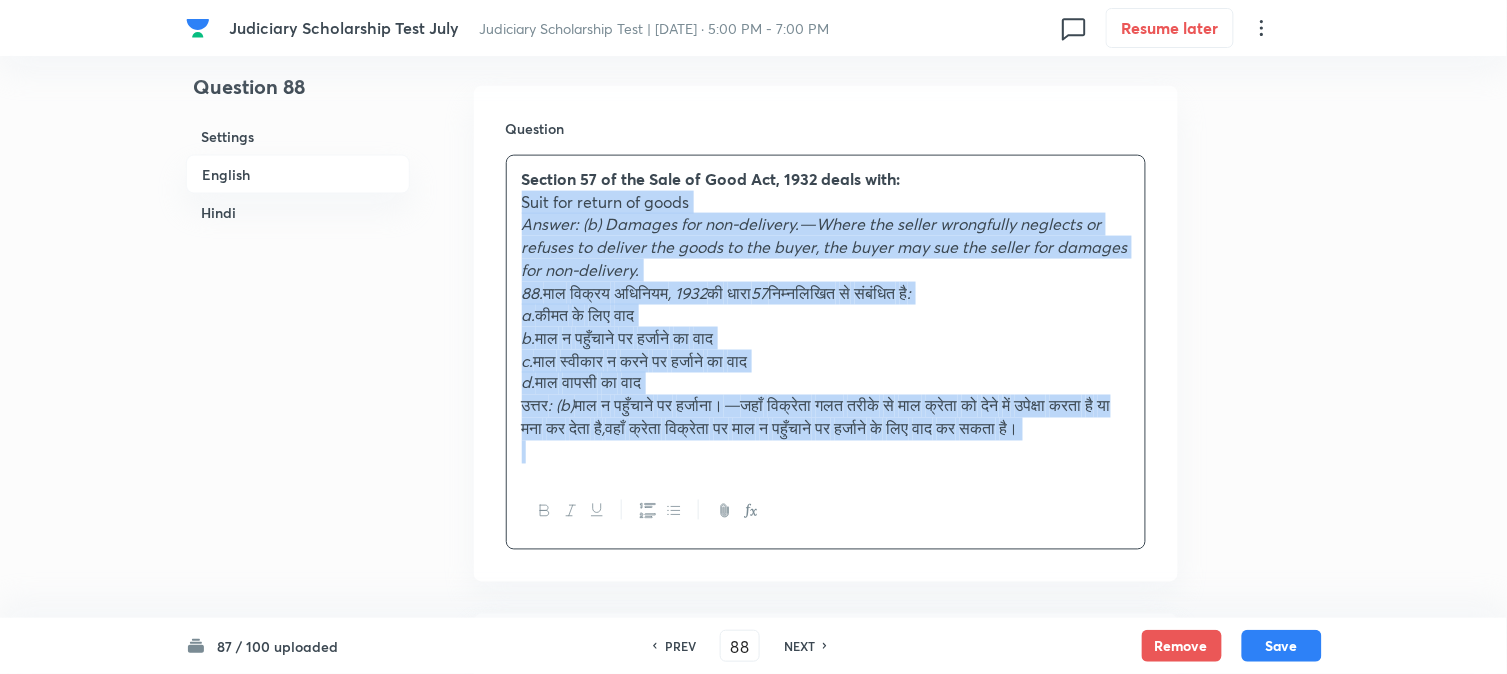 drag, startPoint x: 540, startPoint y: 295, endPoint x: 1348, endPoint y: 576, distance: 855.4677 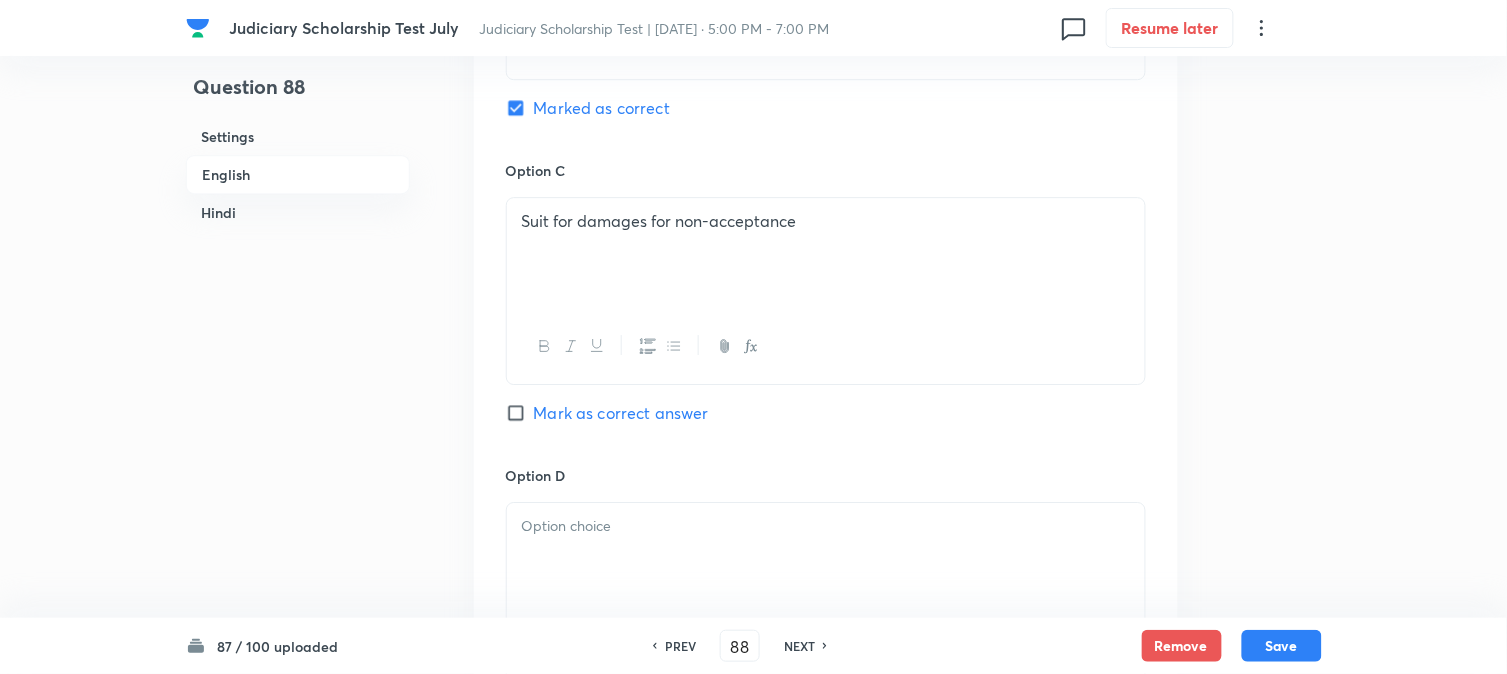 scroll, scrollTop: 1923, scrollLeft: 0, axis: vertical 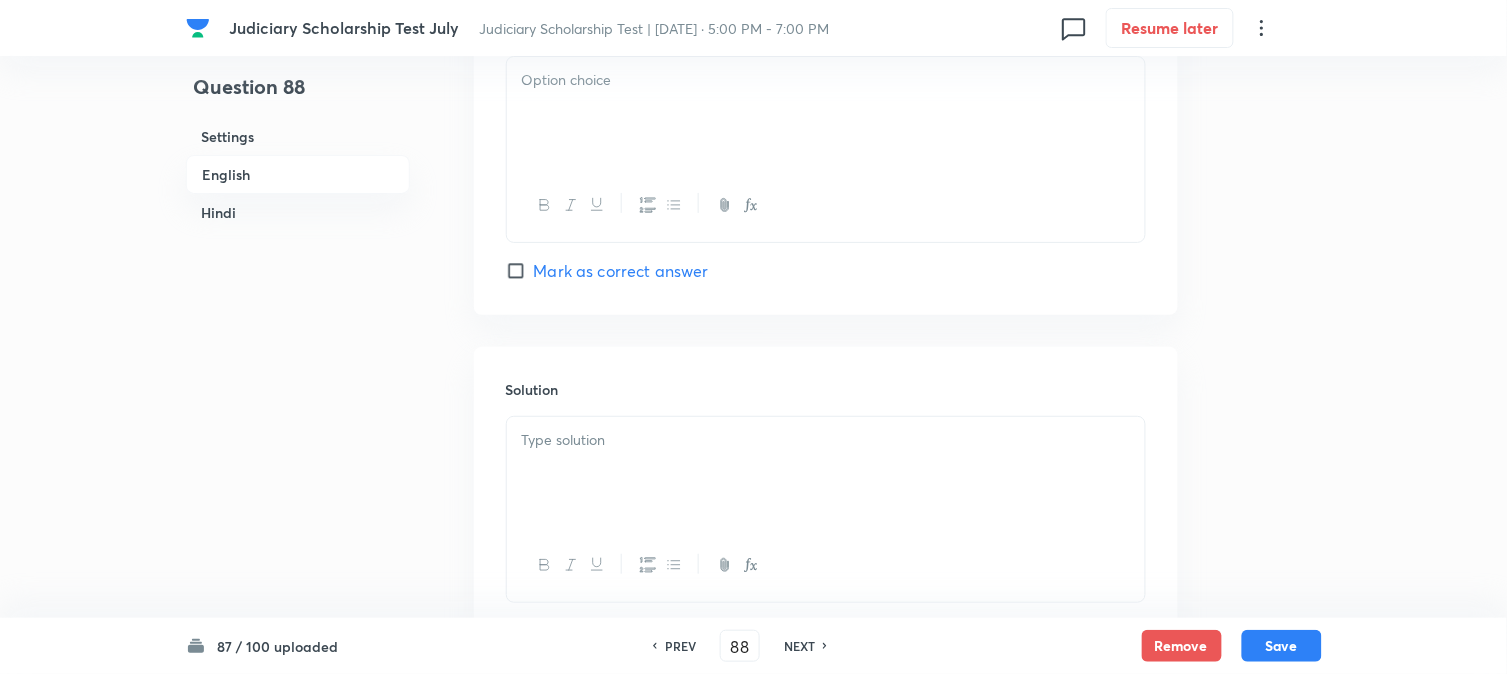 click at bounding box center (826, 113) 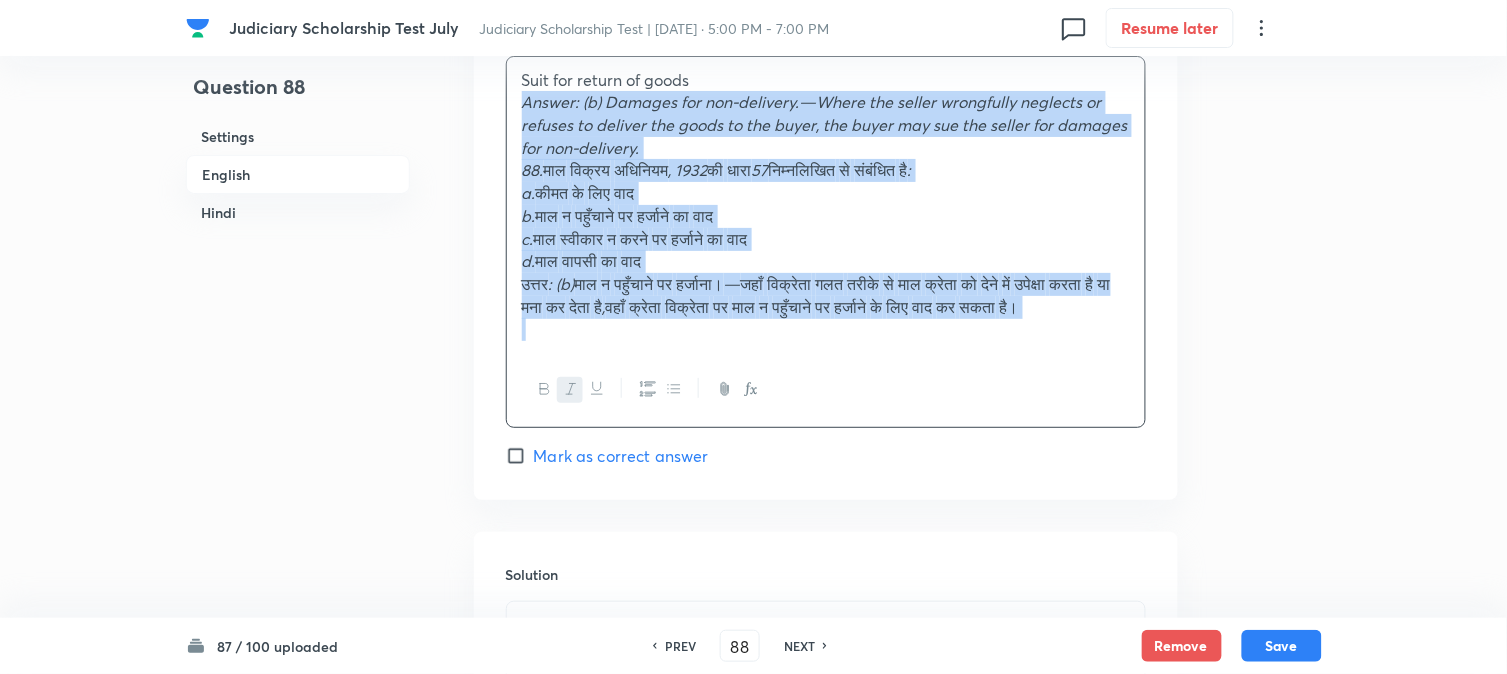 drag, startPoint x: 522, startPoint y: 106, endPoint x: 1260, endPoint y: 407, distance: 797.0226 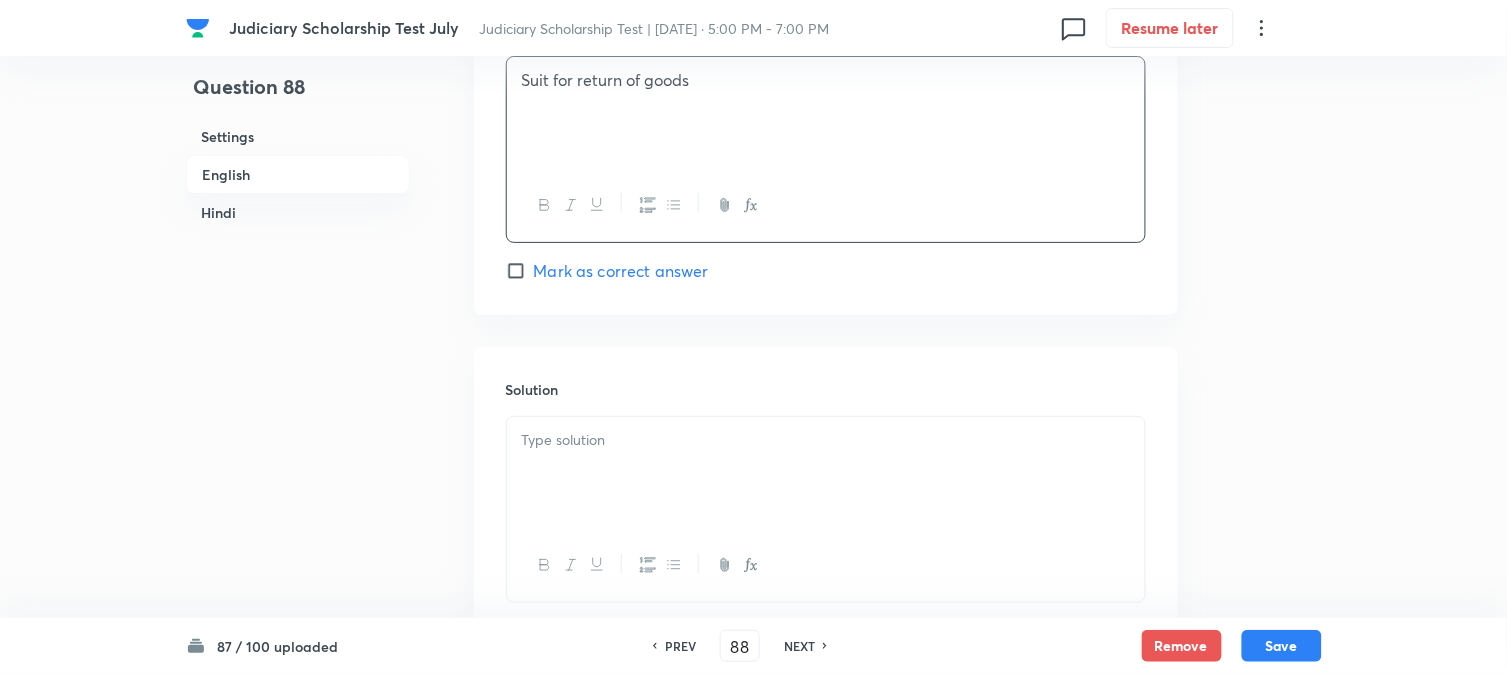 click at bounding box center [826, 473] 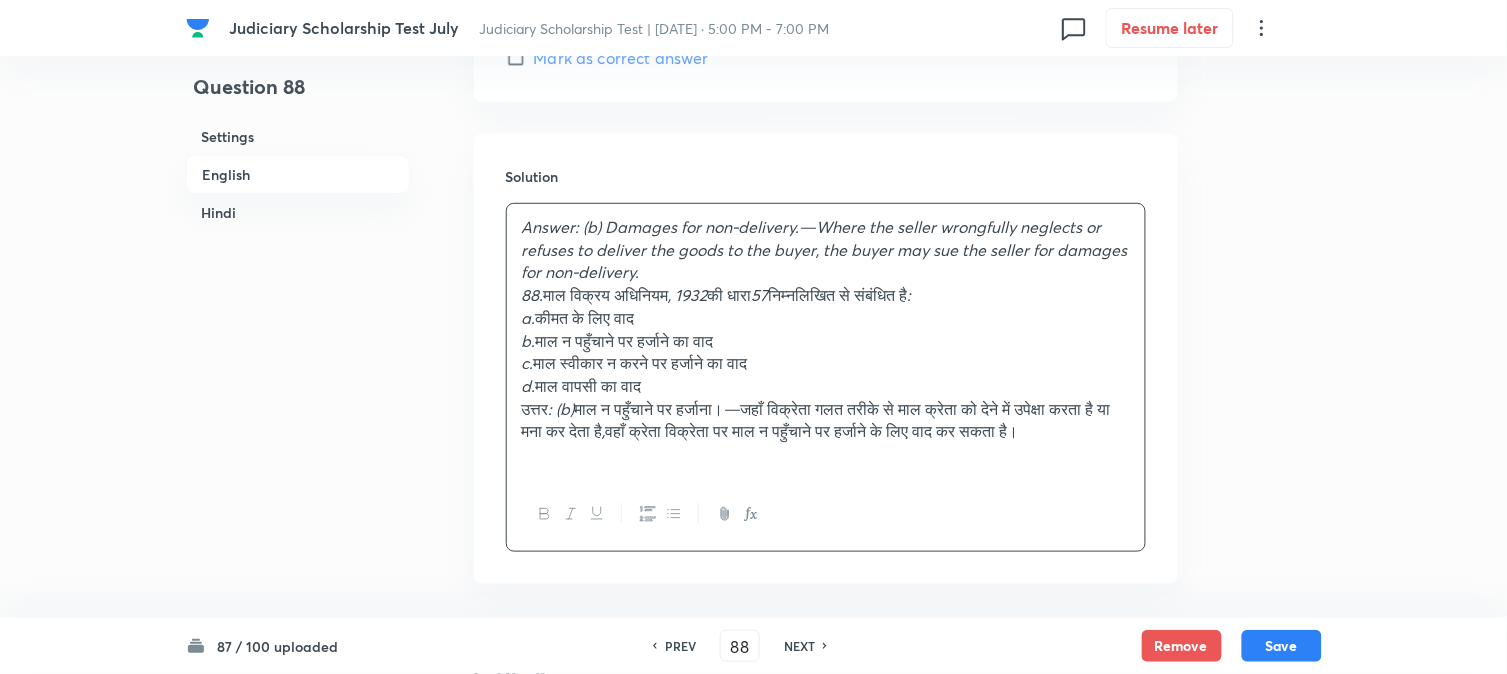 scroll, scrollTop: 2145, scrollLeft: 0, axis: vertical 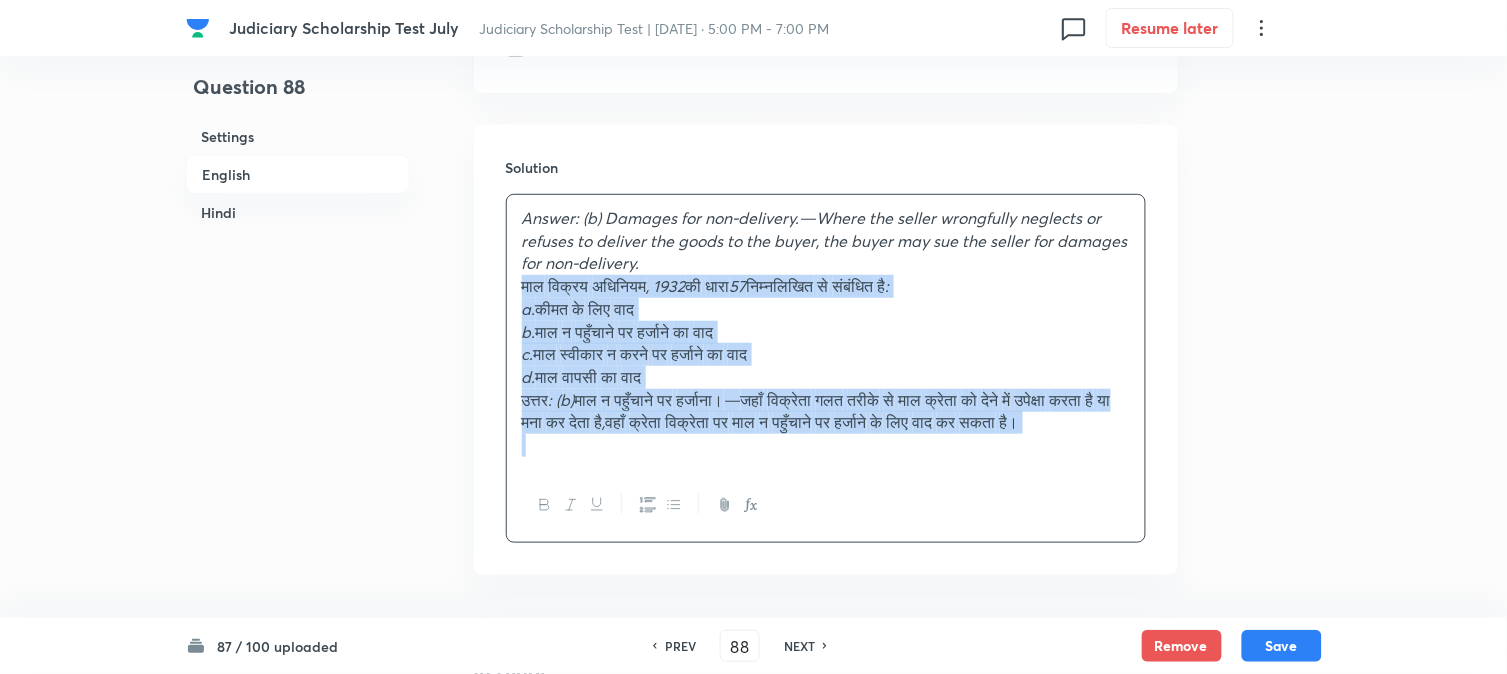 drag, startPoint x: 546, startPoint y: 285, endPoint x: 1304, endPoint y: 491, distance: 785.49347 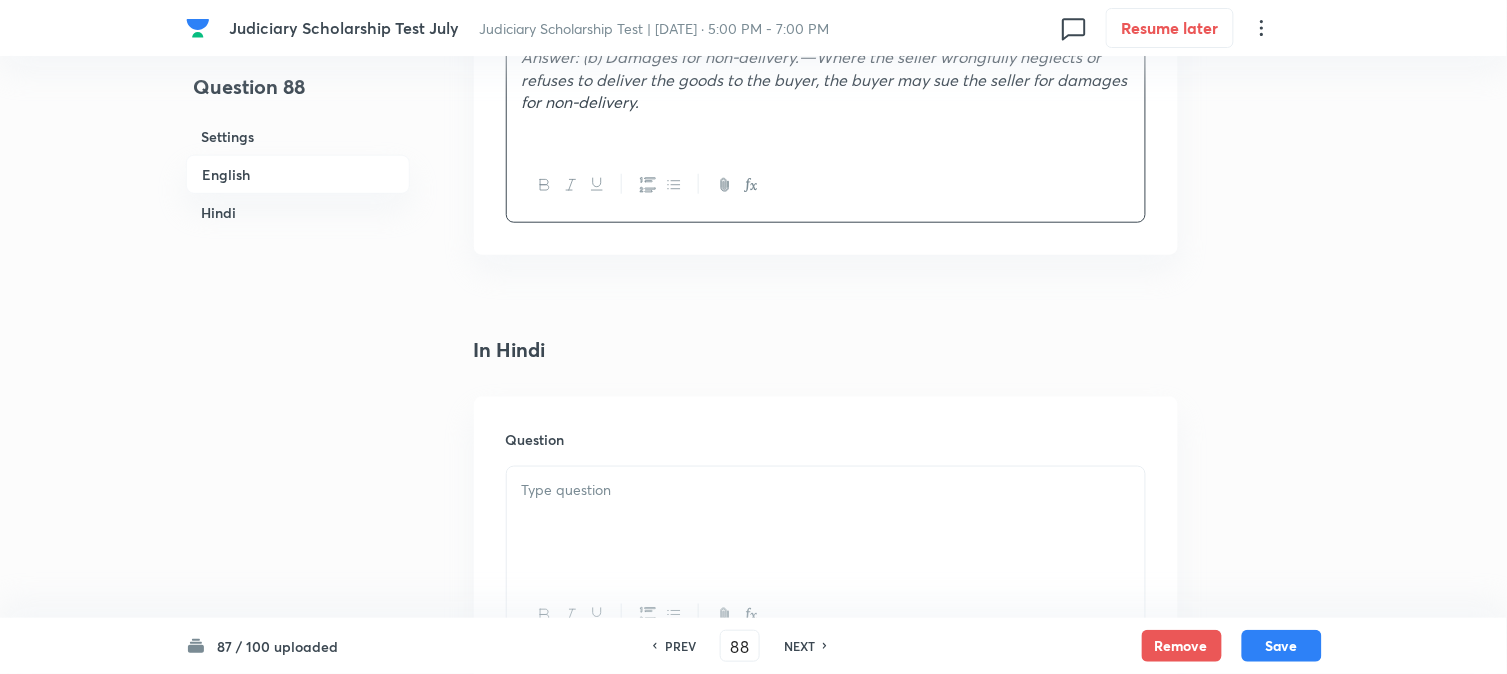 scroll, scrollTop: 2590, scrollLeft: 0, axis: vertical 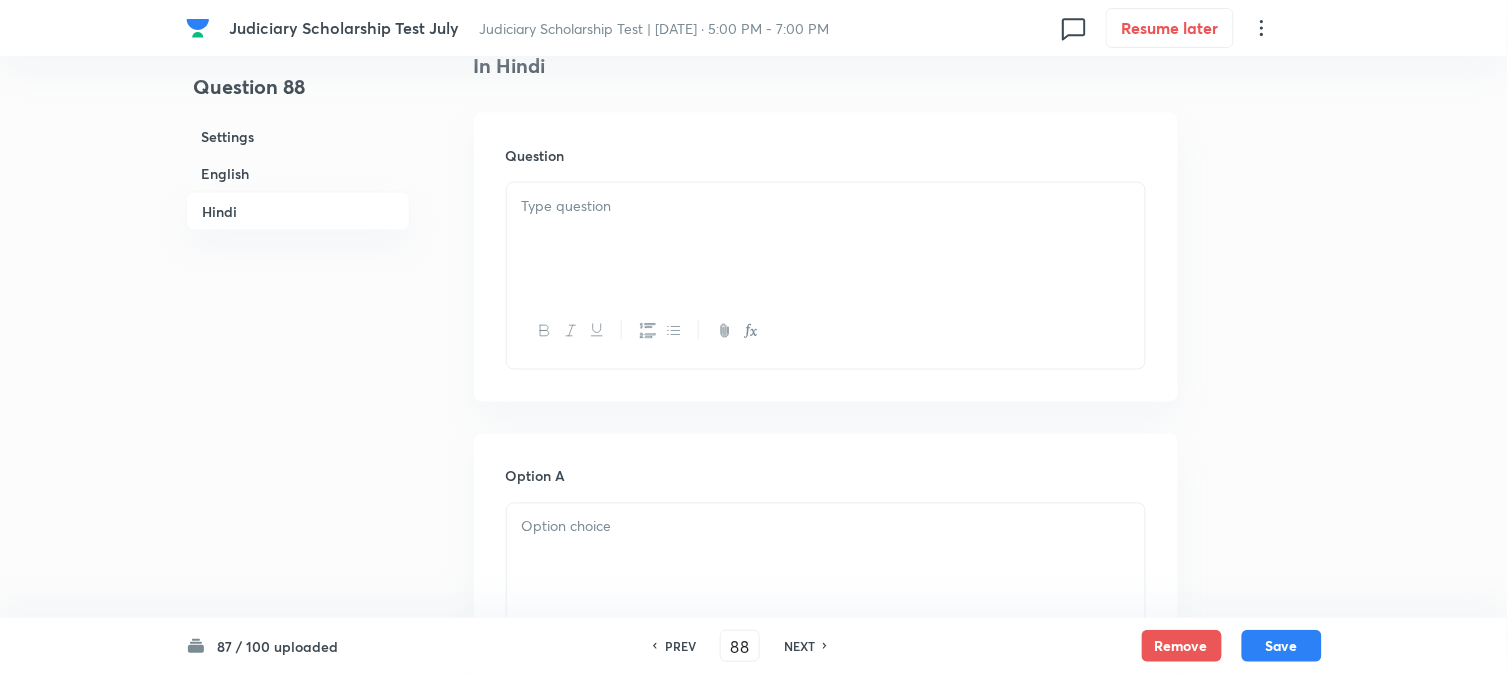 click at bounding box center (826, 239) 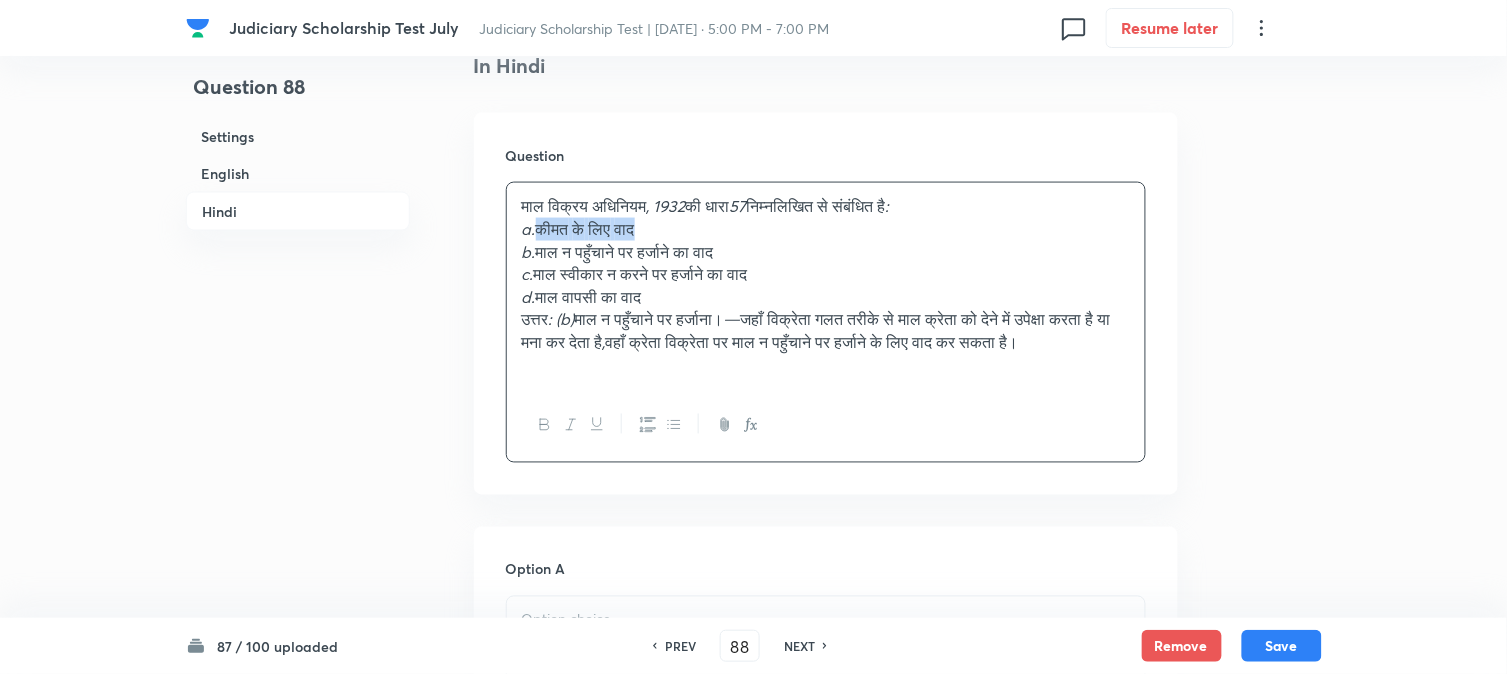 drag, startPoint x: 542, startPoint y: 240, endPoint x: 722, endPoint y: 228, distance: 180.39955 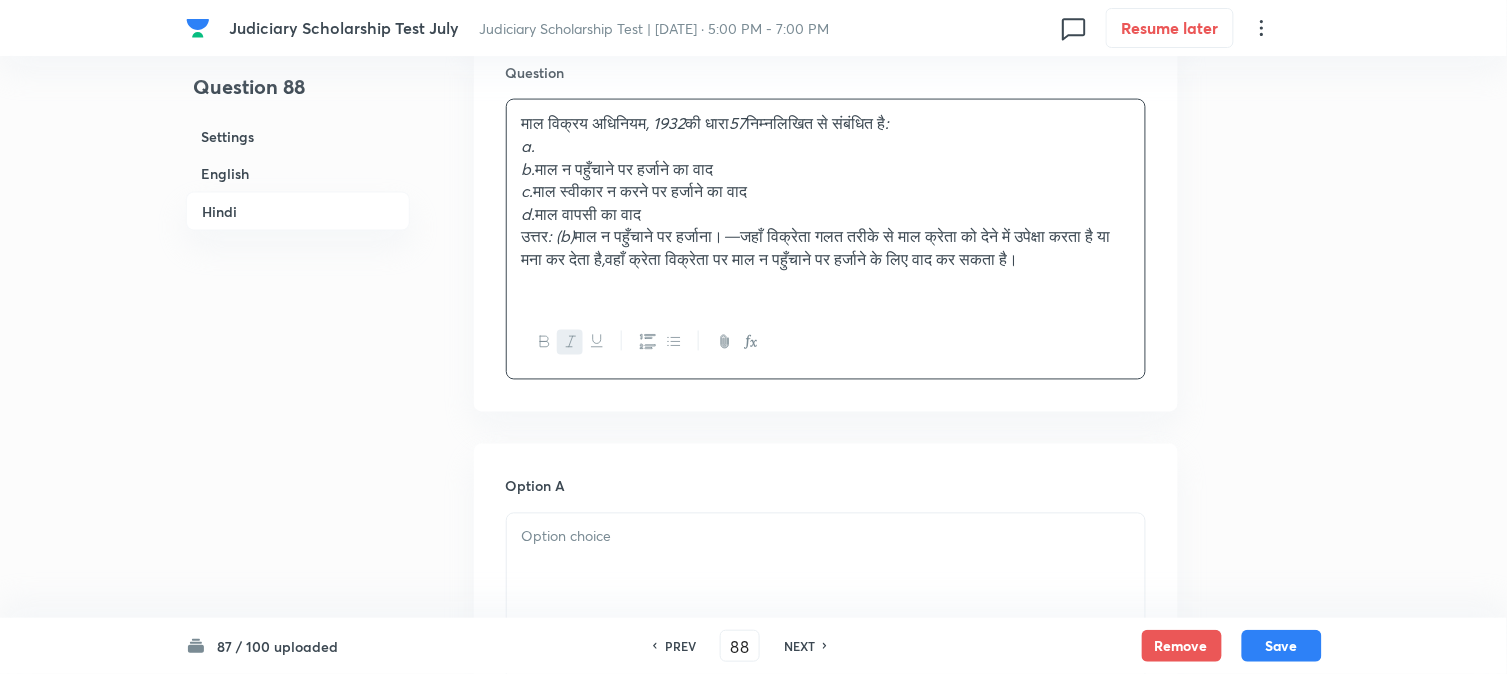 scroll, scrollTop: 2812, scrollLeft: 0, axis: vertical 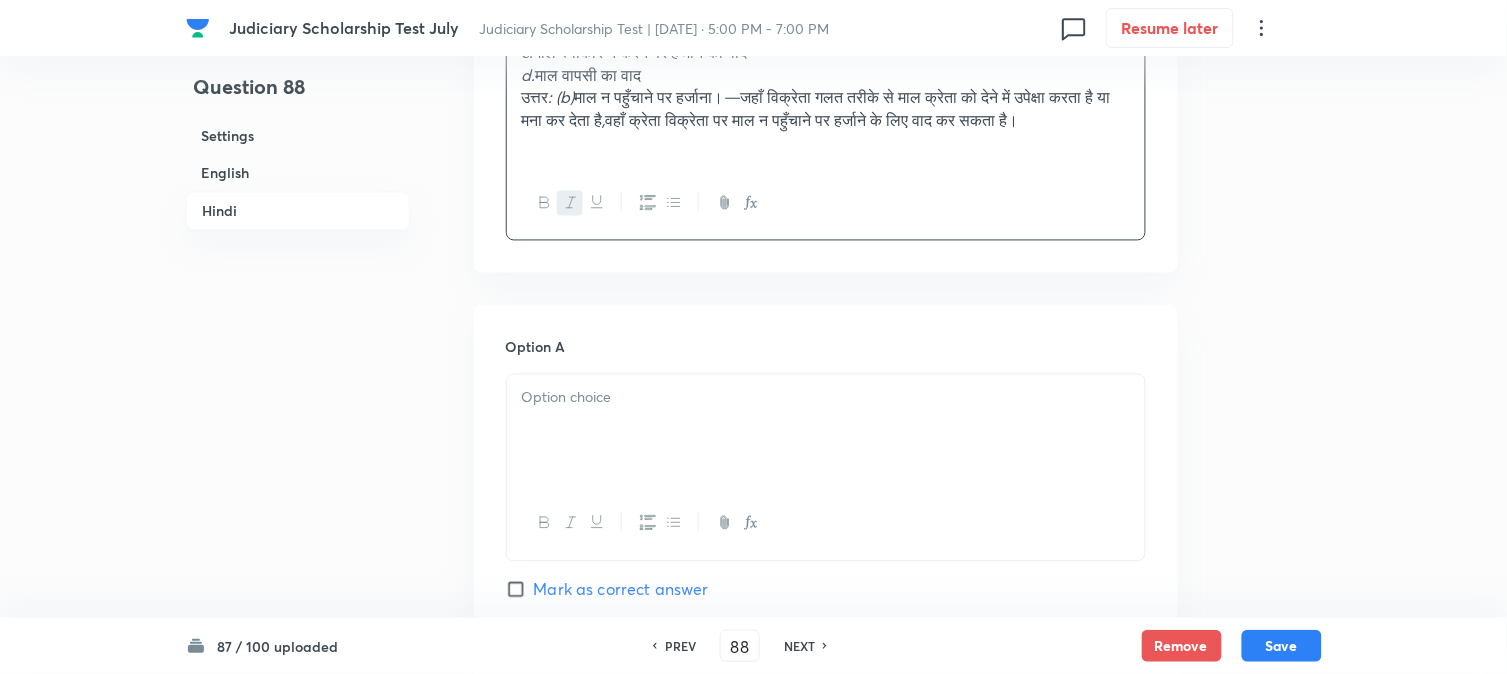 click on "Option A Mark as correct answer" at bounding box center (826, 489) 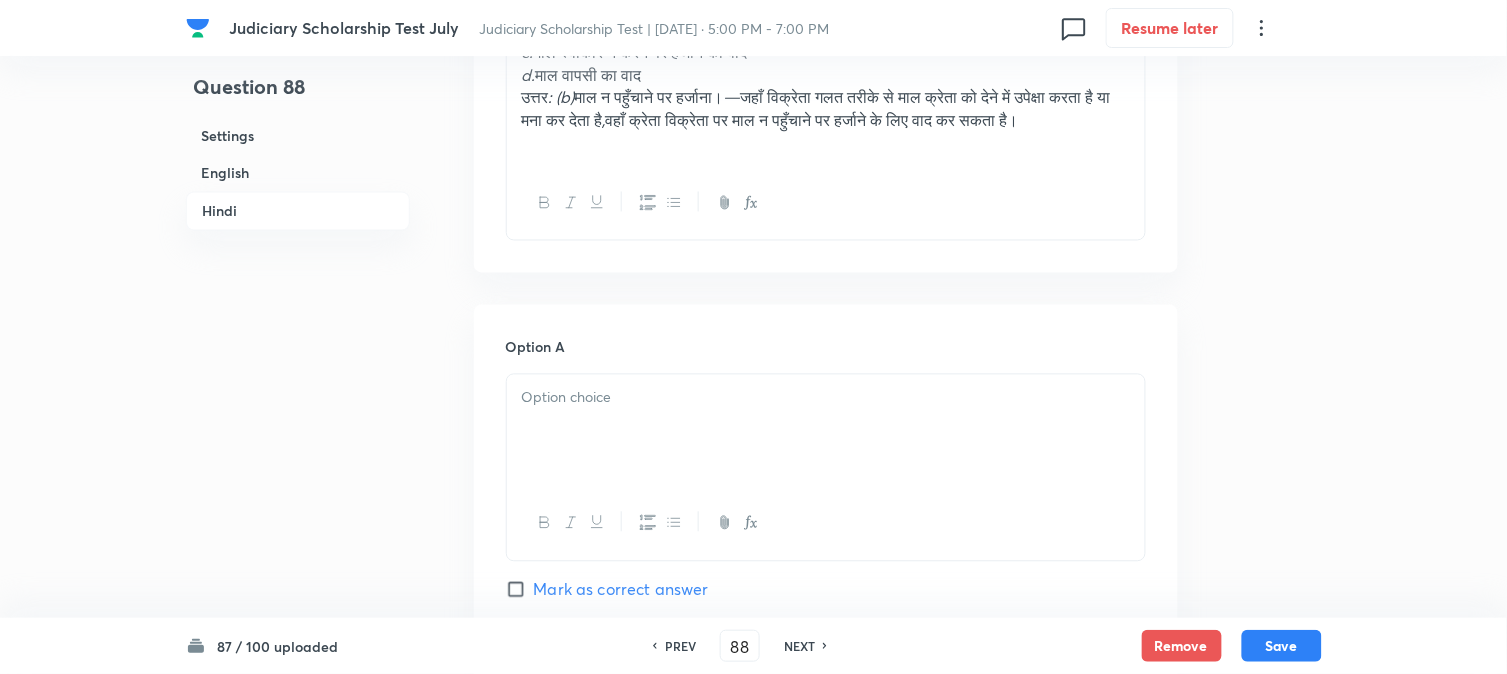 click at bounding box center [826, 398] 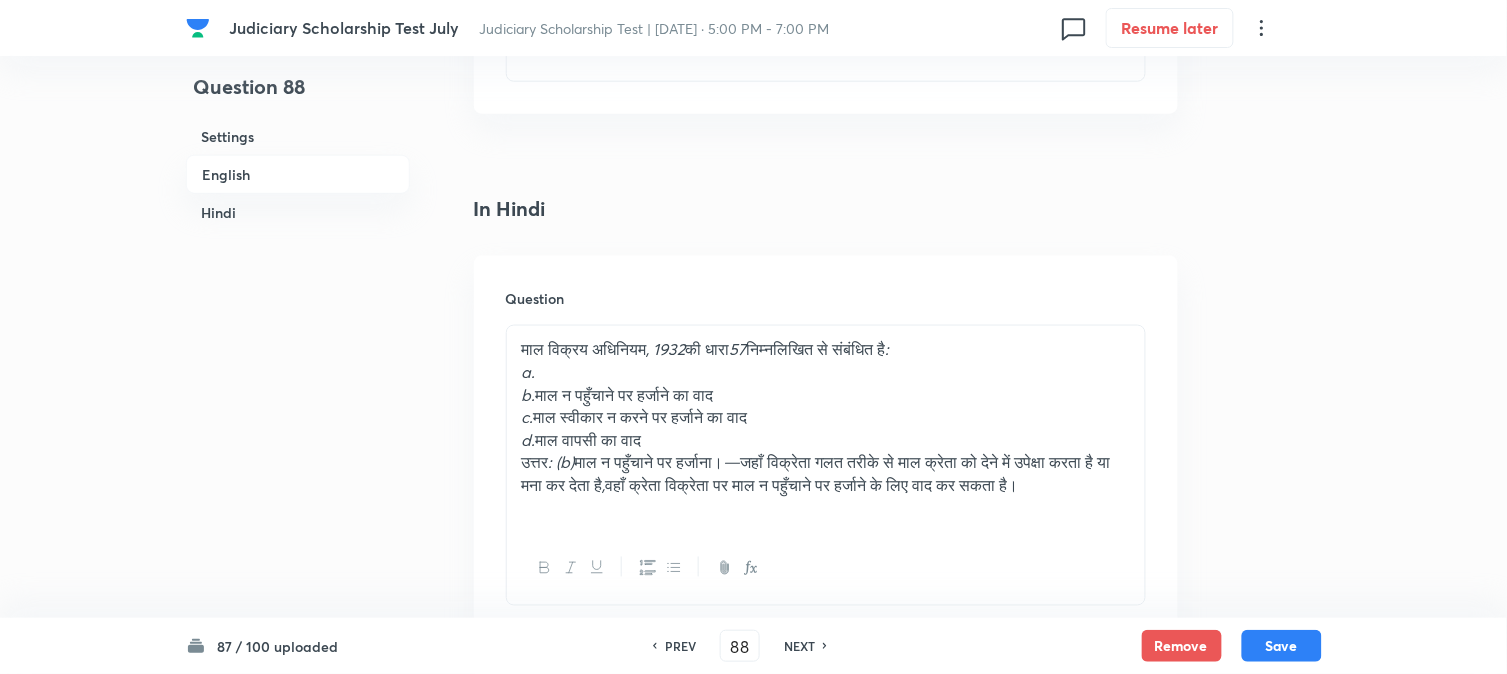 scroll, scrollTop: 2367, scrollLeft: 0, axis: vertical 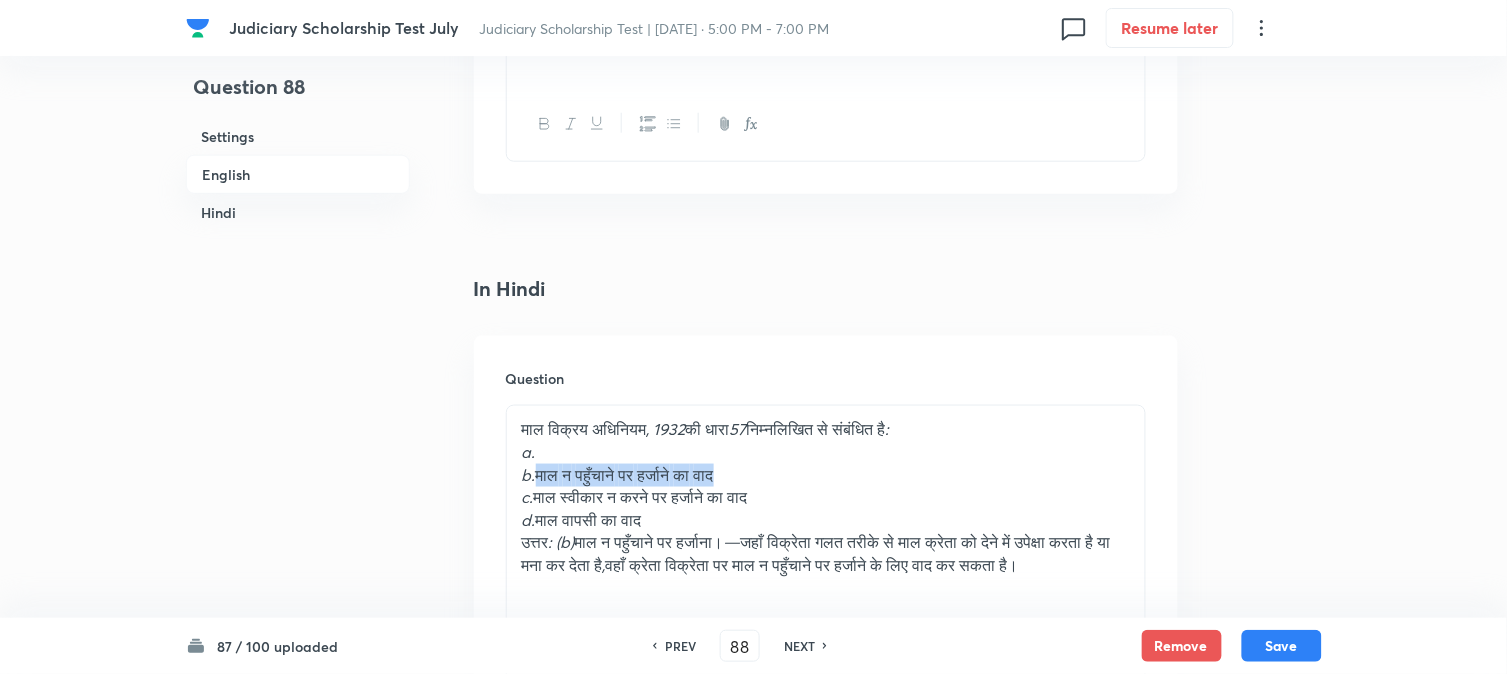 drag, startPoint x: 541, startPoint y: 477, endPoint x: 781, endPoint y: 406, distance: 250.28185 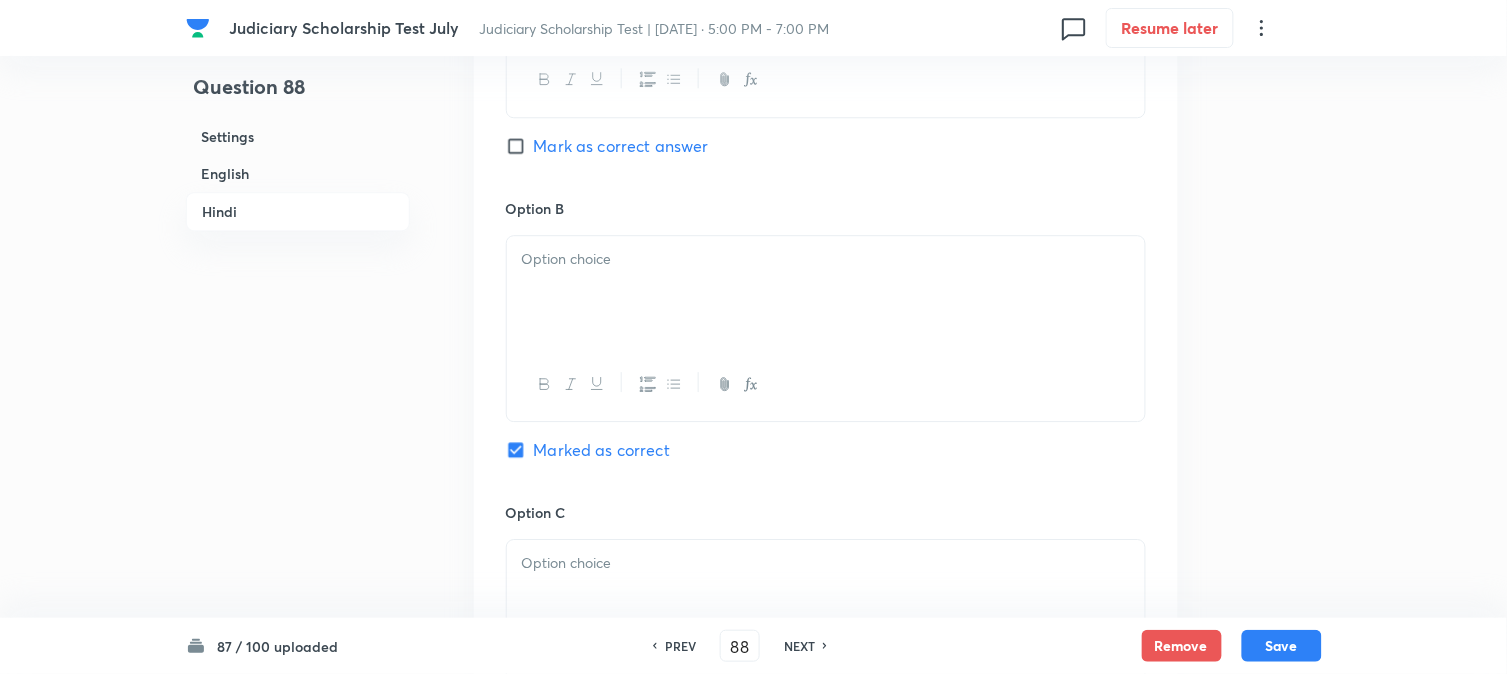 click at bounding box center (826, 292) 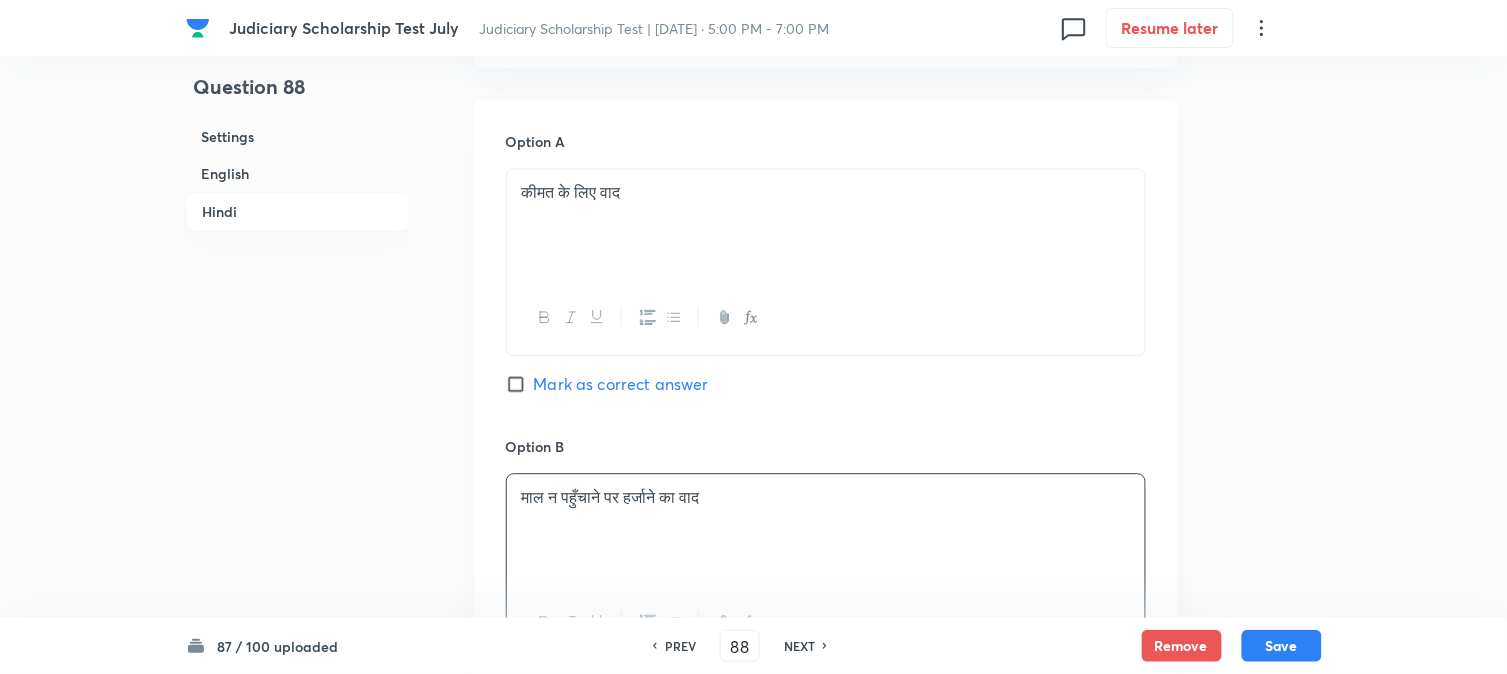 scroll, scrollTop: 2701, scrollLeft: 0, axis: vertical 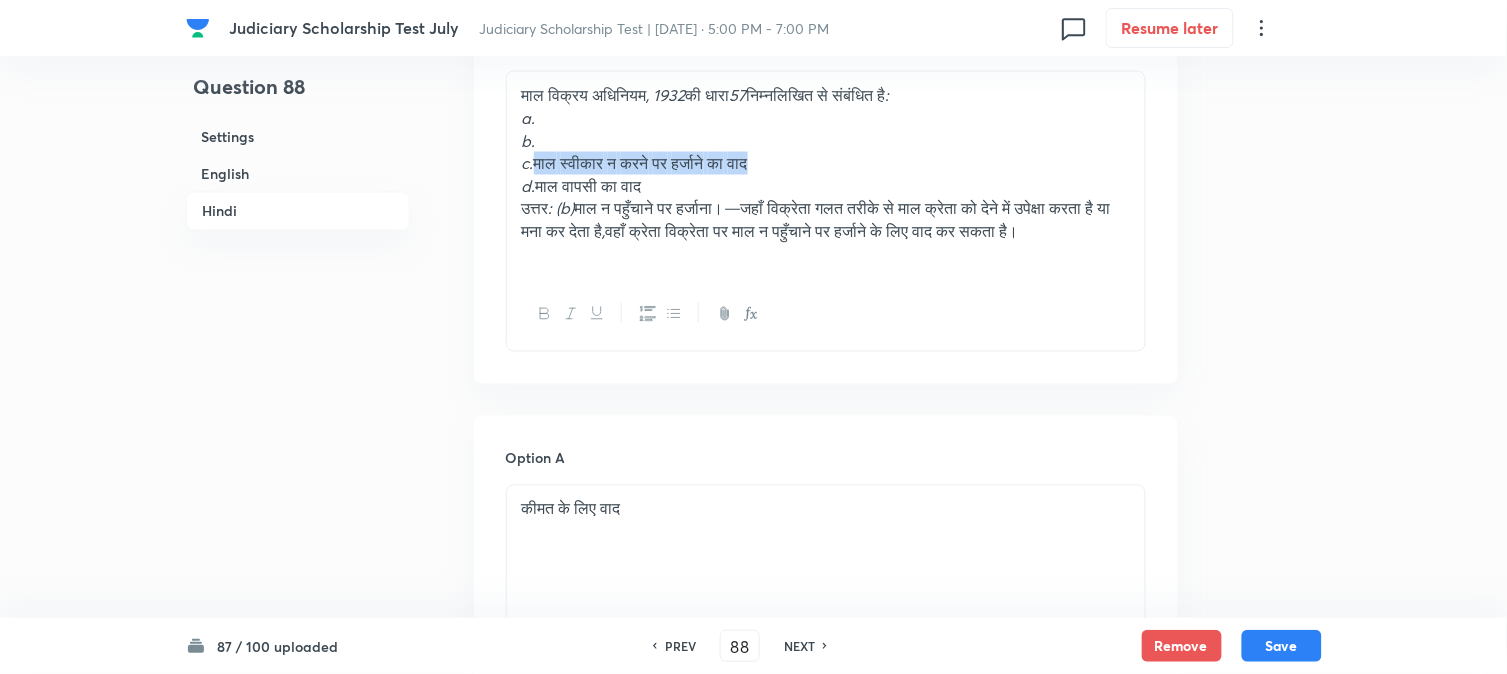 drag, startPoint x: 590, startPoint y: 167, endPoint x: 908, endPoint y: 173, distance: 318.0566 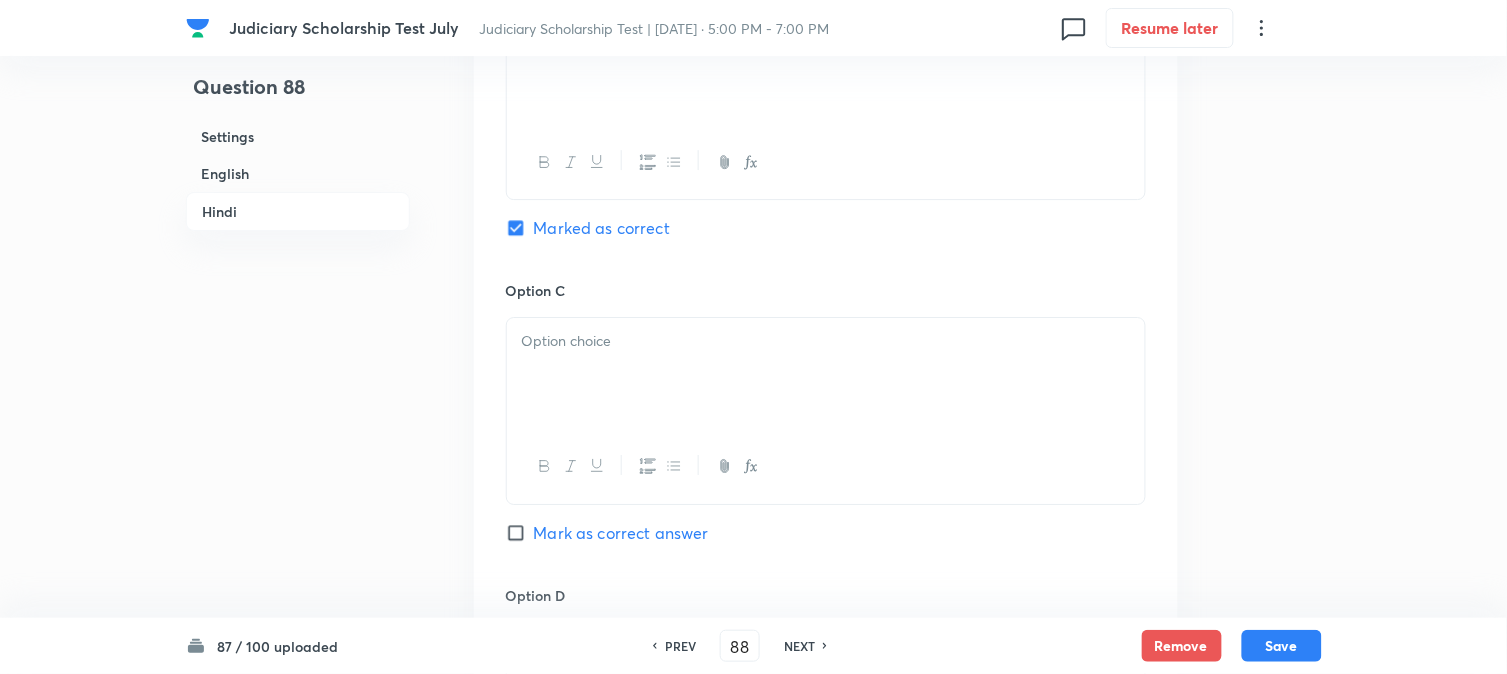 click at bounding box center [826, 374] 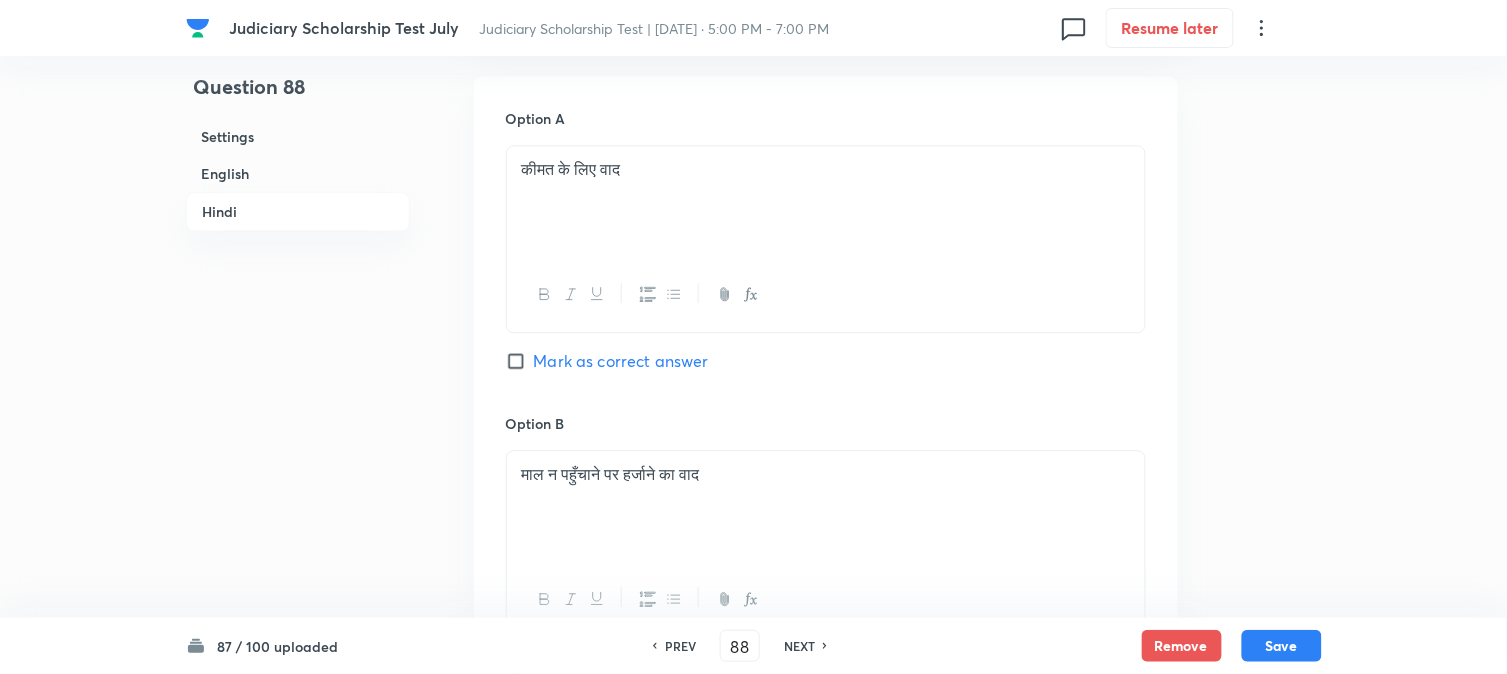 scroll, scrollTop: 2701, scrollLeft: 0, axis: vertical 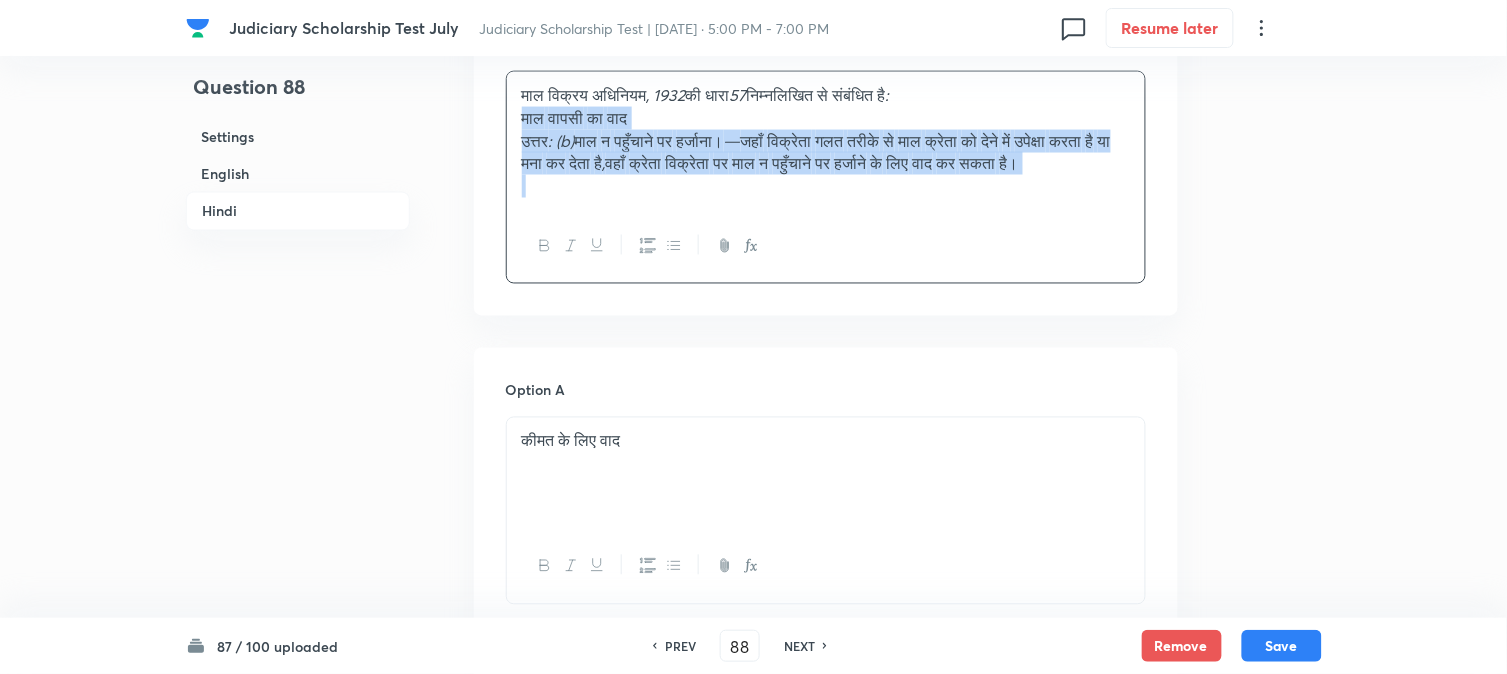 drag, startPoint x: 538, startPoint y: 187, endPoint x: 1366, endPoint y: 276, distance: 832.7695 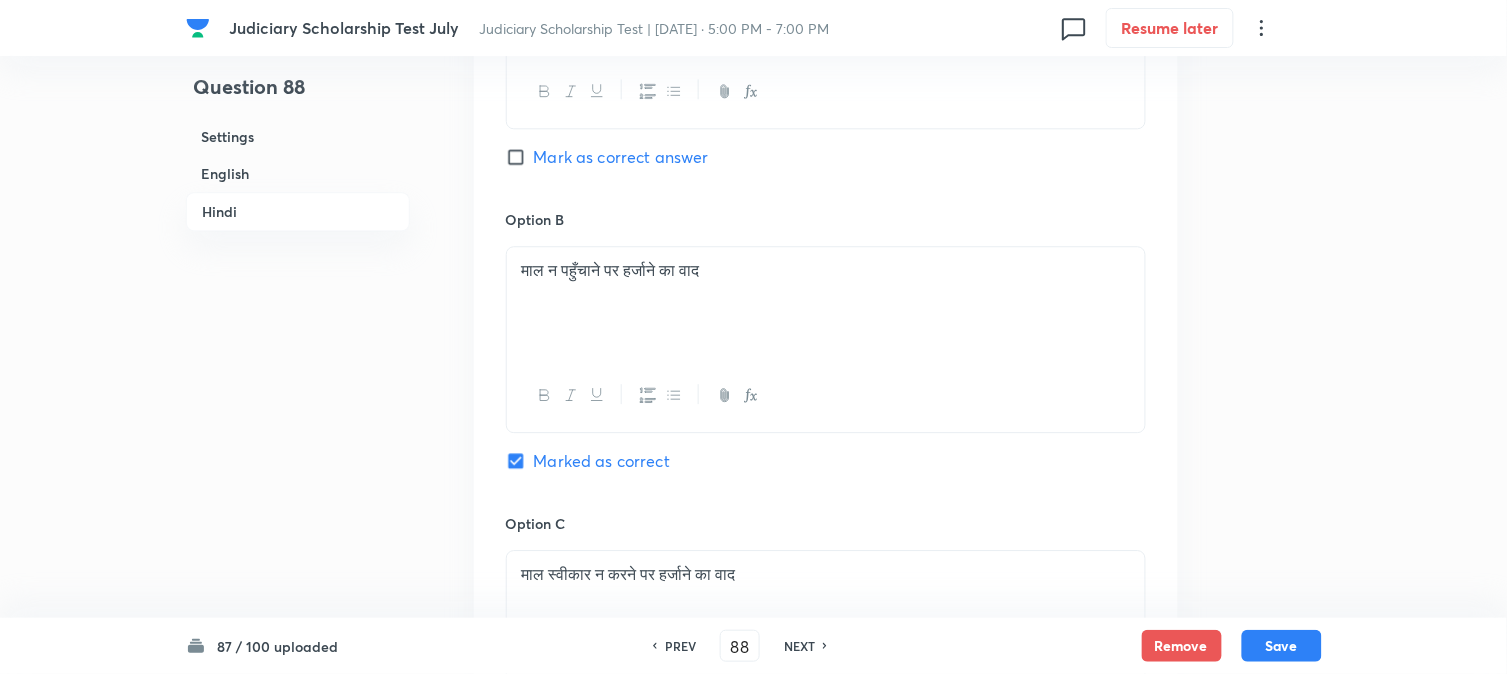 scroll, scrollTop: 3590, scrollLeft: 0, axis: vertical 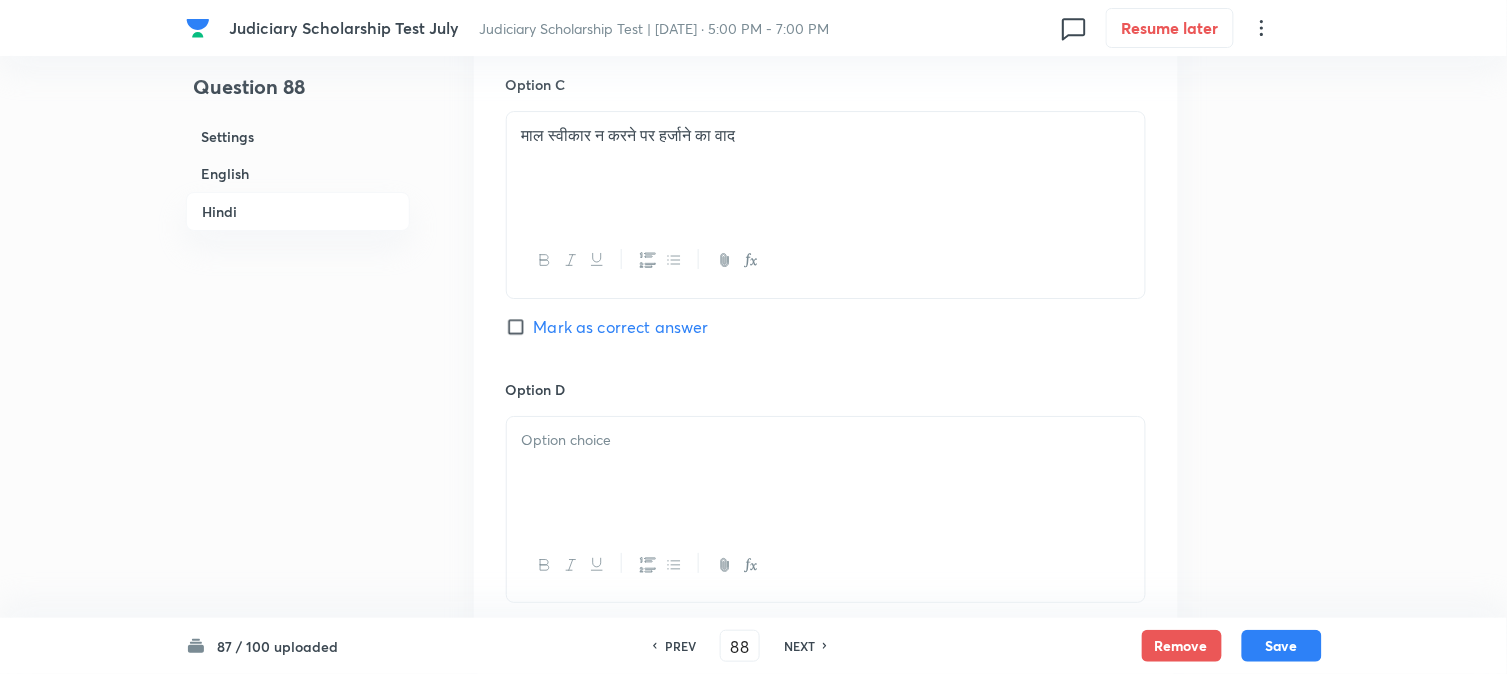 click at bounding box center (826, 473) 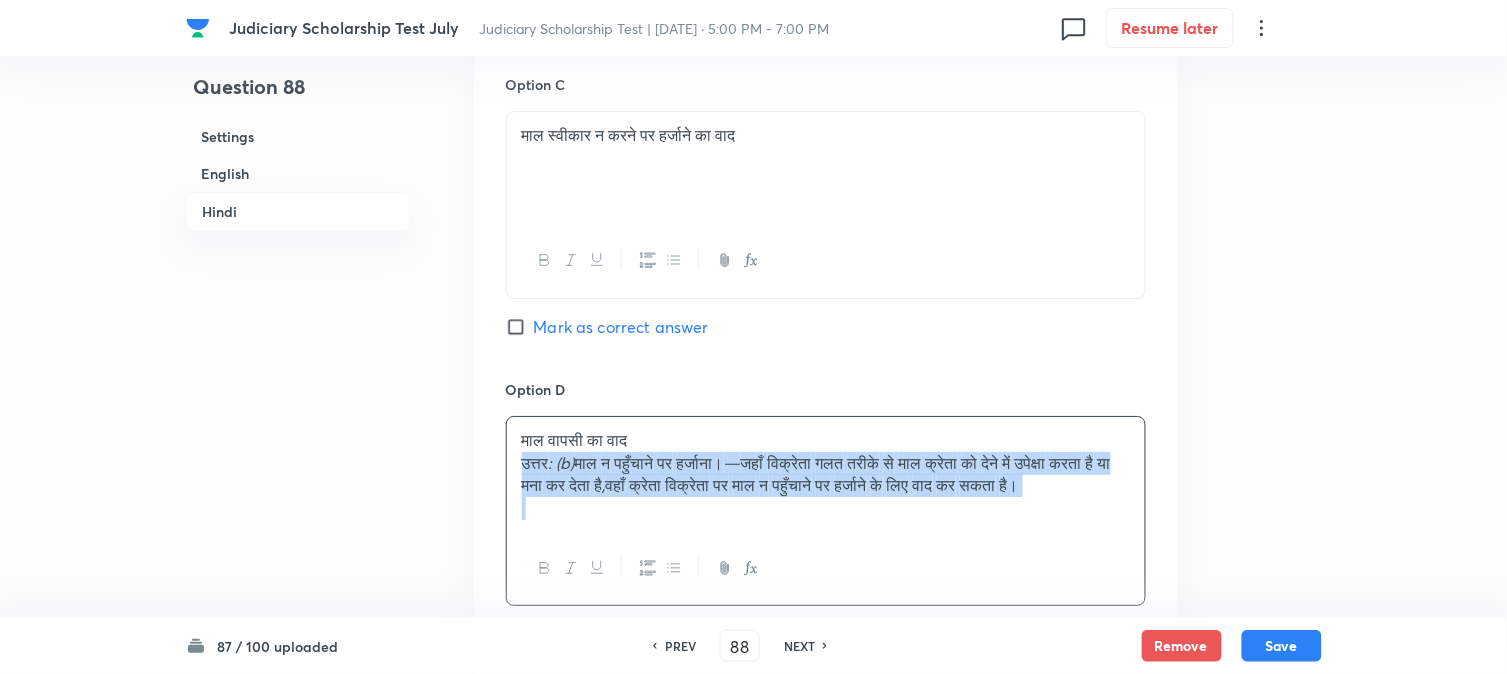 drag, startPoint x: 521, startPoint y: 467, endPoint x: 1260, endPoint y: 506, distance: 740.0284 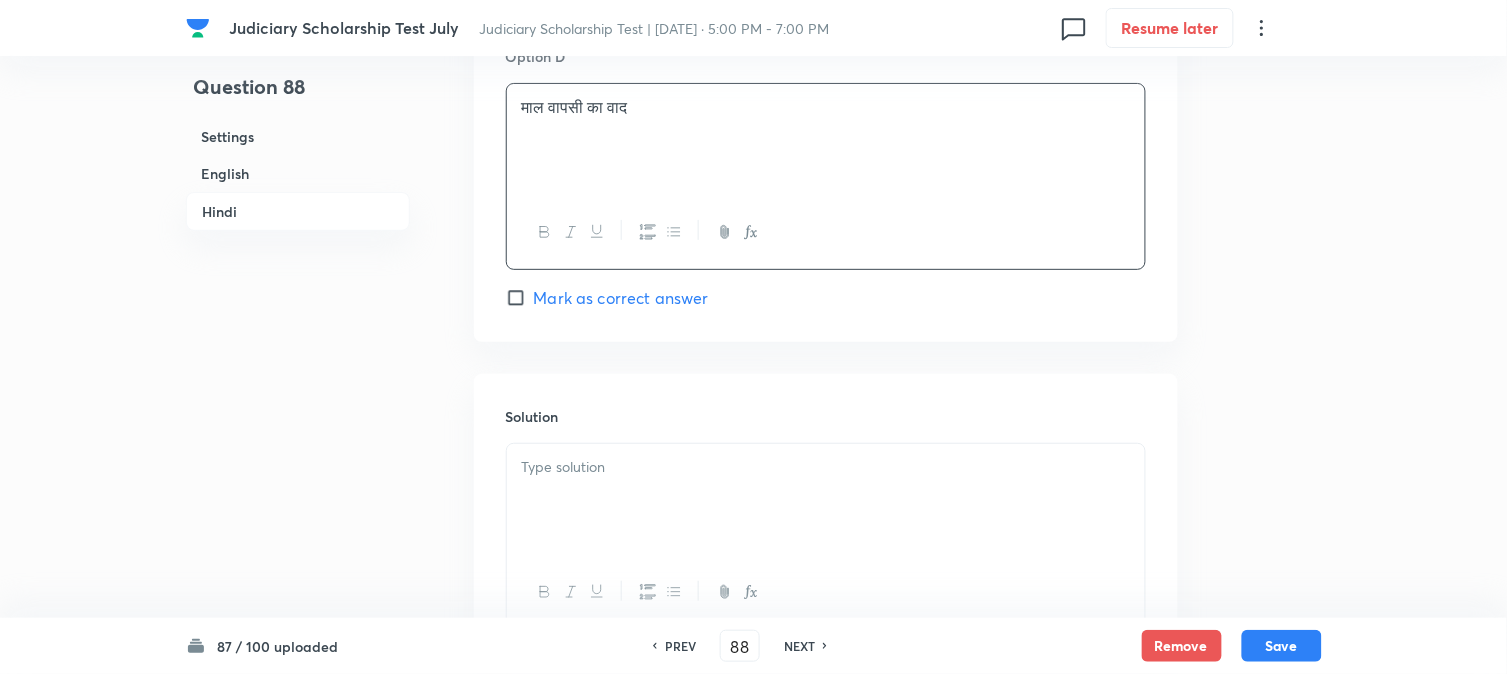 click at bounding box center [826, 500] 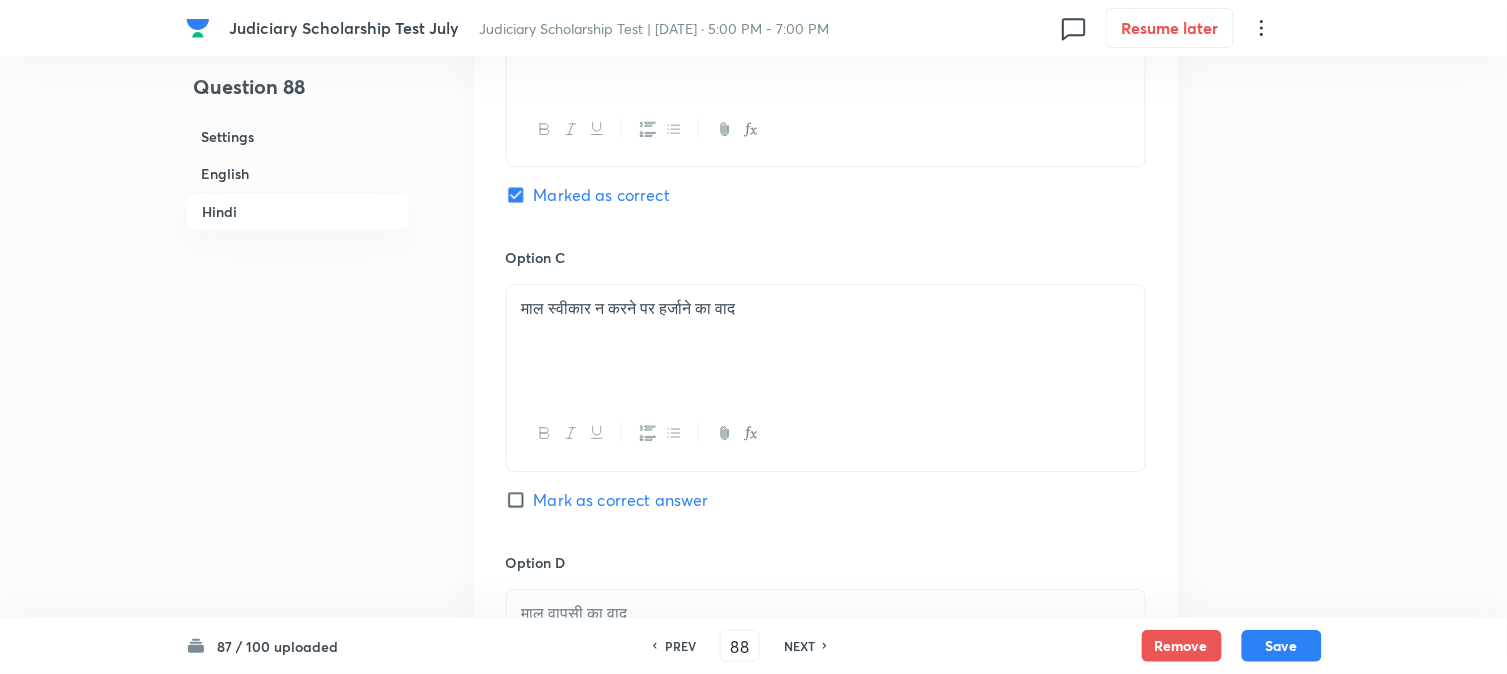 scroll, scrollTop: 3367, scrollLeft: 0, axis: vertical 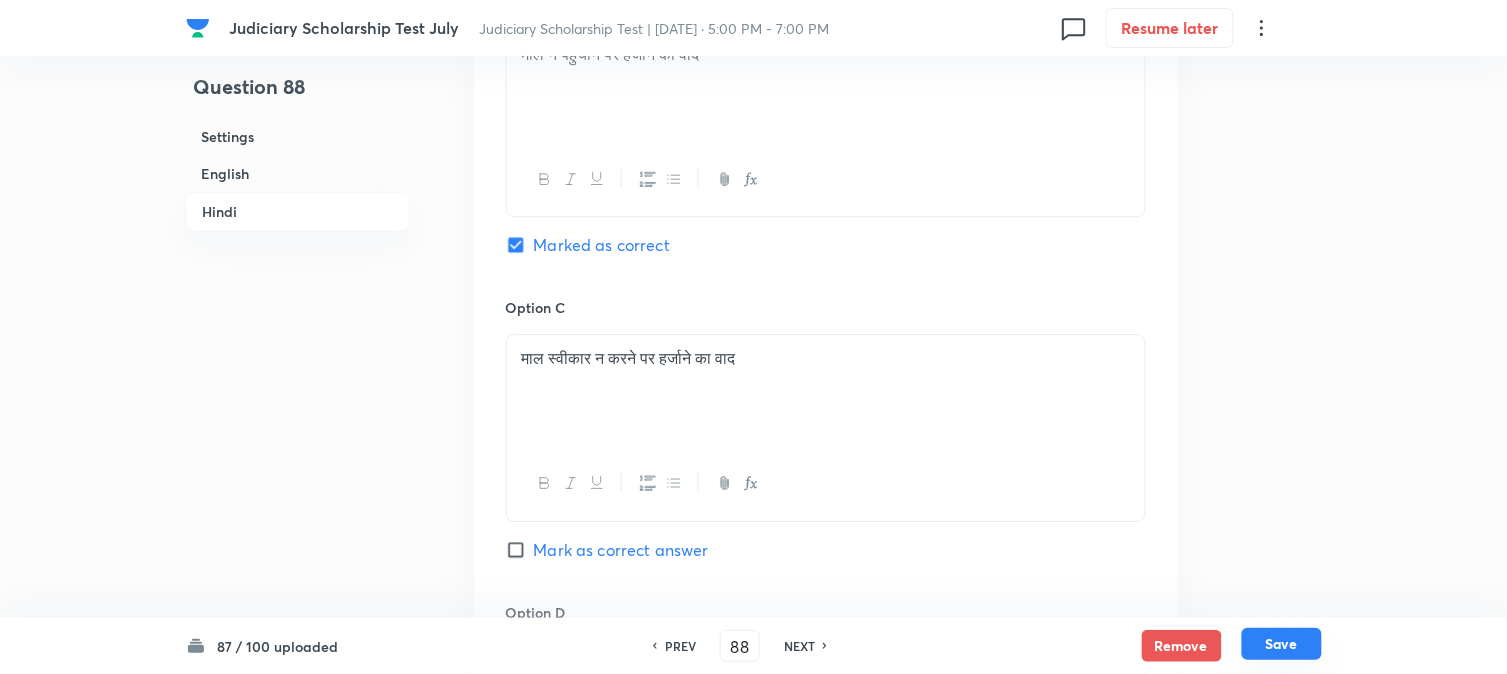 click on "Save" at bounding box center (1282, 644) 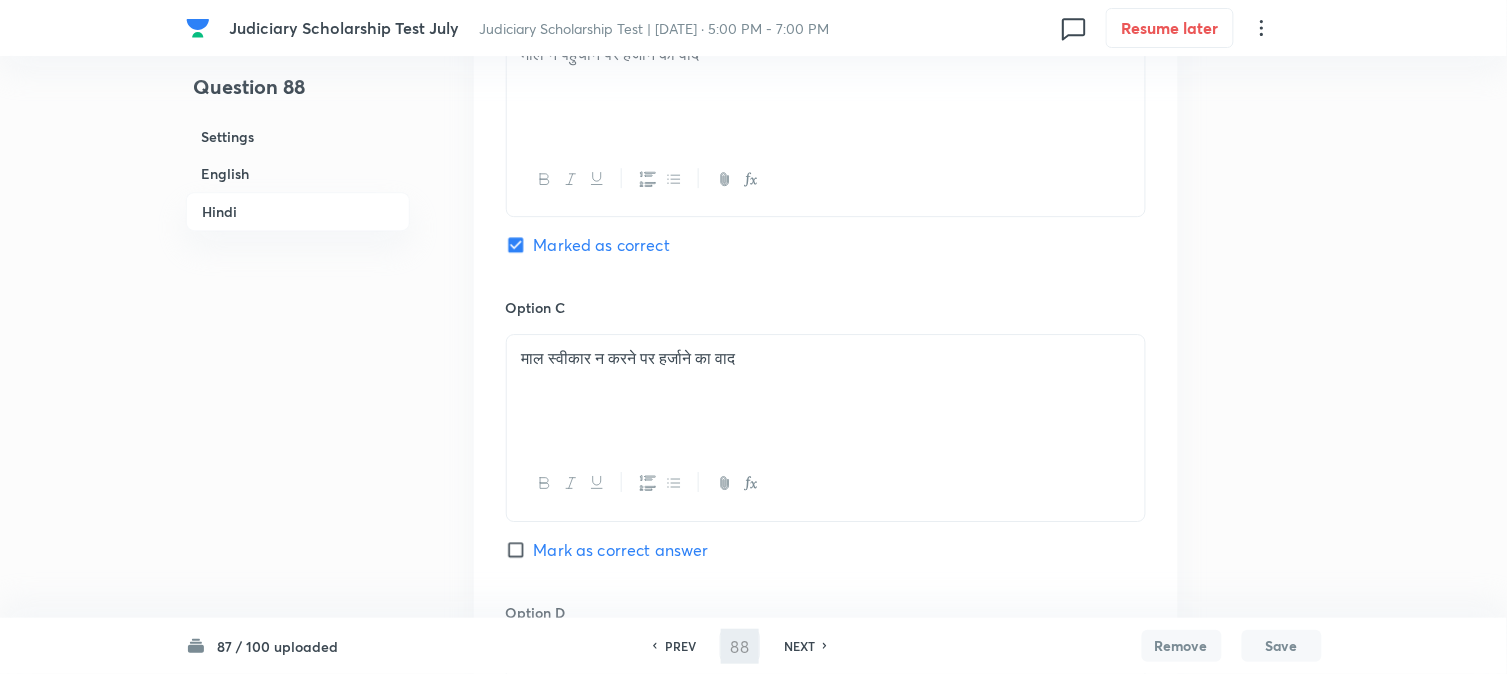 type 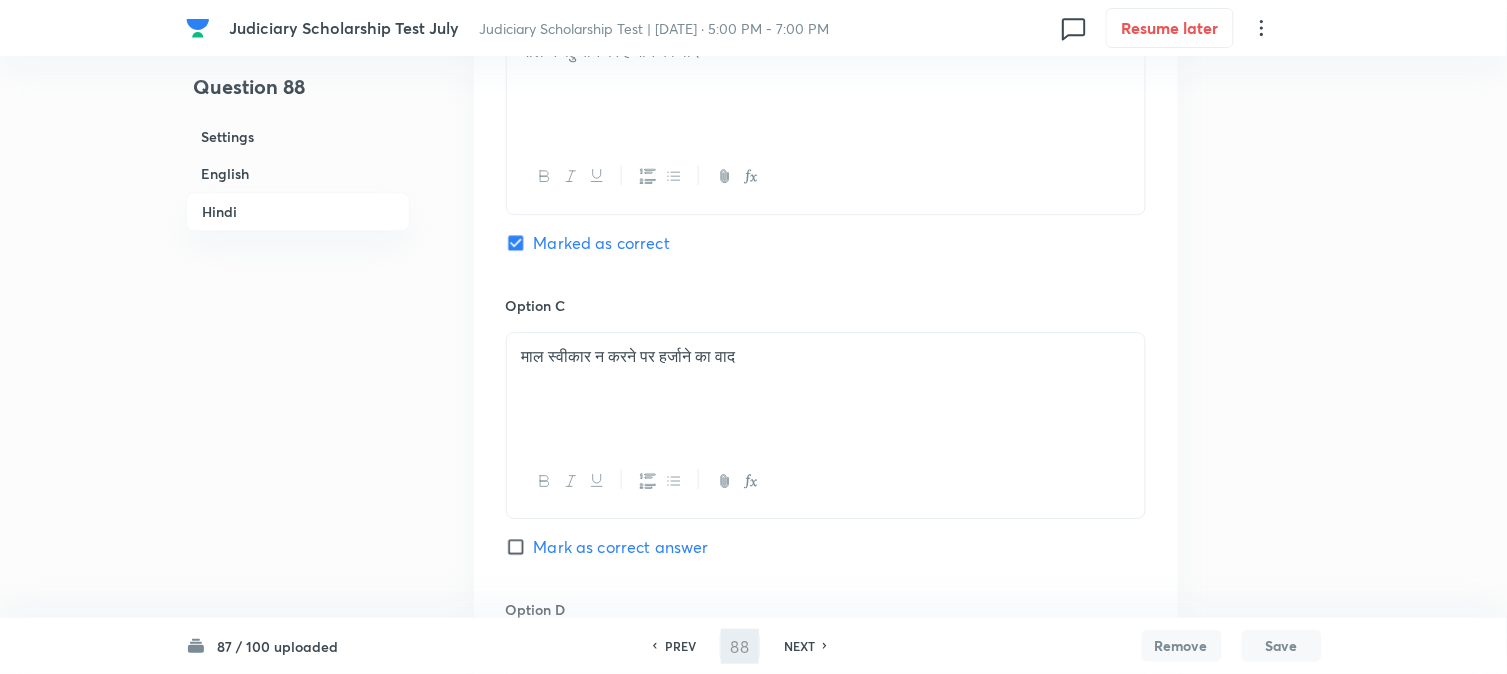 type on "89" 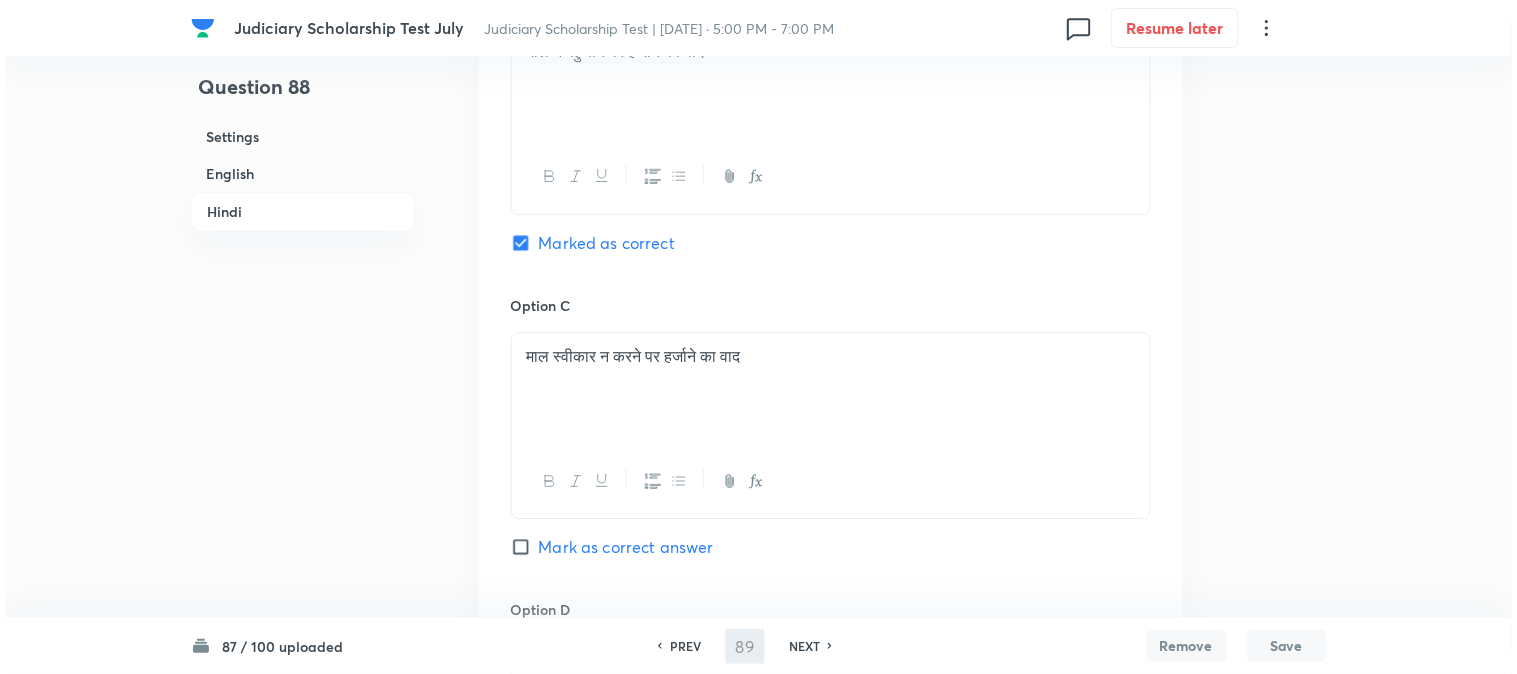 scroll, scrollTop: 0, scrollLeft: 0, axis: both 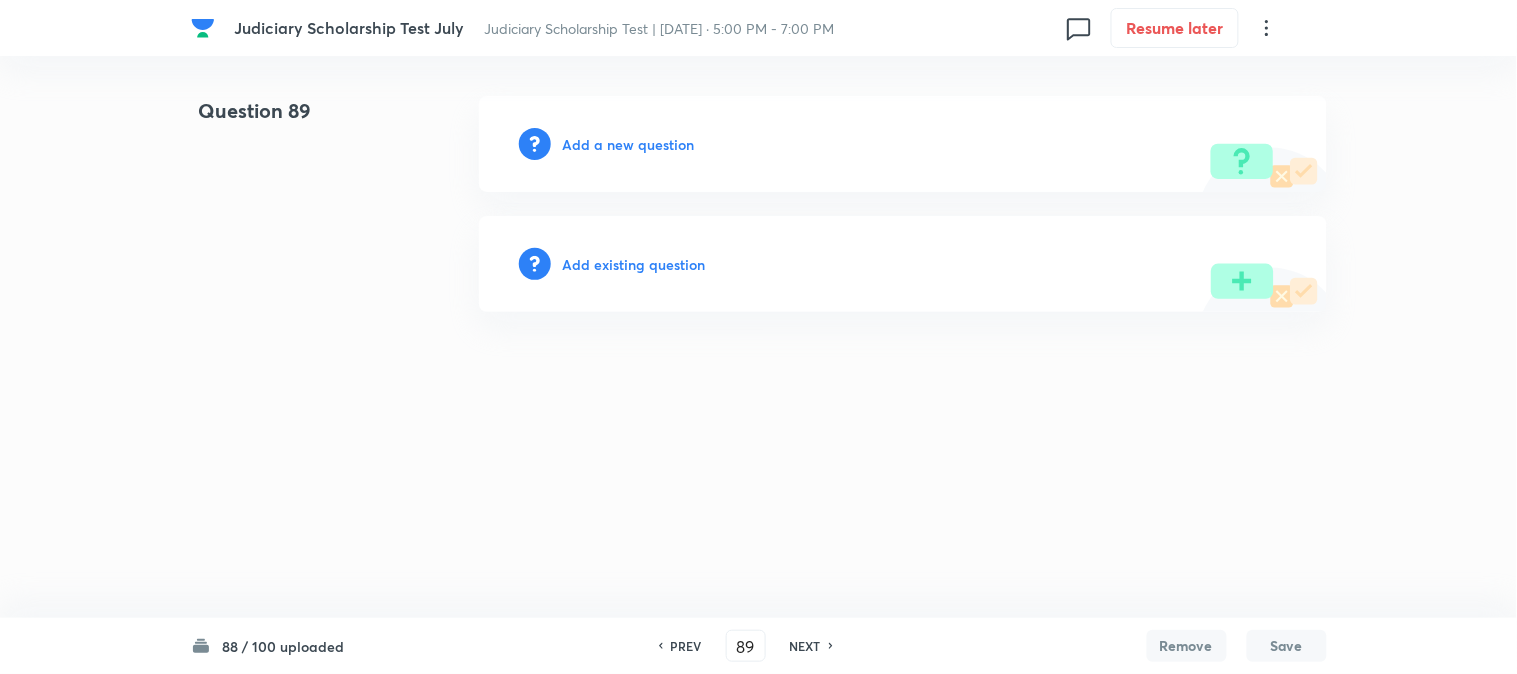click on "Add a new question" at bounding box center (629, 144) 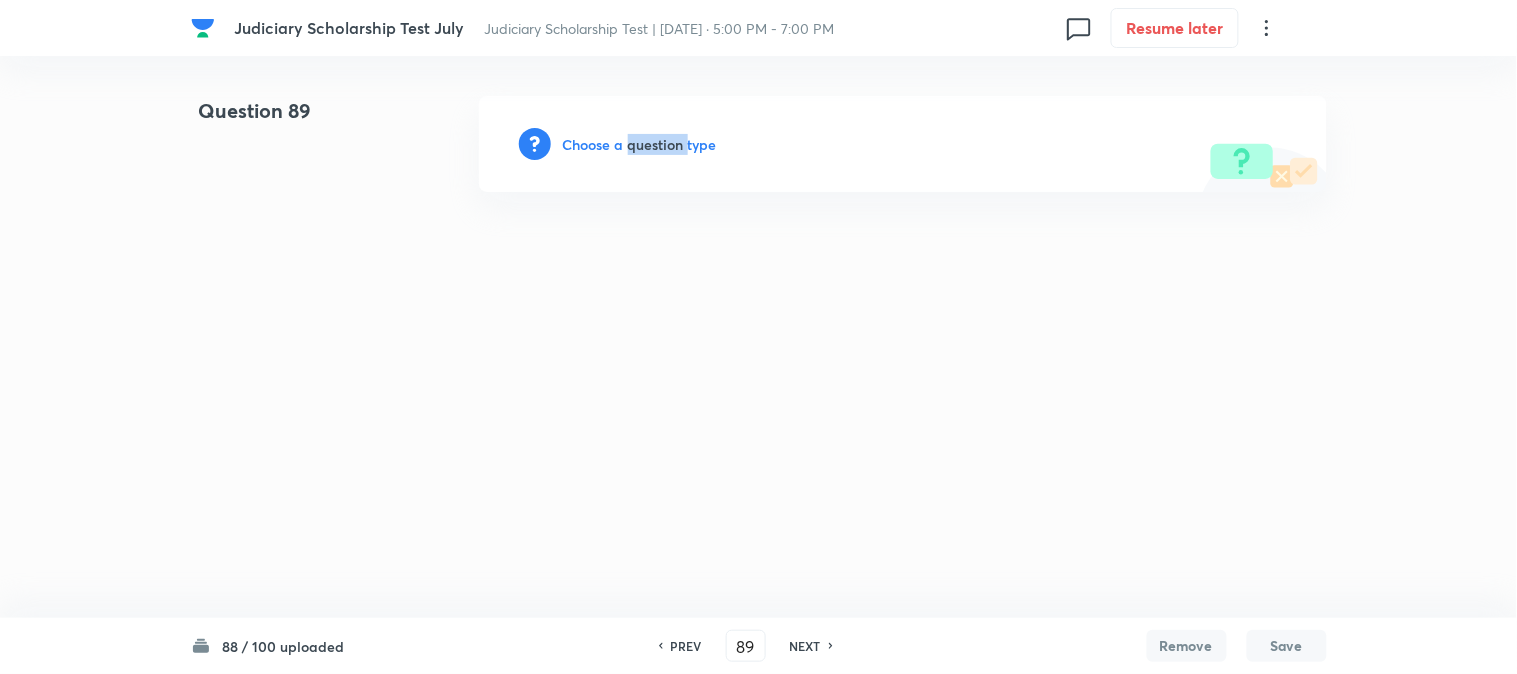 click on "Choose a question type" at bounding box center [640, 144] 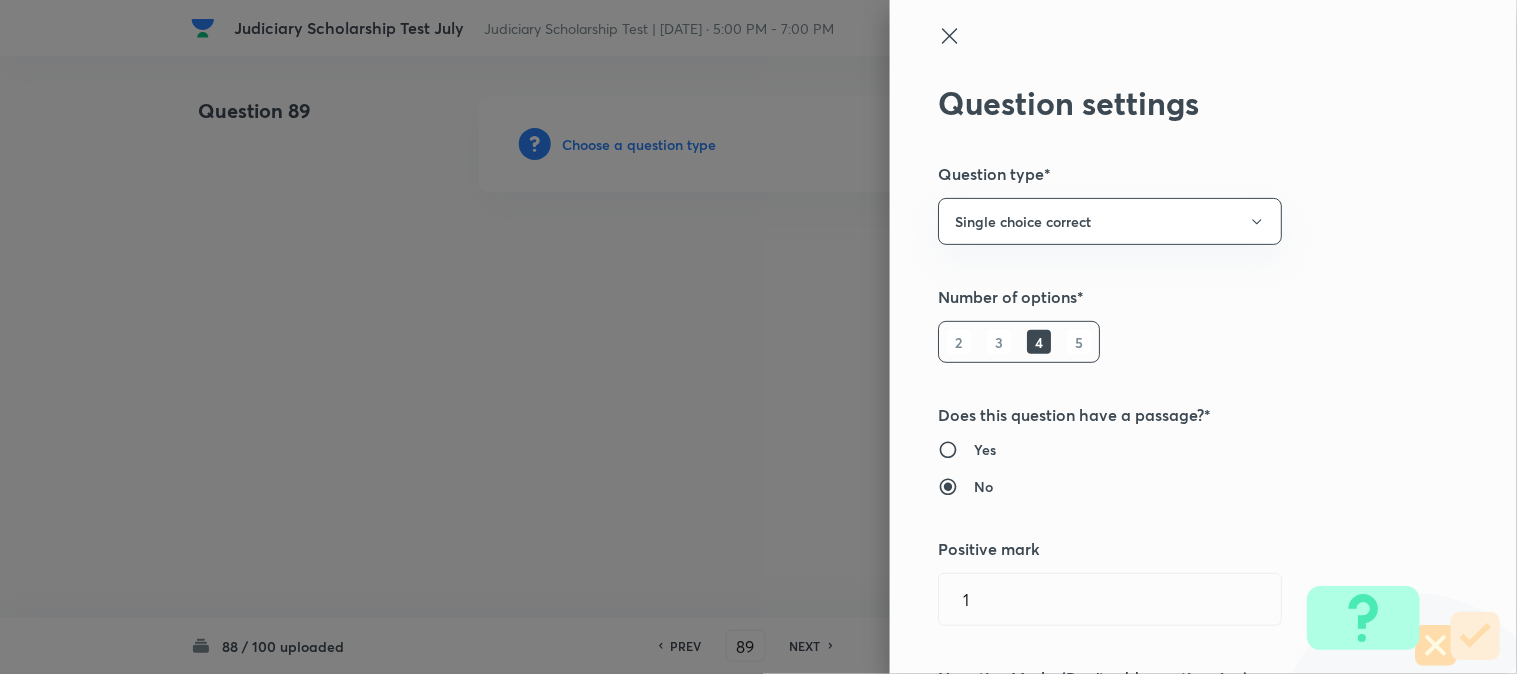 click at bounding box center [758, 337] 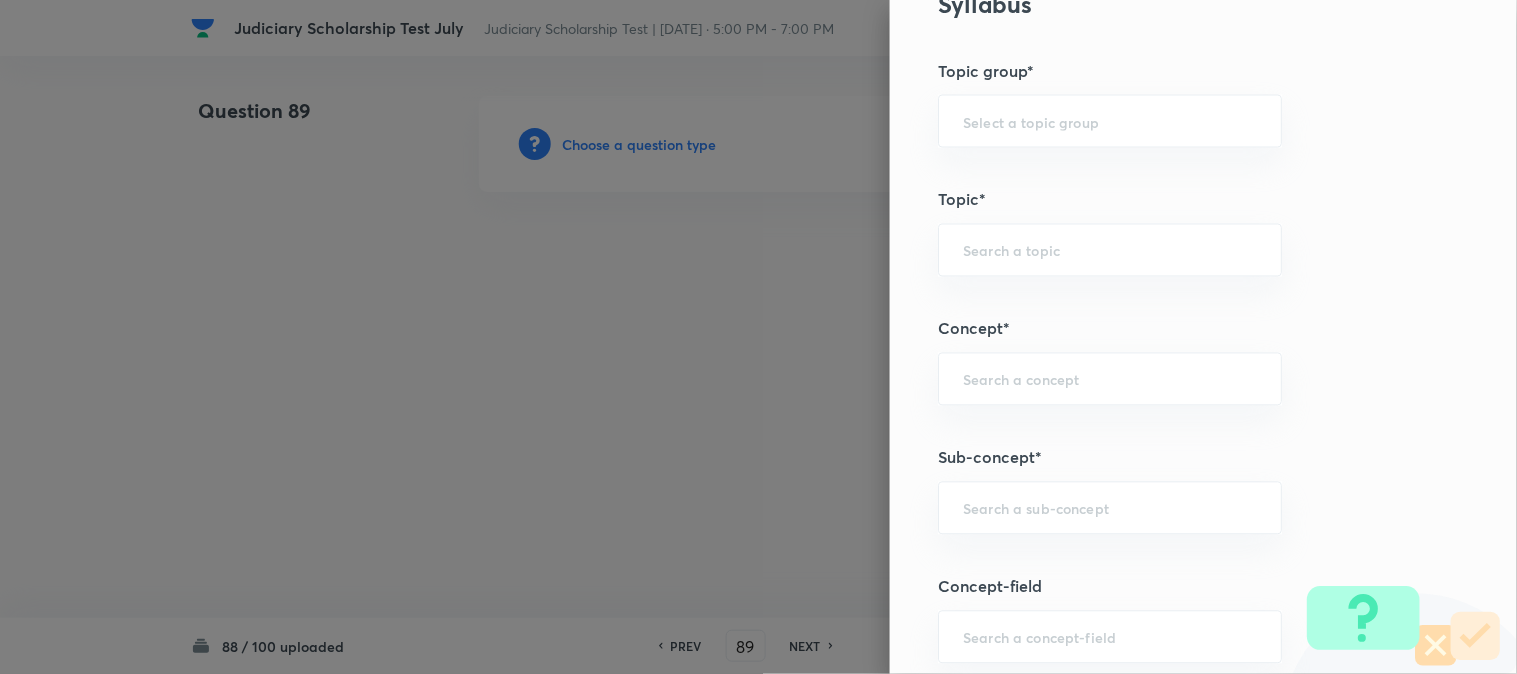 scroll, scrollTop: 1180, scrollLeft: 0, axis: vertical 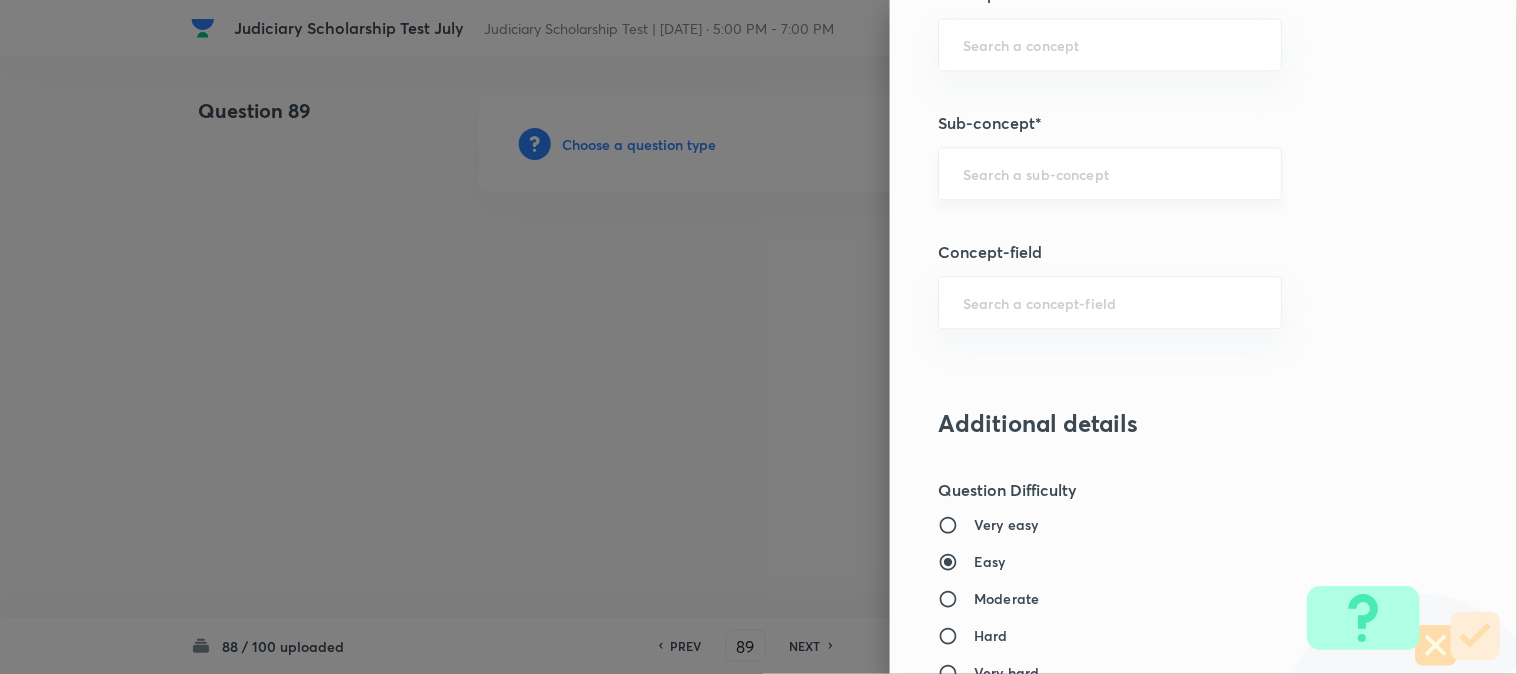 click on "​" at bounding box center (1110, 173) 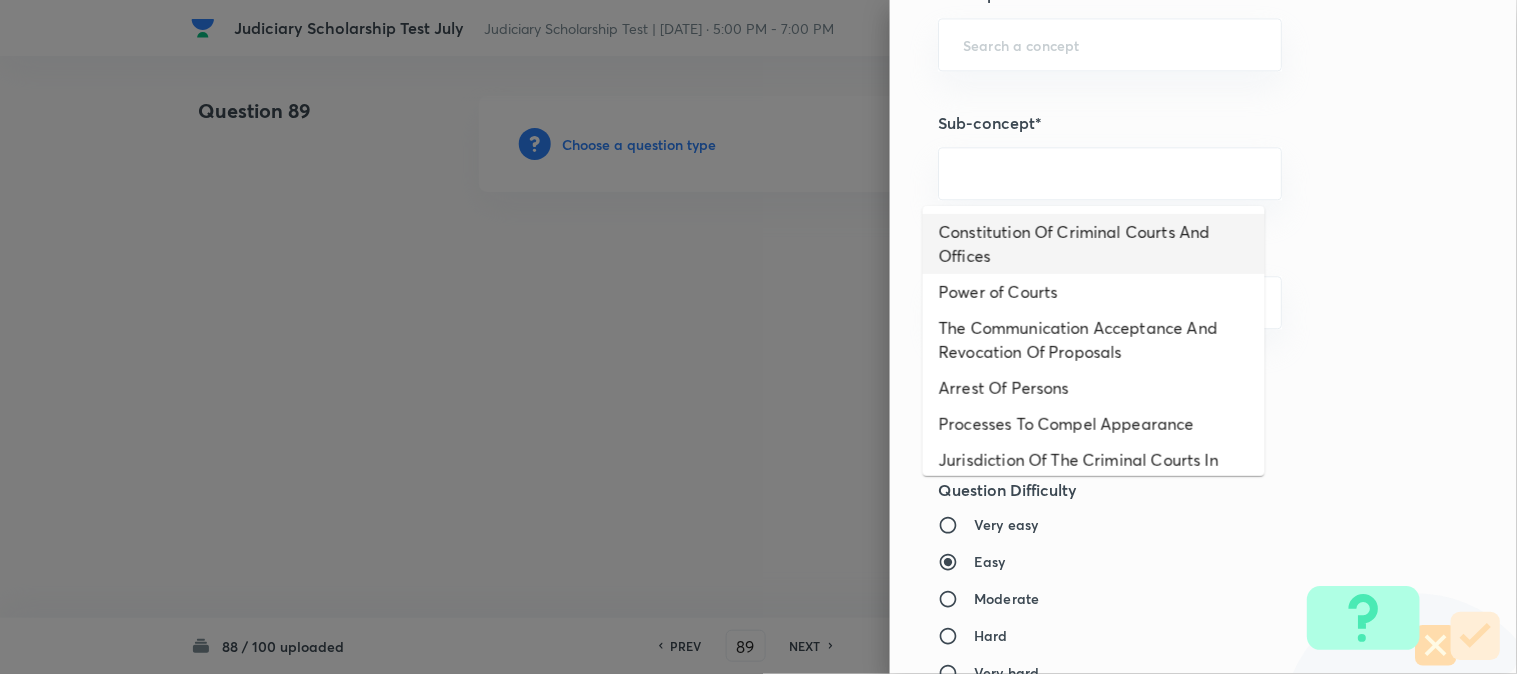click on "Constitution Of Criminal Courts And Offices" at bounding box center [1094, 244] 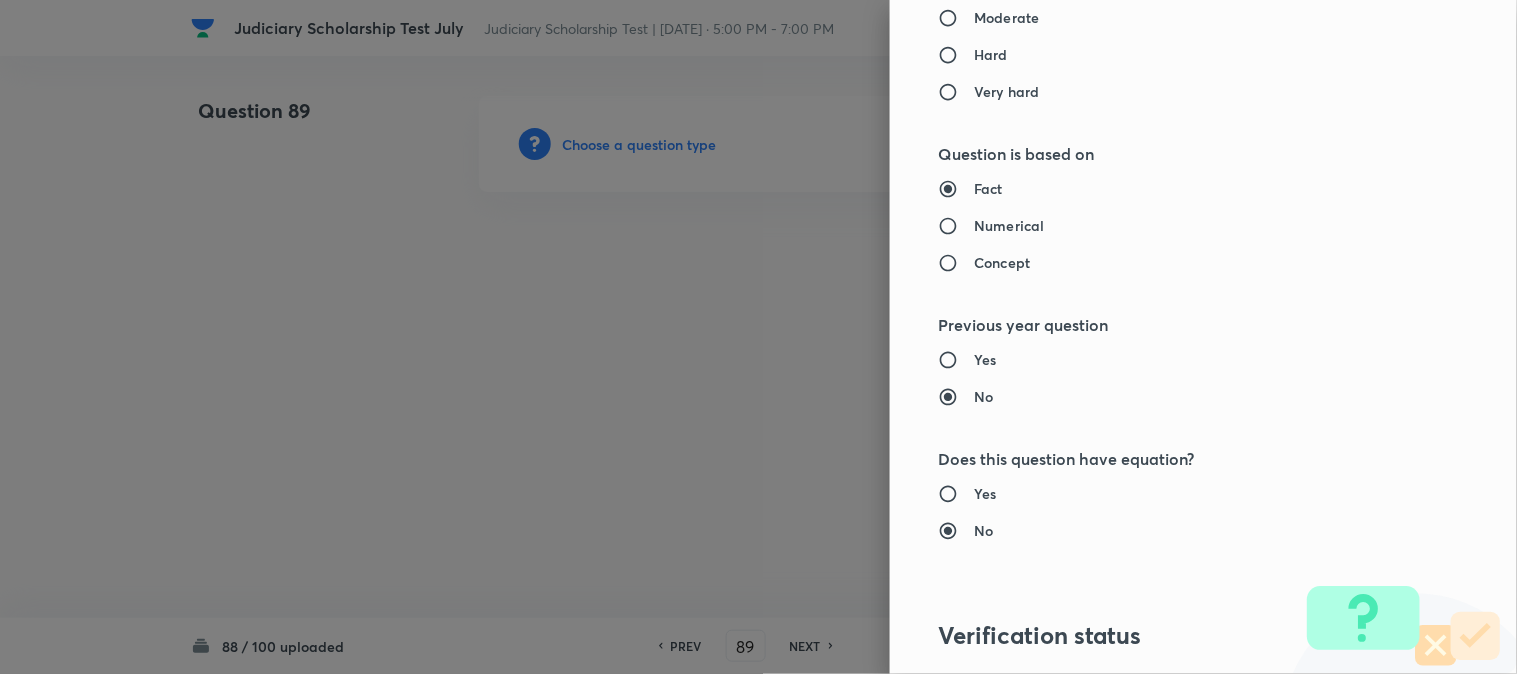 type on "Criminal Law" 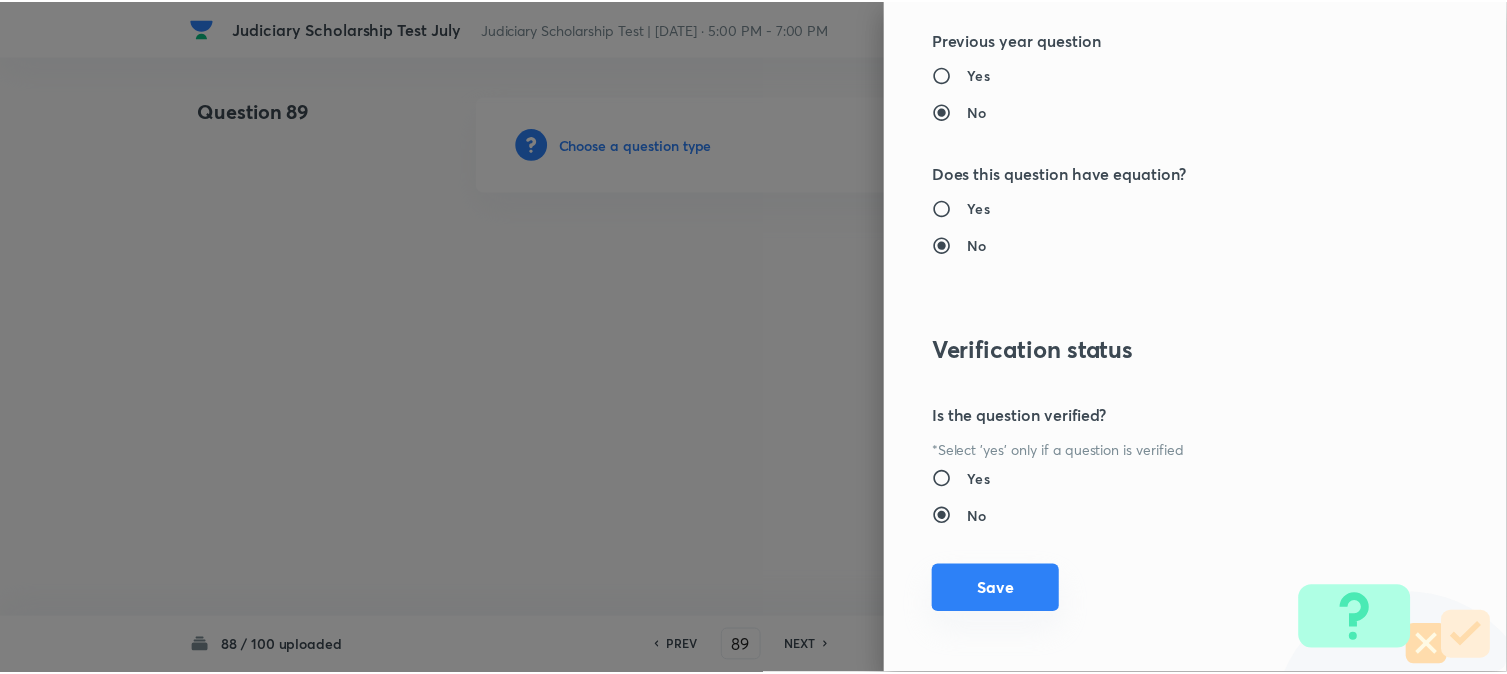 scroll, scrollTop: 2052, scrollLeft: 0, axis: vertical 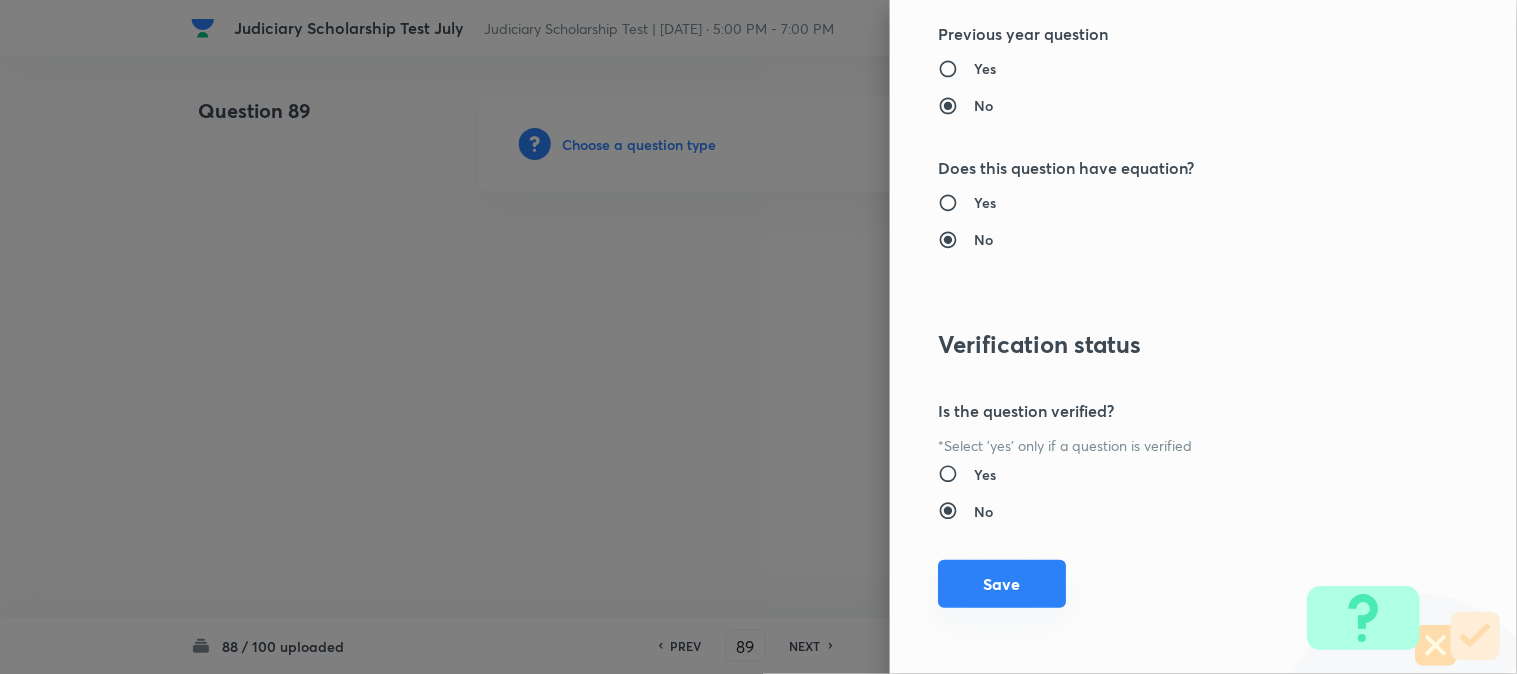 click on "Save" at bounding box center (1002, 584) 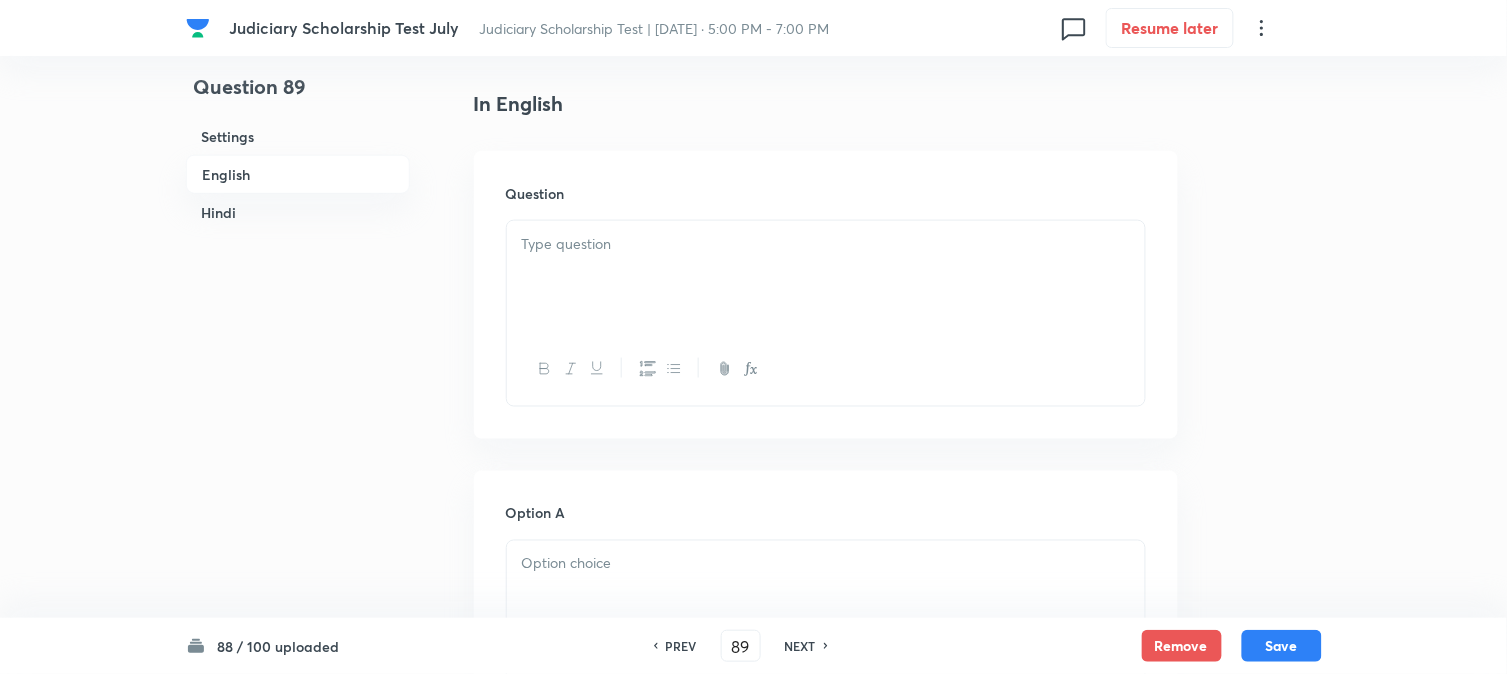 scroll, scrollTop: 590, scrollLeft: 0, axis: vertical 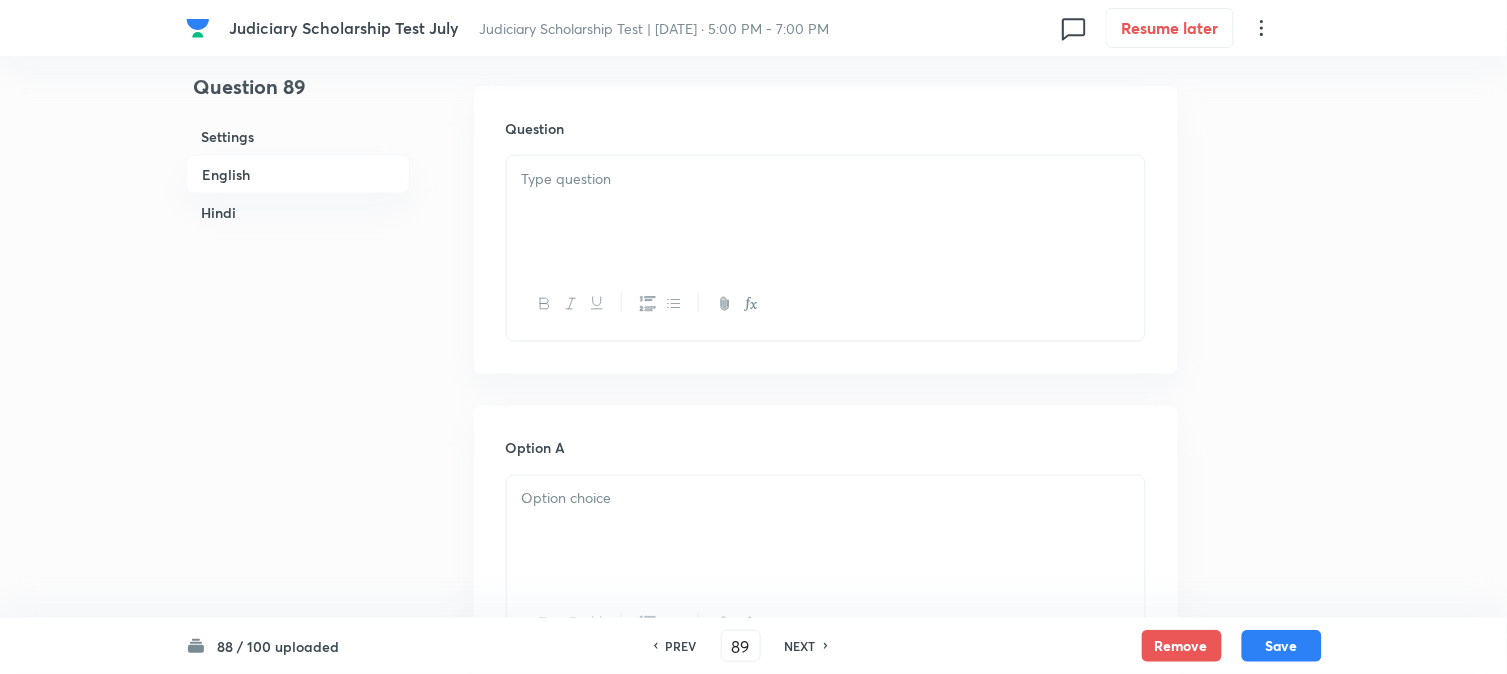 click at bounding box center [826, 212] 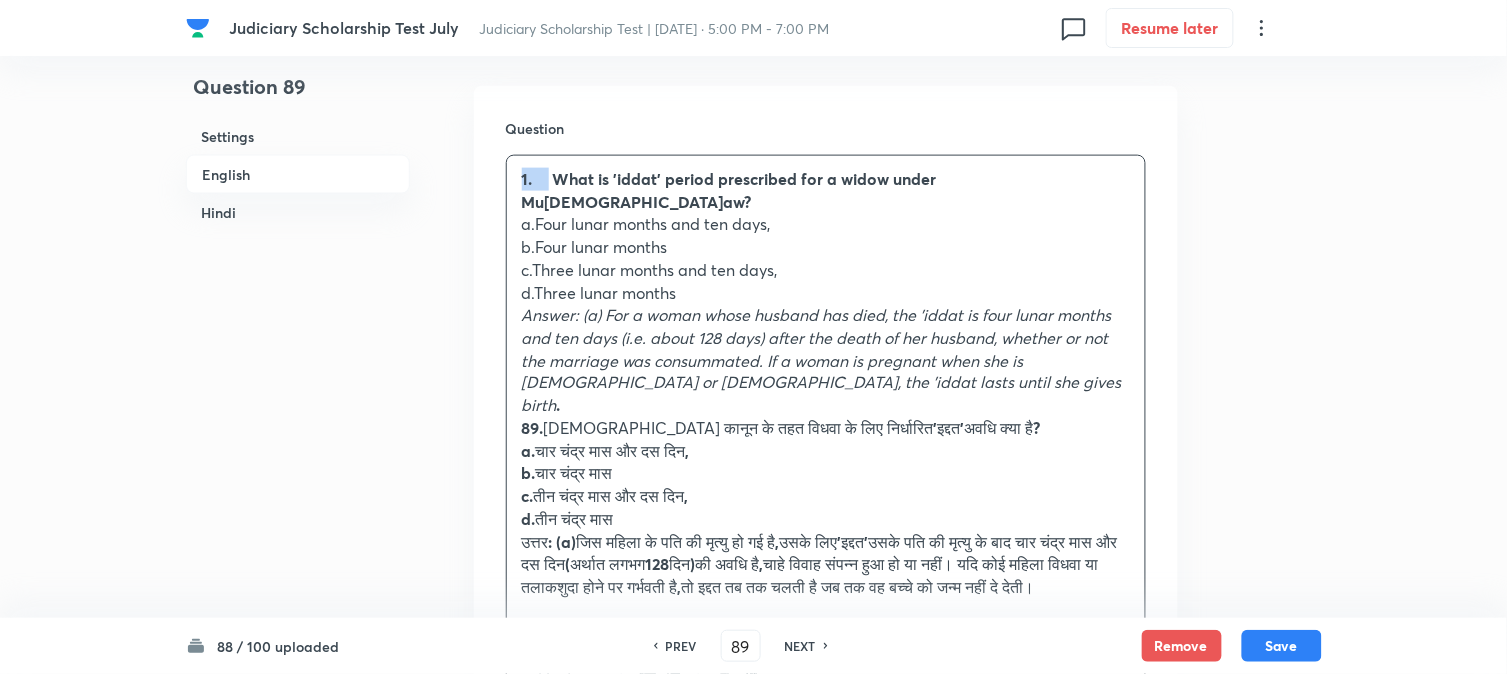drag, startPoint x: 551, startPoint y: 176, endPoint x: 513, endPoint y: 172, distance: 38.209946 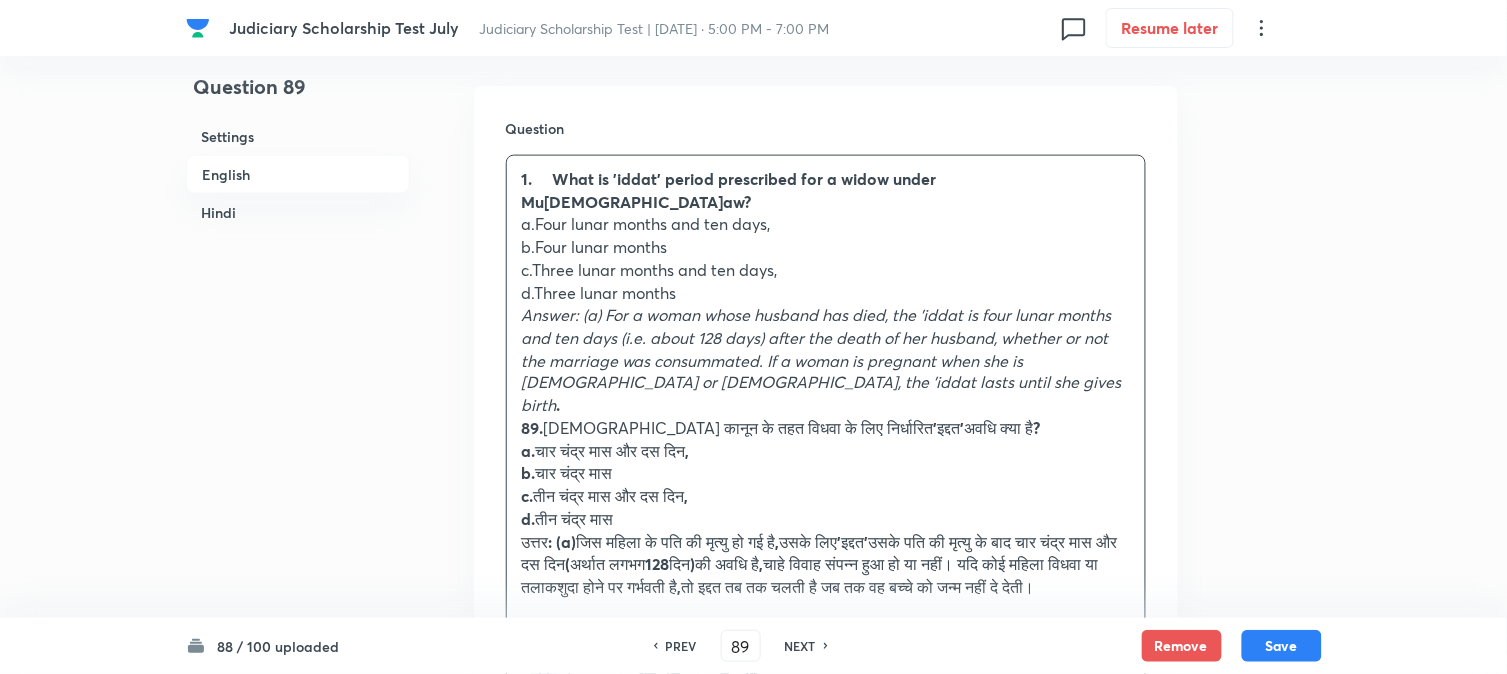 click on "1.     What is 'iddat' period prescribed for a widow under Muslim law?" at bounding box center [729, 190] 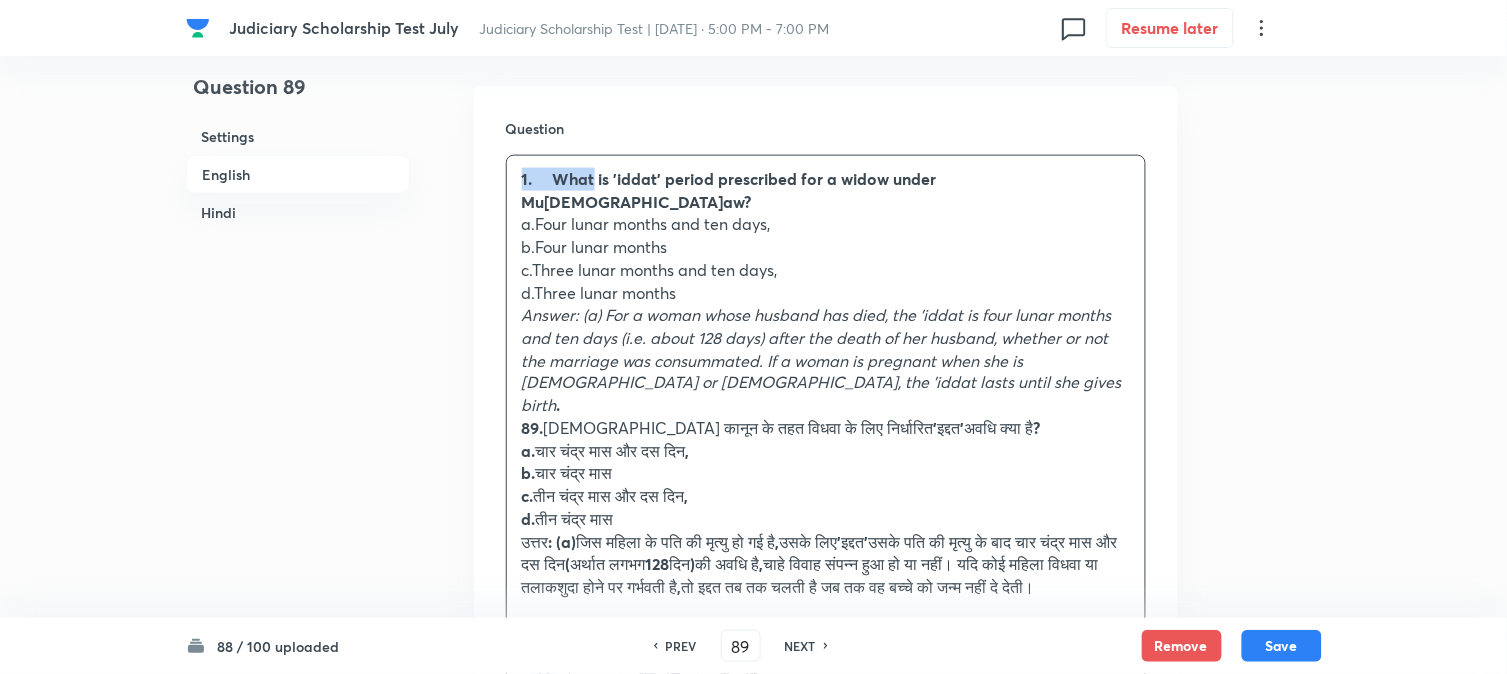 drag, startPoint x: 555, startPoint y: 180, endPoint x: 510, endPoint y: 172, distance: 45.705578 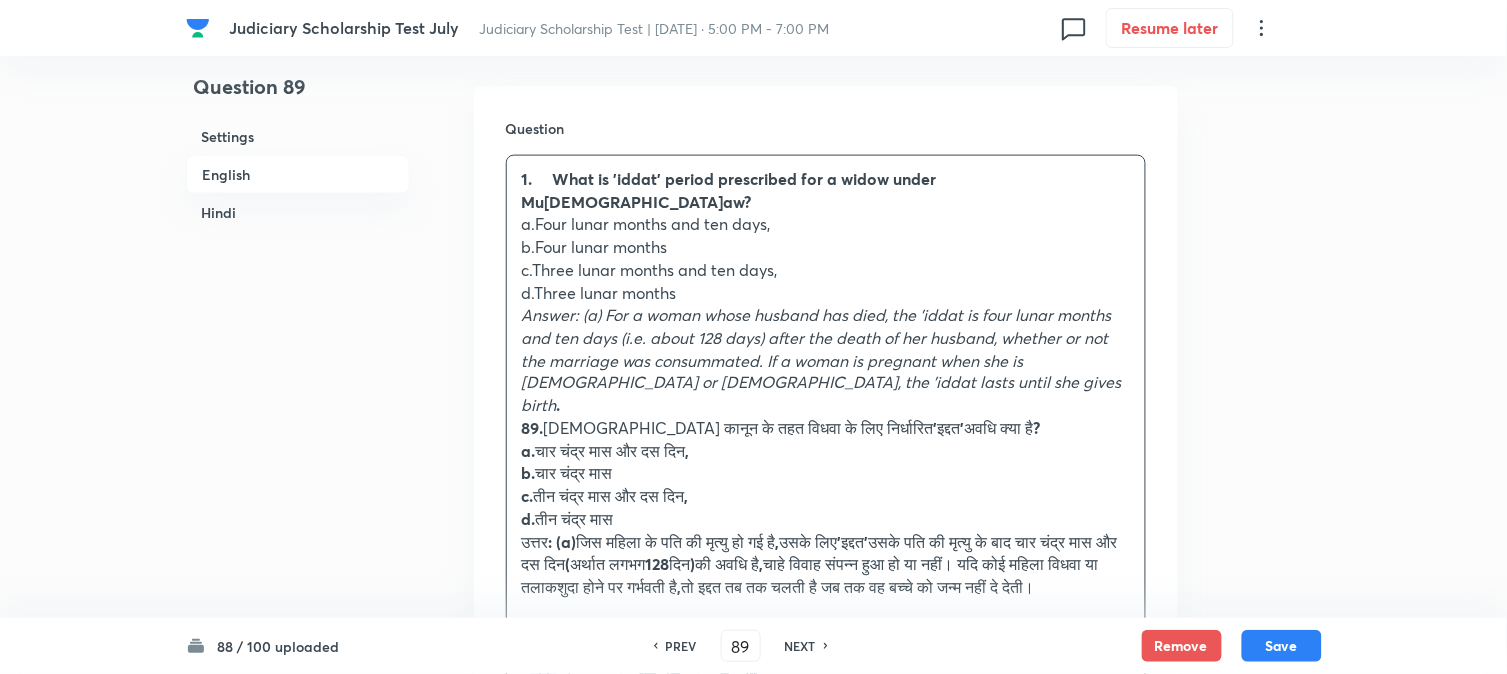 drag, startPoint x: 575, startPoint y: 267, endPoint x: 573, endPoint y: 243, distance: 24.083189 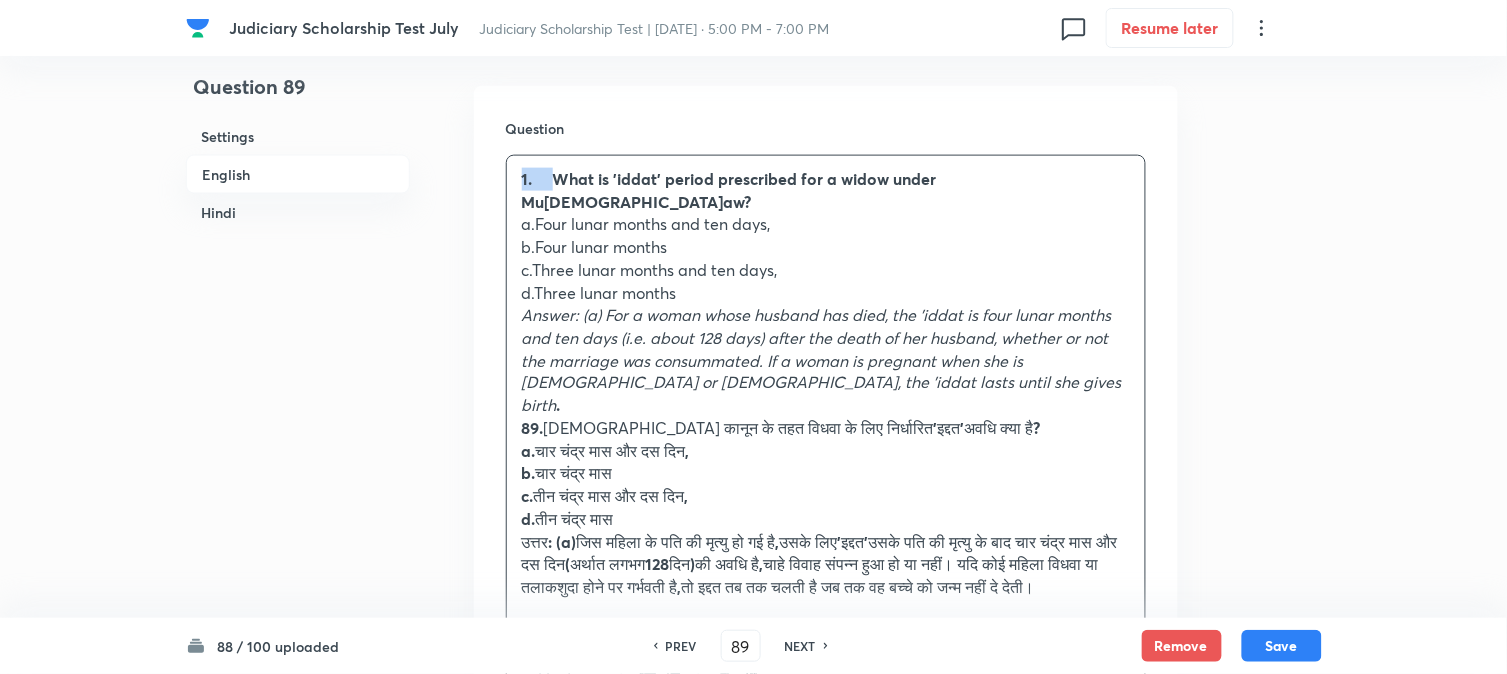 drag, startPoint x: 557, startPoint y: 183, endPoint x: 522, endPoint y: 166, distance: 38.910152 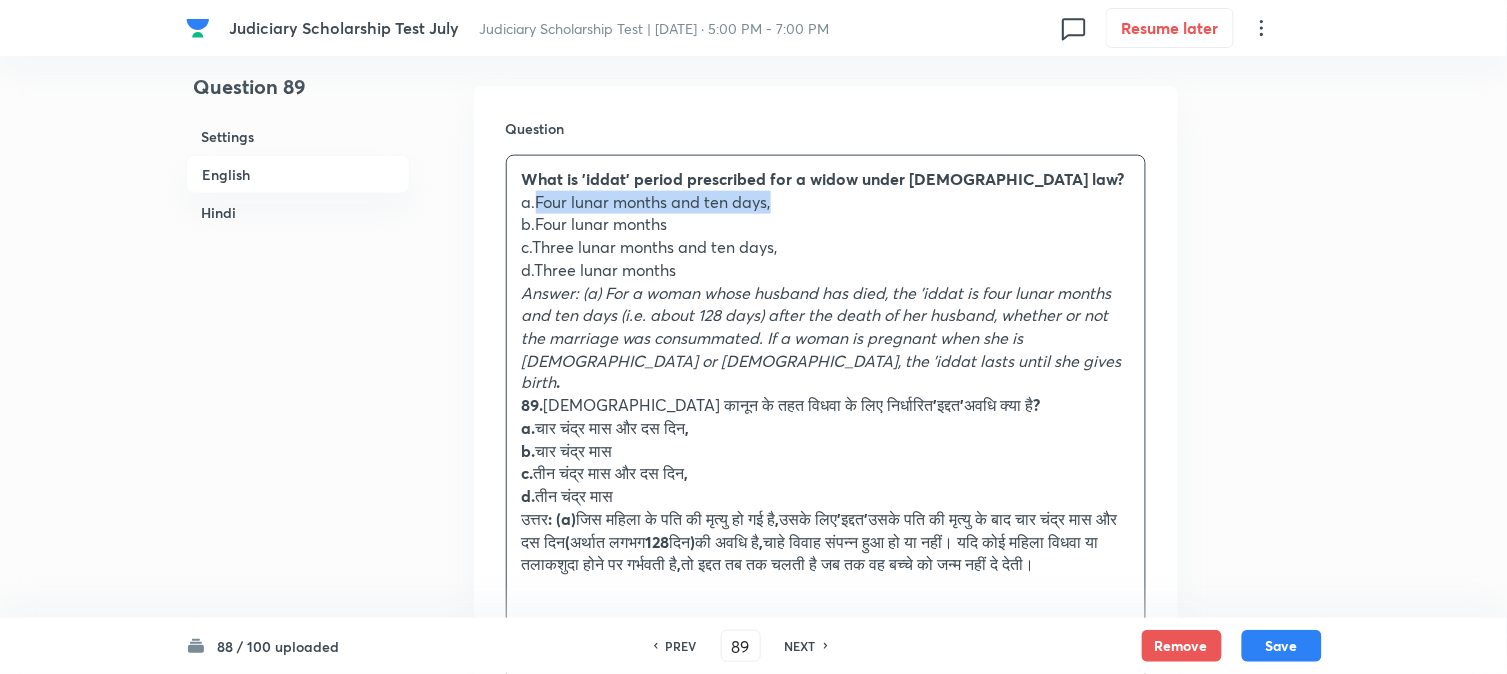 drag, startPoint x: 535, startPoint y: 205, endPoint x: 866, endPoint y: 211, distance: 331.05438 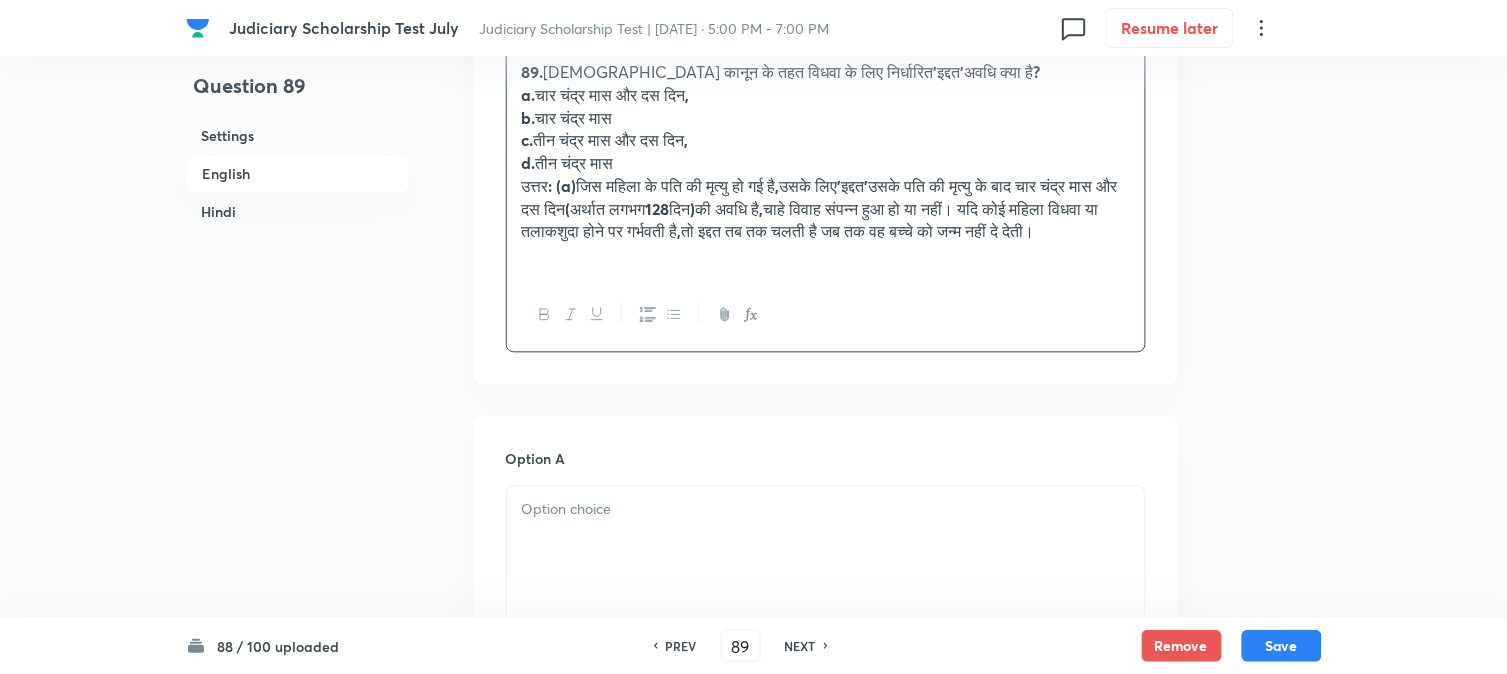 click at bounding box center (826, 543) 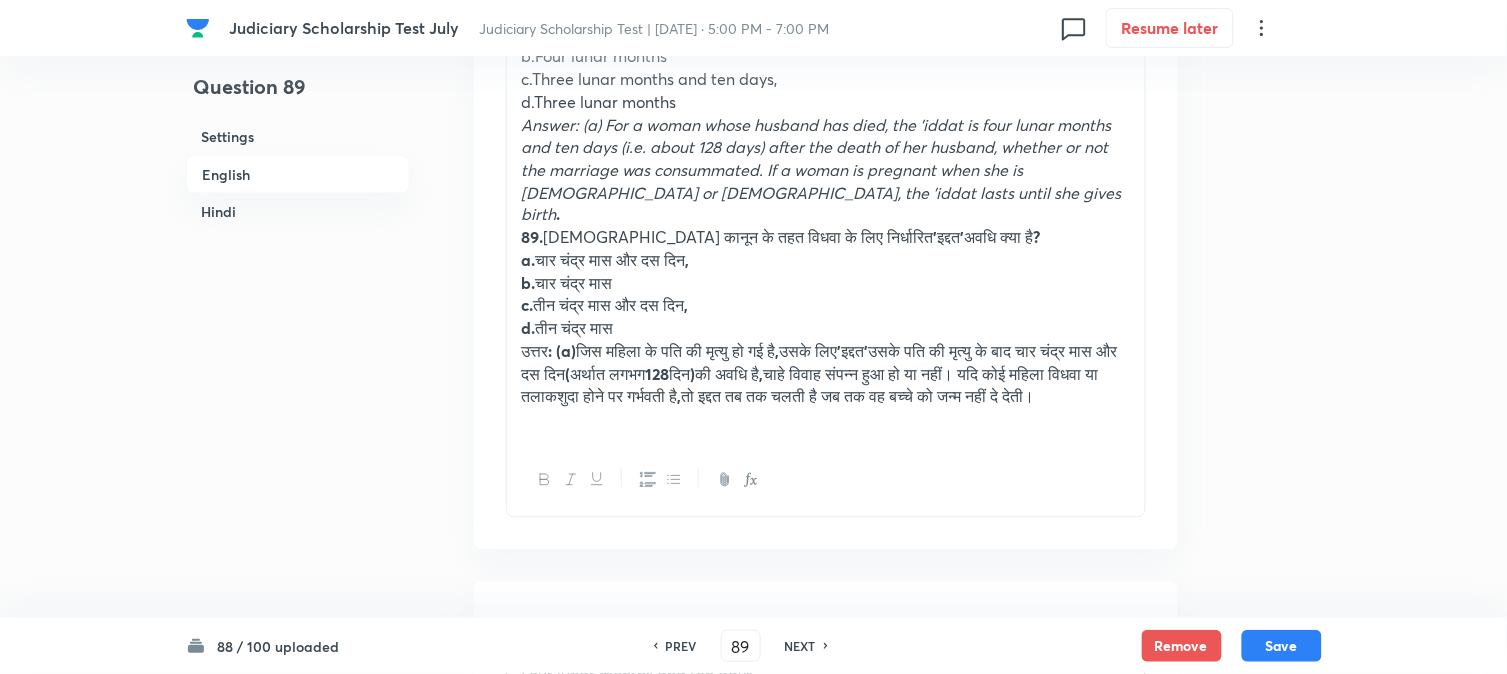 scroll, scrollTop: 590, scrollLeft: 0, axis: vertical 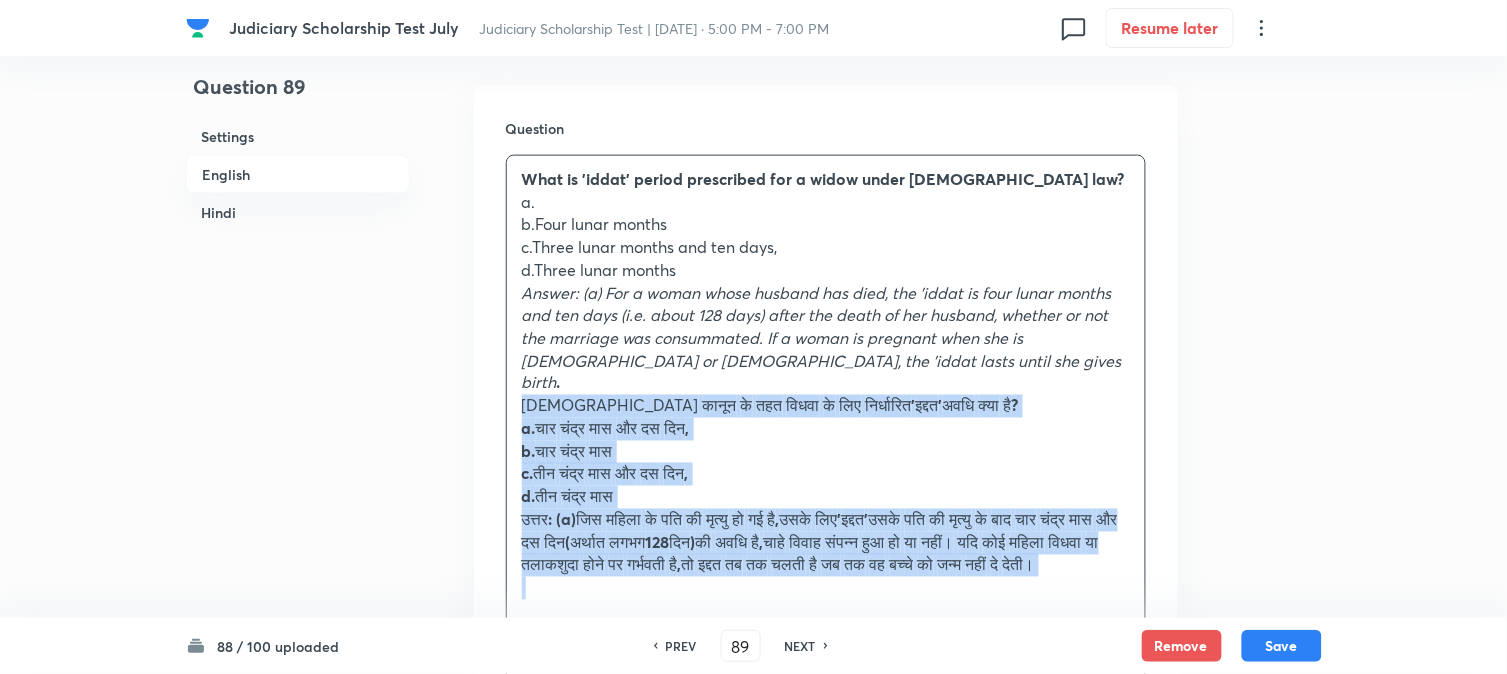 drag, startPoint x: 546, startPoint y: 378, endPoint x: 847, endPoint y: 674, distance: 422.15756 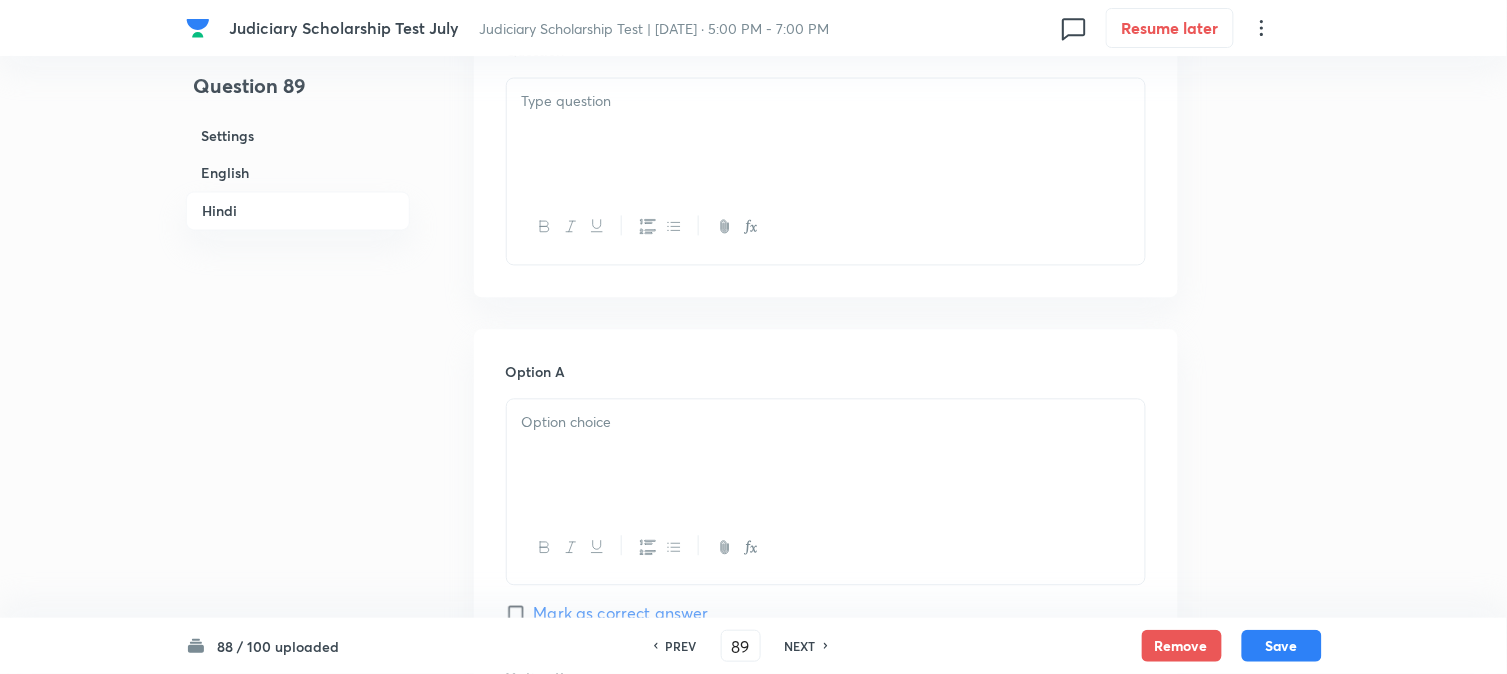 scroll, scrollTop: 2742, scrollLeft: 0, axis: vertical 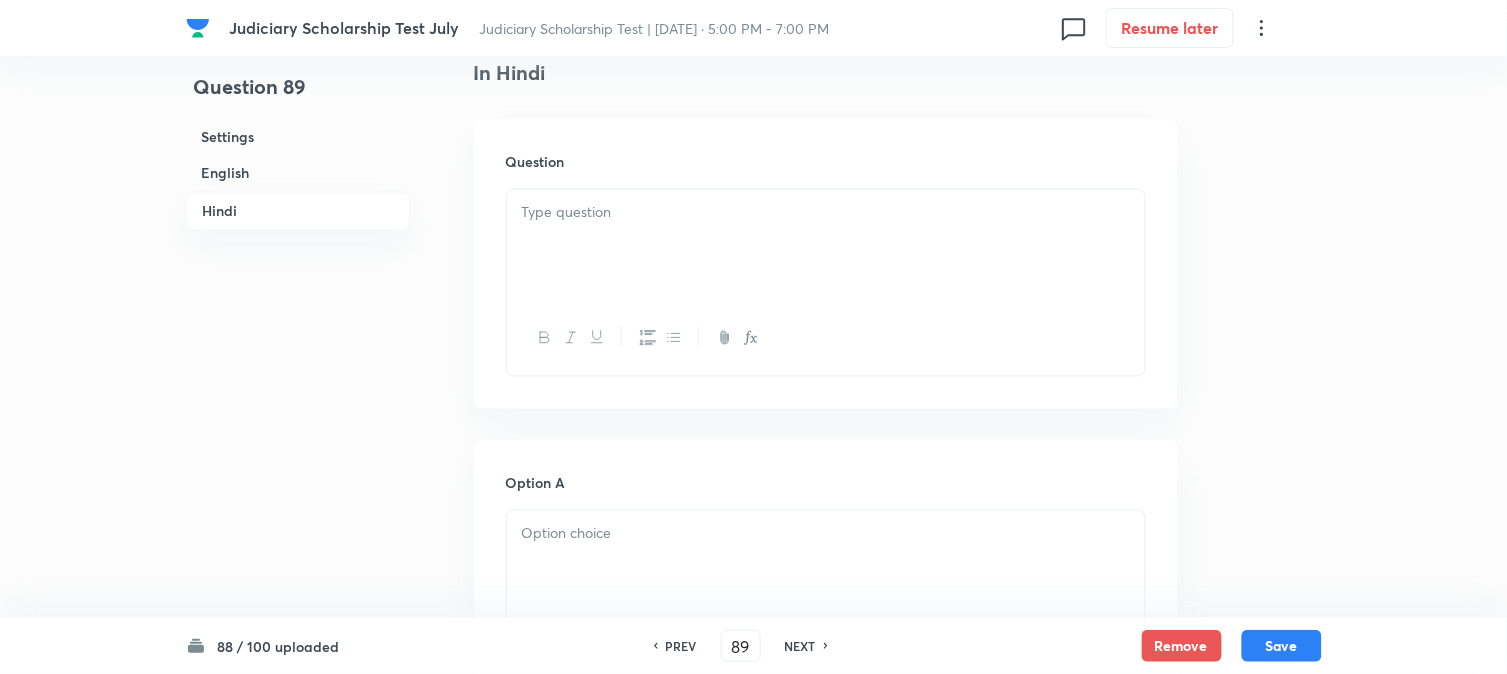 click at bounding box center [826, 213] 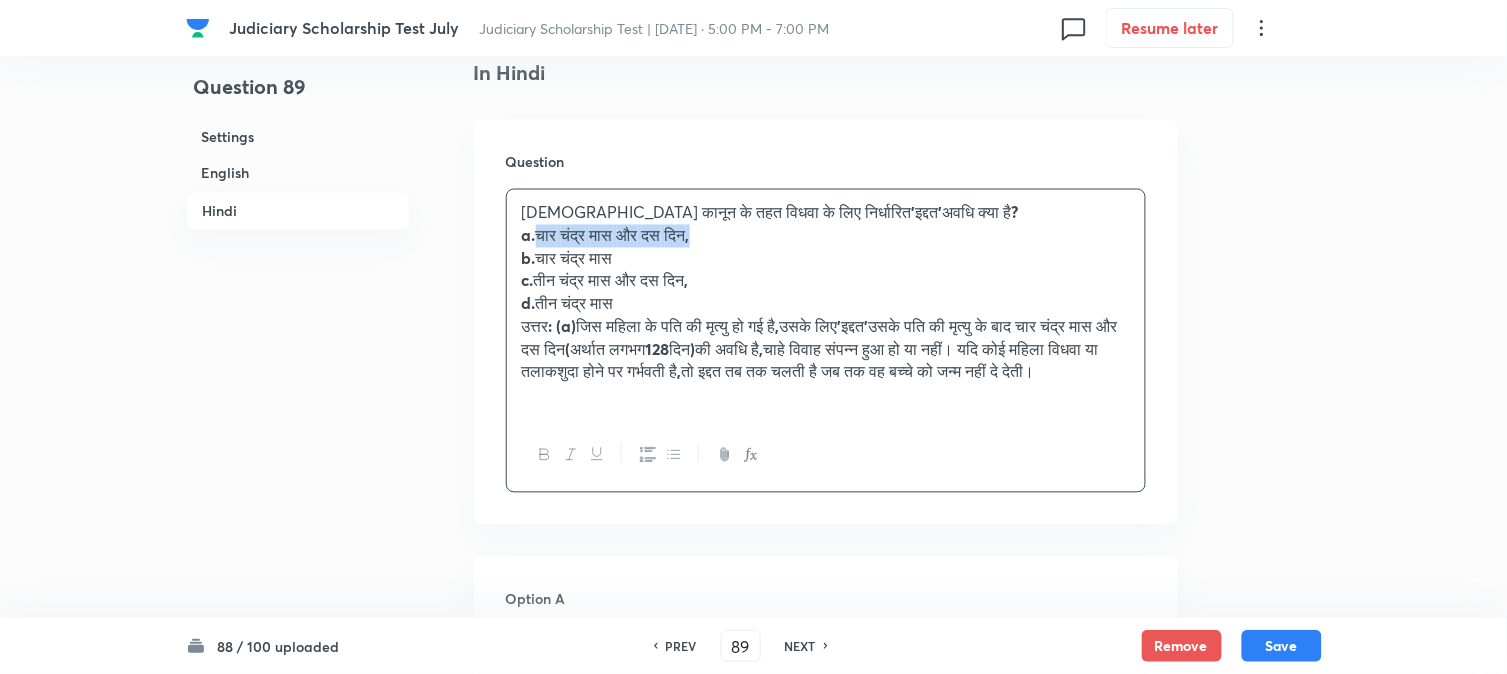 drag, startPoint x: 543, startPoint y: 217, endPoint x: 736, endPoint y: 221, distance: 193.04144 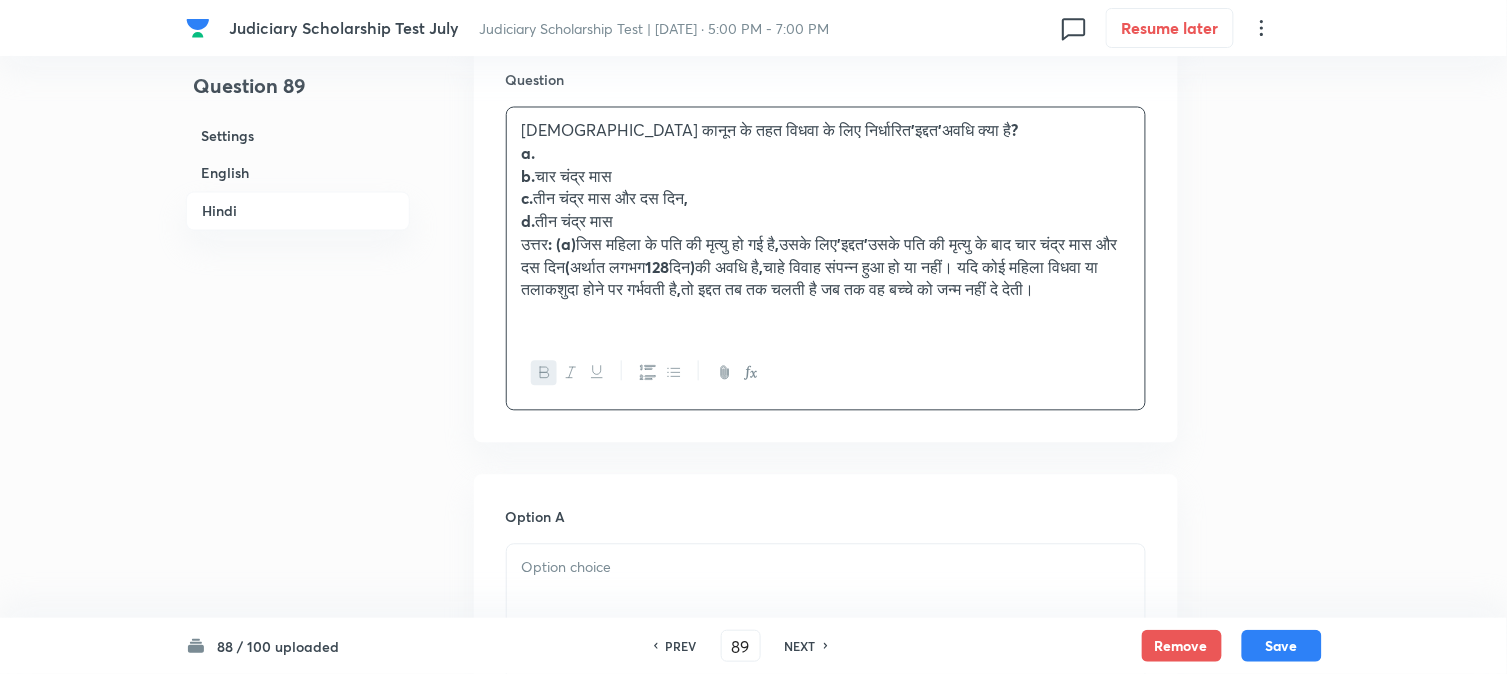 scroll, scrollTop: 2964, scrollLeft: 0, axis: vertical 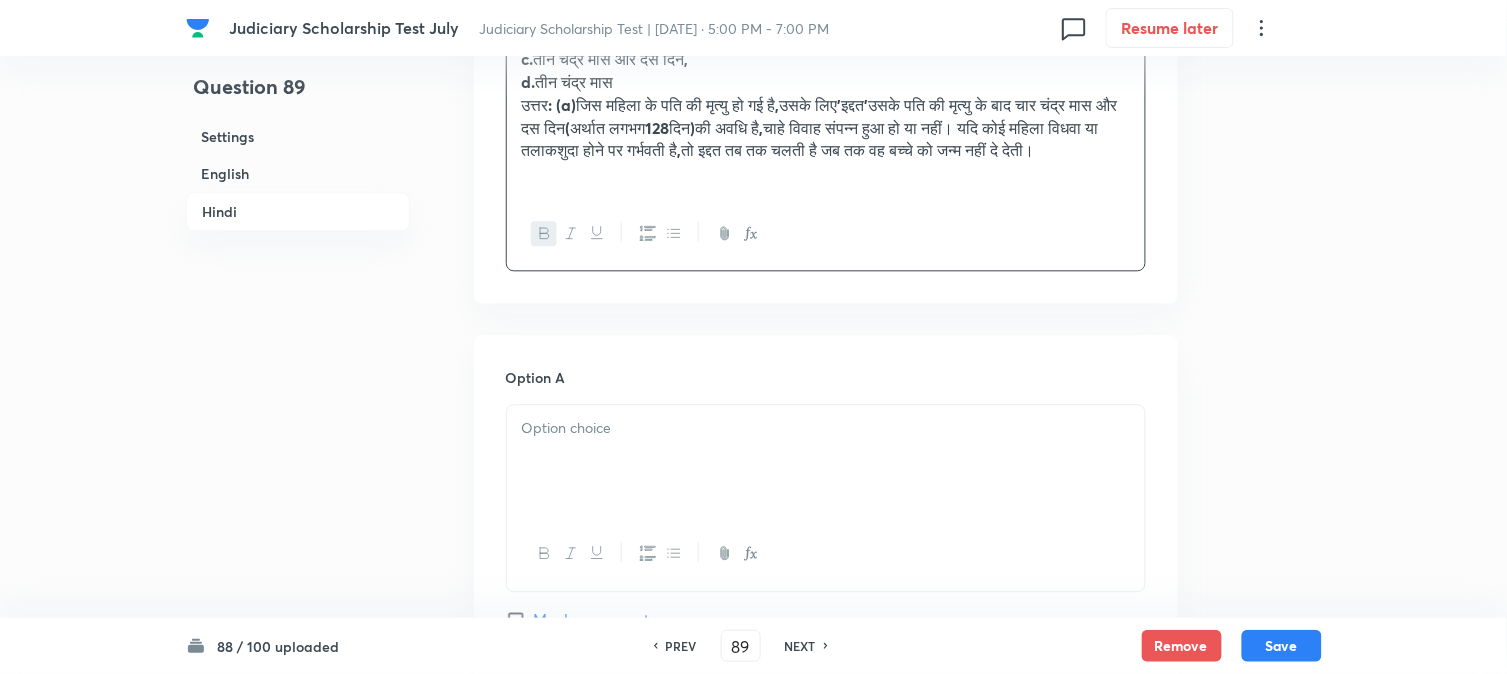 click at bounding box center [826, 428] 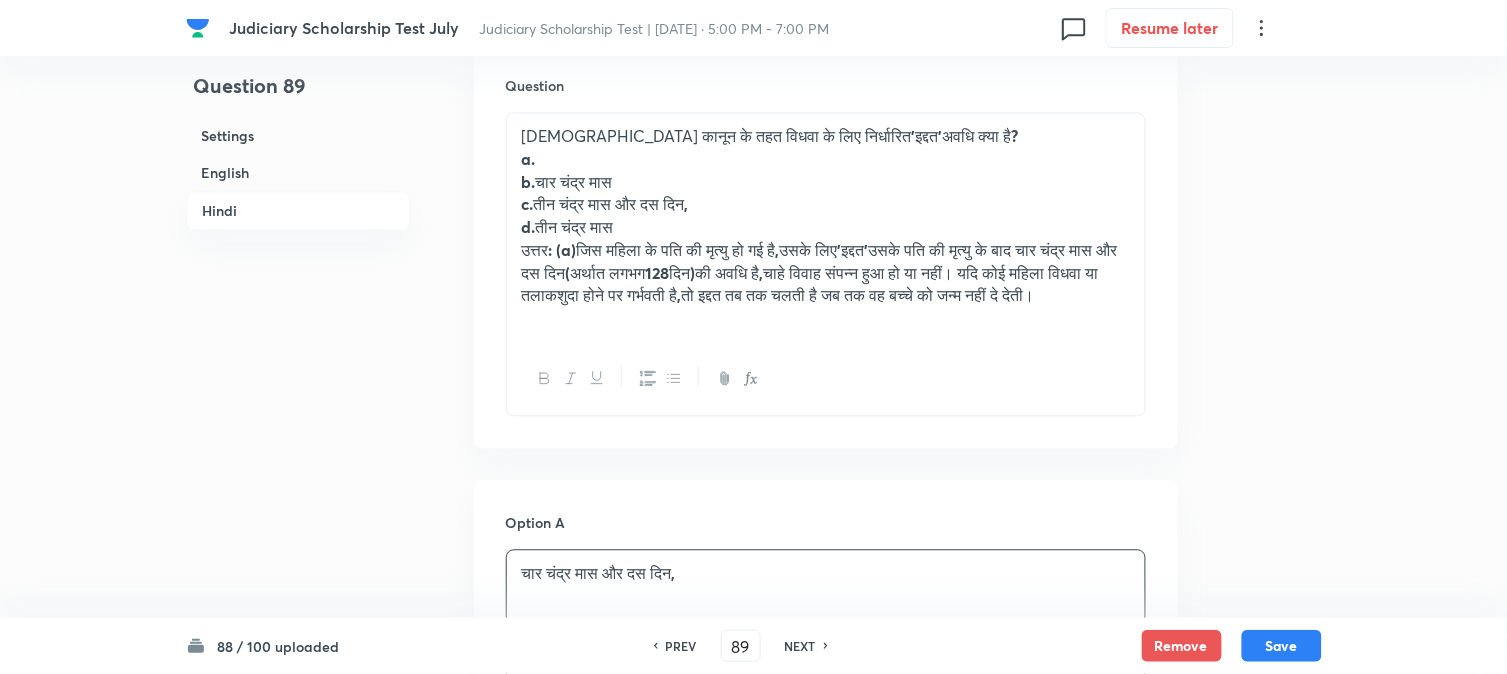 scroll, scrollTop: 2631, scrollLeft: 0, axis: vertical 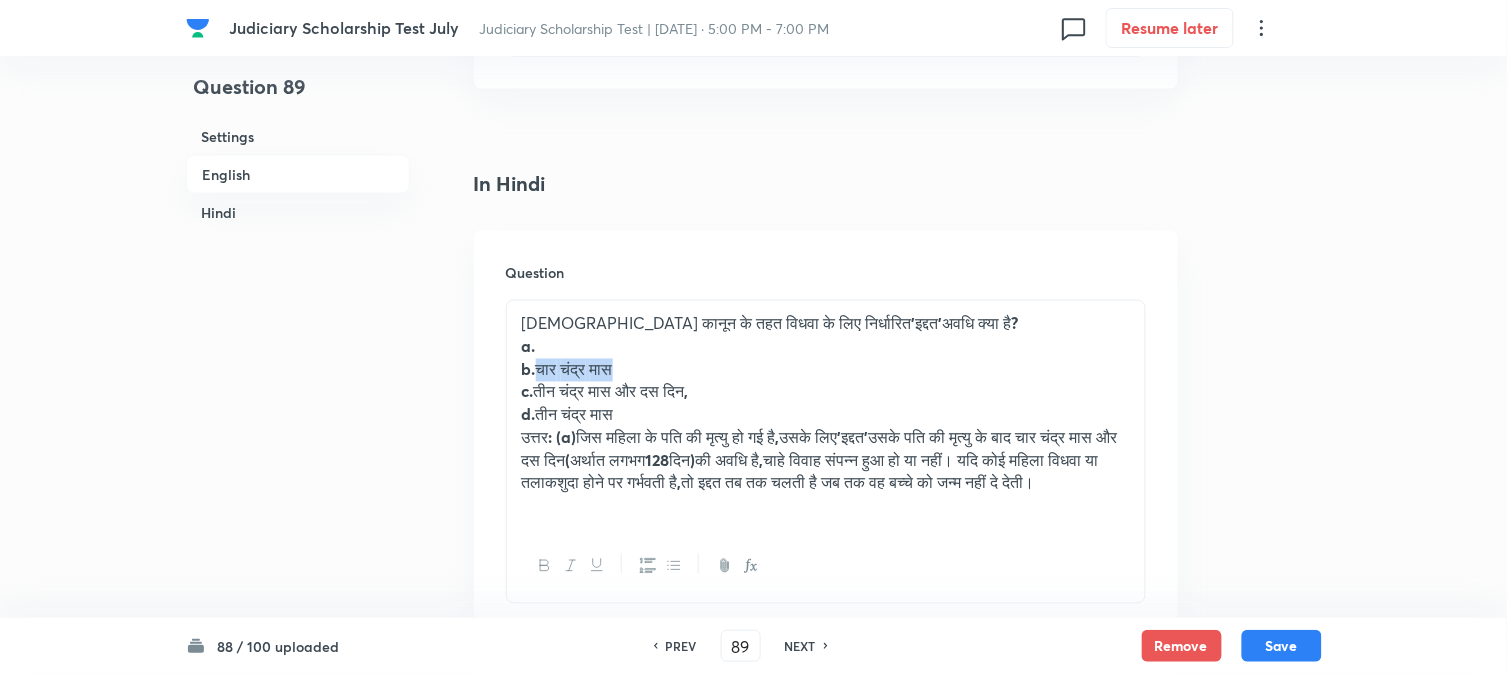 drag, startPoint x: 542, startPoint y: 356, endPoint x: 670, endPoint y: 350, distance: 128.14055 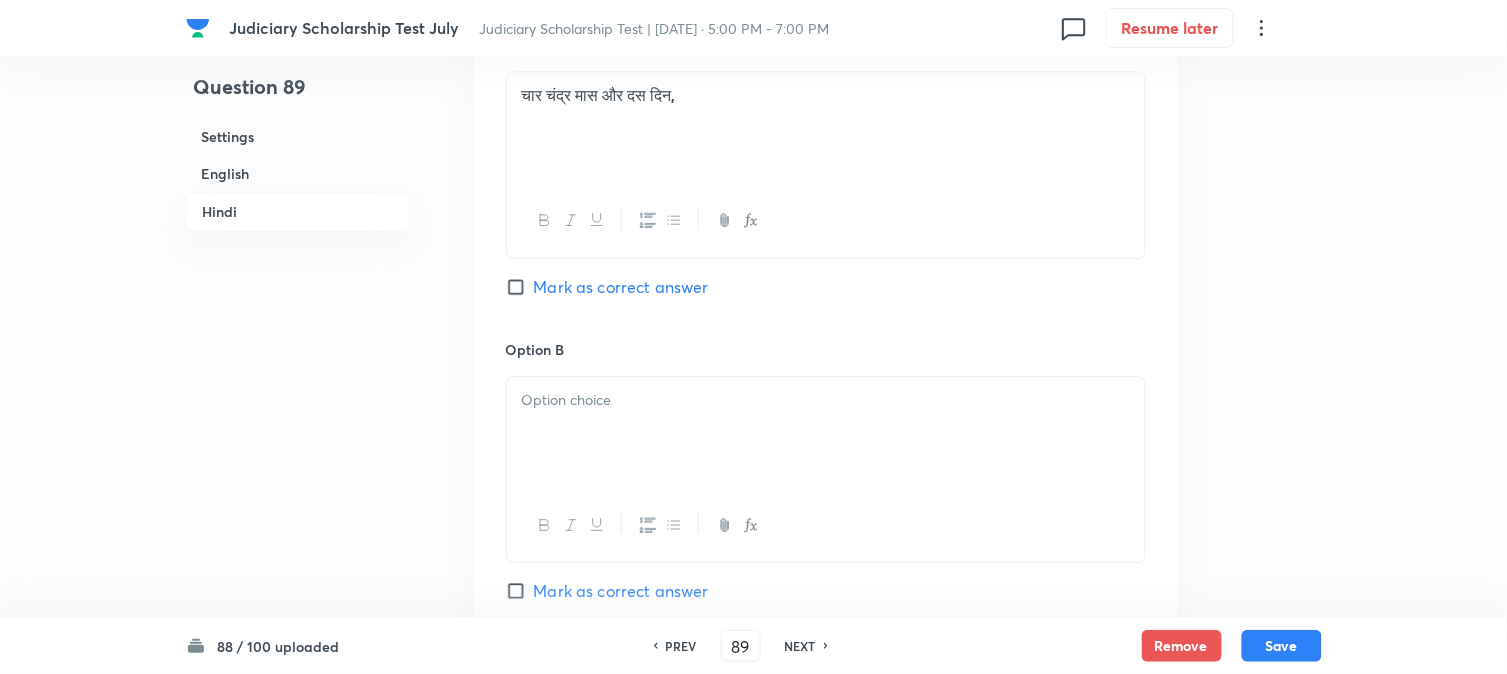 drag, startPoint x: 554, startPoint y: 422, endPoint x: 558, endPoint y: 438, distance: 16.492422 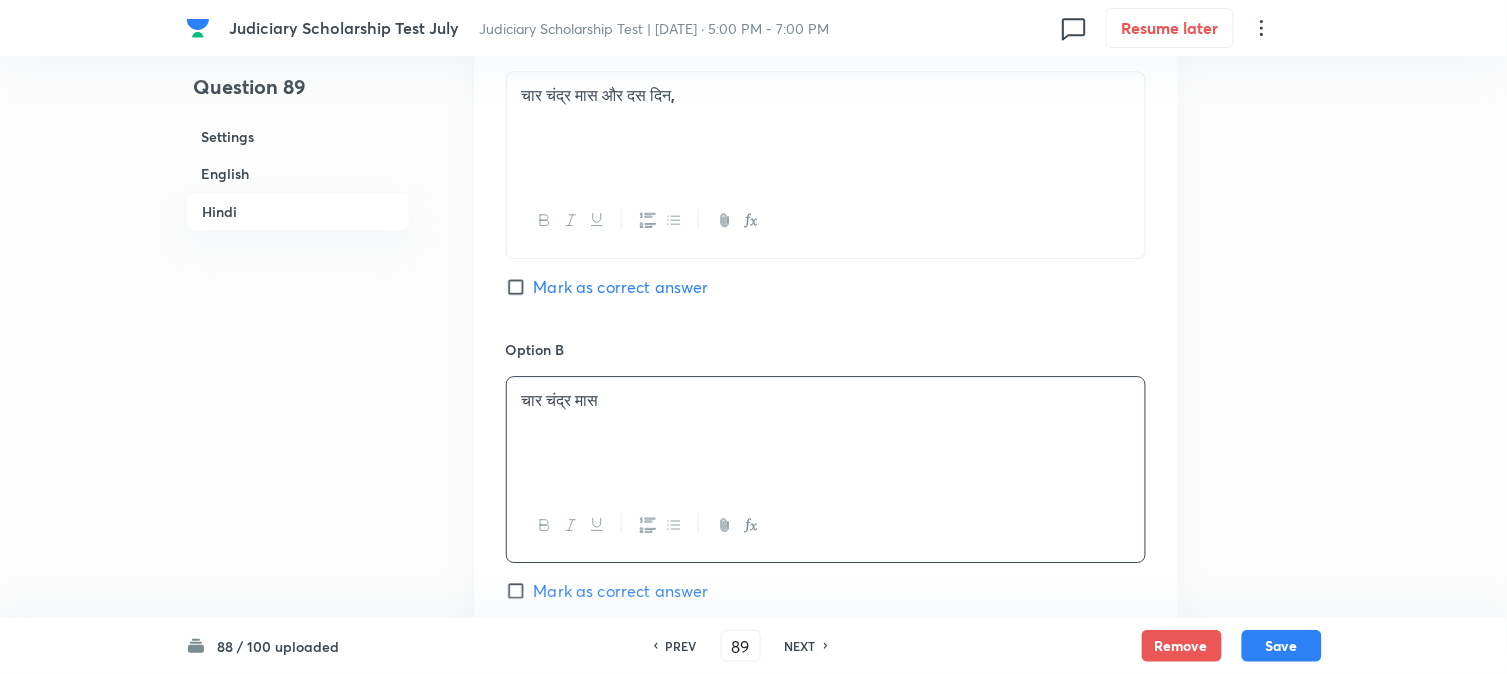 scroll, scrollTop: 2742, scrollLeft: 0, axis: vertical 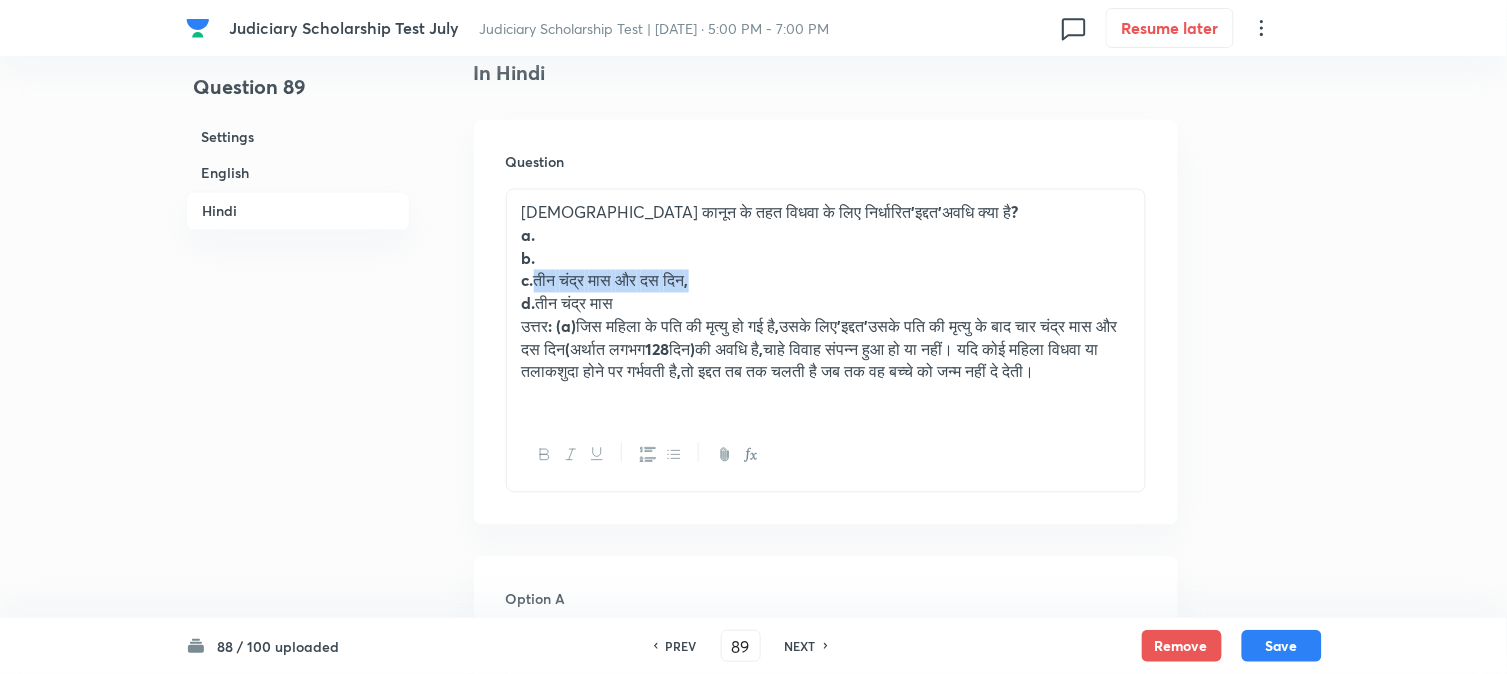 drag, startPoint x: 541, startPoint y: 271, endPoint x: 695, endPoint y: 278, distance: 154.15901 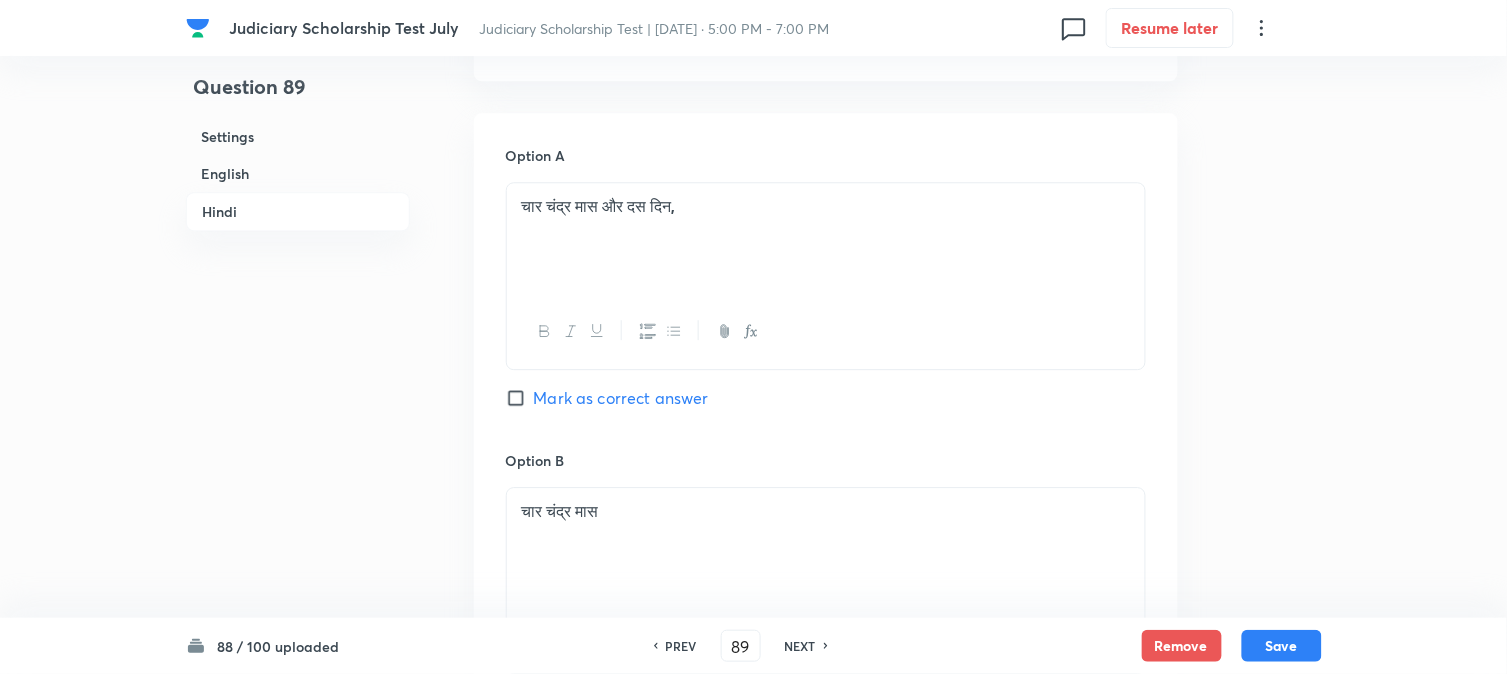 click on "Mark as correct answer" at bounding box center [621, 398] 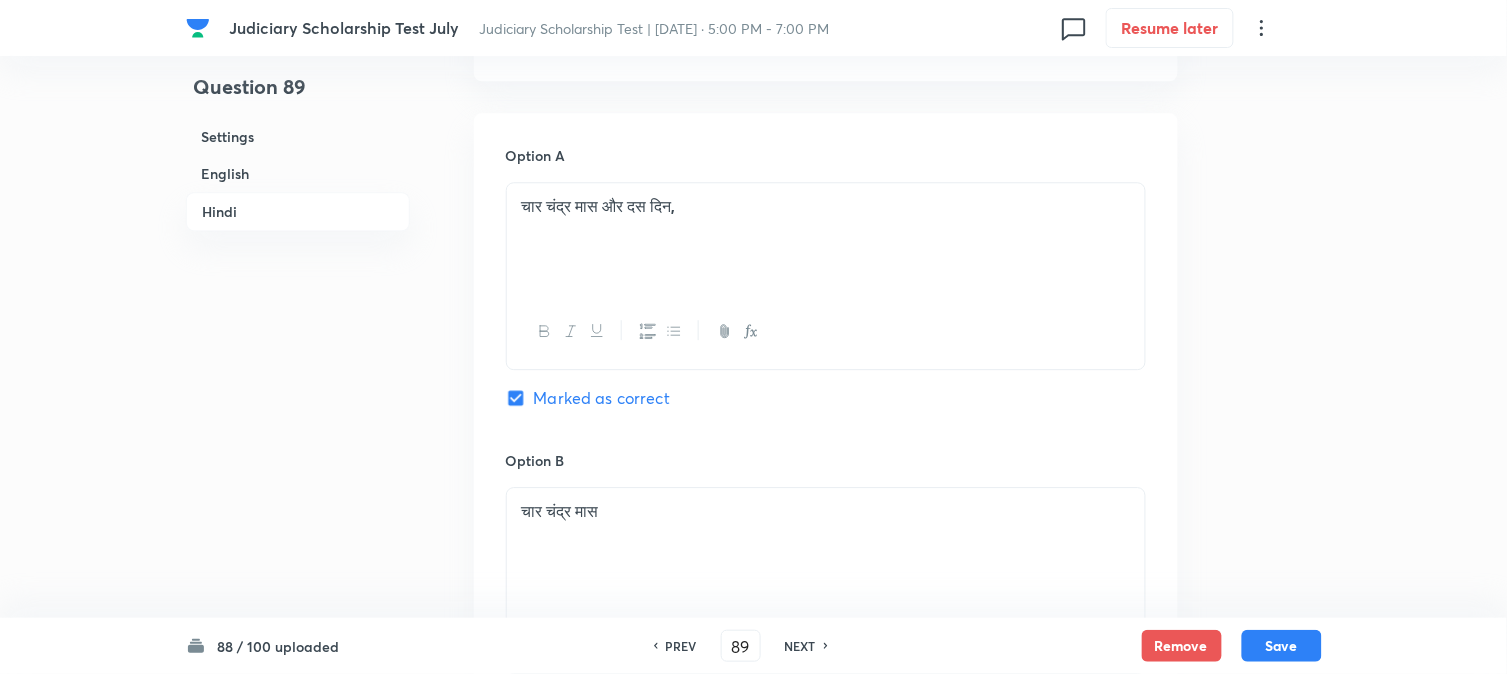checkbox on "true" 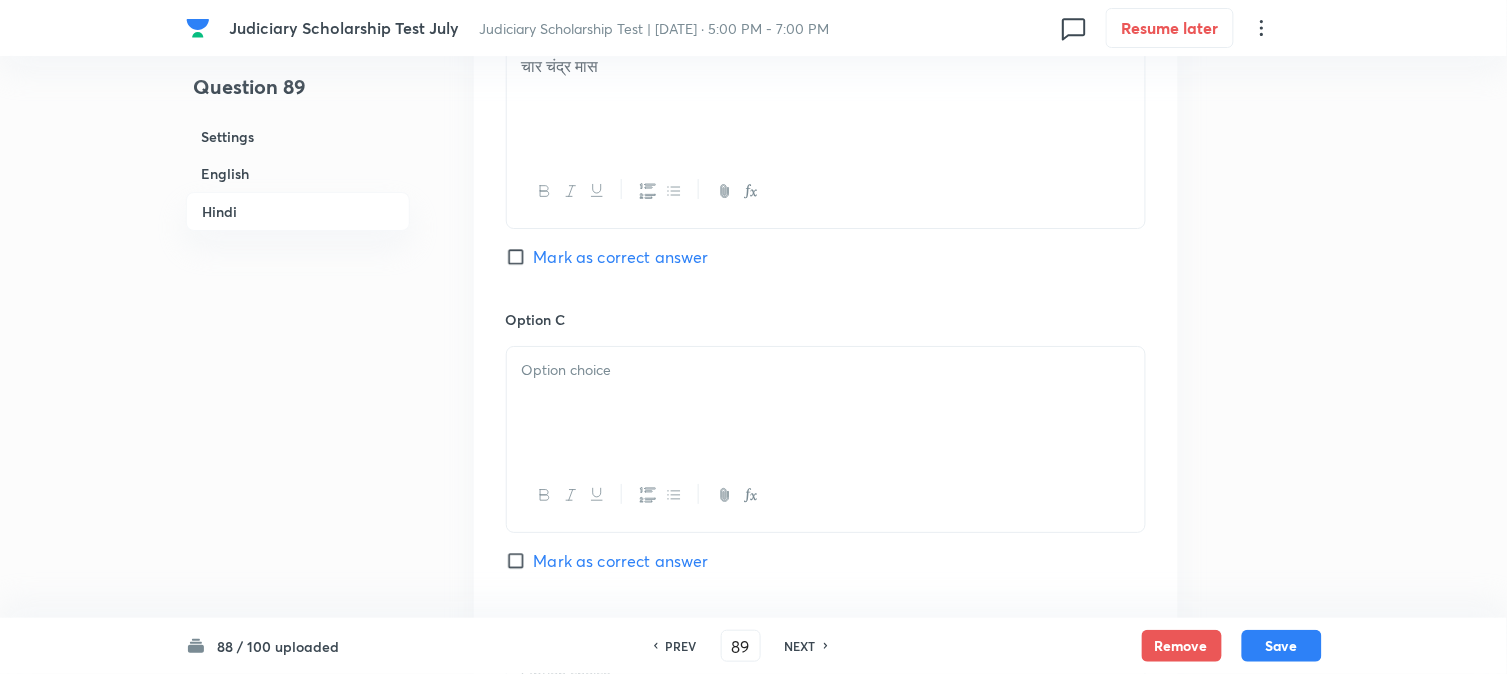drag, startPoint x: 562, startPoint y: 375, endPoint x: 546, endPoint y: 410, distance: 38.483765 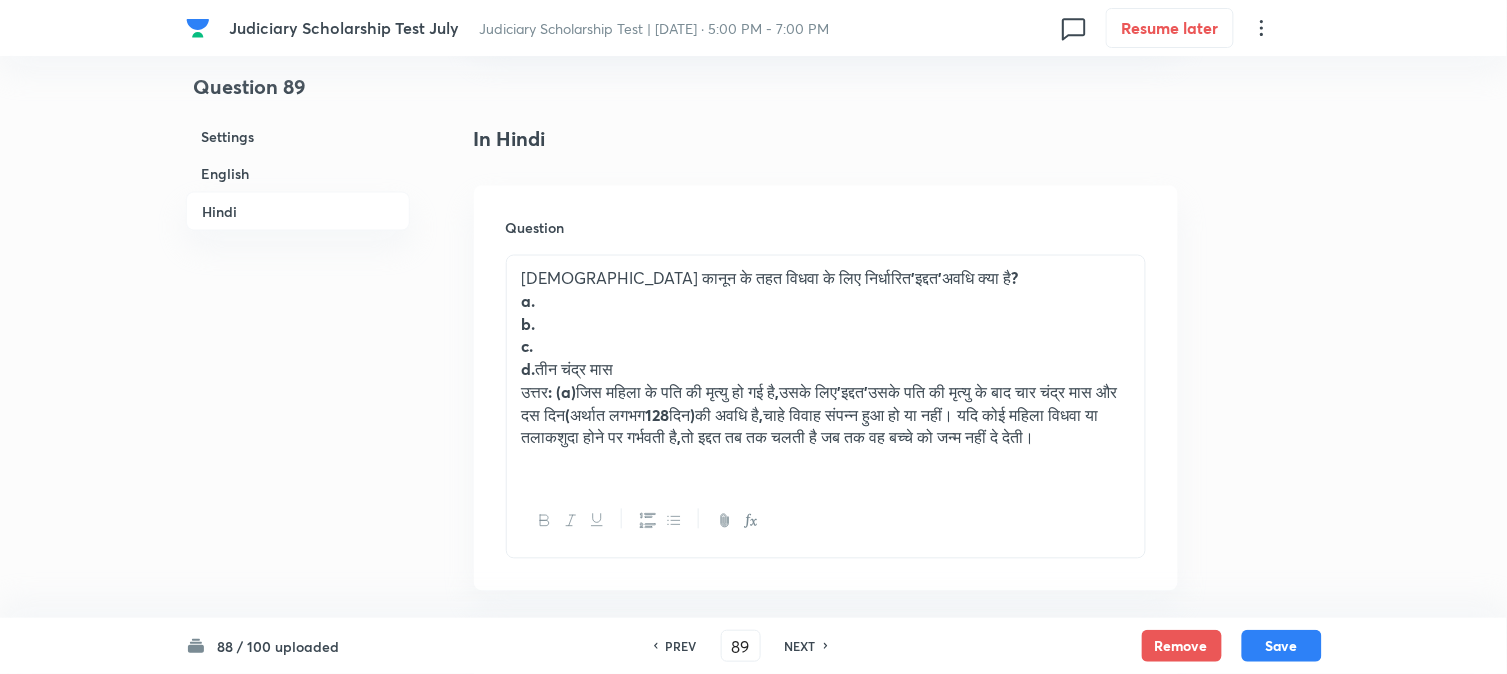 scroll, scrollTop: 2631, scrollLeft: 0, axis: vertical 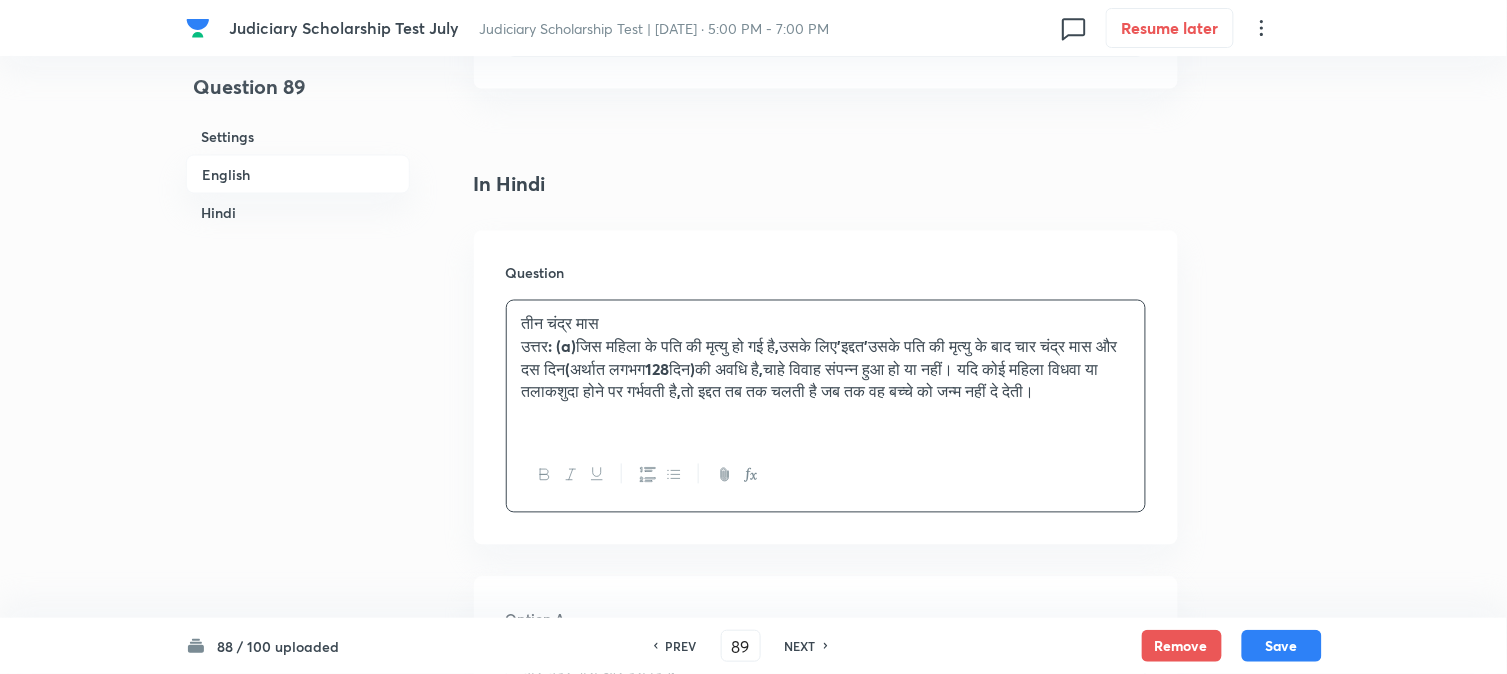 drag, startPoint x: 541, startPoint y: 393, endPoint x: 515, endPoint y: 316, distance: 81.27115 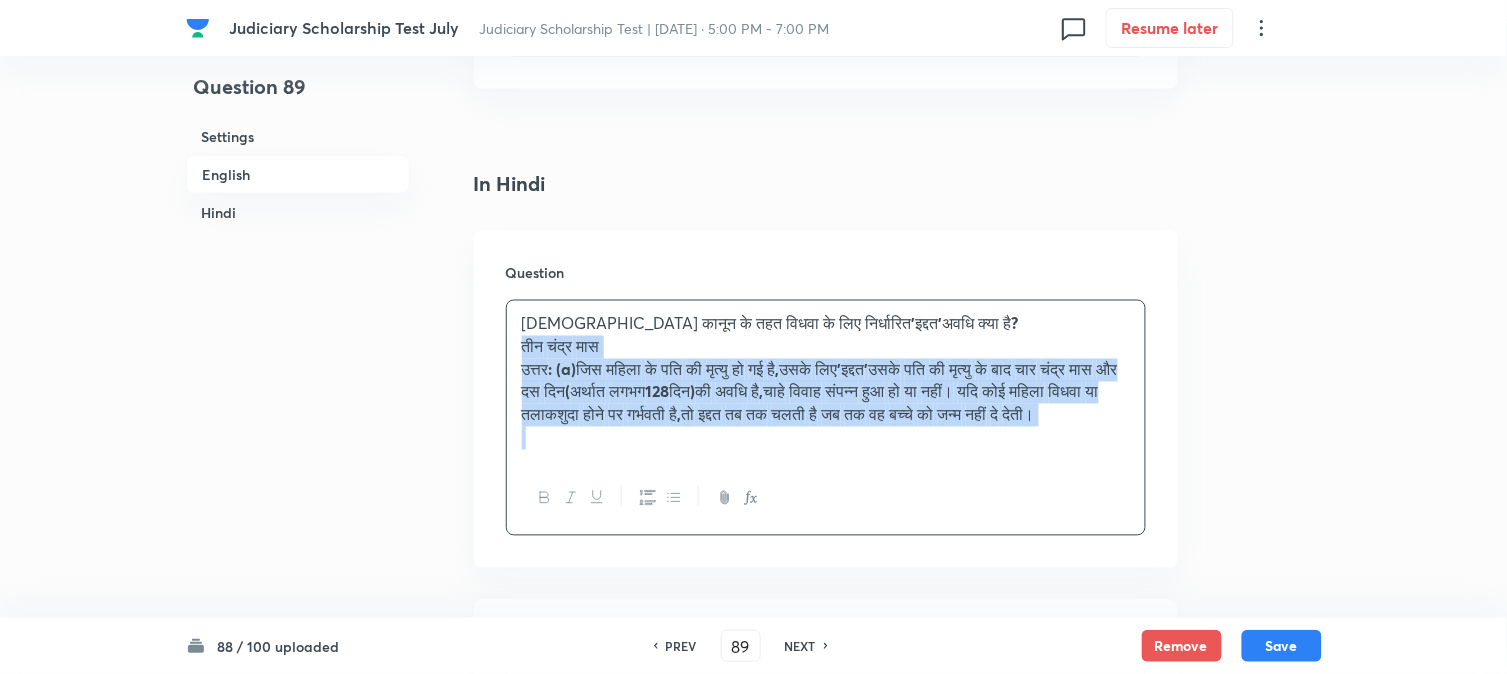 drag, startPoint x: 540, startPoint y: 393, endPoint x: 814, endPoint y: 540, distance: 310.9421 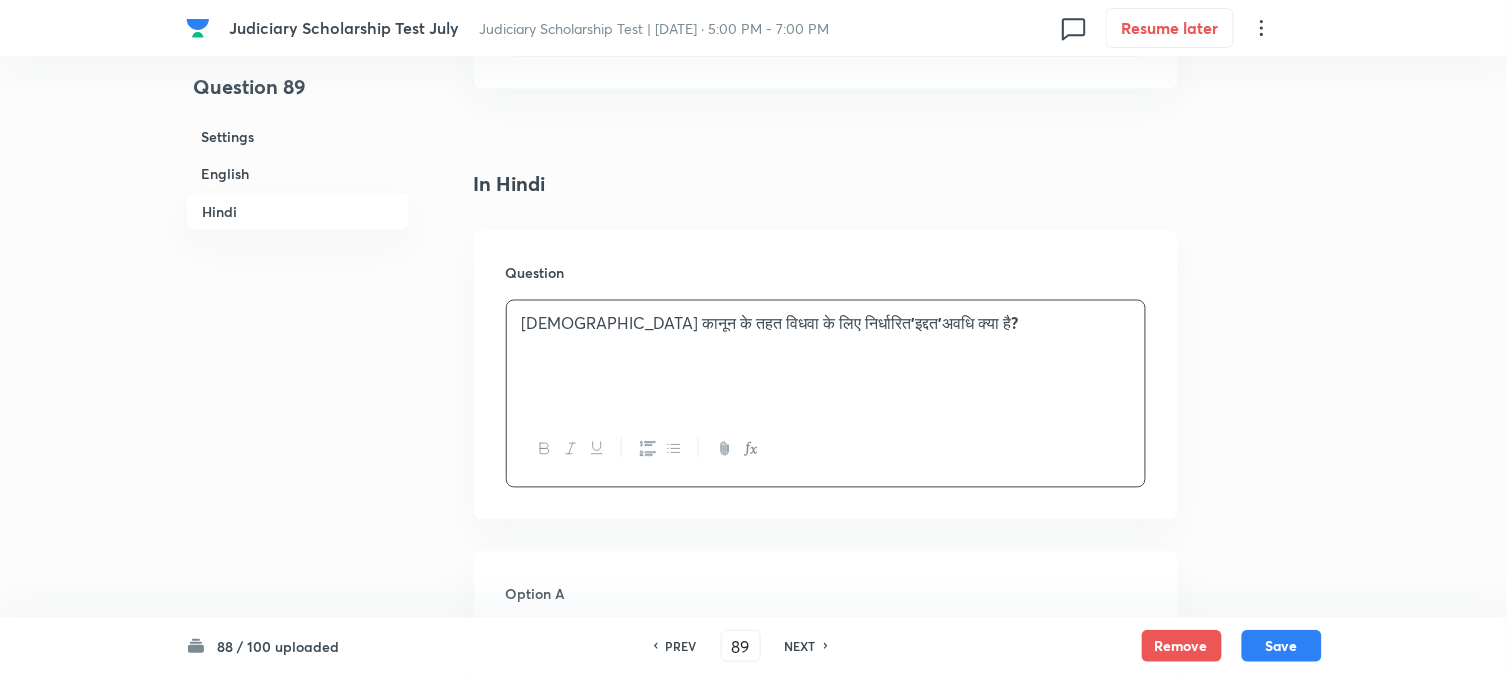 scroll, scrollTop: 3742, scrollLeft: 0, axis: vertical 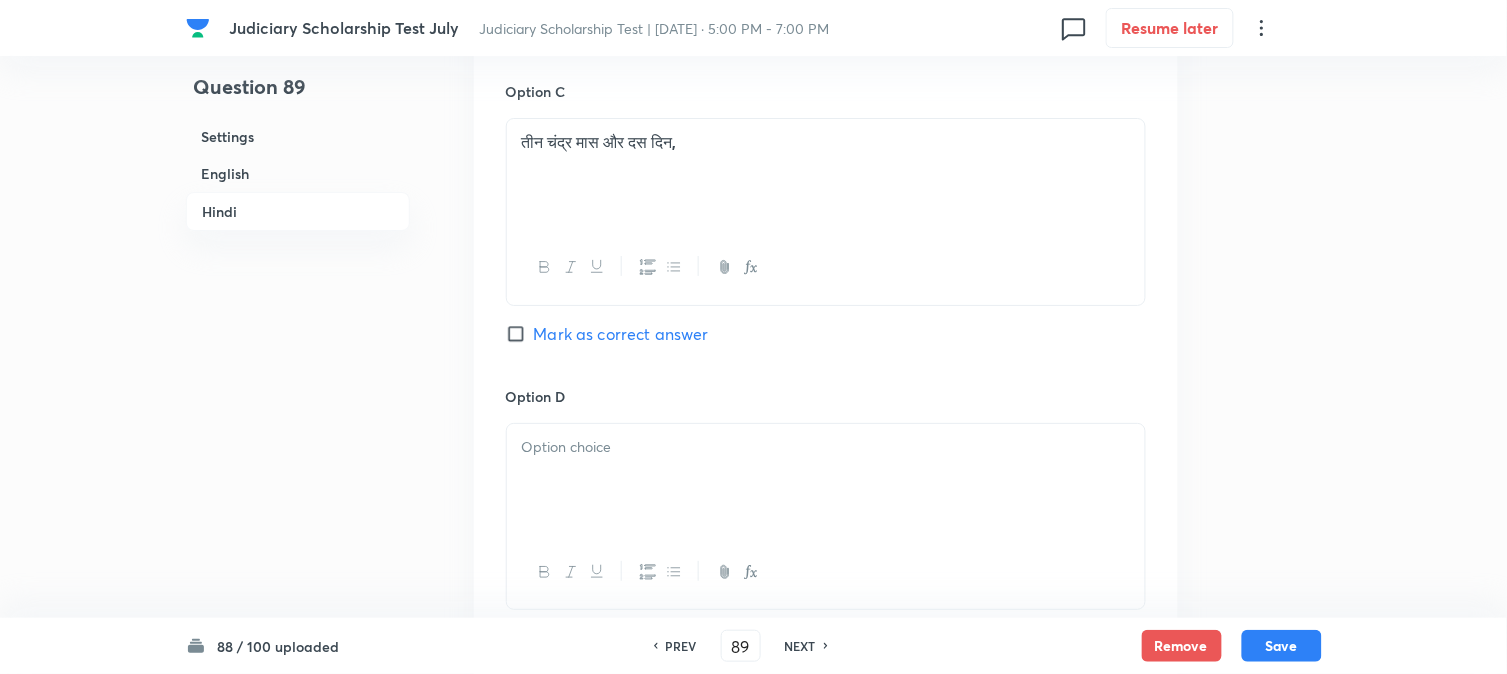 click at bounding box center (826, 480) 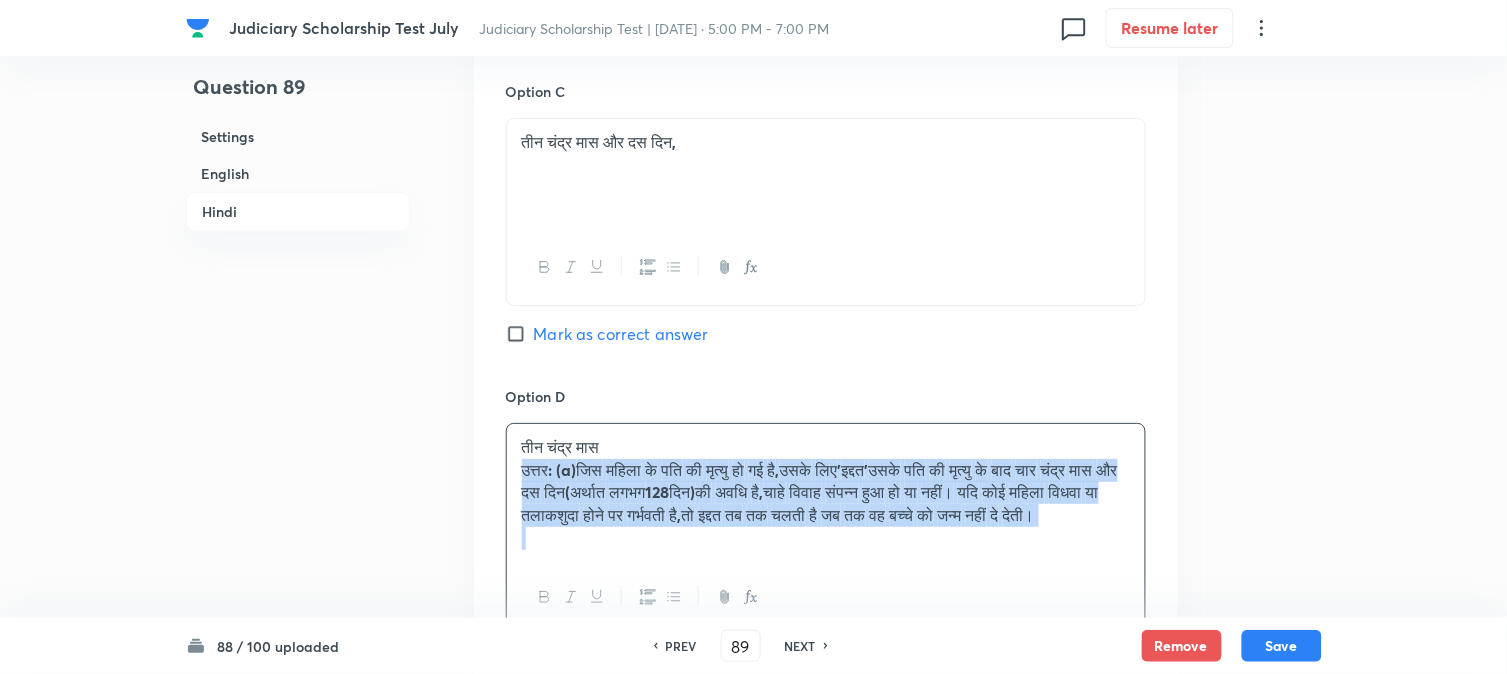 drag, startPoint x: 512, startPoint y: 456, endPoint x: 783, endPoint y: 575, distance: 295.97635 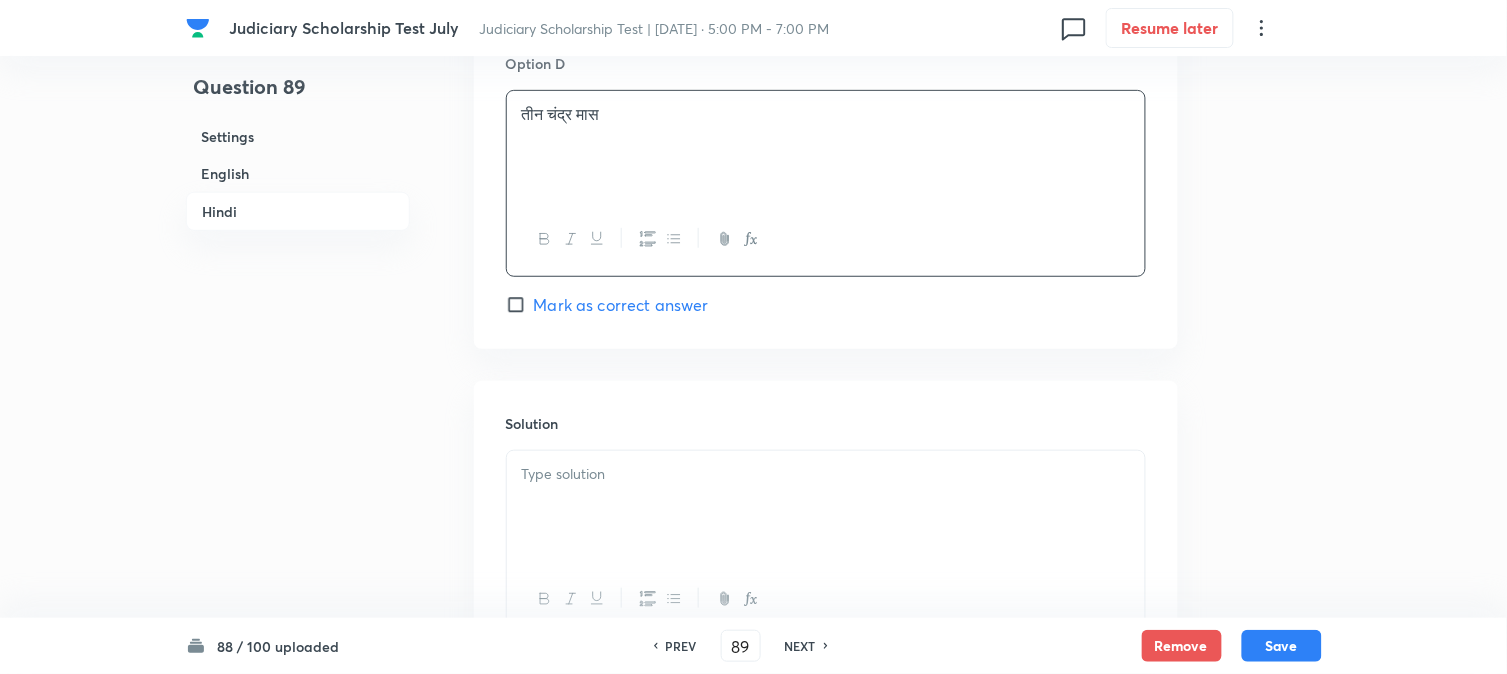 drag, startPoint x: 645, startPoint y: 457, endPoint x: 570, endPoint y: 496, distance: 84.53402 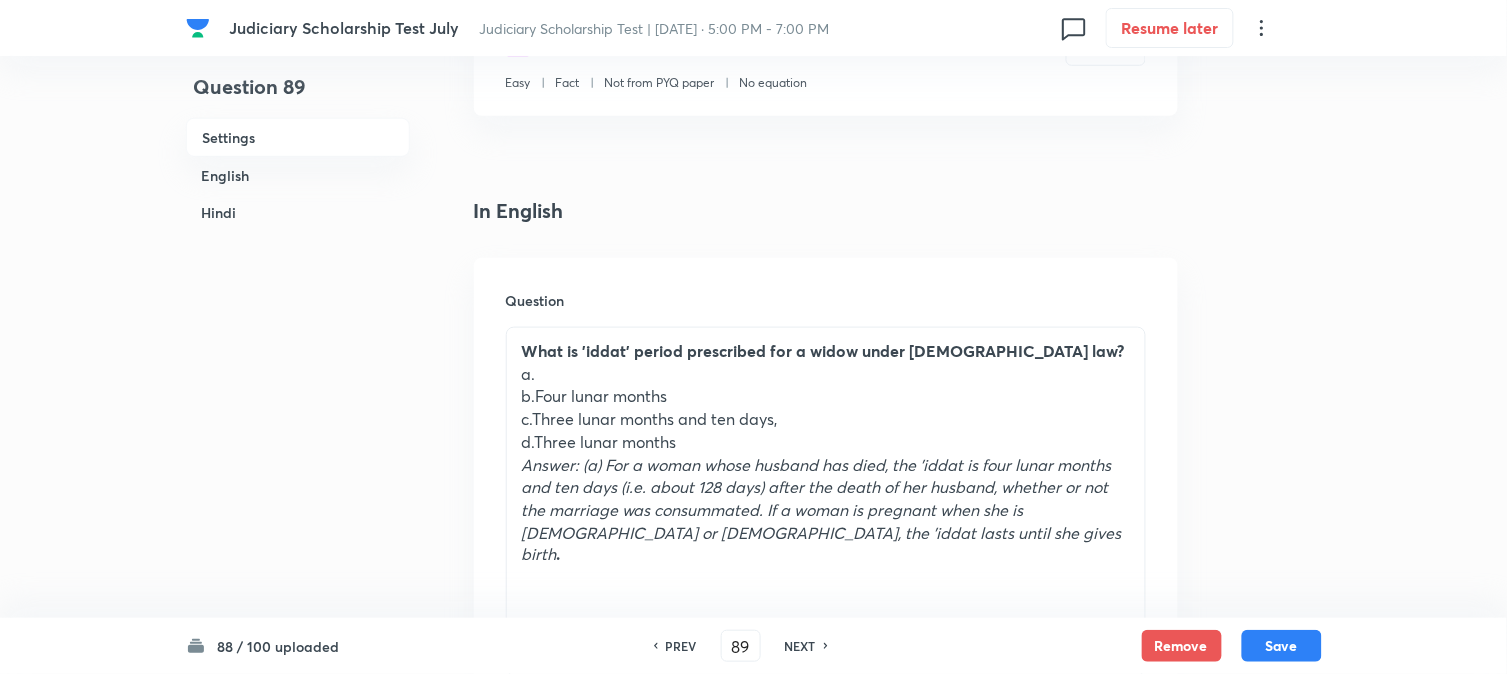 scroll, scrollTop: 555, scrollLeft: 0, axis: vertical 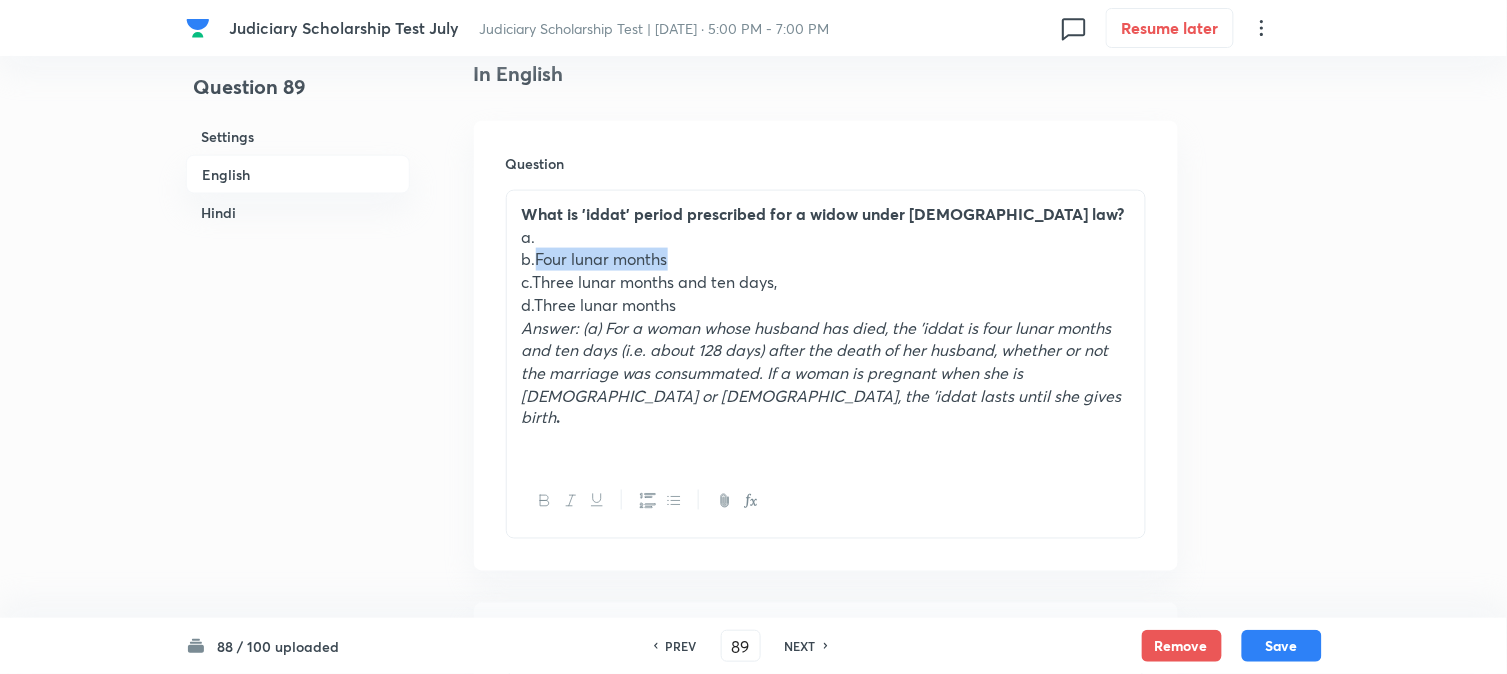drag, startPoint x: 535, startPoint y: 257, endPoint x: 715, endPoint y: 254, distance: 180.025 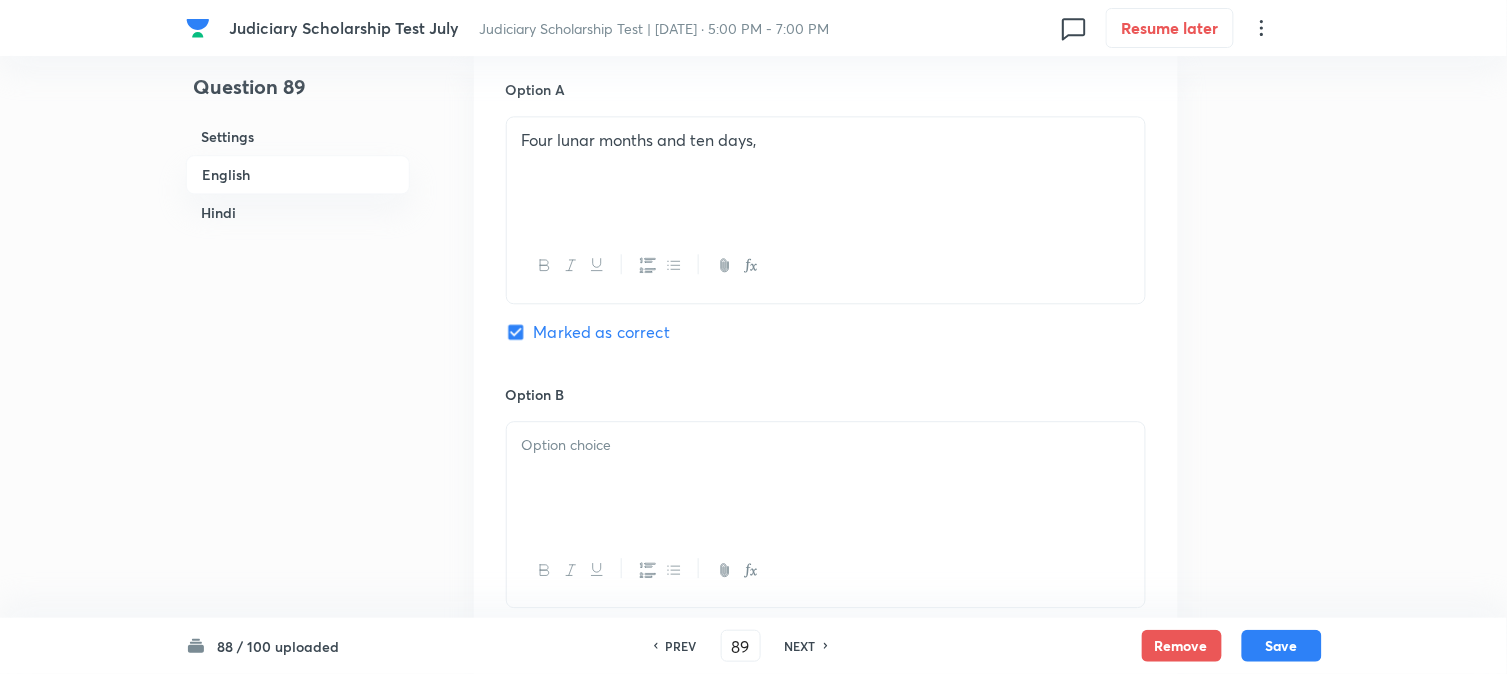 click at bounding box center [826, 478] 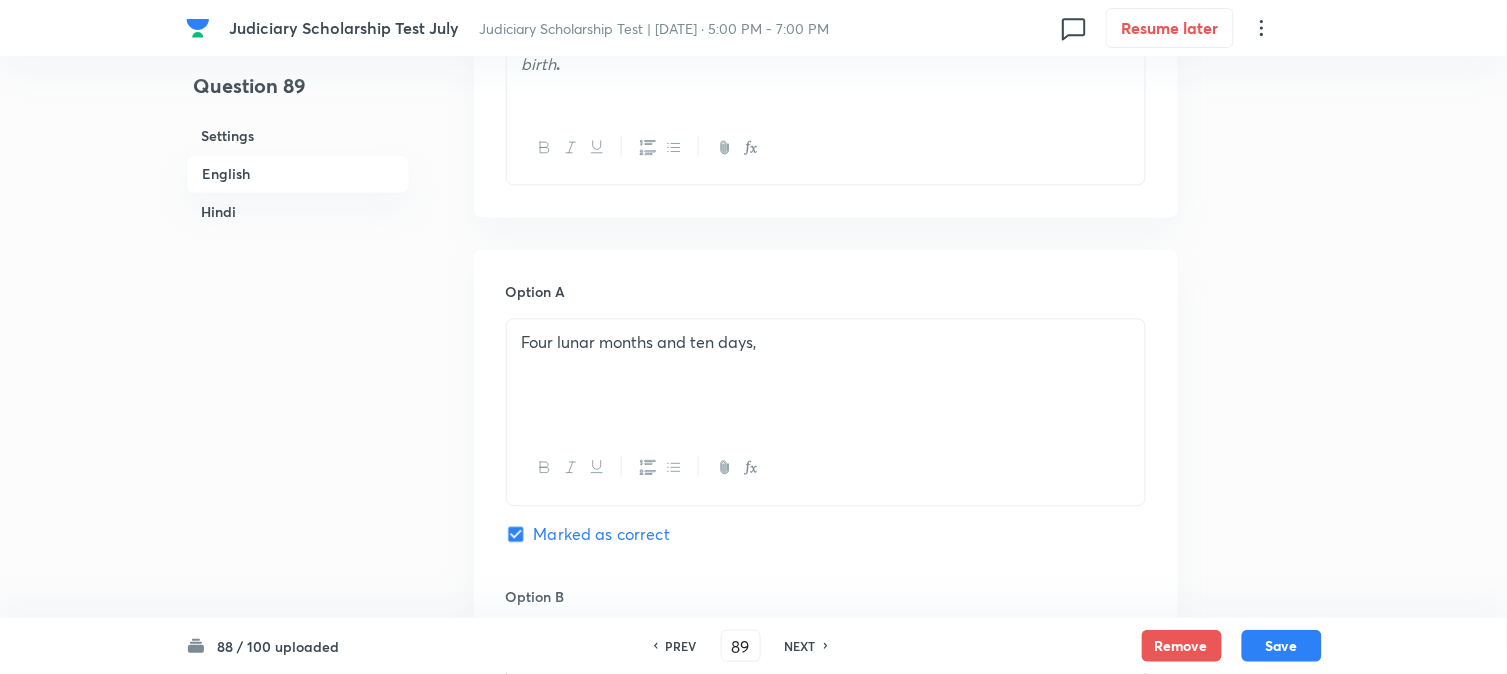 scroll, scrollTop: 555, scrollLeft: 0, axis: vertical 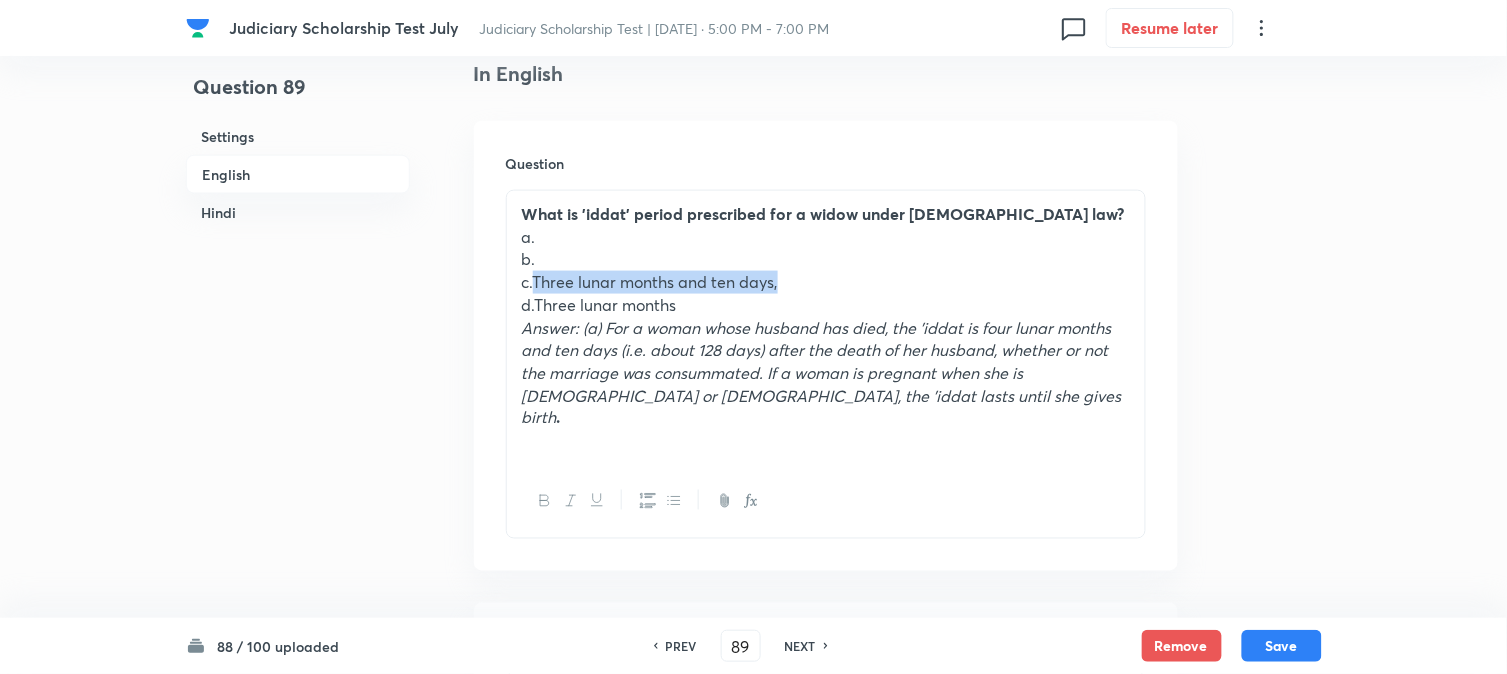 drag, startPoint x: 535, startPoint y: 276, endPoint x: 912, endPoint y: 286, distance: 377.1326 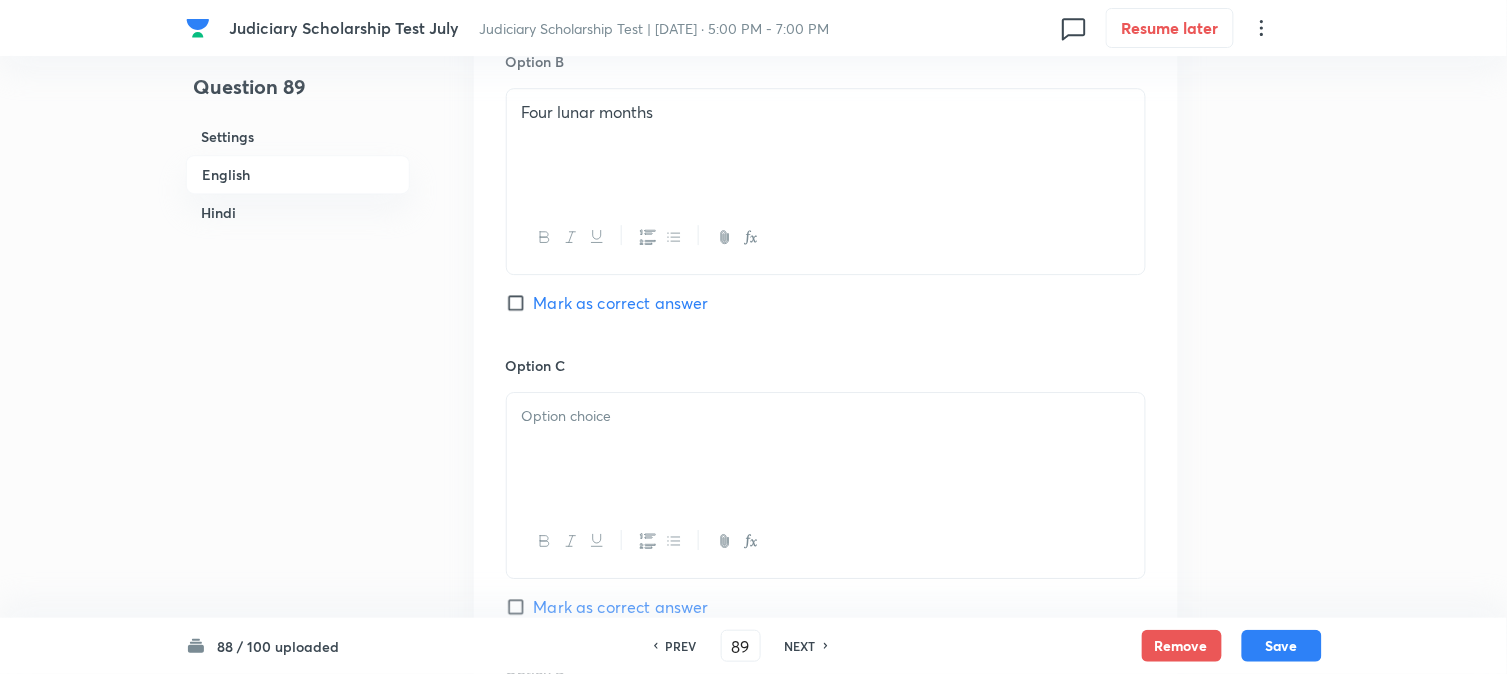 click at bounding box center [826, 449] 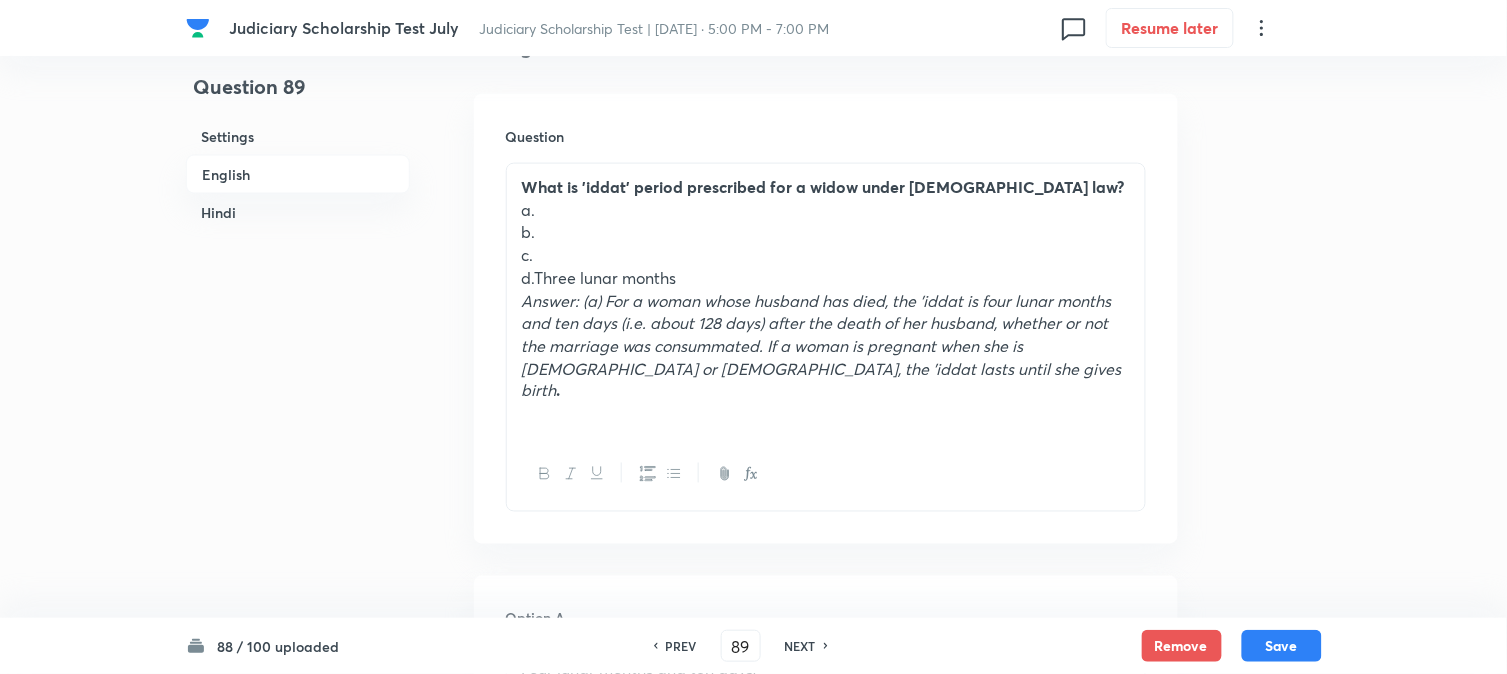 scroll, scrollTop: 555, scrollLeft: 0, axis: vertical 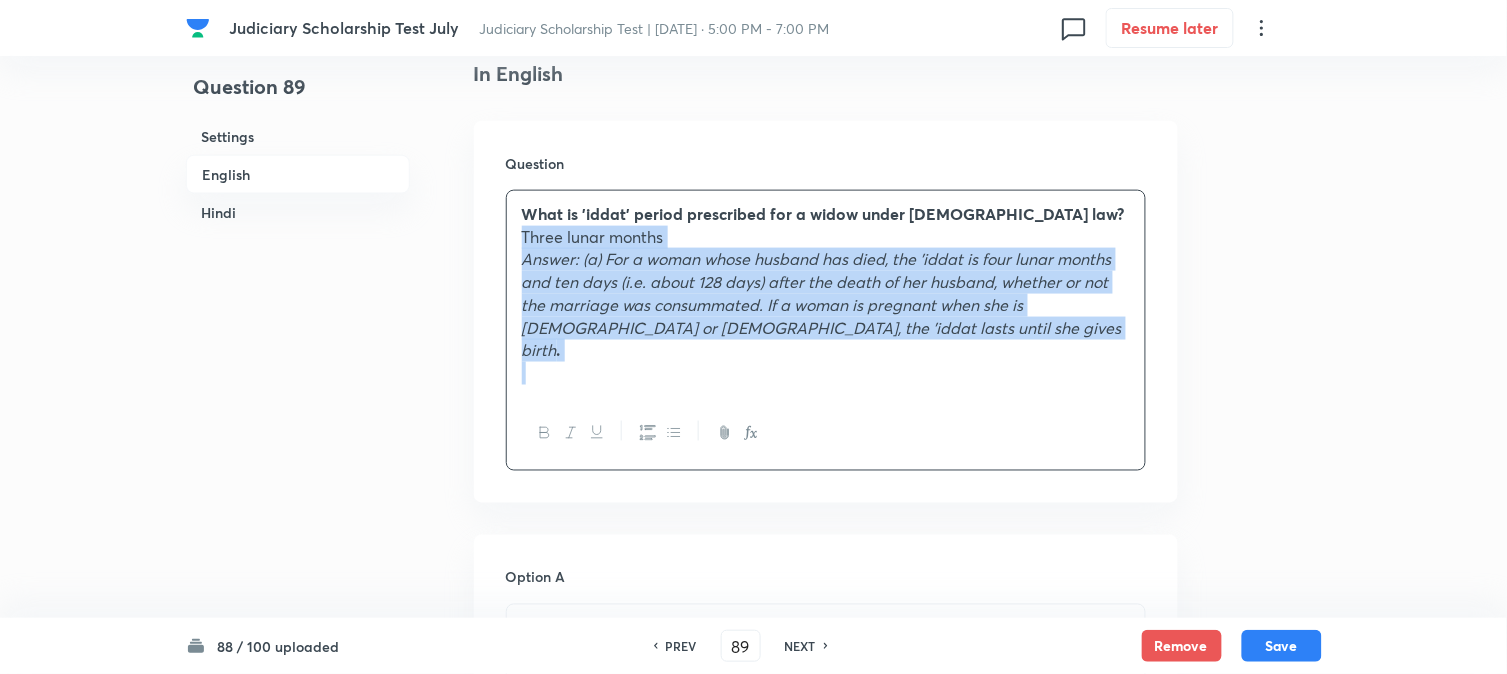 drag, startPoint x: 526, startPoint y: 288, endPoint x: 1144, endPoint y: 412, distance: 630.3174 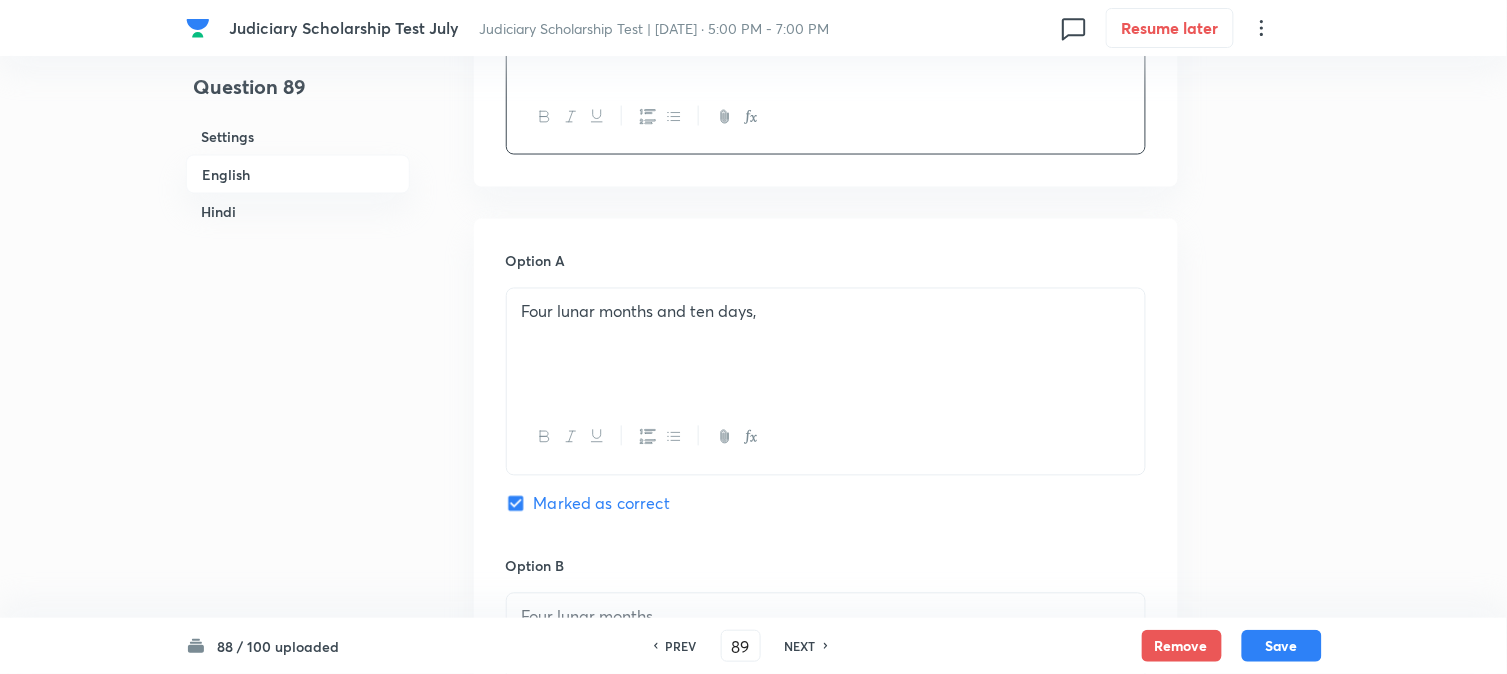scroll, scrollTop: 1666, scrollLeft: 0, axis: vertical 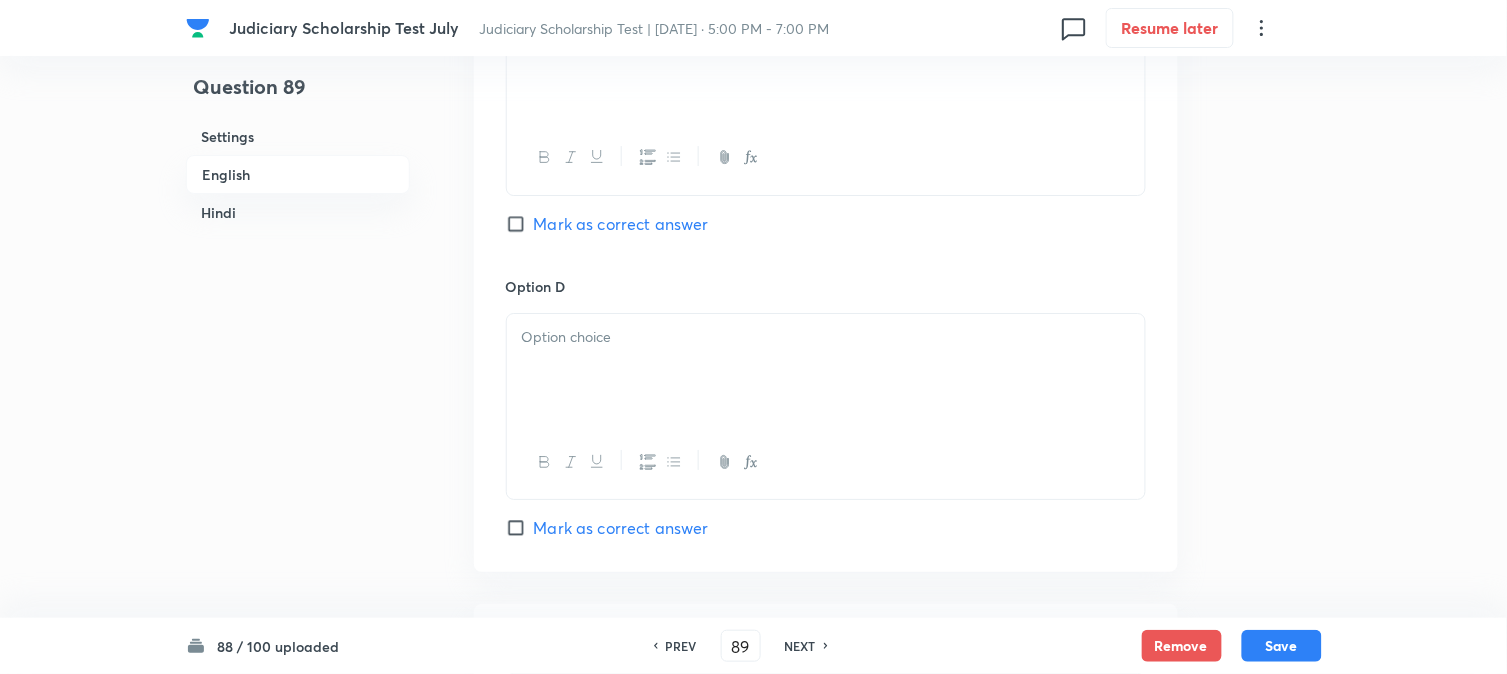 click at bounding box center (826, 370) 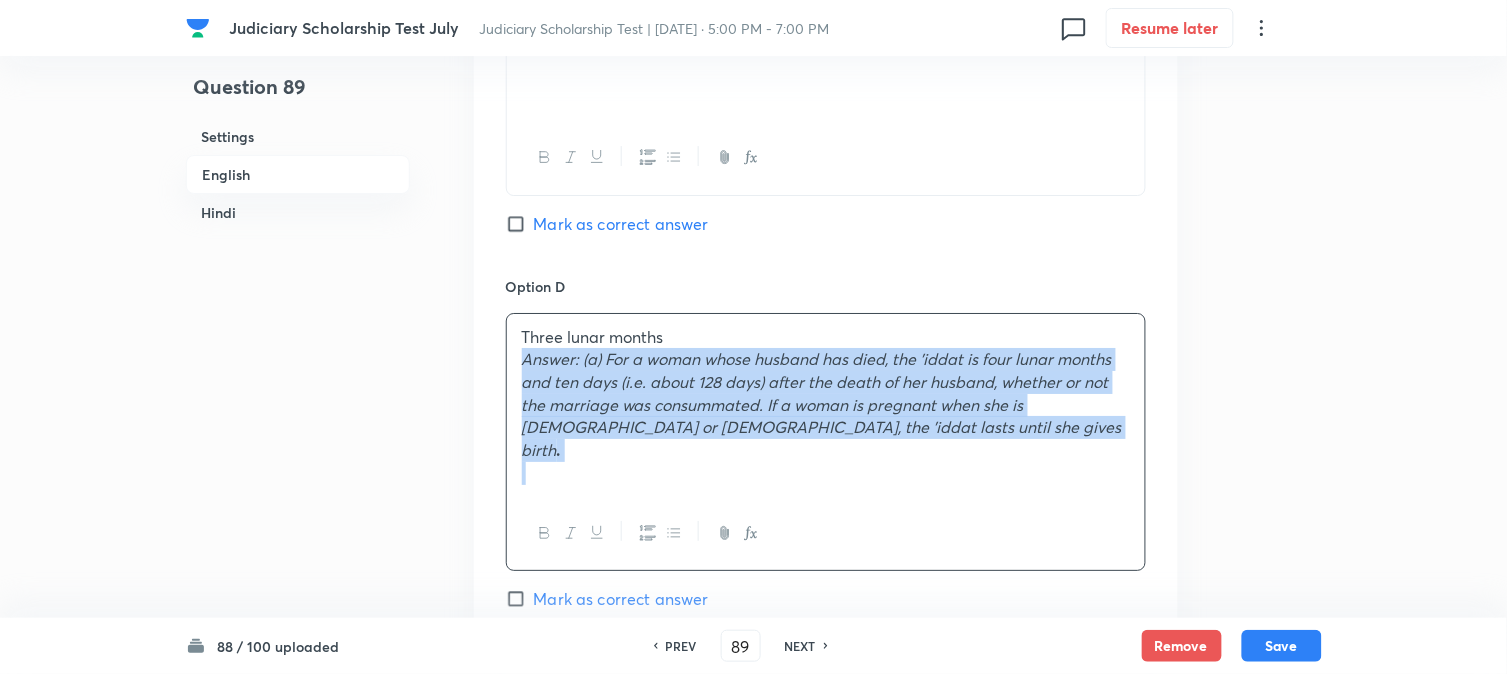 drag, startPoint x: 510, startPoint y: 361, endPoint x: 1022, endPoint y: 477, distance: 524.9762 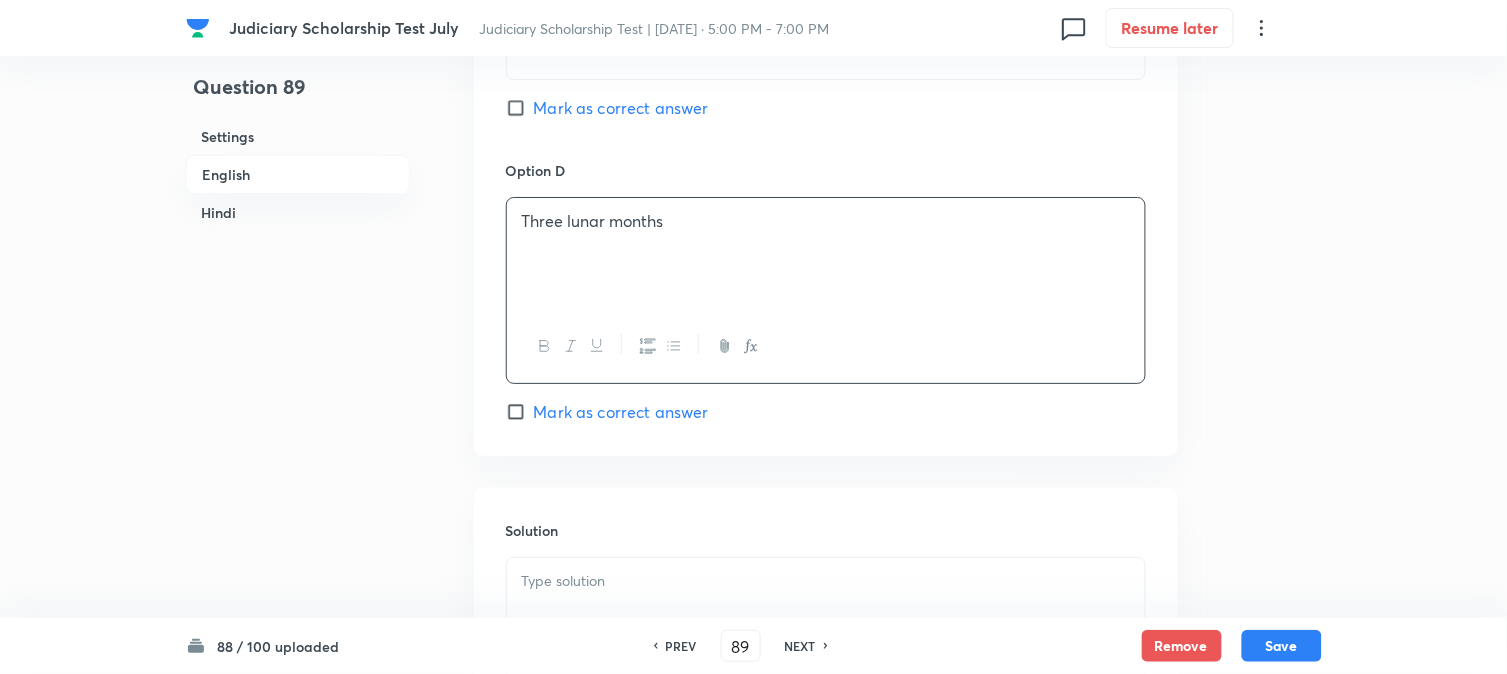 scroll, scrollTop: 1888, scrollLeft: 0, axis: vertical 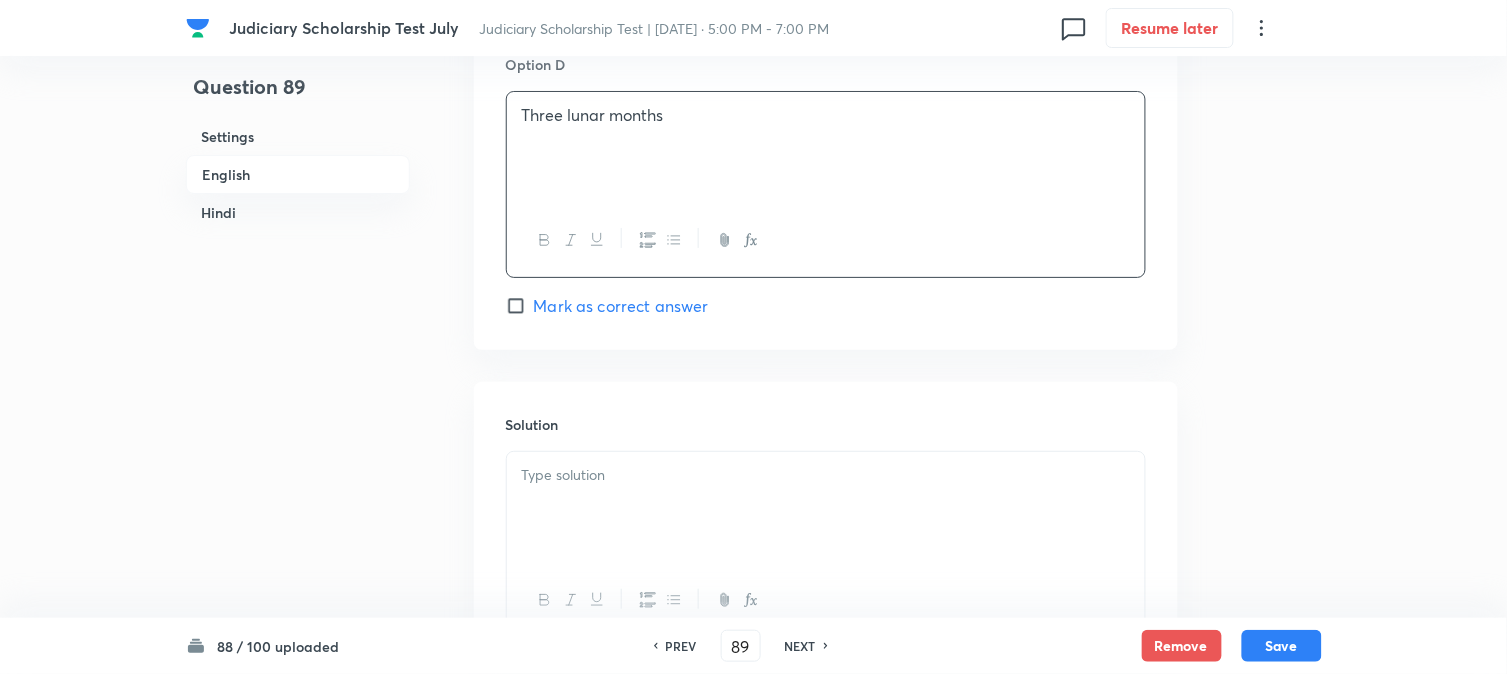 click at bounding box center [826, 475] 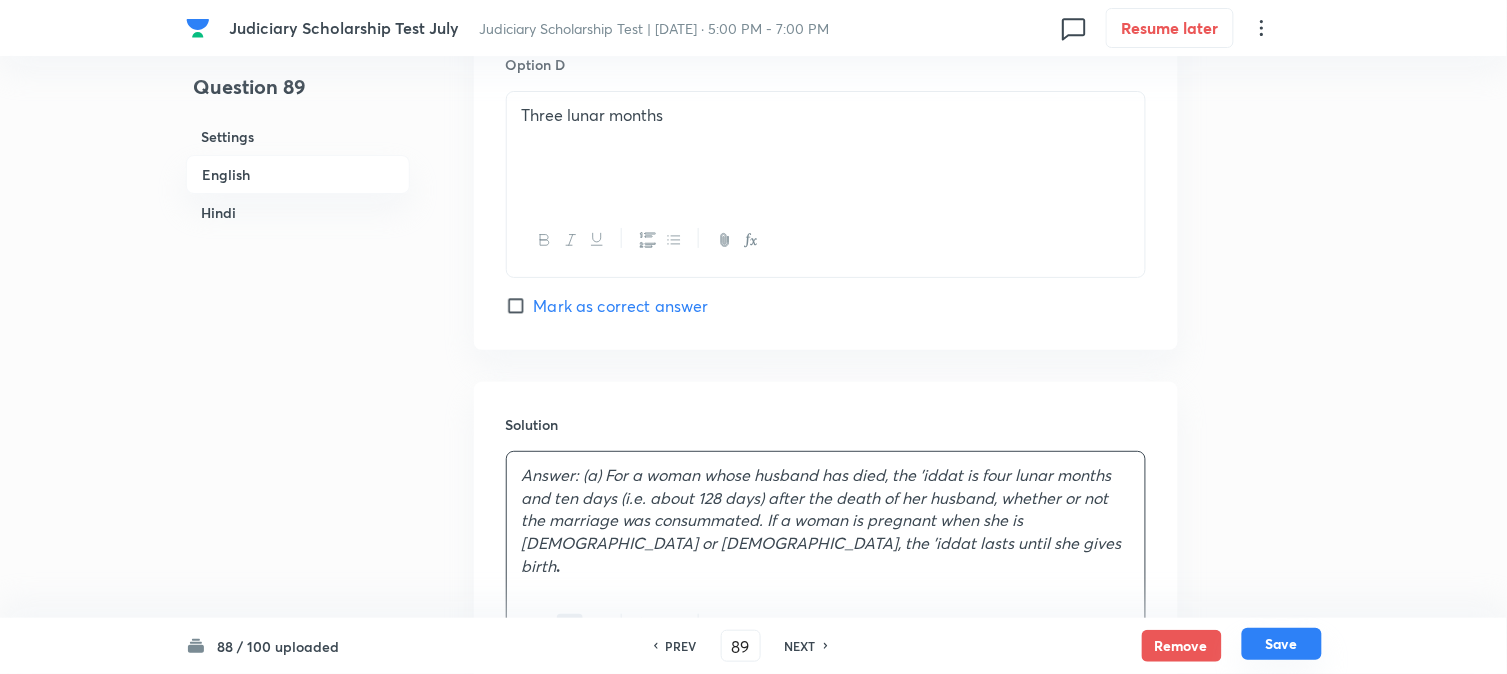 click on "Save" at bounding box center [1282, 644] 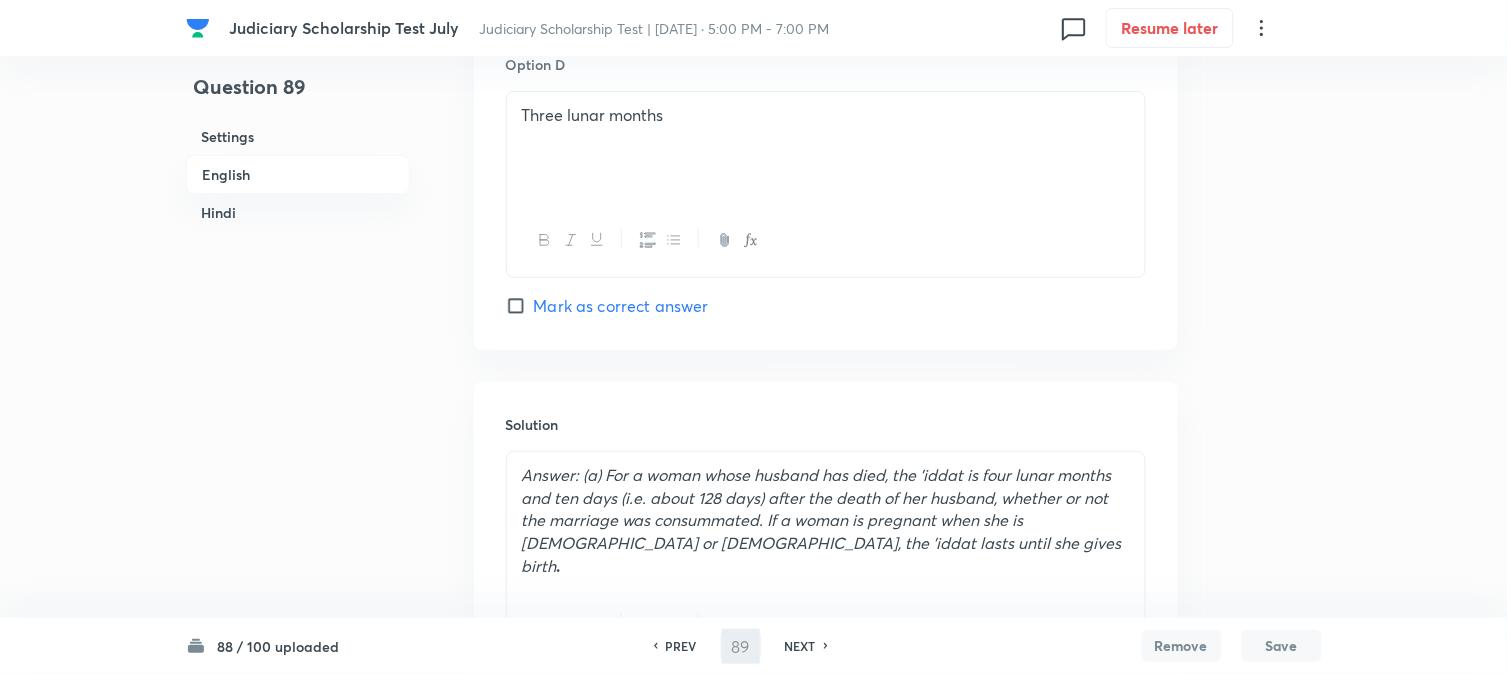 type on "90" 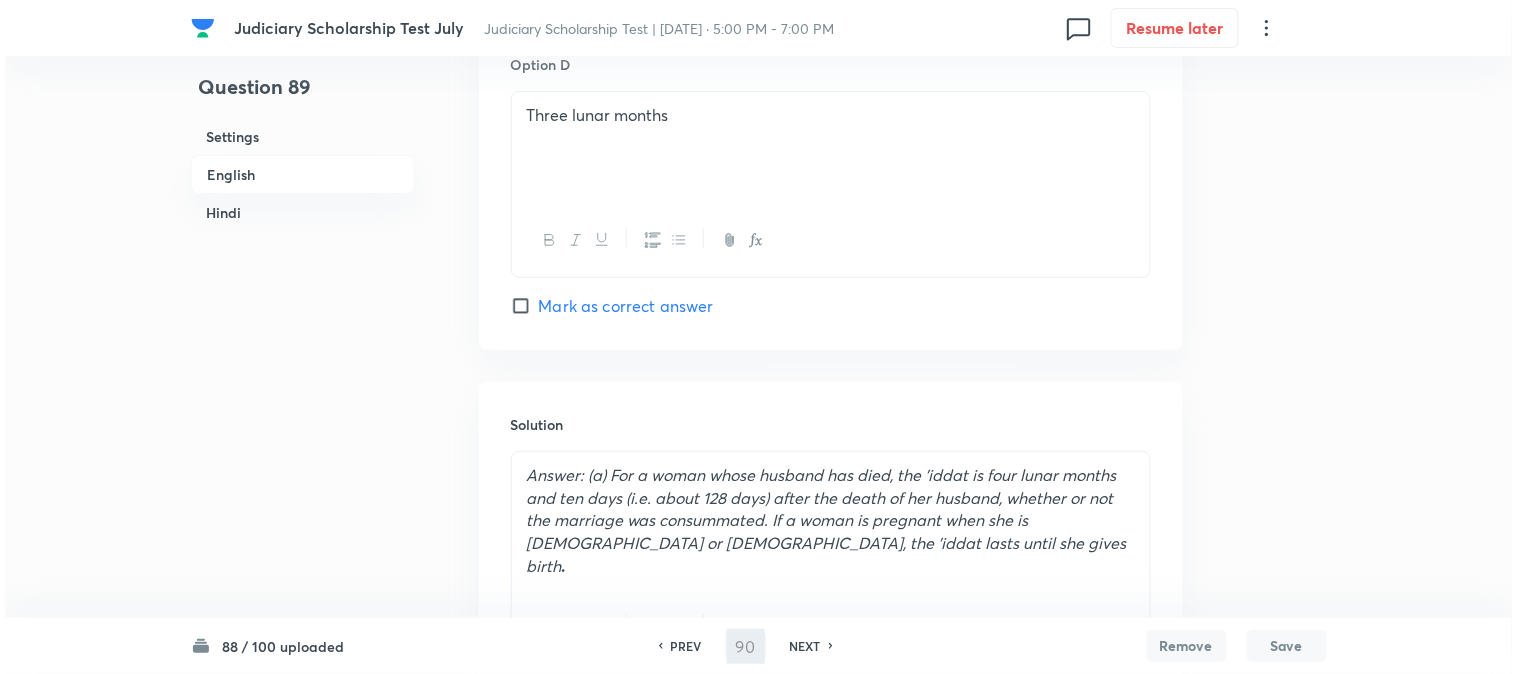 scroll, scrollTop: 0, scrollLeft: 0, axis: both 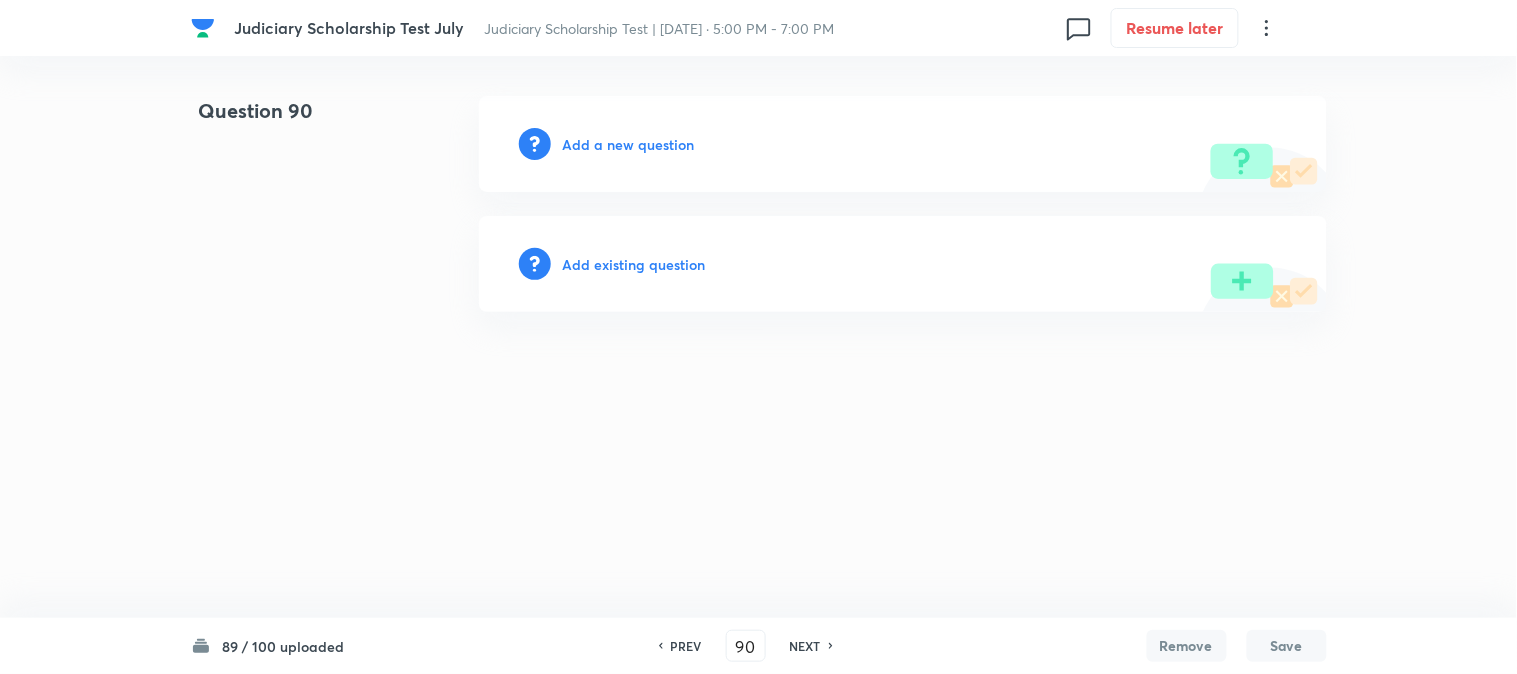 click on "Add a new question" at bounding box center [629, 144] 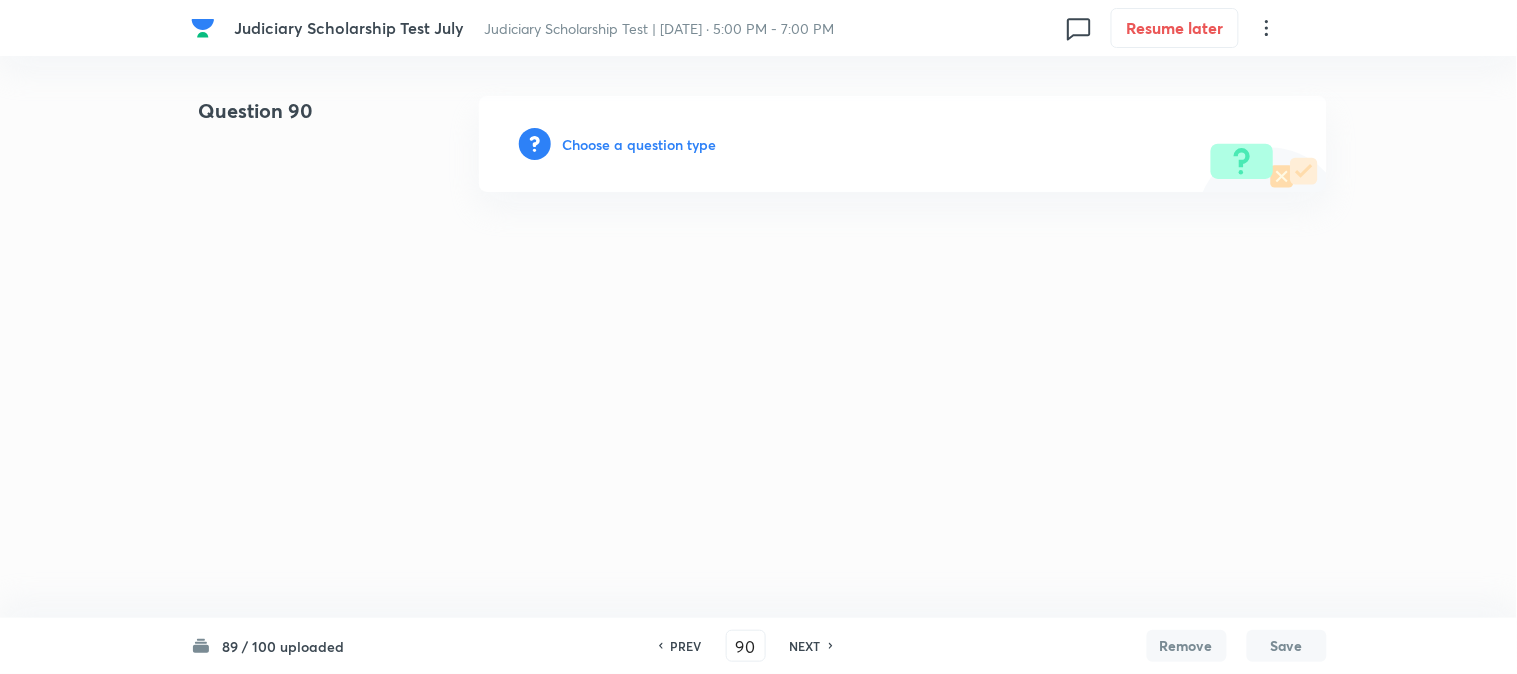 click on "Choose a question type" at bounding box center [640, 144] 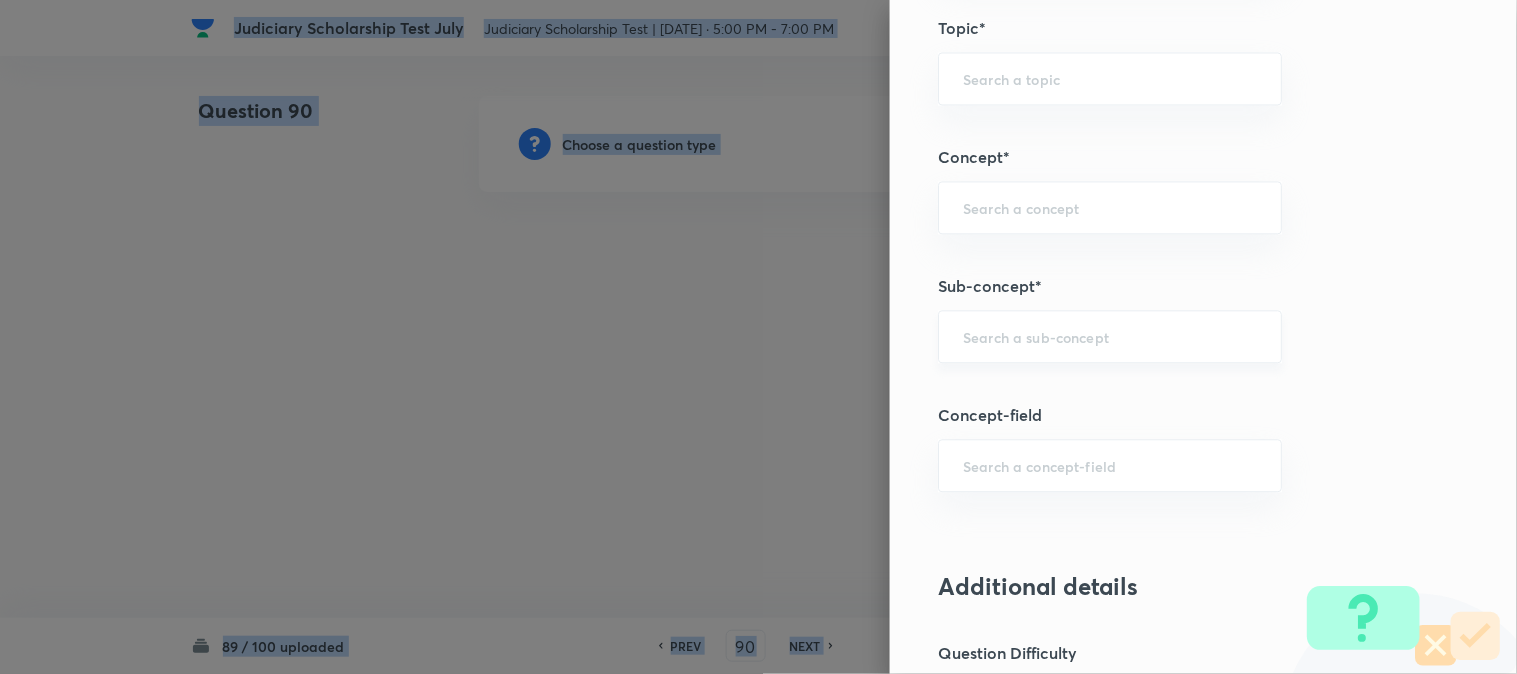 scroll, scrollTop: 1180, scrollLeft: 0, axis: vertical 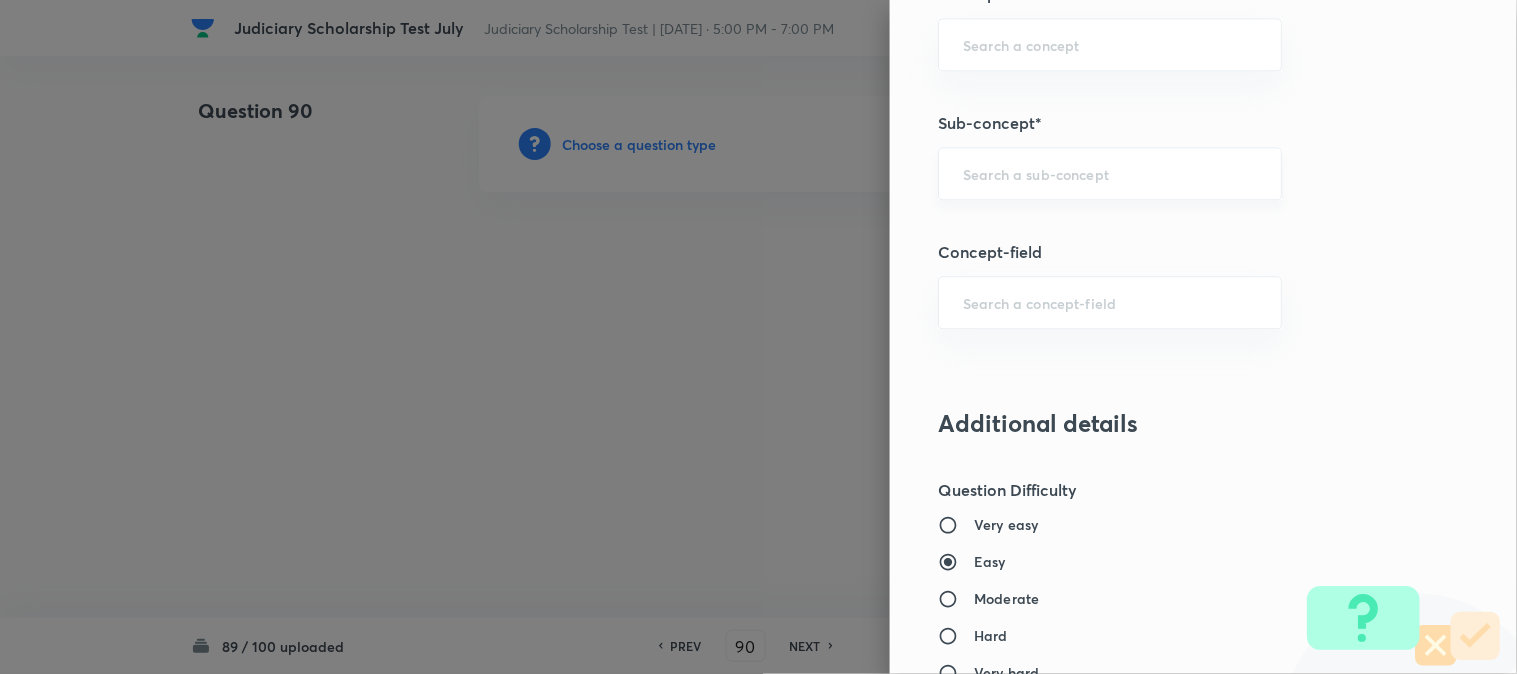click at bounding box center [1110, 173] 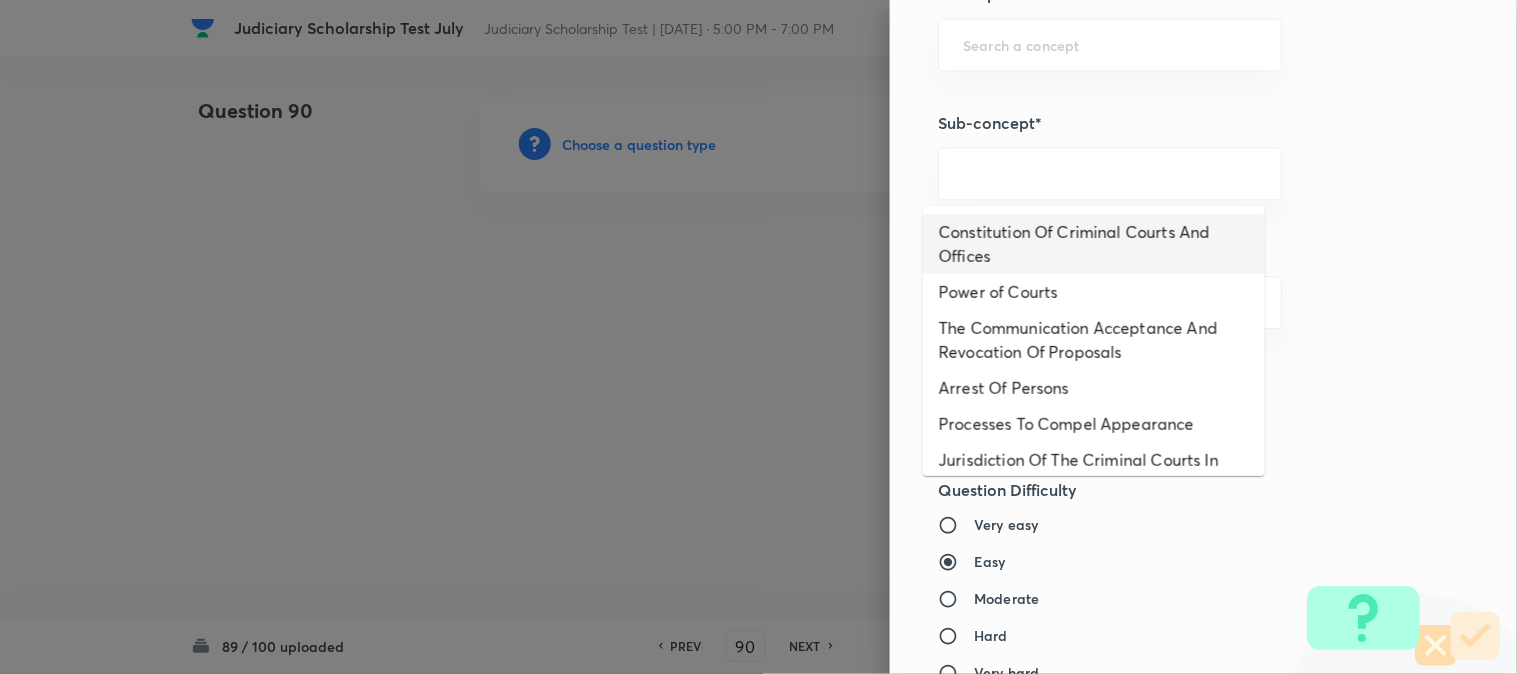 click on "Constitution Of Criminal Courts And Offices" at bounding box center (1094, 244) 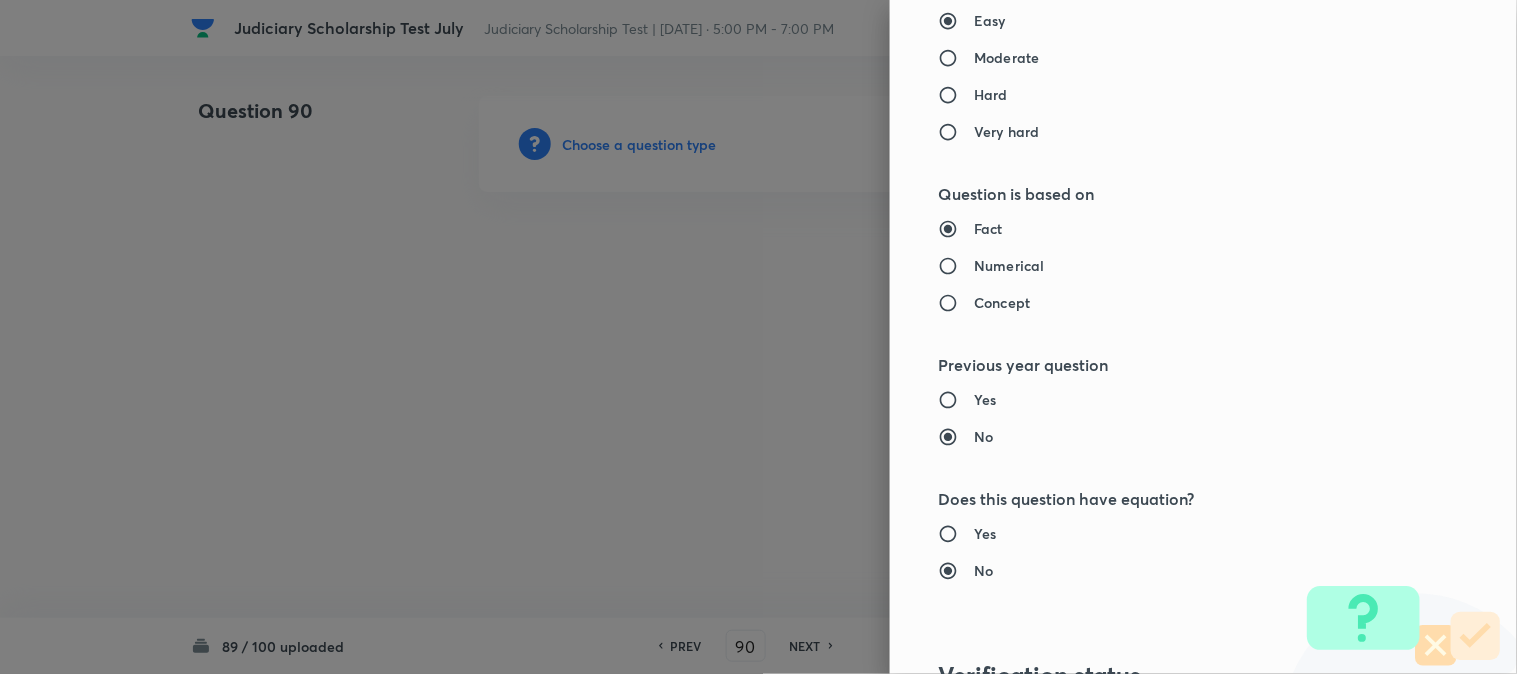 type on "Criminal Law" 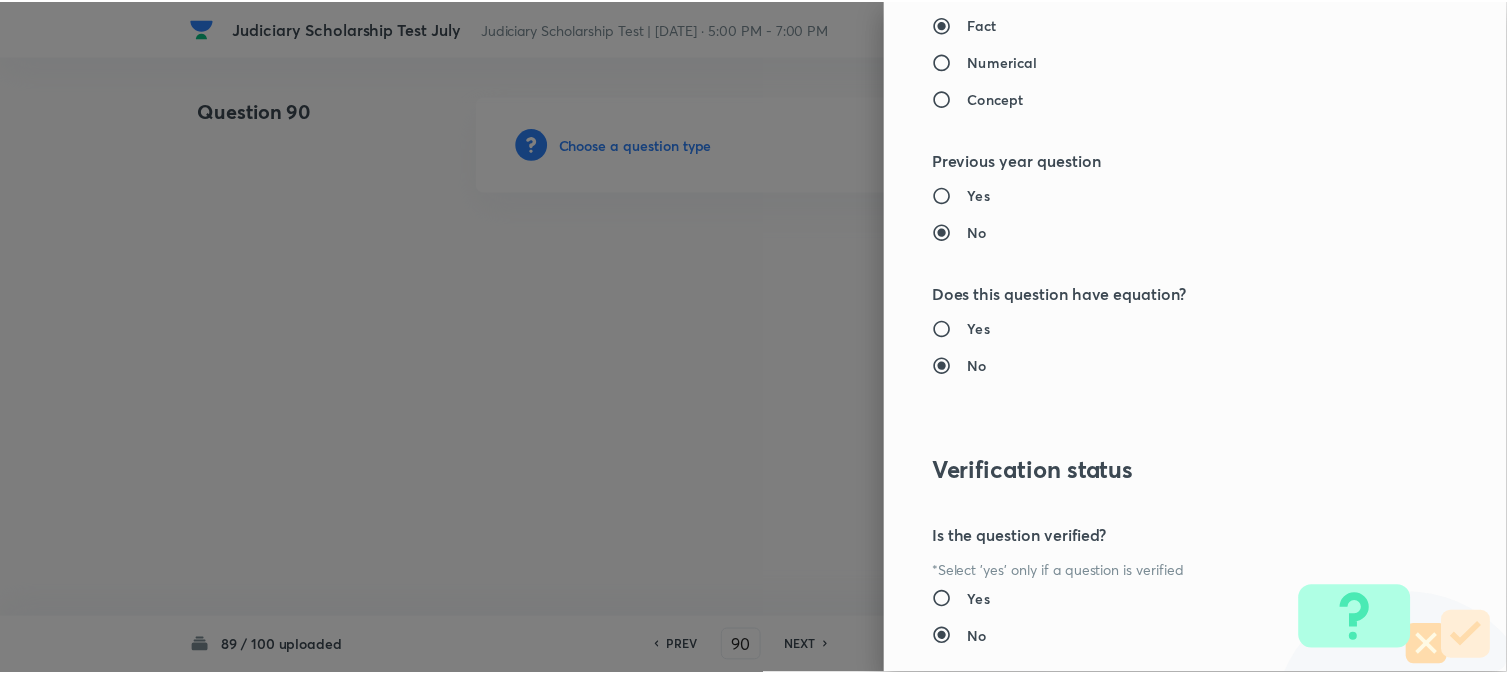scroll, scrollTop: 2052, scrollLeft: 0, axis: vertical 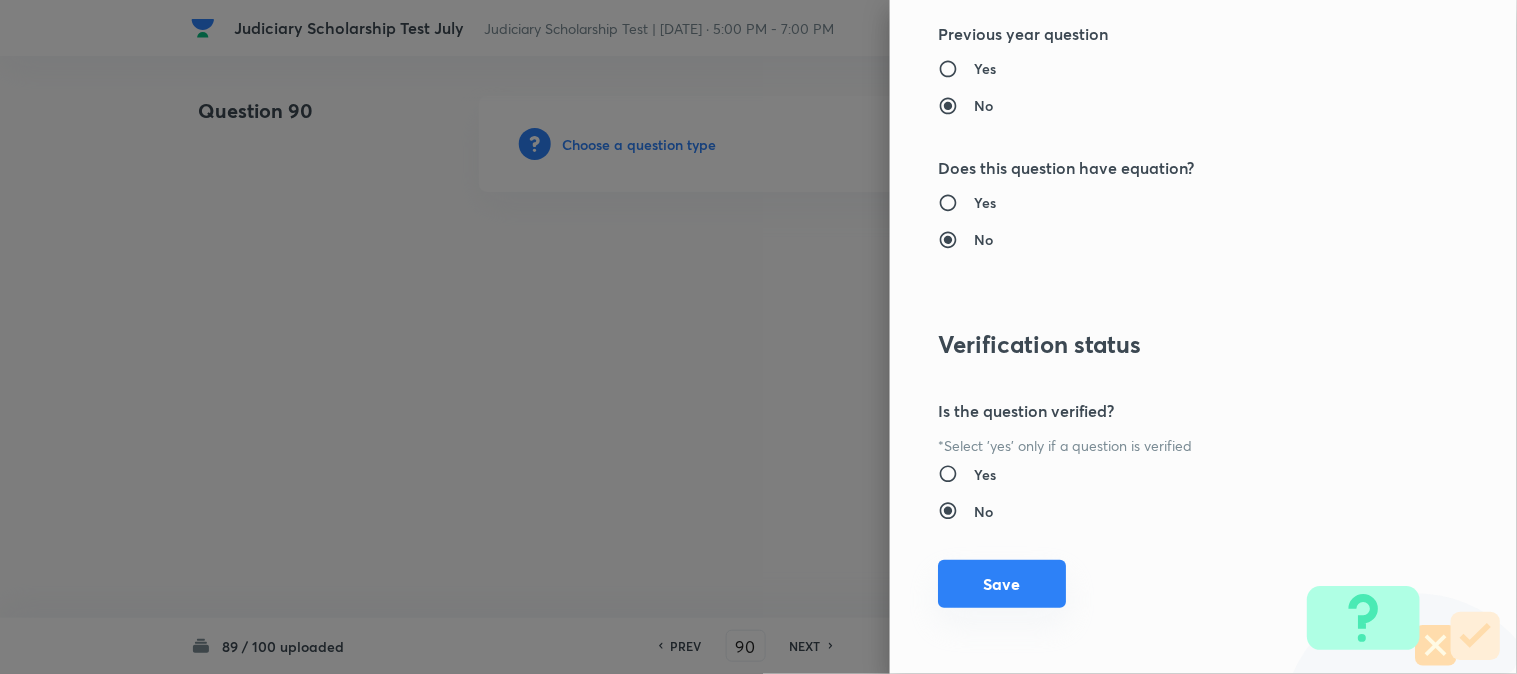 click on "Save" at bounding box center [1002, 584] 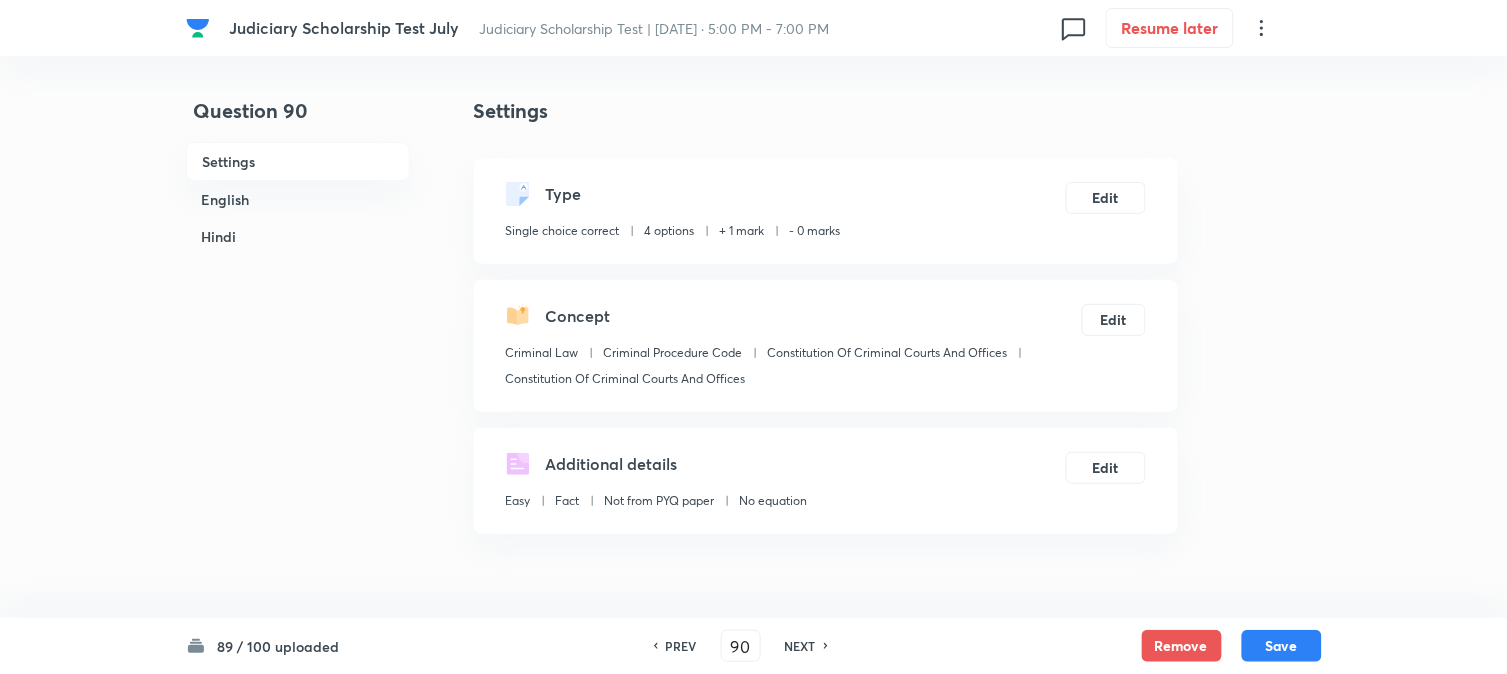 scroll, scrollTop: 590, scrollLeft: 0, axis: vertical 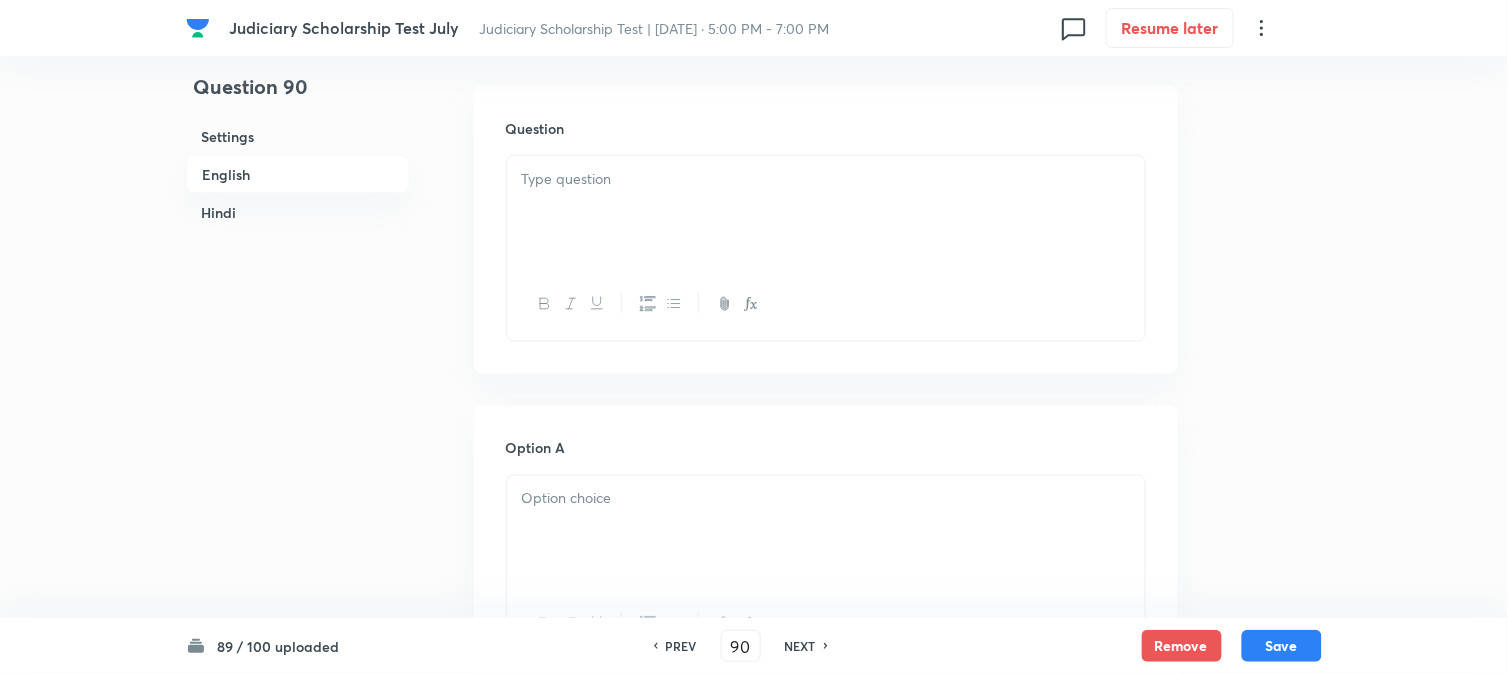 drag, startPoint x: 592, startPoint y: 207, endPoint x: 488, endPoint y: 207, distance: 104 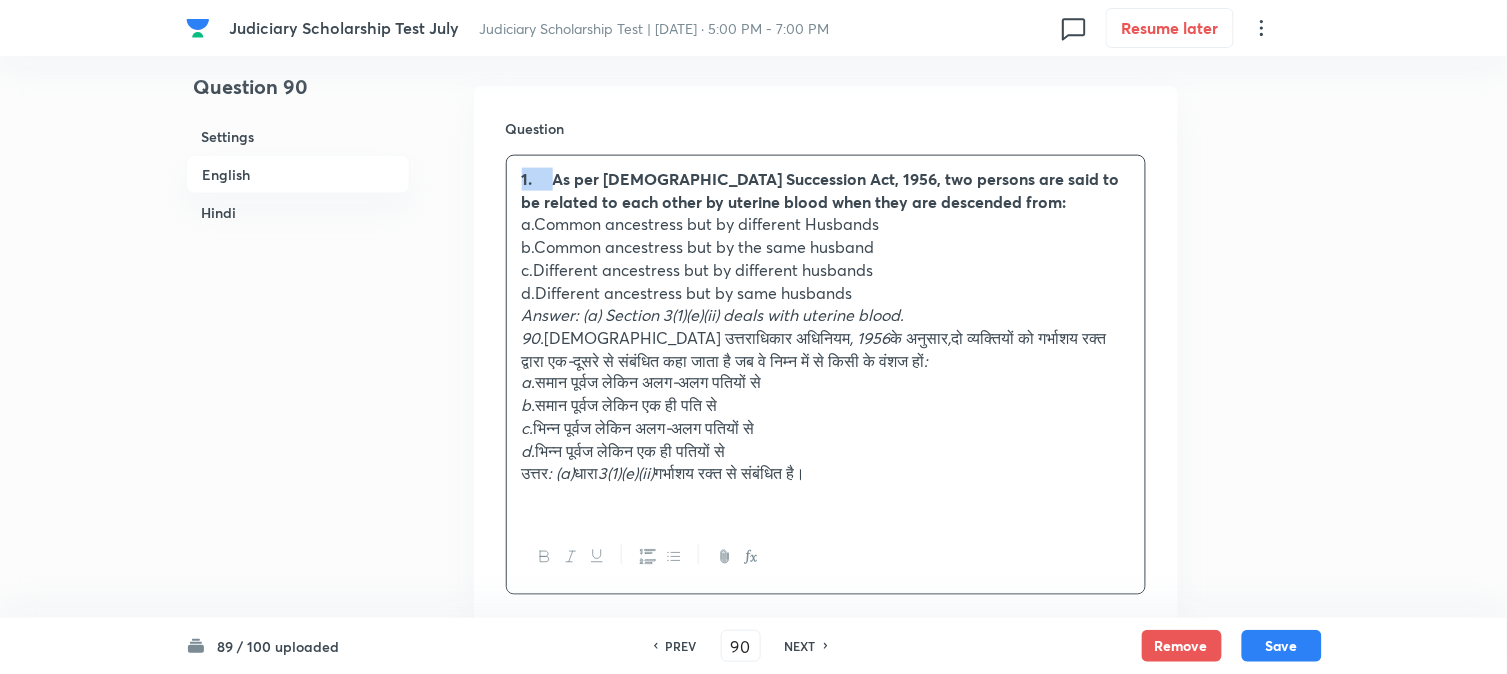 drag, startPoint x: 555, startPoint y: 178, endPoint x: 517, endPoint y: 155, distance: 44.418465 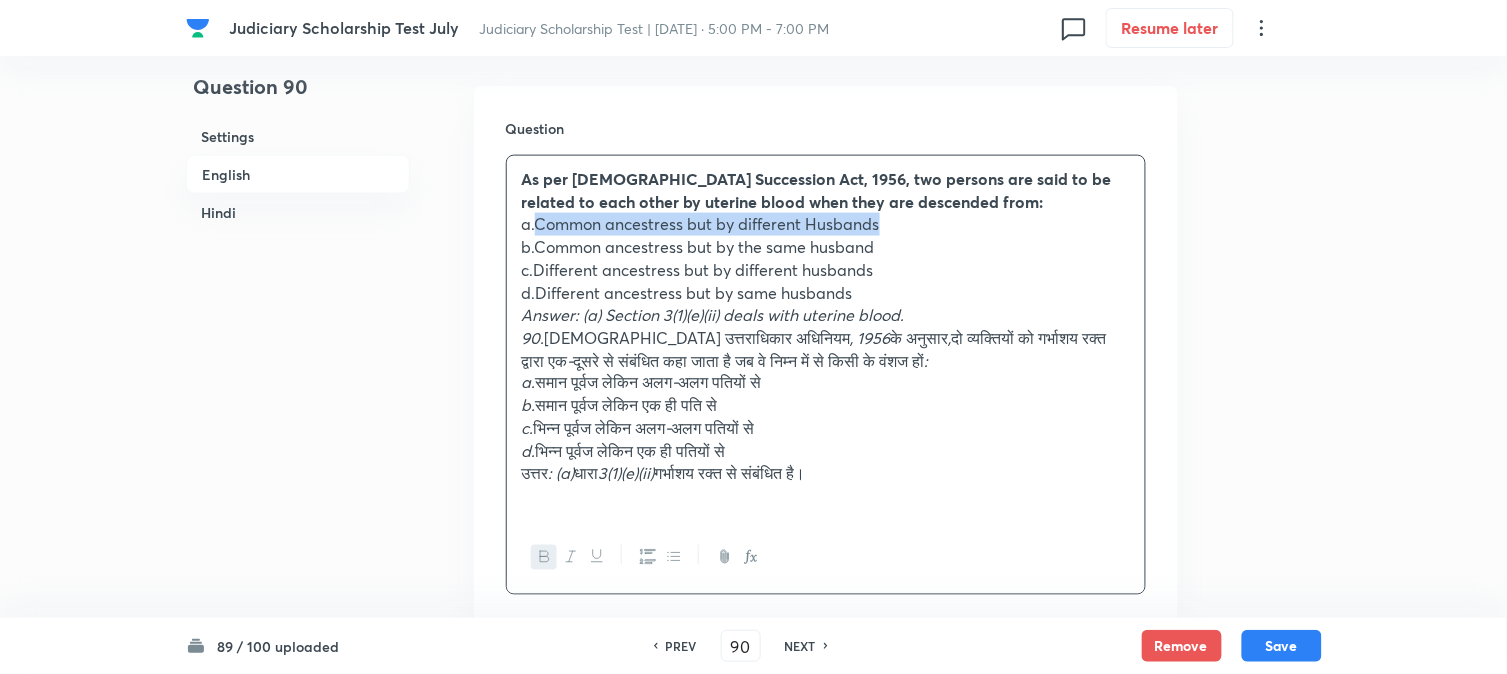 drag, startPoint x: 537, startPoint y: 228, endPoint x: 930, endPoint y: 225, distance: 393.01144 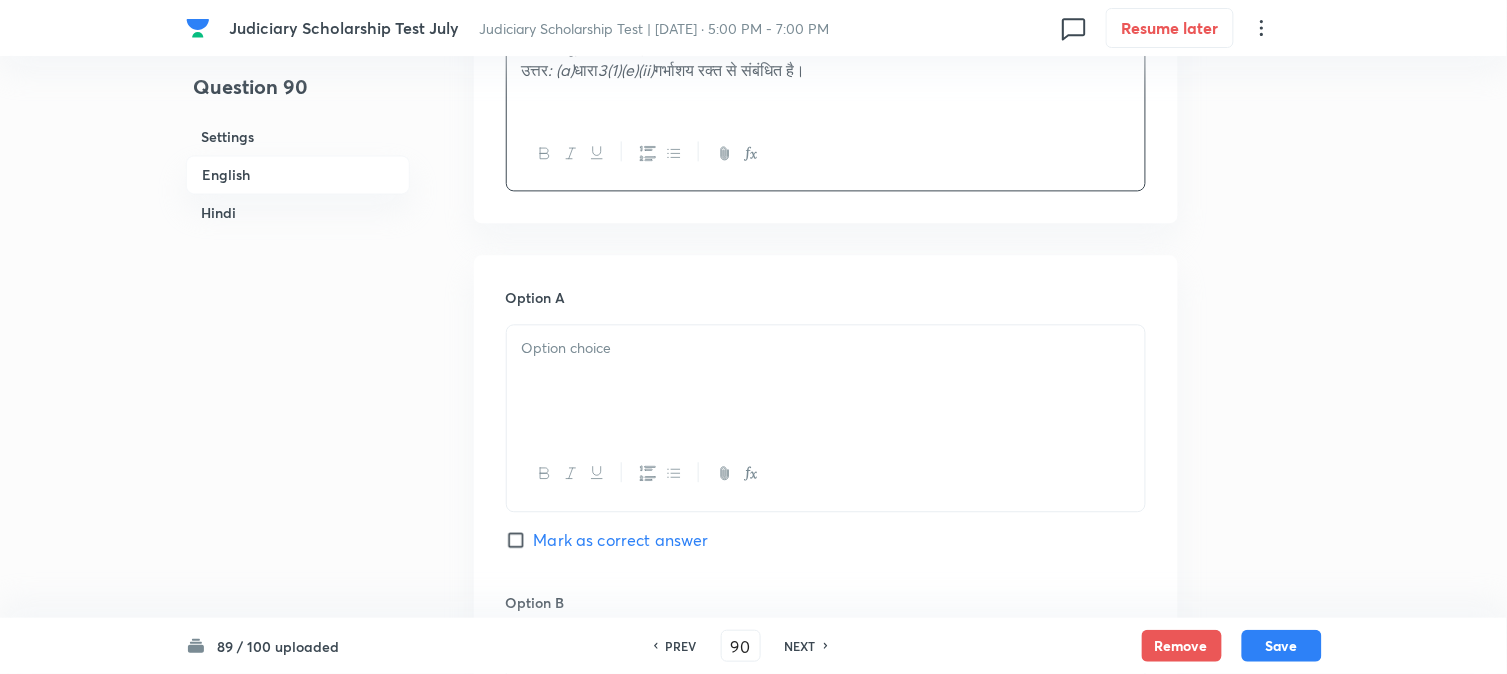 scroll, scrollTop: 1034, scrollLeft: 0, axis: vertical 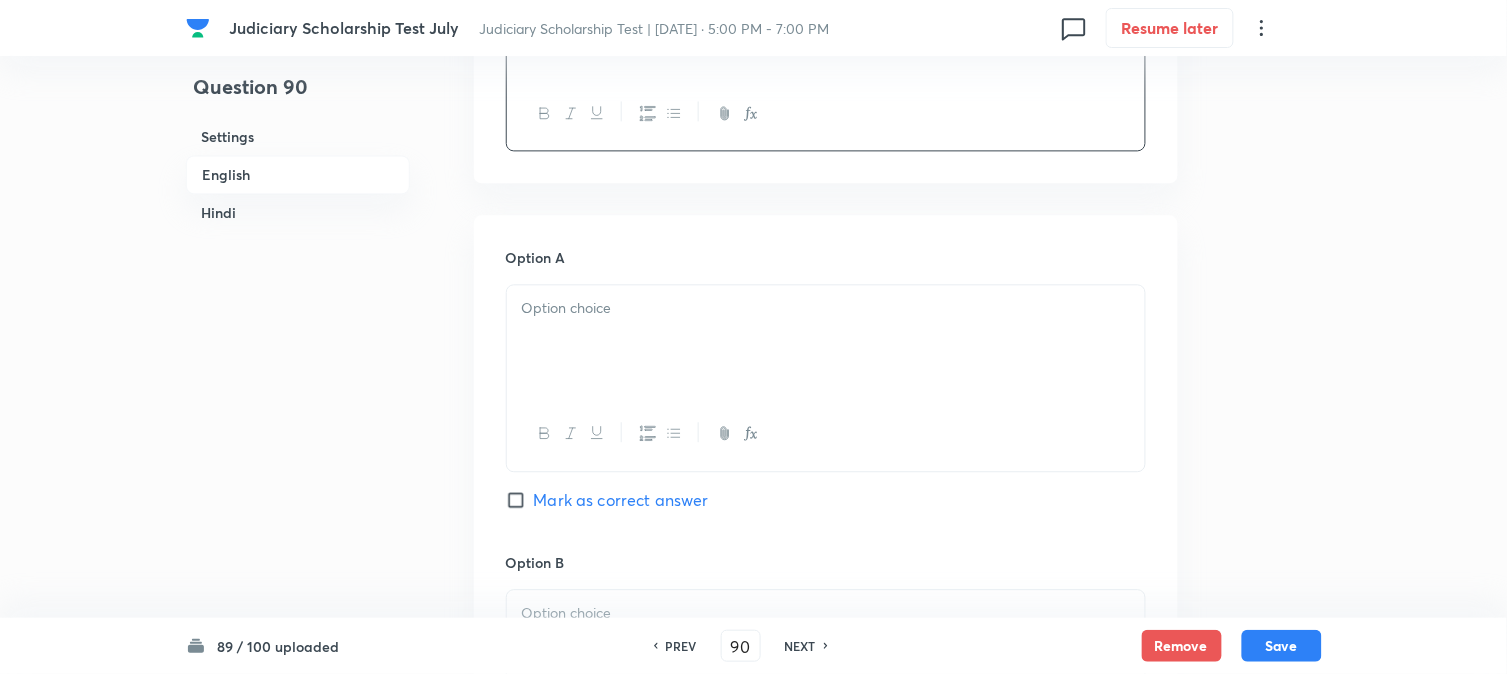 click at bounding box center (826, 341) 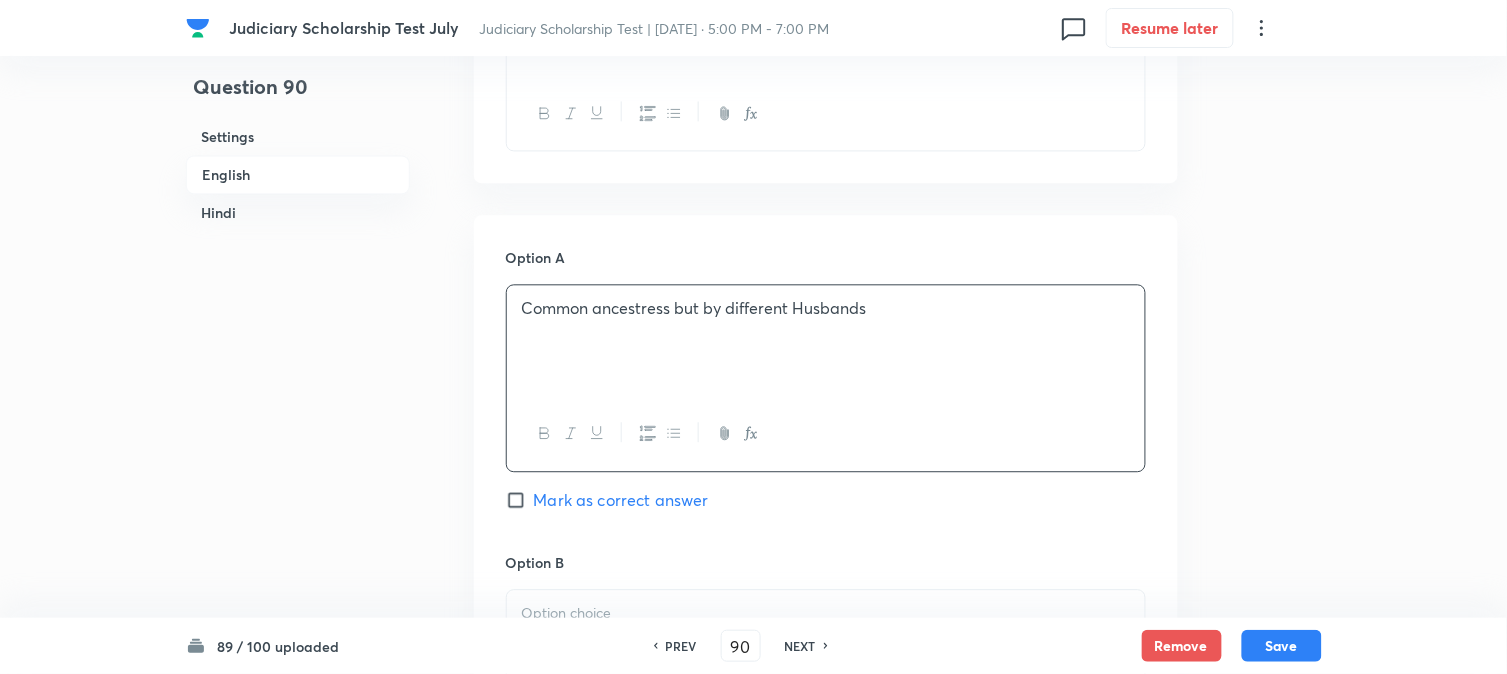 click on "Mark as correct answer" at bounding box center [621, 500] 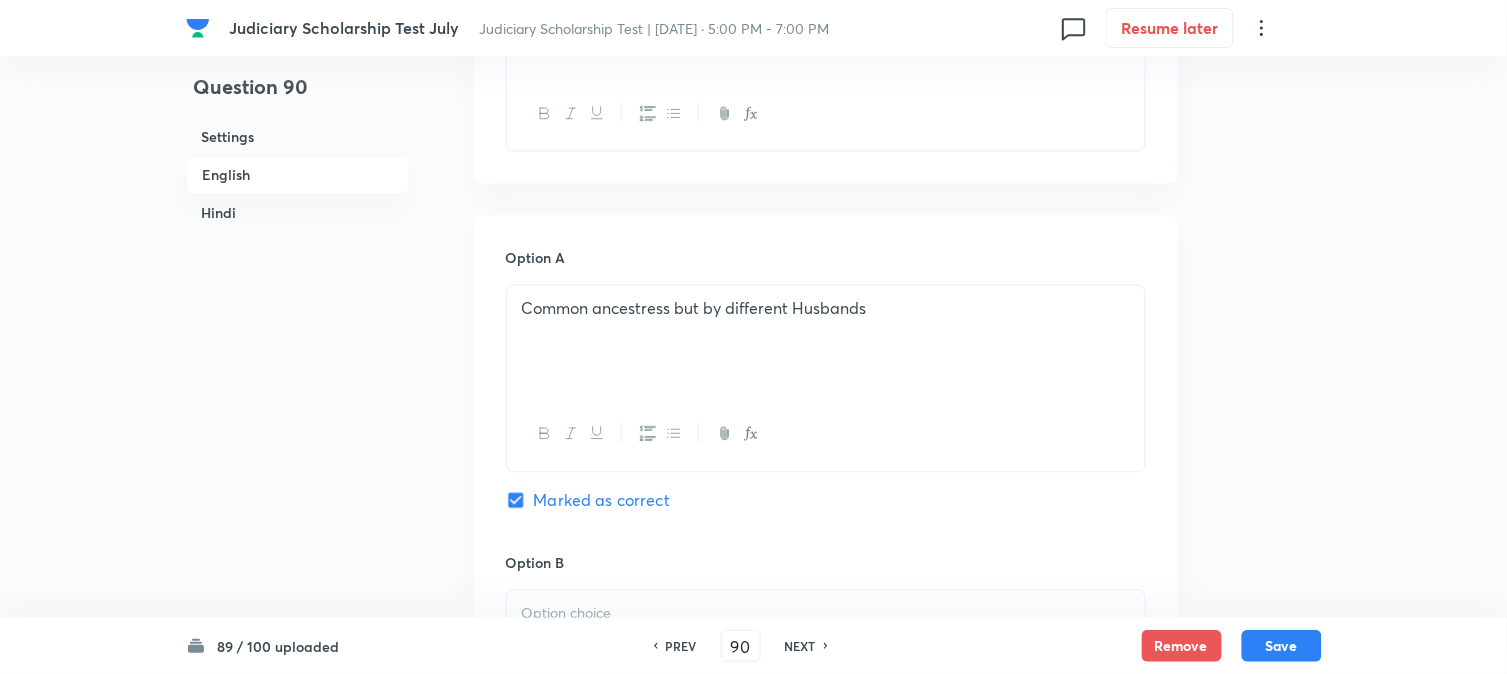 checkbox on "true" 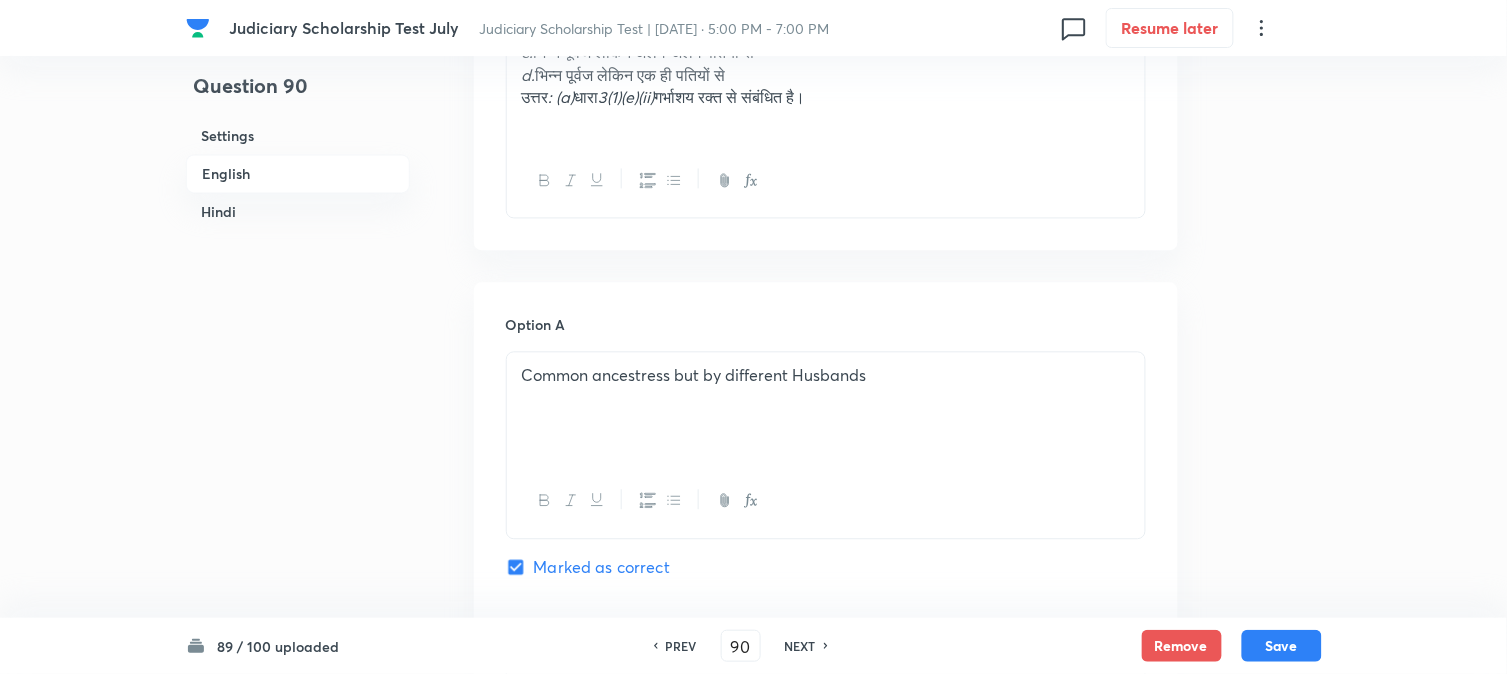 scroll, scrollTop: 701, scrollLeft: 0, axis: vertical 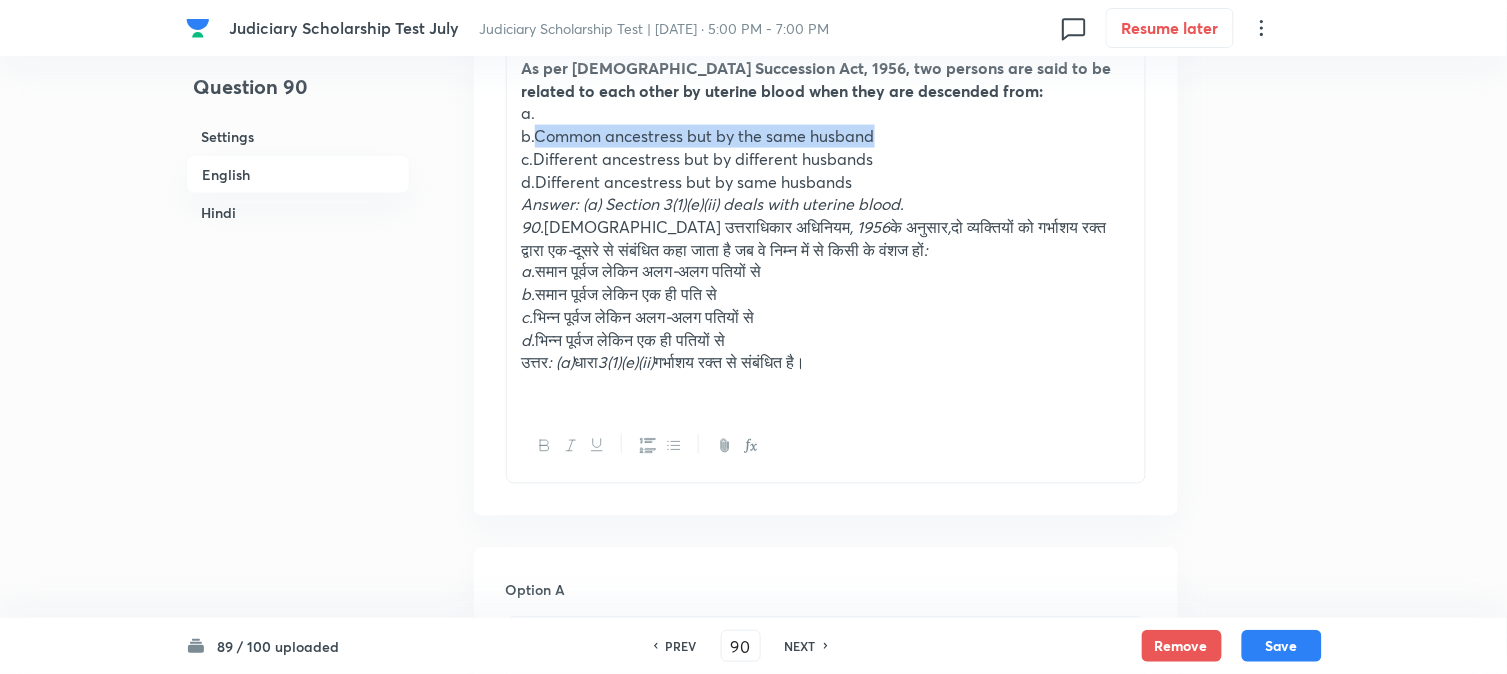 drag, startPoint x: 538, startPoint y: 131, endPoint x: 881, endPoint y: 143, distance: 343.20984 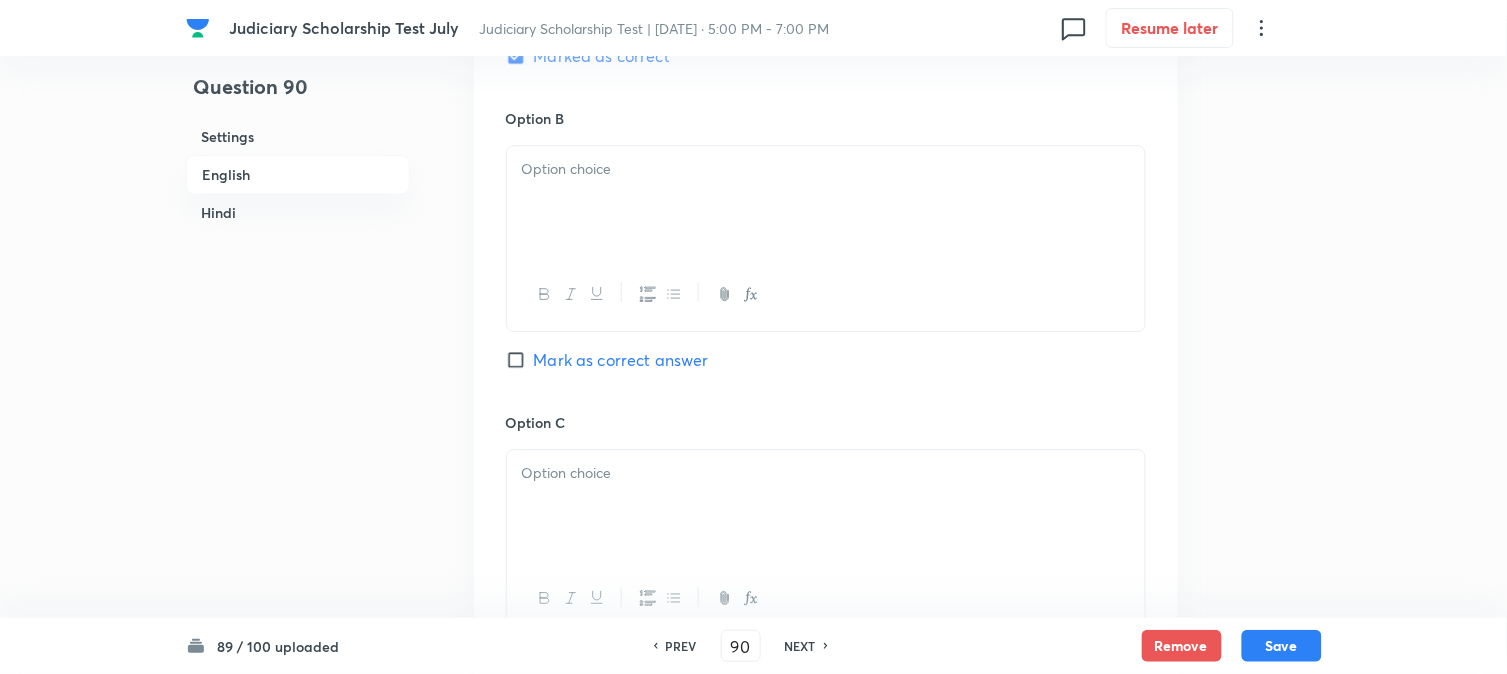 drag, startPoint x: 570, startPoint y: 288, endPoint x: 557, endPoint y: 240, distance: 49.729267 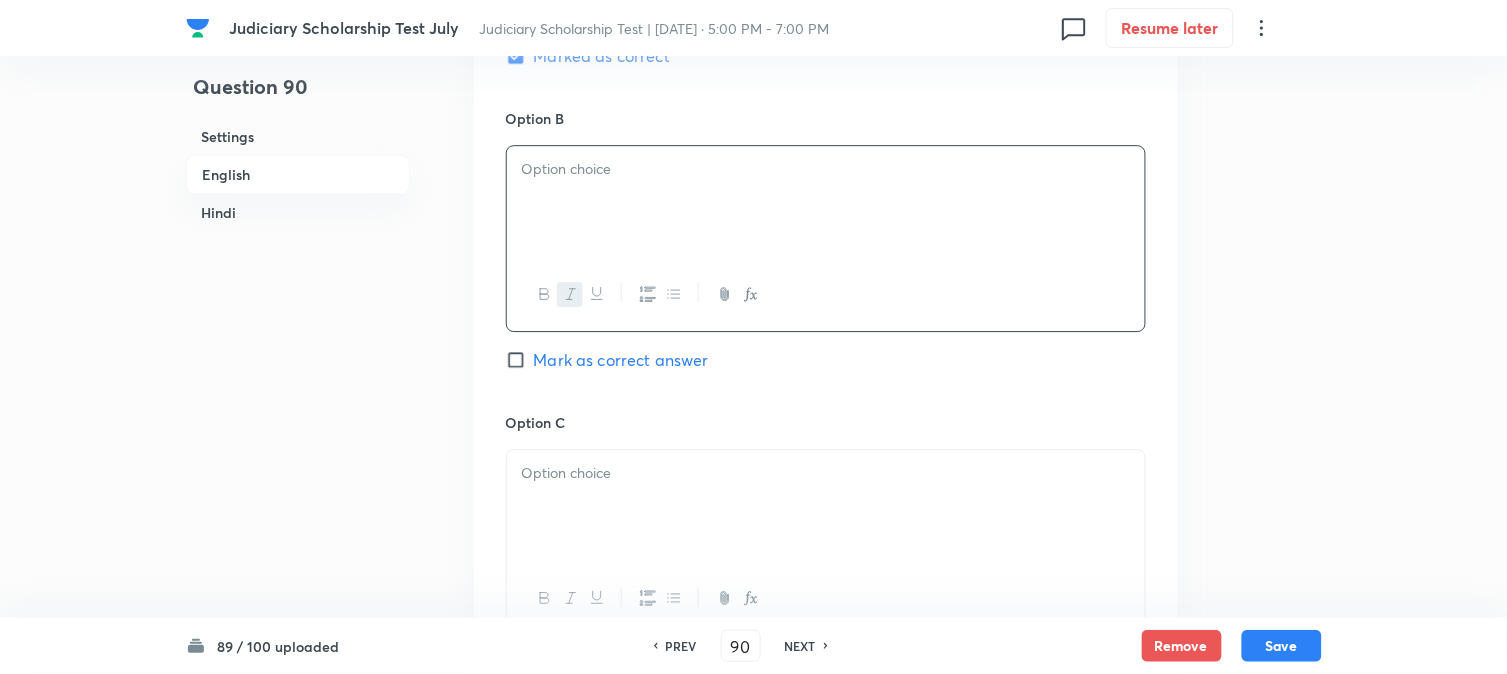 click on "﻿" at bounding box center (826, 202) 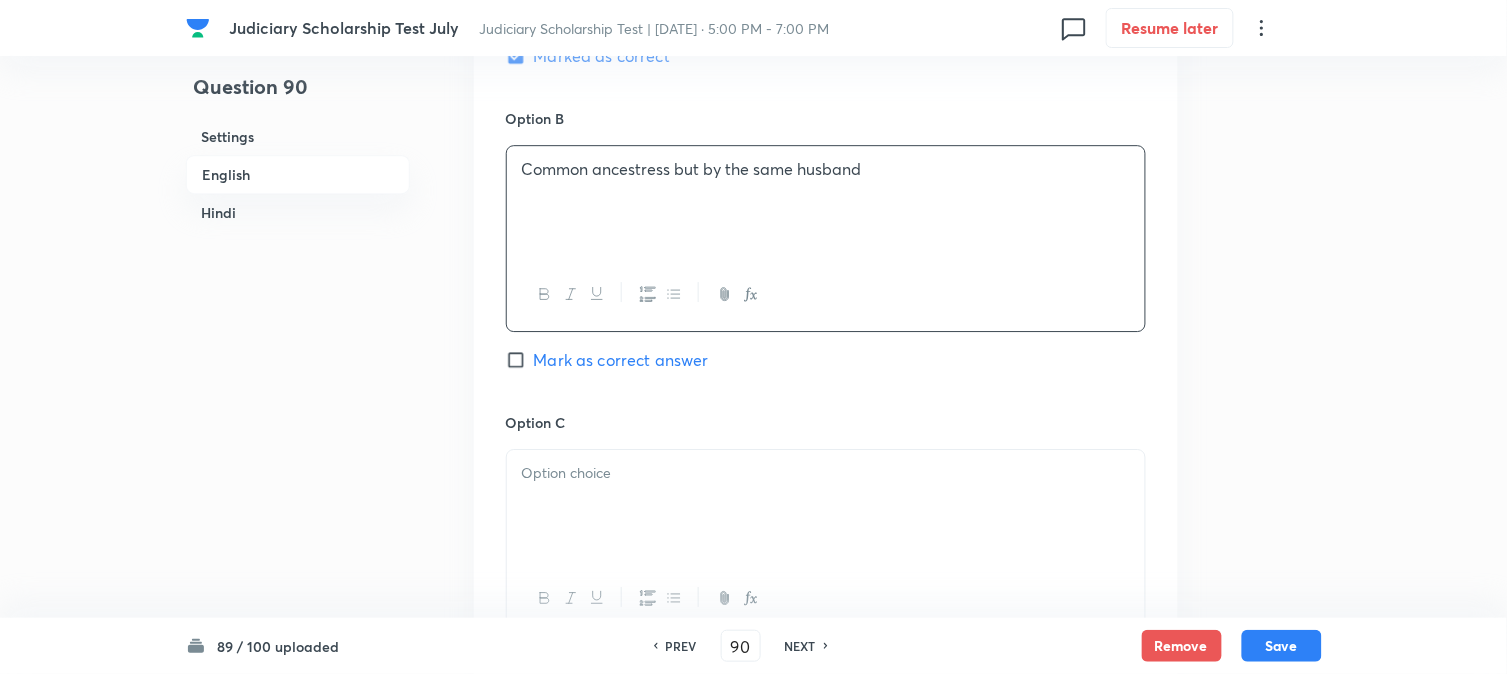 scroll, scrollTop: 701, scrollLeft: 0, axis: vertical 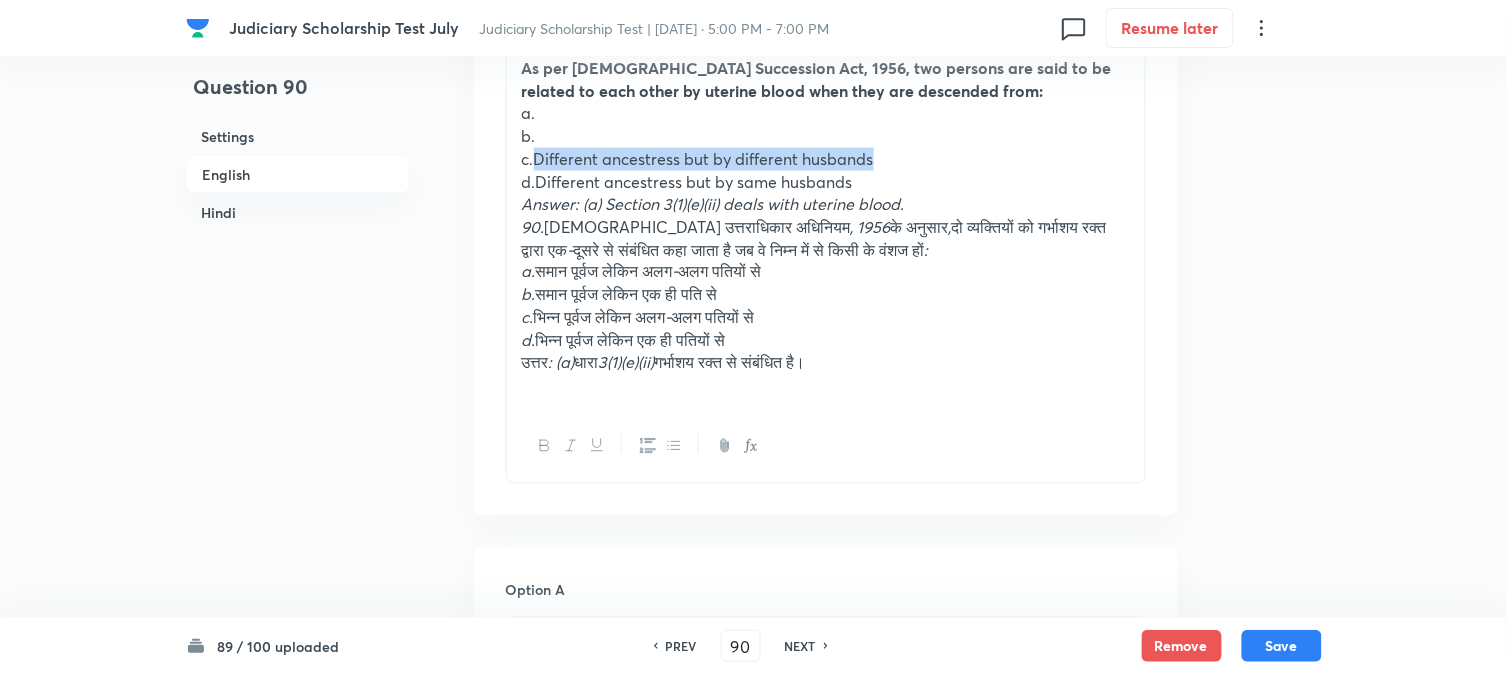 drag, startPoint x: 536, startPoint y: 151, endPoint x: 963, endPoint y: 162, distance: 427.14166 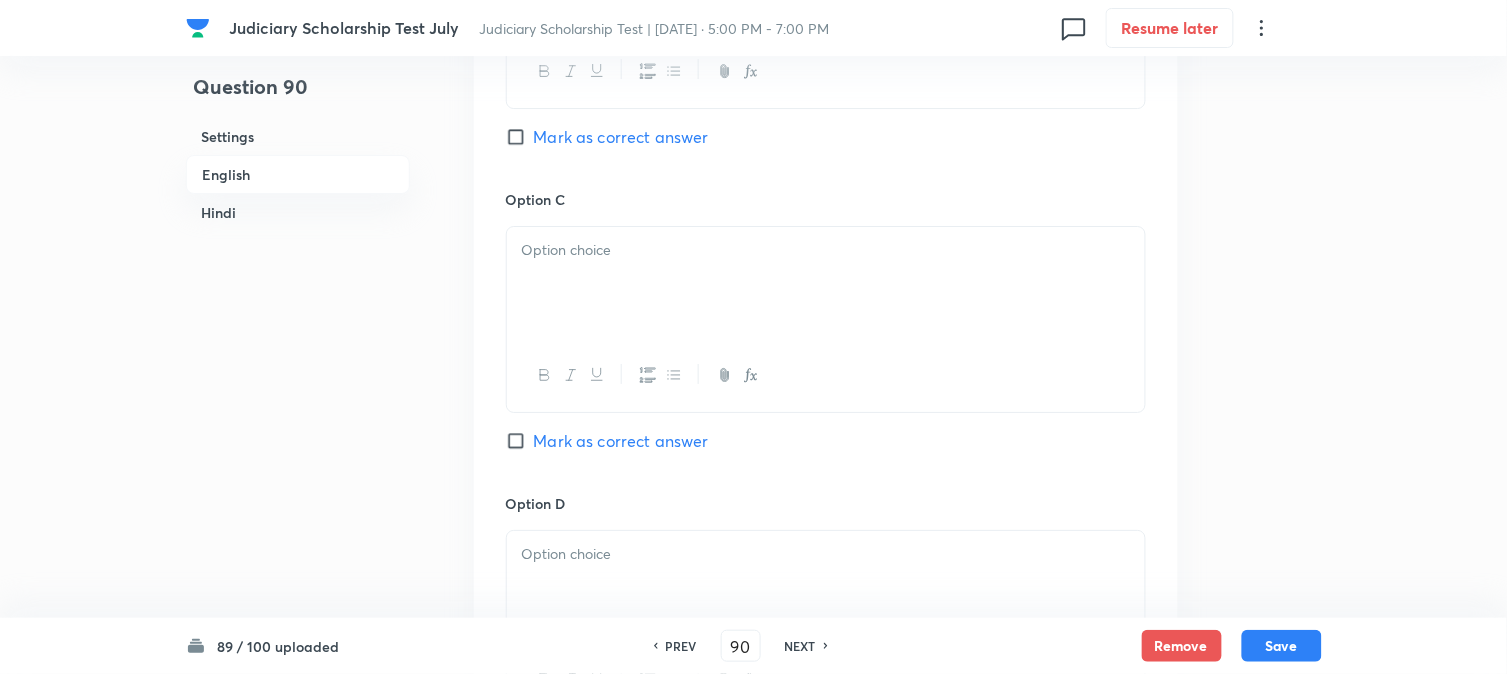 drag, startPoint x: 563, startPoint y: 308, endPoint x: 563, endPoint y: 332, distance: 24 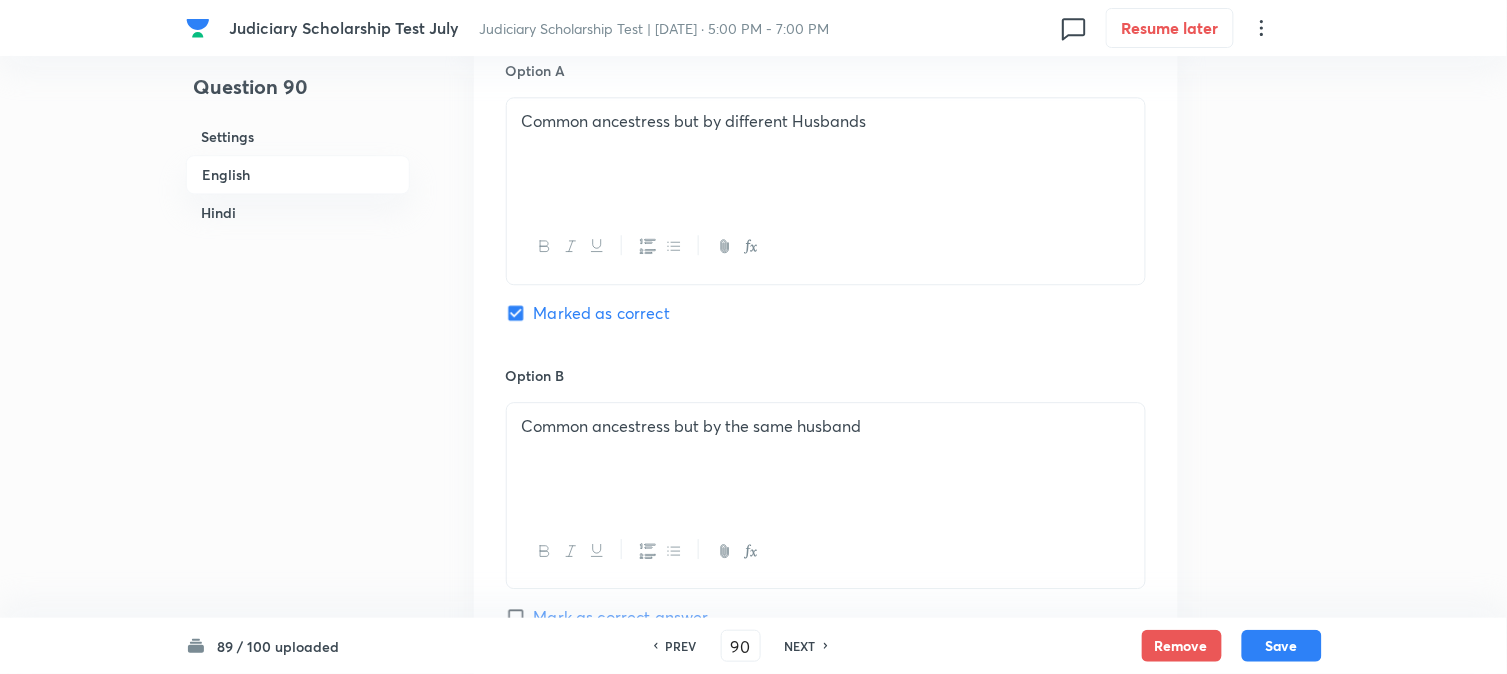 scroll, scrollTop: 590, scrollLeft: 0, axis: vertical 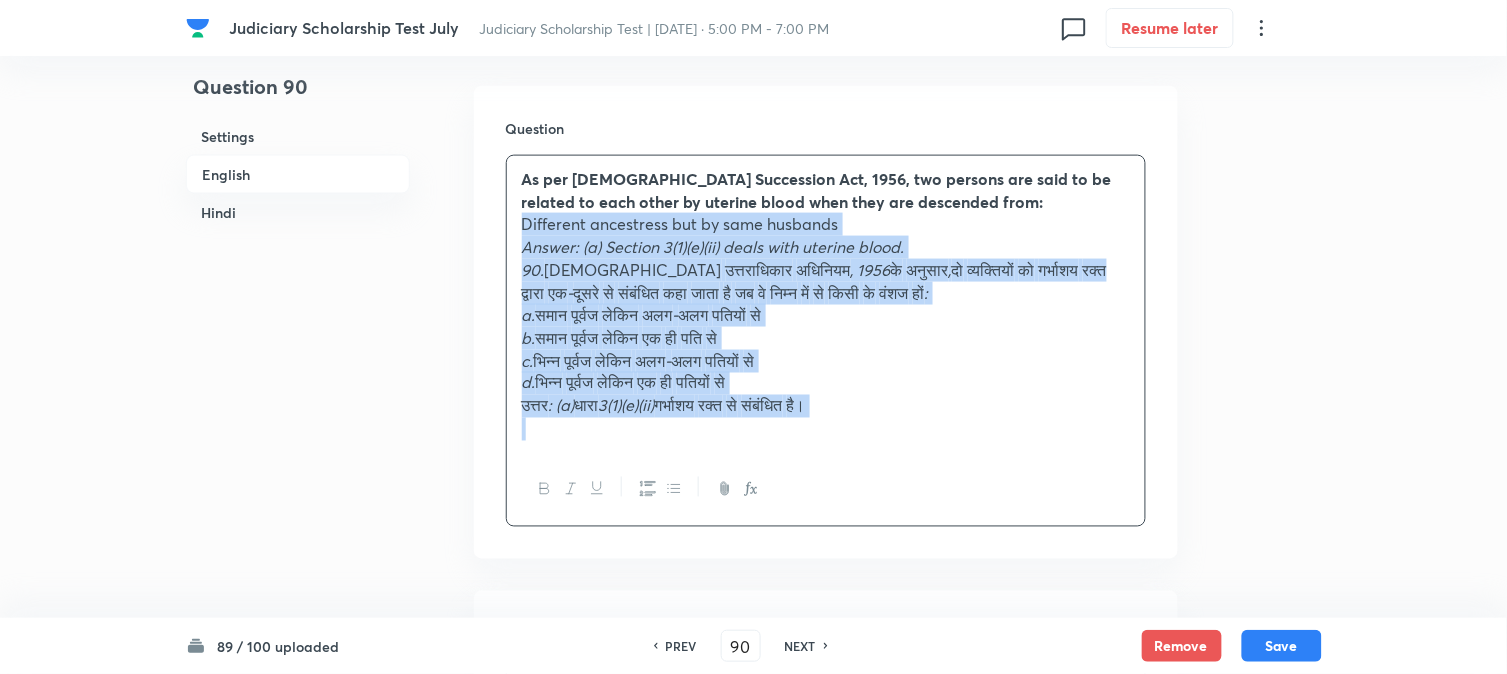 drag, startPoint x: 537, startPoint y: 290, endPoint x: 1202, endPoint y: 512, distance: 701.077 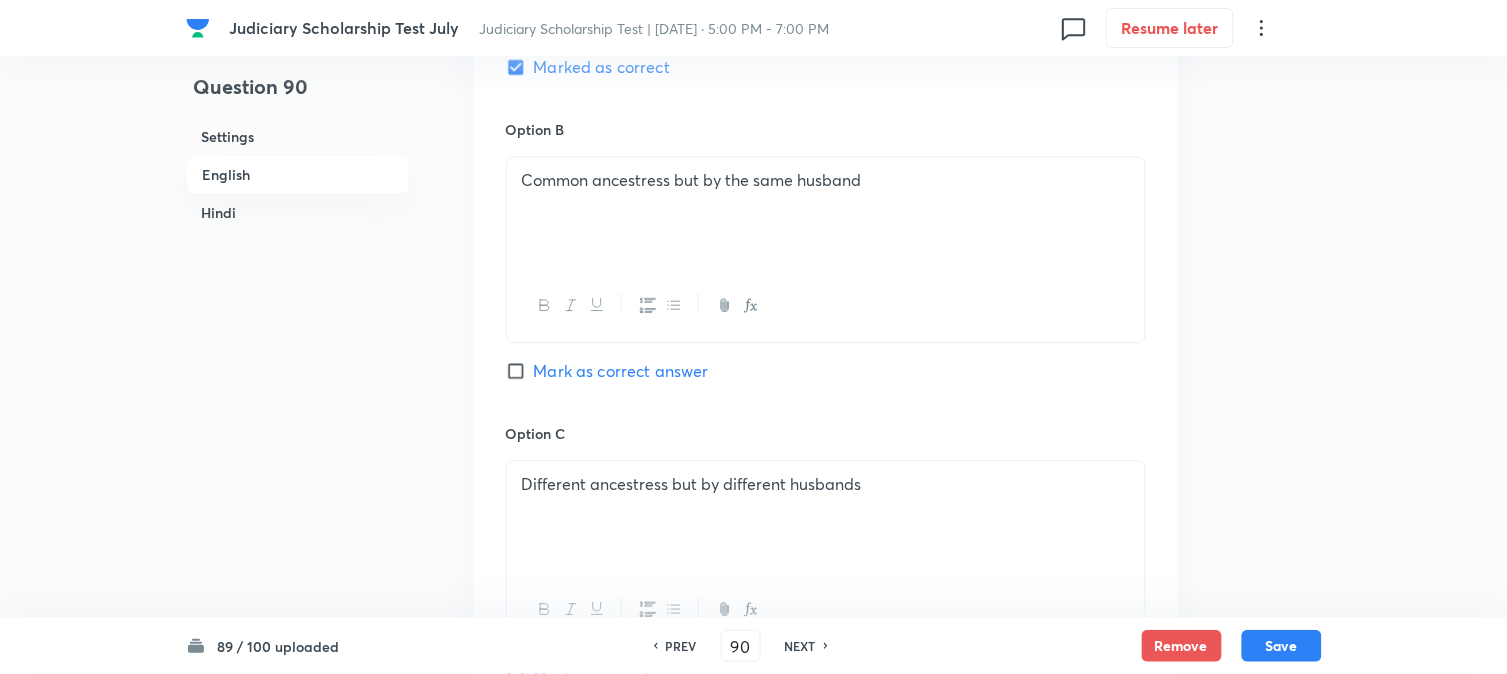 scroll, scrollTop: 1701, scrollLeft: 0, axis: vertical 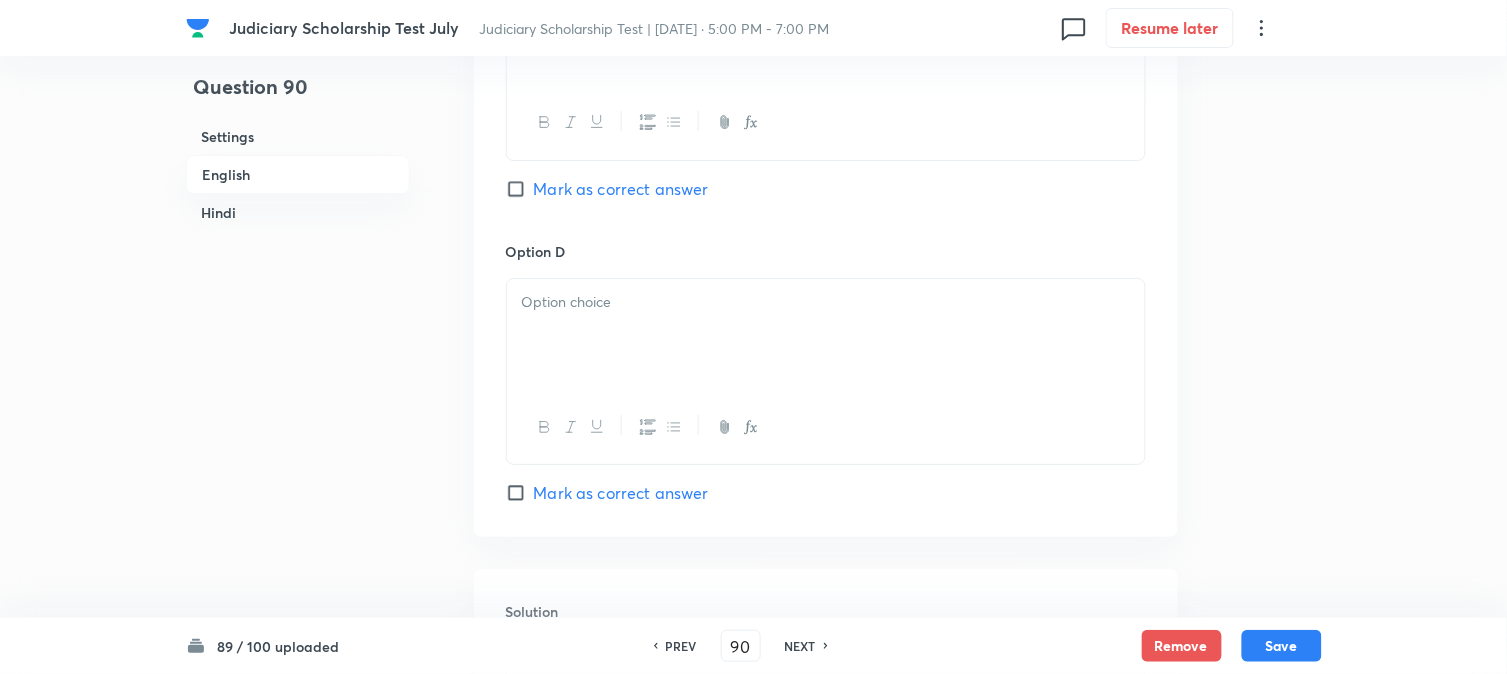 click at bounding box center [826, 335] 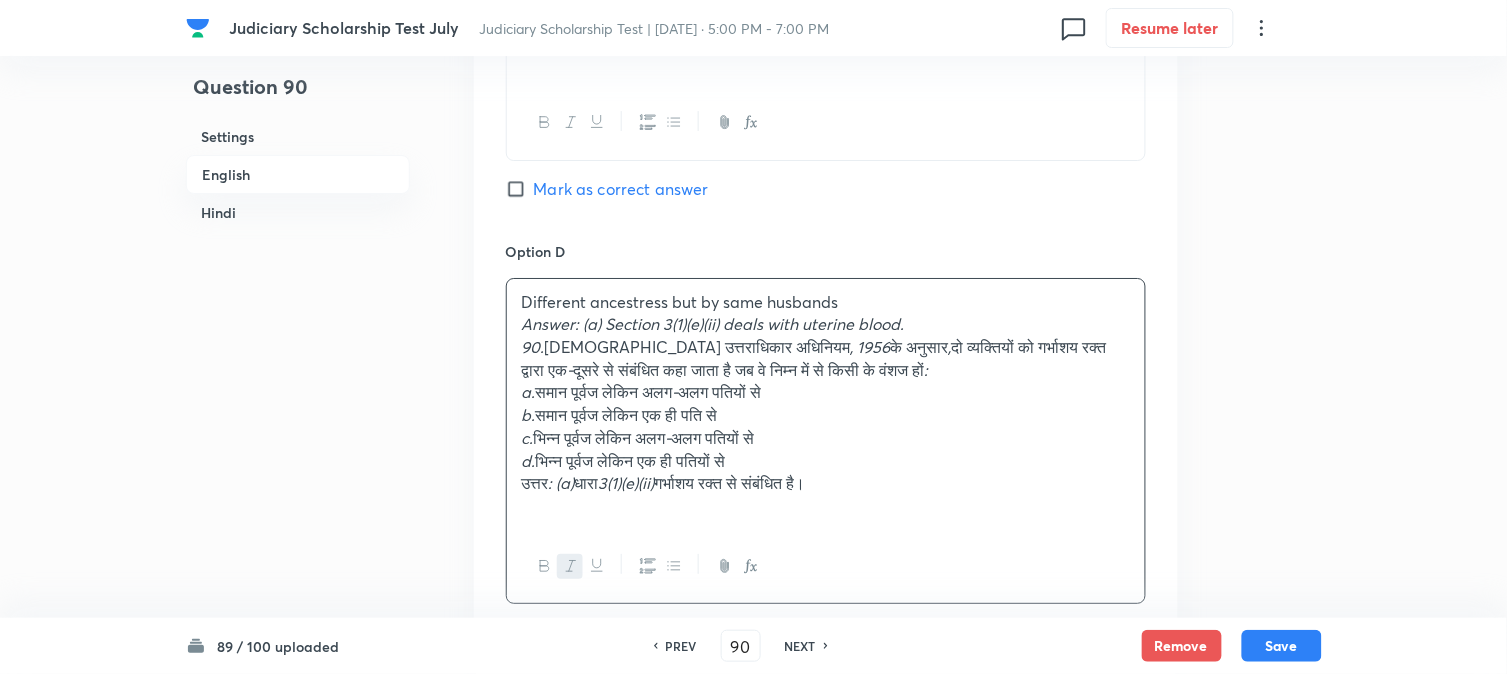 drag, startPoint x: 504, startPoint y: 324, endPoint x: 1045, endPoint y: 500, distance: 568.9086 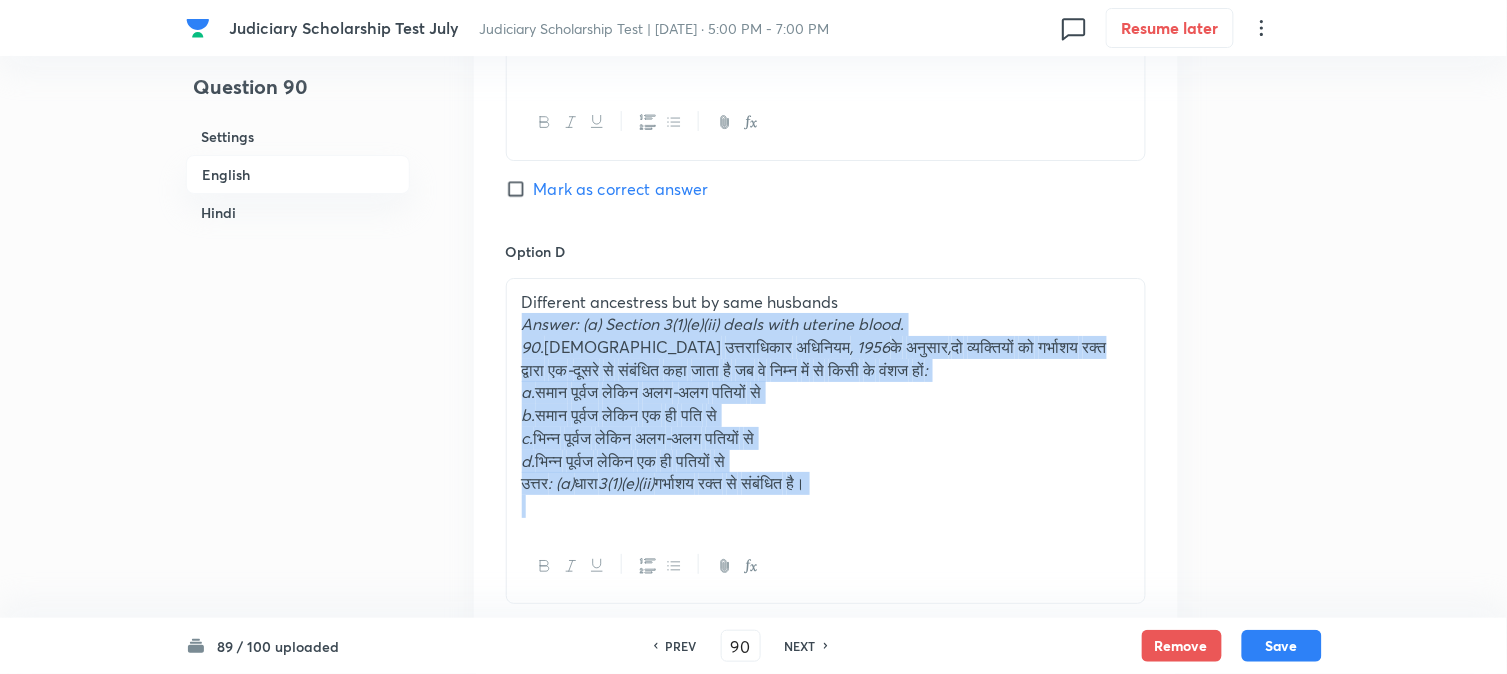 drag, startPoint x: 522, startPoint y: 322, endPoint x: 1116, endPoint y: 582, distance: 648.41034 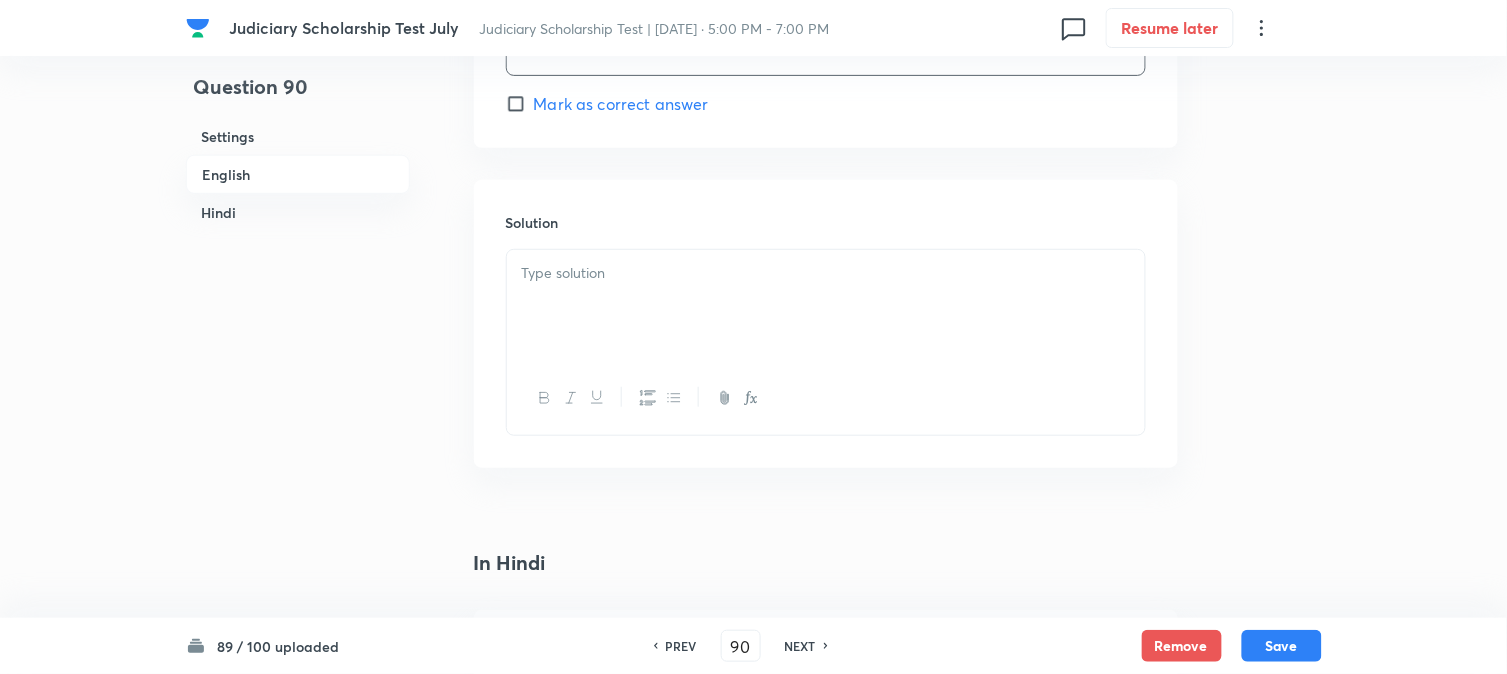 scroll, scrollTop: 2145, scrollLeft: 0, axis: vertical 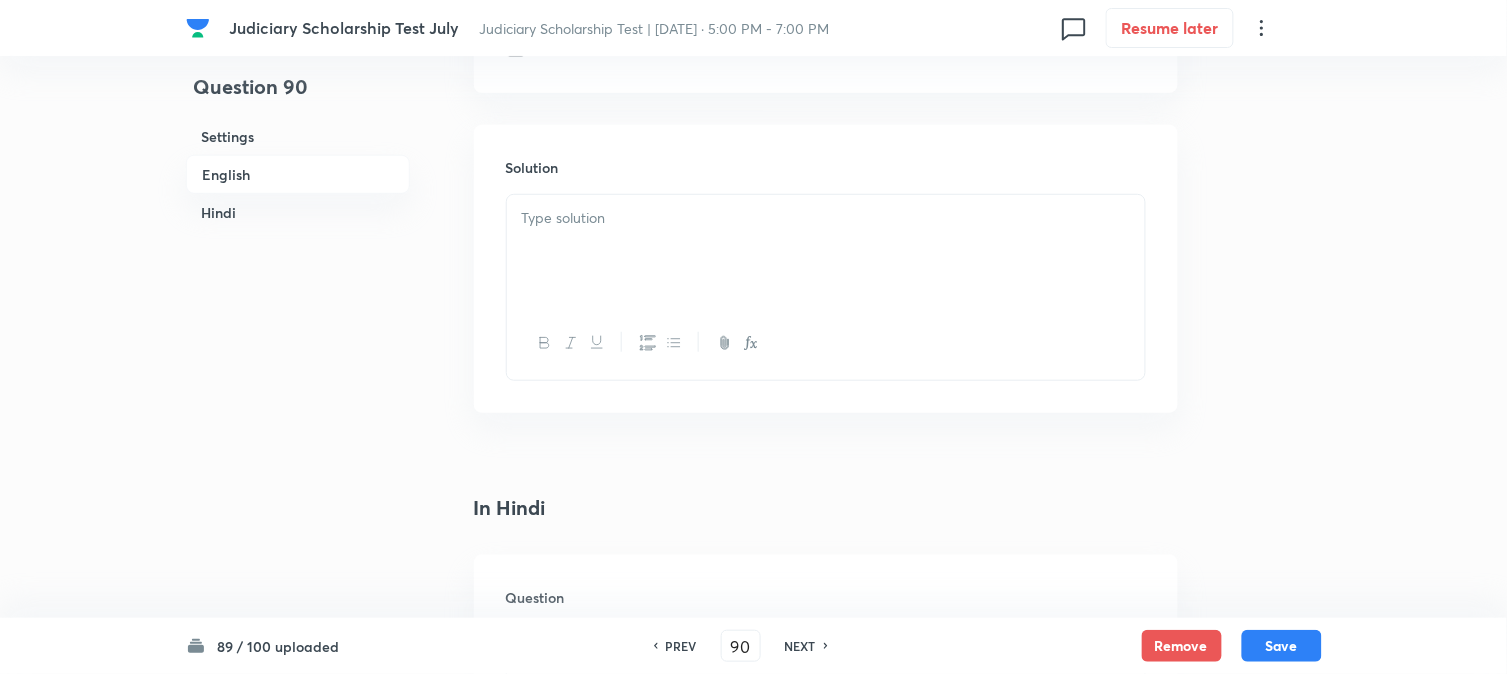 click at bounding box center (826, 343) 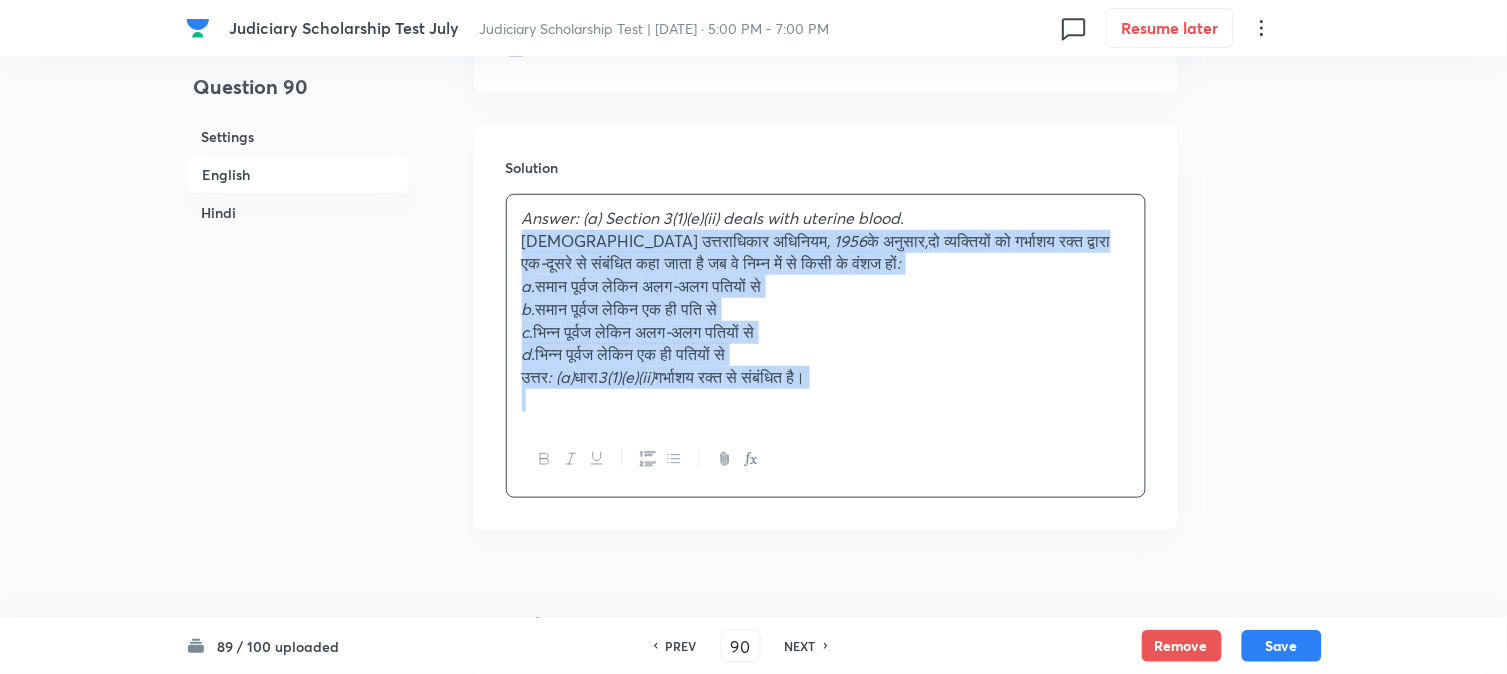 drag, startPoint x: 548, startPoint y: 247, endPoint x: 1244, endPoint y: 504, distance: 741.9333 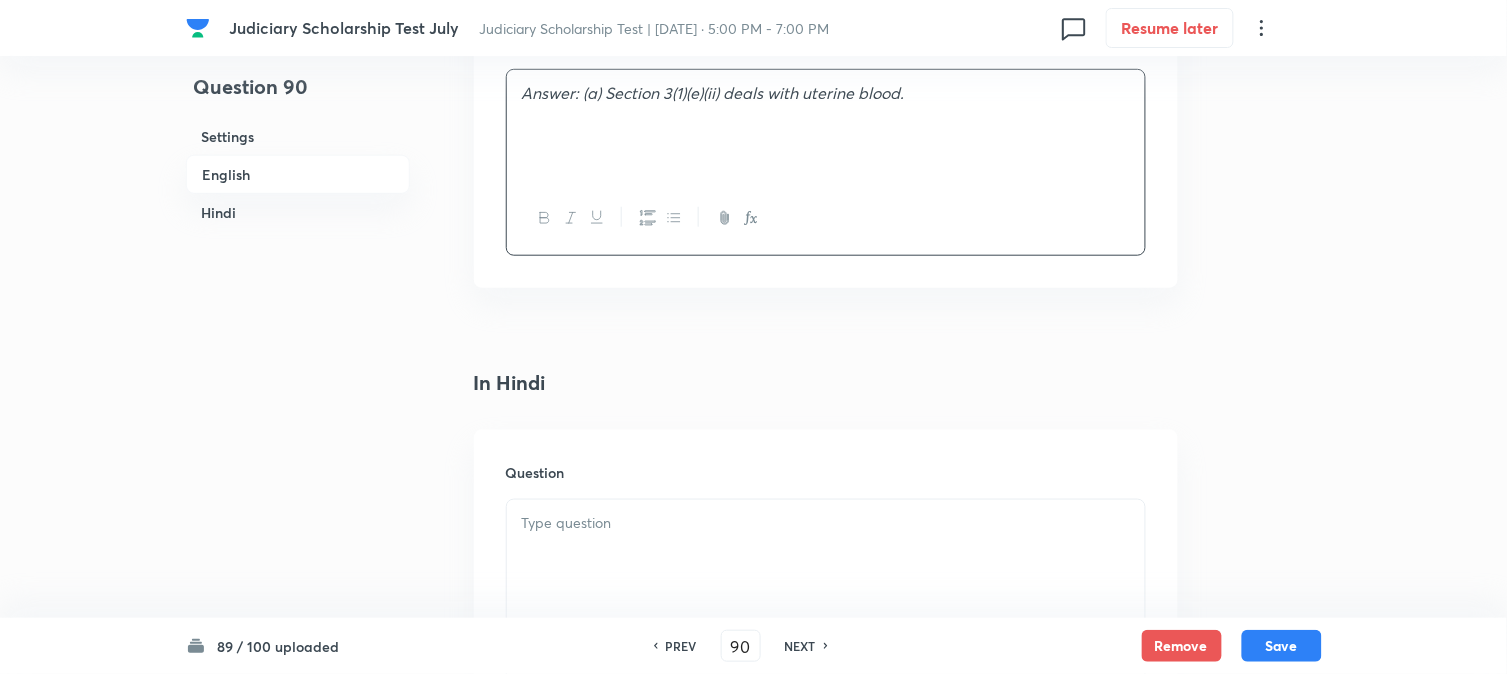 scroll, scrollTop: 2478, scrollLeft: 0, axis: vertical 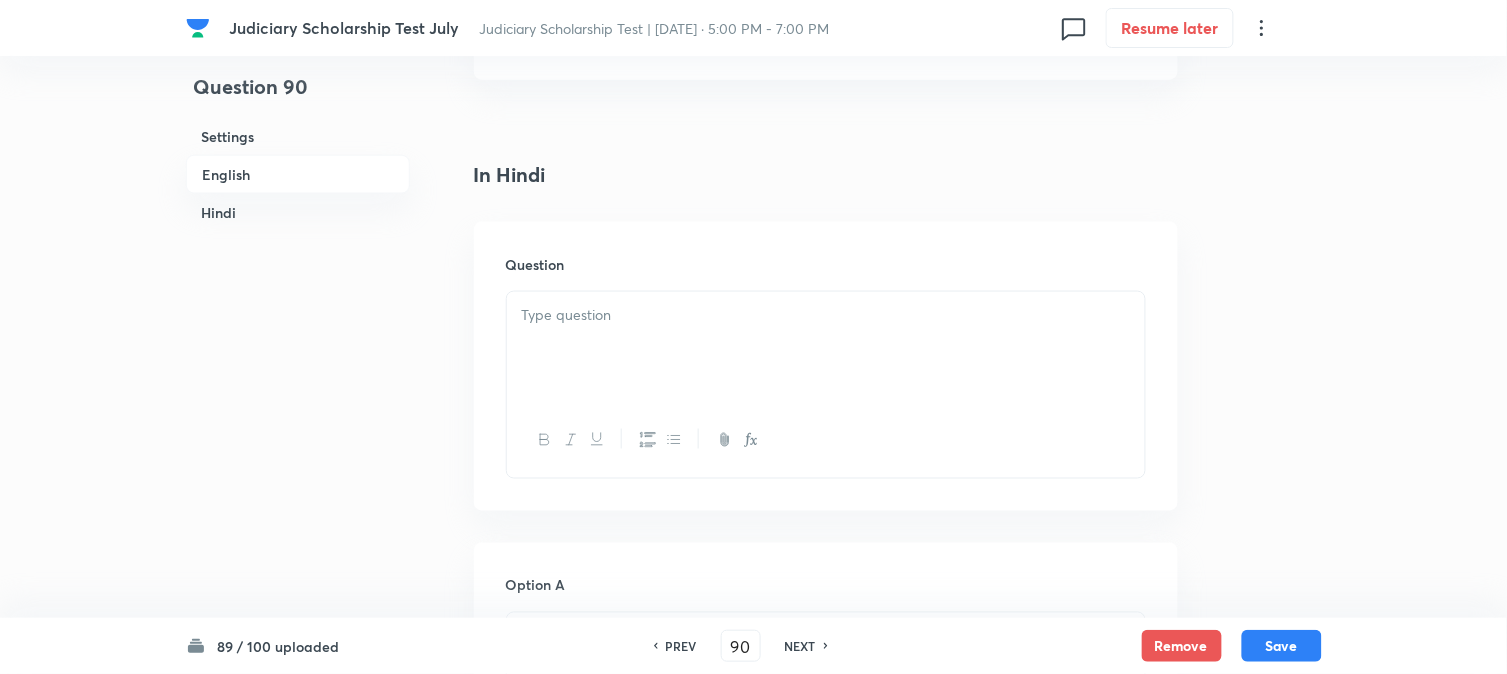 click at bounding box center (826, 315) 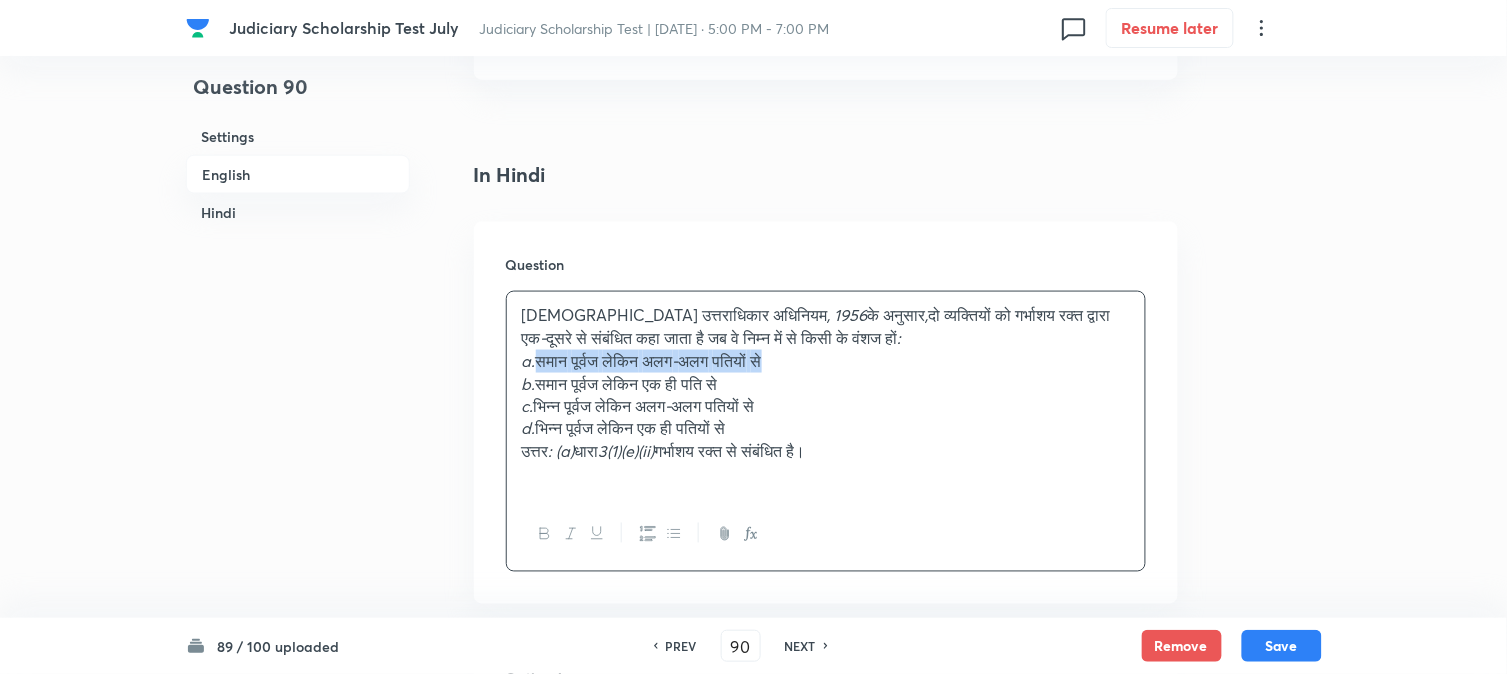 drag, startPoint x: 541, startPoint y: 357, endPoint x: 883, endPoint y: 341, distance: 342.37405 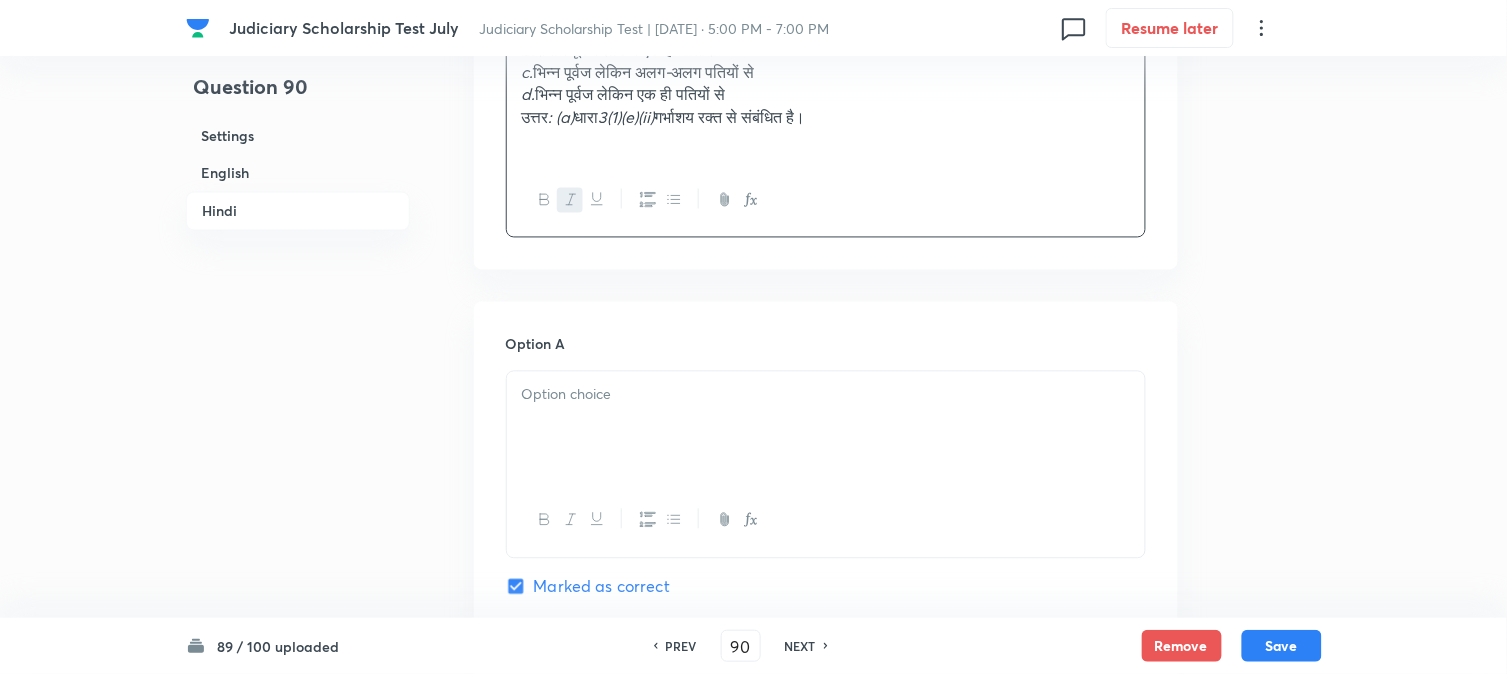 drag, startPoint x: 570, startPoint y: 396, endPoint x: 558, endPoint y: 412, distance: 20 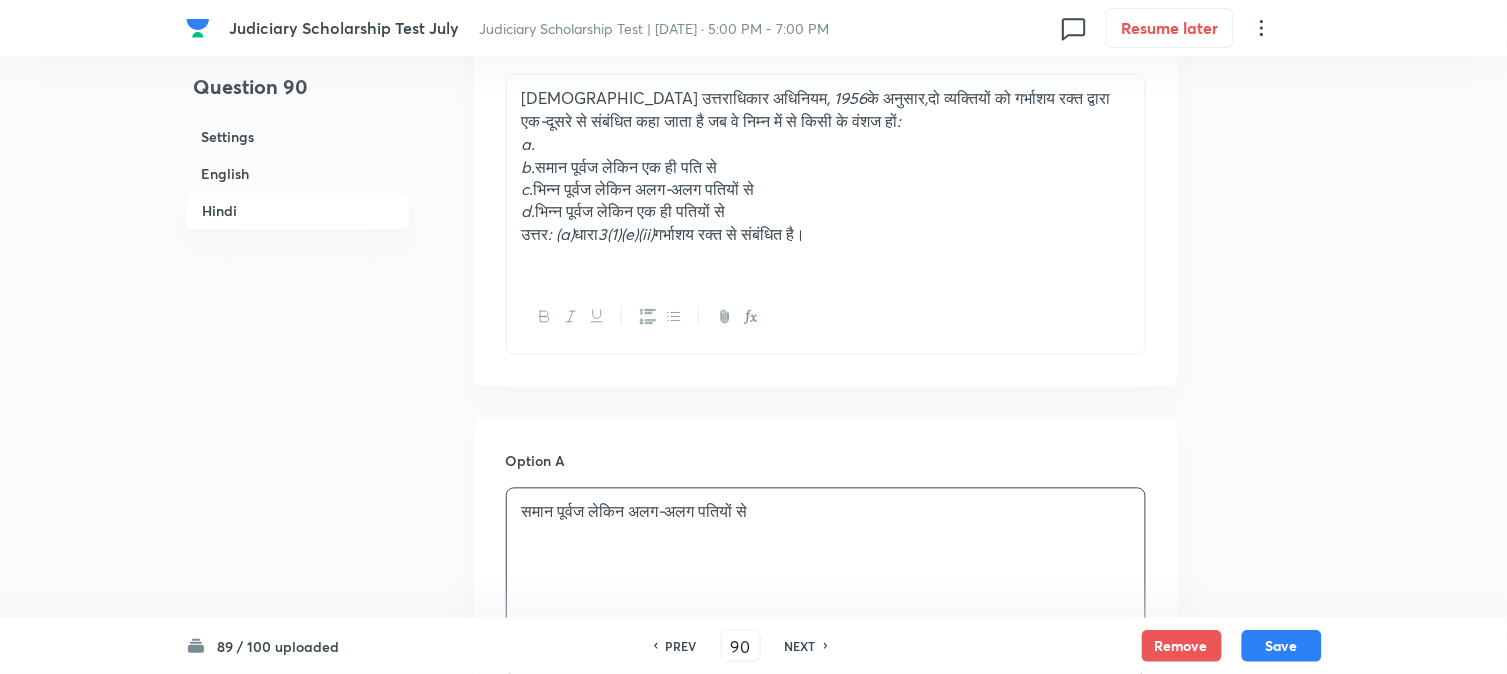 scroll, scrollTop: 2590, scrollLeft: 0, axis: vertical 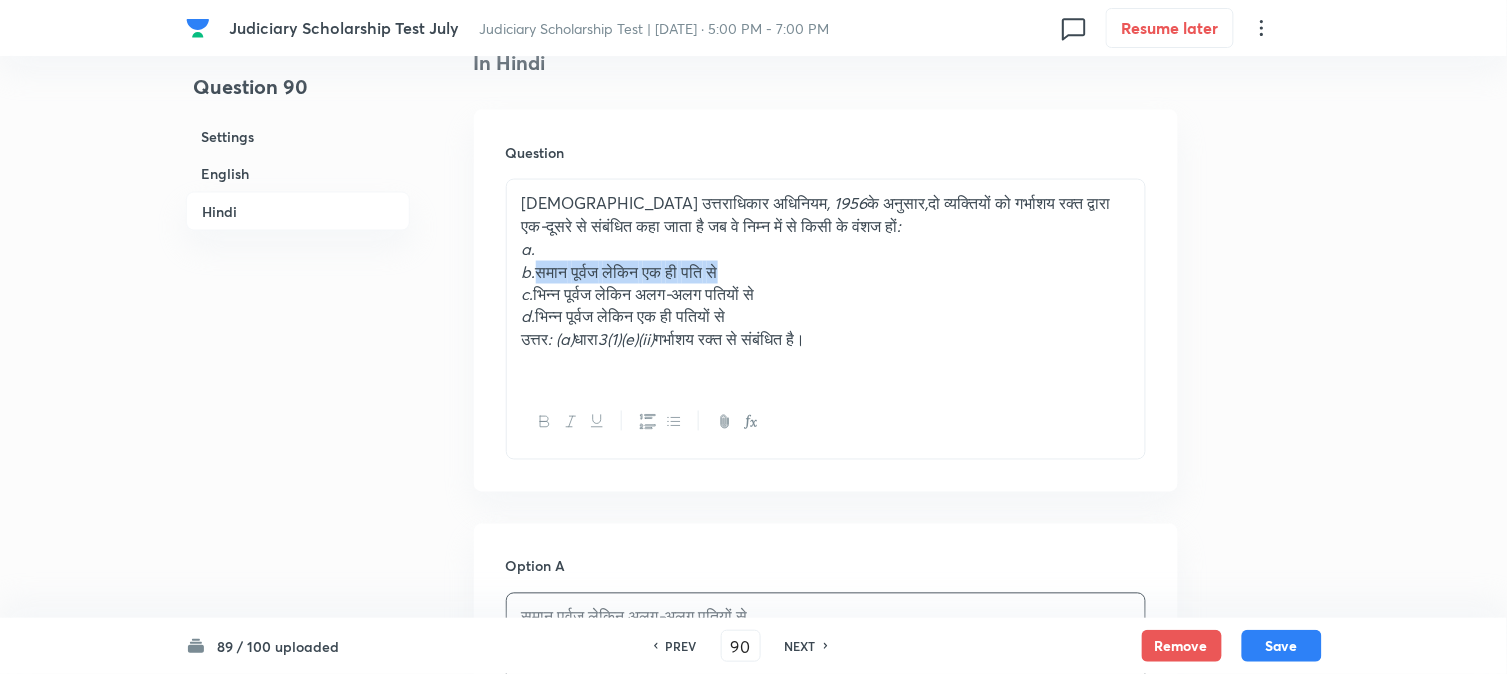 drag, startPoint x: 544, startPoint y: 275, endPoint x: 888, endPoint y: 284, distance: 344.1177 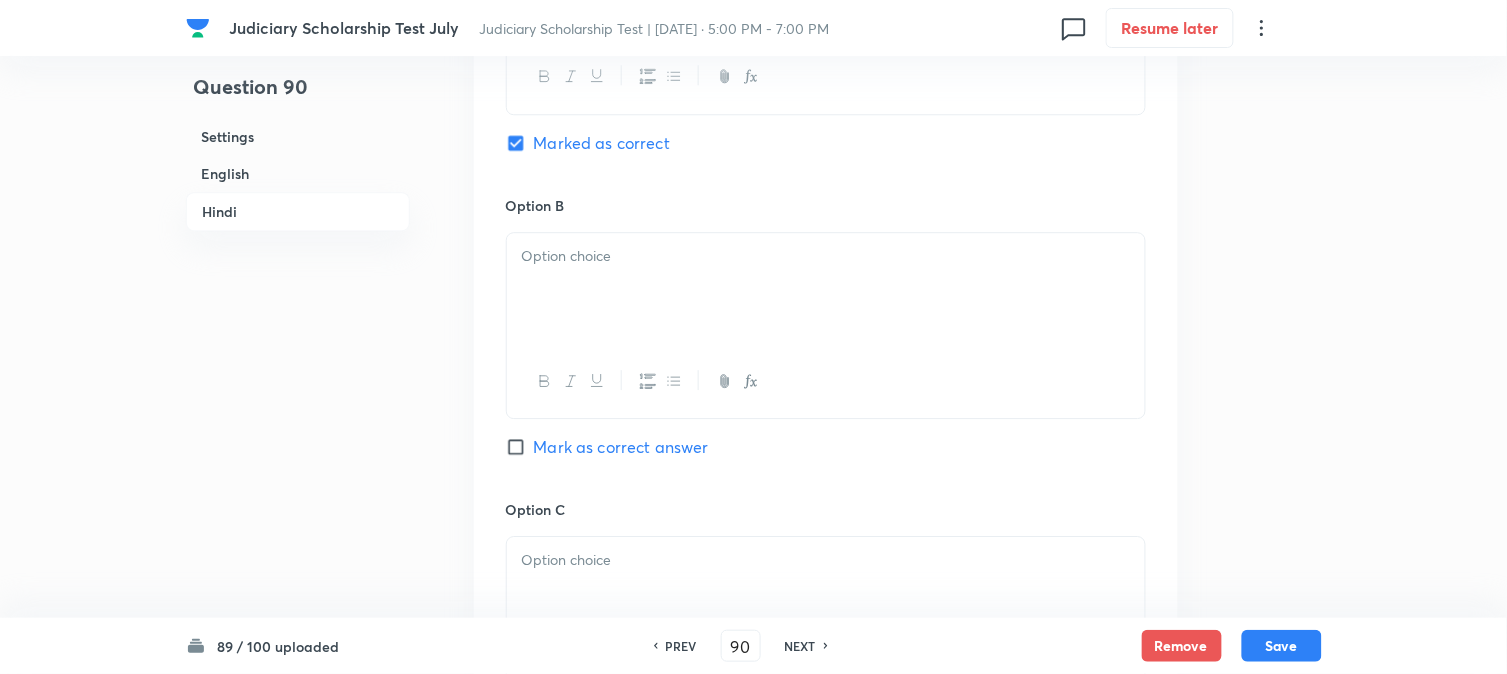 click at bounding box center [826, 289] 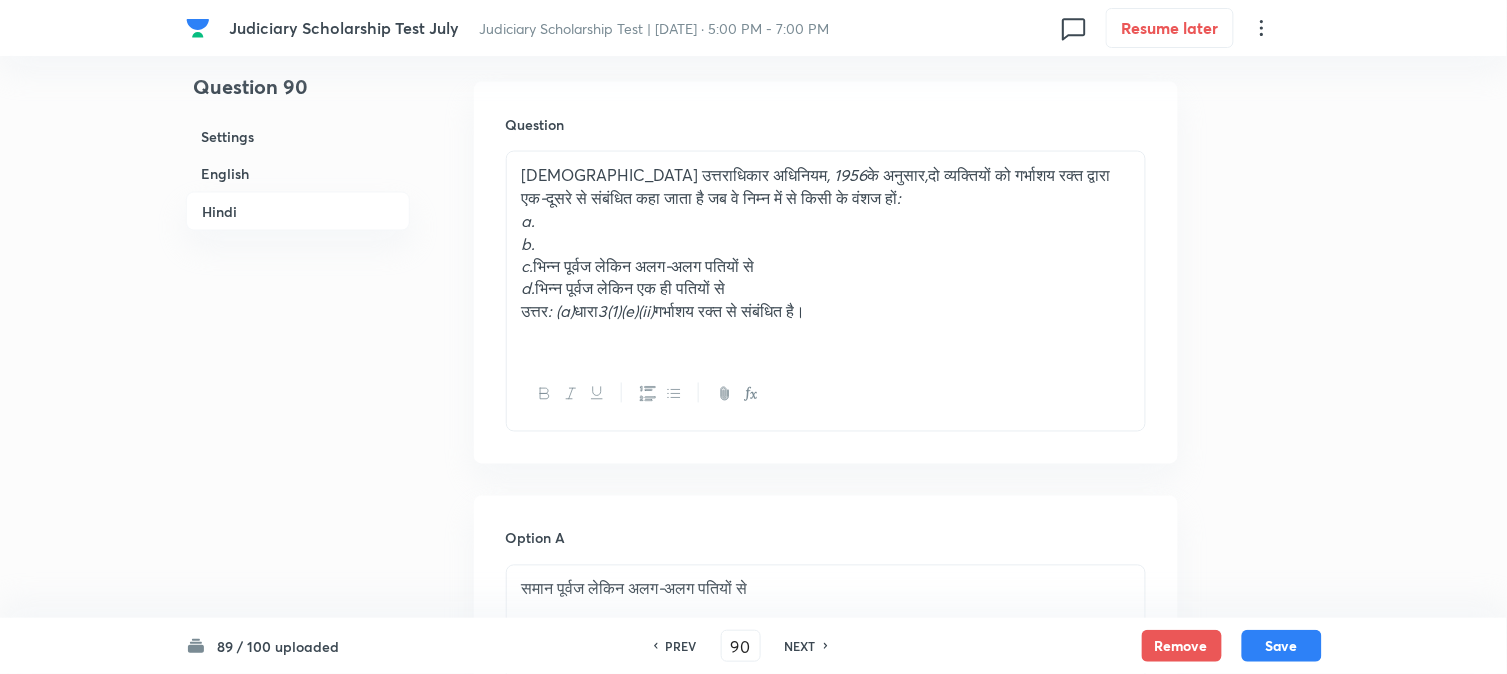scroll, scrollTop: 2590, scrollLeft: 0, axis: vertical 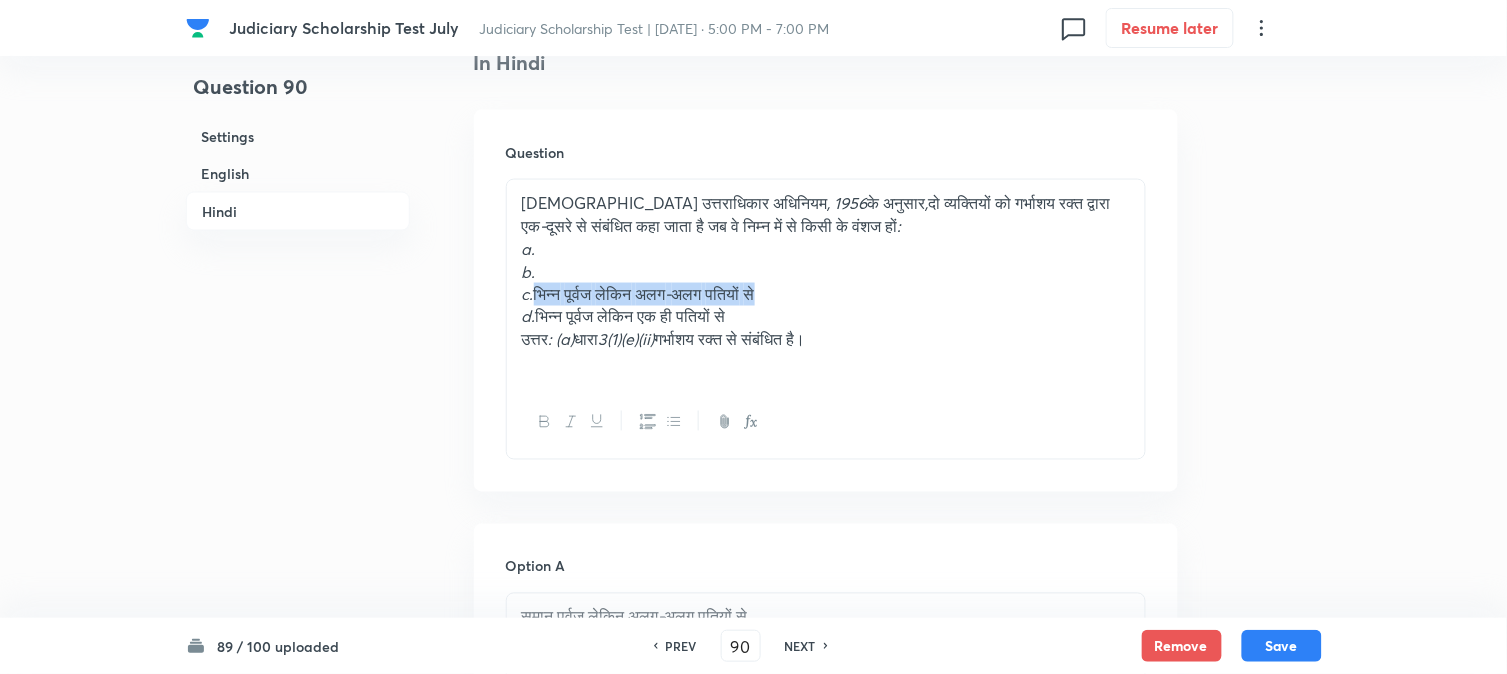 drag, startPoint x: 542, startPoint y: 298, endPoint x: 914, endPoint y: 300, distance: 372.00537 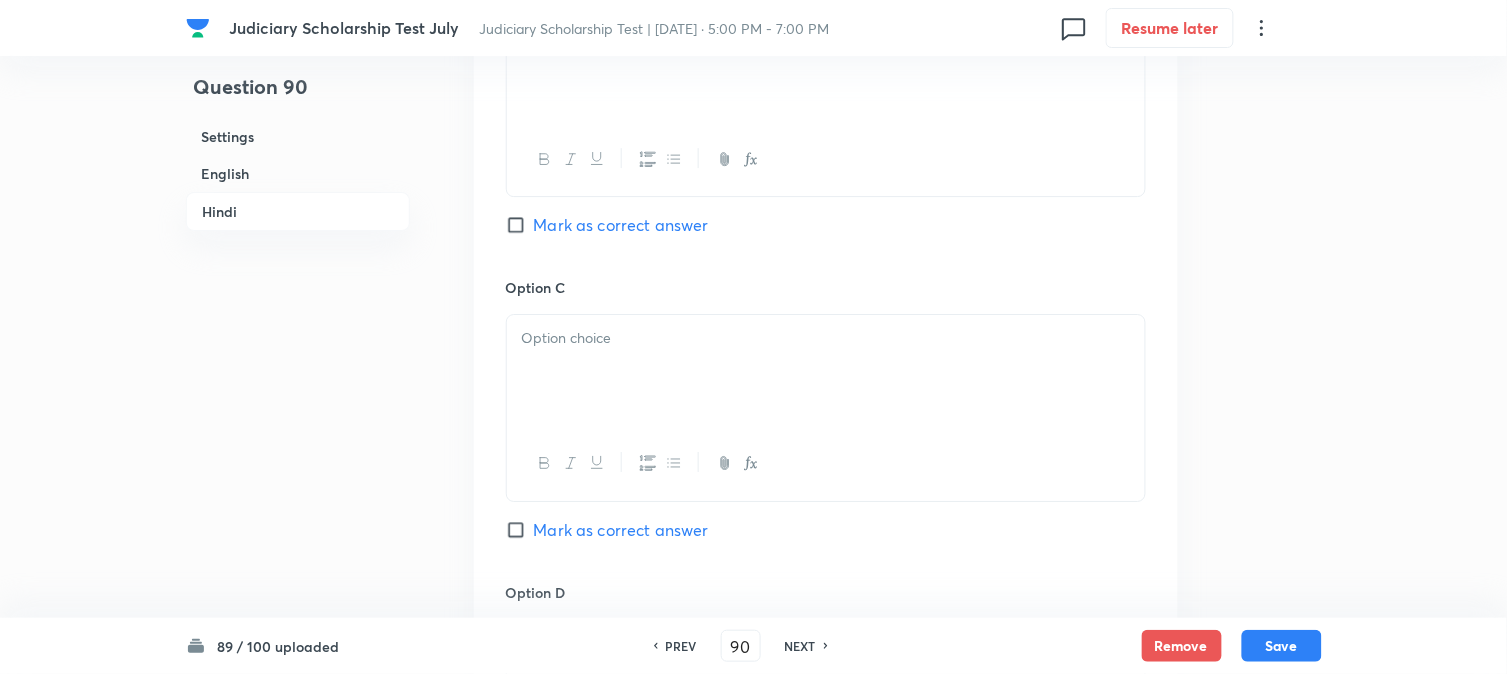 click at bounding box center [826, 371] 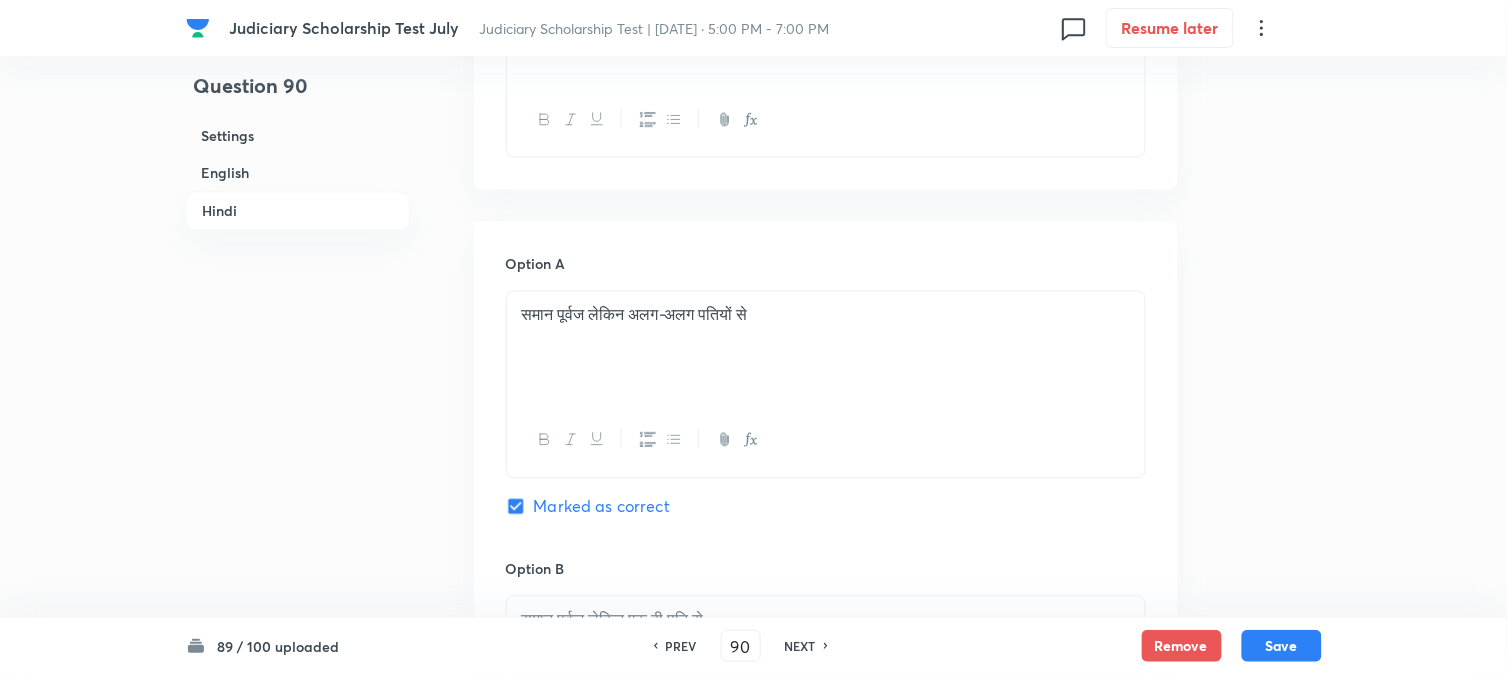scroll, scrollTop: 2590, scrollLeft: 0, axis: vertical 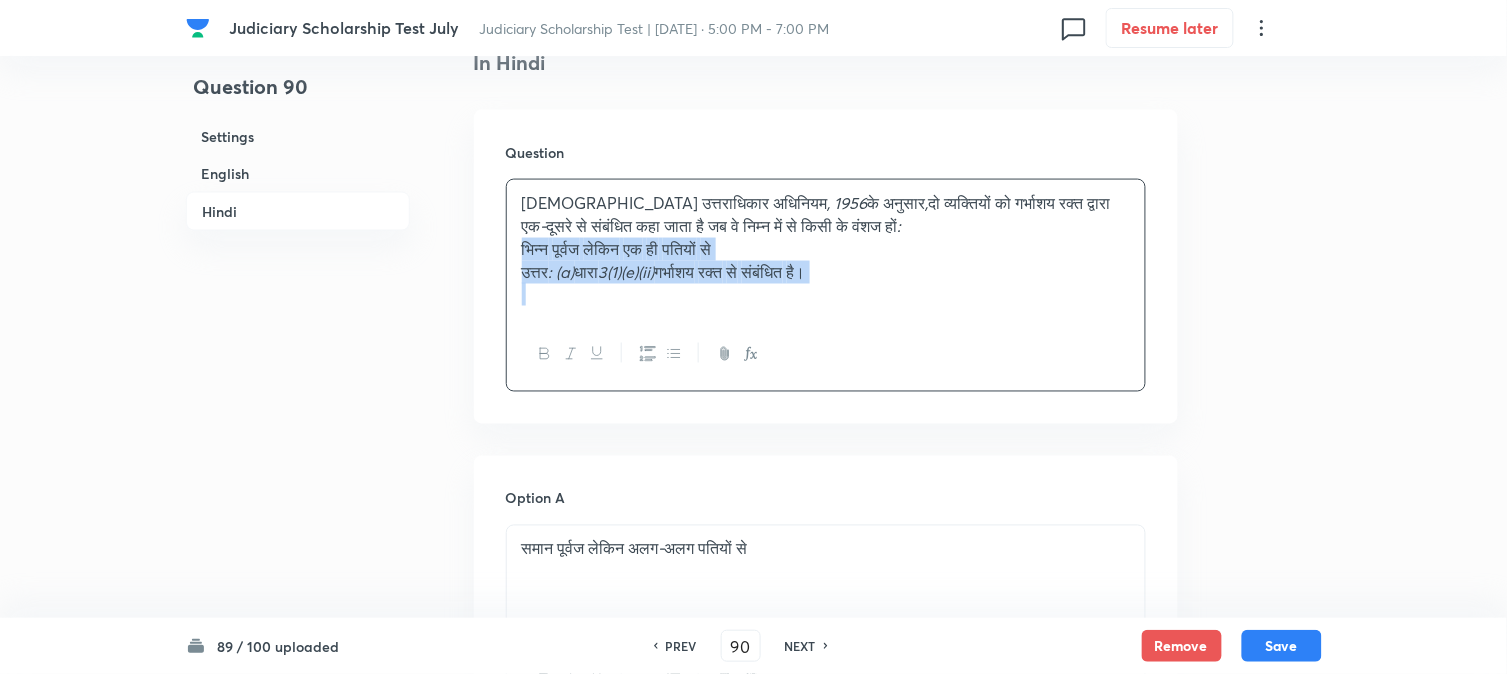 drag, startPoint x: 540, startPoint y: 327, endPoint x: 1152, endPoint y: 355, distance: 612.6402 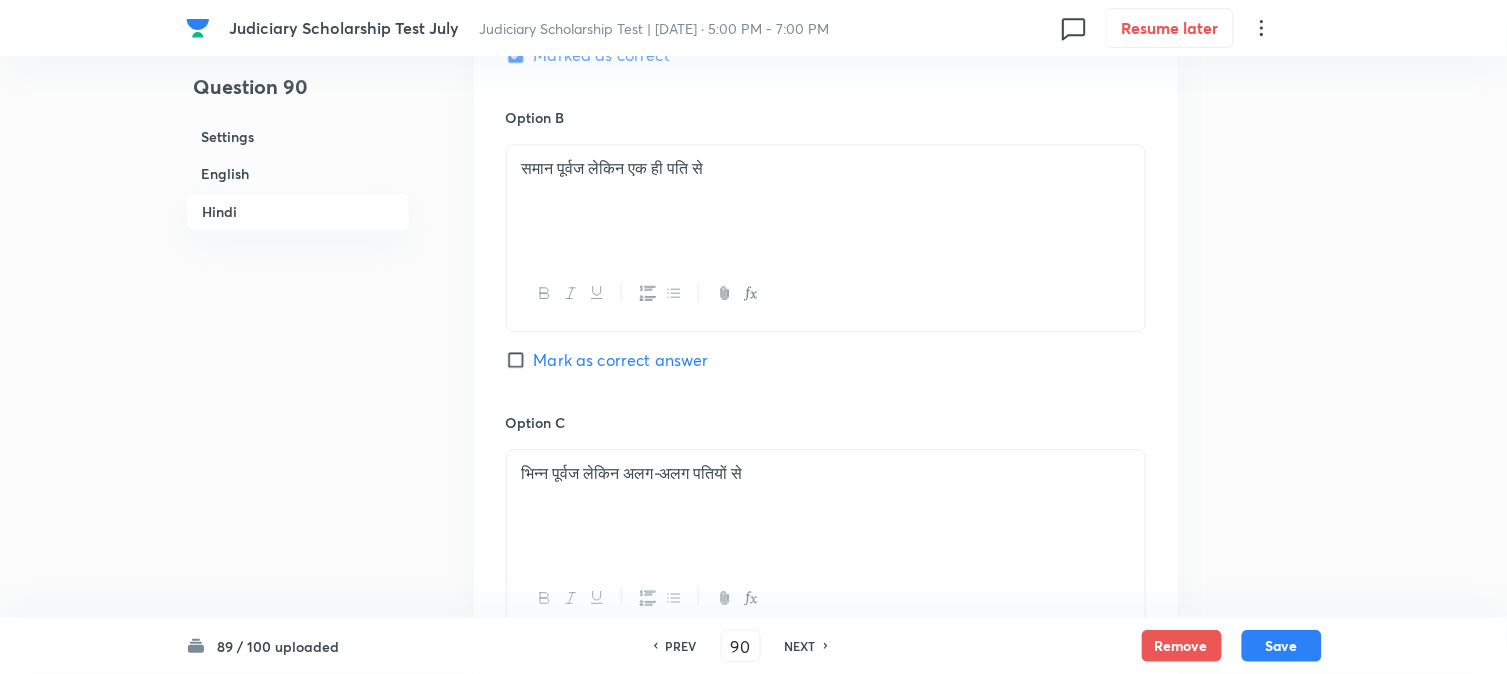 scroll, scrollTop: 3701, scrollLeft: 0, axis: vertical 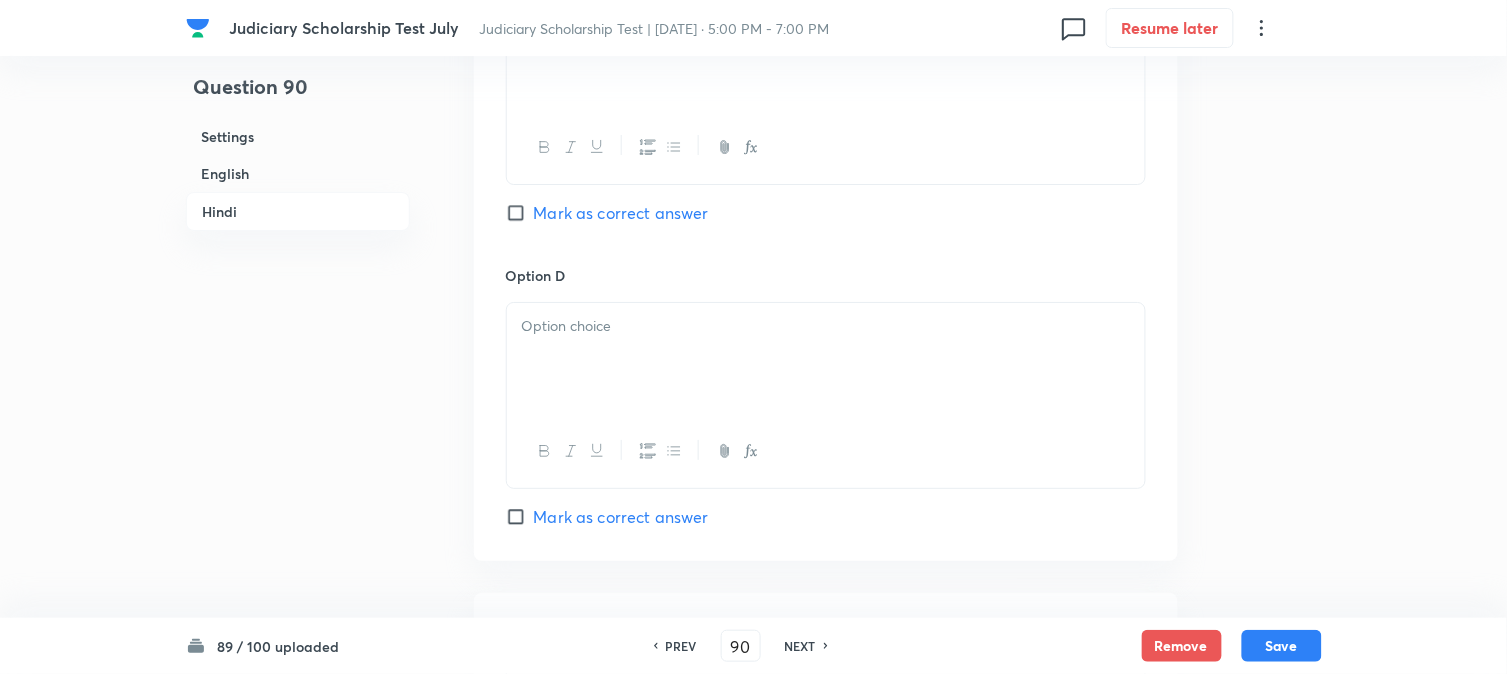 click at bounding box center (826, 359) 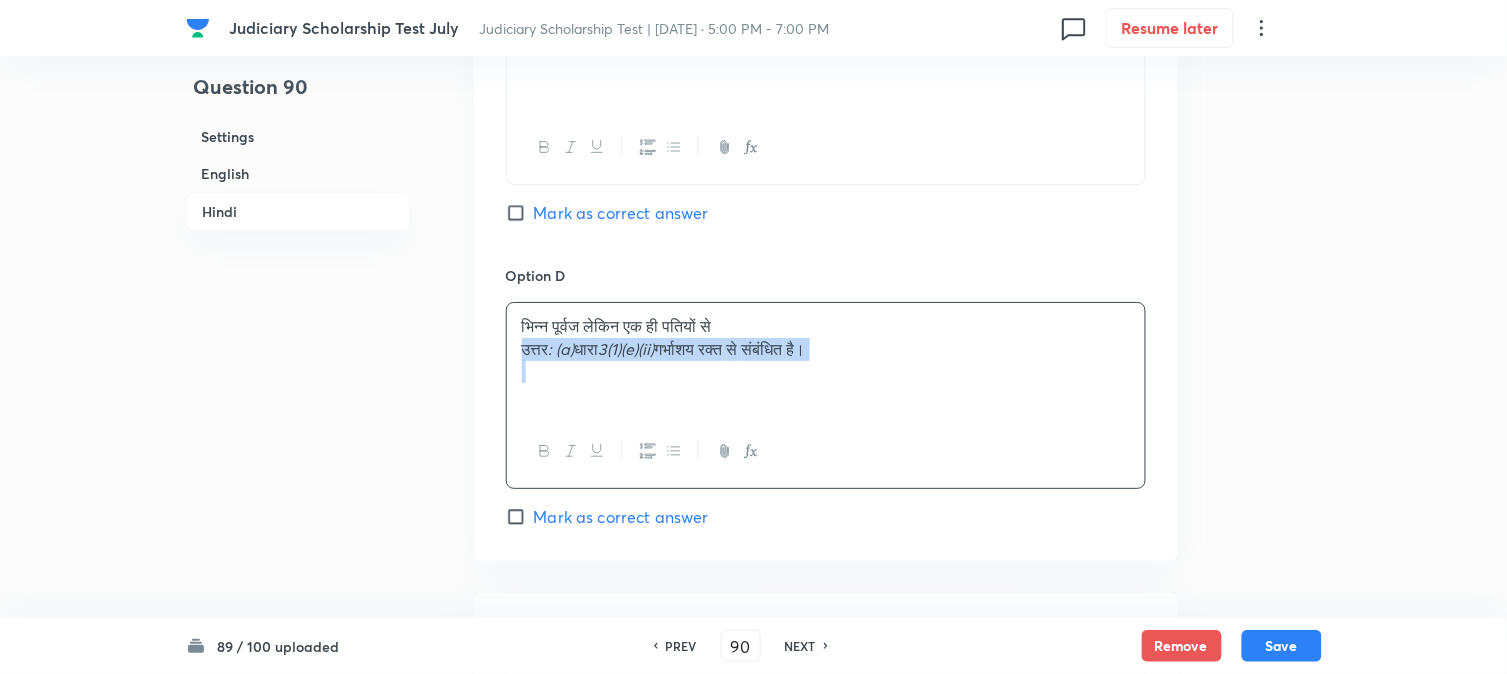drag, startPoint x: 513, startPoint y: 363, endPoint x: 1202, endPoint y: 440, distance: 693.28925 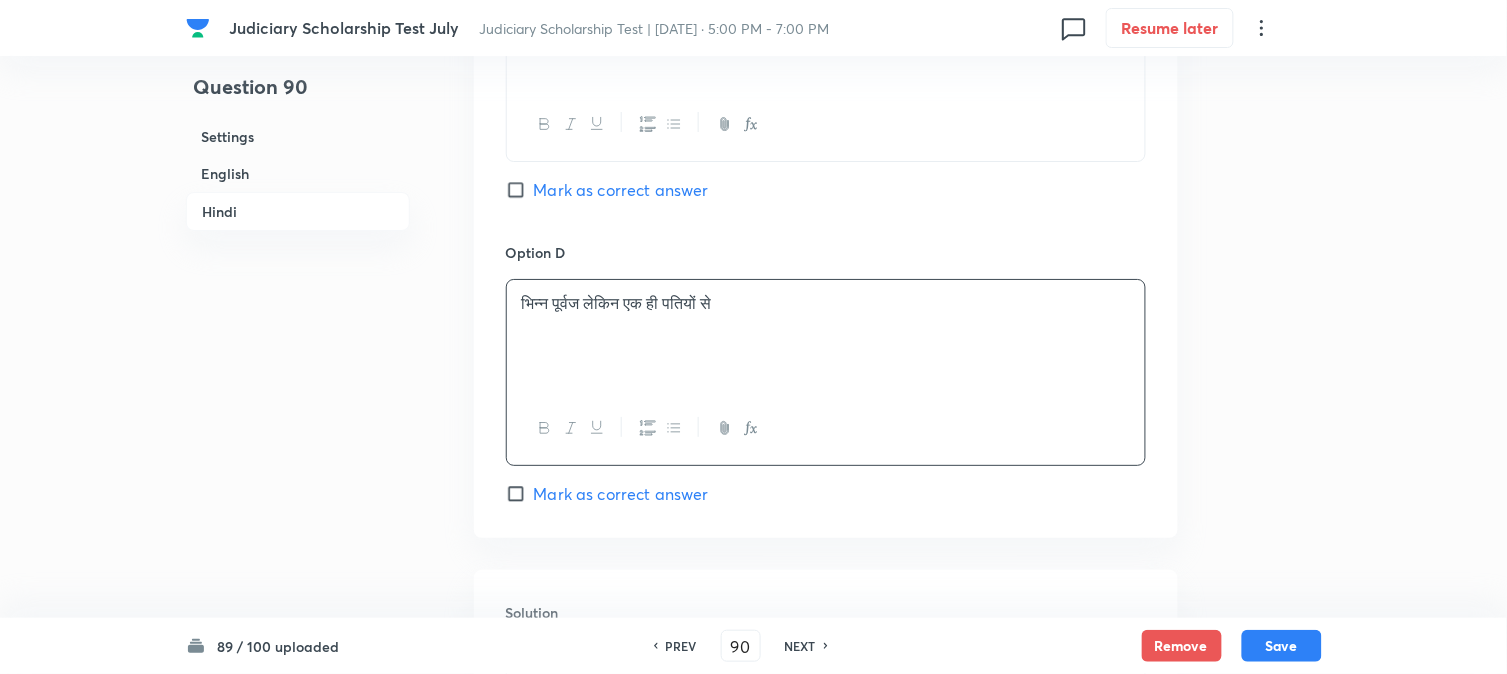 scroll, scrollTop: 4034, scrollLeft: 0, axis: vertical 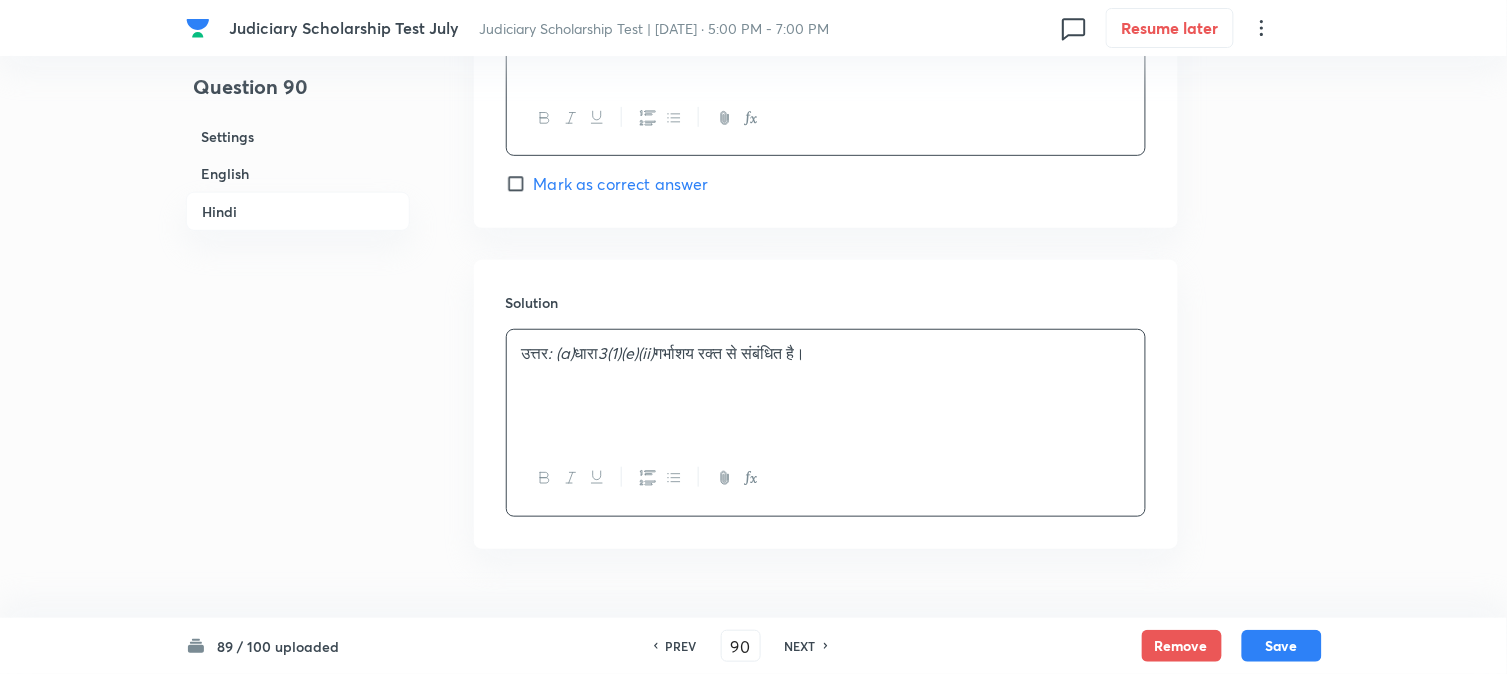click on "उत्तर : (a)  धारा  3(1)(e)(ii)  गर्भाशय   रक्त   से   संबंधित   है।" at bounding box center [826, 386] 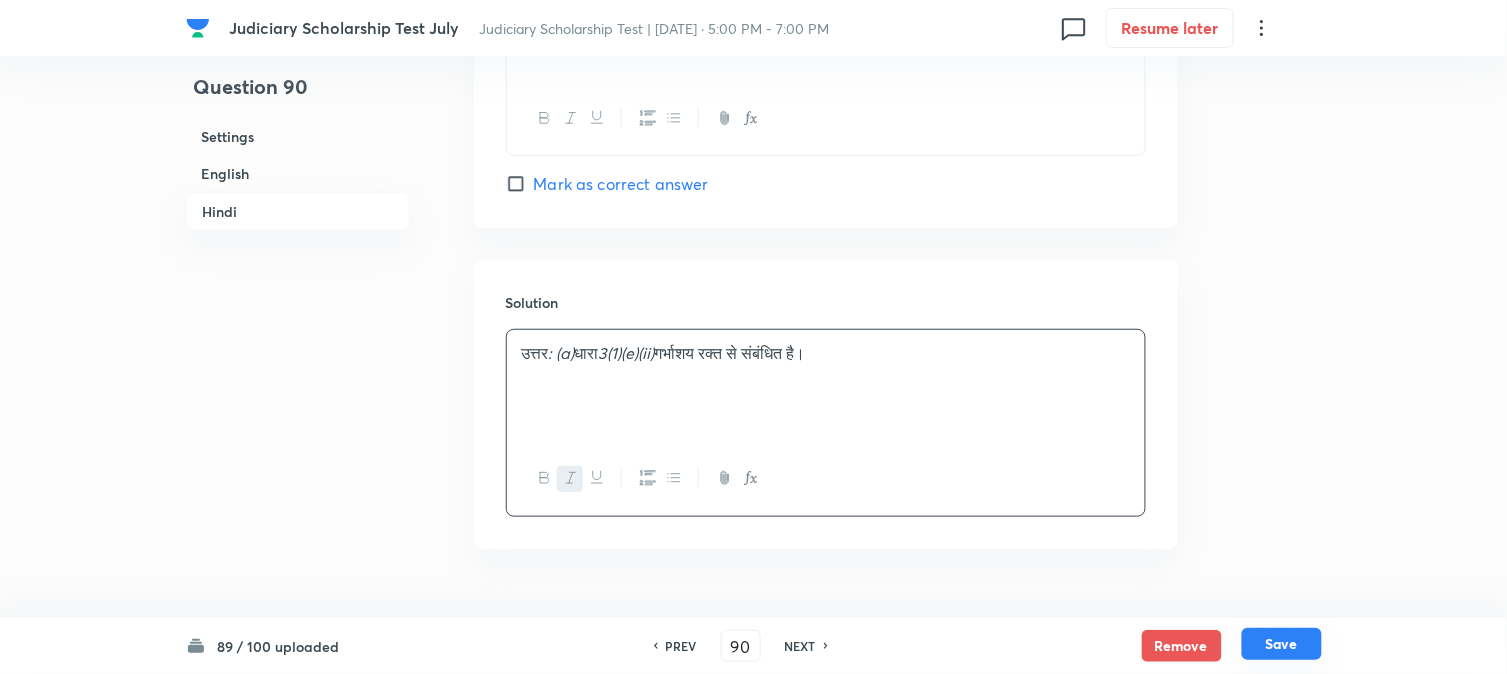 click on "Save" at bounding box center [1282, 644] 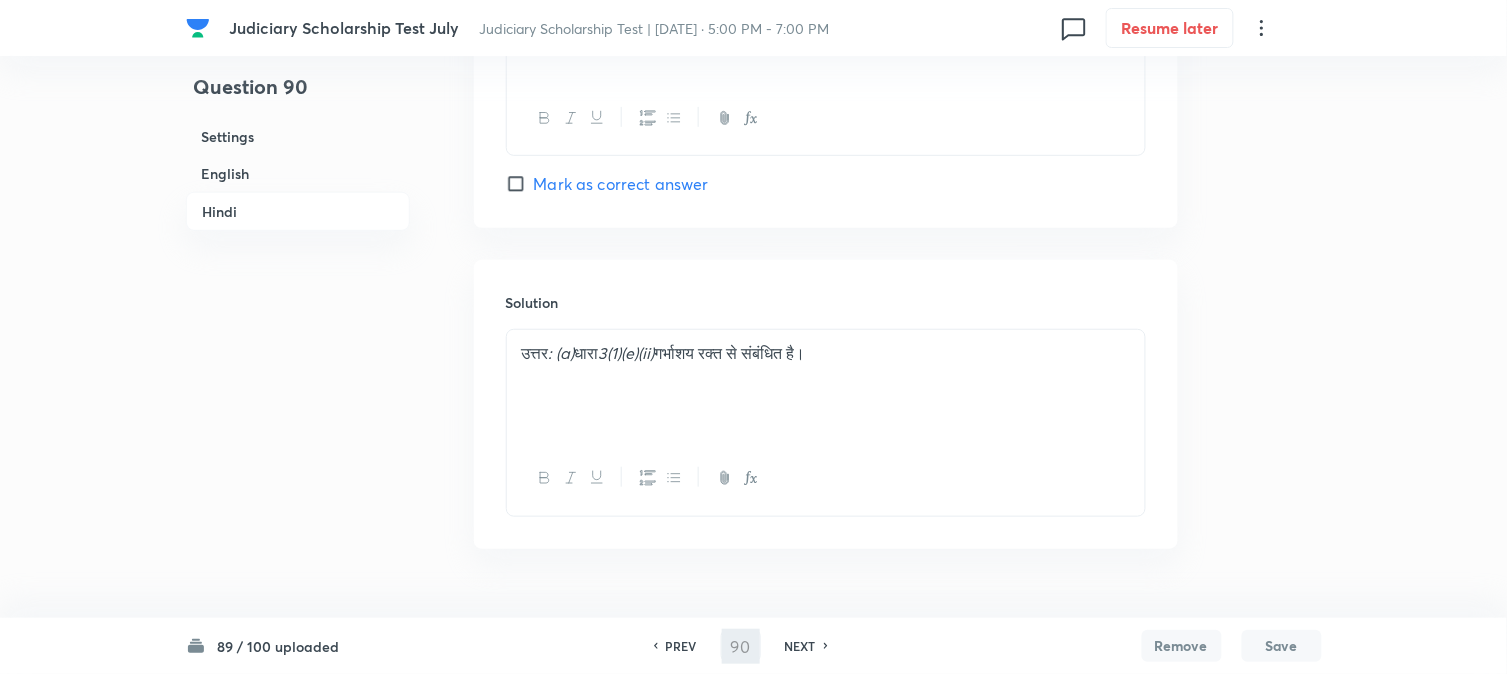 type on "91" 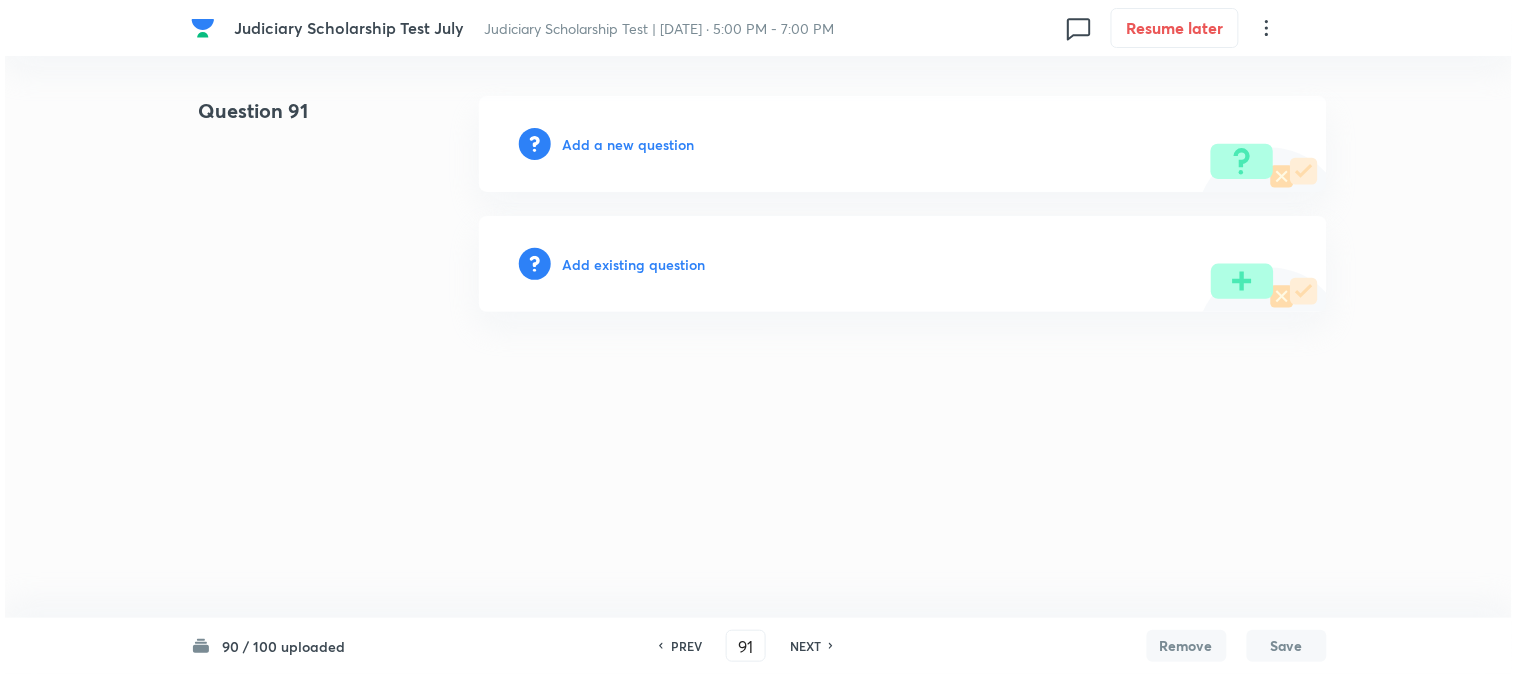 scroll, scrollTop: 0, scrollLeft: 0, axis: both 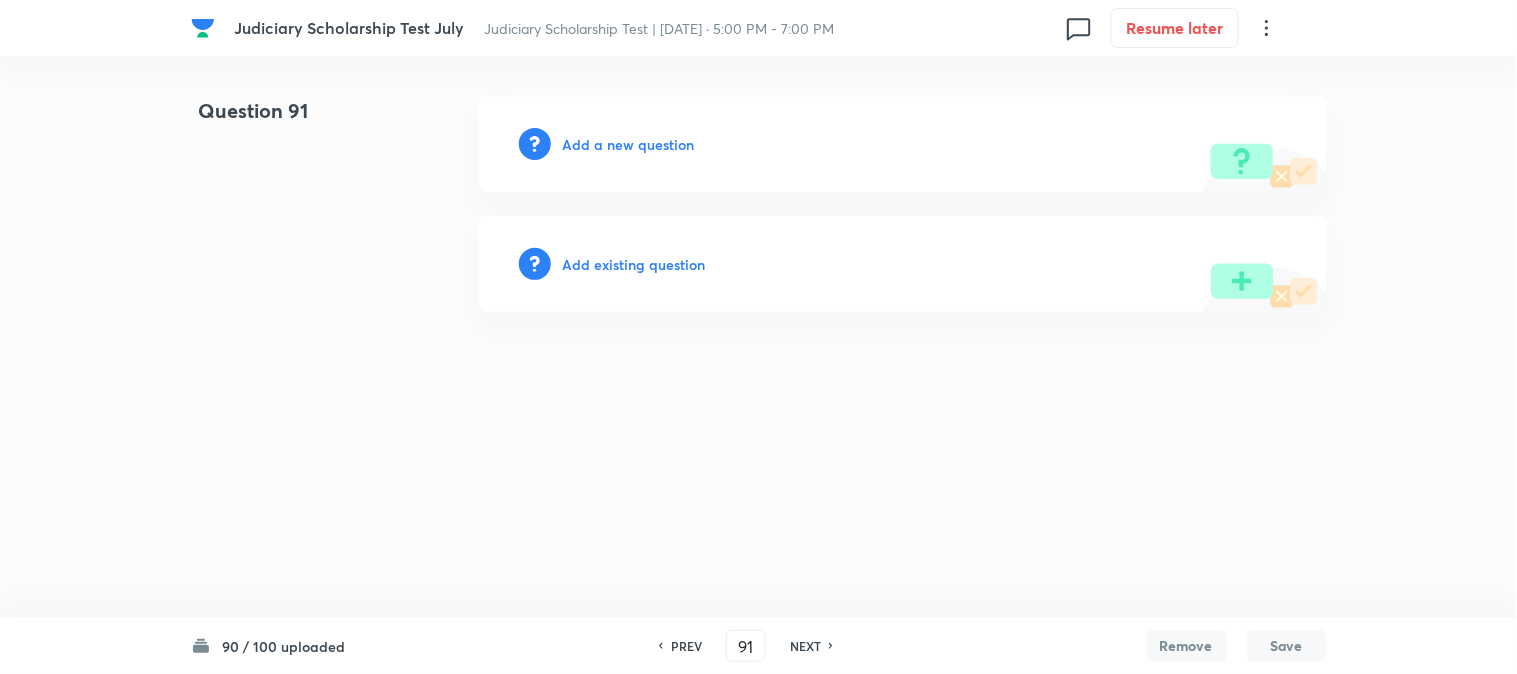click on "Add a new question" at bounding box center [629, 144] 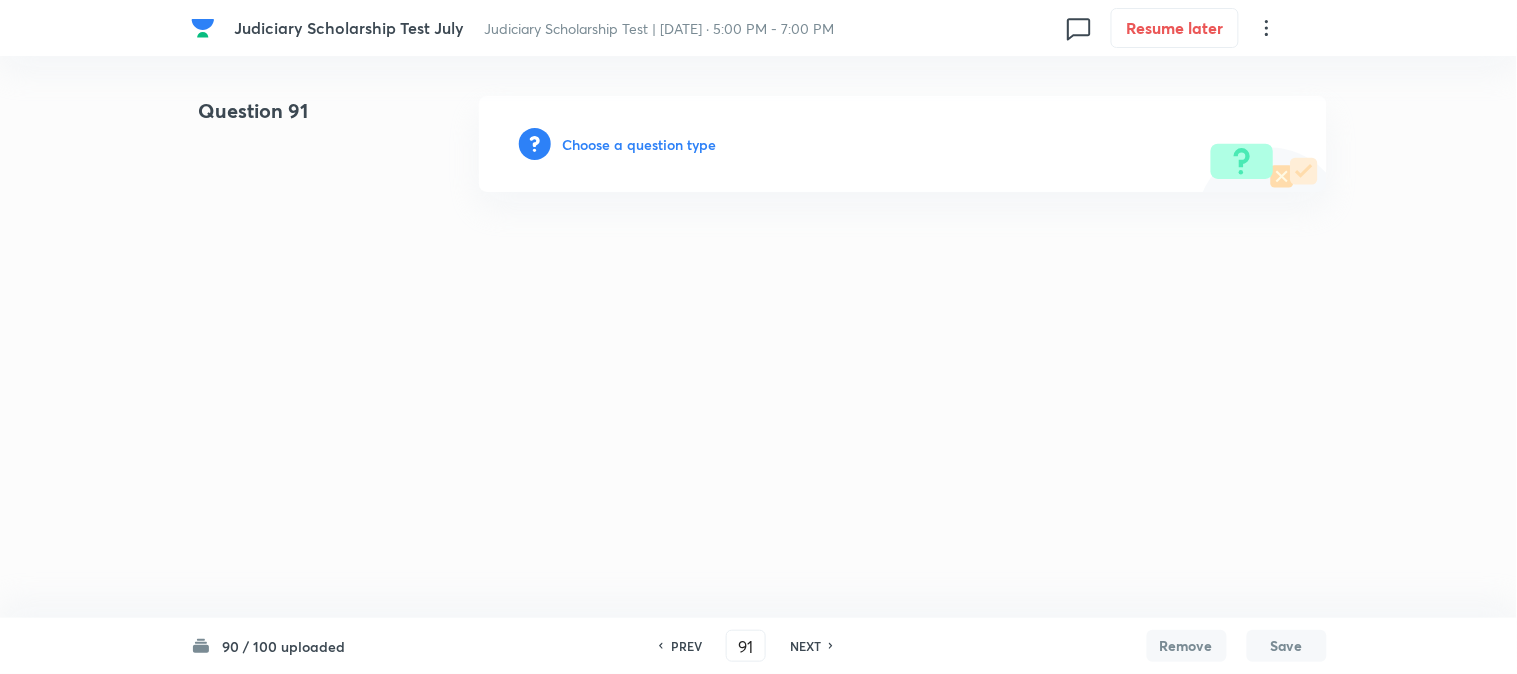 click on "Choose a question type" at bounding box center (640, 144) 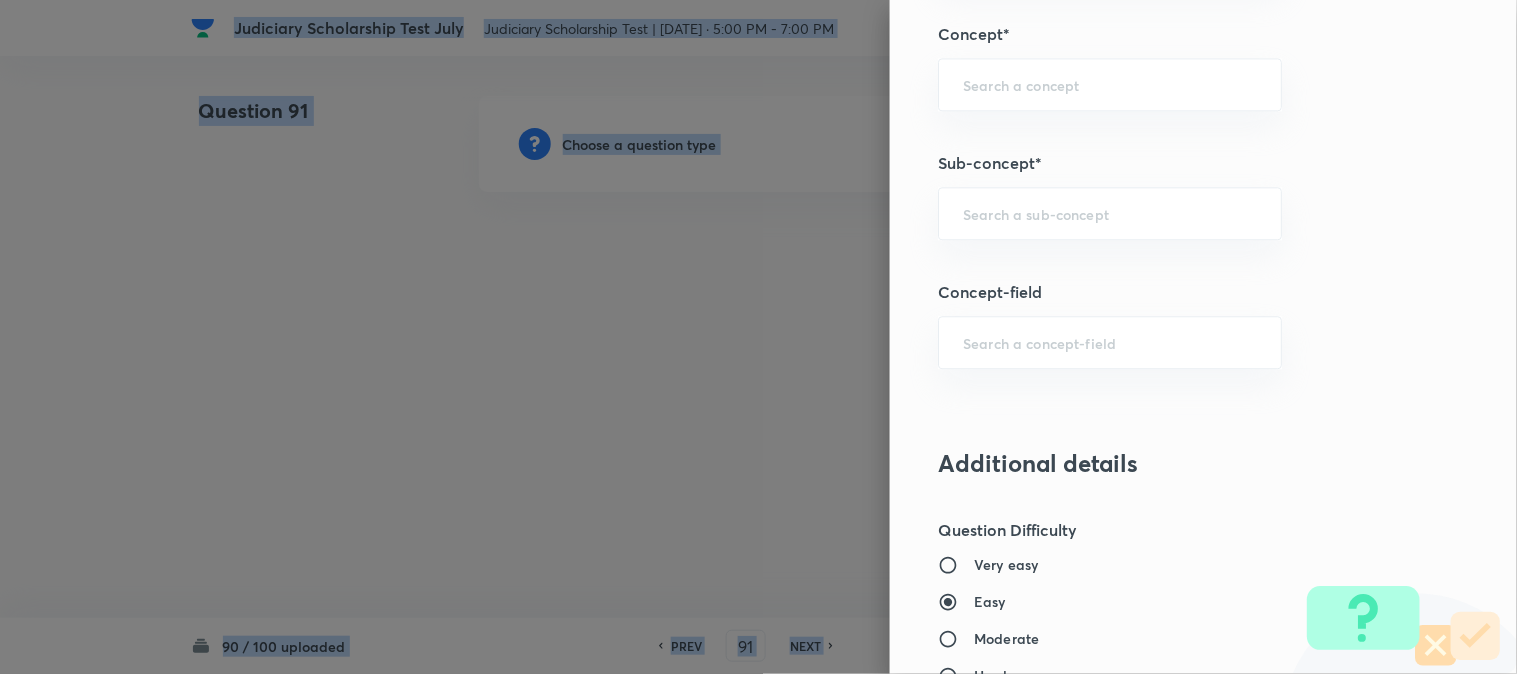 scroll, scrollTop: 1180, scrollLeft: 0, axis: vertical 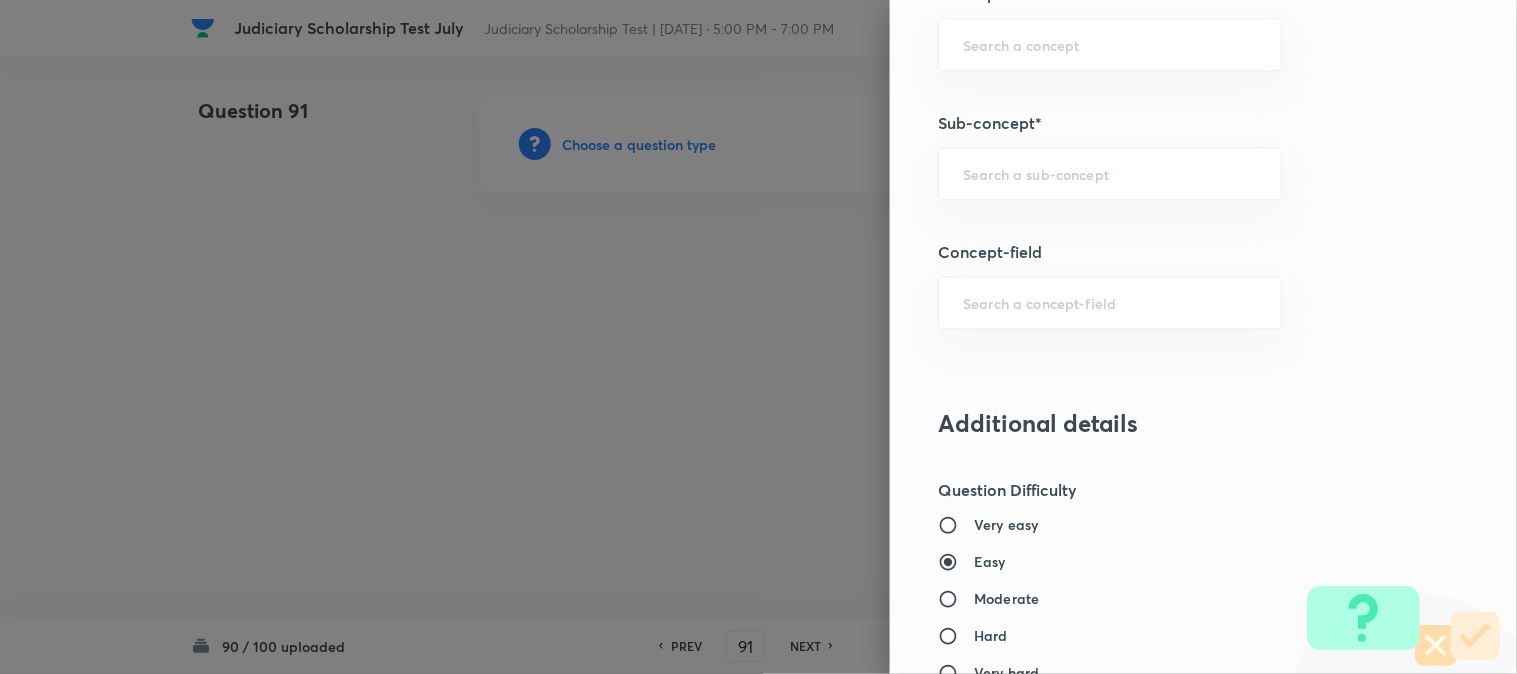 click on "Question settings Question type* Single choice correct Number of options* 2 3 4 5 Does this question have a passage?* Yes No Positive mark 1 ​ Negative Marks (Don’t add negative sign) 0 ​ Syllabus Topic group* ​ Topic* ​ Concept* ​ Sub-concept* ​ Concept-field ​ Additional details Question Difficulty Very easy Easy Moderate Hard Very hard Question is based on Fact Numerical Concept Previous year question Yes No Does this question have equation? Yes No Verification status Is the question verified? *Select 'yes' only if a question is verified Yes No Save" at bounding box center [1203, 337] 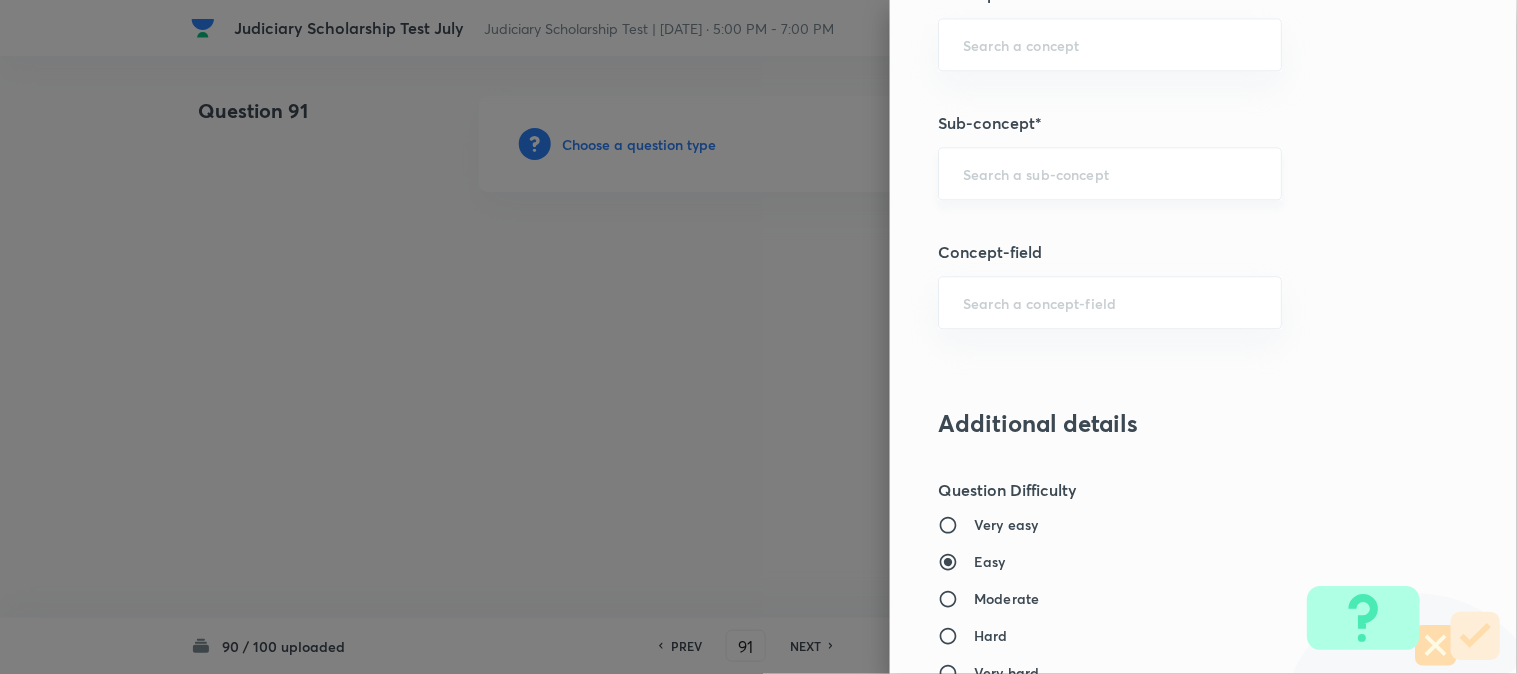 click on "​" at bounding box center [1110, 173] 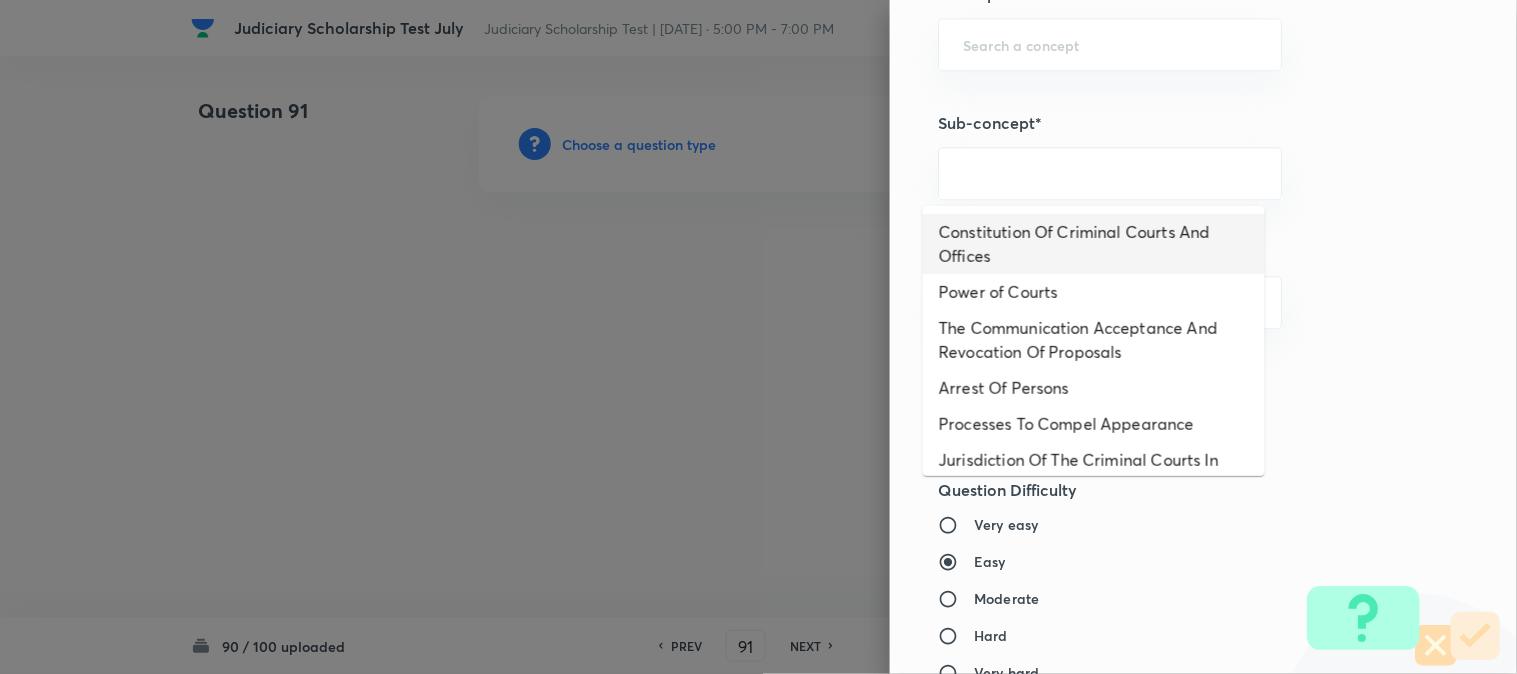 click on "Constitution Of Criminal Courts And Offices" at bounding box center [1094, 244] 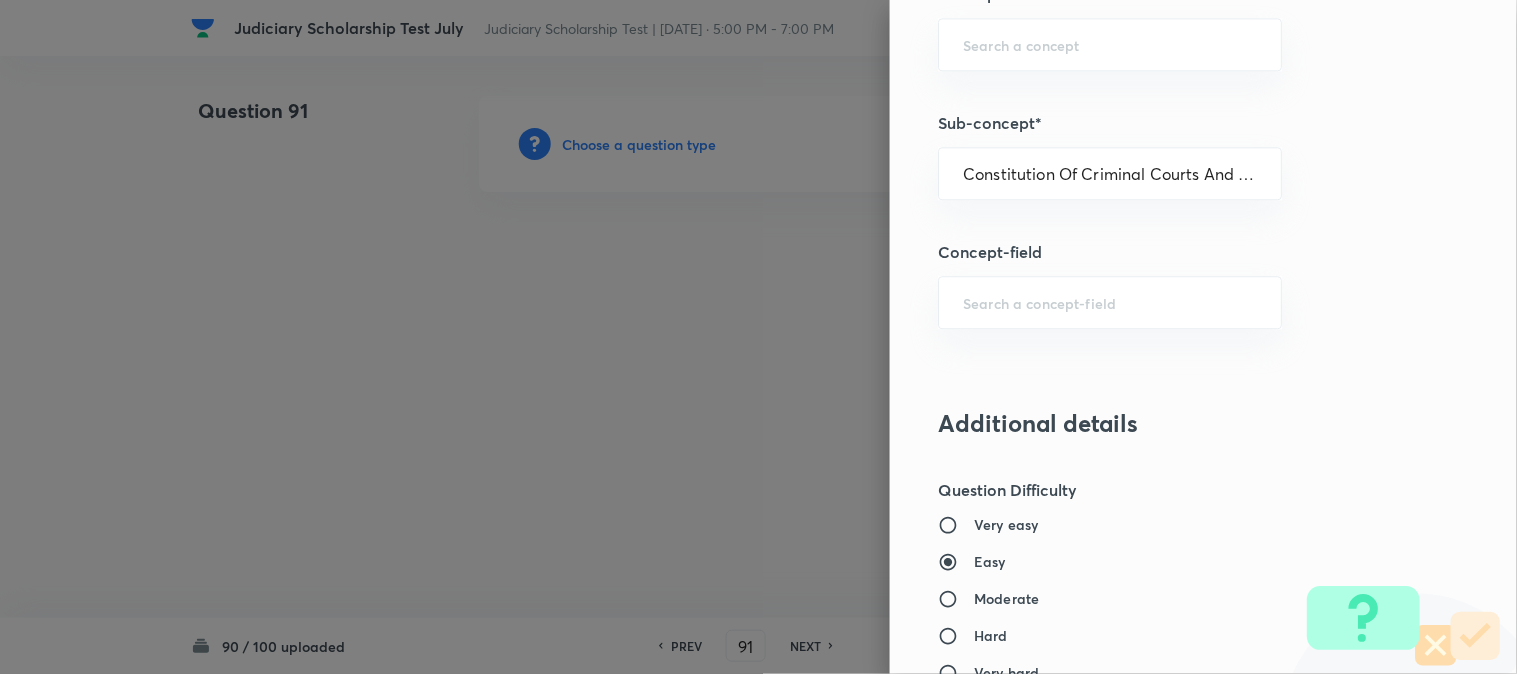 type on "Criminal Law" 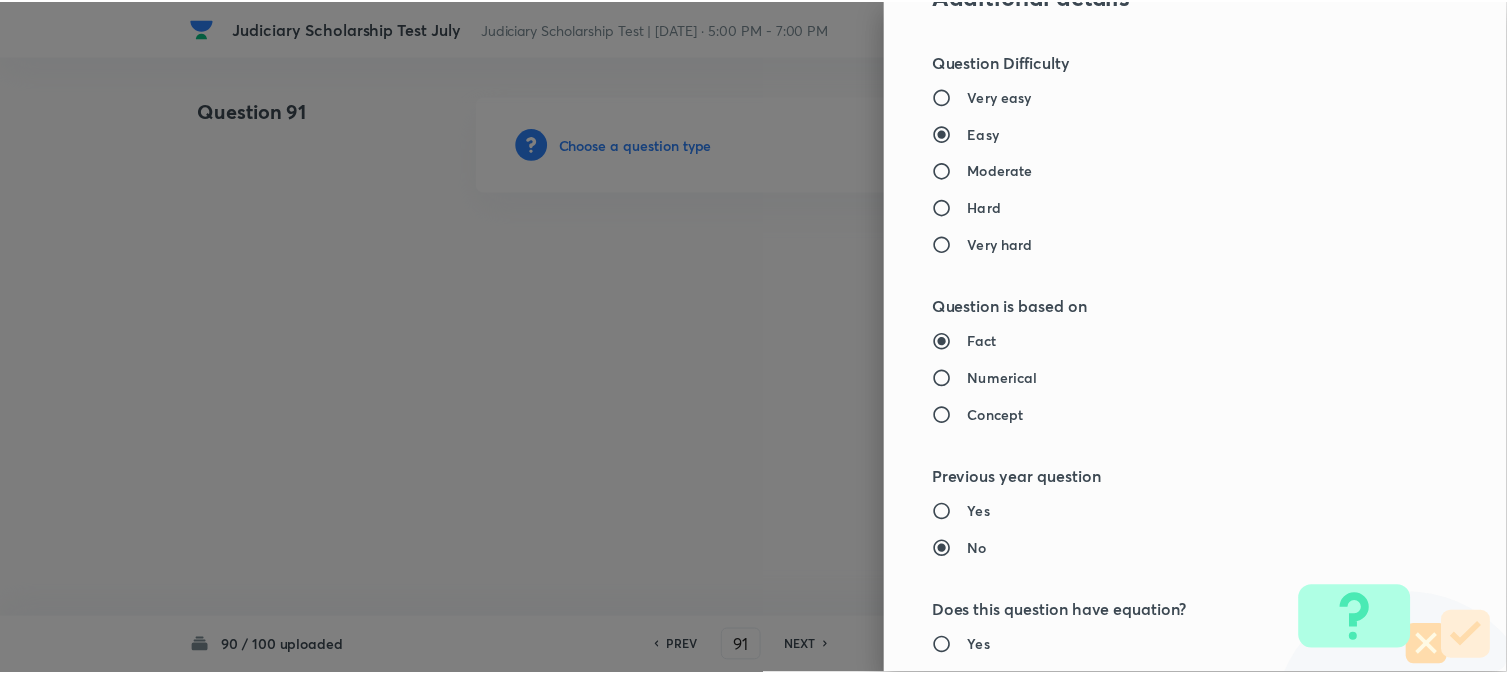 scroll, scrollTop: 2052, scrollLeft: 0, axis: vertical 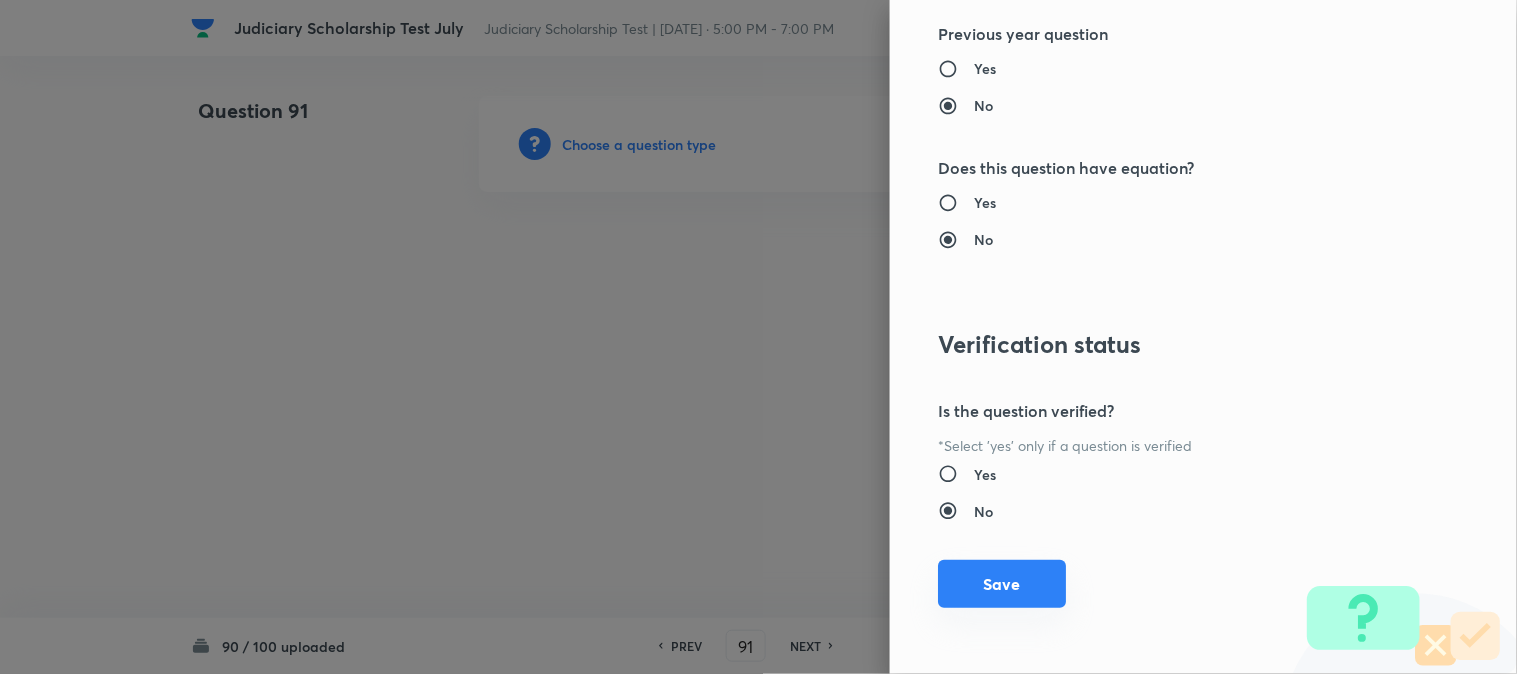 click on "Save" at bounding box center (1002, 584) 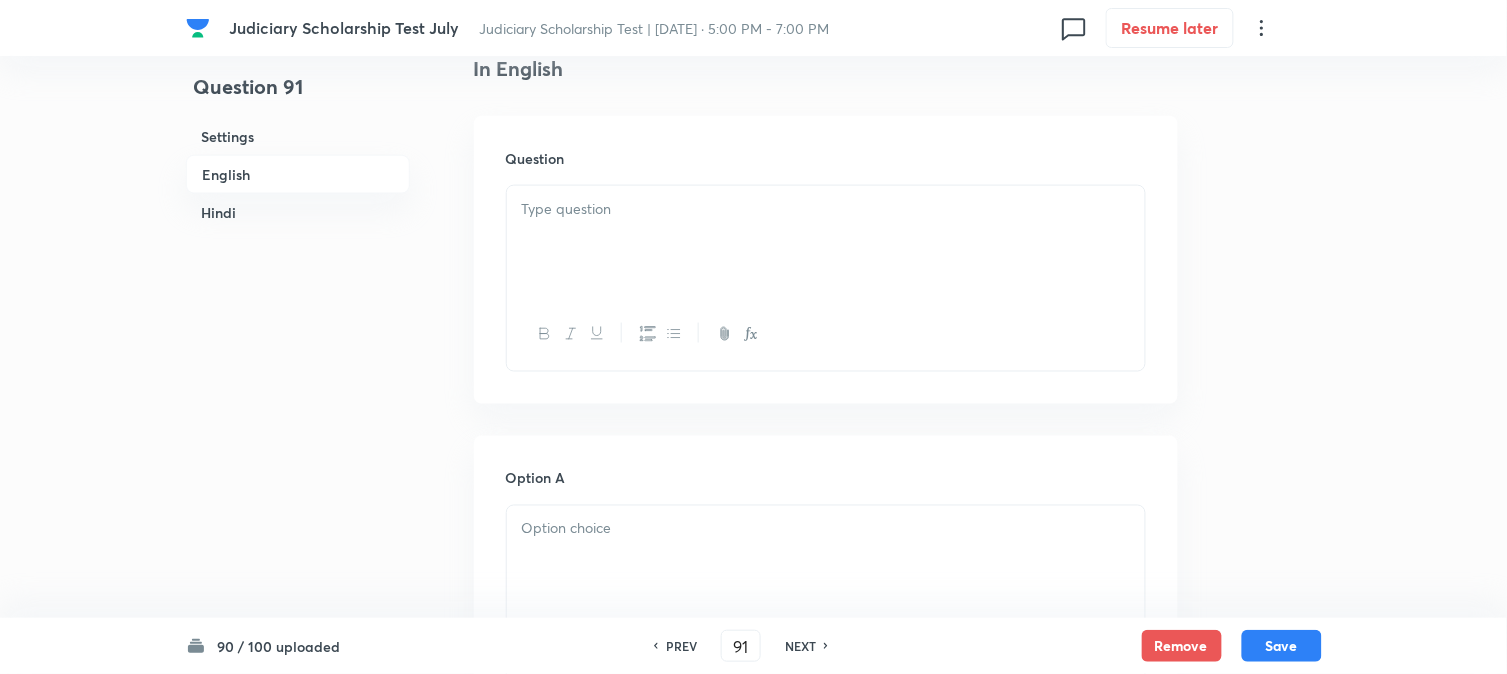 scroll, scrollTop: 590, scrollLeft: 0, axis: vertical 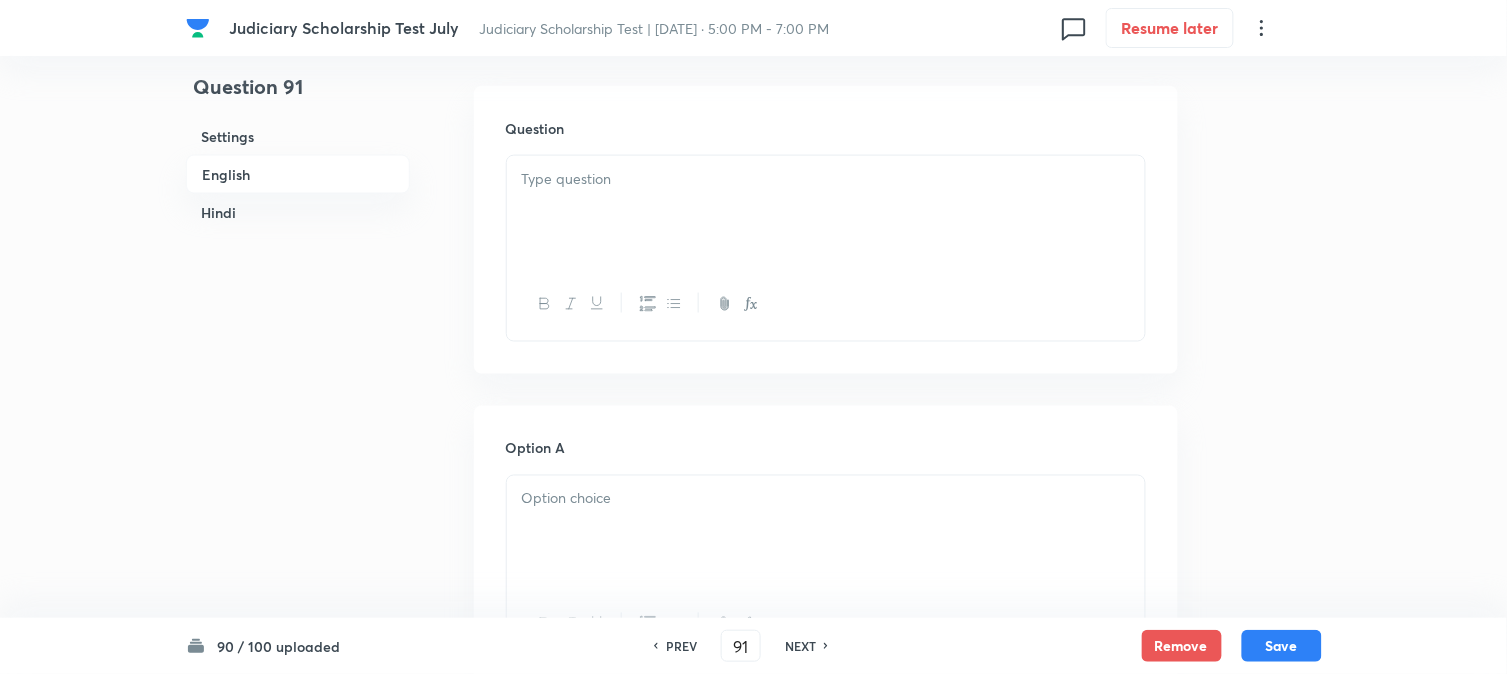 click at bounding box center [826, 179] 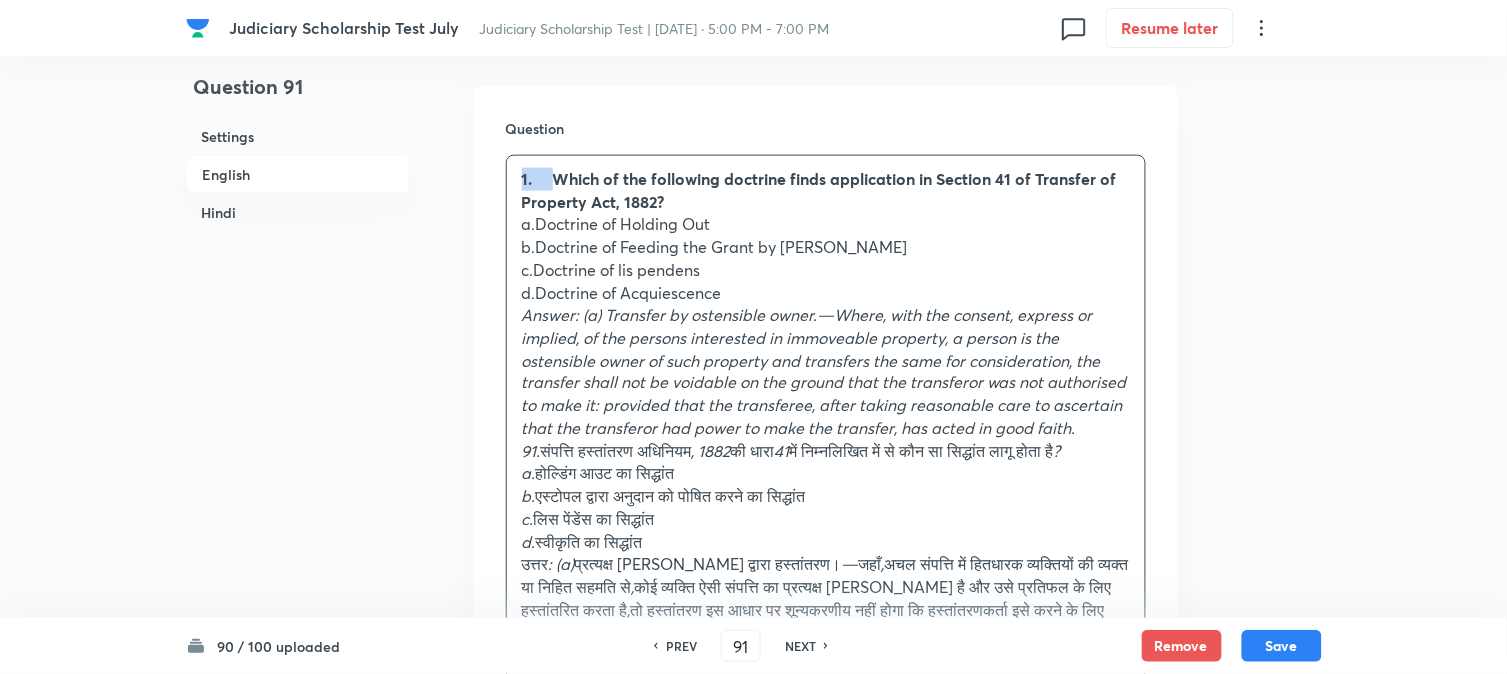 drag, startPoint x: 560, startPoint y: 167, endPoint x: 493, endPoint y: 168, distance: 67.00746 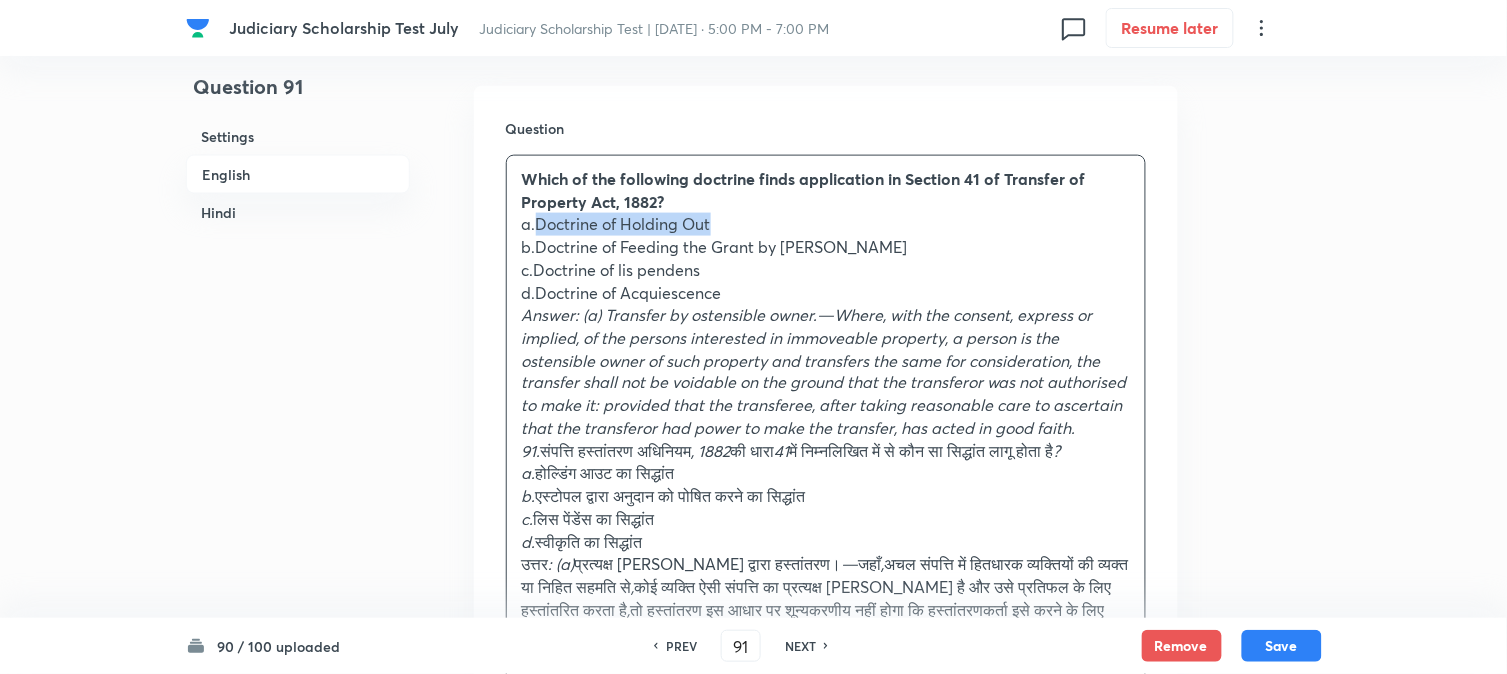drag, startPoint x: 583, startPoint y: 226, endPoint x: 811, endPoint y: 234, distance: 228.1403 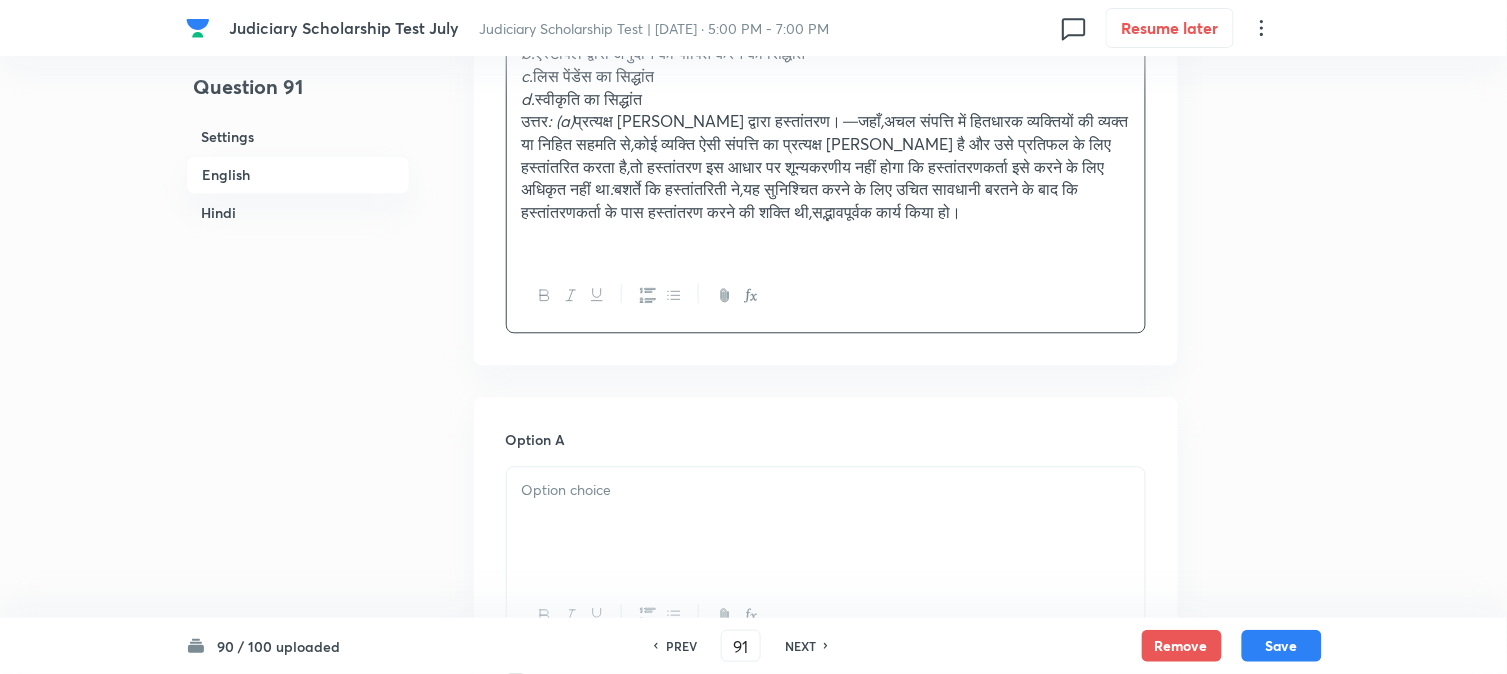 click at bounding box center (826, 523) 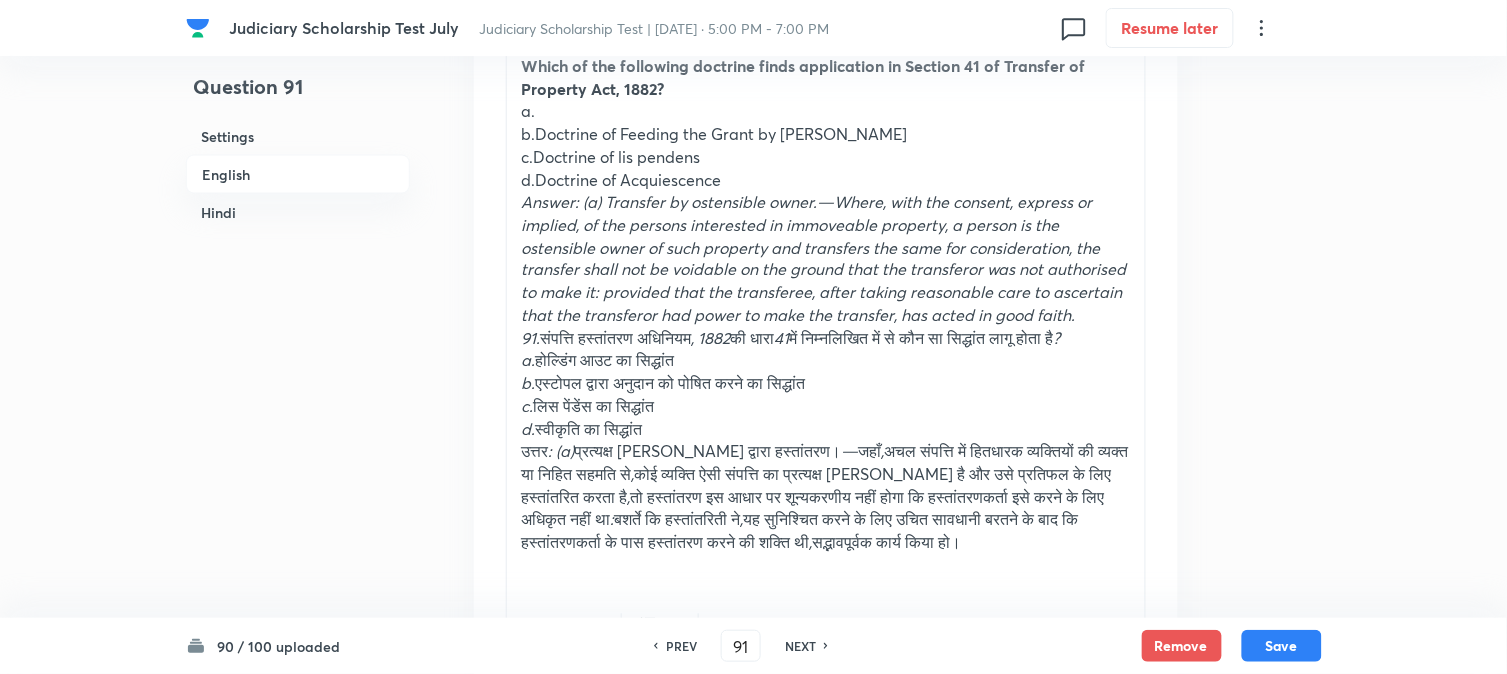 scroll, scrollTop: 701, scrollLeft: 0, axis: vertical 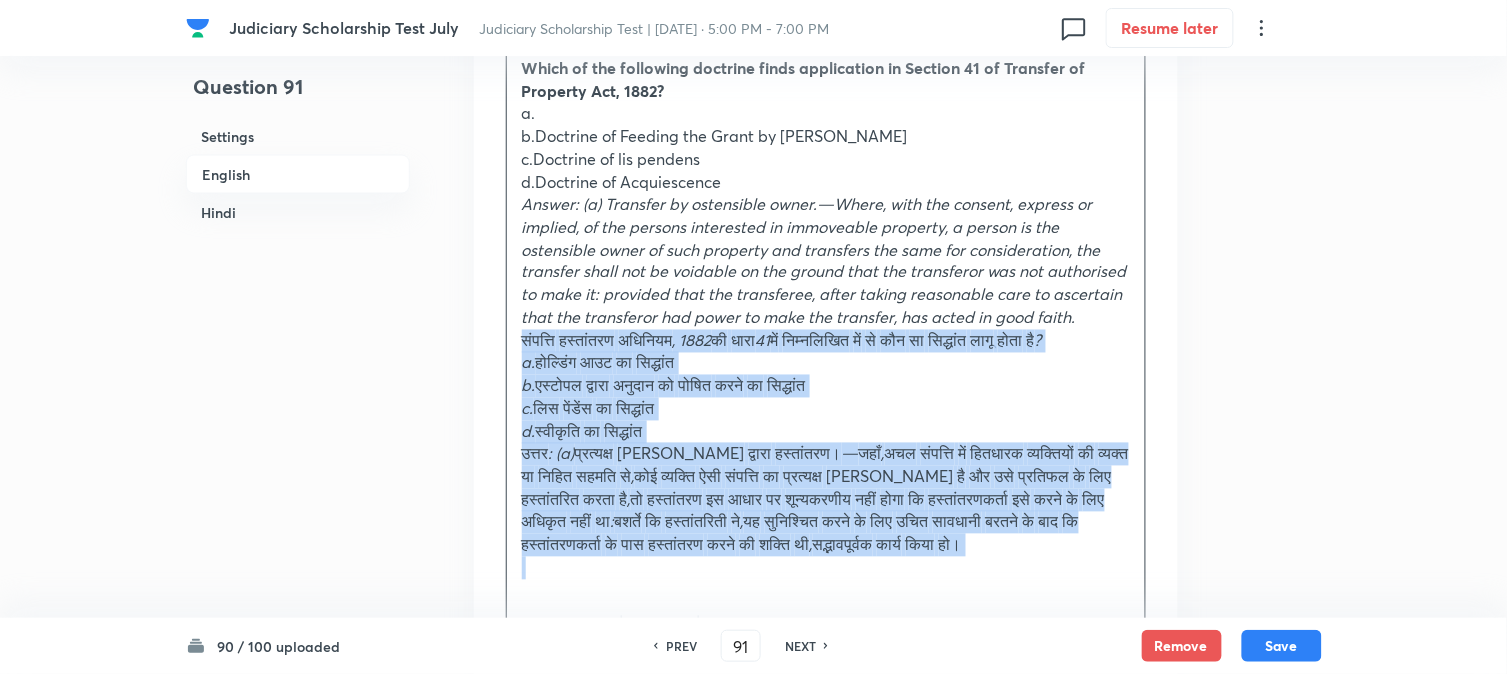 drag, startPoint x: 546, startPoint y: 342, endPoint x: 1092, endPoint y: 414, distance: 550.7268 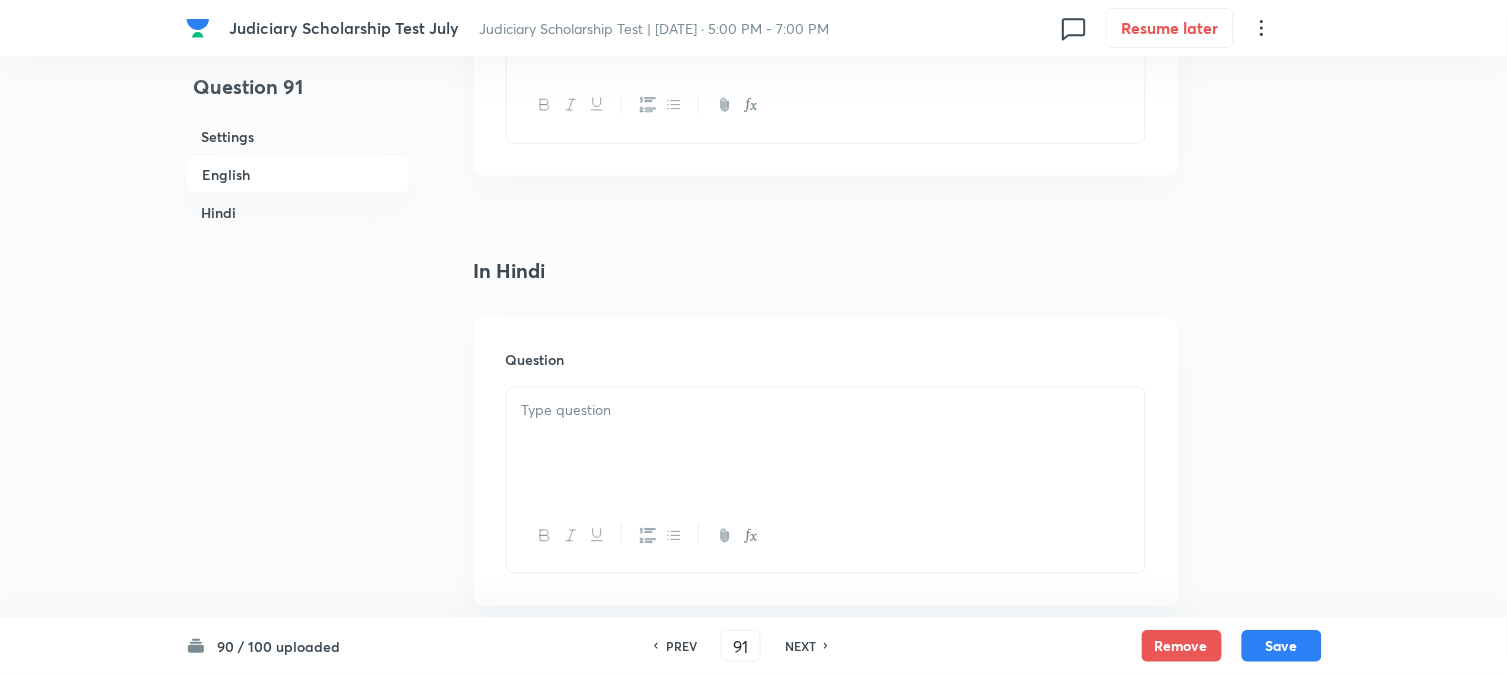click at bounding box center [826, 480] 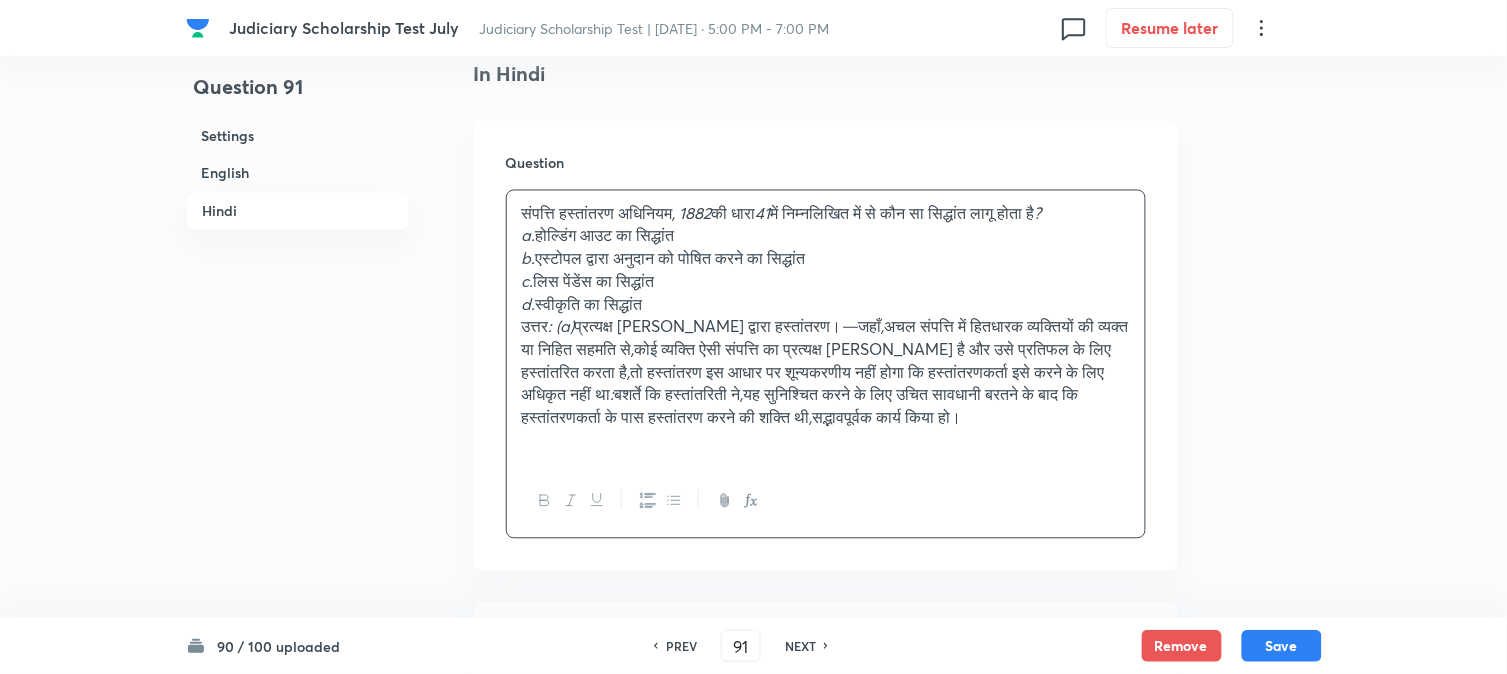scroll, scrollTop: 2812, scrollLeft: 0, axis: vertical 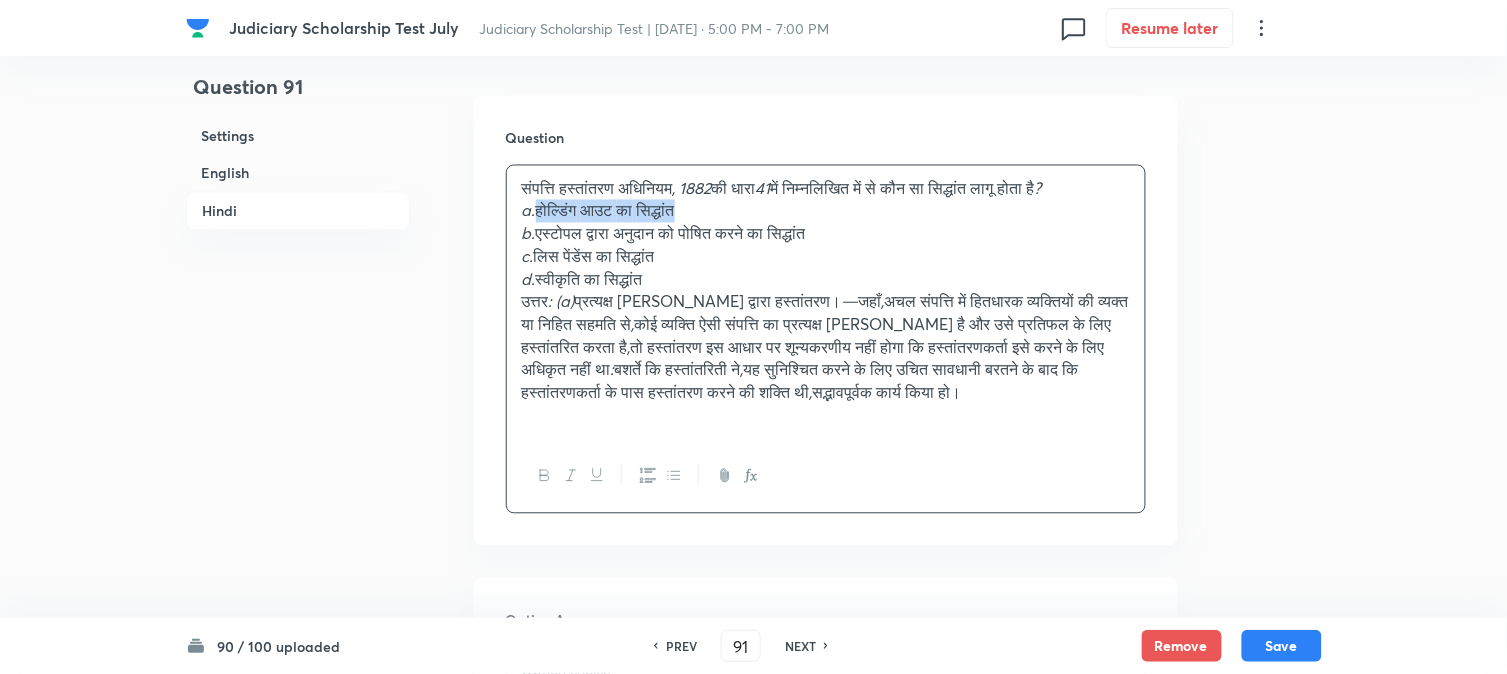 drag, startPoint x: 542, startPoint y: 214, endPoint x: 830, endPoint y: 223, distance: 288.1406 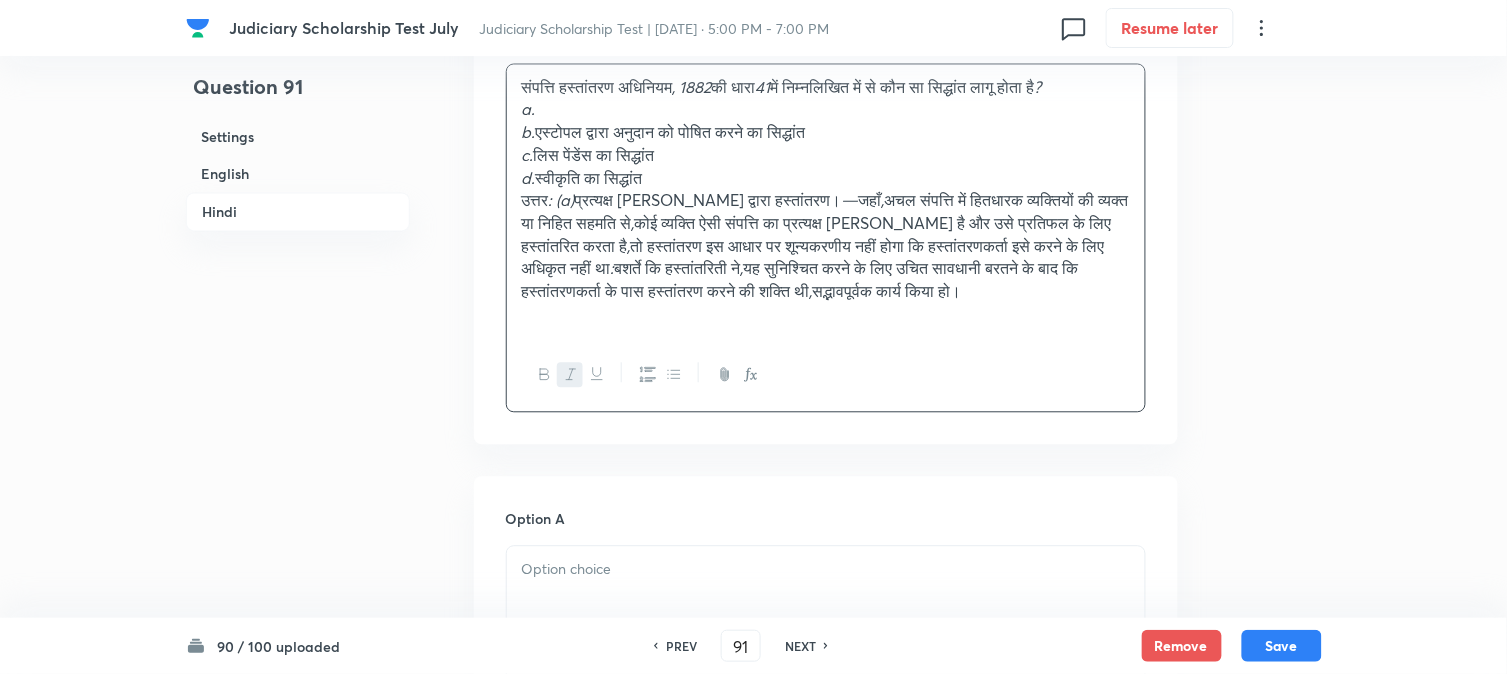 scroll, scrollTop: 3034, scrollLeft: 0, axis: vertical 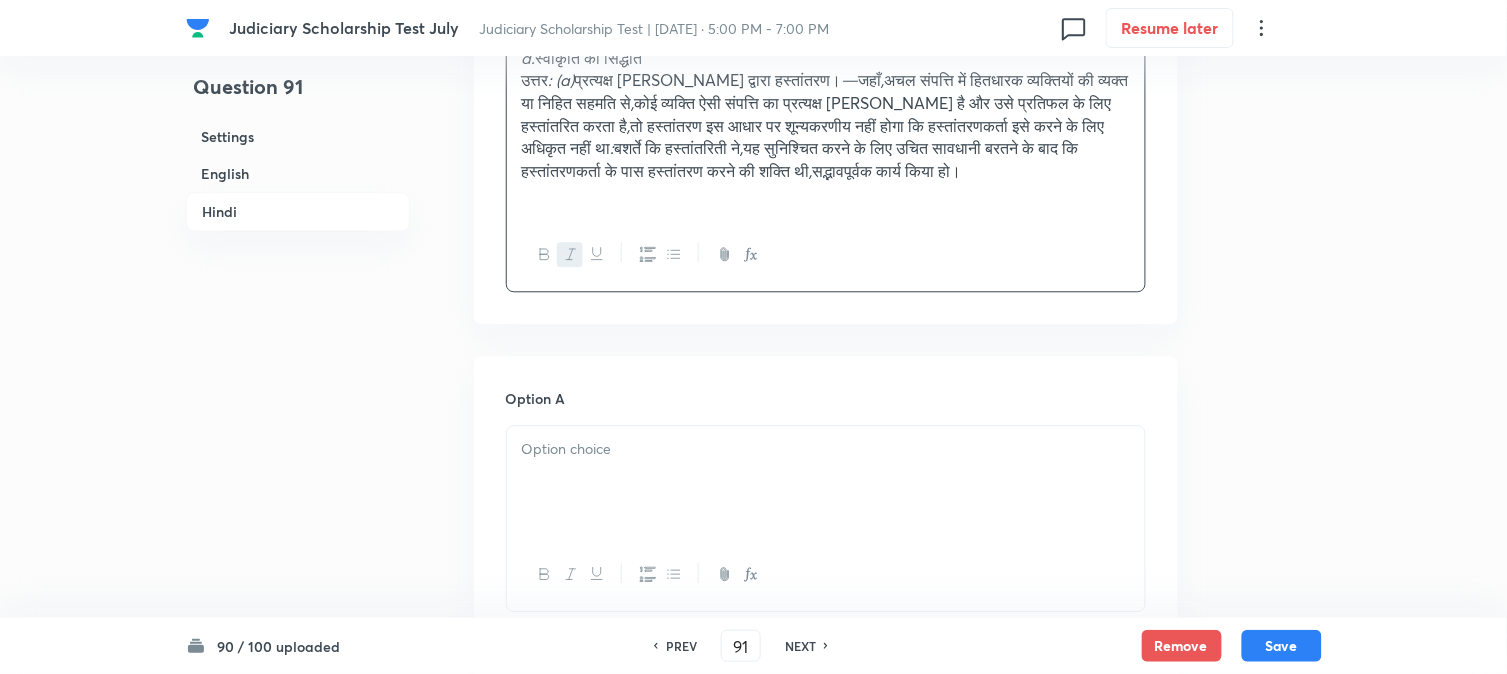 click on "Option A" at bounding box center [826, 398] 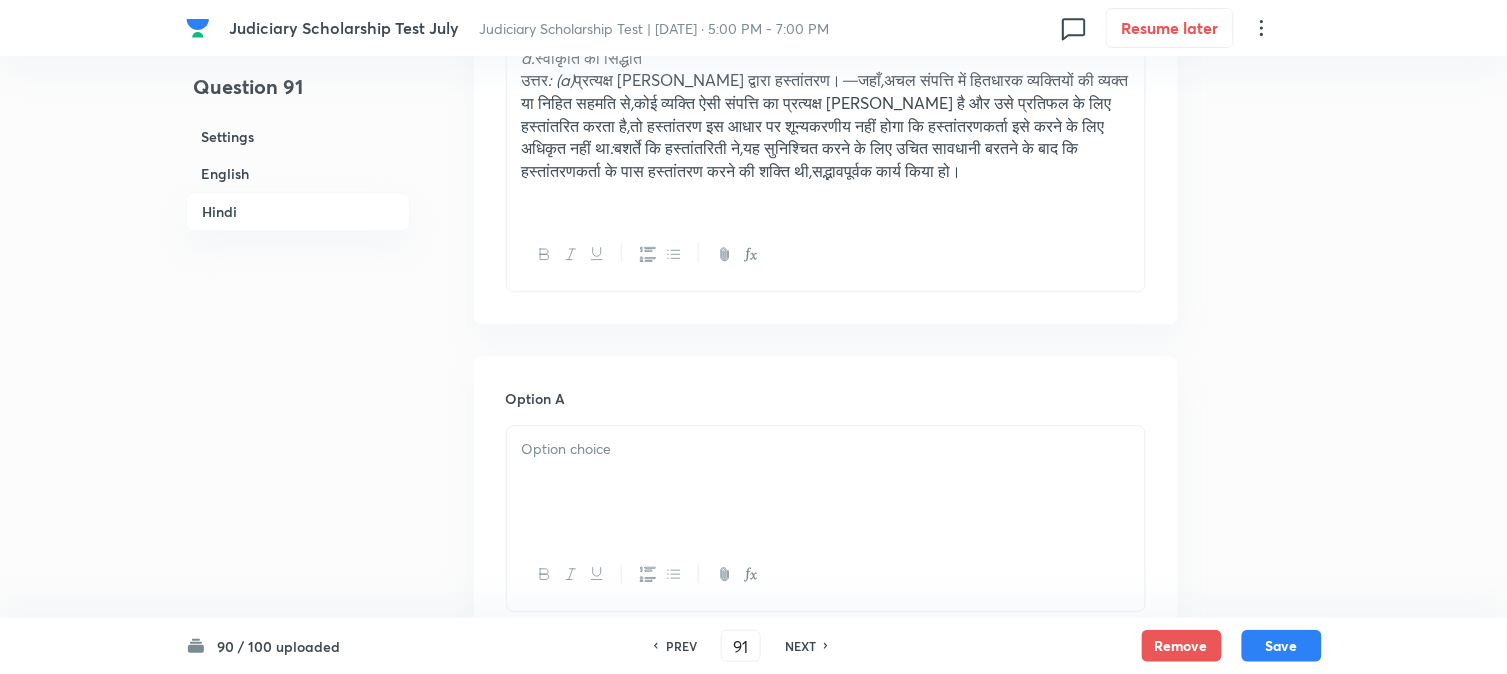 click at bounding box center [826, 449] 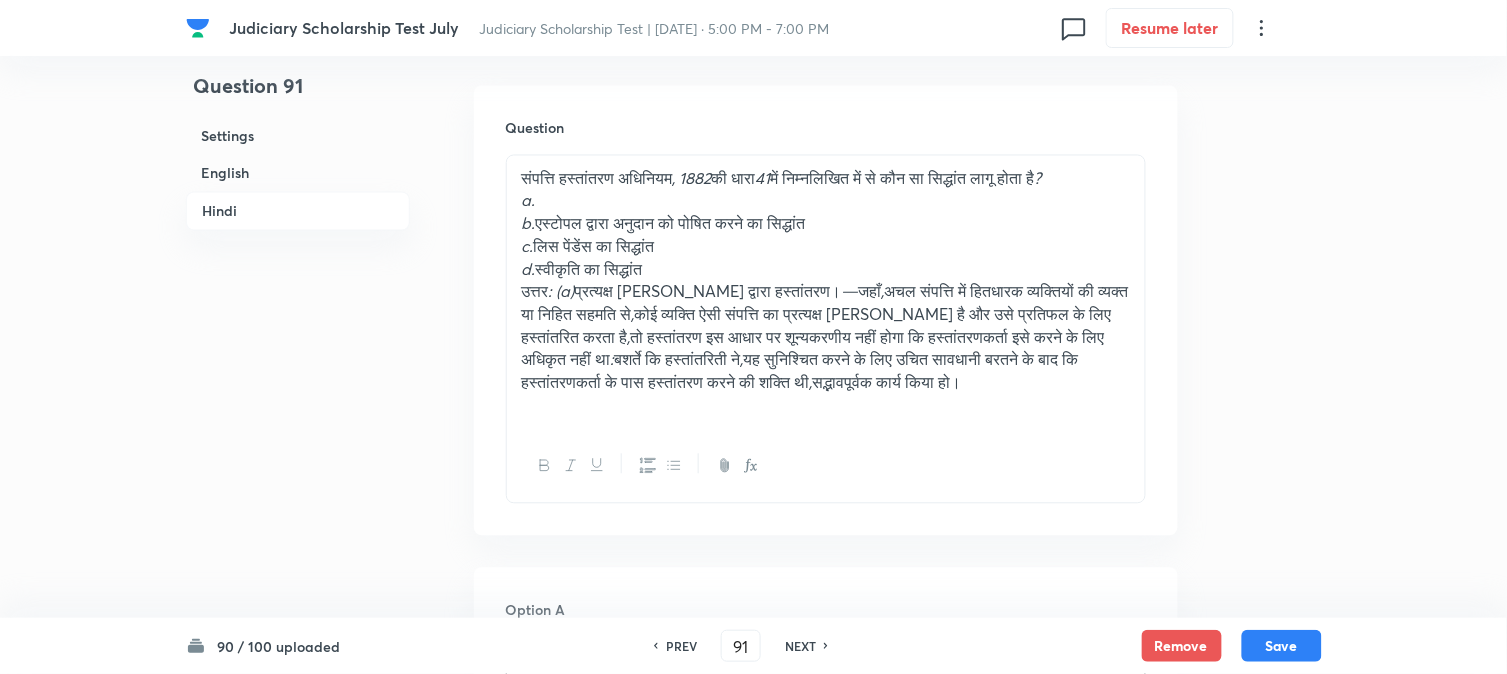 scroll, scrollTop: 2812, scrollLeft: 0, axis: vertical 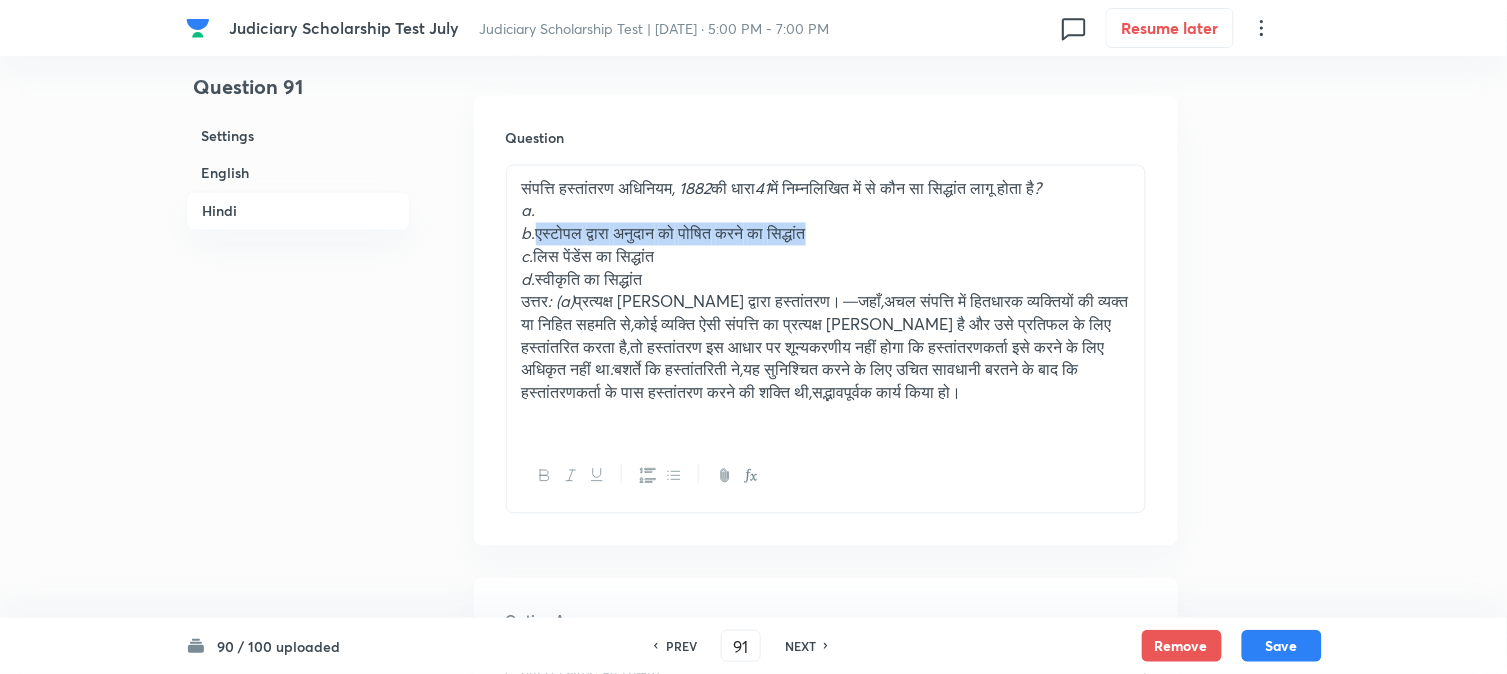 drag, startPoint x: 537, startPoint y: 236, endPoint x: 972, endPoint y: 241, distance: 435.02875 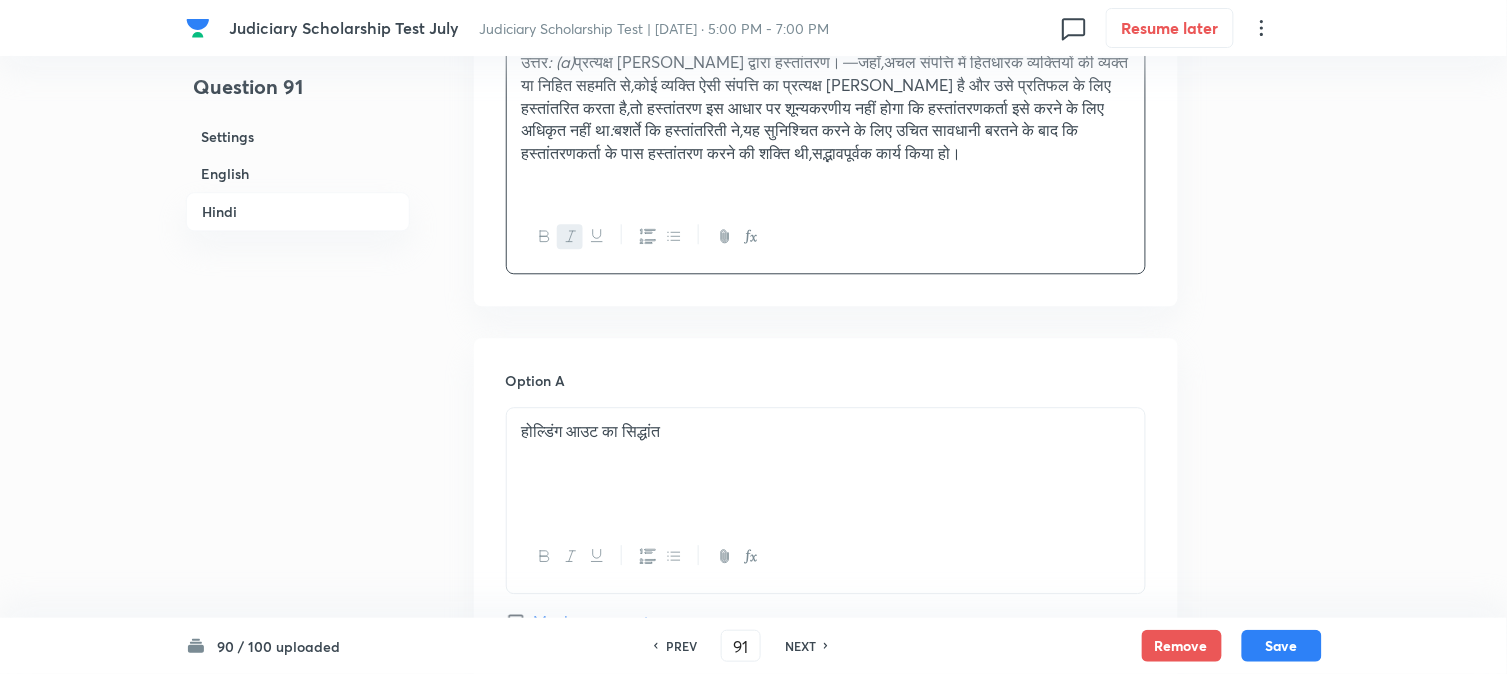 scroll, scrollTop: 3367, scrollLeft: 0, axis: vertical 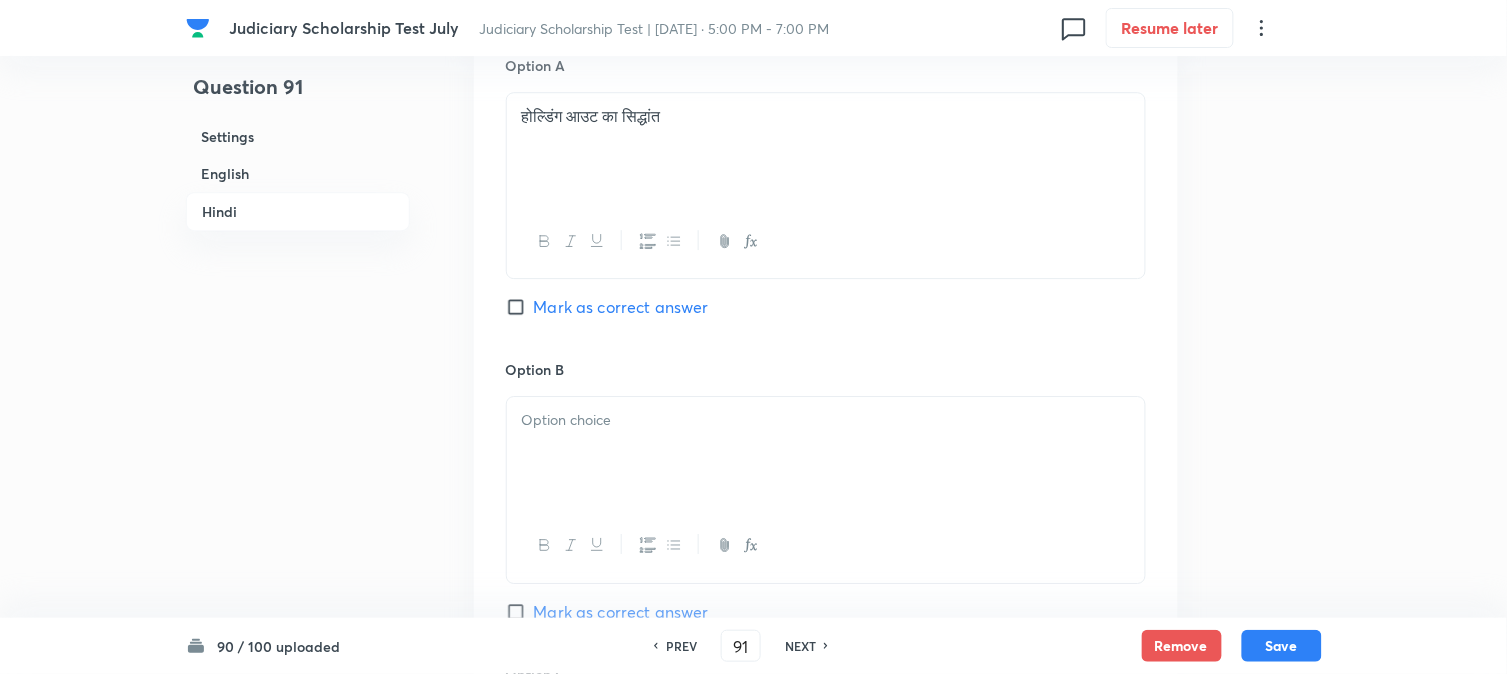 click on "Mark as correct answer" at bounding box center [621, 307] 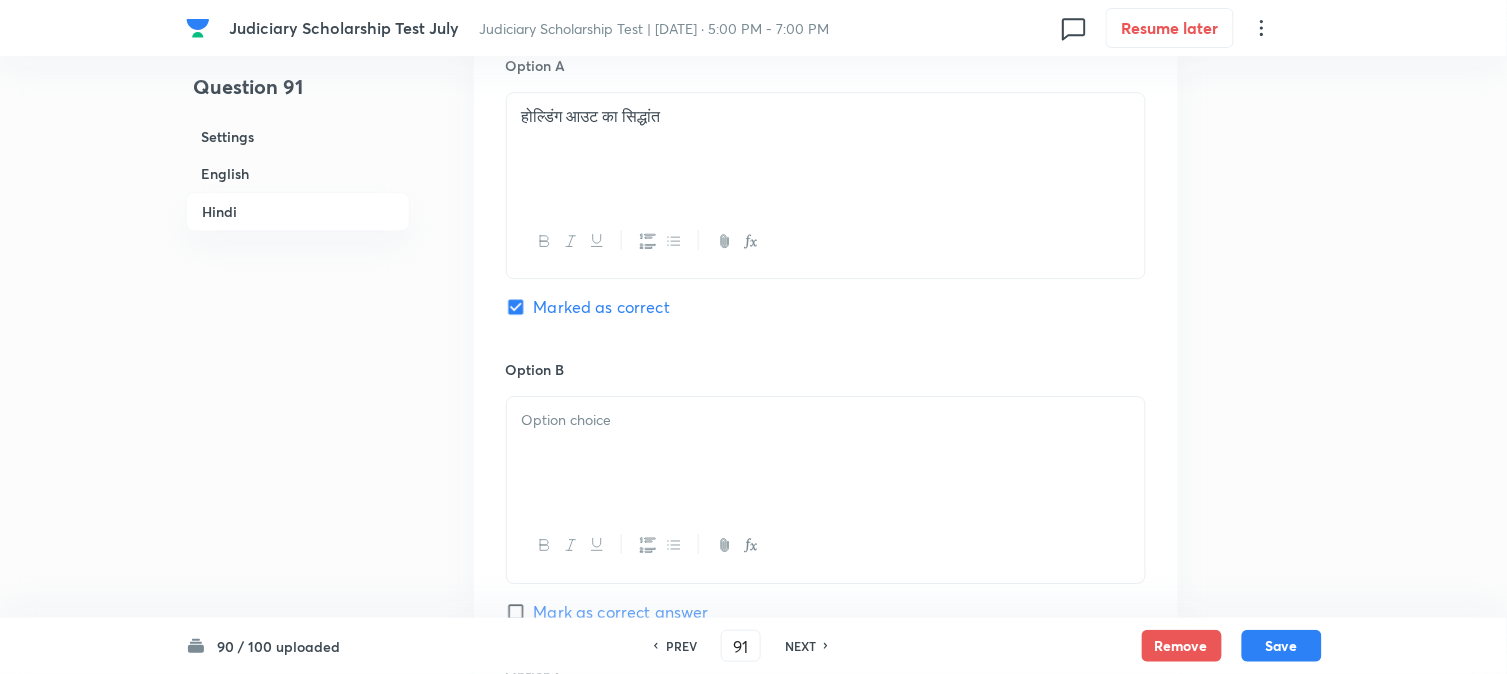 checkbox on "true" 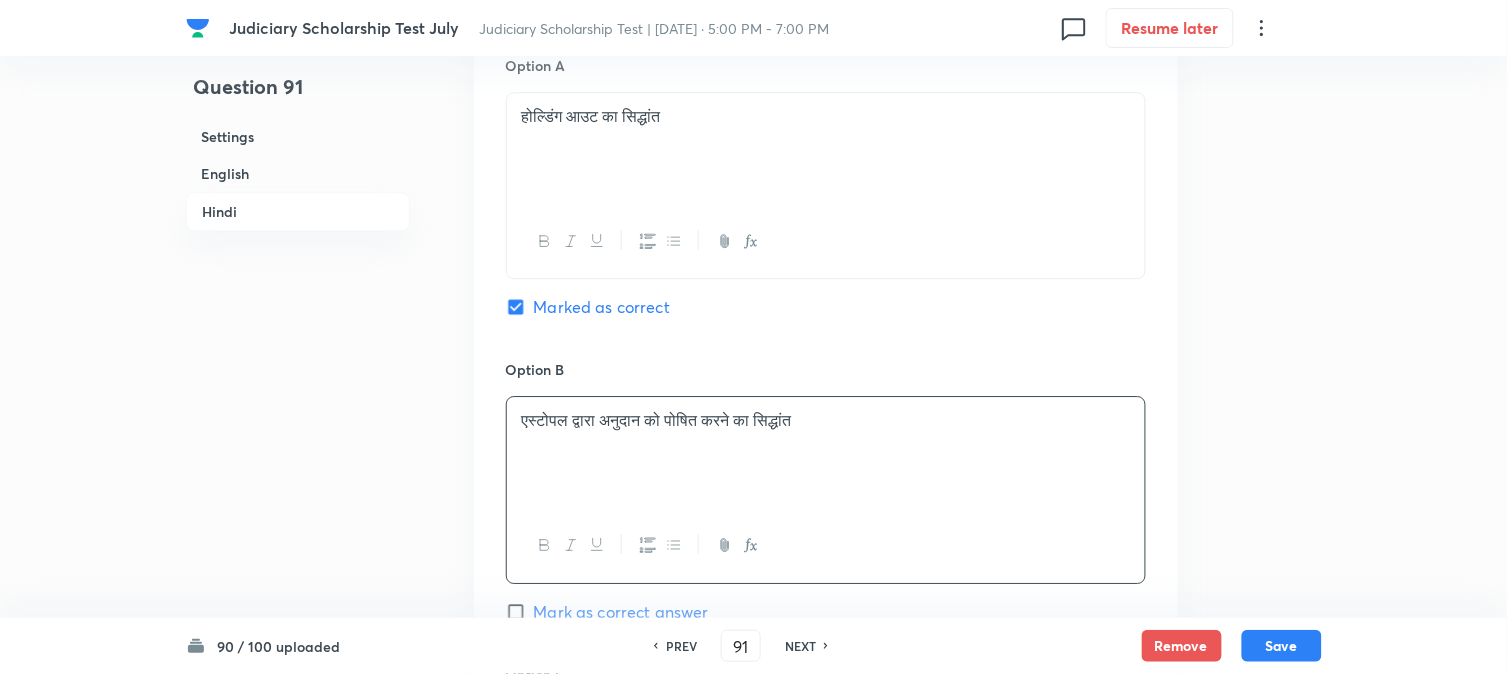 scroll, scrollTop: 2812, scrollLeft: 0, axis: vertical 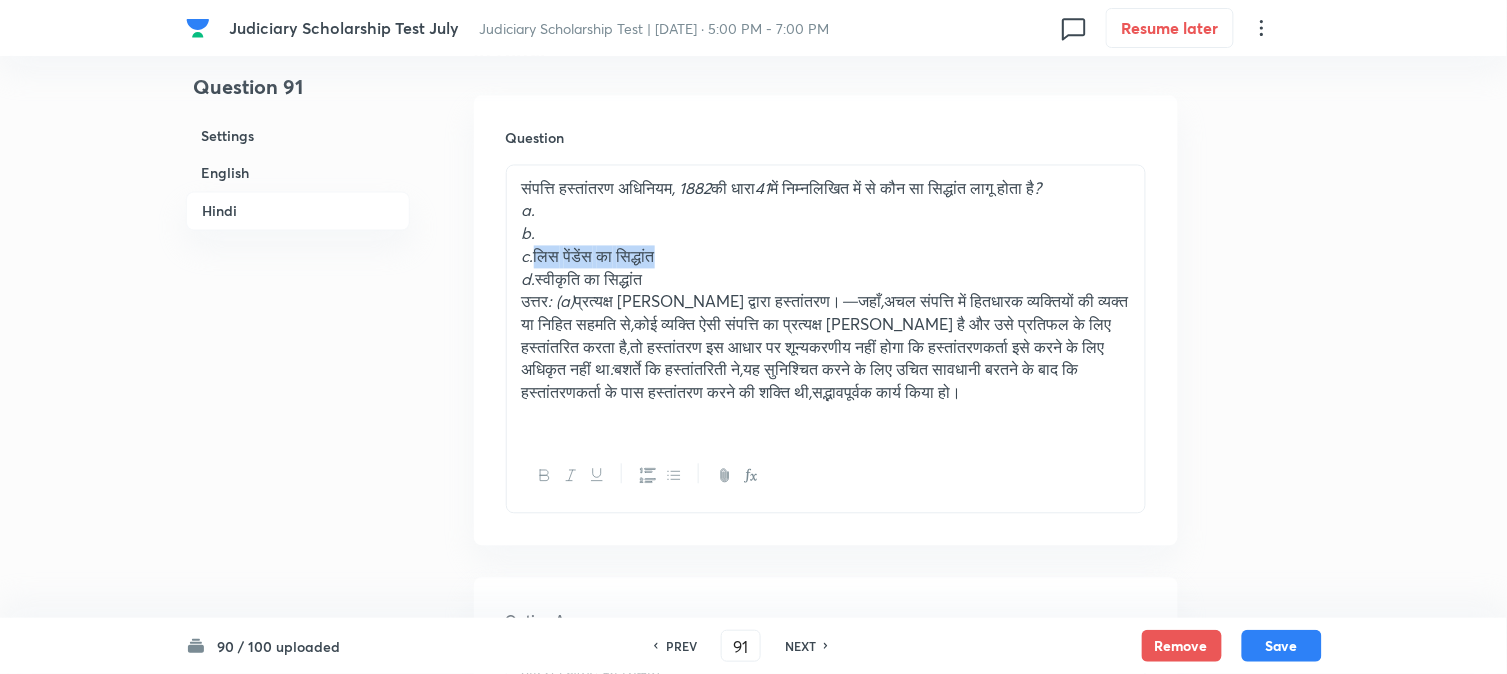 drag, startPoint x: 538, startPoint y: 265, endPoint x: 806, endPoint y: 264, distance: 268.00186 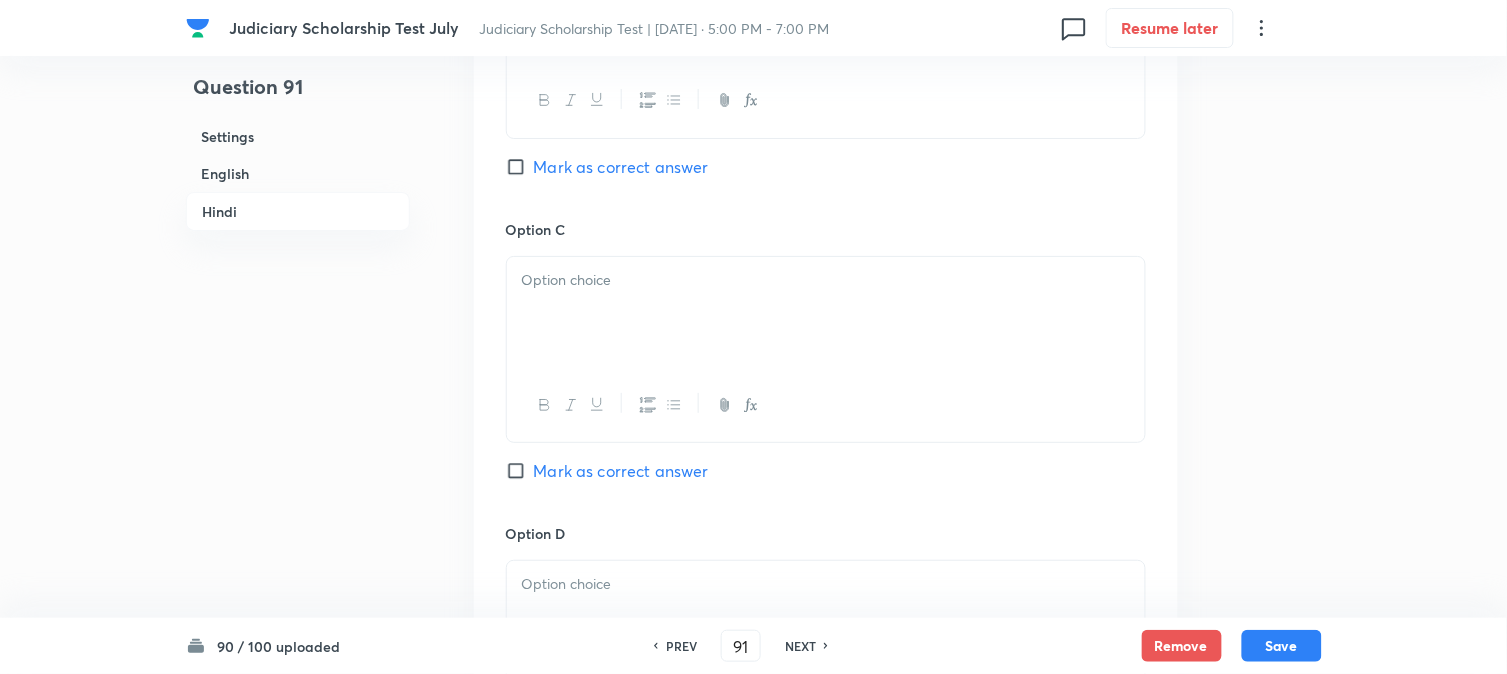 click at bounding box center (826, 313) 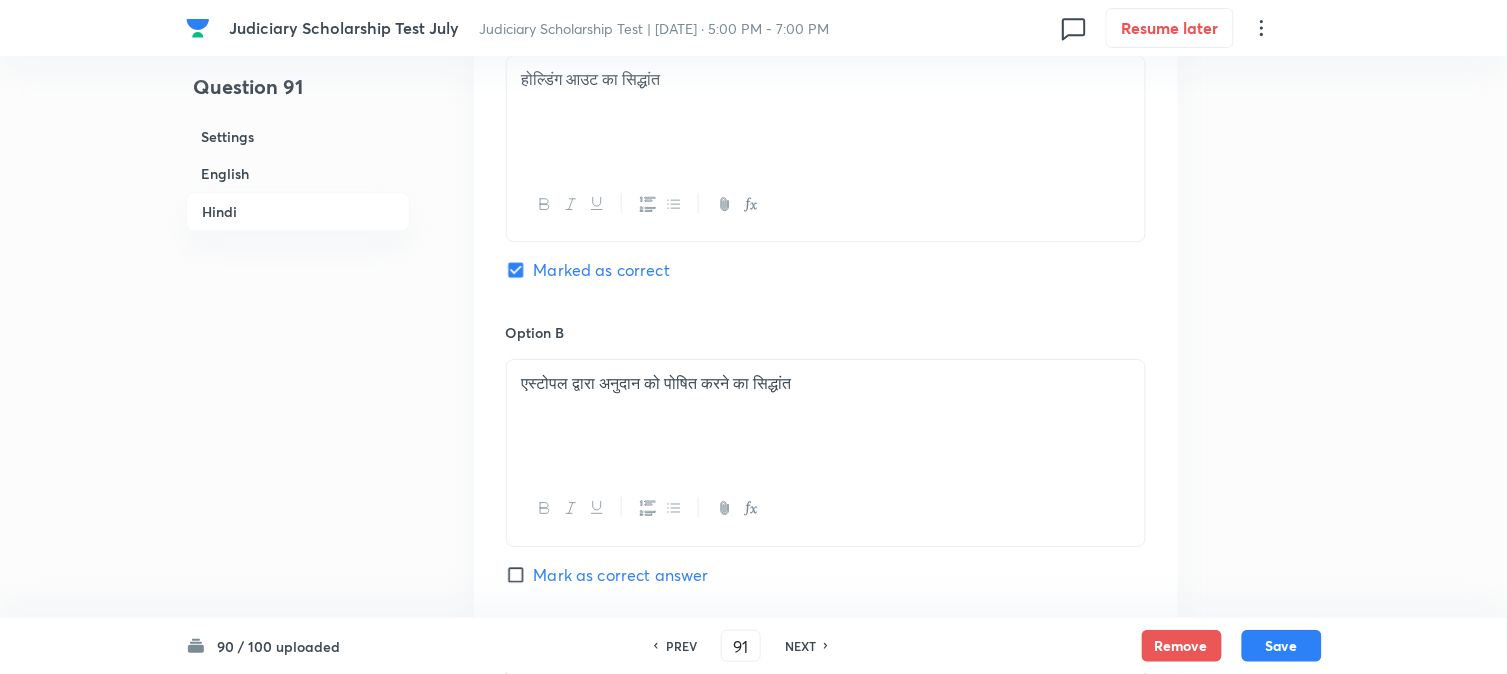 scroll, scrollTop: 2812, scrollLeft: 0, axis: vertical 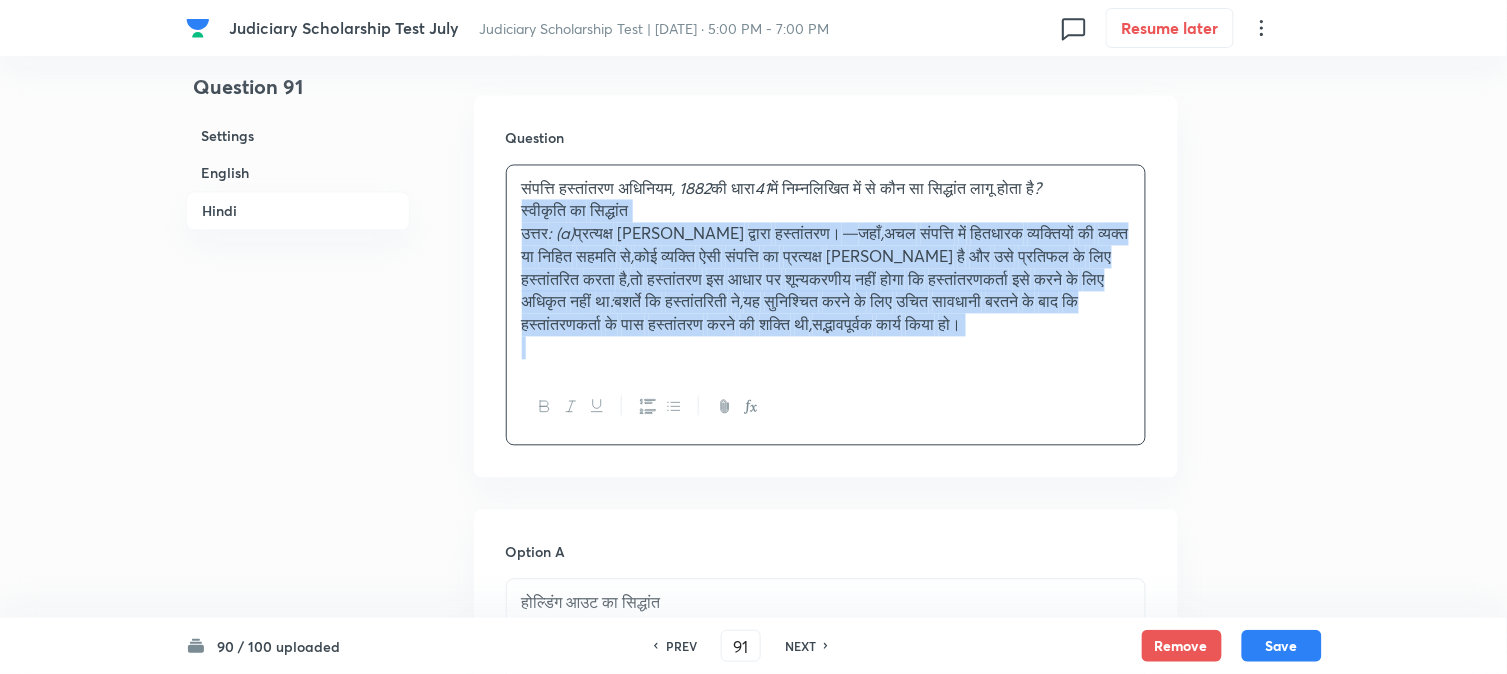 drag, startPoint x: 538, startPoint y: 287, endPoint x: 1295, endPoint y: 396, distance: 764.8072 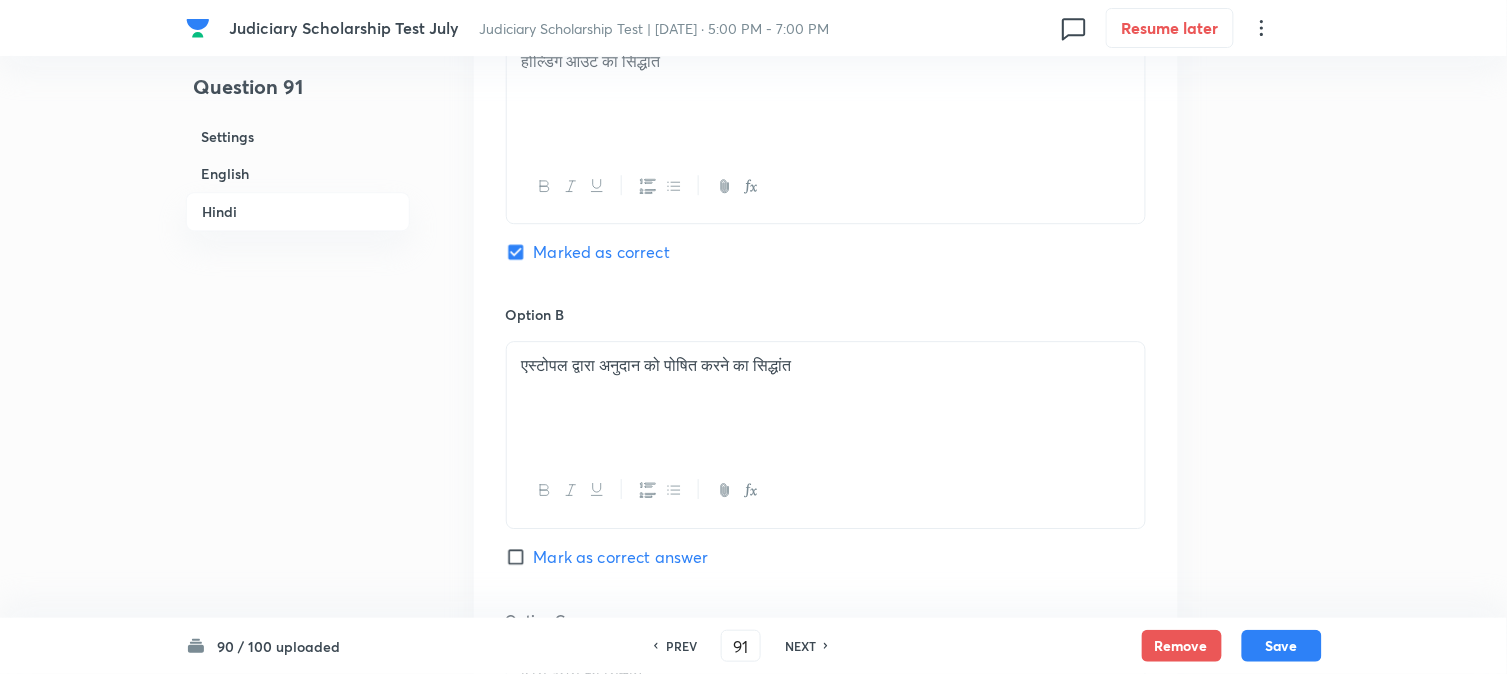 scroll, scrollTop: 3923, scrollLeft: 0, axis: vertical 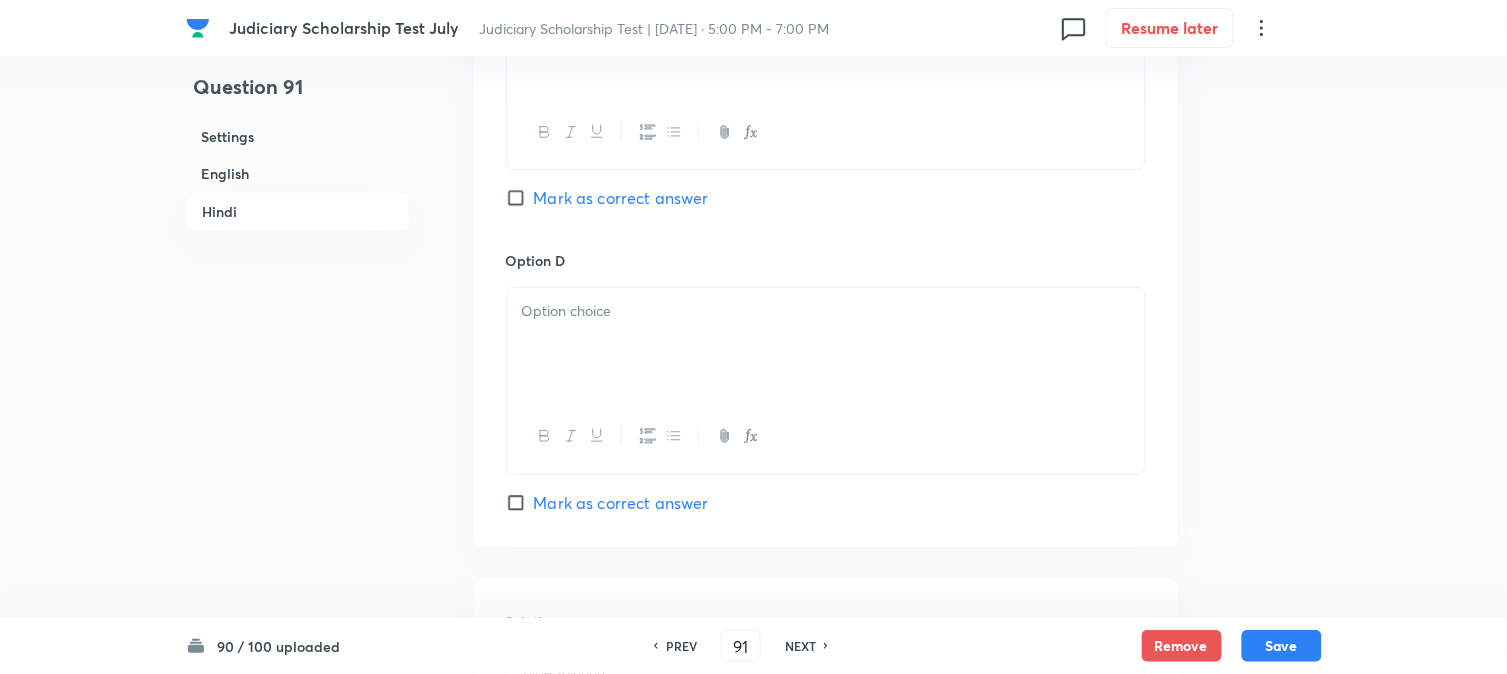 click at bounding box center [826, 344] 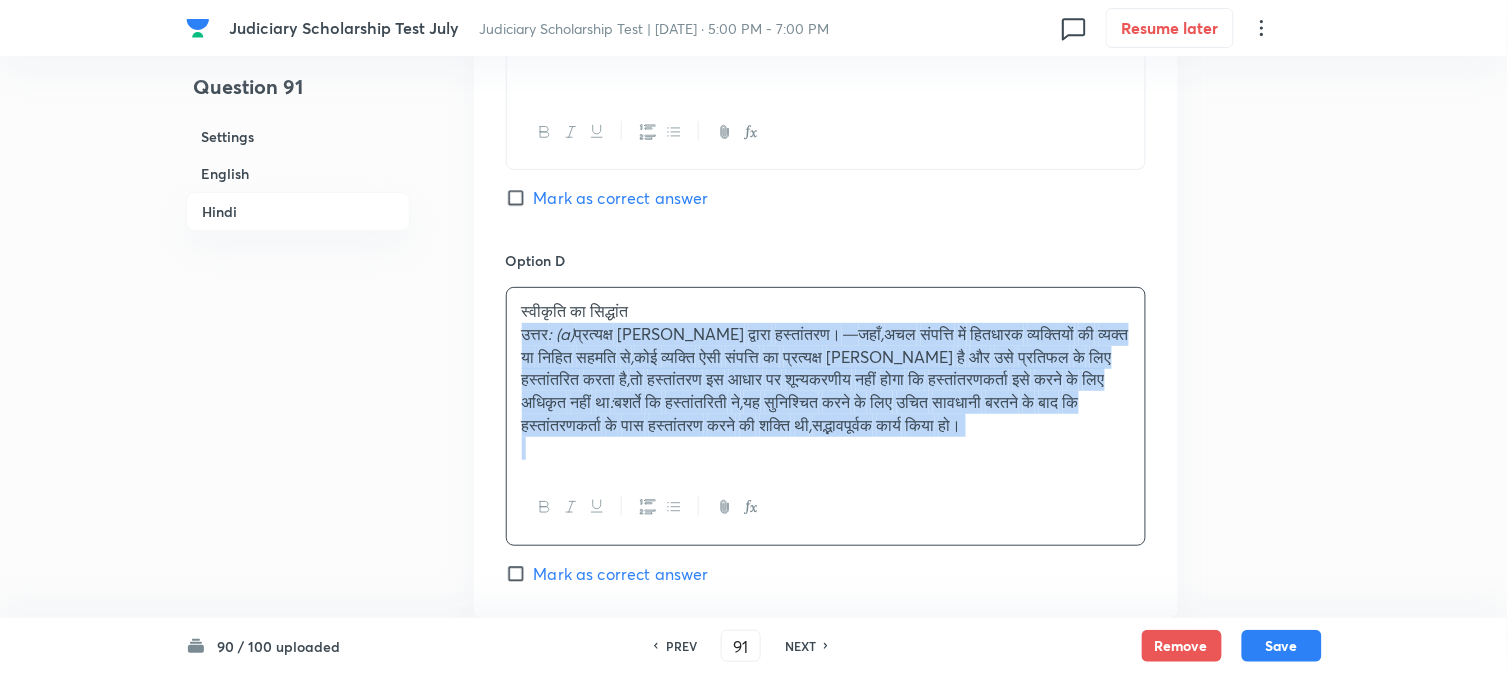 drag, startPoint x: 521, startPoint y: 343, endPoint x: 1255, endPoint y: 482, distance: 747.04553 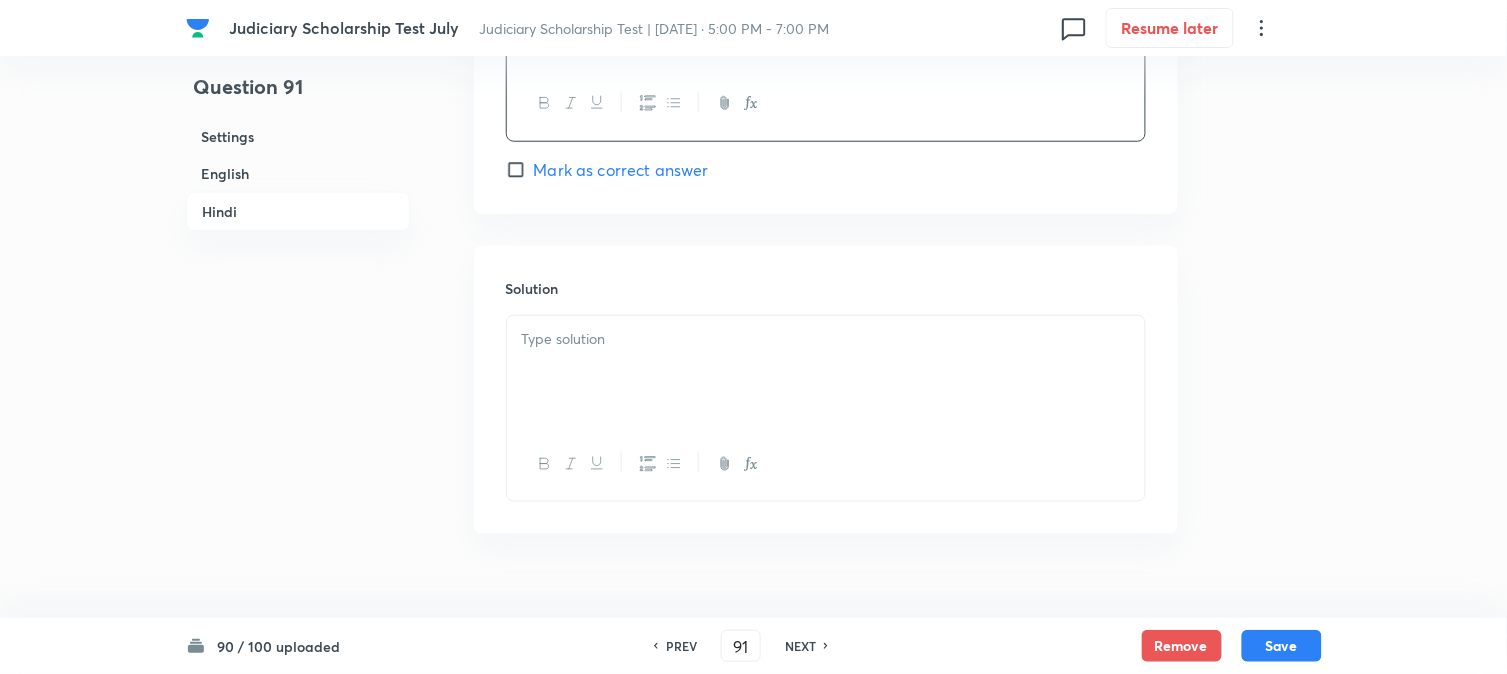 click at bounding box center (826, 372) 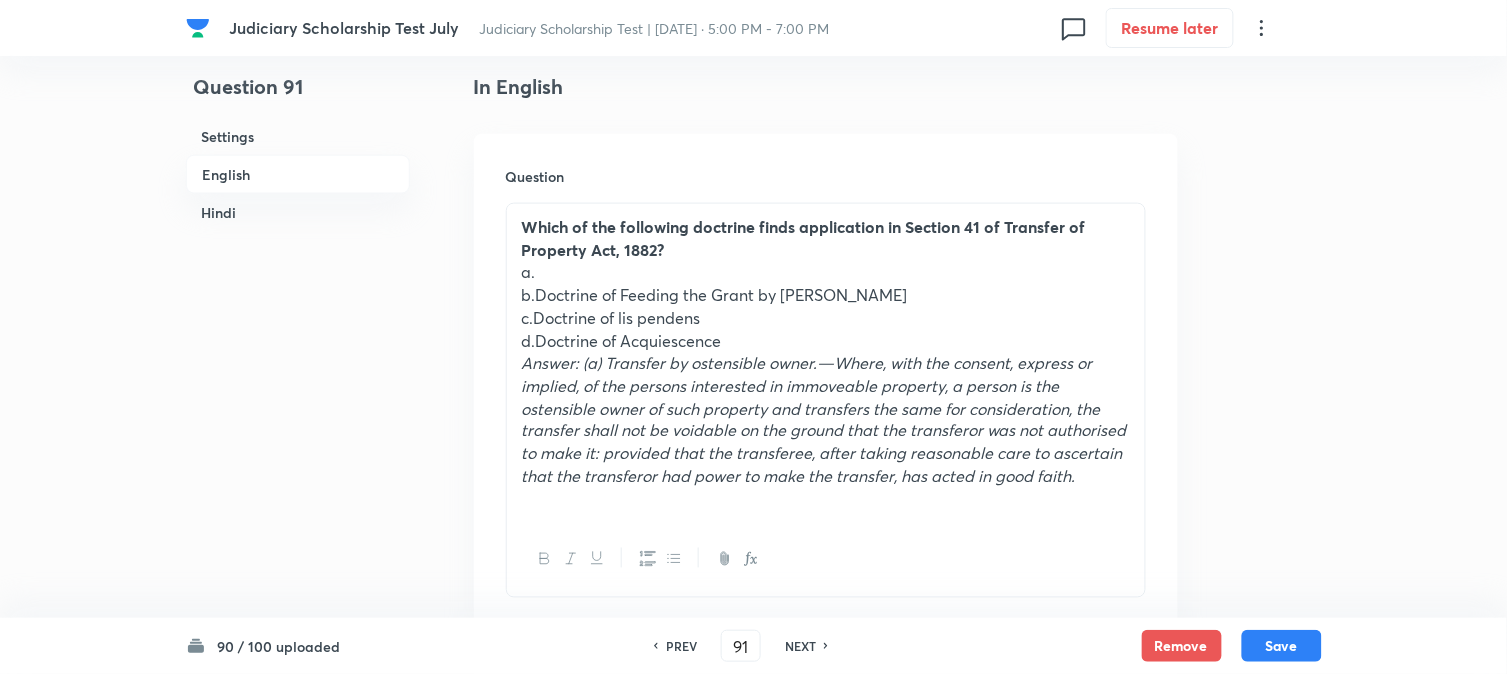 scroll, scrollTop: 522, scrollLeft: 0, axis: vertical 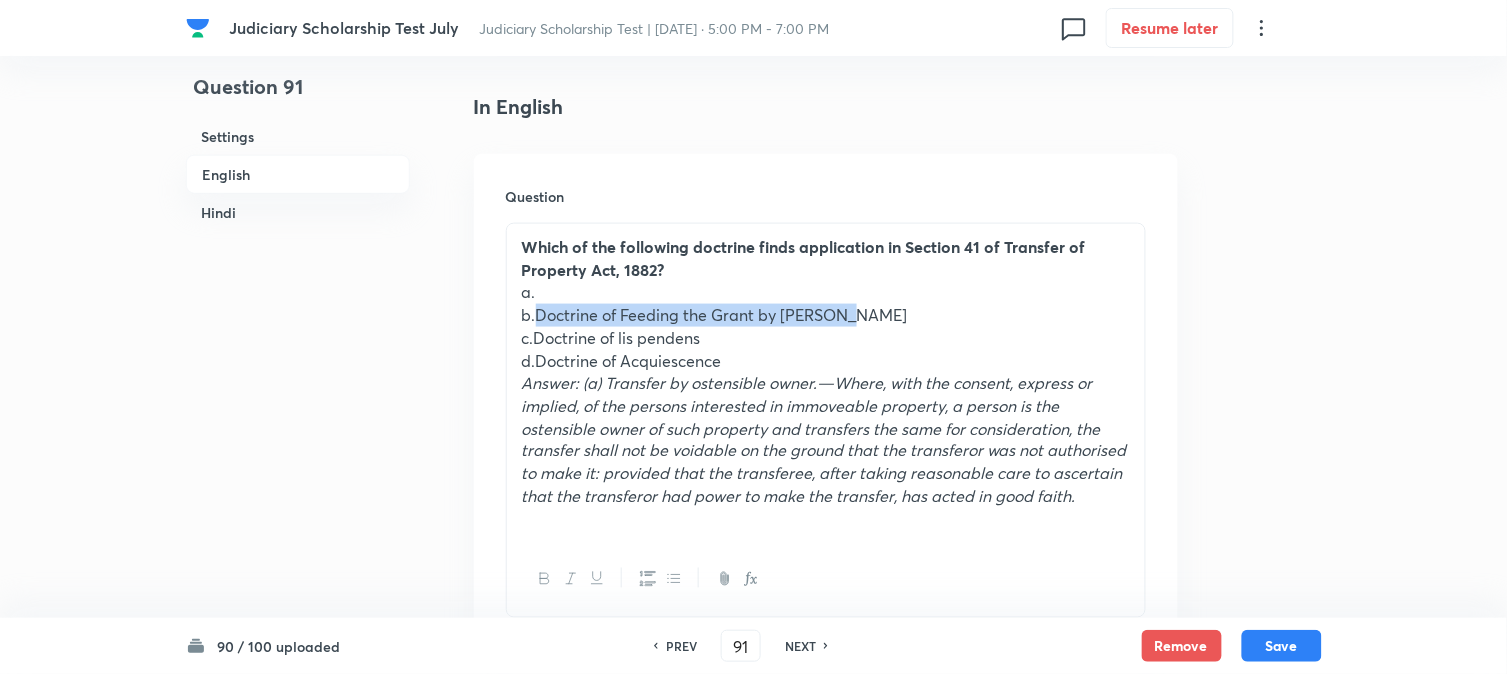 drag, startPoint x: 534, startPoint y: 311, endPoint x: 904, endPoint y: 314, distance: 370.01218 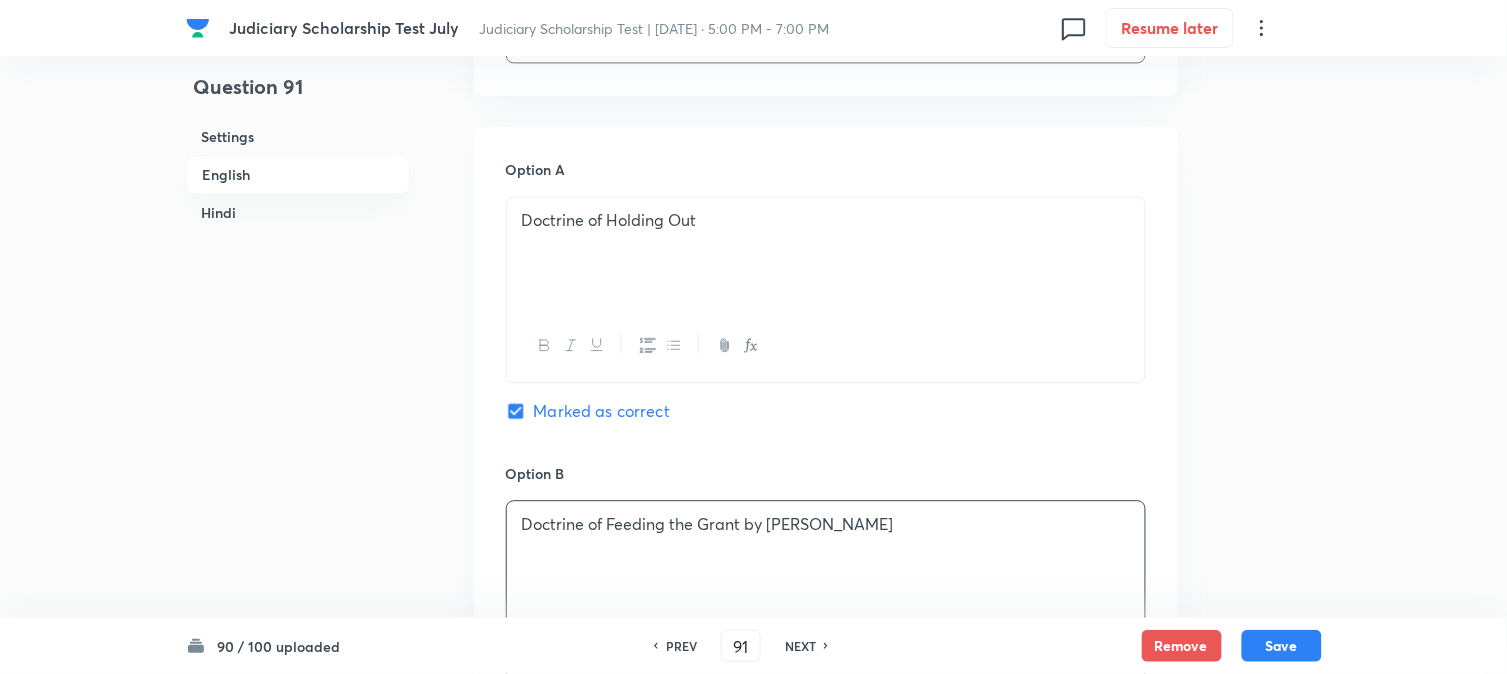 click on "Doctrine of Feeding the Grant by Estoppel" at bounding box center (826, 557) 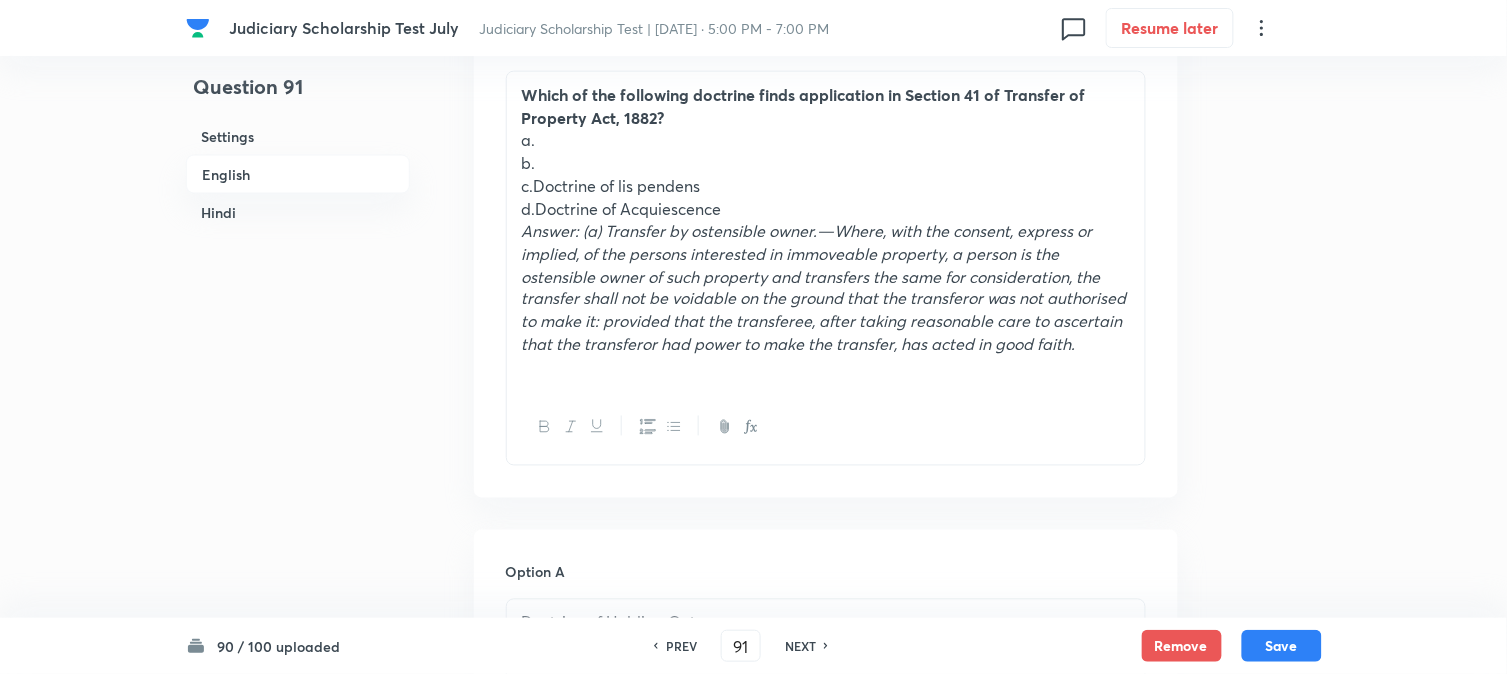 scroll, scrollTop: 633, scrollLeft: 0, axis: vertical 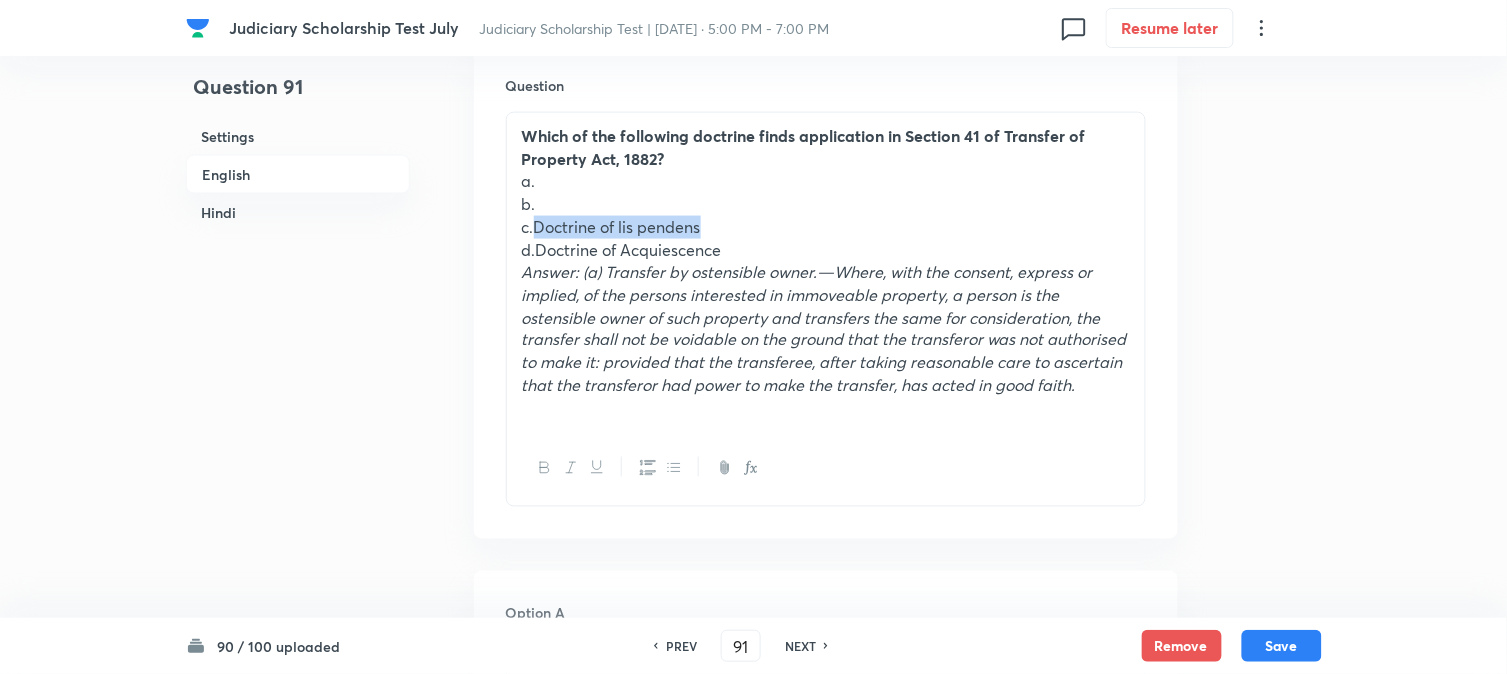 drag, startPoint x: 545, startPoint y: 231, endPoint x: 805, endPoint y: 234, distance: 260.0173 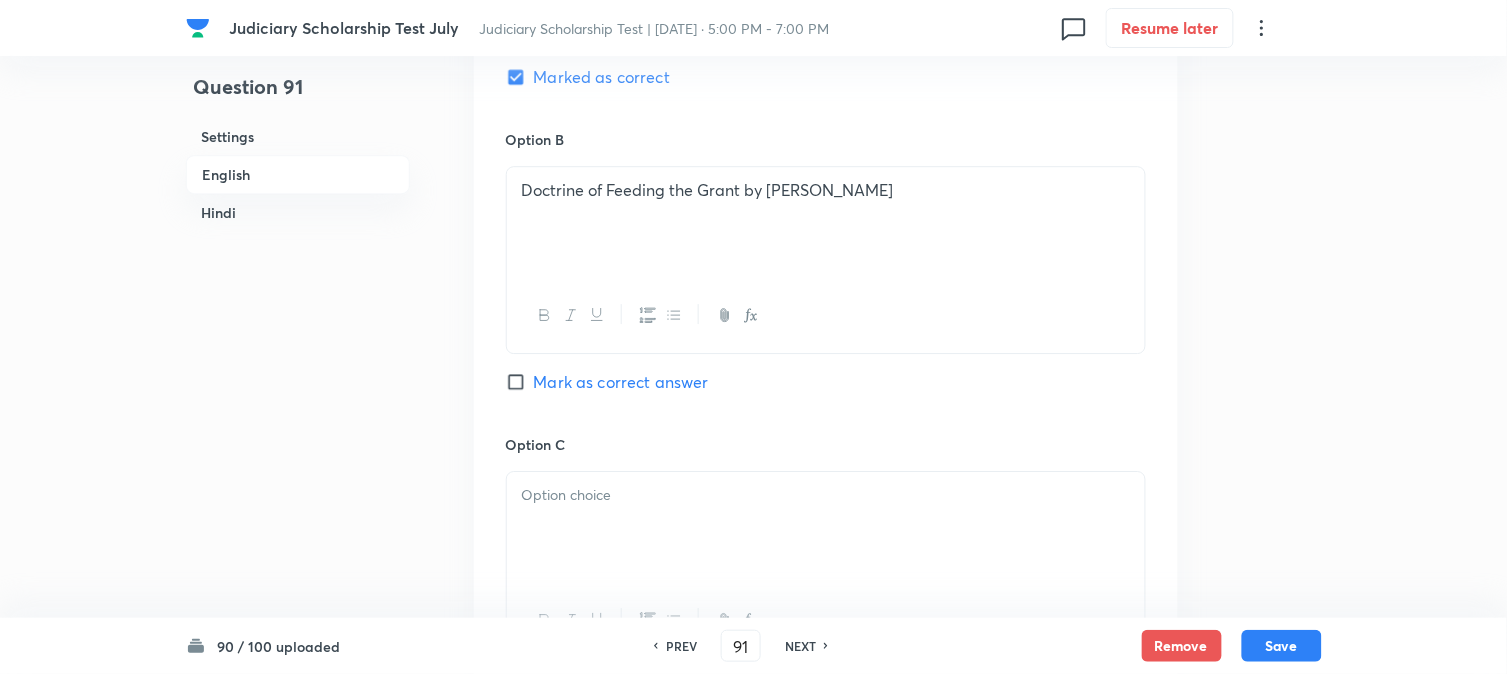 click at bounding box center [826, 528] 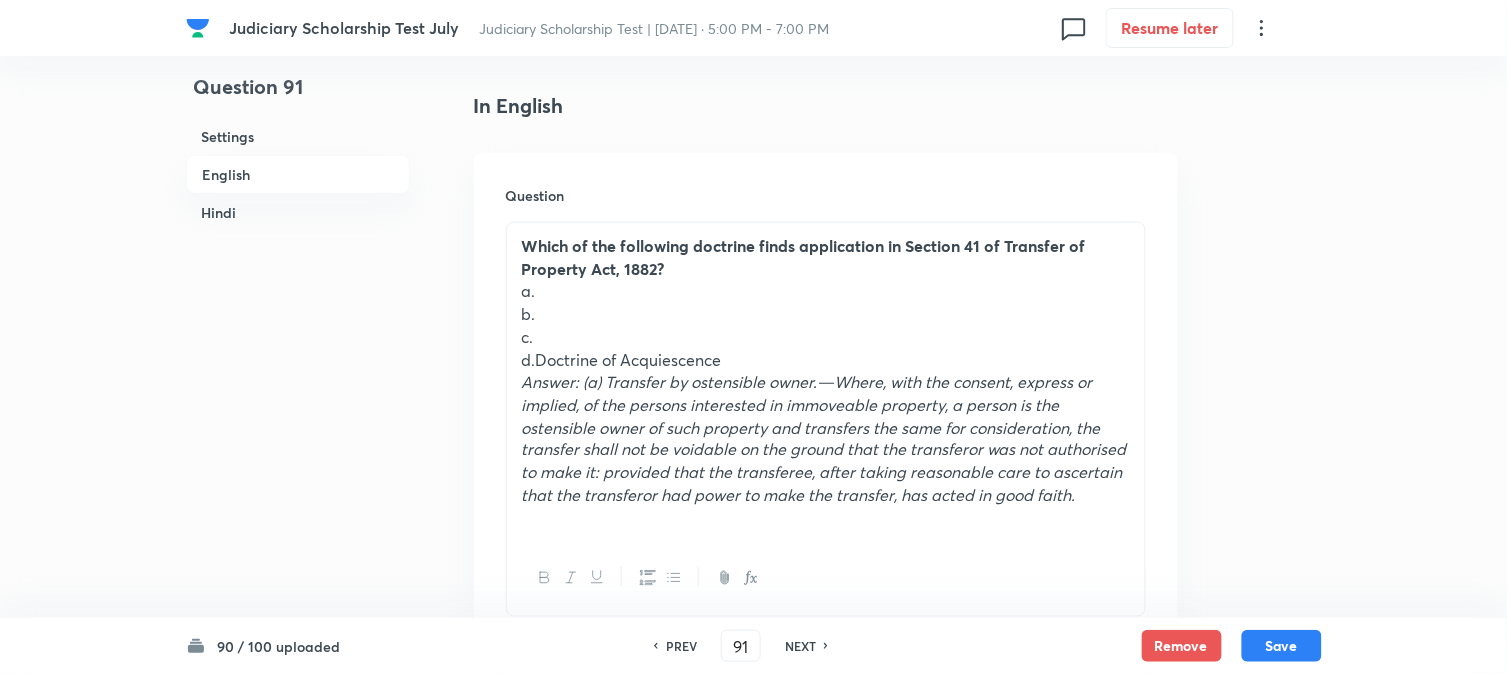 scroll, scrollTop: 522, scrollLeft: 0, axis: vertical 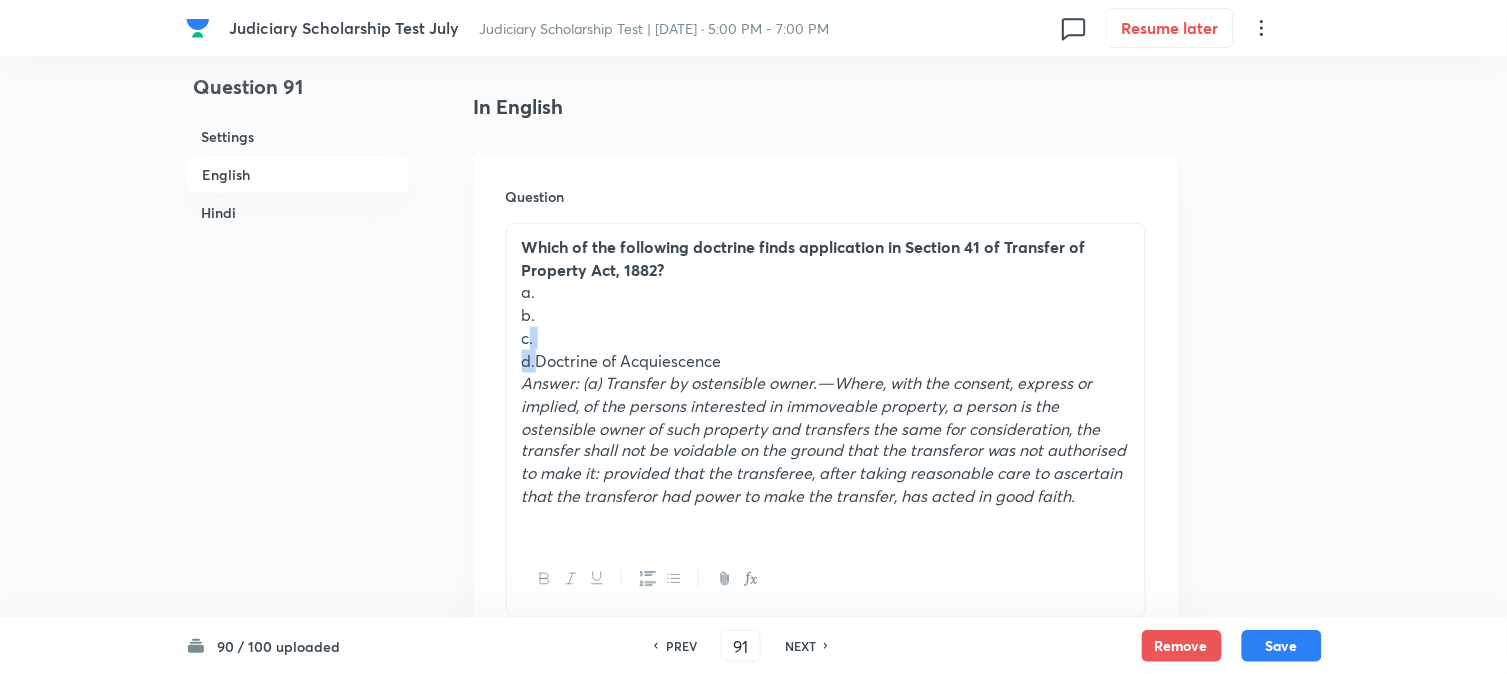 drag, startPoint x: 535, startPoint y: 354, endPoint x: 527, endPoint y: 307, distance: 47.67599 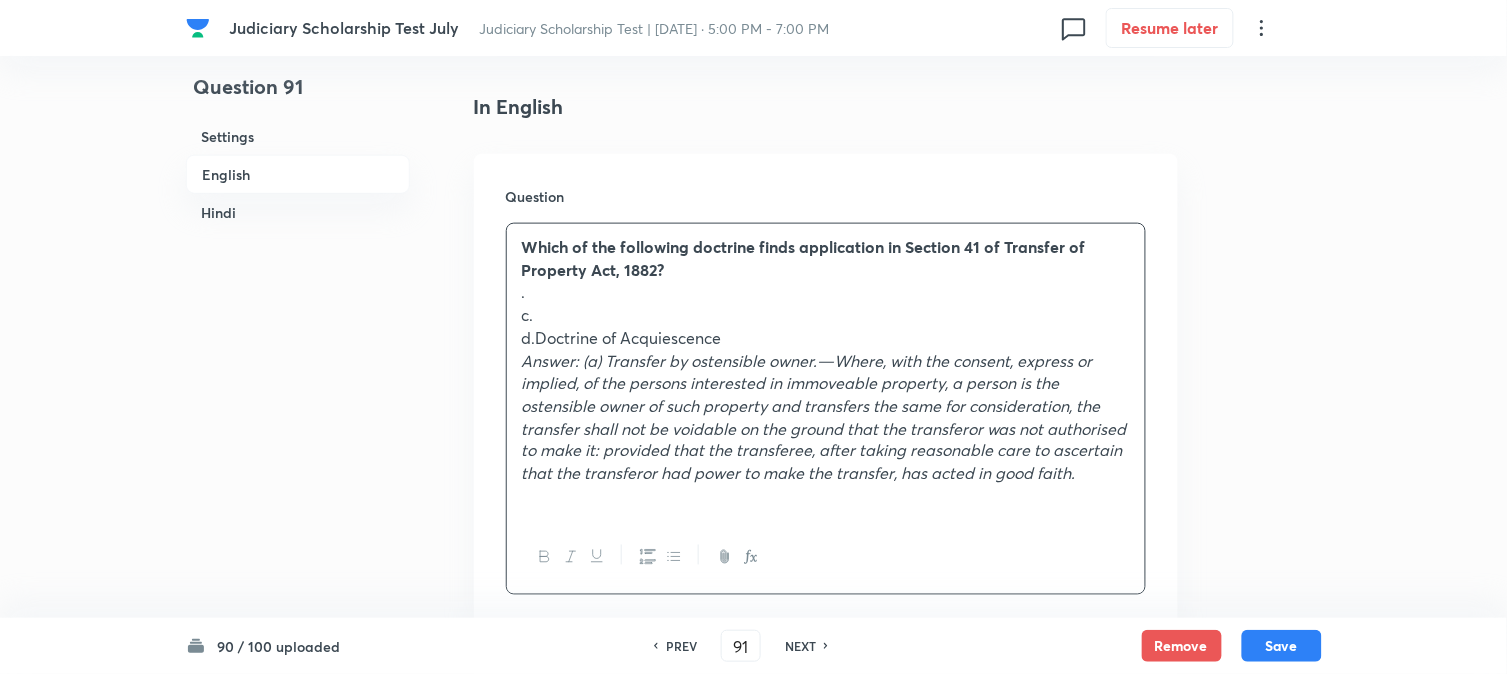 drag, startPoint x: 527, startPoint y: 307, endPoint x: 516, endPoint y: 291, distance: 19.416489 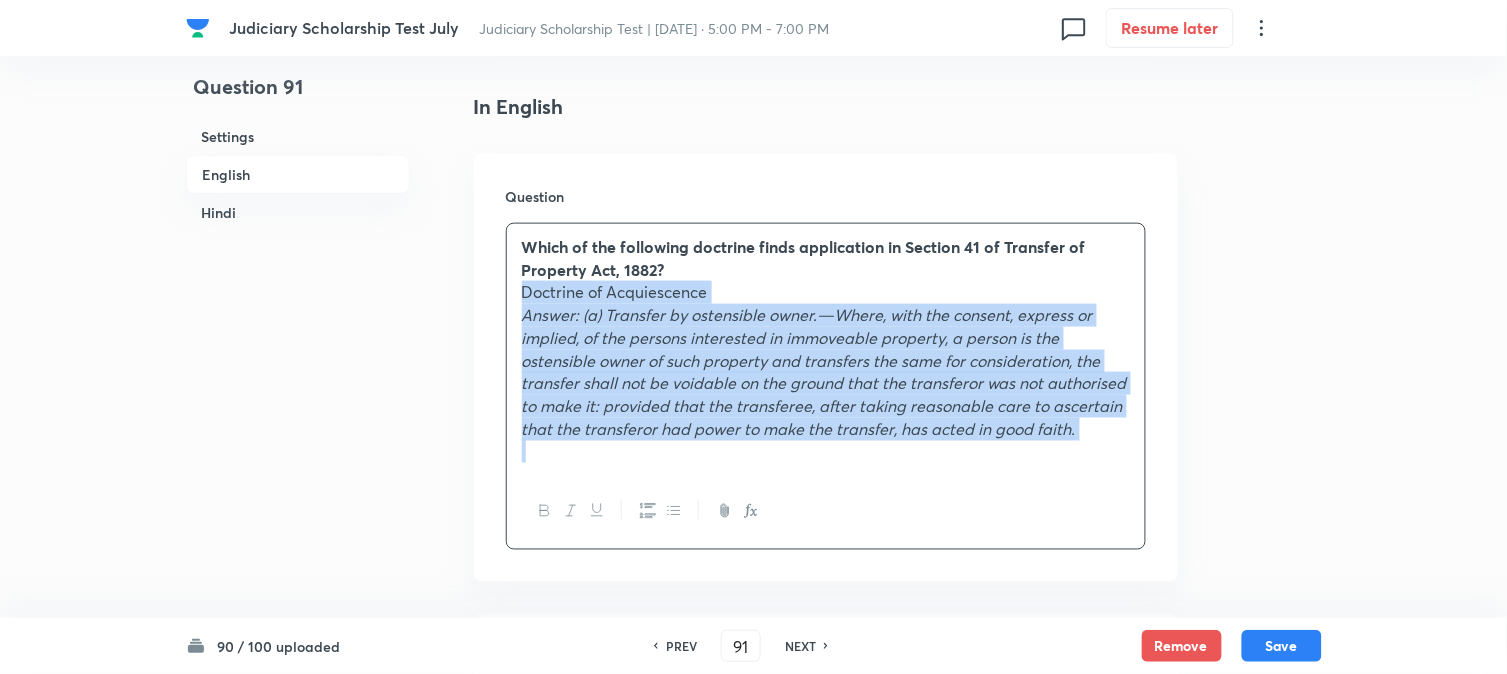 drag, startPoint x: 536, startPoint y: 344, endPoint x: 1352, endPoint y: 533, distance: 837.6019 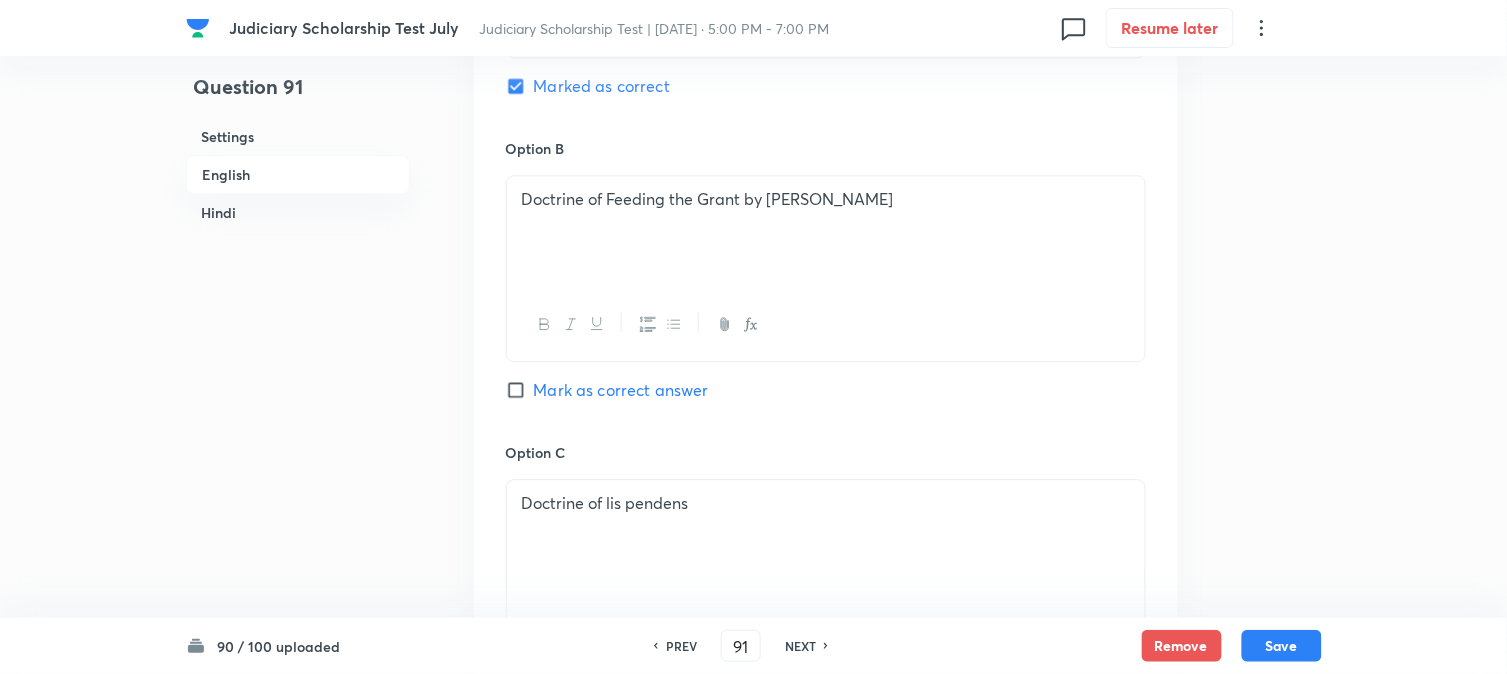 scroll, scrollTop: 1744, scrollLeft: 0, axis: vertical 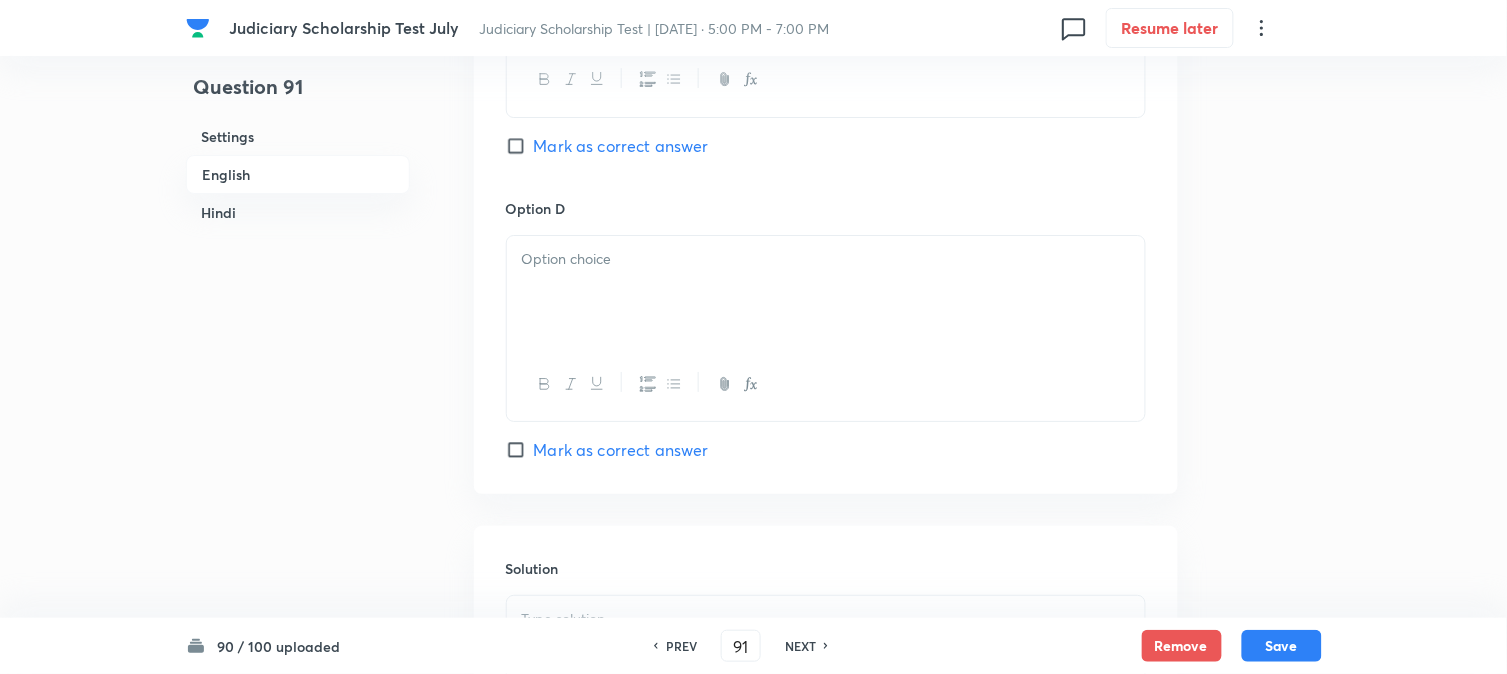 click at bounding box center [826, 292] 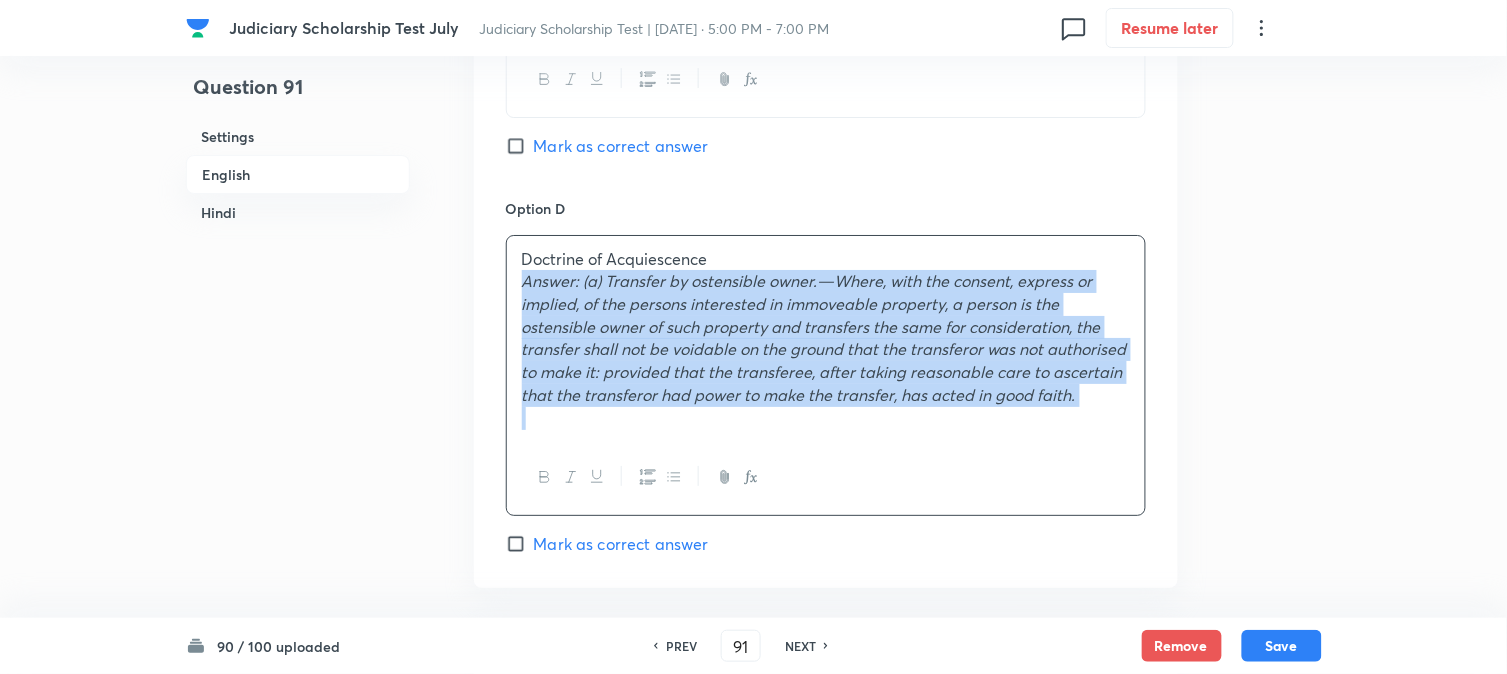 drag, startPoint x: 520, startPoint y: 288, endPoint x: 1367, endPoint y: 477, distance: 867.8306 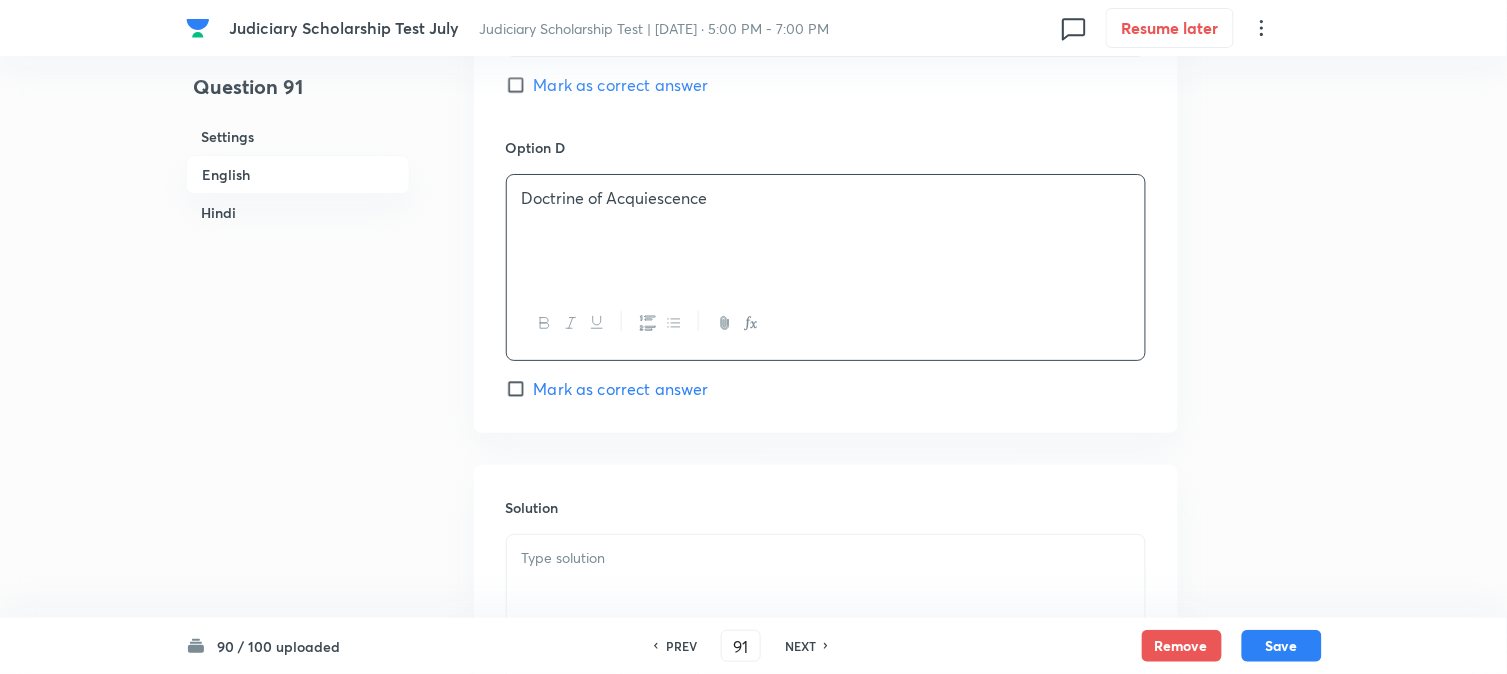 scroll, scrollTop: 1855, scrollLeft: 0, axis: vertical 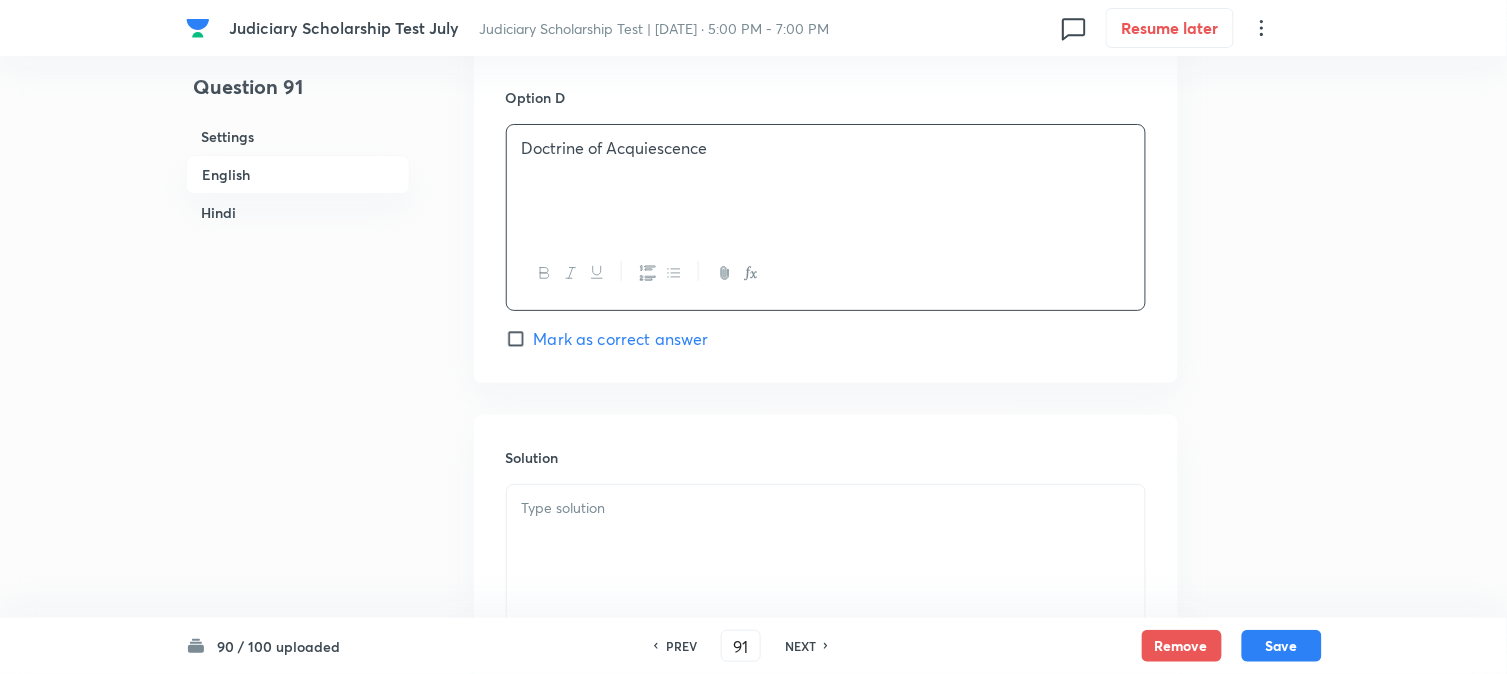 drag, startPoint x: 582, startPoint y: 484, endPoint x: 582, endPoint y: 496, distance: 12 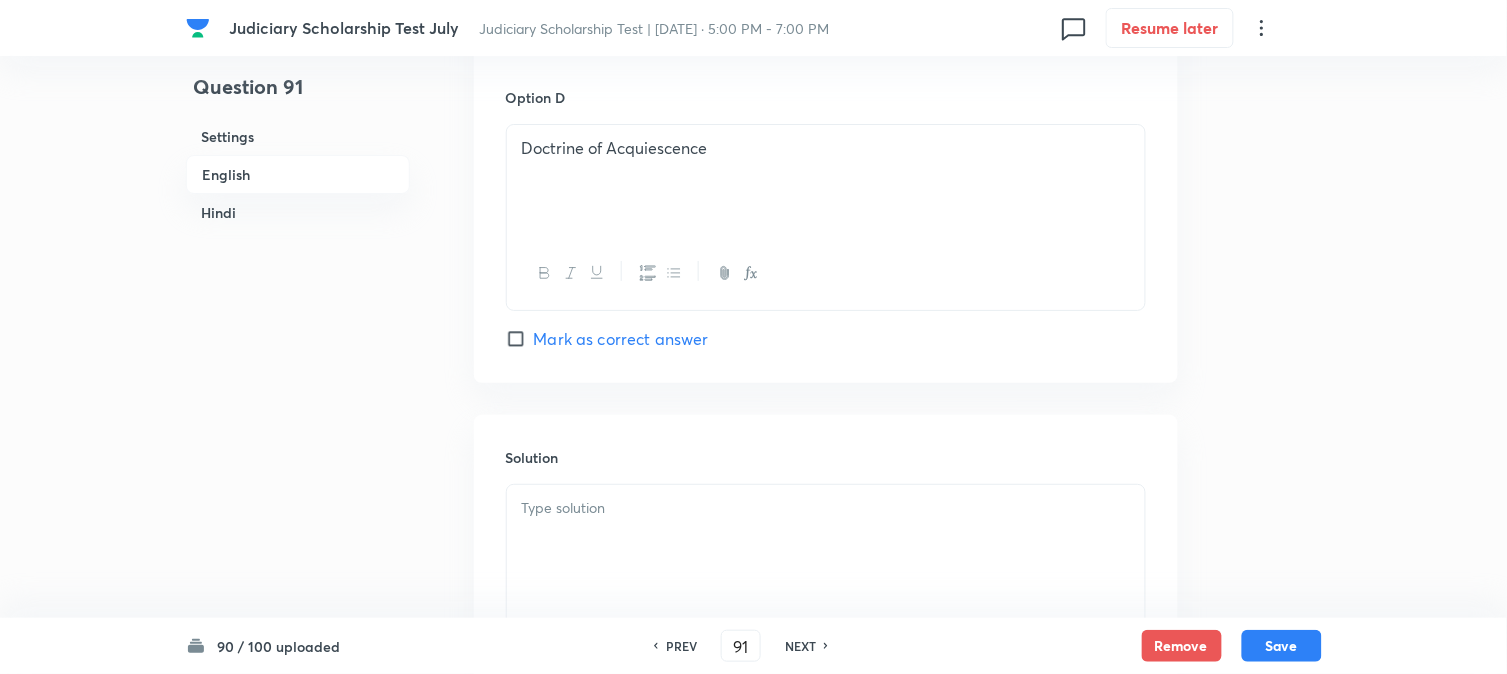 click at bounding box center [826, 508] 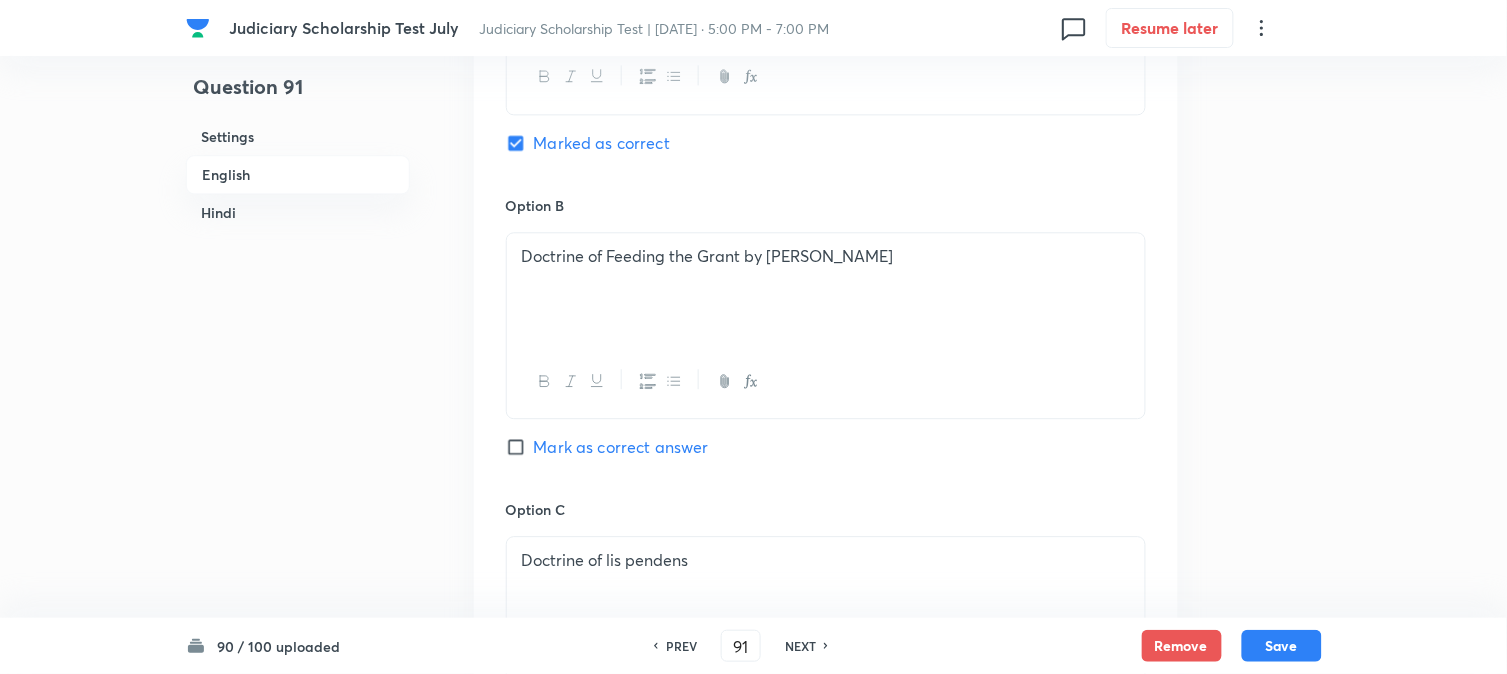 scroll, scrollTop: 855, scrollLeft: 0, axis: vertical 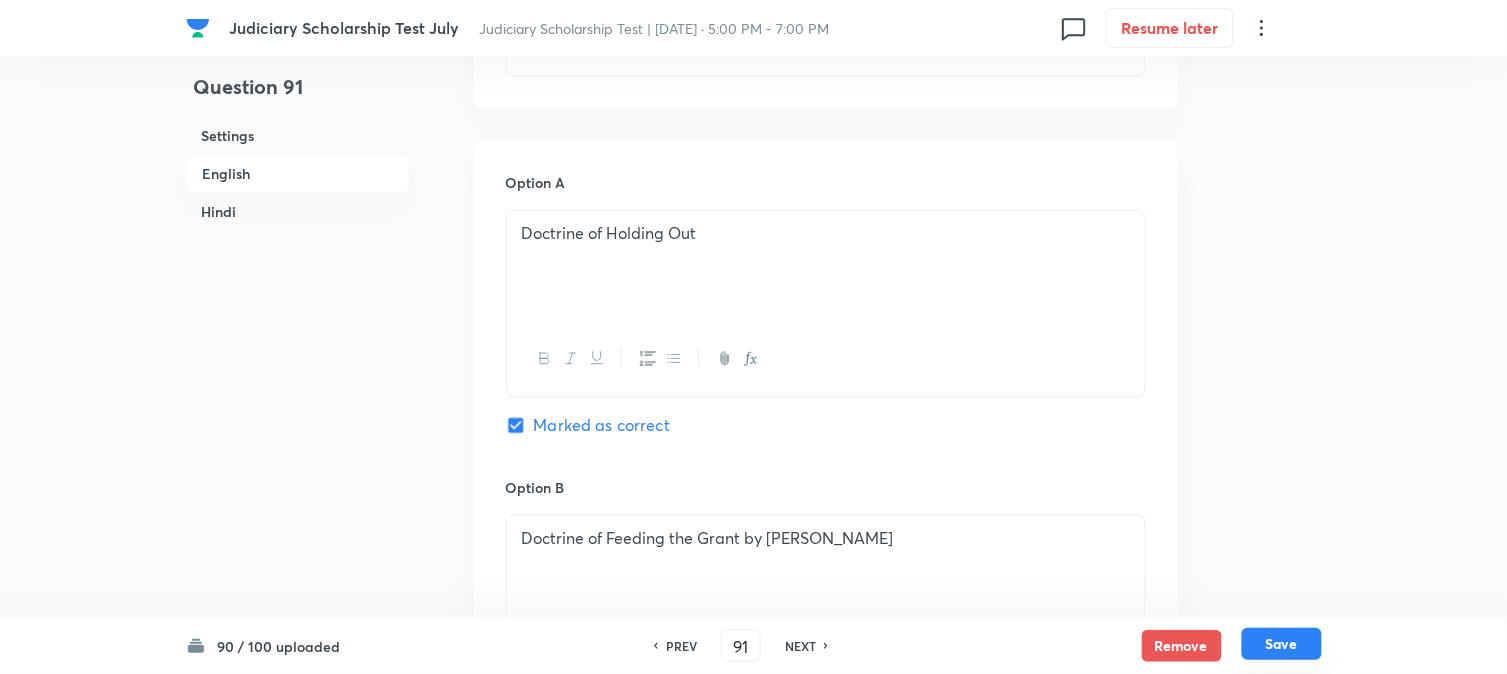 click on "Save" at bounding box center [1282, 644] 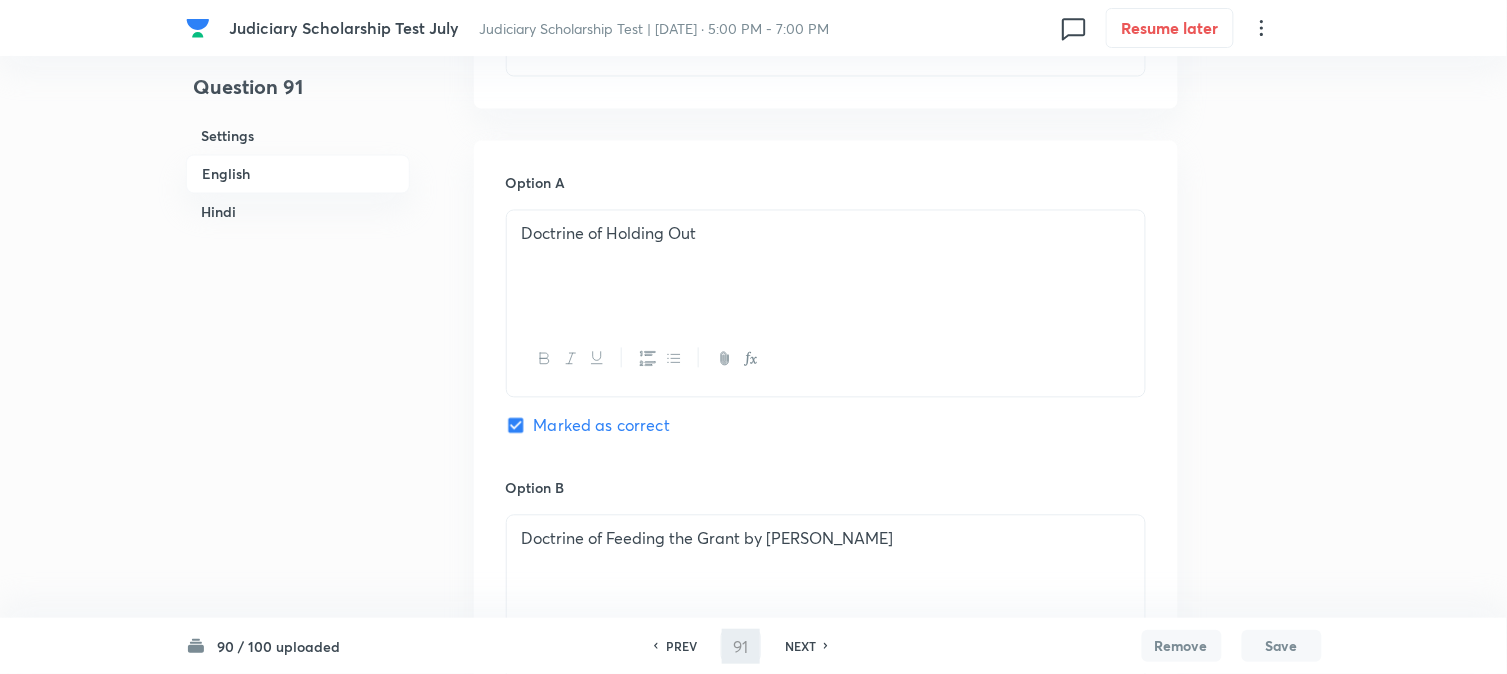 type on "92" 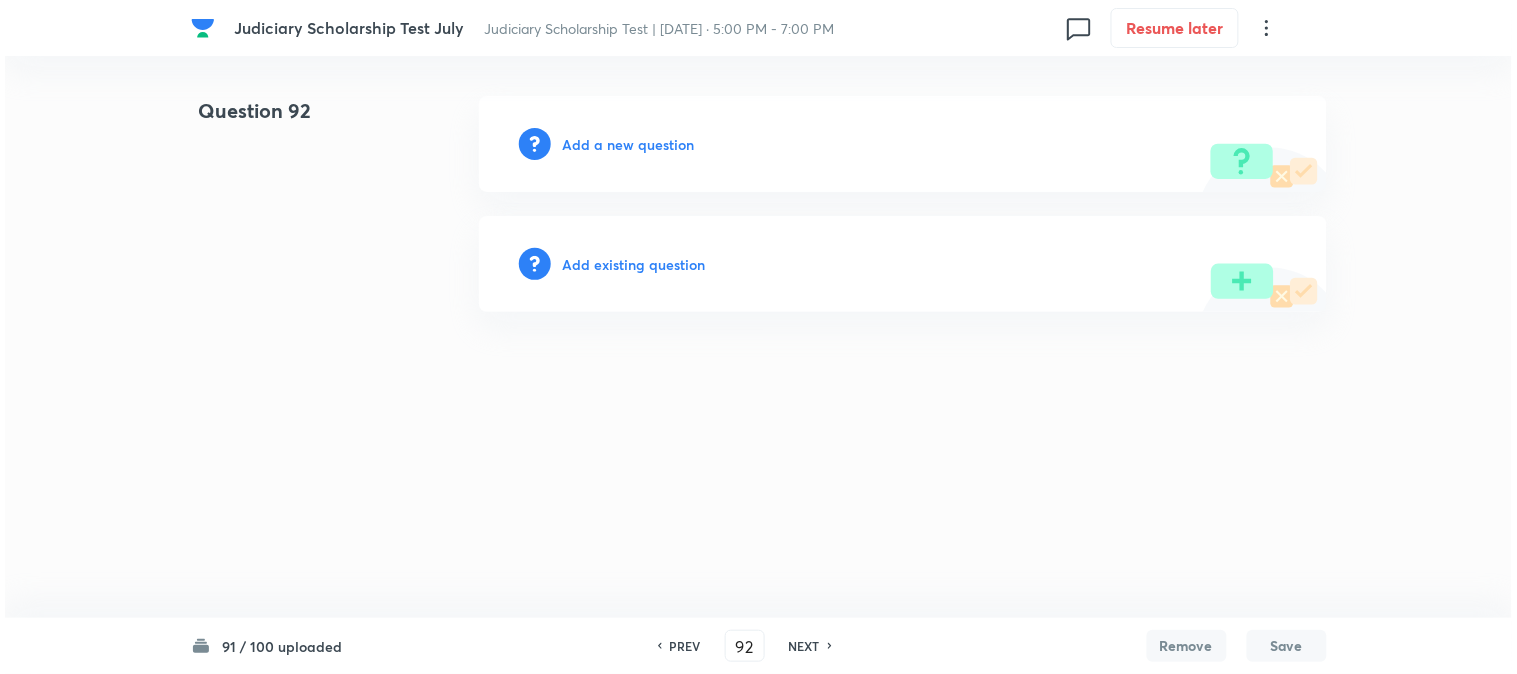 scroll, scrollTop: 0, scrollLeft: 0, axis: both 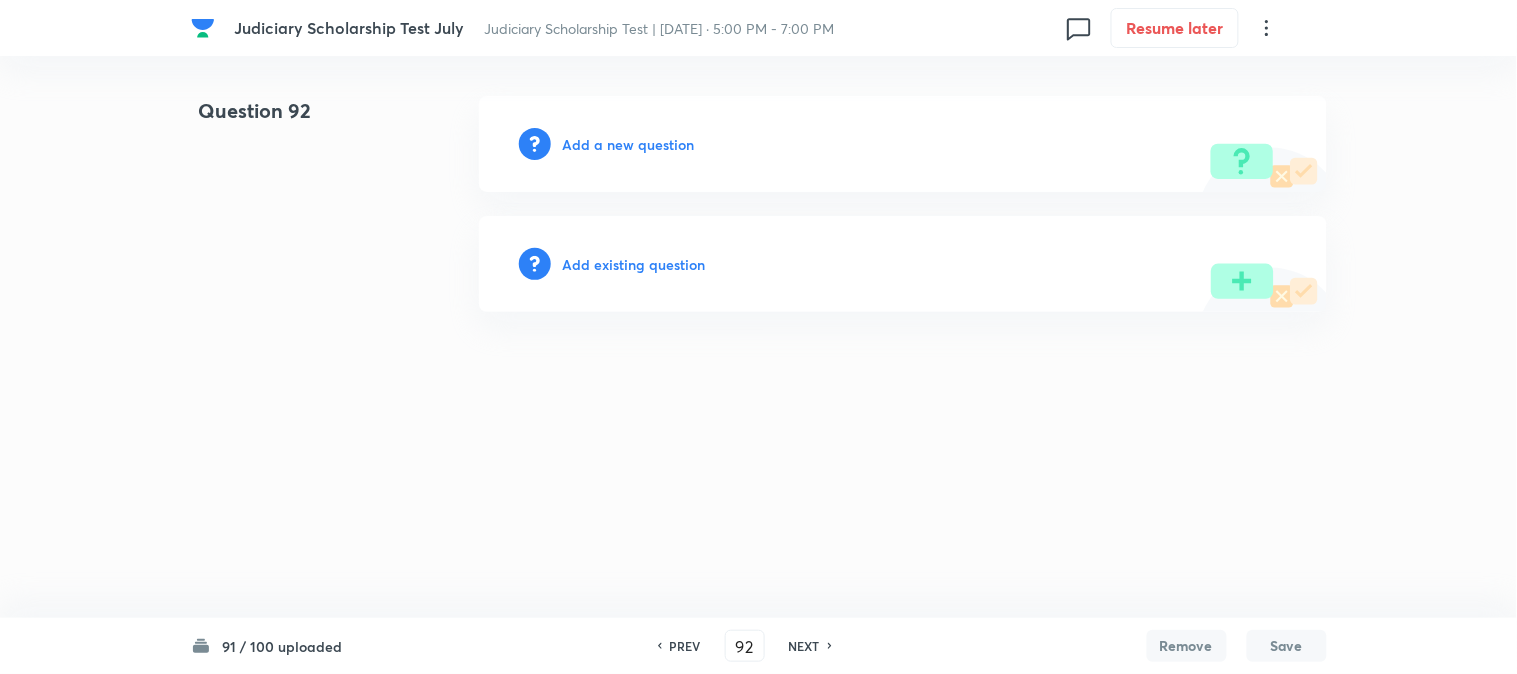 click on "Add a new question" at bounding box center [629, 144] 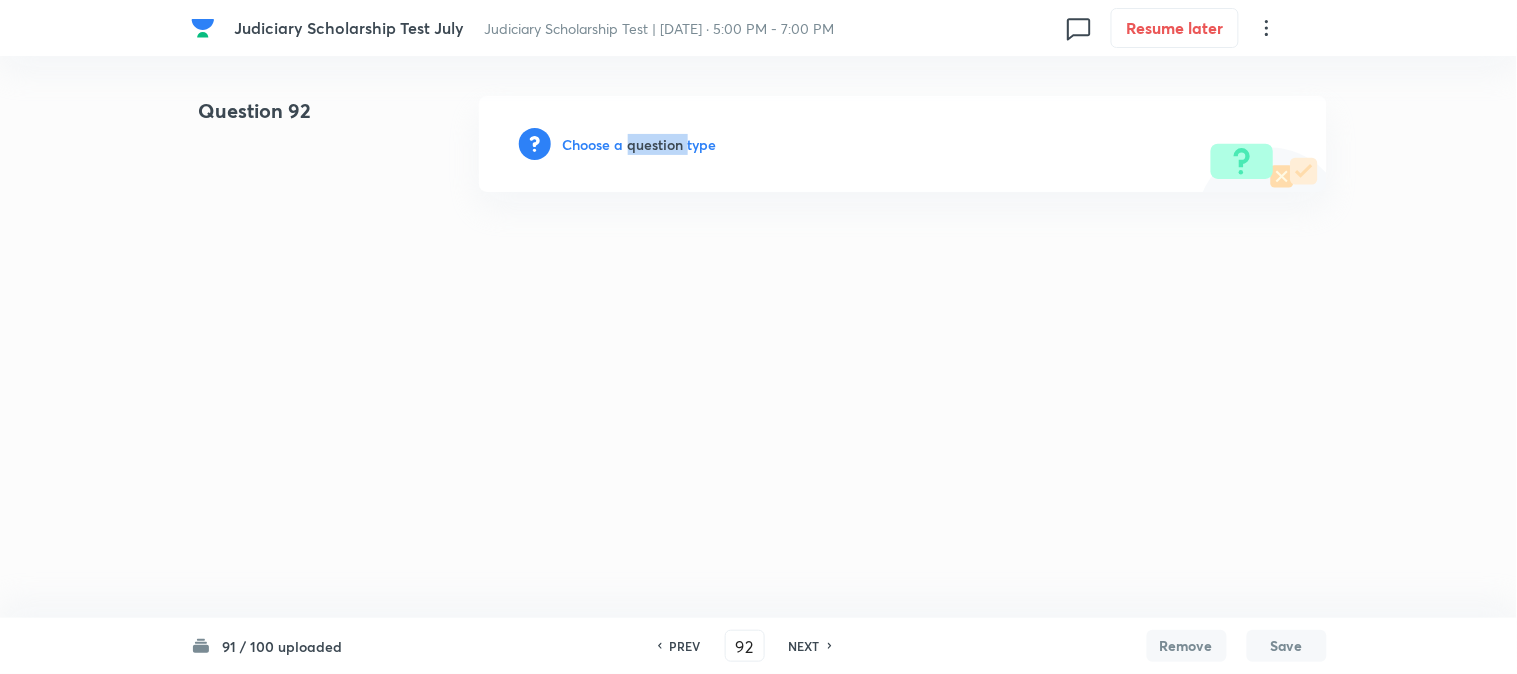 click on "Choose a question type" at bounding box center (640, 144) 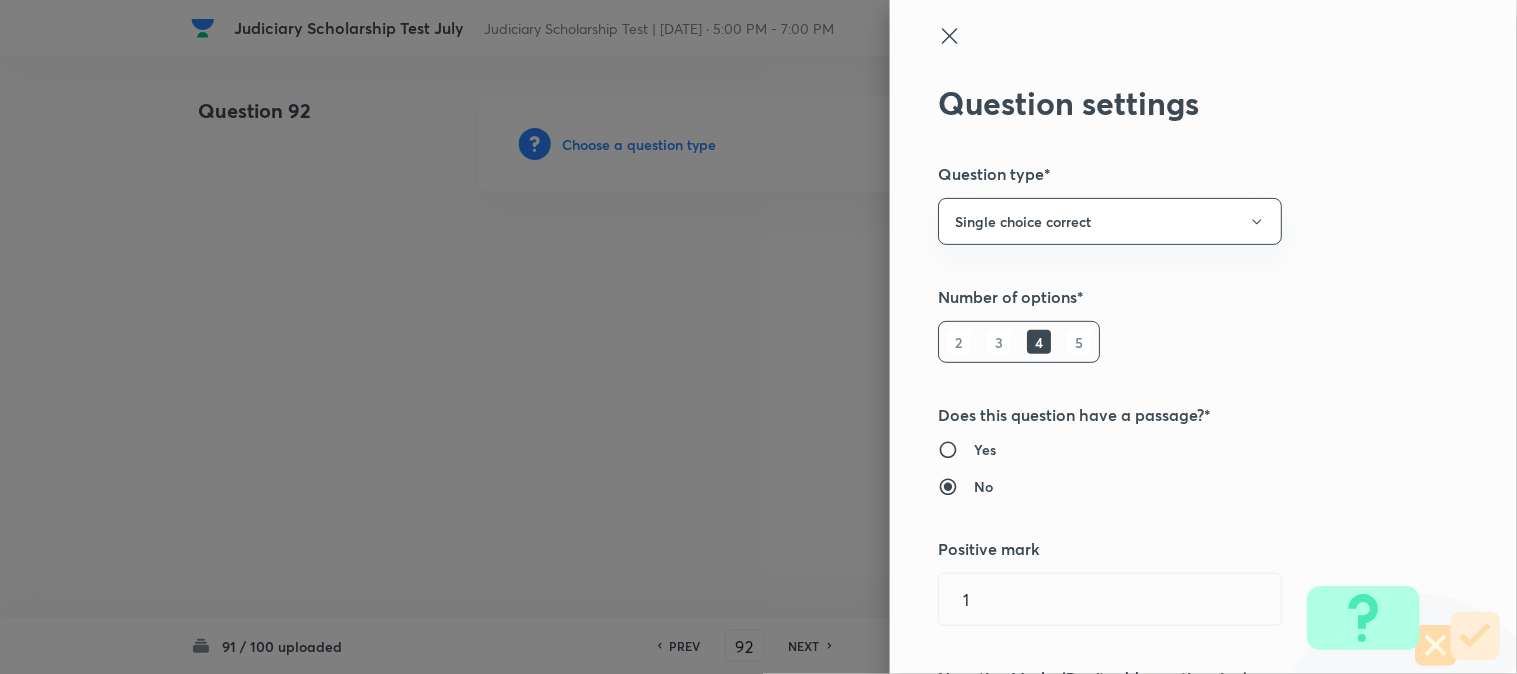 type 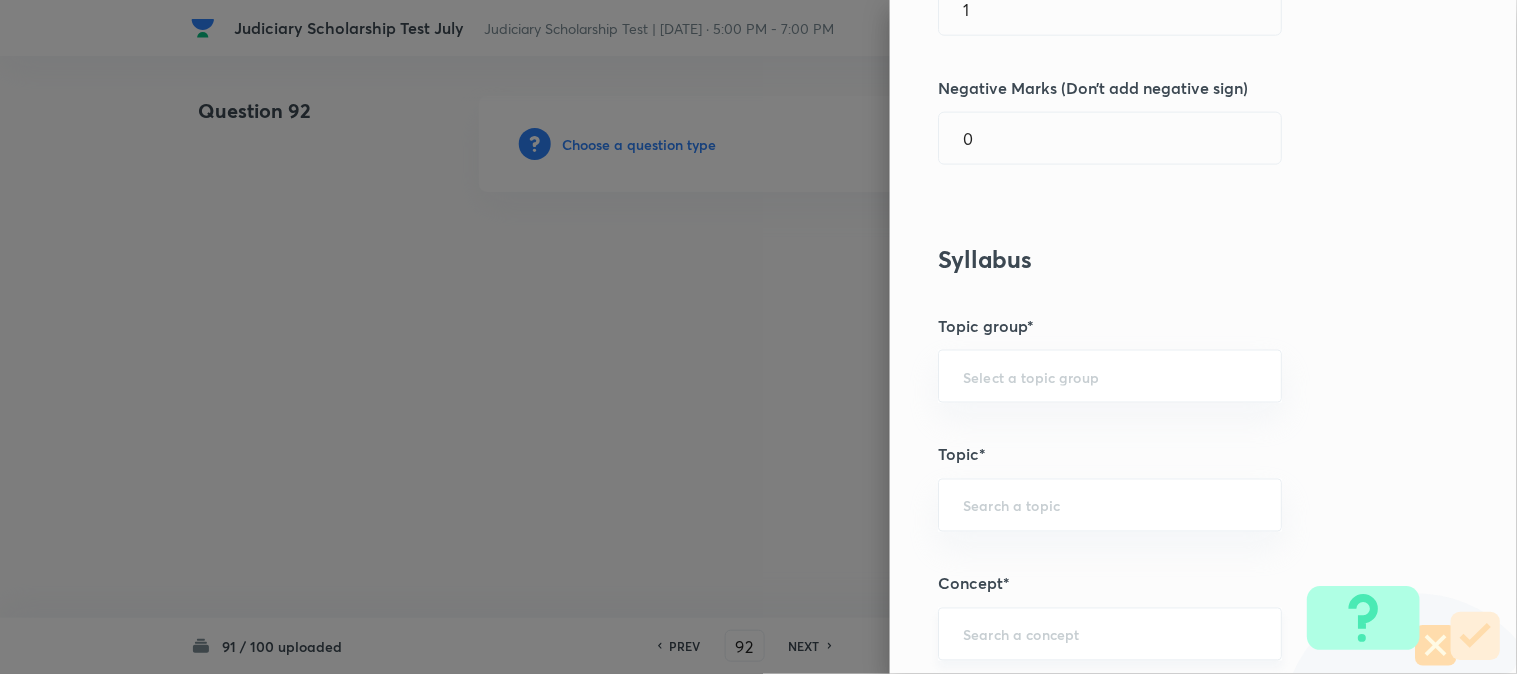 scroll, scrollTop: 1180, scrollLeft: 0, axis: vertical 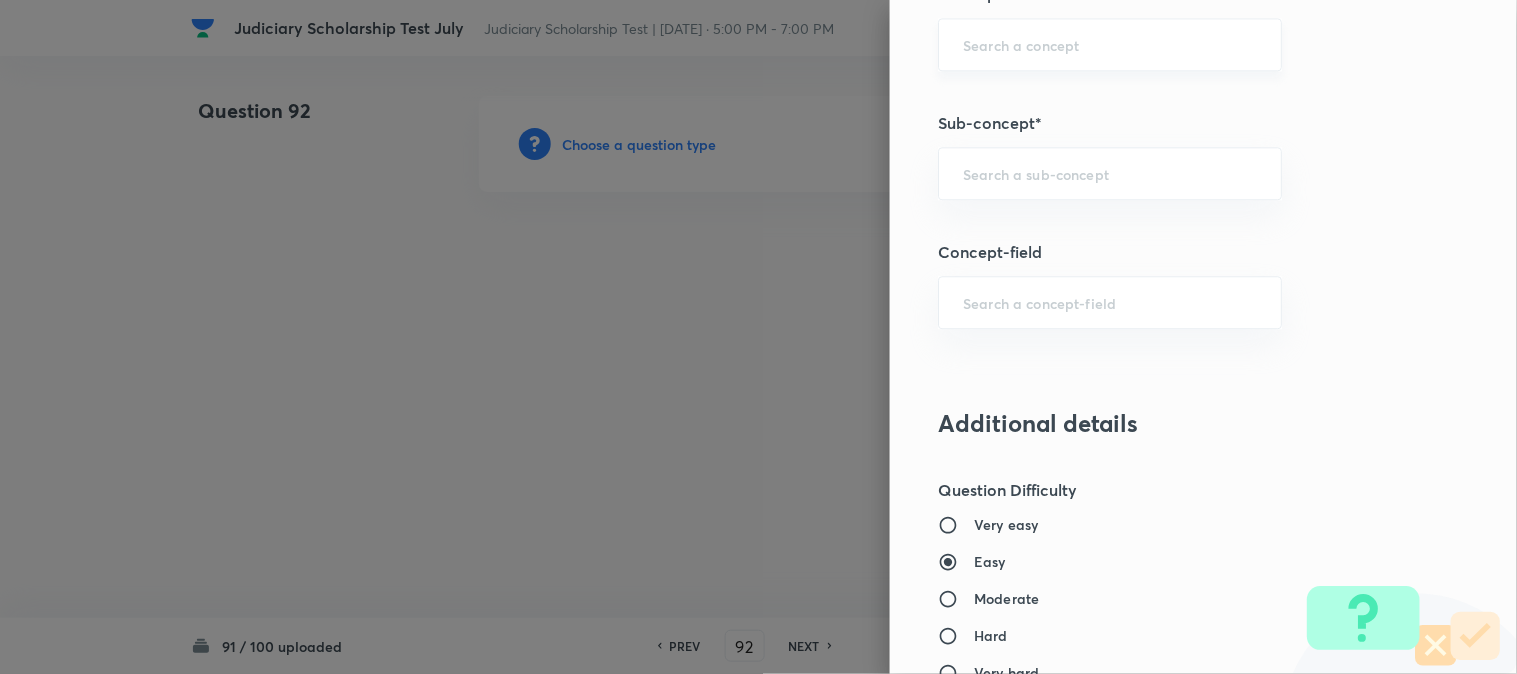 click on "​" at bounding box center [1110, 173] 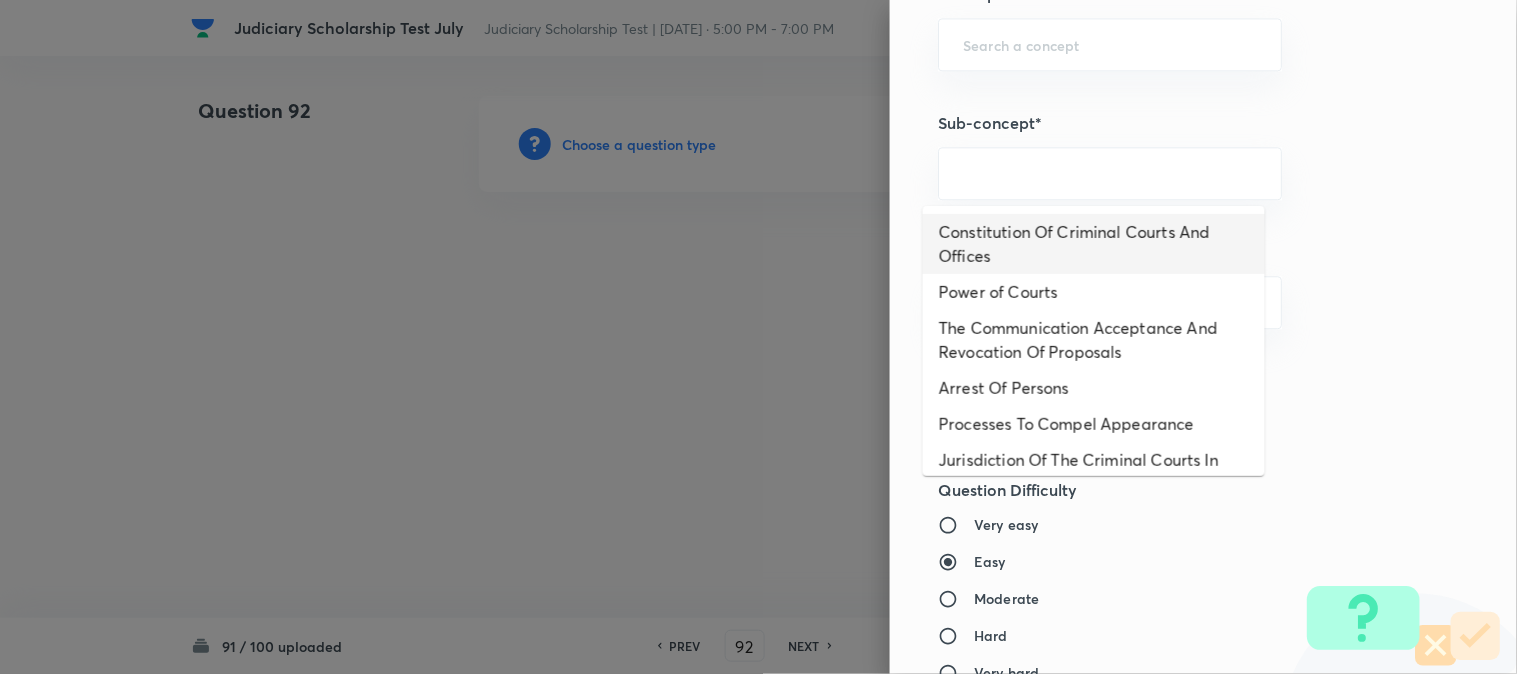 click on "Constitution Of Criminal Courts And Offices" at bounding box center (1094, 244) 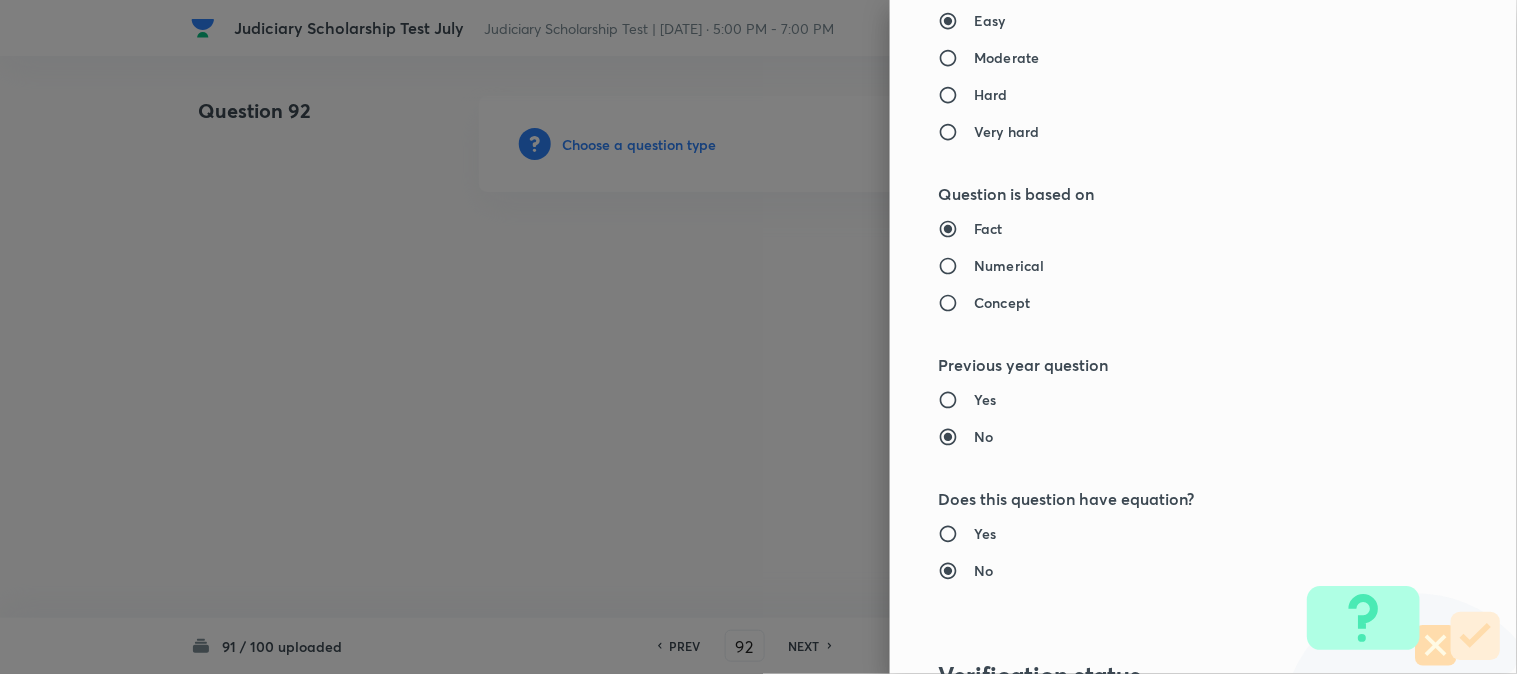 type on "Criminal Law" 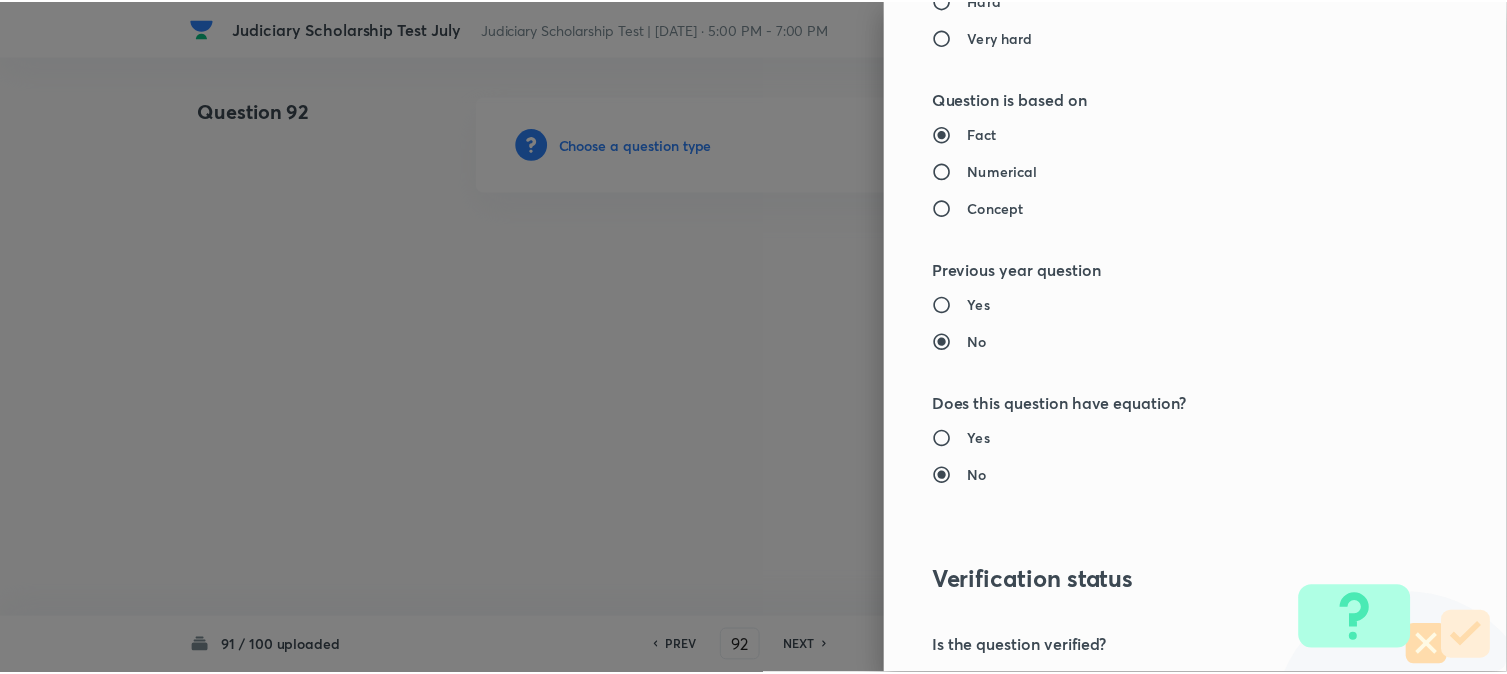 scroll, scrollTop: 2052, scrollLeft: 0, axis: vertical 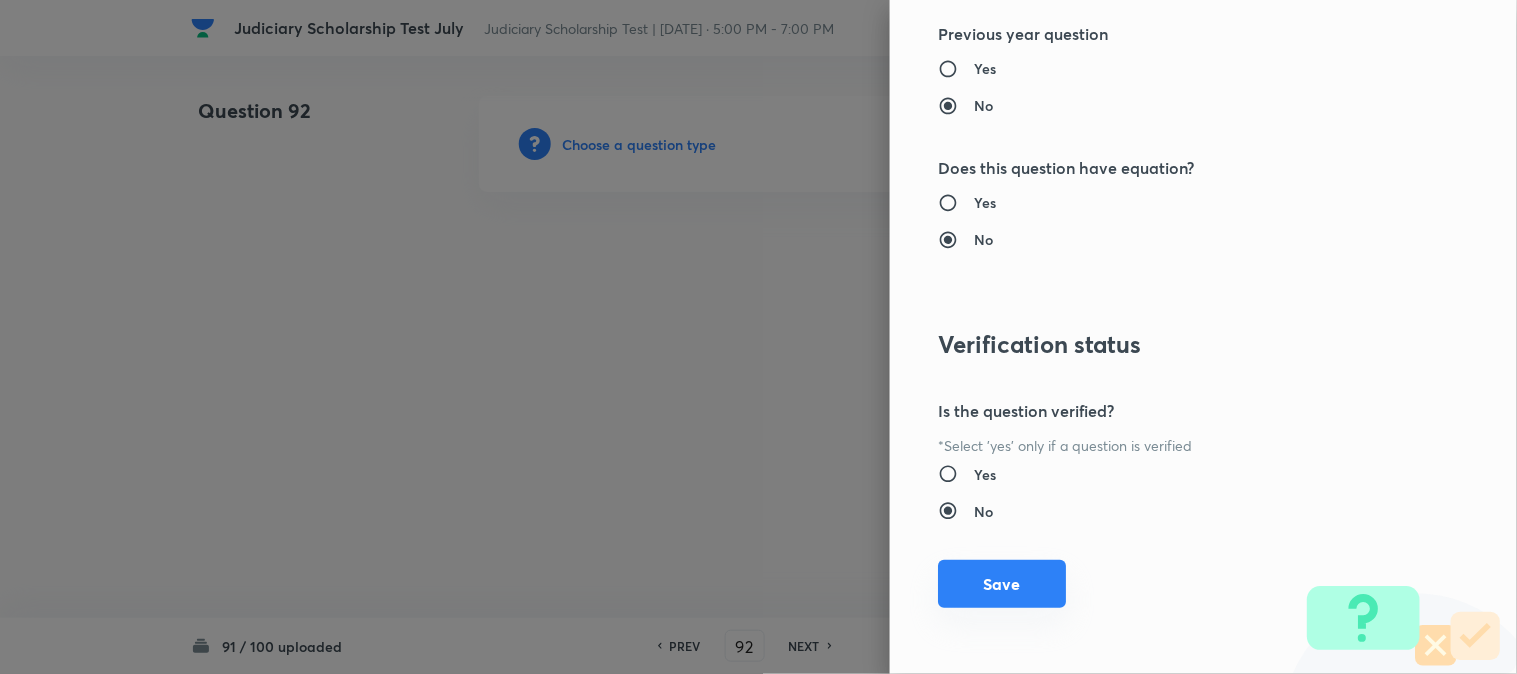 click on "Save" at bounding box center [1002, 584] 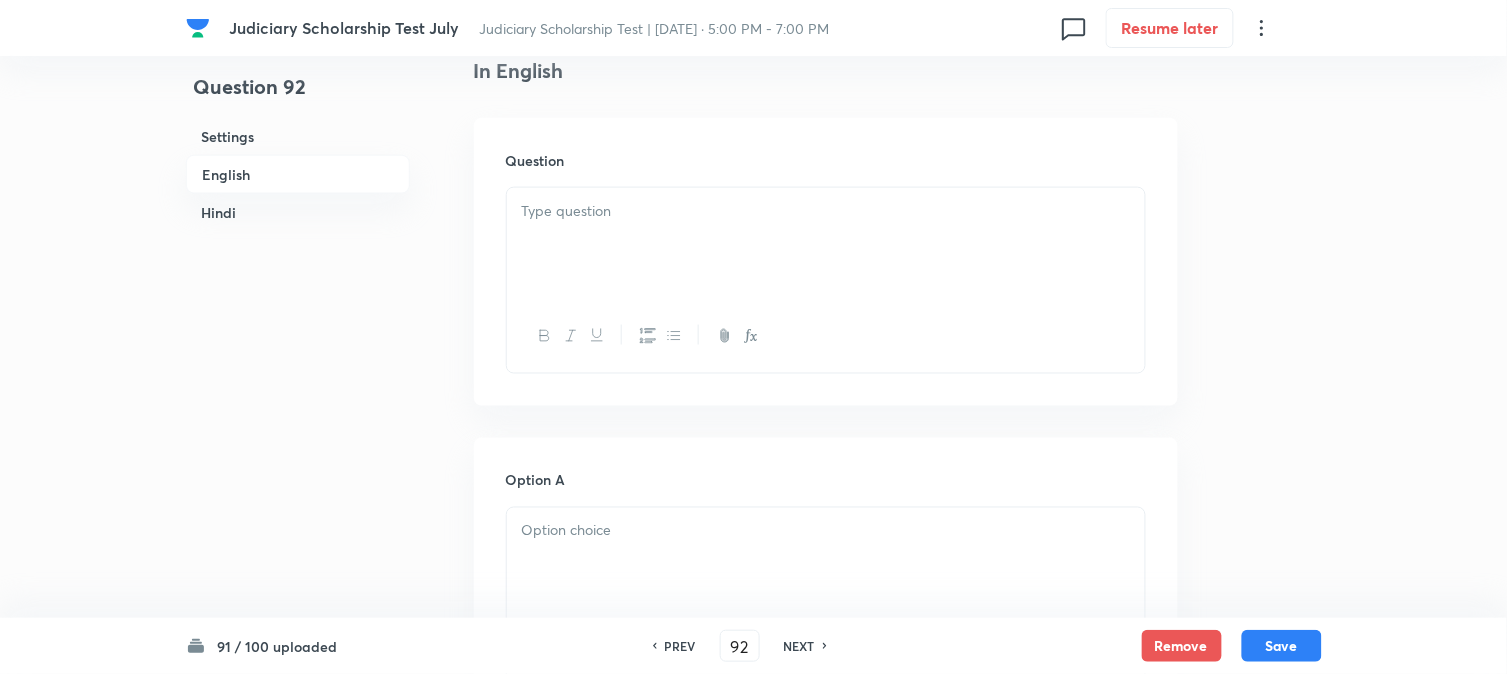 scroll, scrollTop: 590, scrollLeft: 0, axis: vertical 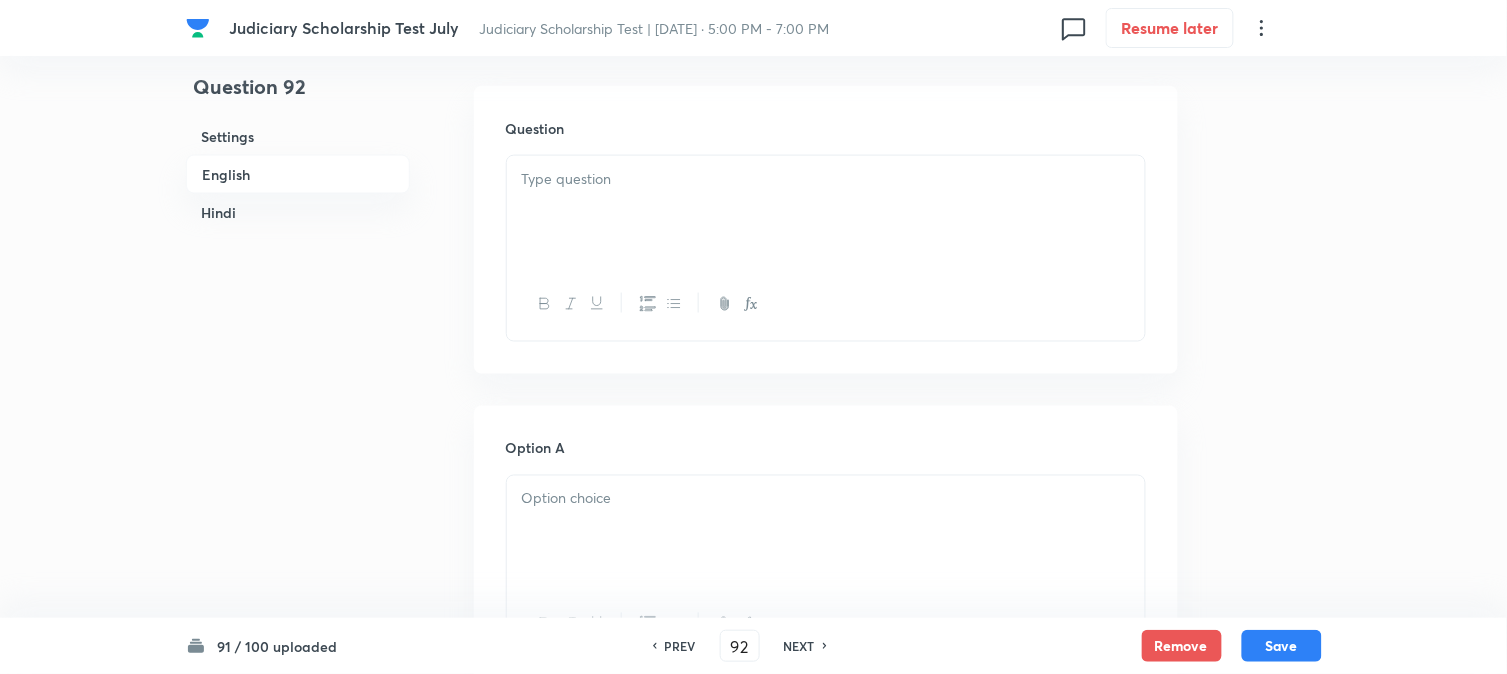click at bounding box center [826, 212] 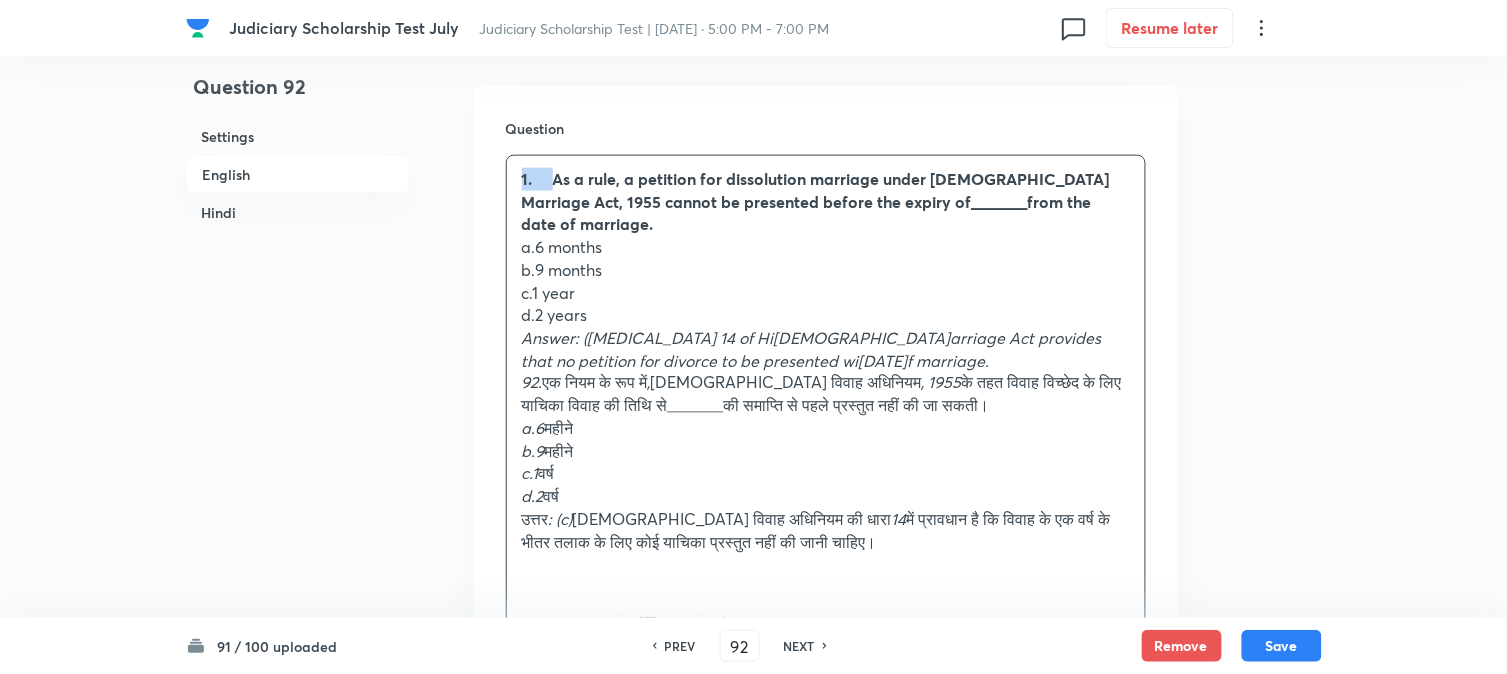 drag, startPoint x: 554, startPoint y: 174, endPoint x: 516, endPoint y: 161, distance: 40.16217 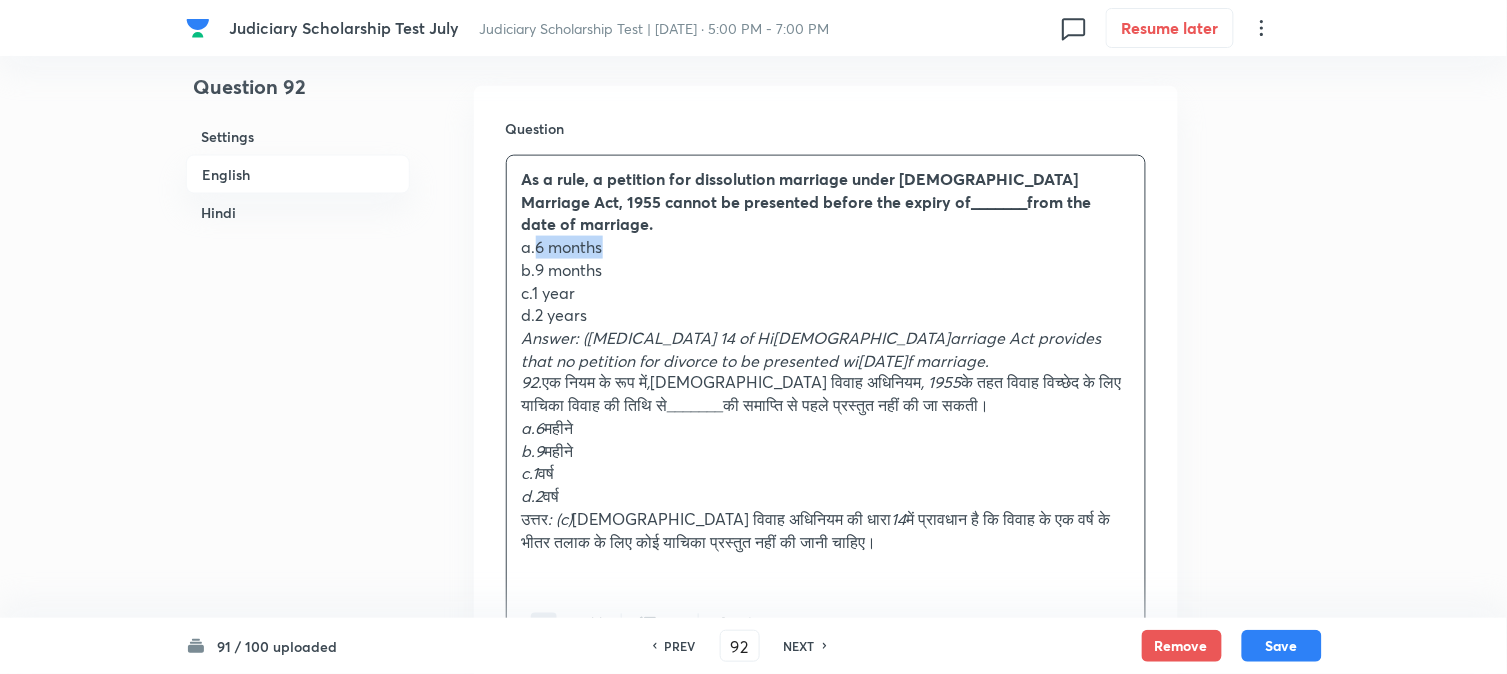 drag, startPoint x: 534, startPoint y: 230, endPoint x: 632, endPoint y: 225, distance: 98.12747 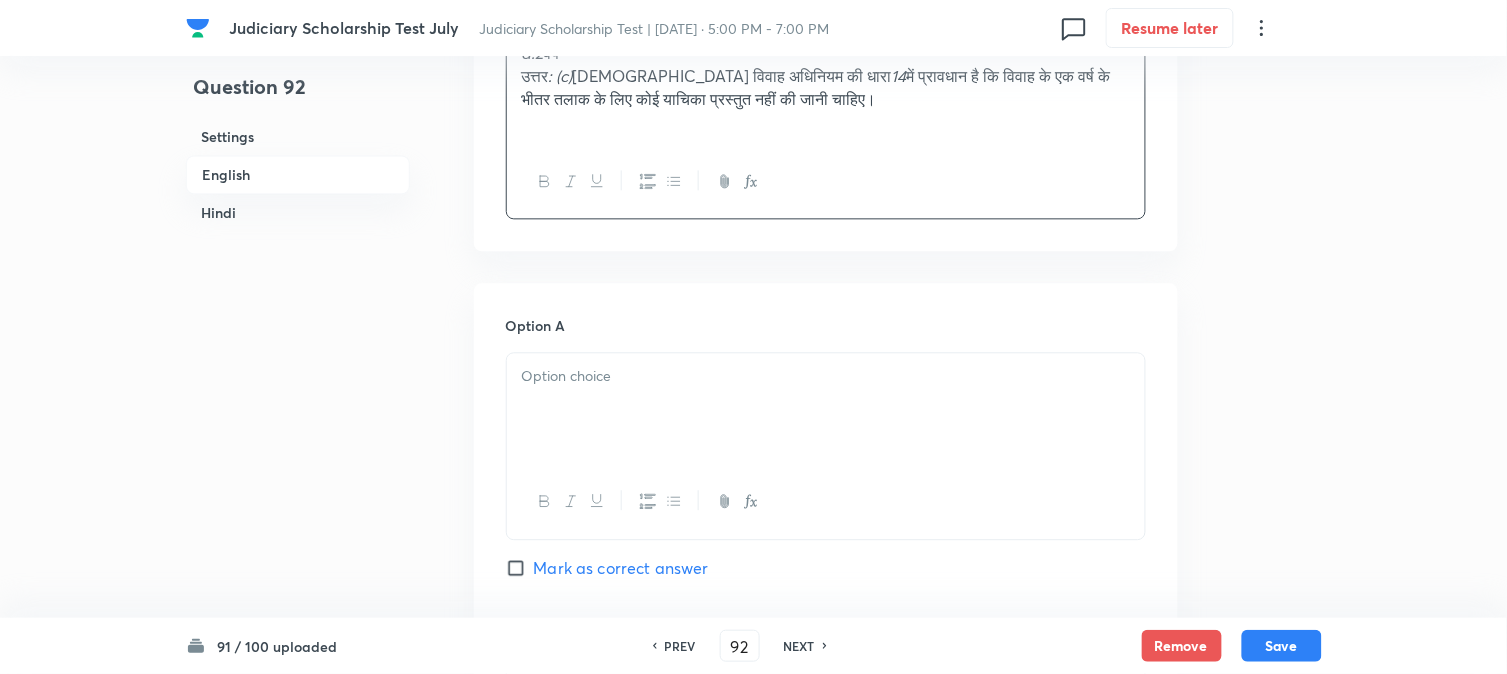 click at bounding box center (826, 409) 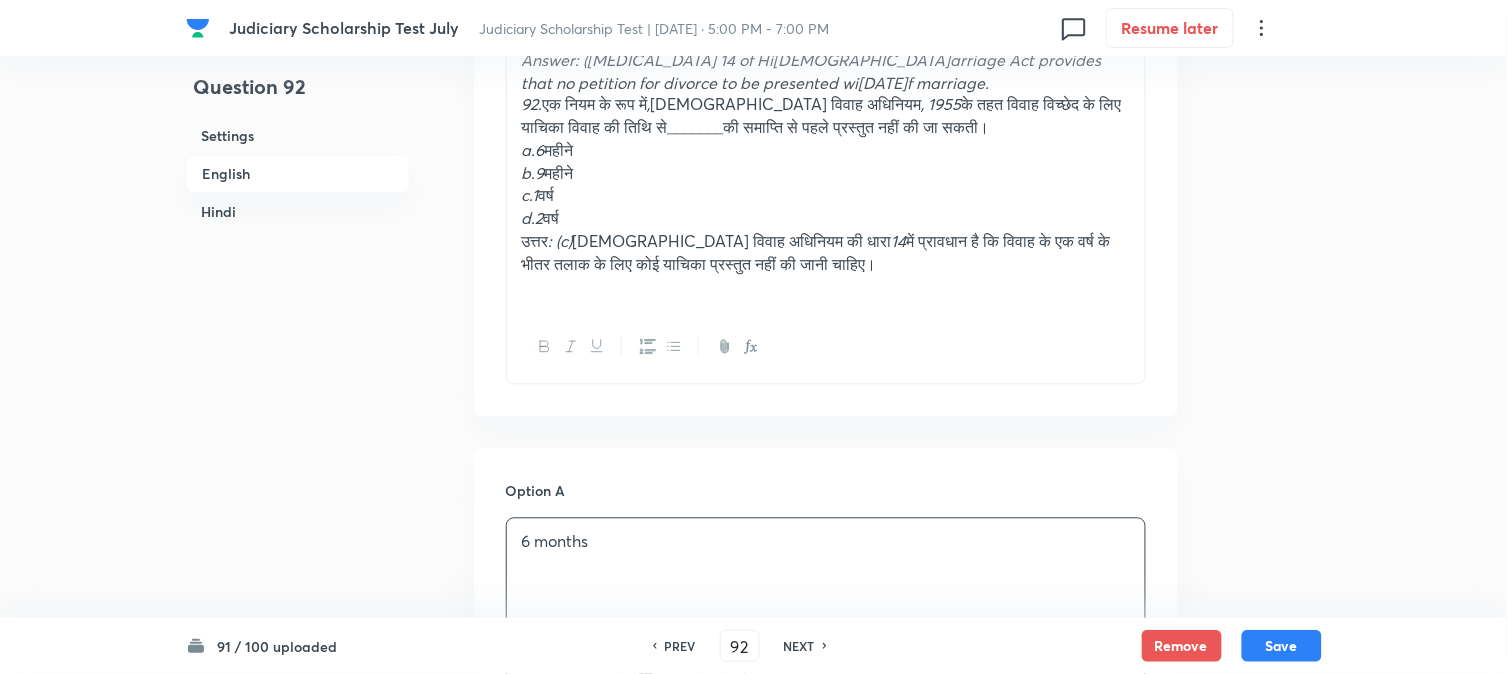 scroll, scrollTop: 590, scrollLeft: 0, axis: vertical 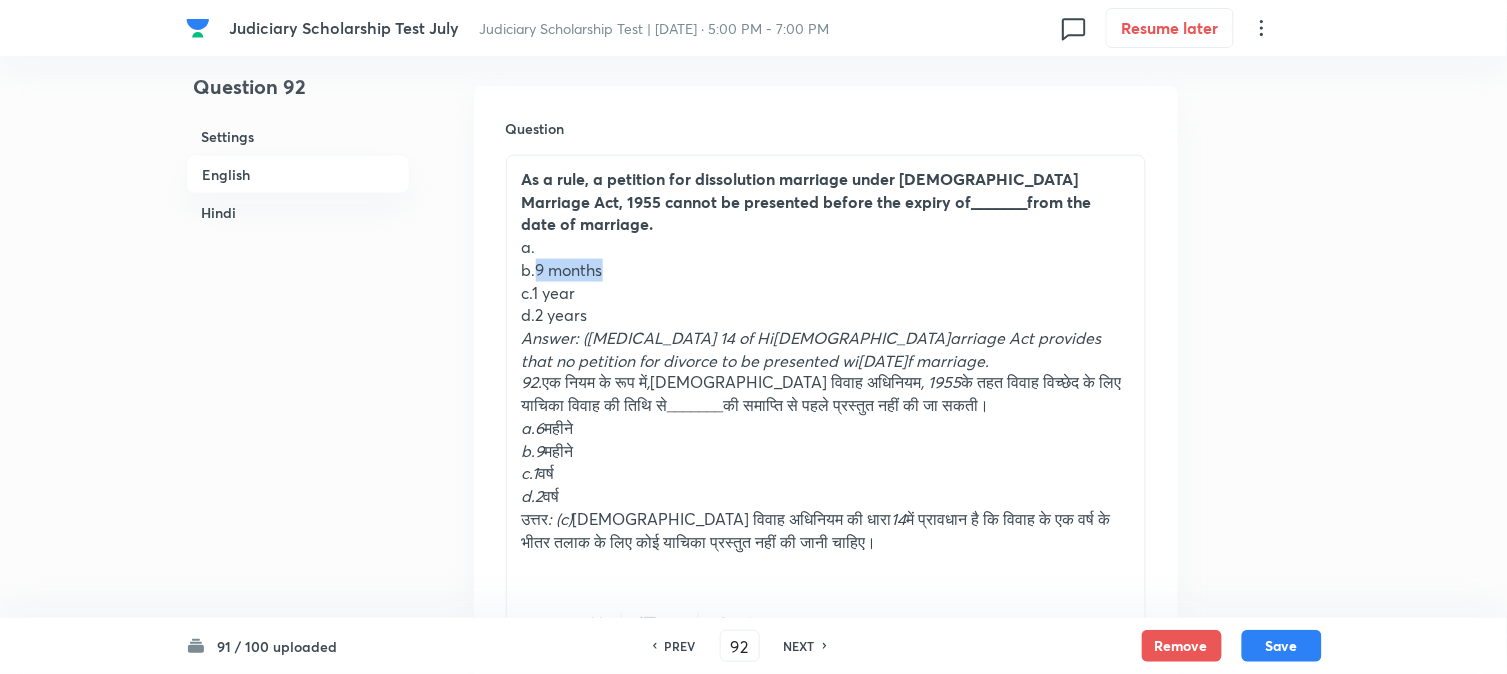 drag, startPoint x: 534, startPoint y: 241, endPoint x: 643, endPoint y: 247, distance: 109.165016 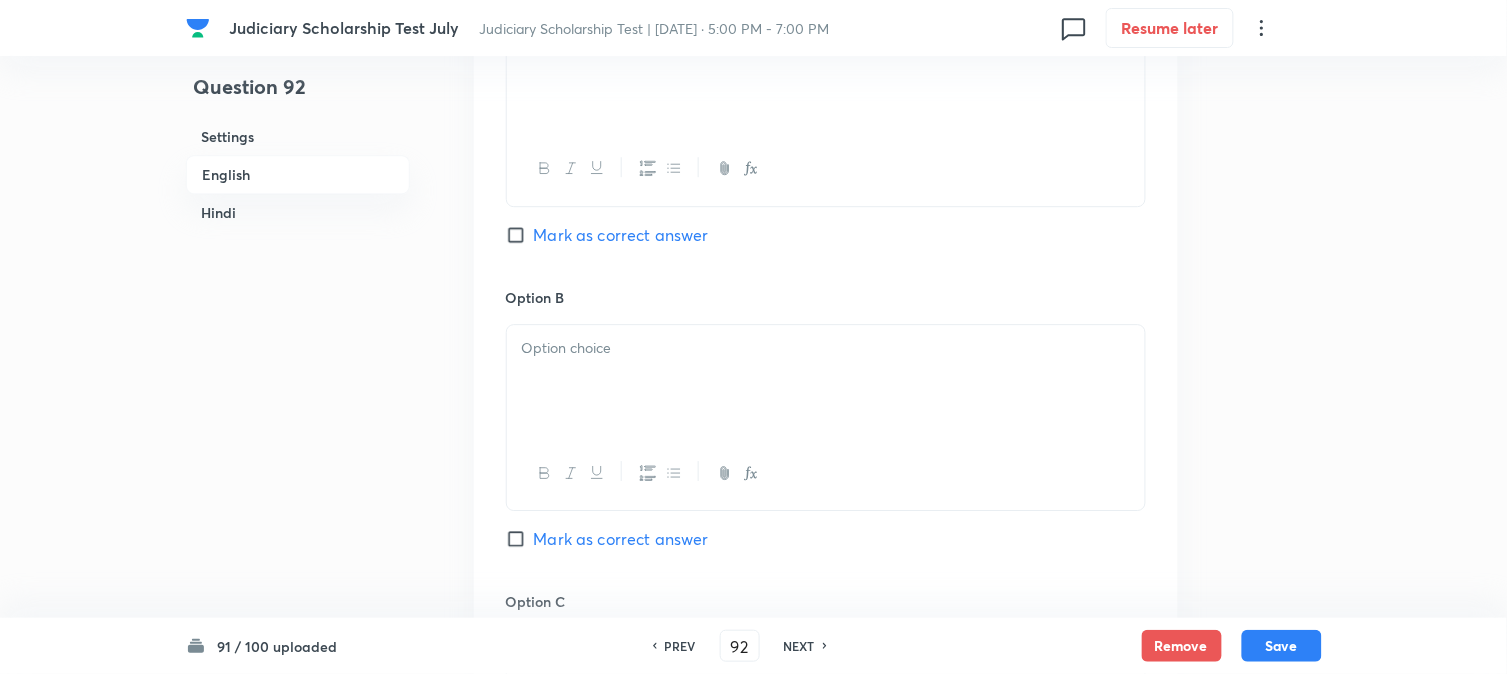 click at bounding box center (826, 381) 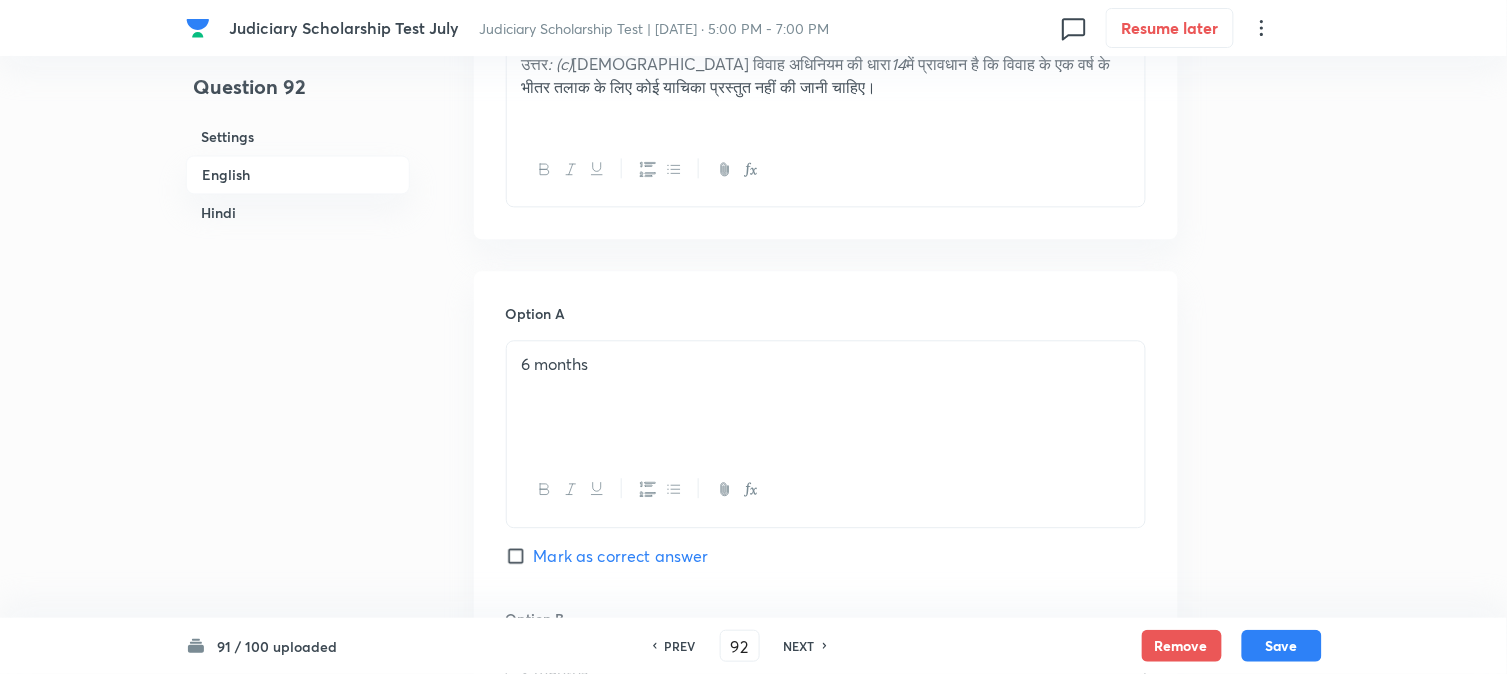 scroll, scrollTop: 701, scrollLeft: 0, axis: vertical 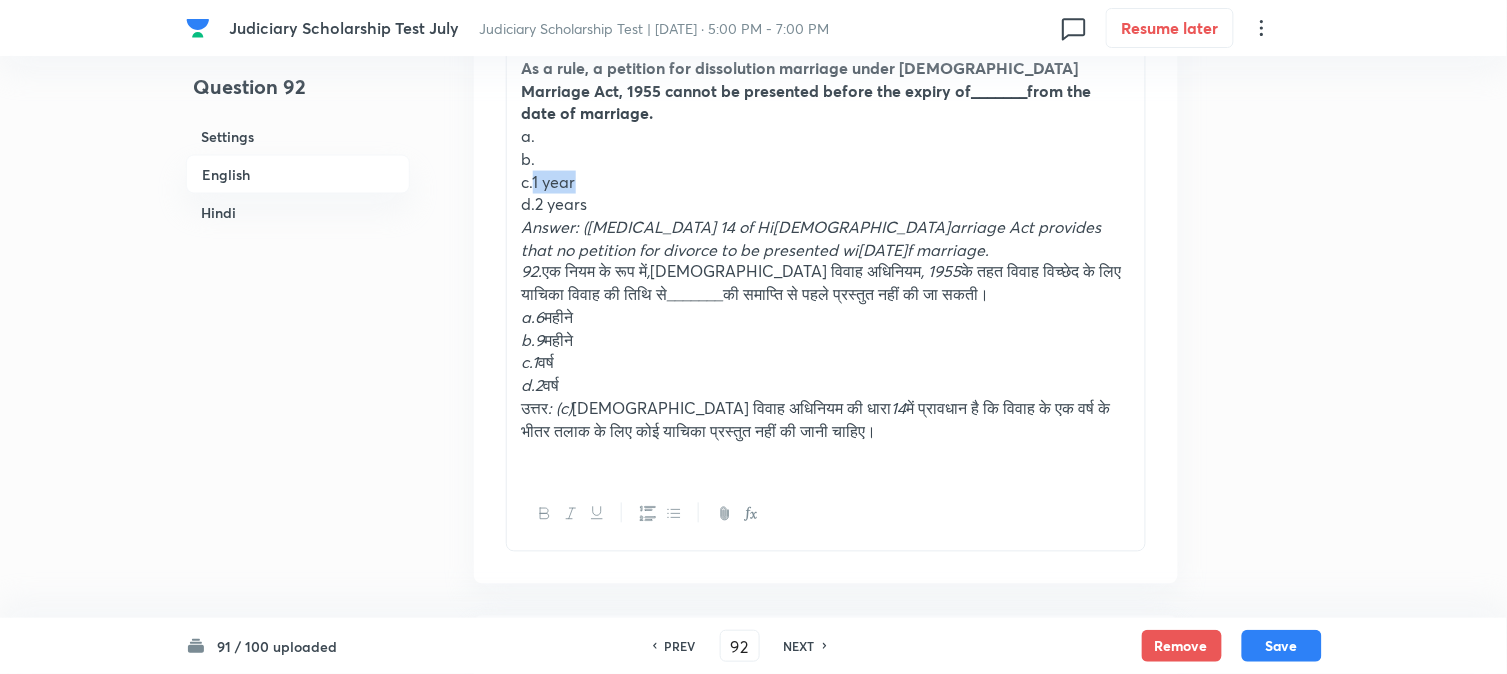 drag, startPoint x: 532, startPoint y: 156, endPoint x: 585, endPoint y: 186, distance: 60.90156 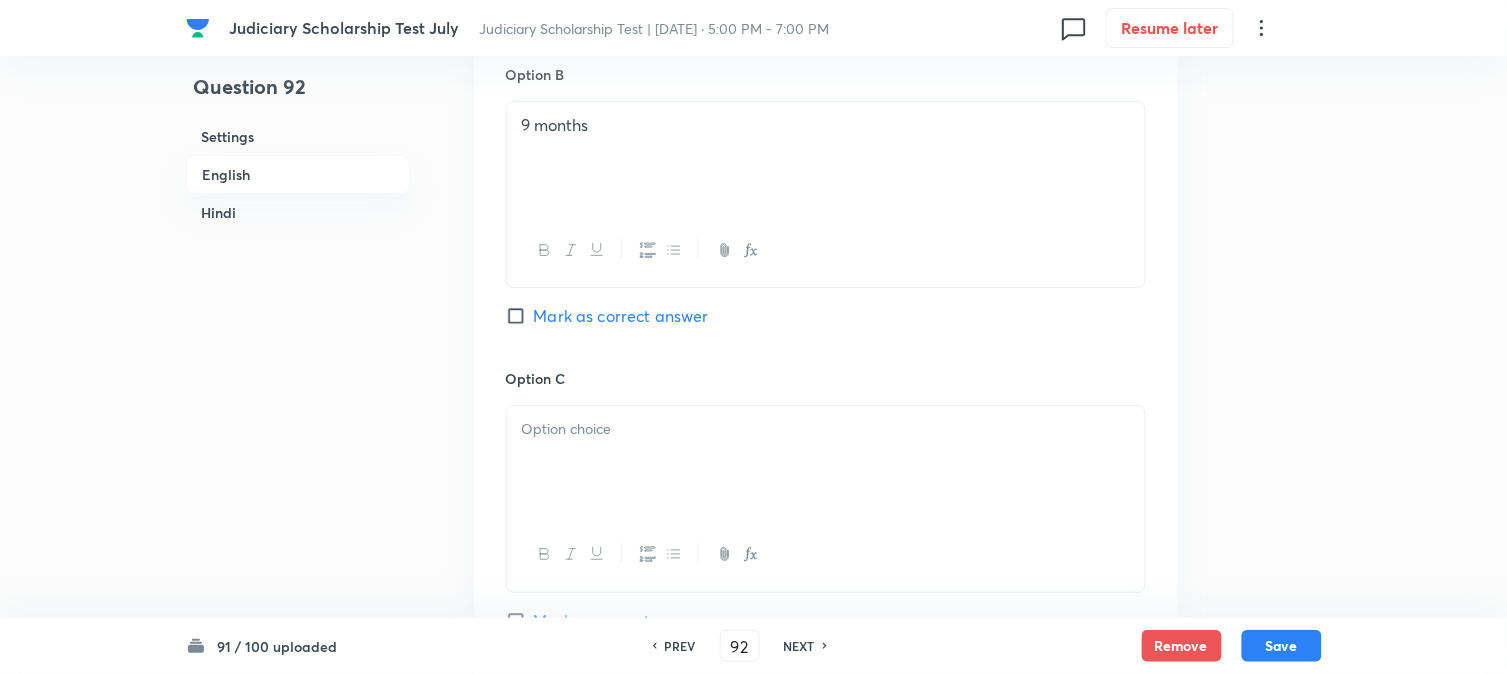 click at bounding box center (826, 462) 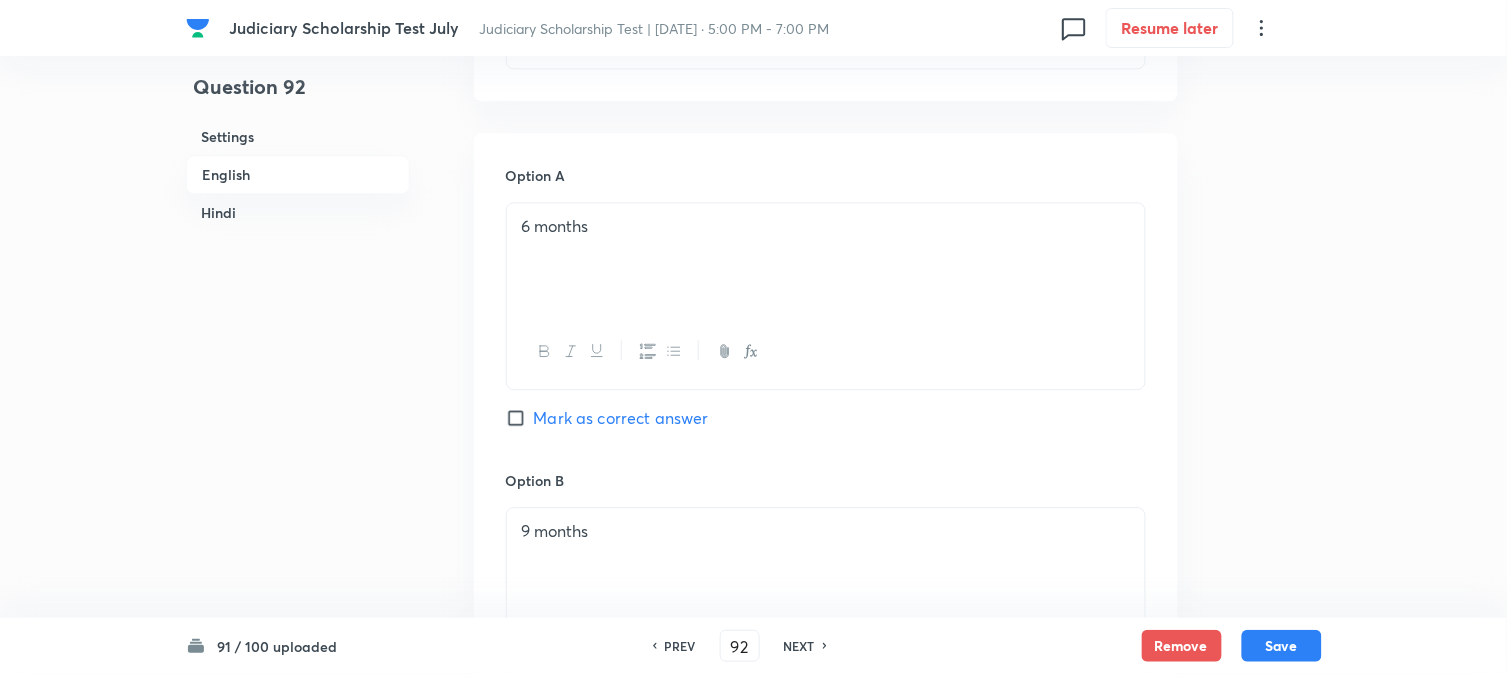 scroll, scrollTop: 701, scrollLeft: 0, axis: vertical 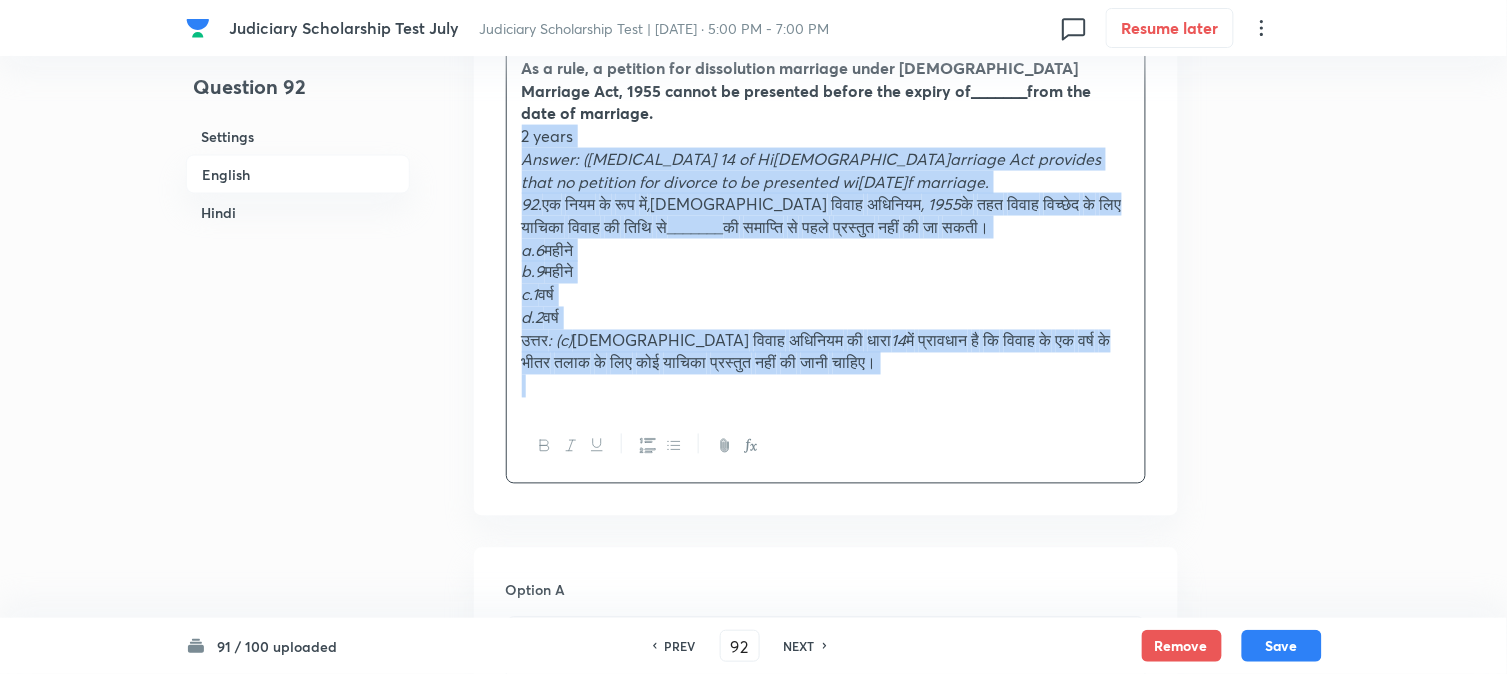 drag, startPoint x: 538, startPoint y: 178, endPoint x: 1103, endPoint y: 423, distance: 615.83276 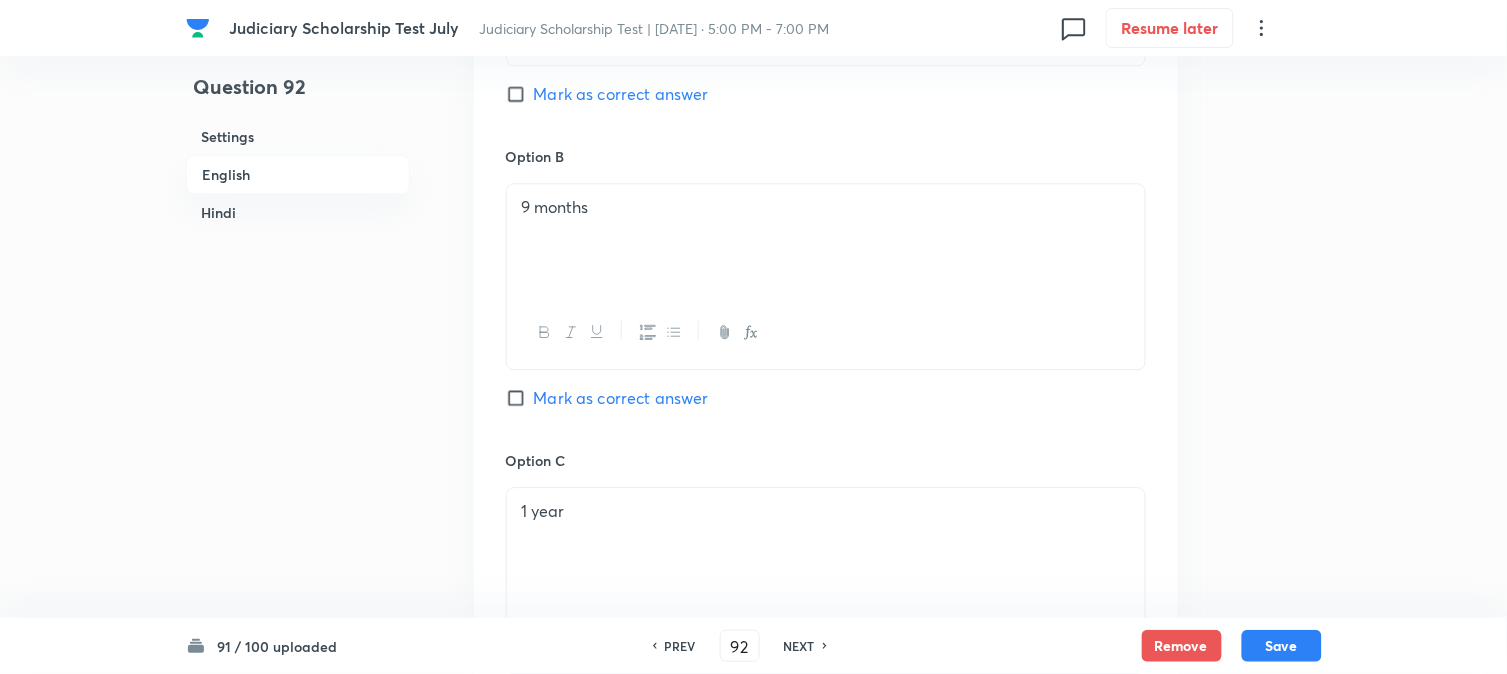 scroll, scrollTop: 1701, scrollLeft: 0, axis: vertical 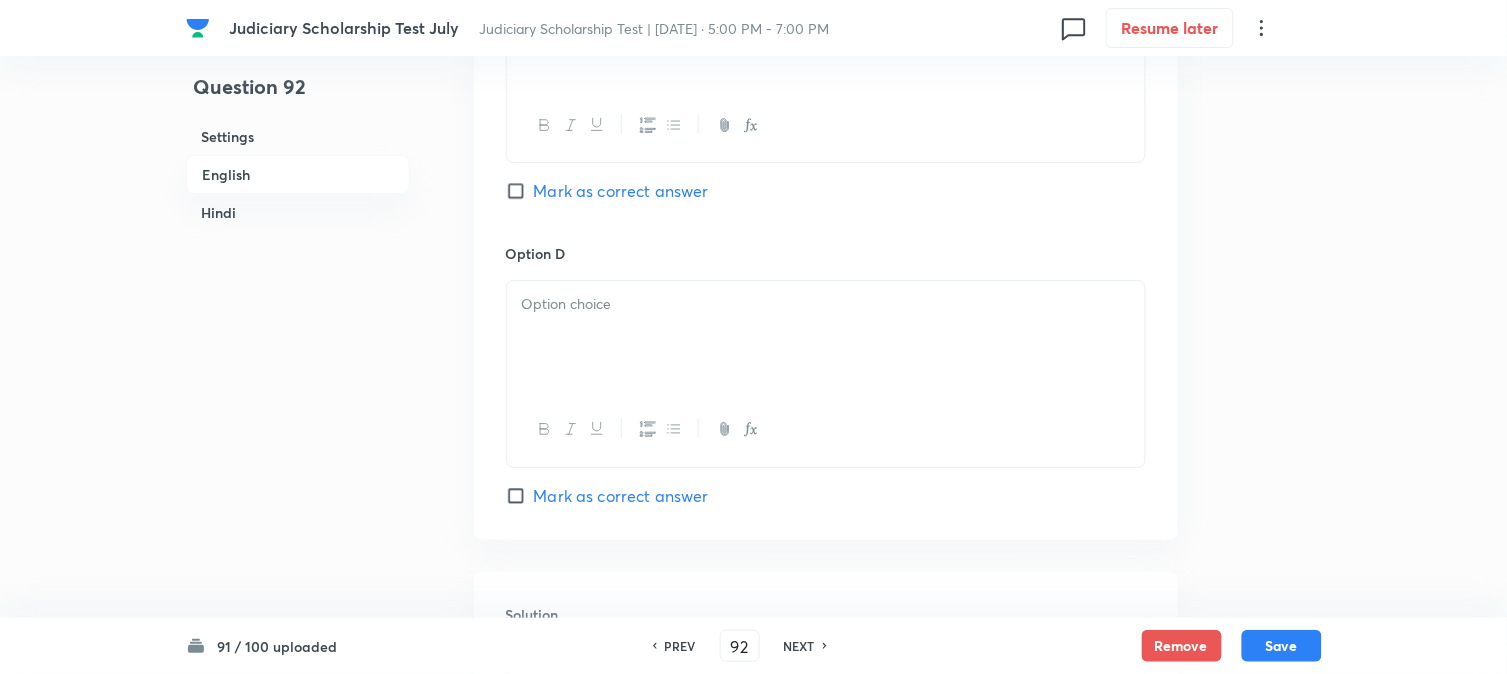 click on "Mark as correct answer" at bounding box center [621, 191] 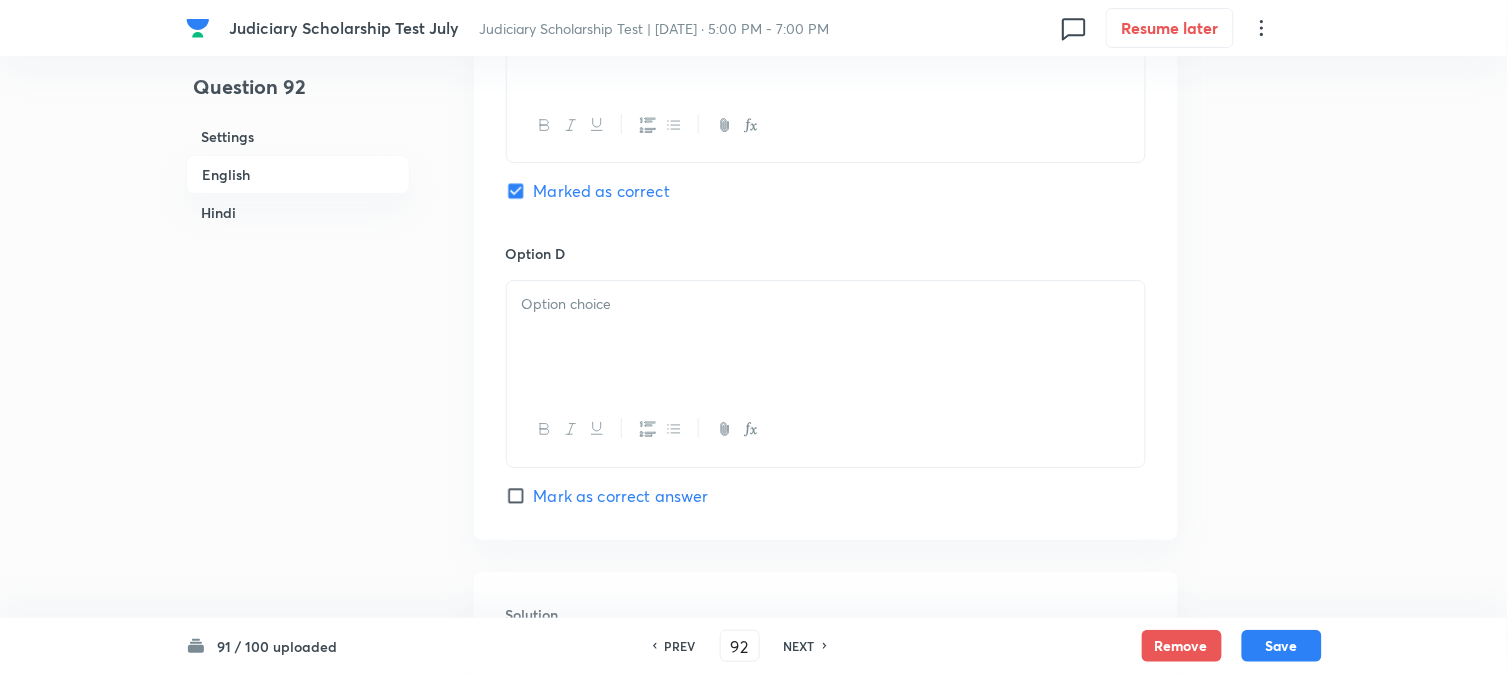 checkbox on "true" 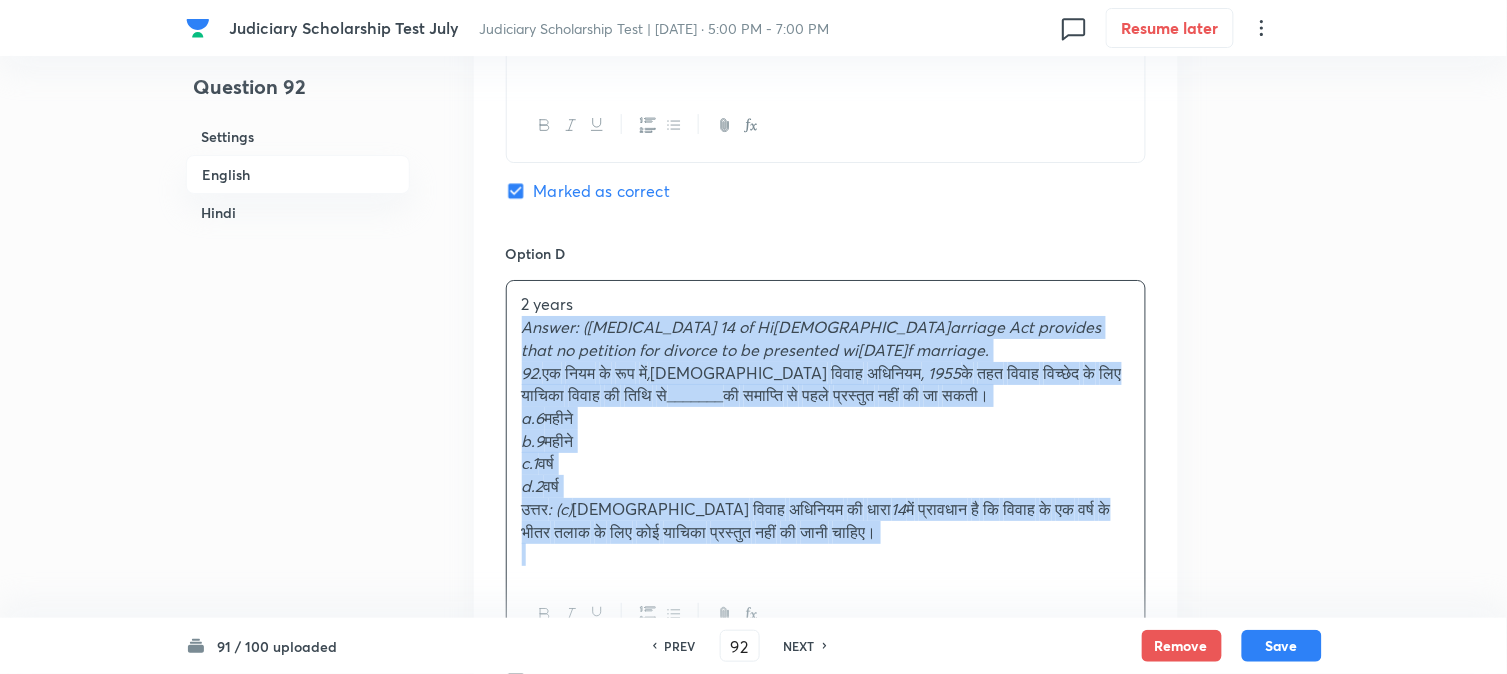 drag, startPoint x: 531, startPoint y: 338, endPoint x: 858, endPoint y: 451, distance: 345.974 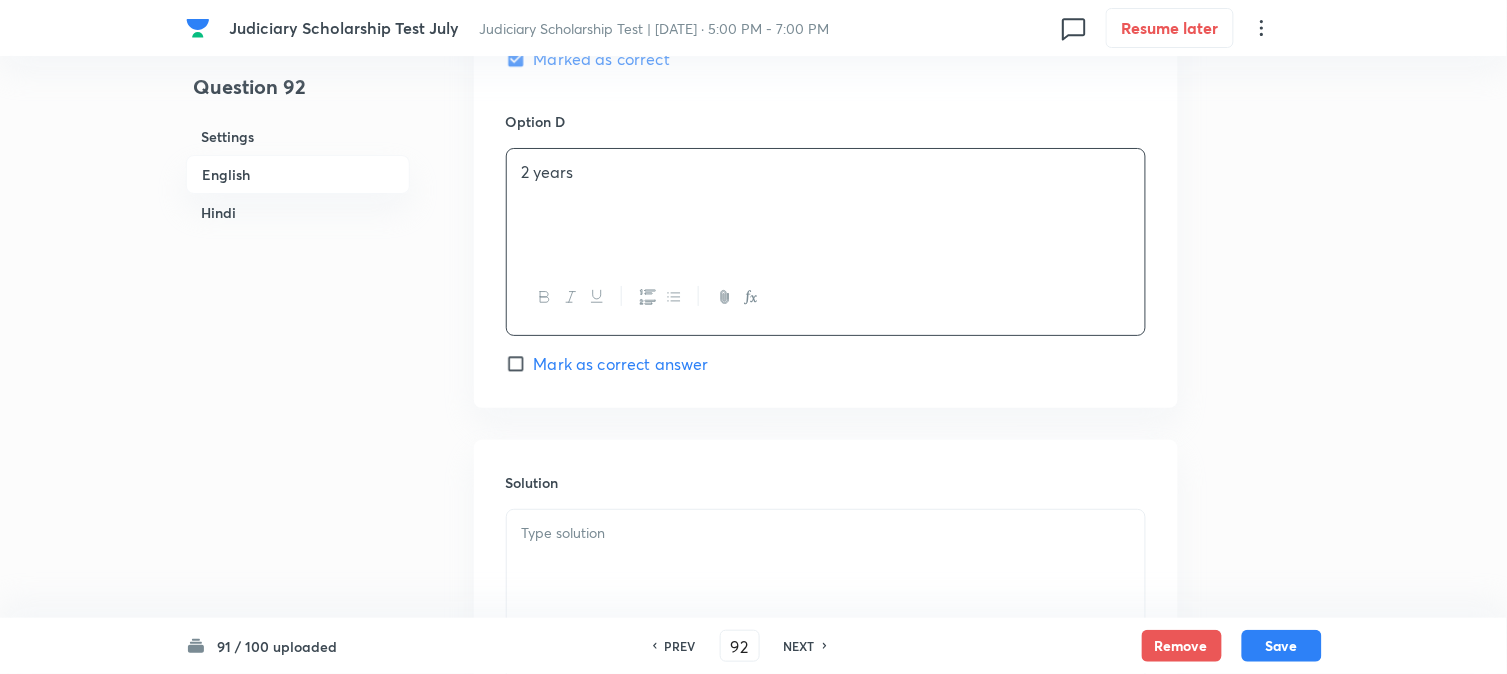scroll, scrollTop: 2034, scrollLeft: 0, axis: vertical 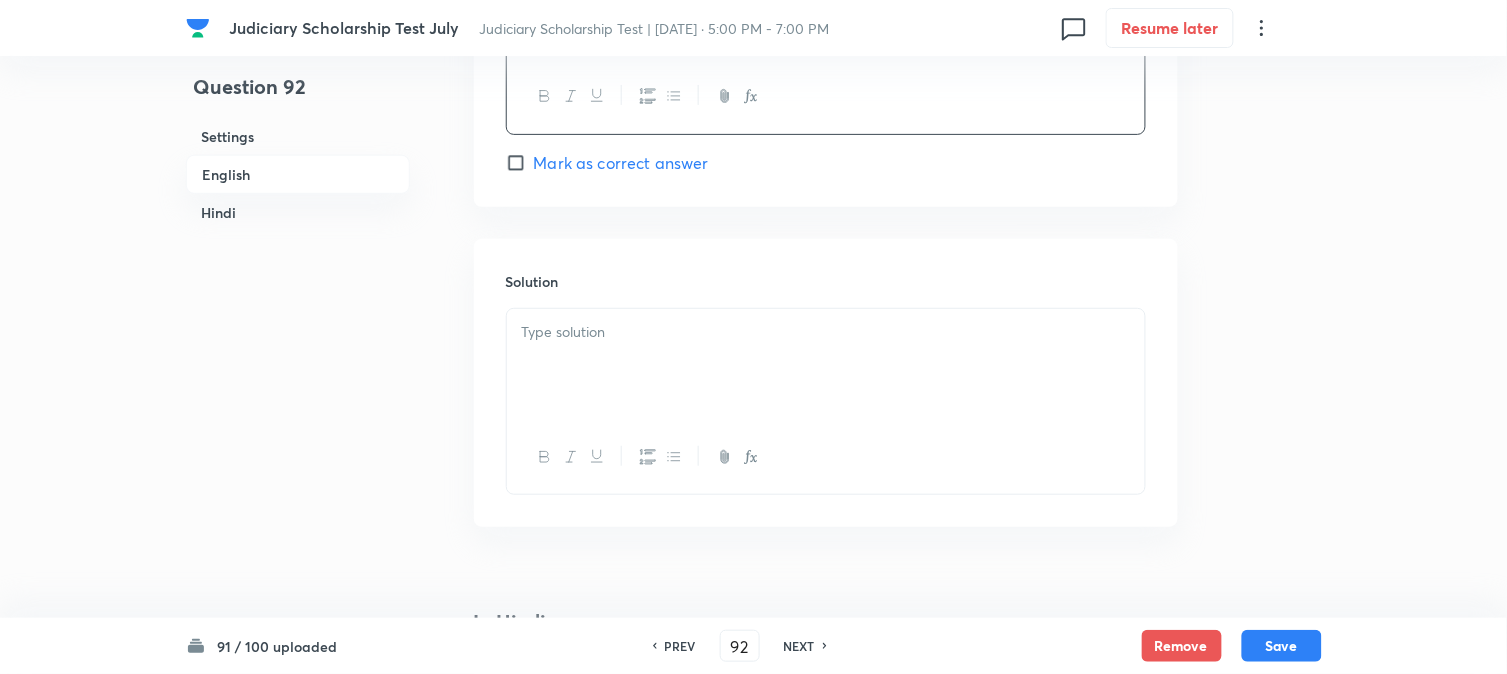 drag, startPoint x: 571, startPoint y: 345, endPoint x: 565, endPoint y: 368, distance: 23.769728 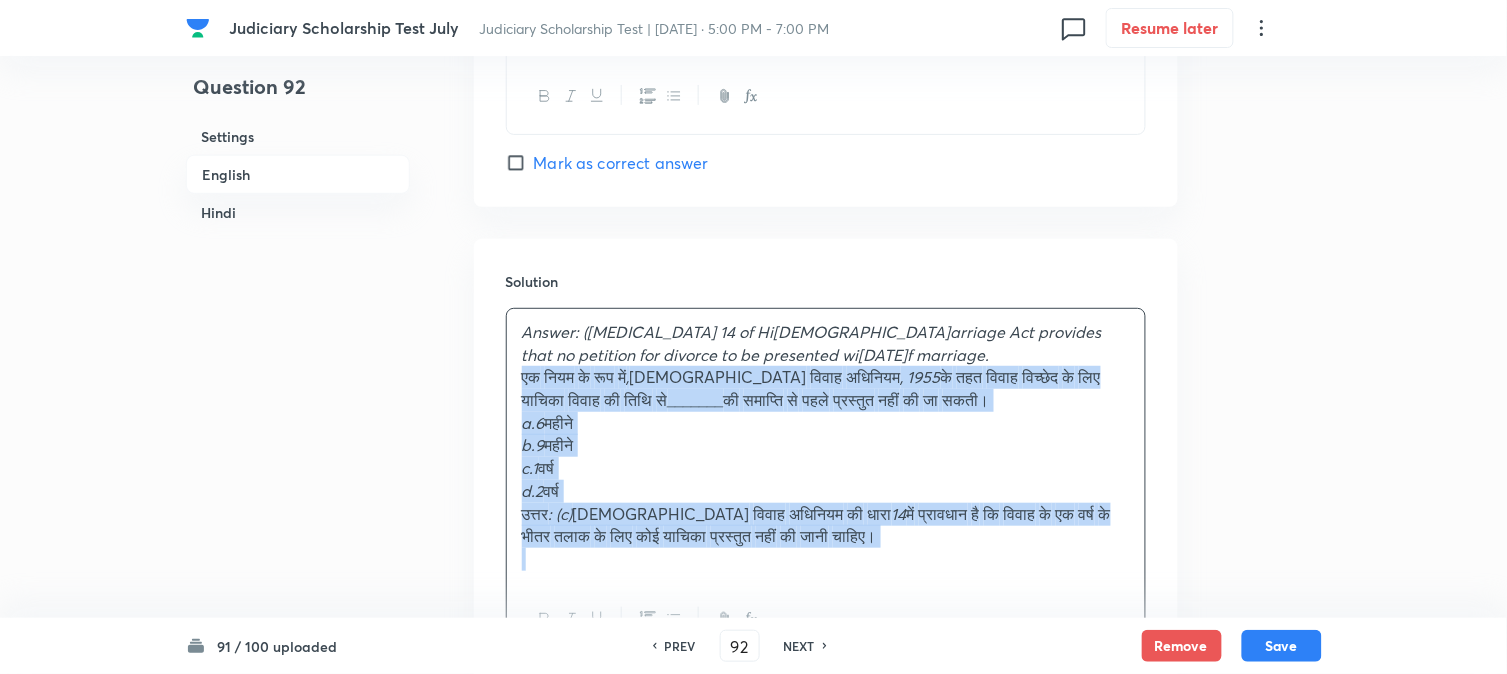 drag, startPoint x: 546, startPoint y: 377, endPoint x: 1013, endPoint y: 565, distance: 503.4213 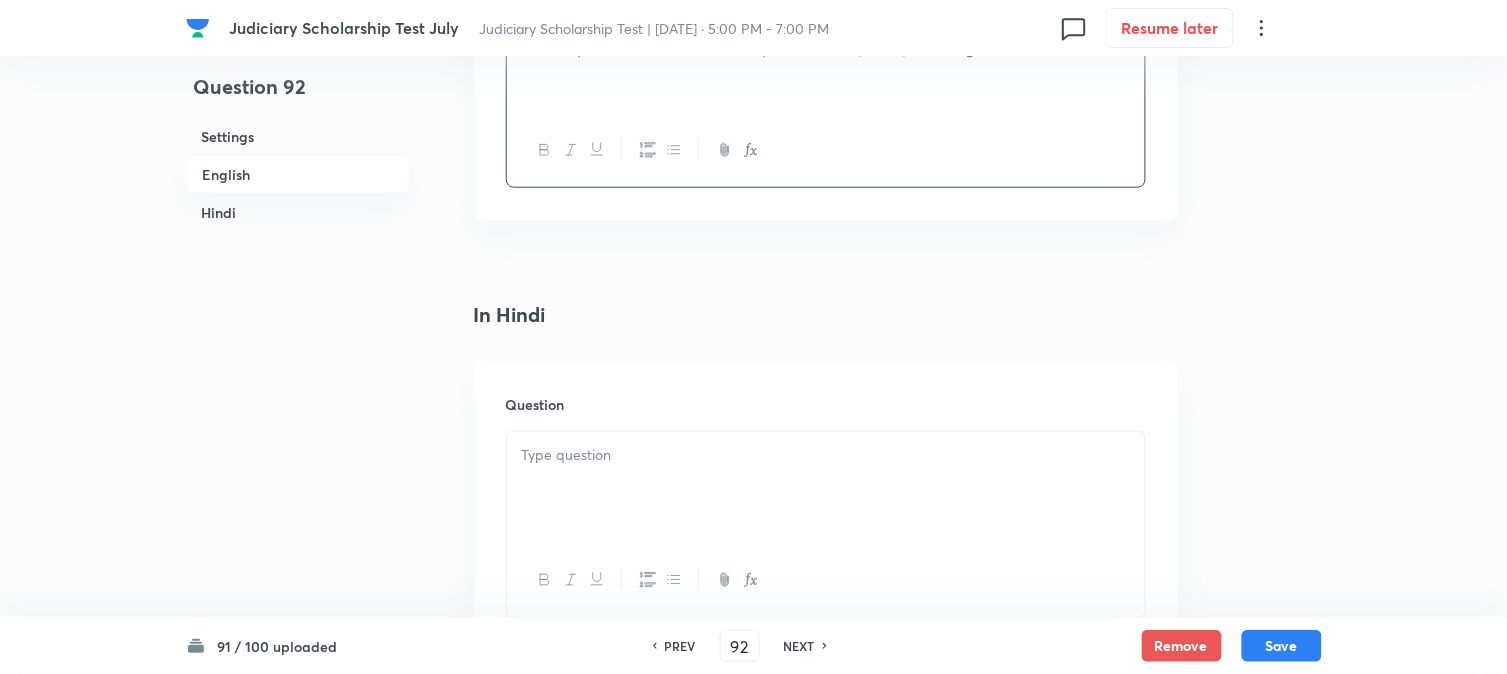 scroll, scrollTop: 2367, scrollLeft: 0, axis: vertical 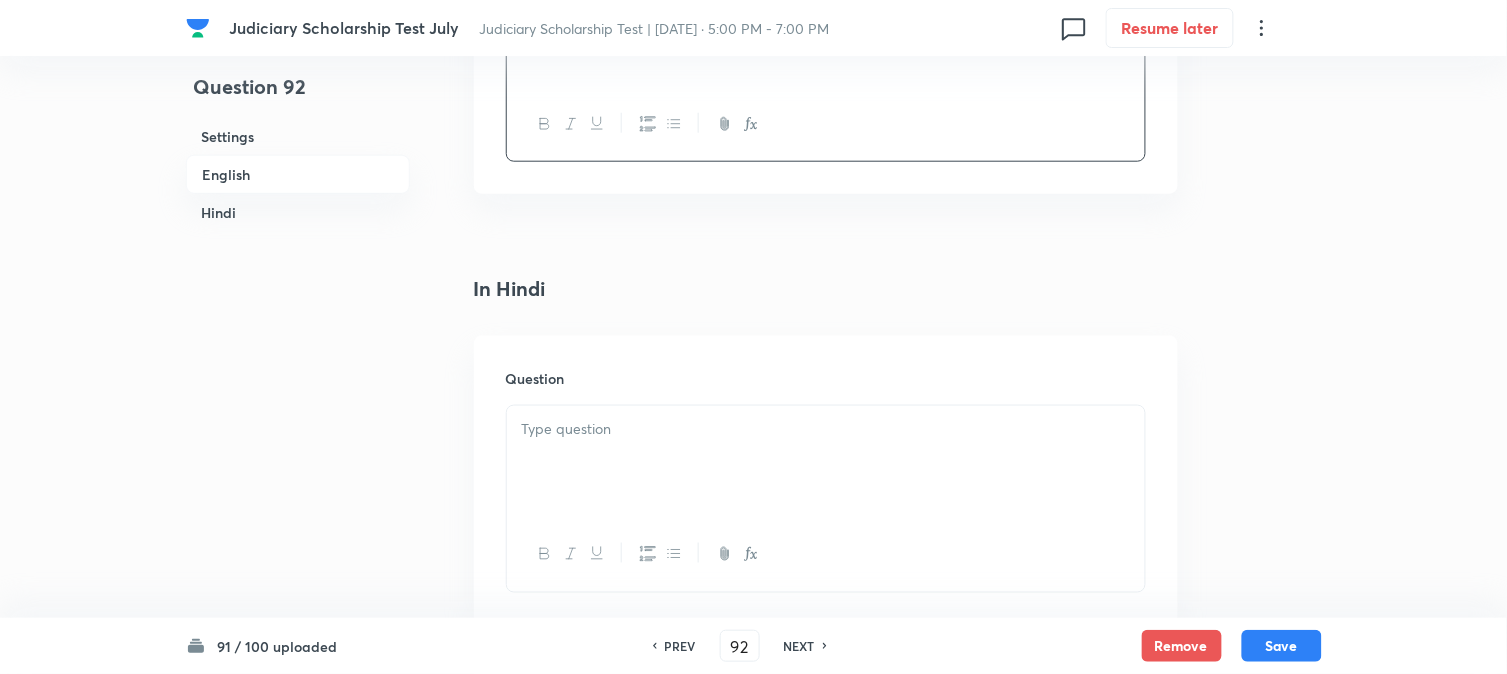 click at bounding box center [826, 462] 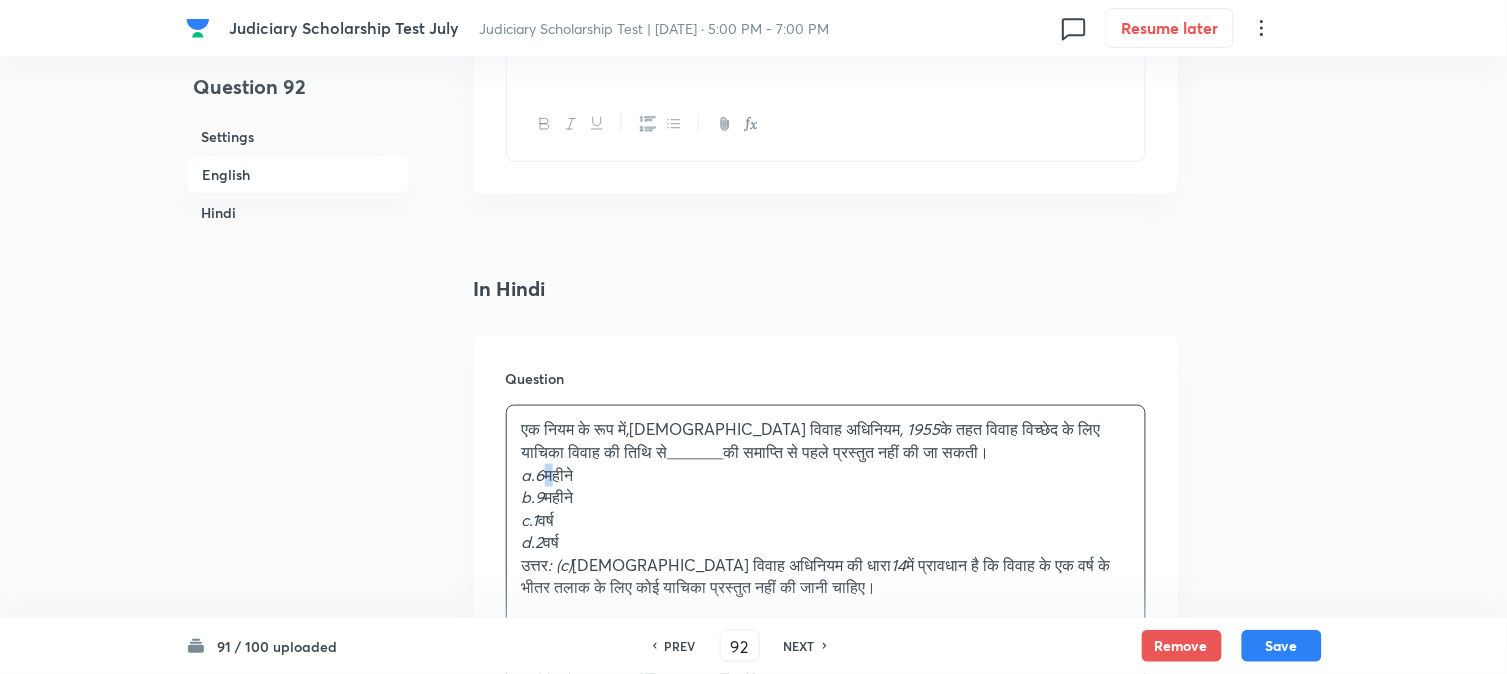 drag, startPoint x: 540, startPoint y: 468, endPoint x: 565, endPoint y: 471, distance: 25.179358 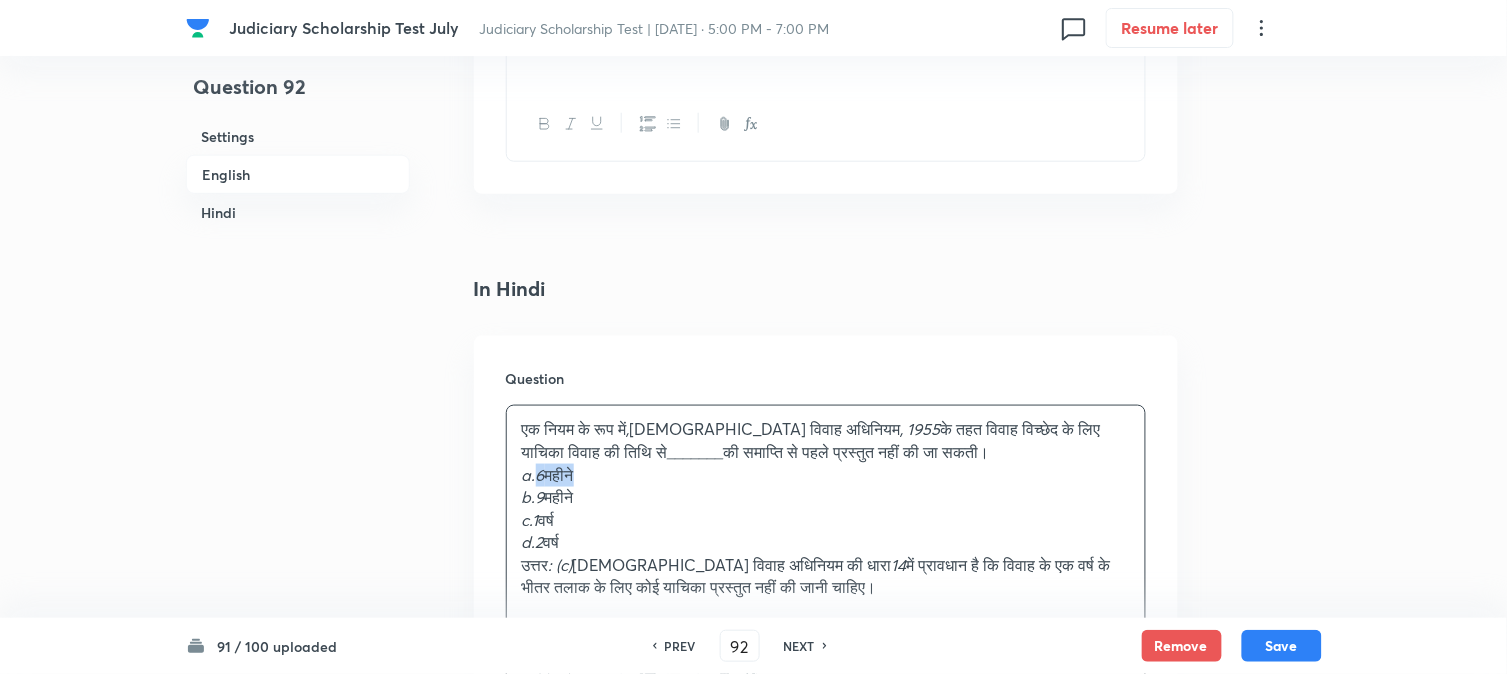 drag, startPoint x: 536, startPoint y: 480, endPoint x: 615, endPoint y: 480, distance: 79 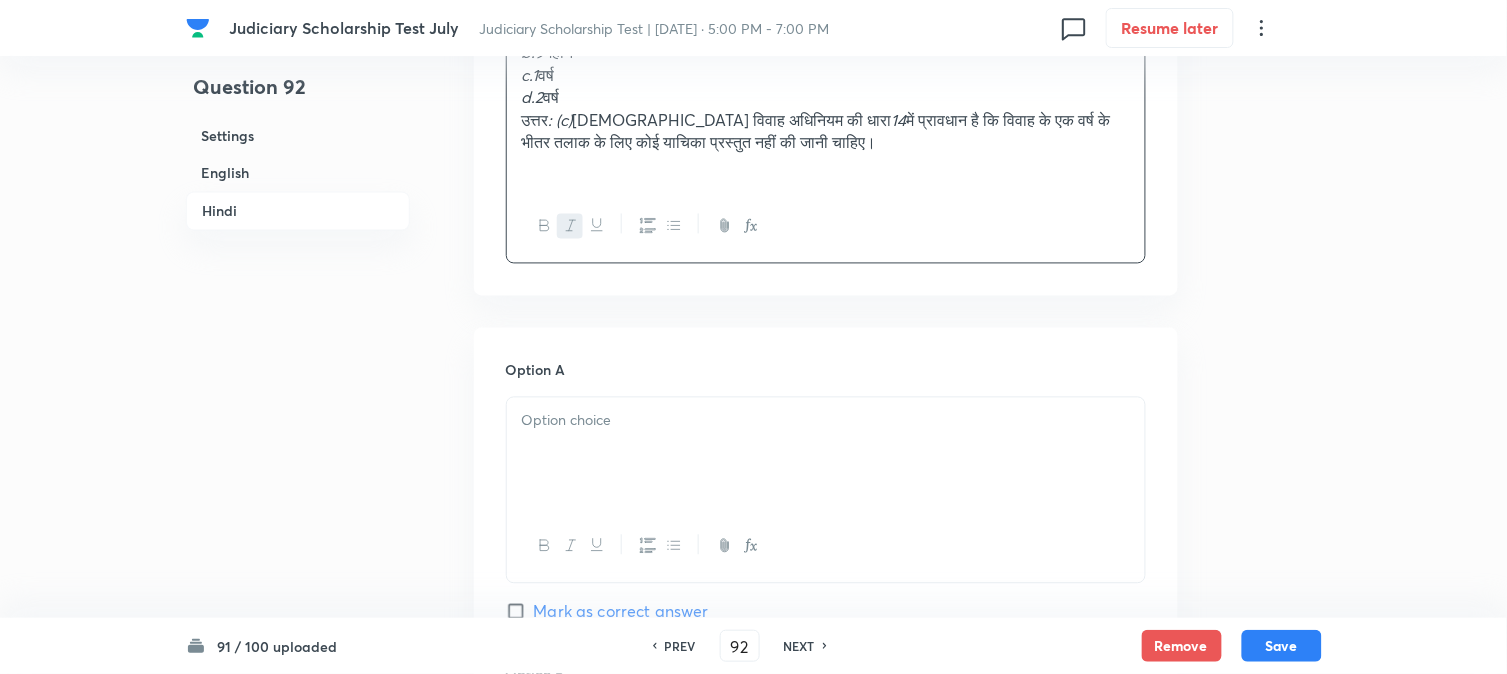 click at bounding box center (826, 421) 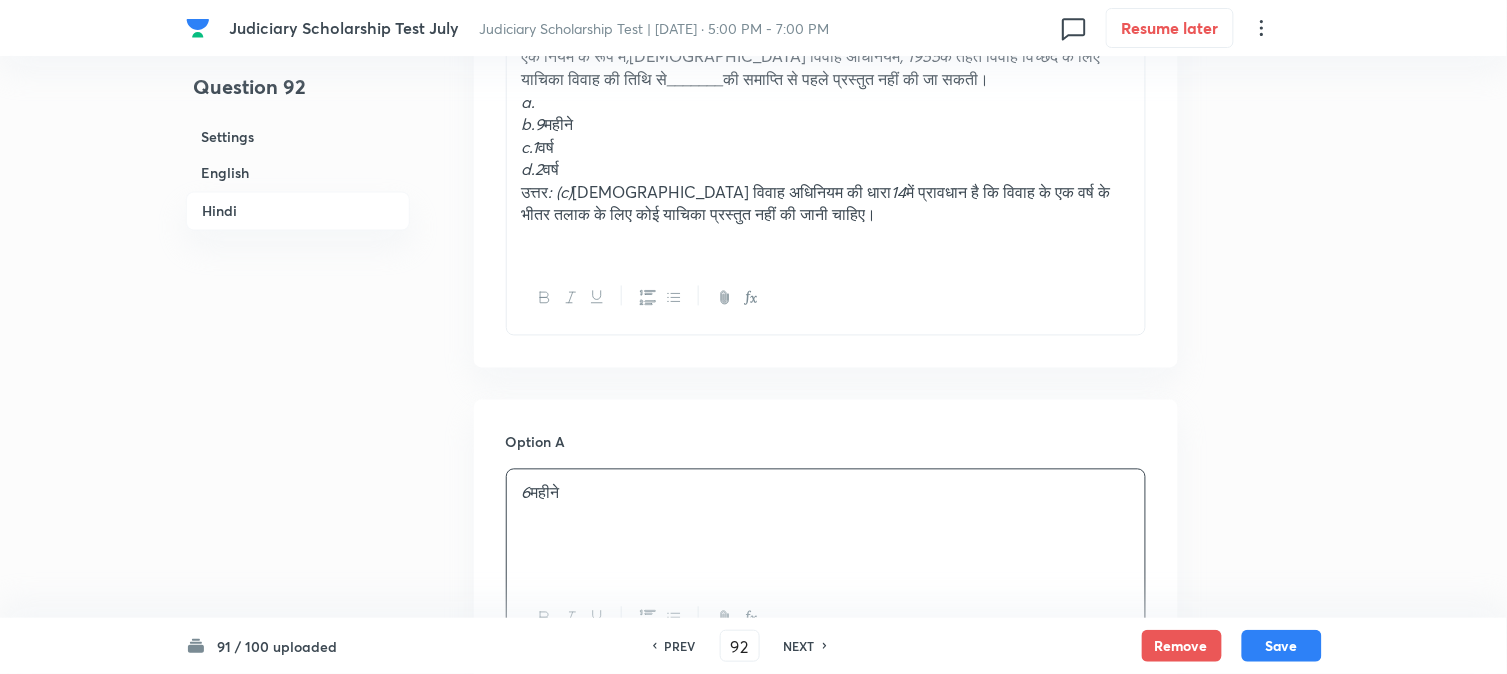 scroll, scrollTop: 2701, scrollLeft: 0, axis: vertical 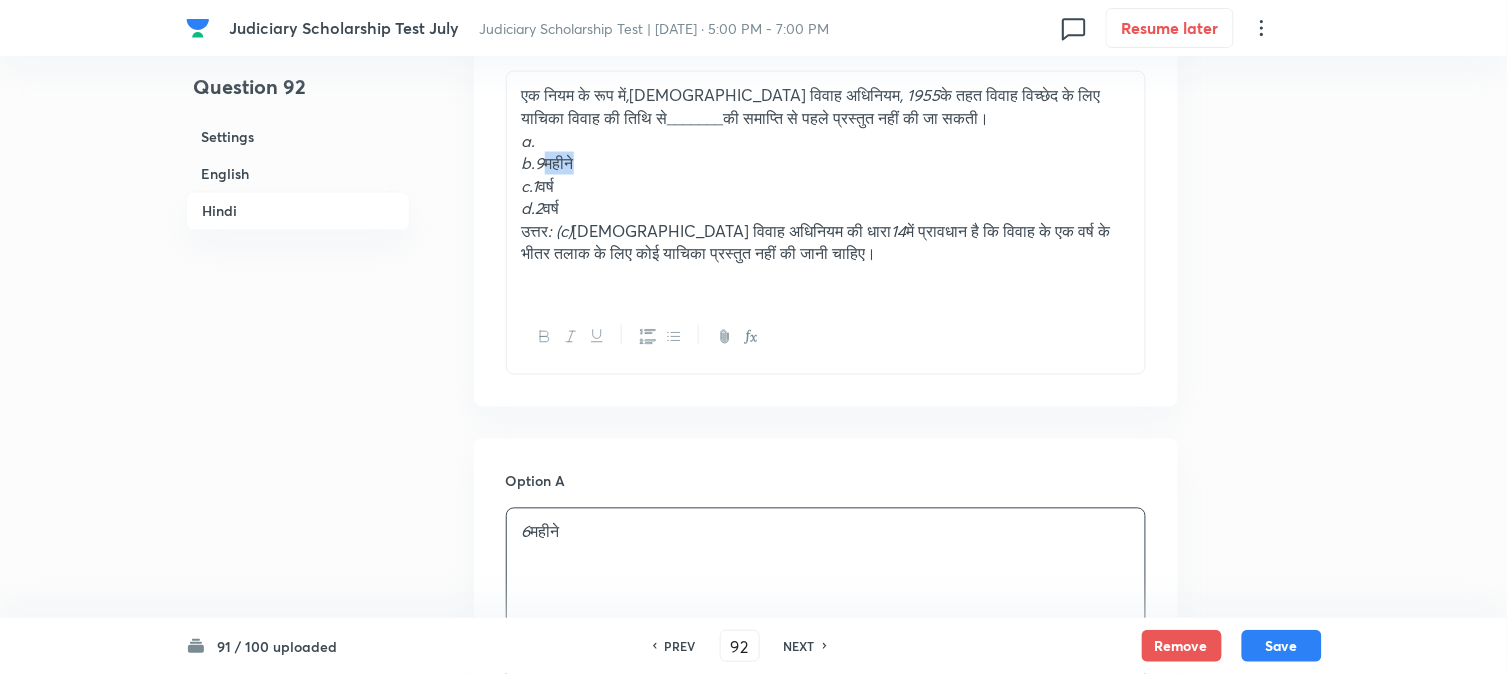 drag, startPoint x: 541, startPoint y: 166, endPoint x: 602, endPoint y: 166, distance: 61 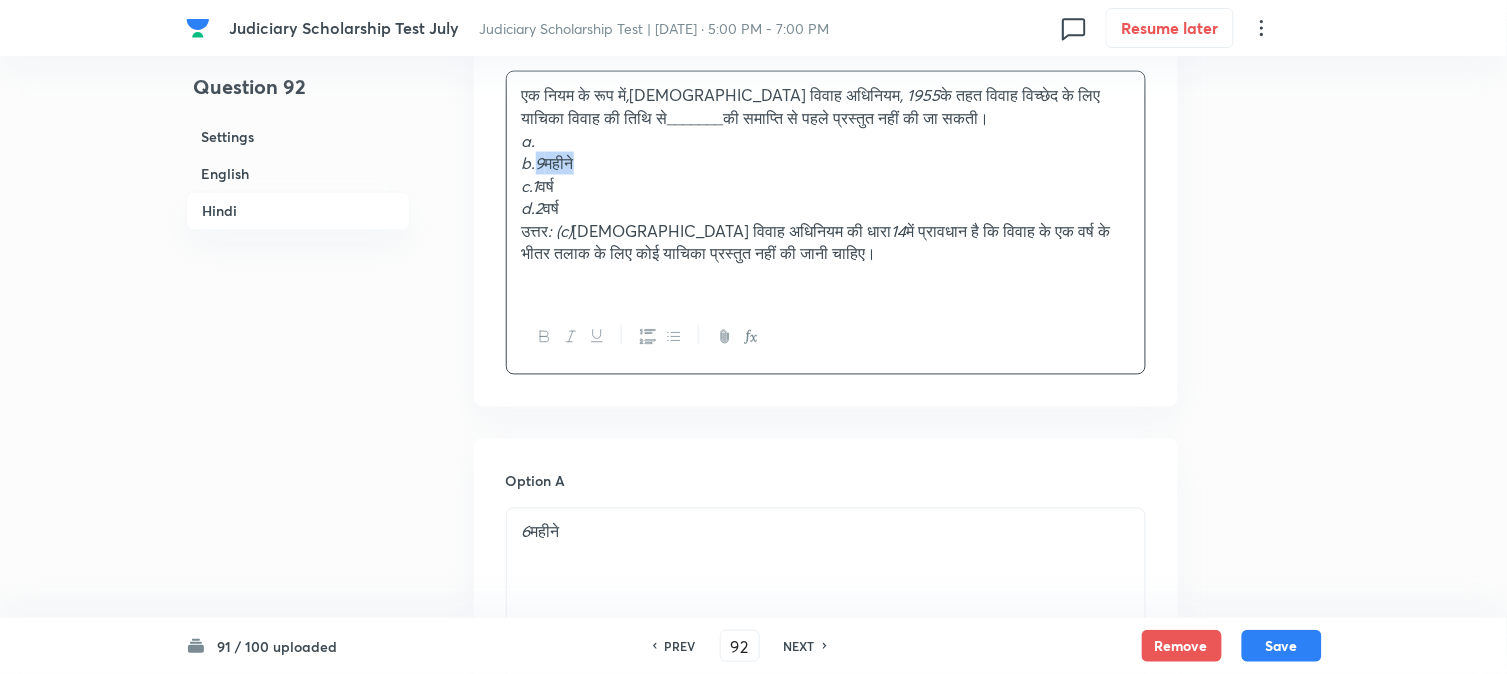 drag, startPoint x: 537, startPoint y: 163, endPoint x: 620, endPoint y: 163, distance: 83 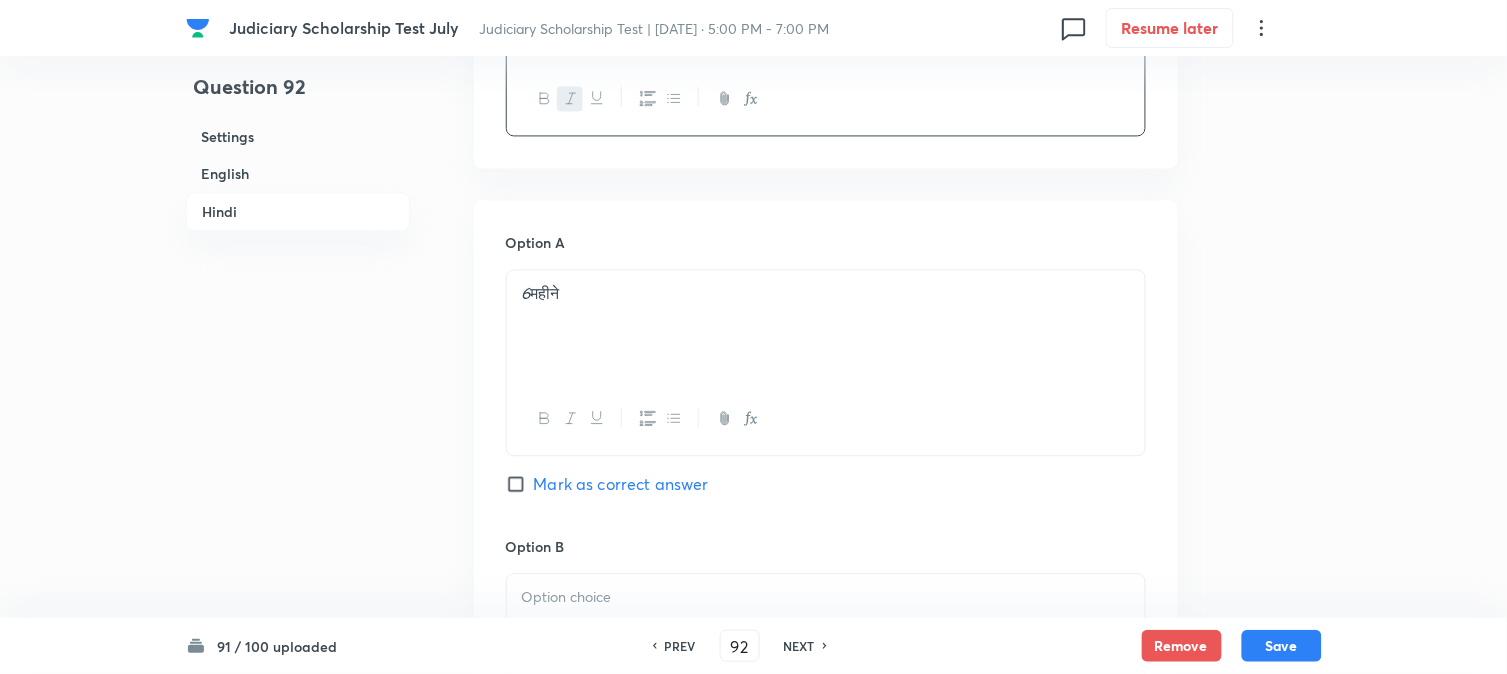 scroll, scrollTop: 3256, scrollLeft: 0, axis: vertical 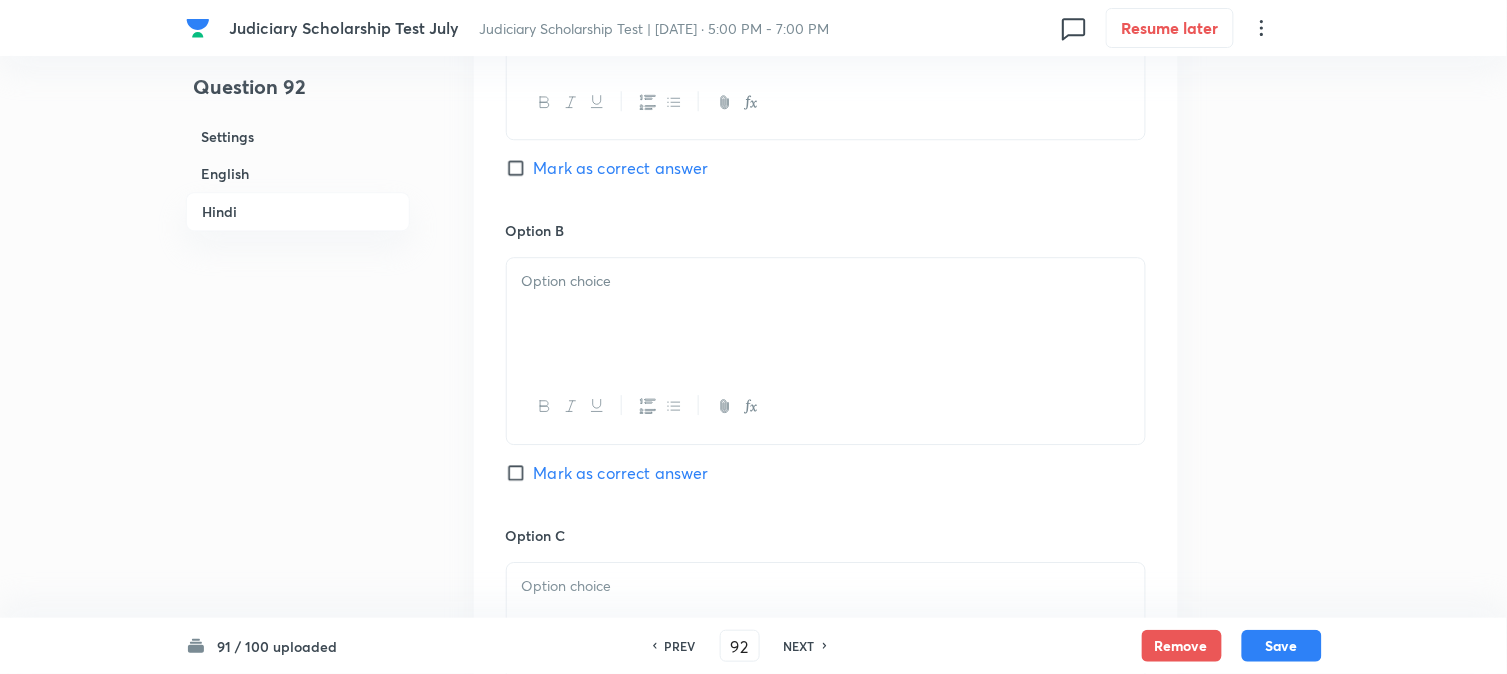 click at bounding box center (826, 406) 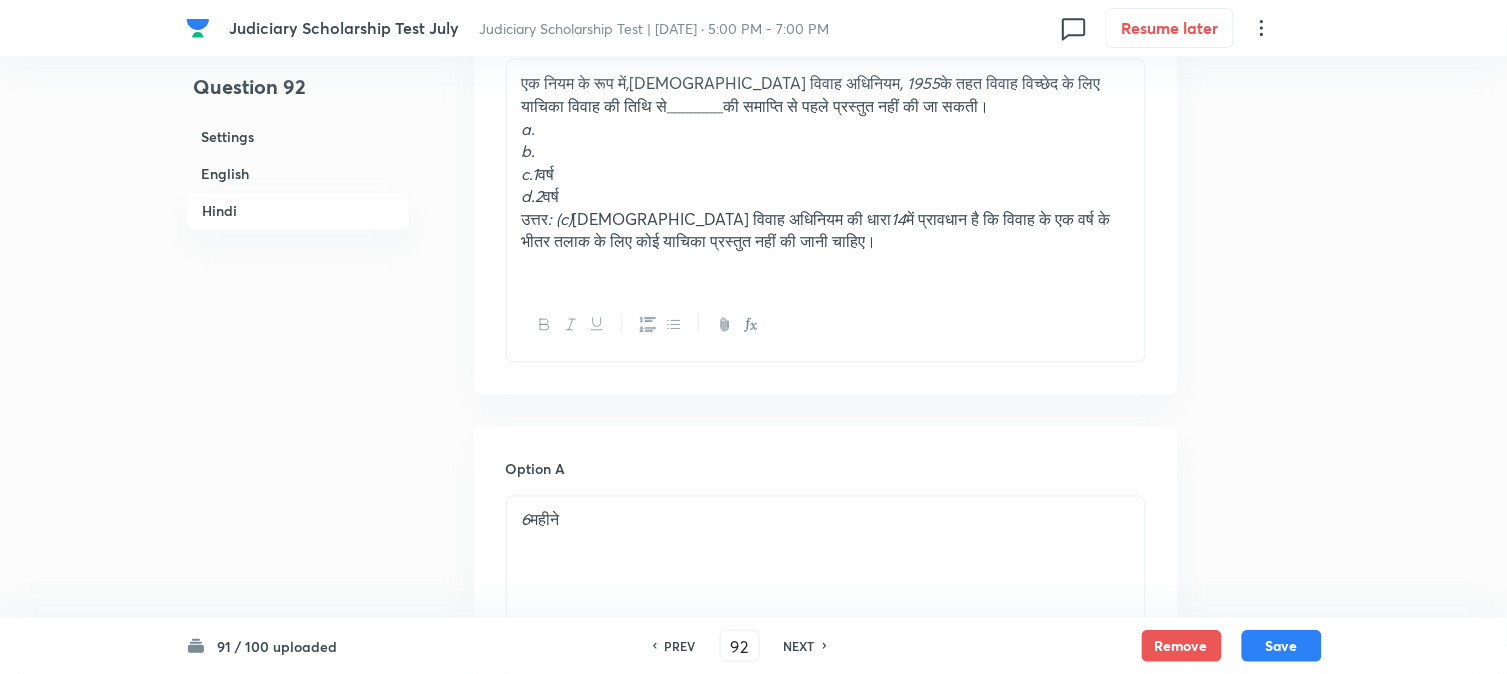 scroll, scrollTop: 2590, scrollLeft: 0, axis: vertical 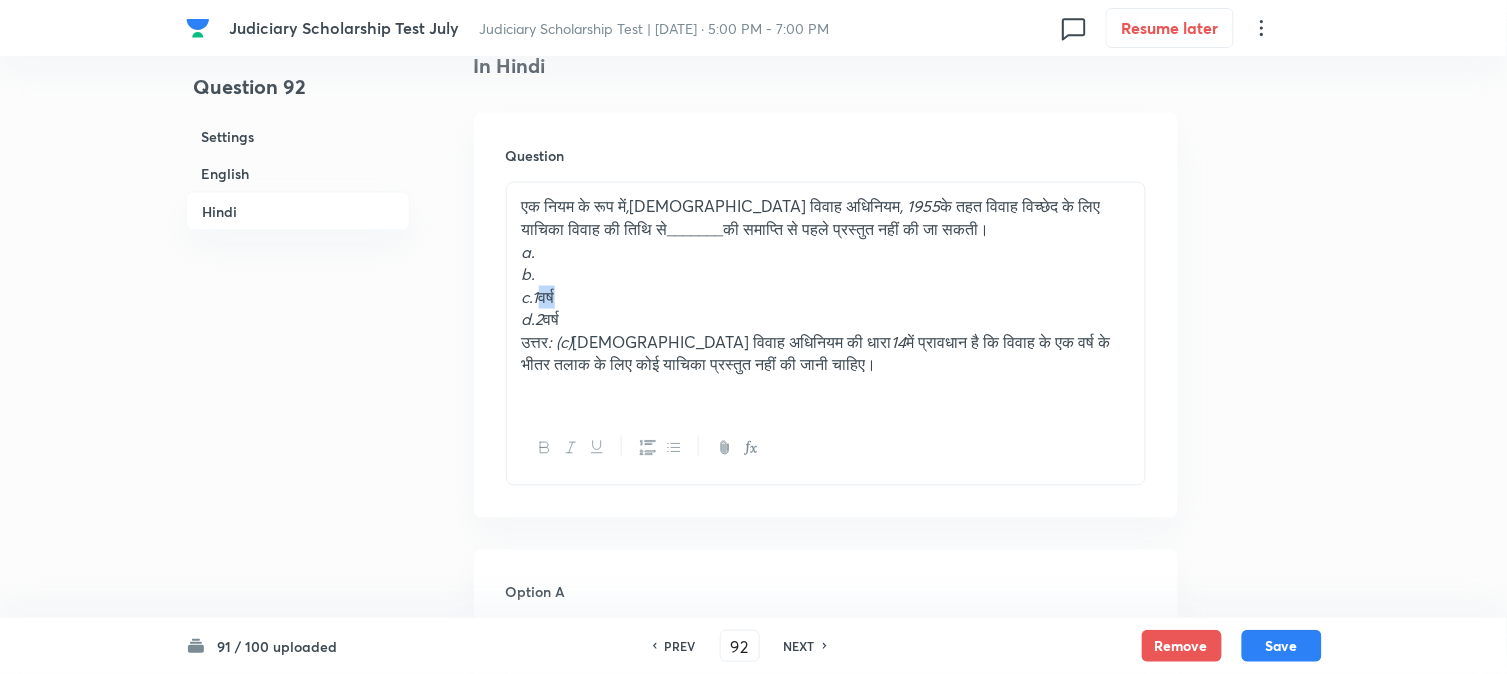 drag, startPoint x: 536, startPoint y: 302, endPoint x: 604, endPoint y: 295, distance: 68.359344 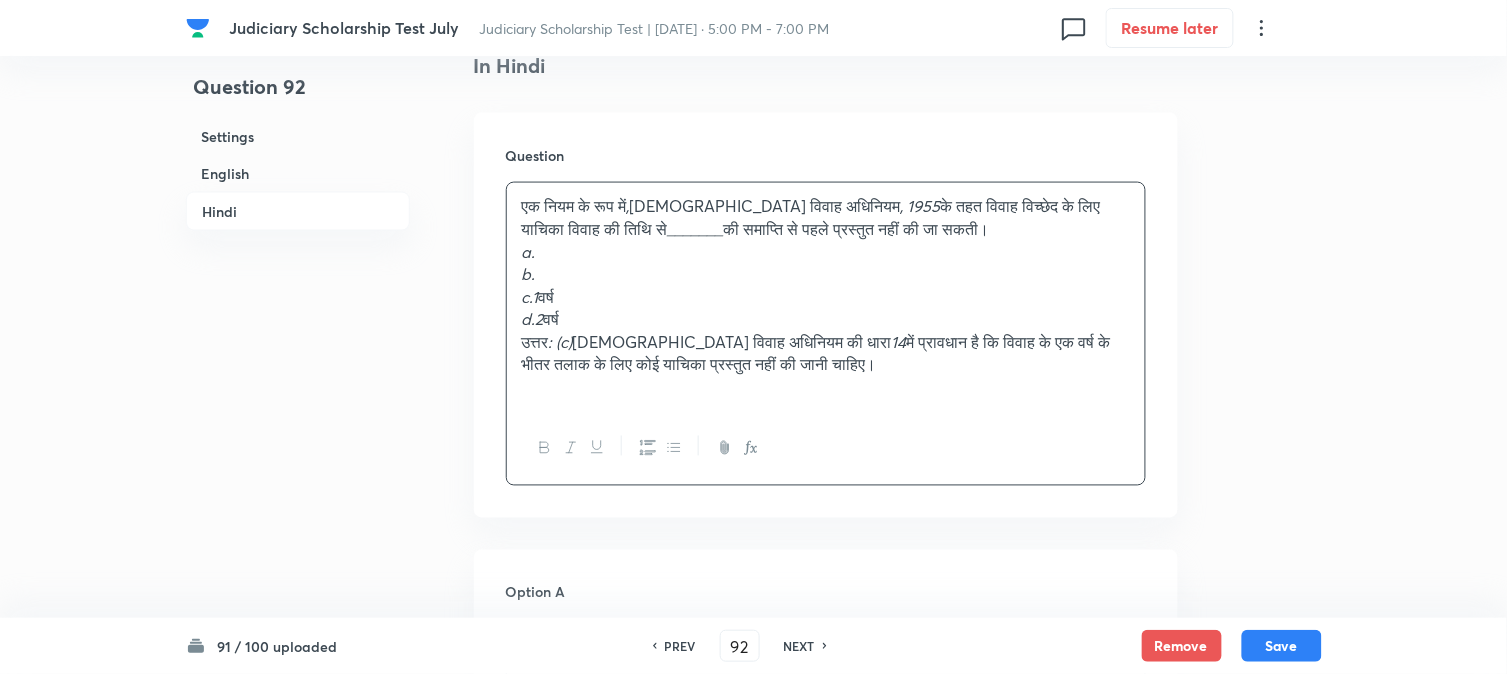click on "c.1" at bounding box center [530, 296] 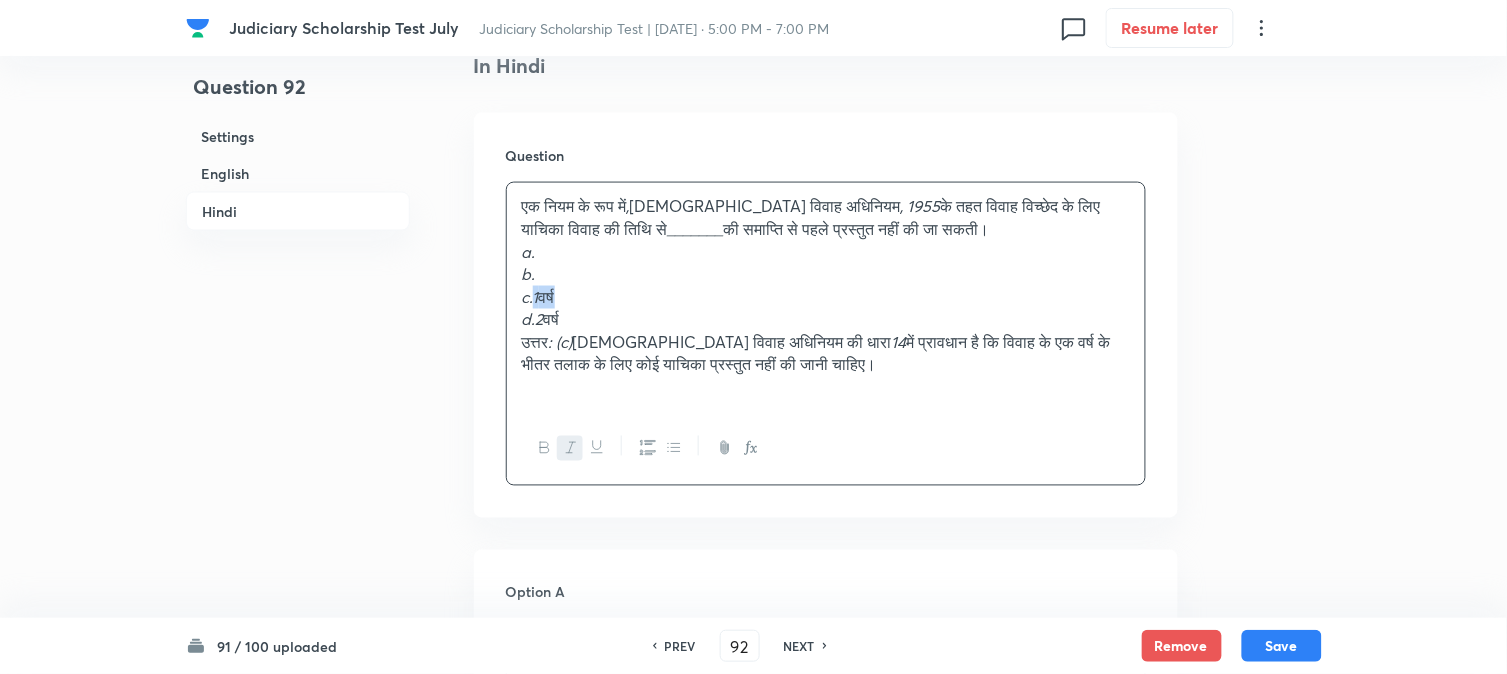 drag, startPoint x: 535, startPoint y: 298, endPoint x: 611, endPoint y: 298, distance: 76 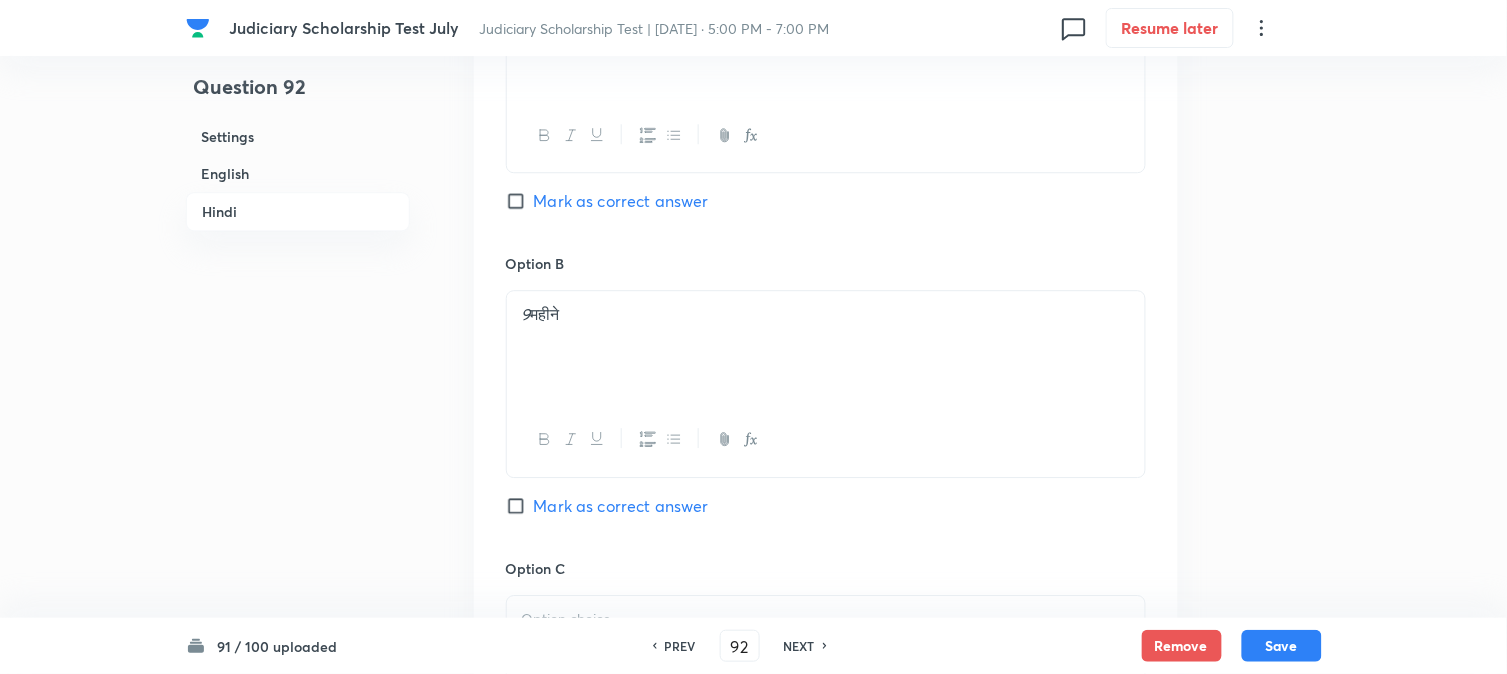 scroll, scrollTop: 3256, scrollLeft: 0, axis: vertical 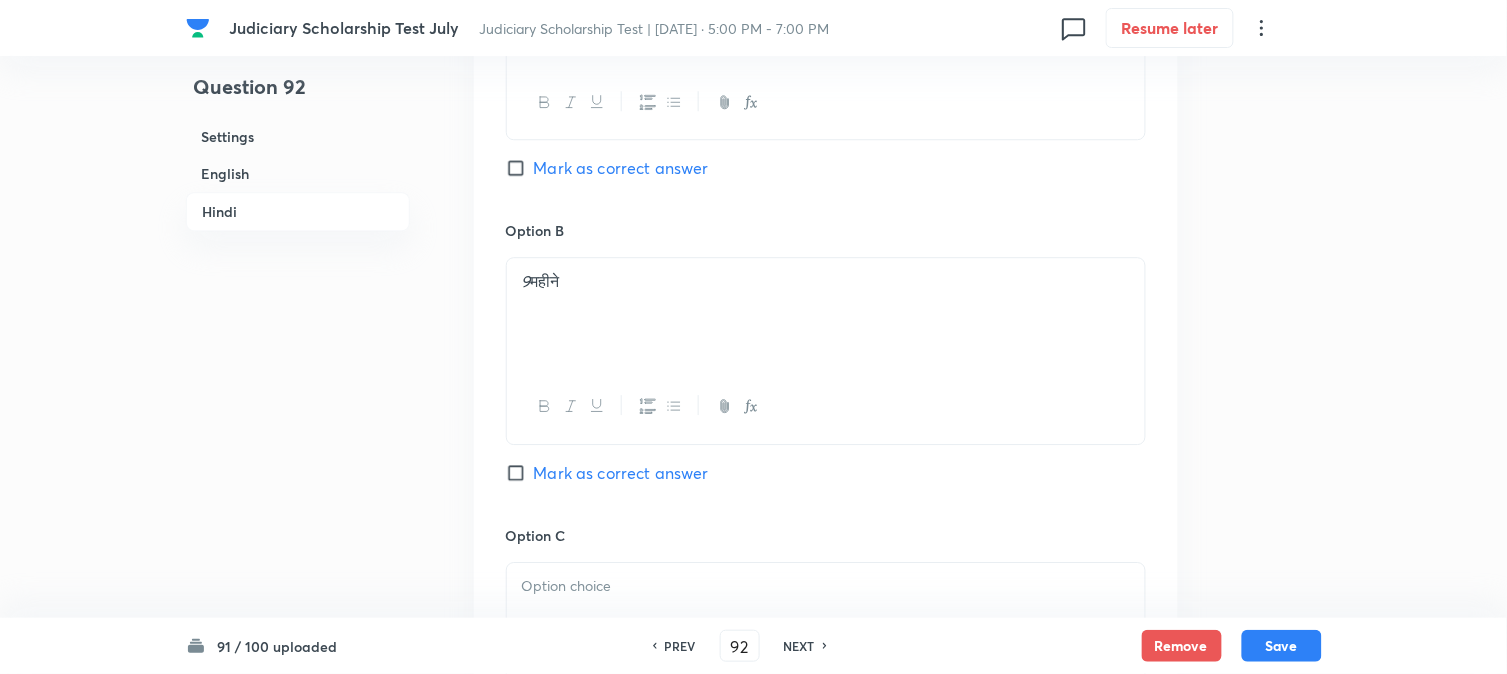 click at bounding box center (826, 619) 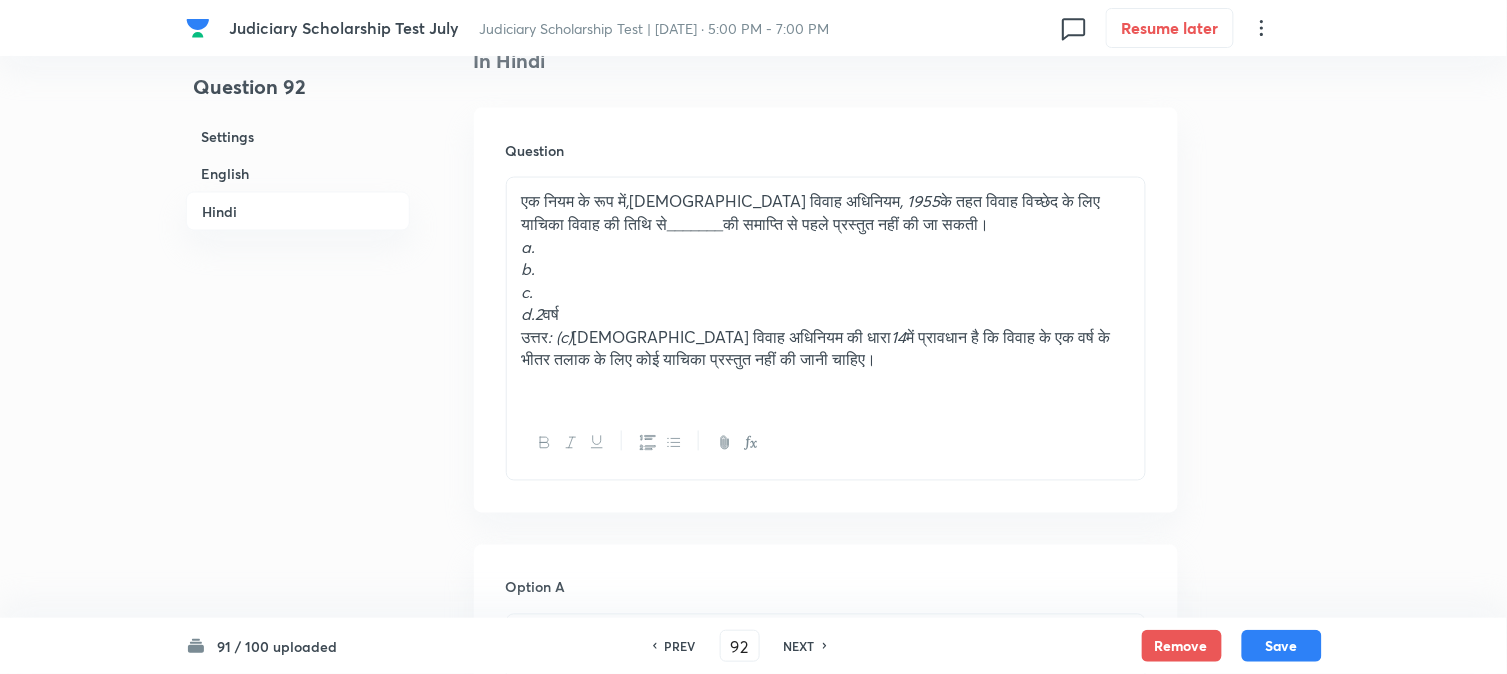 scroll, scrollTop: 2590, scrollLeft: 0, axis: vertical 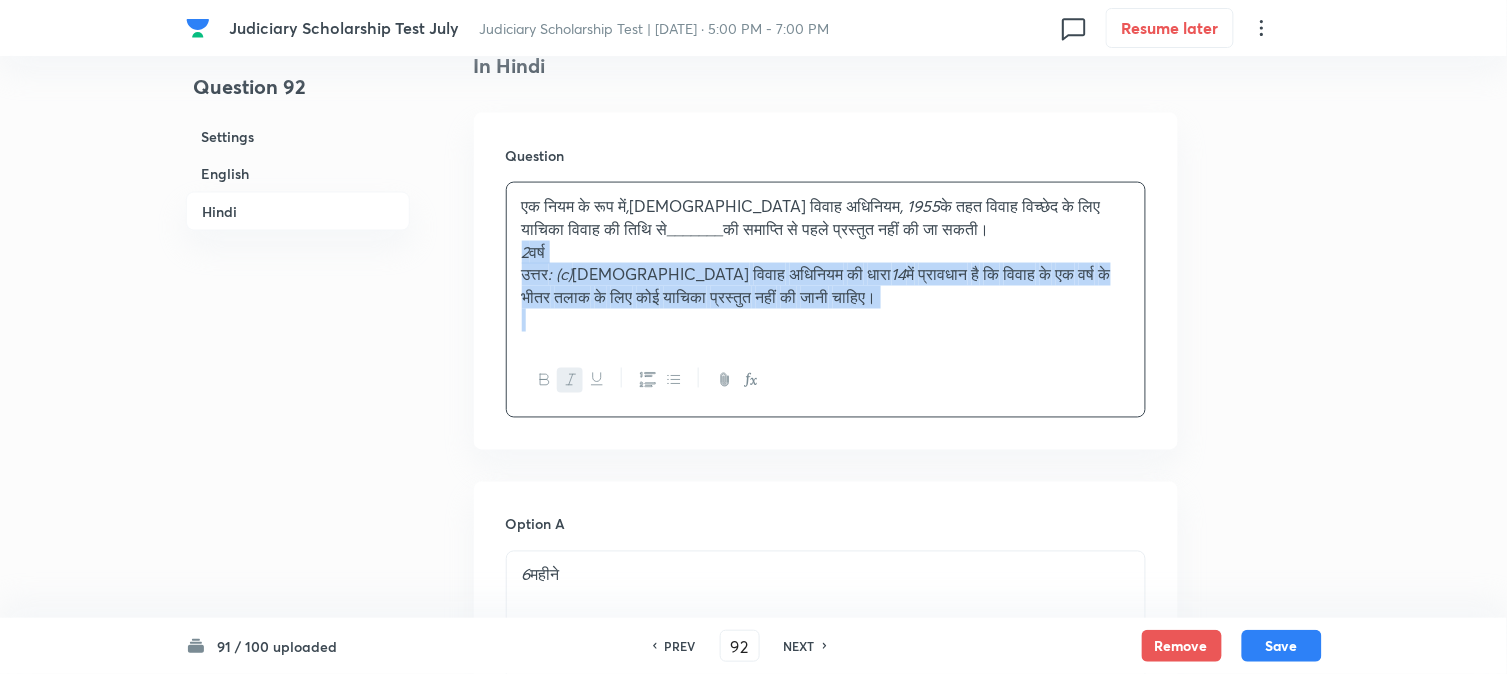drag, startPoint x: 536, startPoint y: 324, endPoint x: 1158, endPoint y: 386, distance: 625.0824 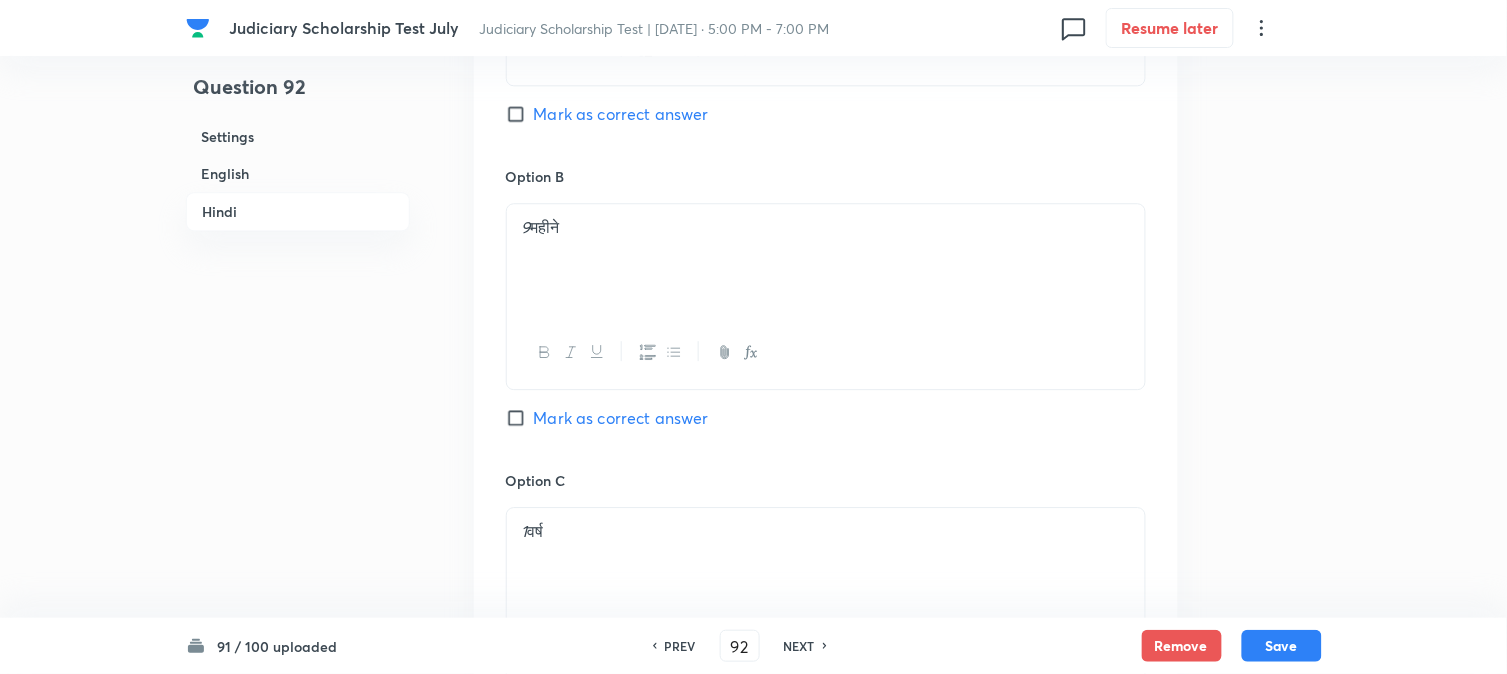 scroll, scrollTop: 3812, scrollLeft: 0, axis: vertical 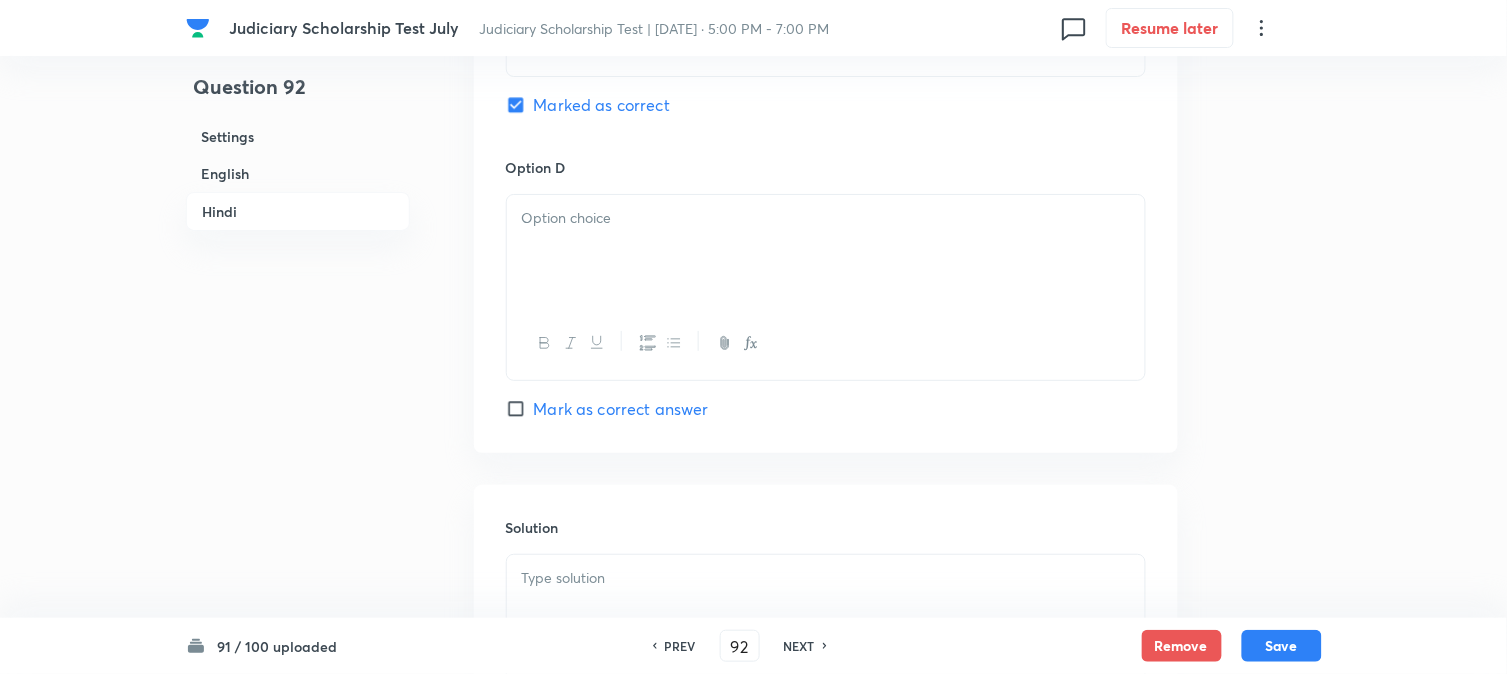 click at bounding box center [826, 251] 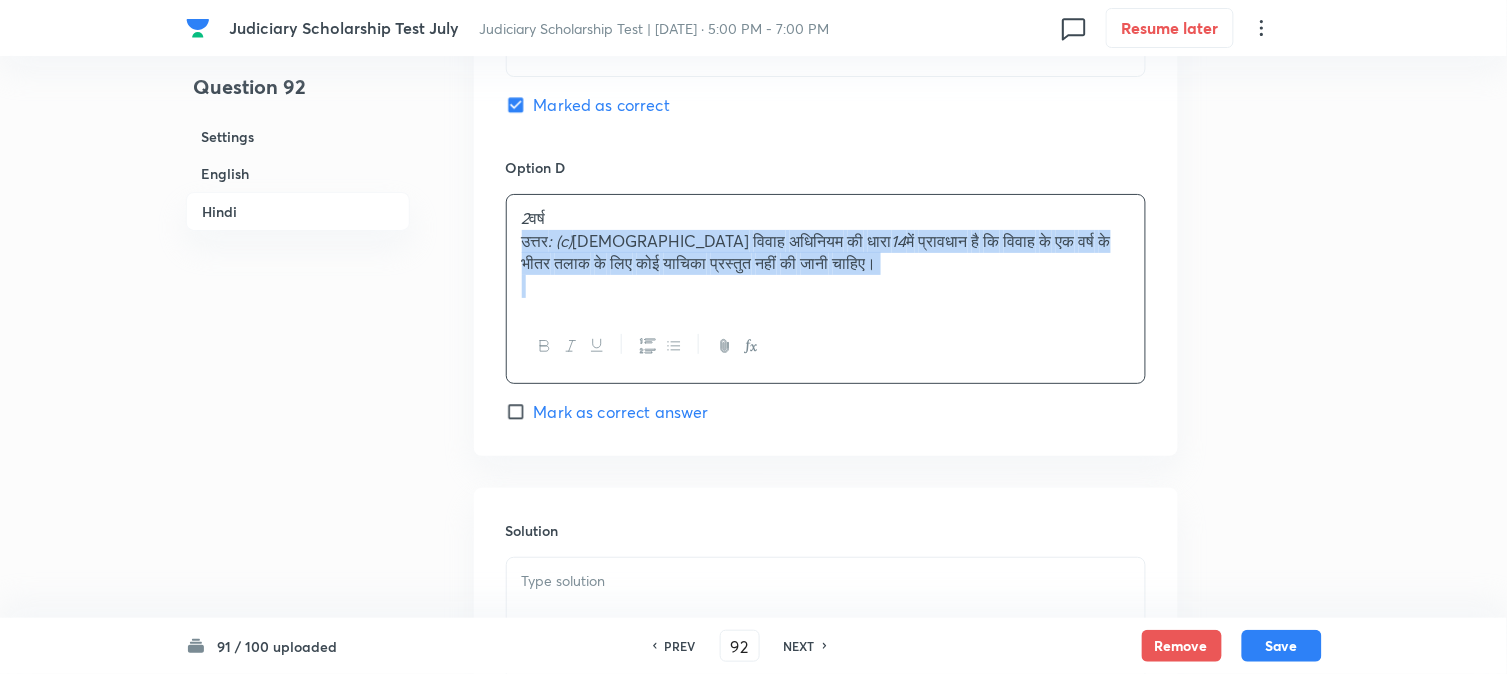 drag, startPoint x: 517, startPoint y: 241, endPoint x: 1097, endPoint y: 335, distance: 587.5679 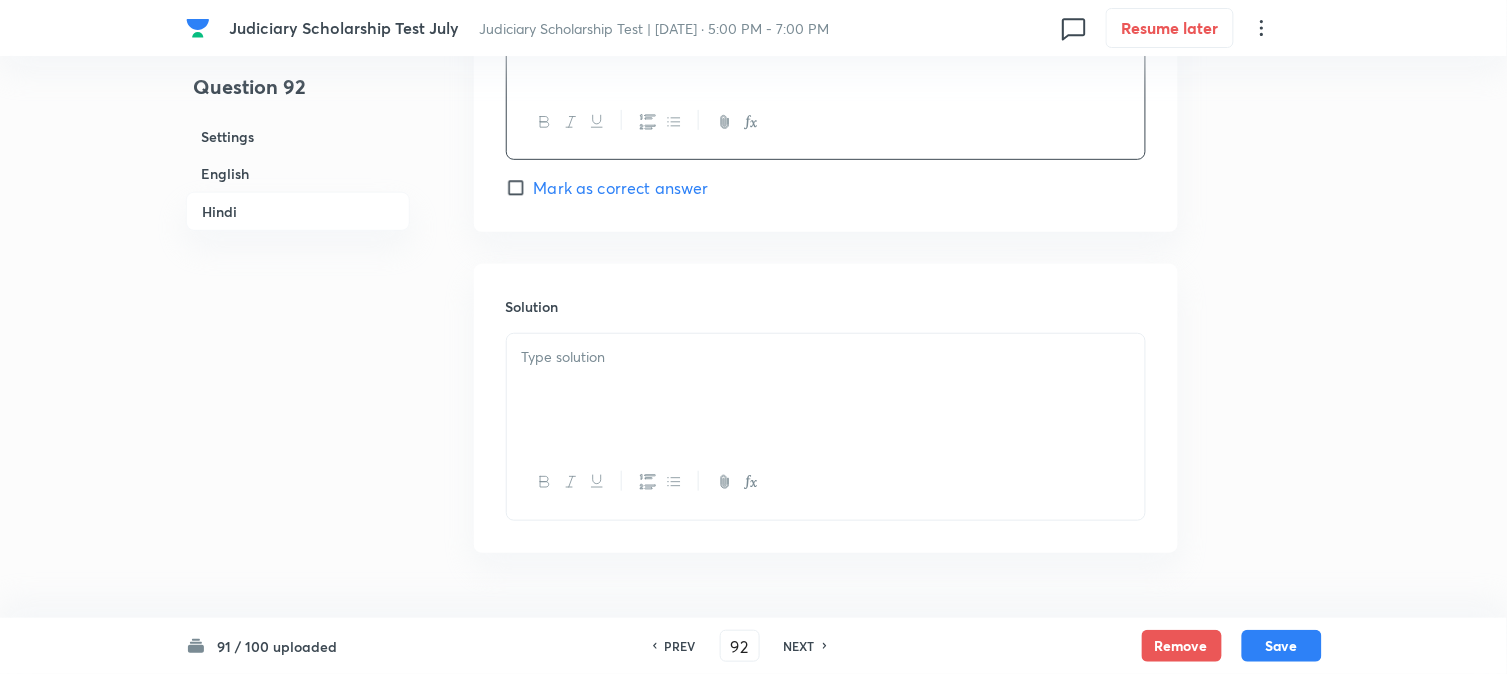 scroll, scrollTop: 4034, scrollLeft: 0, axis: vertical 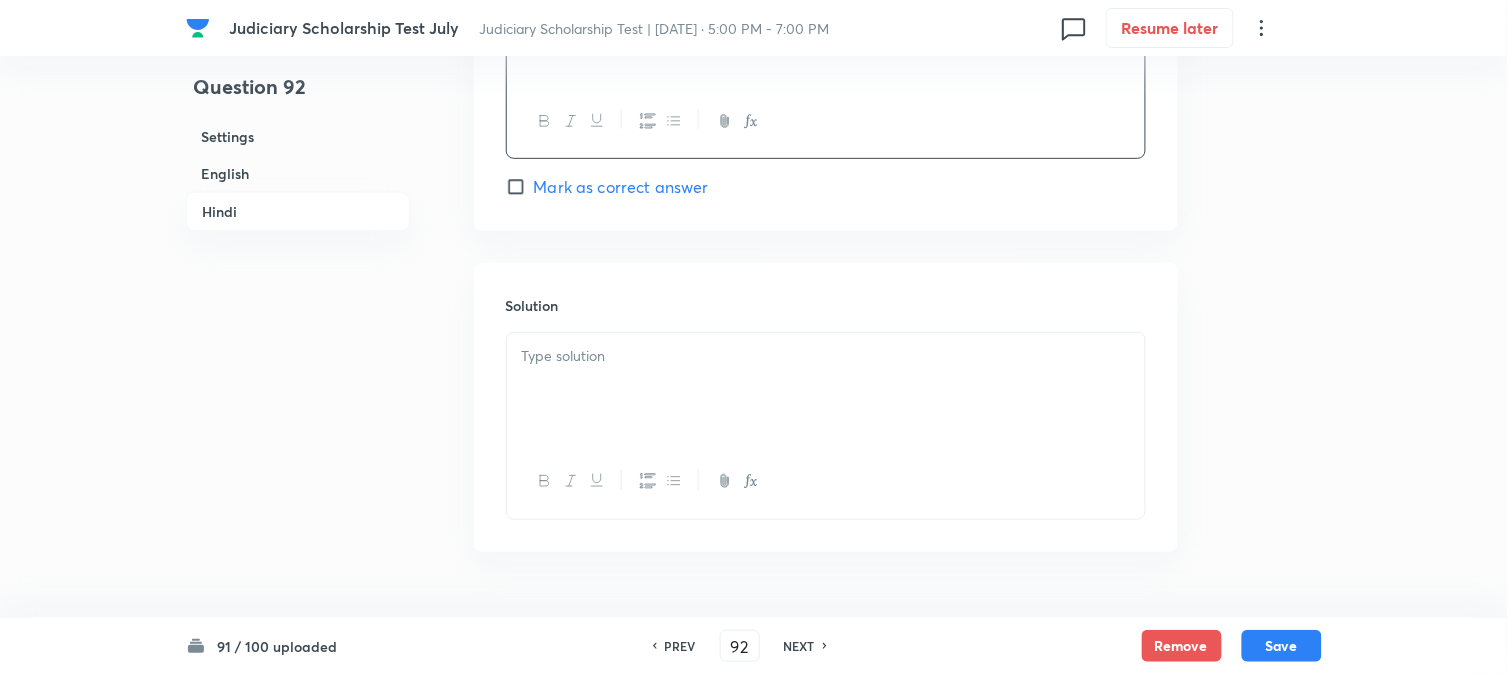 click at bounding box center (826, 389) 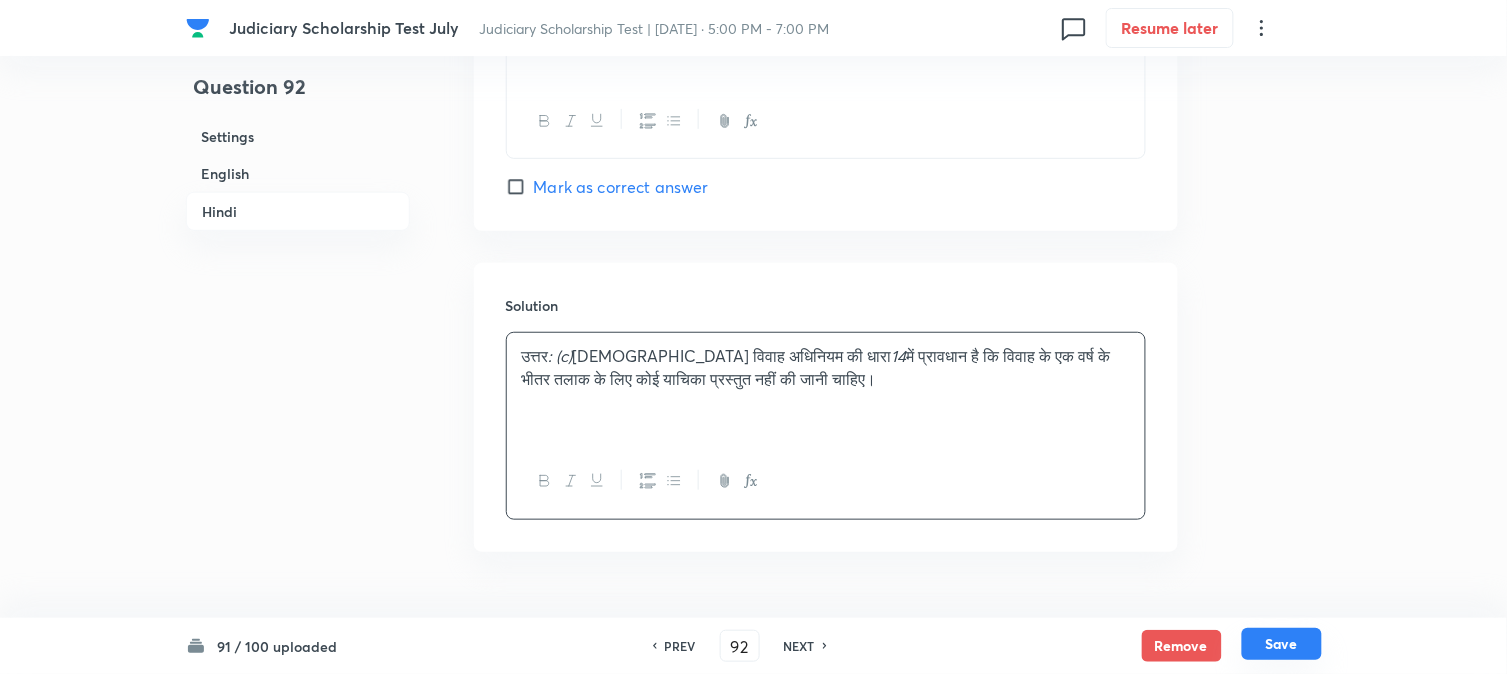 click on "Save" at bounding box center [1282, 644] 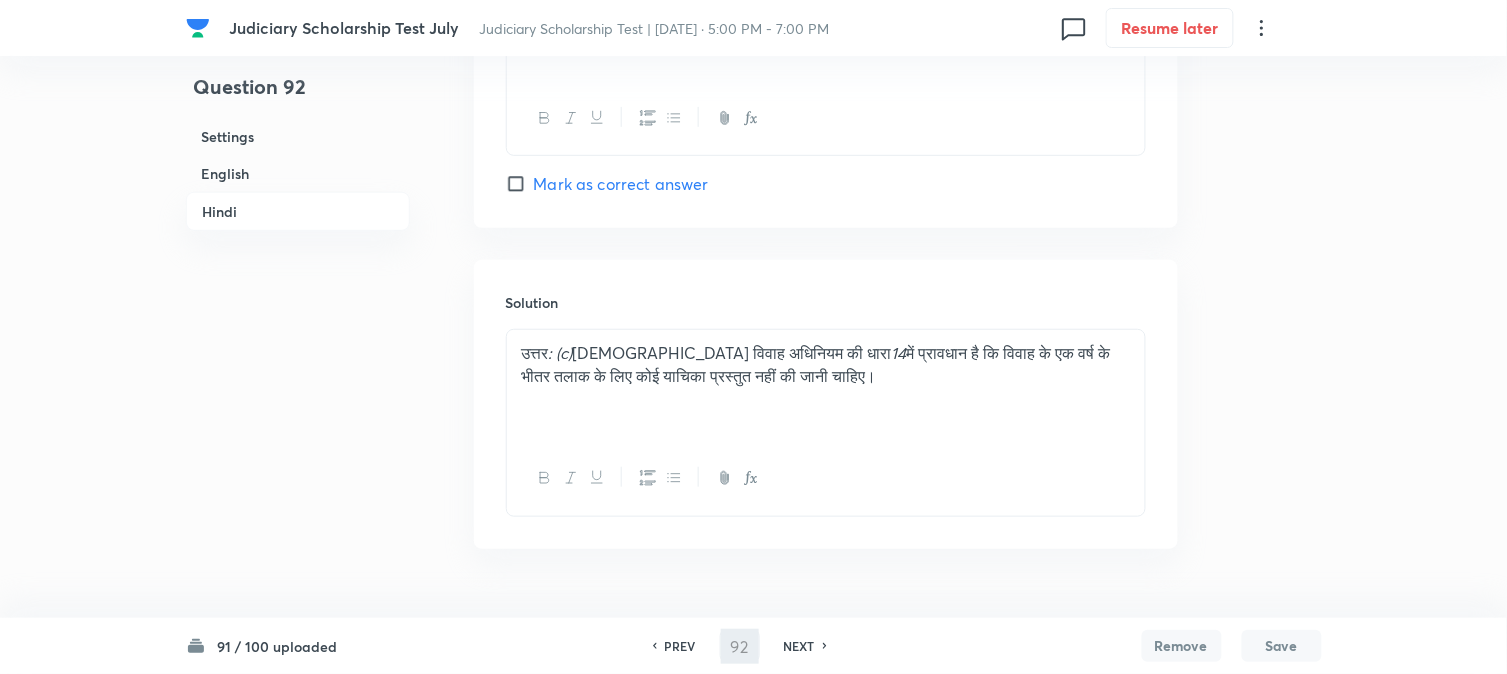 type on "93" 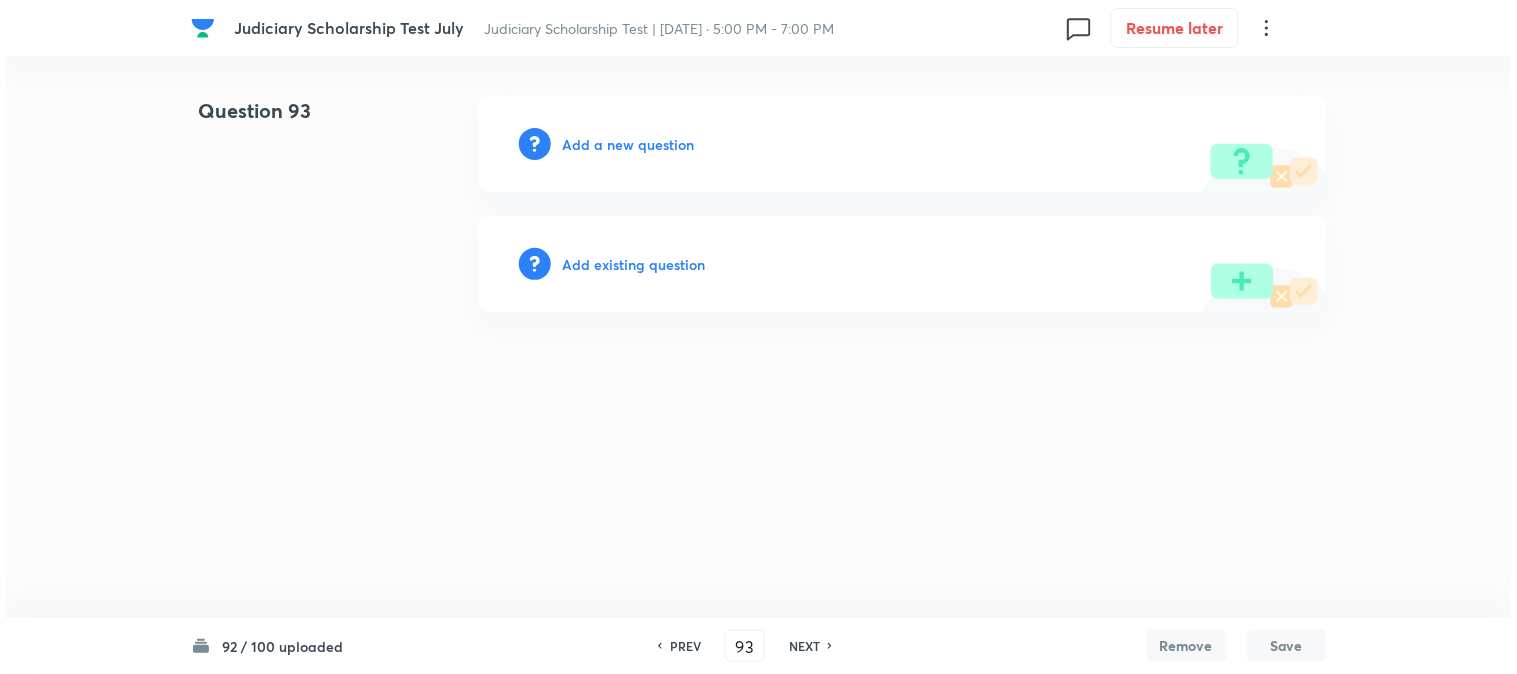 scroll, scrollTop: 0, scrollLeft: 0, axis: both 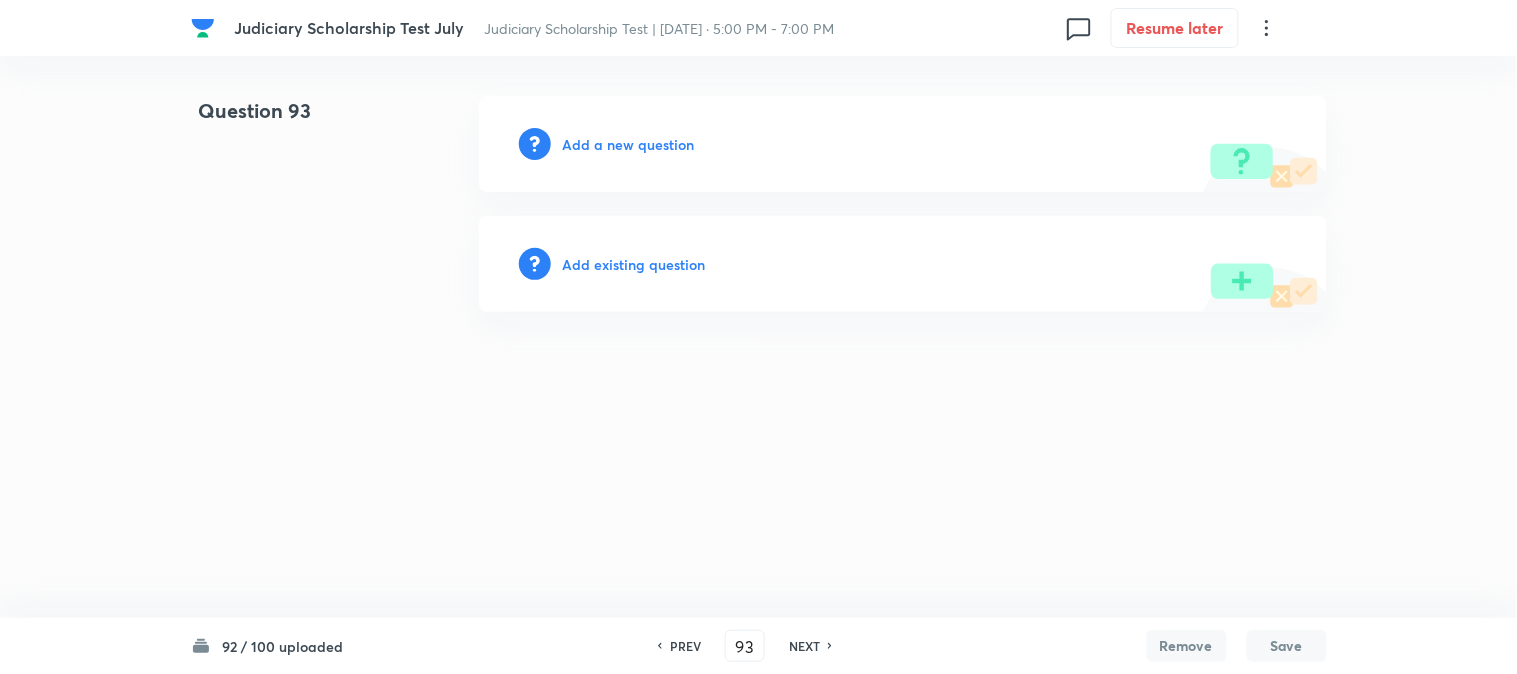 click on "Add a new question" at bounding box center [629, 144] 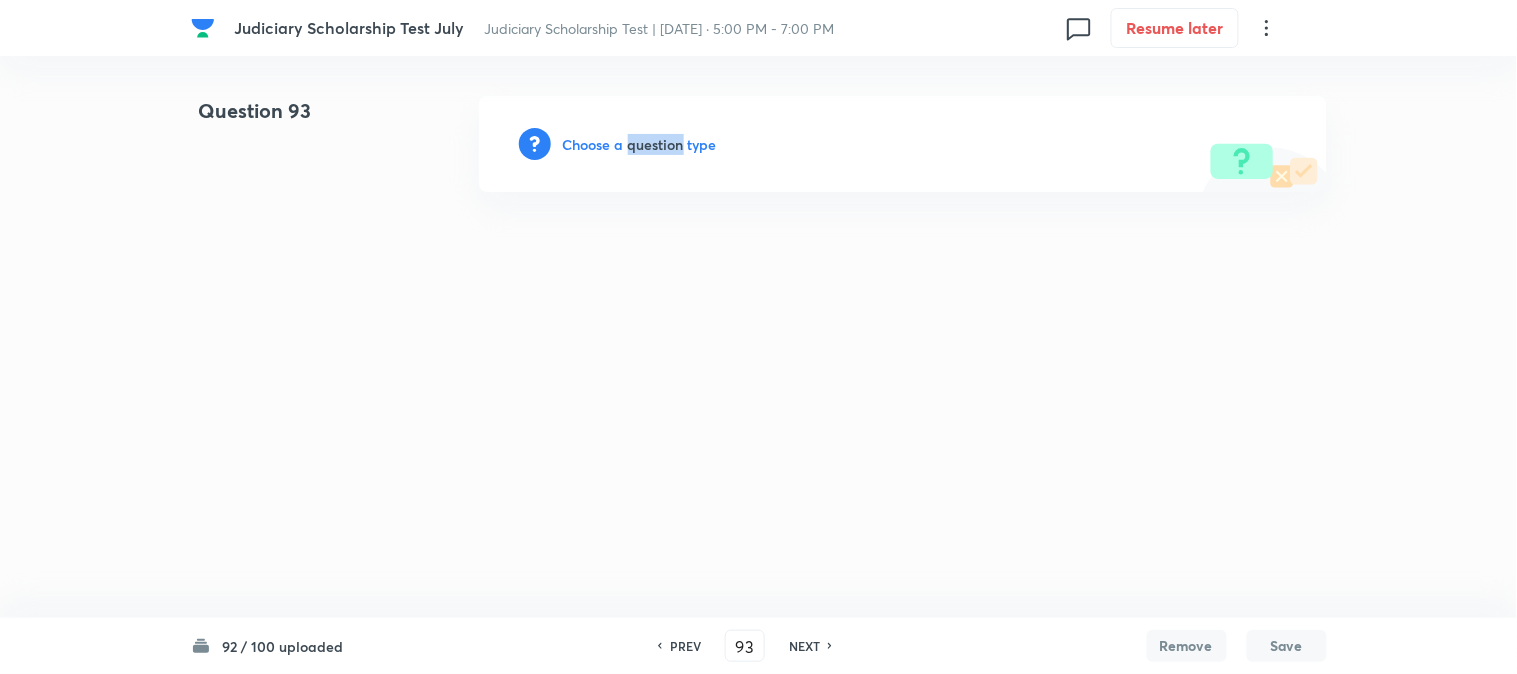 click on "Choose a question type" at bounding box center (640, 144) 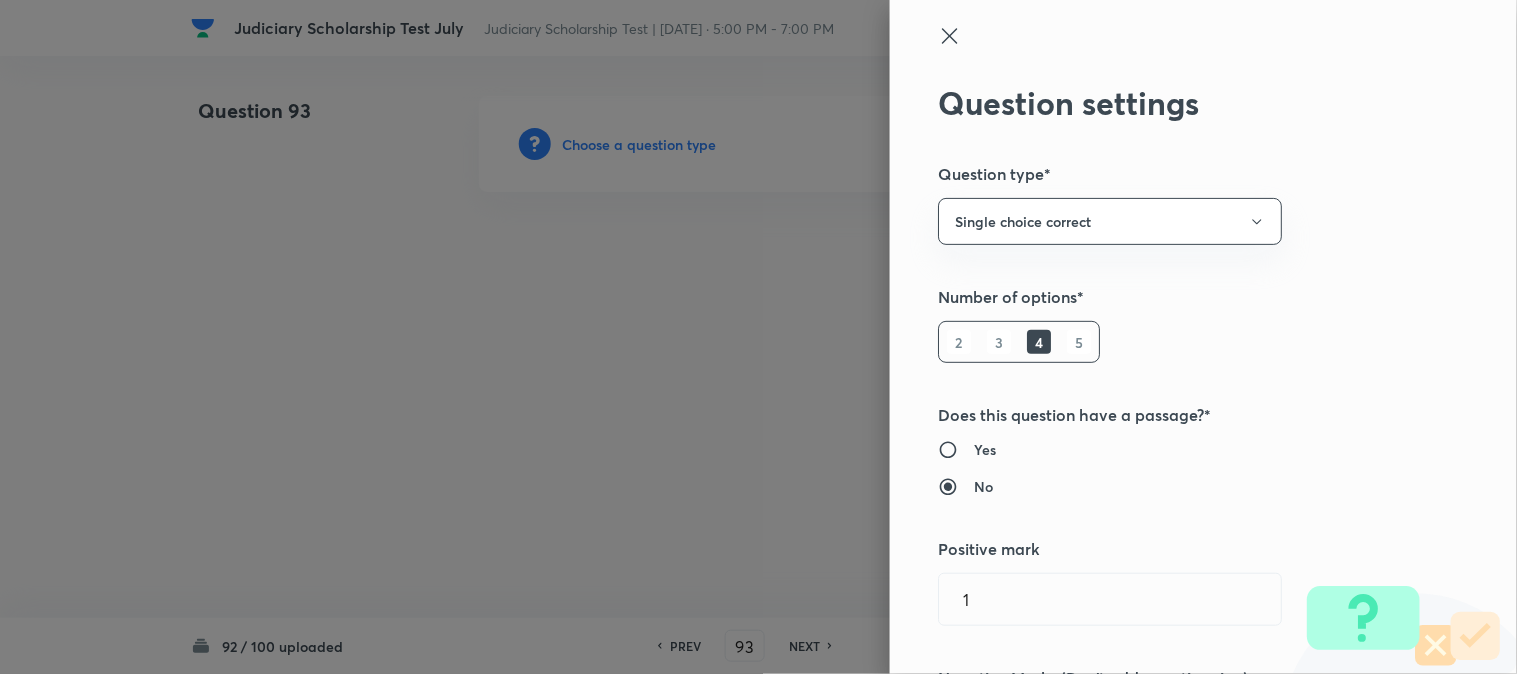 click at bounding box center (758, 337) 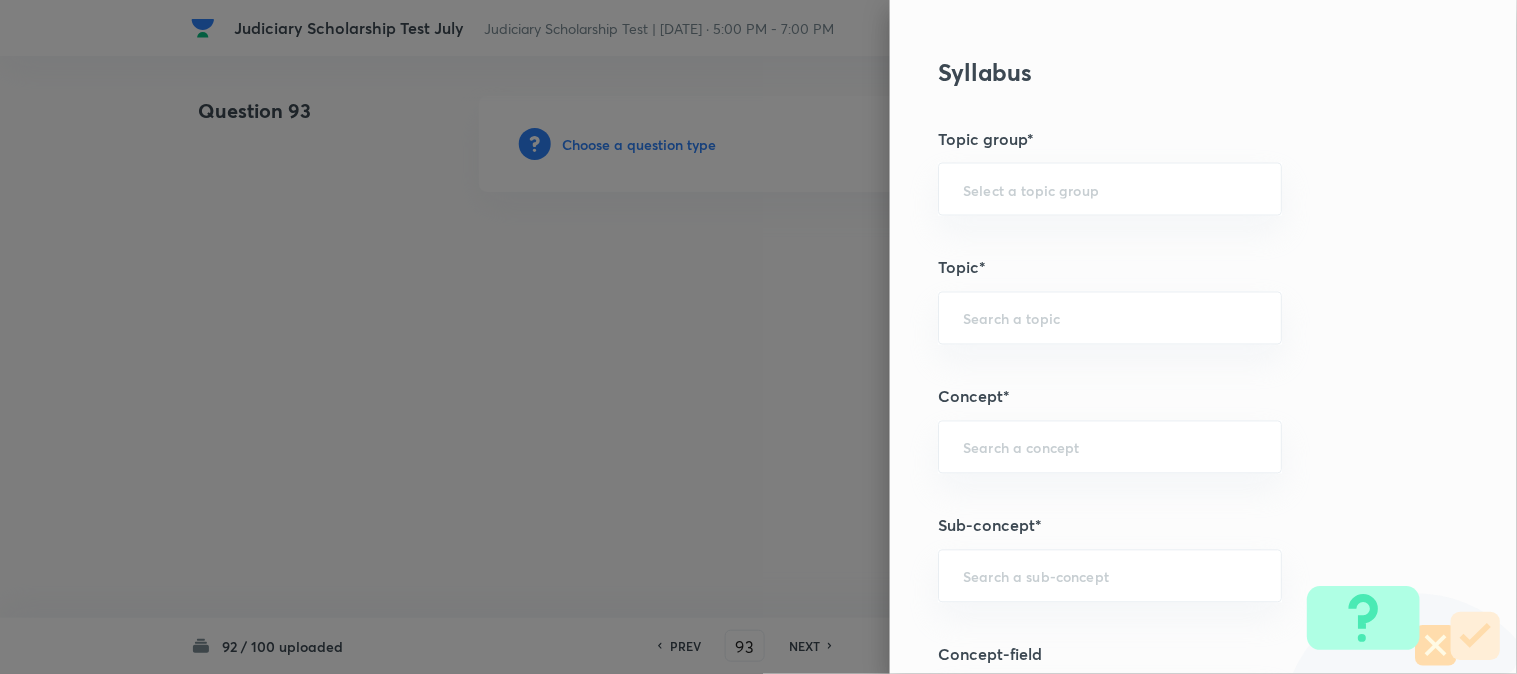 scroll, scrollTop: 1180, scrollLeft: 0, axis: vertical 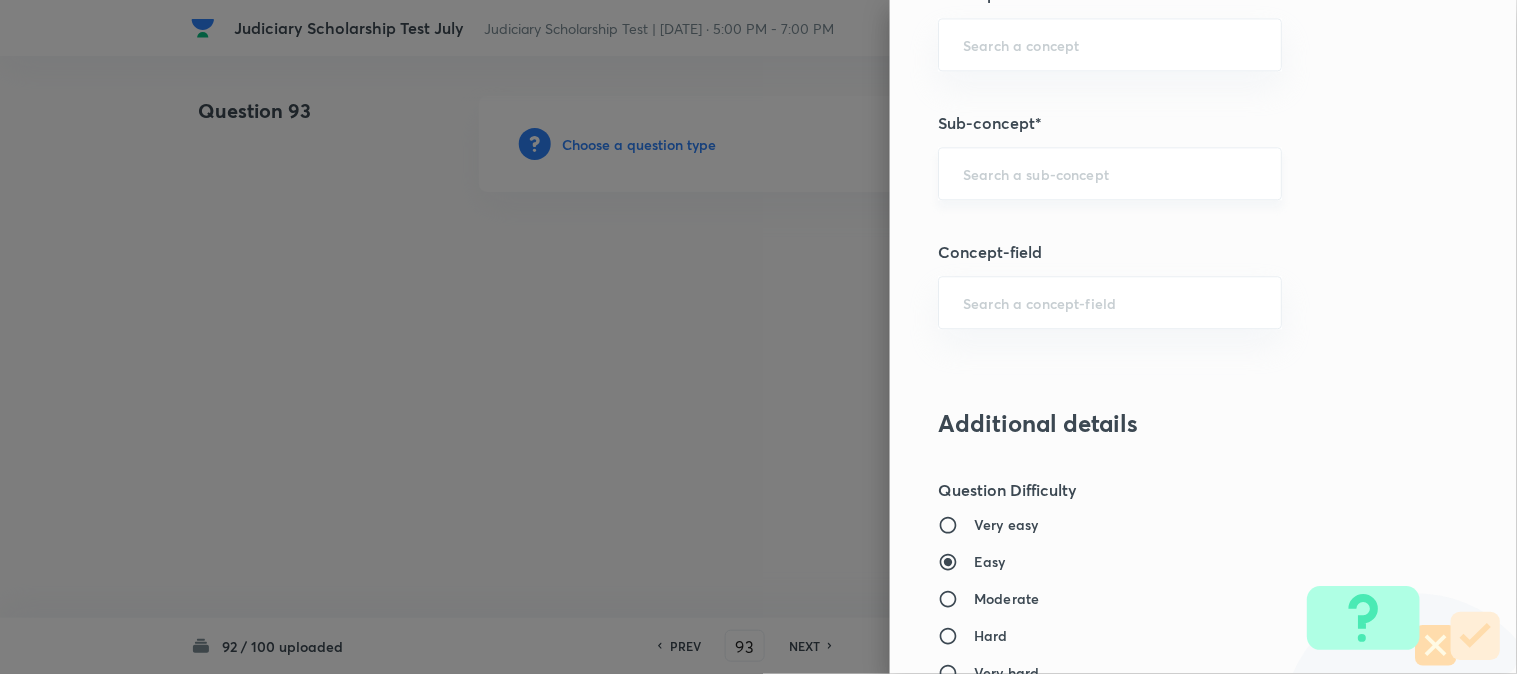 click on "​" at bounding box center [1110, 173] 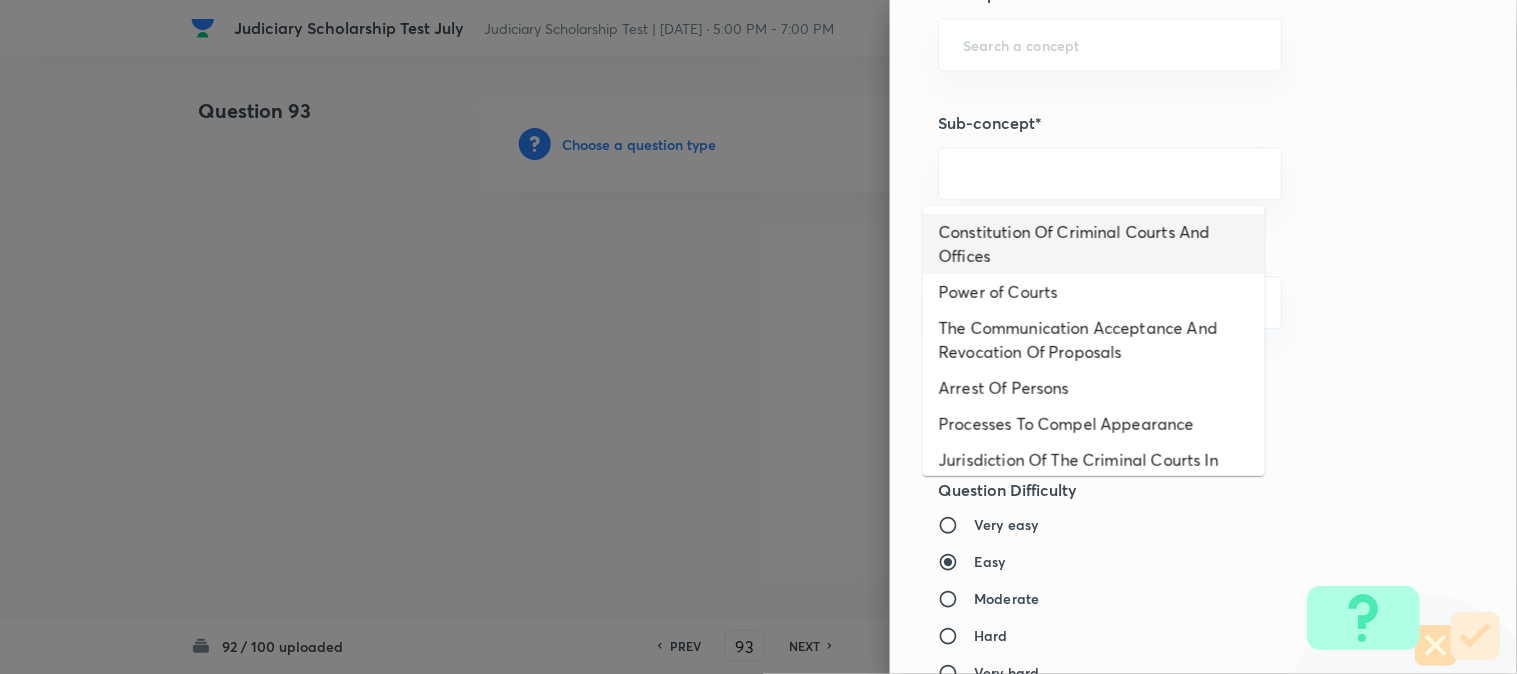 click on "Constitution Of Criminal Courts And Offices" at bounding box center (1094, 244) 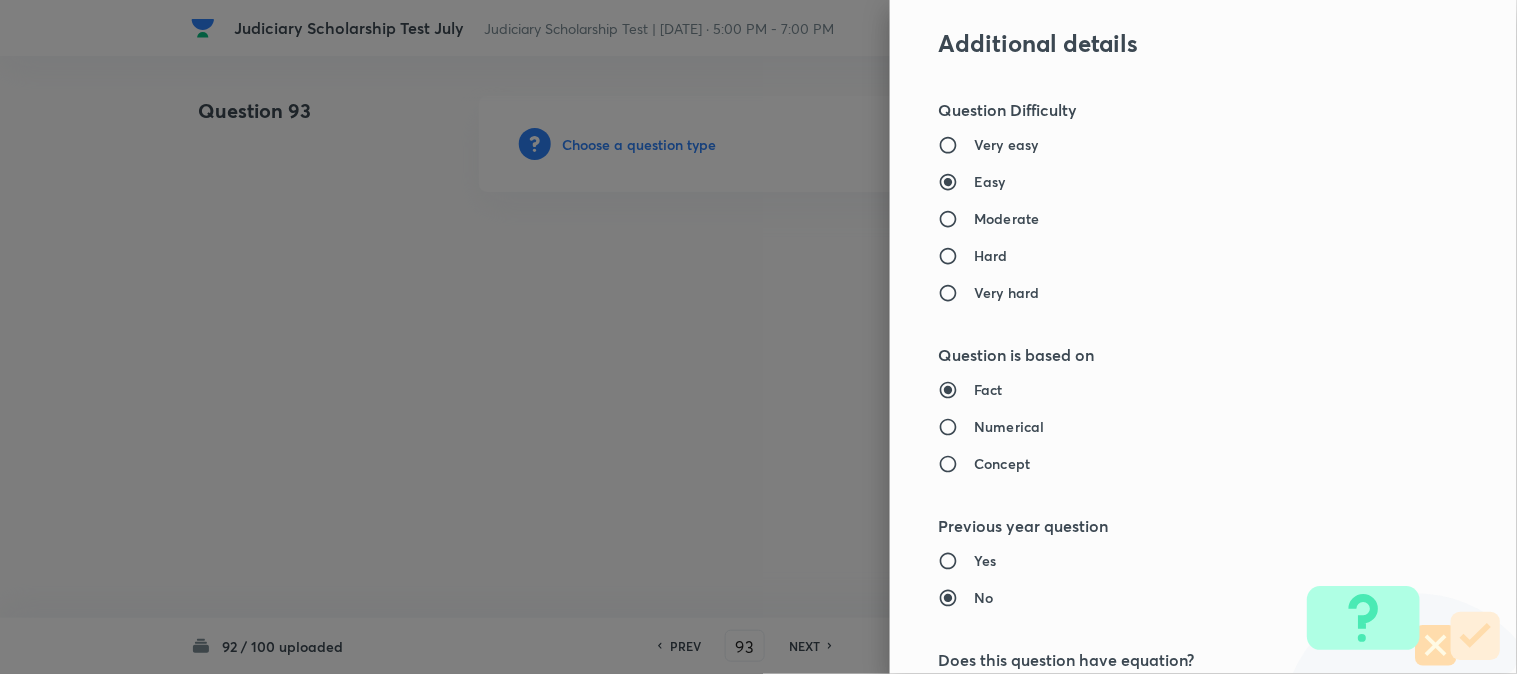 type on "Criminal Law" 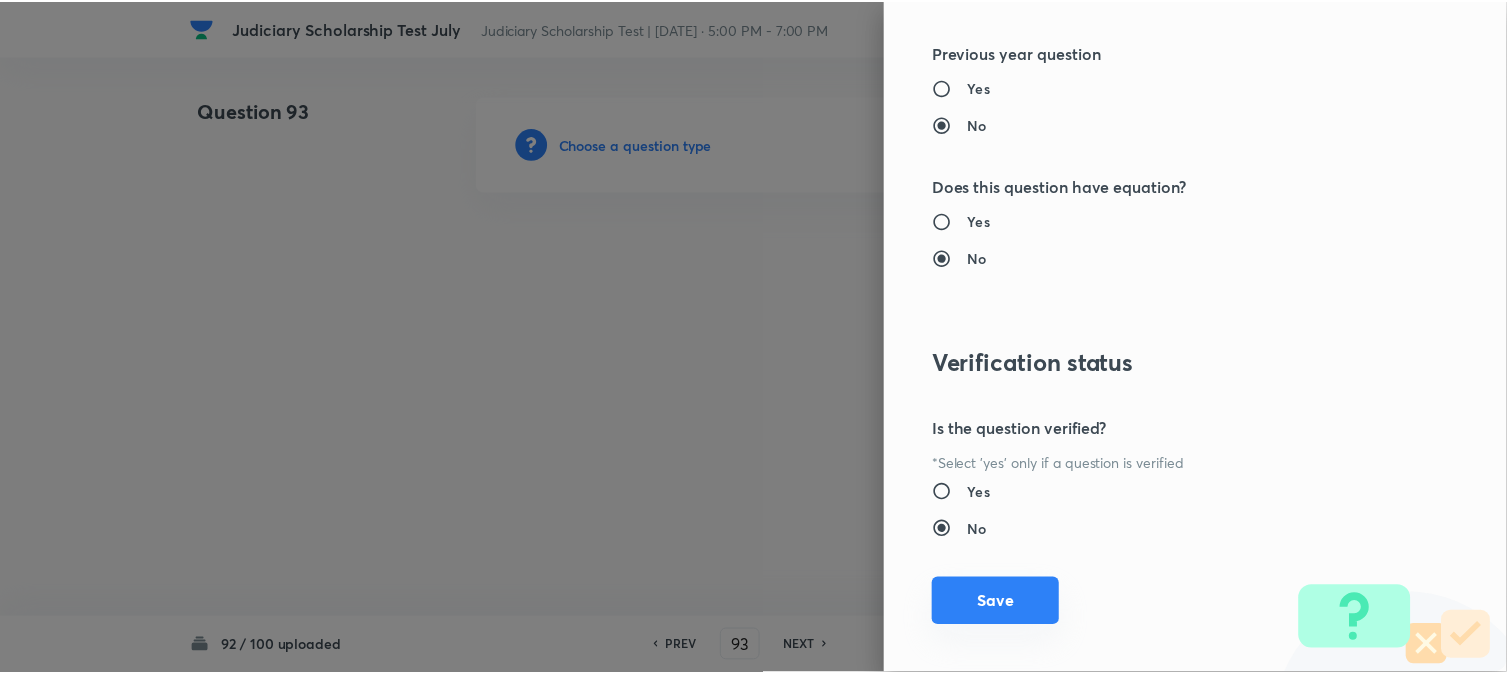 scroll, scrollTop: 2052, scrollLeft: 0, axis: vertical 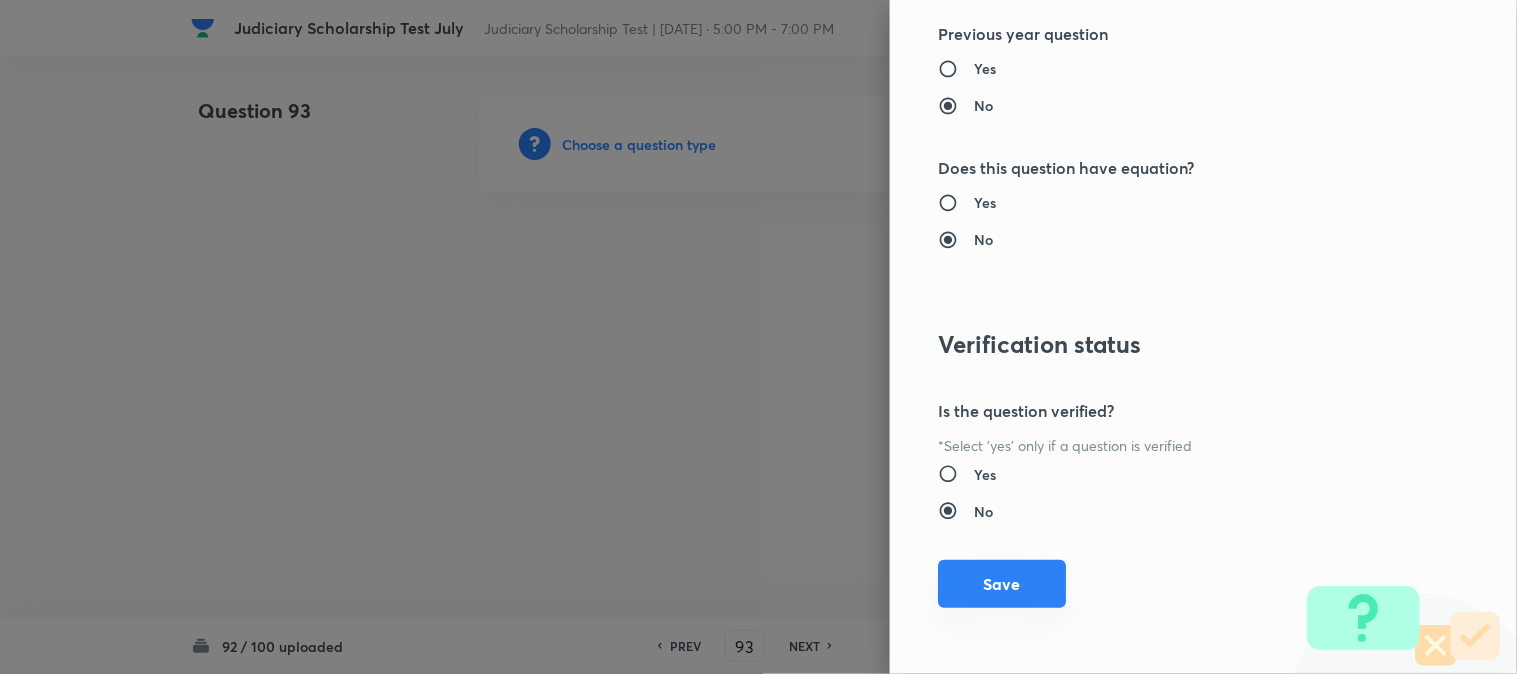 click on "Save" at bounding box center (1002, 584) 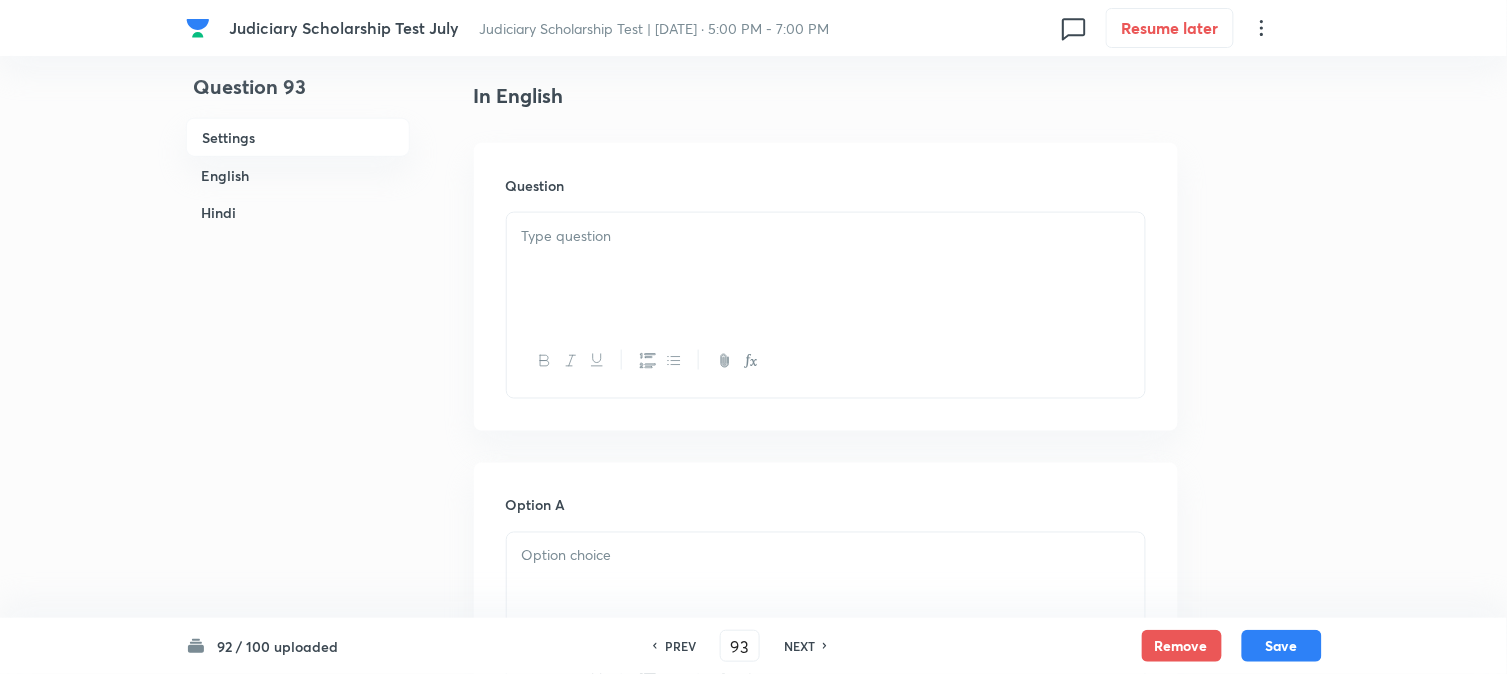 scroll, scrollTop: 590, scrollLeft: 0, axis: vertical 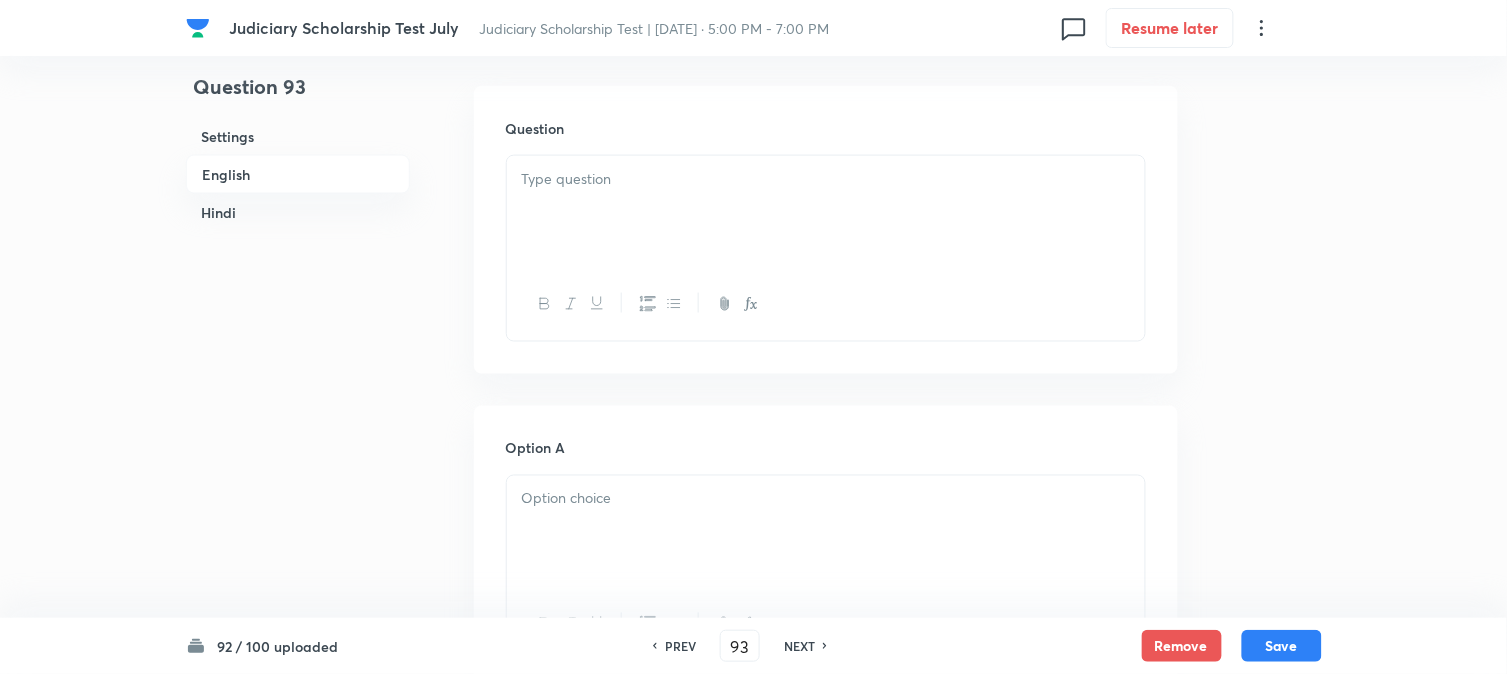 drag, startPoint x: 568, startPoint y: 187, endPoint x: 551, endPoint y: 217, distance: 34.48188 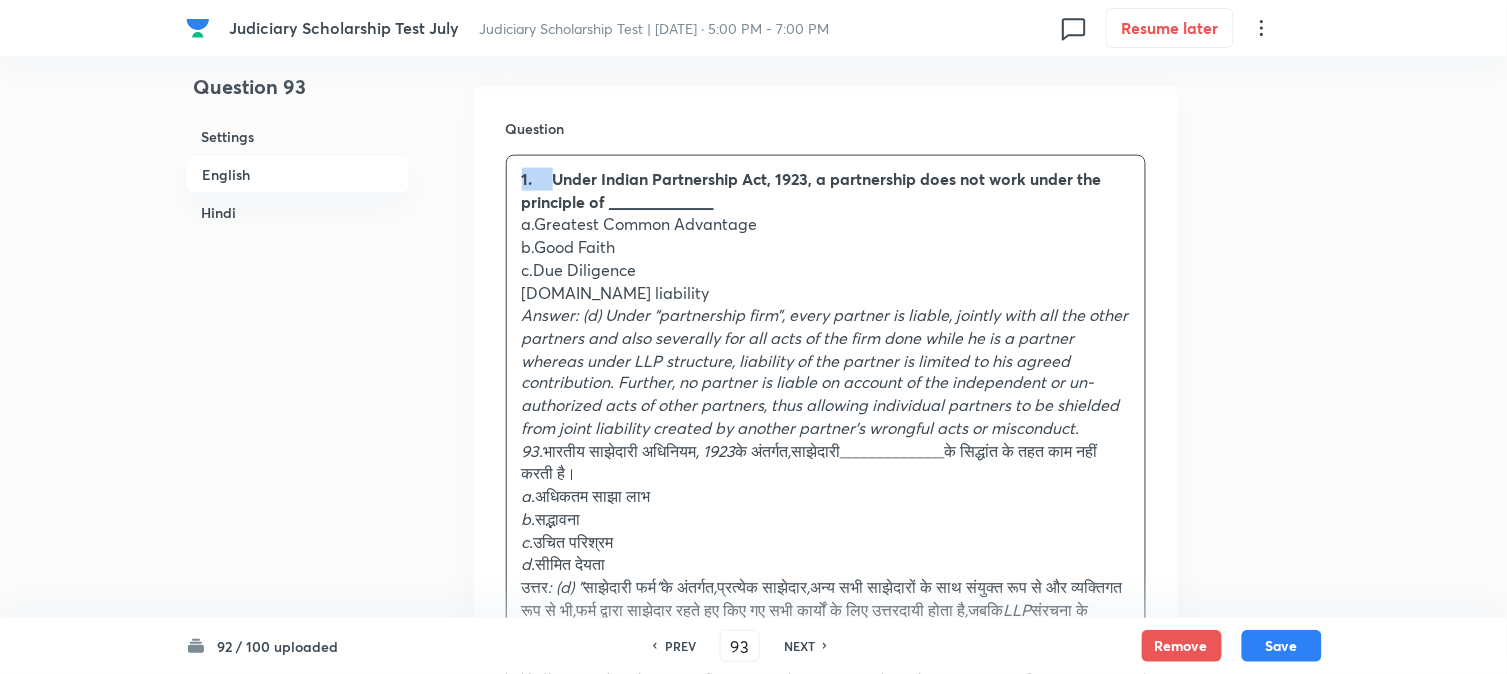 drag, startPoint x: 554, startPoint y: 173, endPoint x: 506, endPoint y: 161, distance: 49.47727 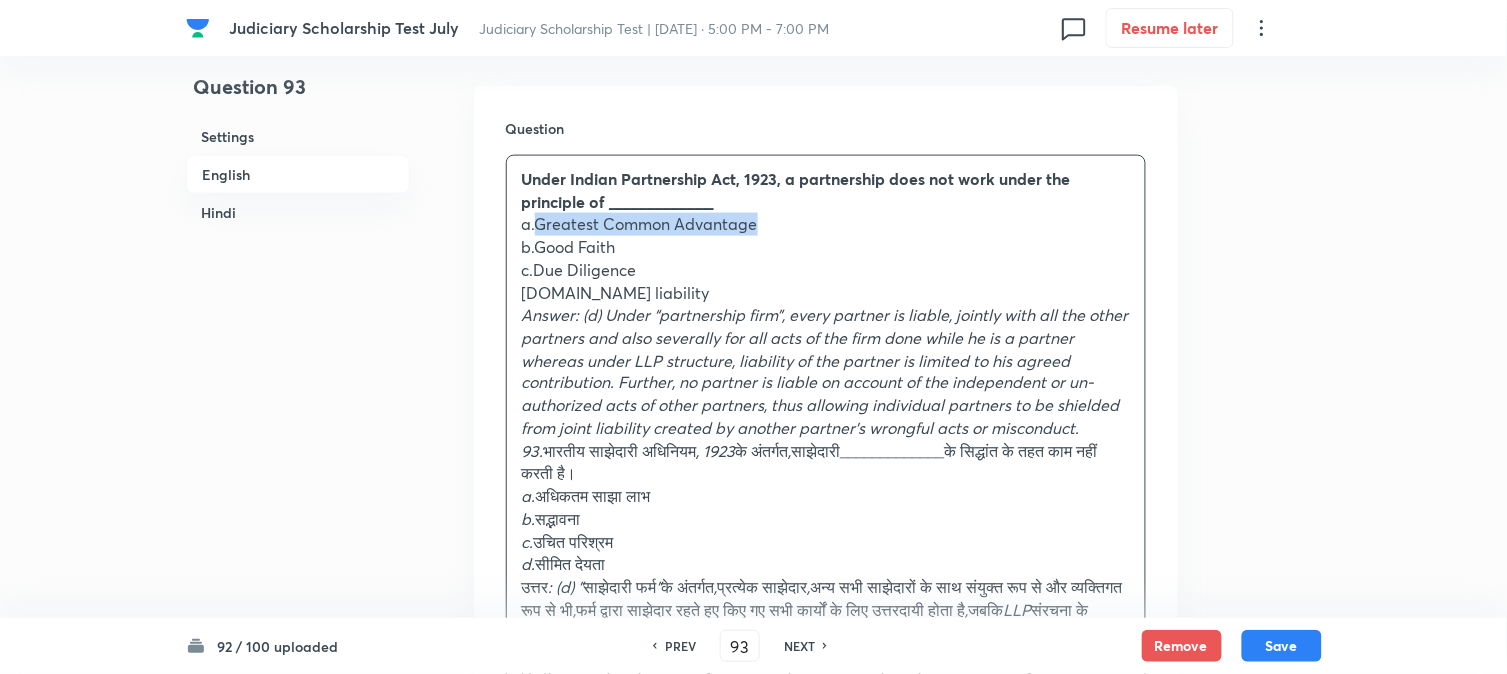 drag, startPoint x: 536, startPoint y: 231, endPoint x: 820, endPoint y: 227, distance: 284.02817 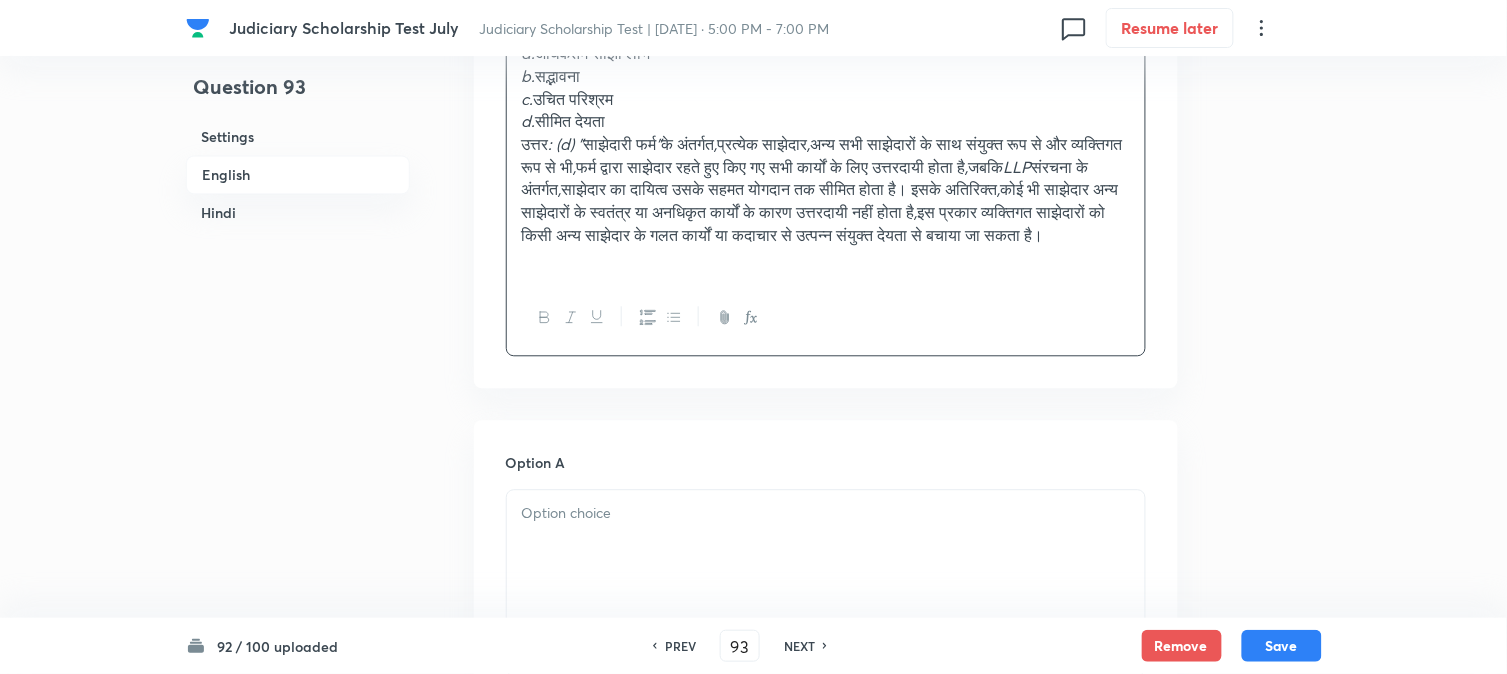 click at bounding box center [826, 546] 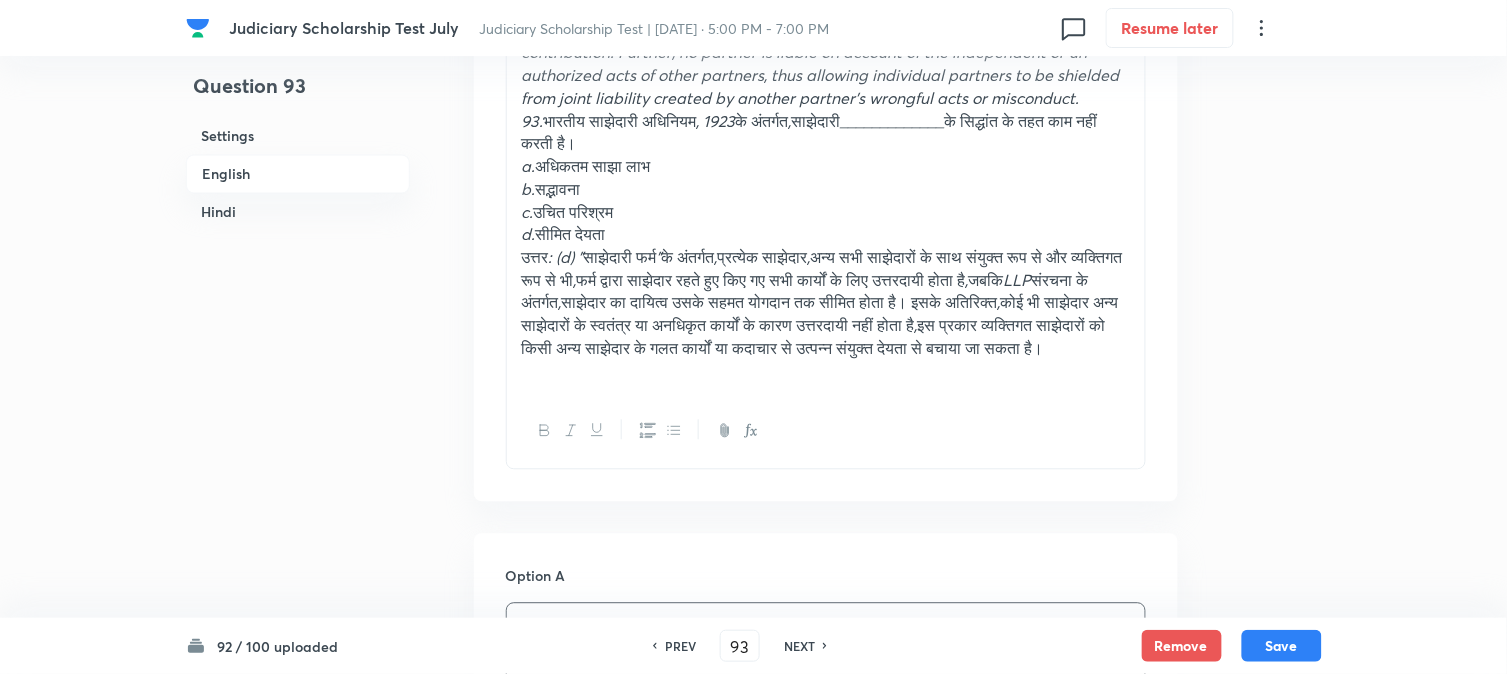 scroll, scrollTop: 812, scrollLeft: 0, axis: vertical 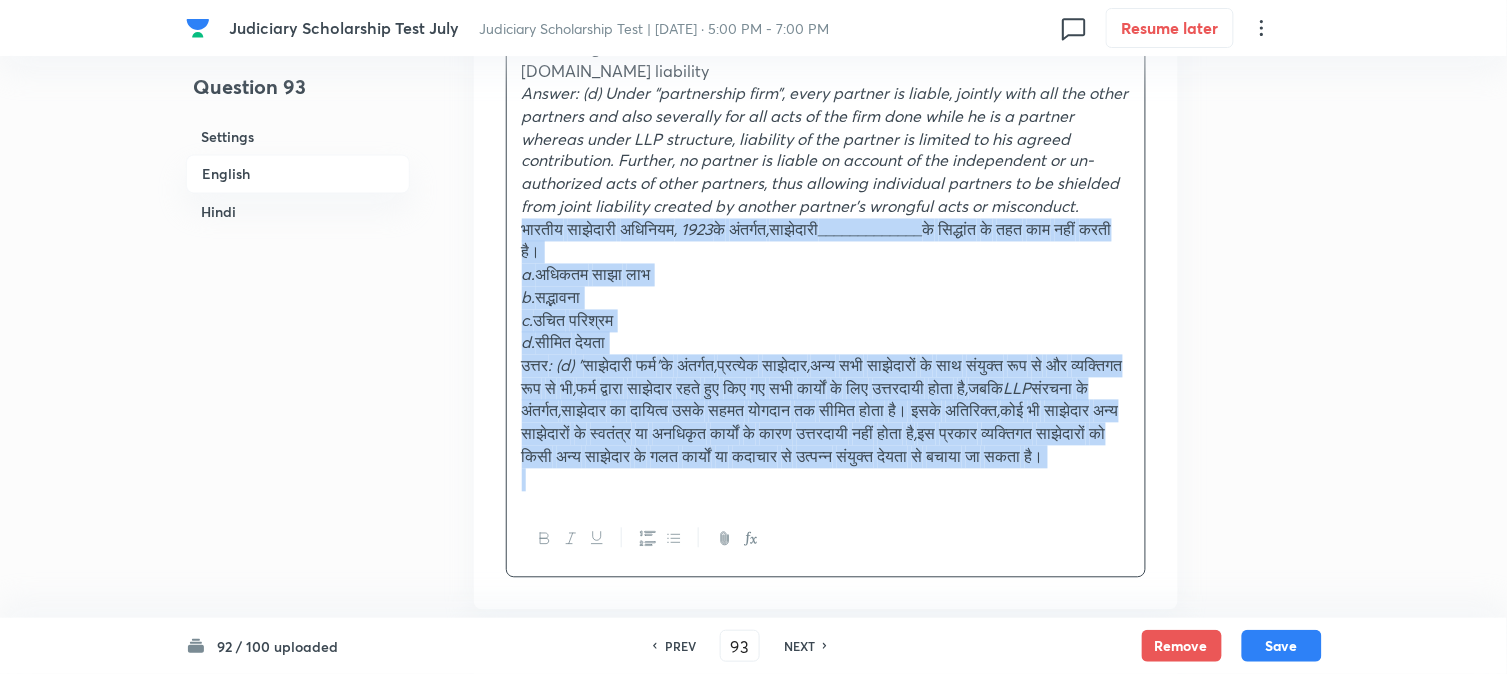 drag, startPoint x: 547, startPoint y: 228, endPoint x: 1027, endPoint y: 505, distance: 554.1922 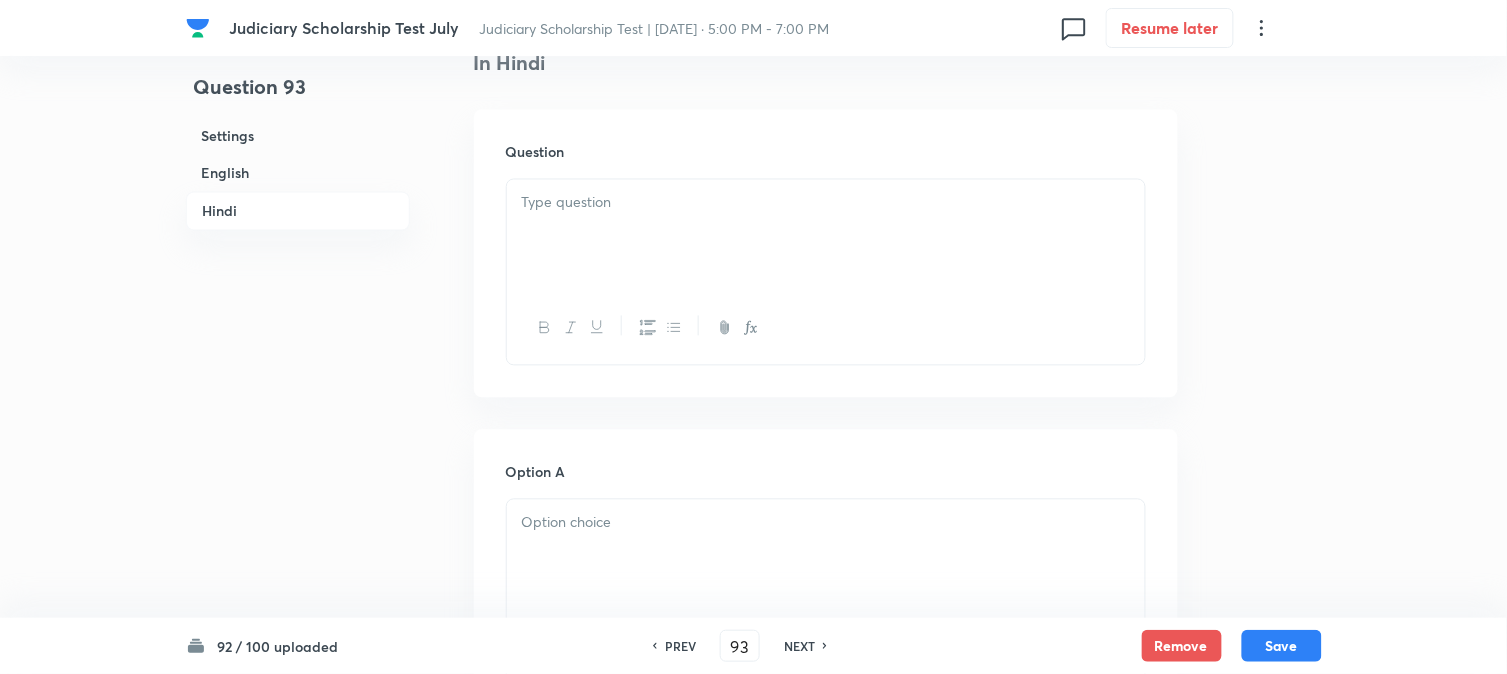 scroll, scrollTop: 2812, scrollLeft: 0, axis: vertical 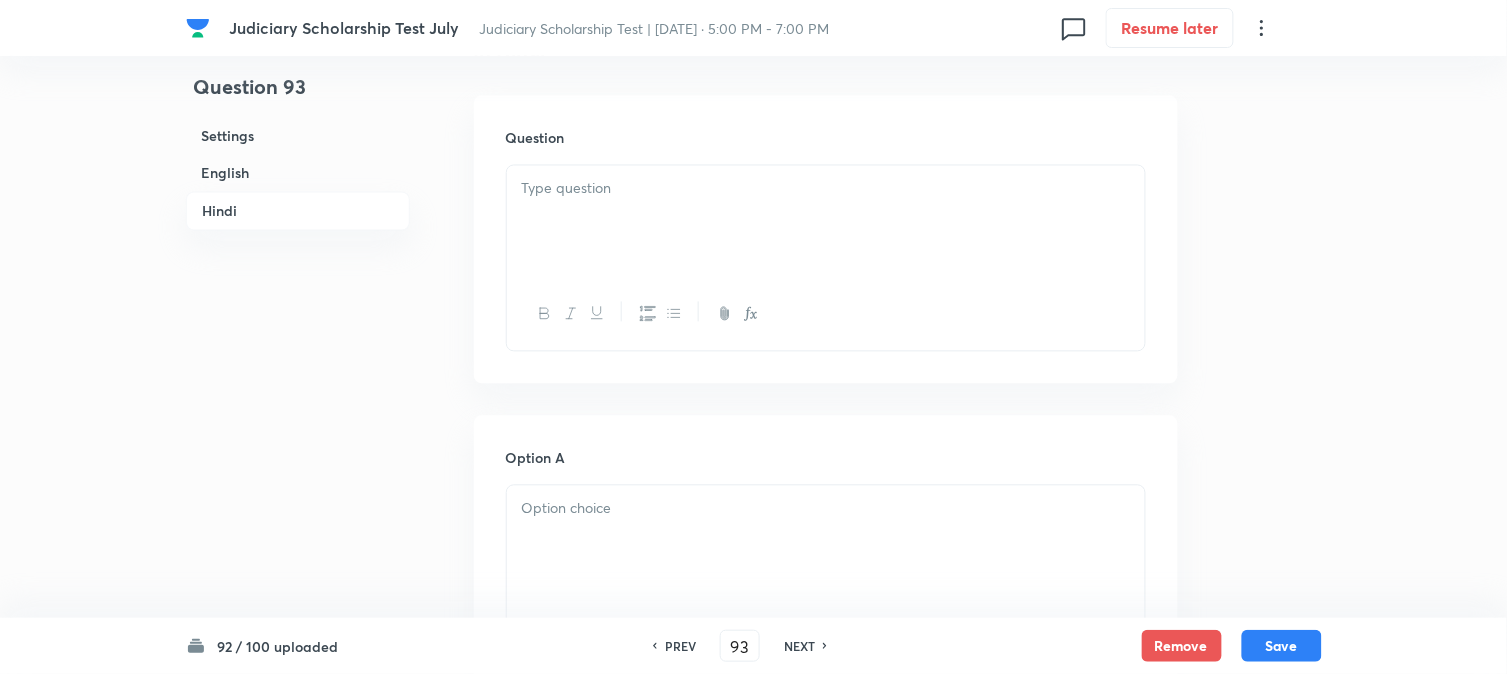 click at bounding box center (826, 222) 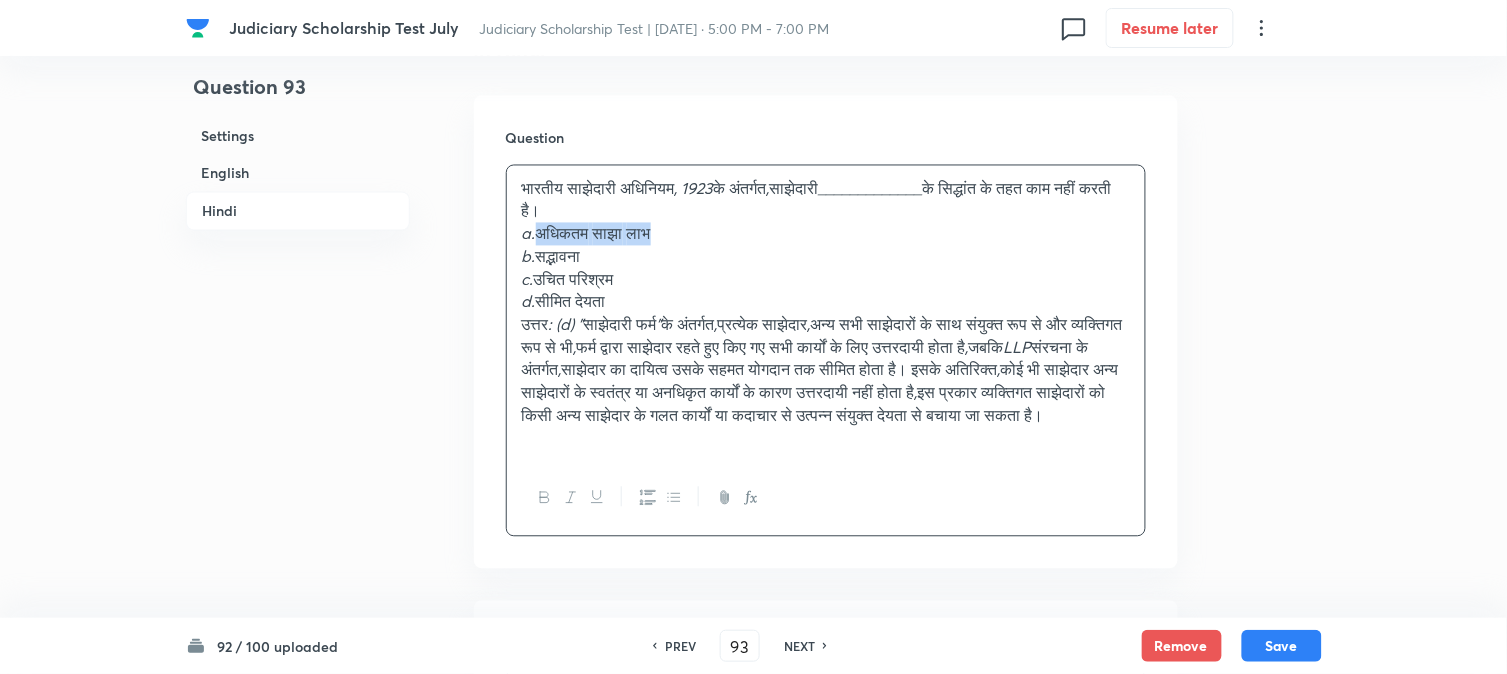 drag, startPoint x: 541, startPoint y: 240, endPoint x: 760, endPoint y: 236, distance: 219.03653 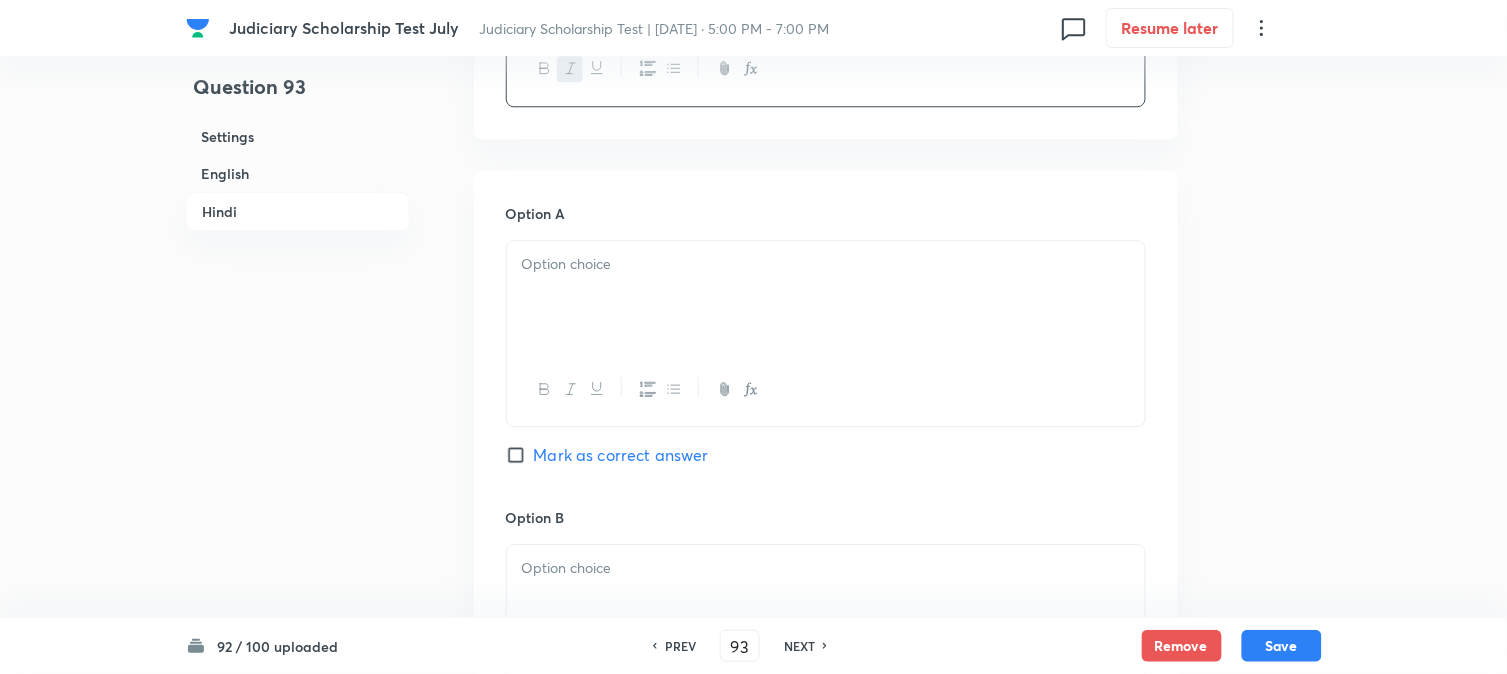 scroll, scrollTop: 3256, scrollLeft: 0, axis: vertical 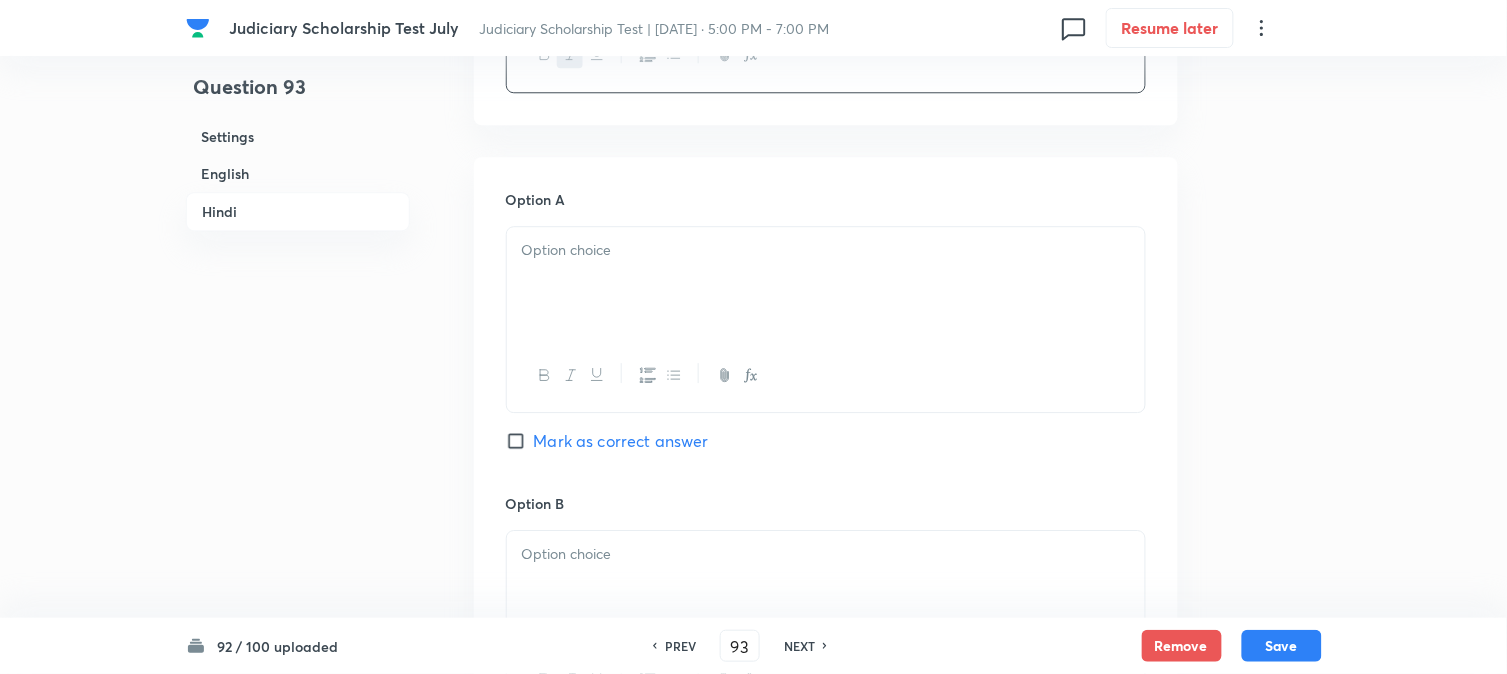click at bounding box center (826, 375) 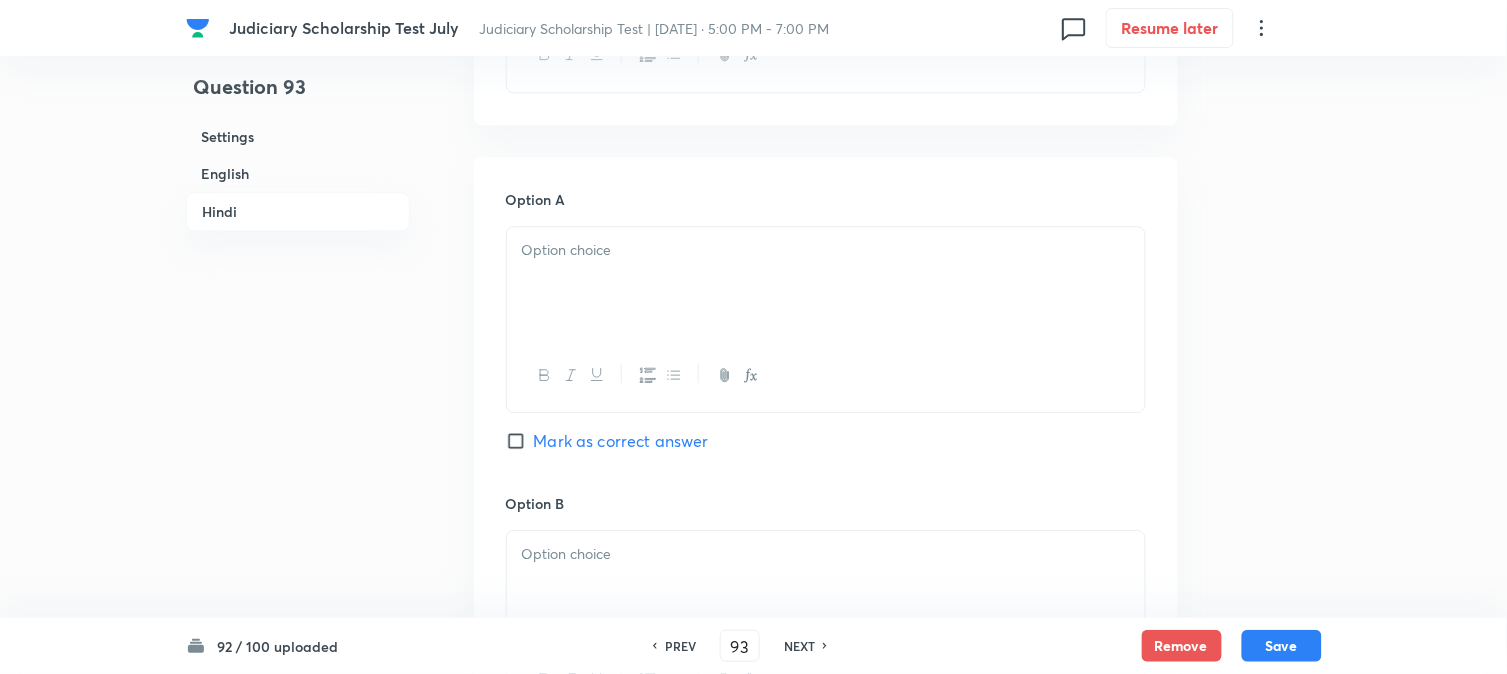 click at bounding box center [826, 283] 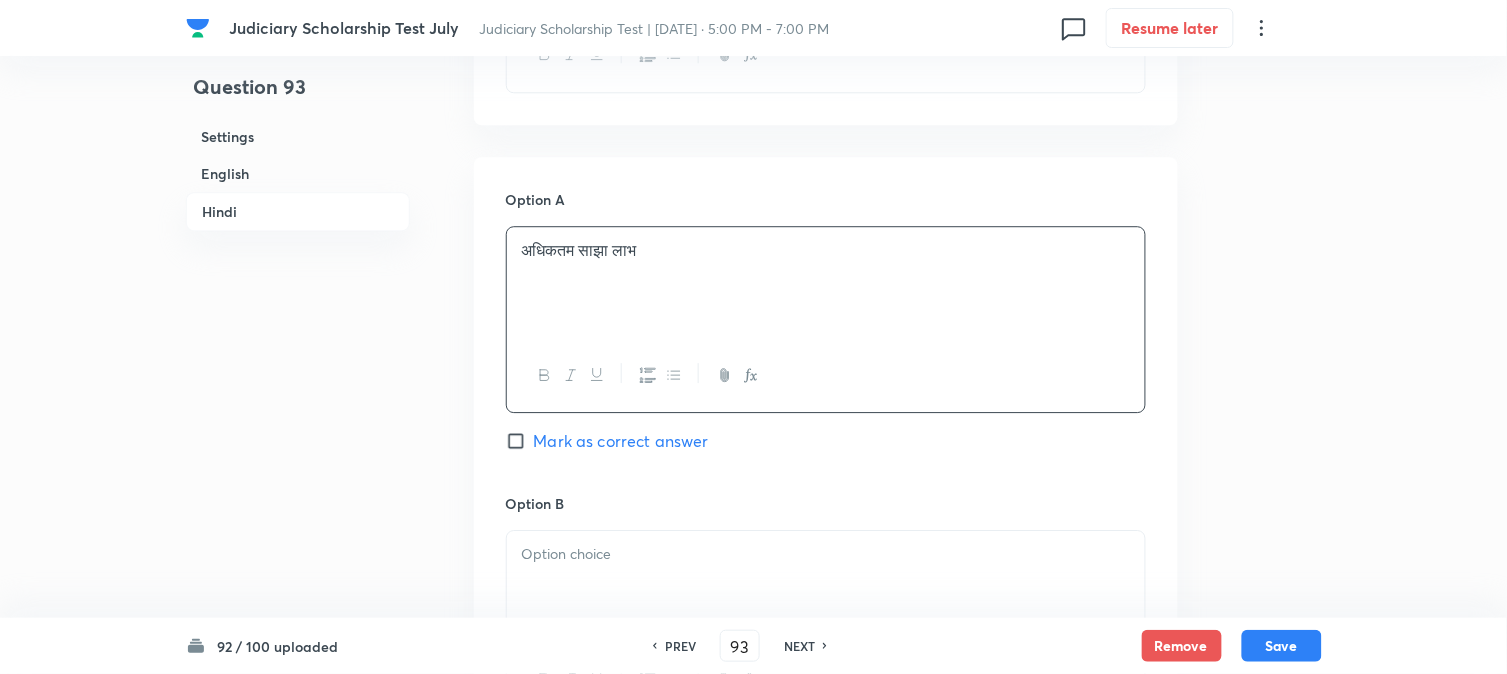 scroll, scrollTop: 2923, scrollLeft: 0, axis: vertical 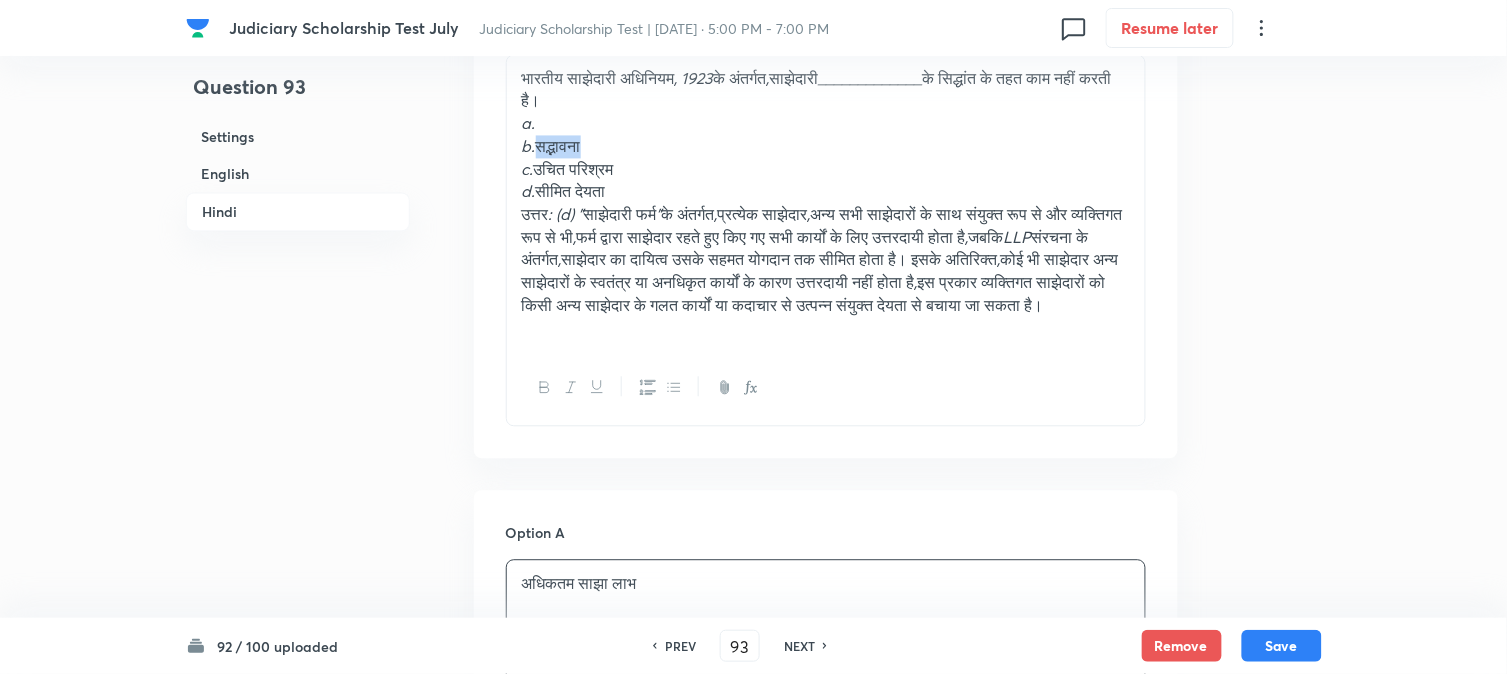 drag, startPoint x: 538, startPoint y: 150, endPoint x: 656, endPoint y: 160, distance: 118.42297 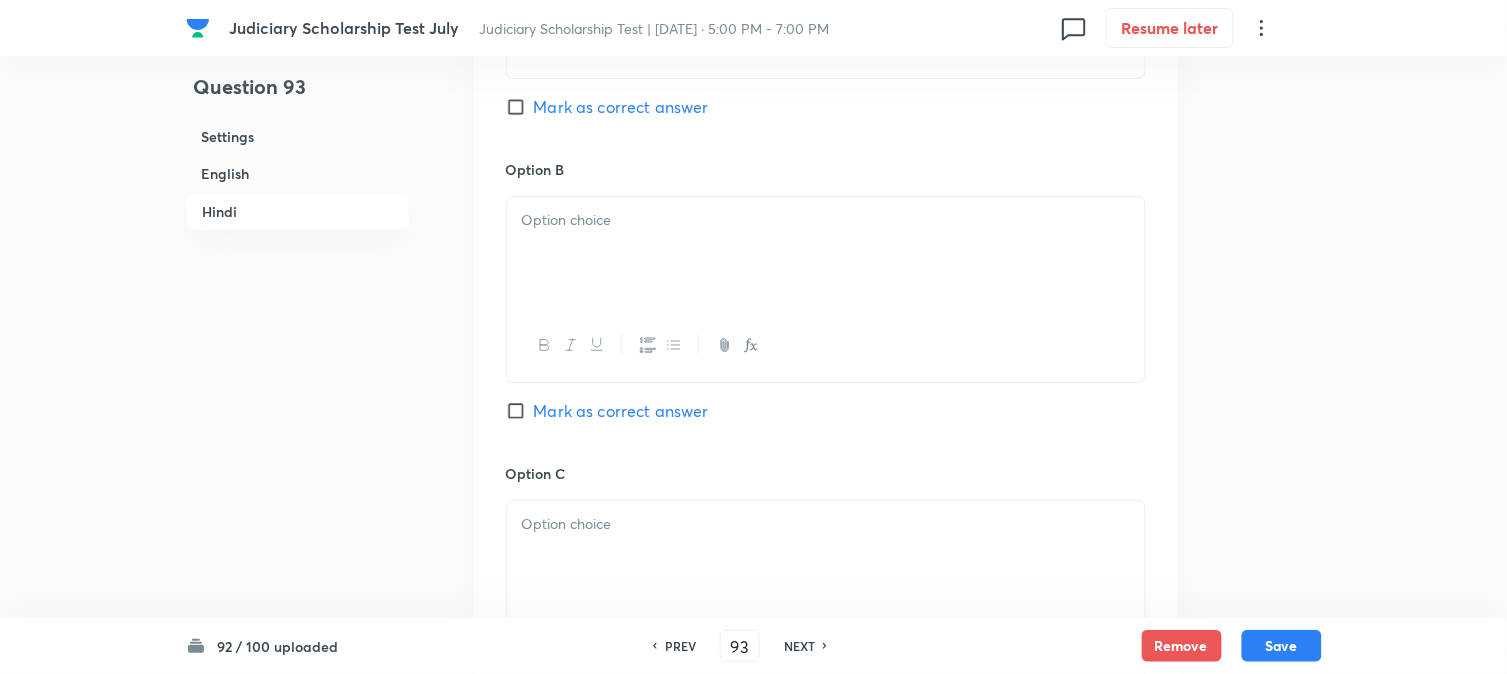 click at bounding box center (826, 253) 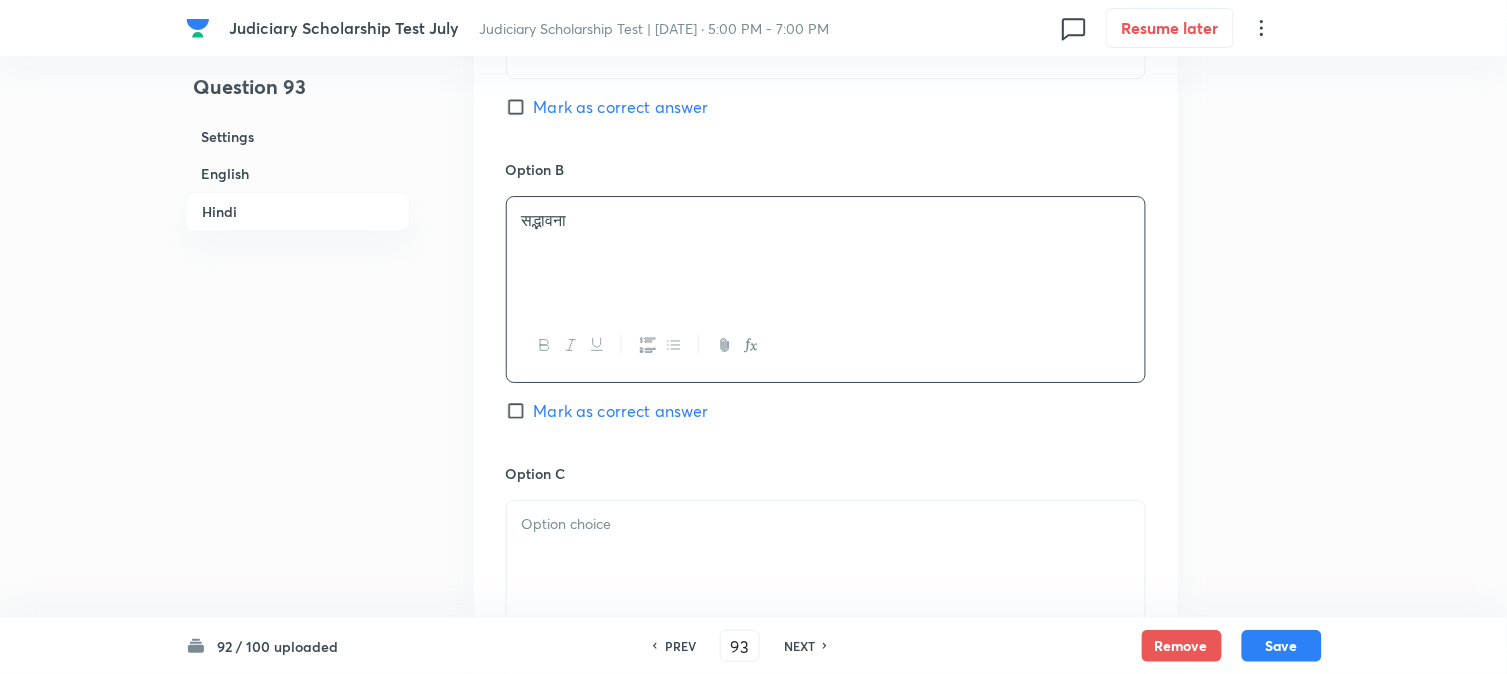 scroll, scrollTop: 2923, scrollLeft: 0, axis: vertical 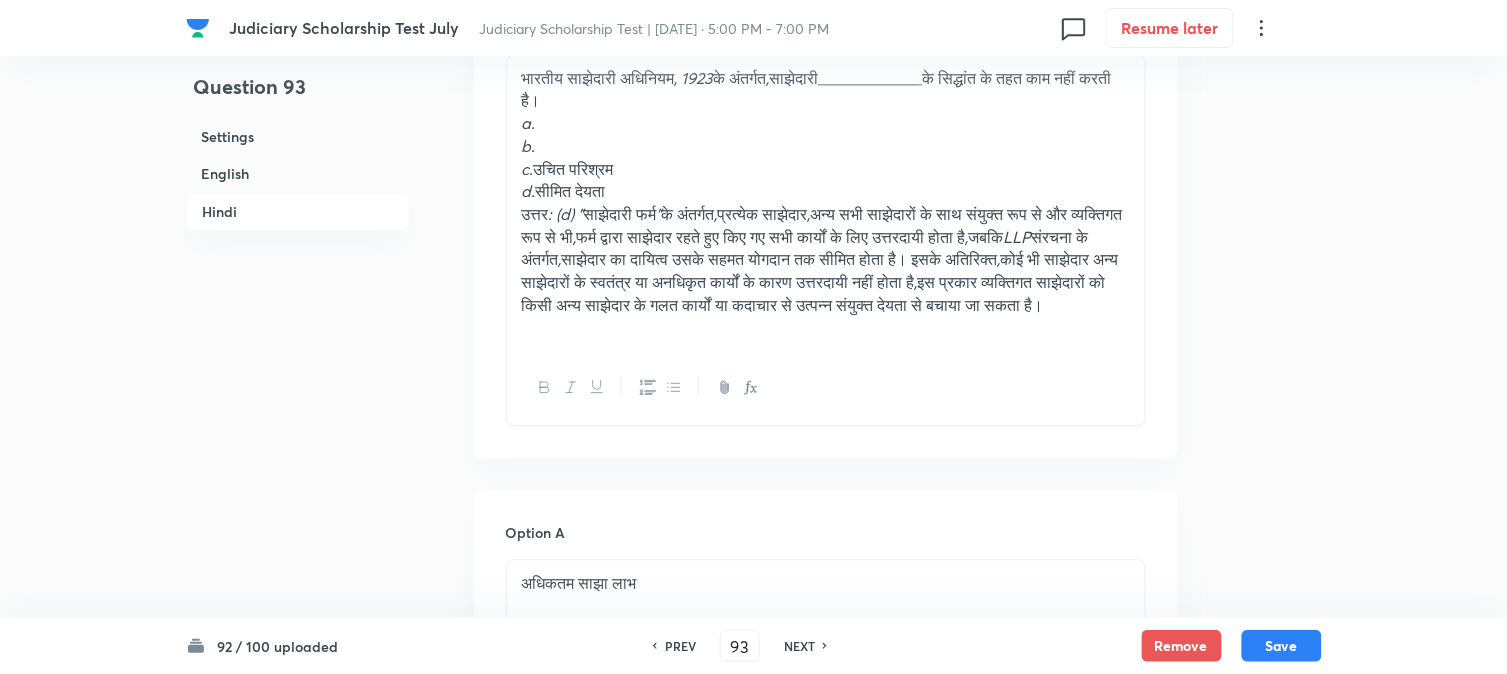 click on "b." at bounding box center (826, 146) 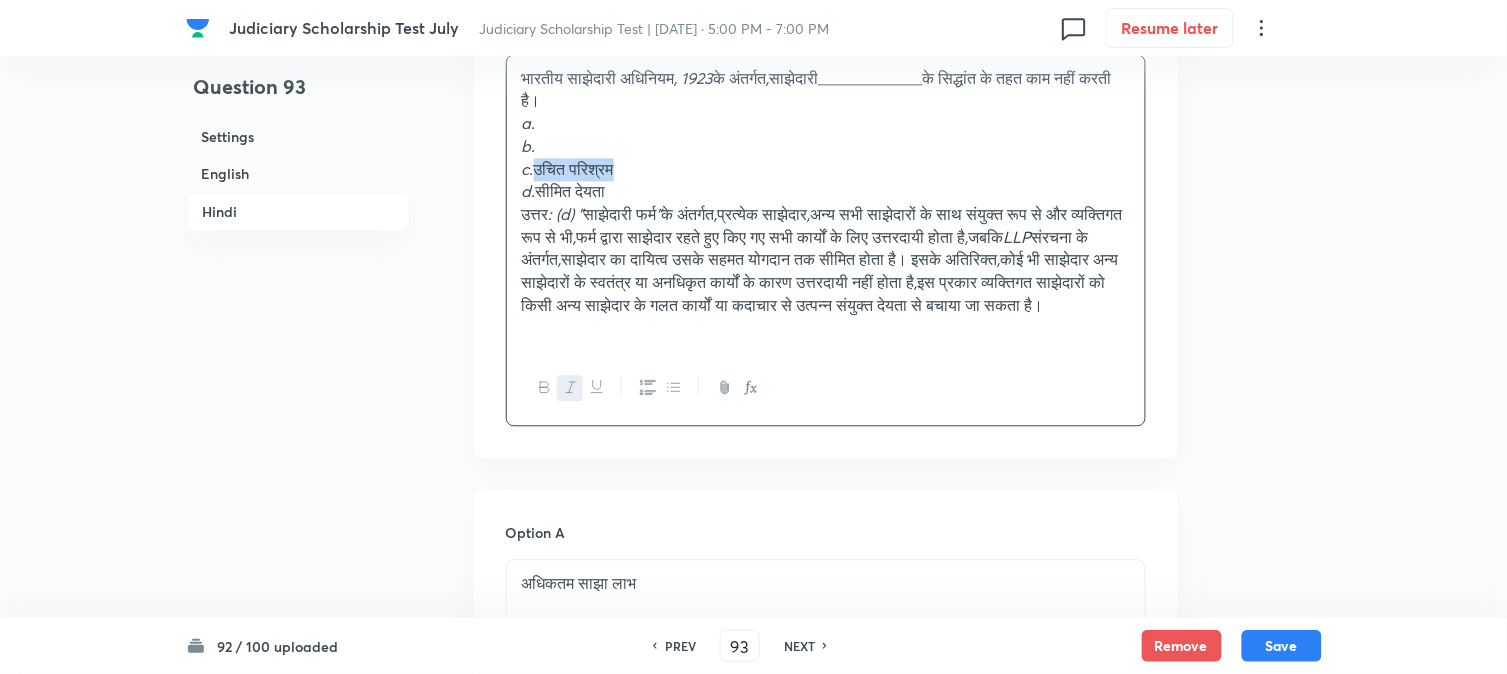 drag, startPoint x: 541, startPoint y: 166, endPoint x: 642, endPoint y: 184, distance: 102.59142 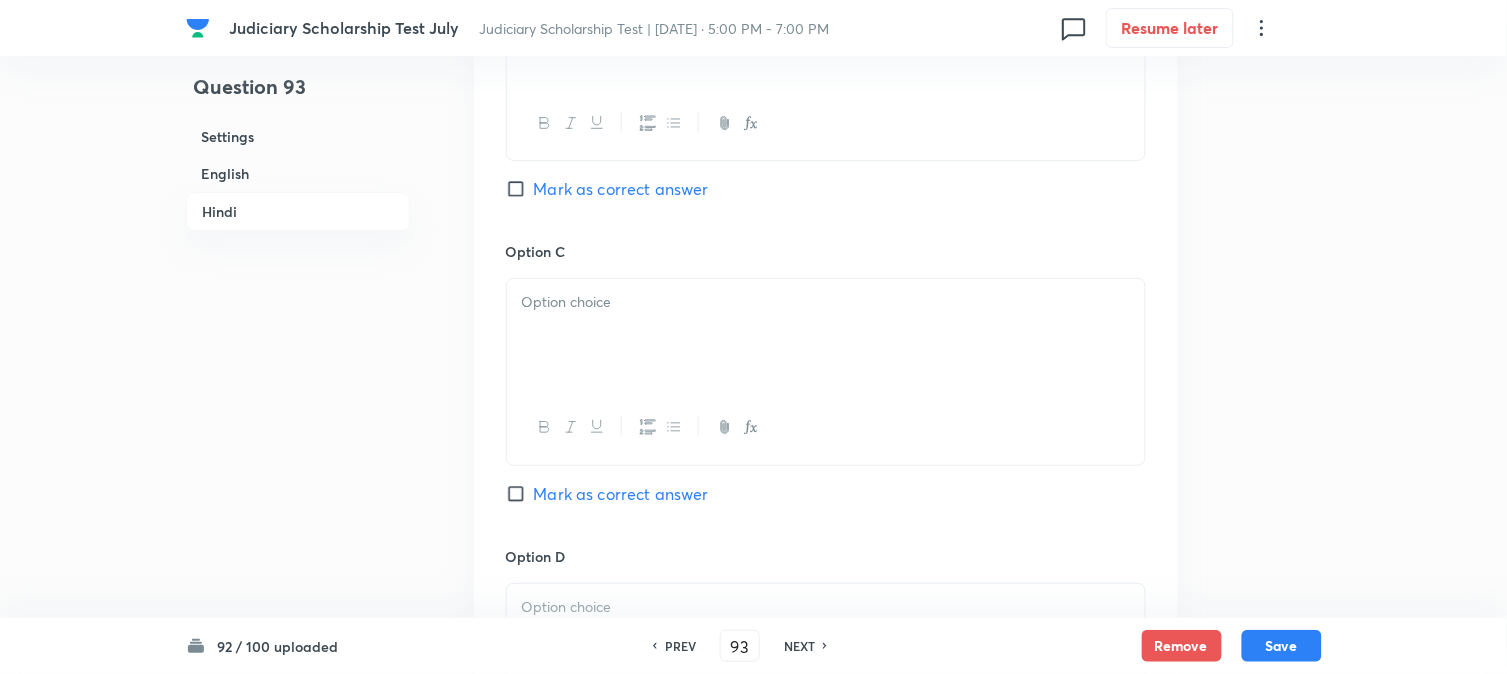 click at bounding box center (826, 335) 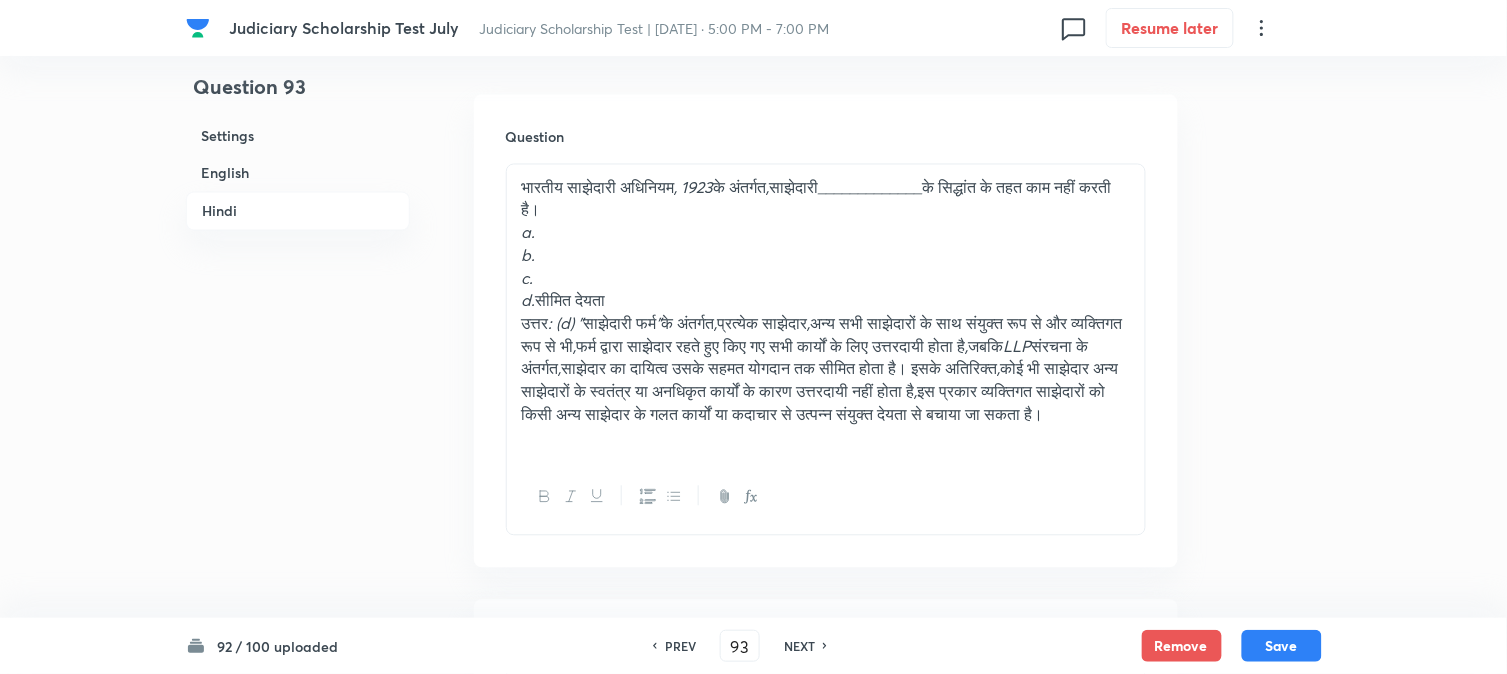 scroll, scrollTop: 2812, scrollLeft: 0, axis: vertical 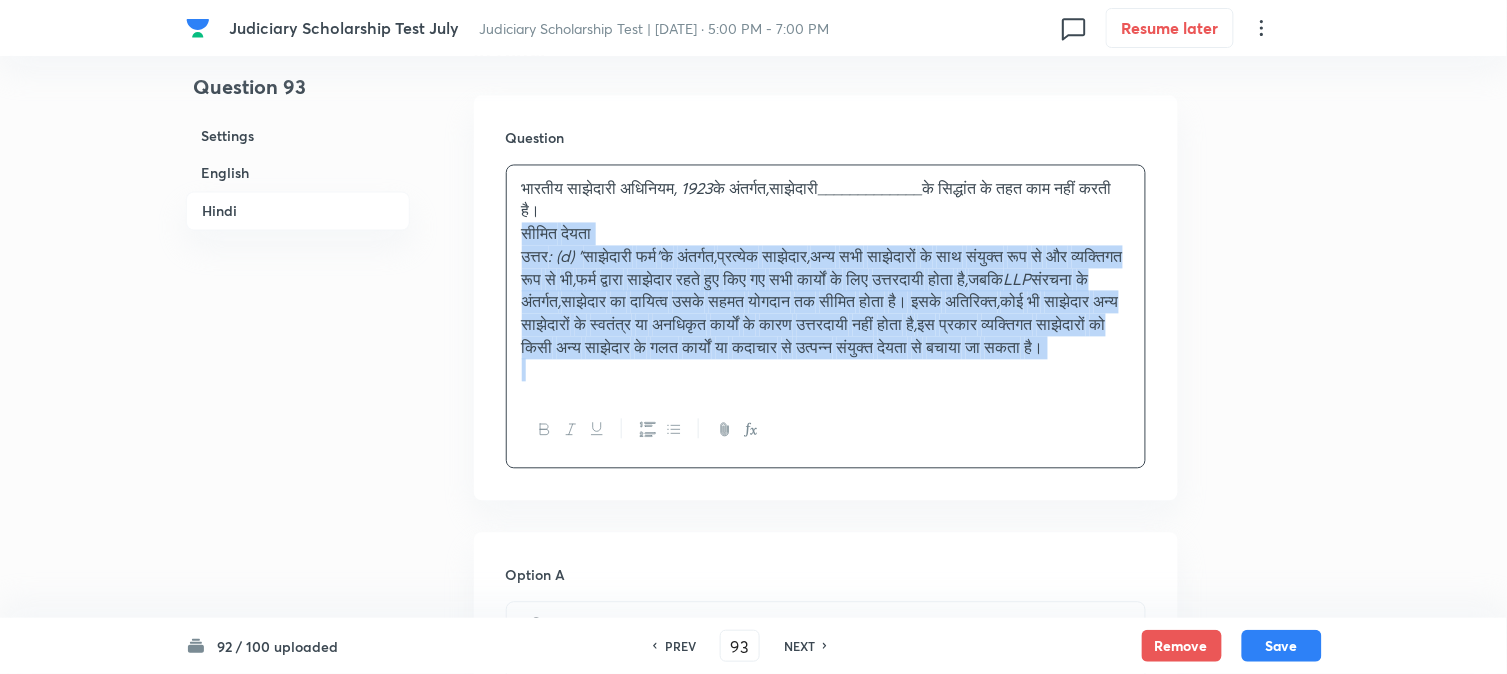 drag, startPoint x: 538, startPoint y: 308, endPoint x: 1066, endPoint y: 454, distance: 547.81384 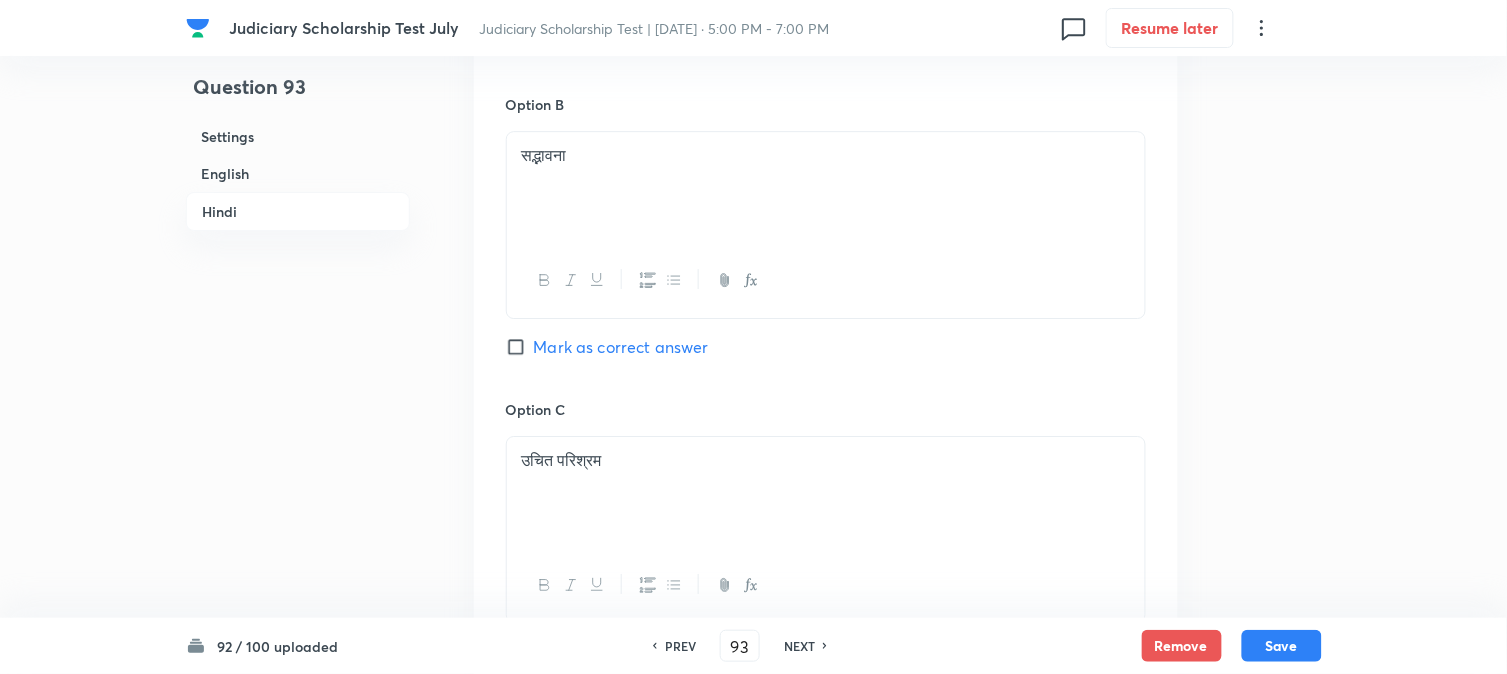 scroll, scrollTop: 4145, scrollLeft: 0, axis: vertical 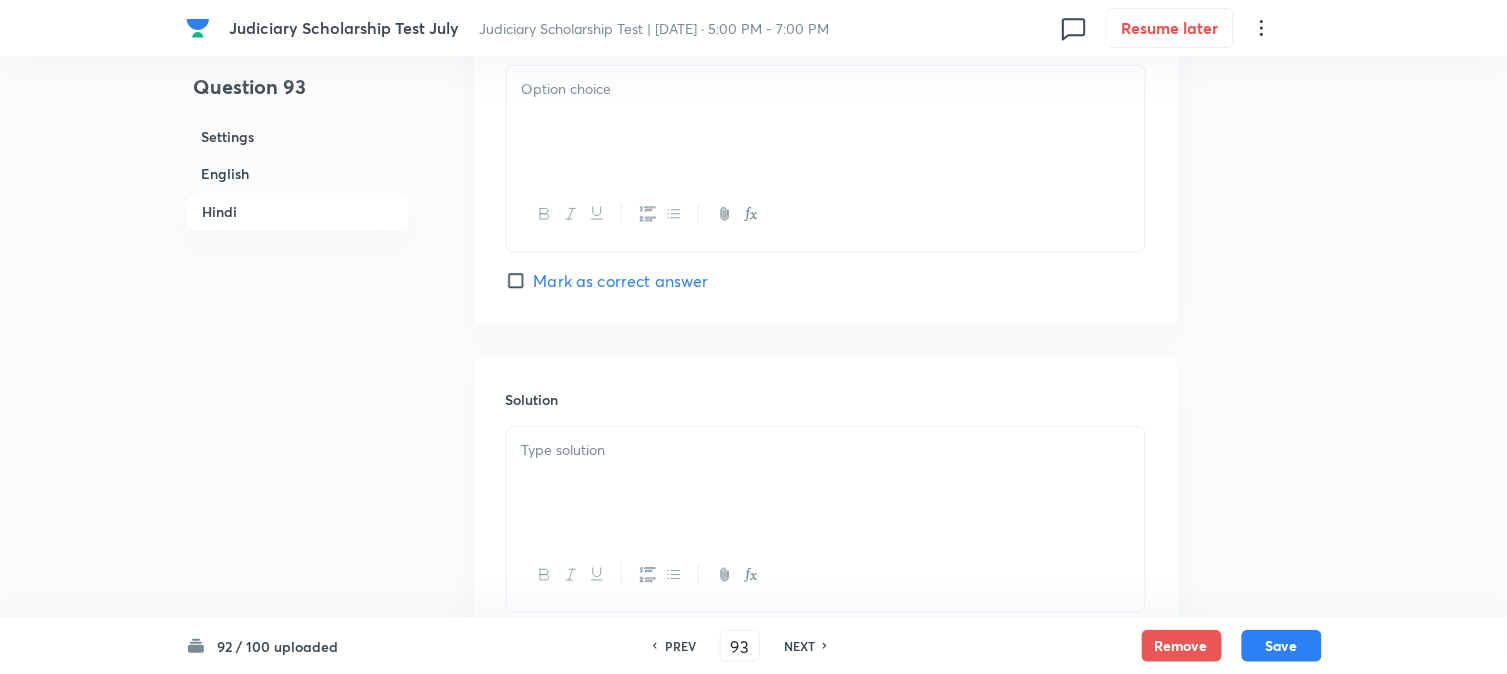 click at bounding box center (826, 122) 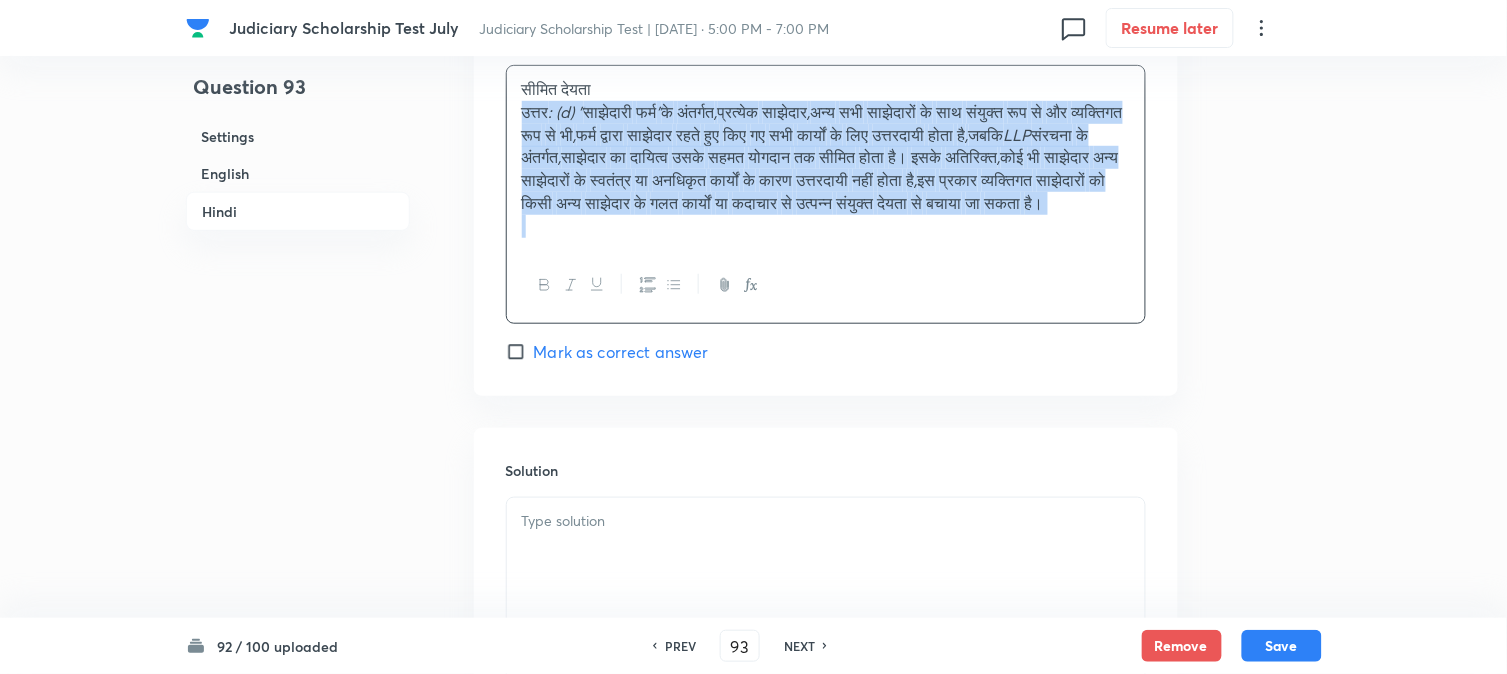 drag, startPoint x: 520, startPoint y: 117, endPoint x: 1034, endPoint y: 293, distance: 543.29736 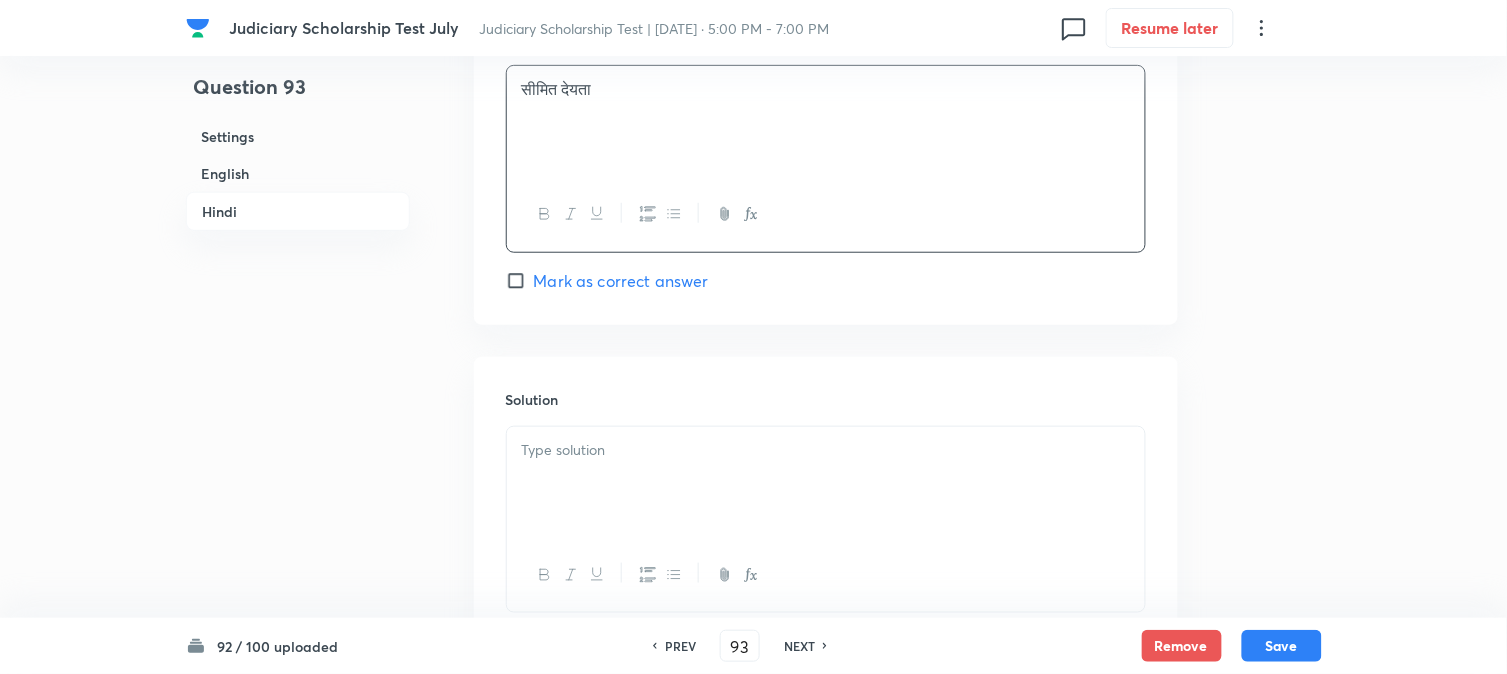 click on "Mark as correct answer" at bounding box center (621, 281) 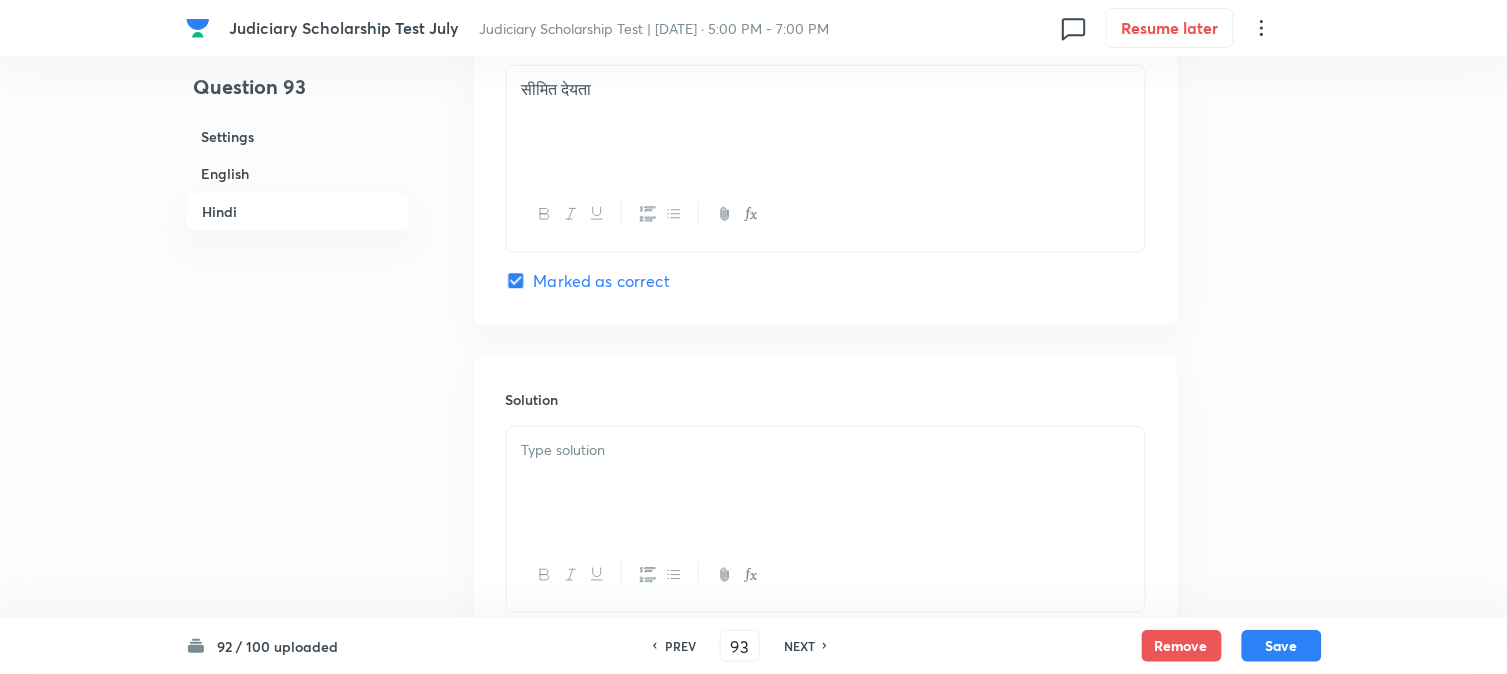 checkbox on "true" 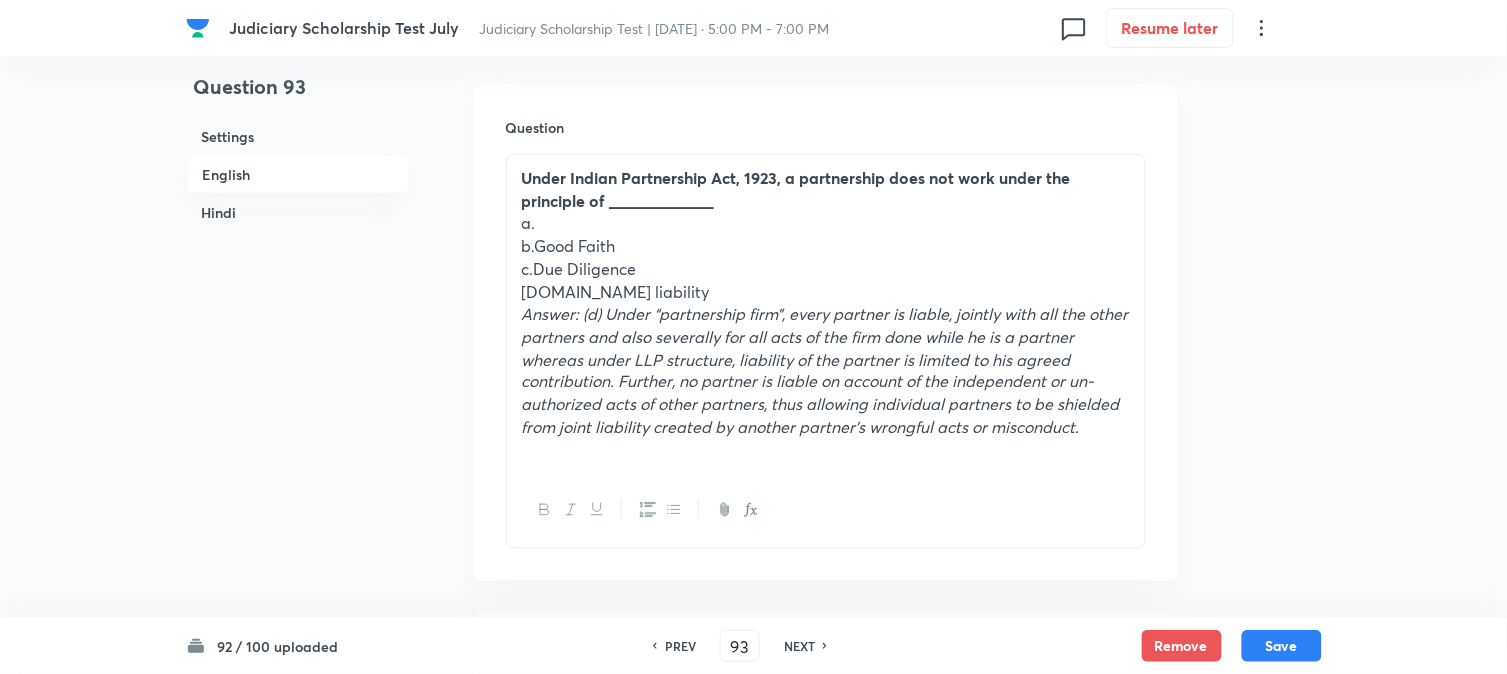scroll, scrollTop: 590, scrollLeft: 0, axis: vertical 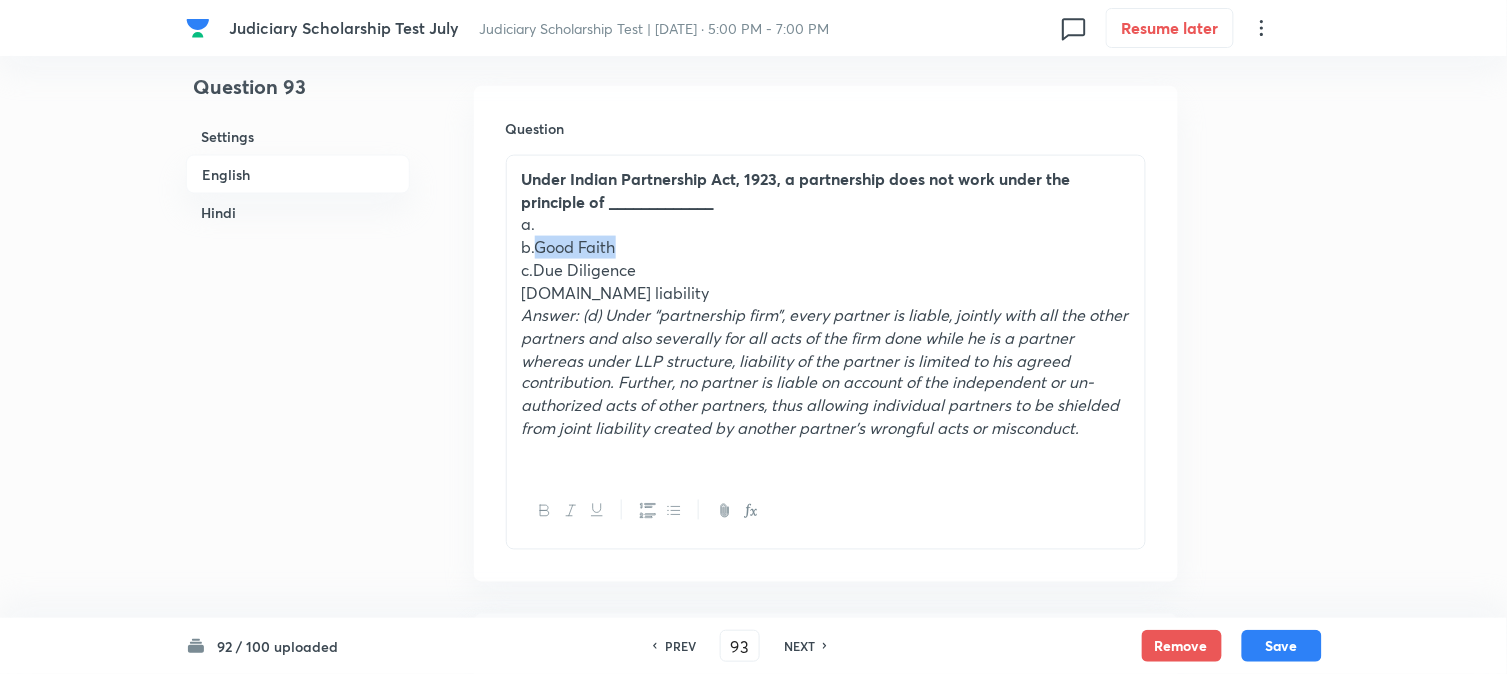 drag, startPoint x: 540, startPoint y: 246, endPoint x: 654, endPoint y: 246, distance: 114 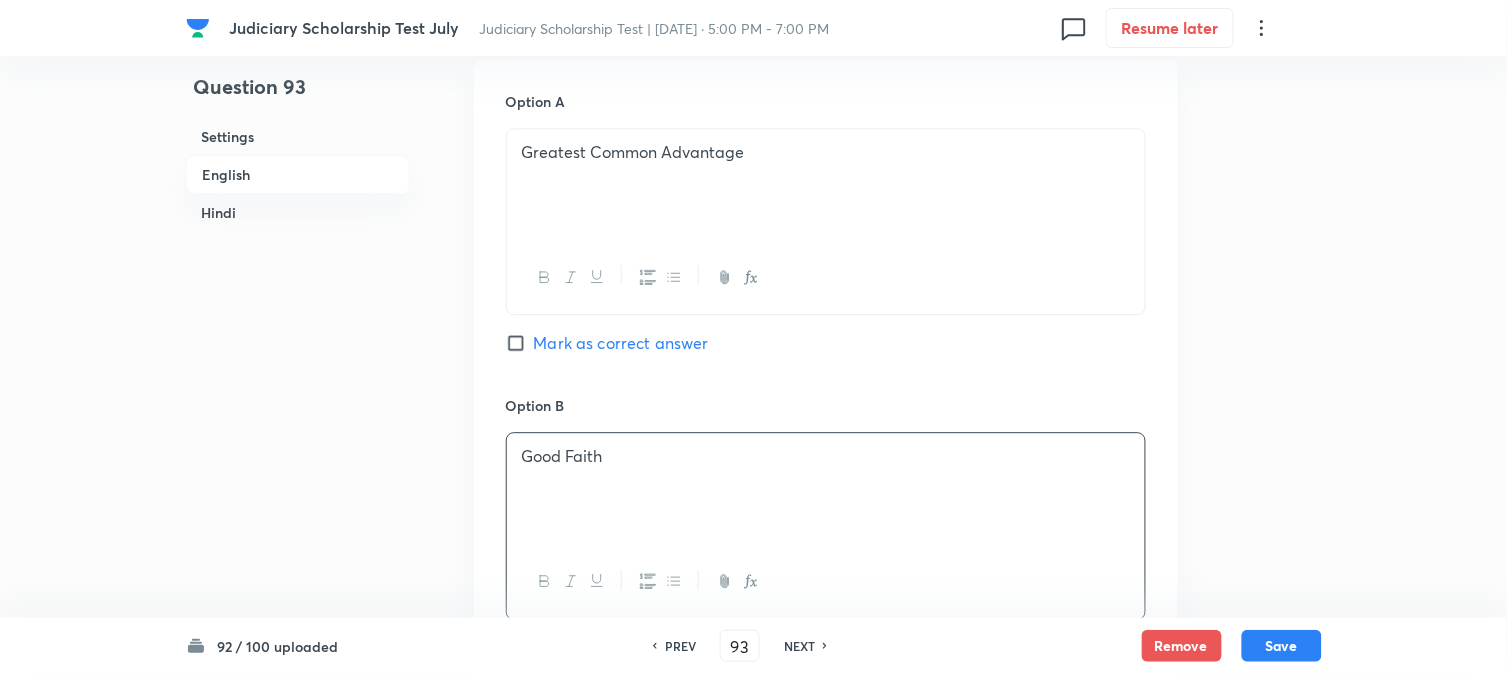 click on "Good Faith" at bounding box center [826, 489] 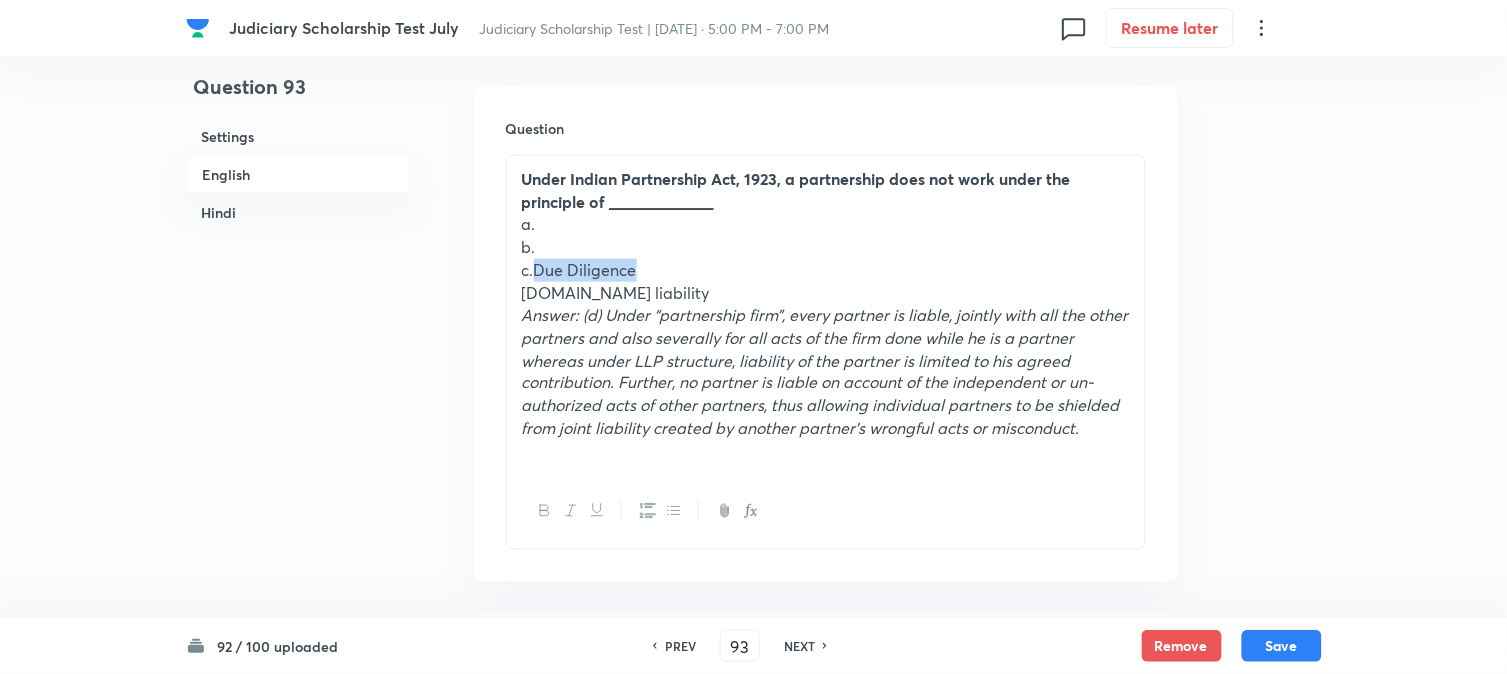 drag, startPoint x: 536, startPoint y: 270, endPoint x: 687, endPoint y: 268, distance: 151.01324 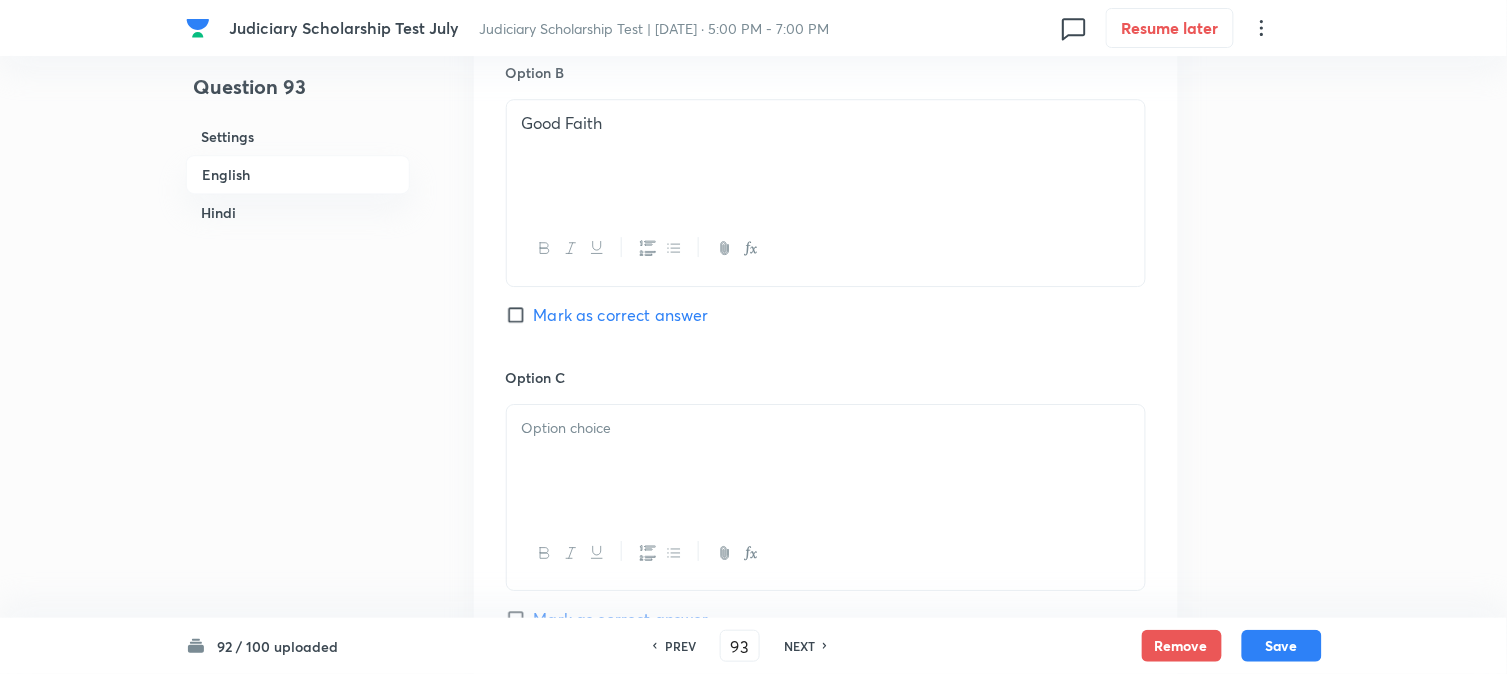 click at bounding box center (826, 461) 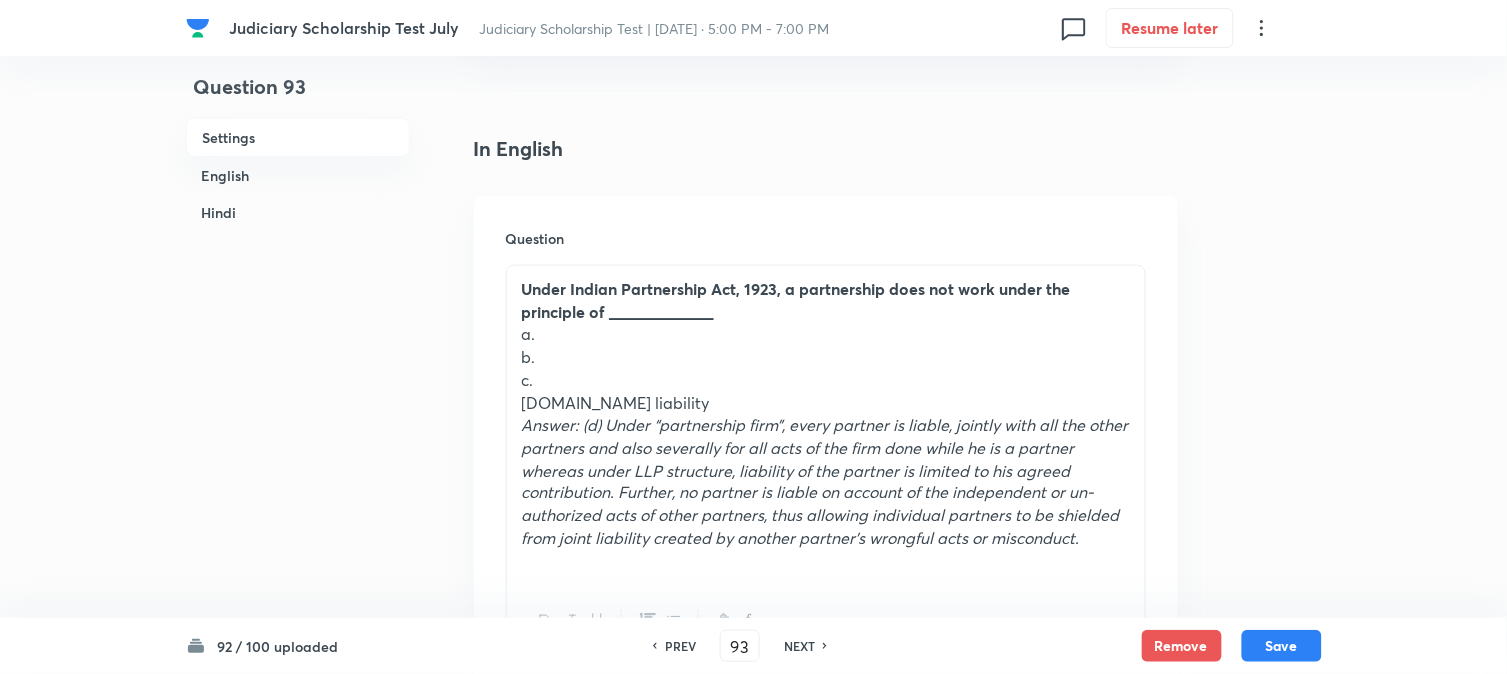 scroll, scrollTop: 478, scrollLeft: 0, axis: vertical 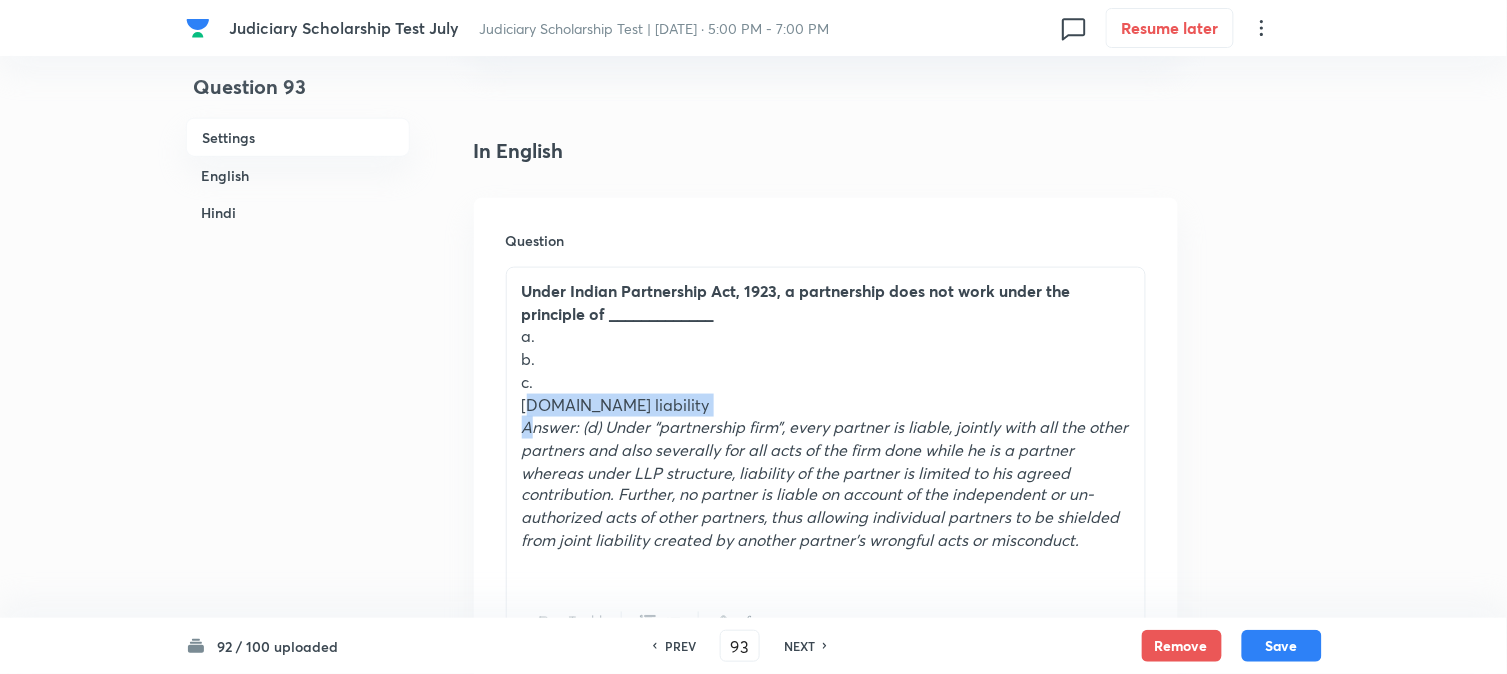 click on "Under Indian Partnership Act, 1923, a partnership does not work under the principle of _____________                                                                                  a. b. c.  d.Limited liability Answer: (d) Under “partnership firm”, every partner is liable, jointly with all the other partners and also severally for all acts of the firm done while he is a partner whereas under LLP structure, liability of the partner is limited to his agreed contribution. Further, no partner is liable on account of the independent or un-authorized acts of other partners, thus allowing individual partners to be shielded from joint liability created by another partner’s wrongful acts or misconduct." at bounding box center (826, 427) 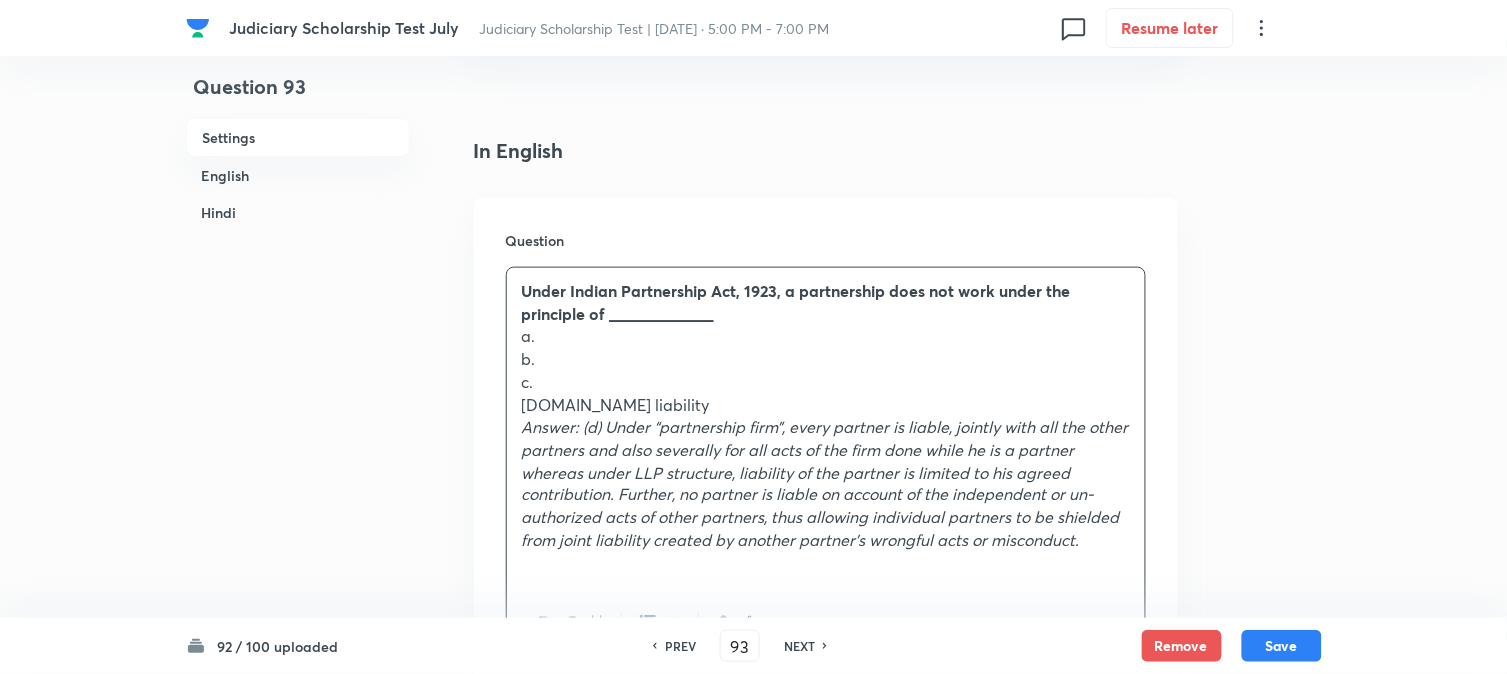 click on "b." at bounding box center (826, 359) 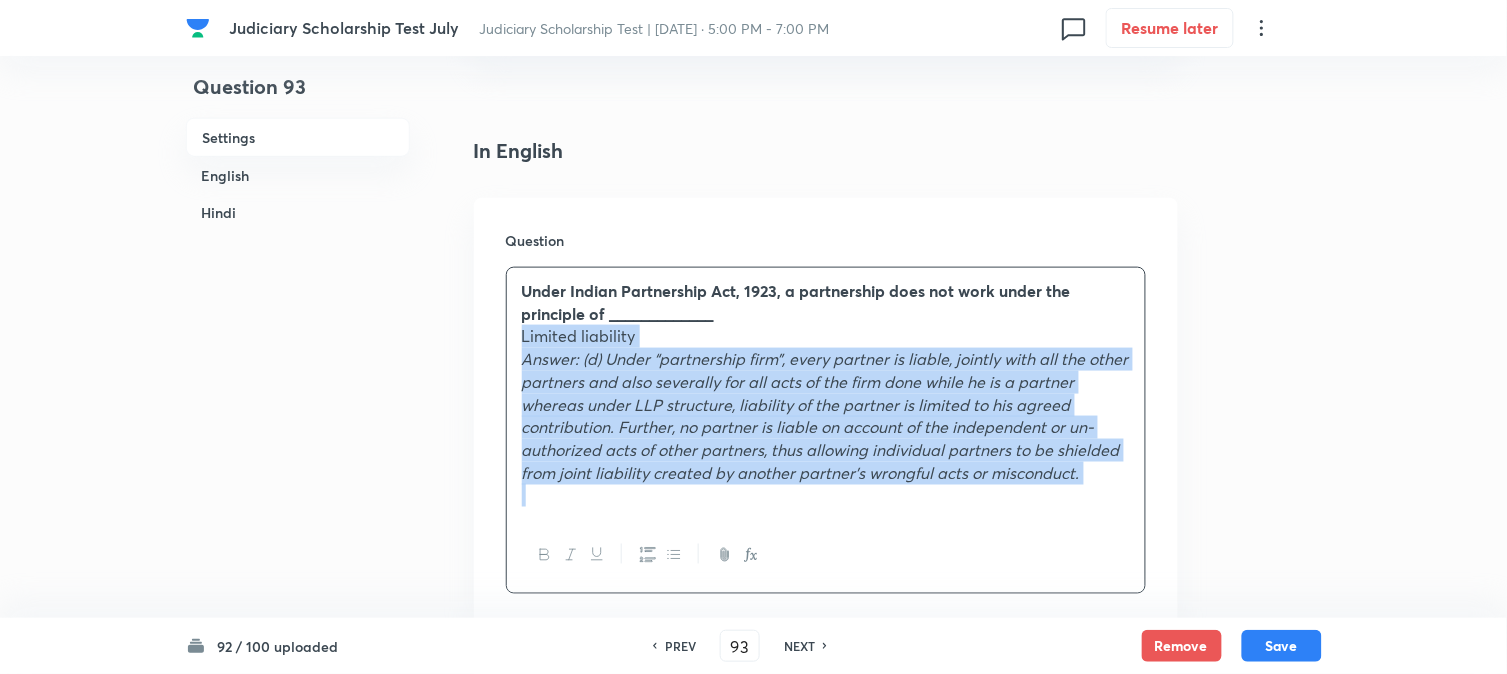 drag, startPoint x: 537, startPoint y: 405, endPoint x: 1445, endPoint y: 538, distance: 917.68896 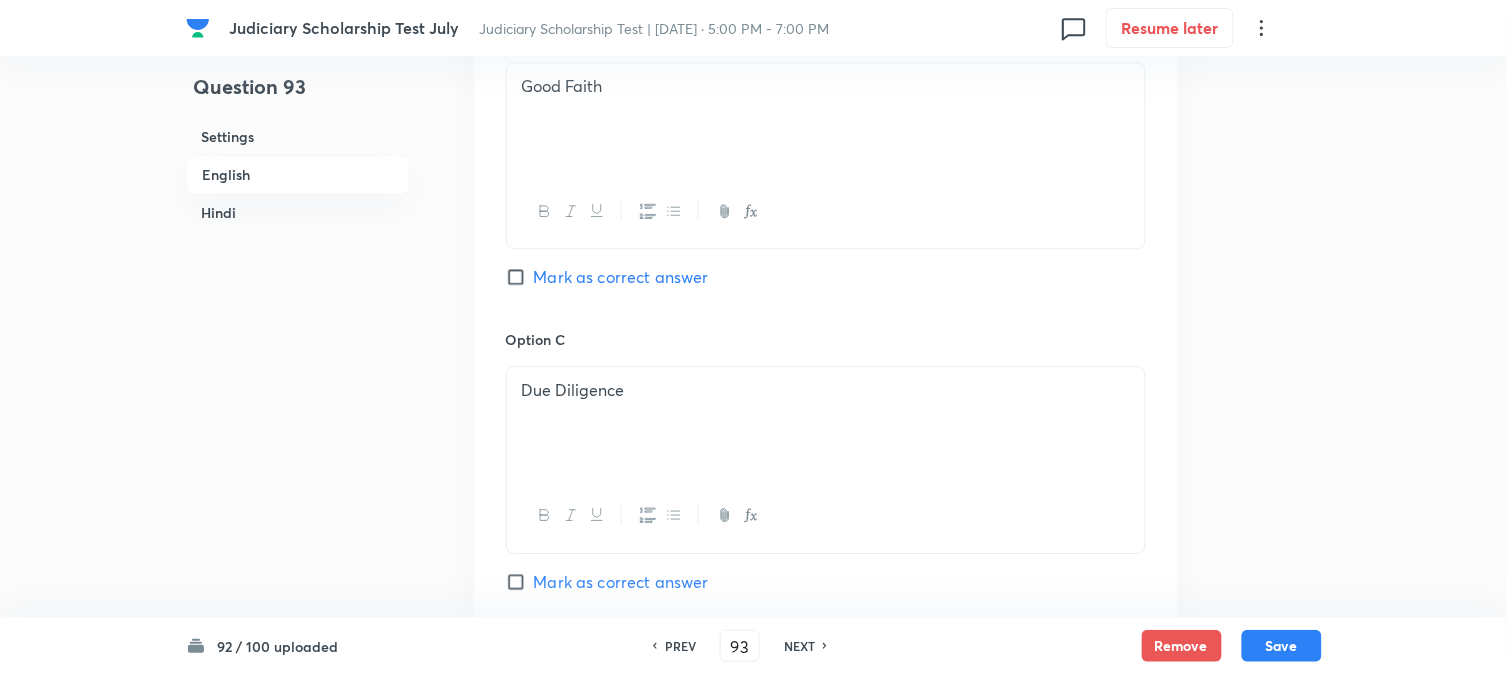 scroll, scrollTop: 1701, scrollLeft: 0, axis: vertical 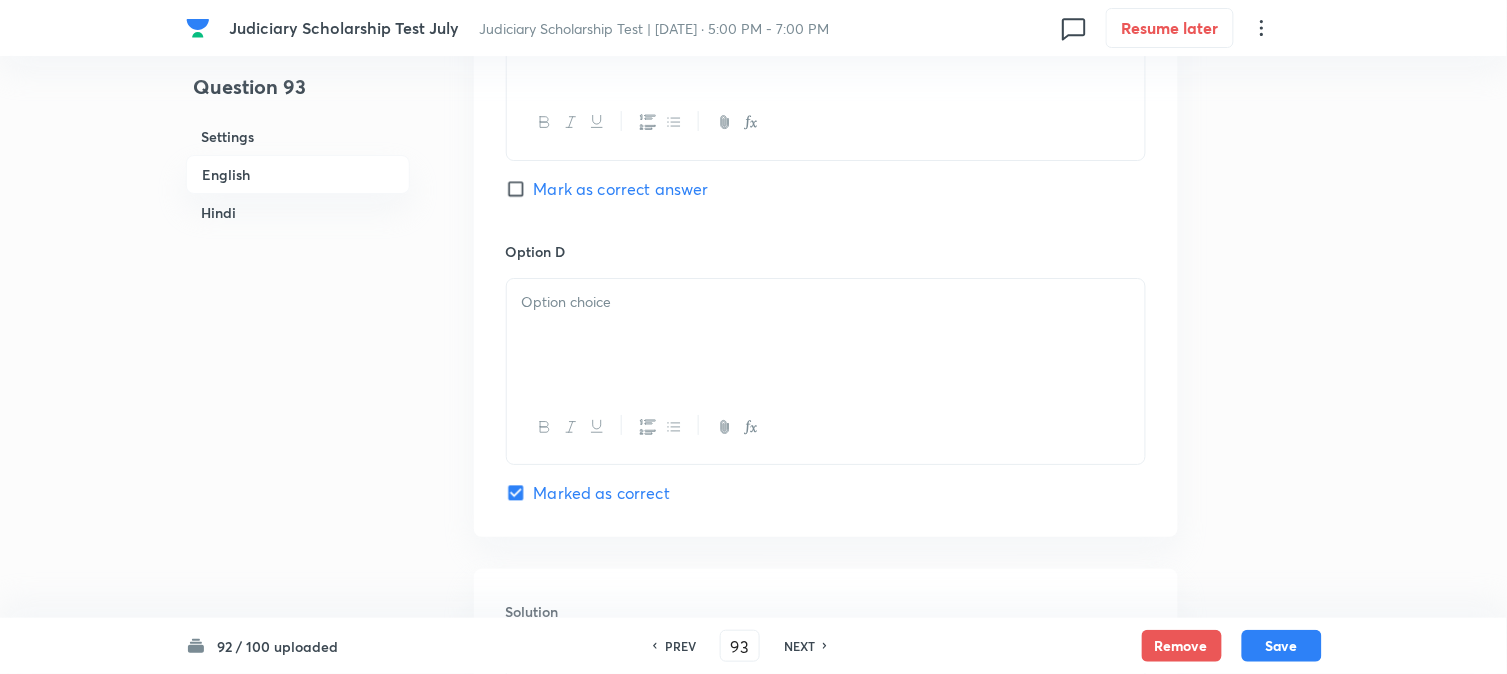 click at bounding box center (826, 335) 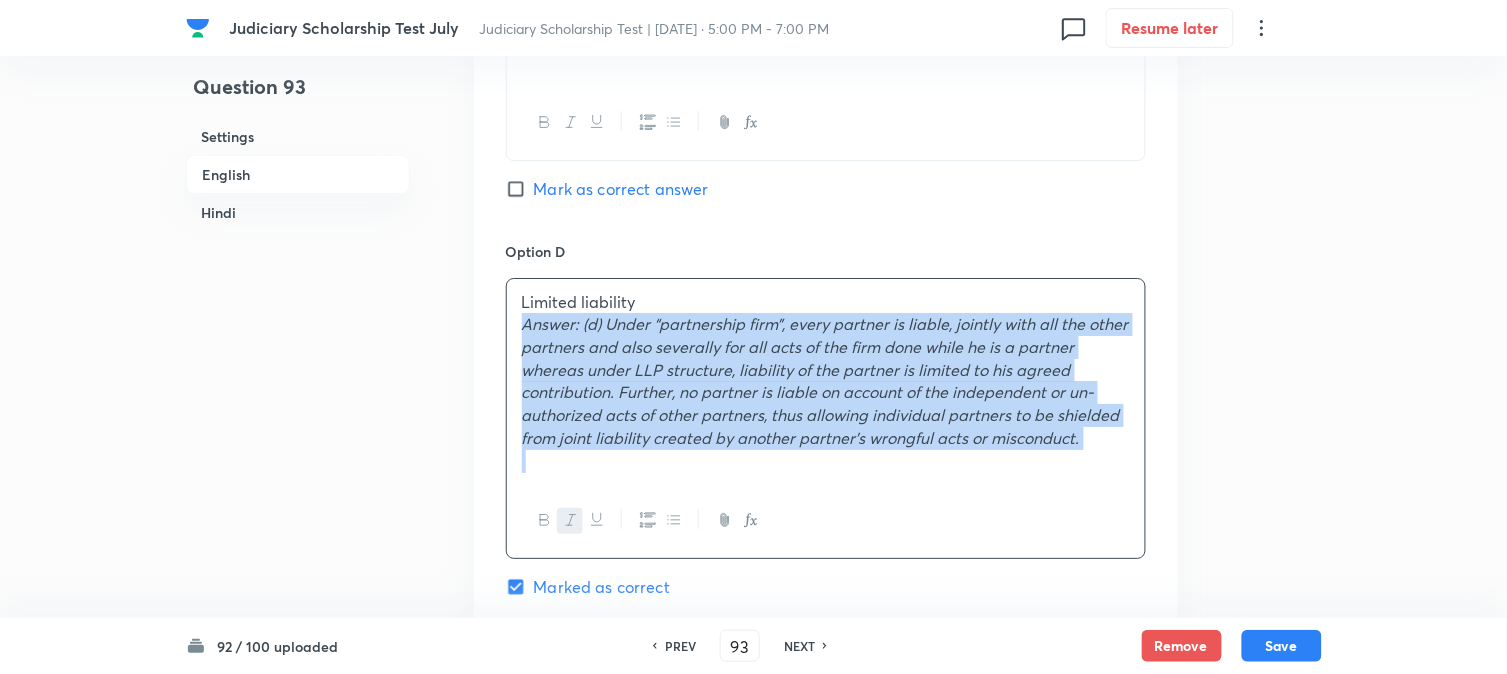 drag, startPoint x: 525, startPoint y: 326, endPoint x: 1423, endPoint y: 491, distance: 913.03284 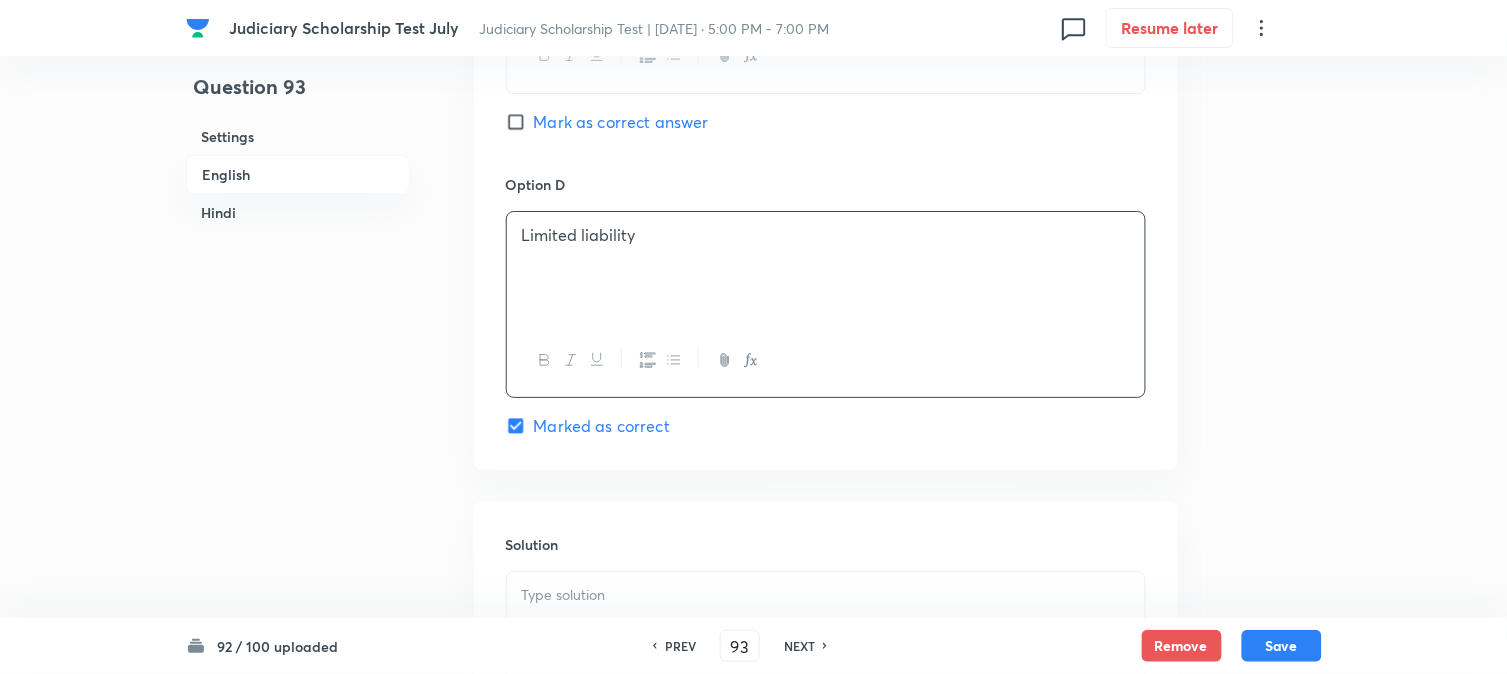 scroll, scrollTop: 1923, scrollLeft: 0, axis: vertical 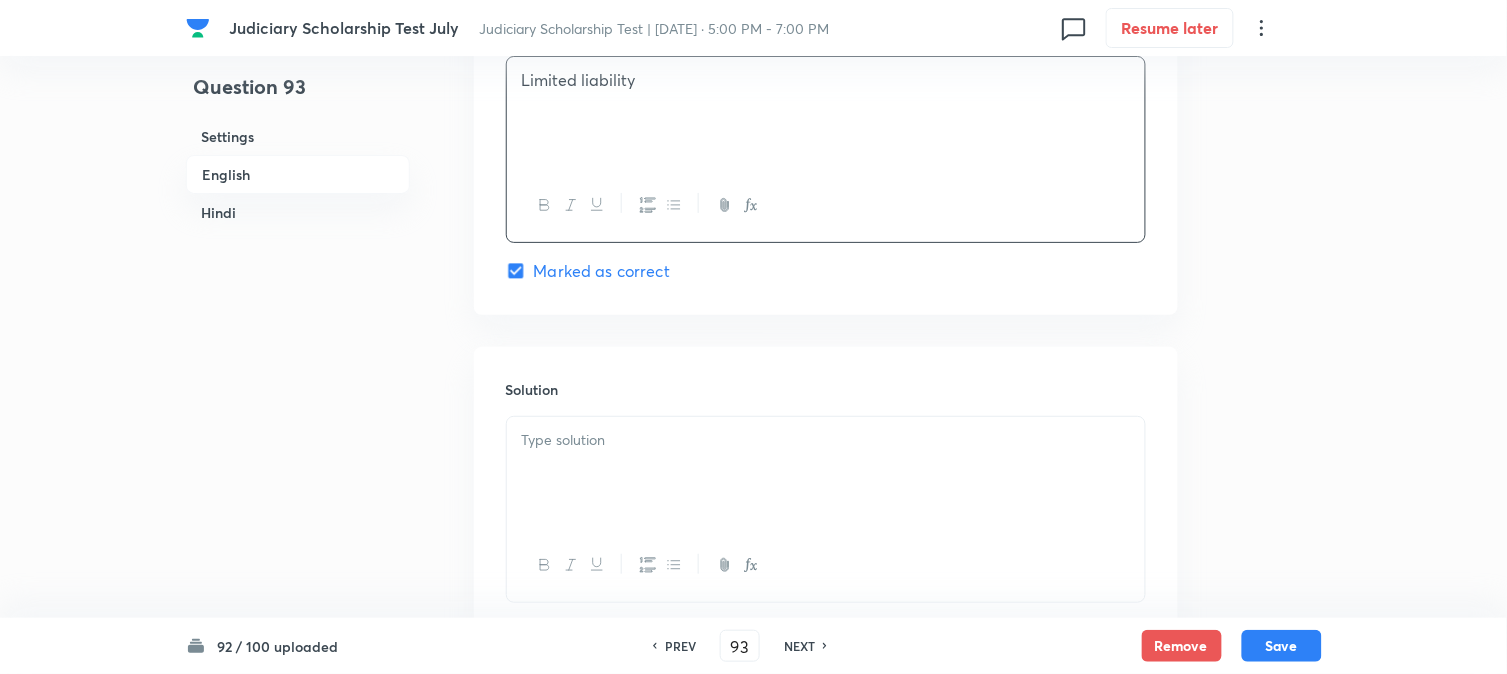 click at bounding box center [826, 440] 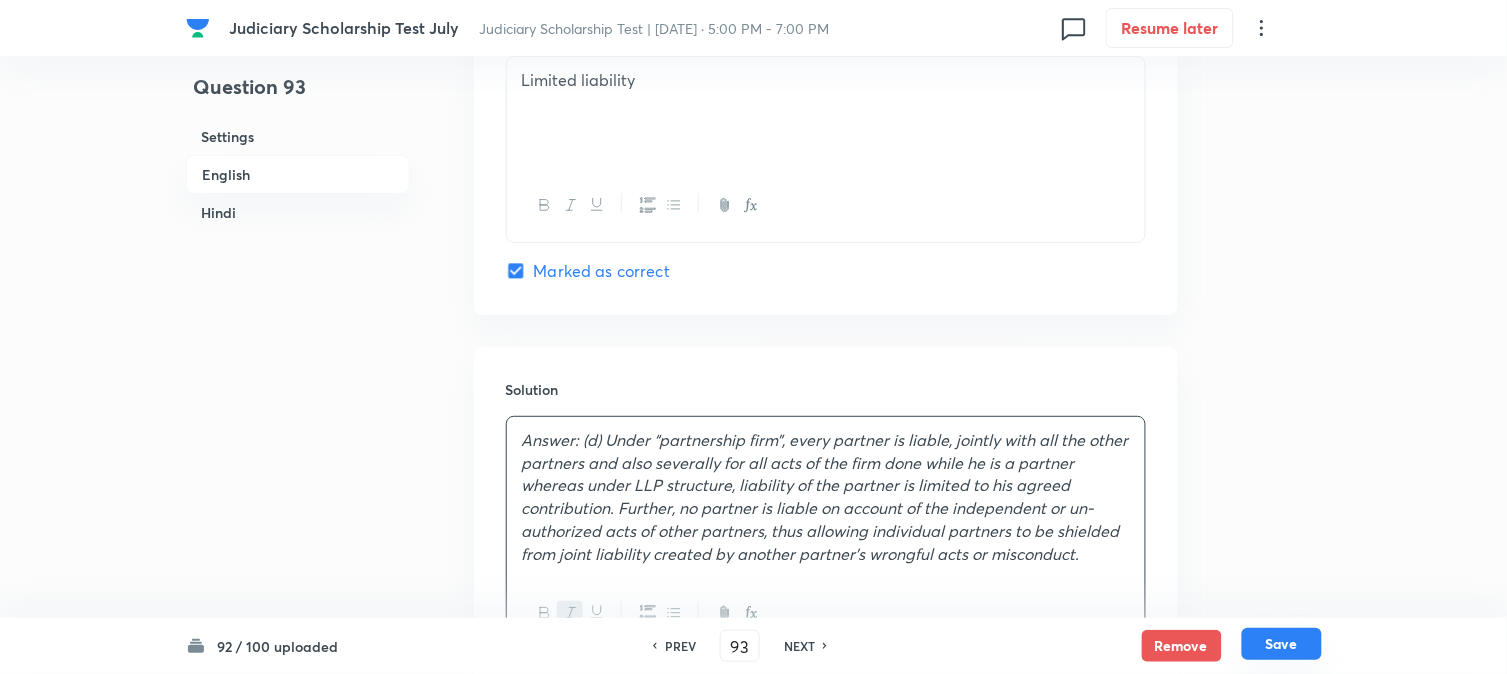 click on "Save" at bounding box center [1282, 644] 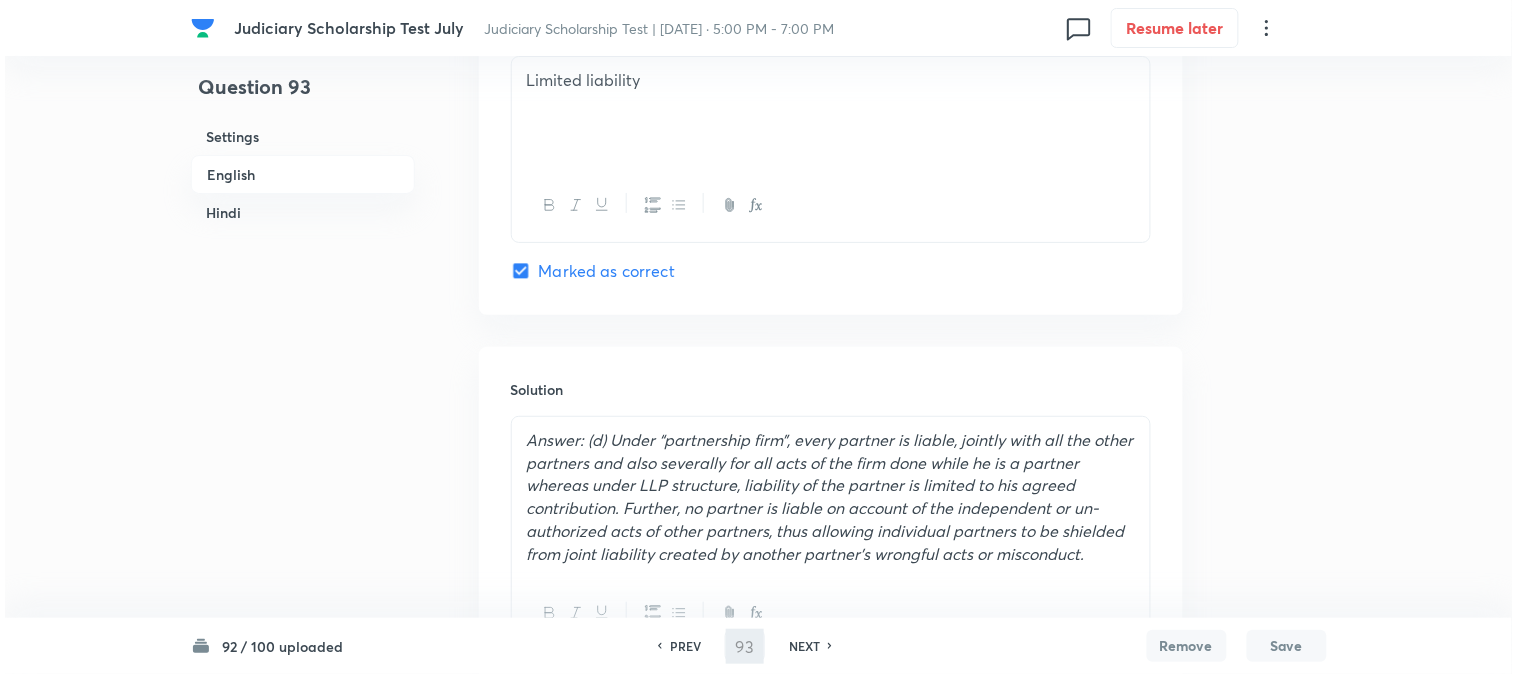 scroll, scrollTop: 0, scrollLeft: 0, axis: both 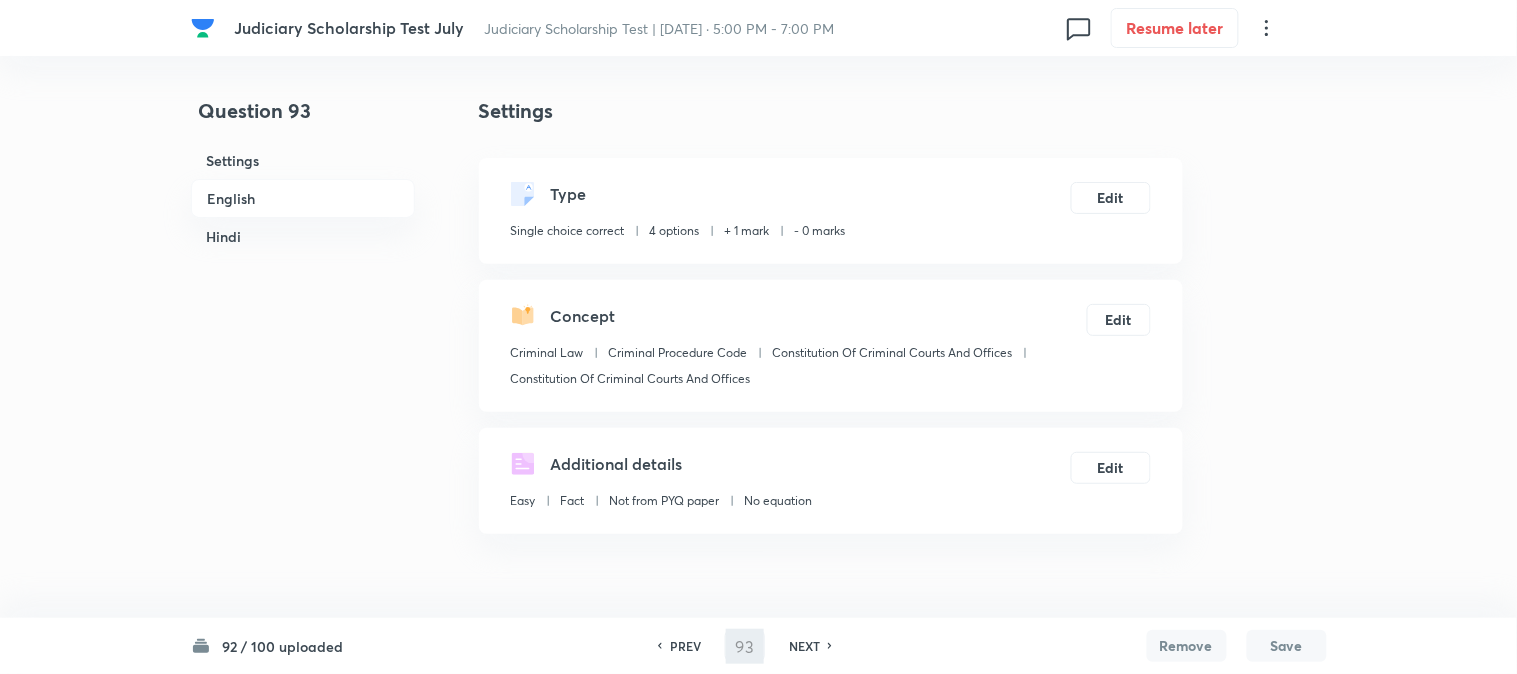 type on "94" 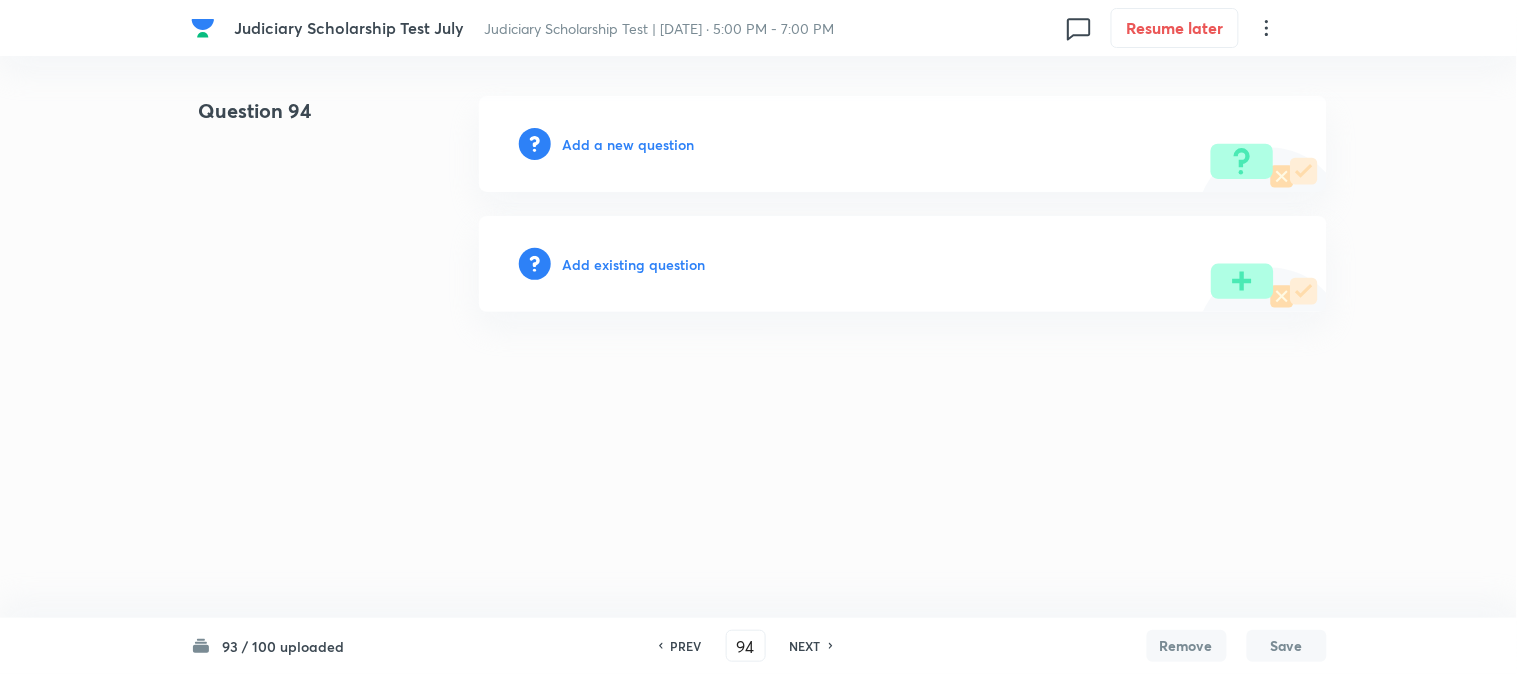 click on "Add a new question" at bounding box center [629, 144] 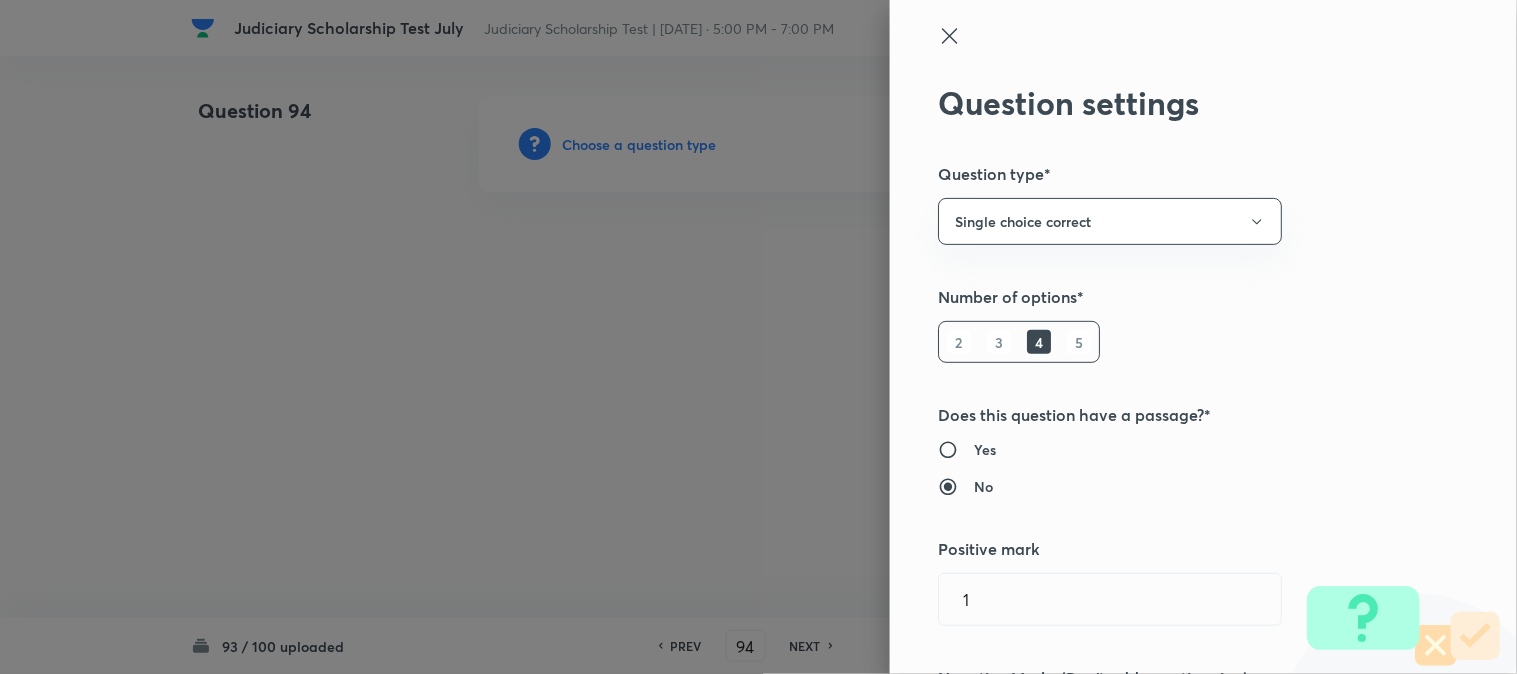 type 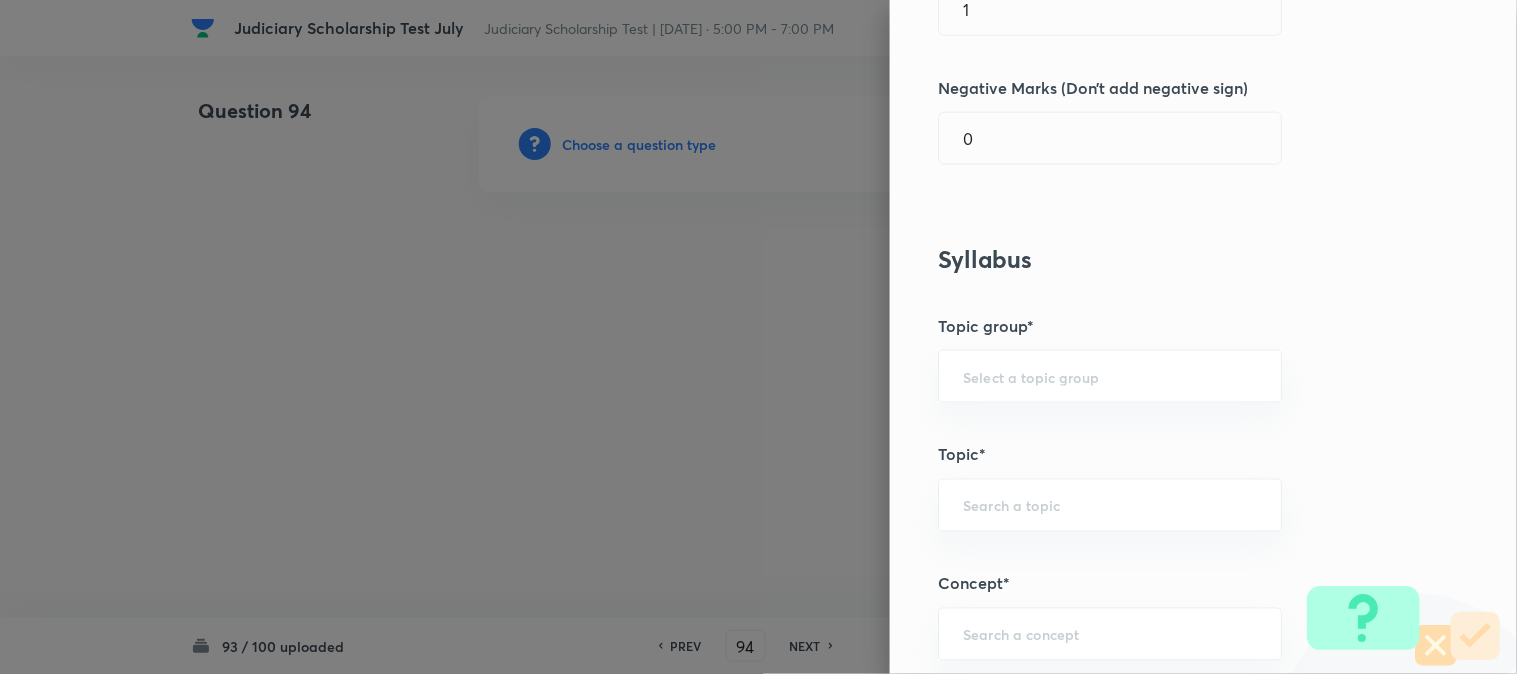 scroll, scrollTop: 1180, scrollLeft: 0, axis: vertical 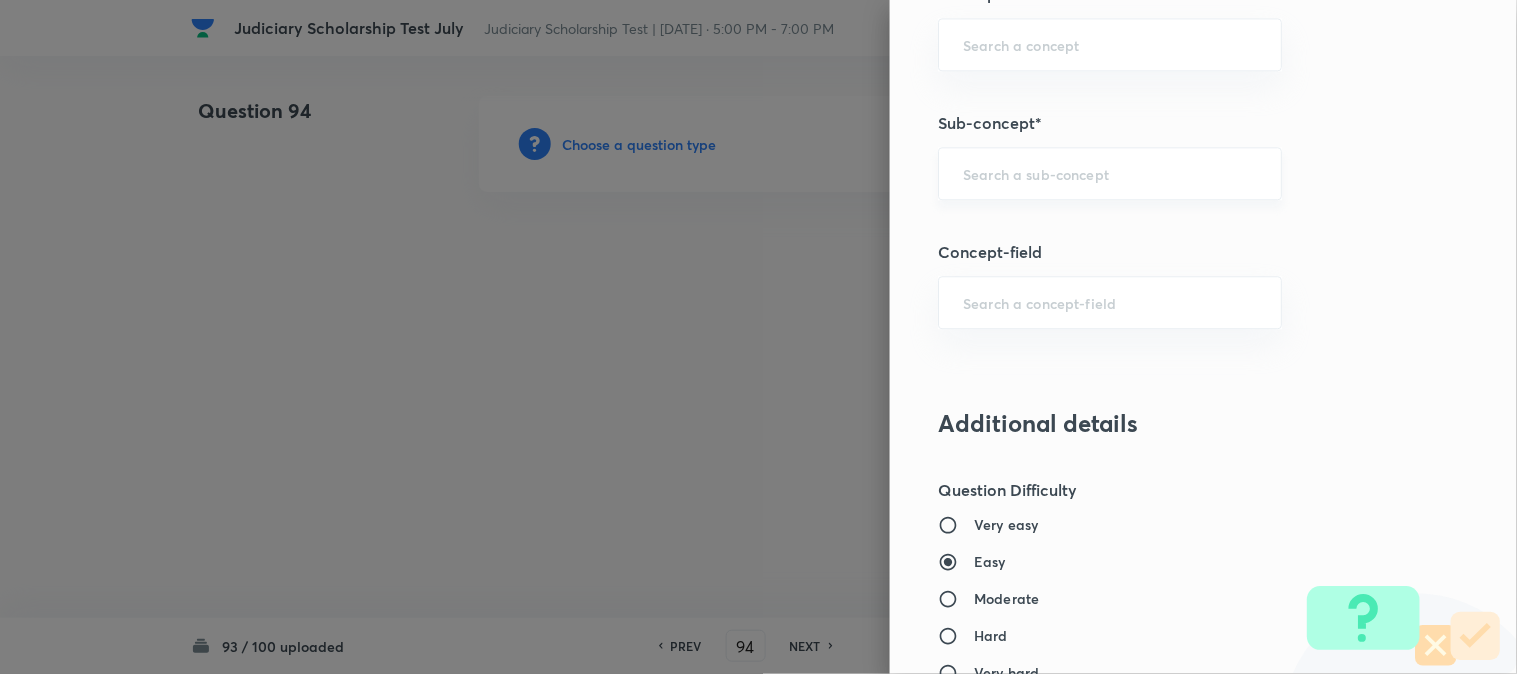 click at bounding box center [1110, 173] 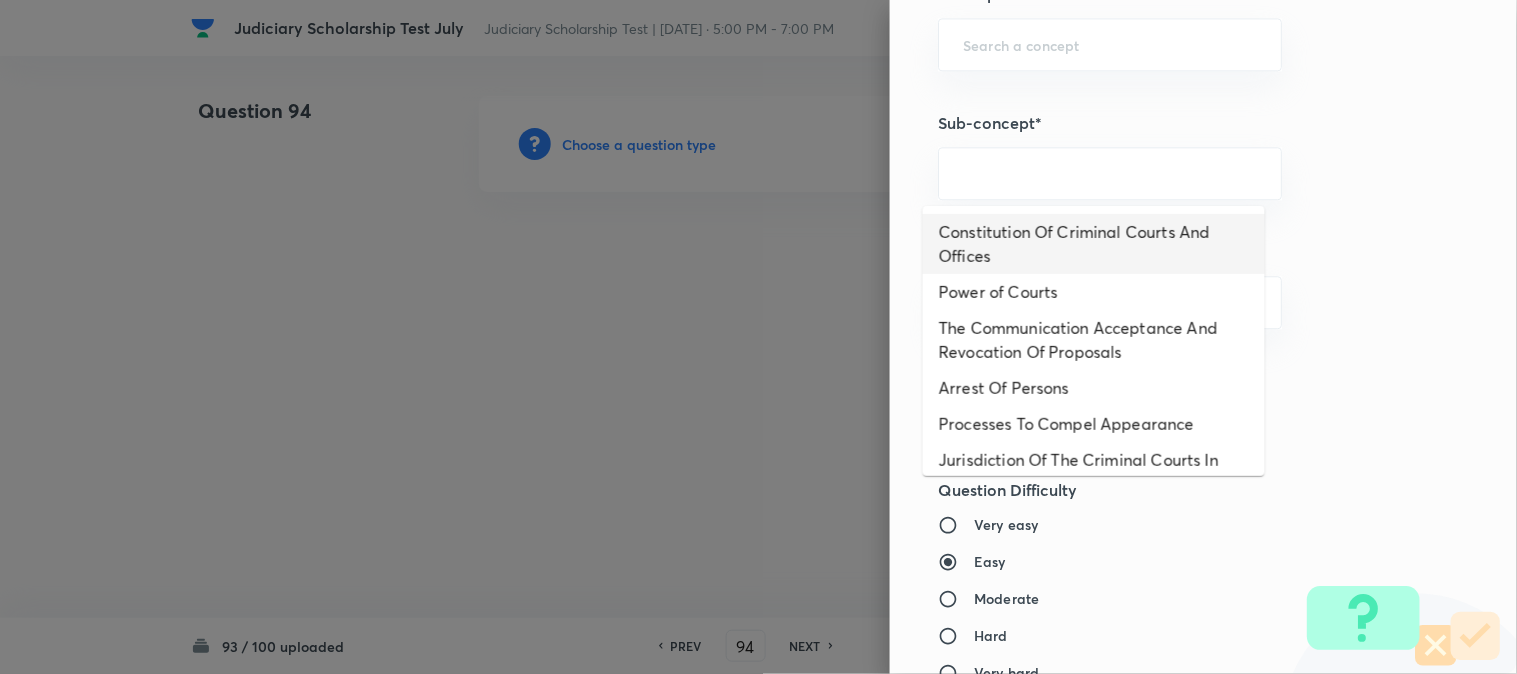 click on "Constitution Of Criminal Courts And Offices" at bounding box center (1094, 244) 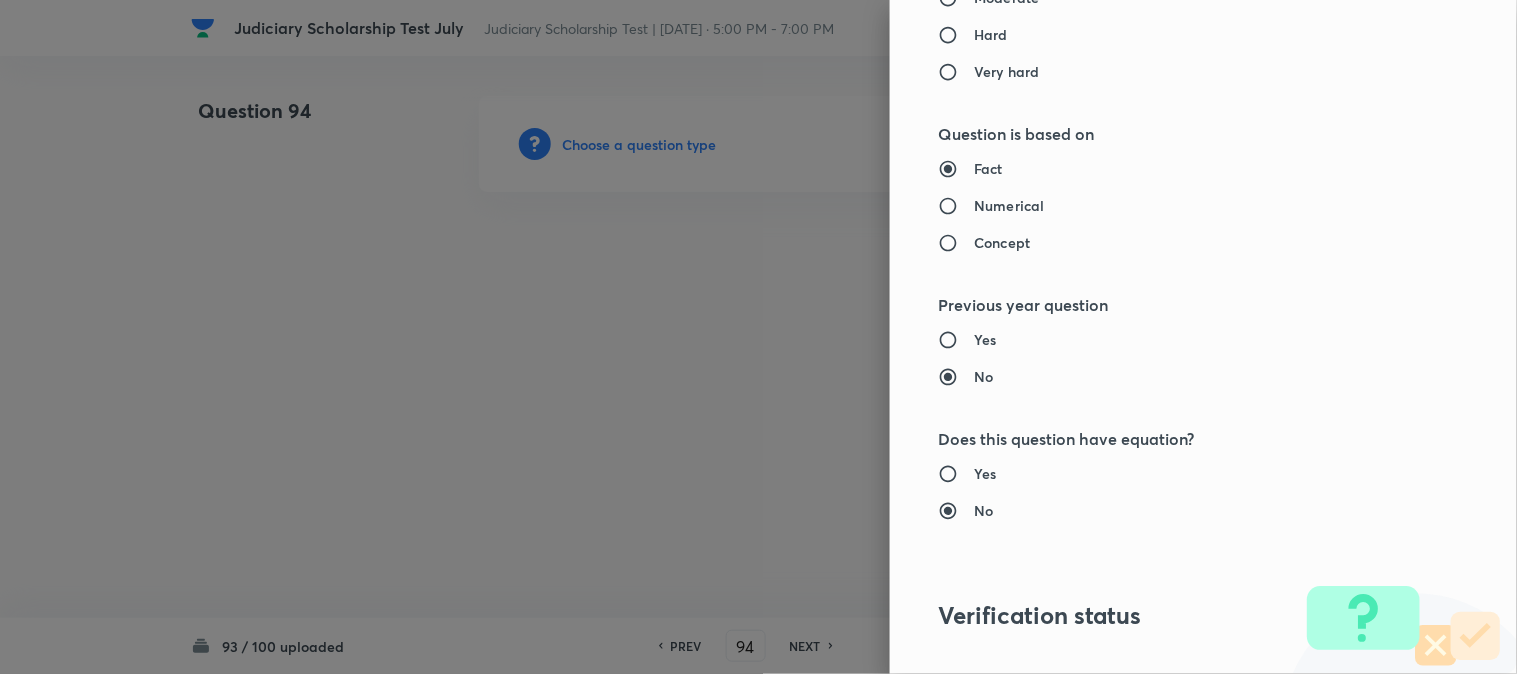 type on "Criminal Law" 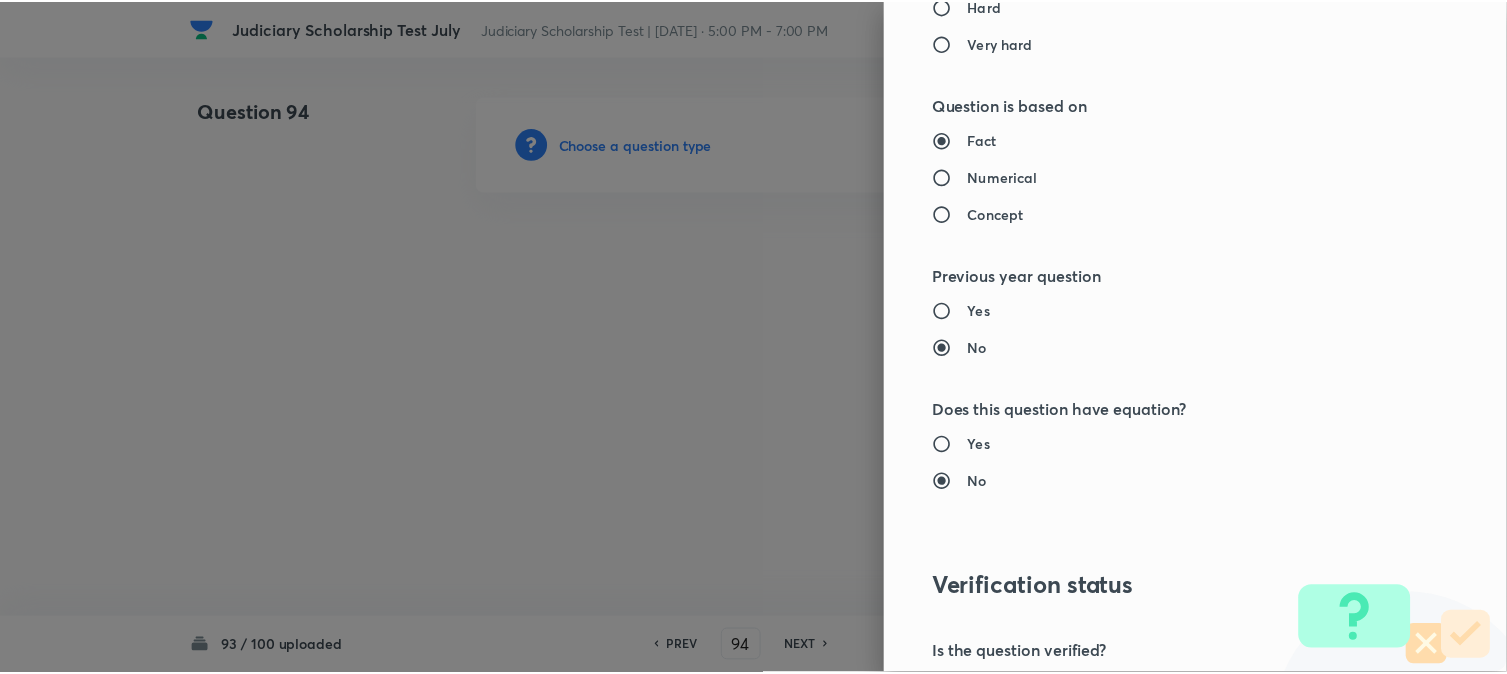 scroll, scrollTop: 2052, scrollLeft: 0, axis: vertical 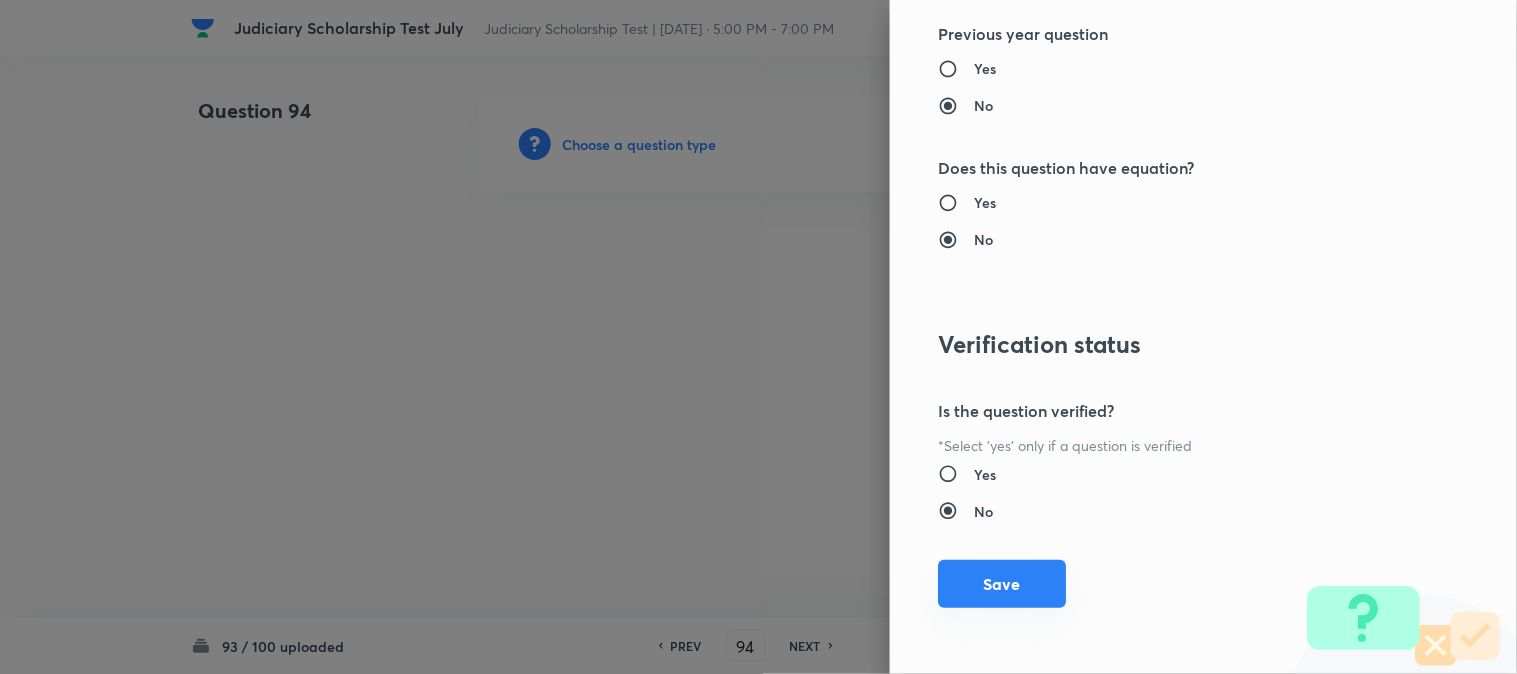 click on "Save" at bounding box center [1002, 584] 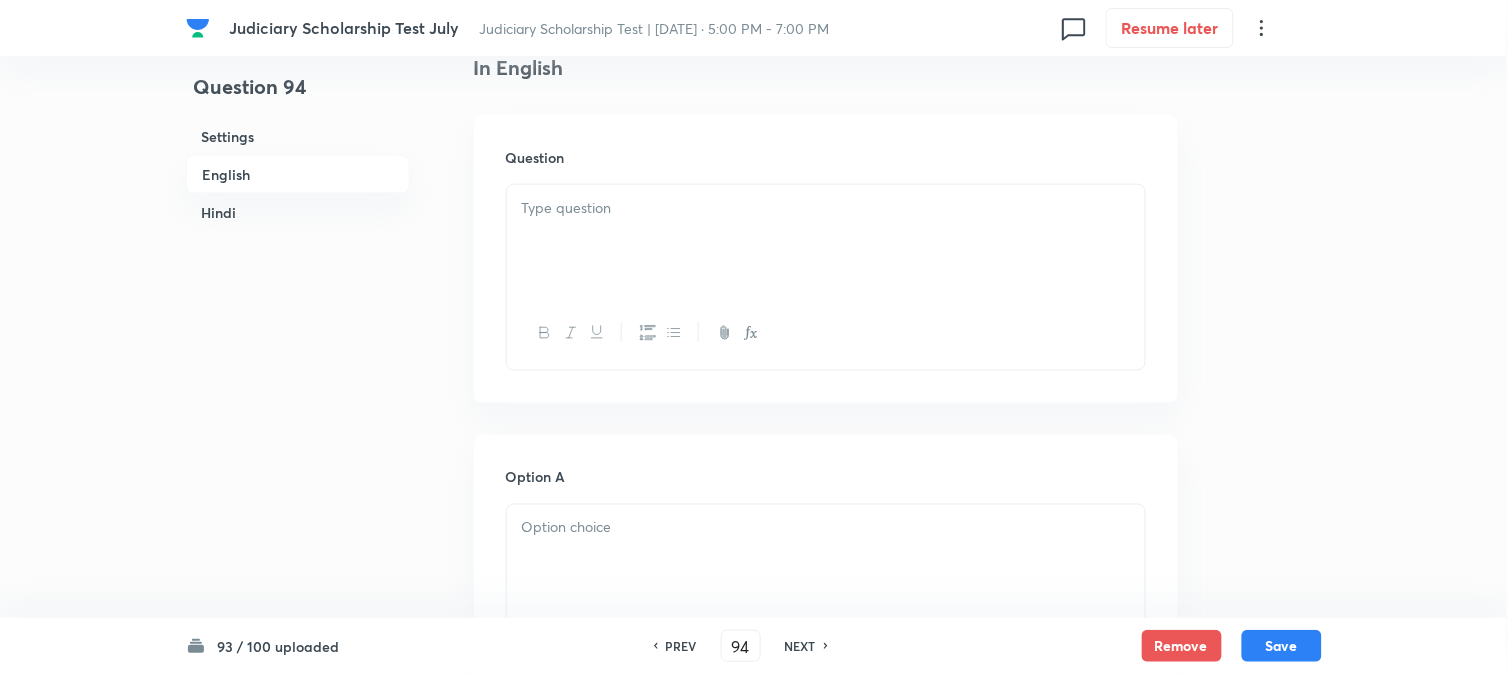 scroll, scrollTop: 590, scrollLeft: 0, axis: vertical 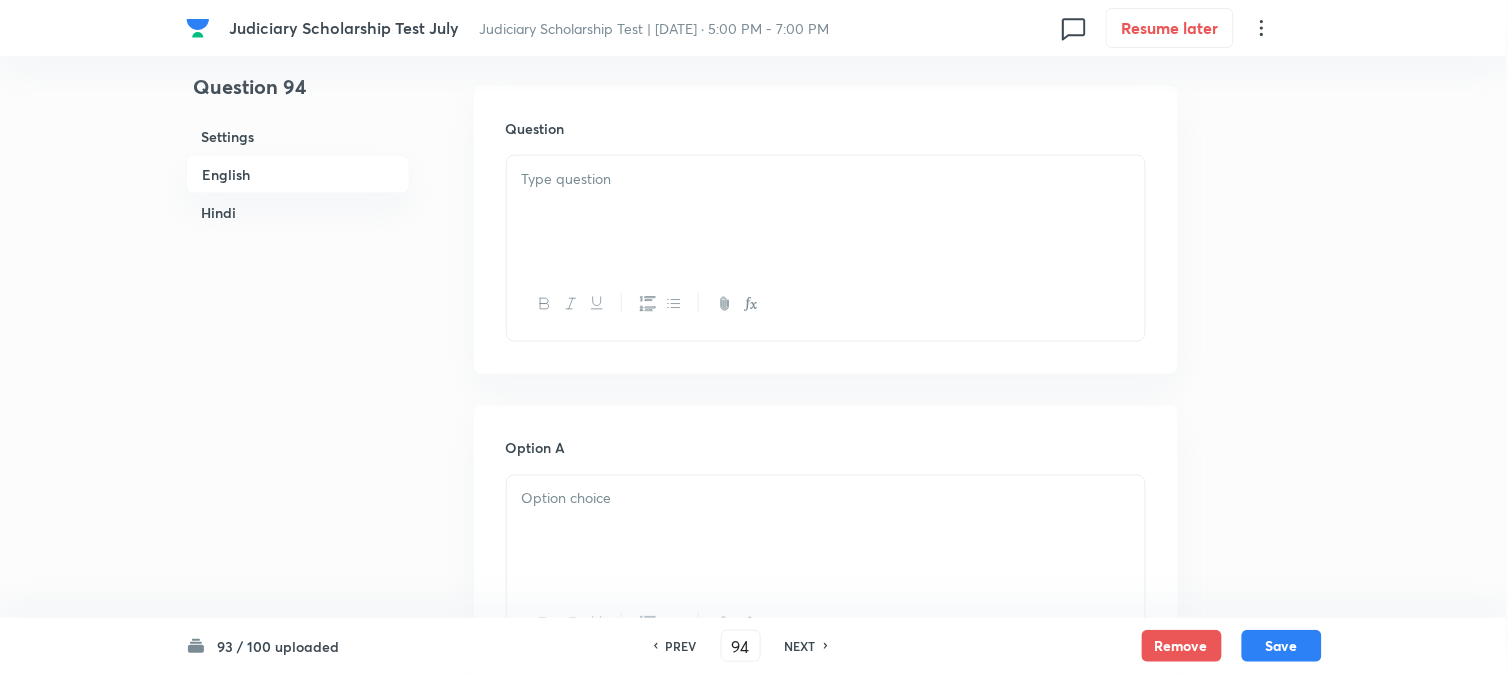 drag, startPoint x: 554, startPoint y: 182, endPoint x: 513, endPoint y: 265, distance: 92.574295 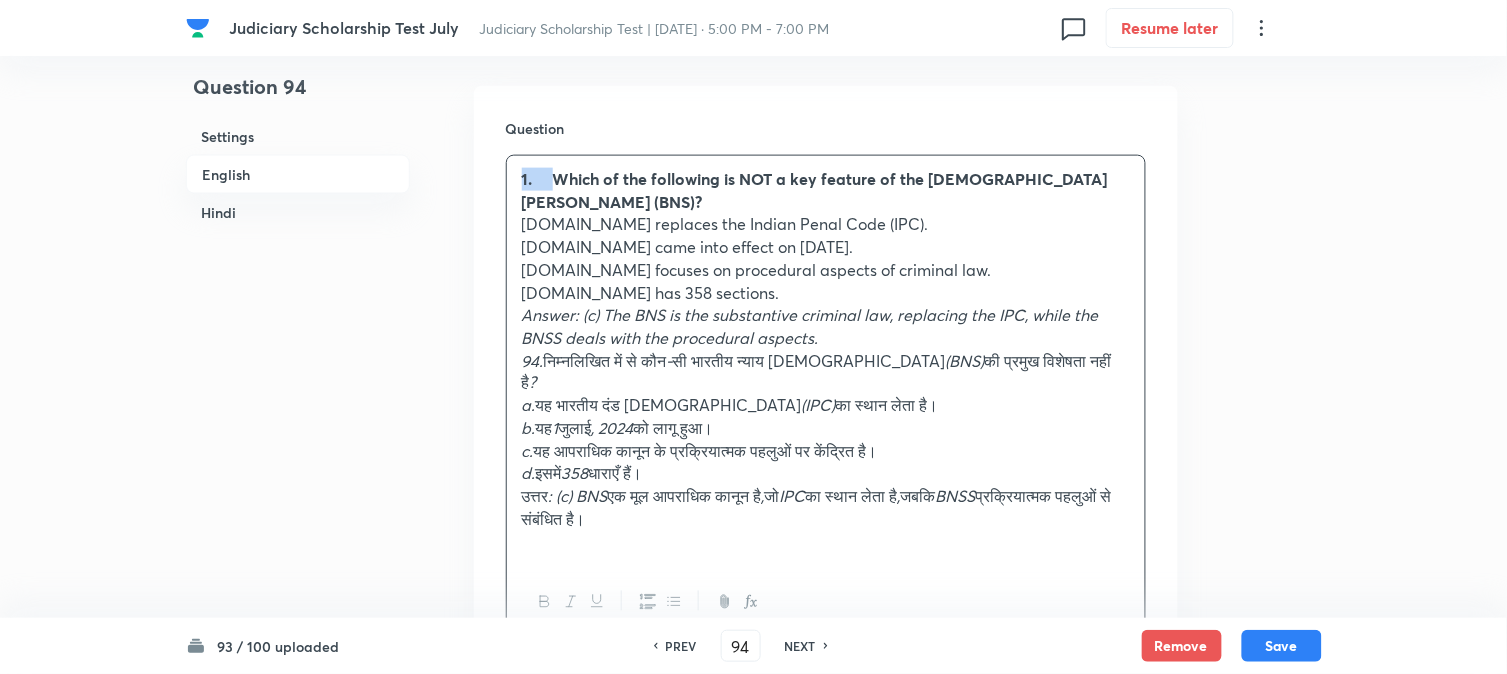 drag, startPoint x: 554, startPoint y: 176, endPoint x: 494, endPoint y: 165, distance: 61 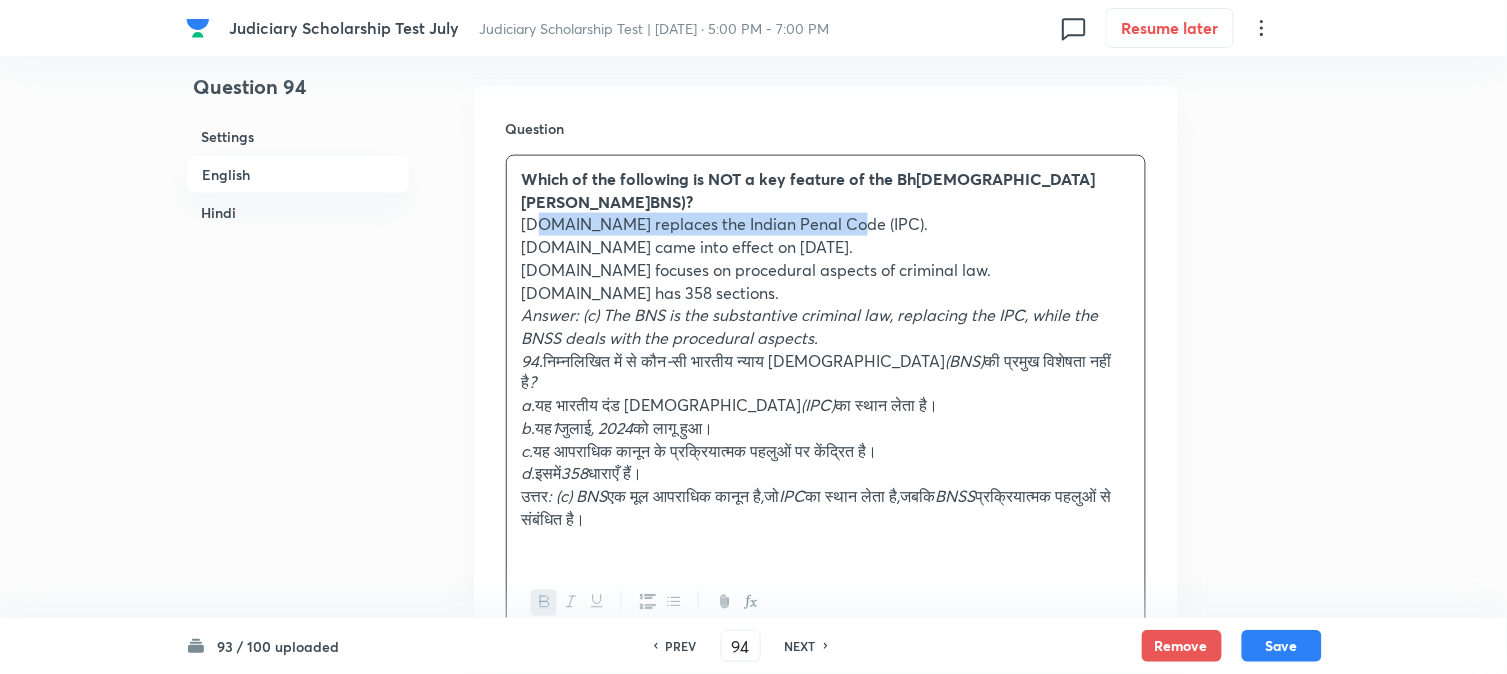 drag, startPoint x: 536, startPoint y: 220, endPoint x: 863, endPoint y: 214, distance: 327.05505 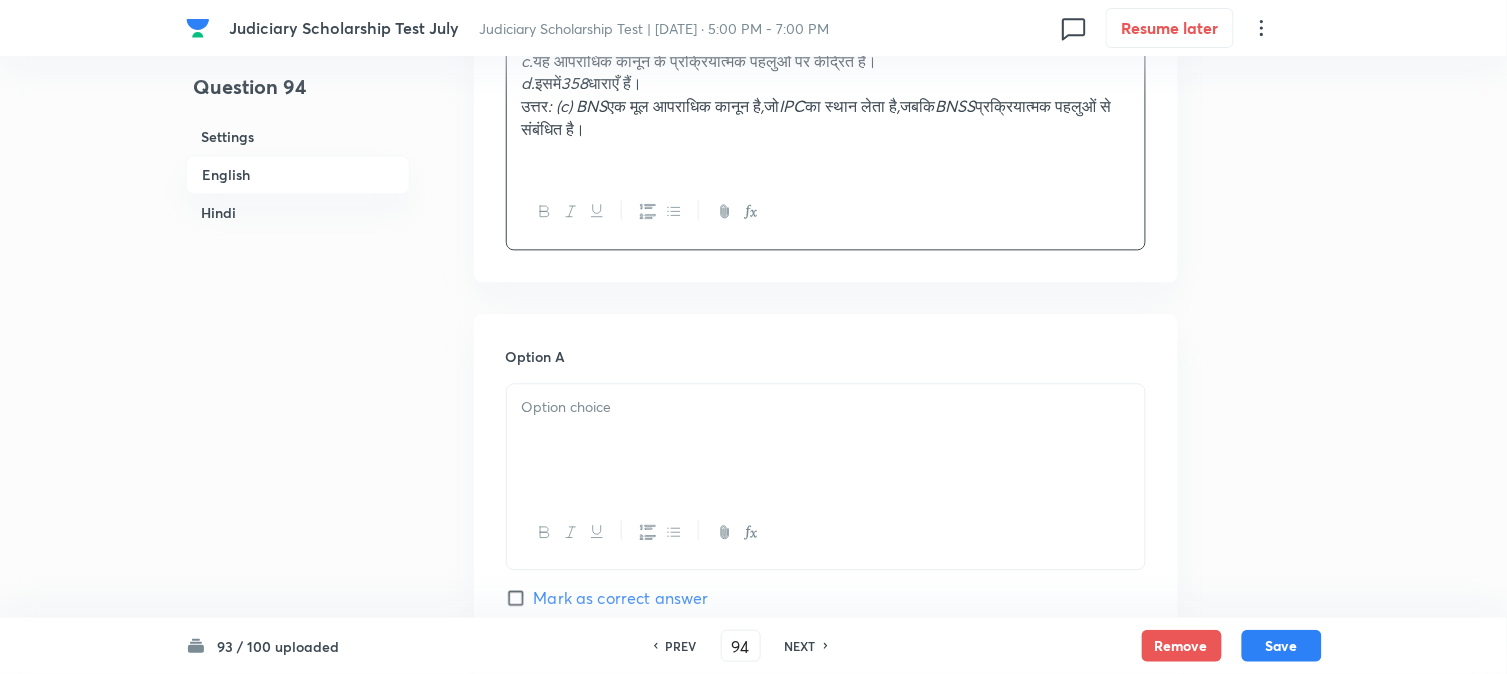 scroll, scrollTop: 1034, scrollLeft: 0, axis: vertical 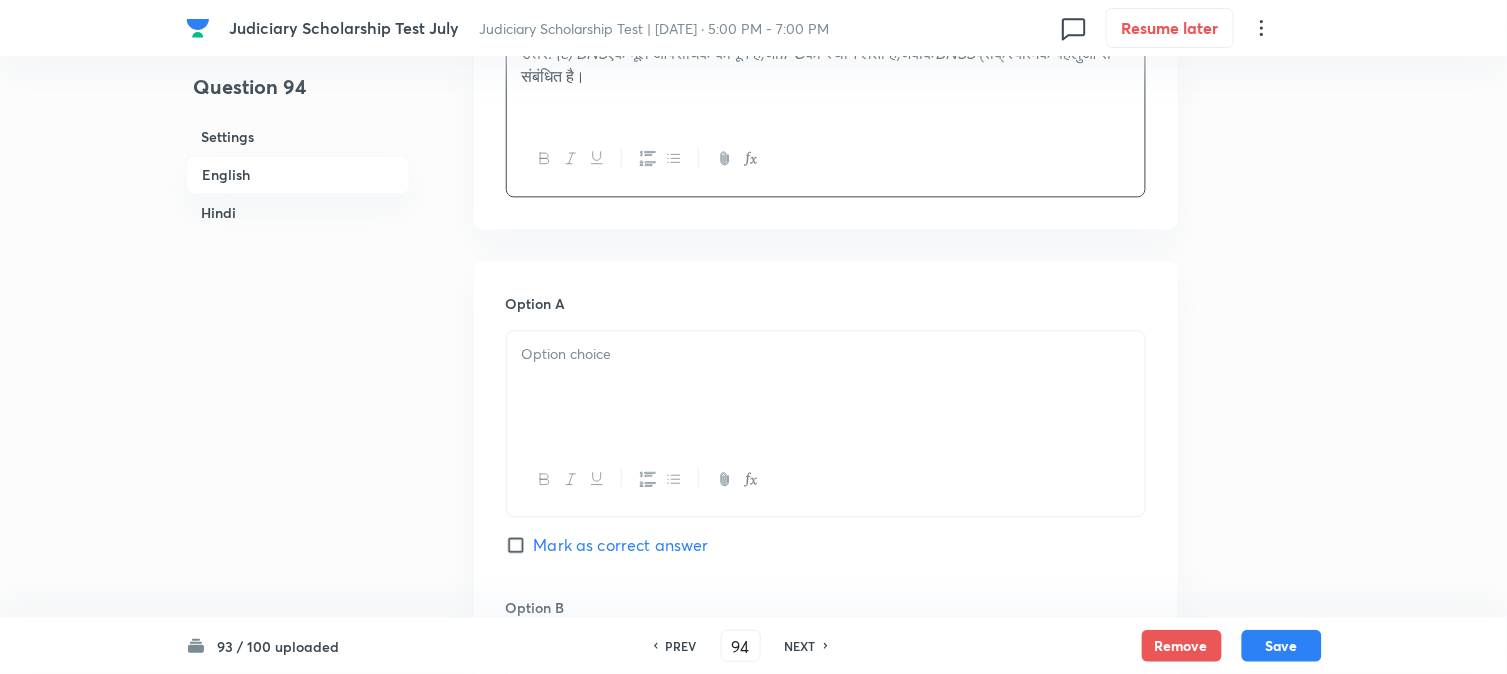 click at bounding box center (826, 479) 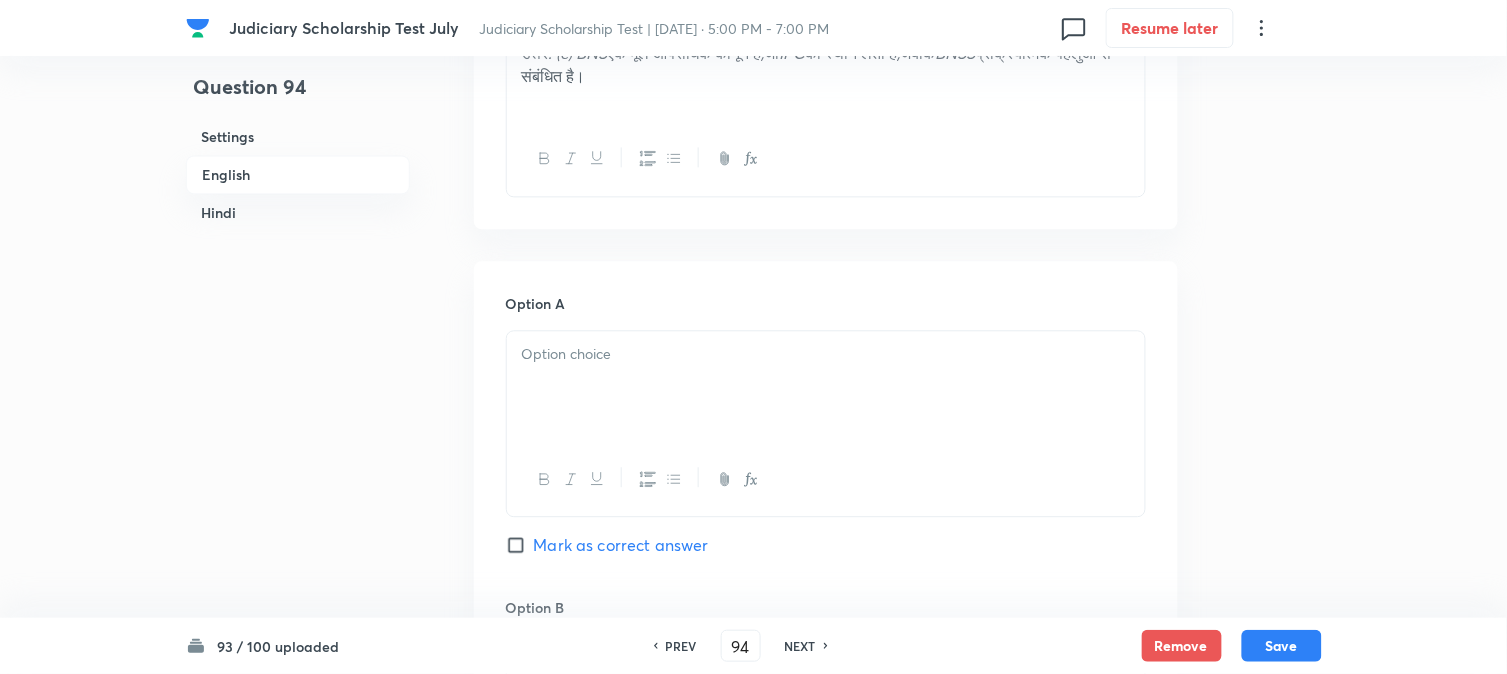 click at bounding box center [826, 387] 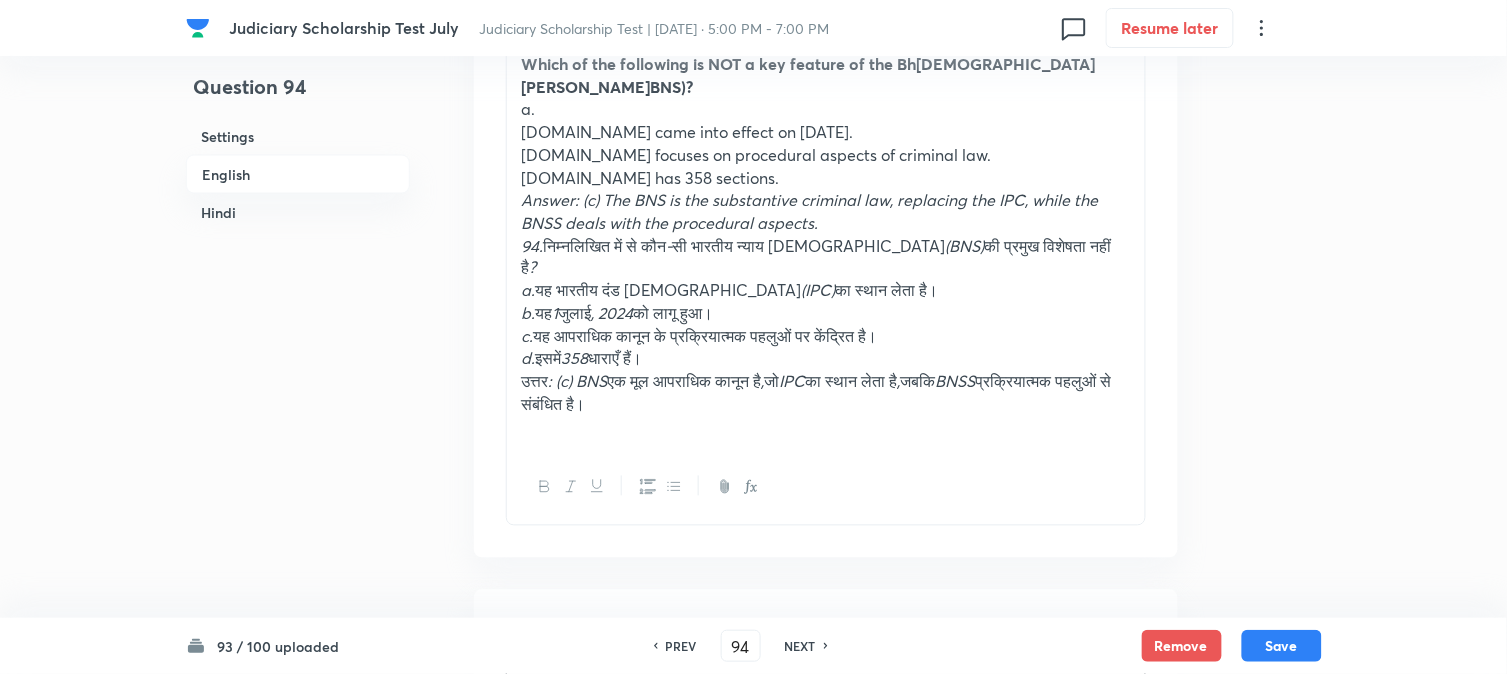 scroll, scrollTop: 701, scrollLeft: 0, axis: vertical 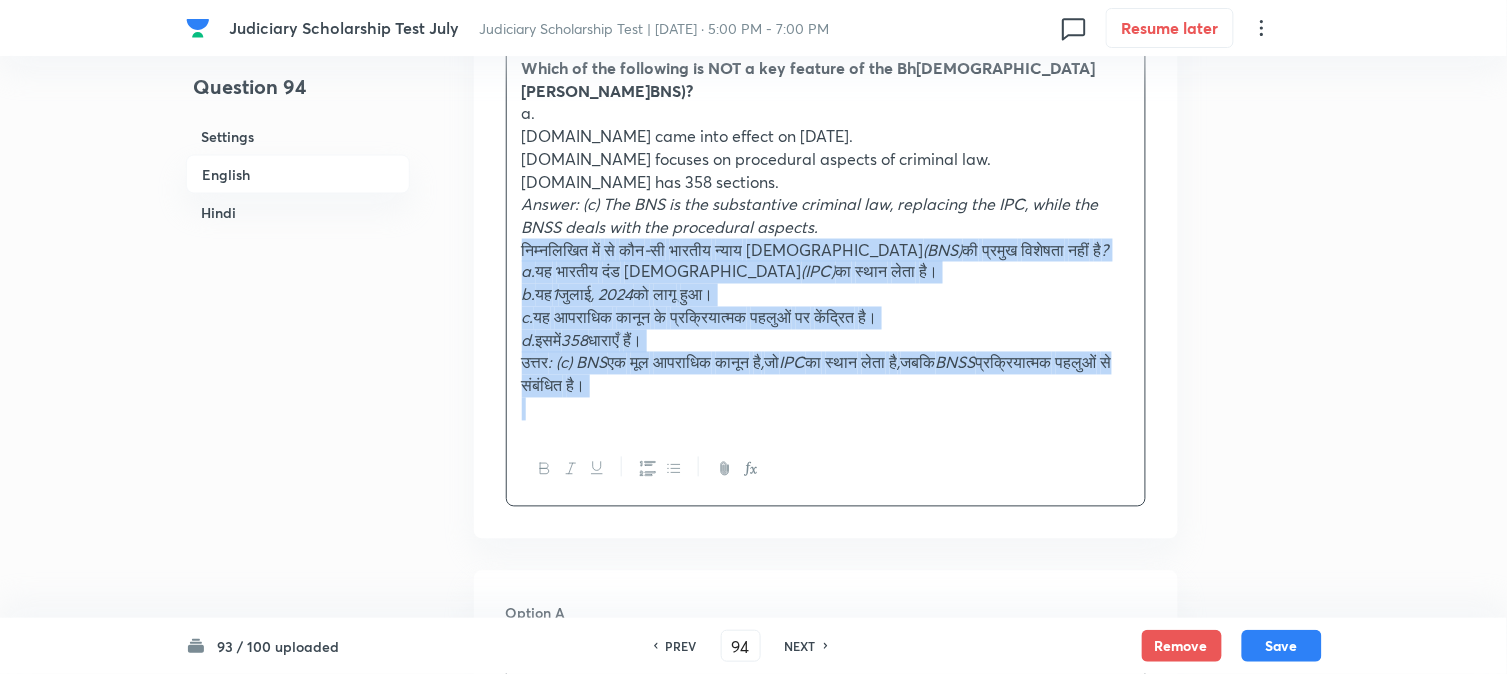 drag, startPoint x: 547, startPoint y: 244, endPoint x: 947, endPoint y: 497, distance: 473.2959 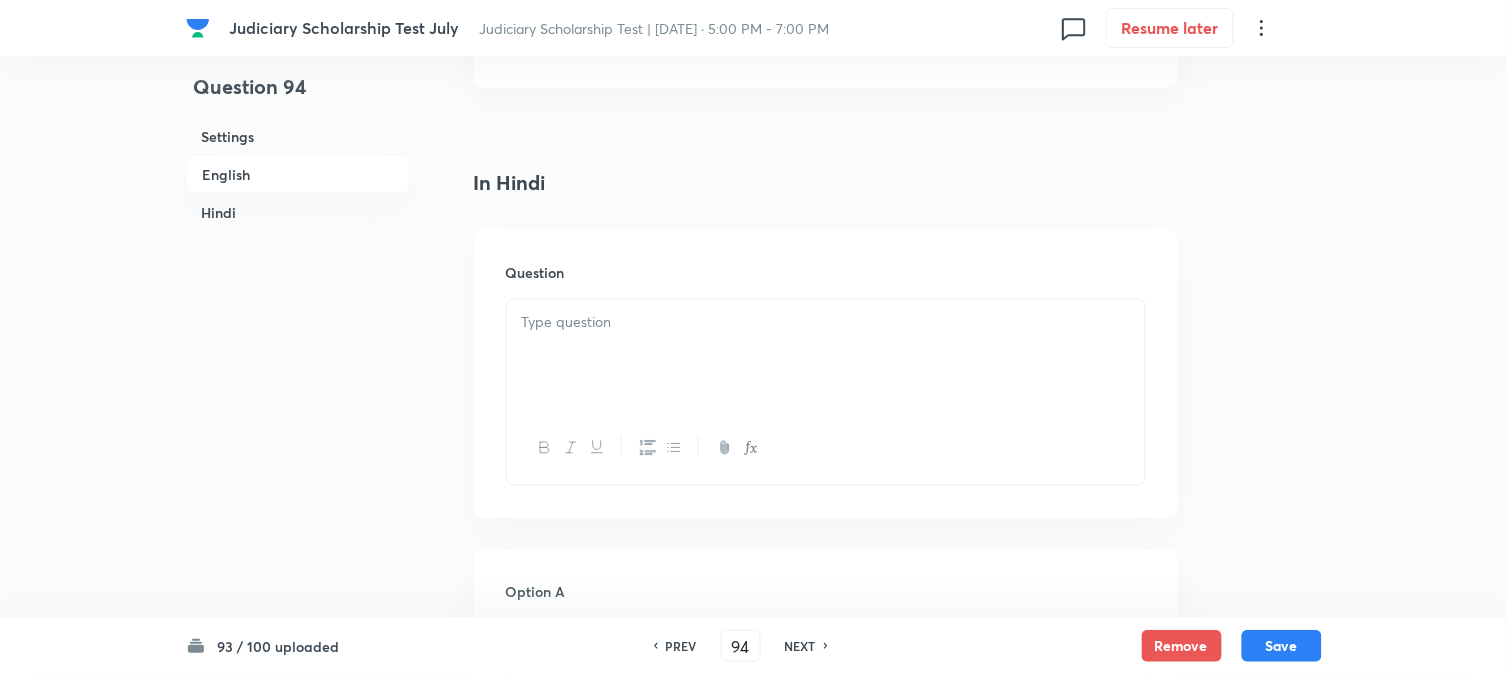 scroll, scrollTop: 2590, scrollLeft: 0, axis: vertical 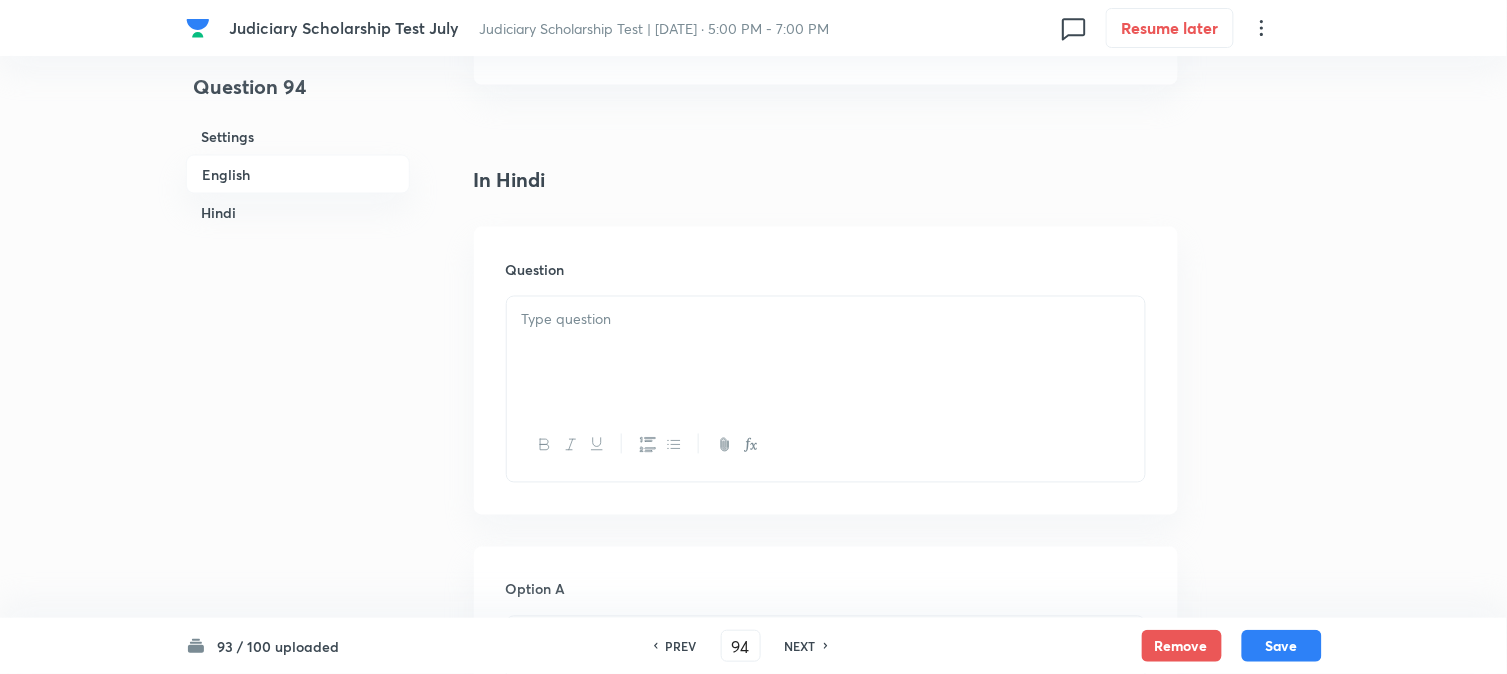click at bounding box center [826, 353] 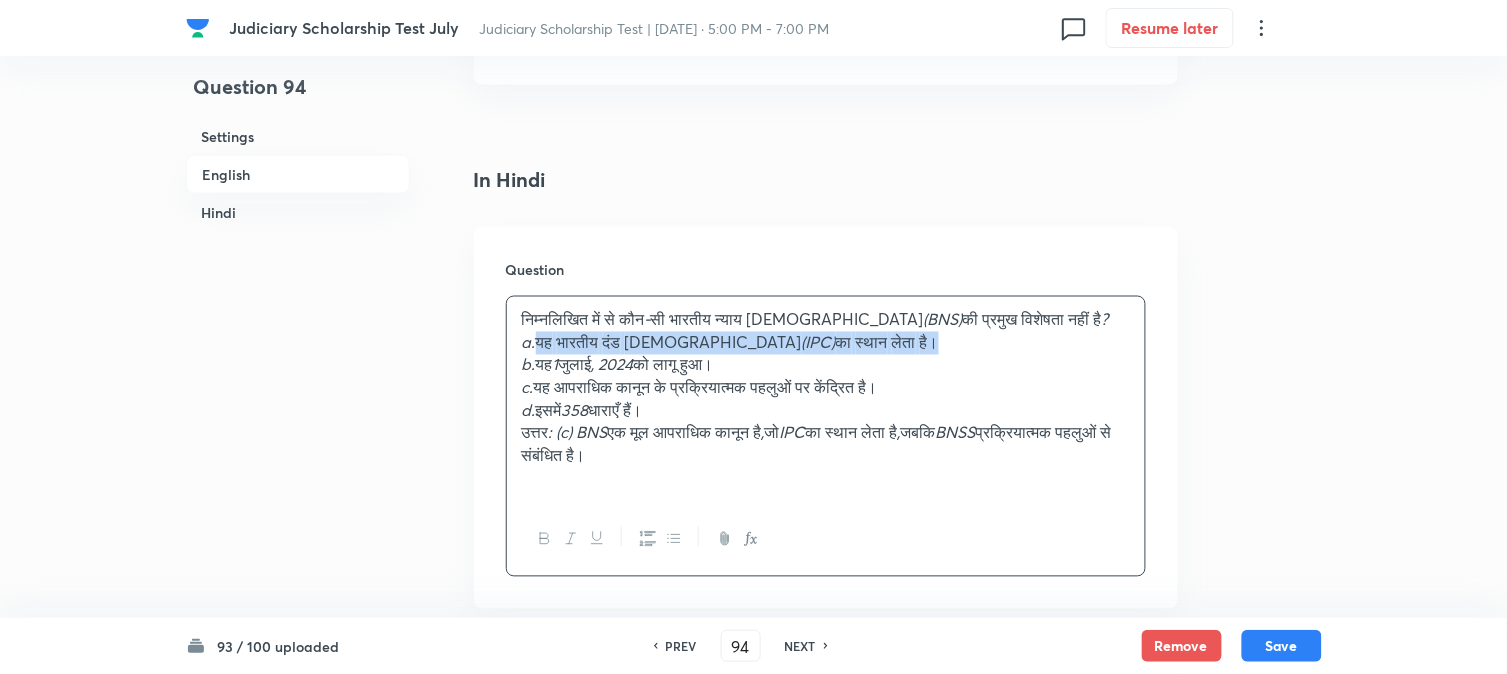 drag, startPoint x: 543, startPoint y: 347, endPoint x: 907, endPoint y: 352, distance: 364.03433 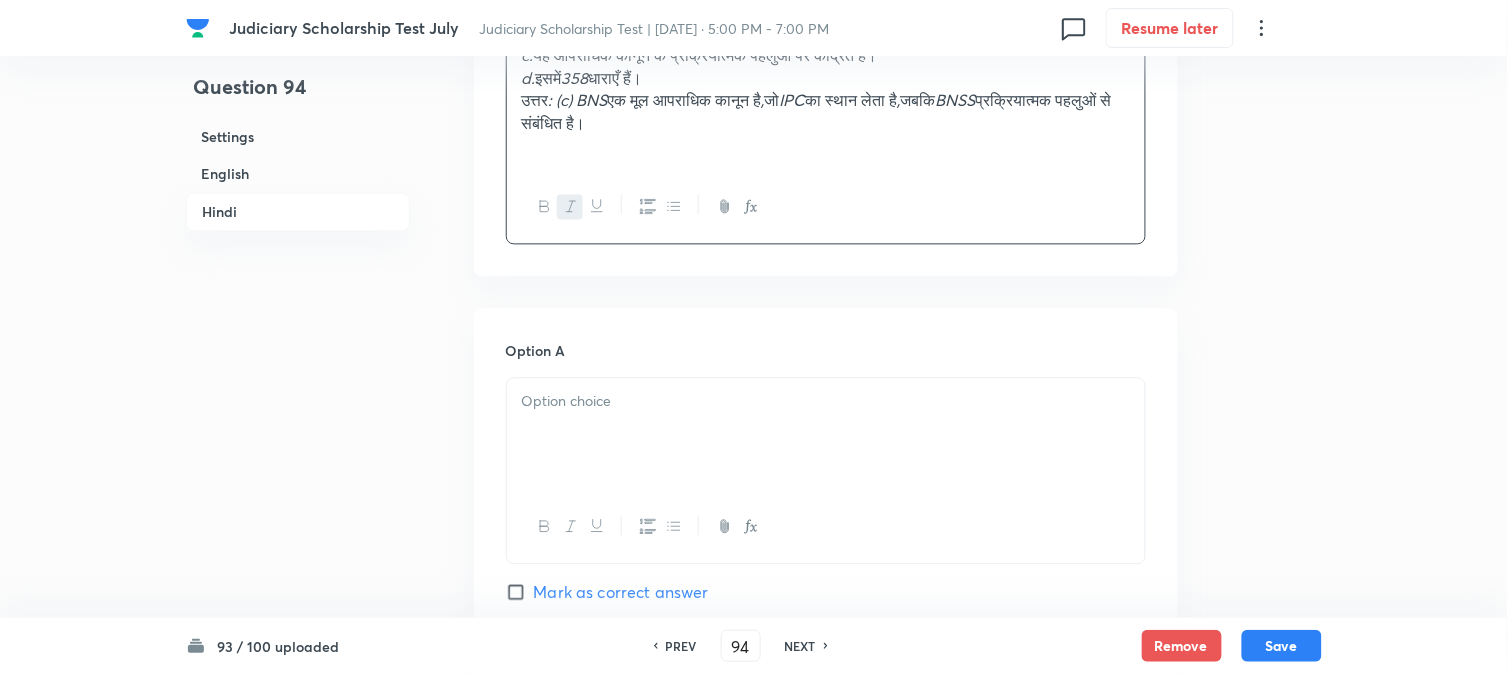 click at bounding box center (826, 401) 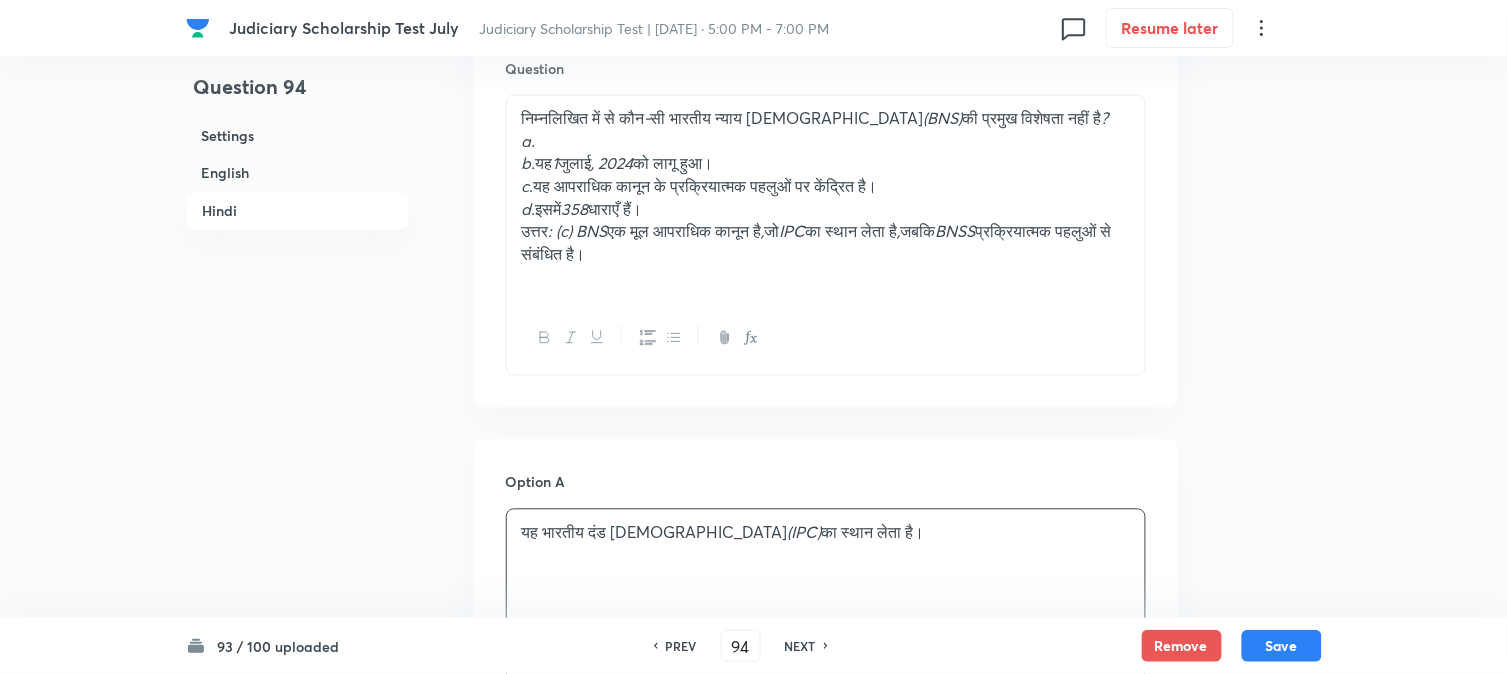 scroll, scrollTop: 2590, scrollLeft: 0, axis: vertical 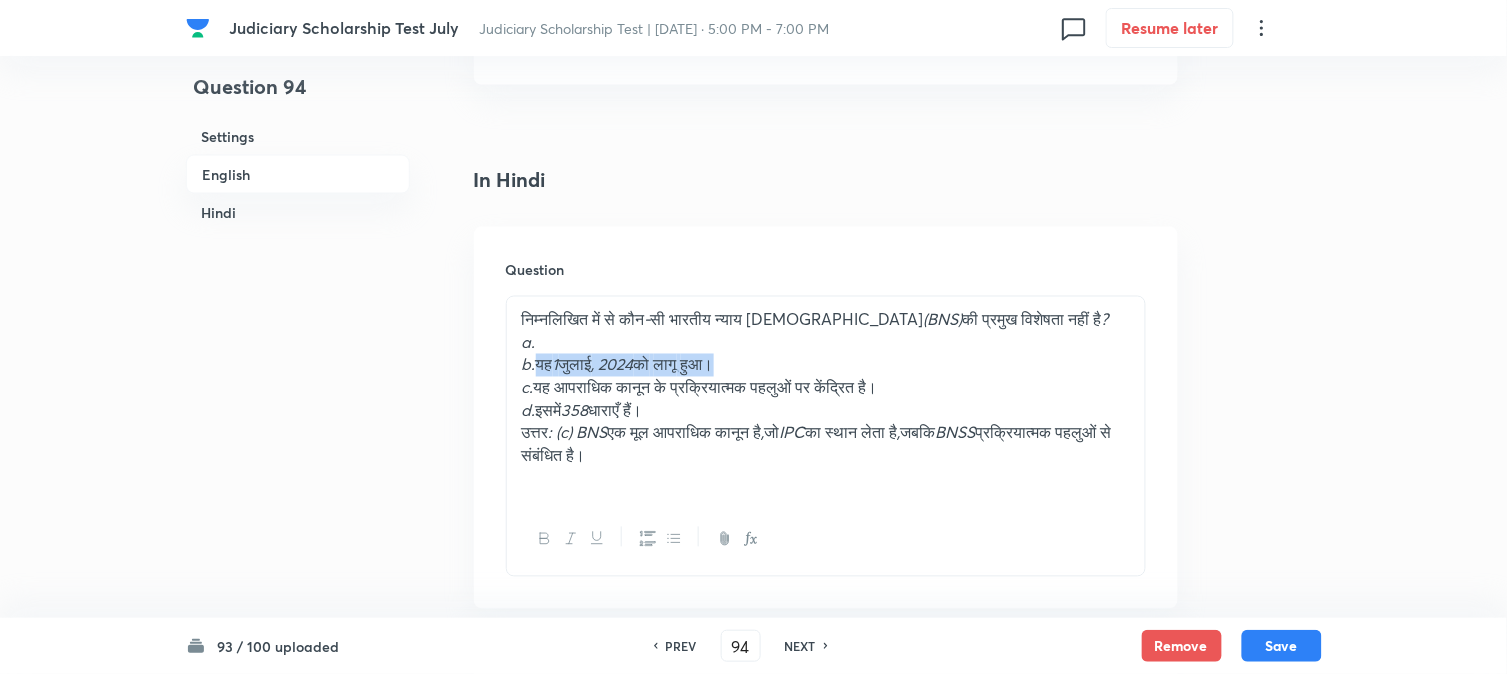 drag, startPoint x: 537, startPoint y: 368, endPoint x: 848, endPoint y: 364, distance: 311.02573 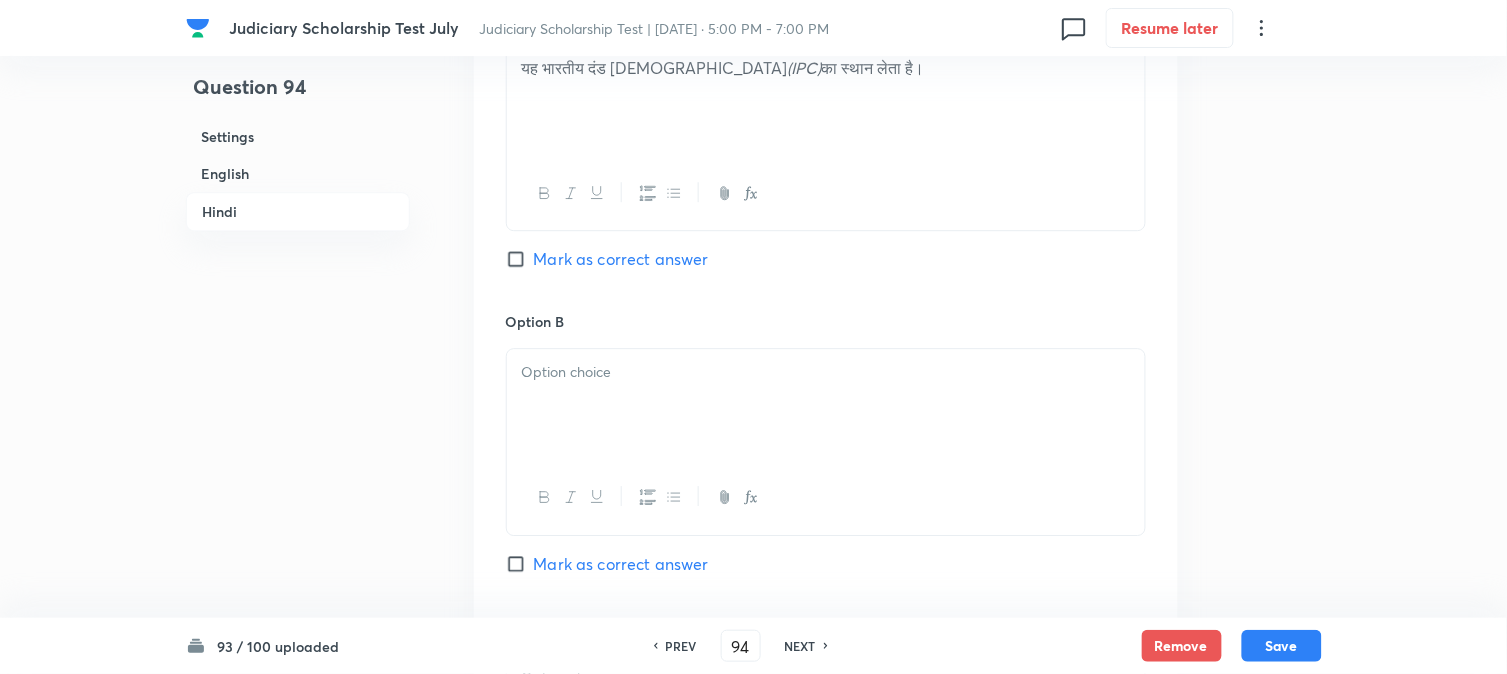 click at bounding box center [826, 405] 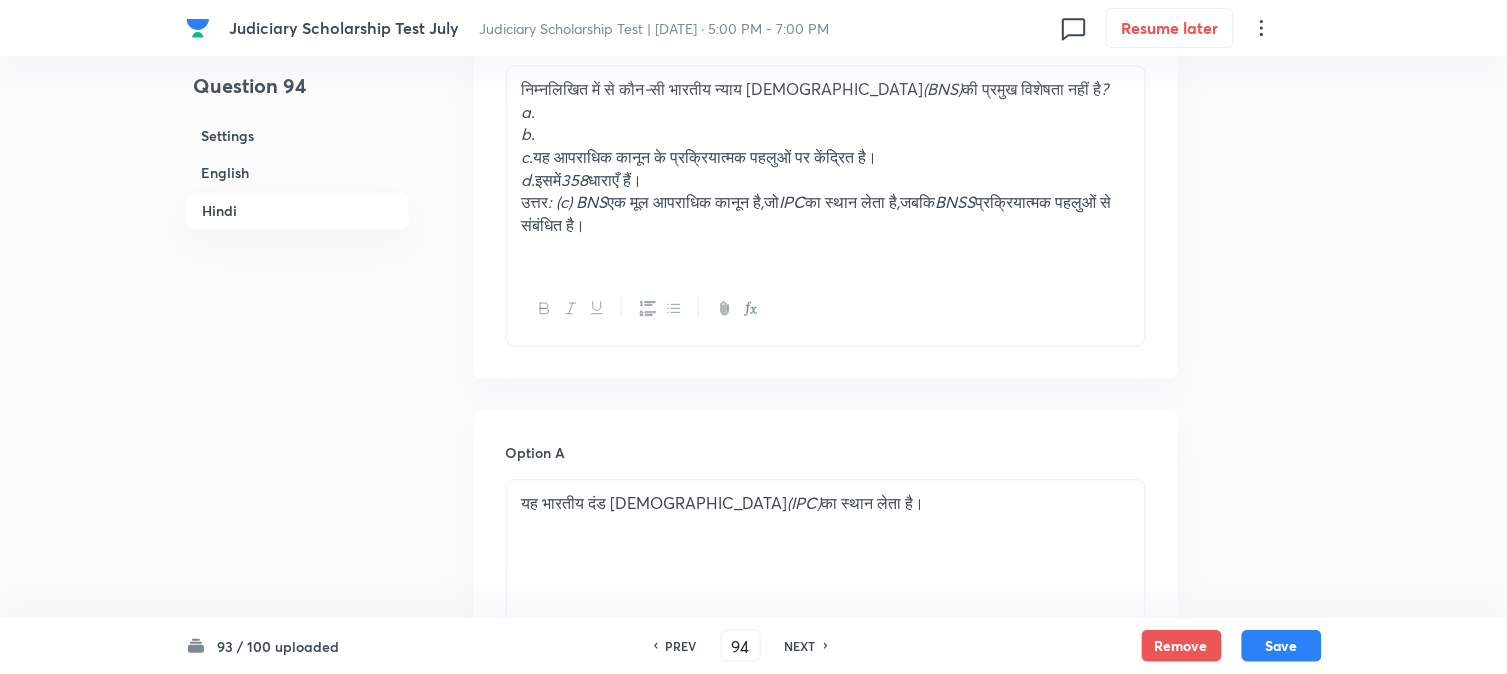 scroll, scrollTop: 2812, scrollLeft: 0, axis: vertical 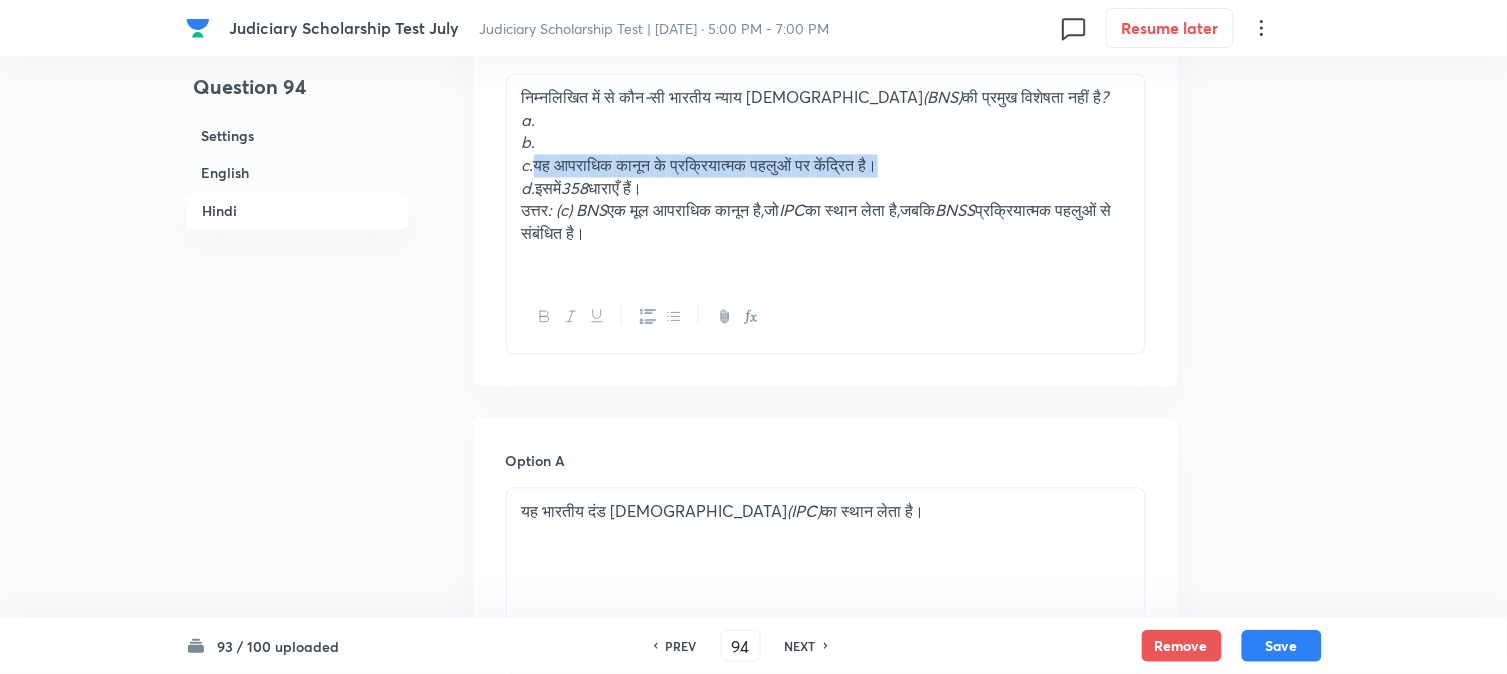 drag, startPoint x: 538, startPoint y: 164, endPoint x: 1046, endPoint y: 160, distance: 508.01575 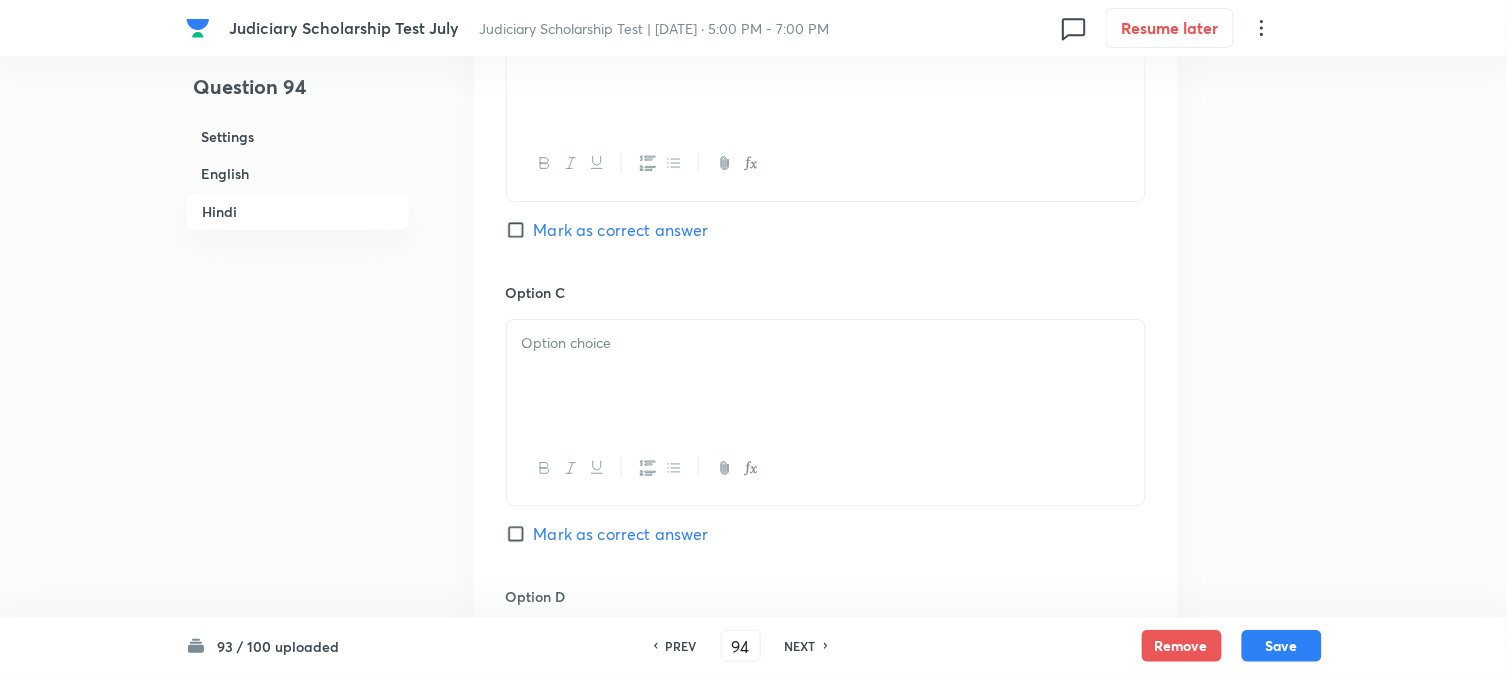click at bounding box center [826, 376] 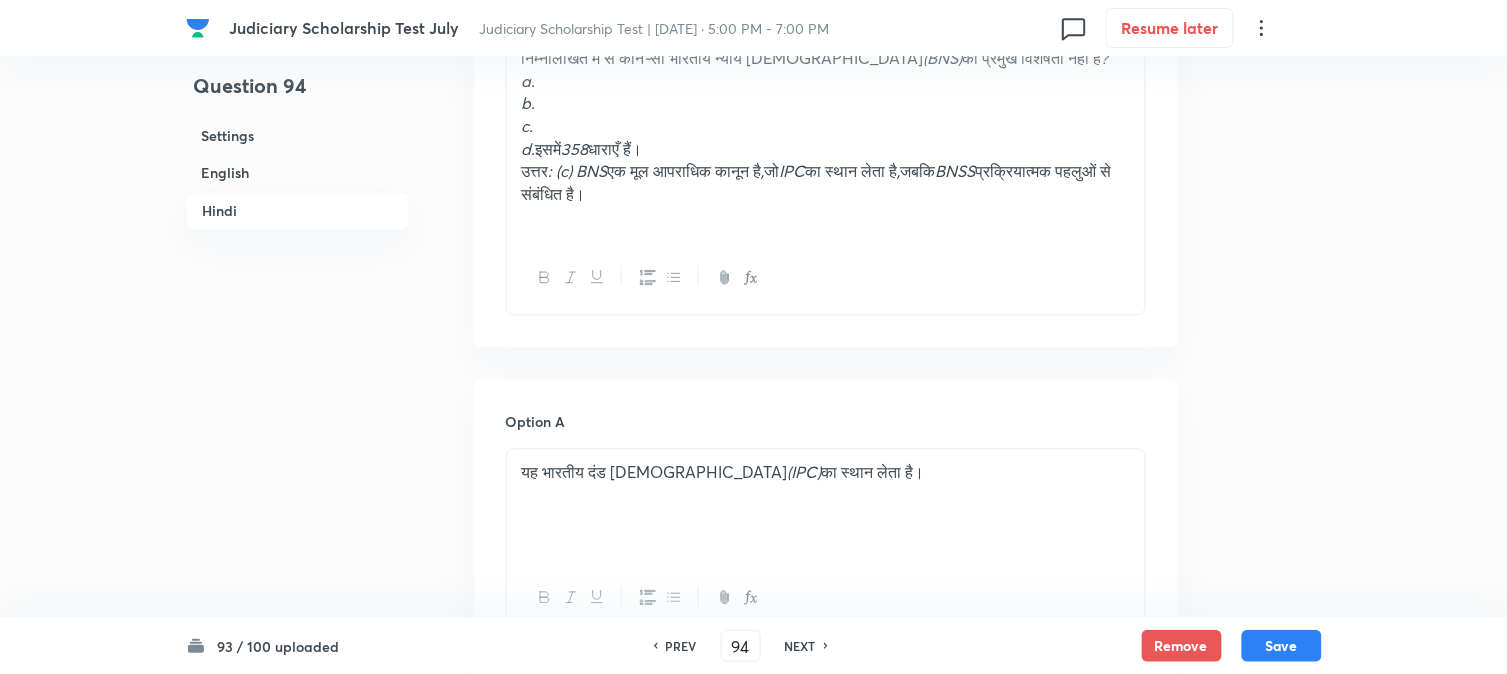scroll, scrollTop: 2812, scrollLeft: 0, axis: vertical 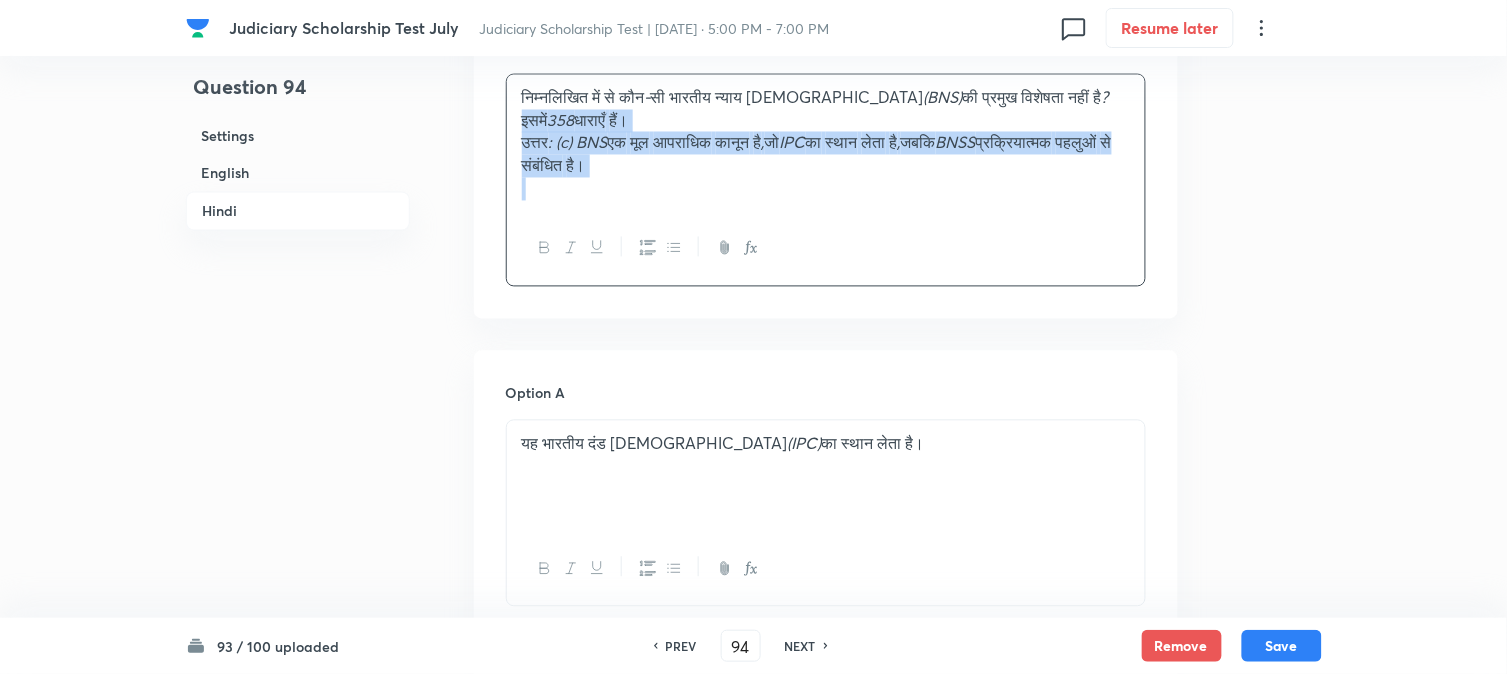 drag, startPoint x: 540, startPoint y: 192, endPoint x: 970, endPoint y: 271, distance: 437.19675 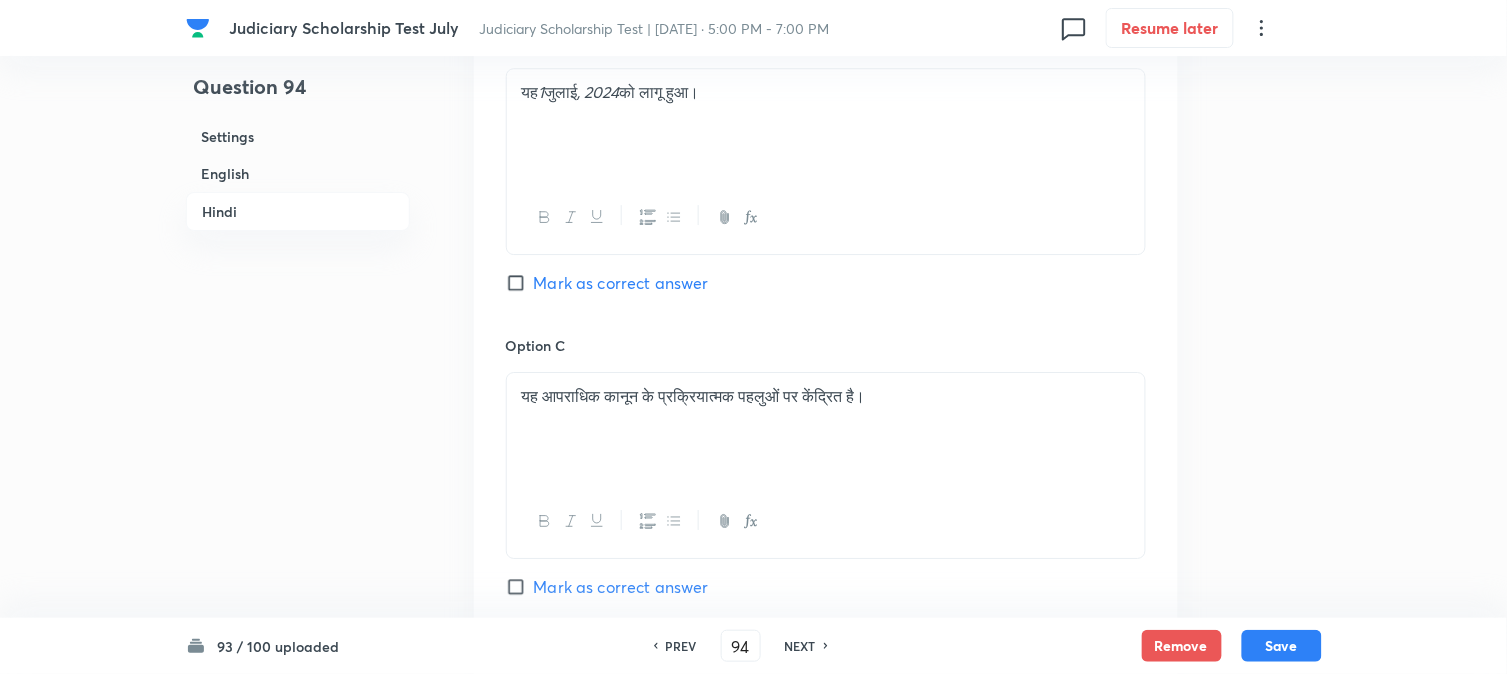 scroll, scrollTop: 3923, scrollLeft: 0, axis: vertical 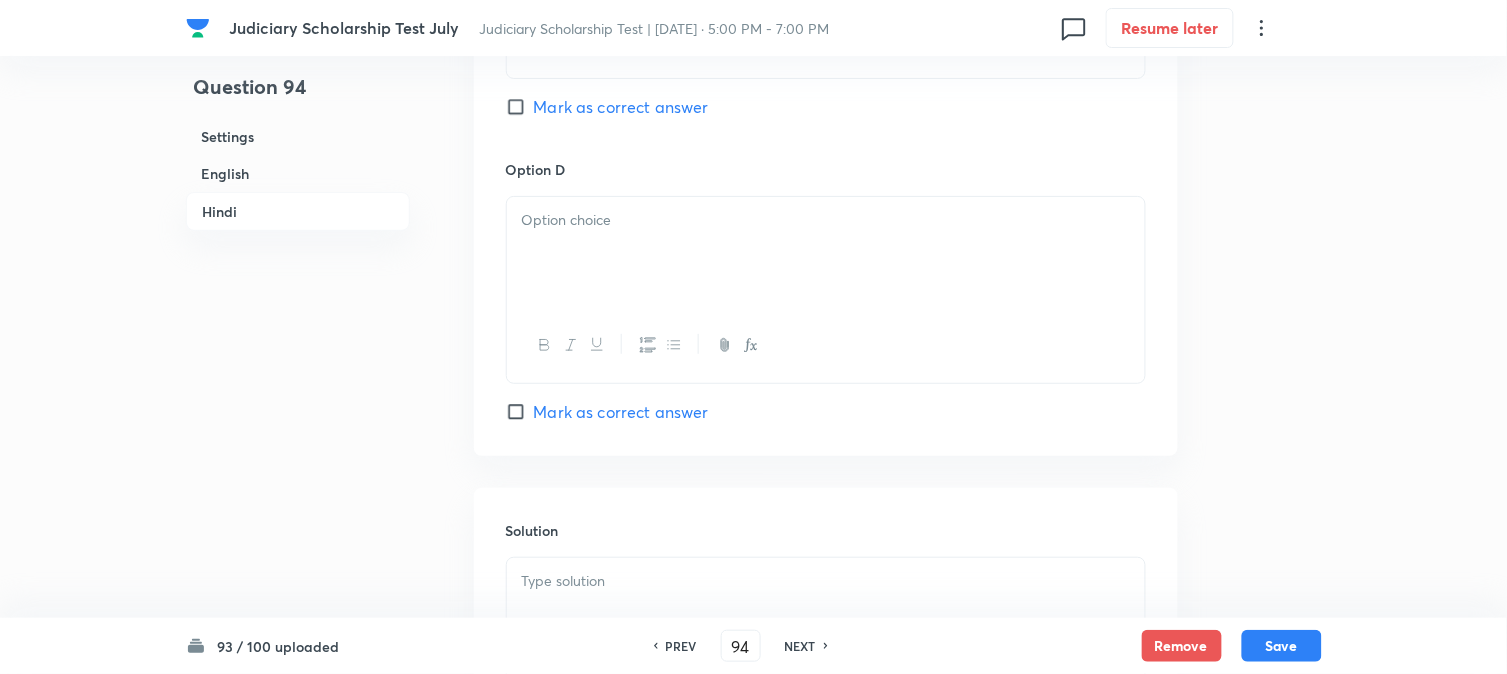 click on "Mark as correct answer" at bounding box center (621, 107) 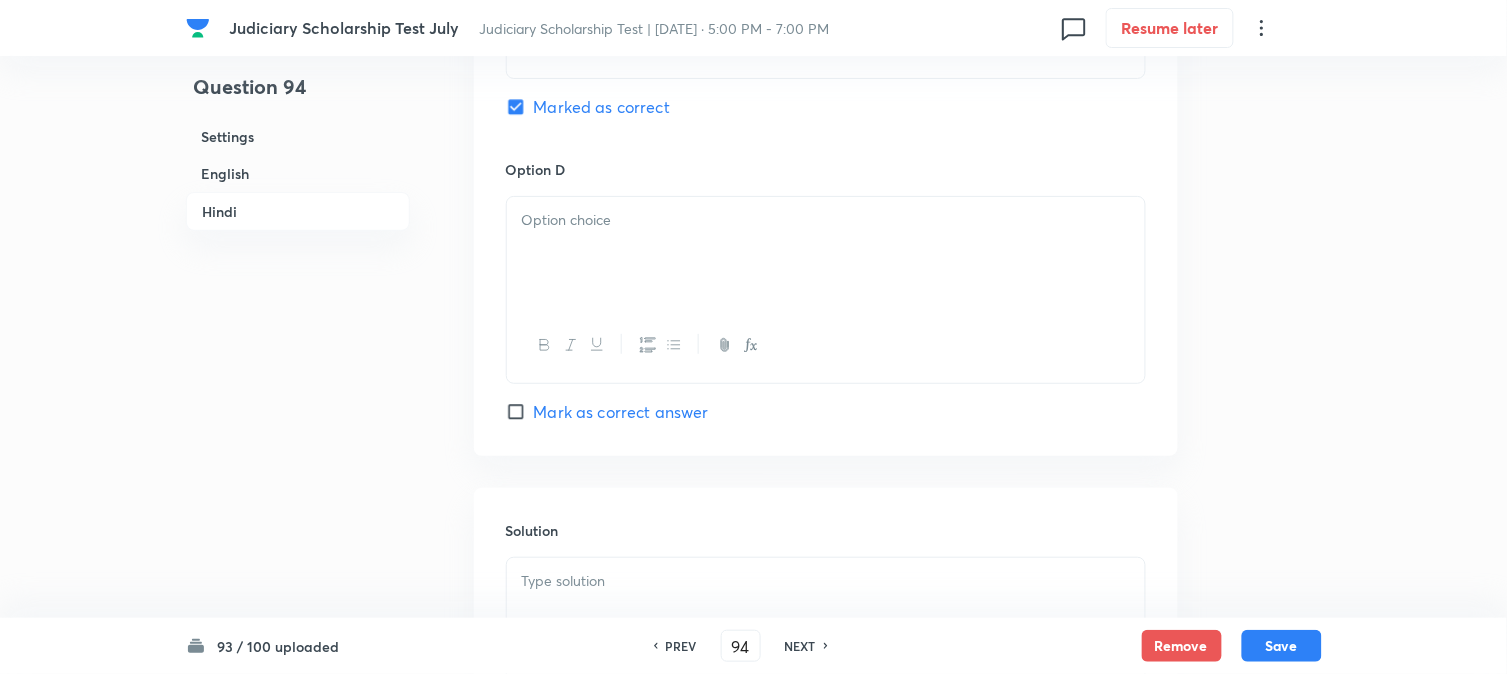 checkbox on "true" 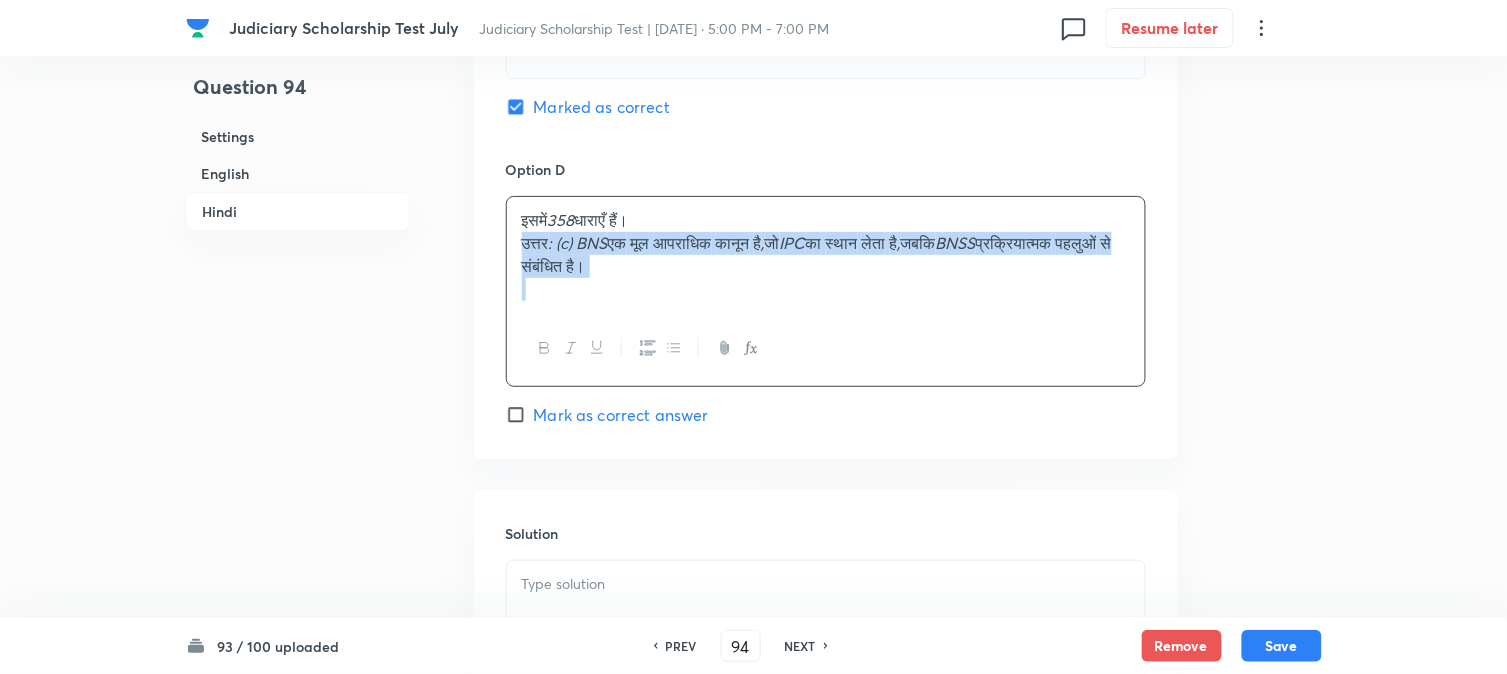 drag, startPoint x: 522, startPoint y: 255, endPoint x: 900, endPoint y: 365, distance: 393.68008 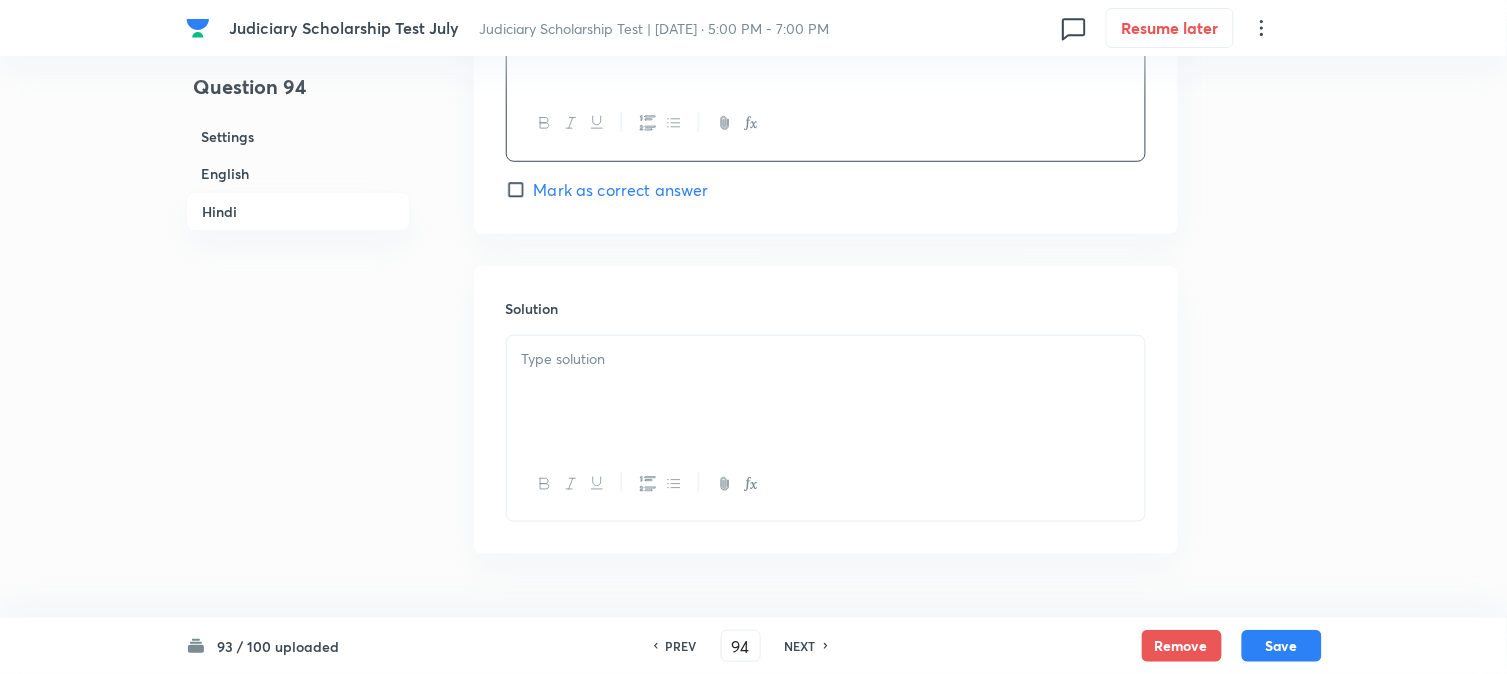 click at bounding box center (826, 392) 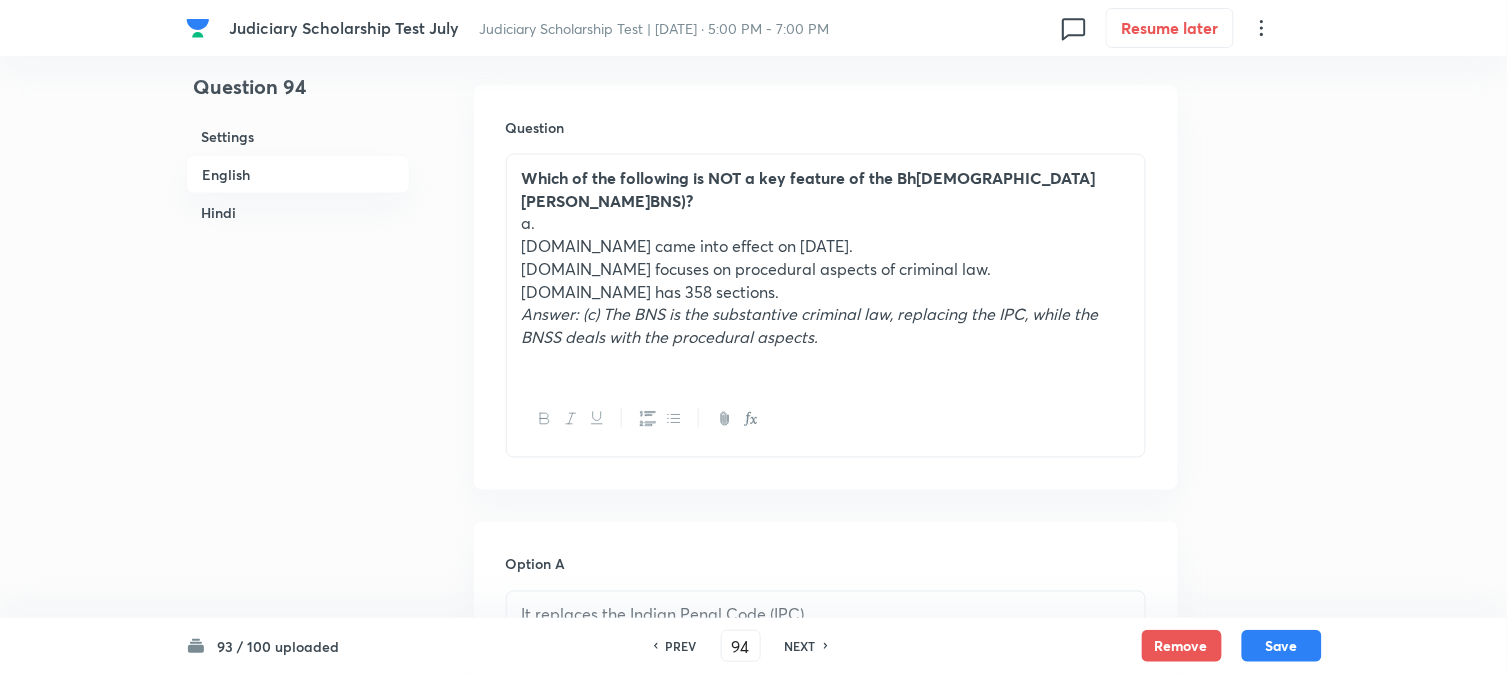 scroll, scrollTop: 590, scrollLeft: 0, axis: vertical 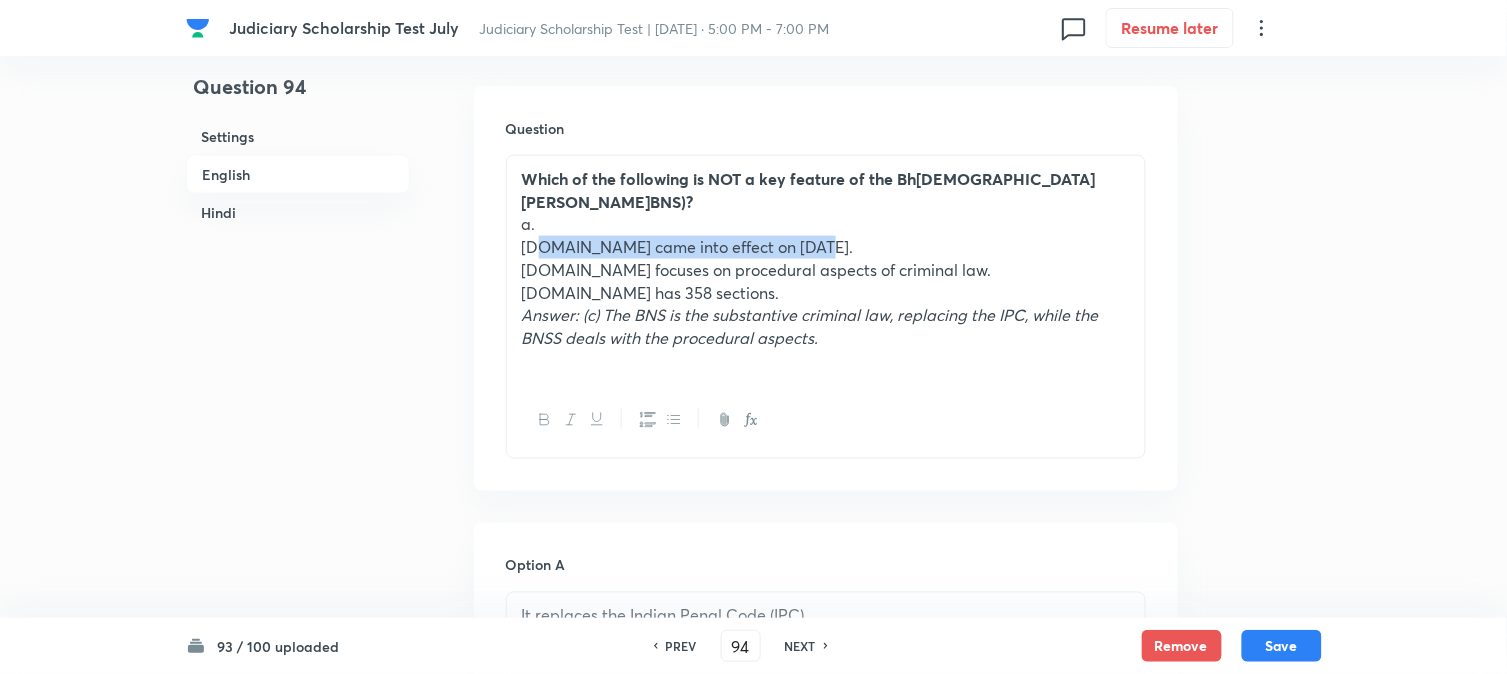 drag, startPoint x: 536, startPoint y: 241, endPoint x: 902, endPoint y: 241, distance: 366 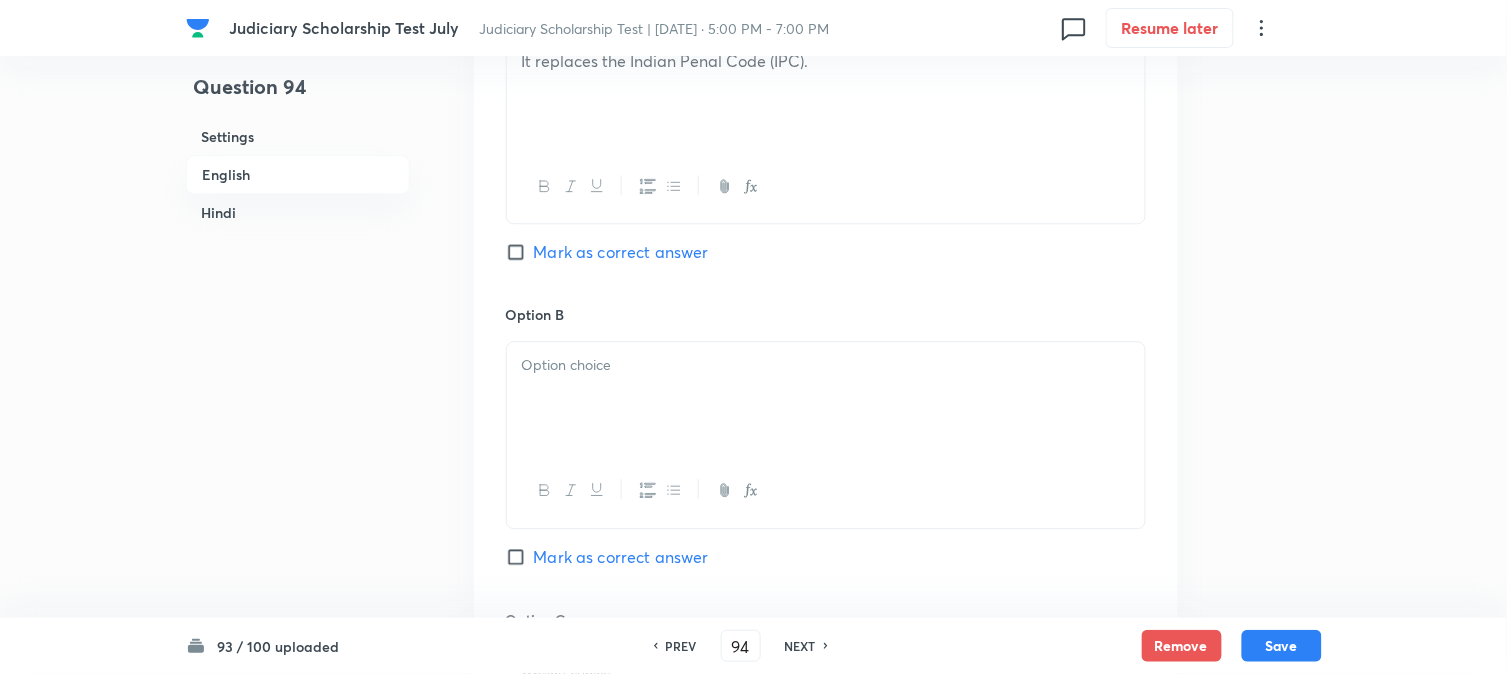 click at bounding box center (826, 398) 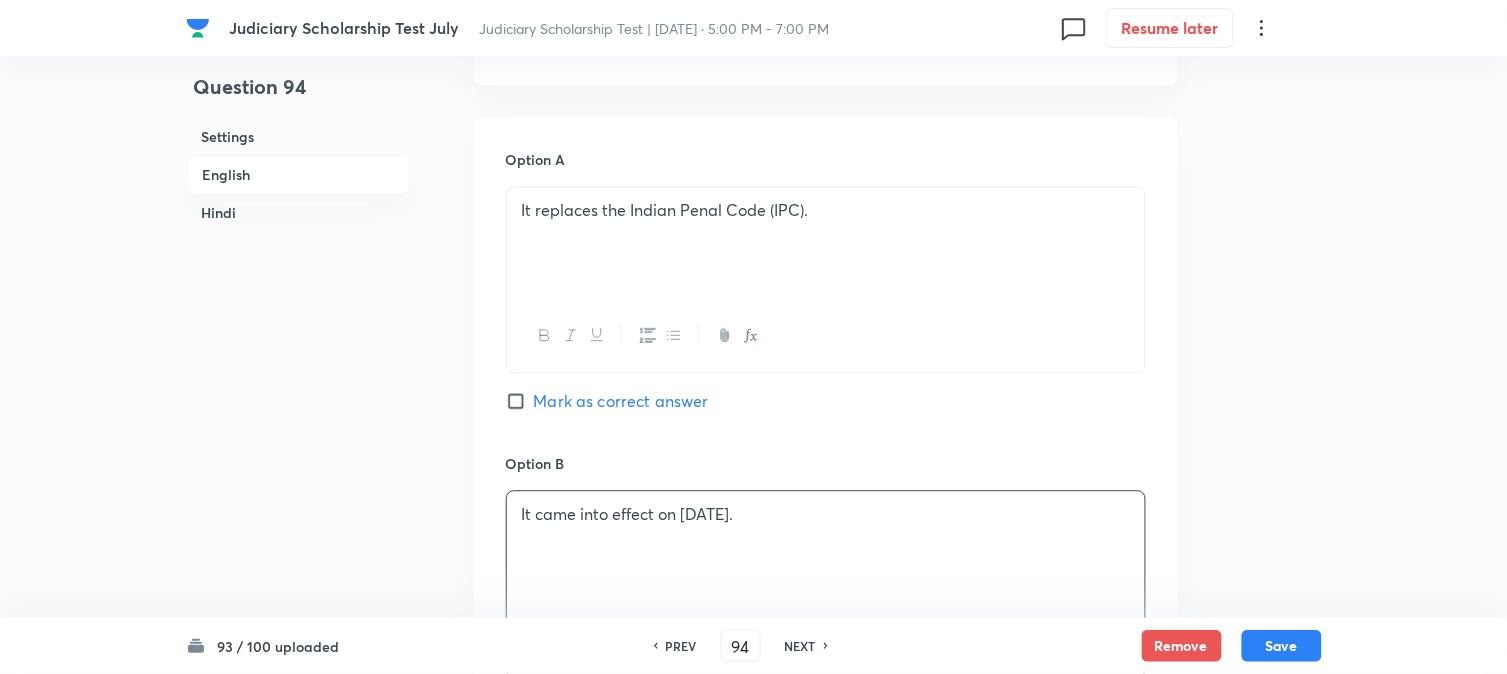 scroll, scrollTop: 590, scrollLeft: 0, axis: vertical 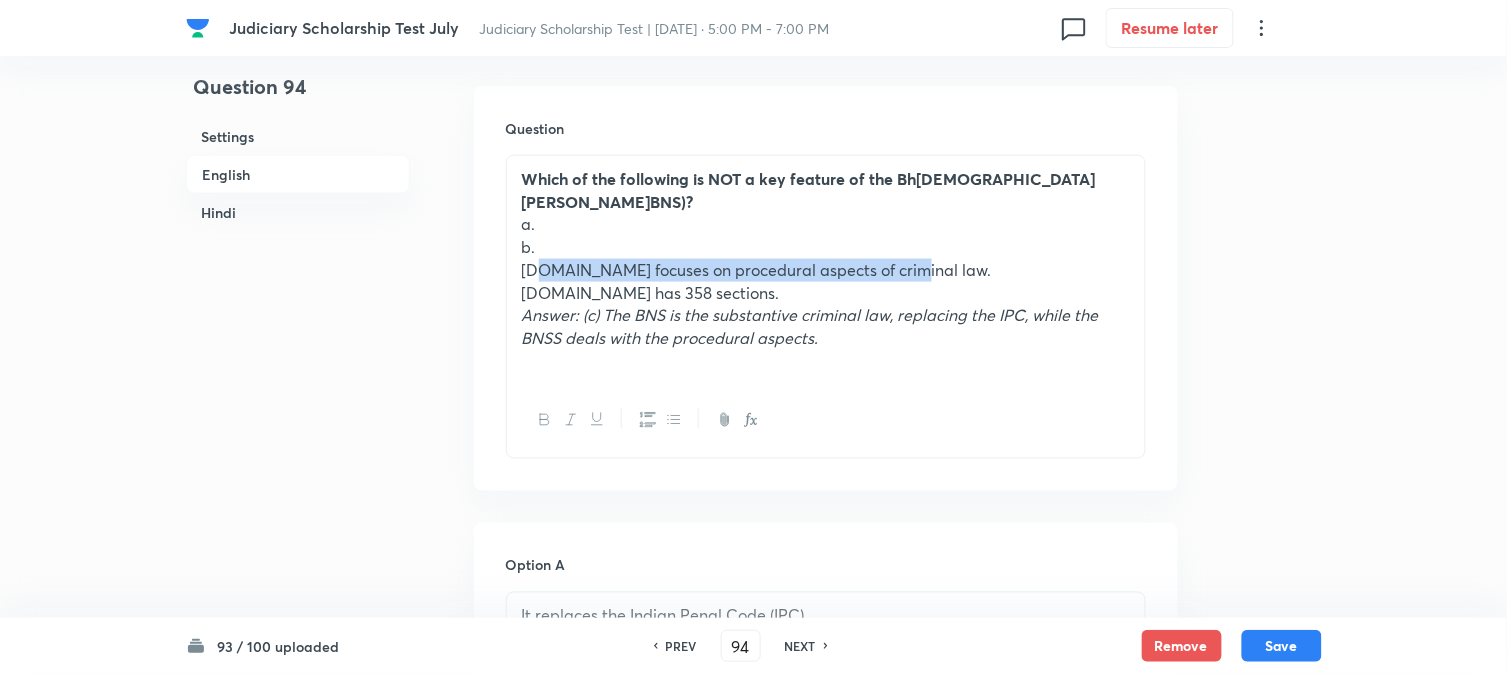 drag, startPoint x: 533, startPoint y: 266, endPoint x: 951, endPoint y: 268, distance: 418.0048 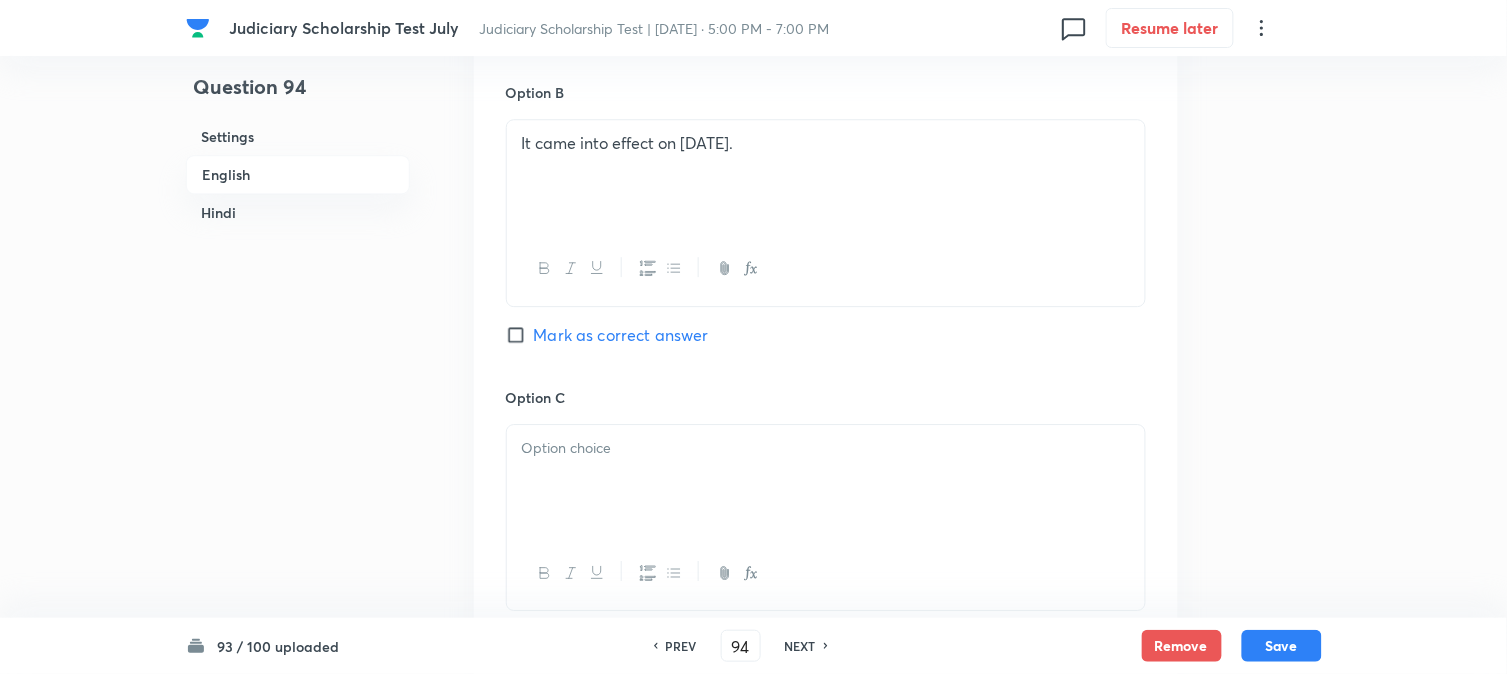 click at bounding box center [826, 481] 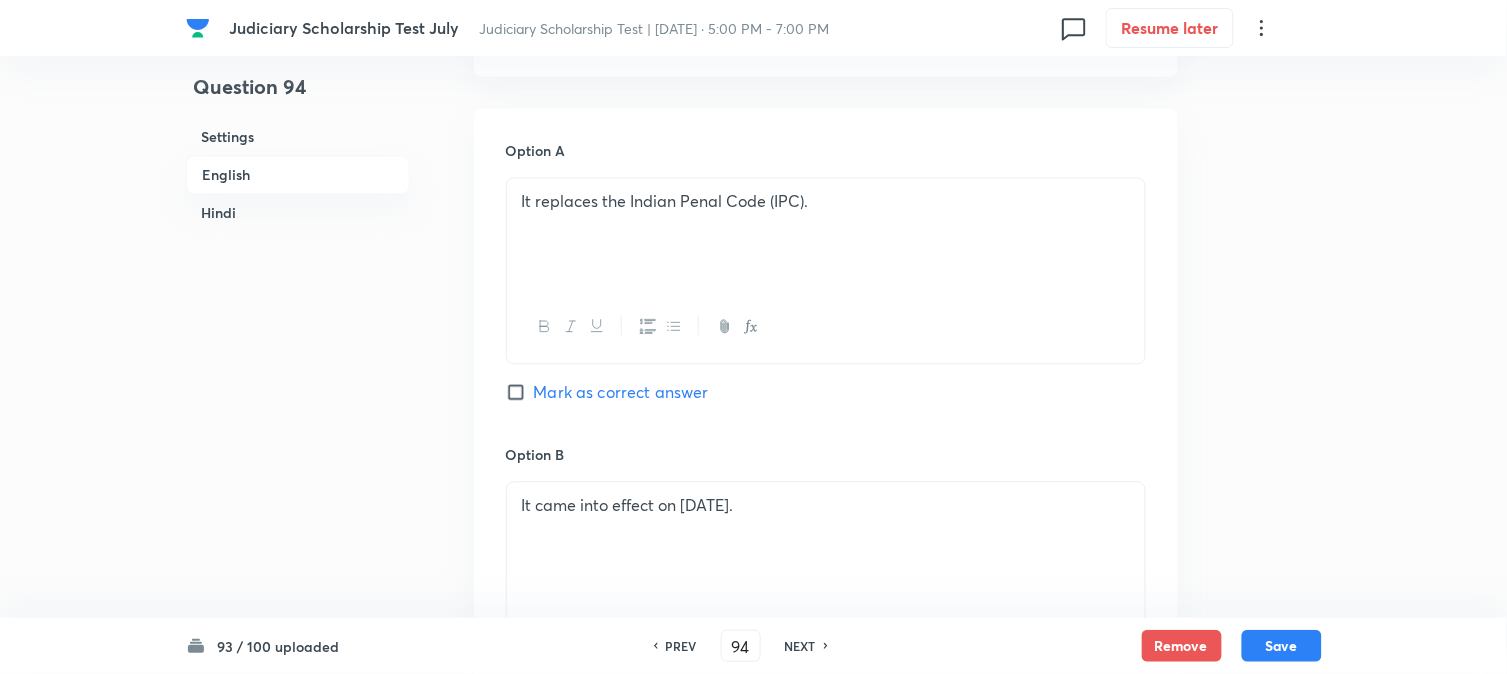 scroll, scrollTop: 701, scrollLeft: 0, axis: vertical 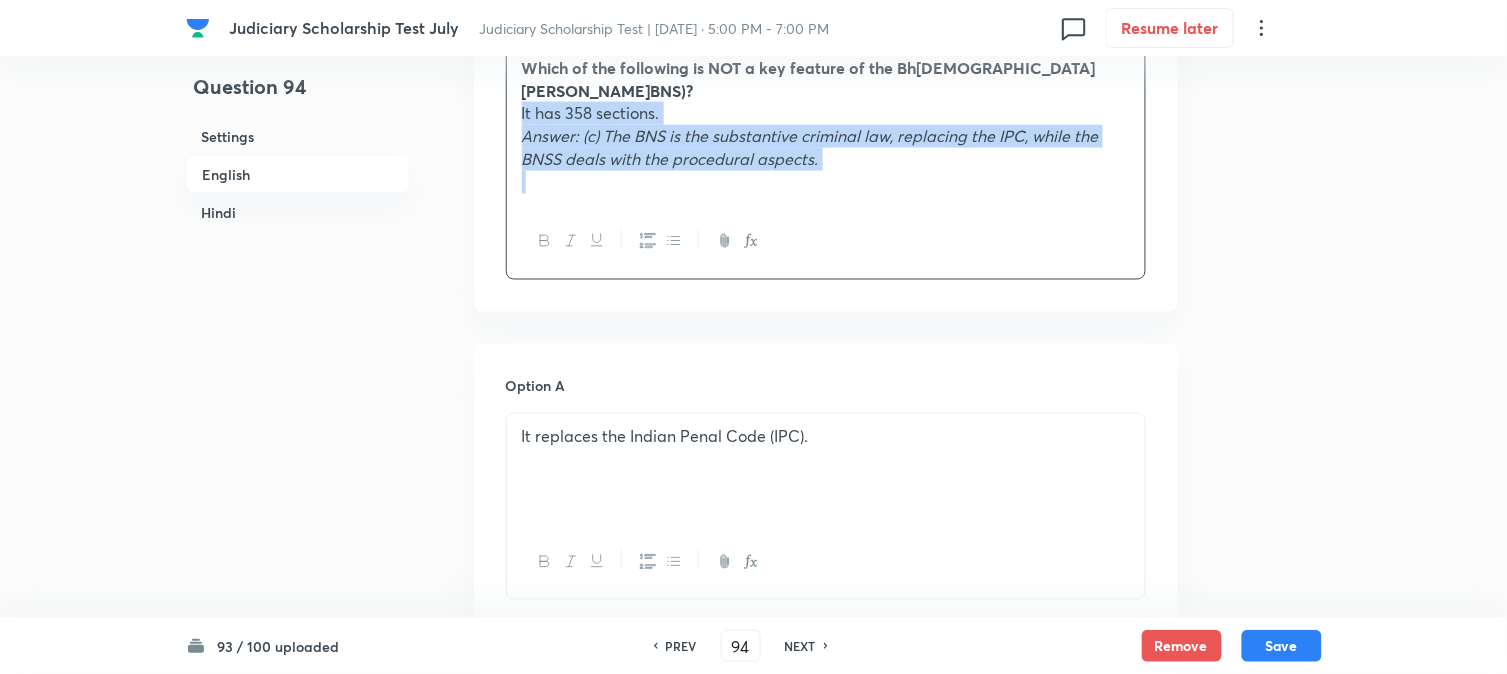 drag, startPoint x: 536, startPoint y: 181, endPoint x: 1180, endPoint y: 284, distance: 652.1848 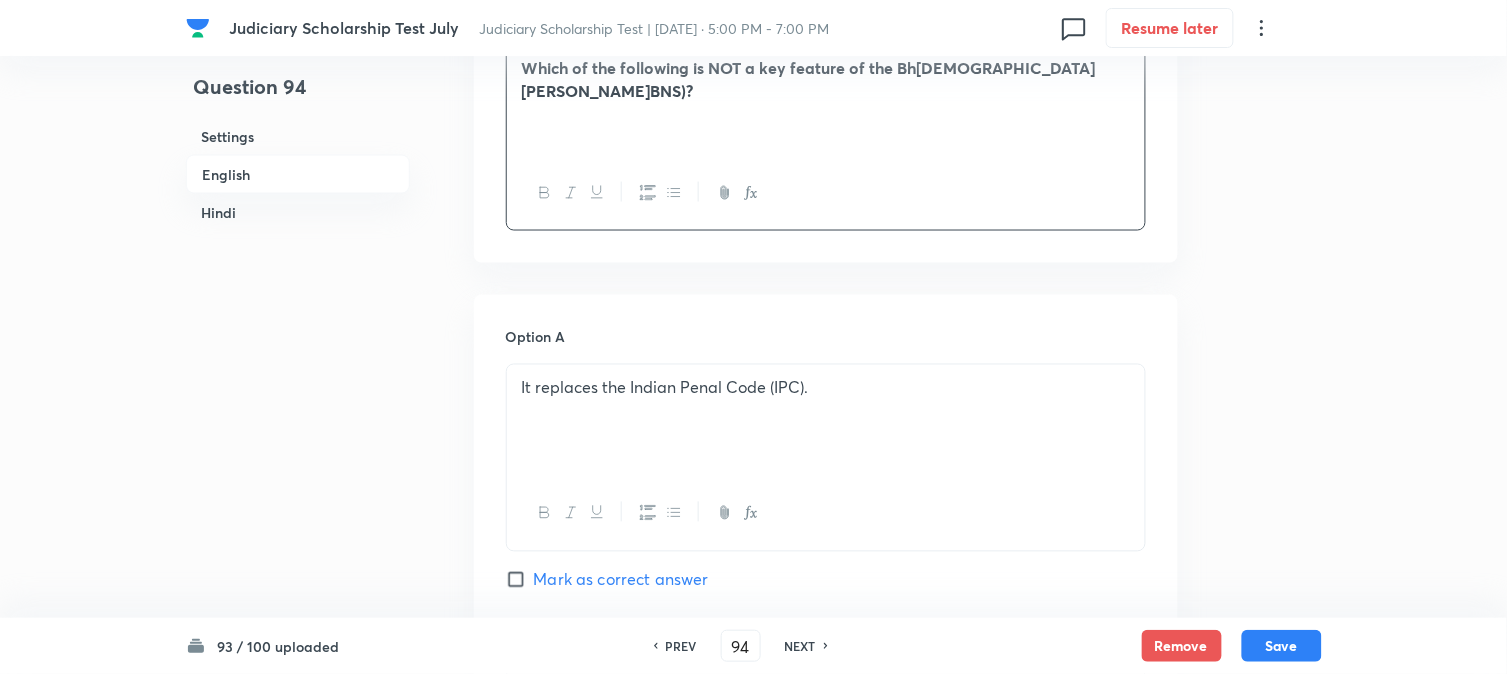 scroll, scrollTop: 1701, scrollLeft: 0, axis: vertical 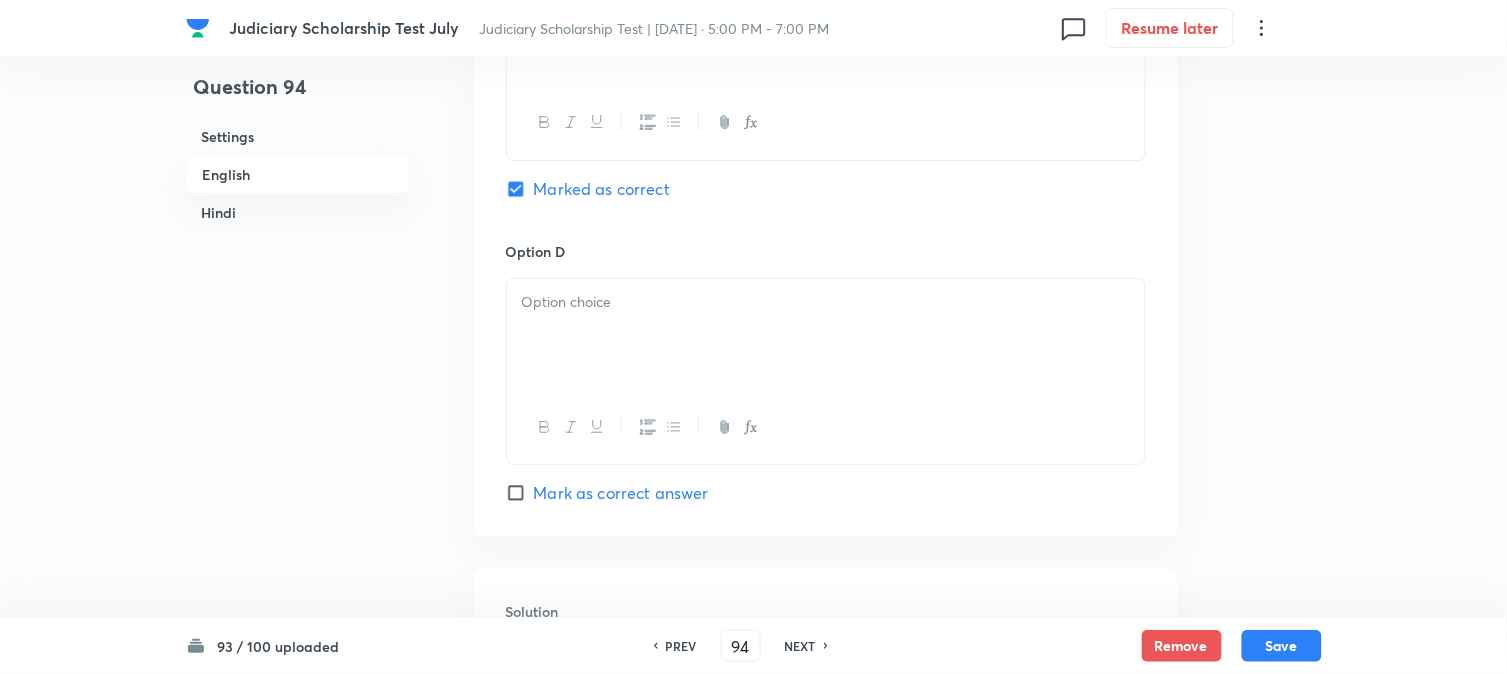click at bounding box center [826, 335] 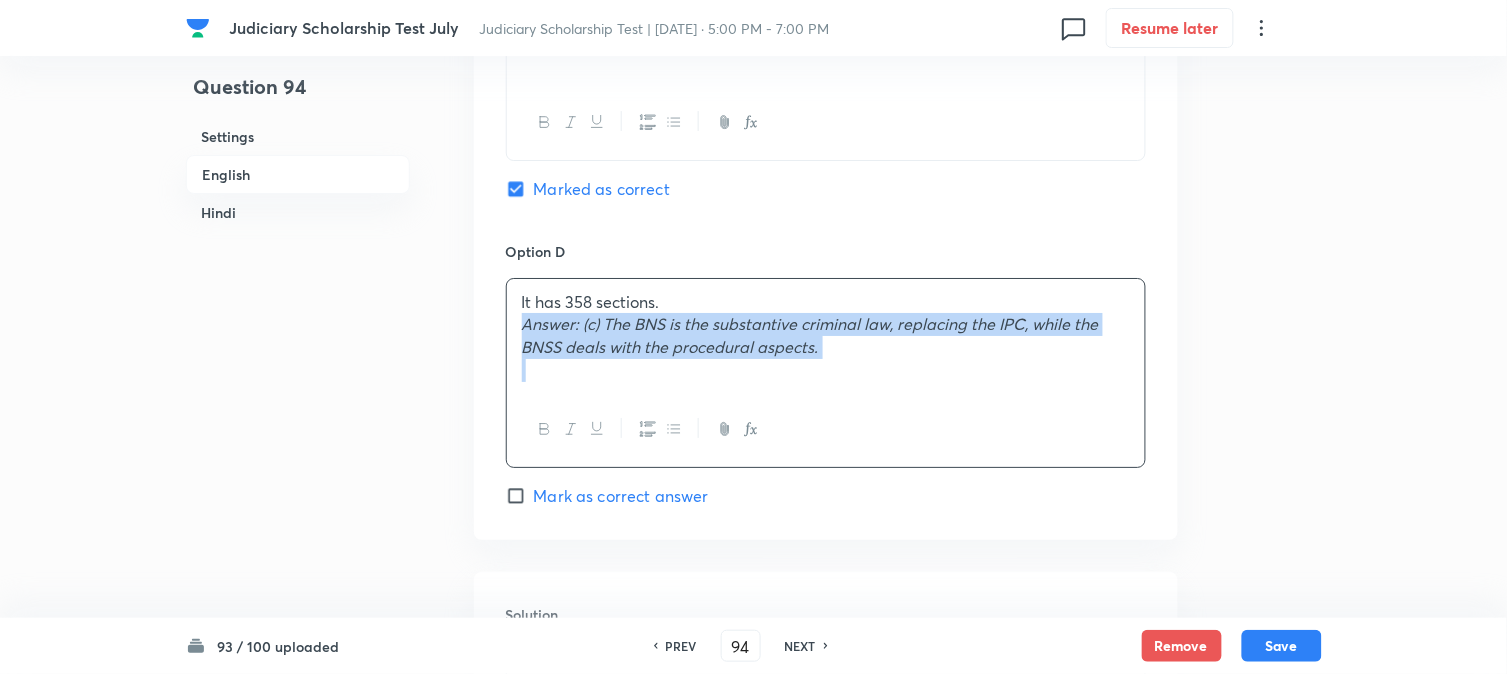 drag, startPoint x: 514, startPoint y: 333, endPoint x: 1127, endPoint y: 431, distance: 620.7842 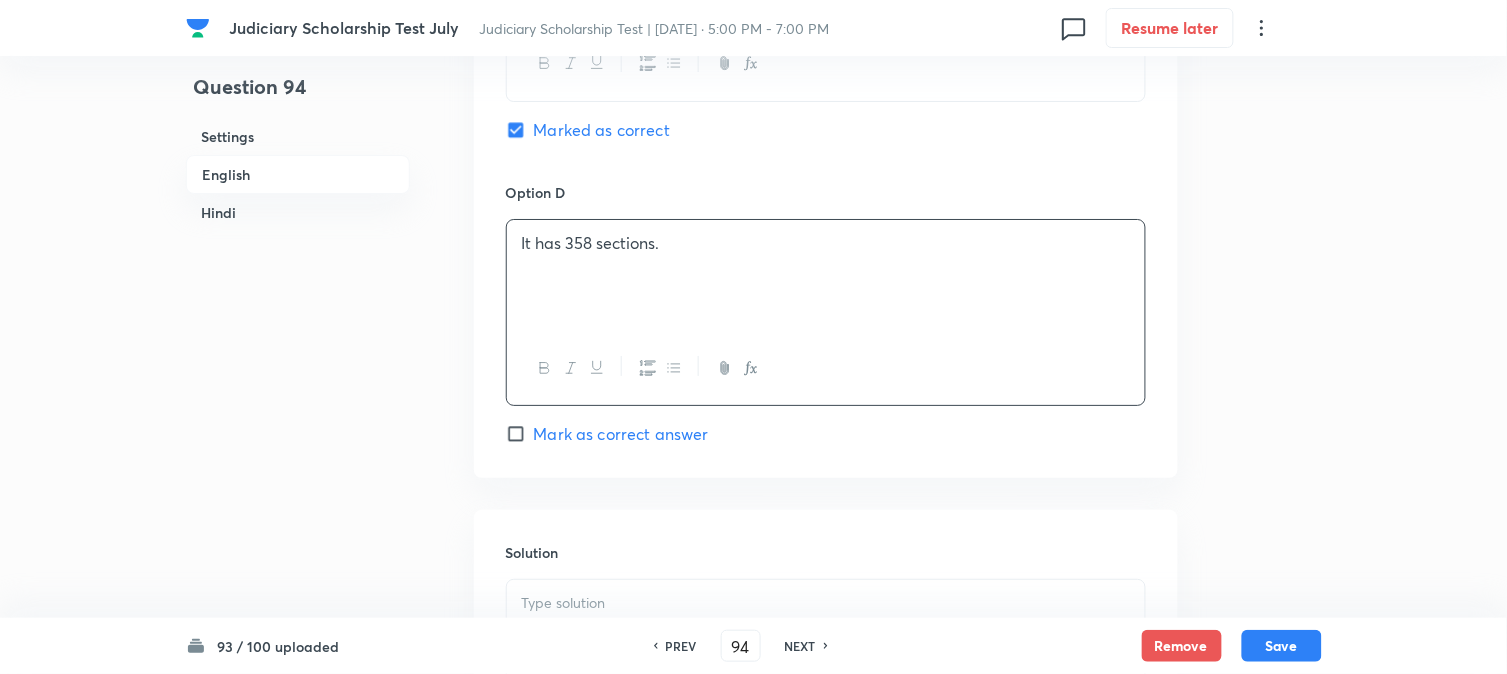 scroll, scrollTop: 1812, scrollLeft: 0, axis: vertical 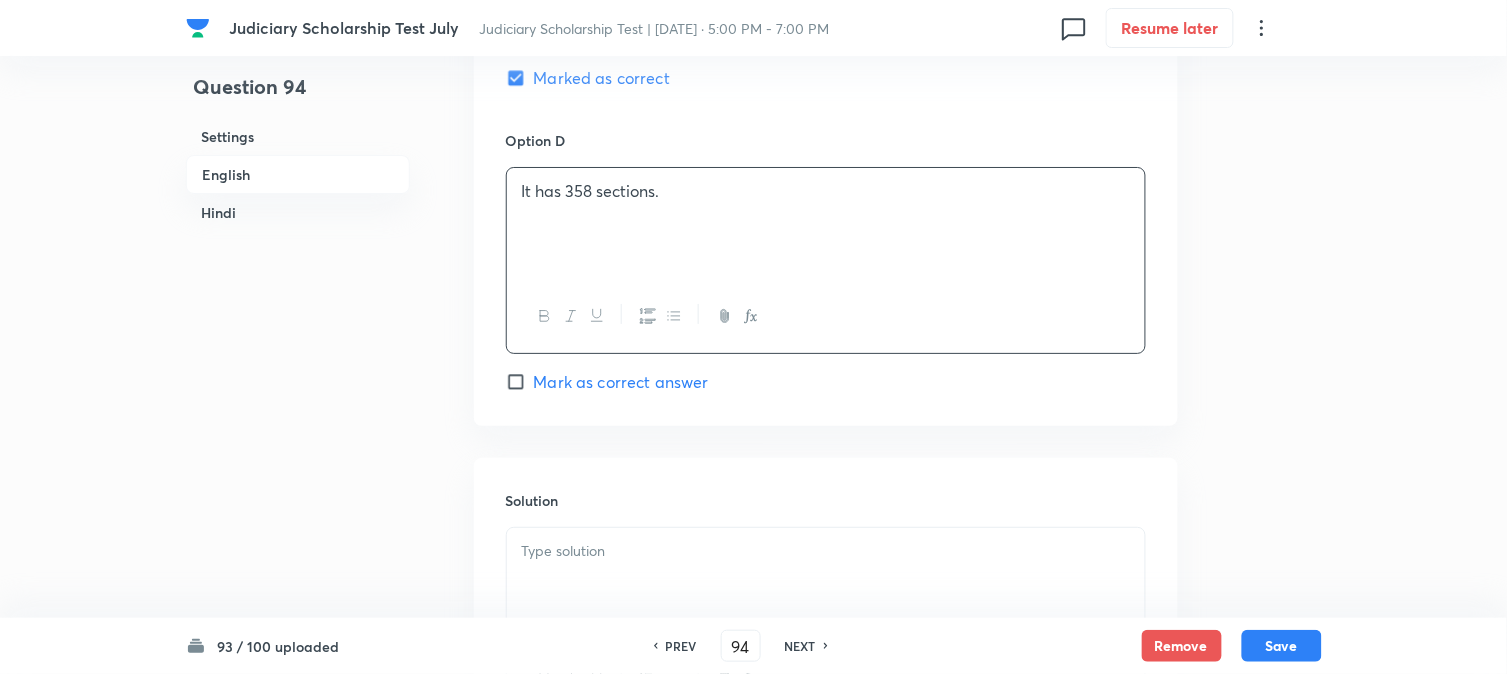 drag, startPoint x: 550, startPoint y: 485, endPoint x: 565, endPoint y: 522, distance: 39.92493 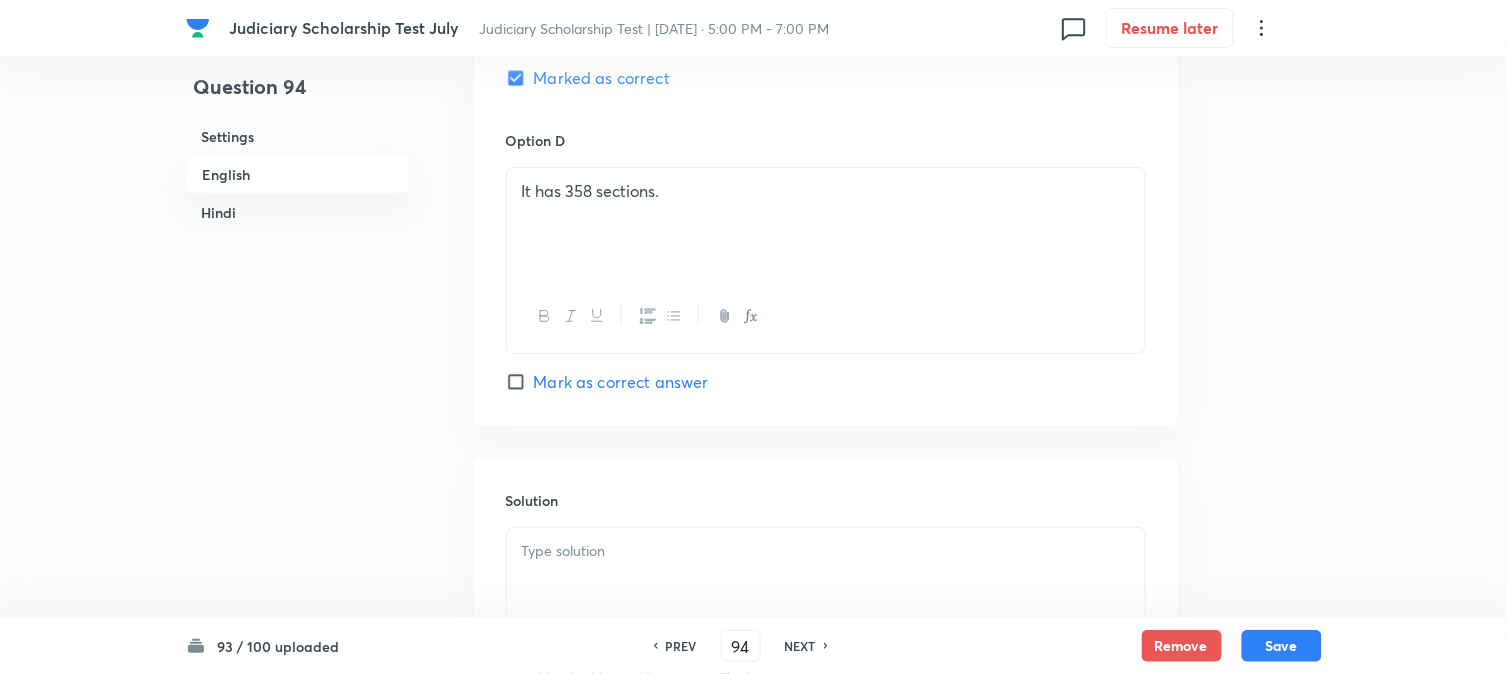 click at bounding box center [826, 551] 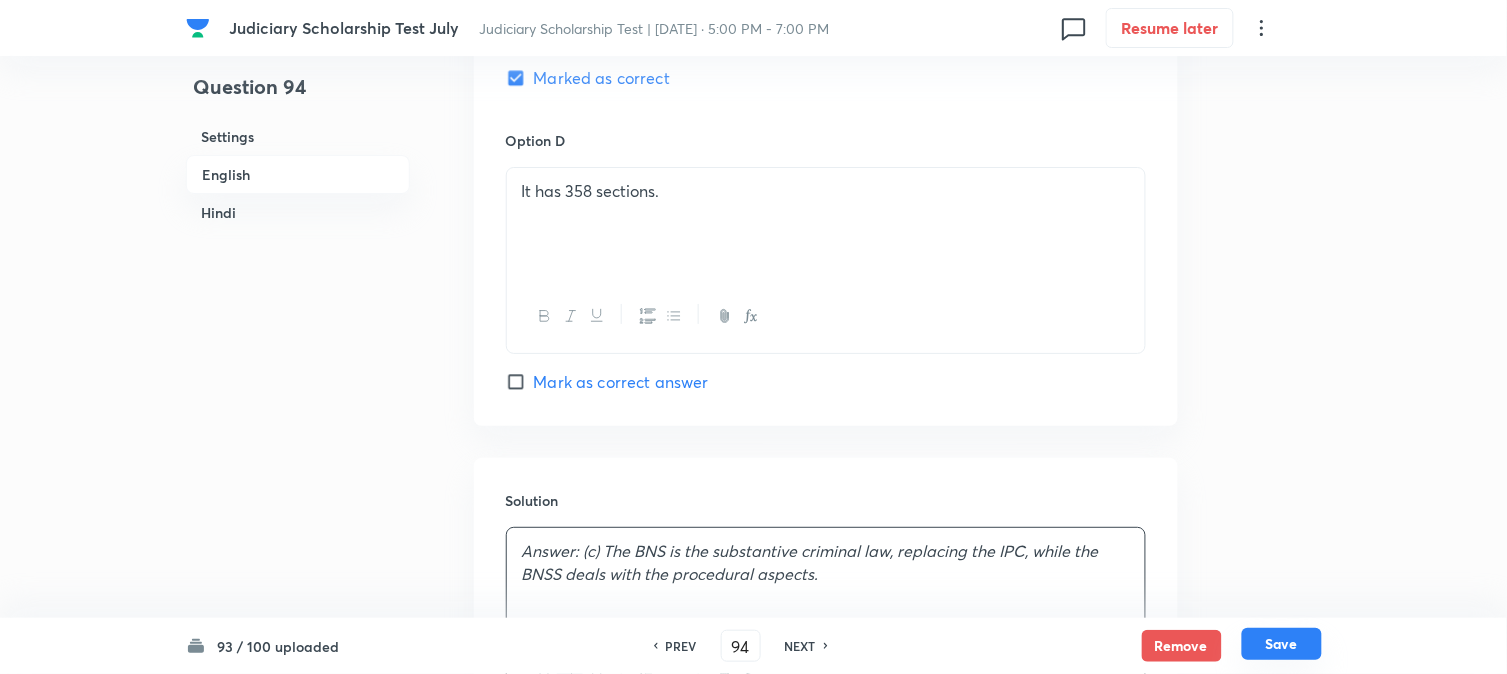 click on "Save" at bounding box center [1282, 644] 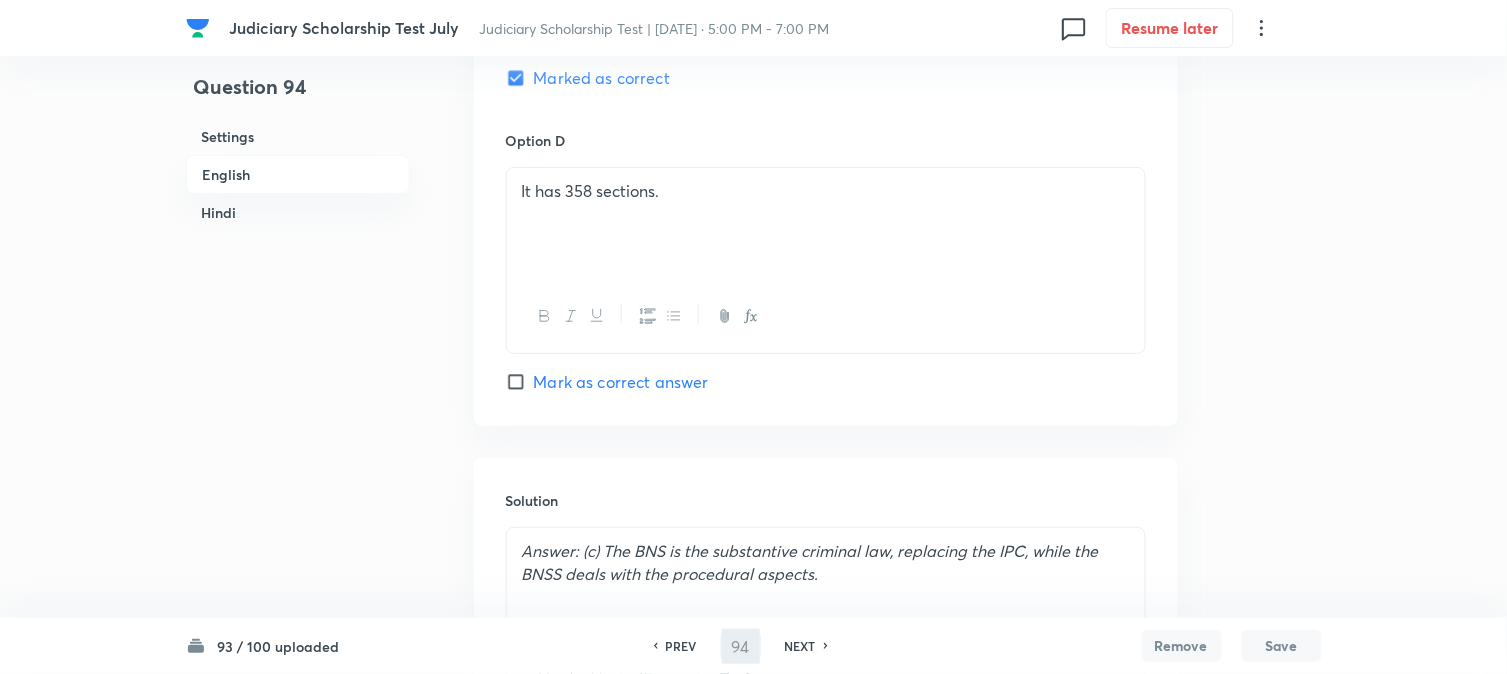 type on "95" 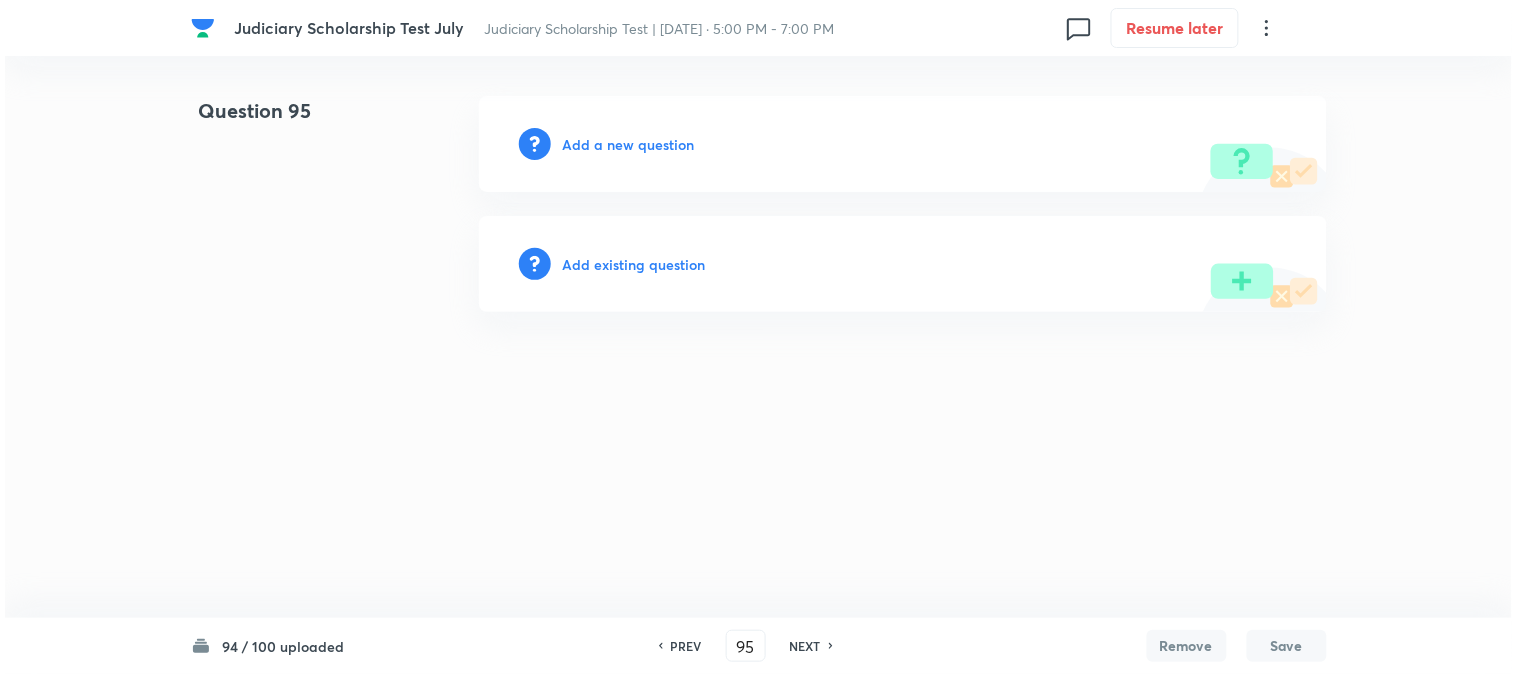 scroll, scrollTop: 0, scrollLeft: 0, axis: both 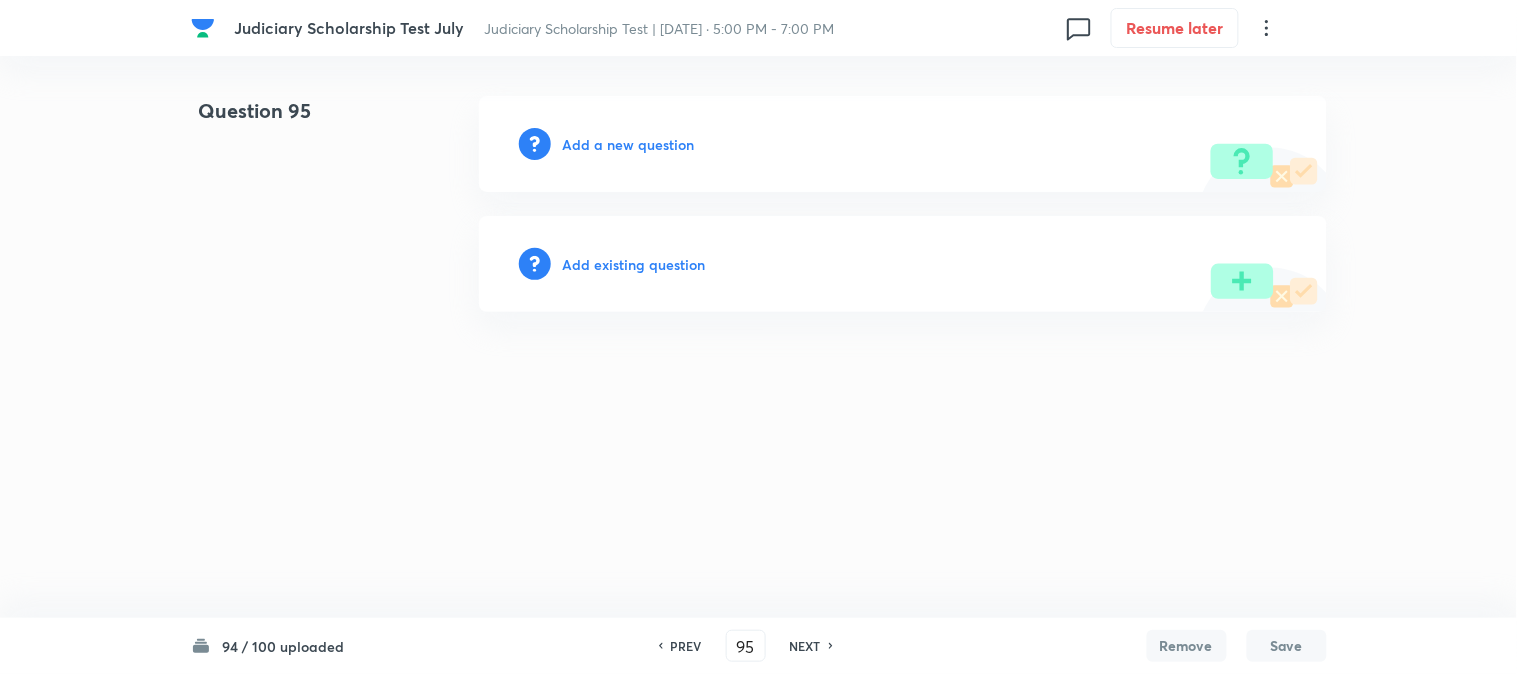 click on "Add a new question" at bounding box center [629, 144] 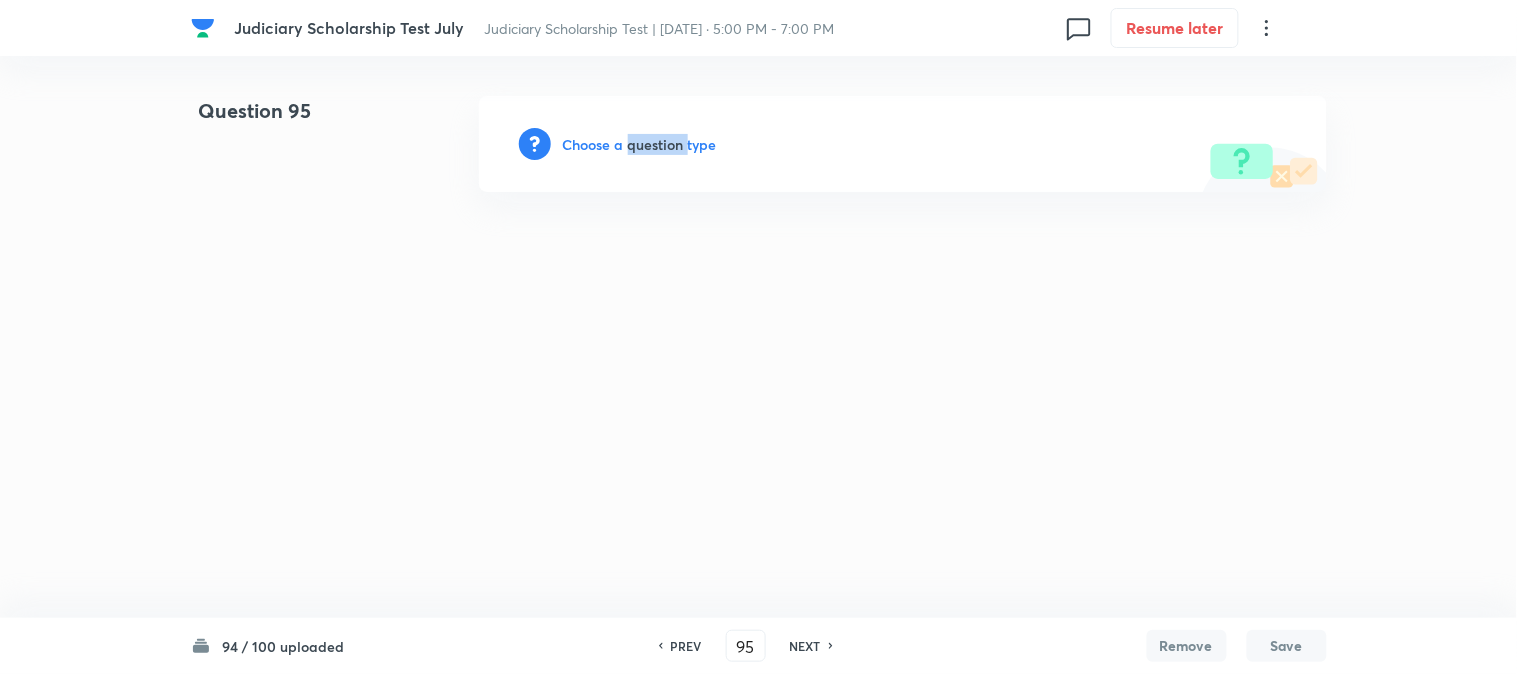 click on "Choose a question type" at bounding box center [640, 144] 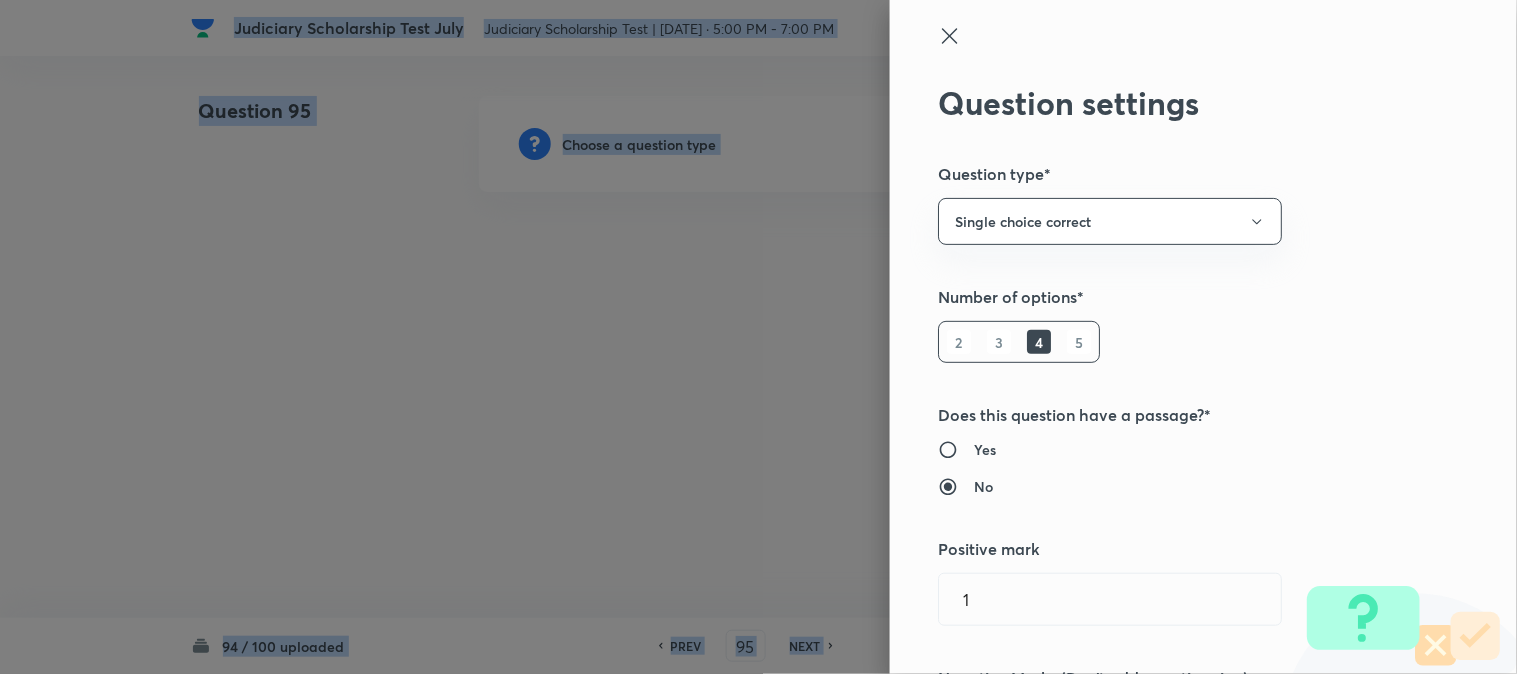click at bounding box center (758, 337) 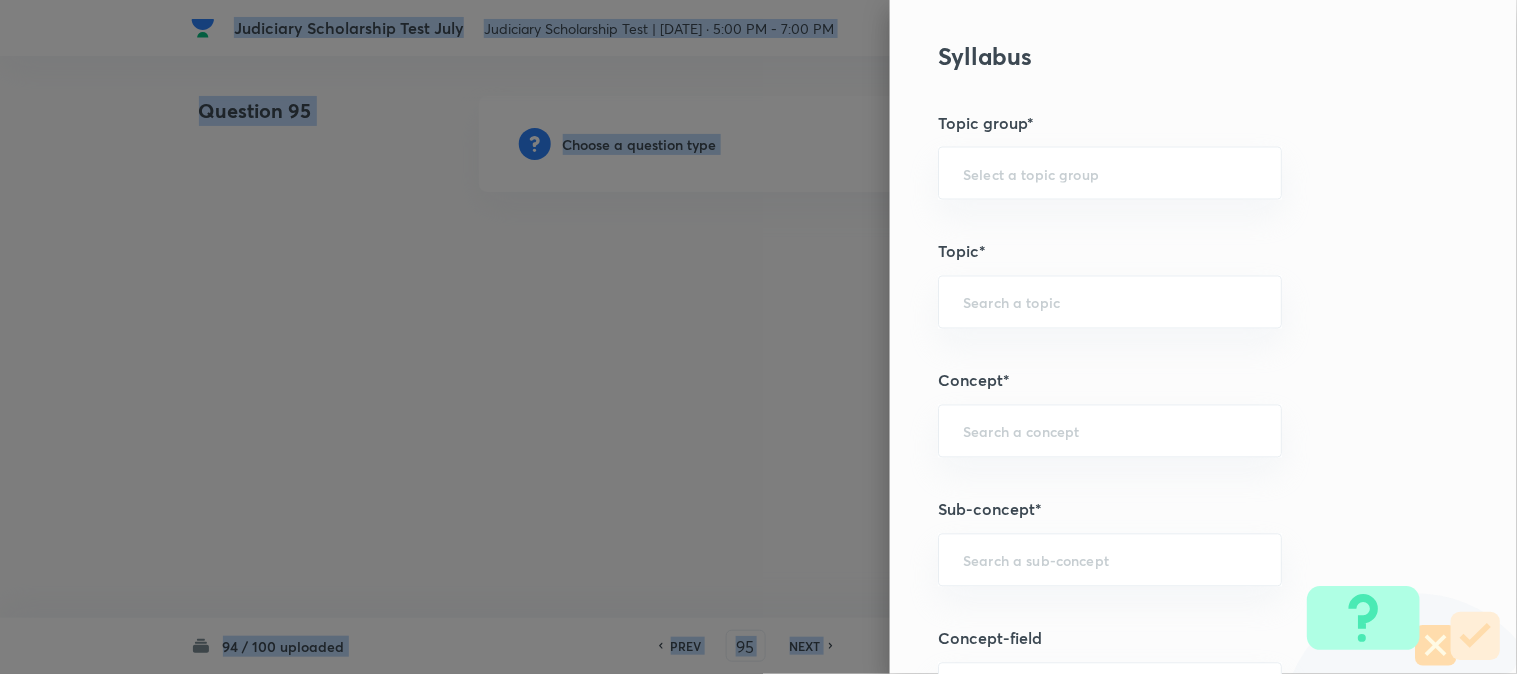 scroll, scrollTop: 1180, scrollLeft: 0, axis: vertical 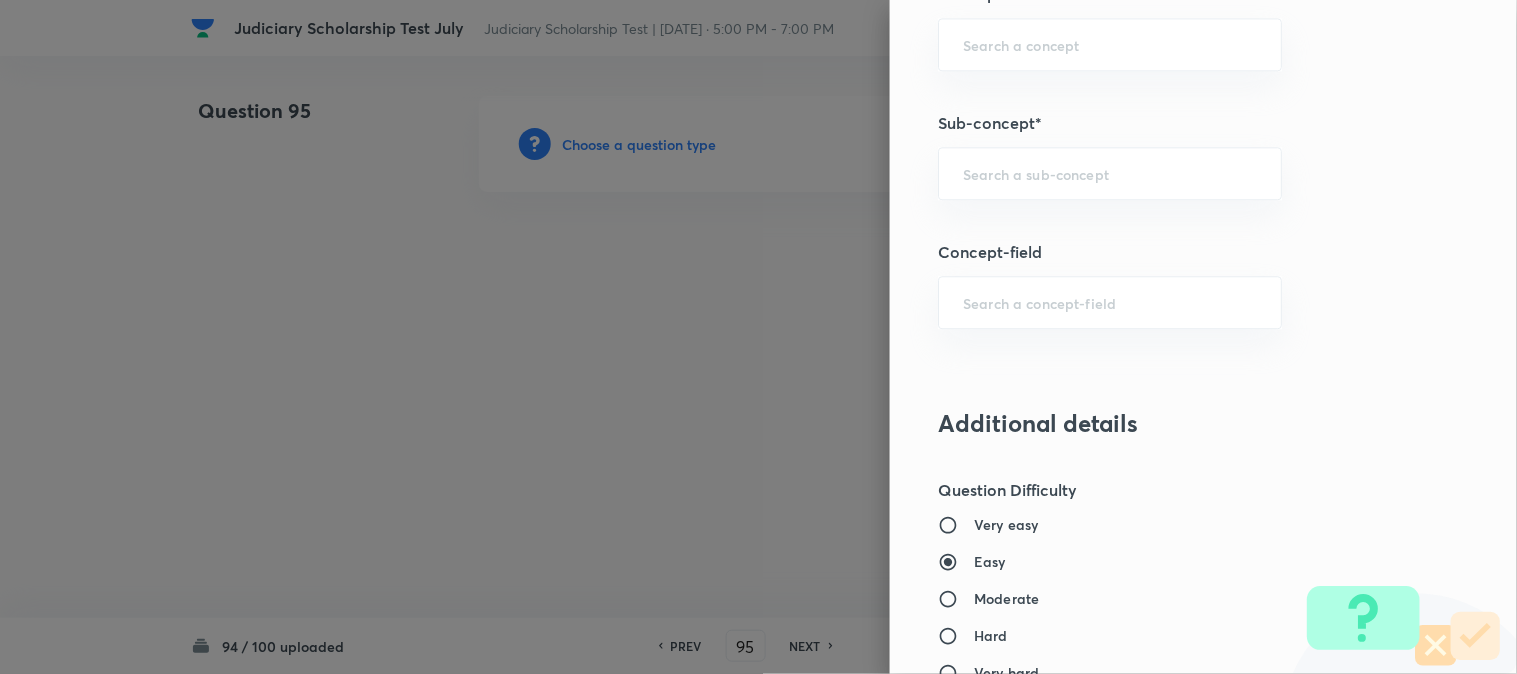 click on "Question settings Question type* Single choice correct Number of options* 2 3 4 5 Does this question have a passage?* Yes No Positive mark 1 ​ Negative Marks (Don’t add negative sign) 0 ​ Syllabus Topic group* ​ Topic* ​ Concept* ​ Sub-concept* ​ Concept-field ​ Additional details Question Difficulty Very easy Easy Moderate Hard Very hard Question is based on Fact Numerical Concept Previous year question Yes No Does this question have equation? Yes No Verification status Is the question verified? *Select 'yes' only if a question is verified Yes No Save" at bounding box center [1203, 337] 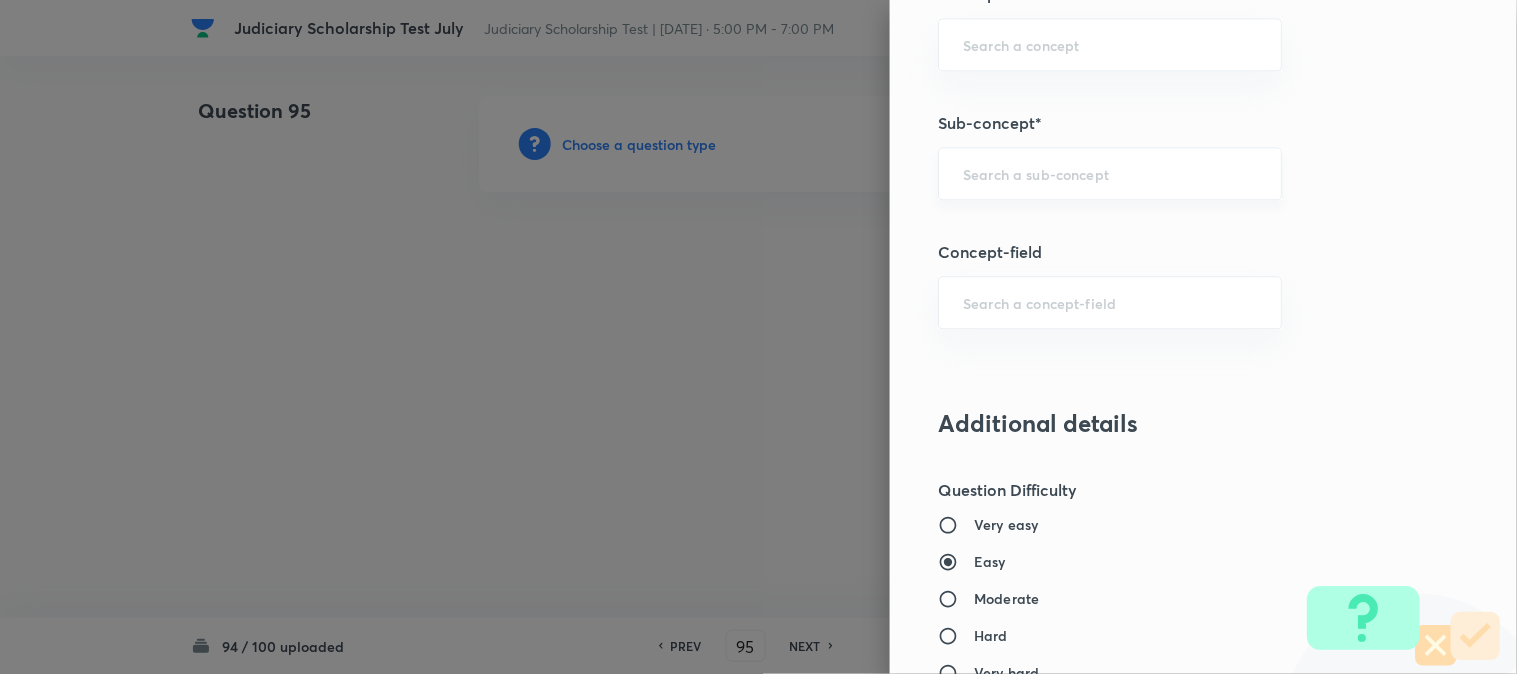 click on "​" at bounding box center [1110, 173] 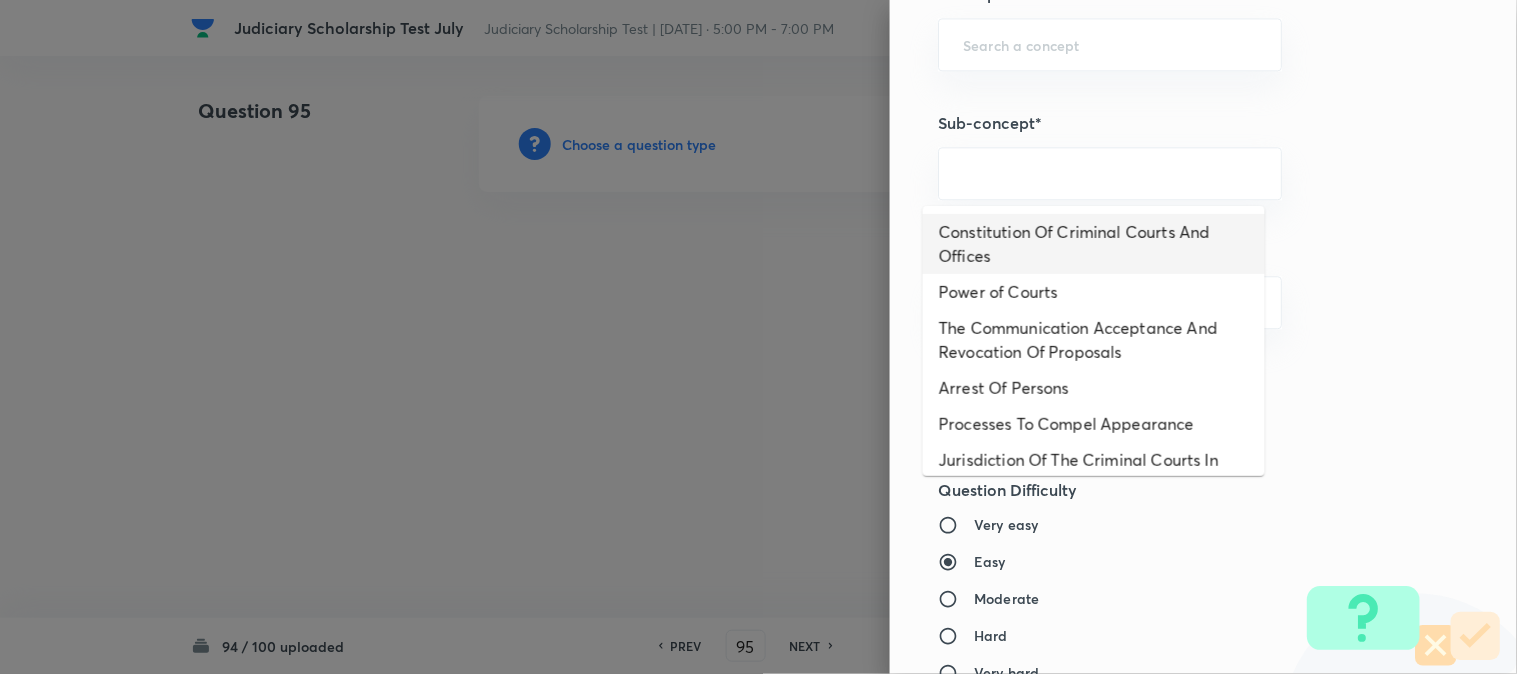 click on "Constitution Of Criminal Courts And Offices" at bounding box center [1094, 244] 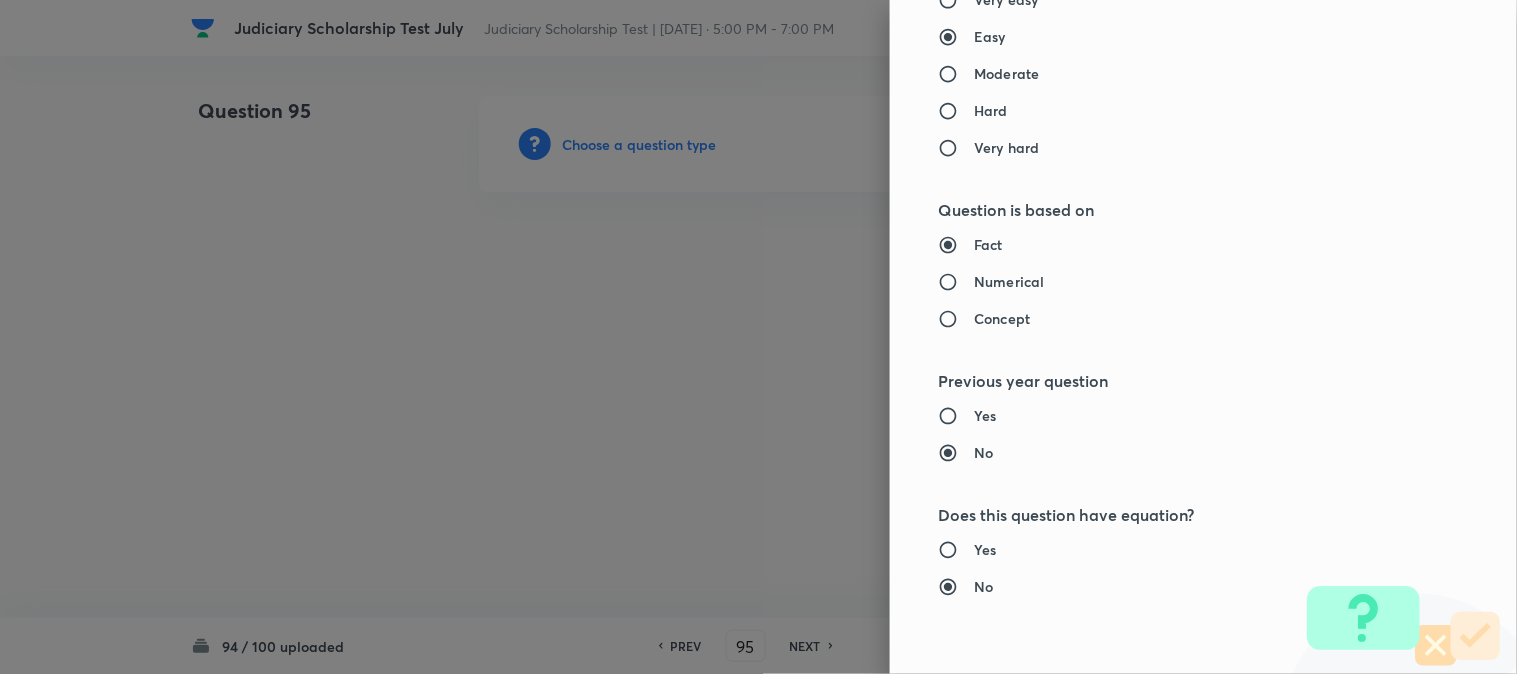 type on "Criminal Law" 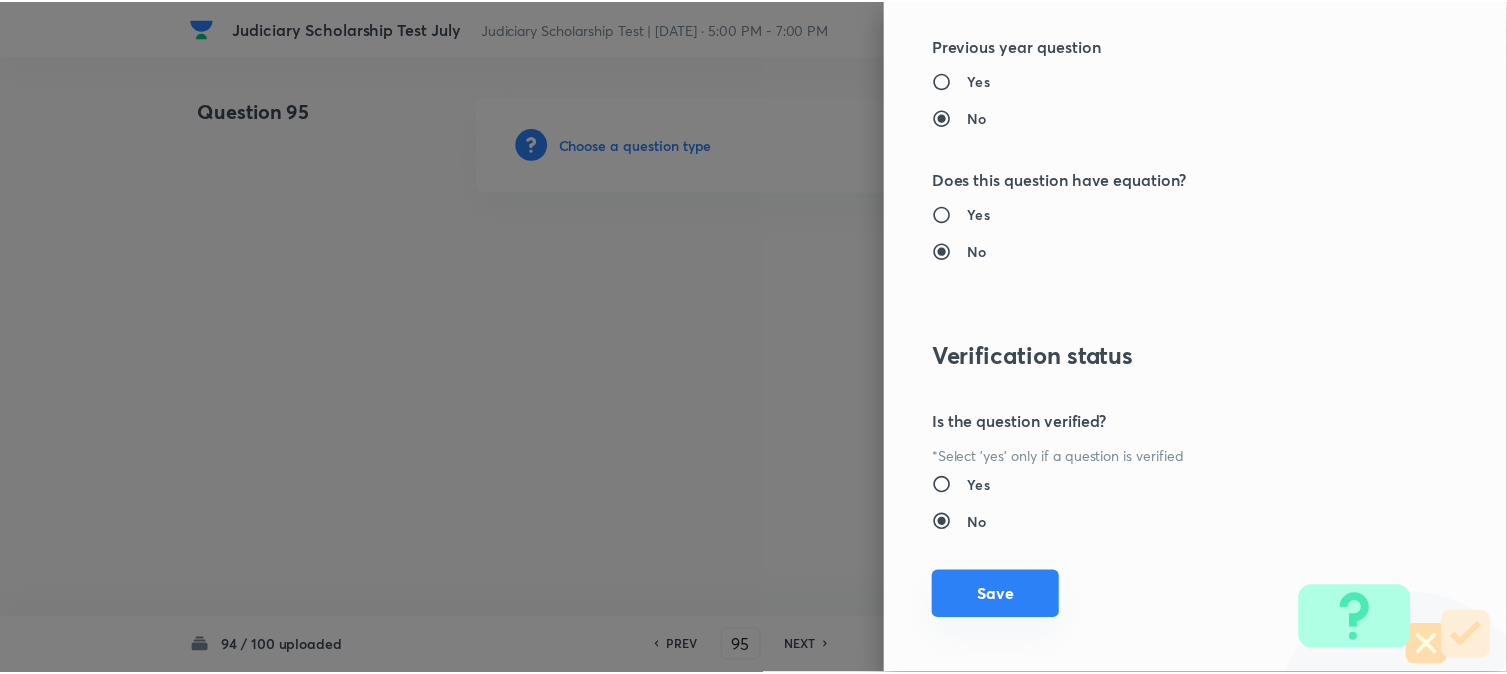 scroll, scrollTop: 2052, scrollLeft: 0, axis: vertical 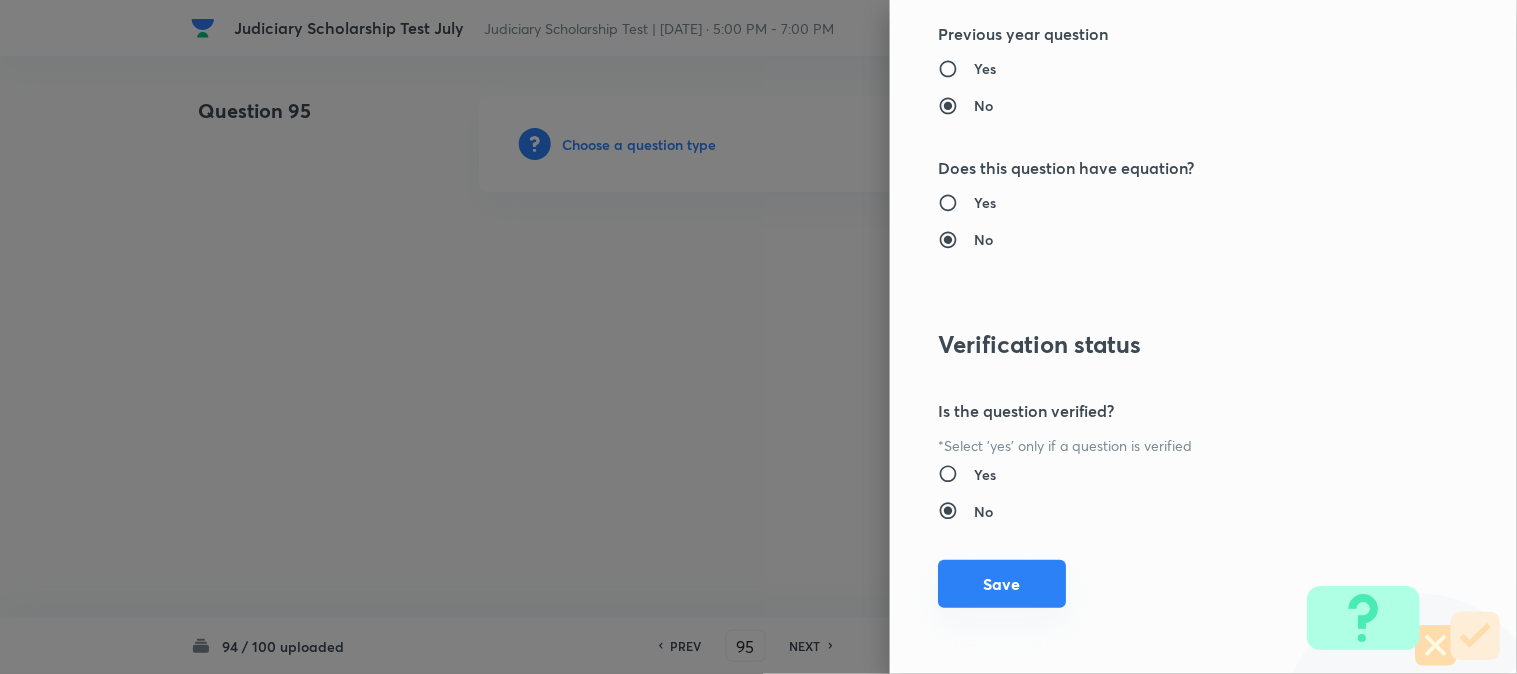 click on "Save" at bounding box center [1002, 584] 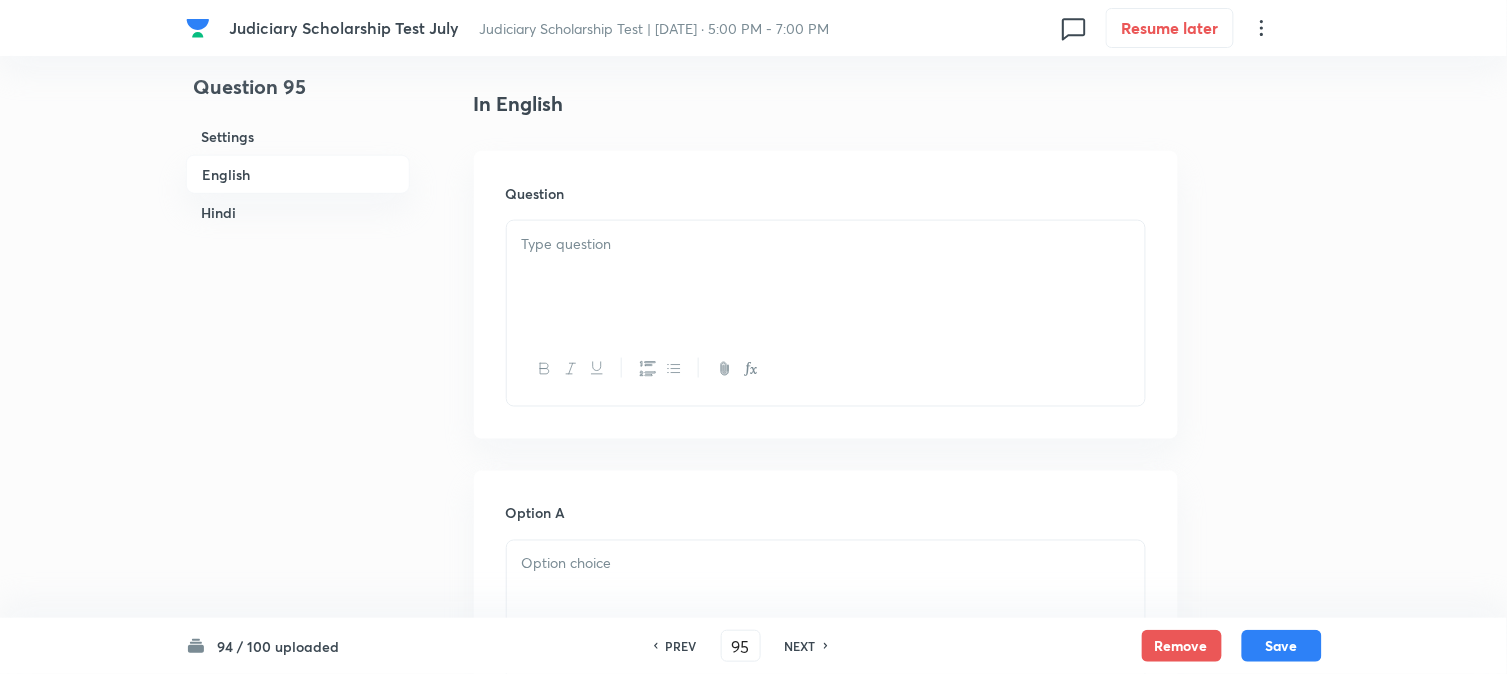 scroll, scrollTop: 590, scrollLeft: 0, axis: vertical 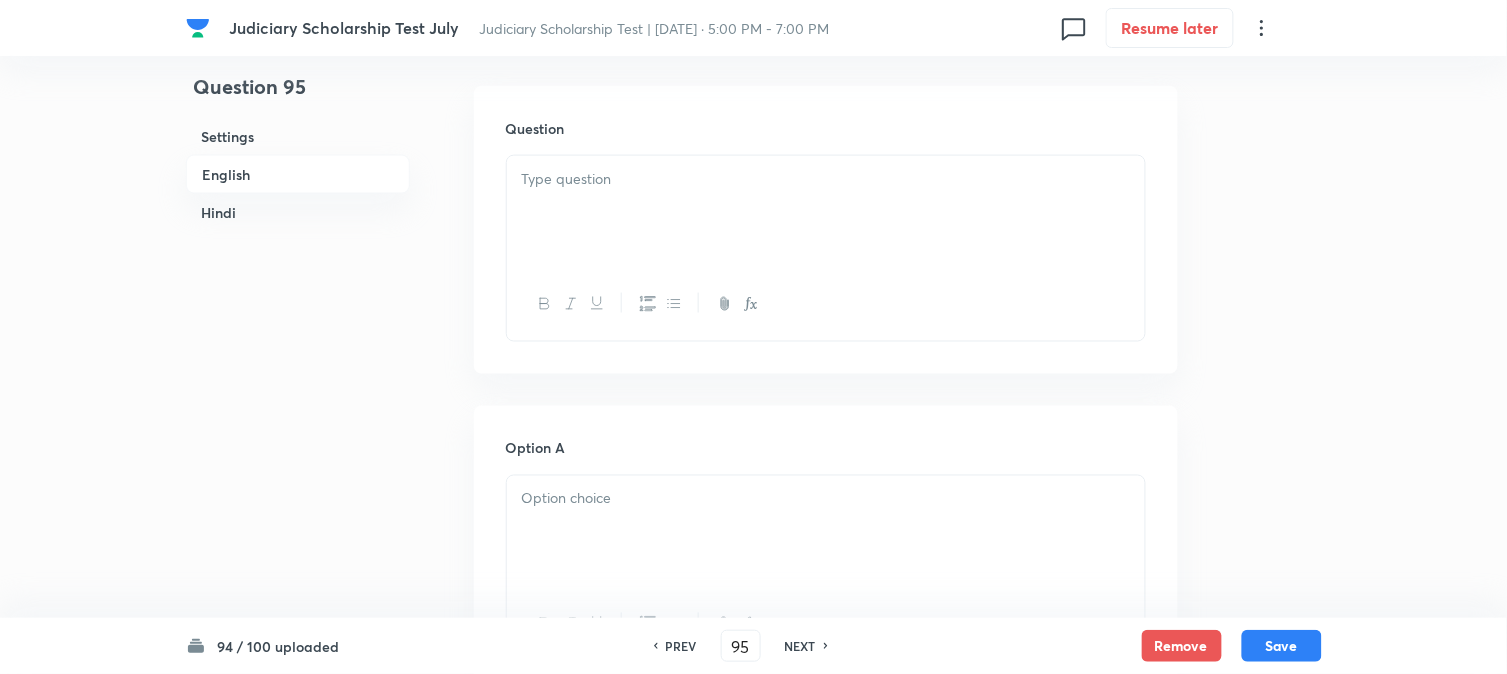click at bounding box center [826, 212] 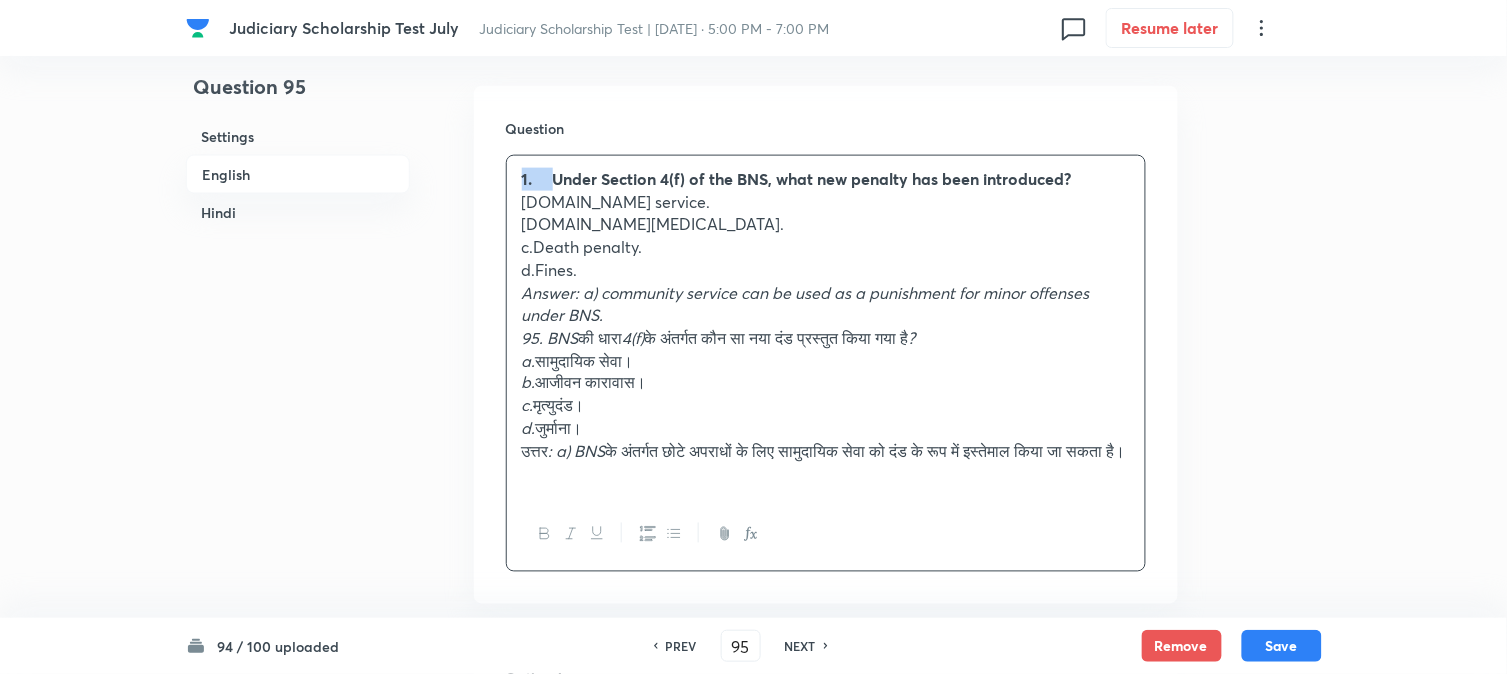drag, startPoint x: 557, startPoint y: 177, endPoint x: 507, endPoint y: 157, distance: 53.851646 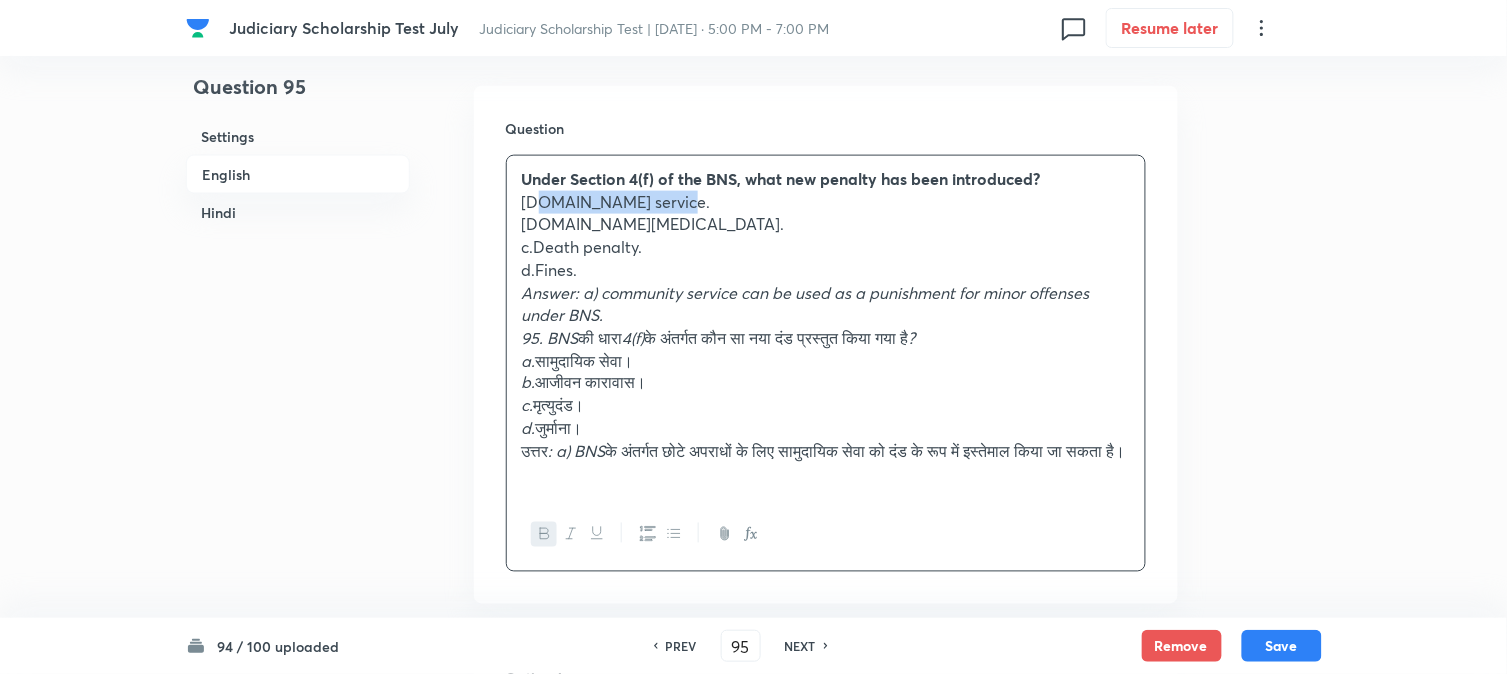 drag, startPoint x: 537, startPoint y: 203, endPoint x: 741, endPoint y: 203, distance: 204 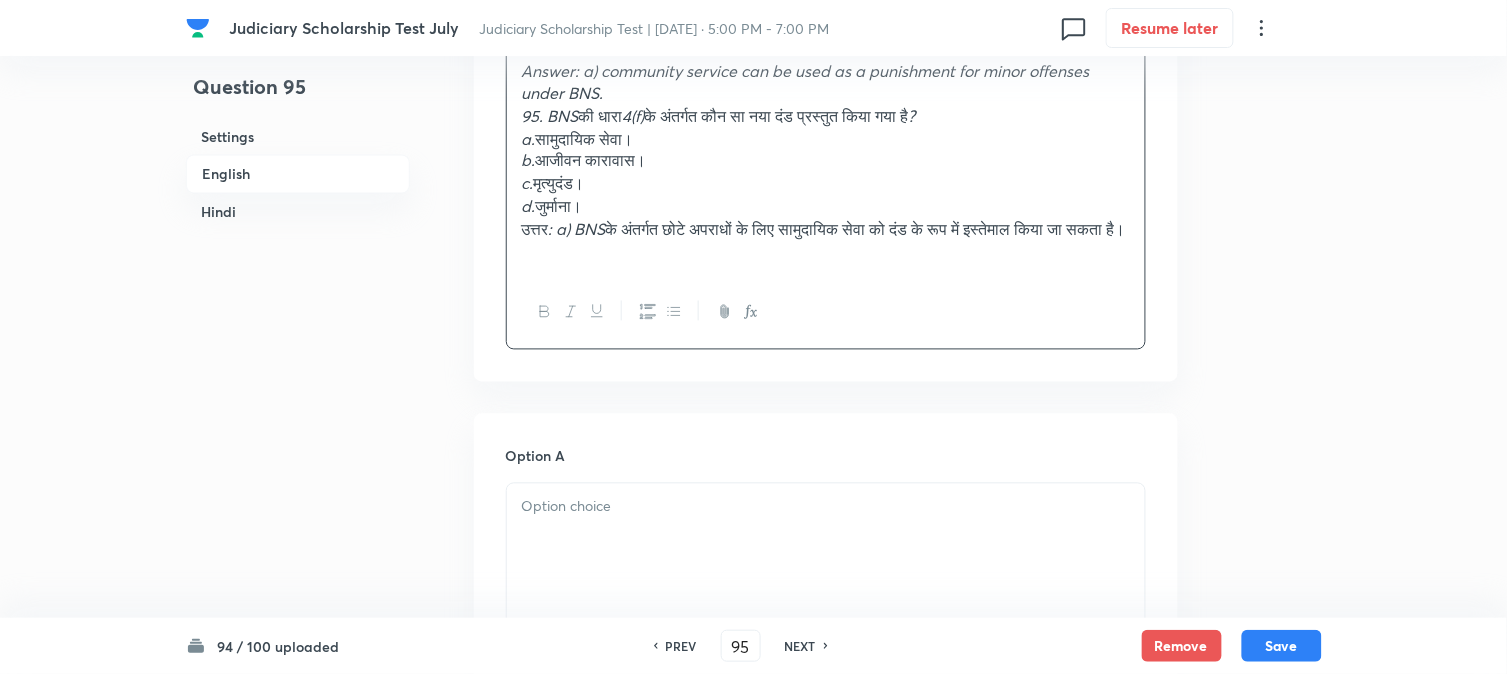 click at bounding box center (826, 540) 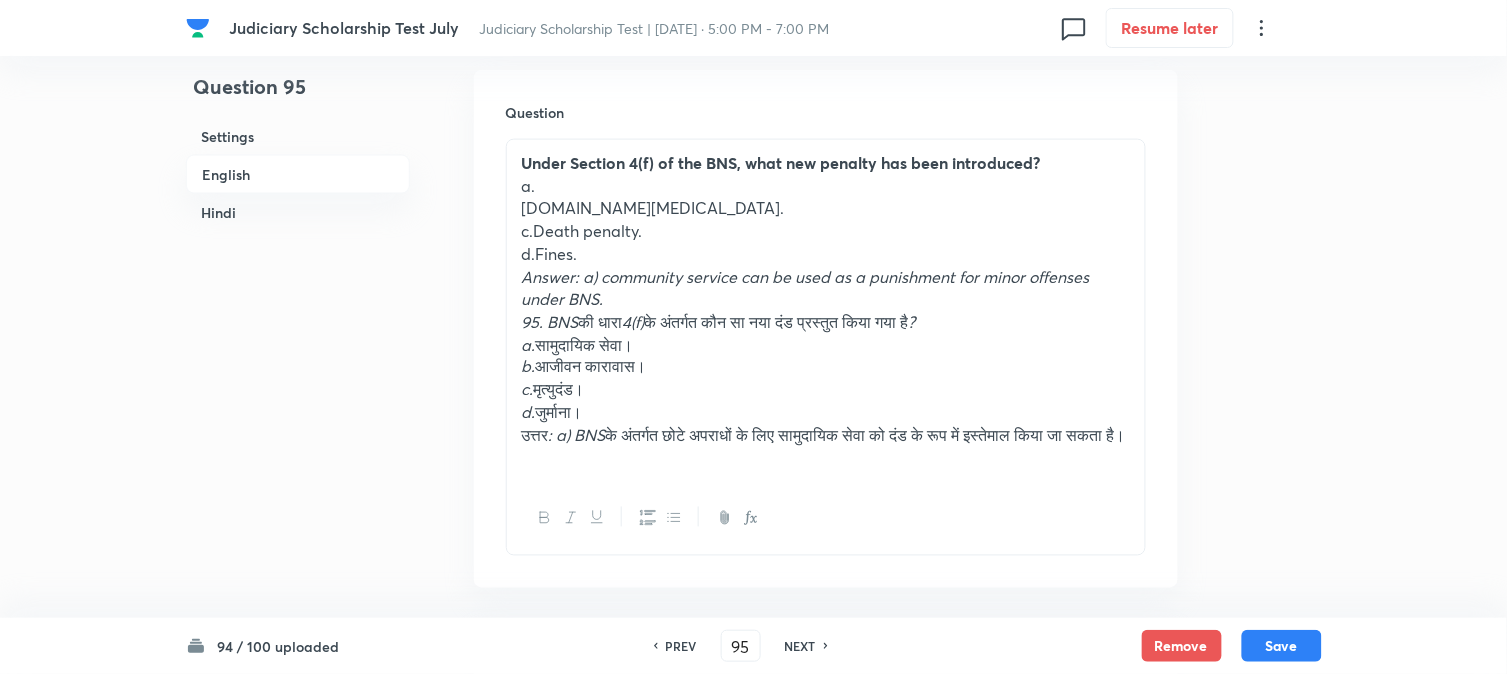 scroll, scrollTop: 590, scrollLeft: 0, axis: vertical 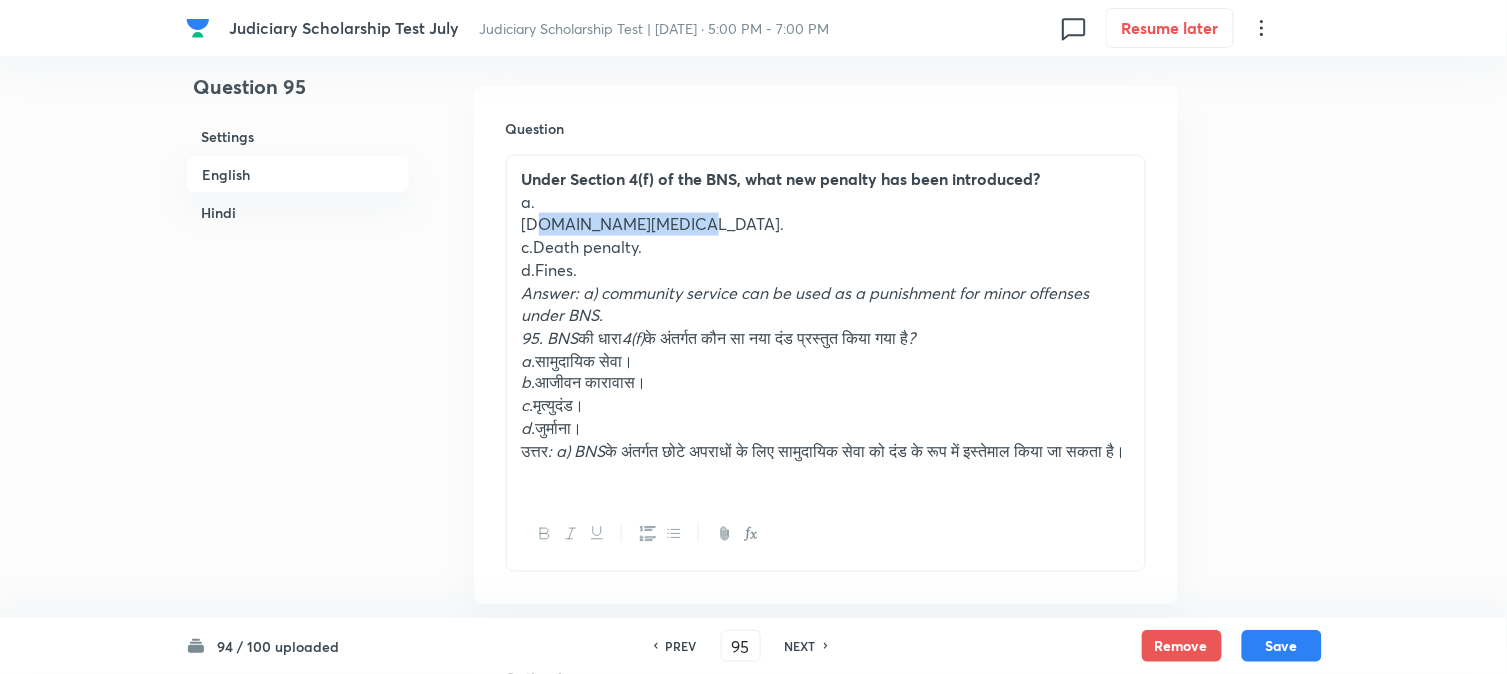 drag, startPoint x: 534, startPoint y: 222, endPoint x: 737, endPoint y: 222, distance: 203 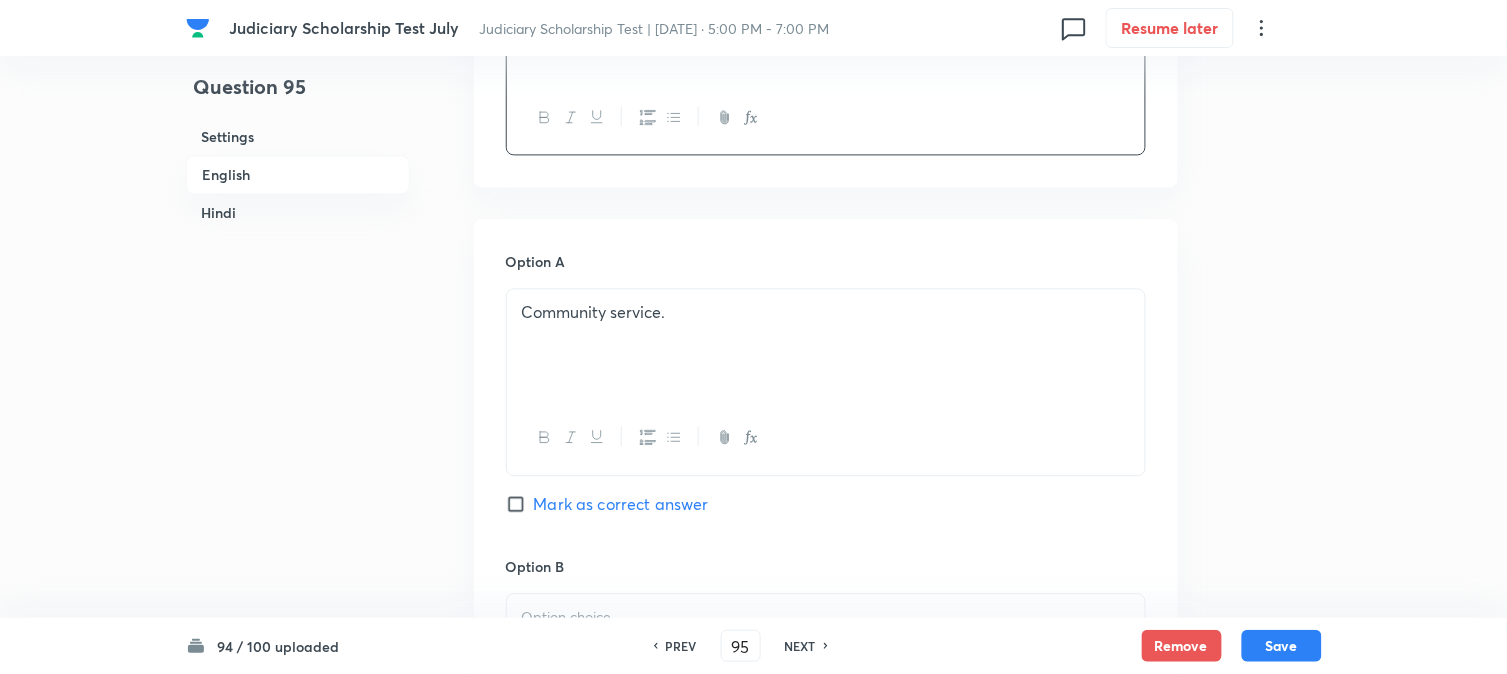 scroll, scrollTop: 1145, scrollLeft: 0, axis: vertical 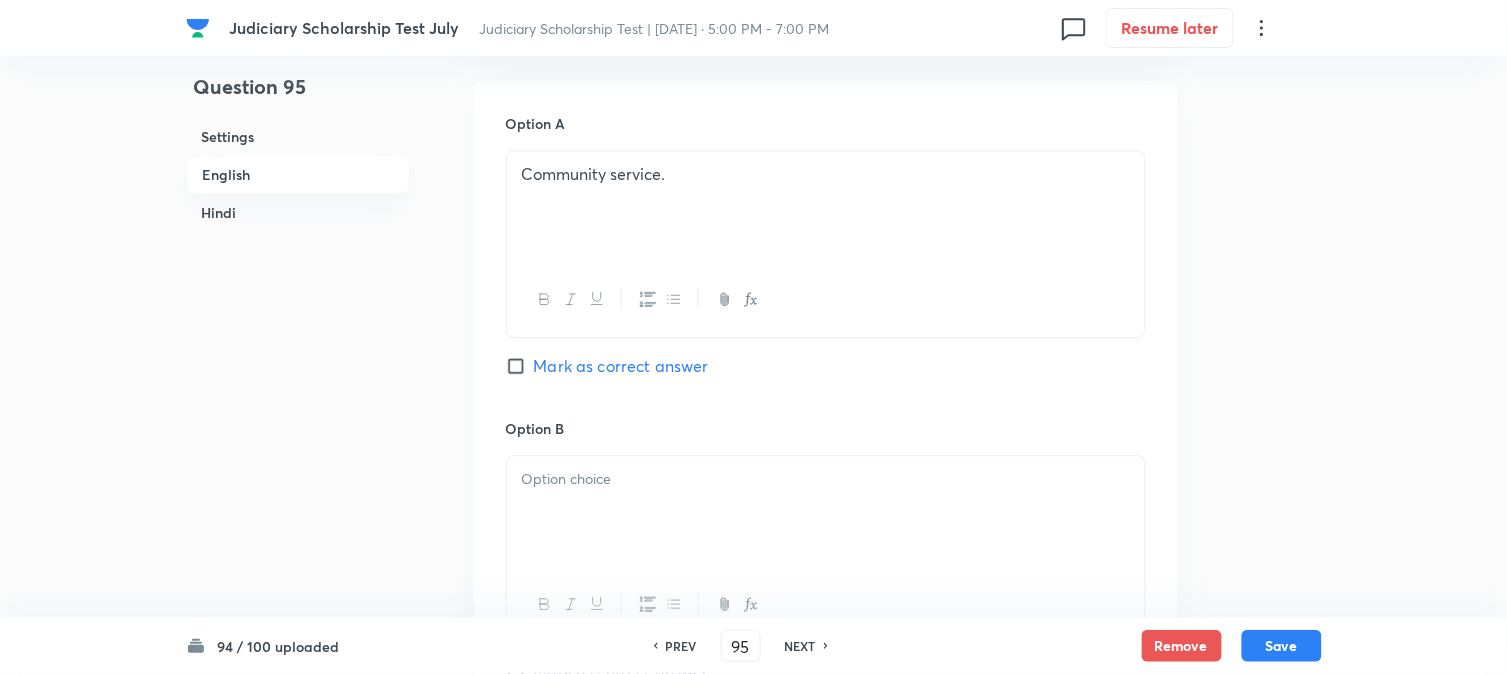 click on "Mark as correct answer" at bounding box center [621, 366] 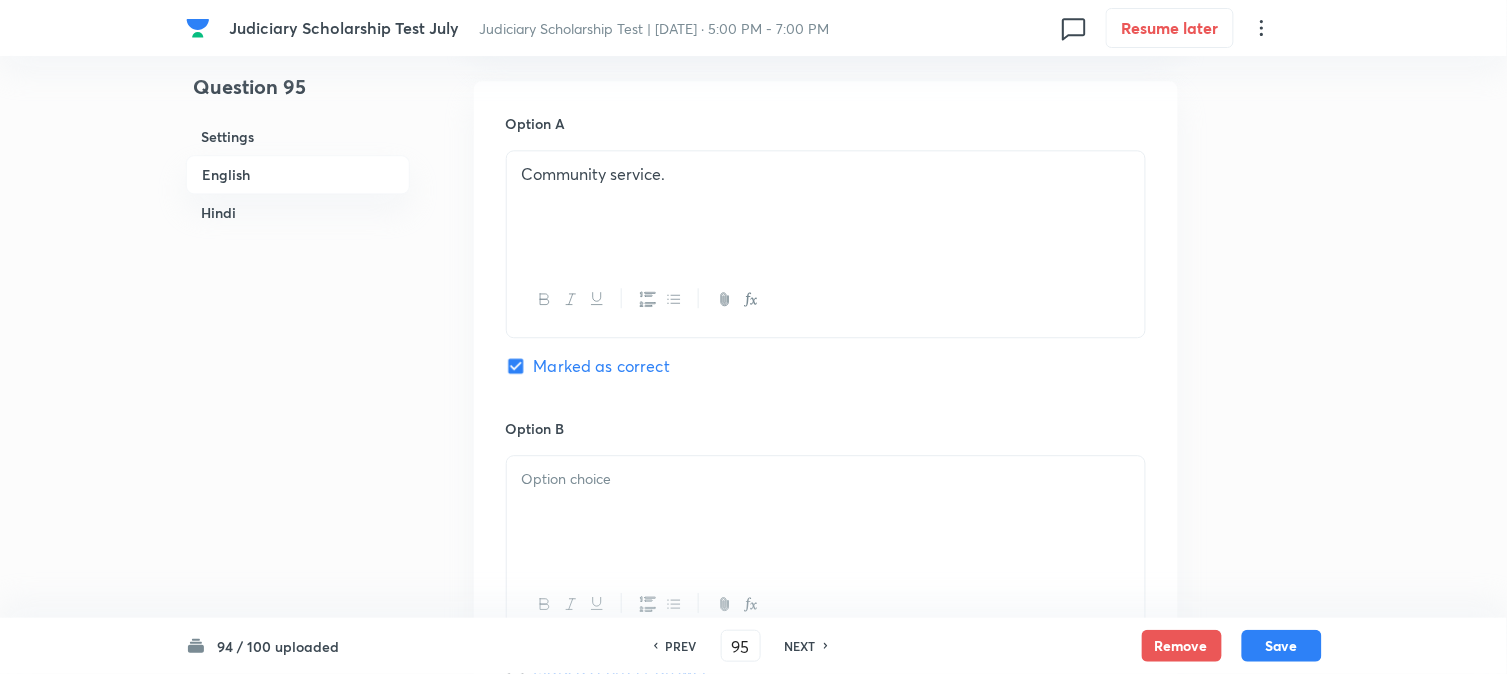 checkbox on "true" 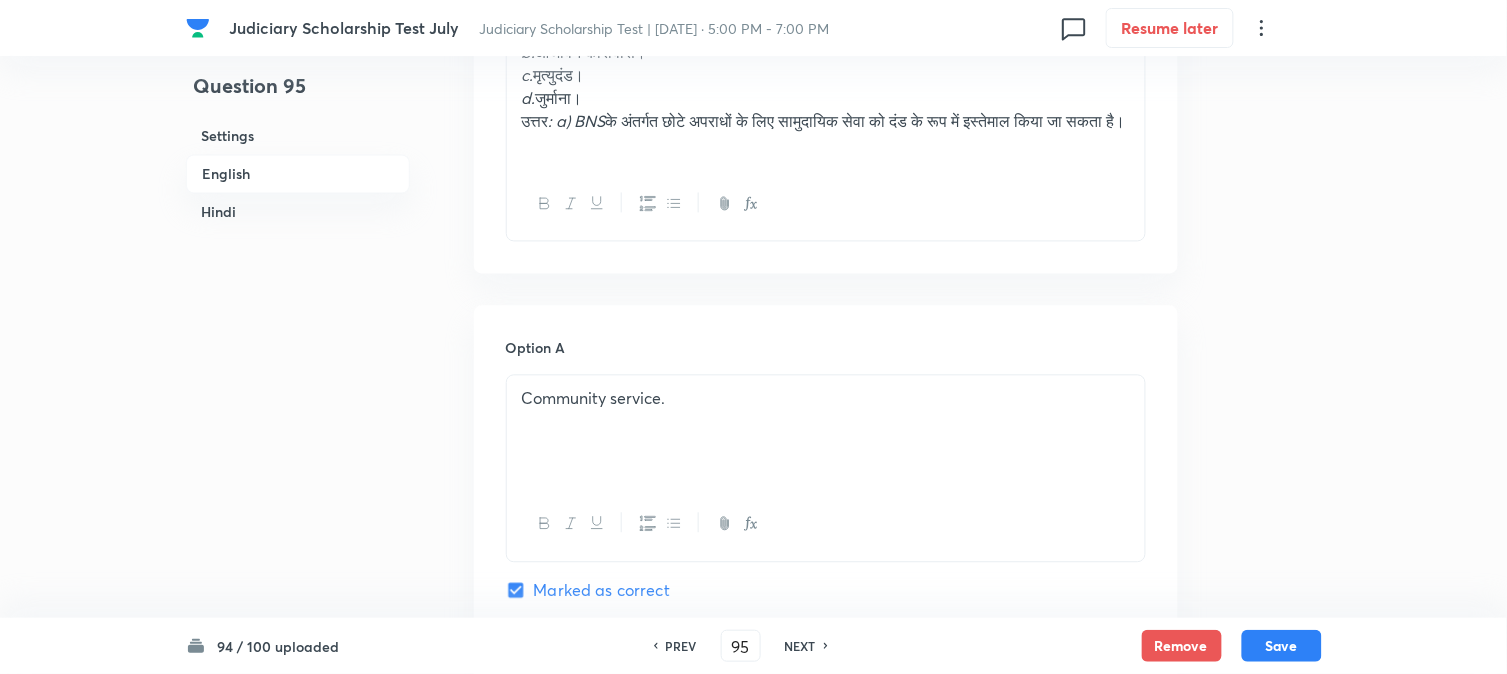 scroll, scrollTop: 701, scrollLeft: 0, axis: vertical 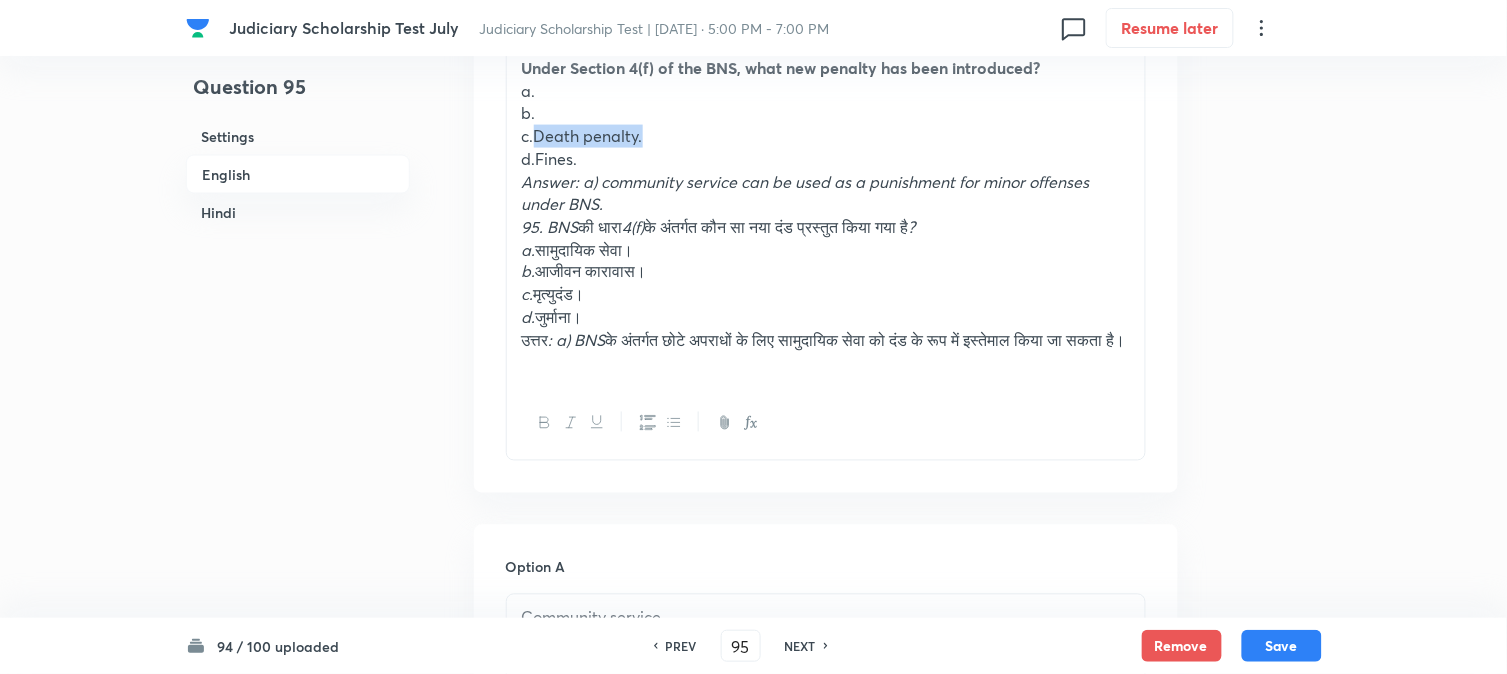 drag, startPoint x: 537, startPoint y: 130, endPoint x: 707, endPoint y: 152, distance: 171.41762 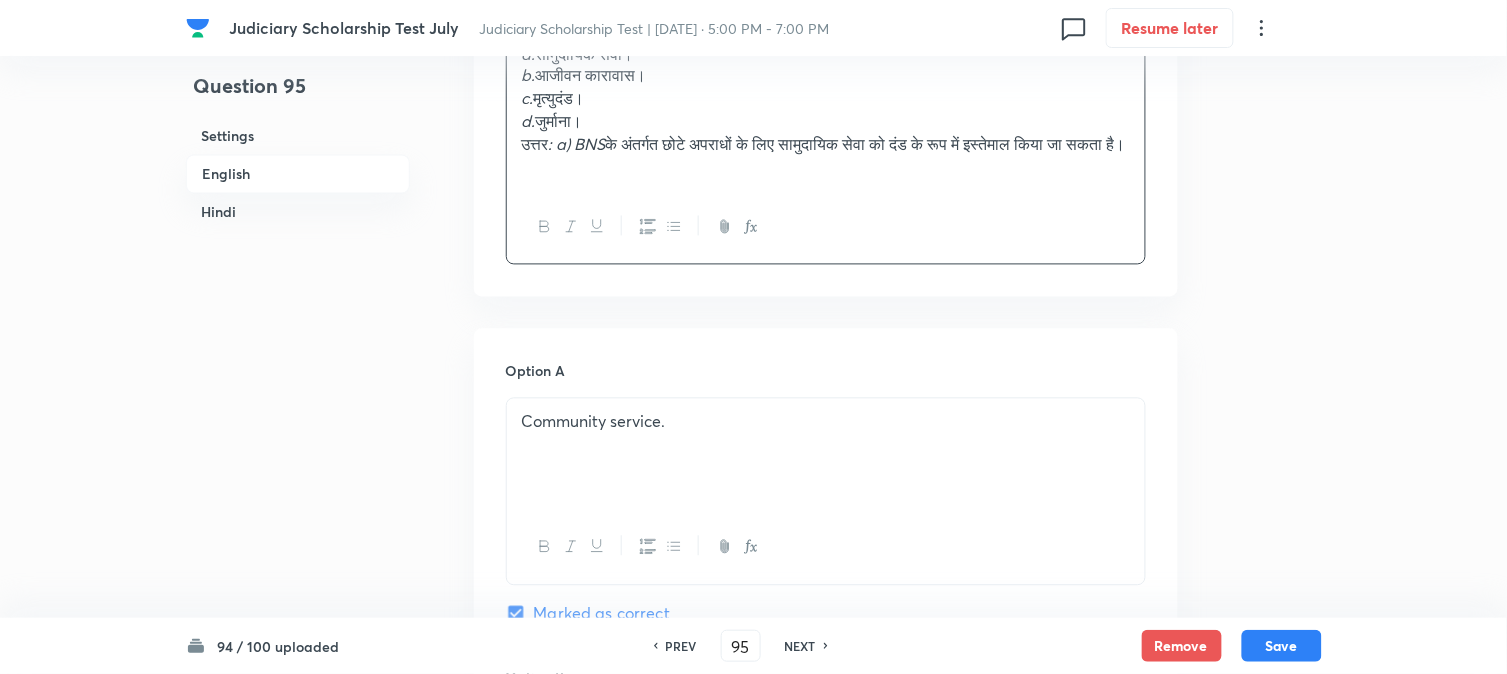 scroll, scrollTop: 1478, scrollLeft: 0, axis: vertical 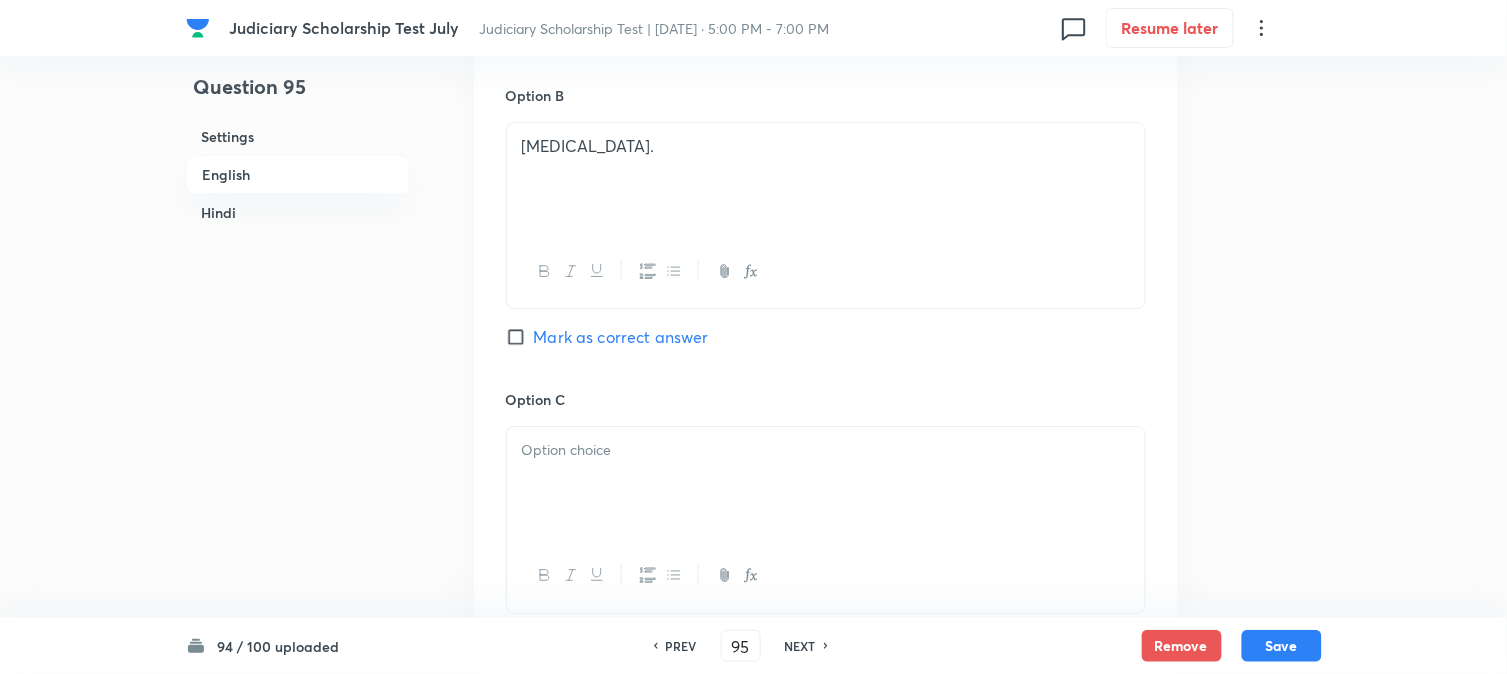 click at bounding box center (826, 483) 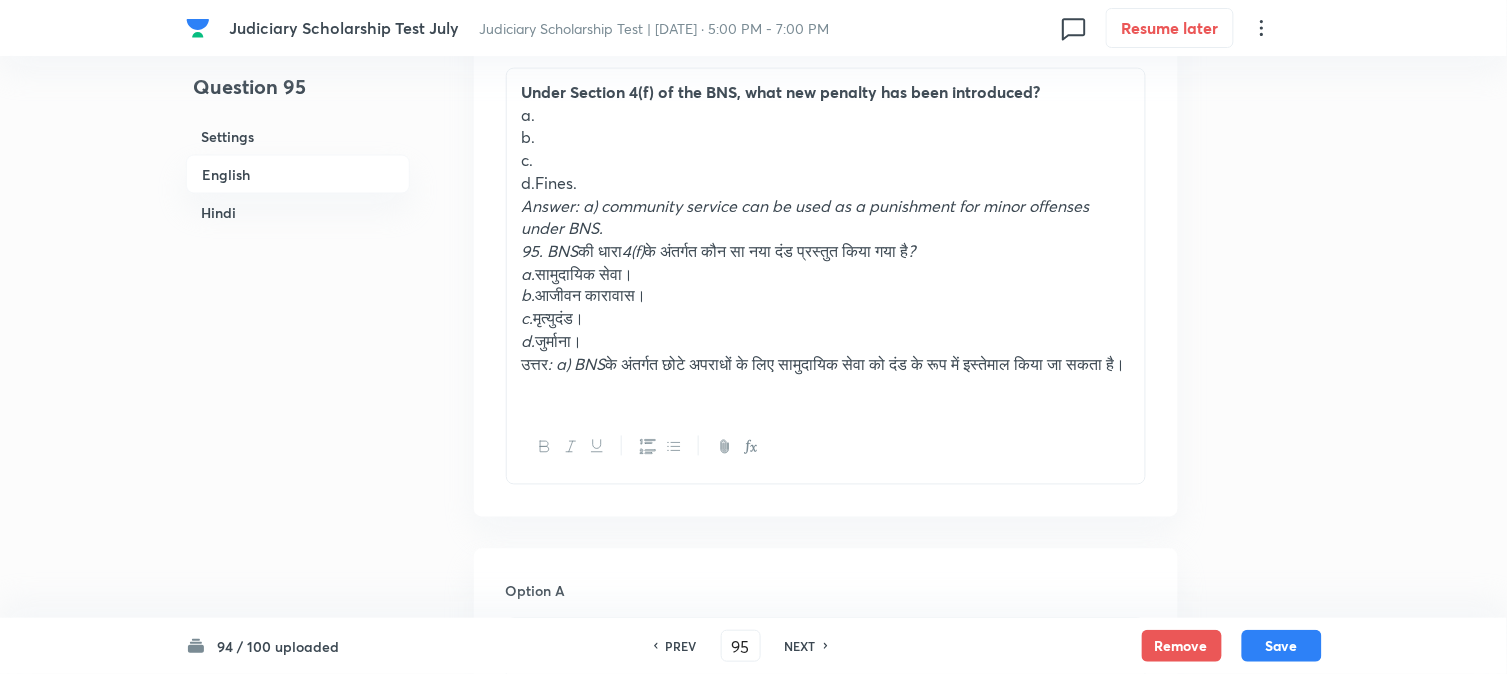 scroll, scrollTop: 590, scrollLeft: 0, axis: vertical 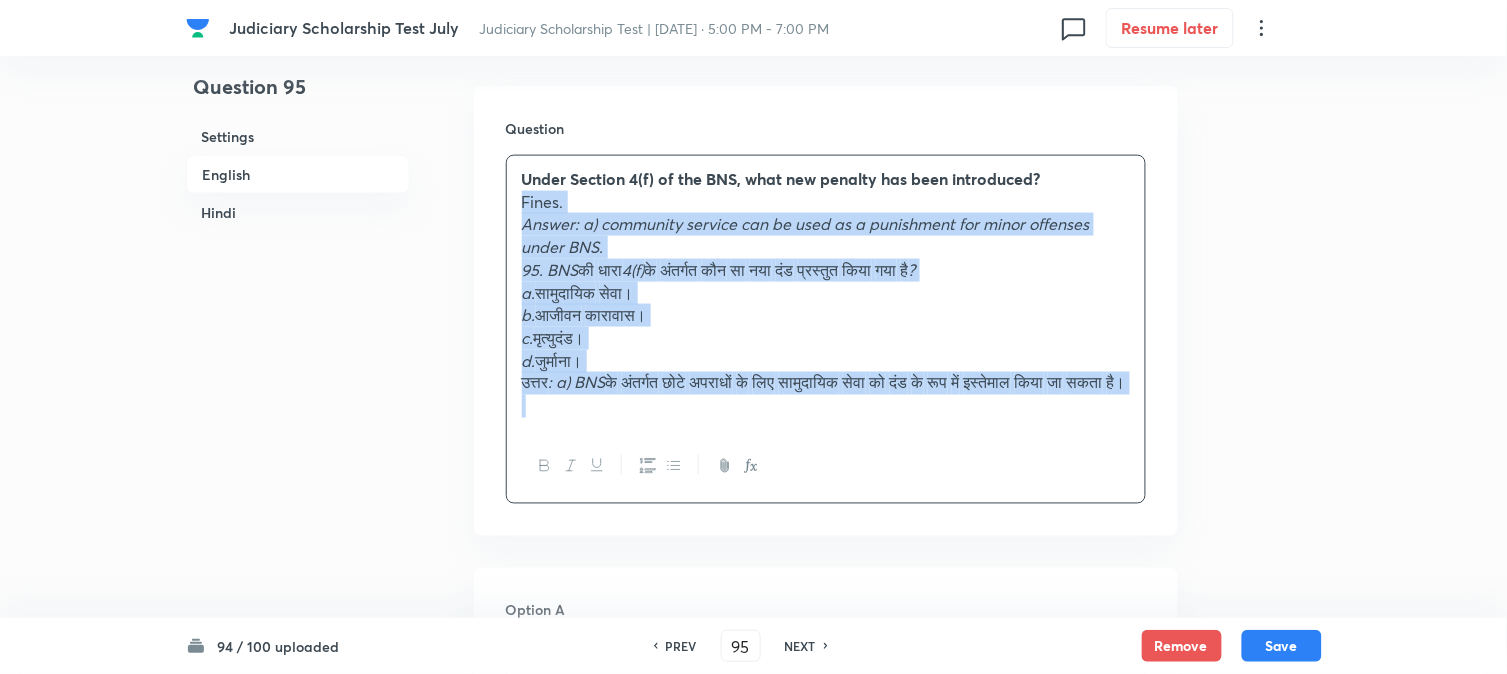 drag, startPoint x: 537, startPoint y: 270, endPoint x: 880, endPoint y: 463, distance: 393.57083 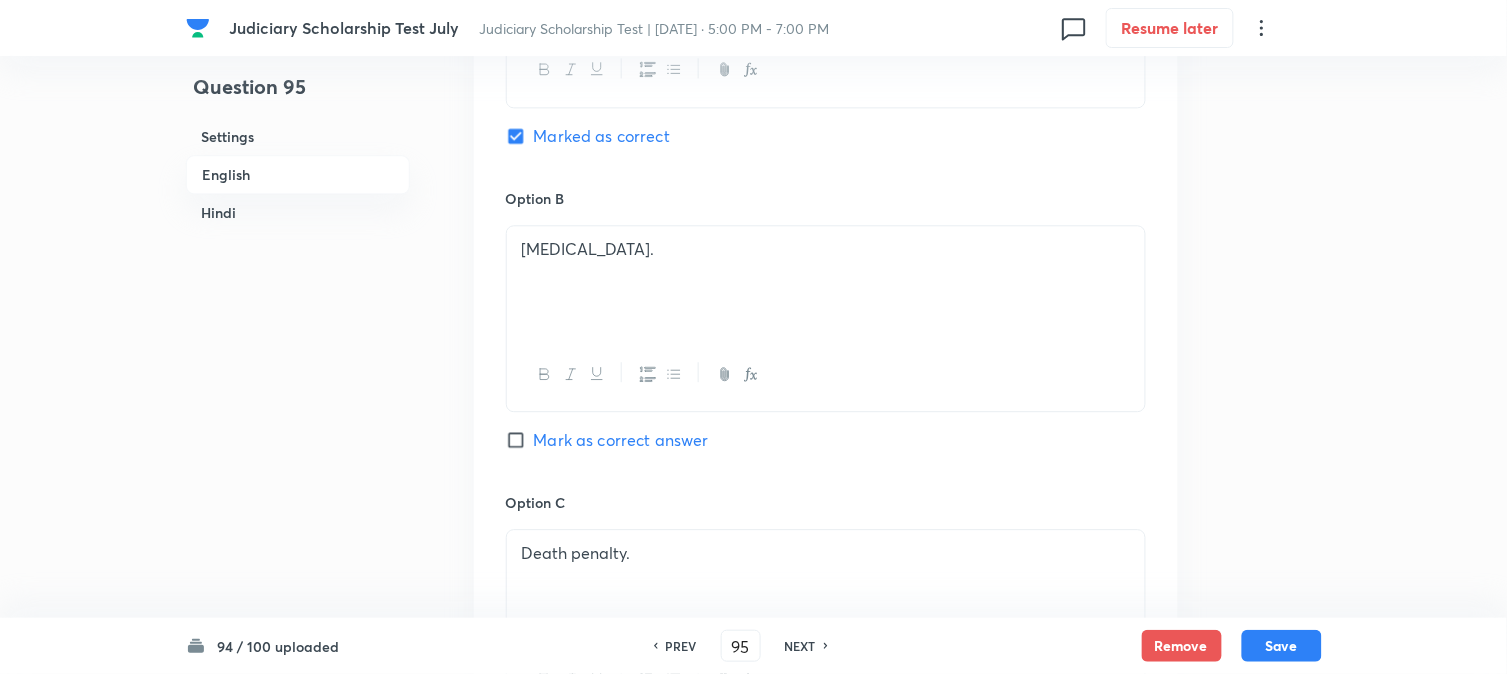 scroll, scrollTop: 1812, scrollLeft: 0, axis: vertical 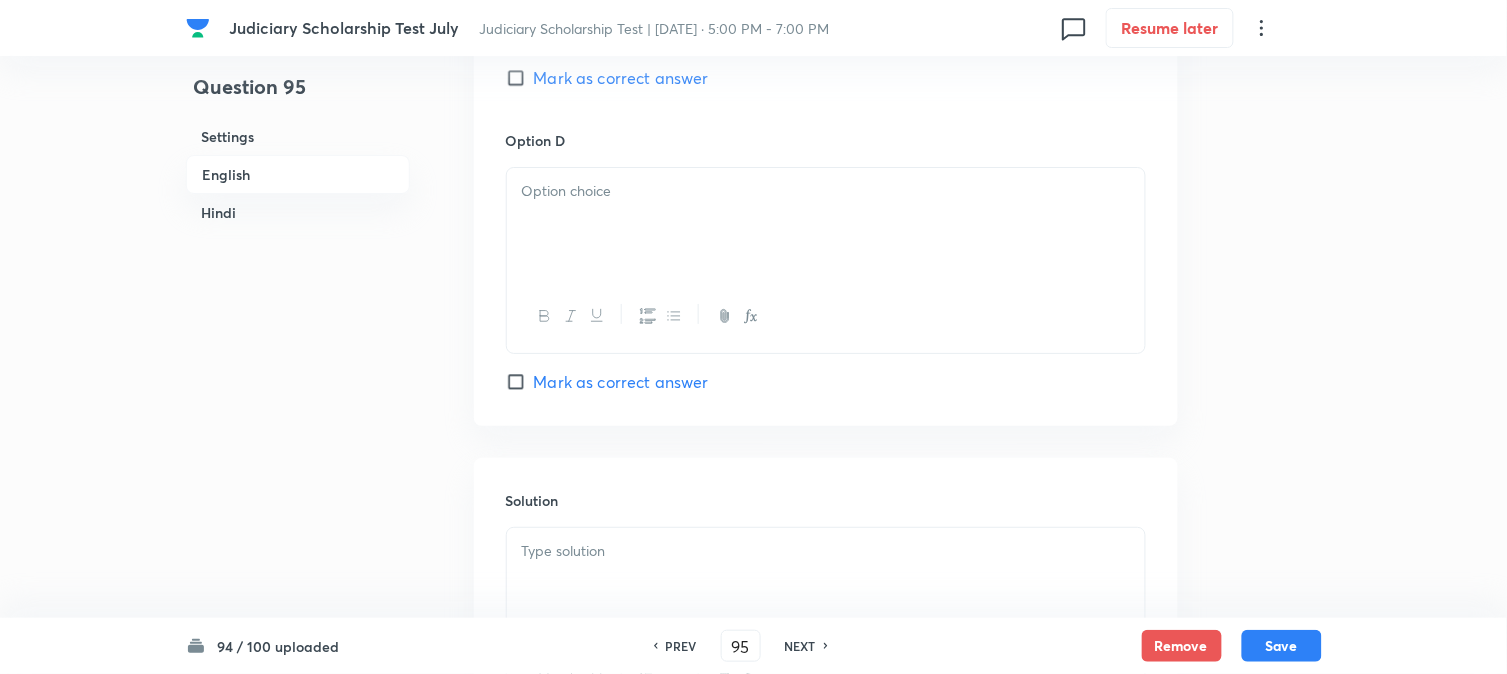 drag, startPoint x: 532, startPoint y: 260, endPoint x: 528, endPoint y: 250, distance: 10.770329 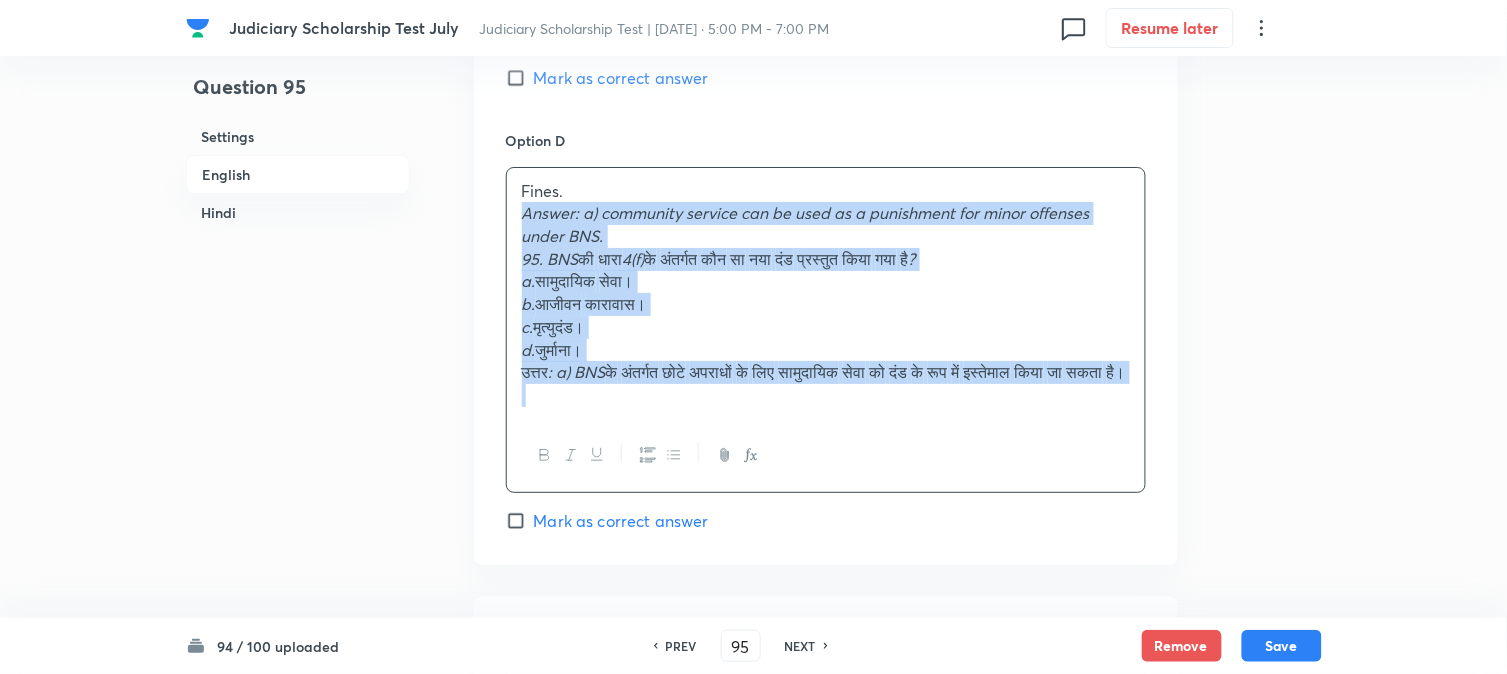 drag, startPoint x: 521, startPoint y: 215, endPoint x: 830, endPoint y: 523, distance: 436.28546 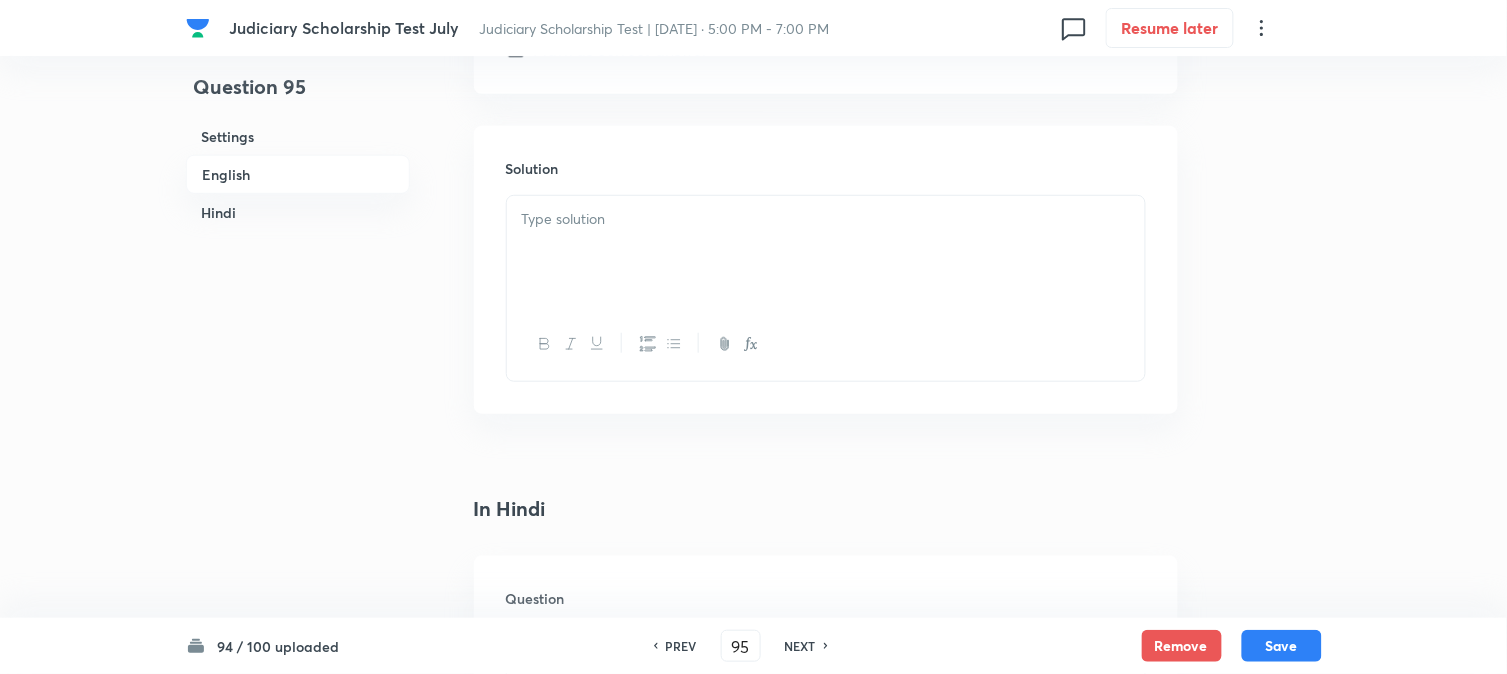 scroll, scrollTop: 2145, scrollLeft: 0, axis: vertical 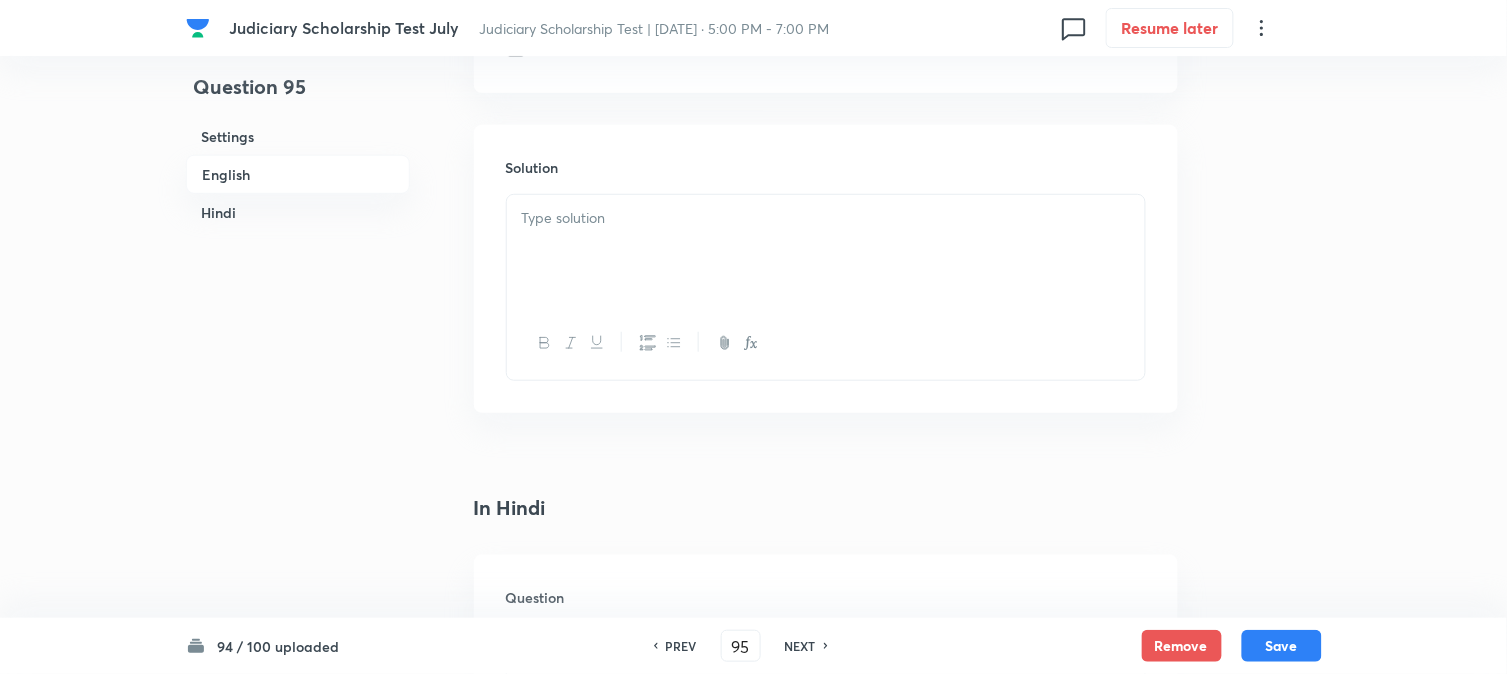click at bounding box center (826, 343) 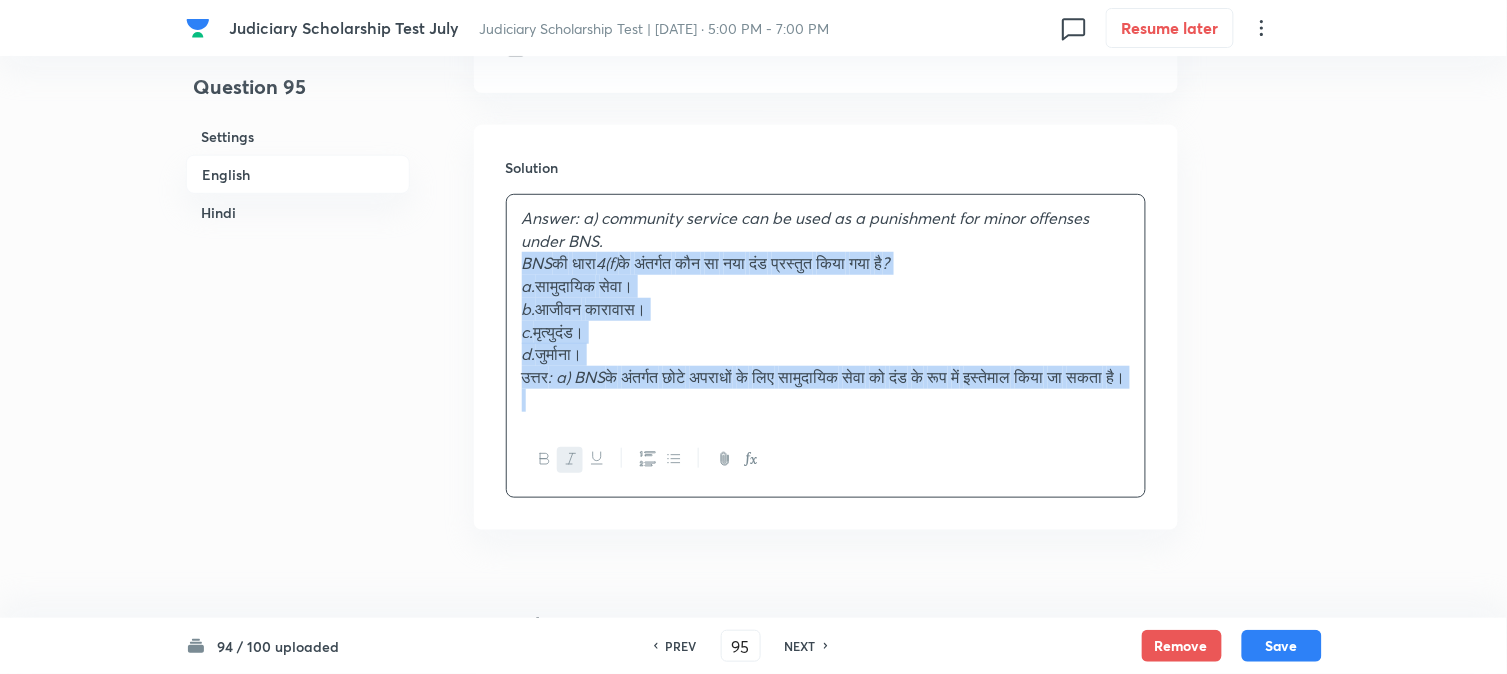 drag, startPoint x: 550, startPoint y: 262, endPoint x: 880, endPoint y: 572, distance: 452.76926 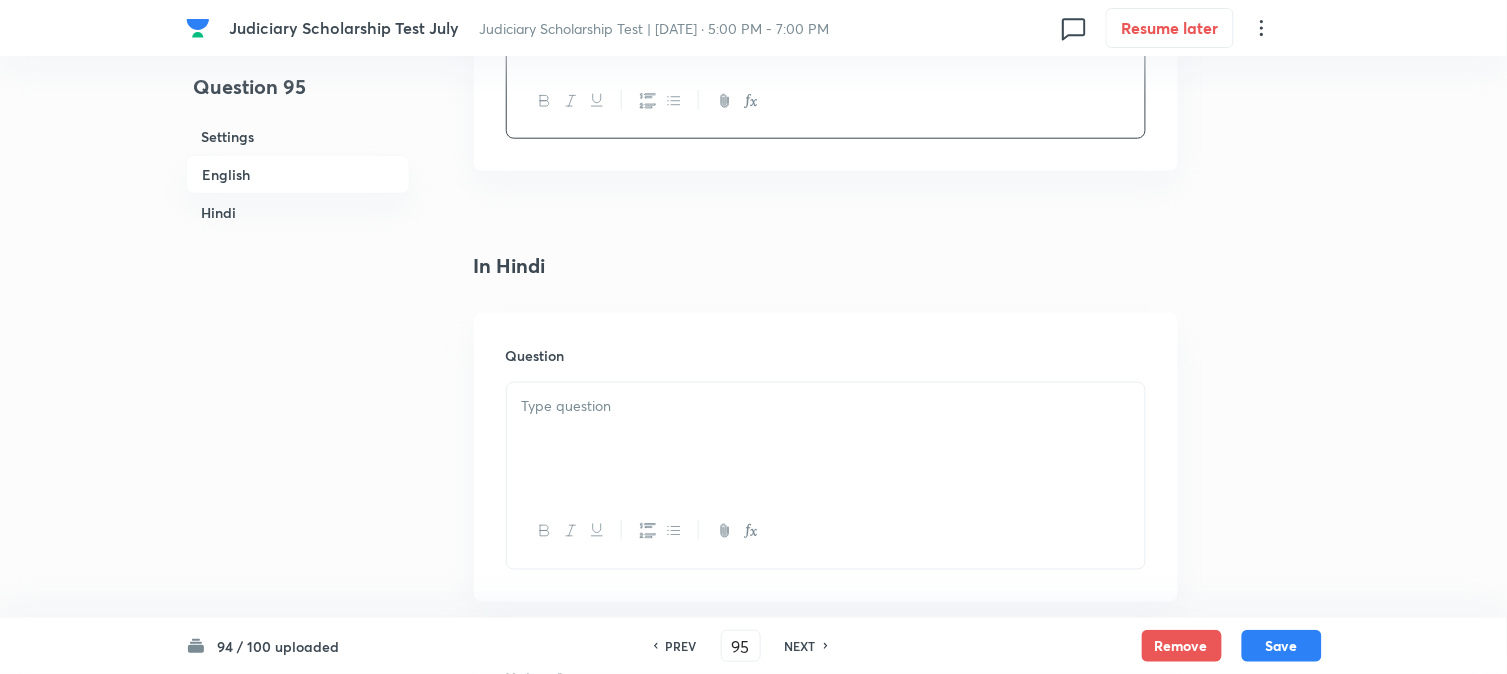 scroll, scrollTop: 2478, scrollLeft: 0, axis: vertical 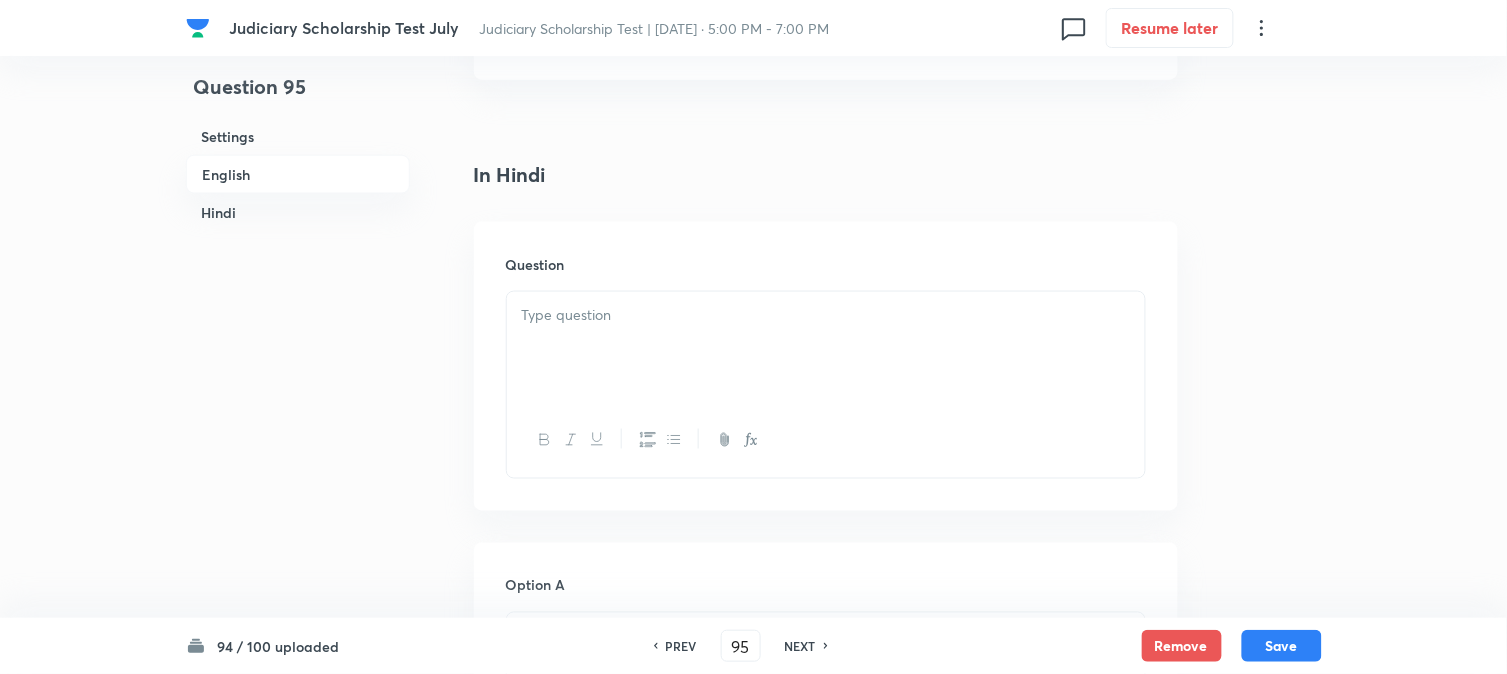 drag, startPoint x: 545, startPoint y: 298, endPoint x: 544, endPoint y: 352, distance: 54.00926 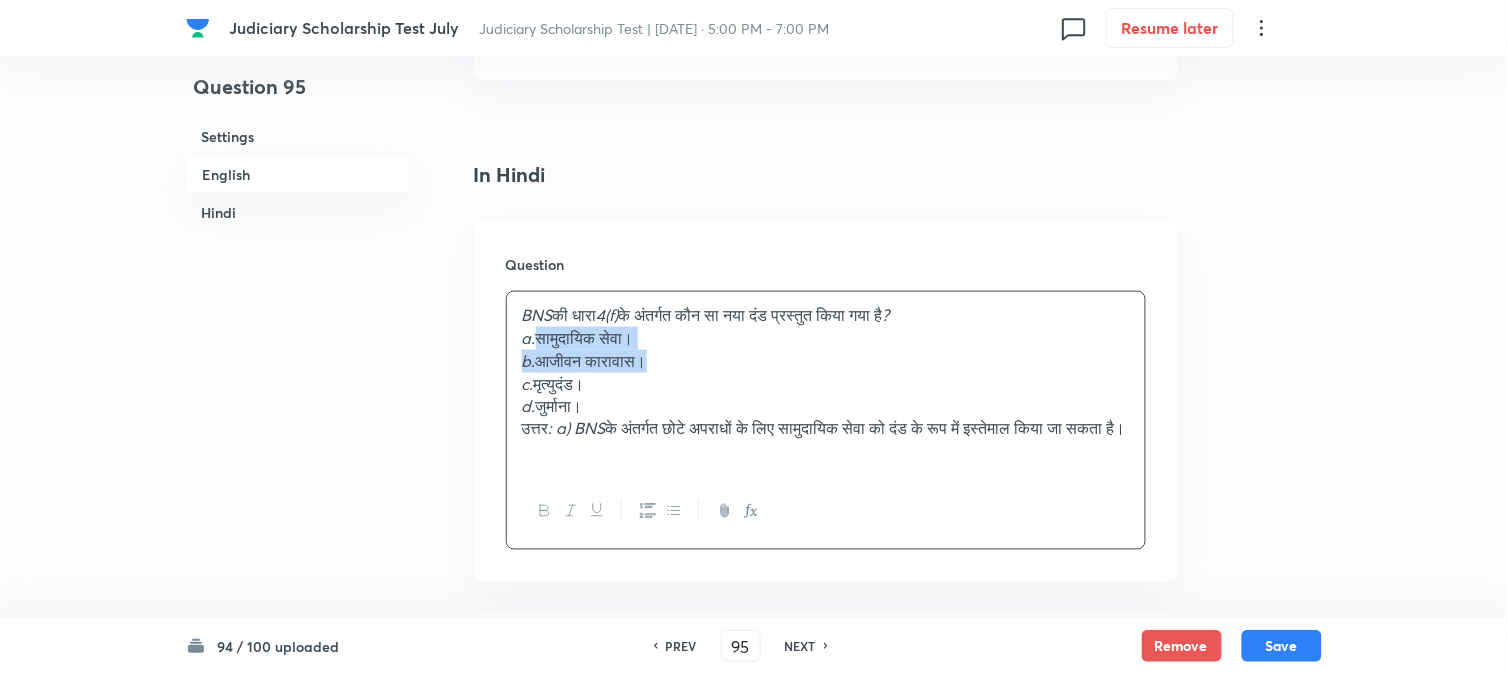 drag, startPoint x: 540, startPoint y: 345, endPoint x: 758, endPoint y: 357, distance: 218.33003 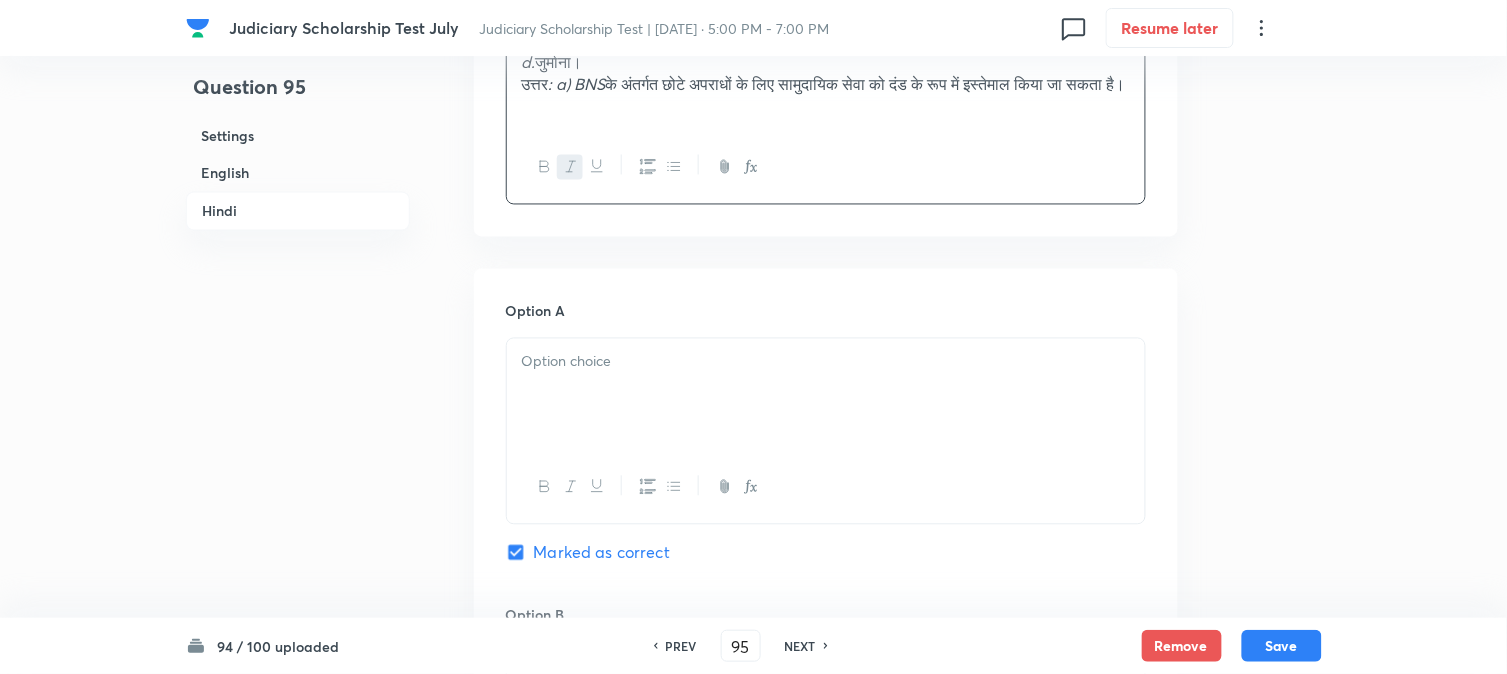 scroll, scrollTop: 2812, scrollLeft: 0, axis: vertical 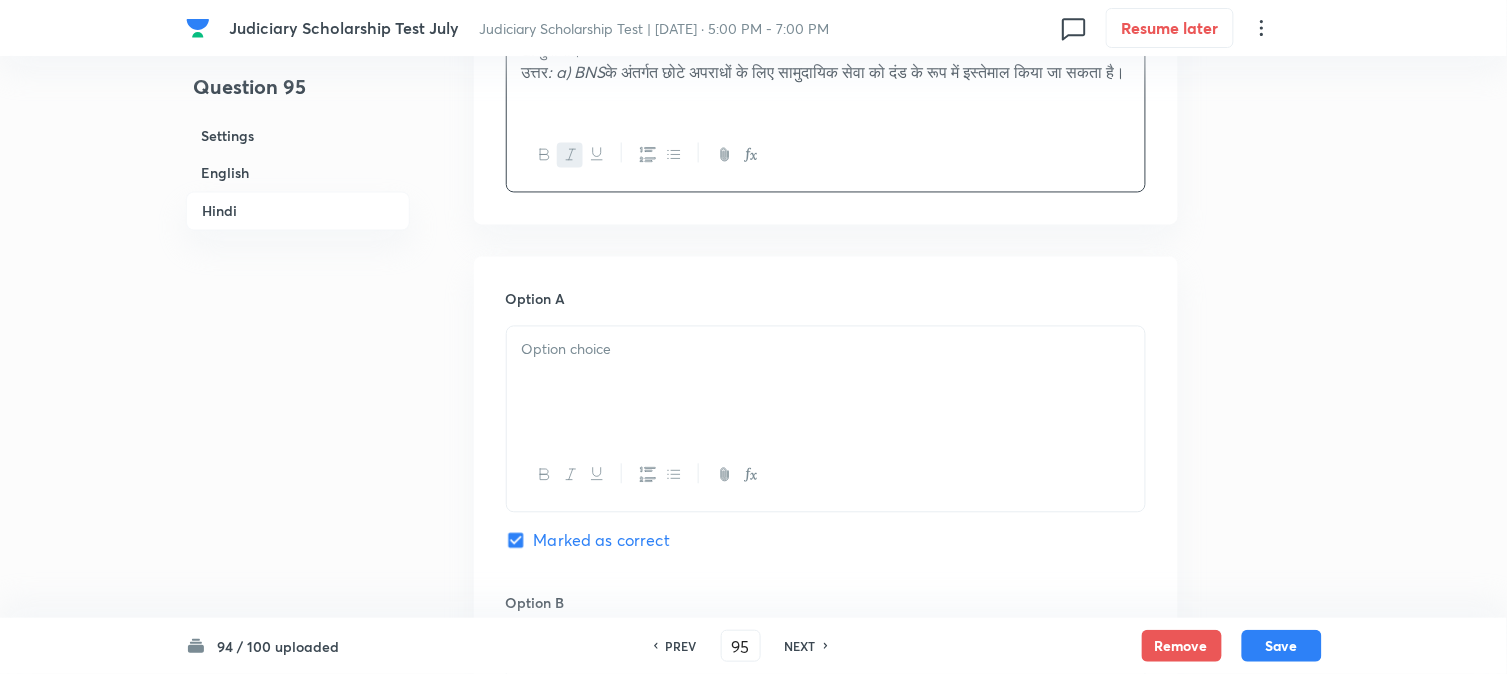 drag, startPoint x: 568, startPoint y: 358, endPoint x: 555, endPoint y: 383, distance: 28.178005 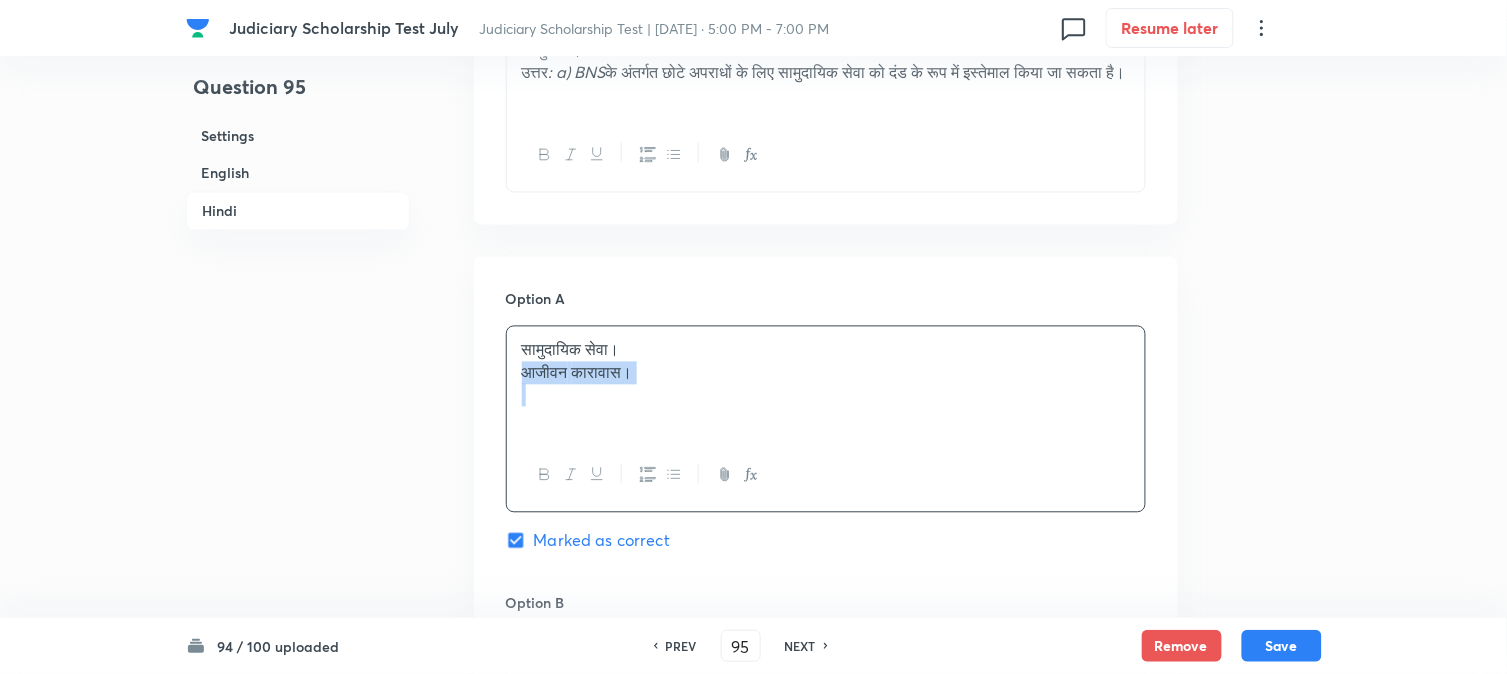 drag, startPoint x: 544, startPoint y: 397, endPoint x: 885, endPoint y: 432, distance: 342.79147 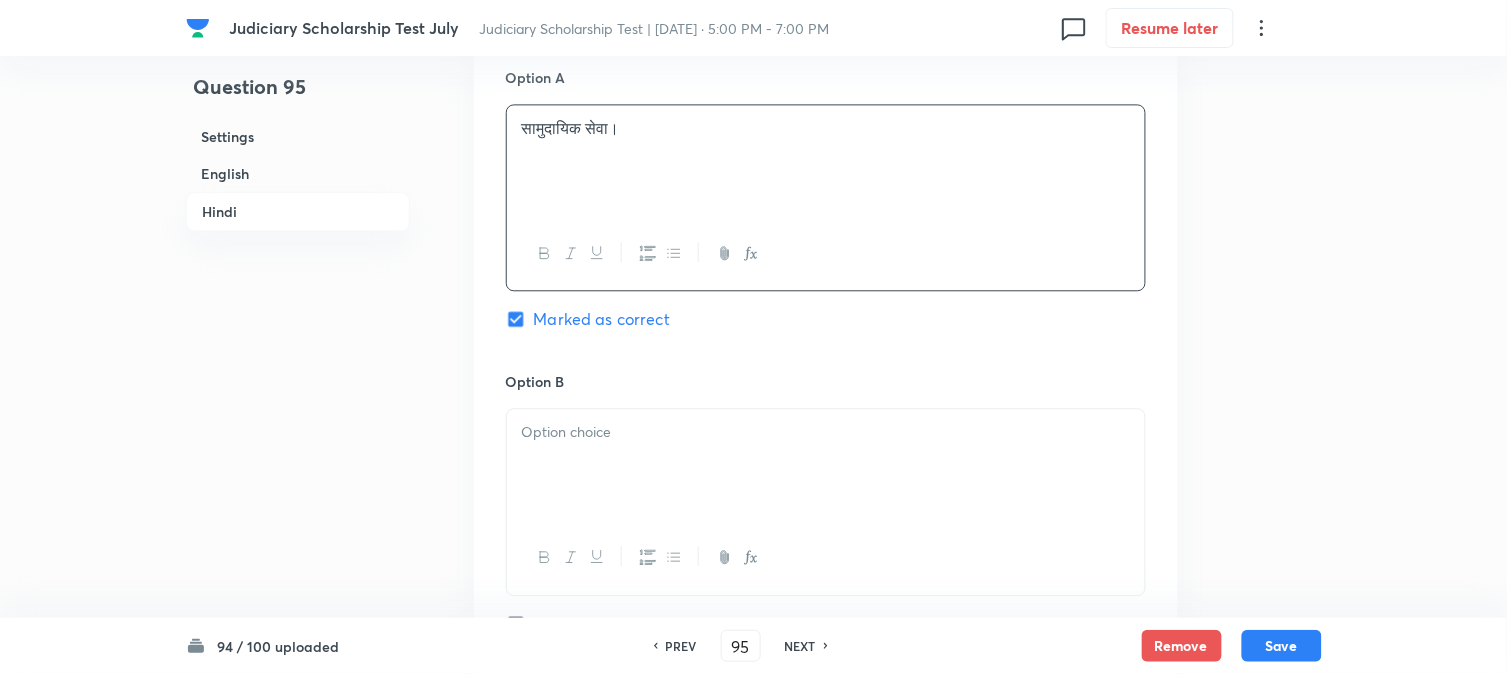 click at bounding box center (826, 465) 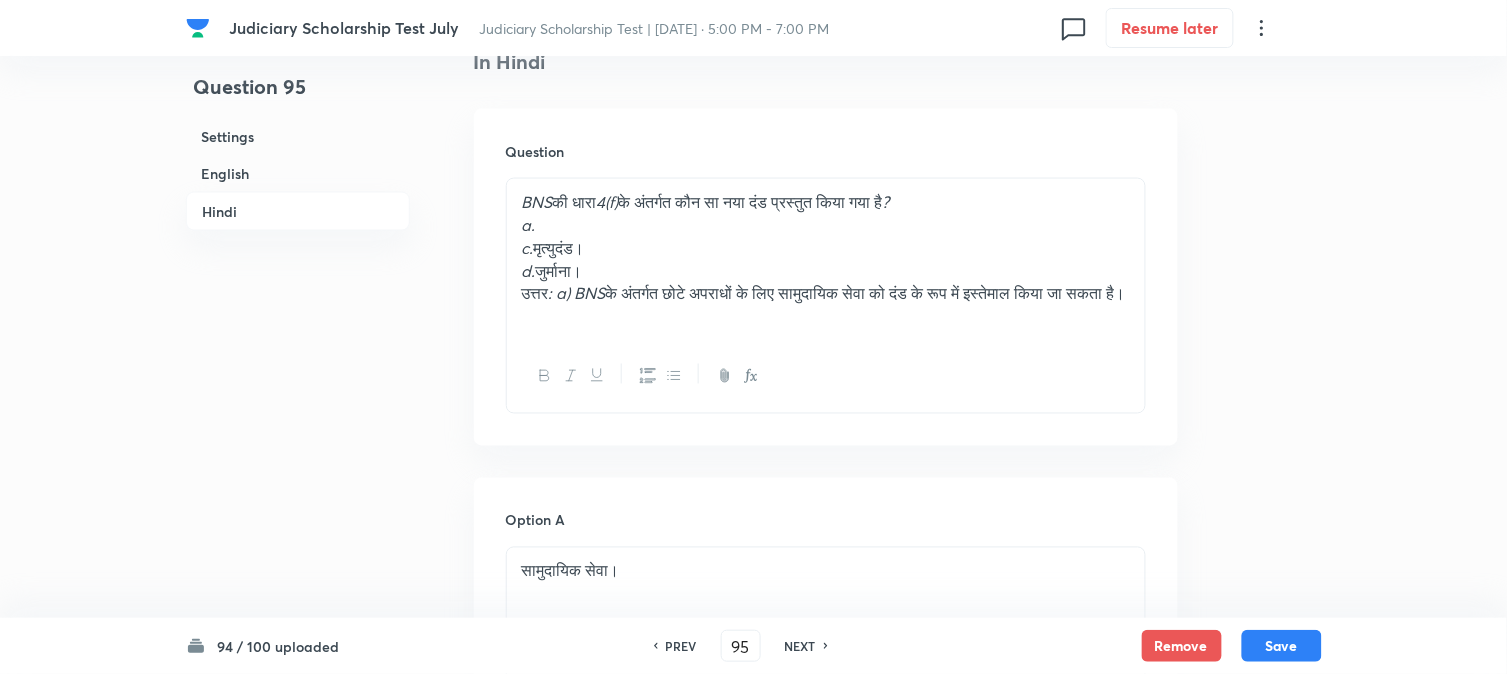scroll, scrollTop: 2590, scrollLeft: 0, axis: vertical 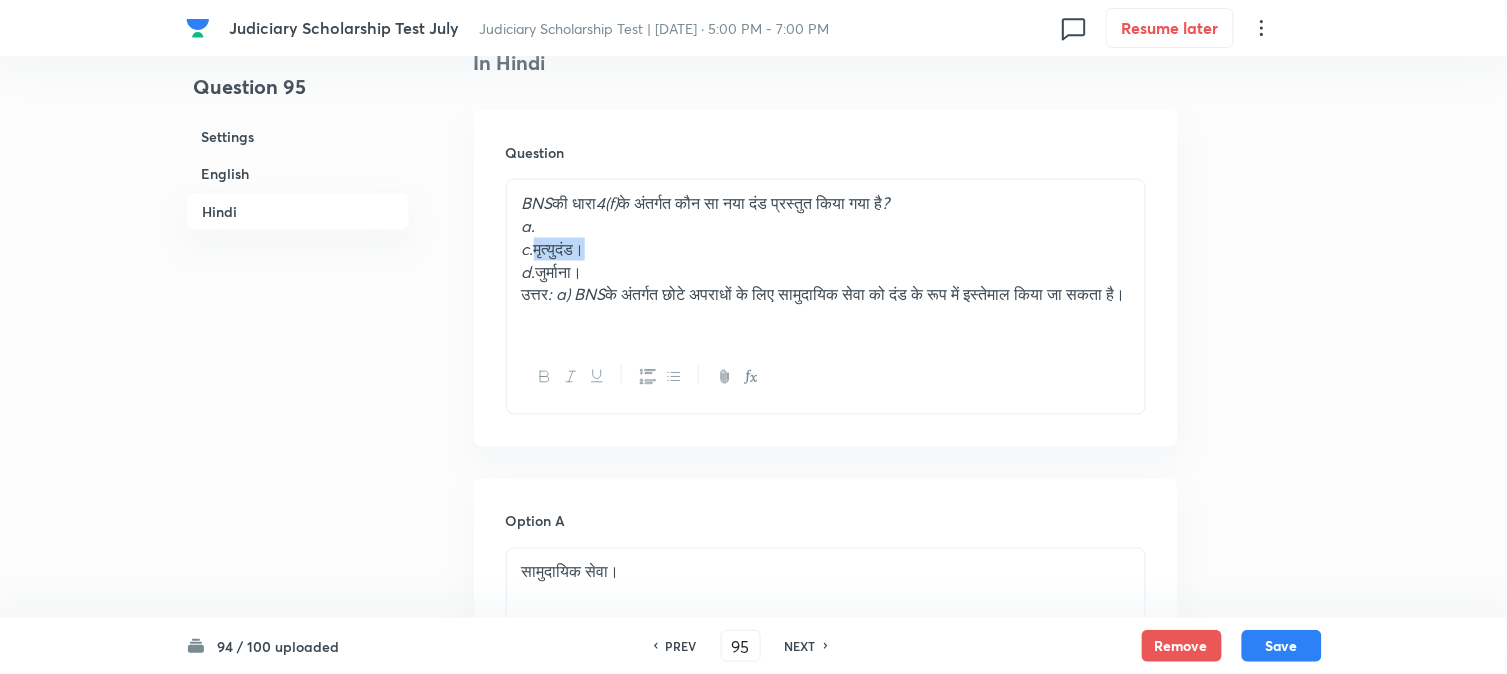 drag, startPoint x: 541, startPoint y: 253, endPoint x: 724, endPoint y: 257, distance: 183.04372 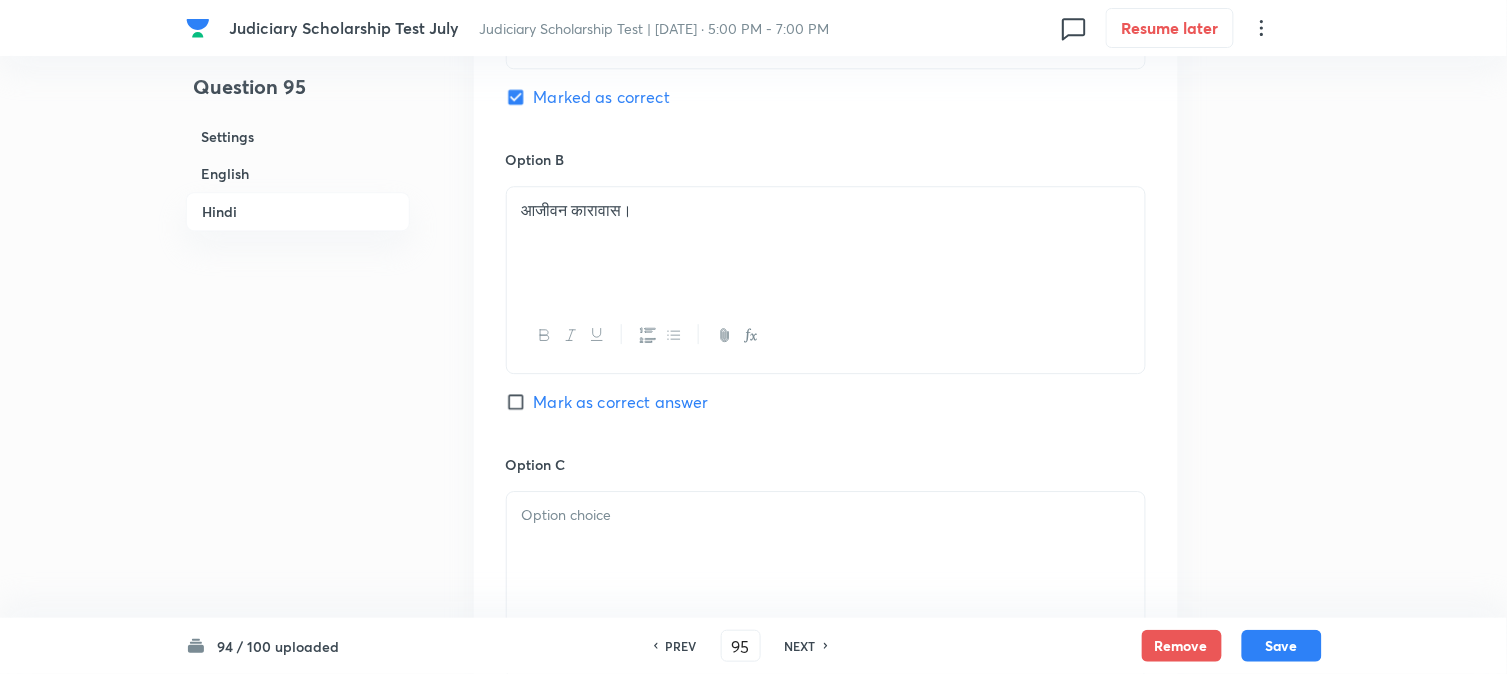 click at bounding box center [826, 548] 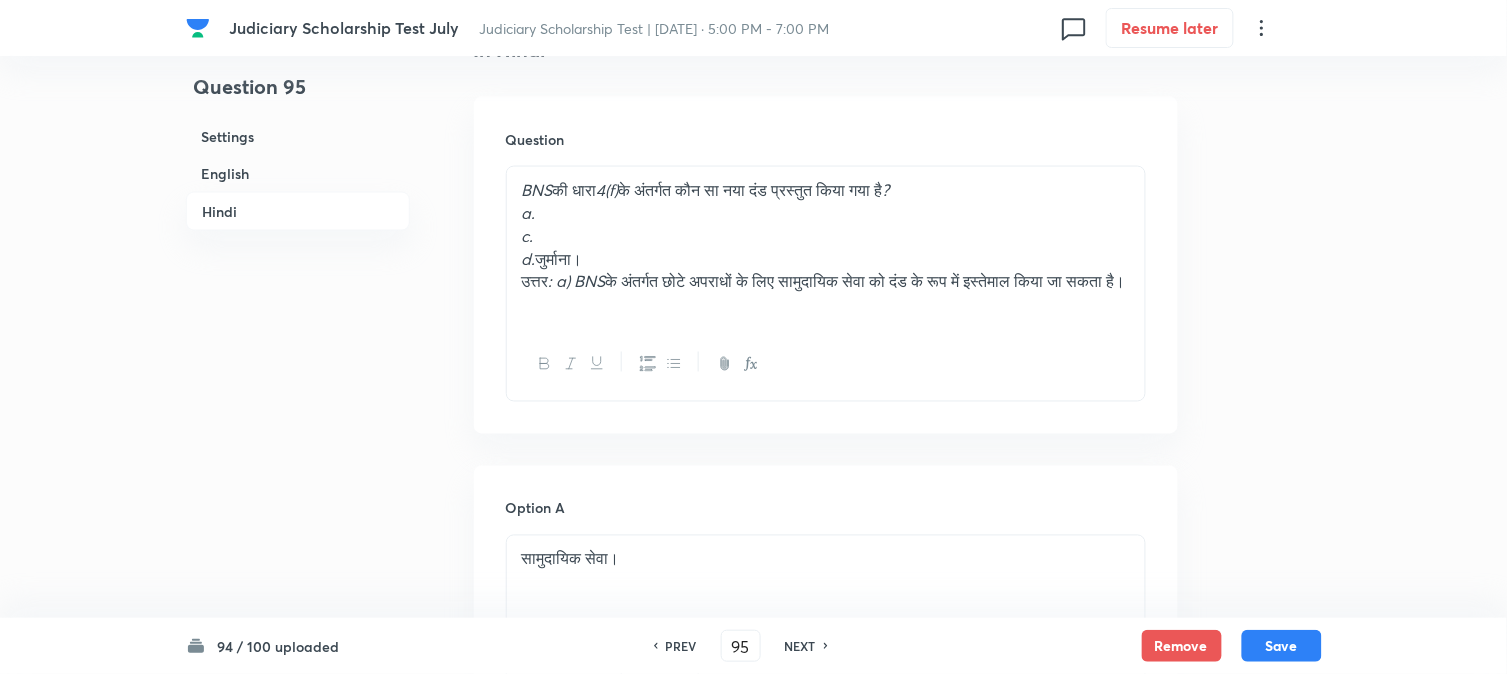 scroll, scrollTop: 2590, scrollLeft: 0, axis: vertical 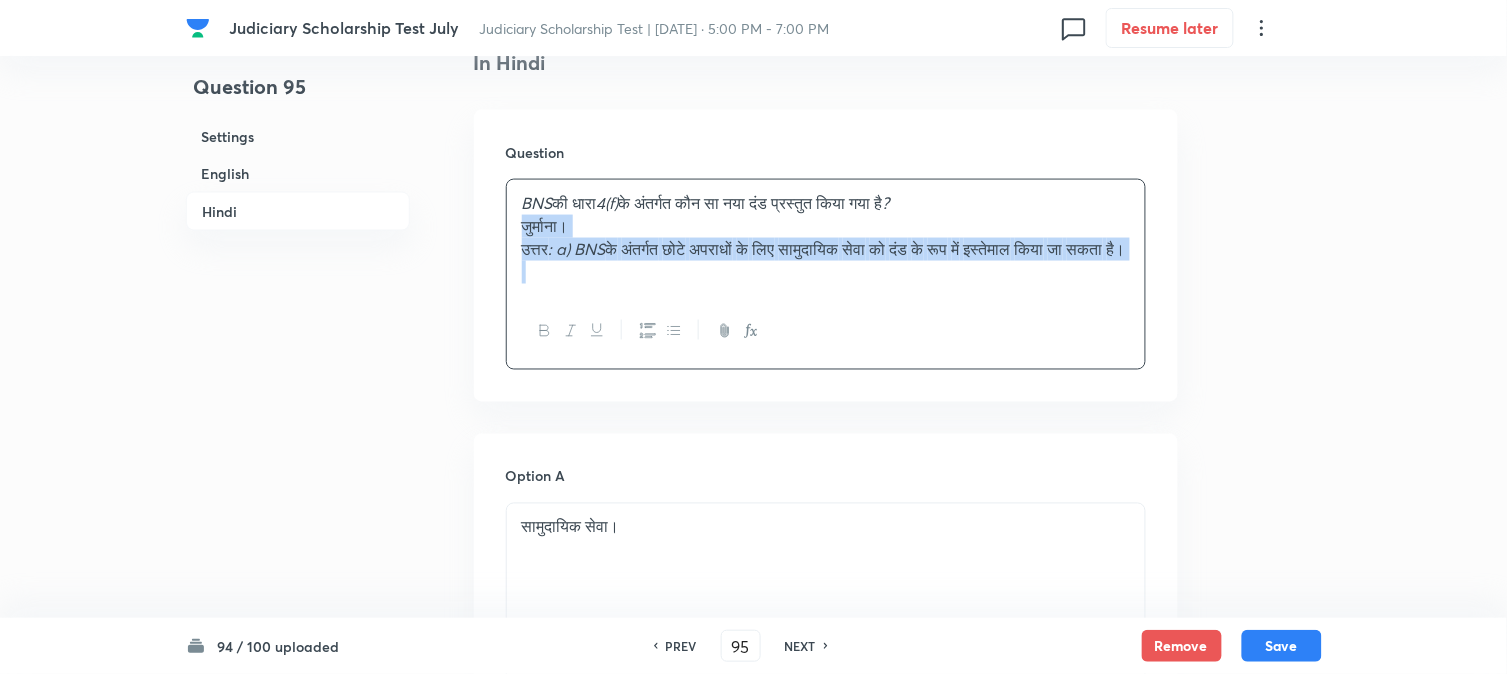 drag, startPoint x: 538, startPoint y: 274, endPoint x: 854, endPoint y: 352, distance: 325.48425 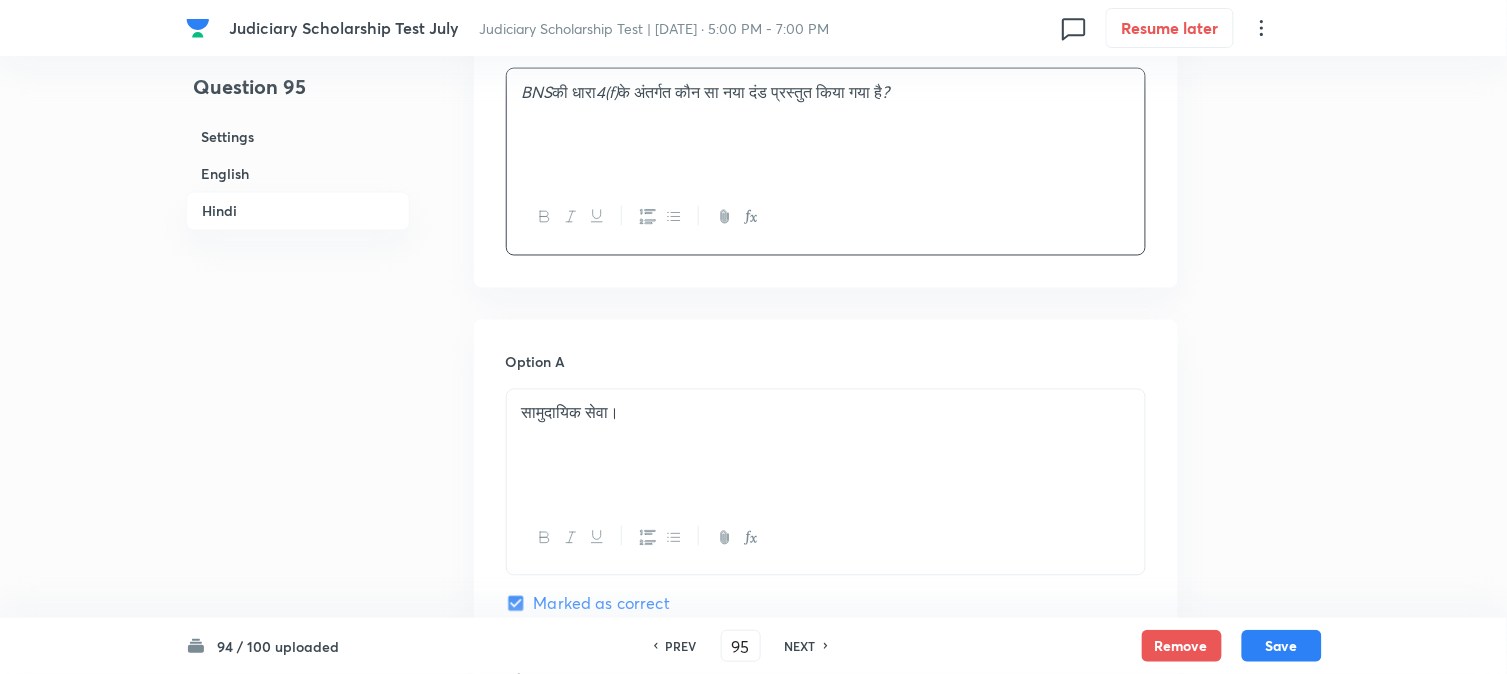 scroll, scrollTop: 3701, scrollLeft: 0, axis: vertical 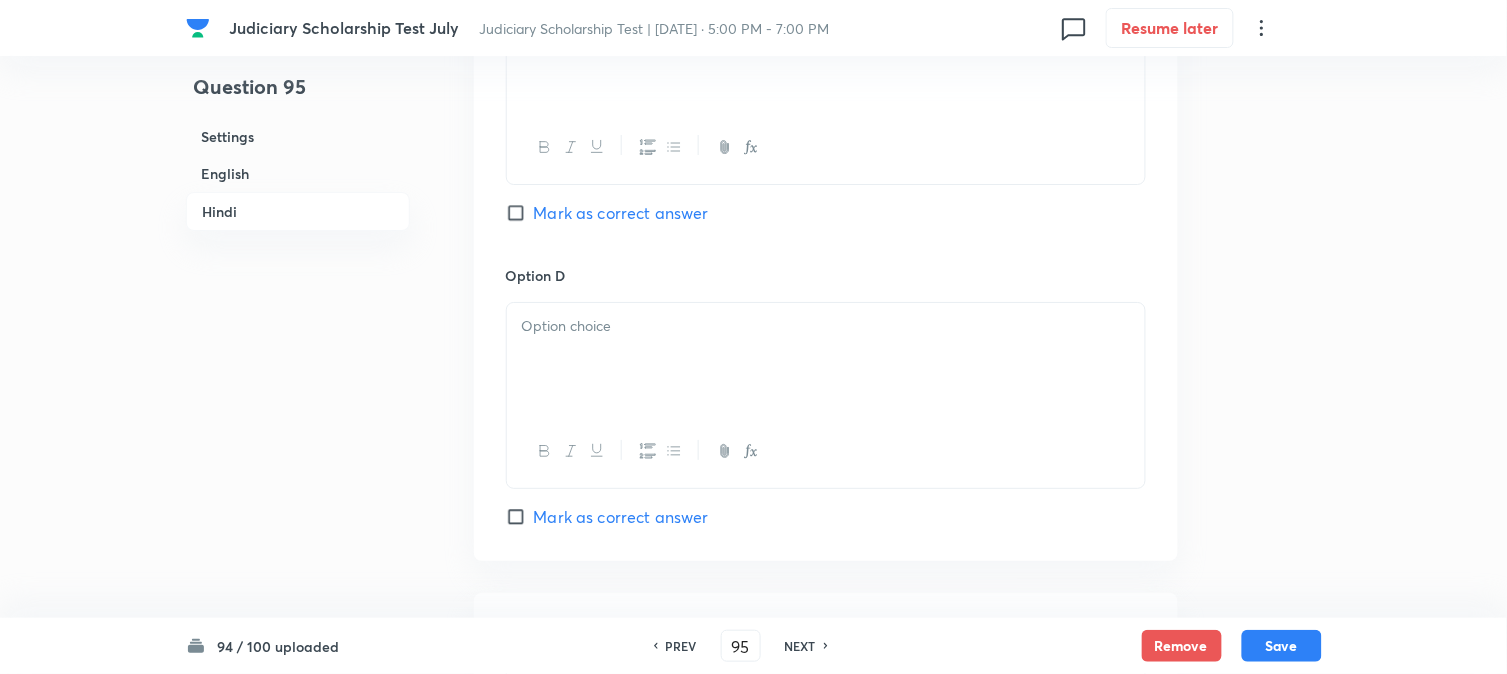 click at bounding box center (826, 359) 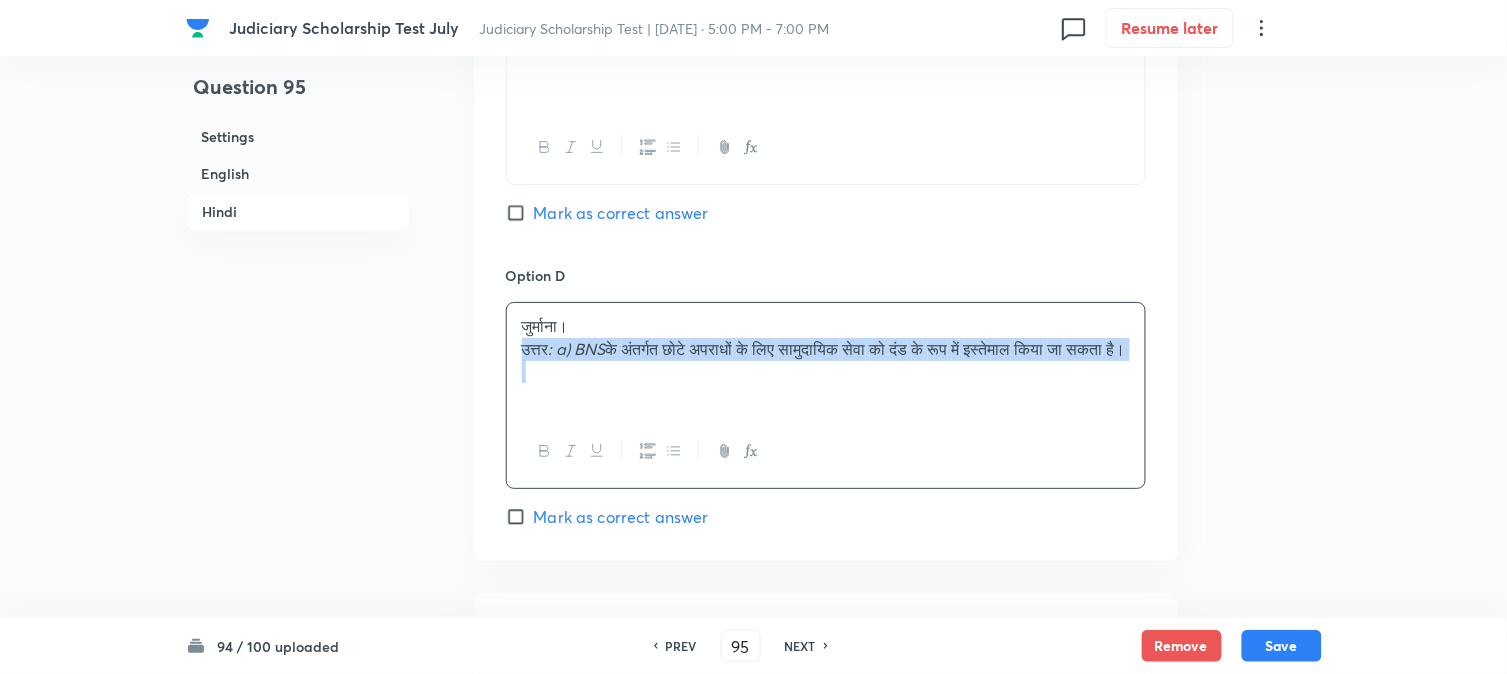 drag, startPoint x: 522, startPoint y: 356, endPoint x: 798, endPoint y: 422, distance: 283.78162 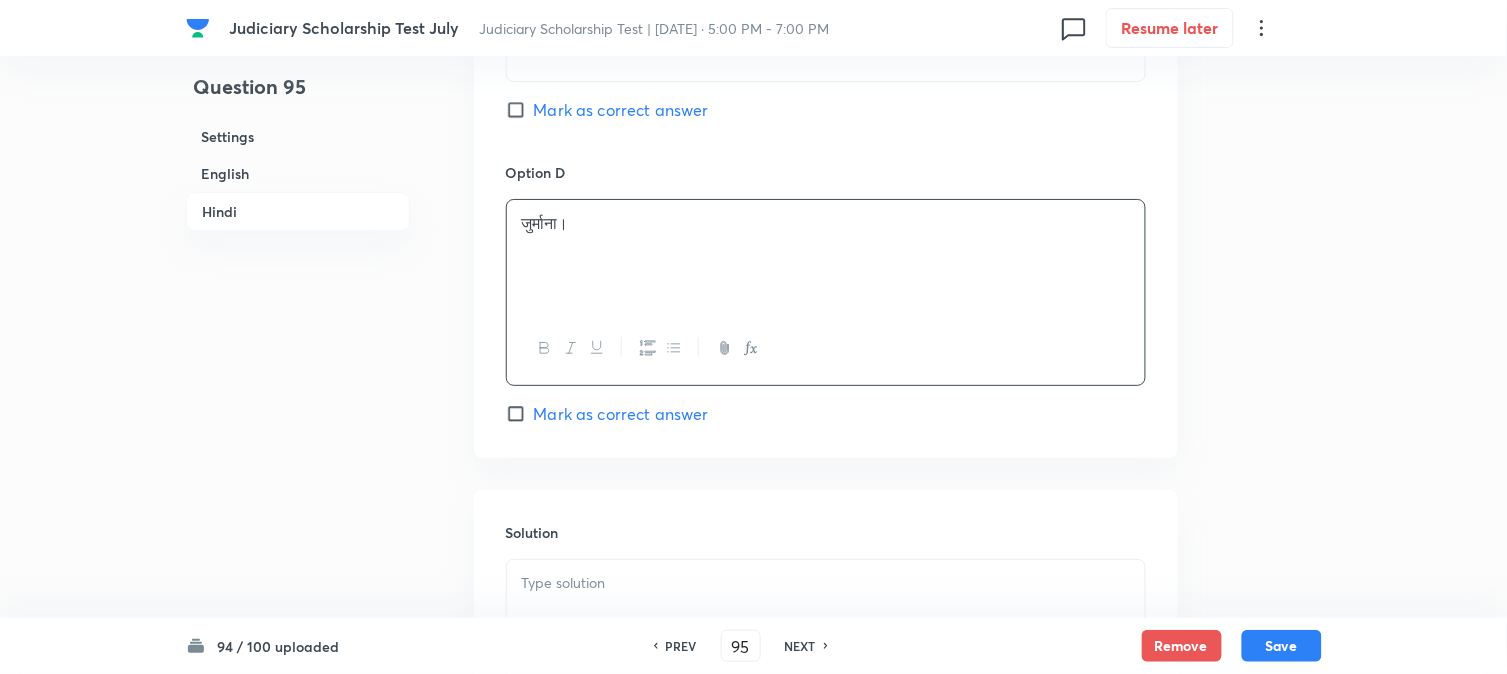 scroll, scrollTop: 3923, scrollLeft: 0, axis: vertical 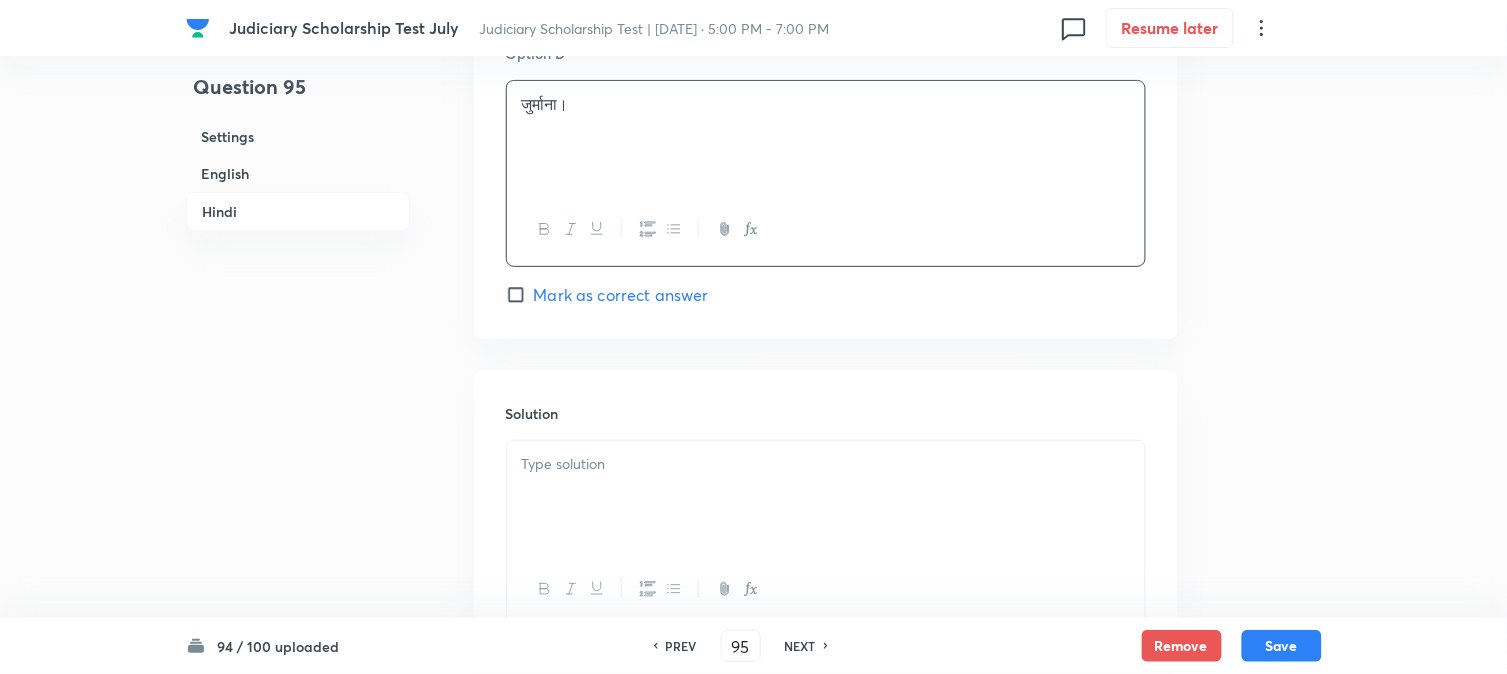 drag, startPoint x: 578, startPoint y: 507, endPoint x: 603, endPoint y: 514, distance: 25.96151 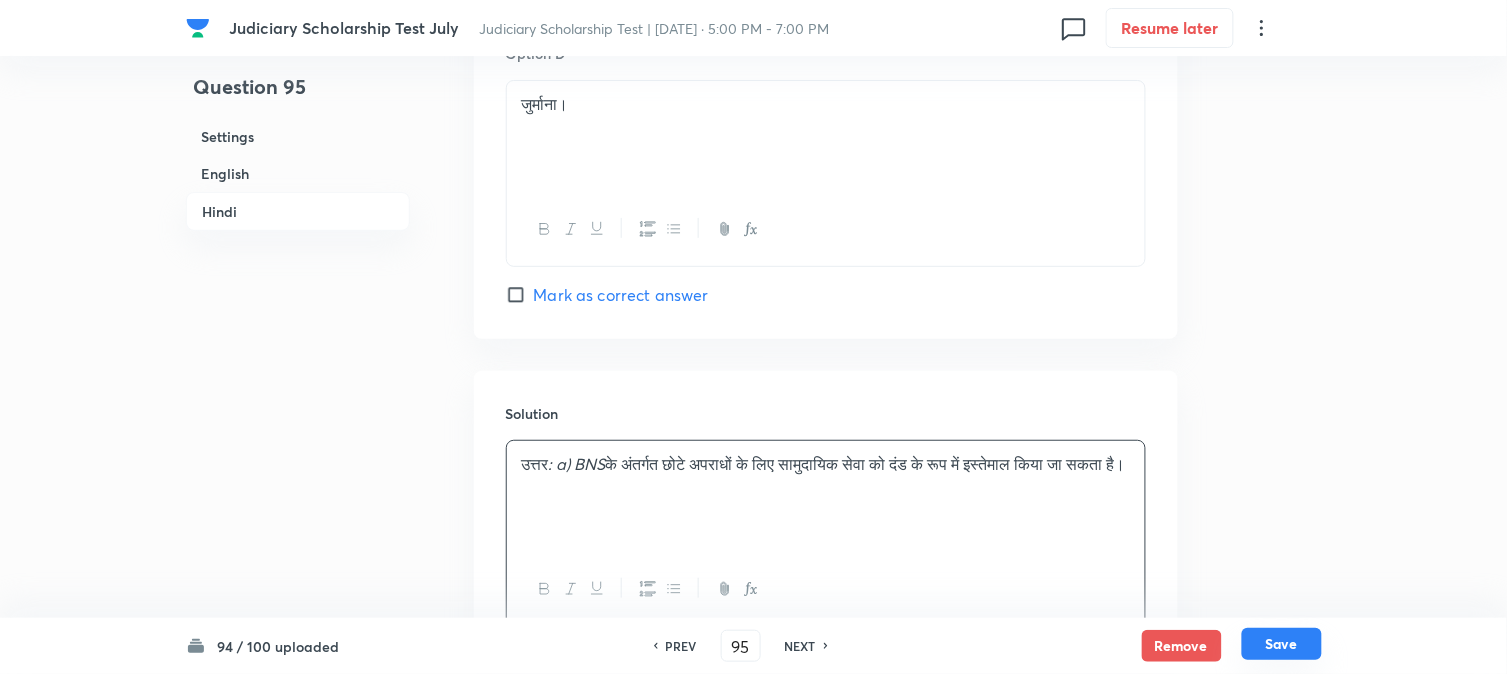 click on "Save" at bounding box center (1282, 644) 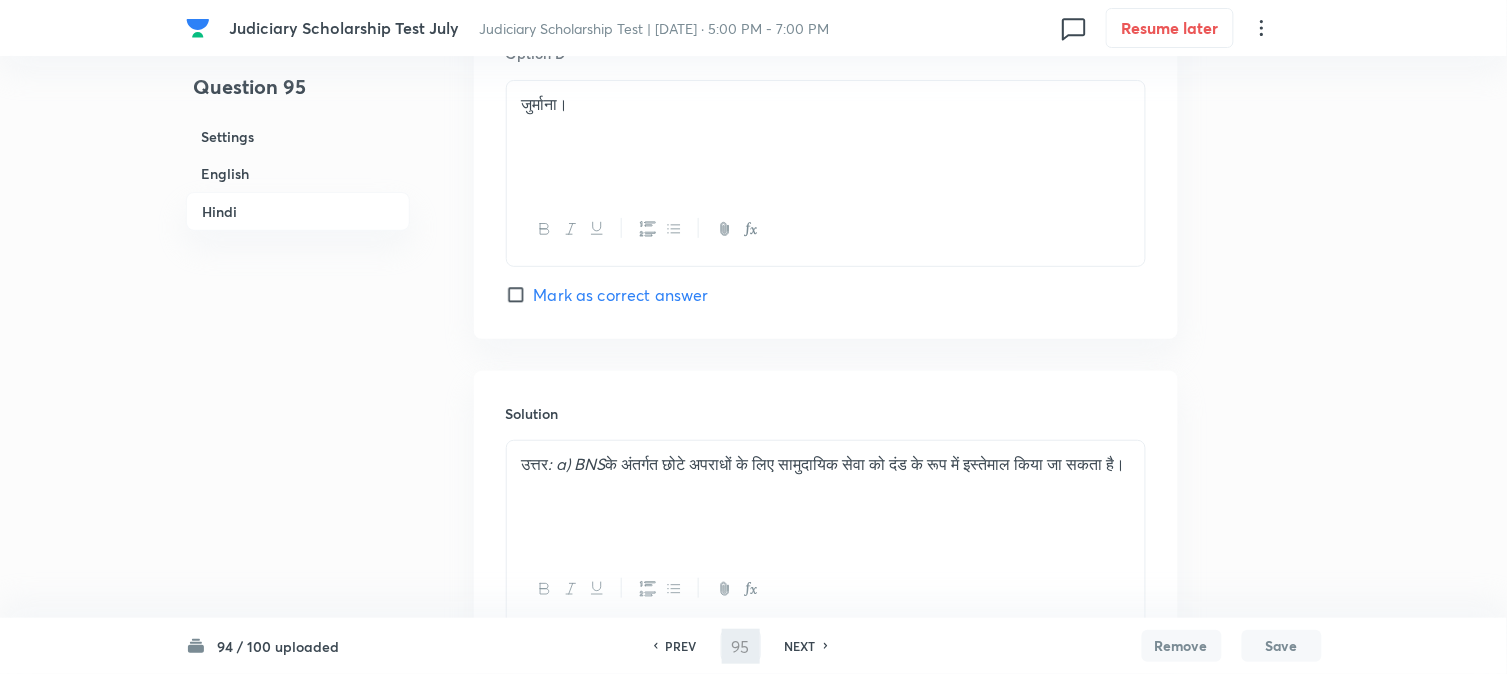 type on "96" 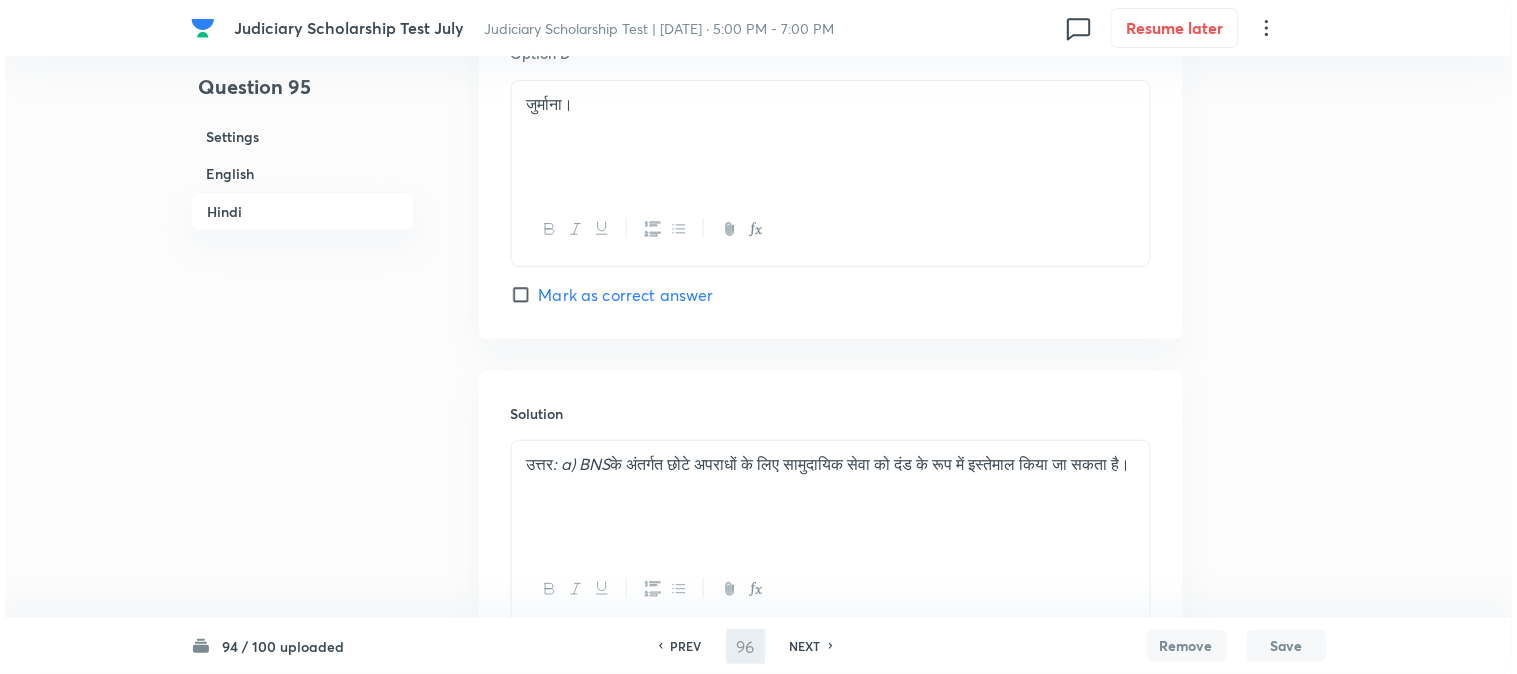 scroll, scrollTop: 0, scrollLeft: 0, axis: both 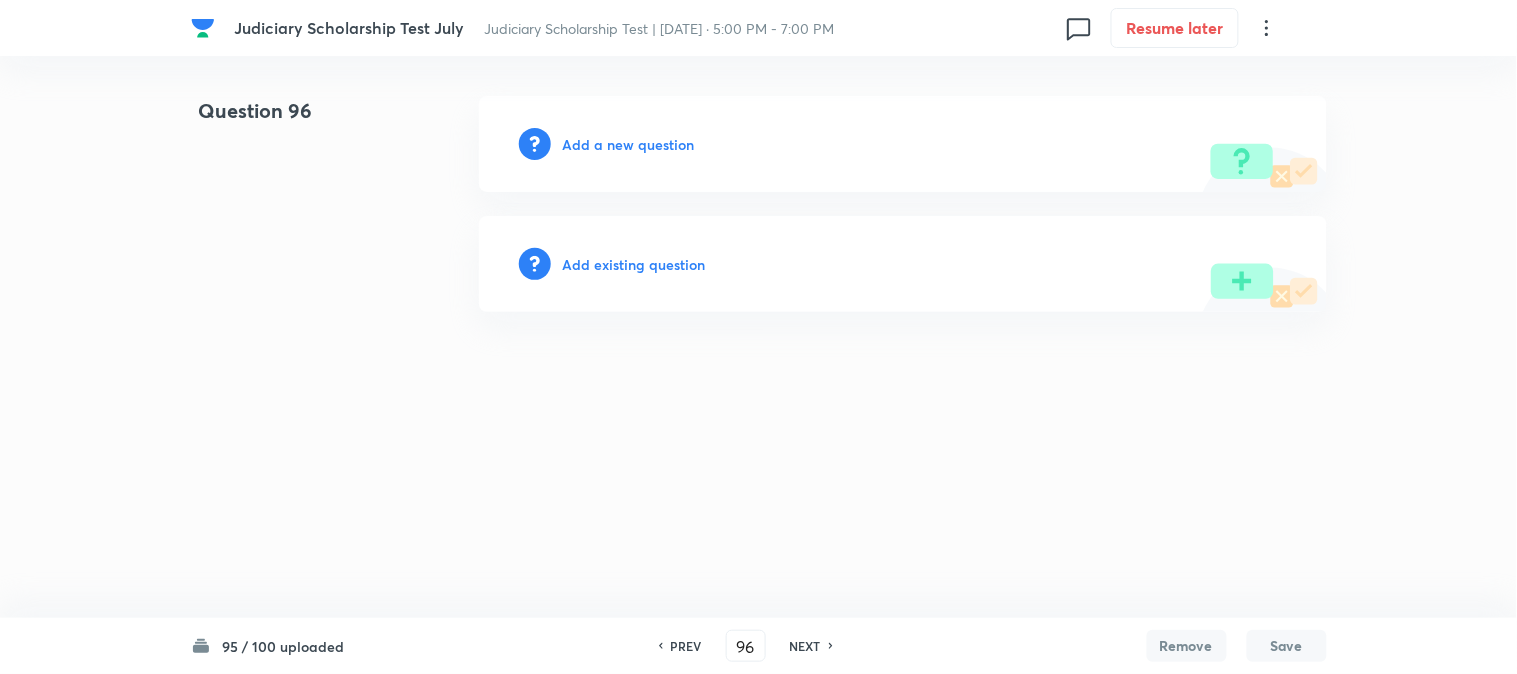 click on "Add a new question" at bounding box center (903, 144) 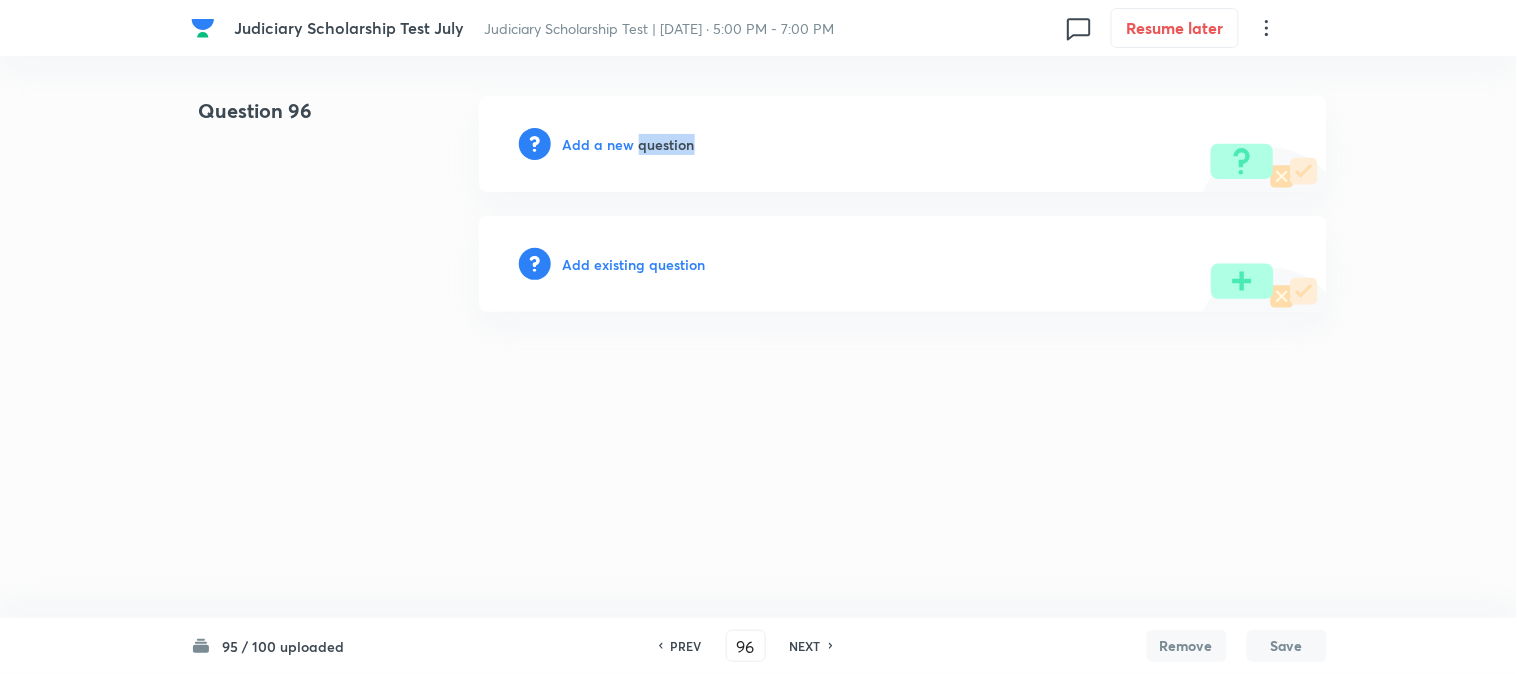 click on "Add a new question" at bounding box center [903, 144] 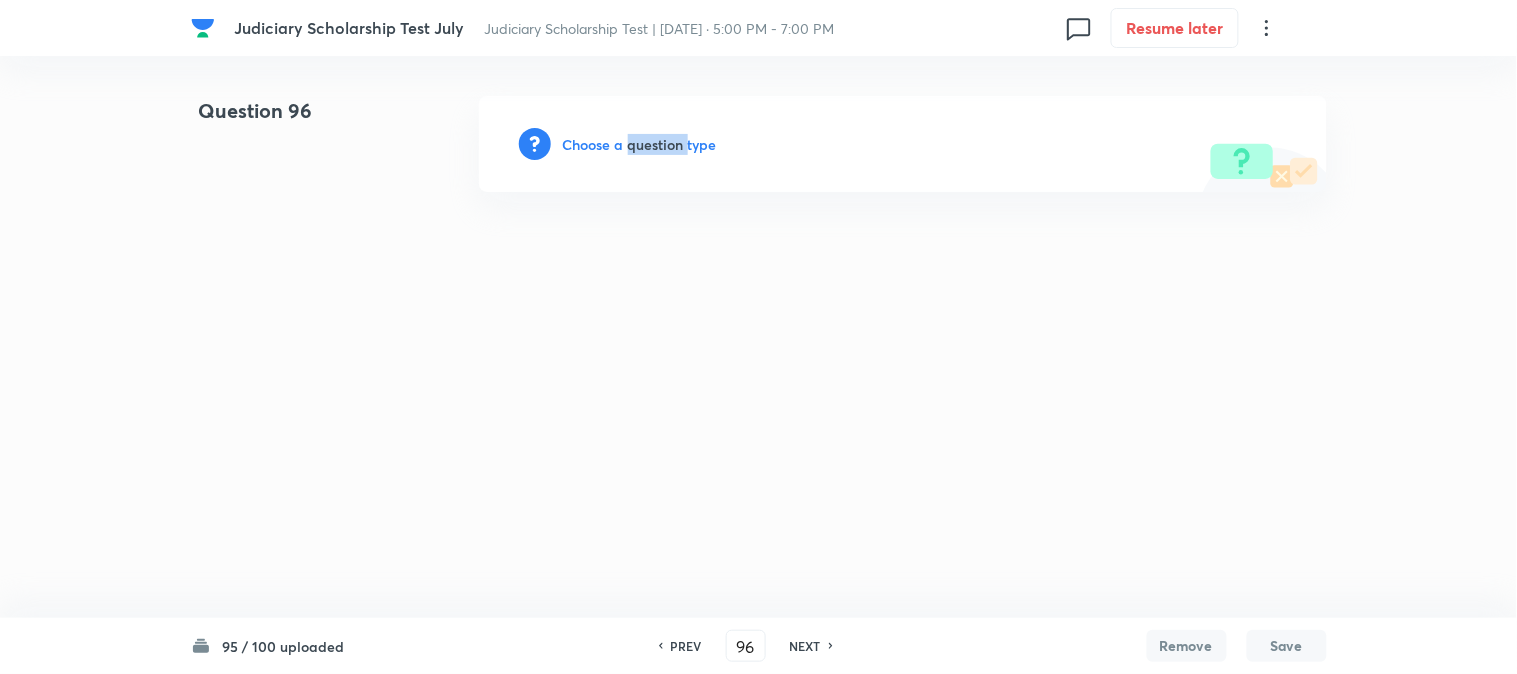 click on "Choose a question type" at bounding box center [640, 144] 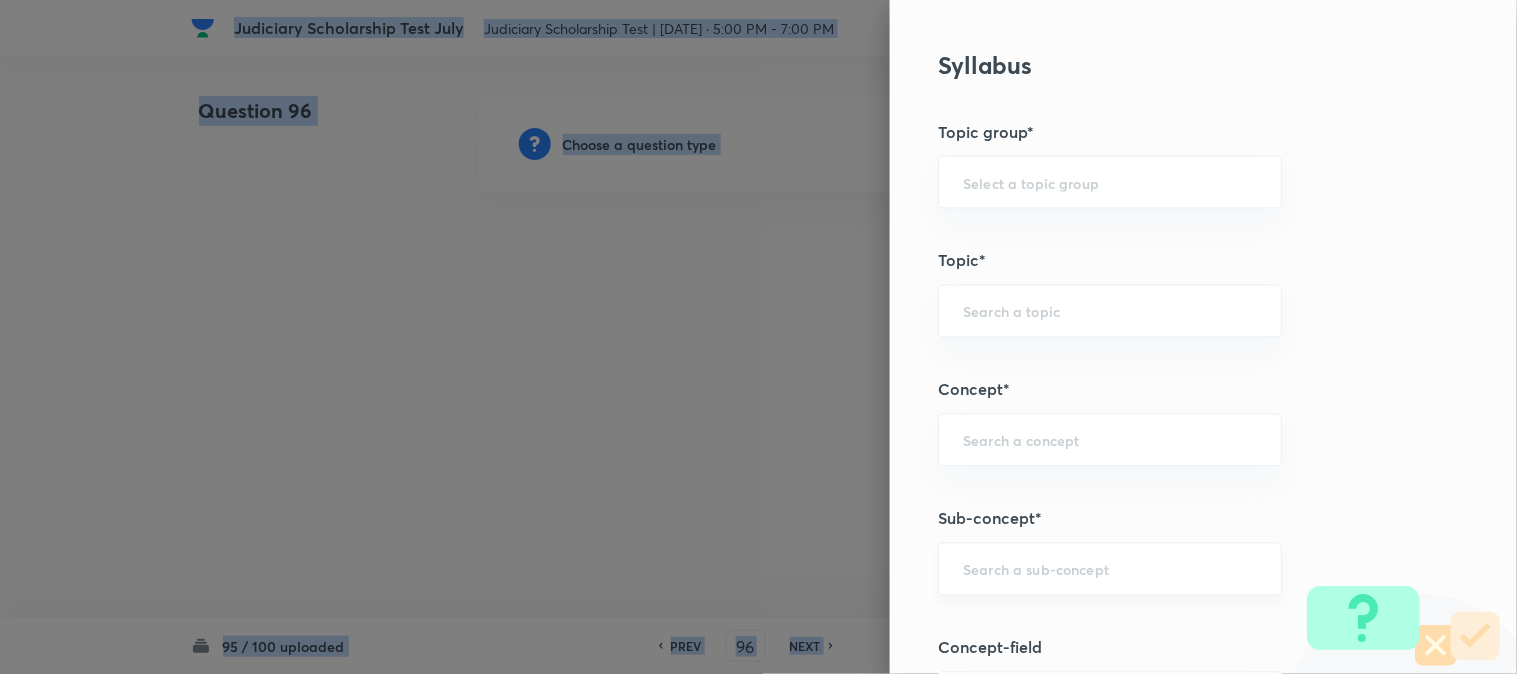 scroll, scrollTop: 1180, scrollLeft: 0, axis: vertical 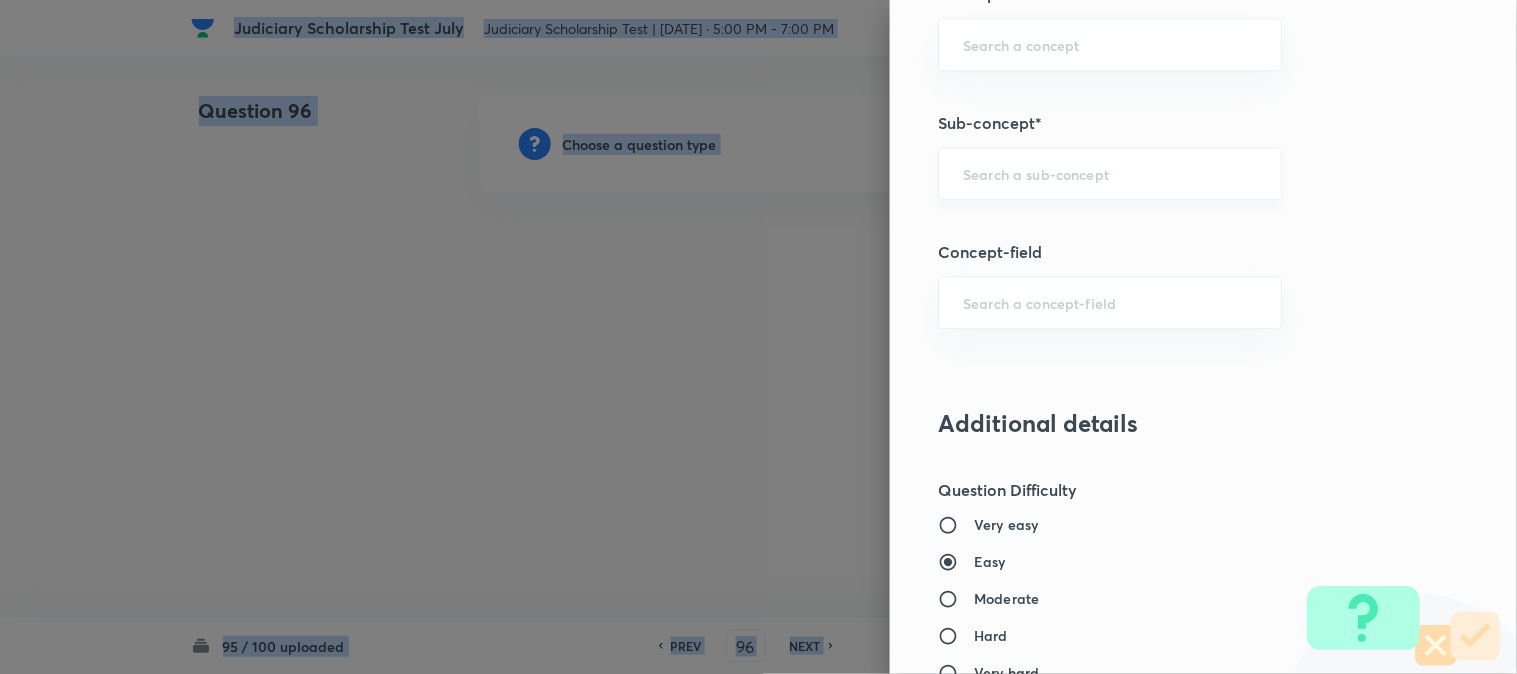 click on "​" at bounding box center (1110, 173) 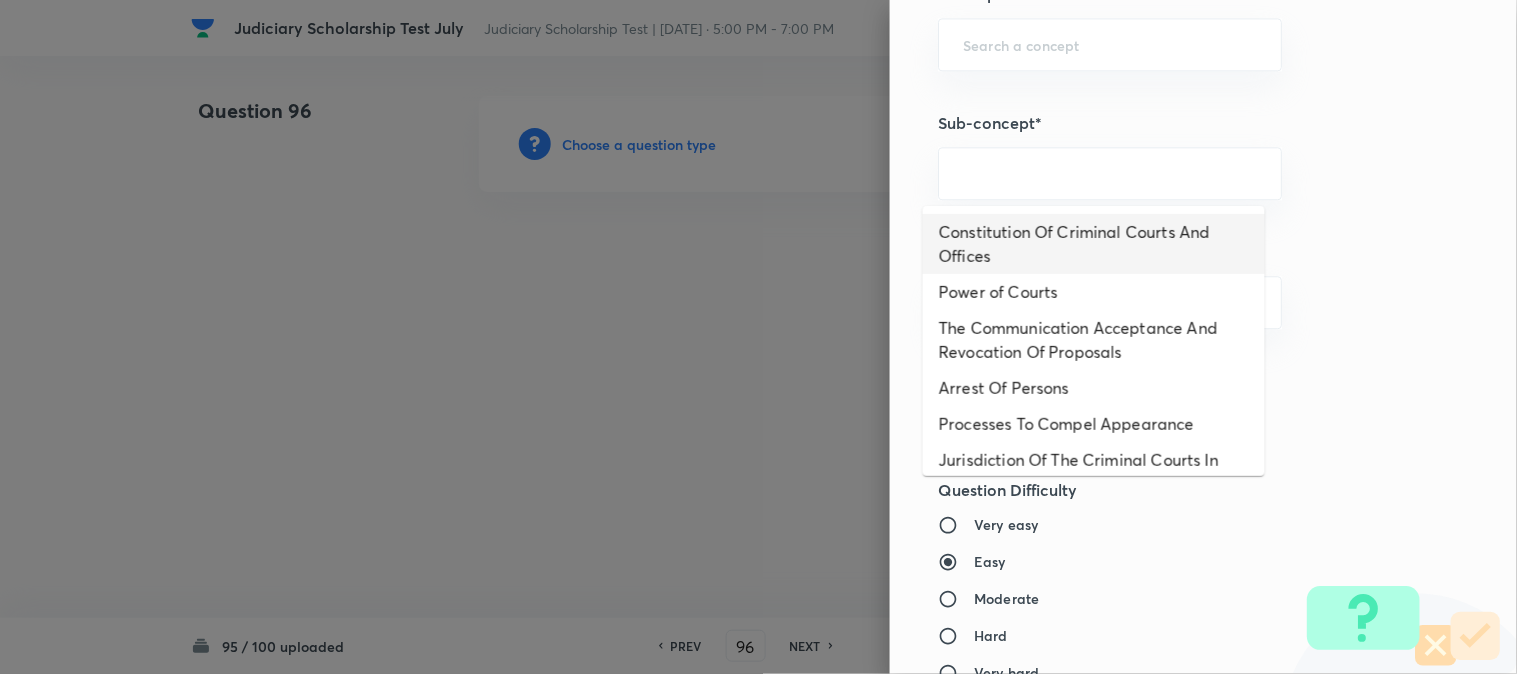click on "Constitution Of Criminal Courts And Offices" at bounding box center [1094, 244] 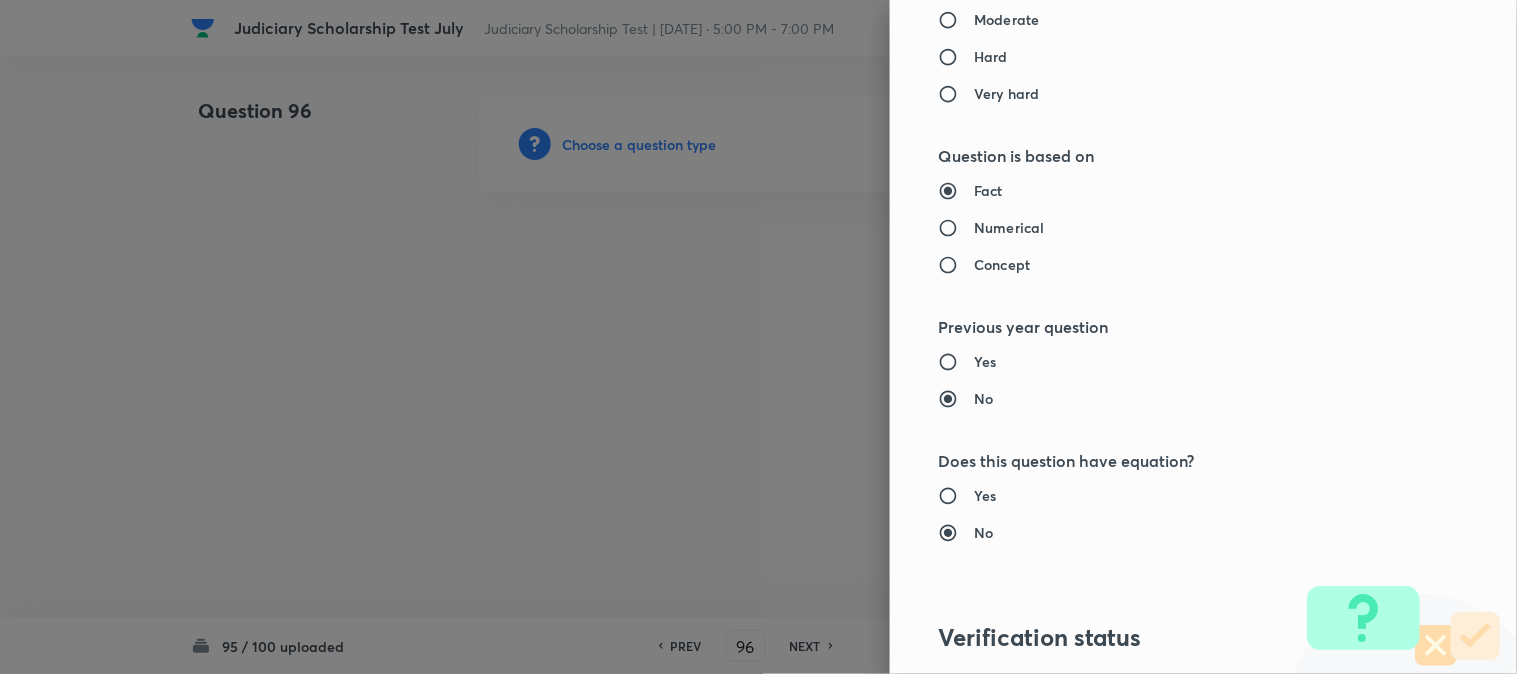 type on "Criminal Law" 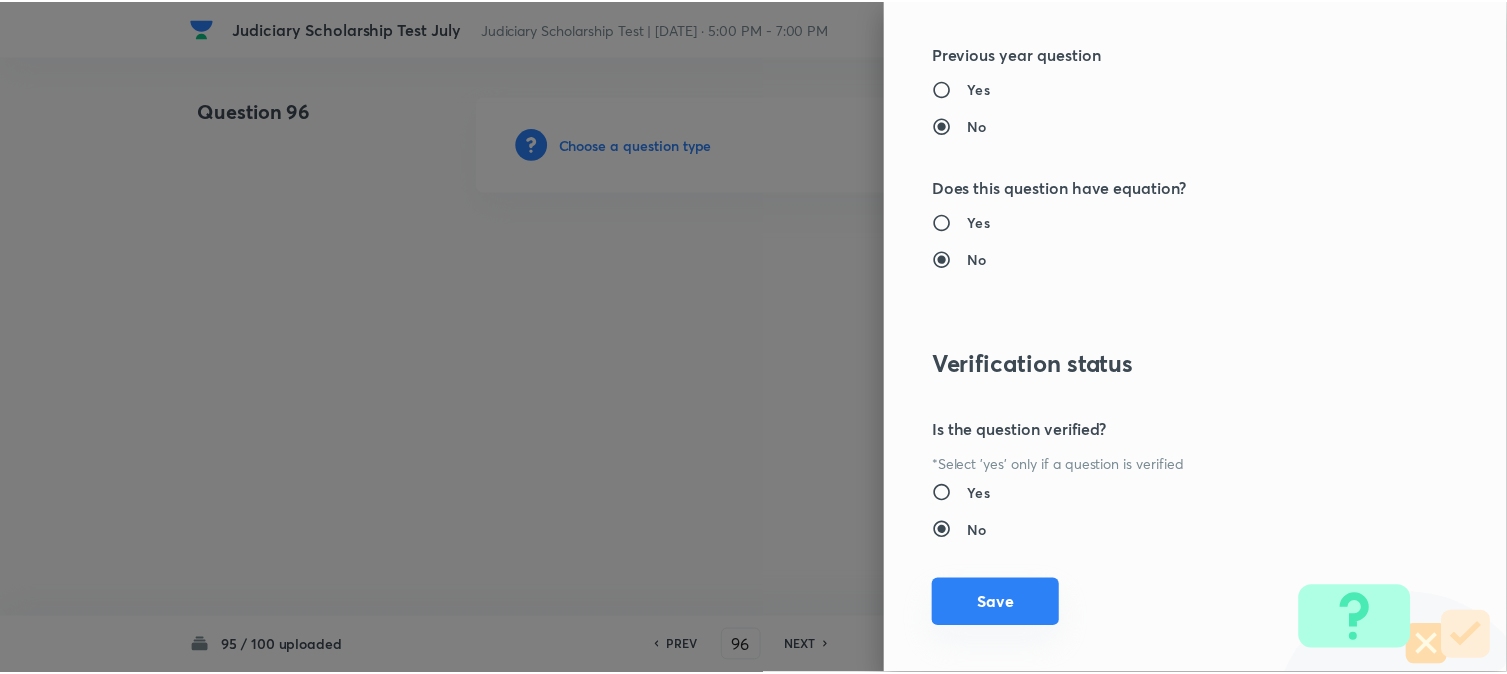 scroll, scrollTop: 2052, scrollLeft: 0, axis: vertical 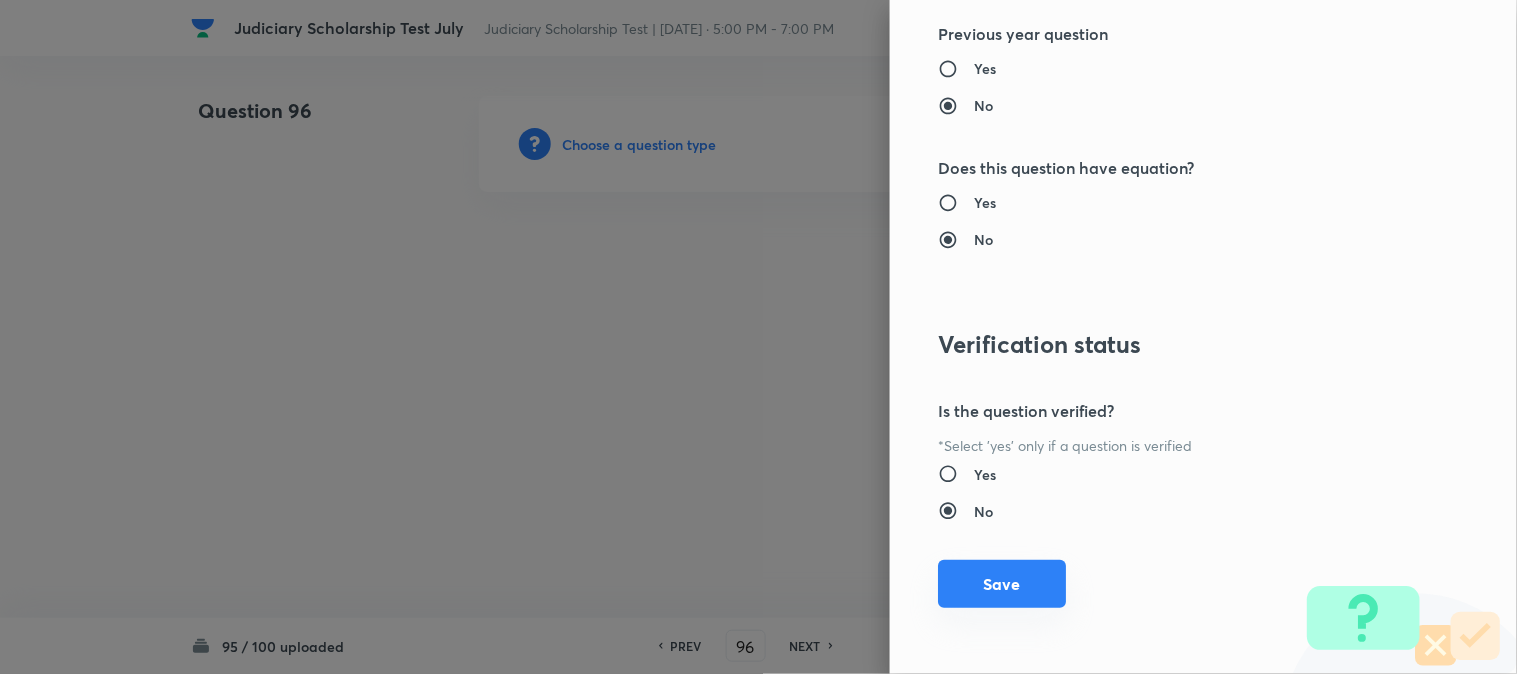 click on "Save" at bounding box center (1002, 584) 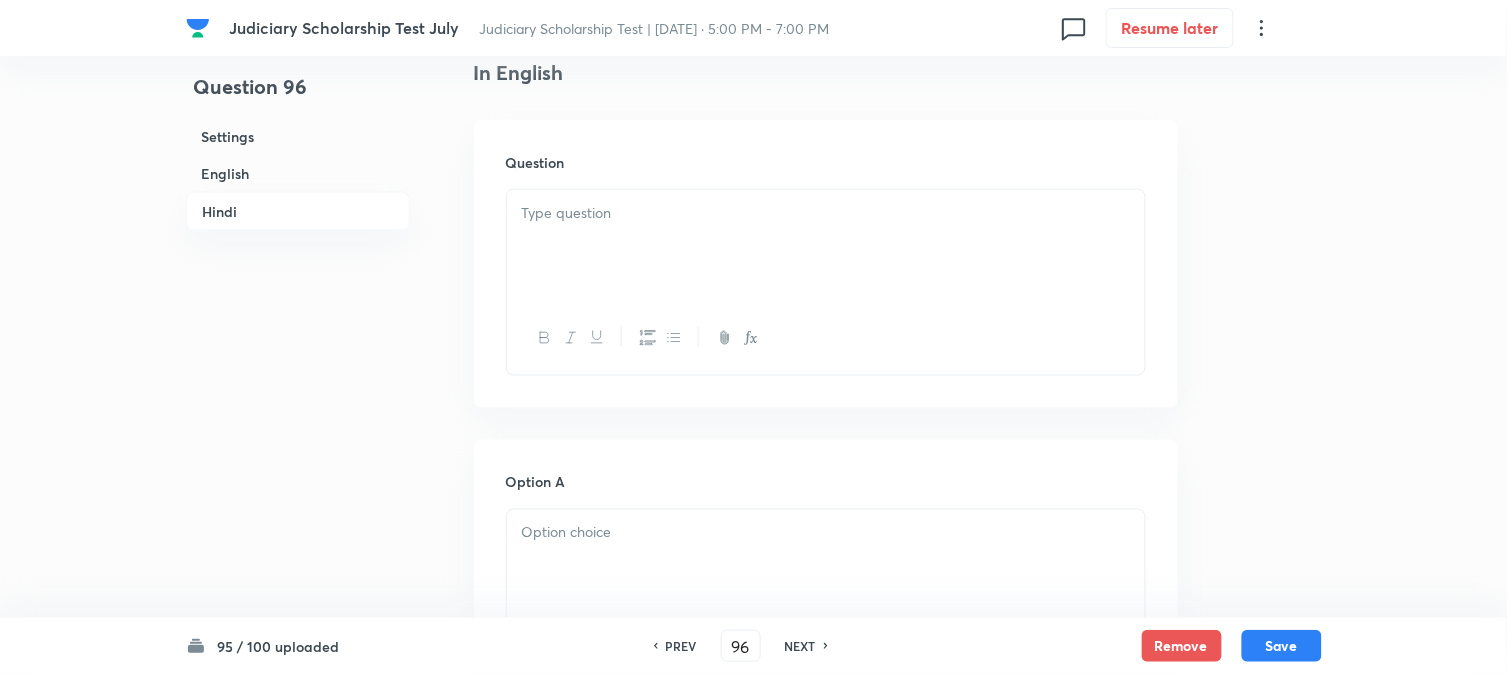 scroll, scrollTop: 590, scrollLeft: 0, axis: vertical 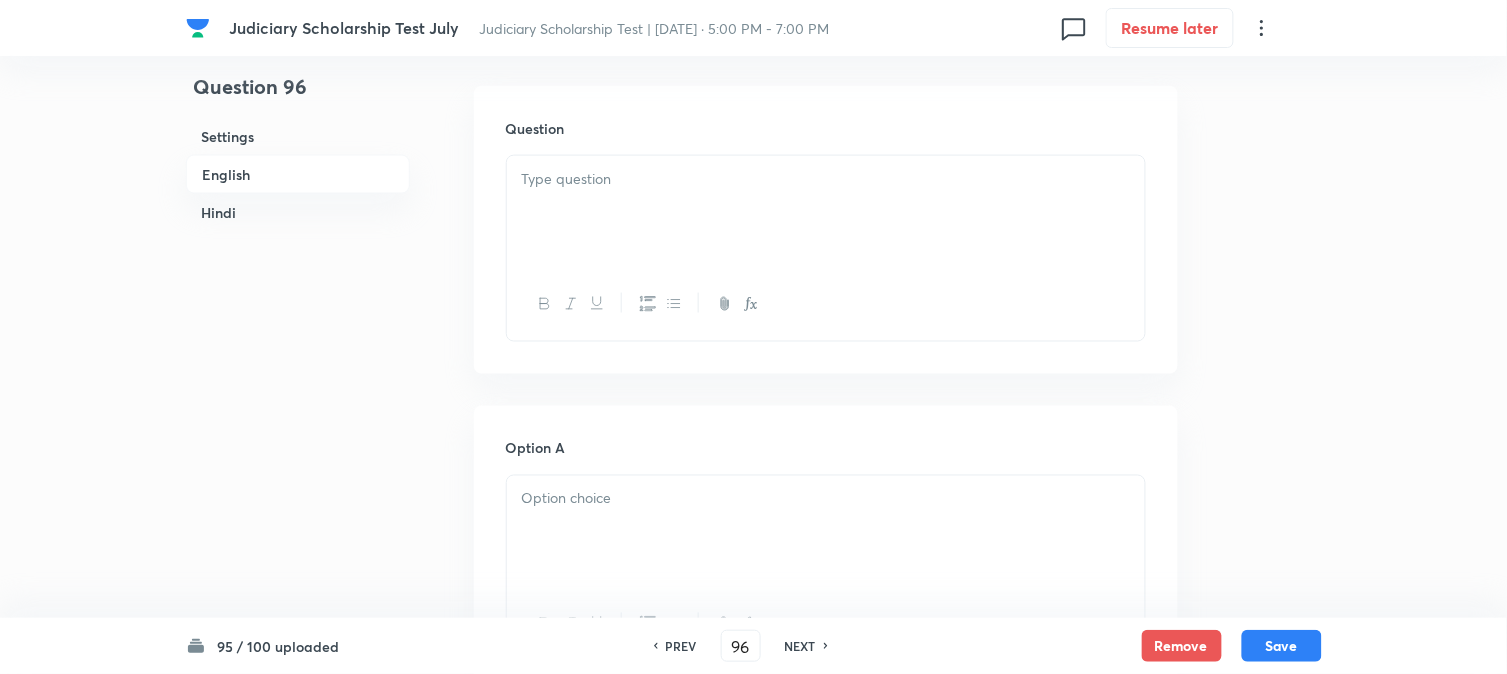 click at bounding box center [826, 179] 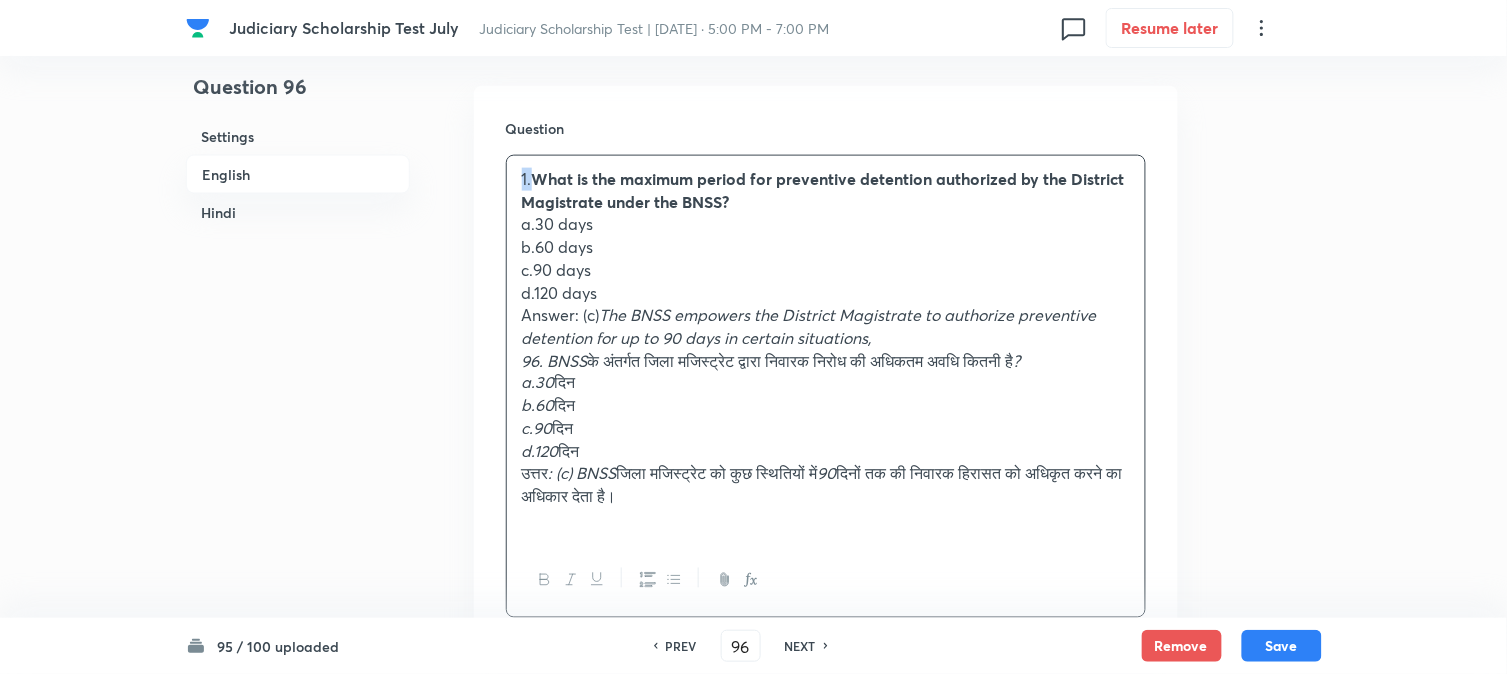 drag, startPoint x: 534, startPoint y: 175, endPoint x: 508, endPoint y: 163, distance: 28.635643 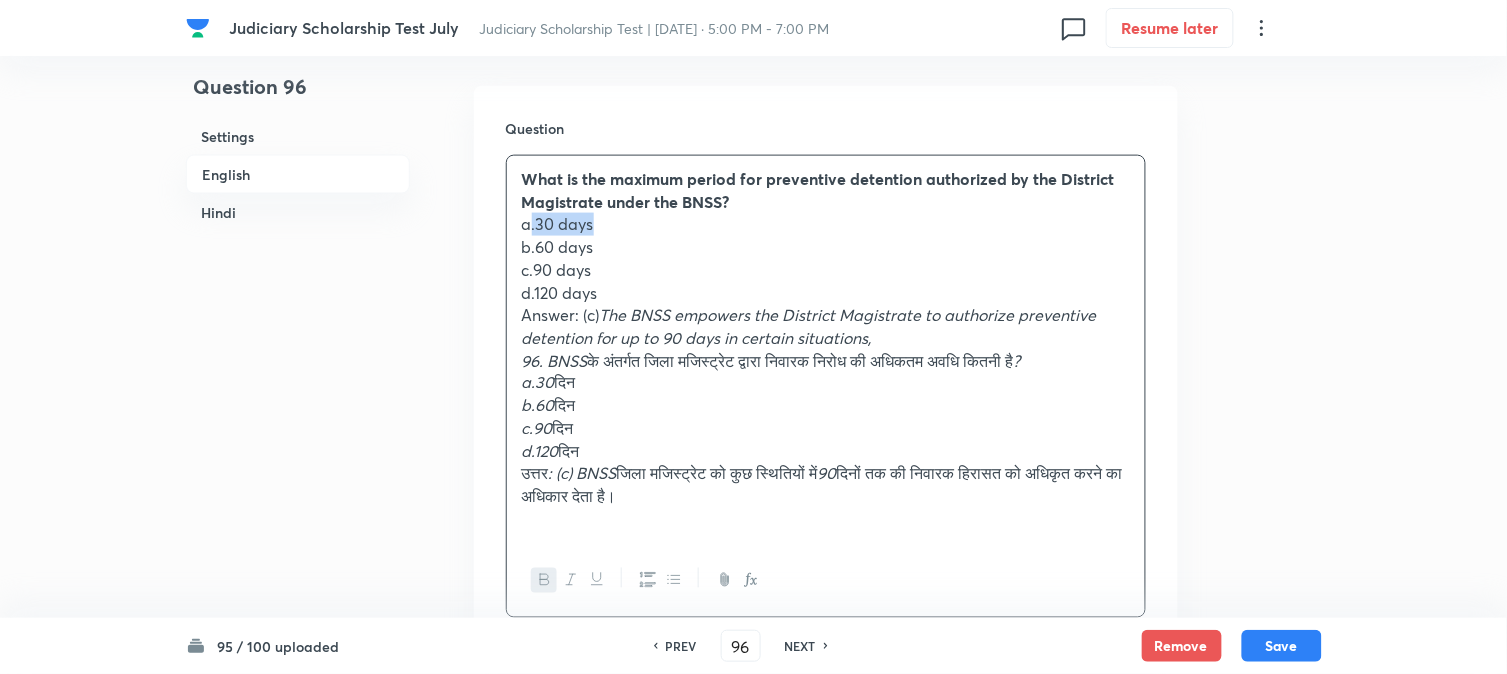 drag, startPoint x: 533, startPoint y: 224, endPoint x: 642, endPoint y: 227, distance: 109.041275 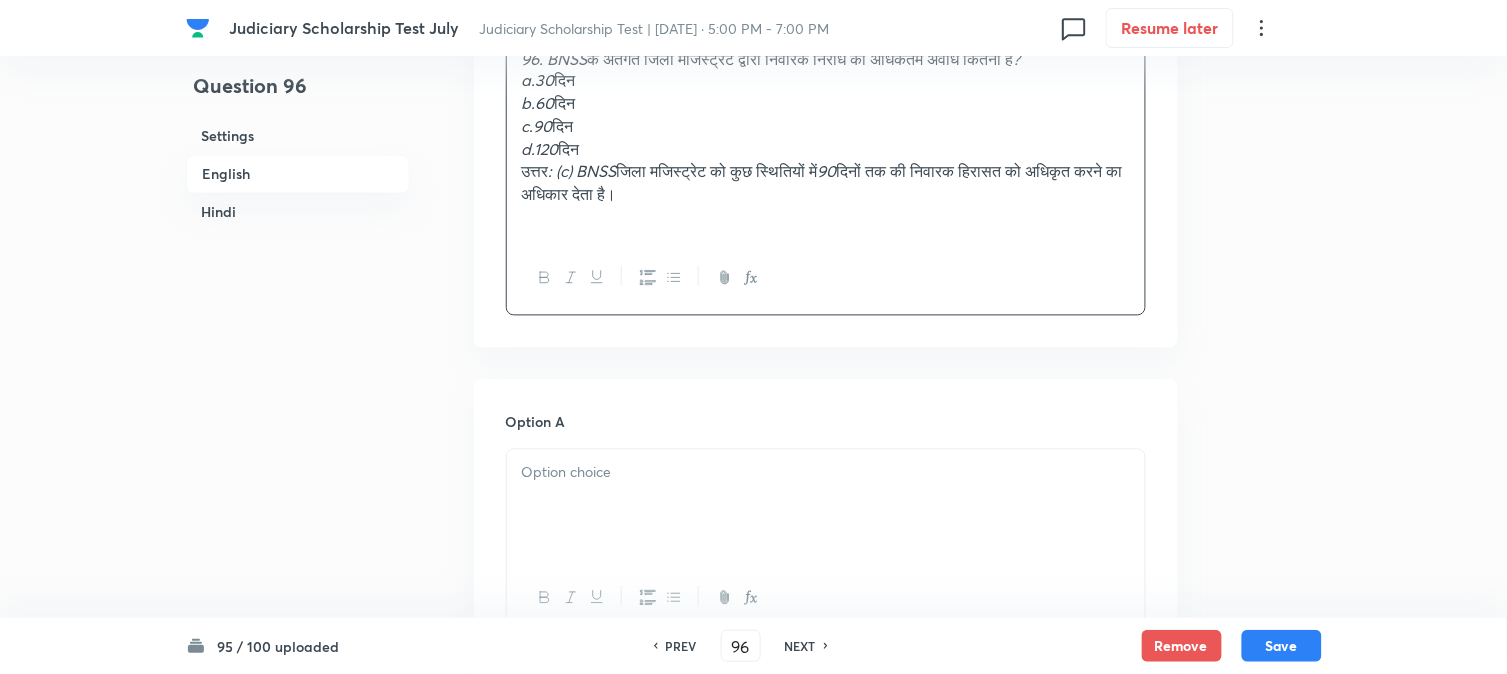 scroll, scrollTop: 923, scrollLeft: 0, axis: vertical 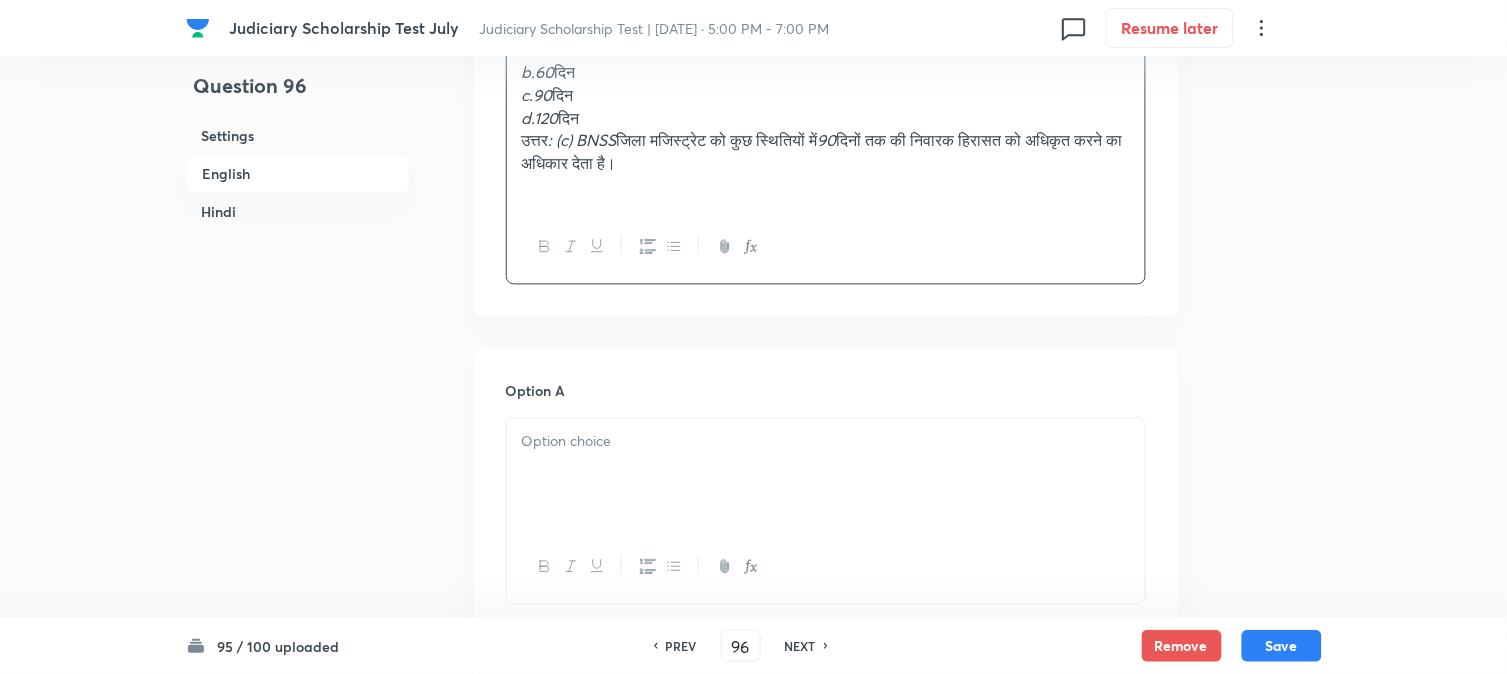 click at bounding box center [826, 475] 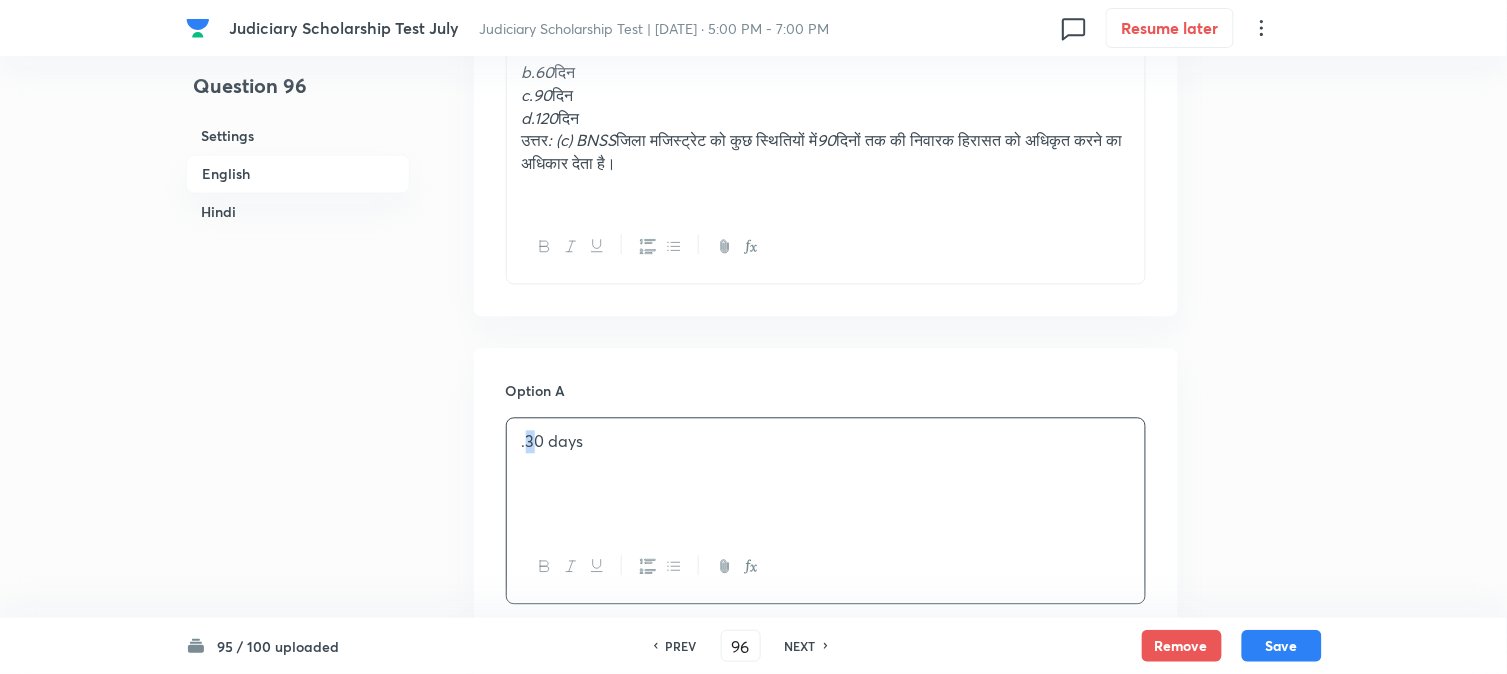 click on ".30 days" at bounding box center (826, 442) 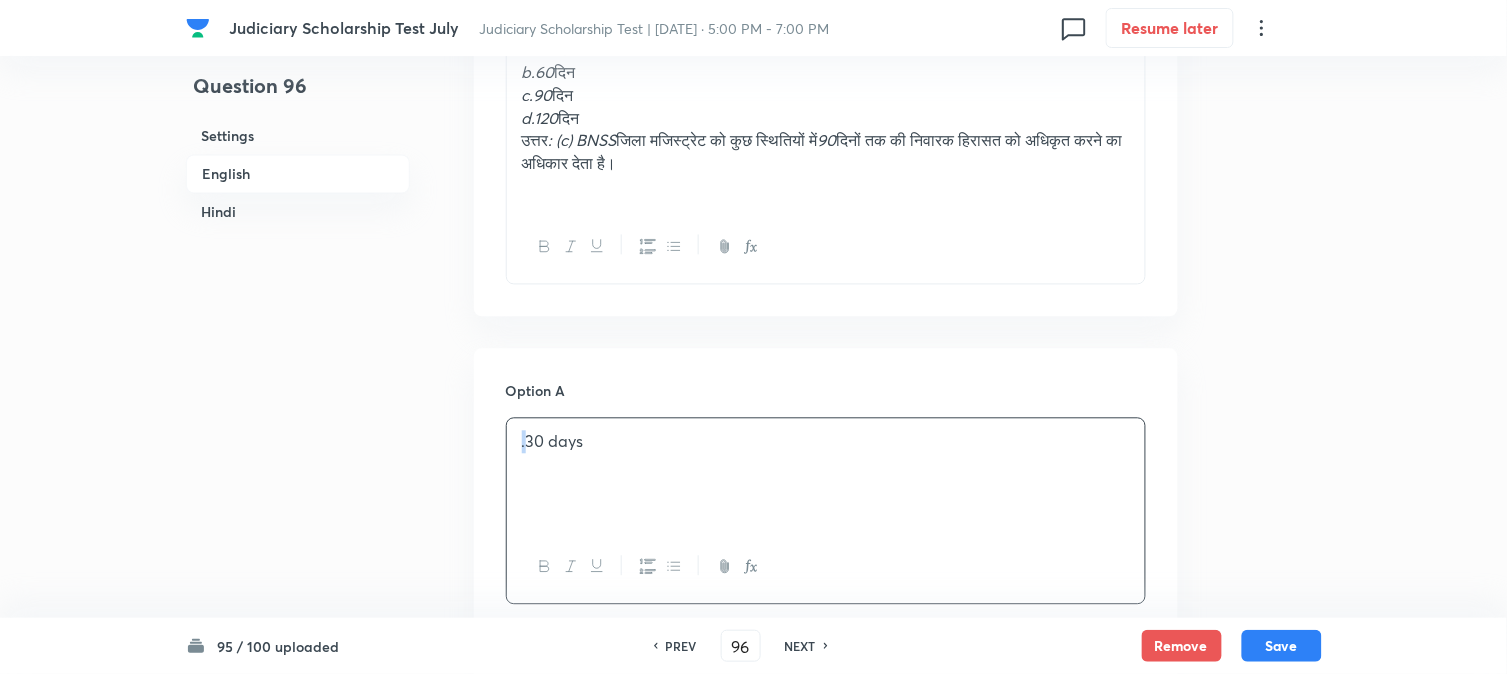 drag, startPoint x: 524, startPoint y: 442, endPoint x: 511, endPoint y: 422, distance: 23.853722 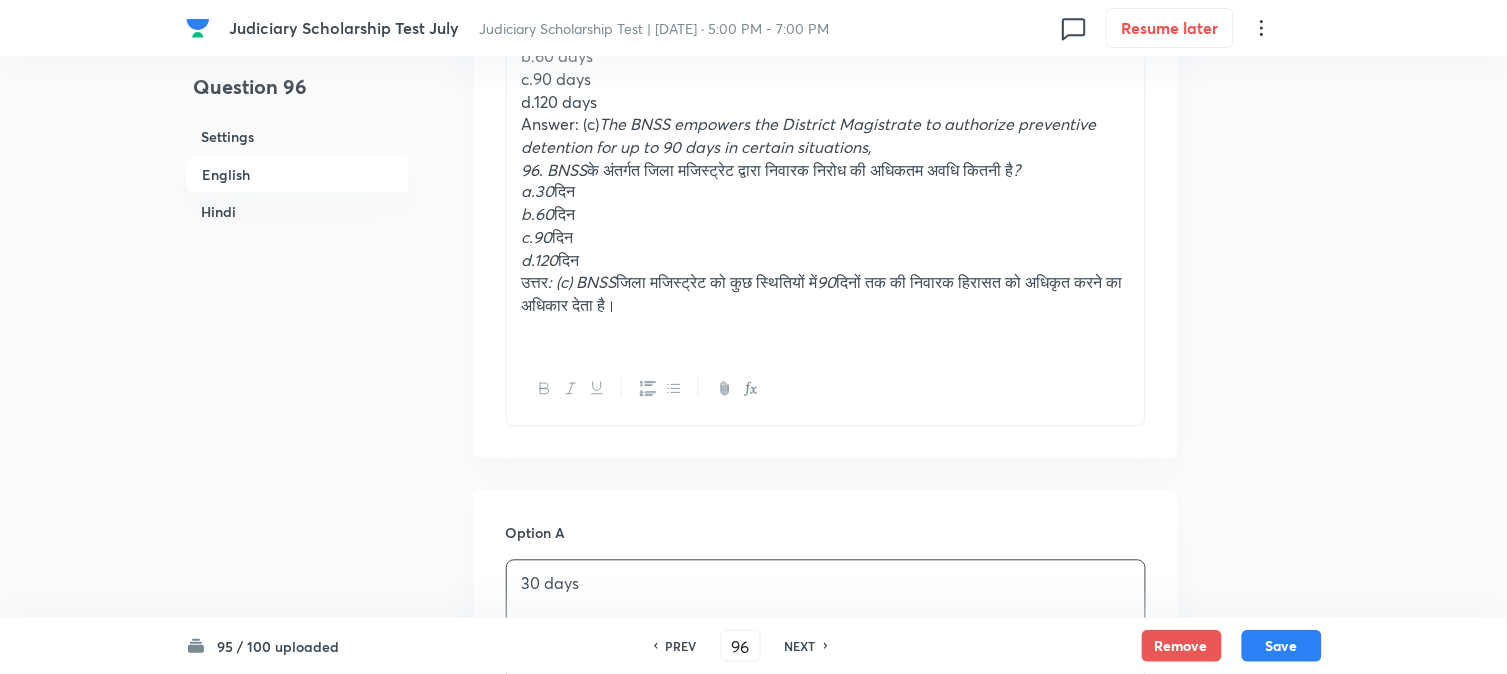 scroll, scrollTop: 590, scrollLeft: 0, axis: vertical 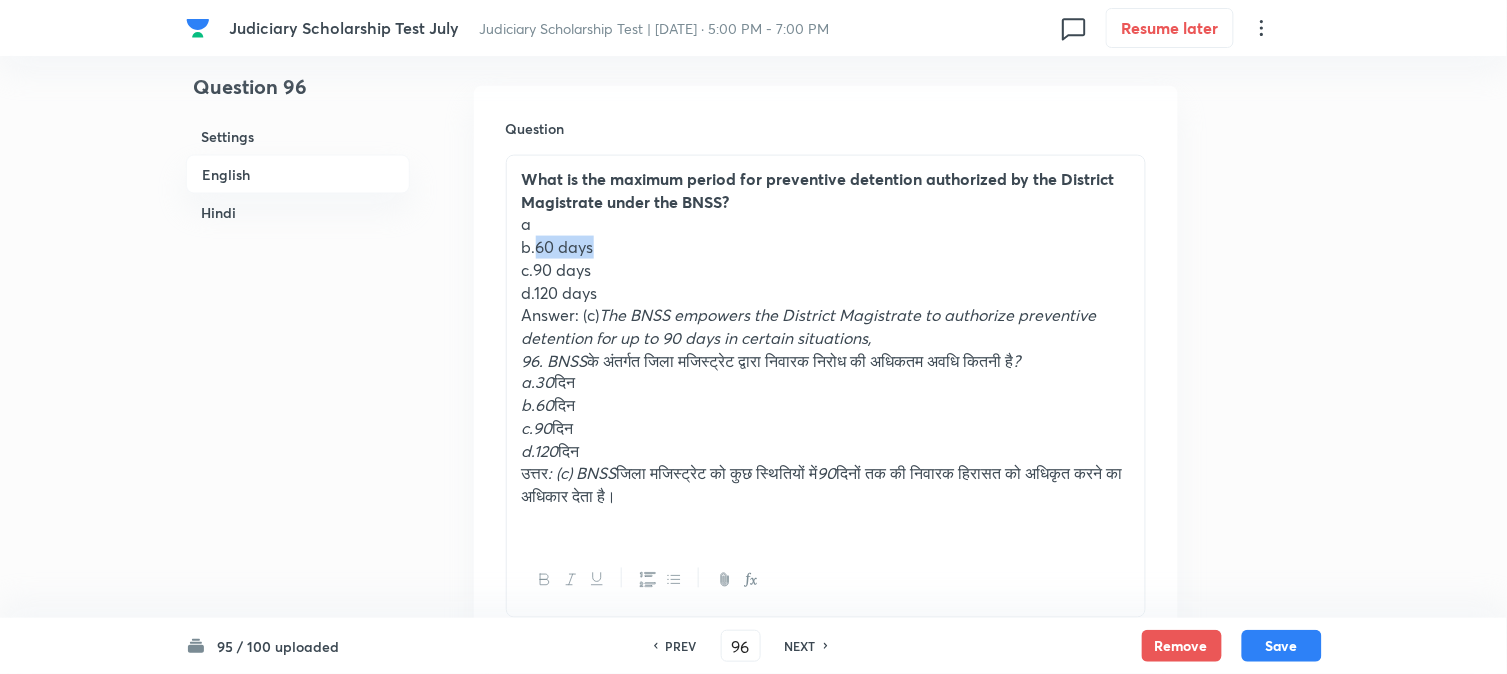 drag, startPoint x: 538, startPoint y: 244, endPoint x: 626, endPoint y: 244, distance: 88 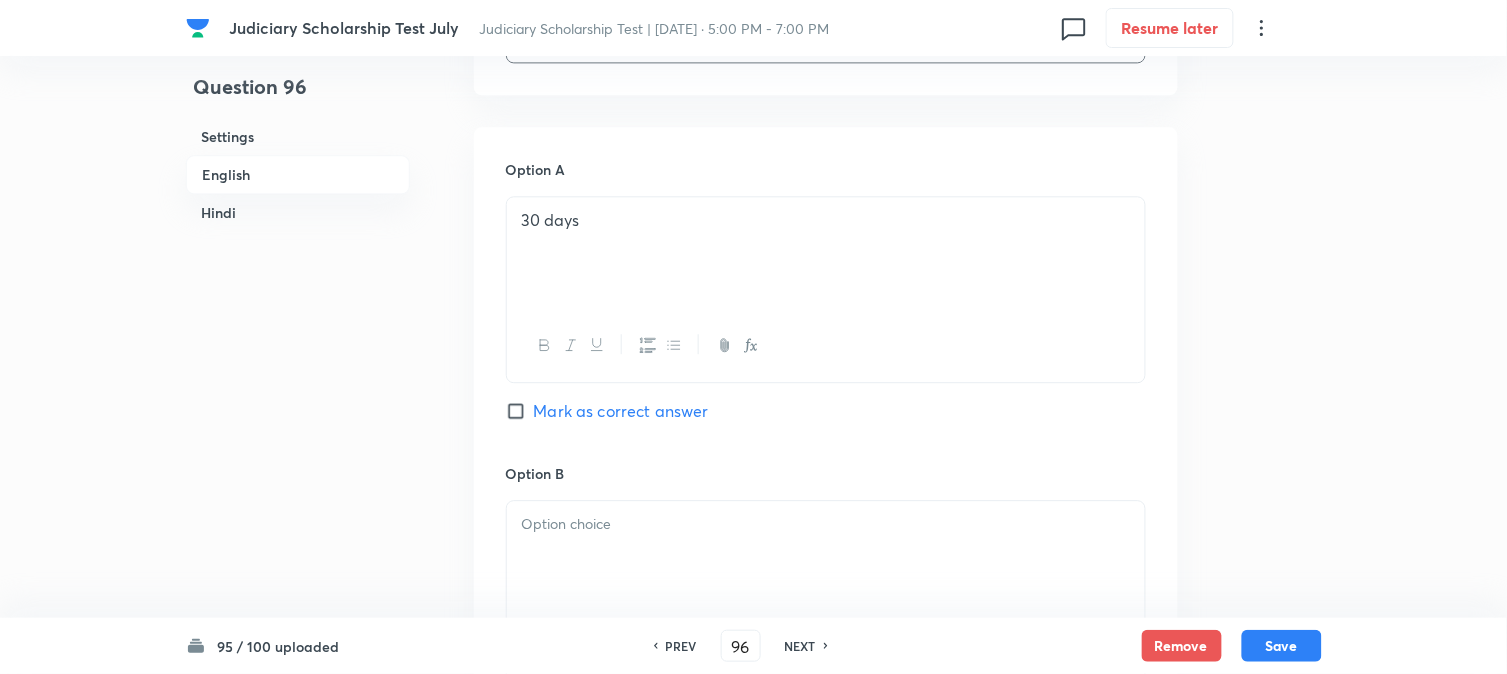 click at bounding box center [826, 557] 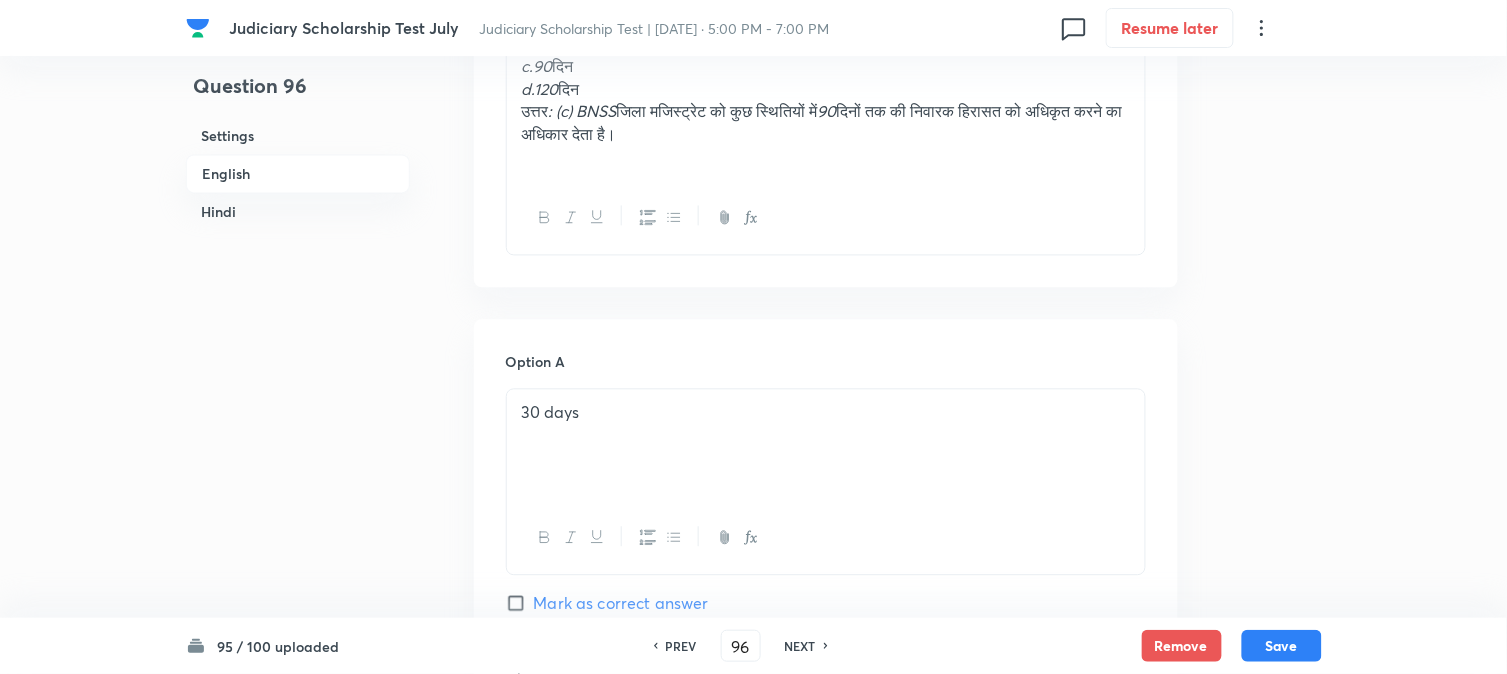 scroll, scrollTop: 701, scrollLeft: 0, axis: vertical 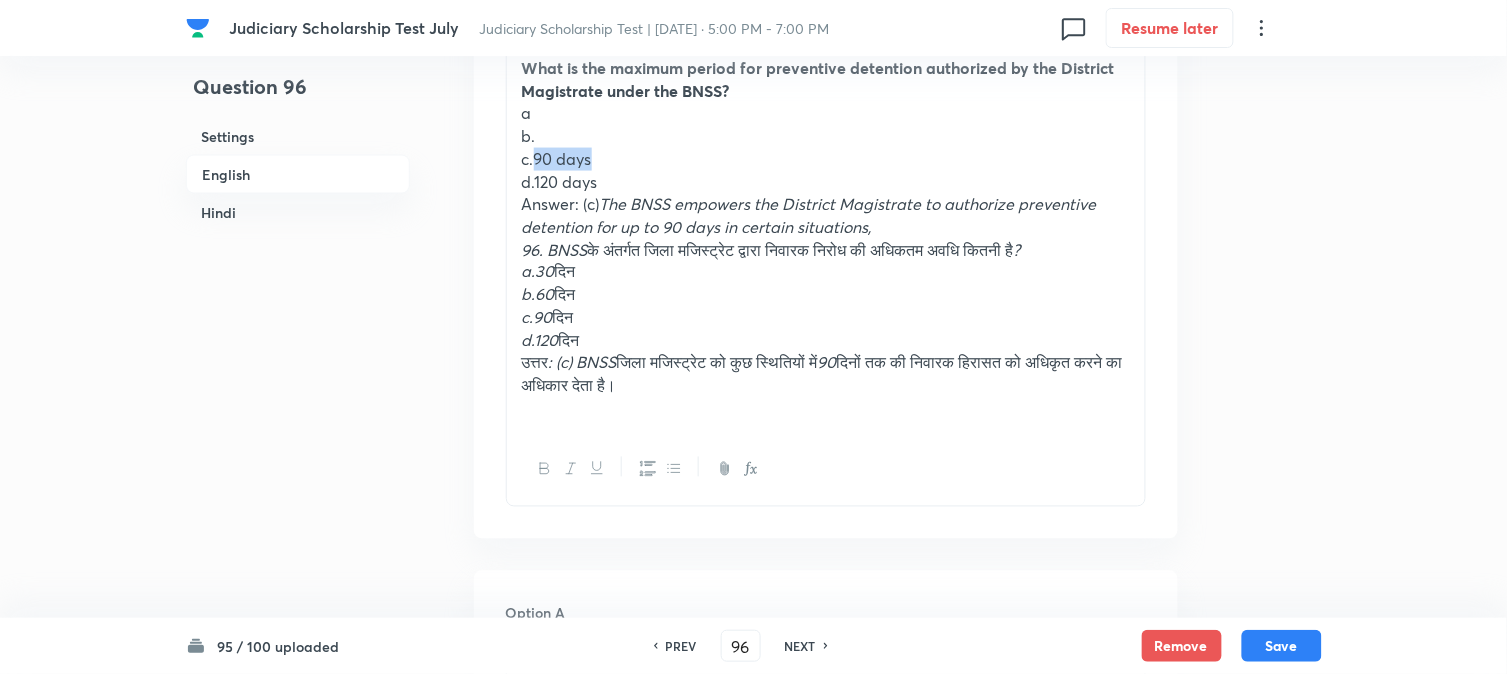 drag, startPoint x: 534, startPoint y: 162, endPoint x: 620, endPoint y: 162, distance: 86 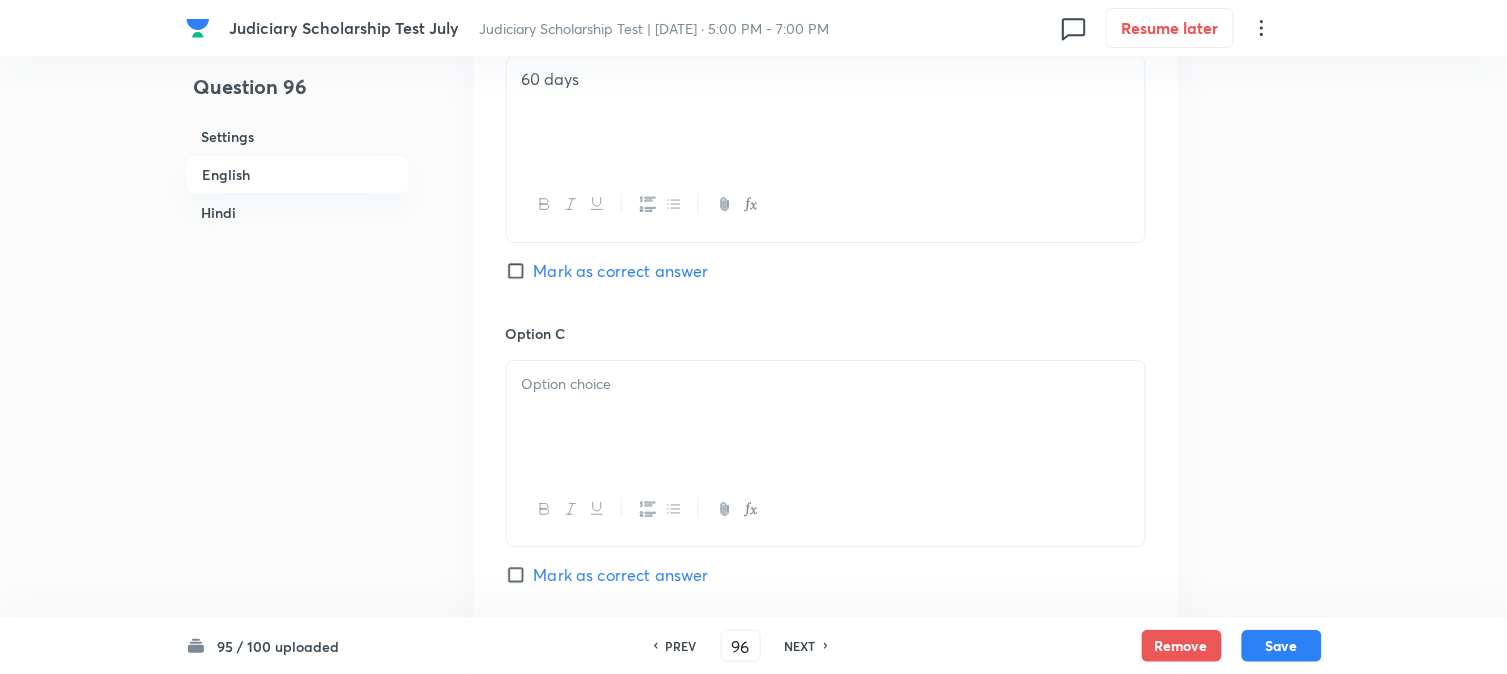 click at bounding box center [826, 417] 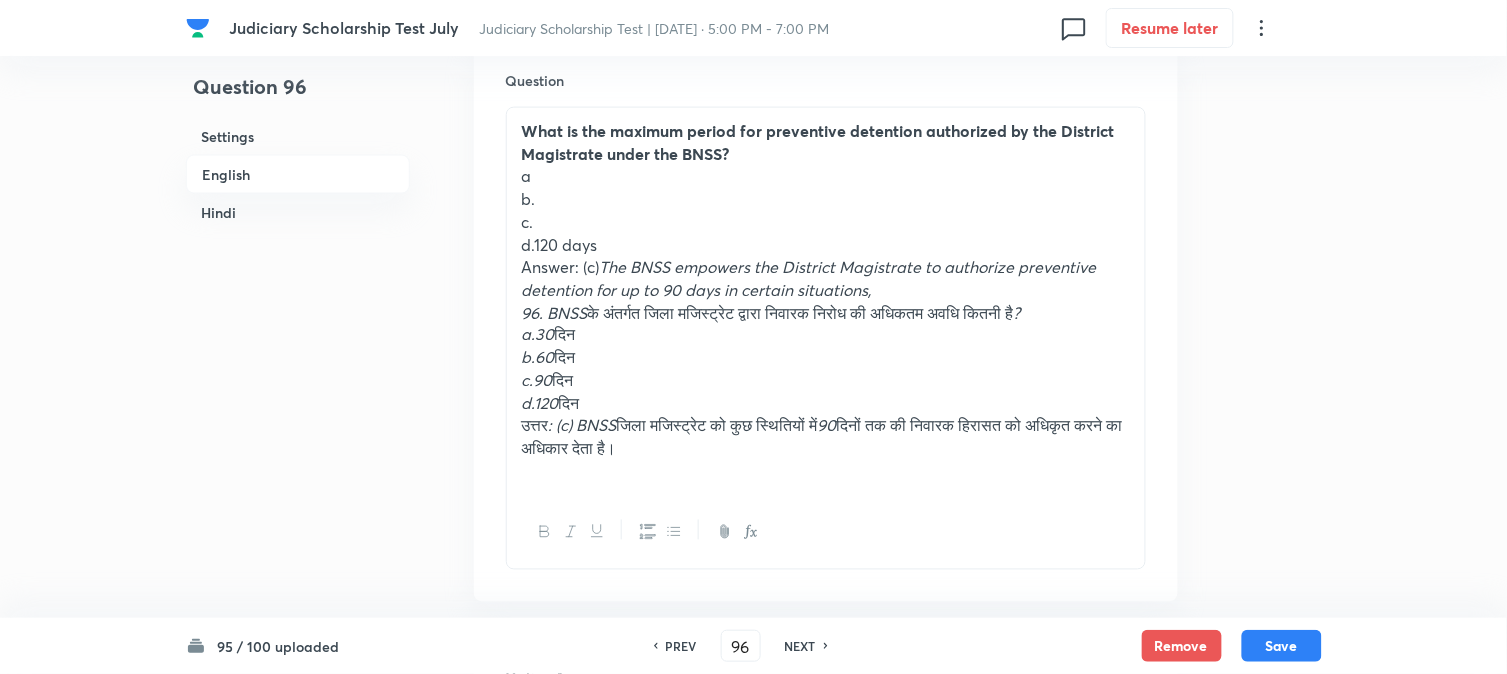 scroll, scrollTop: 590, scrollLeft: 0, axis: vertical 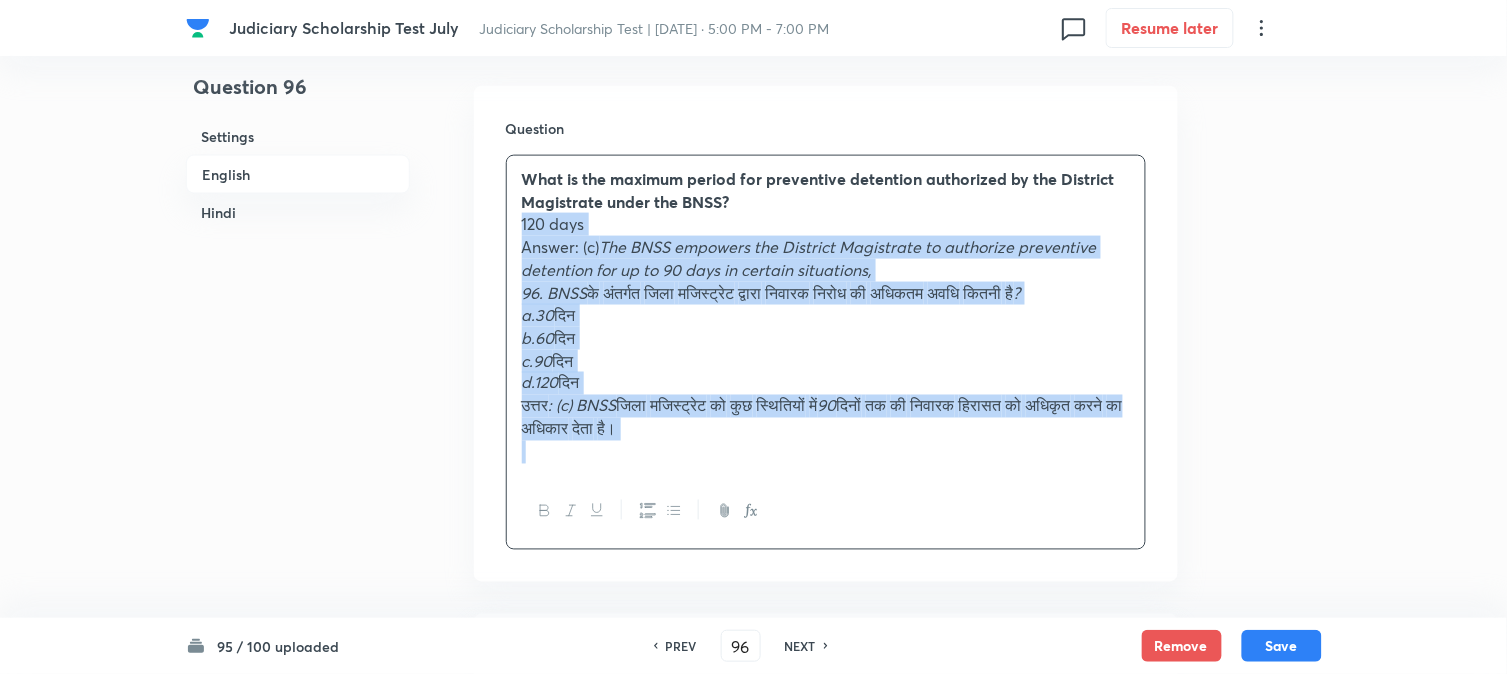 drag, startPoint x: 536, startPoint y: 284, endPoint x: 1031, endPoint y: 560, distance: 566.746 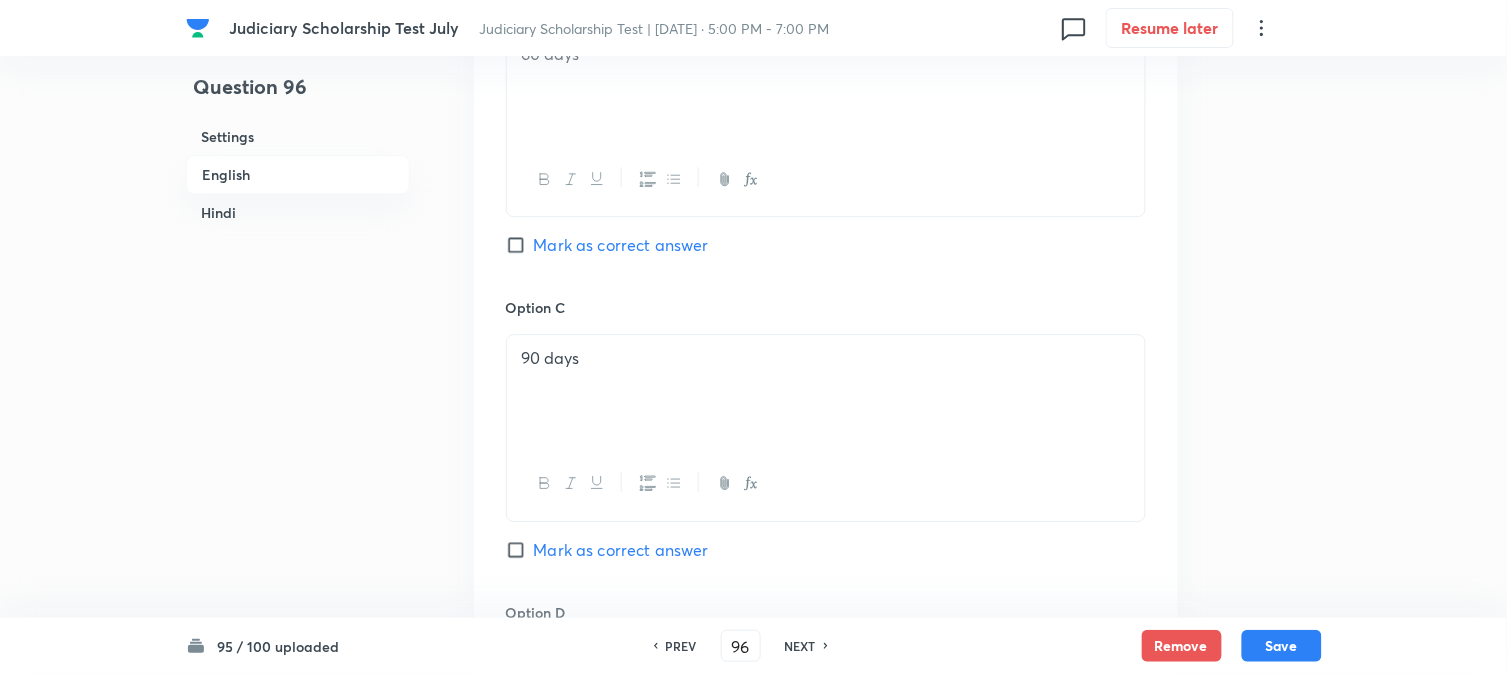 scroll, scrollTop: 1701, scrollLeft: 0, axis: vertical 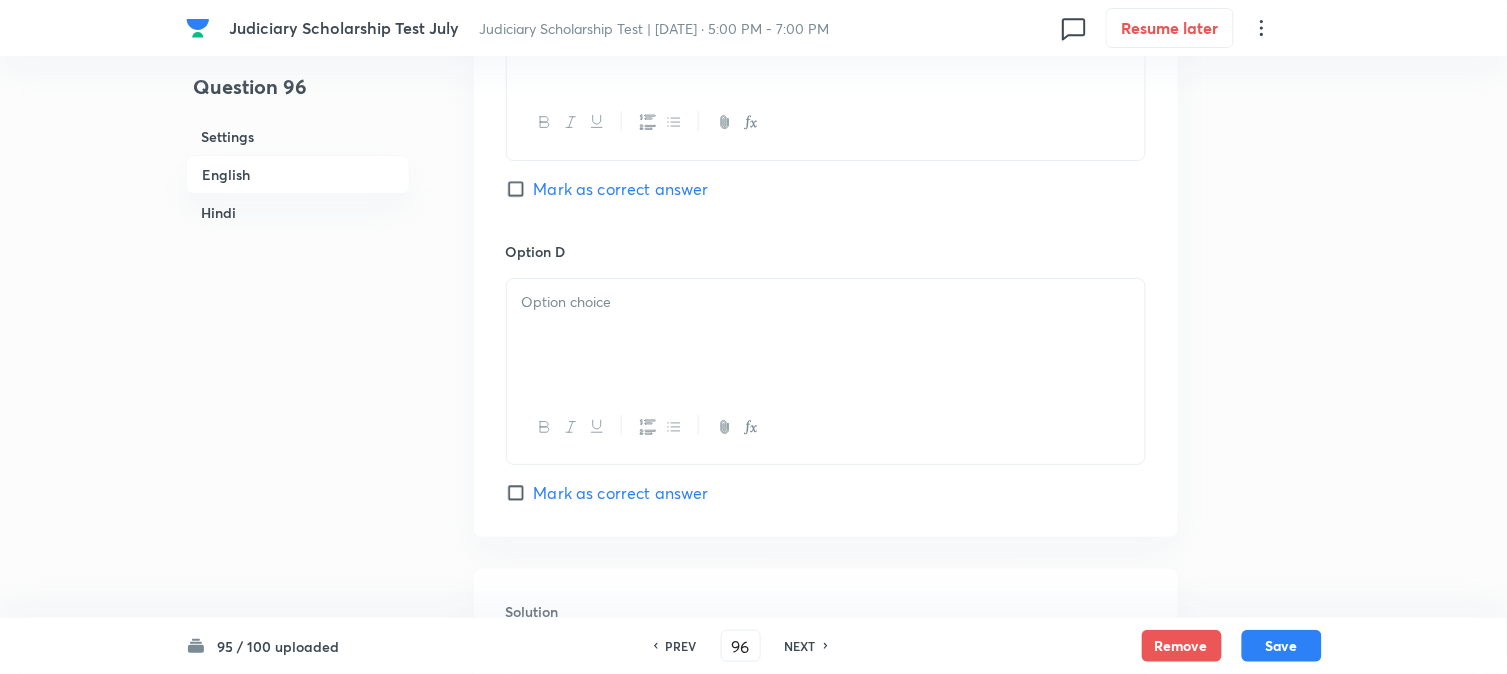 click on "Option C 90 days  Mark as correct answer" at bounding box center [826, 88] 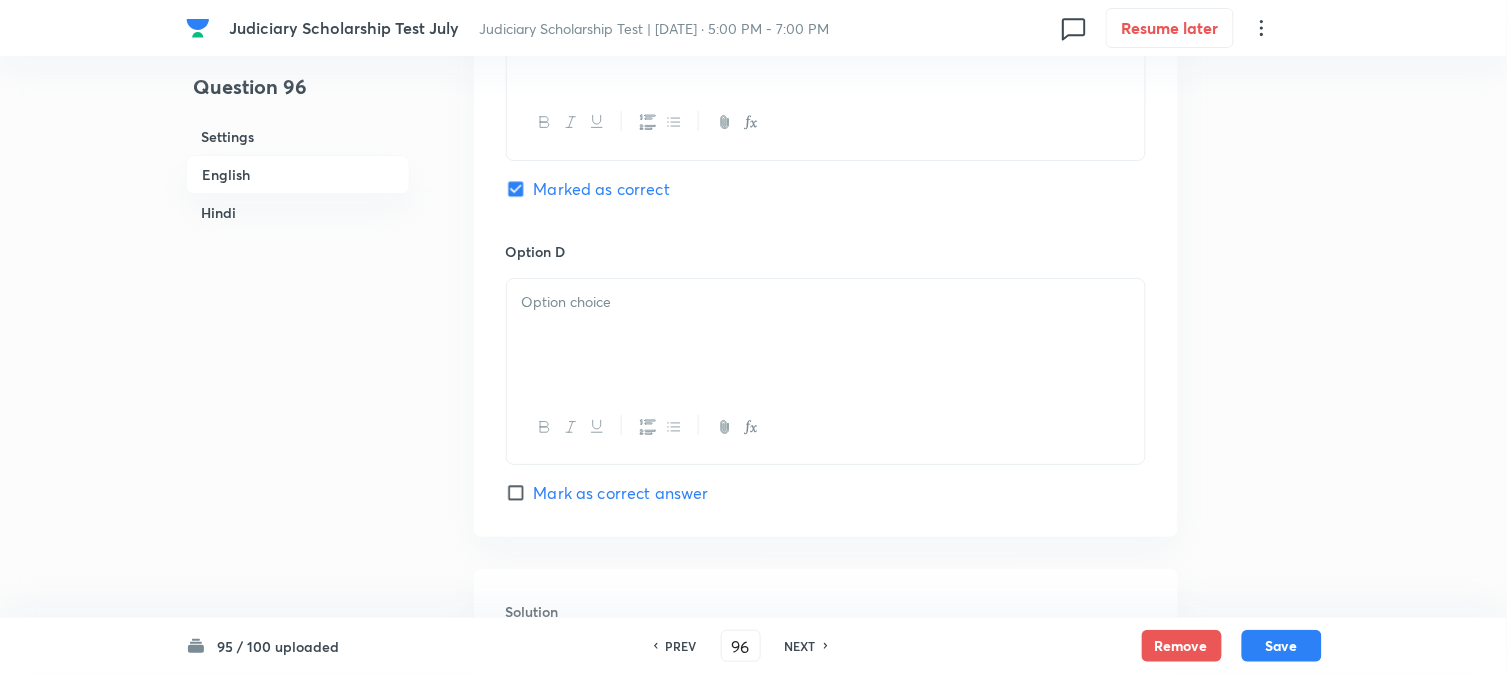 checkbox on "true" 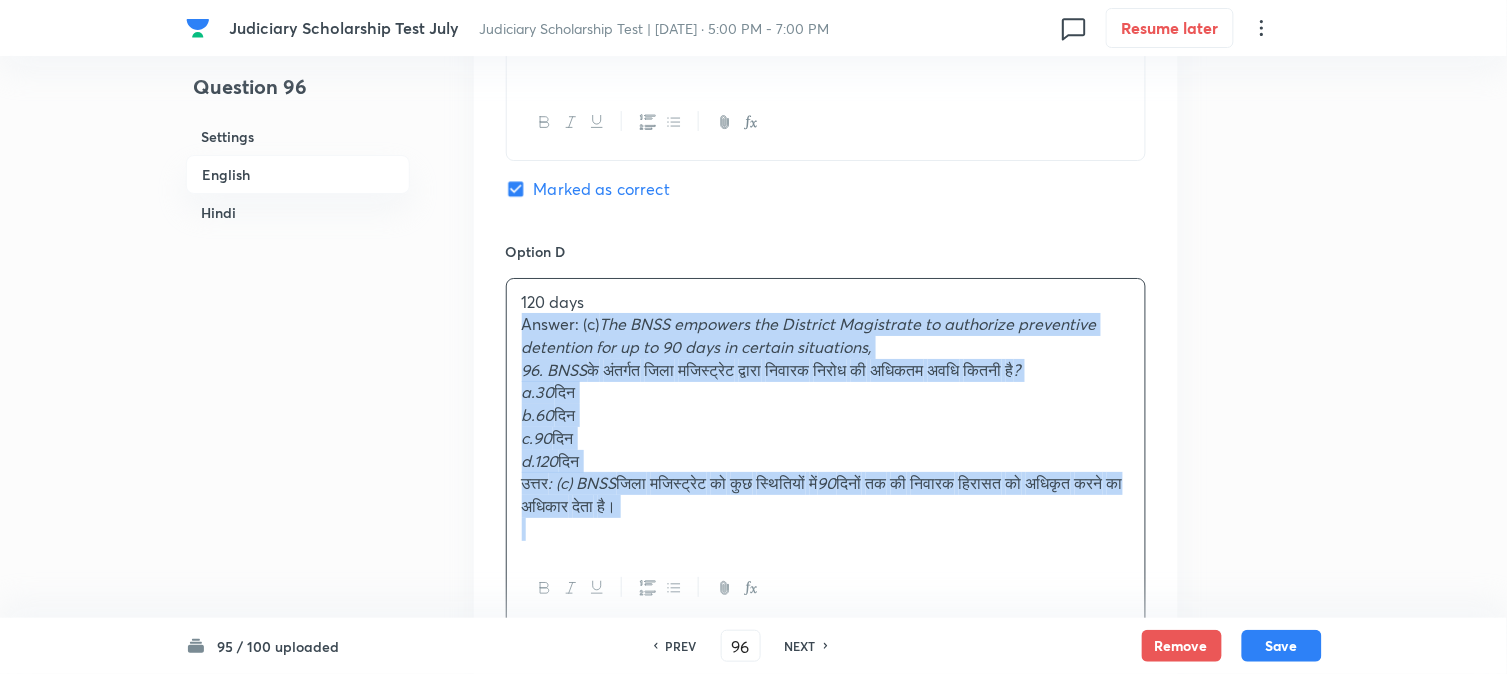 drag, startPoint x: 511, startPoint y: 330, endPoint x: 906, endPoint y: 635, distance: 499.0491 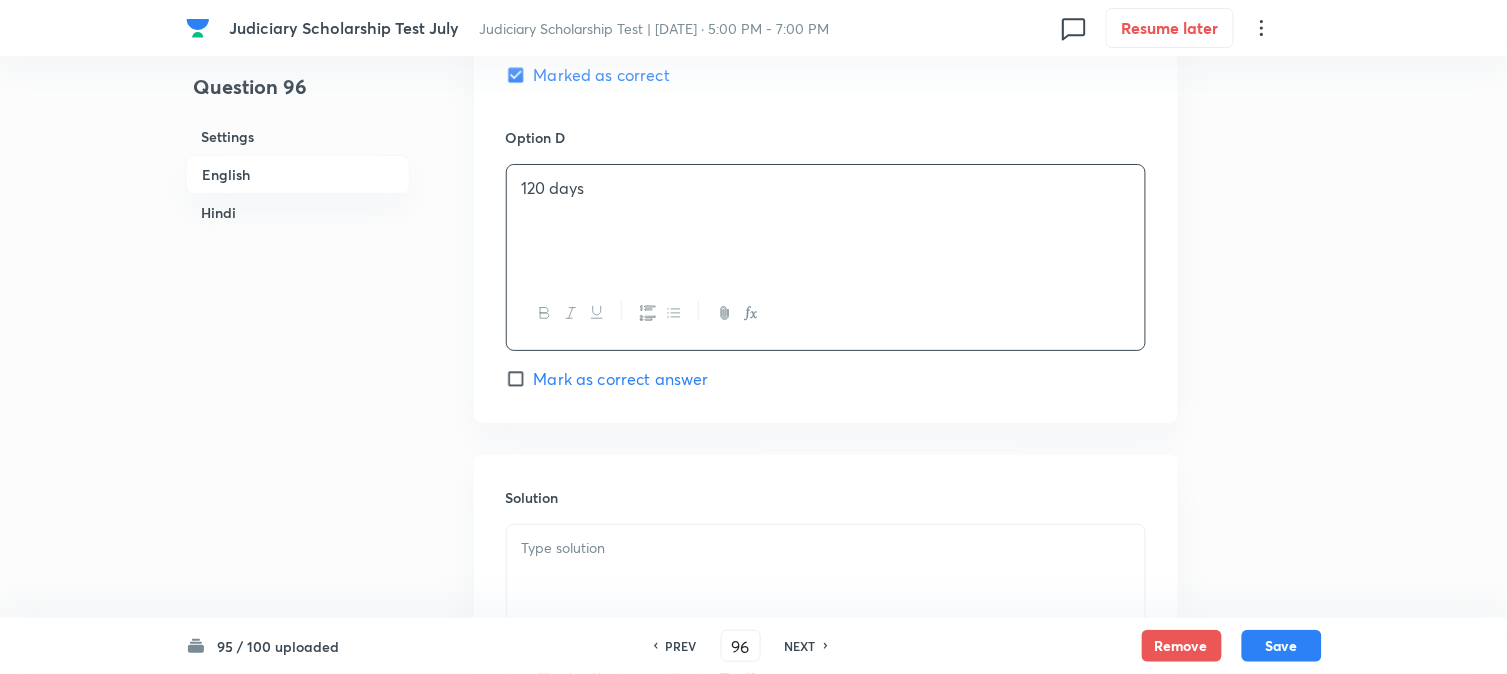 scroll, scrollTop: 2034, scrollLeft: 0, axis: vertical 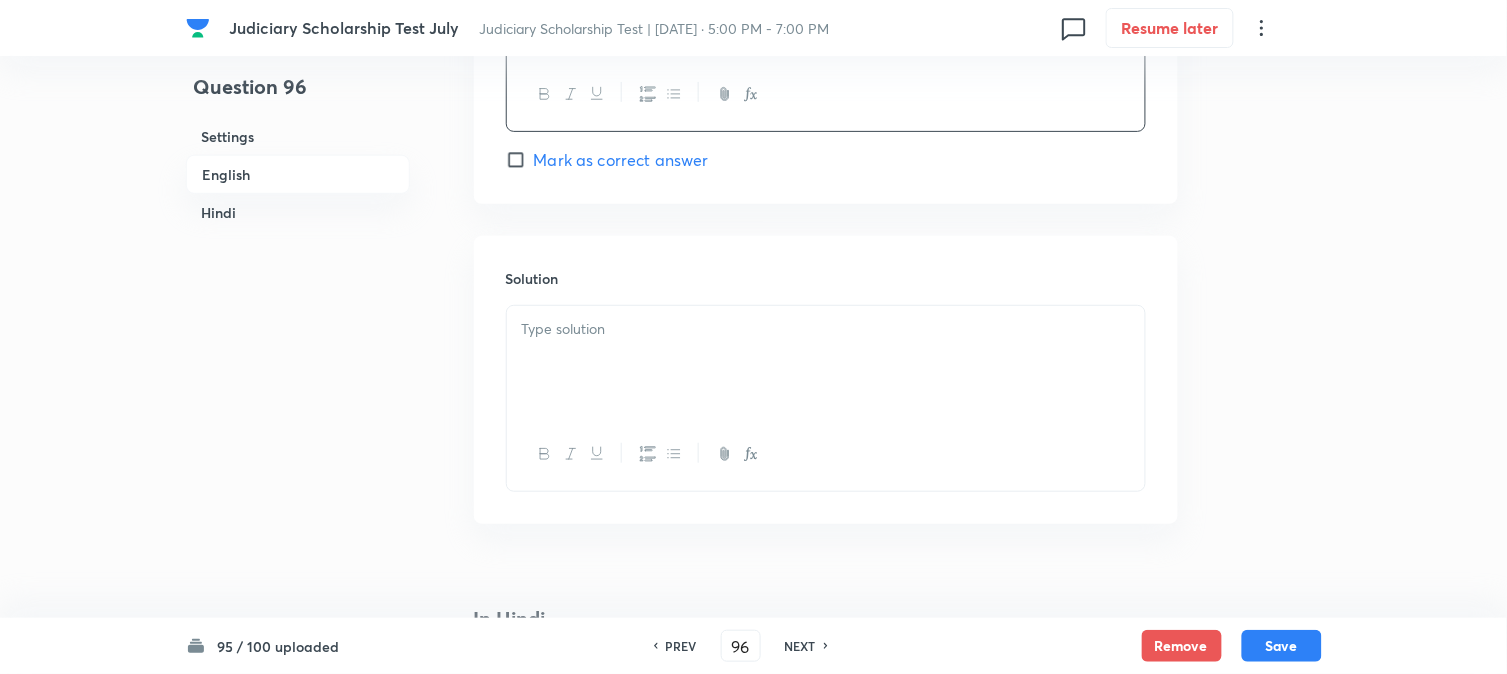 click at bounding box center (826, 362) 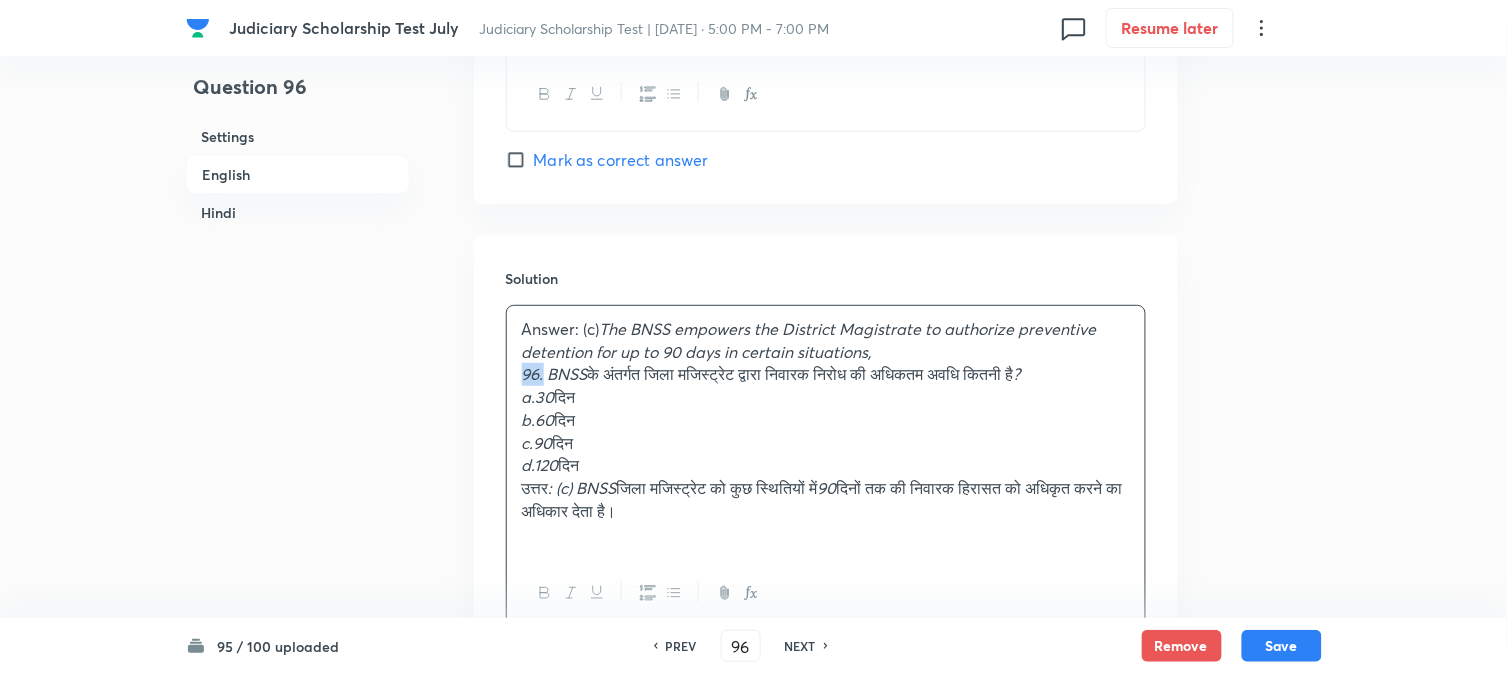 drag, startPoint x: 542, startPoint y: 375, endPoint x: 516, endPoint y: 368, distance: 26.925823 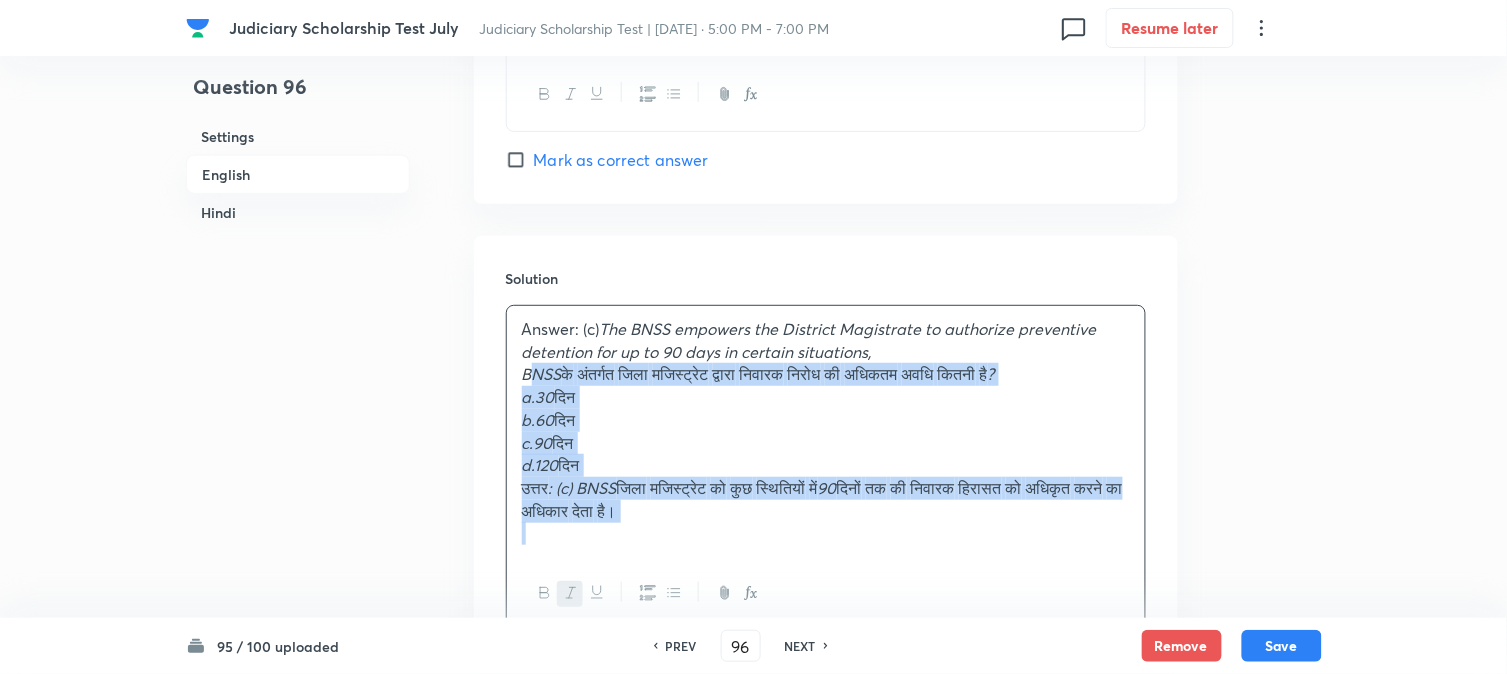 drag, startPoint x: 518, startPoint y: 386, endPoint x: 951, endPoint y: 595, distance: 480.80142 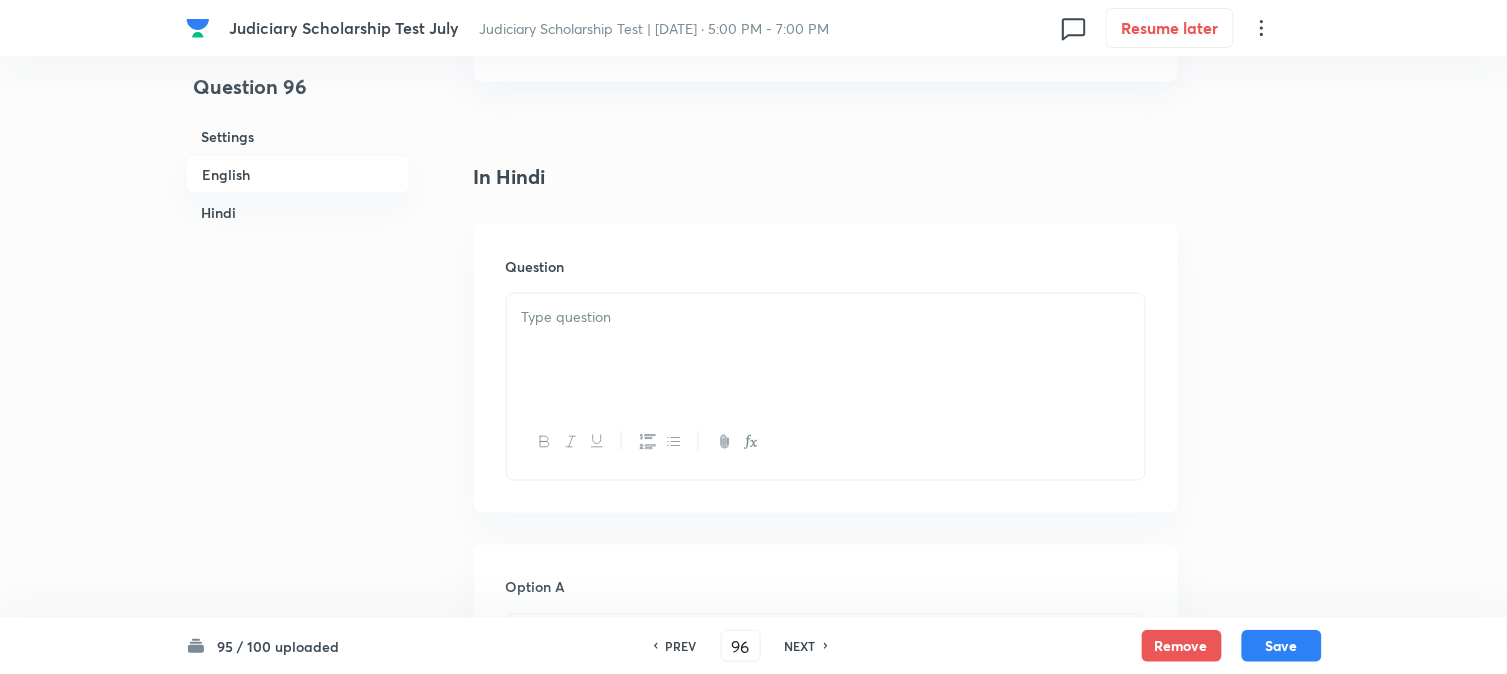 scroll, scrollTop: 2478, scrollLeft: 0, axis: vertical 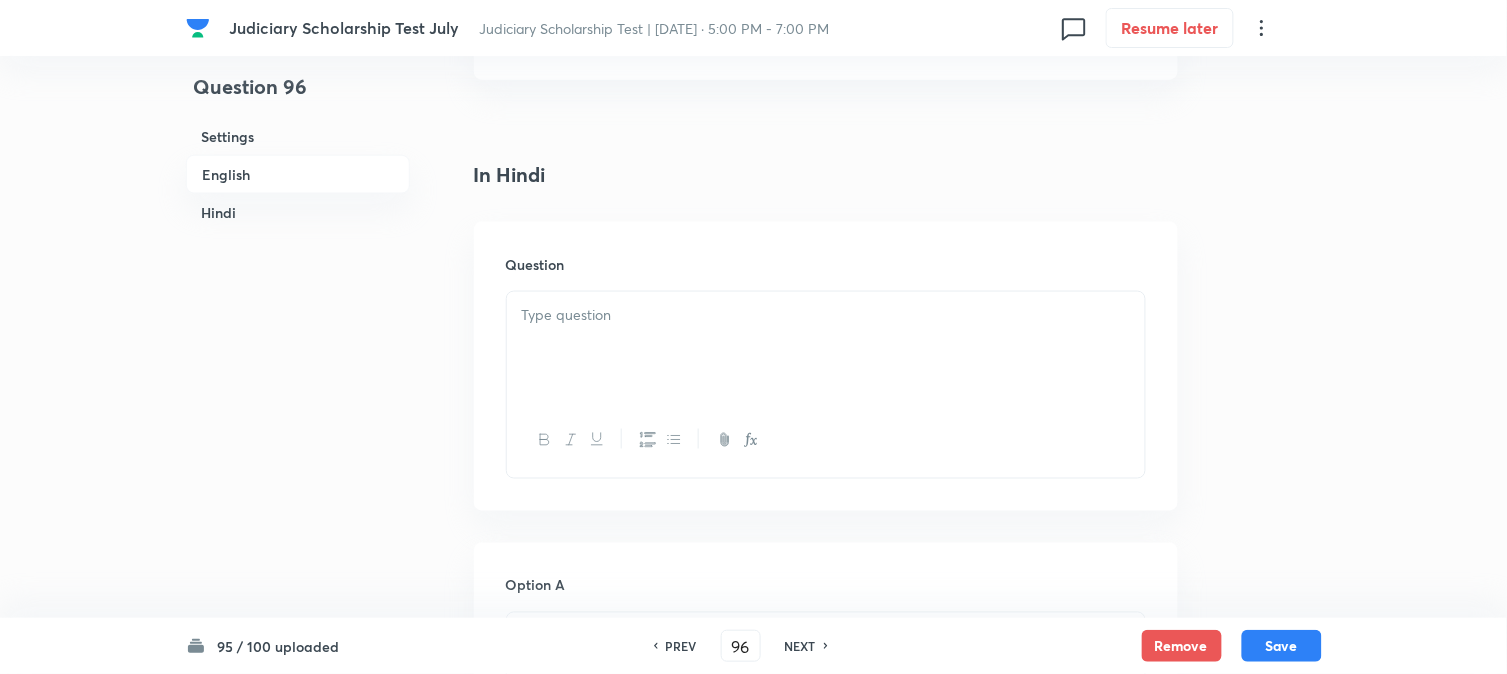 click at bounding box center (826, 348) 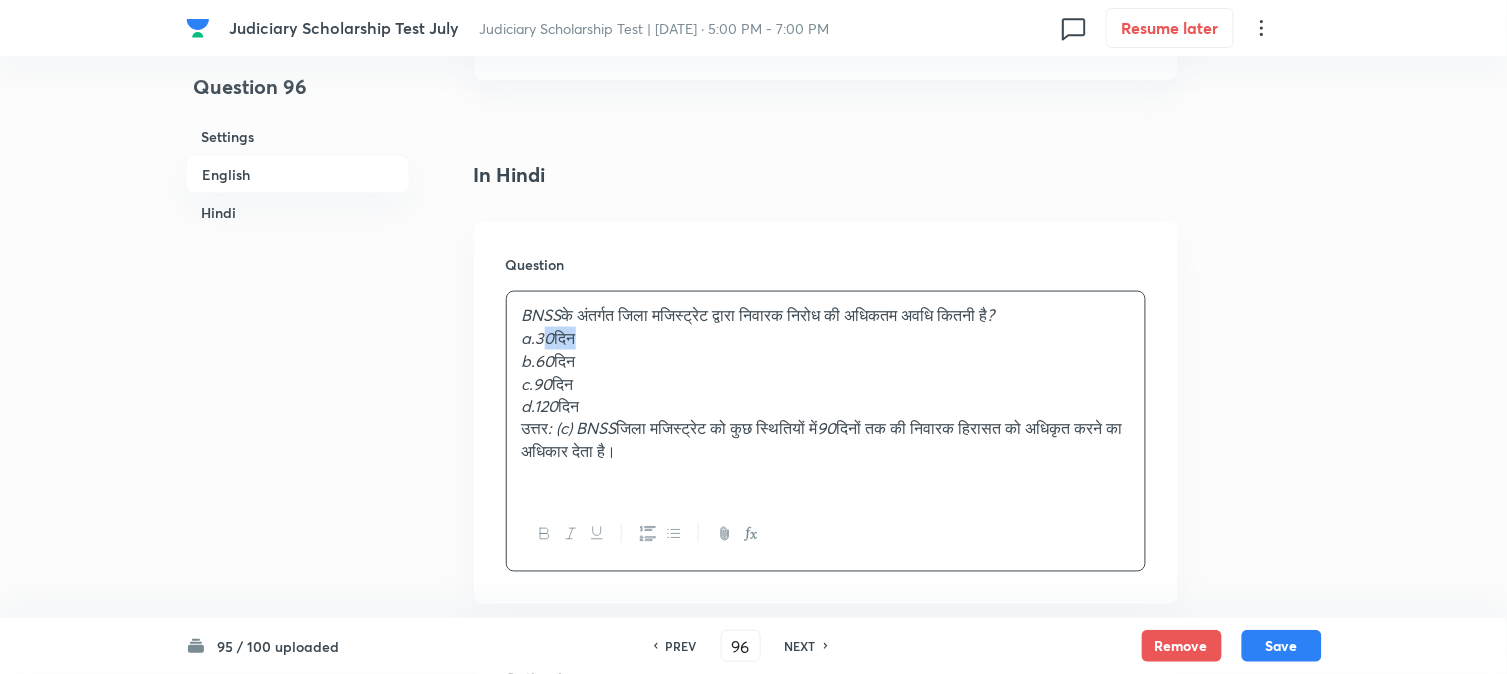 drag, startPoint x: 541, startPoint y: 342, endPoint x: 614, endPoint y: 344, distance: 73.02739 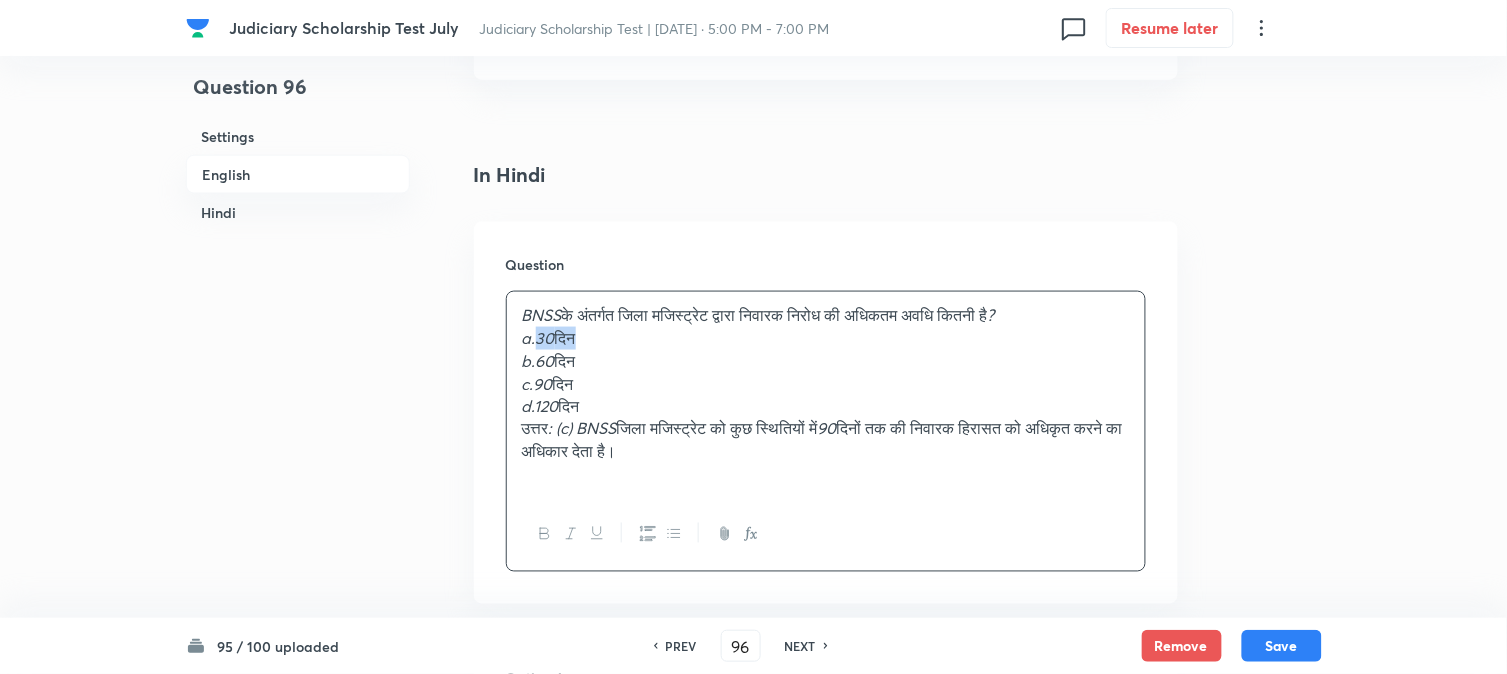 drag, startPoint x: 536, startPoint y: 344, endPoint x: 608, endPoint y: 344, distance: 72 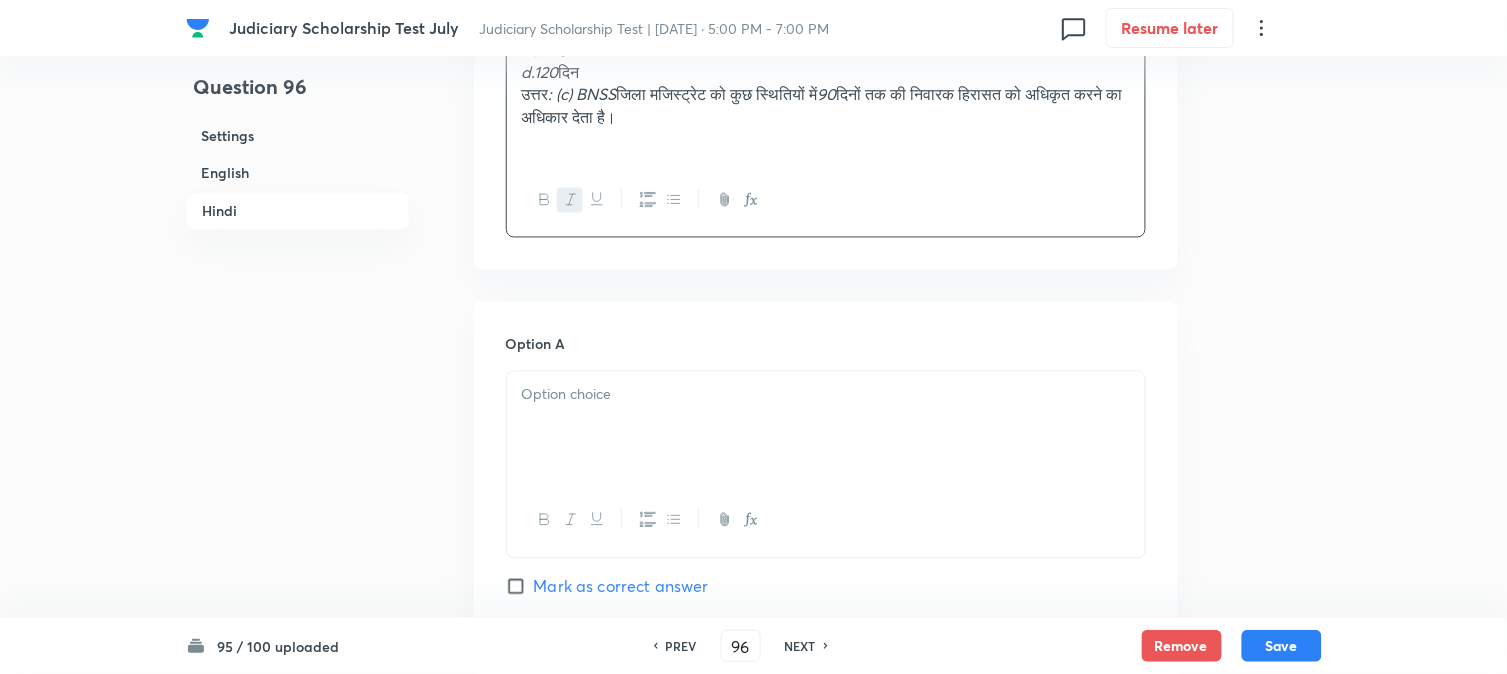 drag, startPoint x: 546, startPoint y: 402, endPoint x: 546, endPoint y: 418, distance: 16 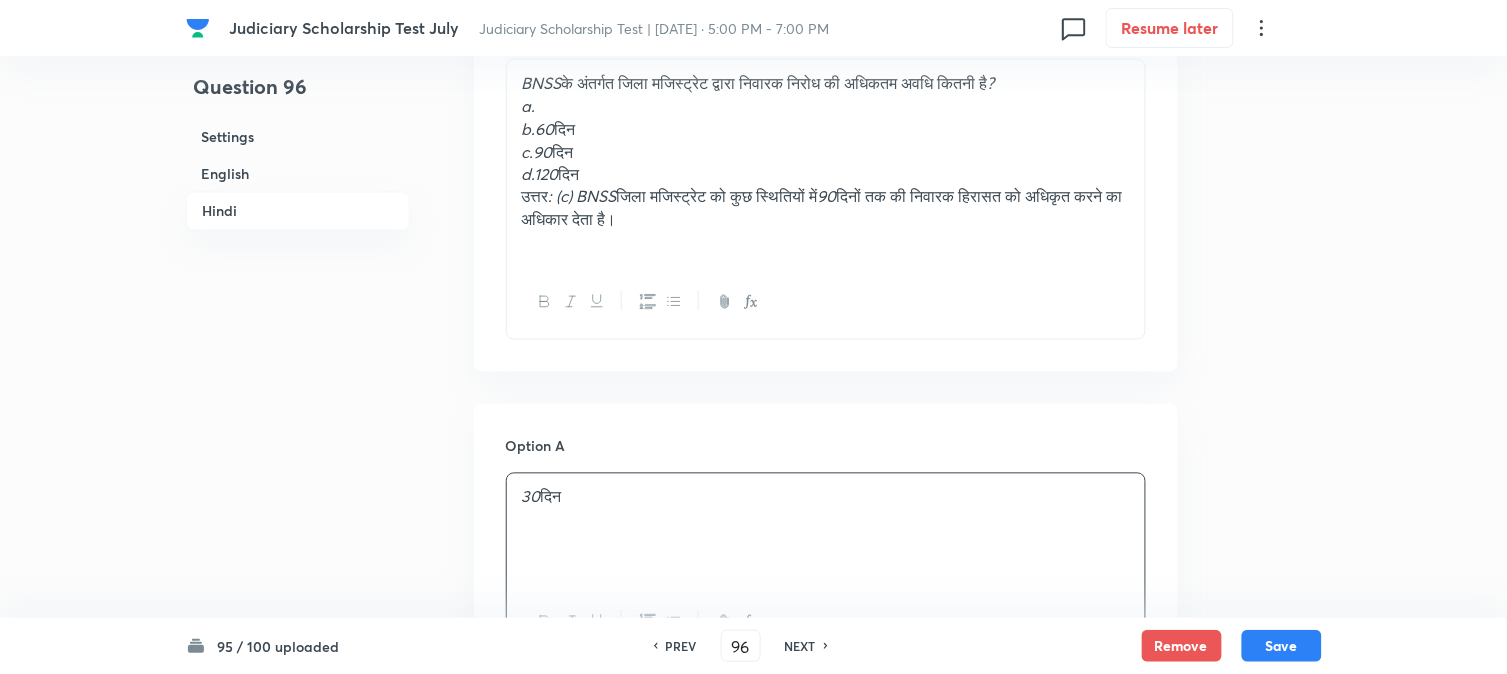 scroll, scrollTop: 2590, scrollLeft: 0, axis: vertical 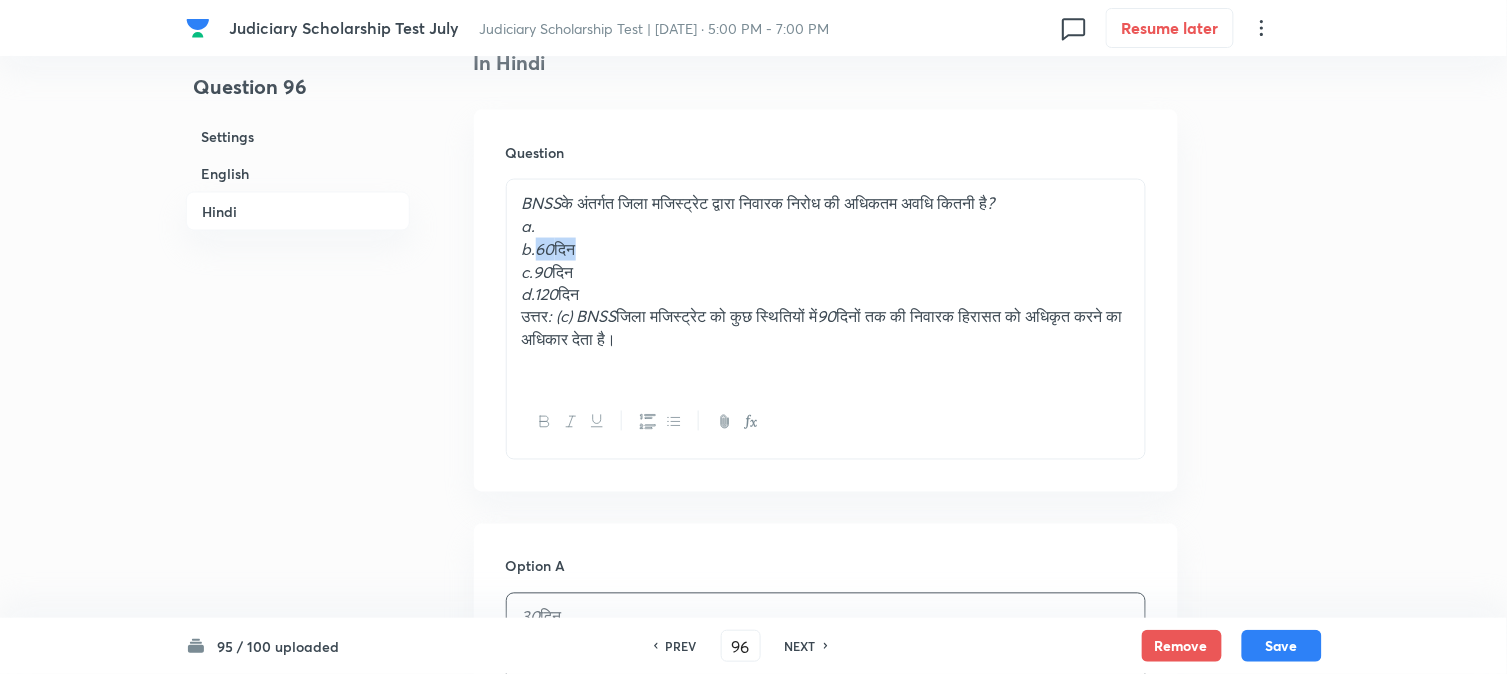 drag, startPoint x: 534, startPoint y: 252, endPoint x: 612, endPoint y: 251, distance: 78.00641 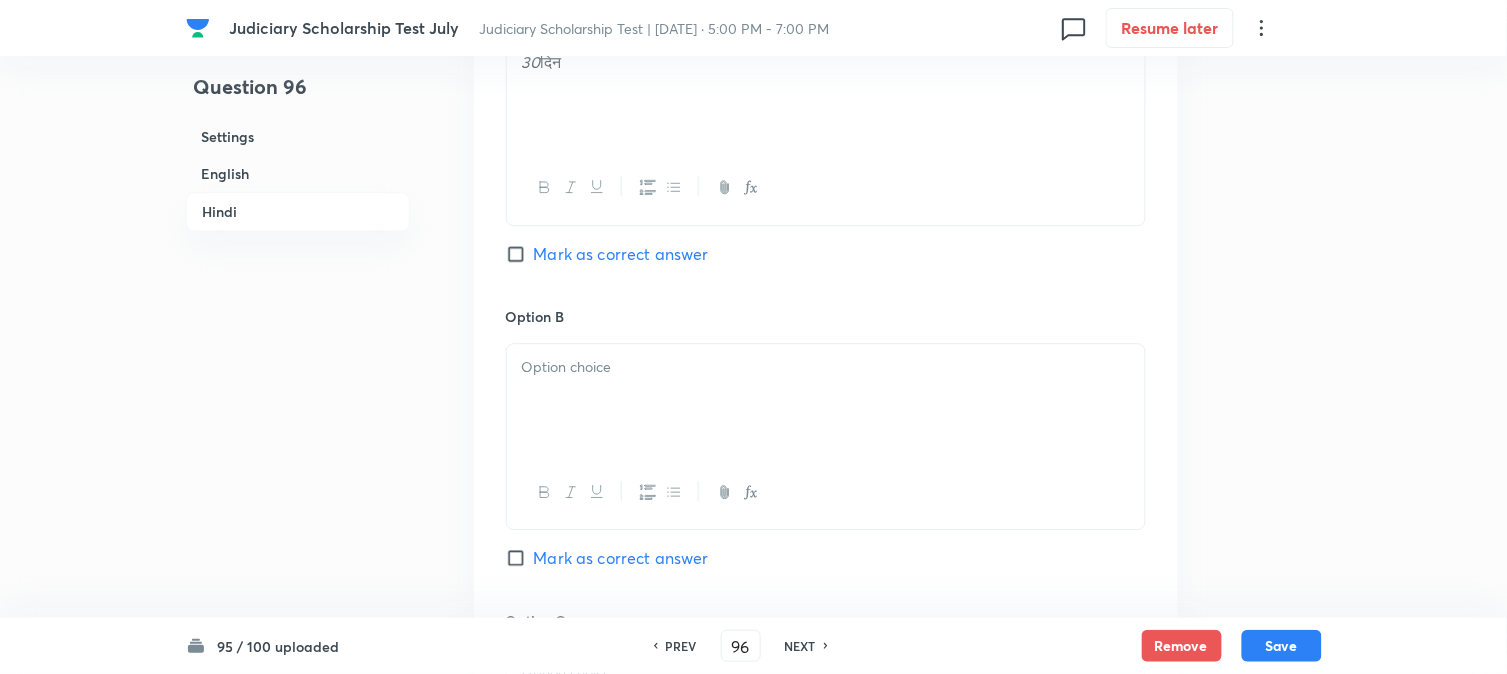 click at bounding box center (826, 400) 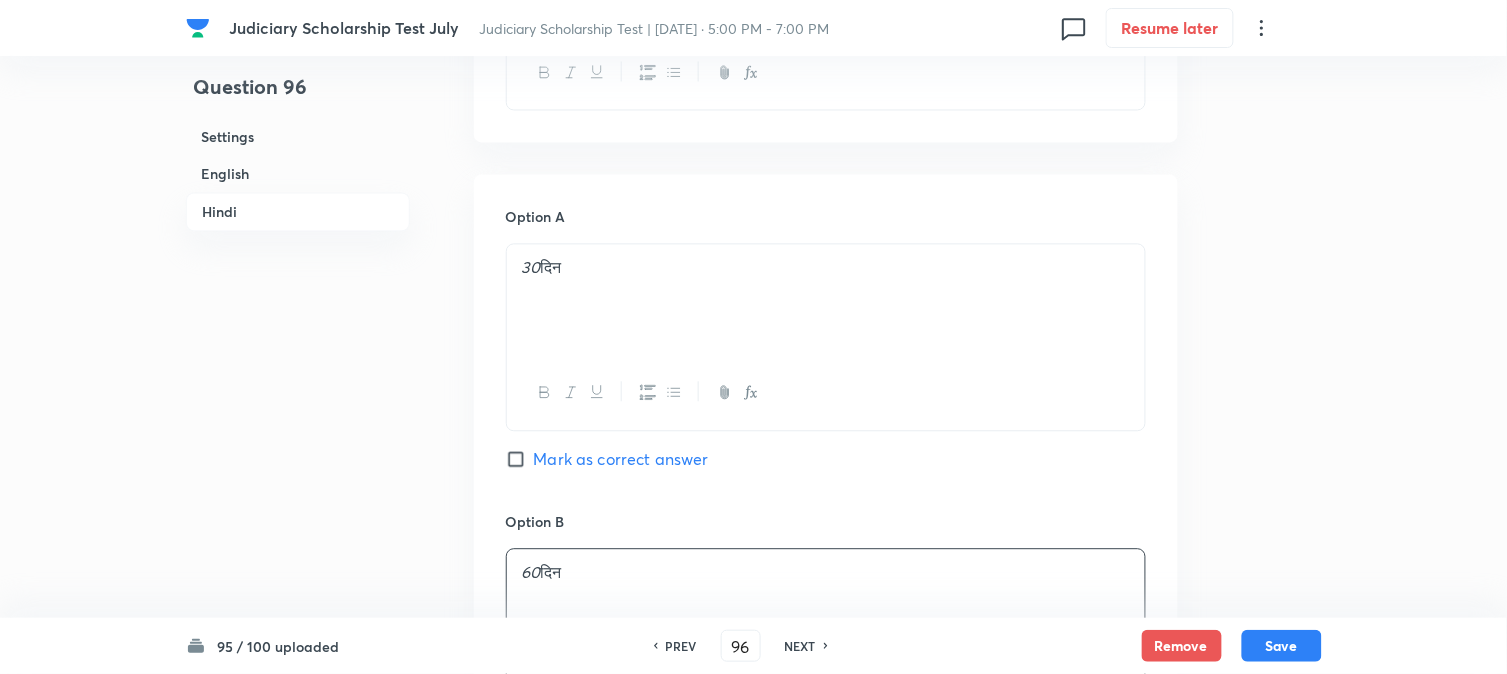 scroll, scrollTop: 2590, scrollLeft: 0, axis: vertical 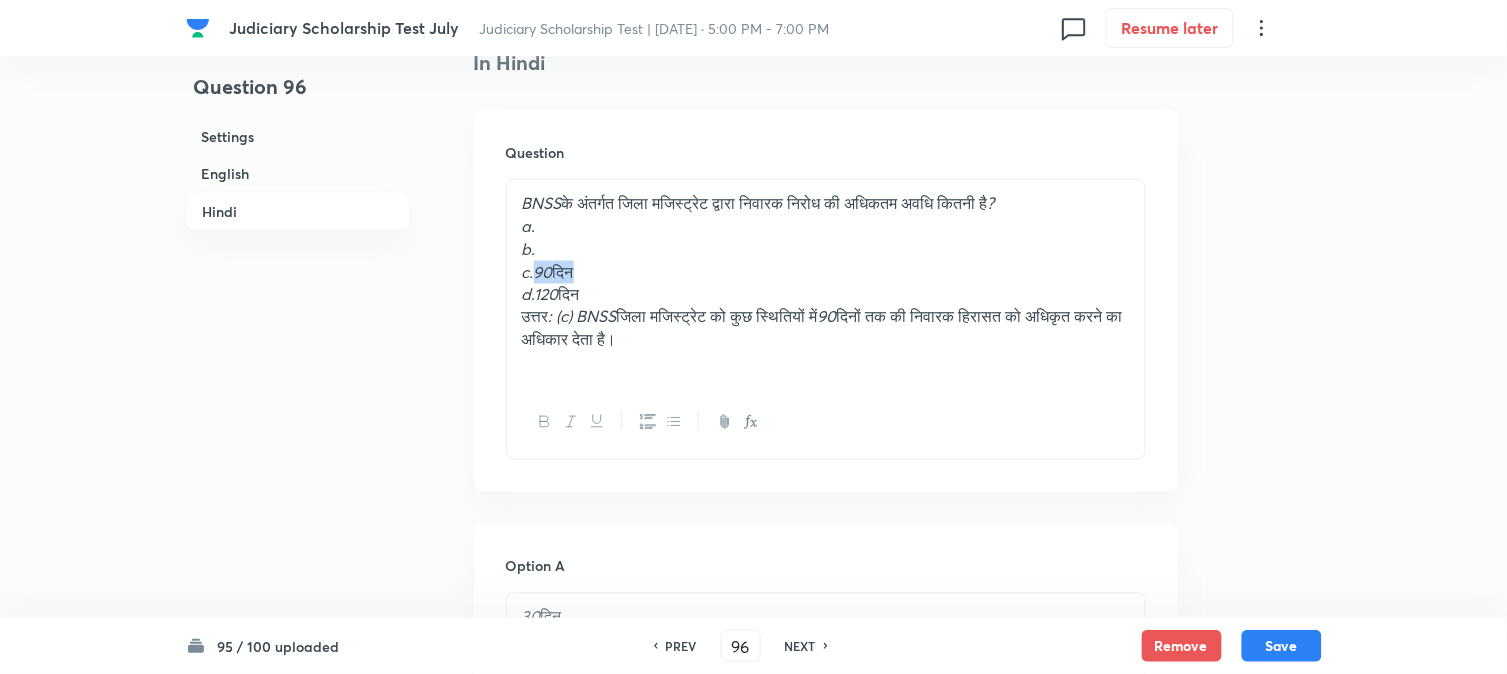 drag, startPoint x: 535, startPoint y: 272, endPoint x: 613, endPoint y: 280, distance: 78.40918 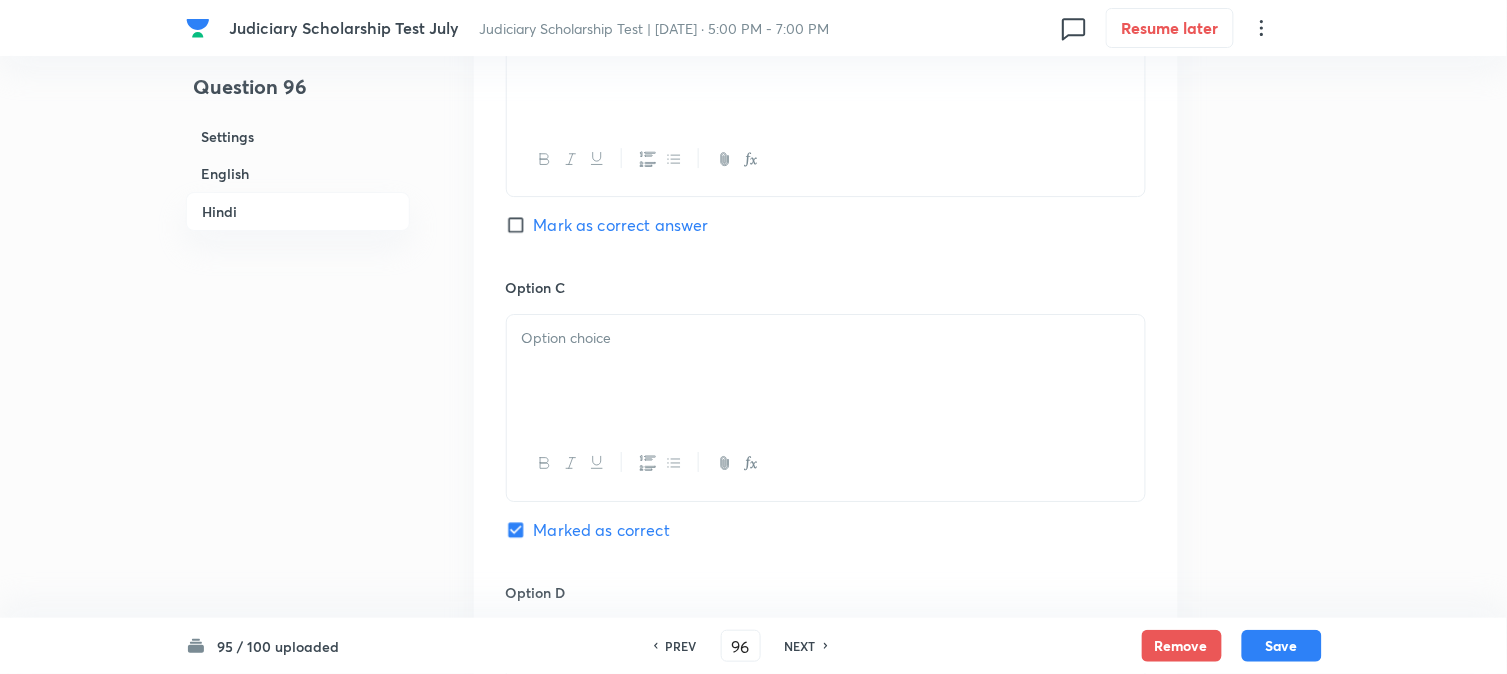 click at bounding box center (826, 371) 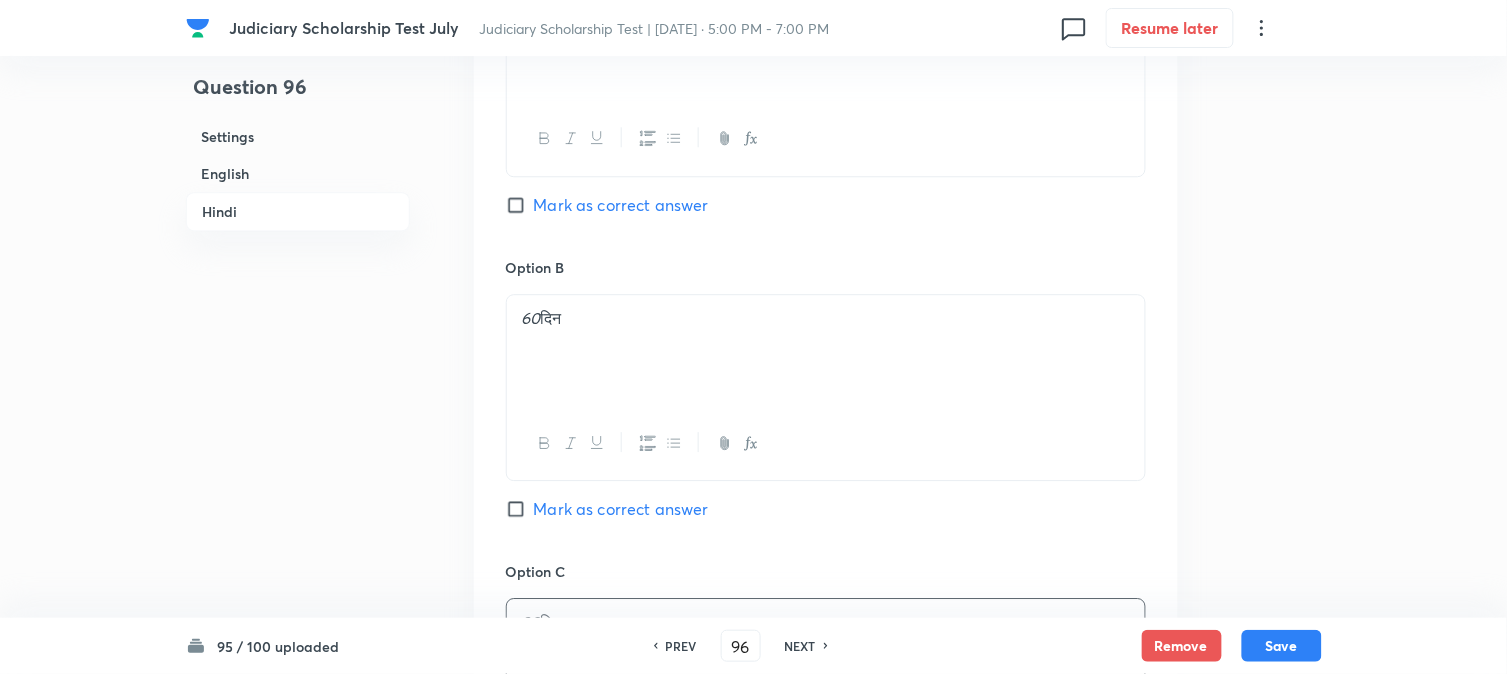 scroll, scrollTop: 2701, scrollLeft: 0, axis: vertical 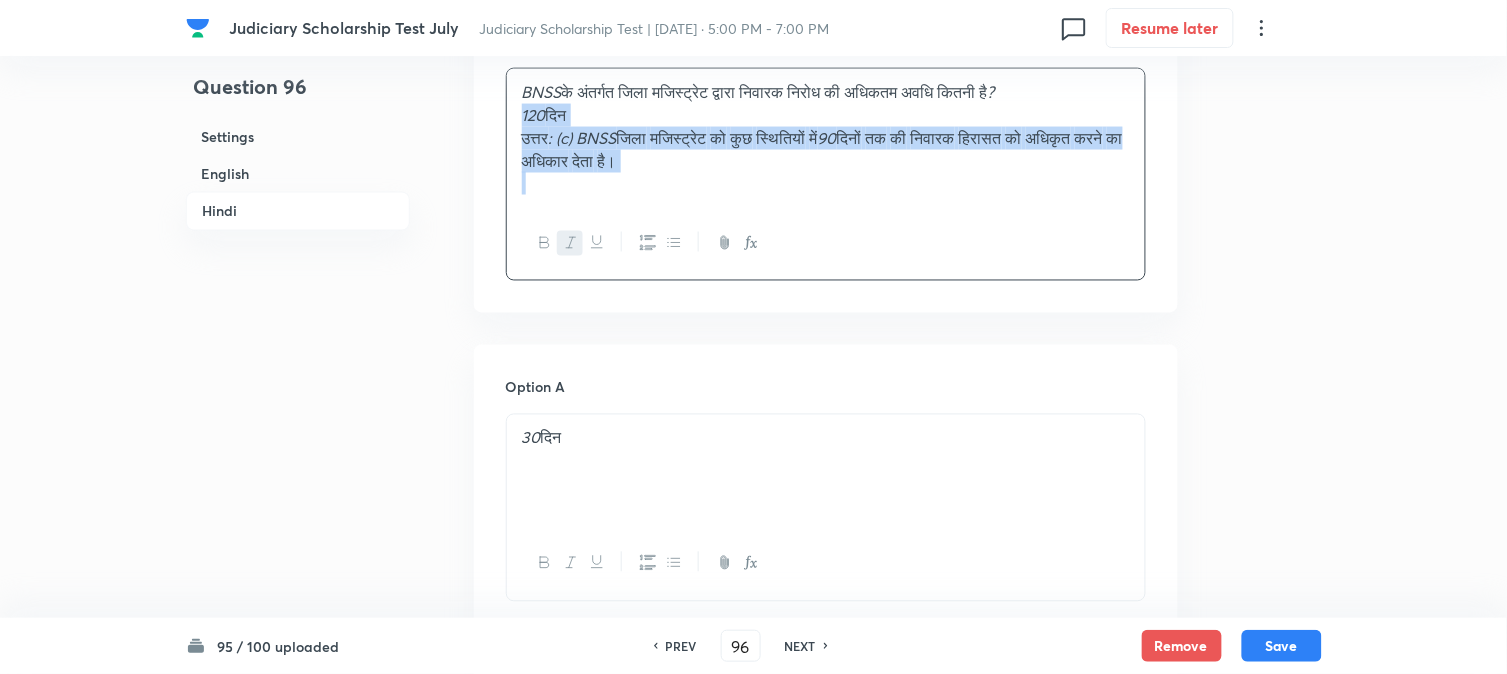 drag, startPoint x: 537, startPoint y: 188, endPoint x: 1002, endPoint y: 278, distance: 473.6296 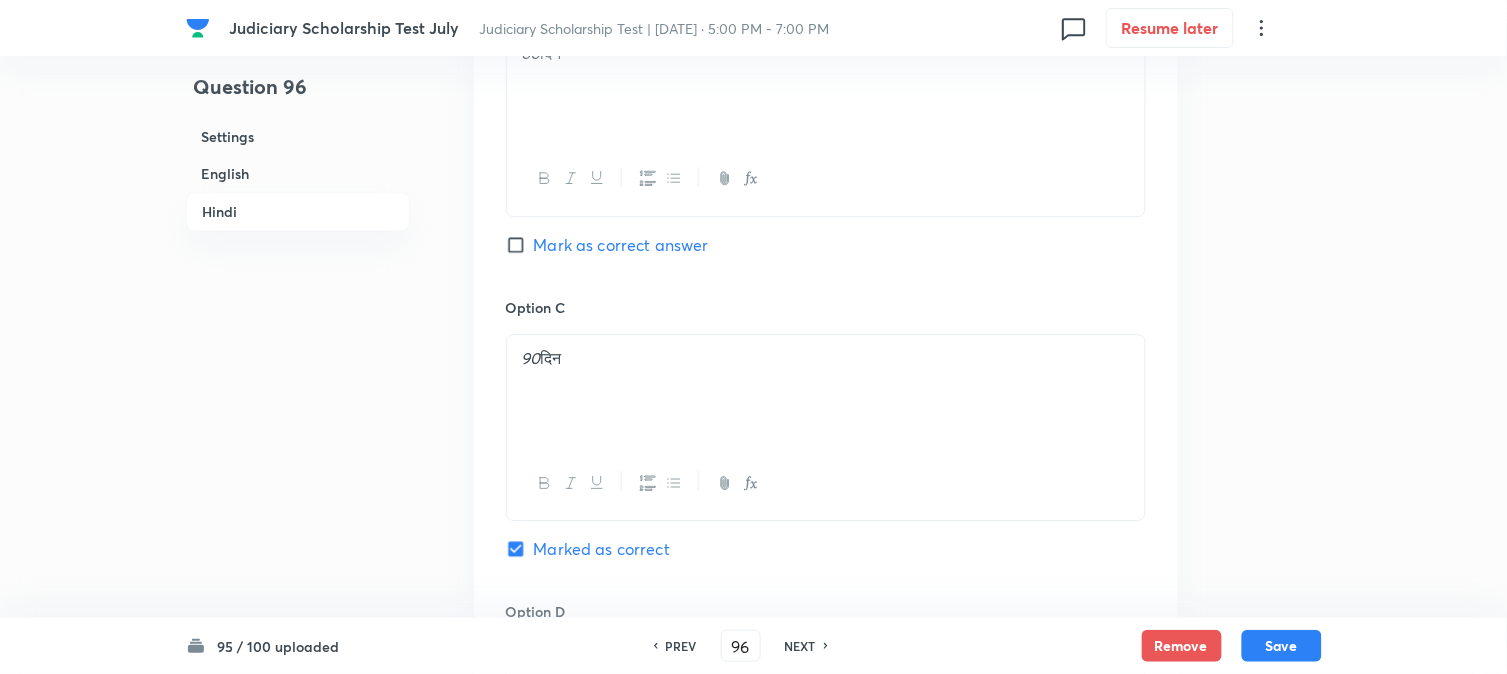 scroll, scrollTop: 3701, scrollLeft: 0, axis: vertical 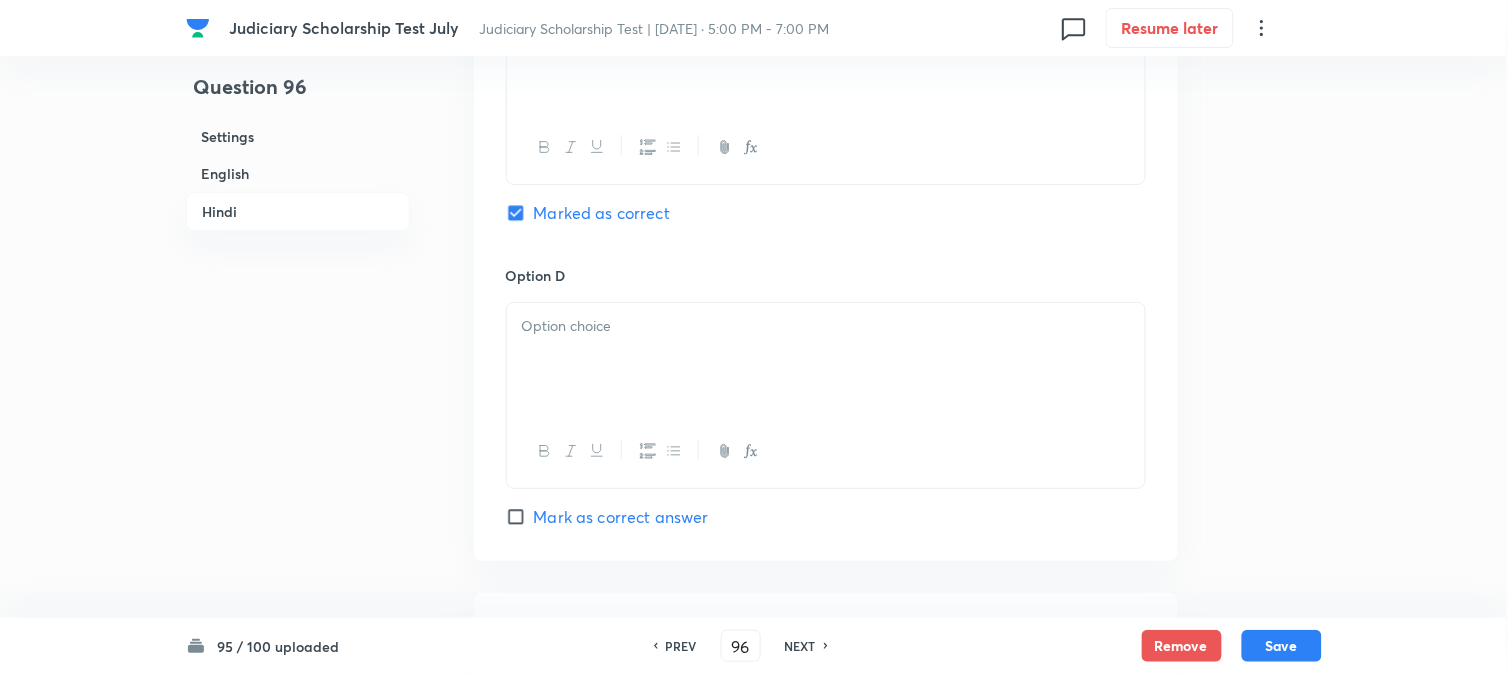 click at bounding box center (826, 359) 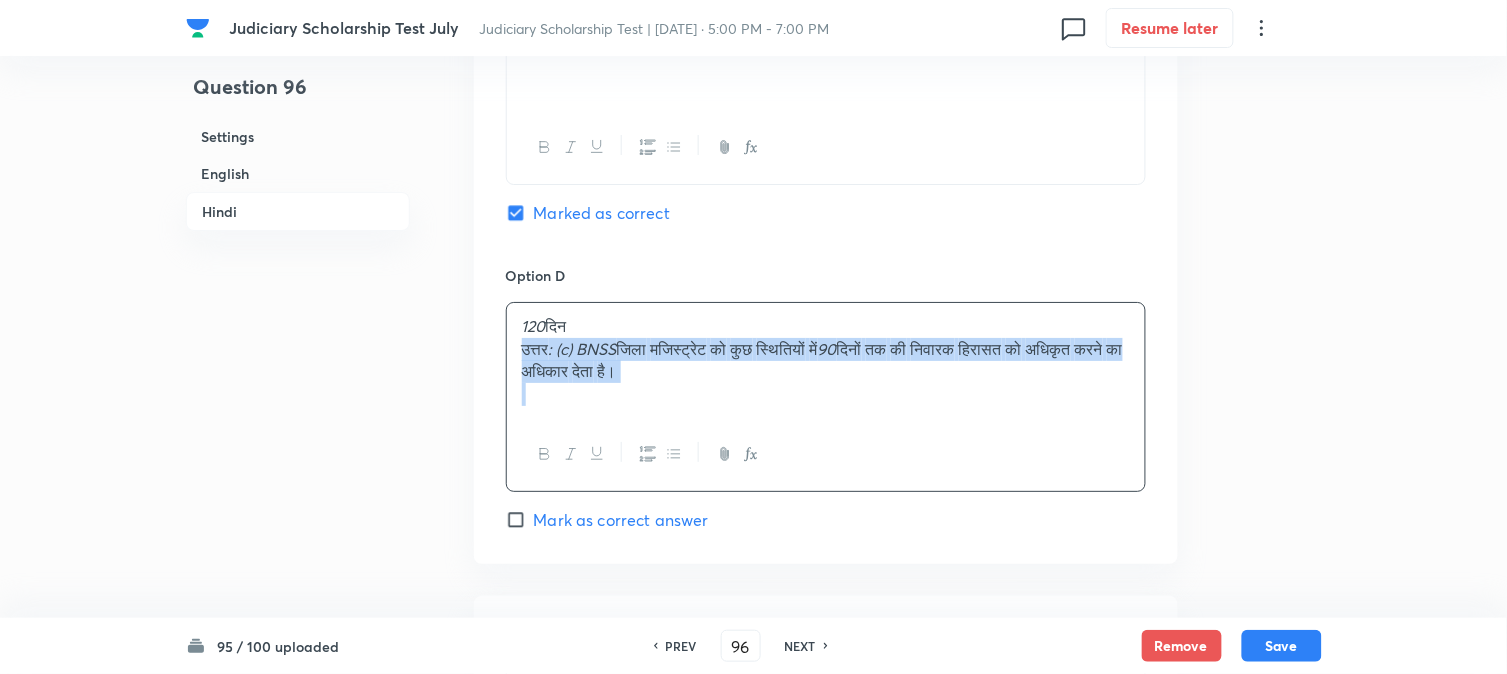 drag, startPoint x: 517, startPoint y: 365, endPoint x: 1021, endPoint y: 453, distance: 511.62485 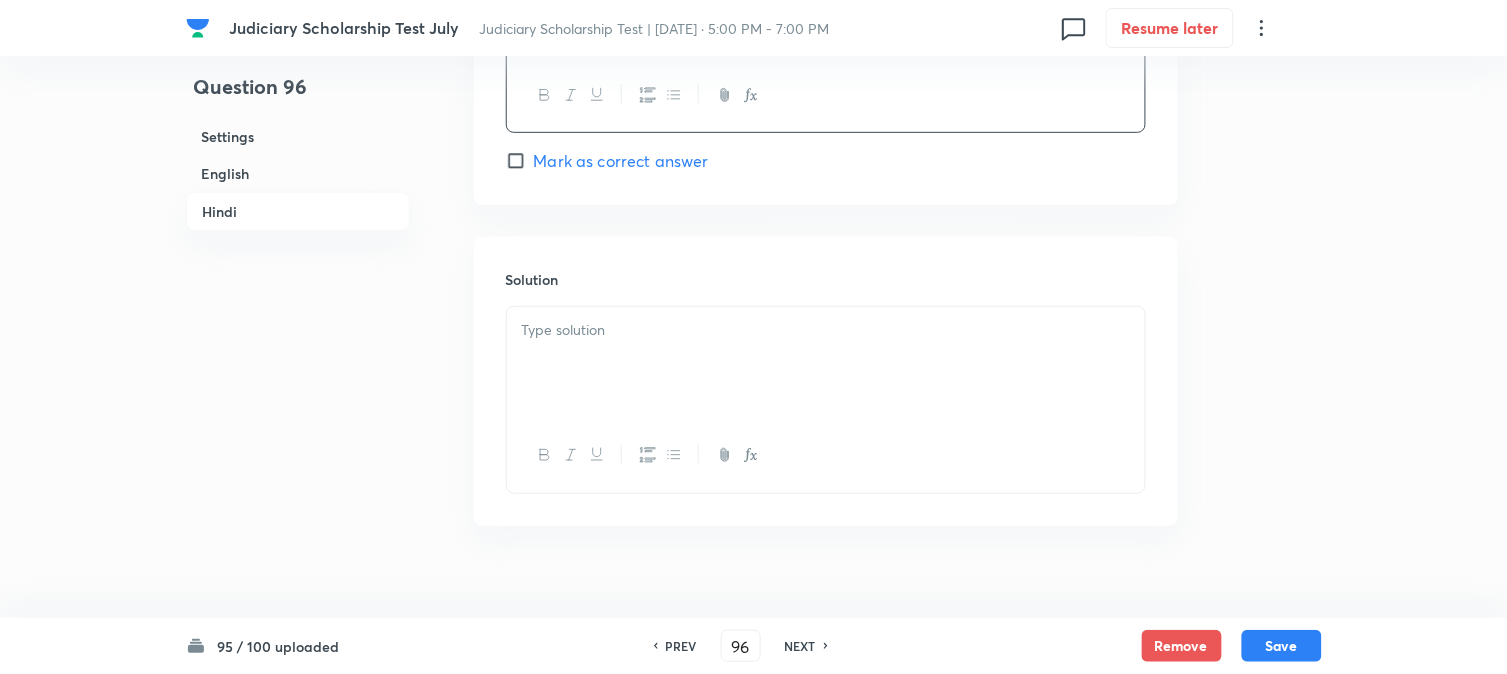 scroll, scrollTop: 4093, scrollLeft: 0, axis: vertical 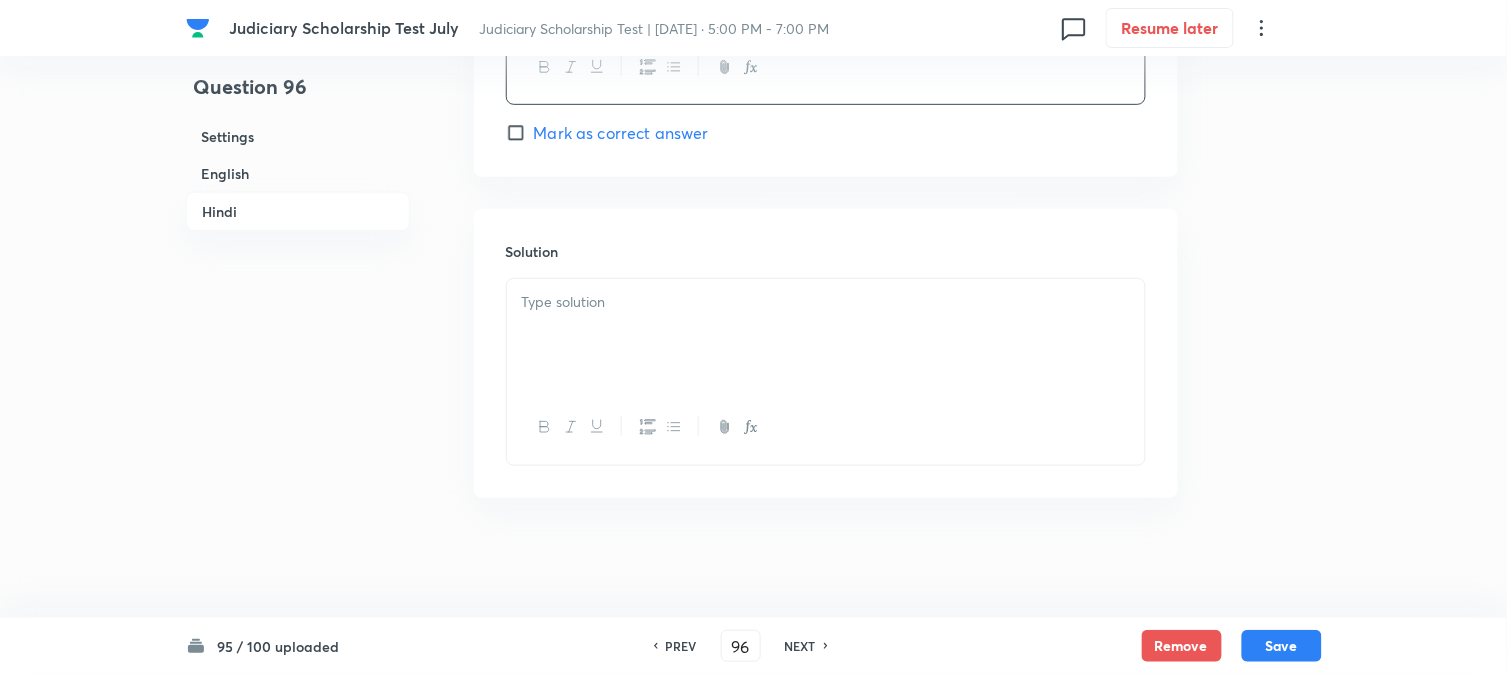 click at bounding box center (826, 427) 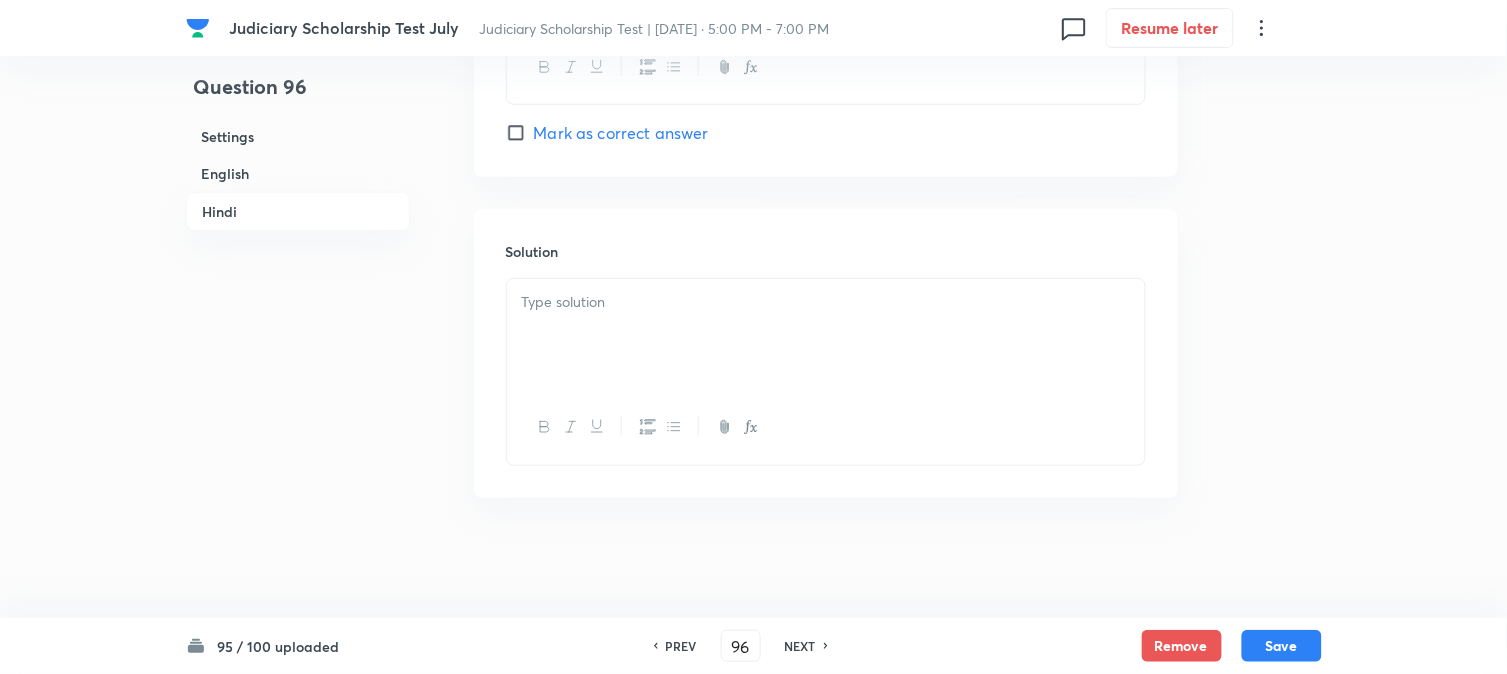 click at bounding box center (826, 335) 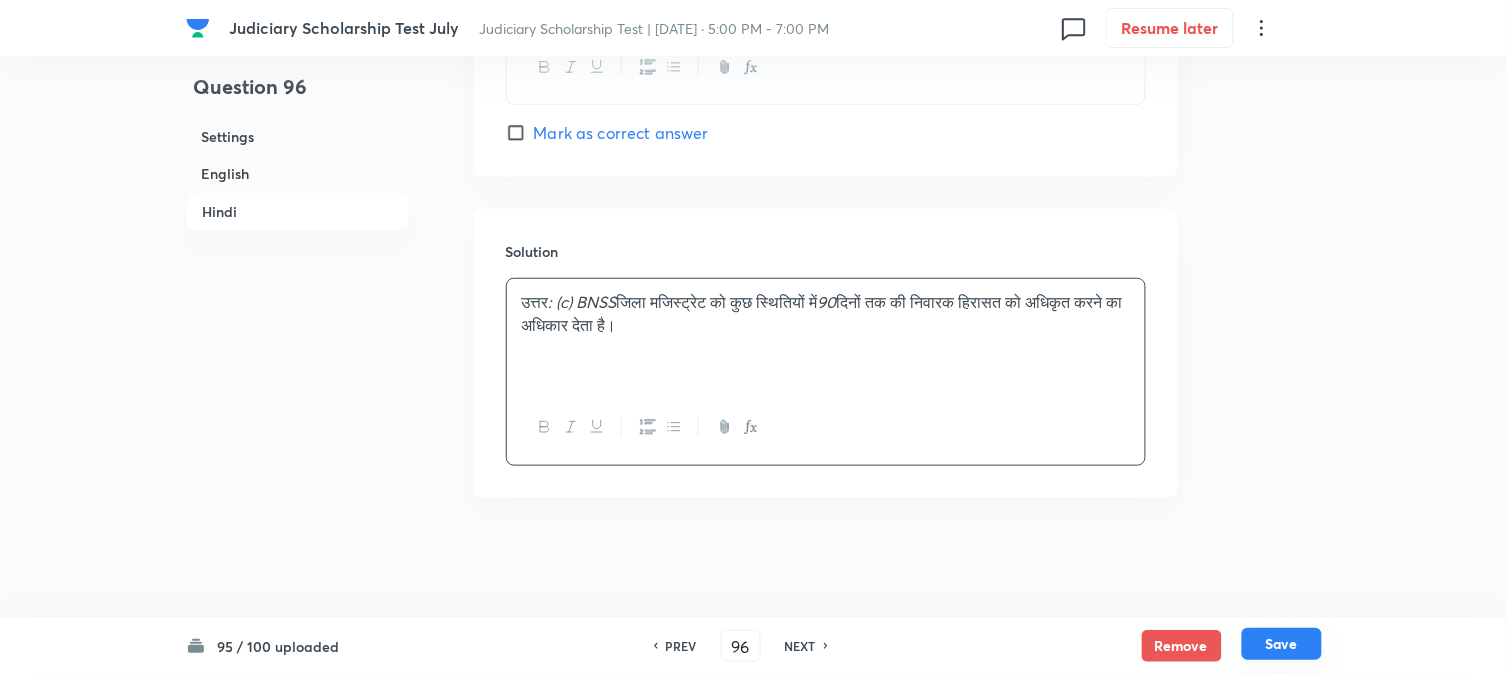 scroll, scrollTop: 3982, scrollLeft: 0, axis: vertical 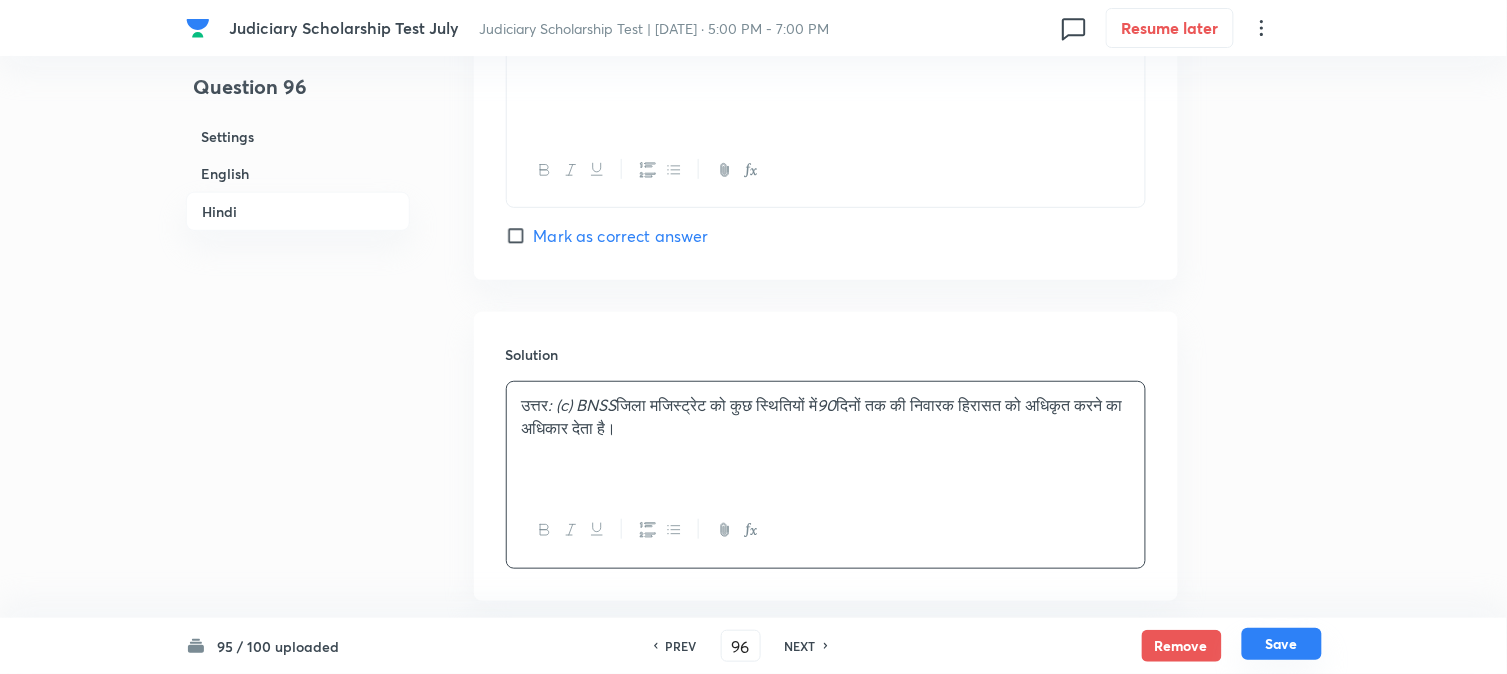 click on "Save" at bounding box center [1282, 644] 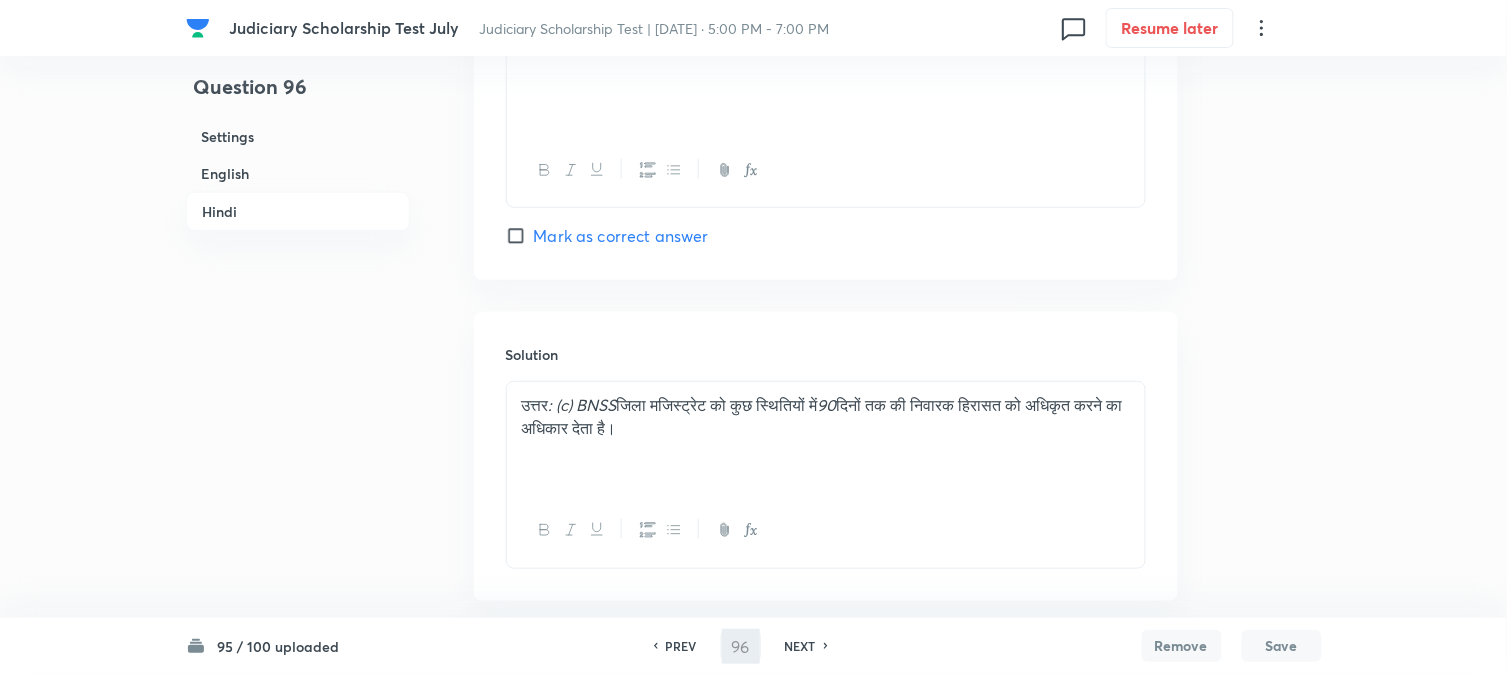 type on "97" 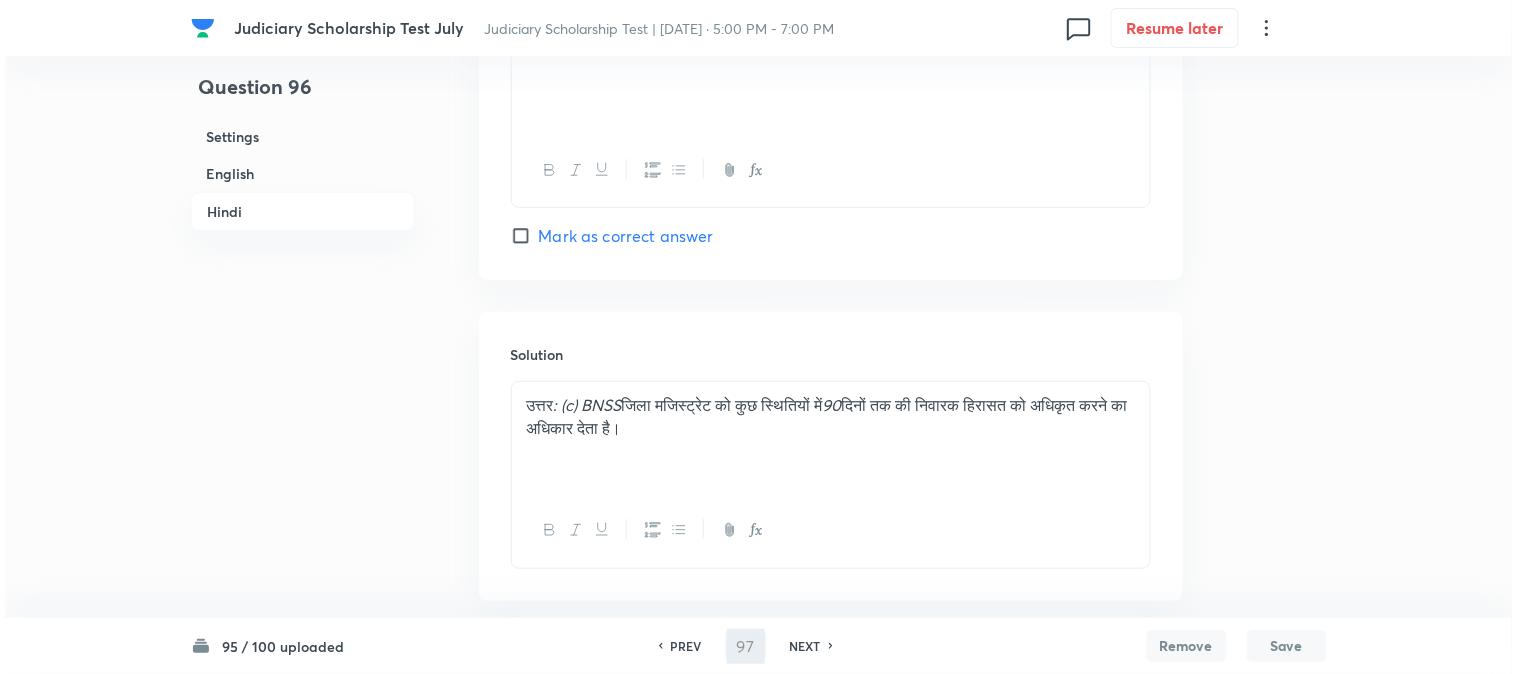 scroll, scrollTop: 0, scrollLeft: 0, axis: both 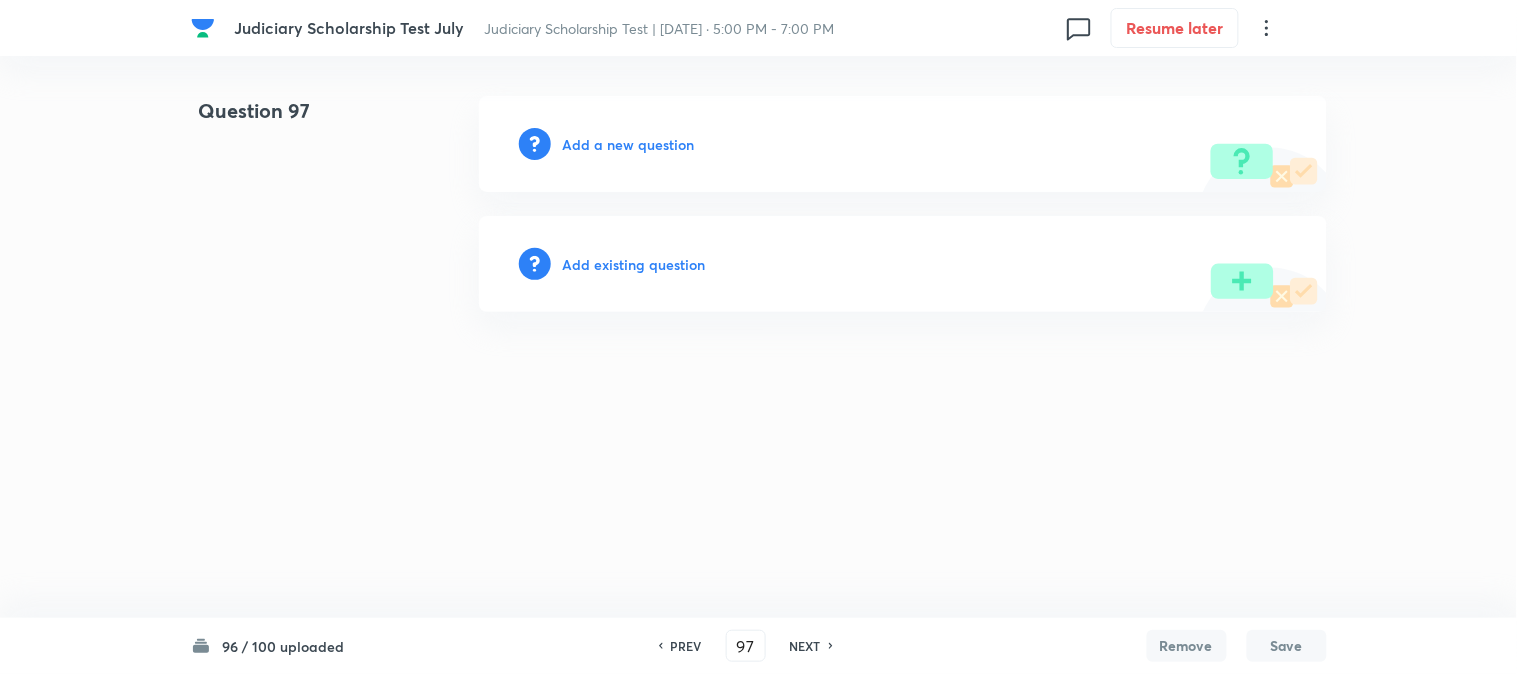 click on "Add a new question" at bounding box center (629, 144) 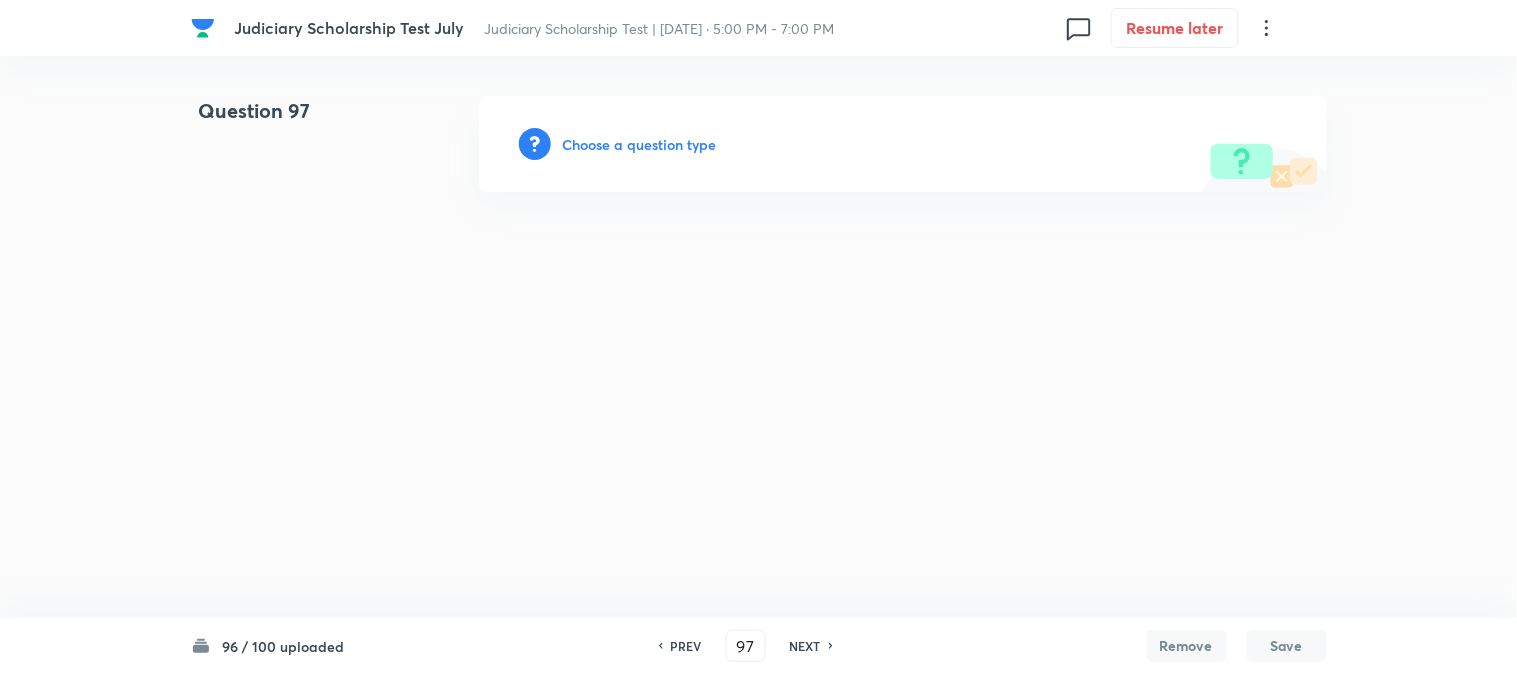 click on "Choose a question type" at bounding box center (640, 144) 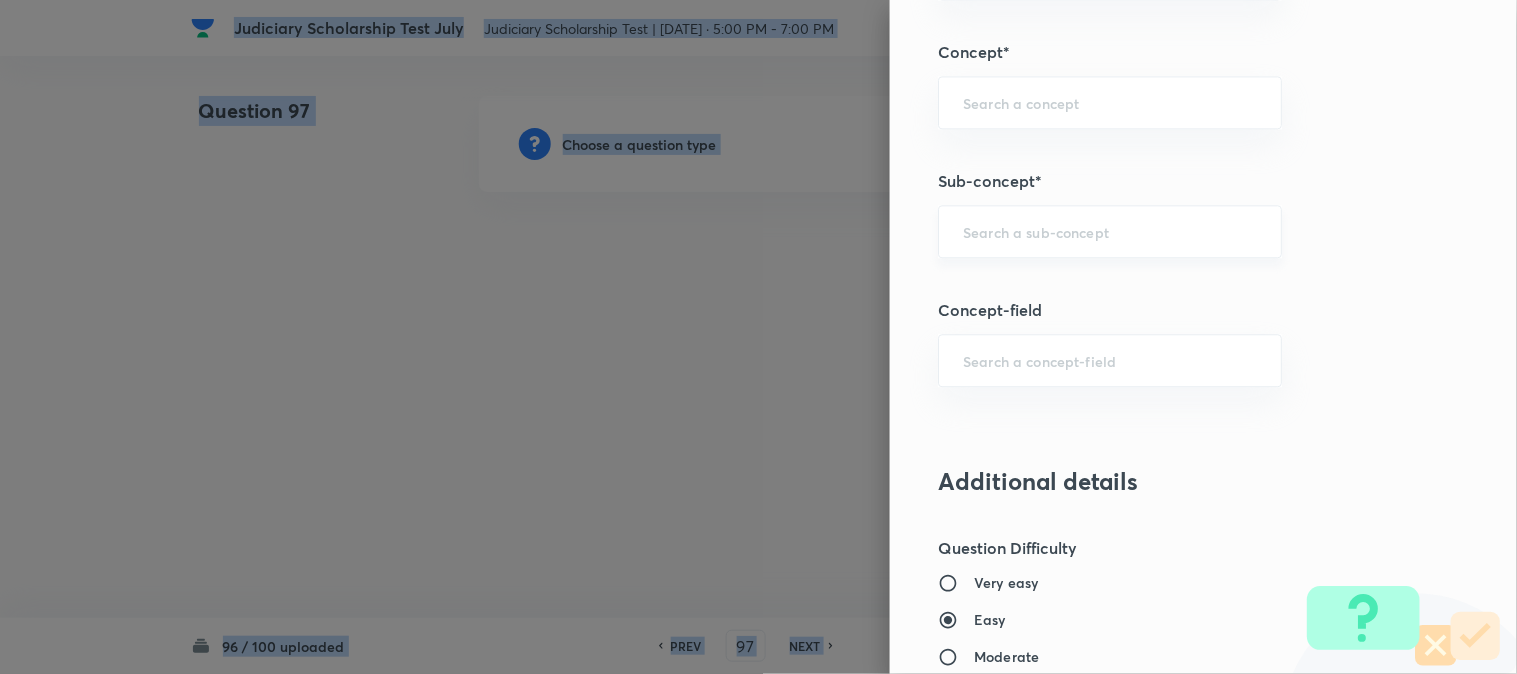 scroll, scrollTop: 1180, scrollLeft: 0, axis: vertical 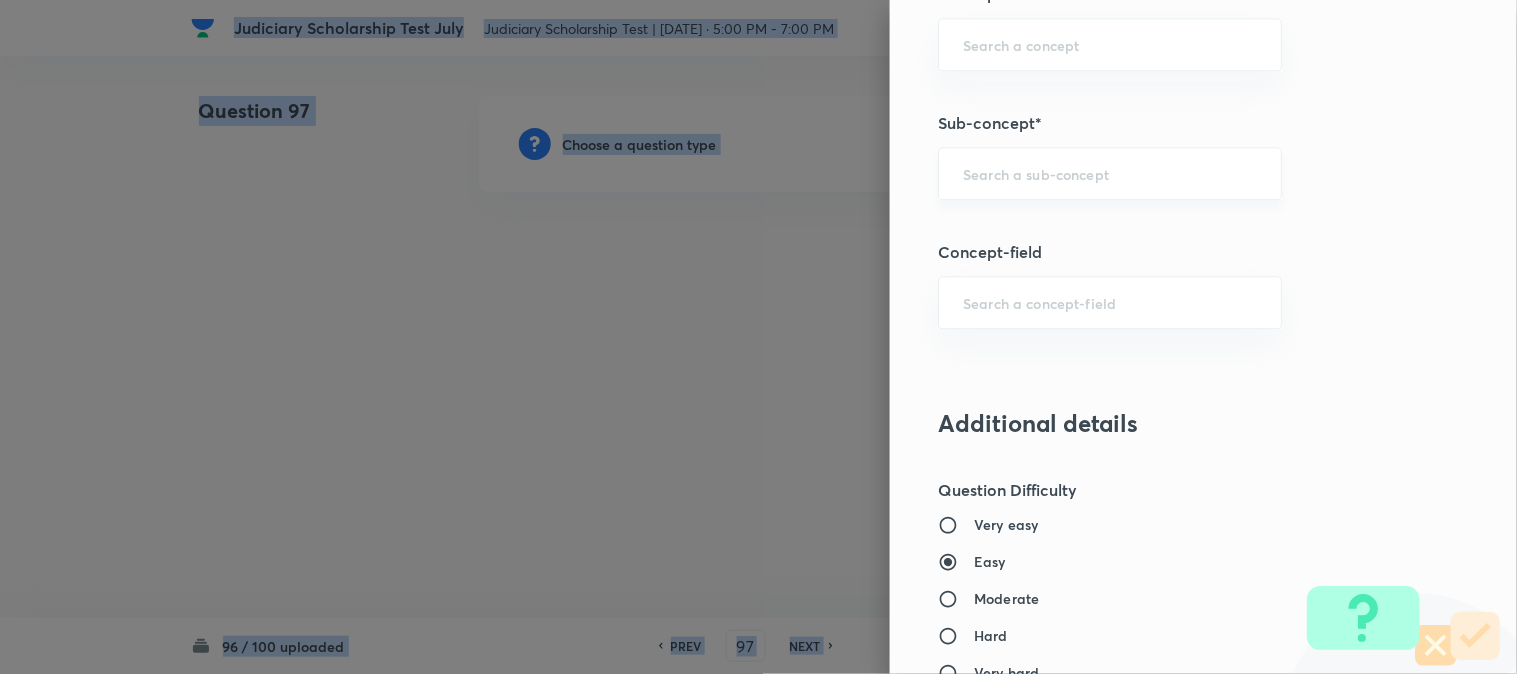 click on "​" at bounding box center [1110, 173] 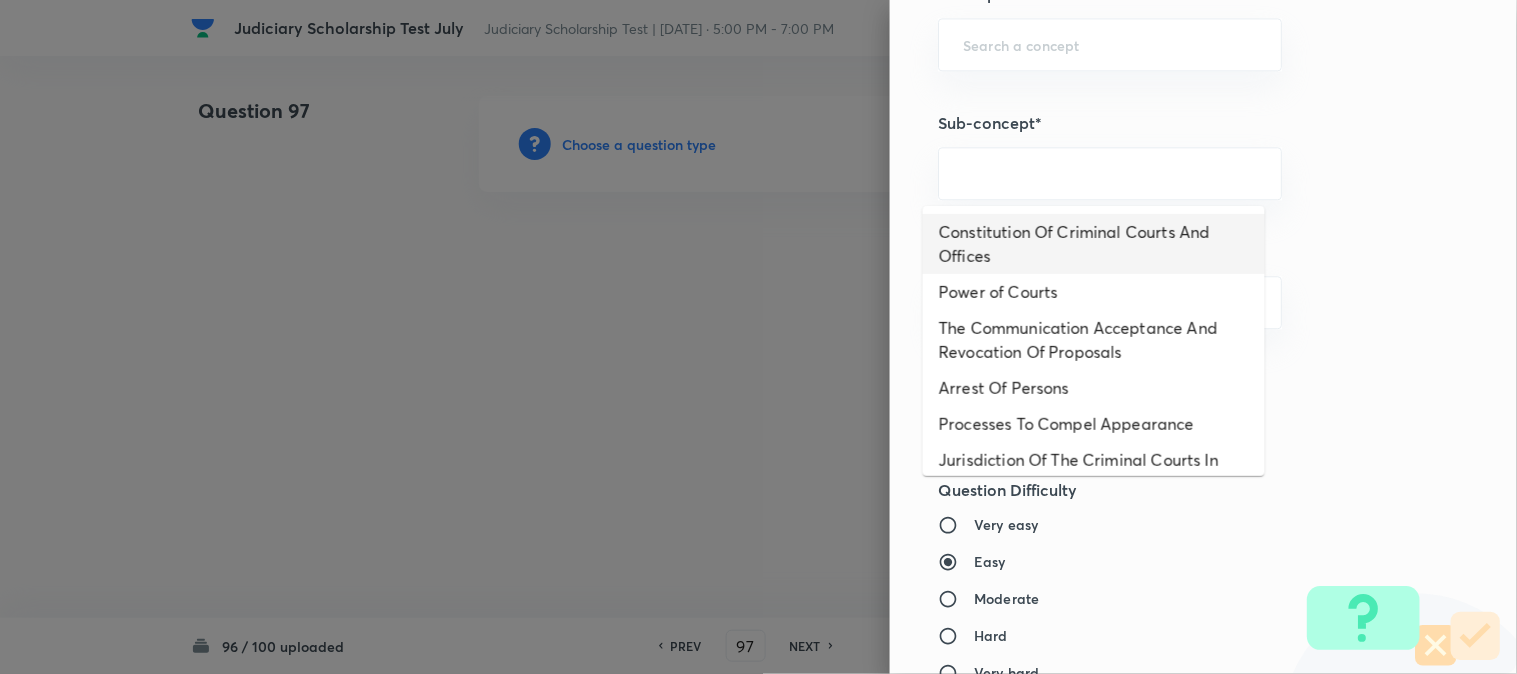 click on "Constitution Of Criminal Courts And Offices" at bounding box center [1094, 244] 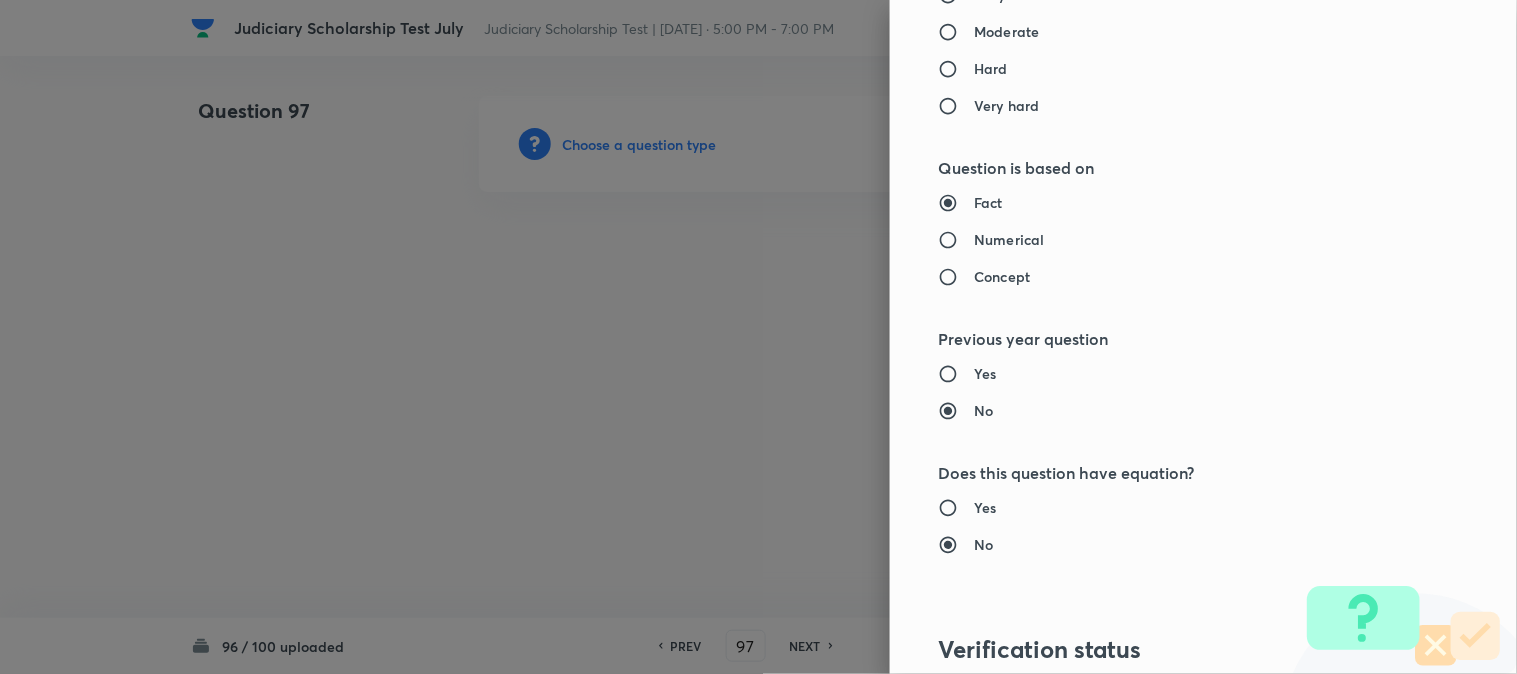 type on "Criminal Law" 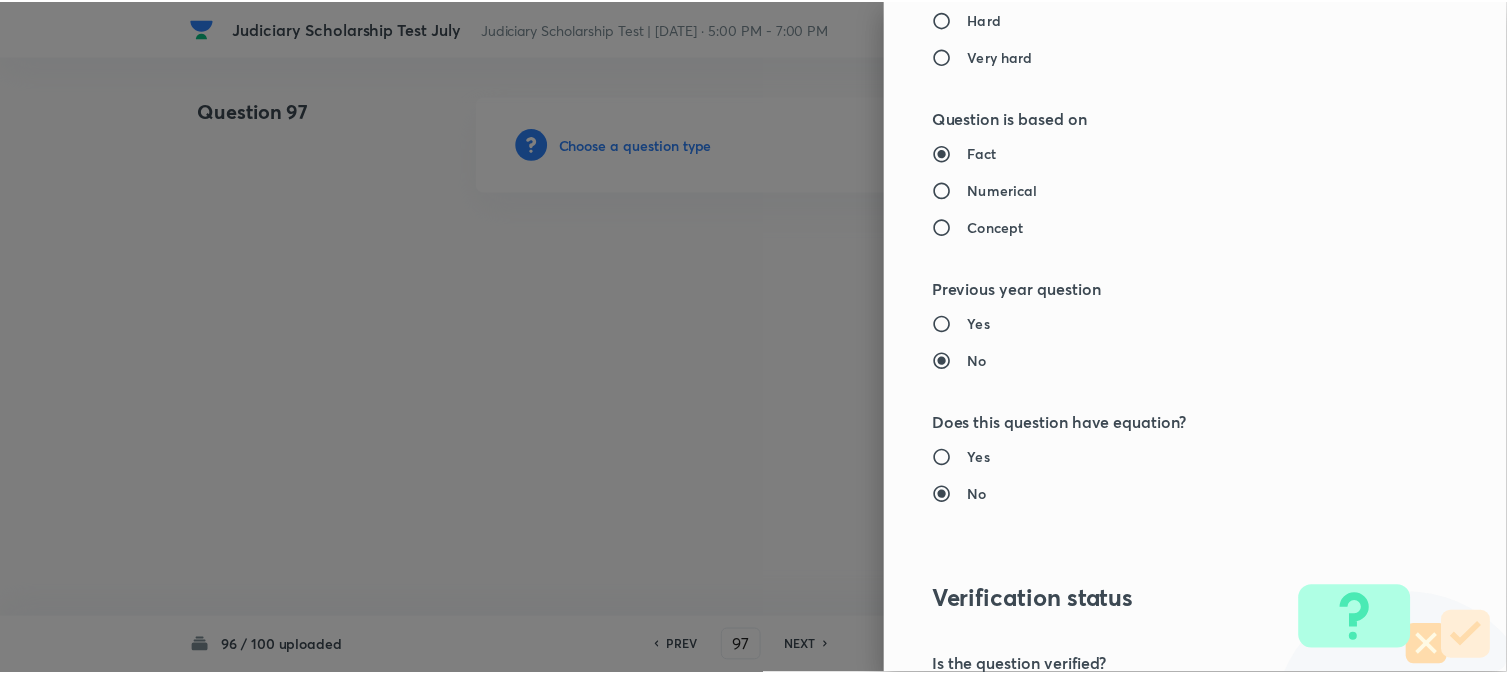 scroll, scrollTop: 2052, scrollLeft: 0, axis: vertical 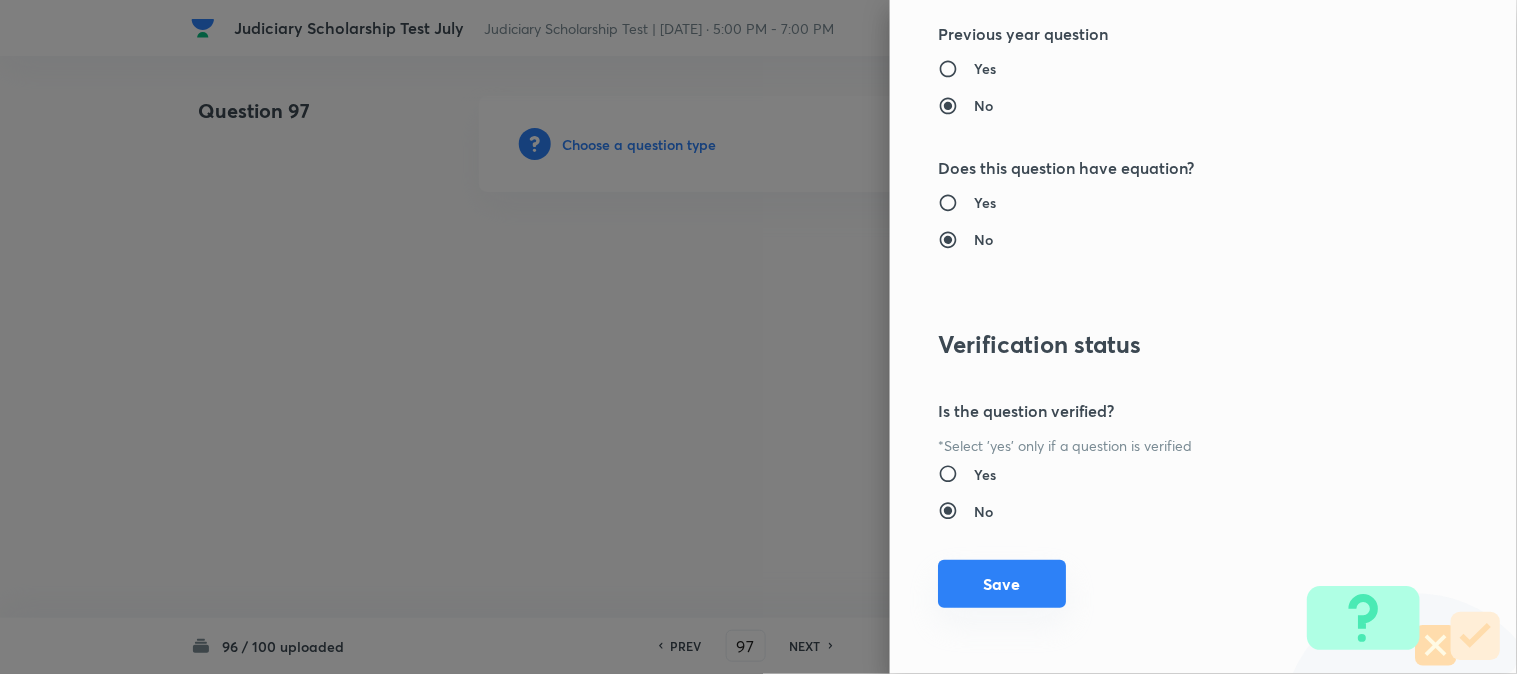 click on "Question settings Question type* Single choice correct Number of options* 2 3 4 5 Does this question have a passage?* Yes No Positive mark 1 ​ Negative Marks (Don’t add negative sign) 0 ​ Syllabus Topic group* Criminal Law ​ Topic* Criminal Procedure Code ​ Concept* Constitution Of Criminal Courts And Offices ​ Sub-concept* Constitution Of Criminal Courts And Offices ​ Concept-field ​ Additional details Question Difficulty Very easy Easy Moderate Hard Very hard Question is based on Fact Numerical Concept Previous year question Yes No Does this question have equation? Yes No Verification status Is the question verified? *Select 'yes' only if a question is verified Yes No Save" at bounding box center [1203, 337] 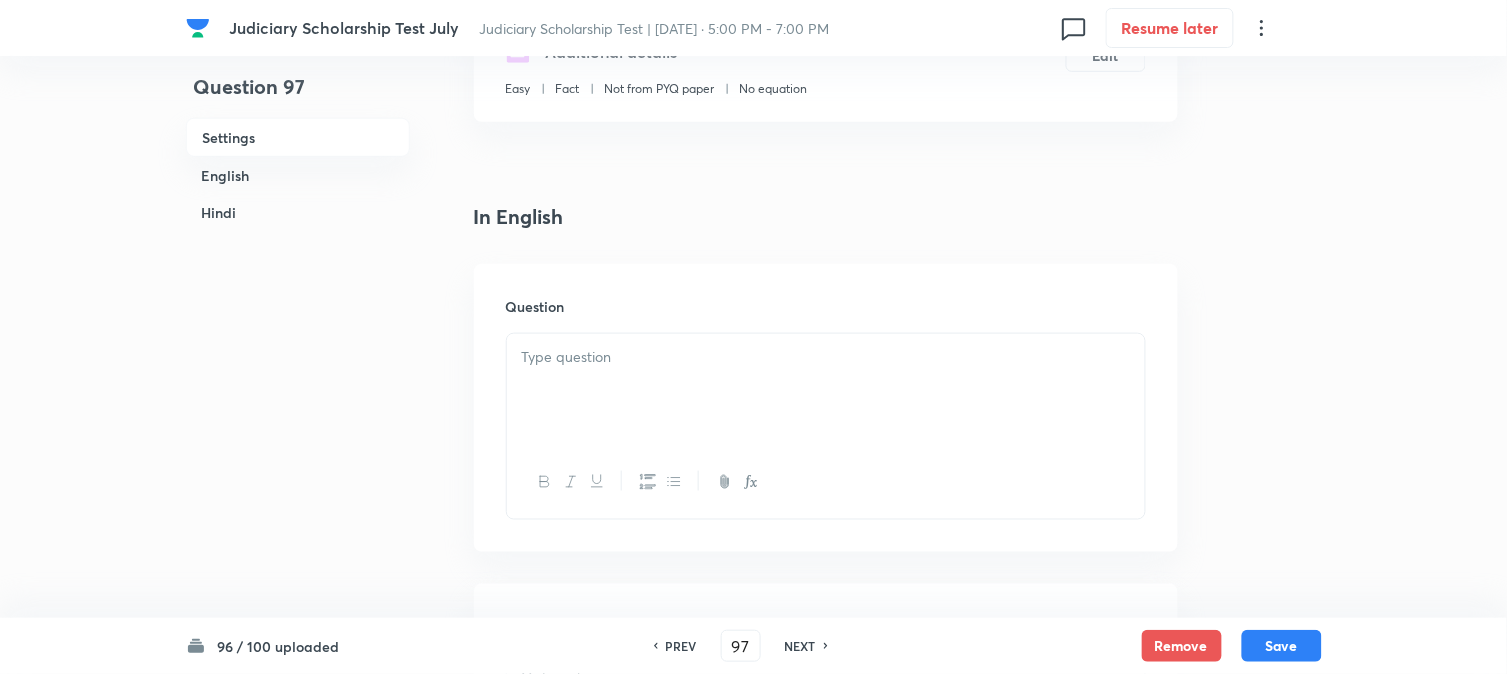 scroll, scrollTop: 590, scrollLeft: 0, axis: vertical 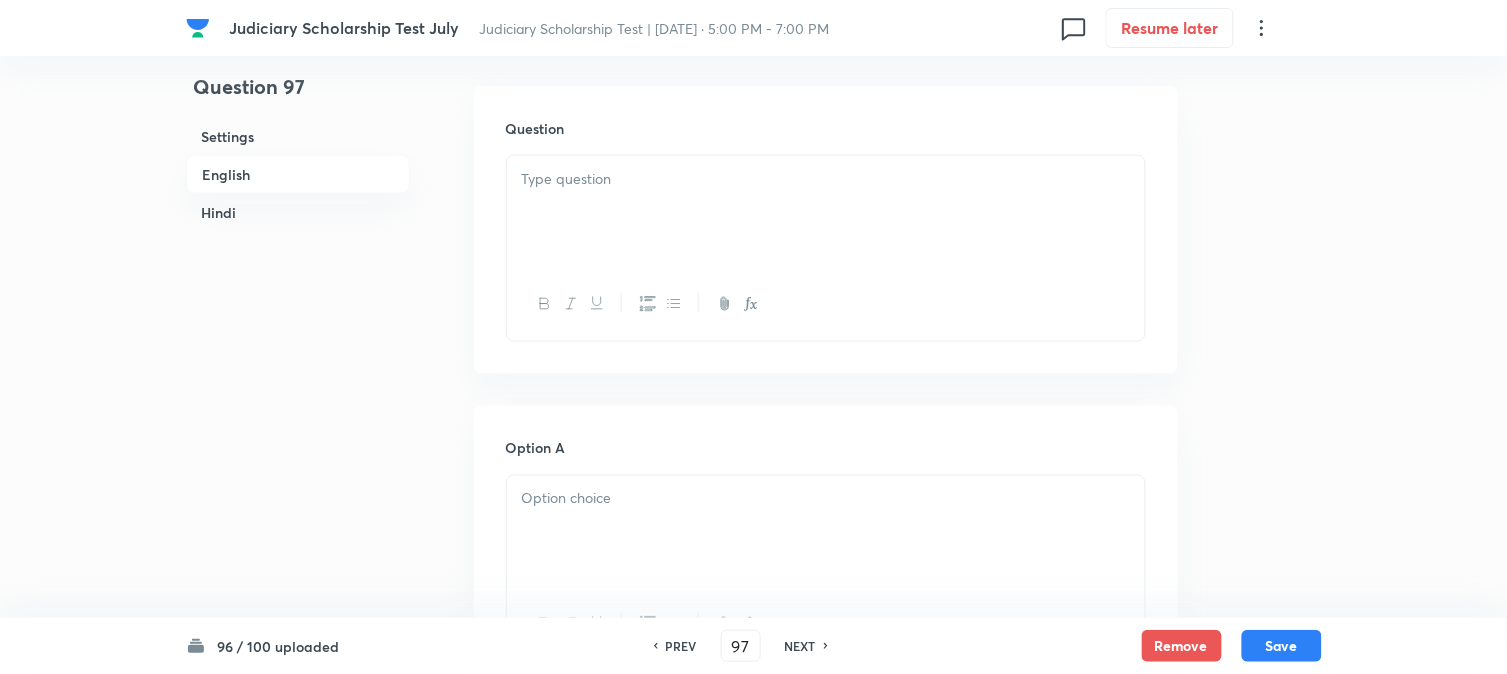 click at bounding box center (826, 179) 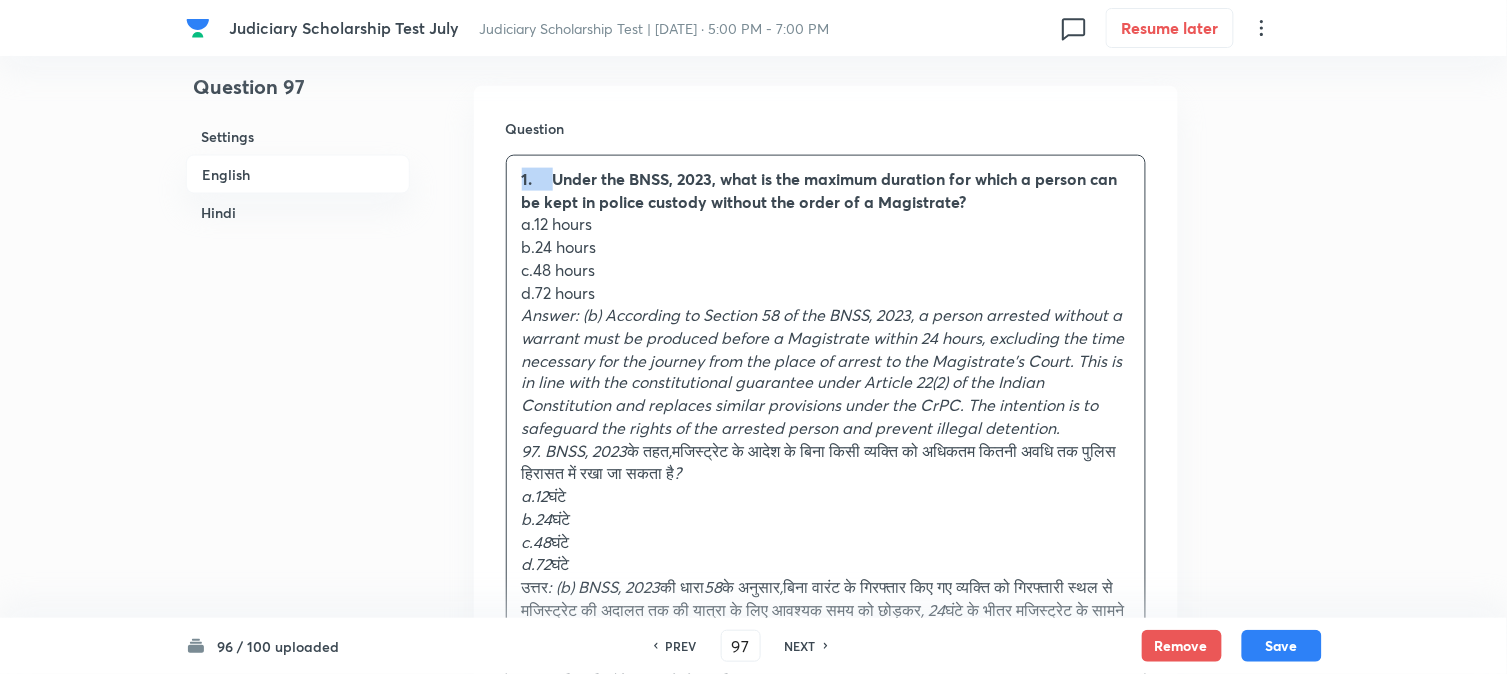 drag, startPoint x: 552, startPoint y: 173, endPoint x: 478, endPoint y: 164, distance: 74.54529 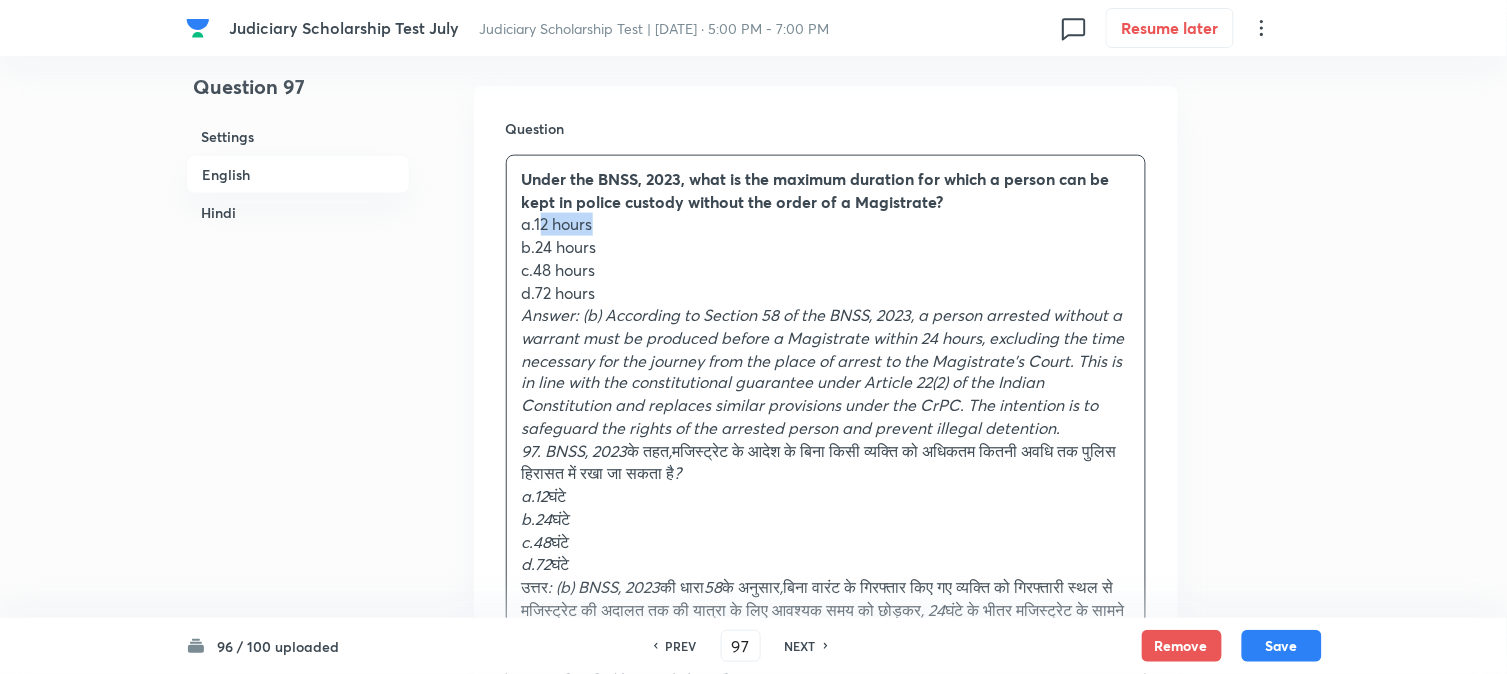drag, startPoint x: 537, startPoint y: 222, endPoint x: 613, endPoint y: 224, distance: 76.02631 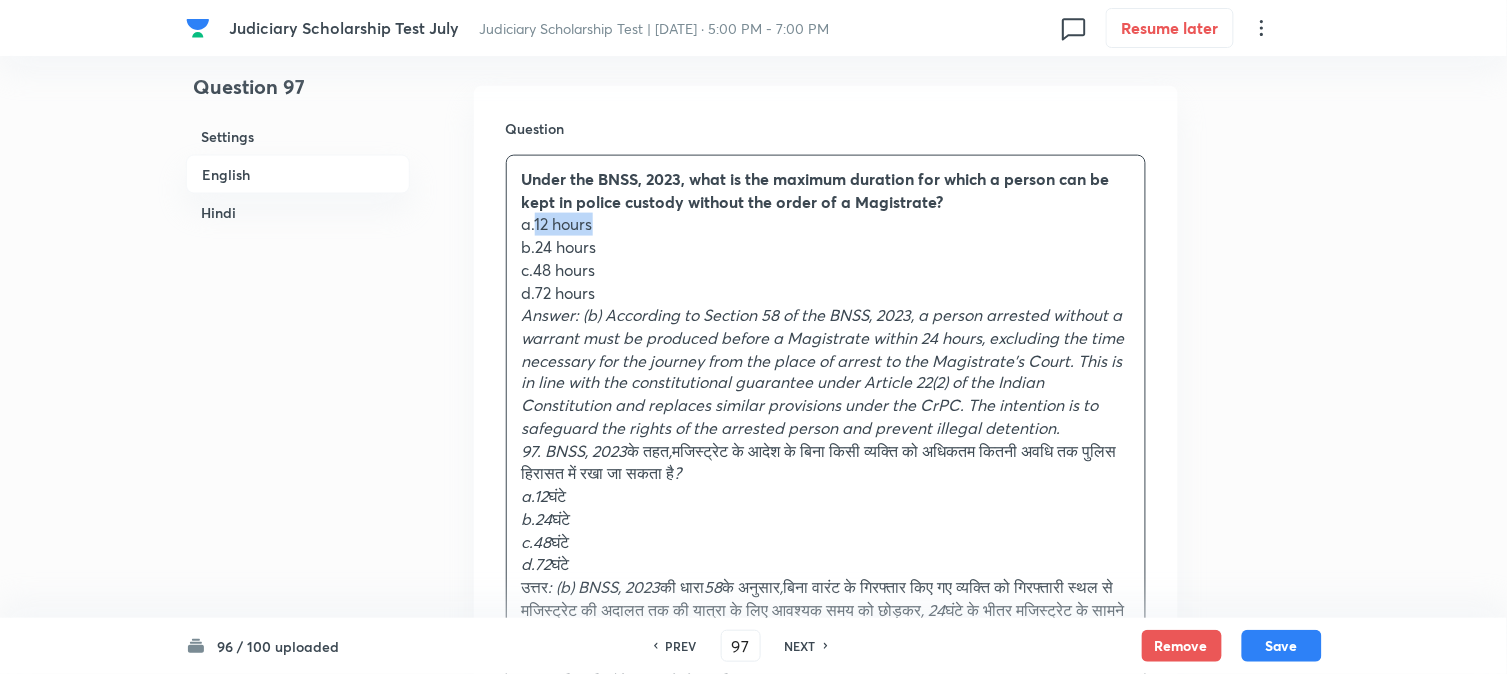 drag, startPoint x: 534, startPoint y: 225, endPoint x: 618, endPoint y: 230, distance: 84.14868 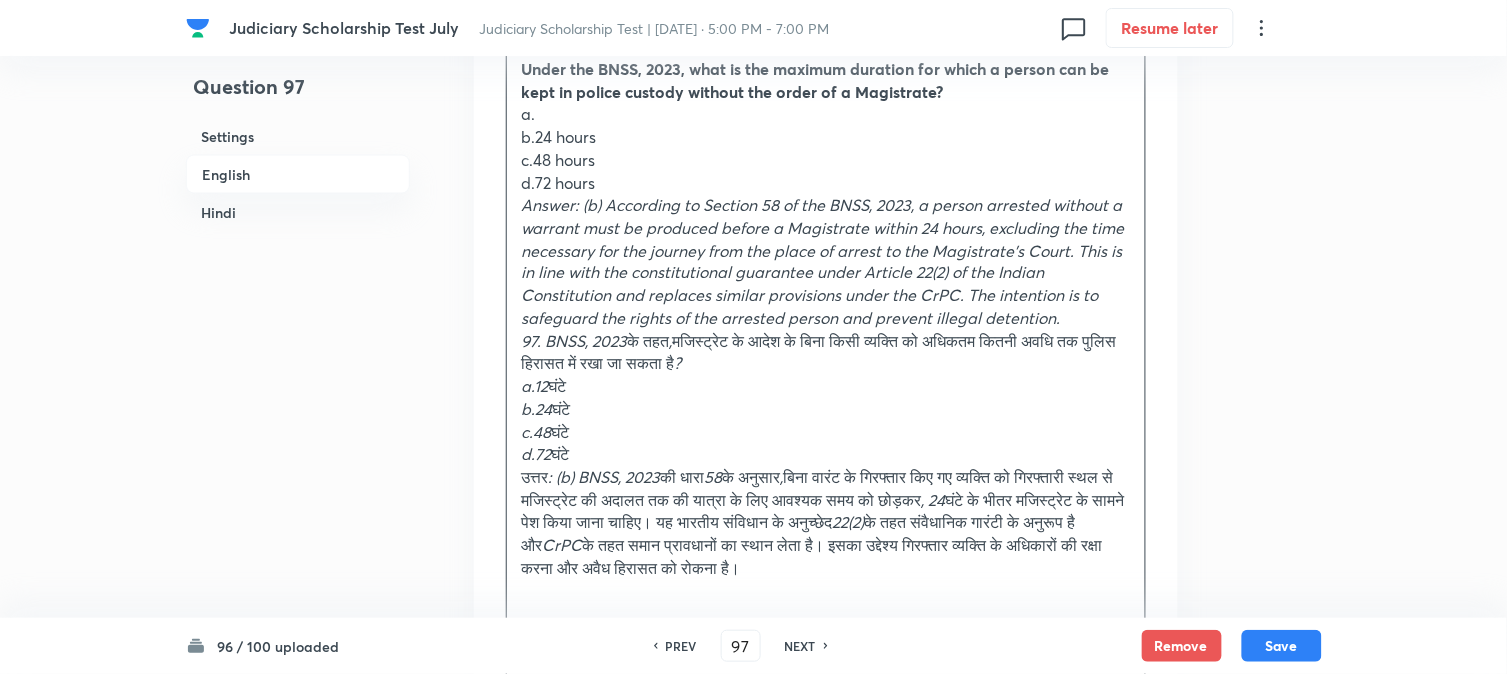 scroll, scrollTop: 1145, scrollLeft: 0, axis: vertical 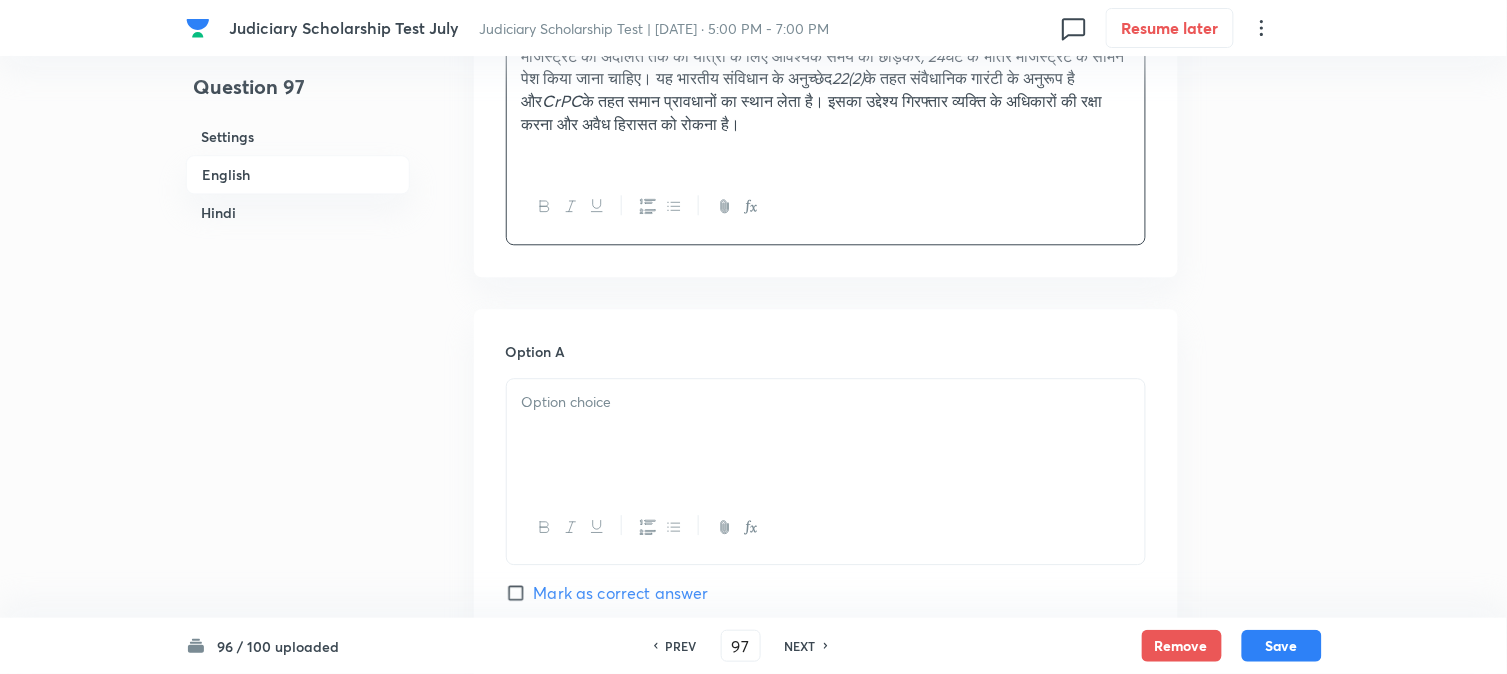 click at bounding box center (826, 435) 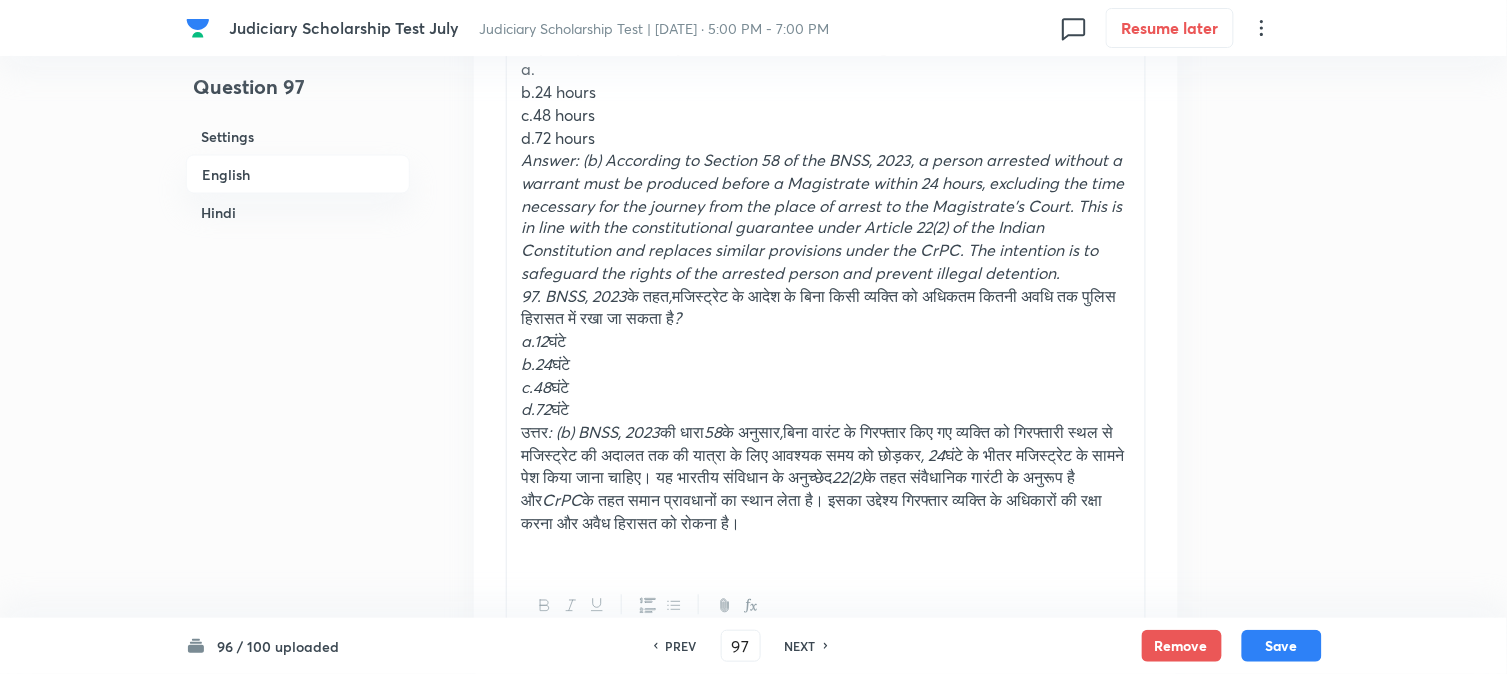 scroll, scrollTop: 701, scrollLeft: 0, axis: vertical 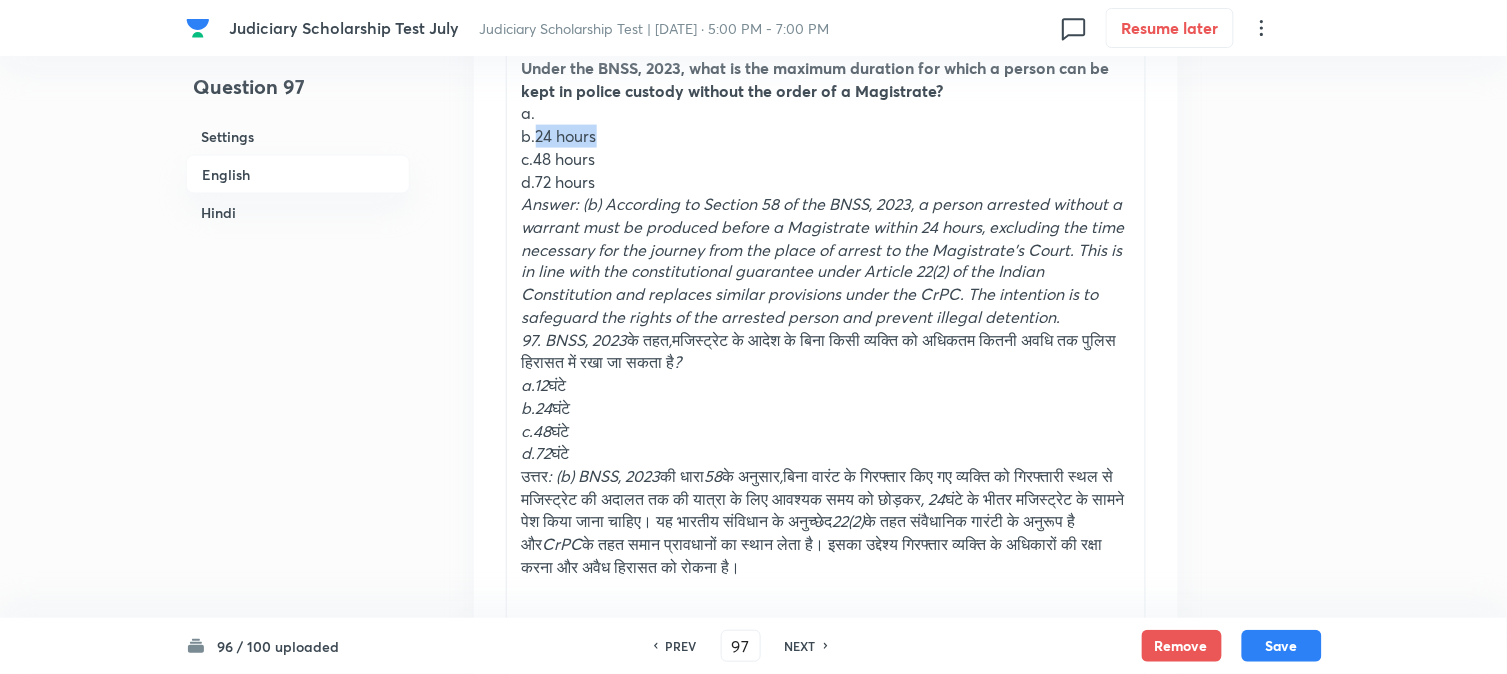 drag, startPoint x: 534, startPoint y: 136, endPoint x: 618, endPoint y: 170, distance: 90.62009 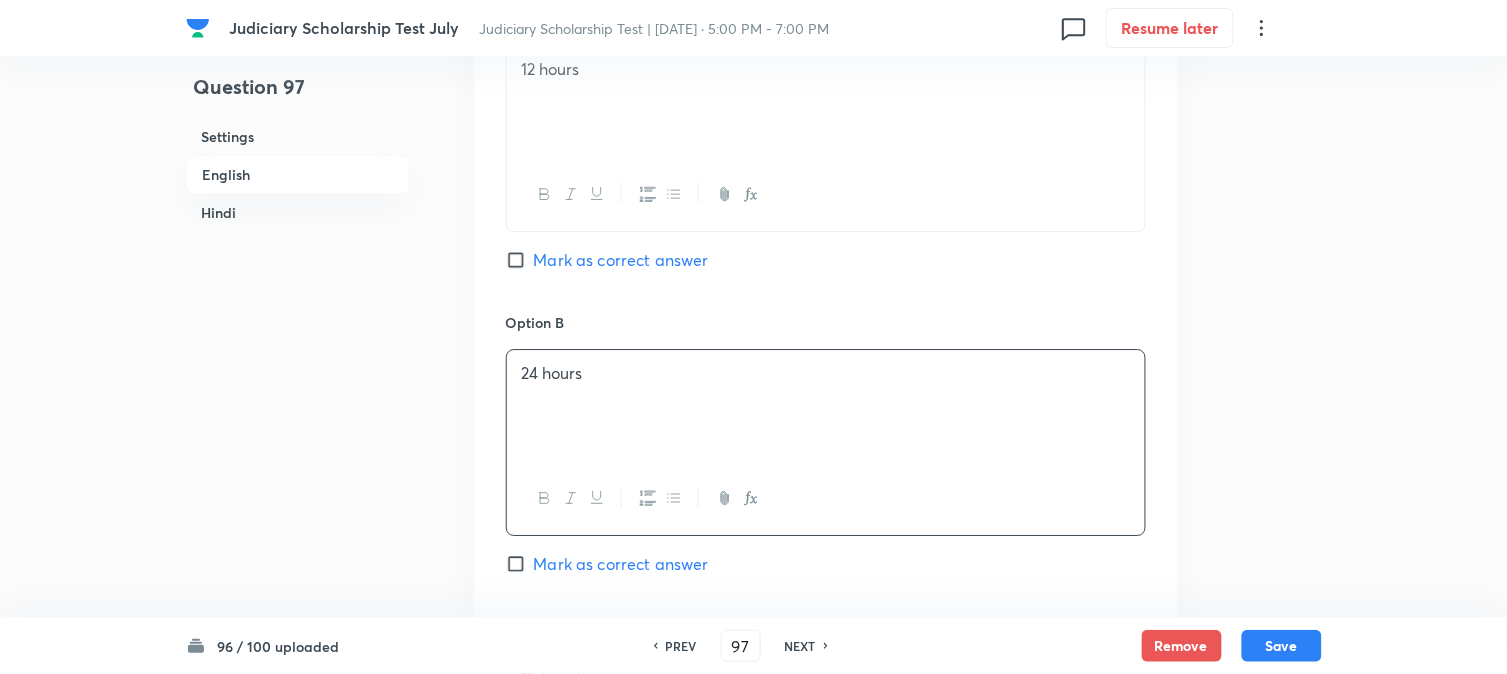 click on "24 hours" at bounding box center [826, 406] 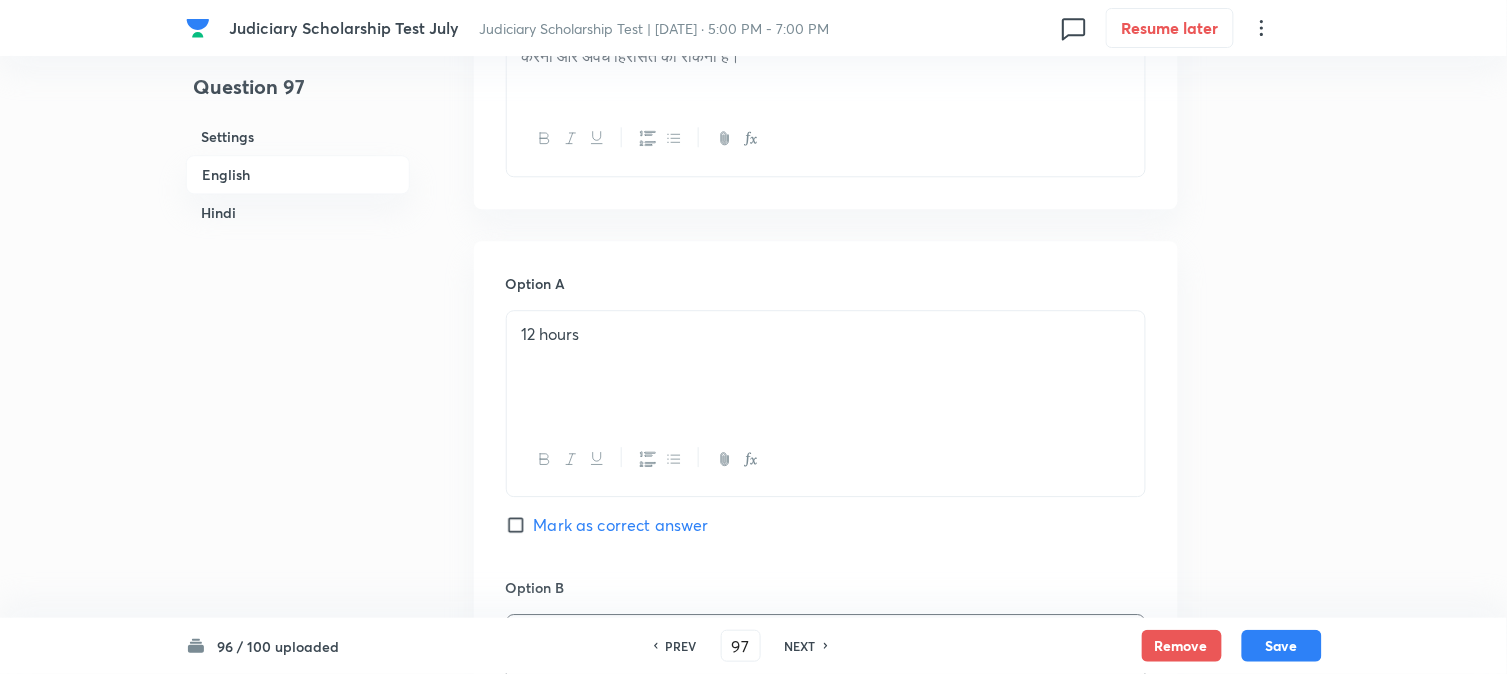 scroll, scrollTop: 701, scrollLeft: 0, axis: vertical 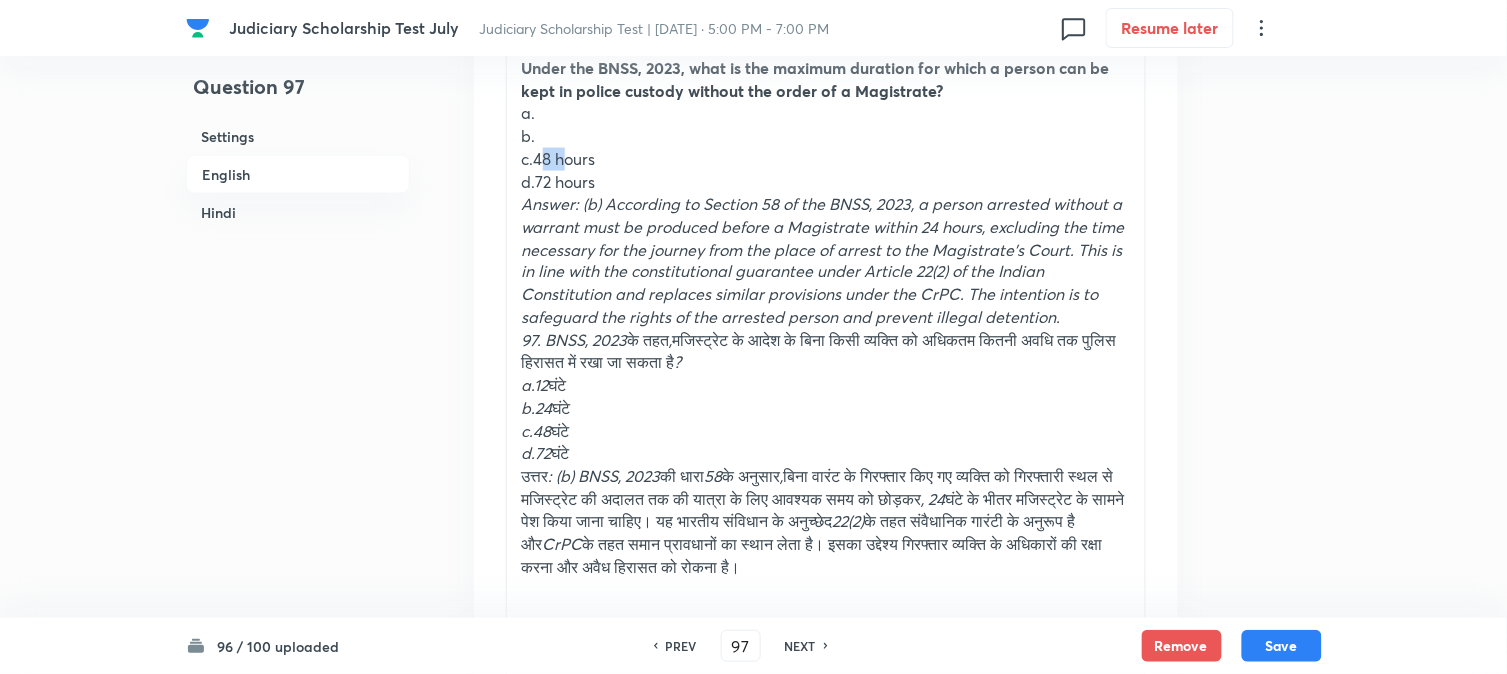 drag, startPoint x: 538, startPoint y: 158, endPoint x: 551, endPoint y: 153, distance: 13.928389 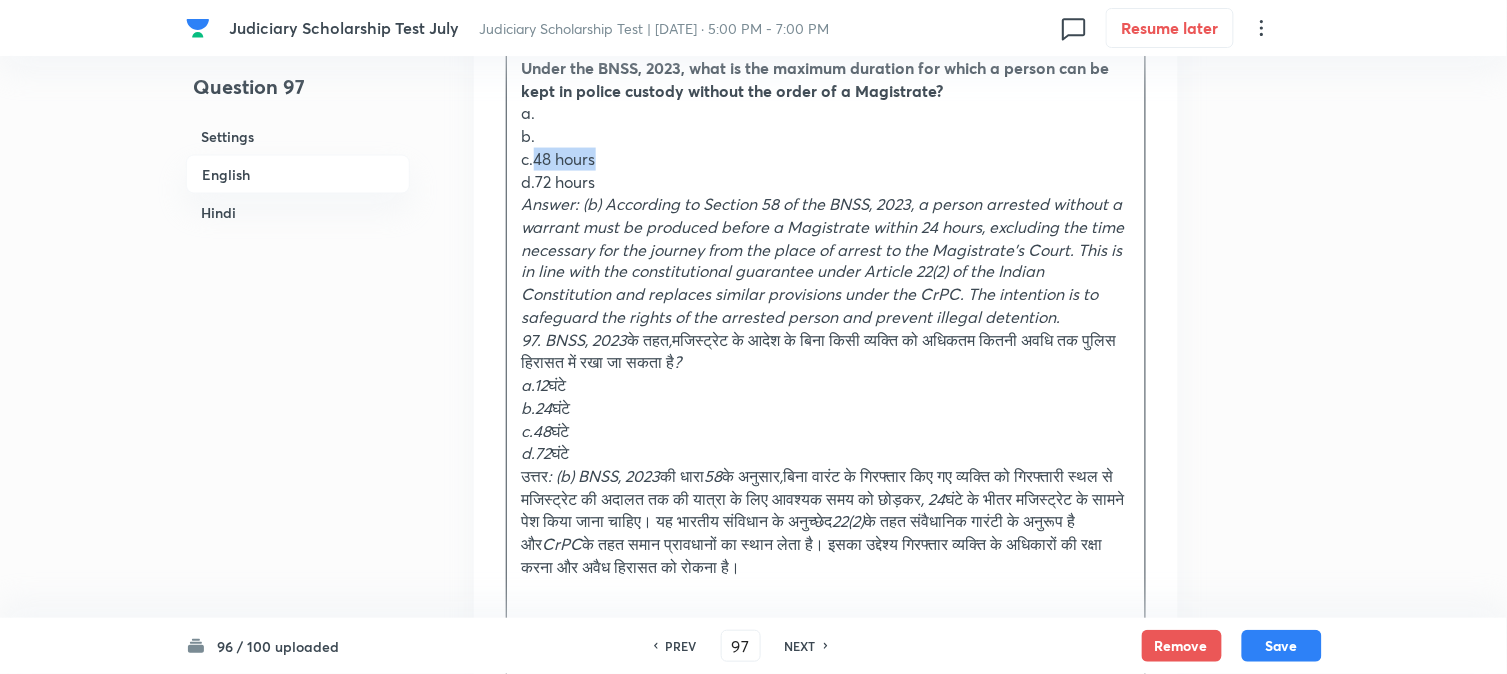 drag, startPoint x: 537, startPoint y: 154, endPoint x: 611, endPoint y: 157, distance: 74.06078 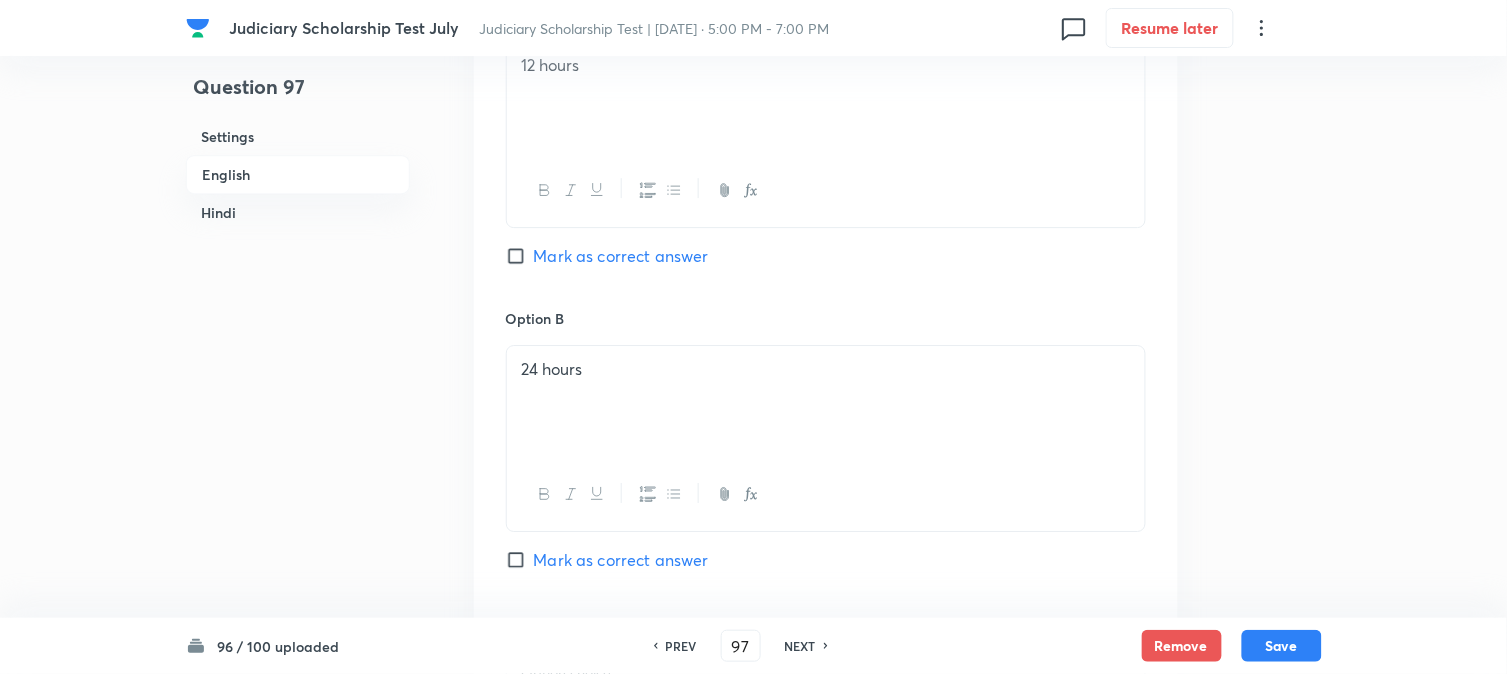 scroll, scrollTop: 1590, scrollLeft: 0, axis: vertical 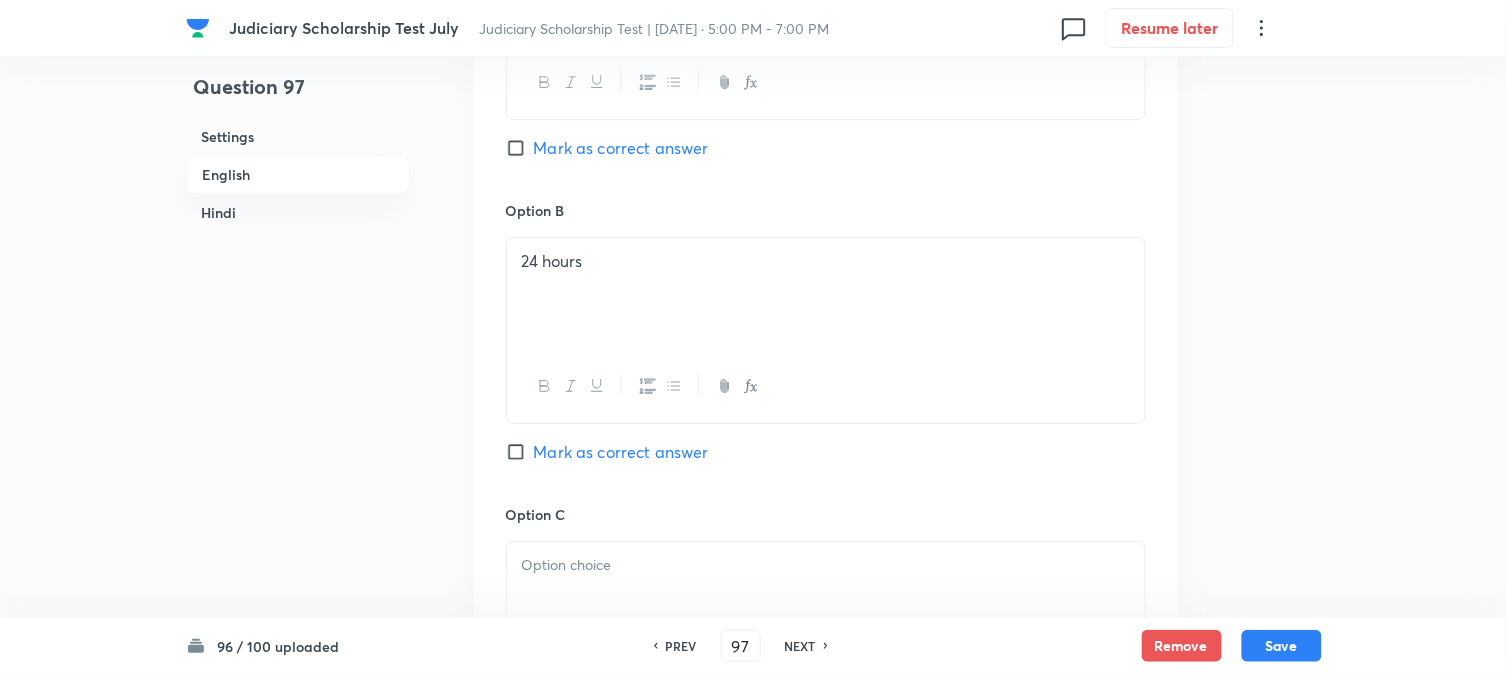 click on "Mark as correct answer" at bounding box center (621, 452) 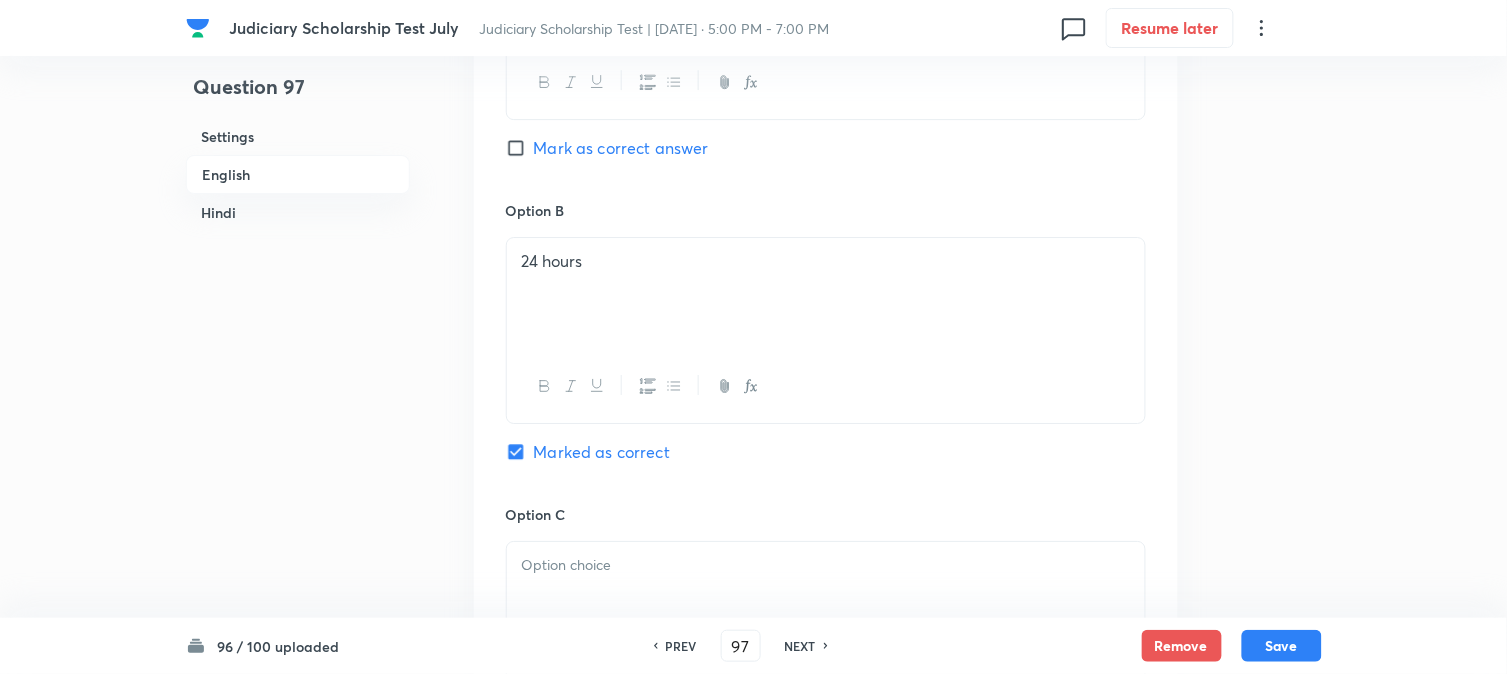 checkbox on "true" 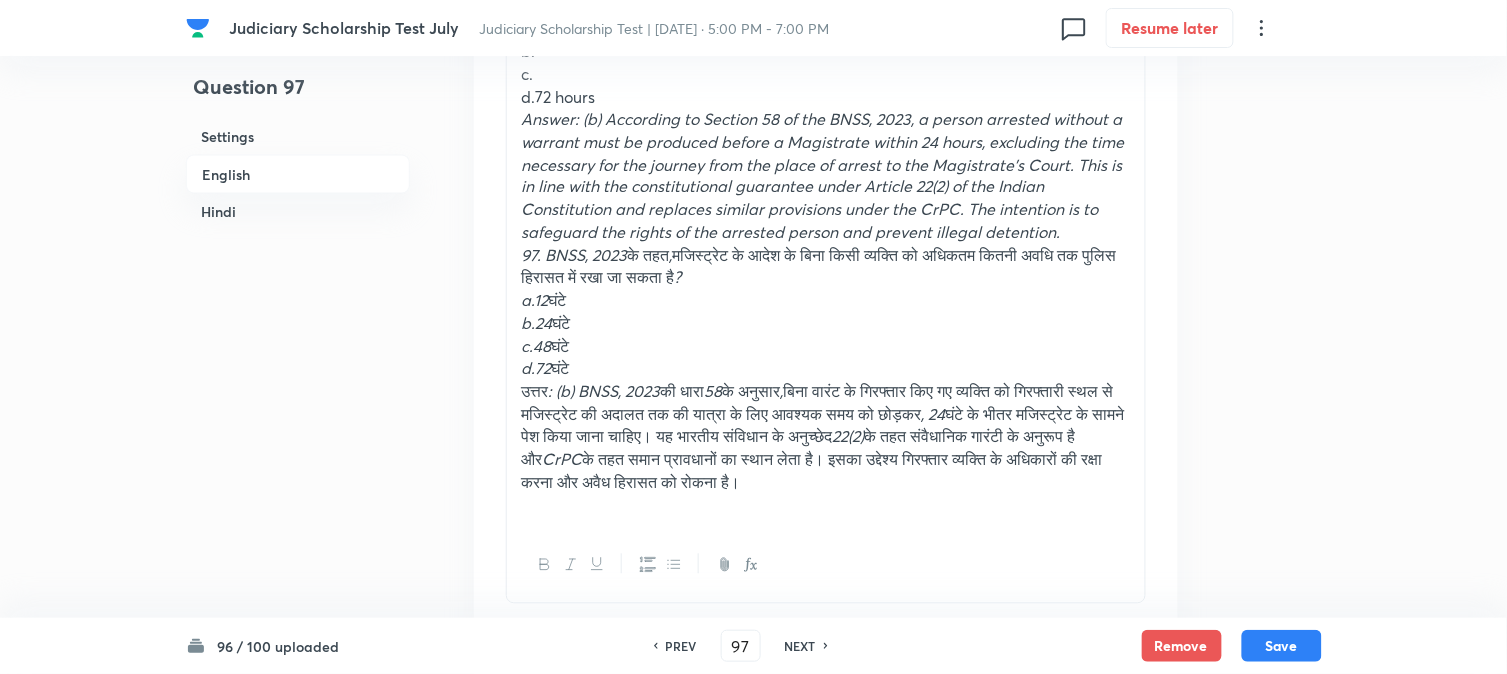 scroll, scrollTop: 701, scrollLeft: 0, axis: vertical 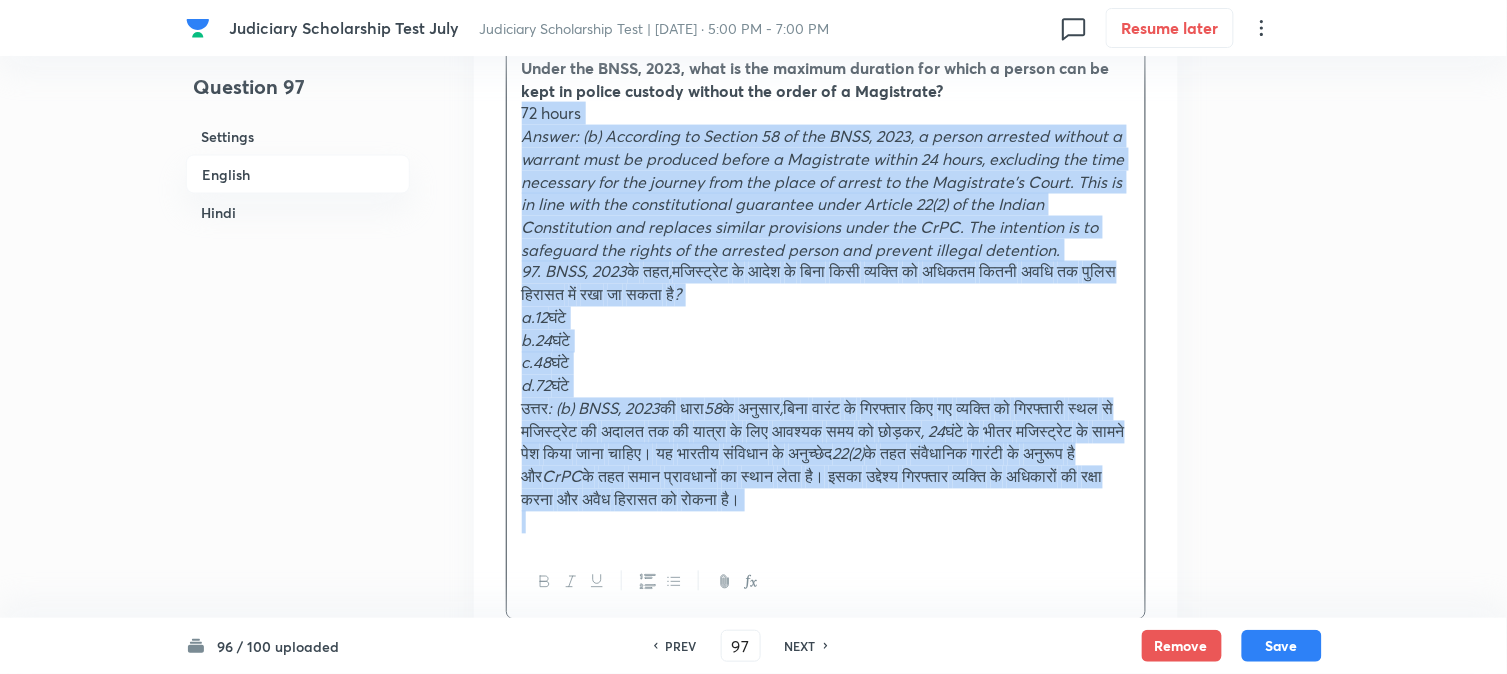 drag, startPoint x: 535, startPoint y: 181, endPoint x: 1118, endPoint y: 525, distance: 676.92316 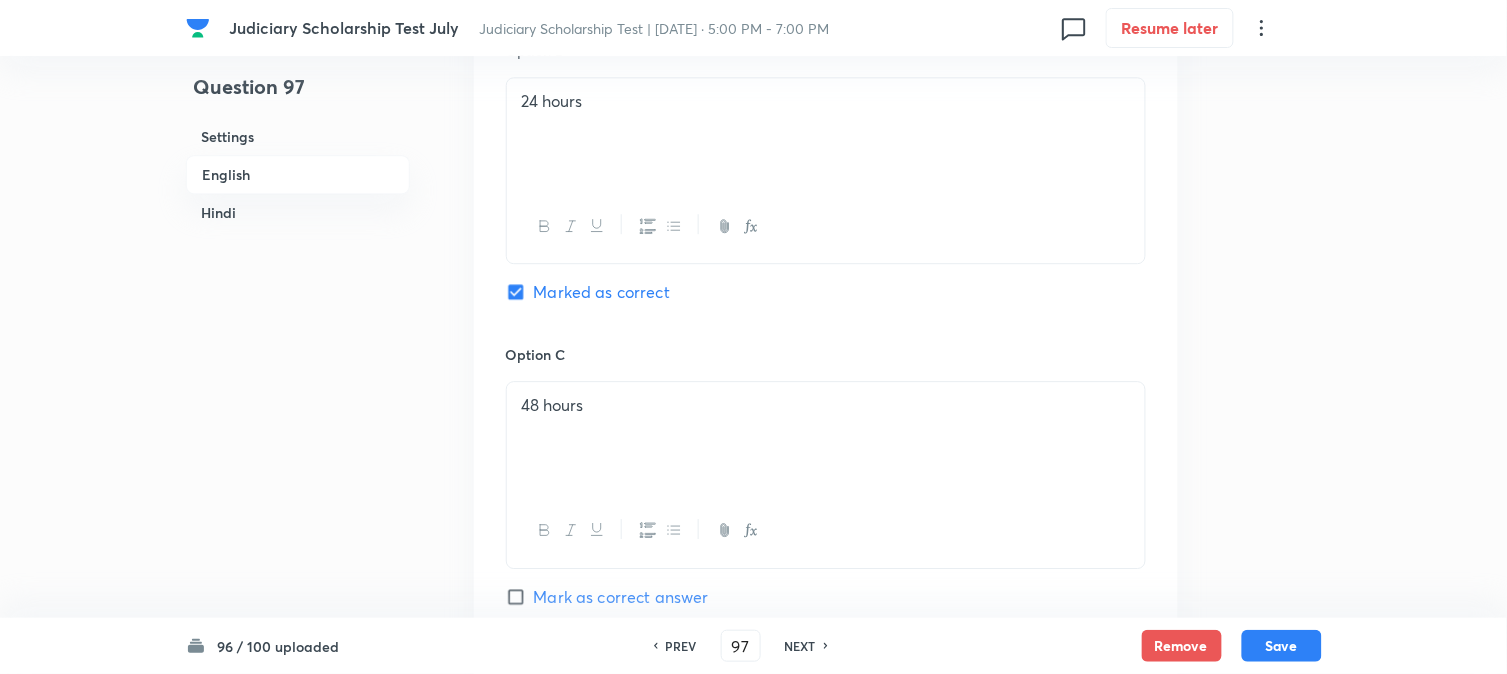 scroll, scrollTop: 1701, scrollLeft: 0, axis: vertical 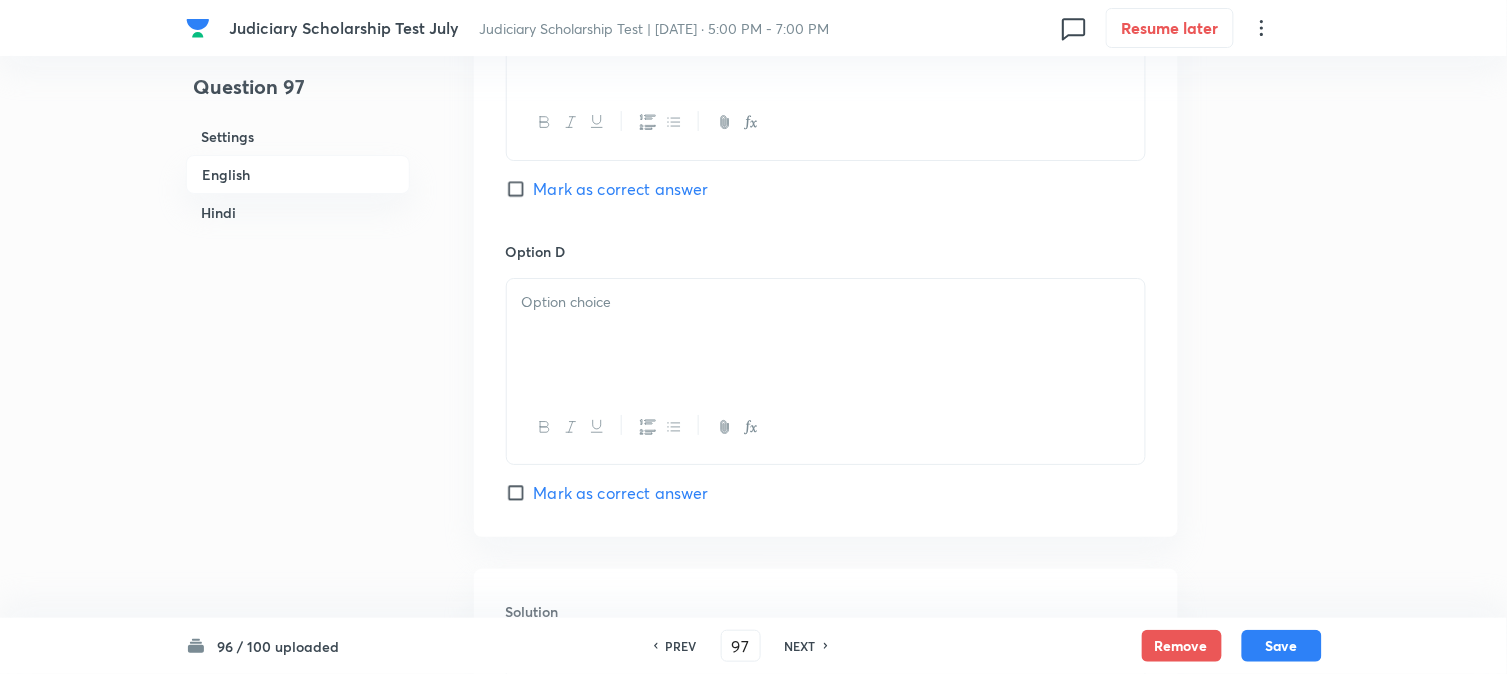 click at bounding box center [826, 335] 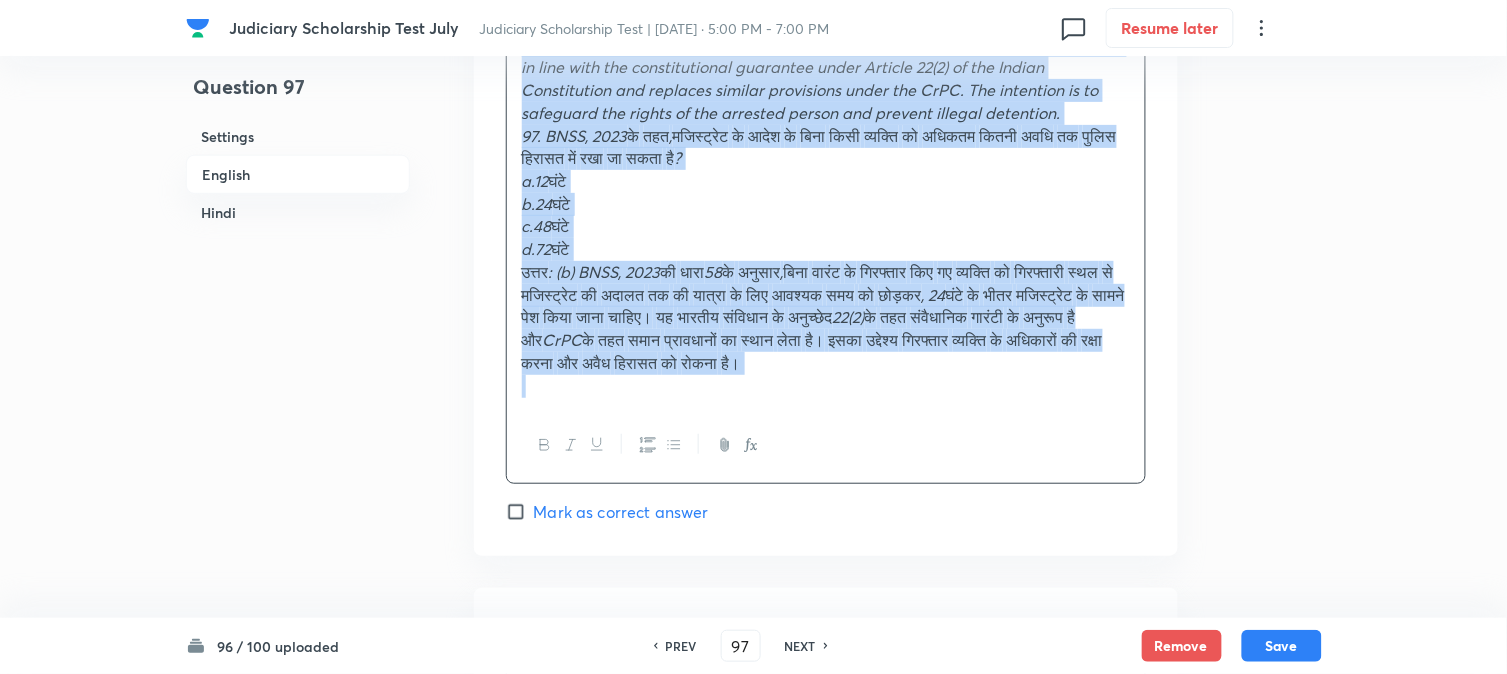 drag, startPoint x: 517, startPoint y: 327, endPoint x: 963, endPoint y: 386, distance: 449.88553 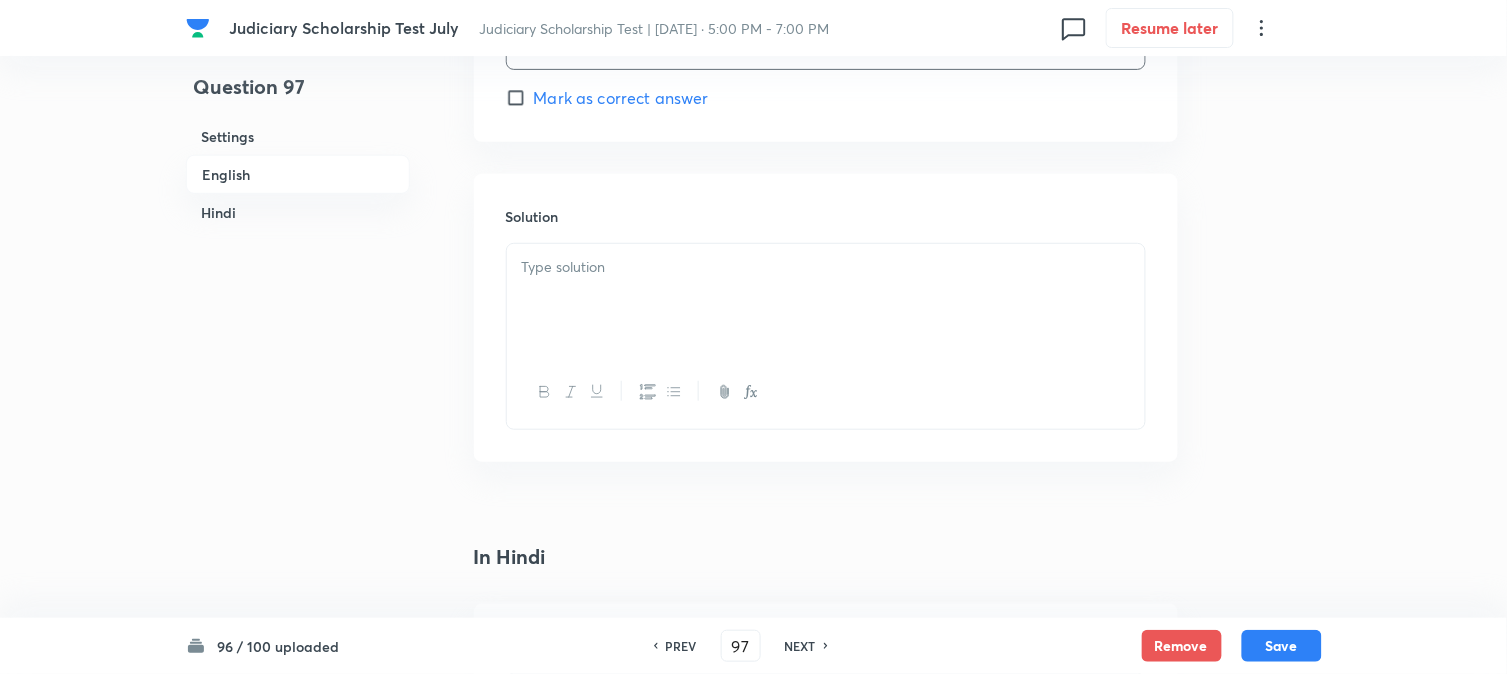 scroll, scrollTop: 2248, scrollLeft: 0, axis: vertical 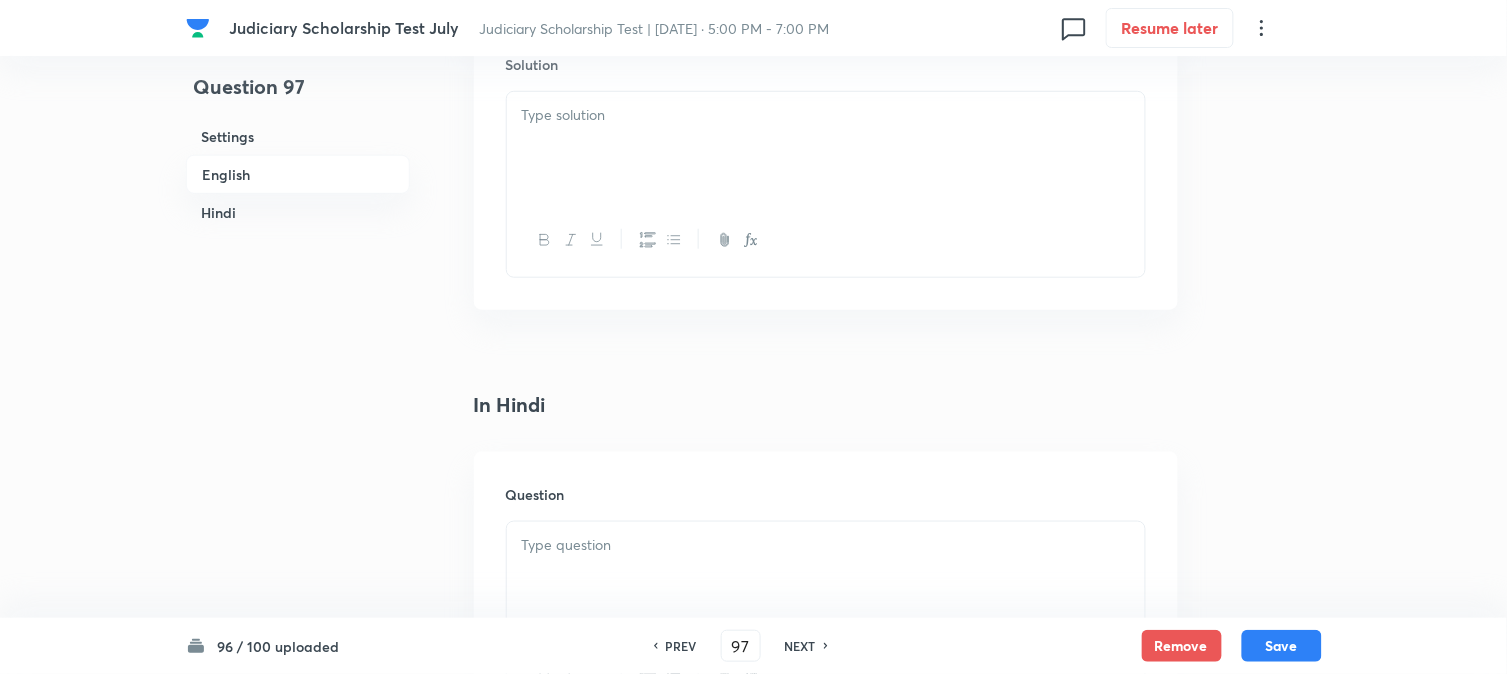click at bounding box center (826, 148) 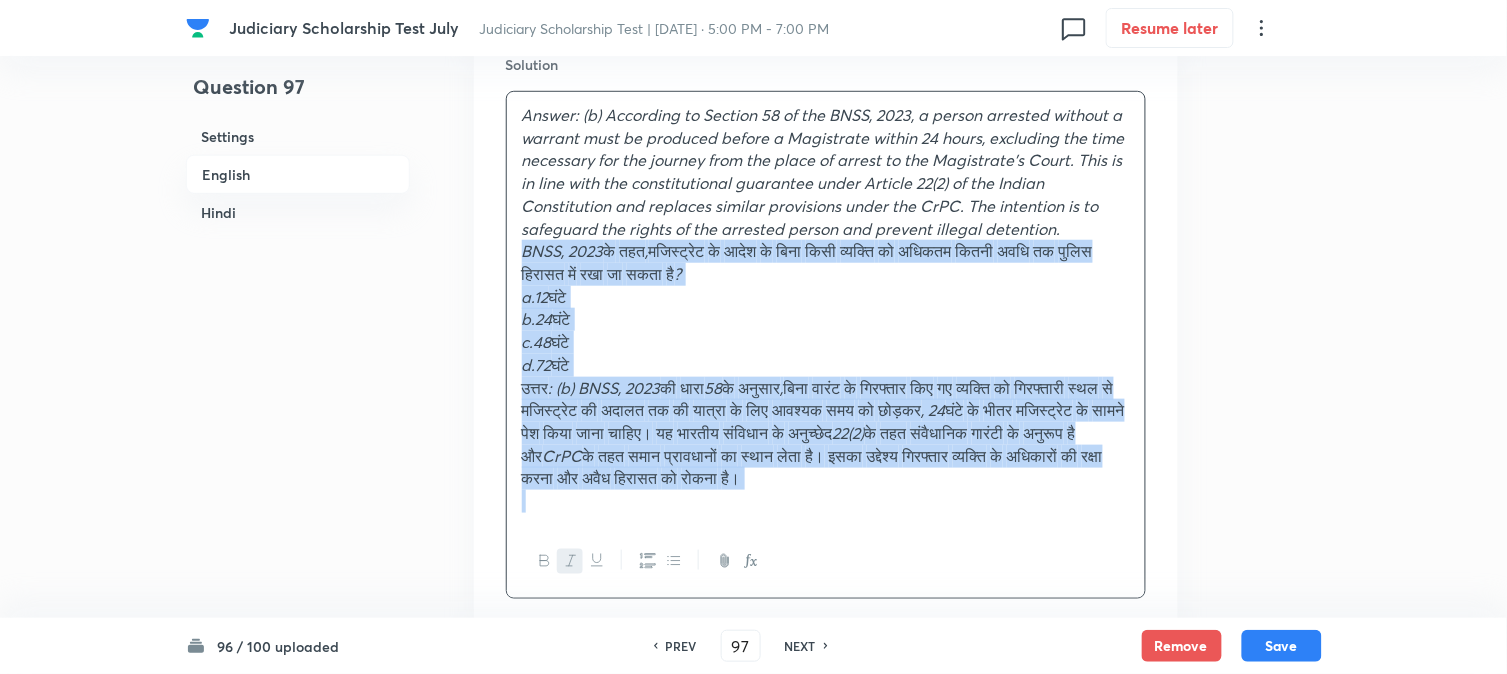 drag, startPoint x: 548, startPoint y: 257, endPoint x: 1181, endPoint y: 520, distance: 685.4619 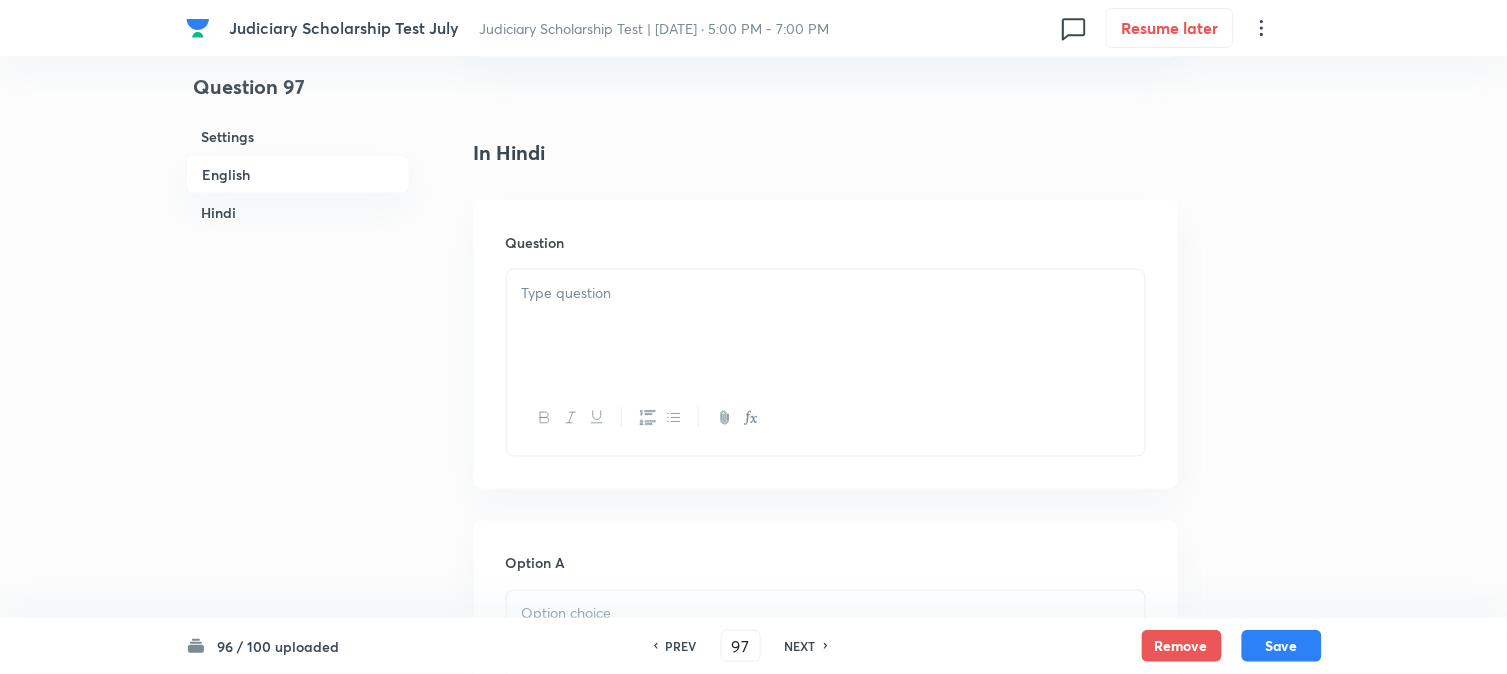scroll, scrollTop: 2582, scrollLeft: 0, axis: vertical 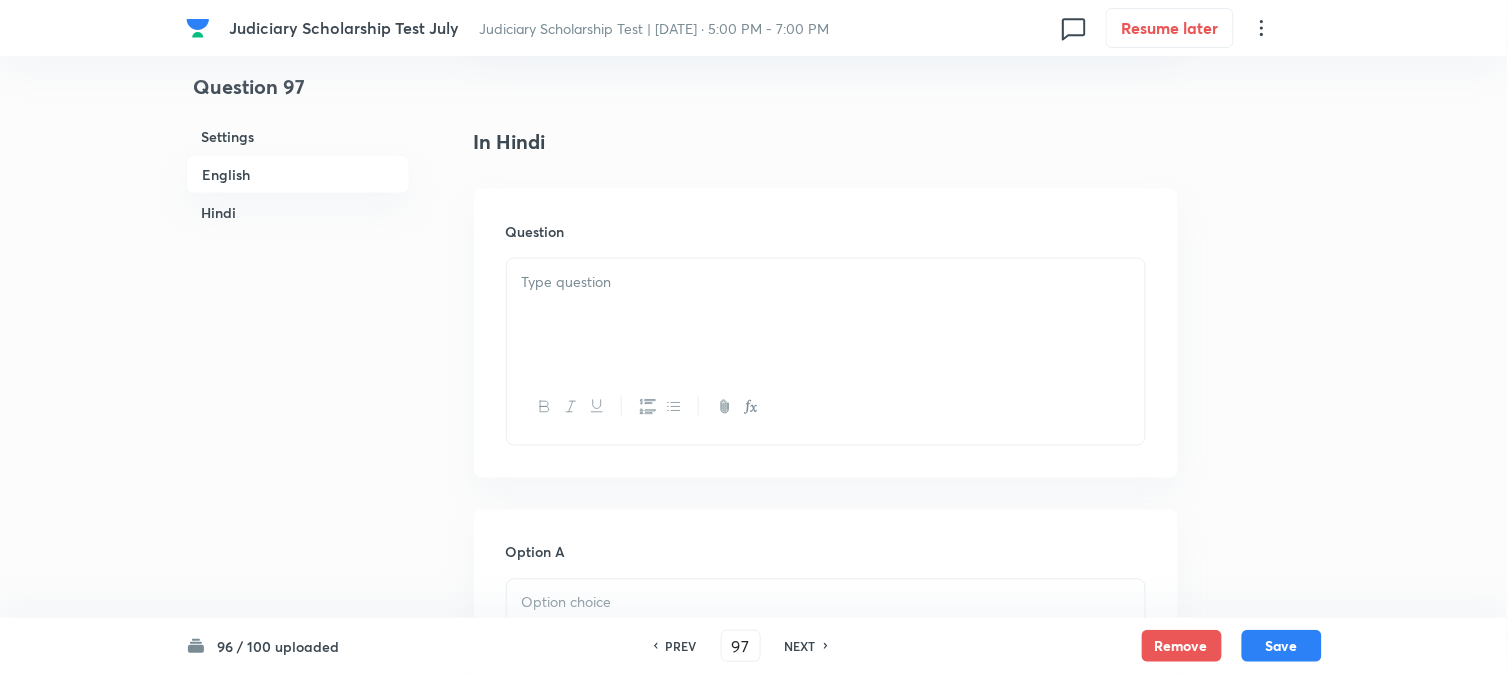 drag, startPoint x: 600, startPoint y: 305, endPoint x: 575, endPoint y: 315, distance: 26.925823 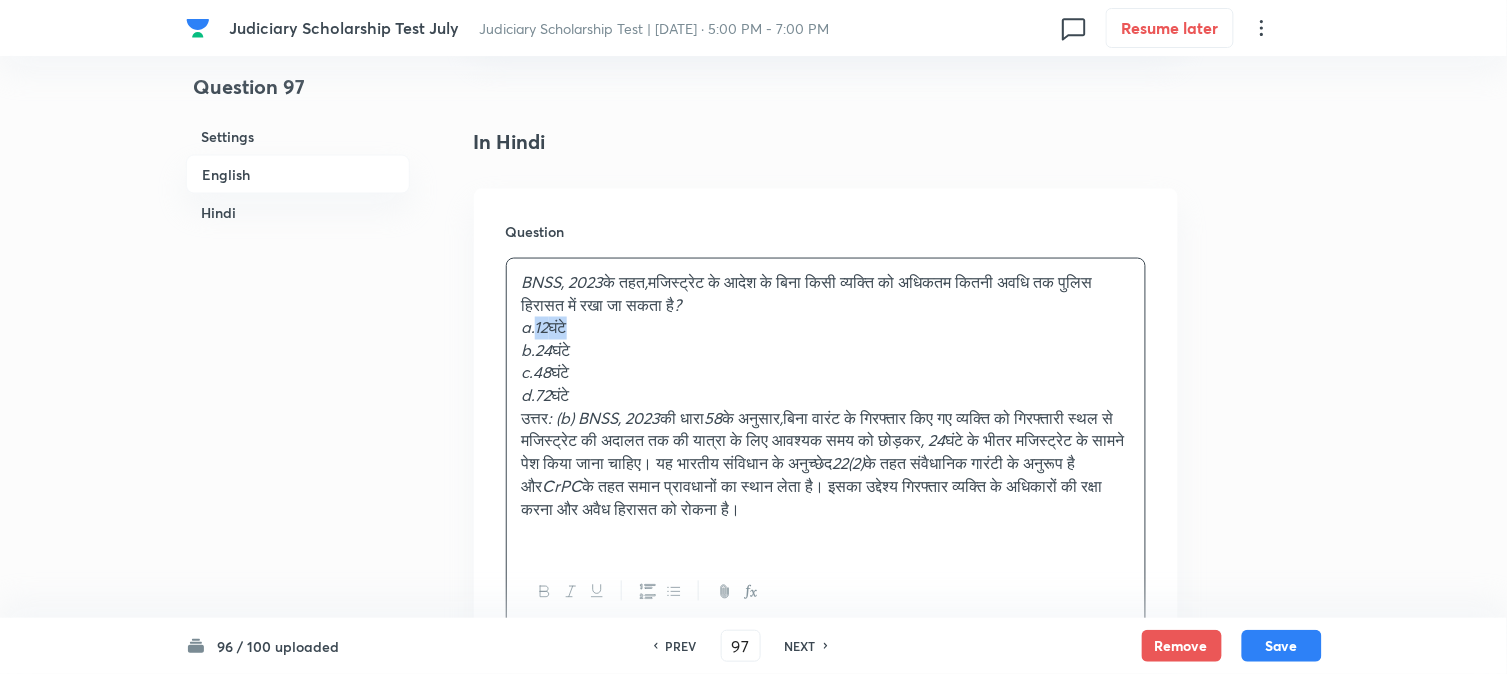 drag, startPoint x: 536, startPoint y: 333, endPoint x: 624, endPoint y: 333, distance: 88 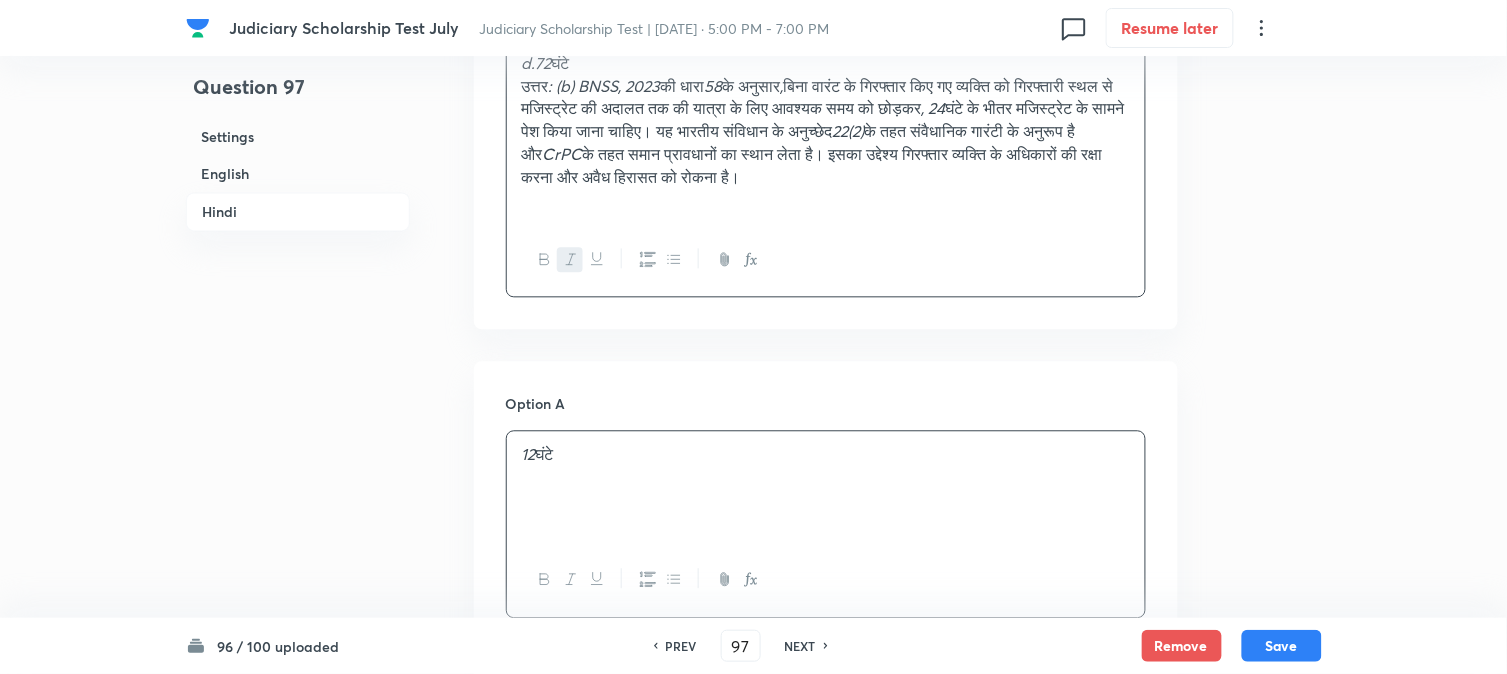 click on "12  घंटे" at bounding box center (826, 487) 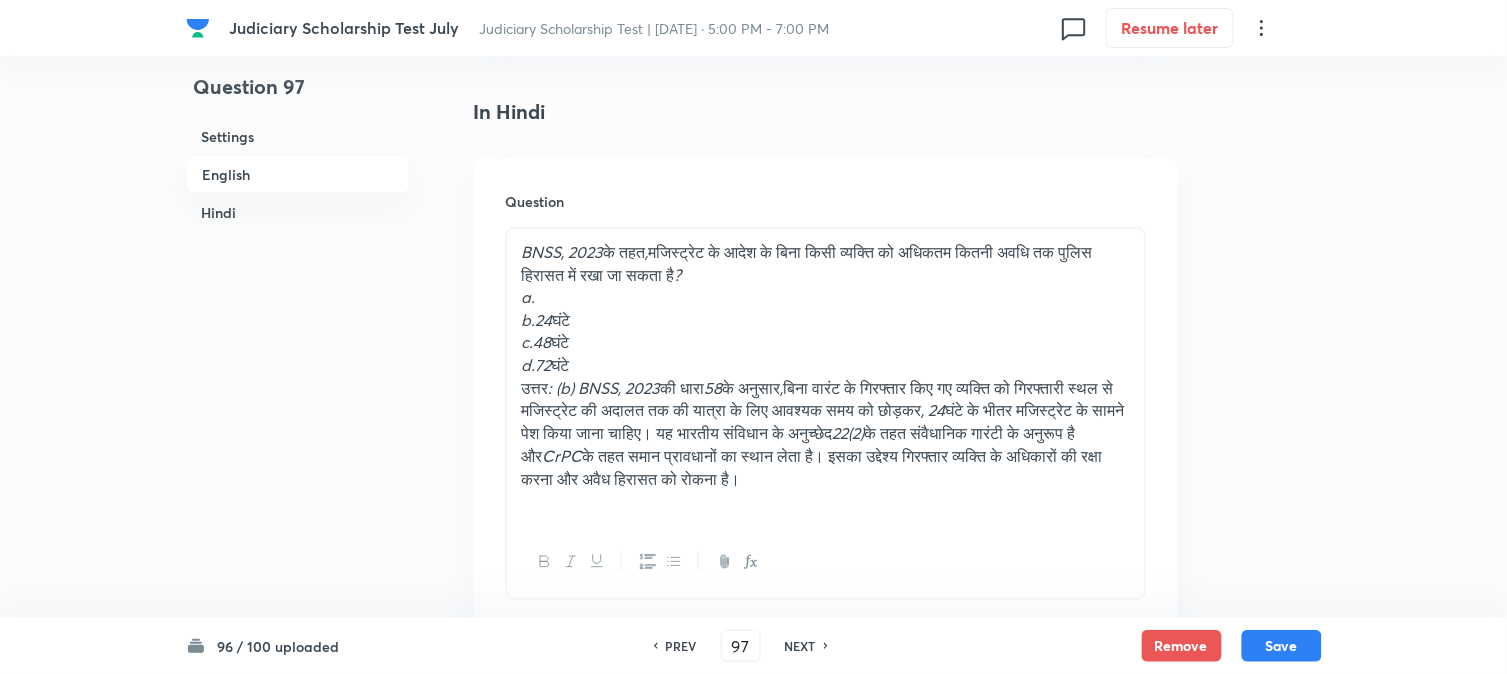 scroll, scrollTop: 2582, scrollLeft: 0, axis: vertical 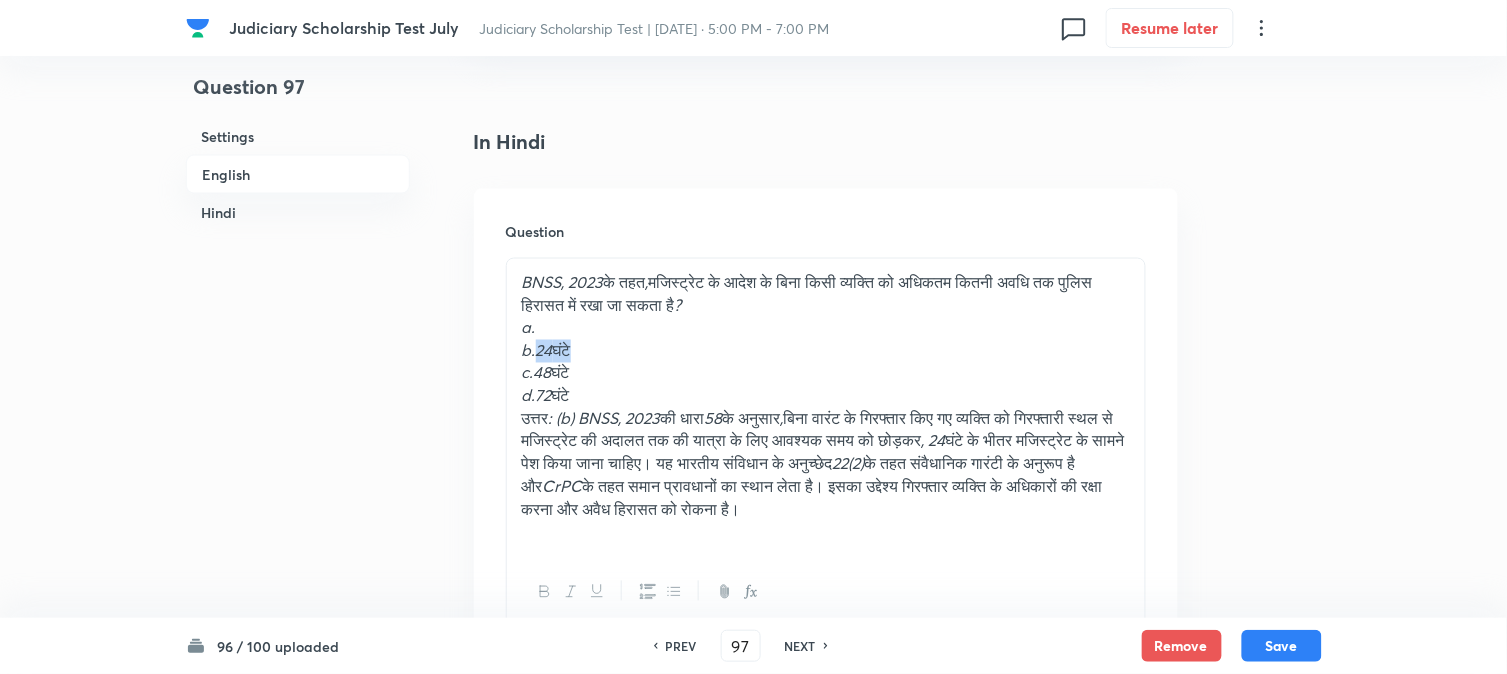 drag, startPoint x: 538, startPoint y: 353, endPoint x: 618, endPoint y: 354, distance: 80.00625 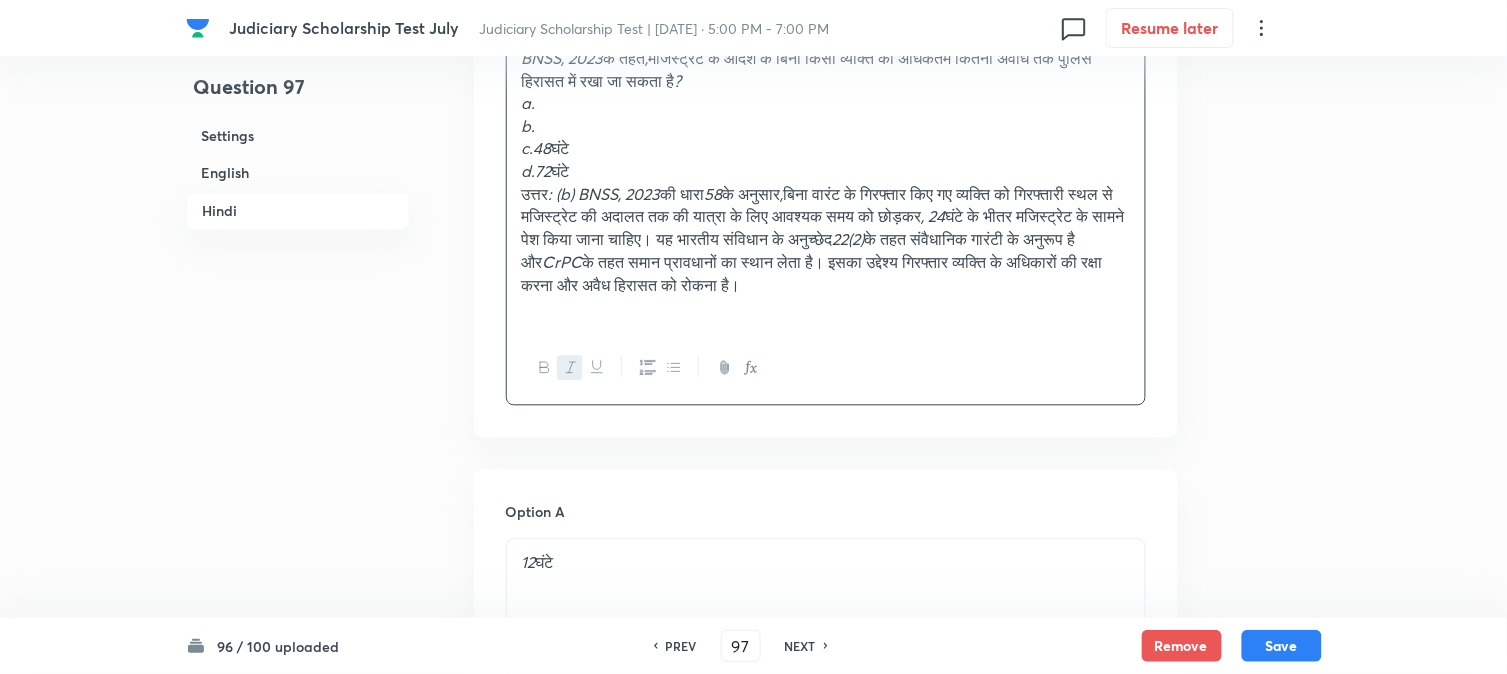 scroll, scrollTop: 3360, scrollLeft: 0, axis: vertical 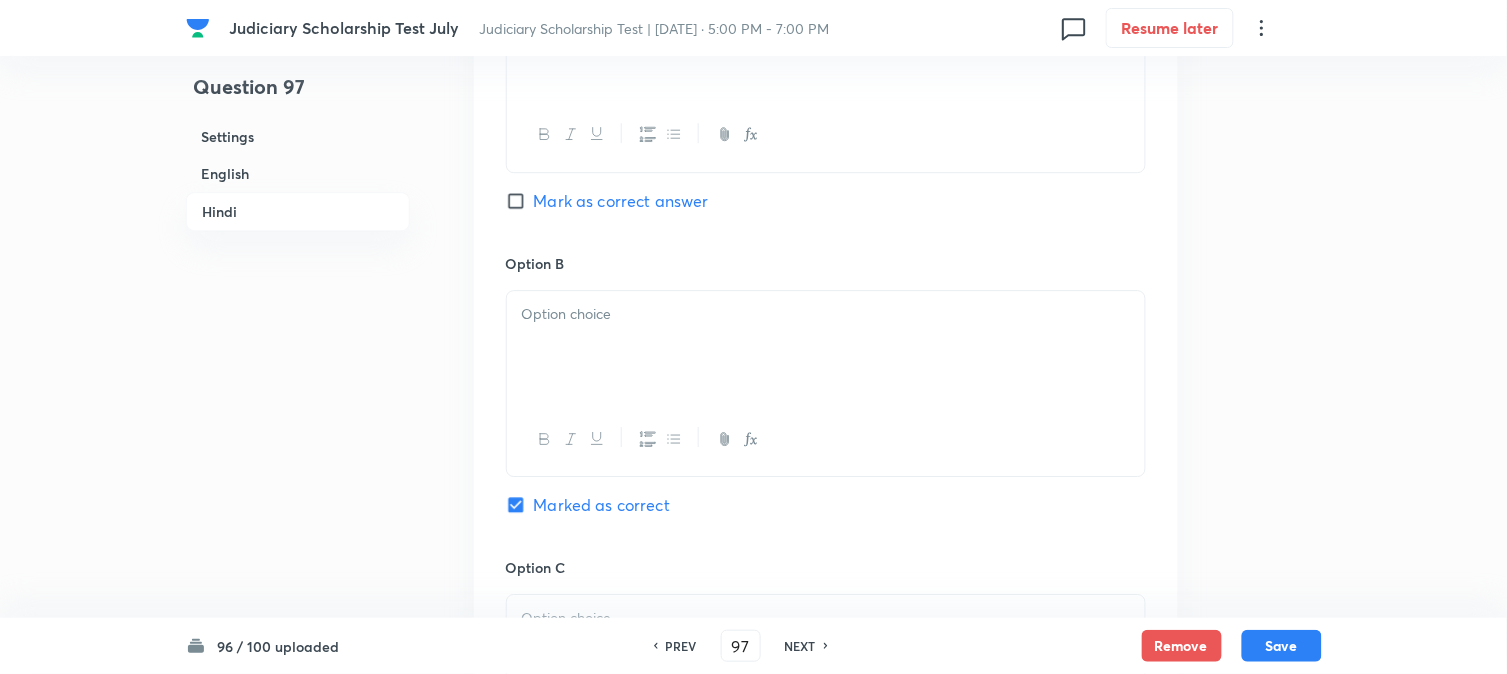 click at bounding box center (826, 439) 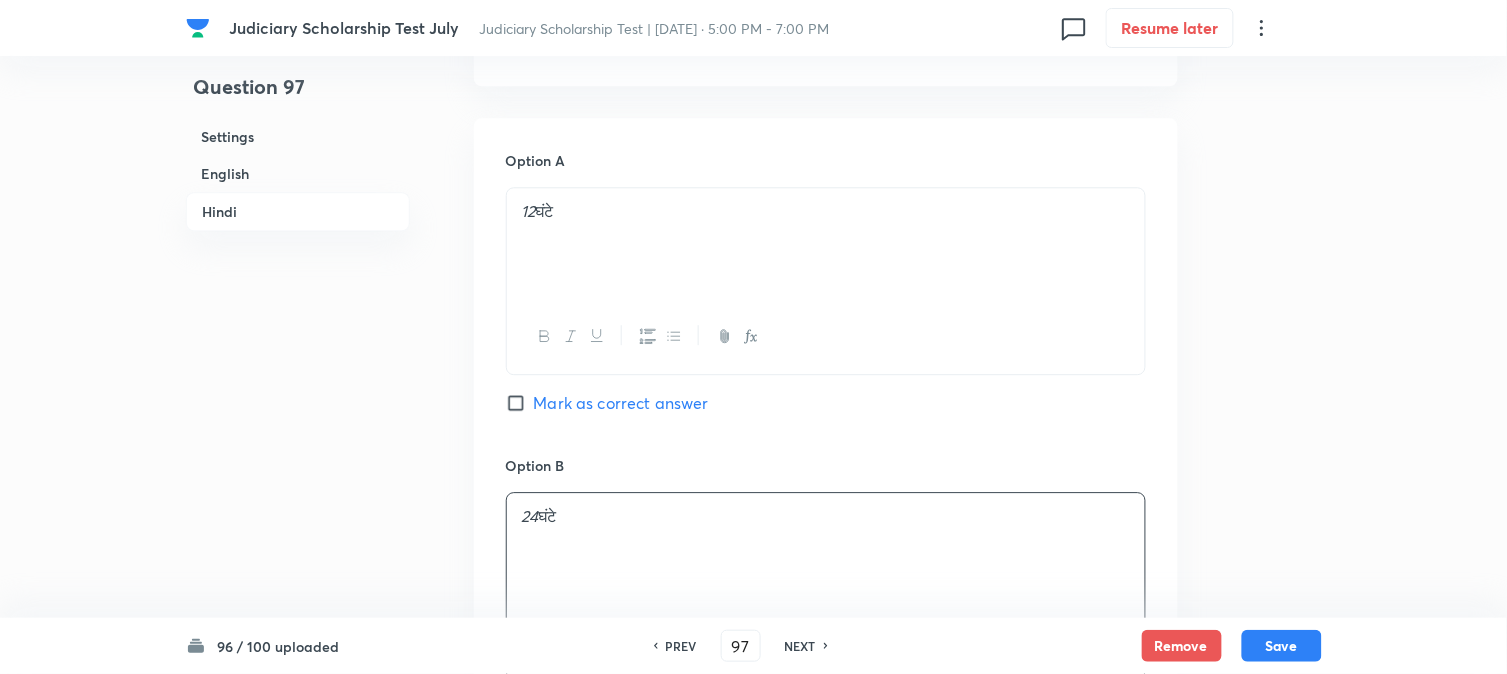 scroll, scrollTop: 2804, scrollLeft: 0, axis: vertical 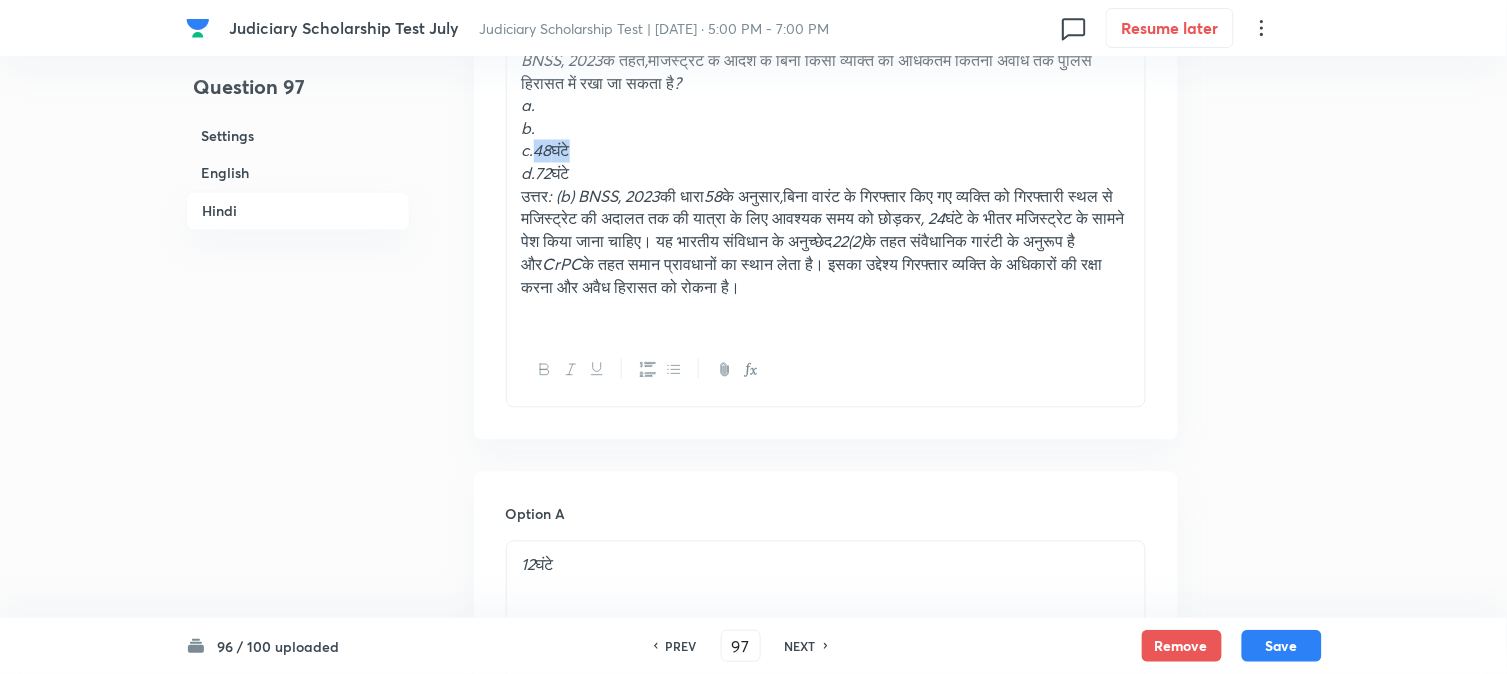 drag, startPoint x: 537, startPoint y: 151, endPoint x: 607, endPoint y: 150, distance: 70.00714 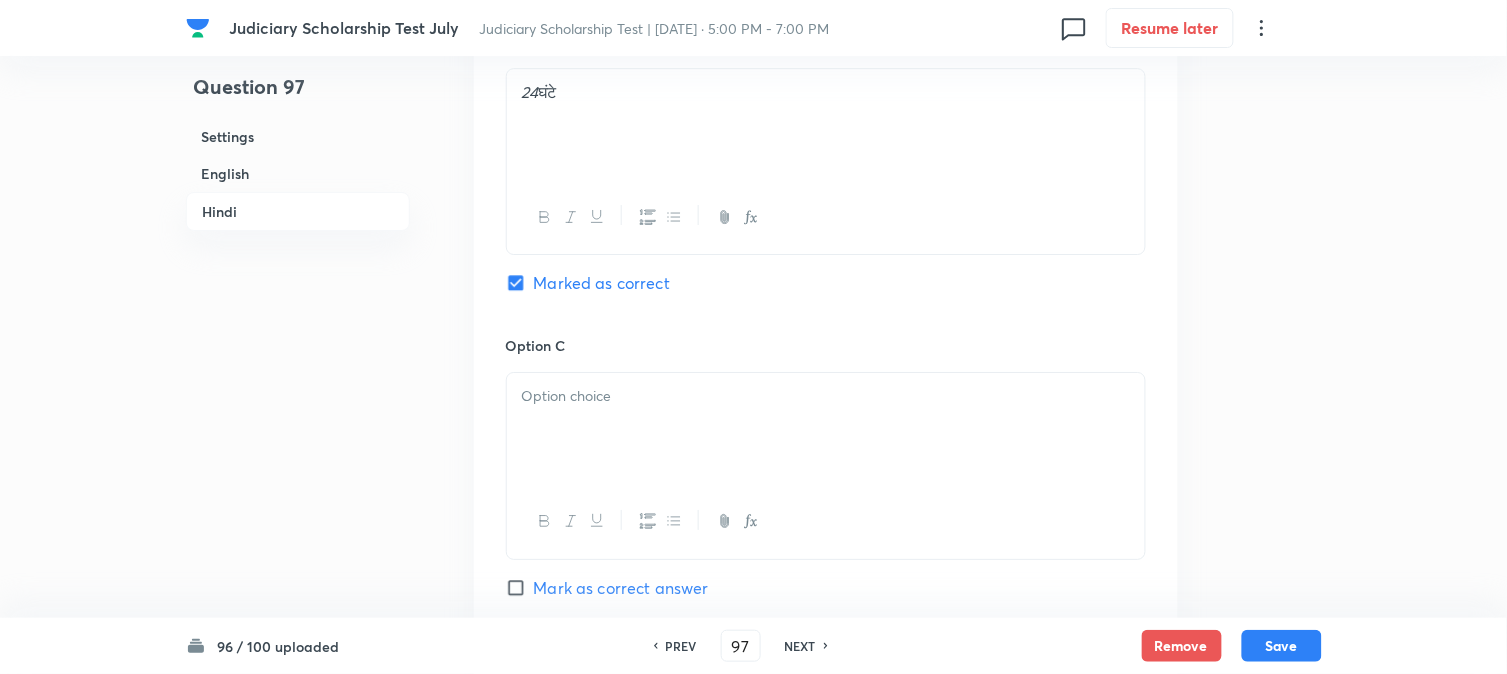 drag, startPoint x: 564, startPoint y: 414, endPoint x: 563, endPoint y: 430, distance: 16.03122 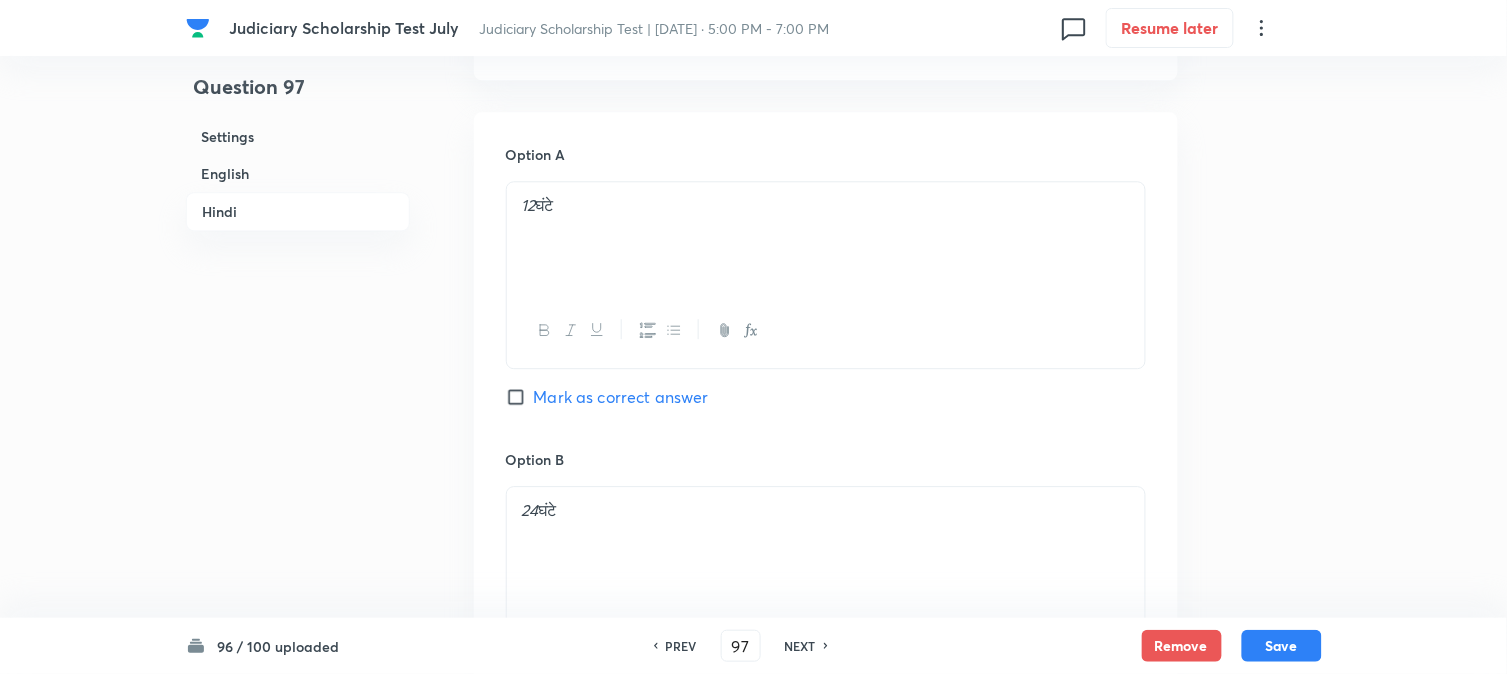 scroll, scrollTop: 2804, scrollLeft: 0, axis: vertical 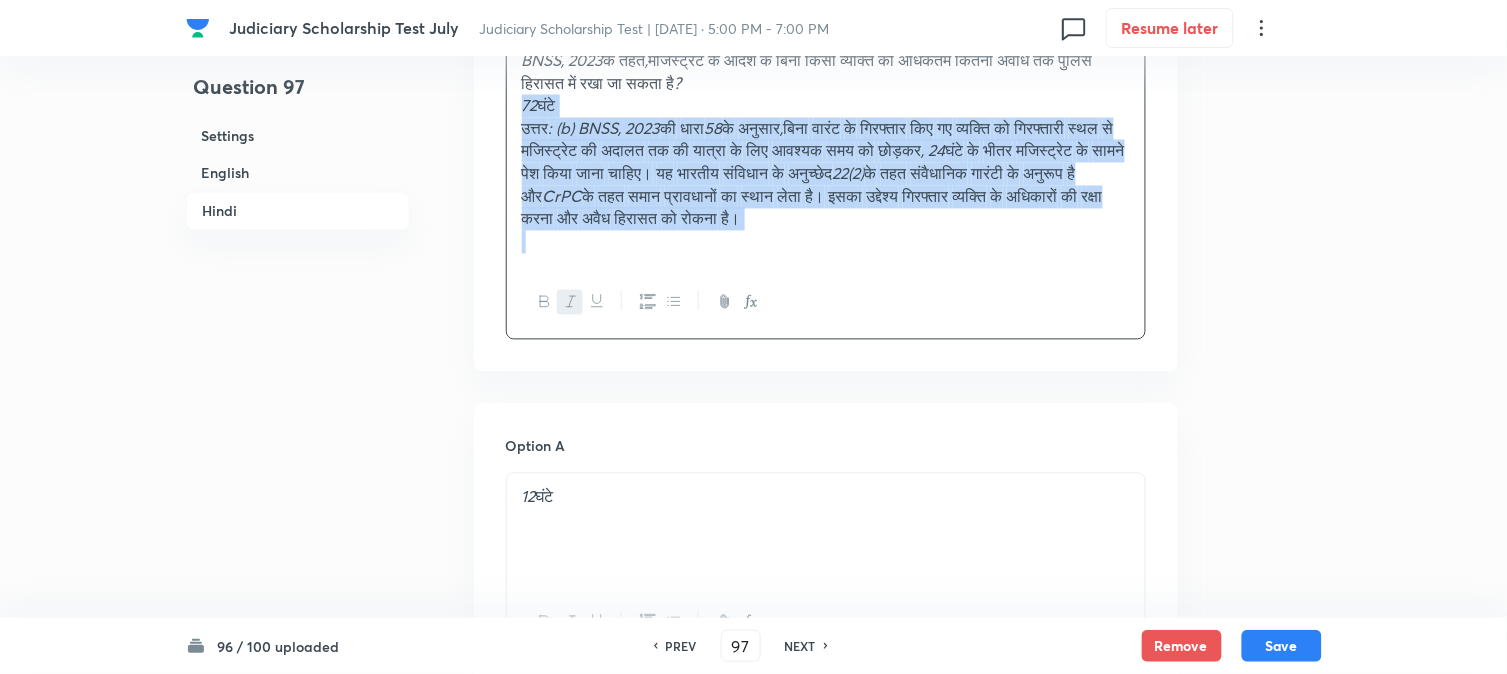 drag, startPoint x: 537, startPoint y: 174, endPoint x: 1214, endPoint y: 382, distance: 708.2323 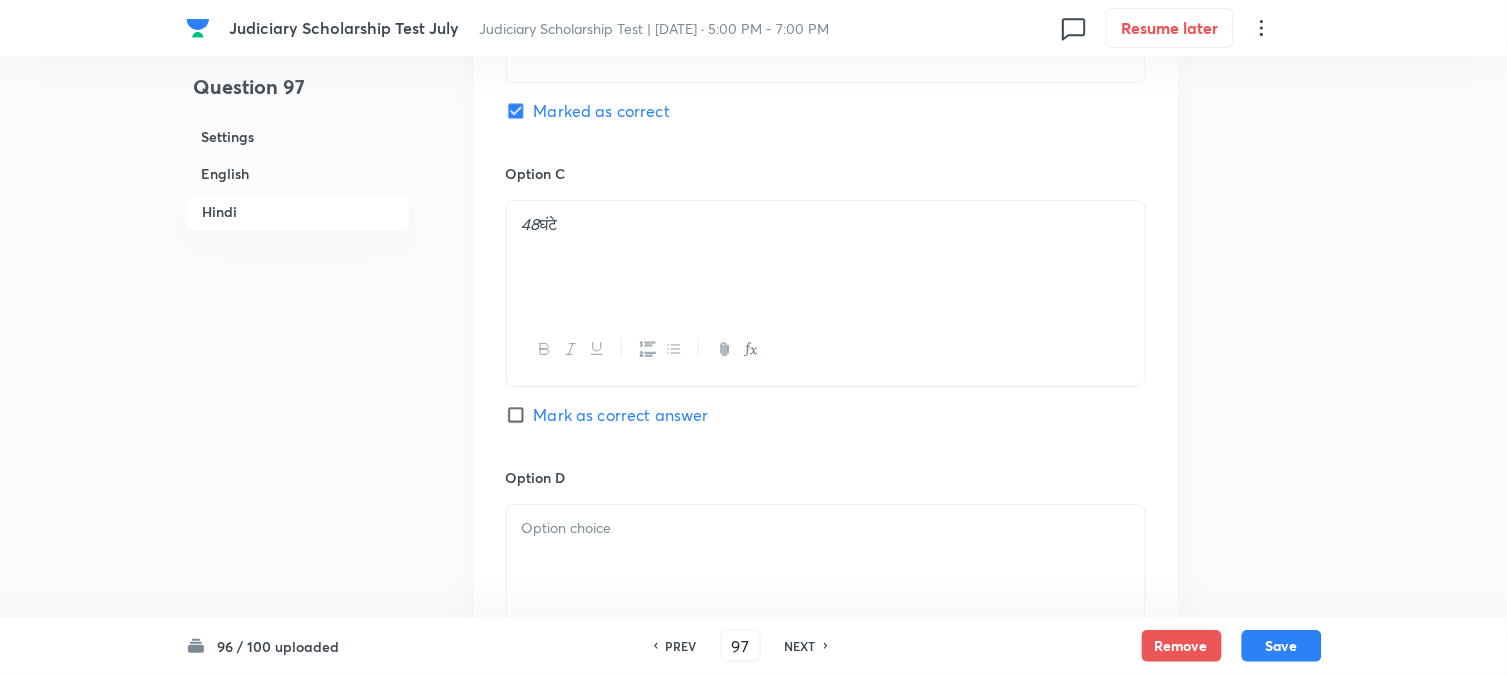 scroll, scrollTop: 3804, scrollLeft: 0, axis: vertical 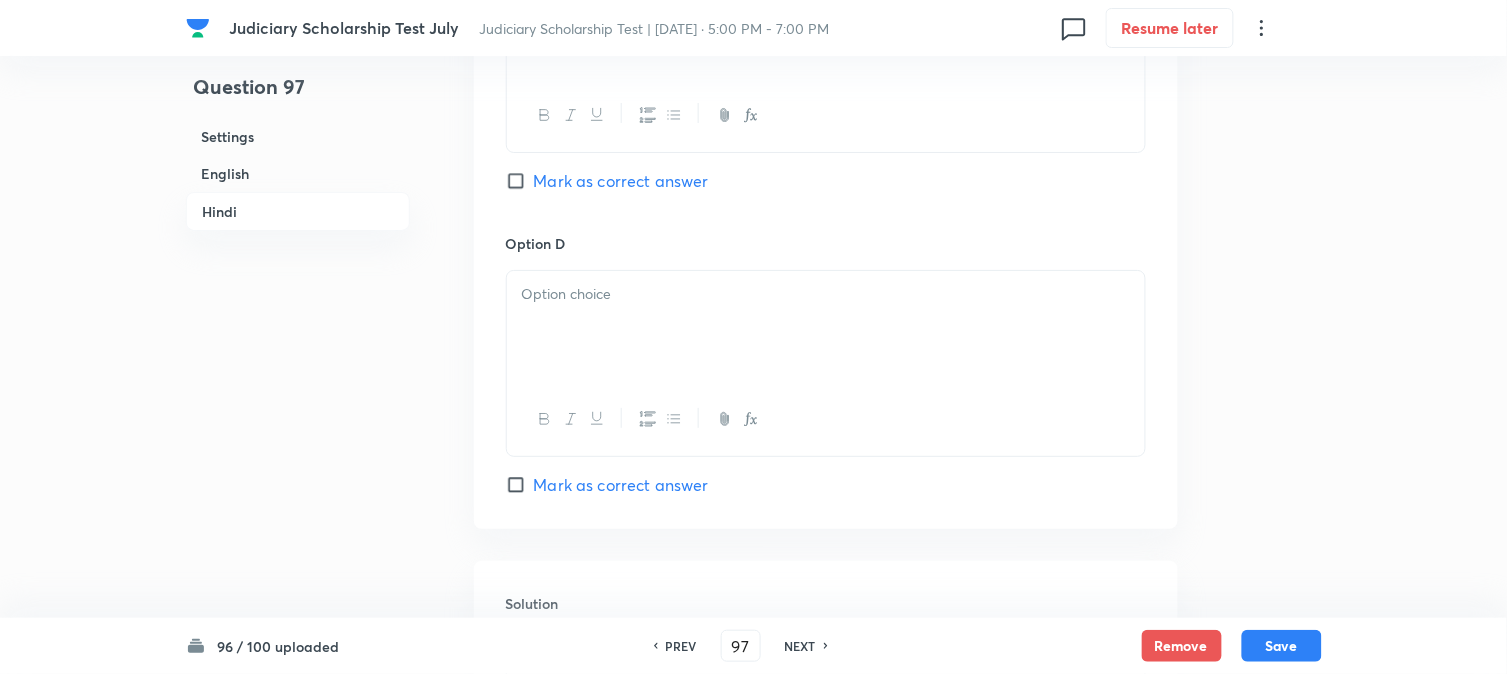 click at bounding box center [826, 327] 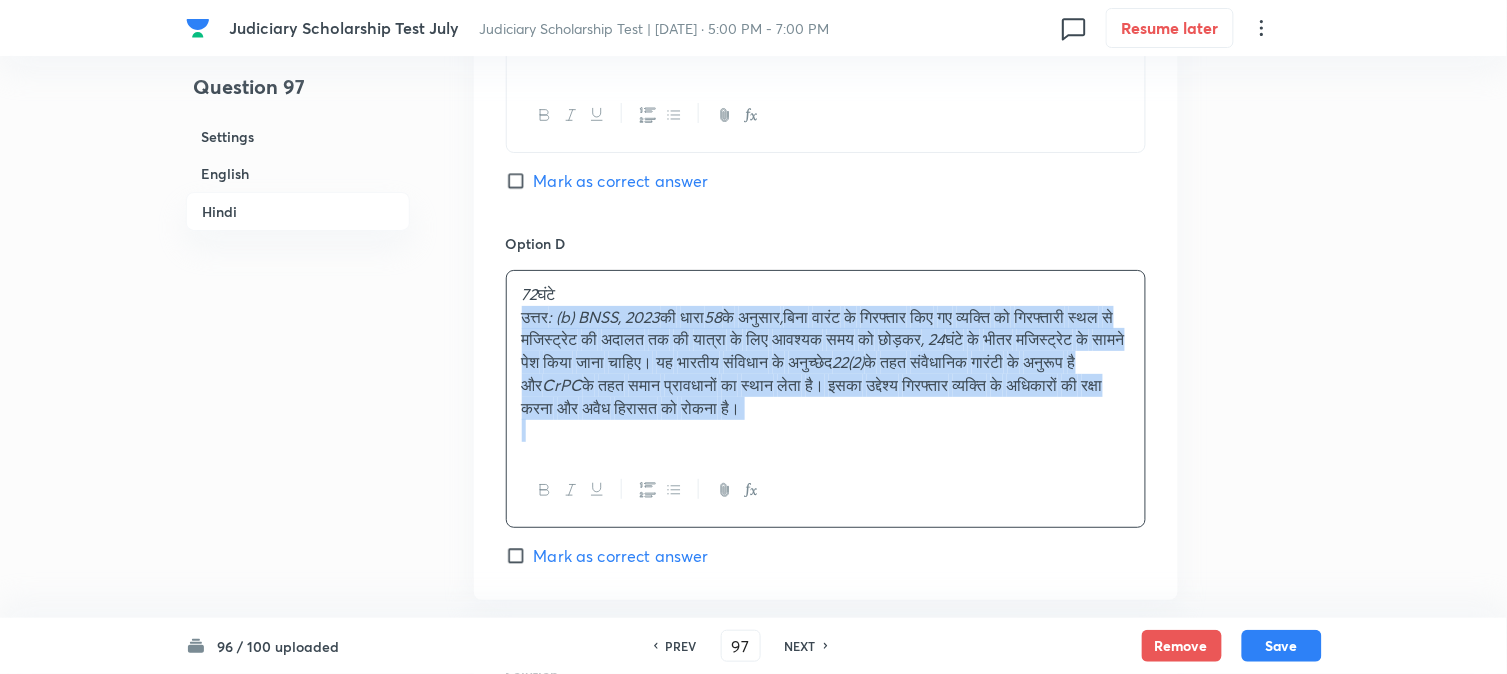 drag, startPoint x: 516, startPoint y: 325, endPoint x: 1258, endPoint y: 476, distance: 757.2087 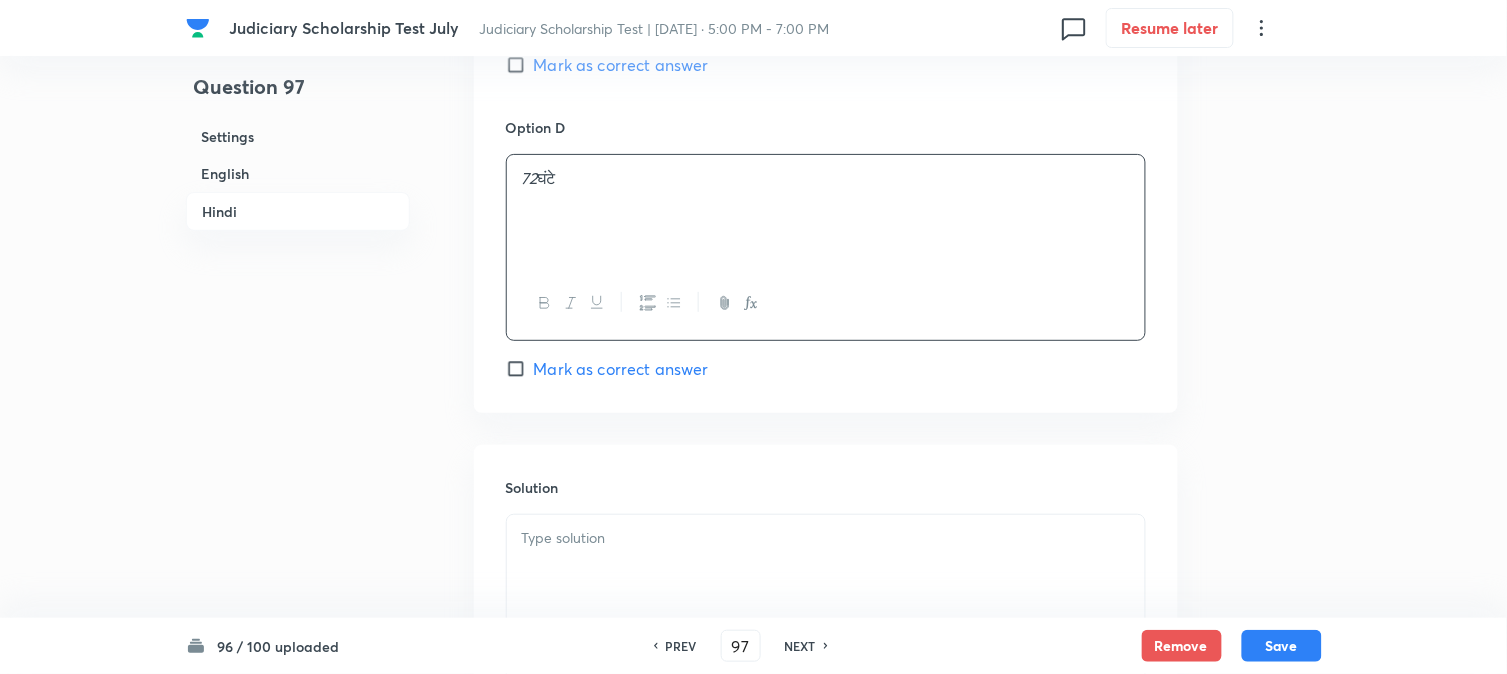 scroll, scrollTop: 4026, scrollLeft: 0, axis: vertical 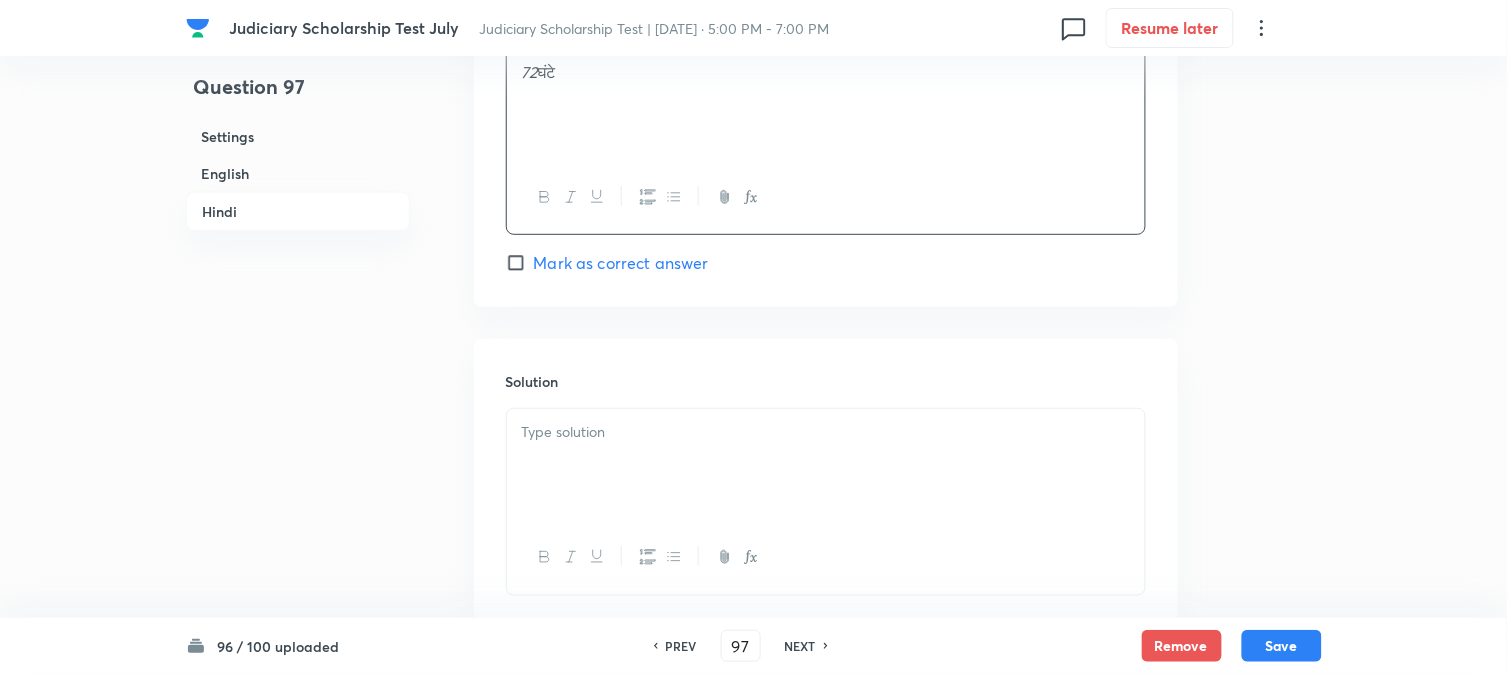 drag, startPoint x: 554, startPoint y: 442, endPoint x: 828, endPoint y: 548, distance: 293.78903 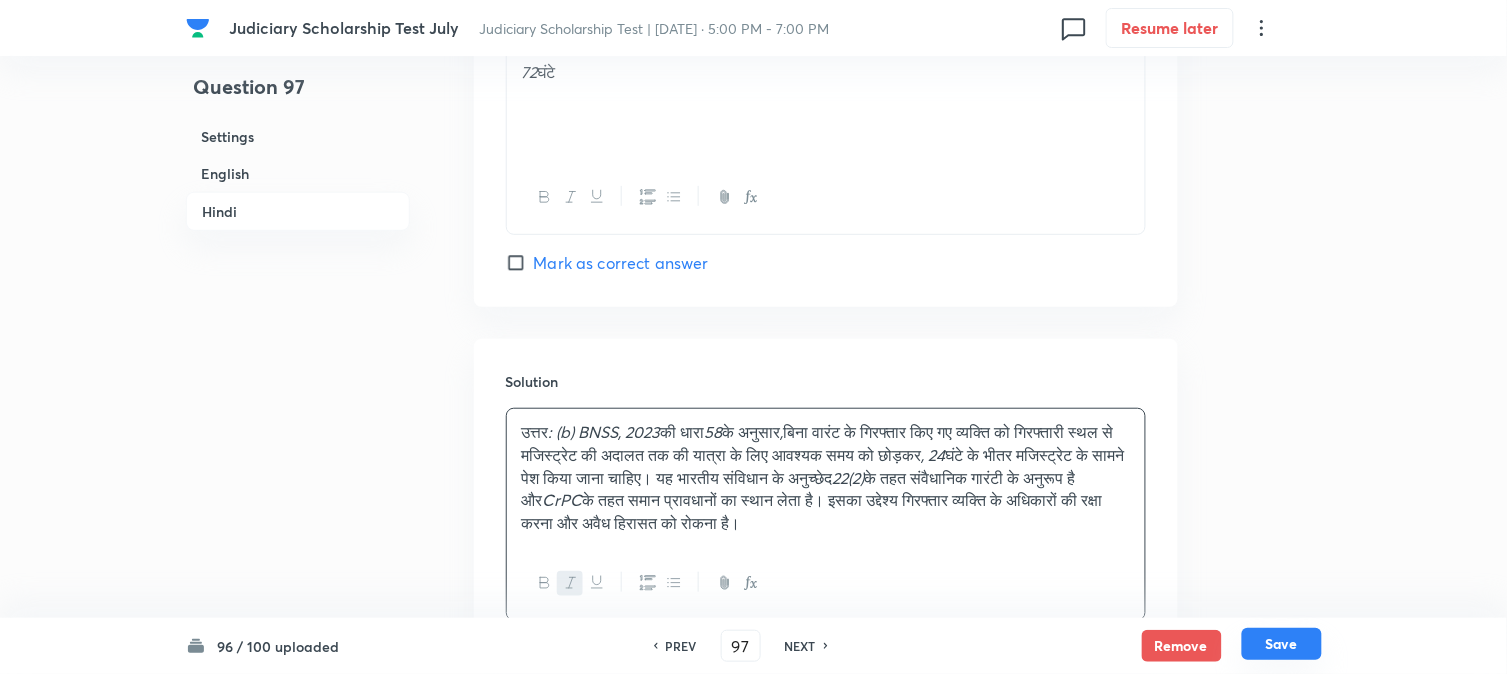 click on "Save" at bounding box center [1282, 644] 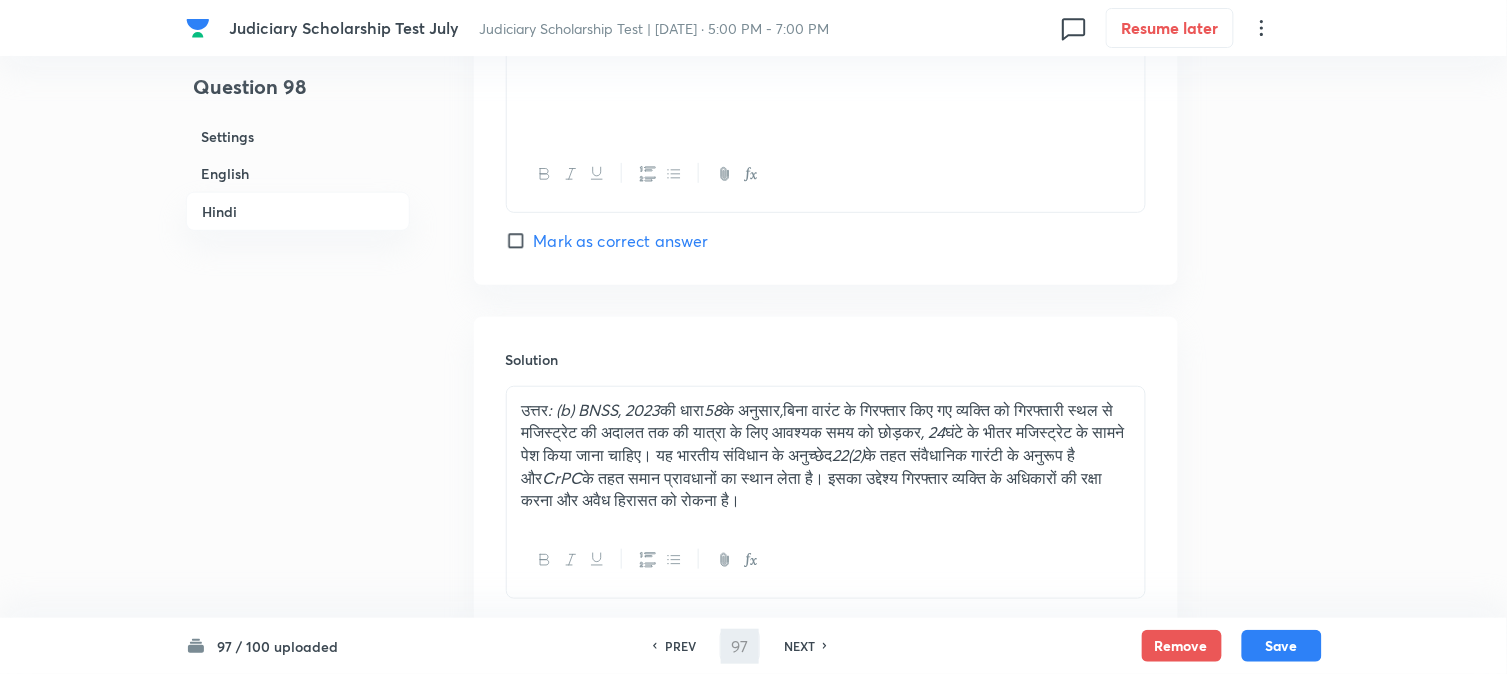 type on "98" 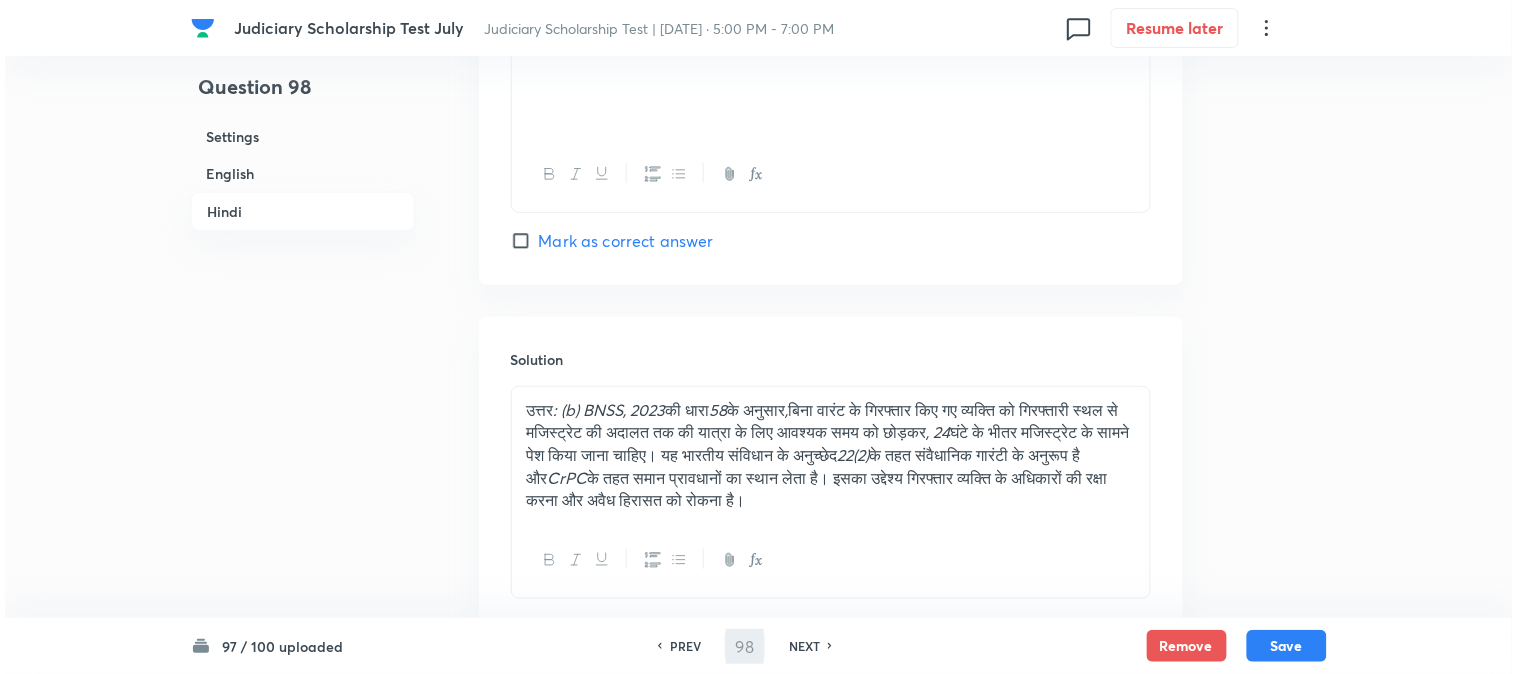 scroll, scrollTop: 0, scrollLeft: 0, axis: both 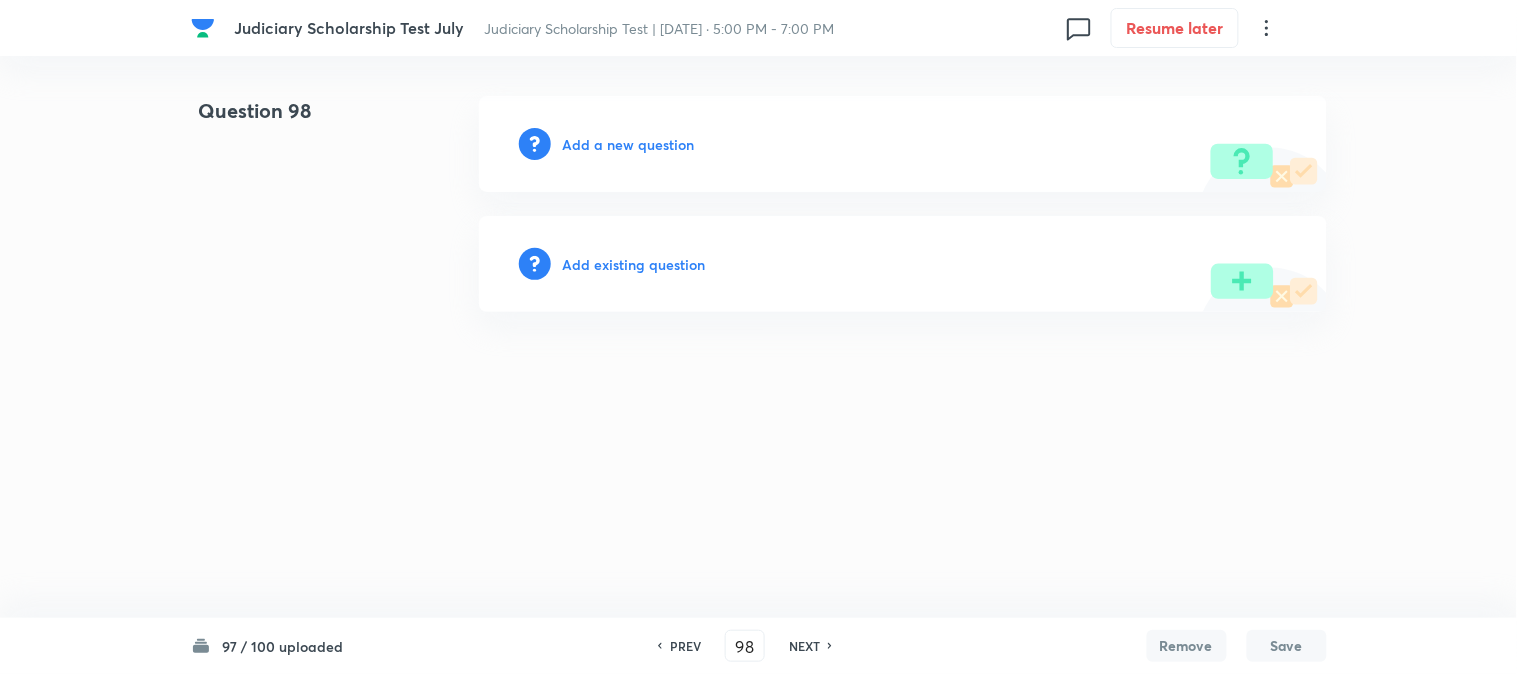 click on "Add a new question" at bounding box center (629, 144) 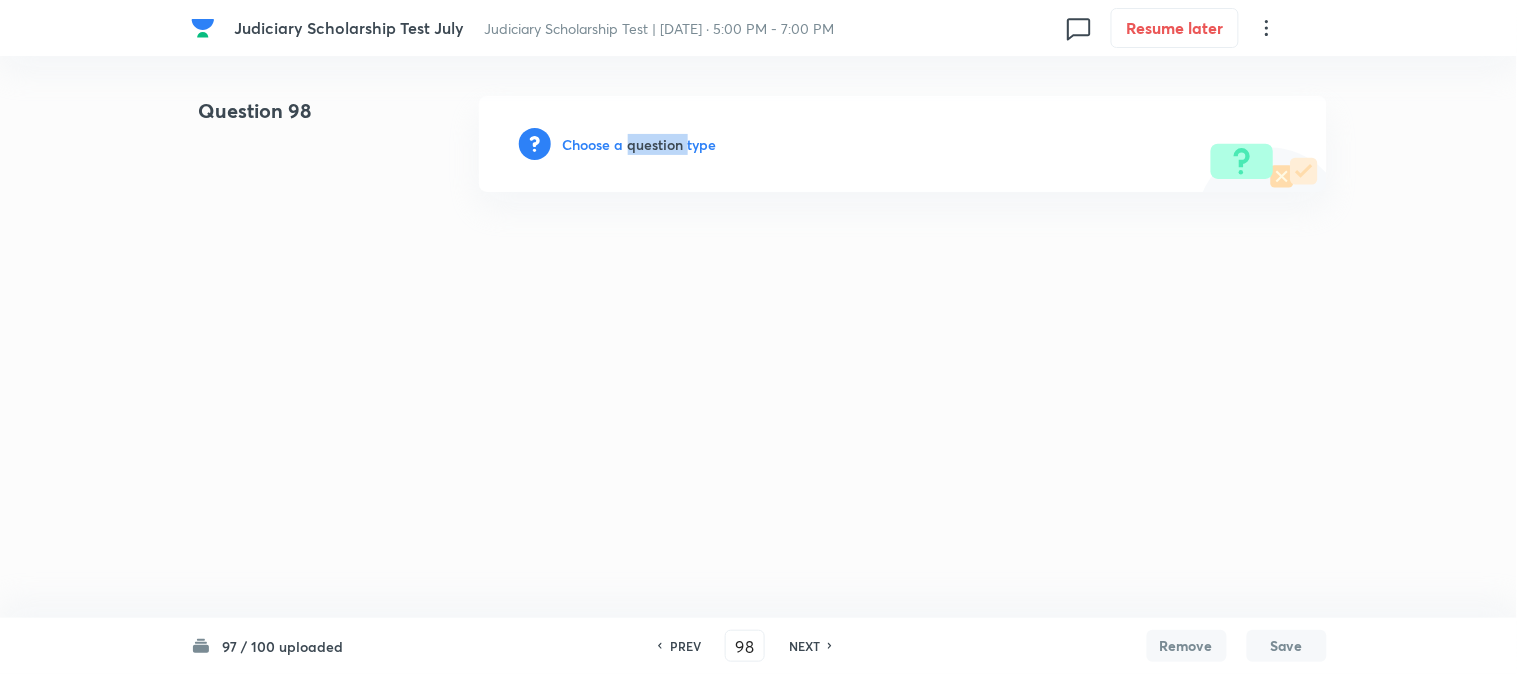 click on "Choose a question type" at bounding box center [640, 144] 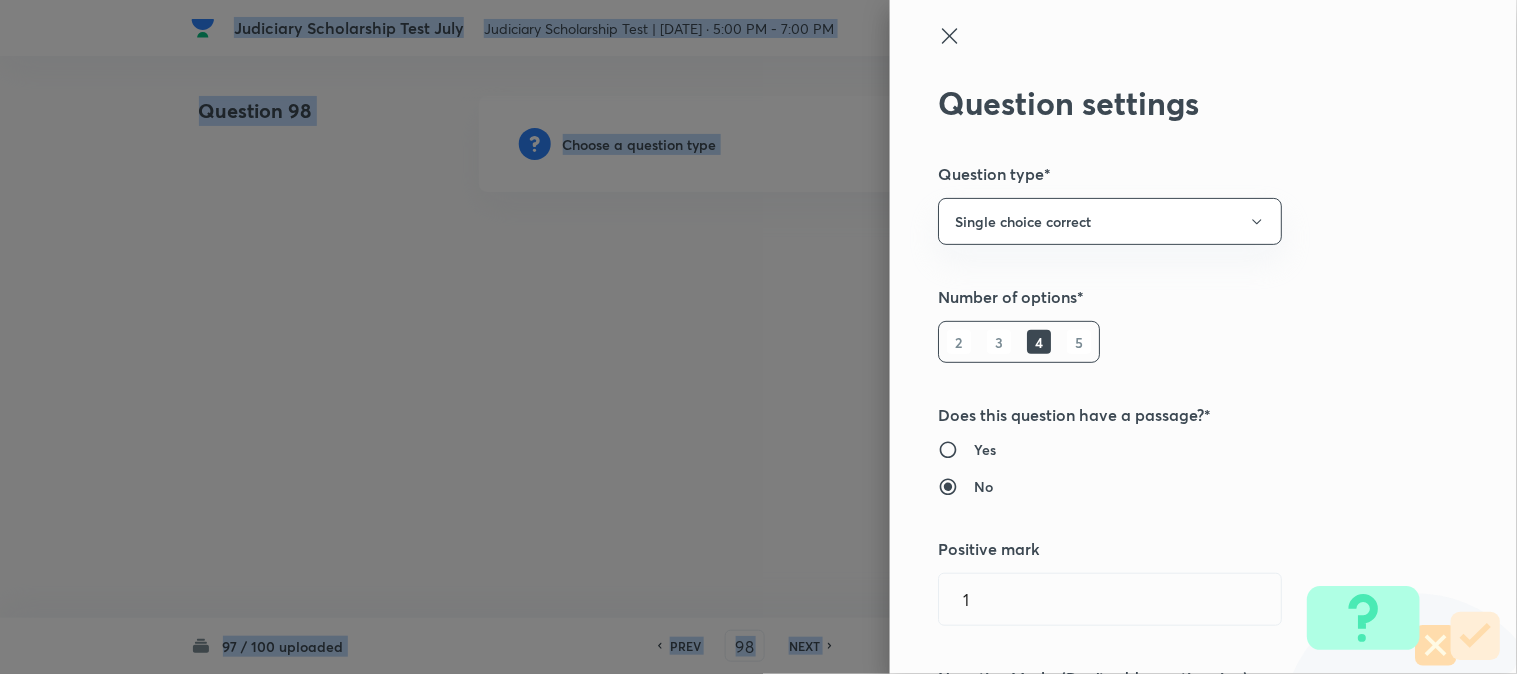 click at bounding box center [758, 337] 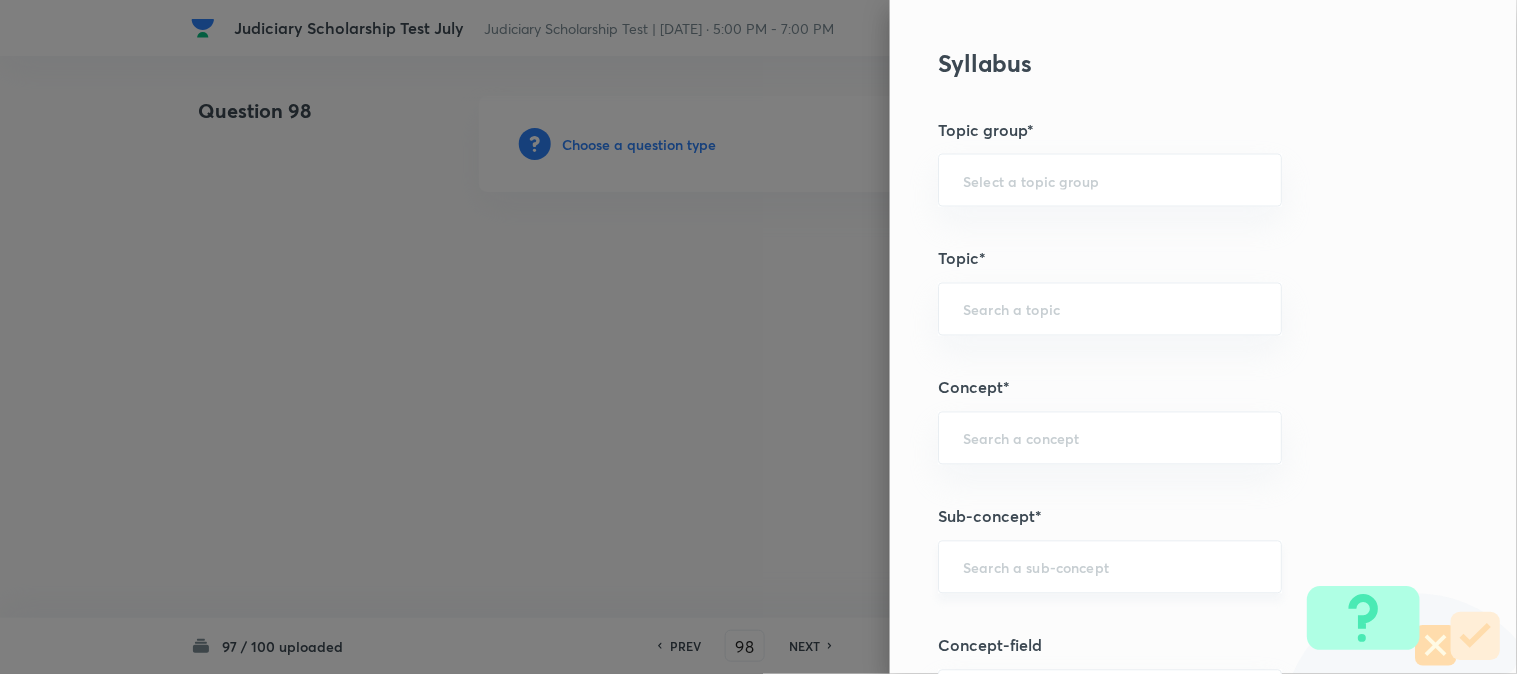 scroll, scrollTop: 1180, scrollLeft: 0, axis: vertical 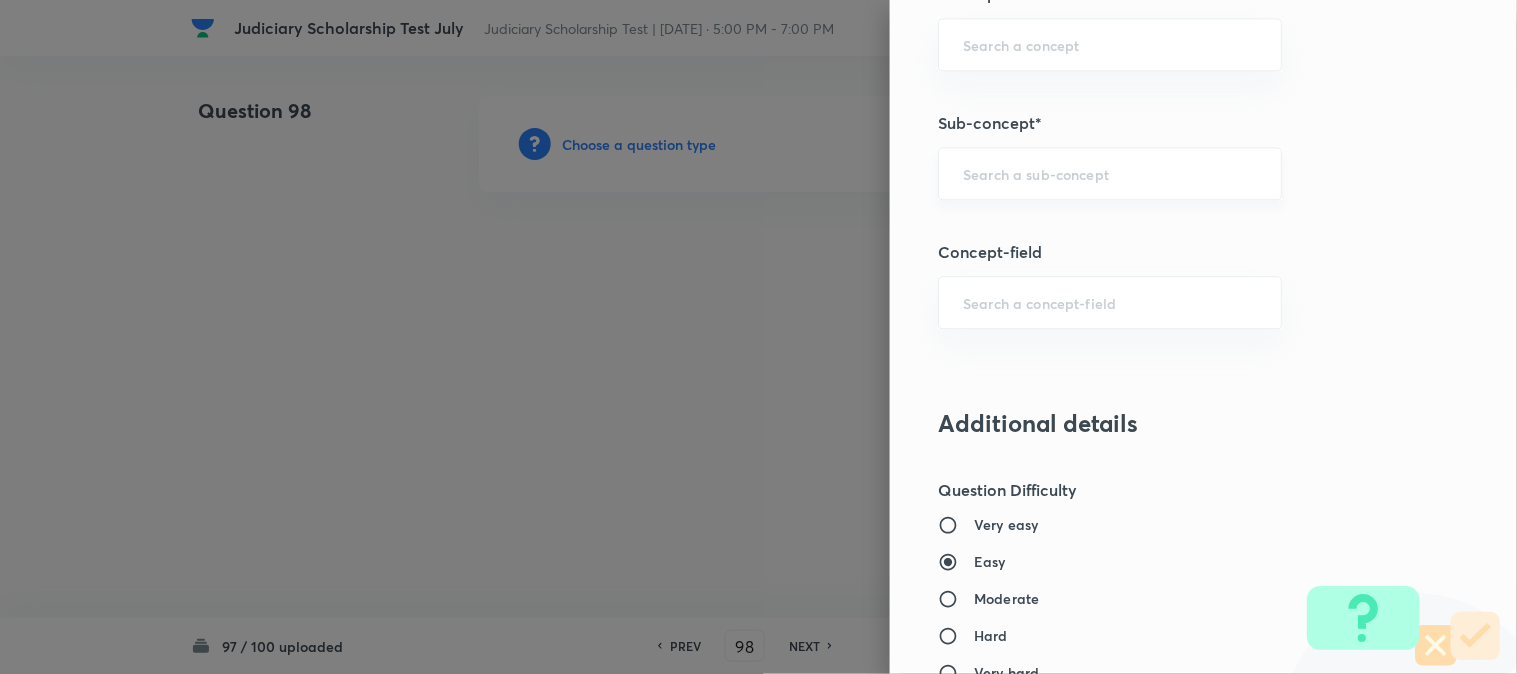 click at bounding box center (1110, 173) 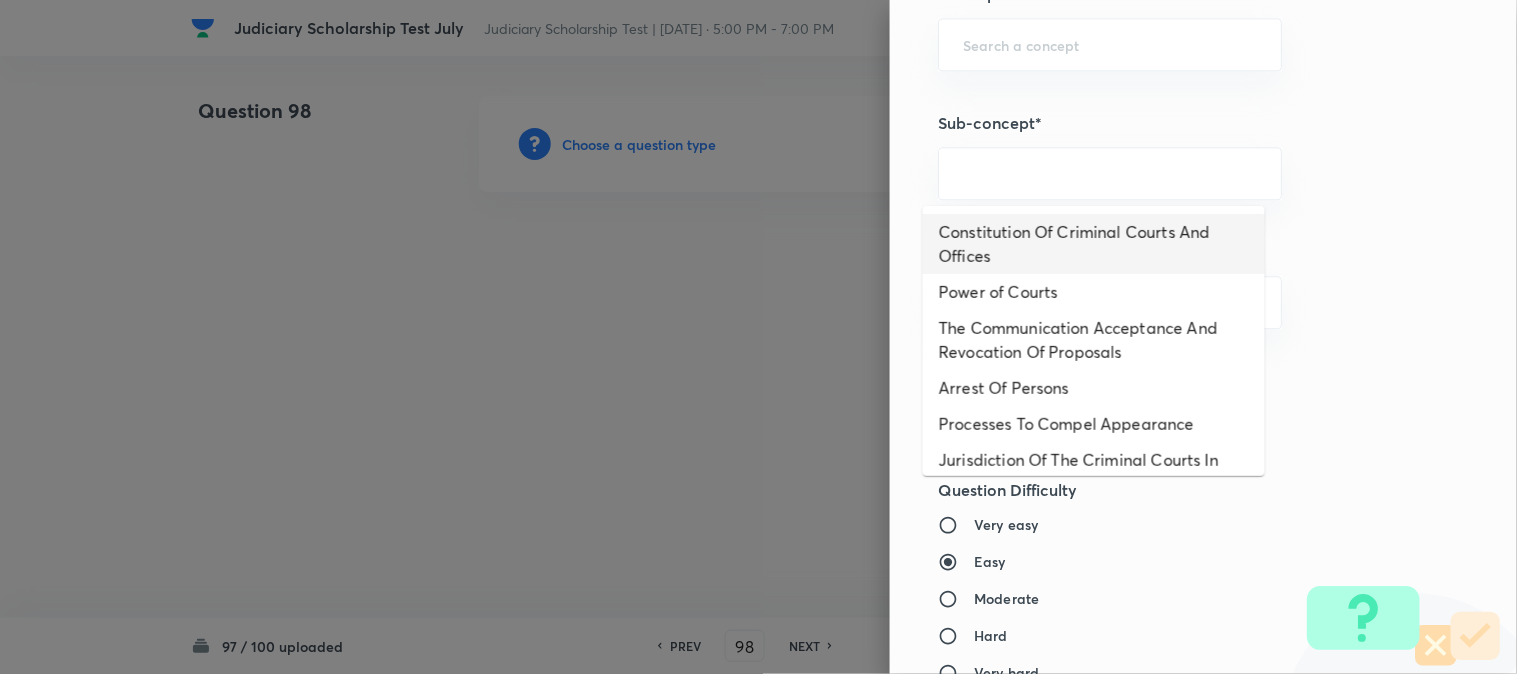 click on "Constitution Of Criminal Courts And Offices" at bounding box center (1094, 244) 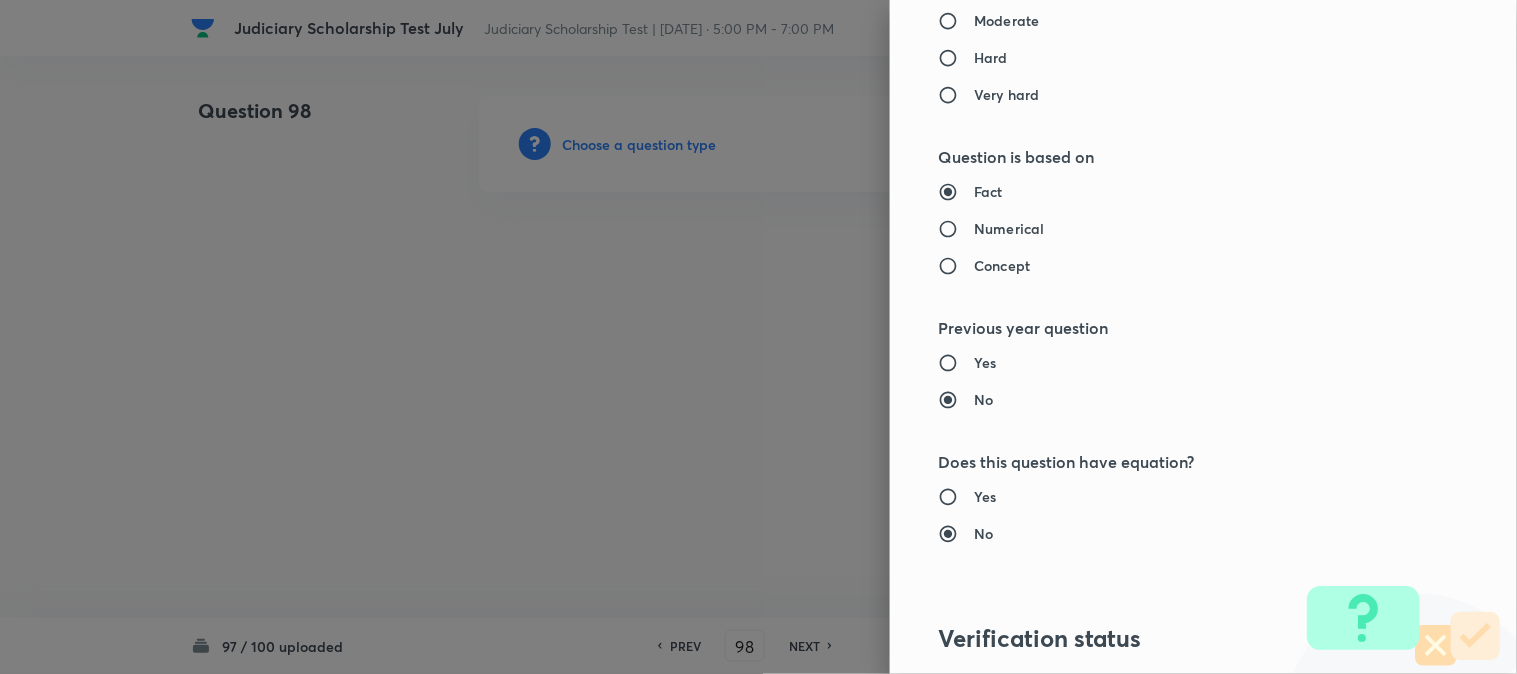 type on "Criminal Law" 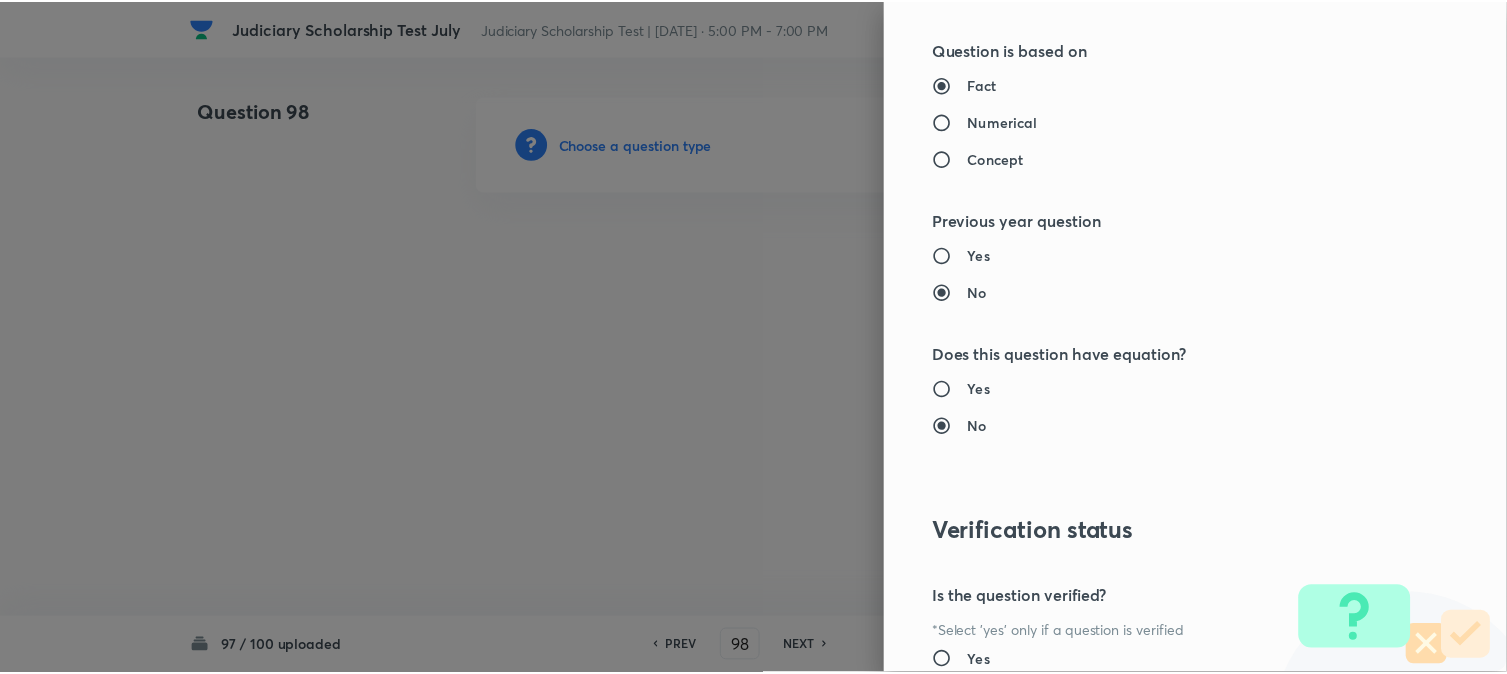 scroll, scrollTop: 2052, scrollLeft: 0, axis: vertical 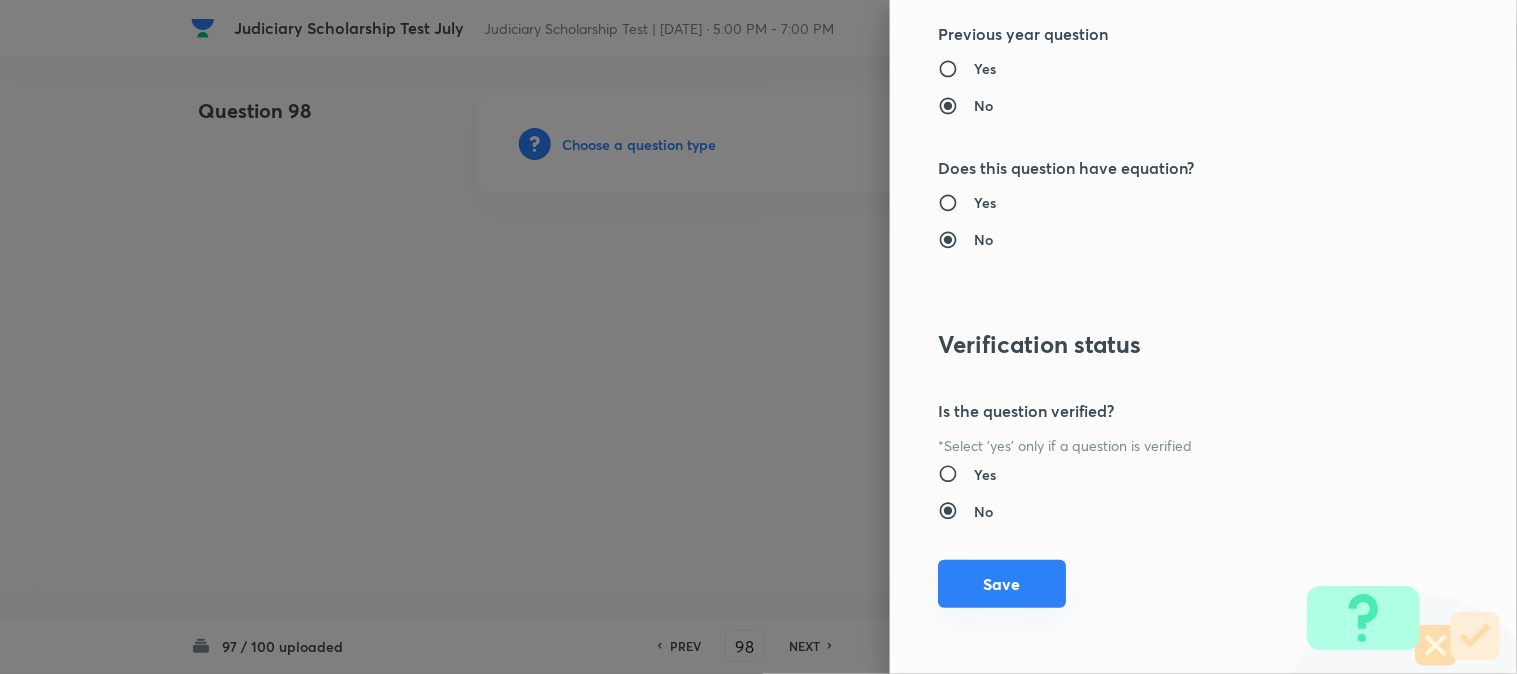 click on "Save" at bounding box center (1002, 584) 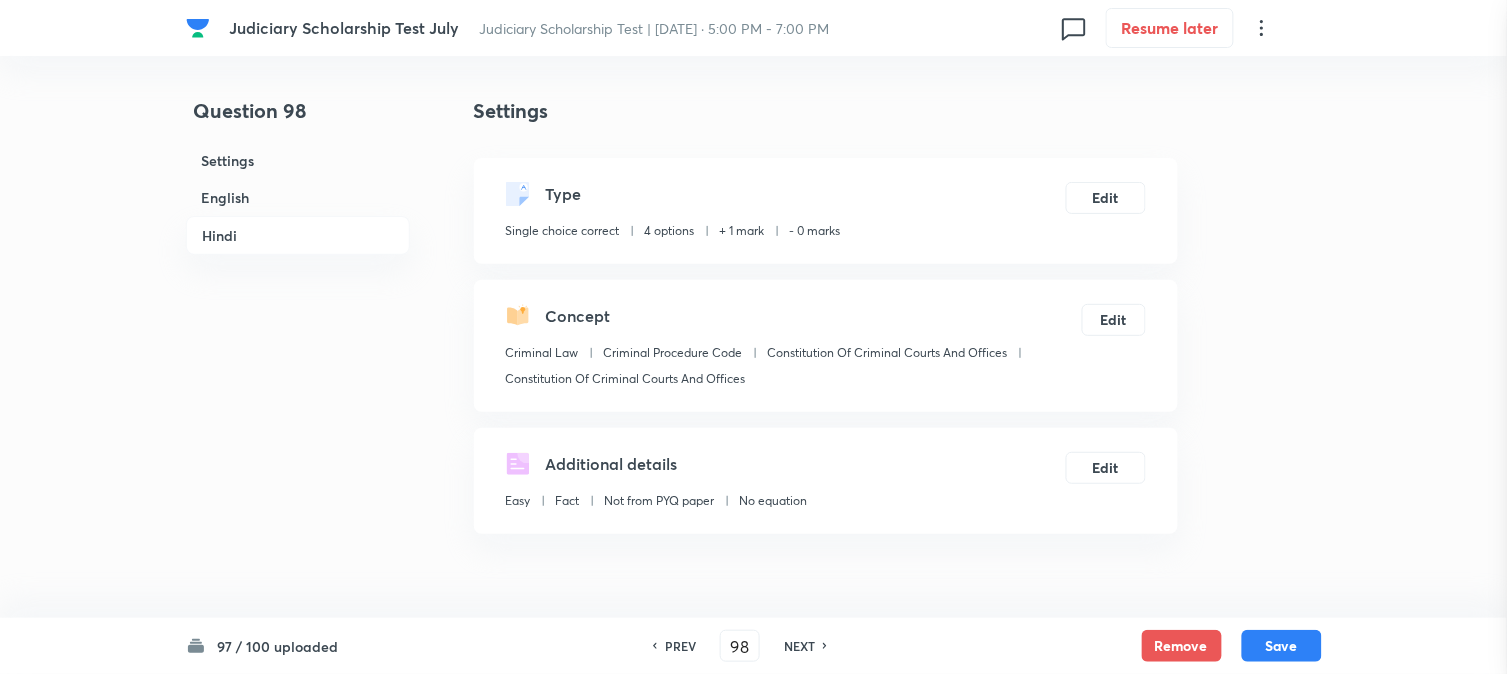 click on "Settings Type Single choice correct 4 options + 1 mark - 0 marks Edit Concept Criminal Law Criminal Procedure Code Constitution Of Criminal Courts And Offices Constitution Of Criminal Courts And Offices Edit Additional details Easy Fact Not from PYQ paper No equation Edit In English Question Option A Mark as correct answer Option B Mark as correct answer Option C Mark as correct answer Option D Mark as correct answer Solution In Hindi Question Option A Mark as correct answer Option B Mark as correct answer Option C Mark as correct answer Option D Mark as correct answer Solution" at bounding box center (826, 2339) 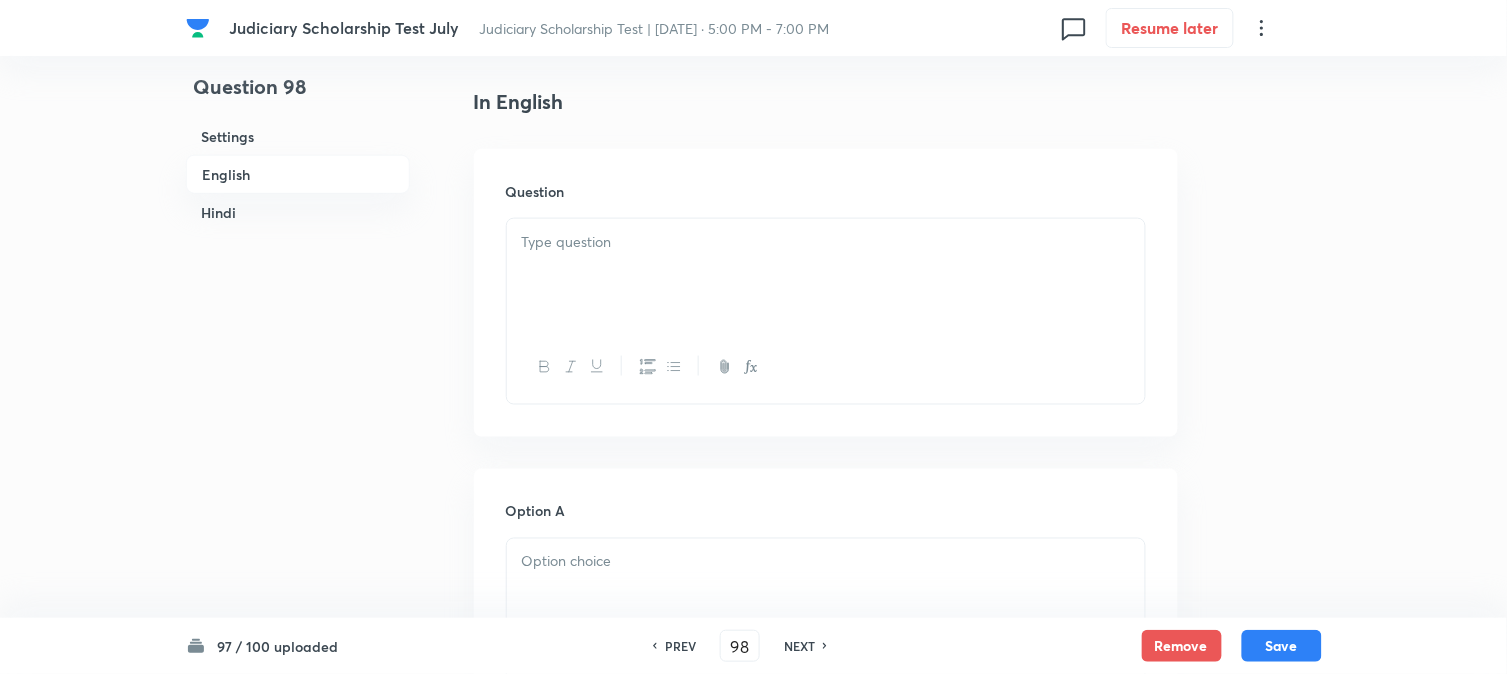 scroll, scrollTop: 590, scrollLeft: 0, axis: vertical 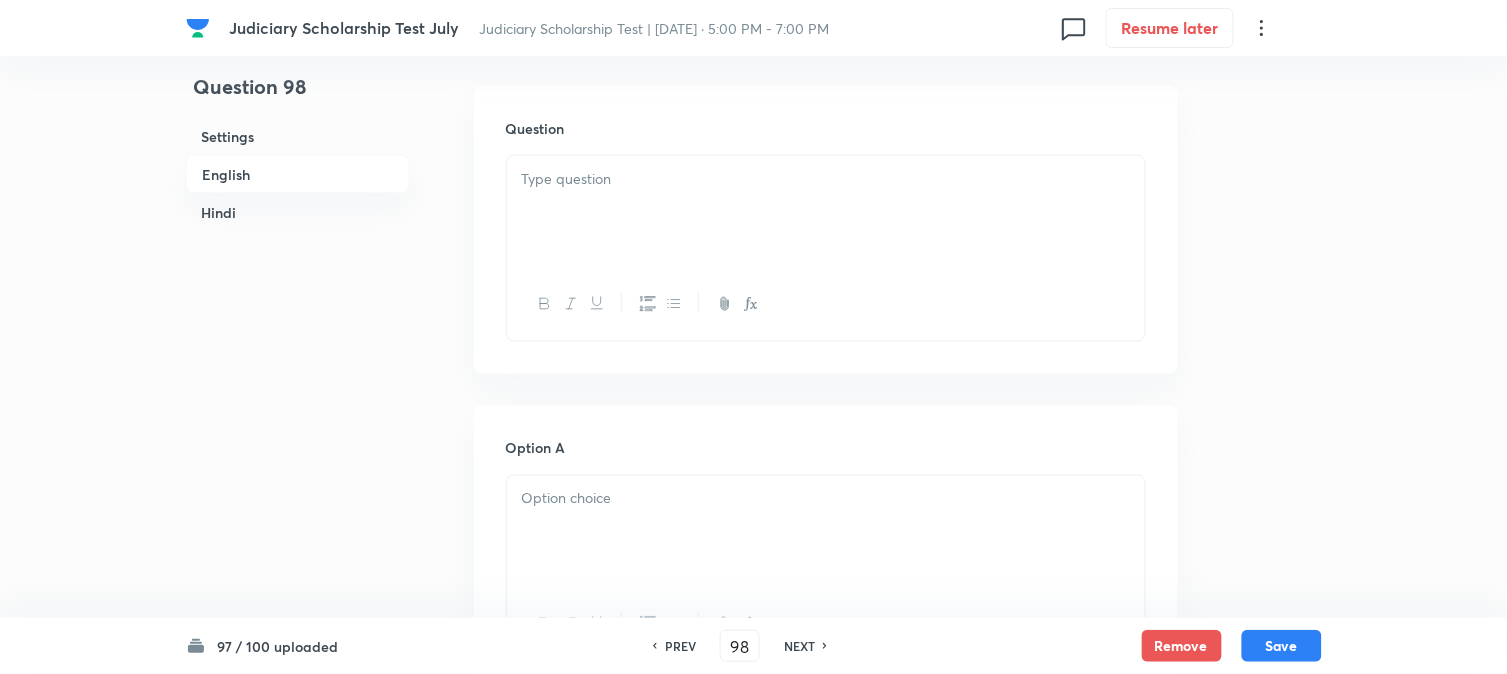 click at bounding box center [826, 212] 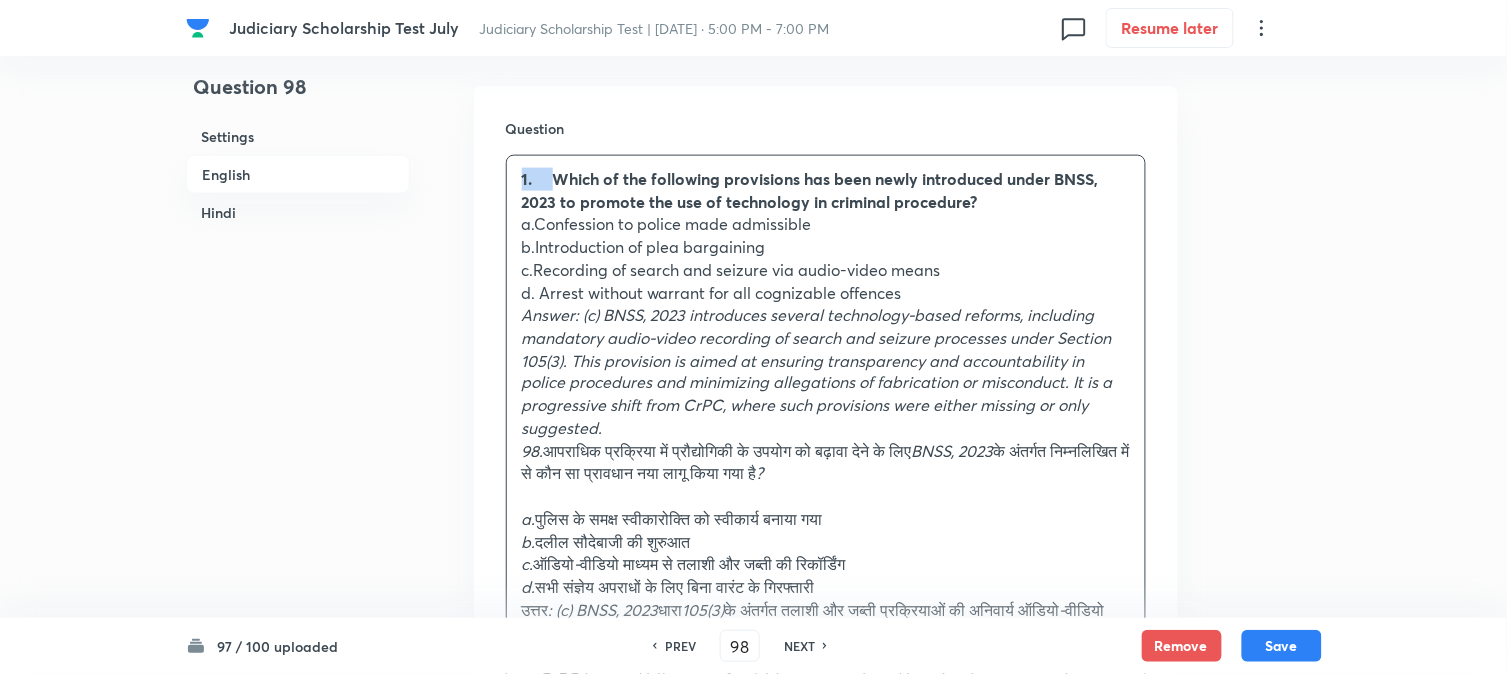 drag, startPoint x: 561, startPoint y: 176, endPoint x: 517, endPoint y: 152, distance: 50.119858 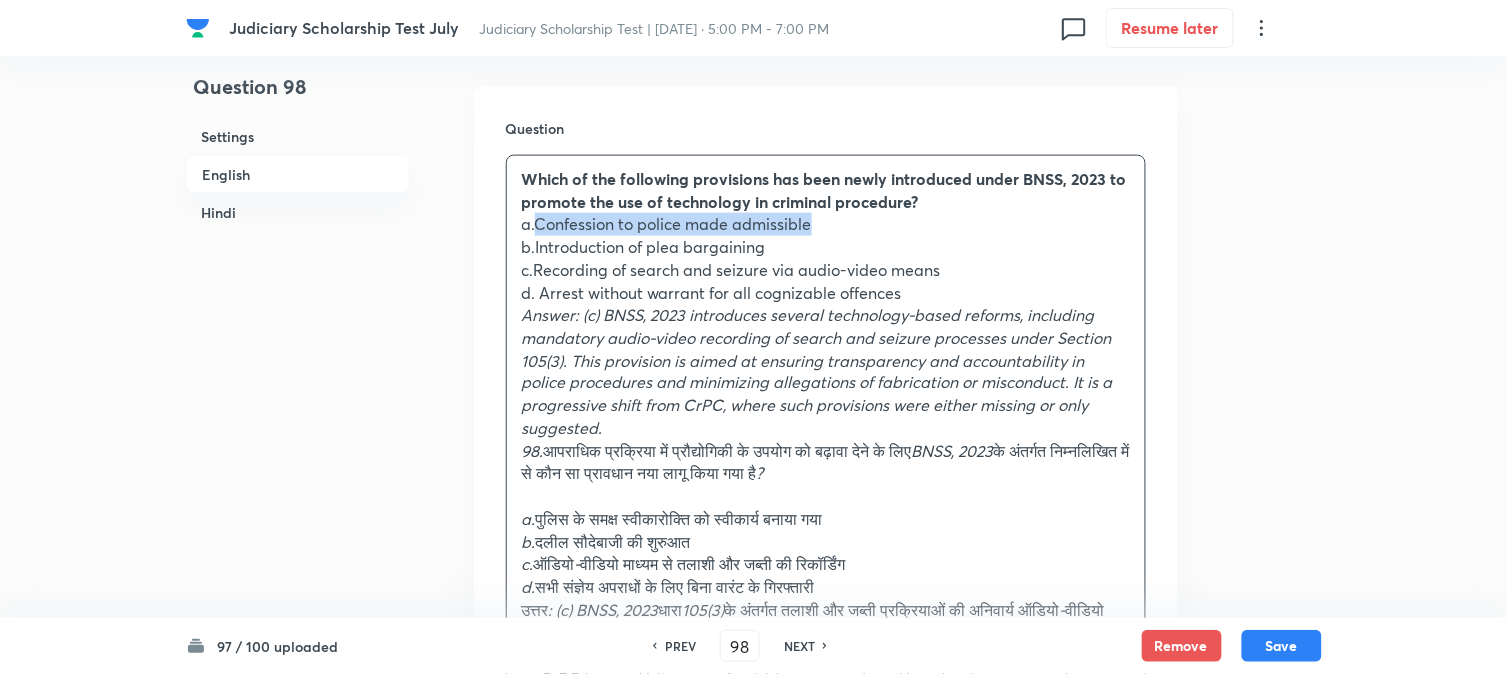 drag, startPoint x: 535, startPoint y: 222, endPoint x: 888, endPoint y: 231, distance: 353.11472 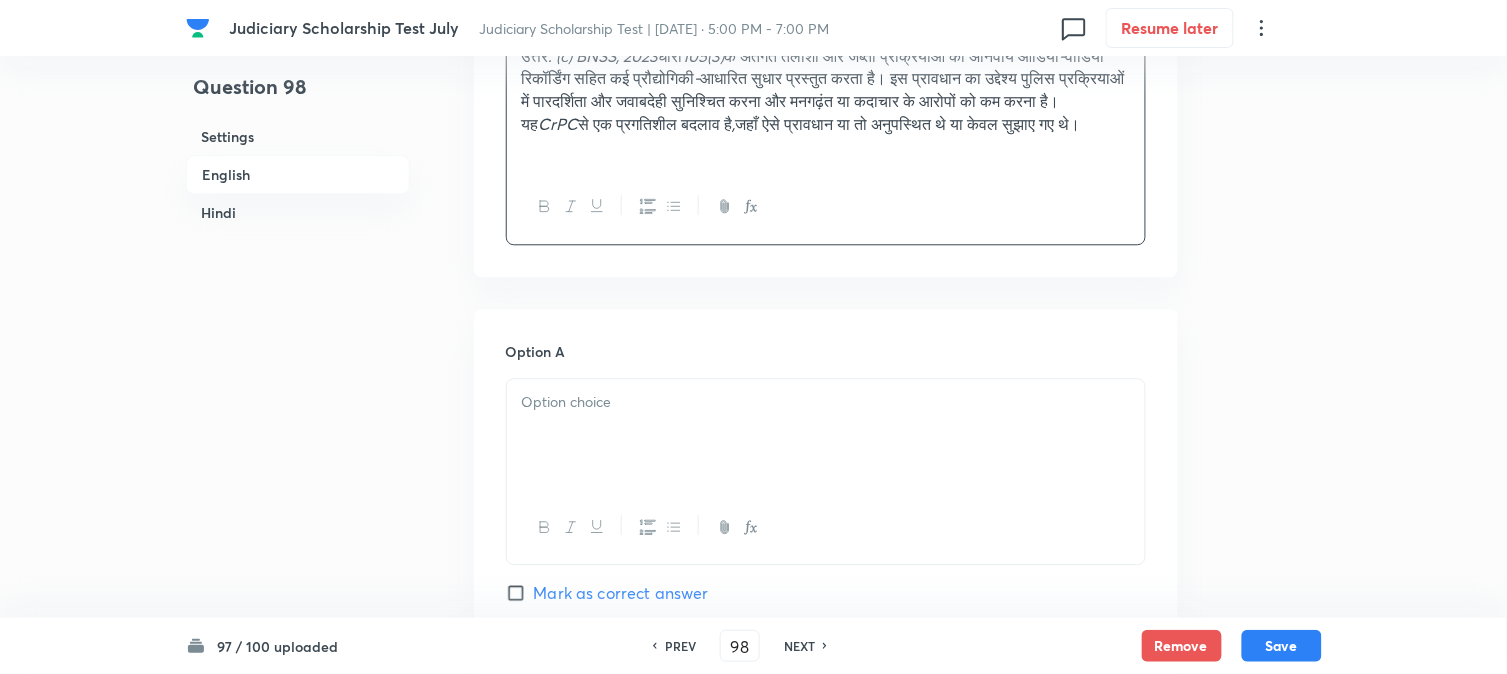 click at bounding box center (826, 435) 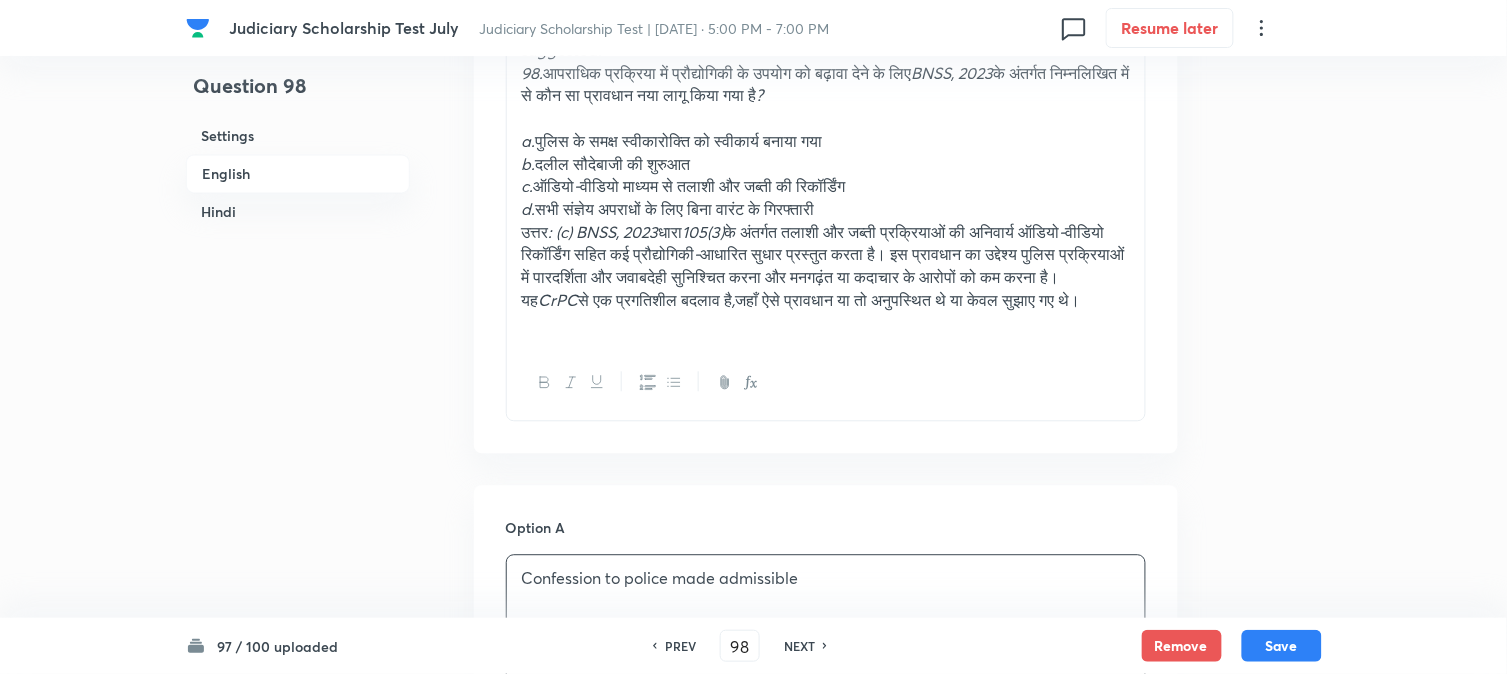 scroll, scrollTop: 812, scrollLeft: 0, axis: vertical 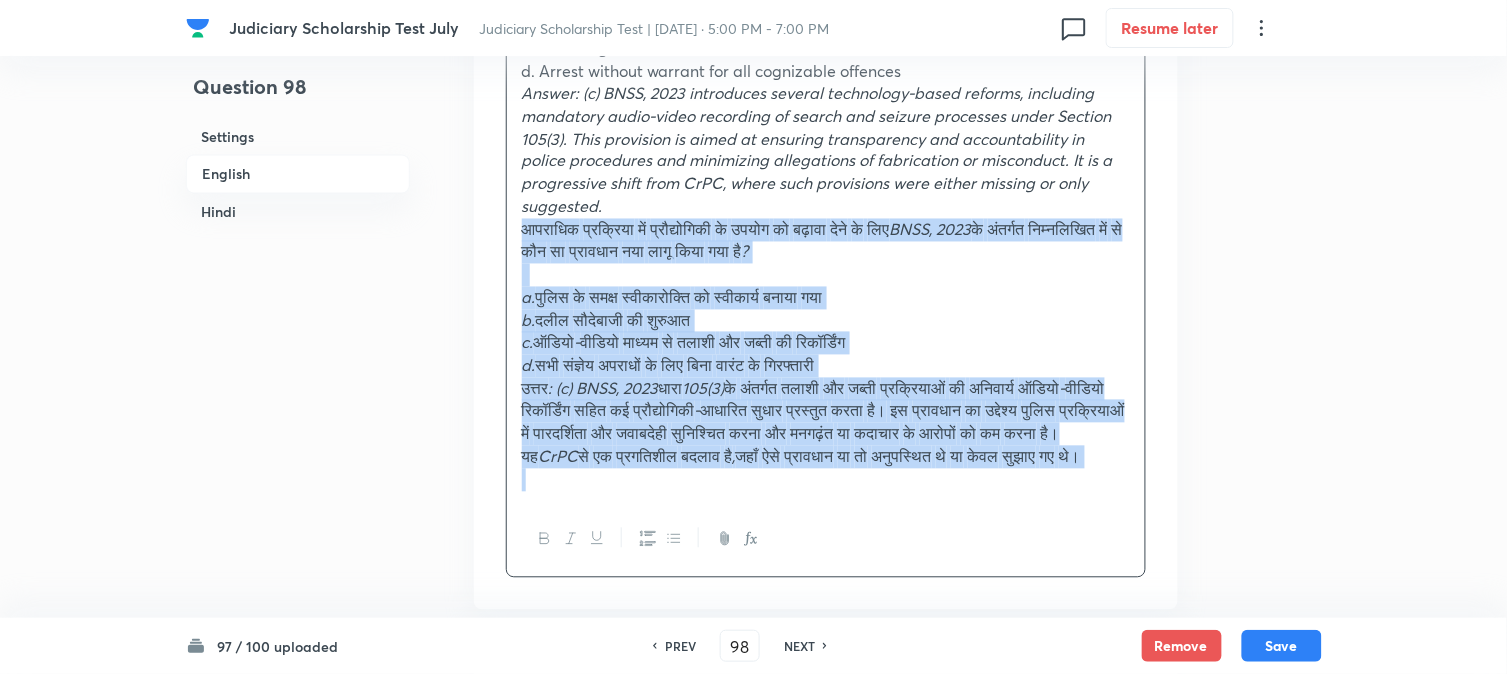 drag, startPoint x: 552, startPoint y: 228, endPoint x: 785, endPoint y: 434, distance: 311.00644 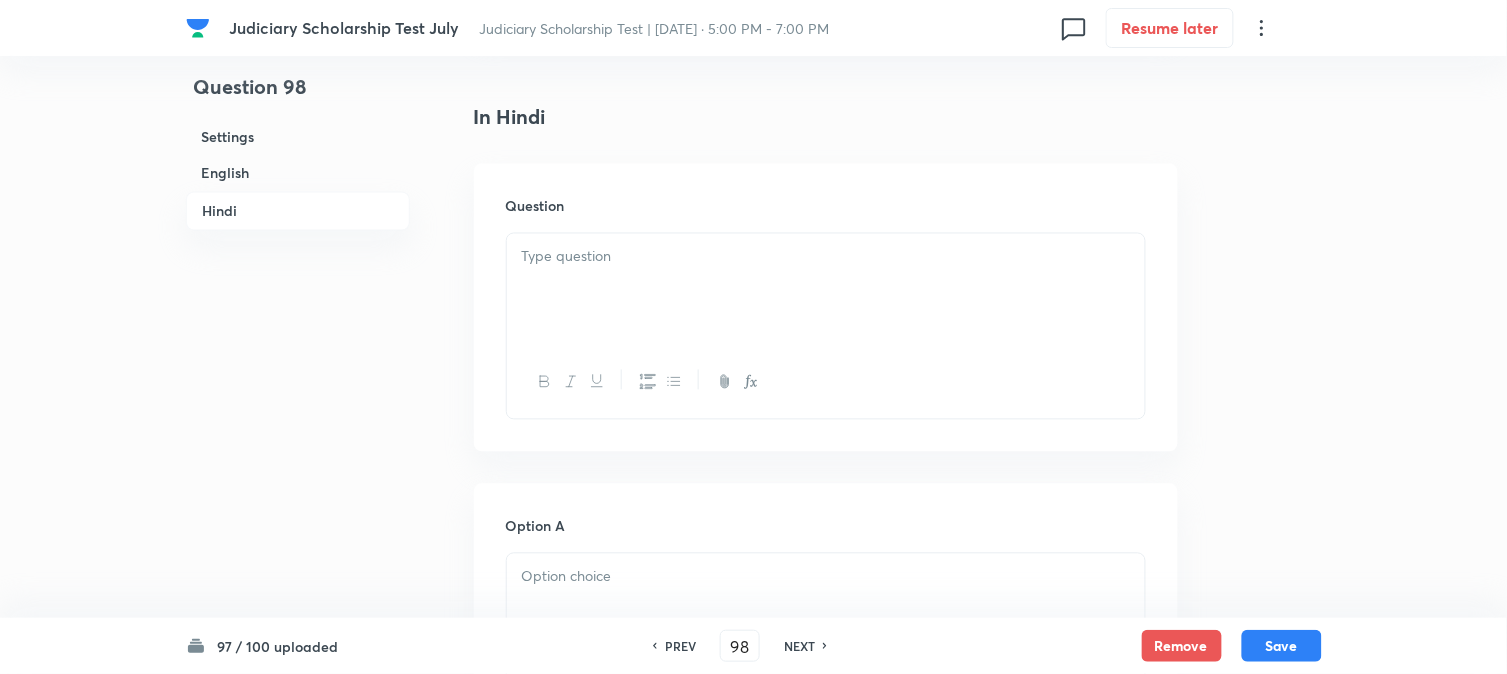scroll, scrollTop: 2812, scrollLeft: 0, axis: vertical 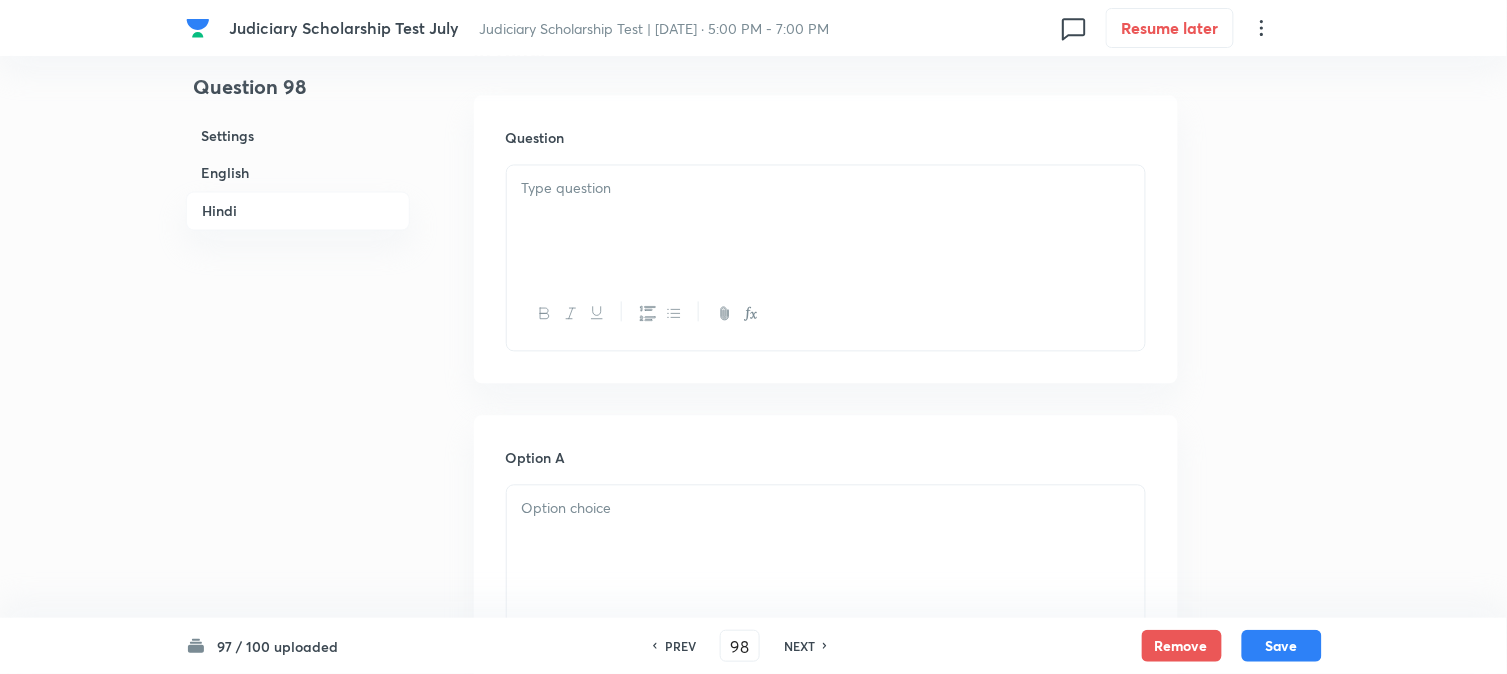 drag, startPoint x: 546, startPoint y: 204, endPoint x: 550, endPoint y: 217, distance: 13.601471 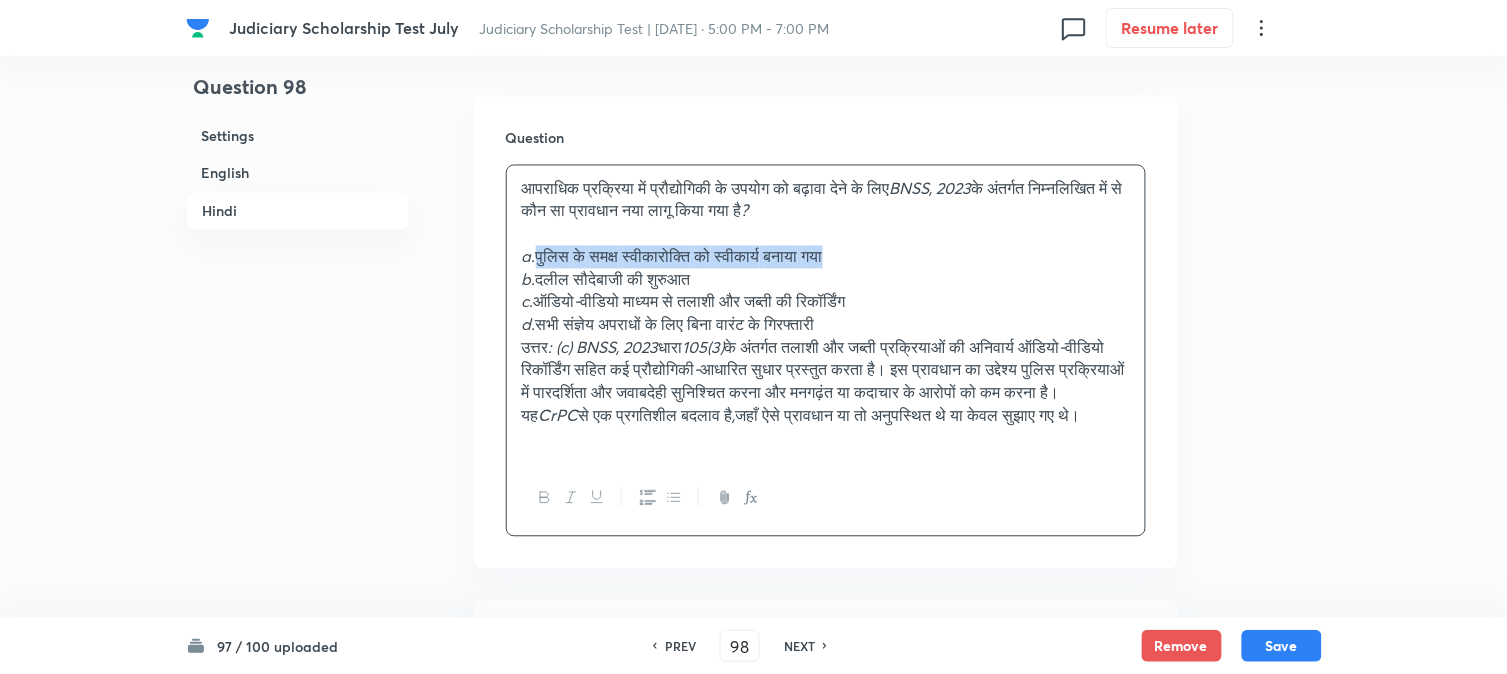 drag, startPoint x: 542, startPoint y: 257, endPoint x: 1060, endPoint y: 261, distance: 518.01544 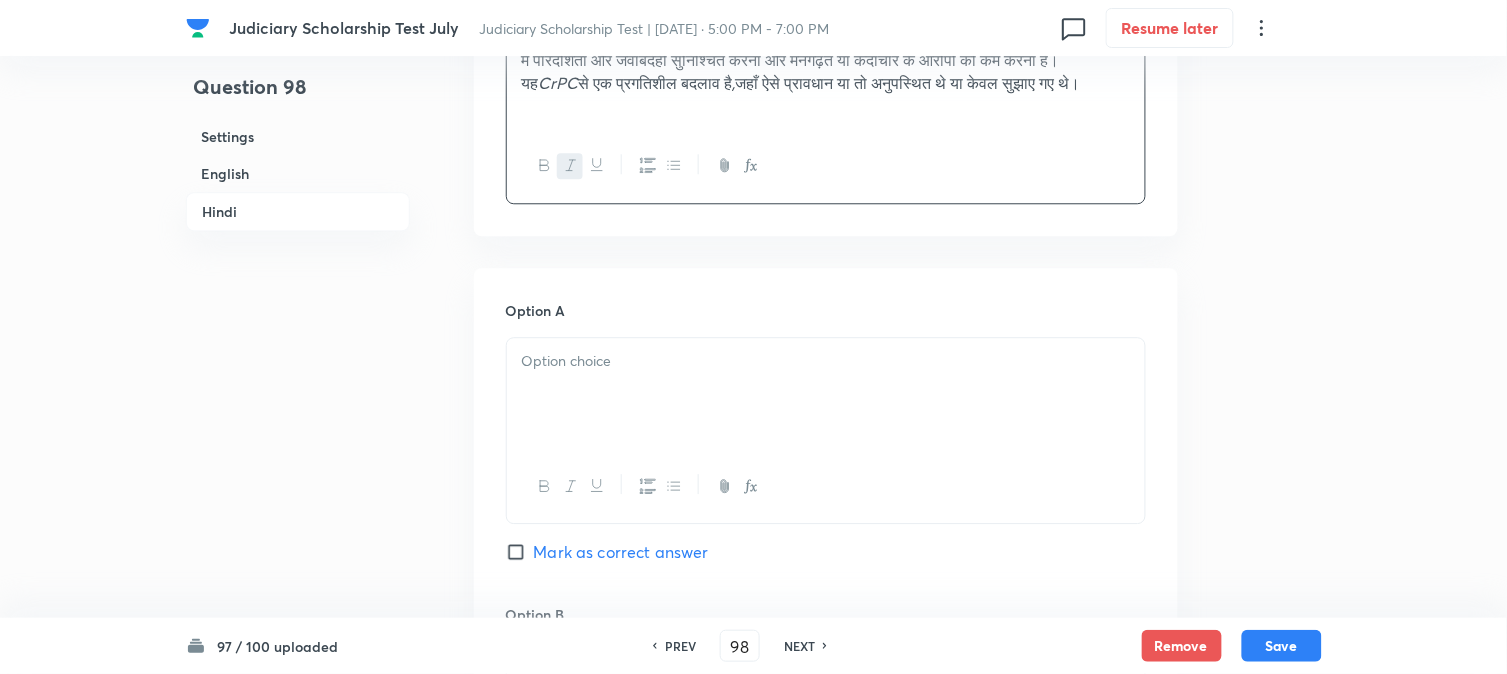 click at bounding box center (826, 394) 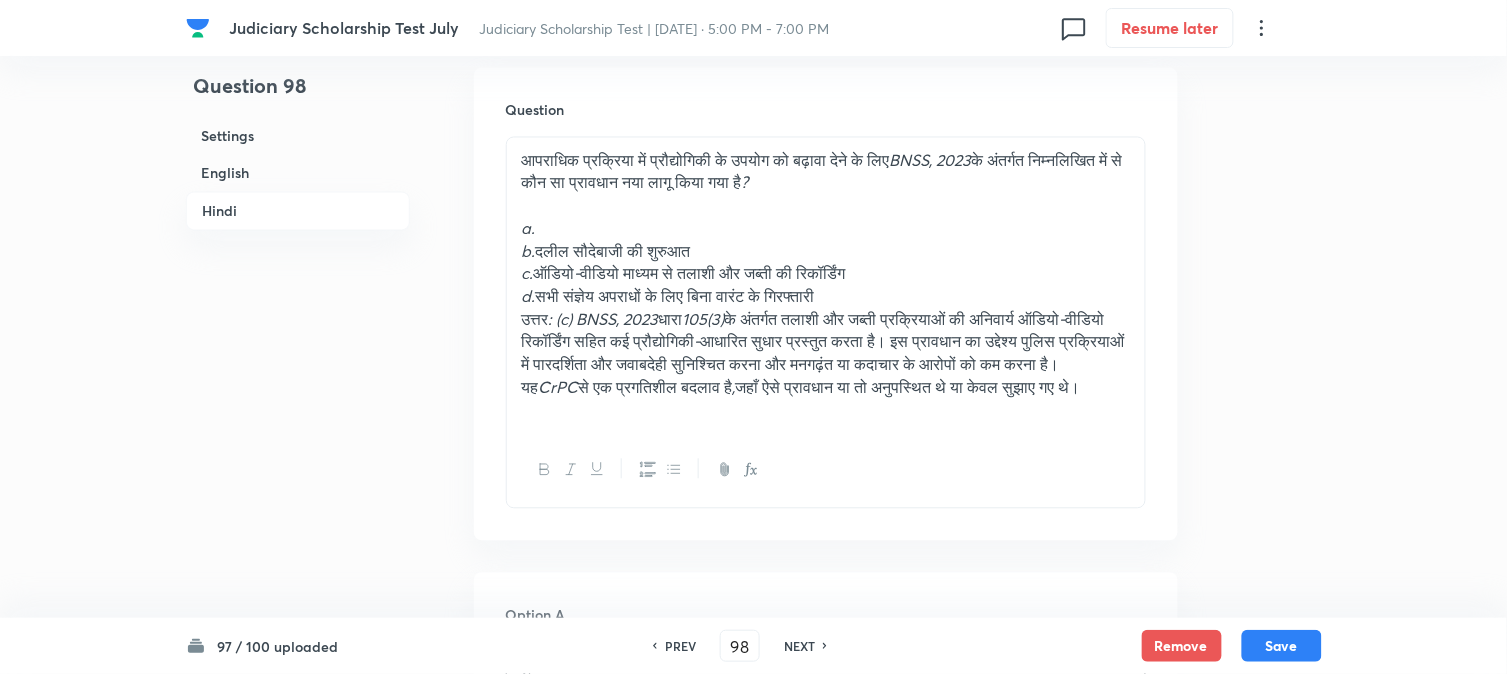 scroll, scrollTop: 2812, scrollLeft: 0, axis: vertical 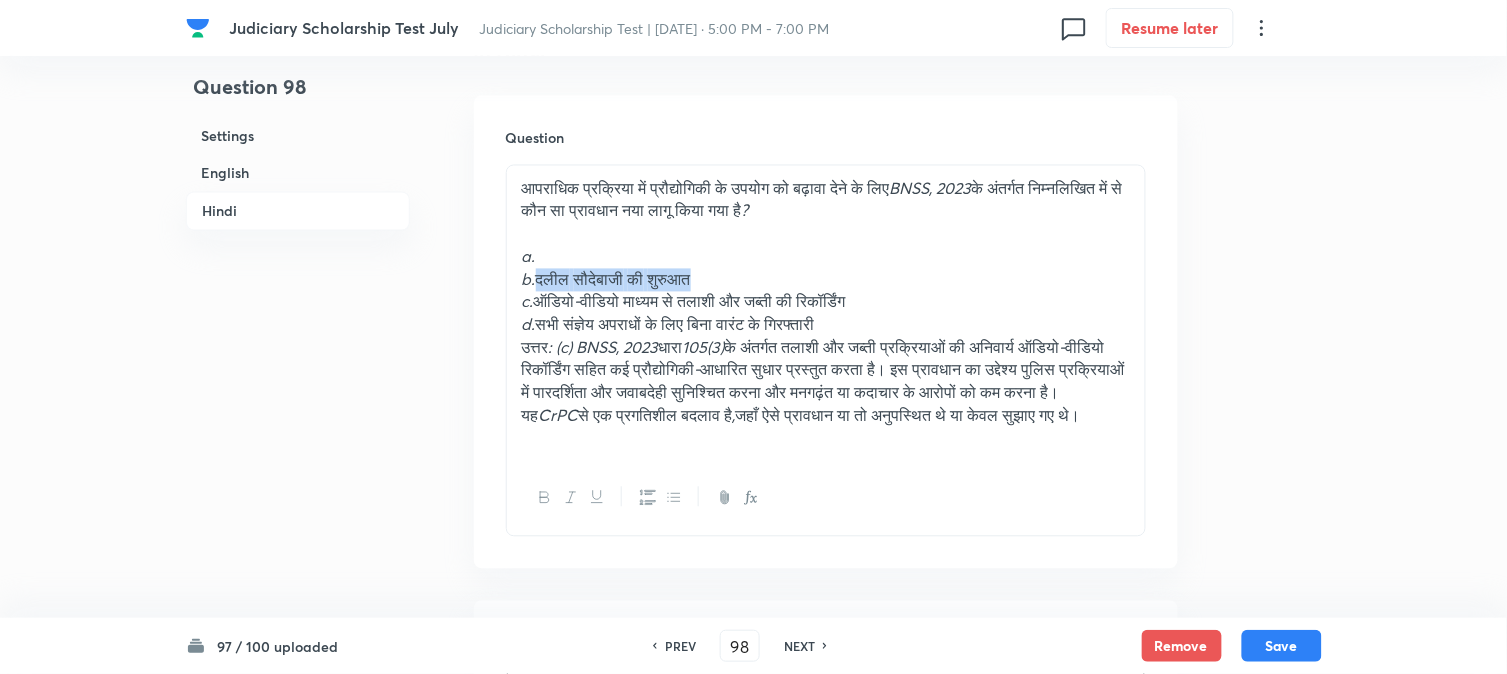 drag, startPoint x: 541, startPoint y: 287, endPoint x: 793, endPoint y: 280, distance: 252.0972 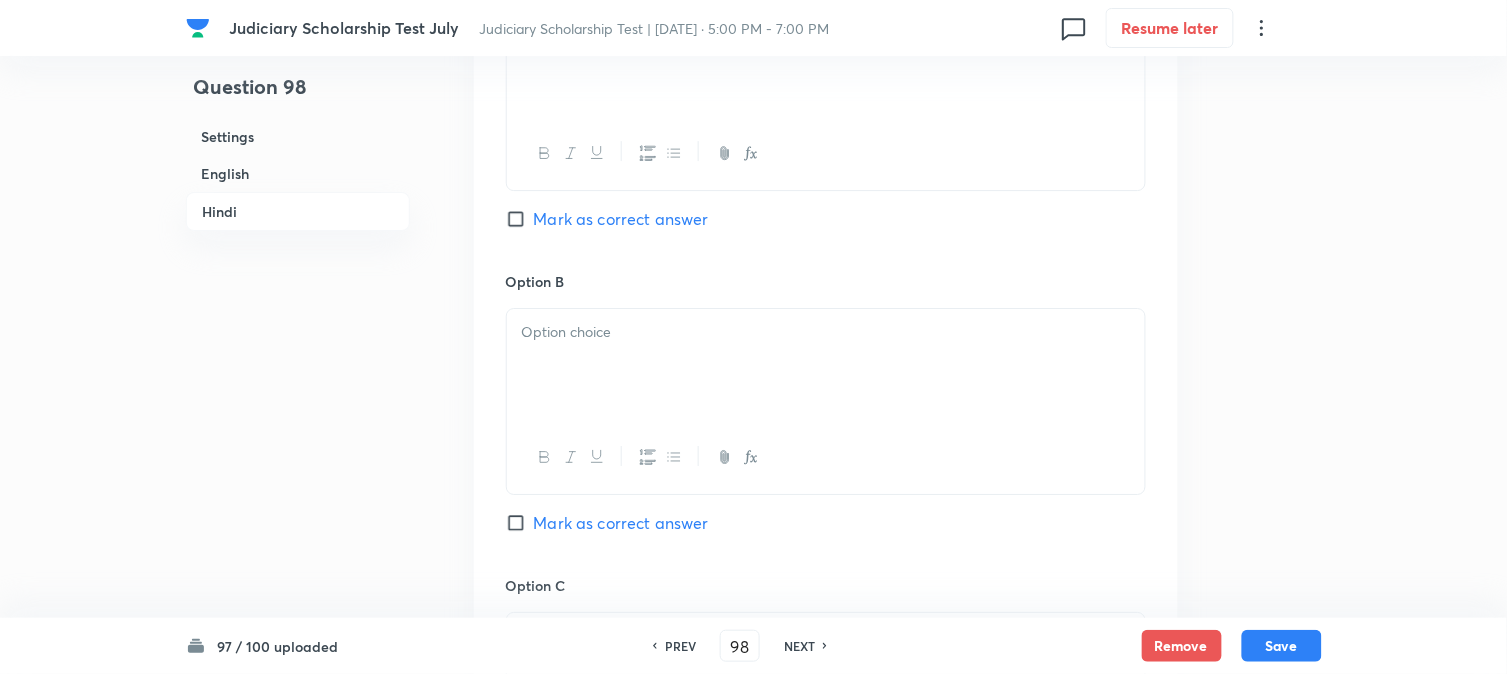 click at bounding box center [826, 365] 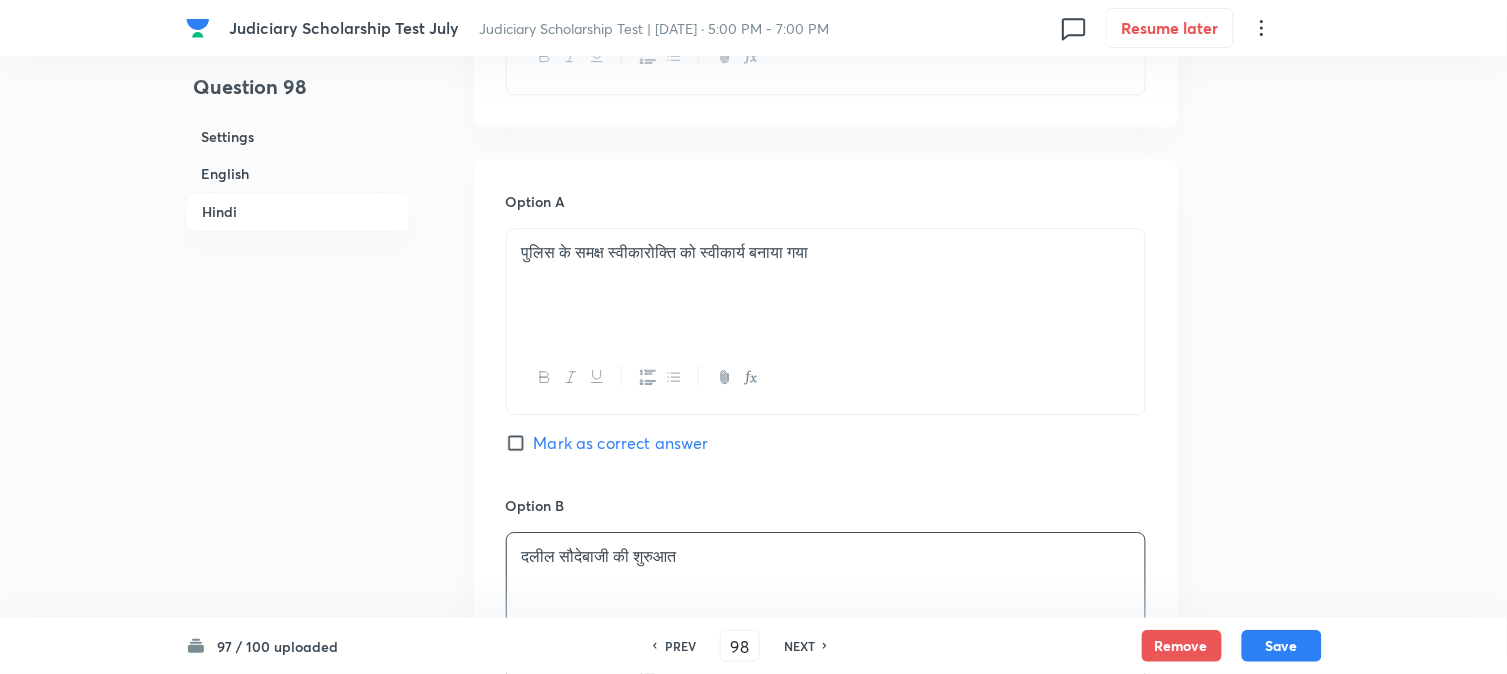 scroll, scrollTop: 2923, scrollLeft: 0, axis: vertical 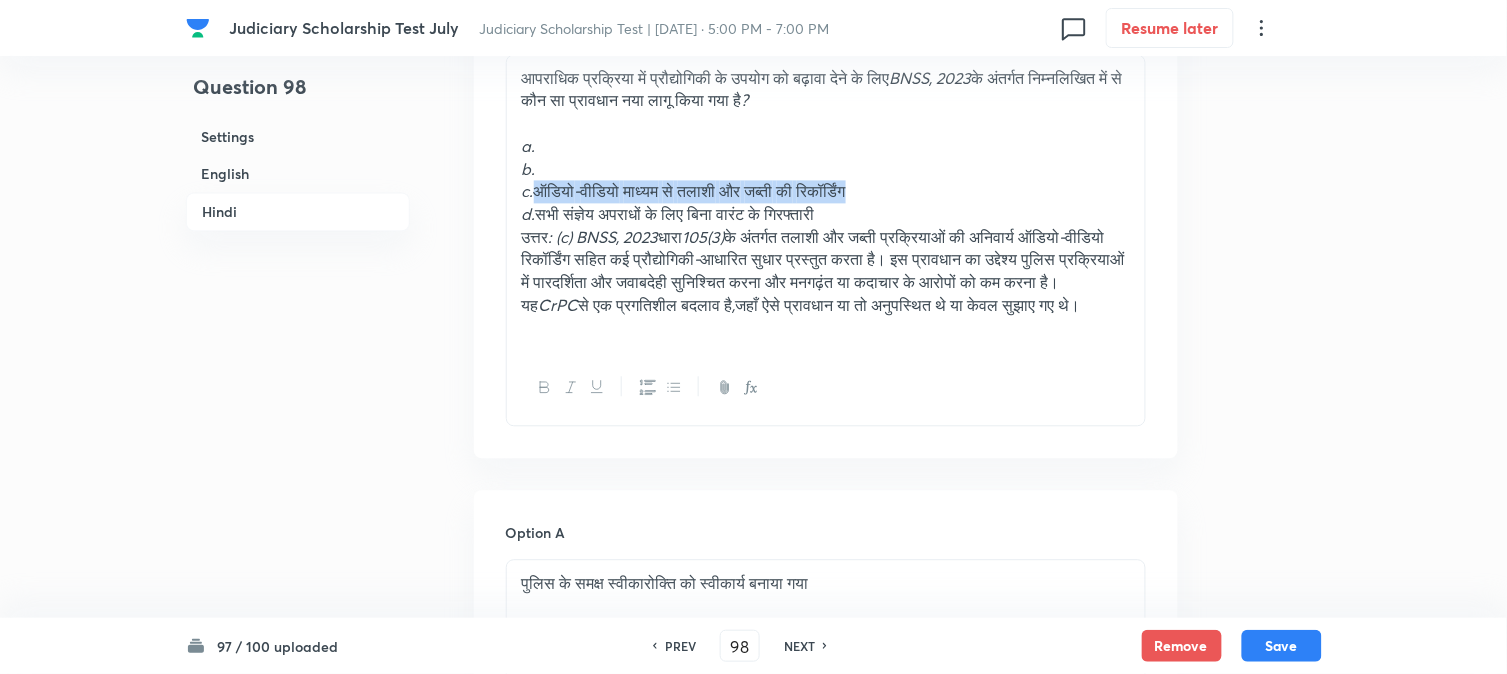 drag, startPoint x: 543, startPoint y: 190, endPoint x: 974, endPoint y: 193, distance: 431.01044 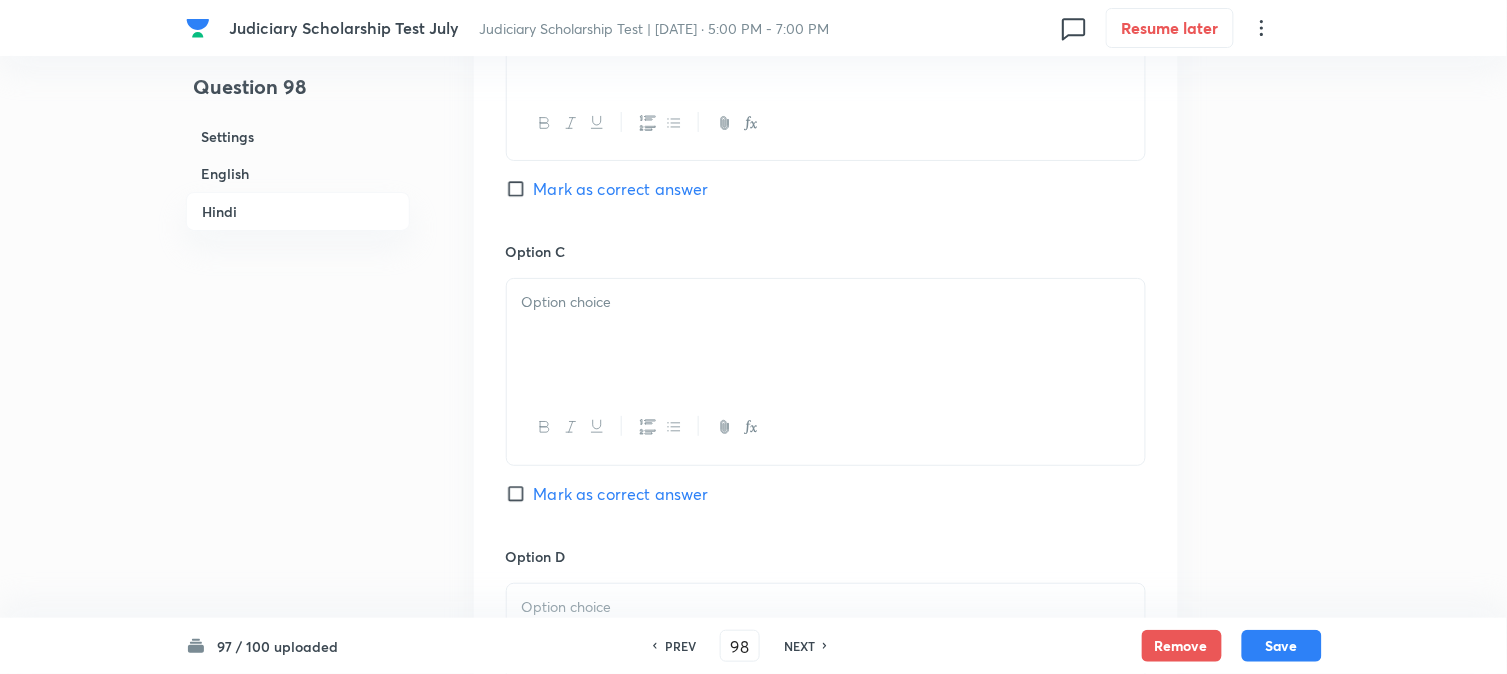 drag, startPoint x: 578, startPoint y: 417, endPoint x: 568, endPoint y: 414, distance: 10.440307 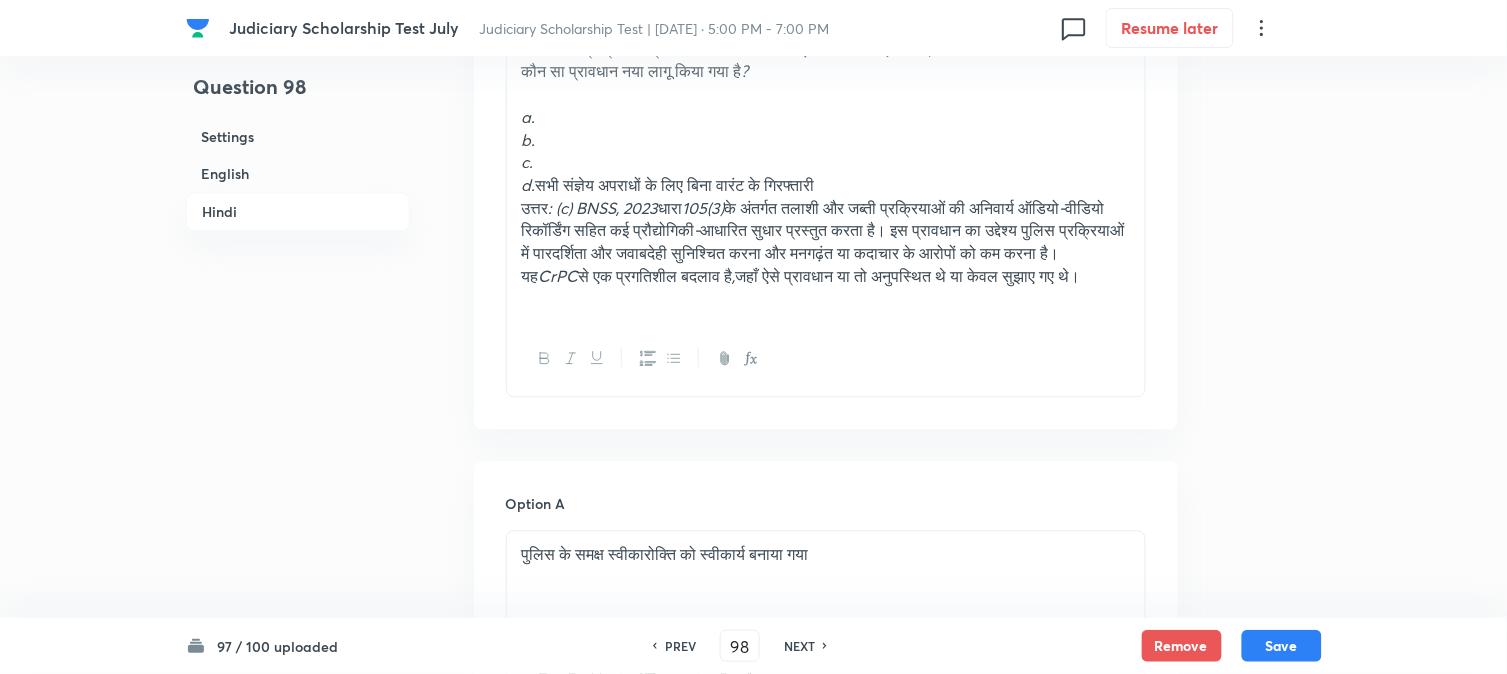 scroll, scrollTop: 2923, scrollLeft: 0, axis: vertical 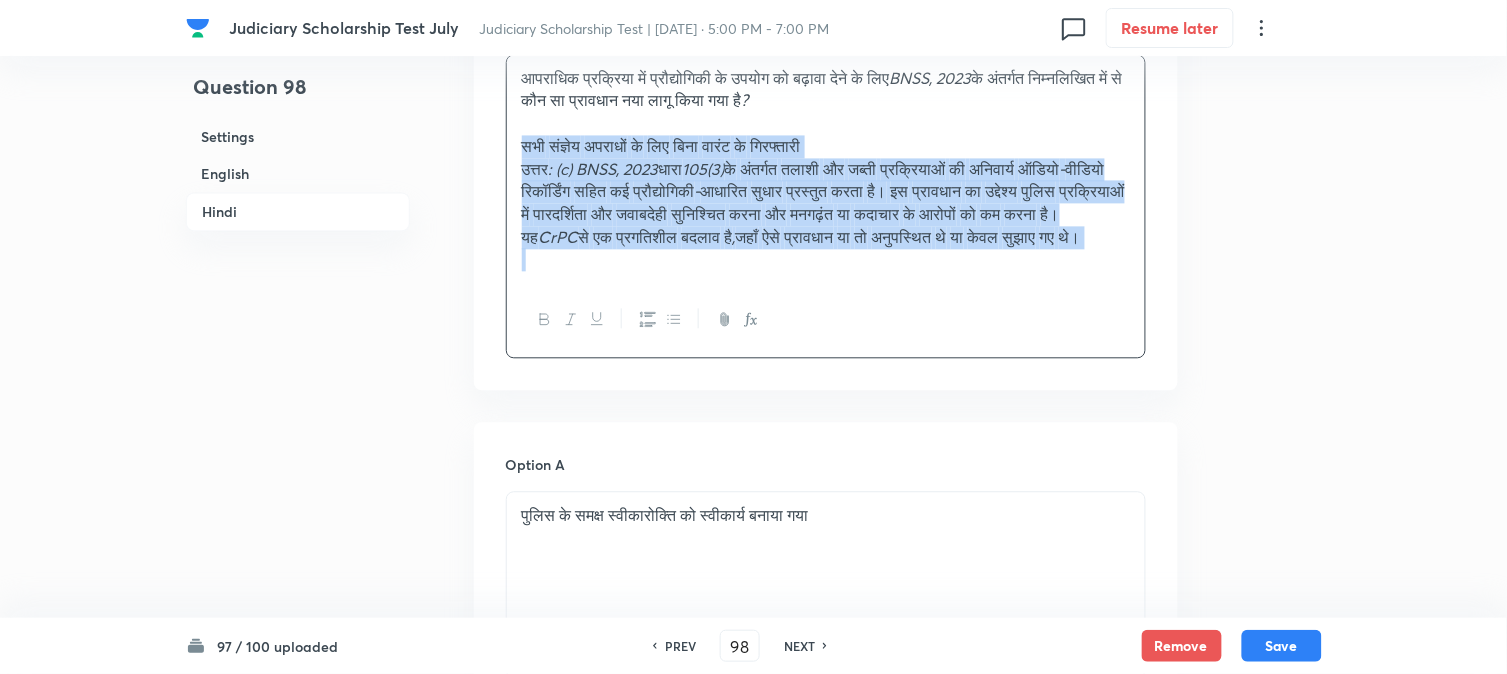 drag, startPoint x: 543, startPoint y: 212, endPoint x: 1065, endPoint y: 455, distance: 575.789 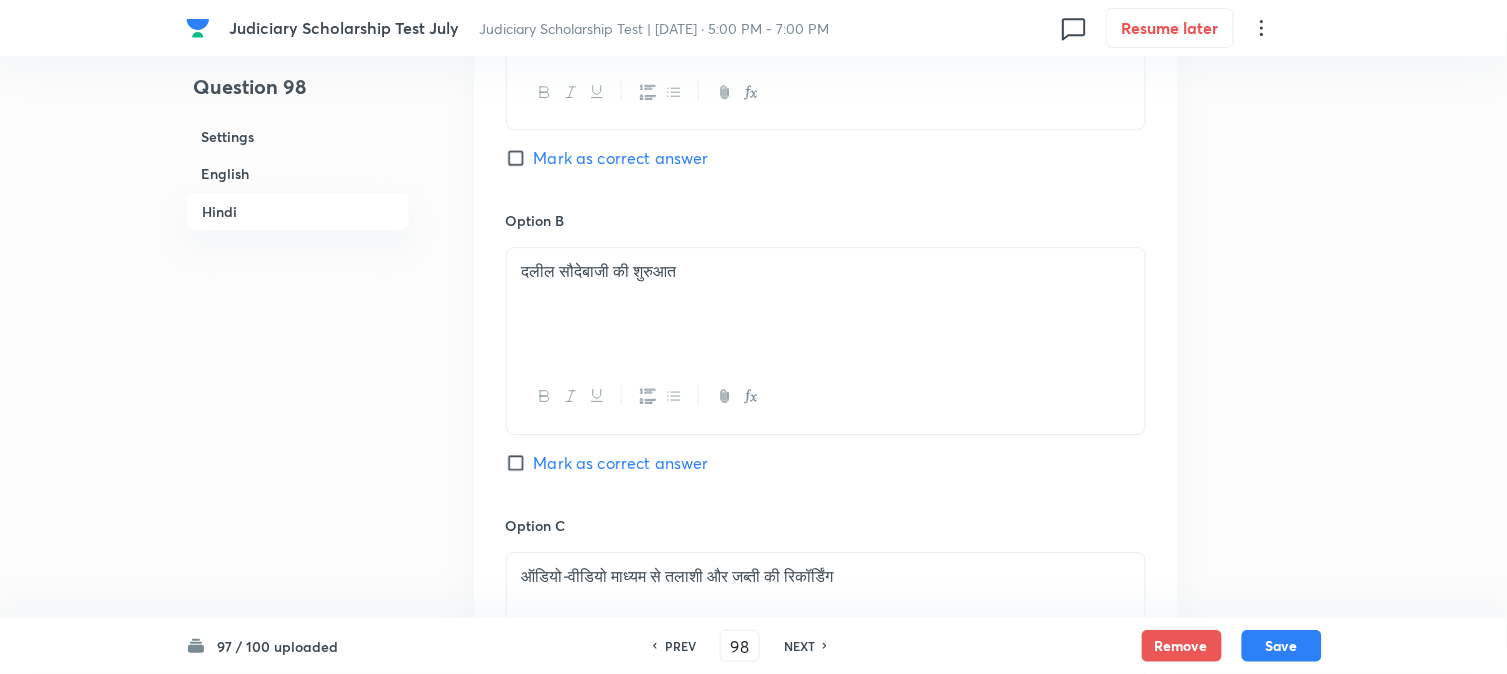 scroll, scrollTop: 4034, scrollLeft: 0, axis: vertical 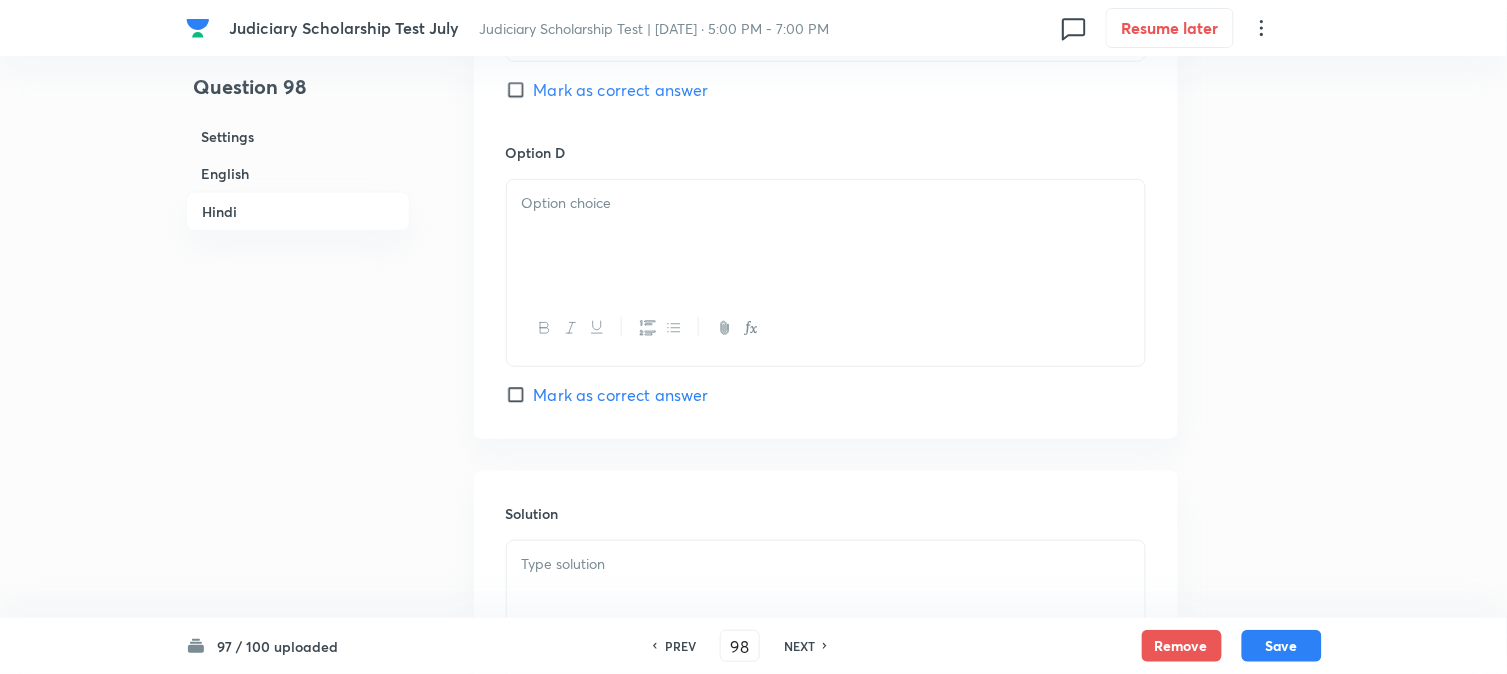 click on "Mark as correct answer" at bounding box center (621, 90) 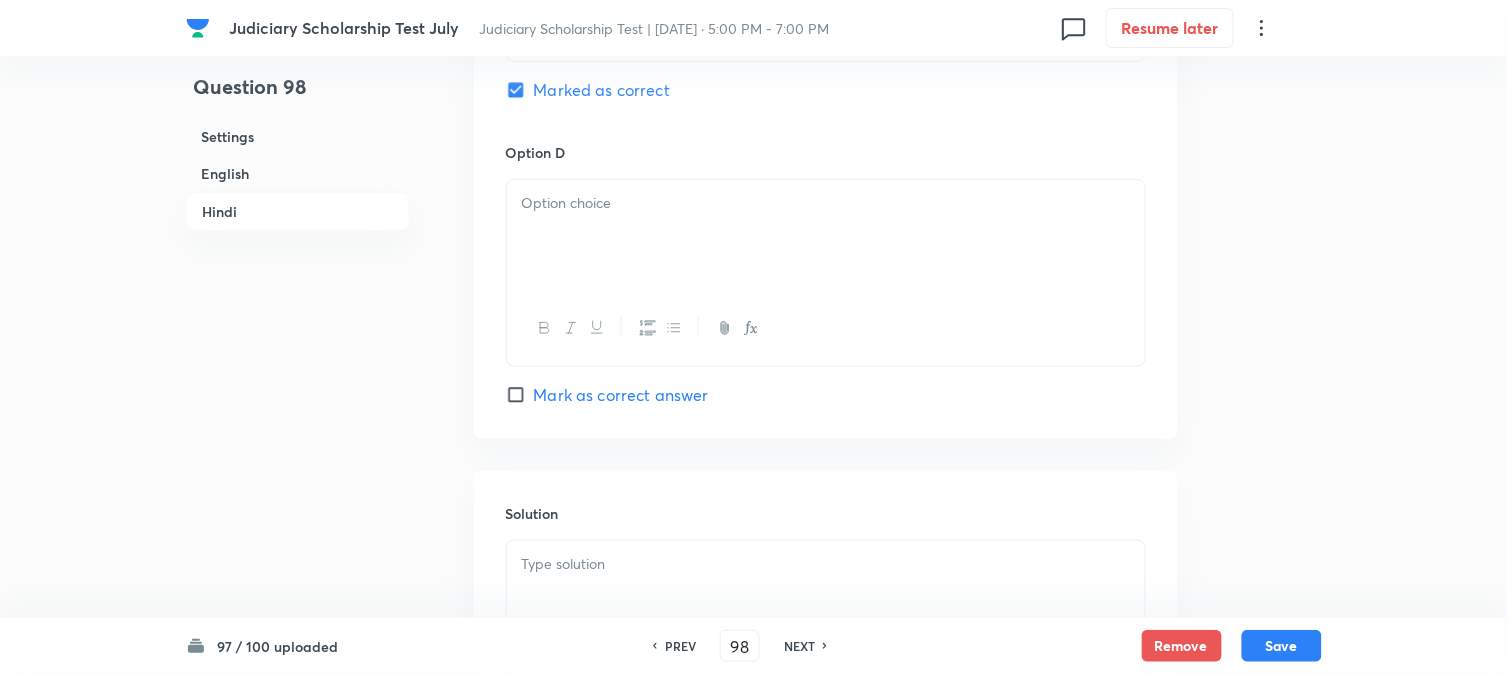 checkbox on "true" 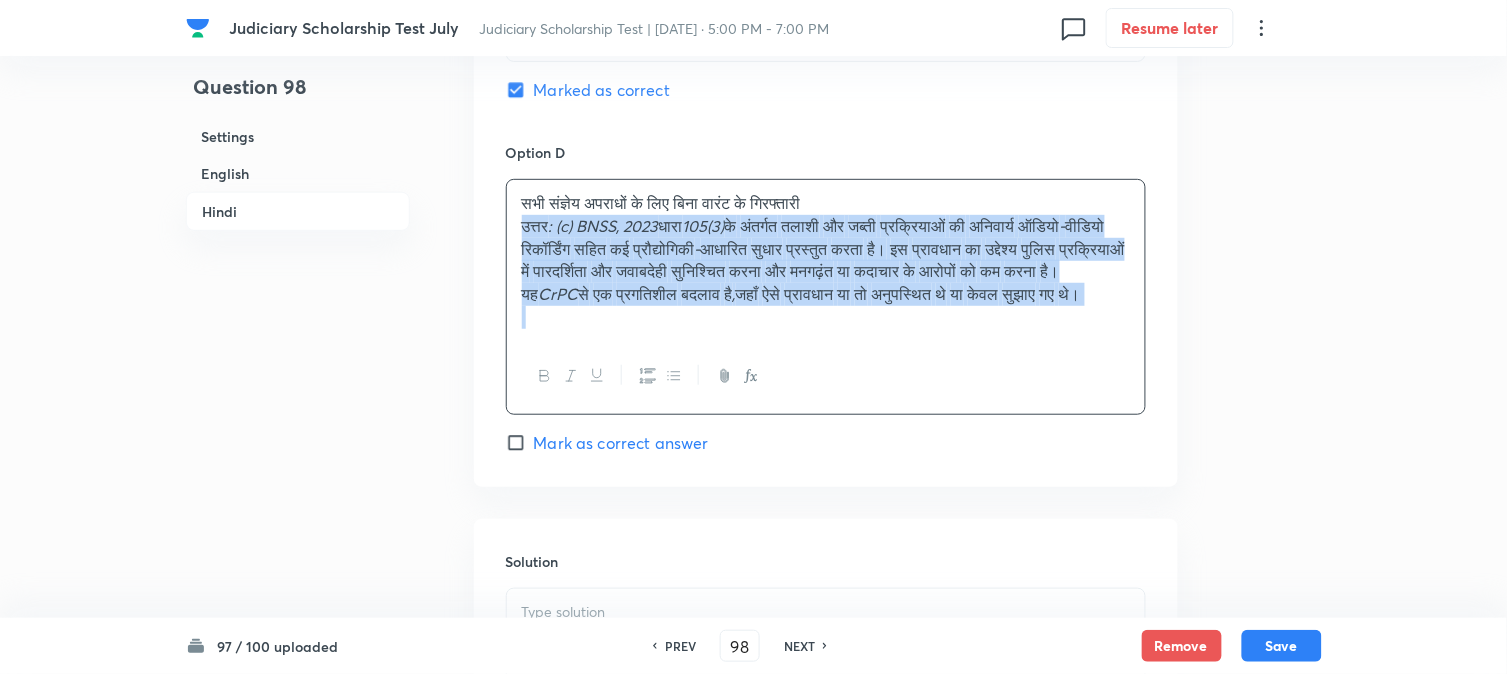 drag, startPoint x: 514, startPoint y: 240, endPoint x: 907, endPoint y: 408, distance: 427.40262 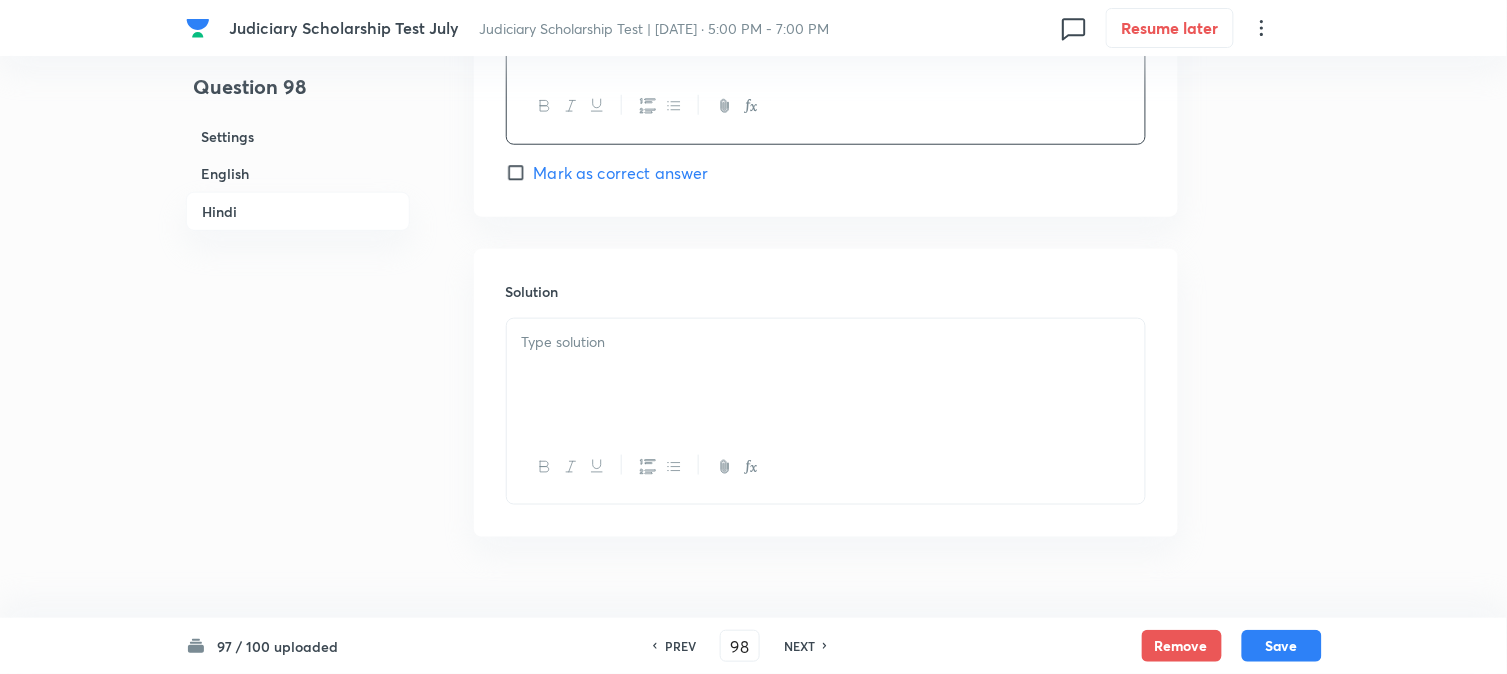 click at bounding box center (826, 375) 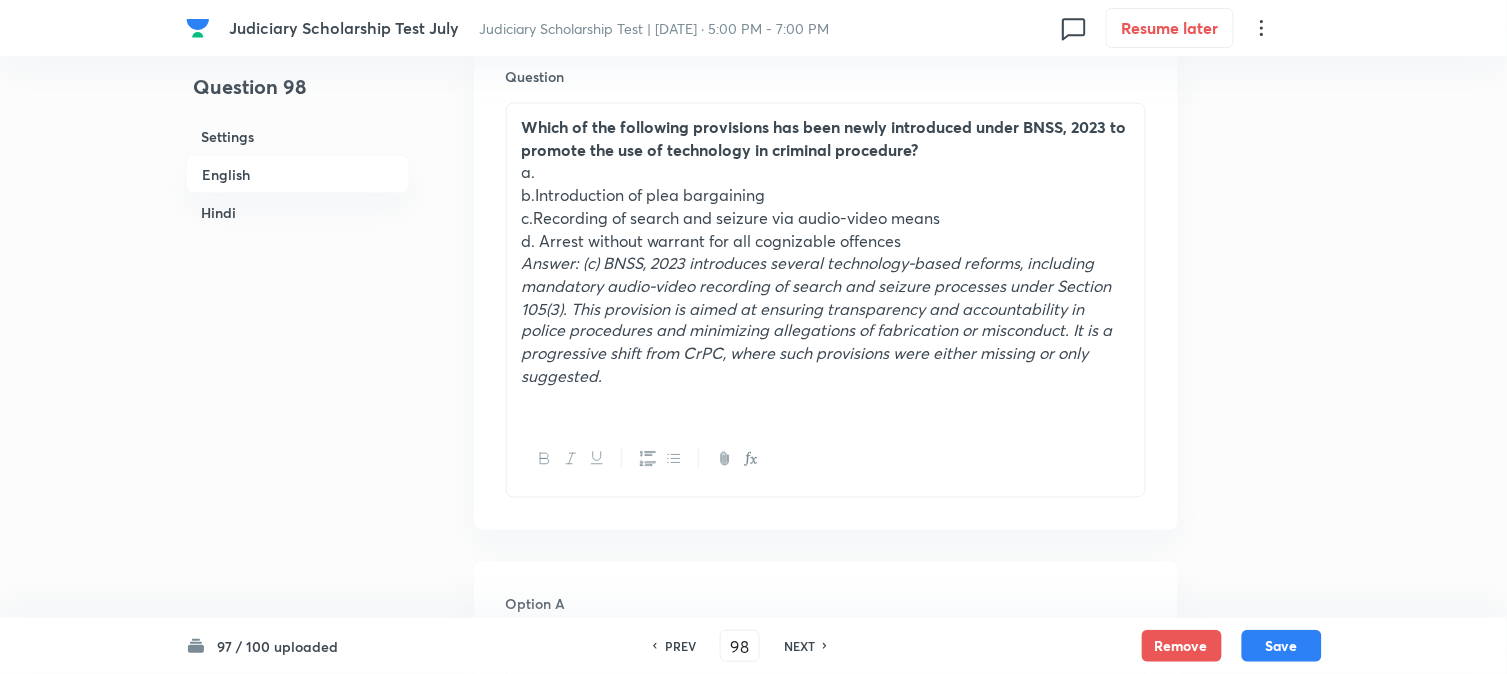 scroll, scrollTop: 590, scrollLeft: 0, axis: vertical 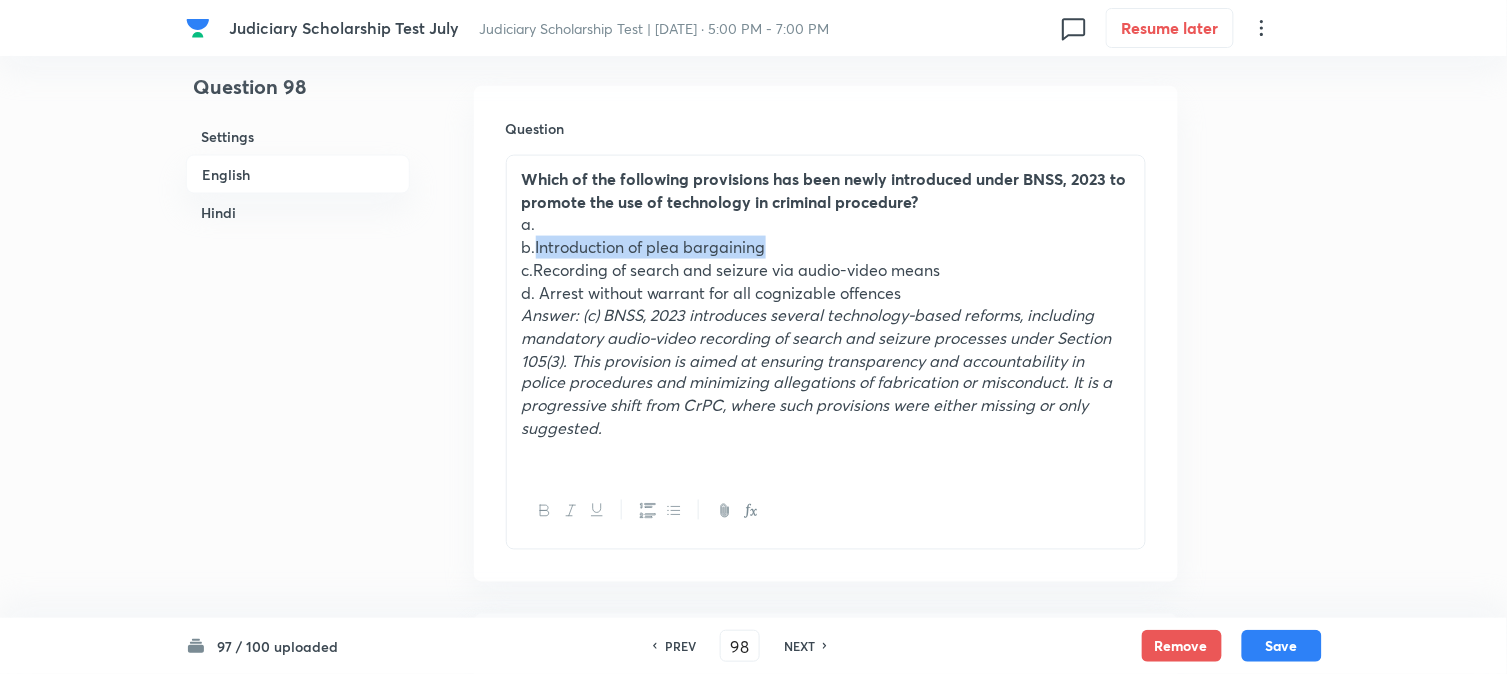 drag, startPoint x: 536, startPoint y: 250, endPoint x: 811, endPoint y: 253, distance: 275.01636 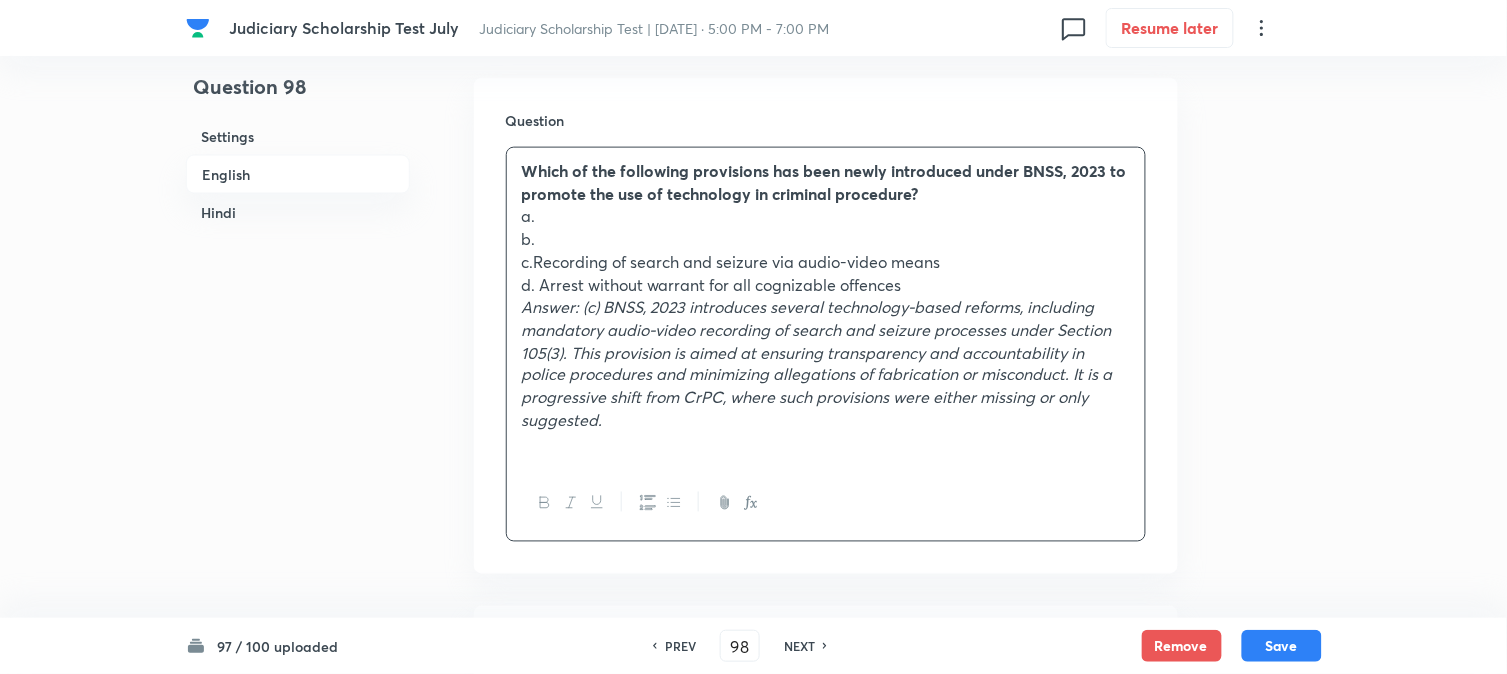 scroll, scrollTop: 1367, scrollLeft: 0, axis: vertical 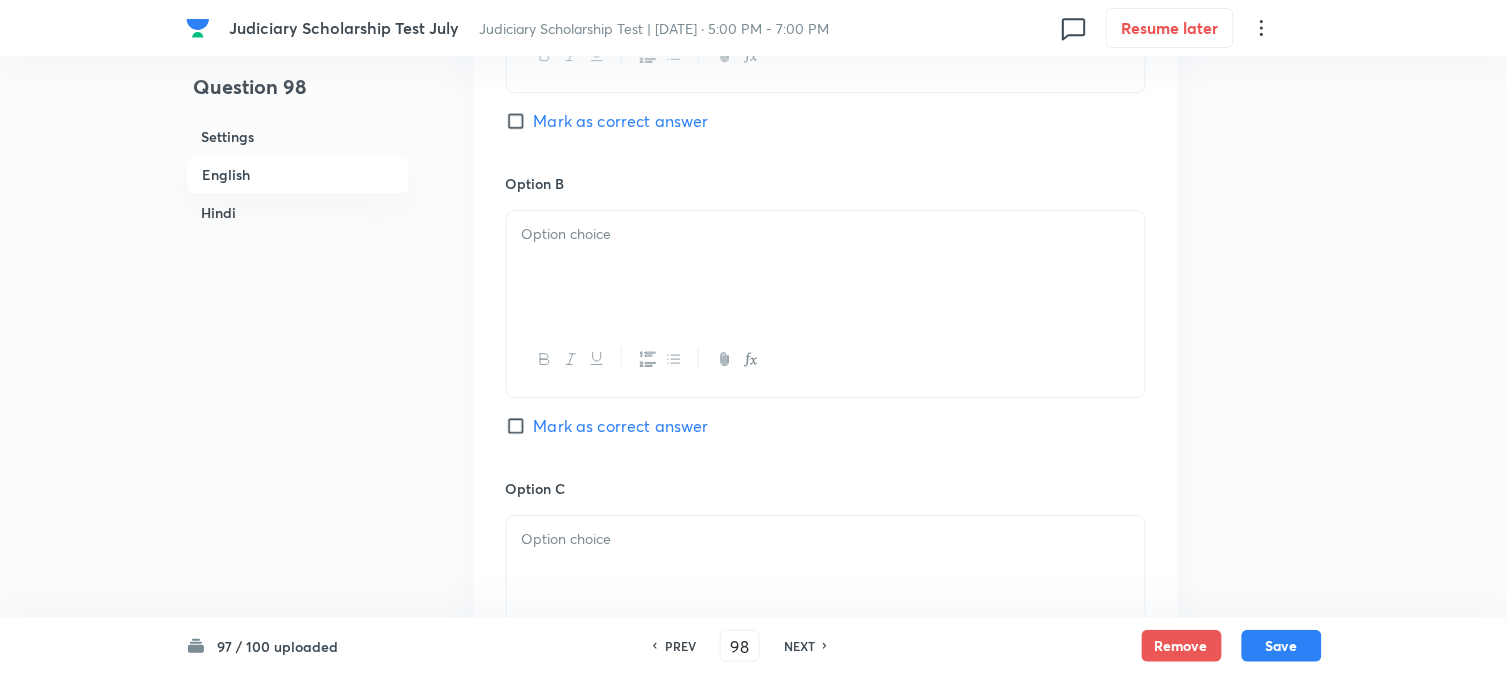click at bounding box center (826, 267) 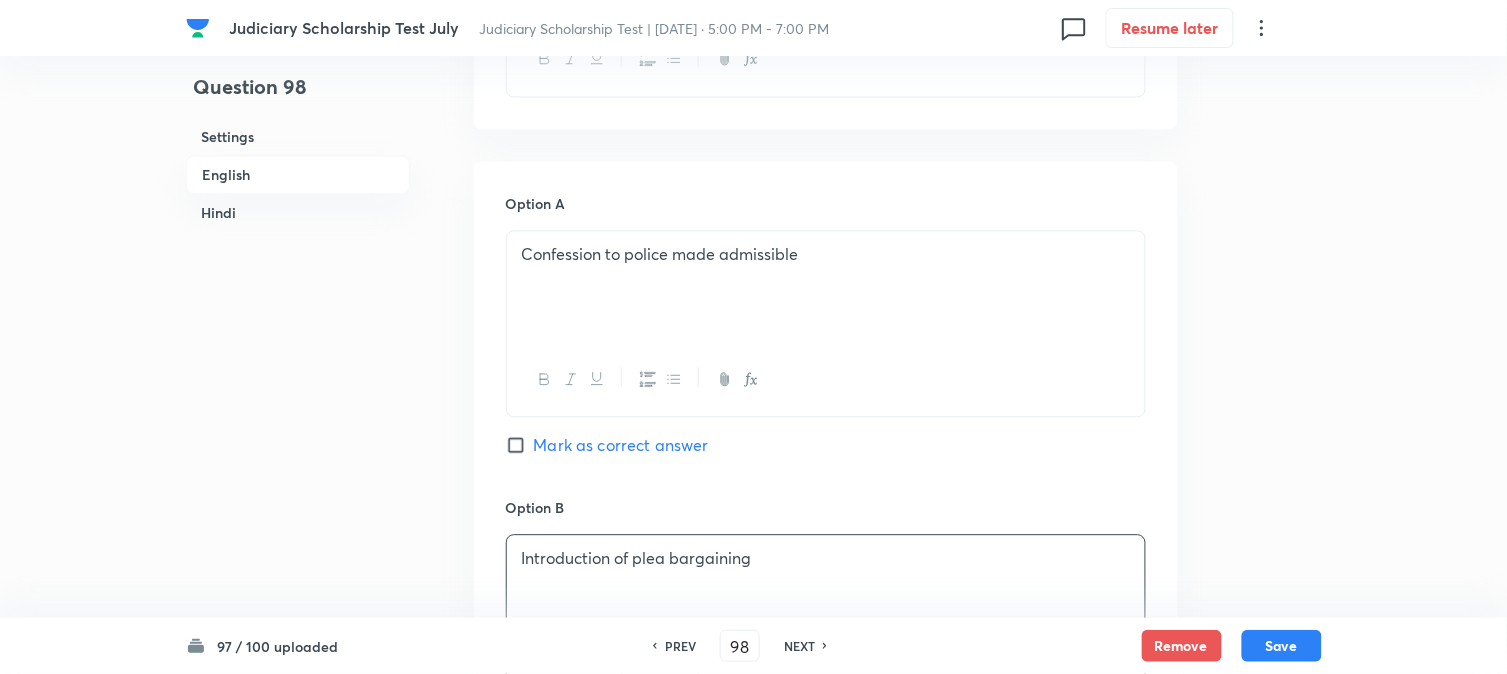 scroll, scrollTop: 701, scrollLeft: 0, axis: vertical 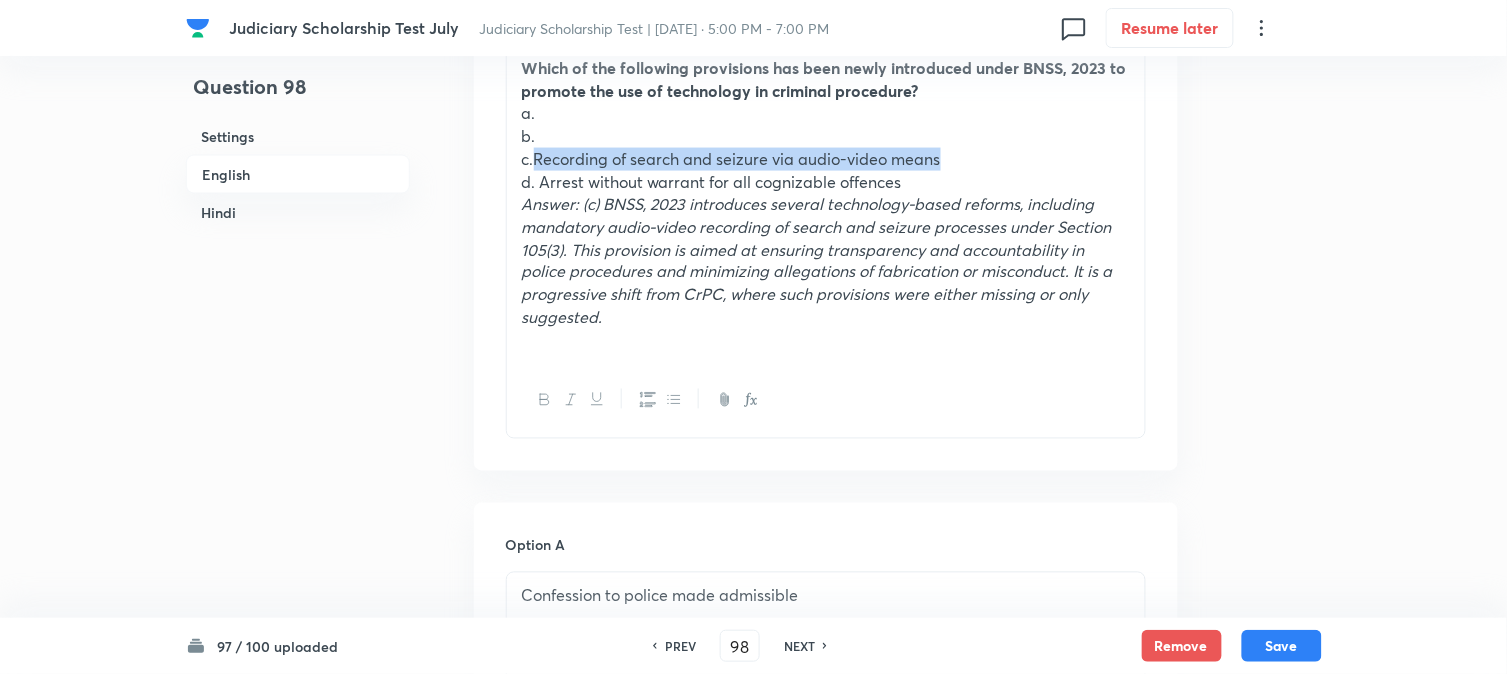 drag, startPoint x: 538, startPoint y: 154, endPoint x: 992, endPoint y: 162, distance: 454.07047 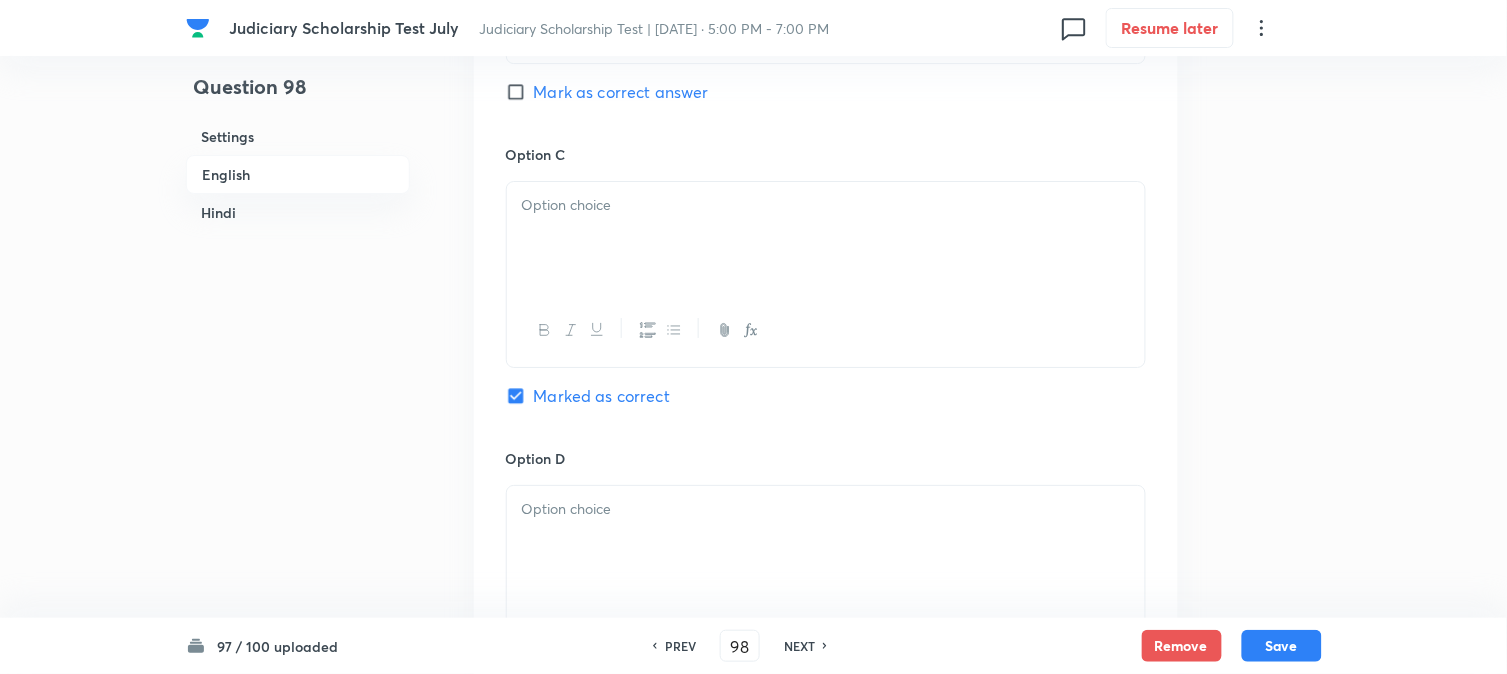 click at bounding box center (826, 238) 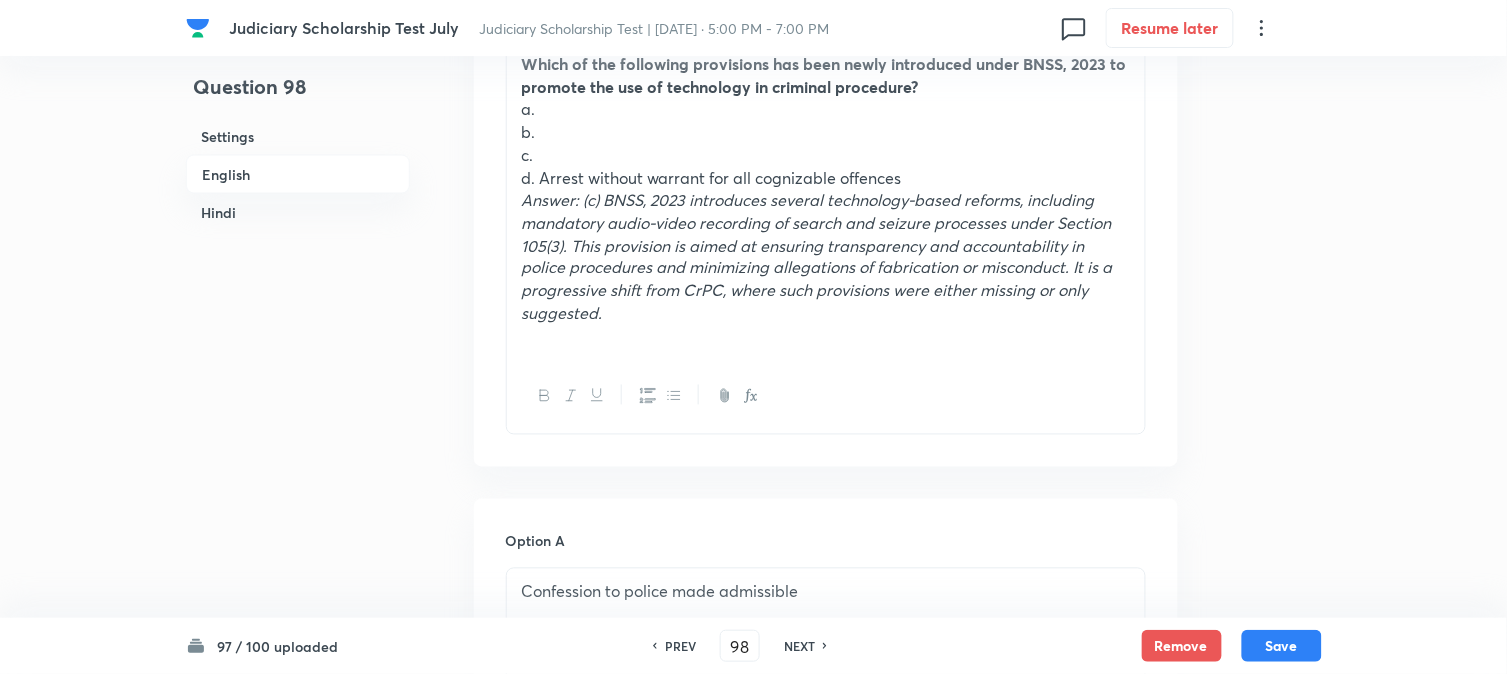 scroll, scrollTop: 701, scrollLeft: 0, axis: vertical 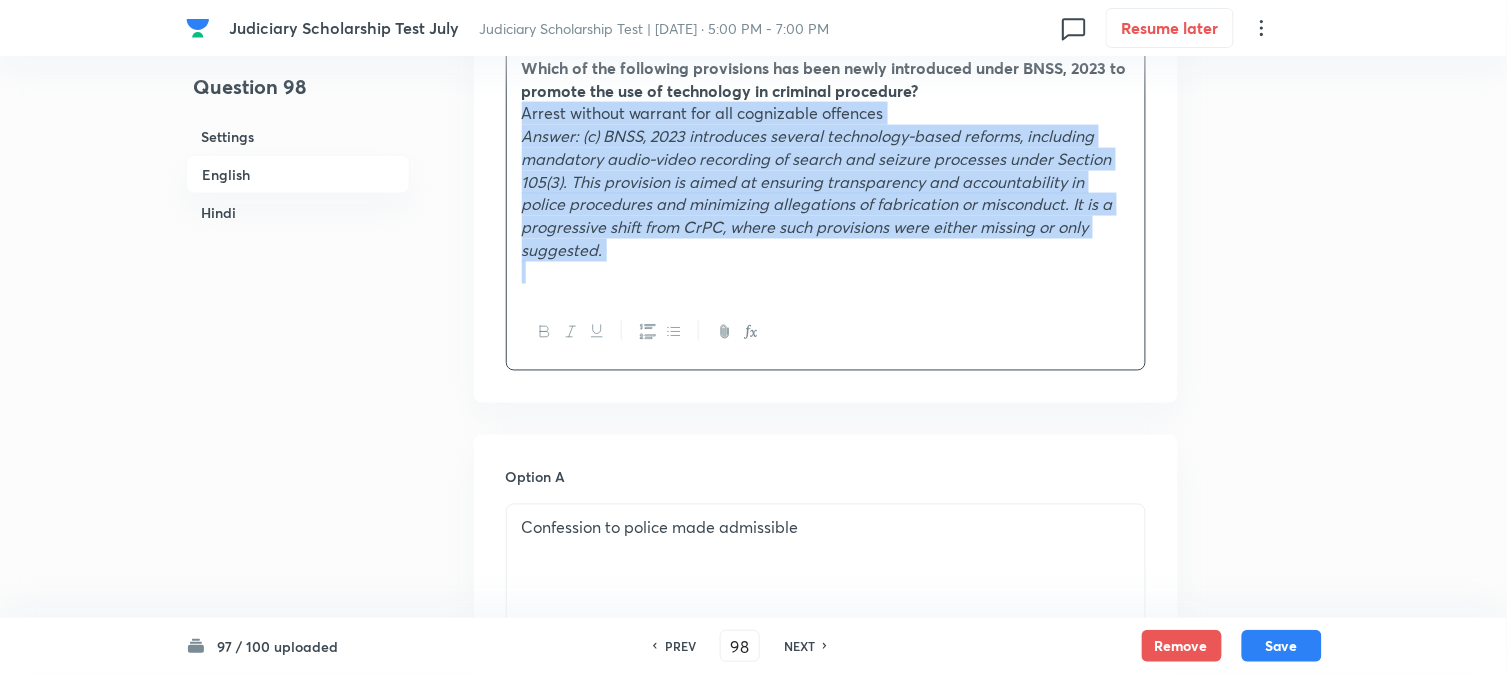 drag, startPoint x: 541, startPoint y: 181, endPoint x: 837, endPoint y: 381, distance: 357.23383 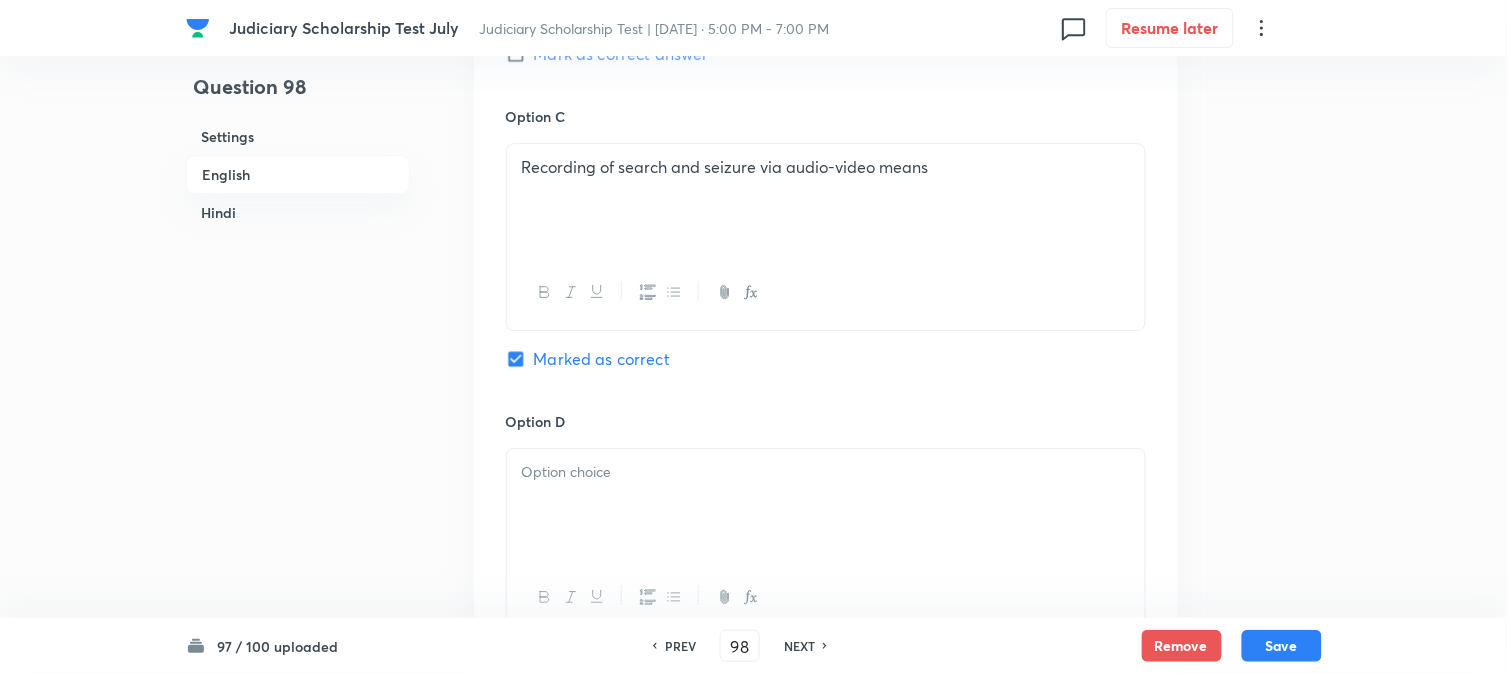 scroll, scrollTop: 1701, scrollLeft: 0, axis: vertical 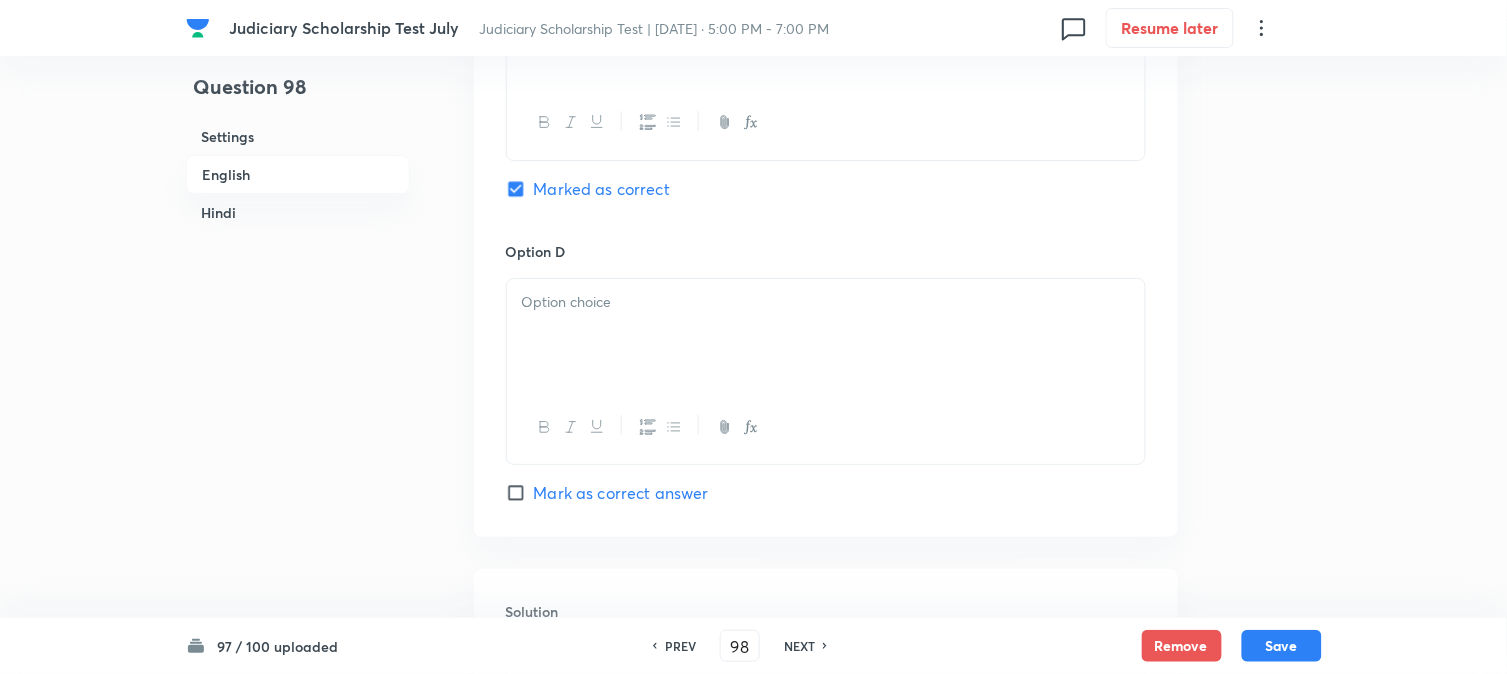 click at bounding box center [826, 335] 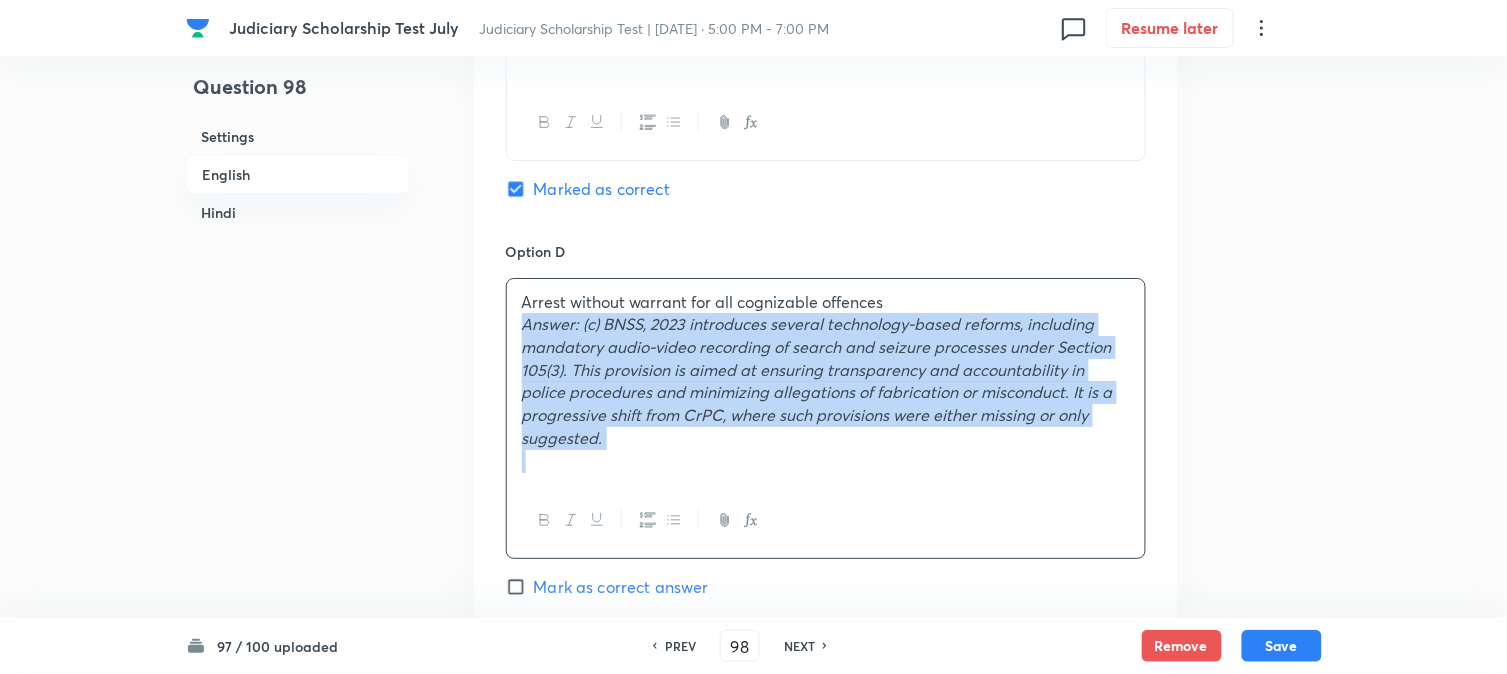 drag, startPoint x: 520, startPoint y: 331, endPoint x: 825, endPoint y: 544, distance: 372.01343 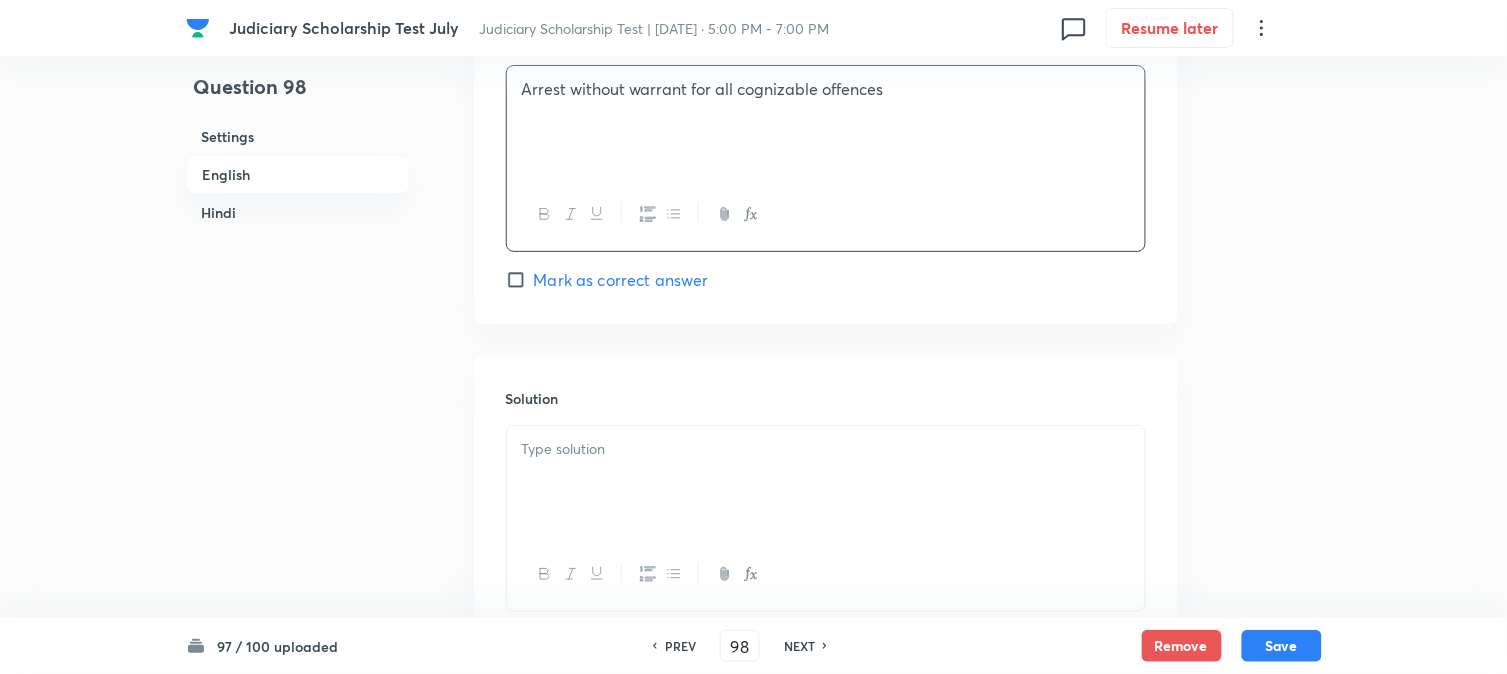 scroll, scrollTop: 1923, scrollLeft: 0, axis: vertical 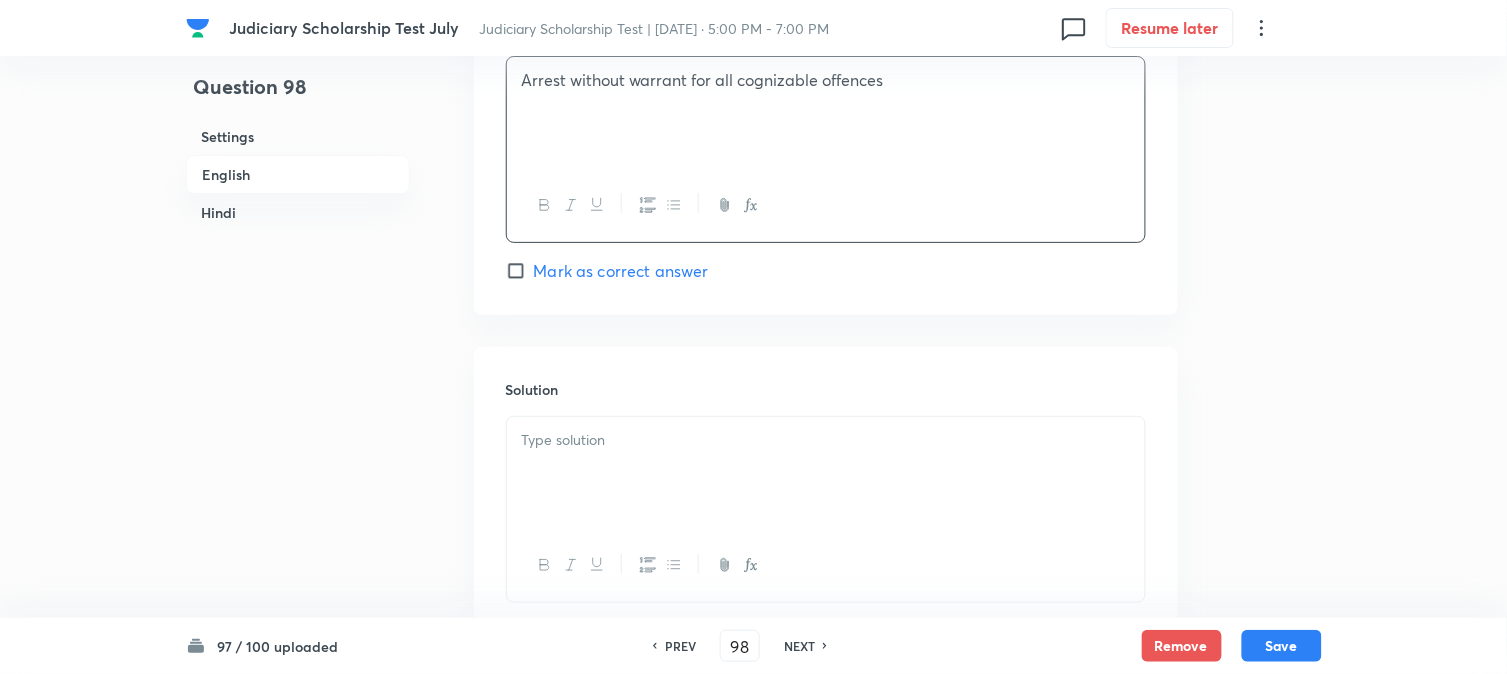 click at bounding box center [826, 473] 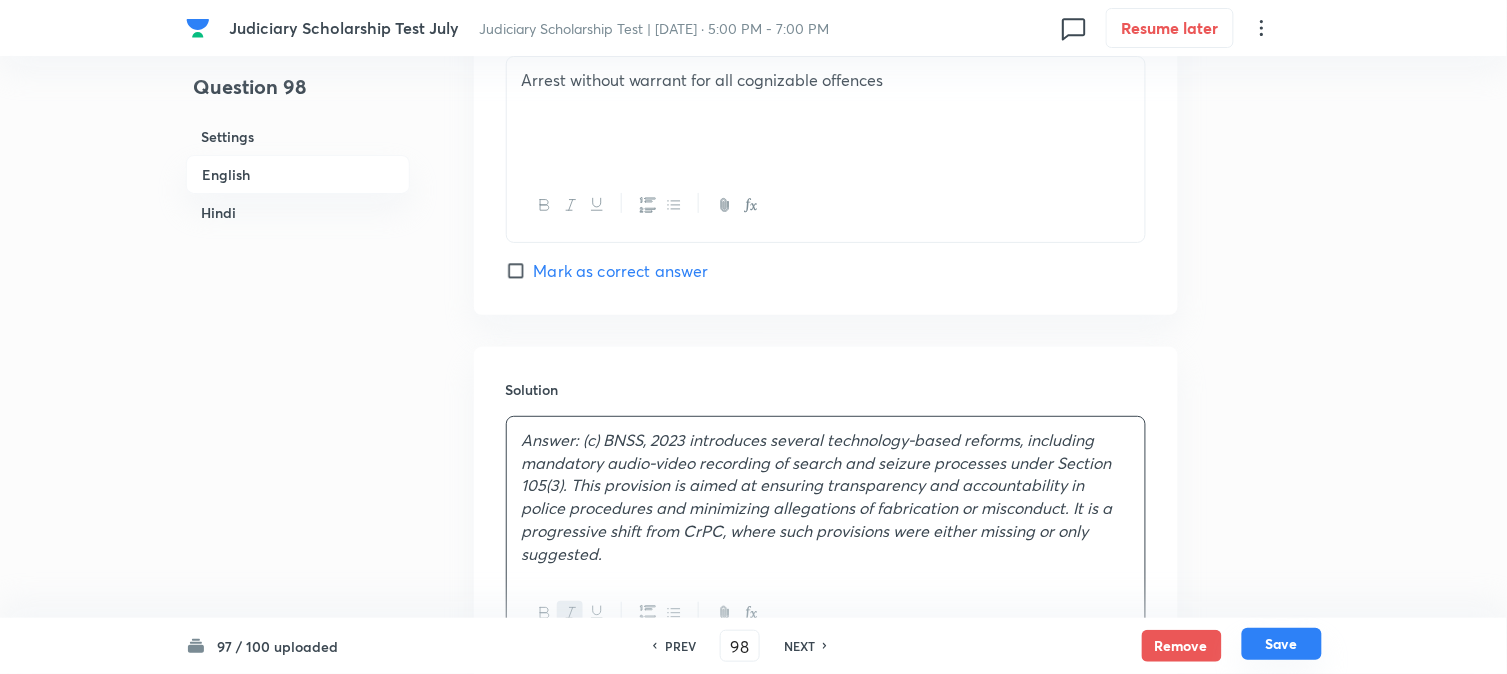 click on "Save" at bounding box center (1282, 644) 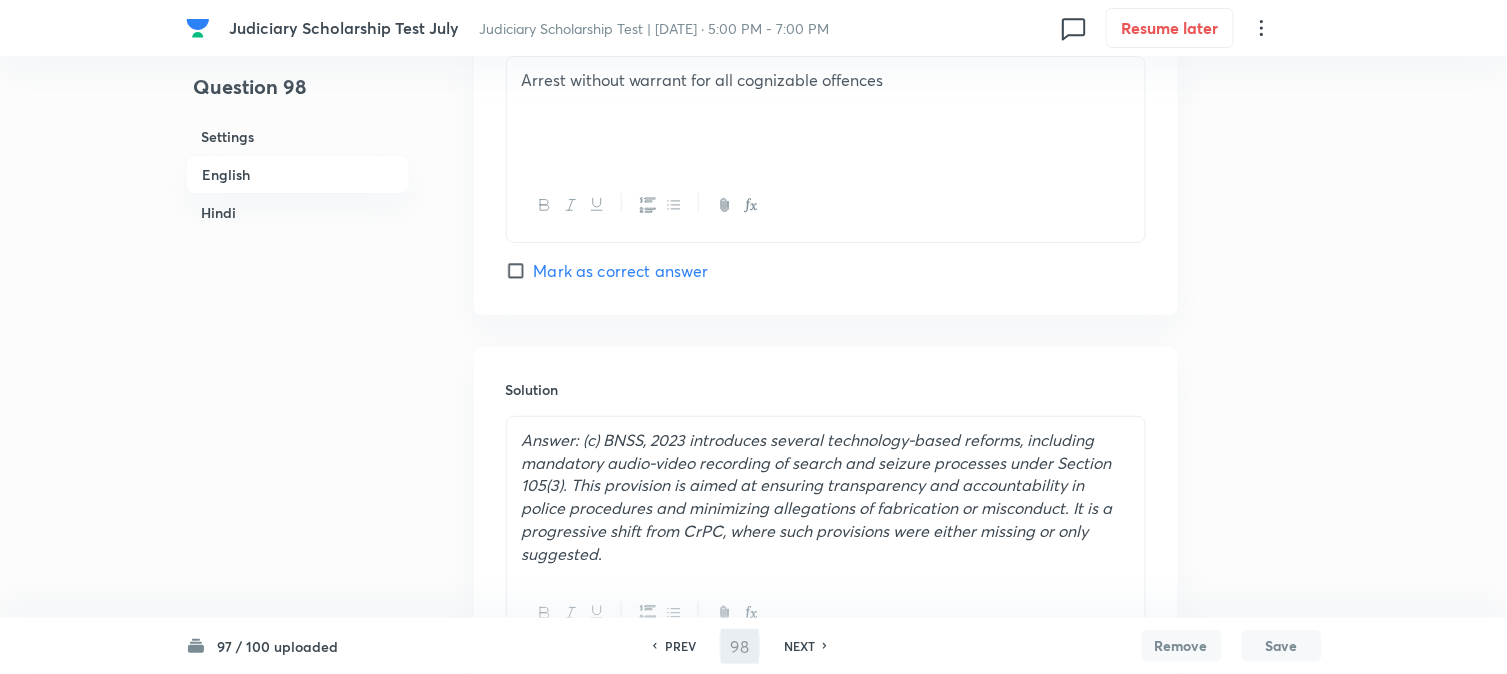 type on "99" 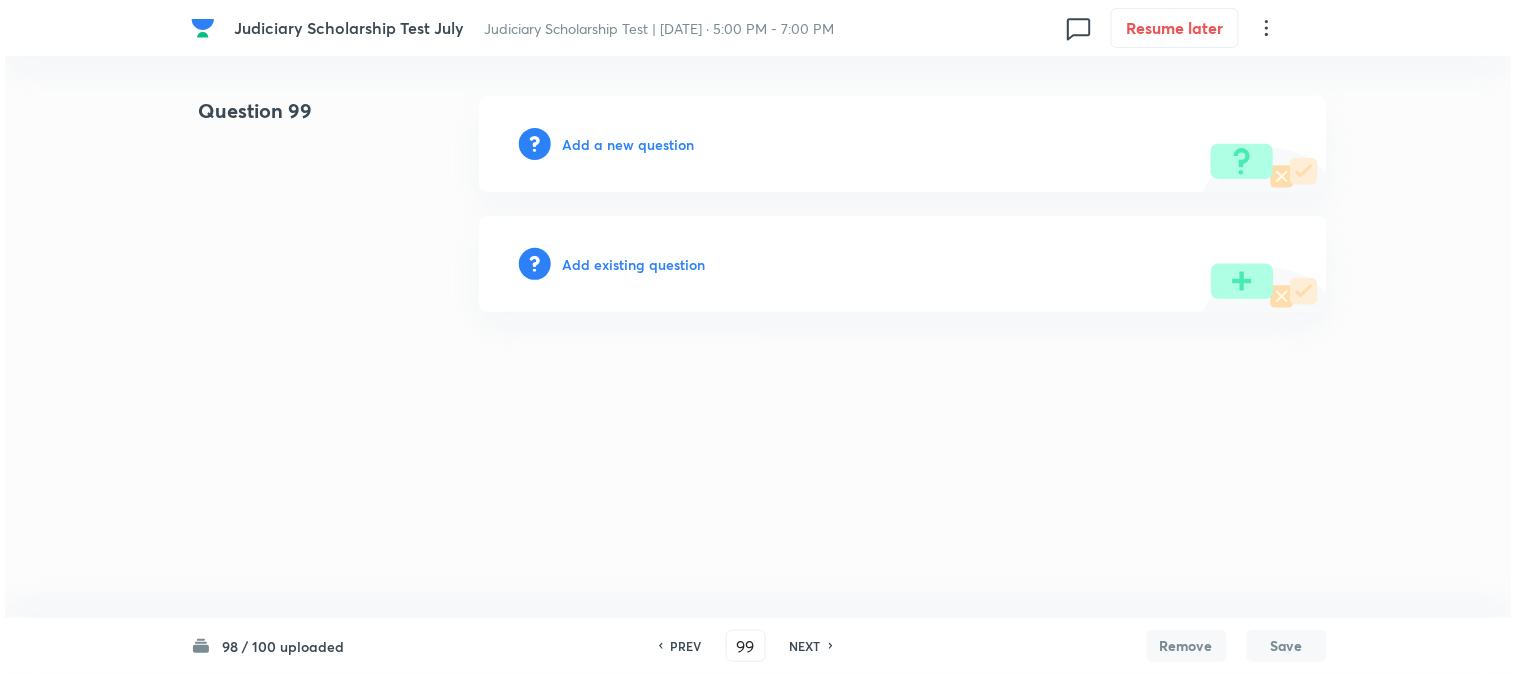 scroll, scrollTop: 0, scrollLeft: 0, axis: both 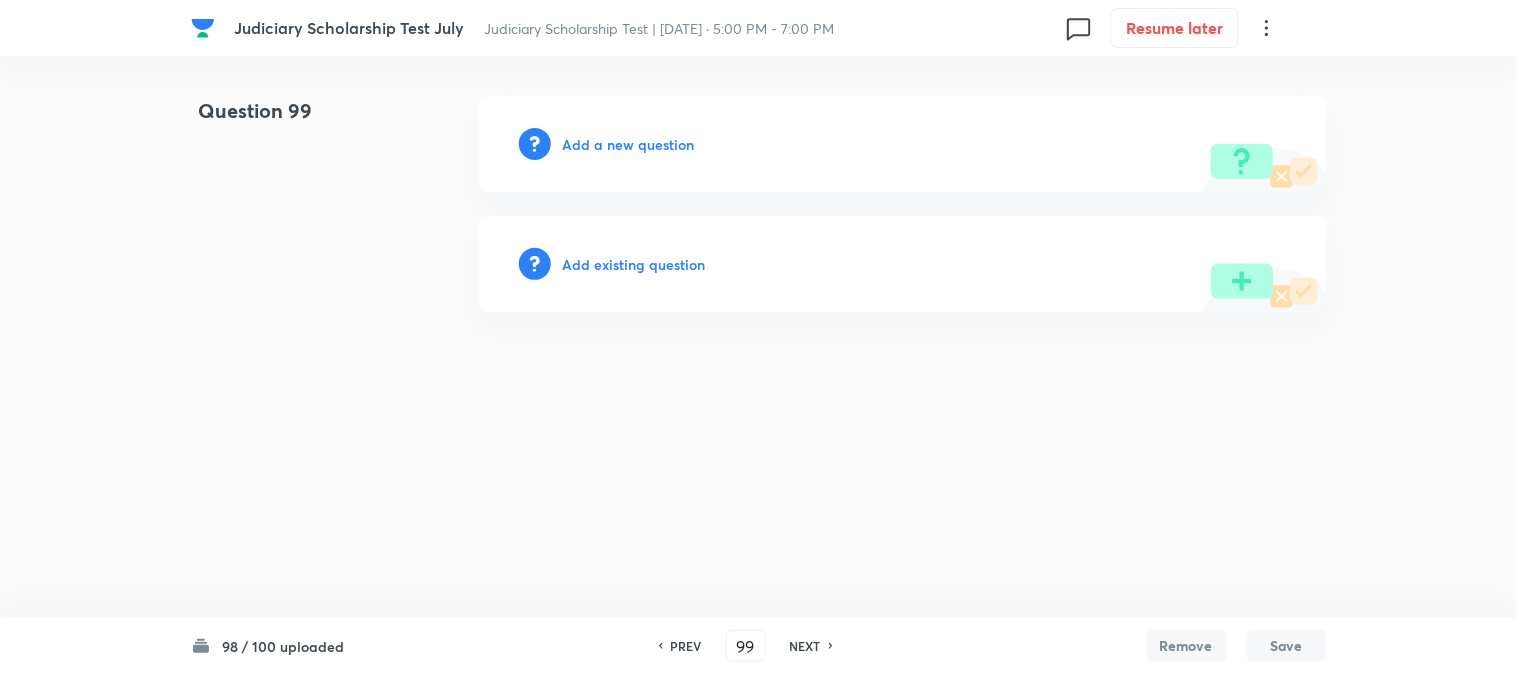 drag, startPoint x: 652, startPoint y: 126, endPoint x: 655, endPoint y: 144, distance: 18.248287 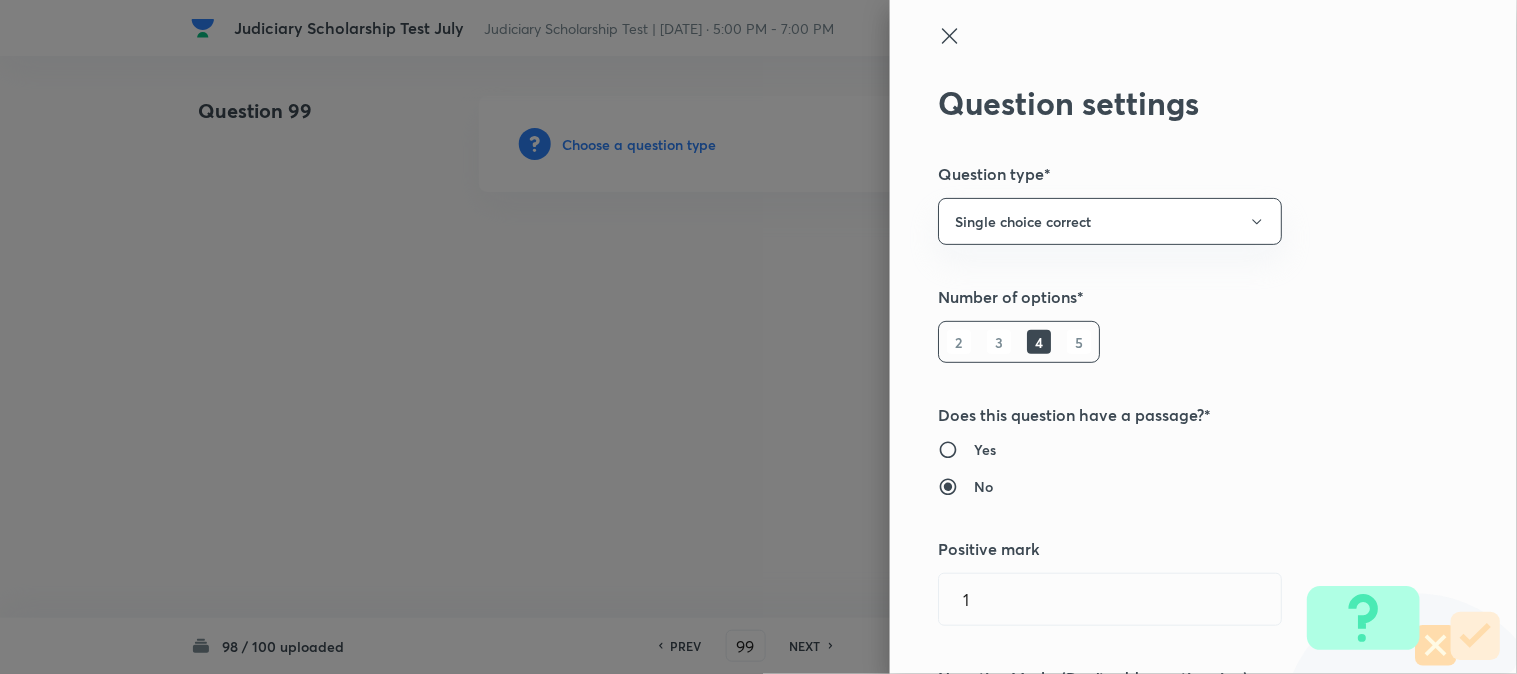 type 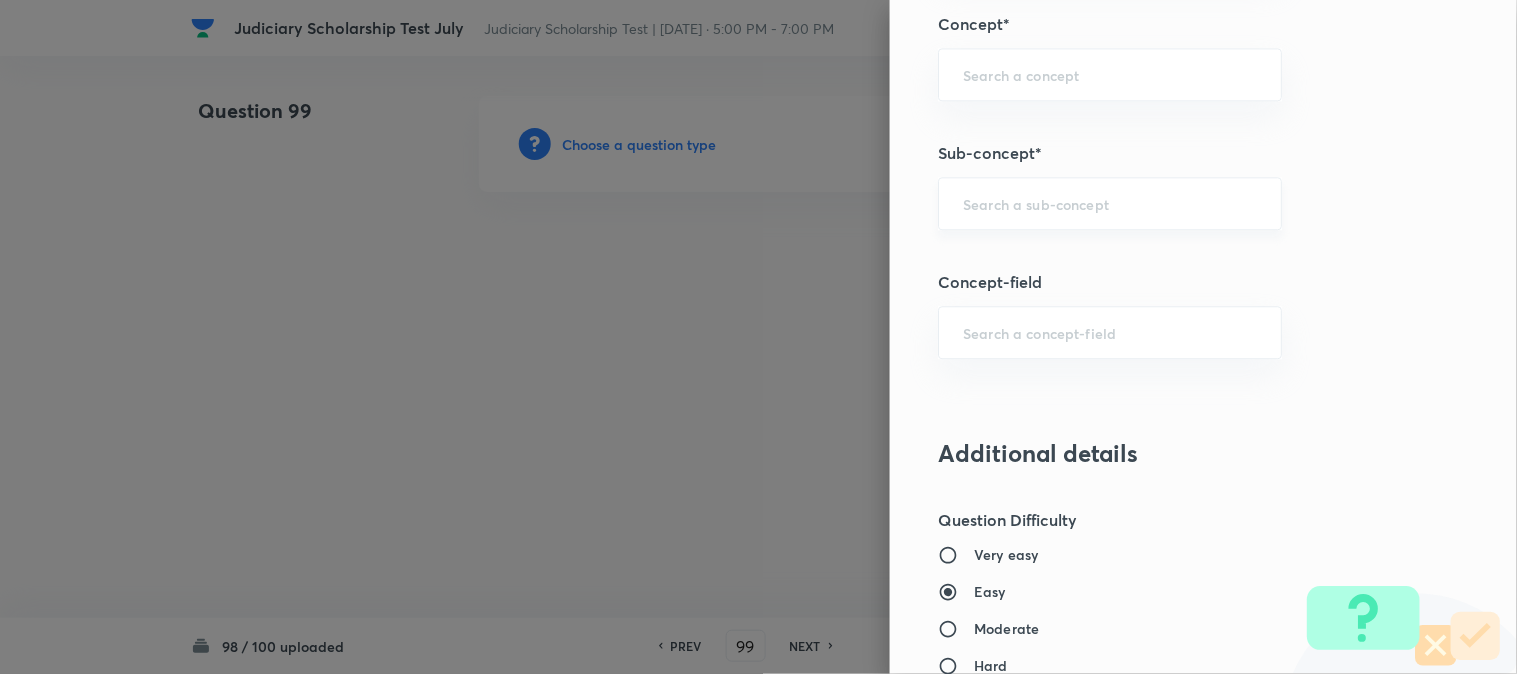 scroll, scrollTop: 1180, scrollLeft: 0, axis: vertical 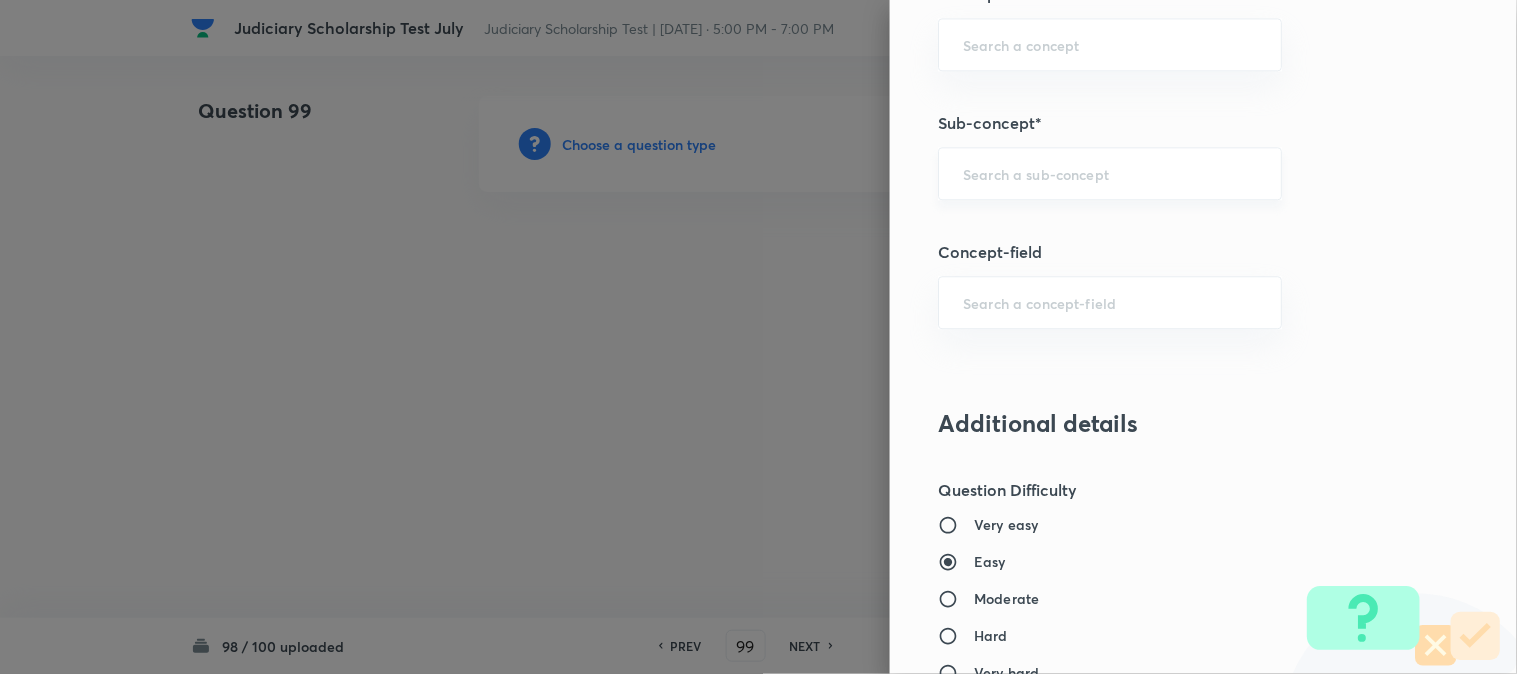 click at bounding box center (1110, 173) 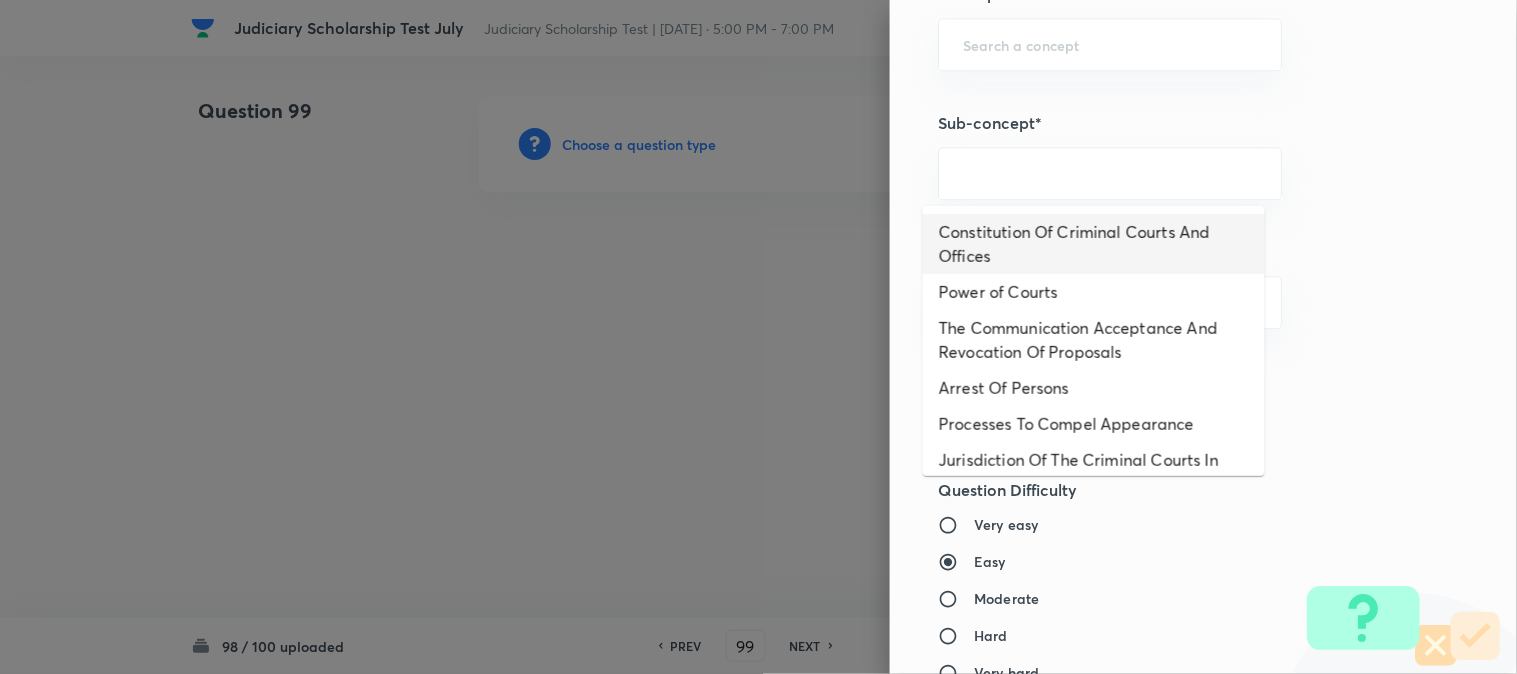 drag, startPoint x: 1046, startPoint y: 231, endPoint x: 1048, endPoint y: 244, distance: 13.152946 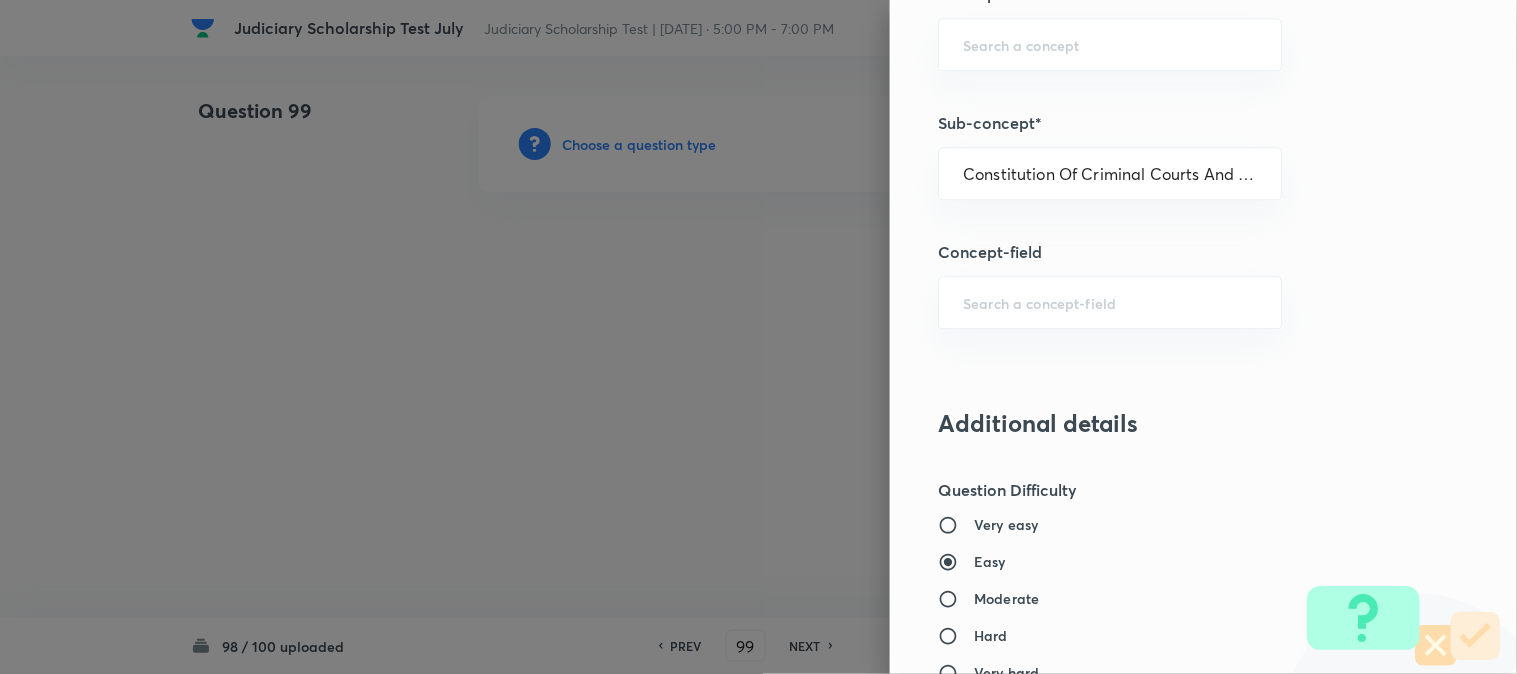 type on "Criminal Law" 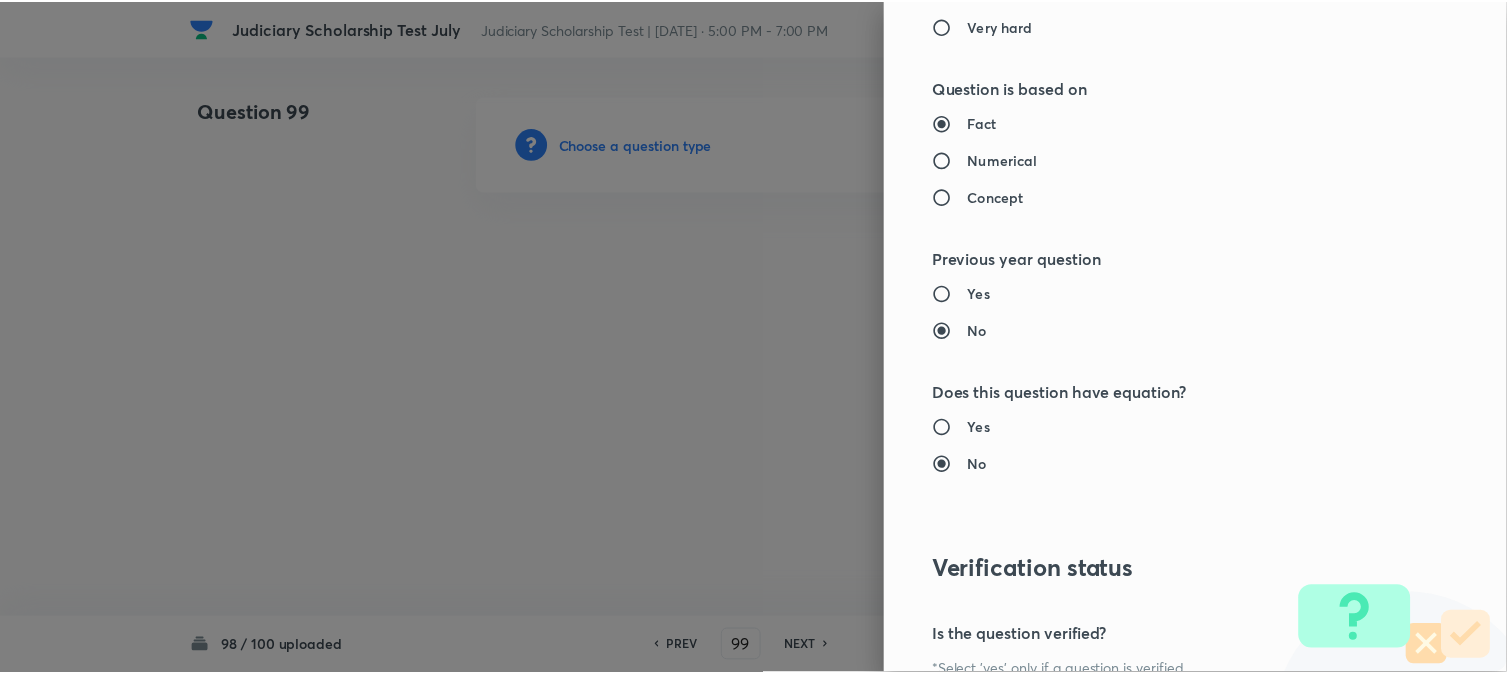 scroll, scrollTop: 2052, scrollLeft: 0, axis: vertical 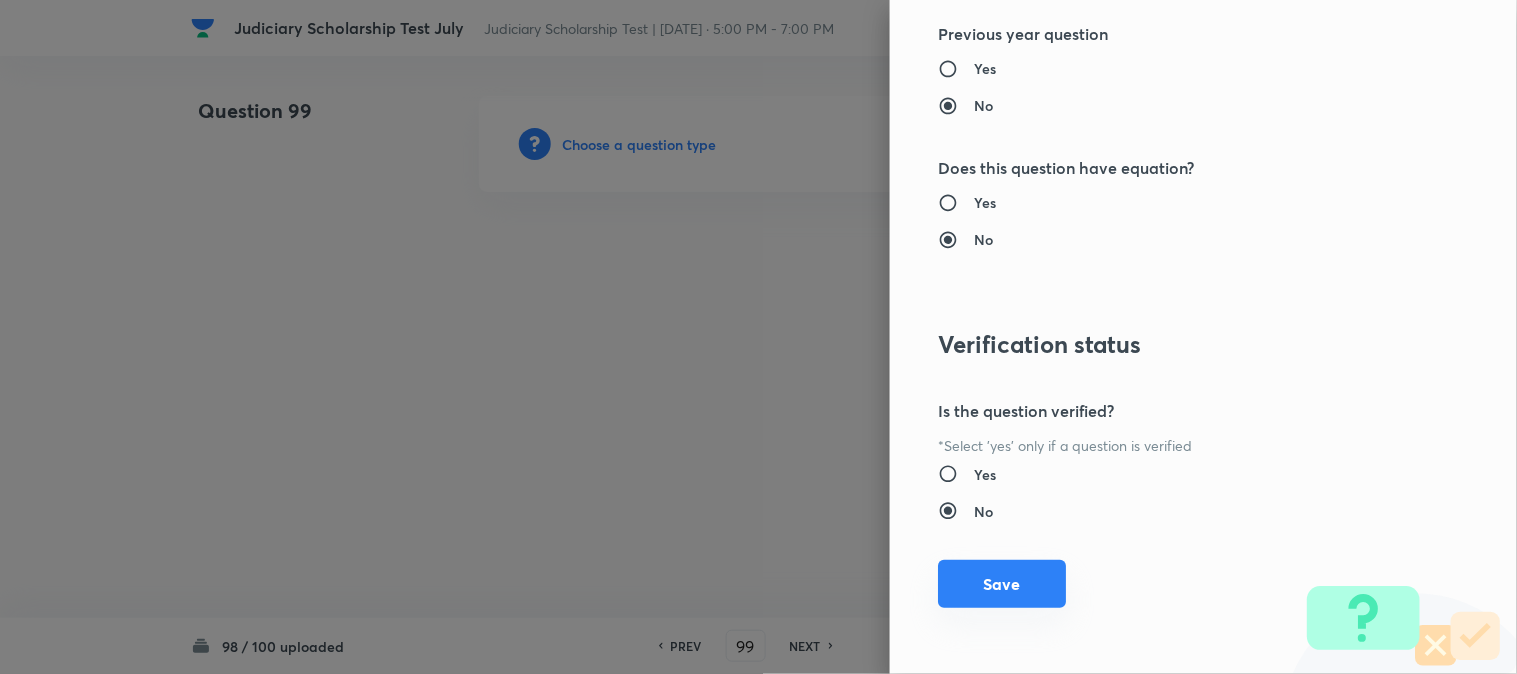 click on "Save" at bounding box center (1002, 584) 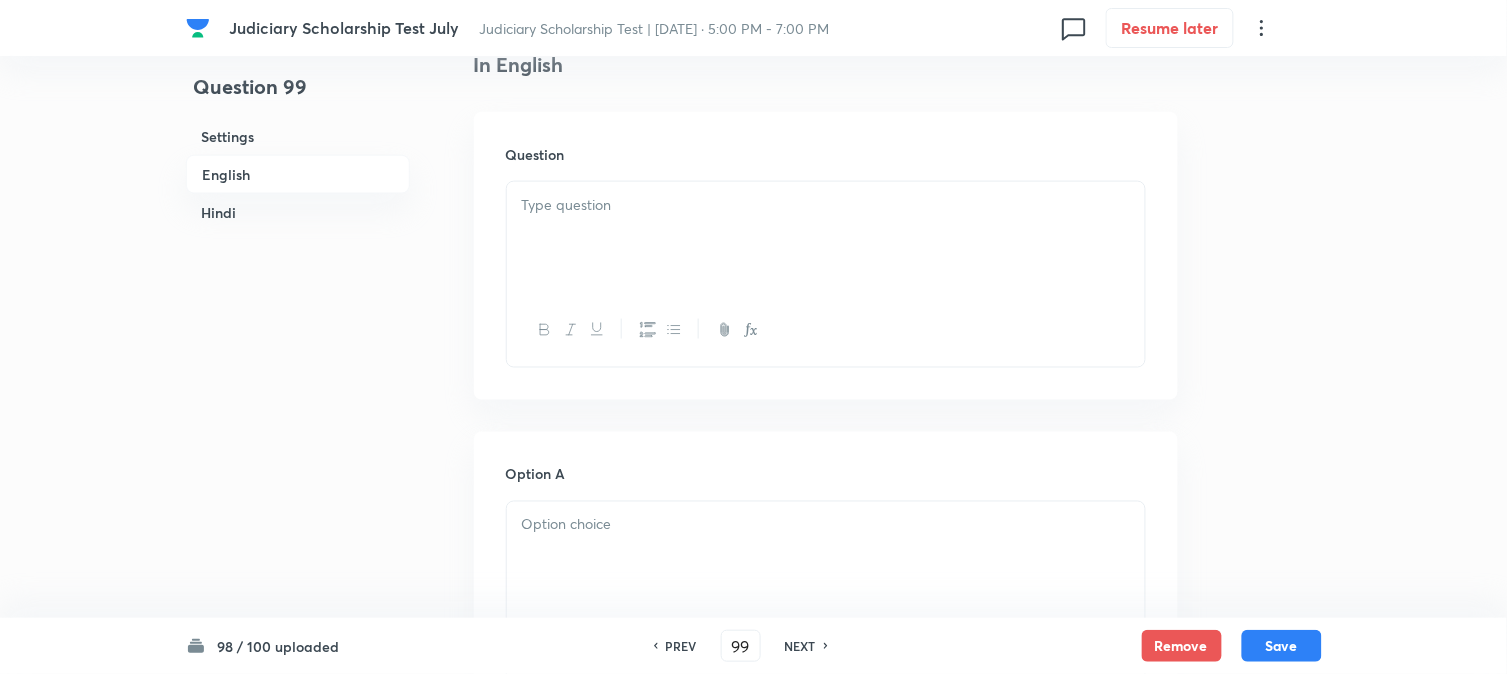 scroll, scrollTop: 590, scrollLeft: 0, axis: vertical 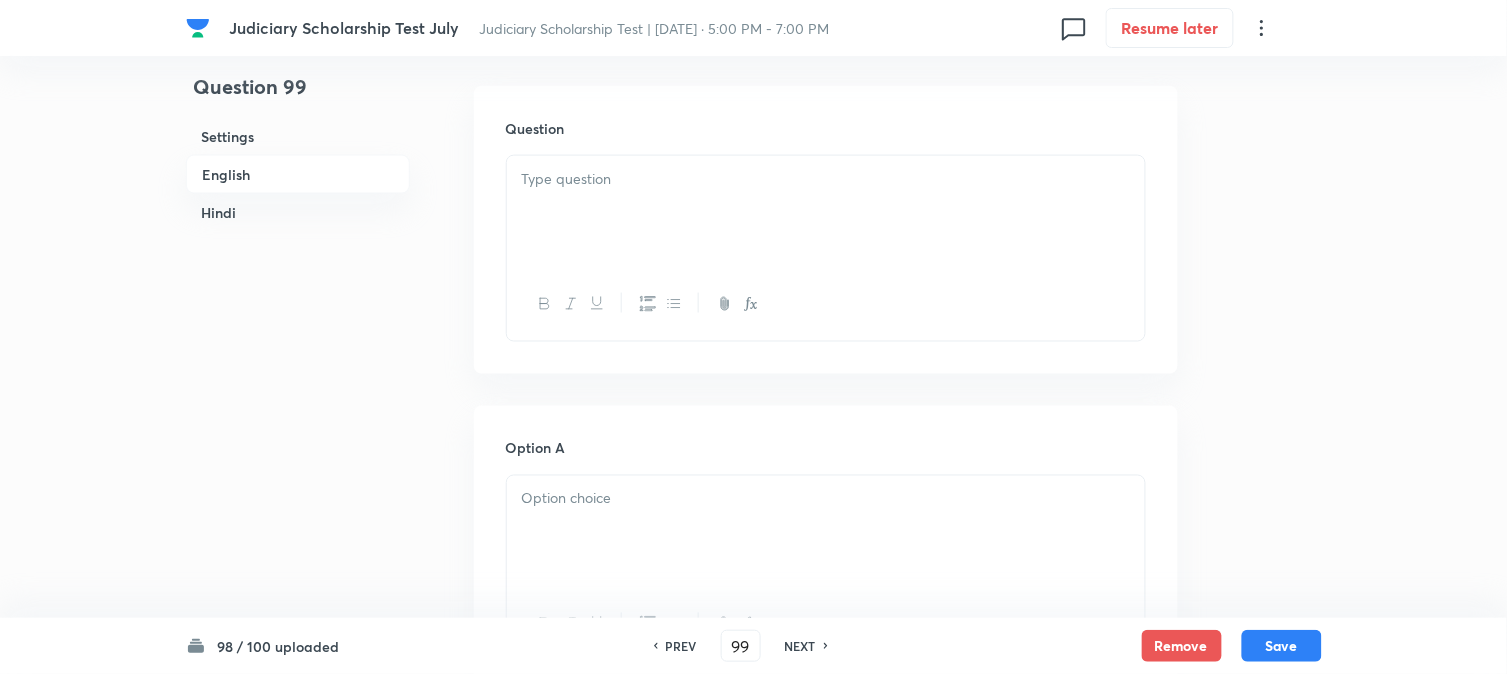 click at bounding box center [826, 212] 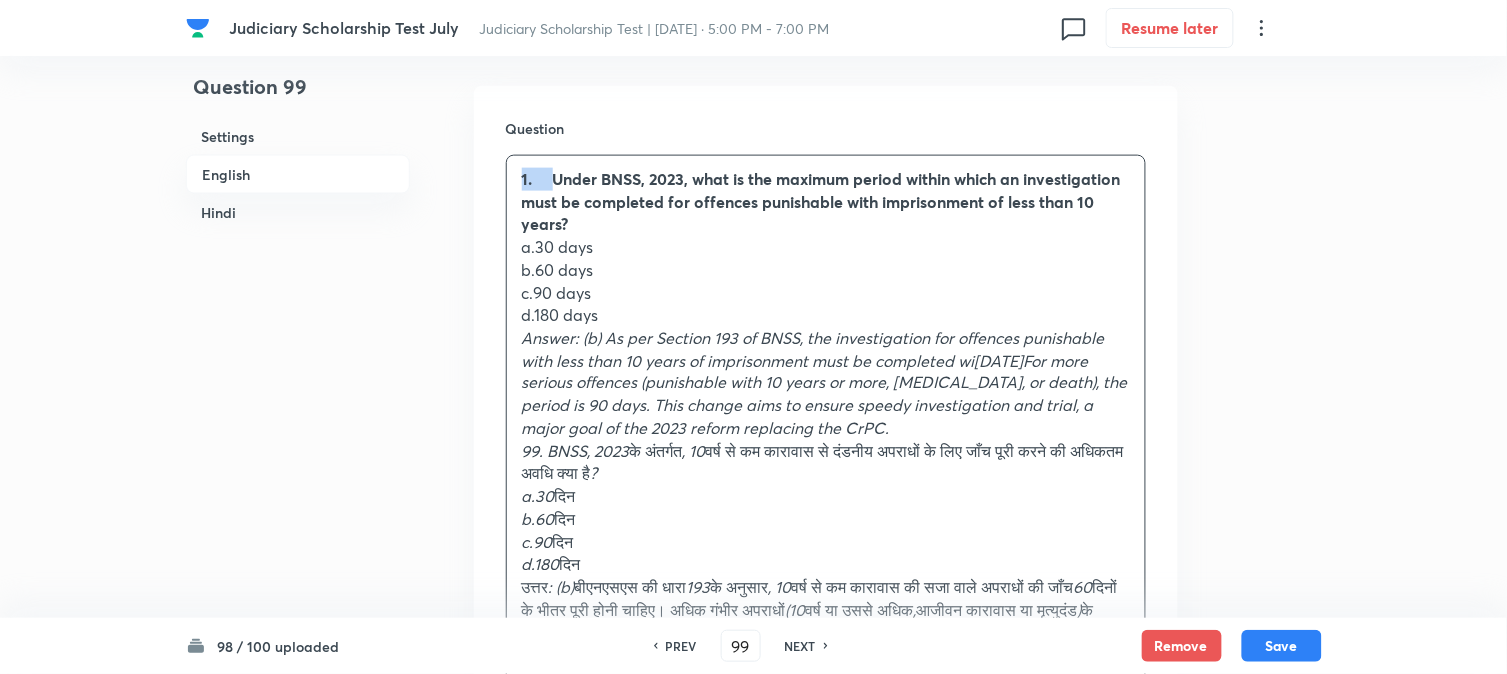 drag, startPoint x: 552, startPoint y: 178, endPoint x: 506, endPoint y: 170, distance: 46.69047 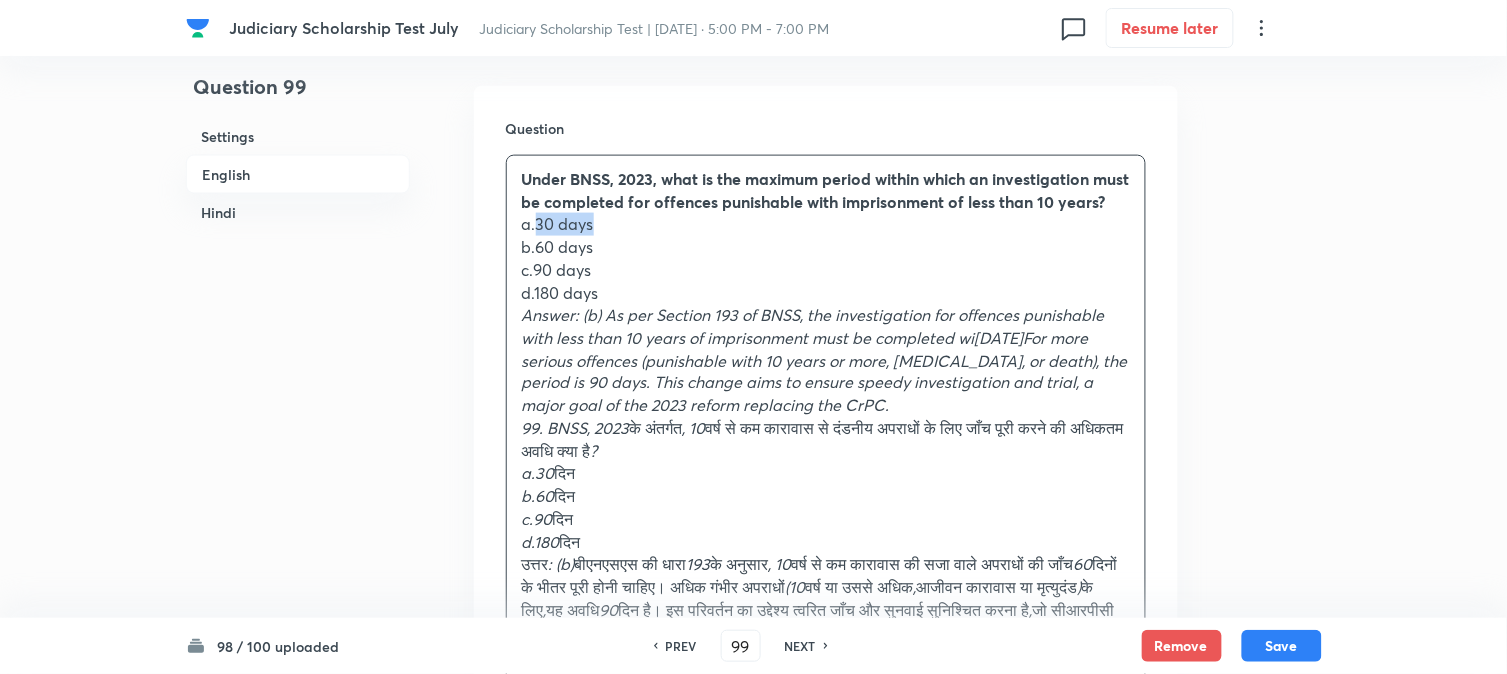 drag, startPoint x: 535, startPoint y: 246, endPoint x: 612, endPoint y: 246, distance: 77 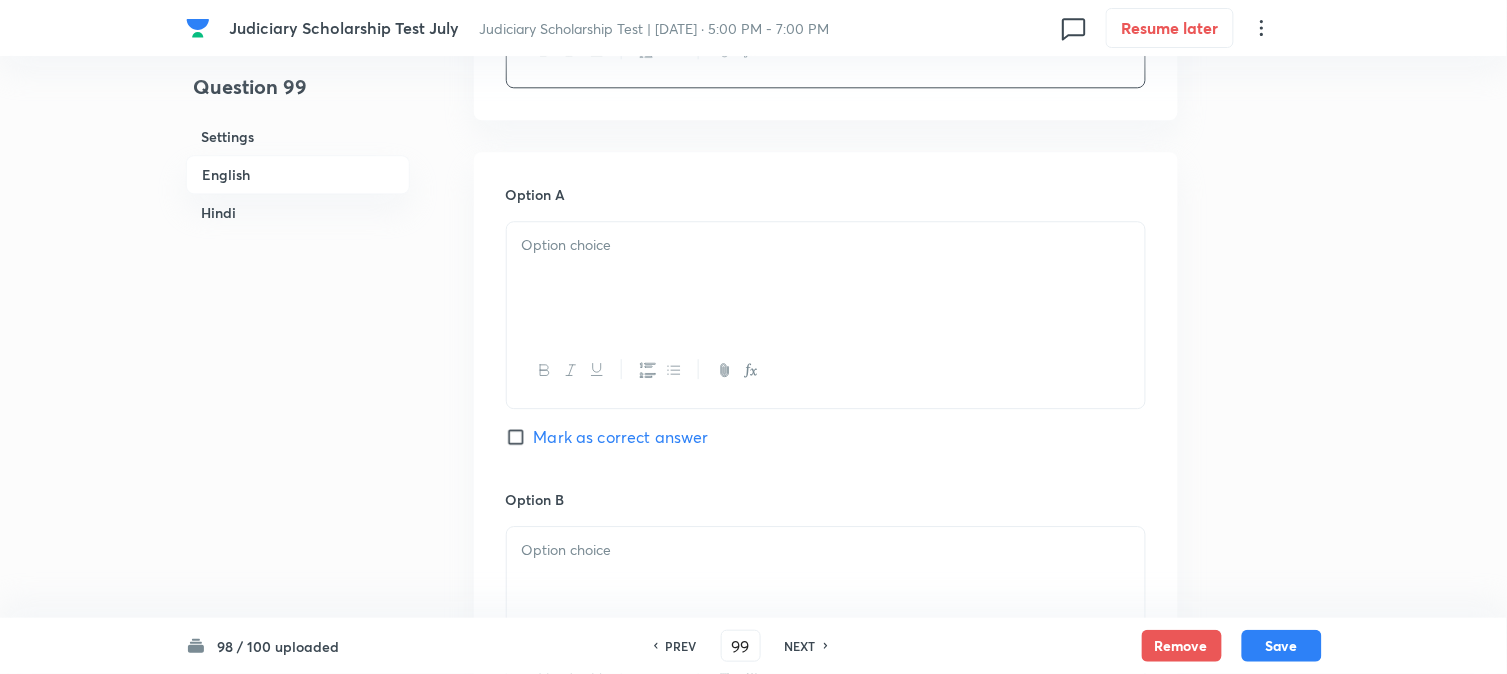 drag, startPoint x: 567, startPoint y: 214, endPoint x: 568, endPoint y: 268, distance: 54.00926 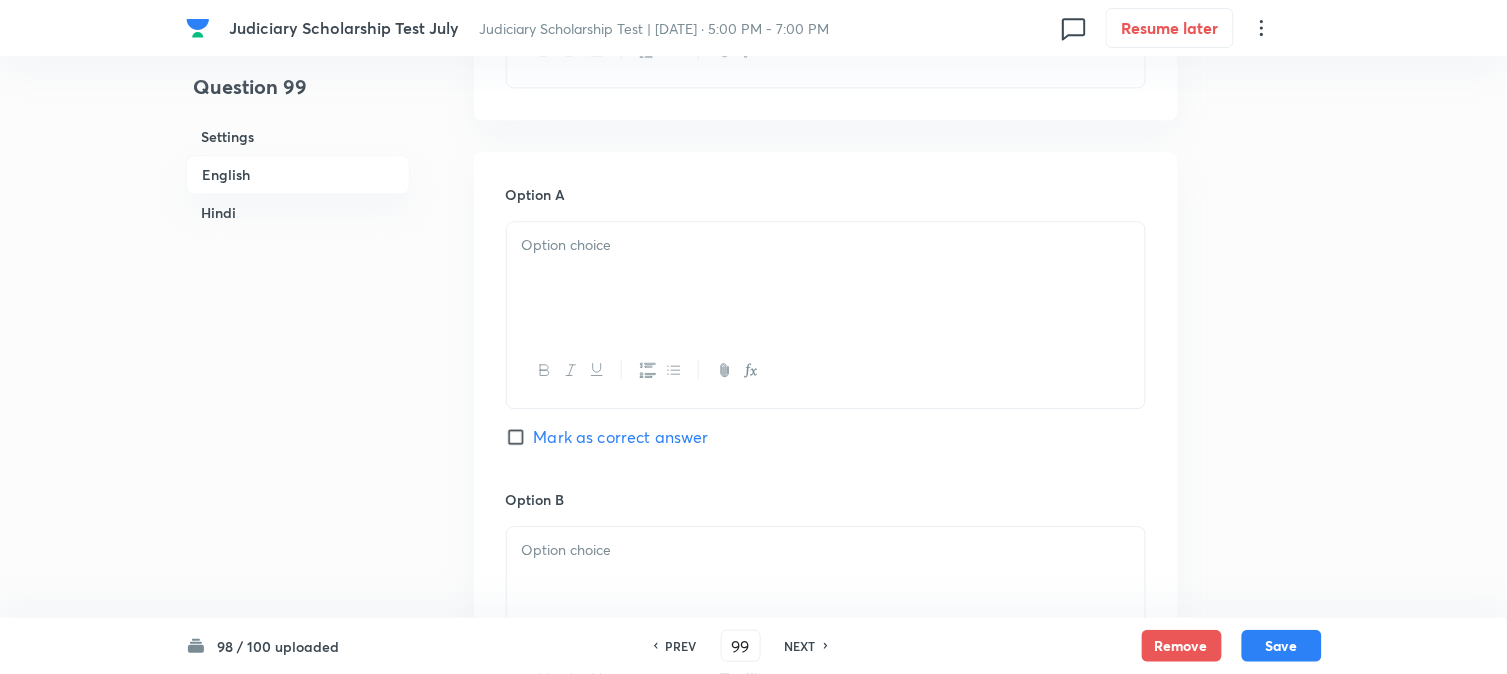 click at bounding box center [826, 278] 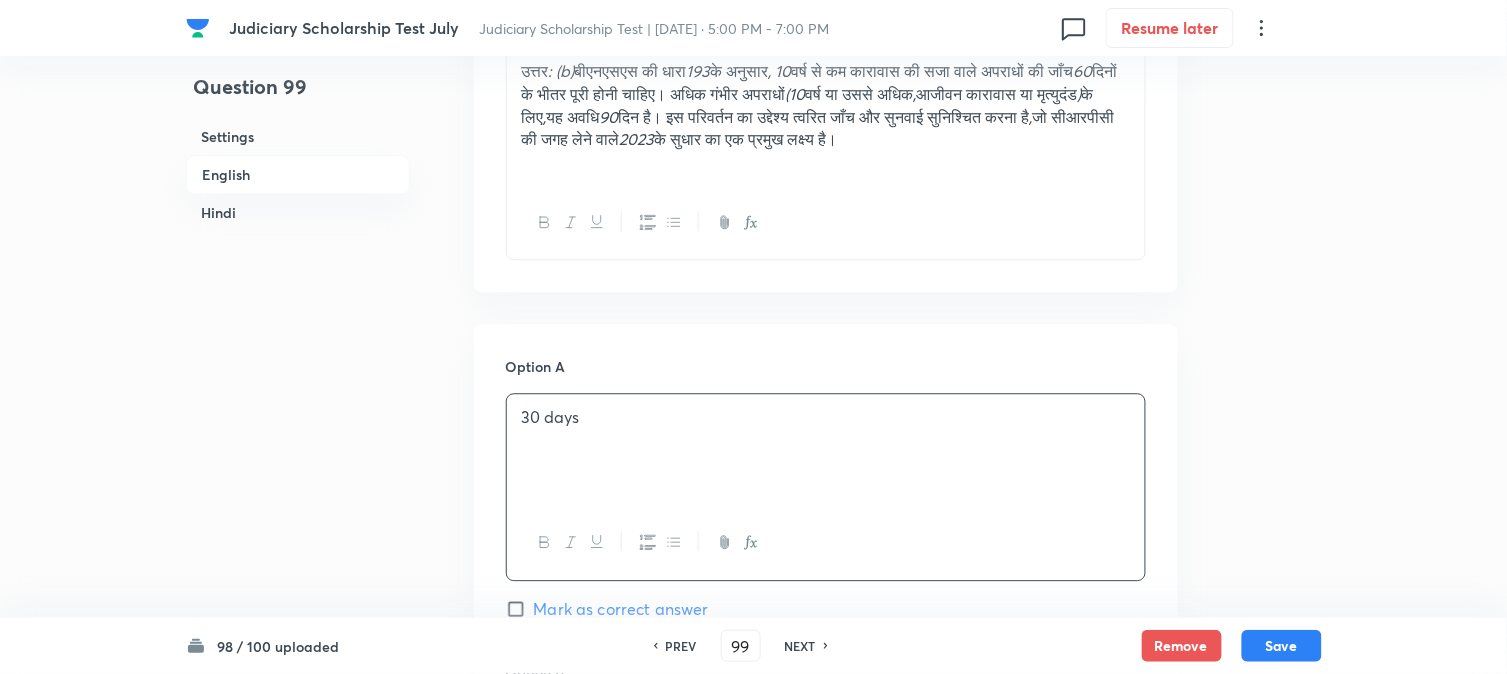 scroll, scrollTop: 923, scrollLeft: 0, axis: vertical 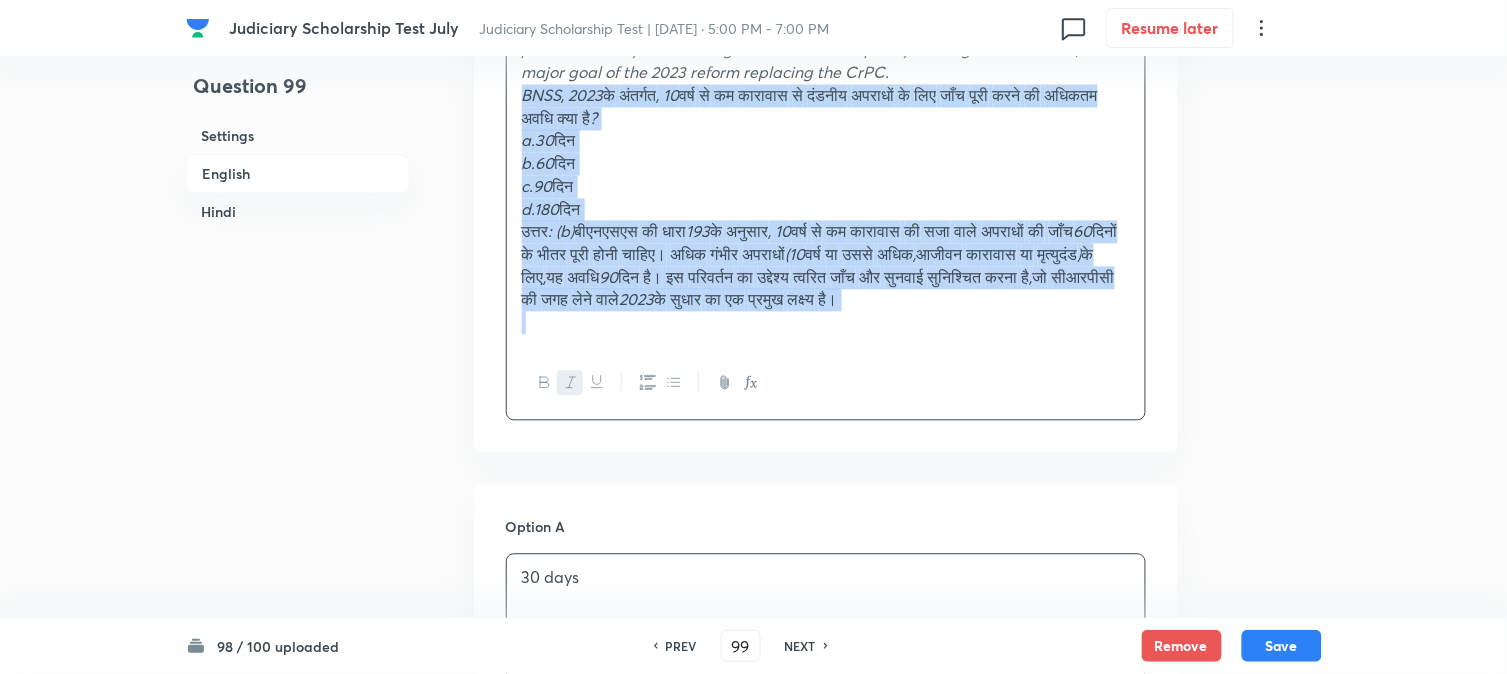 drag, startPoint x: 538, startPoint y: 124, endPoint x: 1286, endPoint y: 405, distance: 799.04004 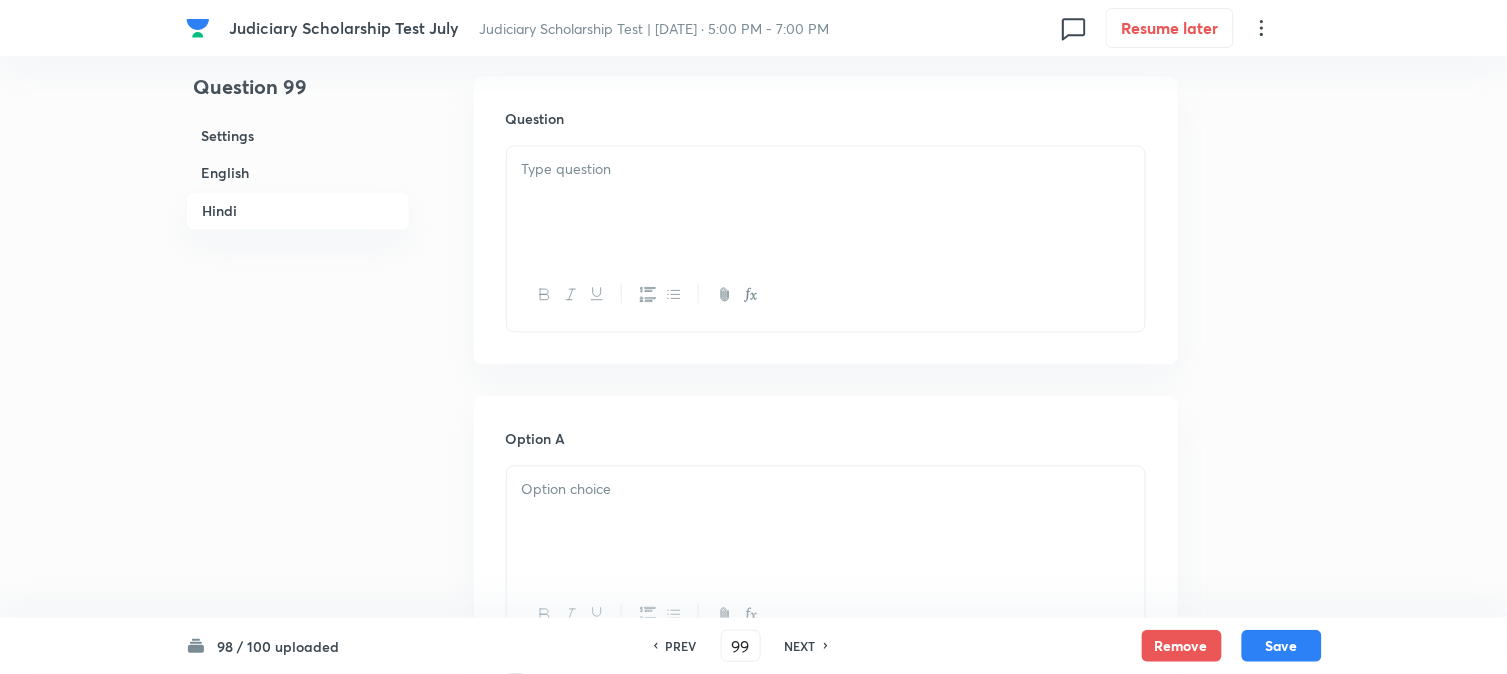 scroll, scrollTop: 2812, scrollLeft: 0, axis: vertical 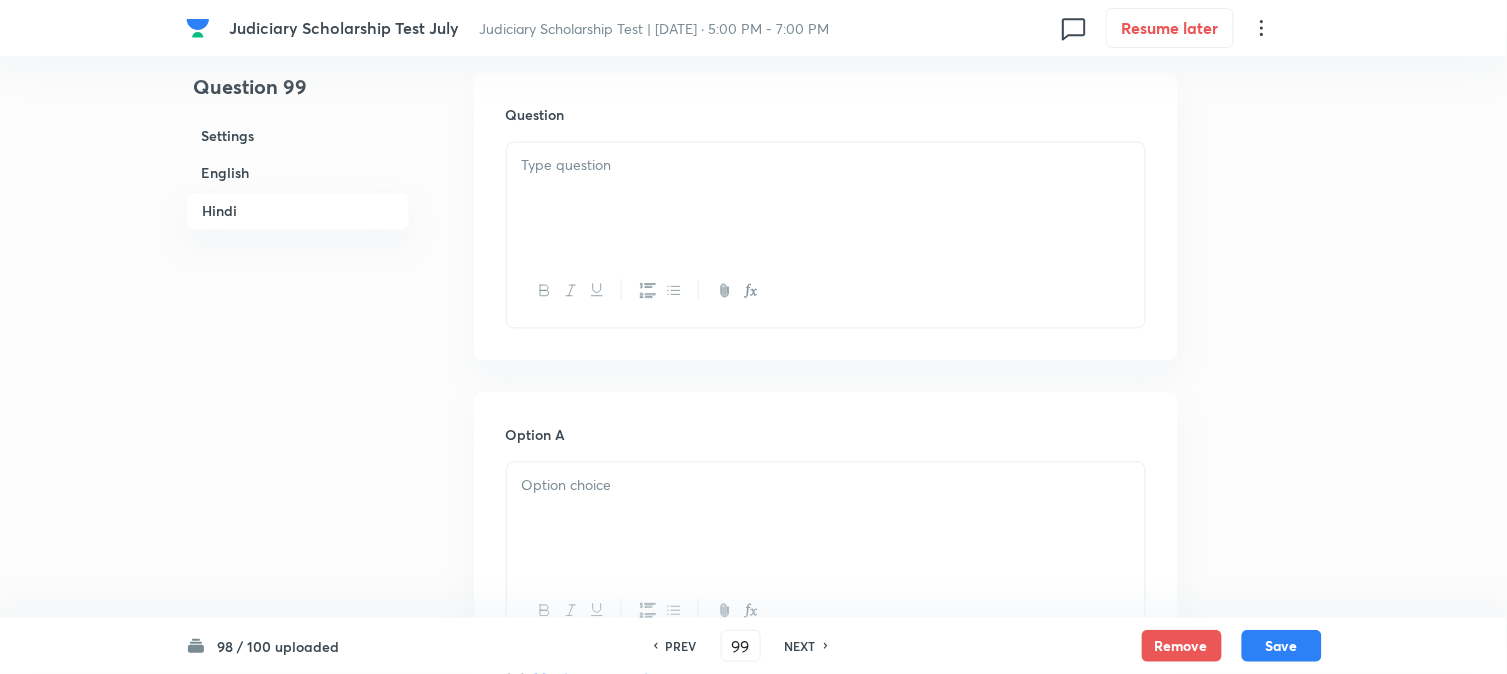 click at bounding box center [826, 199] 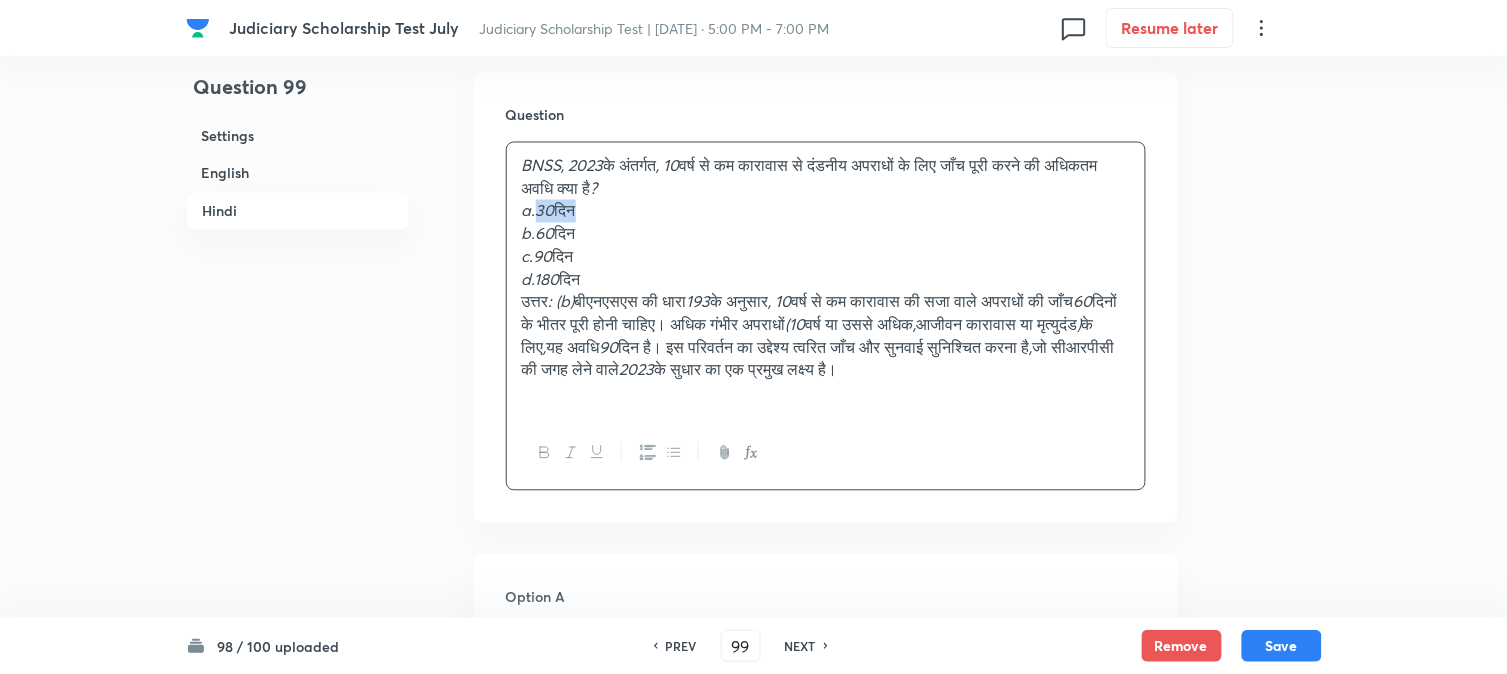 drag, startPoint x: 538, startPoint y: 234, endPoint x: 611, endPoint y: 233, distance: 73.00685 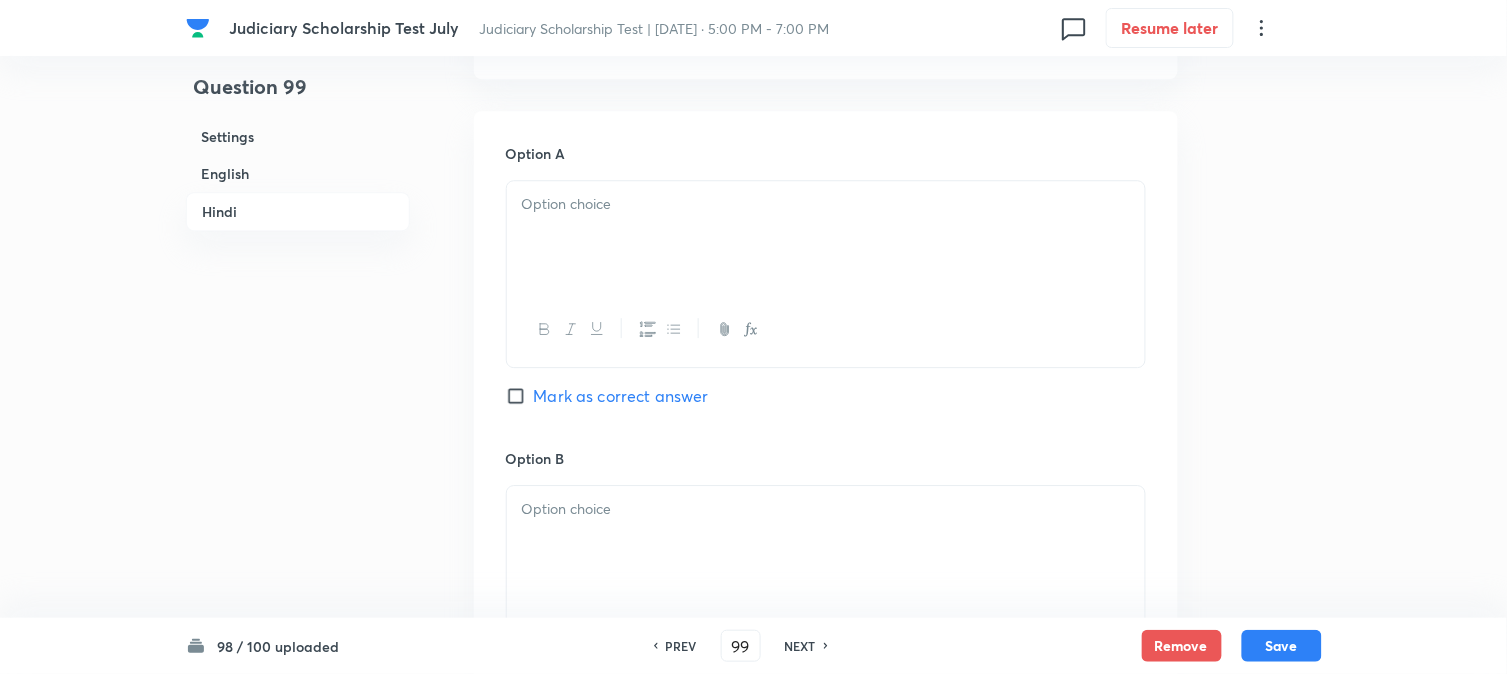 click at bounding box center [826, 237] 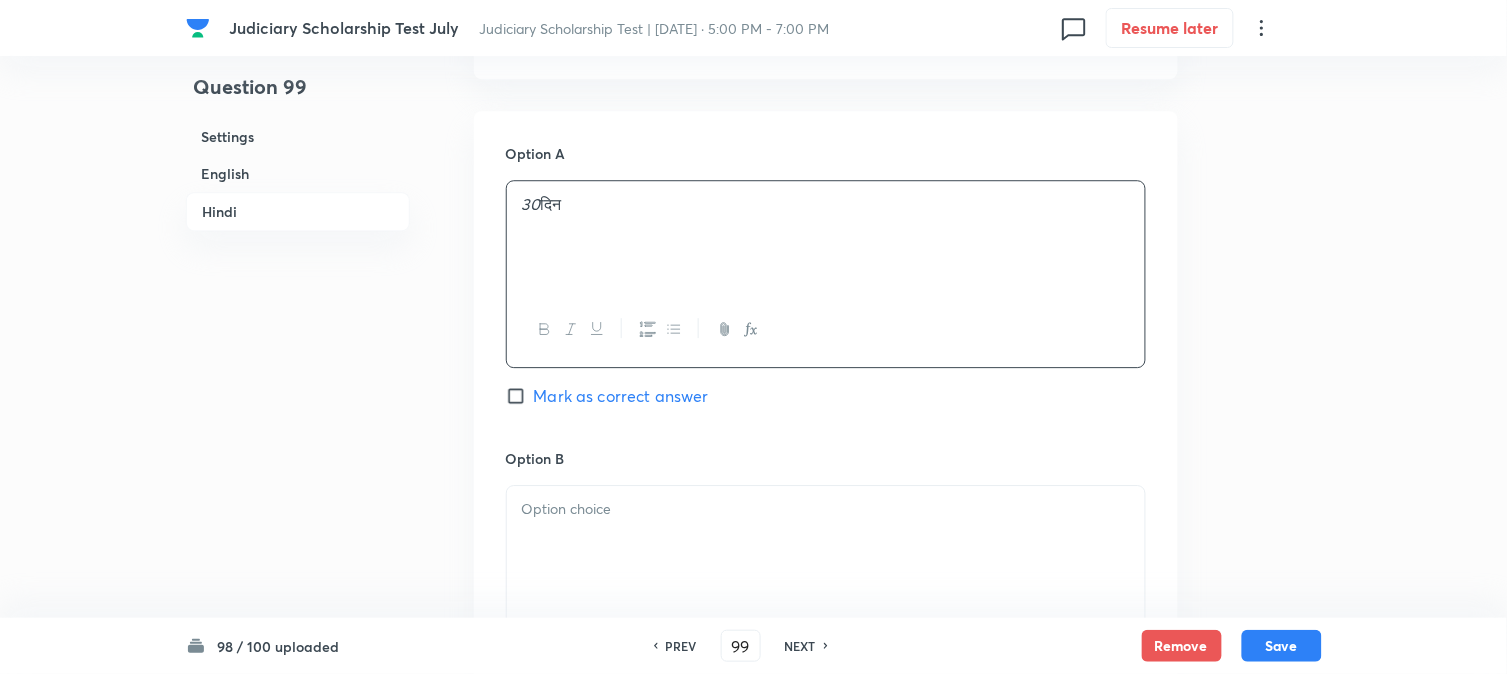 scroll, scrollTop: 2923, scrollLeft: 0, axis: vertical 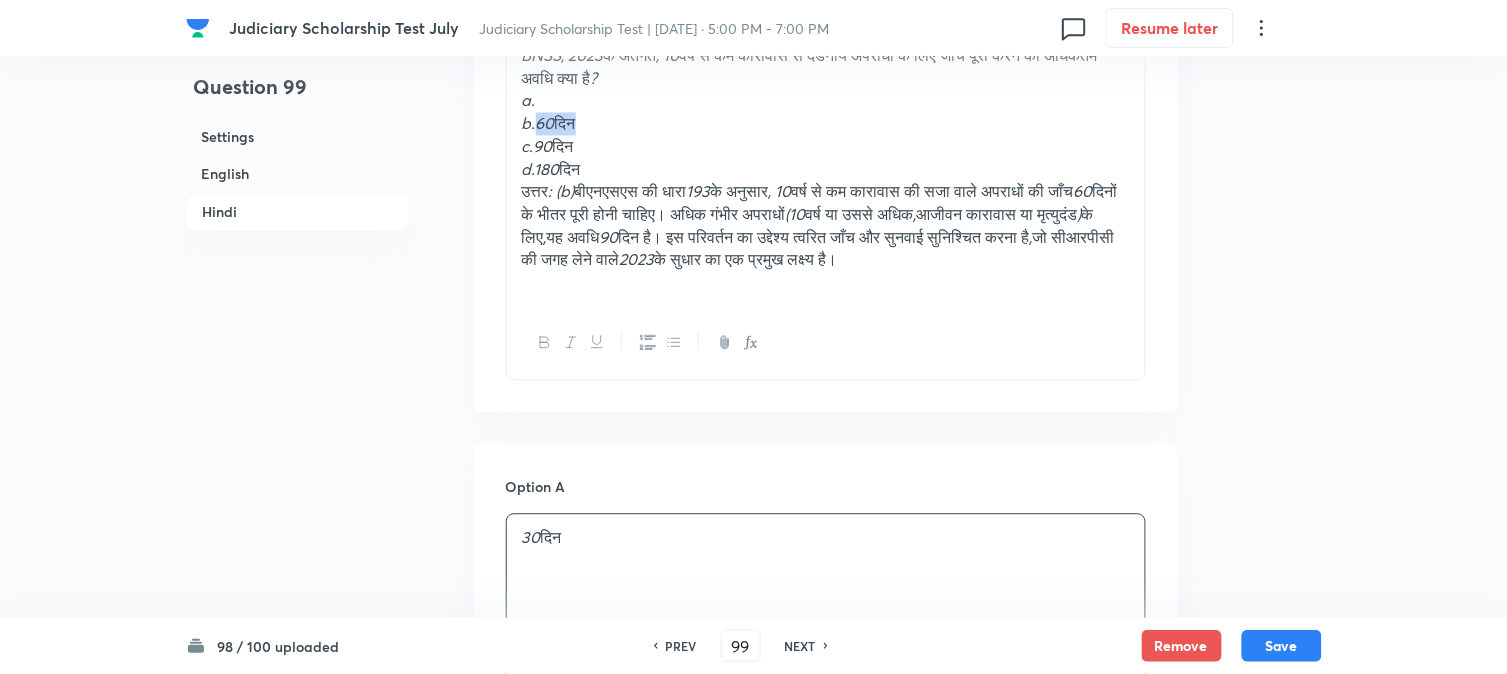 drag, startPoint x: 537, startPoint y: 142, endPoint x: 603, endPoint y: 154, distance: 67.08204 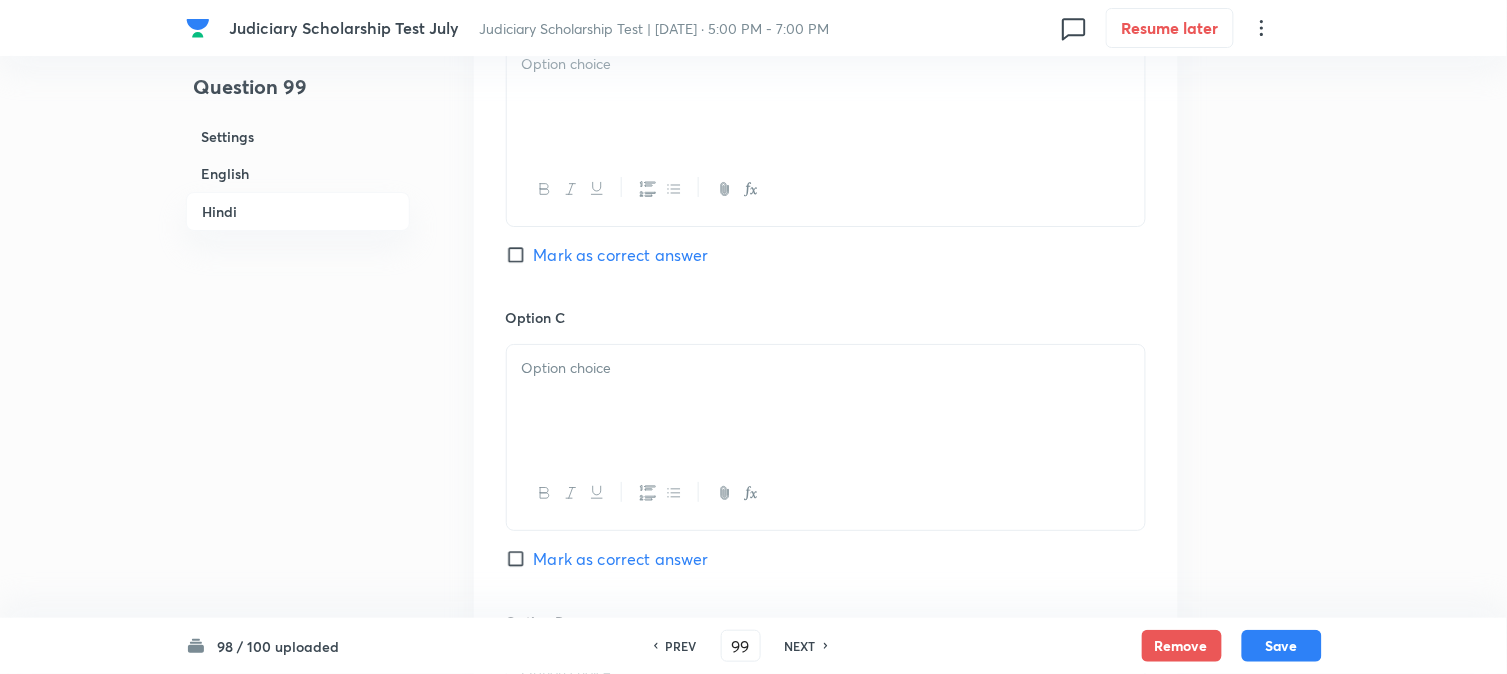 click at bounding box center (826, 97) 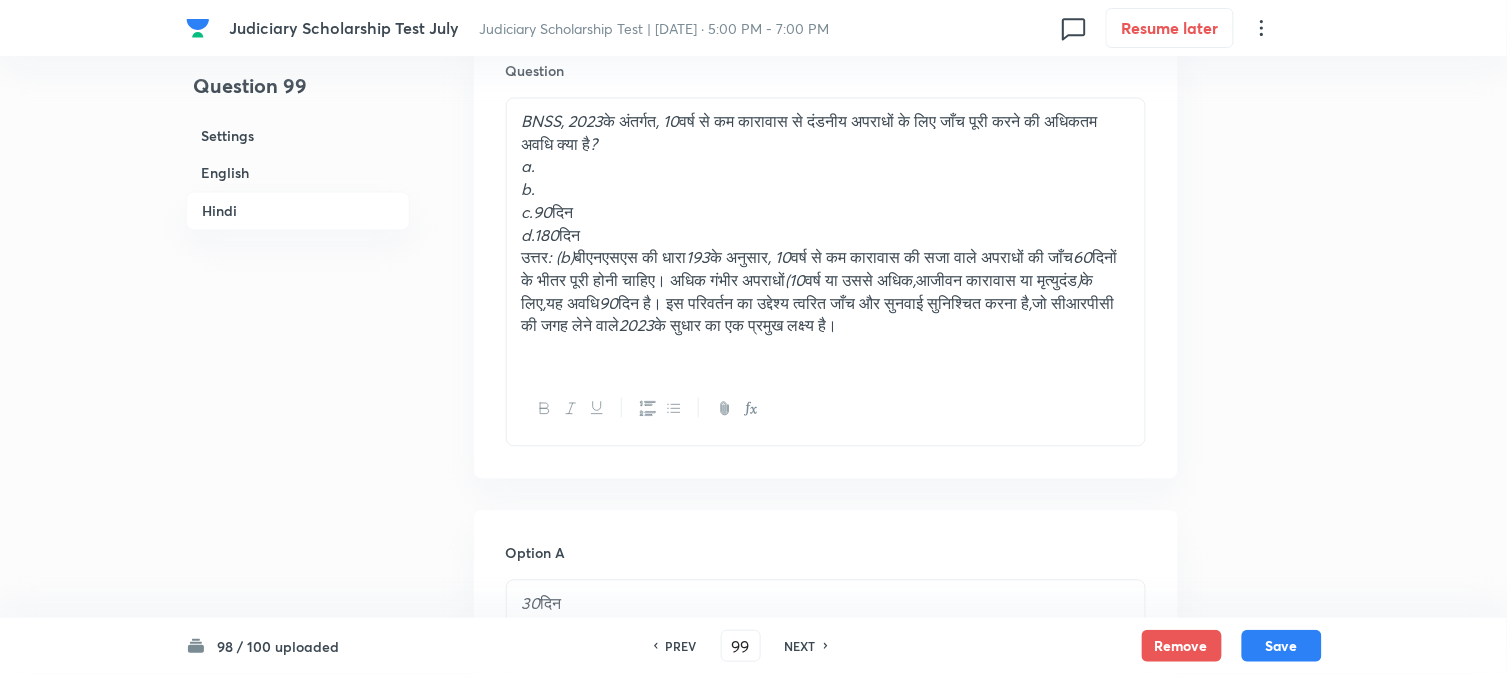 scroll, scrollTop: 2812, scrollLeft: 0, axis: vertical 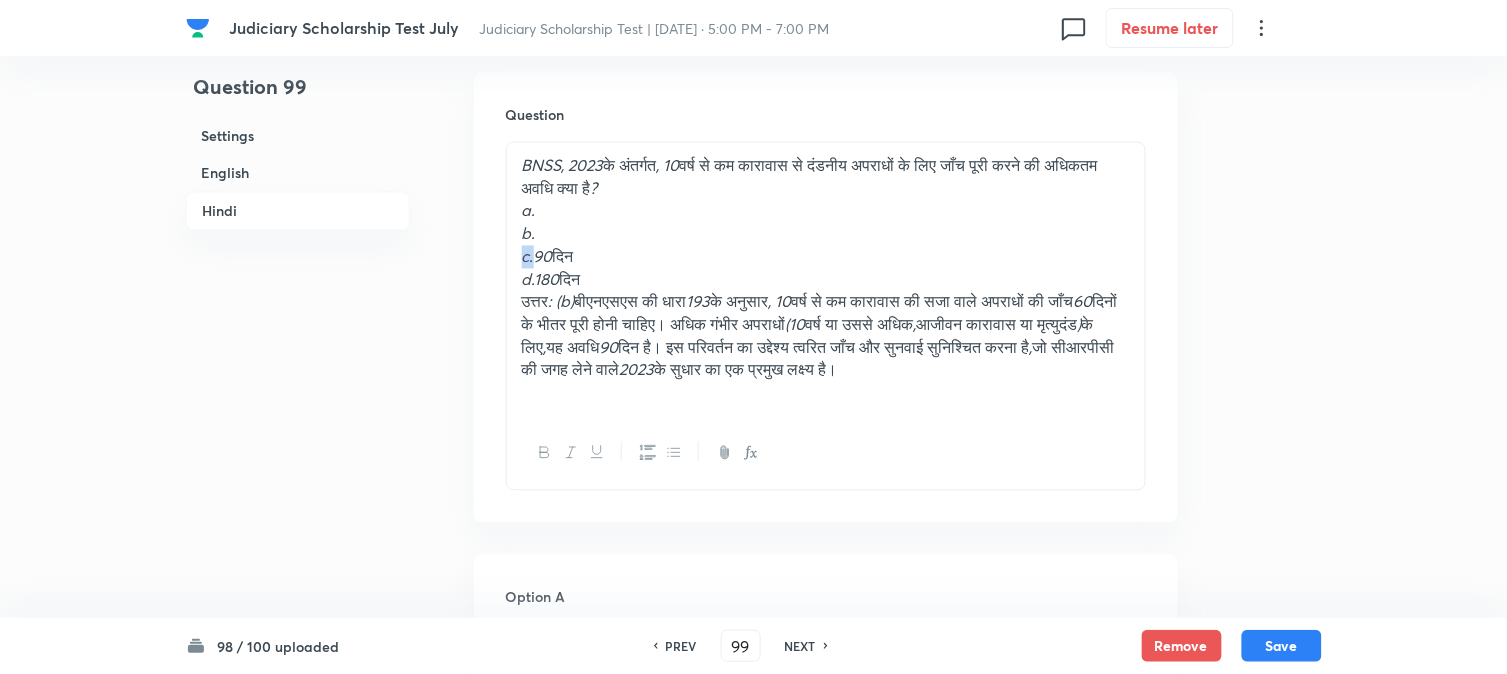 drag, startPoint x: 537, startPoint y: 283, endPoint x: 634, endPoint y: 270, distance: 97.867256 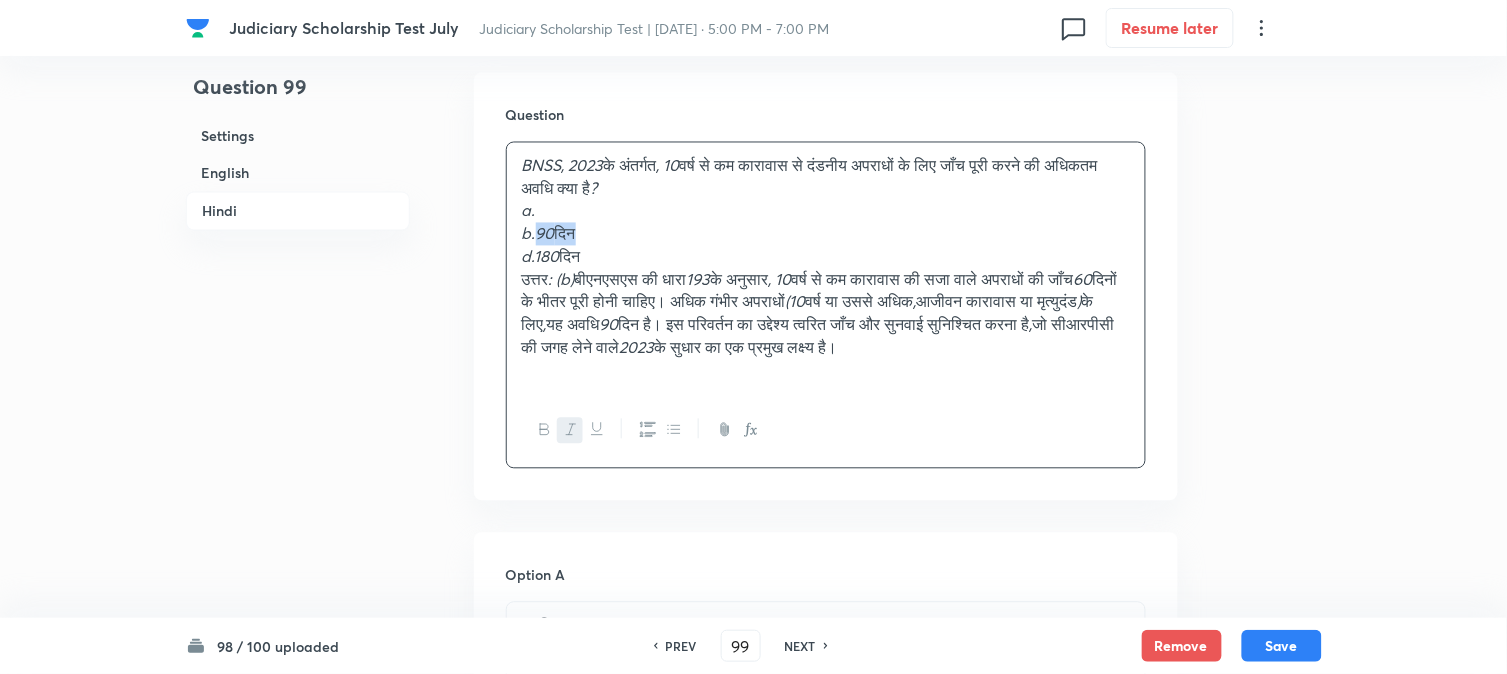 drag, startPoint x: 536, startPoint y: 261, endPoint x: 617, endPoint y: 260, distance: 81.00617 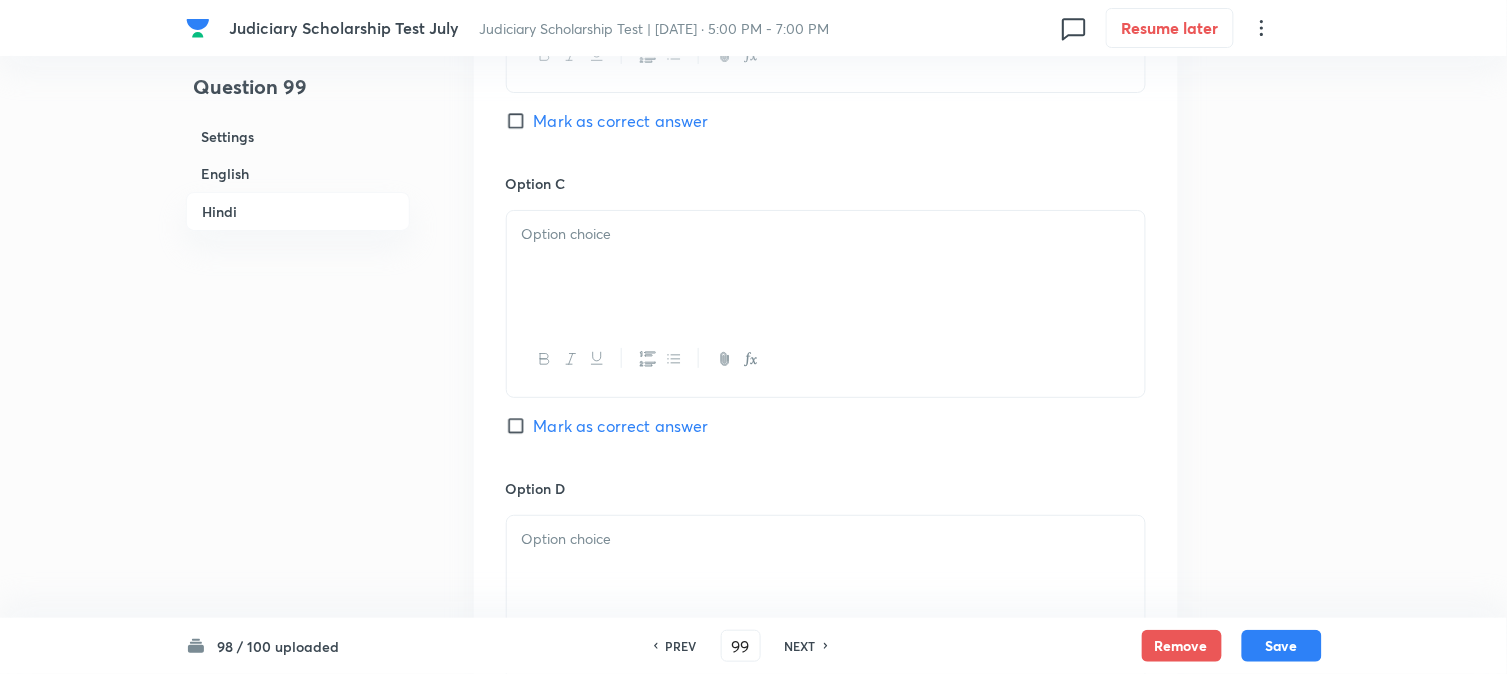click at bounding box center (826, 267) 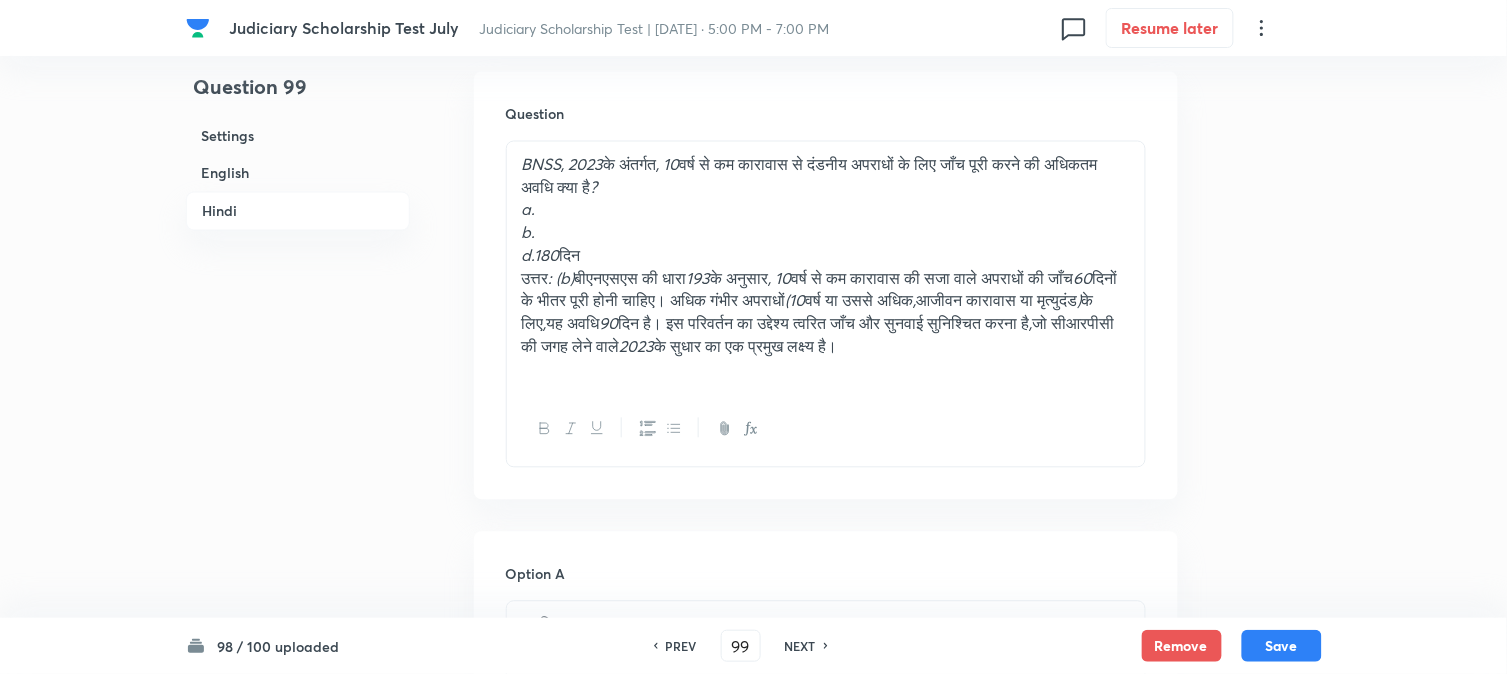 scroll, scrollTop: 2812, scrollLeft: 0, axis: vertical 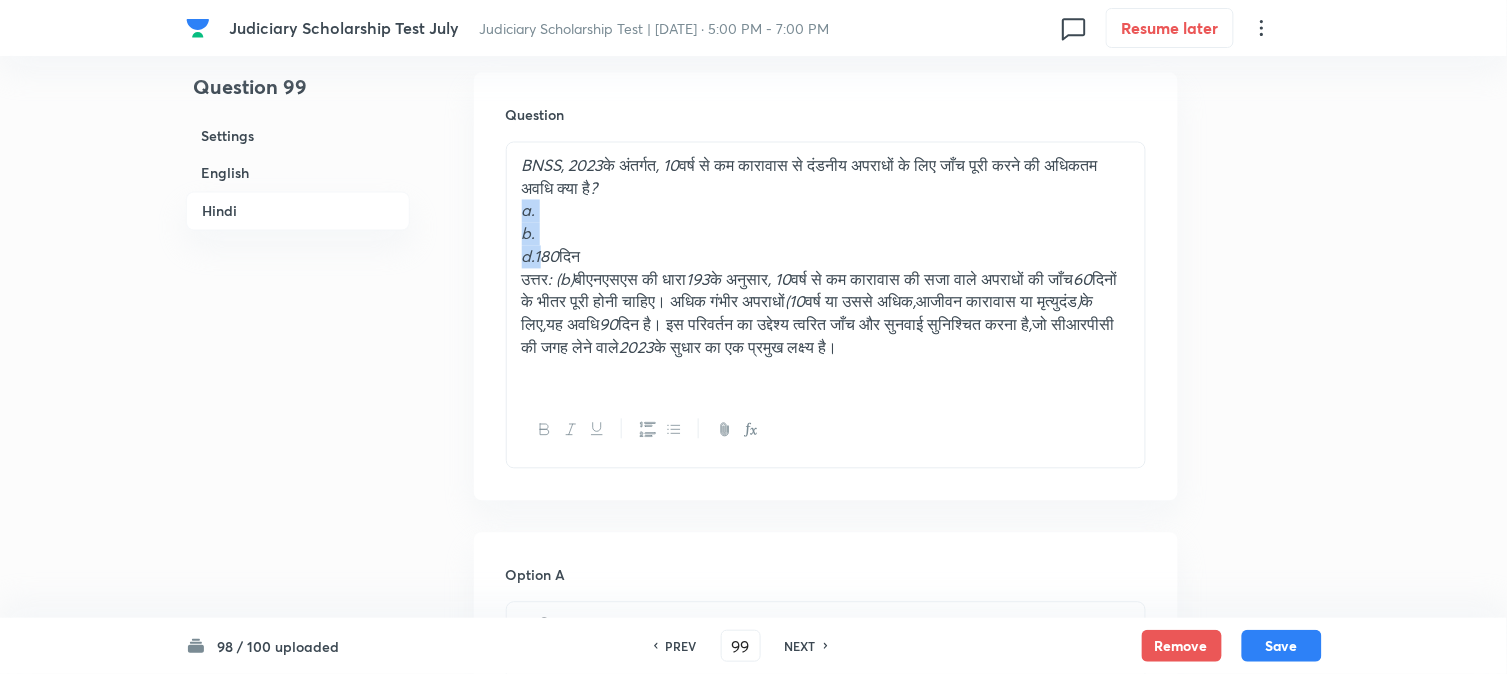 drag, startPoint x: 538, startPoint y: 287, endPoint x: 514, endPoint y: 238, distance: 54.56189 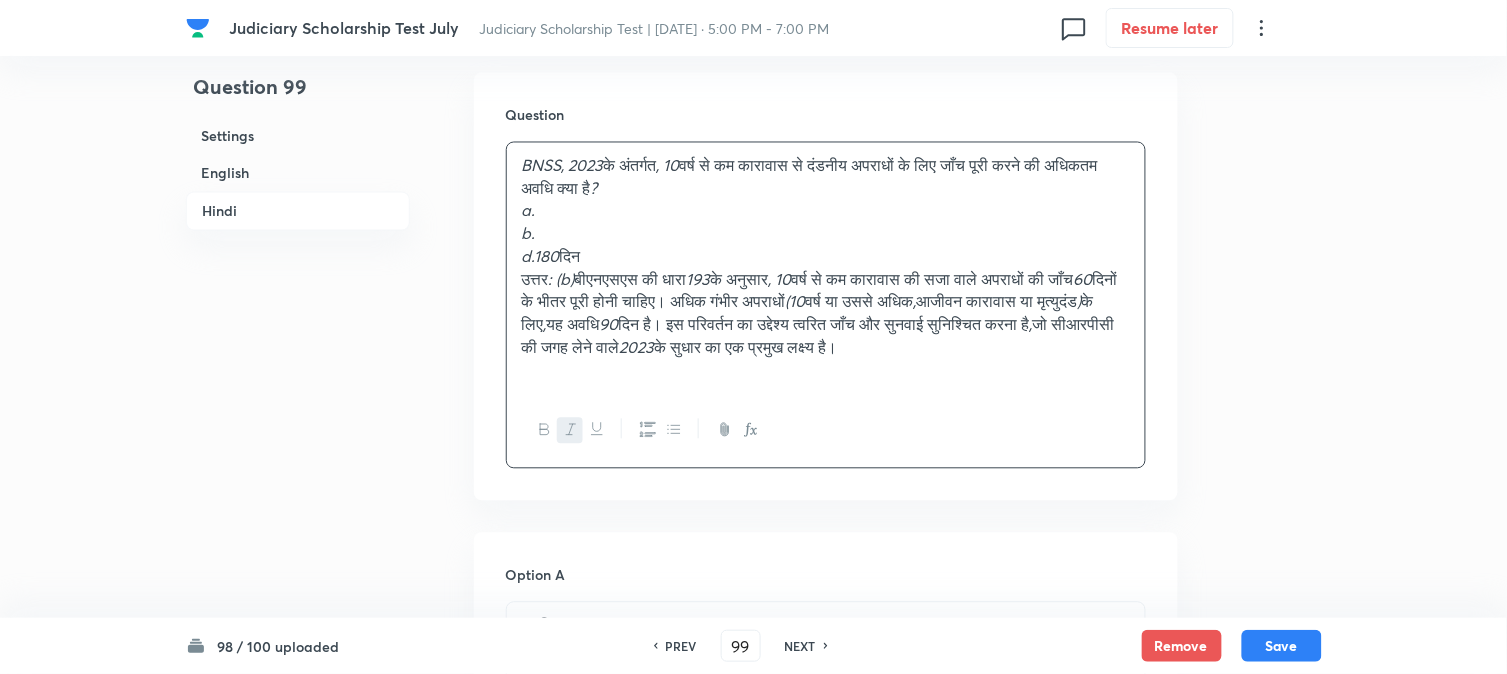 drag, startPoint x: 526, startPoint y: 340, endPoint x: 527, endPoint y: 307, distance: 33.01515 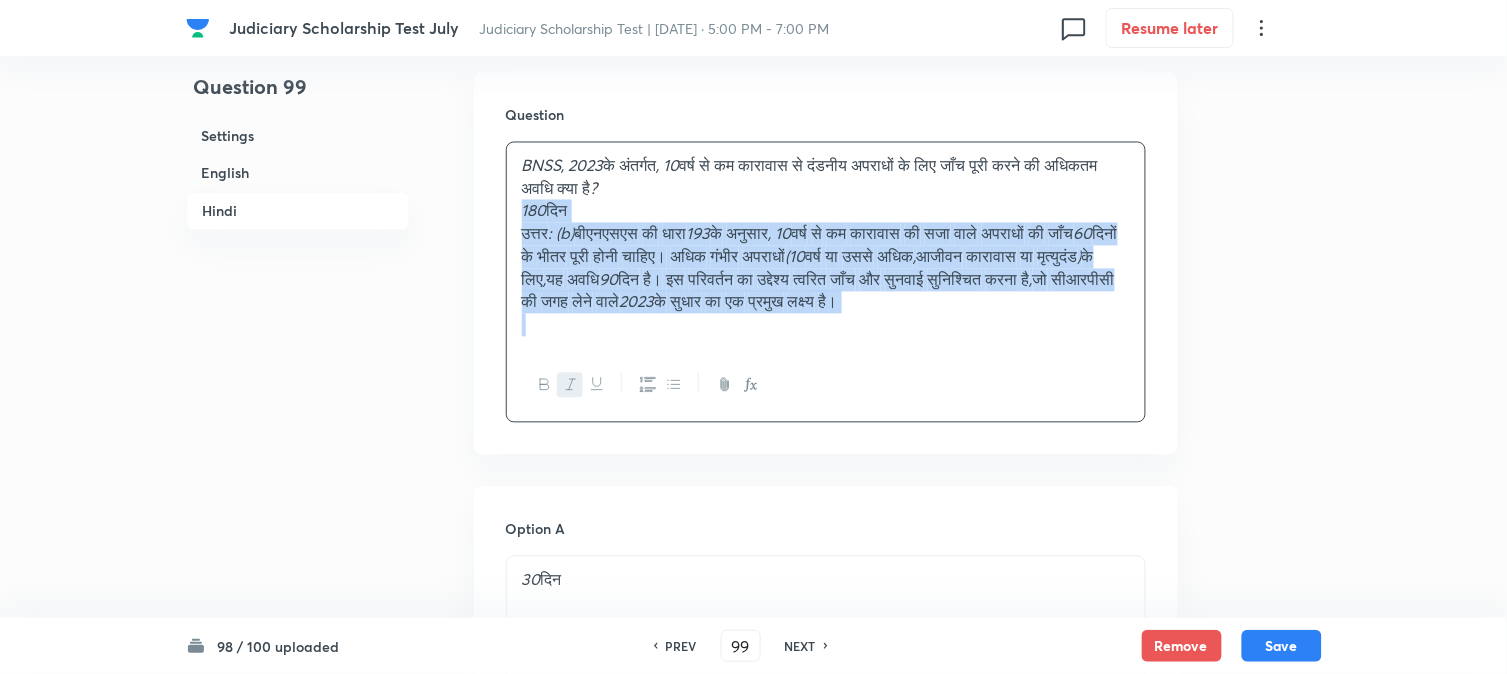 drag, startPoint x: 535, startPoint y: 276, endPoint x: 1357, endPoint y: 498, distance: 851.4505 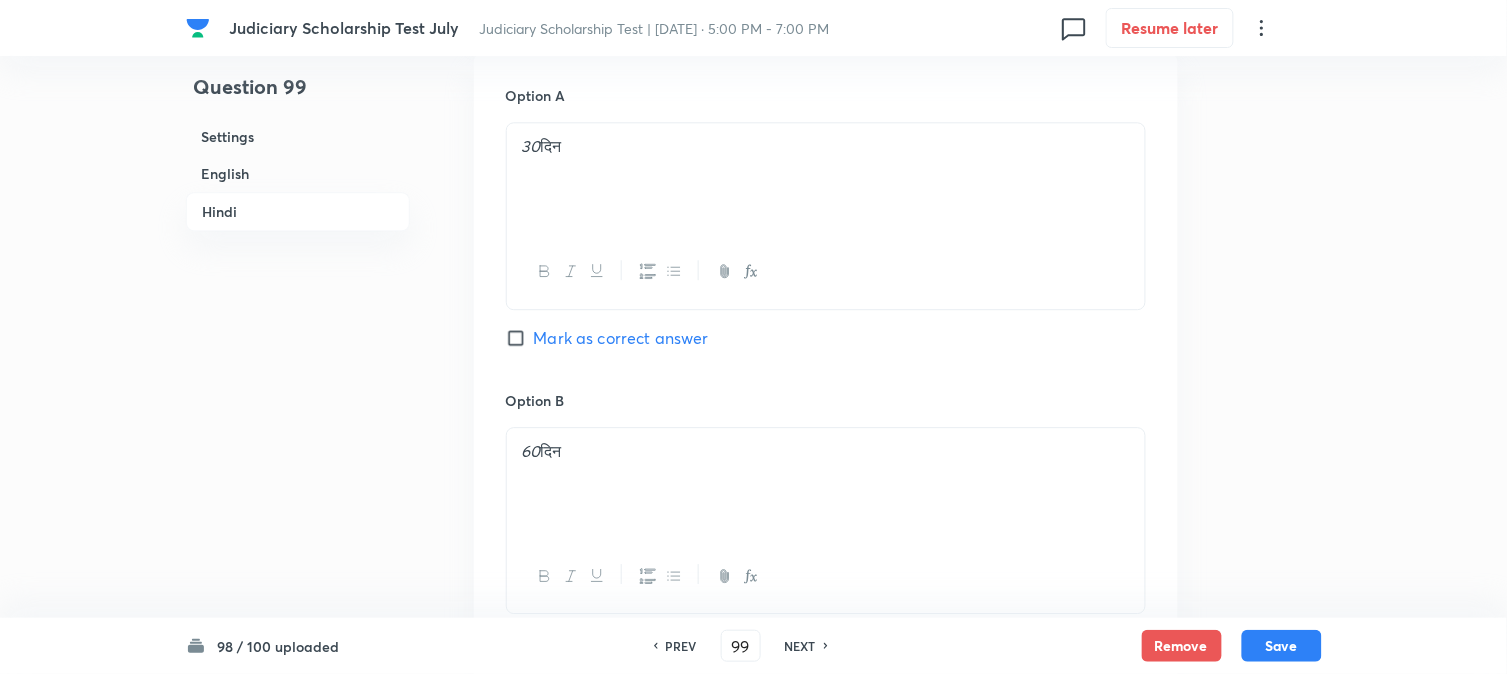 scroll, scrollTop: 3478, scrollLeft: 0, axis: vertical 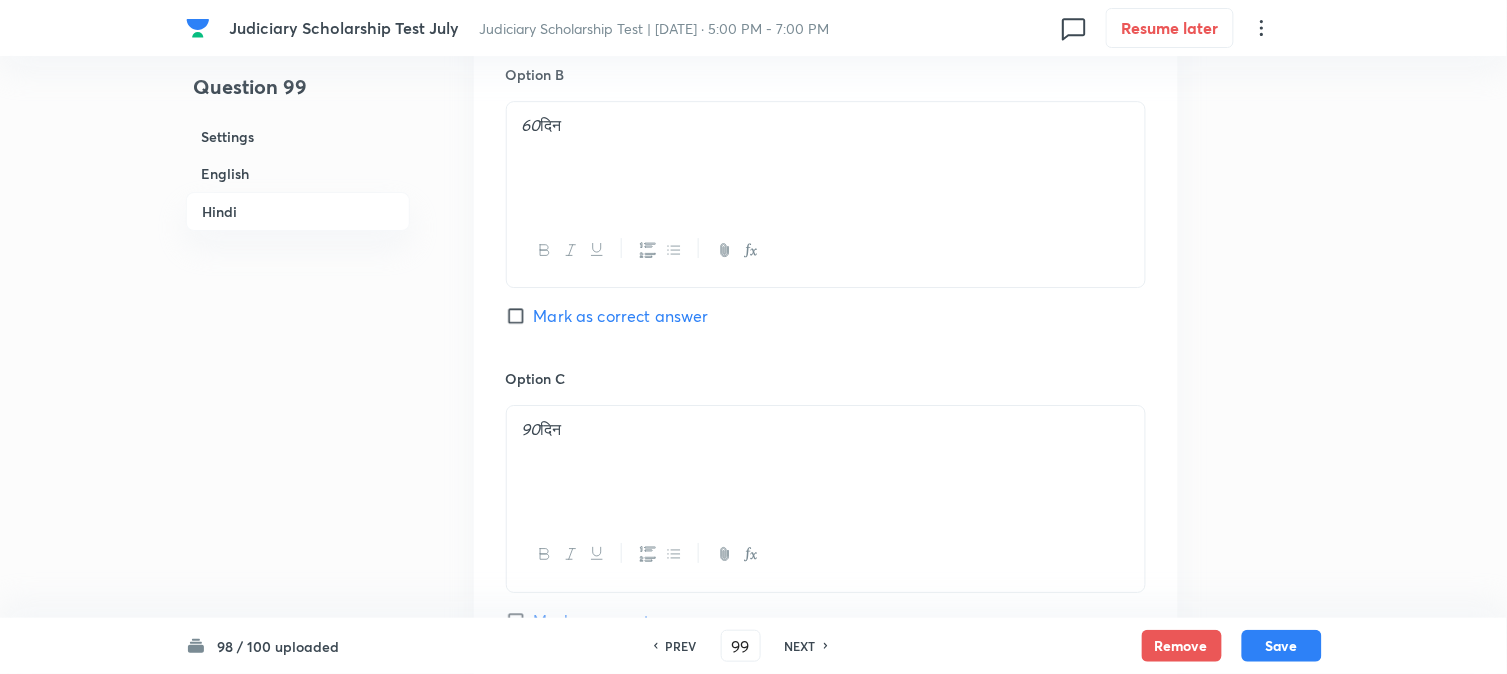 click on "Option B 60  दिन  Mark as correct answer" at bounding box center (826, 216) 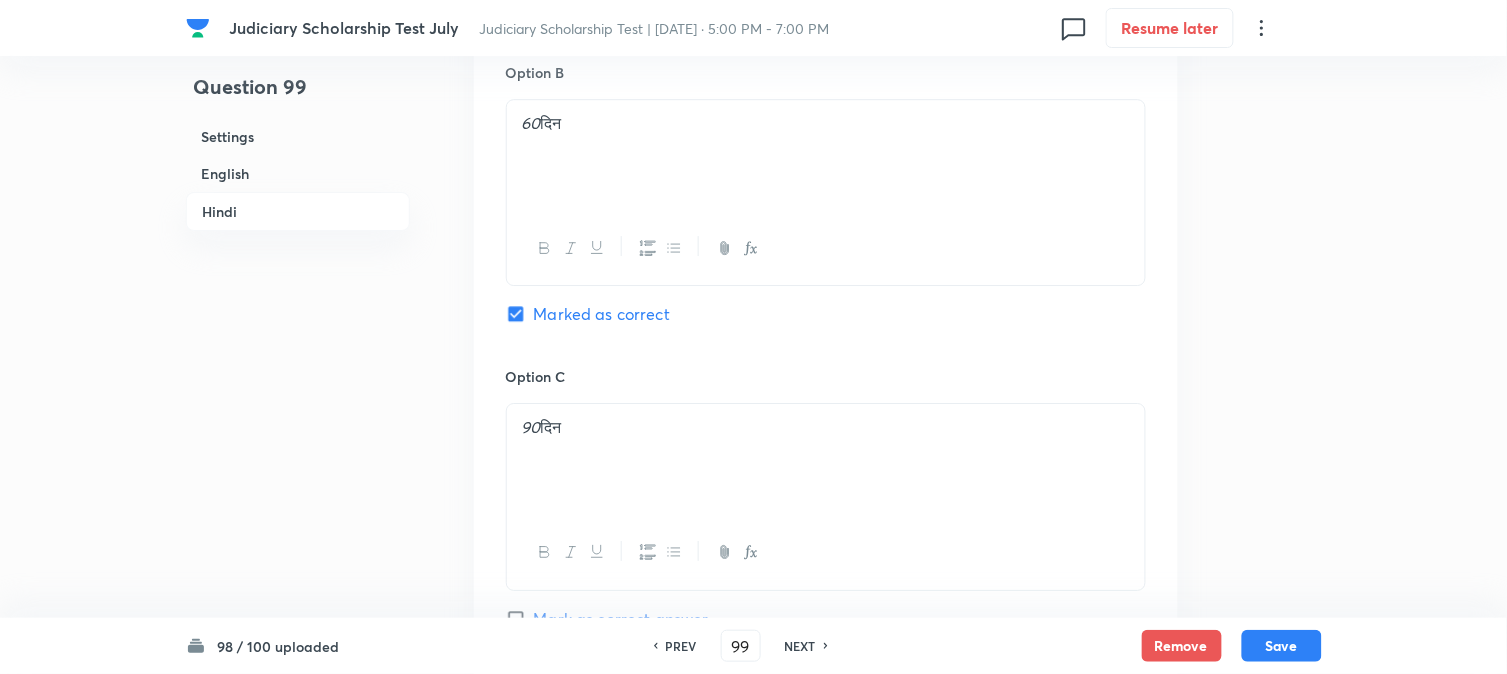 checkbox on "true" 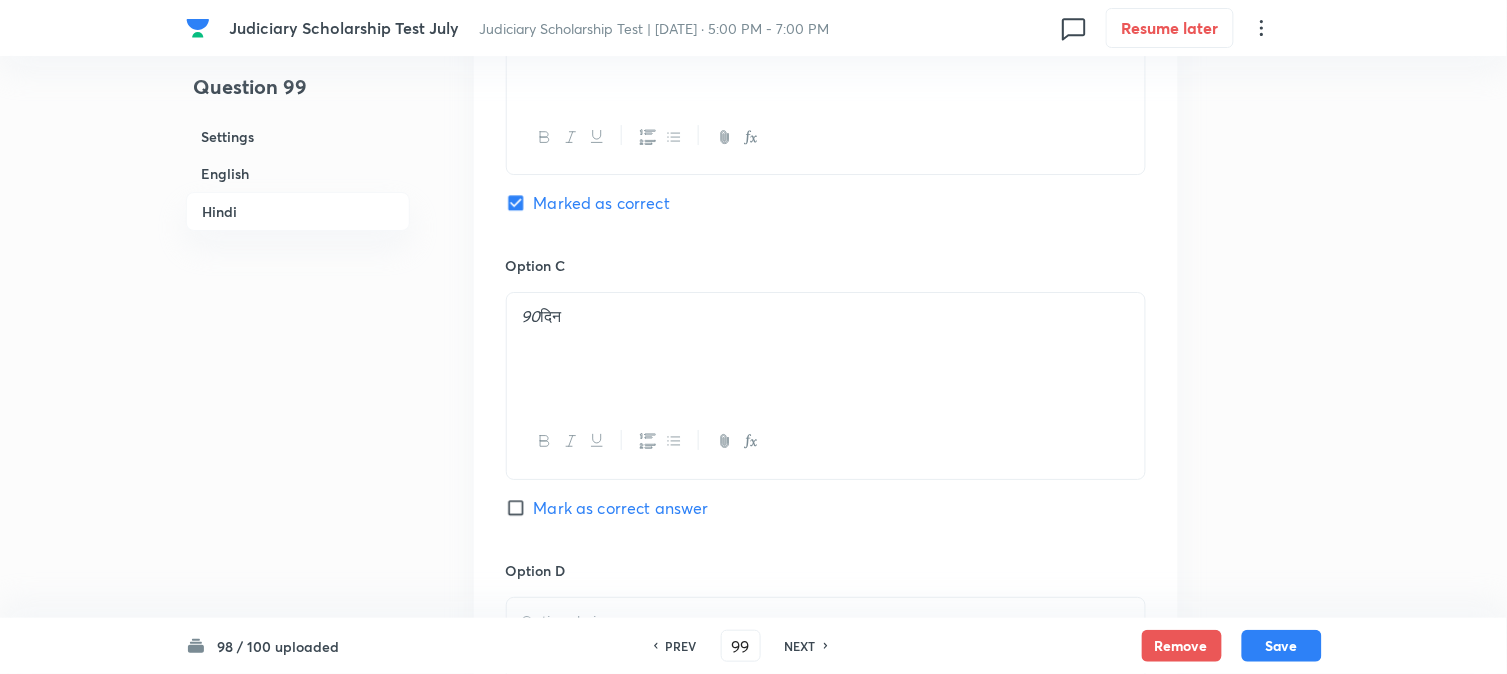 scroll, scrollTop: 3923, scrollLeft: 0, axis: vertical 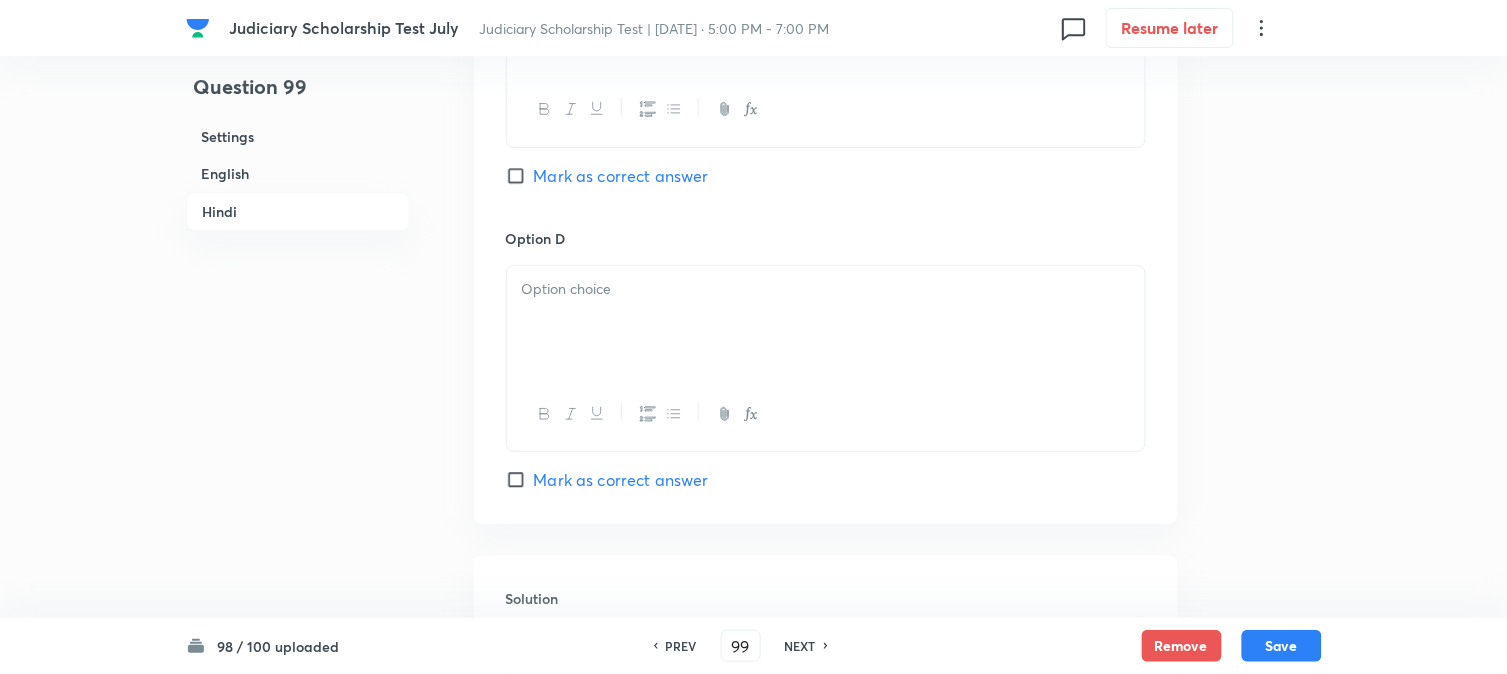 click at bounding box center [826, 322] 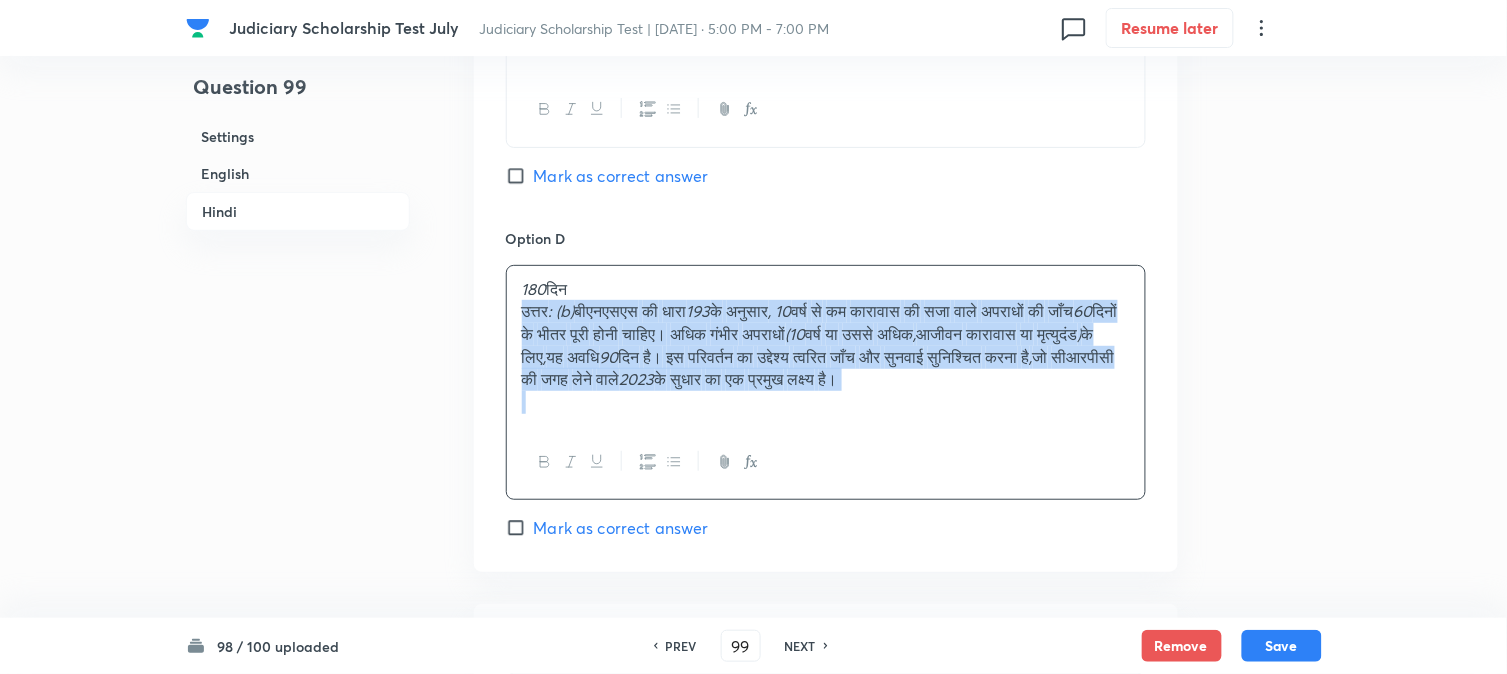 drag, startPoint x: 523, startPoint y: 335, endPoint x: 1335, endPoint y: 510, distance: 830.64374 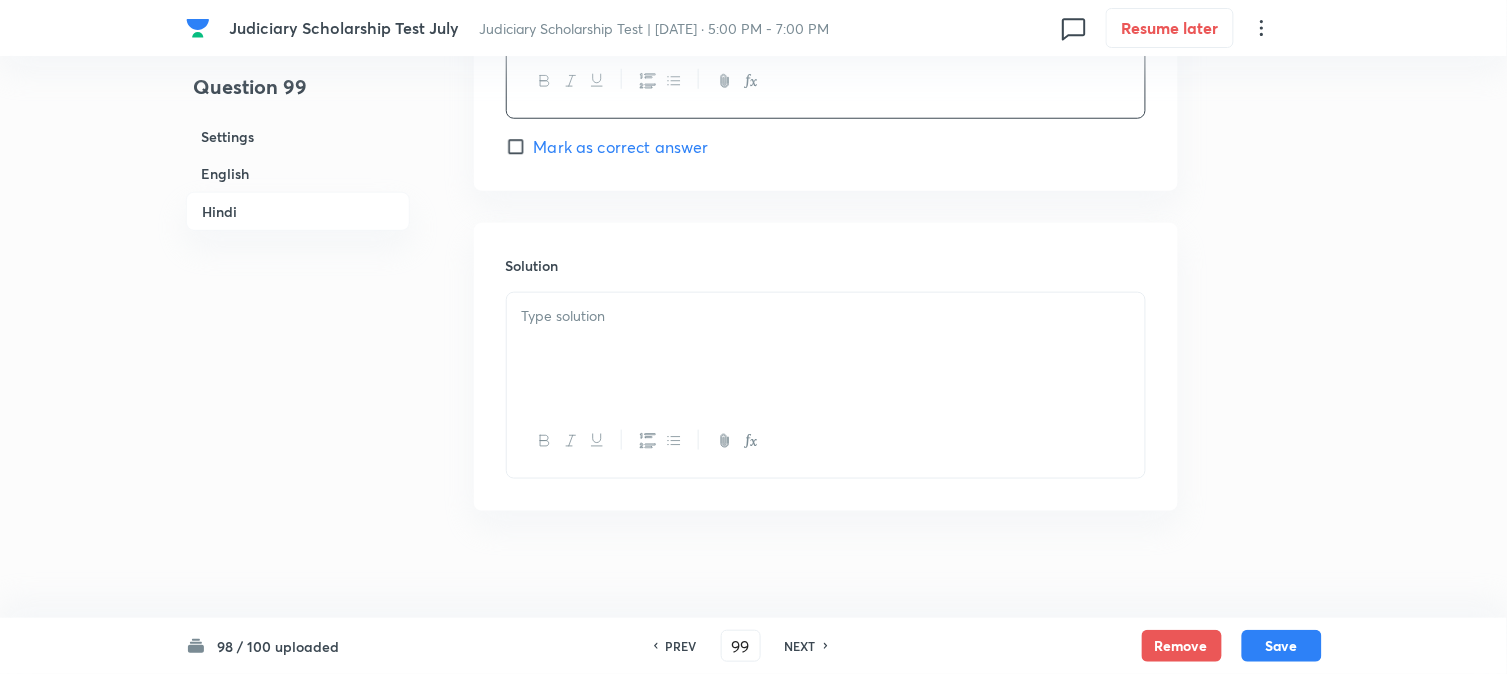click at bounding box center [826, 441] 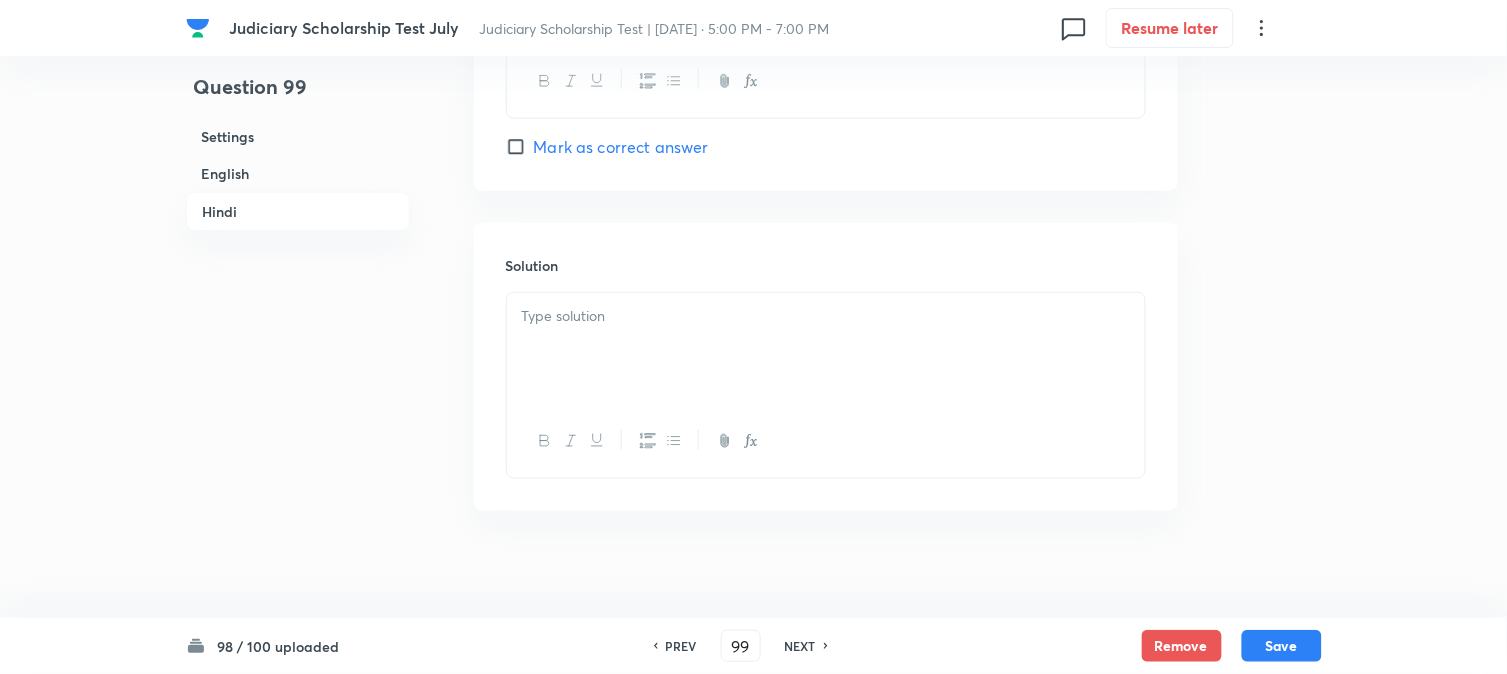 click at bounding box center (826, 349) 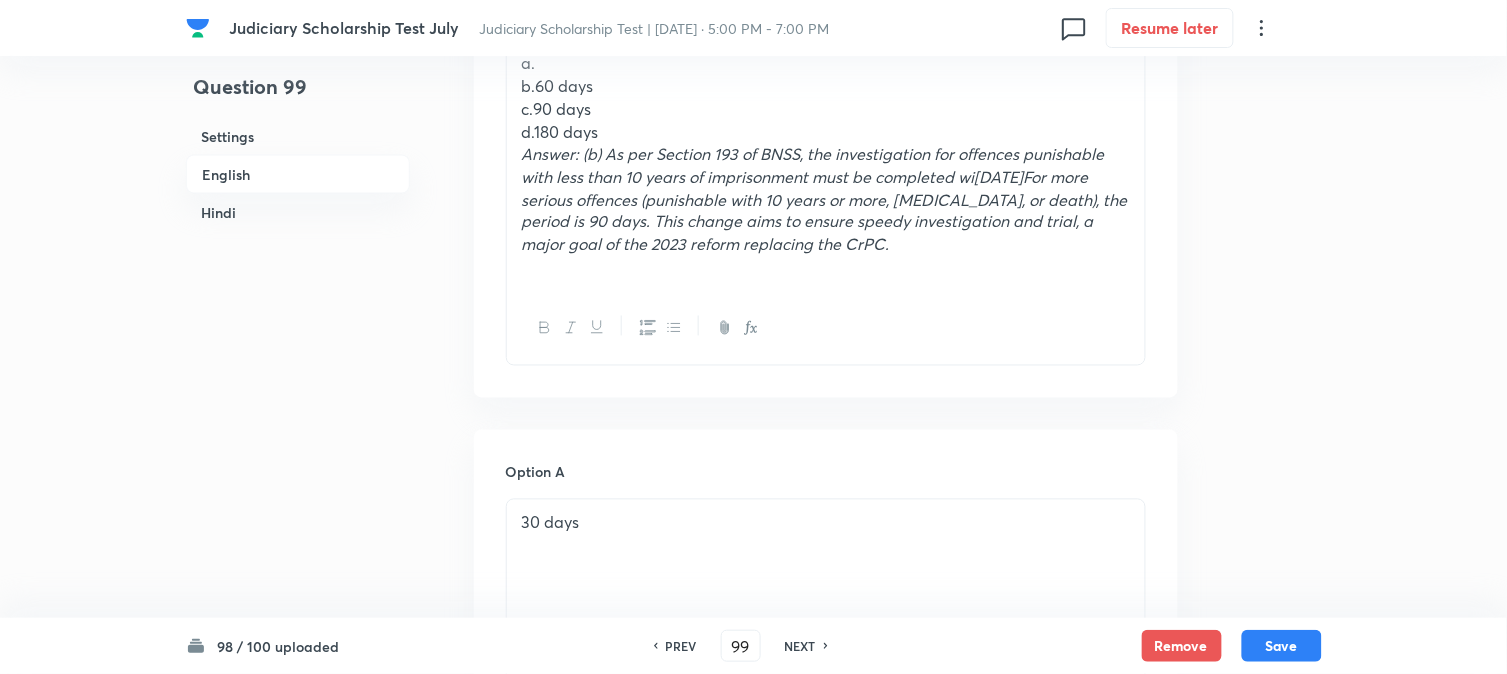 scroll, scrollTop: 701, scrollLeft: 0, axis: vertical 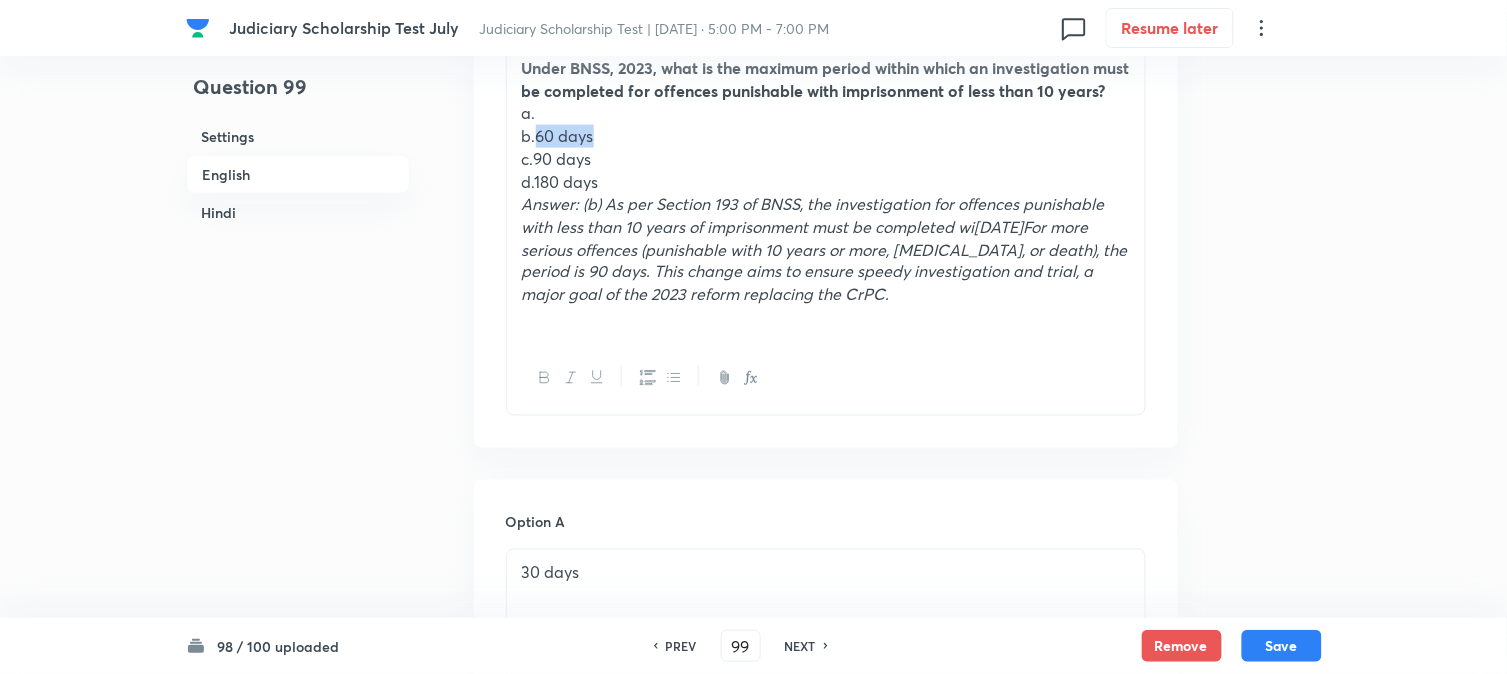 drag, startPoint x: 538, startPoint y: 155, endPoint x: 611, endPoint y: 156, distance: 73.00685 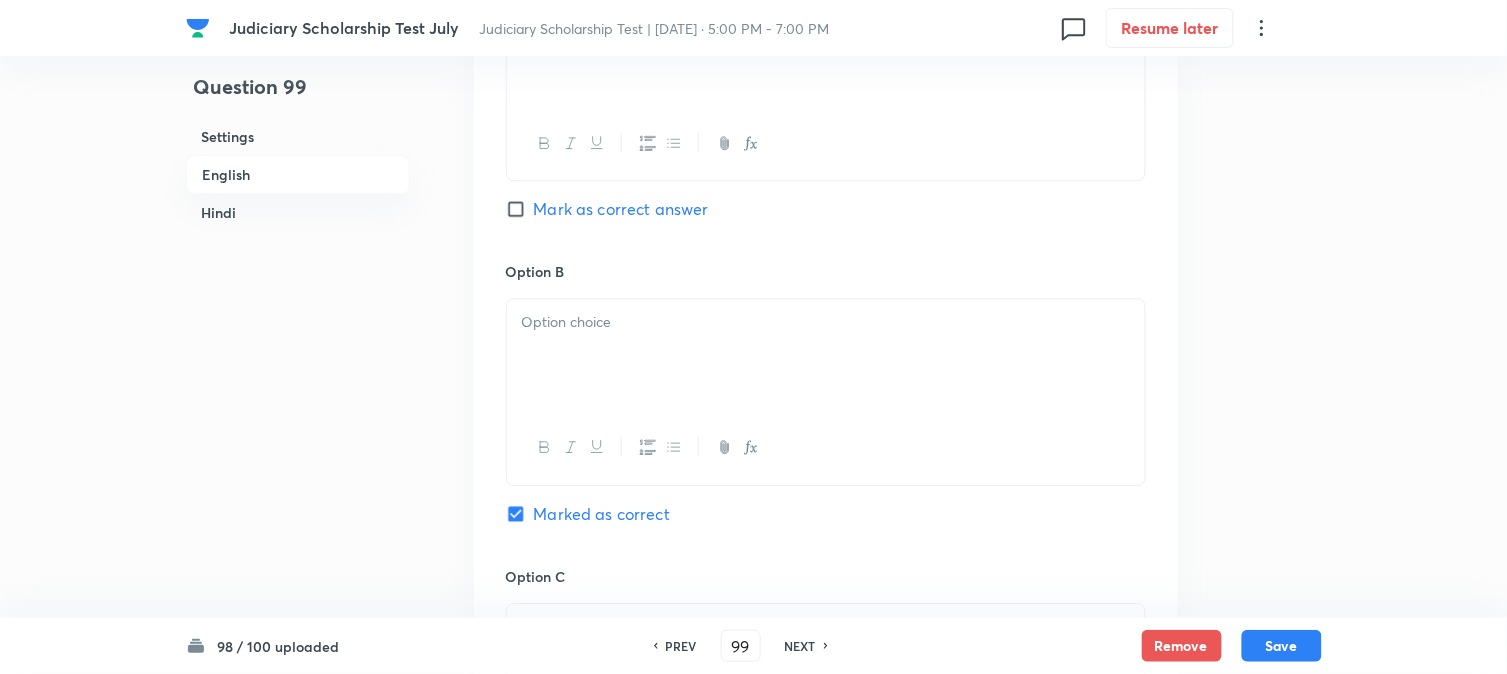 click at bounding box center (826, 355) 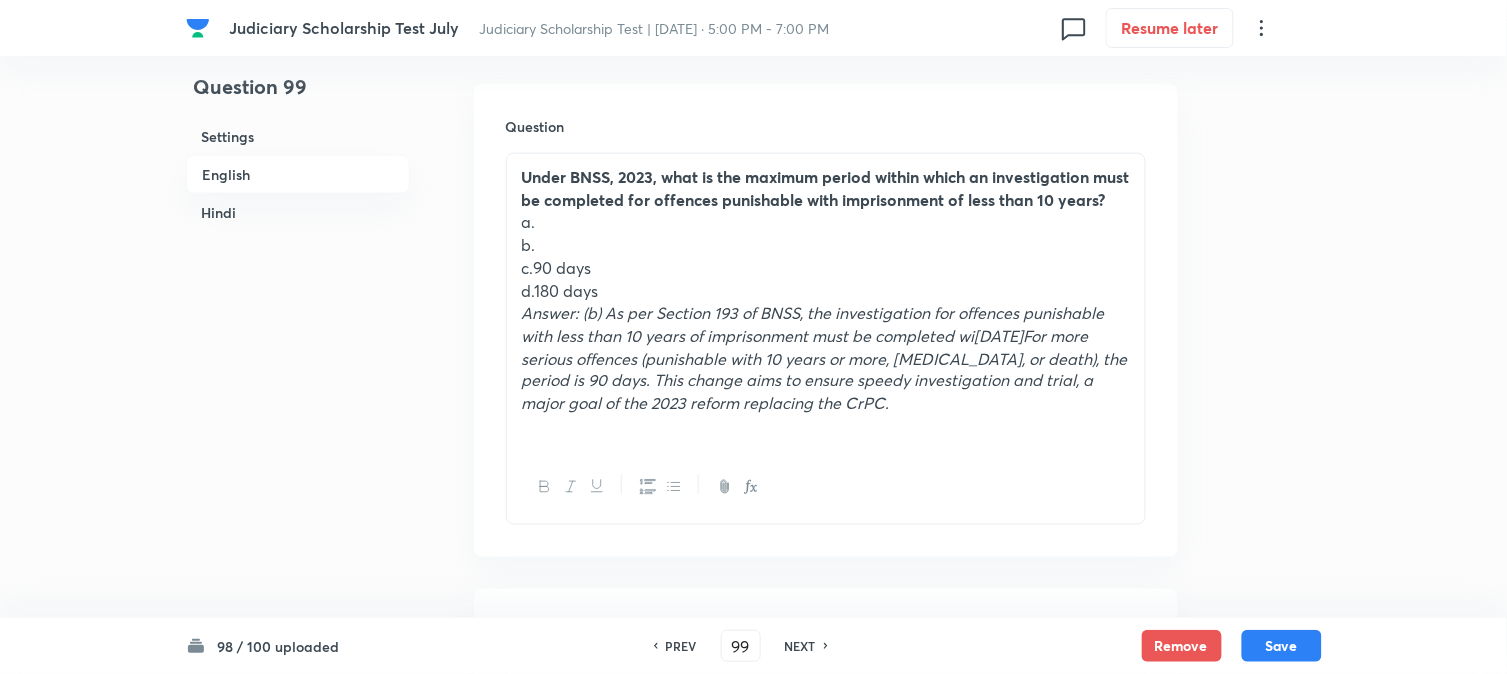 scroll, scrollTop: 590, scrollLeft: 0, axis: vertical 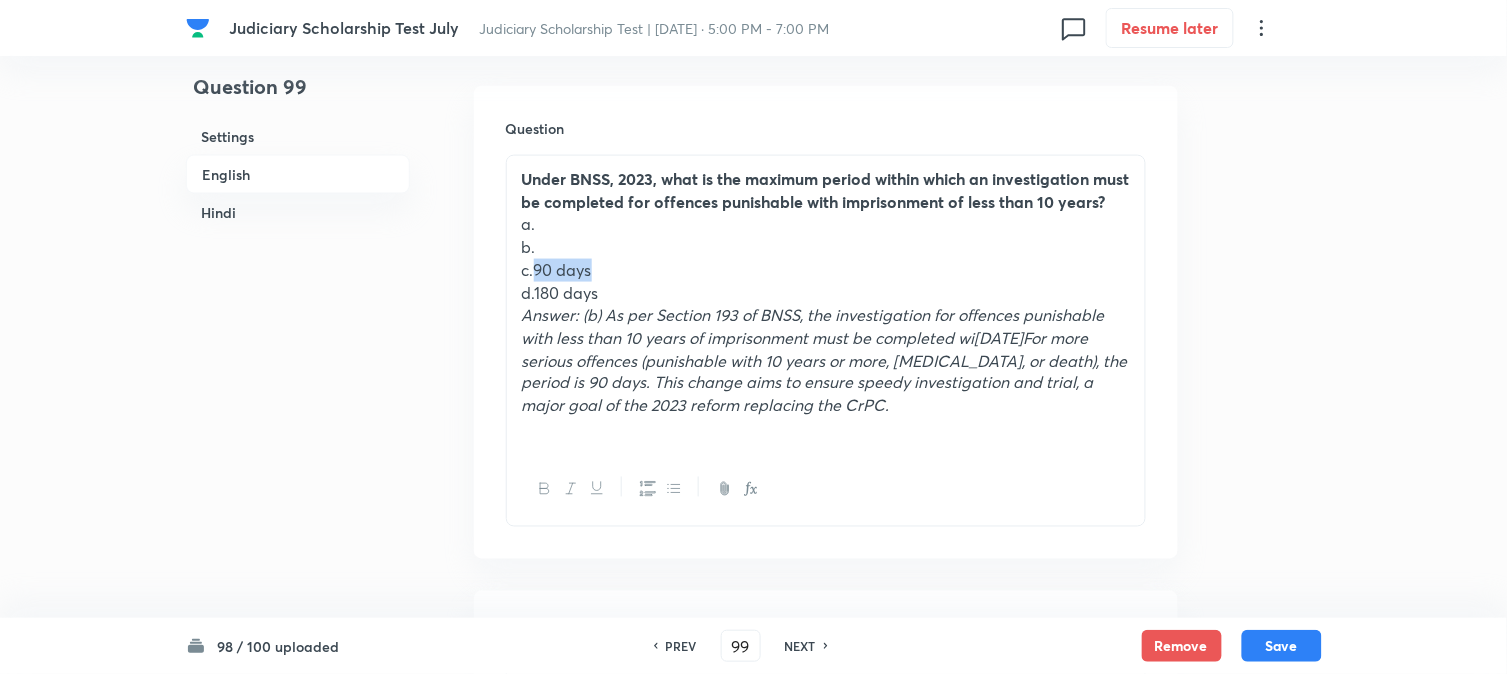 drag, startPoint x: 533, startPoint y: 293, endPoint x: 621, endPoint y: 292, distance: 88.005684 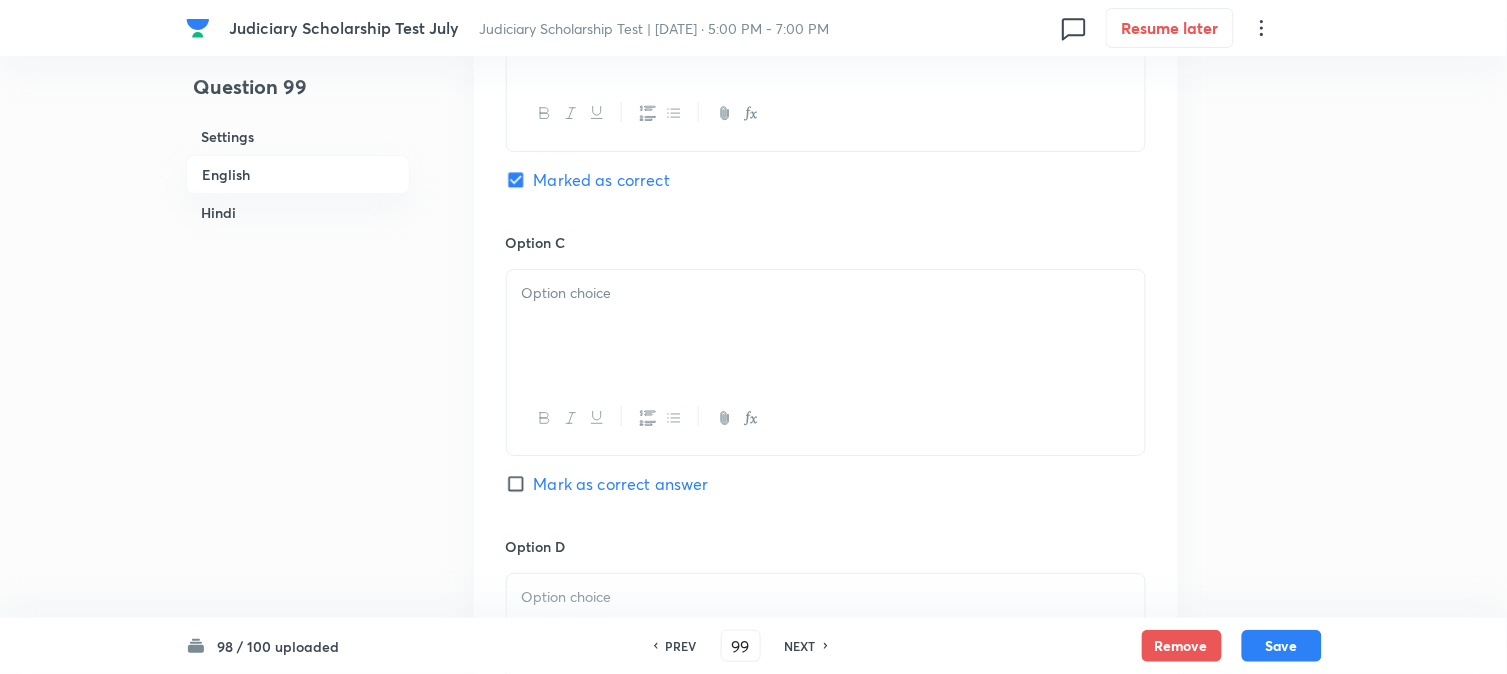 click at bounding box center (826, 326) 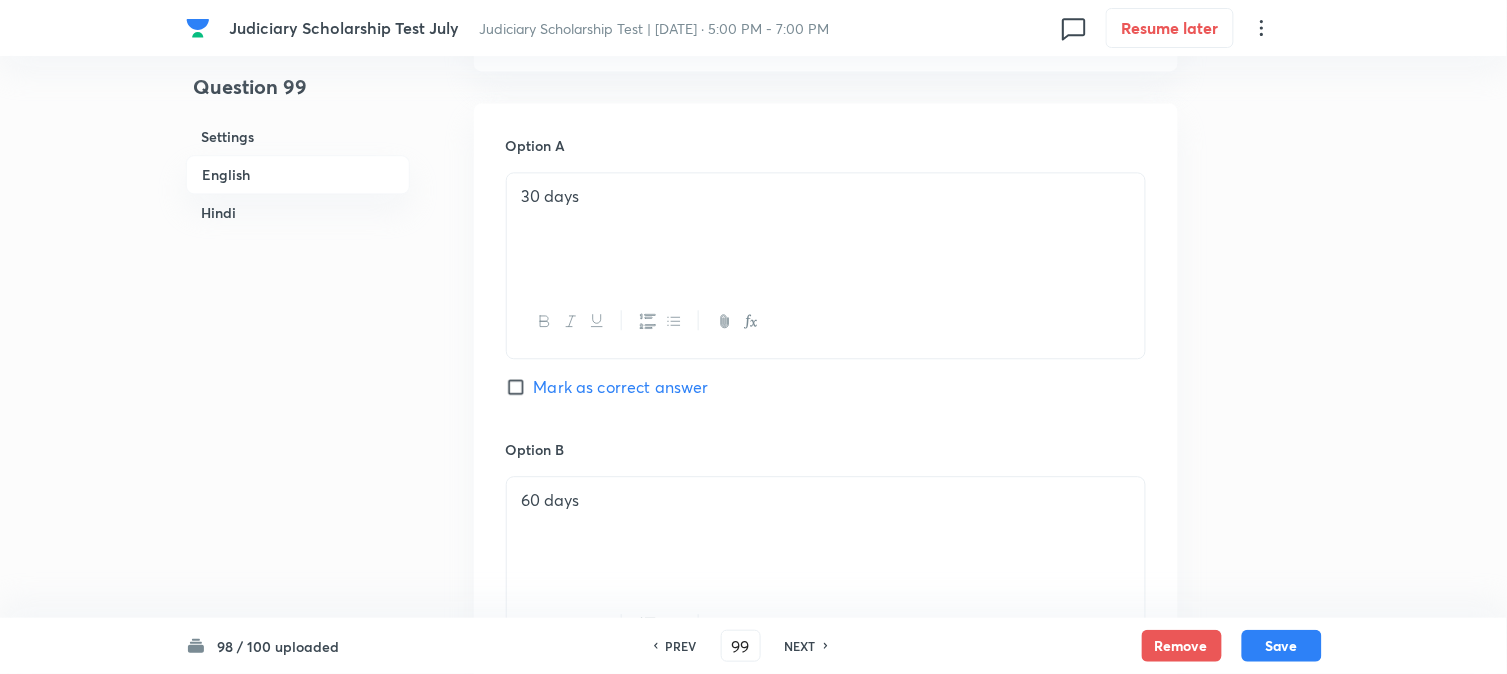 scroll, scrollTop: 590, scrollLeft: 0, axis: vertical 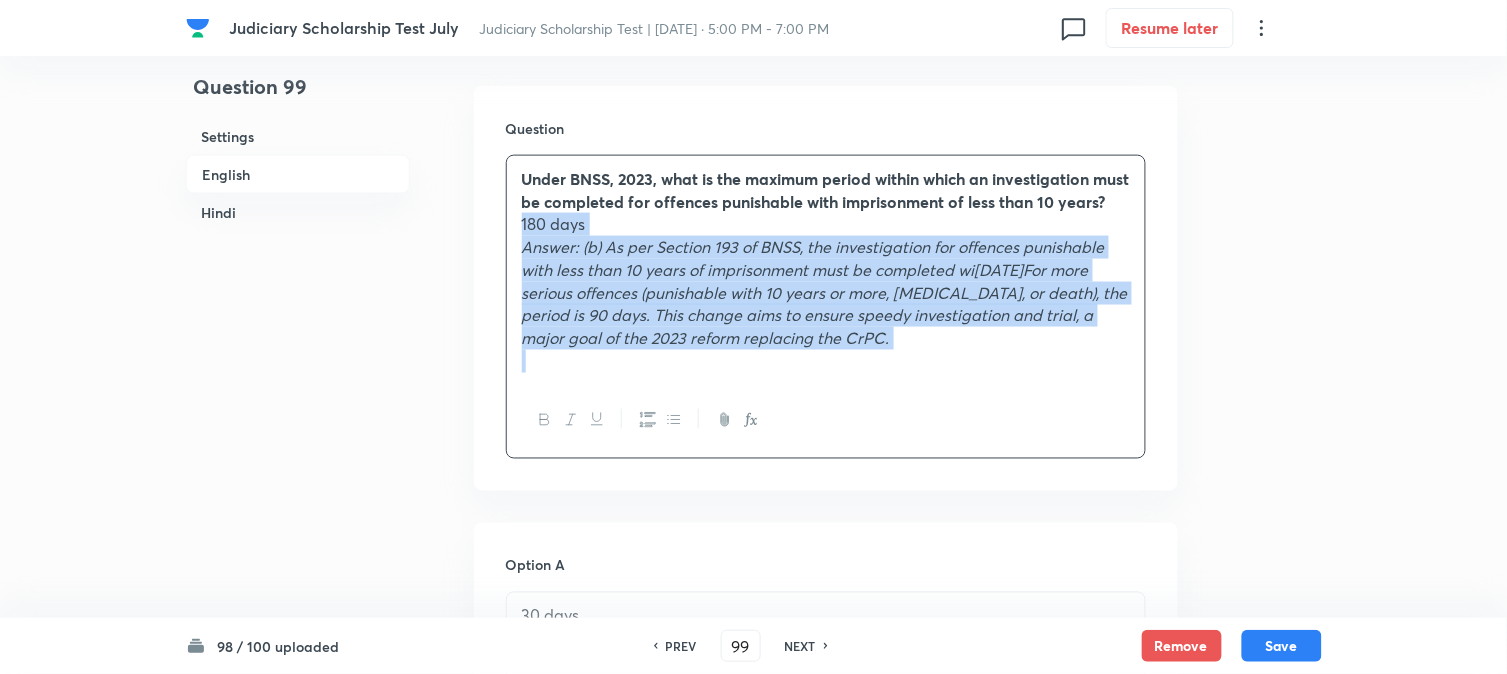 drag, startPoint x: 535, startPoint y: 313, endPoint x: 1252, endPoint y: 475, distance: 735.0735 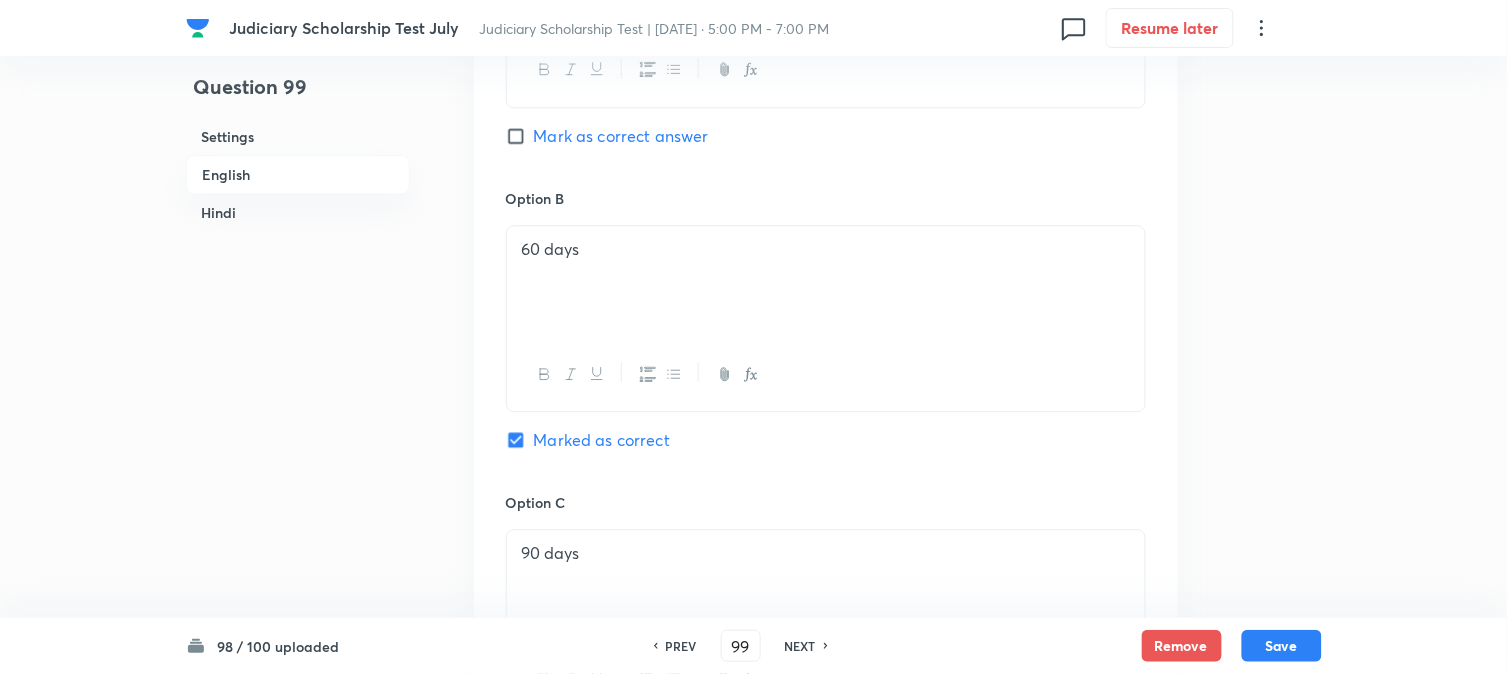 scroll, scrollTop: 1701, scrollLeft: 0, axis: vertical 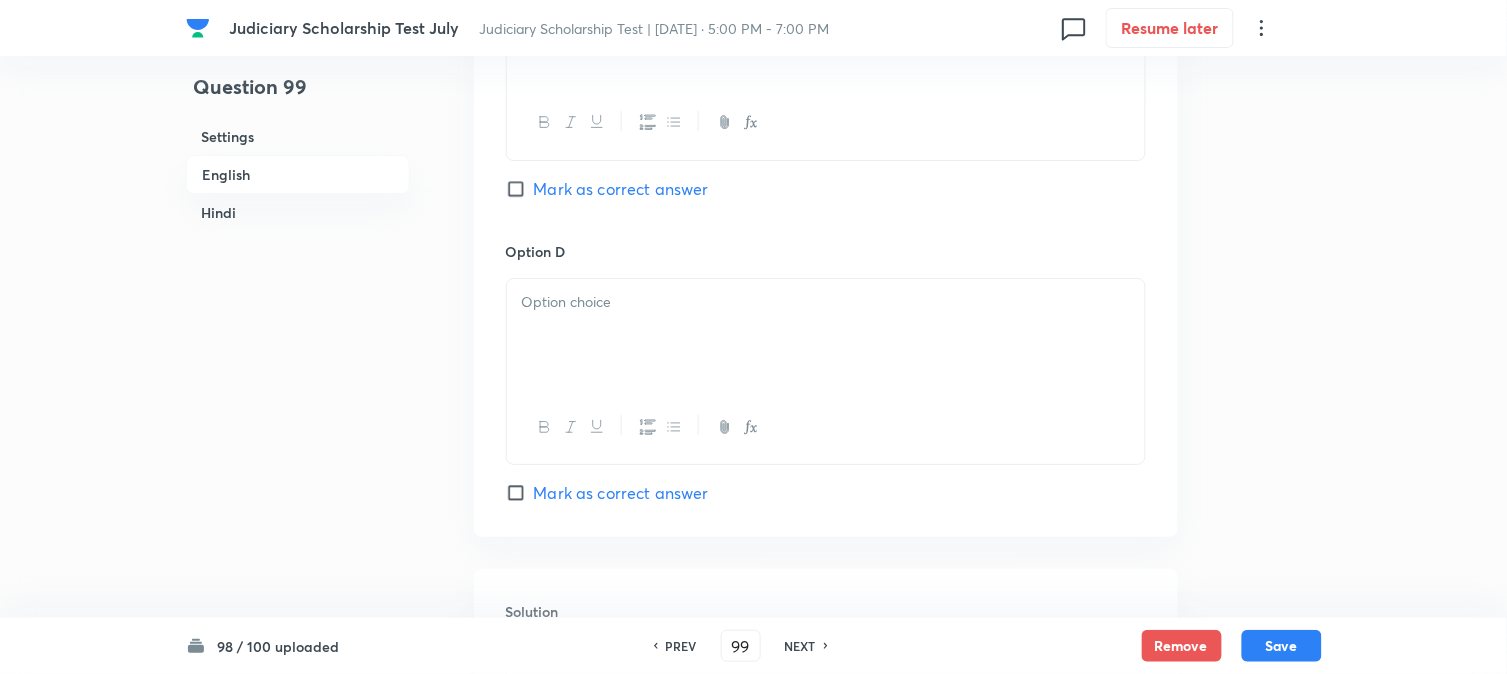 click at bounding box center [826, 335] 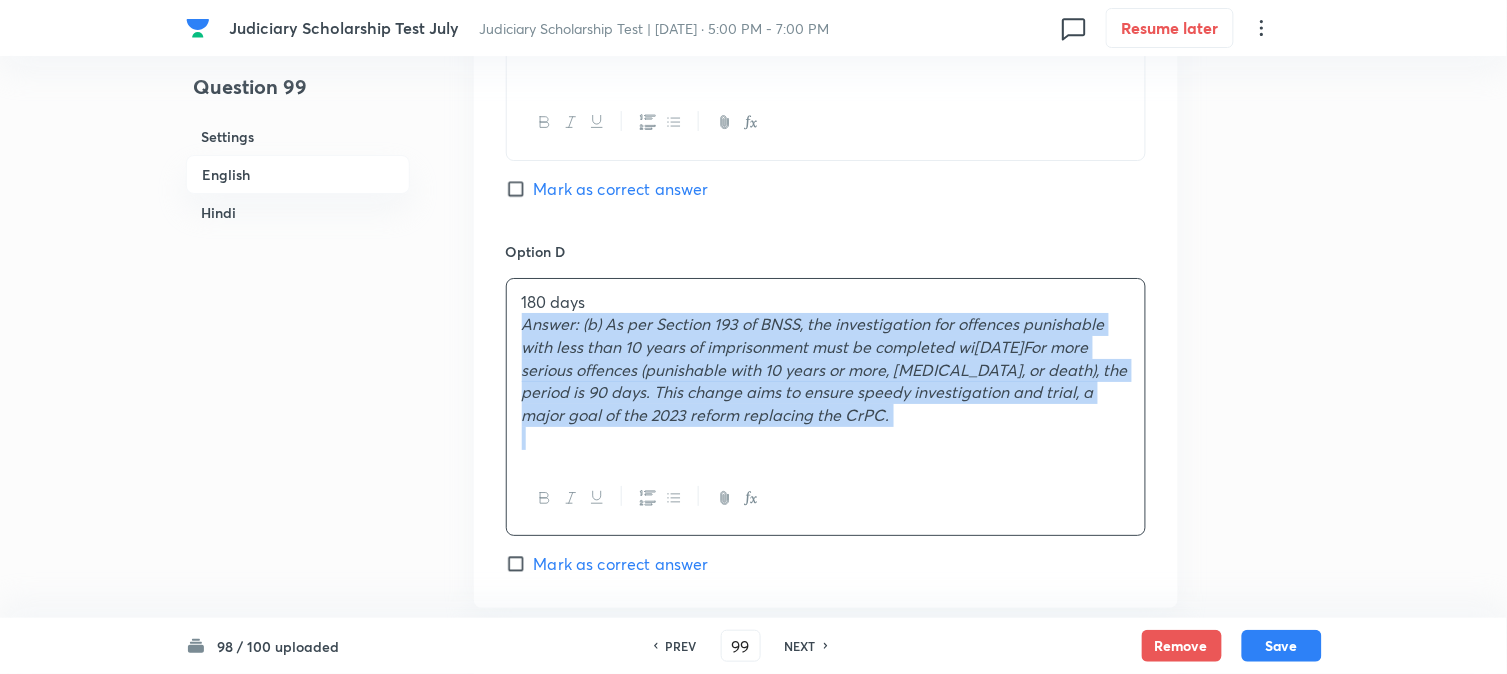 drag, startPoint x: 515, startPoint y: 335, endPoint x: 1213, endPoint y: 485, distance: 713.93555 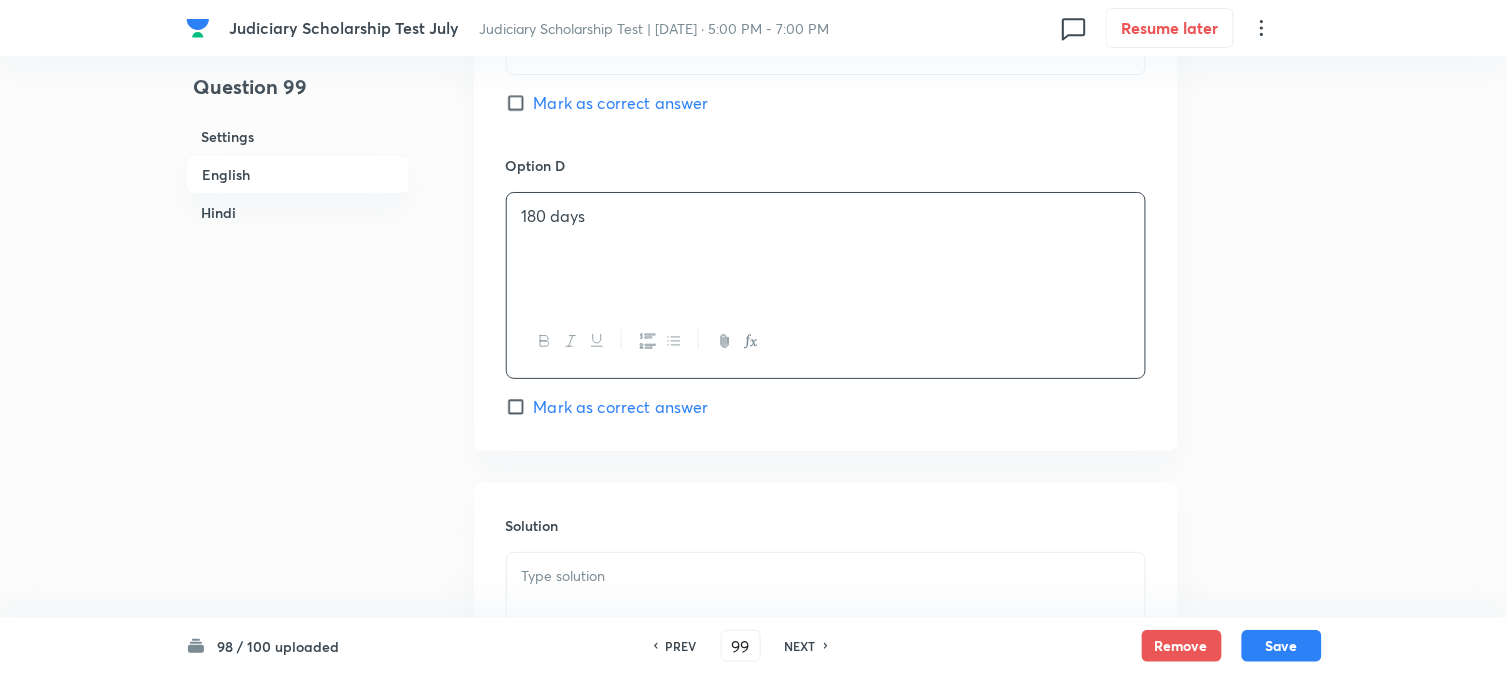 scroll, scrollTop: 1923, scrollLeft: 0, axis: vertical 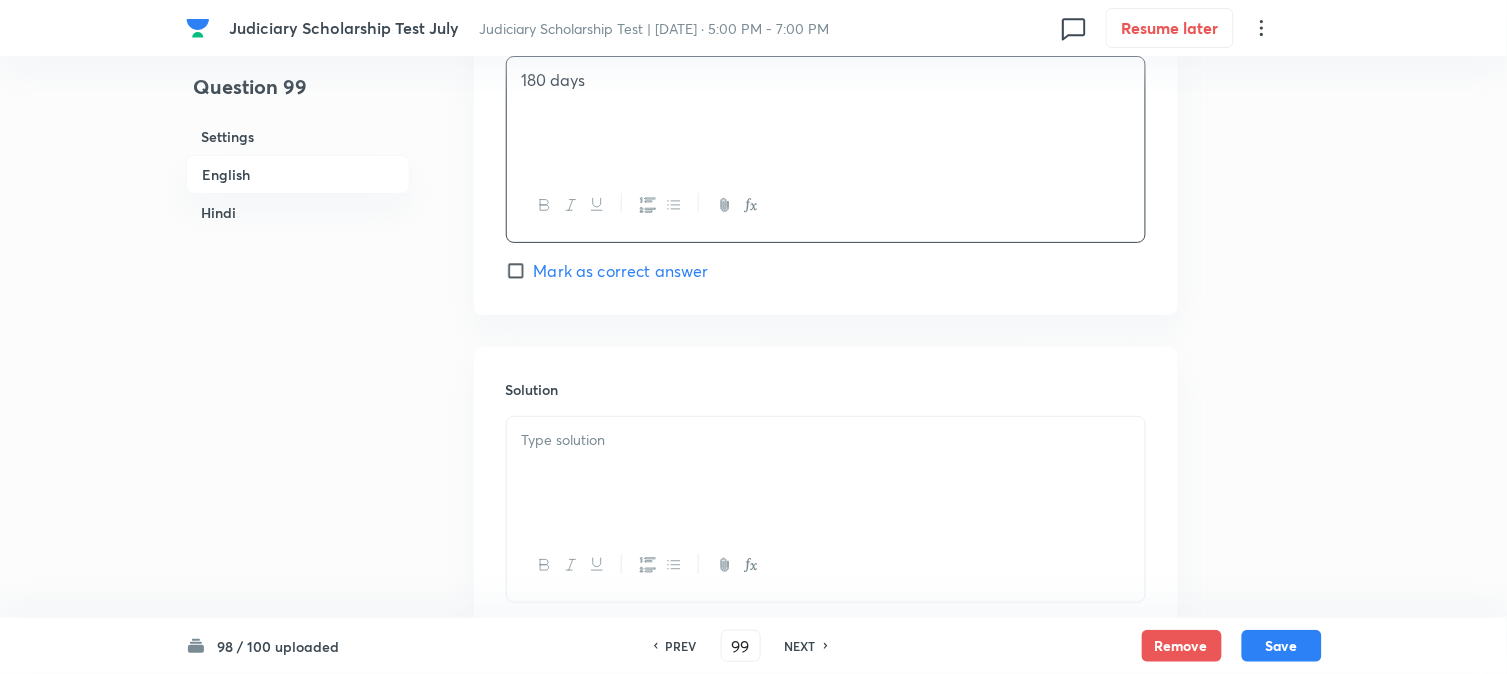 drag, startPoint x: 567, startPoint y: 405, endPoint x: 570, endPoint y: 435, distance: 30.149628 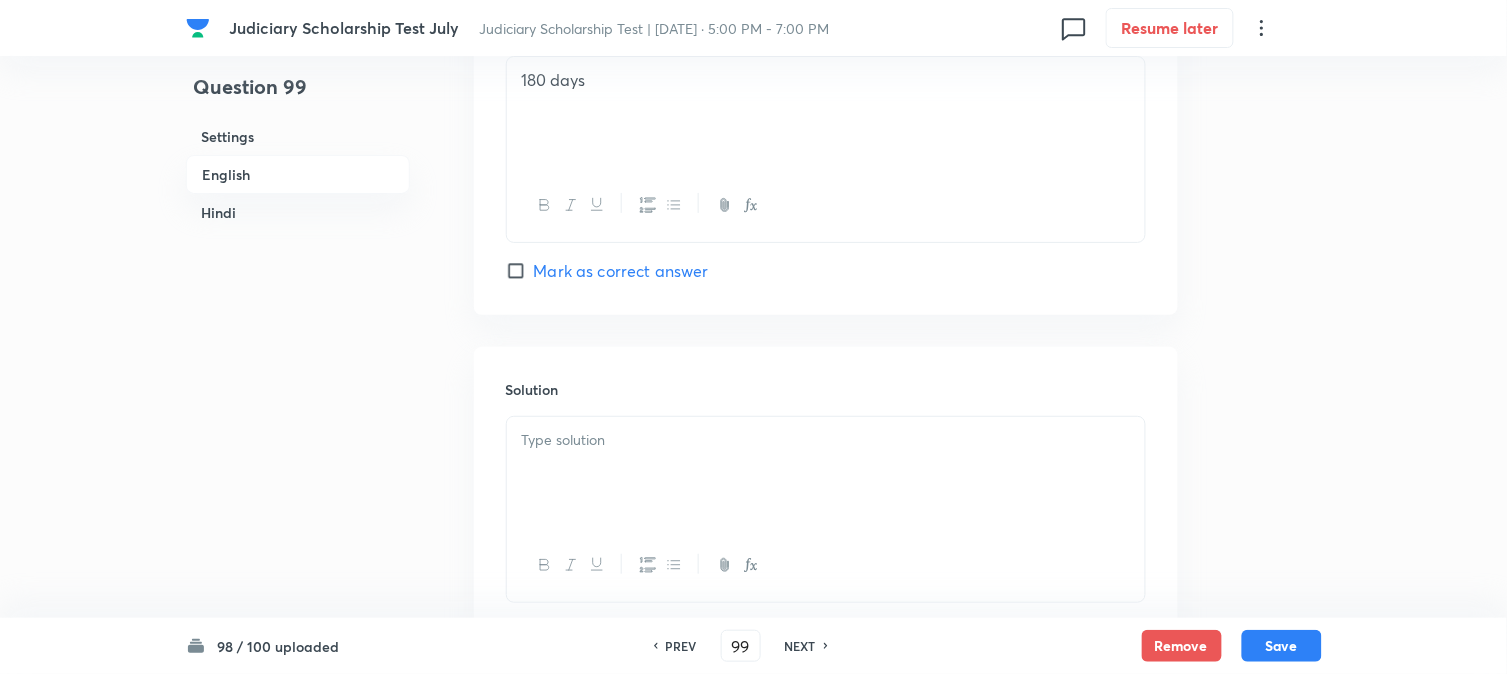 click at bounding box center (826, 473) 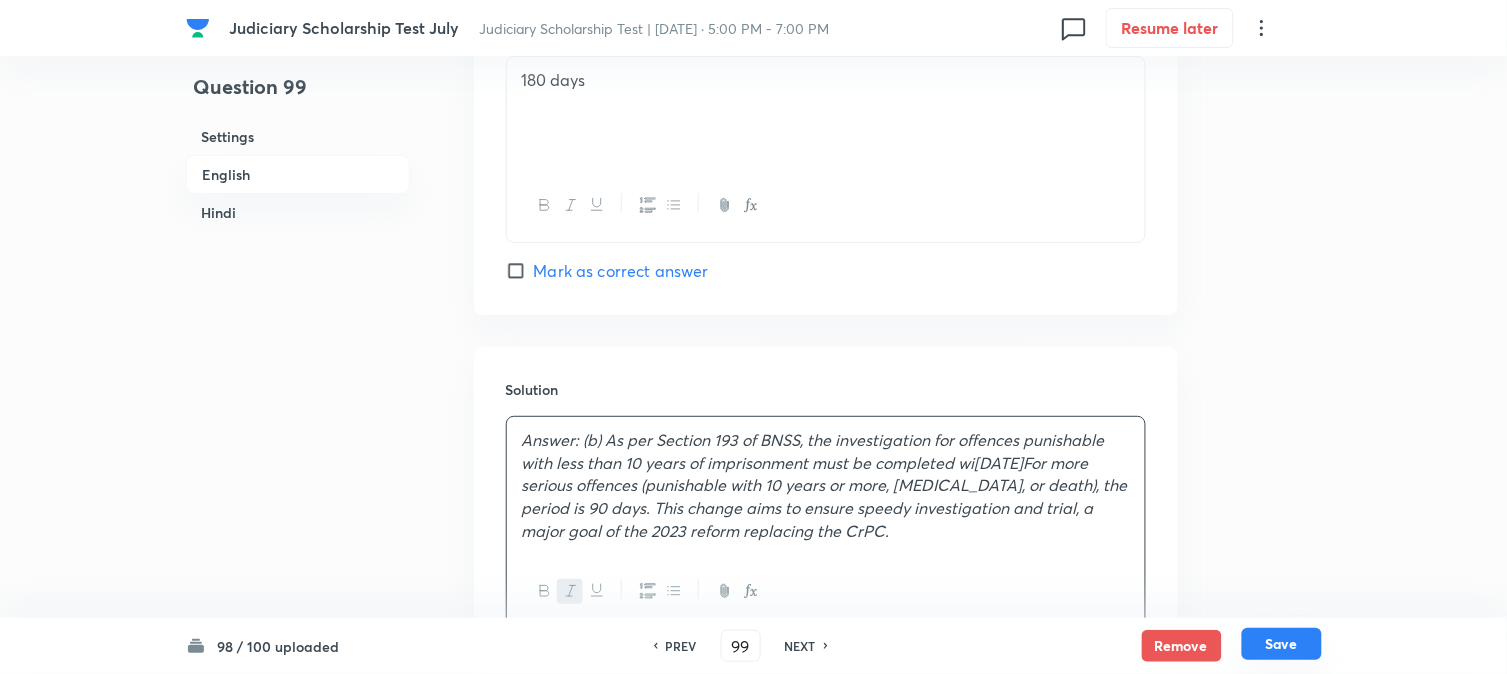 click on "Save" at bounding box center [1282, 644] 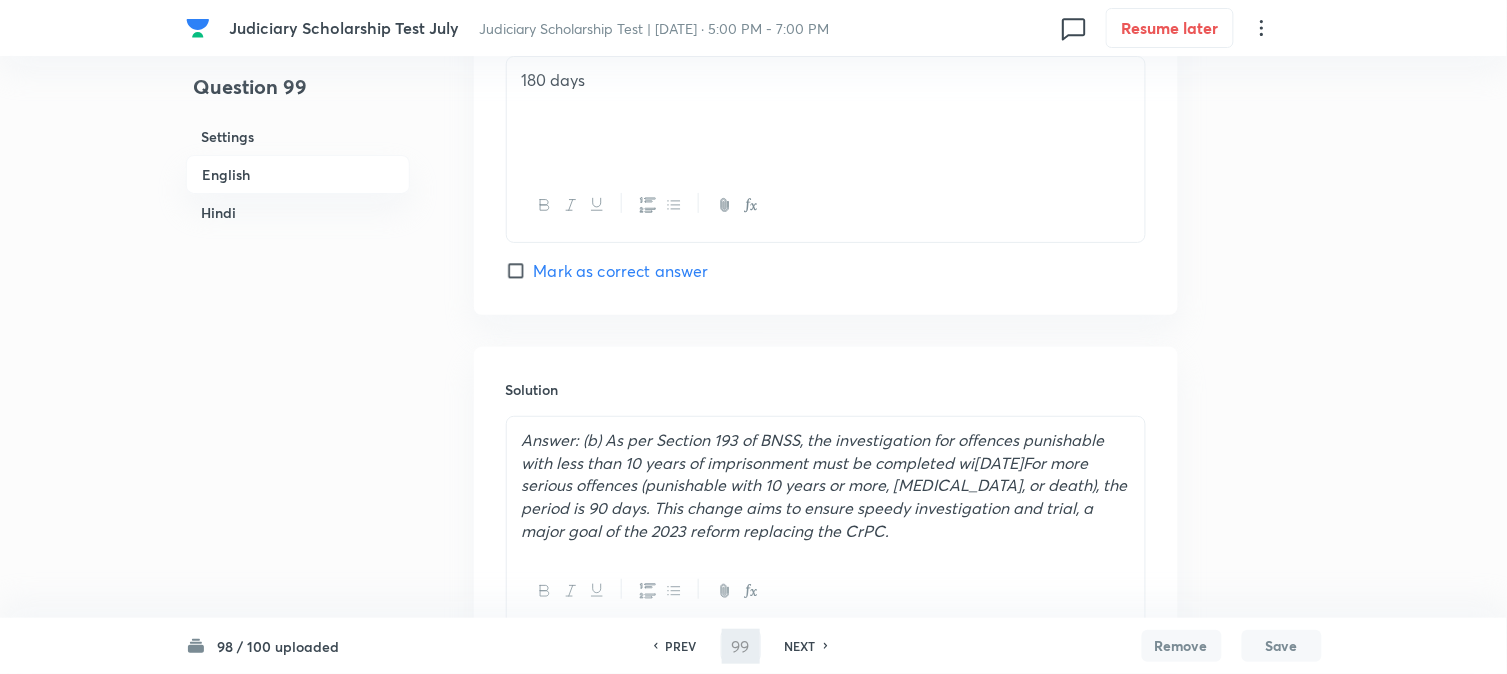 type on "100" 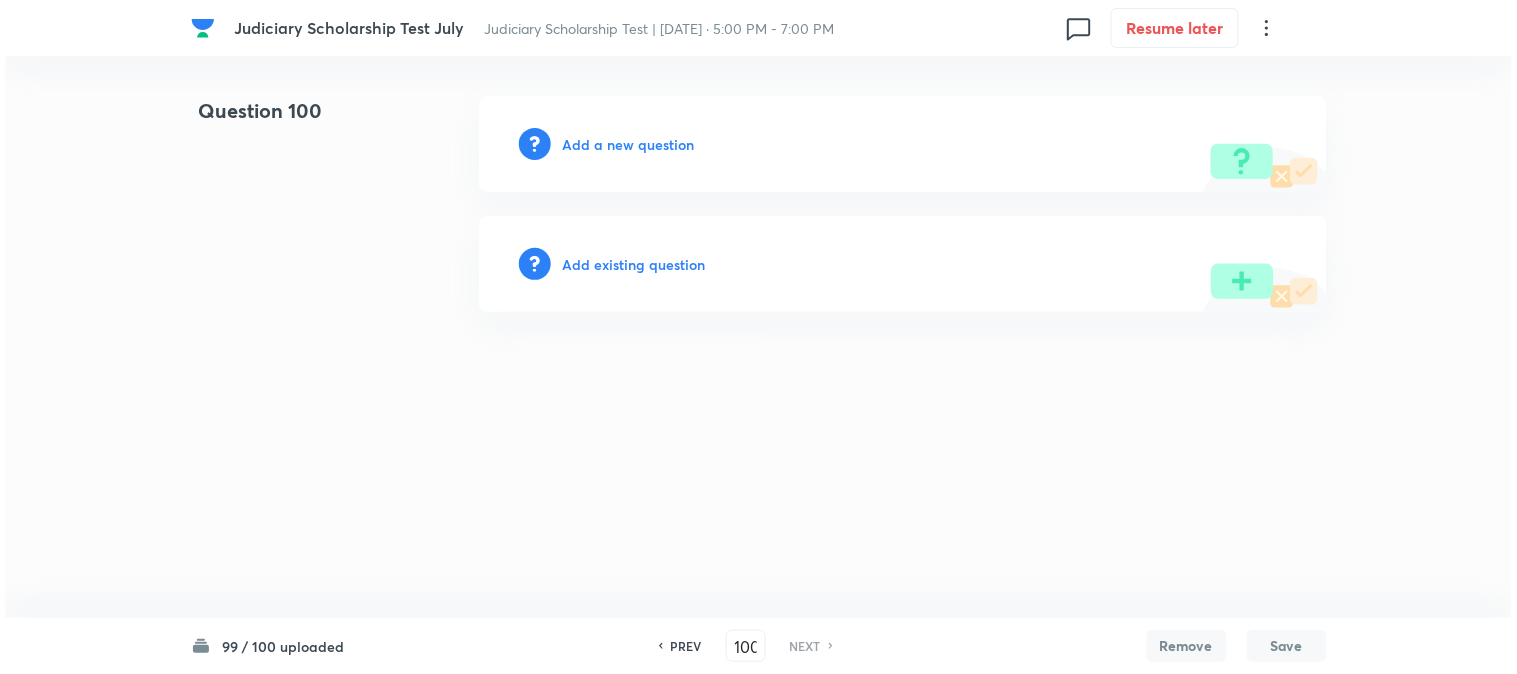 scroll, scrollTop: 0, scrollLeft: 0, axis: both 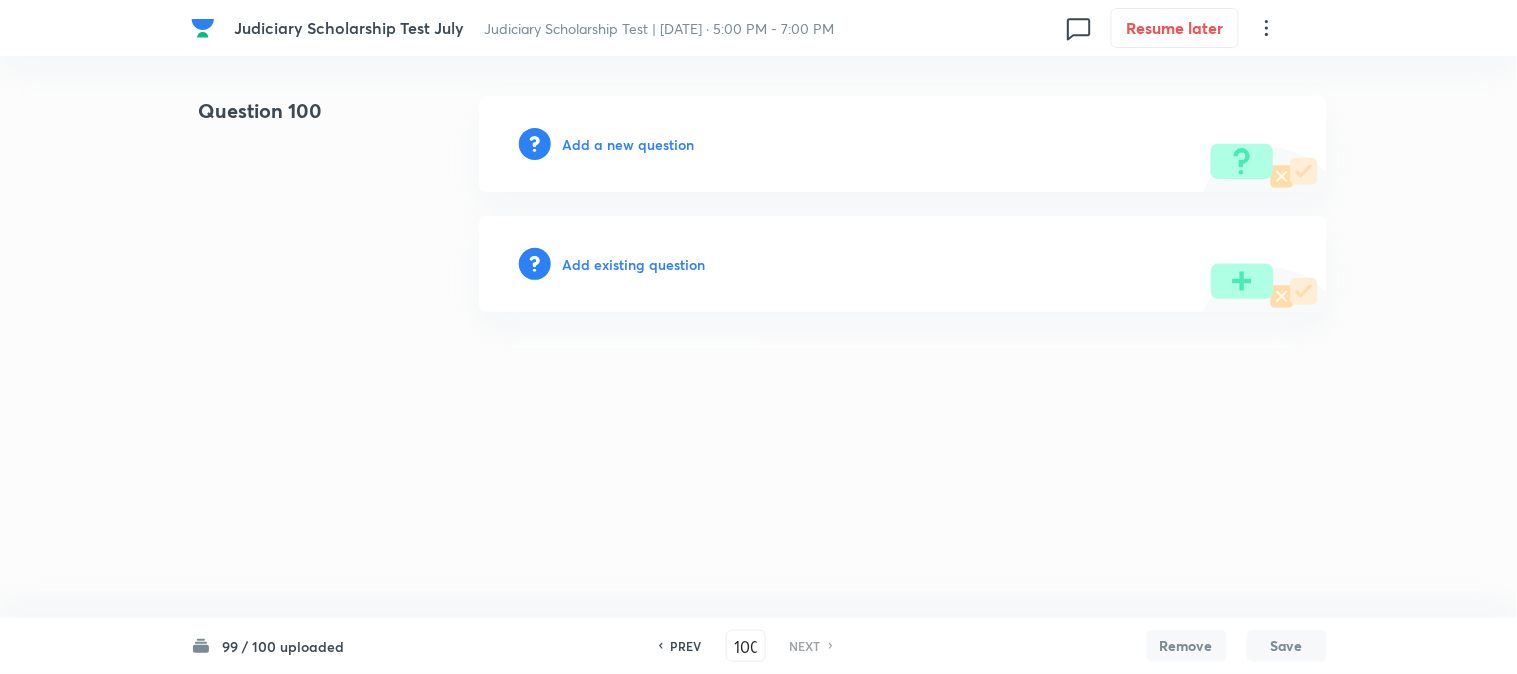 click on "Add a new question" at bounding box center [629, 144] 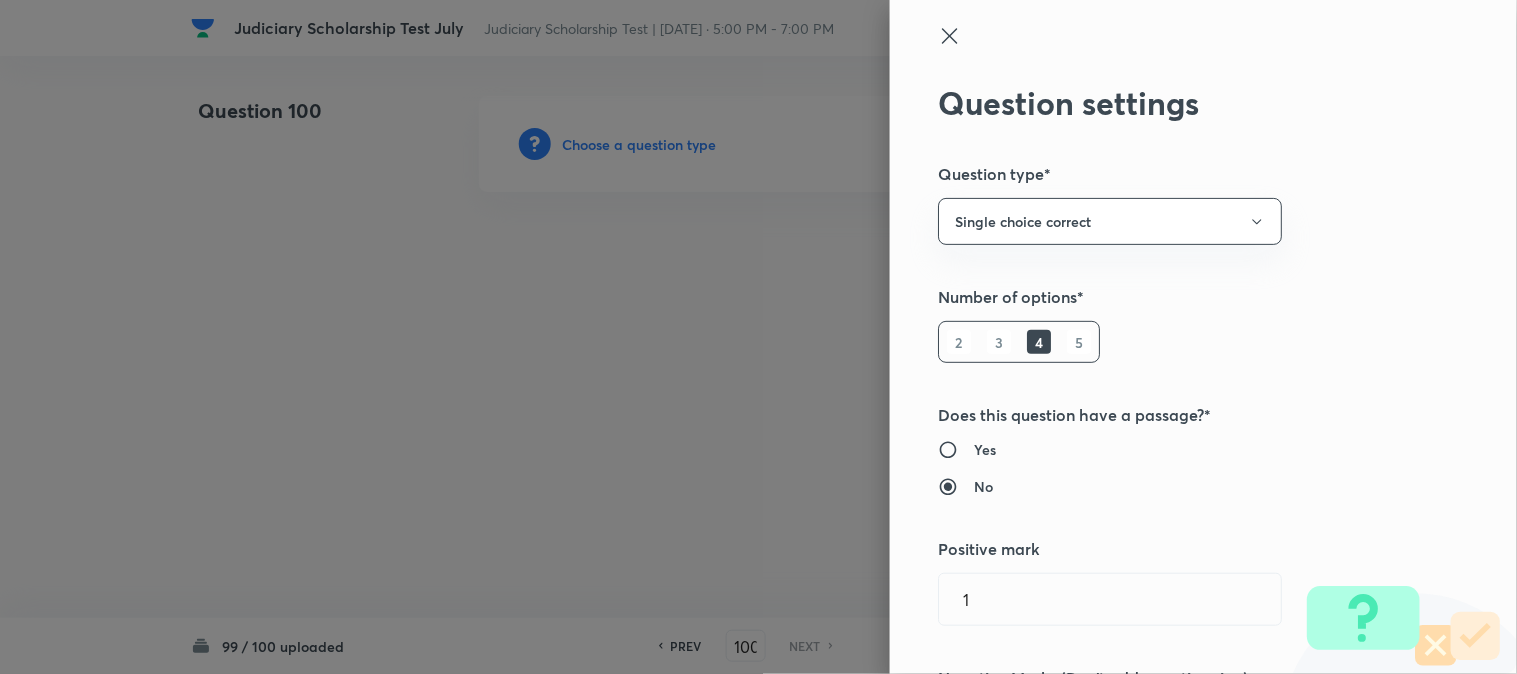 click at bounding box center (758, 337) 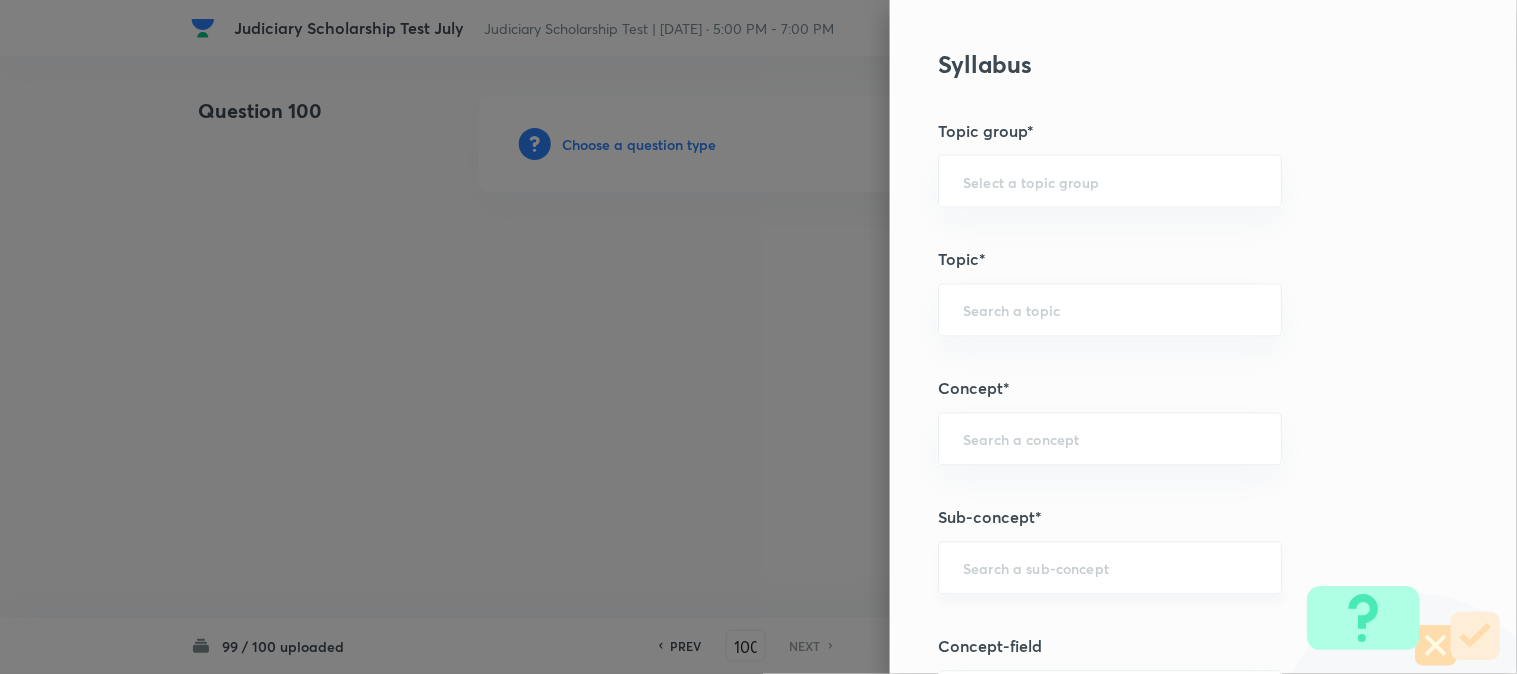 scroll, scrollTop: 1180, scrollLeft: 0, axis: vertical 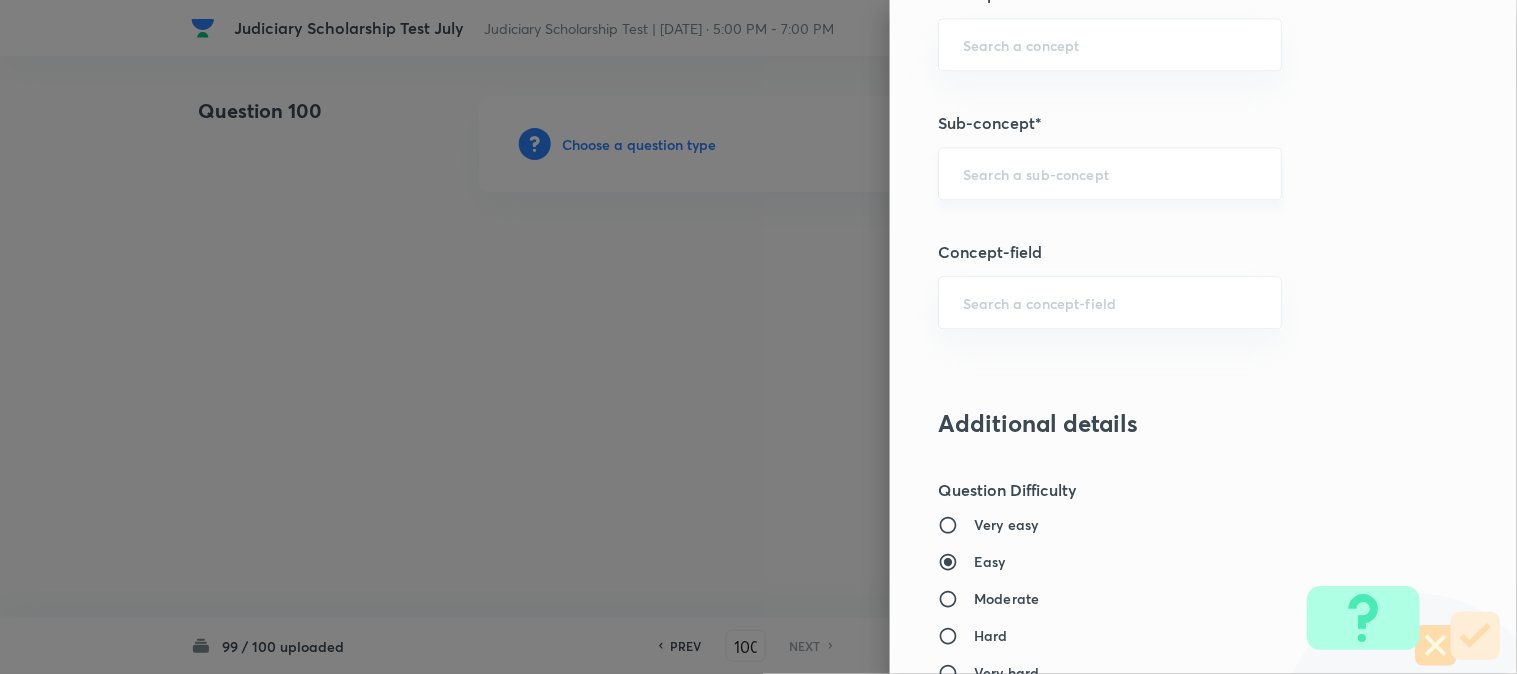 click on "​" at bounding box center [1110, 173] 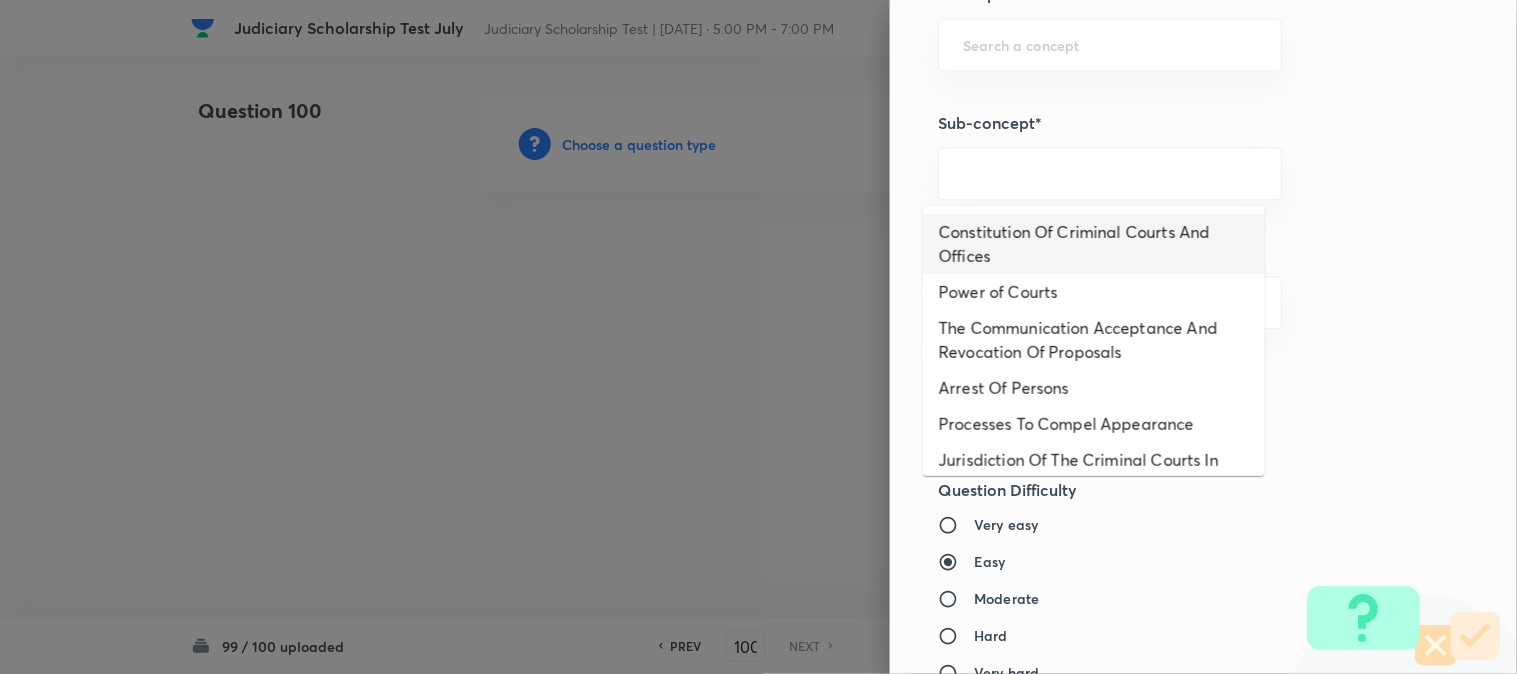 click on "Constitution Of Criminal Courts And Offices" at bounding box center (1094, 244) 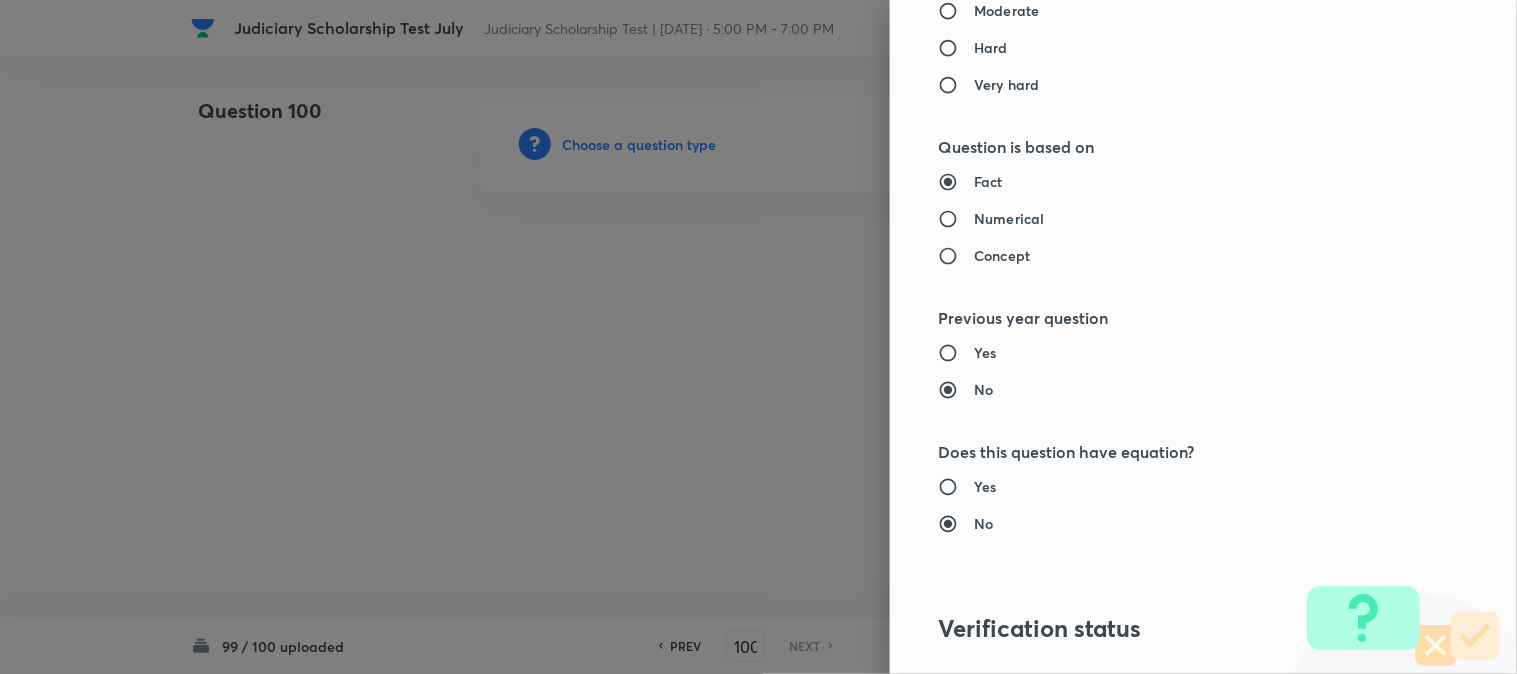 type on "Criminal Law" 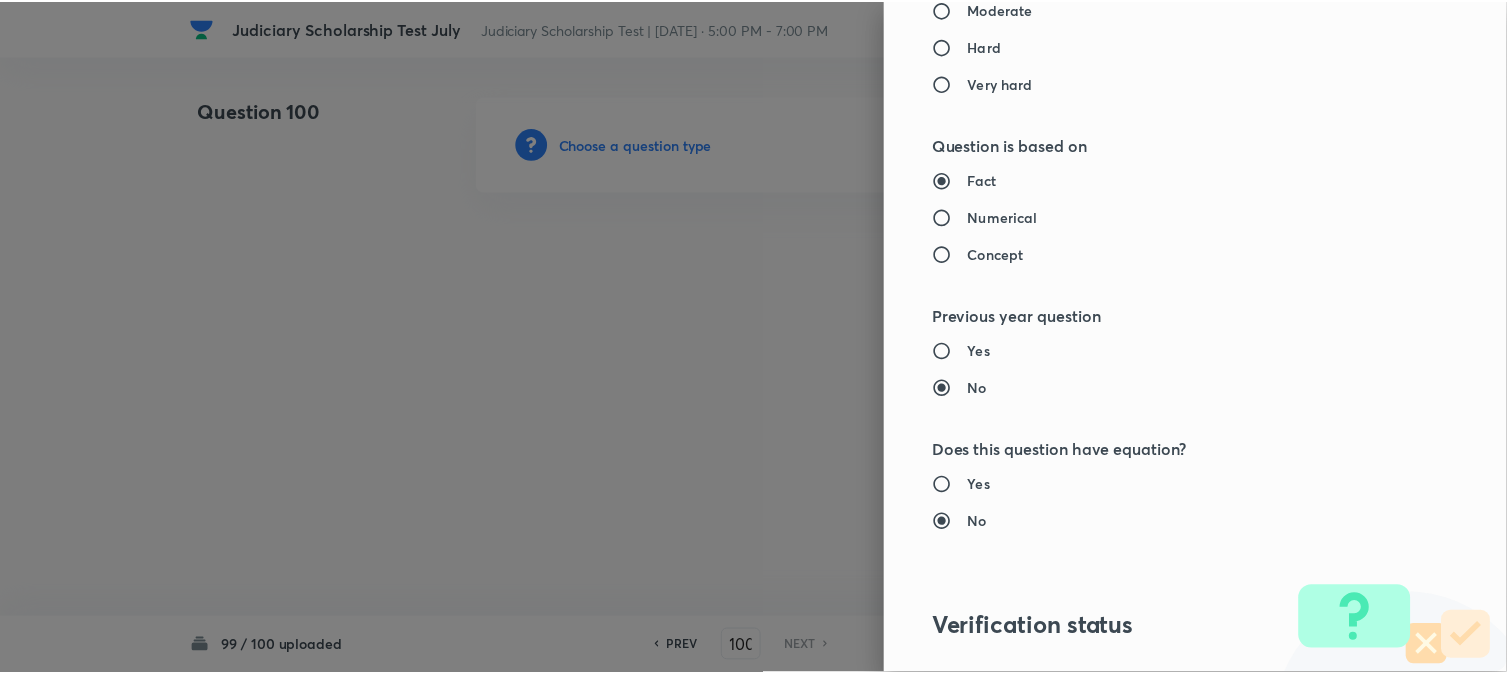 scroll, scrollTop: 2052, scrollLeft: 0, axis: vertical 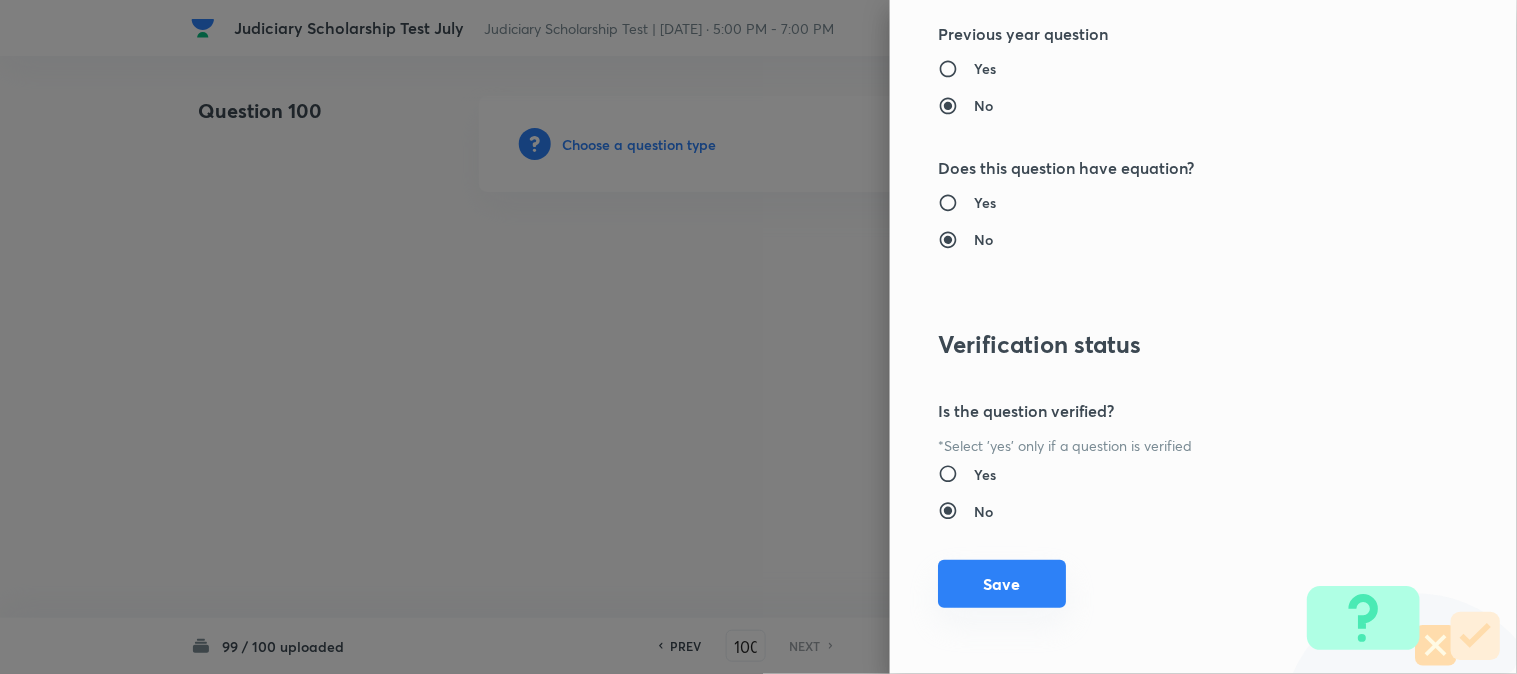click on "Save" at bounding box center (1002, 584) 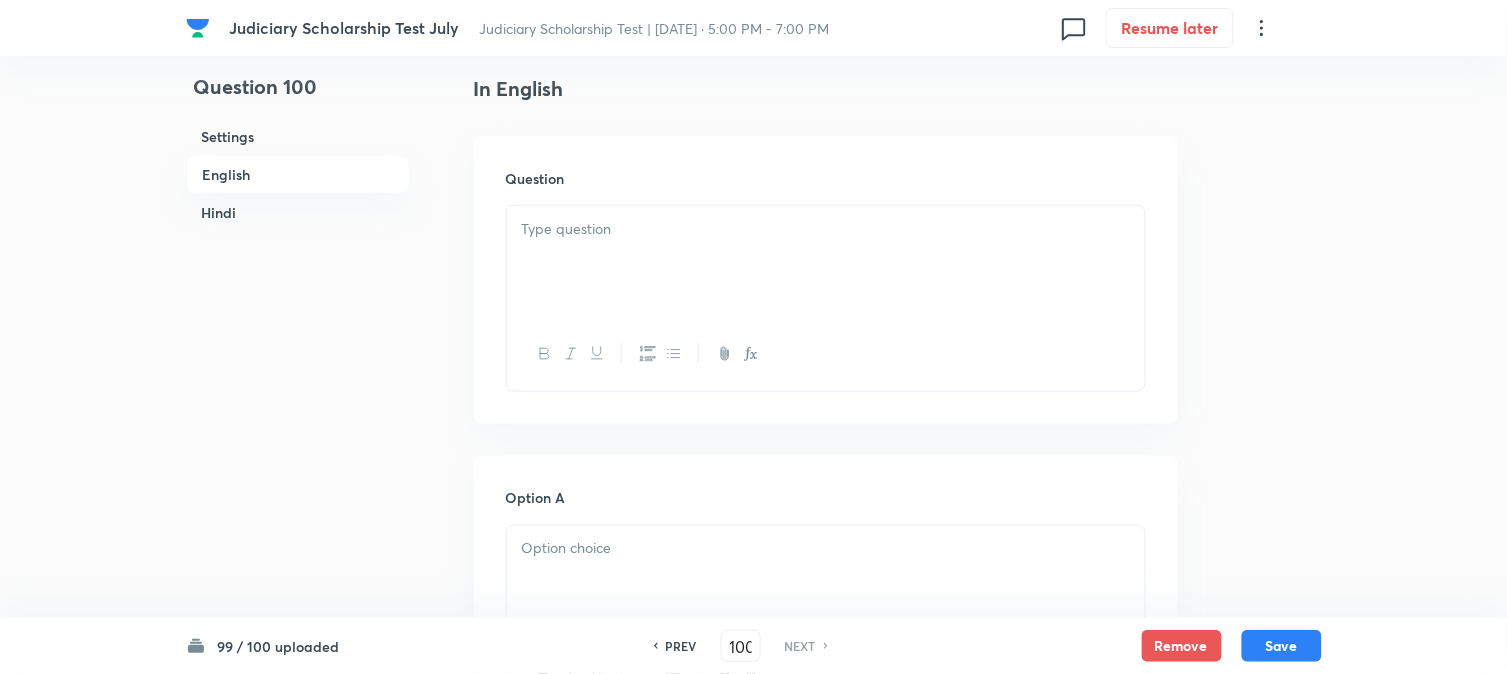 scroll, scrollTop: 590, scrollLeft: 0, axis: vertical 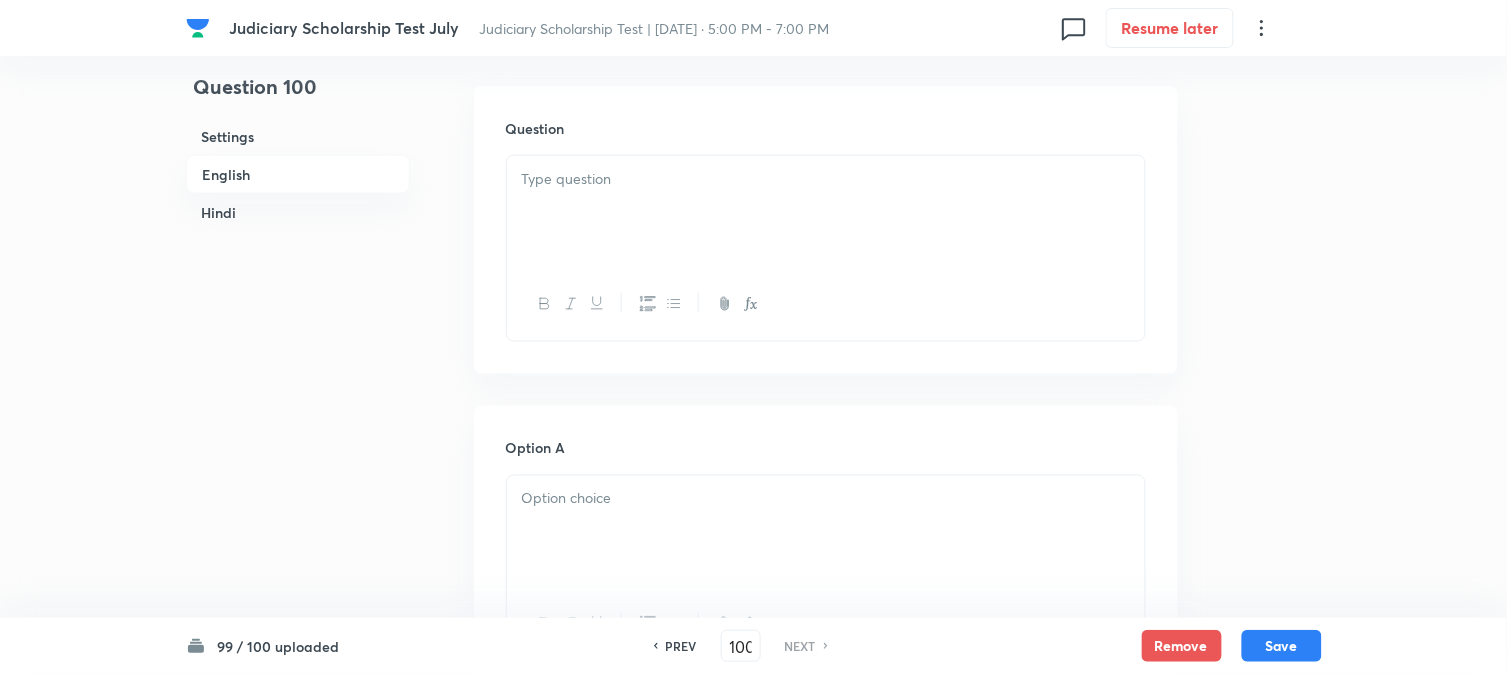 click at bounding box center [826, 212] 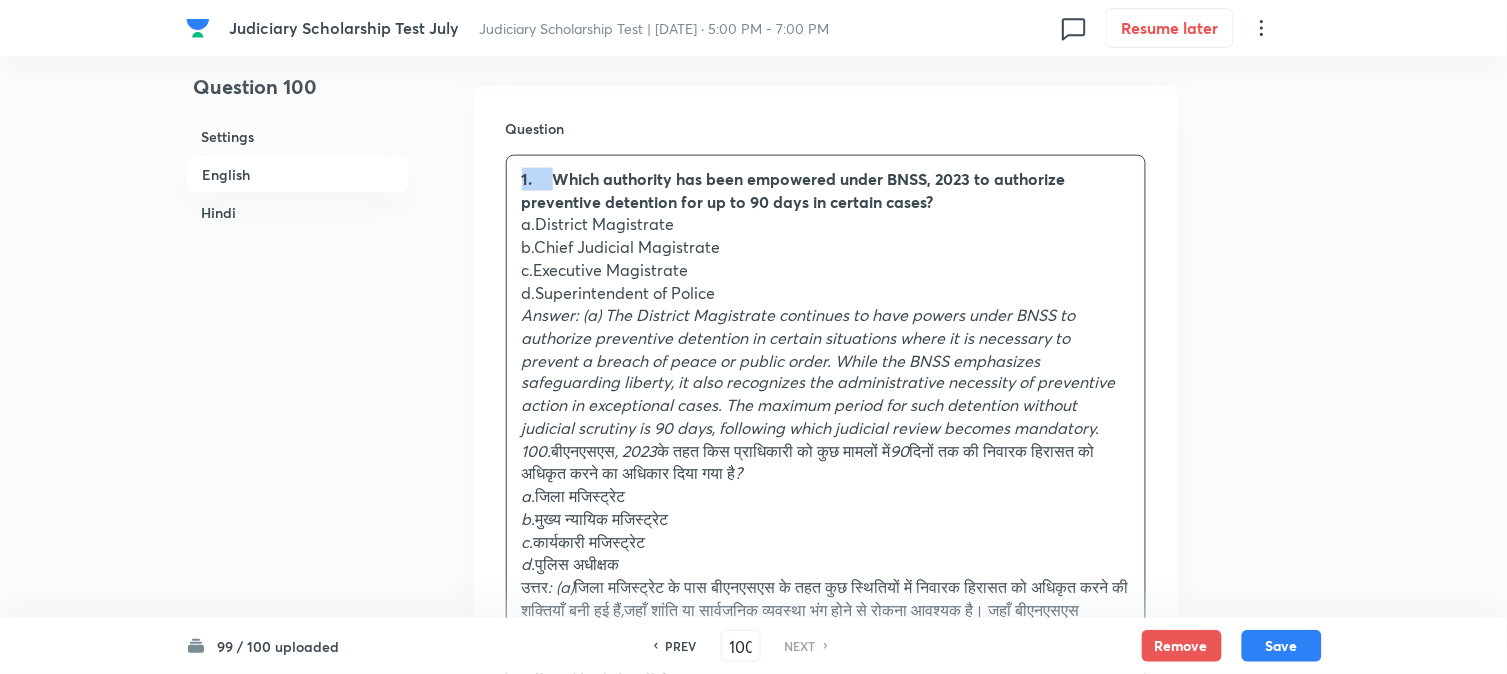 drag, startPoint x: 555, startPoint y: 175, endPoint x: 496, endPoint y: 160, distance: 60.876926 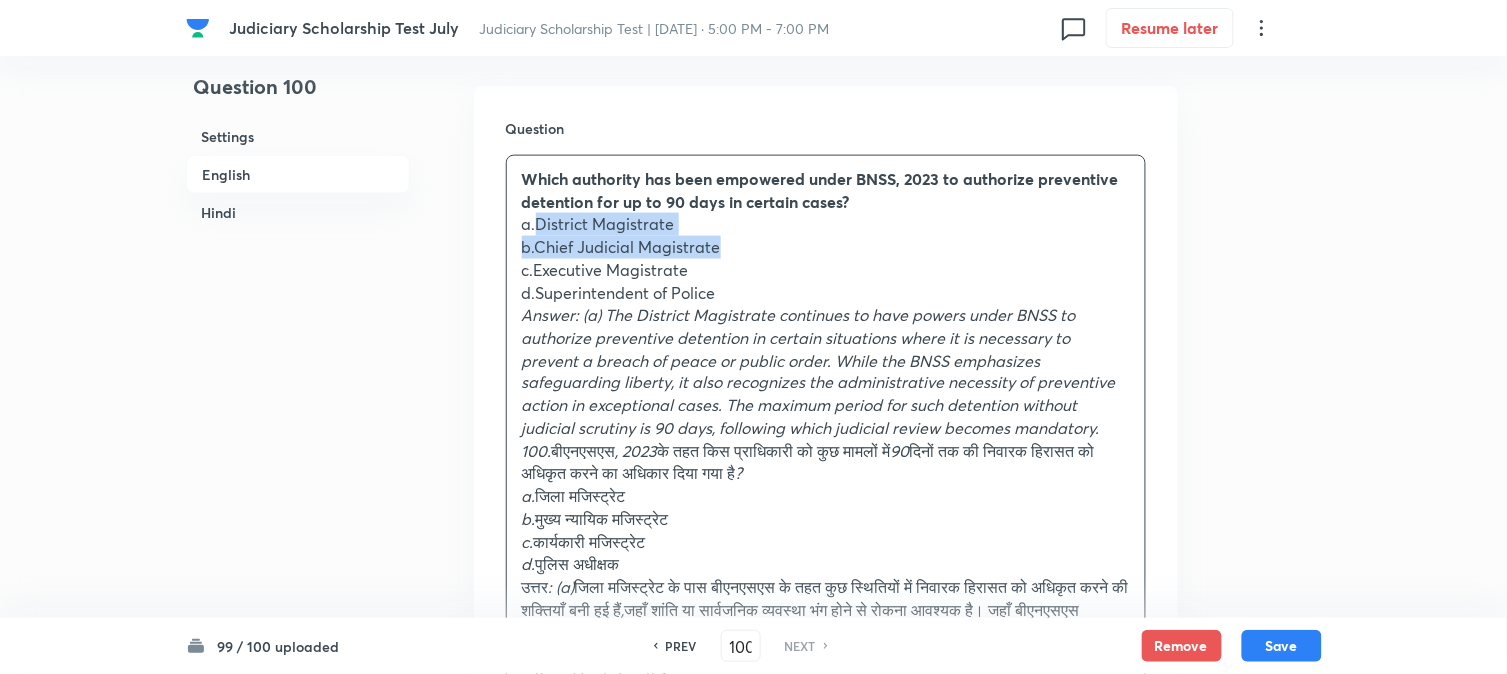 drag, startPoint x: 538, startPoint y: 226, endPoint x: 697, endPoint y: 247, distance: 160.3808 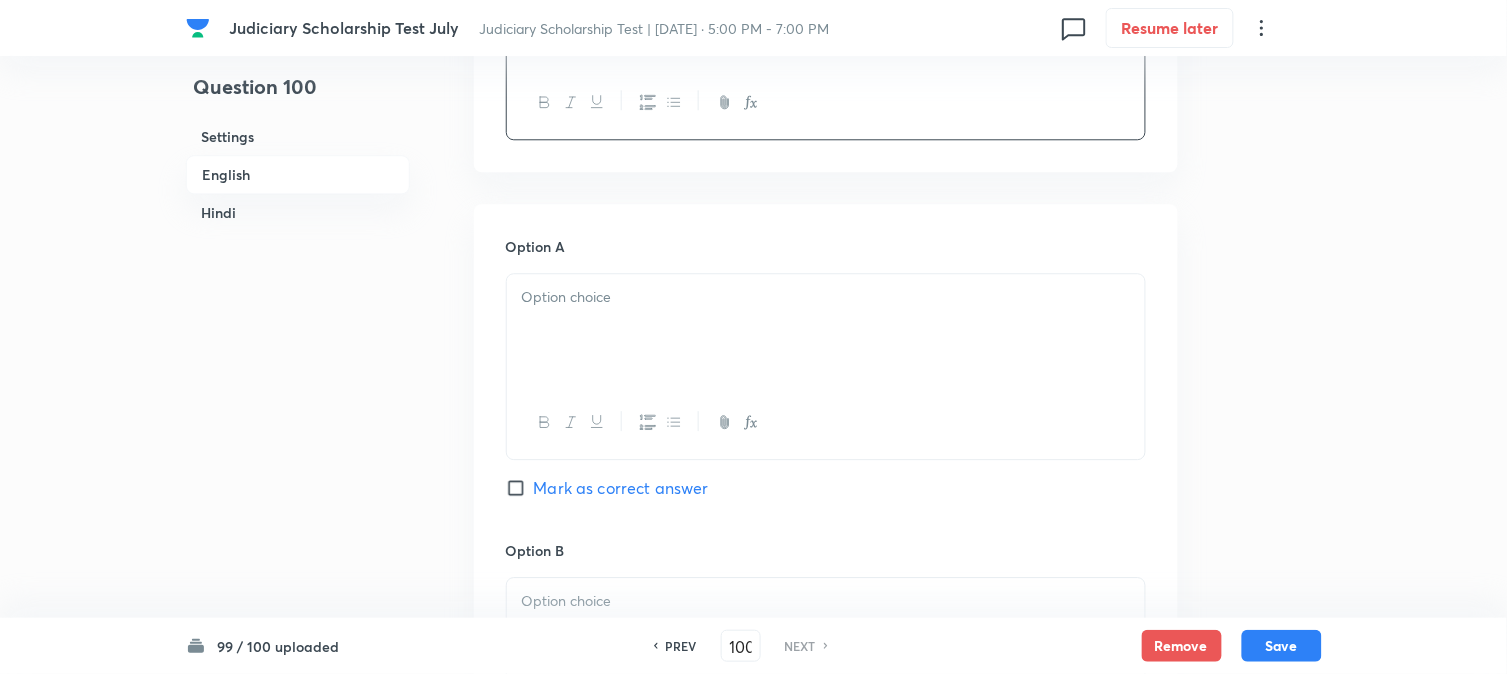scroll, scrollTop: 1256, scrollLeft: 0, axis: vertical 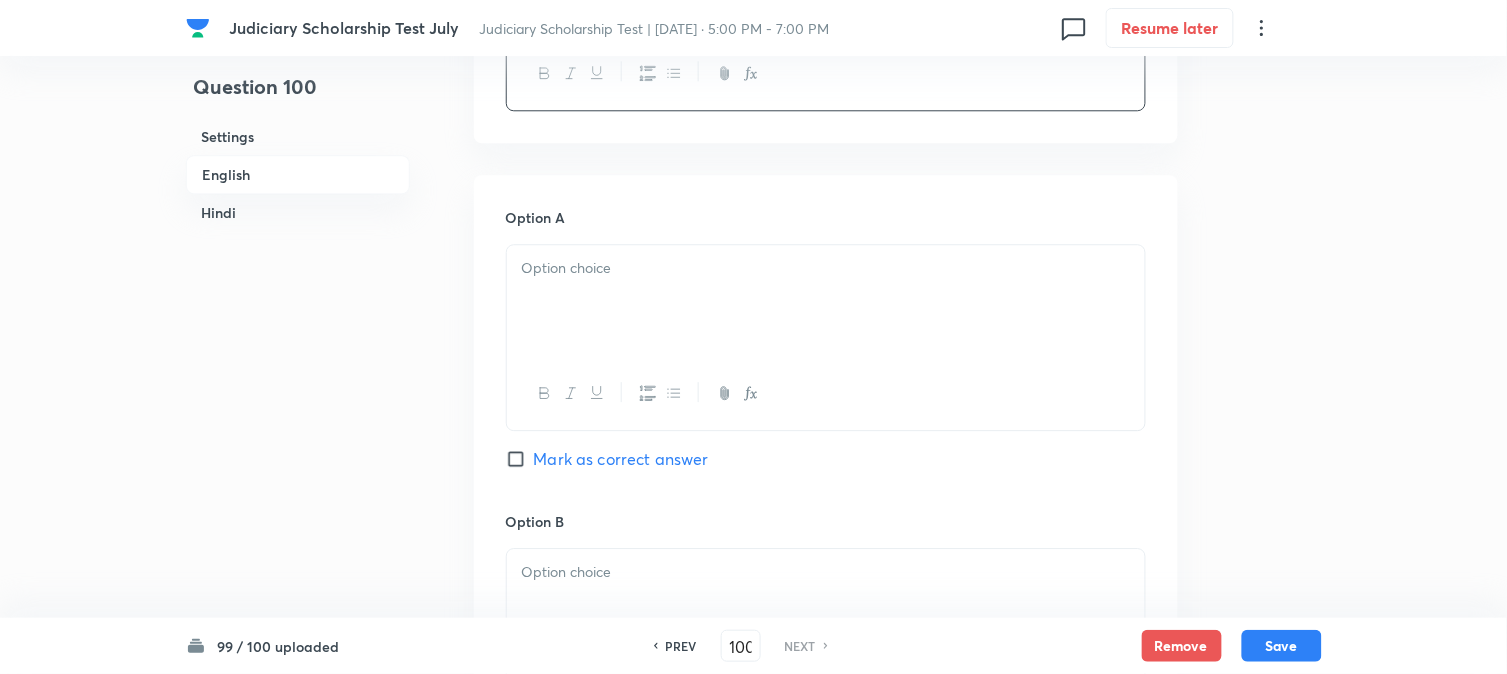 click at bounding box center (826, 301) 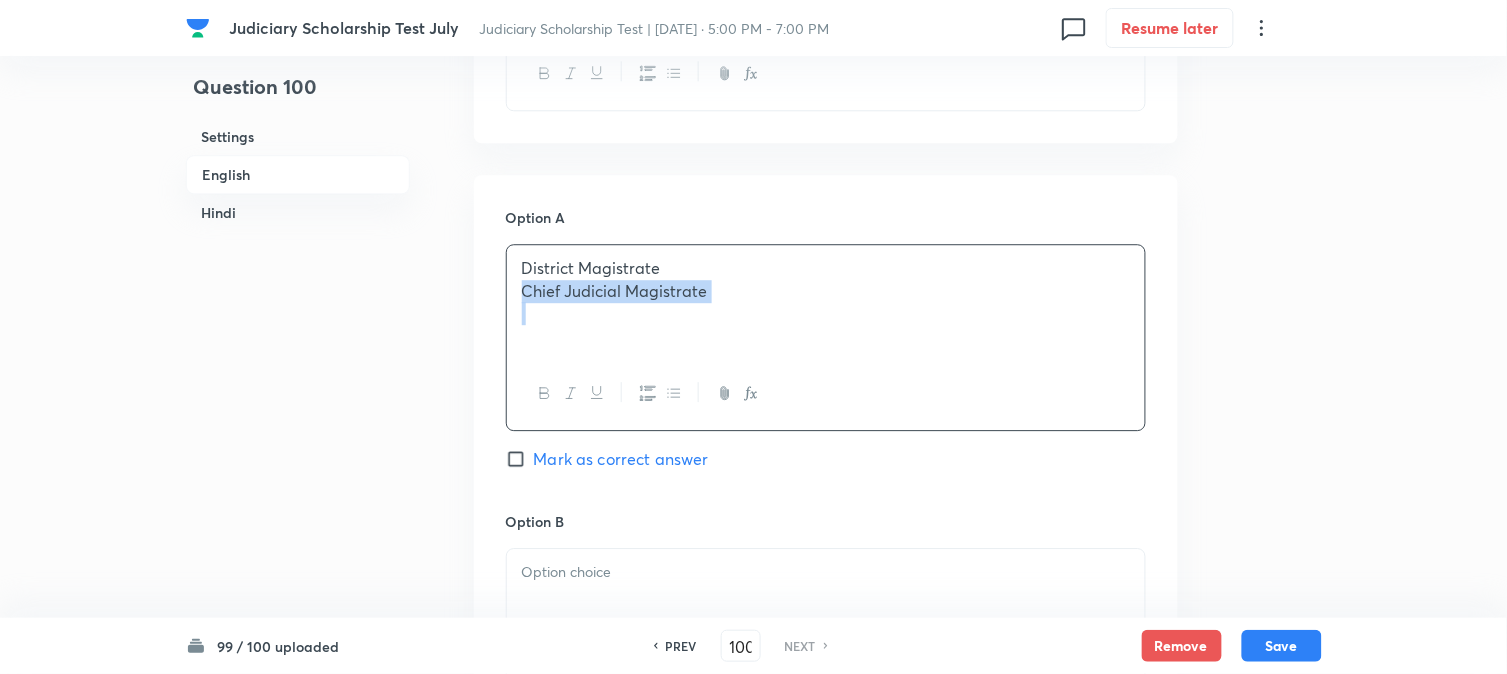drag, startPoint x: 536, startPoint y: 294, endPoint x: 836, endPoint y: 306, distance: 300.2399 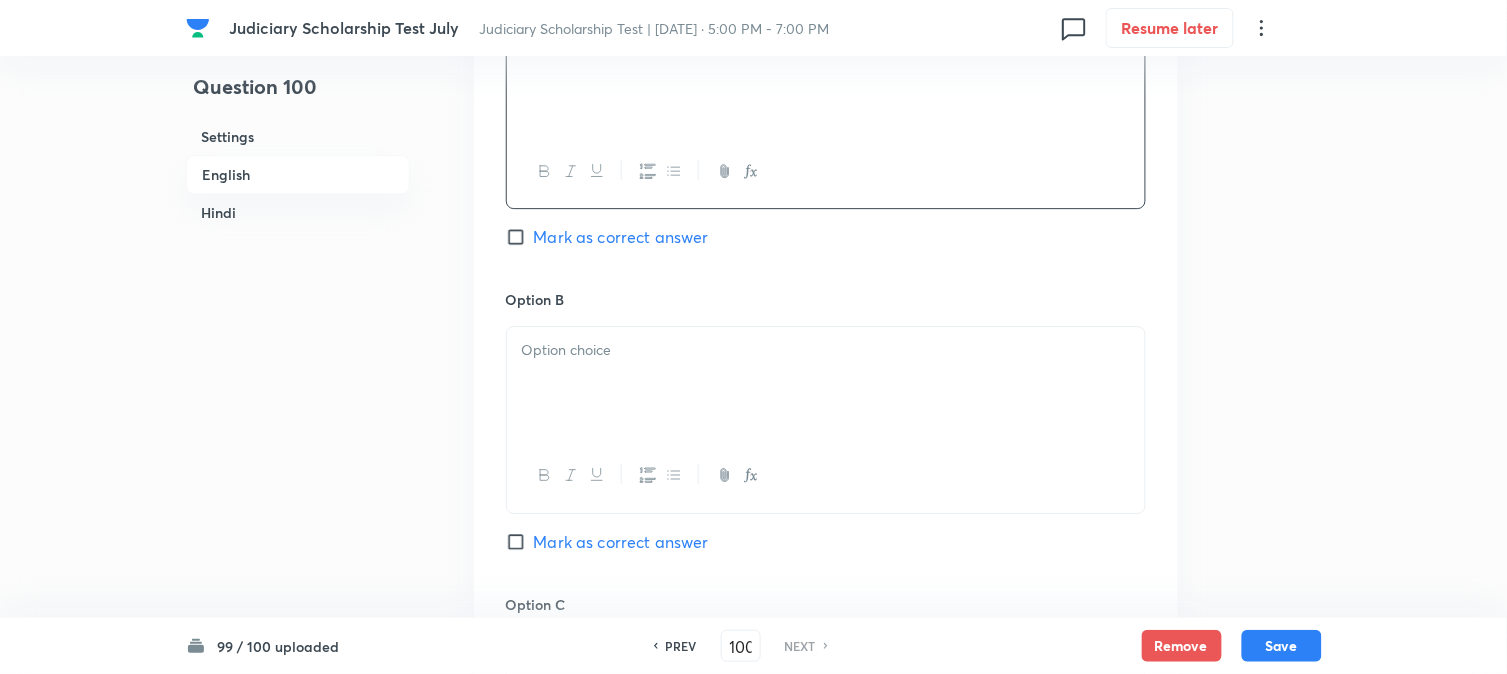 click at bounding box center (826, 383) 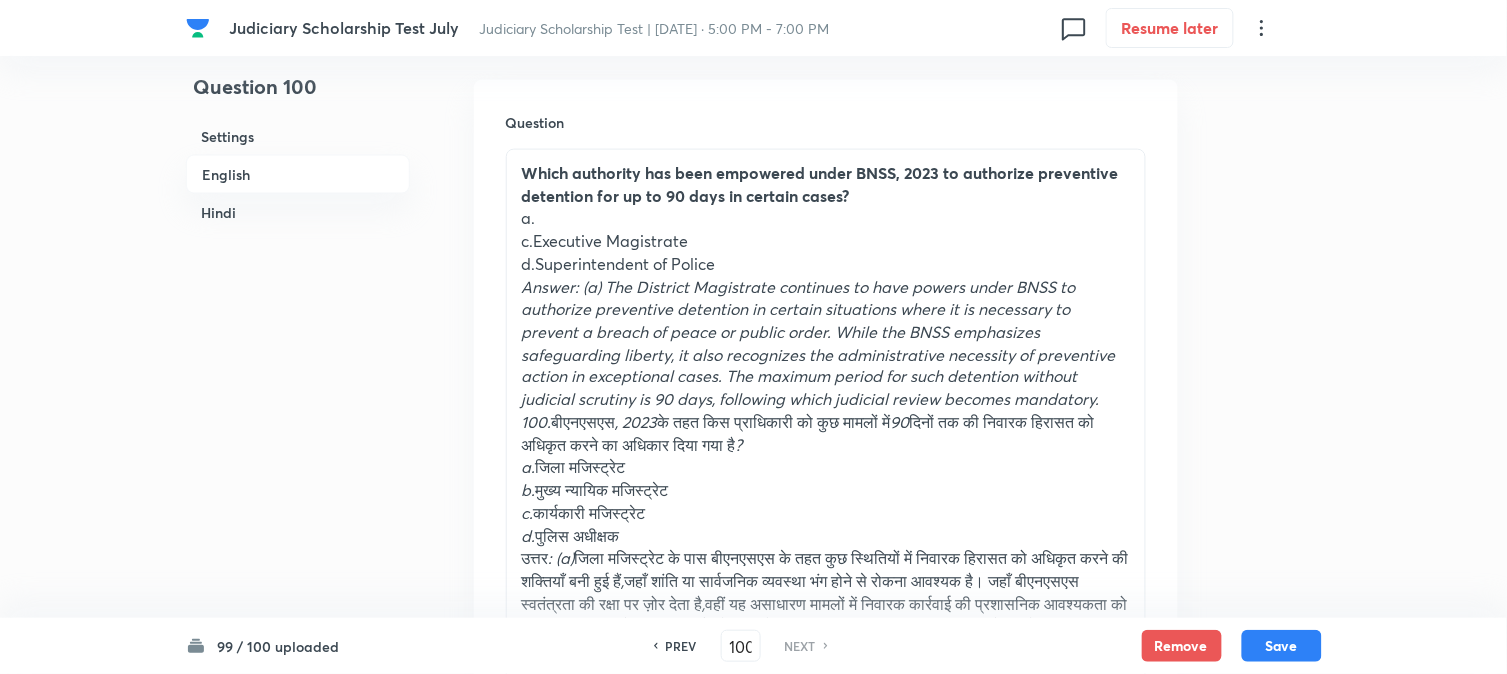 scroll, scrollTop: 590, scrollLeft: 0, axis: vertical 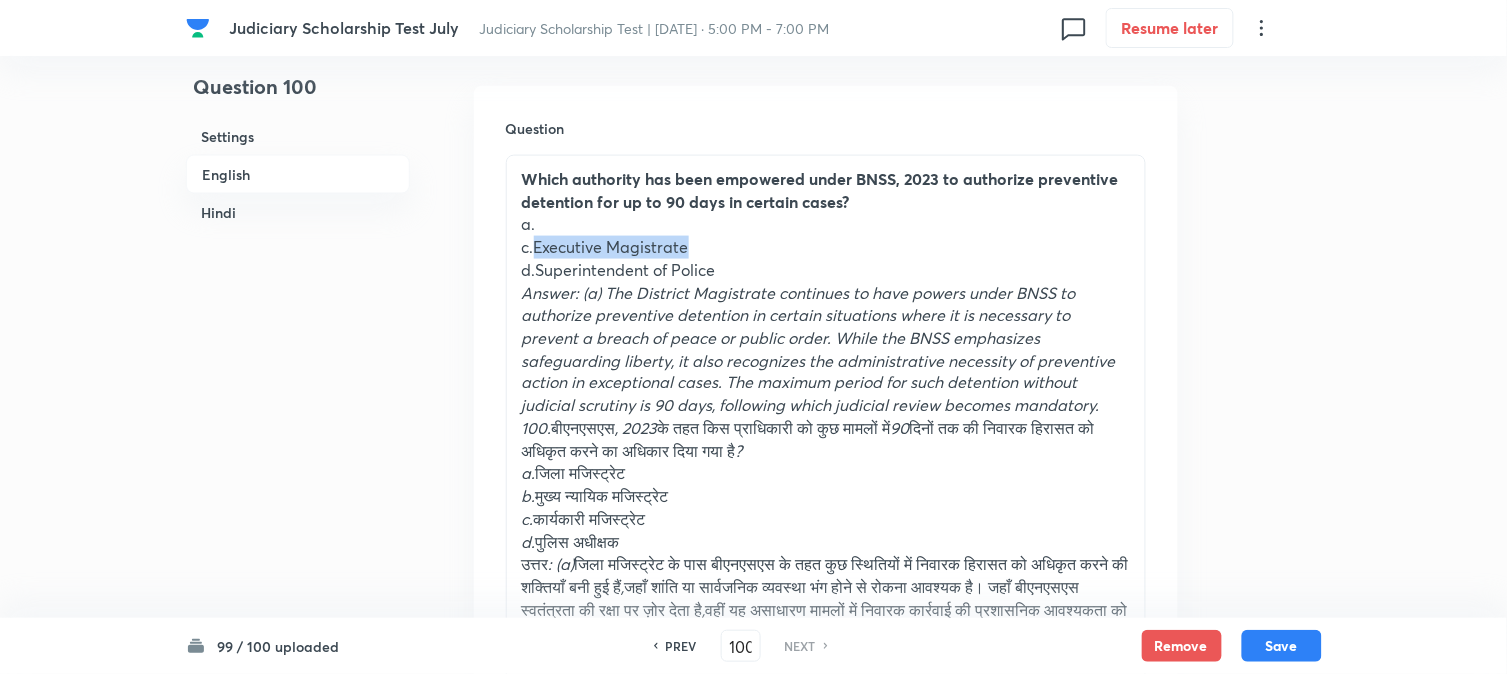 drag, startPoint x: 532, startPoint y: 250, endPoint x: 750, endPoint y: 243, distance: 218.11235 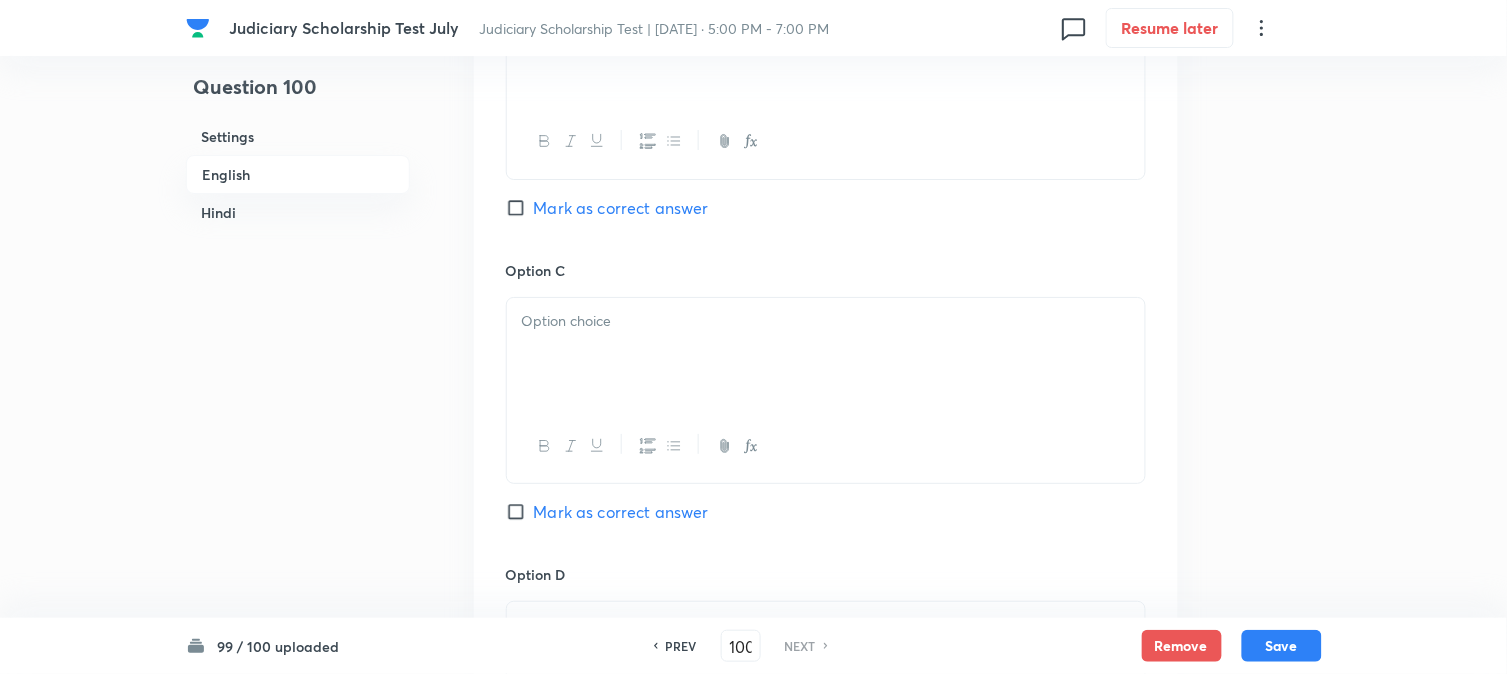 click at bounding box center (826, 354) 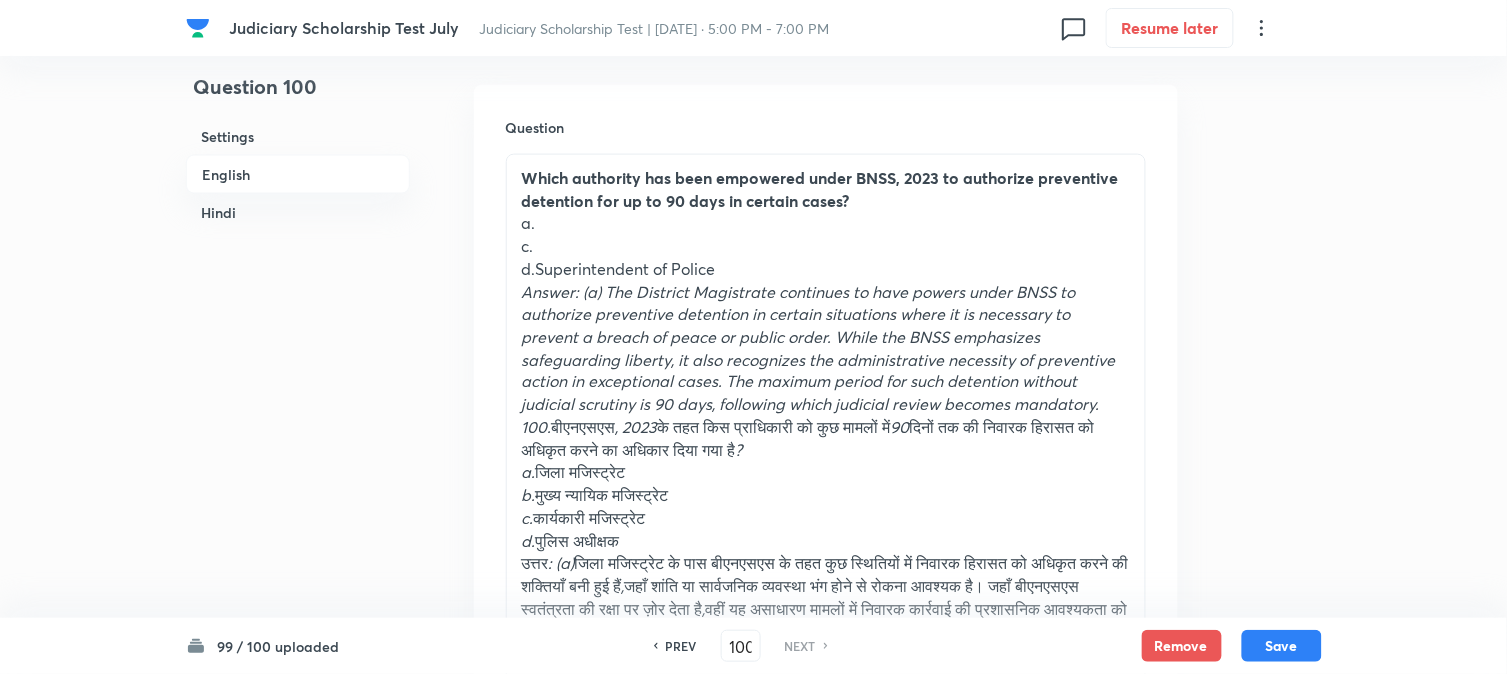 scroll, scrollTop: 590, scrollLeft: 0, axis: vertical 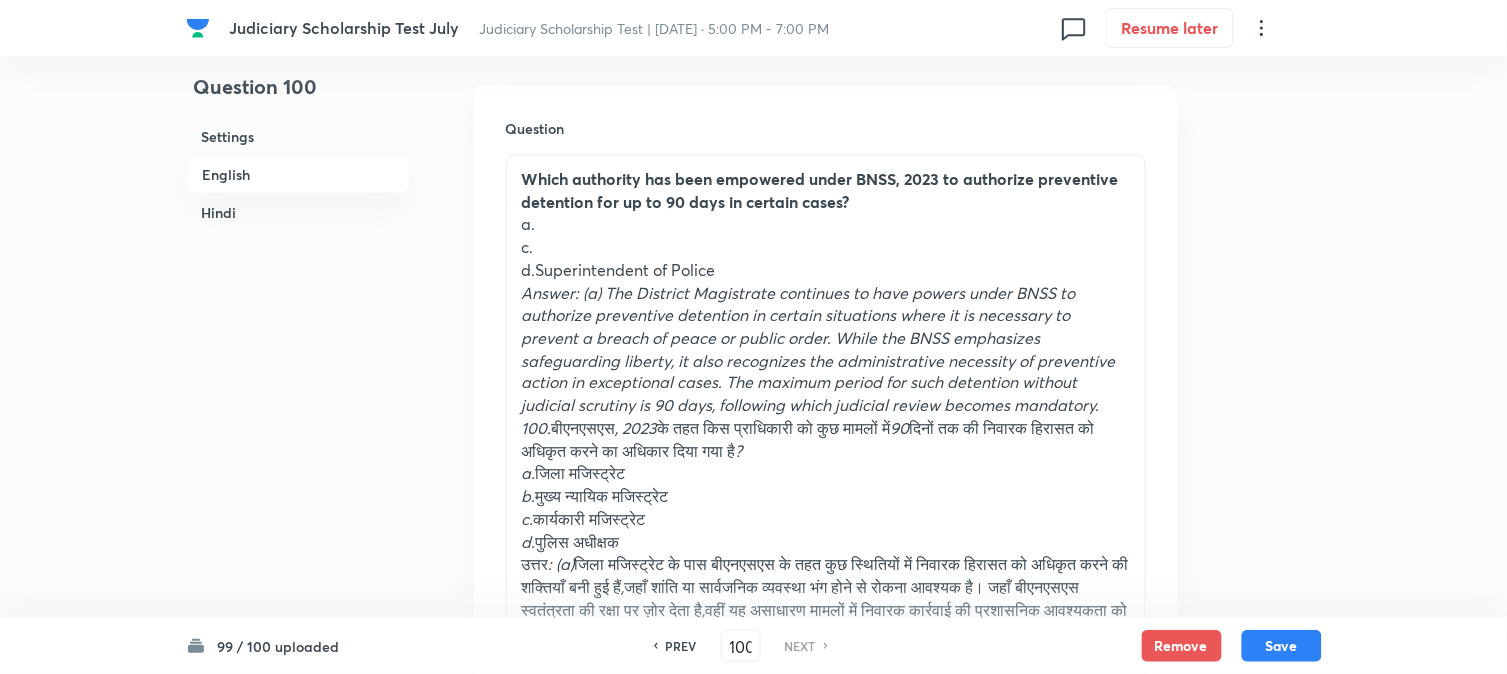 drag, startPoint x: 548, startPoint y: 434, endPoint x: 507, endPoint y: 434, distance: 41 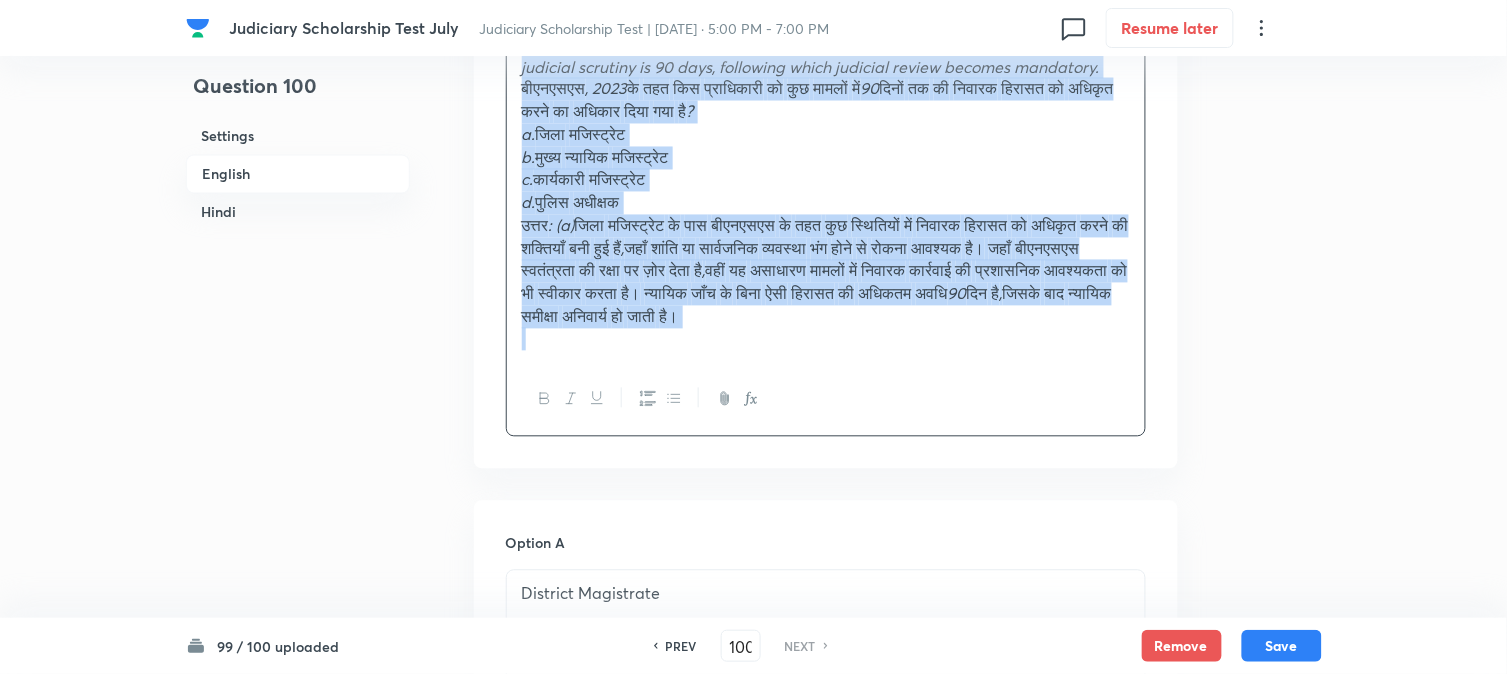 drag, startPoint x: 536, startPoint y: 270, endPoint x: 1262, endPoint y: 525, distance: 769.481 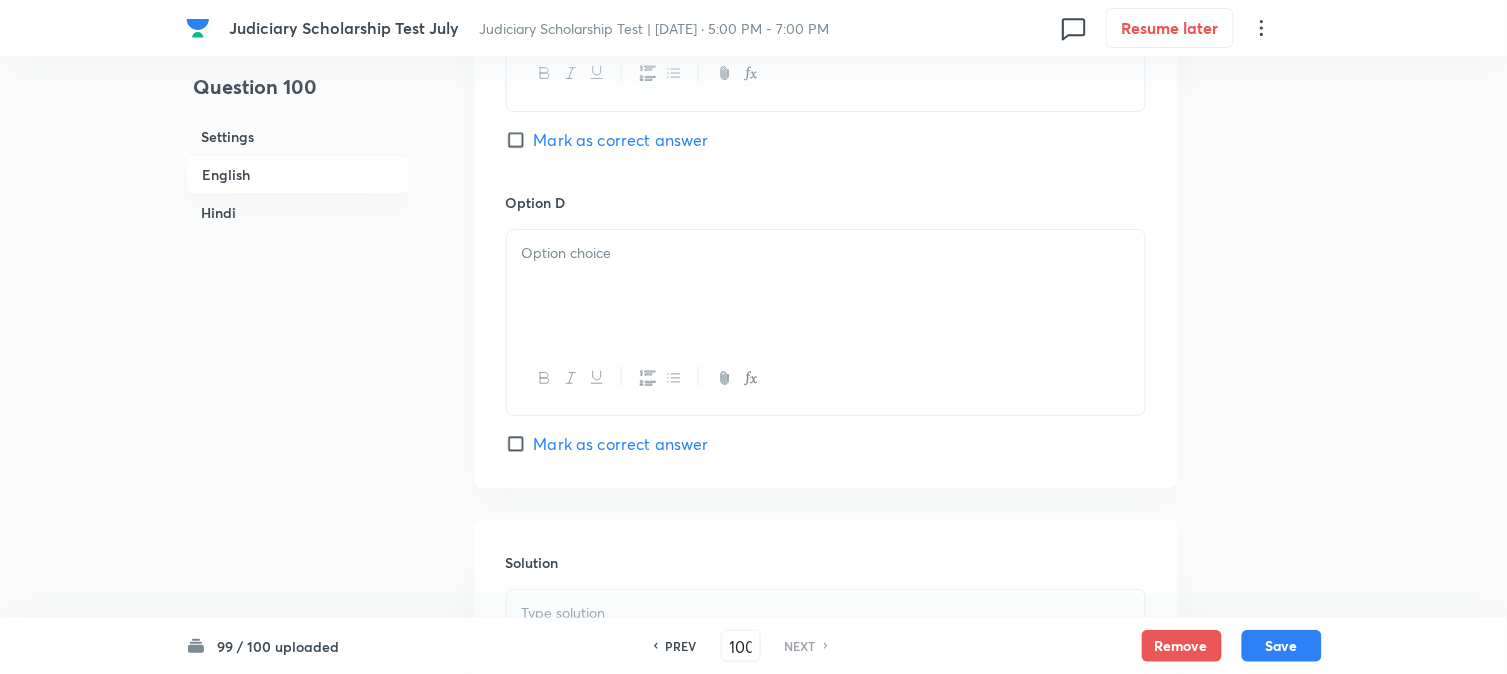 scroll, scrollTop: 1773, scrollLeft: 0, axis: vertical 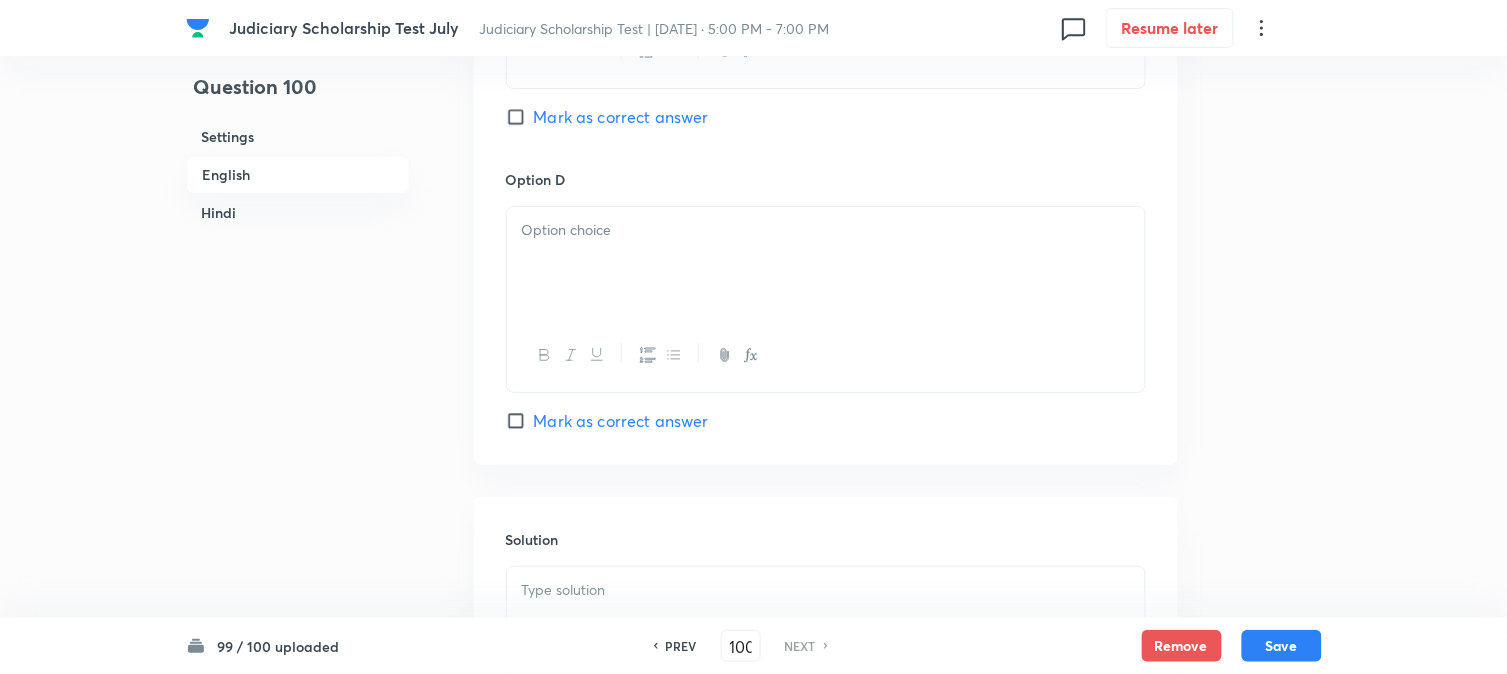 click at bounding box center [826, 230] 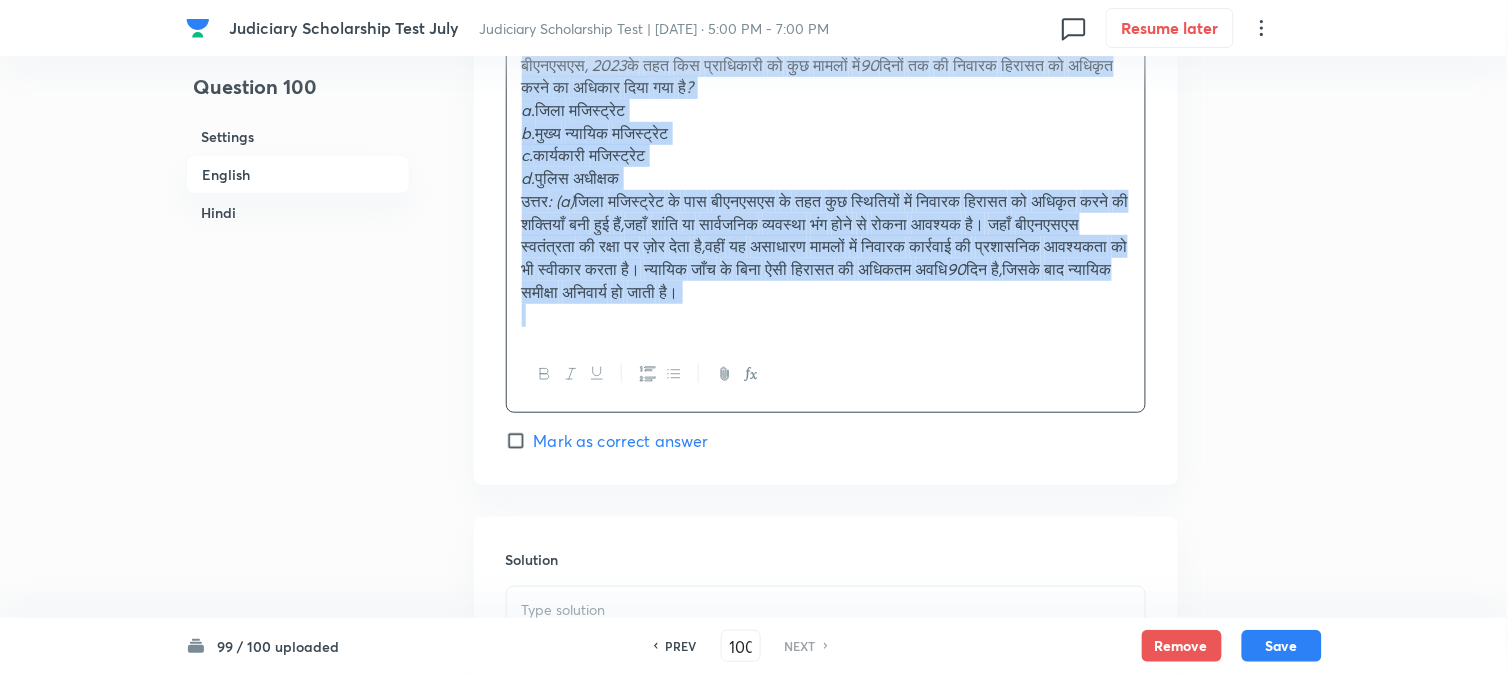 scroll, scrollTop: 2194, scrollLeft: 0, axis: vertical 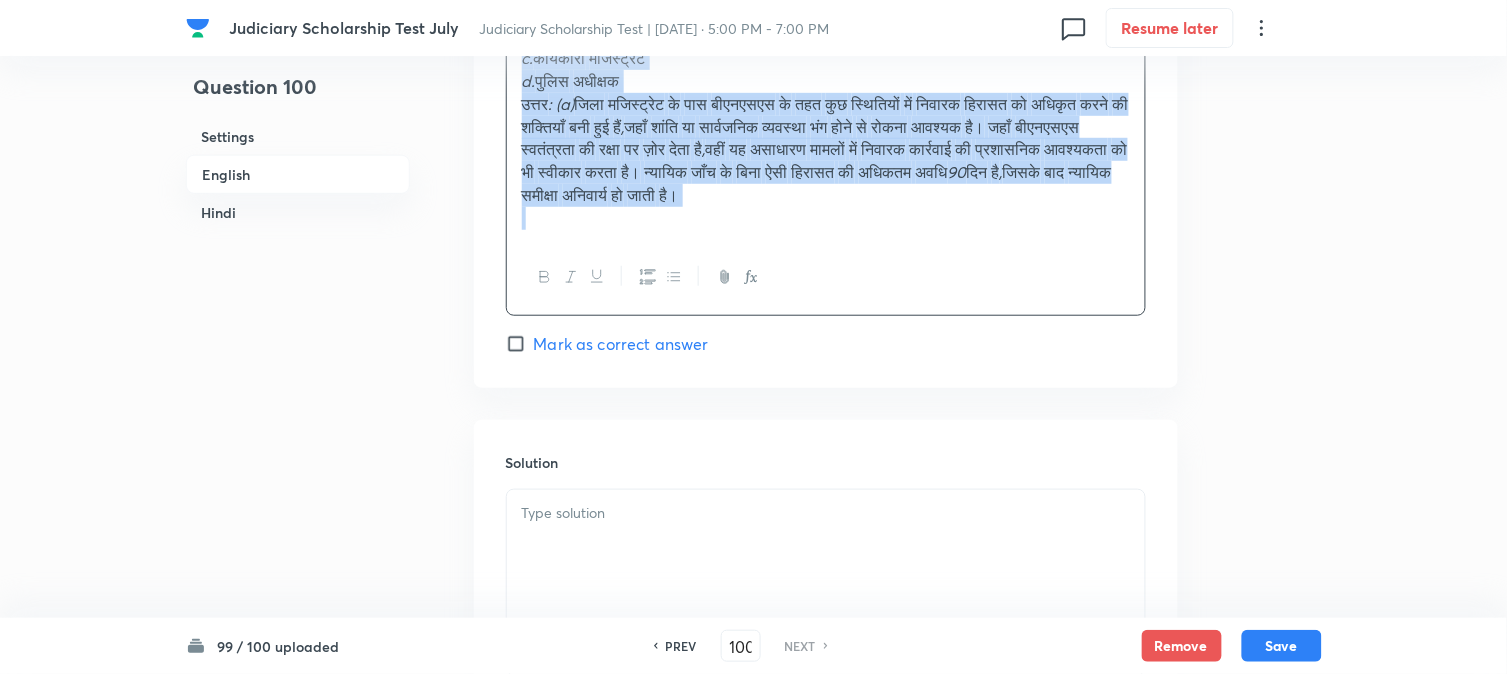 drag, startPoint x: 525, startPoint y: 251, endPoint x: 1181, endPoint y: 526, distance: 711.3093 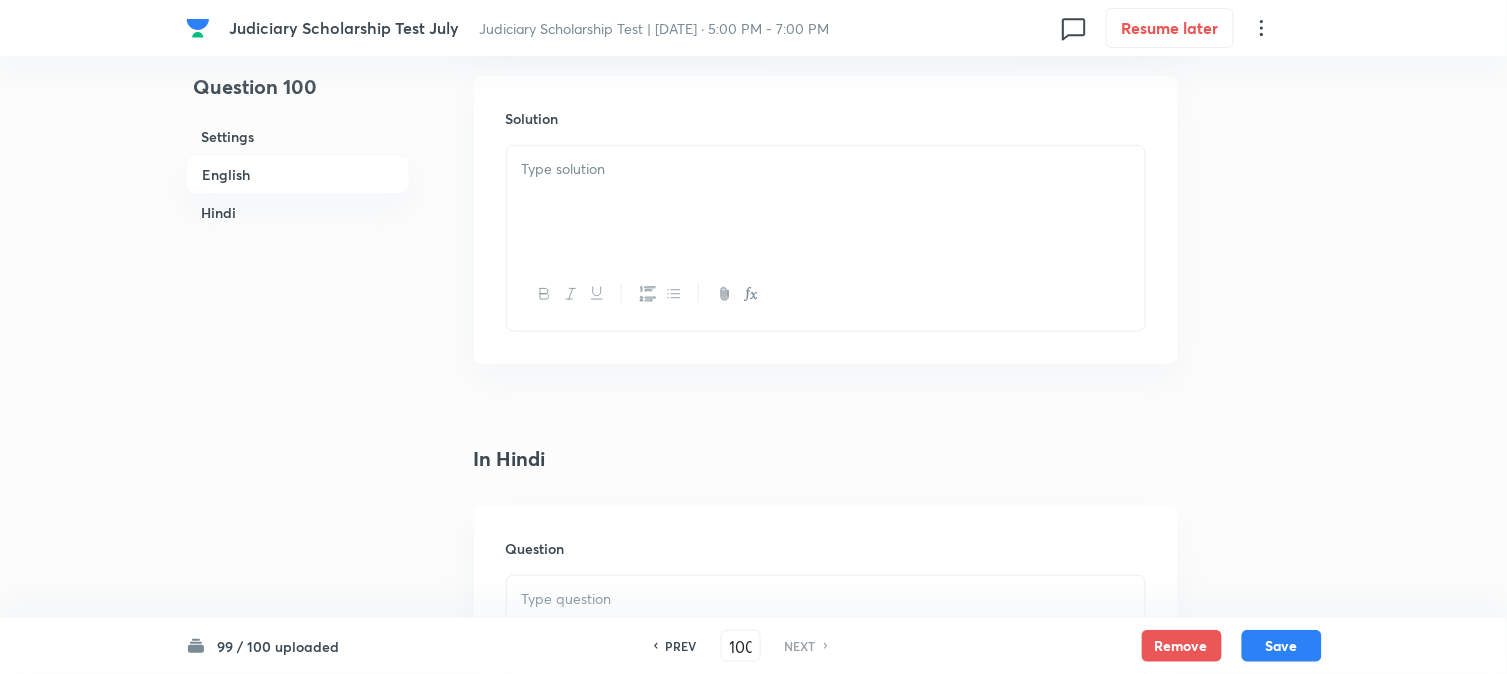 click at bounding box center [826, 202] 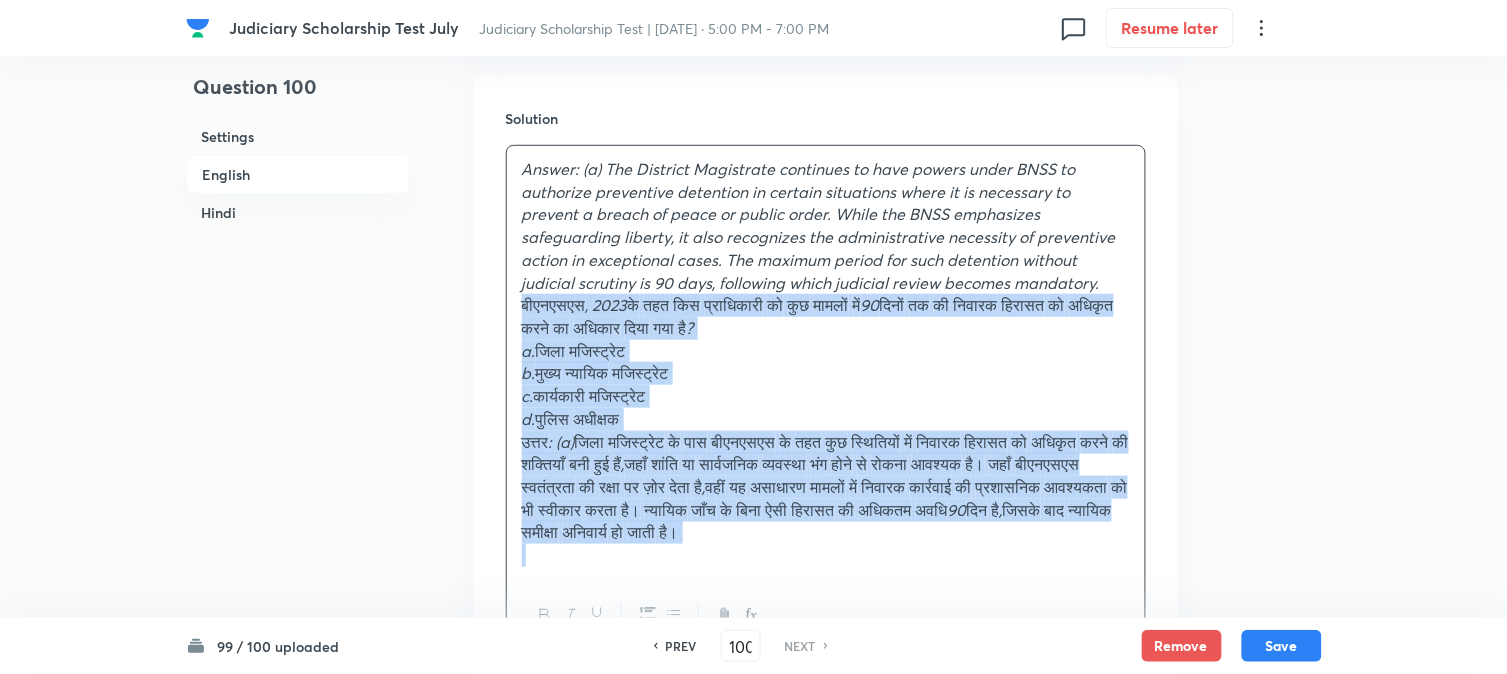 drag, startPoint x: 525, startPoint y: 306, endPoint x: 1192, endPoint y: 584, distance: 722.6154 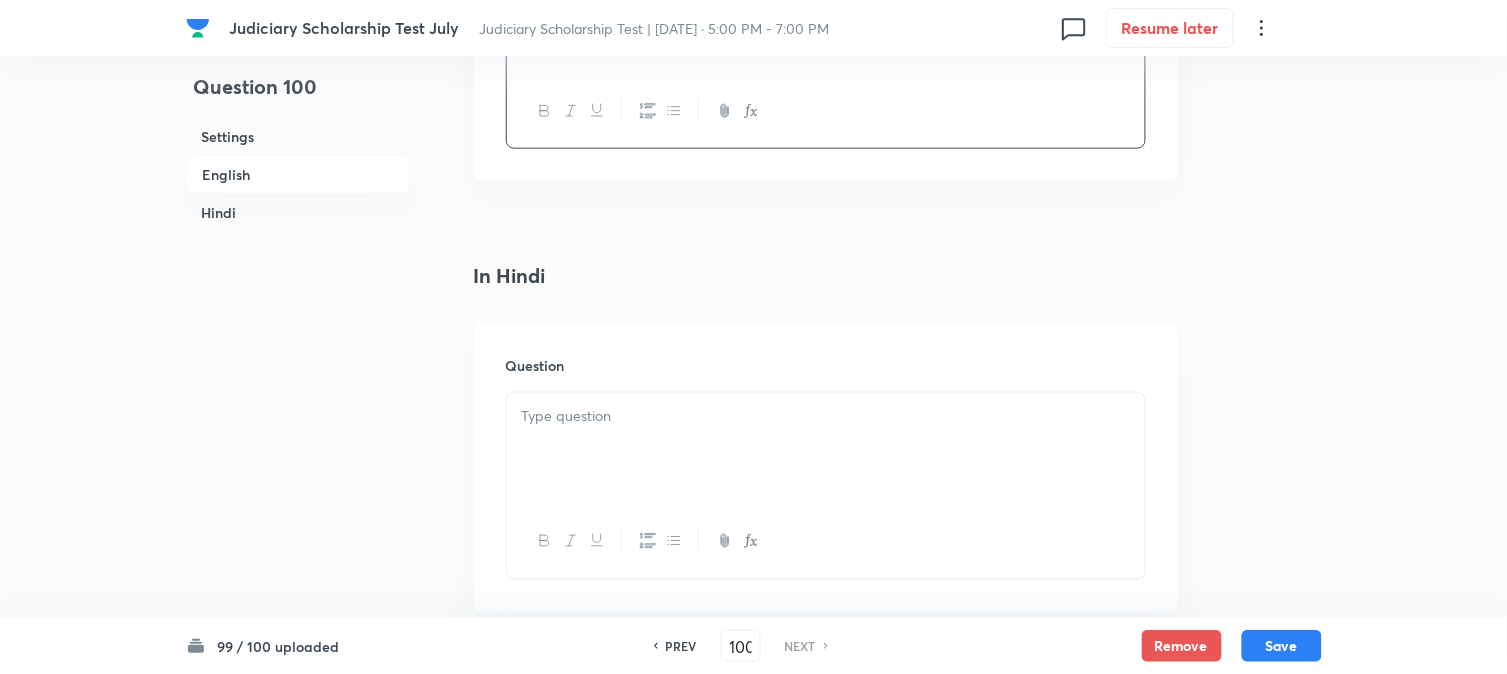 scroll, scrollTop: 2527, scrollLeft: 0, axis: vertical 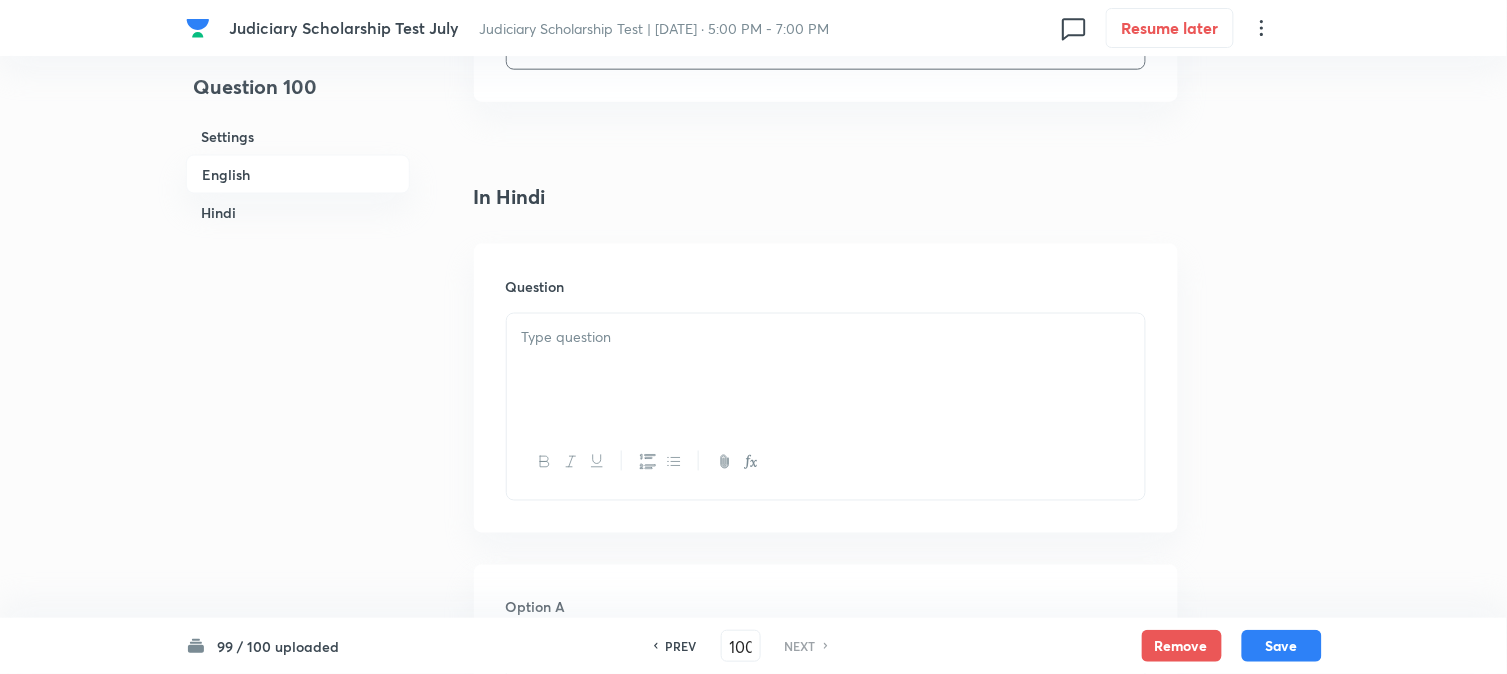 click at bounding box center [826, 370] 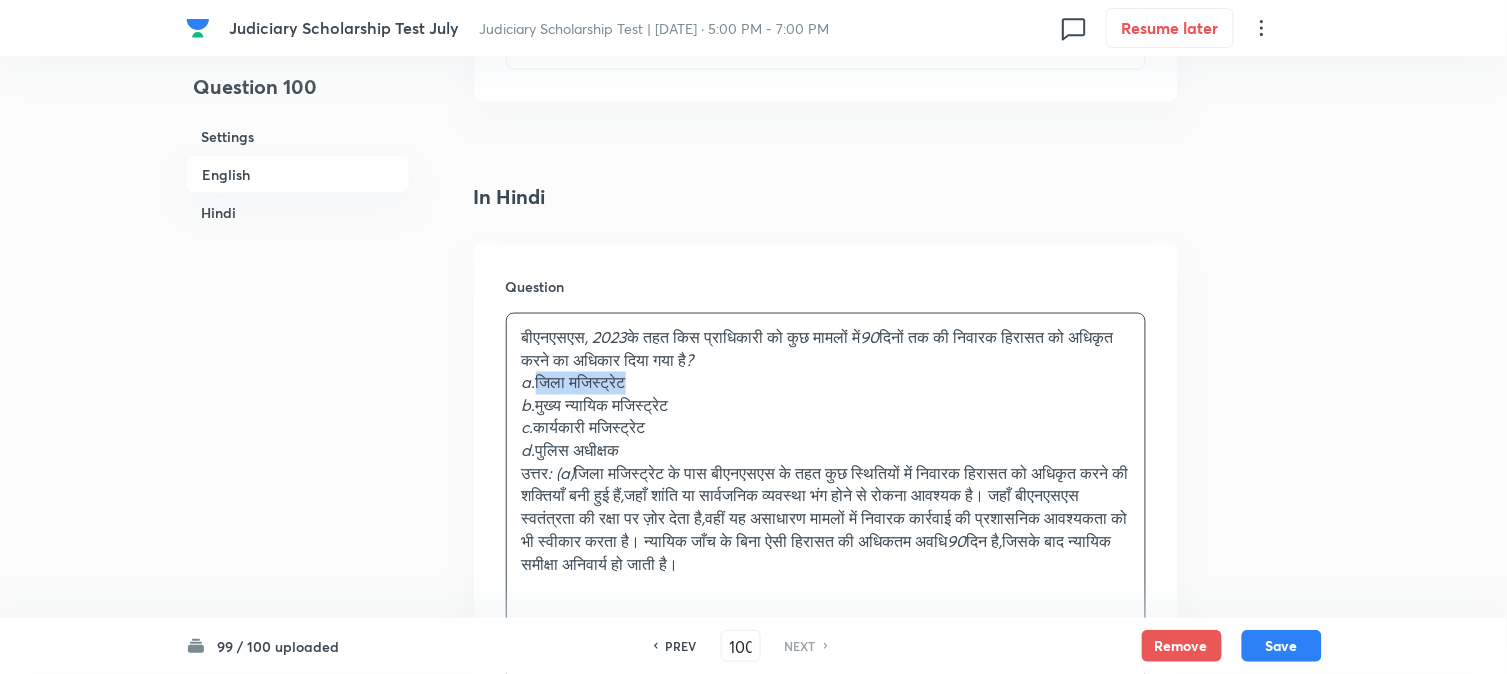 drag, startPoint x: 541, startPoint y: 385, endPoint x: 657, endPoint y: 386, distance: 116.00431 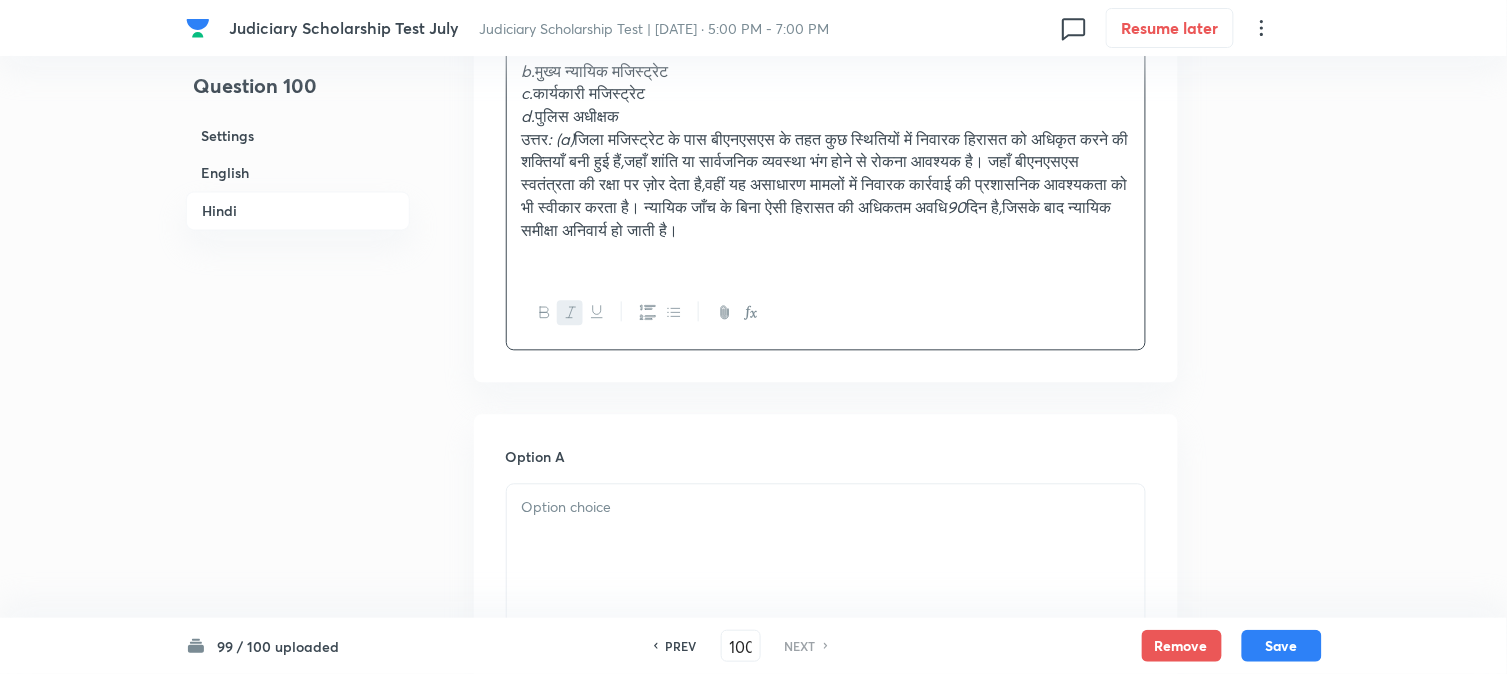 click at bounding box center (826, 541) 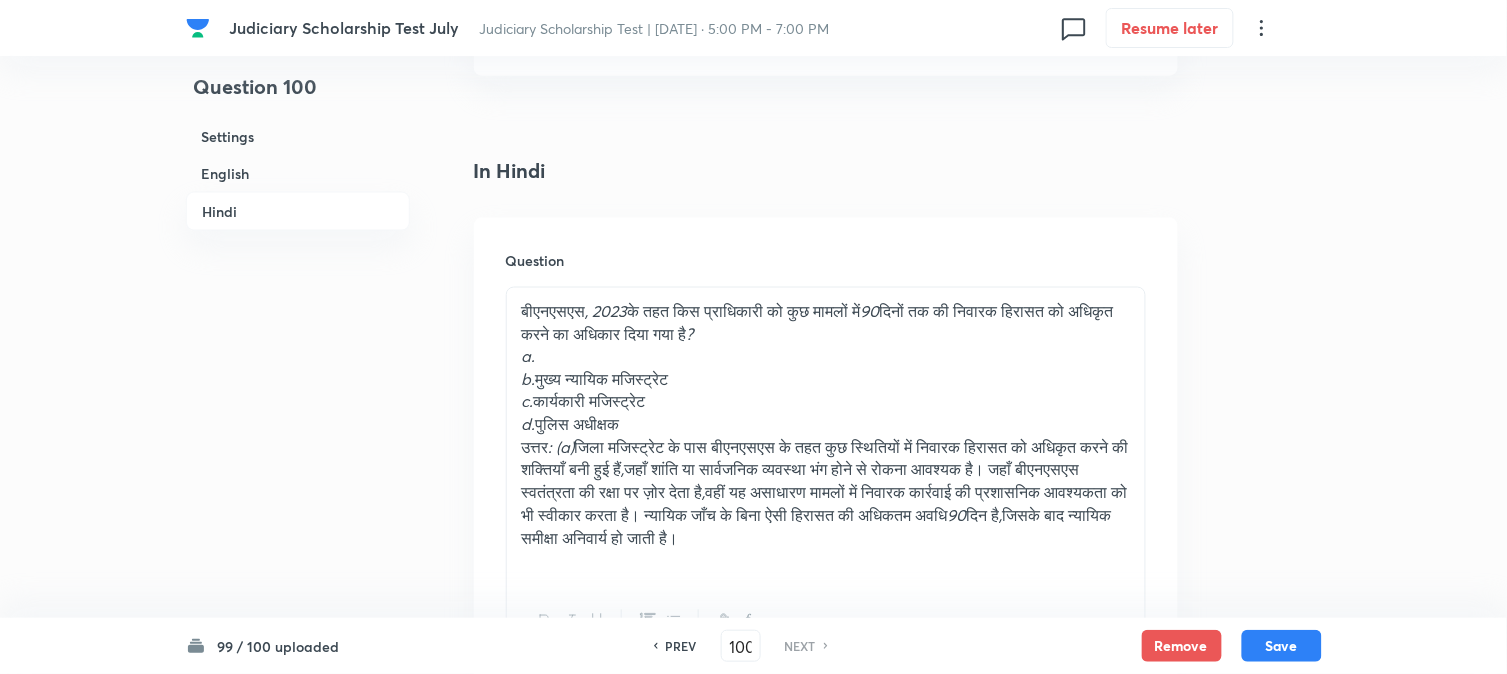 scroll, scrollTop: 2527, scrollLeft: 0, axis: vertical 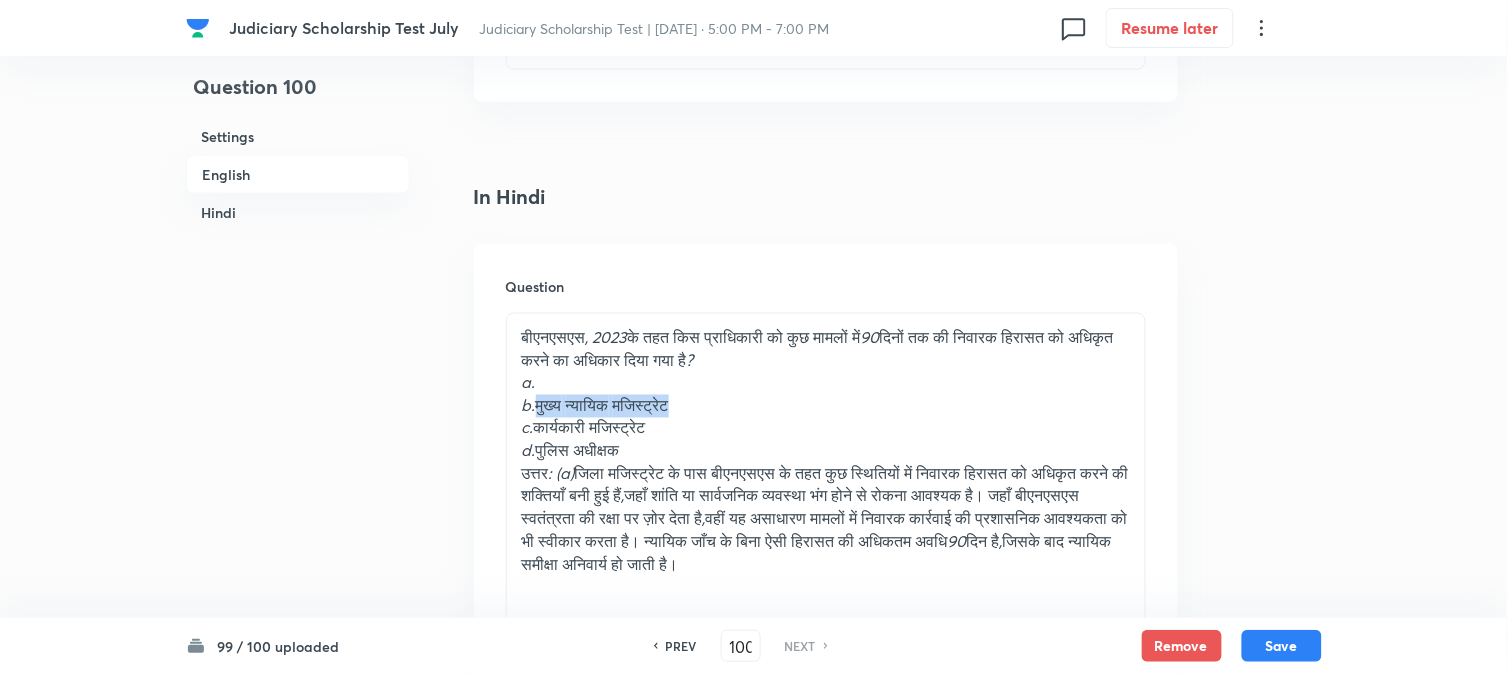 drag, startPoint x: 541, startPoint y: 408, endPoint x: 735, endPoint y: 401, distance: 194.12625 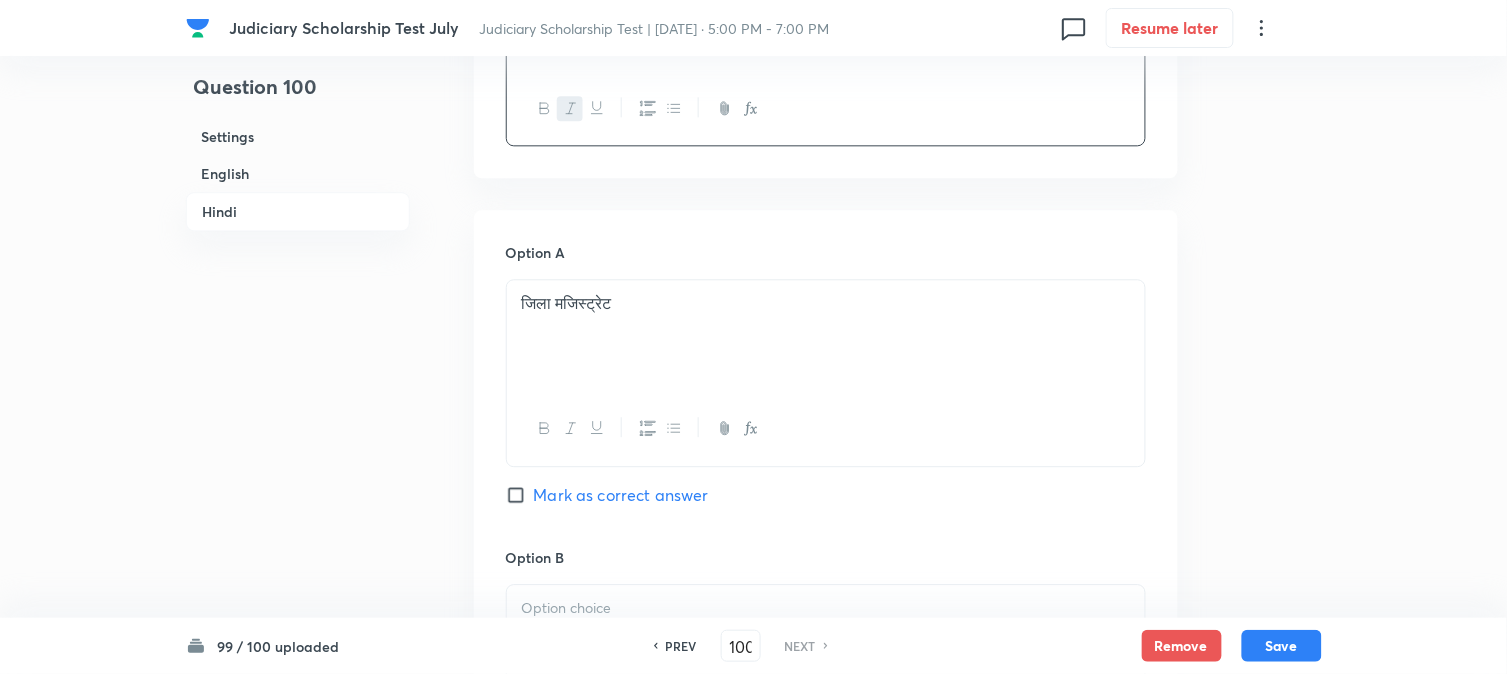 scroll, scrollTop: 3194, scrollLeft: 0, axis: vertical 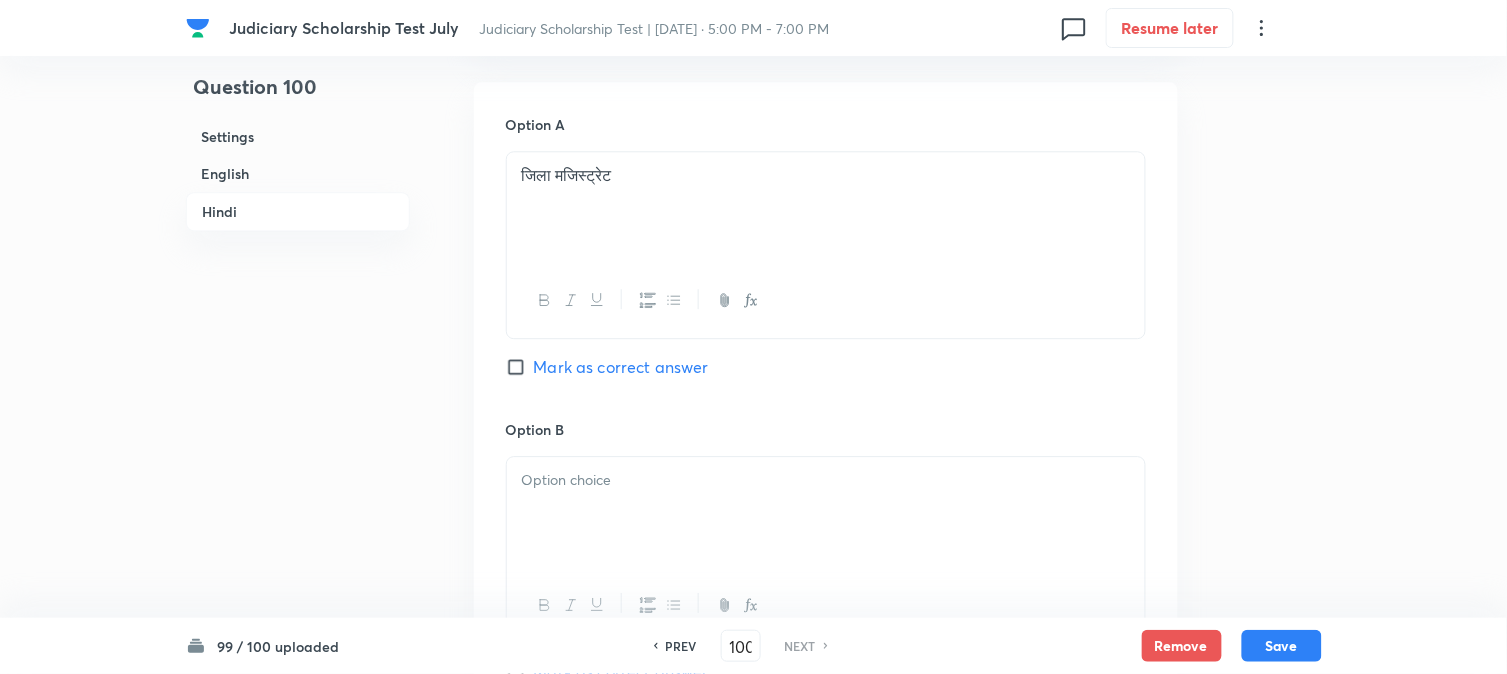 drag, startPoint x: 576, startPoint y: 517, endPoint x: 603, endPoint y: 411, distance: 109.38464 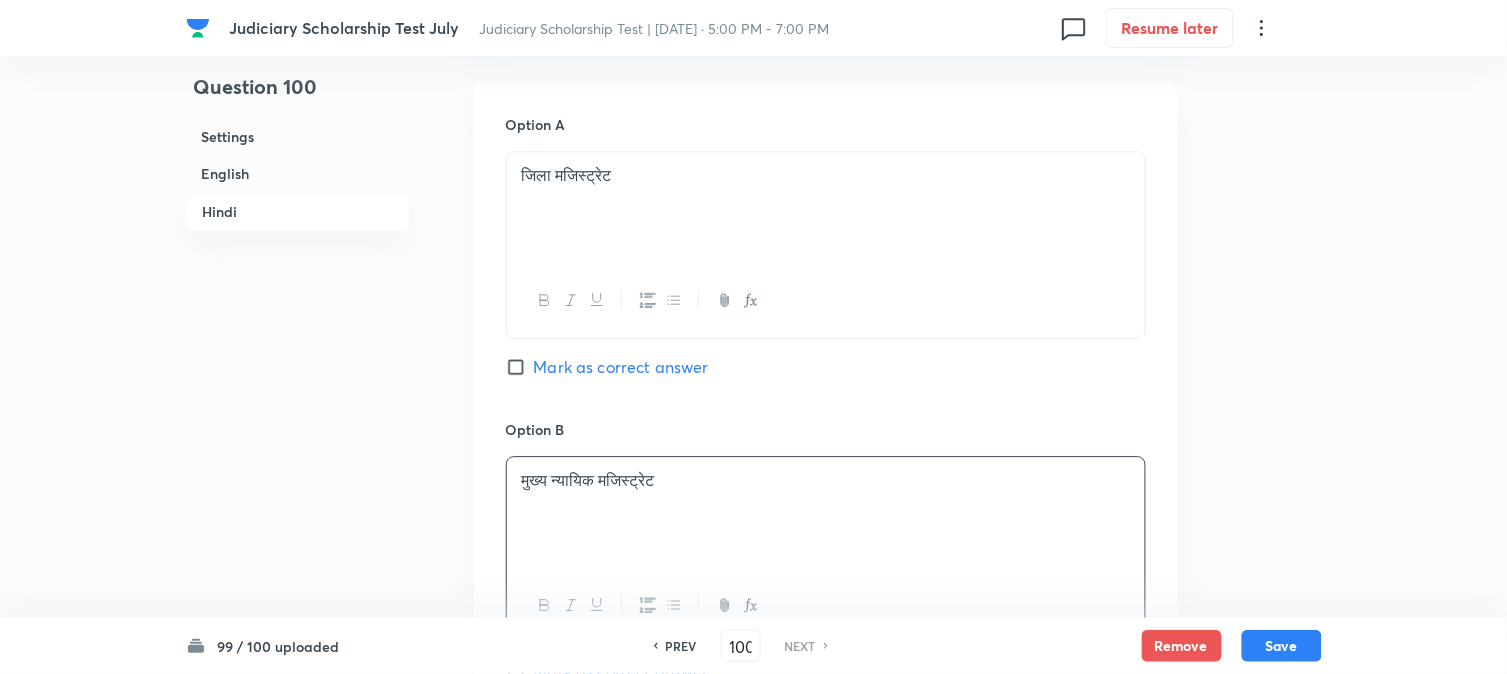 click on "Mark as correct answer" at bounding box center [621, 367] 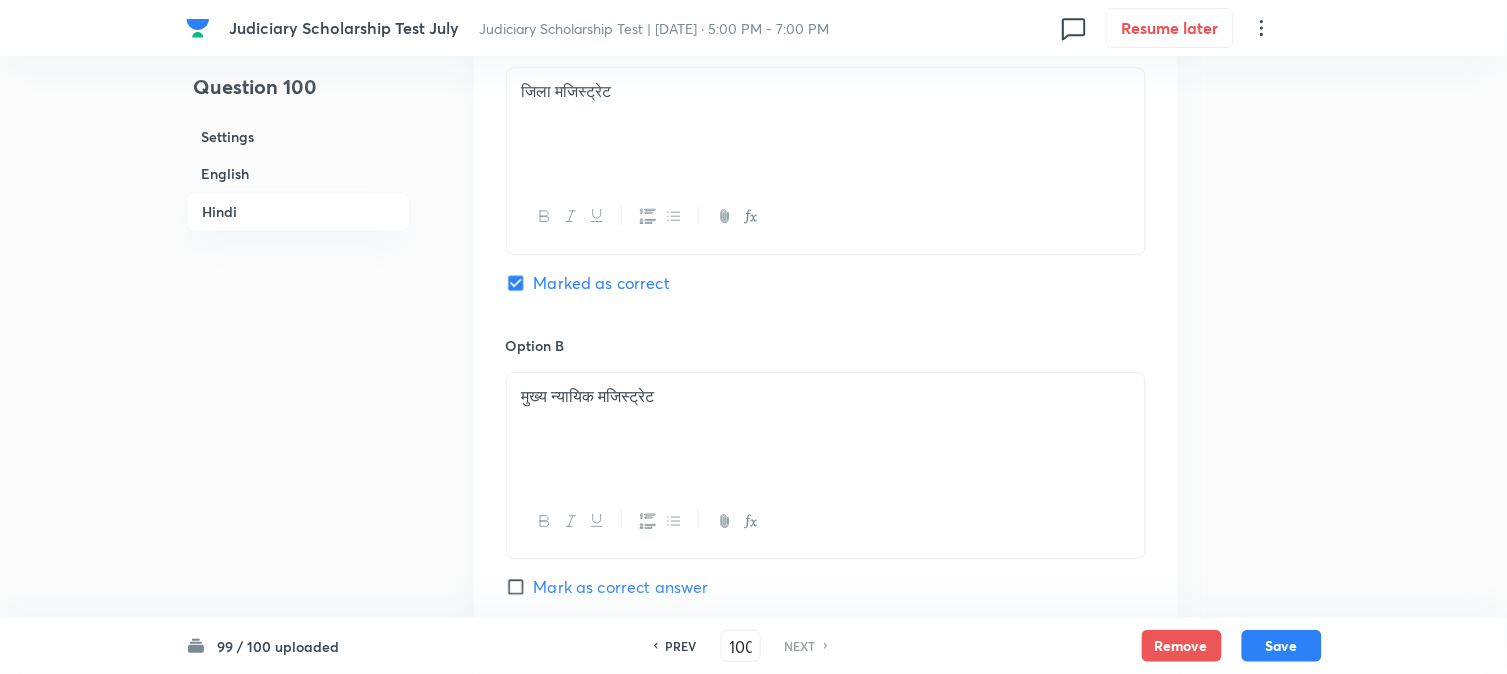 scroll, scrollTop: 2638, scrollLeft: 0, axis: vertical 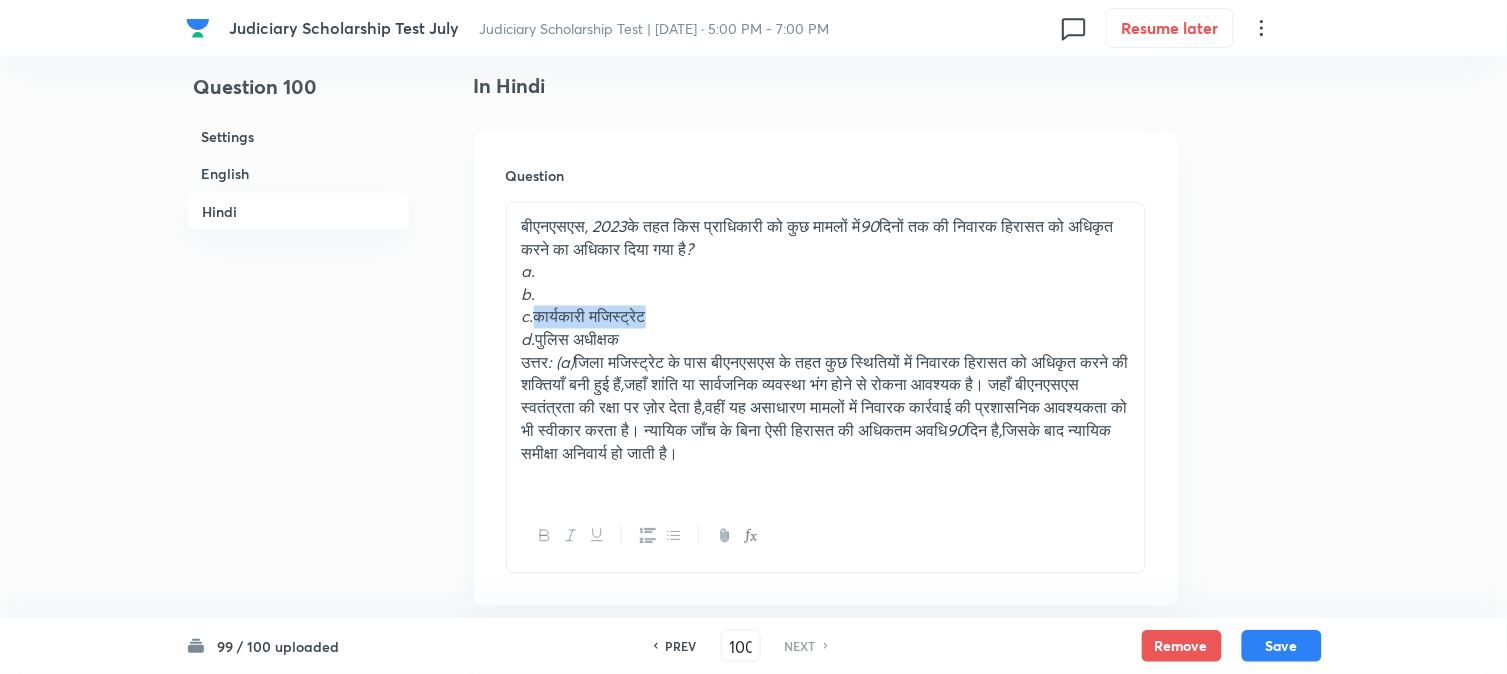 drag, startPoint x: 542, startPoint y: 322, endPoint x: 695, endPoint y: 324, distance: 153.01308 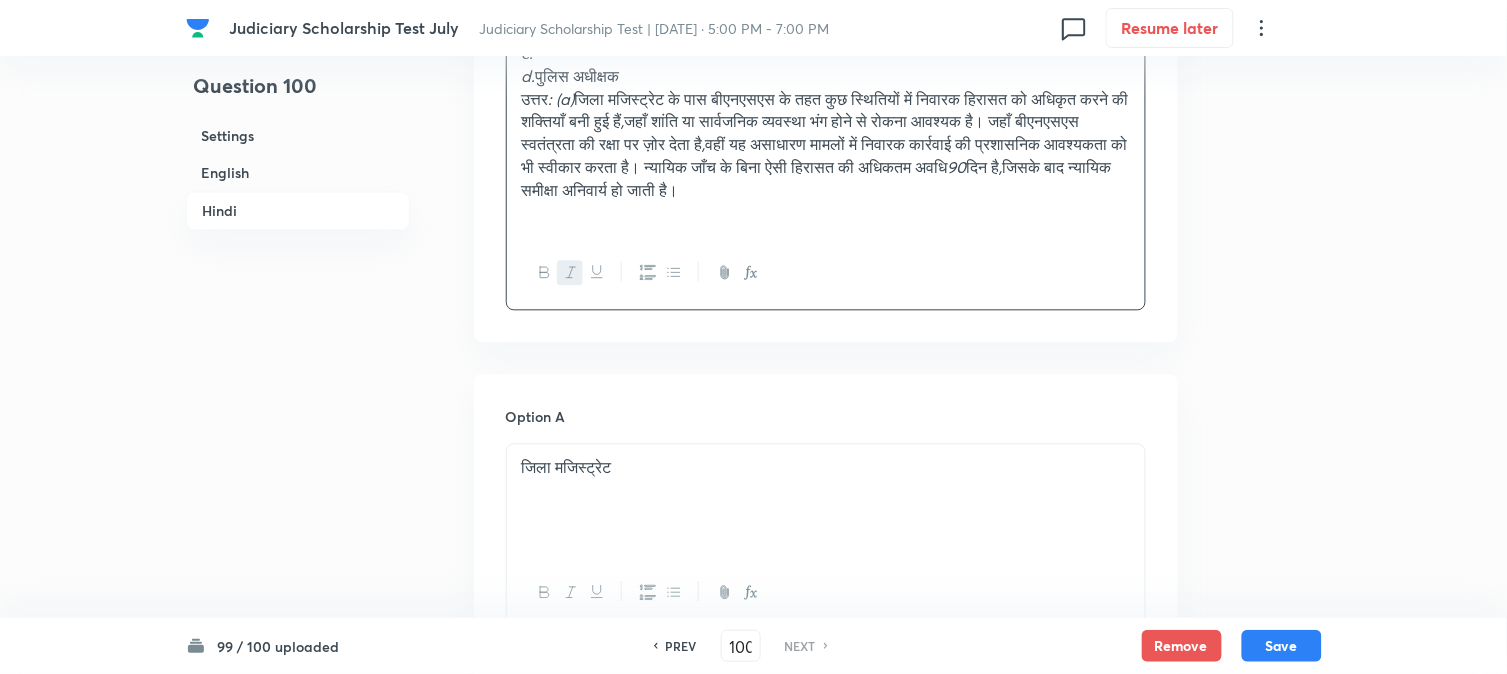 scroll, scrollTop: 3416, scrollLeft: 0, axis: vertical 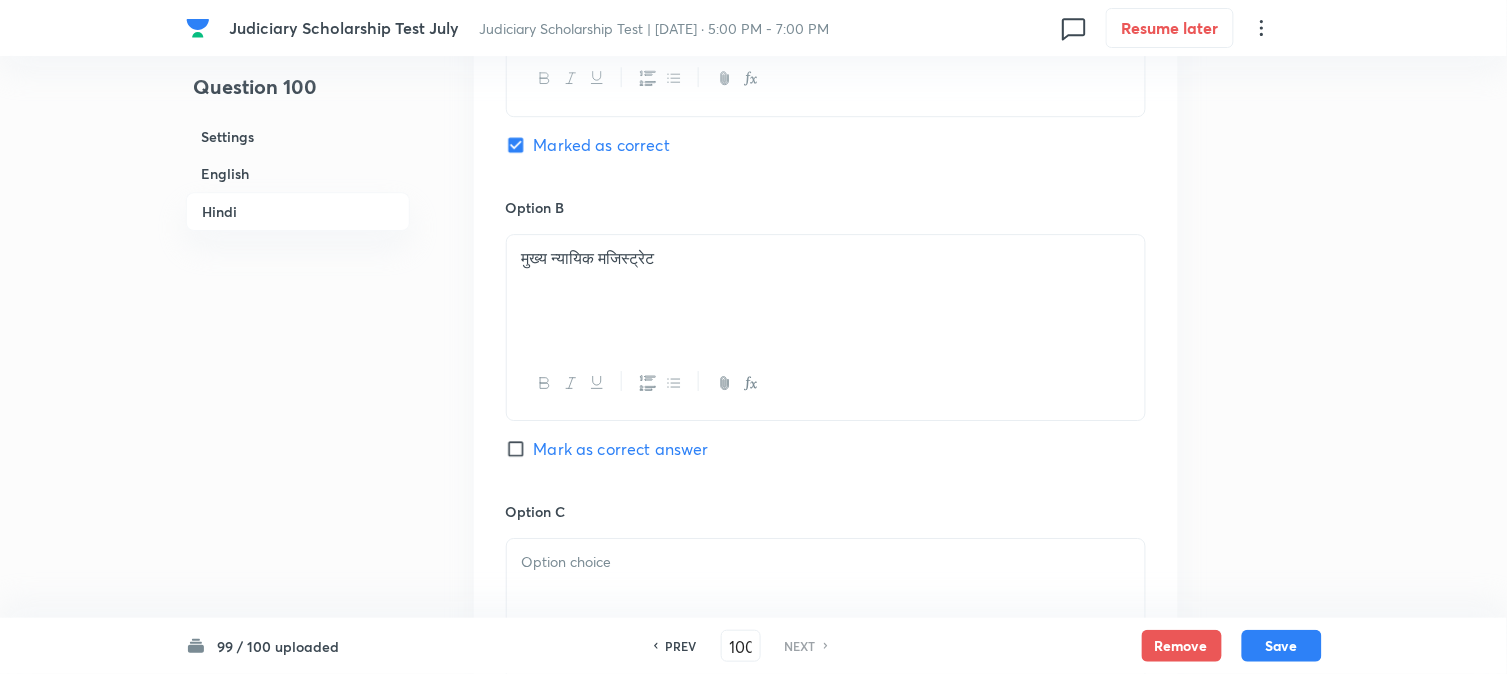 click at bounding box center (826, 595) 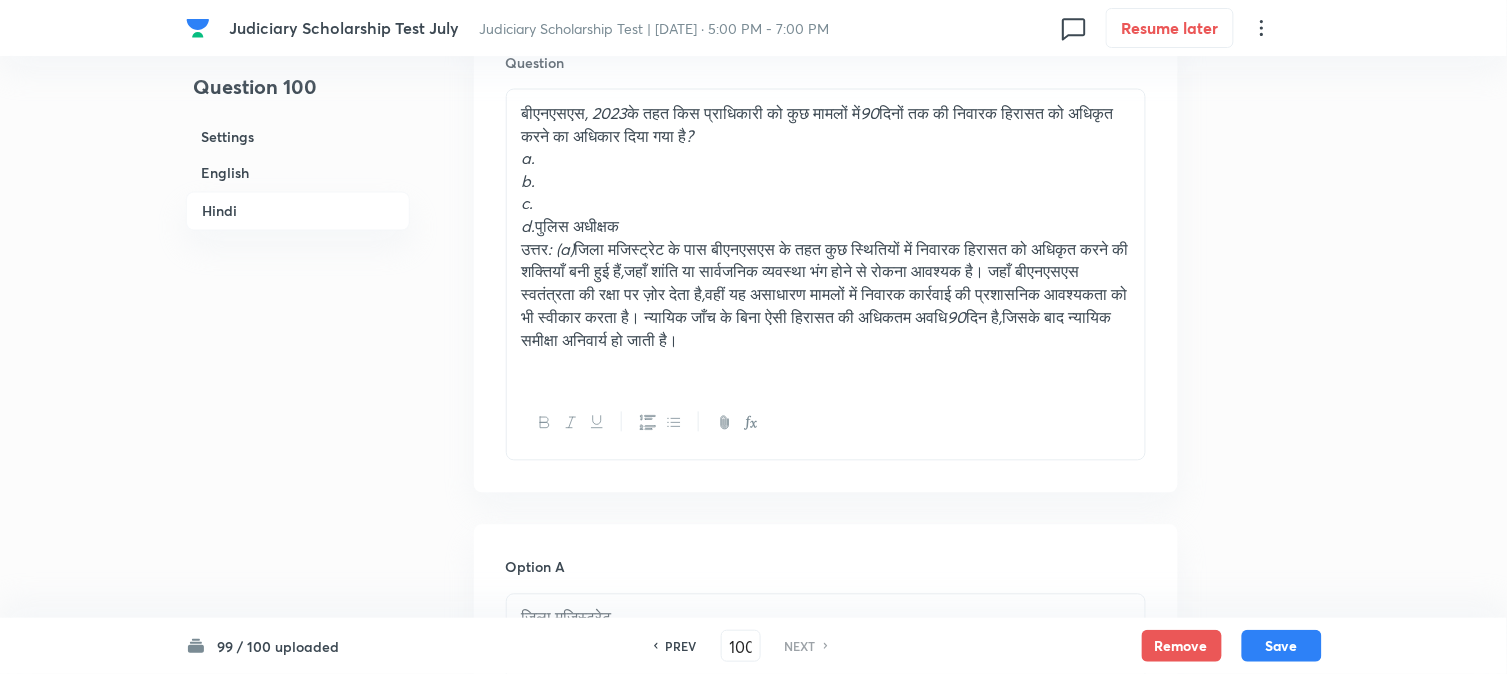 scroll, scrollTop: 2750, scrollLeft: 0, axis: vertical 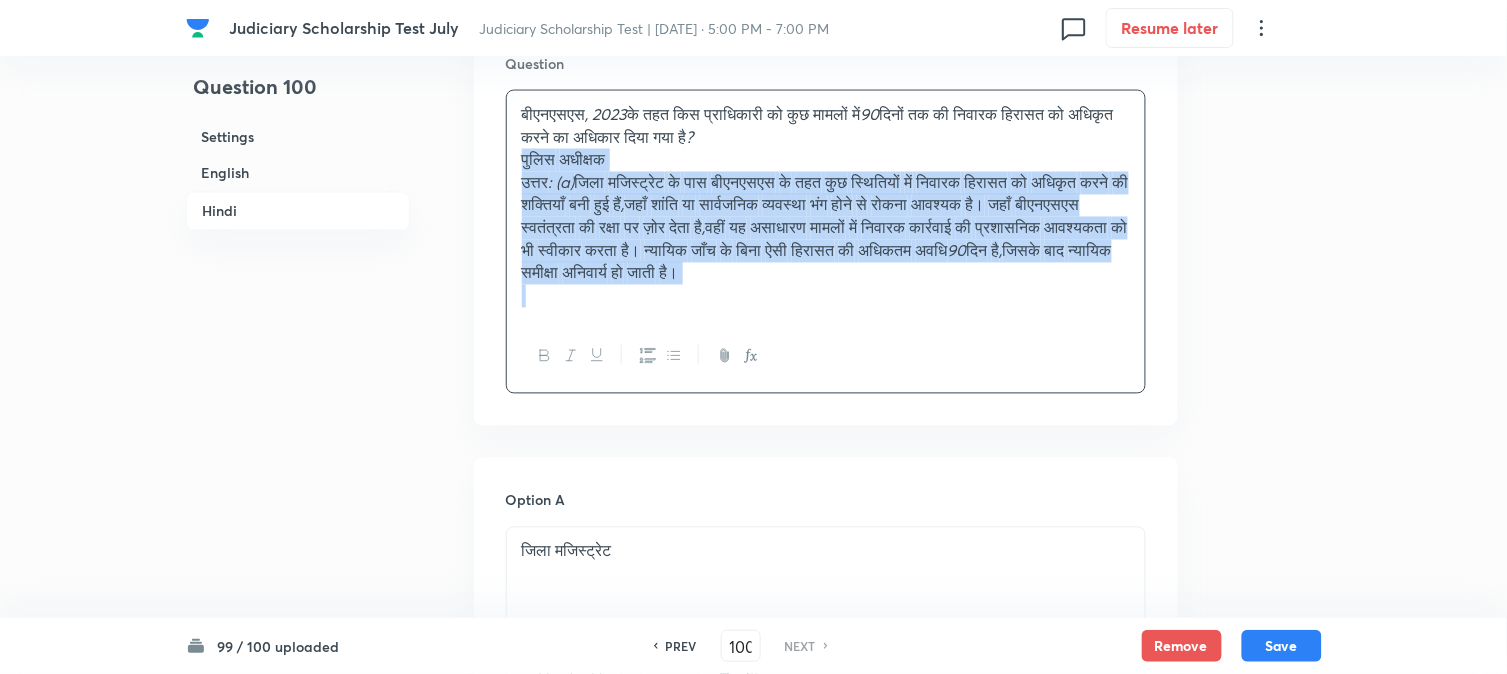 drag, startPoint x: 538, startPoint y: 233, endPoint x: 1338, endPoint y: 411, distance: 819.5633 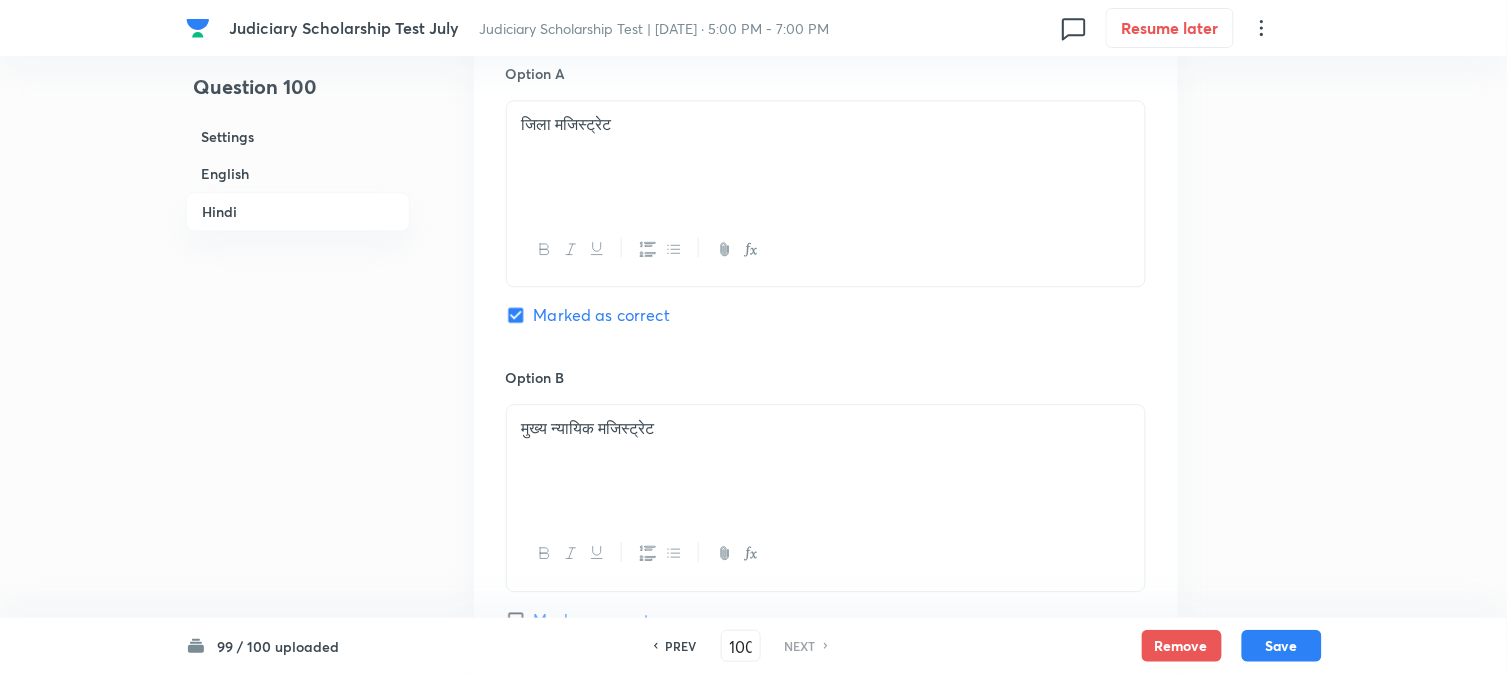 scroll, scrollTop: 3638, scrollLeft: 0, axis: vertical 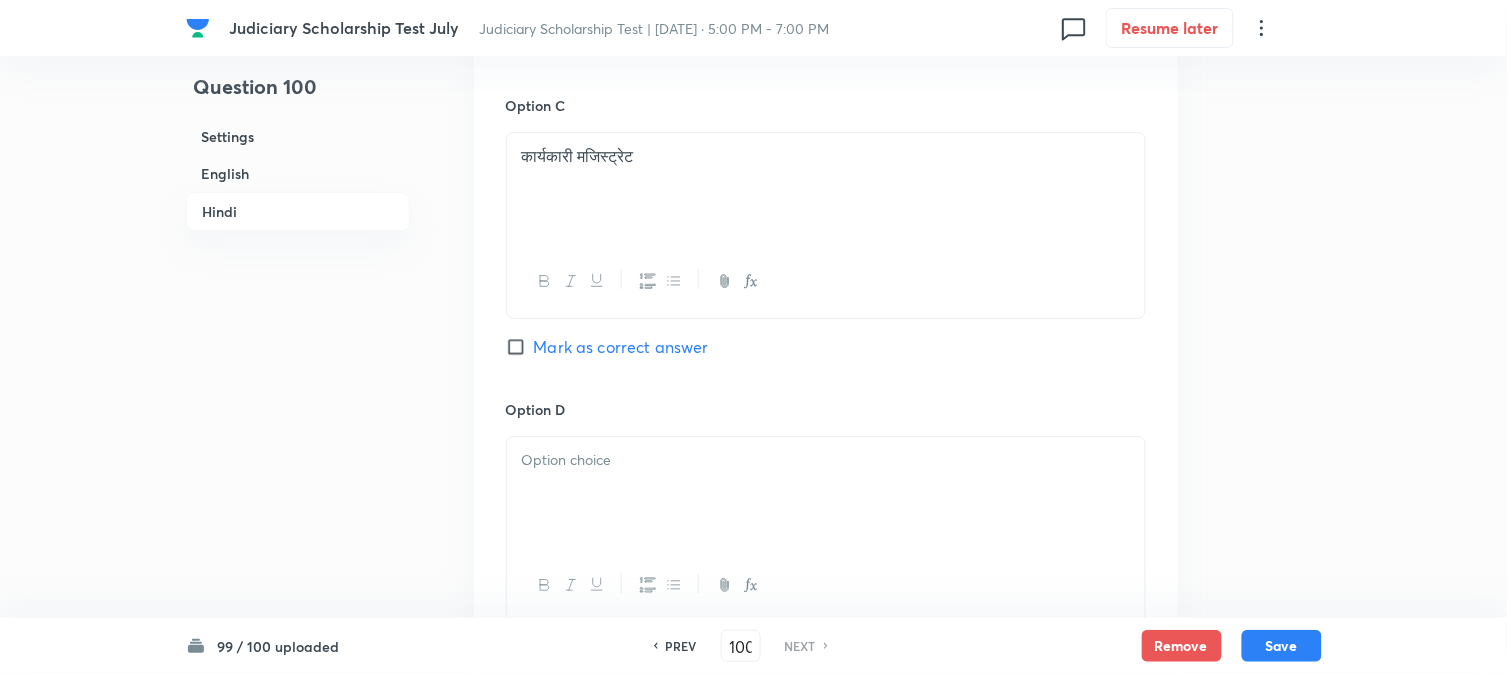 drag, startPoint x: 535, startPoint y: 560, endPoint x: 524, endPoint y: 550, distance: 14.866069 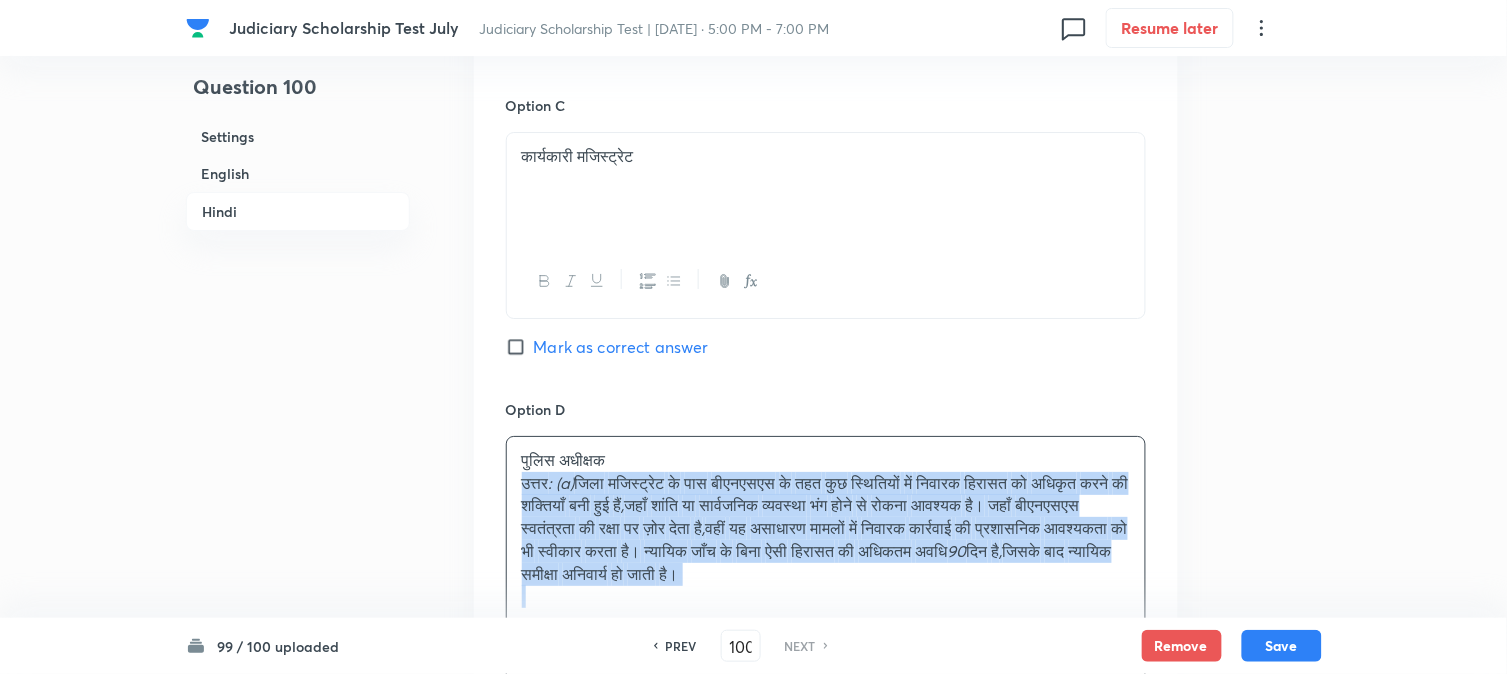 drag, startPoint x: 522, startPoint y: 490, endPoint x: 1235, endPoint y: 641, distance: 728.8141 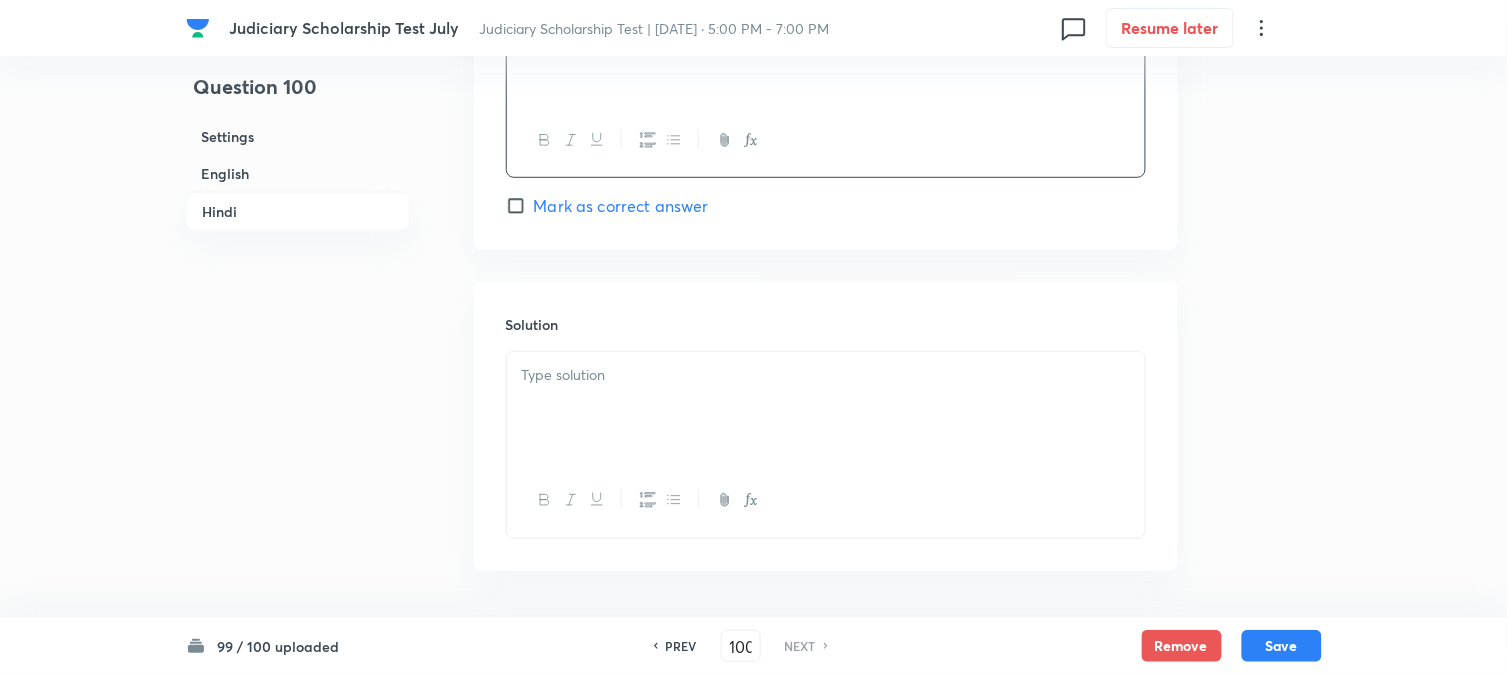 click at bounding box center (826, 500) 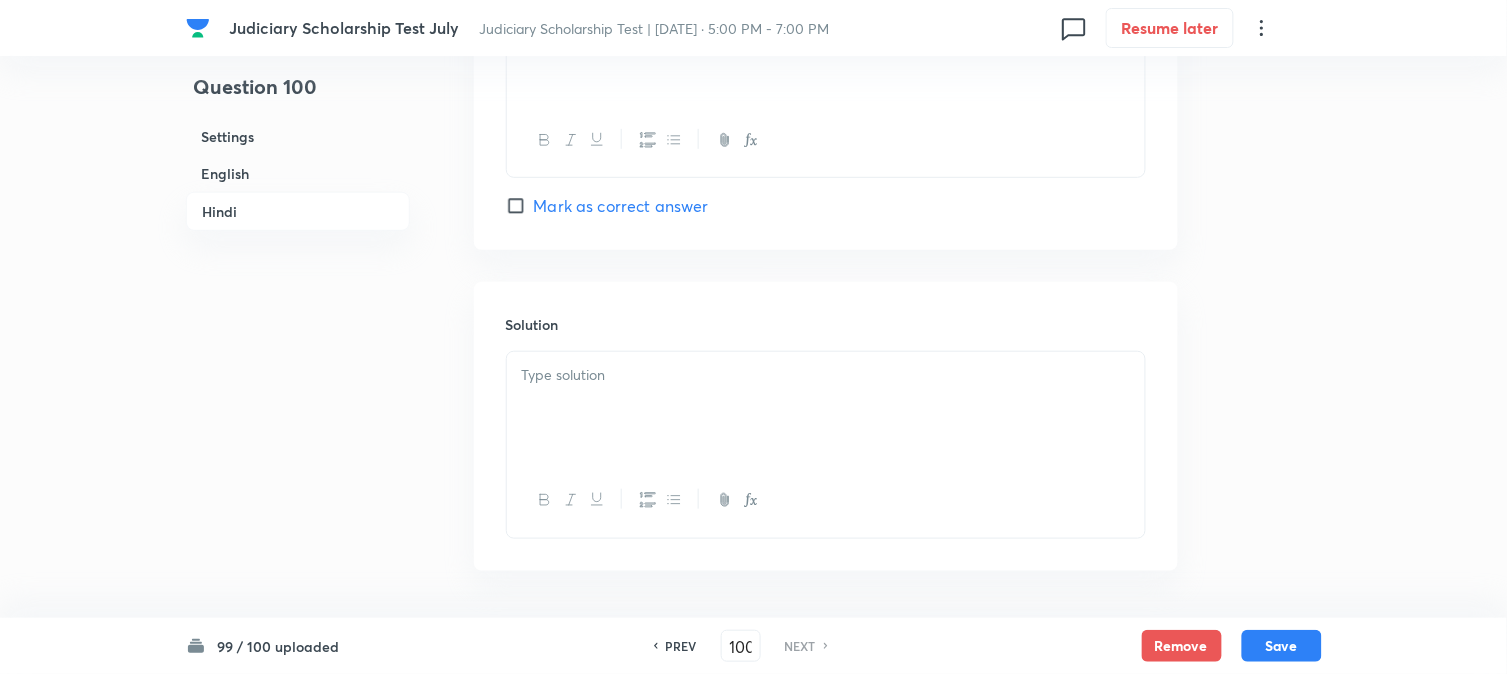 click at bounding box center [826, 408] 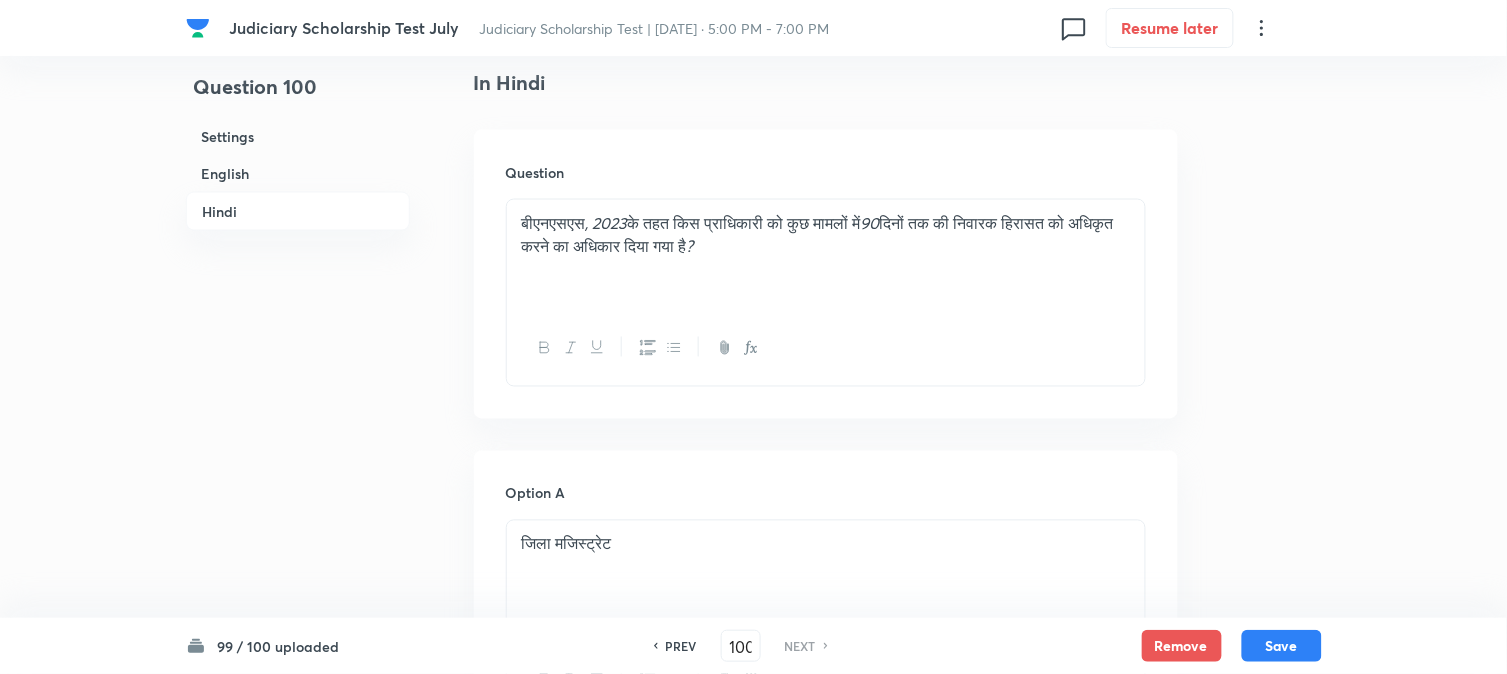scroll, scrollTop: 2638, scrollLeft: 0, axis: vertical 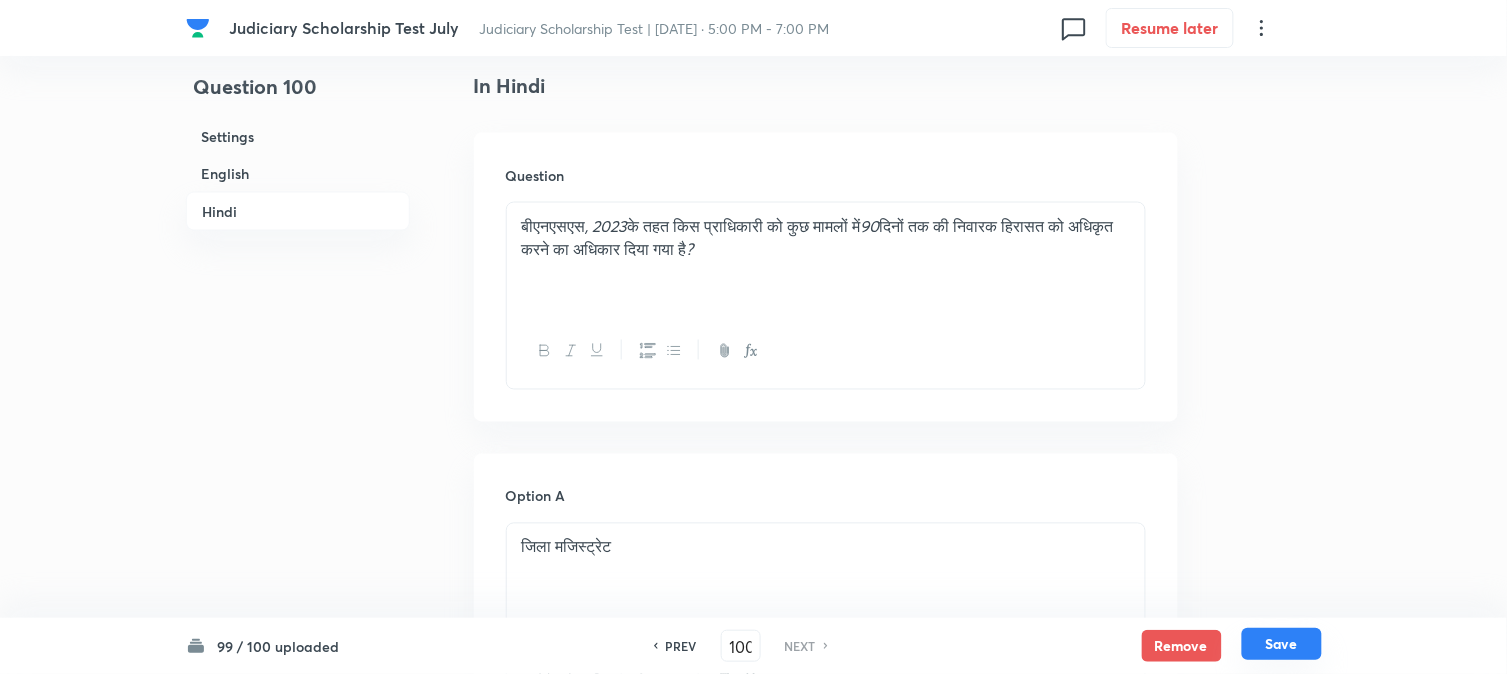 click on "Save" at bounding box center [1282, 644] 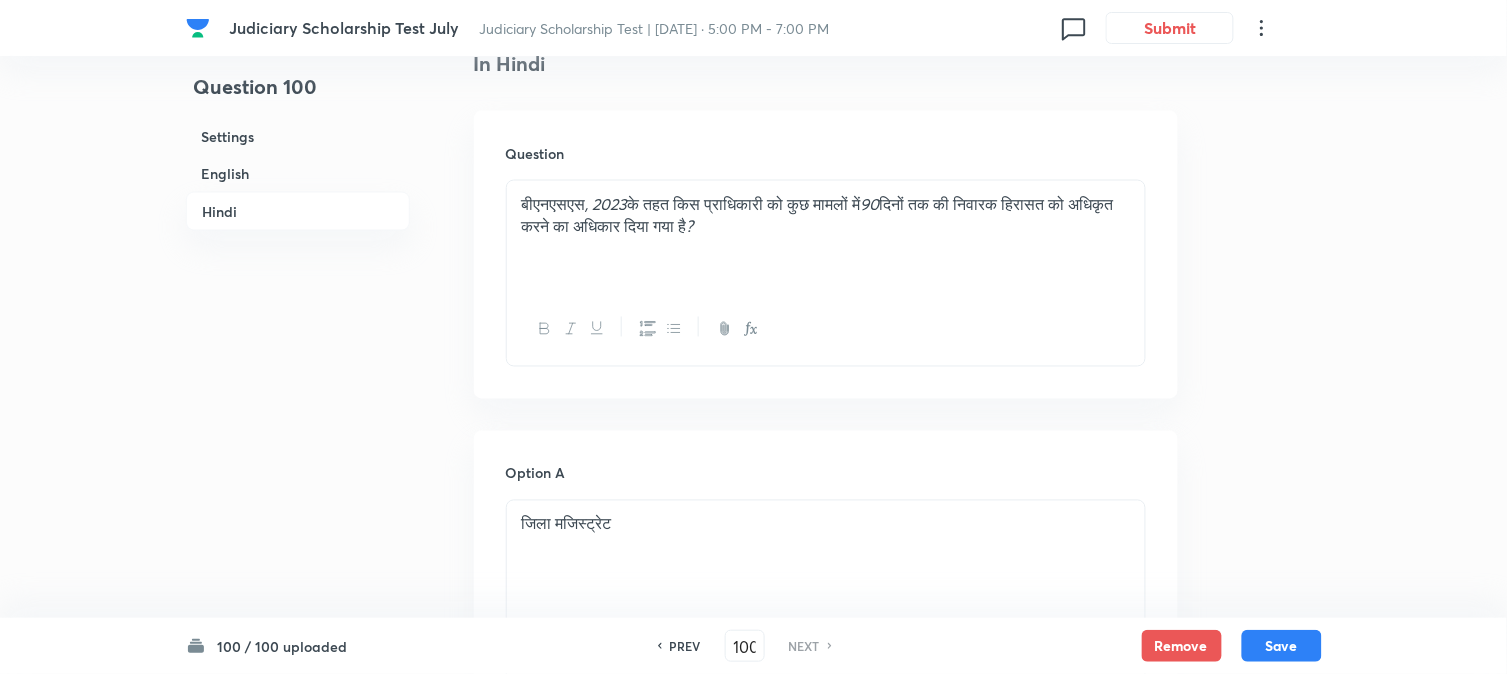checkbox on "false" 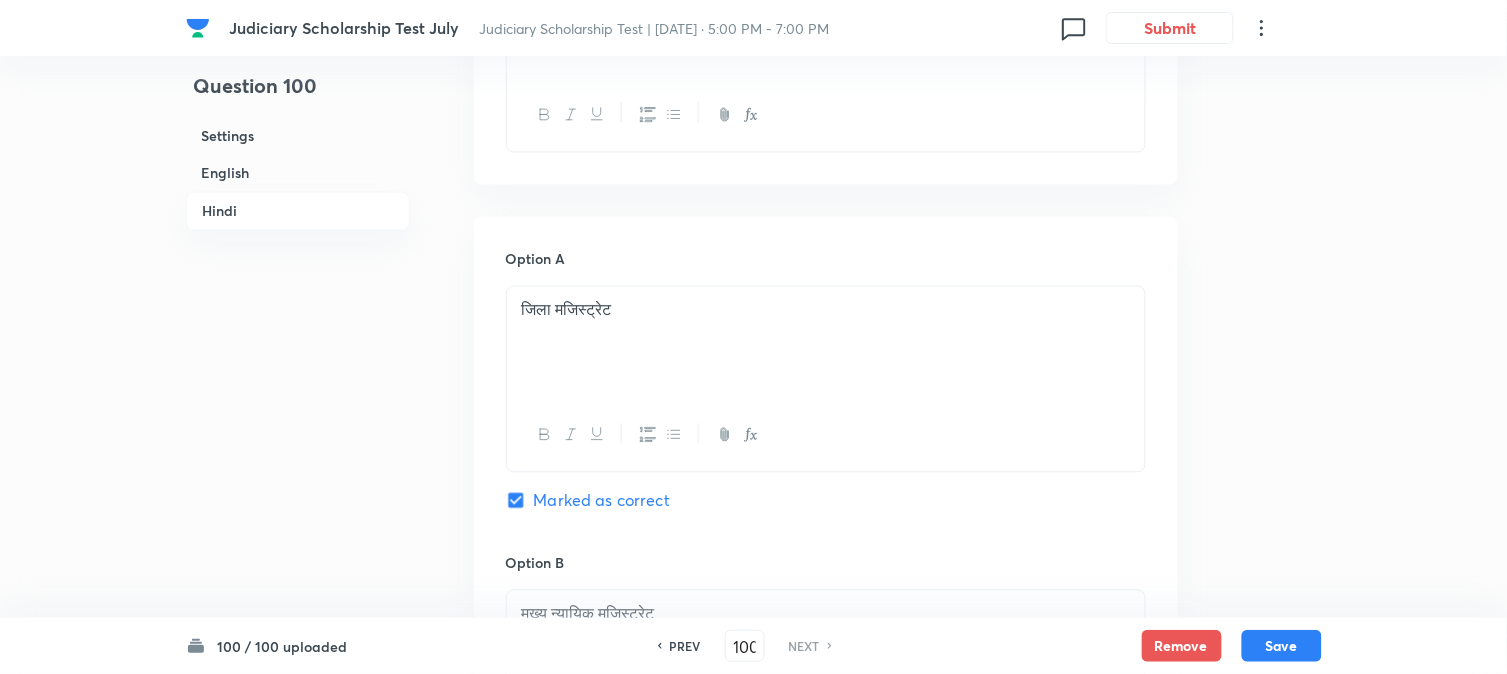 scroll, scrollTop: 2861, scrollLeft: 0, axis: vertical 